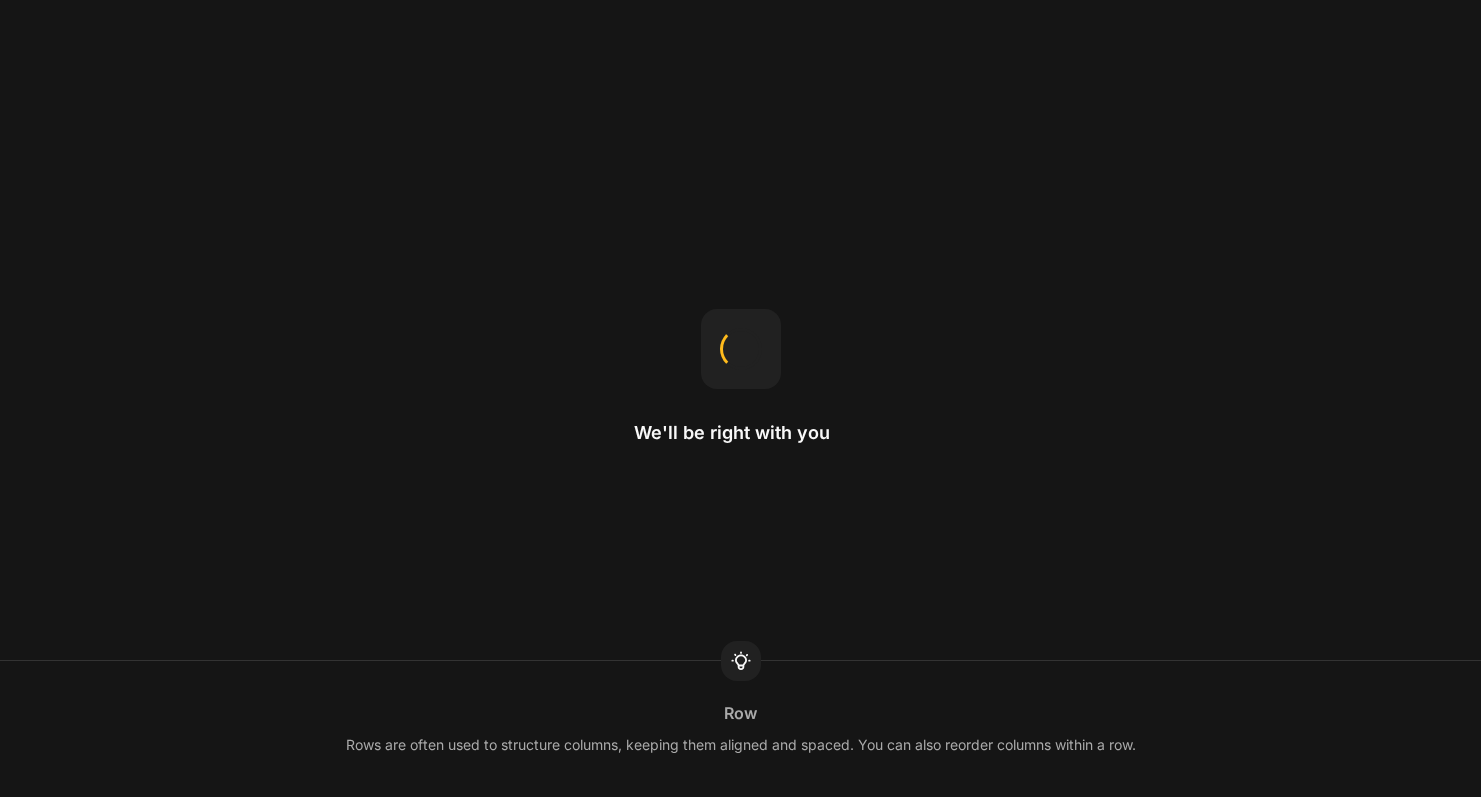 scroll, scrollTop: 0, scrollLeft: 0, axis: both 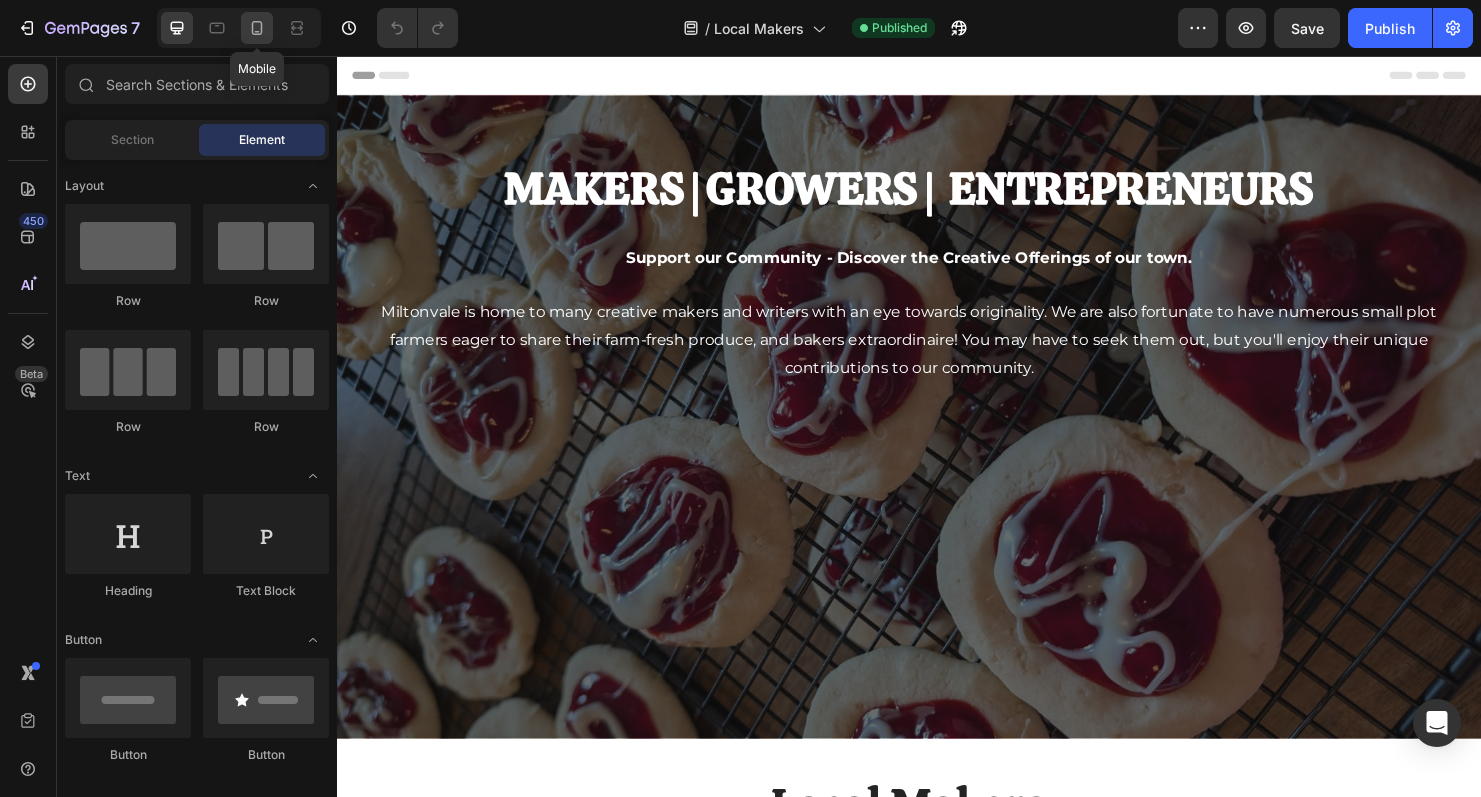 click 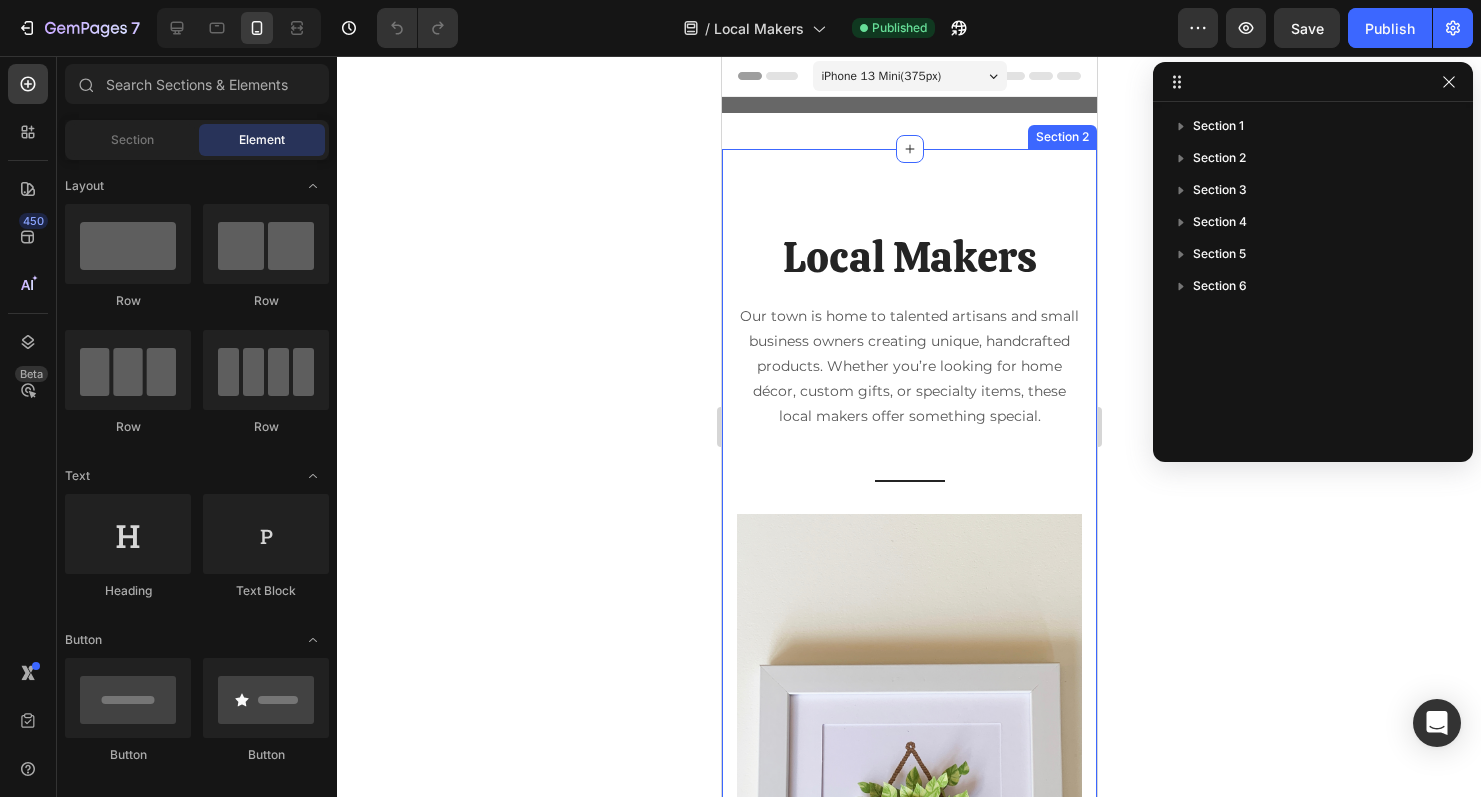 click on "Local Makers Heading Our town is home to talented artisans and small business owners creating unique, handcrafted products. Whether you’re looking for home décor, custom gifts, or specialty items, these local makers offer something special. Text block                Title Line Row
Image Image Image Image Image Image Image
Carousel JF Papercrafts Button
Image Image Image Image Image Image Image Image
Carousel Tate's Treasures Button
Image Image Image Image Image Image
Carousel TBC Creations Button Row [PHONE] Email:  [EMAIL]   Text Block [PHONE]   Facebook:  Tate's Treasure   Text Block [PHONE] Email:  [EMAIL]   Text Block Row Section 2" at bounding box center [908, 1628] 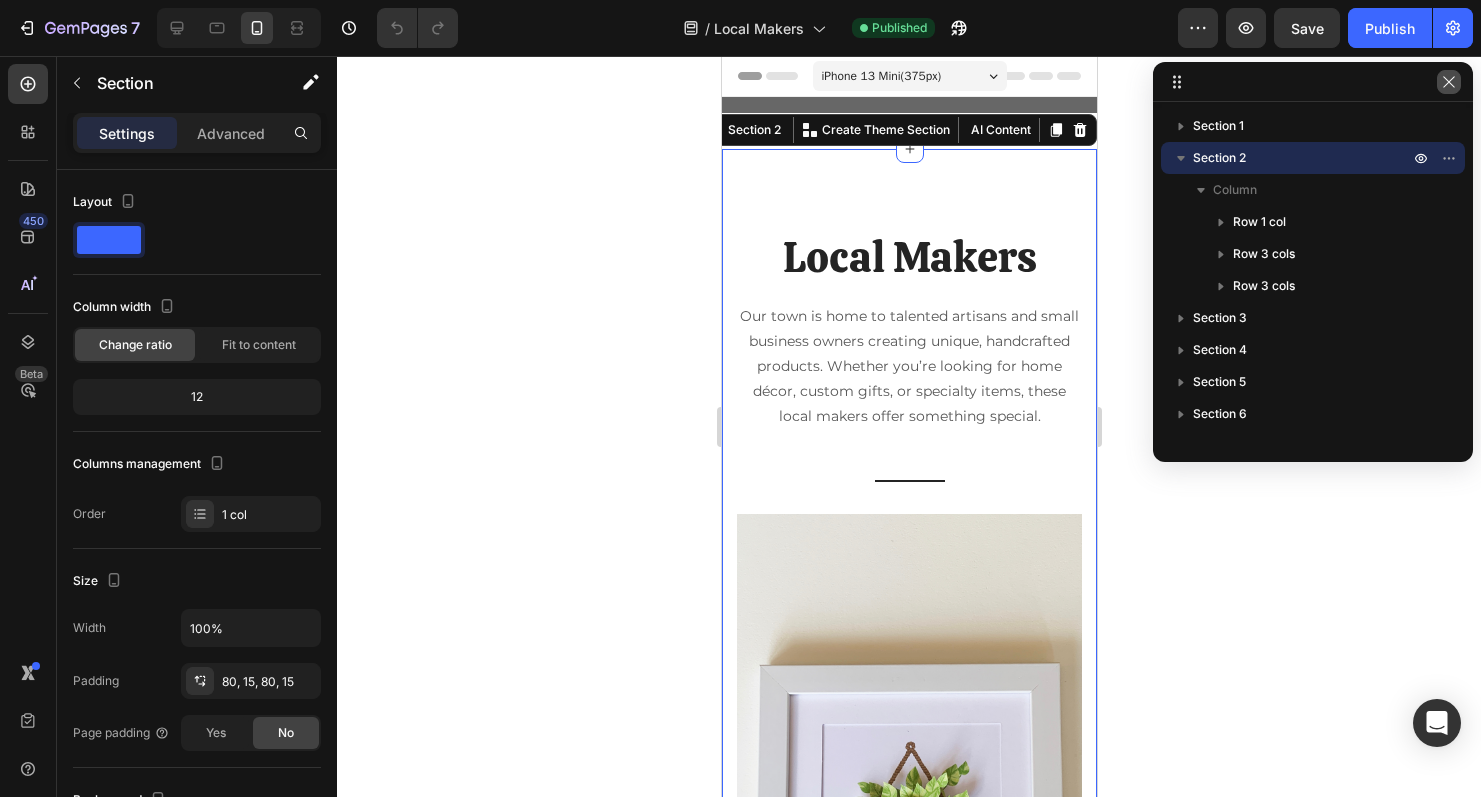 click 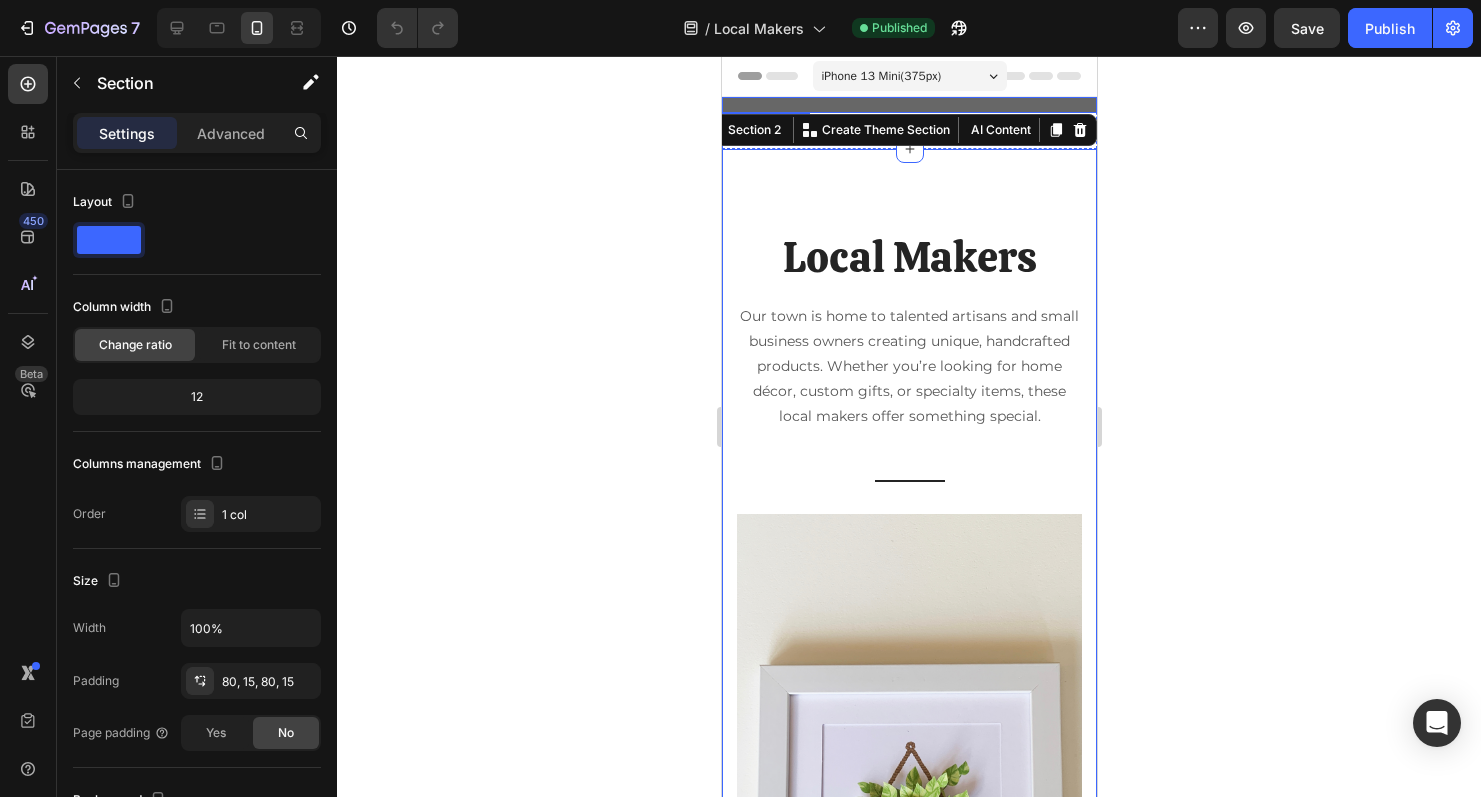 click on "Makers | Growers |  Entrepreneurs Heading Support our Community - Discover the Creative Offerings of our town.   Miltonvale is home to many creative makers and writers with an eye towards originality. We are also fortunate to have numerous small plot farmers eager to share their farm-fresh produce, and bakers extraordinaire! You may have to seek them out, but you'll enjoy their unique contributions to our community.  Text Block" at bounding box center (908, 383) 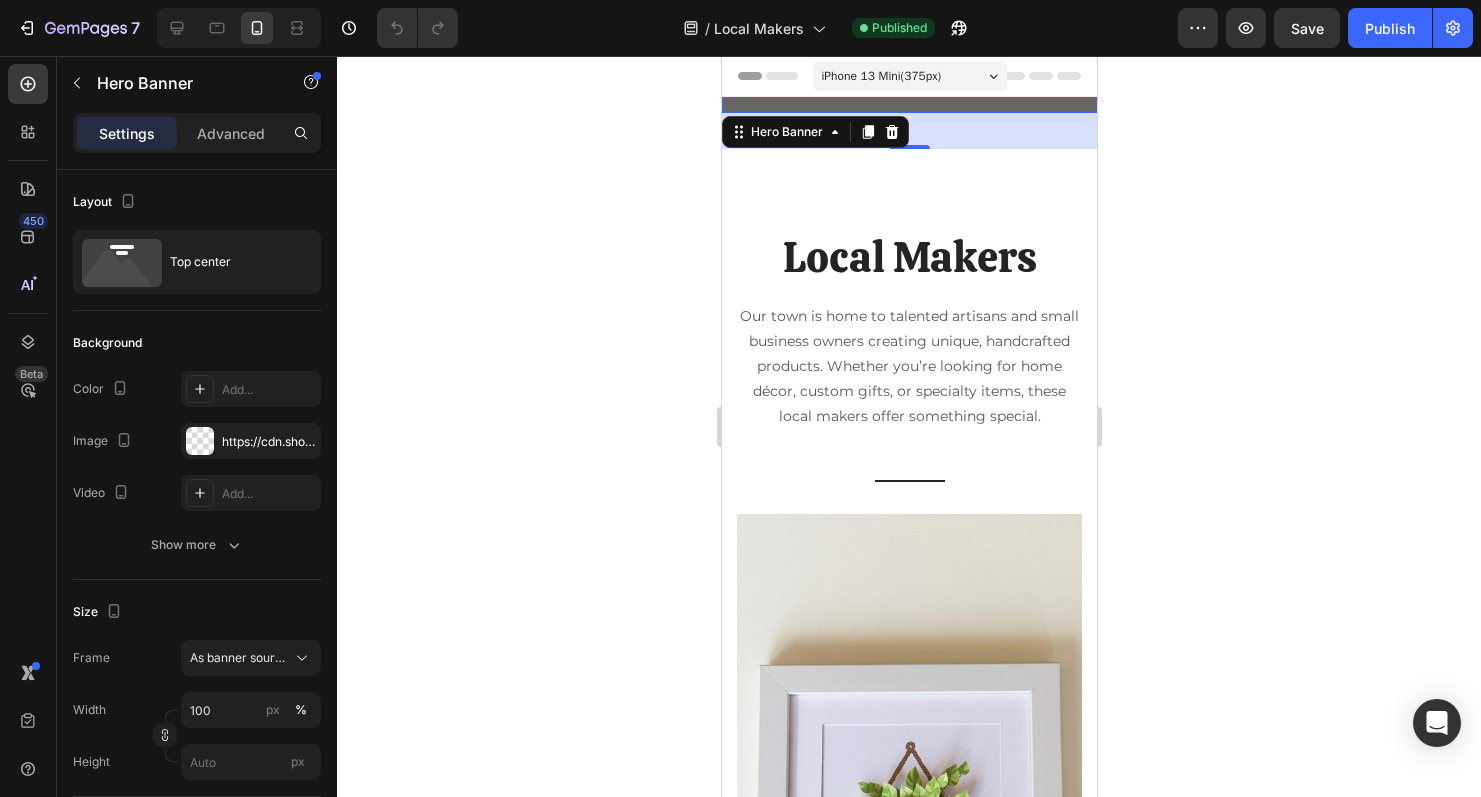 click on "Makers | Growers |  Entrepreneurs Heading Support our Community - Discover the Creative Offerings of our town.   Miltonvale is home to many creative makers and writers with an eye towards originality. We are also fortunate to have numerous small plot farmers eager to share their farm-fresh produce, and bakers extraordinaire! You may have to seek them out, but you'll enjoy their unique contributions to our community.  Text Block" at bounding box center (908, 383) 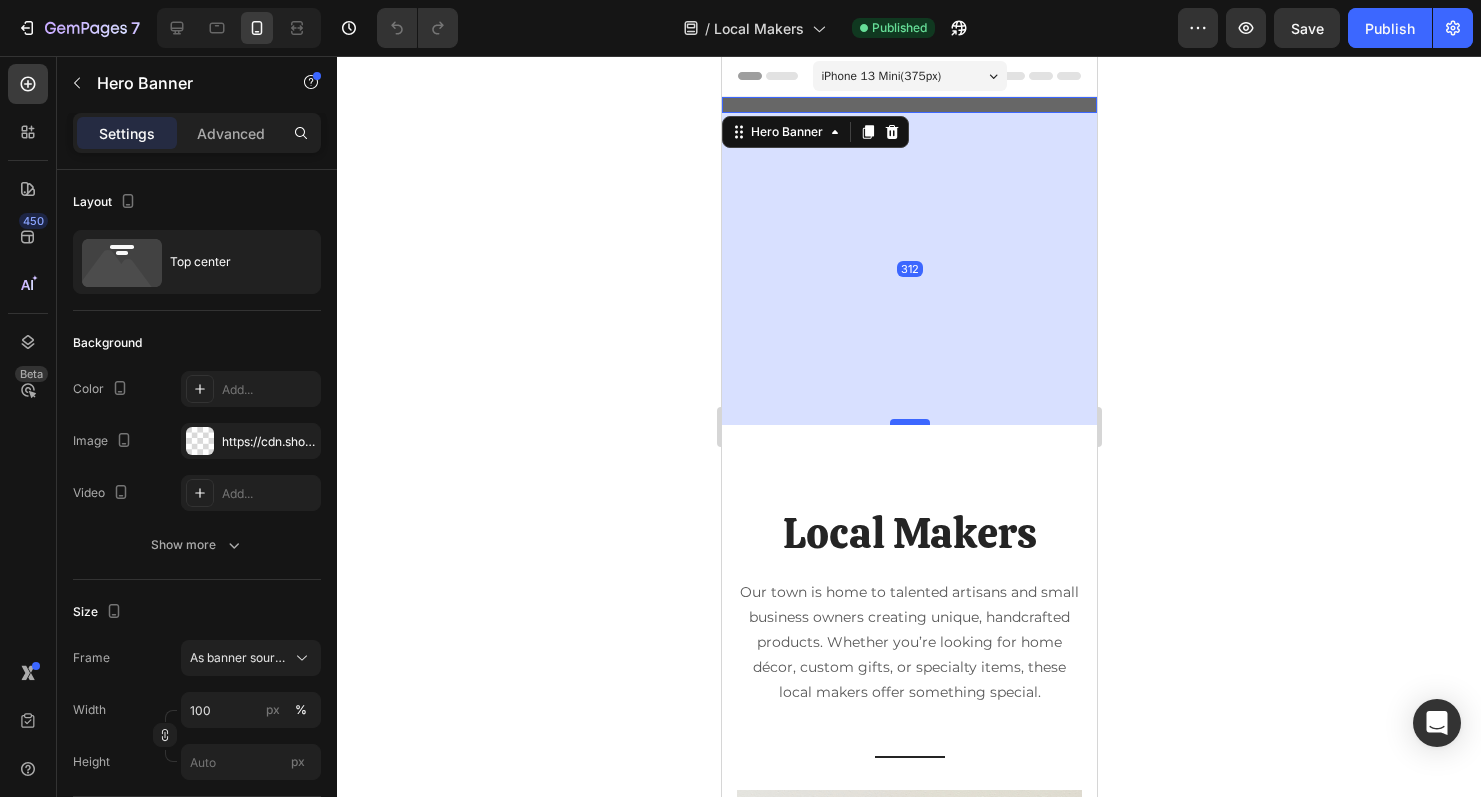 drag, startPoint x: 917, startPoint y: 148, endPoint x: 922, endPoint y: 423, distance: 275.04544 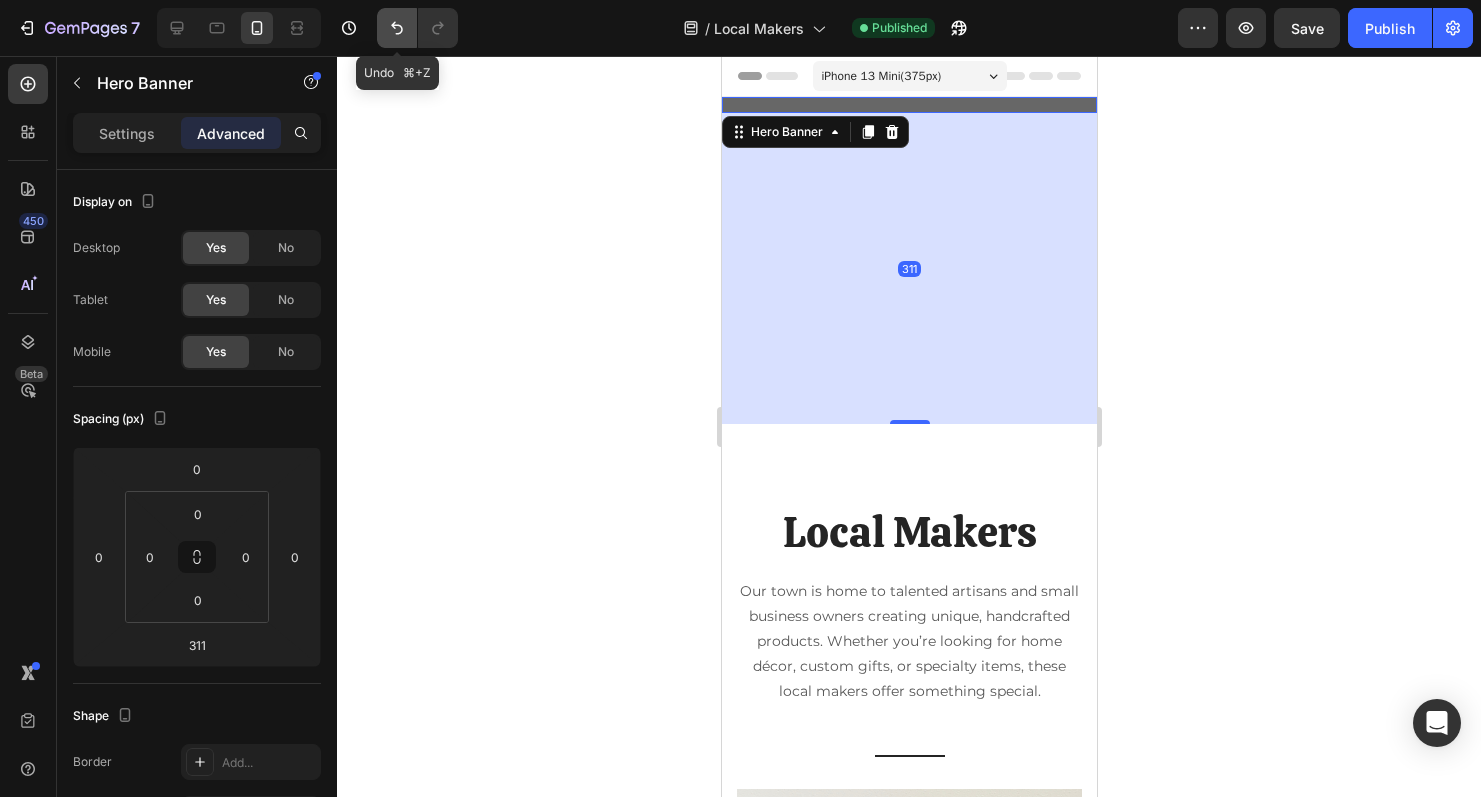click 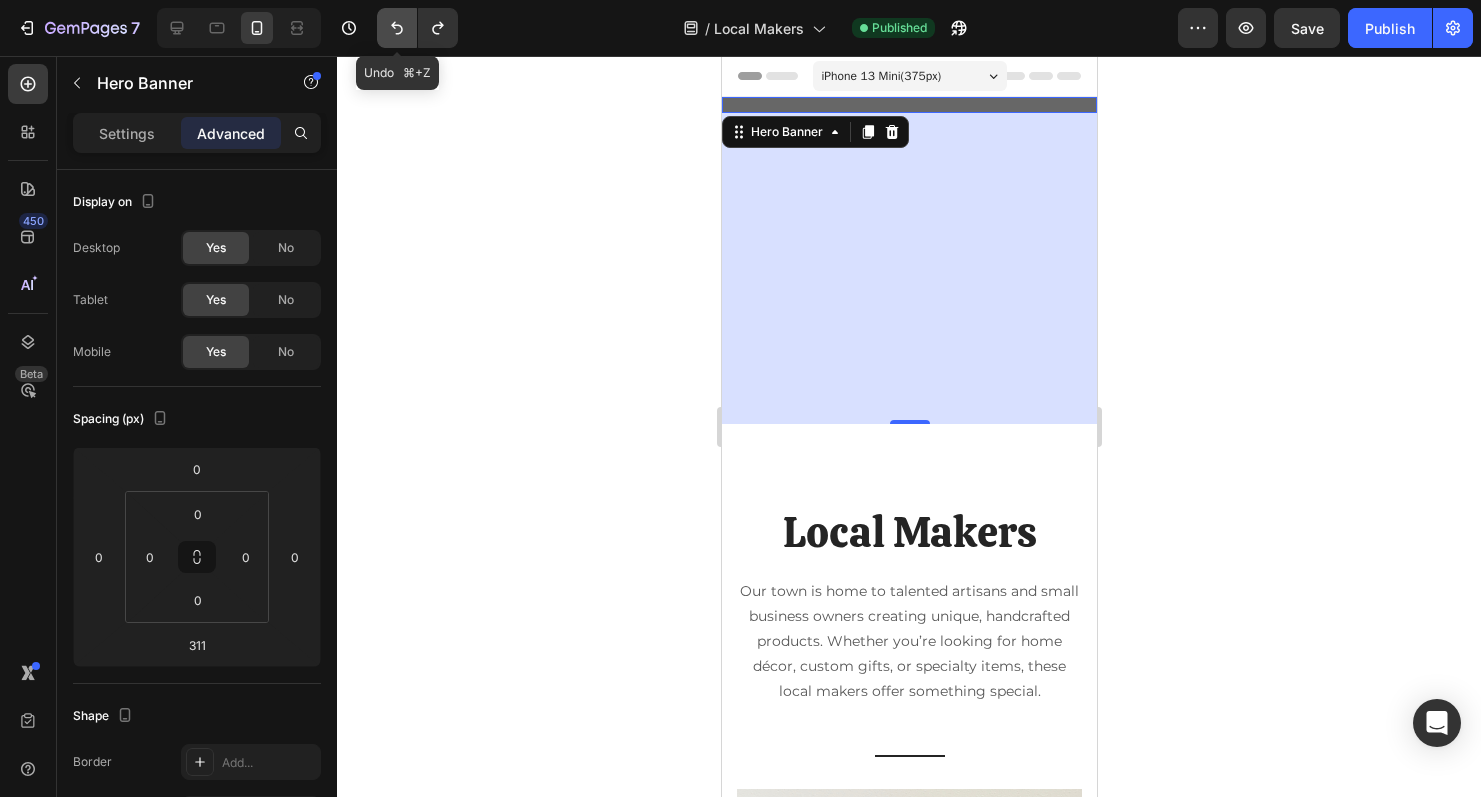 click 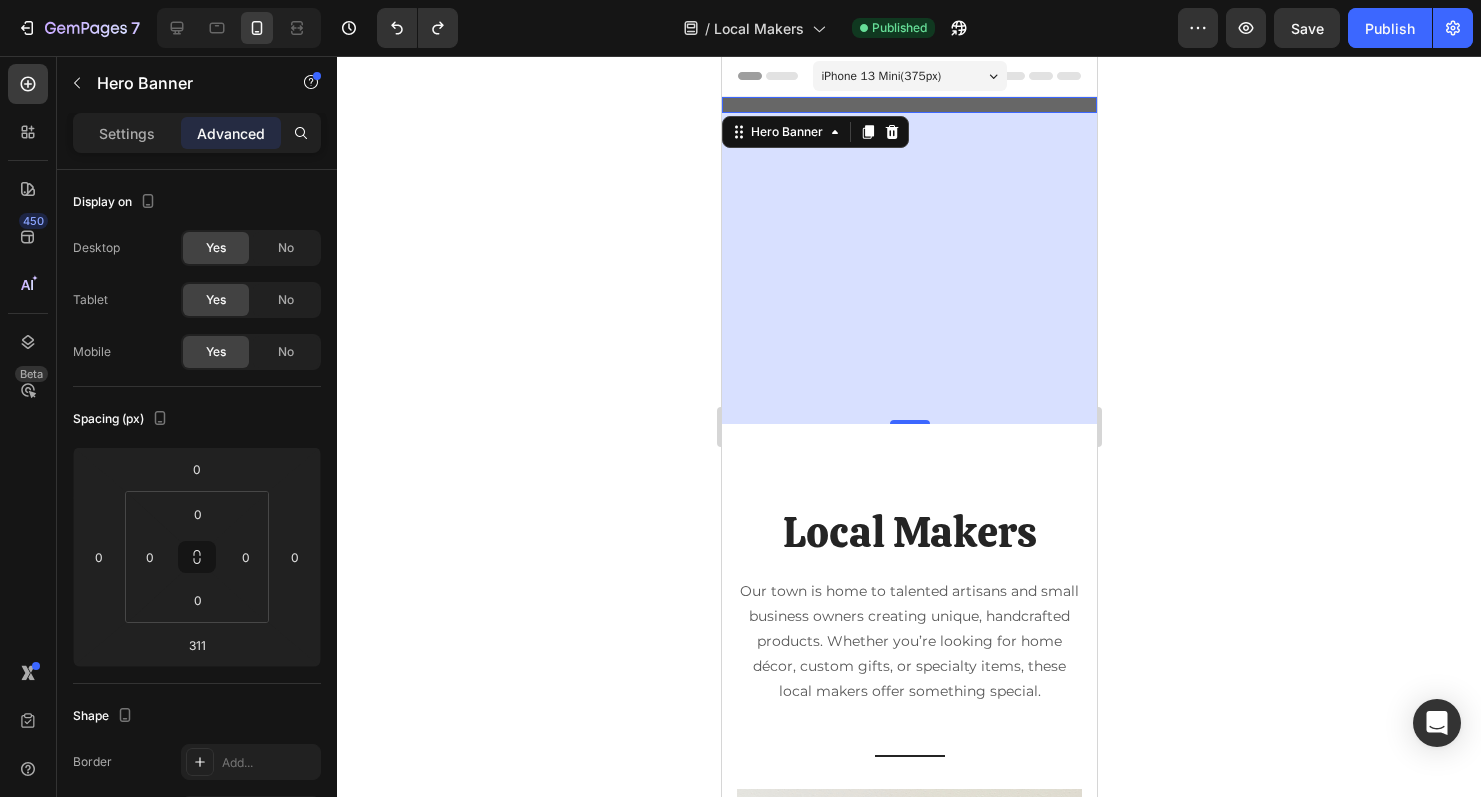 click on "311" at bounding box center [908, 268] 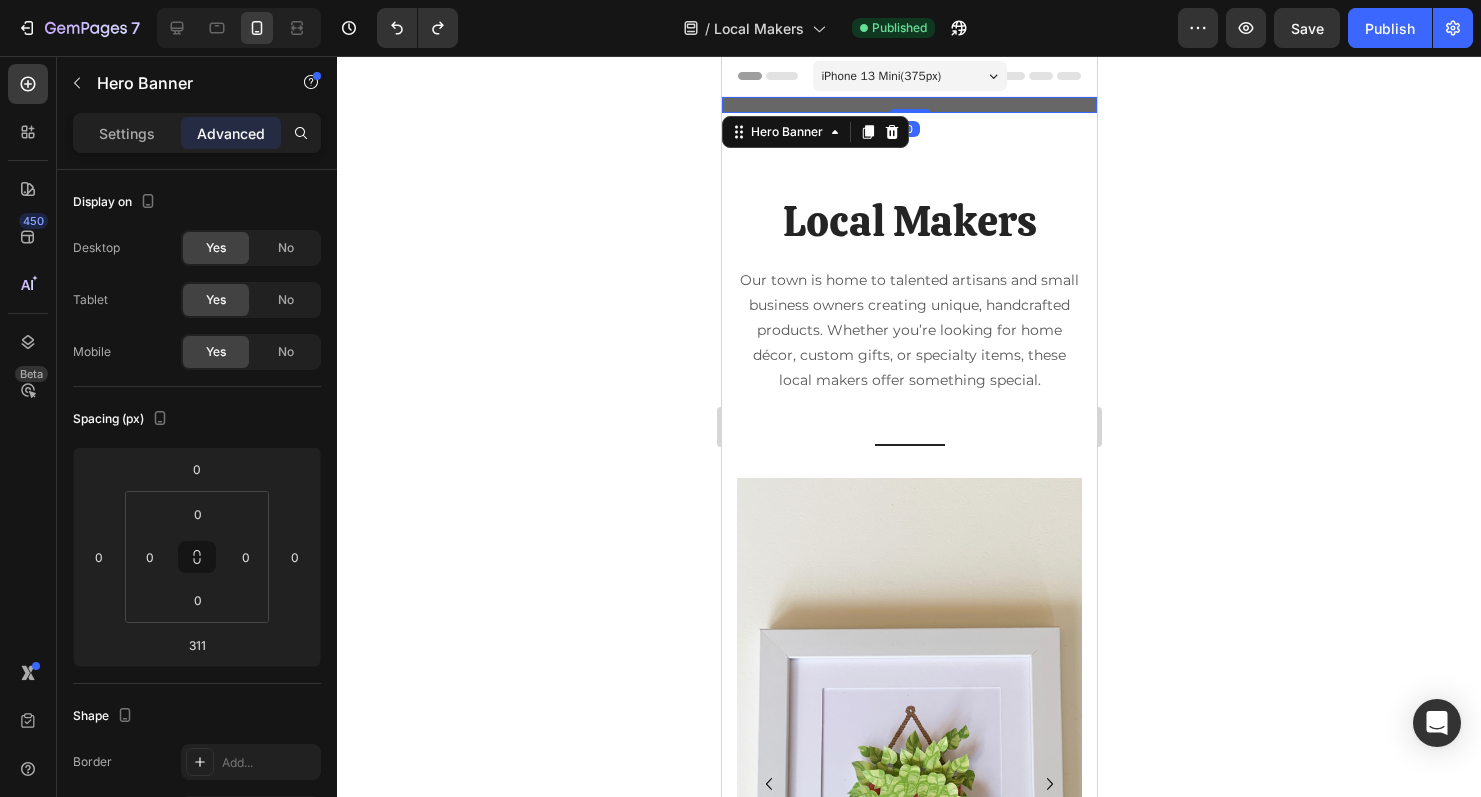 drag, startPoint x: 925, startPoint y: 419, endPoint x: 924, endPoint y: 102, distance: 317.0016 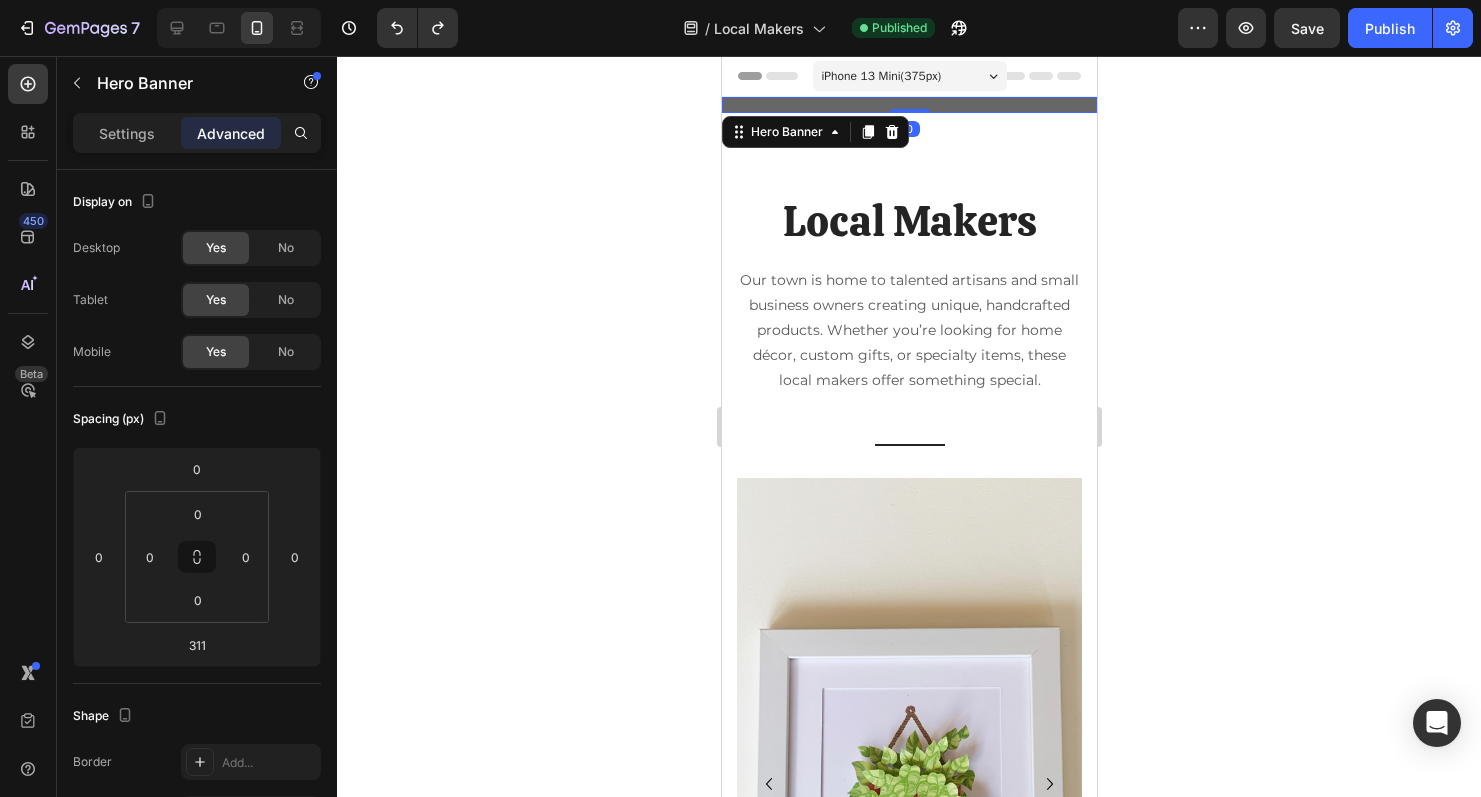 click on "Makers | Growers |  Entrepreneurs Heading Support our Community - Discover the Creative Offerings of our town.   Miltonvale is home to many creative makers and writers with an eye towards originality. We are also fortunate to have numerous small plot farmers eager to share their farm-fresh produce, and bakers extraordinaire! You may have to seek them out, but you'll enjoy their unique contributions to our community.  Text Block Hero Banner   0" at bounding box center (908, 105) 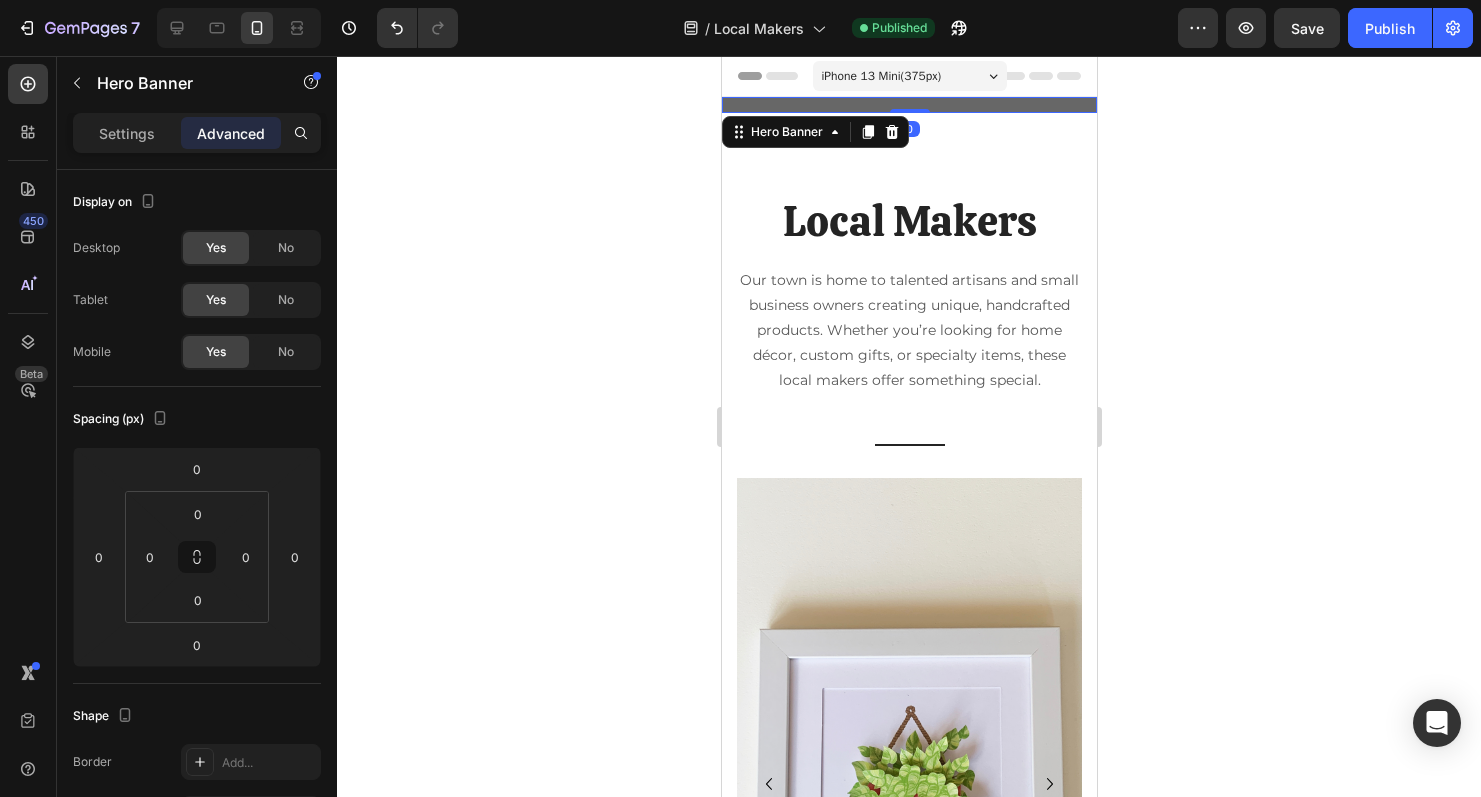 click 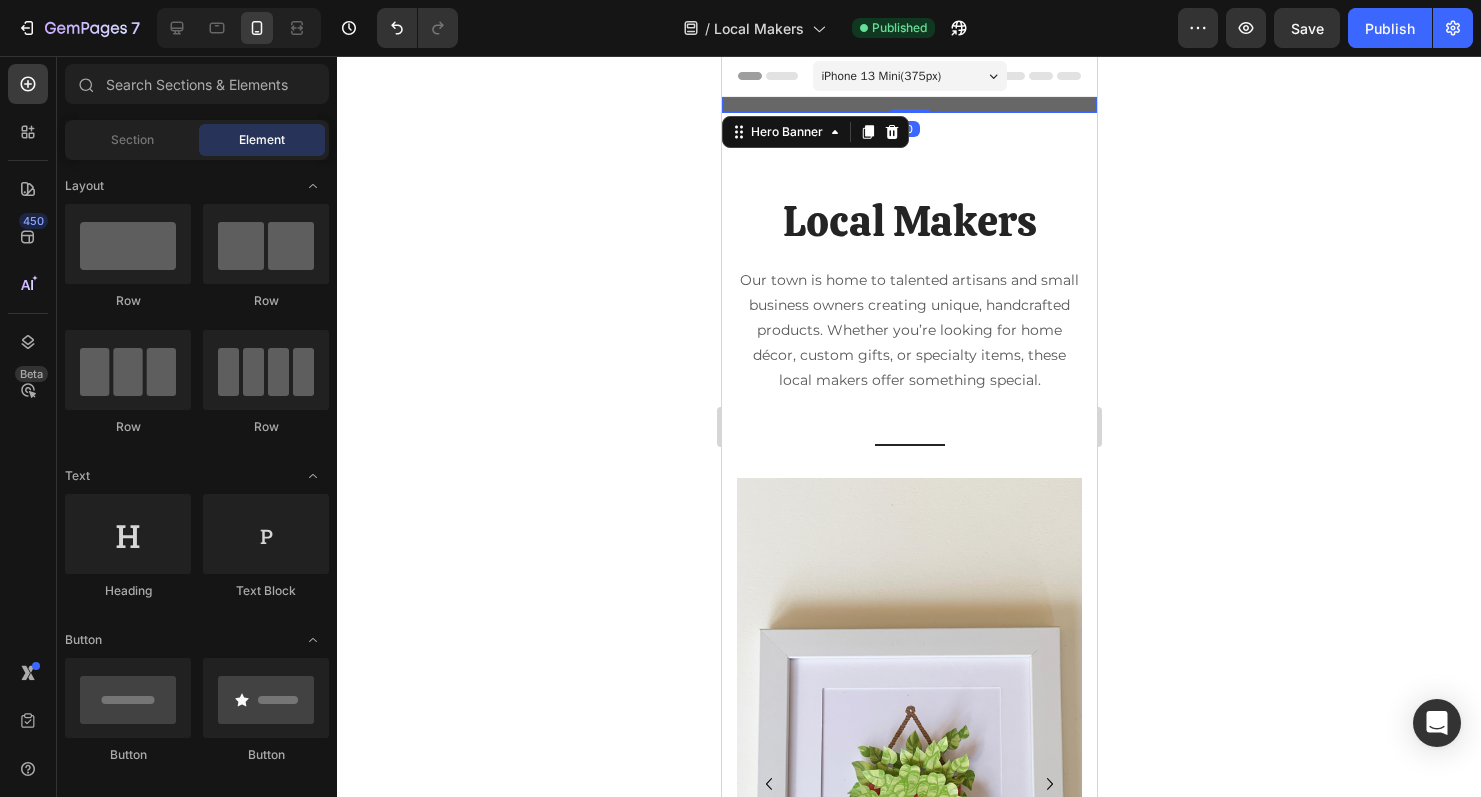 click on "Makers | Growers |  Entrepreneurs Heading Support our Community - Discover the Creative Offerings of our town.   Miltonvale is home to many creative makers and writers with an eye towards originality. We are also fortunate to have numerous small plot farmers eager to share their farm-fresh produce, and bakers extraordinaire! You may have to seek them out, but you'll enjoy their unique contributions to our community.  Text Block" at bounding box center [908, 383] 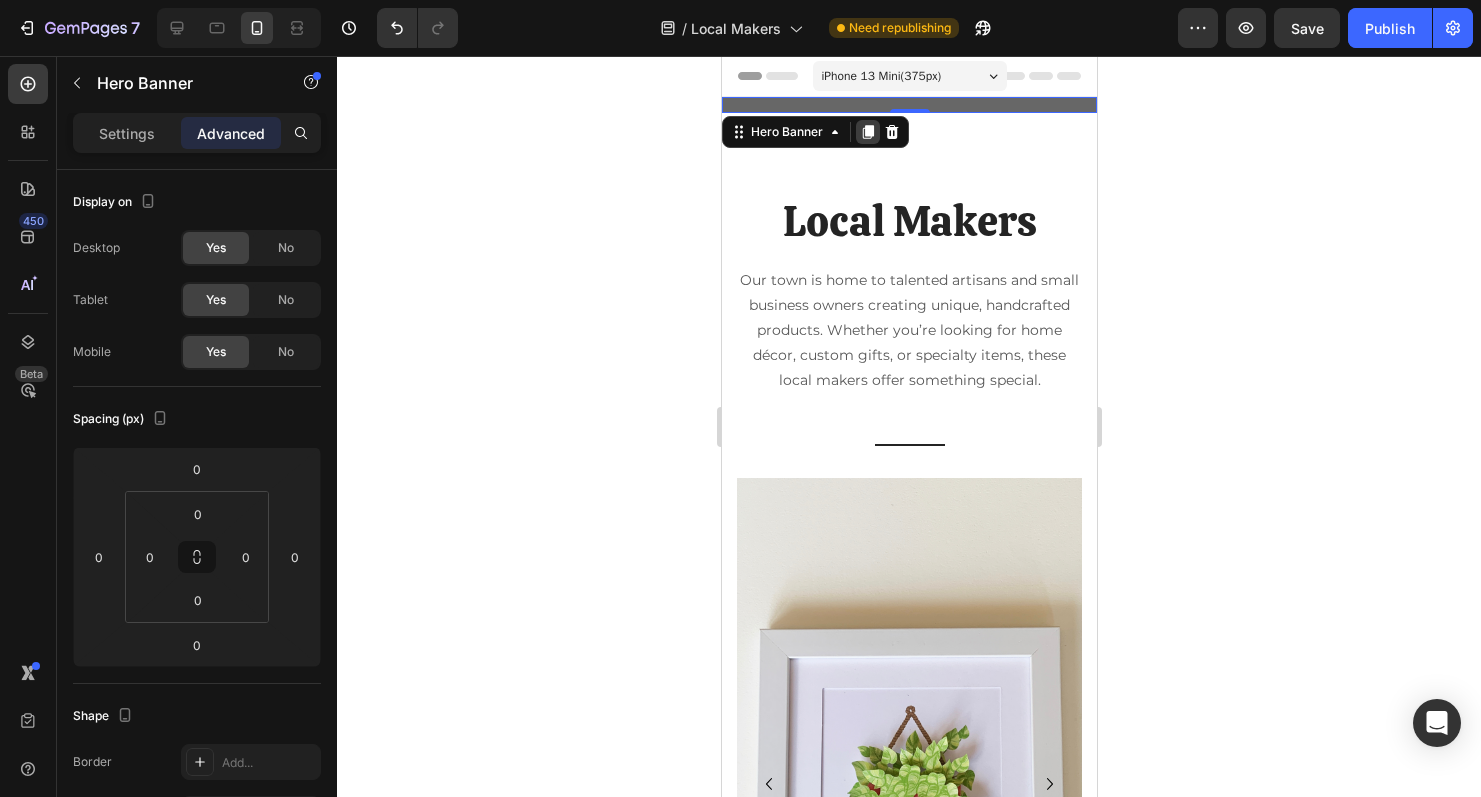 click 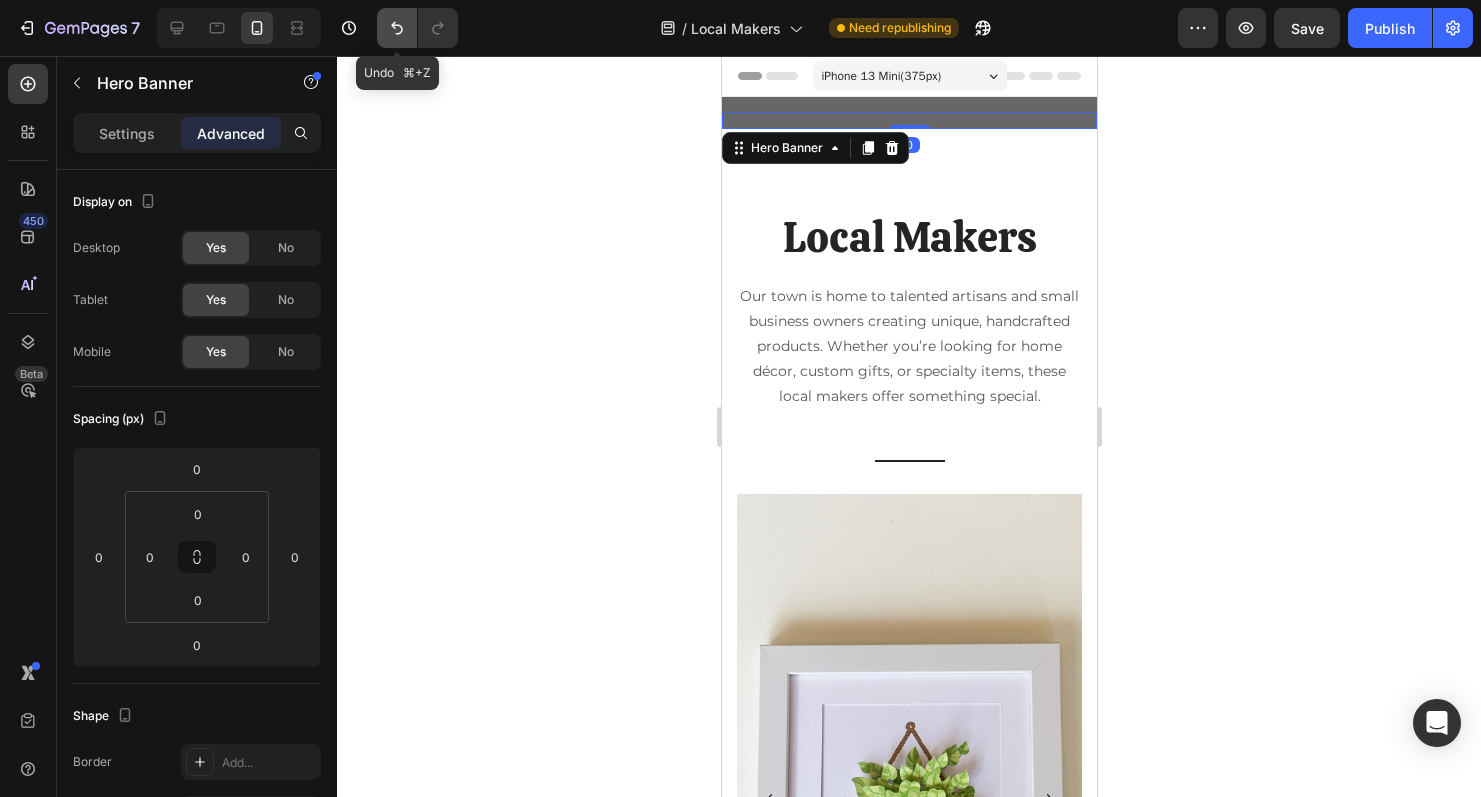 click 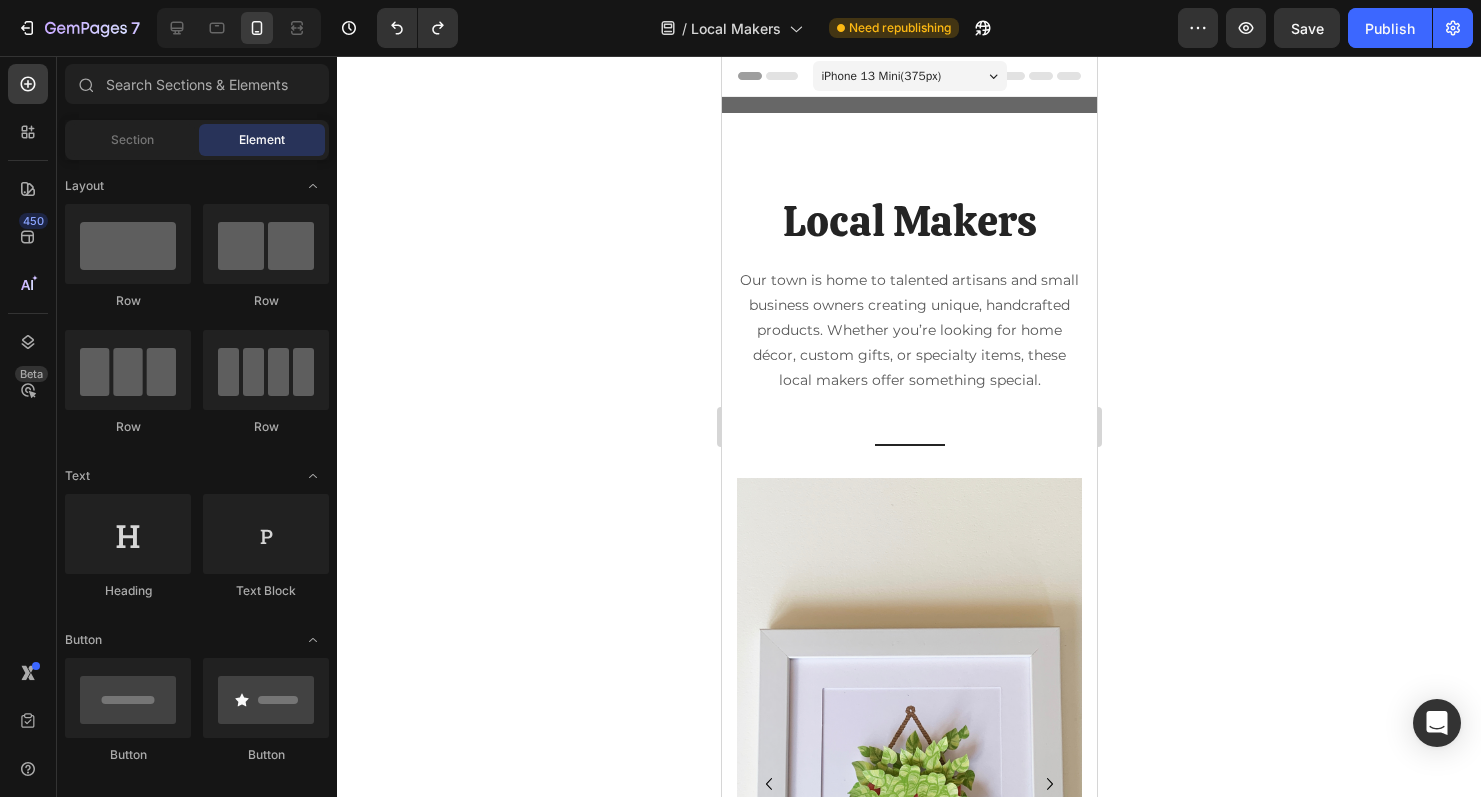 click 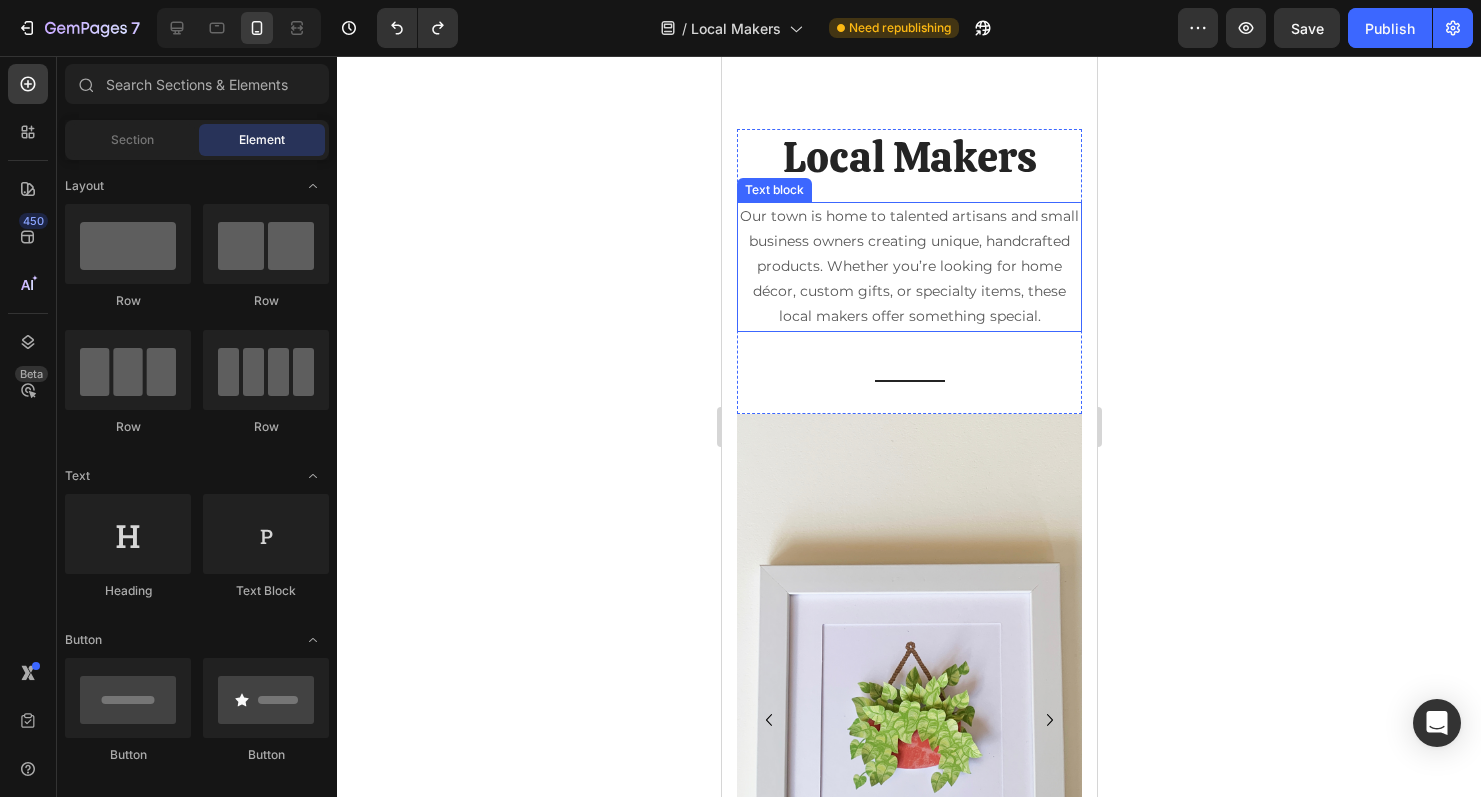 scroll, scrollTop: 84, scrollLeft: 0, axis: vertical 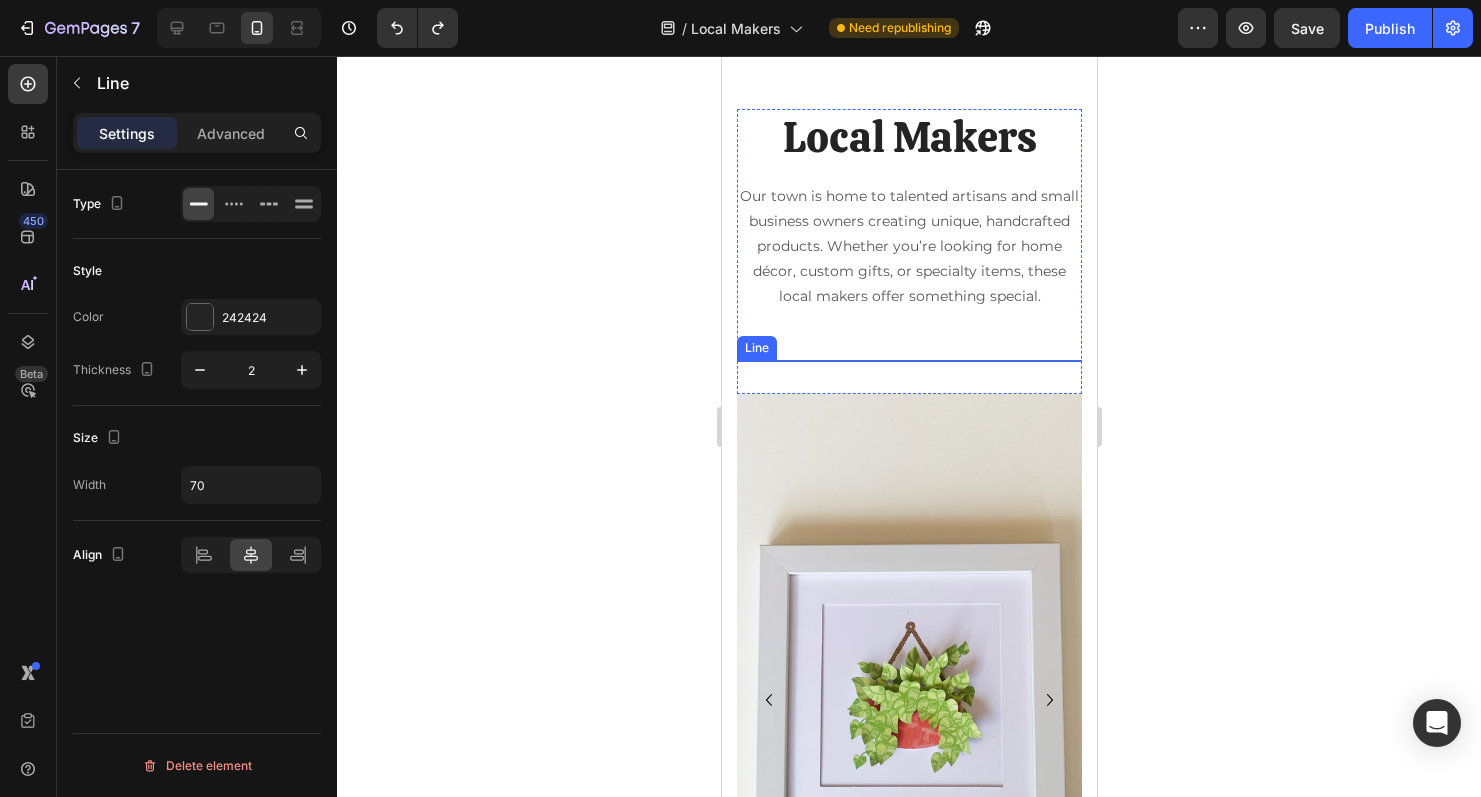 click on "Title" at bounding box center [908, 361] 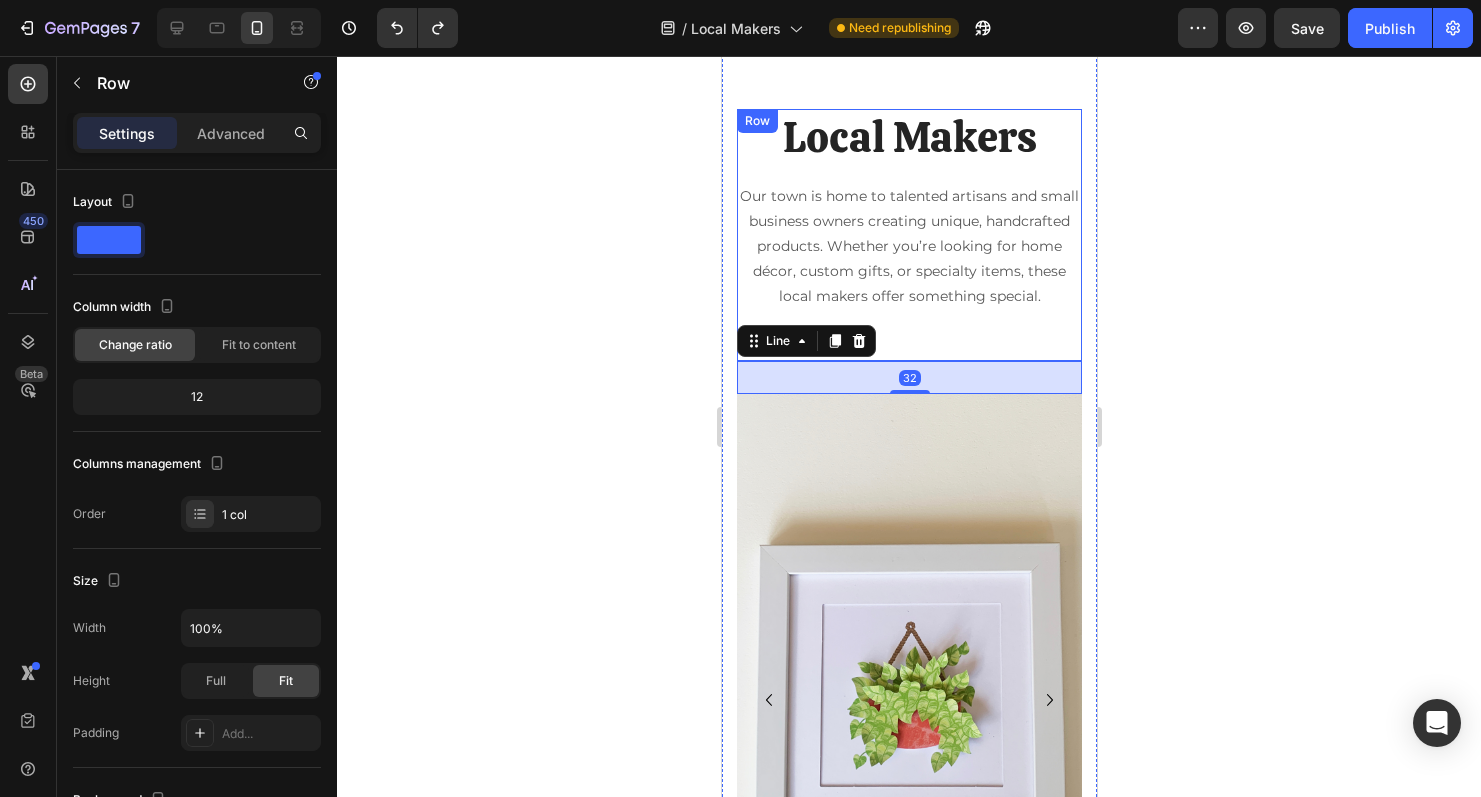 click on "Local Makers Heading Our town is home to talented artisans and small business owners creating unique, handcrafted products. Whether you’re looking for home décor, custom gifts, or specialty items, these local makers offer something special. Text block                Title Line   32" at bounding box center (908, 251) 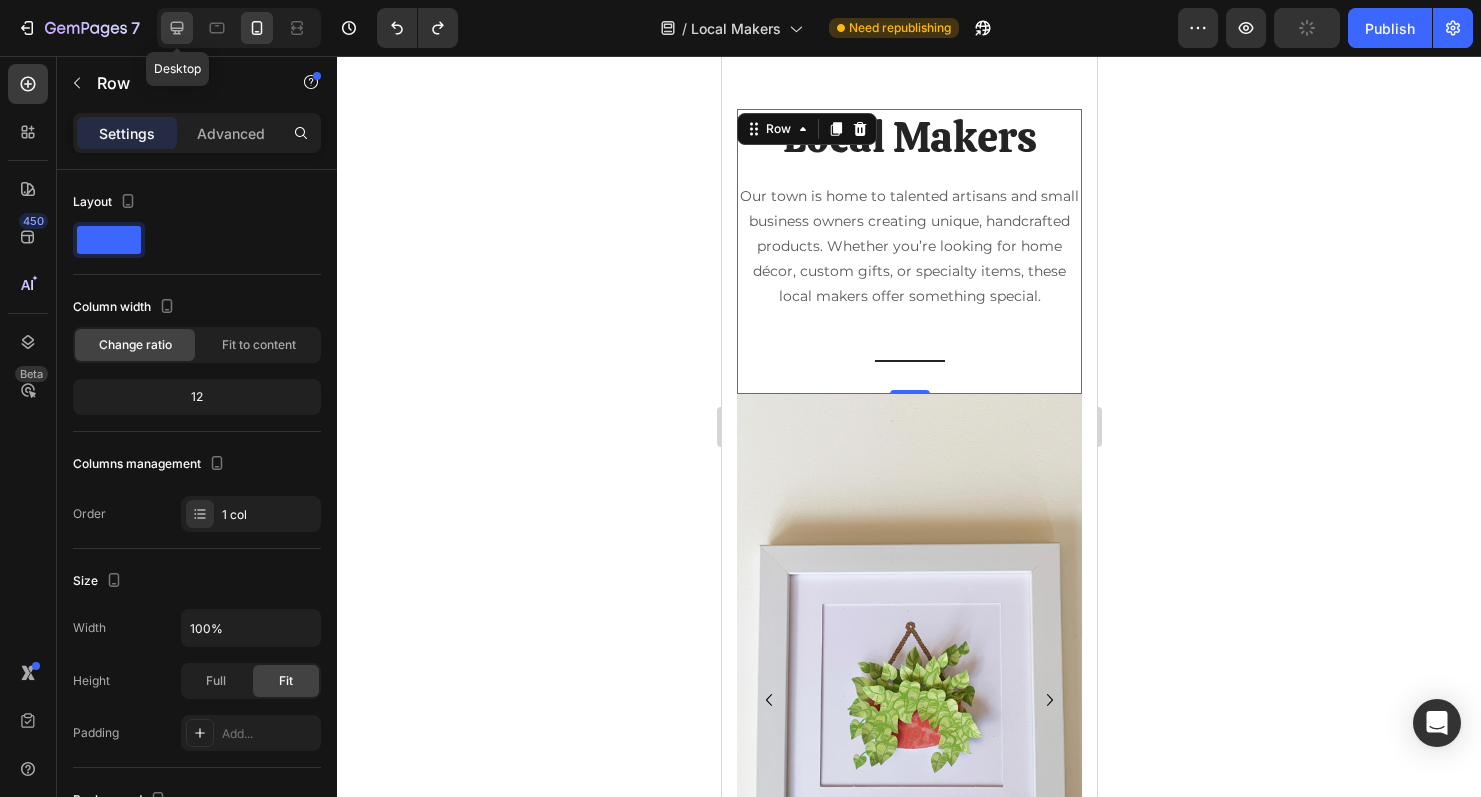 click 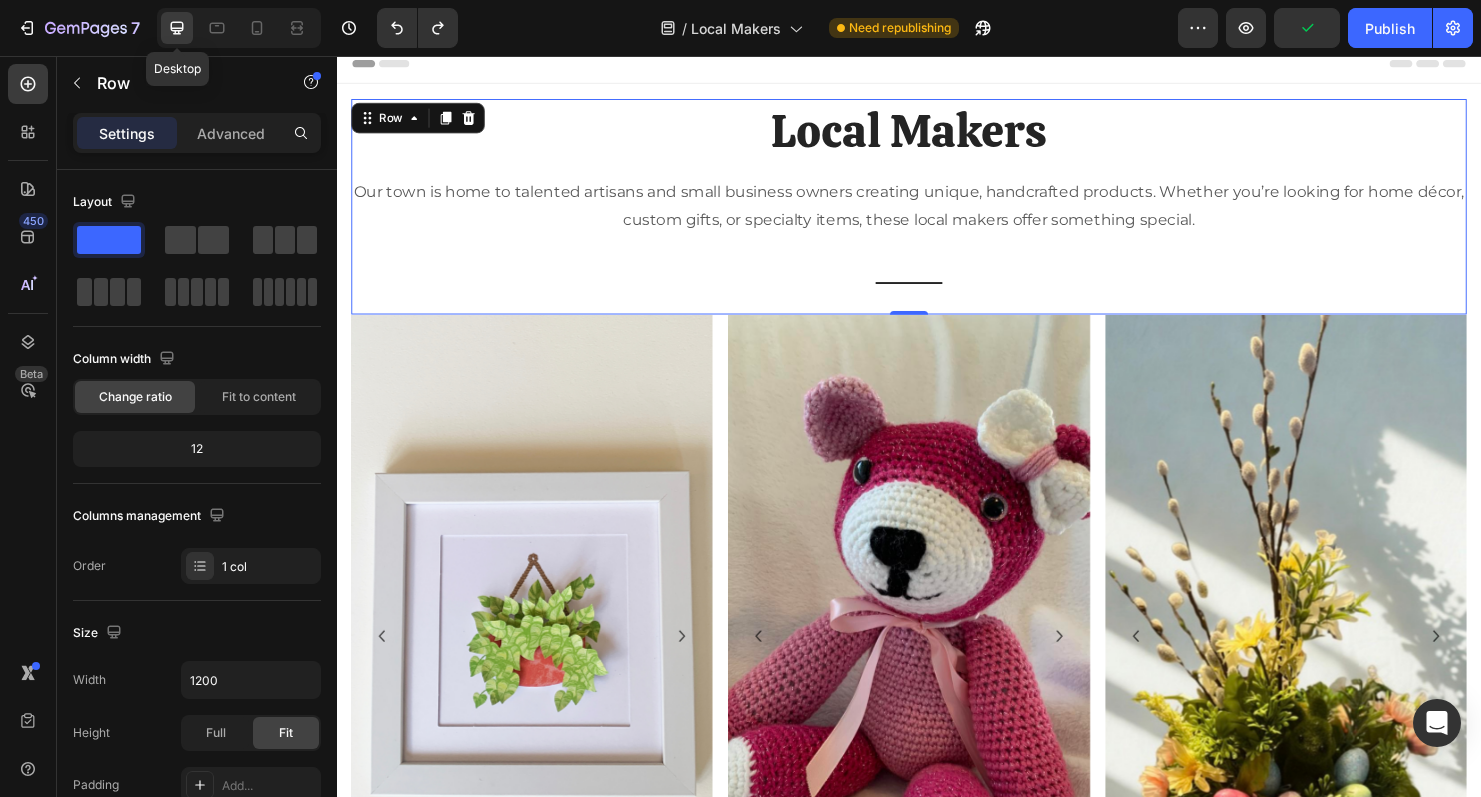 scroll, scrollTop: 0, scrollLeft: 0, axis: both 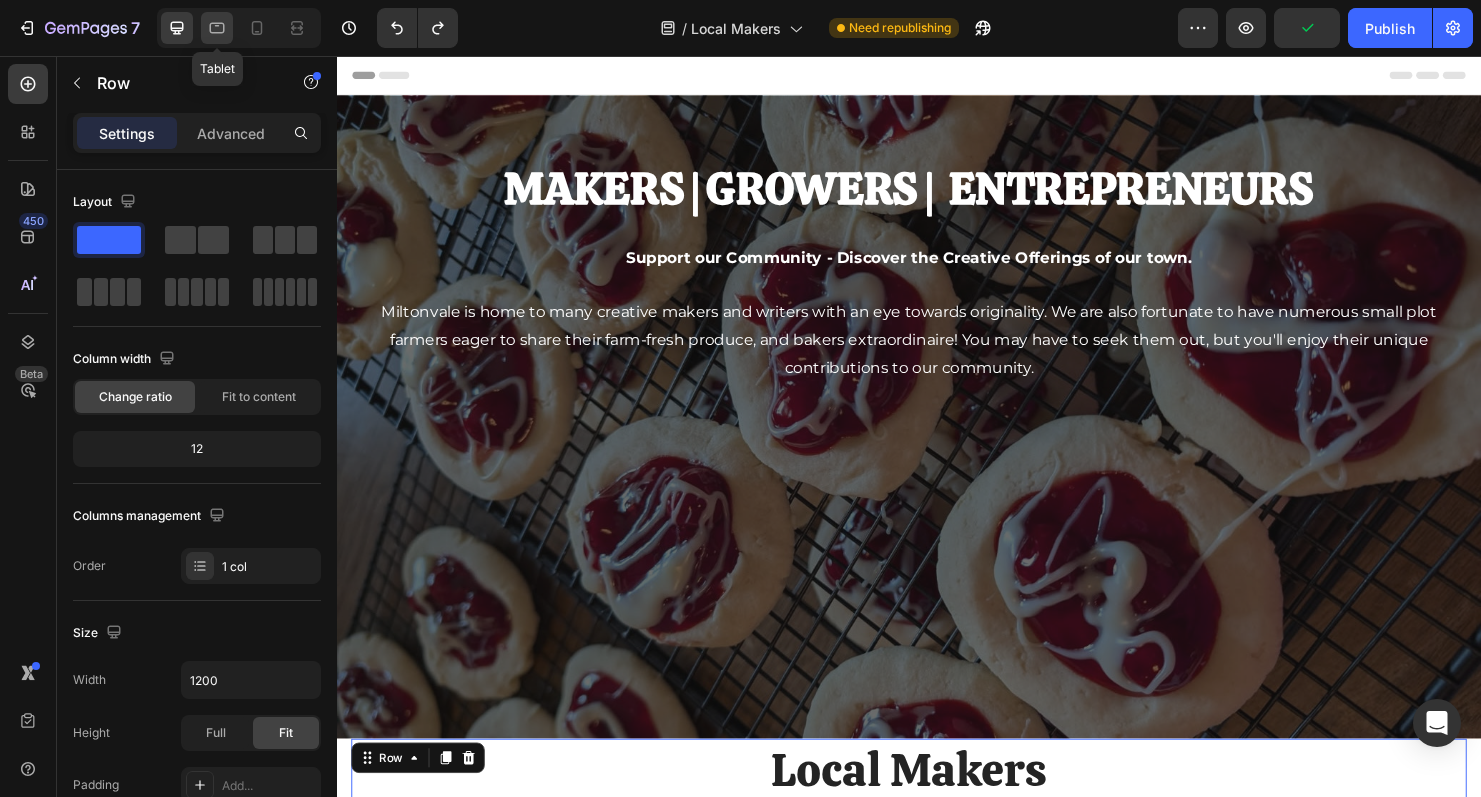 click 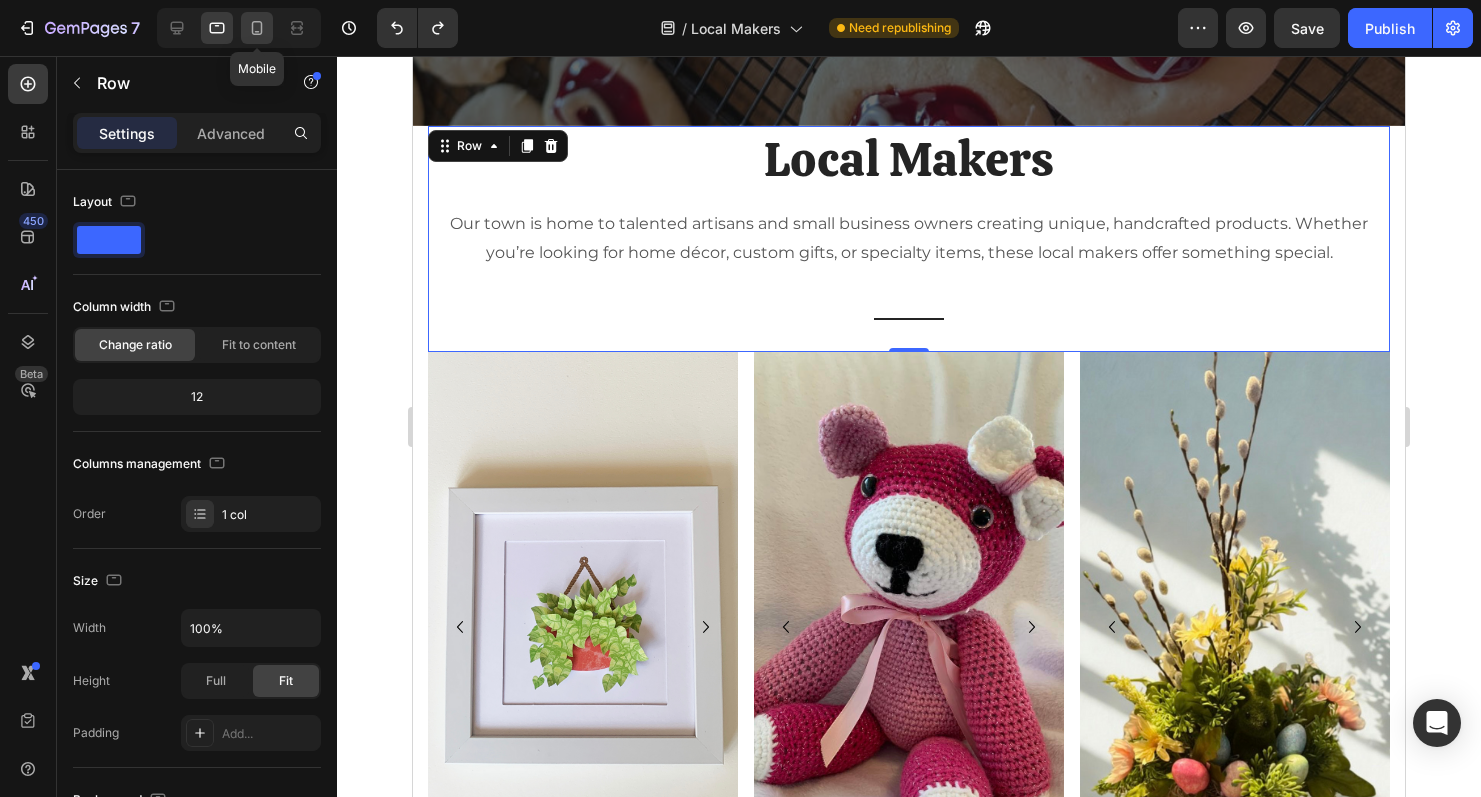 click 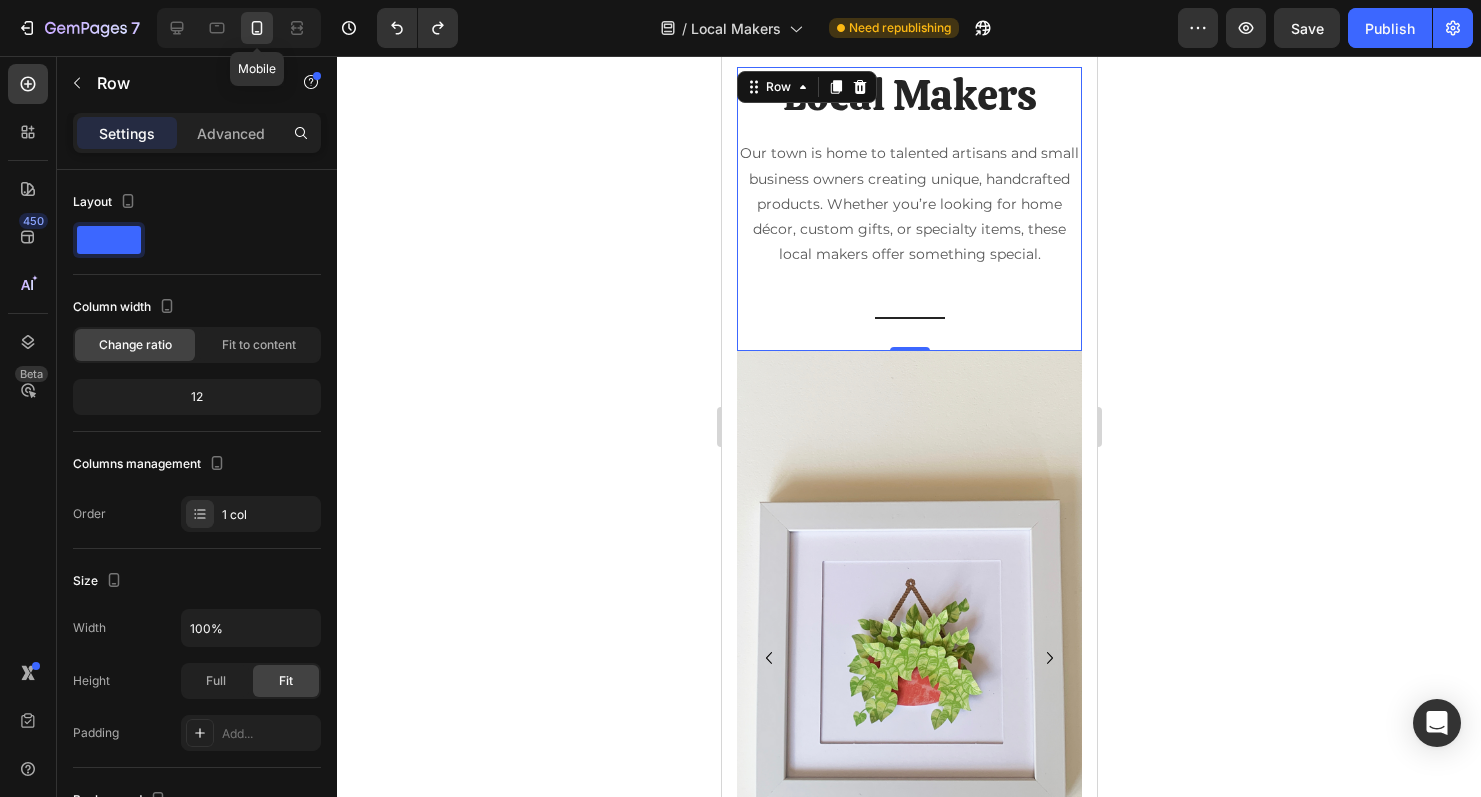 scroll, scrollTop: 297, scrollLeft: 0, axis: vertical 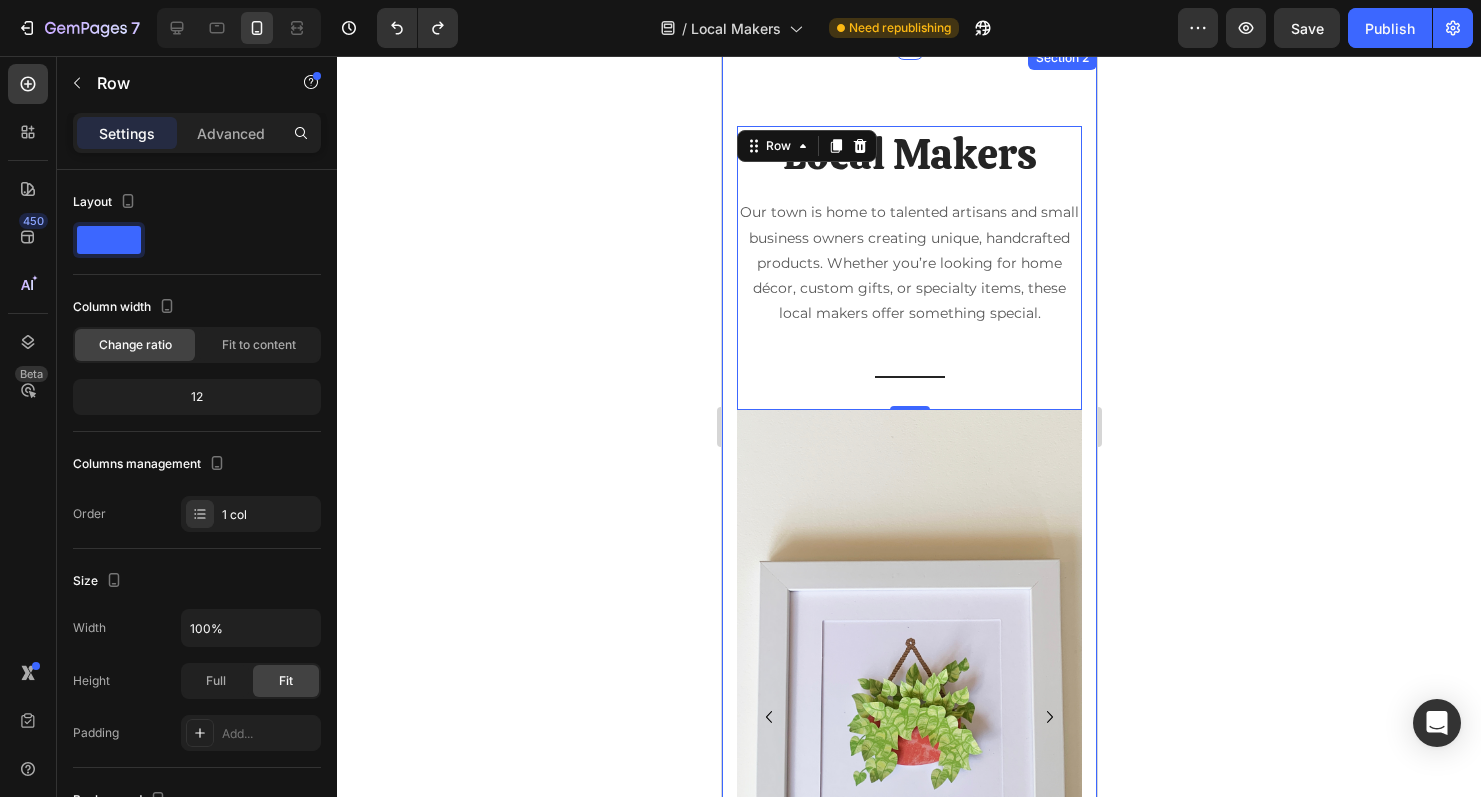 click on "Local Makers Heading Our town is home to talented artisans and small business owners creating unique, handcrafted products. Whether you’re looking for home décor, custom gifts, or specialty items, these local makers offer something special. Text block                Title Line Row   0
Image Image Image Image Image Image Image
Carousel JF Papercrafts Button
Image Image Image Image Image Image Image Image
Carousel Tate's Treasures Button
Image Image Image Image Image Image
Carousel TBC Creations Button Row [PHONE] Email:  [EMAIL]   Text Block [PHONE]   Facebook:  Tate's Treasure   Text Block [PHONE] Email:  [EMAIL]   Text Block Row Section 2" at bounding box center (908, 1525) 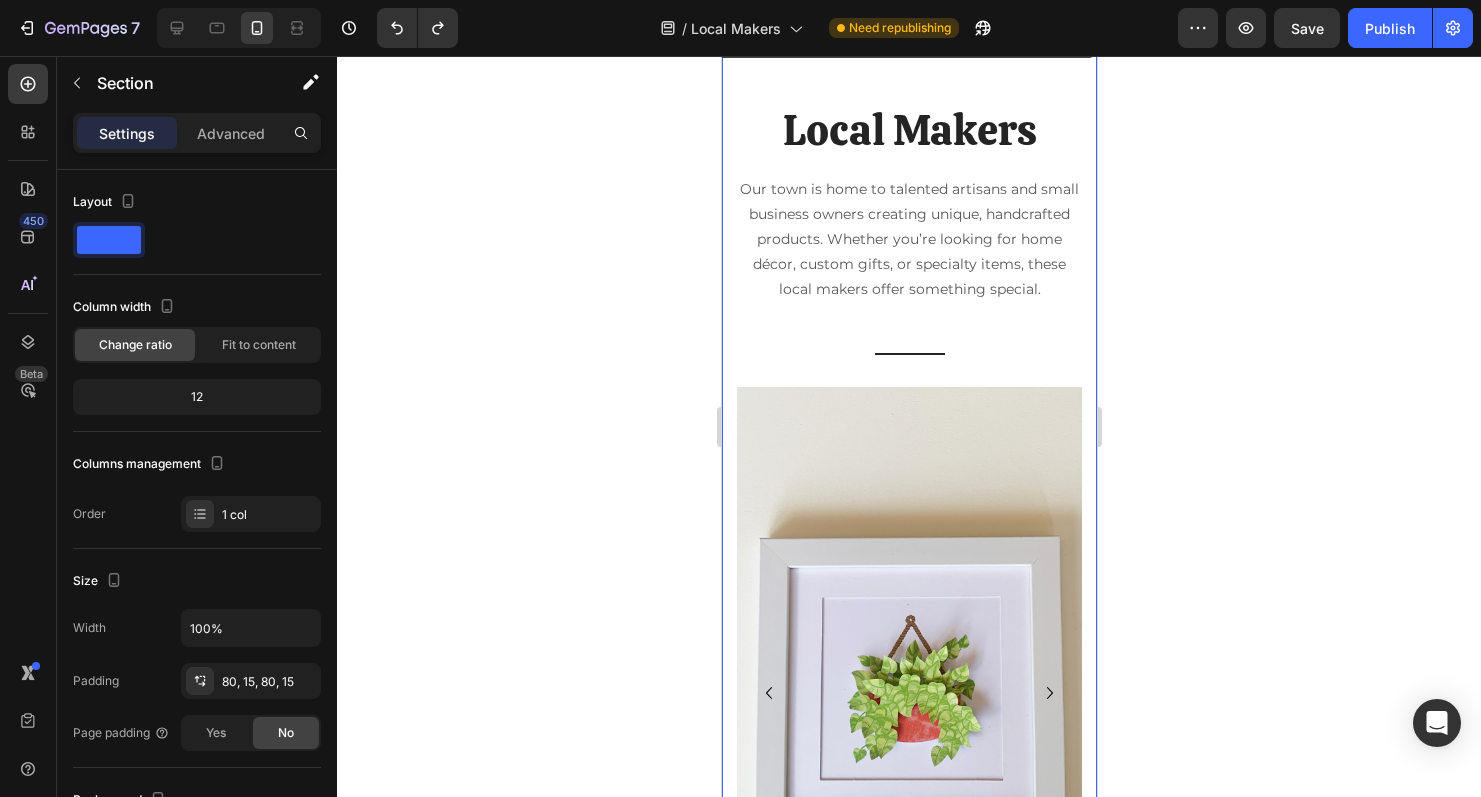 scroll, scrollTop: 0, scrollLeft: 0, axis: both 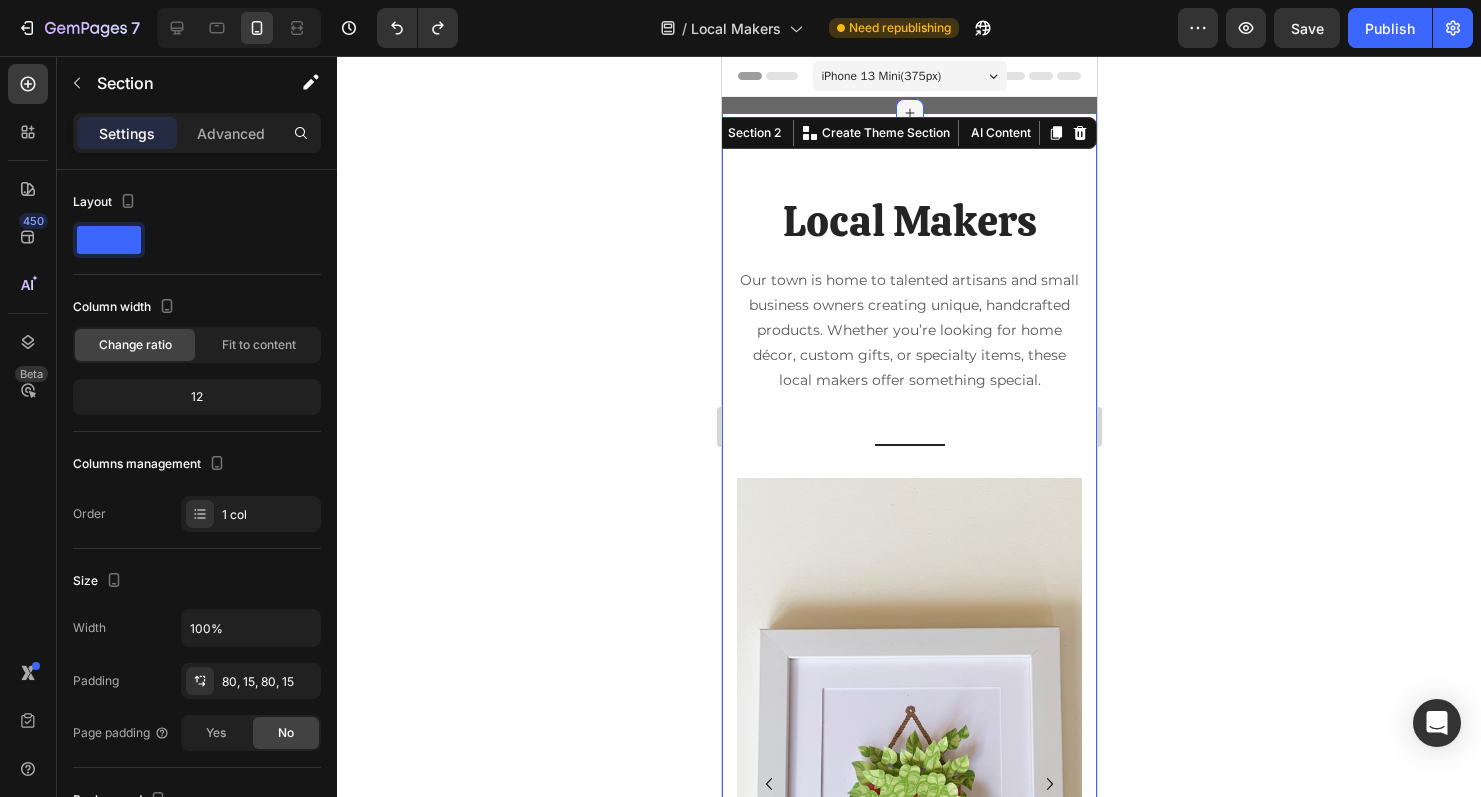click 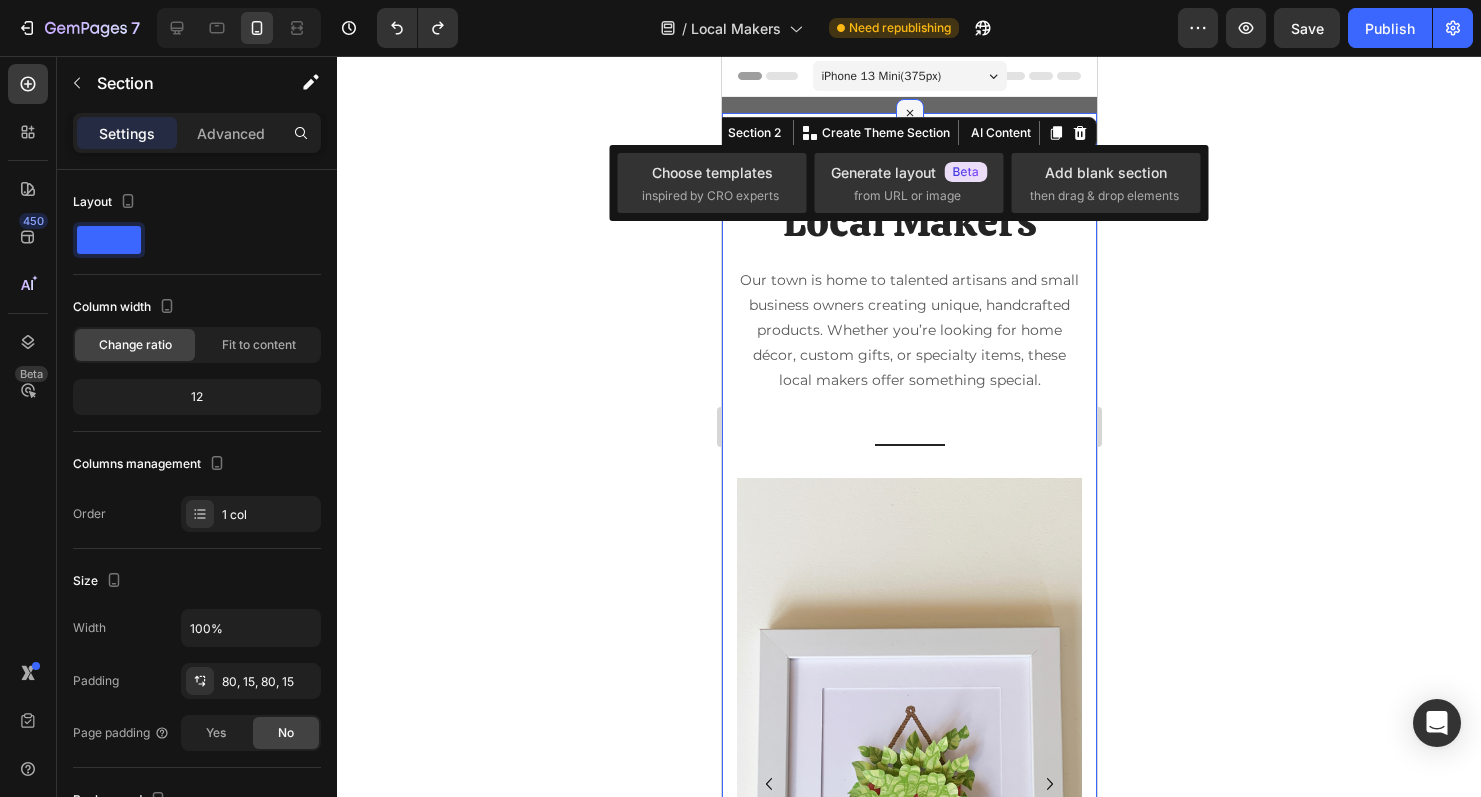 click 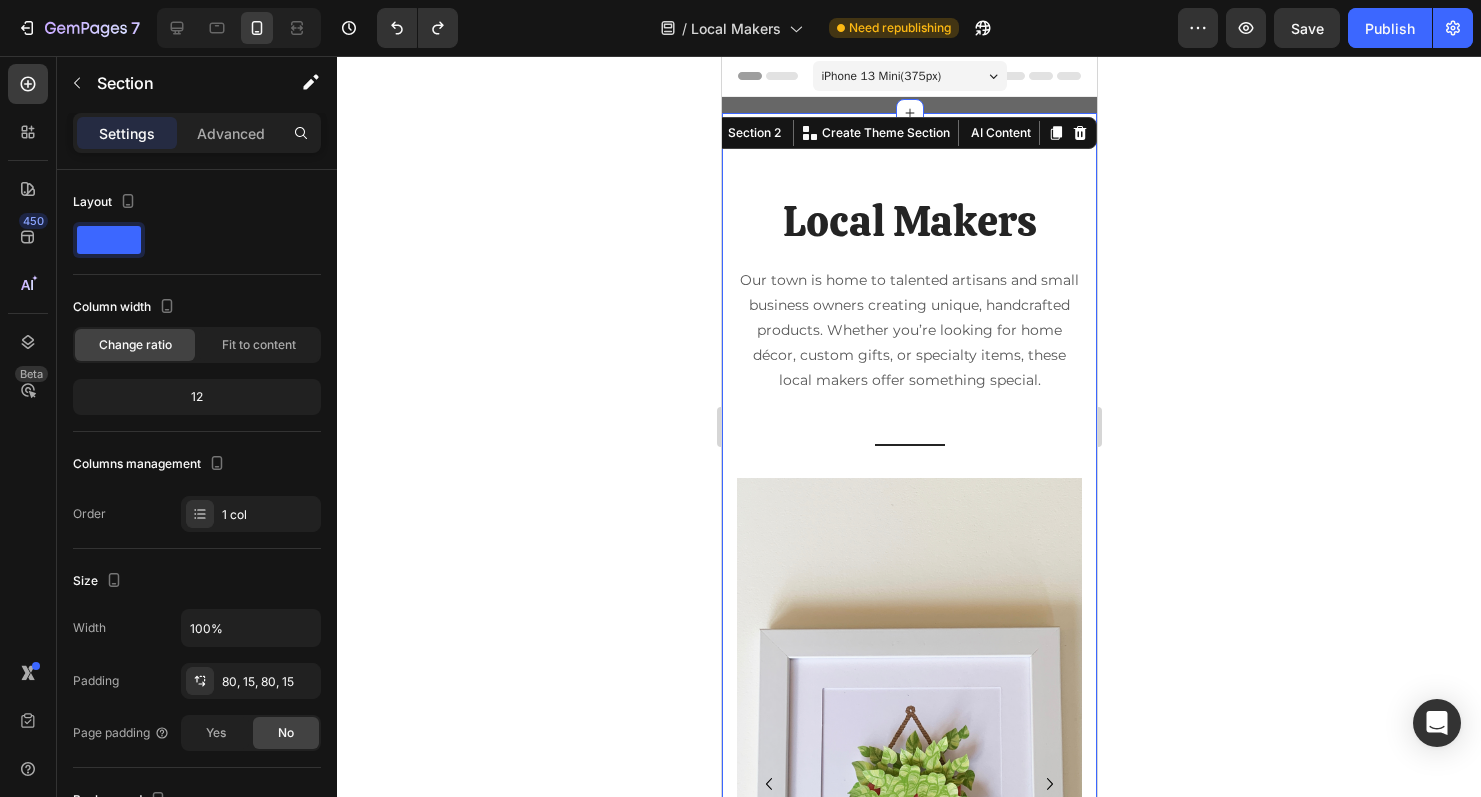 click 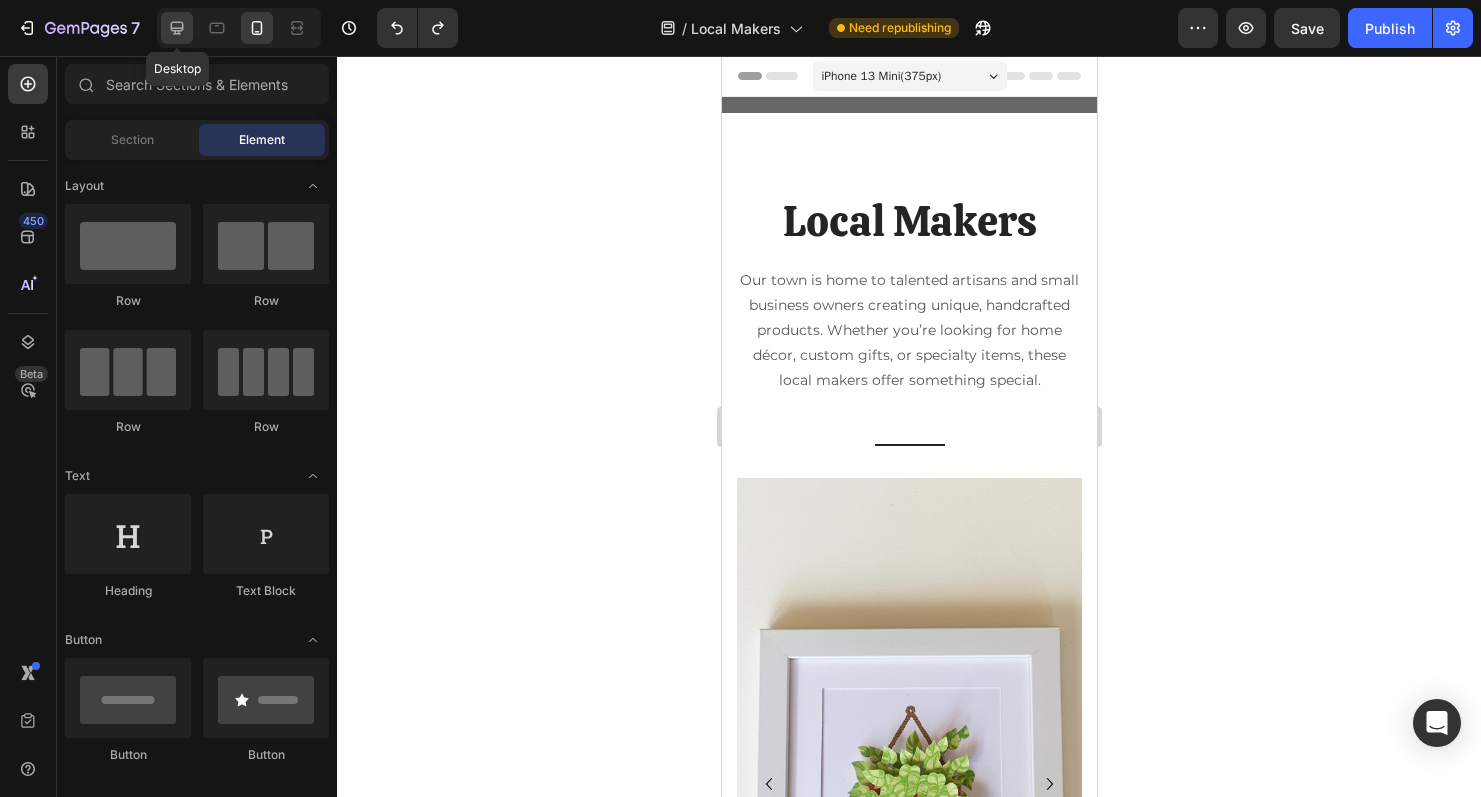 click 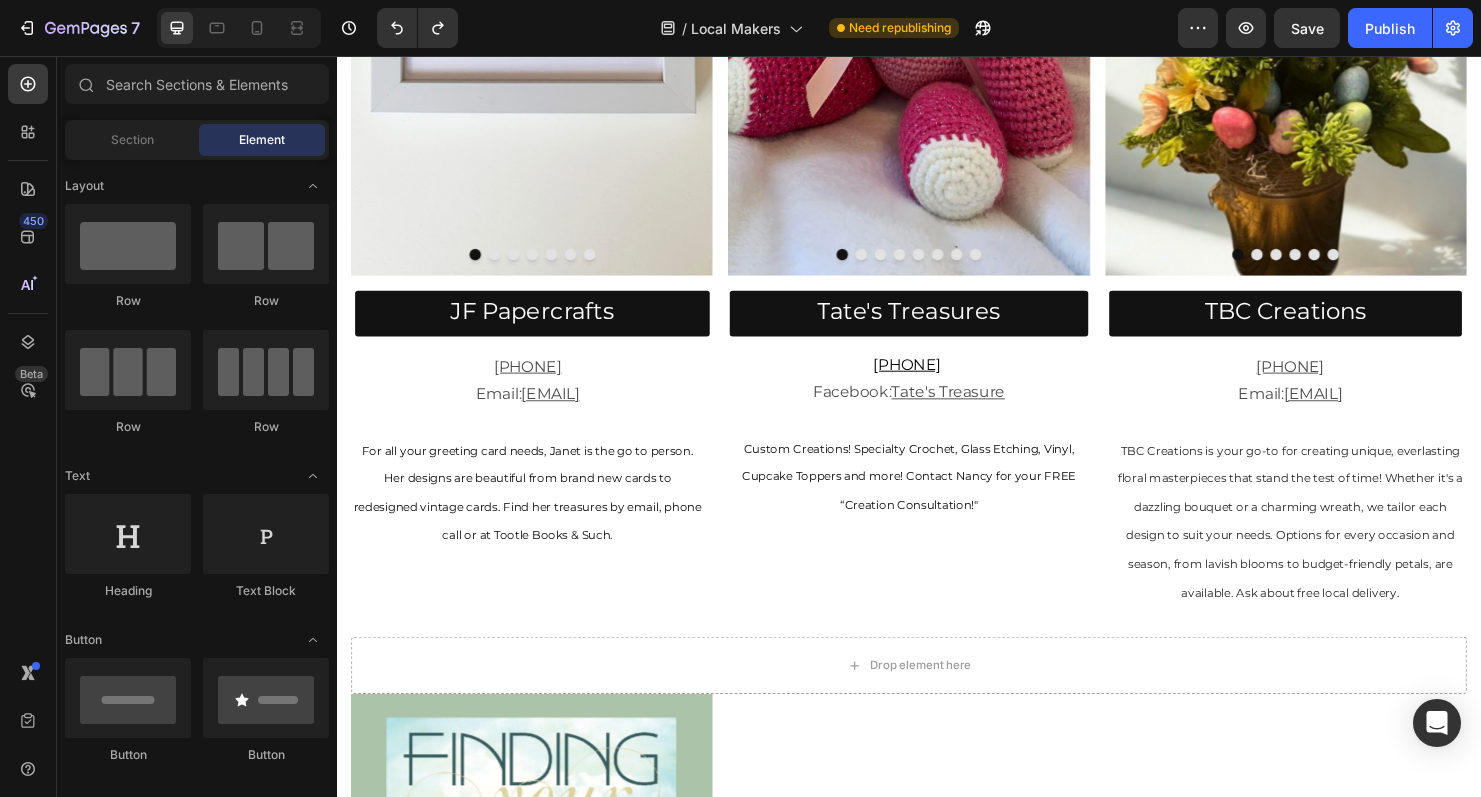 scroll, scrollTop: 1389, scrollLeft: 0, axis: vertical 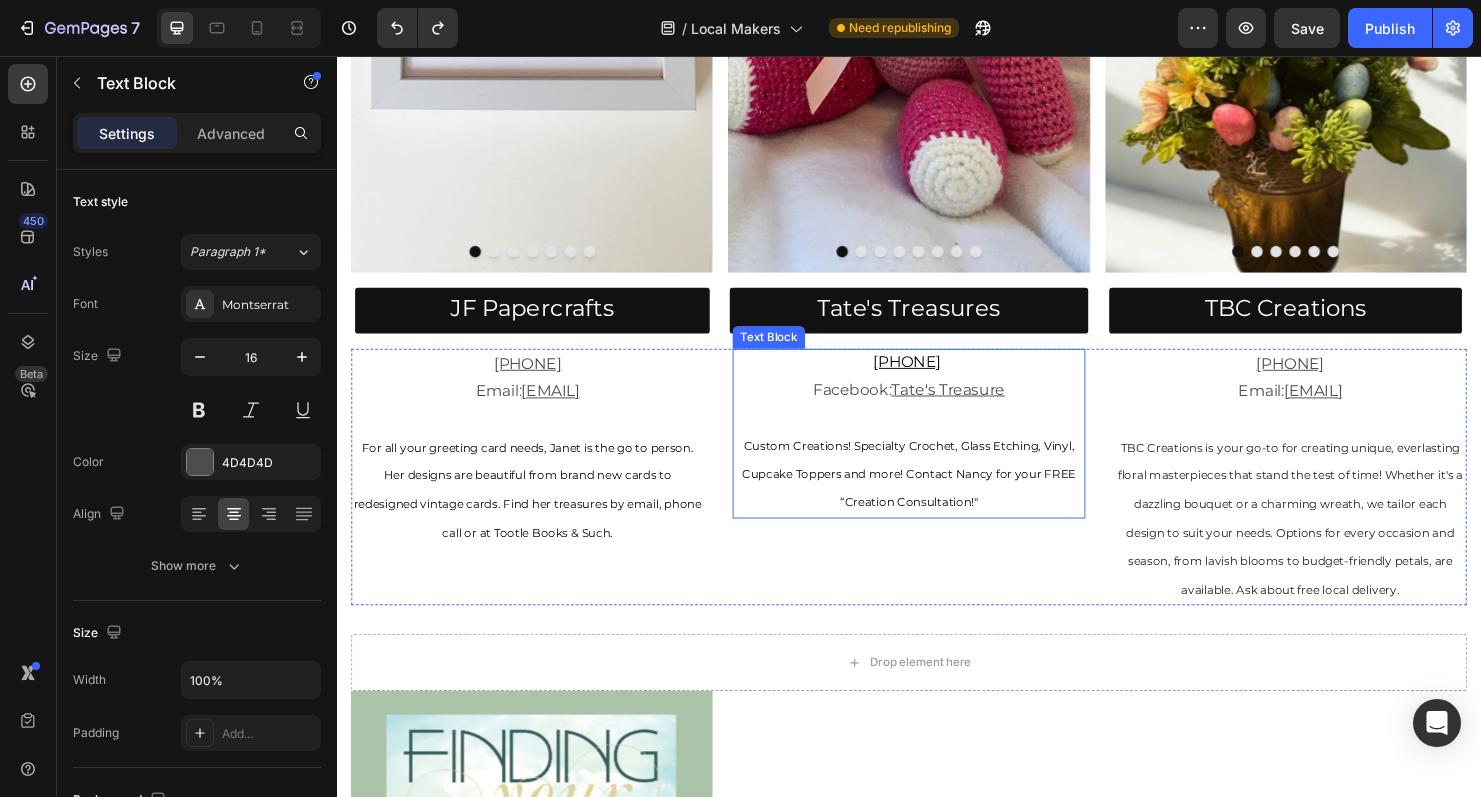 click on "[PHONE]" at bounding box center [937, 377] 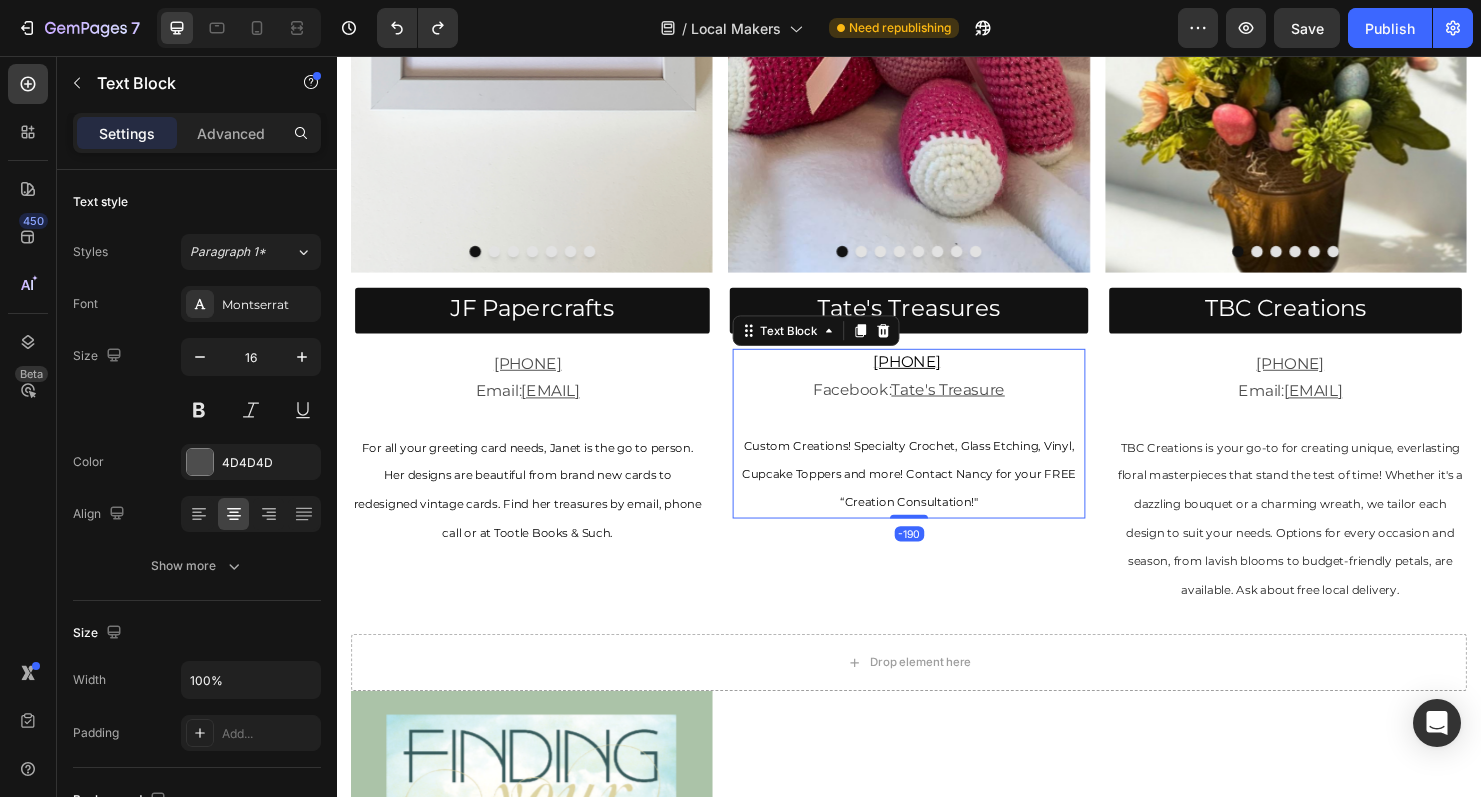 click on "[PHONE]" at bounding box center (937, 377) 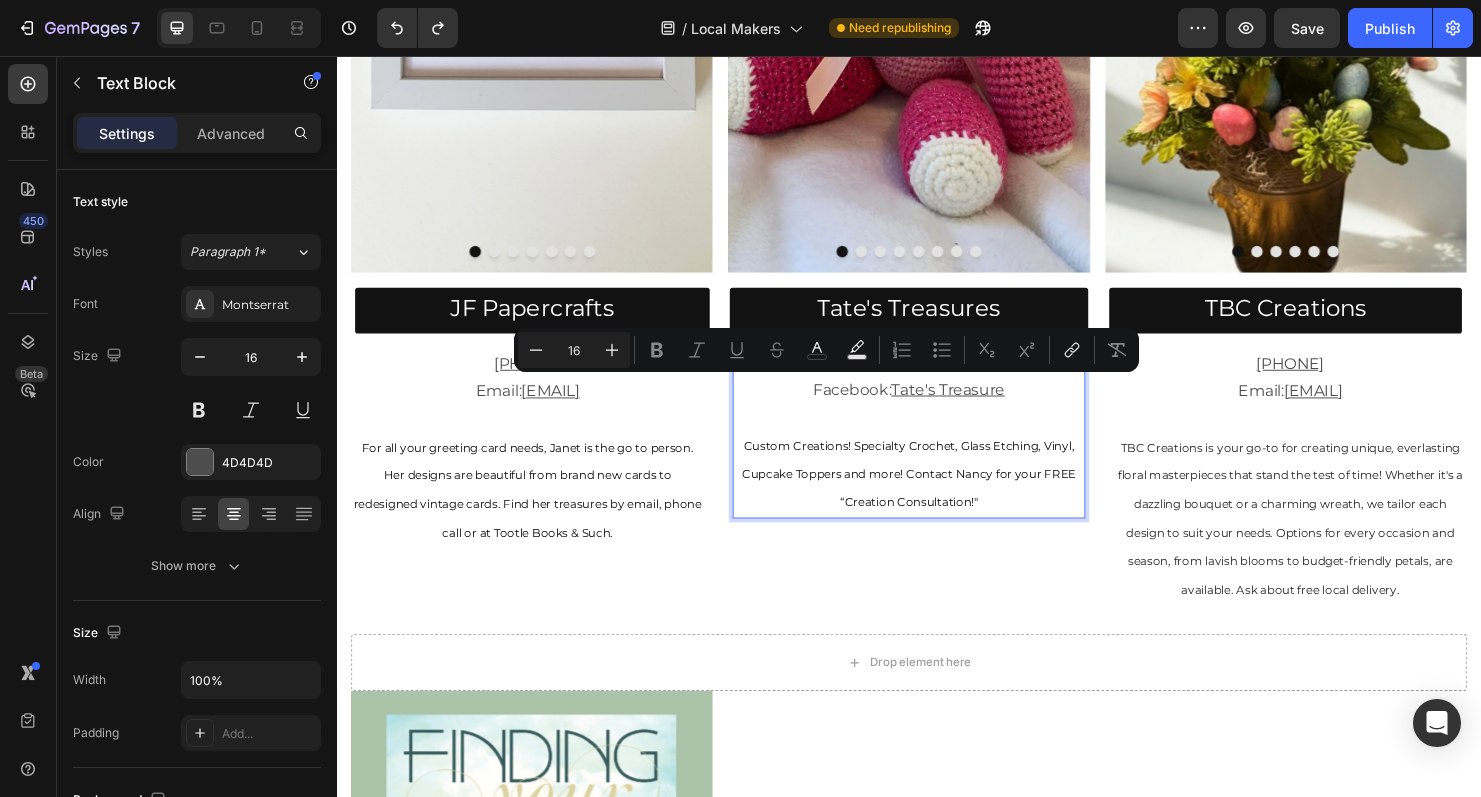 click on "Facebook:  Tate's Treasure" at bounding box center [937, 406] 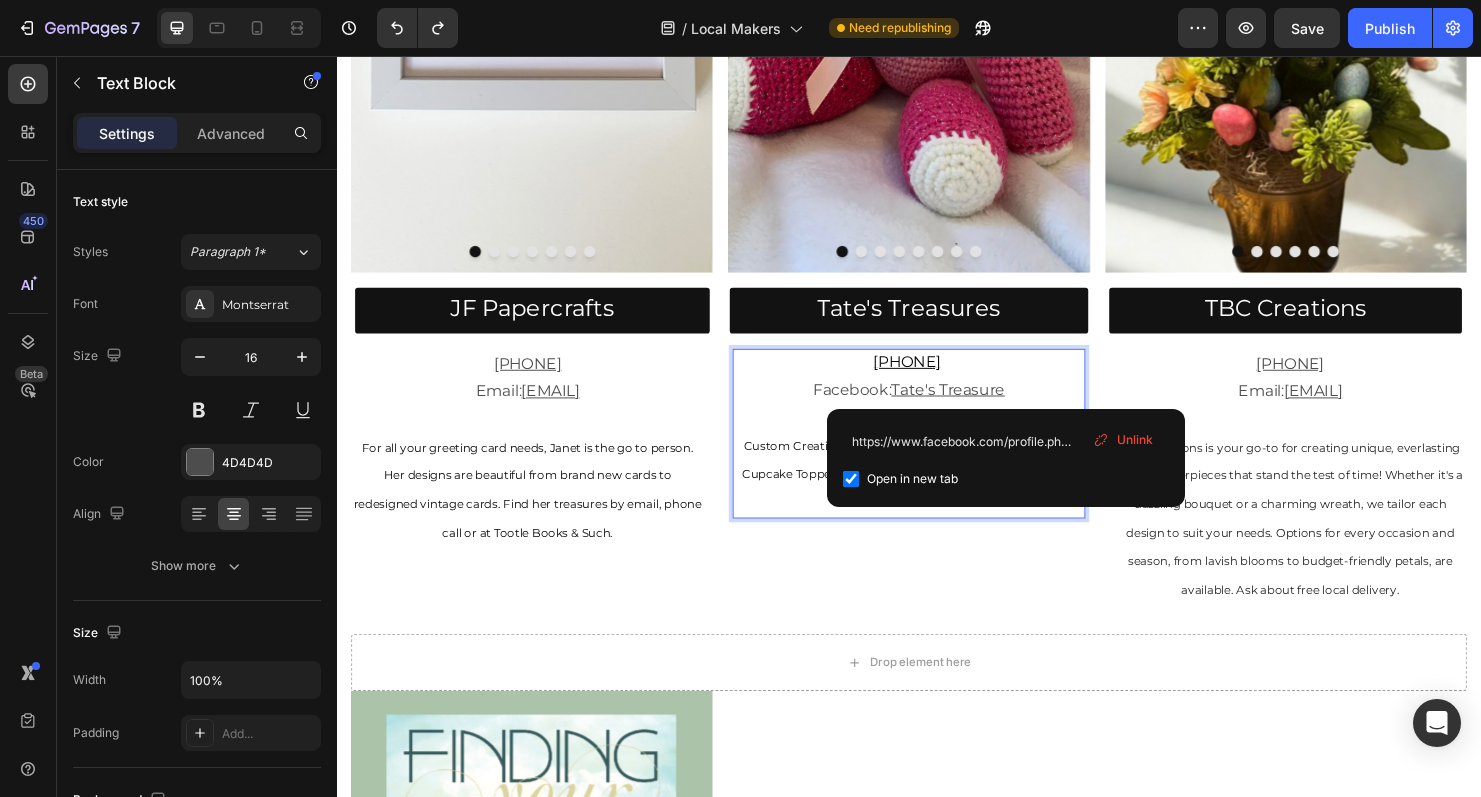 click on "[PHONE]" at bounding box center (937, 377) 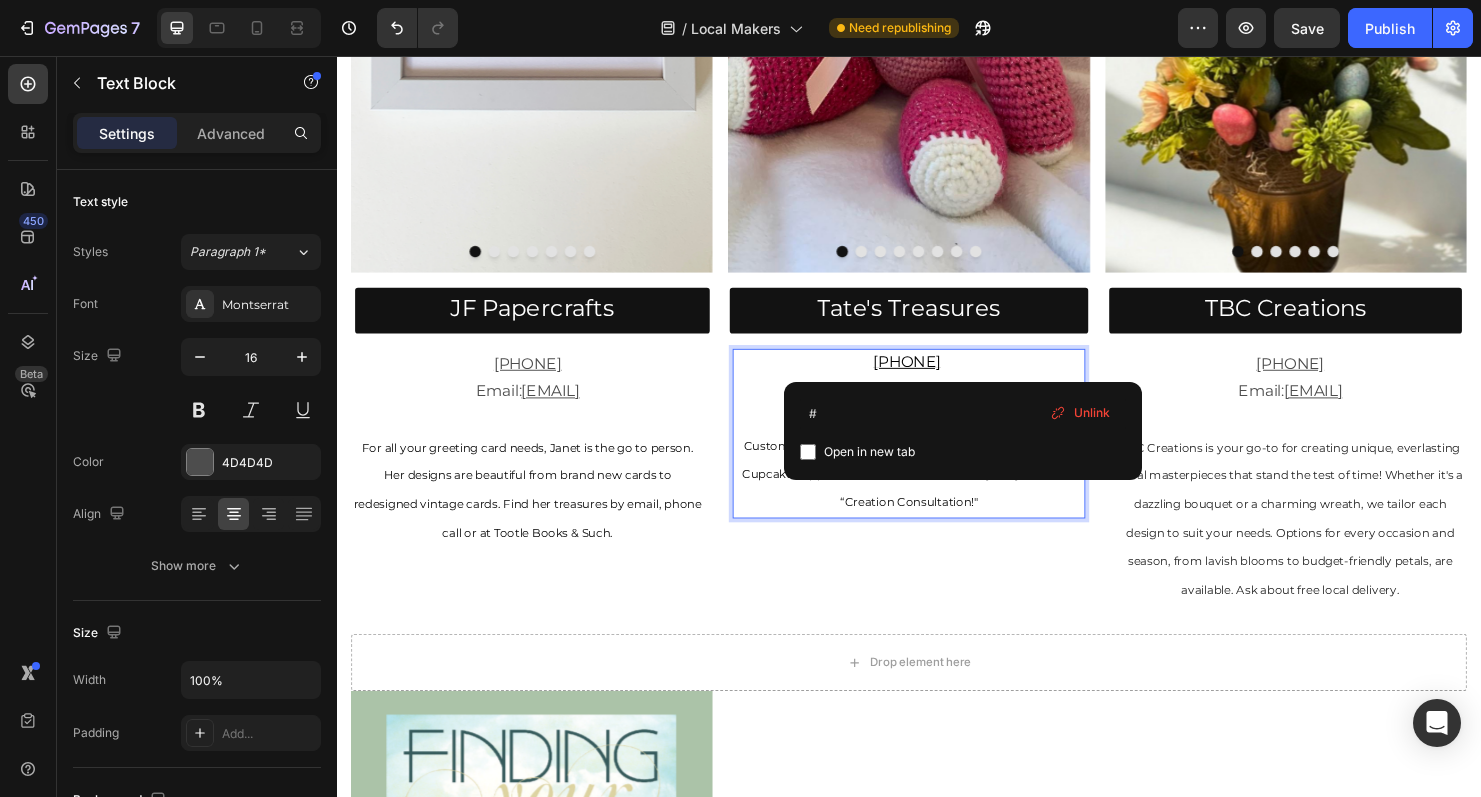click on "[PHONE]" at bounding box center [935, 376] 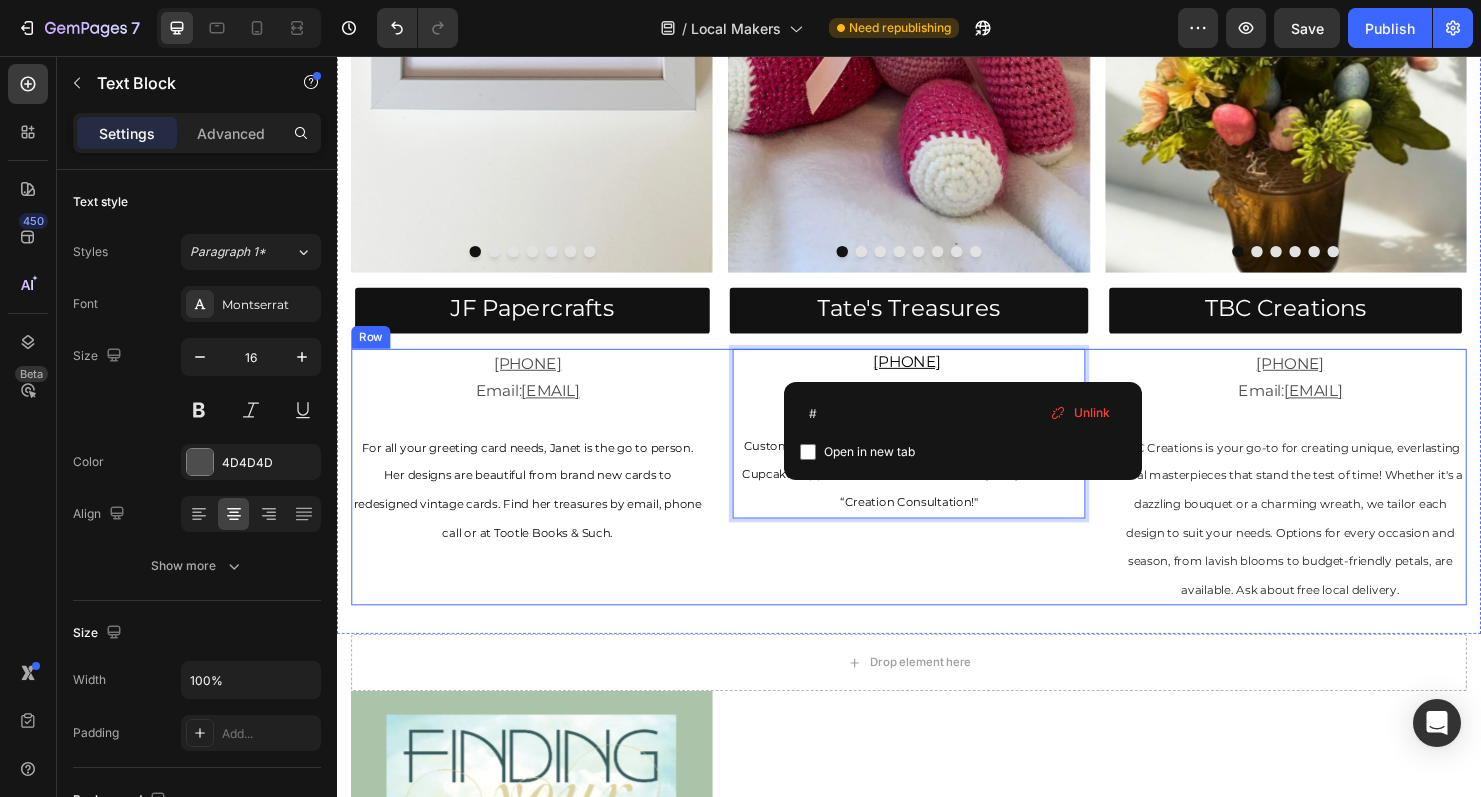 click on "[PHONE] Email:  [EMAIL]   For all your greeting card needs, [NAME] is the go to person. Her designs are beautiful from brand new cards to redesigned vintage cards. Find her treasures by email, phone call or at Tootle Books  Such. Text Block [PHONE]   Facebook:  Tate's Treasure Custom Creations! Specialty Crochet, Glass Etching, Vinyl, Cupcake Toppers and more! Contact [NAME] for your FREE “Creation Consultation!" Text Block   -190 [PHONE] Email:  [EMAIL]   TBC Creations is your go-to for creating unique, everlasting floral masterpieces that stand the test of time! Whether it's a dazzling bouquet or a charming wreath, we tailor each design to suit your needs. Options for every occasion and season, from lavish blooms to budget-friendly petals, are available. Ask about free local delivery. Text Block Row" at bounding box center [937, 497] 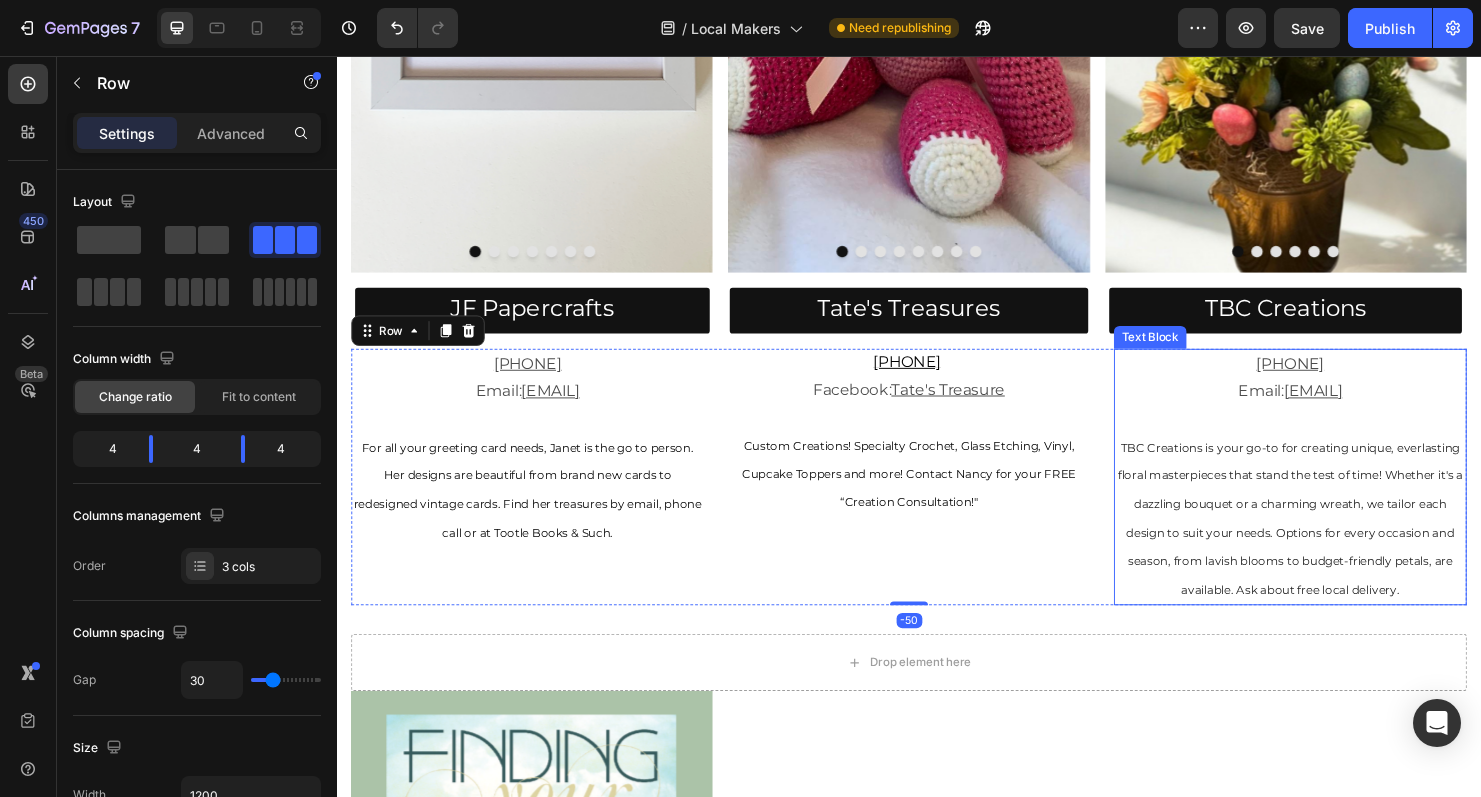 click on "[PHONE]" at bounding box center [1337, 379] 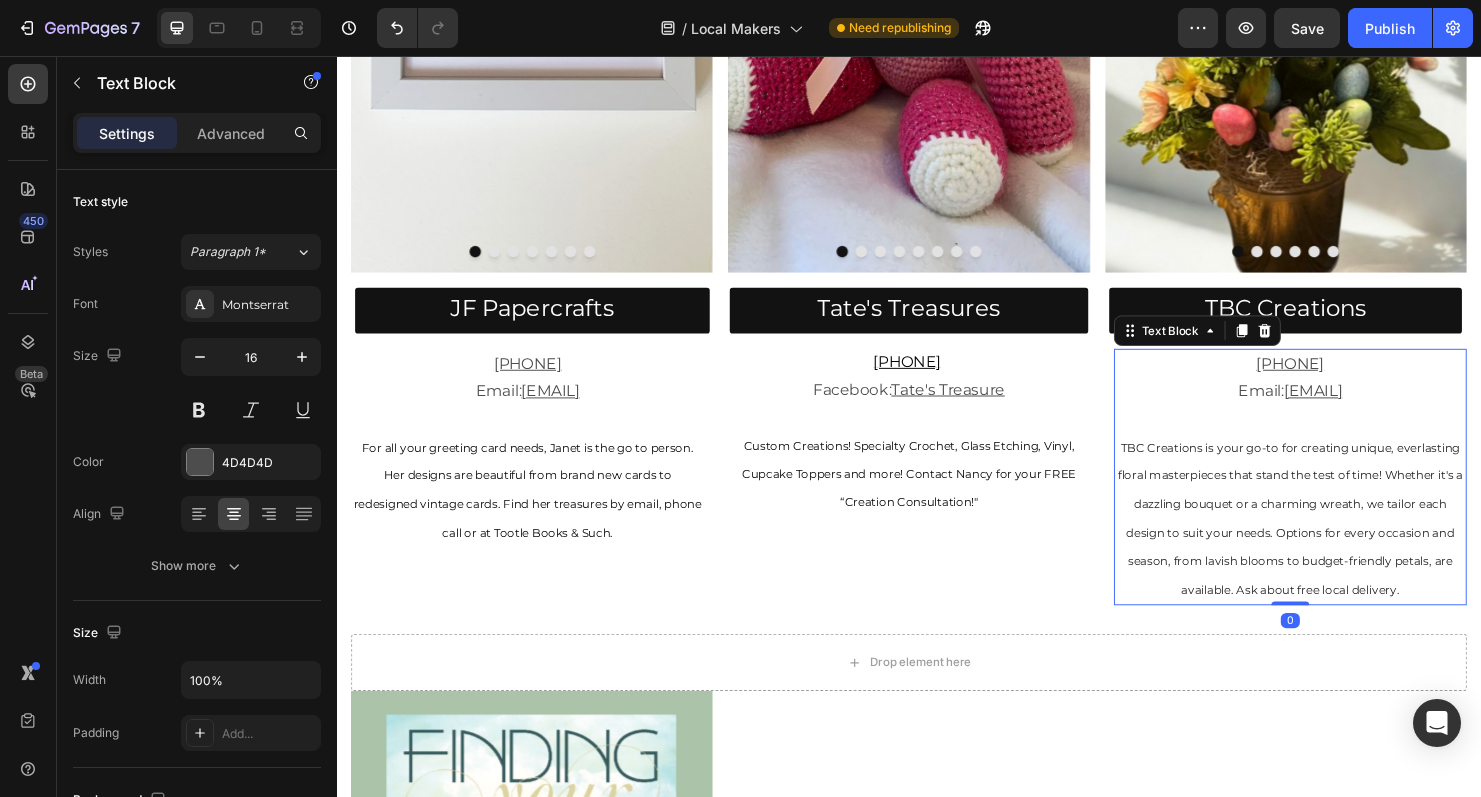 click on "[PHONE]" at bounding box center (1337, 379) 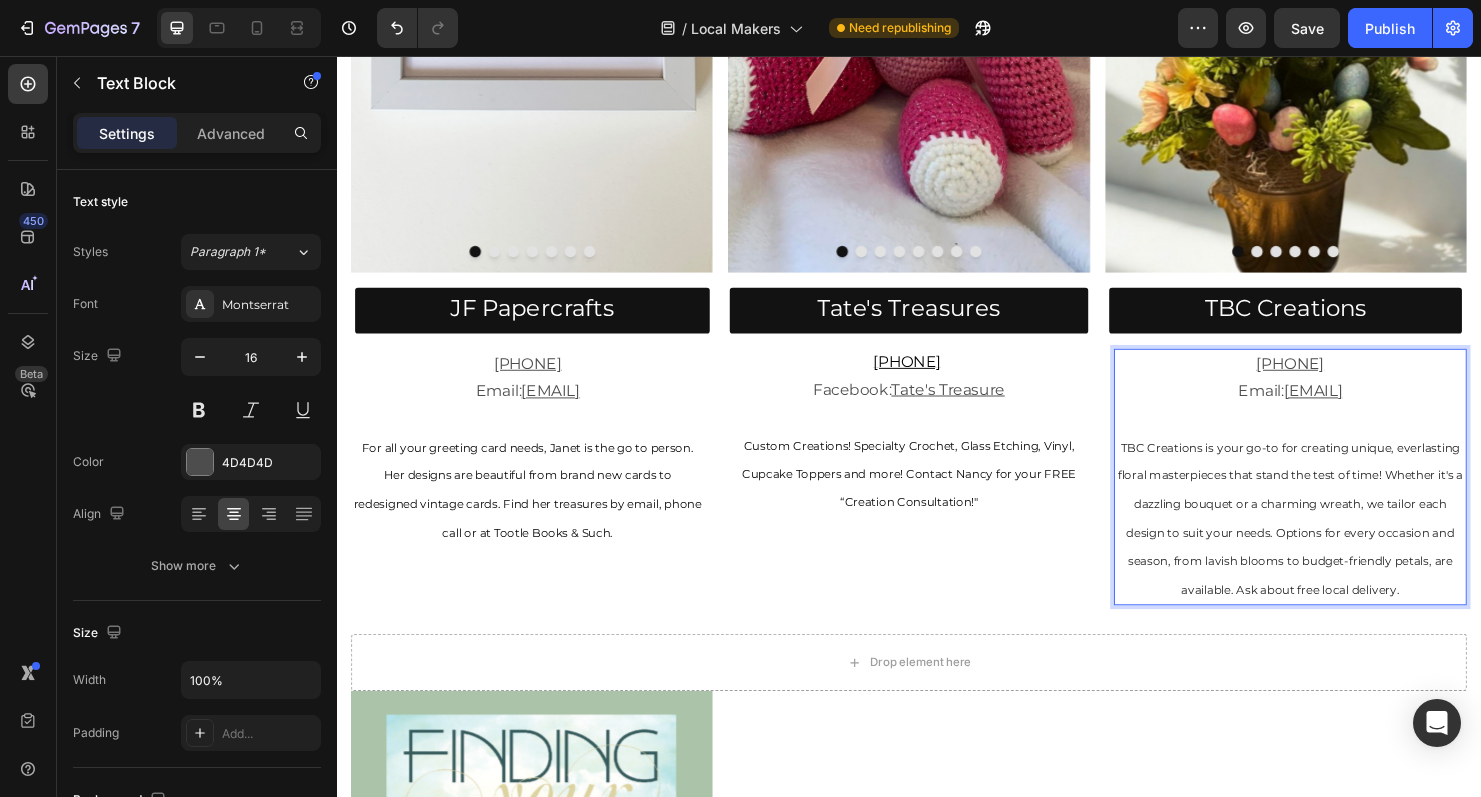 drag, startPoint x: 1405, startPoint y: 374, endPoint x: 1276, endPoint y: 378, distance: 129.062 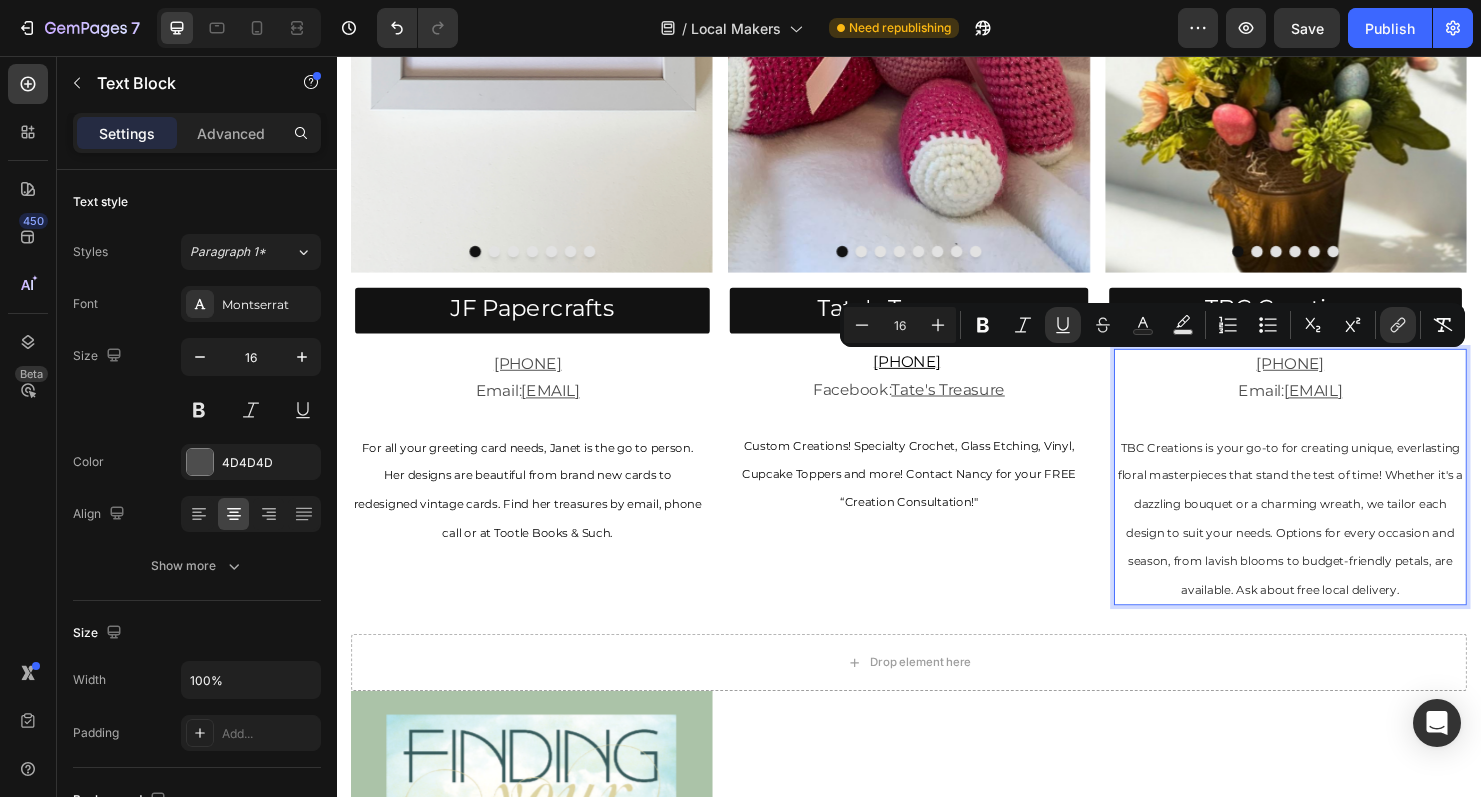 copy on "[PHONE]" 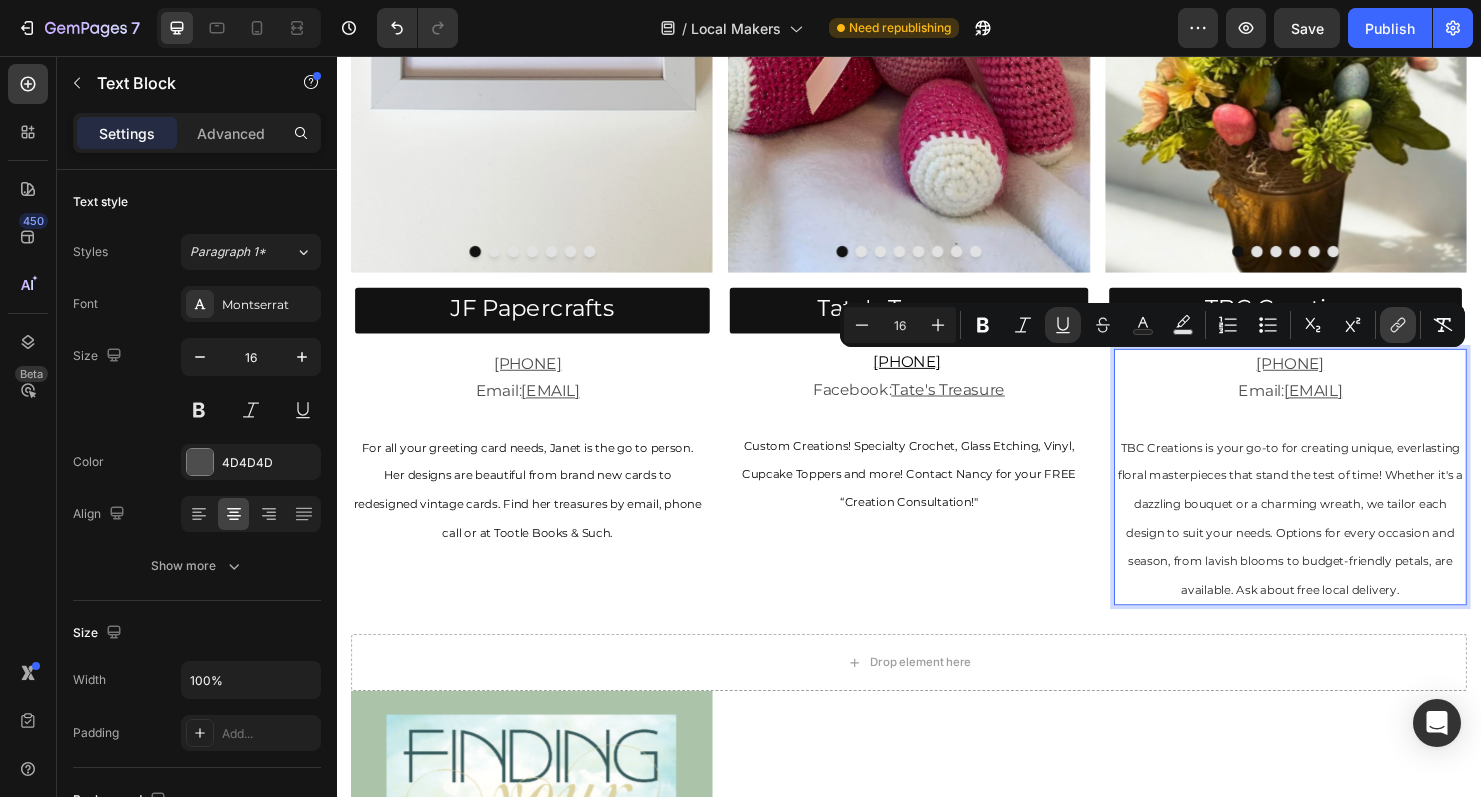 click 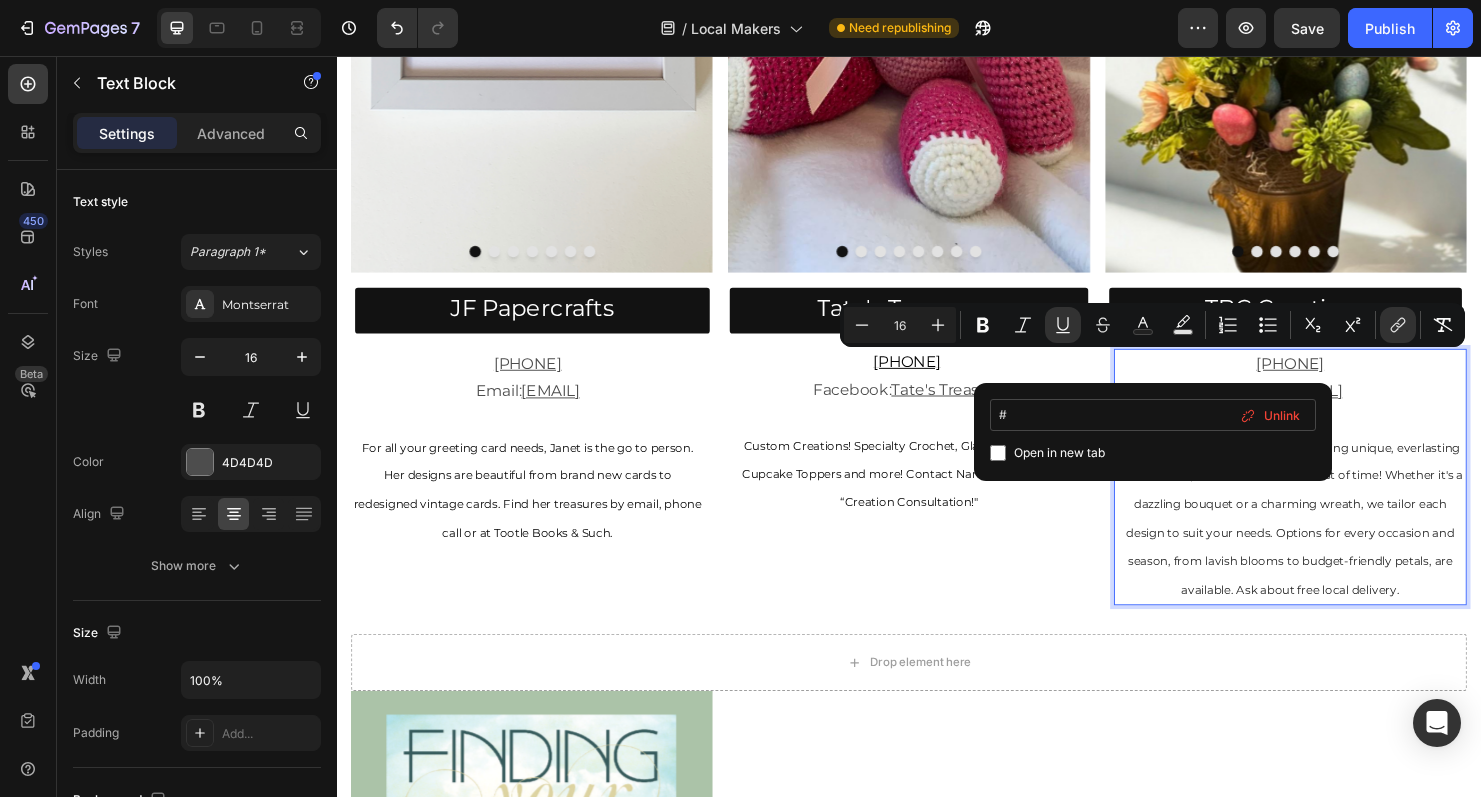 type on "#[PHONE]" 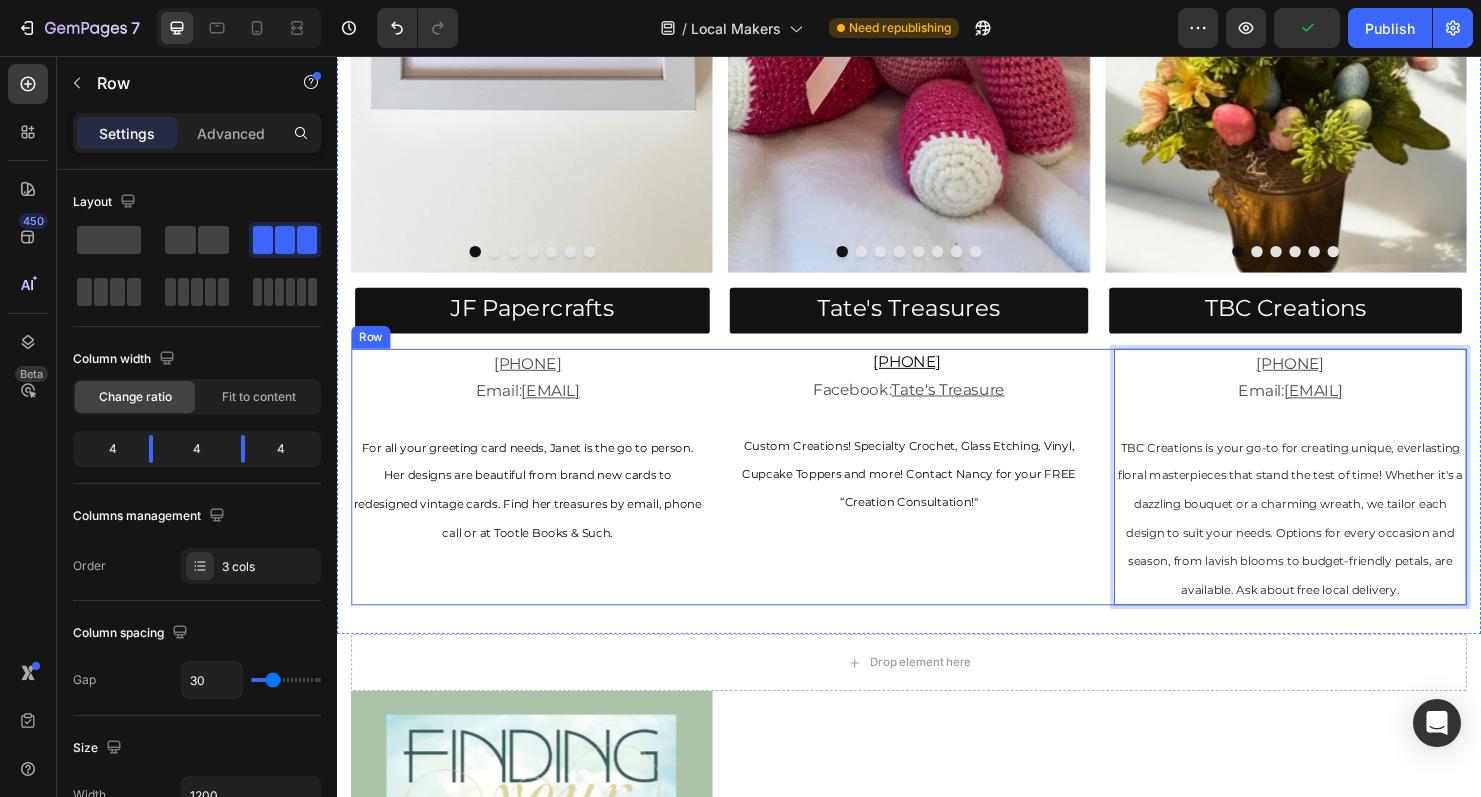 click on "[PHONE]   Facebook:  Tate's Treasure Custom Creations! Specialty Crochet, Glass Etching, Vinyl, Cupcake Toppers and more! Contact [NAME] for your FREE “Creation Consultation!"" at bounding box center [937, 497] 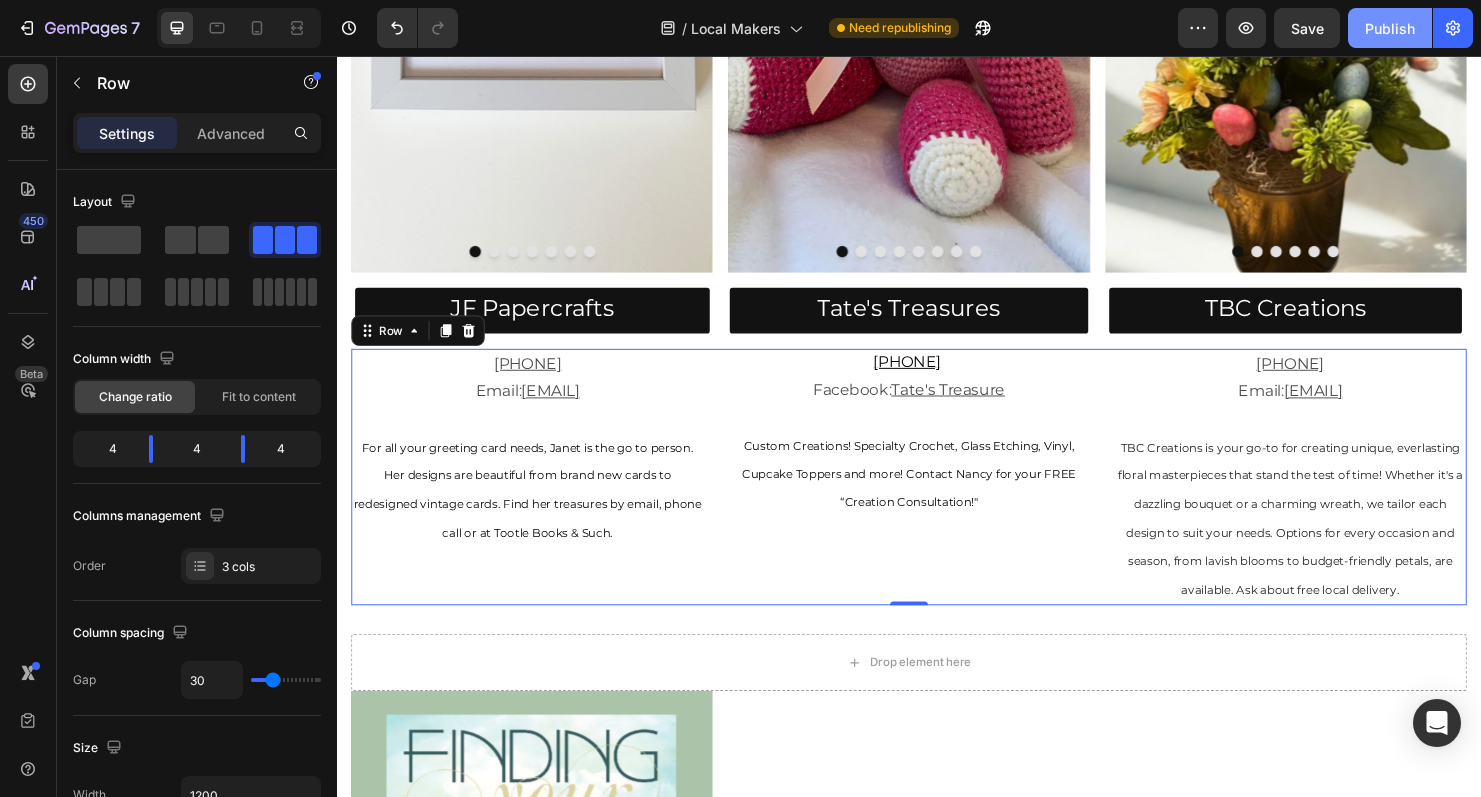click on "Publish" at bounding box center (1390, 28) 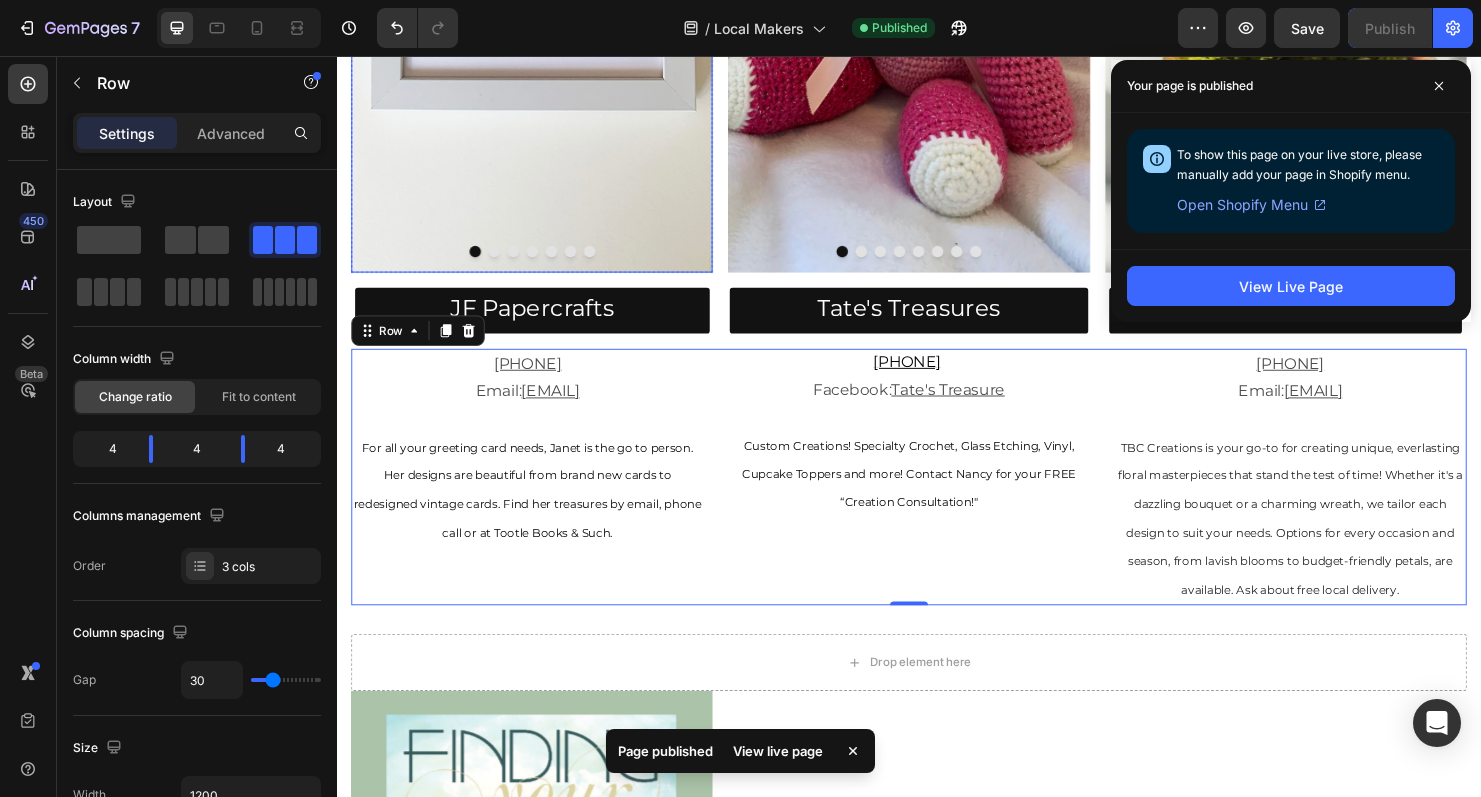 click at bounding box center [541, -54] 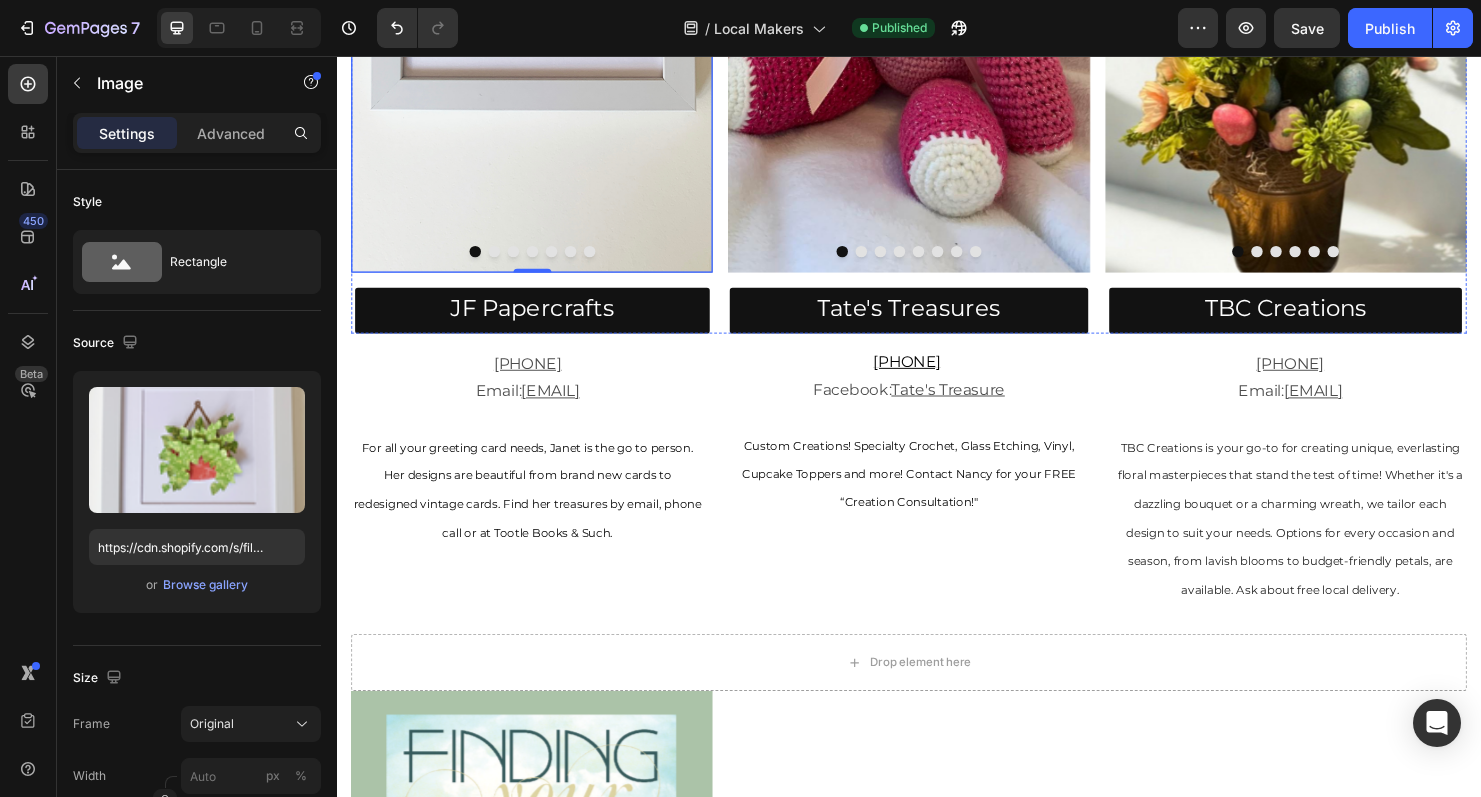 click at bounding box center (502, 261) 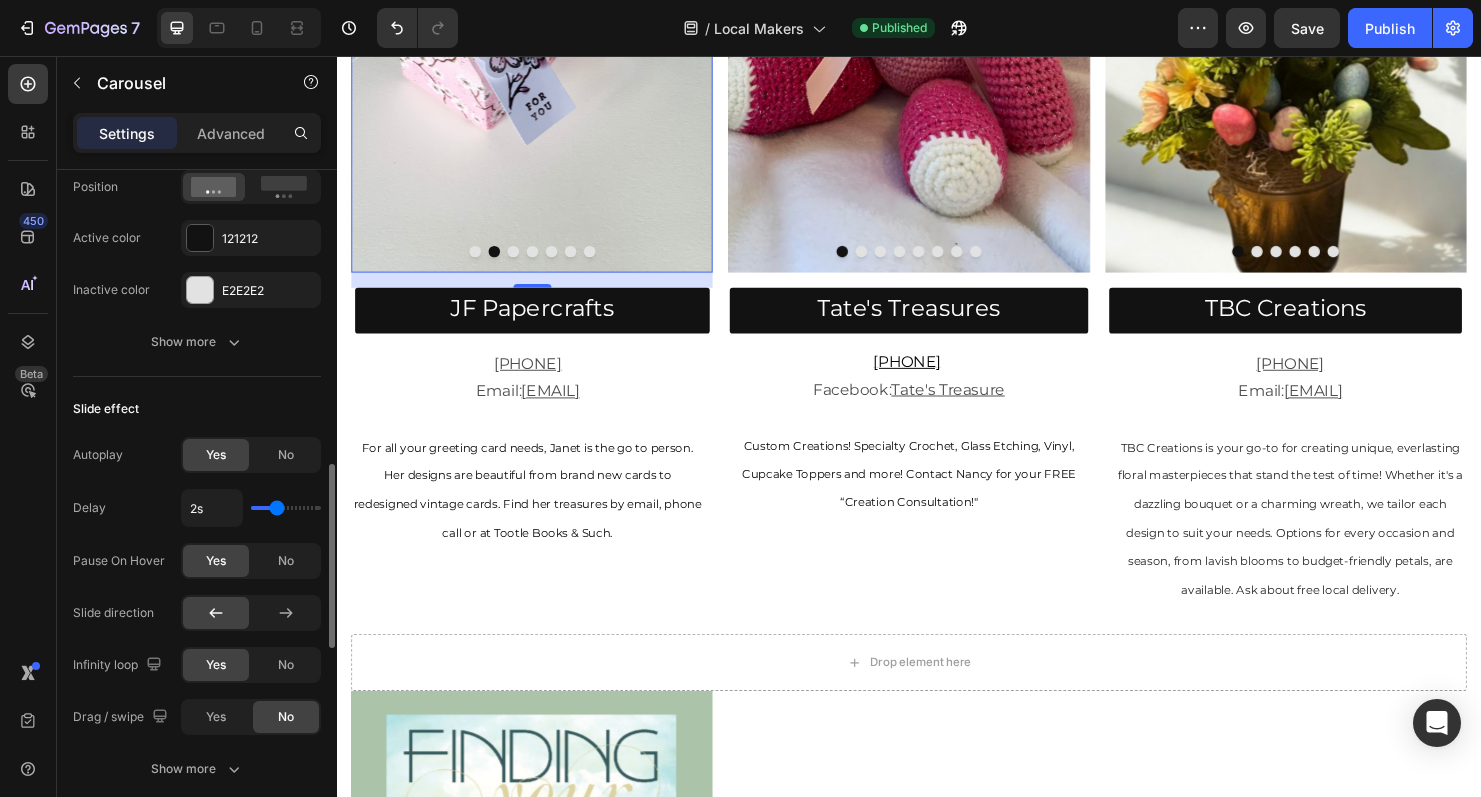 scroll, scrollTop: 1091, scrollLeft: 0, axis: vertical 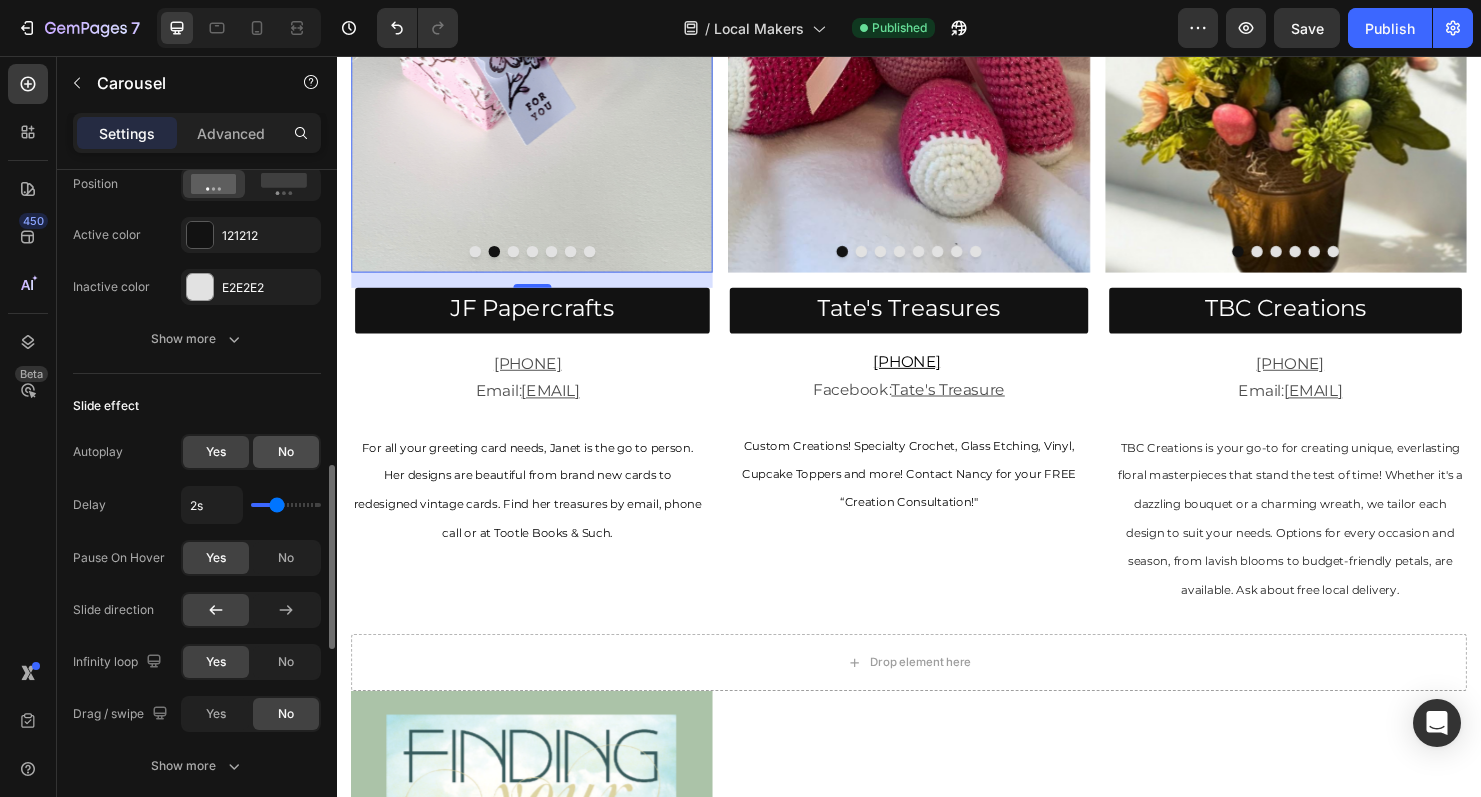 click on "No" 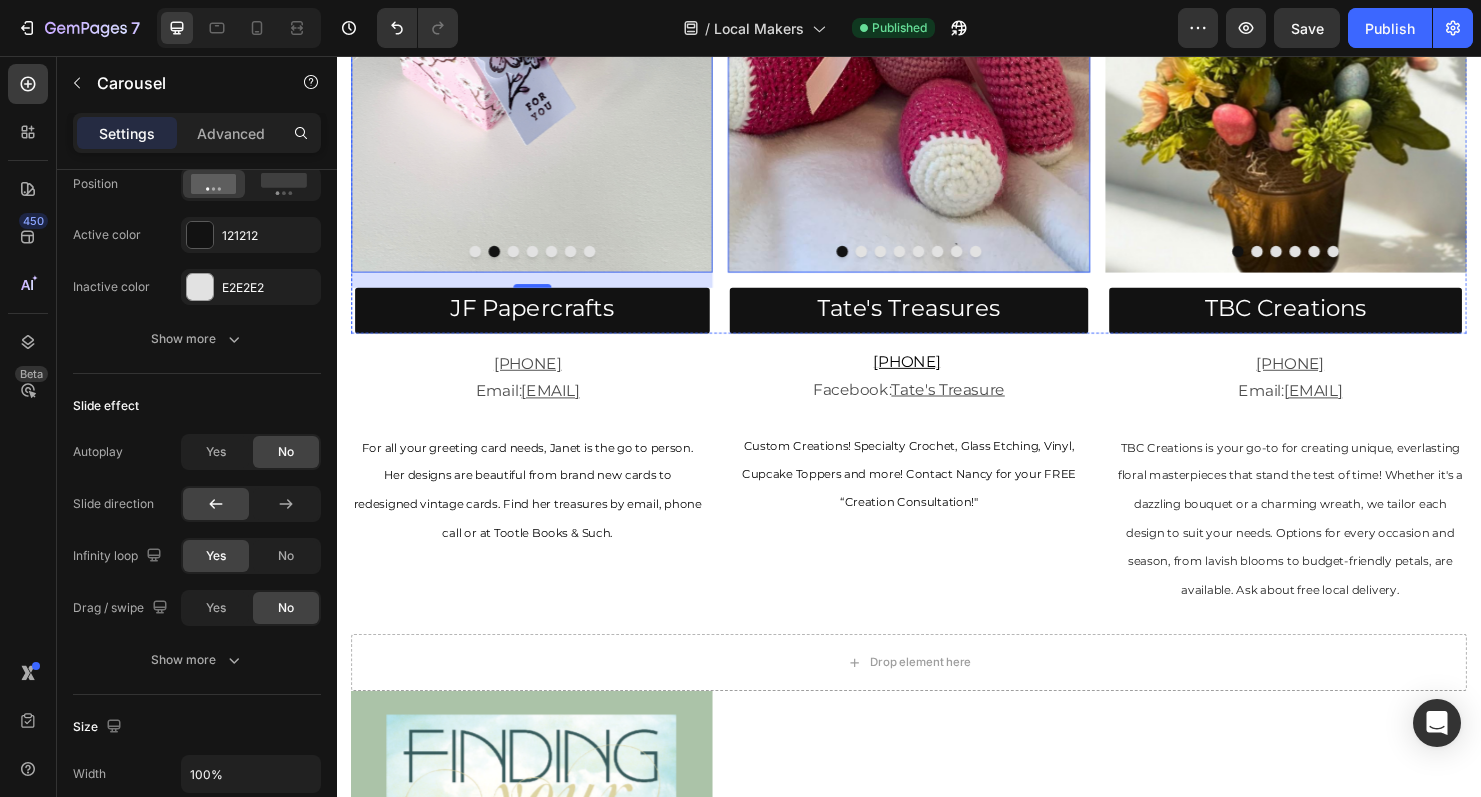 click at bounding box center [867, 261] 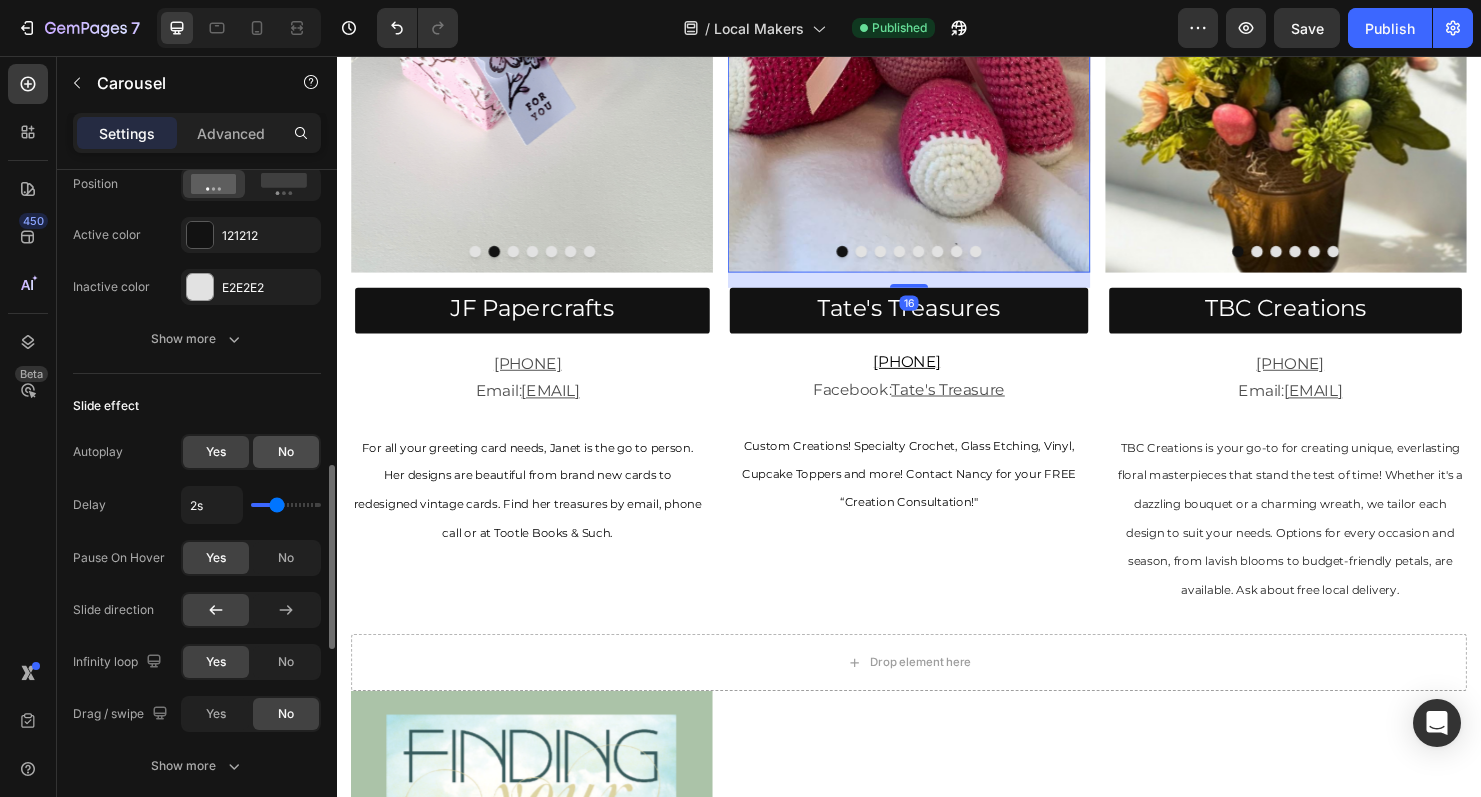 click on "No" 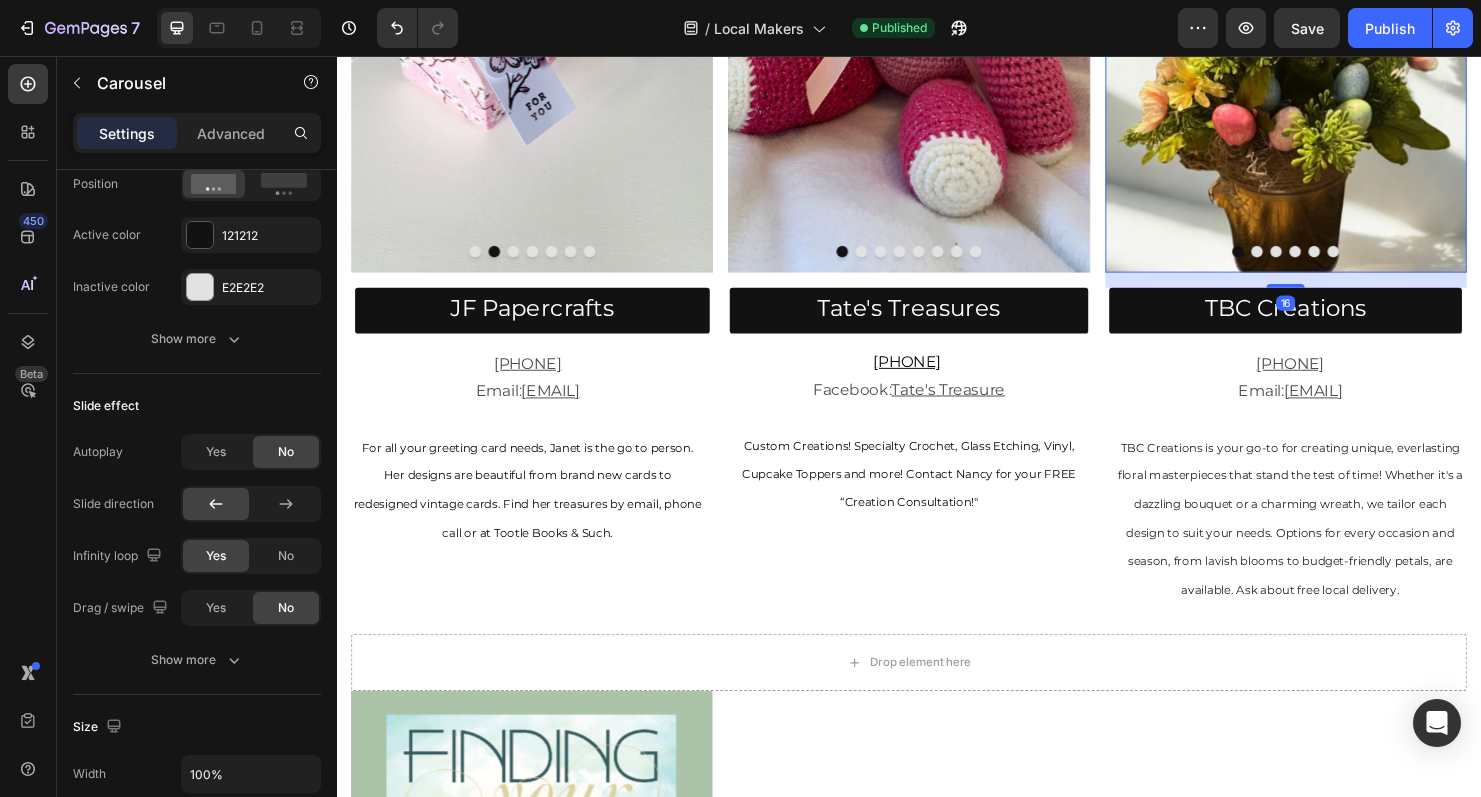 click at bounding box center (1302, 261) 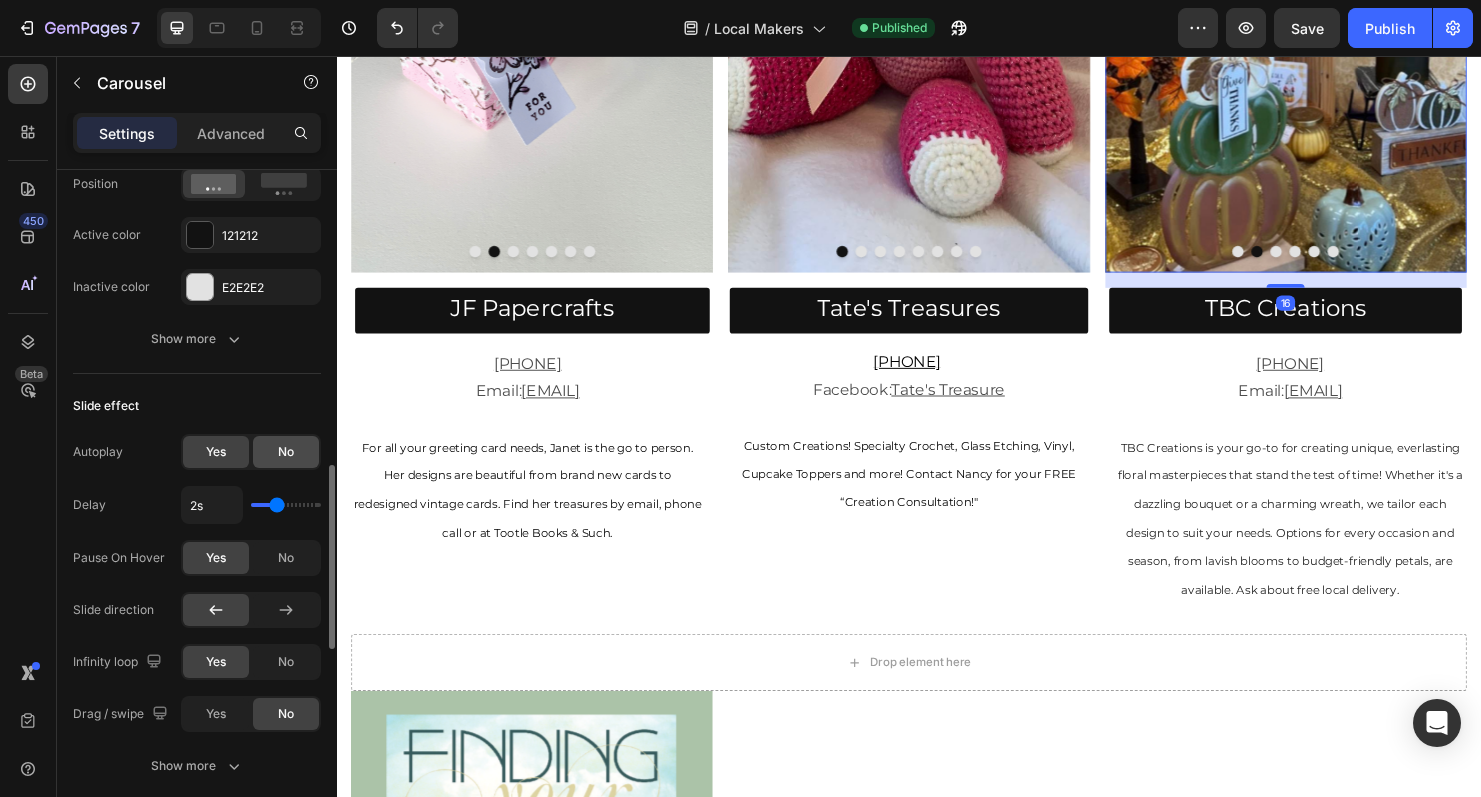 click on "No" 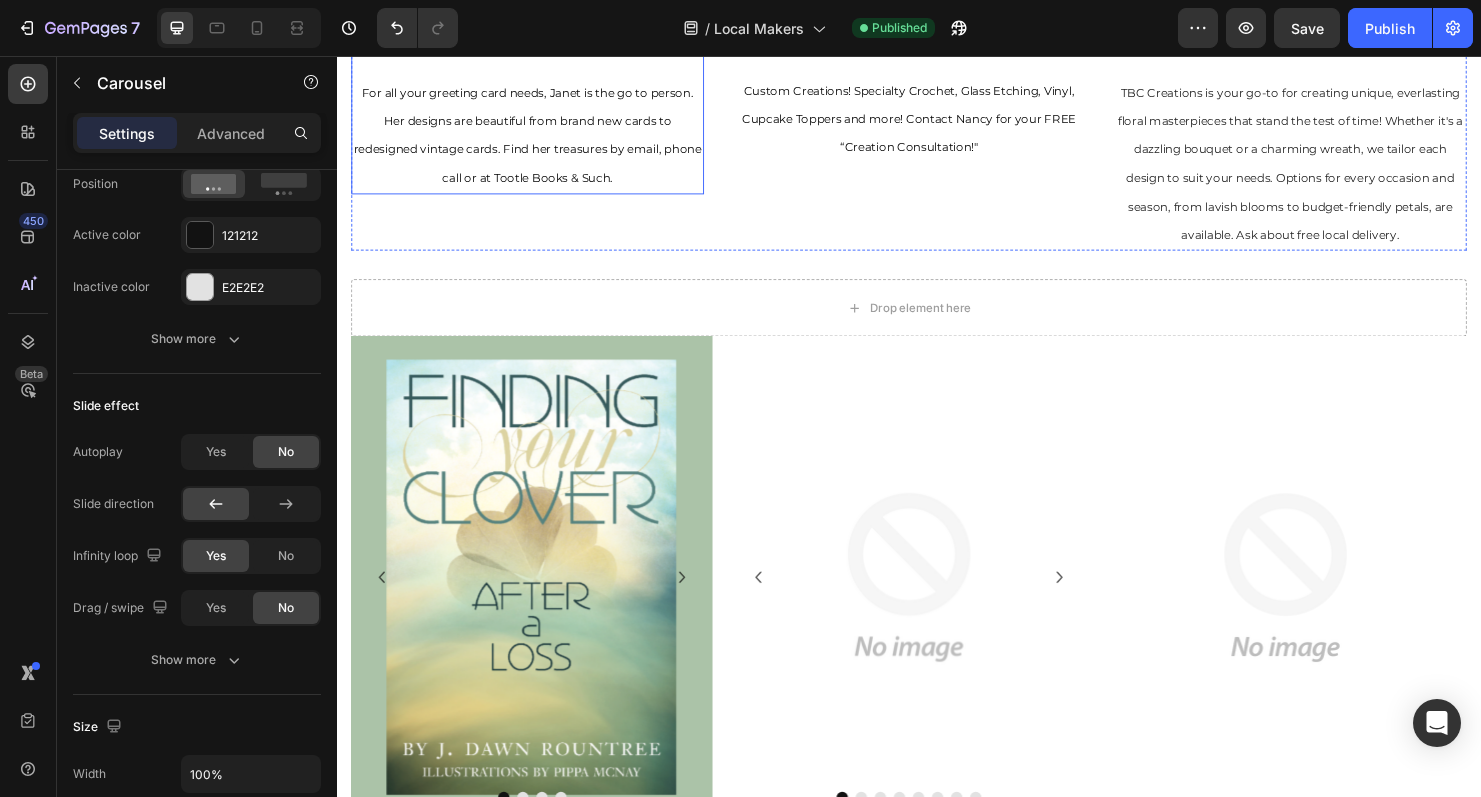scroll, scrollTop: 1826, scrollLeft: 0, axis: vertical 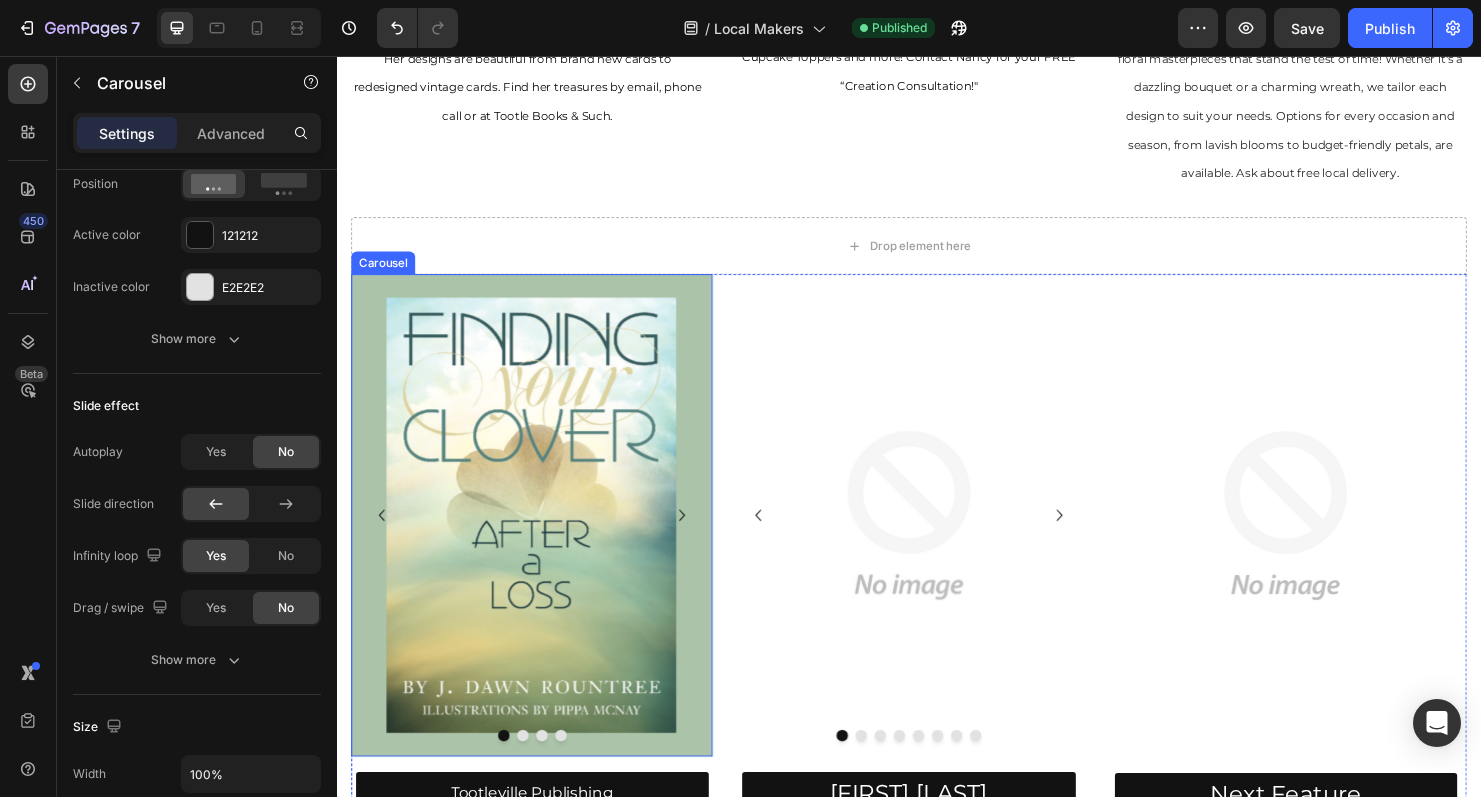 click at bounding box center (532, 769) 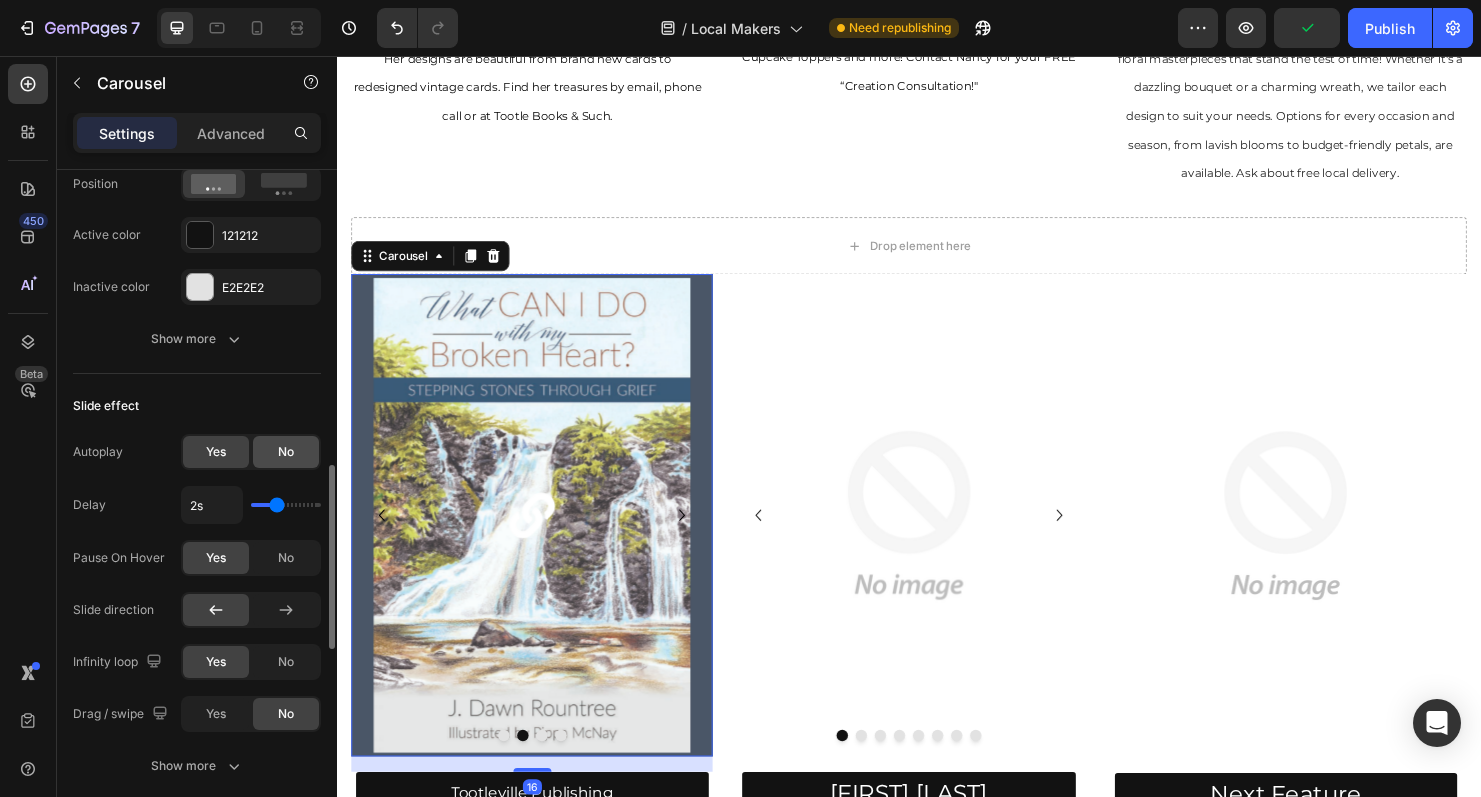 click on "No" 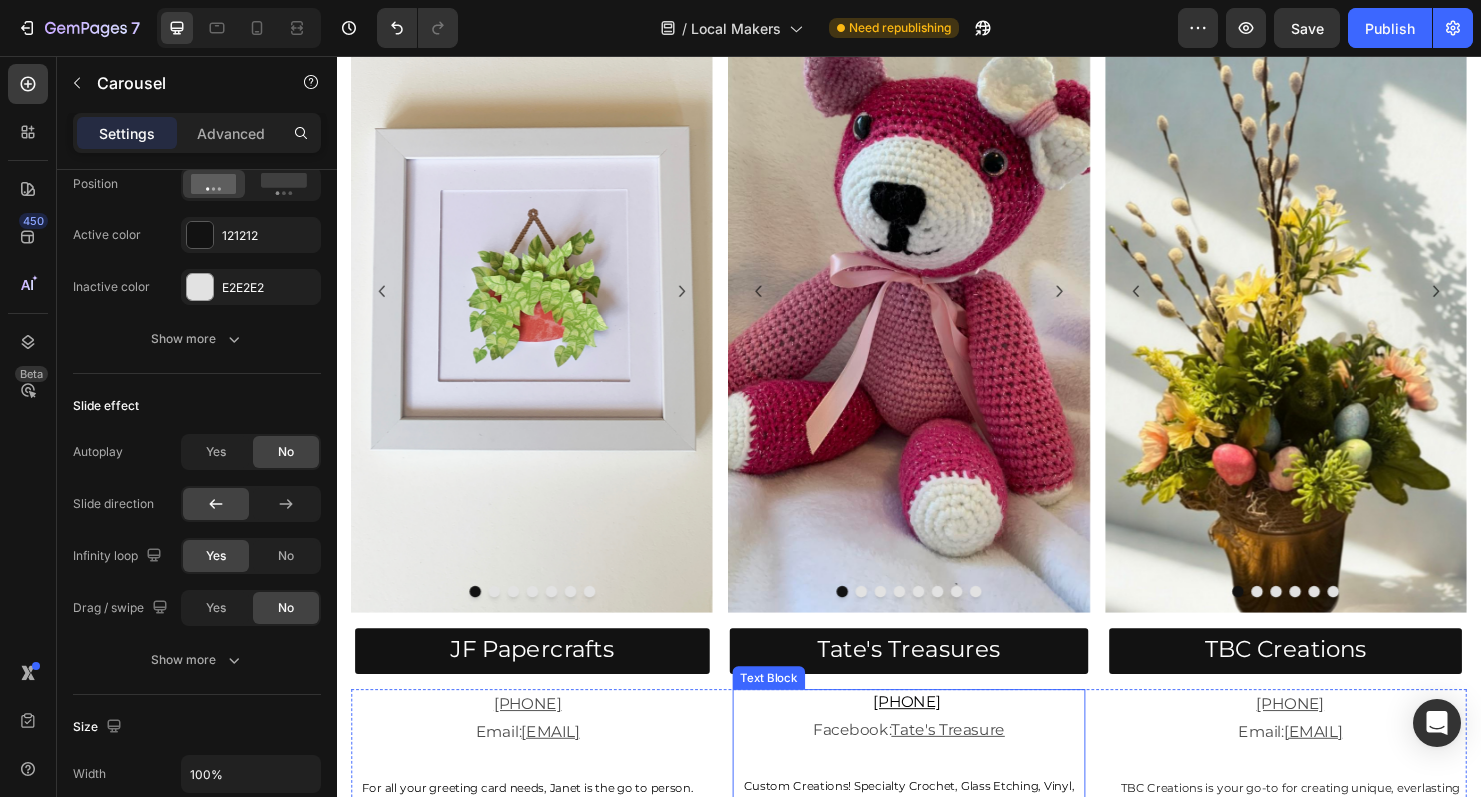 scroll, scrollTop: 1017, scrollLeft: 0, axis: vertical 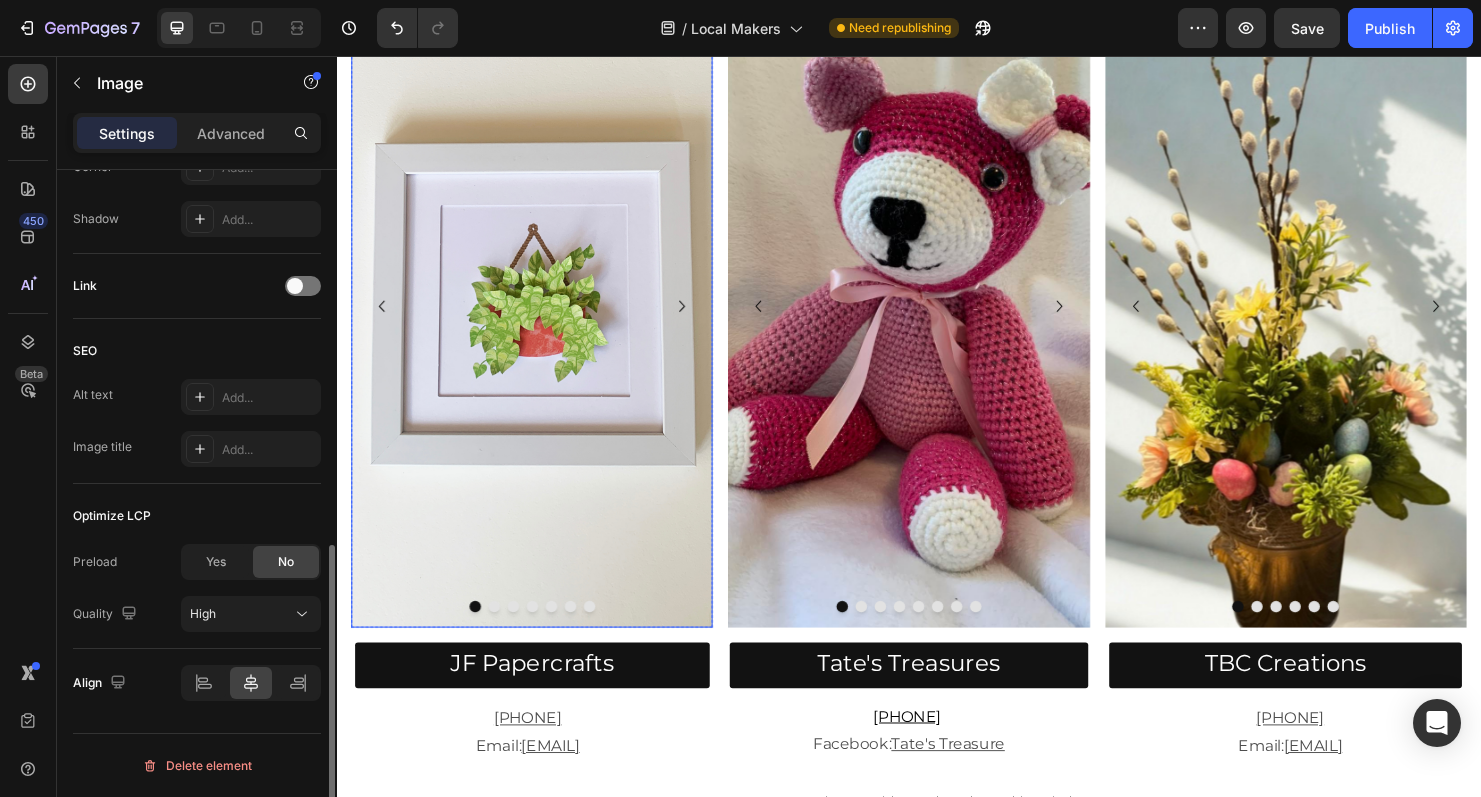 click at bounding box center (541, 318) 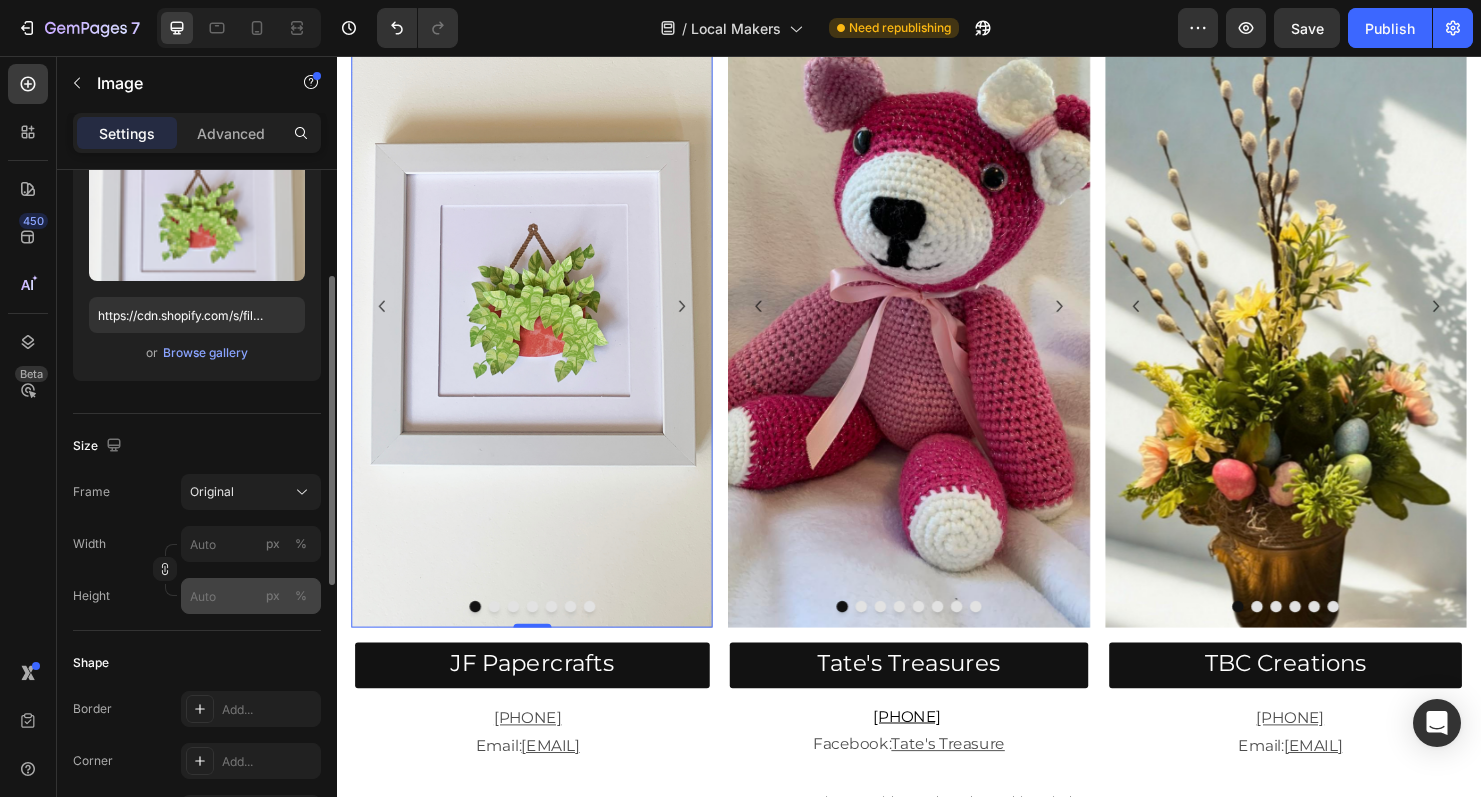 scroll, scrollTop: 233, scrollLeft: 0, axis: vertical 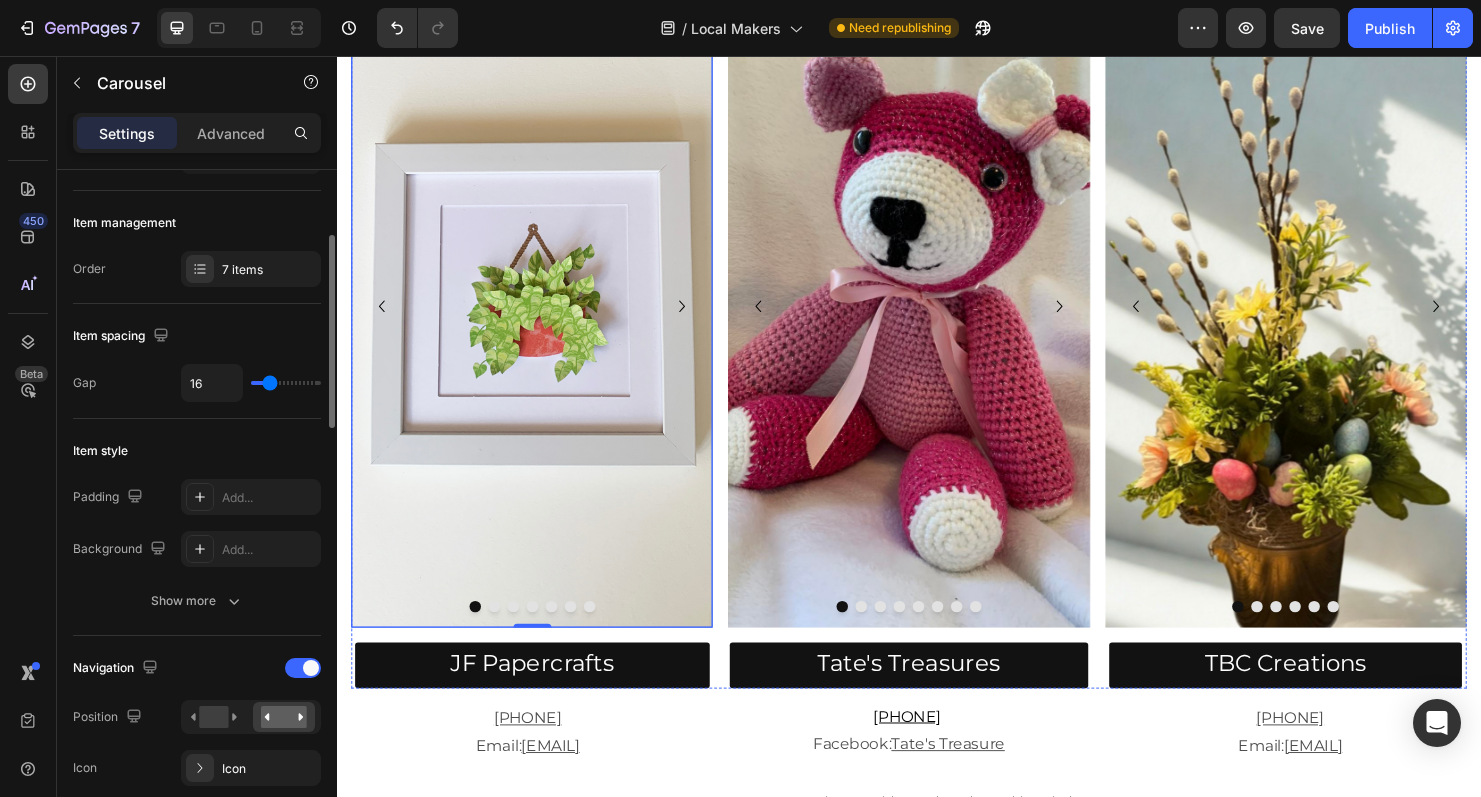 click at bounding box center [502, 633] 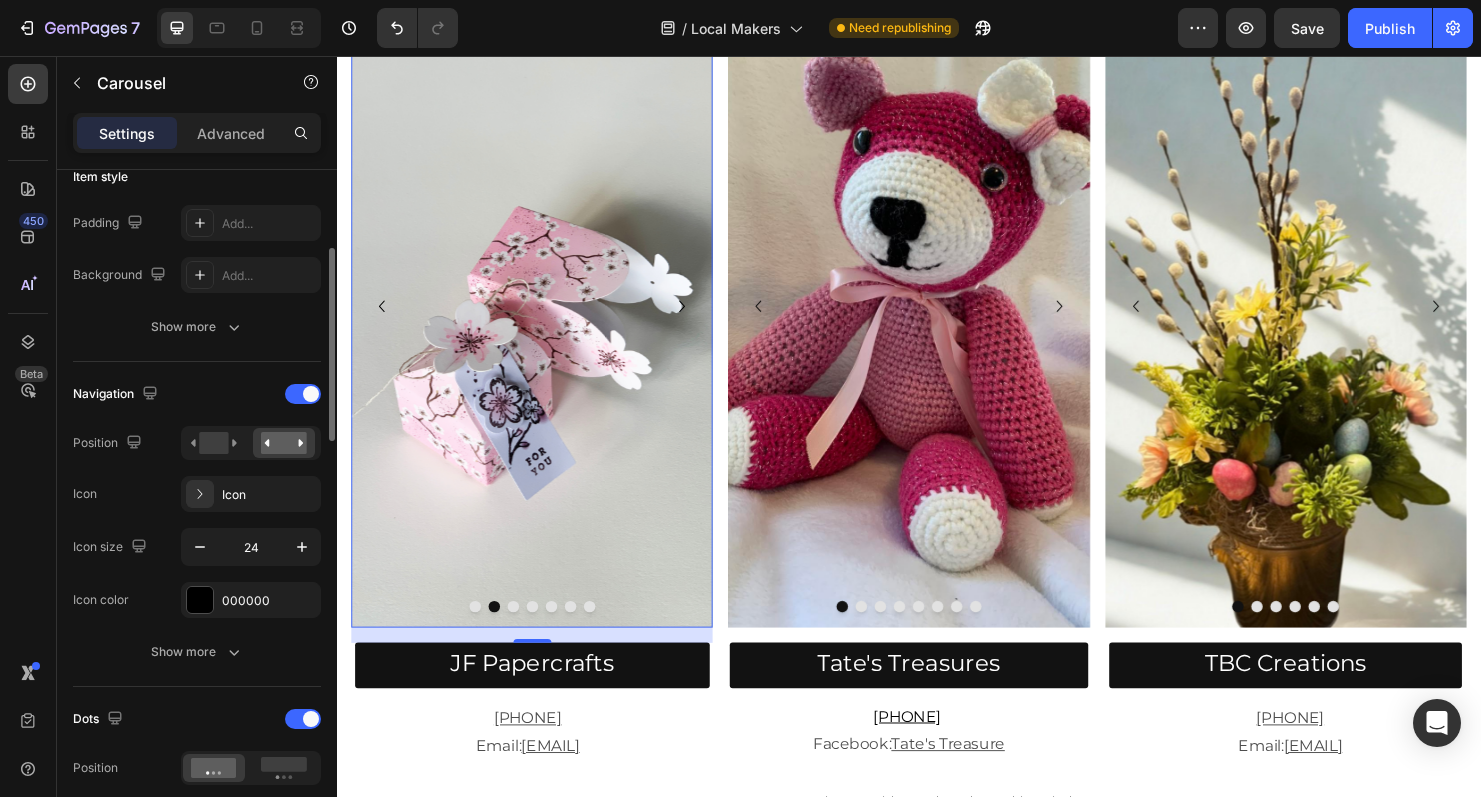 scroll, scrollTop: 528, scrollLeft: 0, axis: vertical 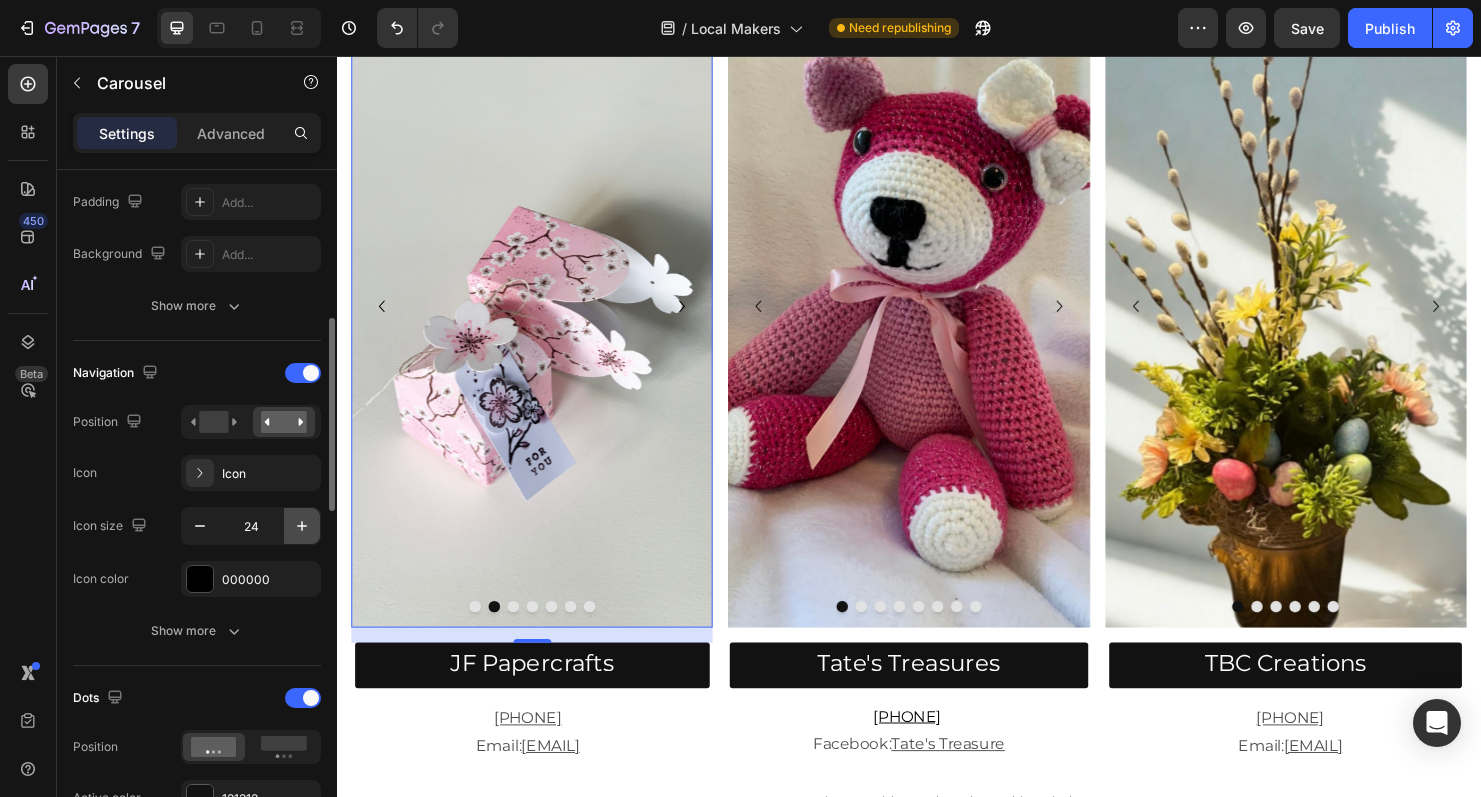 click 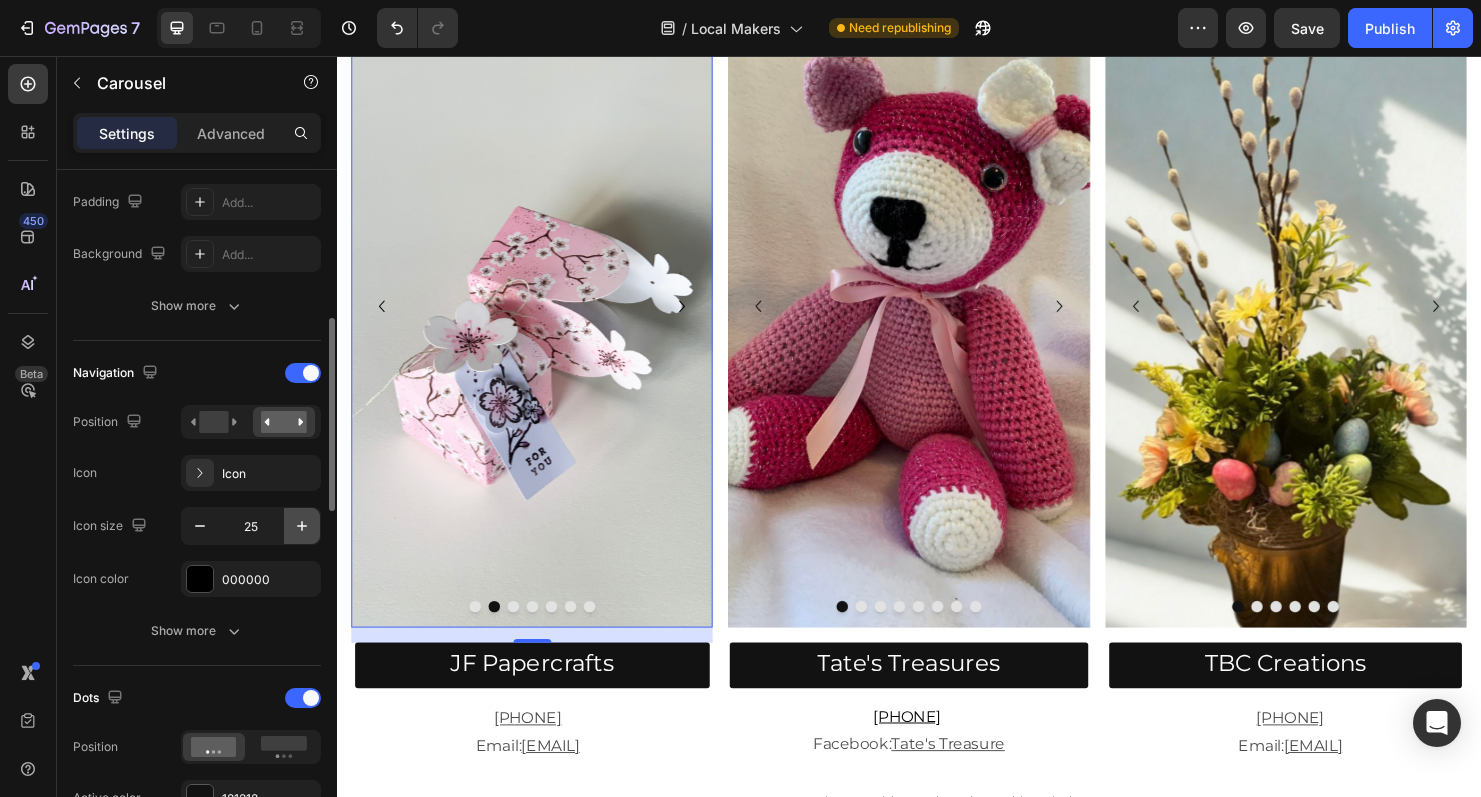 click 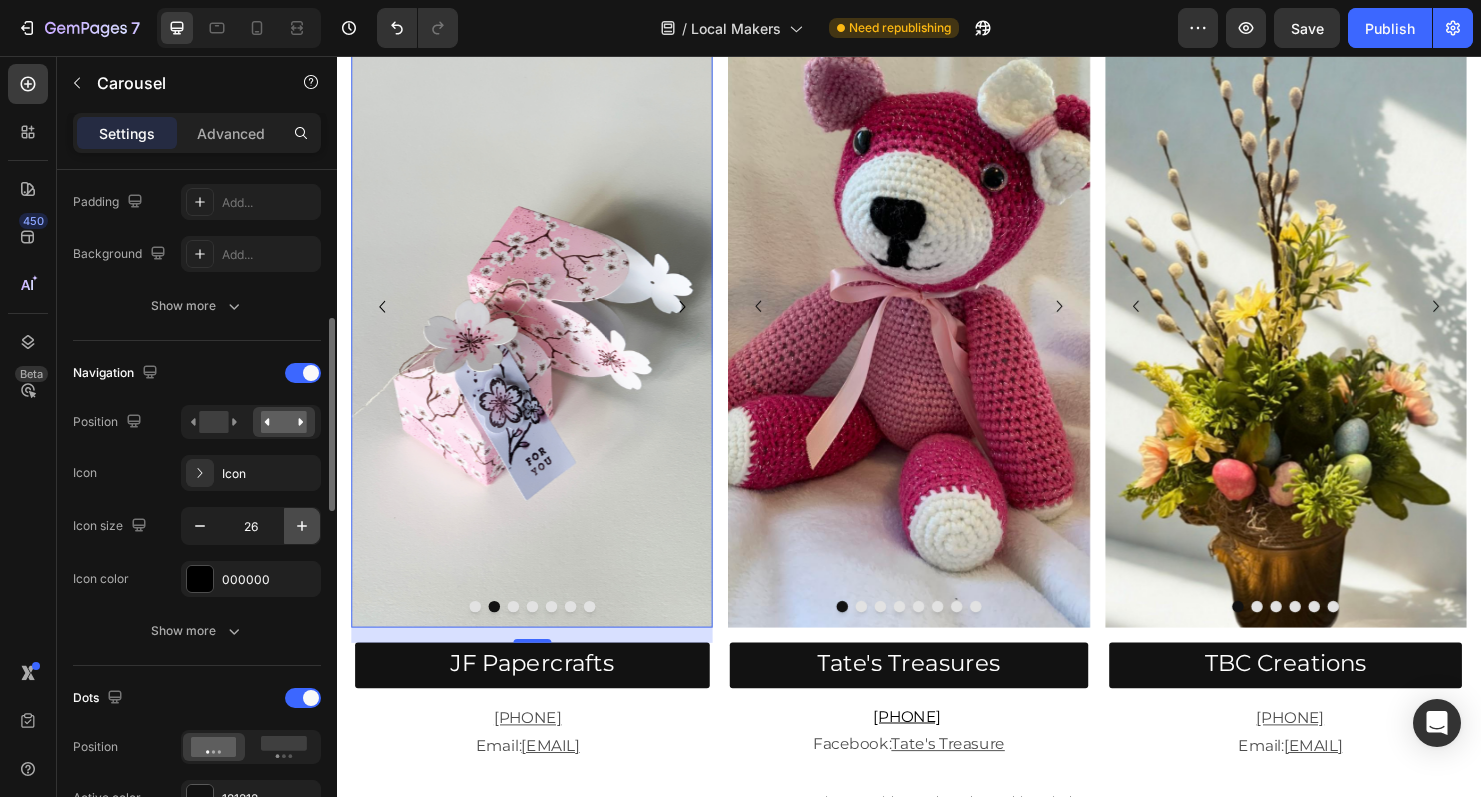 click 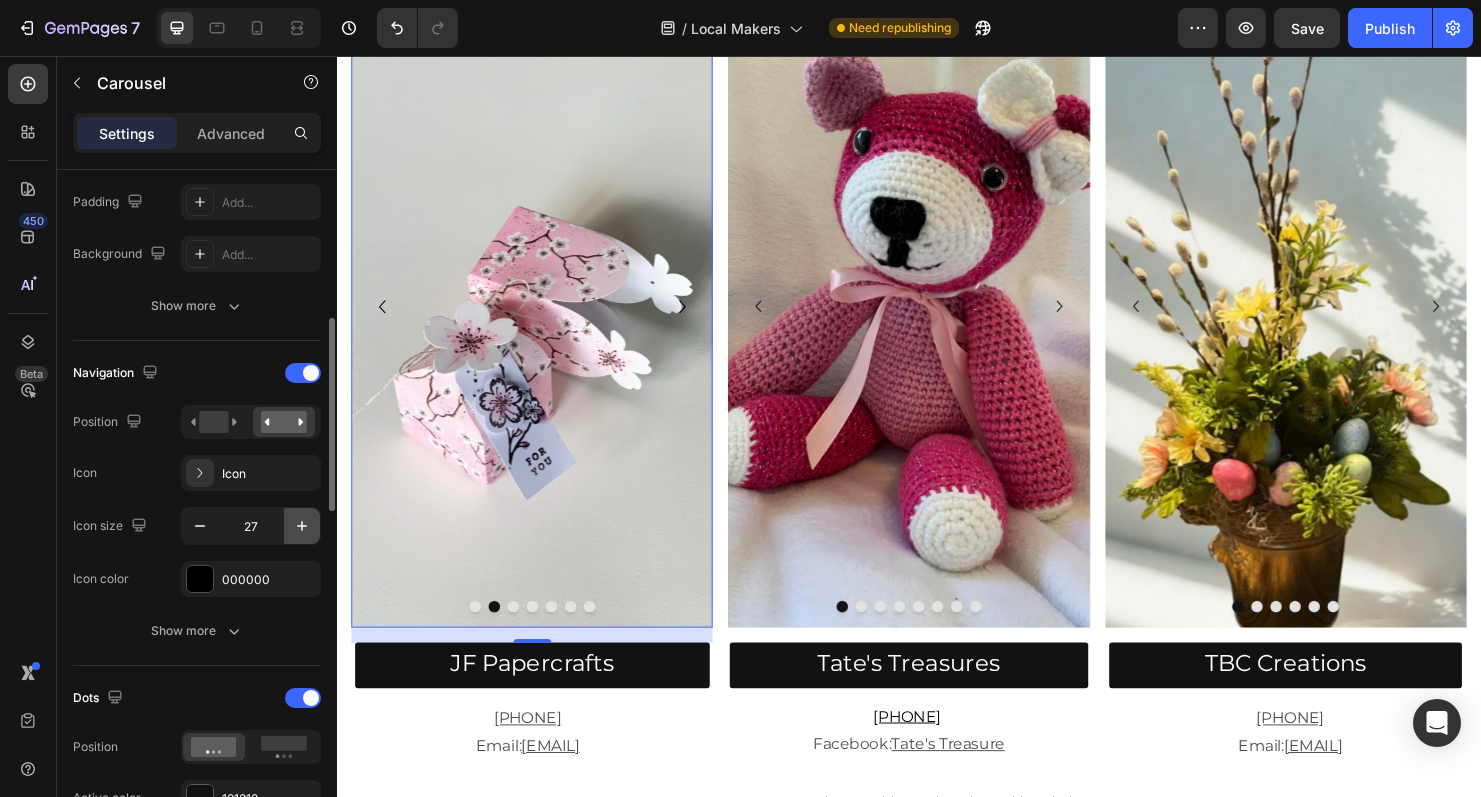 click 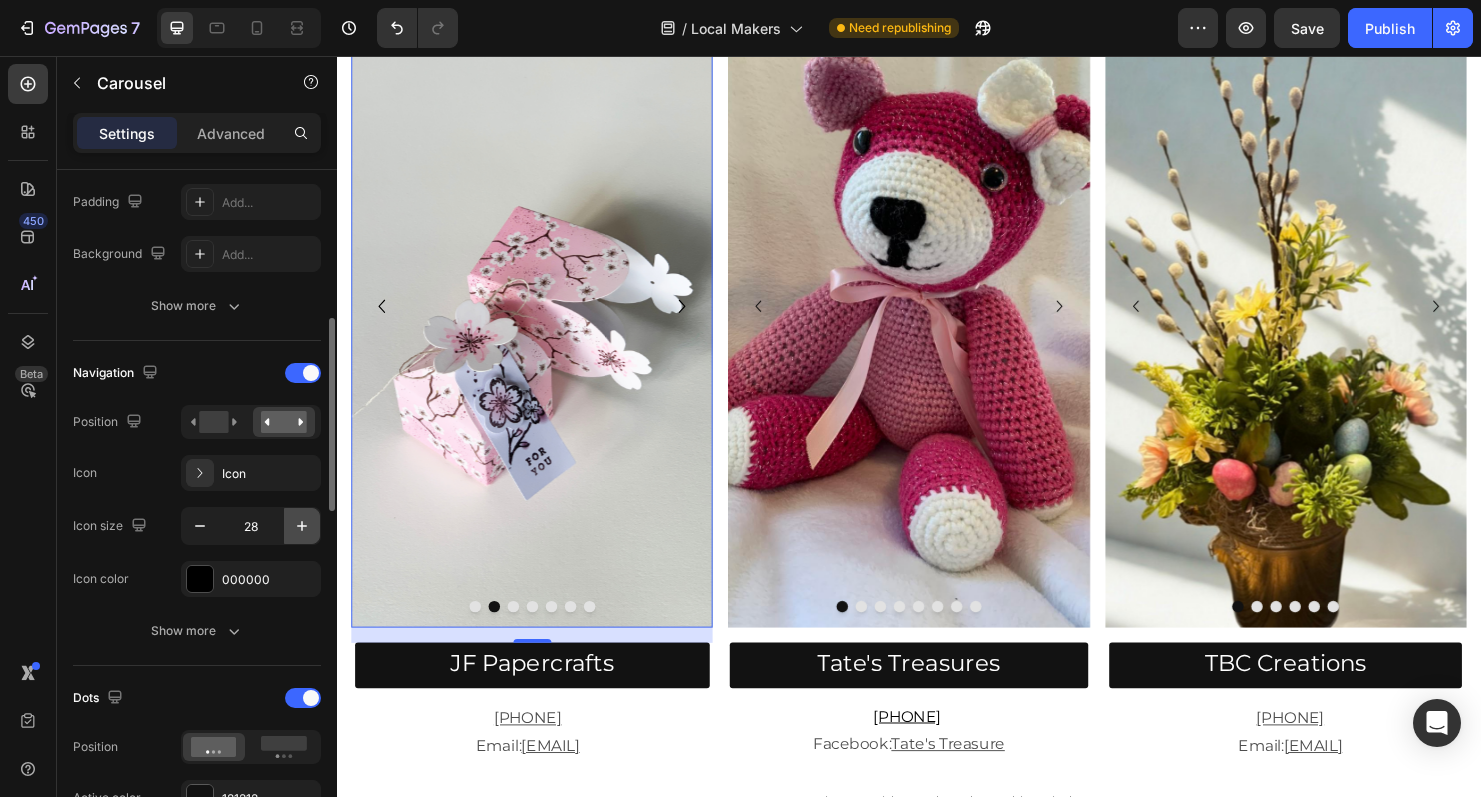 click 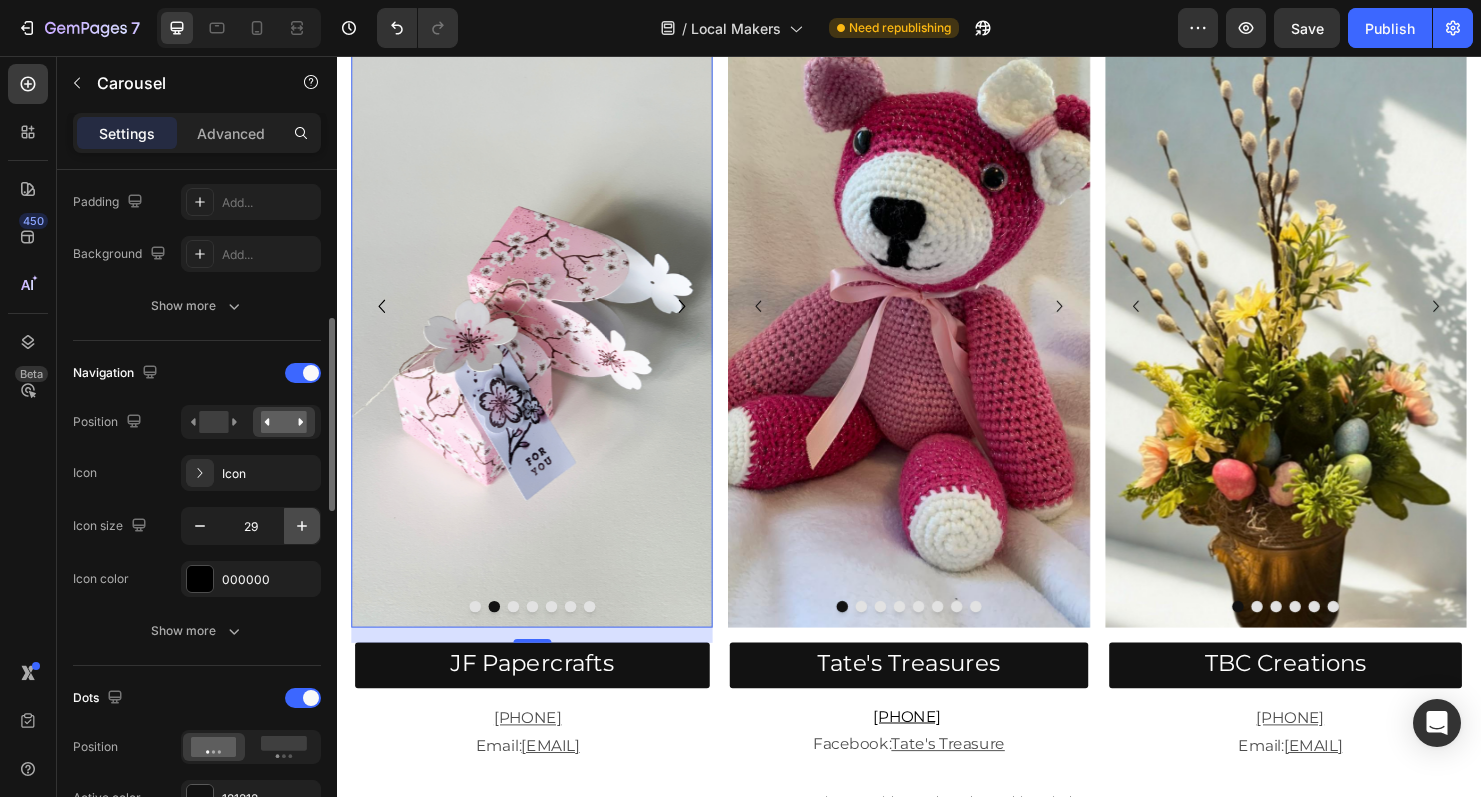 click 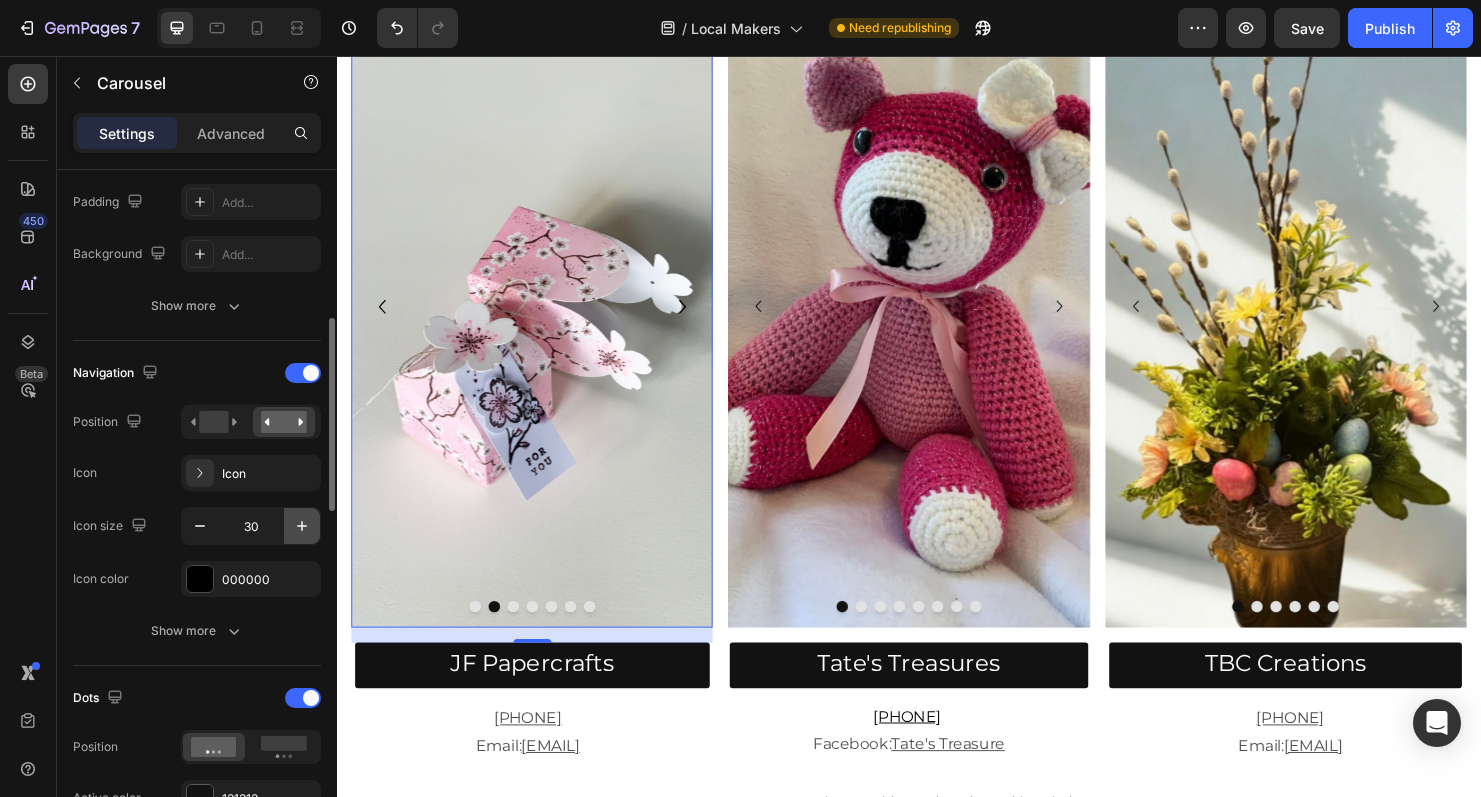 click 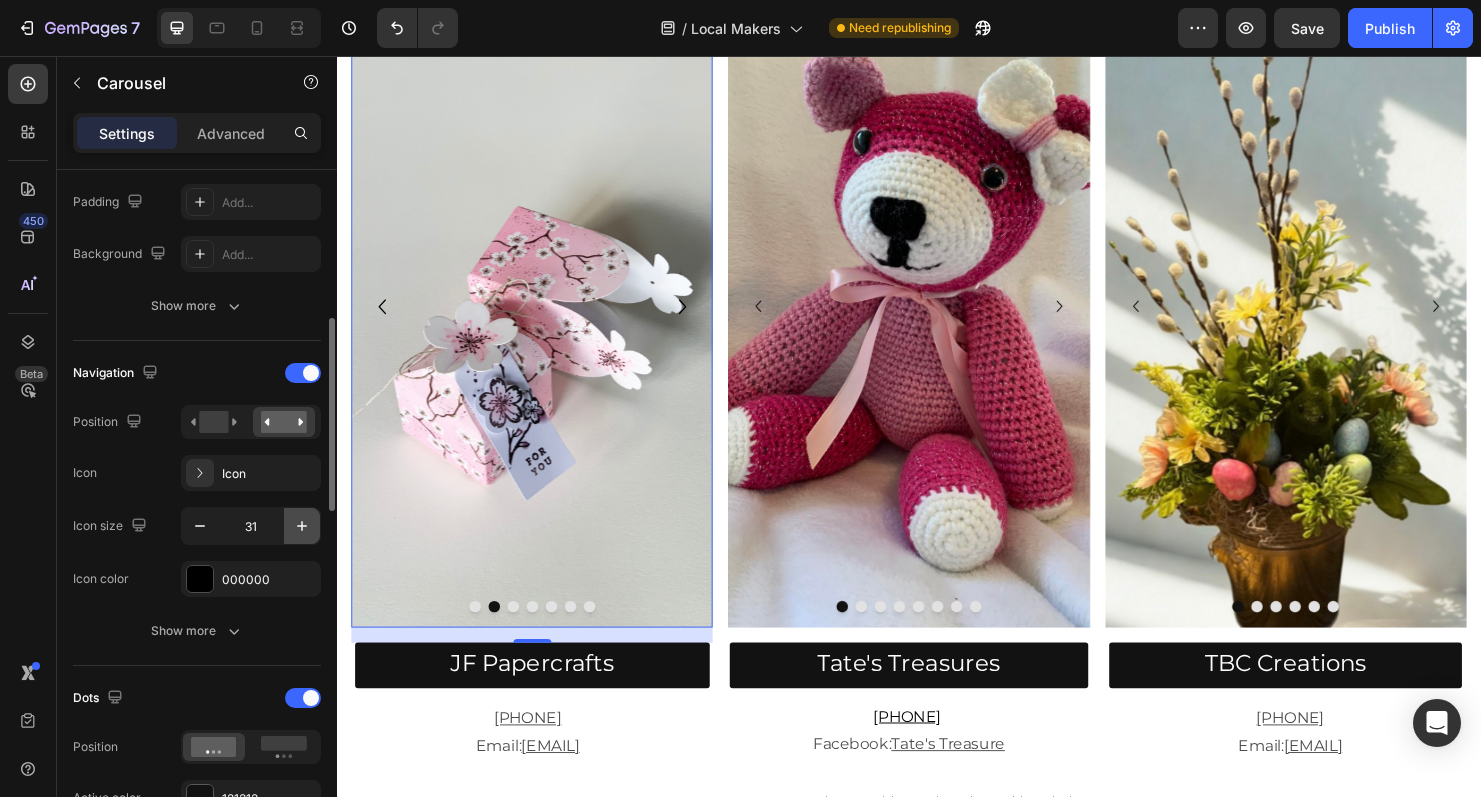 click 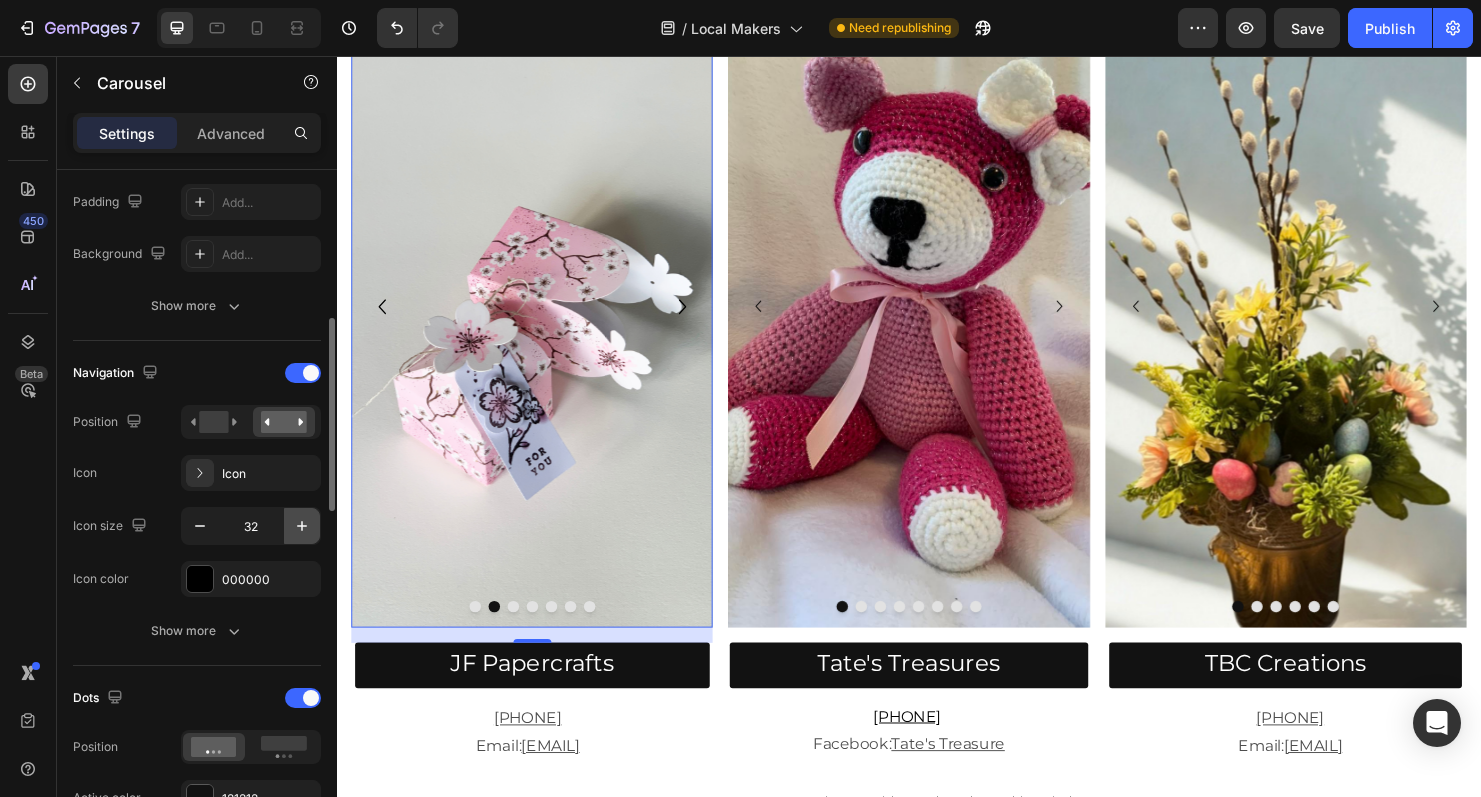 click 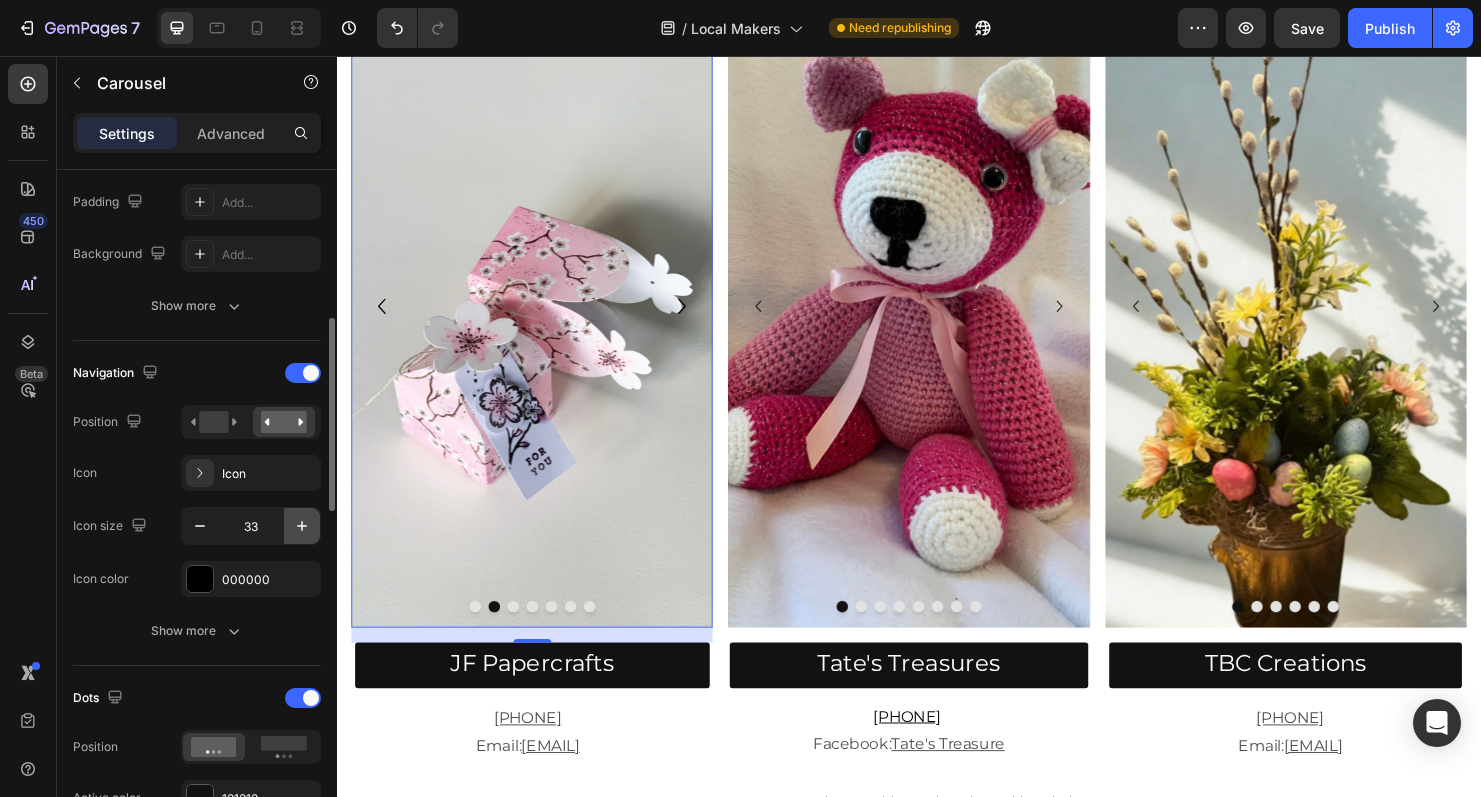 click 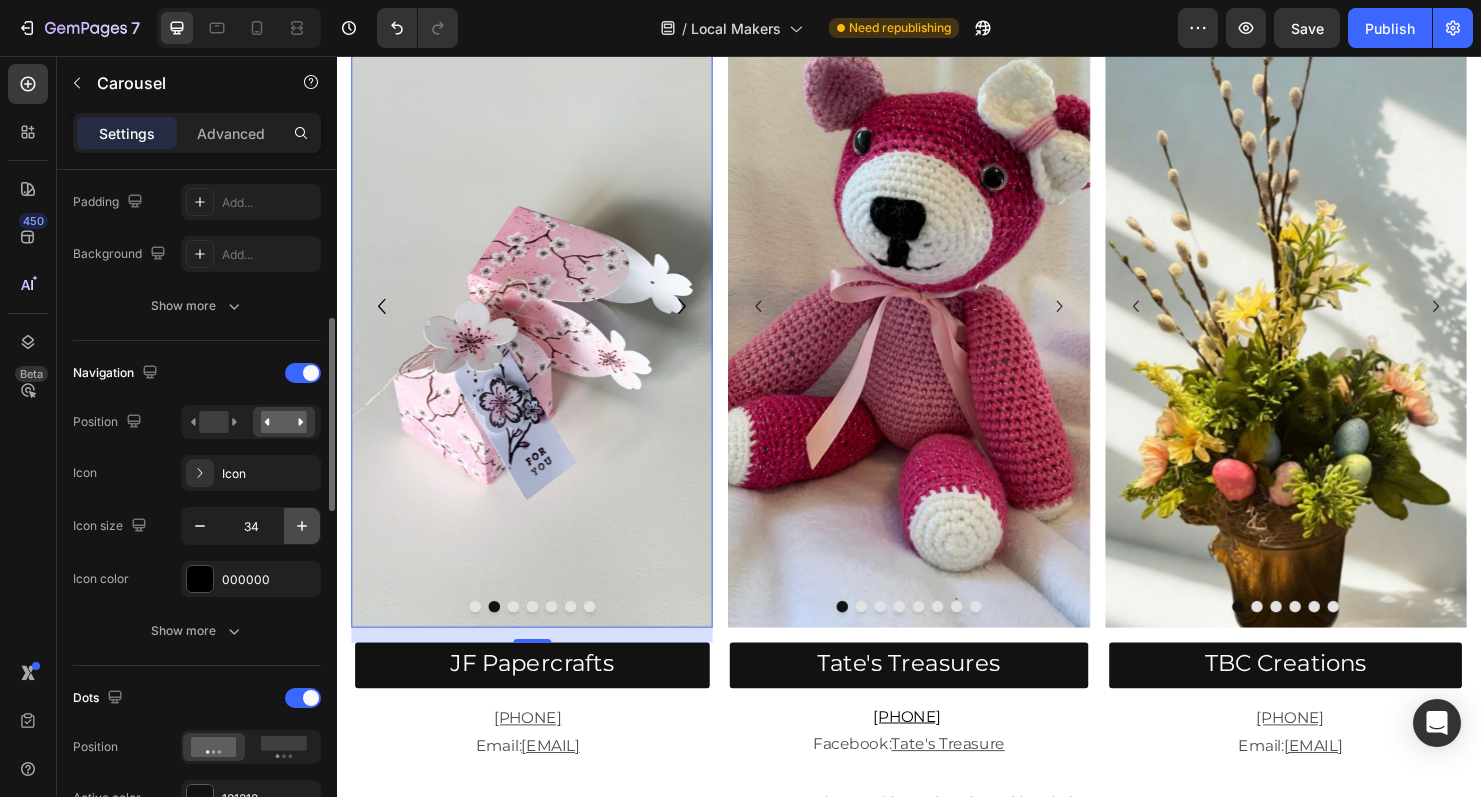 click 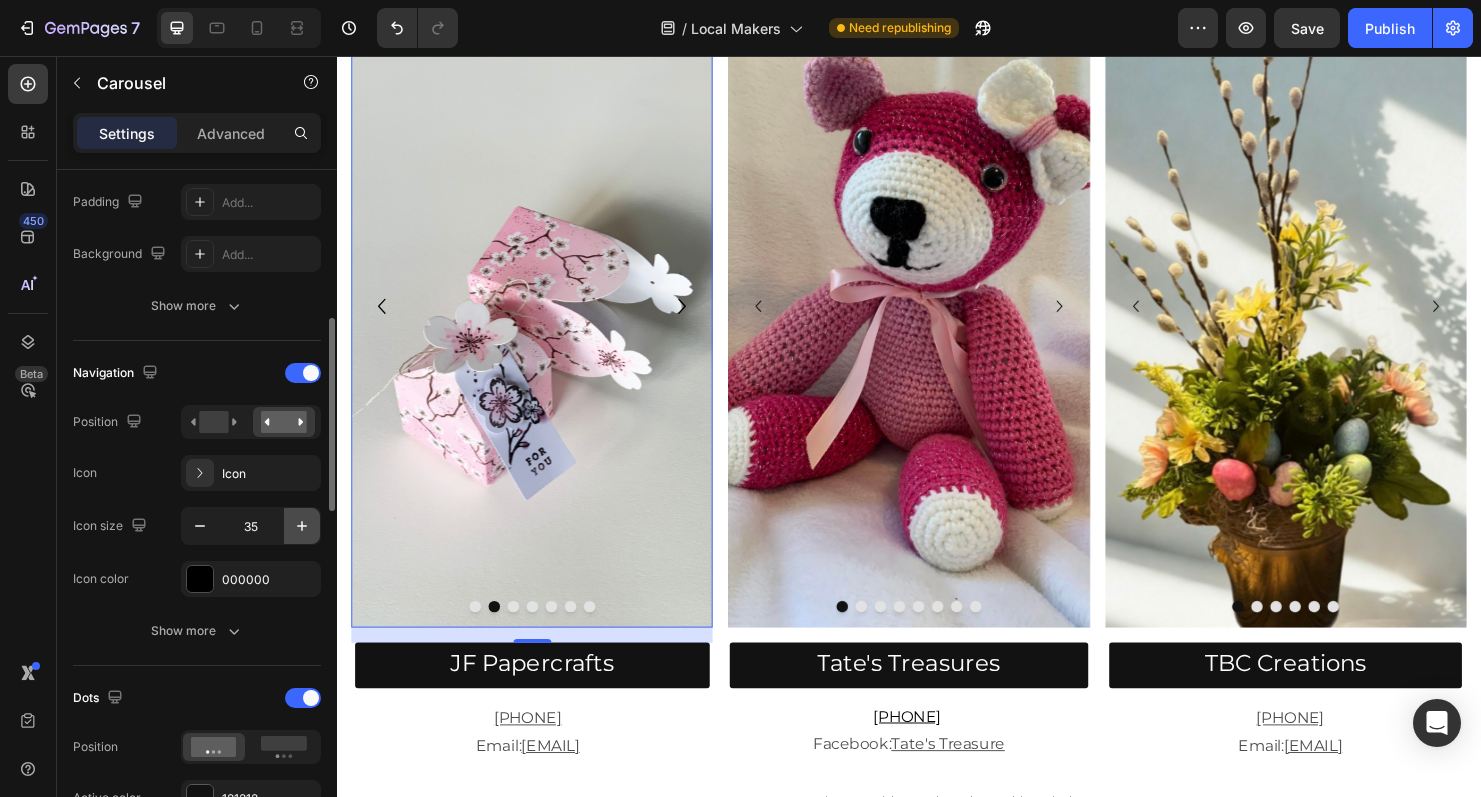 click 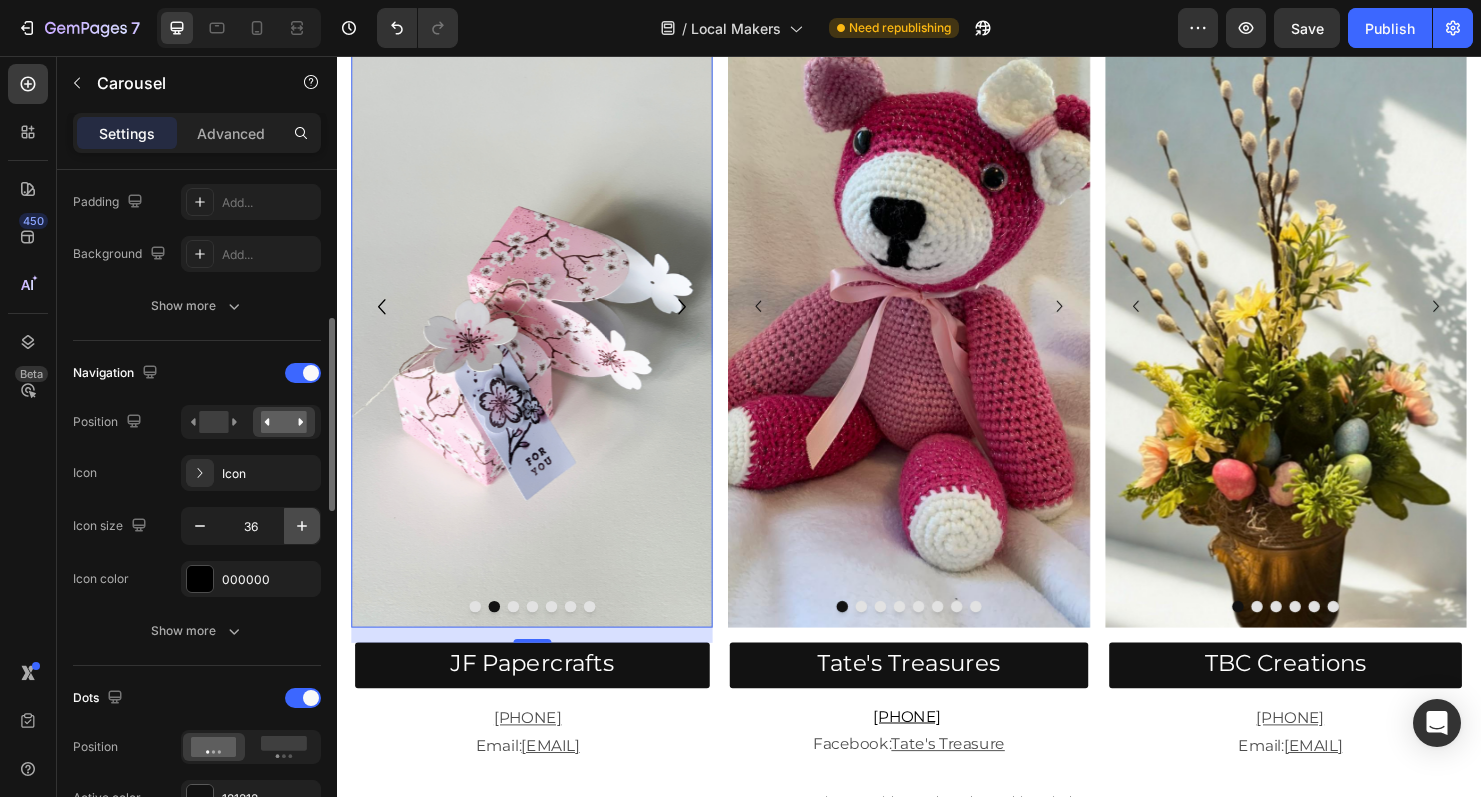 click 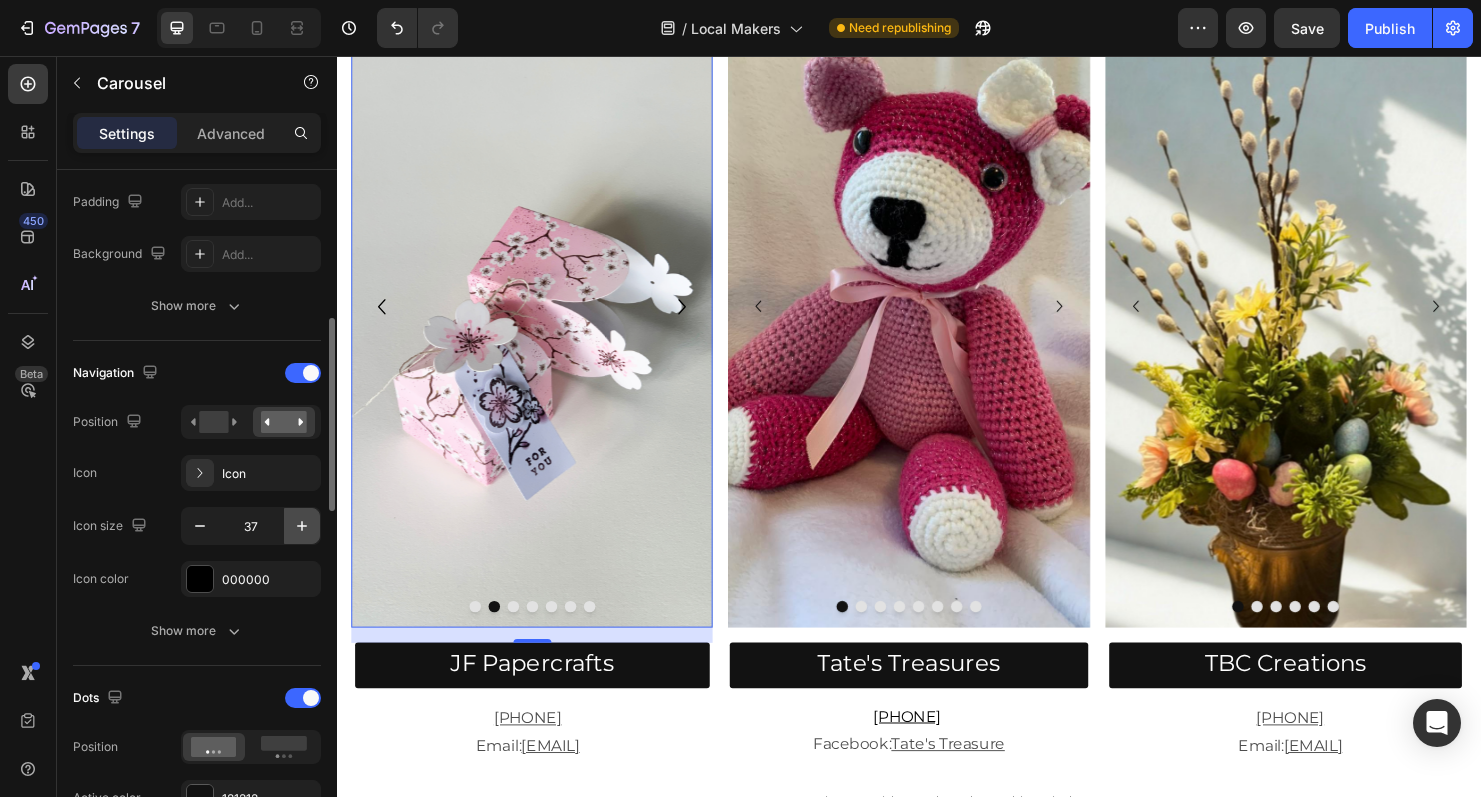 click 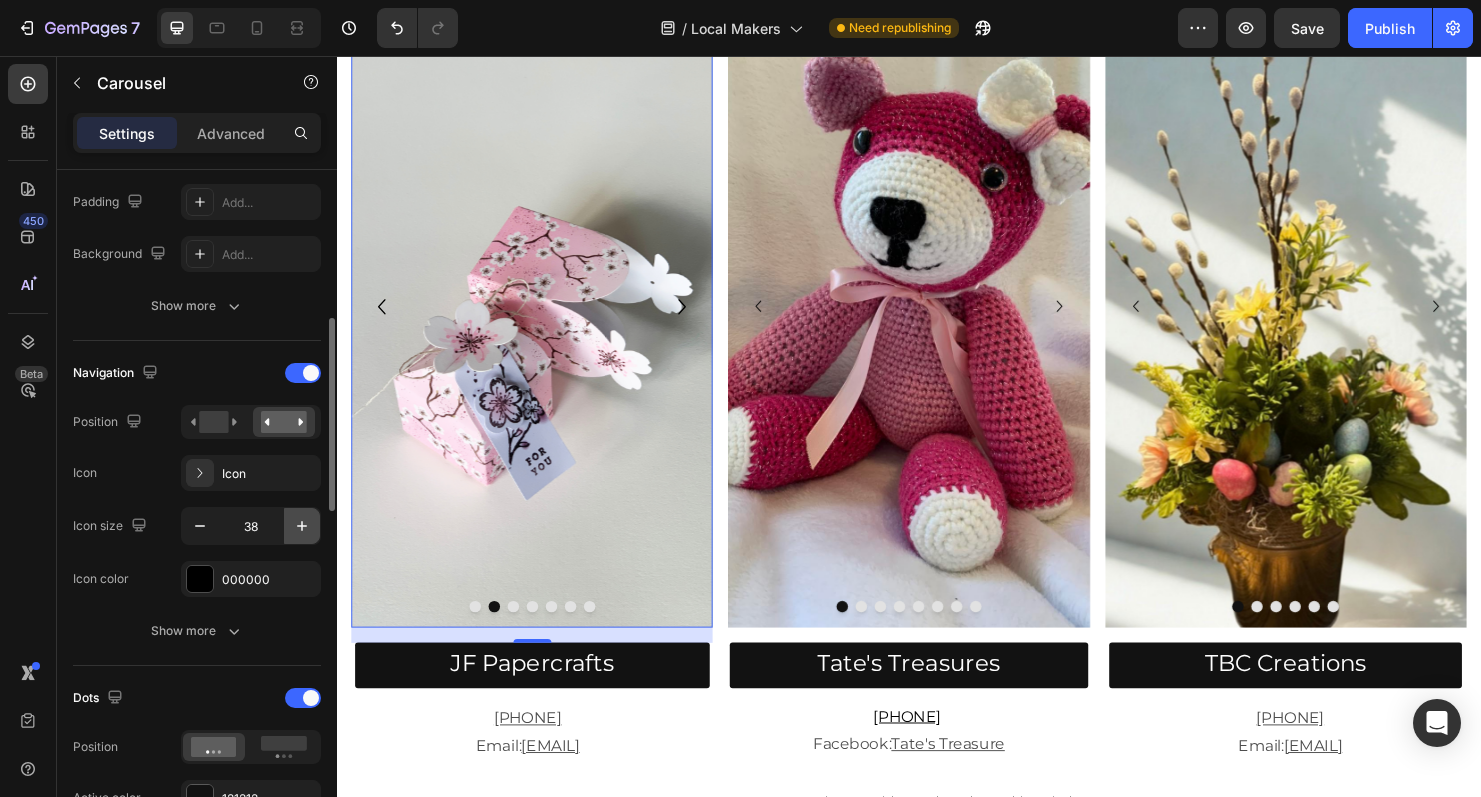 click 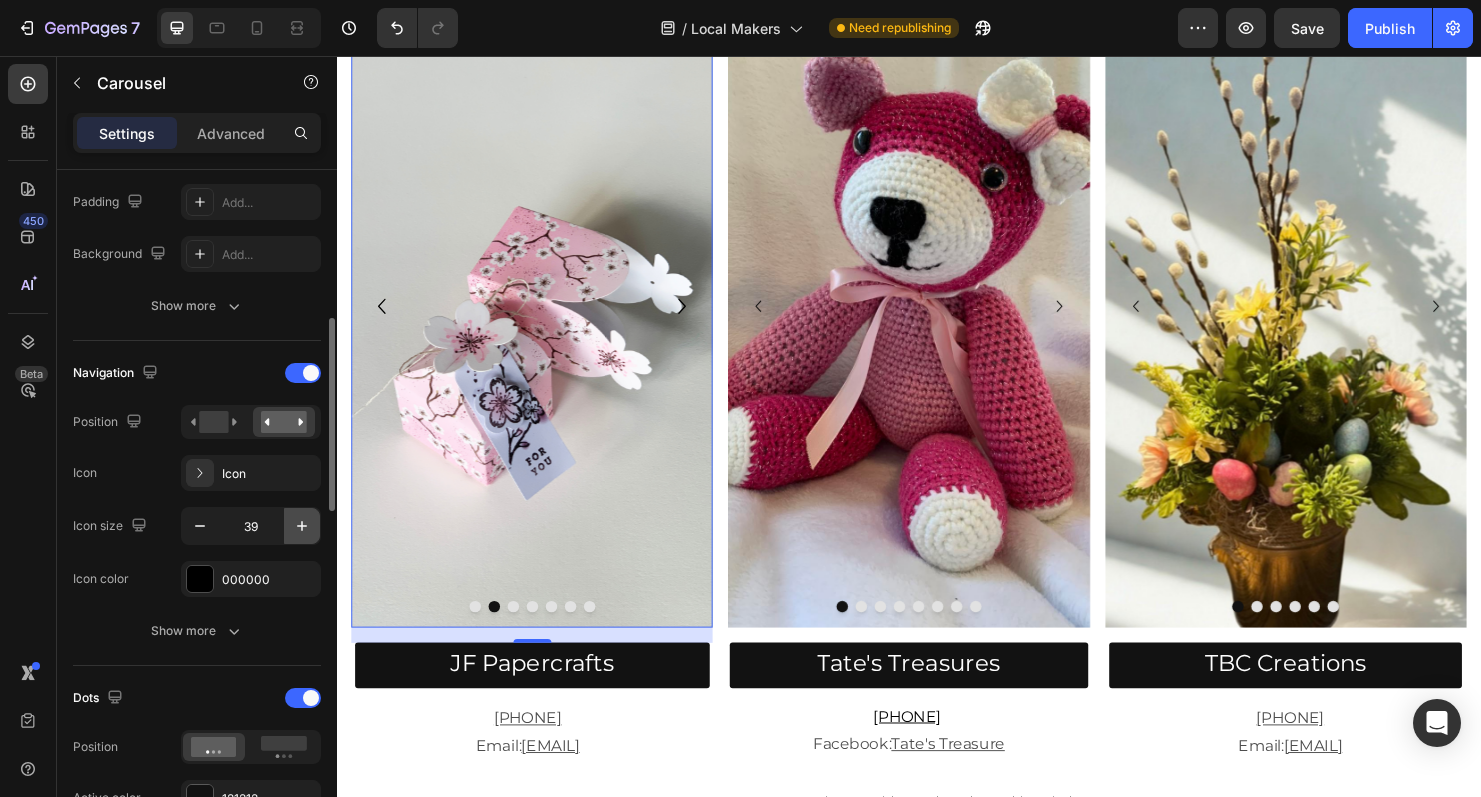 click 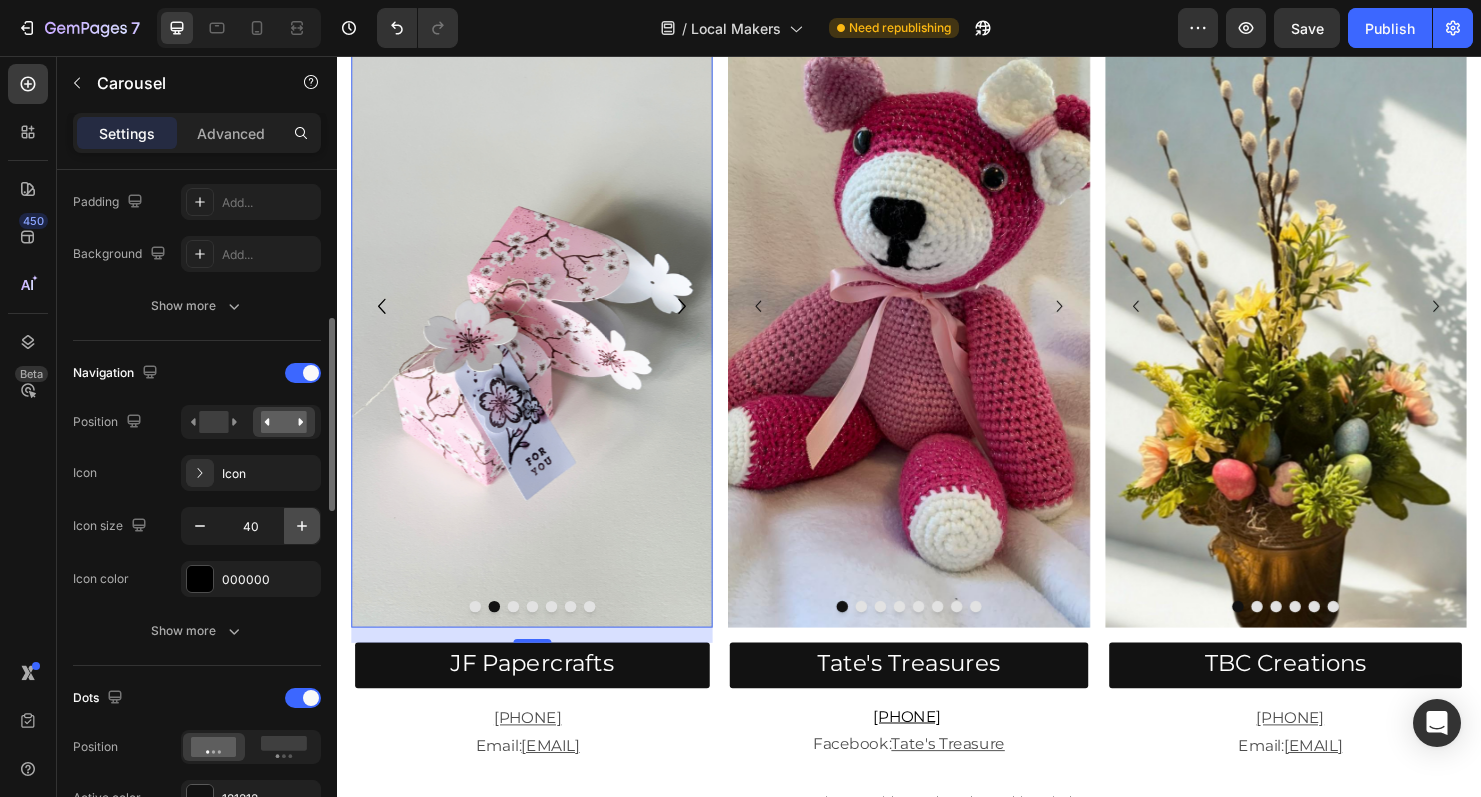 click 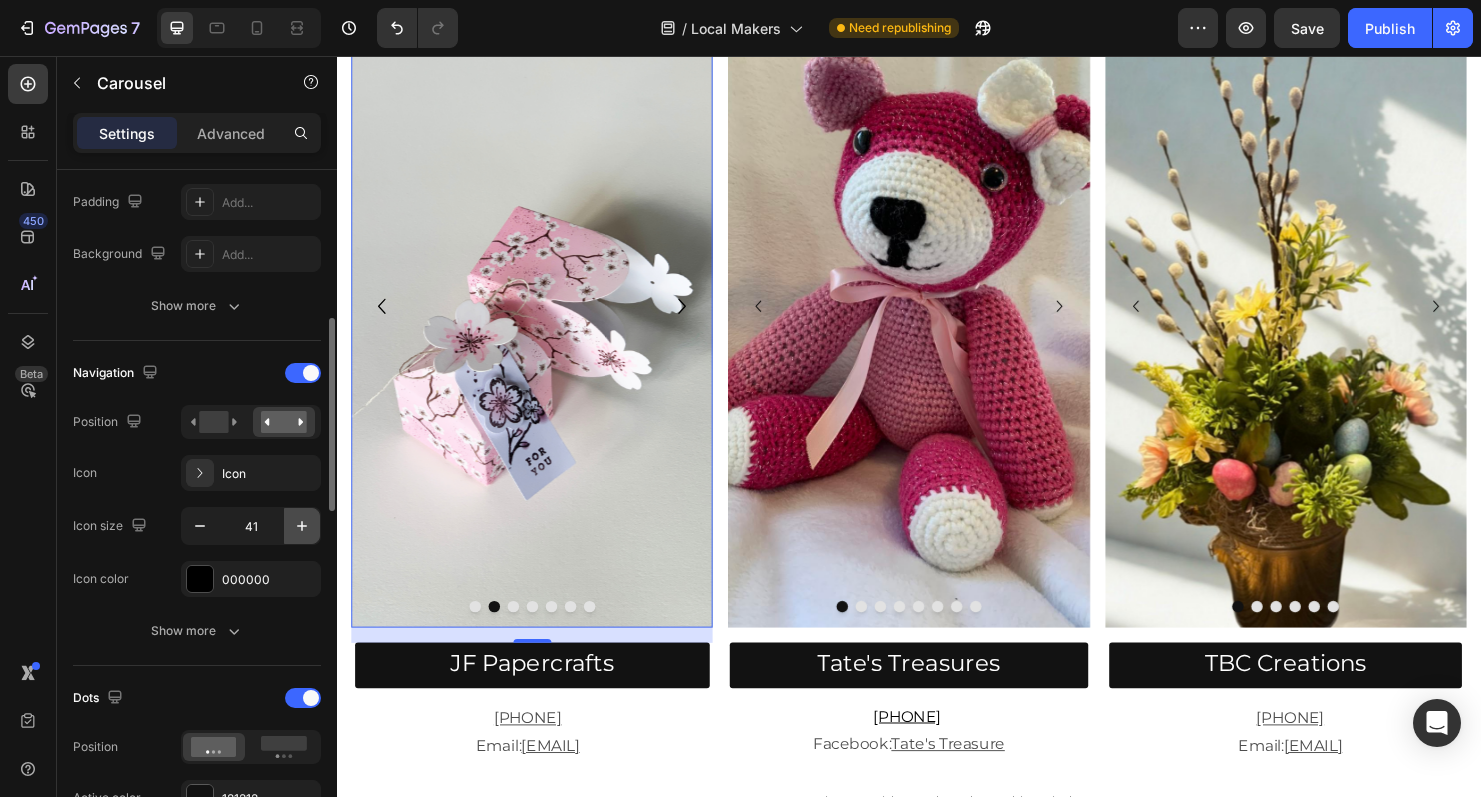 click 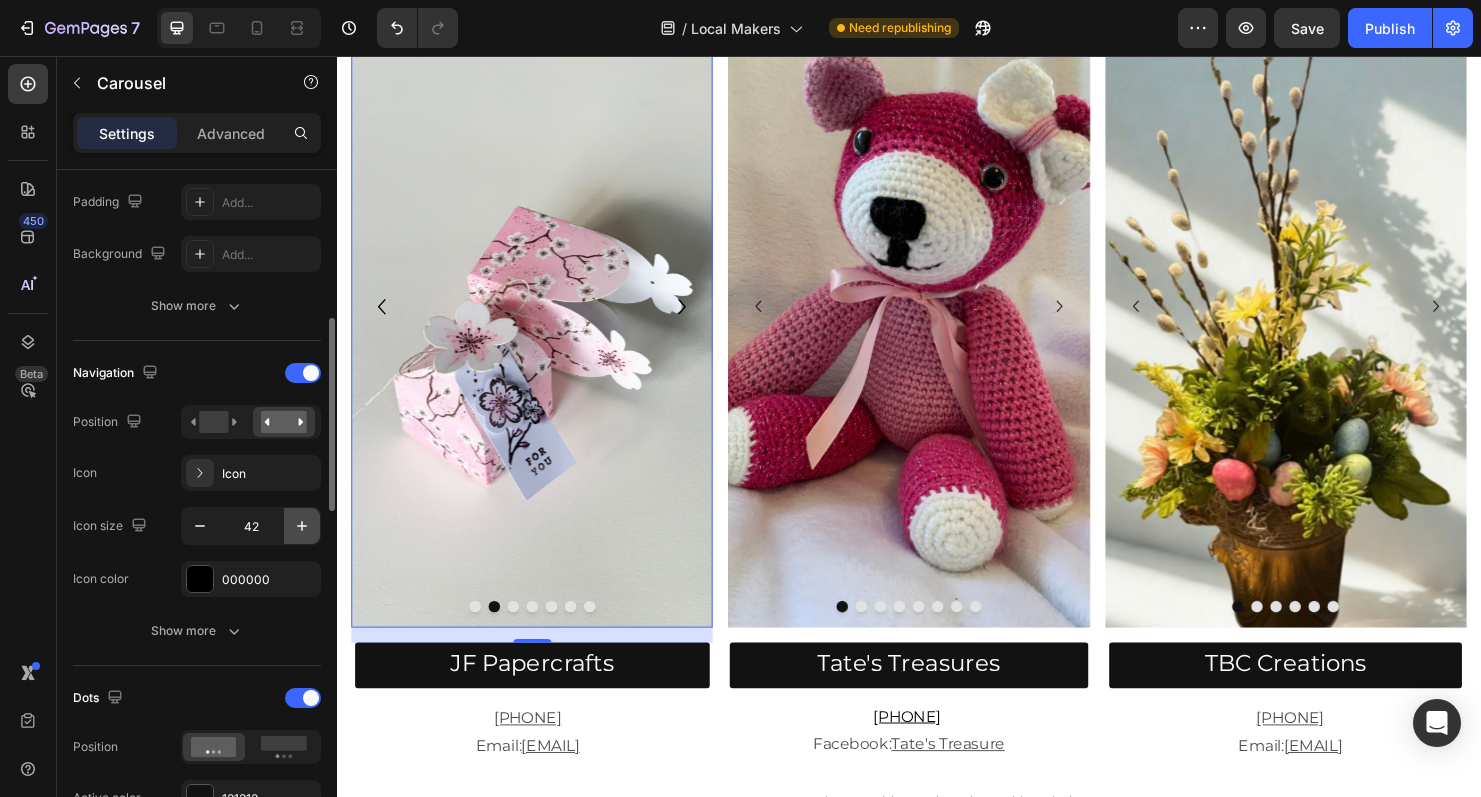 click 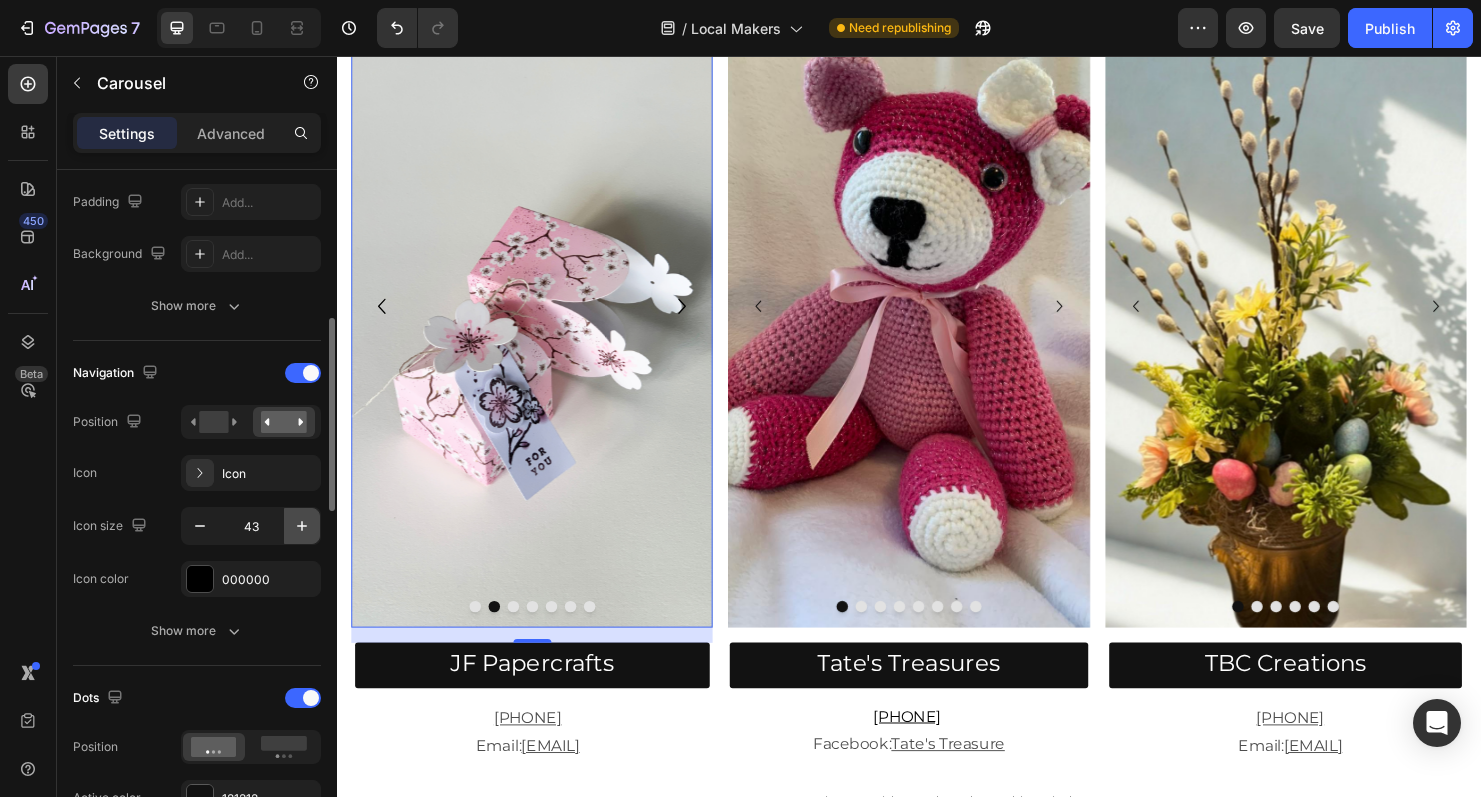 click 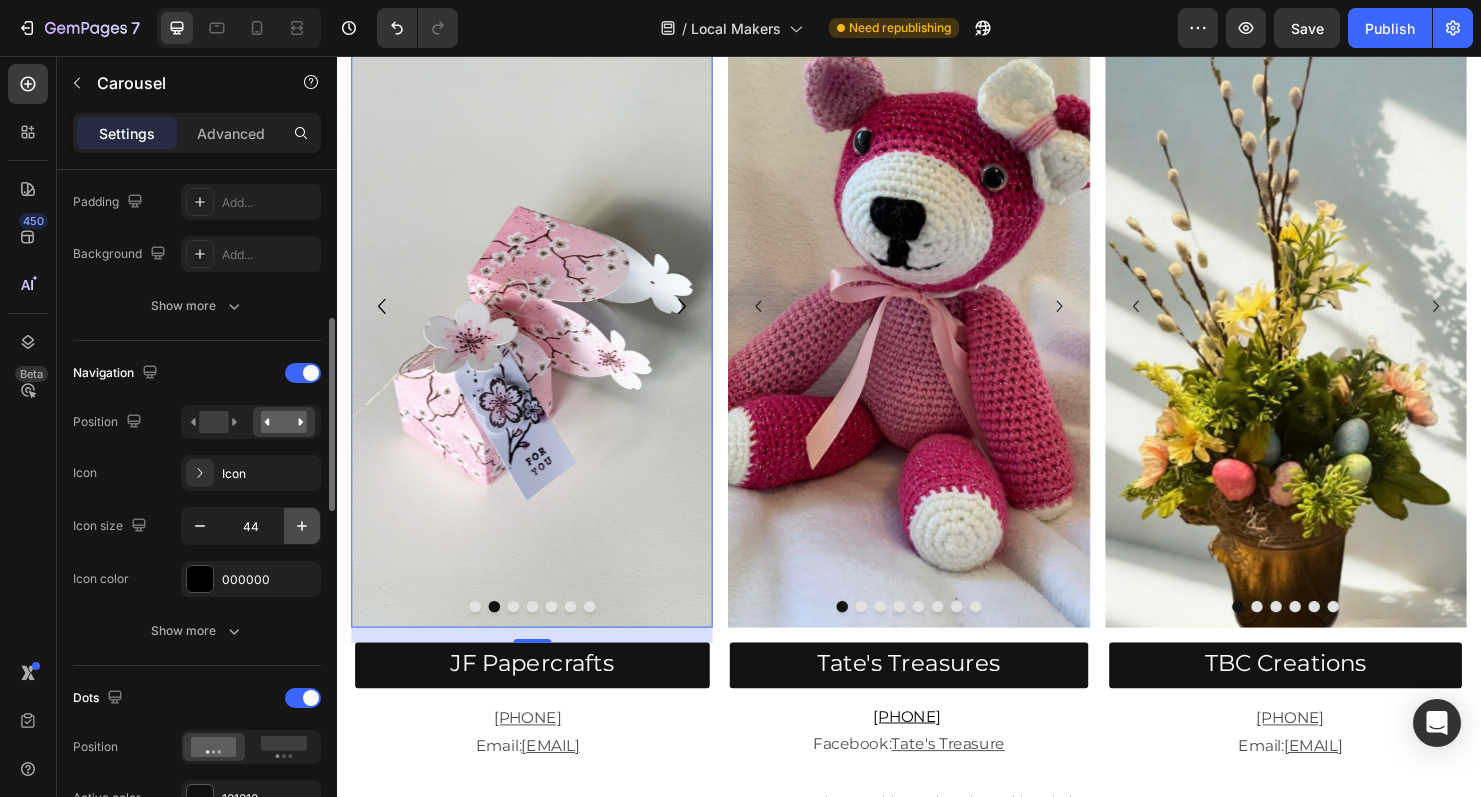 click 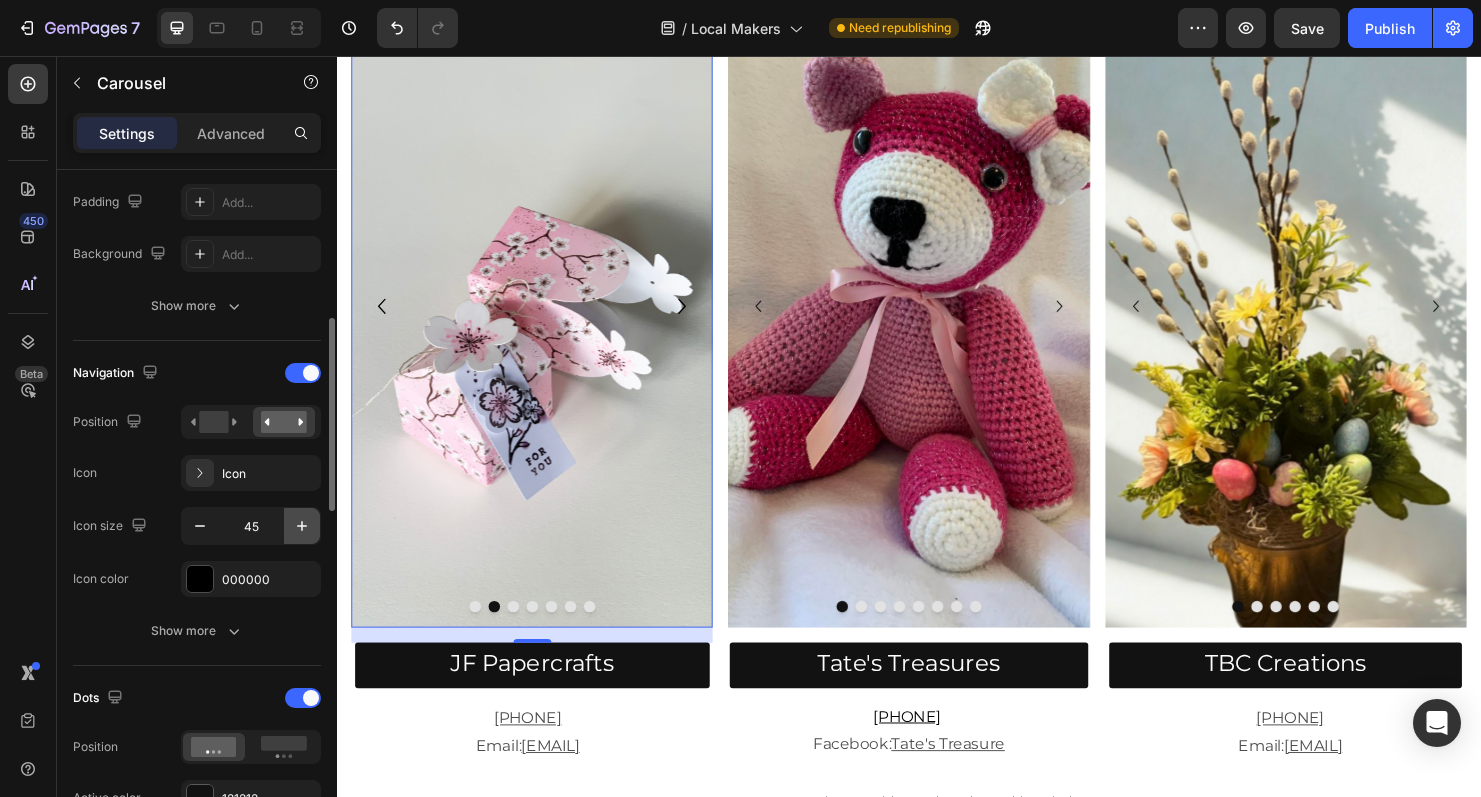 click 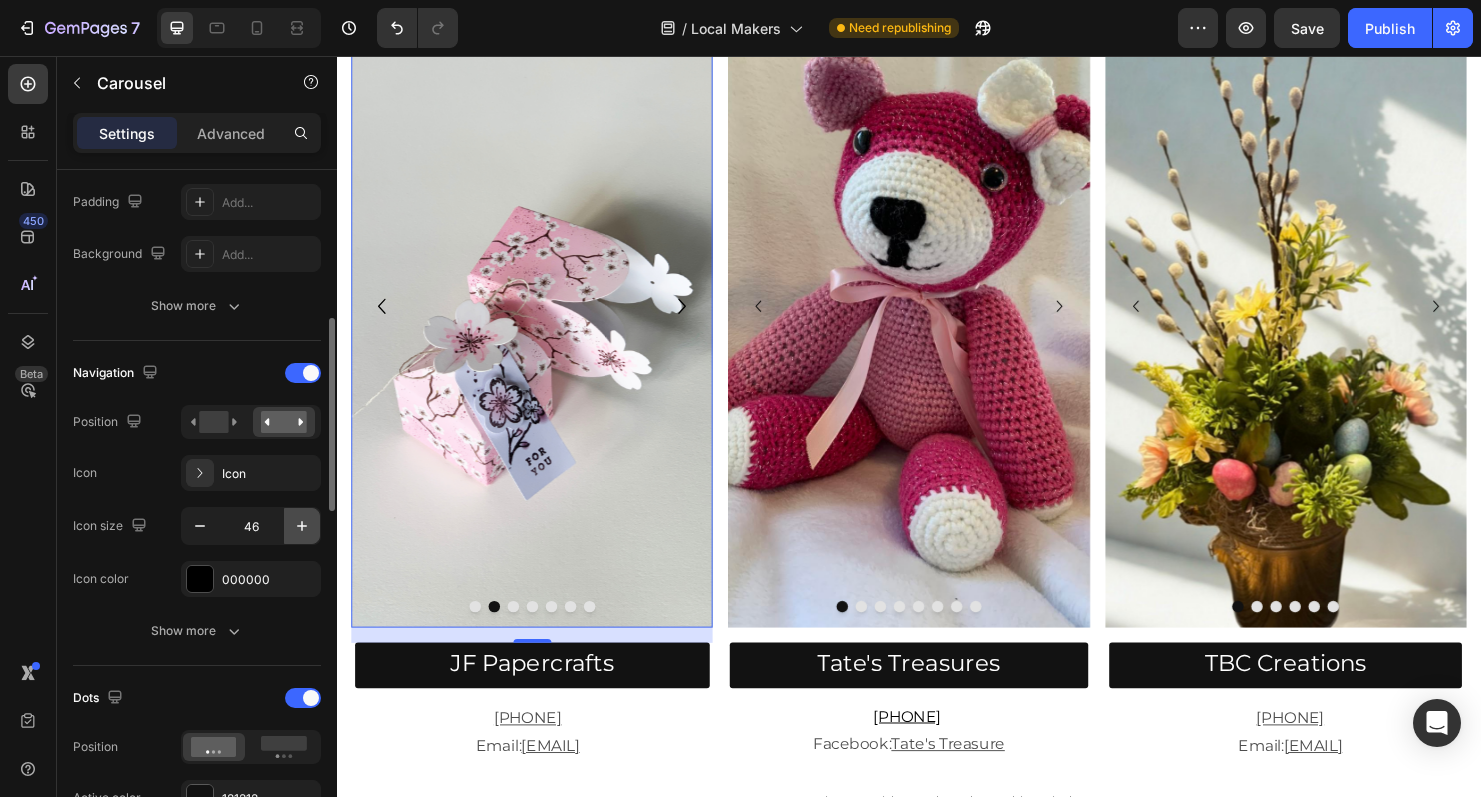 click 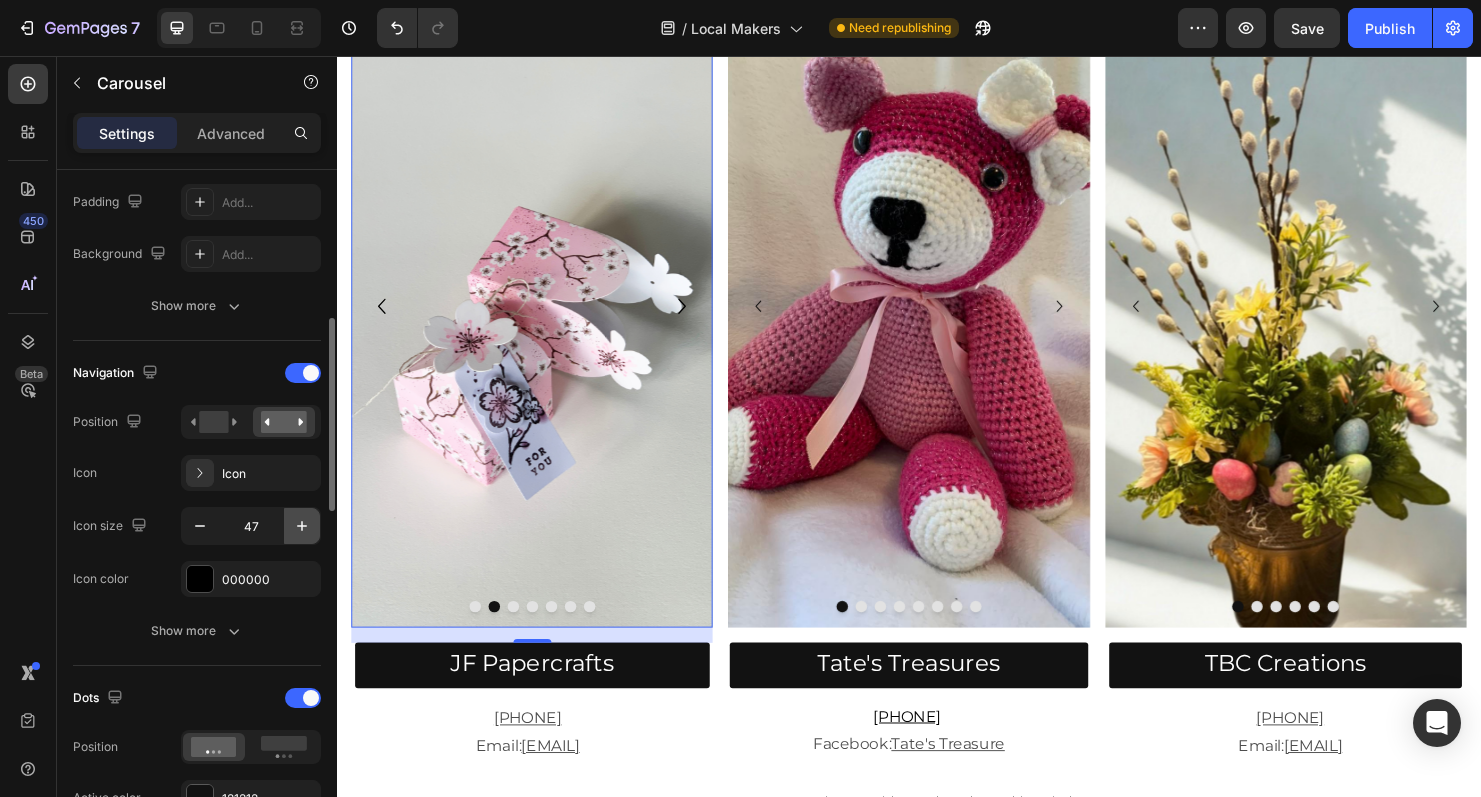 click 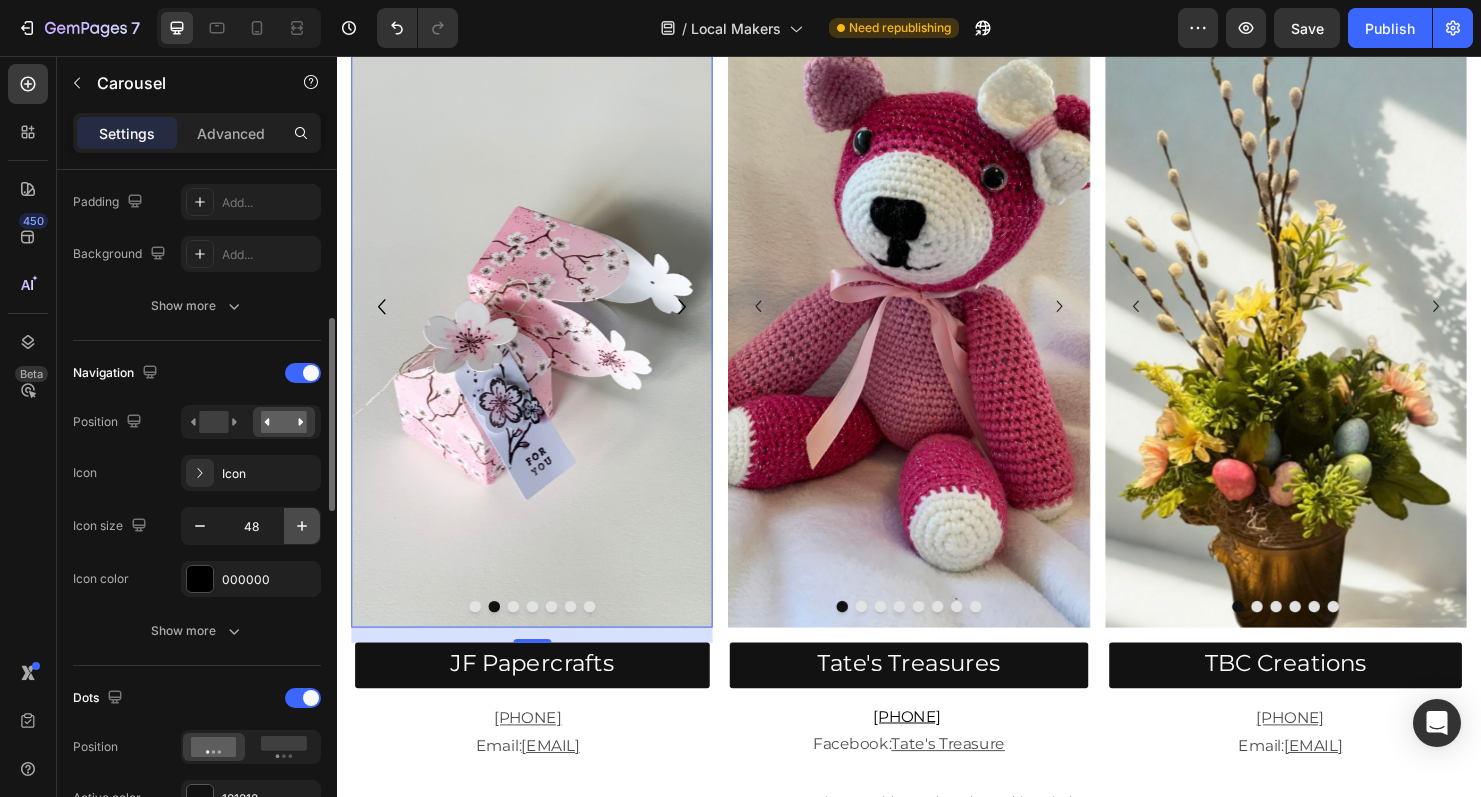 click 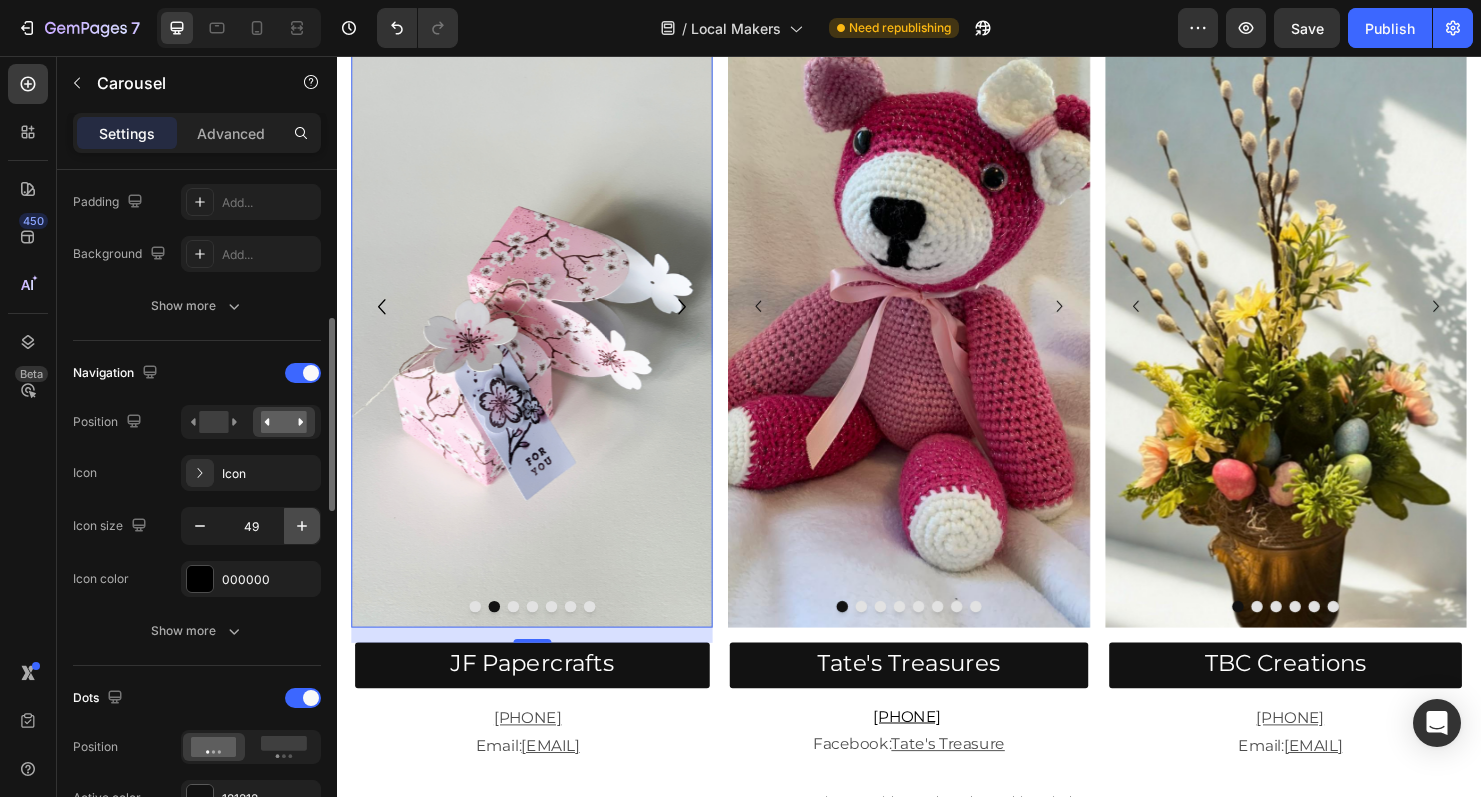 click 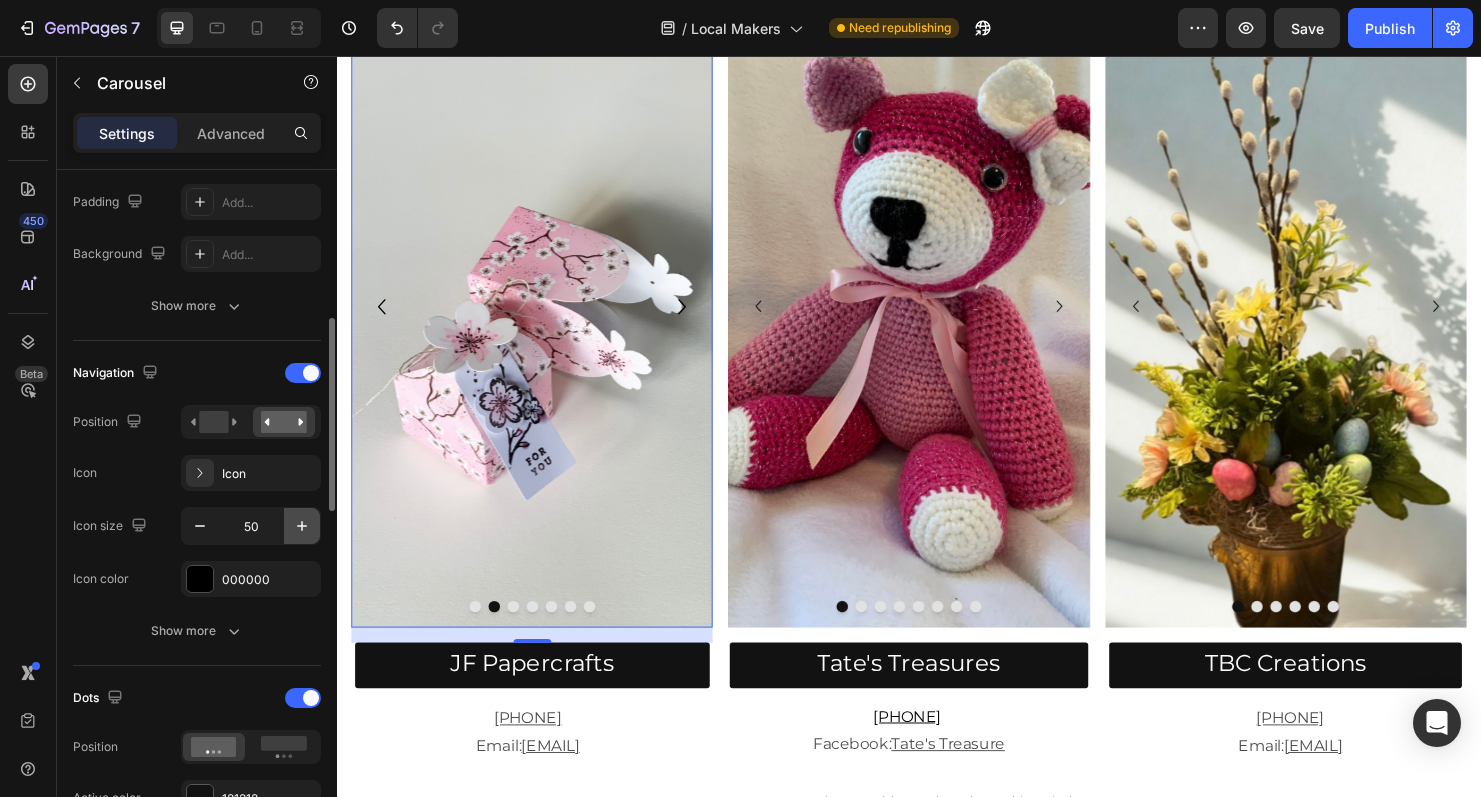 click 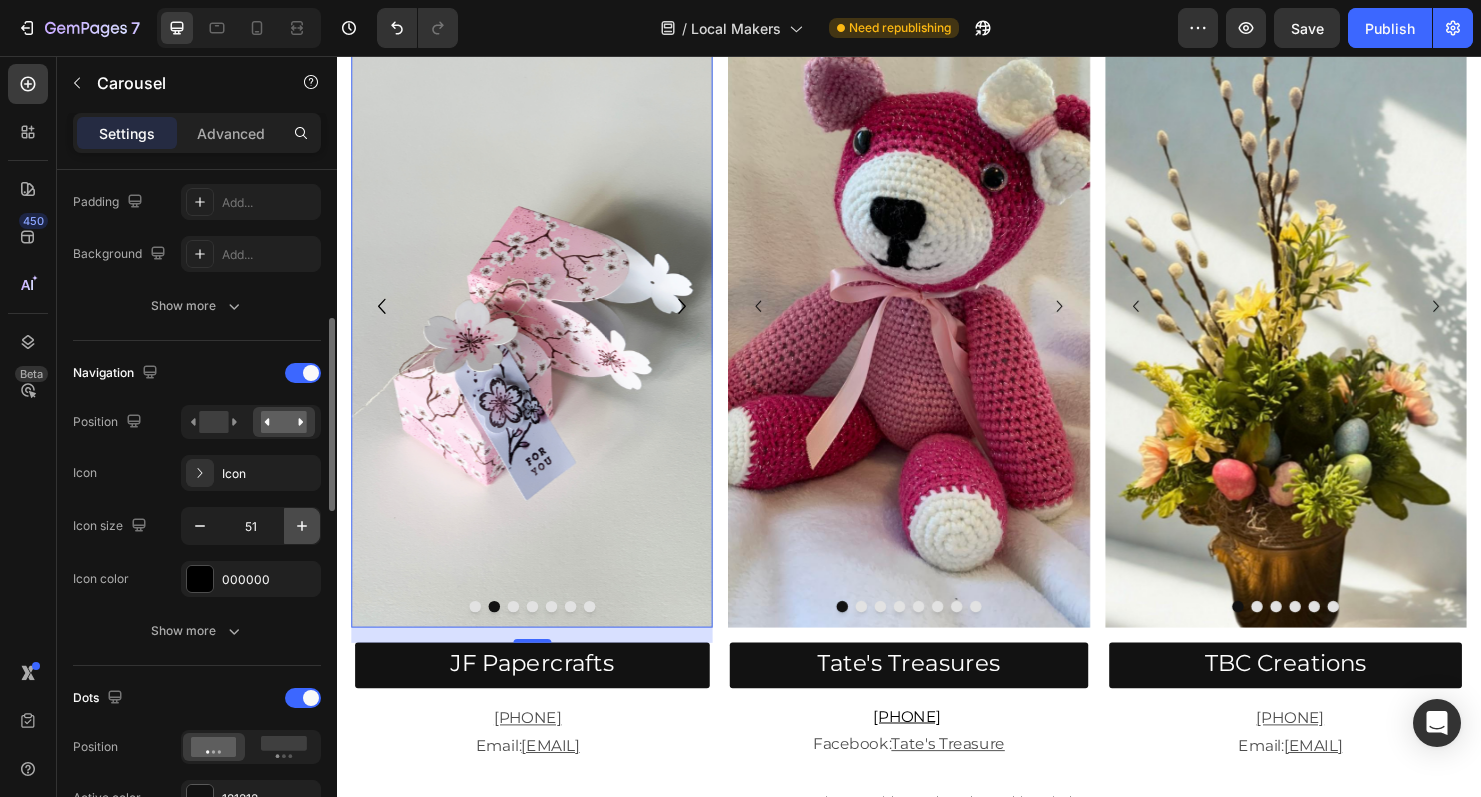 click 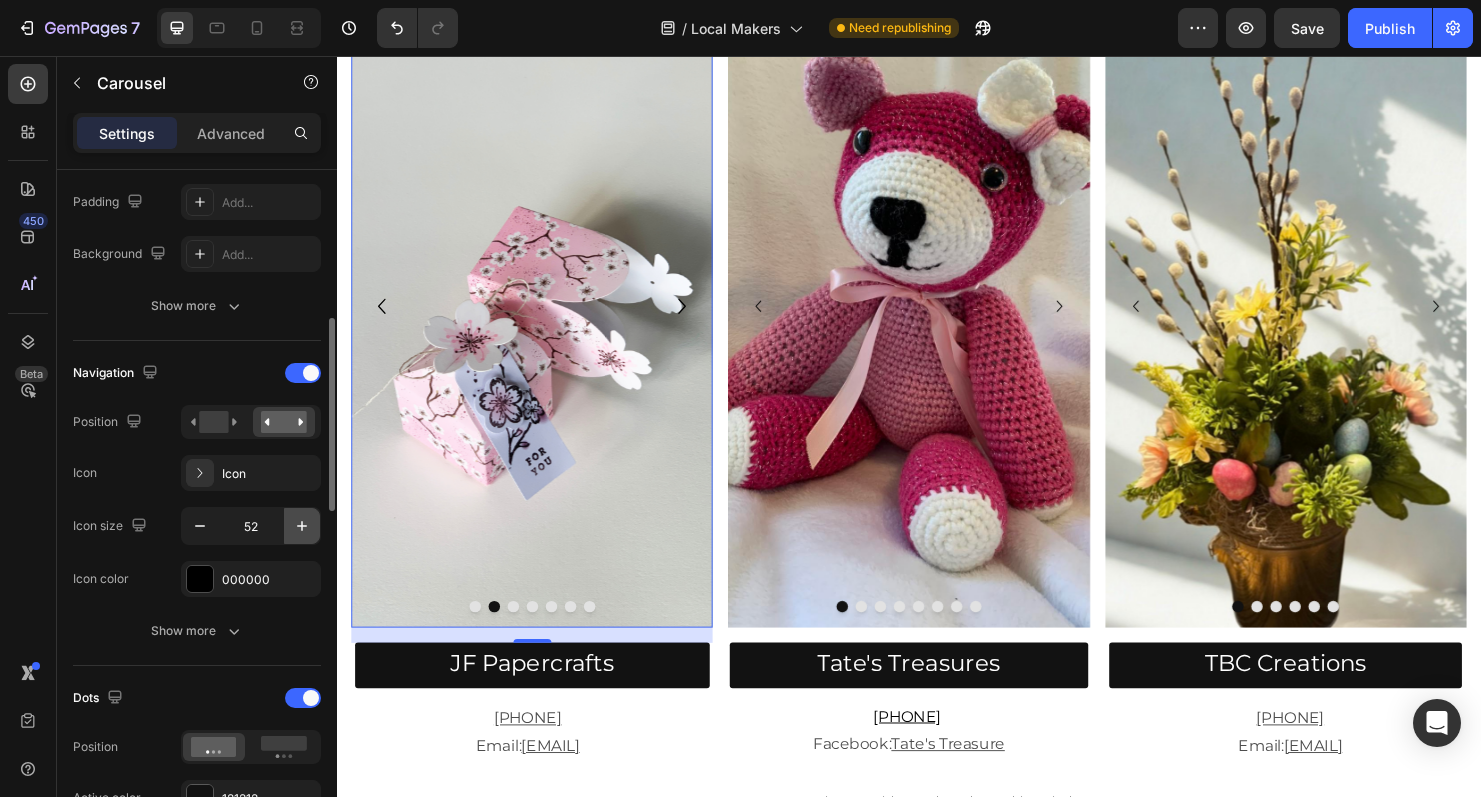 click 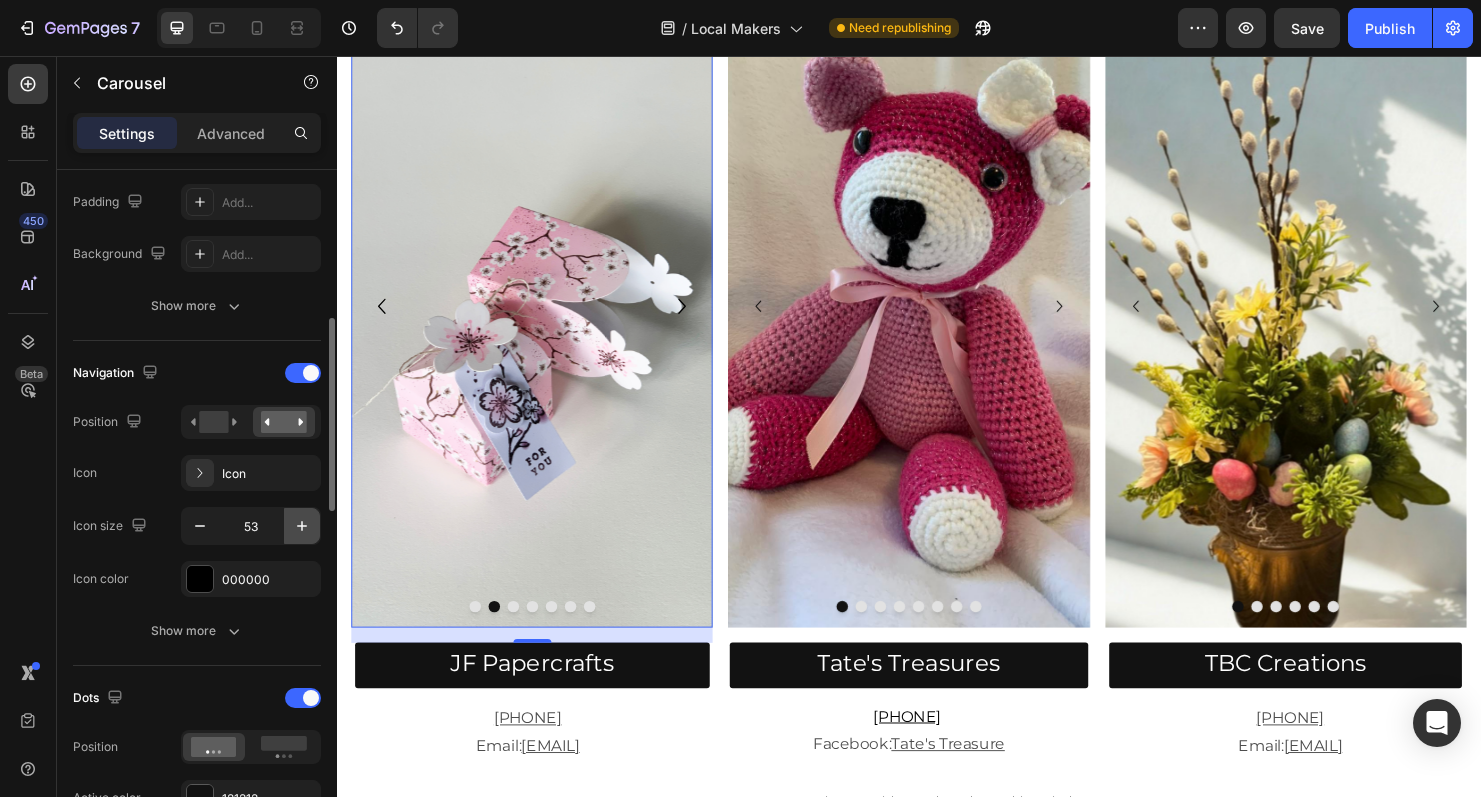 click 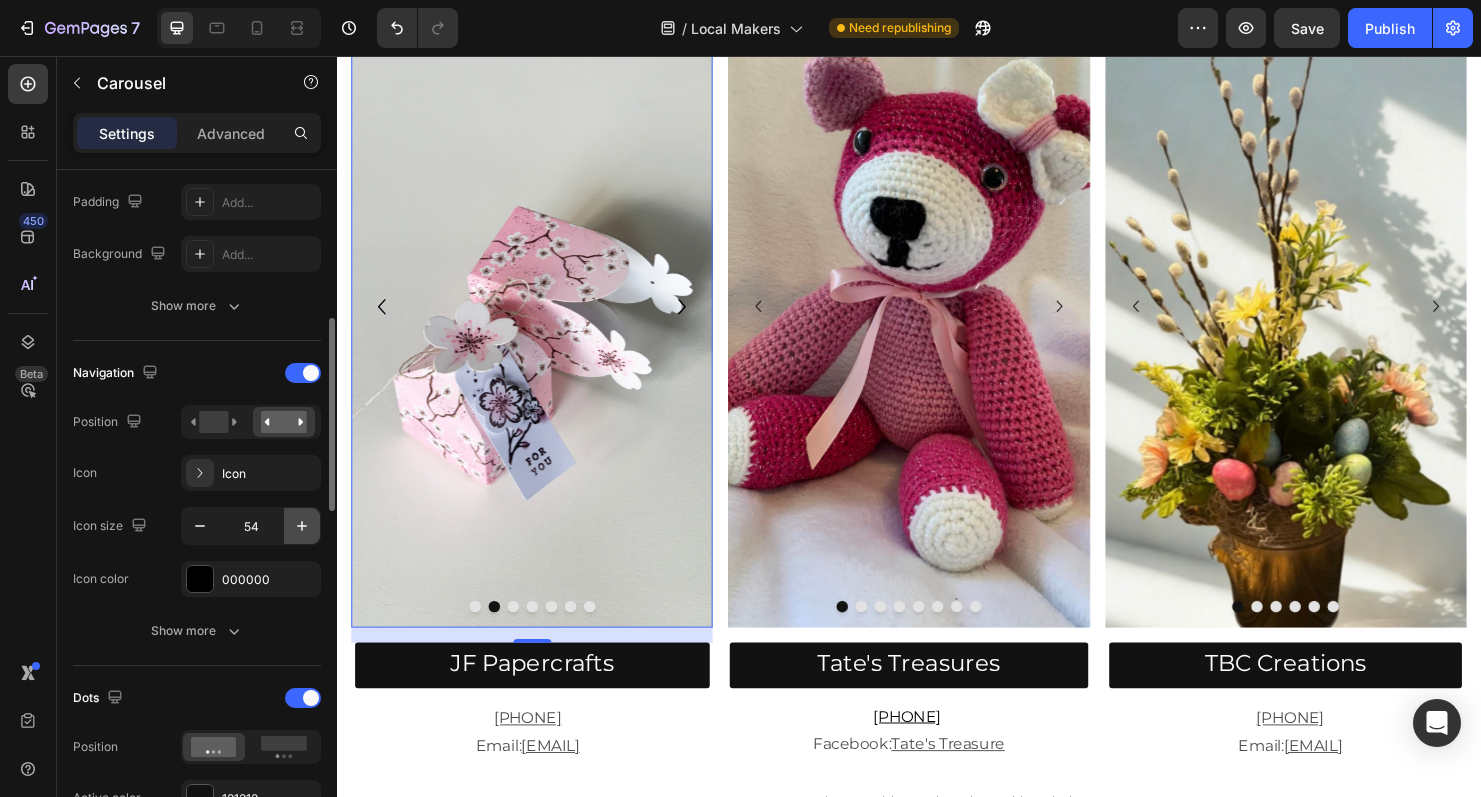 click 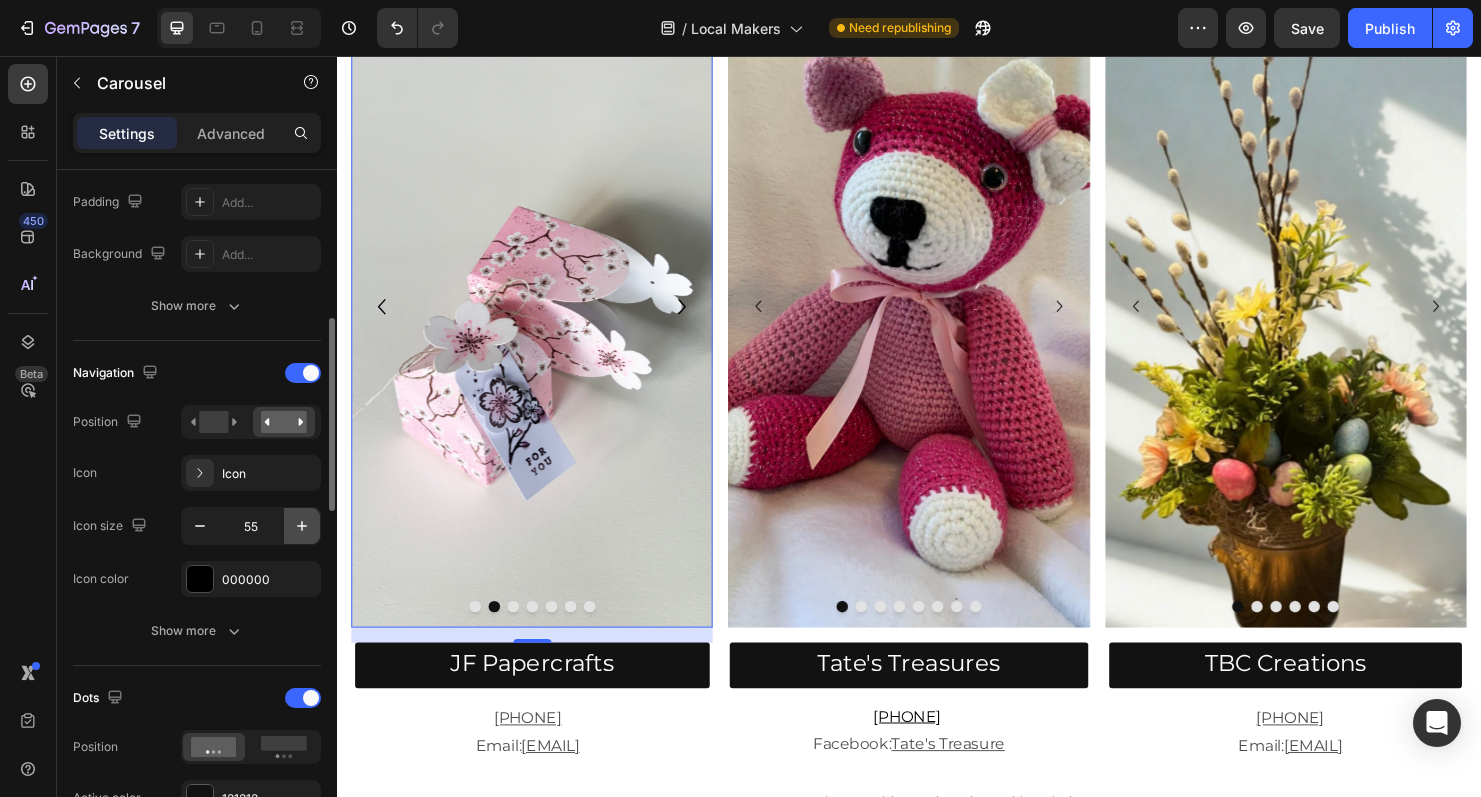 click 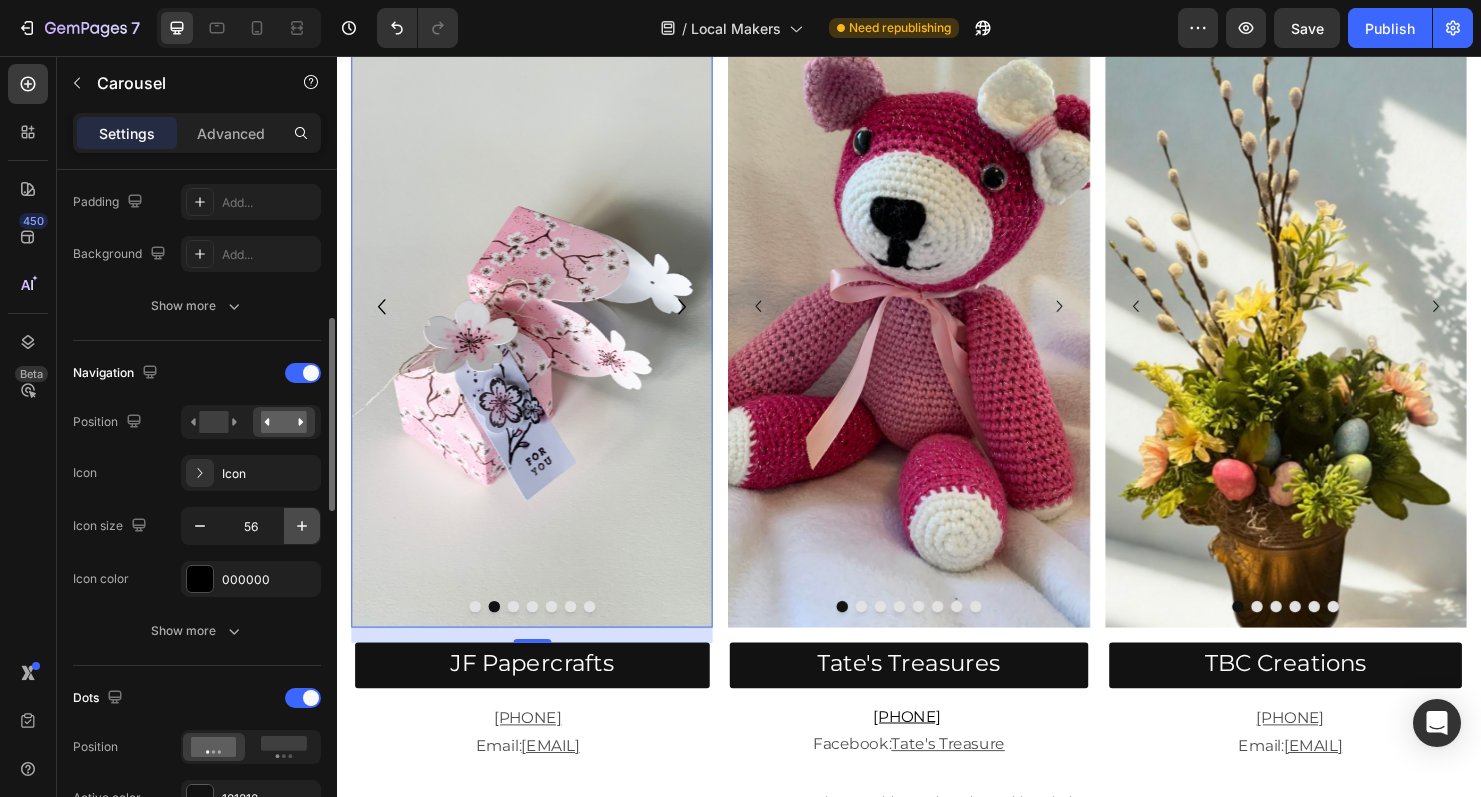 click 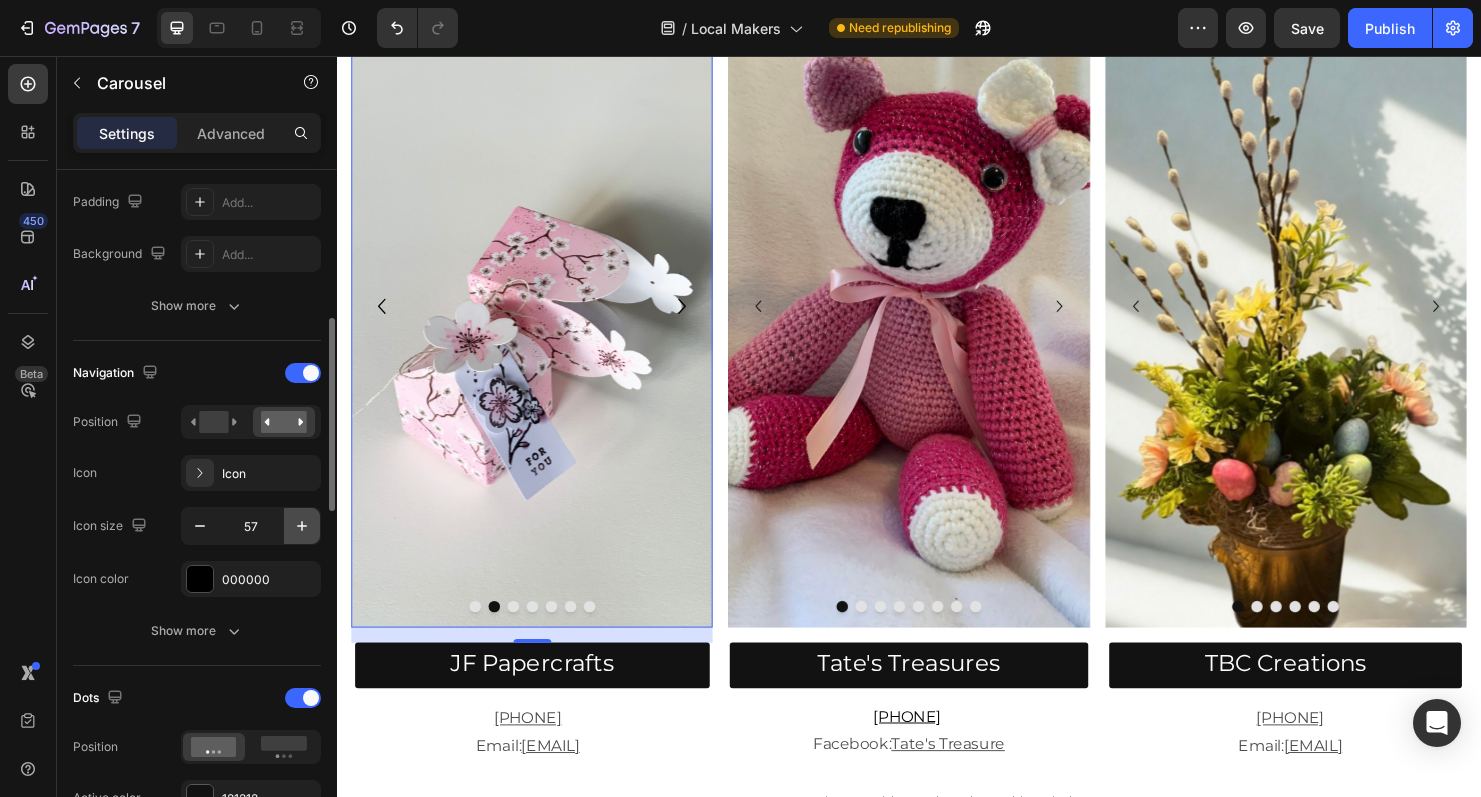 click 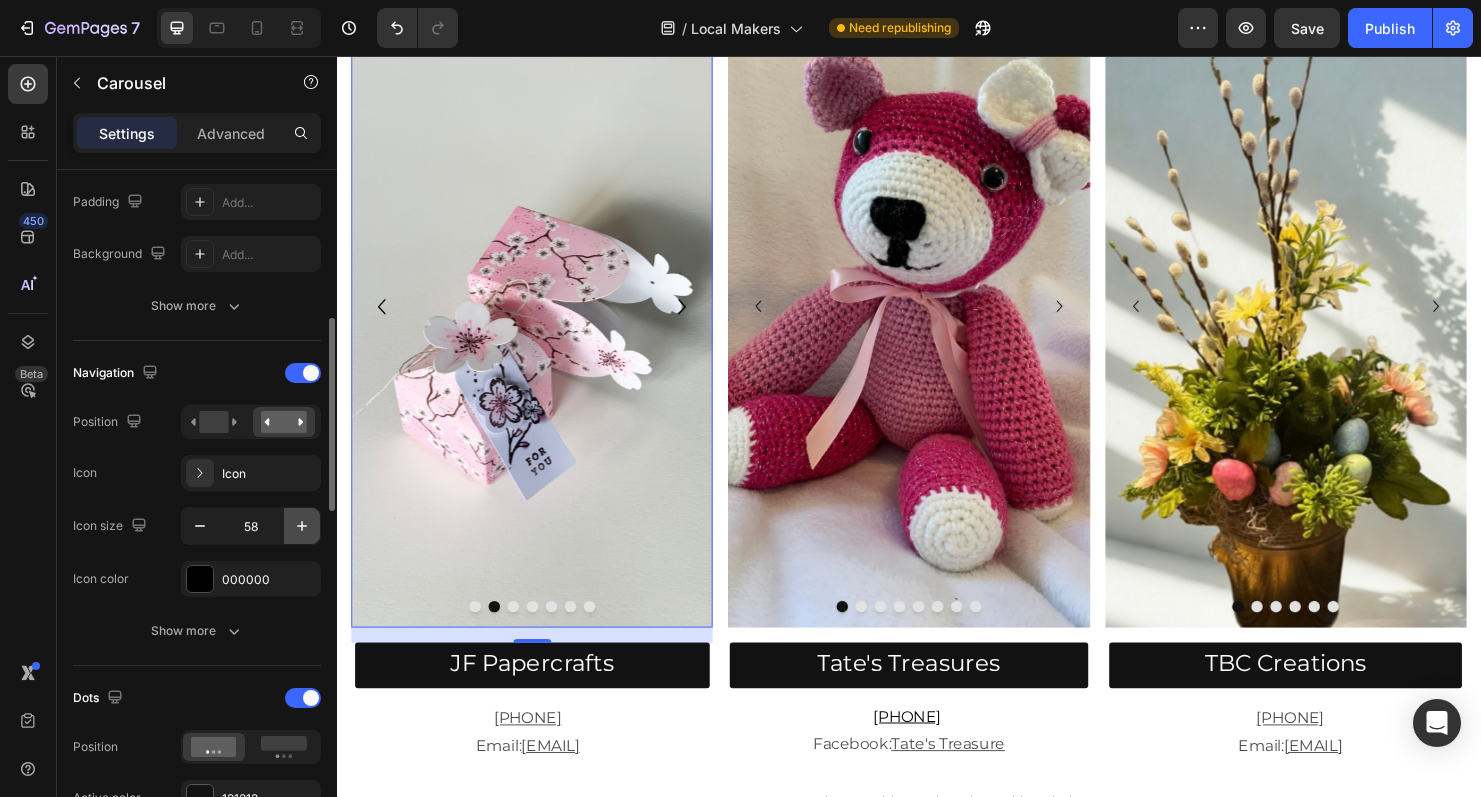 click 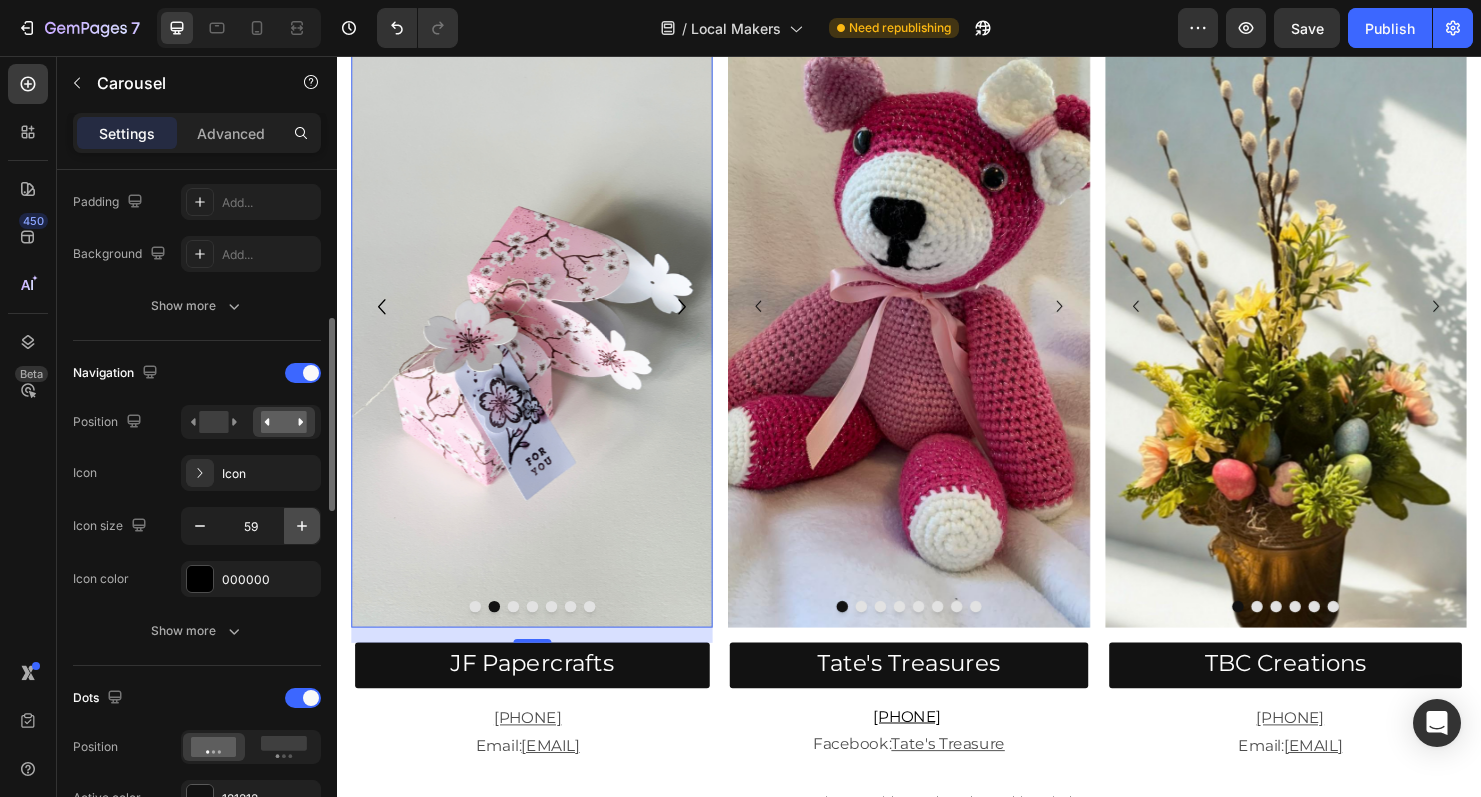 click 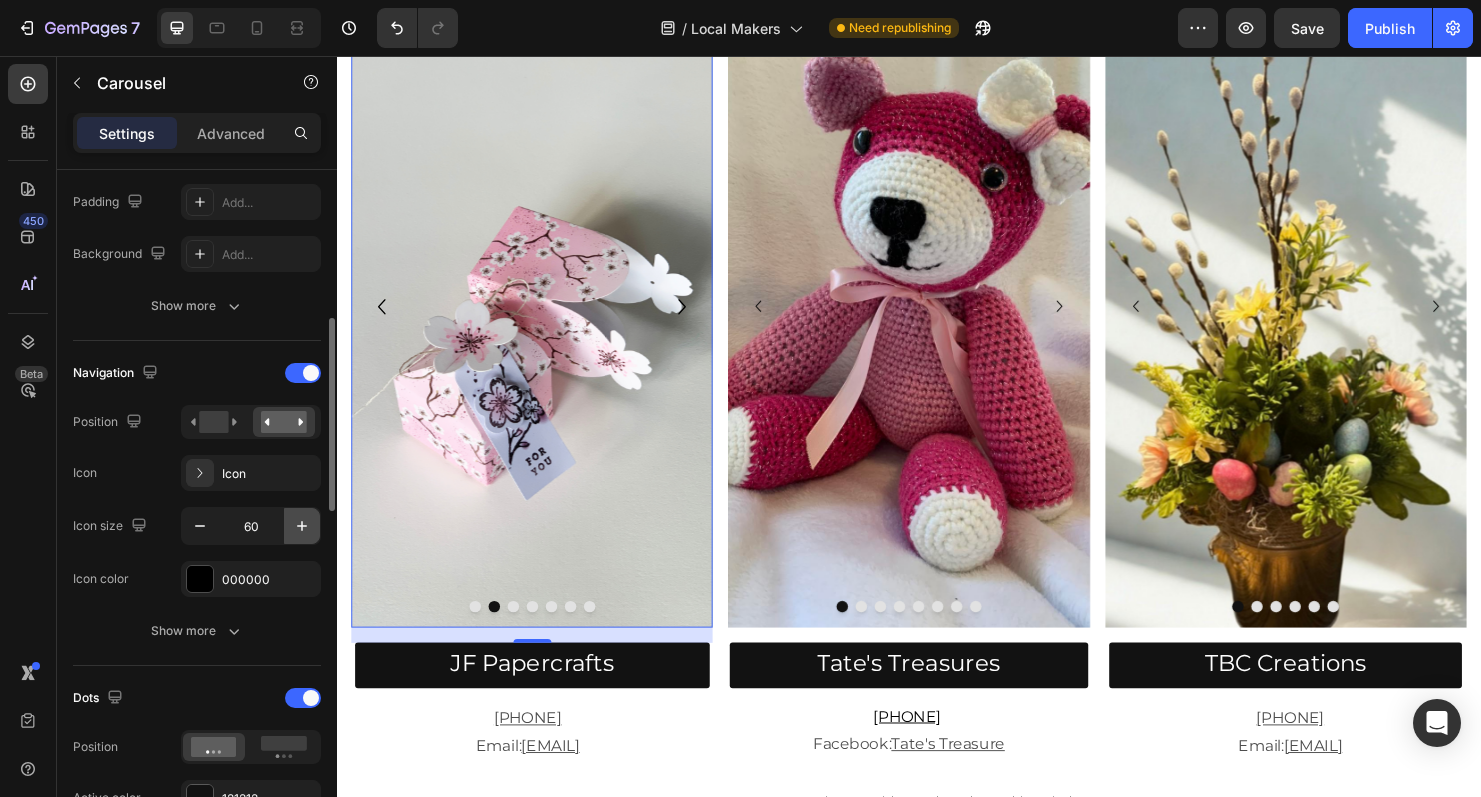 click 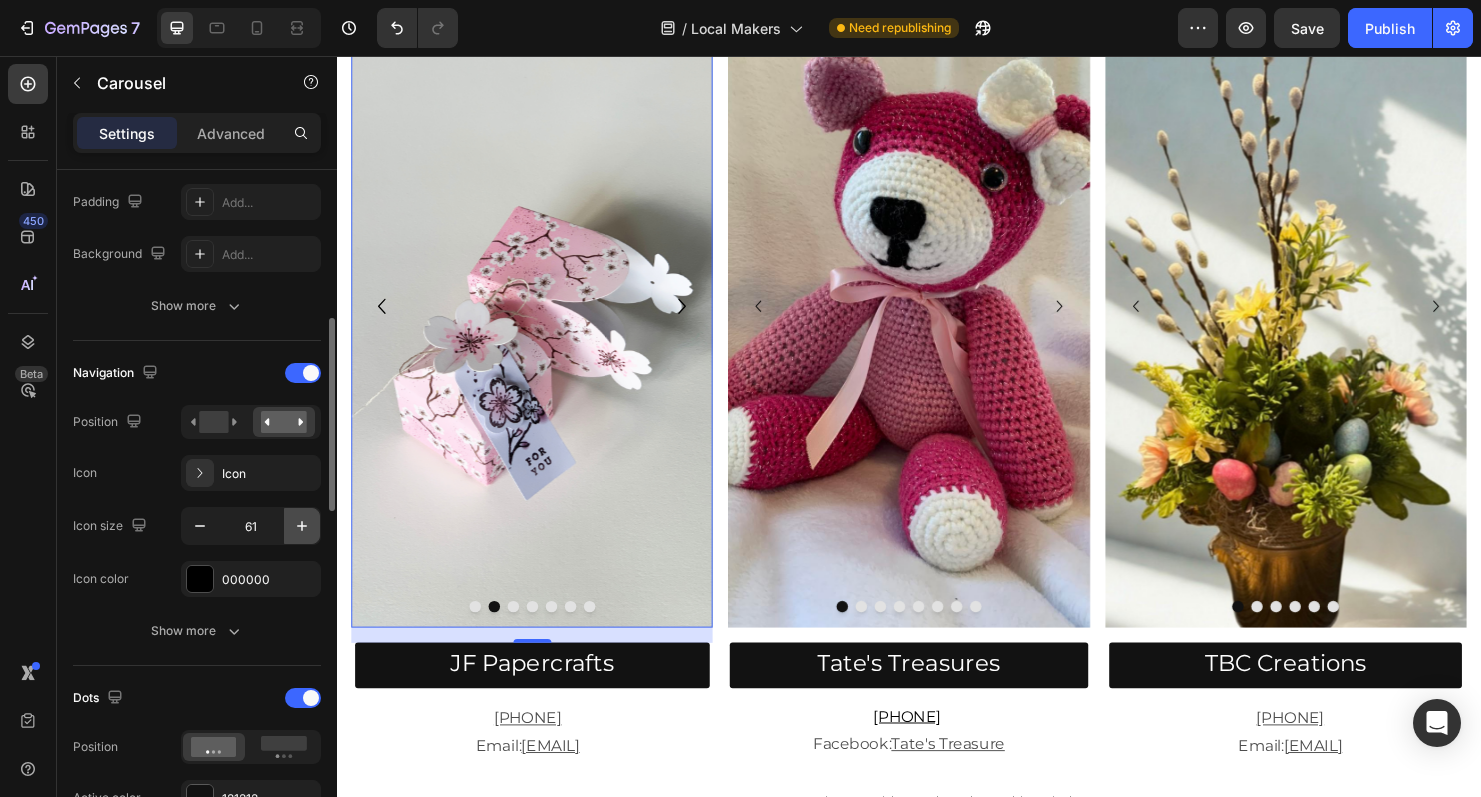 click 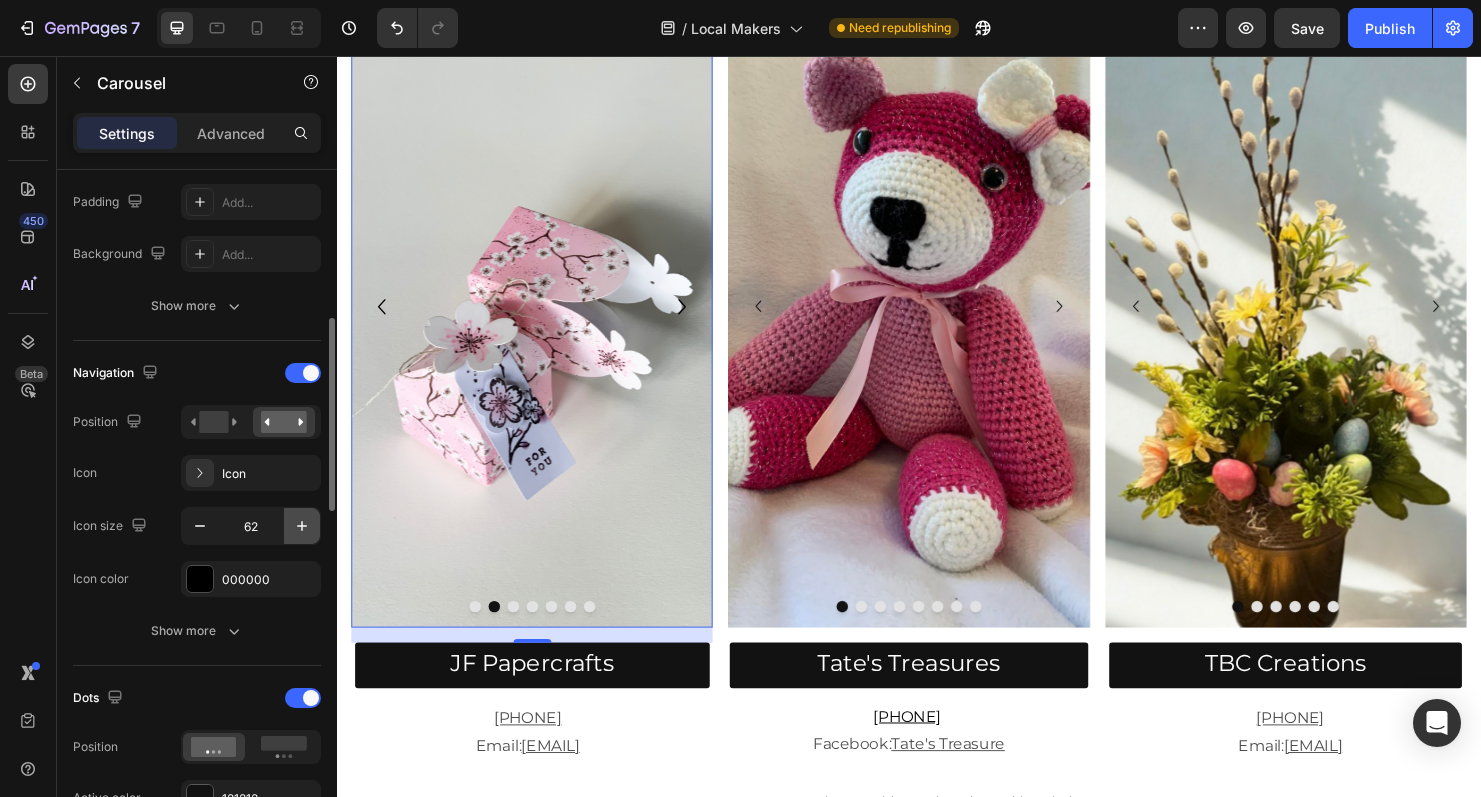 click 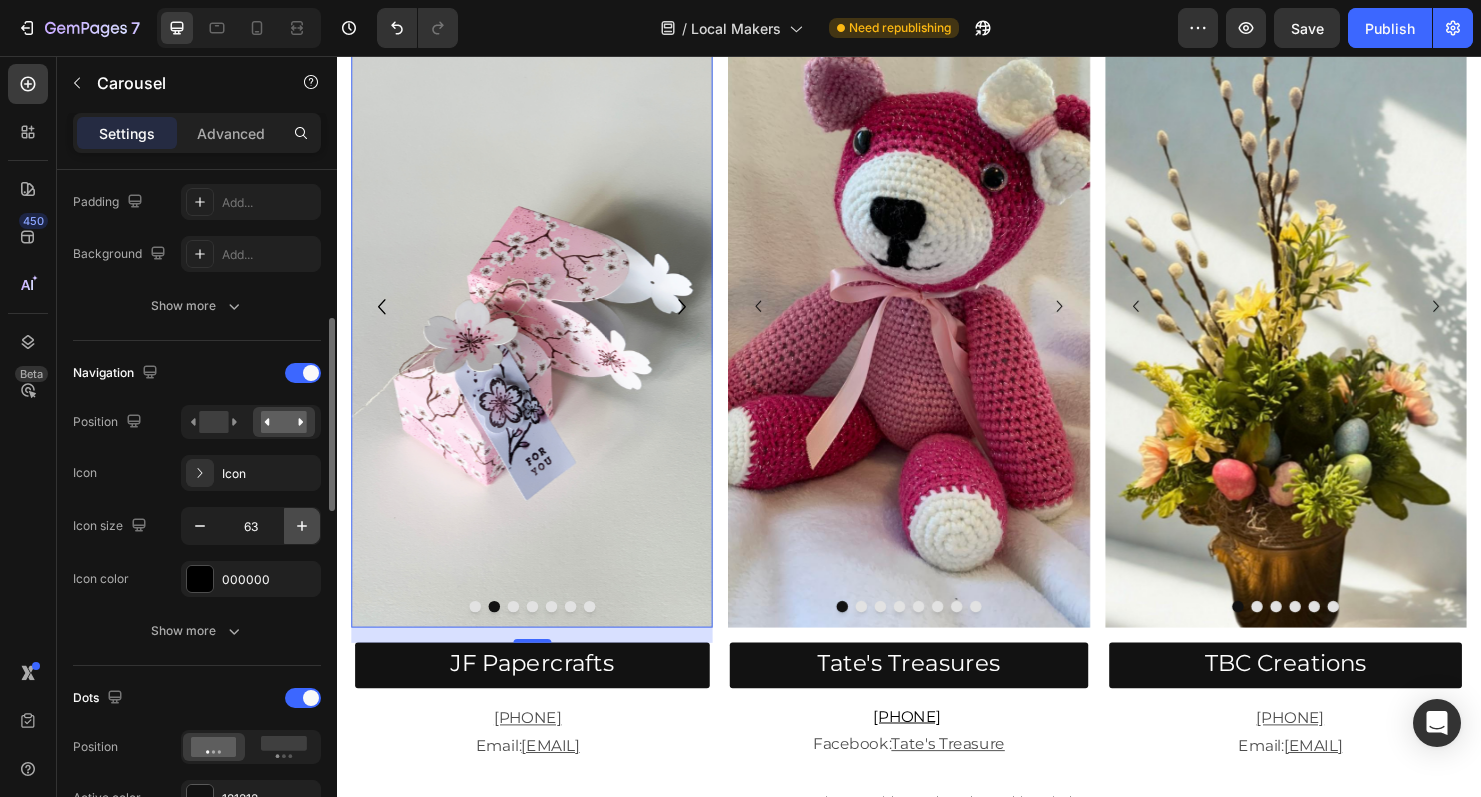 click 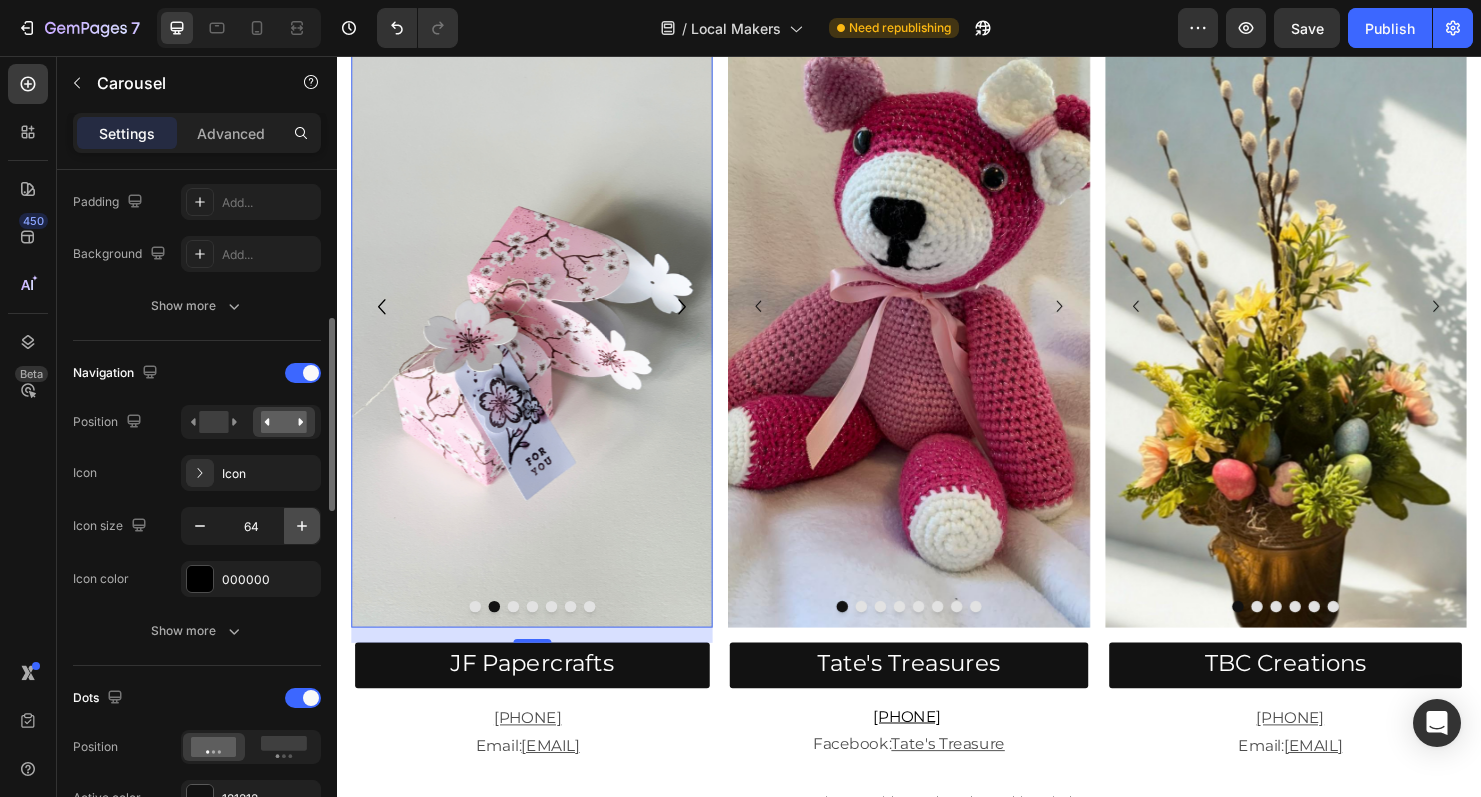 click 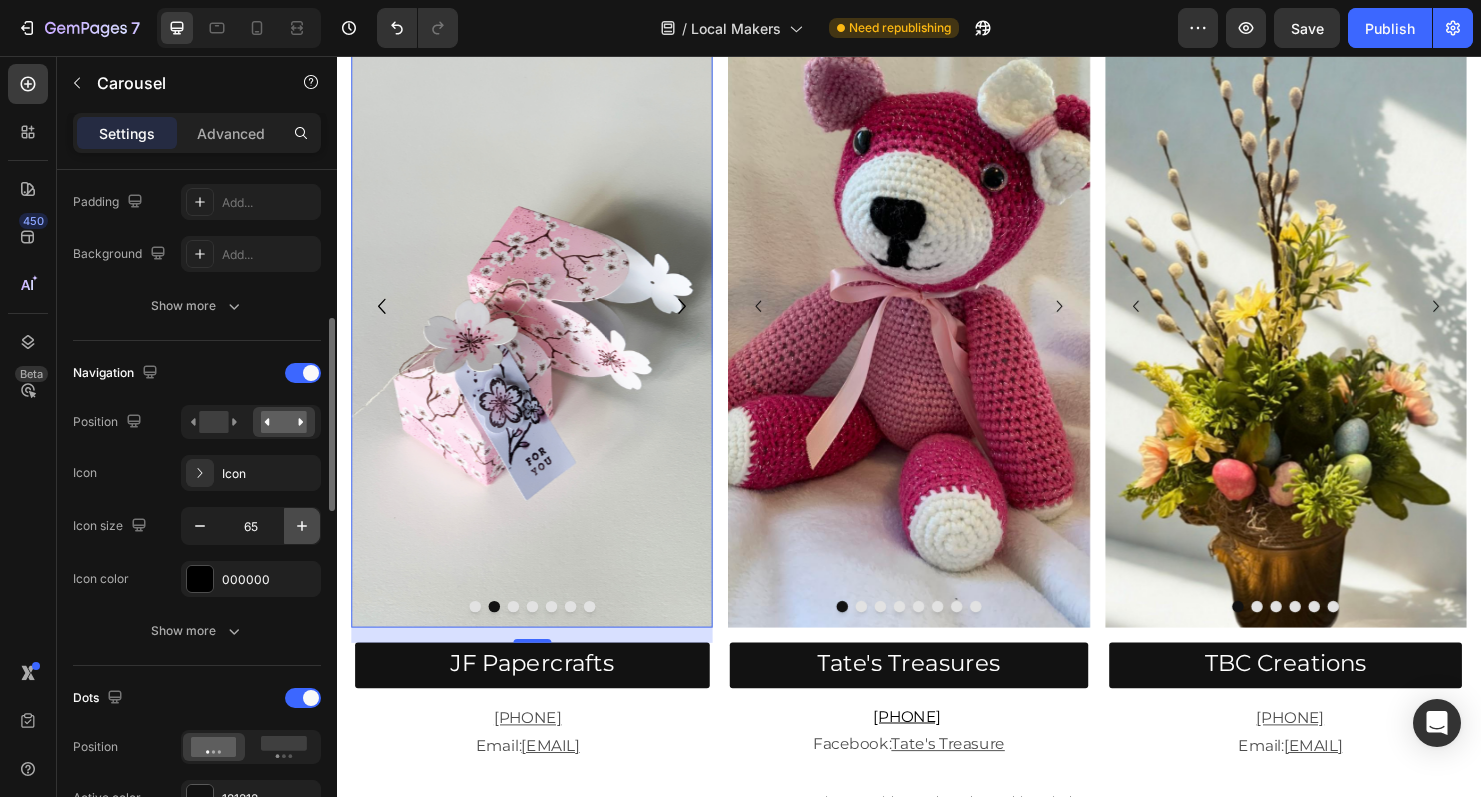 click 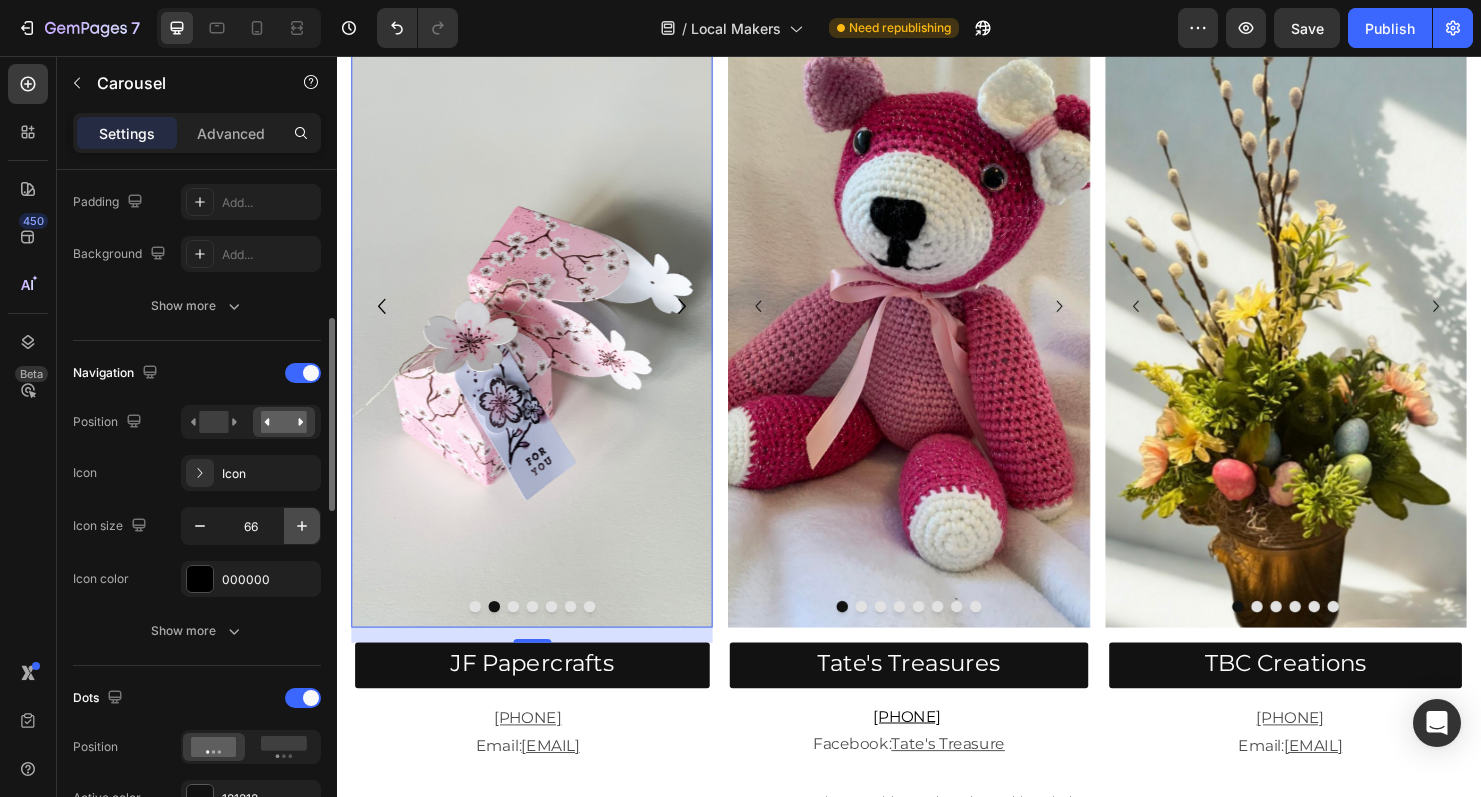 click 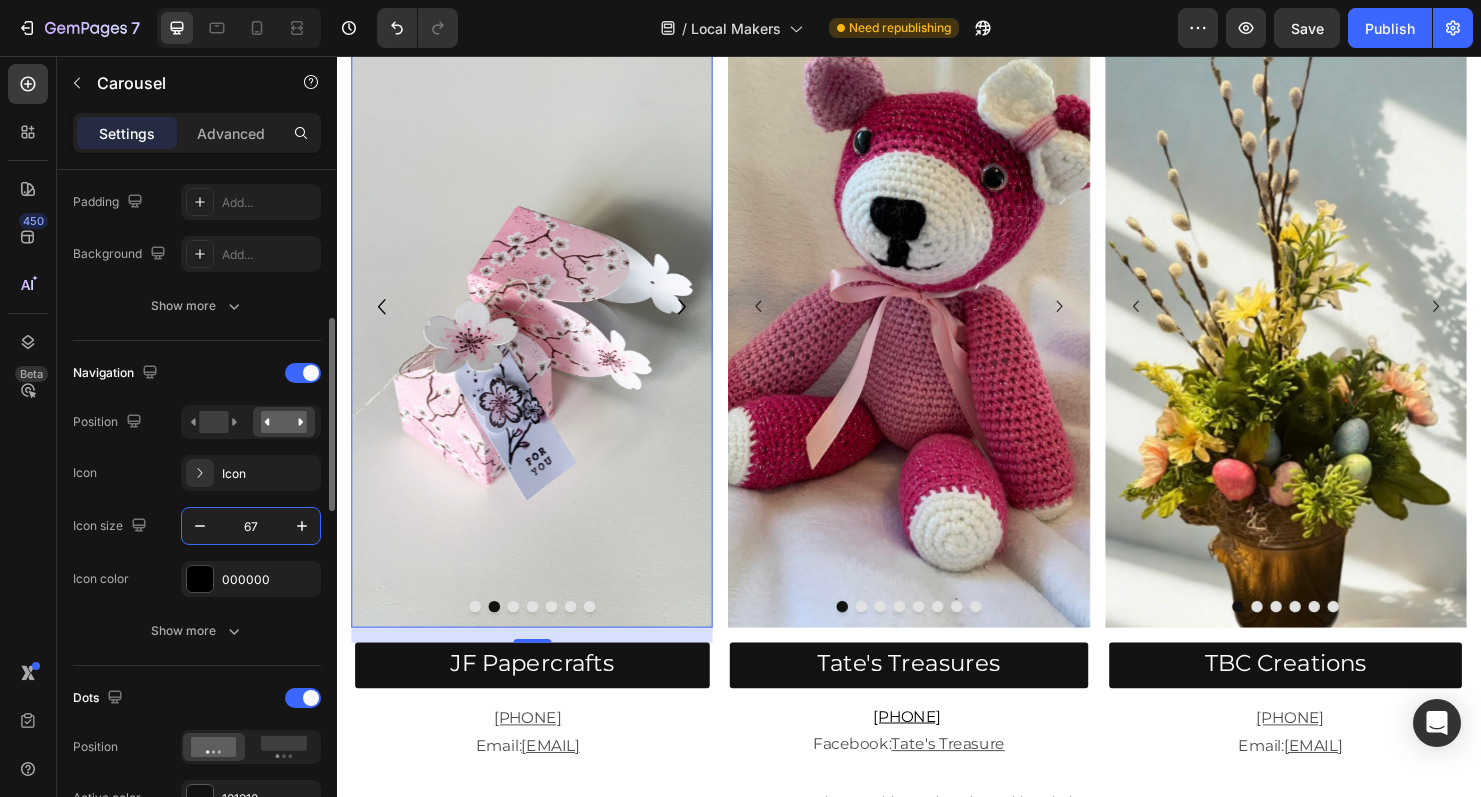 click on "67" at bounding box center [251, 526] 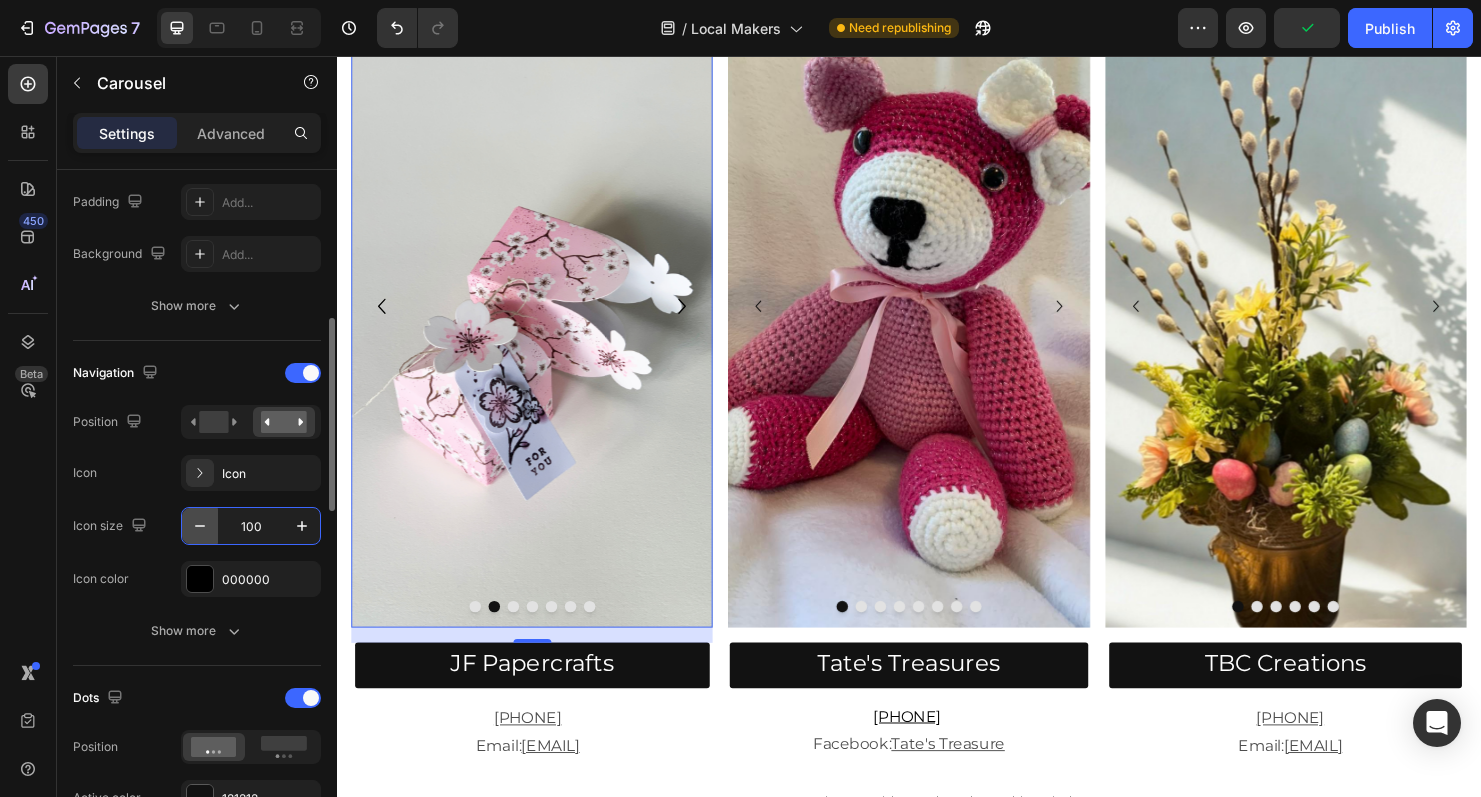drag, startPoint x: 263, startPoint y: 531, endPoint x: 194, endPoint y: 531, distance: 69 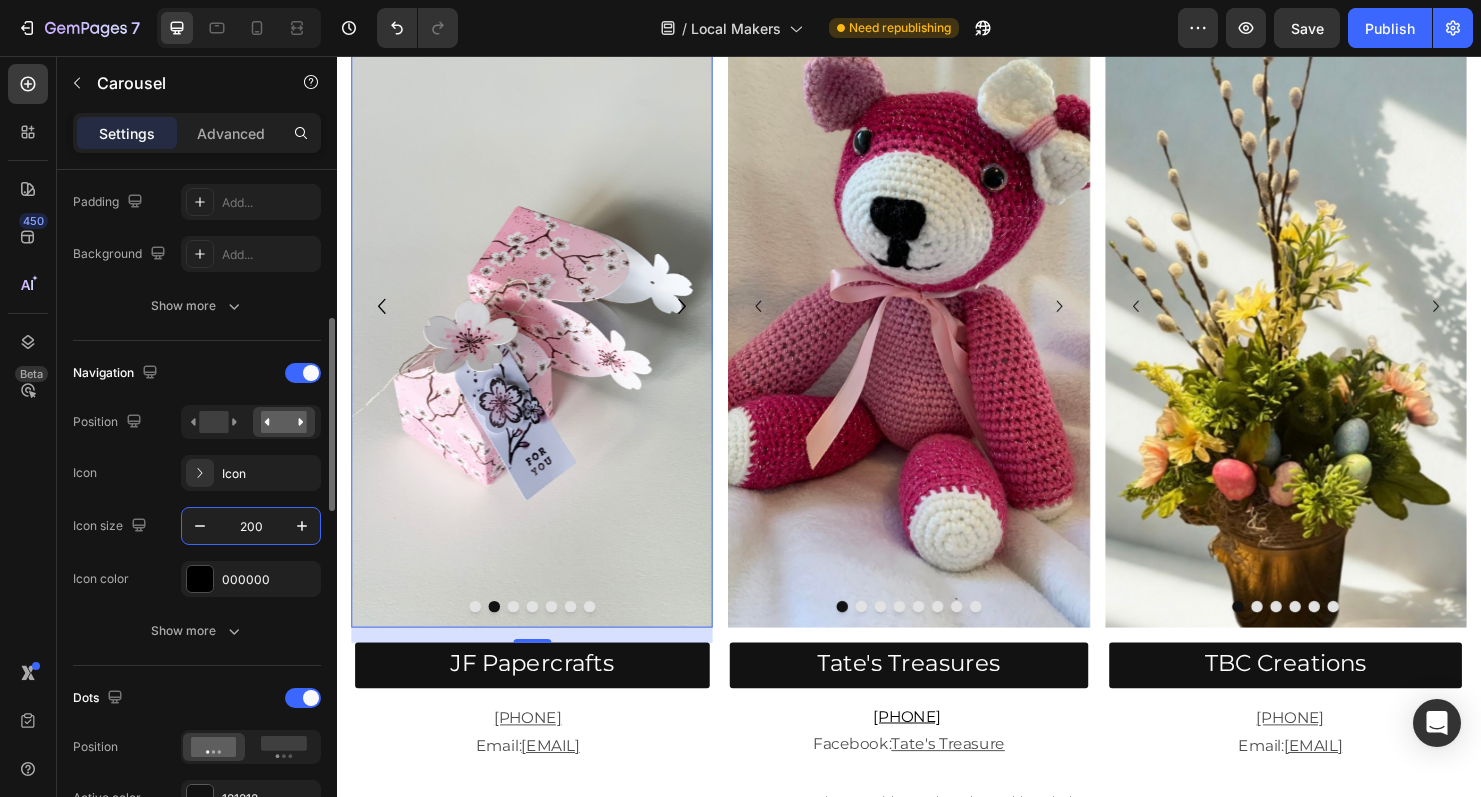 click on "200" at bounding box center [251, 526] 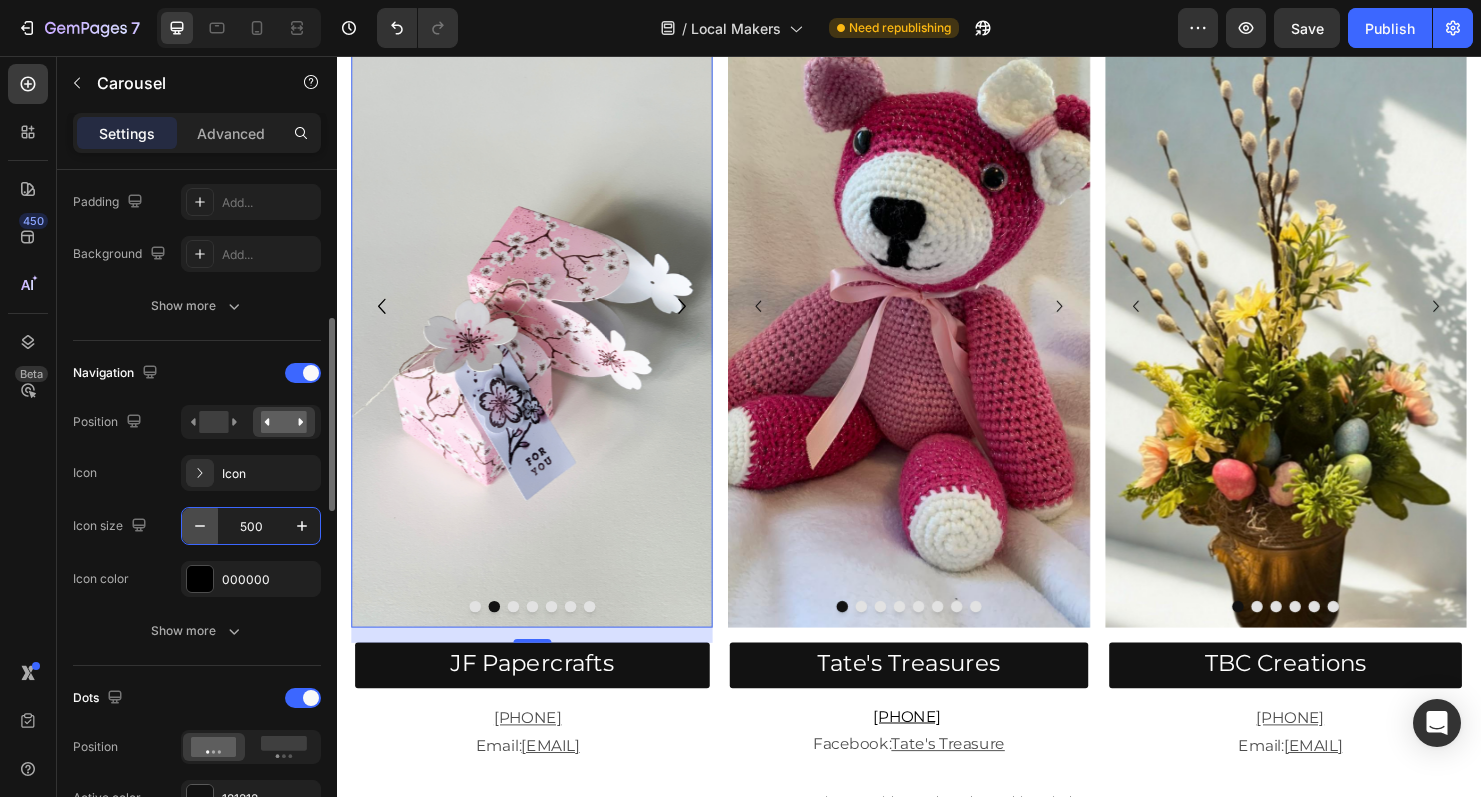 drag, startPoint x: 266, startPoint y: 533, endPoint x: 208, endPoint y: 532, distance: 58.00862 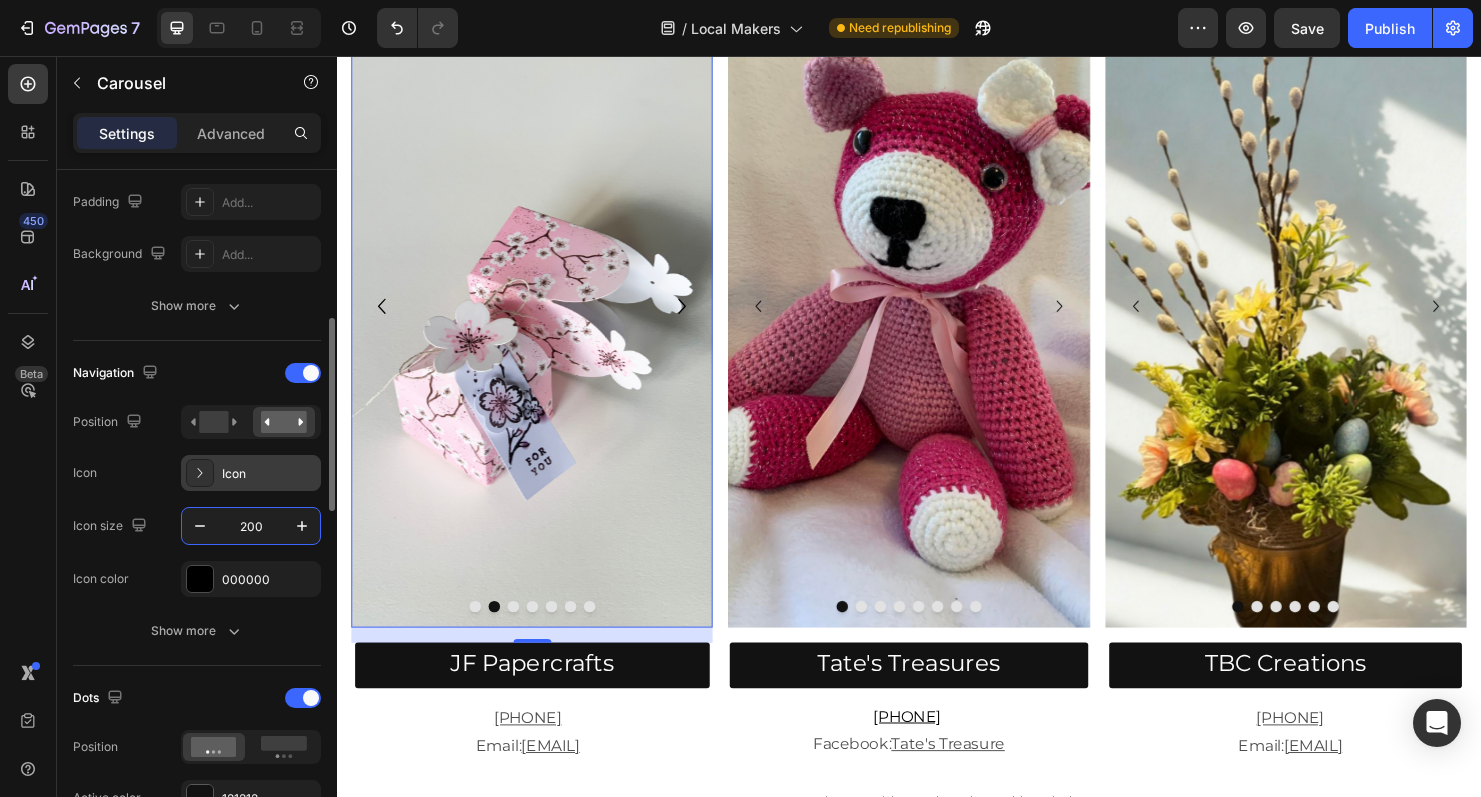 type on "200" 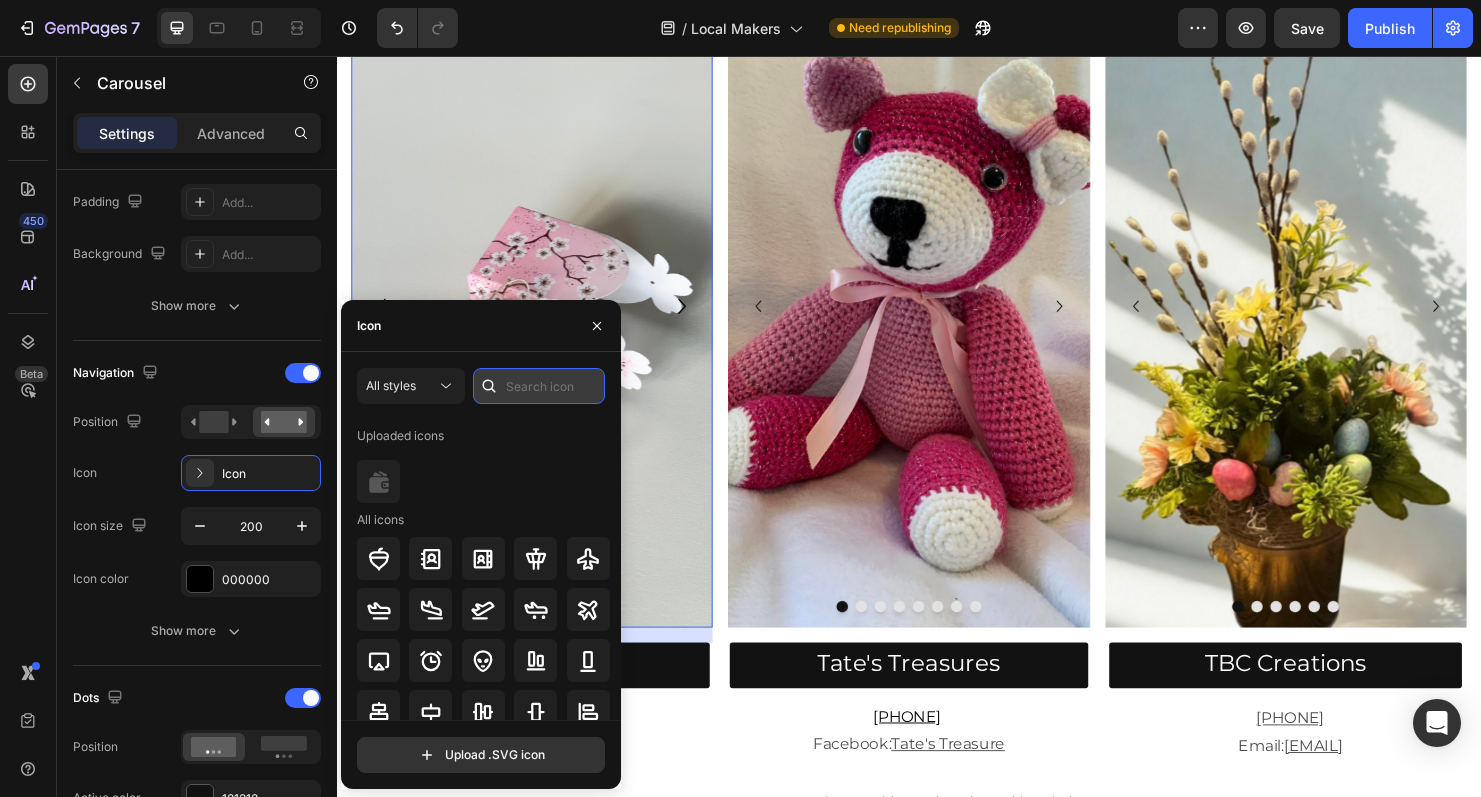 click at bounding box center (539, 386) 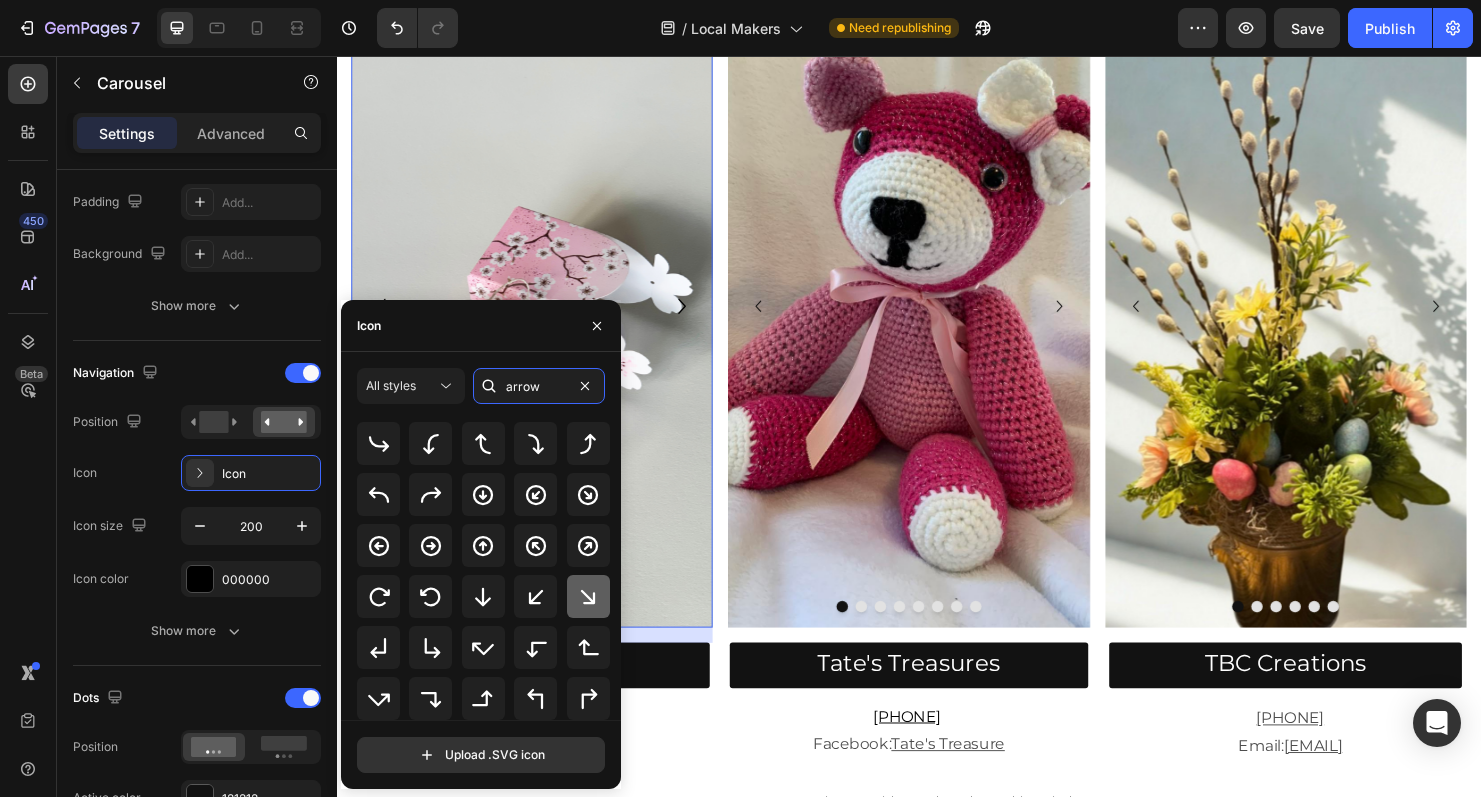 scroll, scrollTop: 128, scrollLeft: 0, axis: vertical 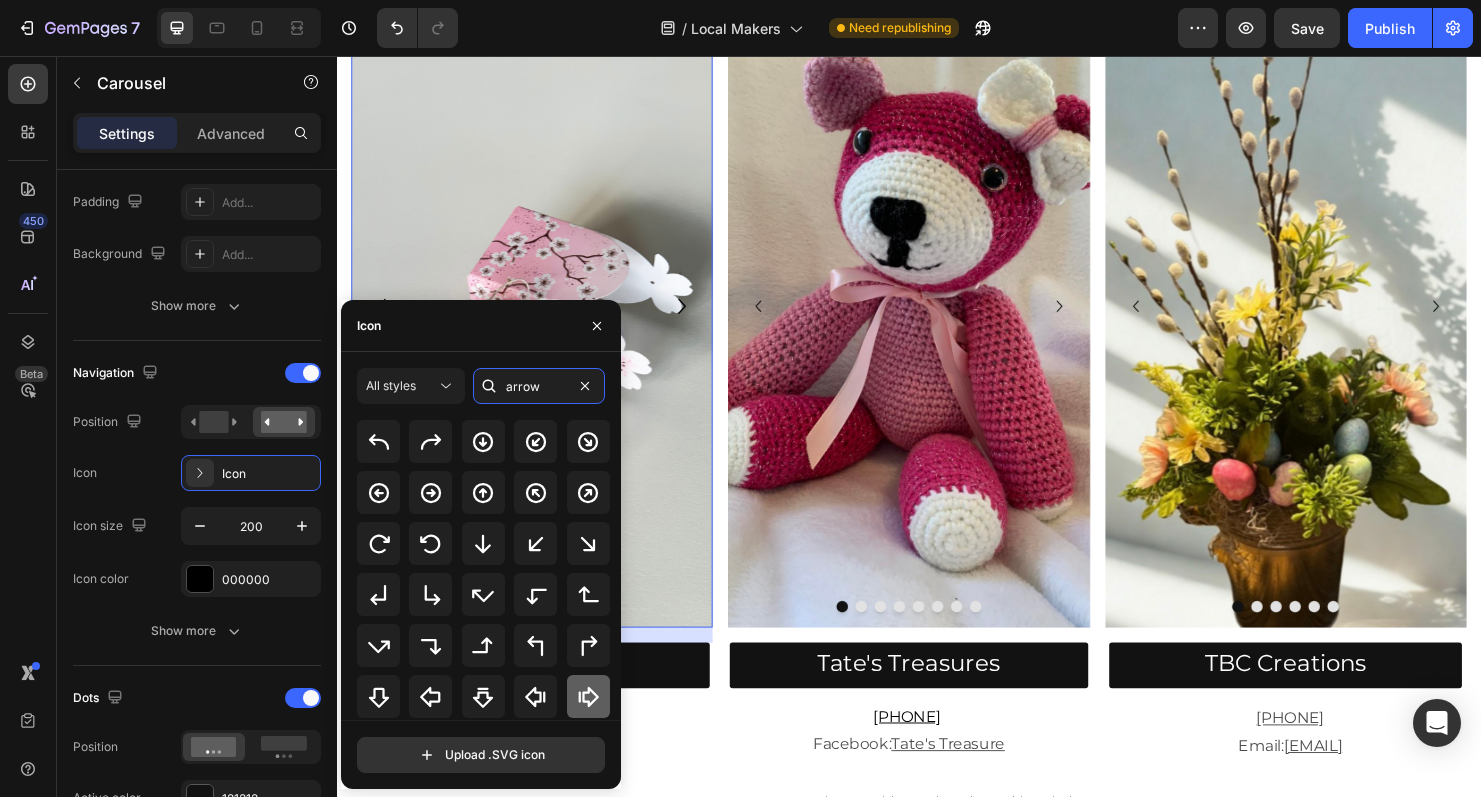 type on "arrow" 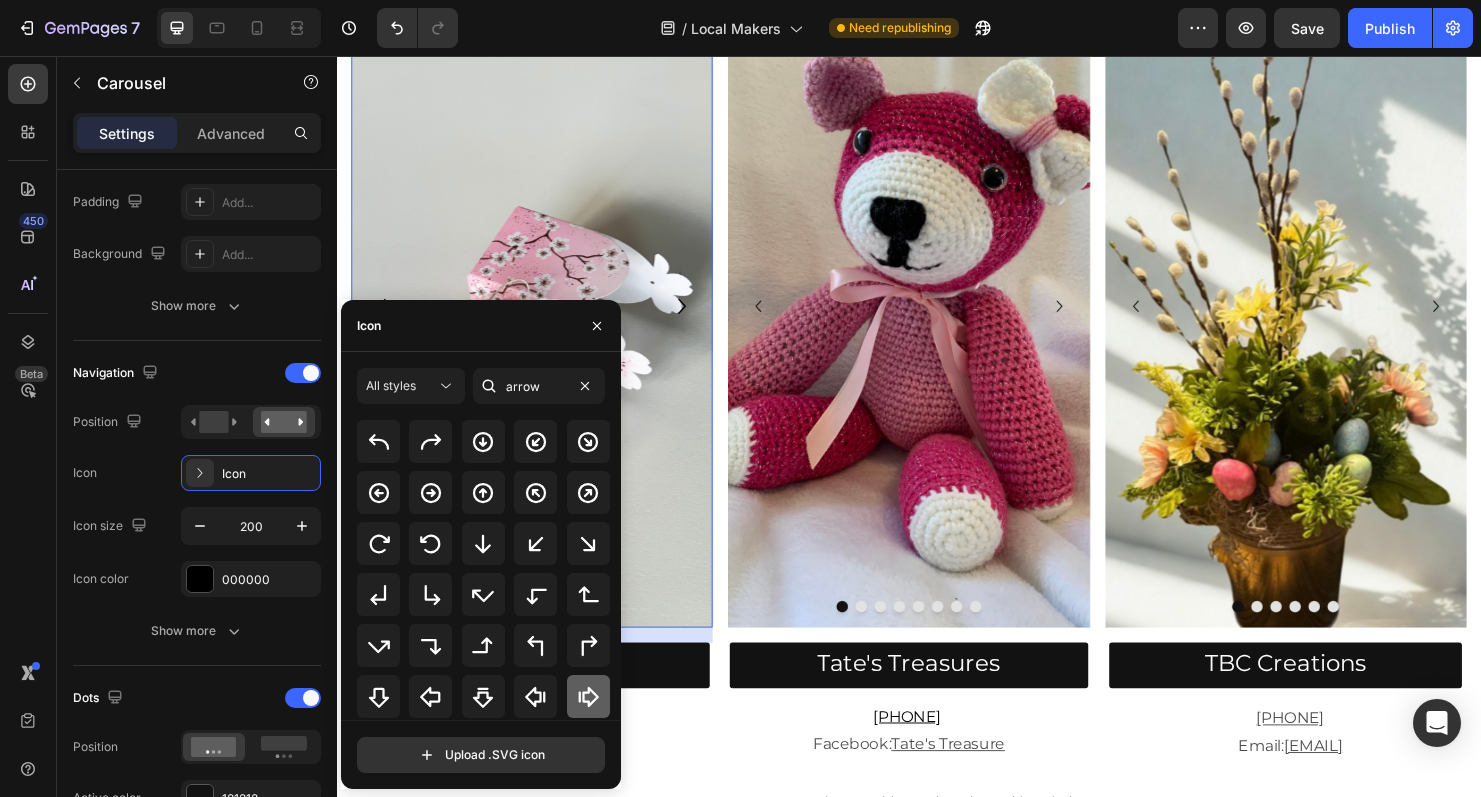 click 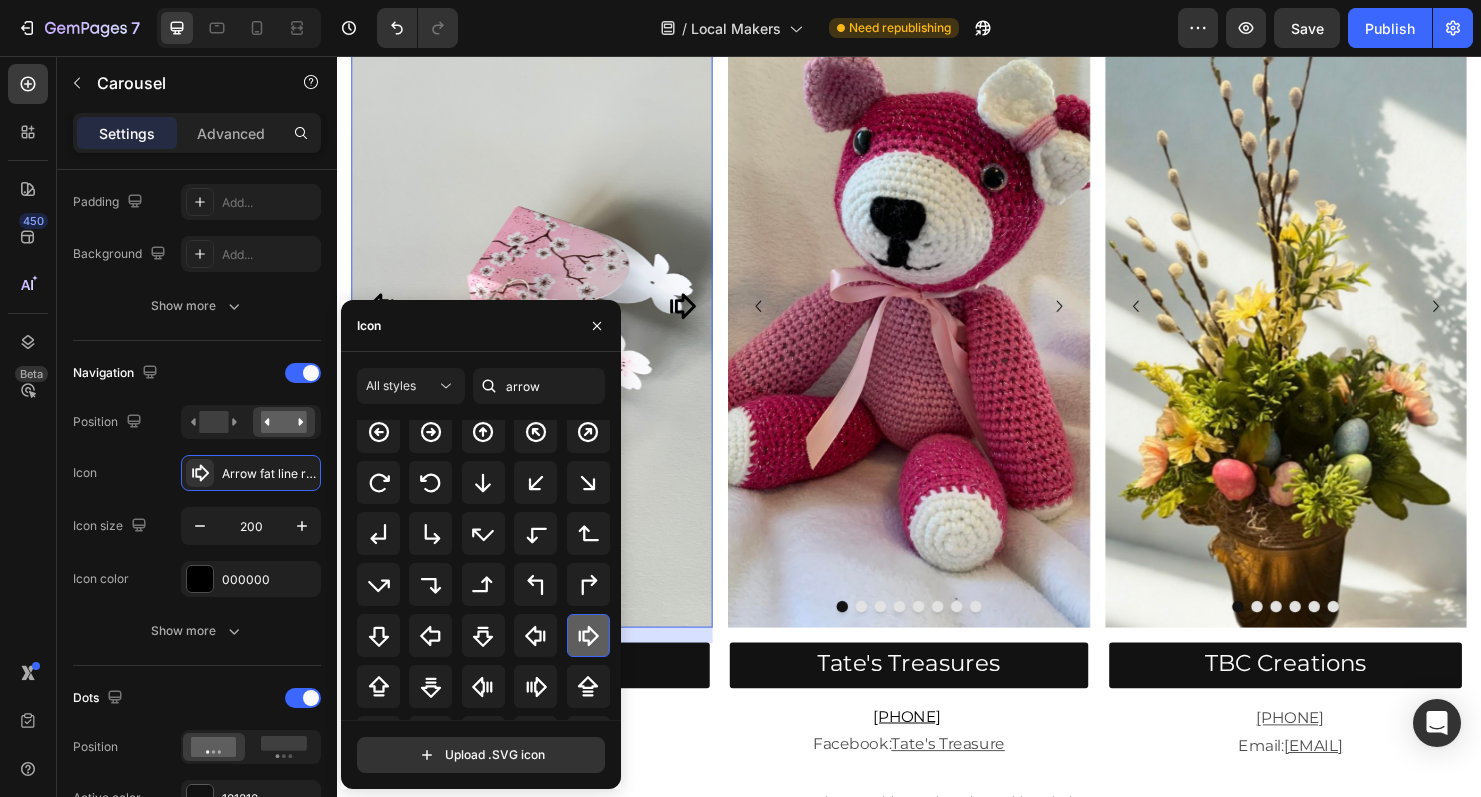 scroll, scrollTop: 220, scrollLeft: 0, axis: vertical 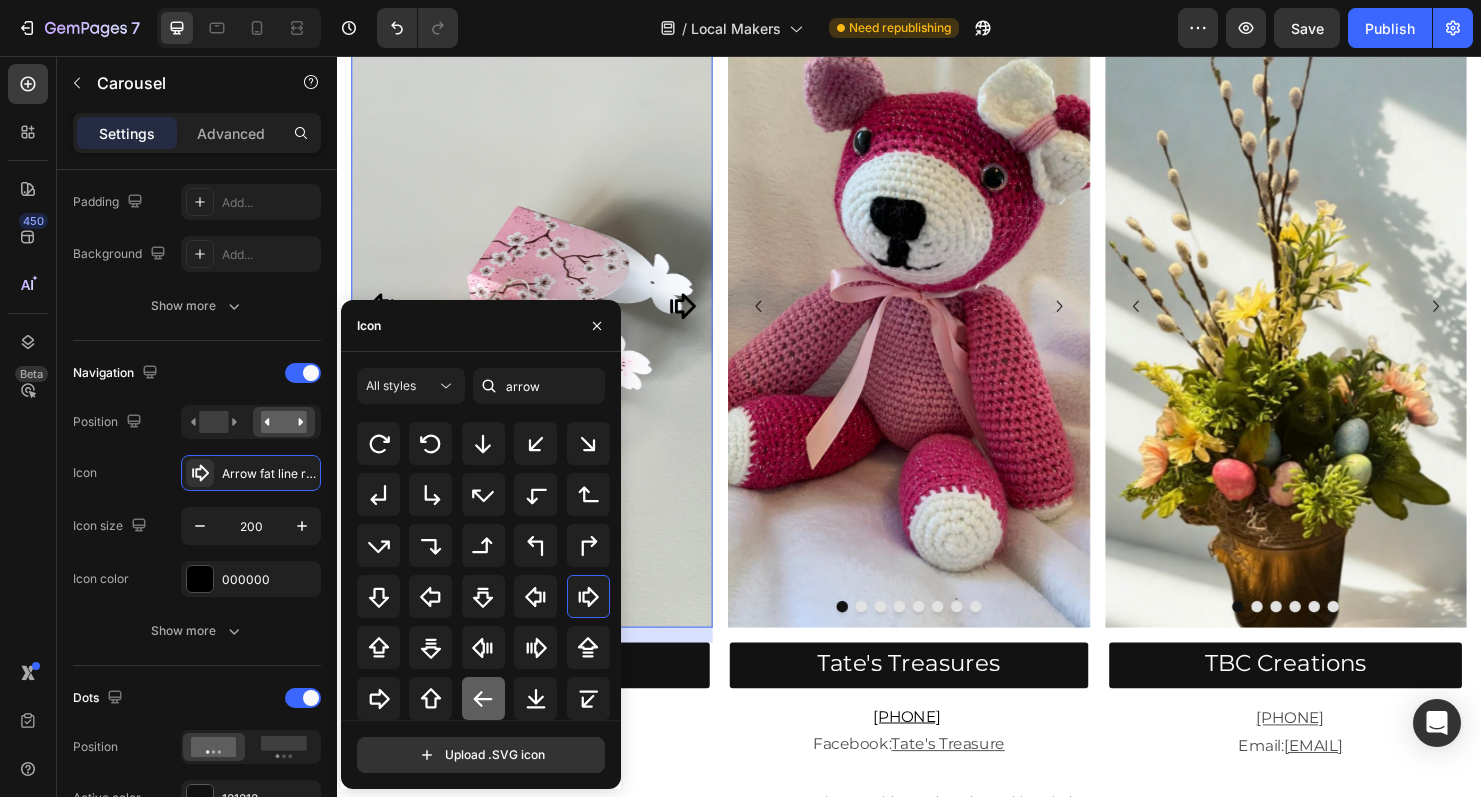 click 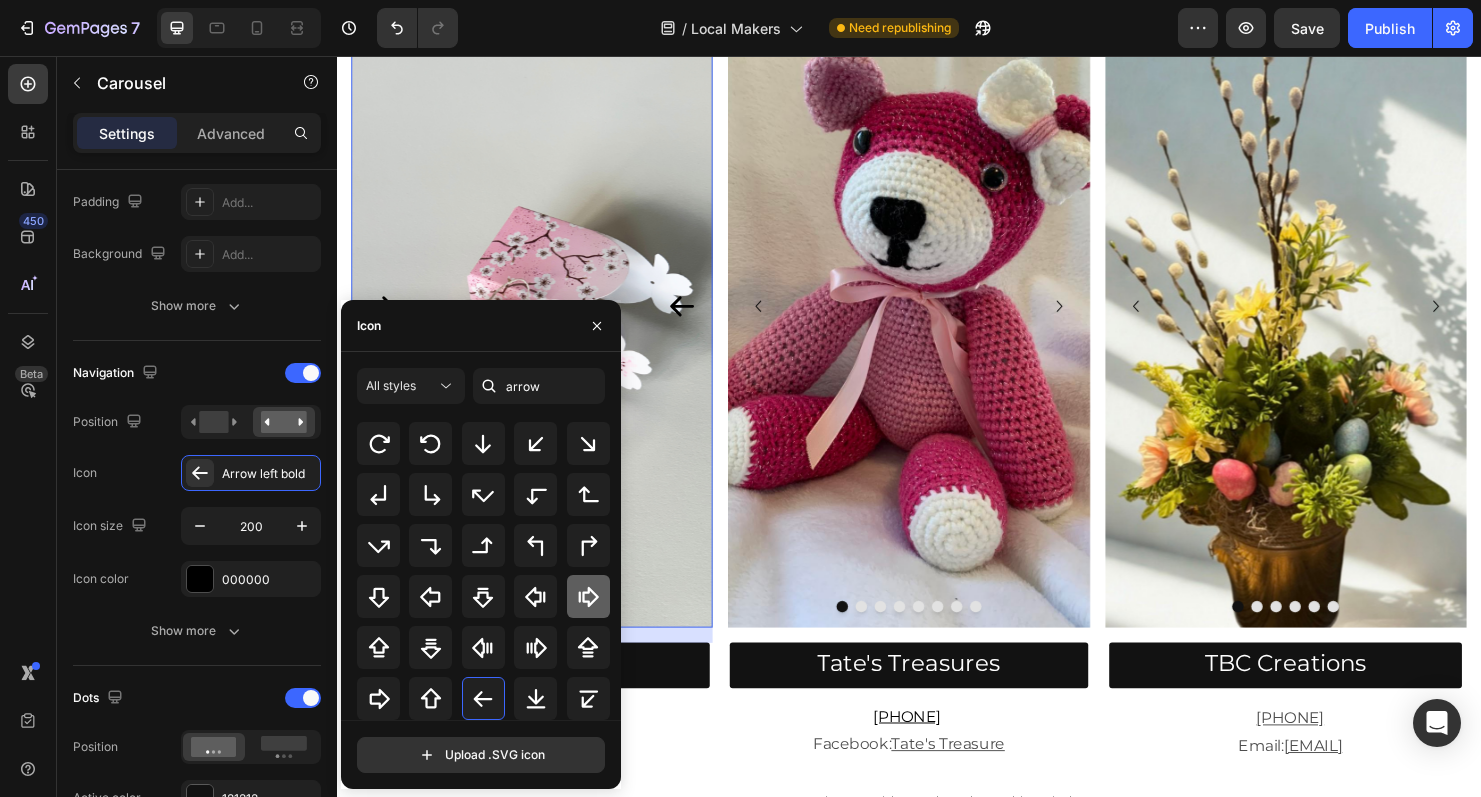 click 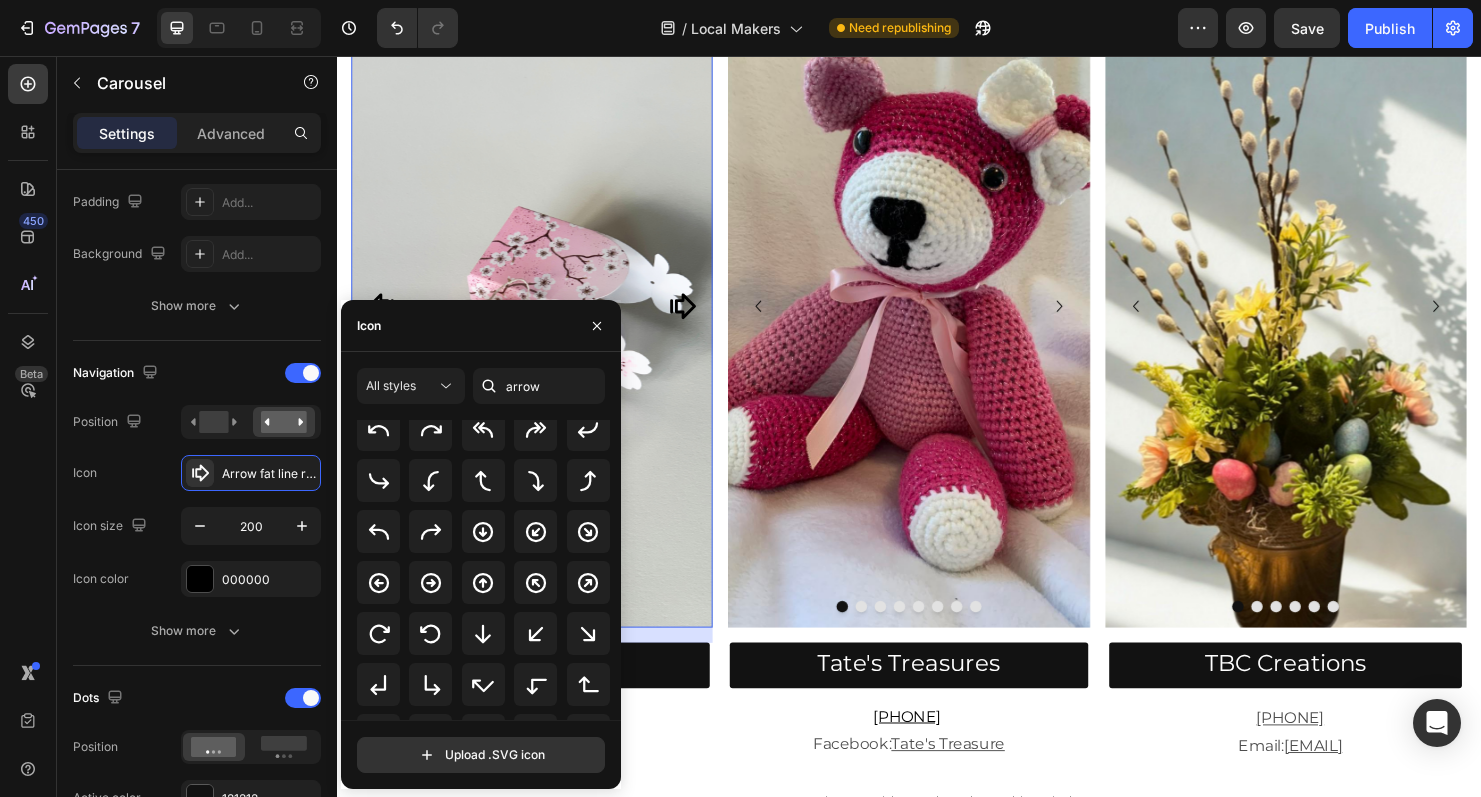scroll, scrollTop: 42, scrollLeft: 0, axis: vertical 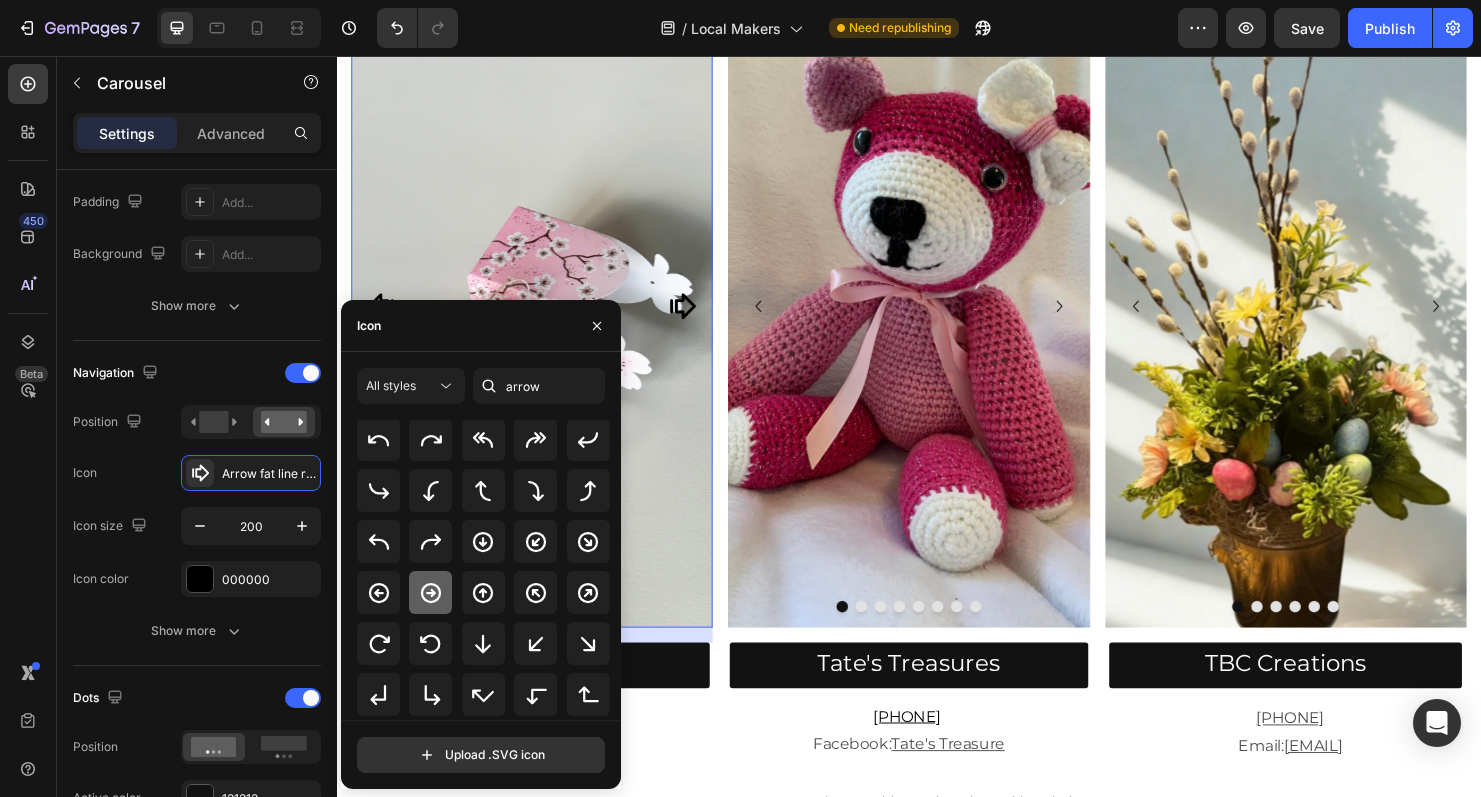 click 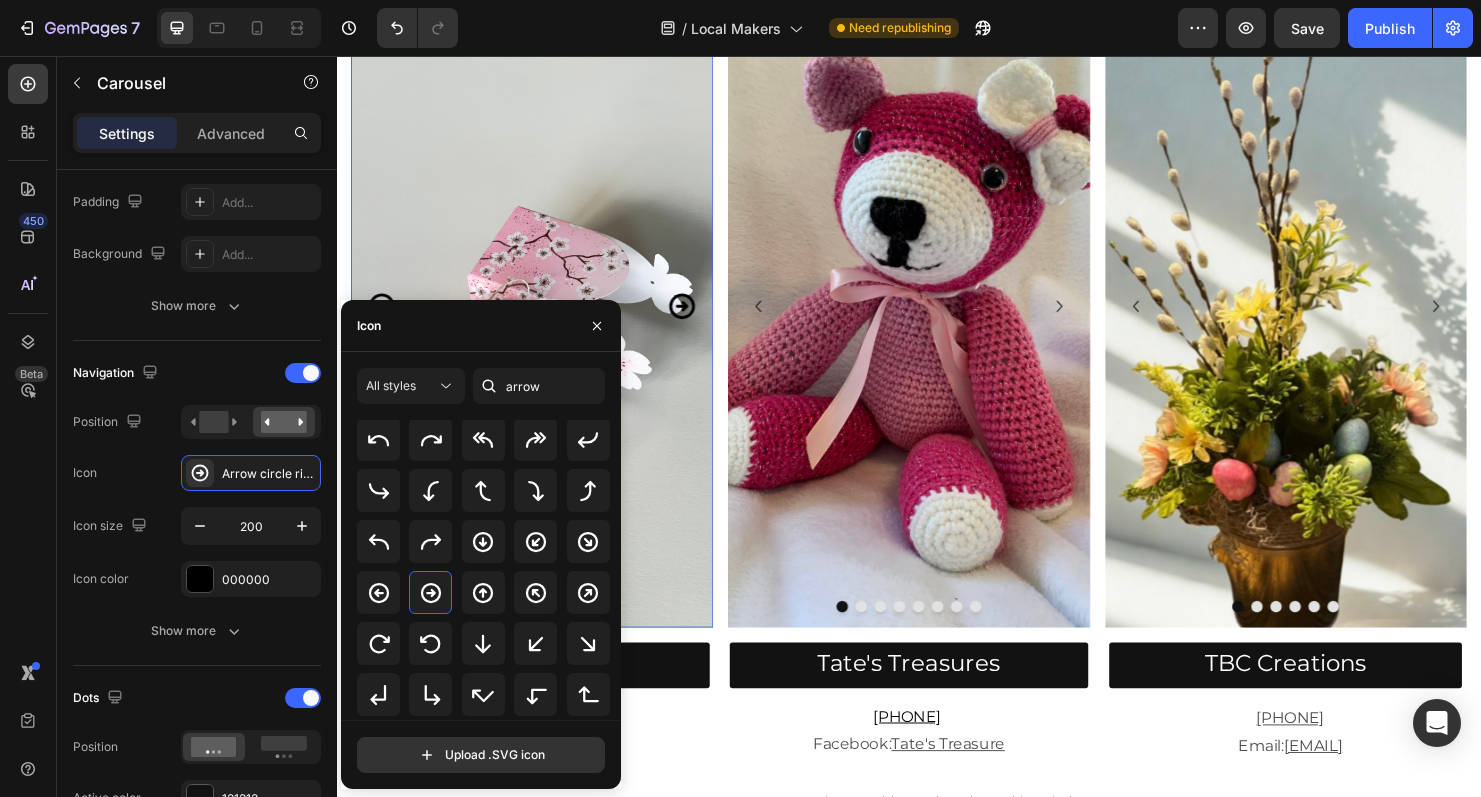 click at bounding box center [541, 318] 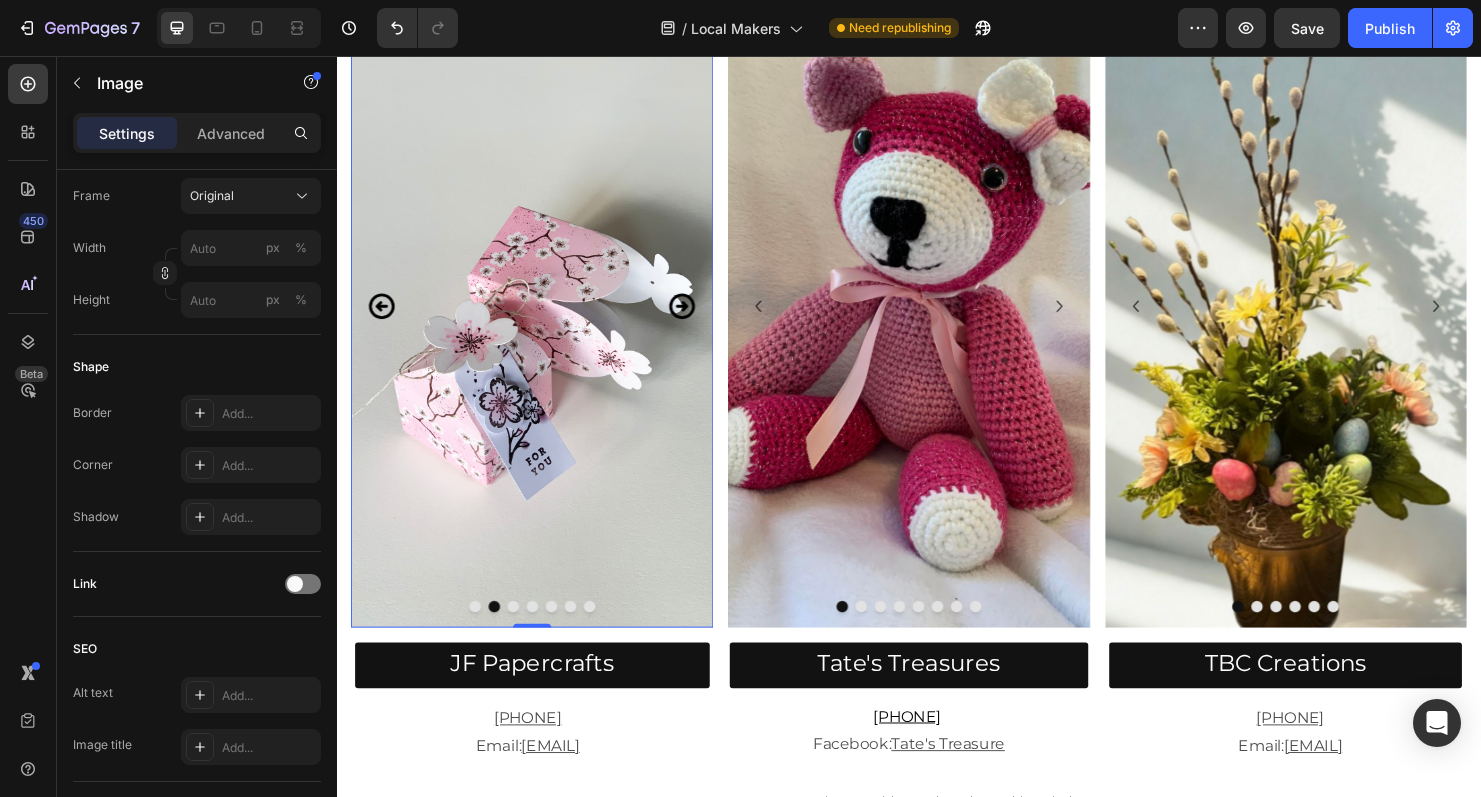 scroll, scrollTop: 0, scrollLeft: 0, axis: both 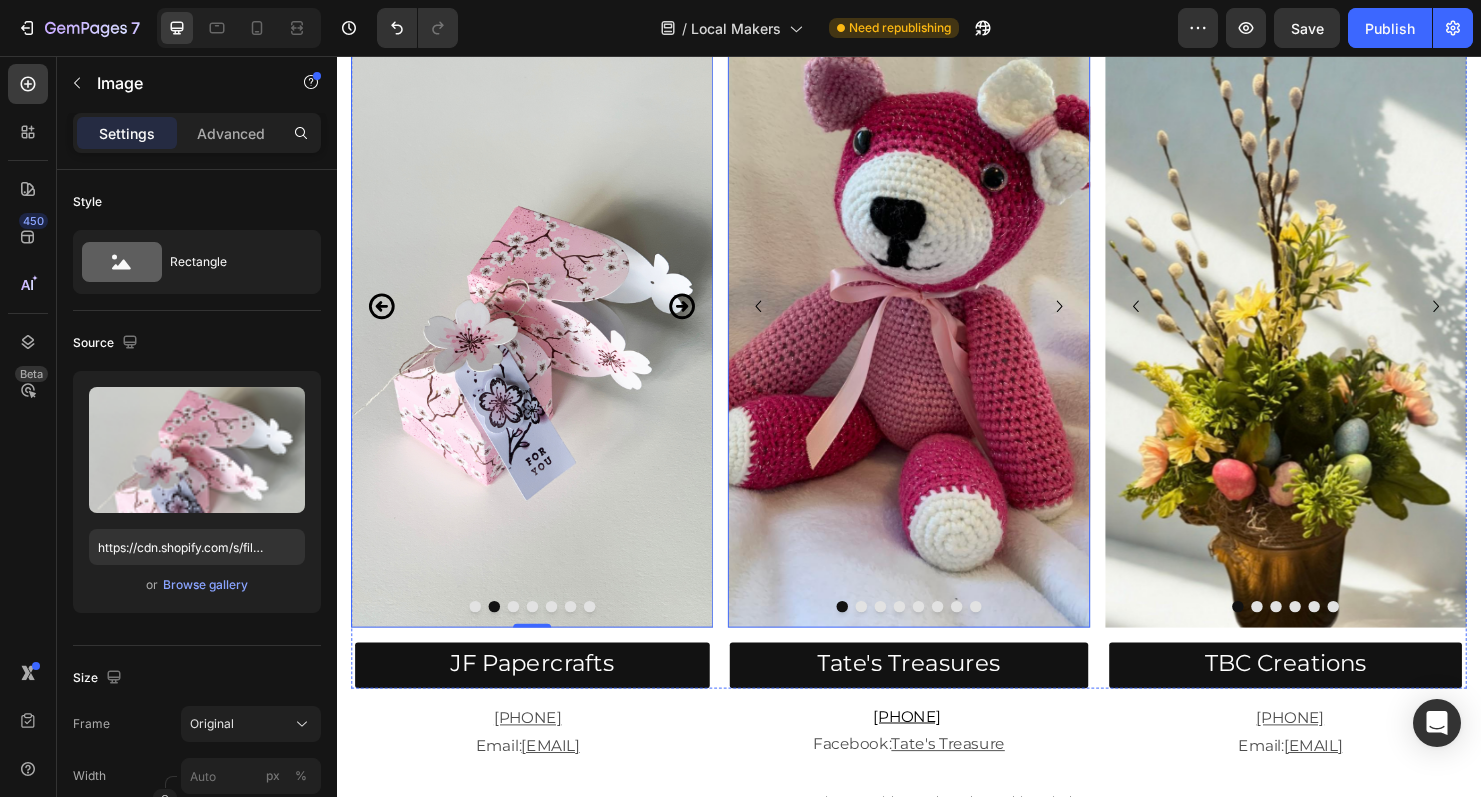 click at bounding box center [779, 318] 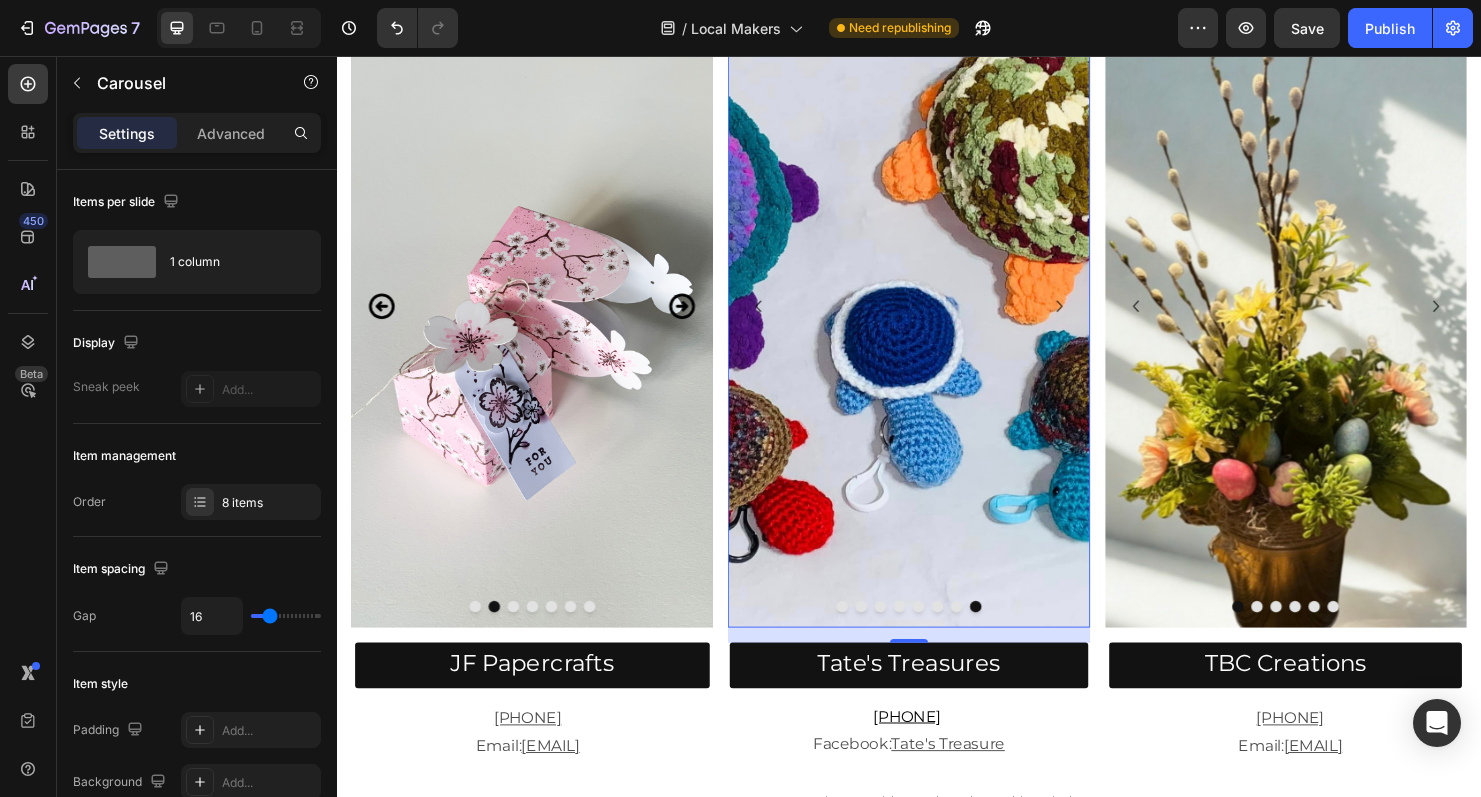 click at bounding box center (867, 633) 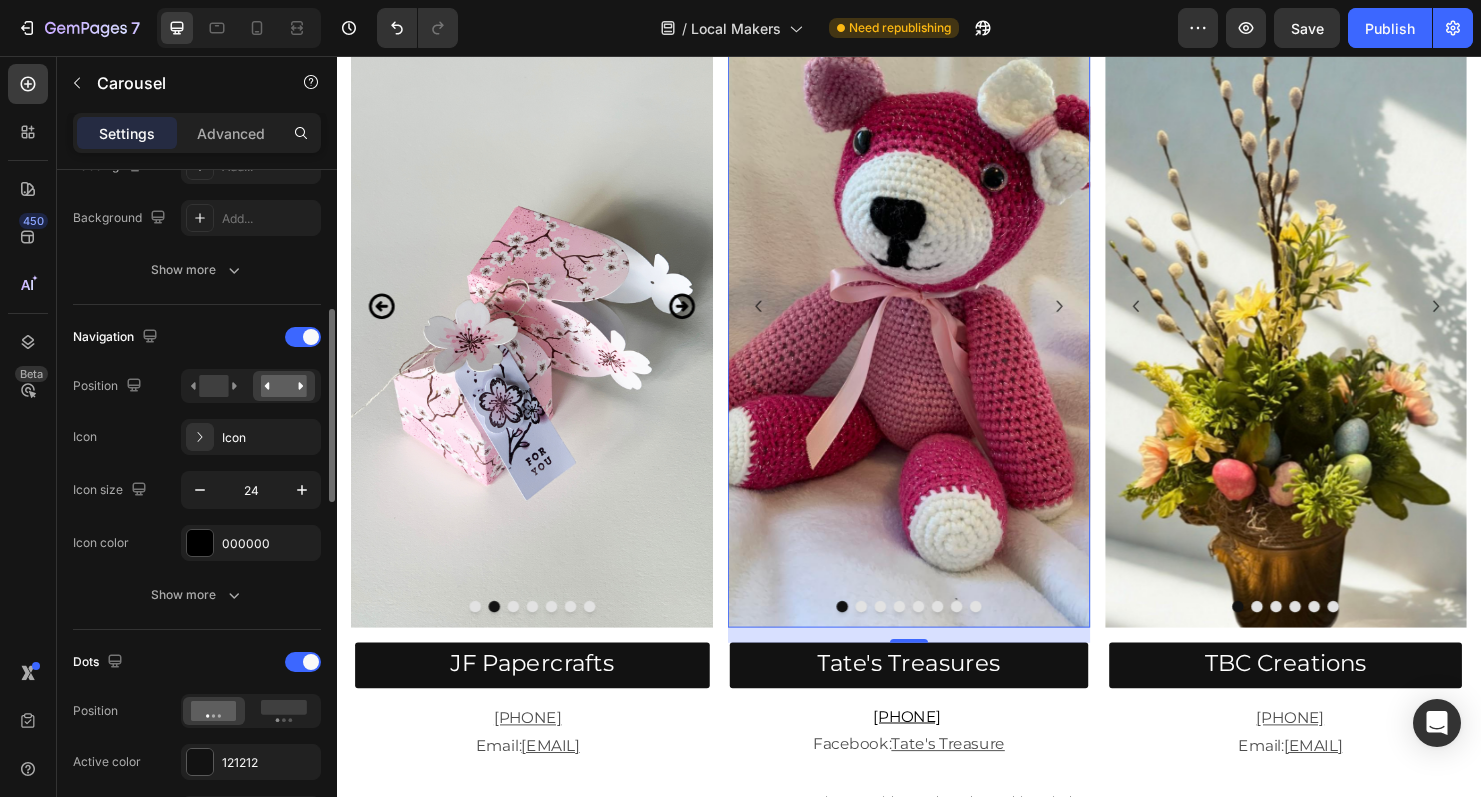 scroll, scrollTop: 586, scrollLeft: 0, axis: vertical 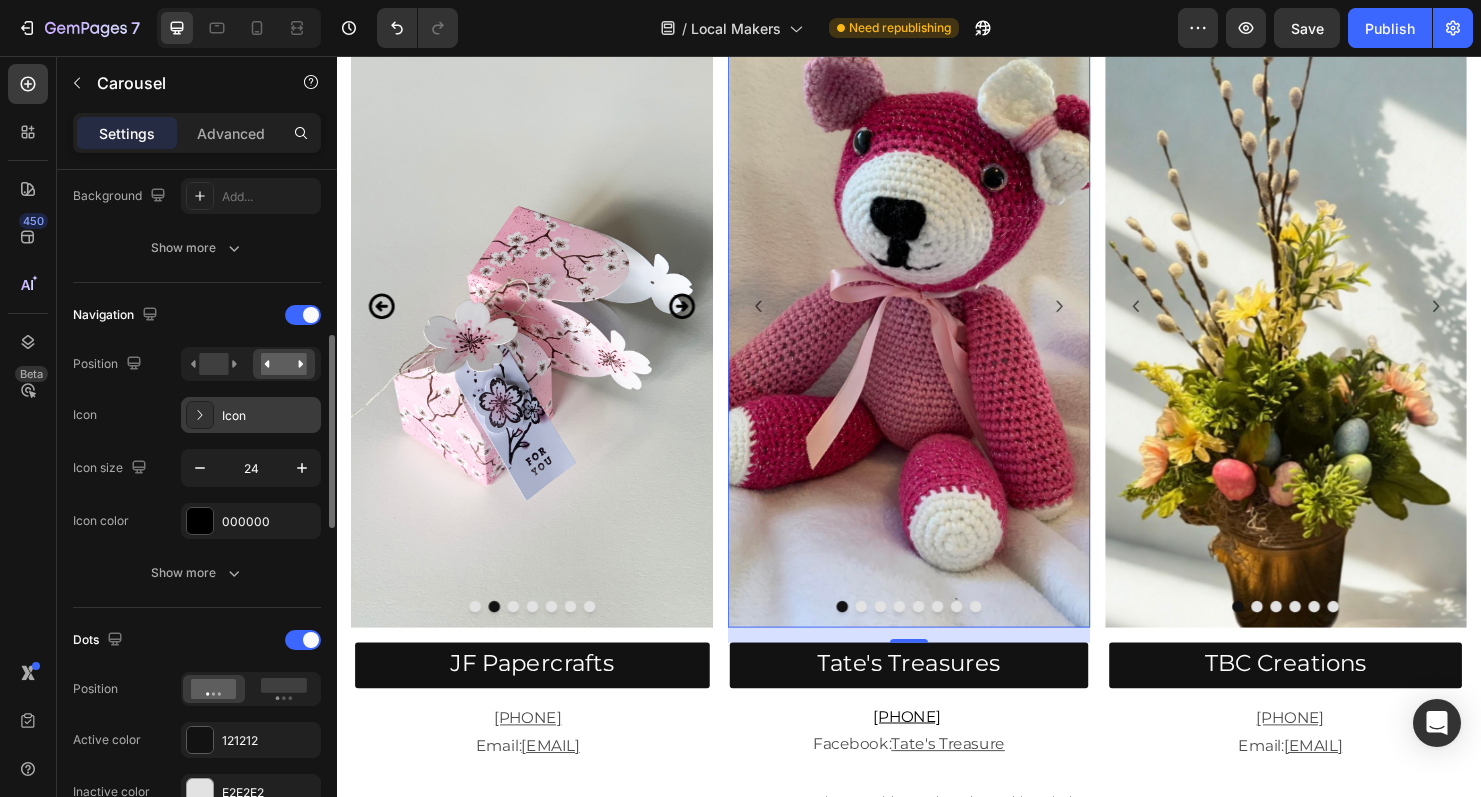 click at bounding box center [200, 415] 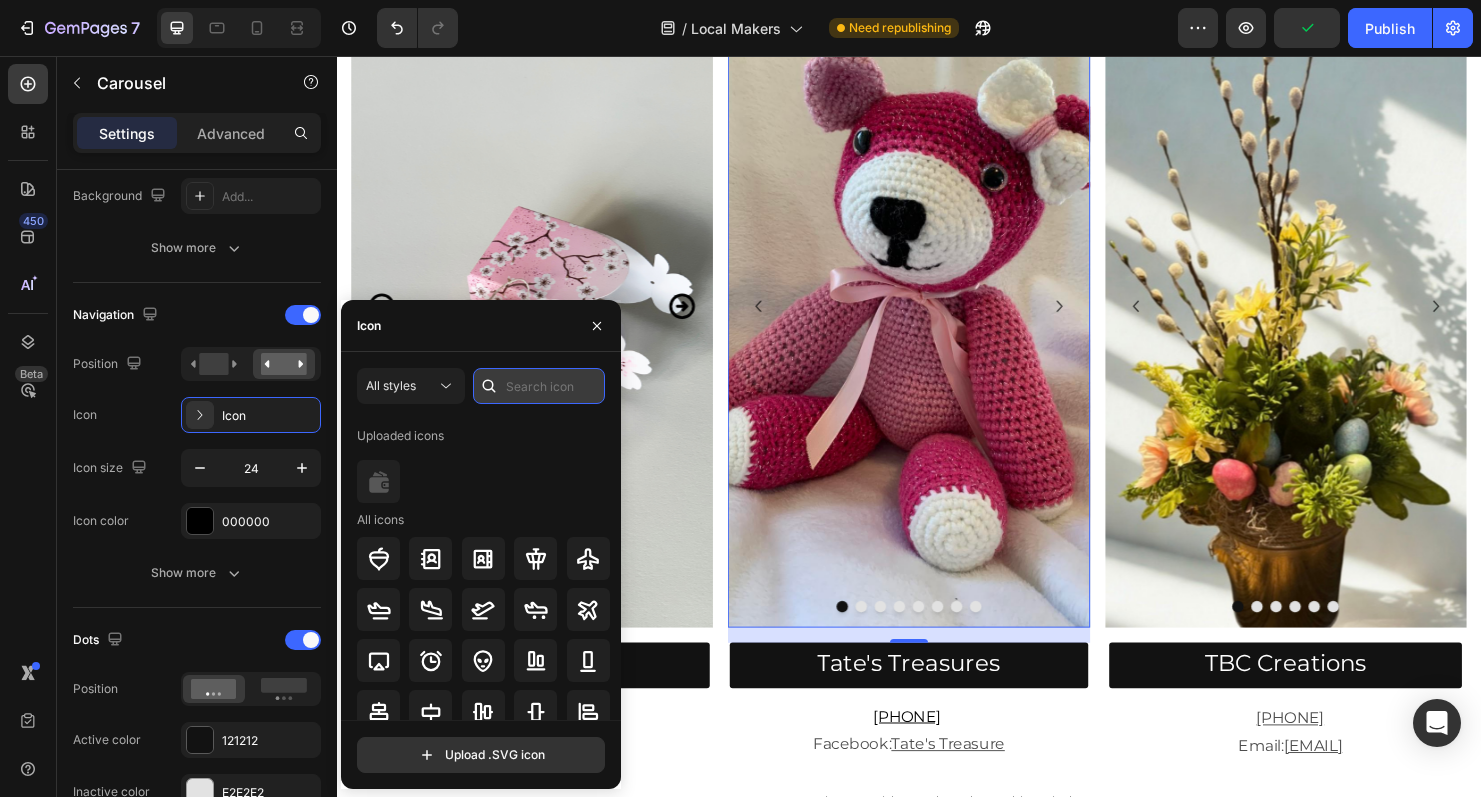 click at bounding box center (539, 386) 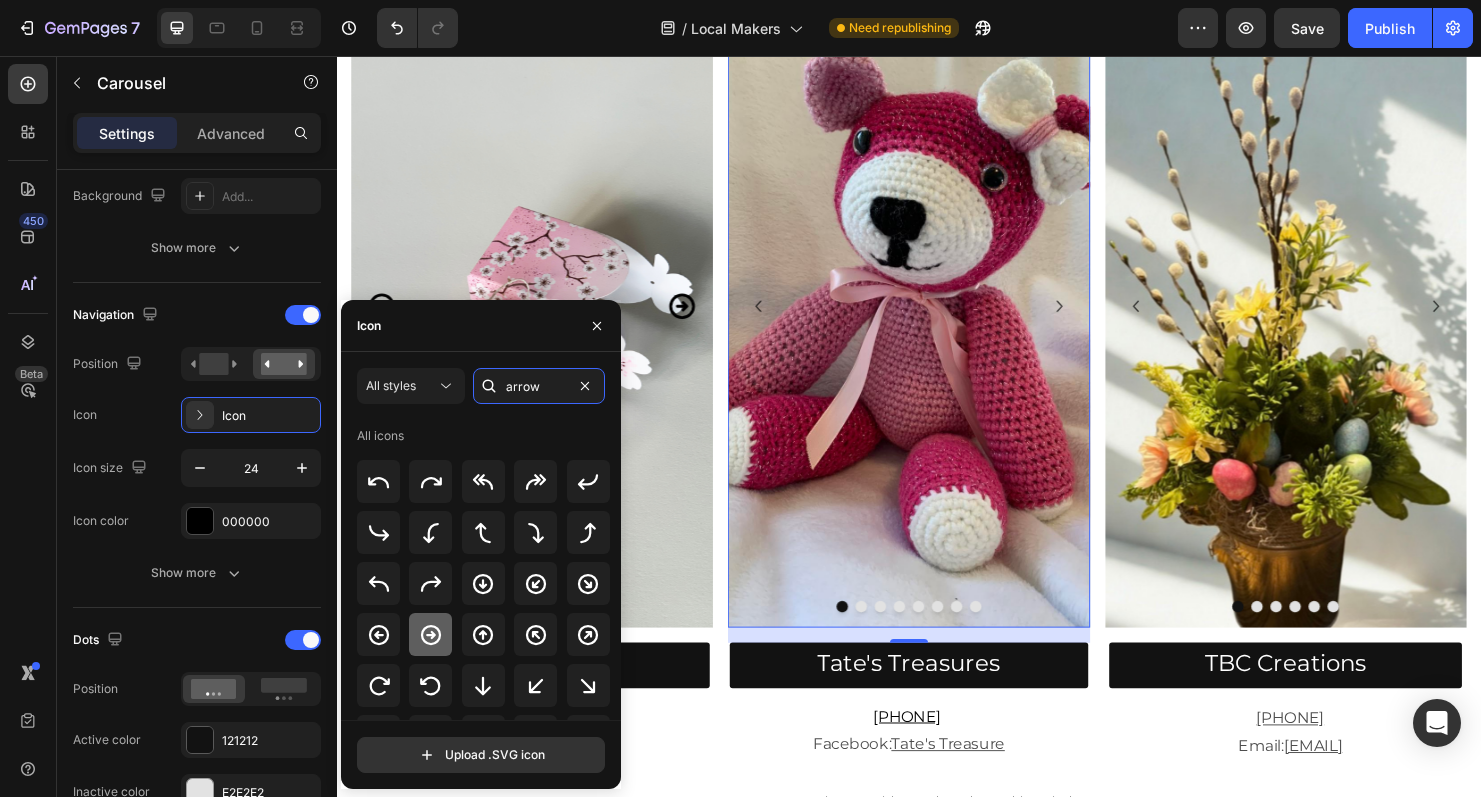 type on "arrow" 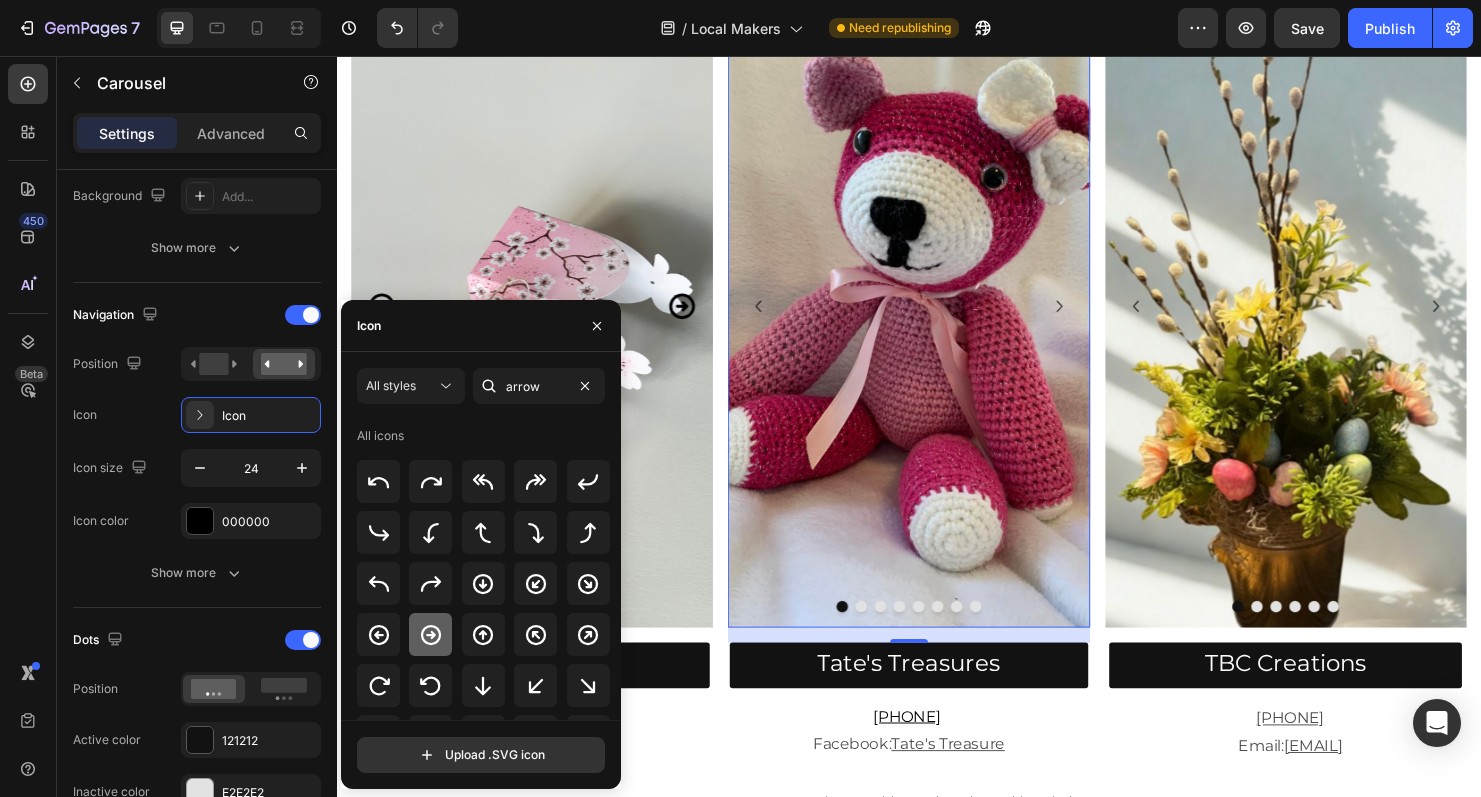 click 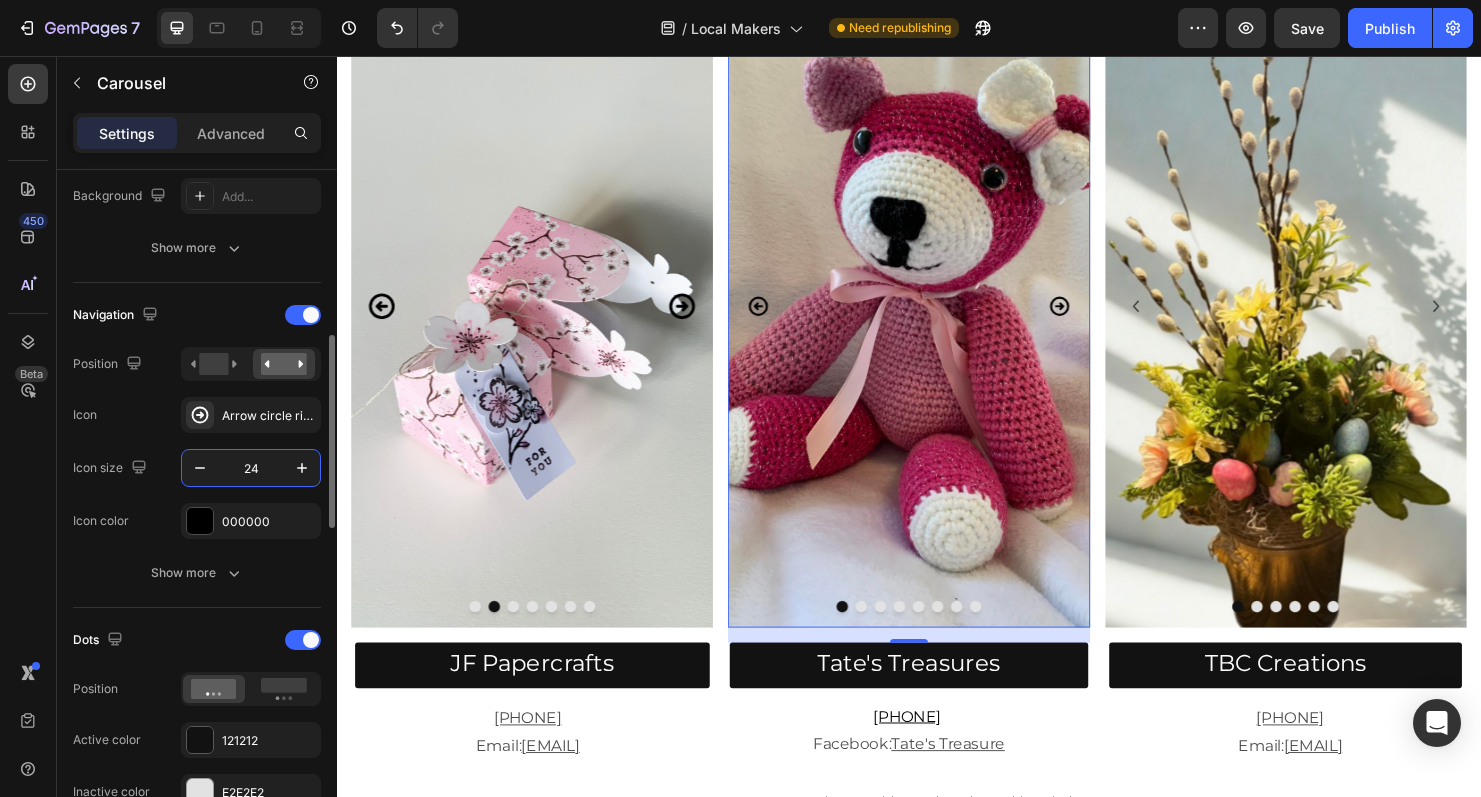 click on "24" at bounding box center [251, 468] 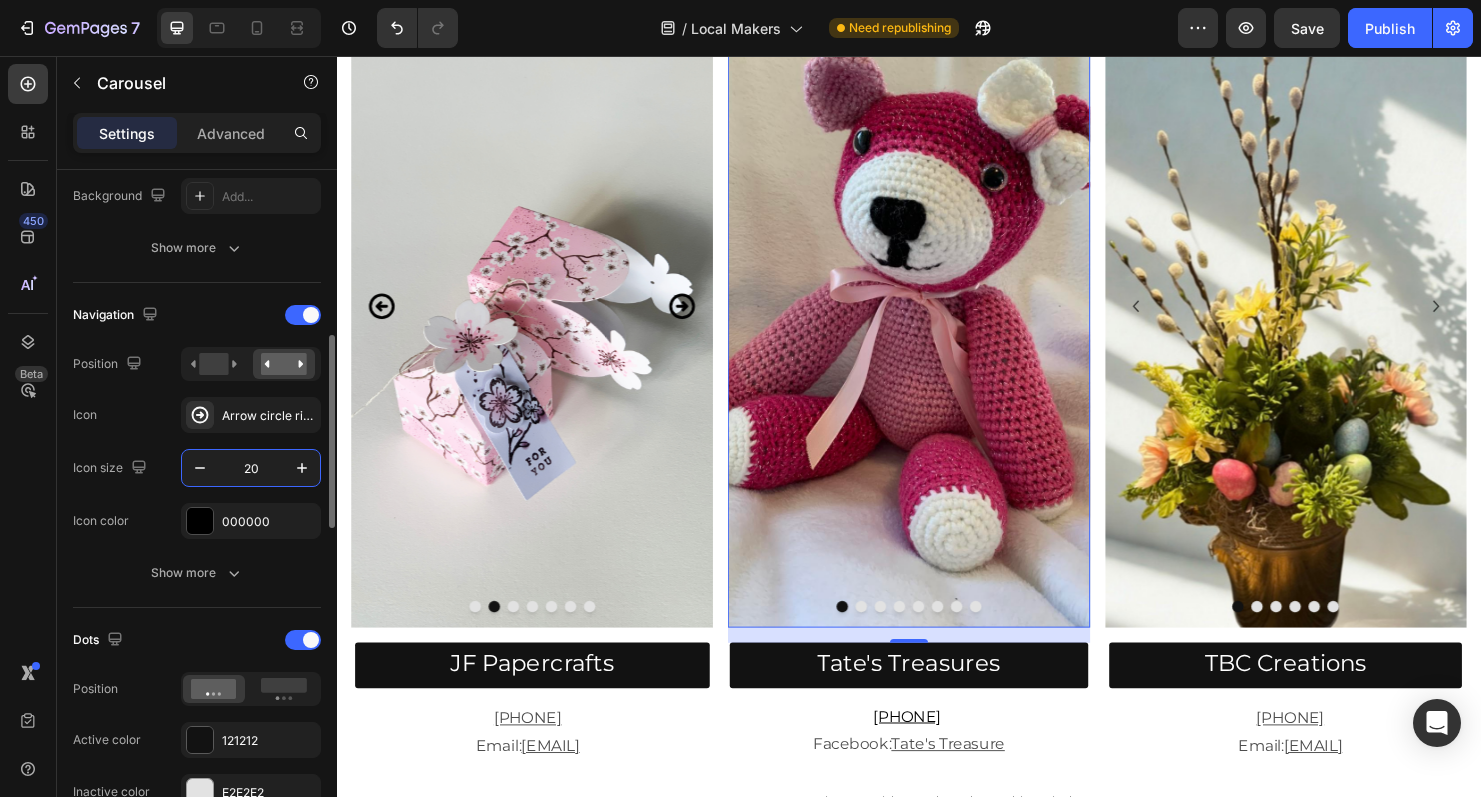 type on "200" 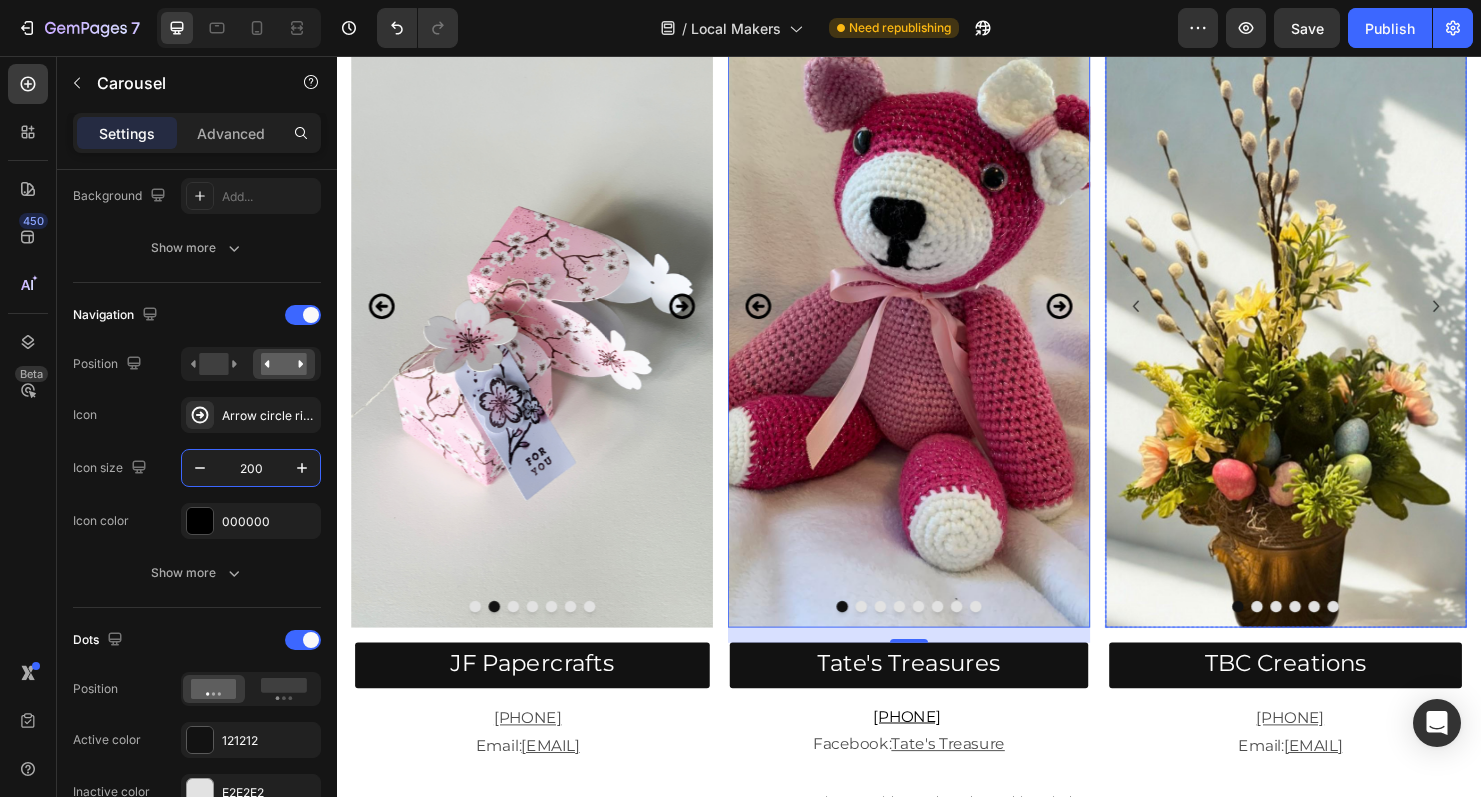 click at bounding box center (1332, 318) 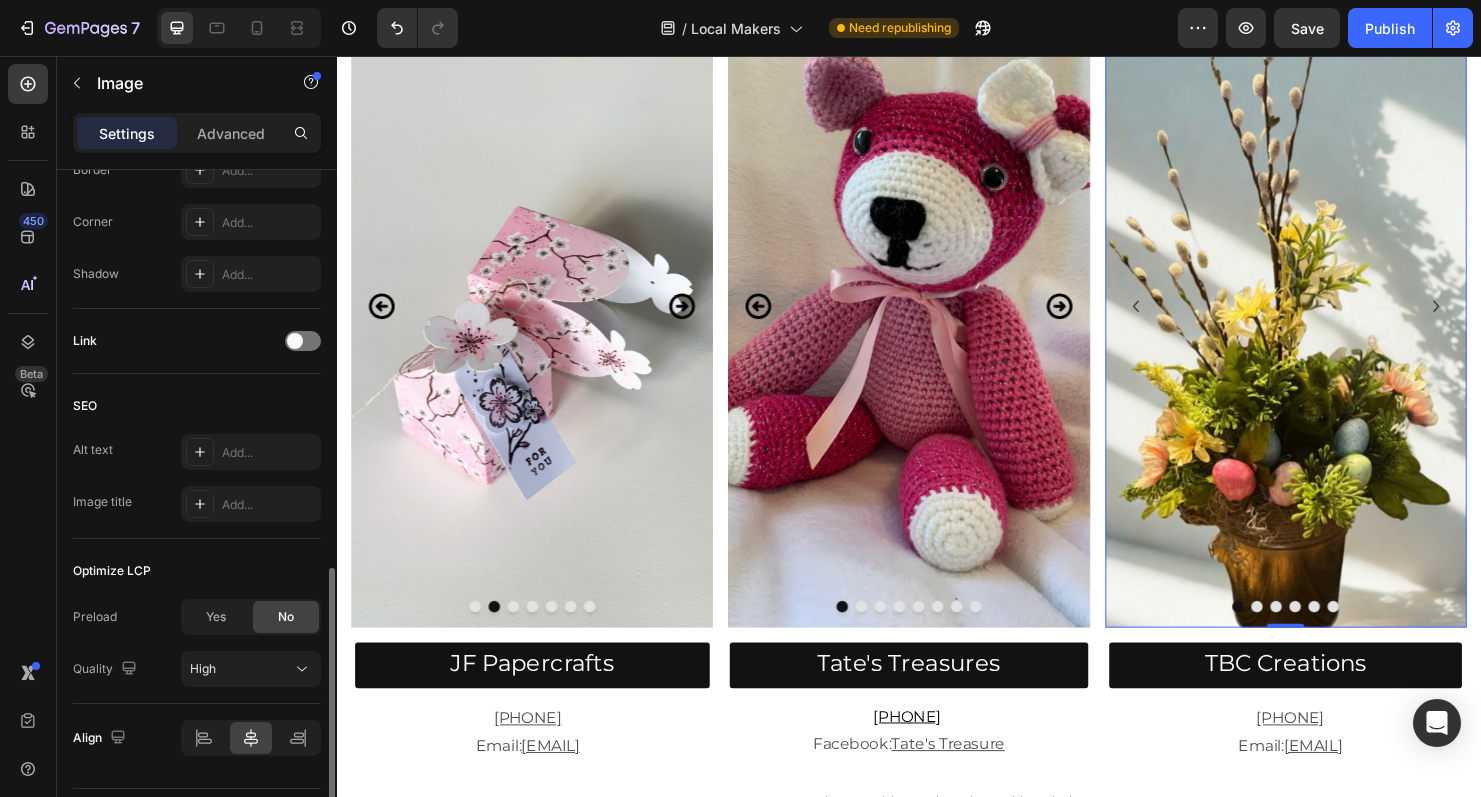 scroll, scrollTop: 826, scrollLeft: 0, axis: vertical 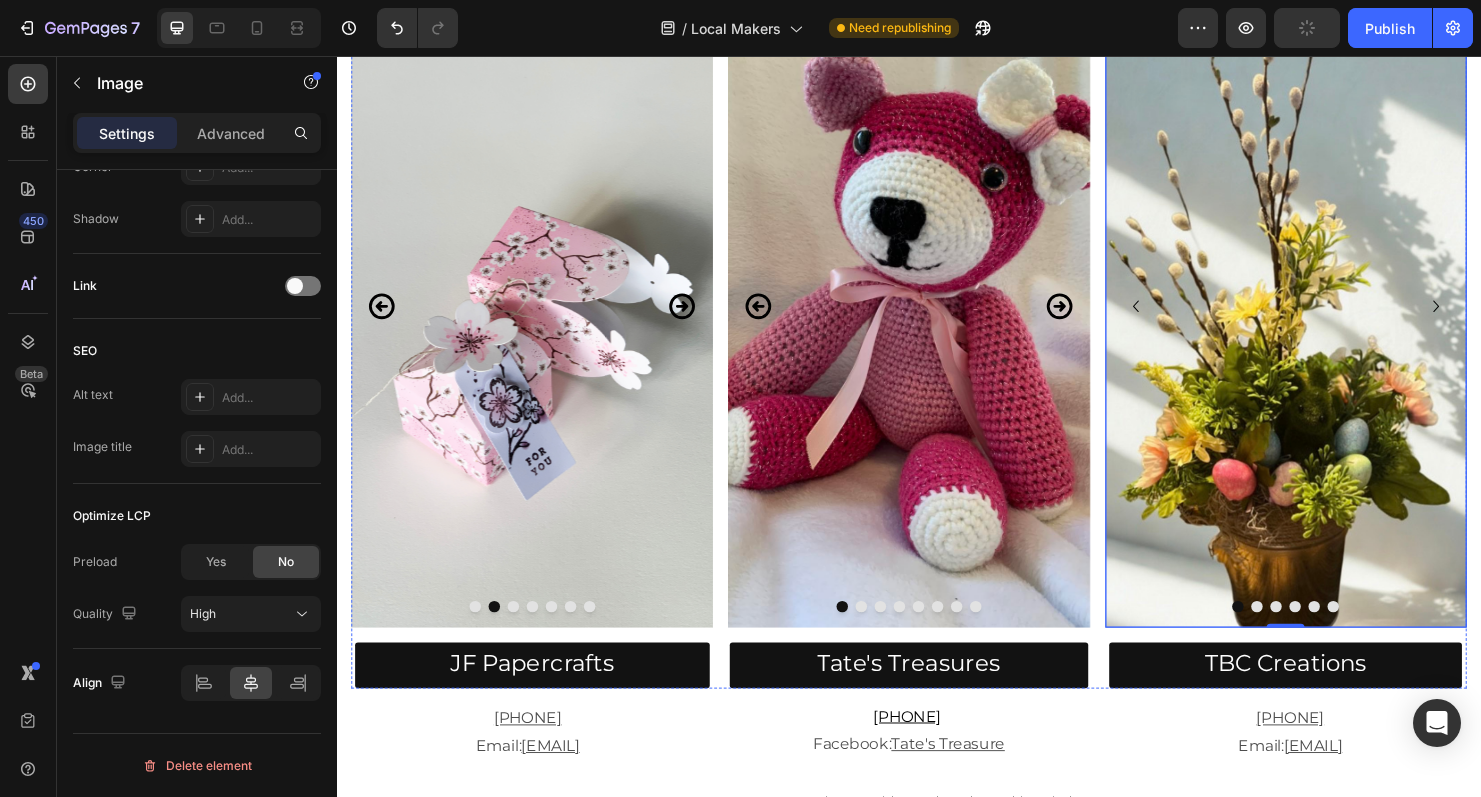 click at bounding box center [1302, 633] 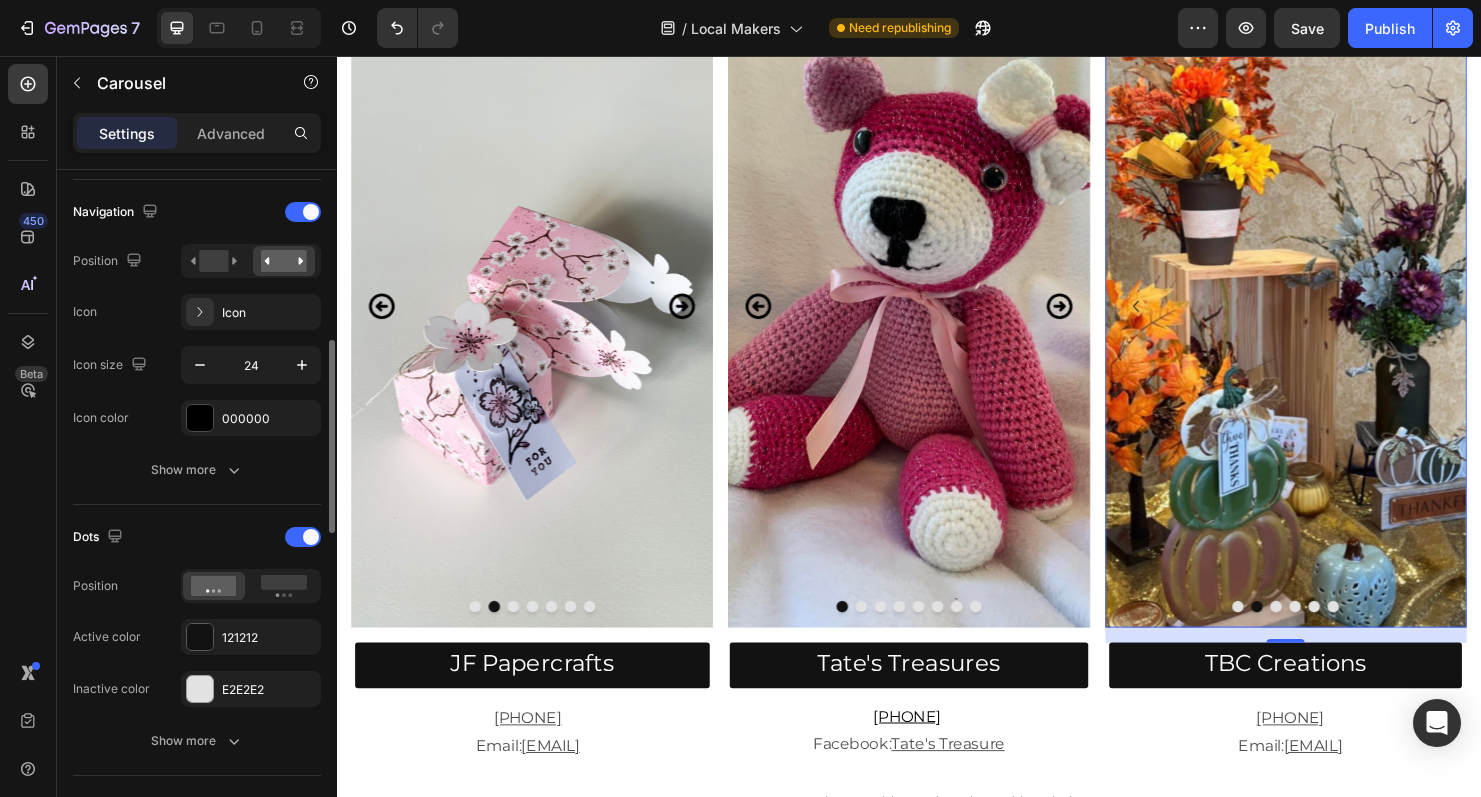 scroll, scrollTop: 706, scrollLeft: 0, axis: vertical 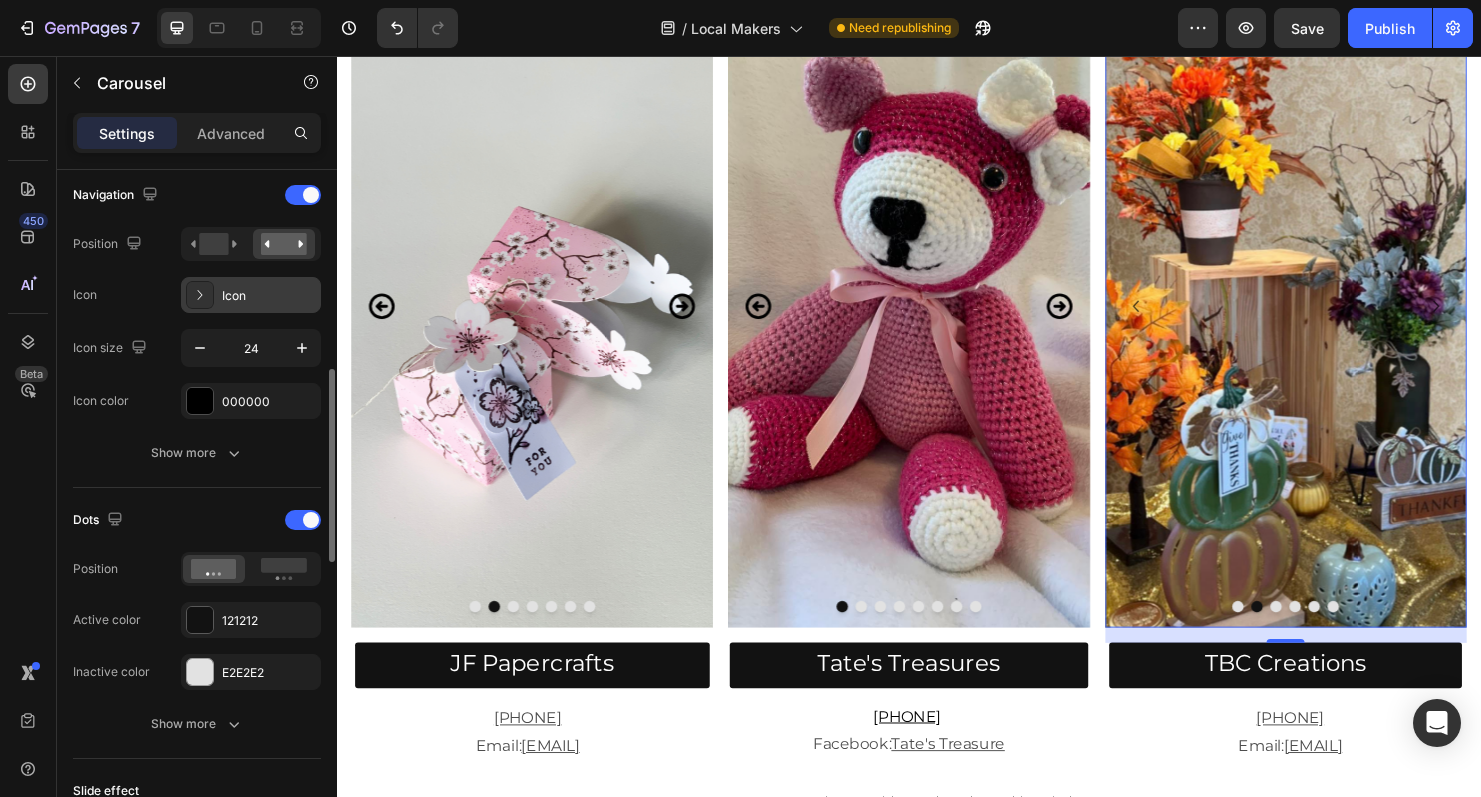 click 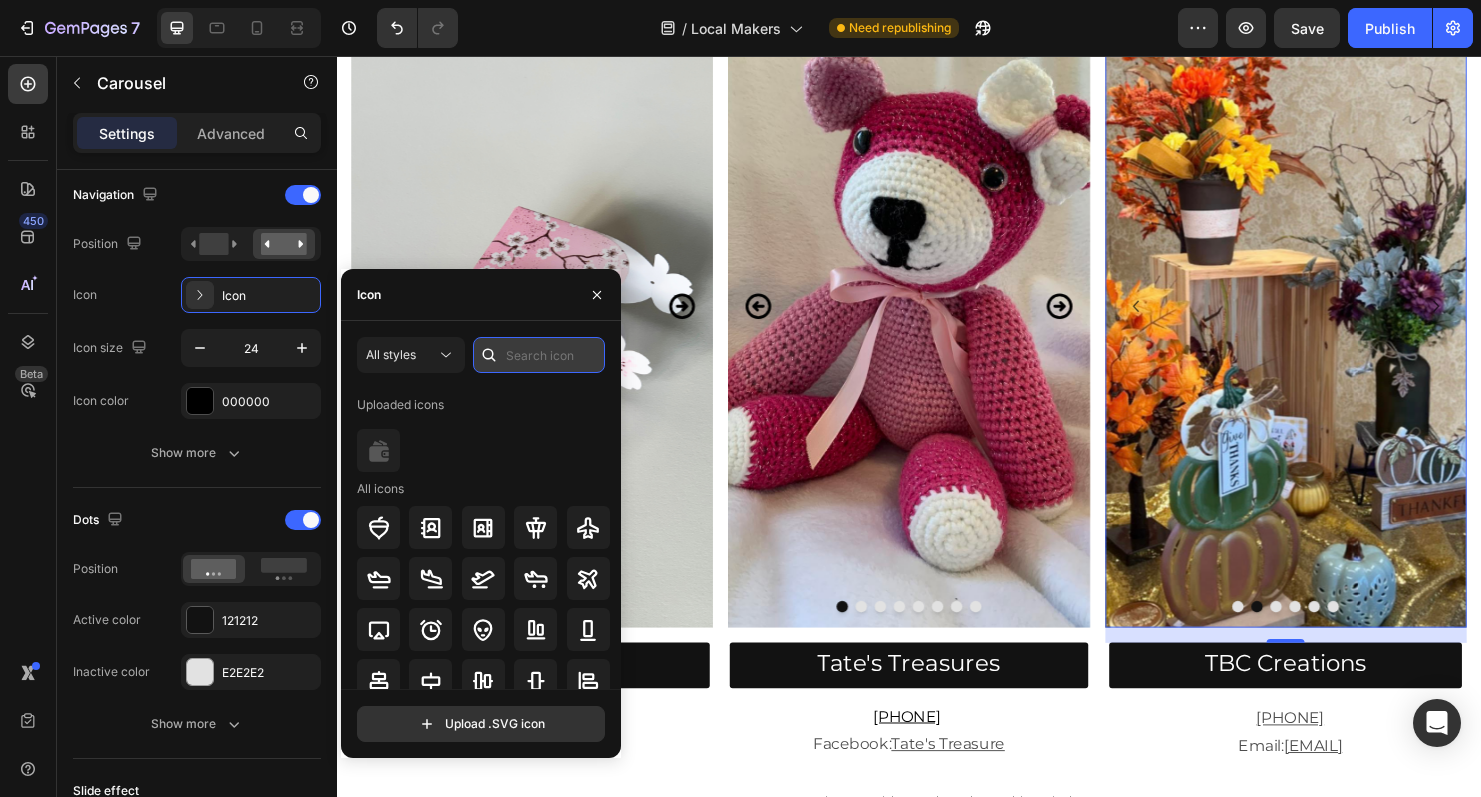 click at bounding box center [539, 355] 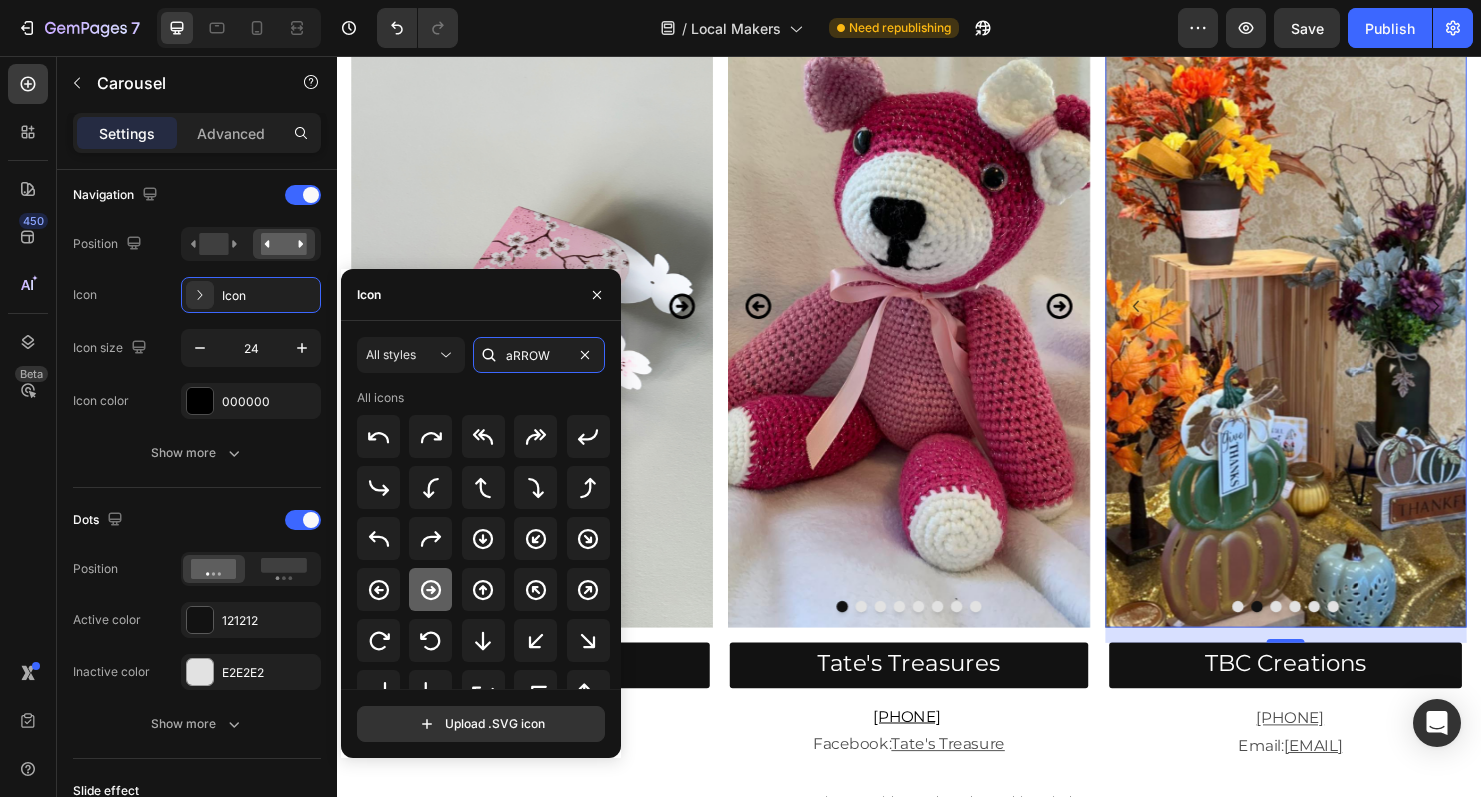 type on "aRROW" 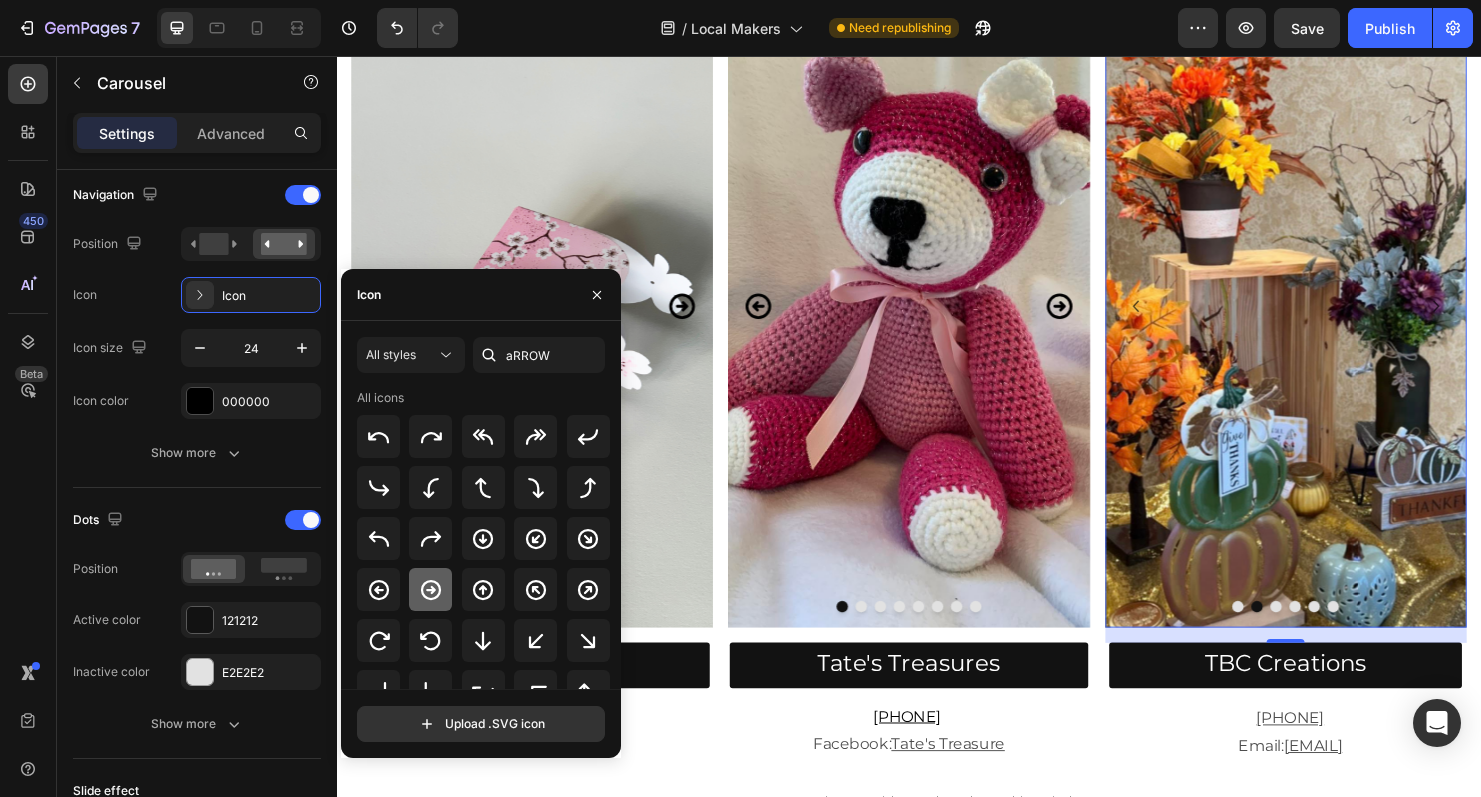click 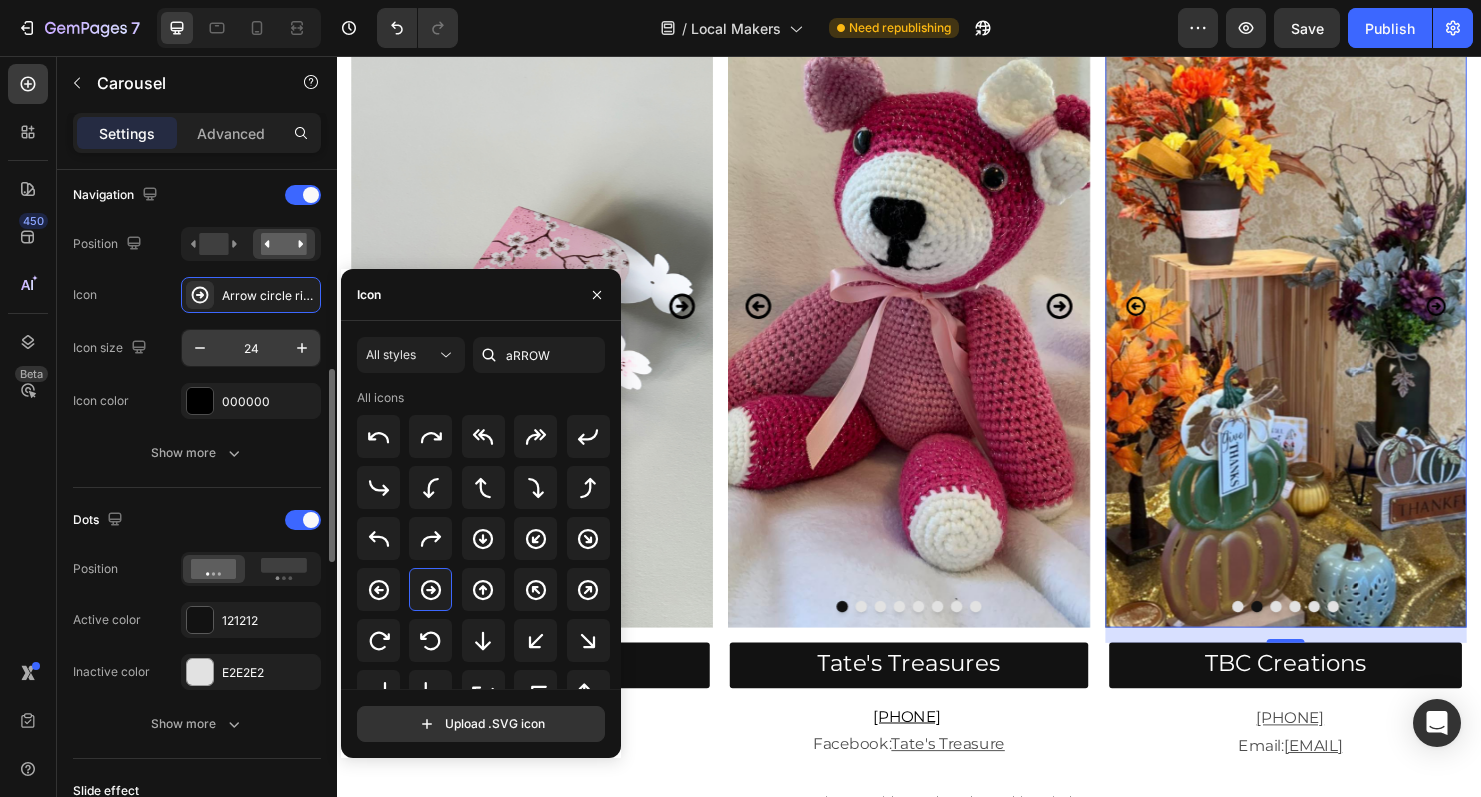 click on "24" at bounding box center (251, 348) 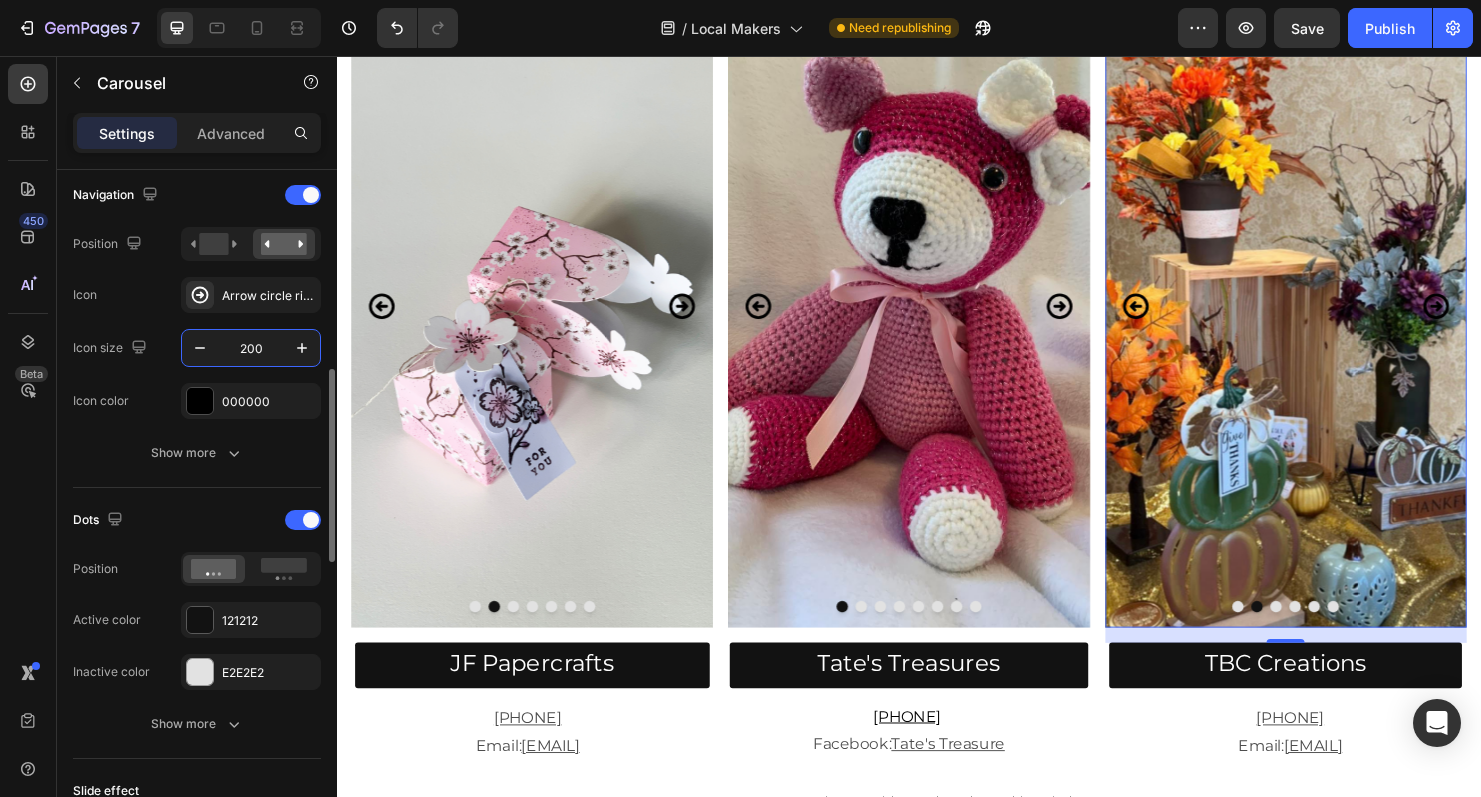 type on "200" 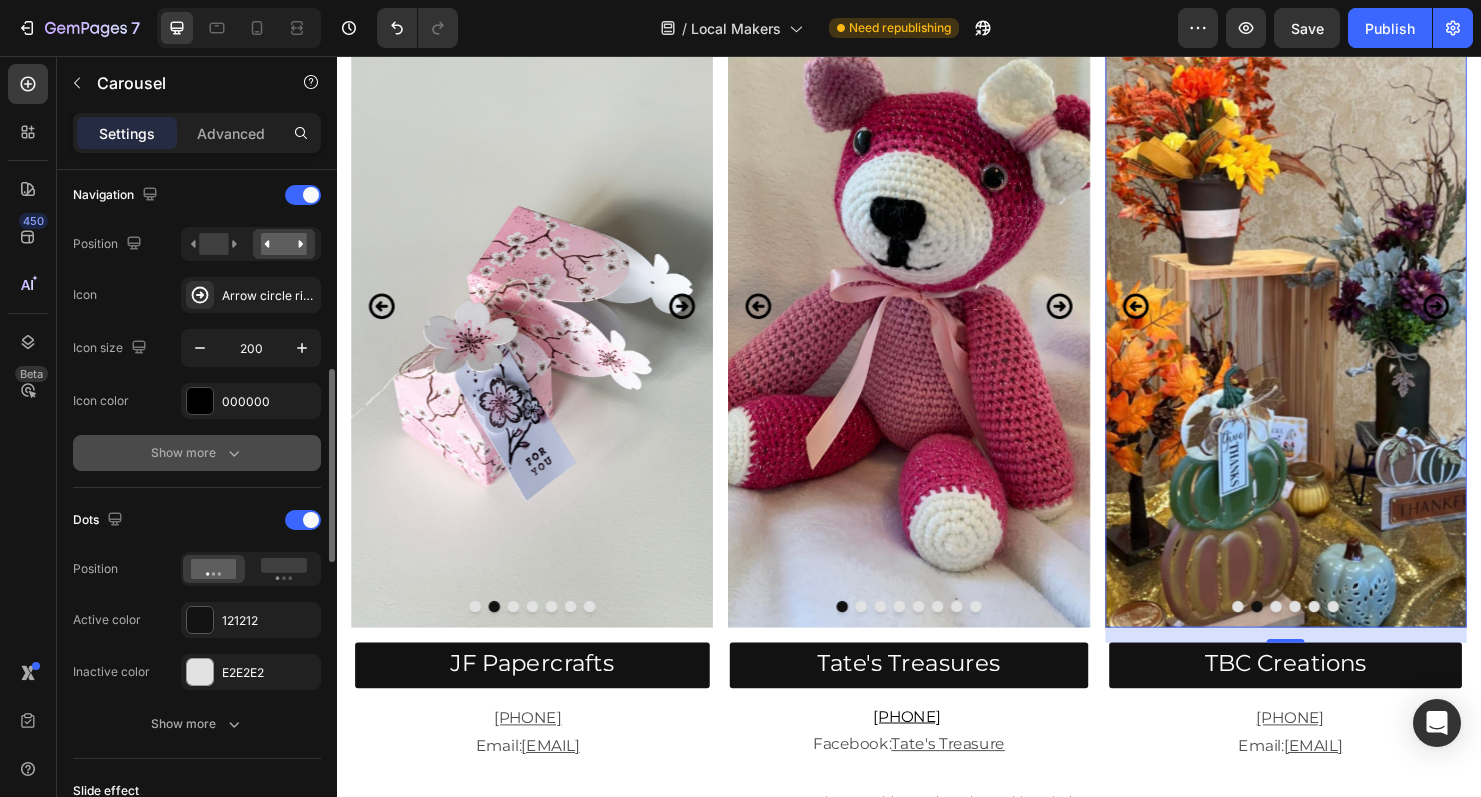click on "Show more" at bounding box center (197, 453) 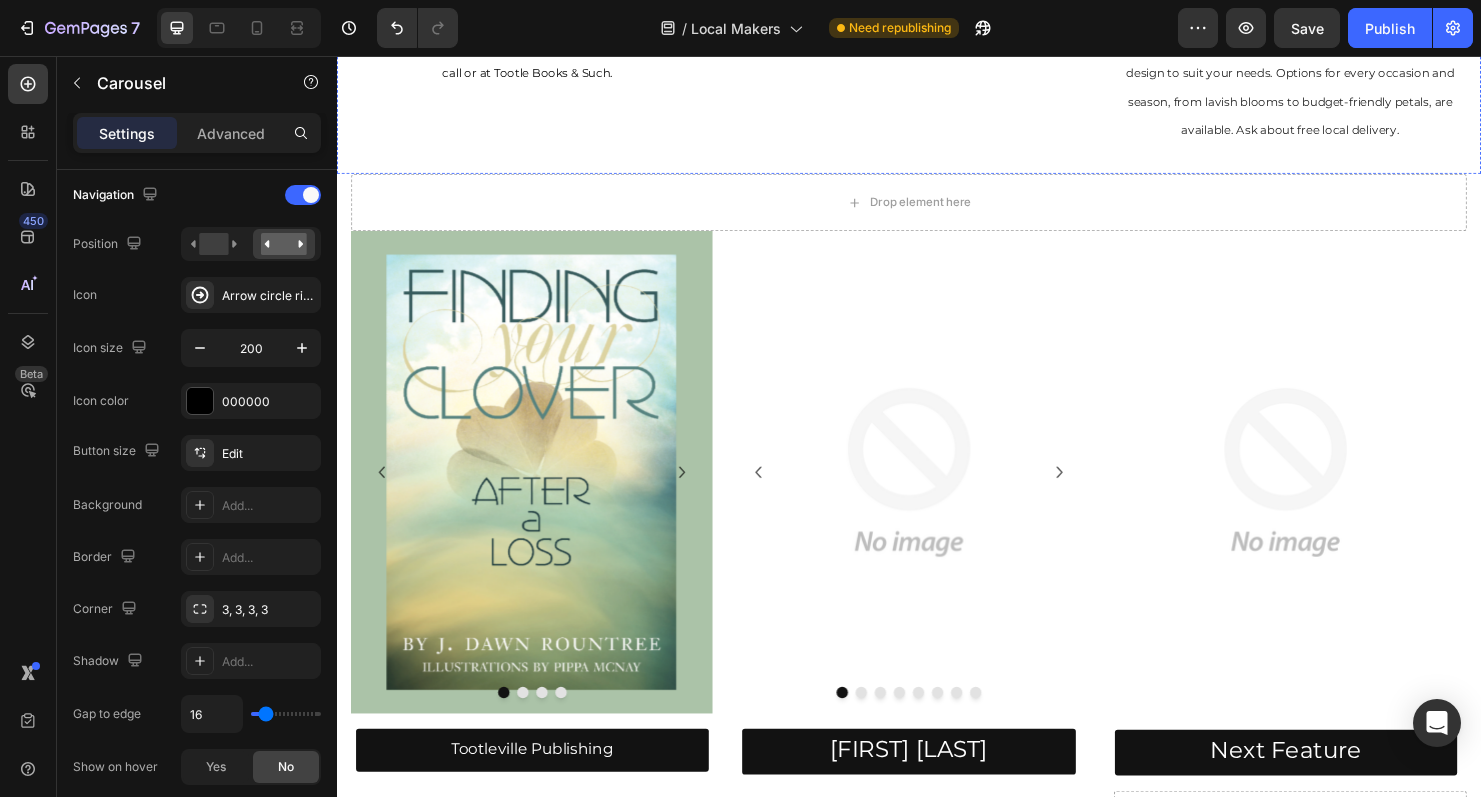 scroll, scrollTop: 1883, scrollLeft: 0, axis: vertical 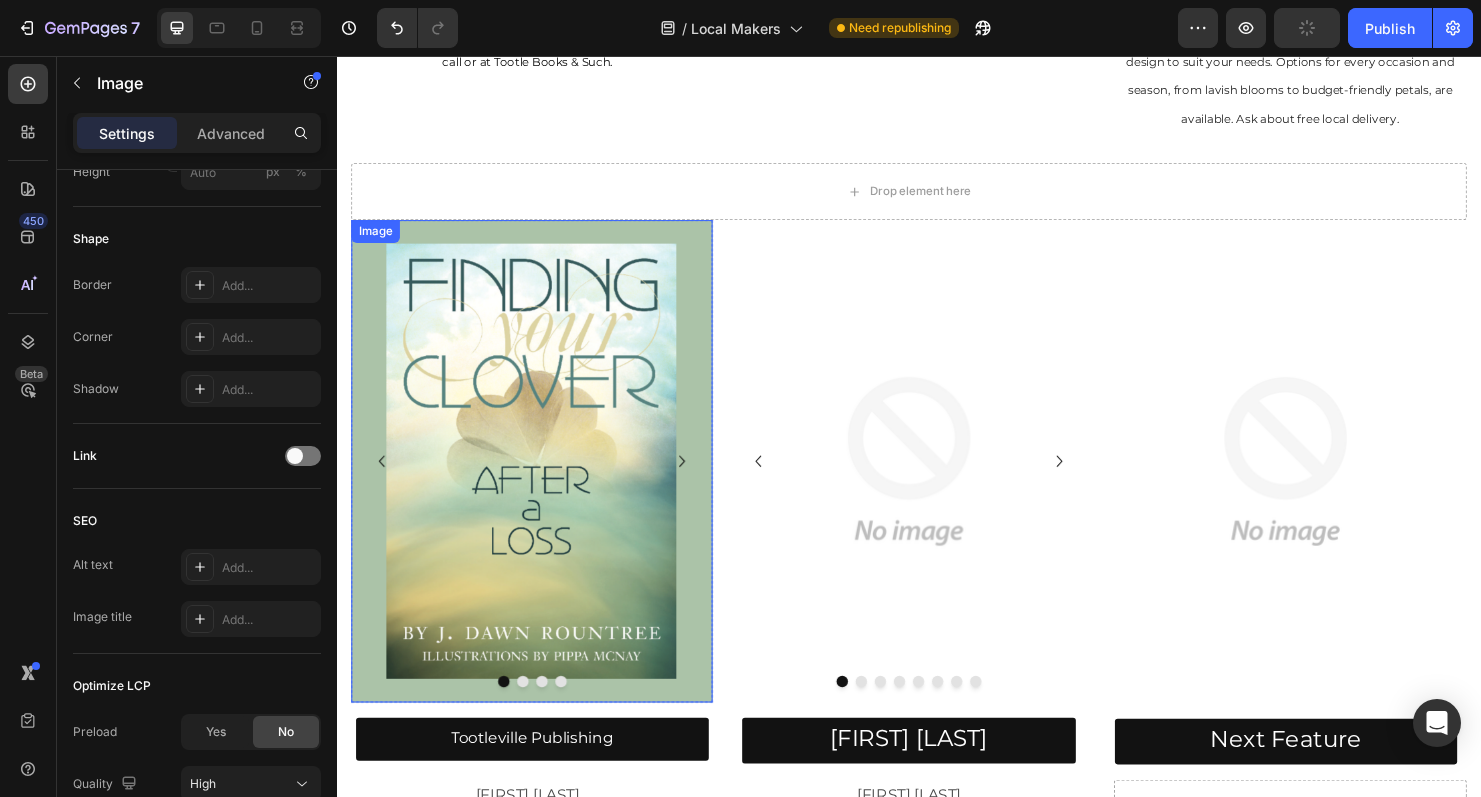 click at bounding box center (541, 481) 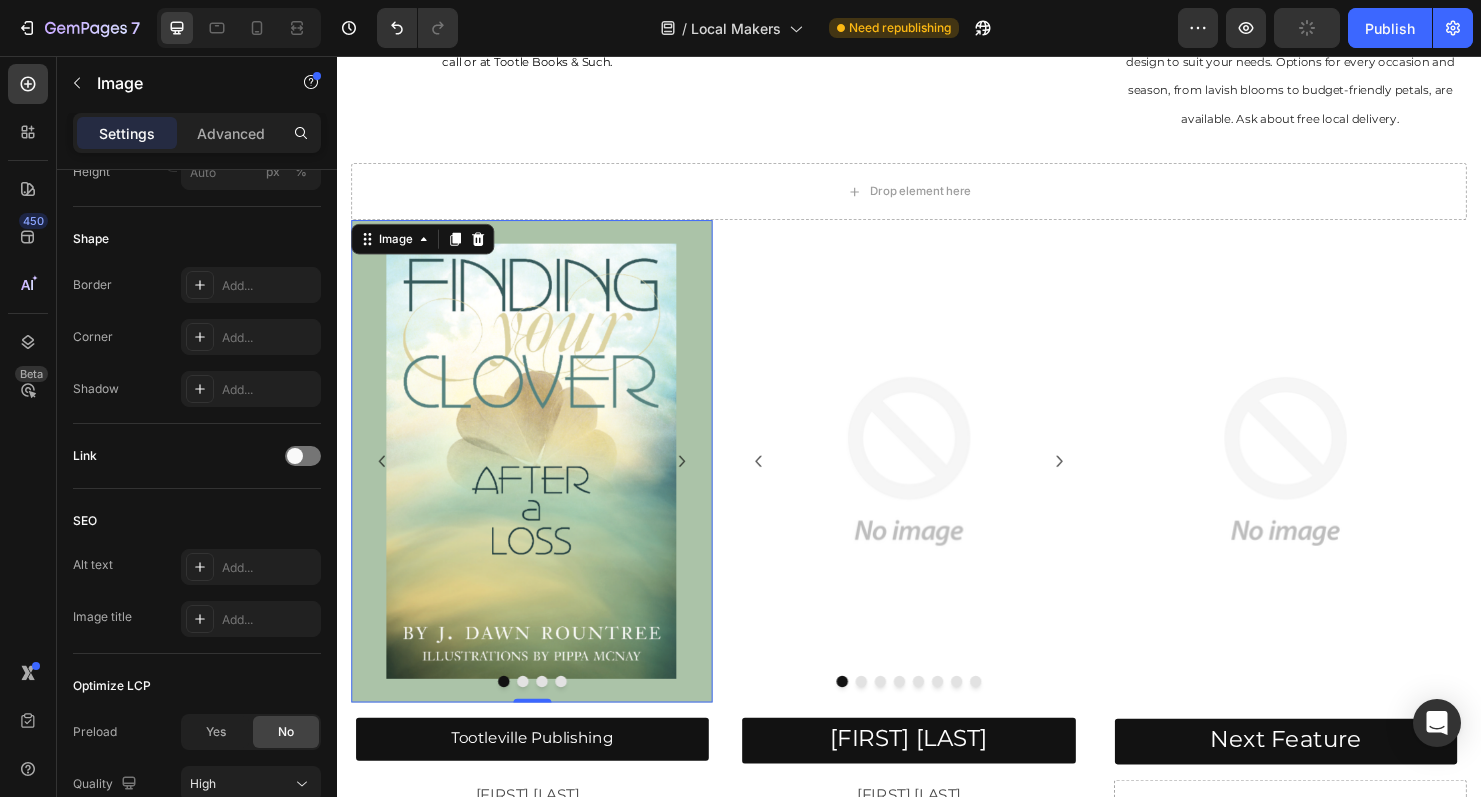 scroll, scrollTop: 0, scrollLeft: 0, axis: both 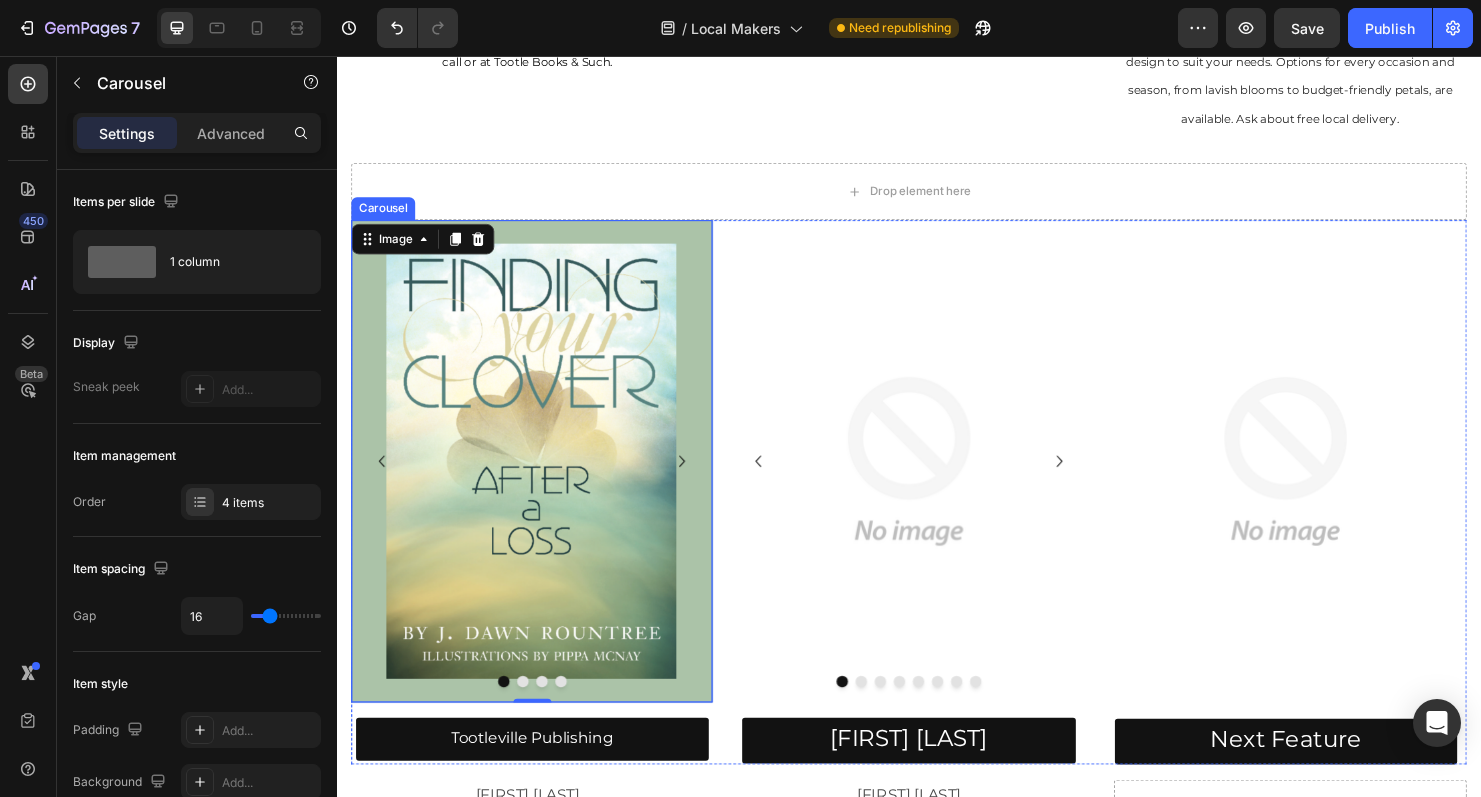 click at bounding box center [512, 712] 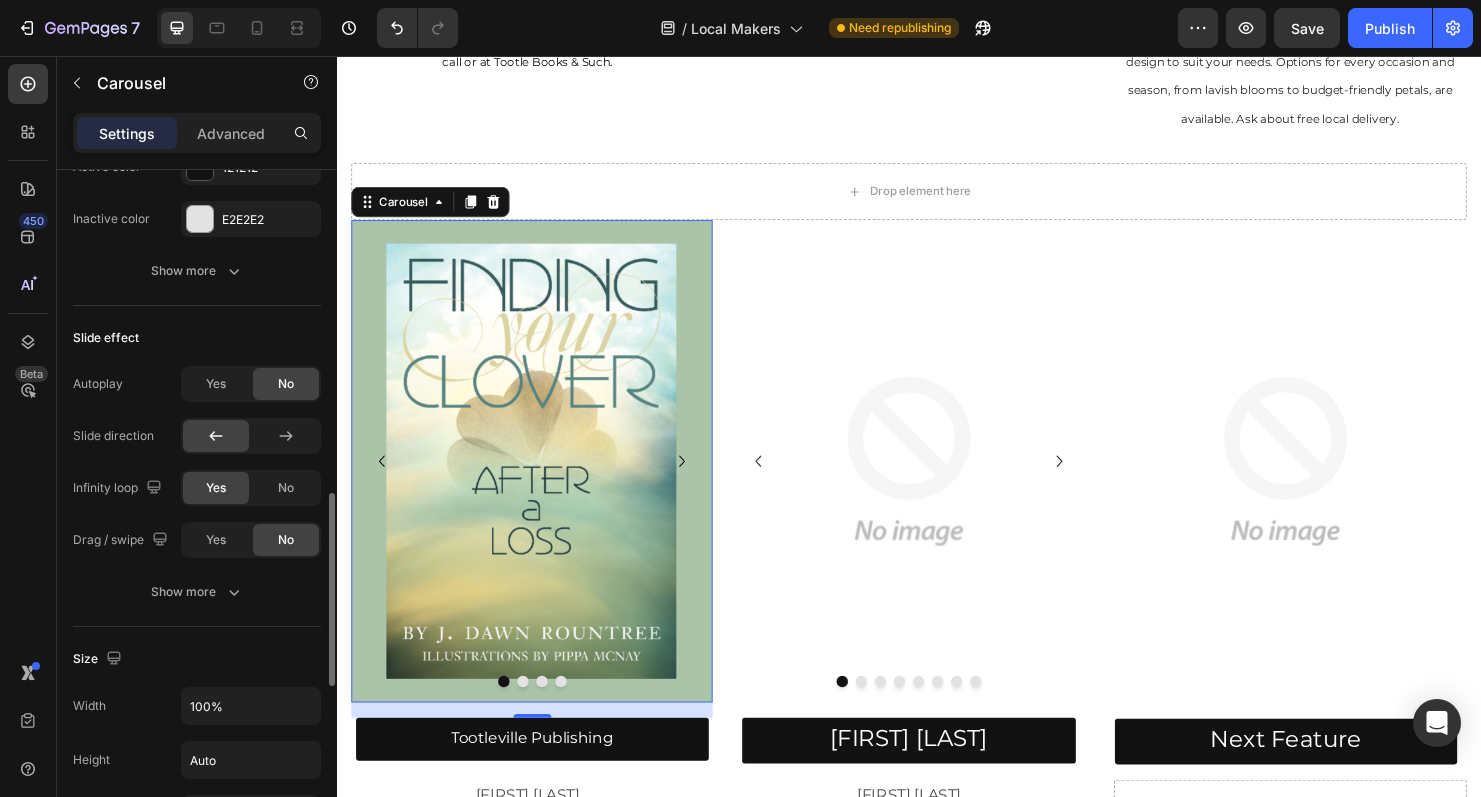 scroll, scrollTop: 1160, scrollLeft: 0, axis: vertical 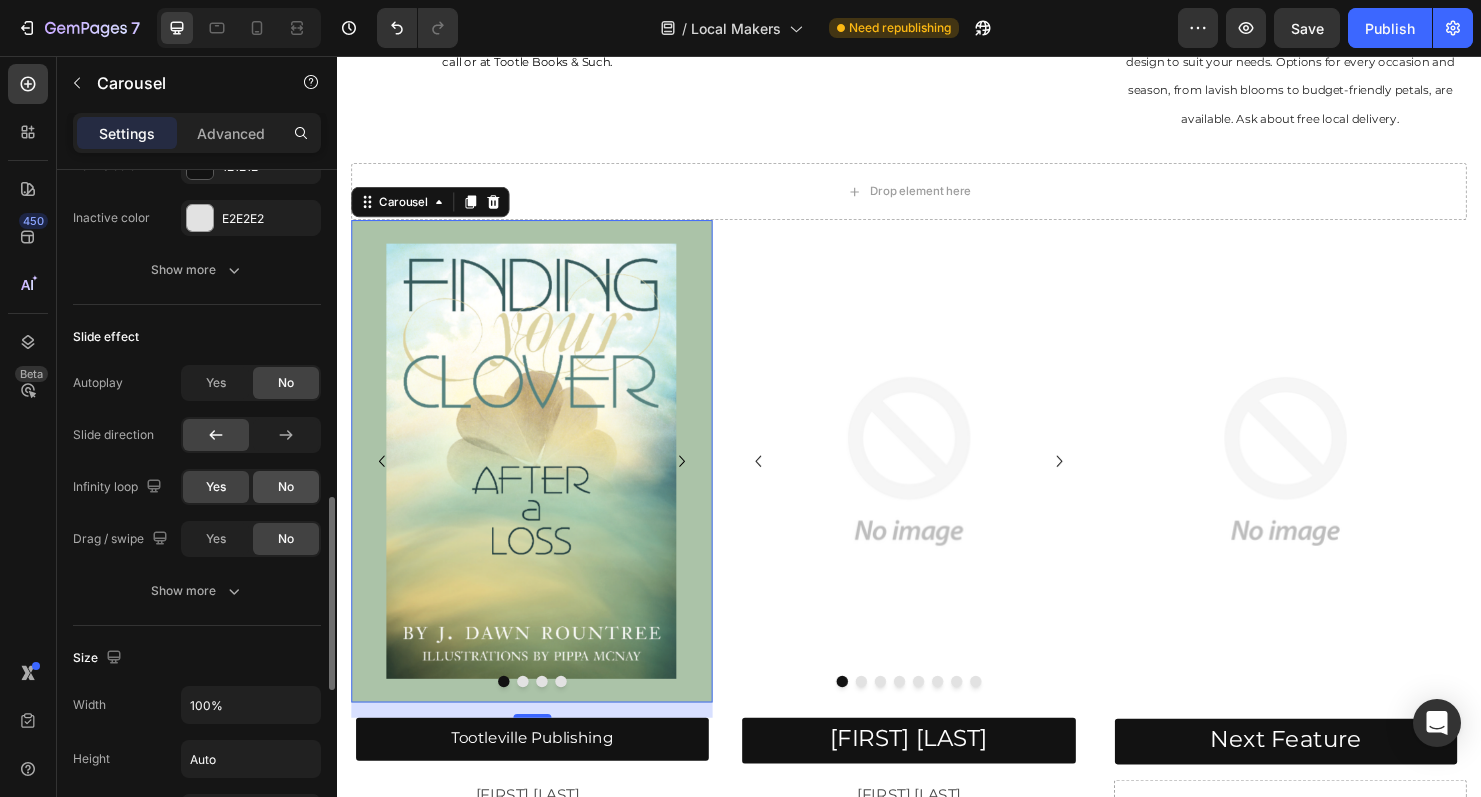 click on "No" 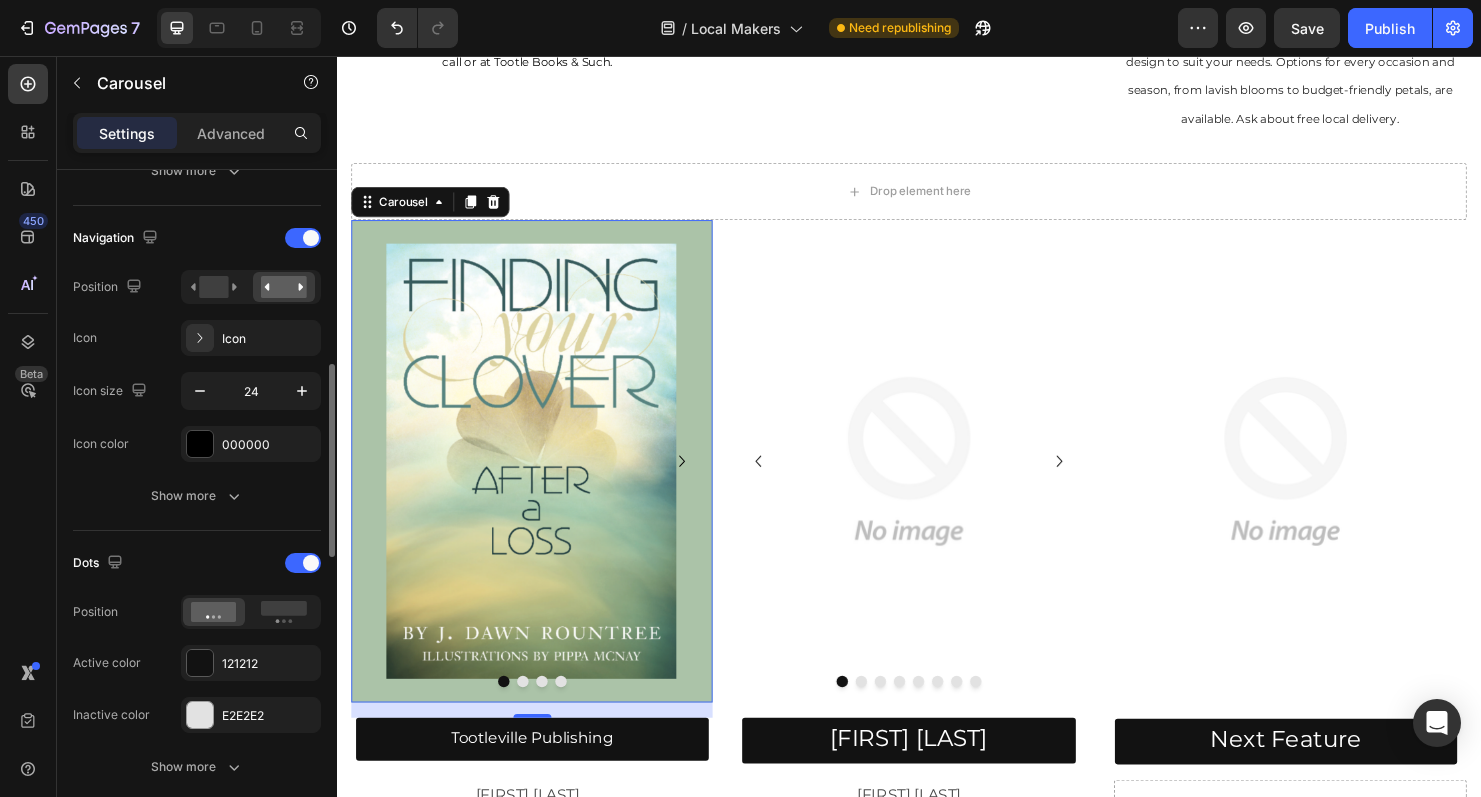 scroll, scrollTop: 636, scrollLeft: 0, axis: vertical 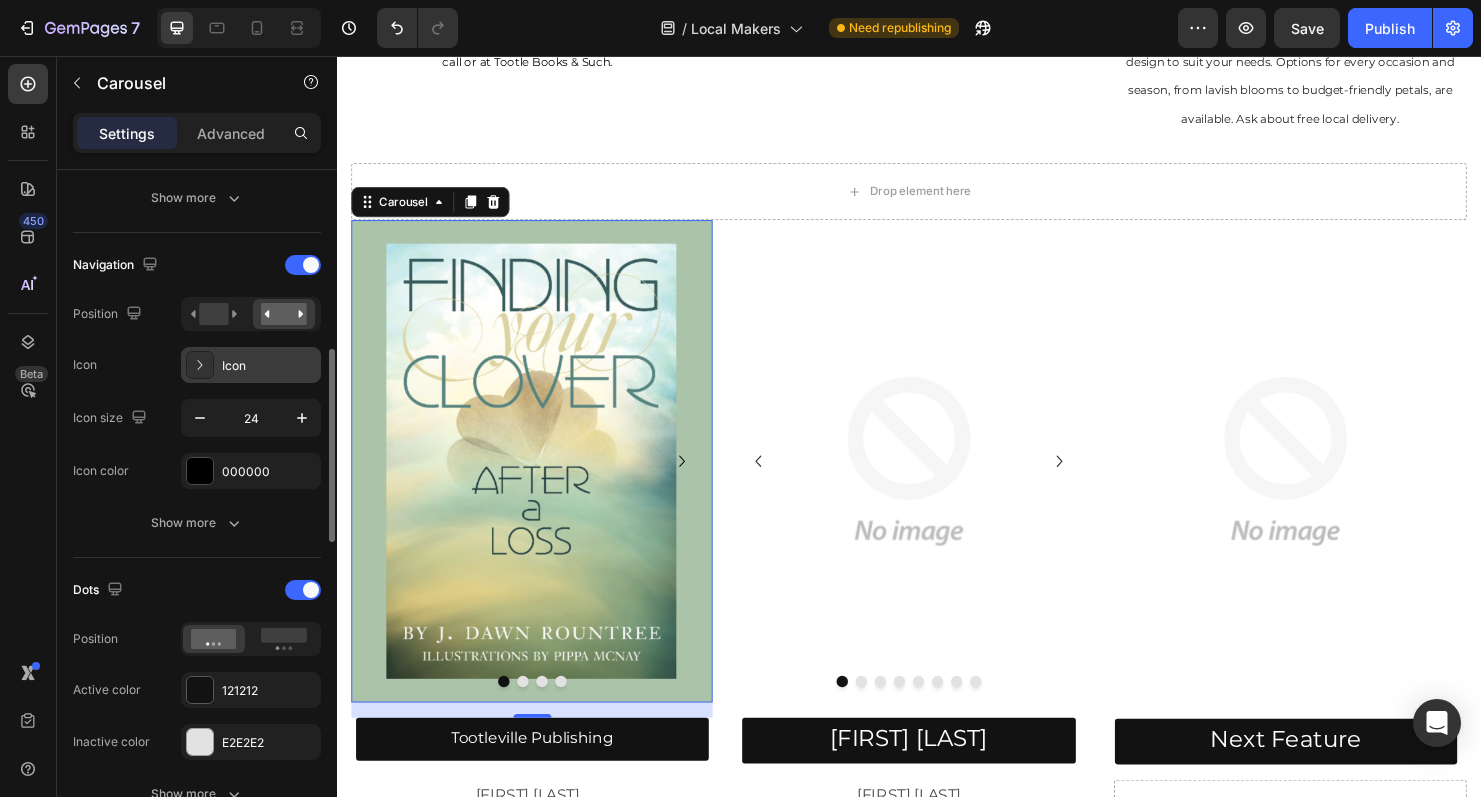 click 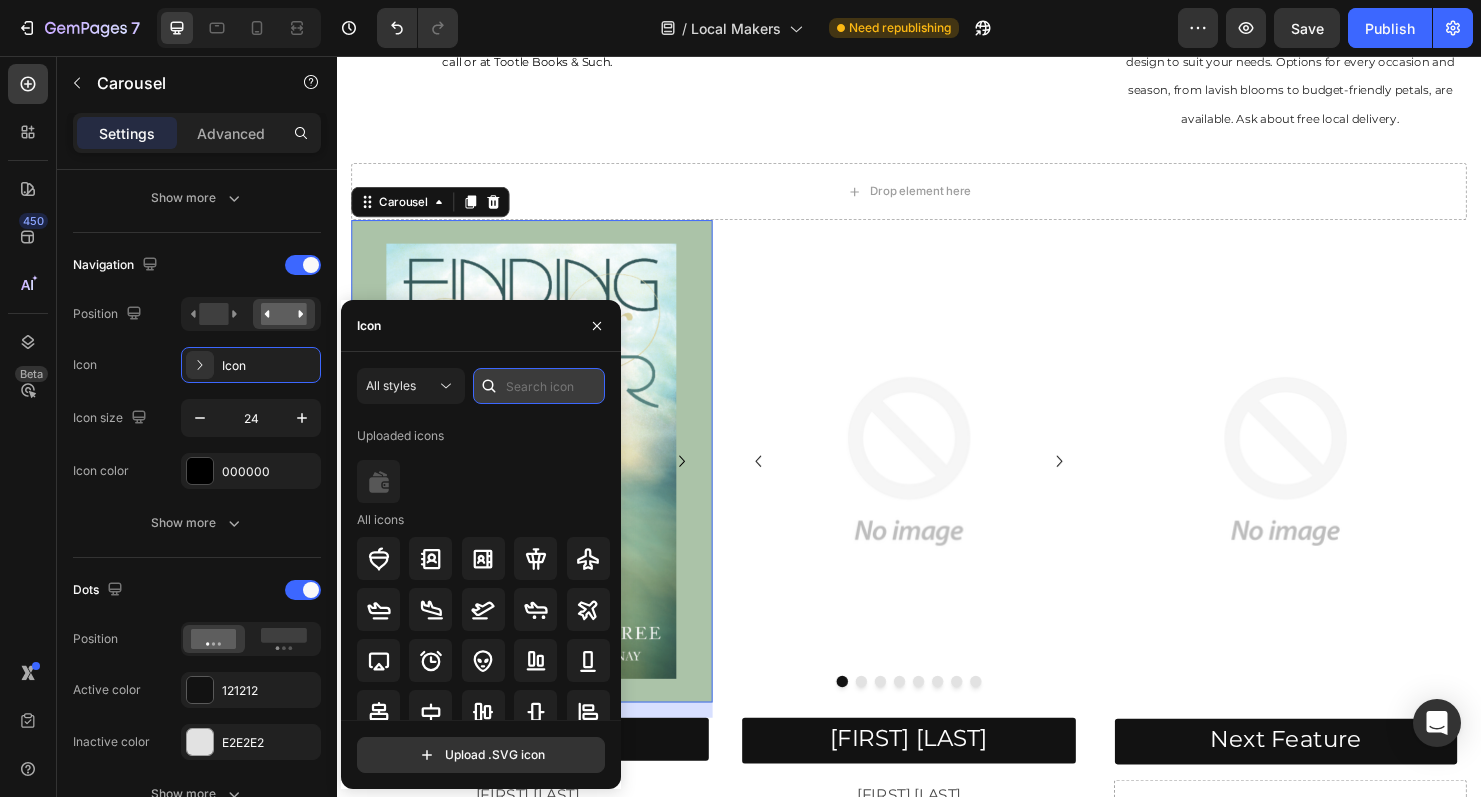 click at bounding box center (539, 386) 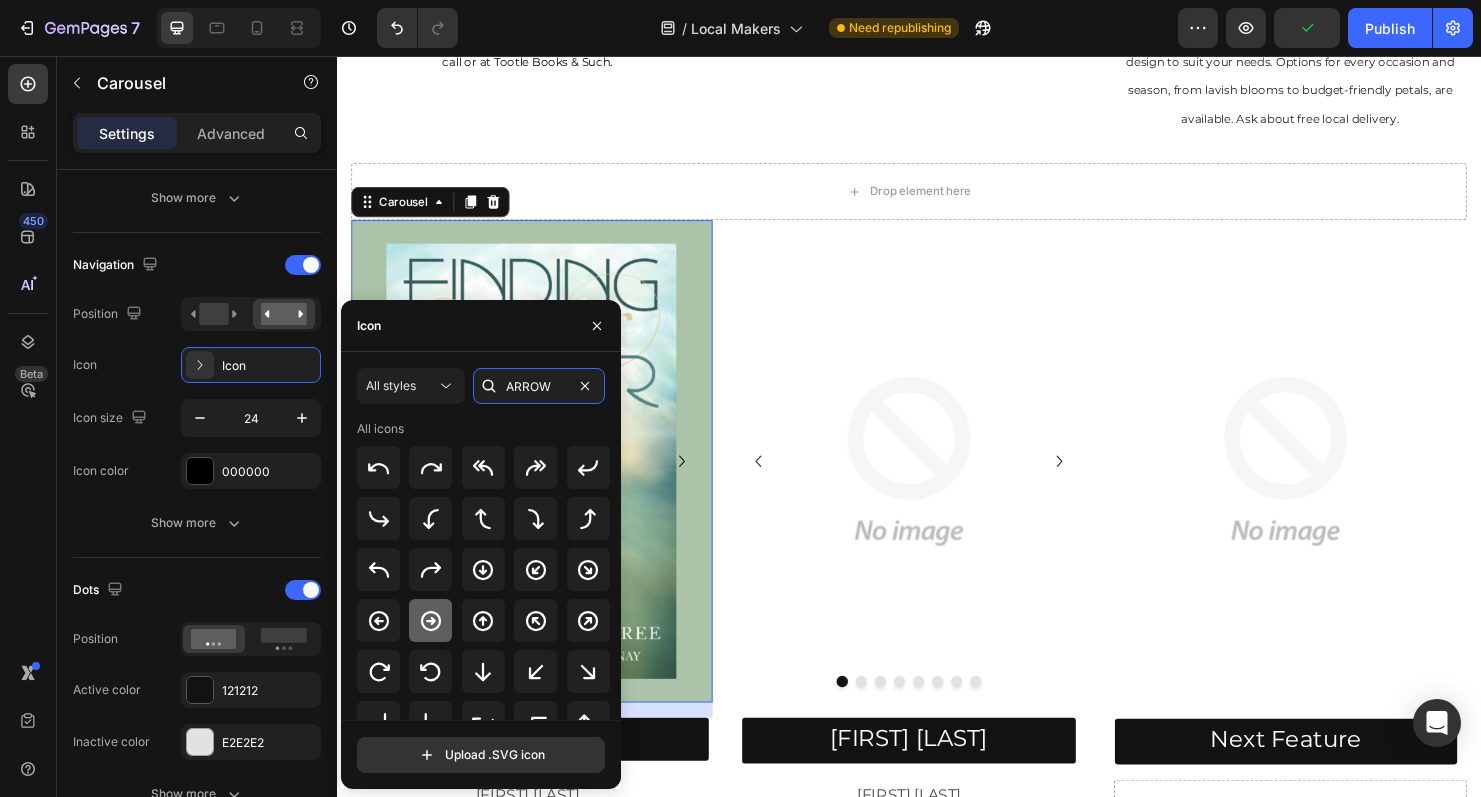 type on "ARROW" 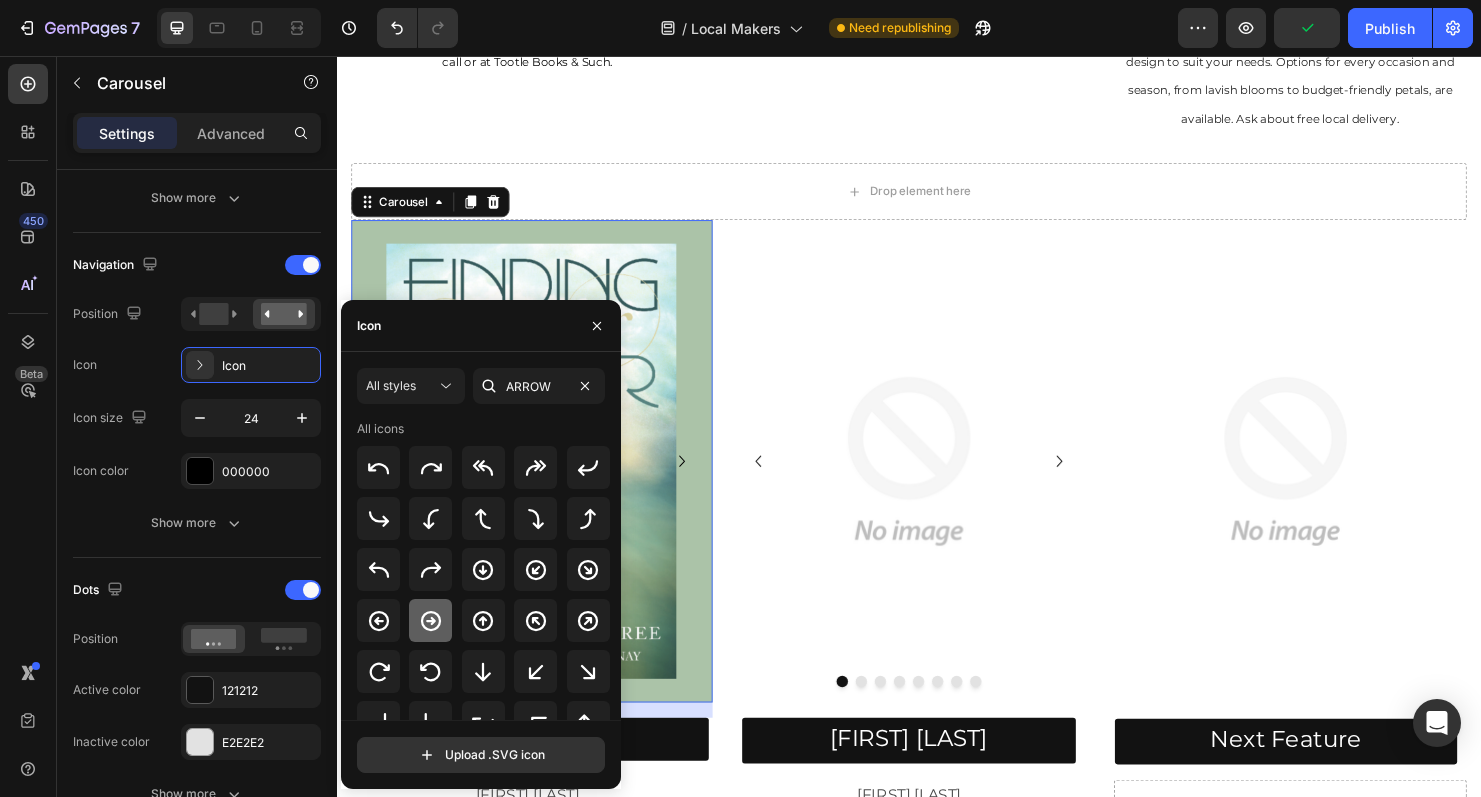 click 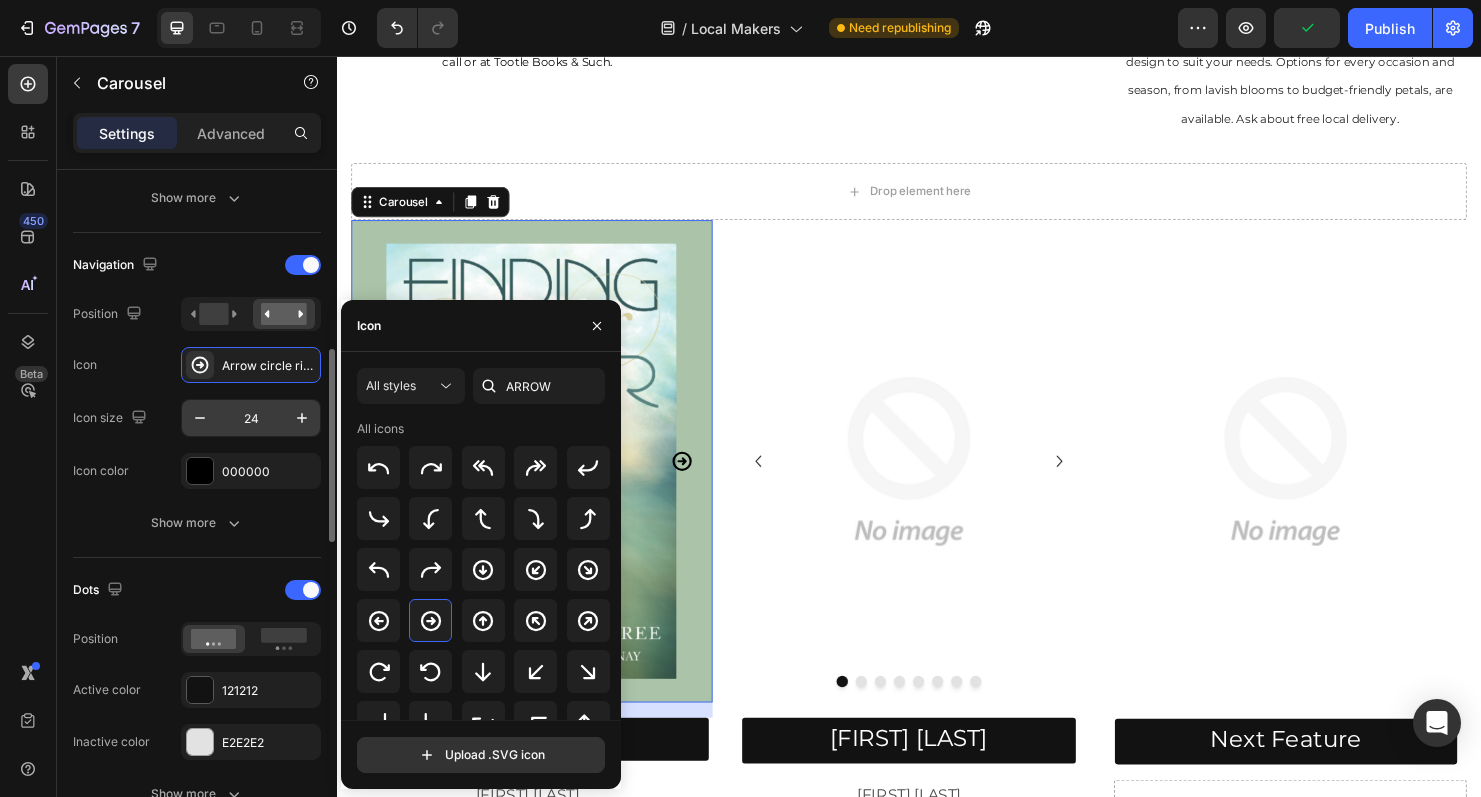 click on "24" at bounding box center (251, 418) 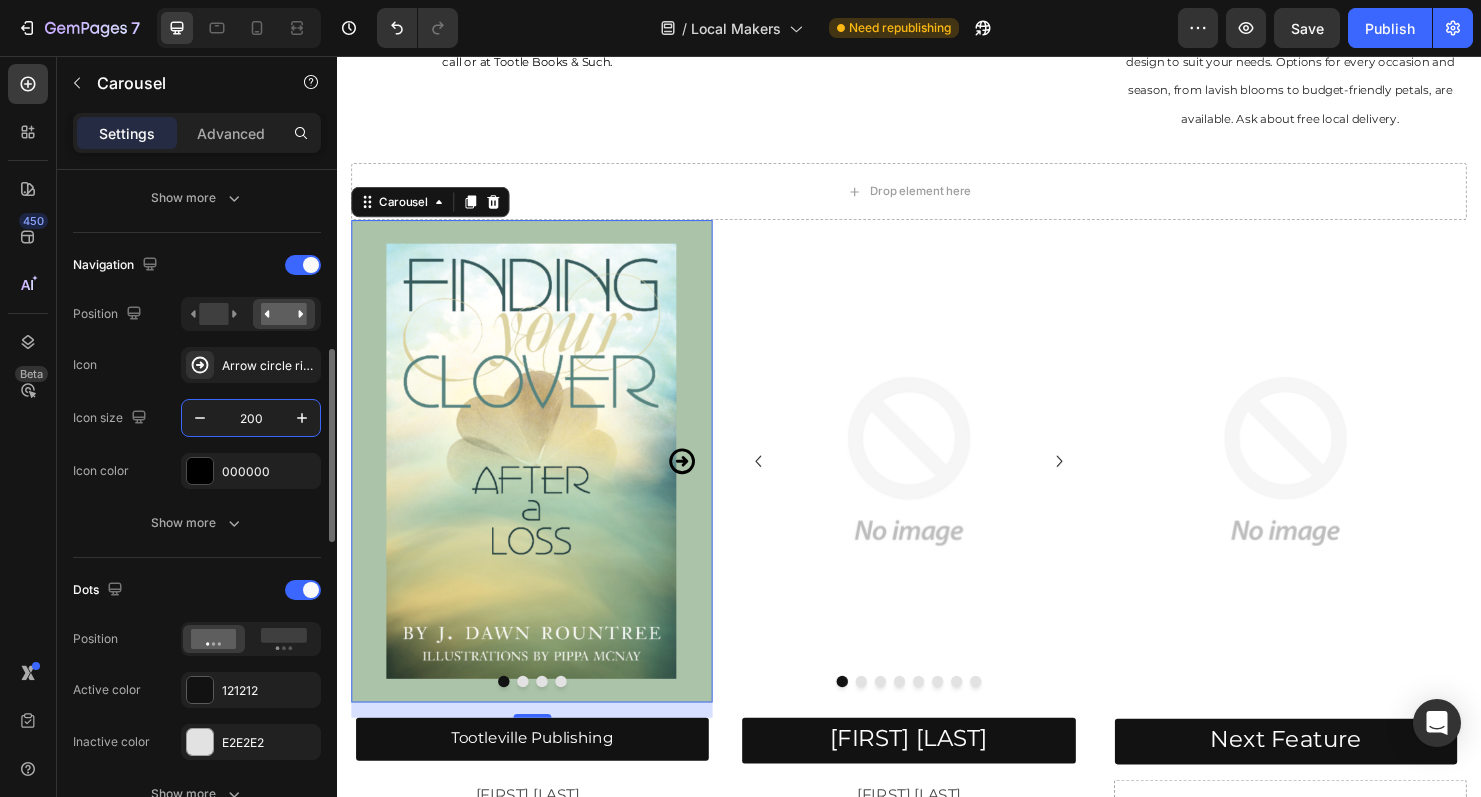 type on "200" 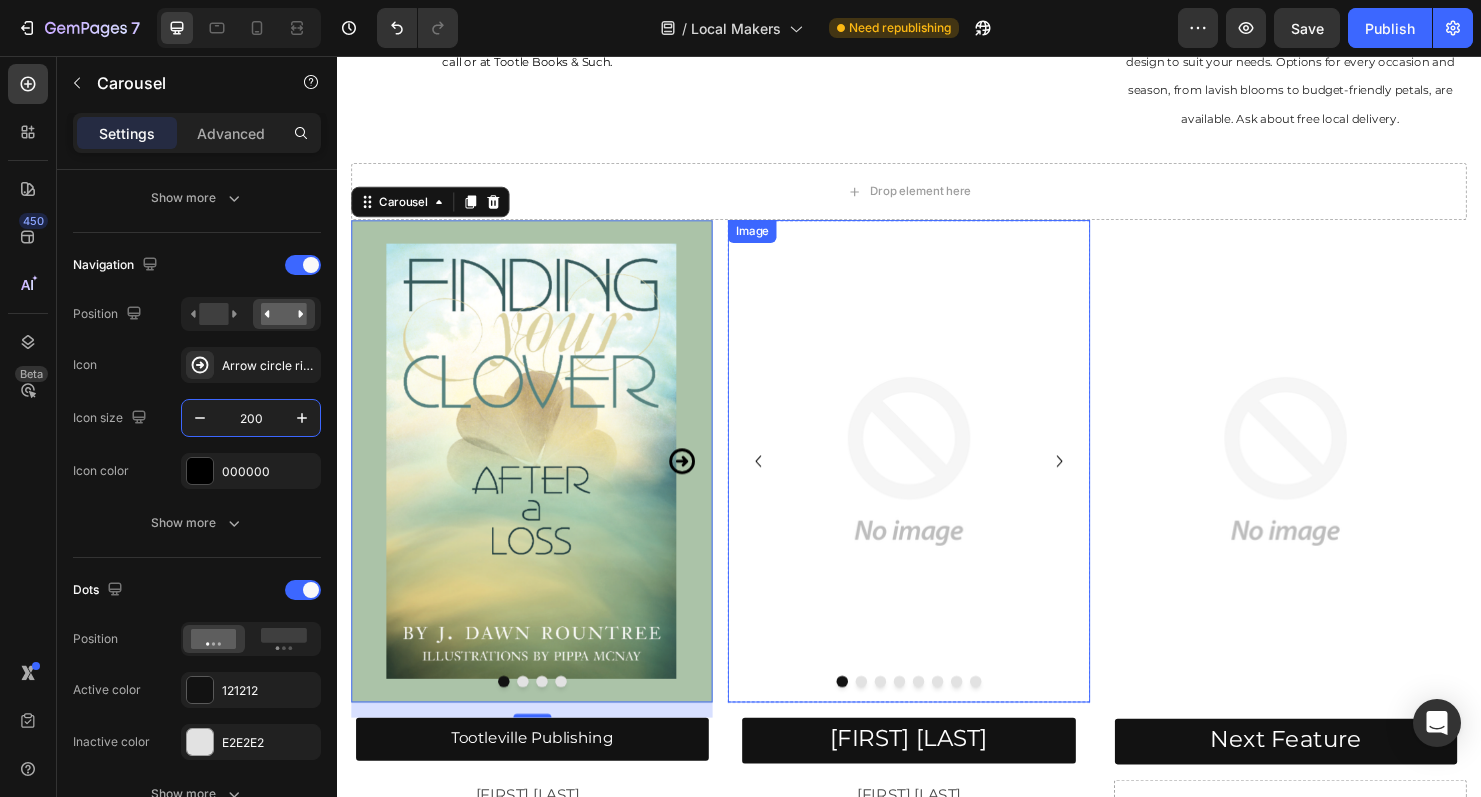 click at bounding box center (936, 481) 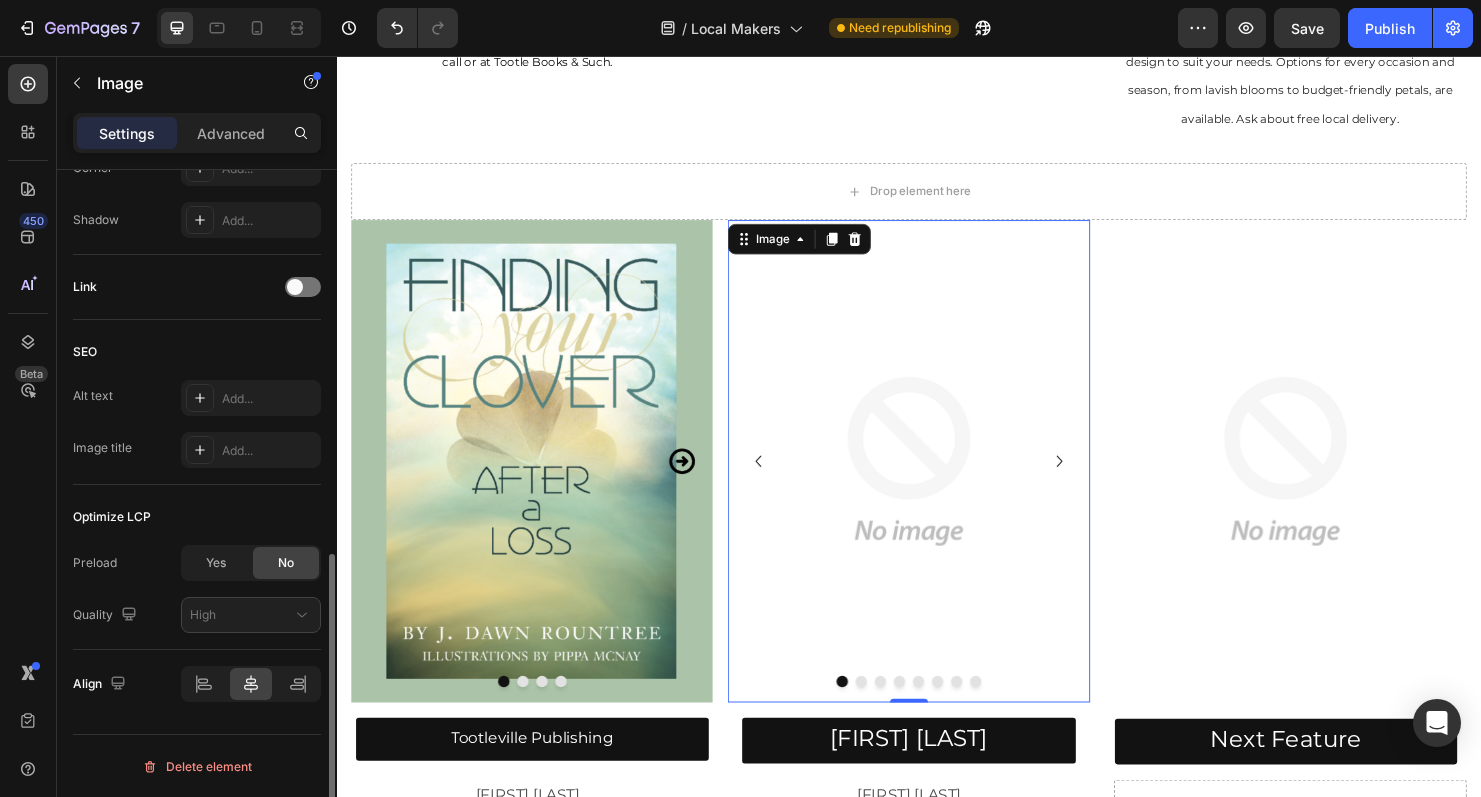 scroll, scrollTop: 876, scrollLeft: 0, axis: vertical 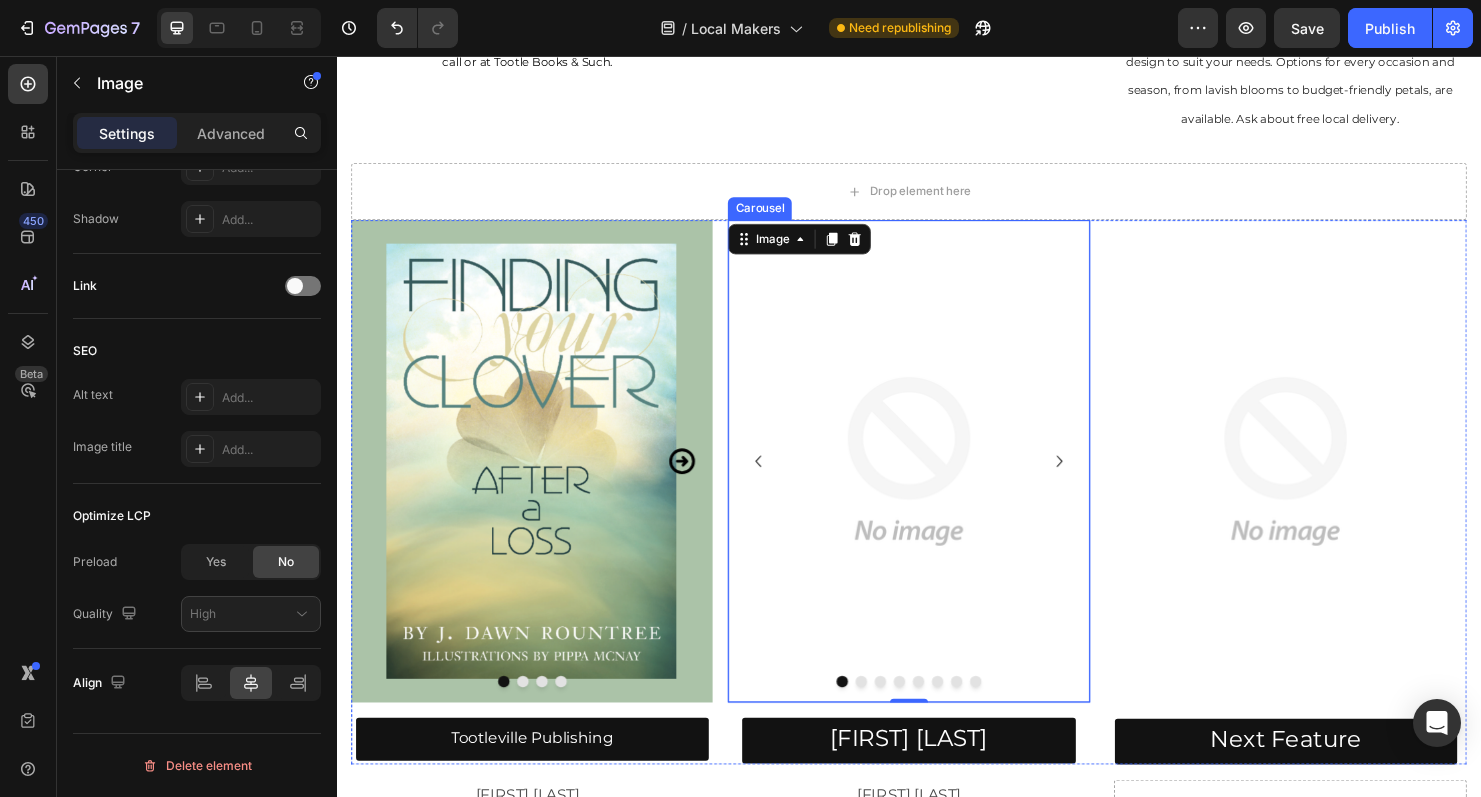 click at bounding box center (887, 712) 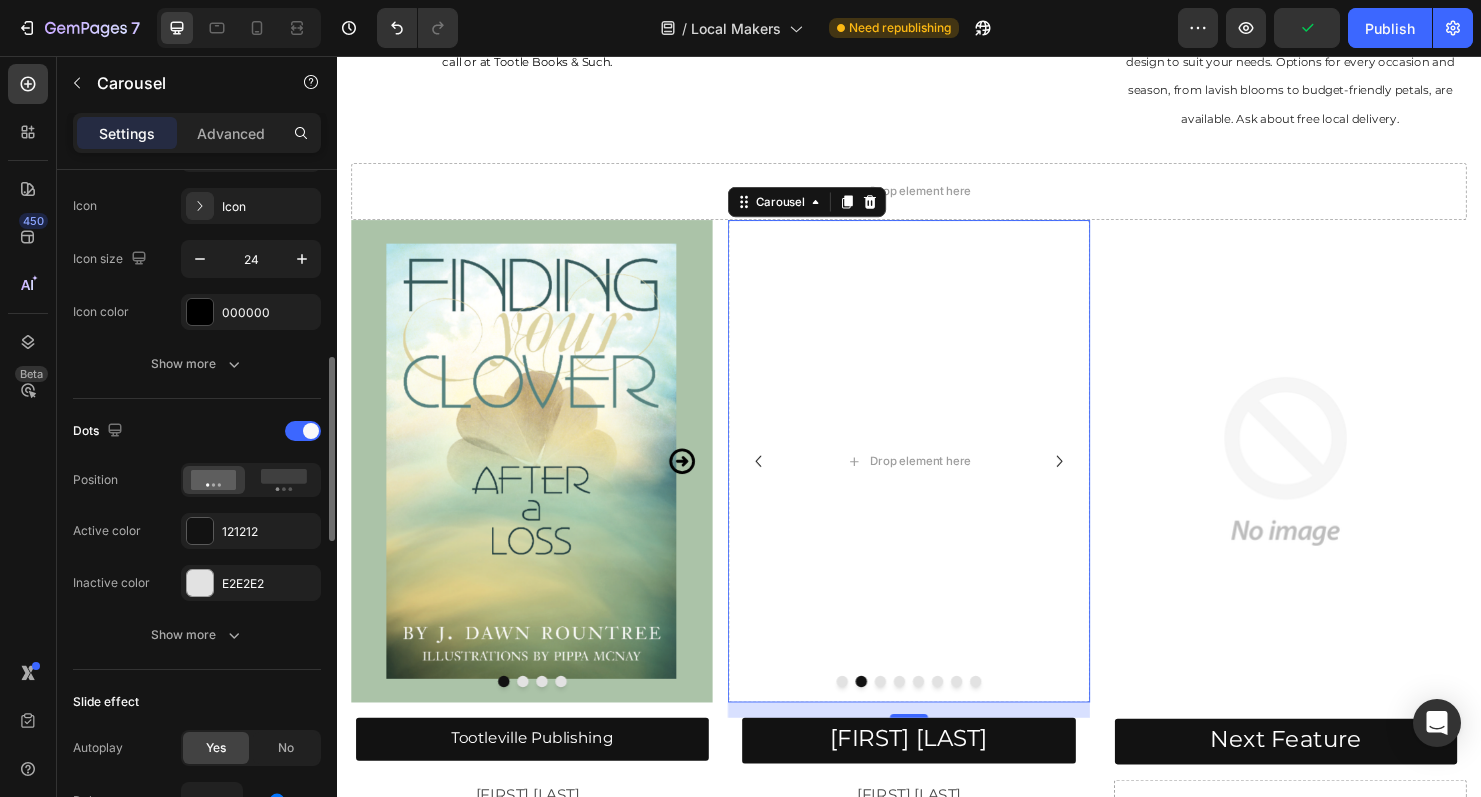 scroll, scrollTop: 802, scrollLeft: 0, axis: vertical 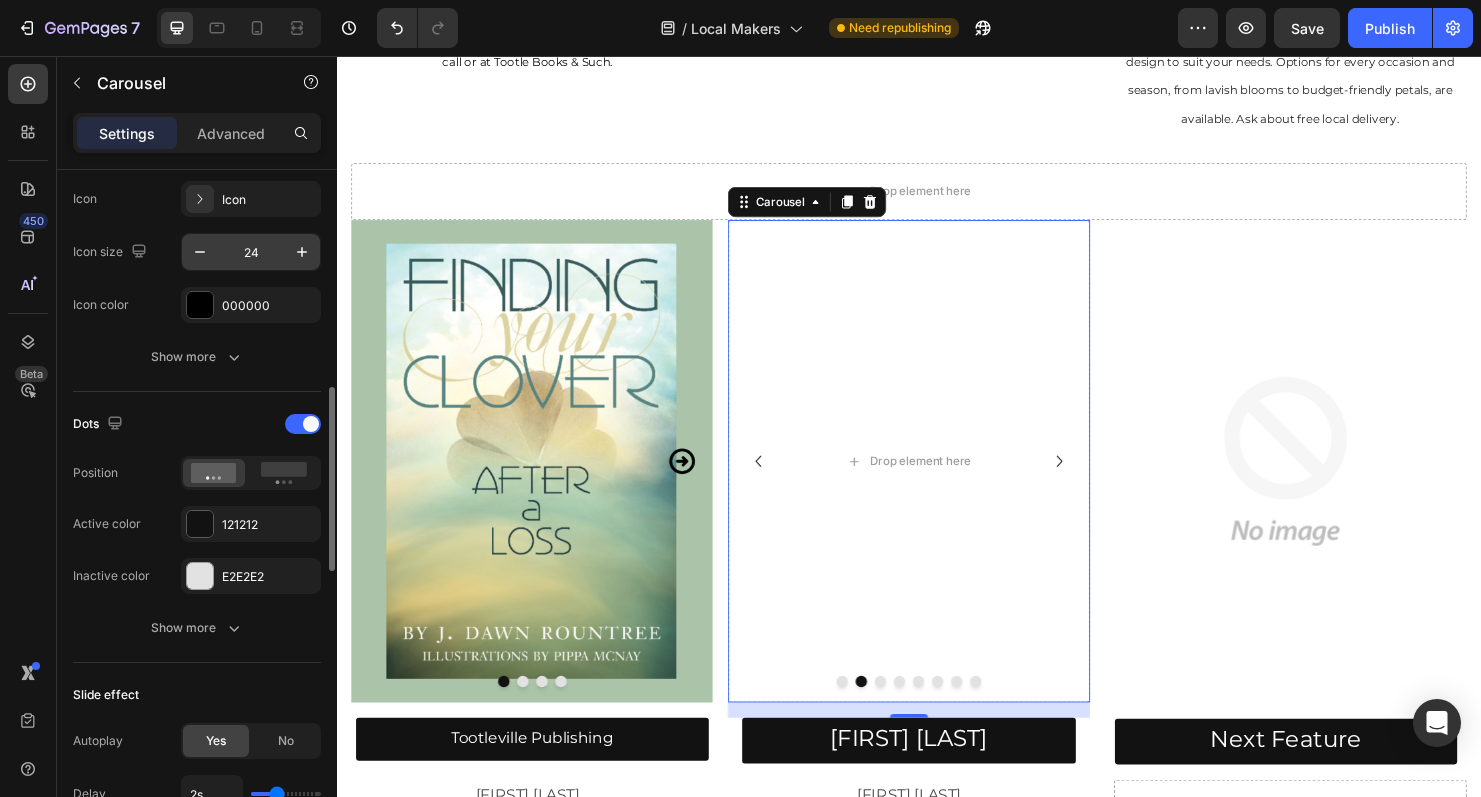 click on "24" at bounding box center [251, 252] 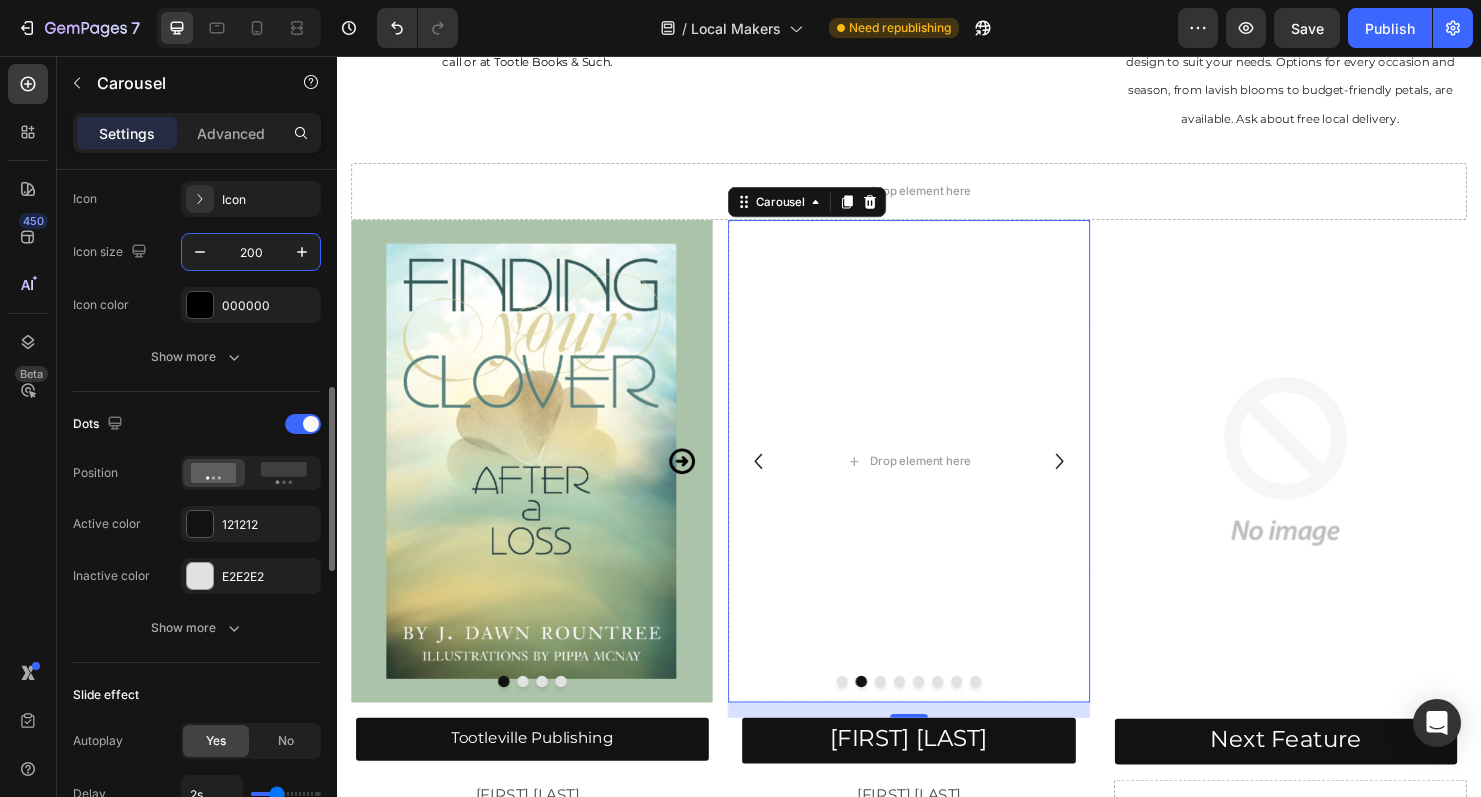 type on "200" 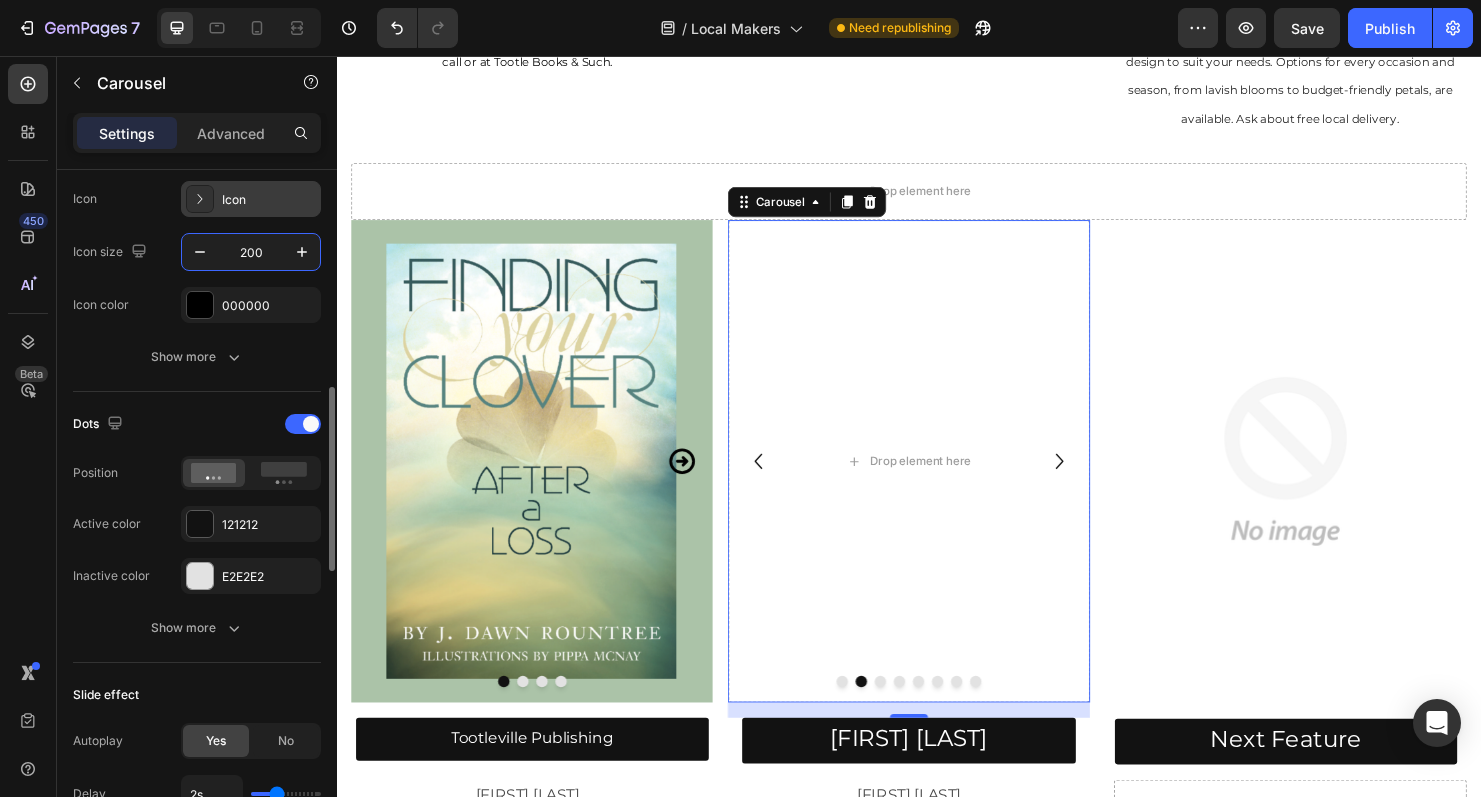 click on "Icon" at bounding box center (251, 199) 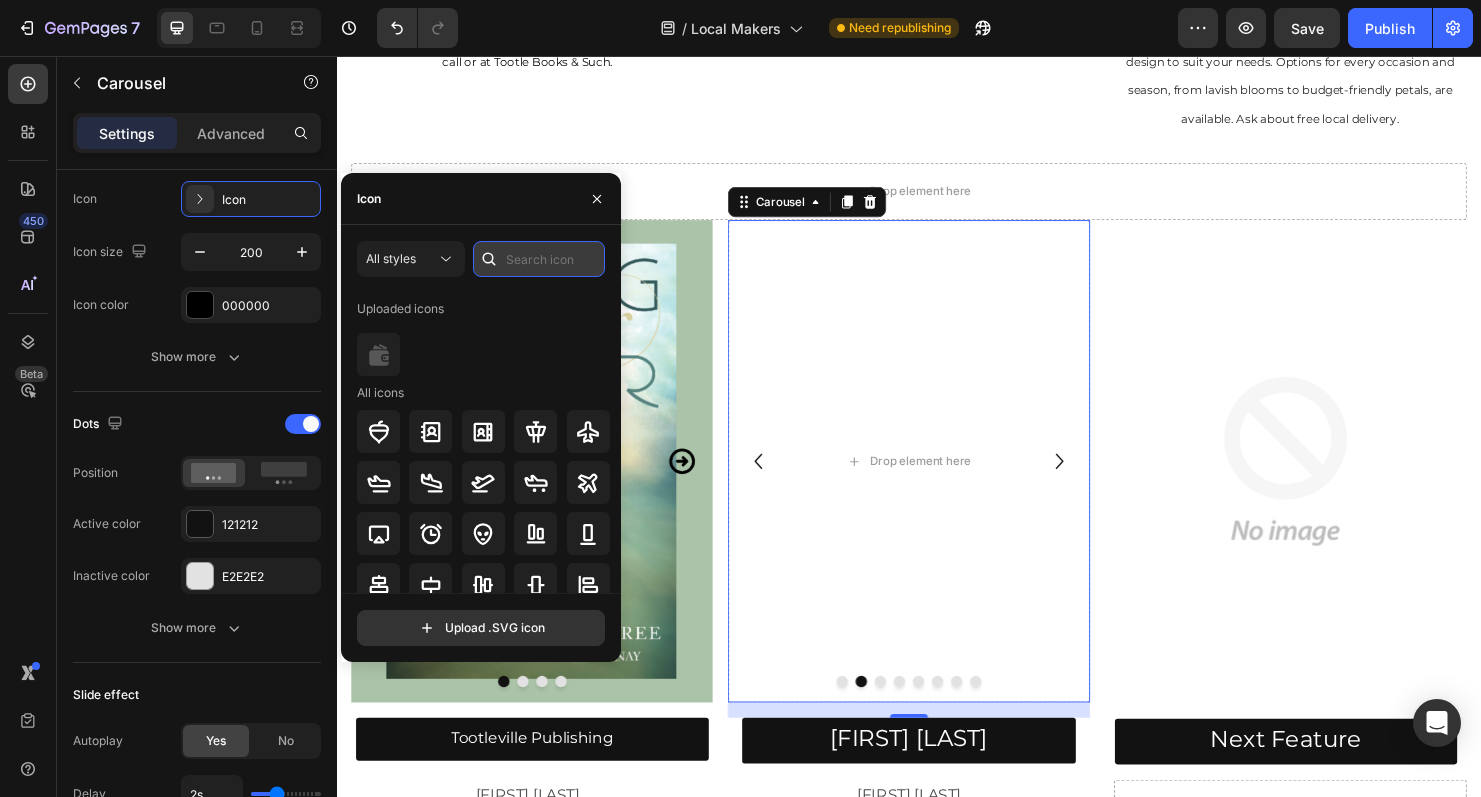 click at bounding box center [539, 259] 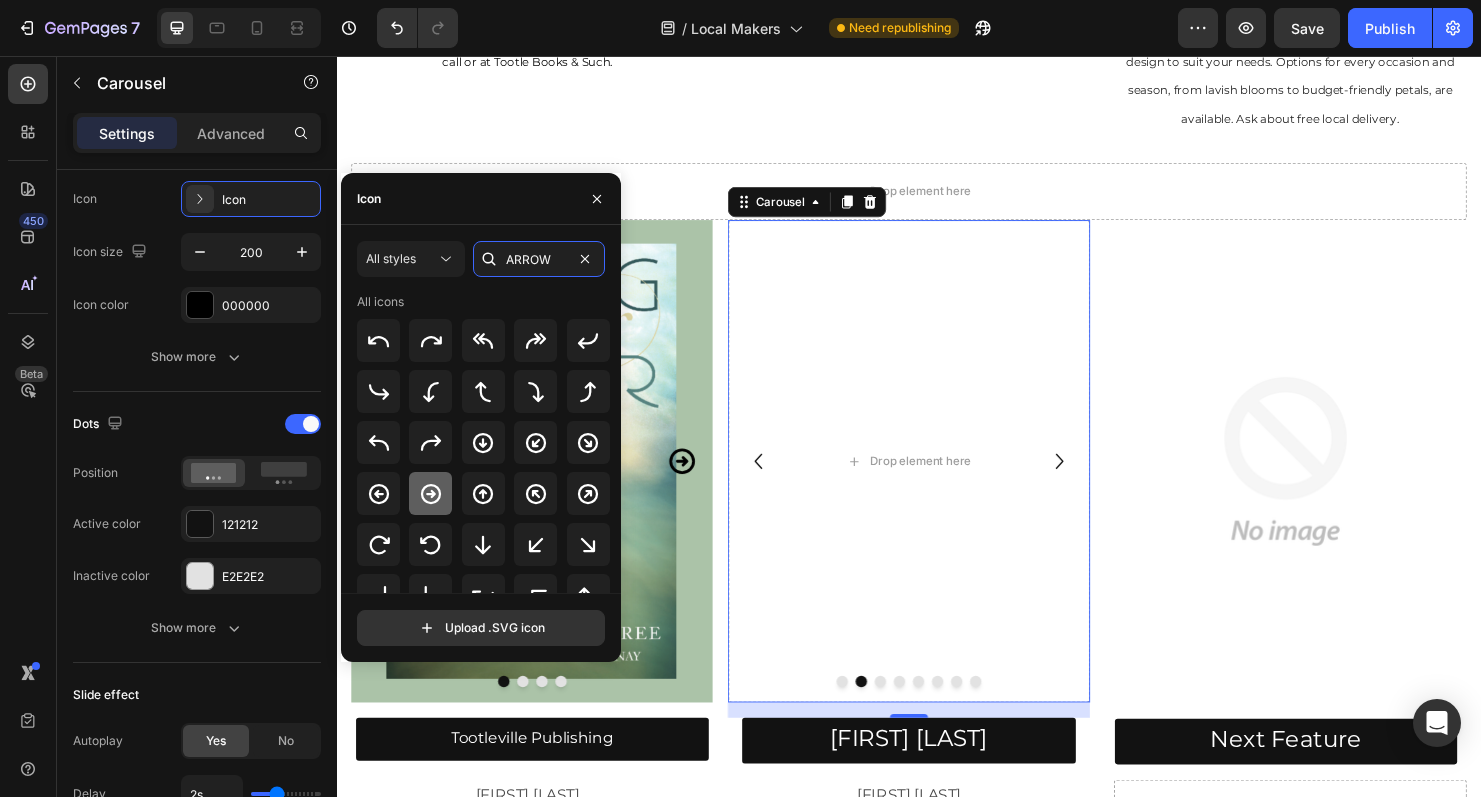 type on "ARROW" 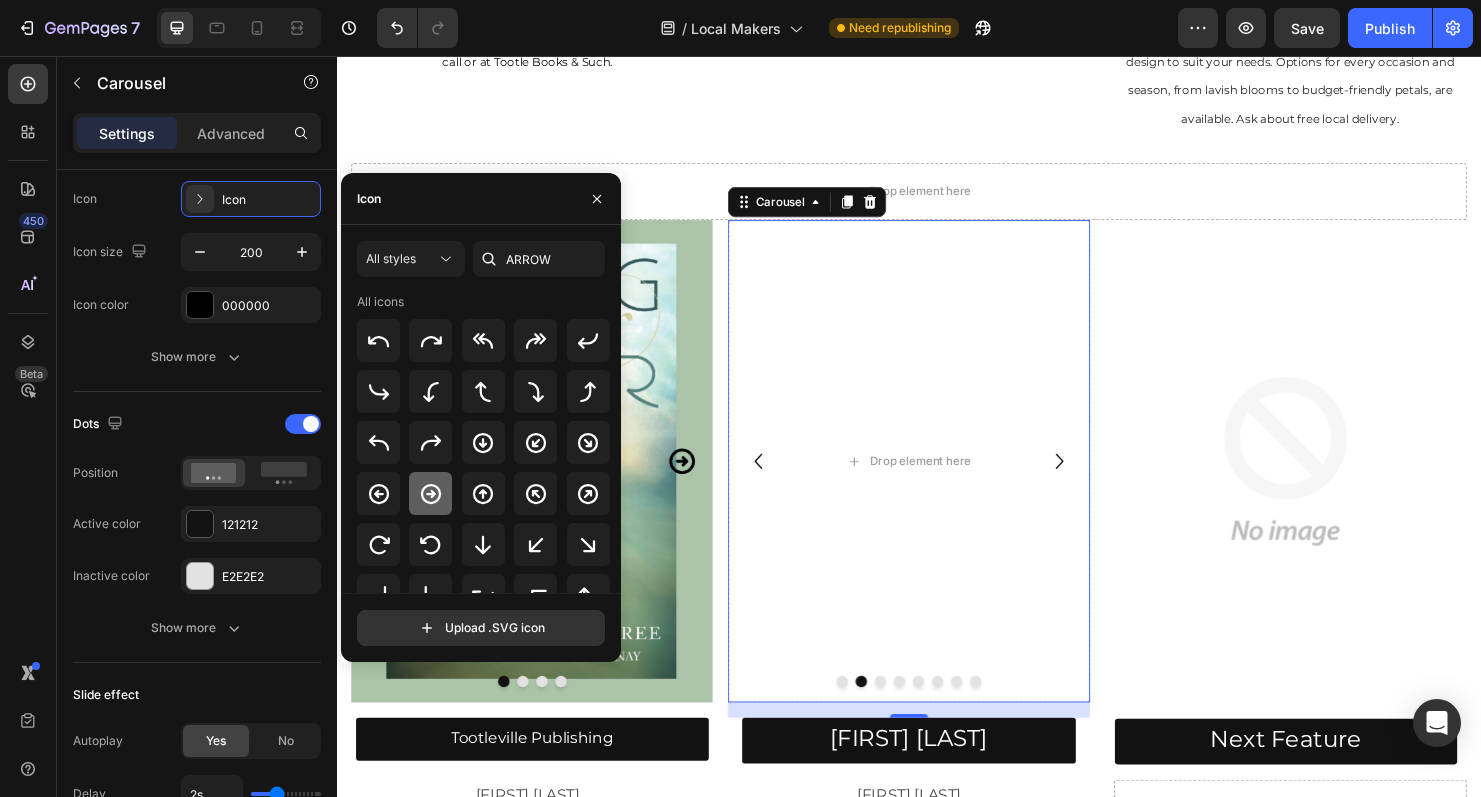 click 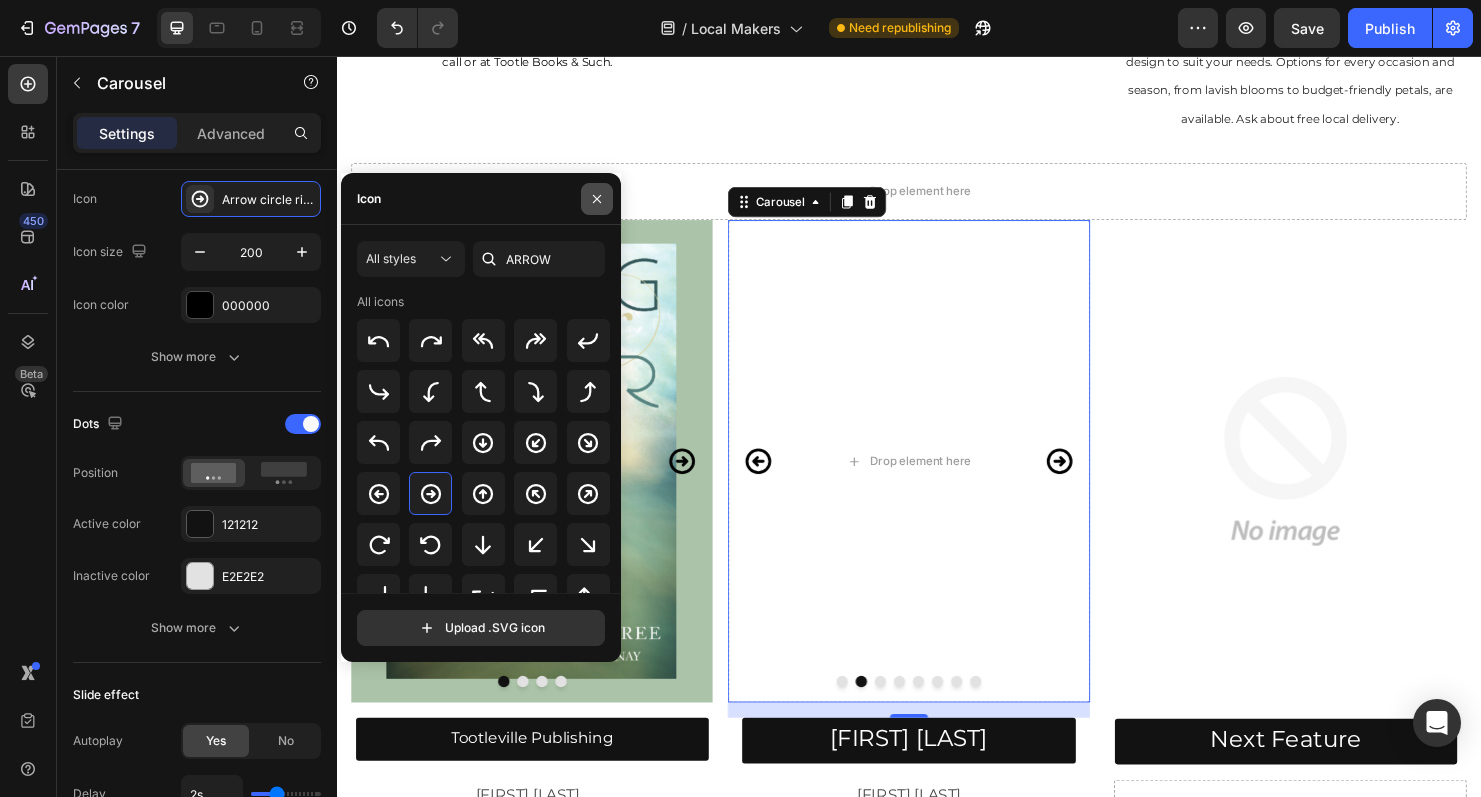 click 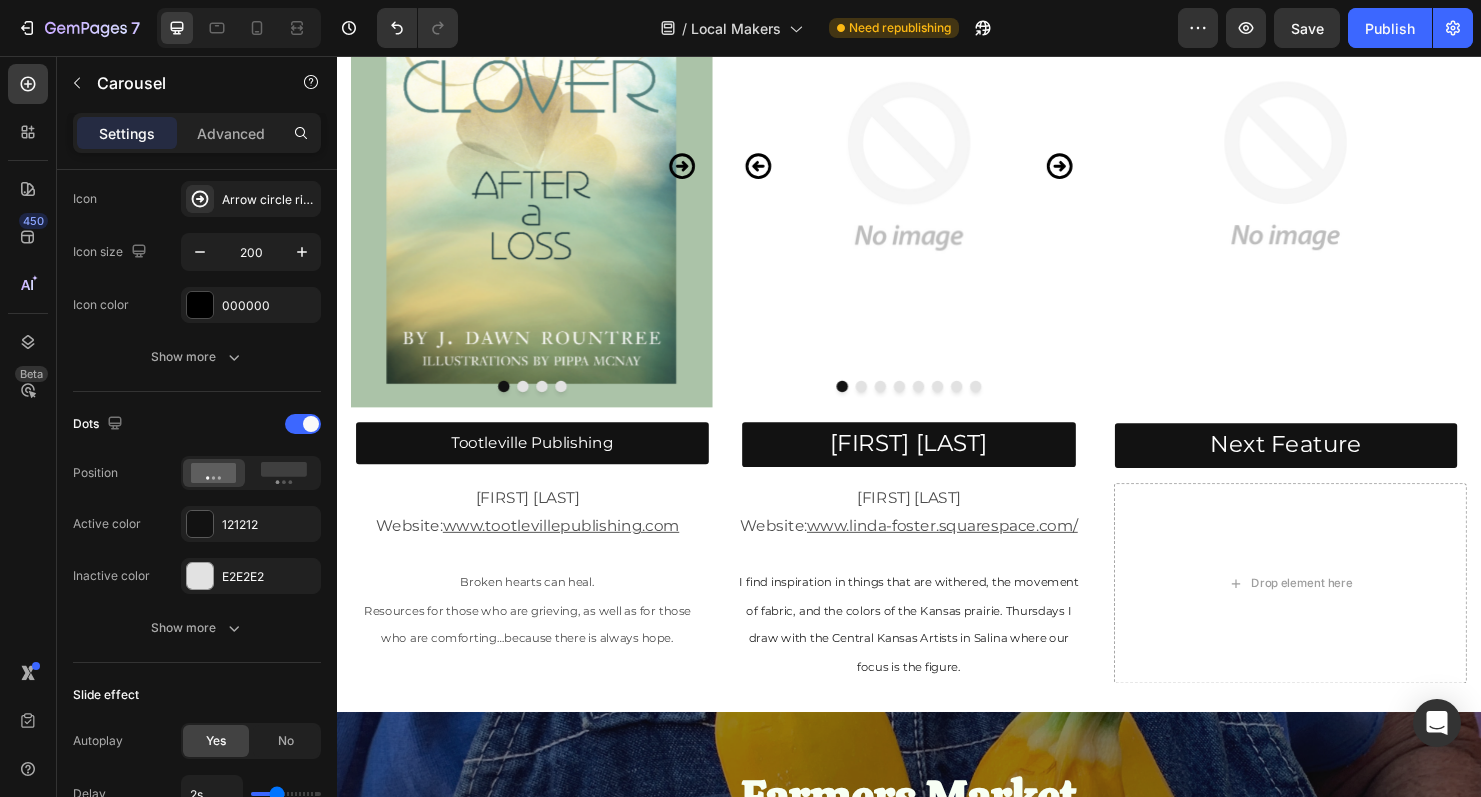 scroll, scrollTop: 2177, scrollLeft: 0, axis: vertical 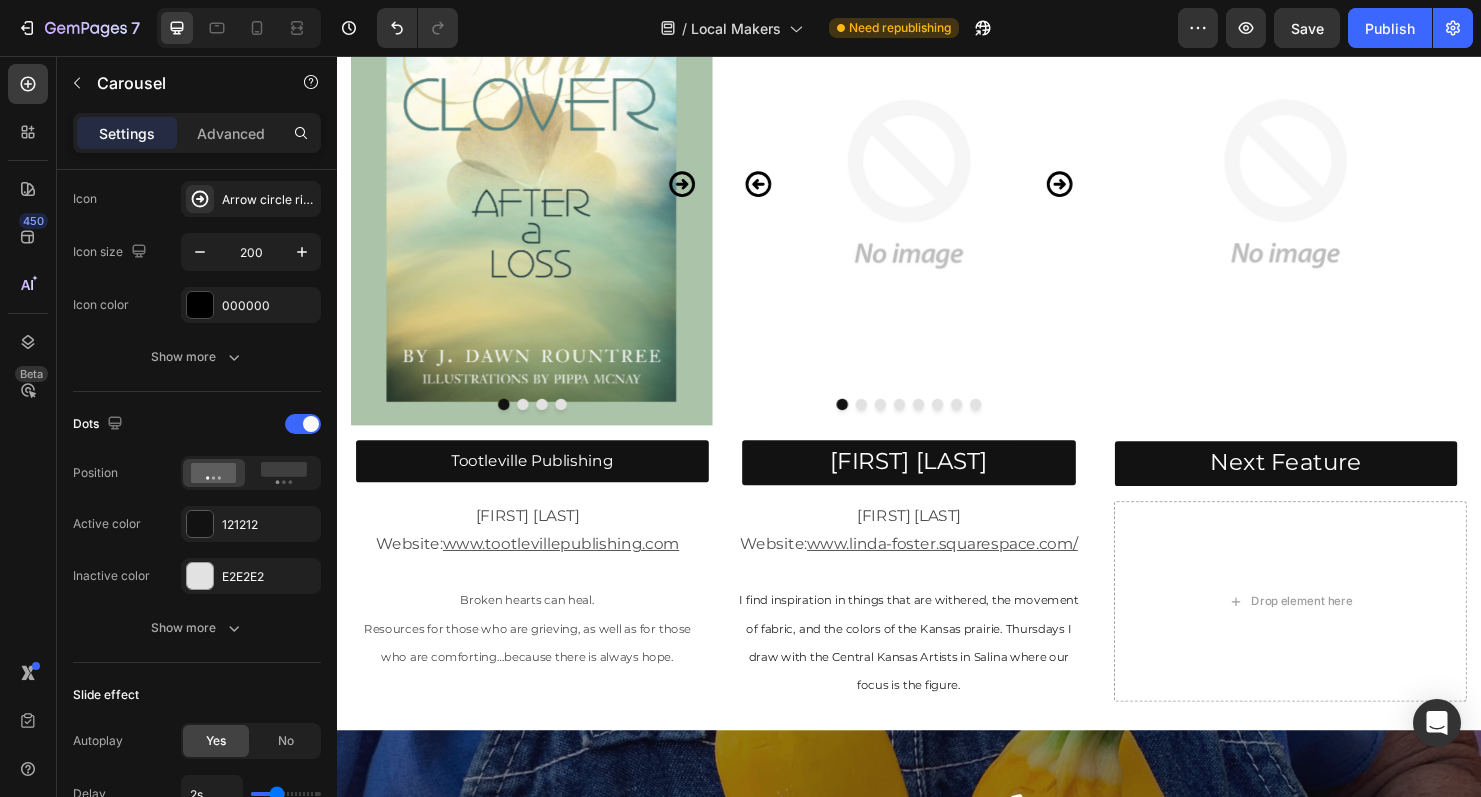 click at bounding box center [867, 421] 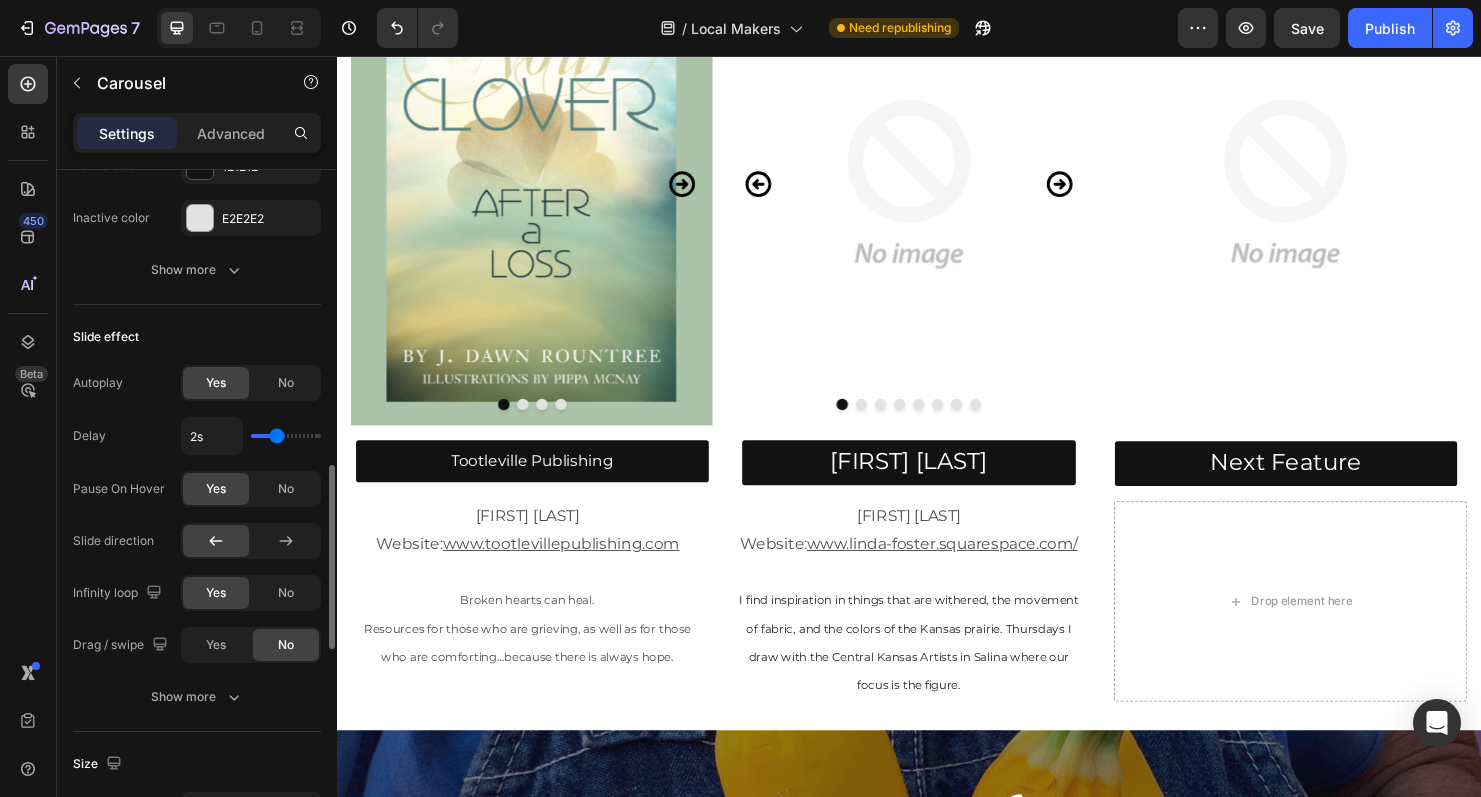 scroll, scrollTop: 1178, scrollLeft: 0, axis: vertical 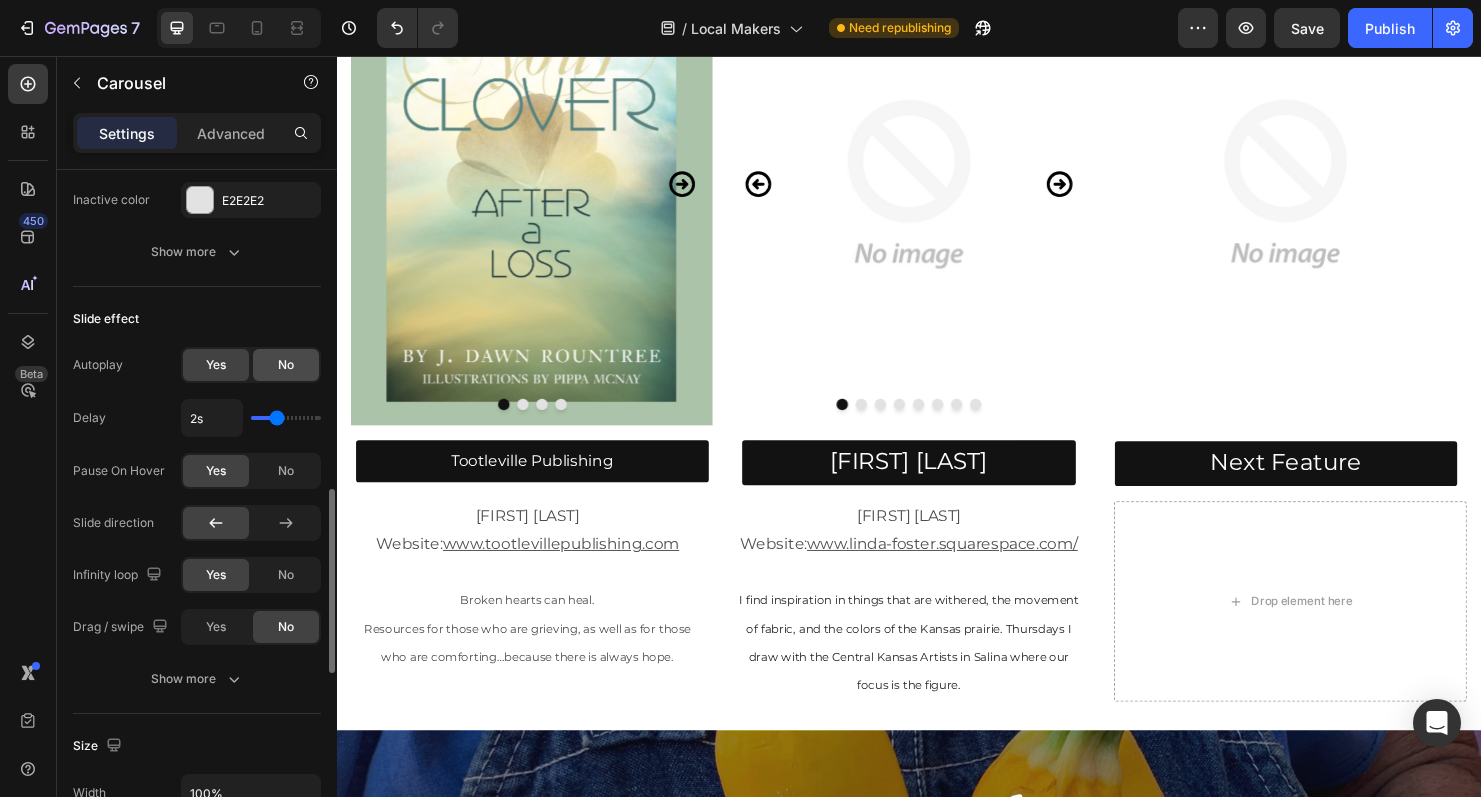 click on "No" 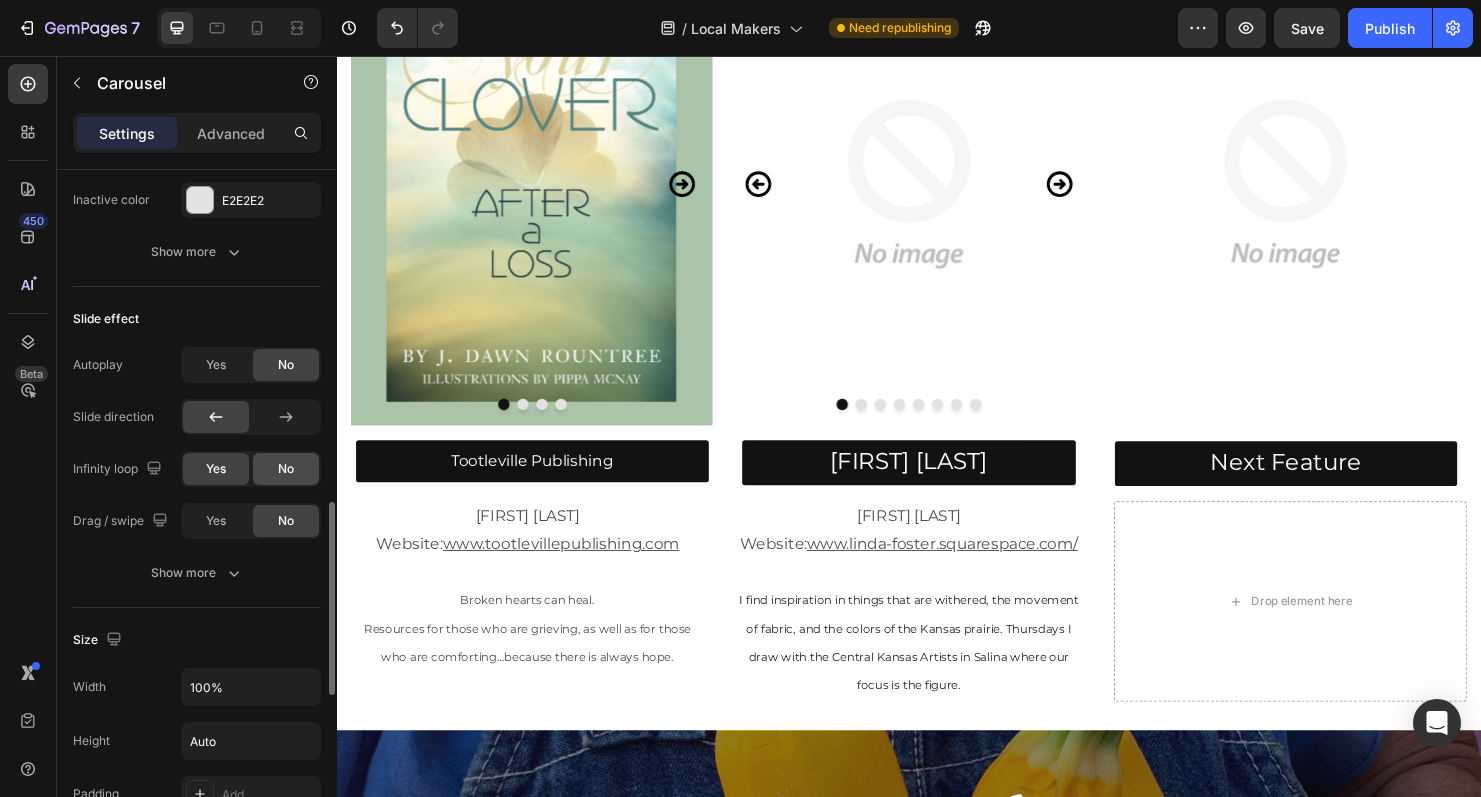 click on "No" 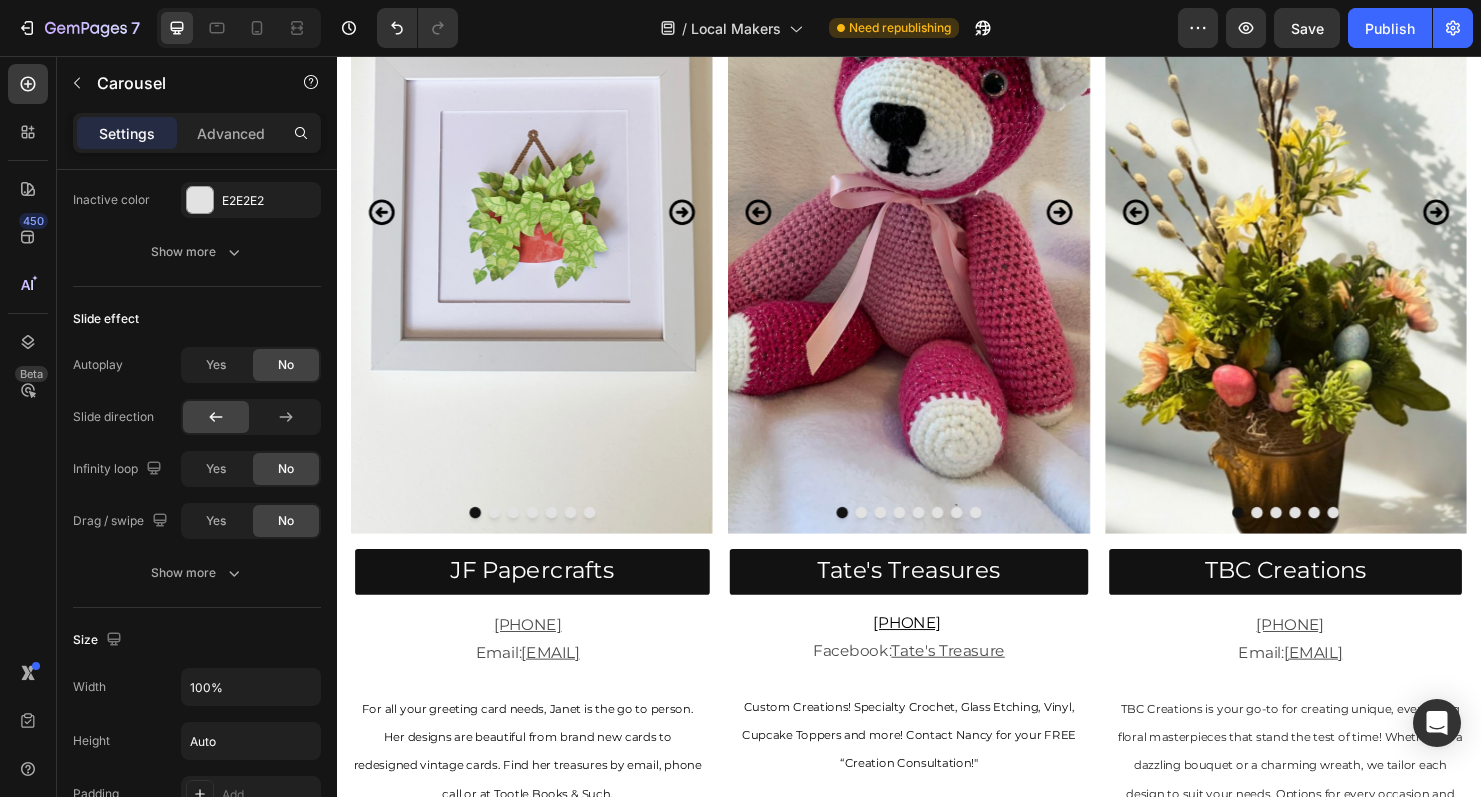 scroll, scrollTop: 1114, scrollLeft: 0, axis: vertical 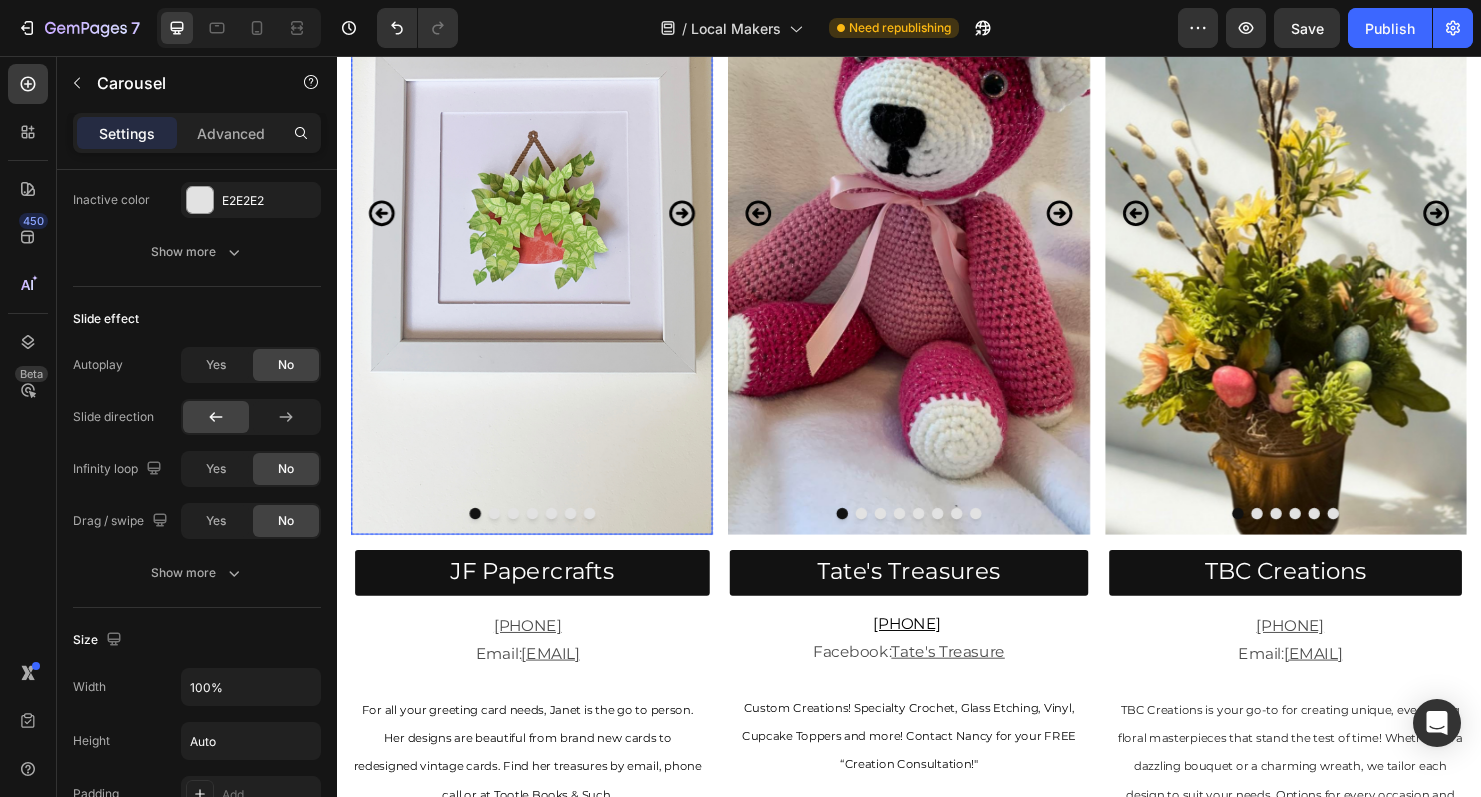 click at bounding box center (541, 221) 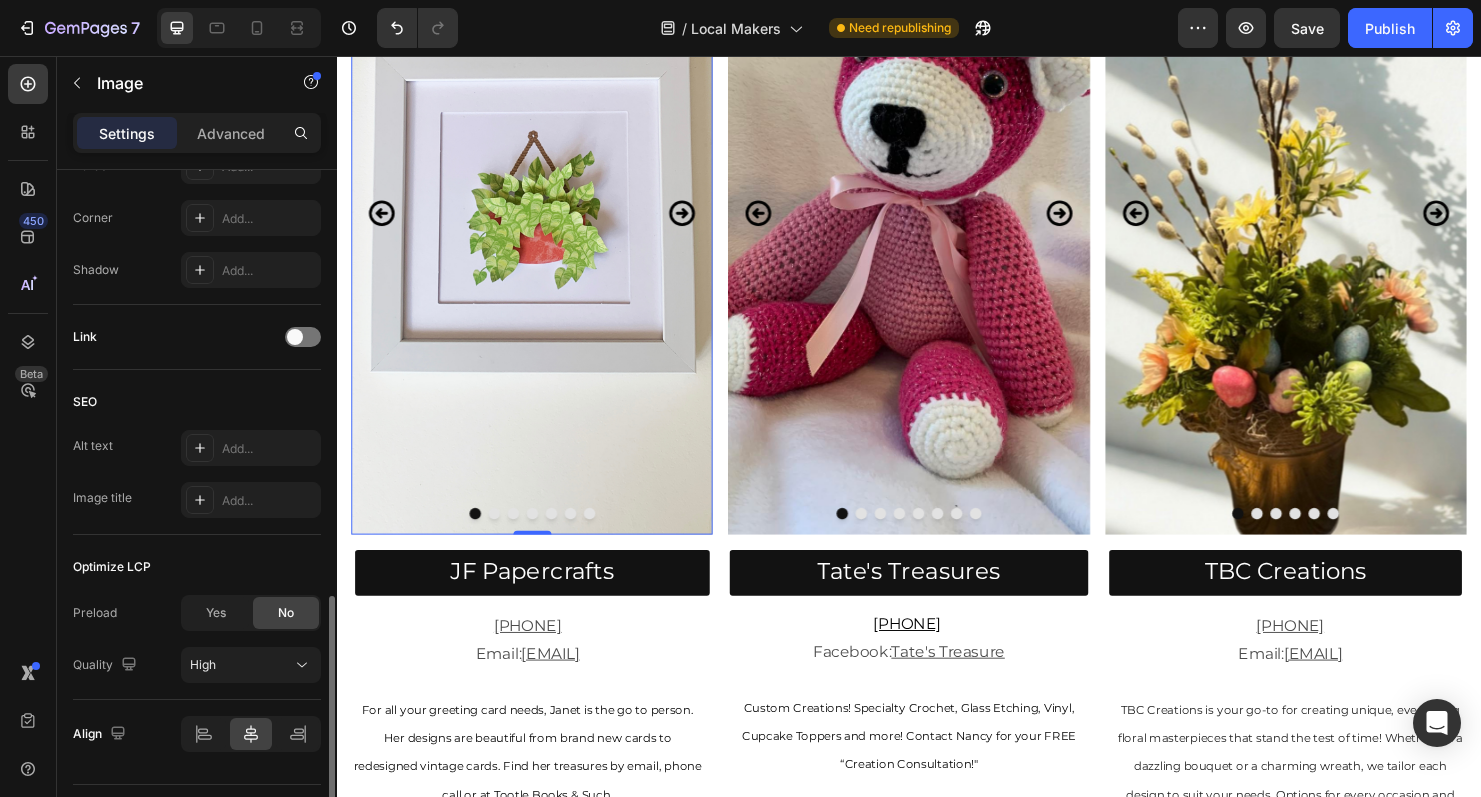 scroll, scrollTop: 826, scrollLeft: 0, axis: vertical 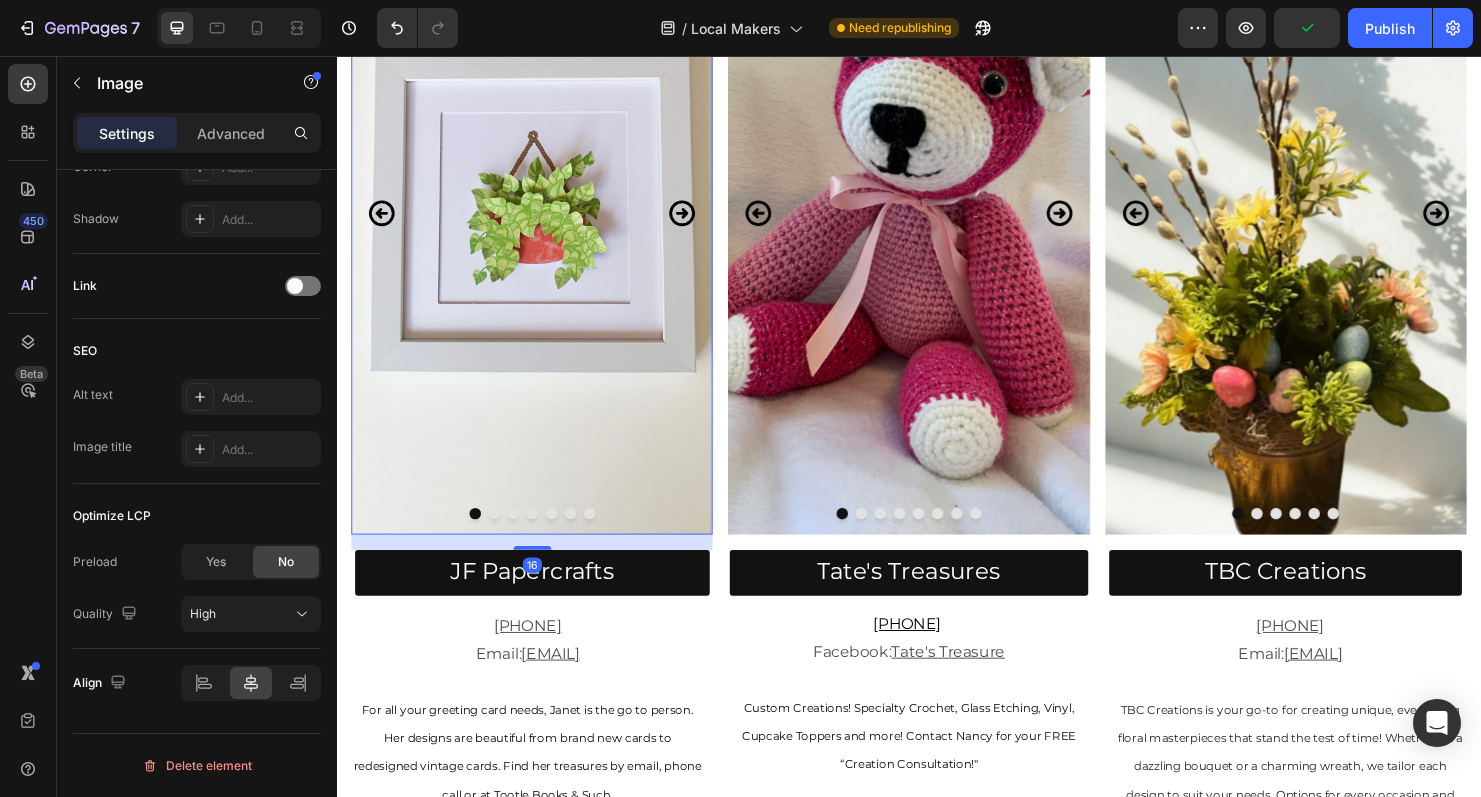 click at bounding box center [502, 536] 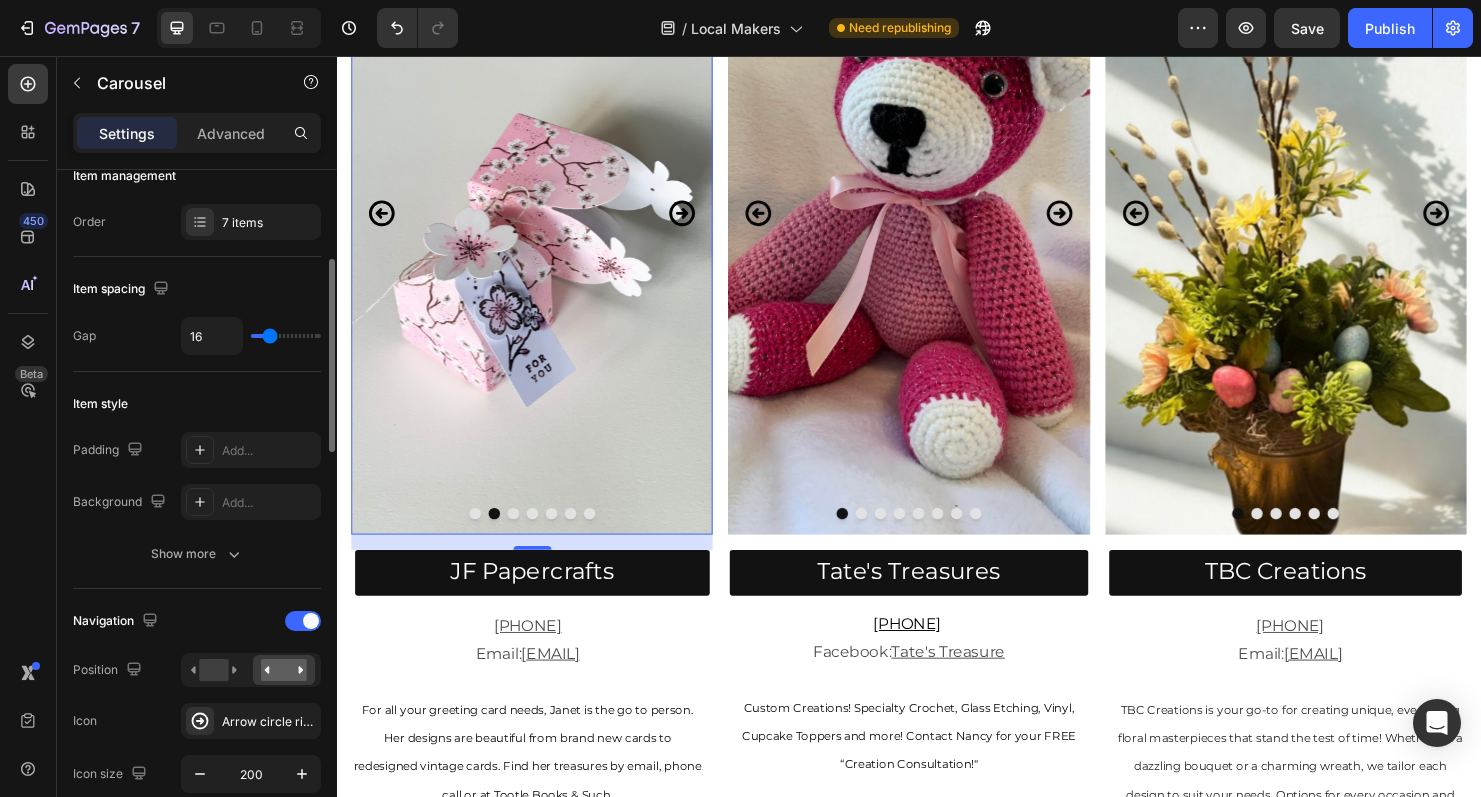 scroll, scrollTop: 288, scrollLeft: 0, axis: vertical 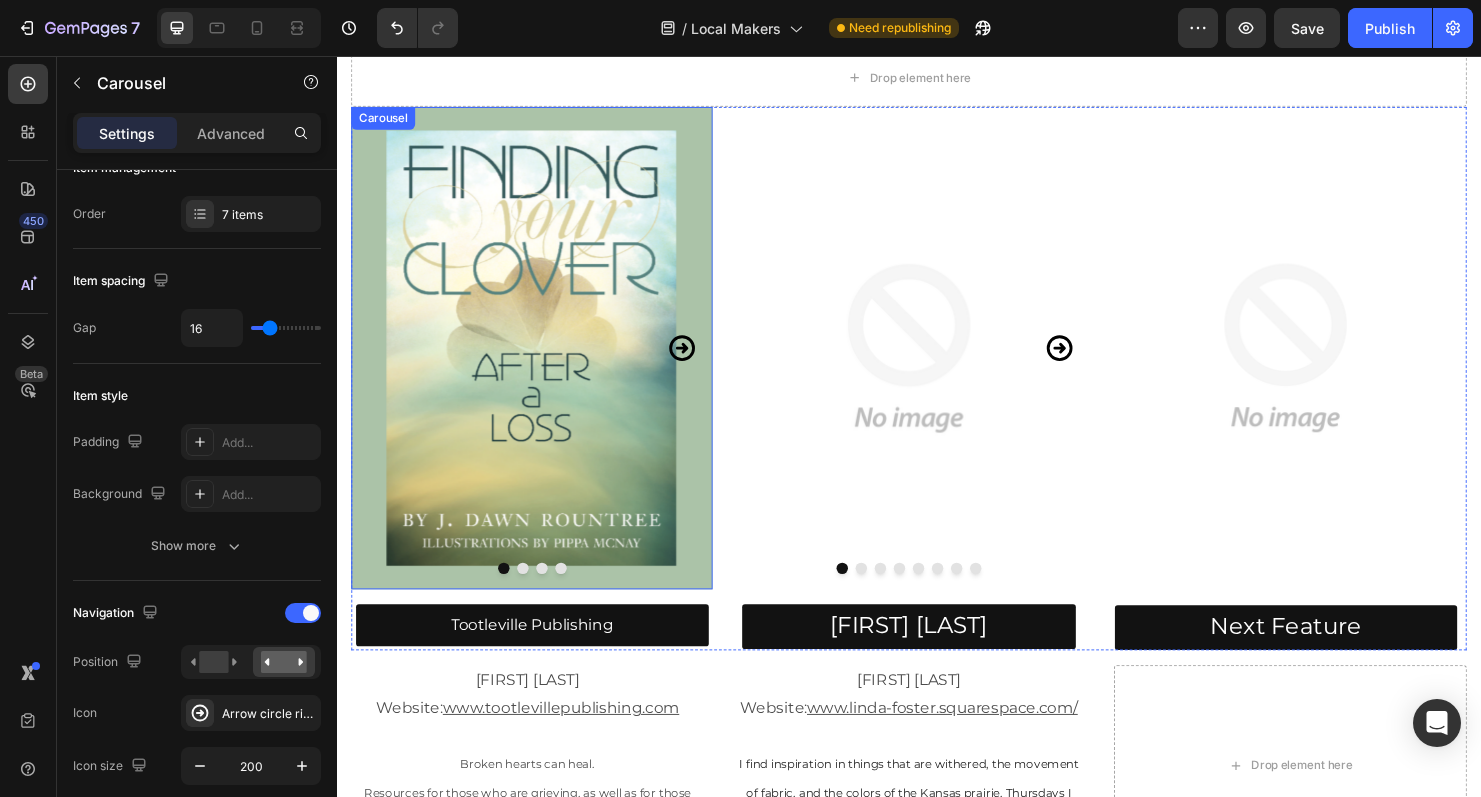 click at bounding box center [532, 593] 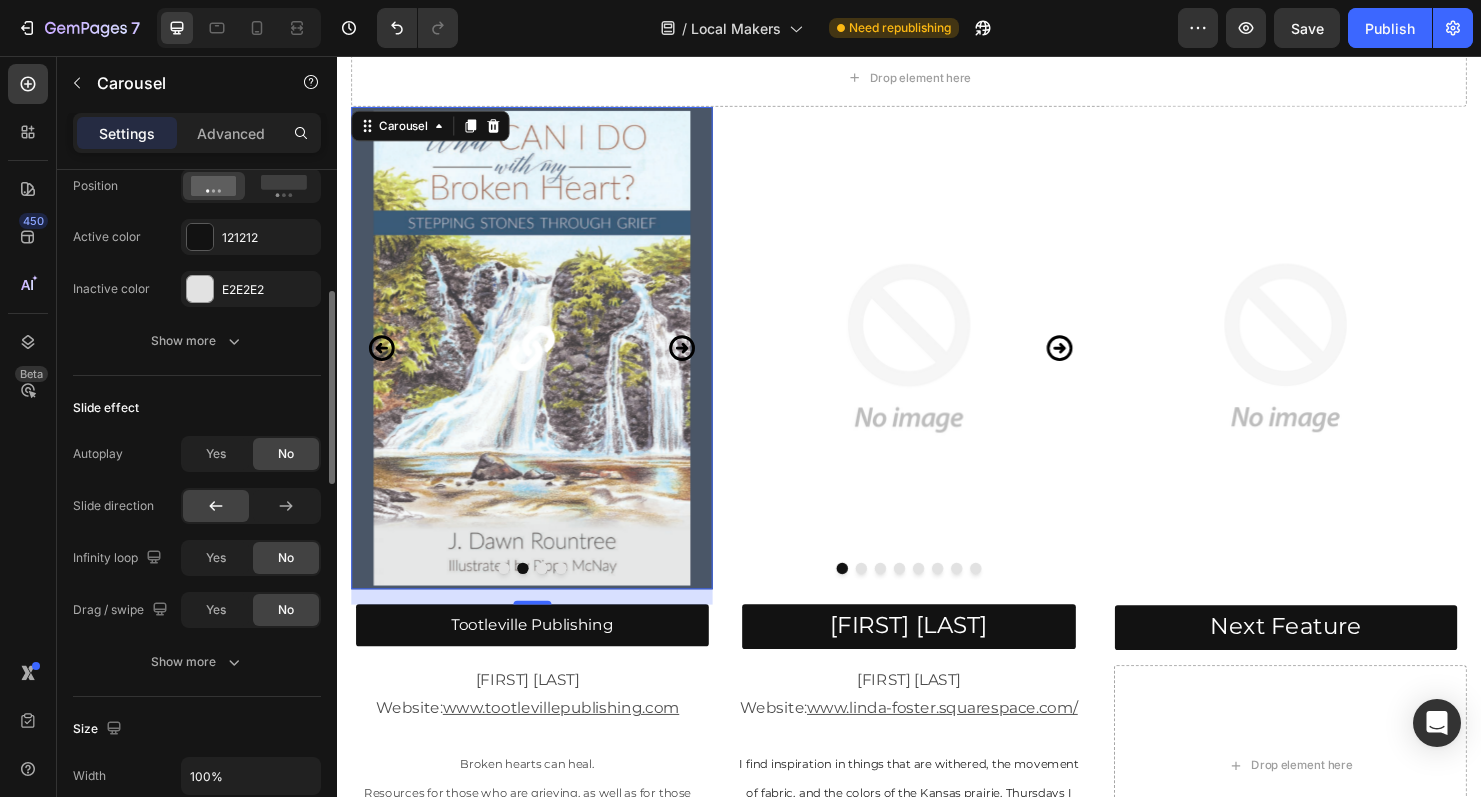 scroll, scrollTop: 1121, scrollLeft: 0, axis: vertical 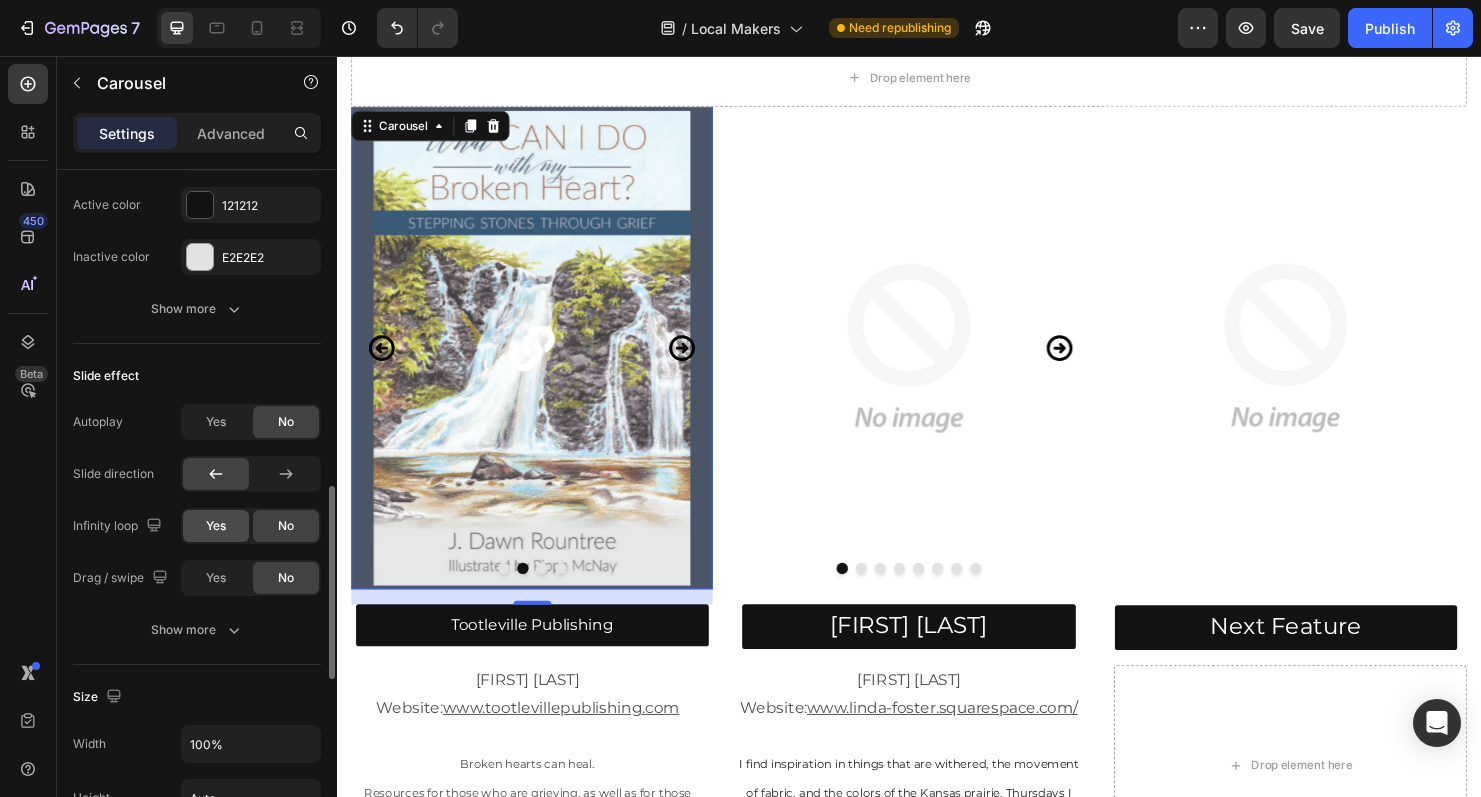 click on "Yes" 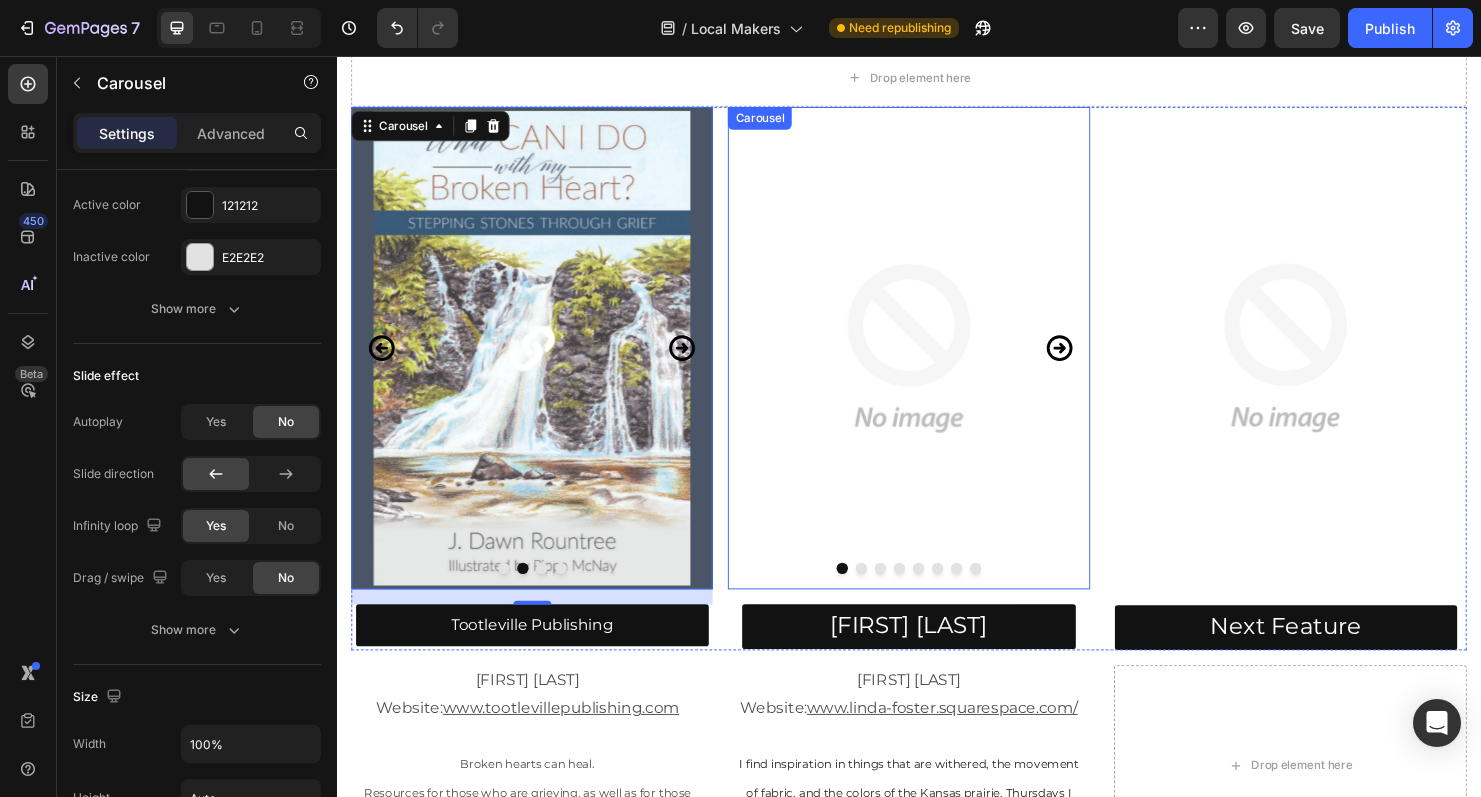click at bounding box center [907, 593] 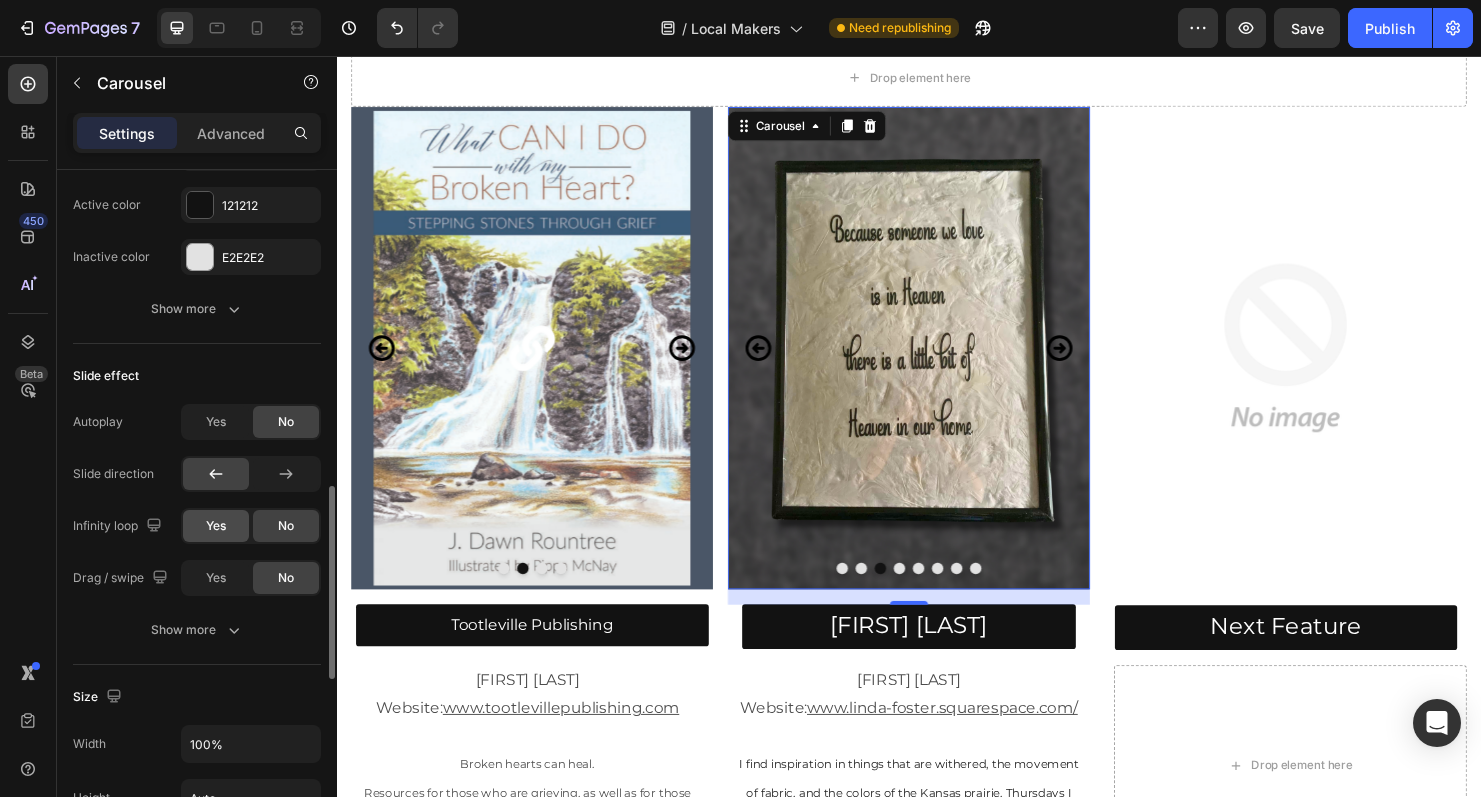 click on "Yes" 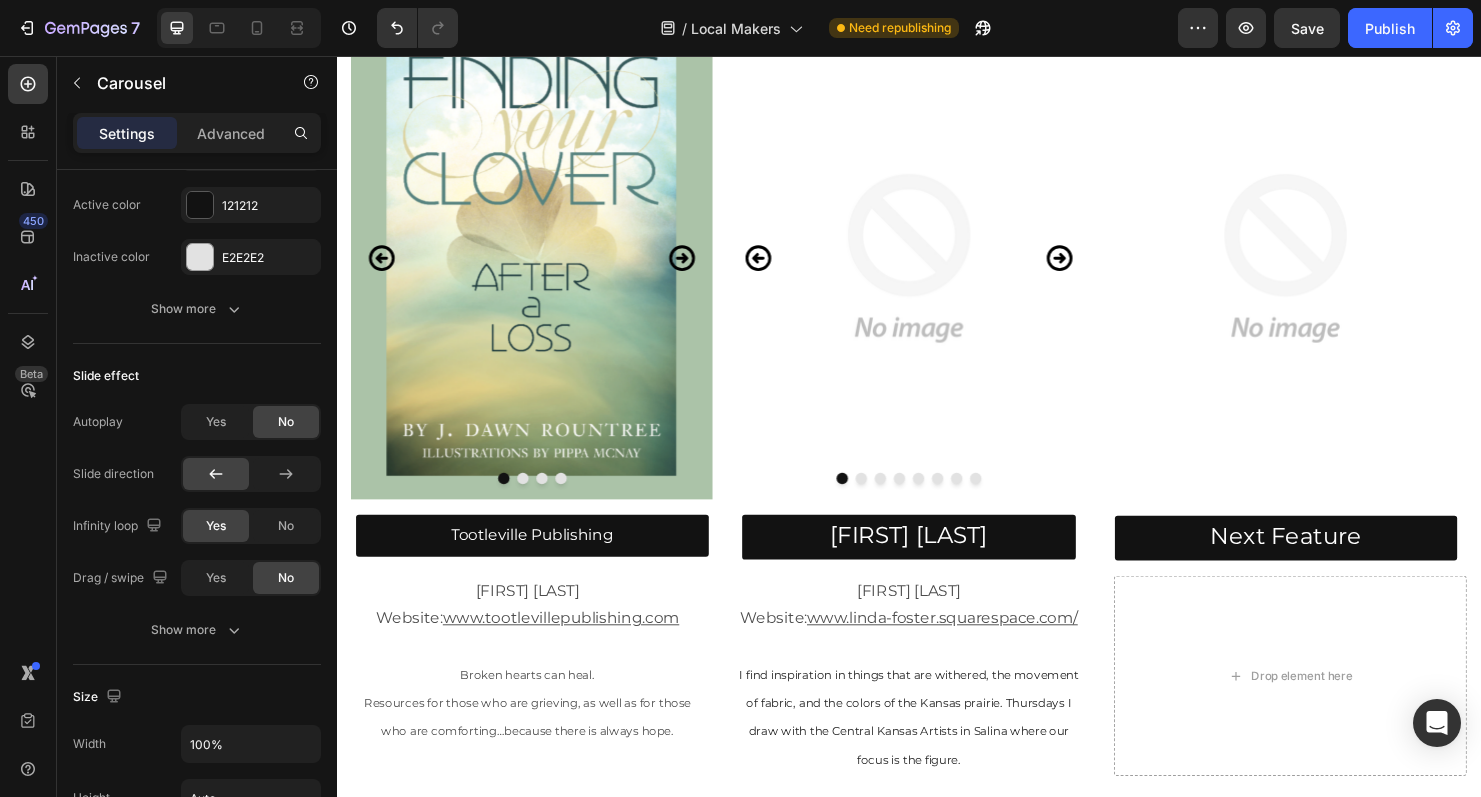 scroll, scrollTop: 2082, scrollLeft: 0, axis: vertical 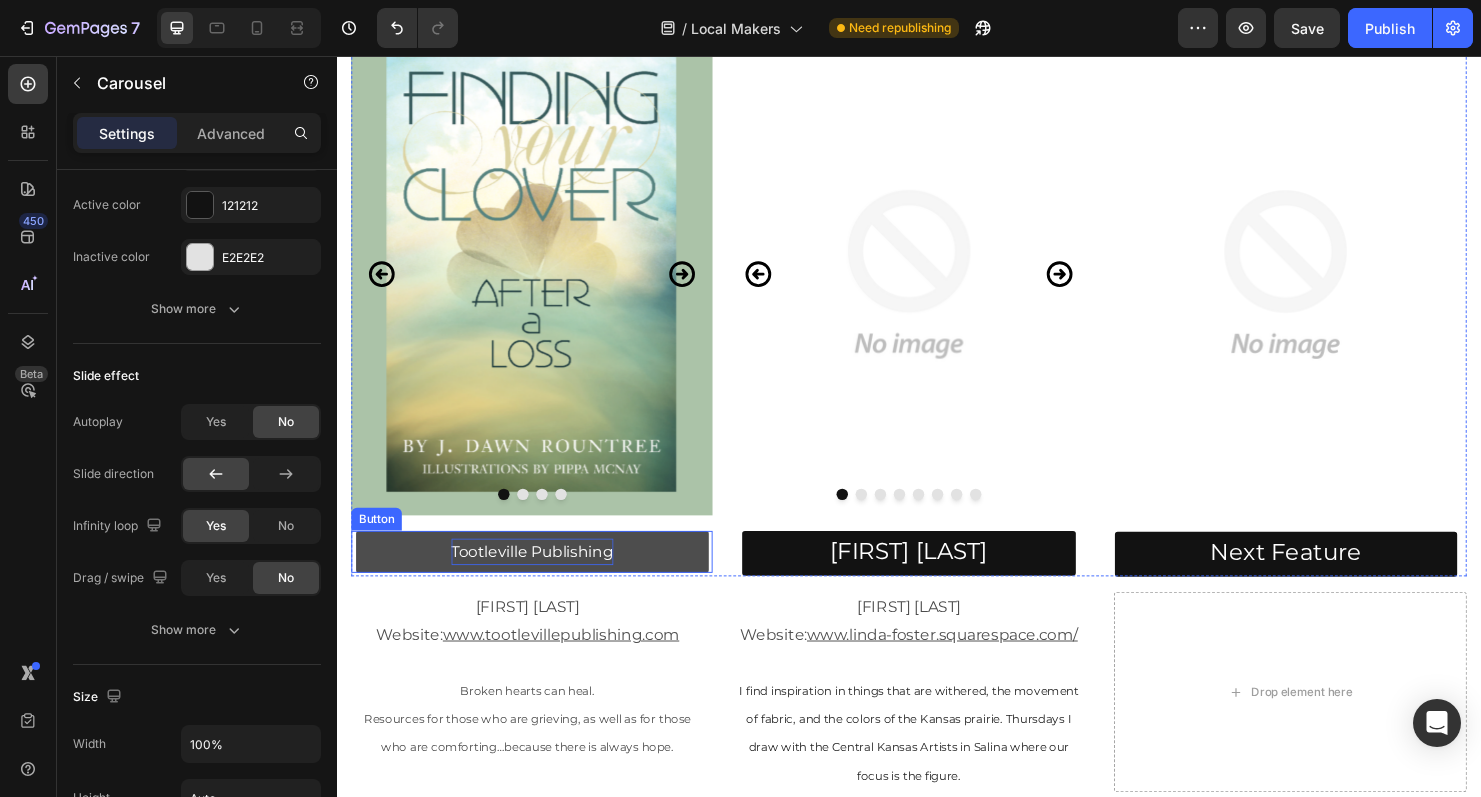 click on "Tootleville Publishing" at bounding box center [542, 575] 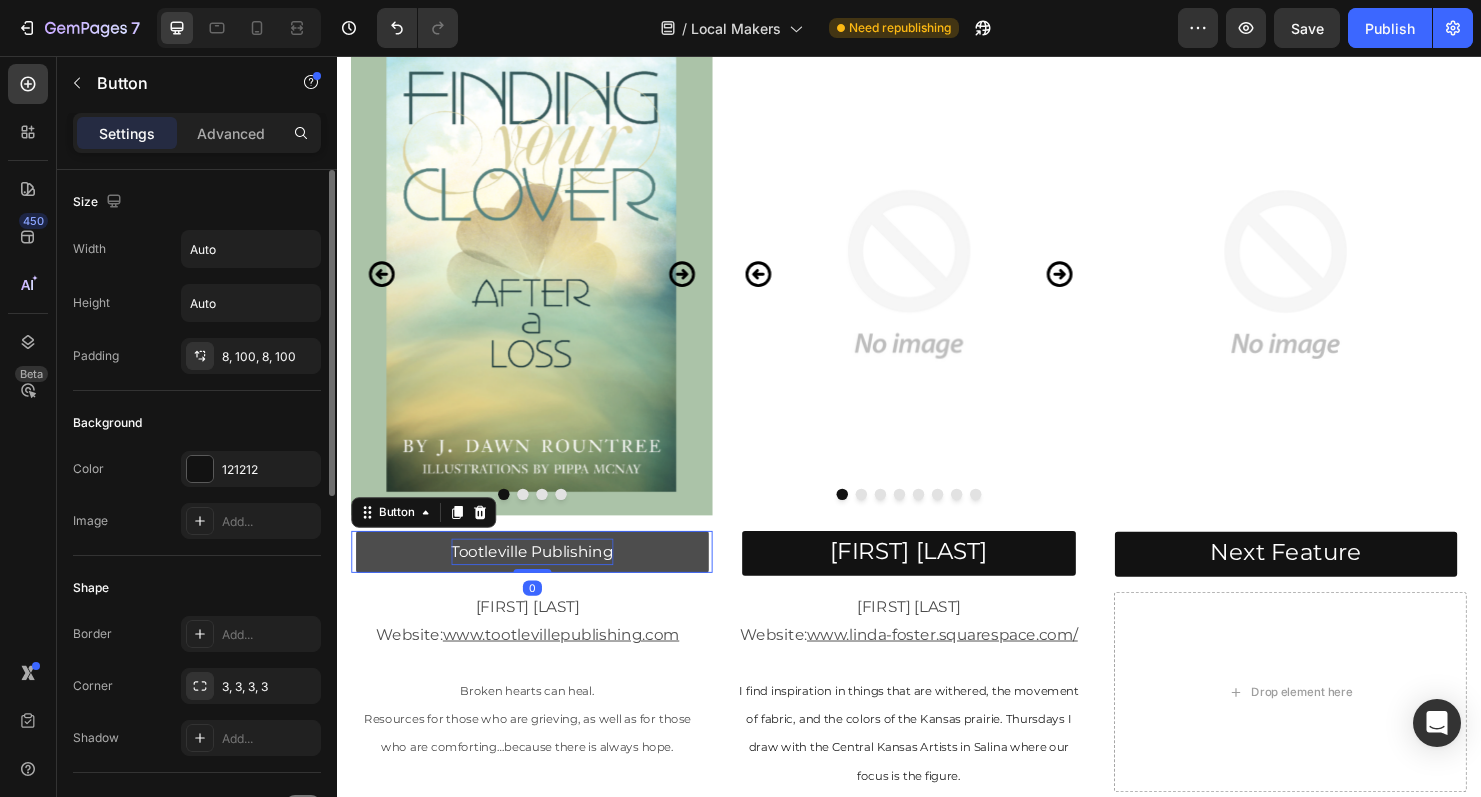 click on "Tootleville Publishing" at bounding box center (542, 575) 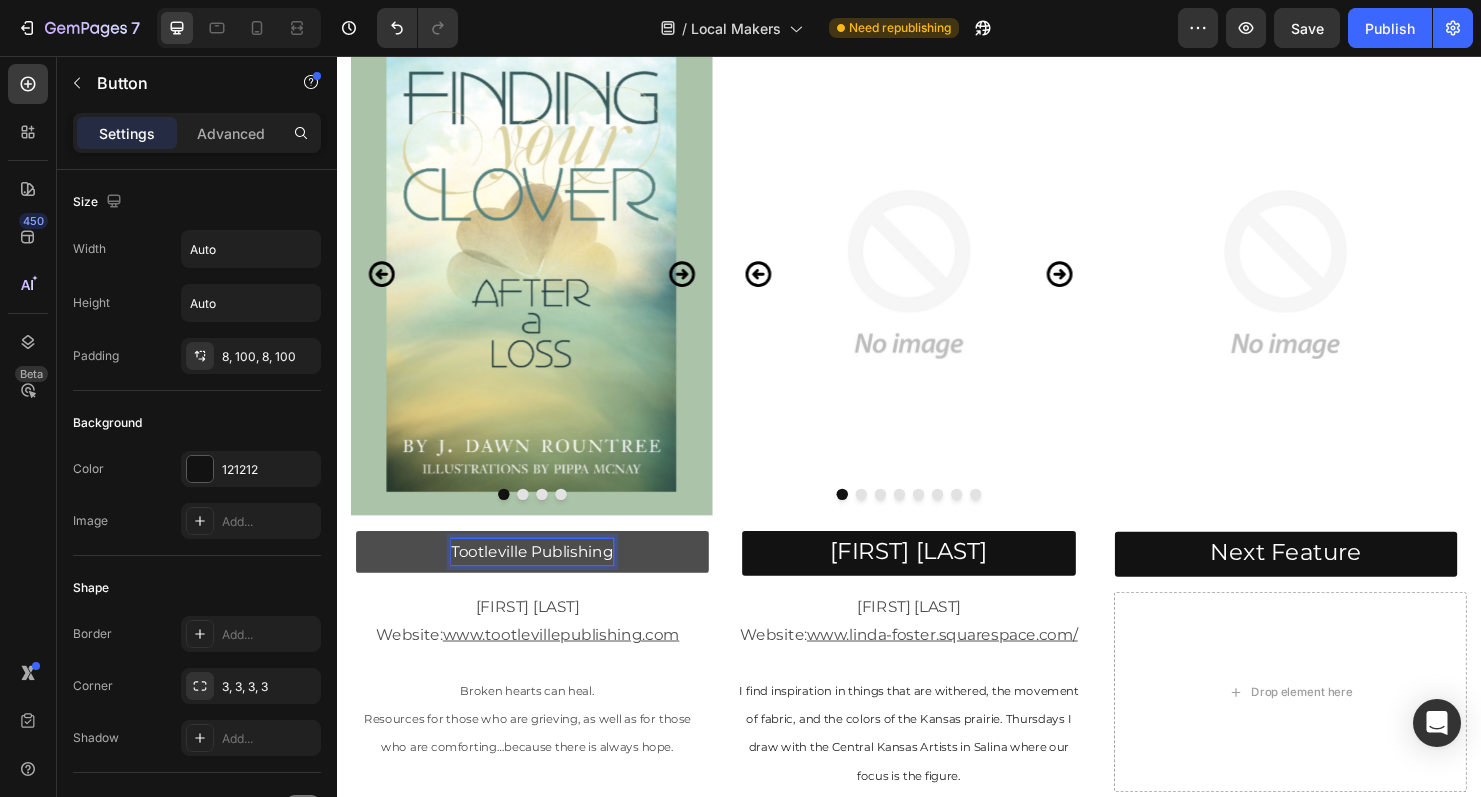 click on "Tootleville Publishing" at bounding box center [542, 575] 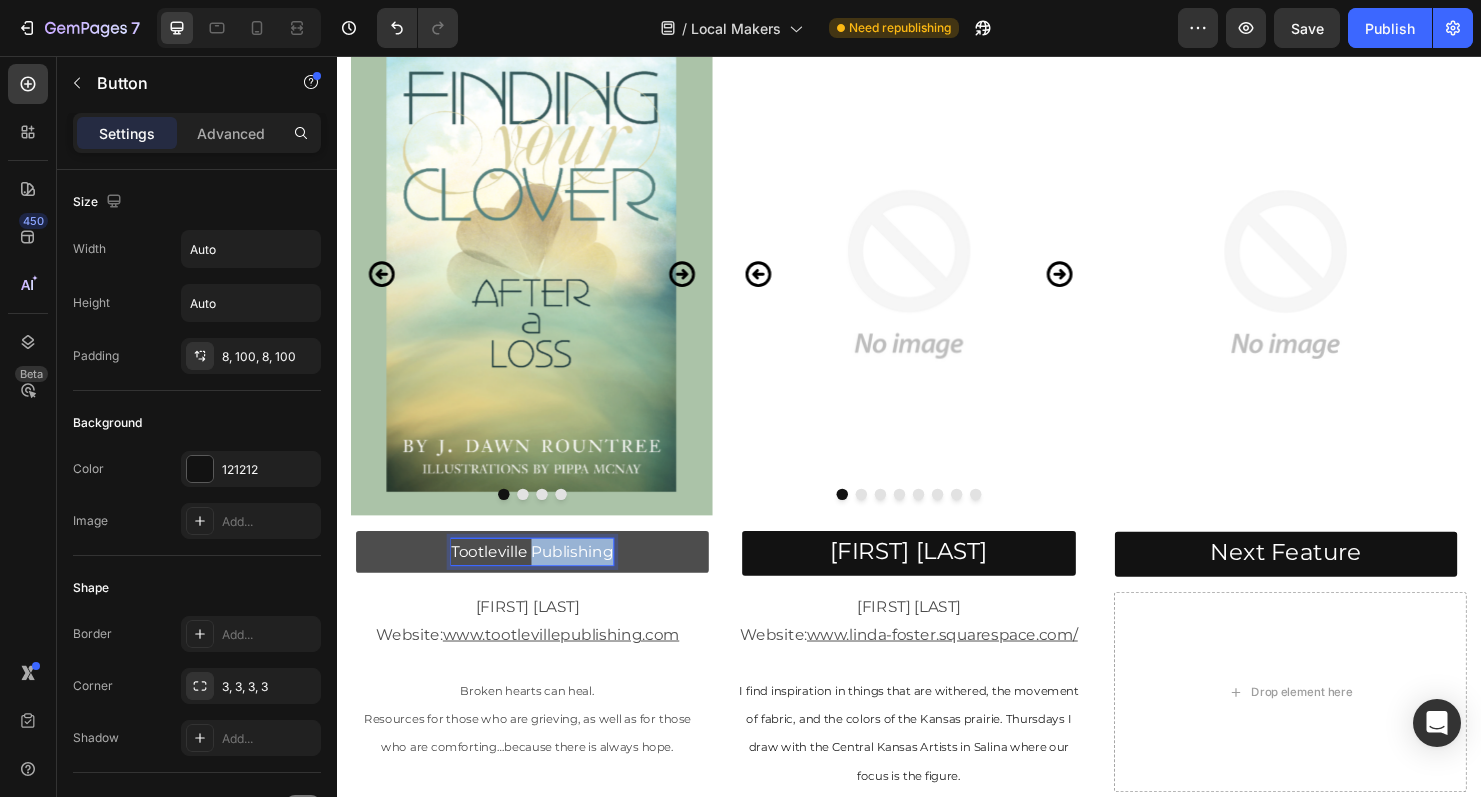 click on "Tootleville Publishing" at bounding box center [542, 575] 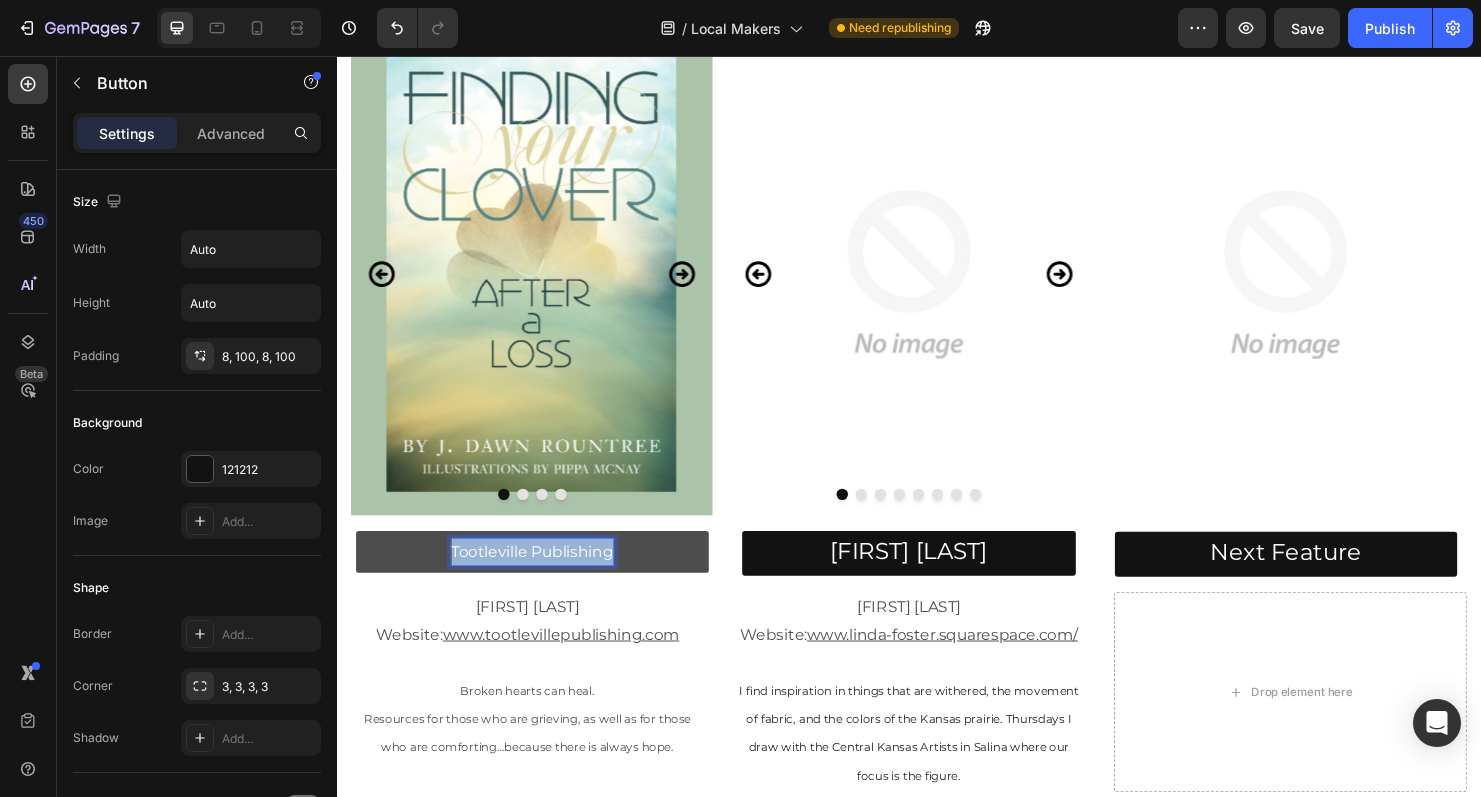 click on "Tootleville Publishing" at bounding box center (542, 575) 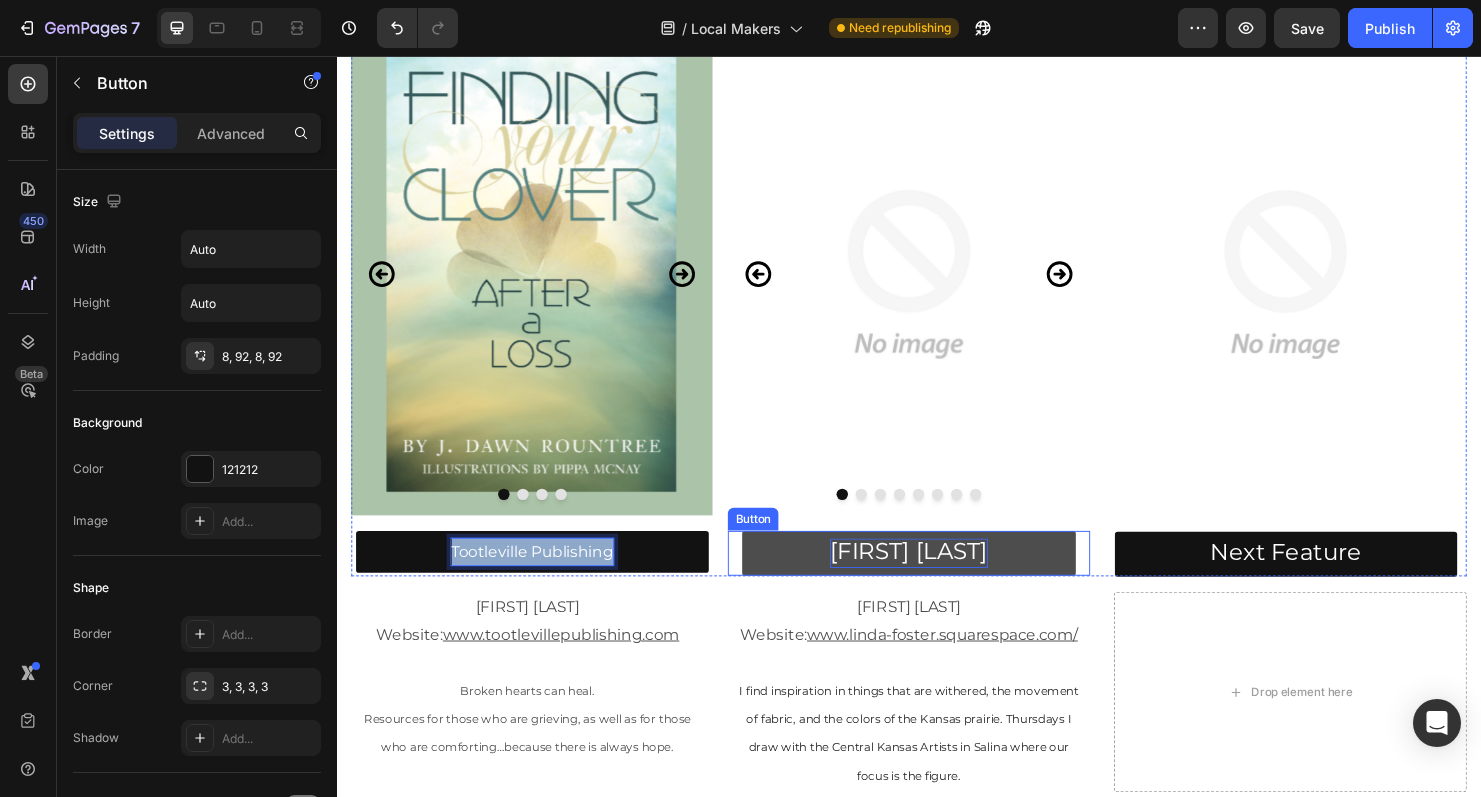 click on "Linda Foster" at bounding box center [937, 575] 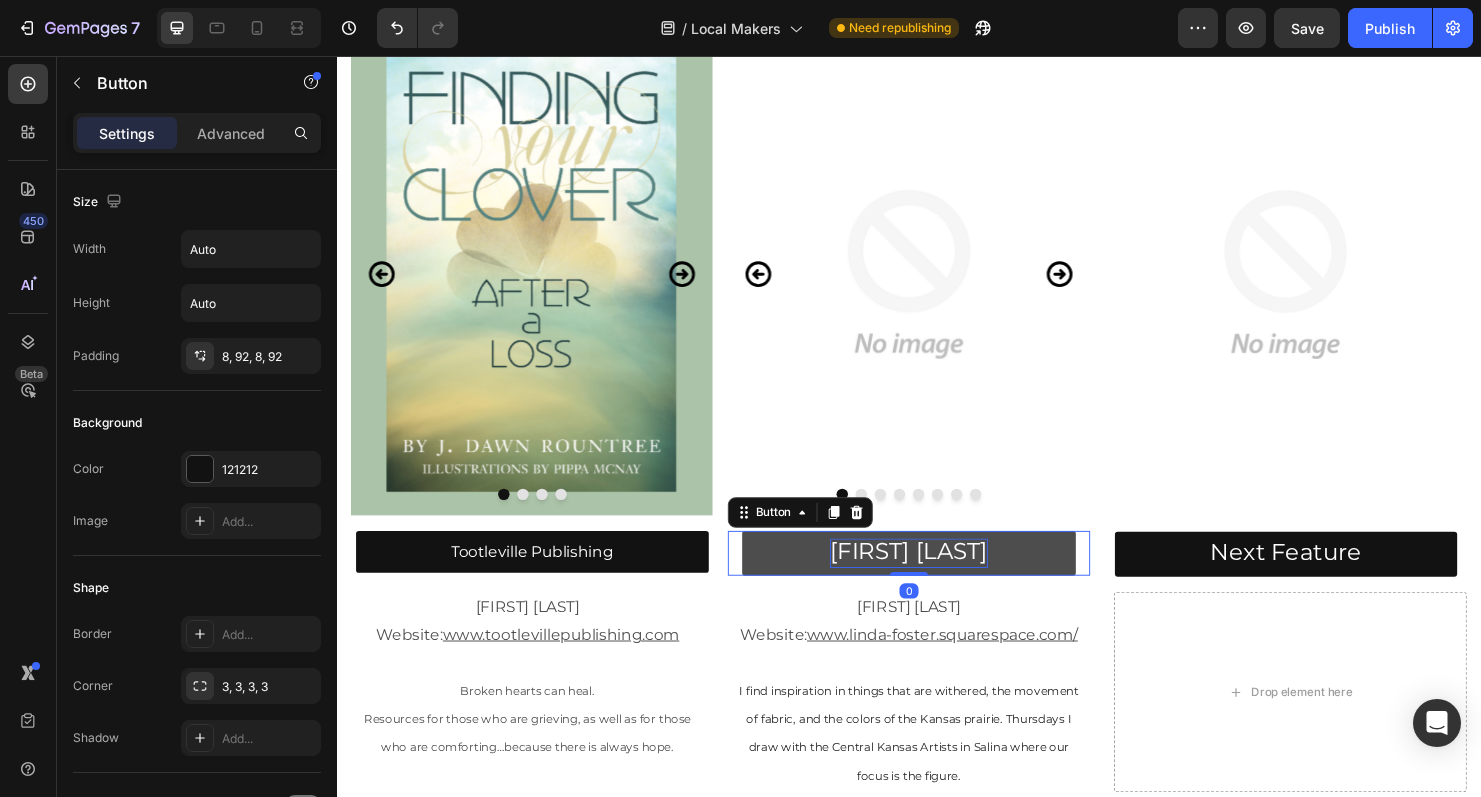 click on "Linda Foster" at bounding box center (937, 575) 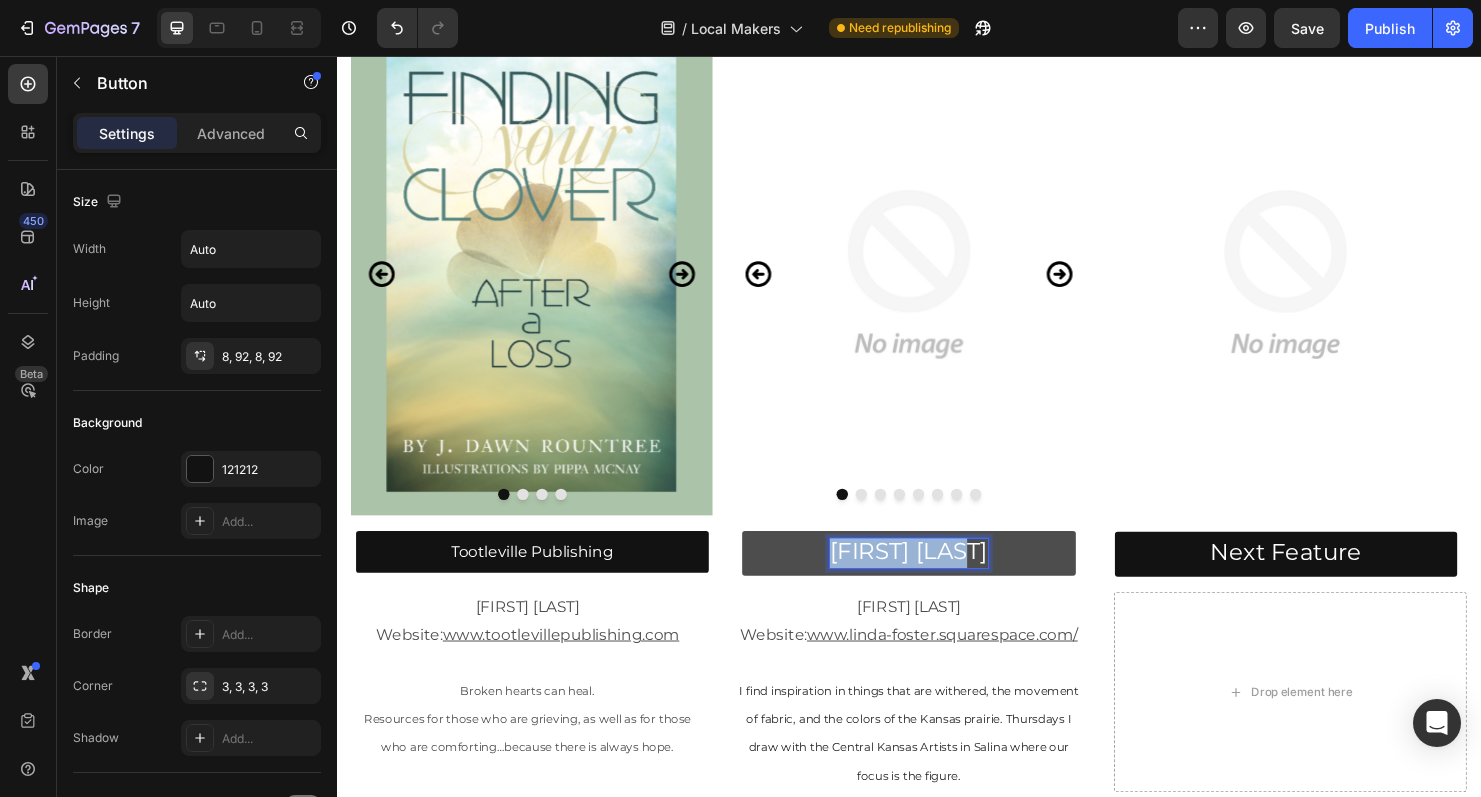 click on "Linda Foster" at bounding box center [937, 575] 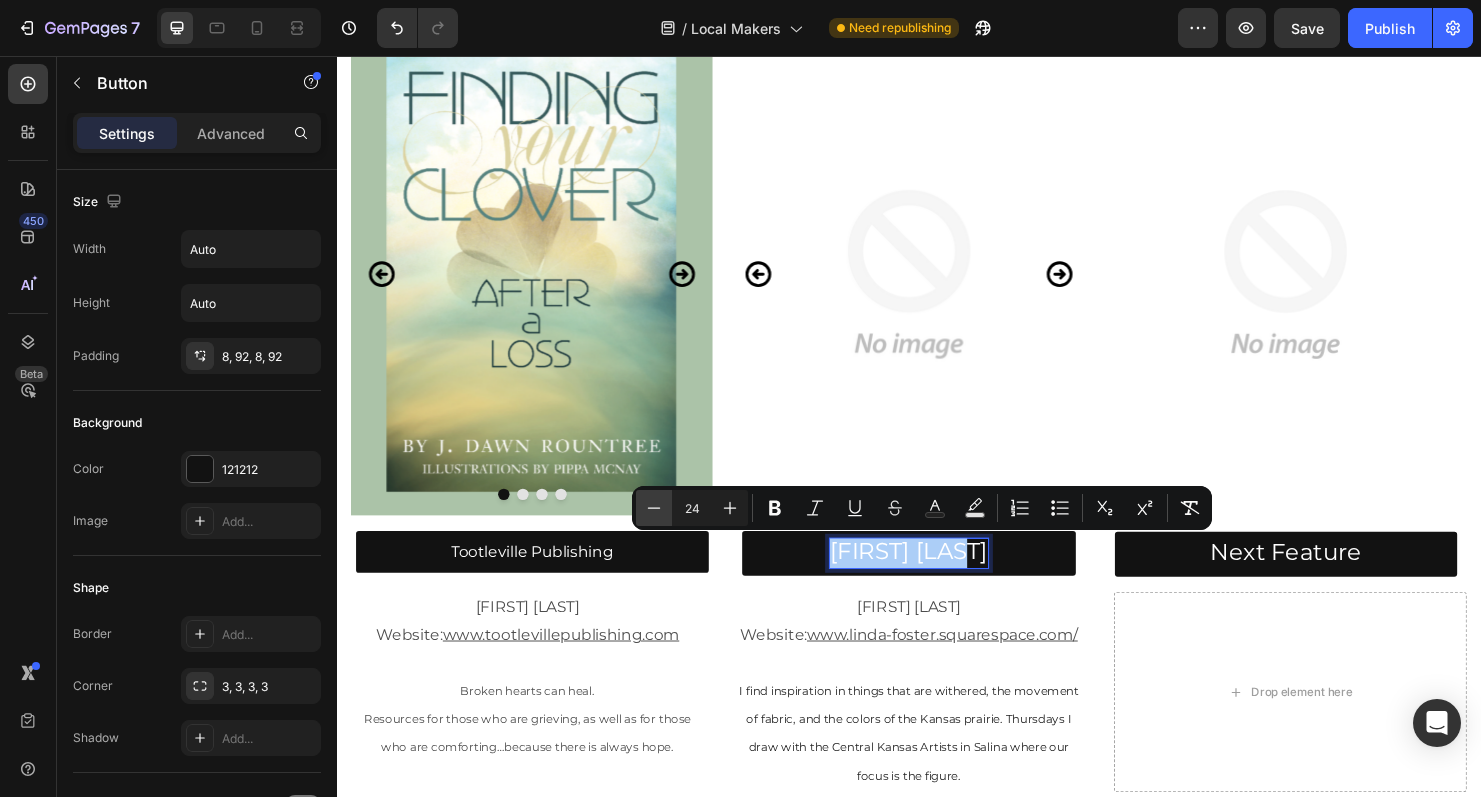 click 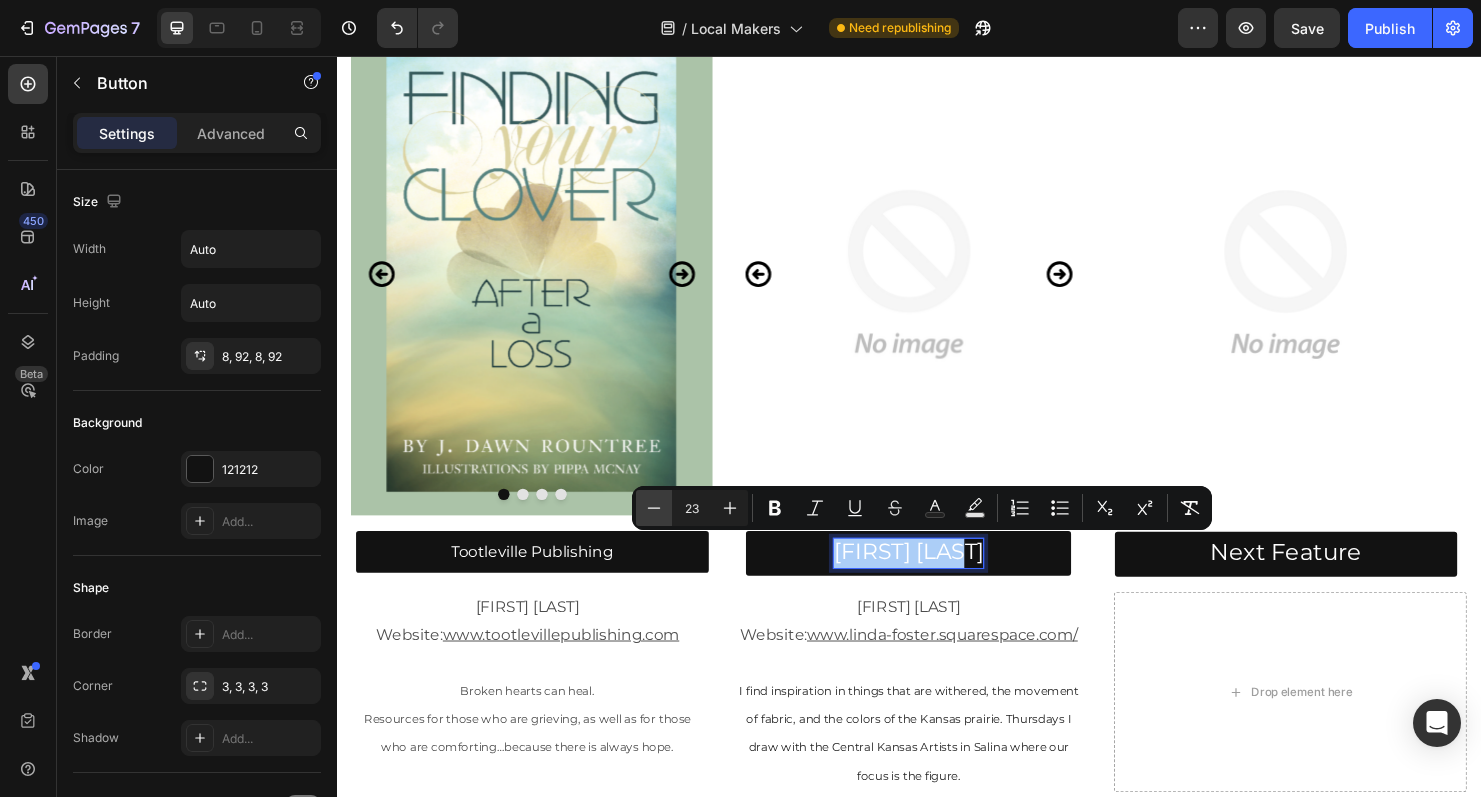 click 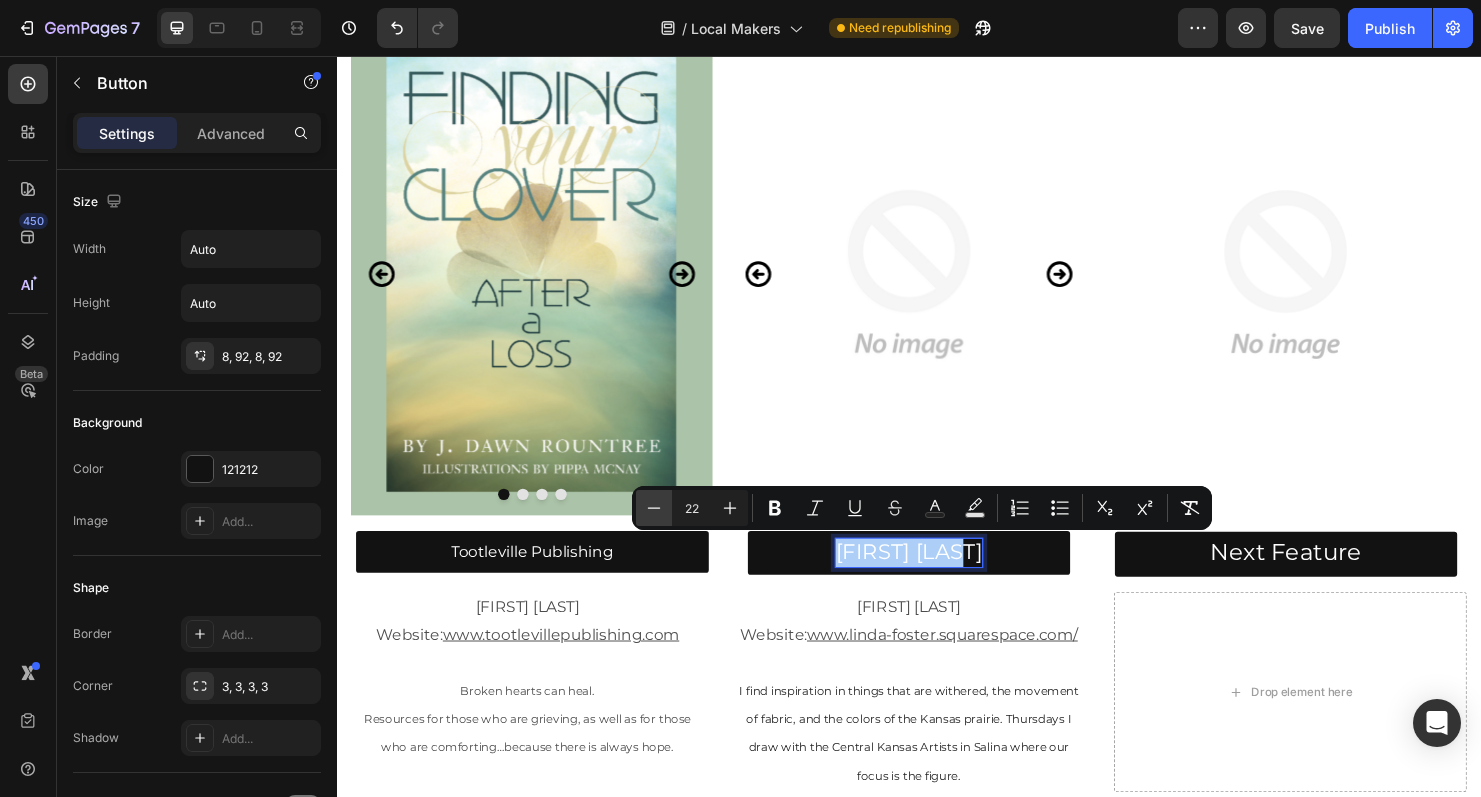 click 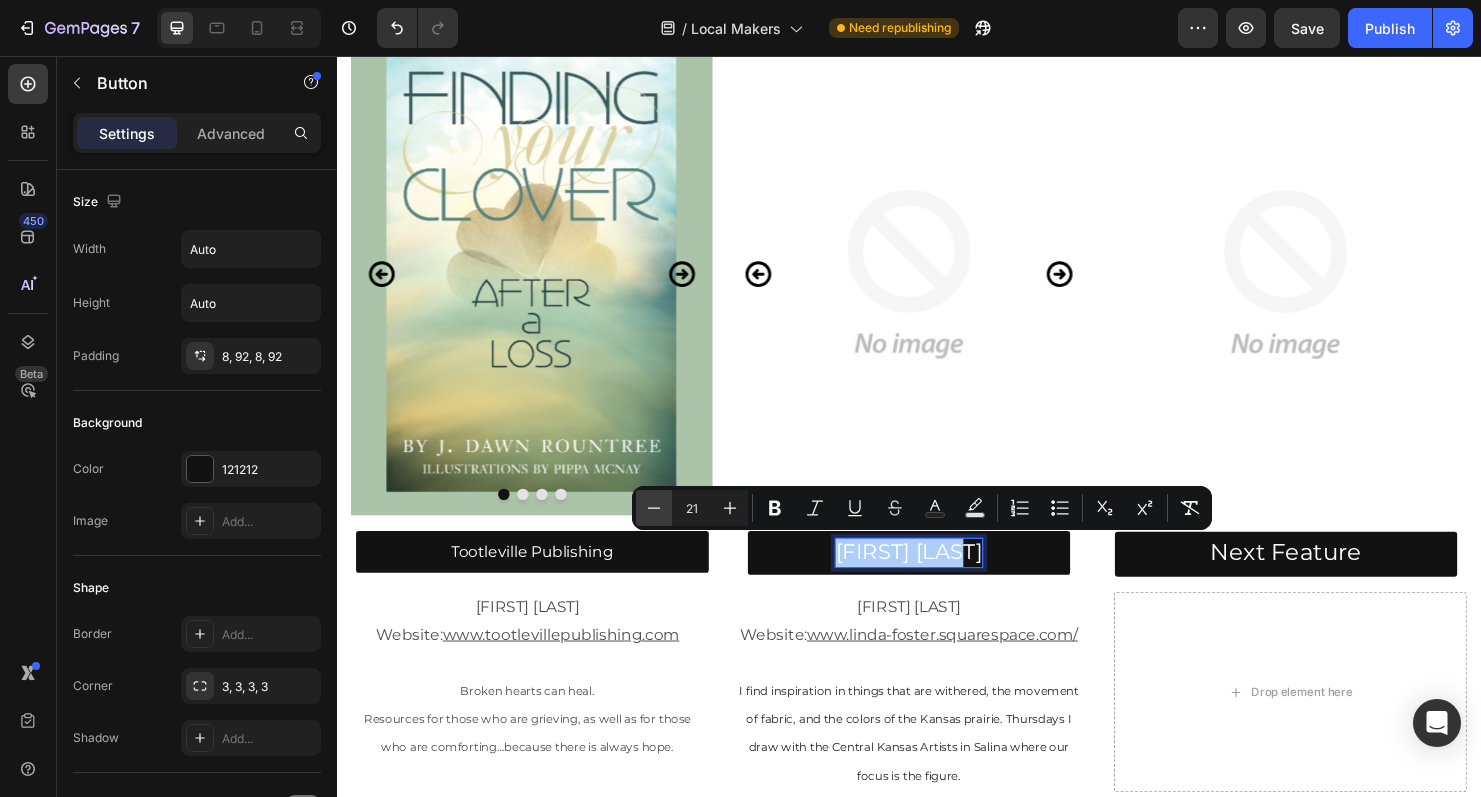 click 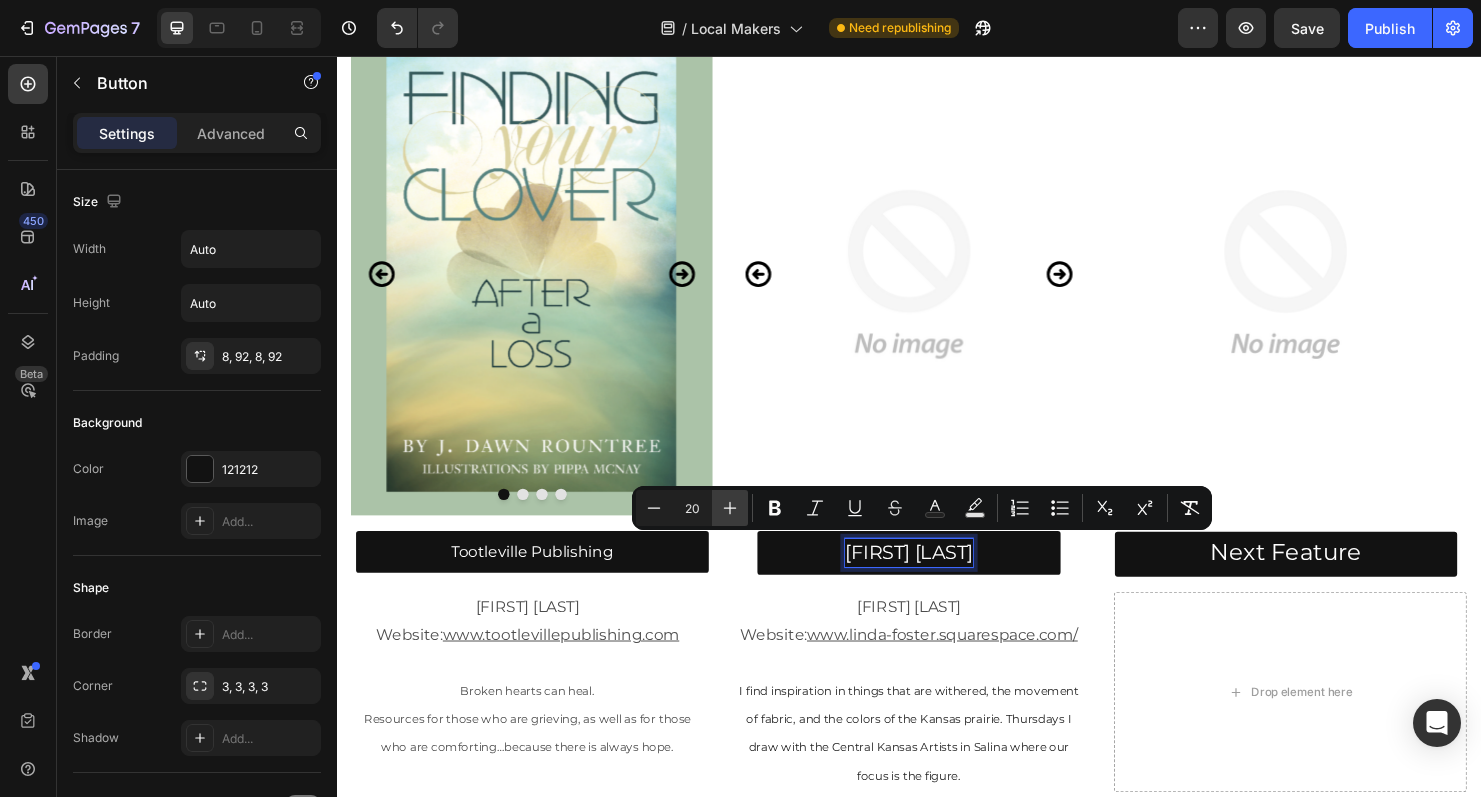 click 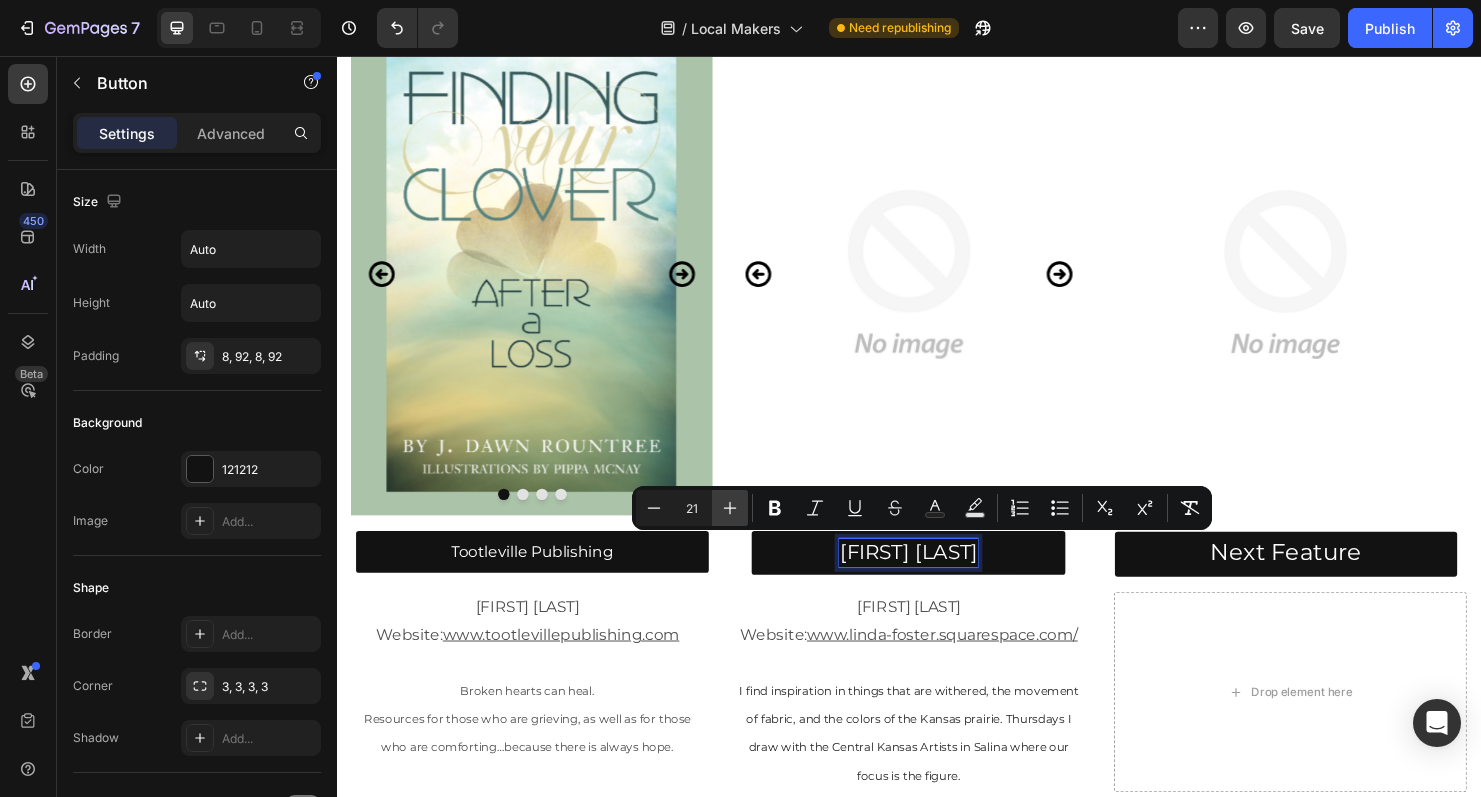 click 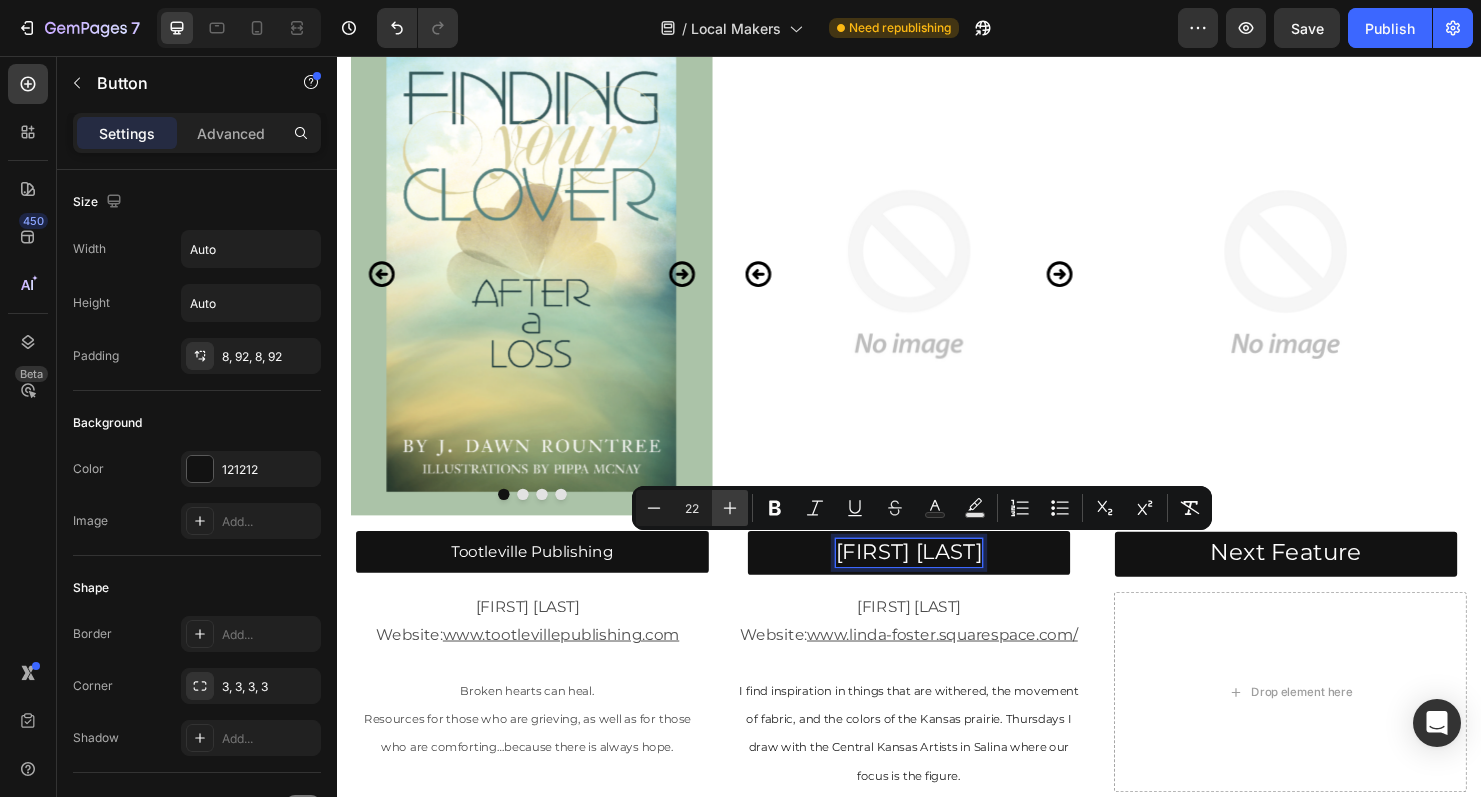 click 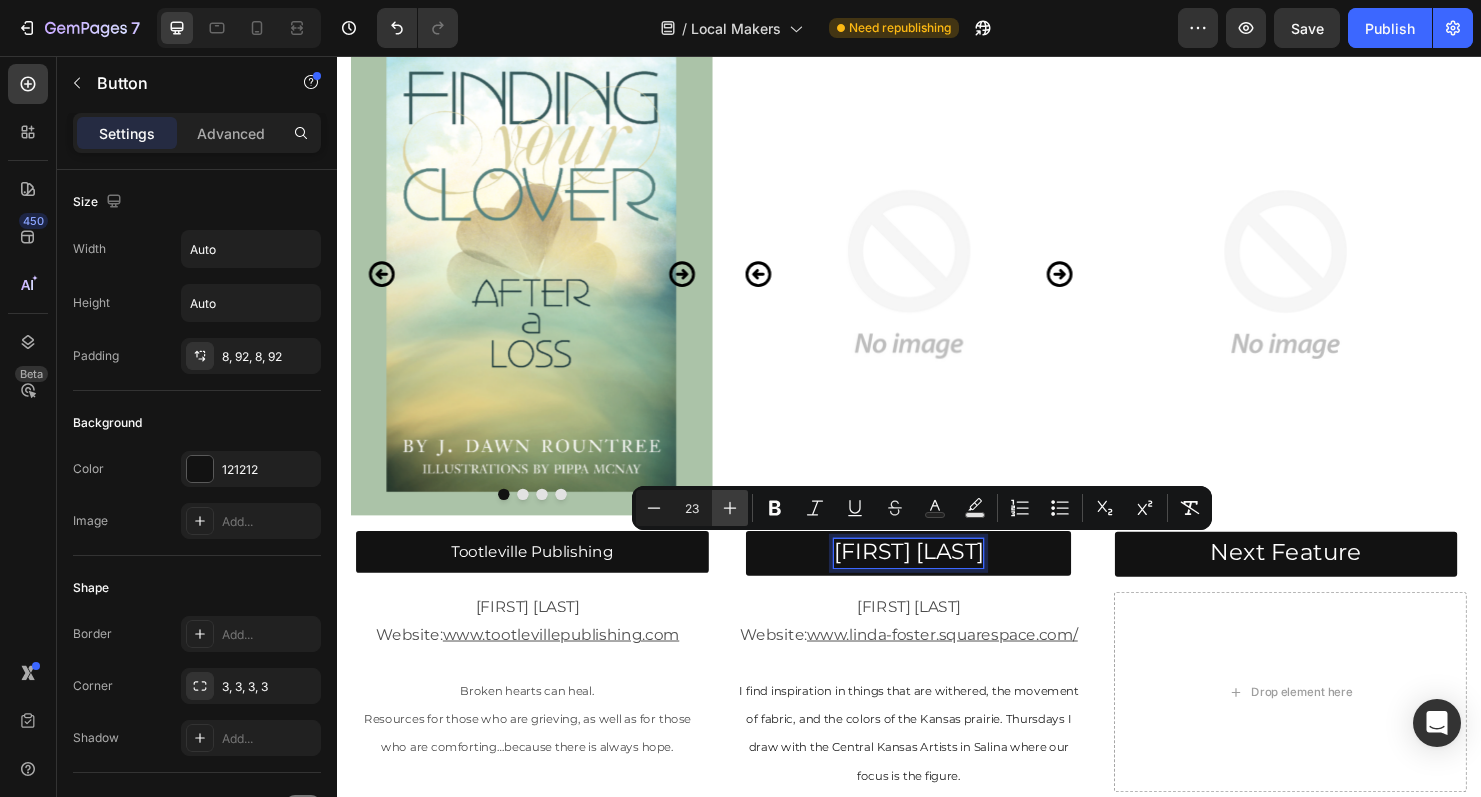 click 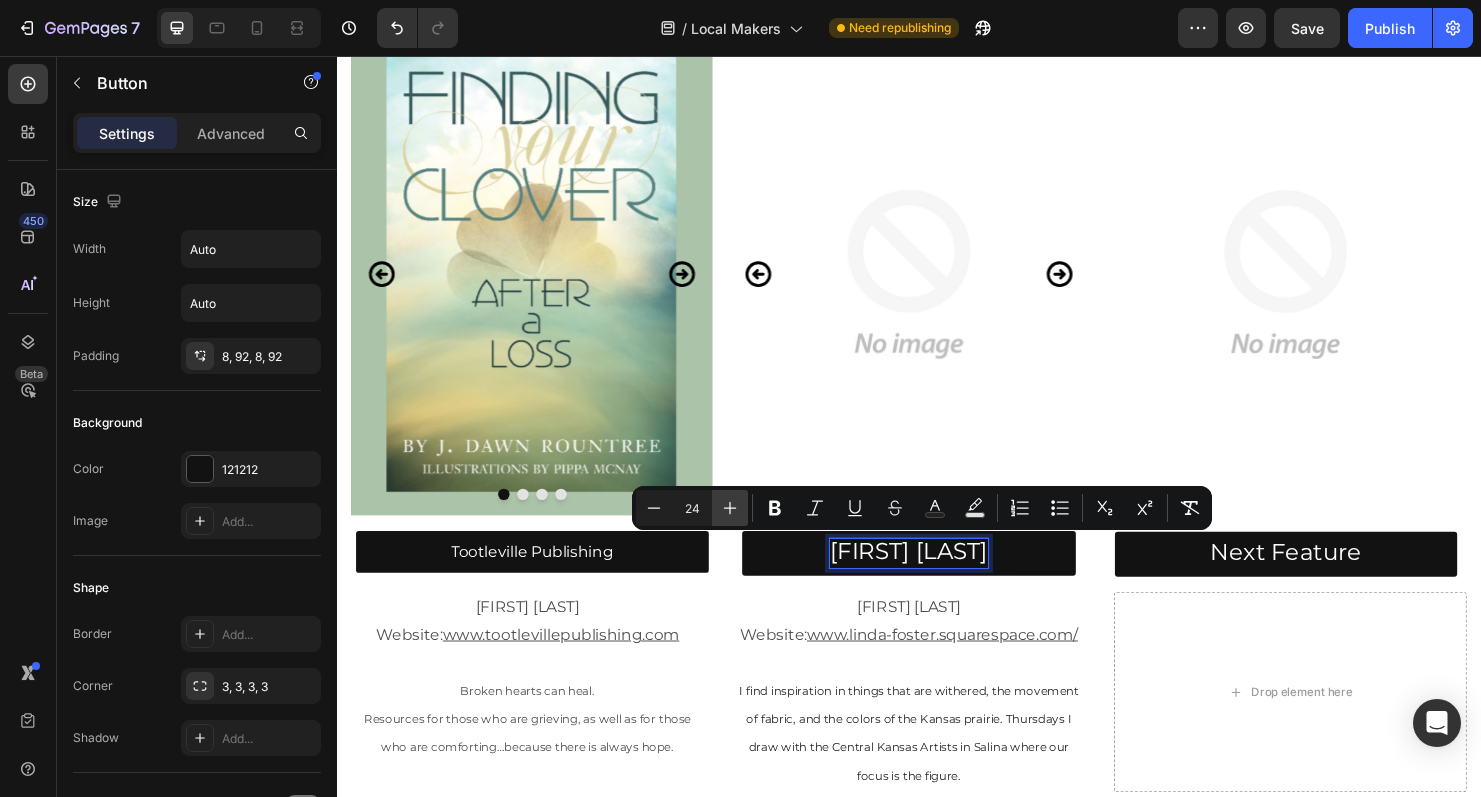 click 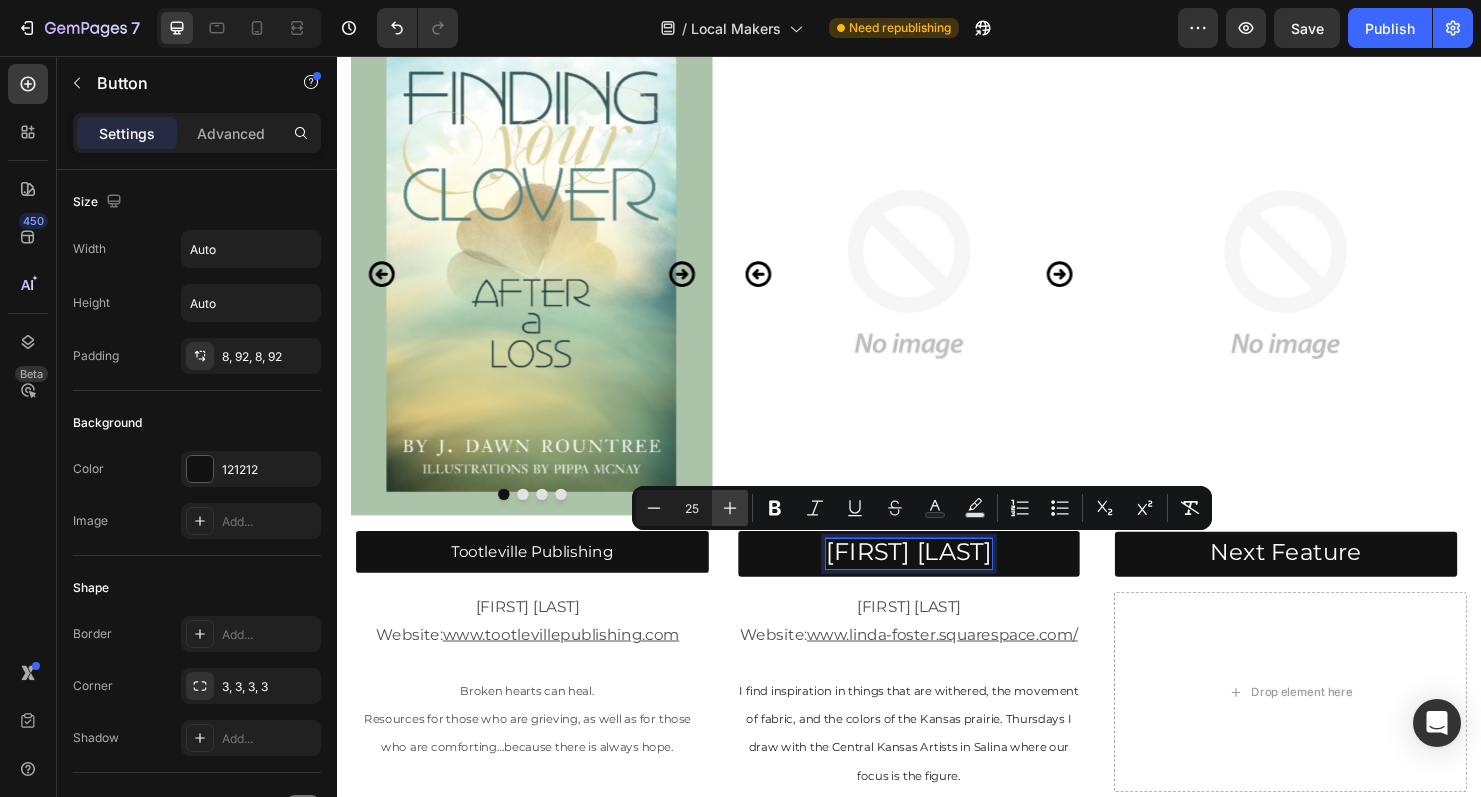 click 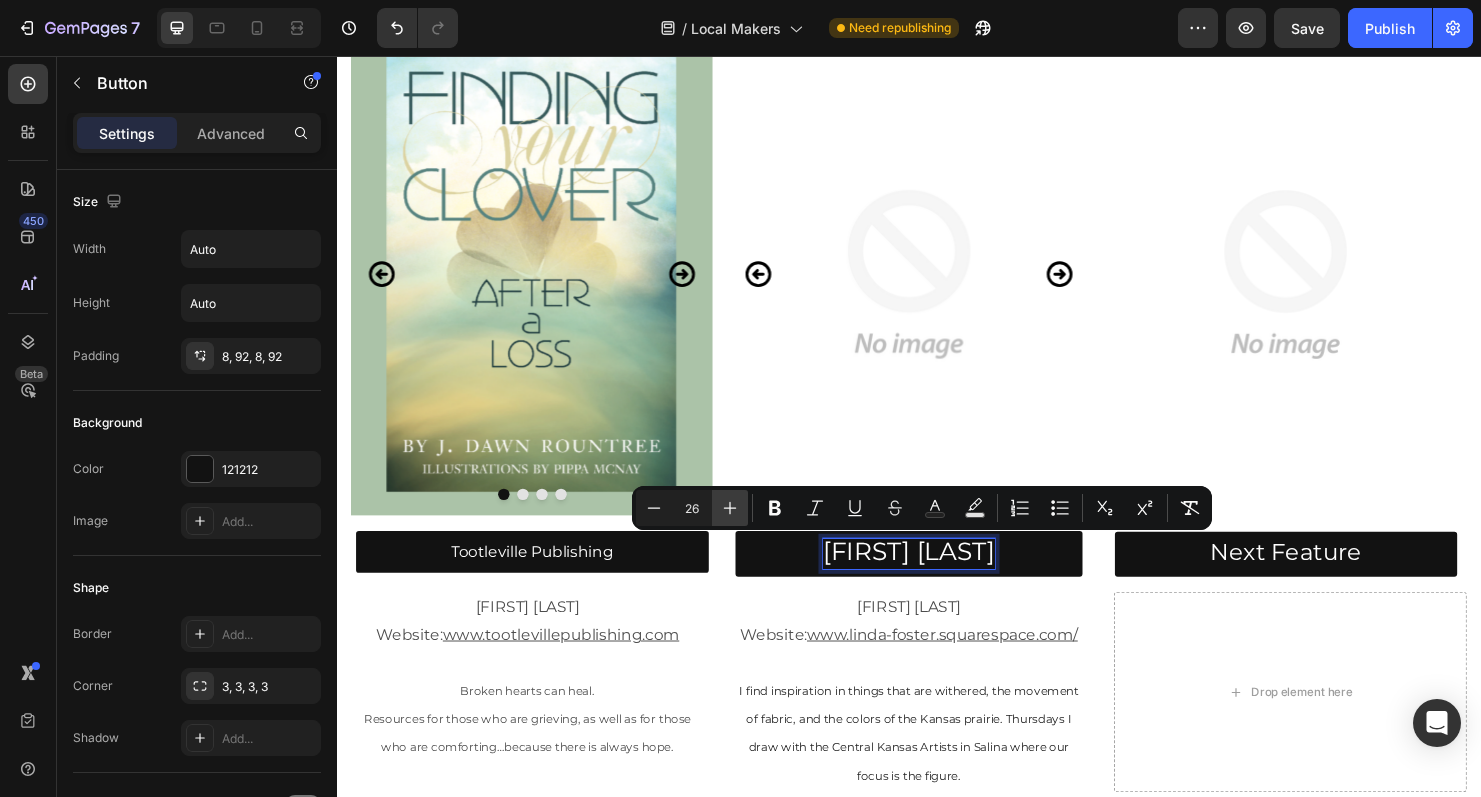 click 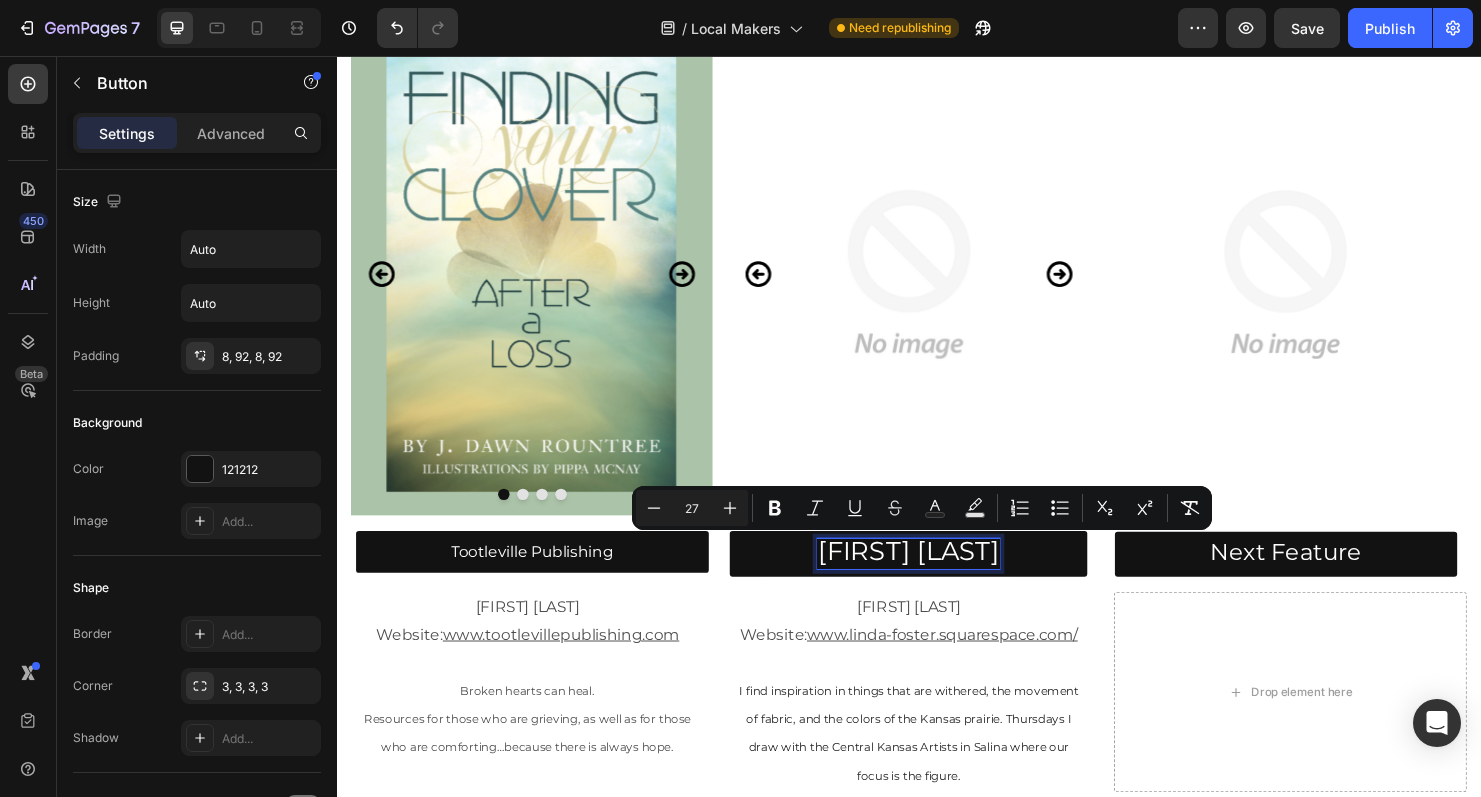 click on "27" at bounding box center (692, 508) 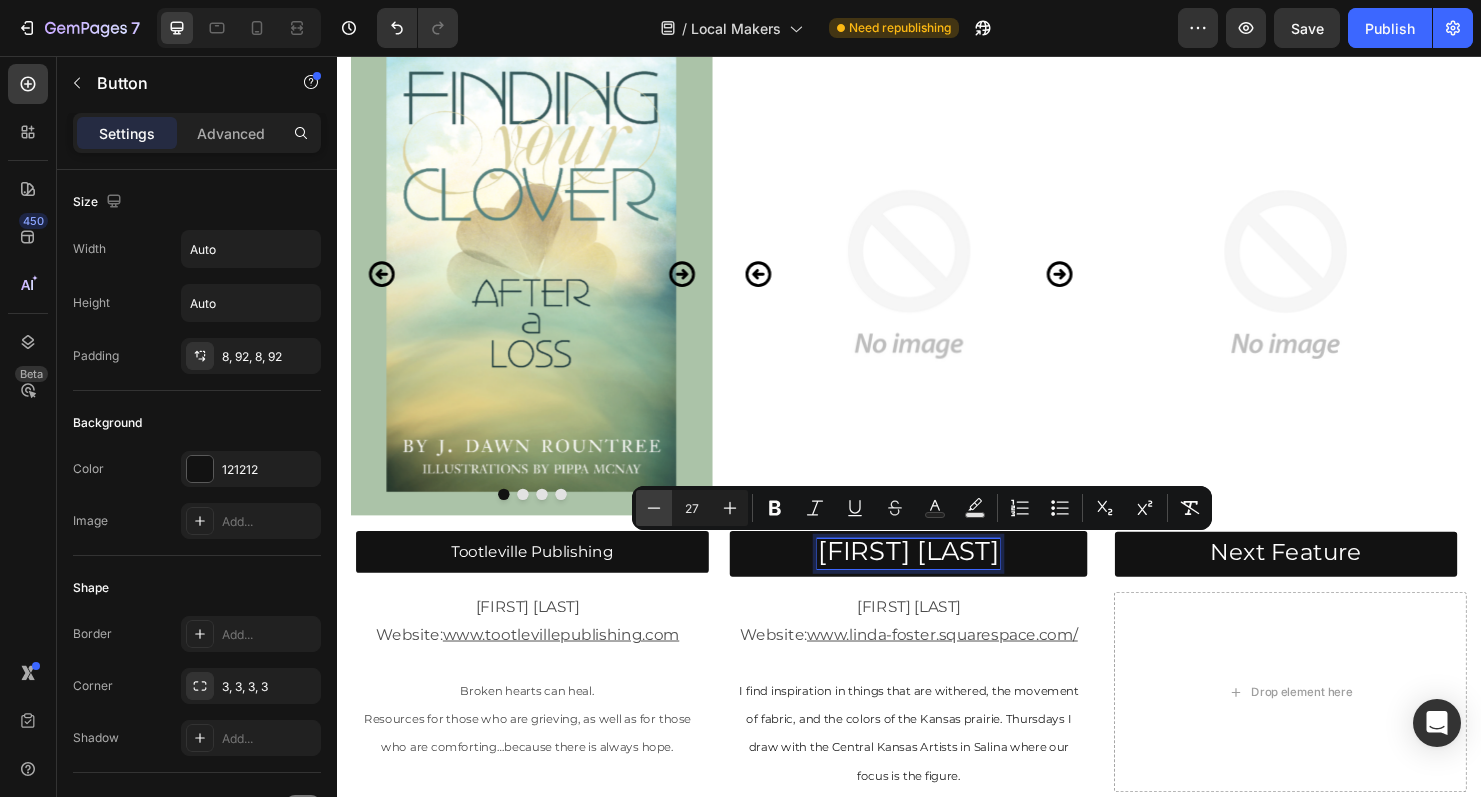 click 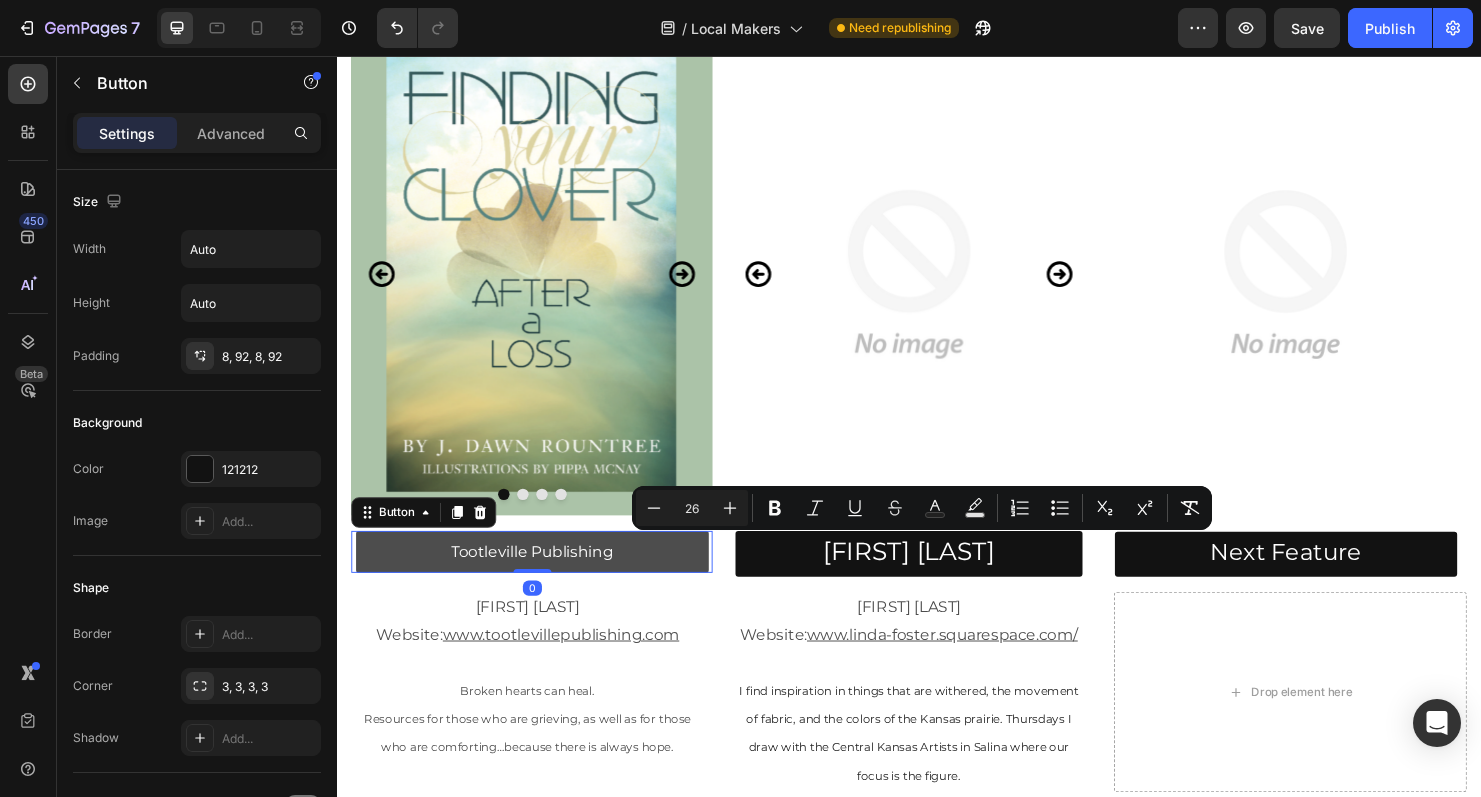 click on "Tootleville Publishing" at bounding box center [542, 576] 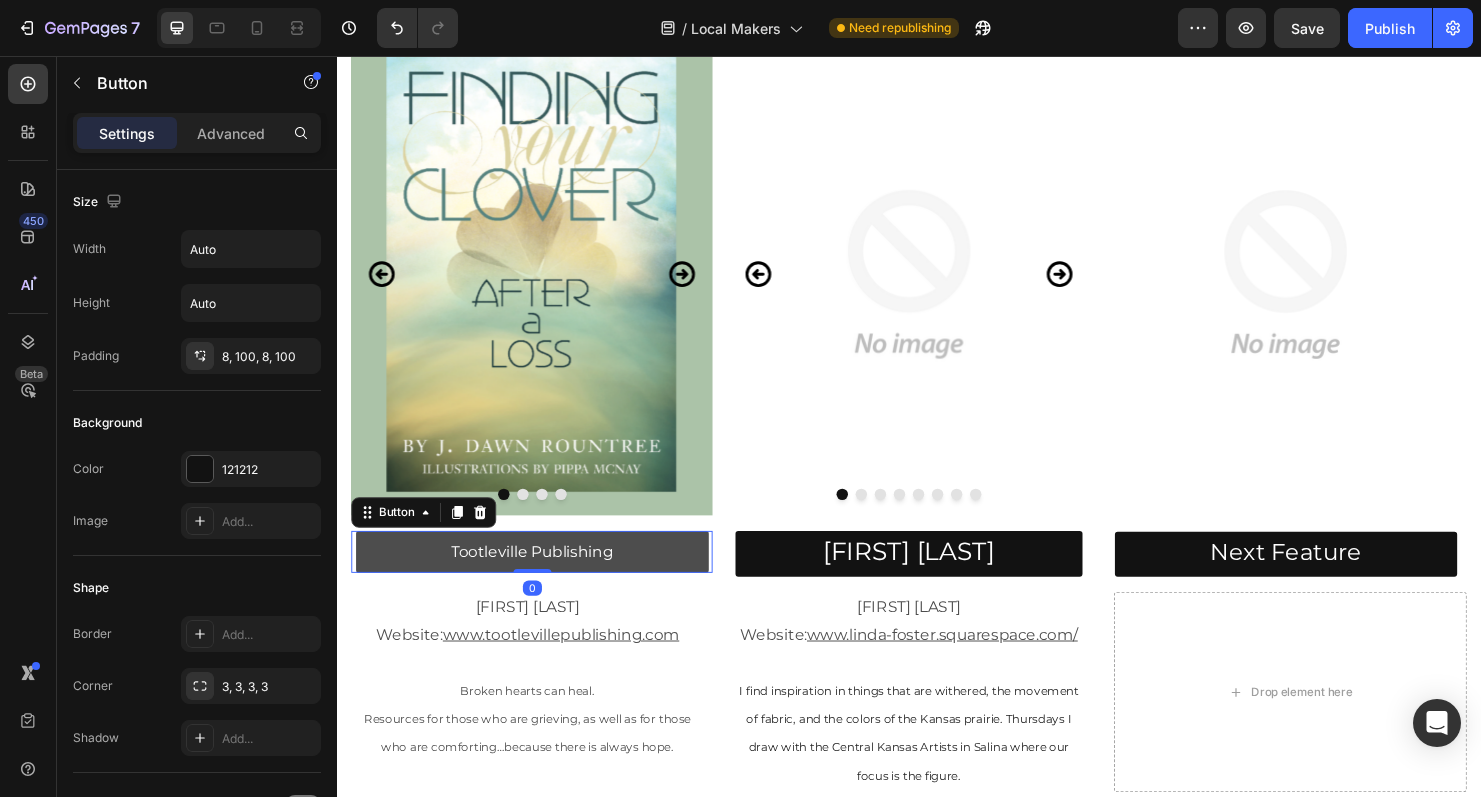 click on "Tootleville Publishing" at bounding box center [542, 576] 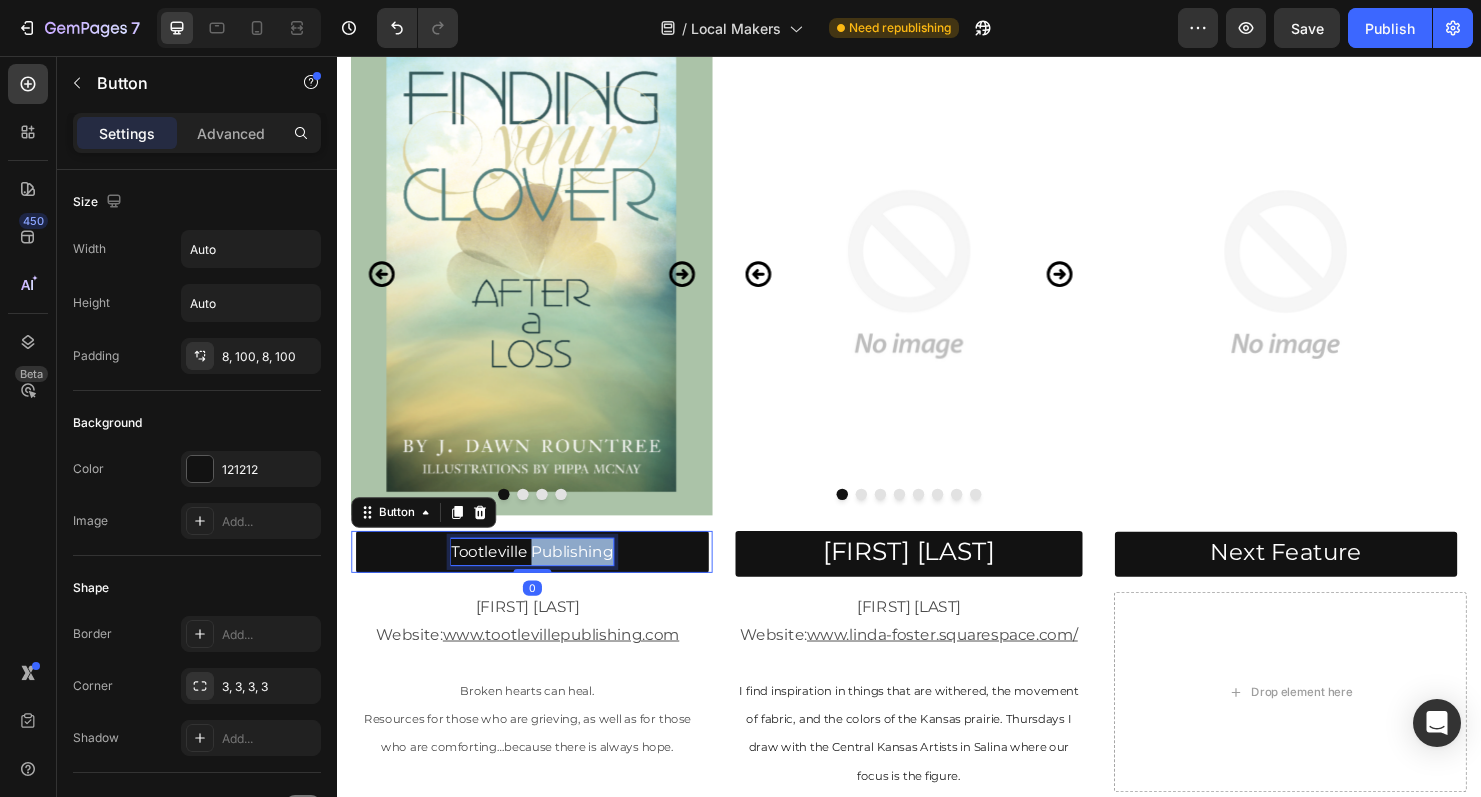 click on "Tootleville Publishing" at bounding box center [542, 575] 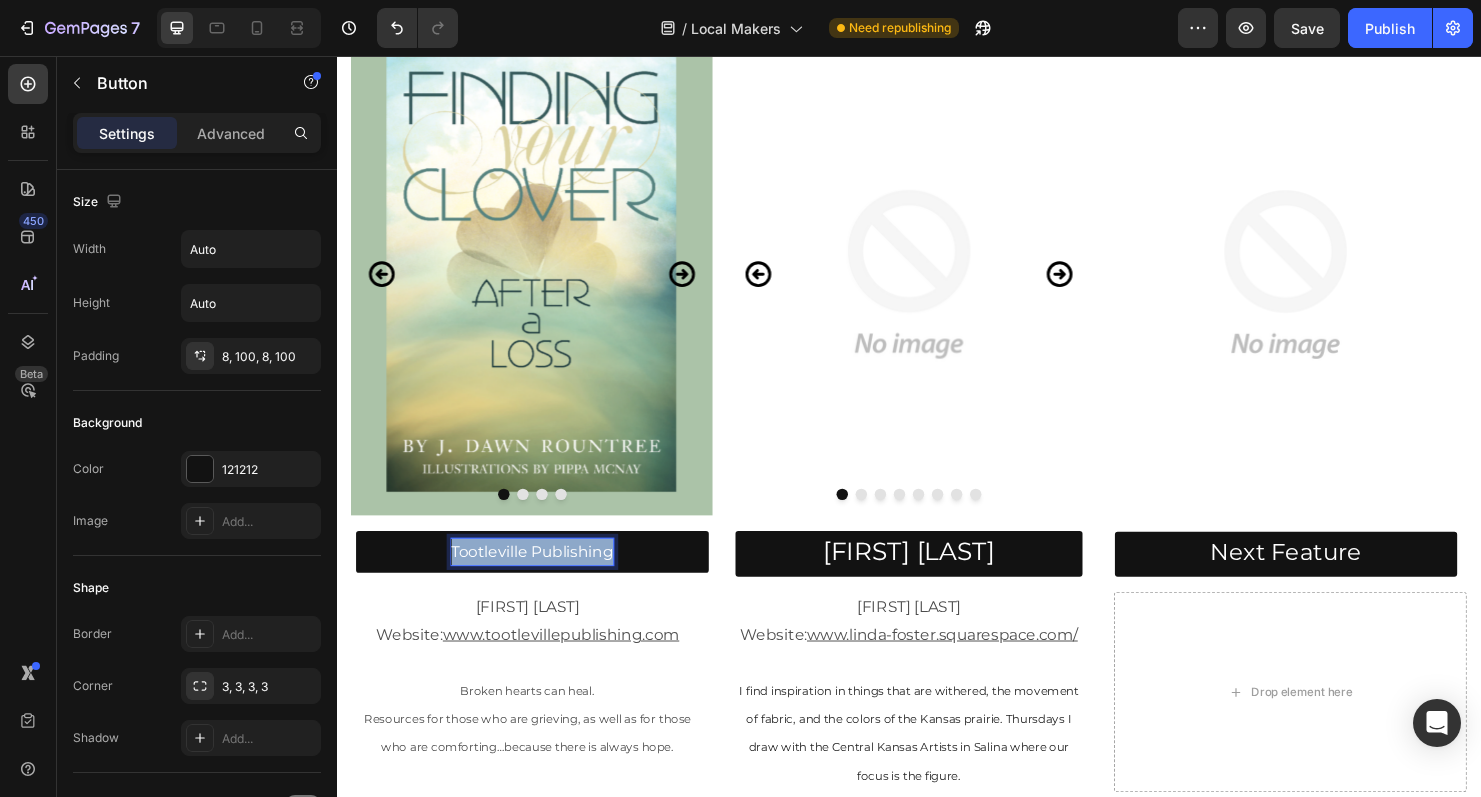 click on "Tootleville Publishing" at bounding box center (542, 575) 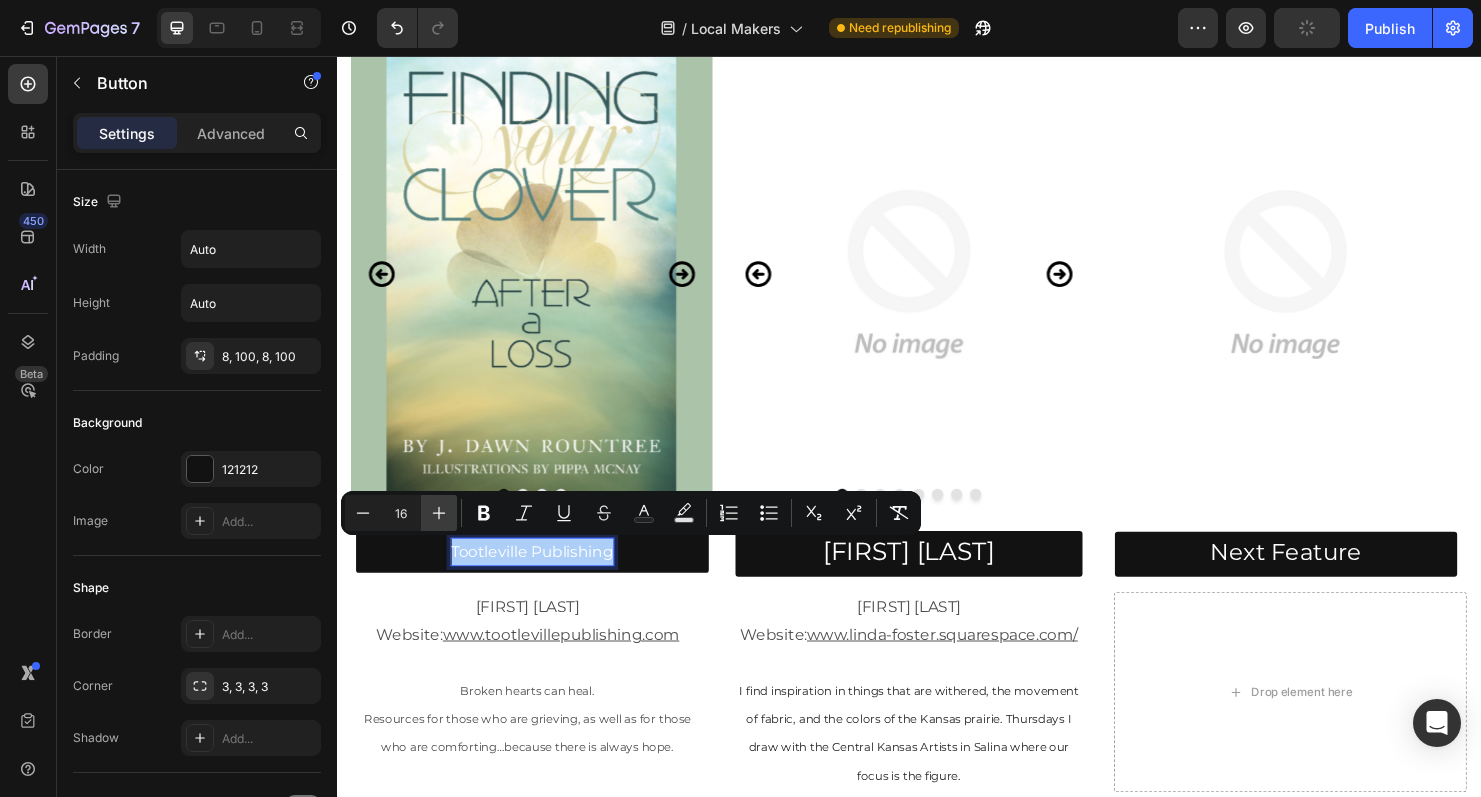 click 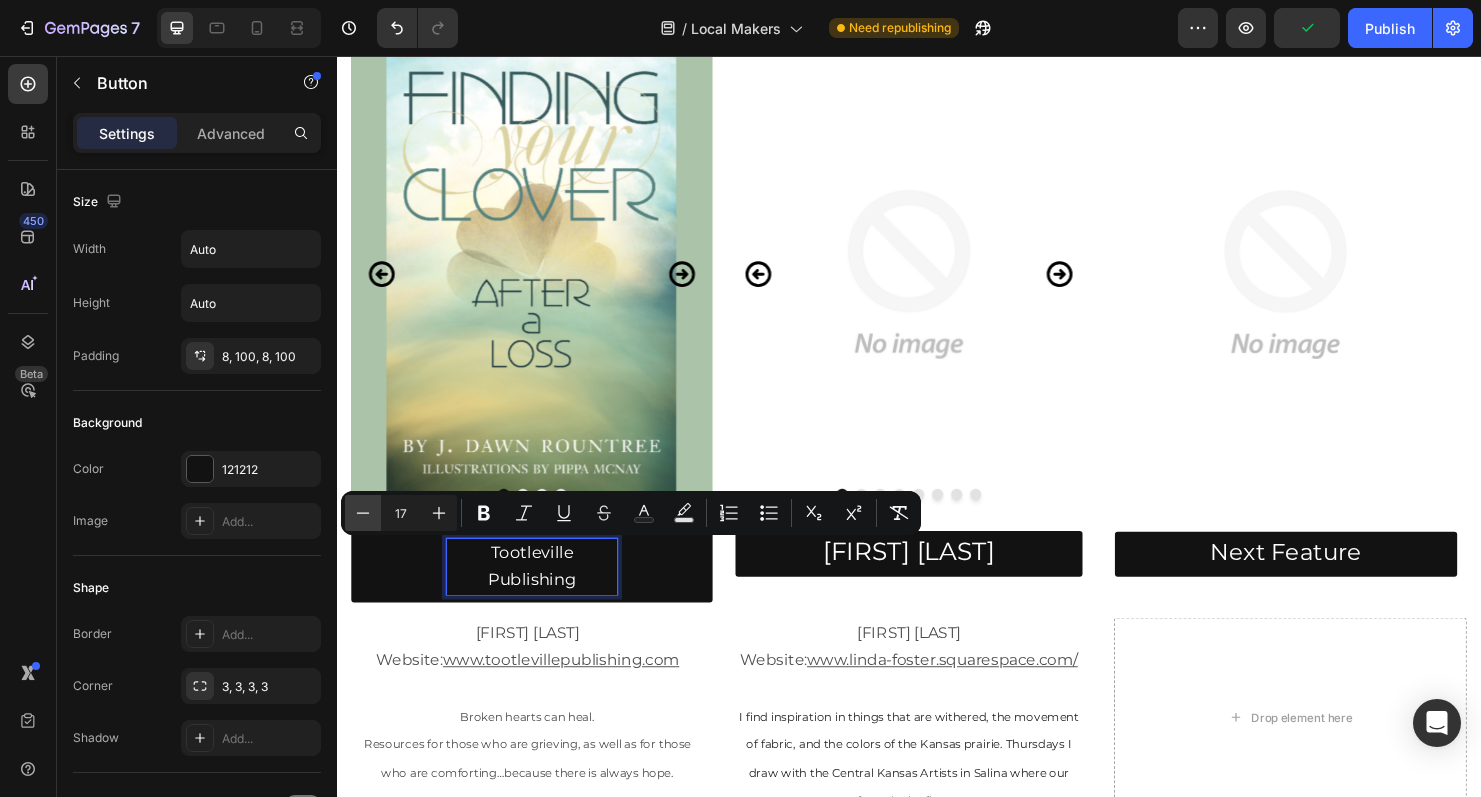click 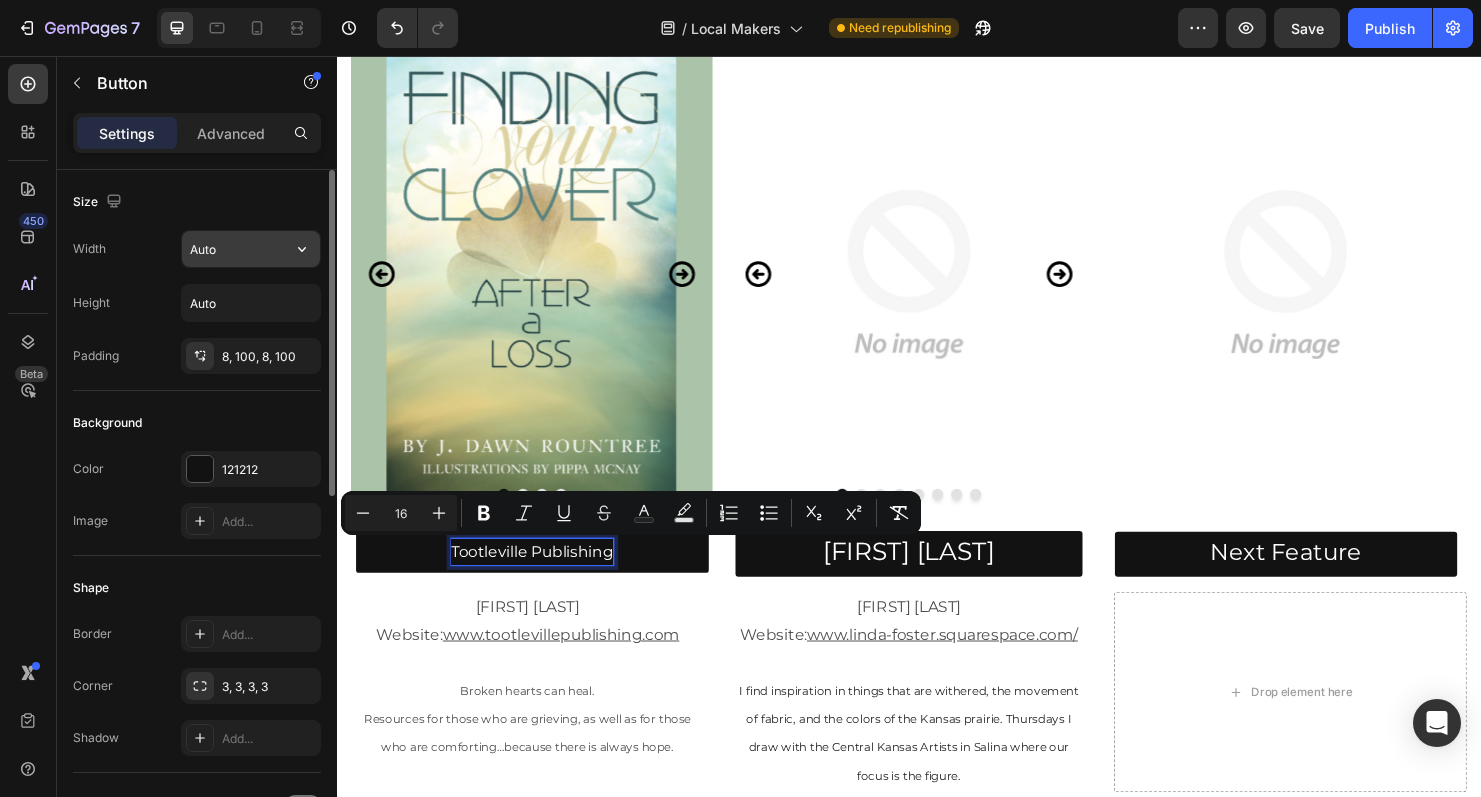 click on "Auto" at bounding box center (251, 249) 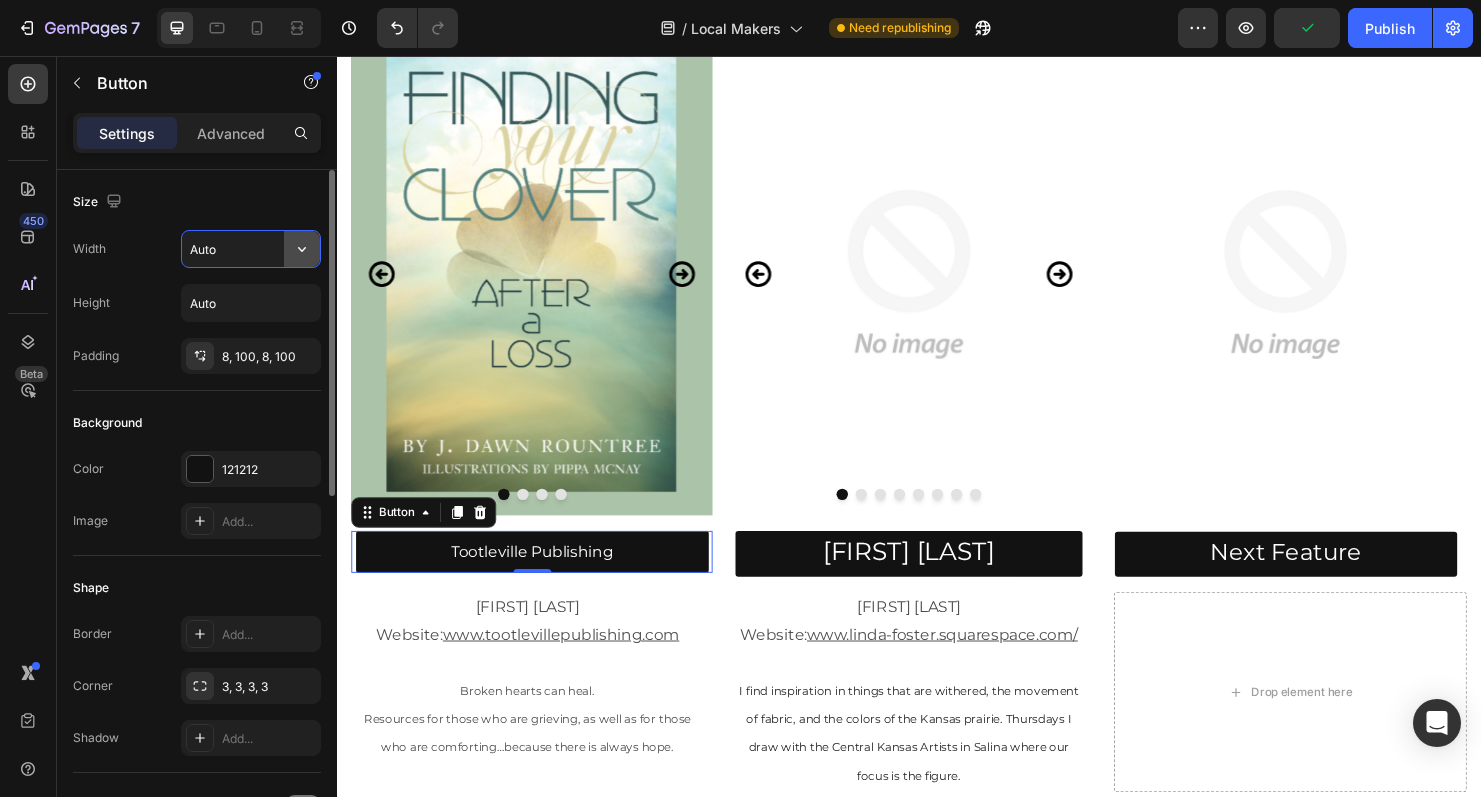 click 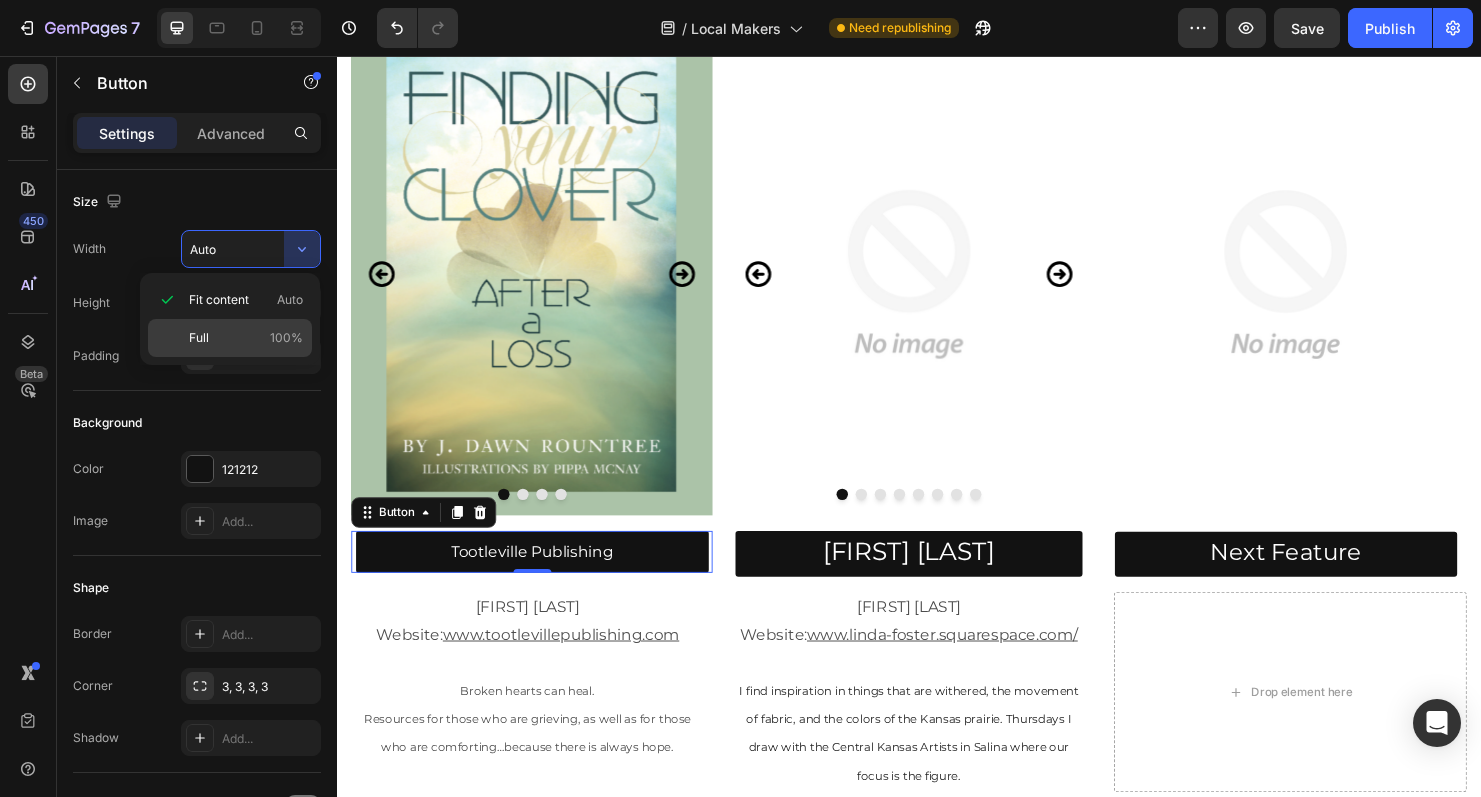 click on "Full 100%" at bounding box center (246, 338) 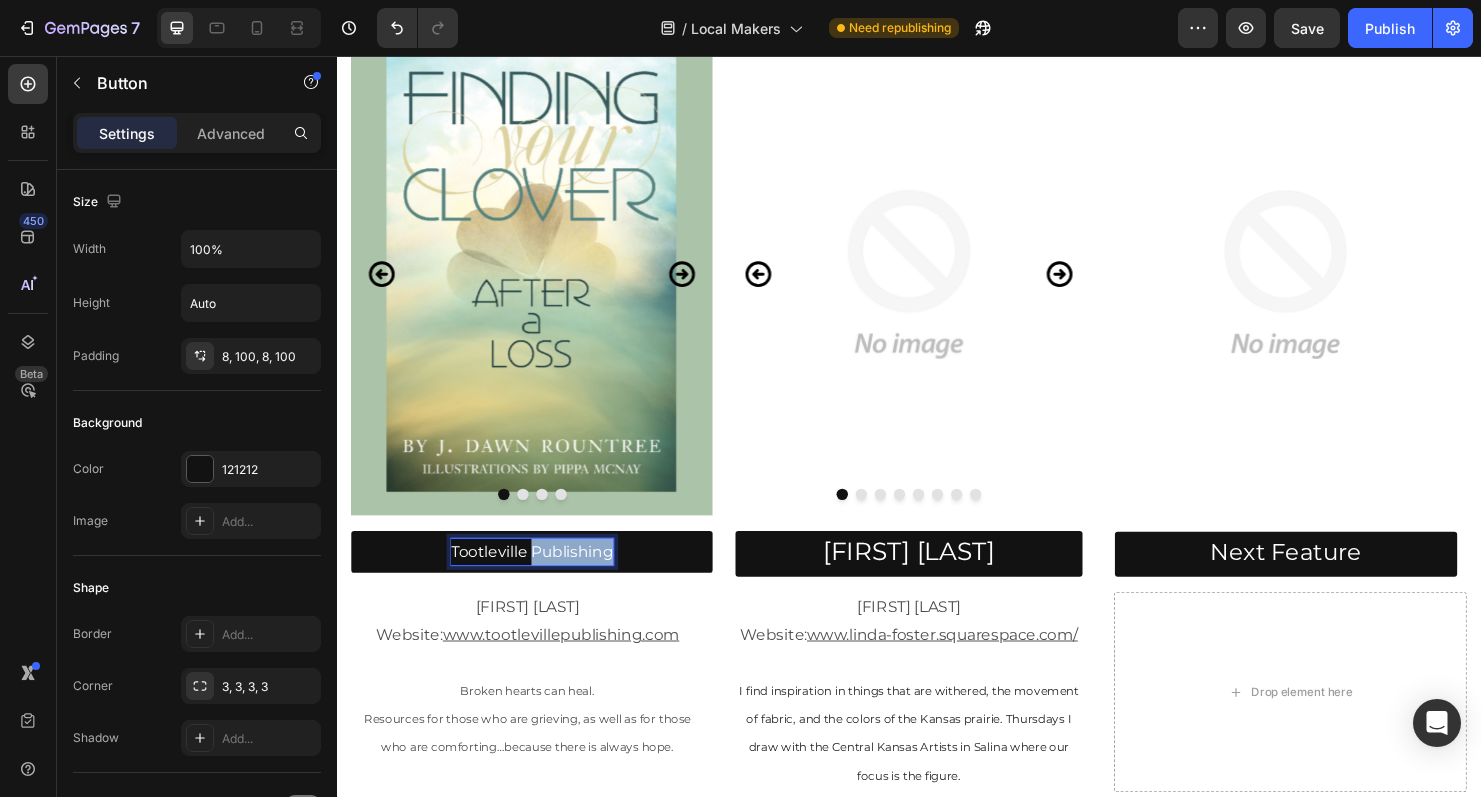 click on "Tootleville Publishing" at bounding box center (542, 575) 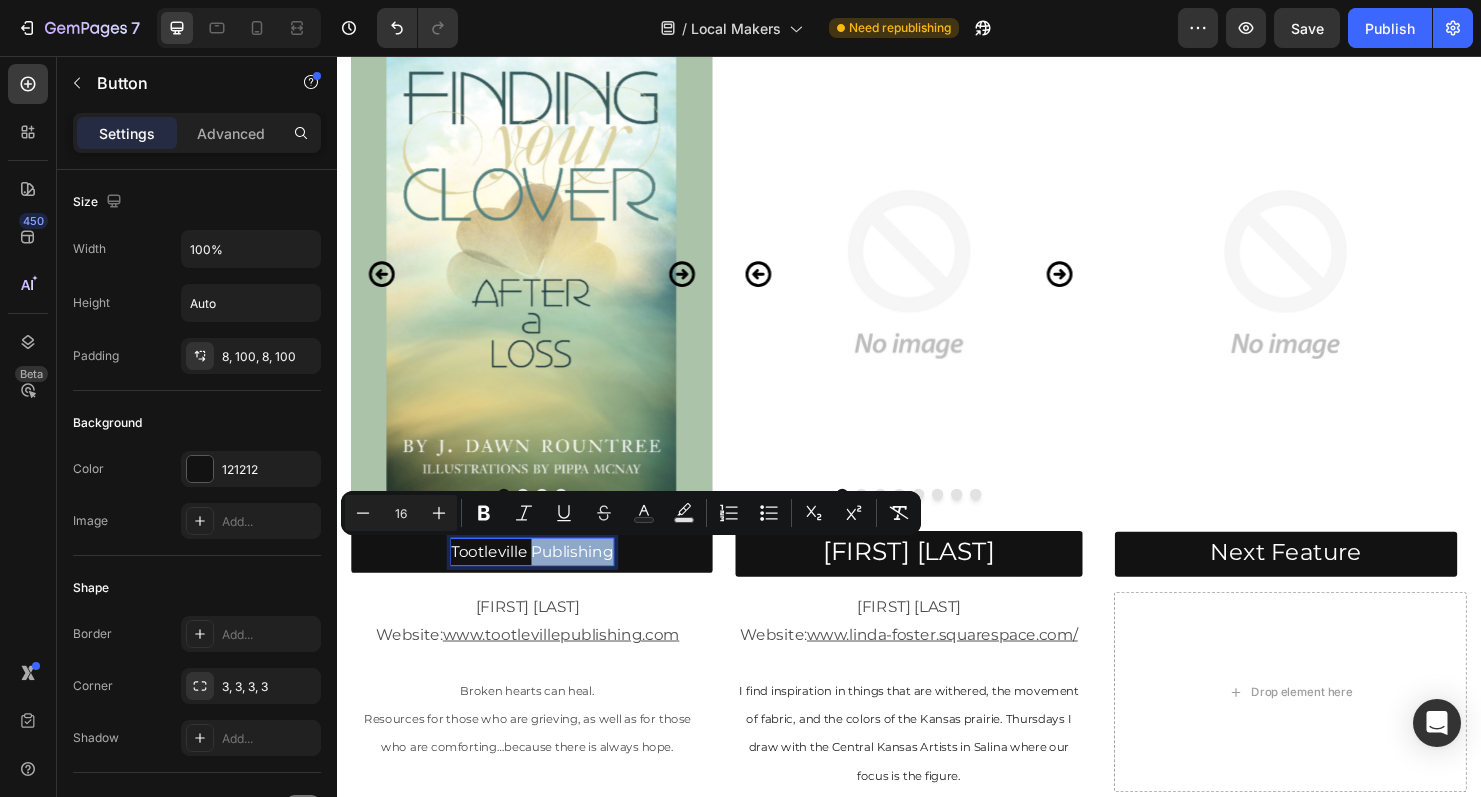 click on "Tootleville Publishing" at bounding box center [542, 575] 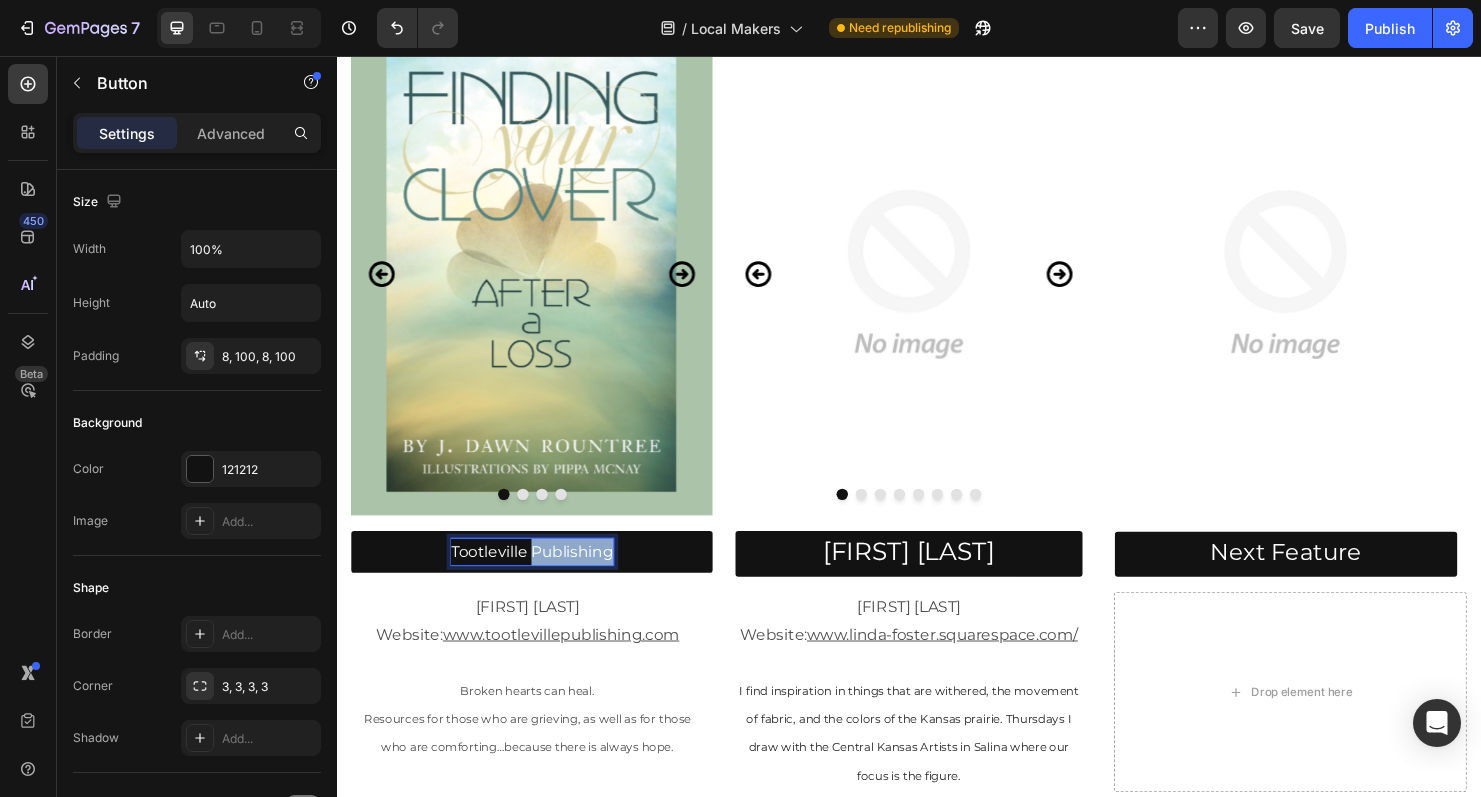 click on "Tootleville Publishing" at bounding box center [542, 575] 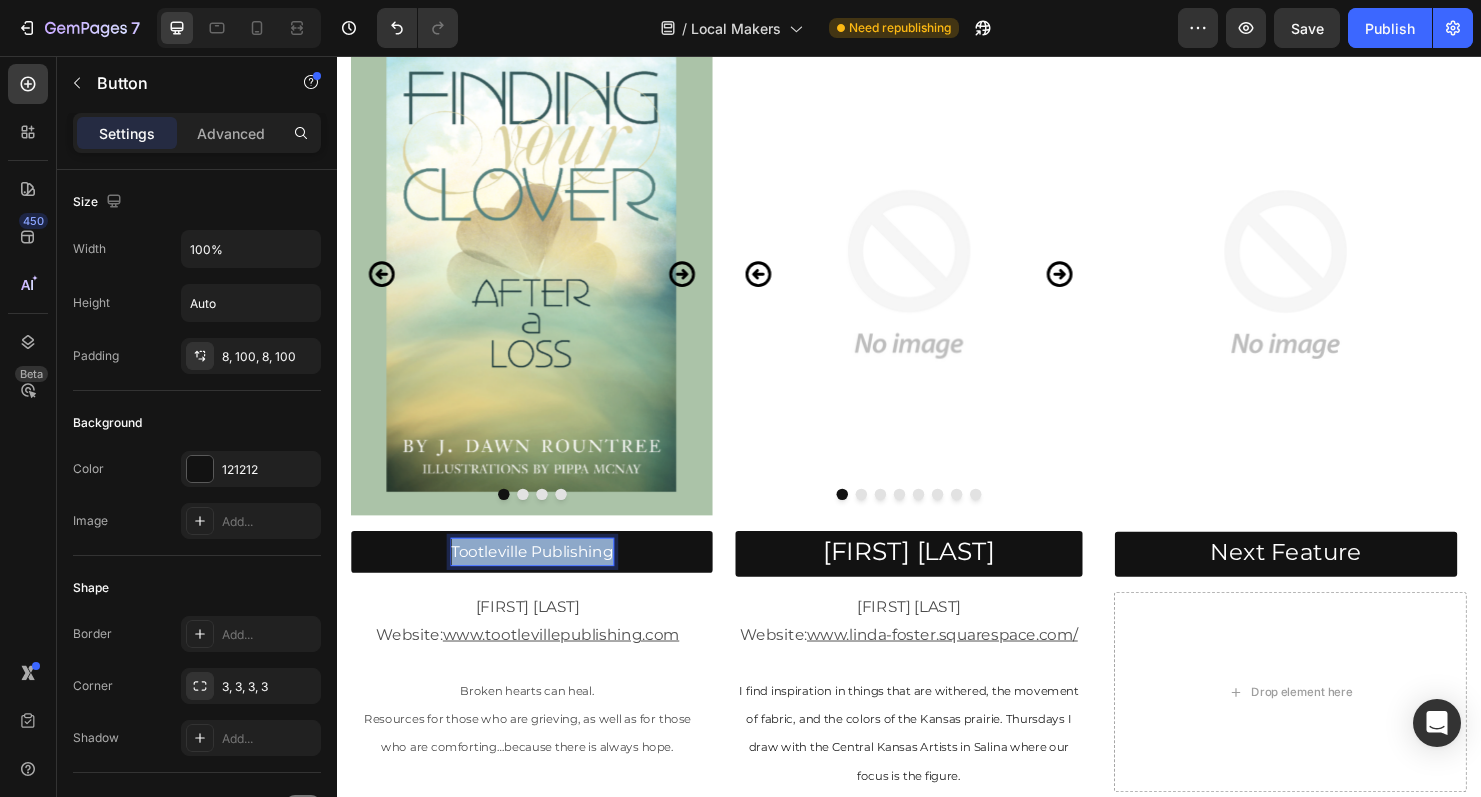 click on "Tootleville Publishing" at bounding box center (542, 575) 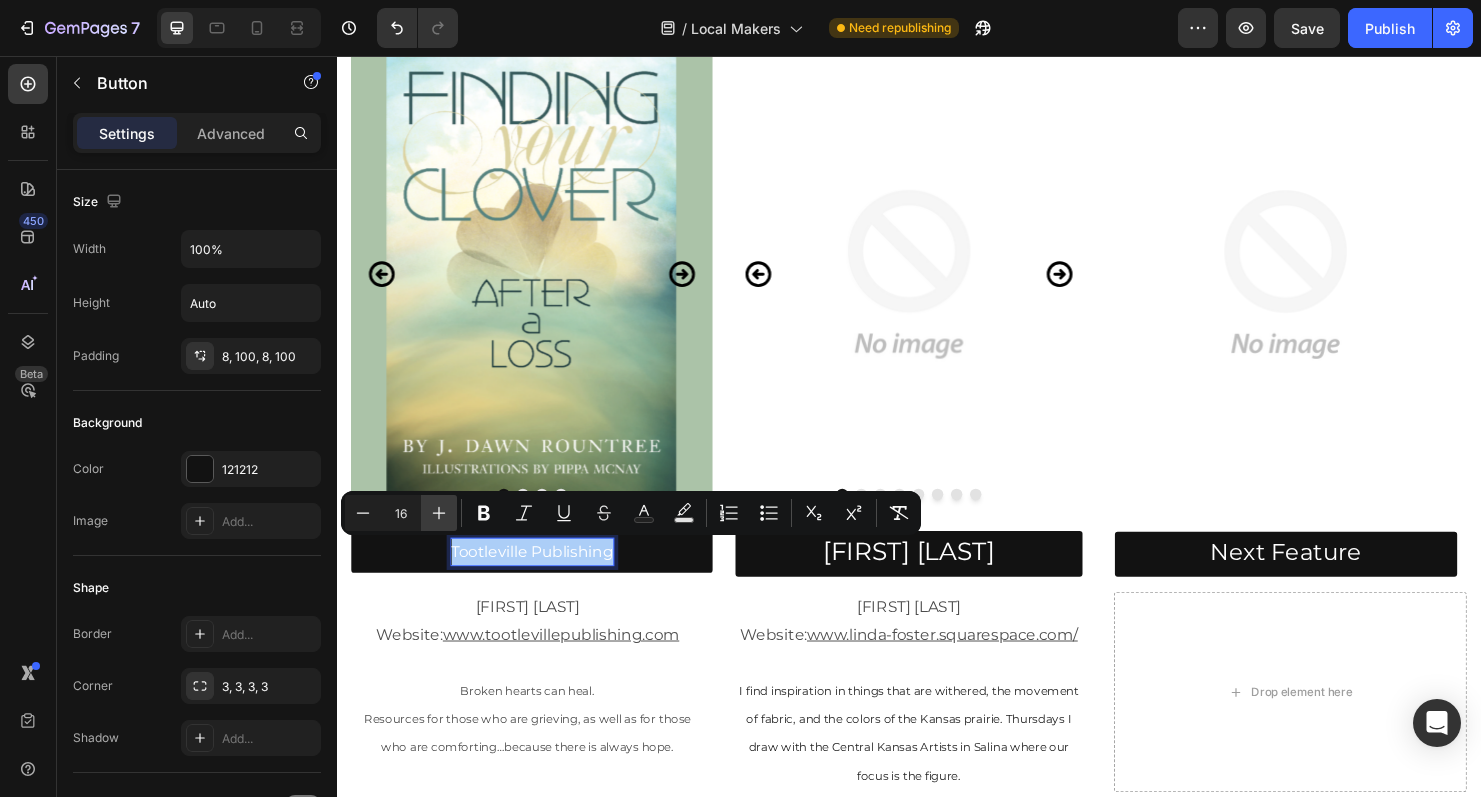 click 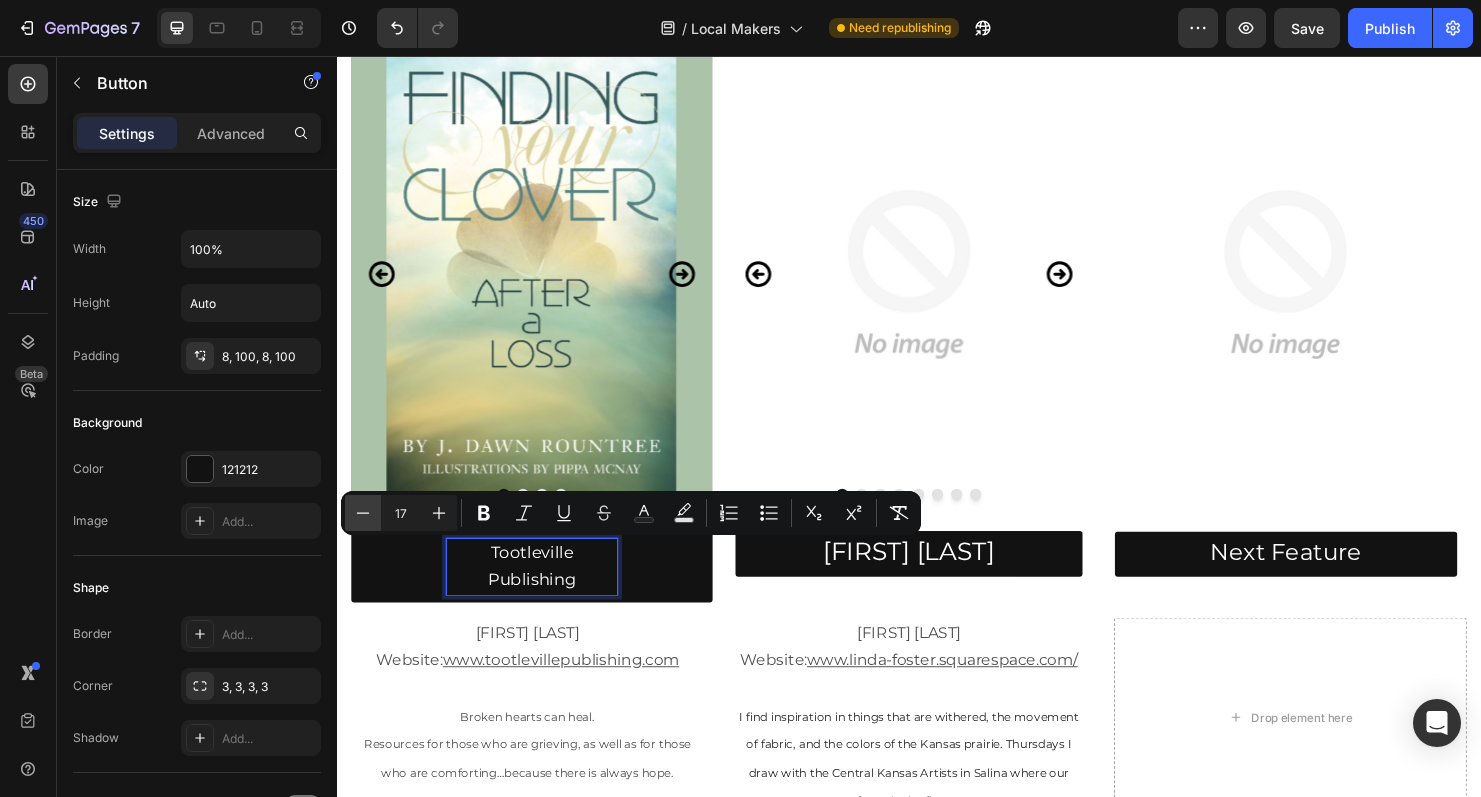 click 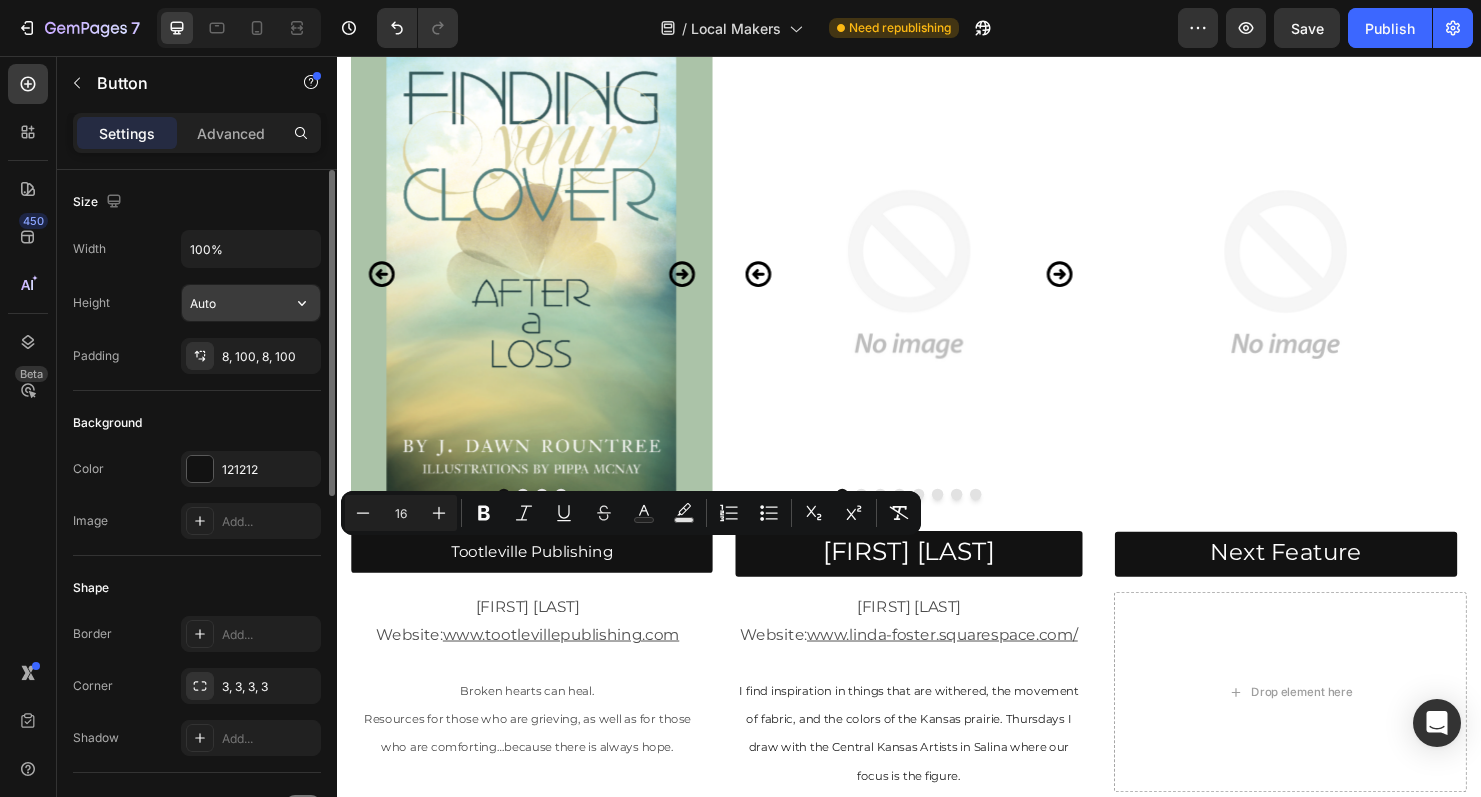 click on "Auto" at bounding box center [251, 303] 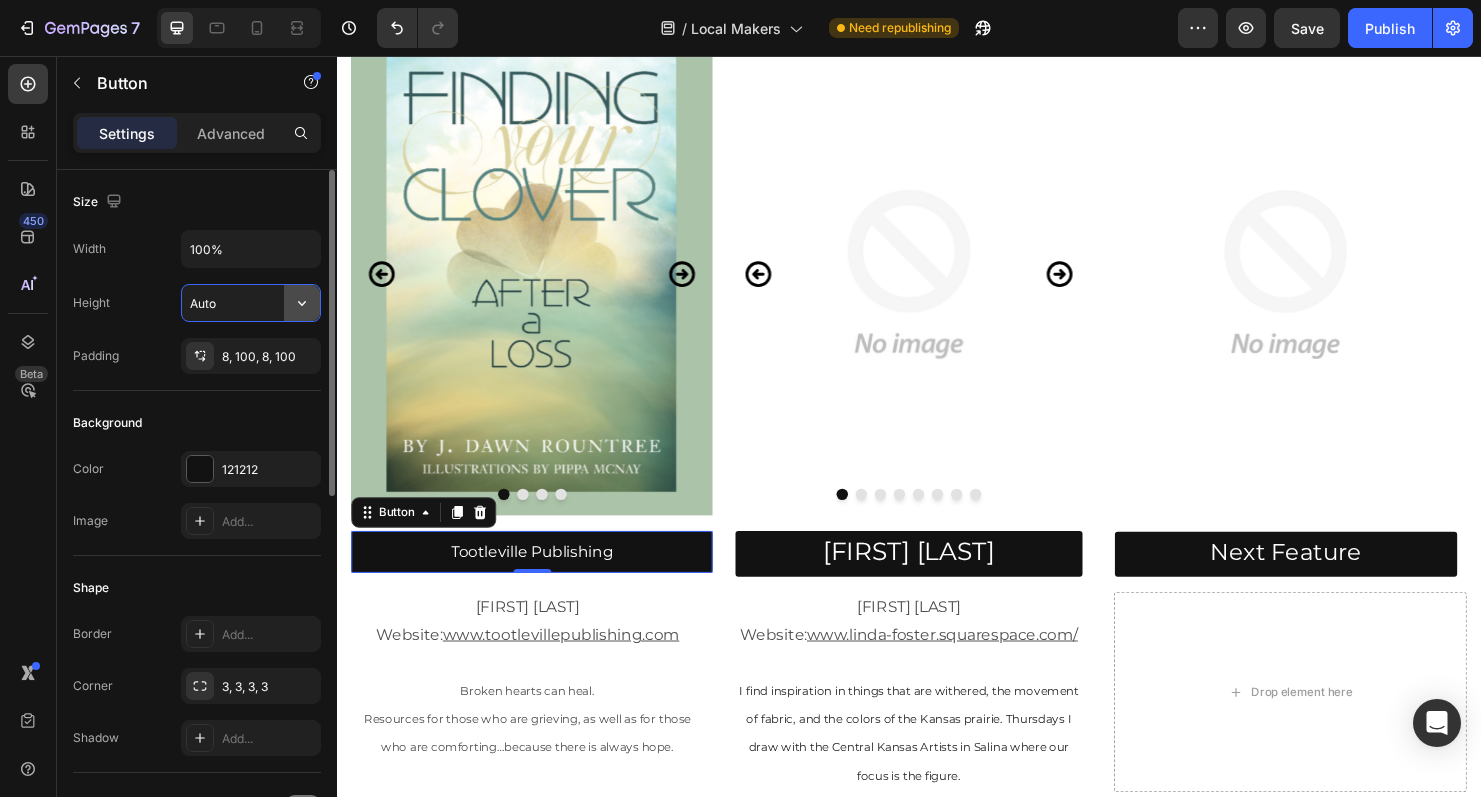 click 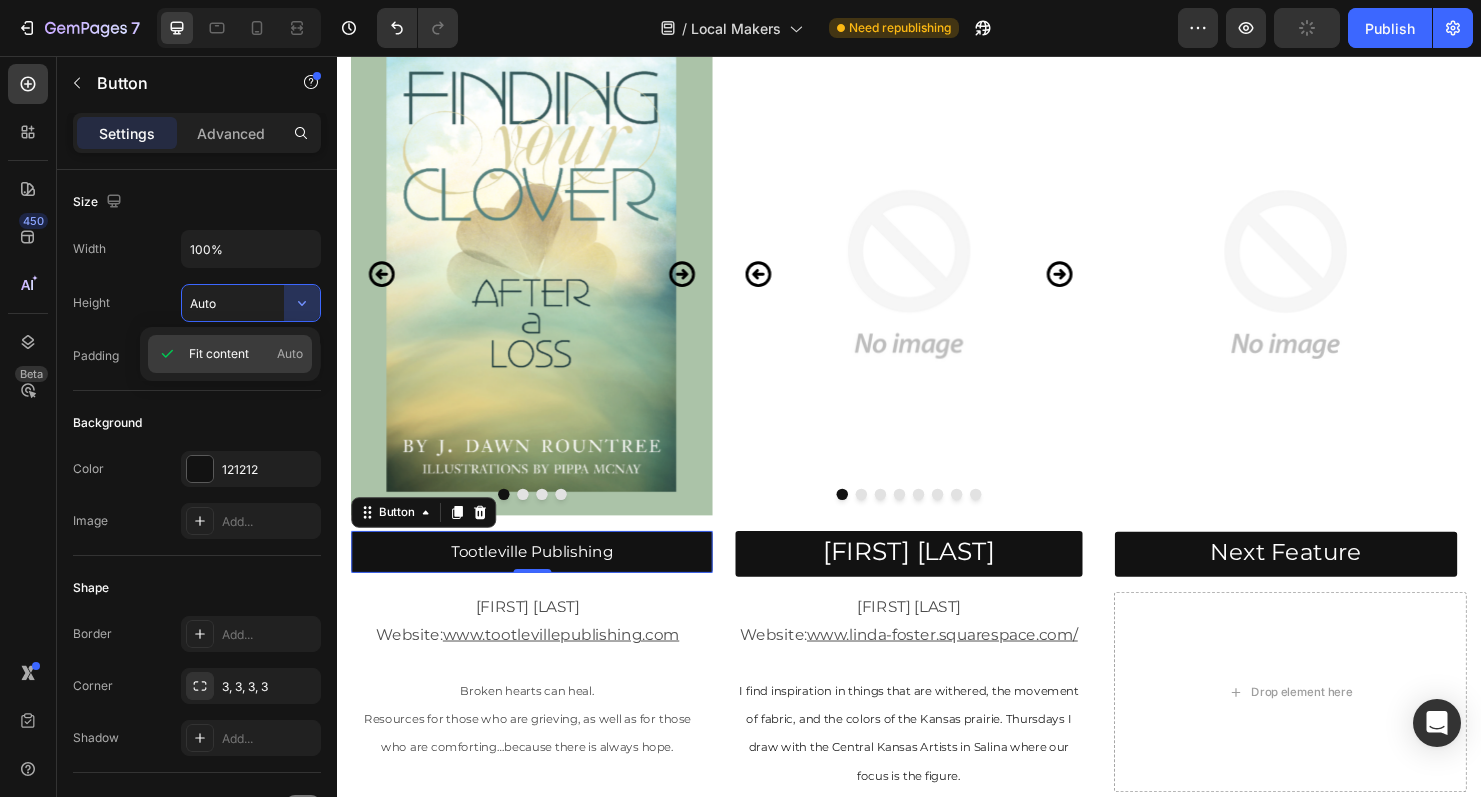 click on "Fit content" at bounding box center (219, 354) 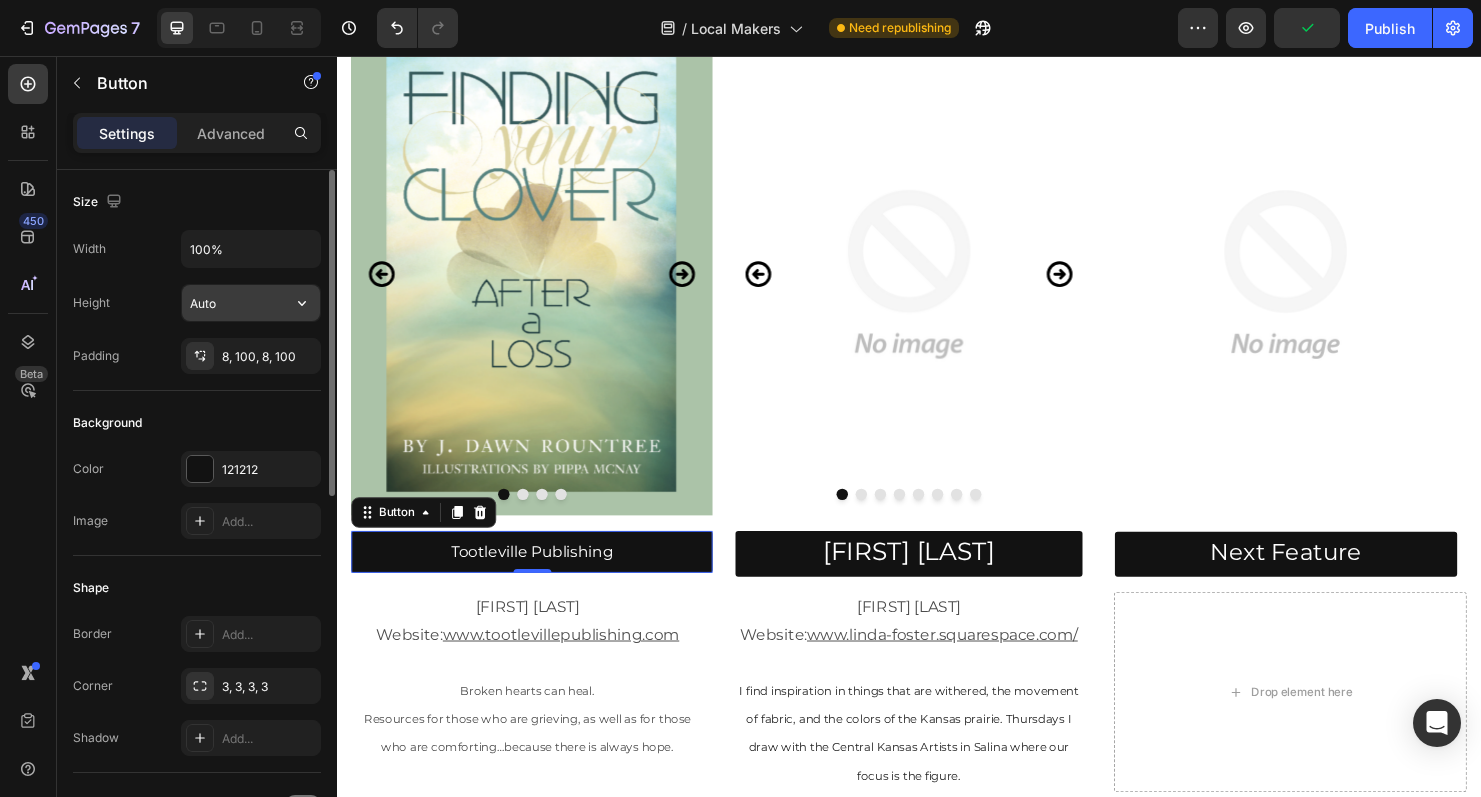 click on "Auto" at bounding box center (251, 303) 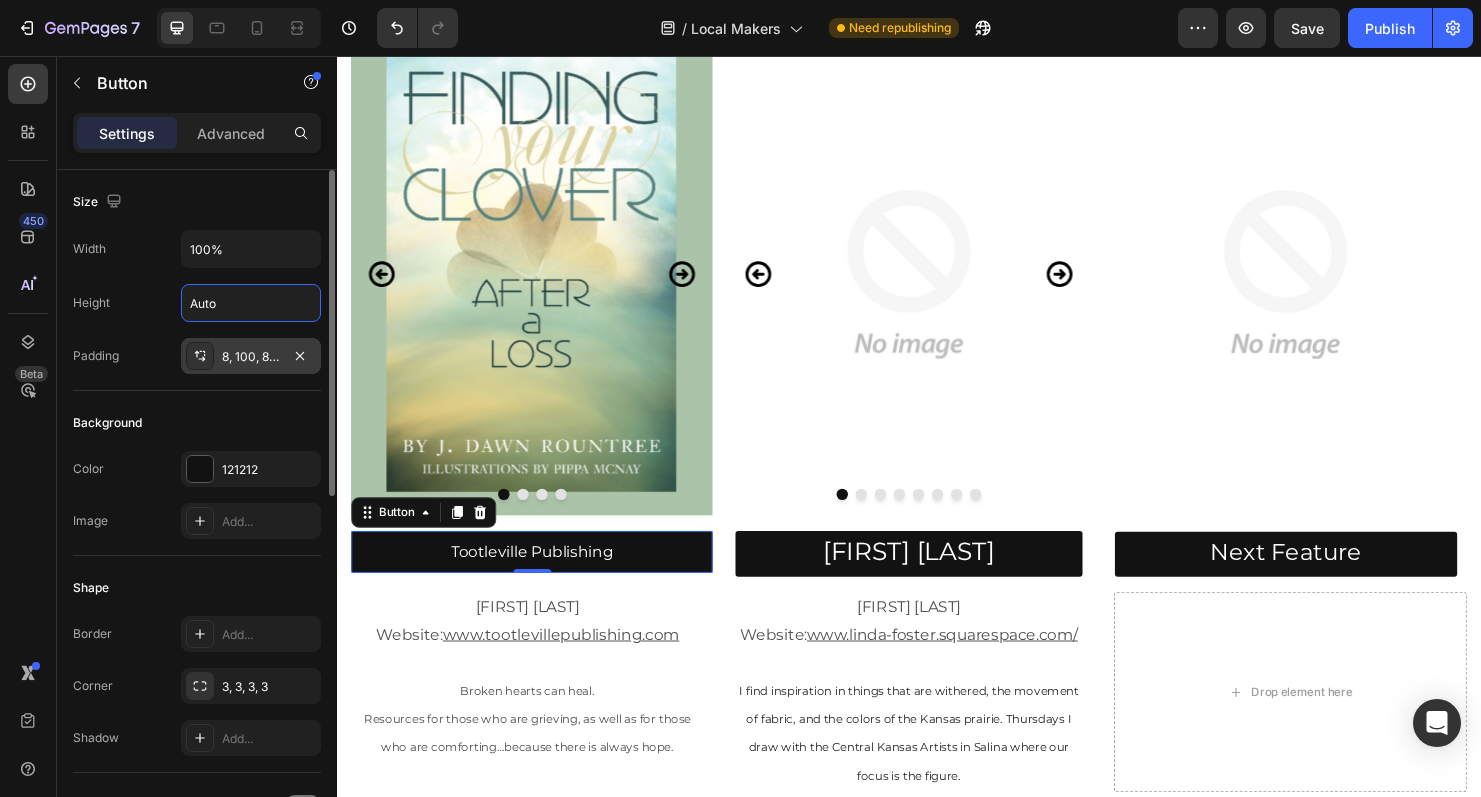 click on "8, 100, 8, 100" at bounding box center [251, 357] 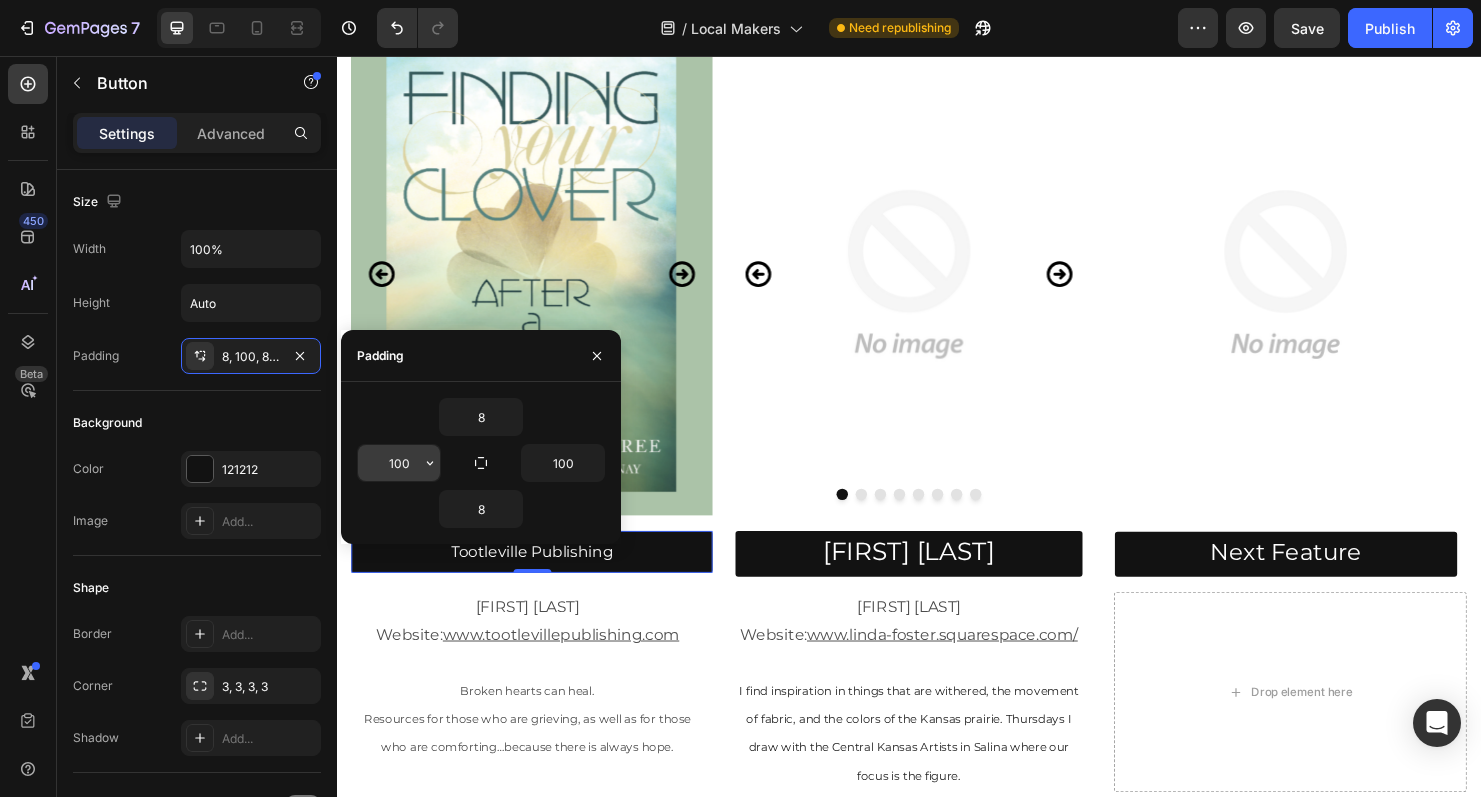 click on "100" at bounding box center (399, 463) 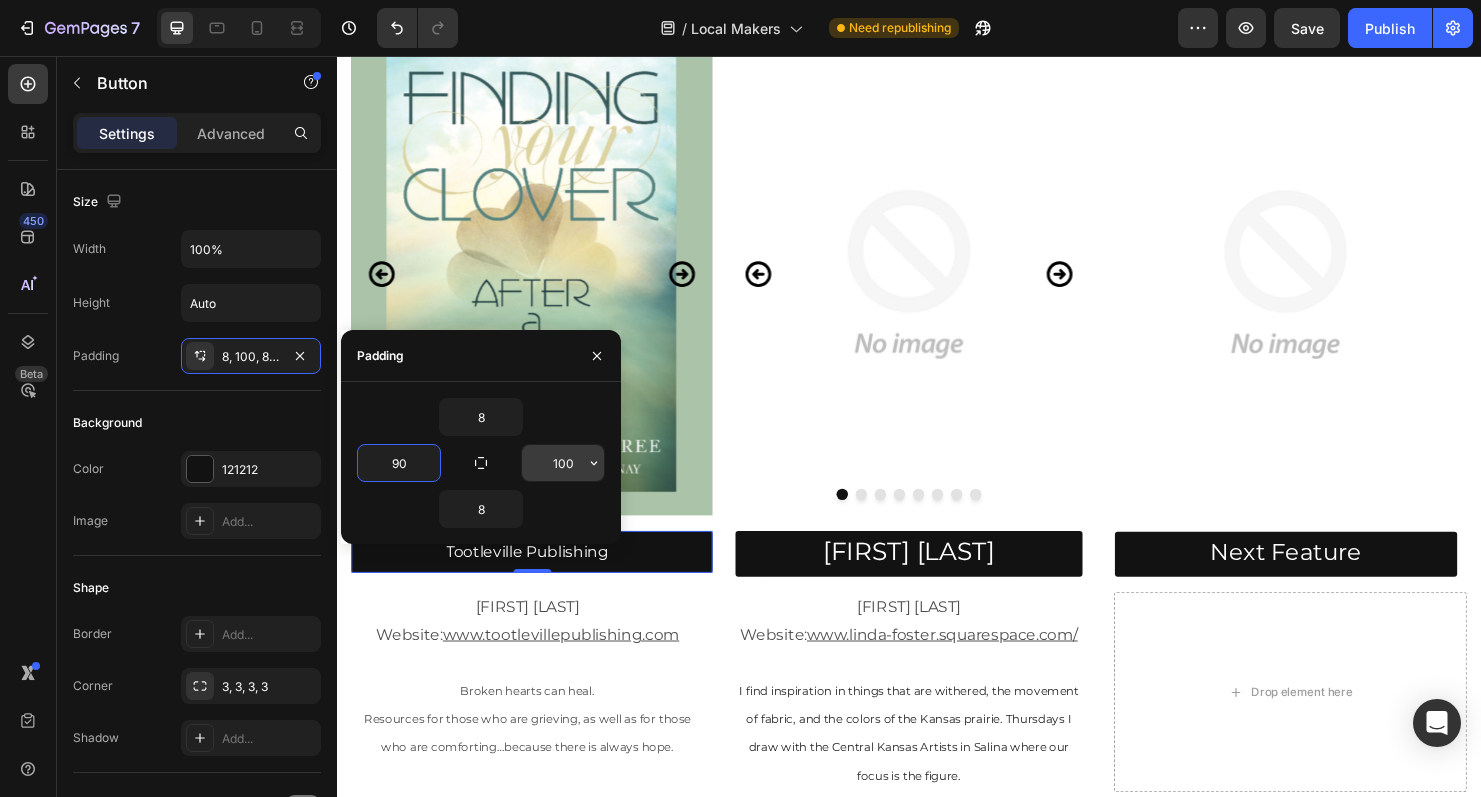 type on "90" 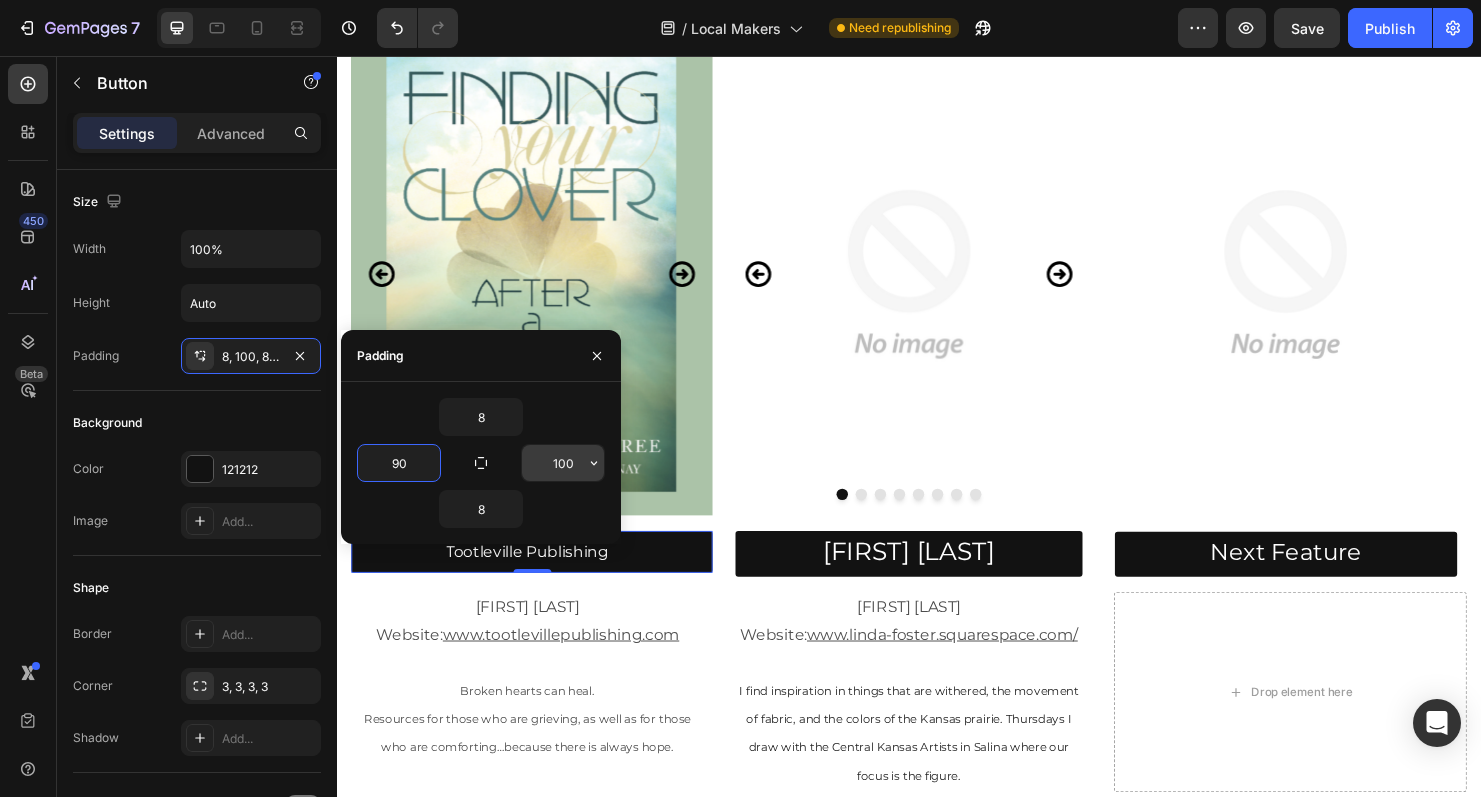 click on "100" at bounding box center (563, 463) 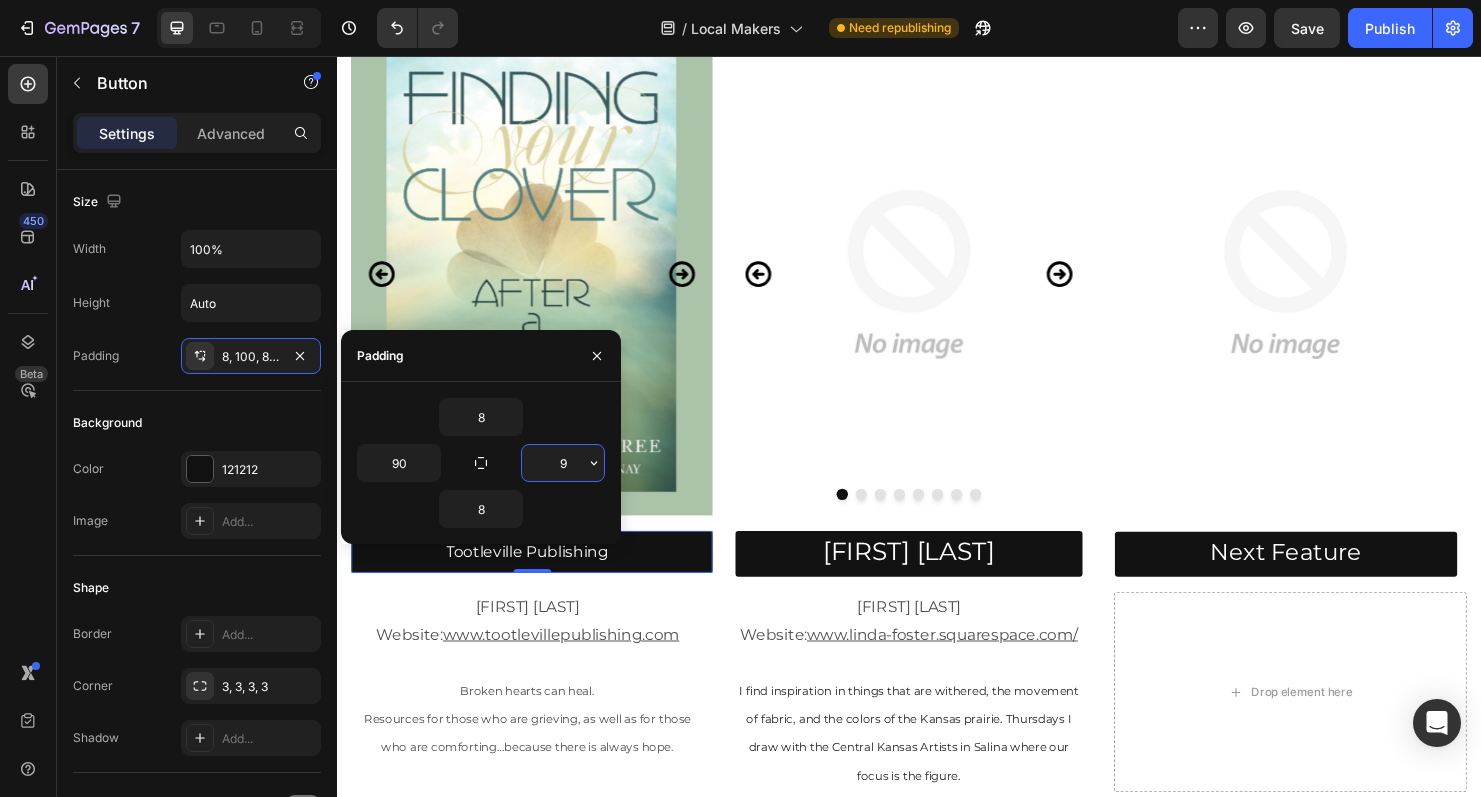 type on "90" 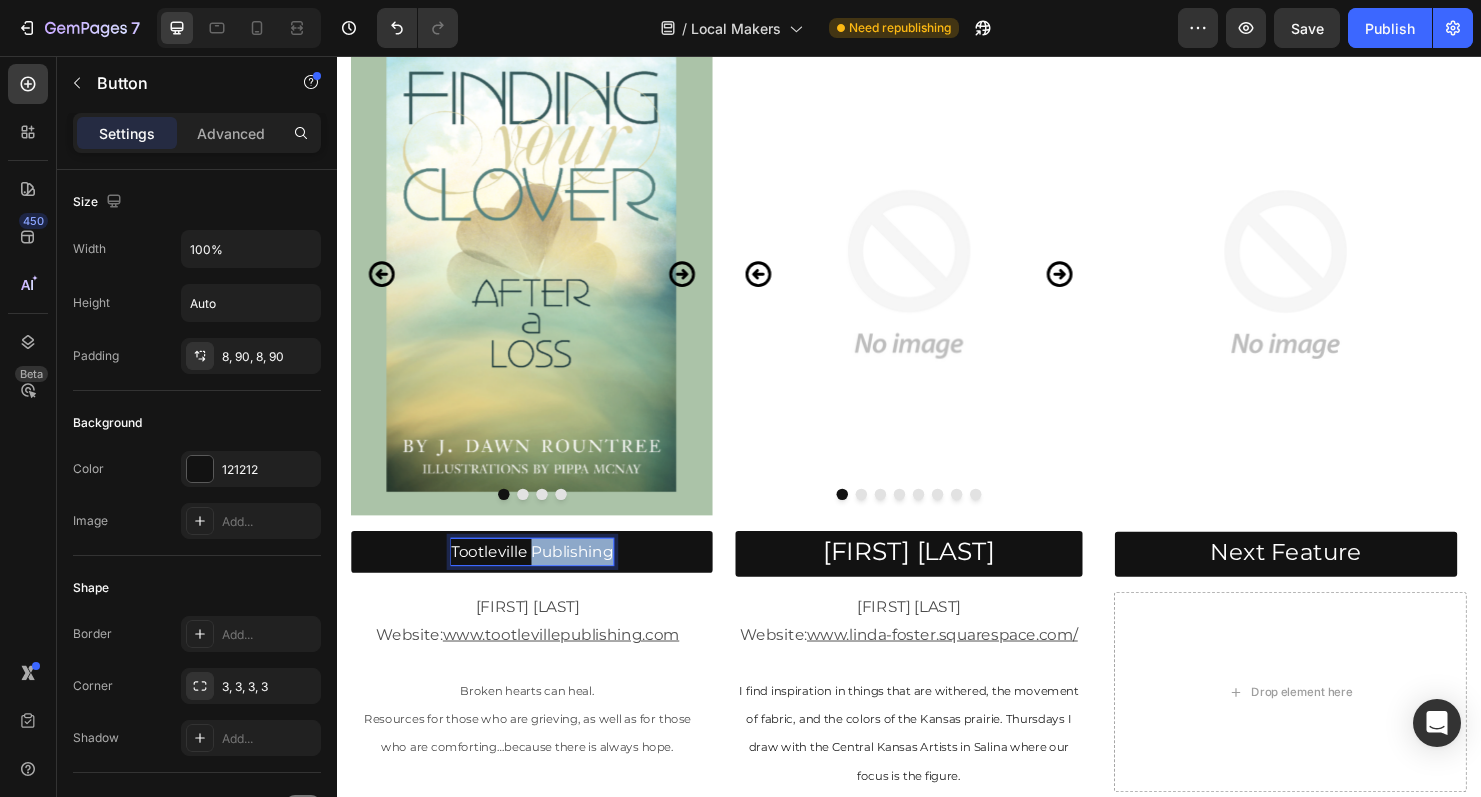 click on "Tootleville Publishing" at bounding box center (542, 575) 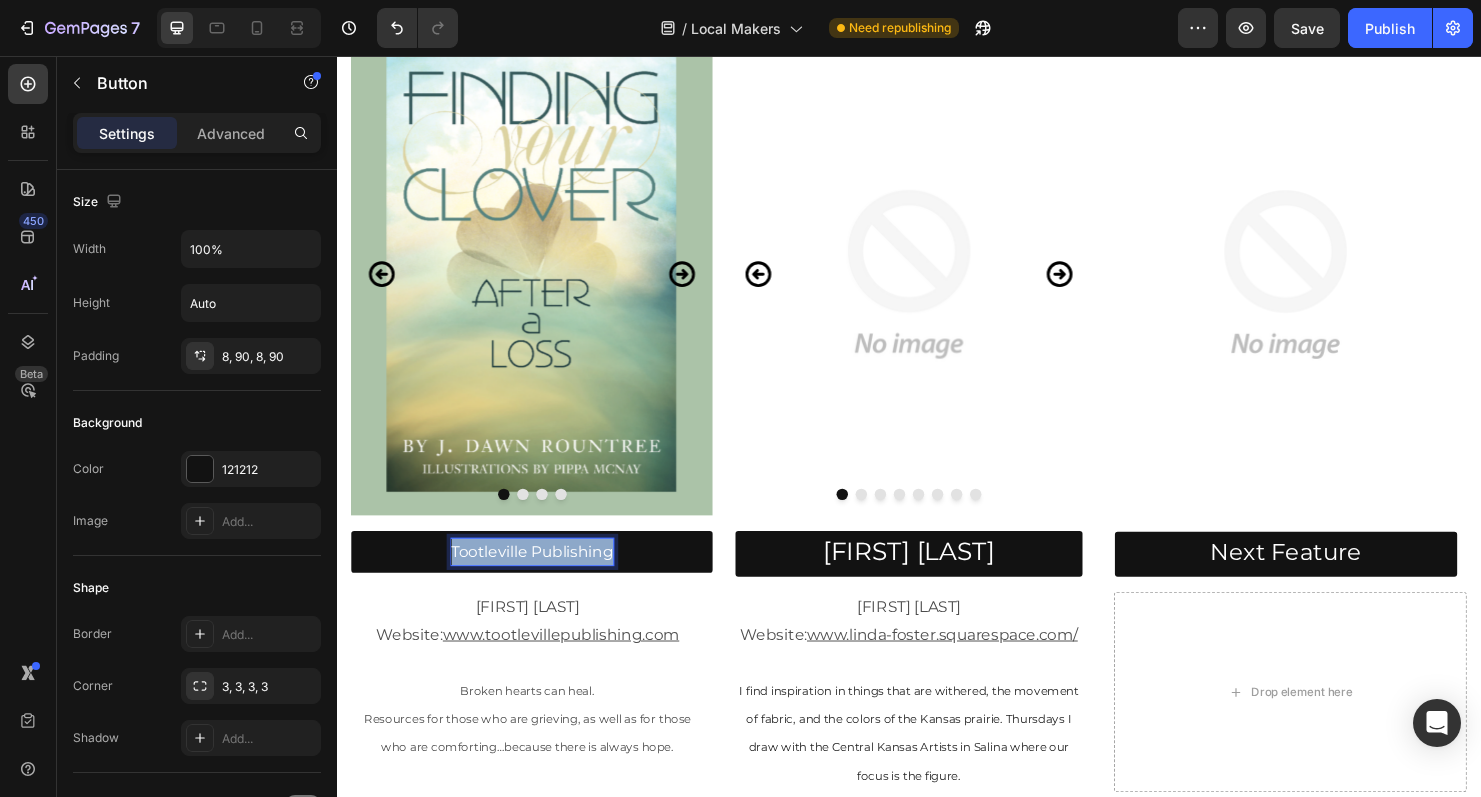 click on "Tootleville Publishing" at bounding box center (542, 575) 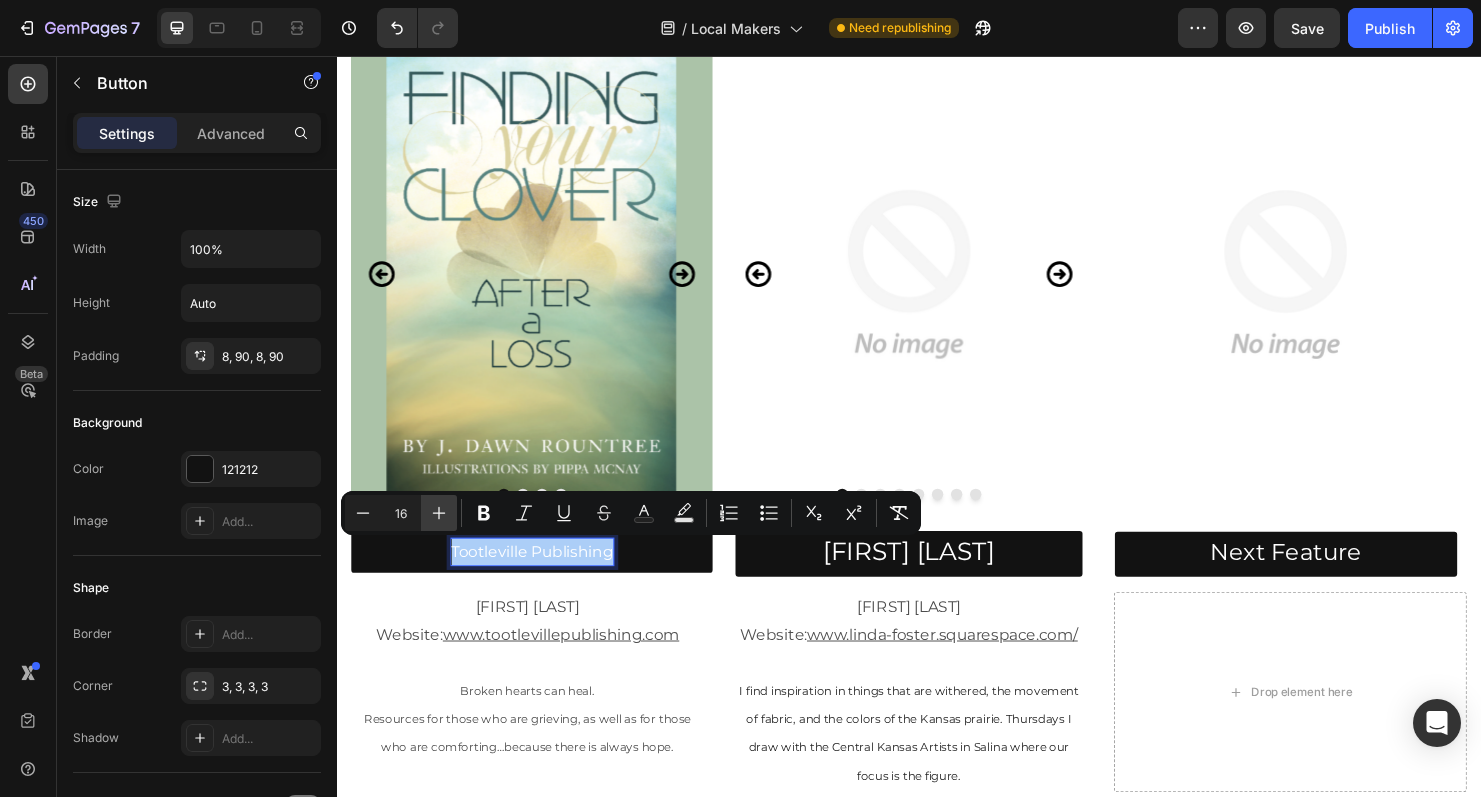 click 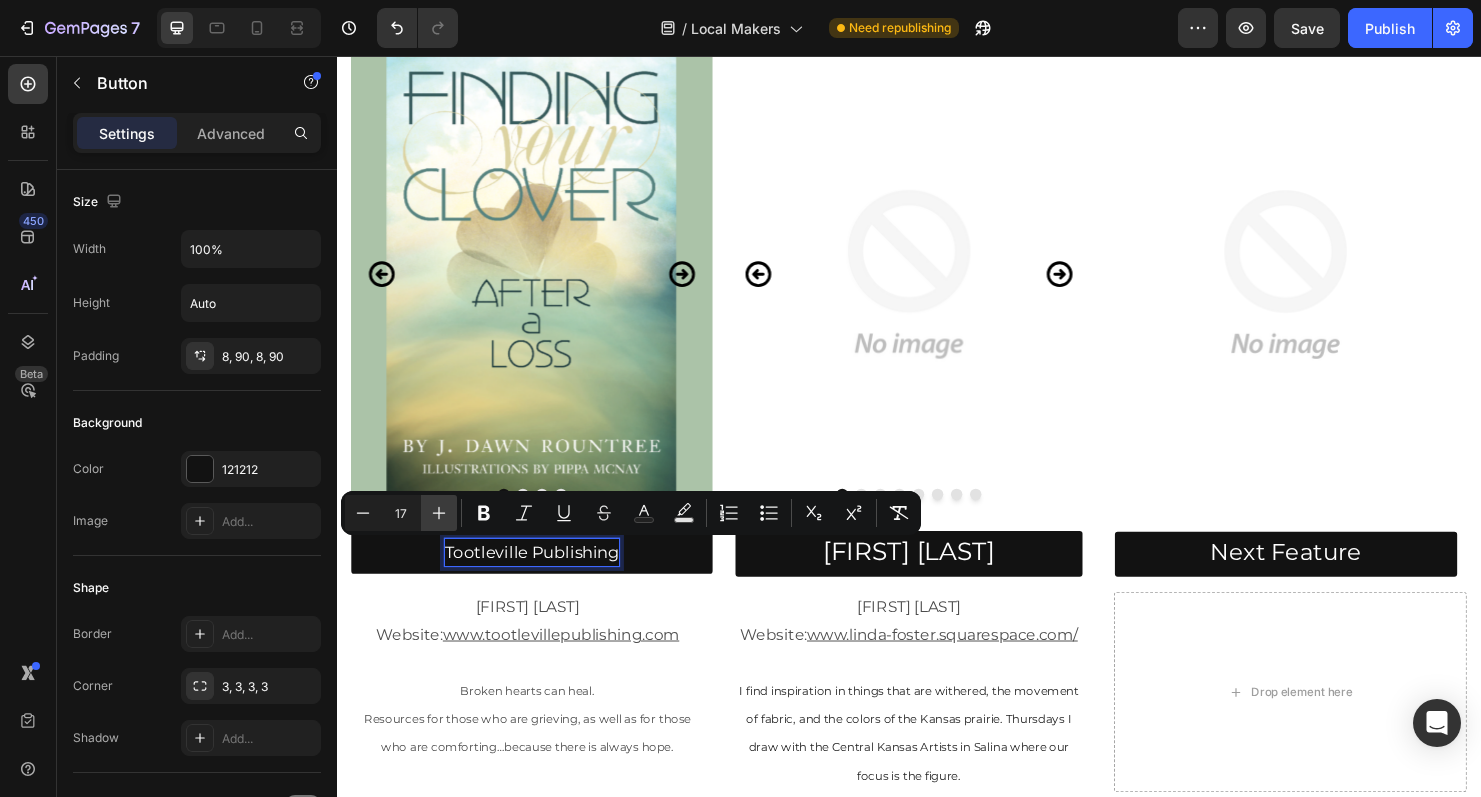 click 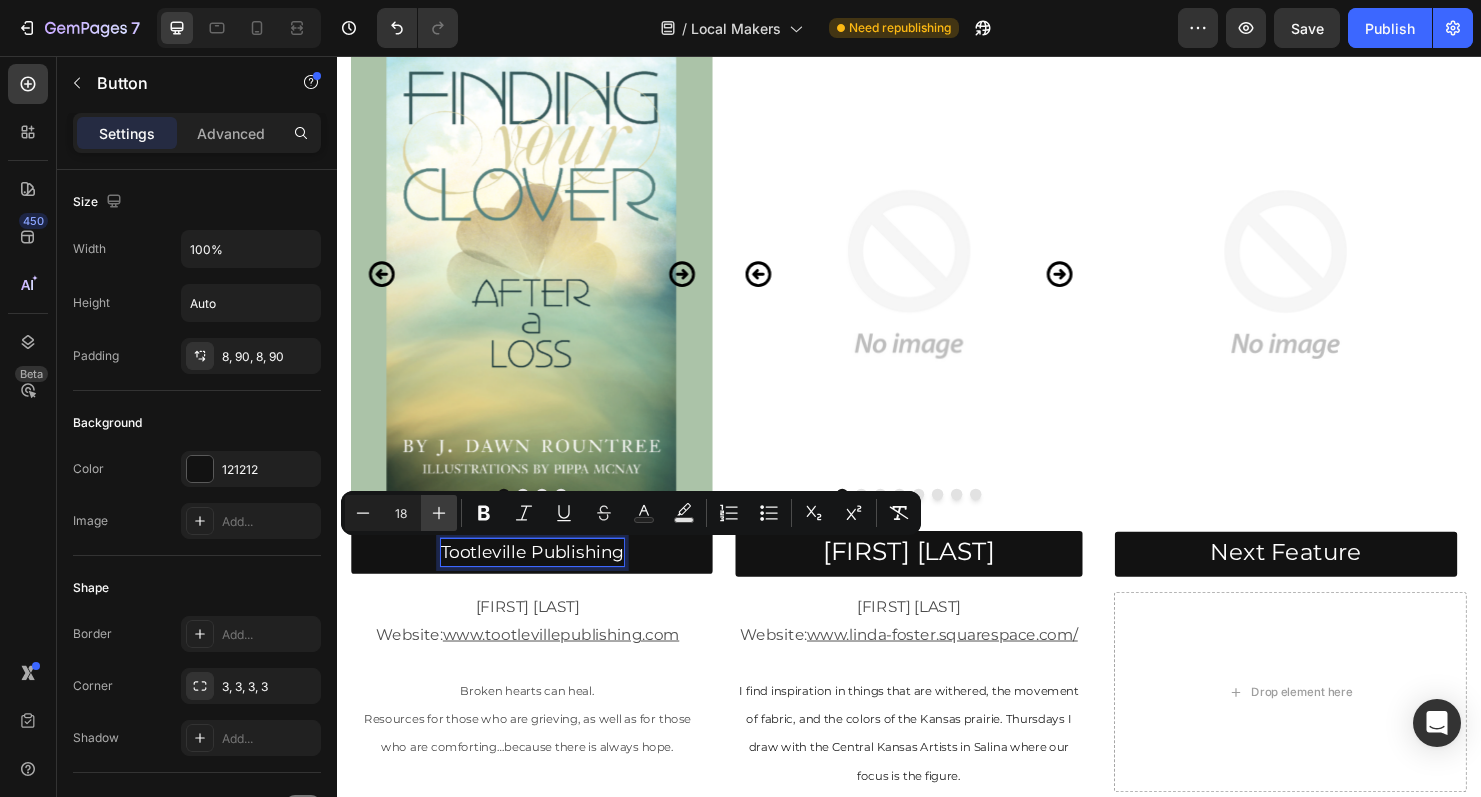 click 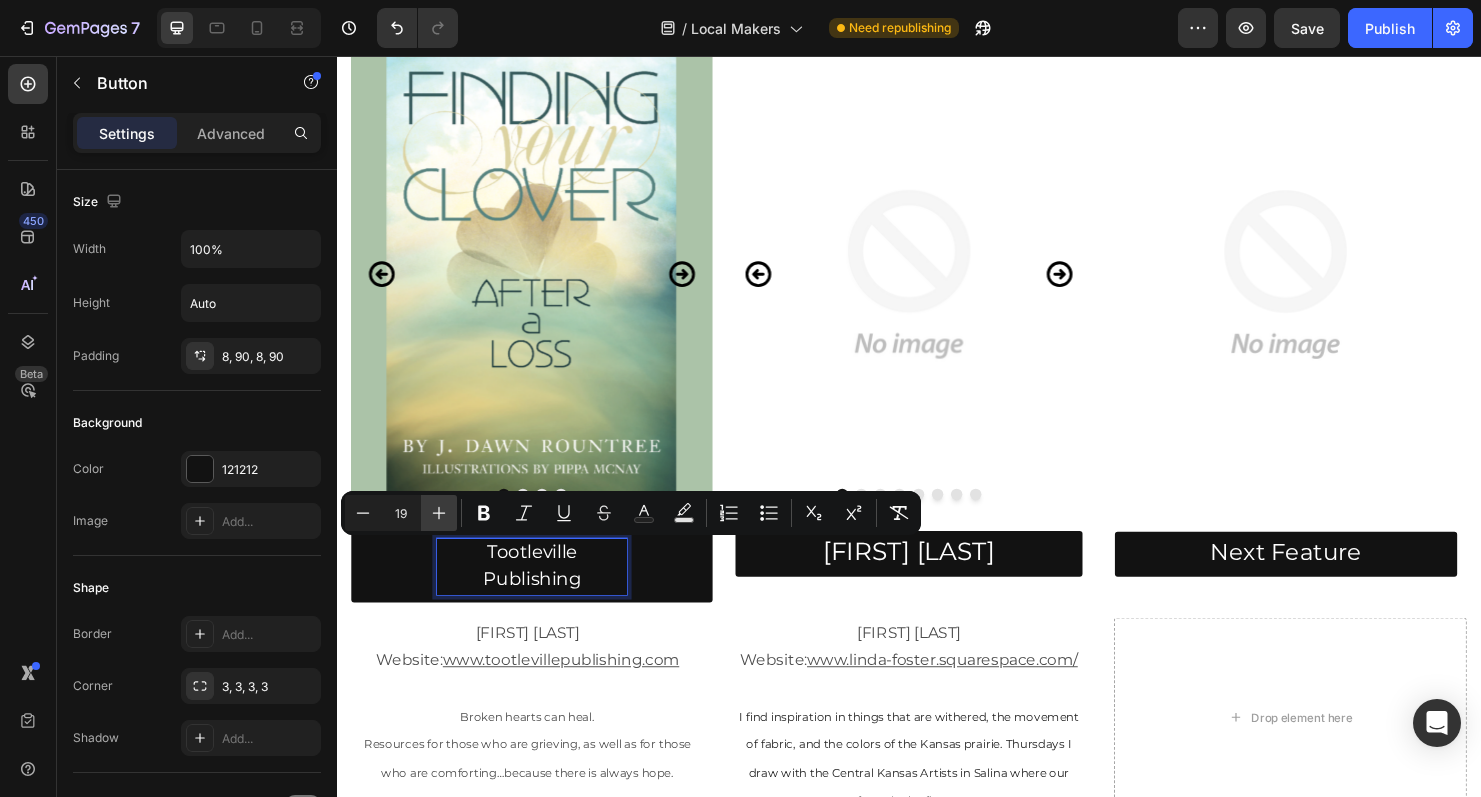 click 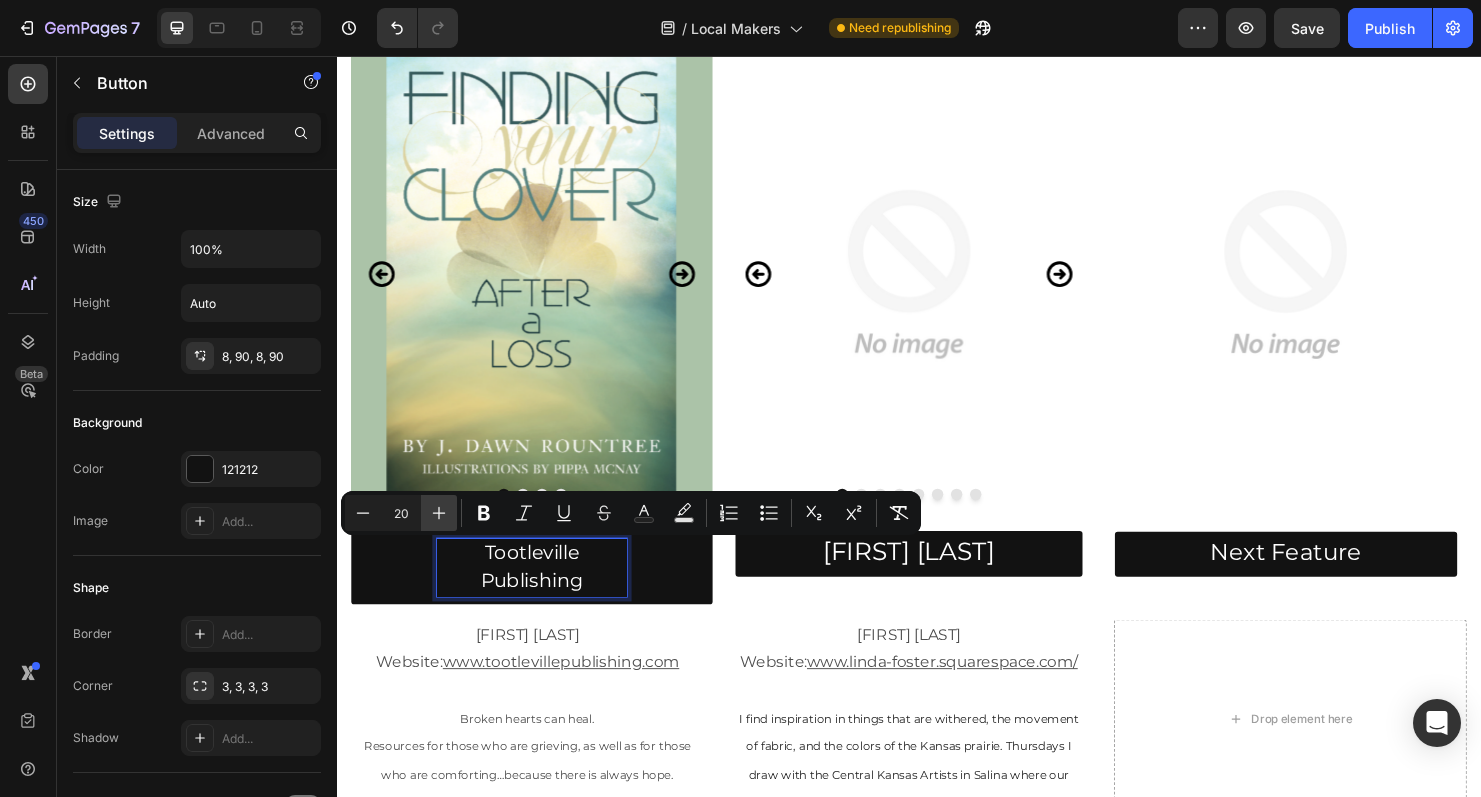 click 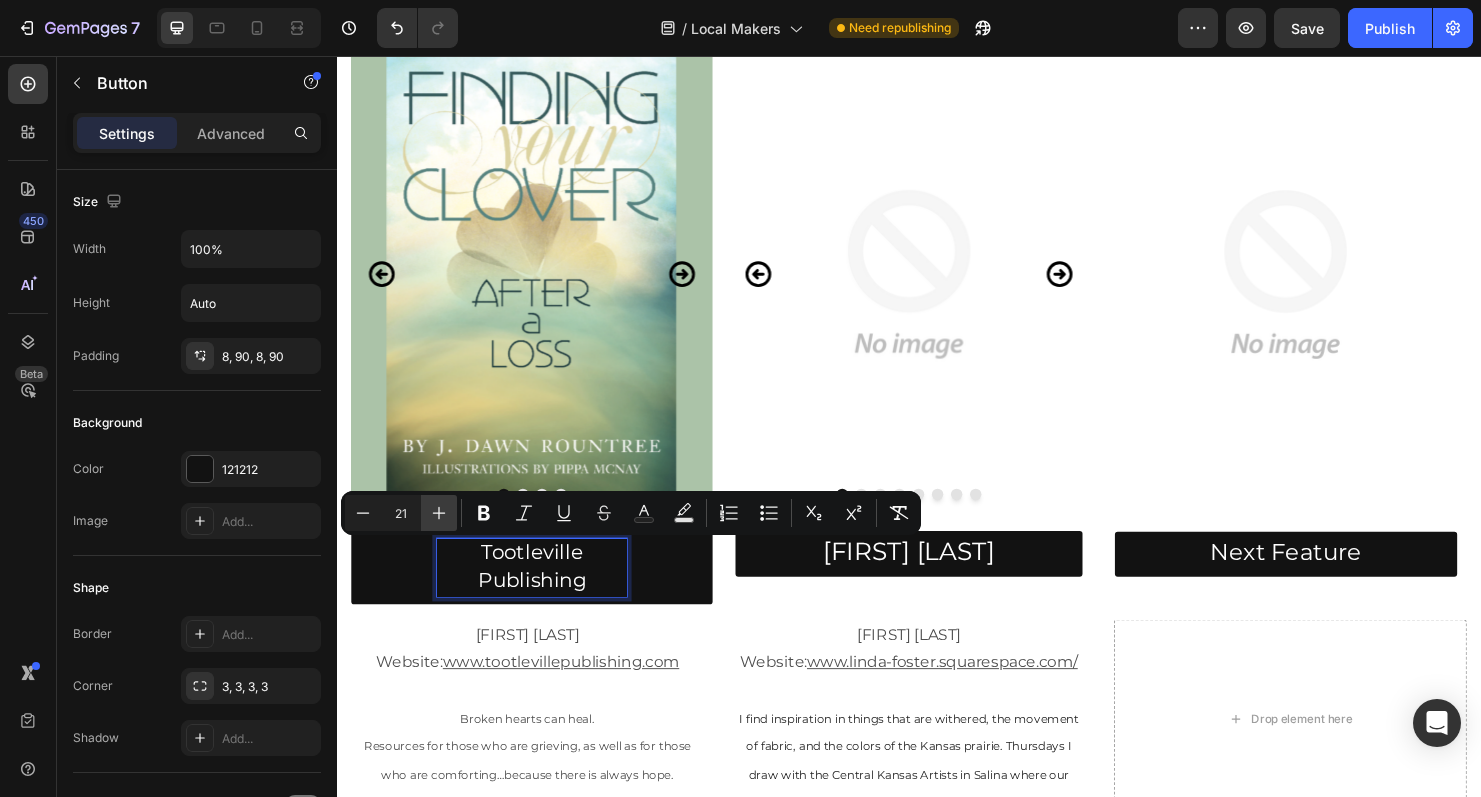click 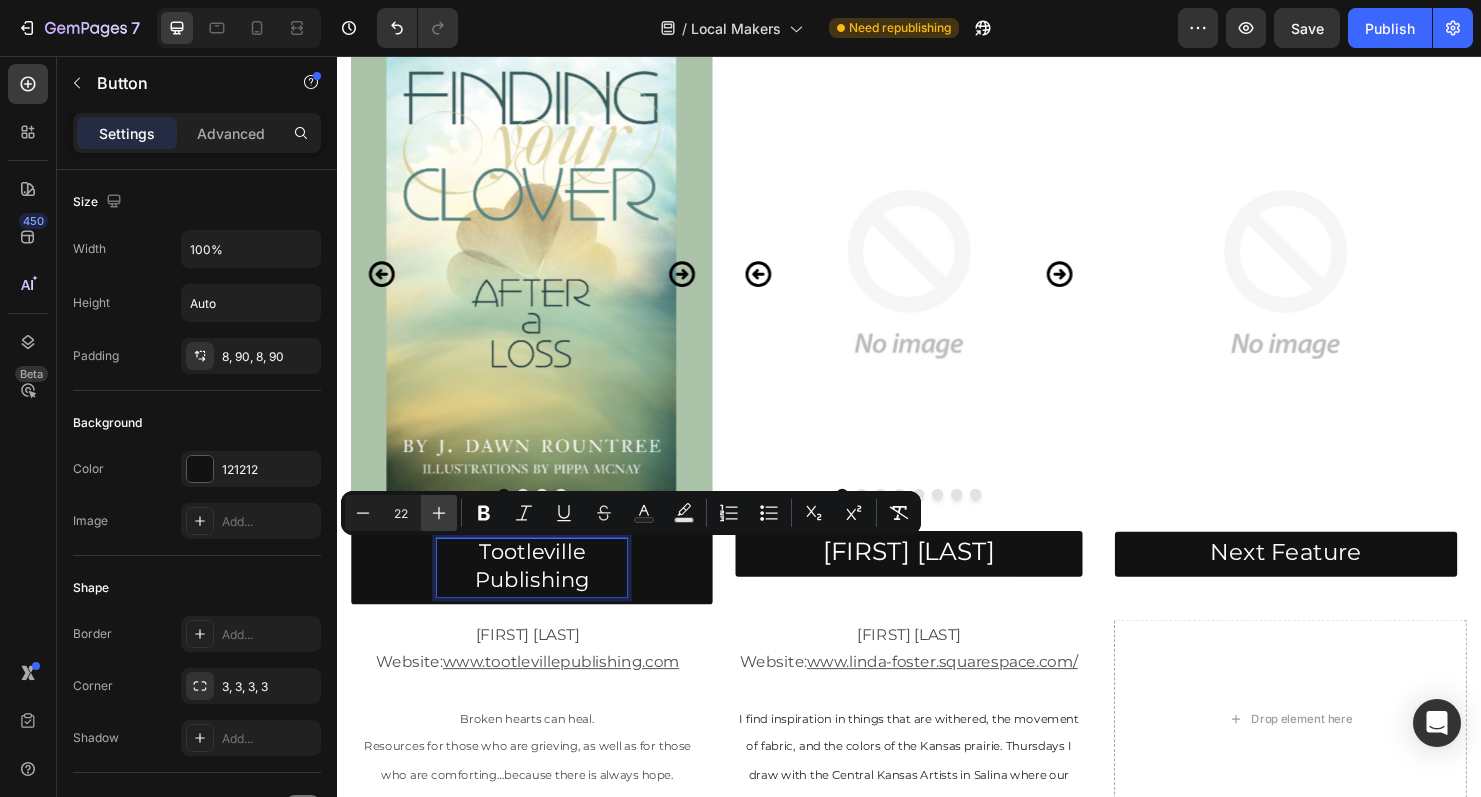 click 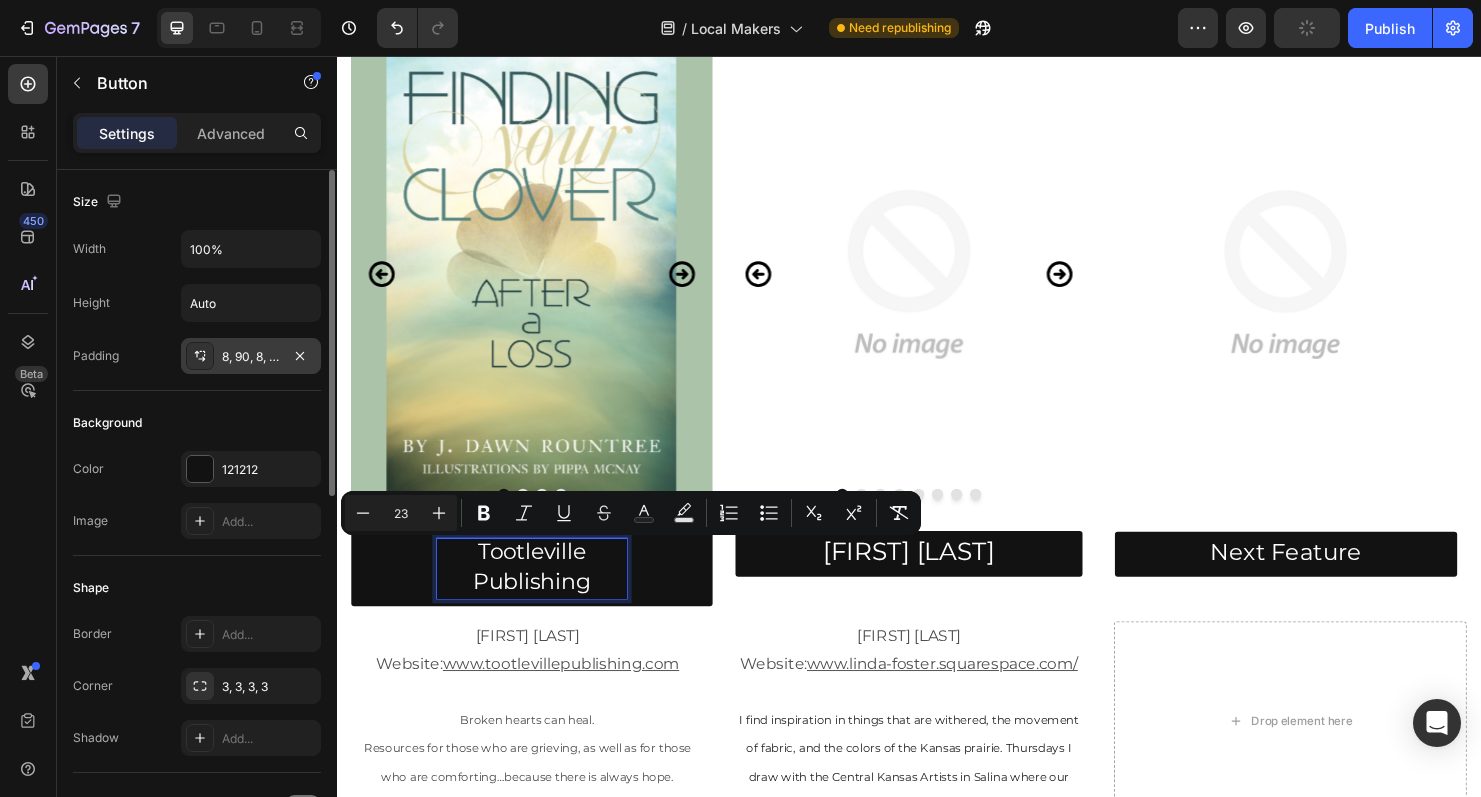 click on "8, 90, 8, 90" at bounding box center (251, 357) 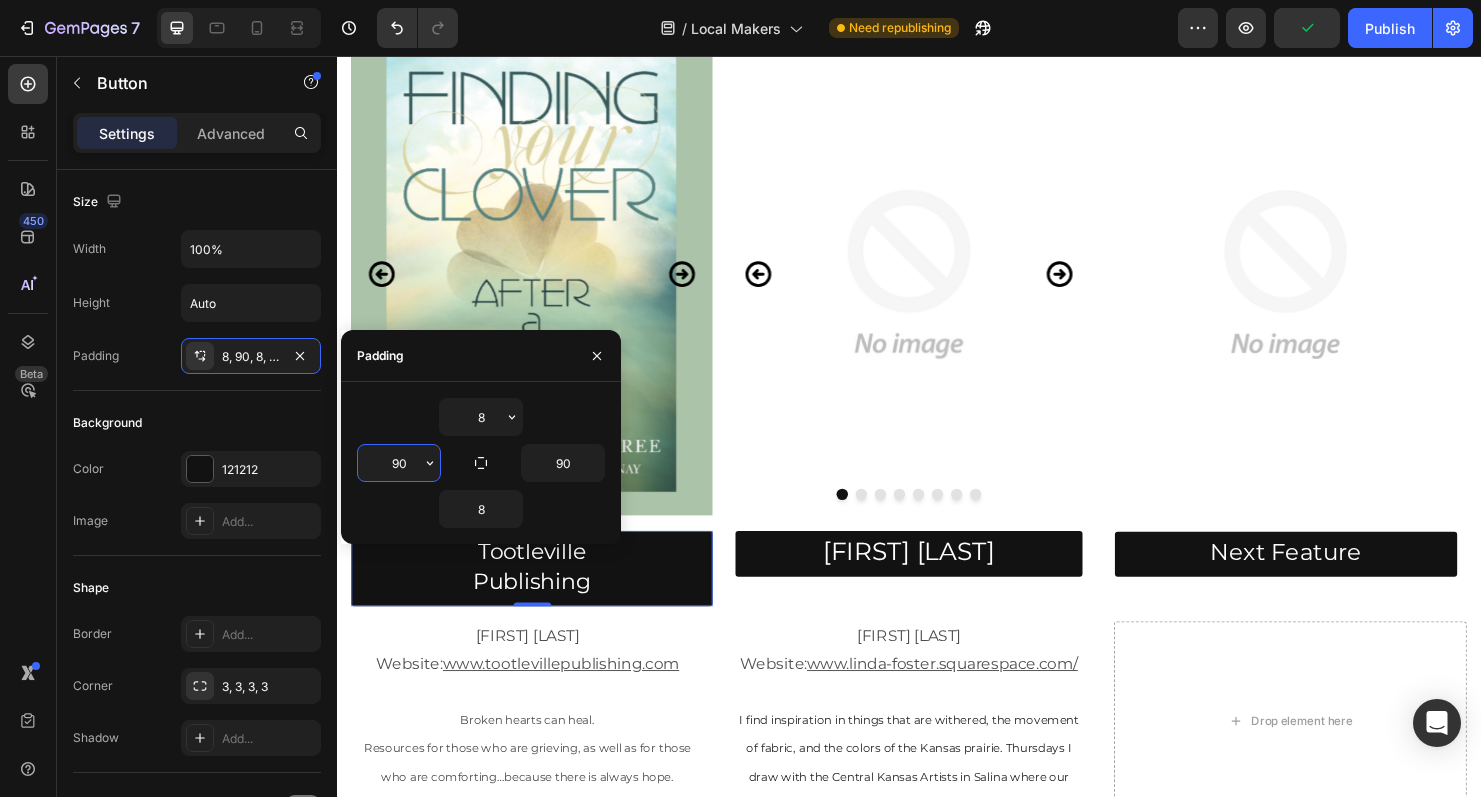 click on "90" at bounding box center [399, 463] 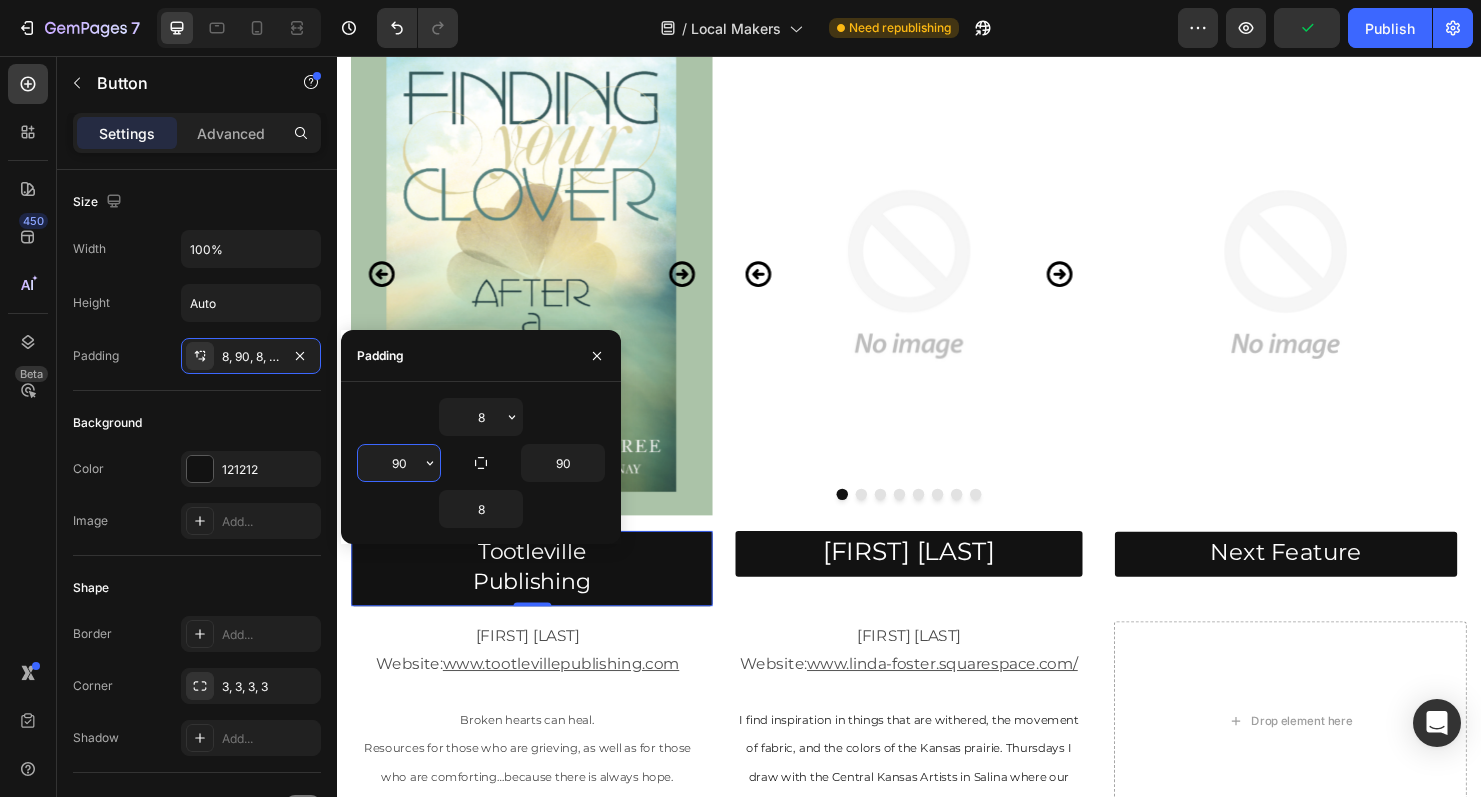 click on "90" at bounding box center [399, 463] 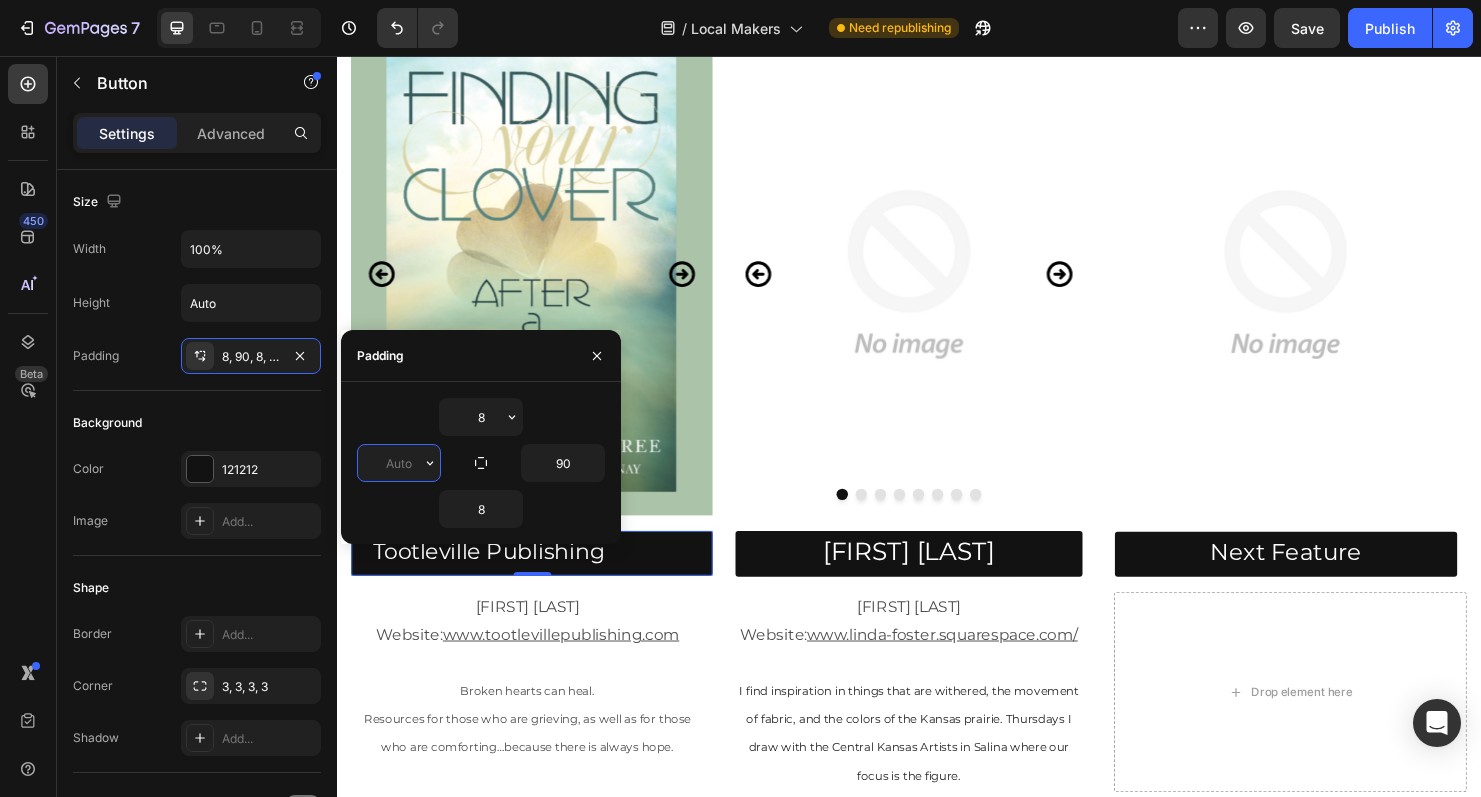 type on "9" 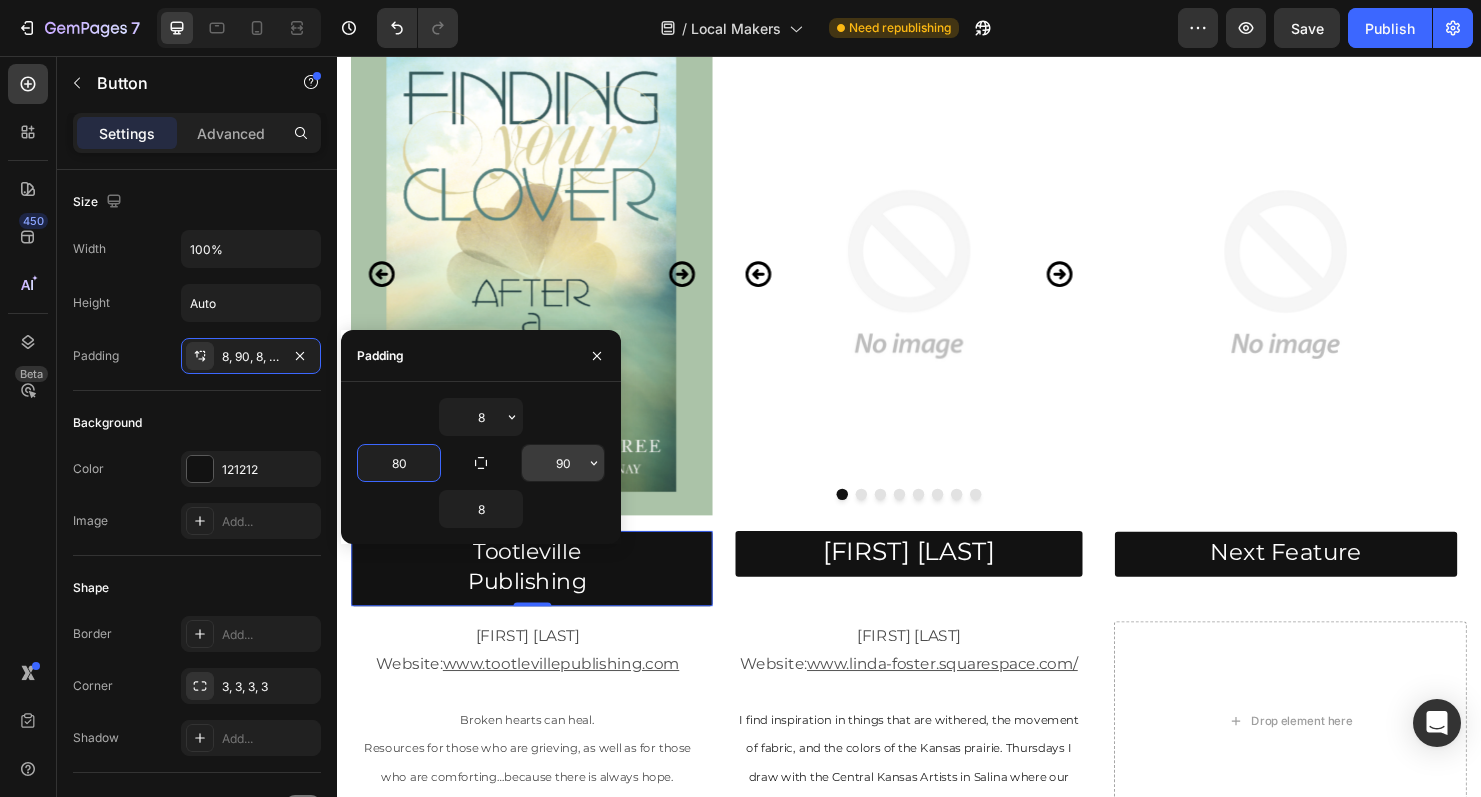 type on "80" 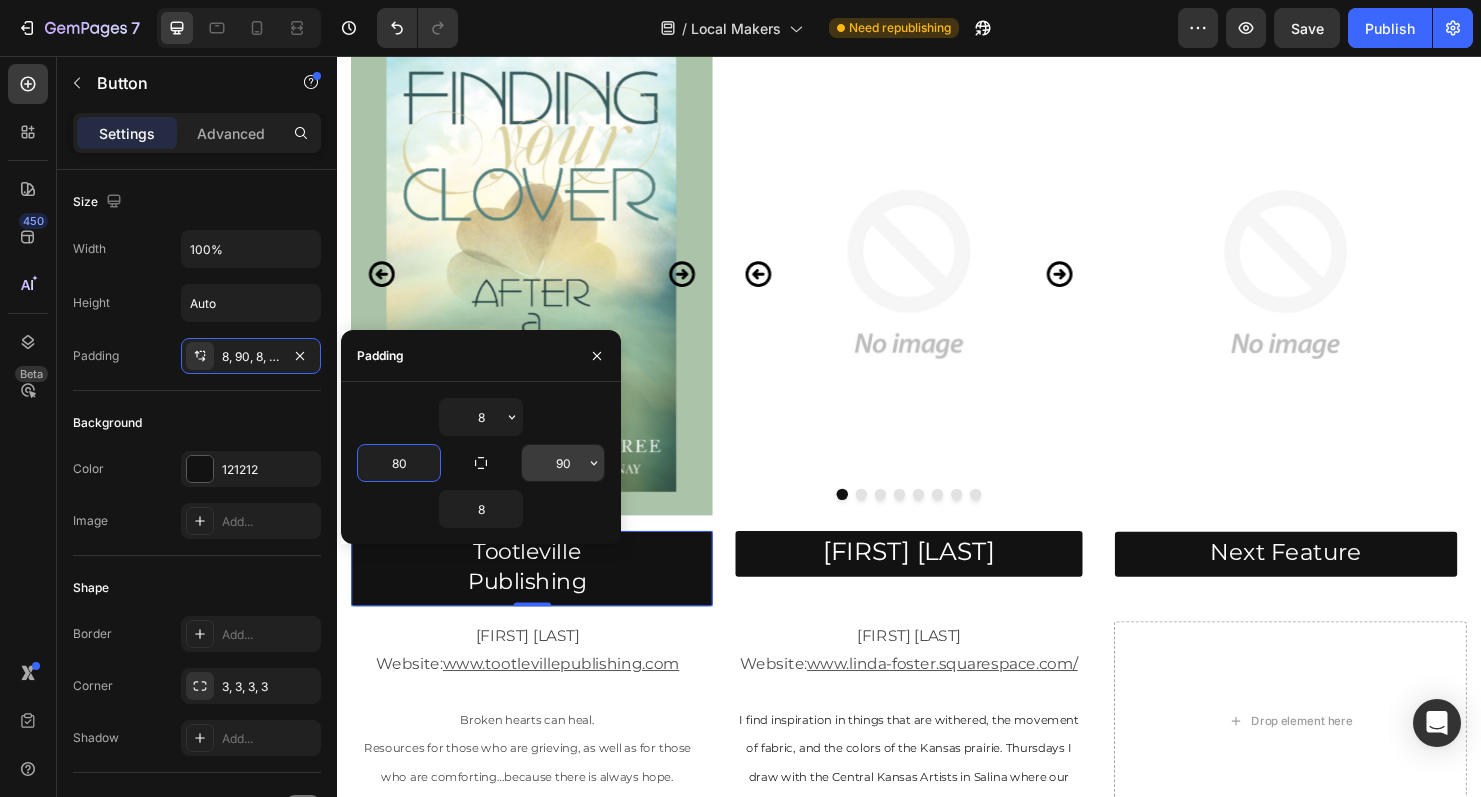 click on "90" at bounding box center (563, 463) 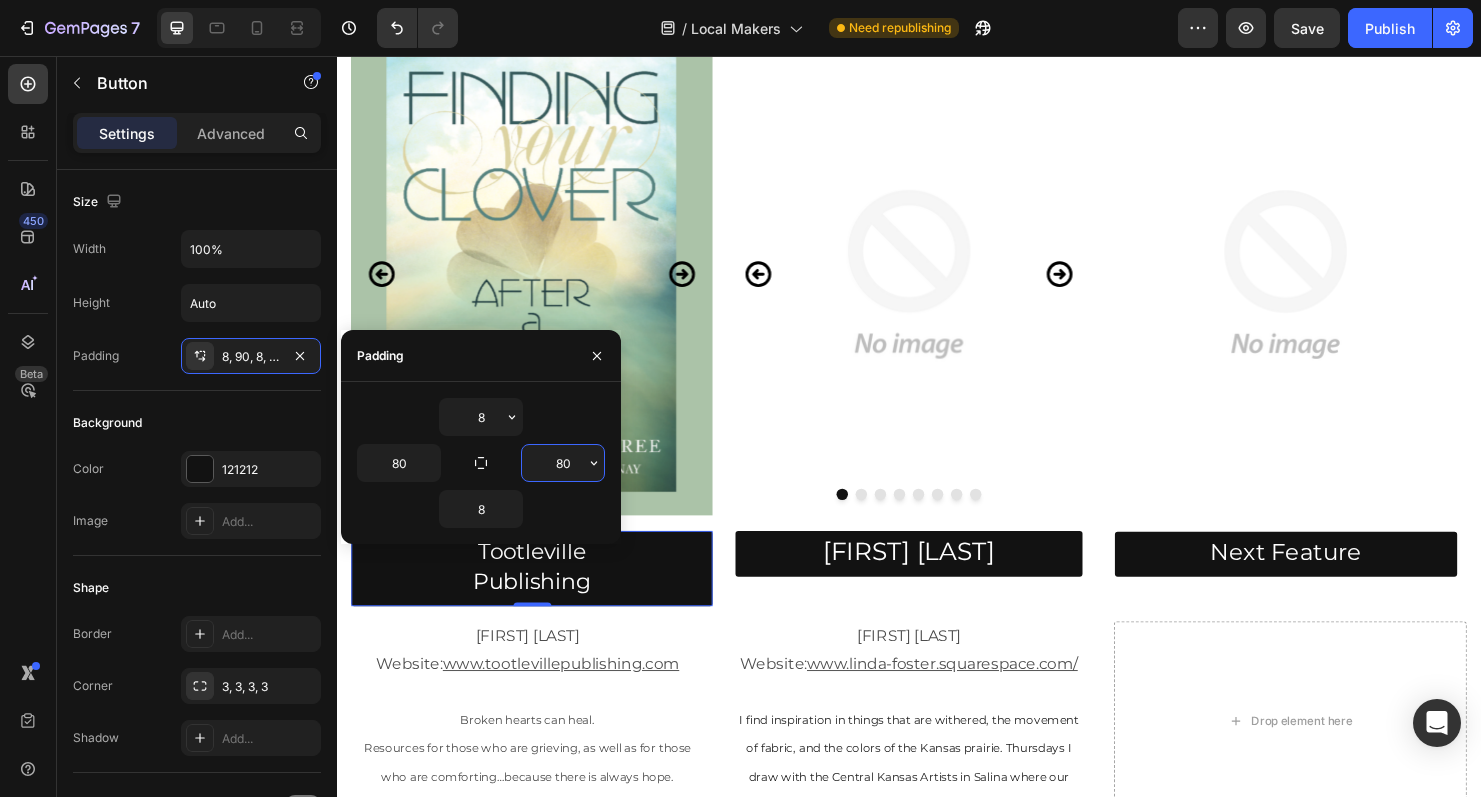 type on "8" 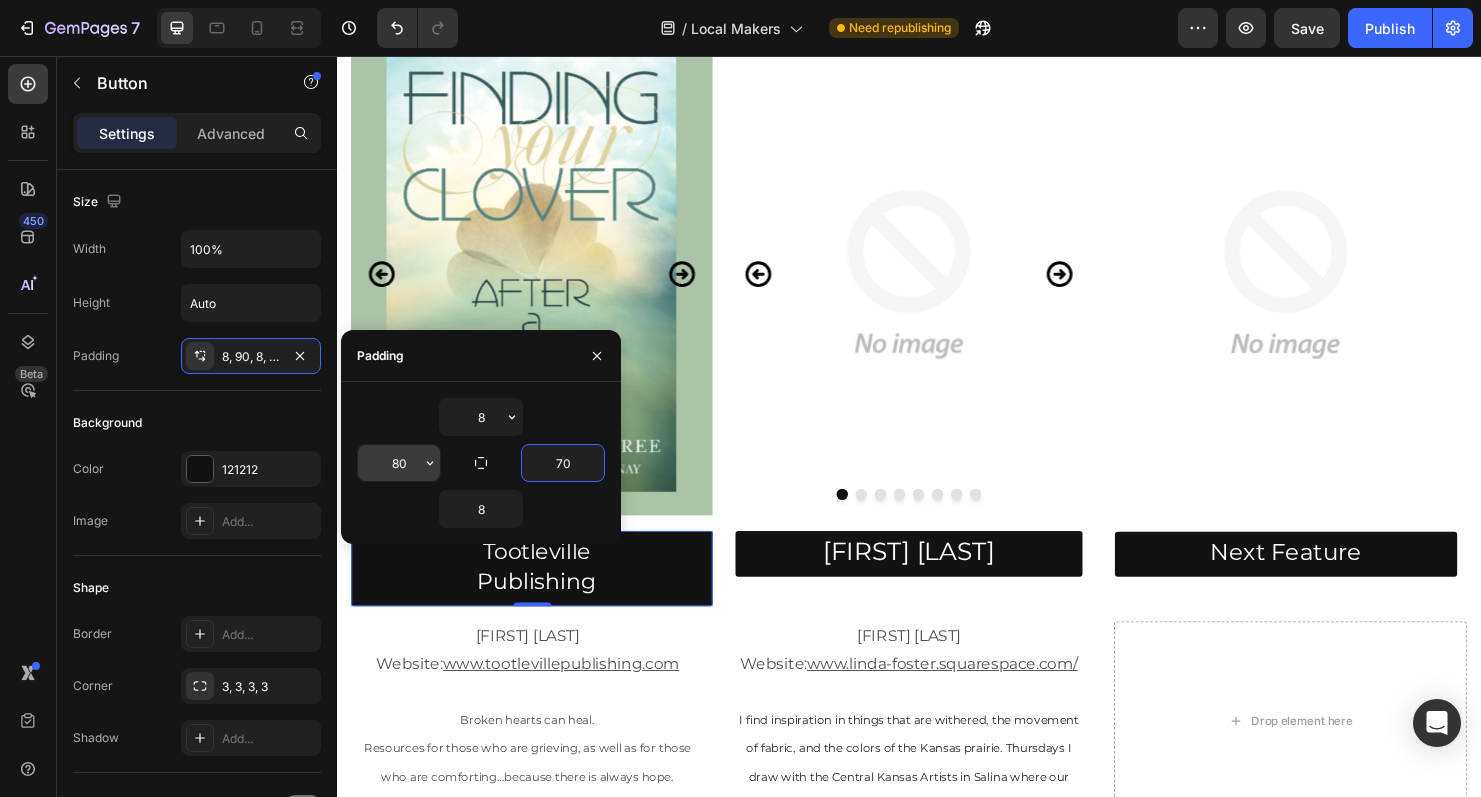 type on "70" 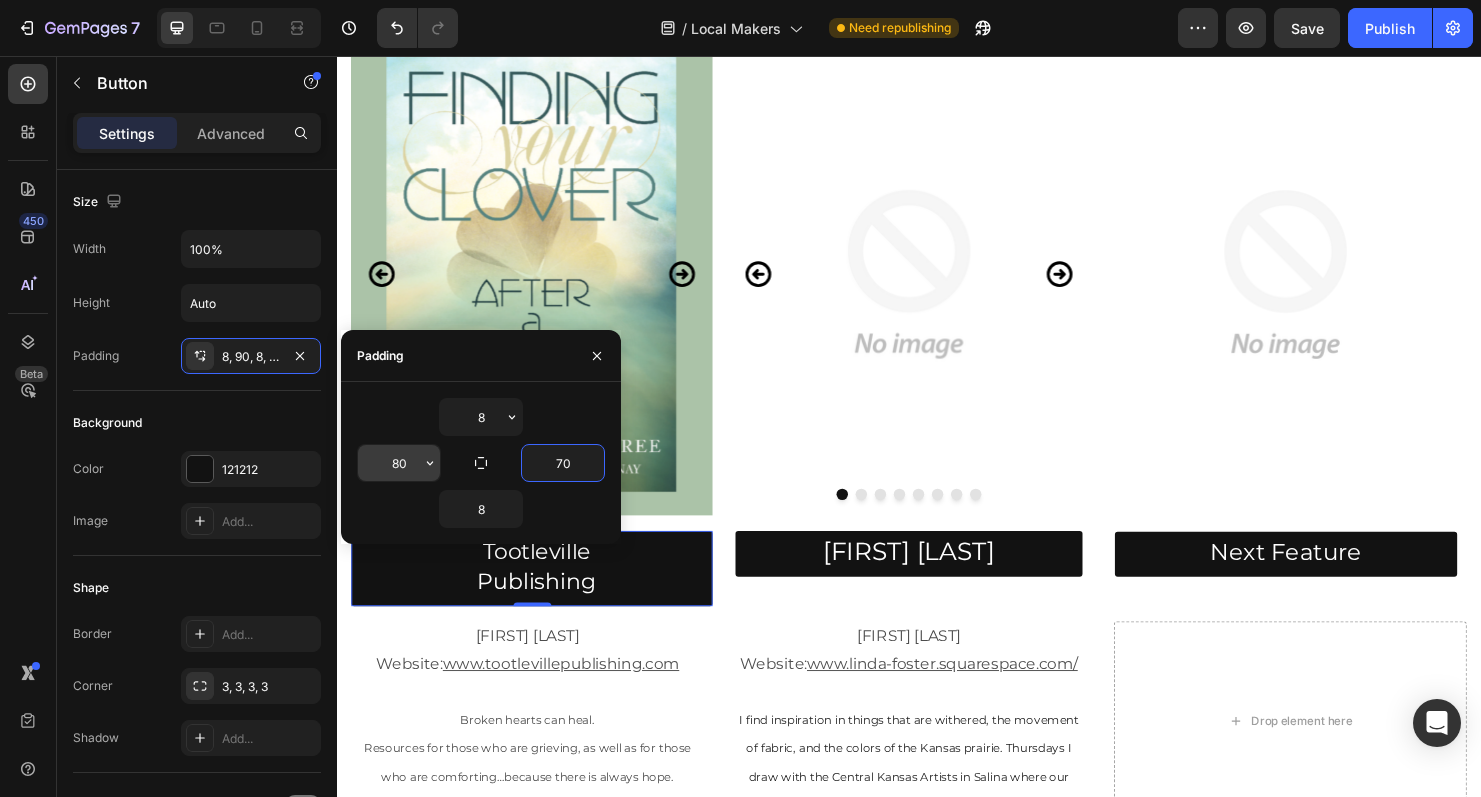 click on "80" at bounding box center [399, 463] 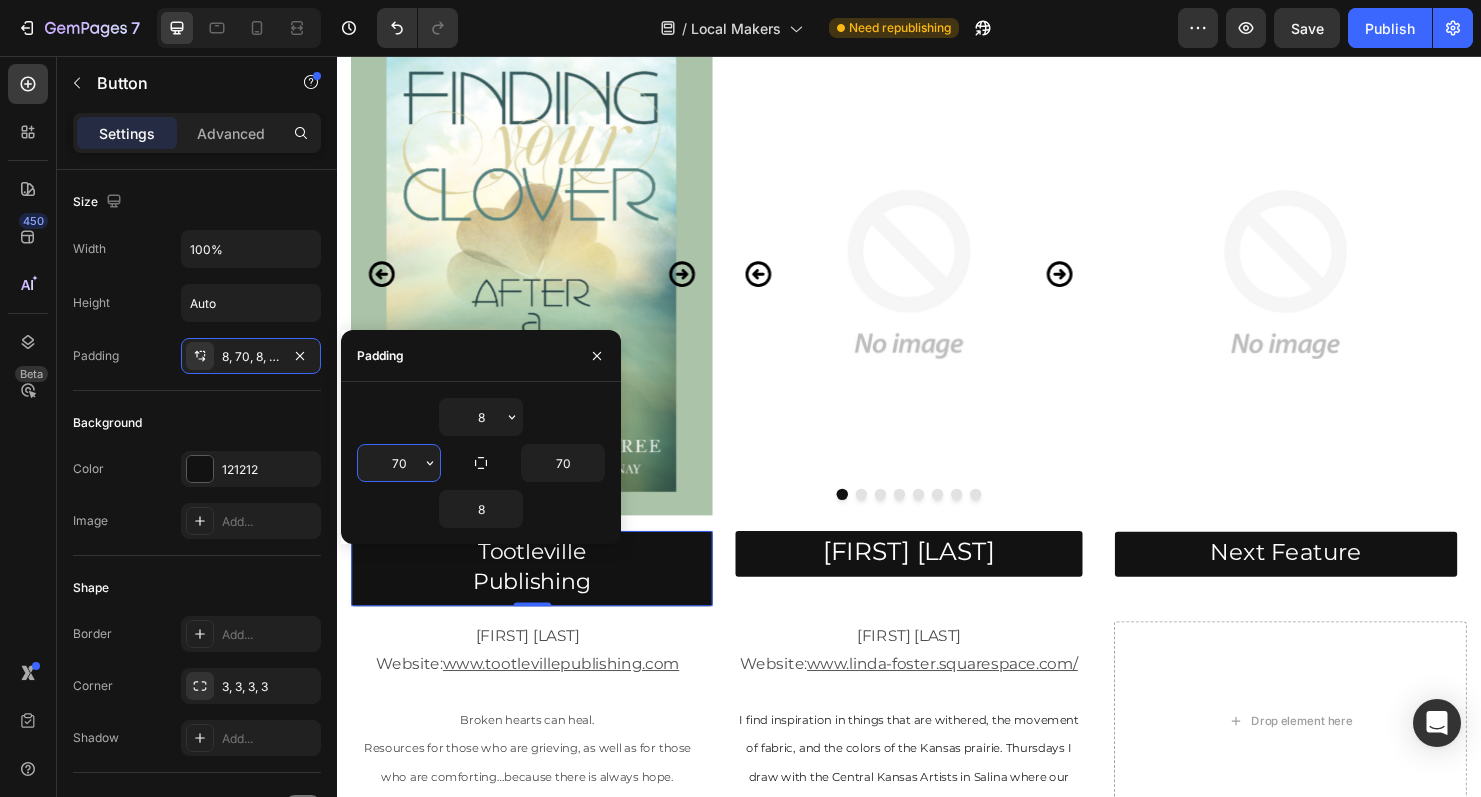 type on "7" 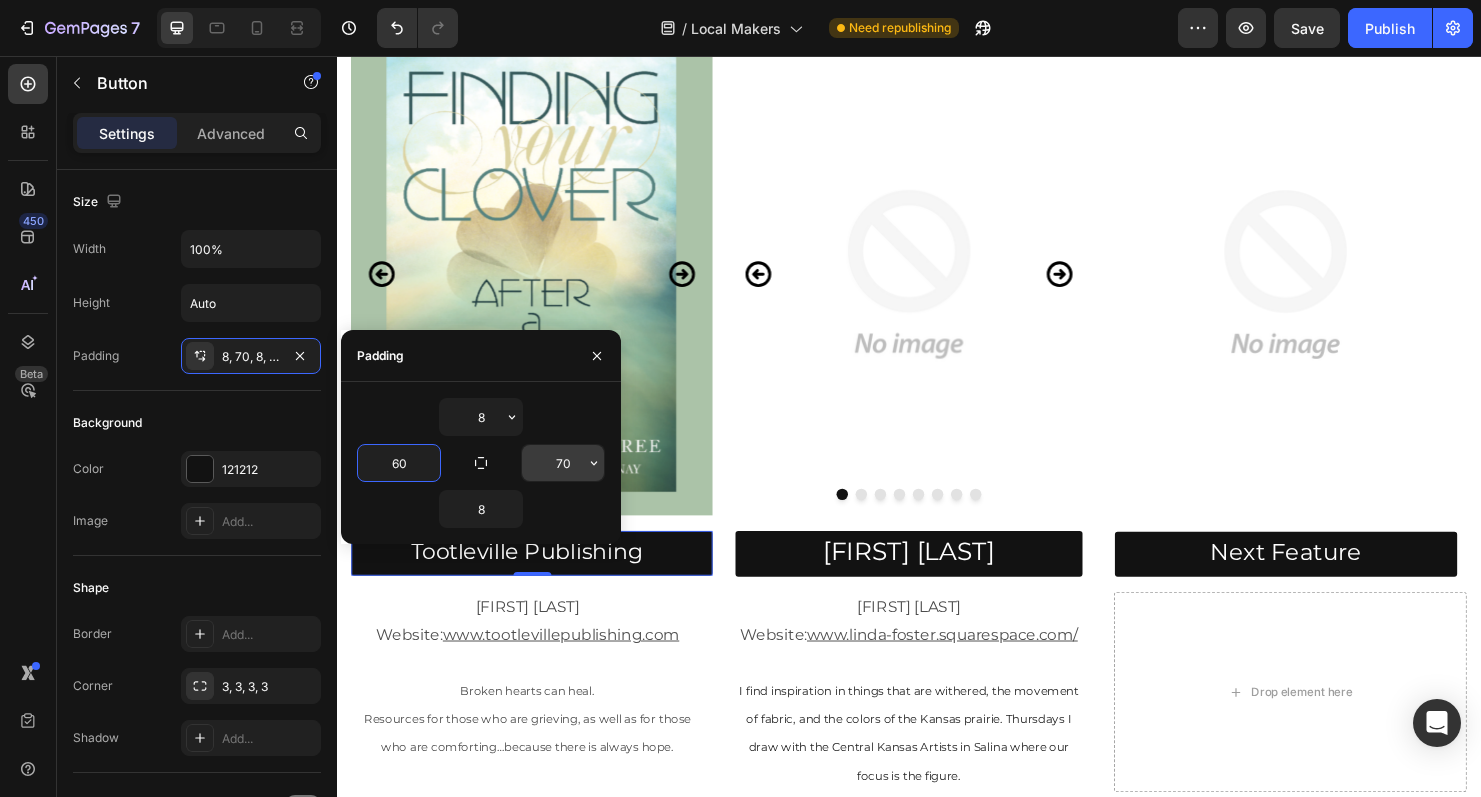 type on "60" 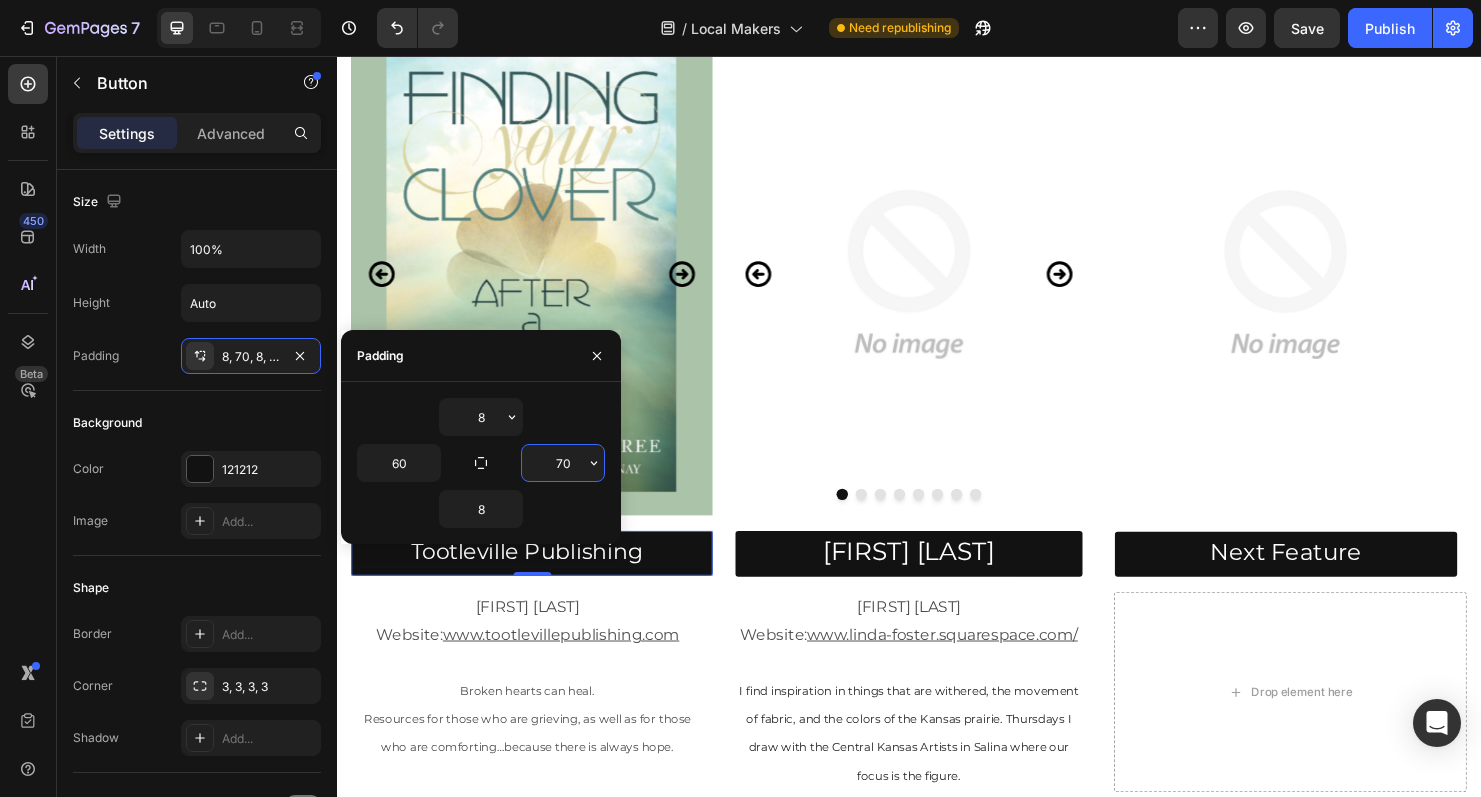 click on "70" at bounding box center [563, 463] 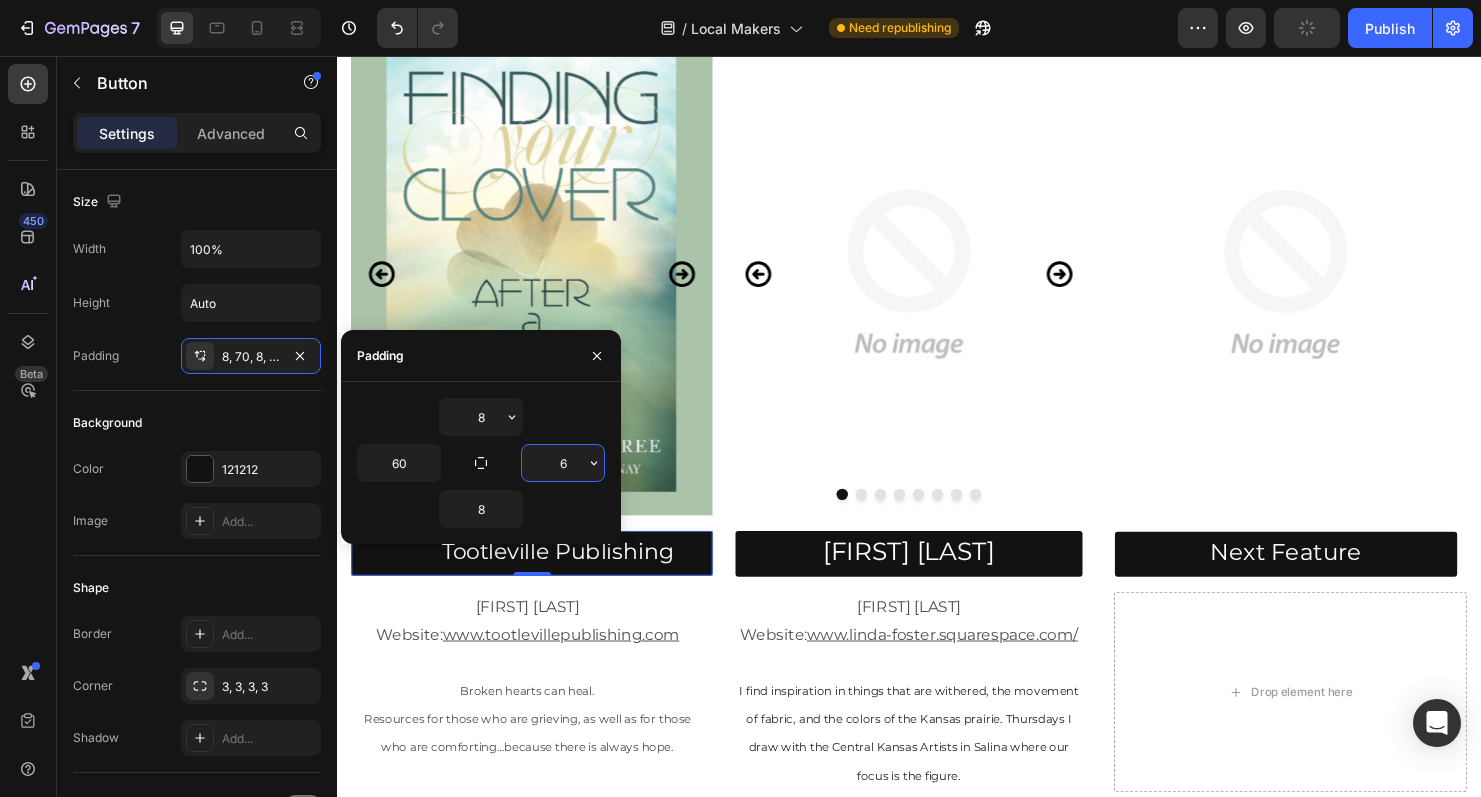 type on "60" 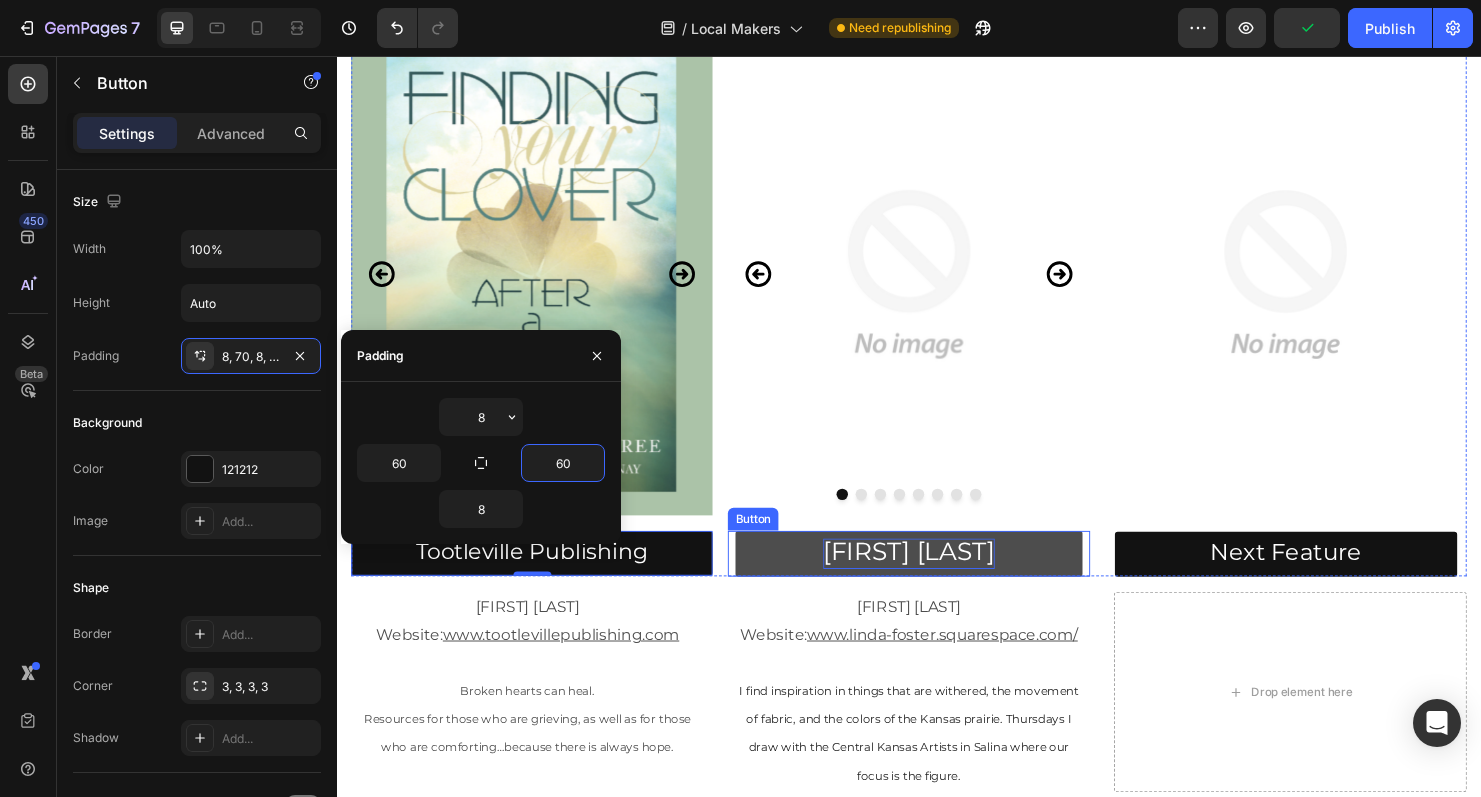 click on "Linda Foster" at bounding box center [937, 576] 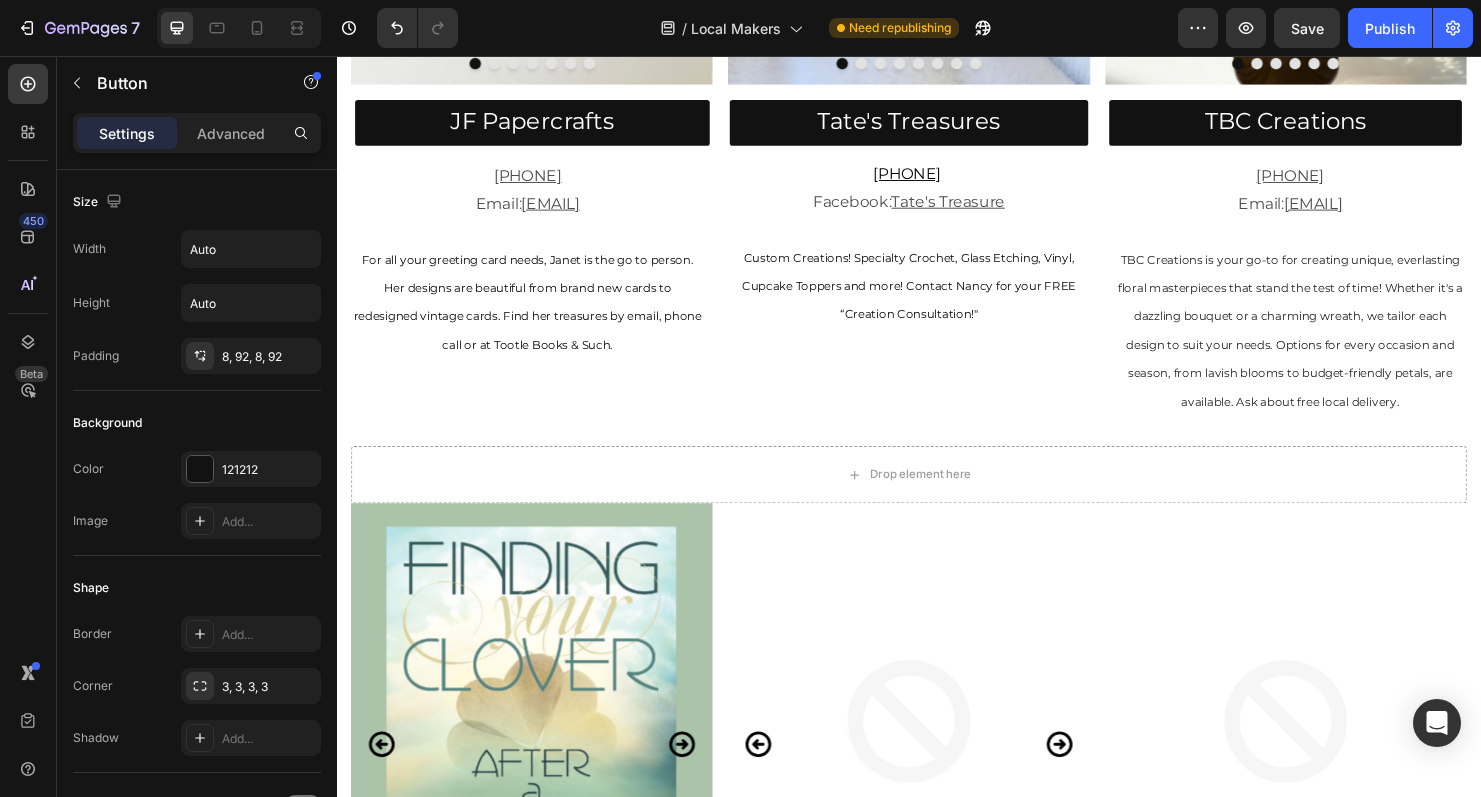scroll, scrollTop: 1572, scrollLeft: 0, axis: vertical 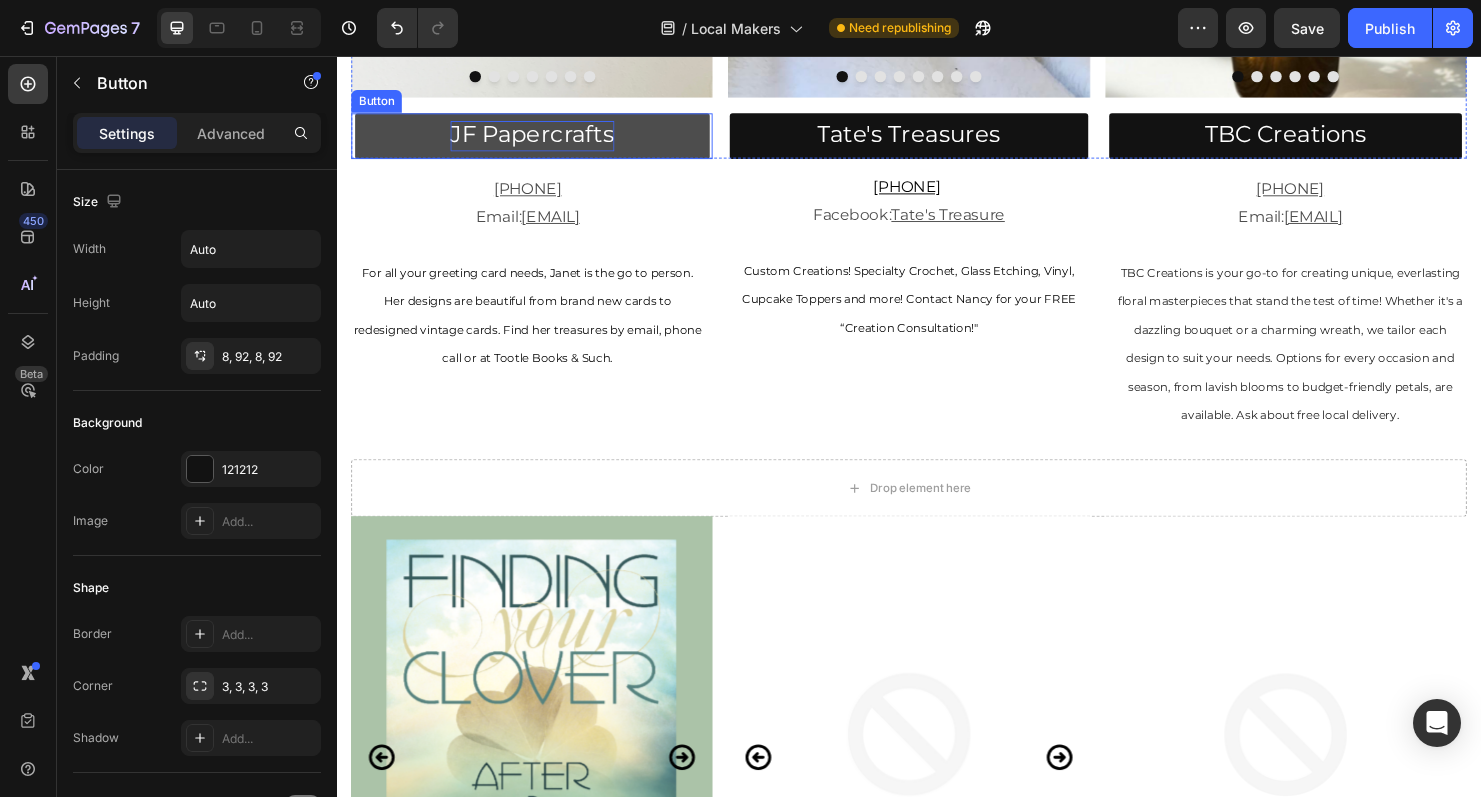 click on "JF Papercrafts" at bounding box center [542, 137] 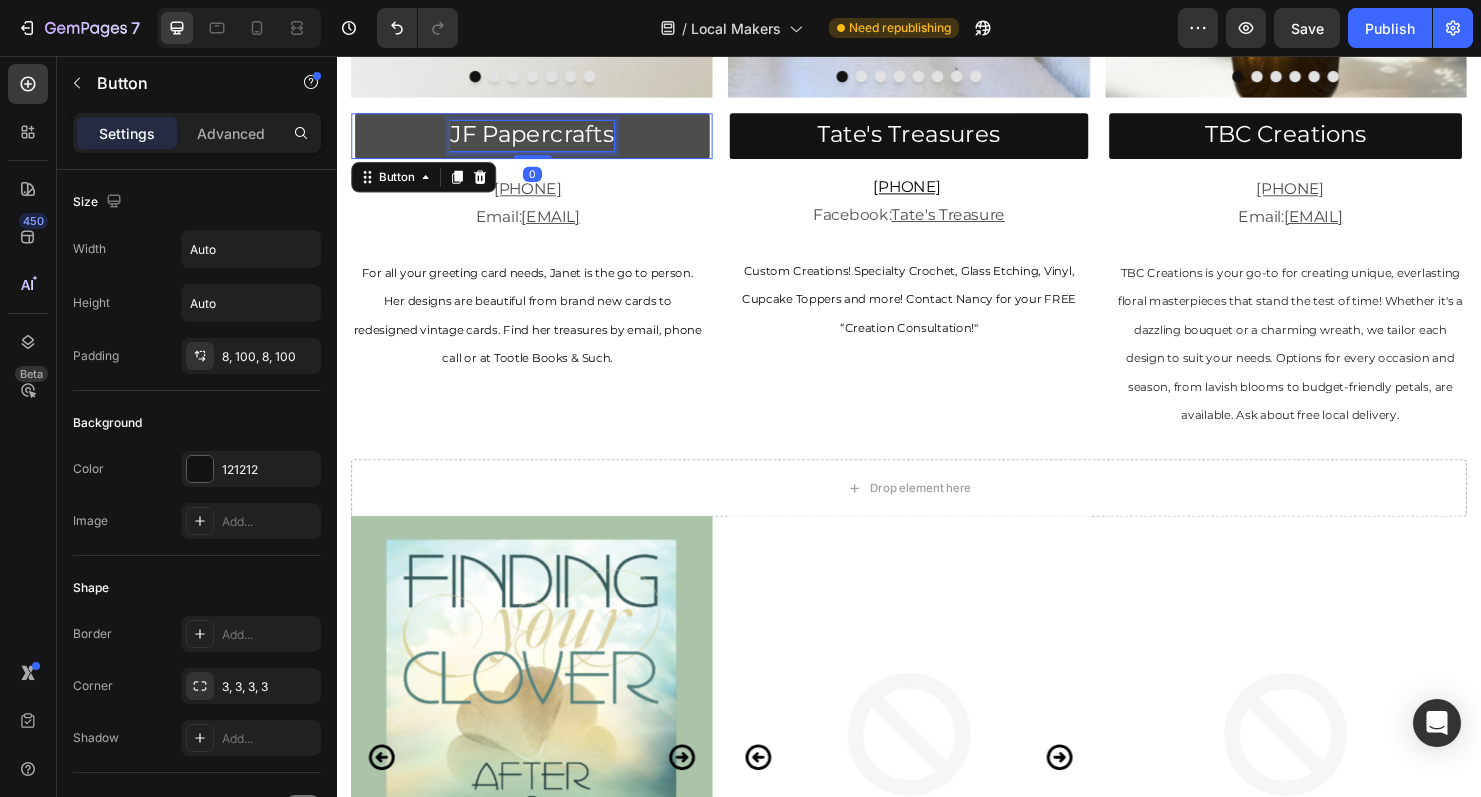 click on "JF Papercrafts" at bounding box center (542, 137) 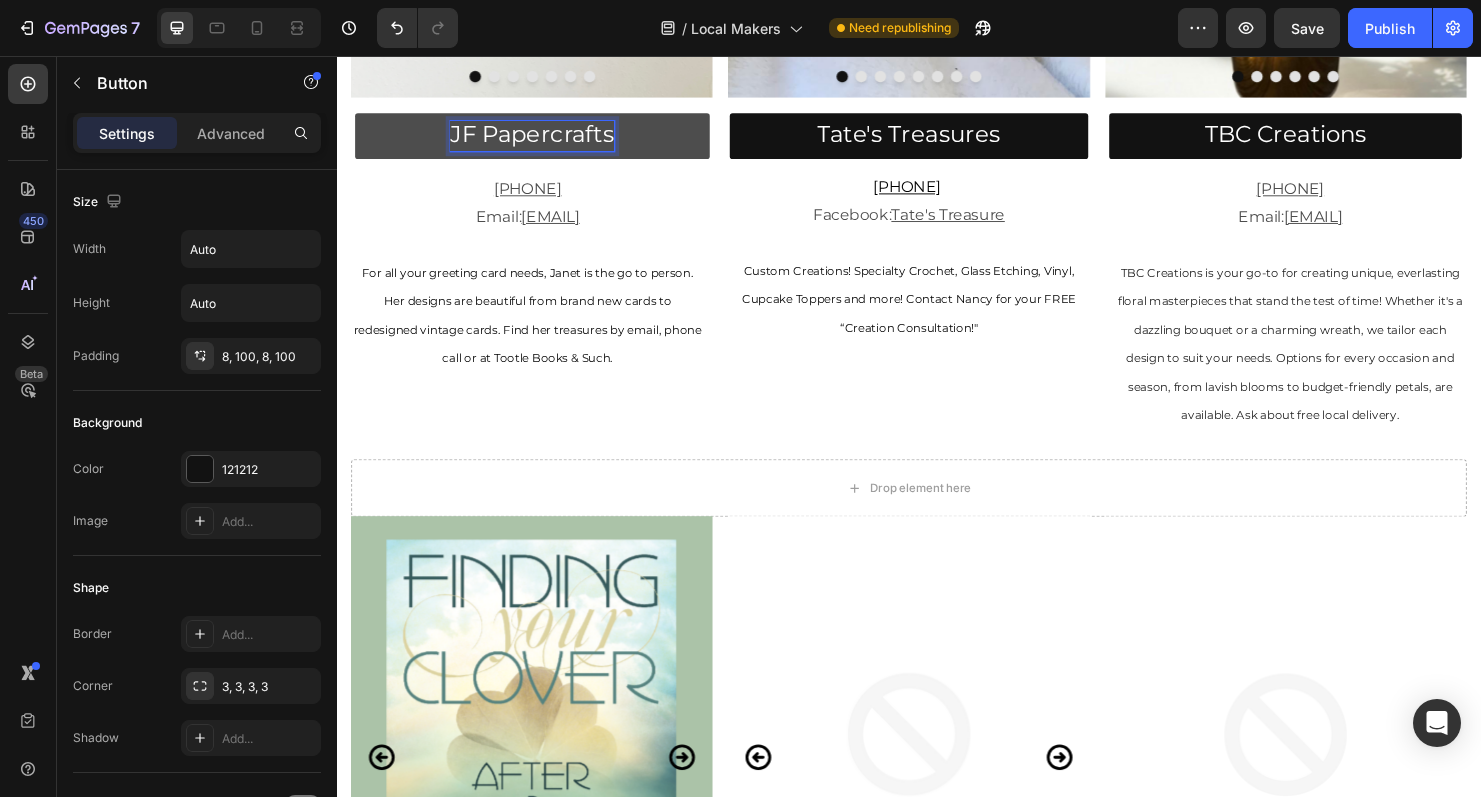 click on "JF Papercrafts" at bounding box center (542, 137) 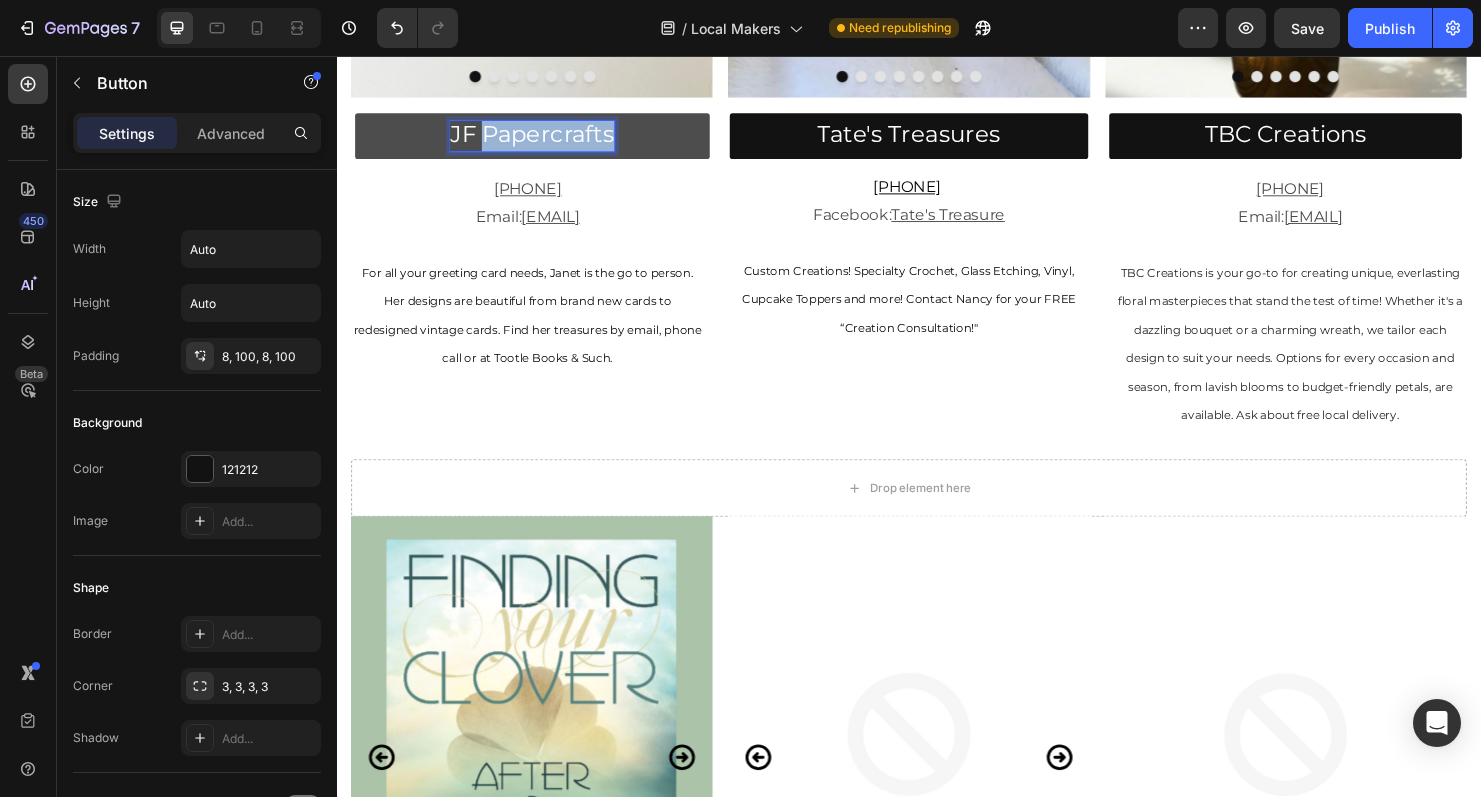 click on "JF Papercrafts" at bounding box center (542, 137) 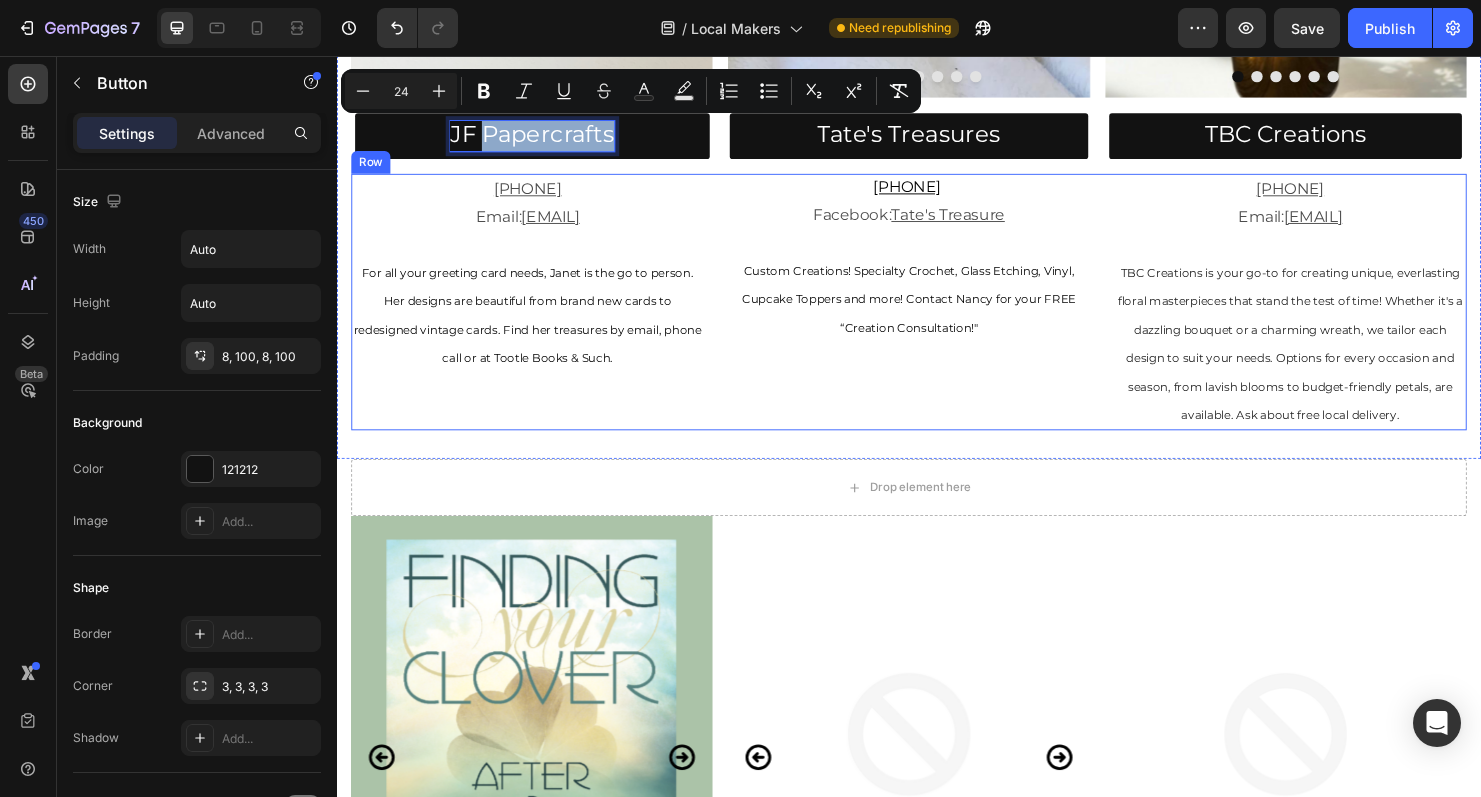 click on "(785) 427-5003   Facebook:  Tate's Treasure   Custom Creations! Specialty Crochet, Glass Etching, Vinyl, Cupcake Toppers and more! Contact Nancy for your FREE “Creation Consultation!" Text Block" at bounding box center (937, 314) 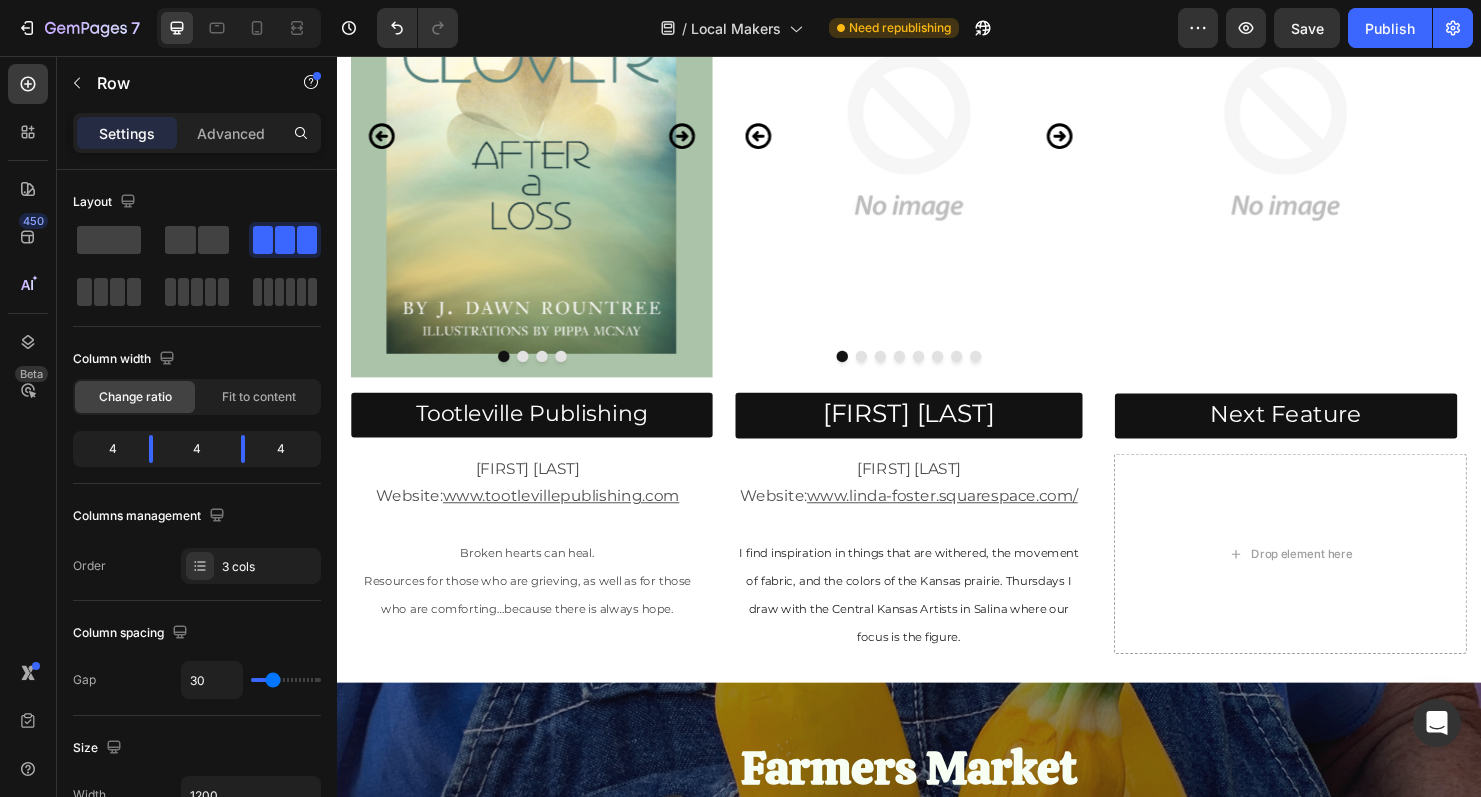 scroll, scrollTop: 2417, scrollLeft: 0, axis: vertical 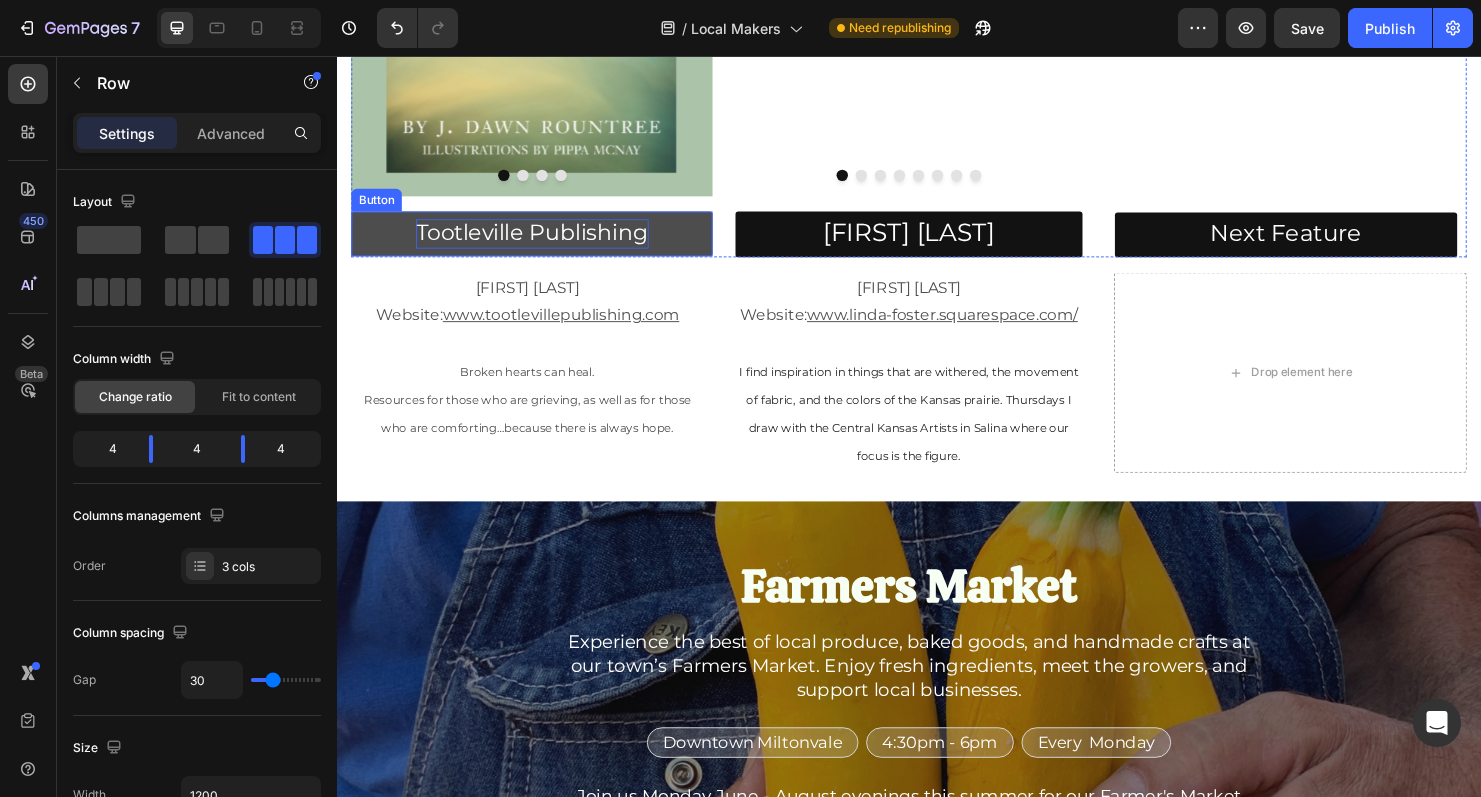 click on "Tootleville Publishing" at bounding box center (542, 241) 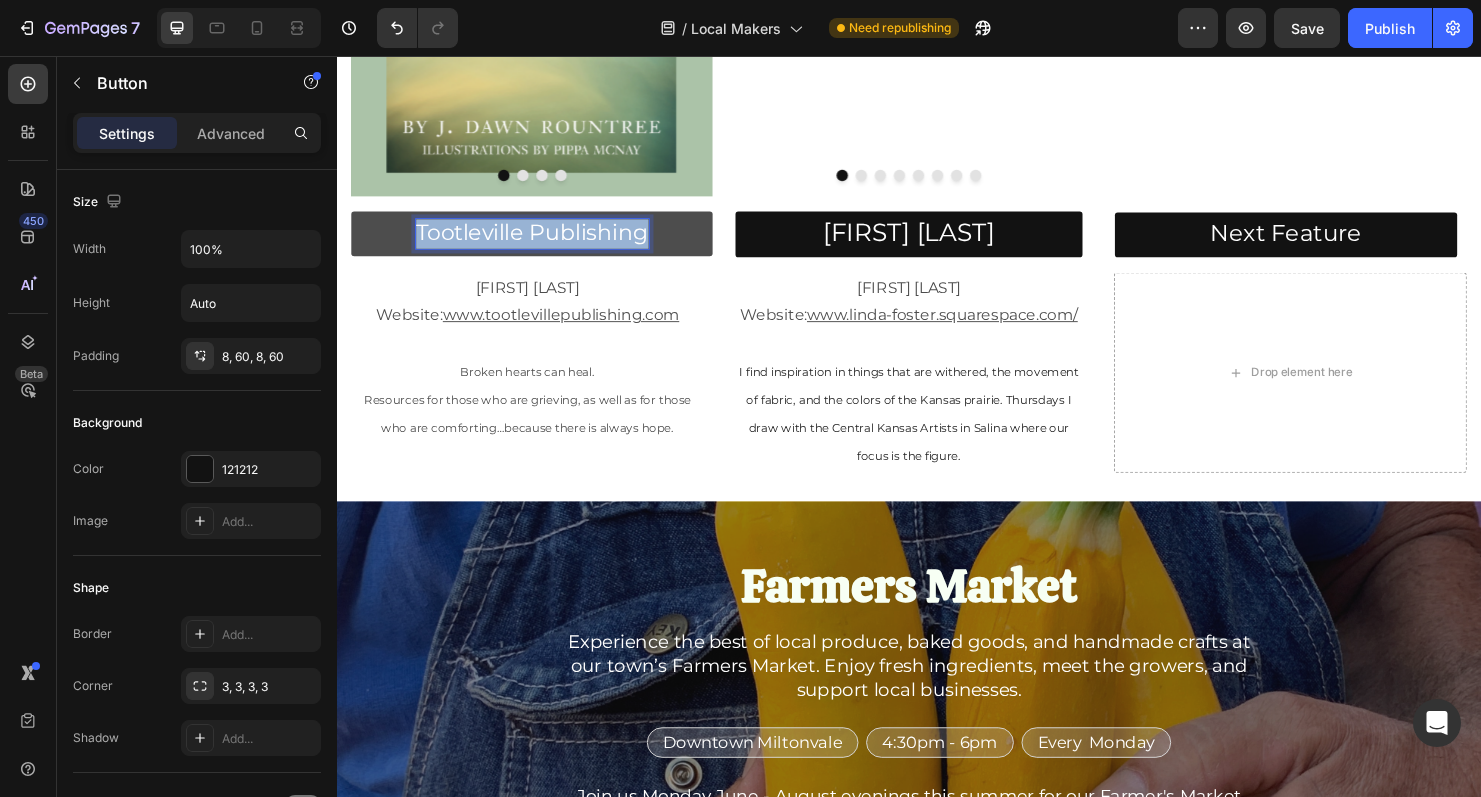 click on "Tootleville Publishing" at bounding box center (542, 241) 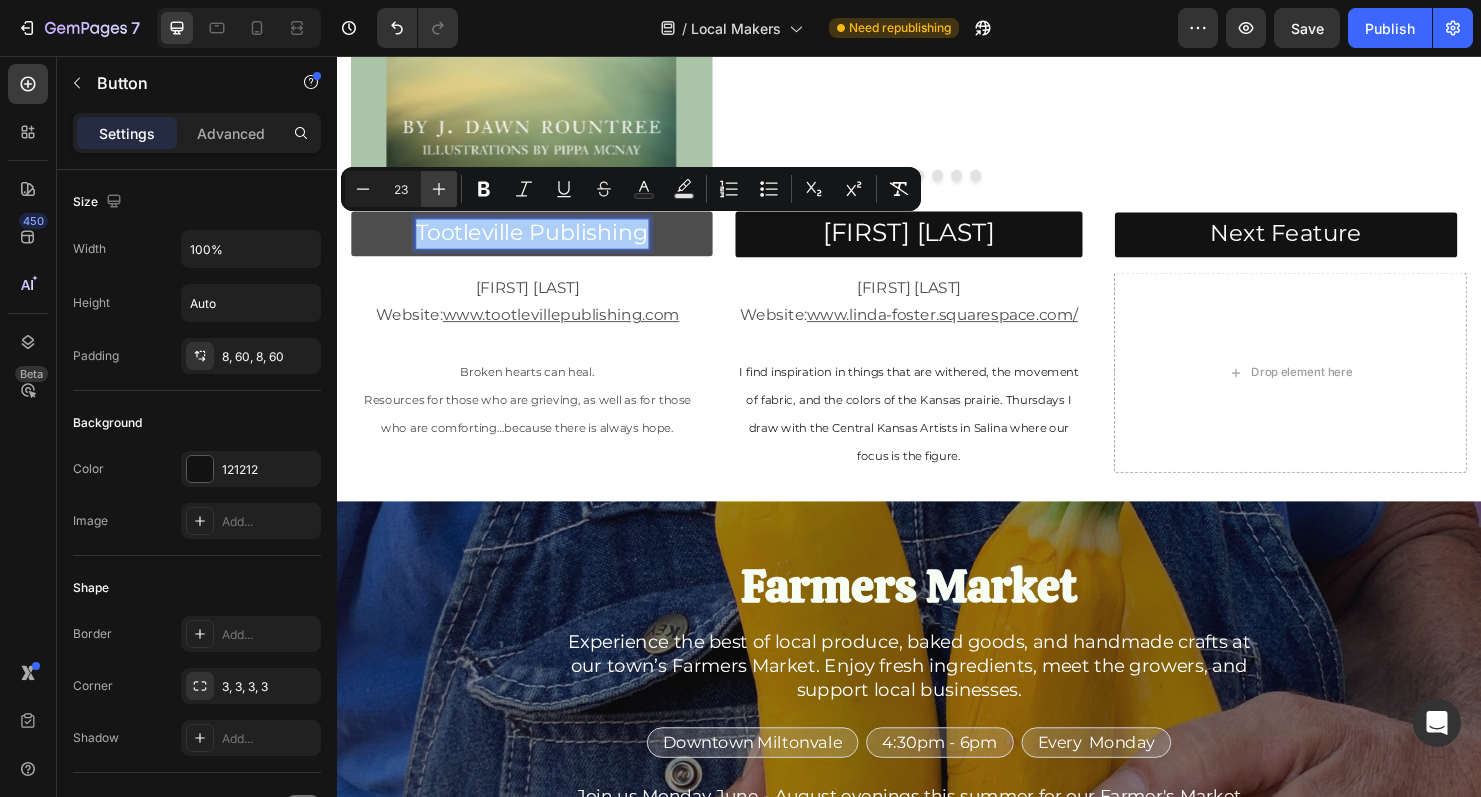 click on "Plus" at bounding box center [439, 189] 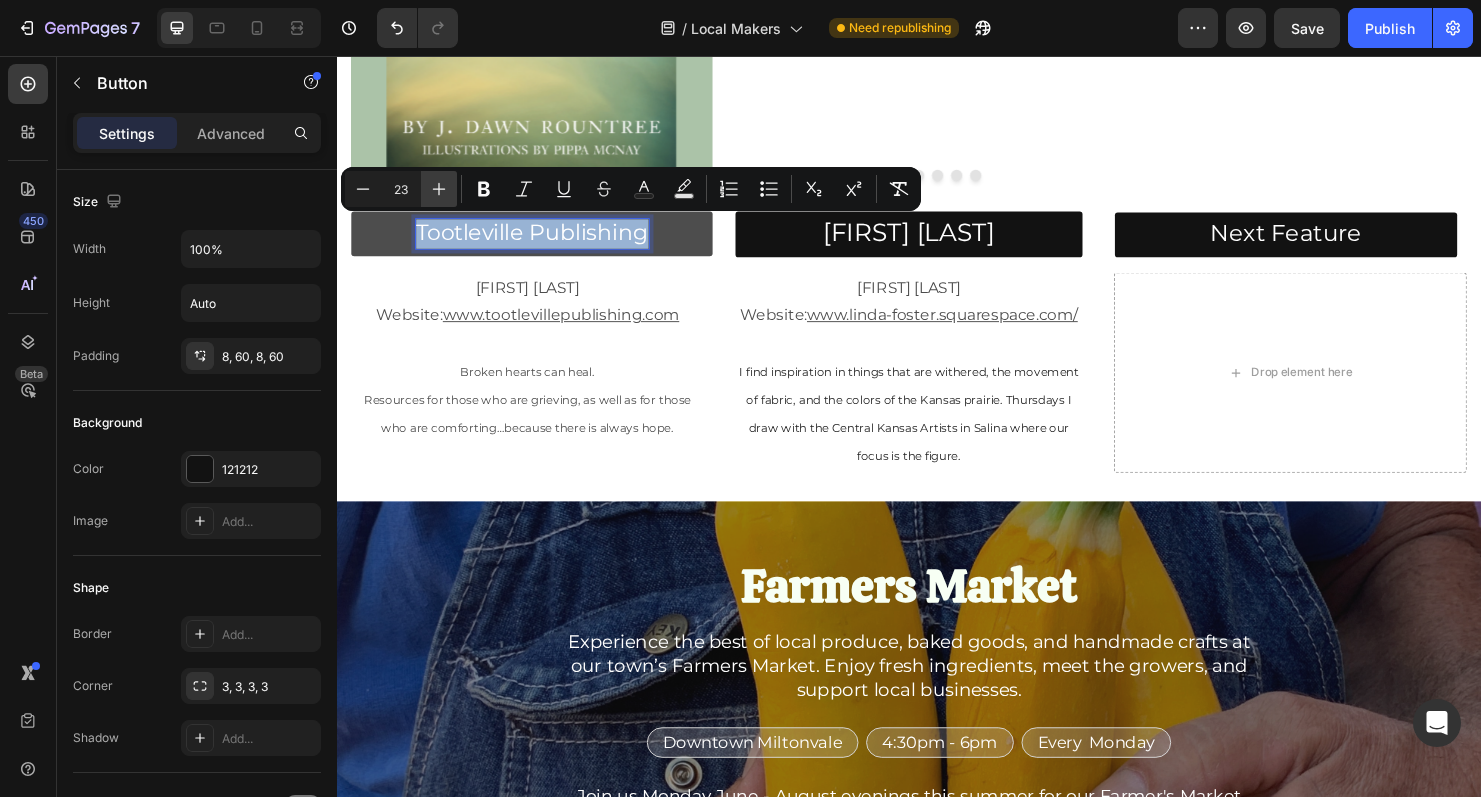 type on "24" 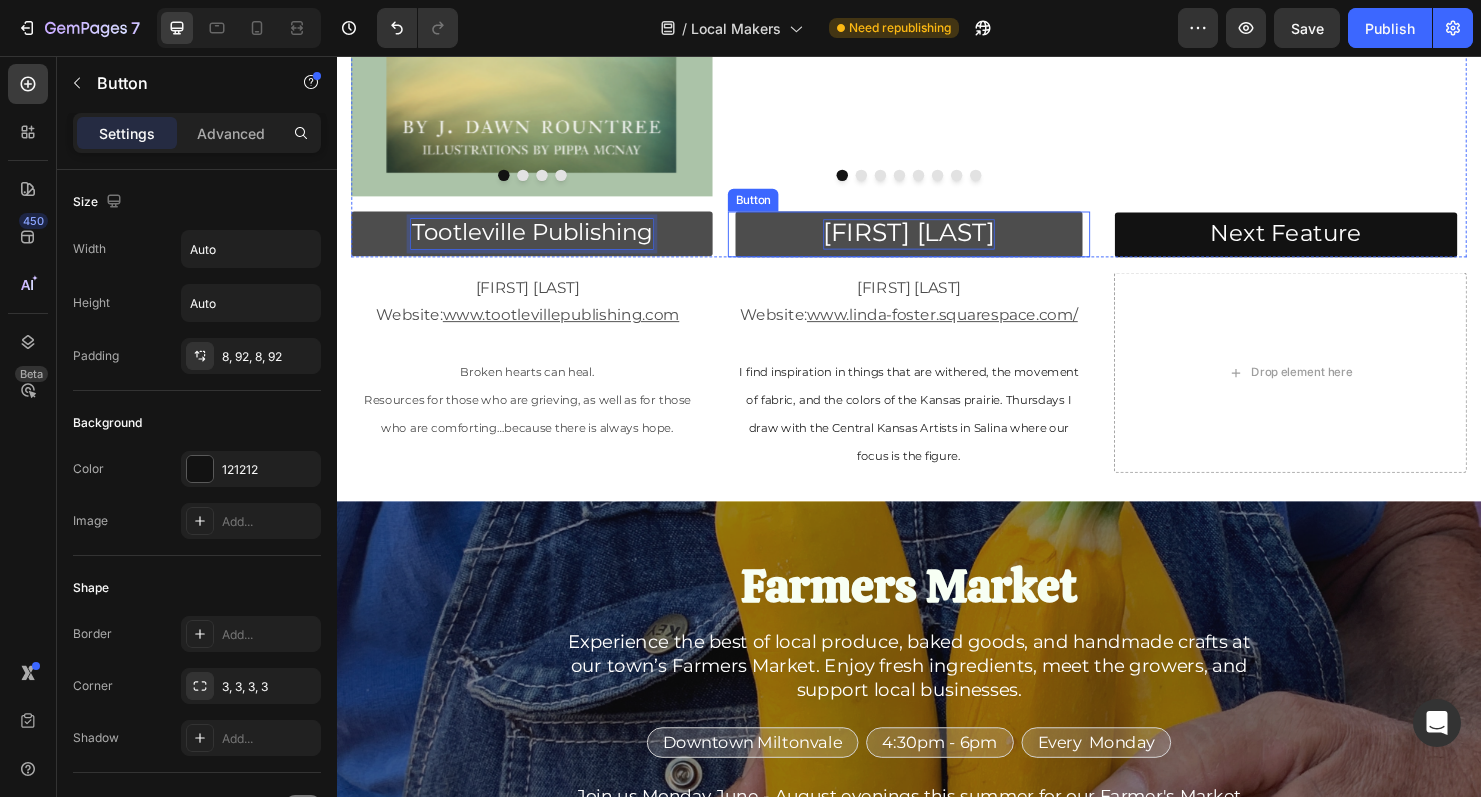 click on "Linda Foster" at bounding box center [937, 241] 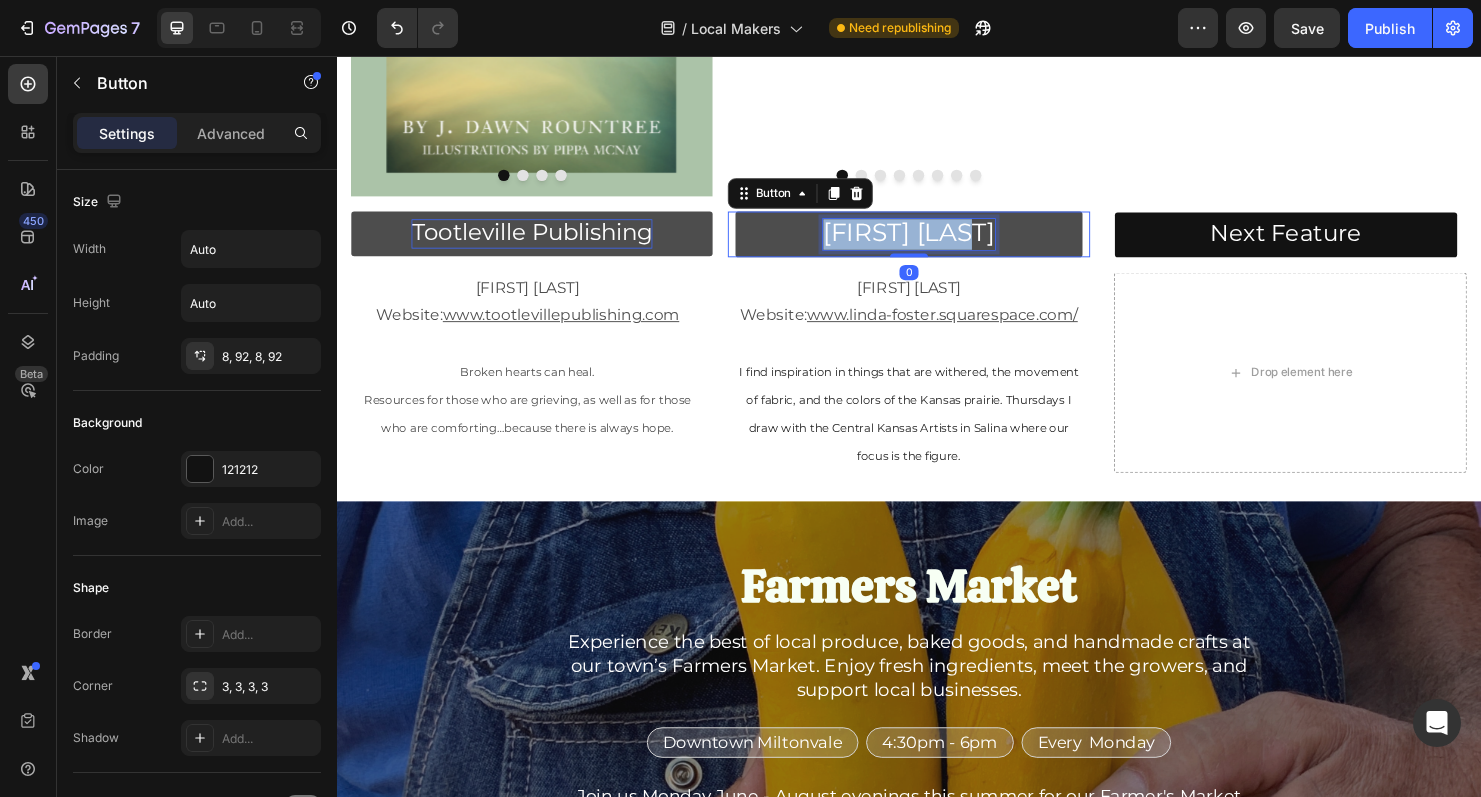 click on "Linda Foster" at bounding box center [937, 241] 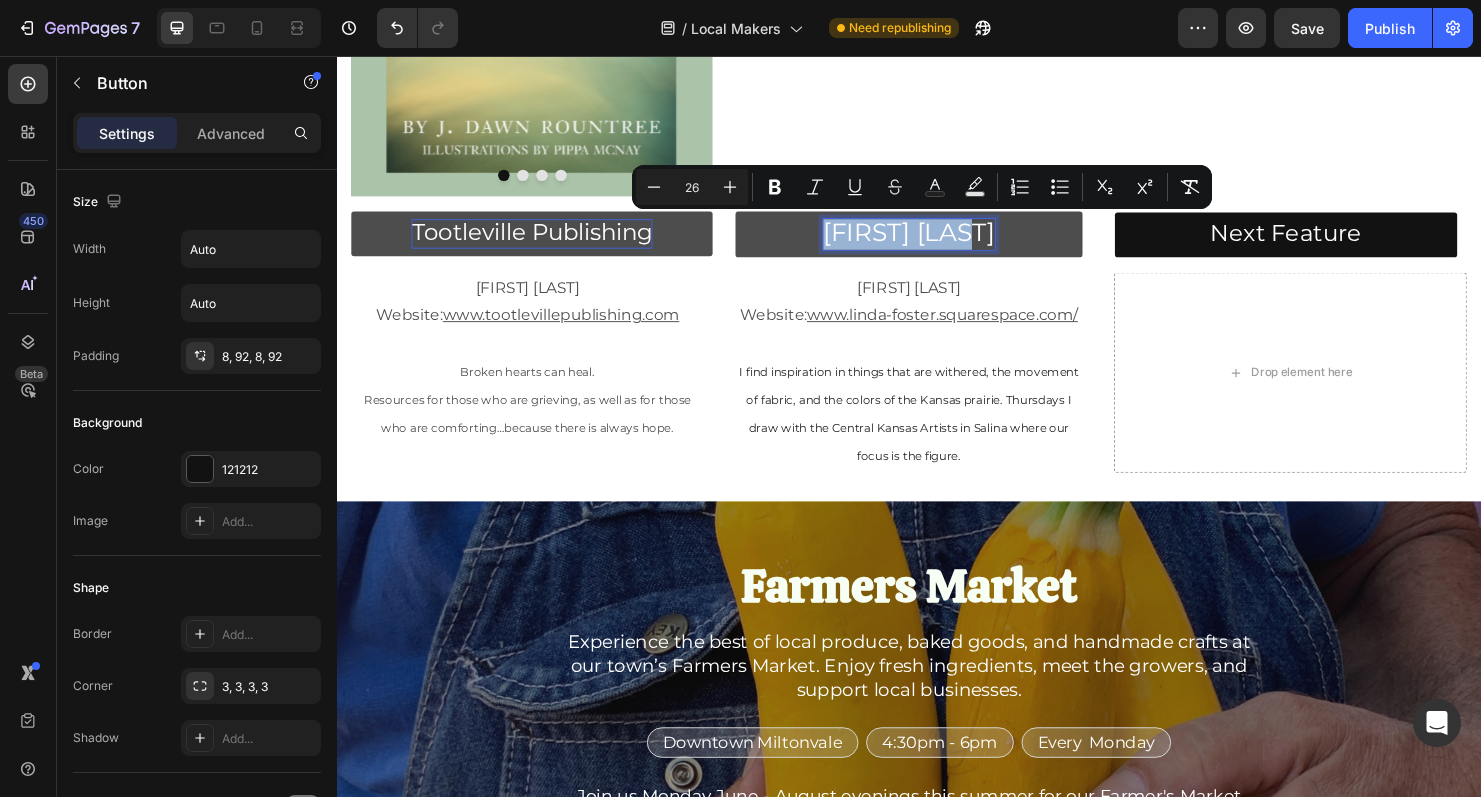 click on "Linda Foster" at bounding box center [937, 241] 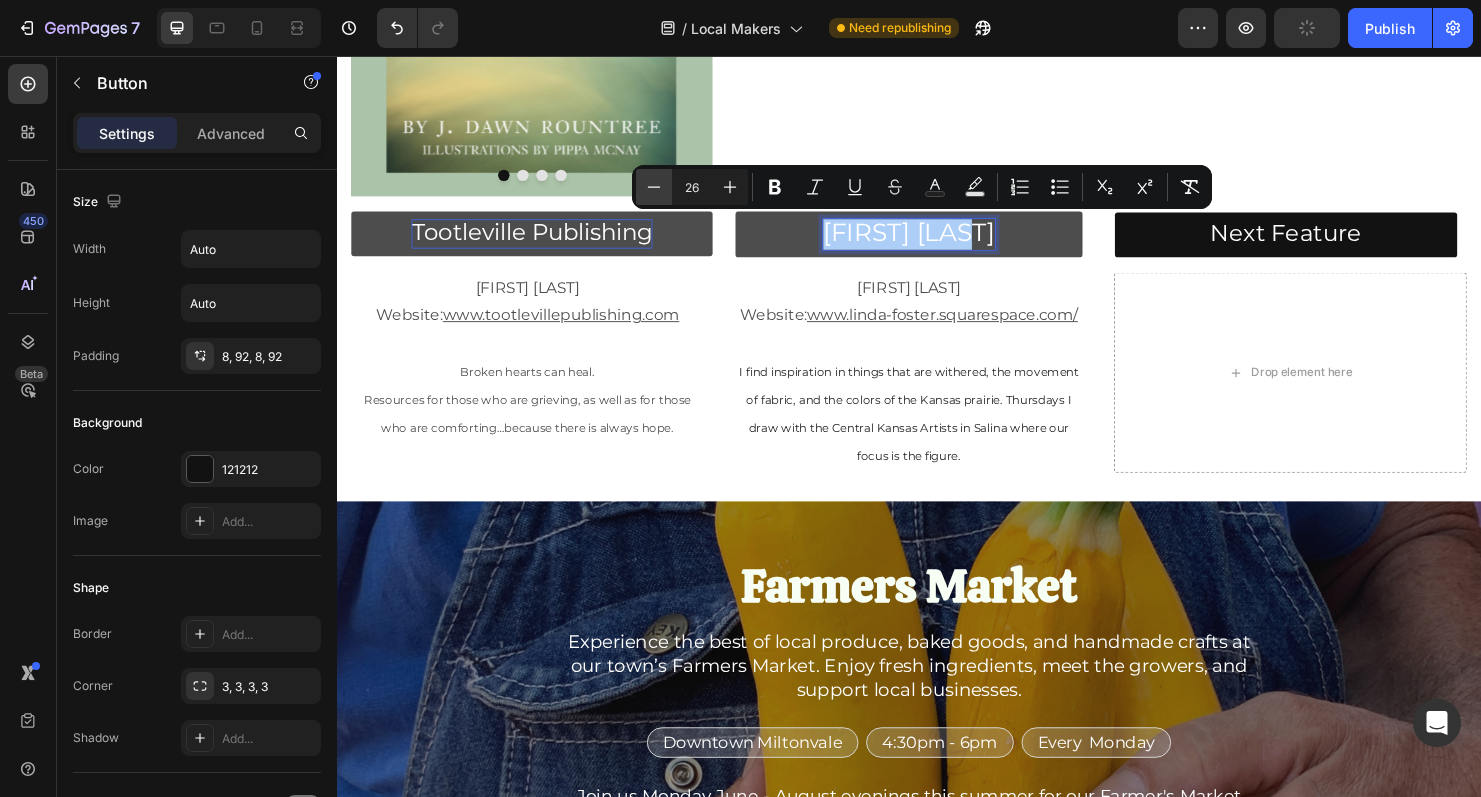 click 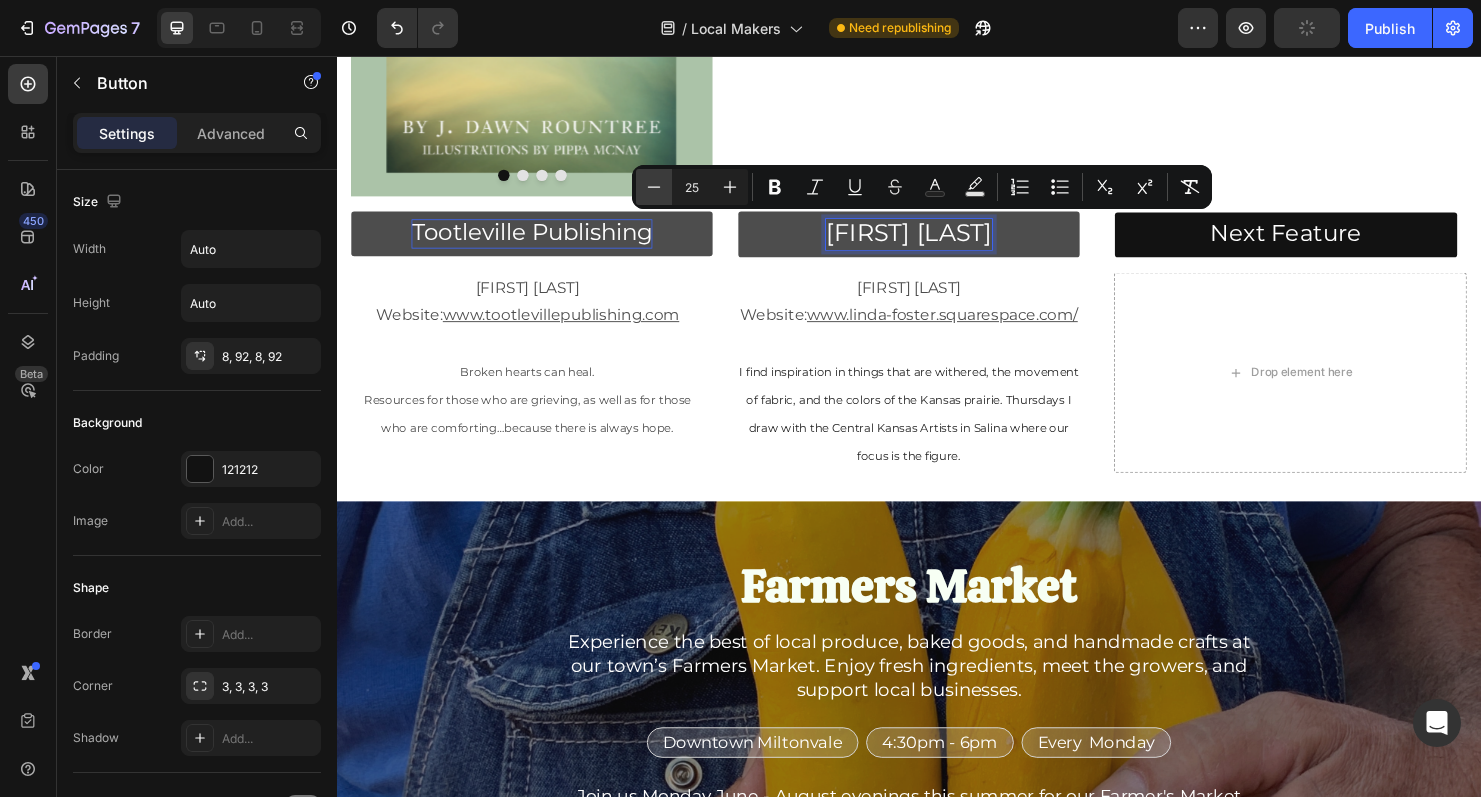 click 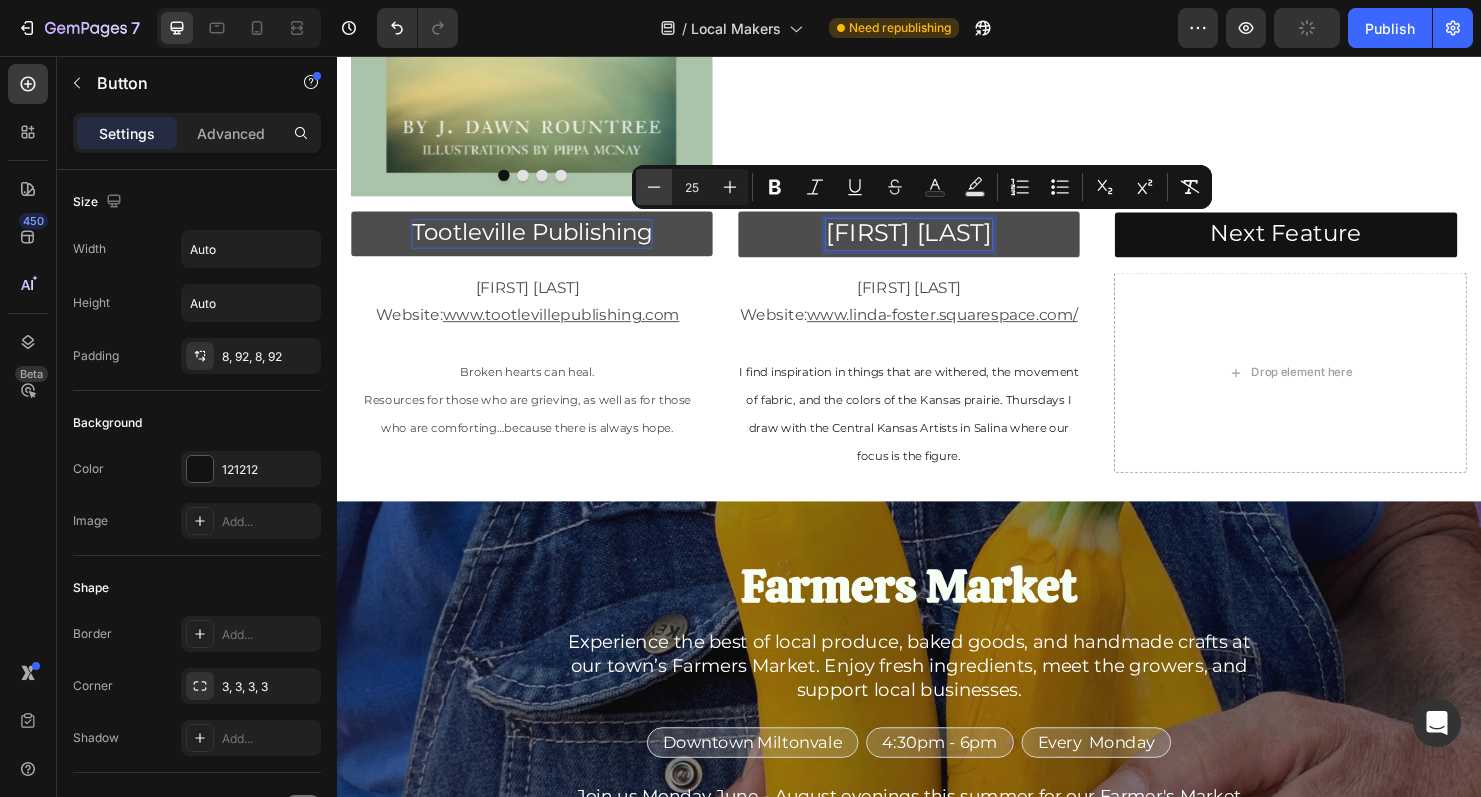 type on "24" 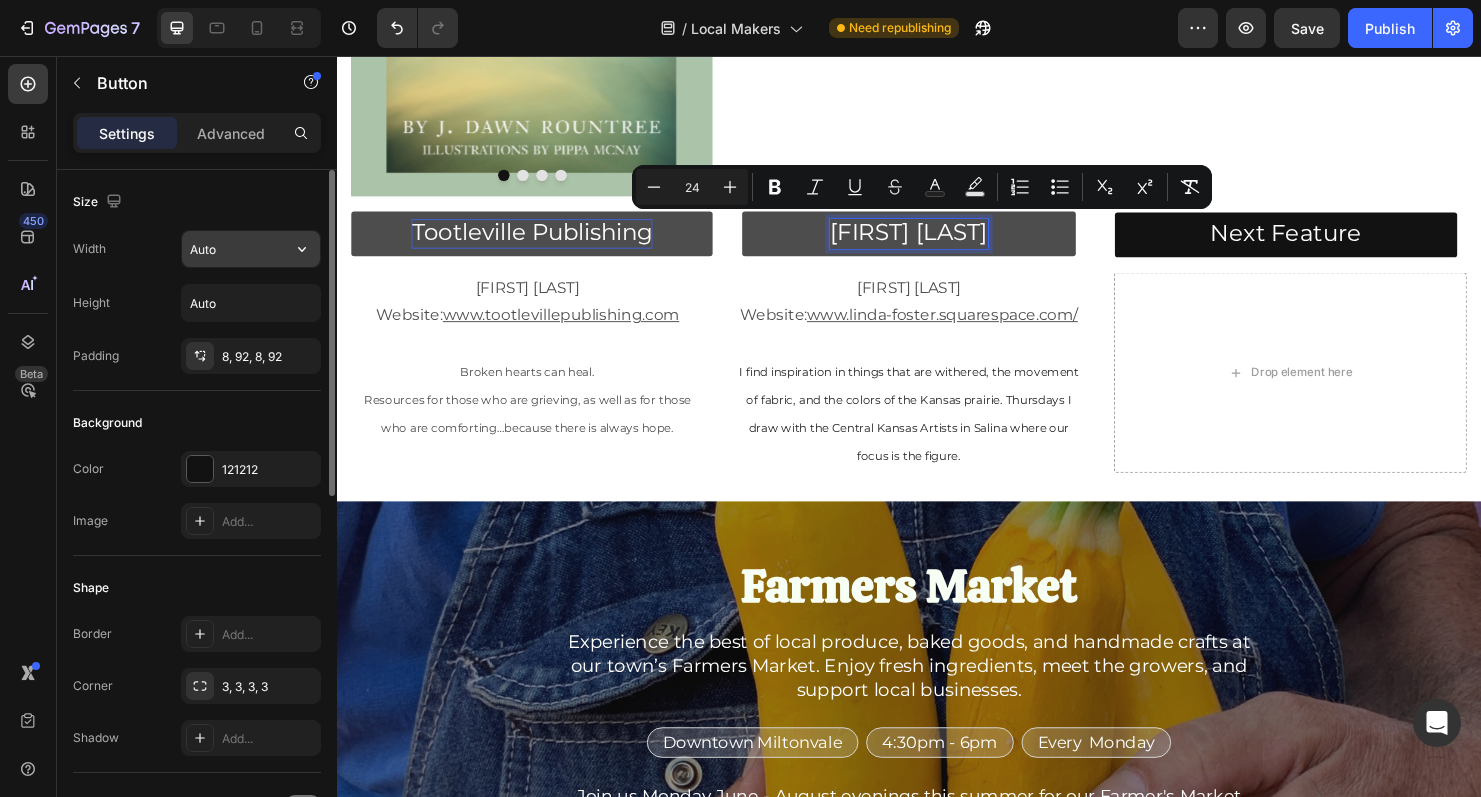 click on "Auto" at bounding box center [251, 249] 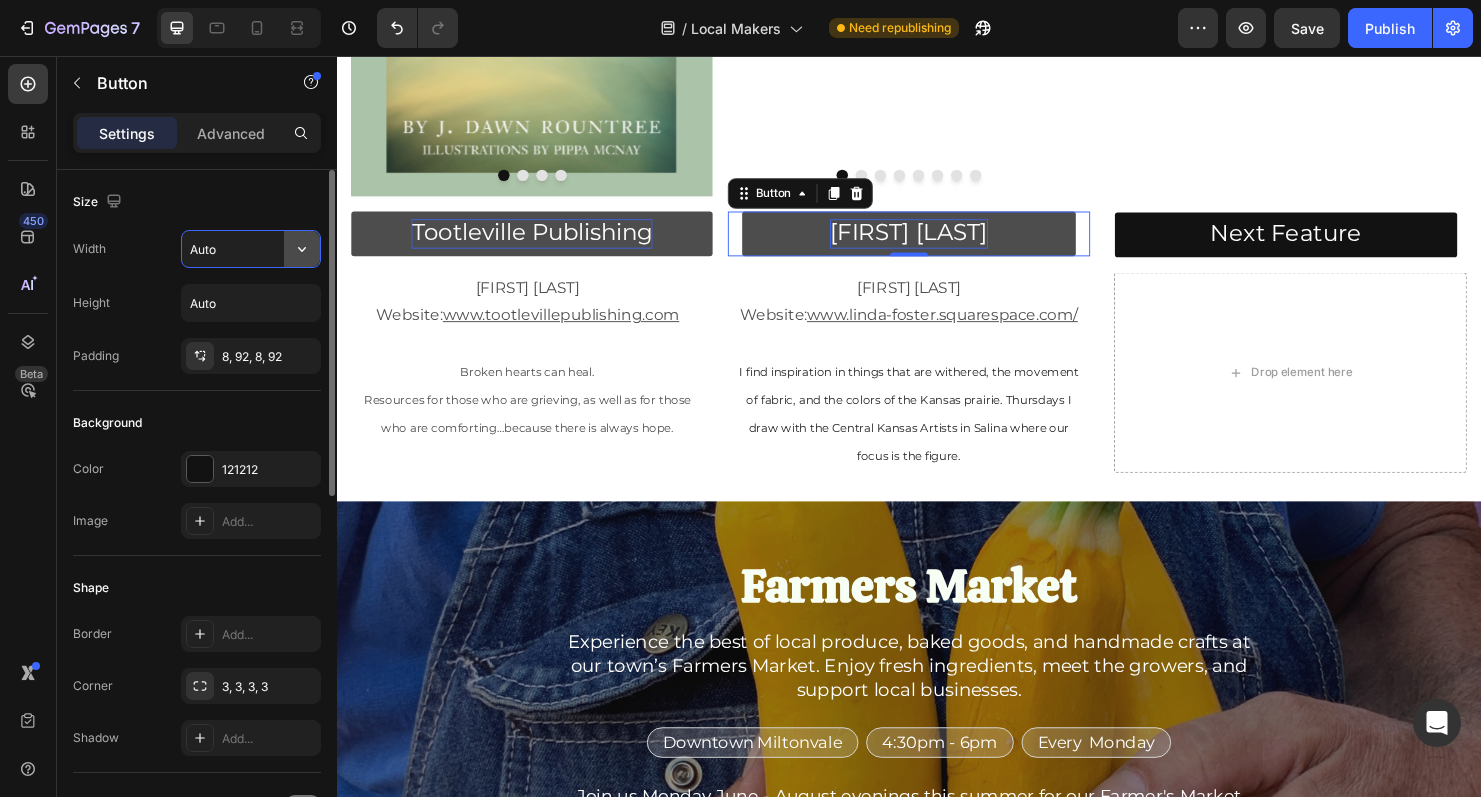 click 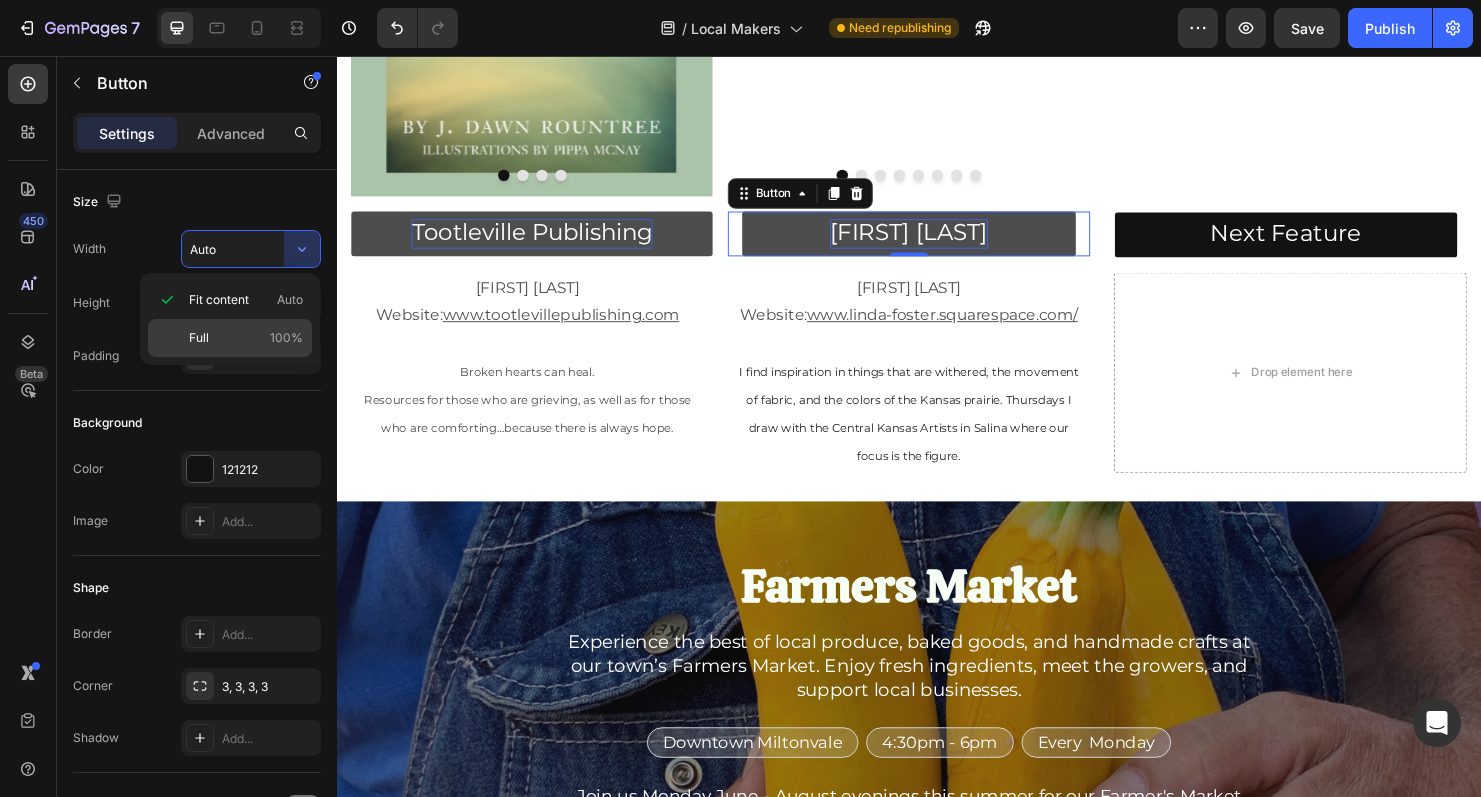 click on "Full 100%" 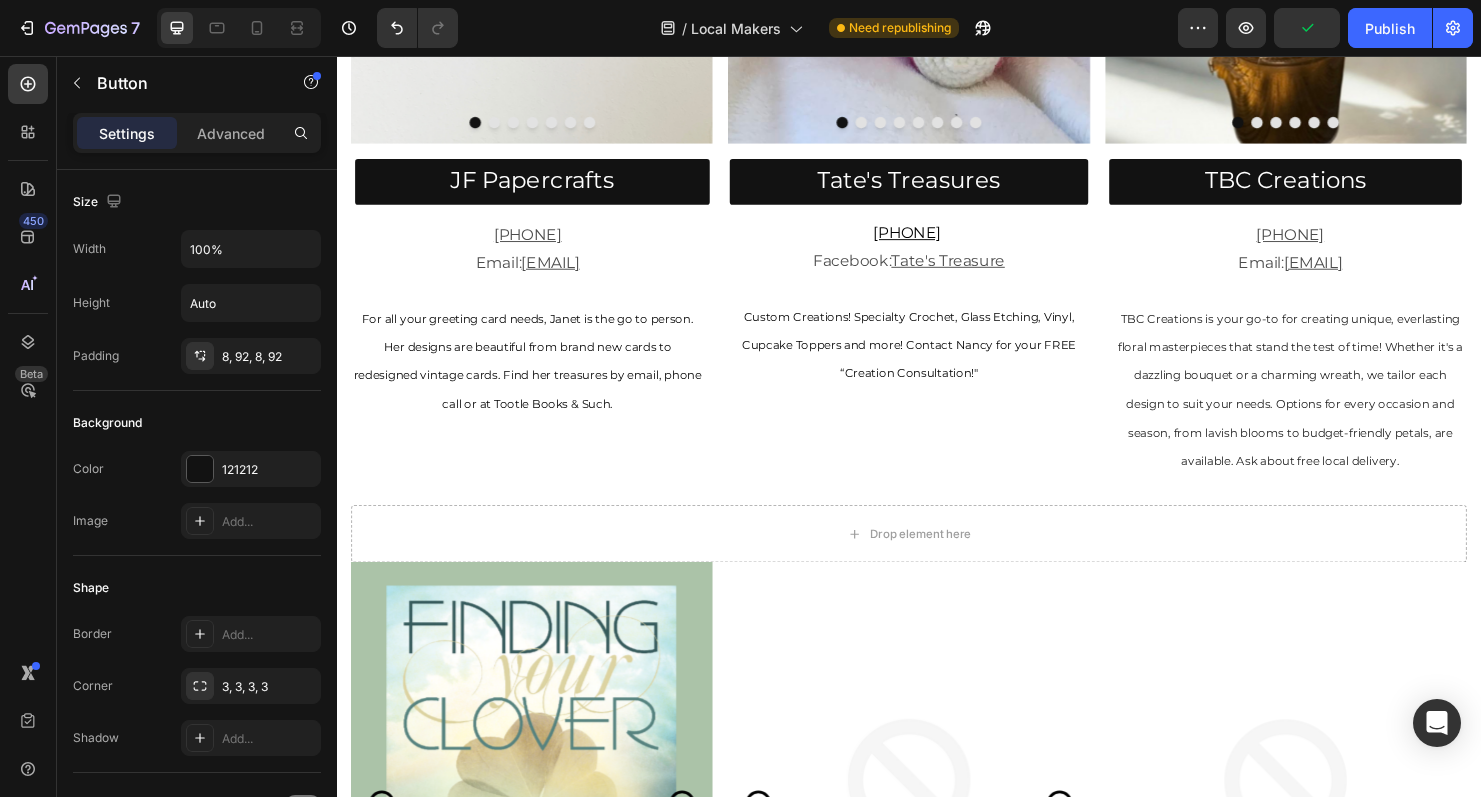 scroll, scrollTop: 1504, scrollLeft: 0, axis: vertical 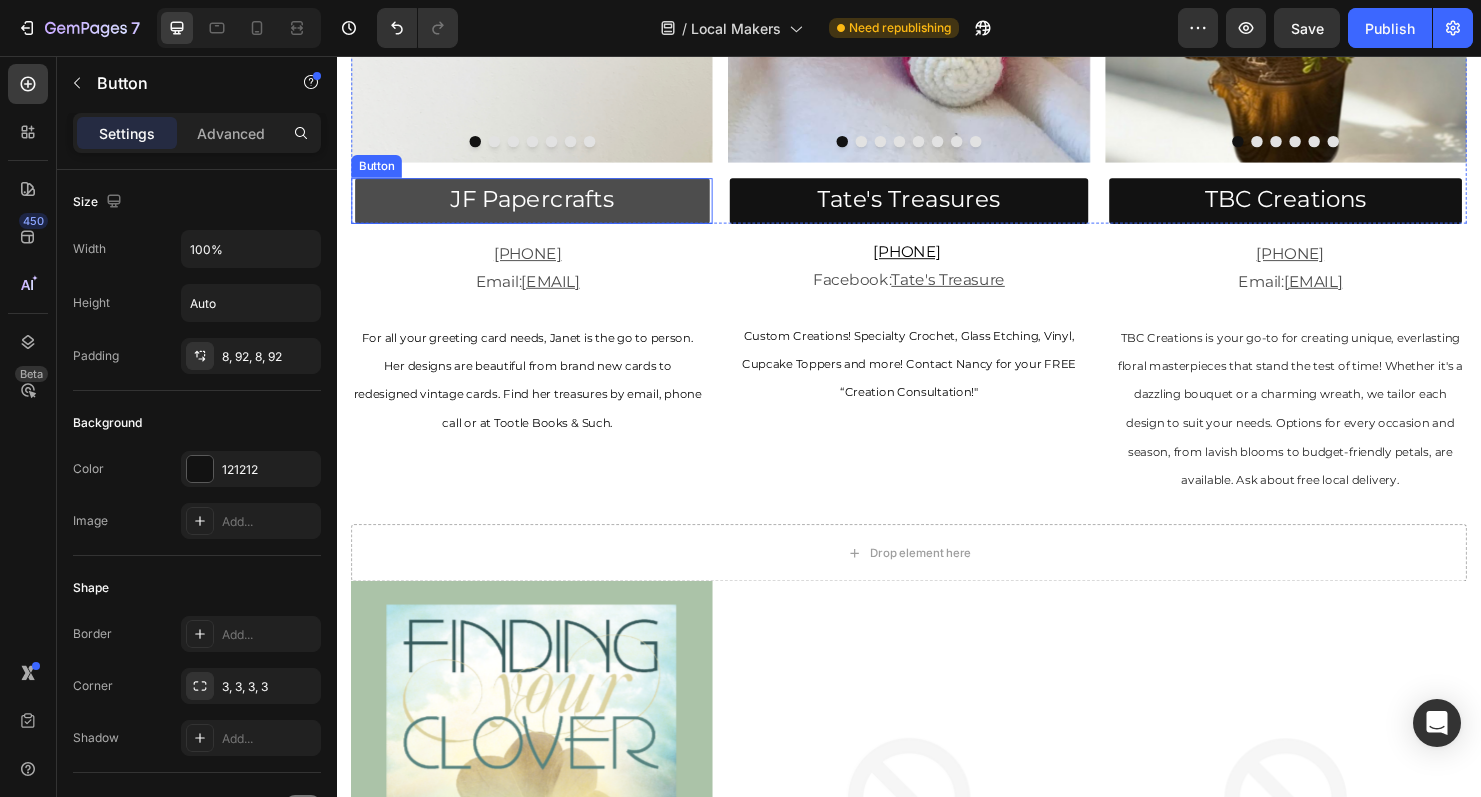 click on "JF Papercrafts" at bounding box center (542, 208) 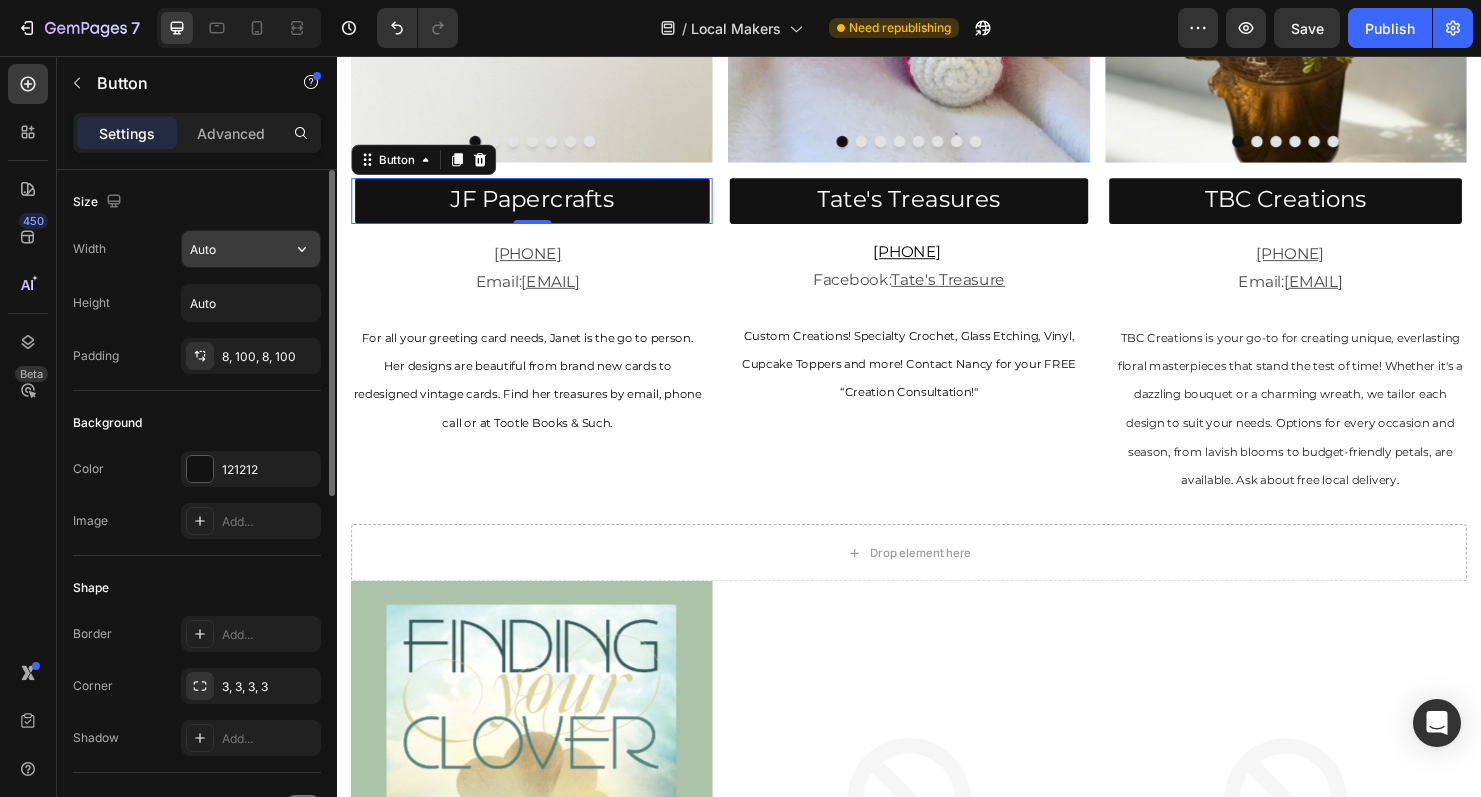 click on "Auto" at bounding box center (251, 249) 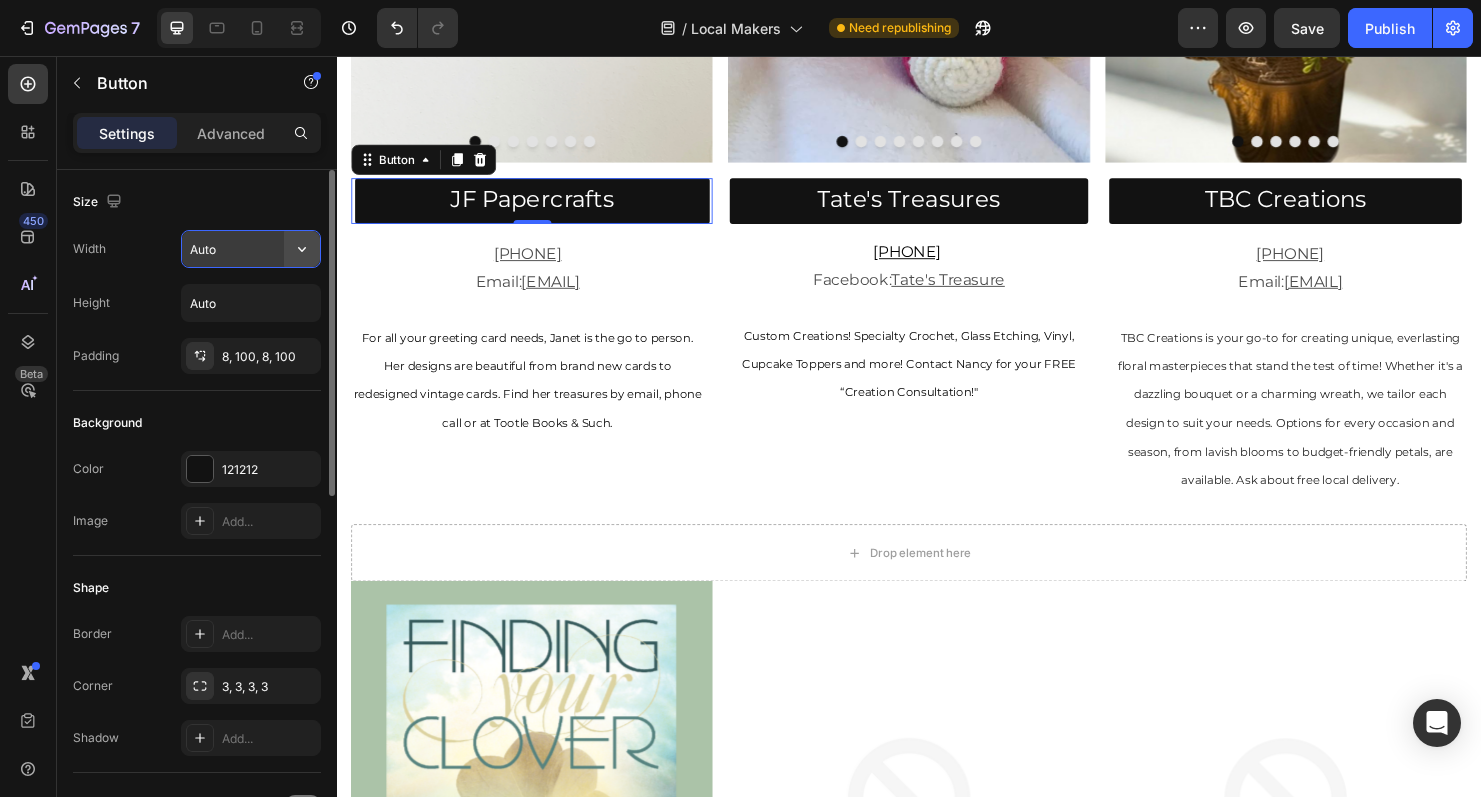 click 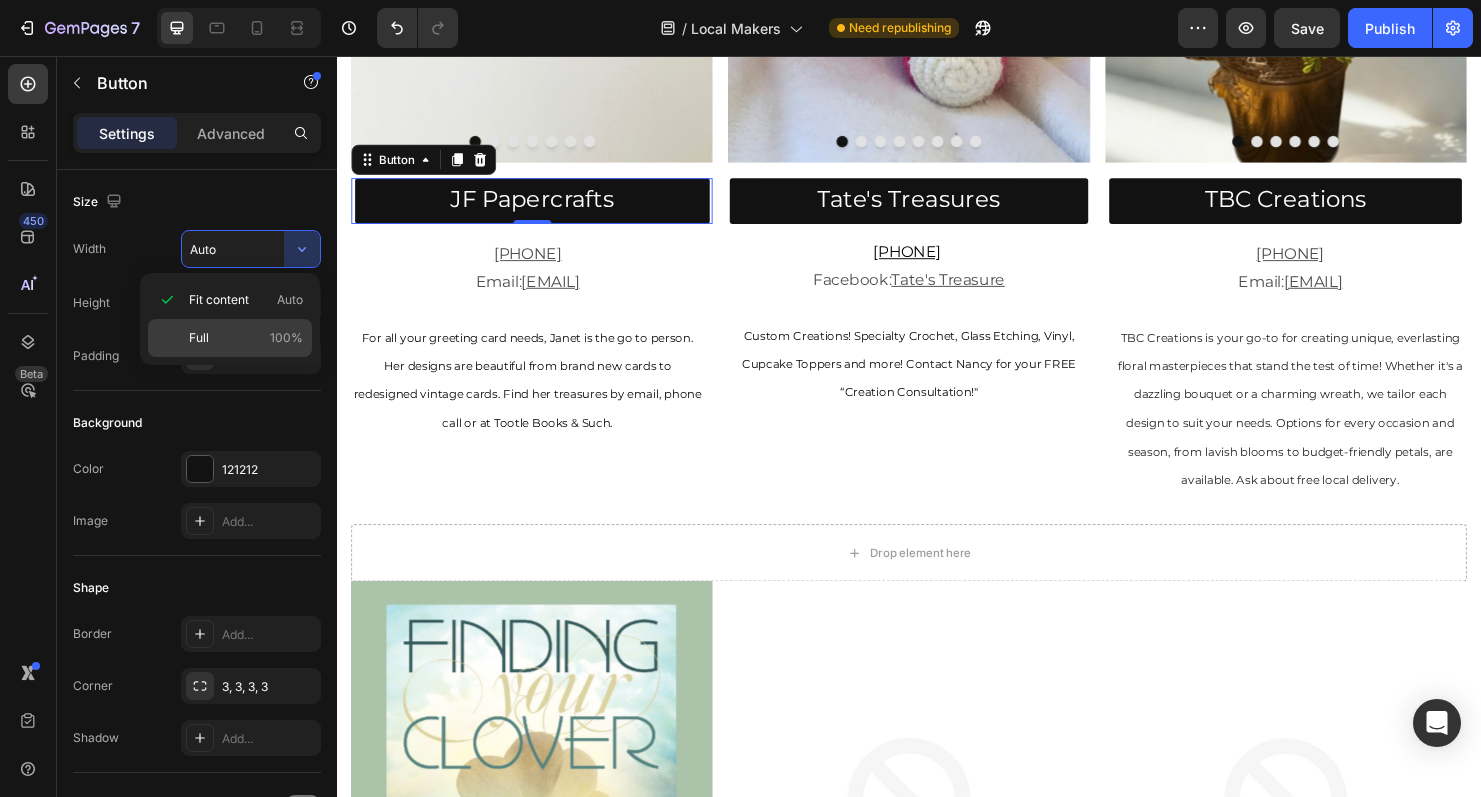 click on "Full 100%" at bounding box center (246, 338) 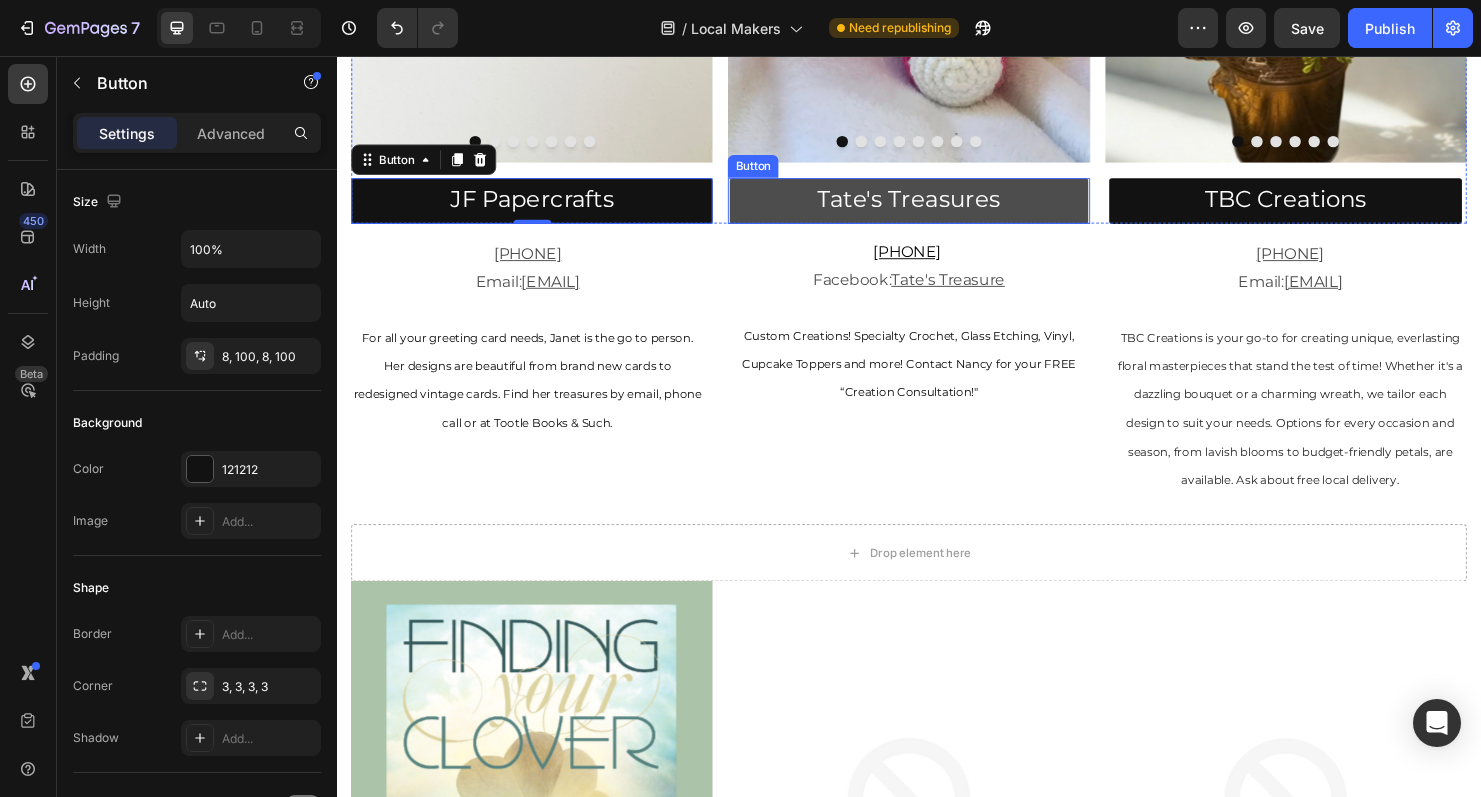 click on "Tate's Treasures" at bounding box center [937, 208] 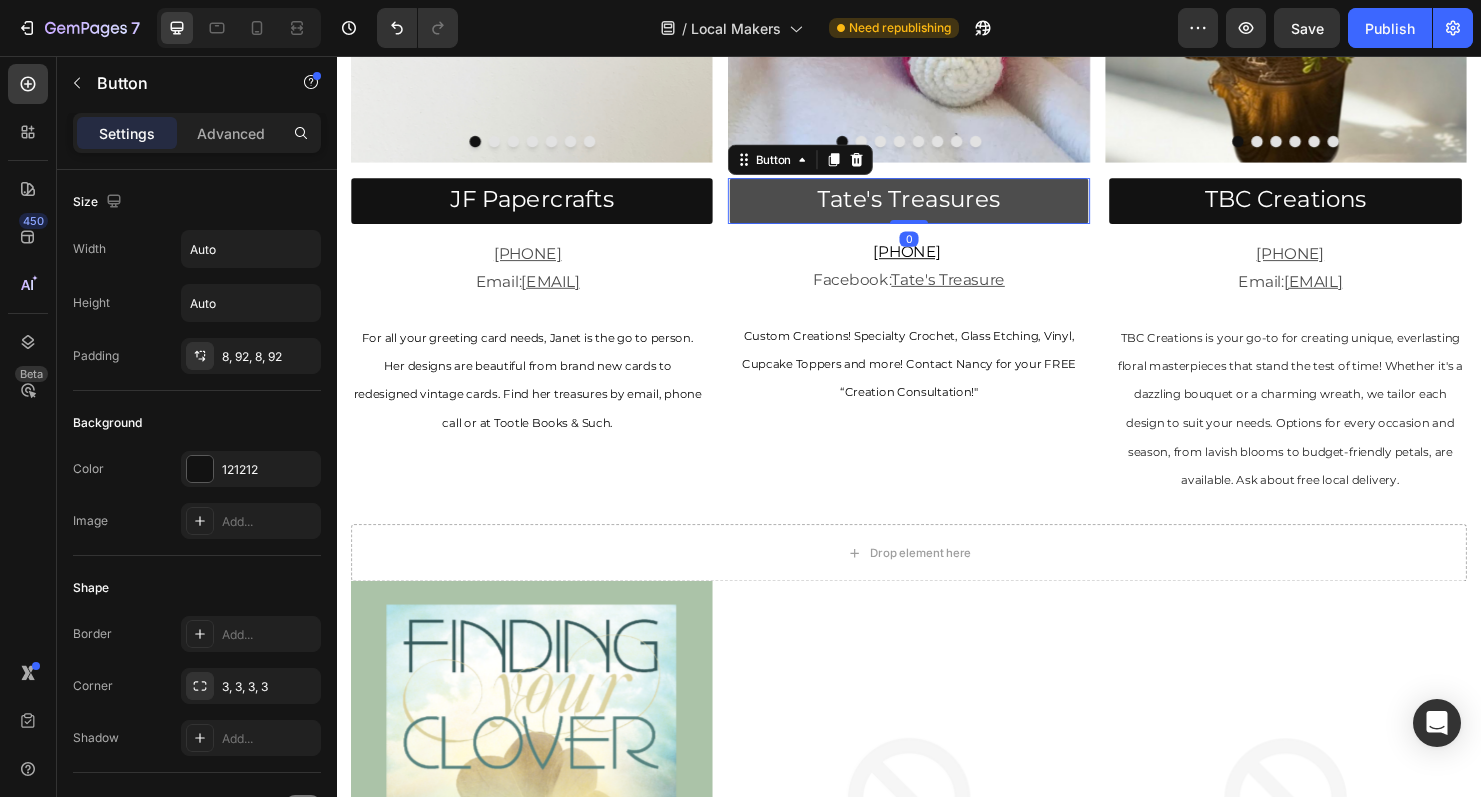 click on "Tate's Treasures" at bounding box center [937, 208] 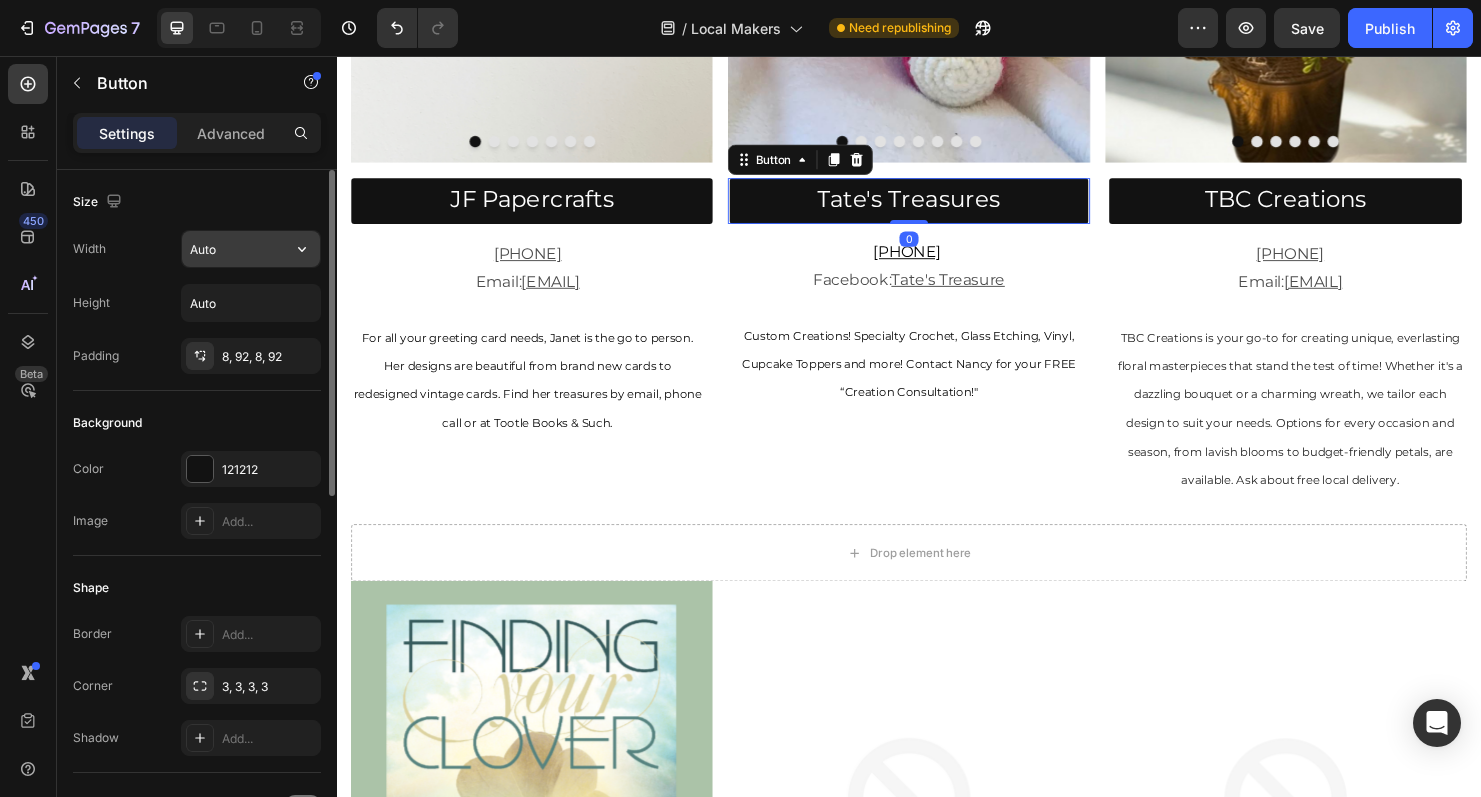 click 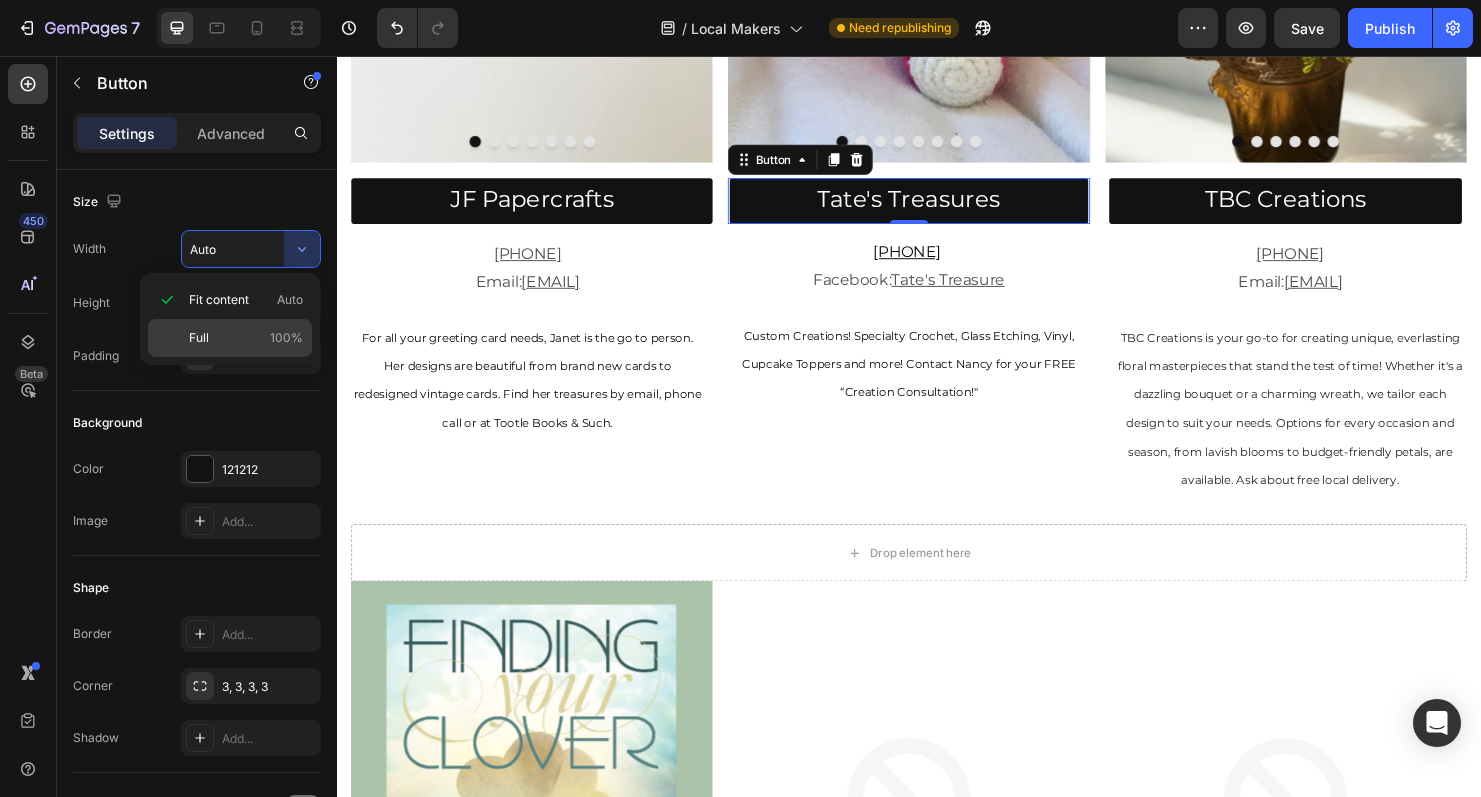 click on "Full 100%" 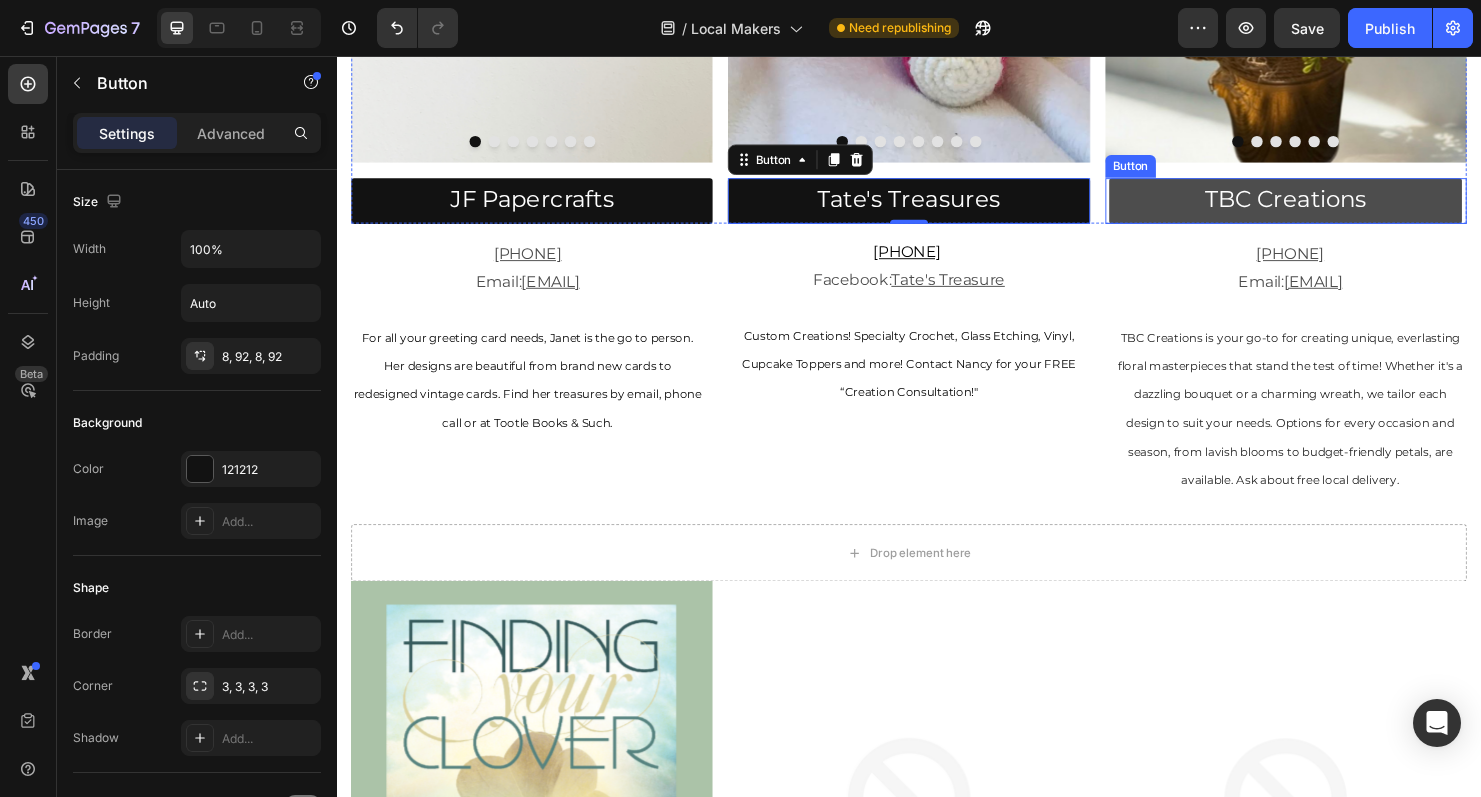 click on "TBC Creations" at bounding box center (1332, 208) 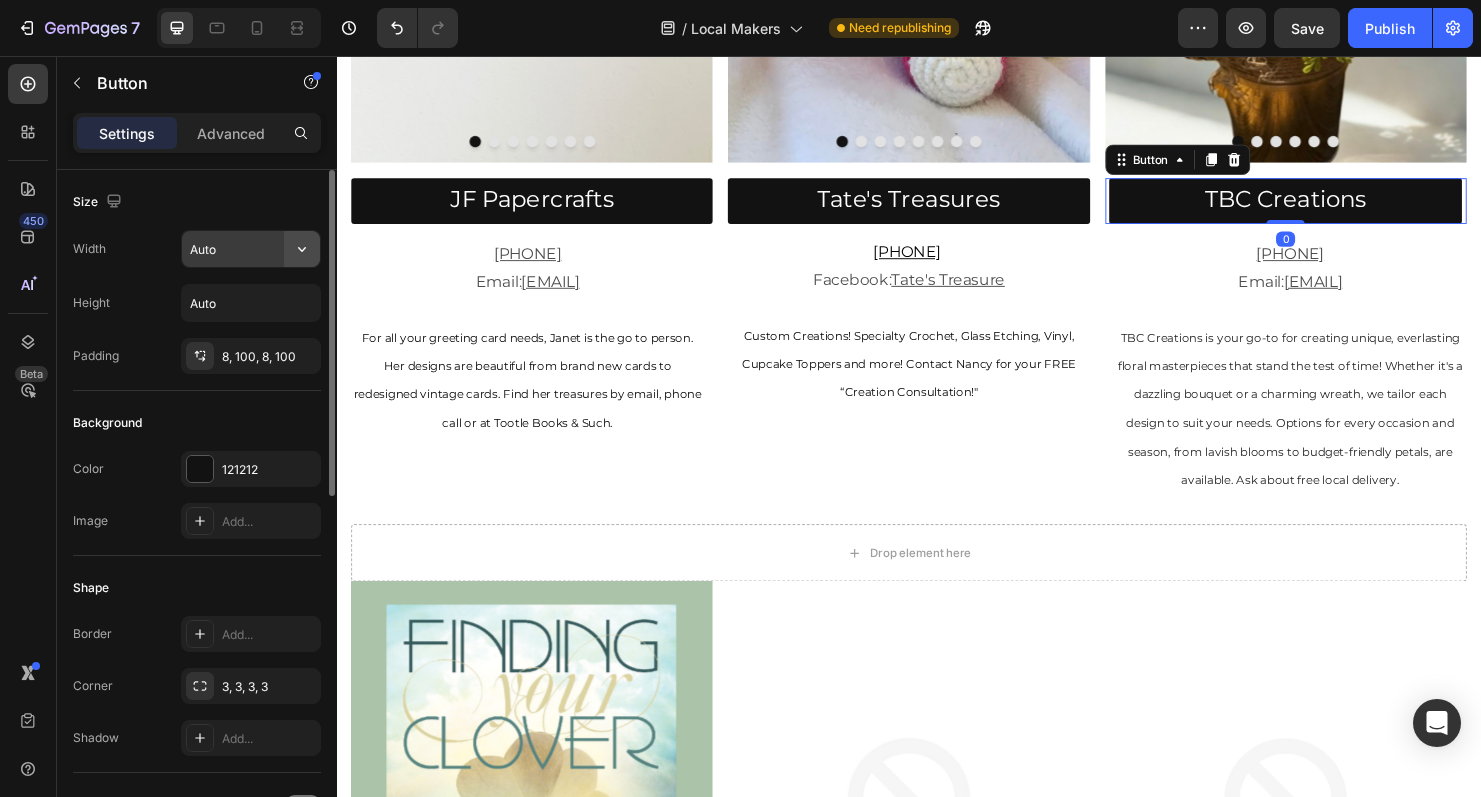 drag, startPoint x: 318, startPoint y: 262, endPoint x: 306, endPoint y: 252, distance: 15.6205 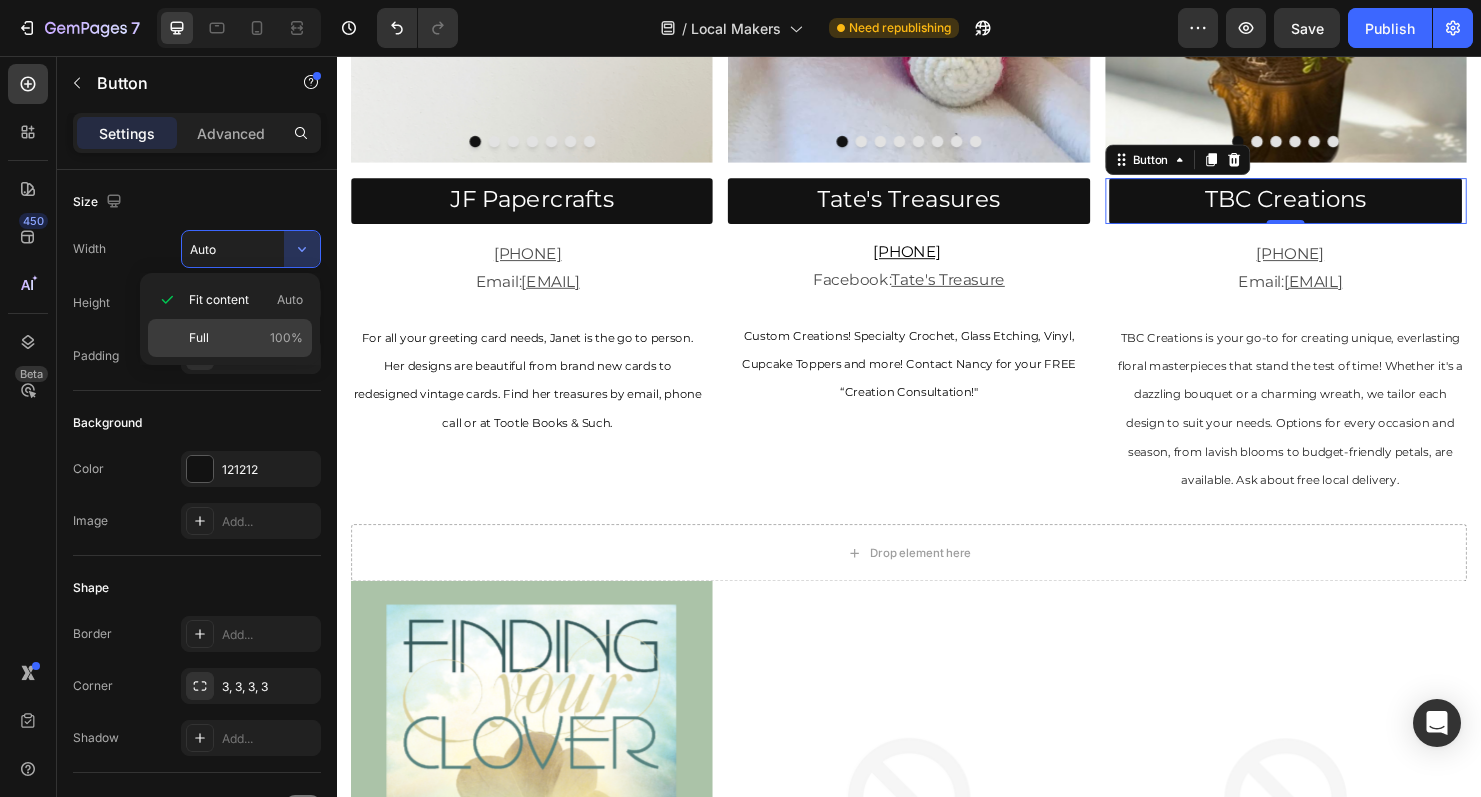 click on "Full 100%" at bounding box center [246, 338] 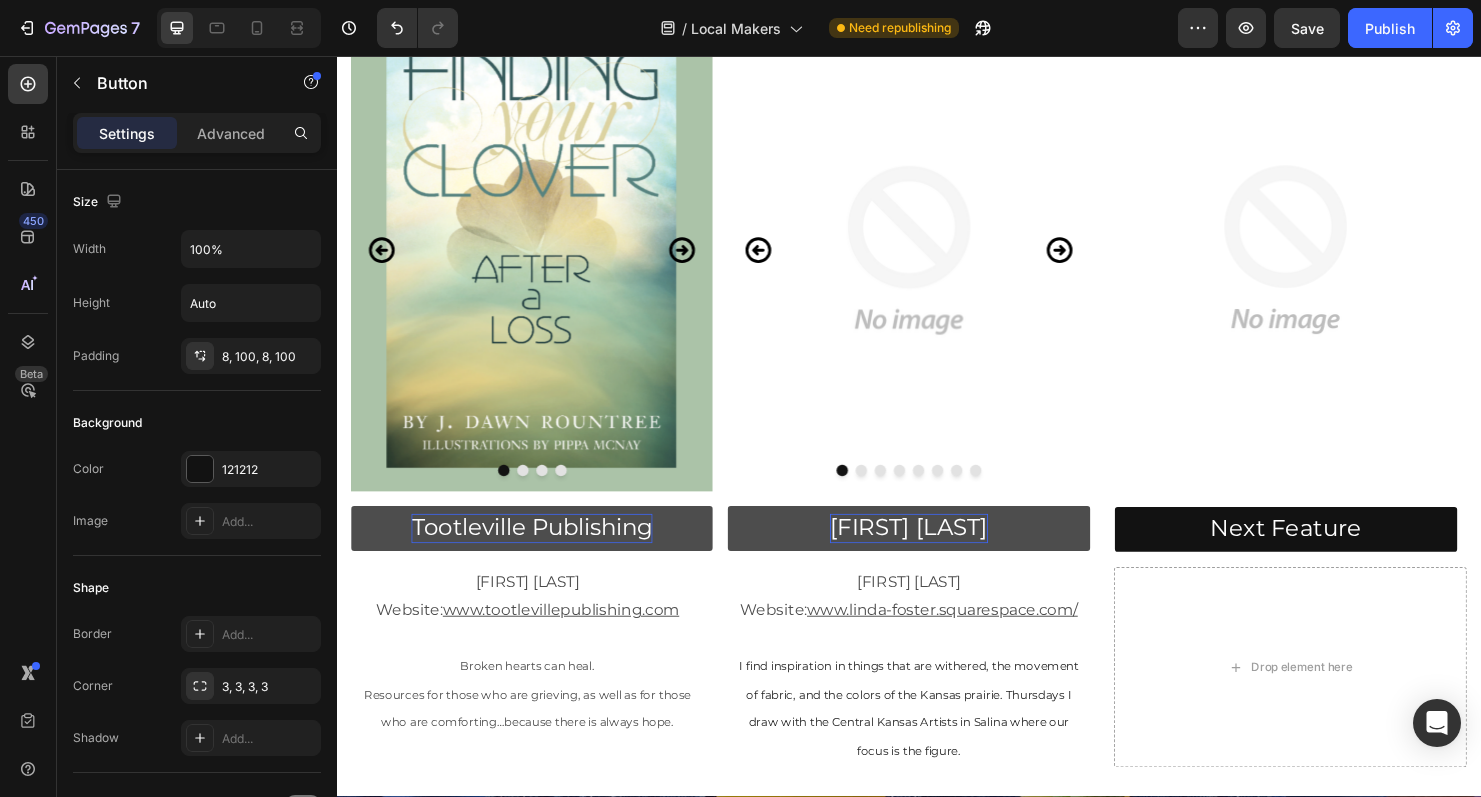 scroll, scrollTop: 2137, scrollLeft: 0, axis: vertical 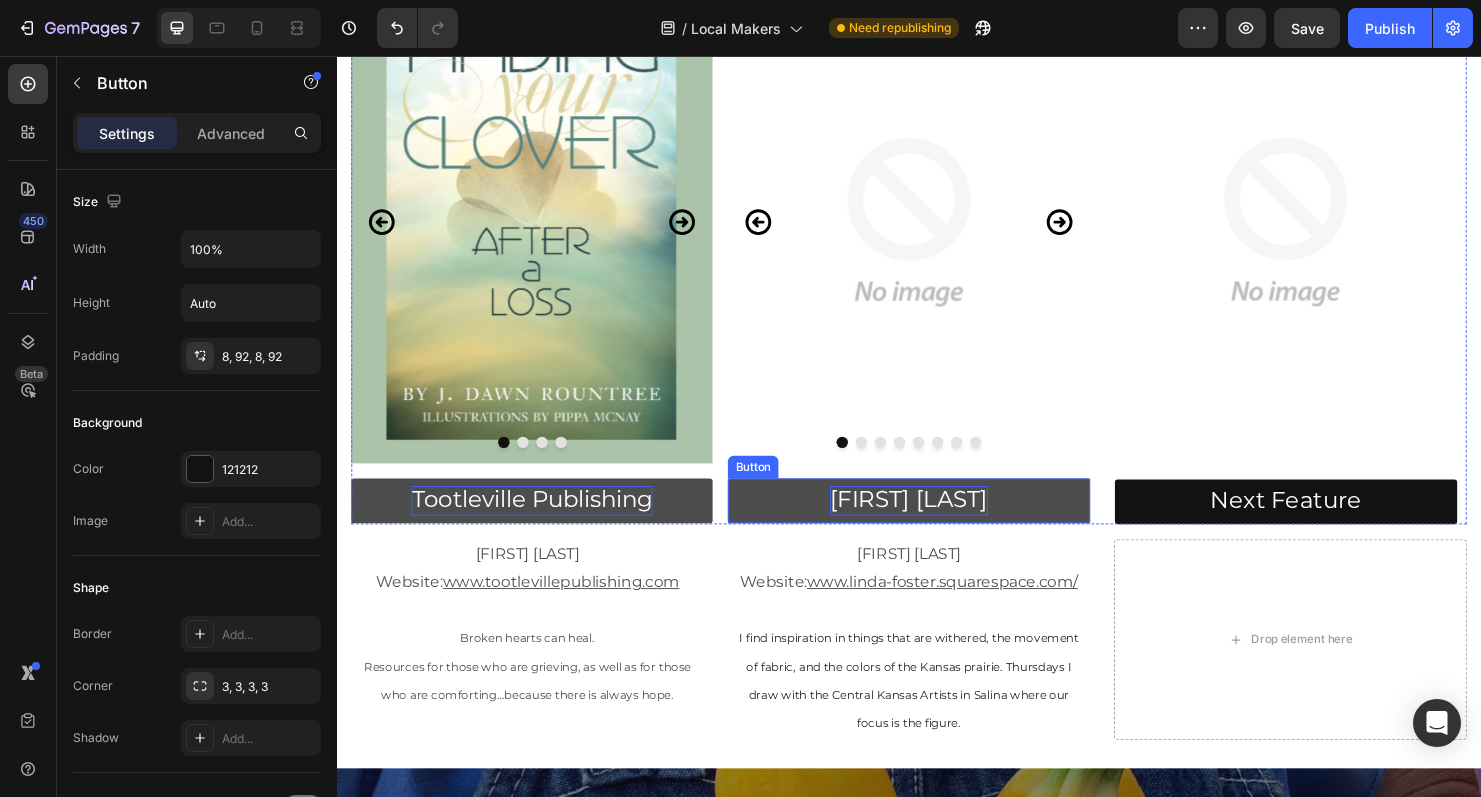 click on "Linda Foster" at bounding box center (937, 520) 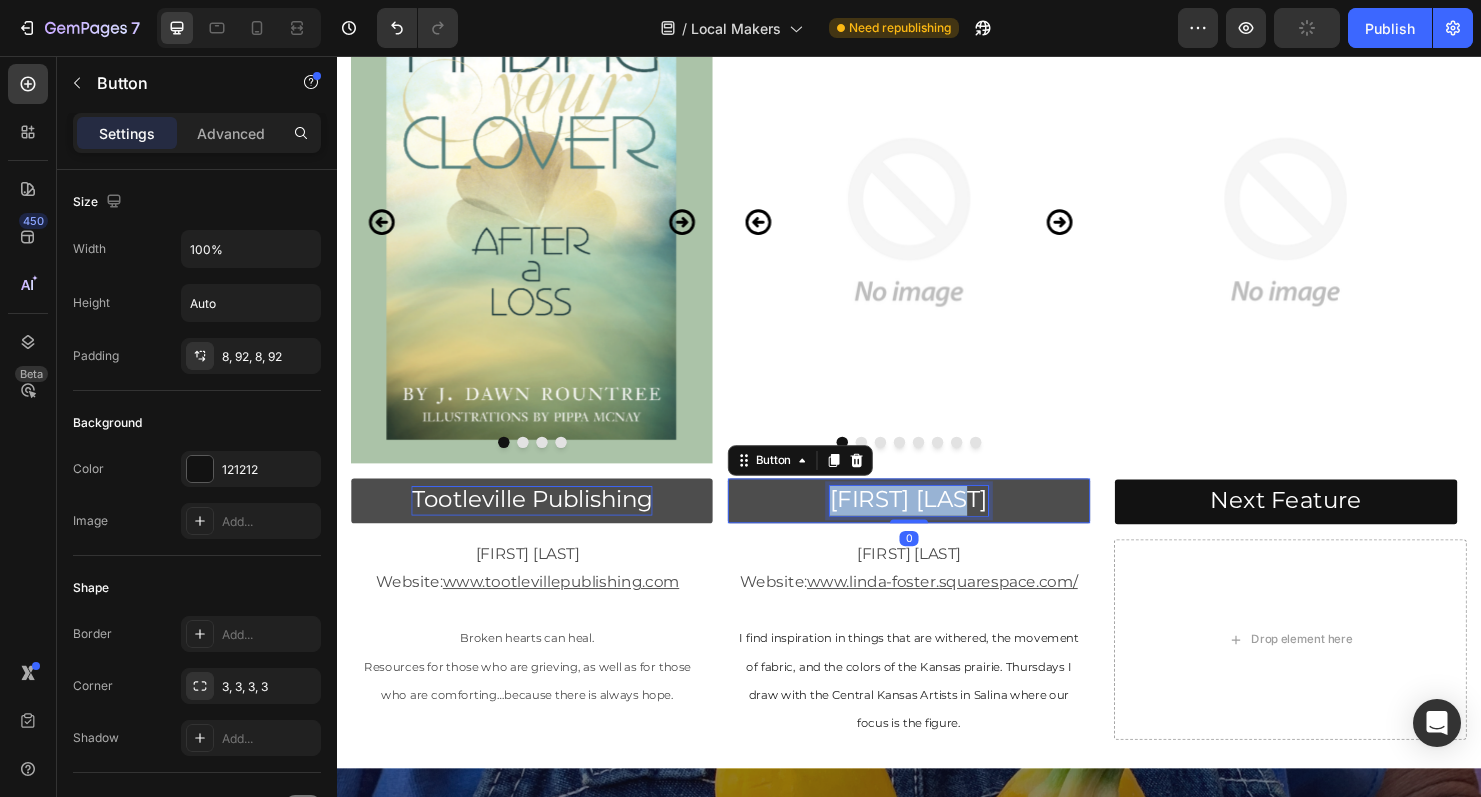 click on "Linda Foster" at bounding box center [937, 520] 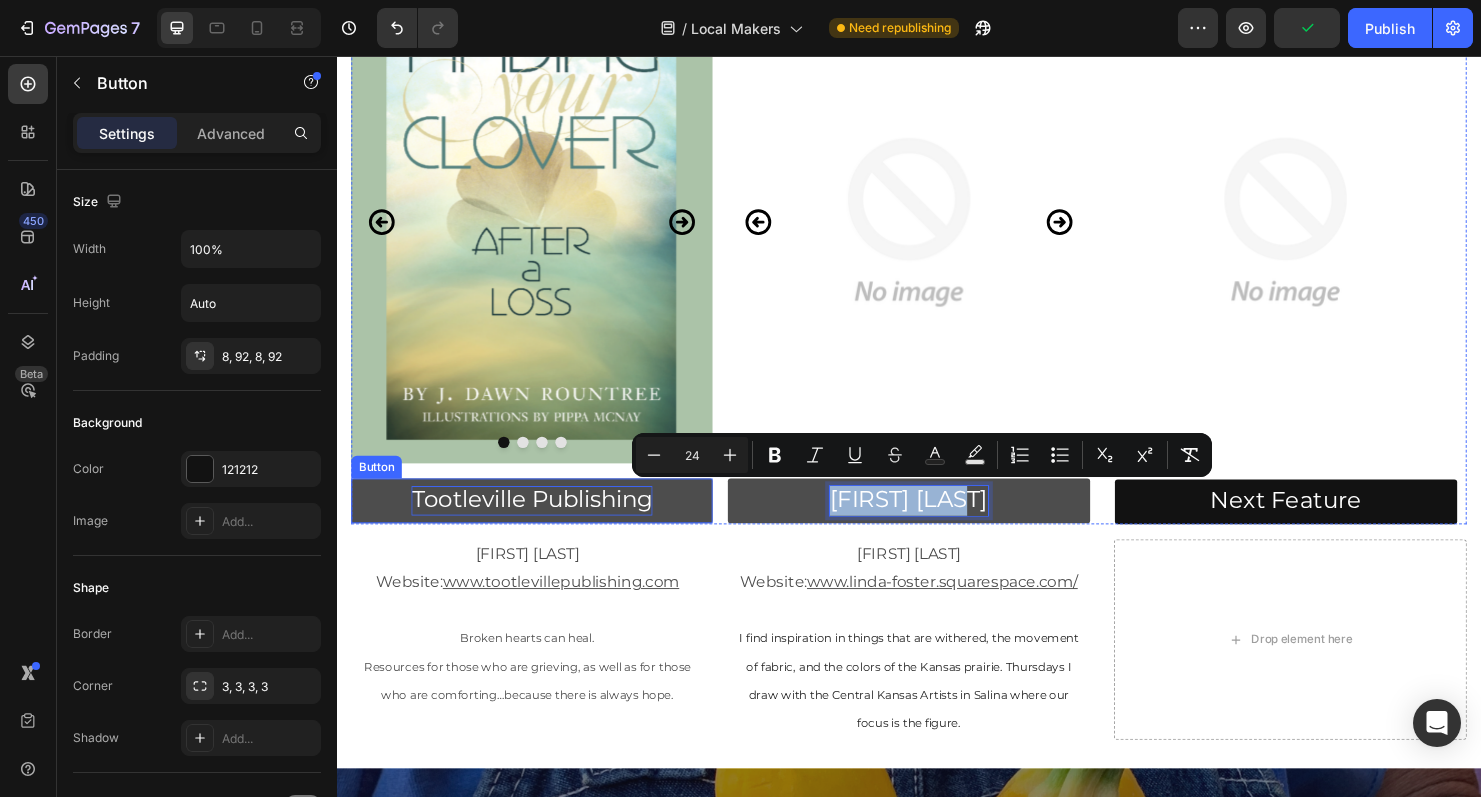 click on "Tootleville Publishing" at bounding box center [541, 520] 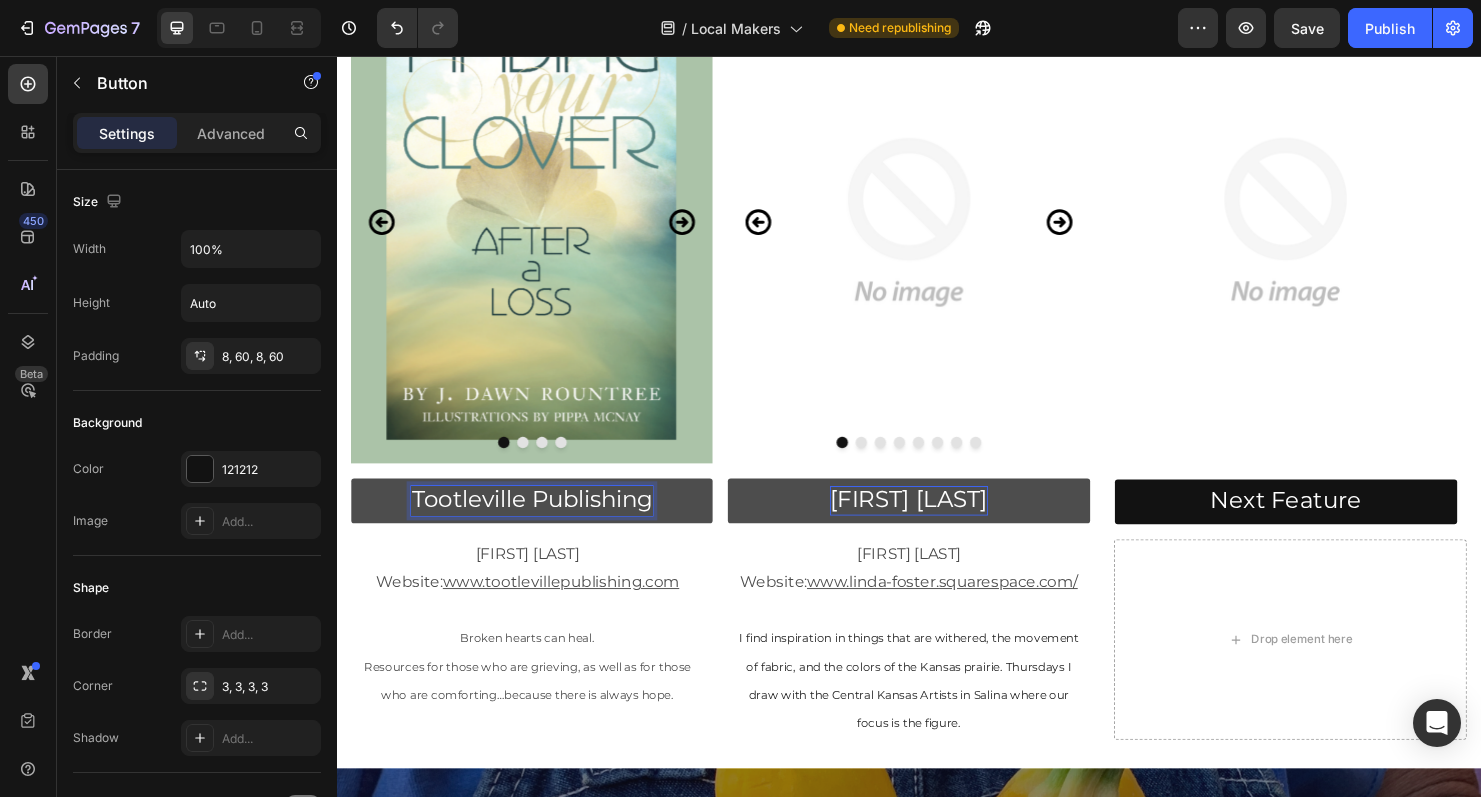 click on "Tootleville Publishing" at bounding box center (541, 520) 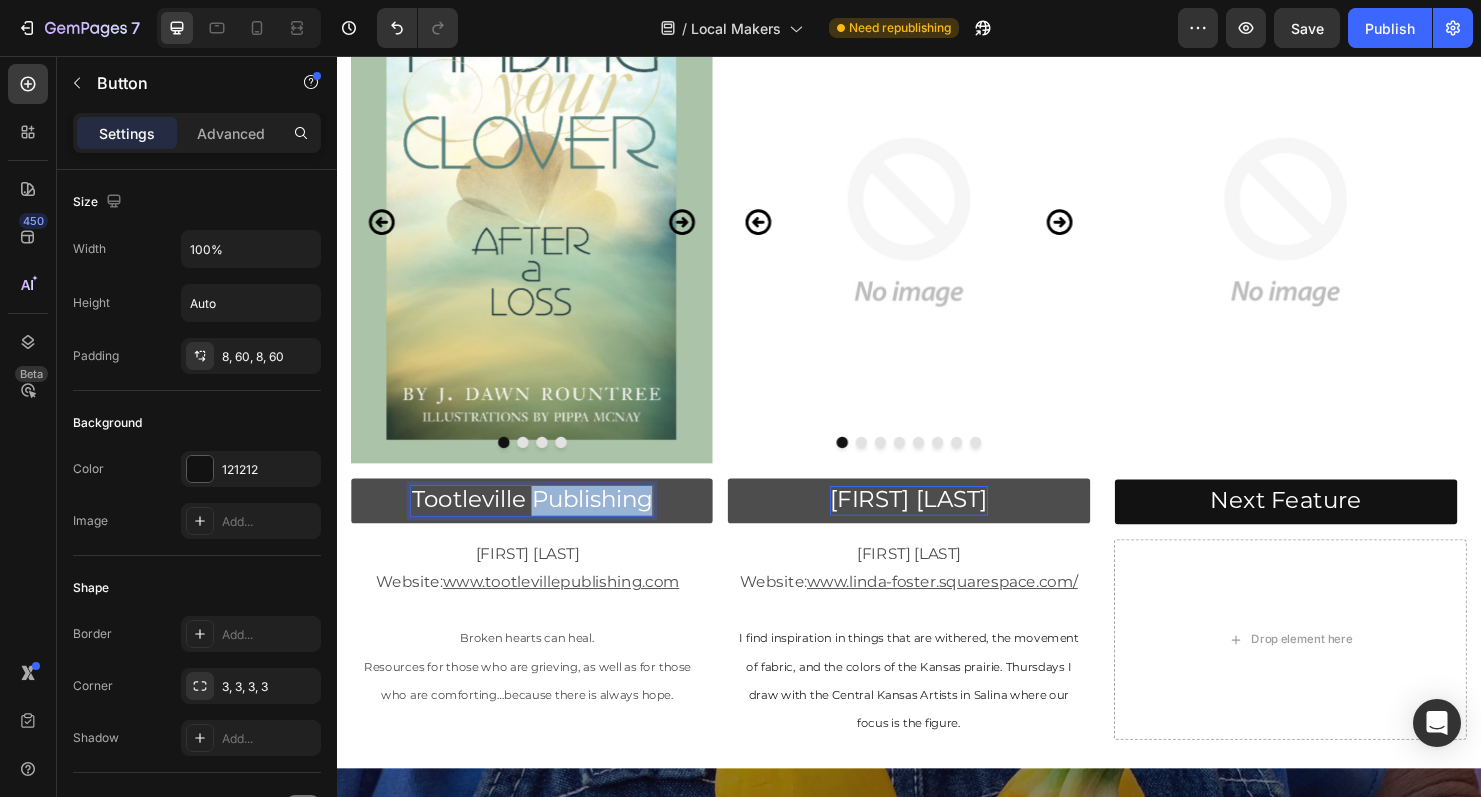 click on "Tootleville Publishing" at bounding box center (541, 520) 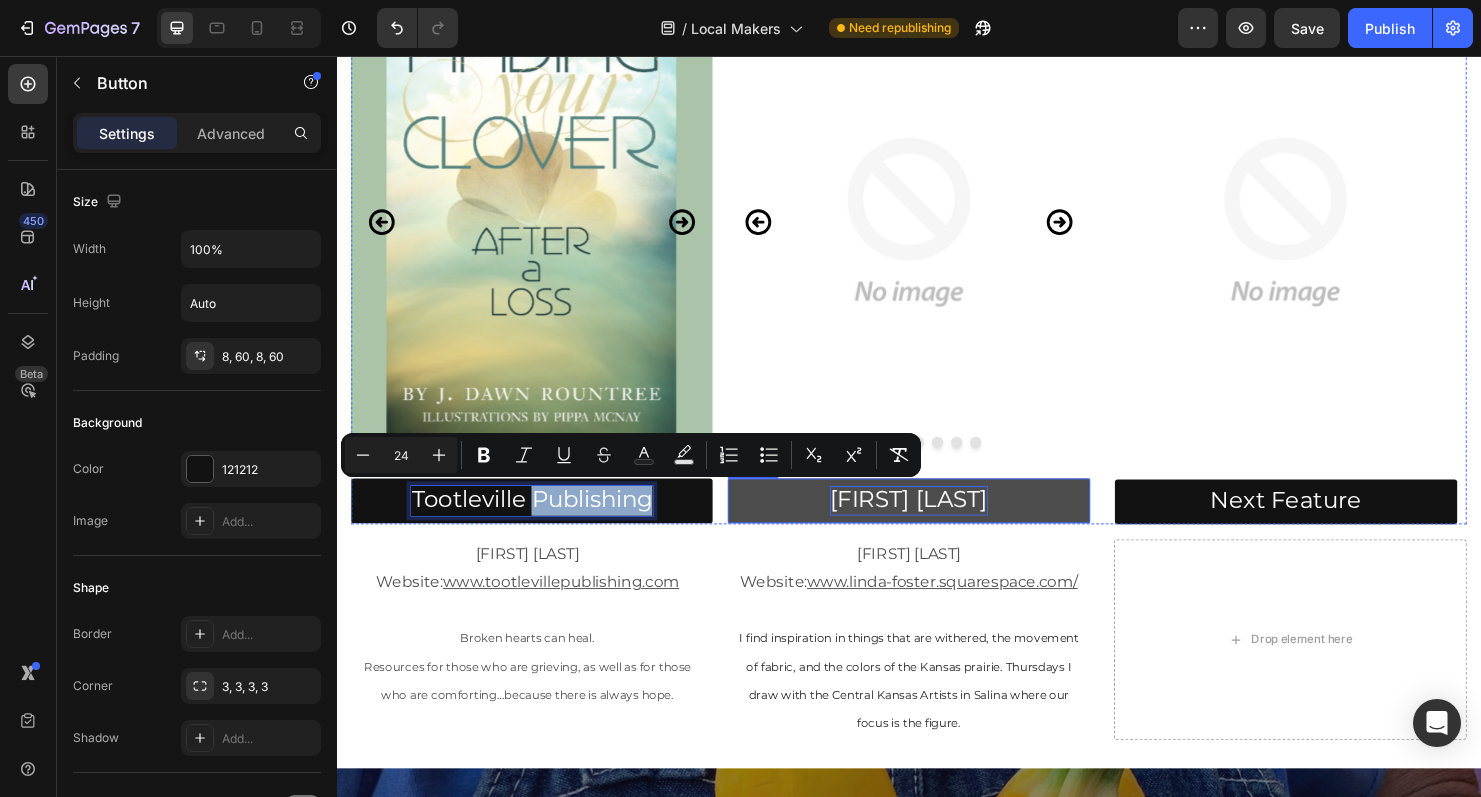 click on "Linda Foster" at bounding box center [936, 523] 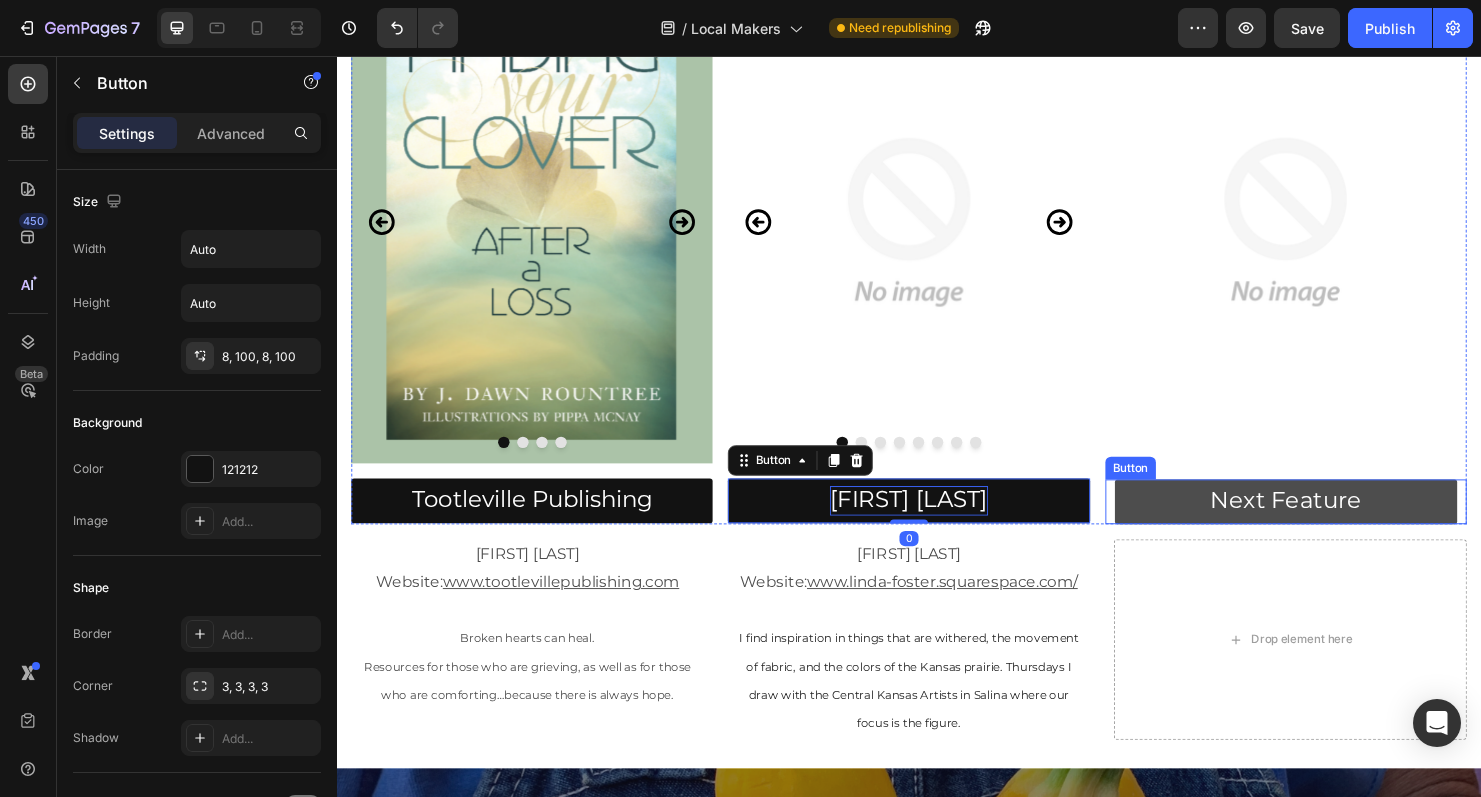 click on "Next Feature" at bounding box center (1332, 524) 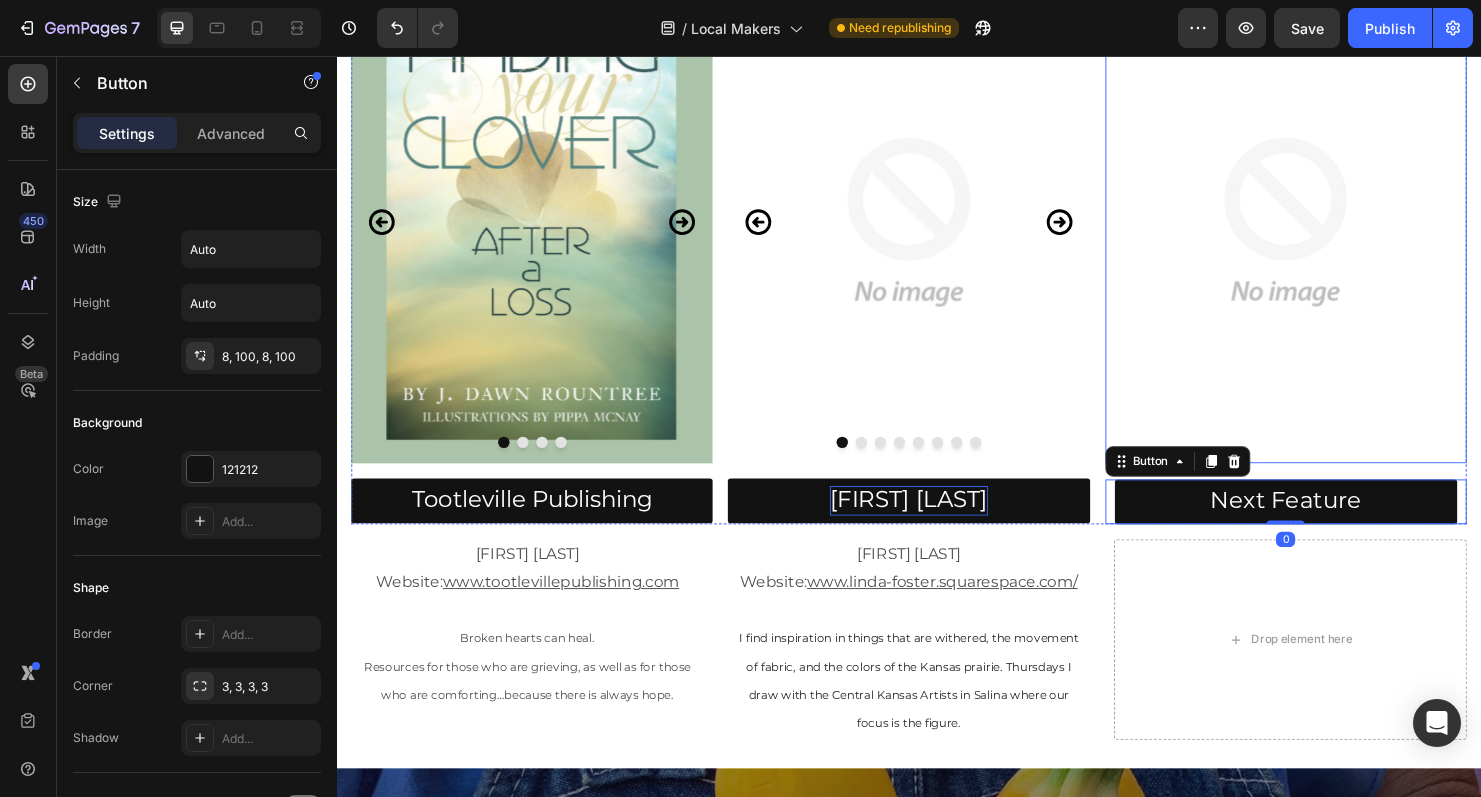 click at bounding box center [1332, 230] 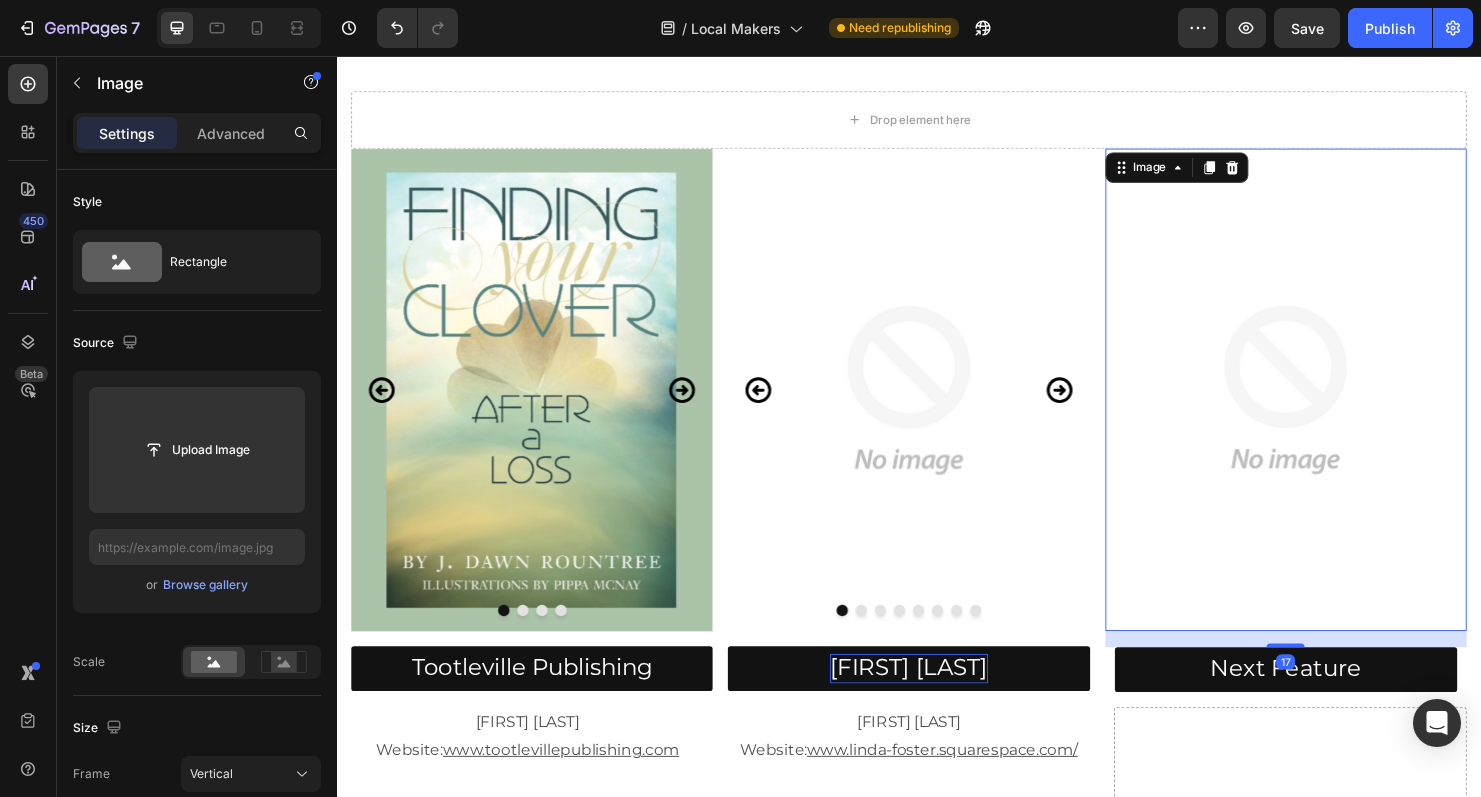 scroll, scrollTop: 1940, scrollLeft: 0, axis: vertical 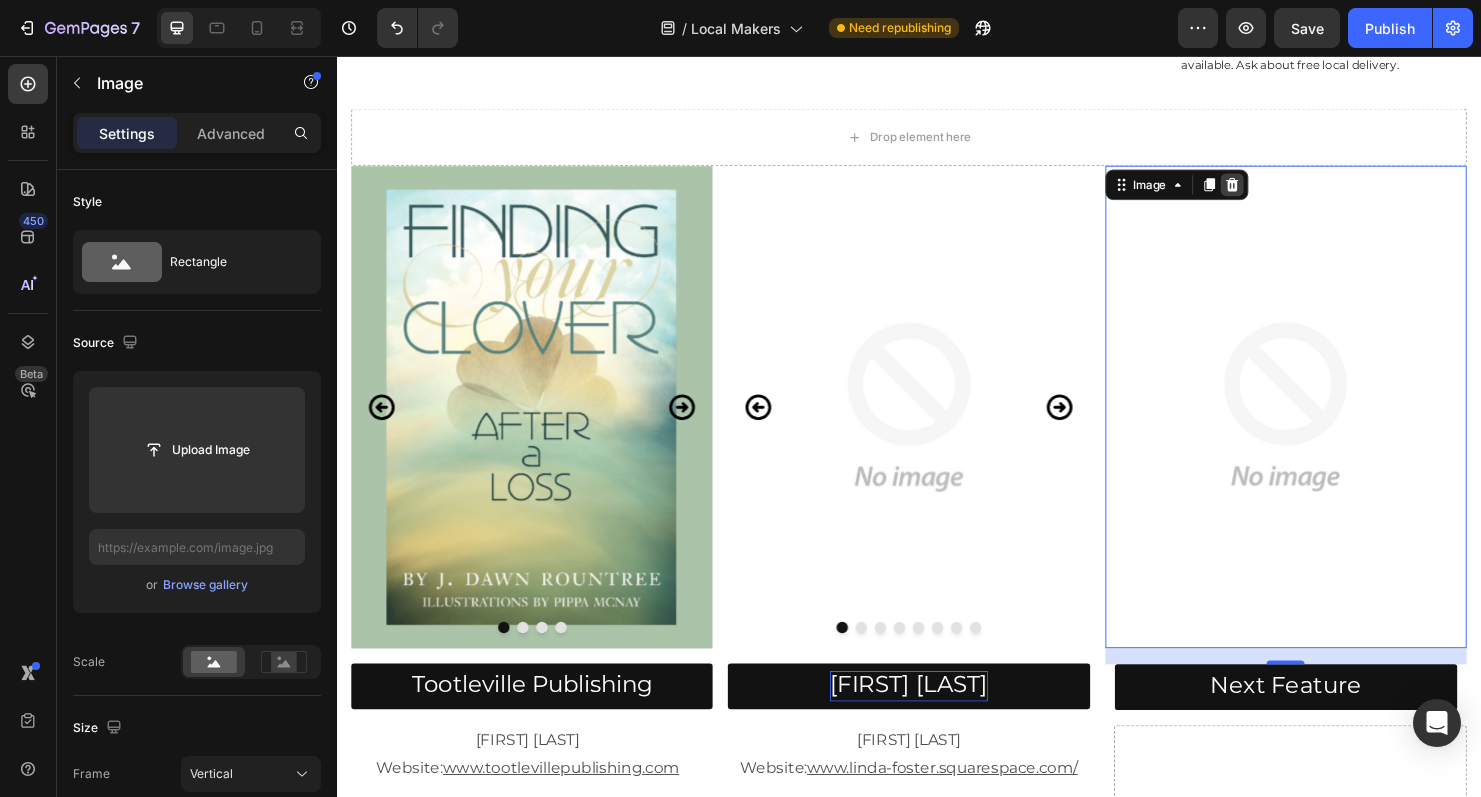 click 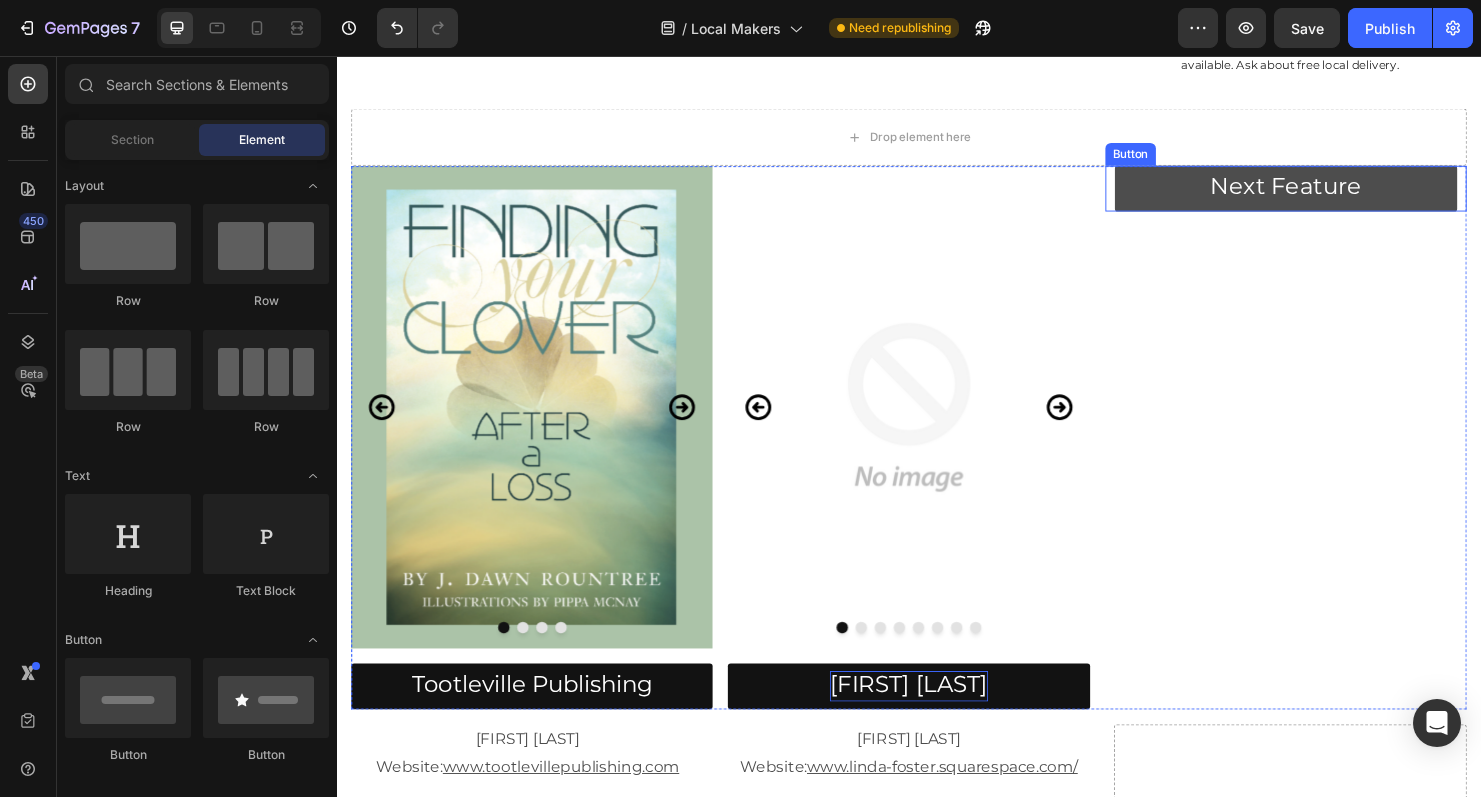 click on "Next Feature" at bounding box center [1332, 195] 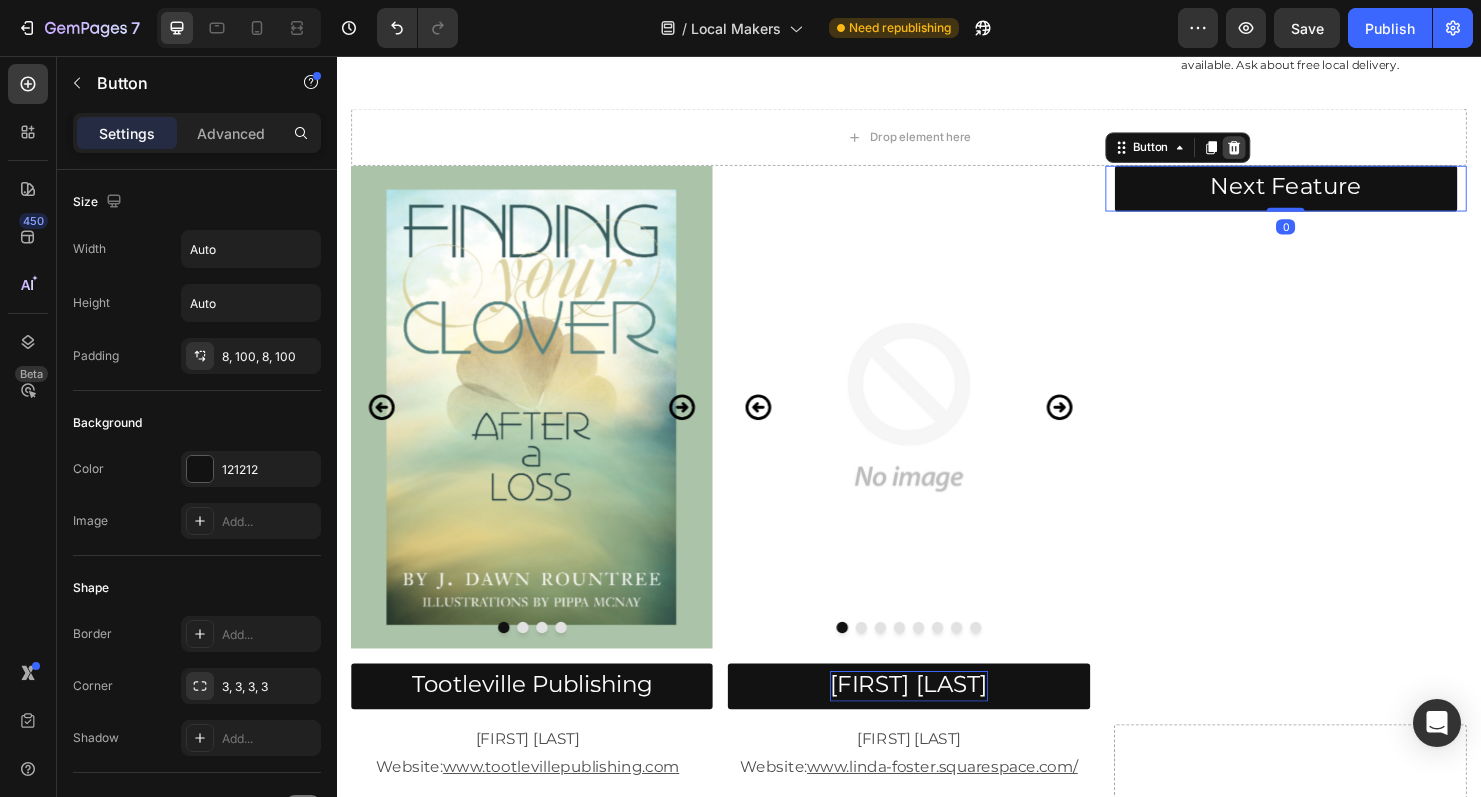 click 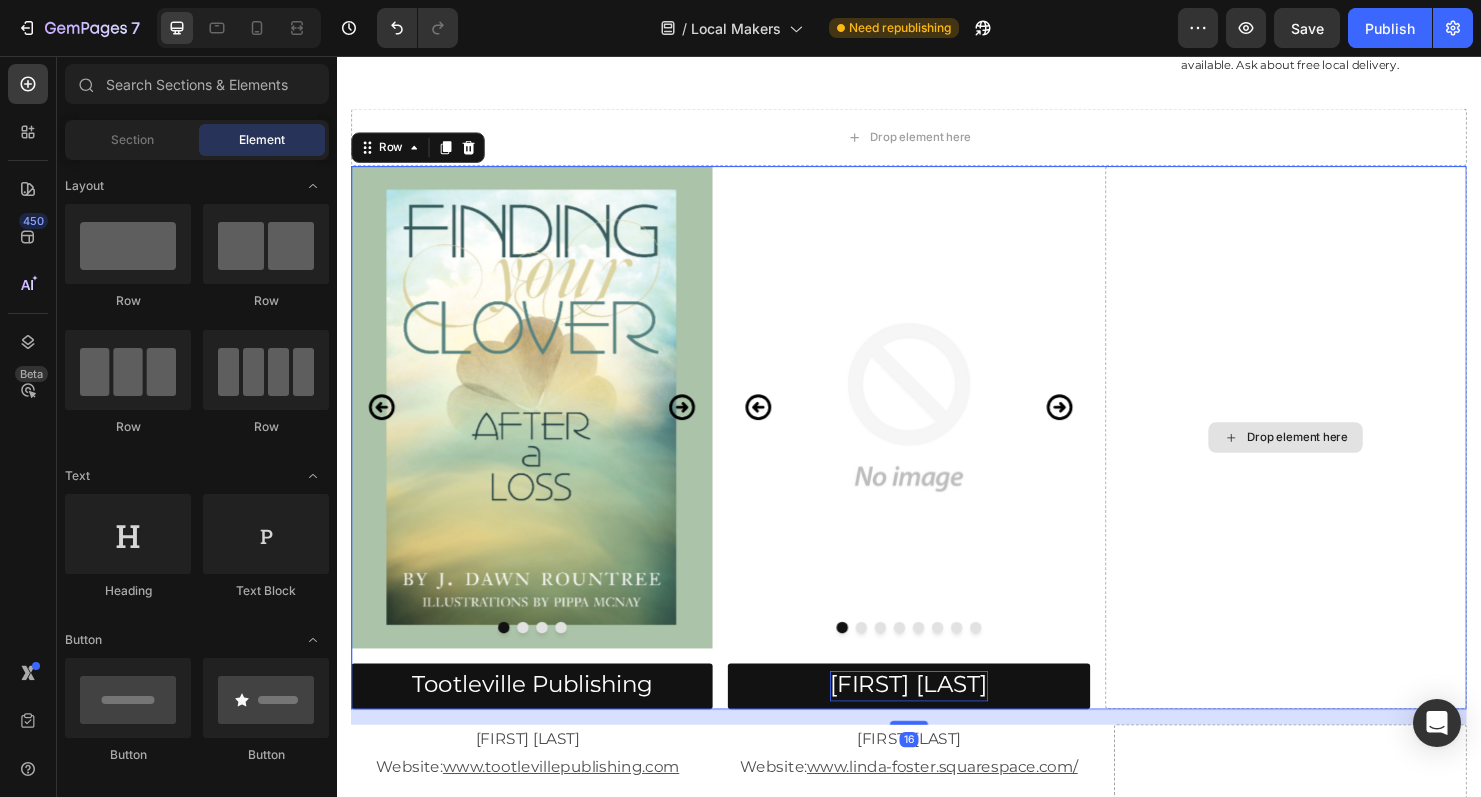 click on "Drop element here" at bounding box center [1332, 456] 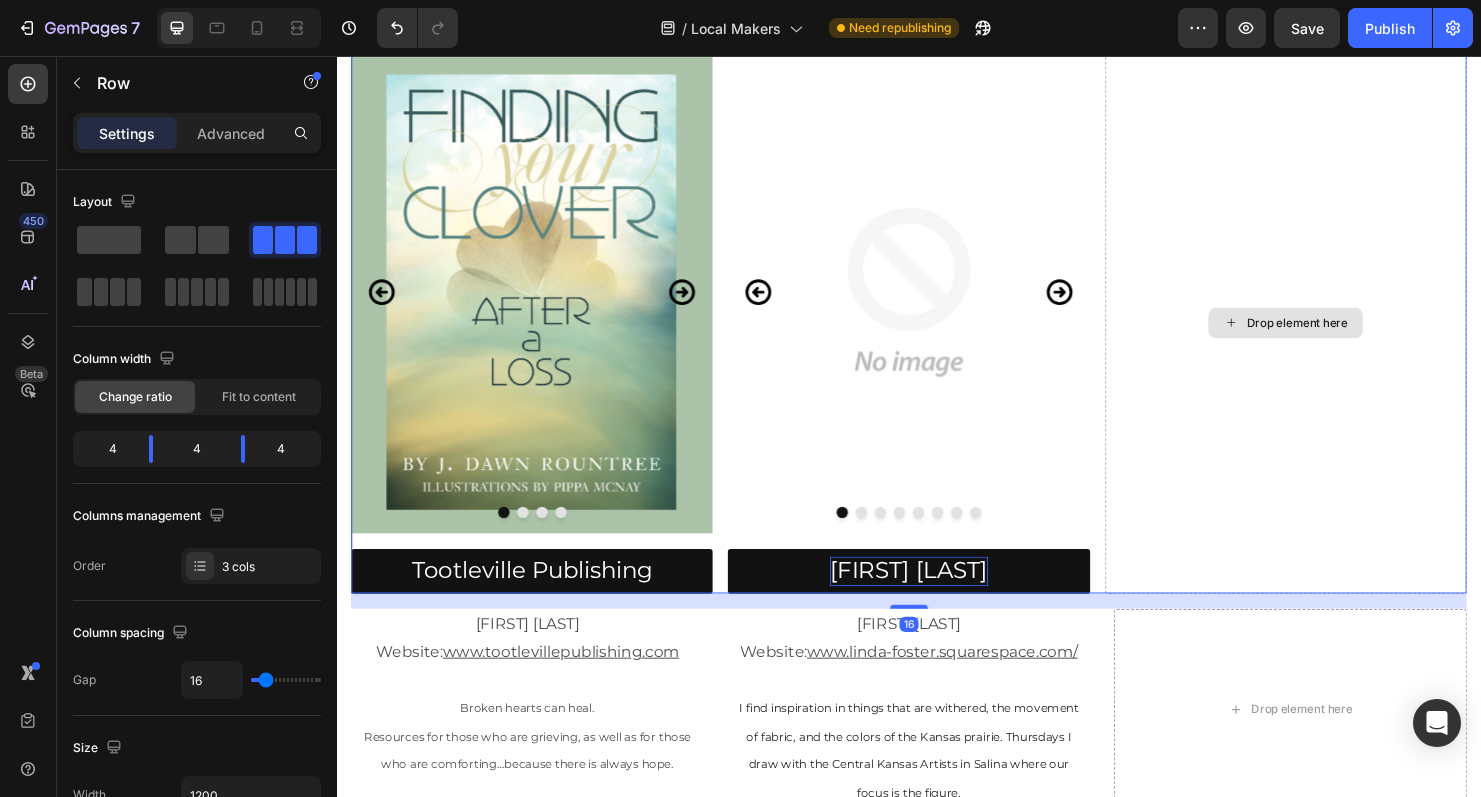 scroll, scrollTop: 2201, scrollLeft: 0, axis: vertical 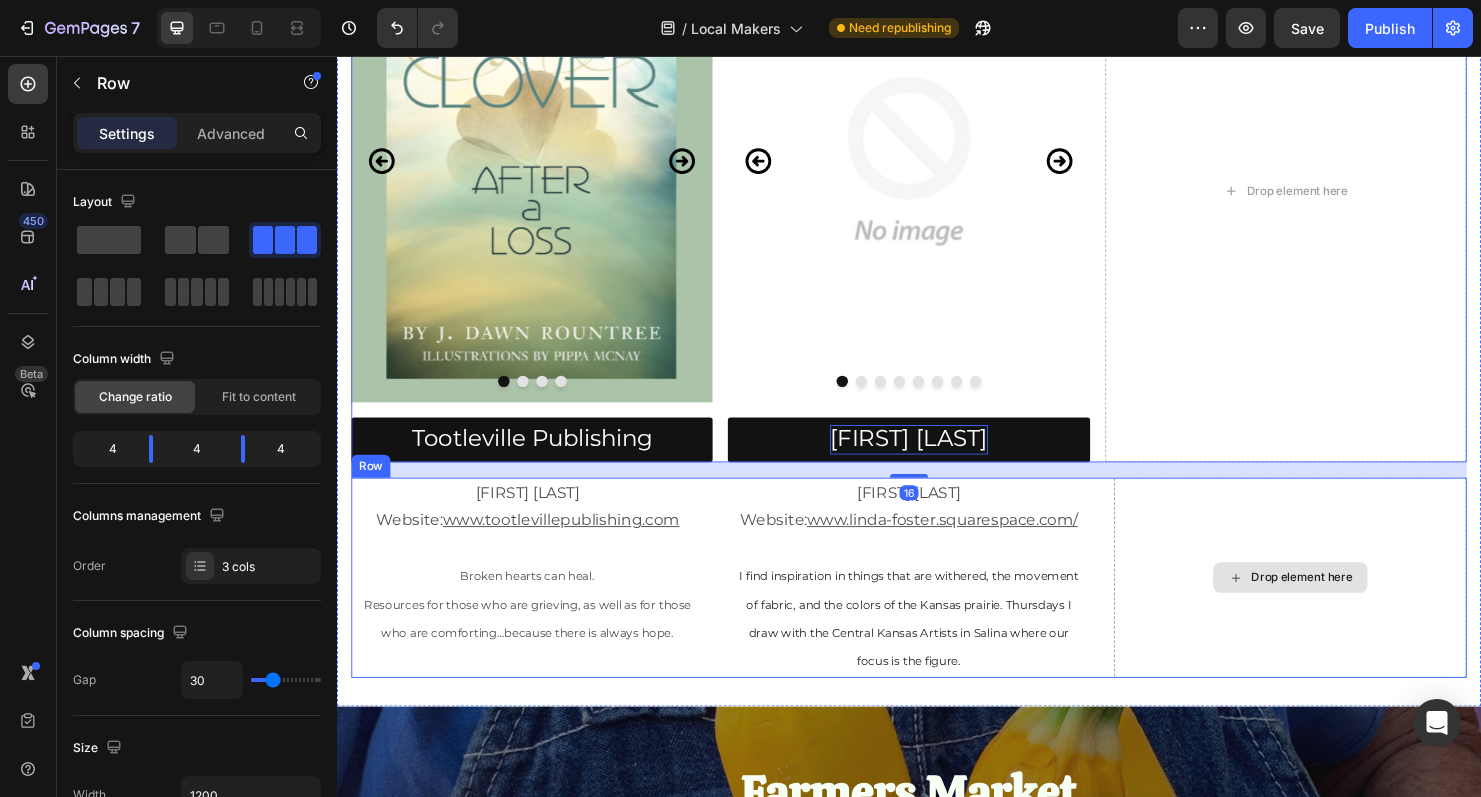 click on "Drop element here" at bounding box center [1337, 603] 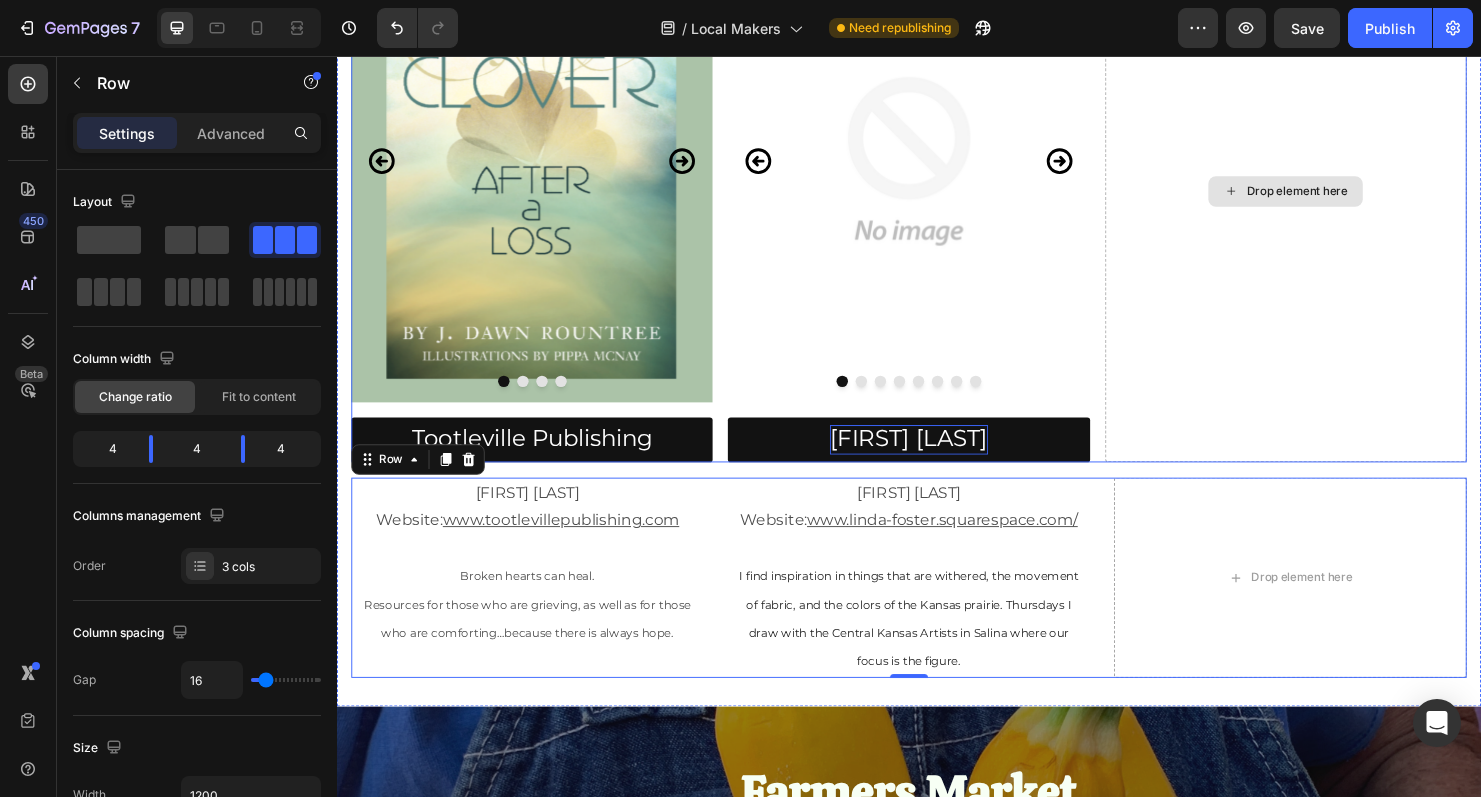 click on "Drop element here" at bounding box center (1332, 198) 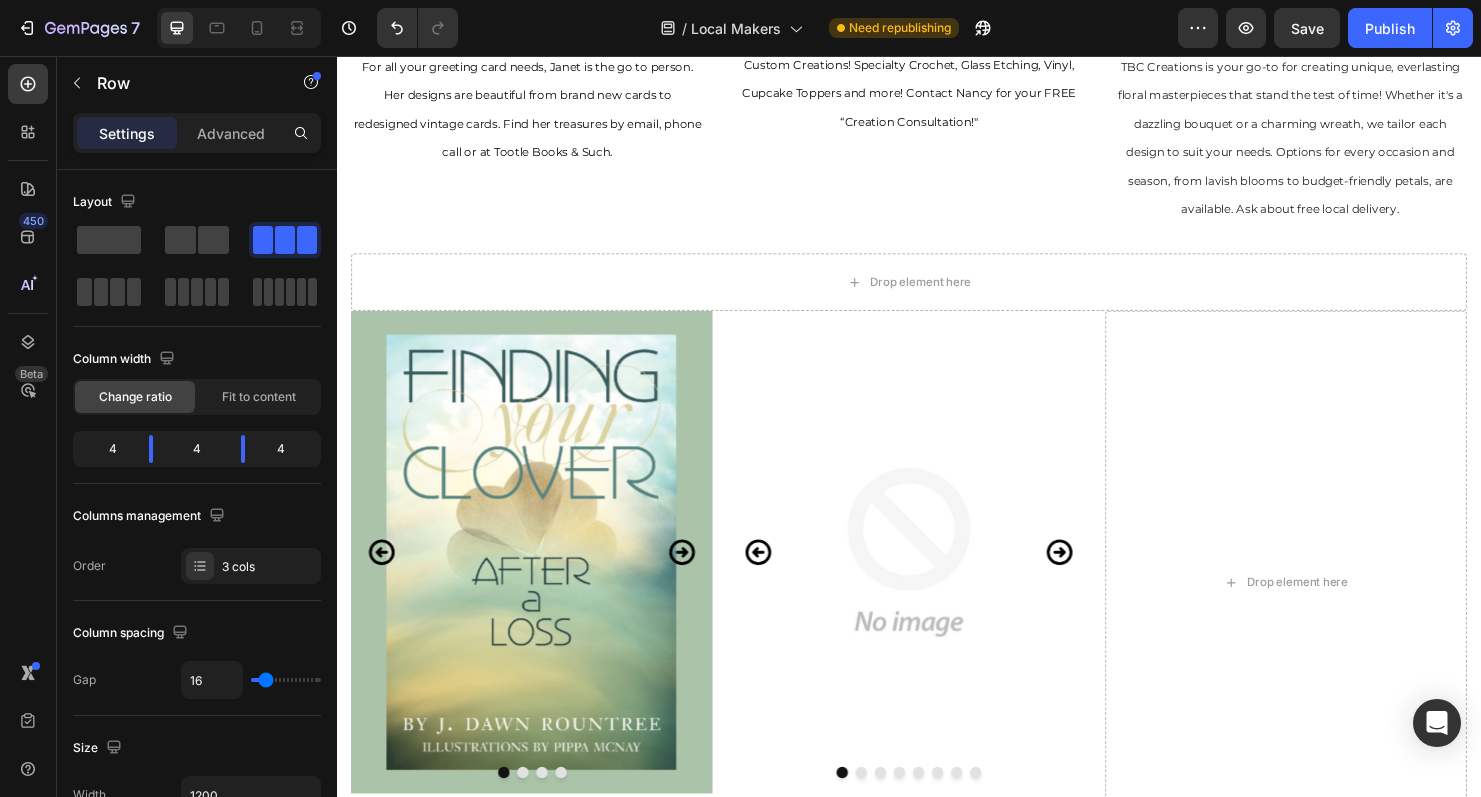 scroll, scrollTop: 1789, scrollLeft: 0, axis: vertical 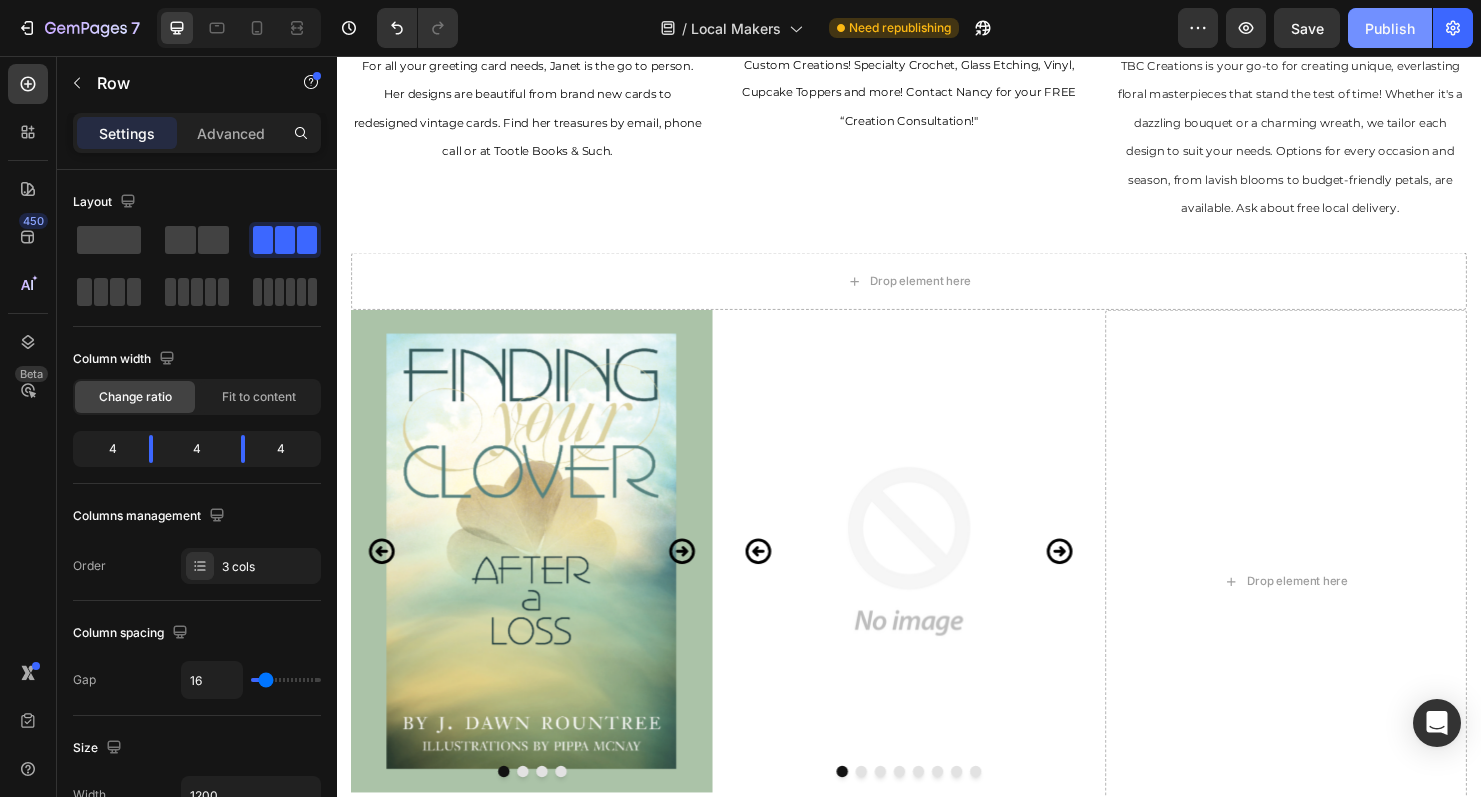 click on "Publish" at bounding box center [1390, 28] 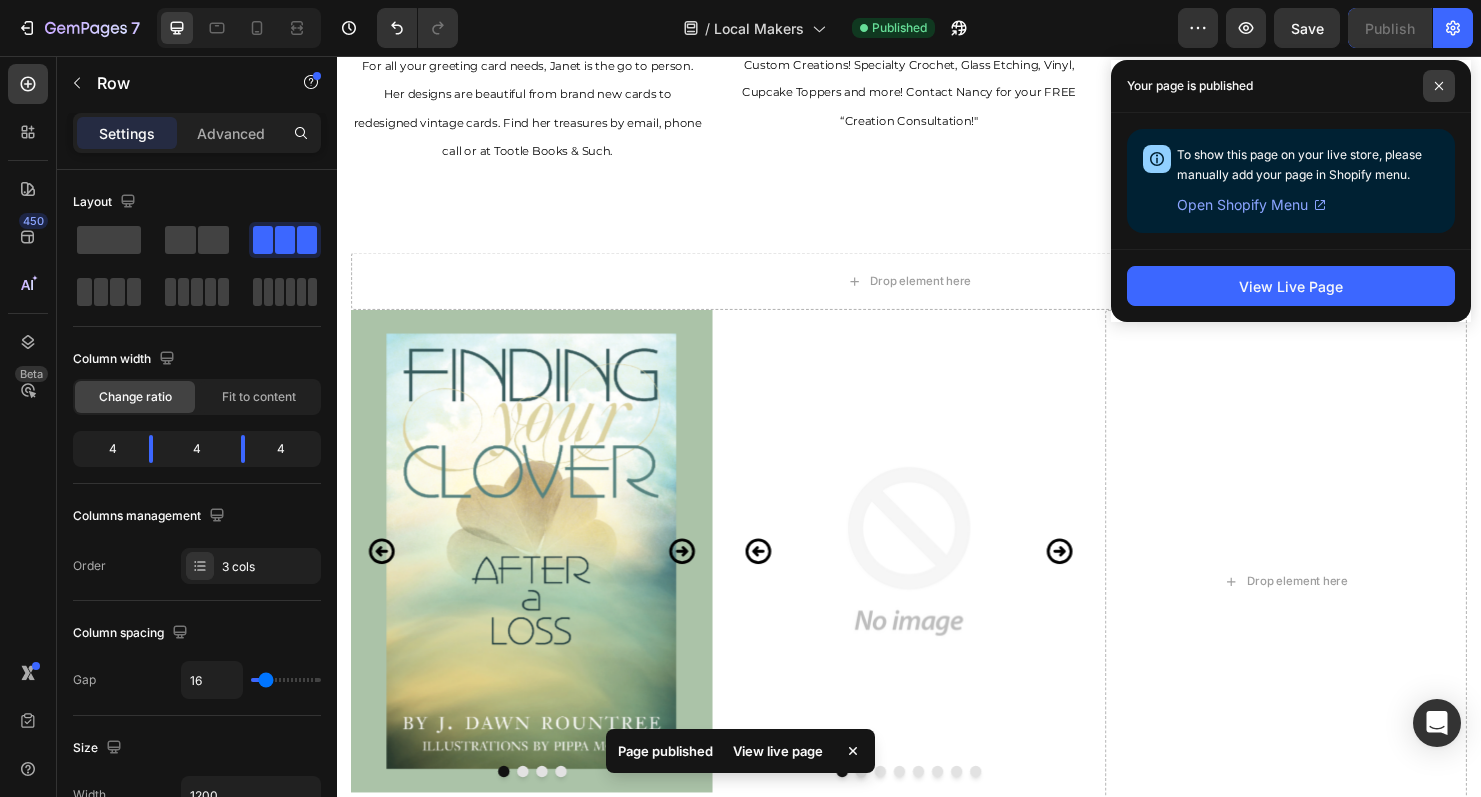 click at bounding box center (1439, 86) 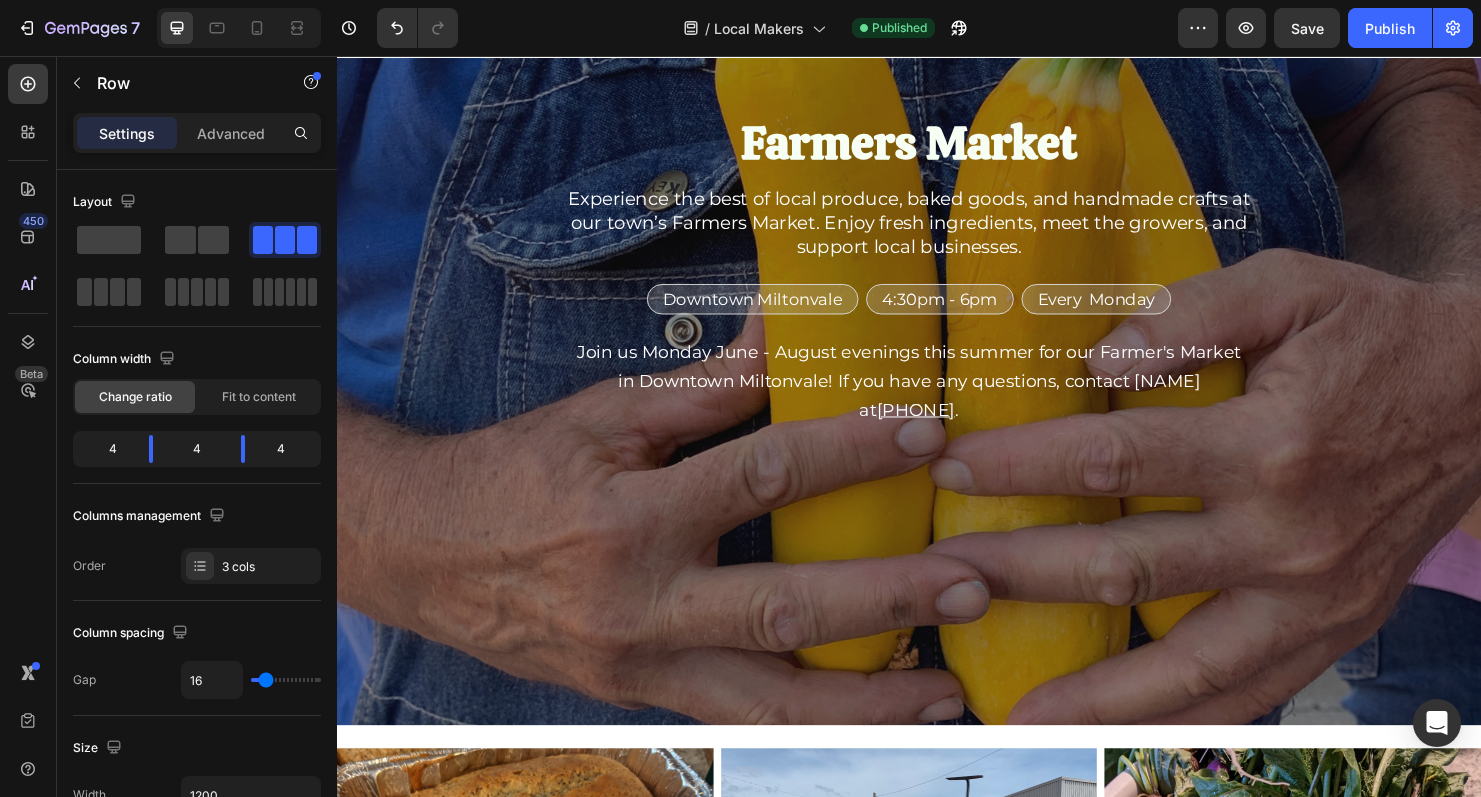 scroll, scrollTop: 2865, scrollLeft: 0, axis: vertical 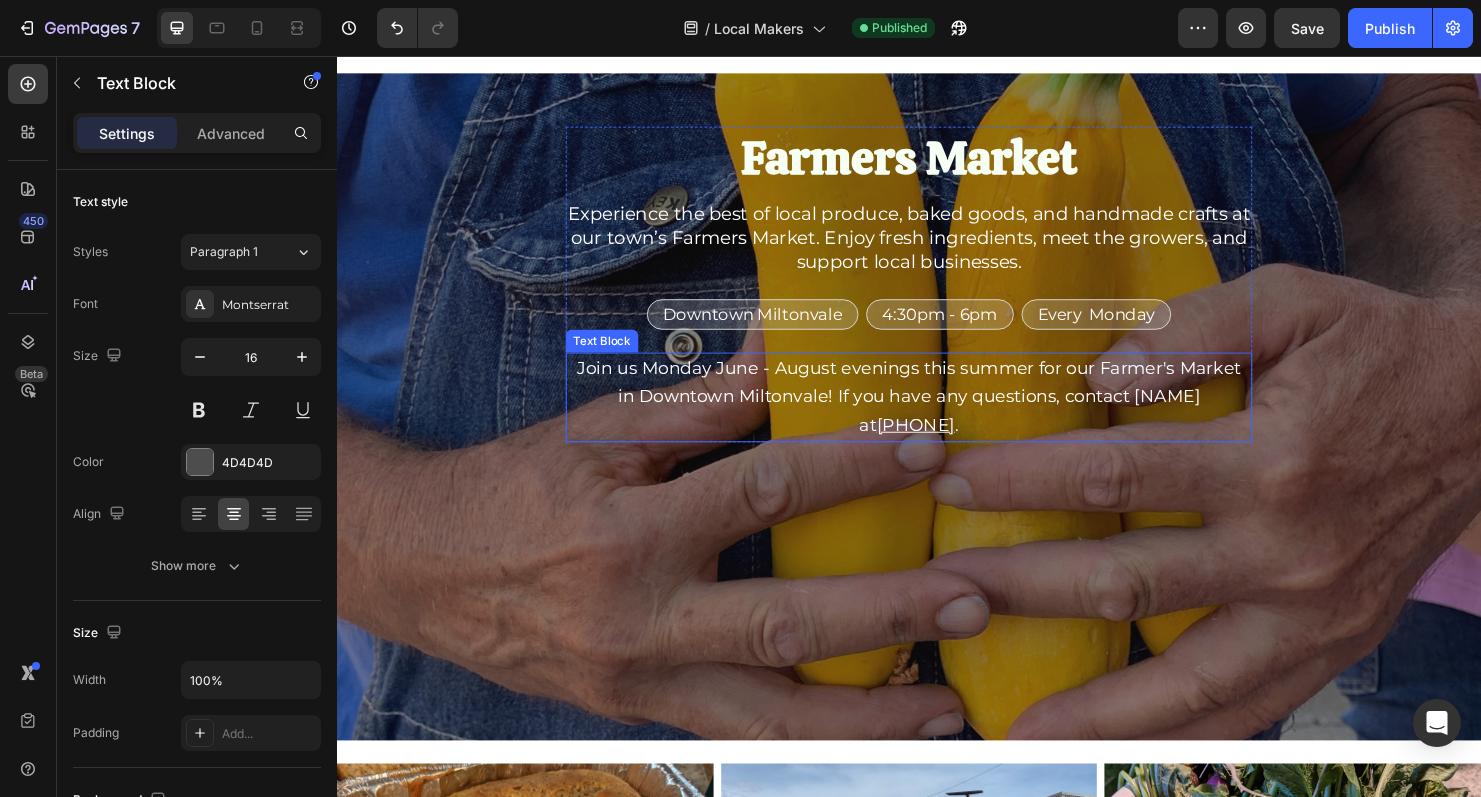 click on "Join us Monday June - August evenings this summer for our Farmer's Market in Downtown Miltonvale! If you have any questions, contact Rose at" at bounding box center [937, 413] 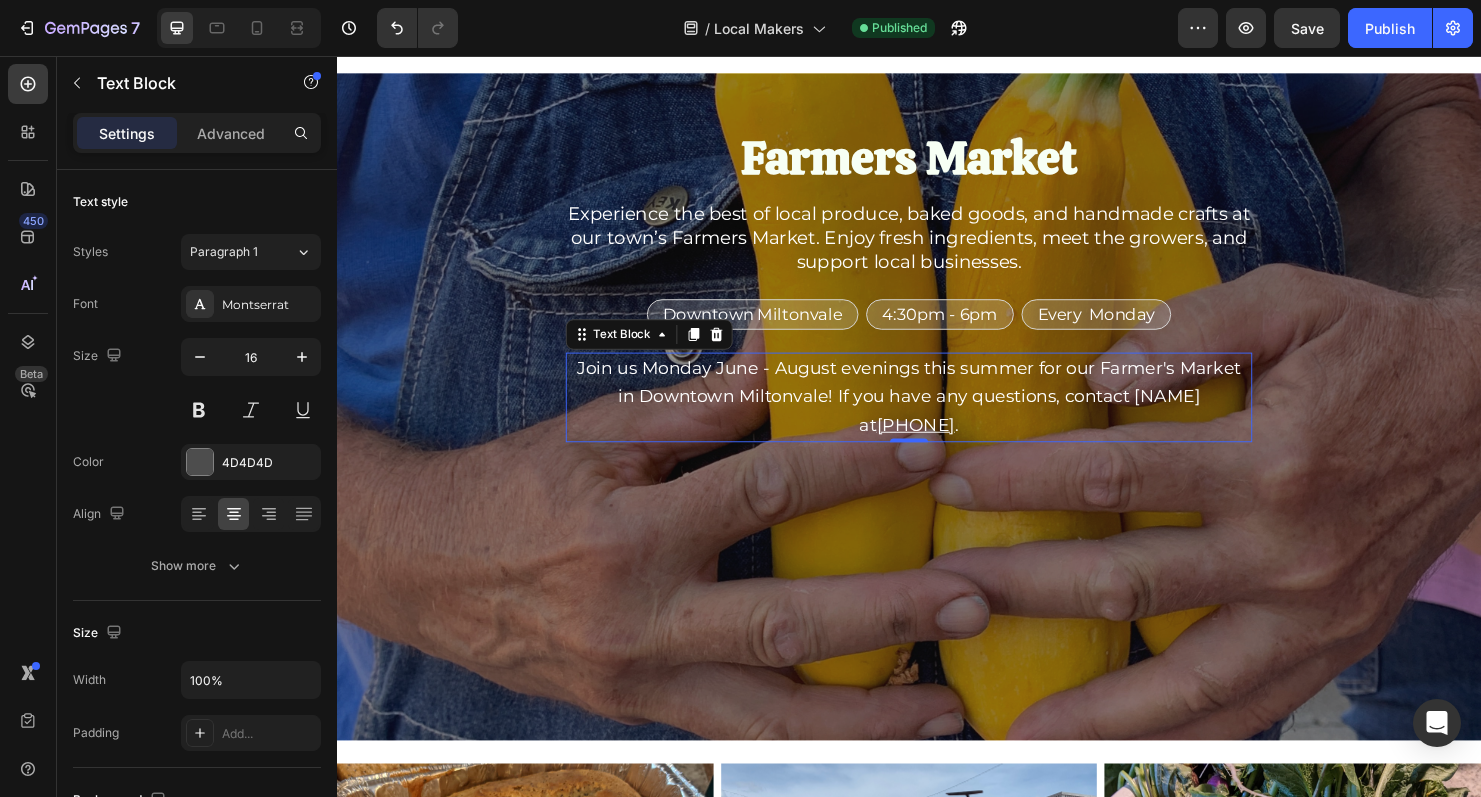 click on "Join us Monday June - August evenings this summer for our Farmer's Market in Downtown Miltonvale! If you have any questions, contact Rose at" at bounding box center [937, 413] 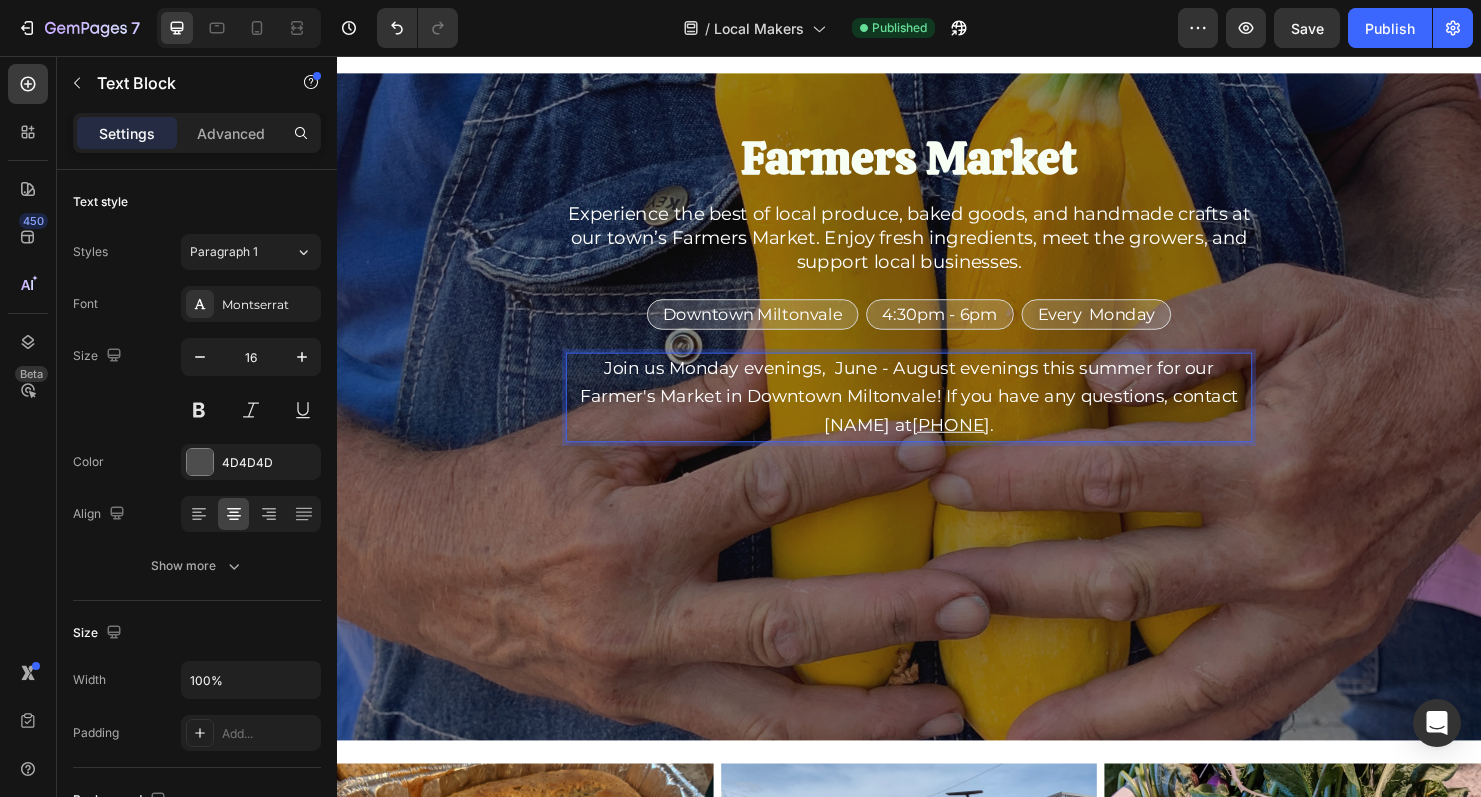 click on "Join us Monday evenings,  June - August evenings this summer for our Farmer's Market in Downtown Miltonvale! If you have any questions, contact Rose at" at bounding box center (937, 413) 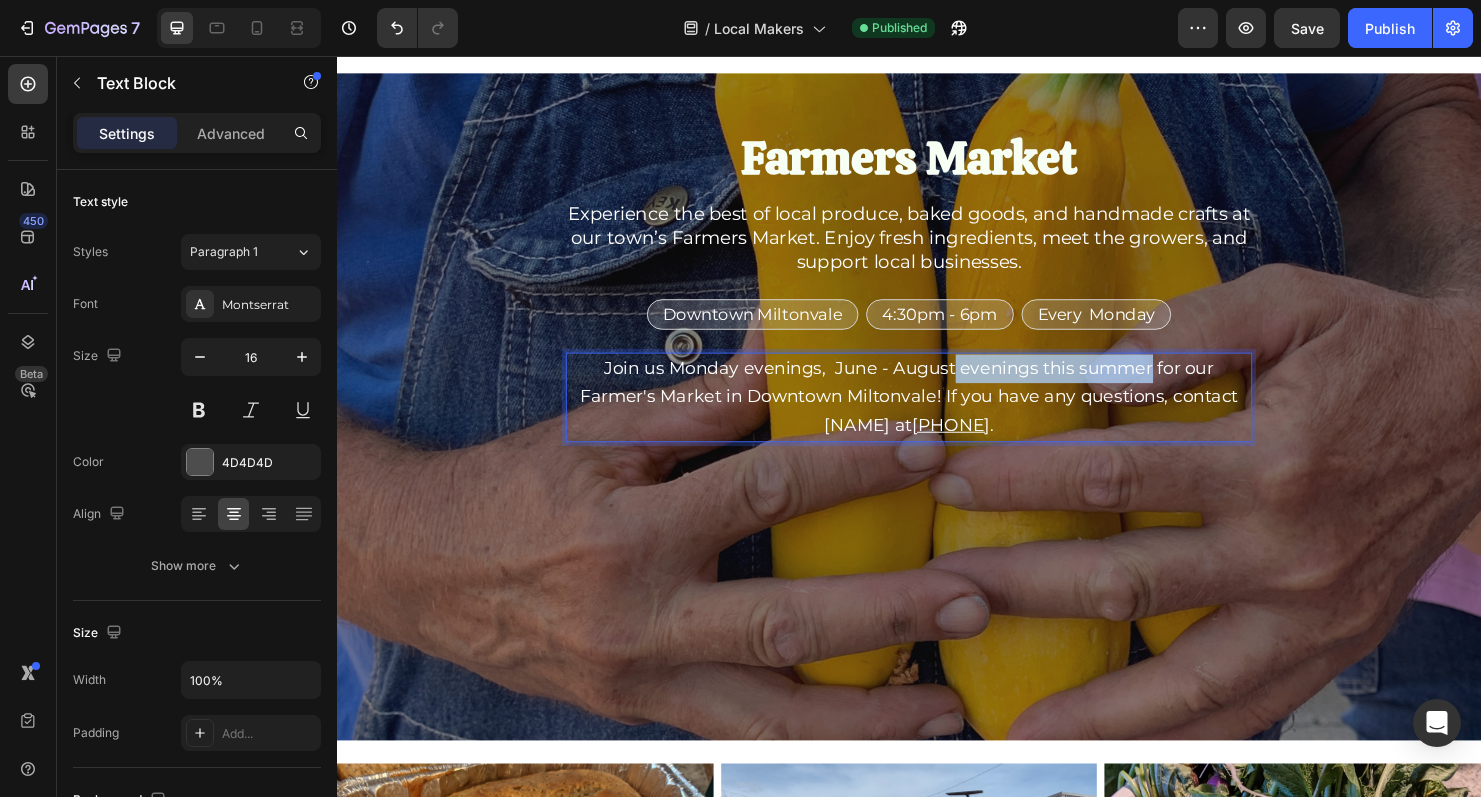 drag, startPoint x: 1191, startPoint y: 391, endPoint x: 981, endPoint y: 391, distance: 210 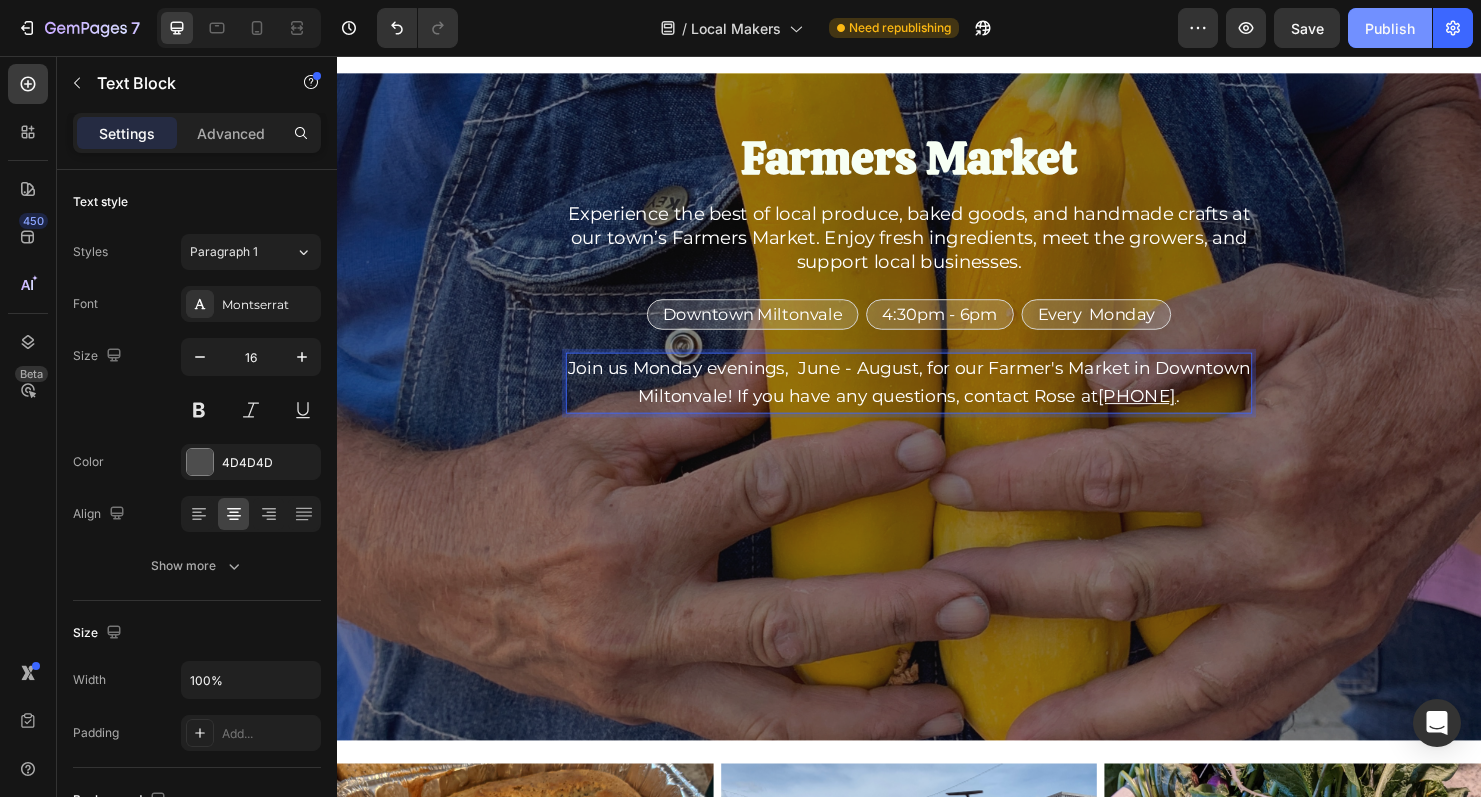 click on "Publish" at bounding box center [1390, 28] 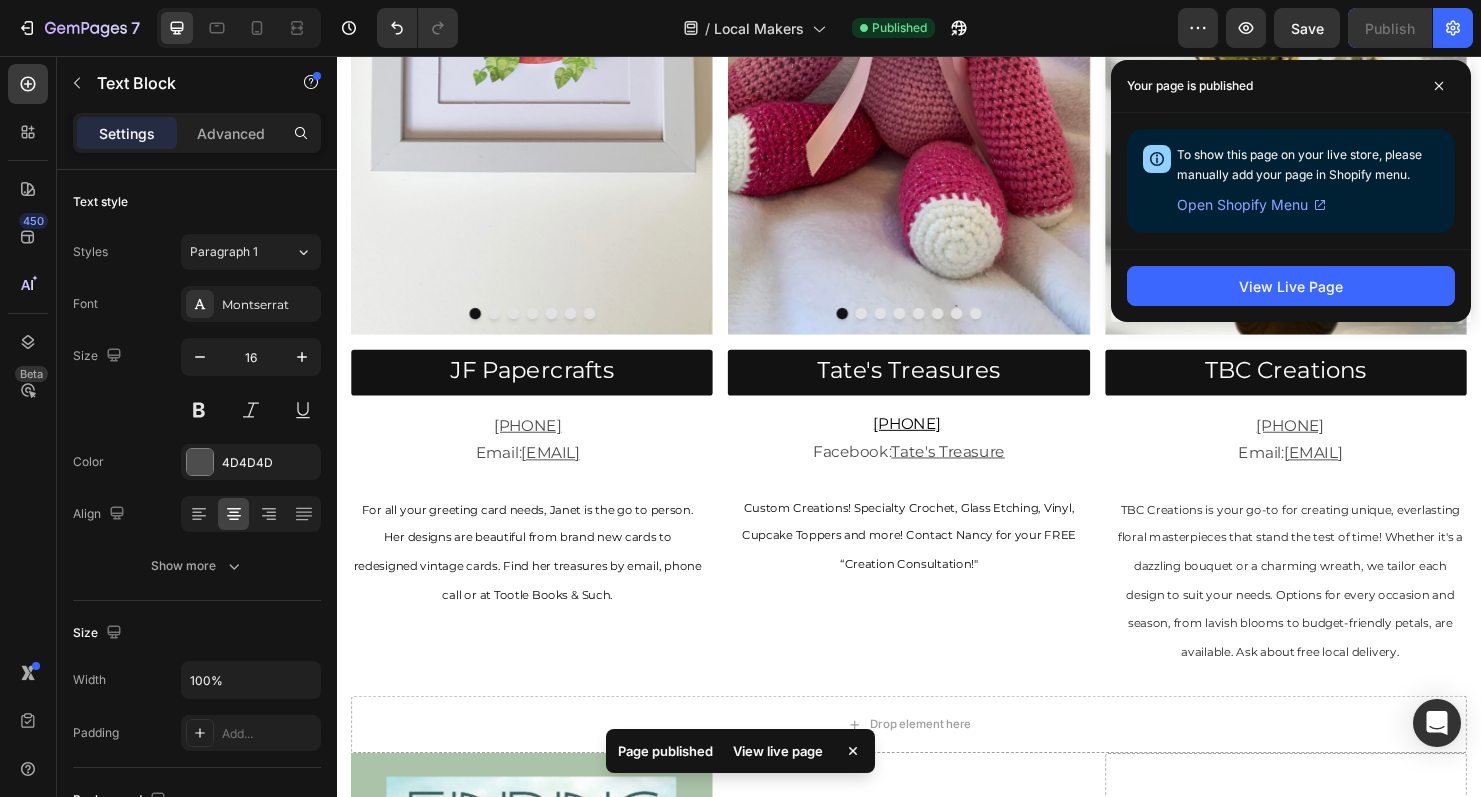 scroll, scrollTop: 1219, scrollLeft: 0, axis: vertical 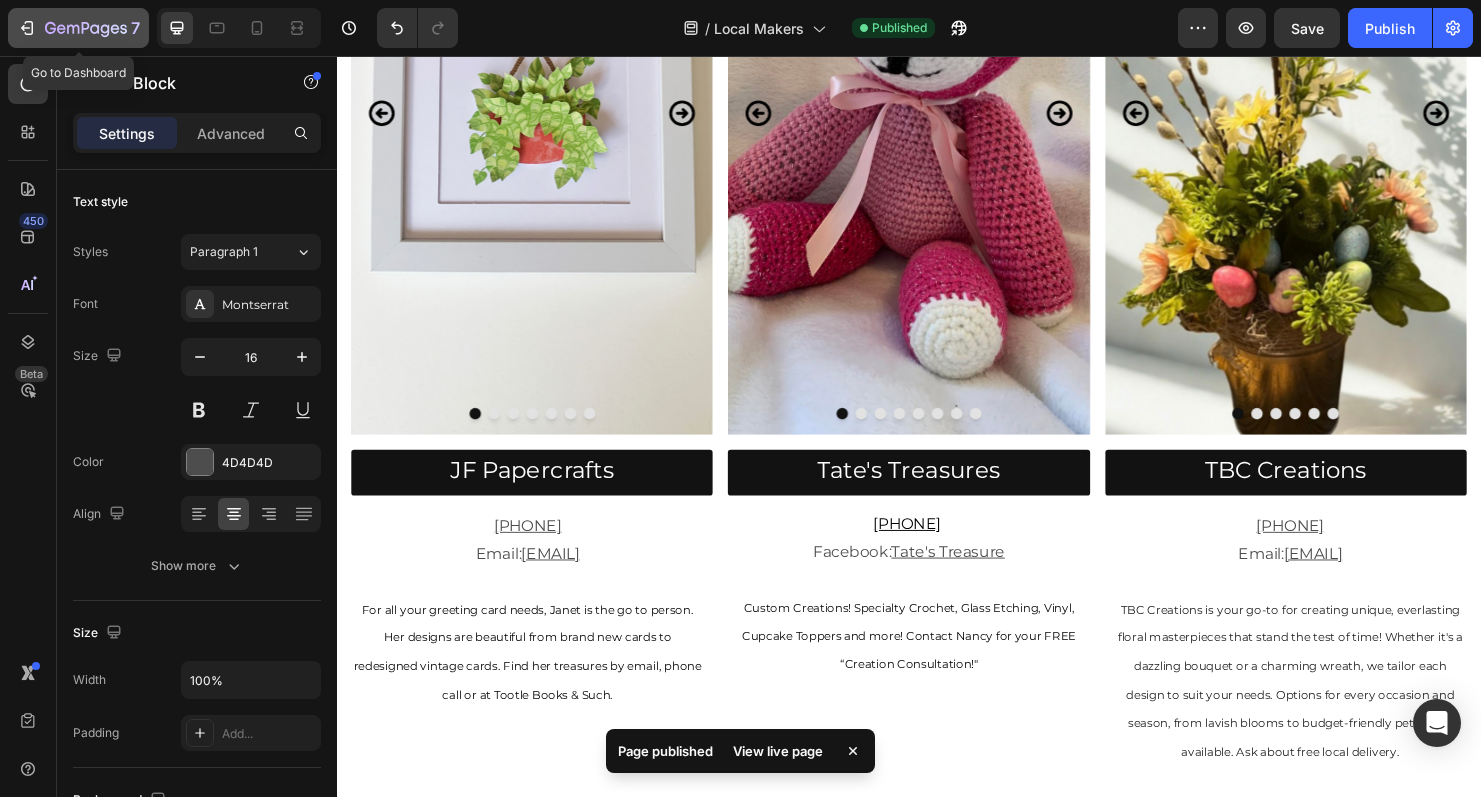 click on "7" 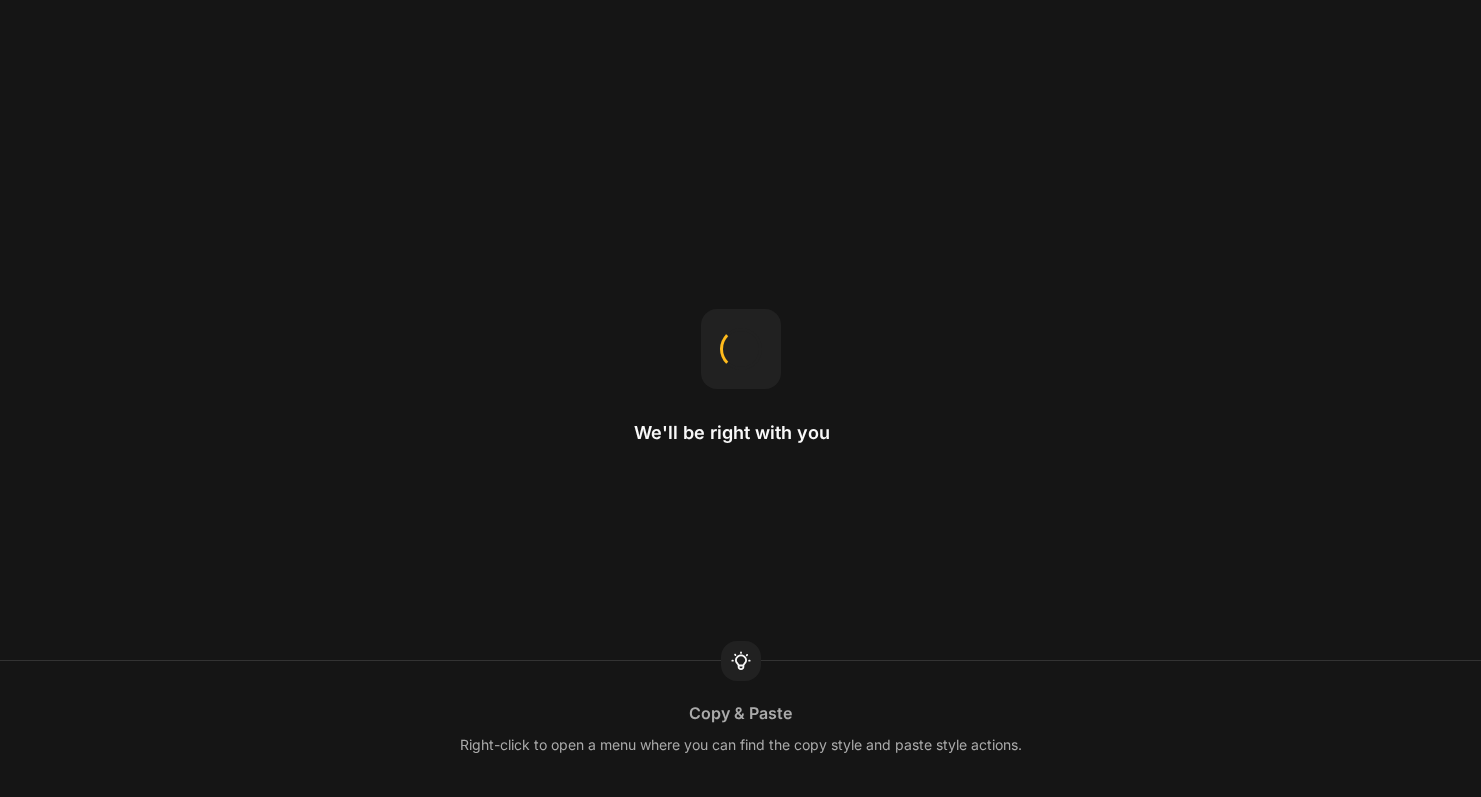 scroll, scrollTop: 0, scrollLeft: 0, axis: both 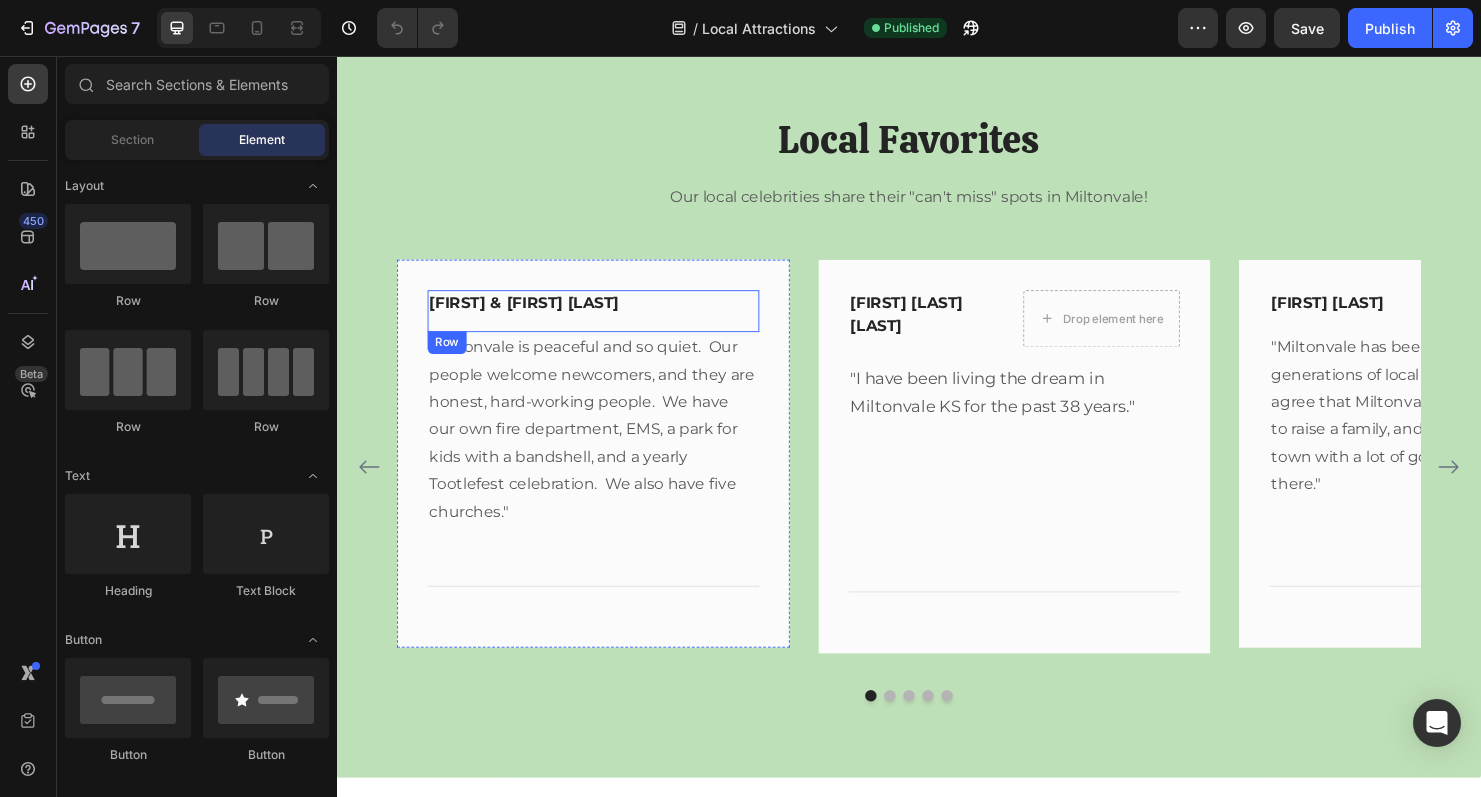 click on "[FIRST] & [FIRST] [LAST] Text block Row" at bounding box center [606, 323] 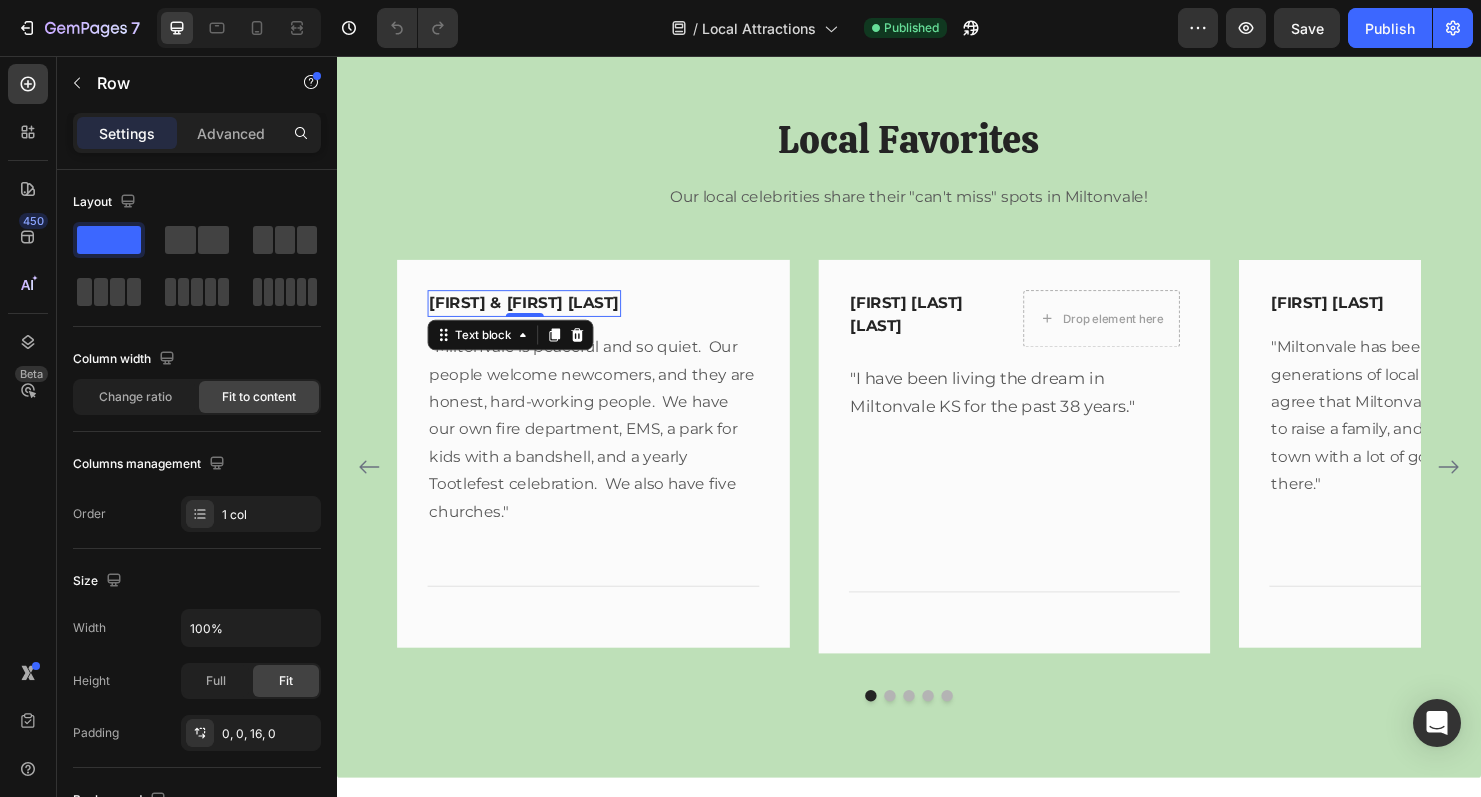 click on "Tom & Dawn Phelps" at bounding box center (533, 315) 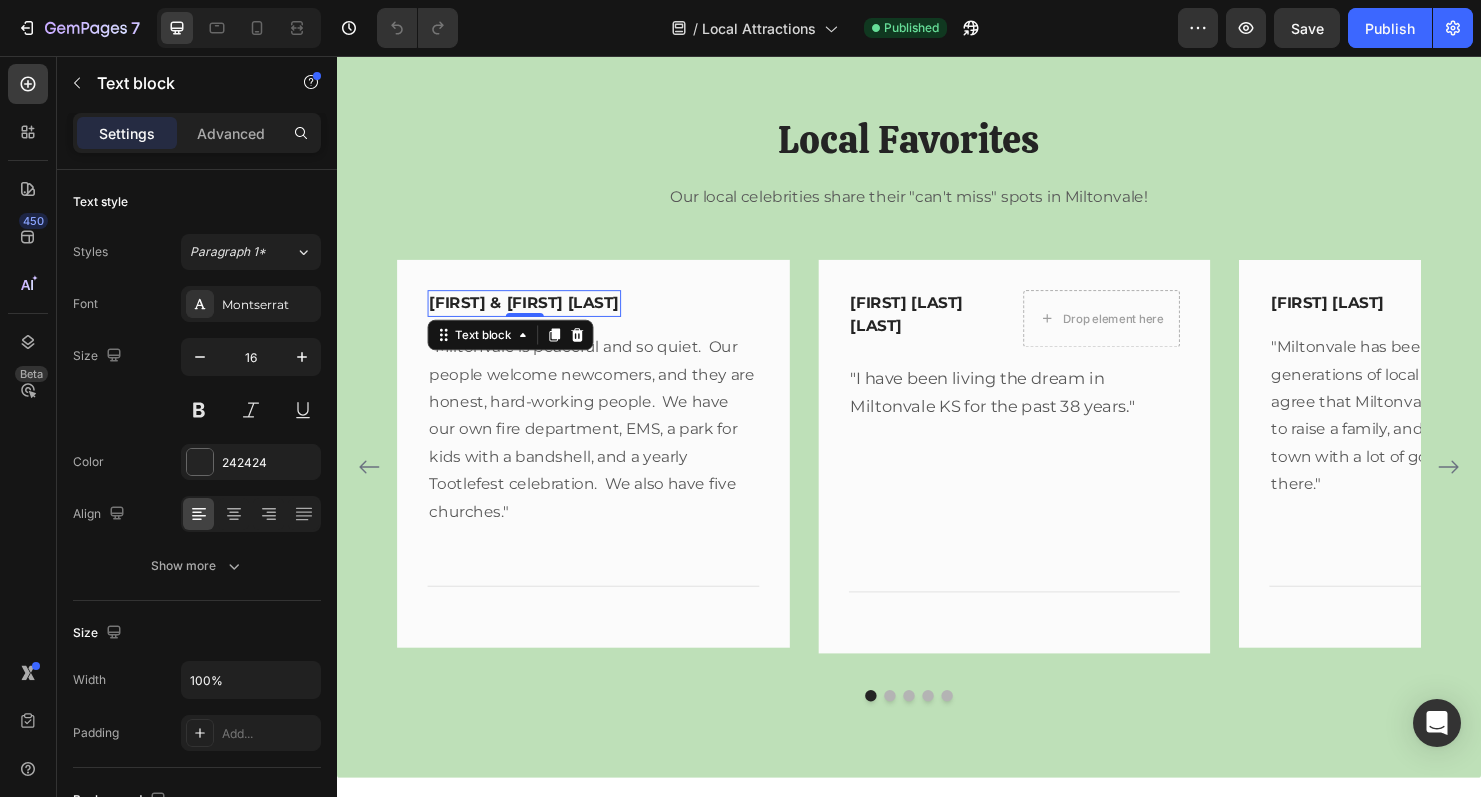 click on "Tom & Dawn Phelps" at bounding box center [533, 315] 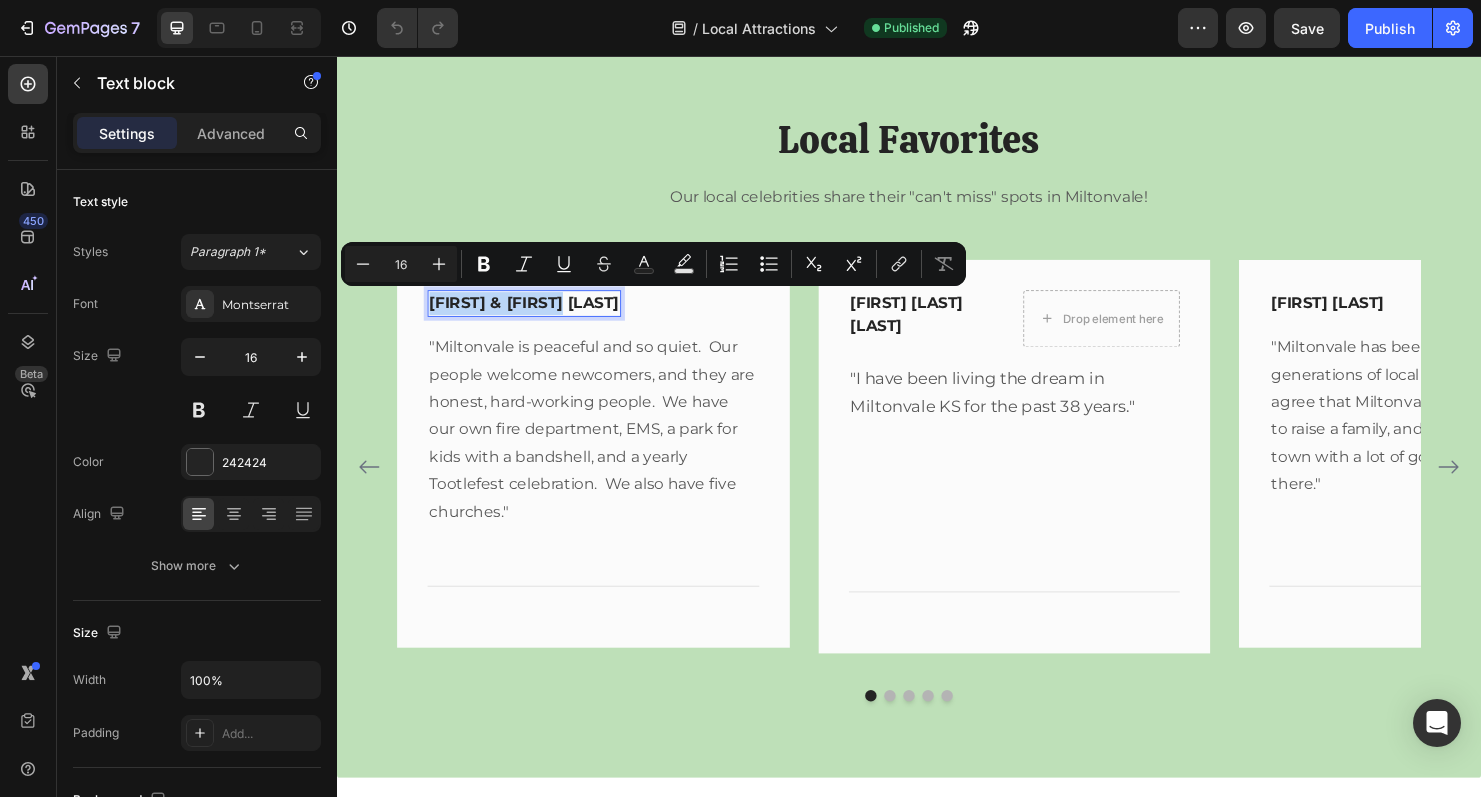 click on "Tom & Dawn Phelps" at bounding box center (533, 315) 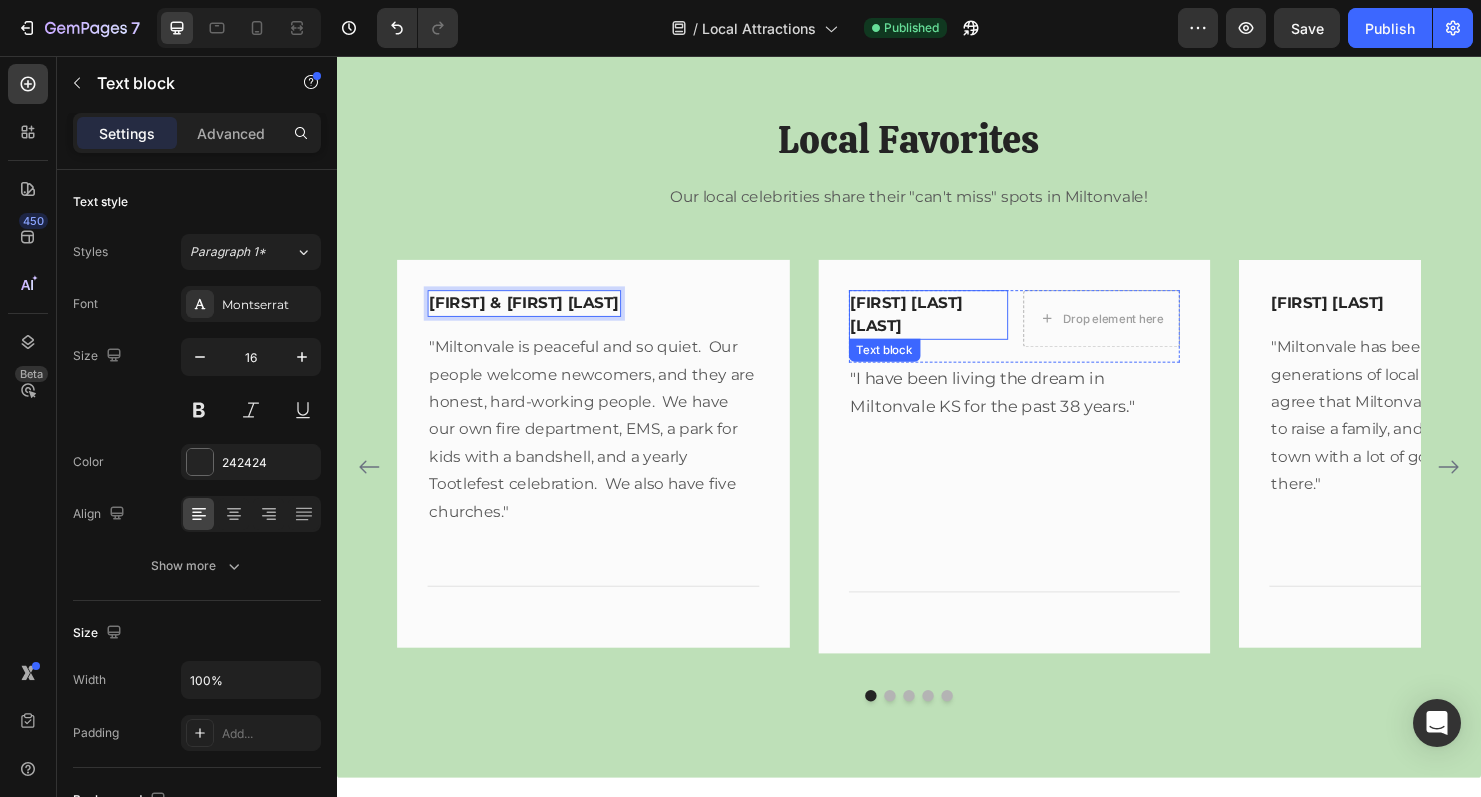 click on "Carl E. Kennedy" at bounding box center [958, 327] 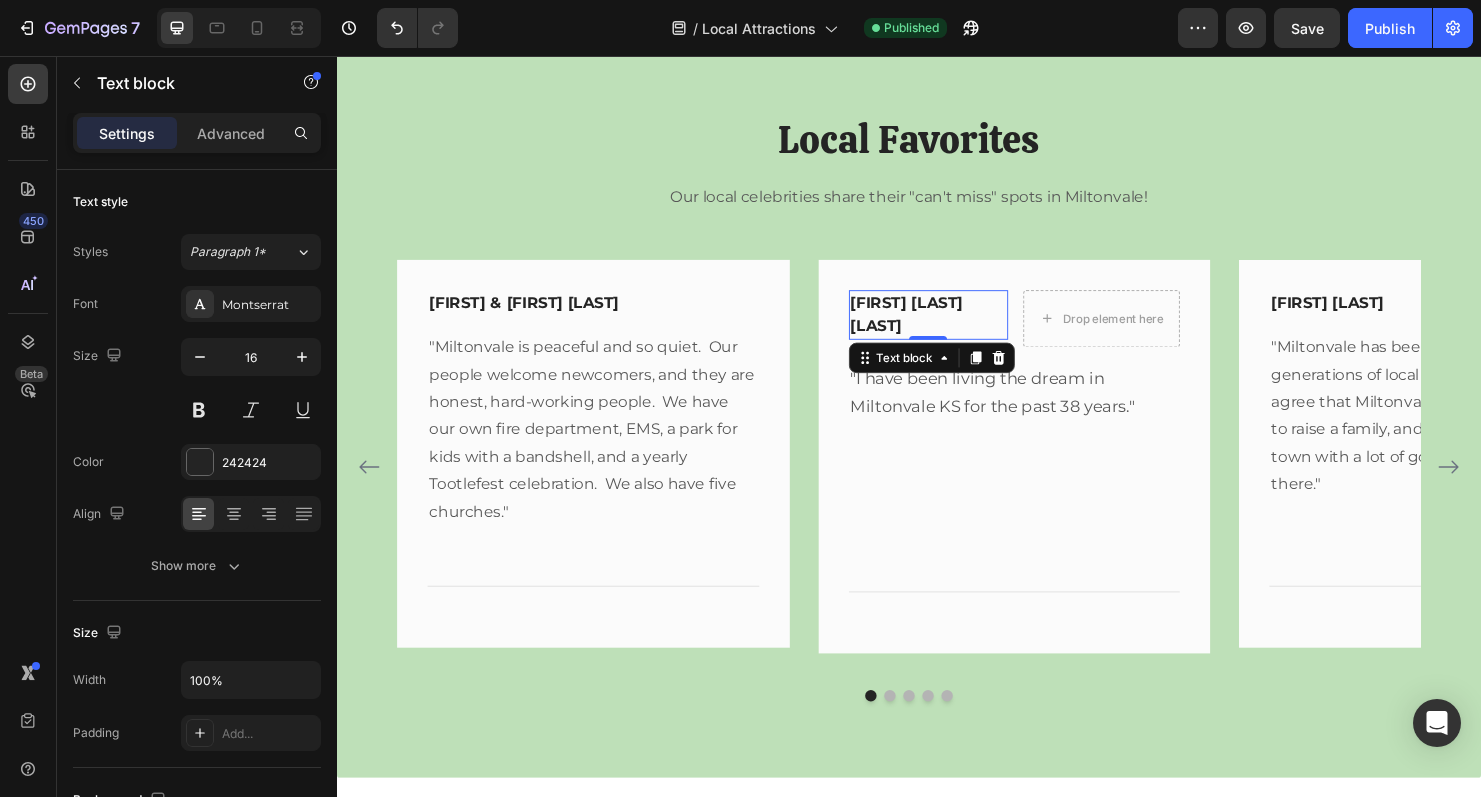 click on "Carl E. Kennedy" at bounding box center [958, 327] 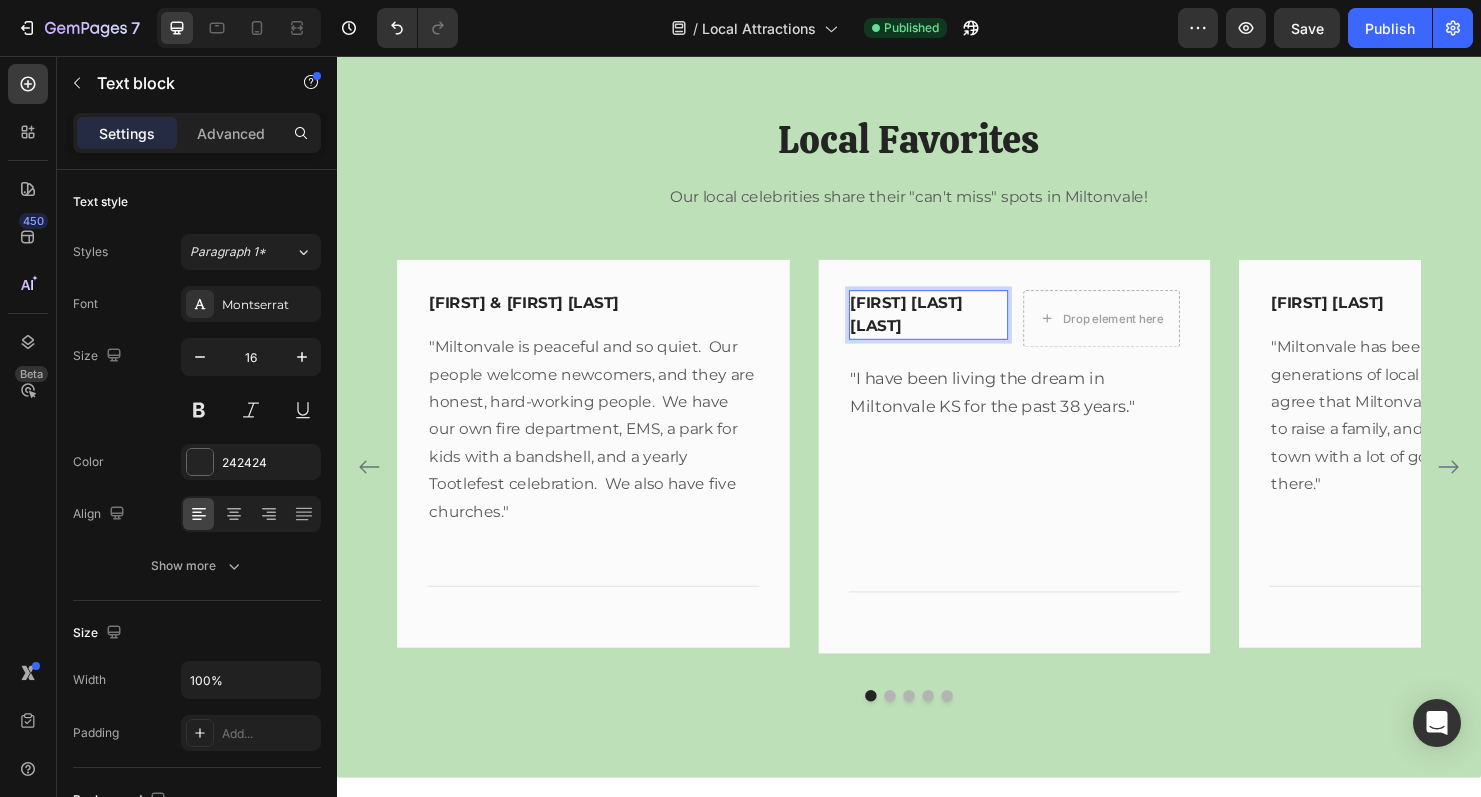 click on "Carl E. Kennedy" at bounding box center (958, 327) 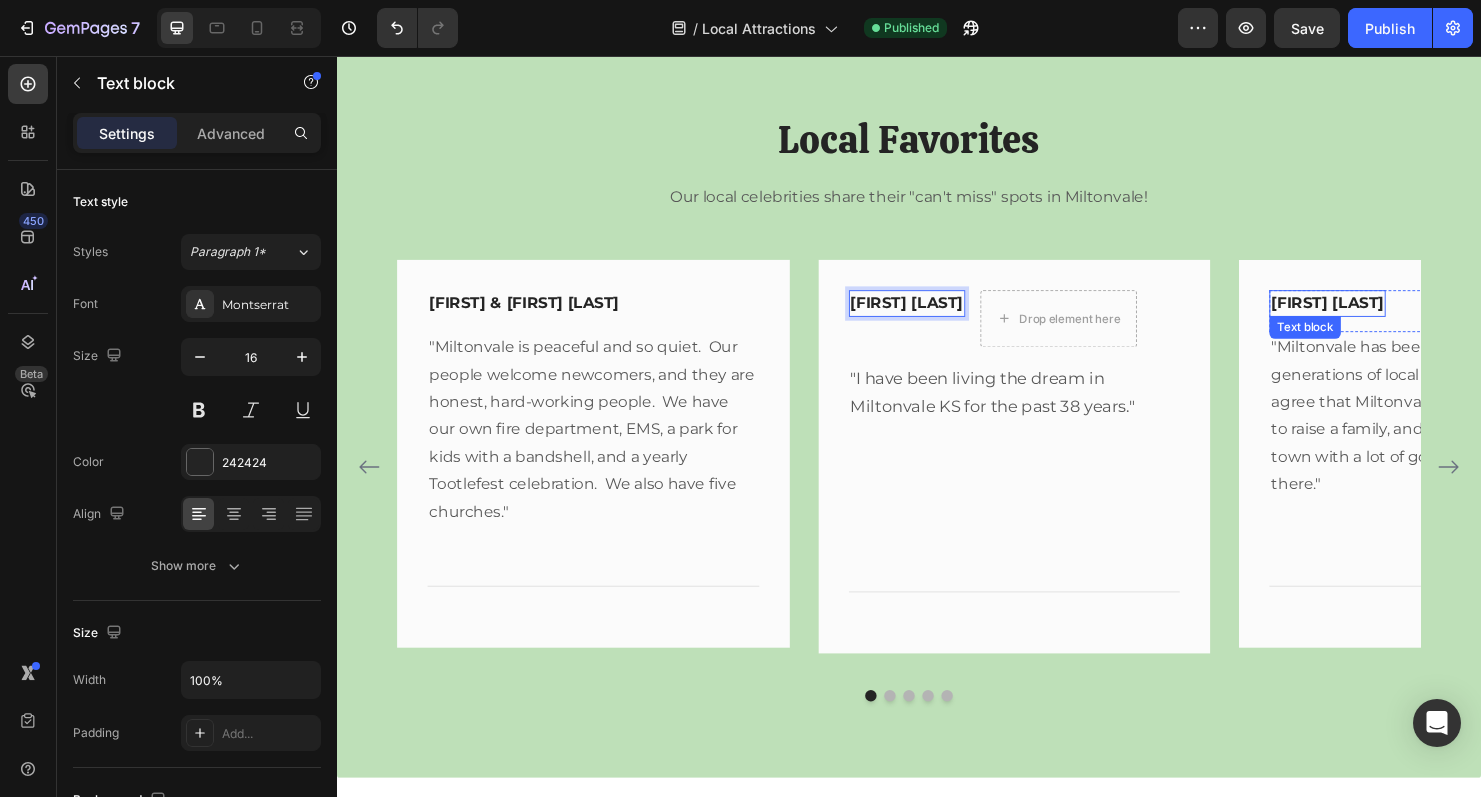 click on "Steve Graham" at bounding box center (1376, 315) 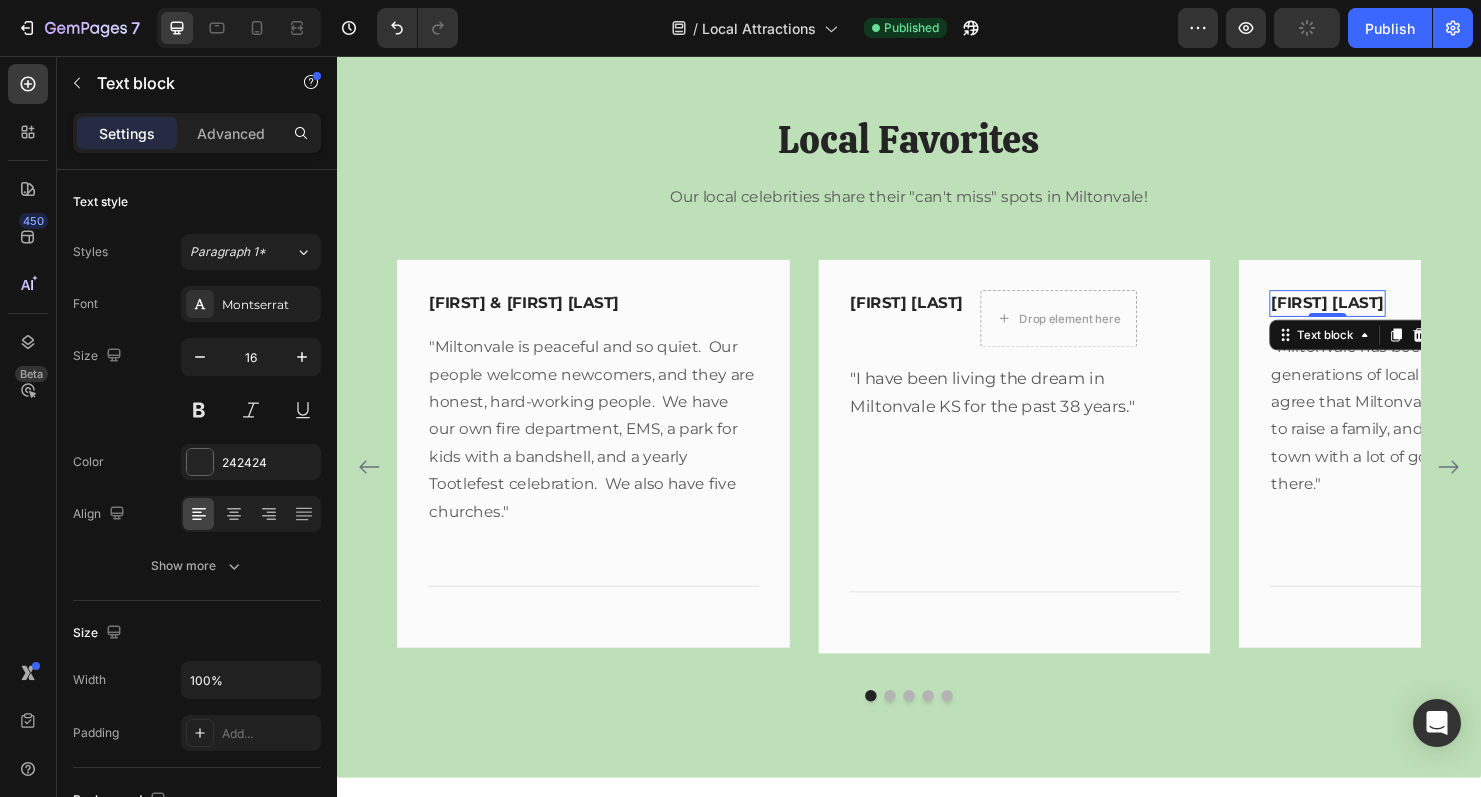 click on "Steve Graham" at bounding box center (1376, 315) 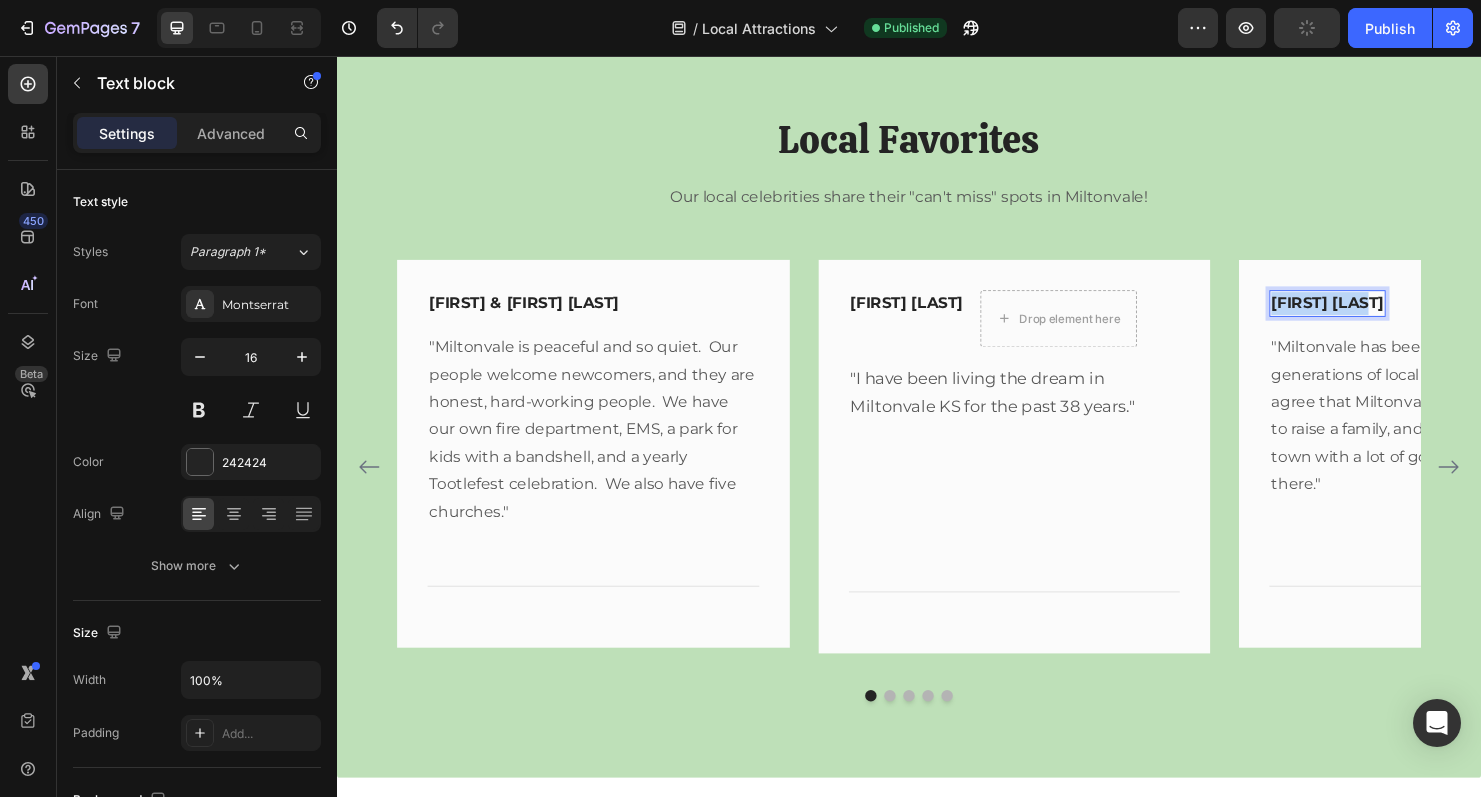 click on "Steve Graham" at bounding box center (1376, 315) 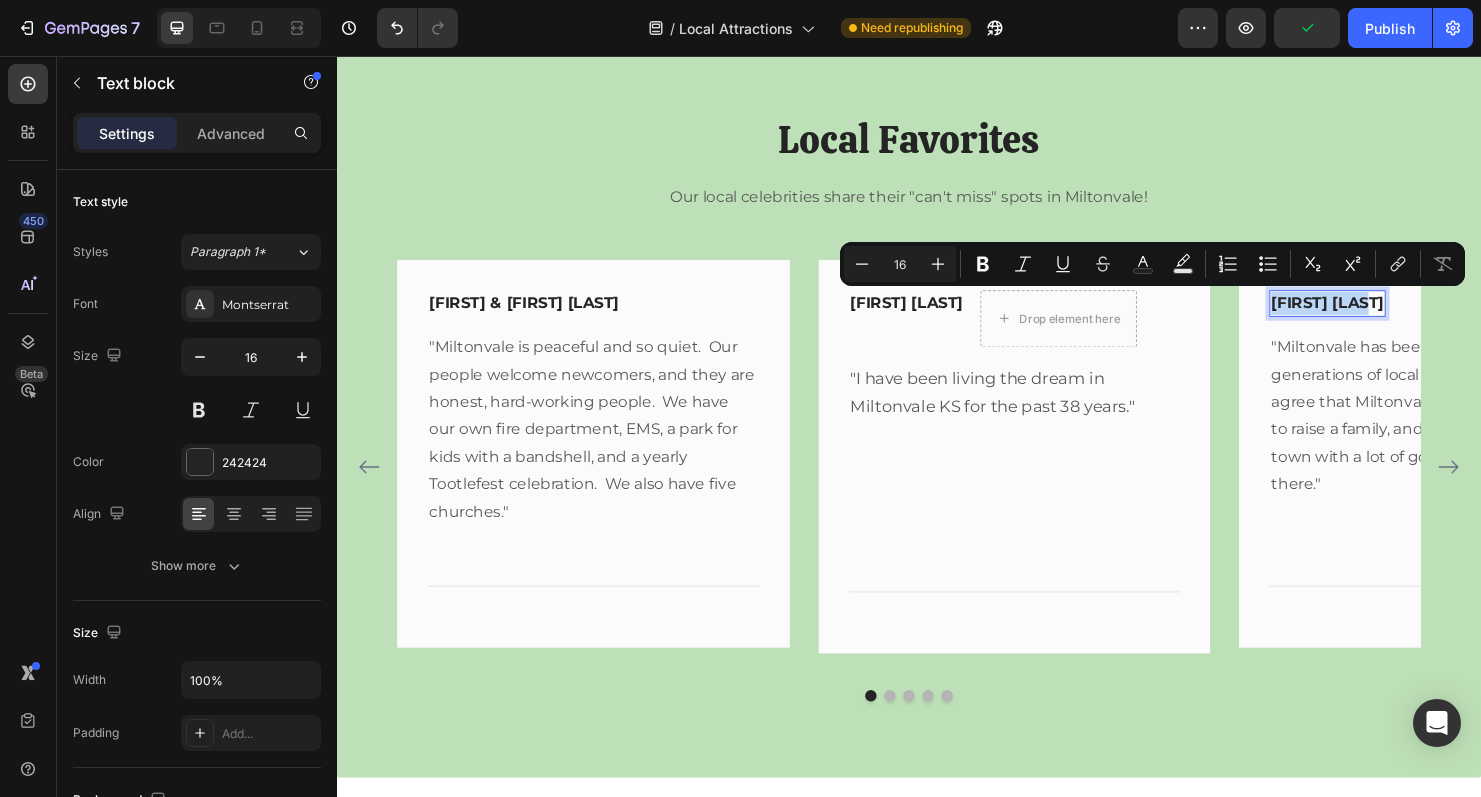 click on "Steve Graham" at bounding box center [1376, 315] 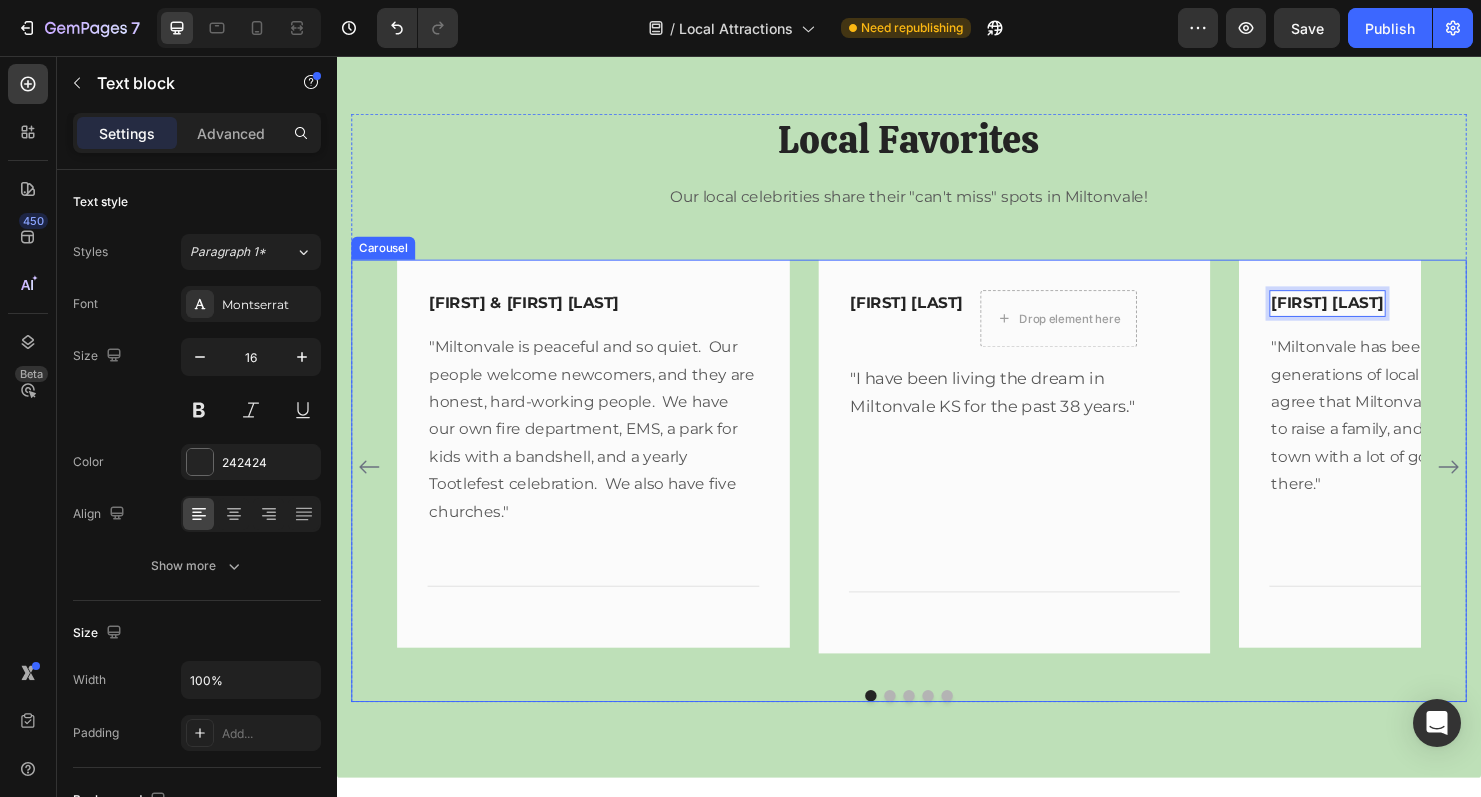 click 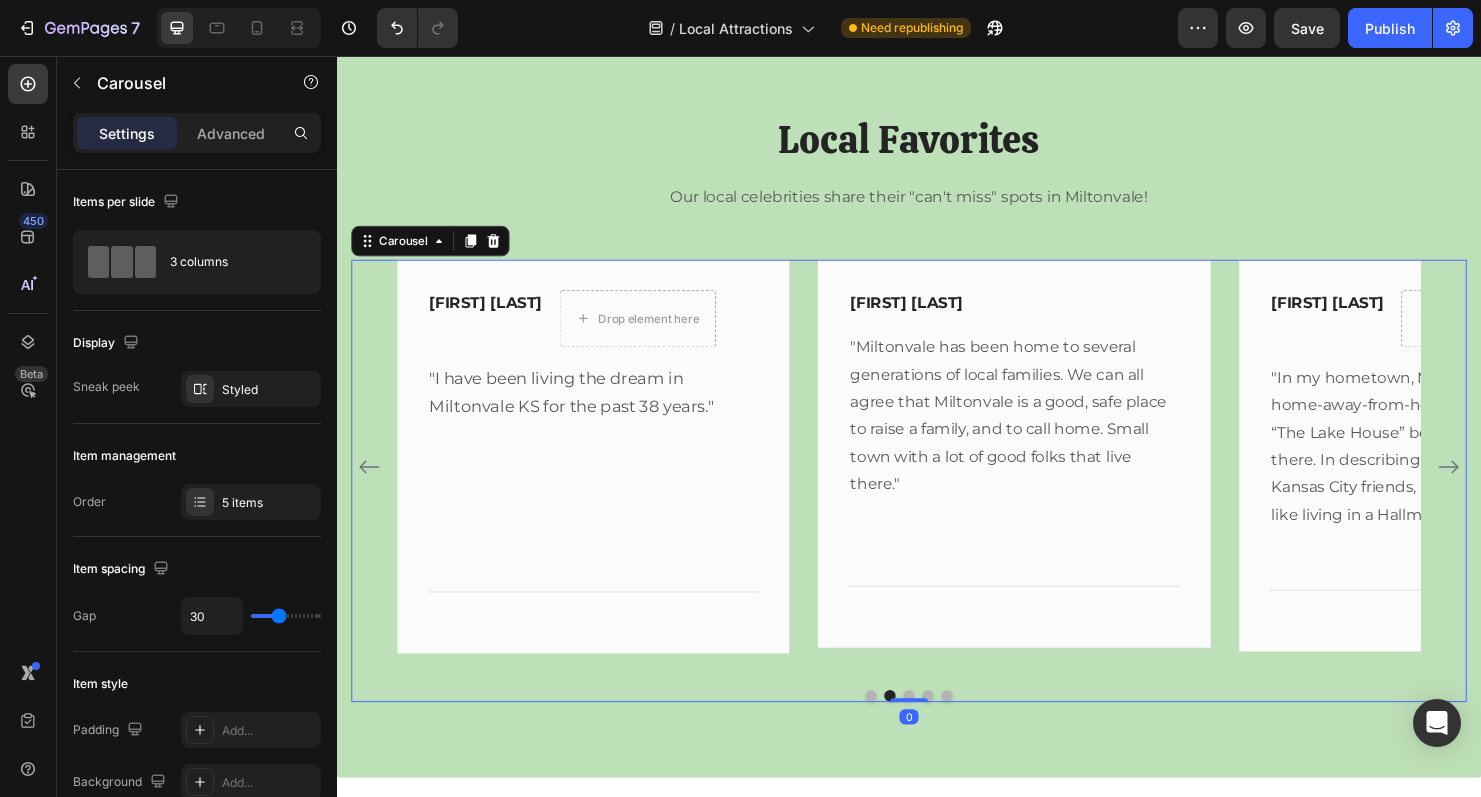 click 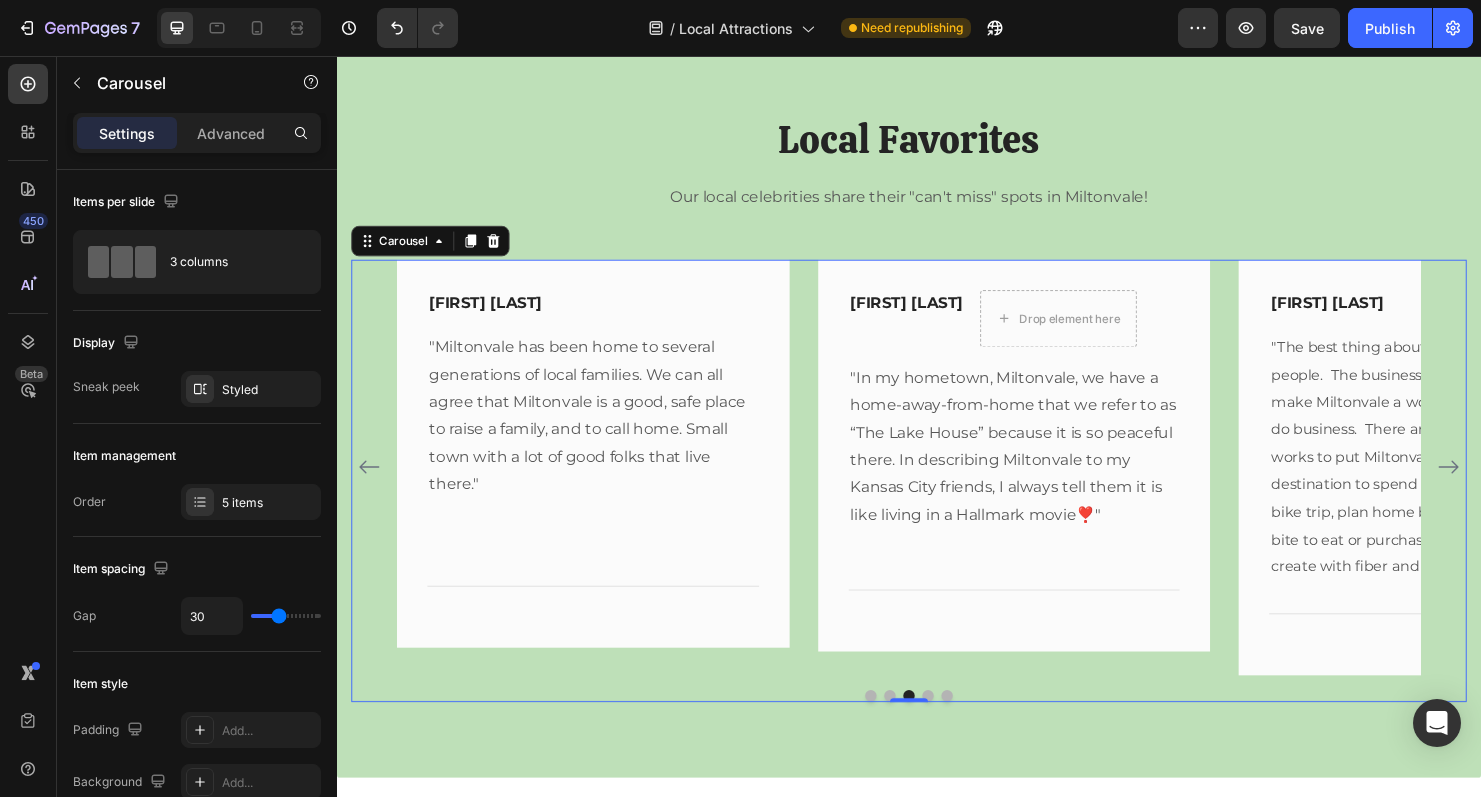 click 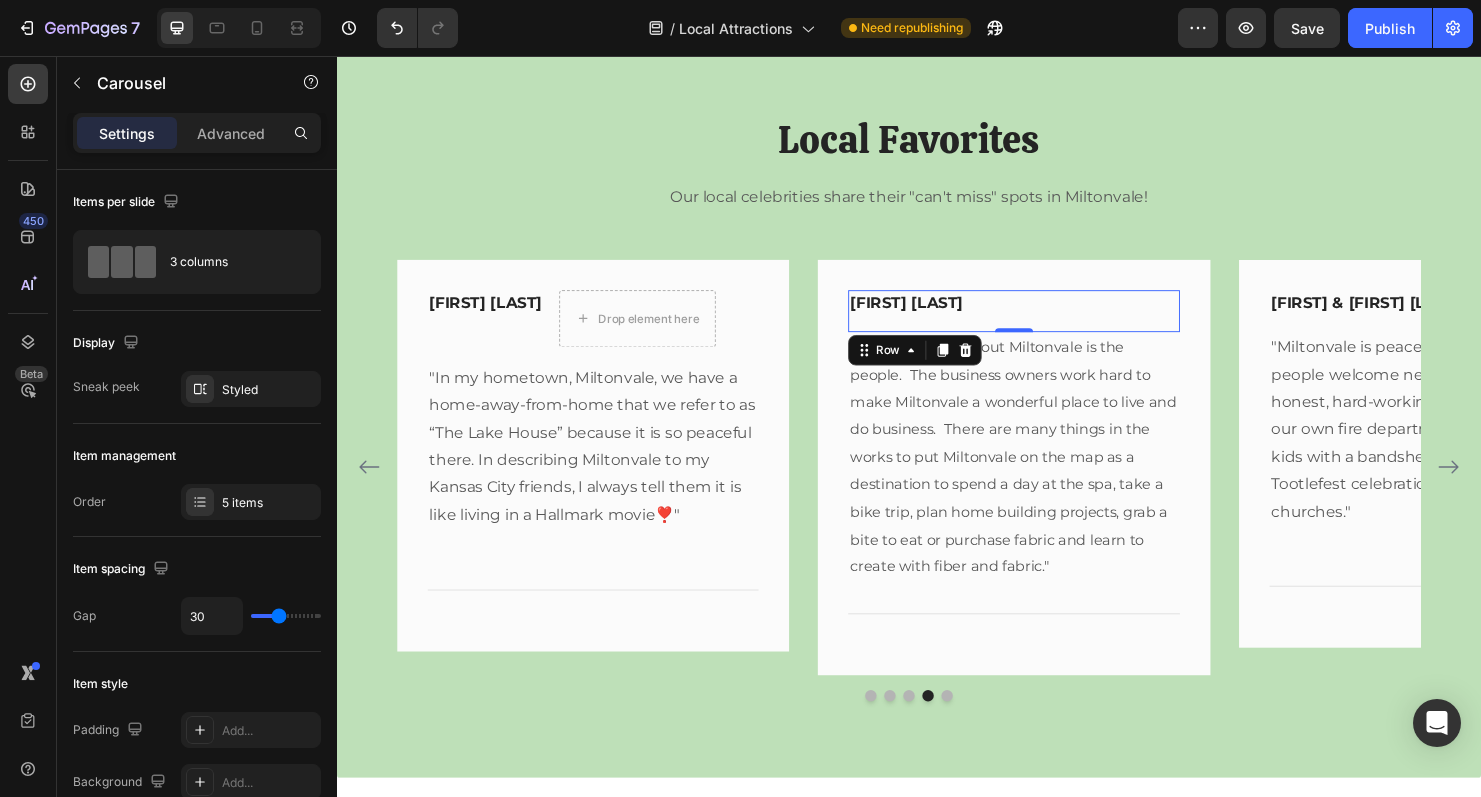 click on "Cyndy Monier Text block Row   0" at bounding box center (1048, 323) 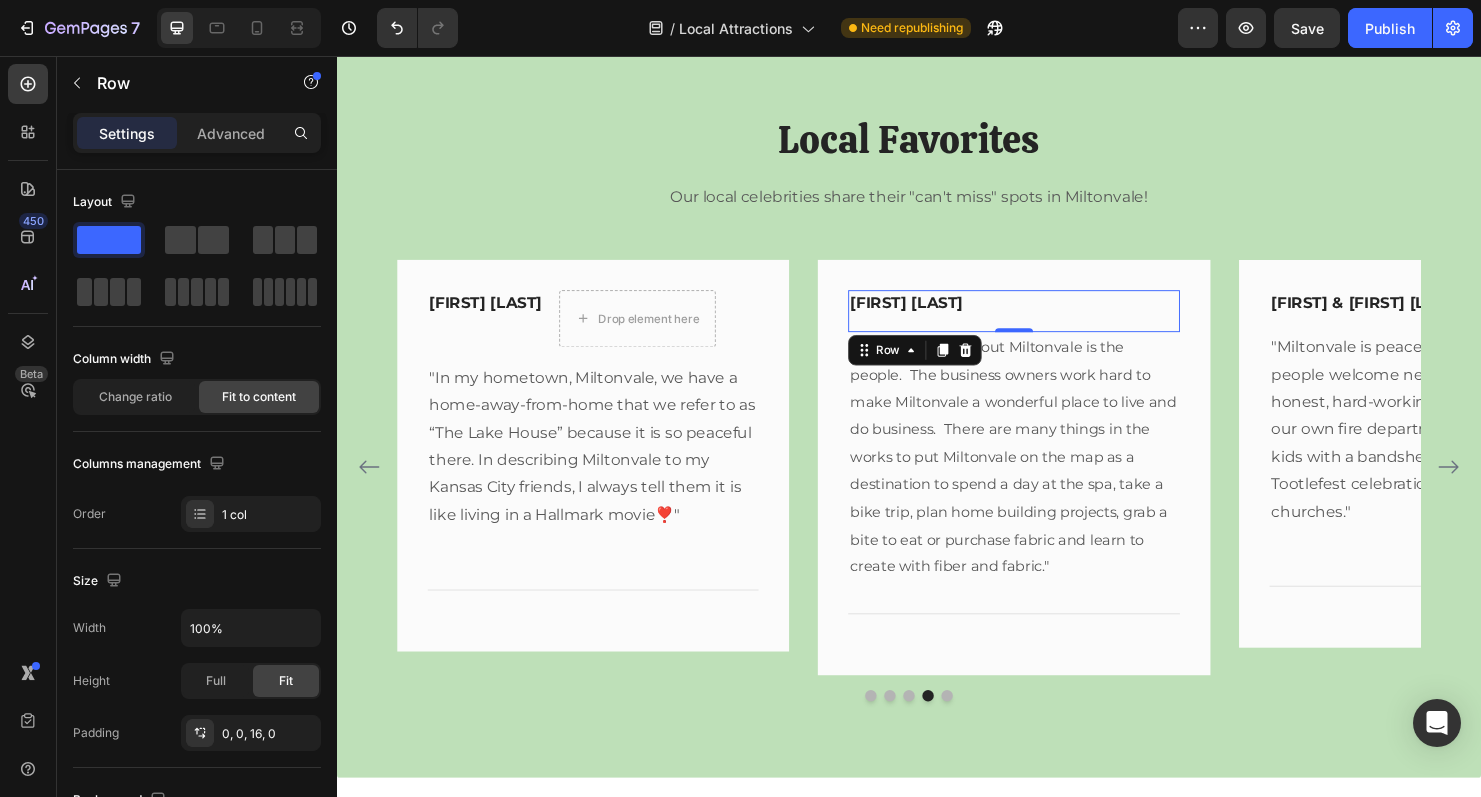 click on "Cyndy Monier Text block Row   0" at bounding box center [1048, 323] 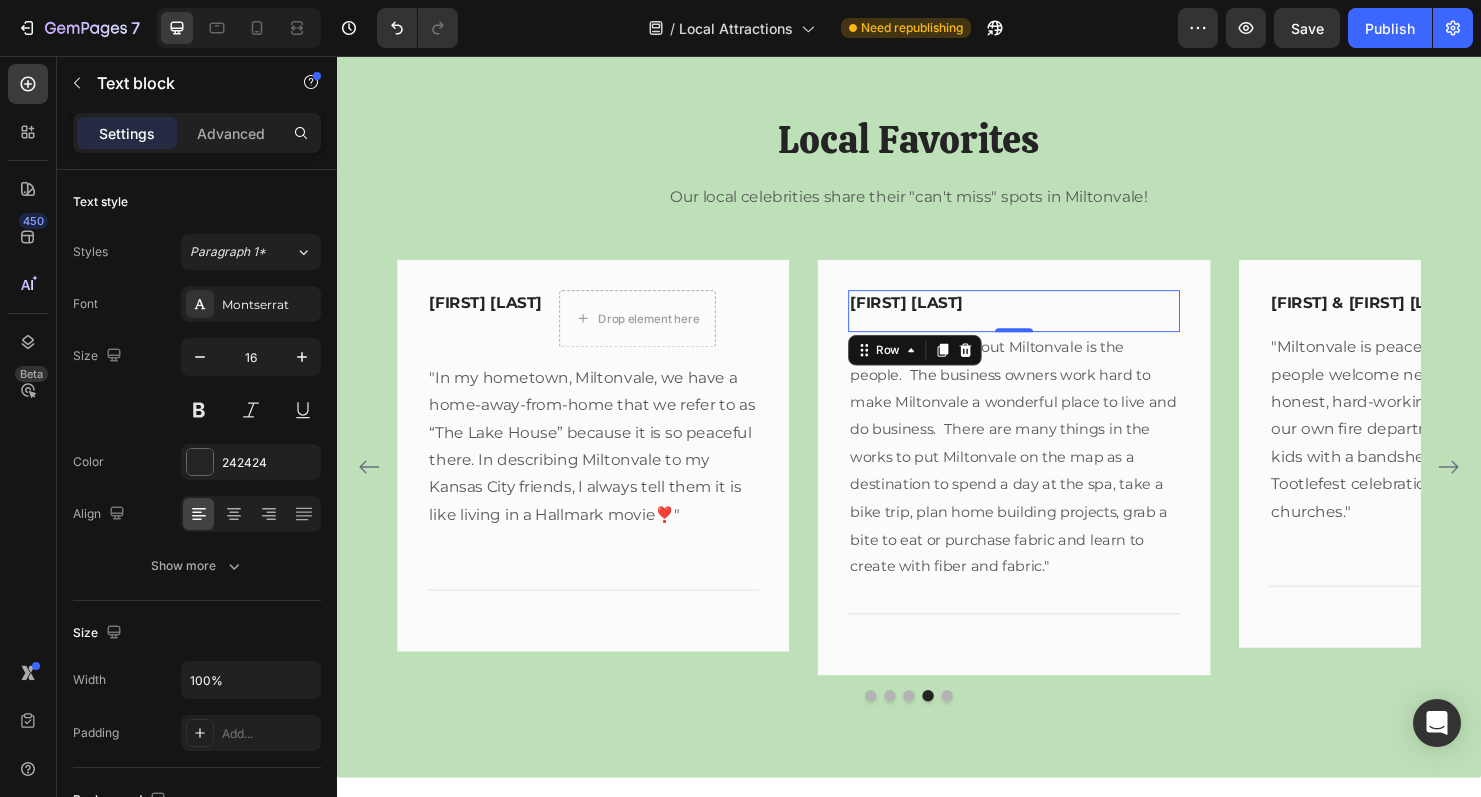click on "Cyndy Monier" at bounding box center [935, 315] 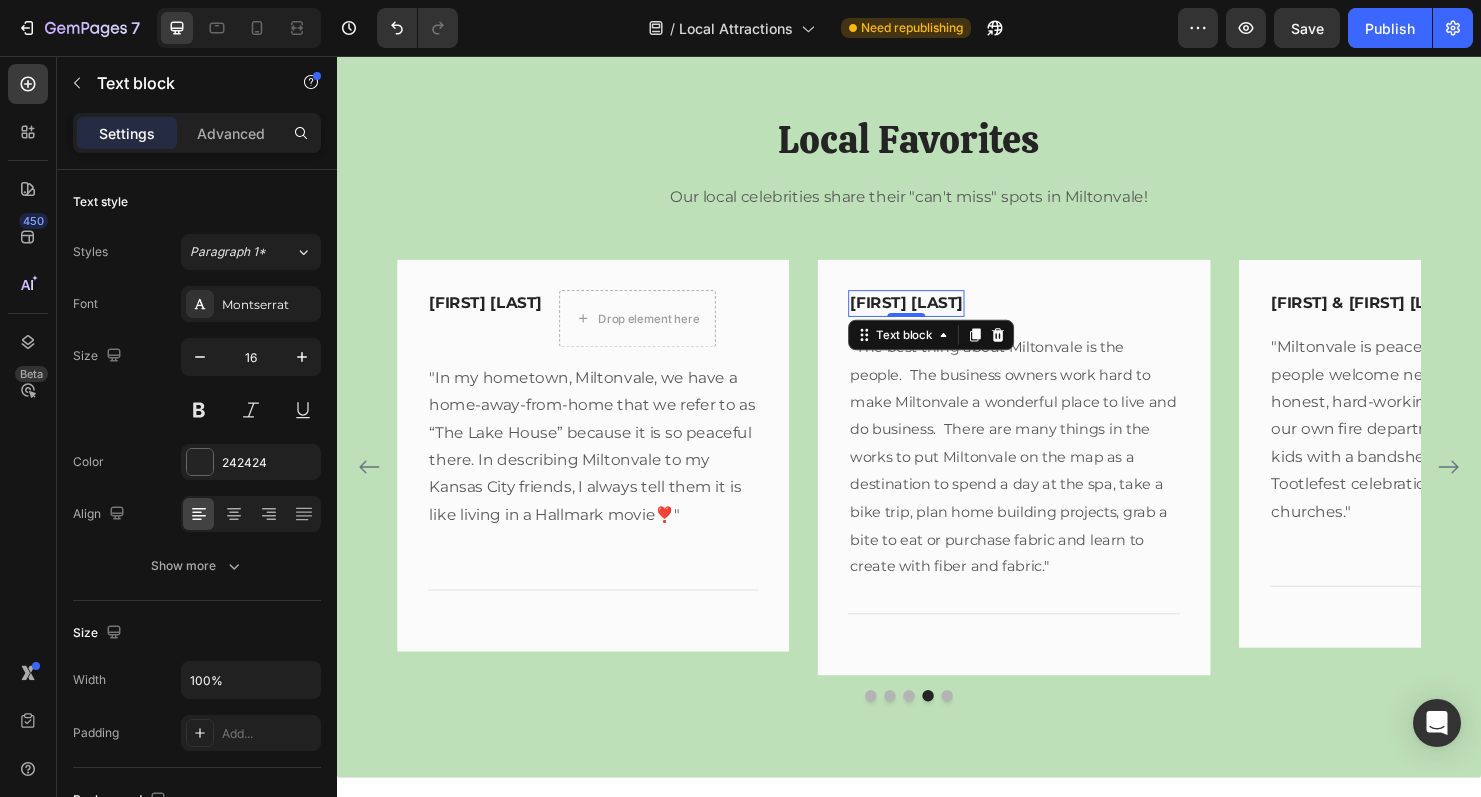 click on "Cyndy Monier" at bounding box center (935, 315) 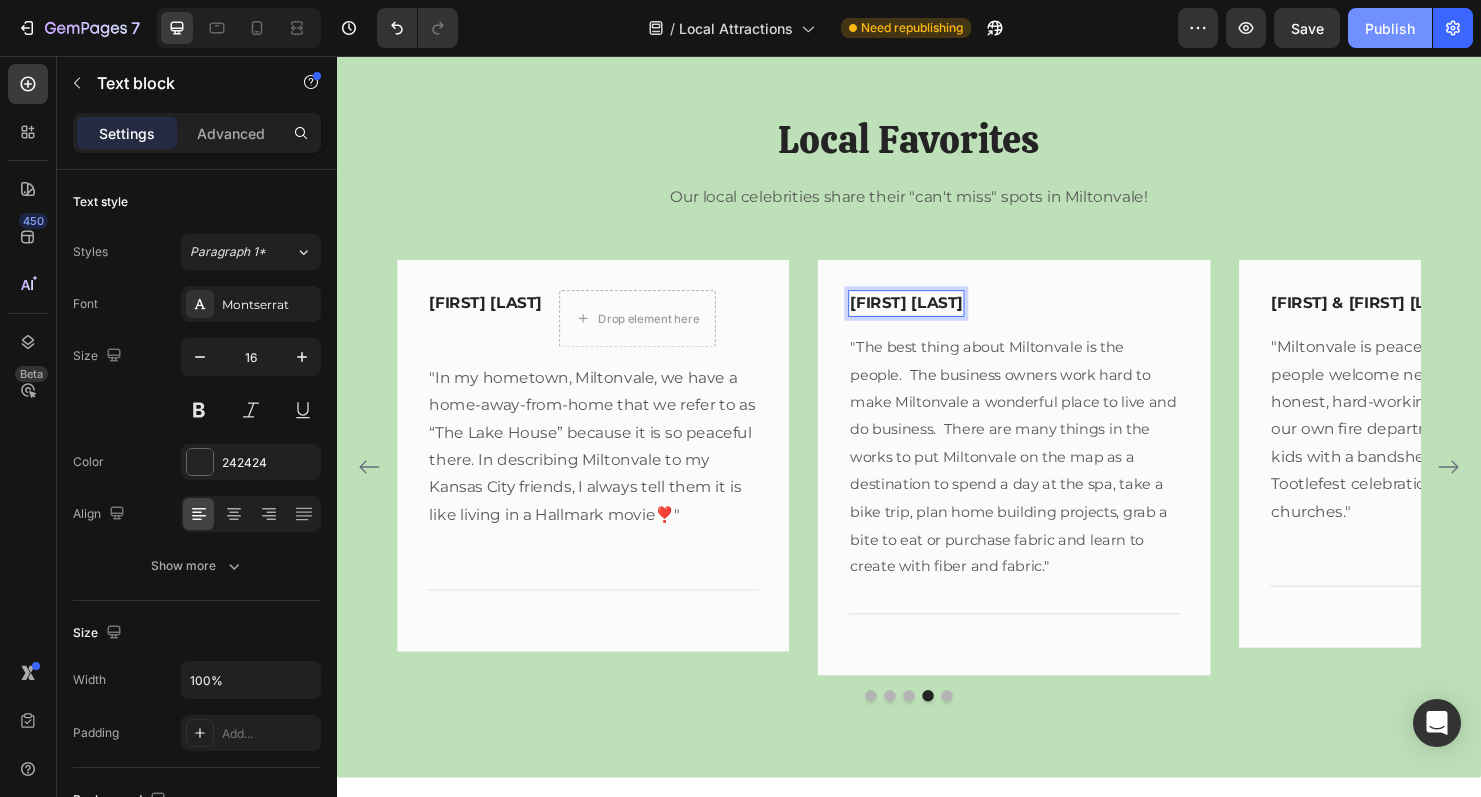 click on "Publish" at bounding box center [1390, 28] 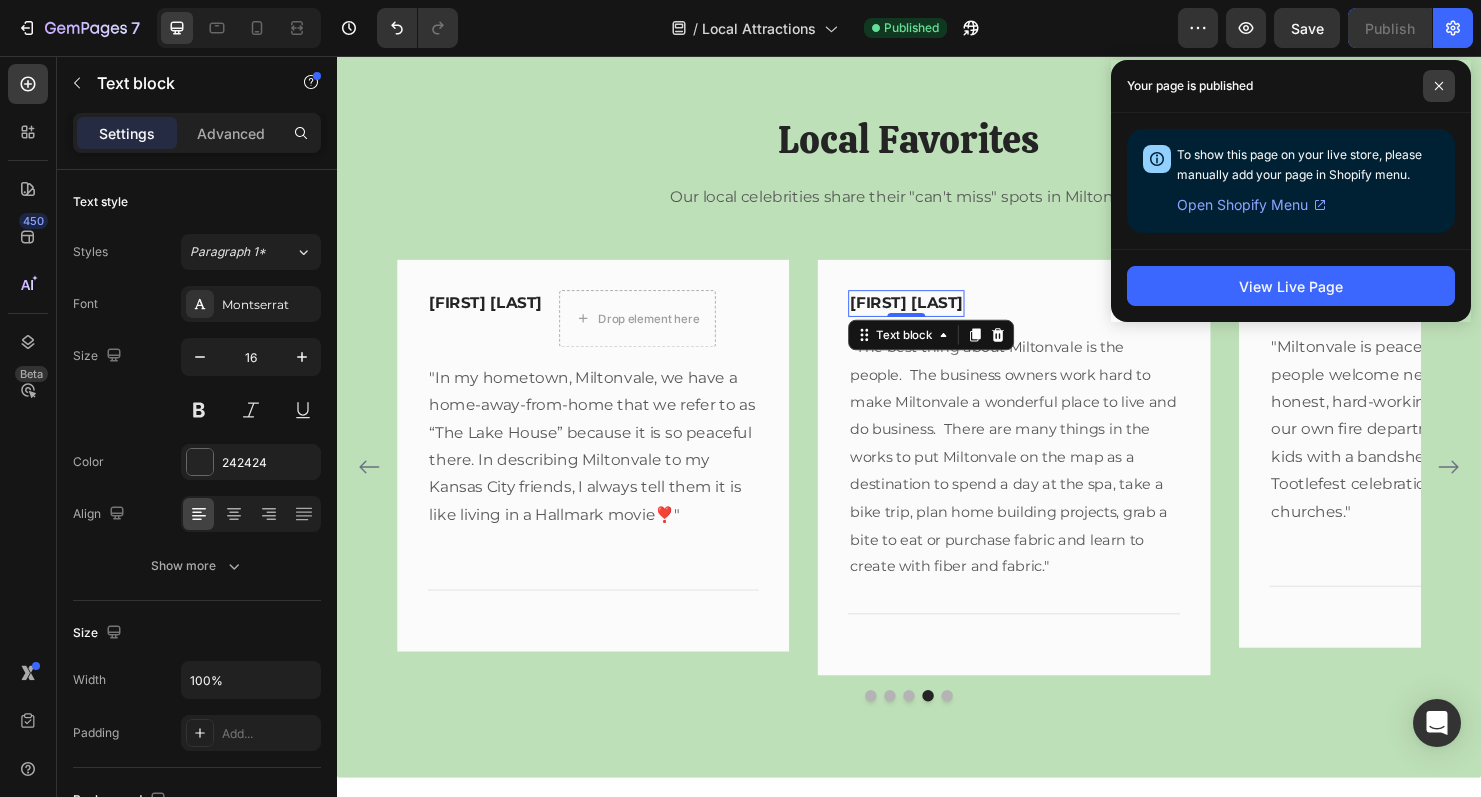 click 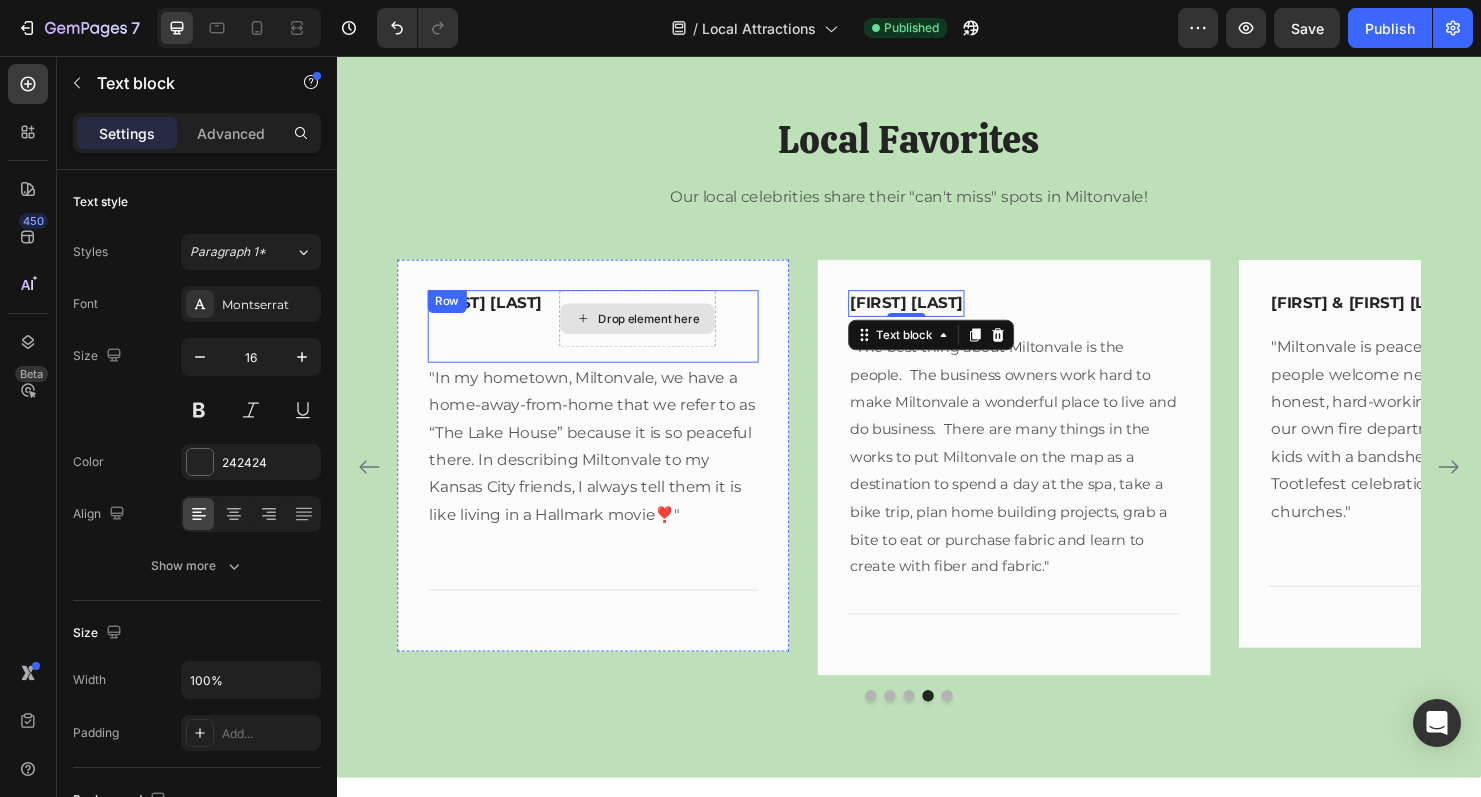 click on "Drop element here" at bounding box center (664, 331) 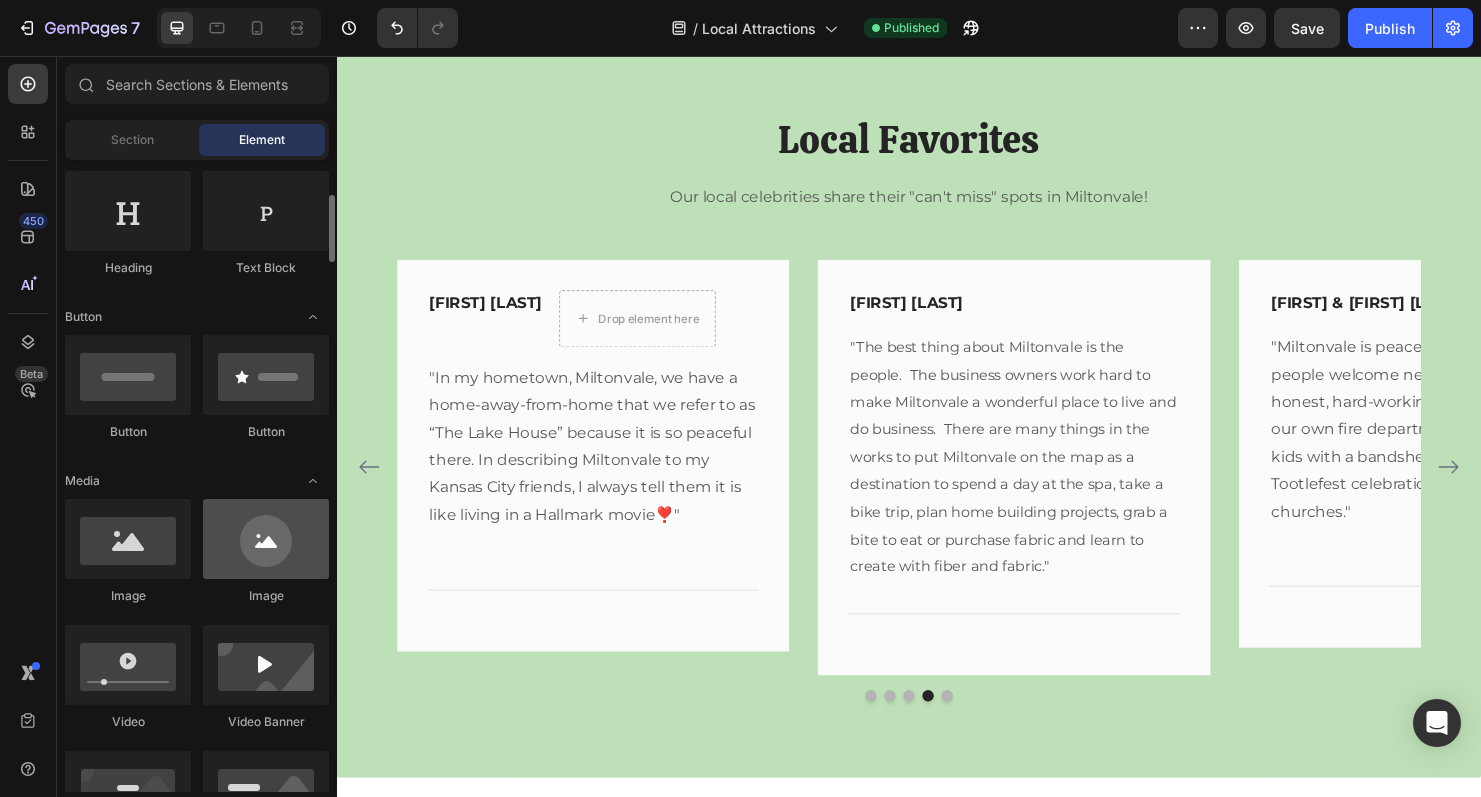 scroll, scrollTop: 324, scrollLeft: 0, axis: vertical 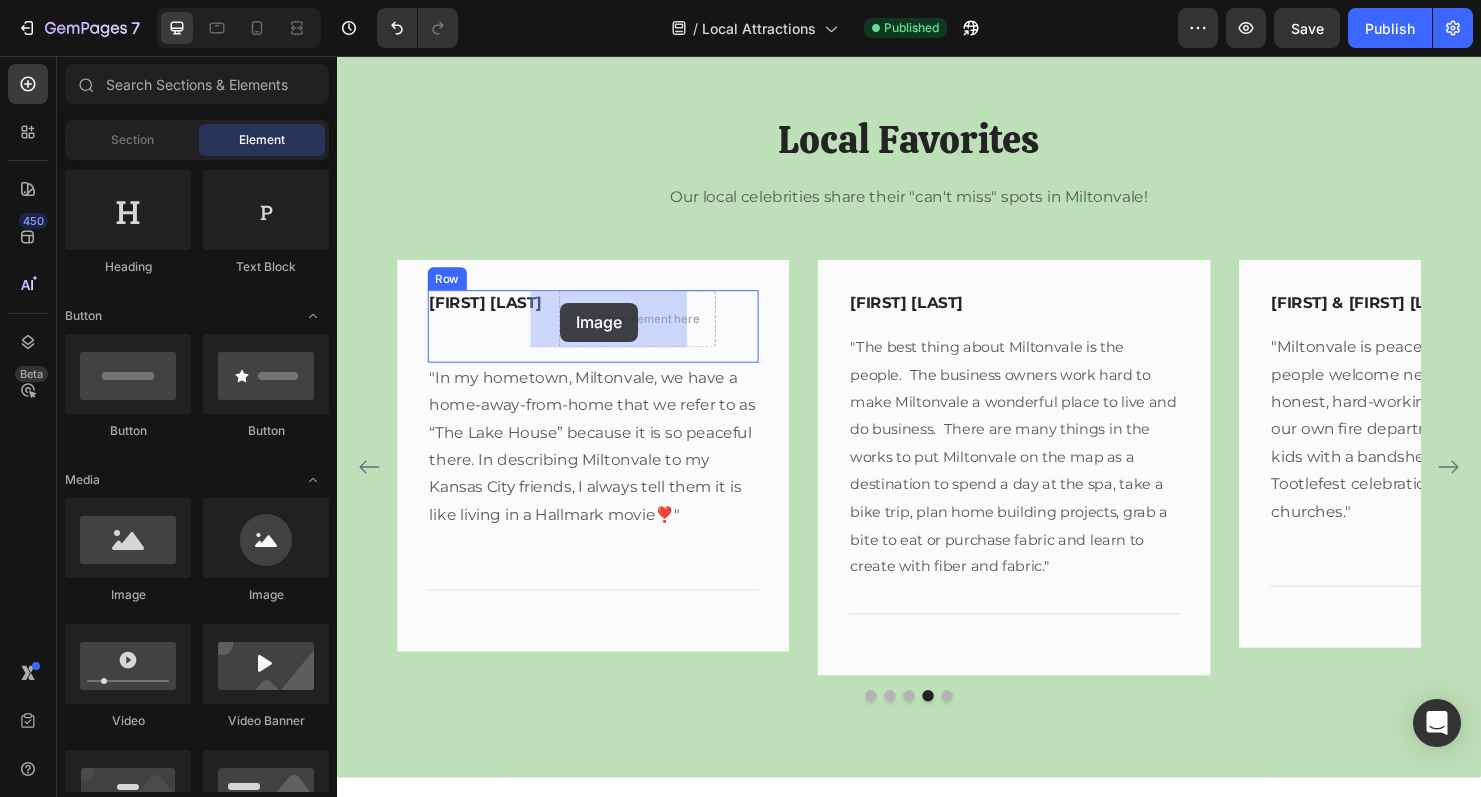 drag, startPoint x: 594, startPoint y: 608, endPoint x: 571, endPoint y: 315, distance: 293.90134 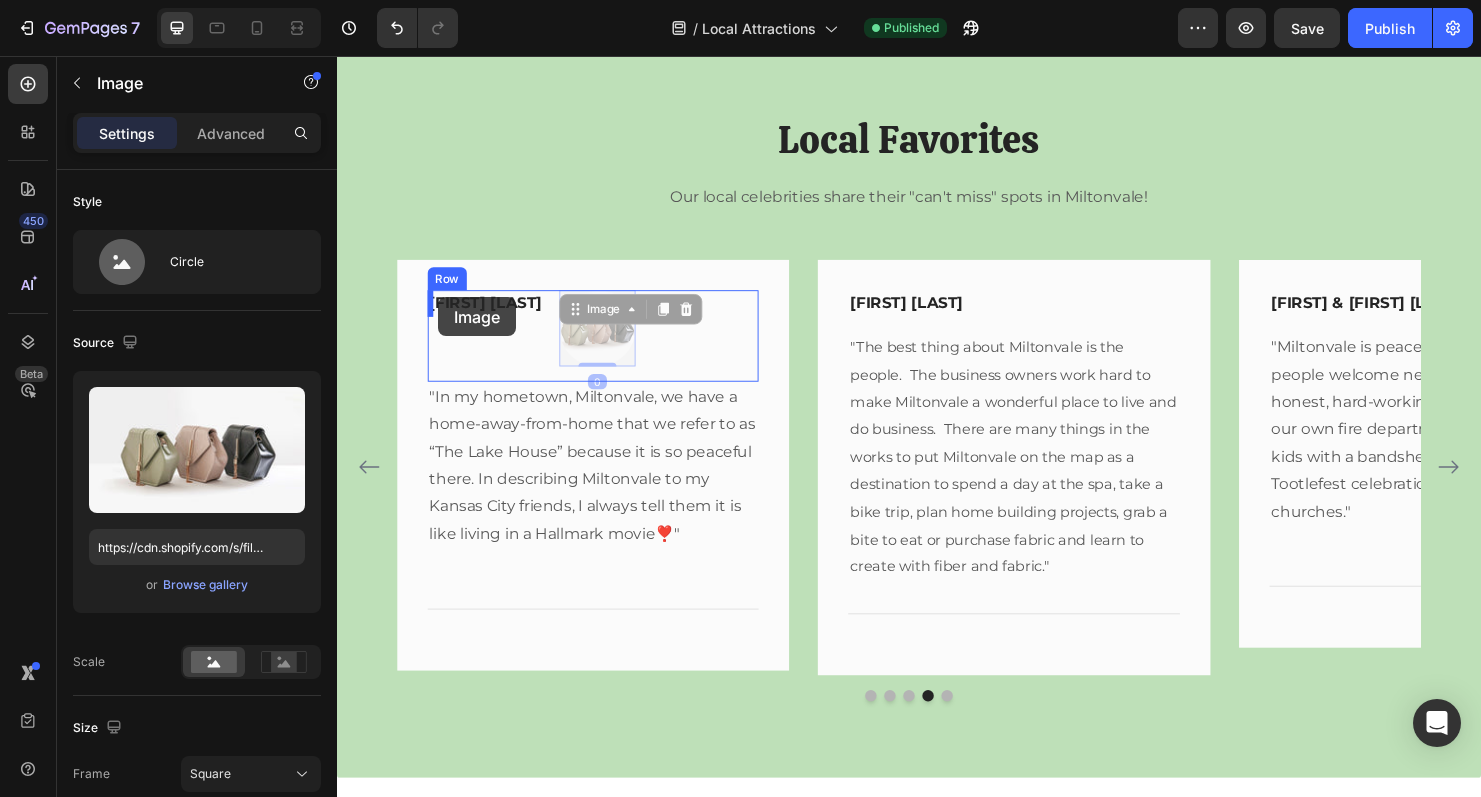 drag, startPoint x: 558, startPoint y: 328, endPoint x: 443, endPoint y: 309, distance: 116.559 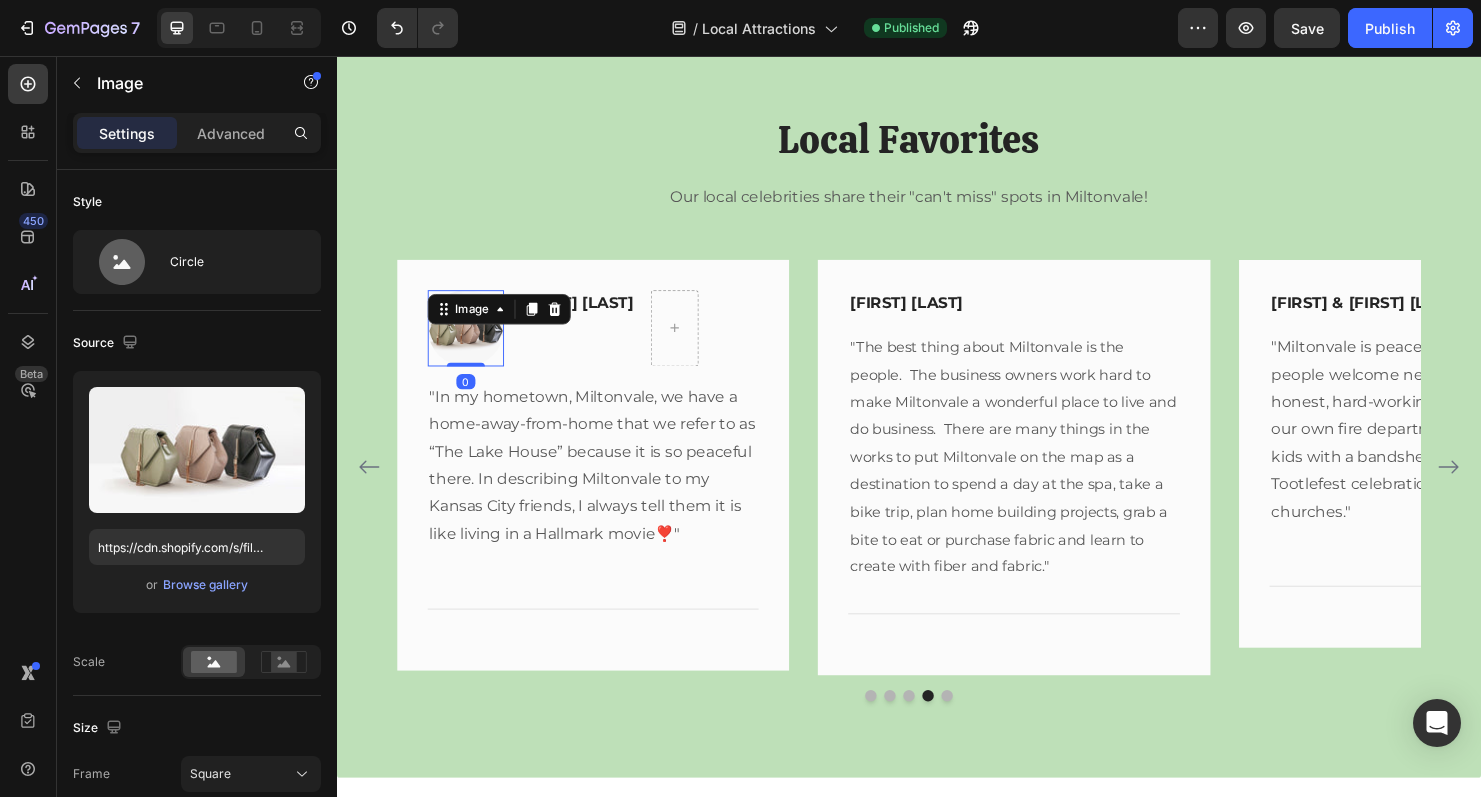 click at bounding box center (472, 341) 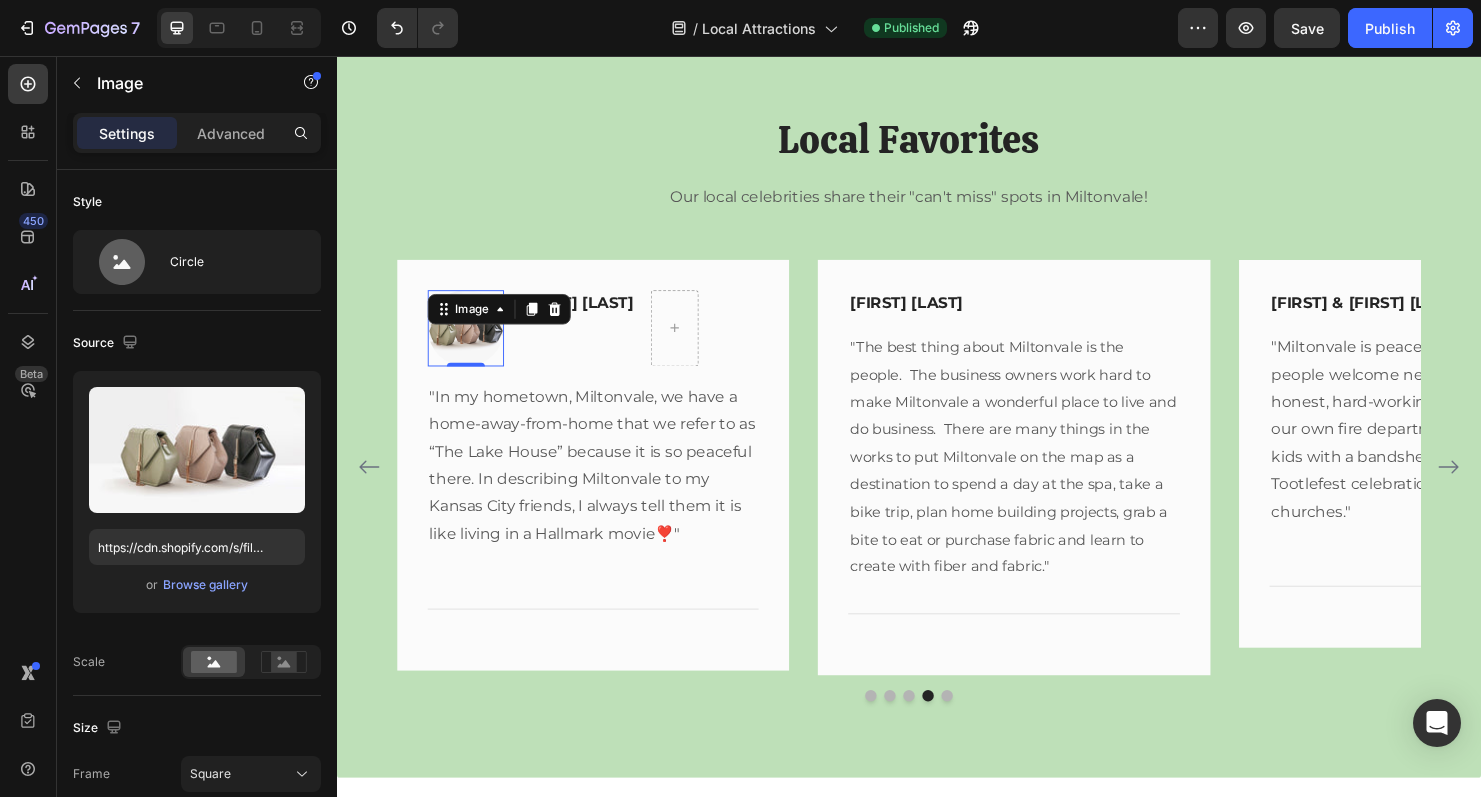 click at bounding box center [472, 341] 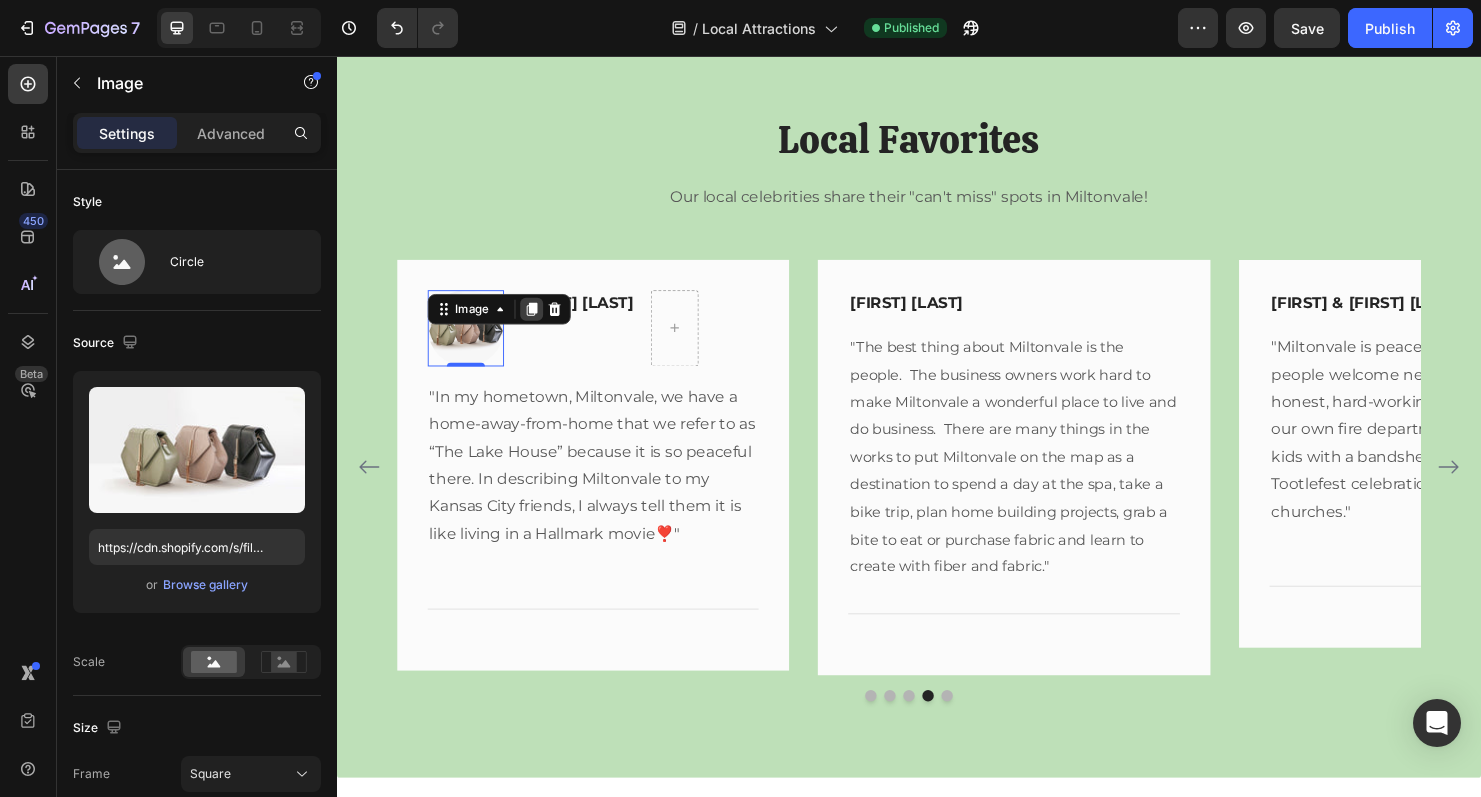 click 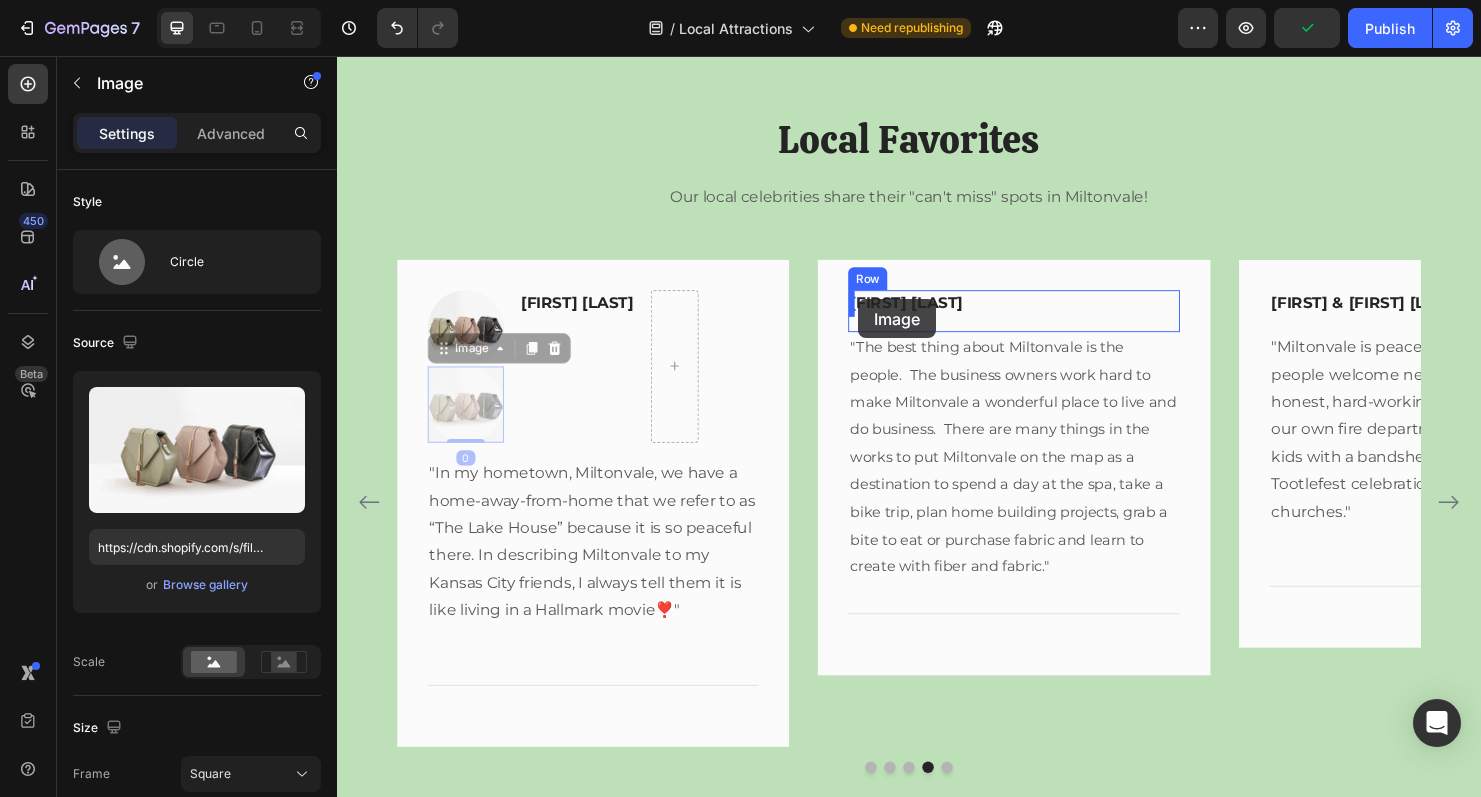 drag, startPoint x: 445, startPoint y: 367, endPoint x: 884, endPoint y: 311, distance: 442.55734 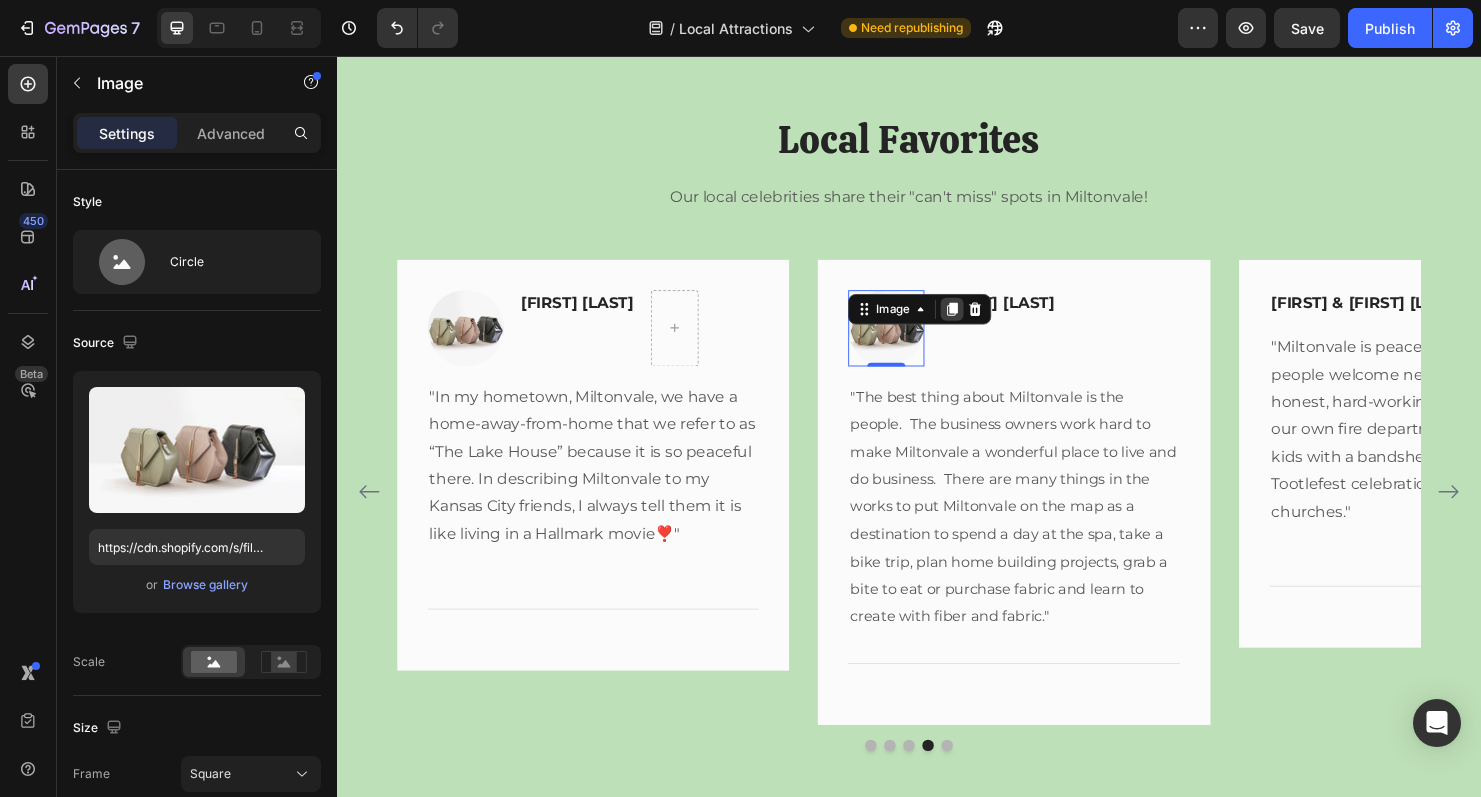 click 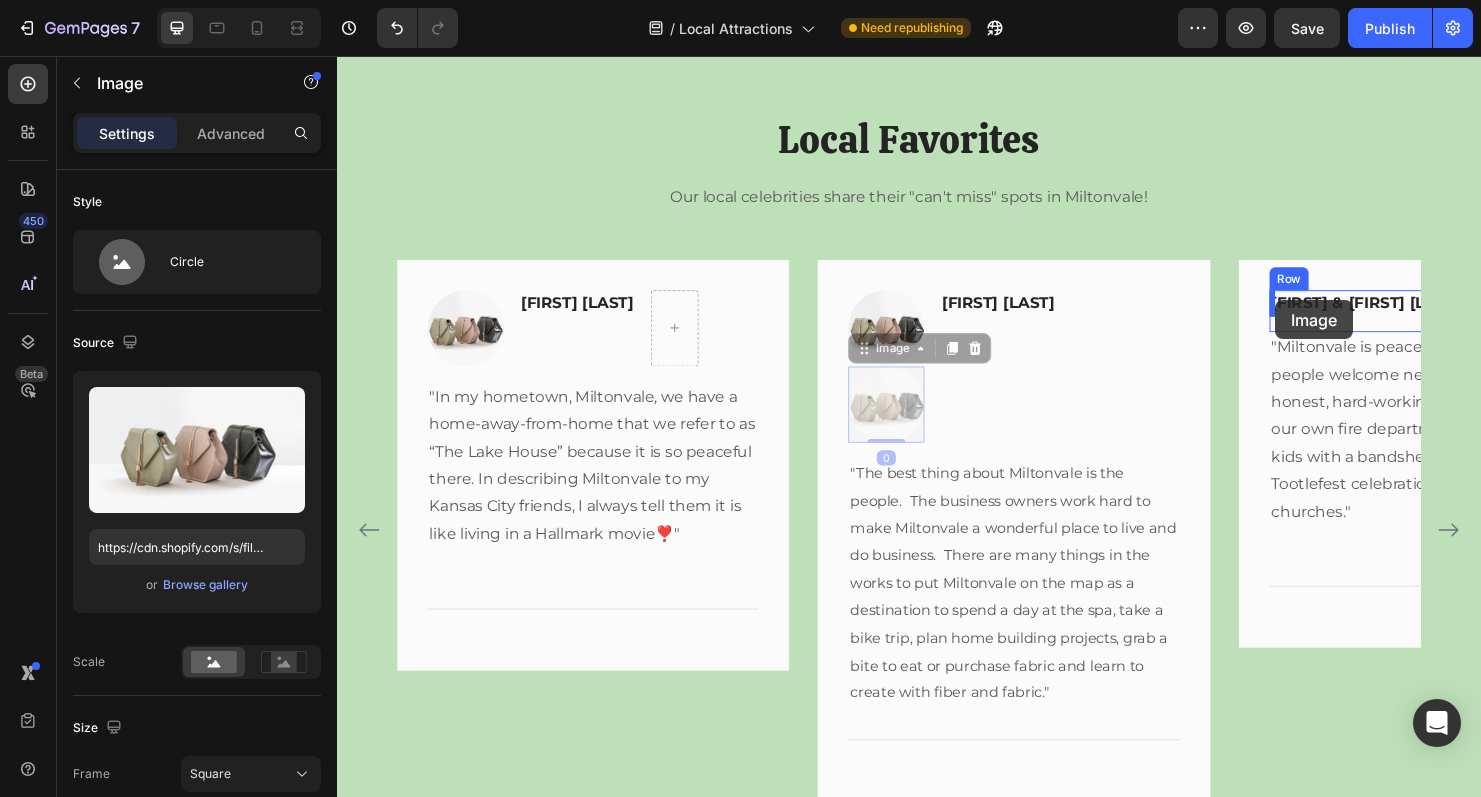 drag, startPoint x: 889, startPoint y: 367, endPoint x: 1321, endPoint y: 312, distance: 435.4871 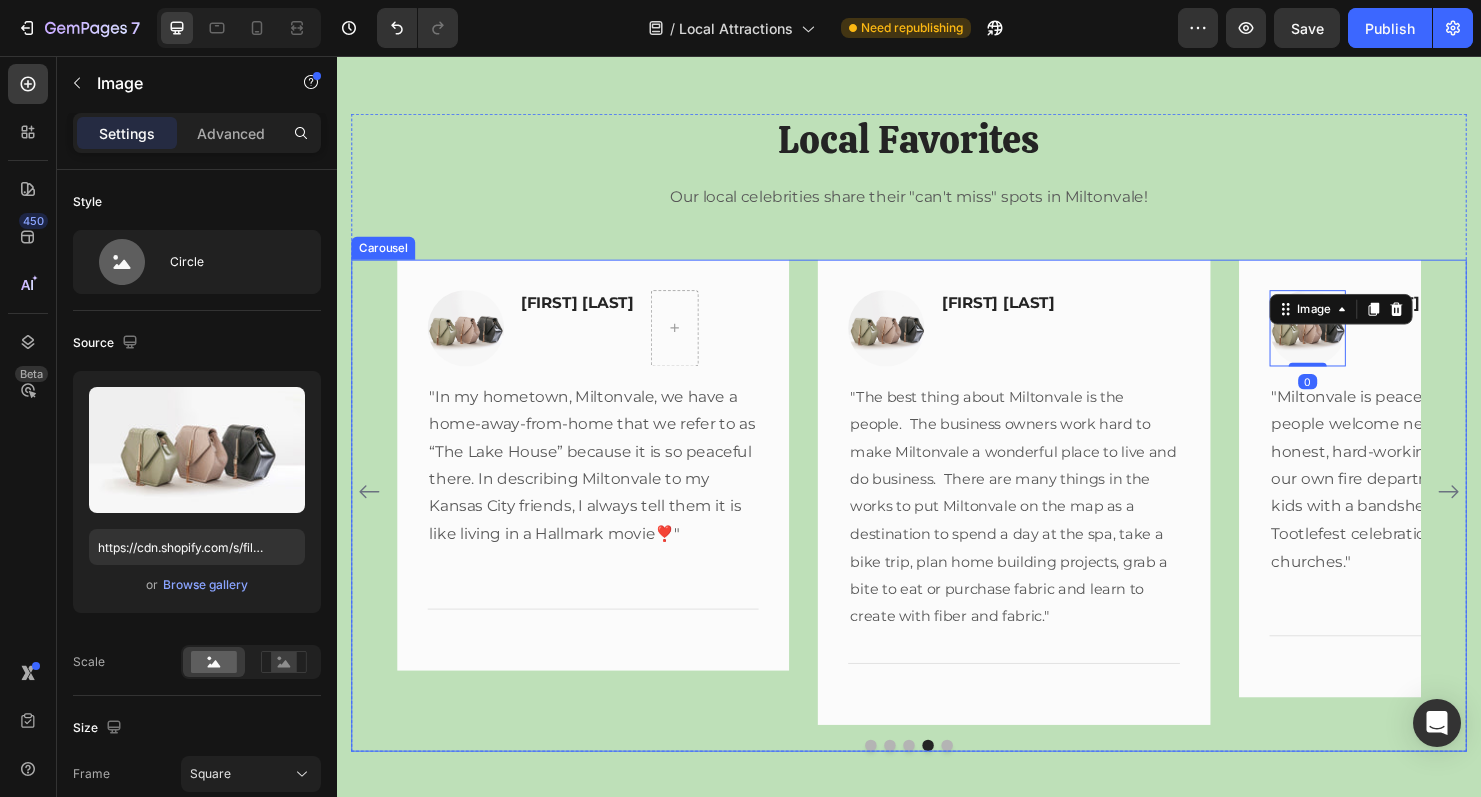 click 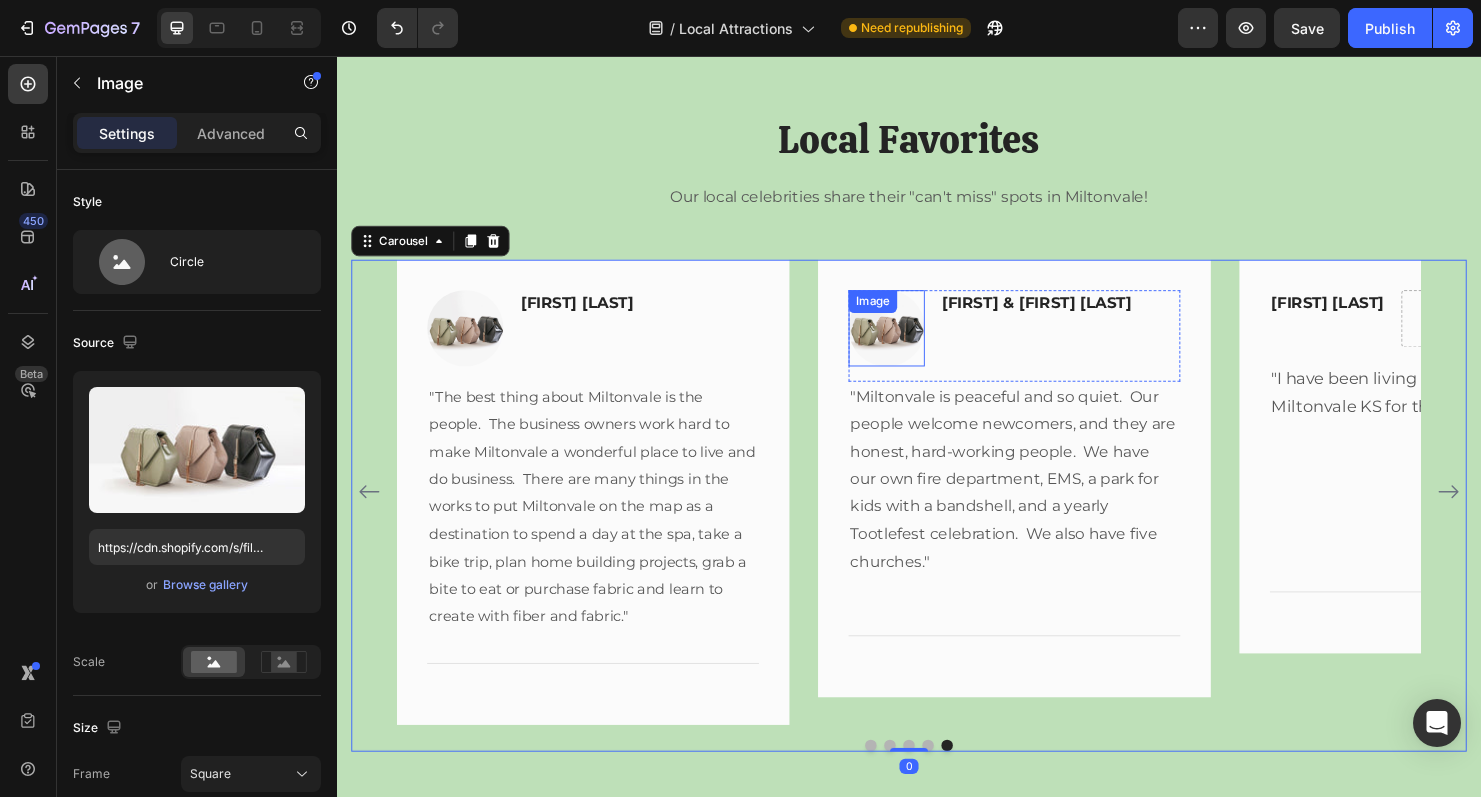 click at bounding box center (914, 341) 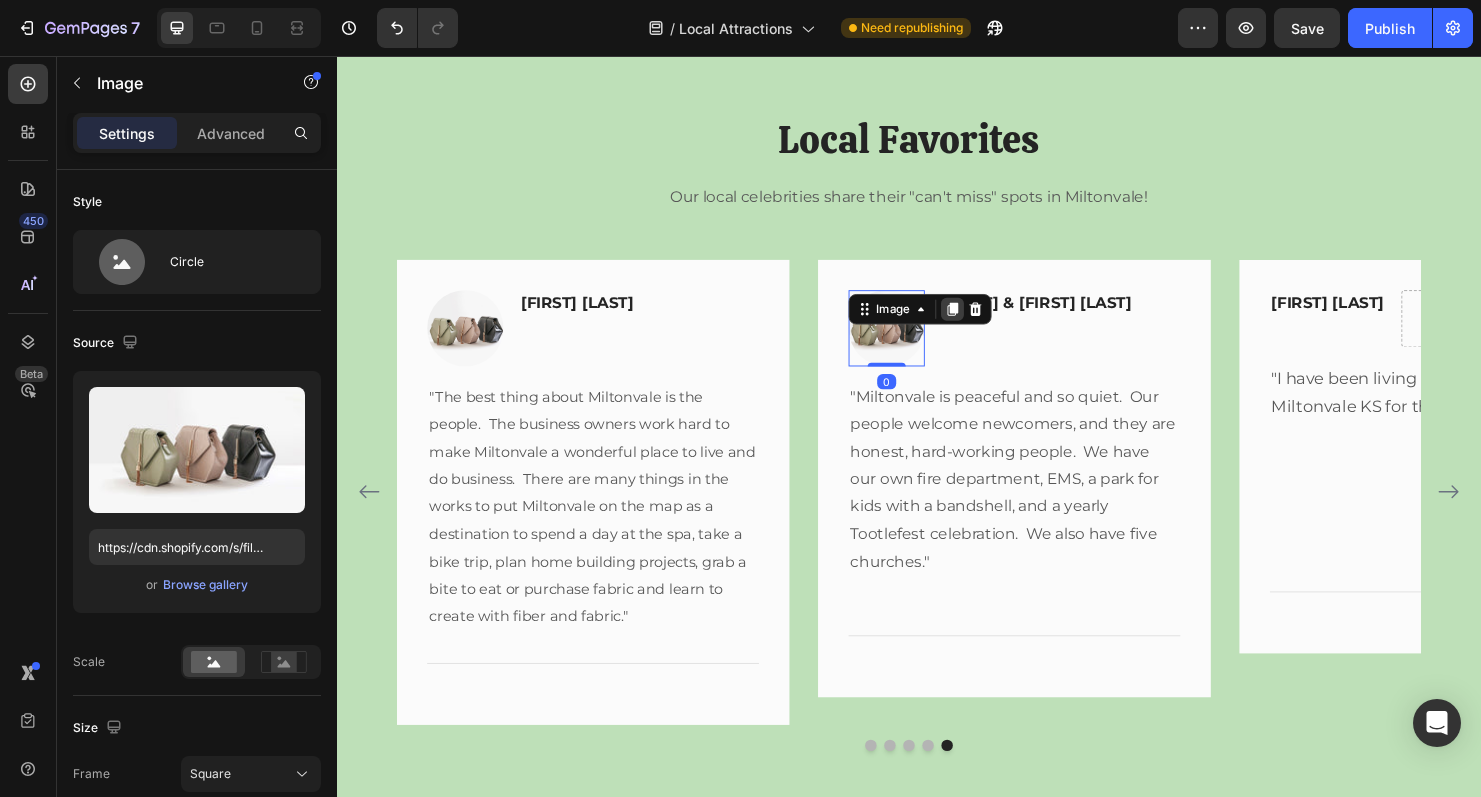 click 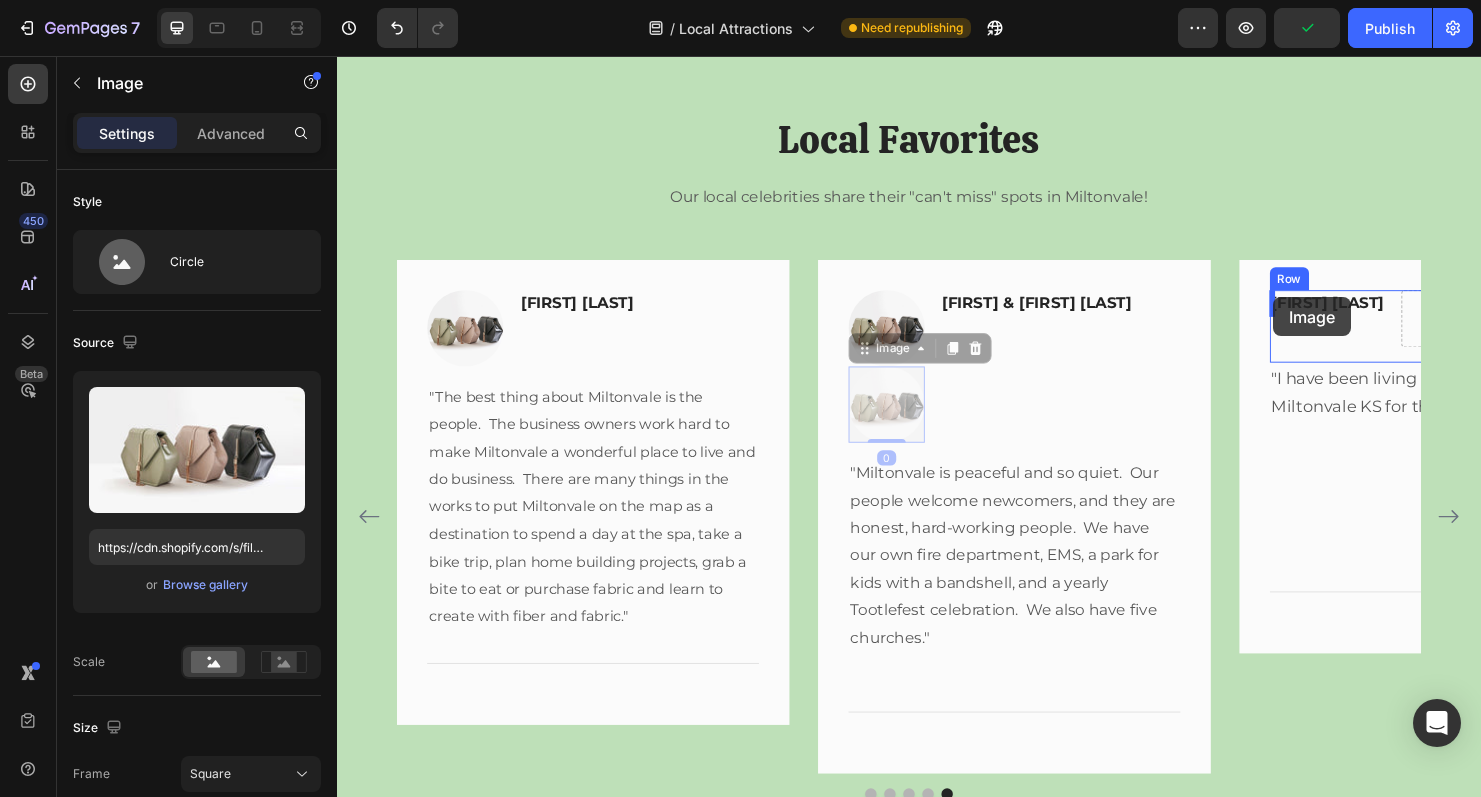 drag, startPoint x: 887, startPoint y: 364, endPoint x: 1319, endPoint y: 309, distance: 435.4871 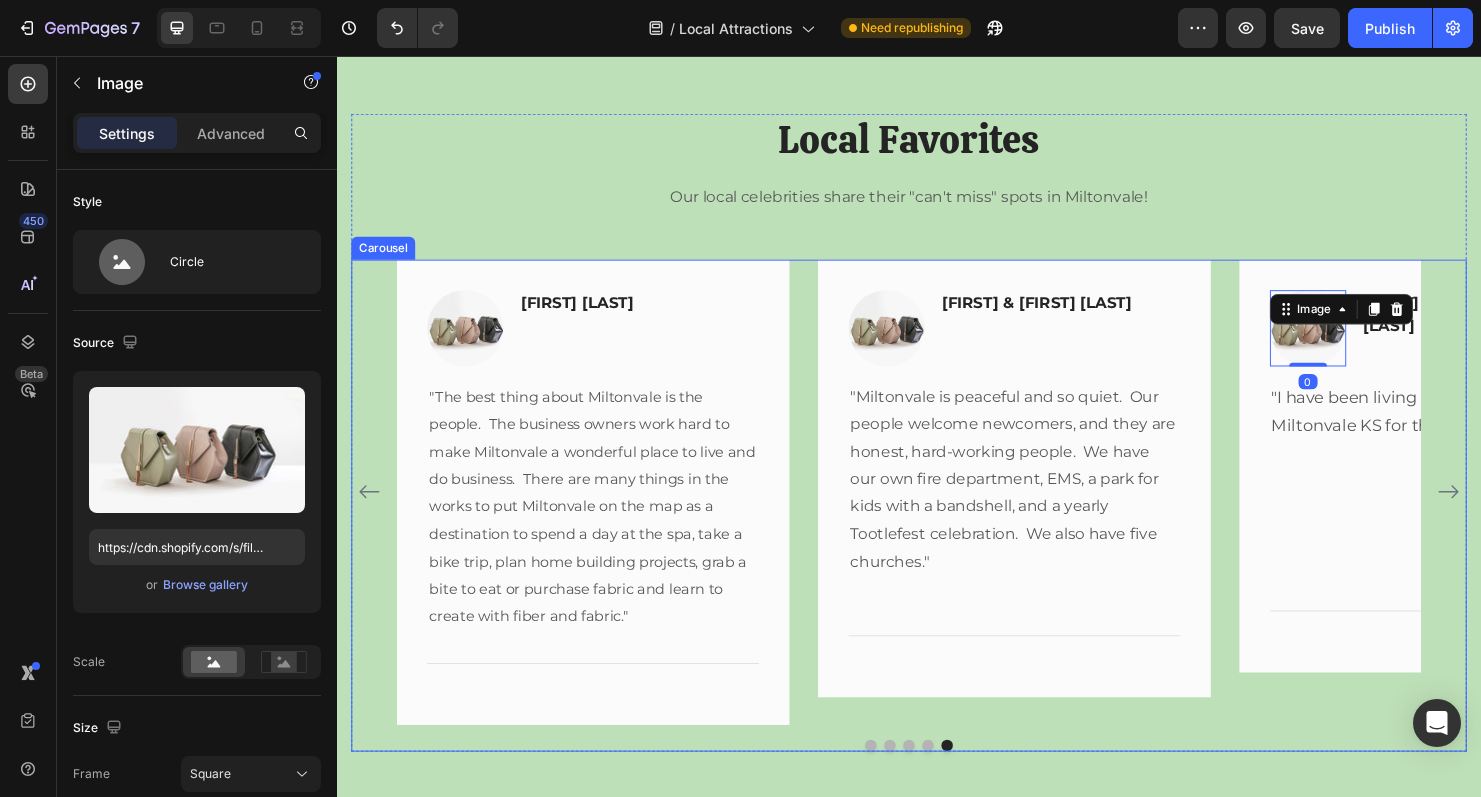 click 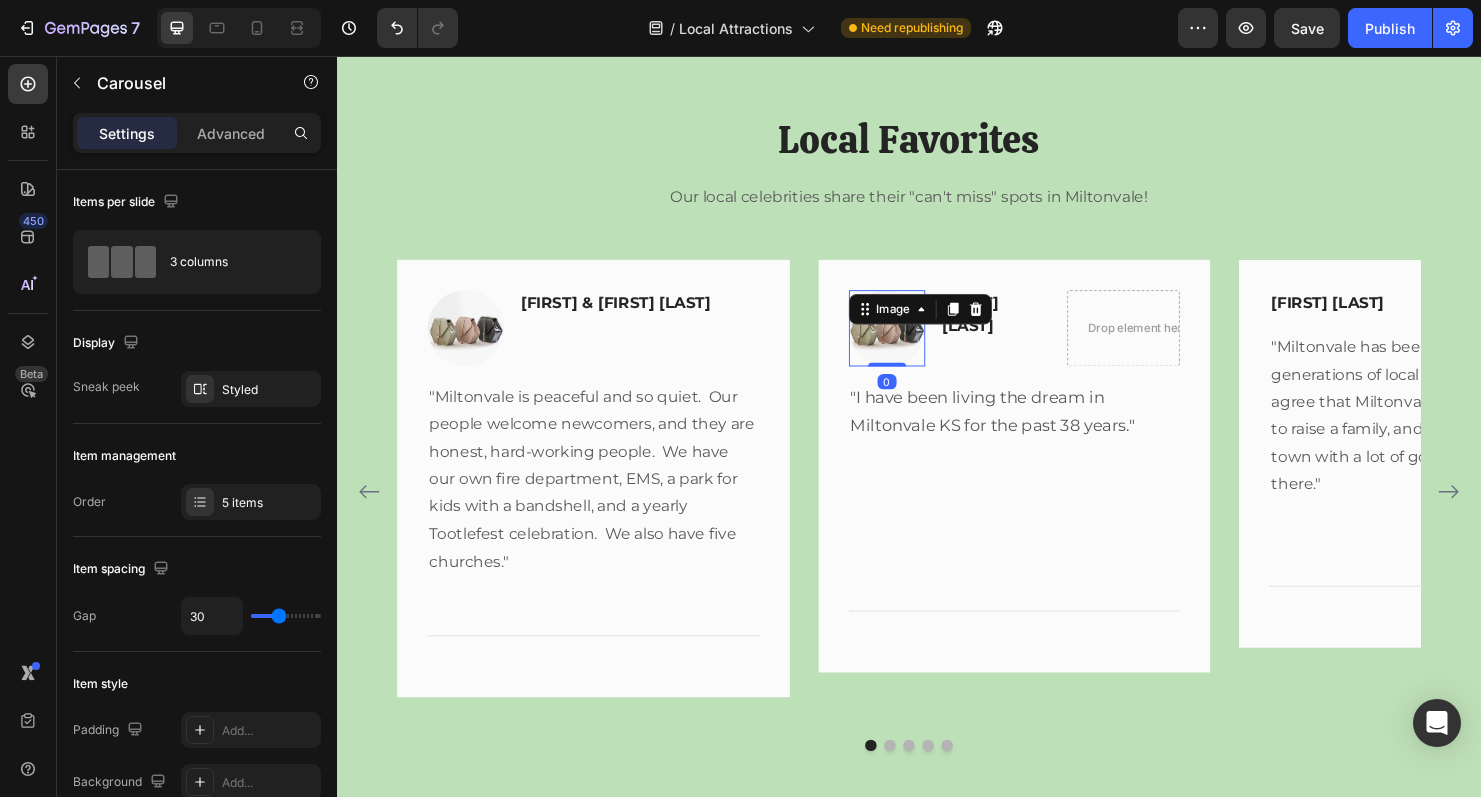 click at bounding box center (914, 341) 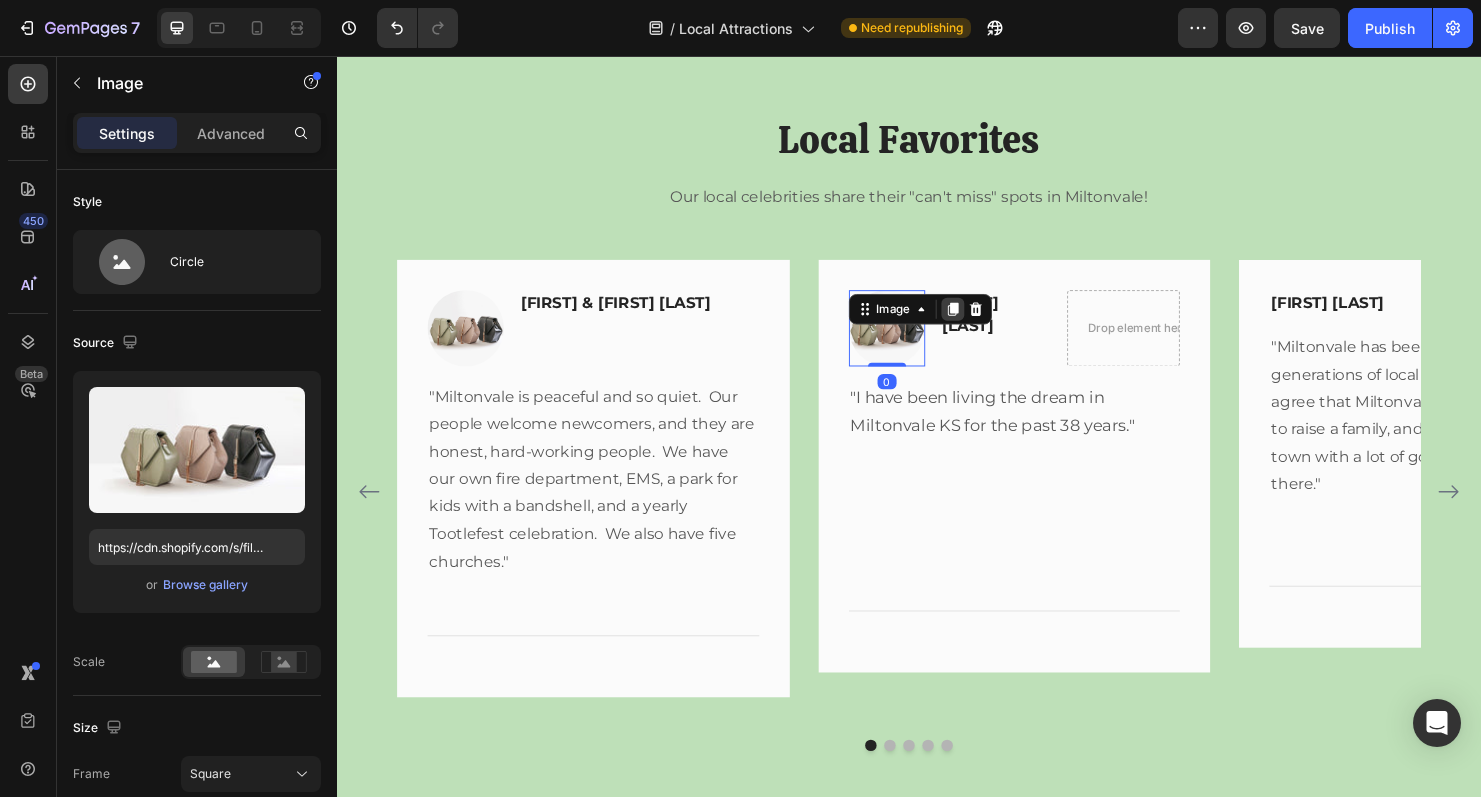 click 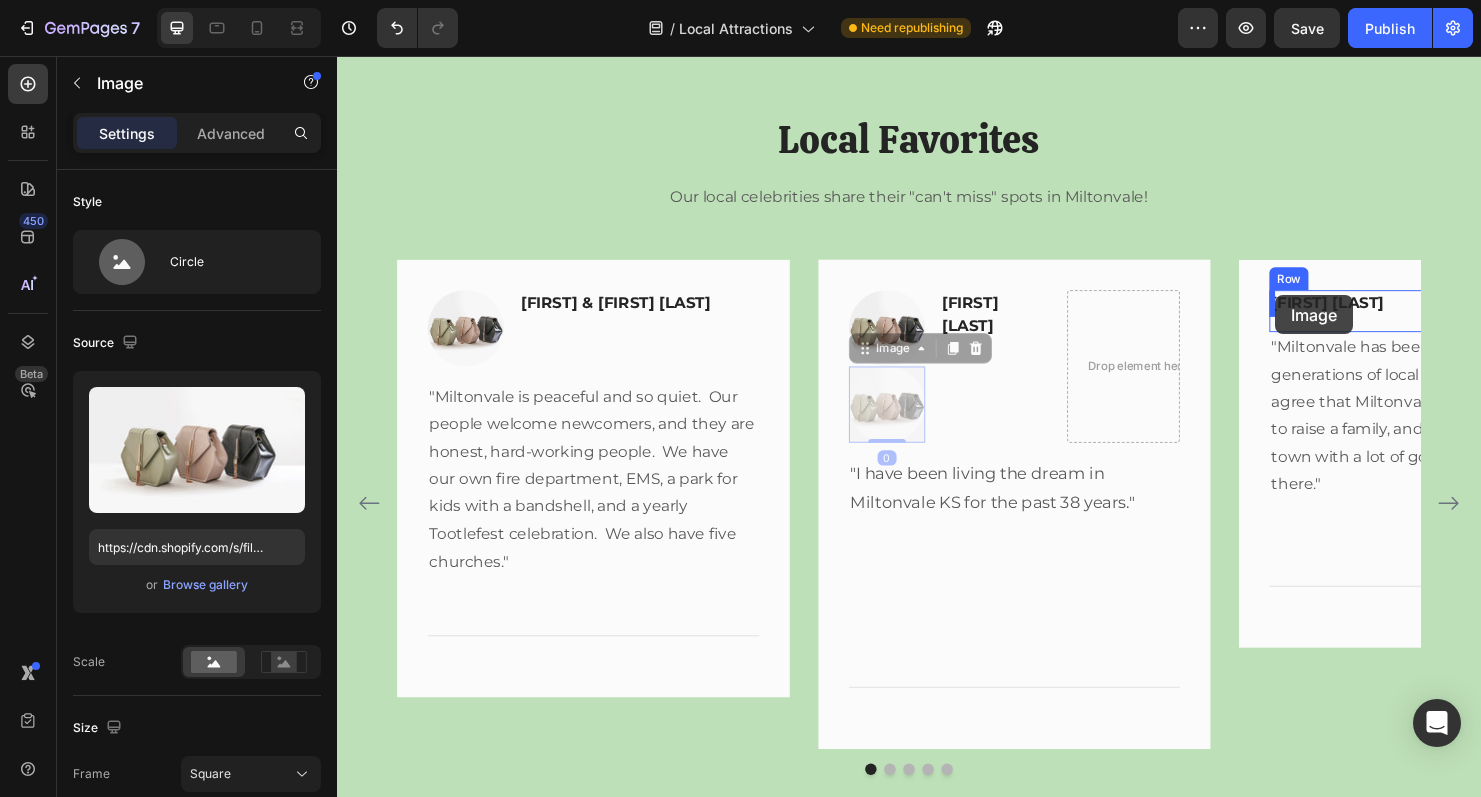 drag, startPoint x: 887, startPoint y: 366, endPoint x: 1321, endPoint y: 308, distance: 437.85843 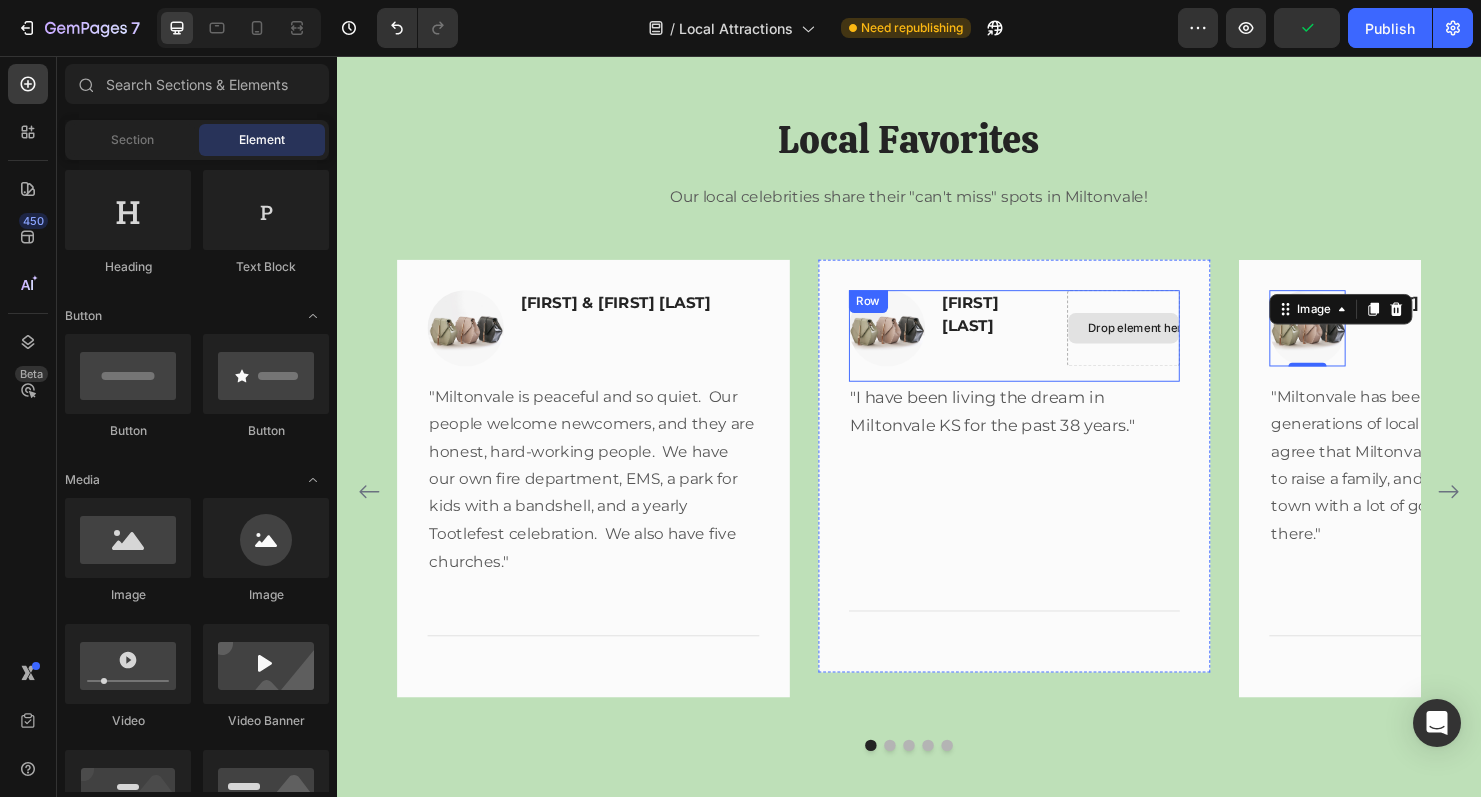 click on "Drop element here" at bounding box center (1166, 341) 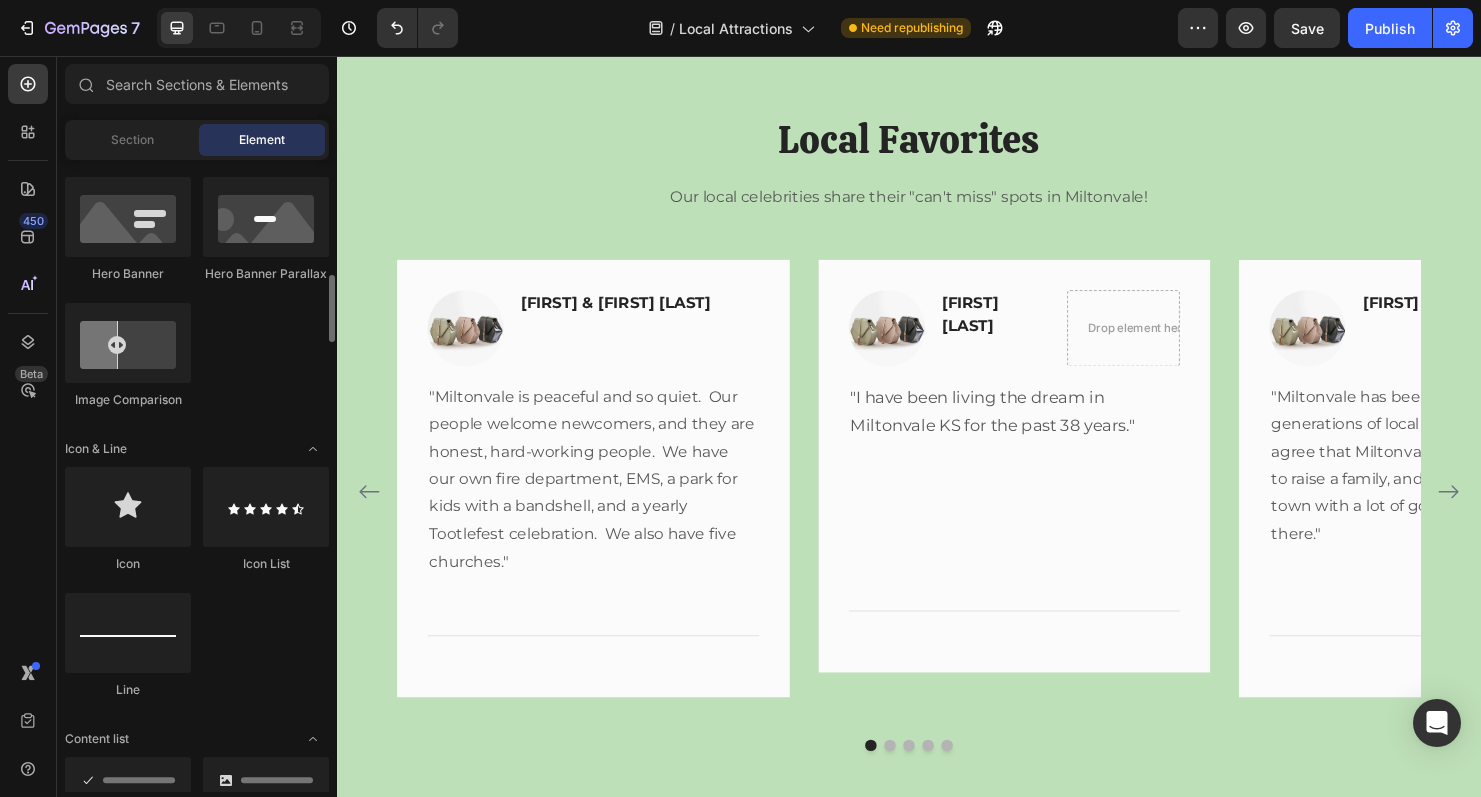 scroll, scrollTop: 1032, scrollLeft: 0, axis: vertical 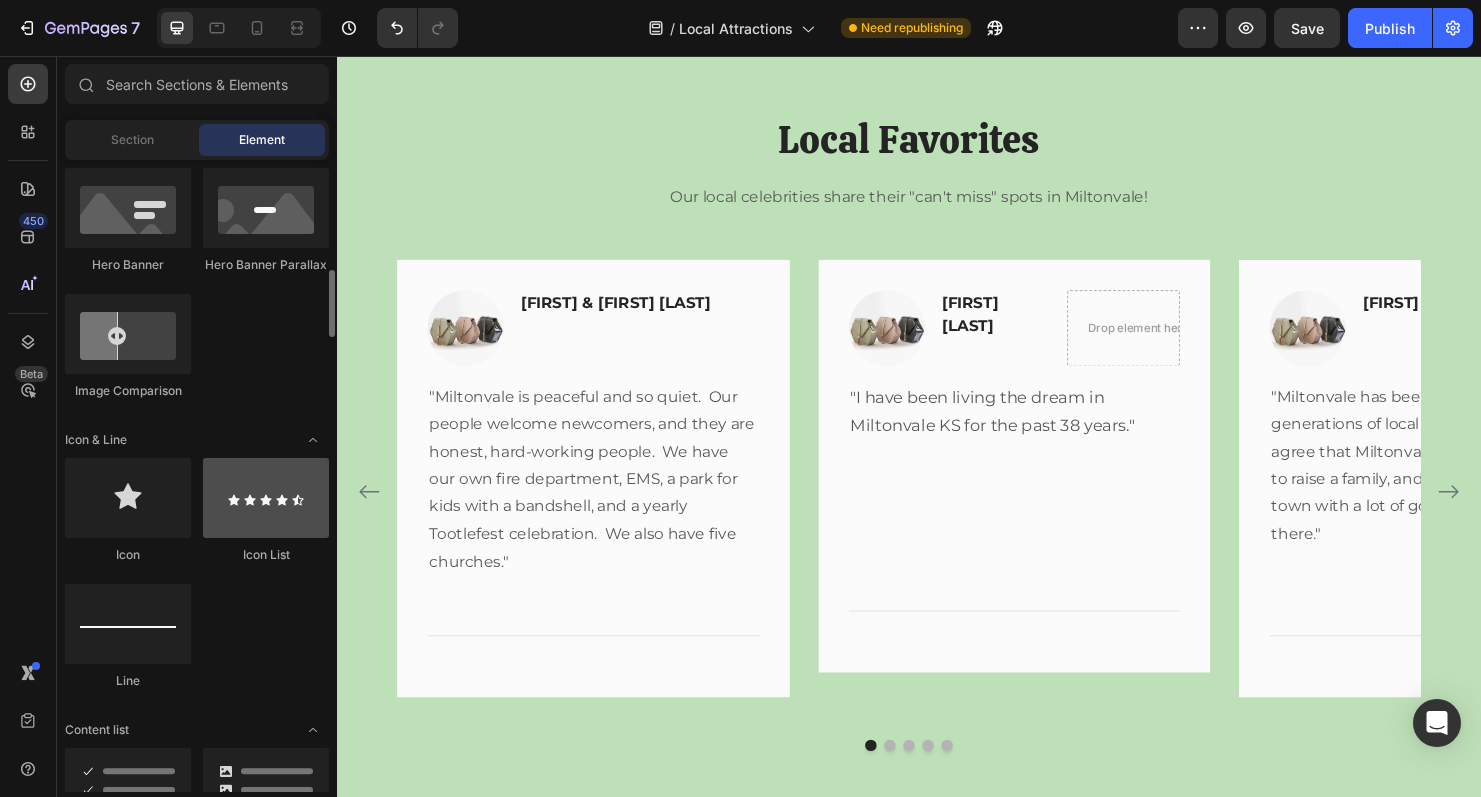 click at bounding box center (266, 498) 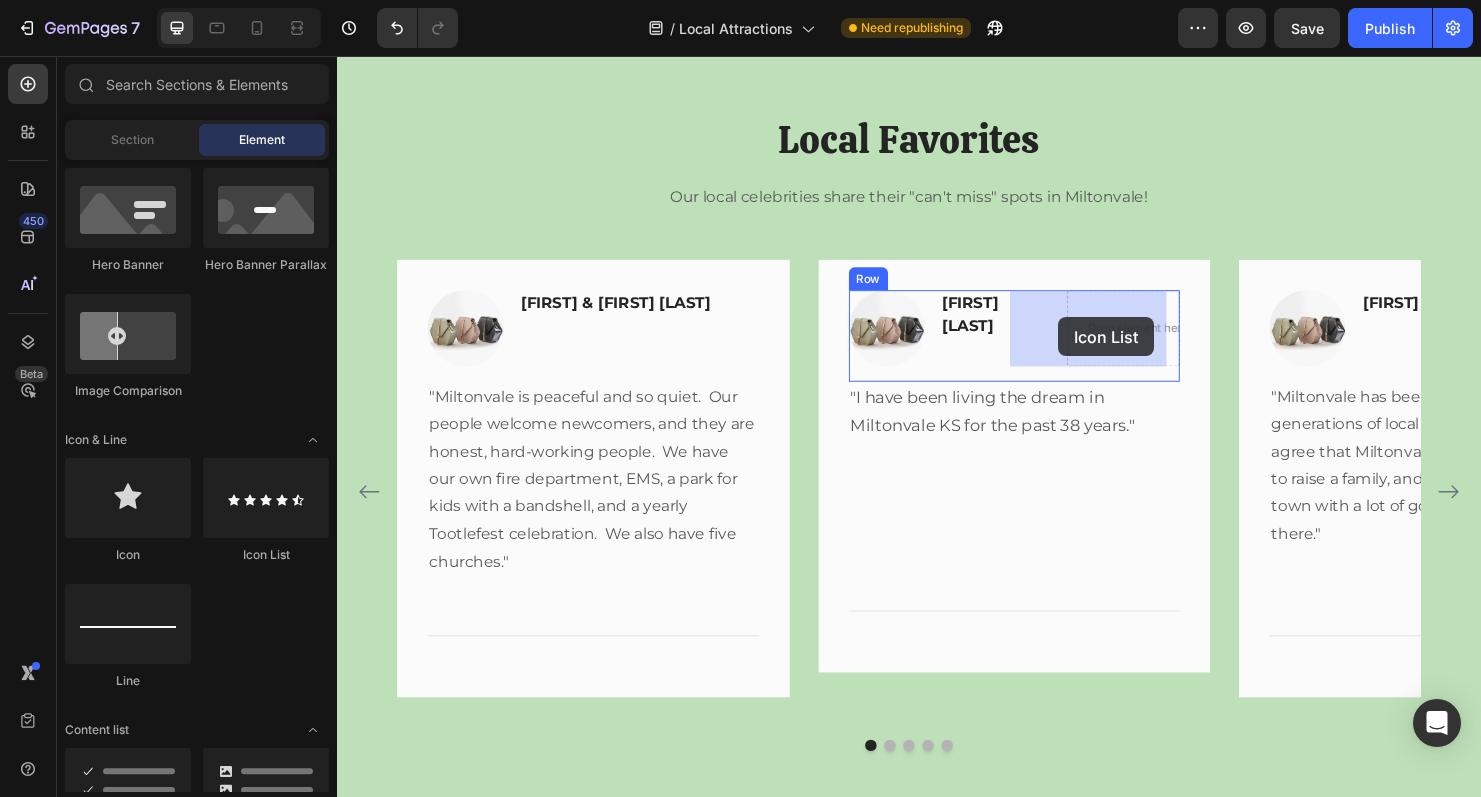 drag, startPoint x: 614, startPoint y: 553, endPoint x: 1093, endPoint y: 330, distance: 528.3654 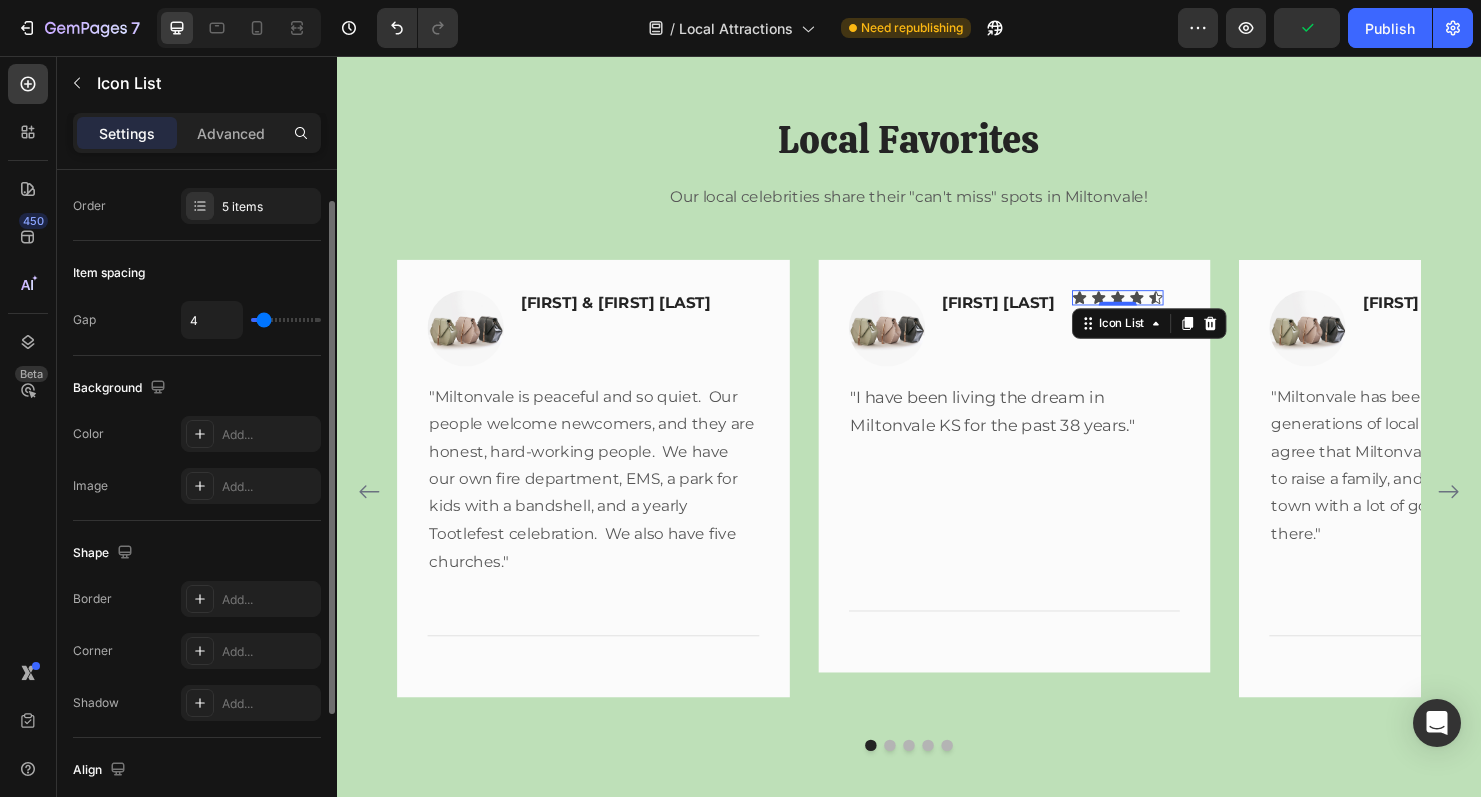 scroll, scrollTop: 0, scrollLeft: 0, axis: both 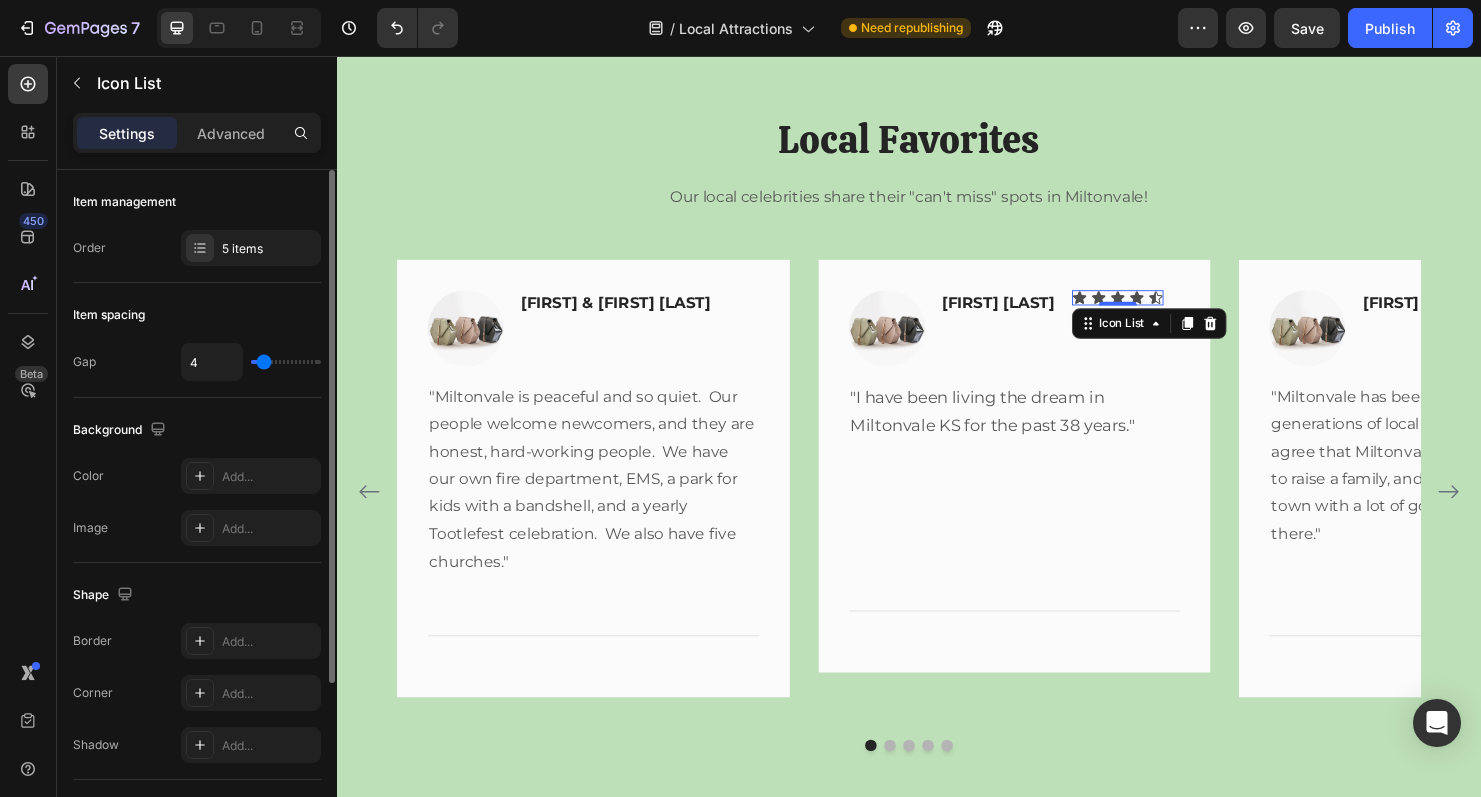 type on "6" 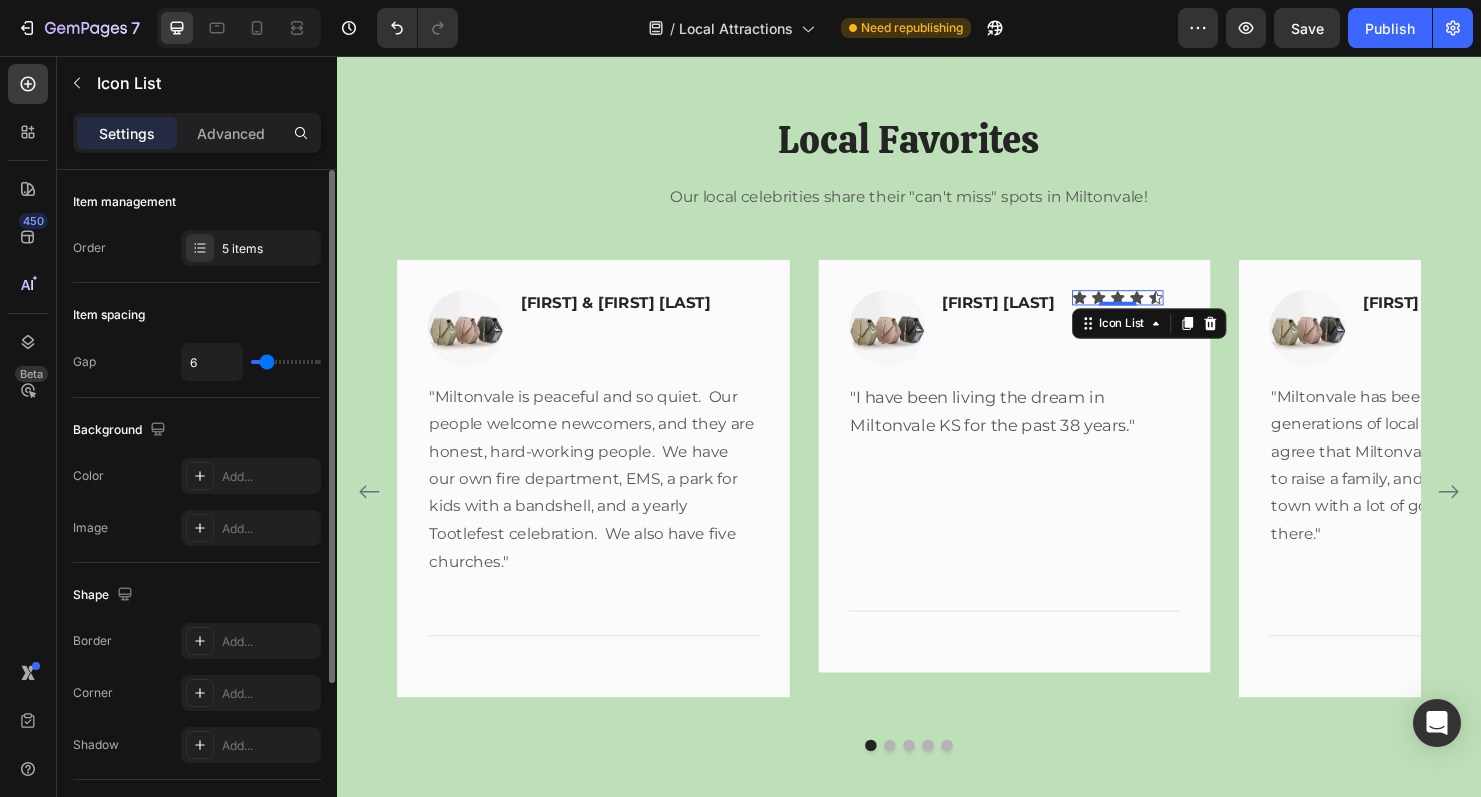type on "8" 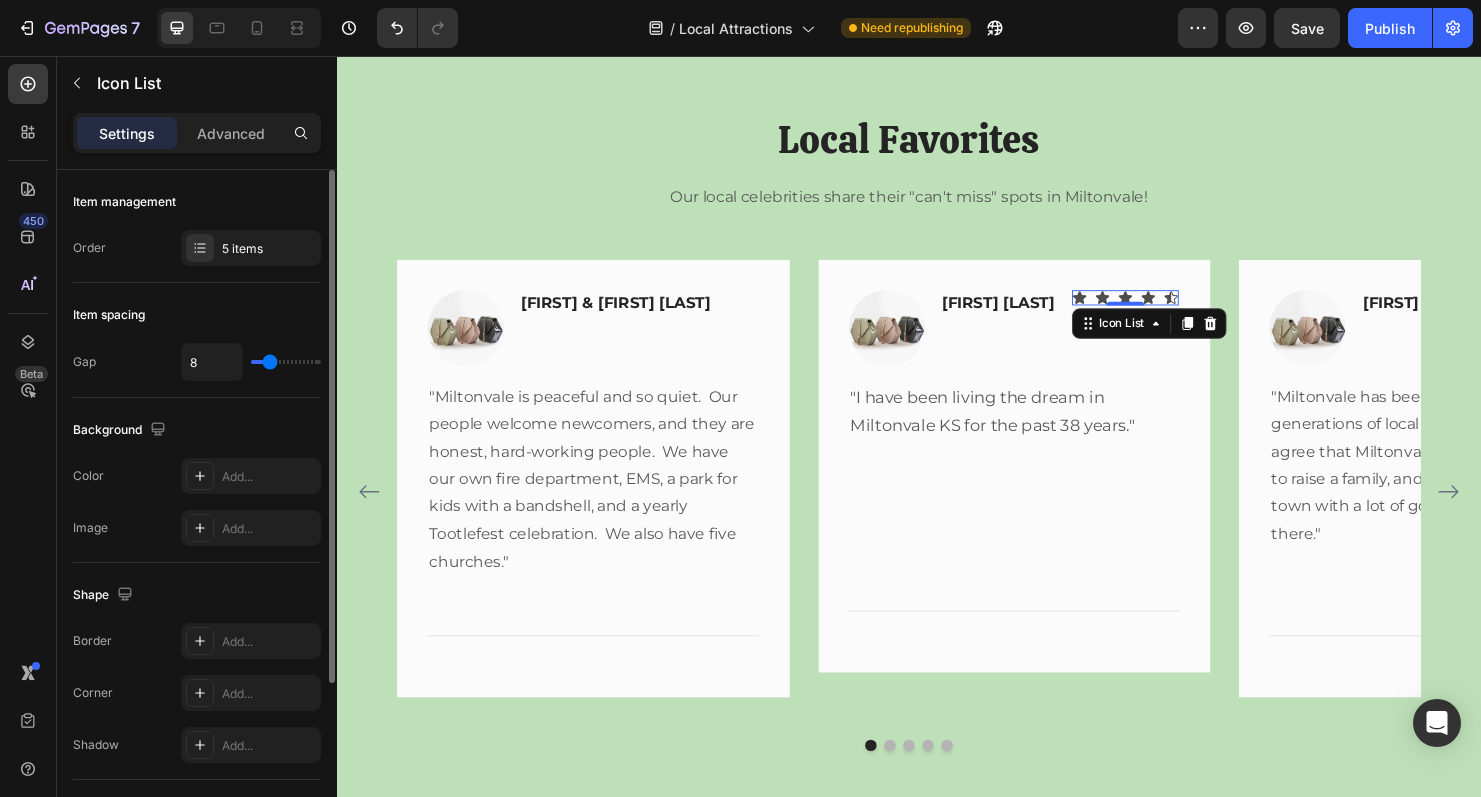 type on "9" 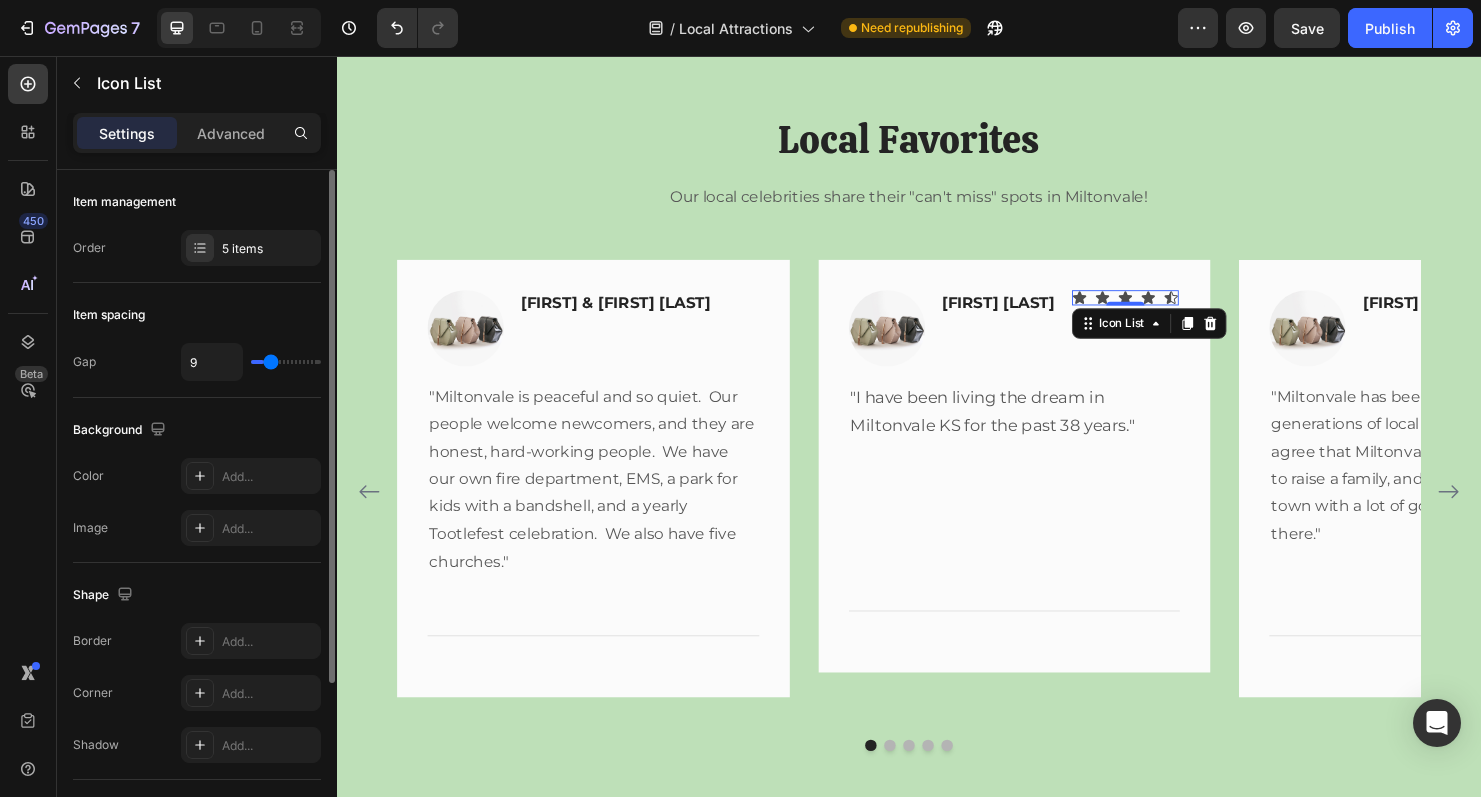 type on "10" 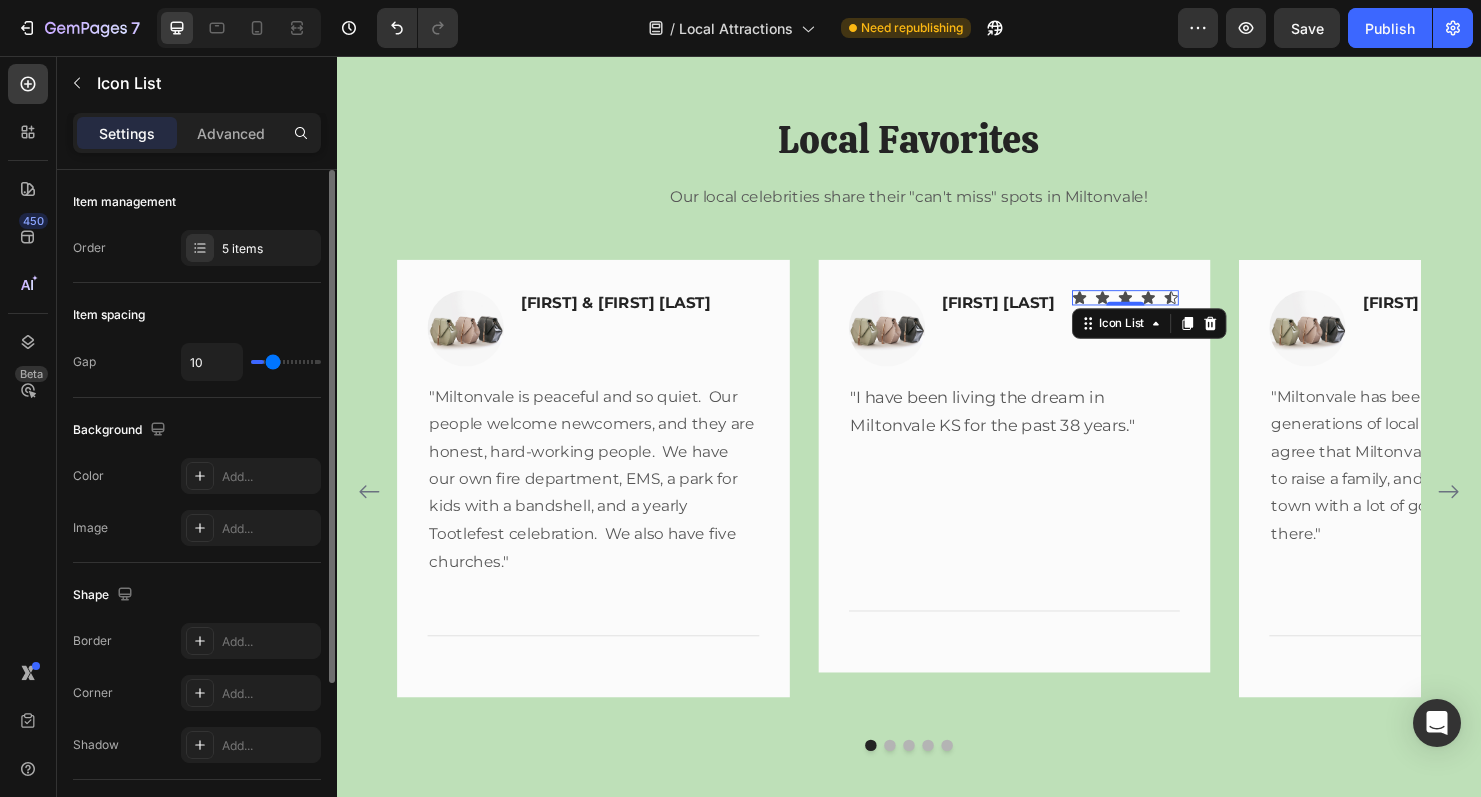 type on "11" 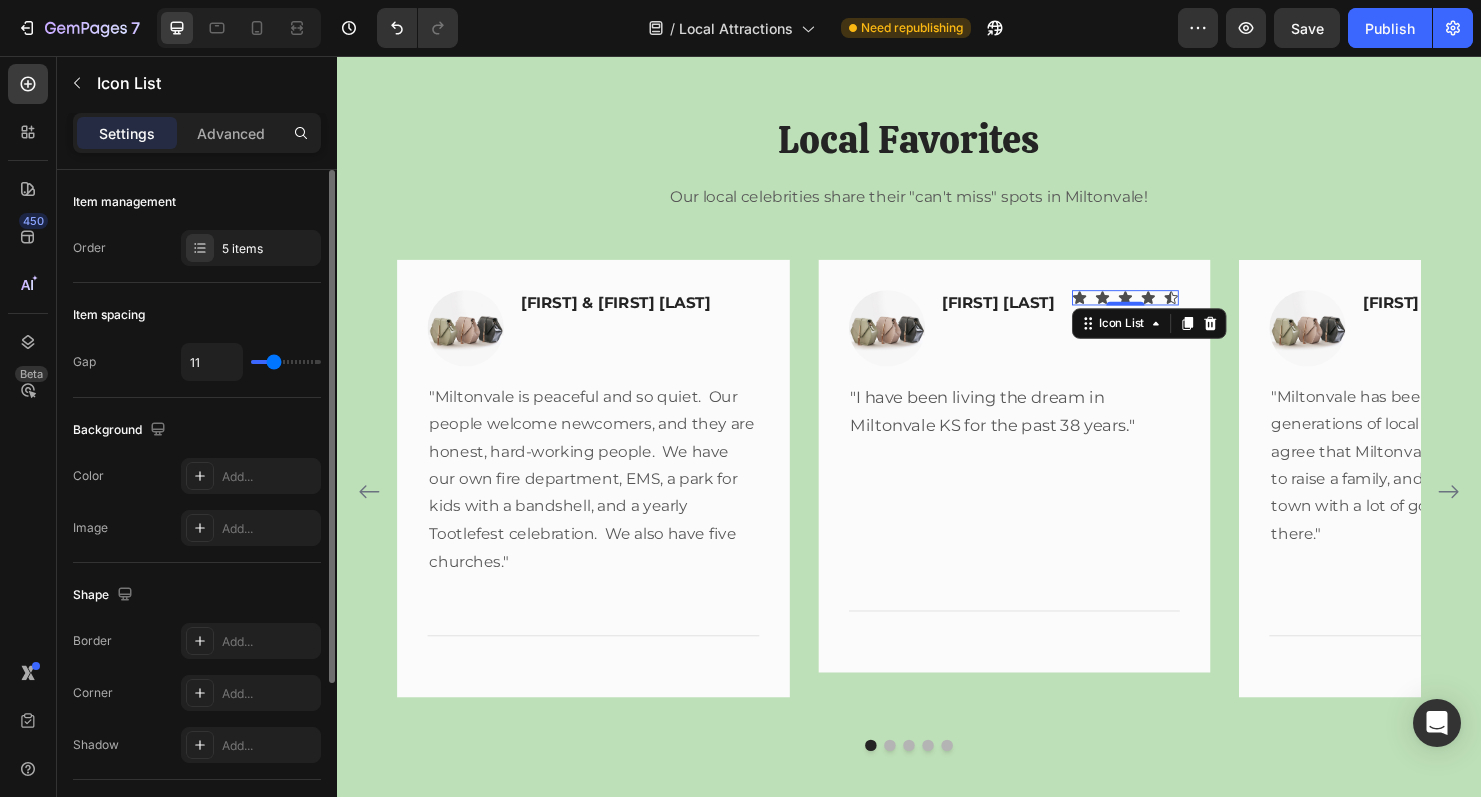 type on "12" 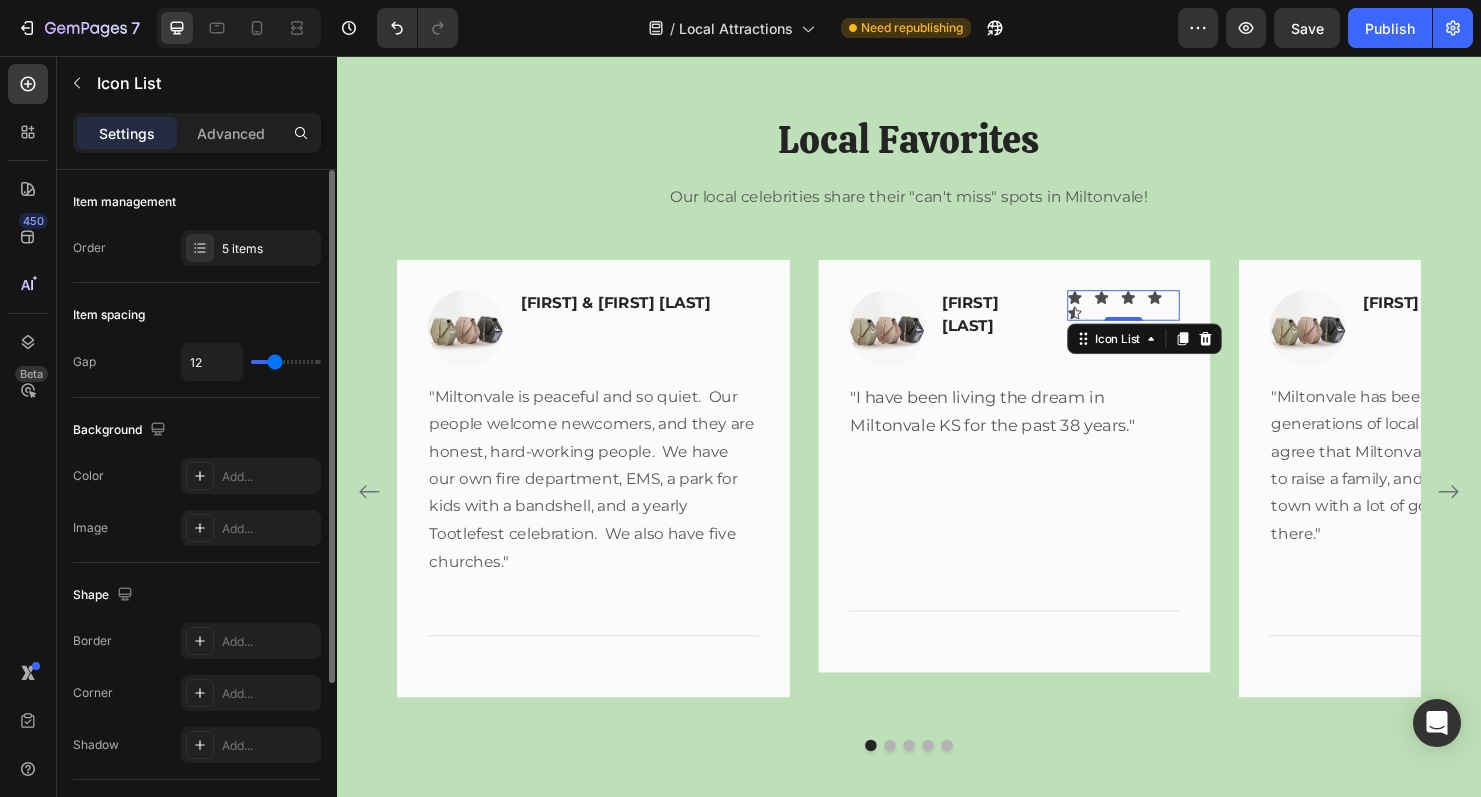 type on "11" 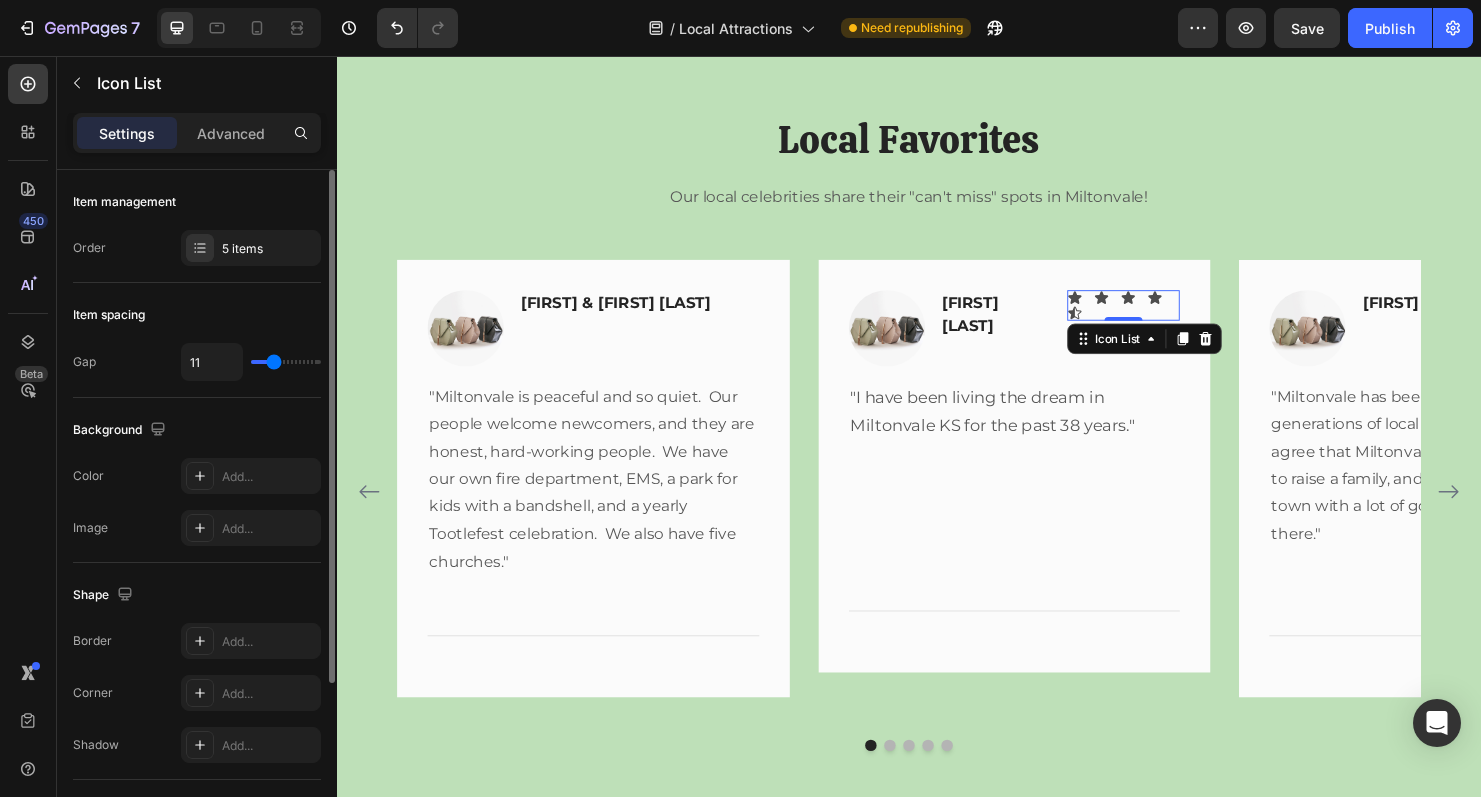 type on "10" 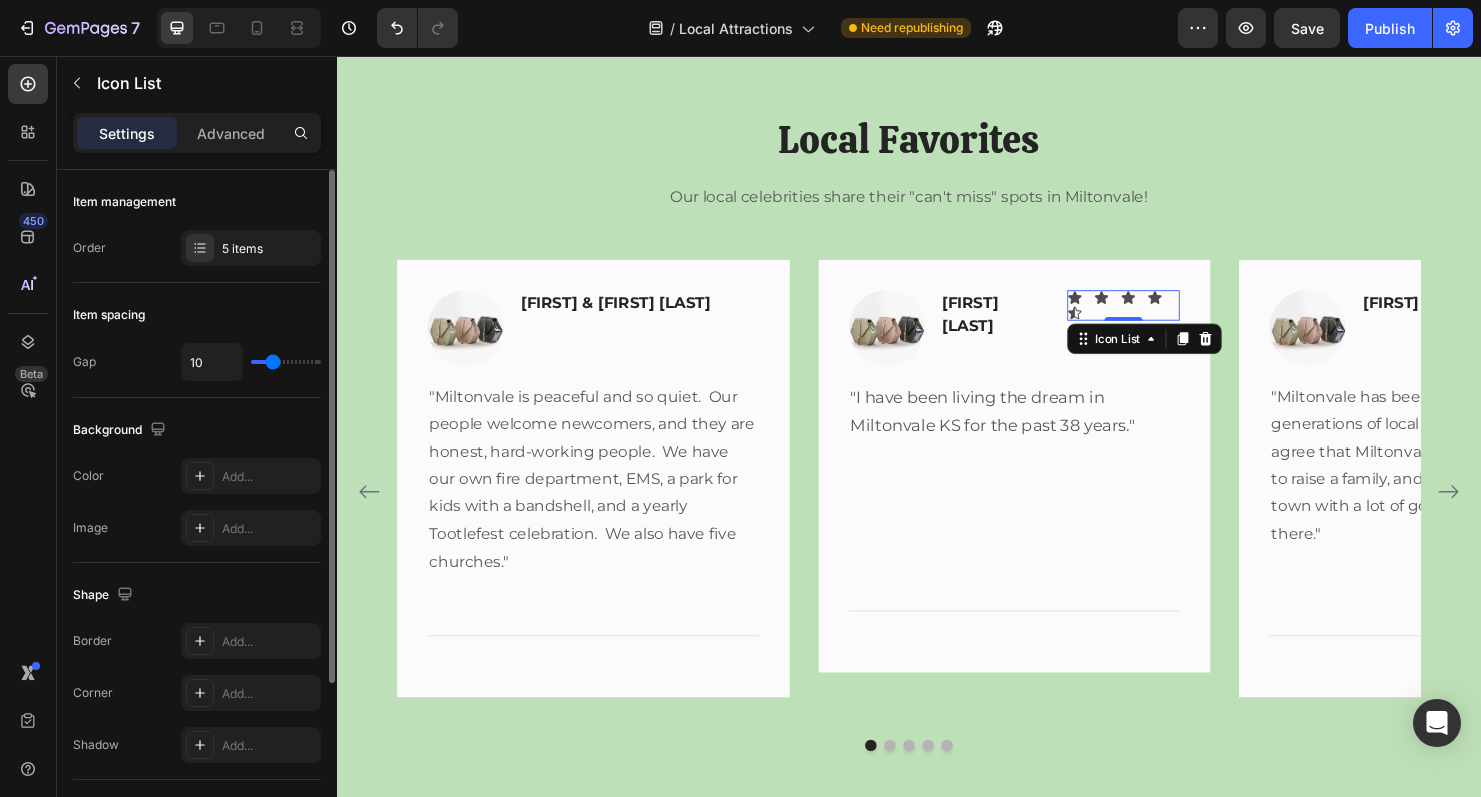 type on "9" 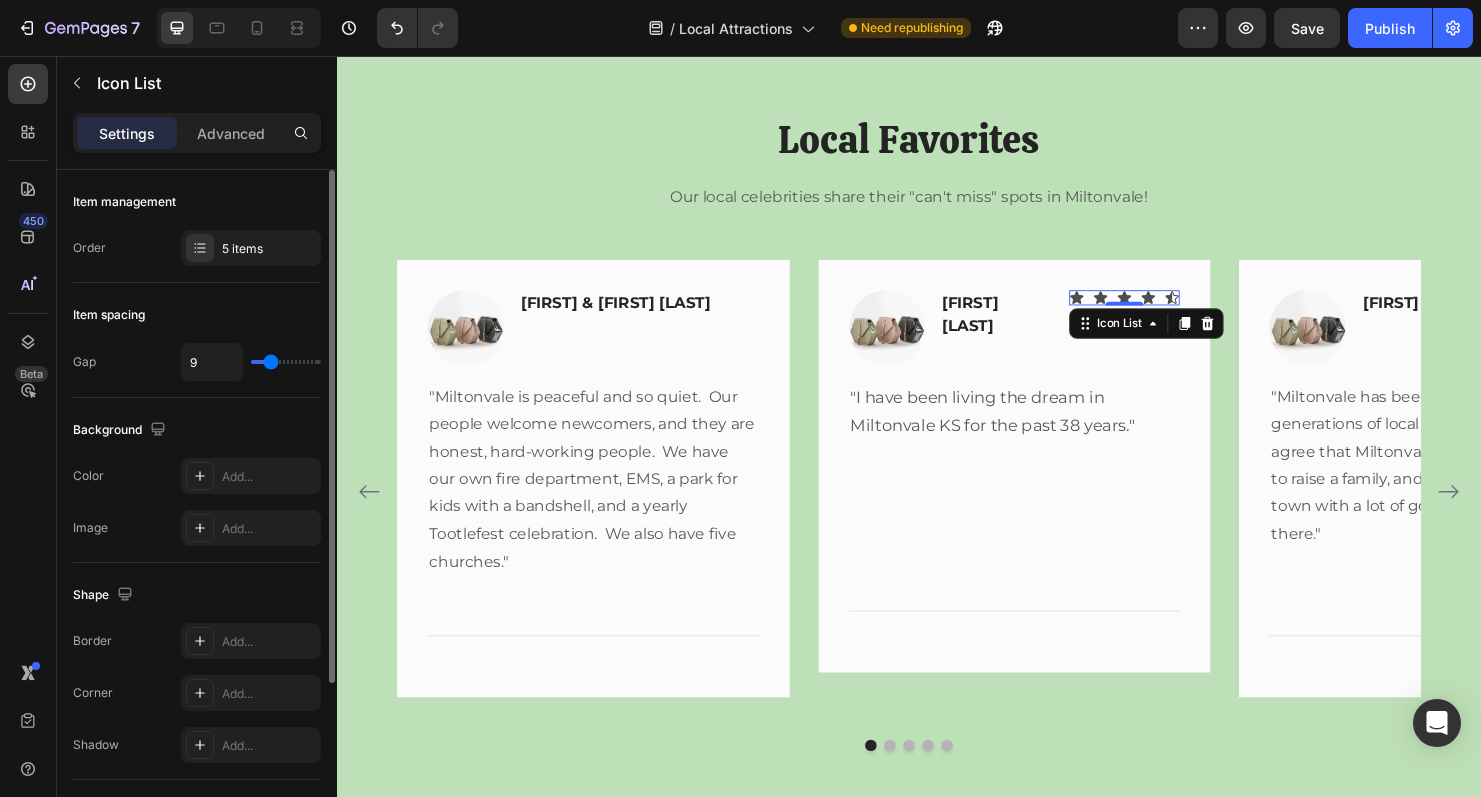 type on "8" 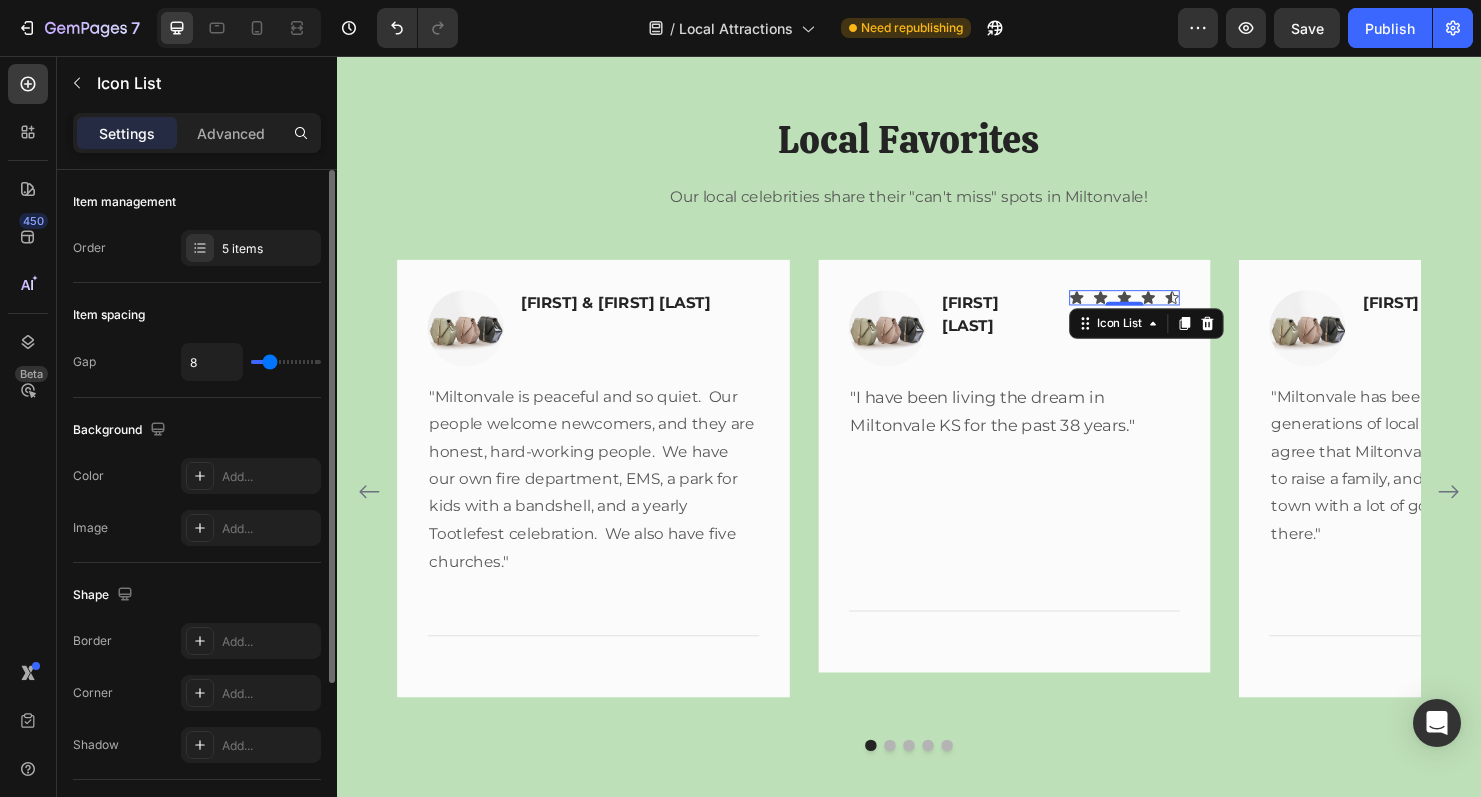 type on "7" 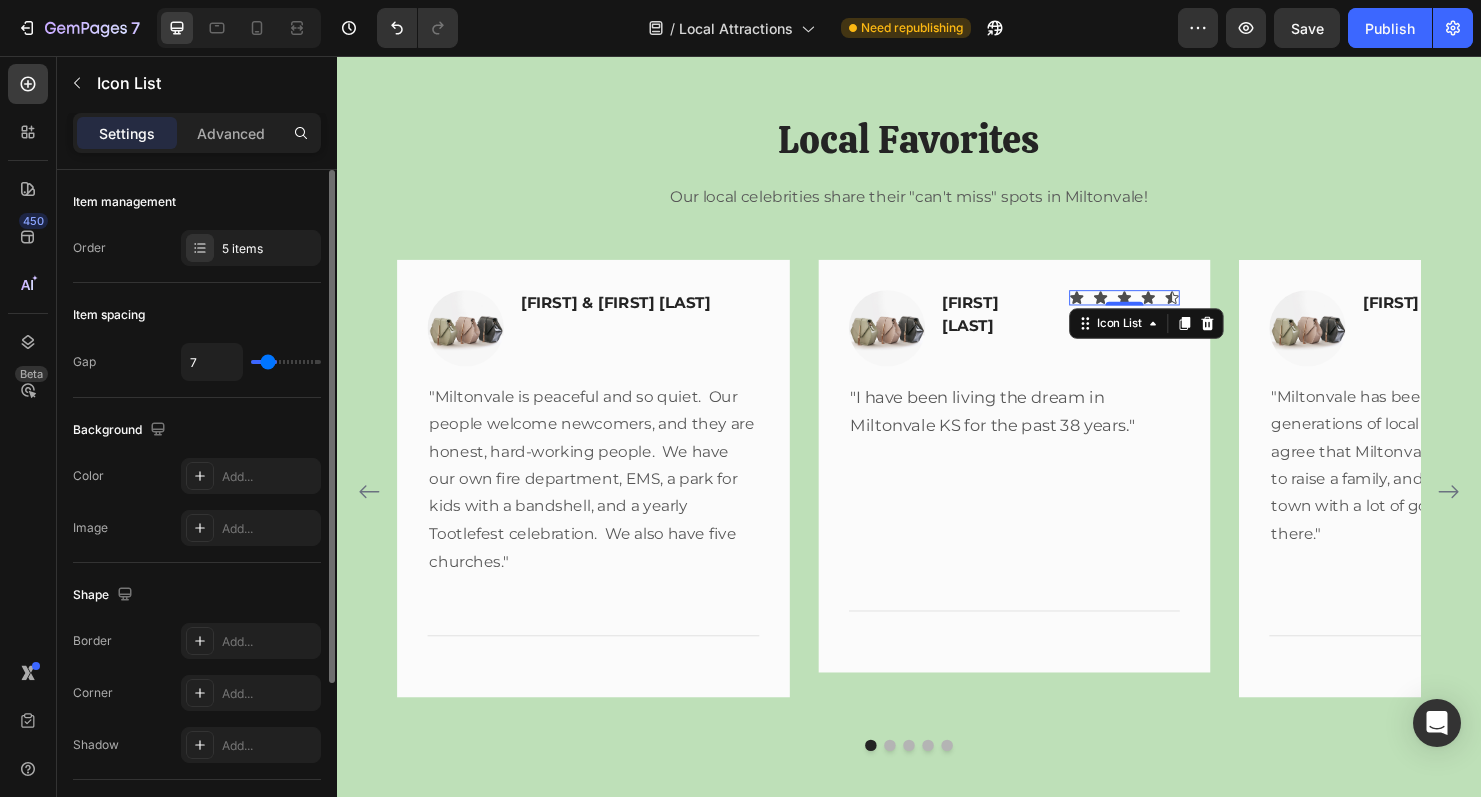 type on "6" 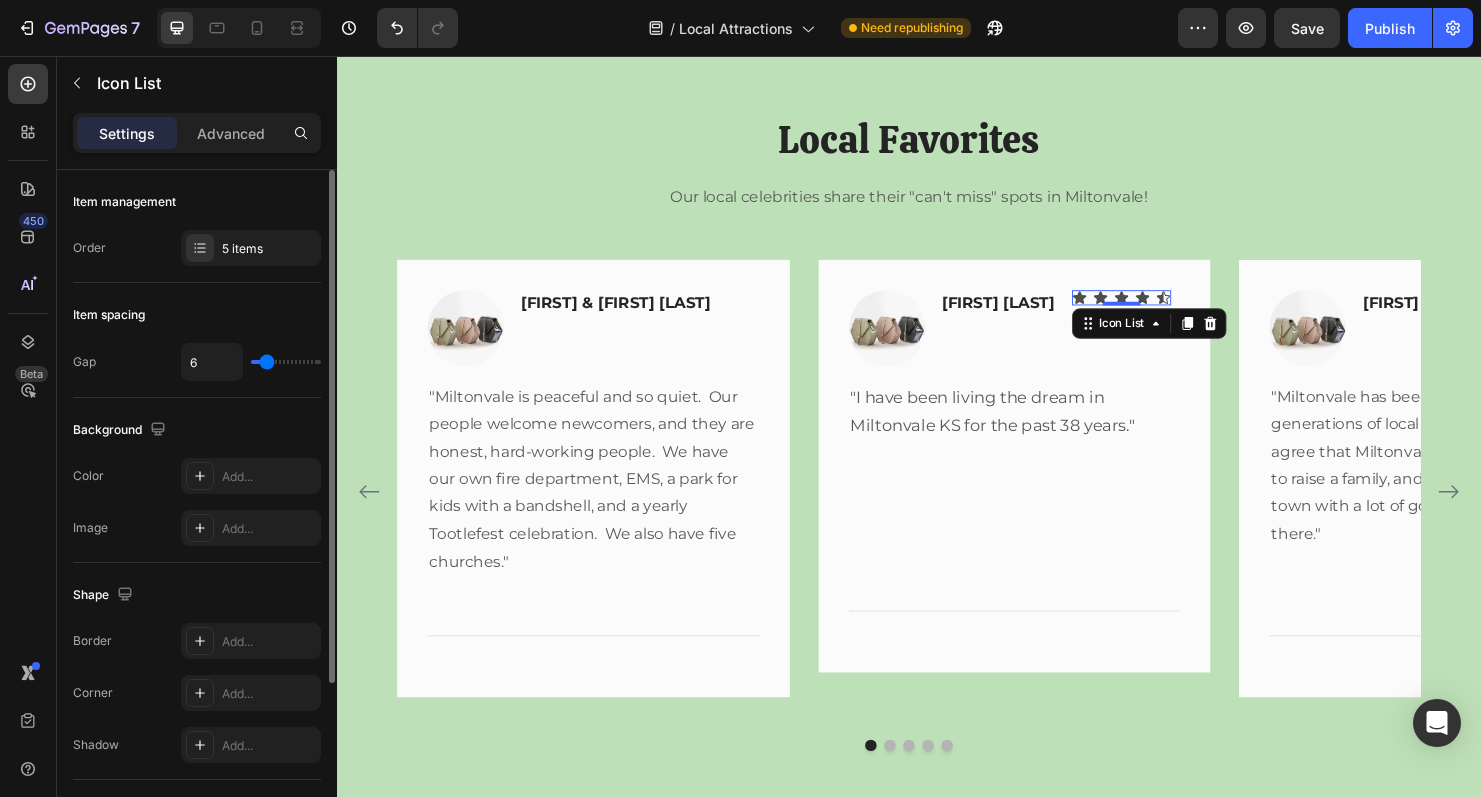 type on "5" 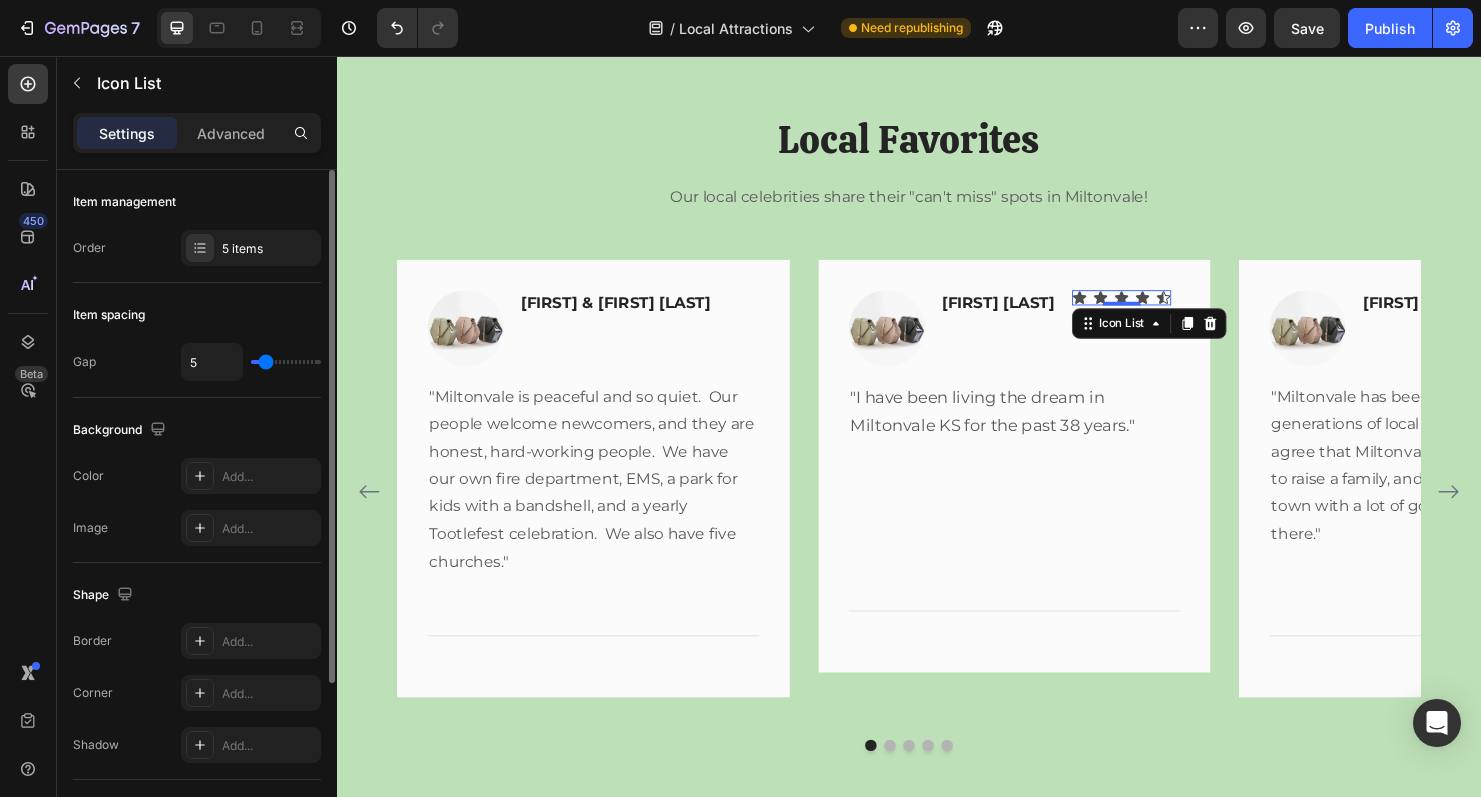 type on "4" 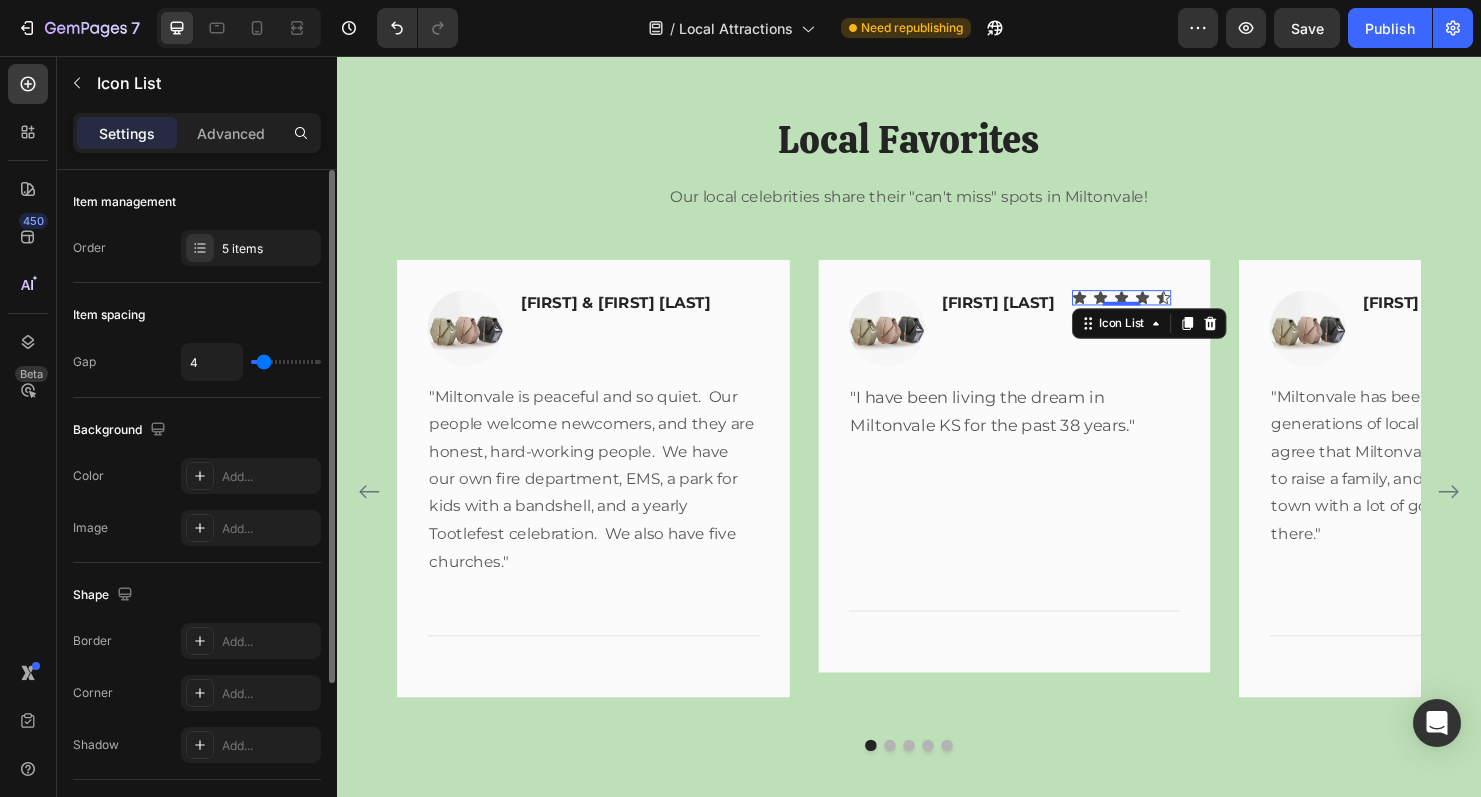 type on "3" 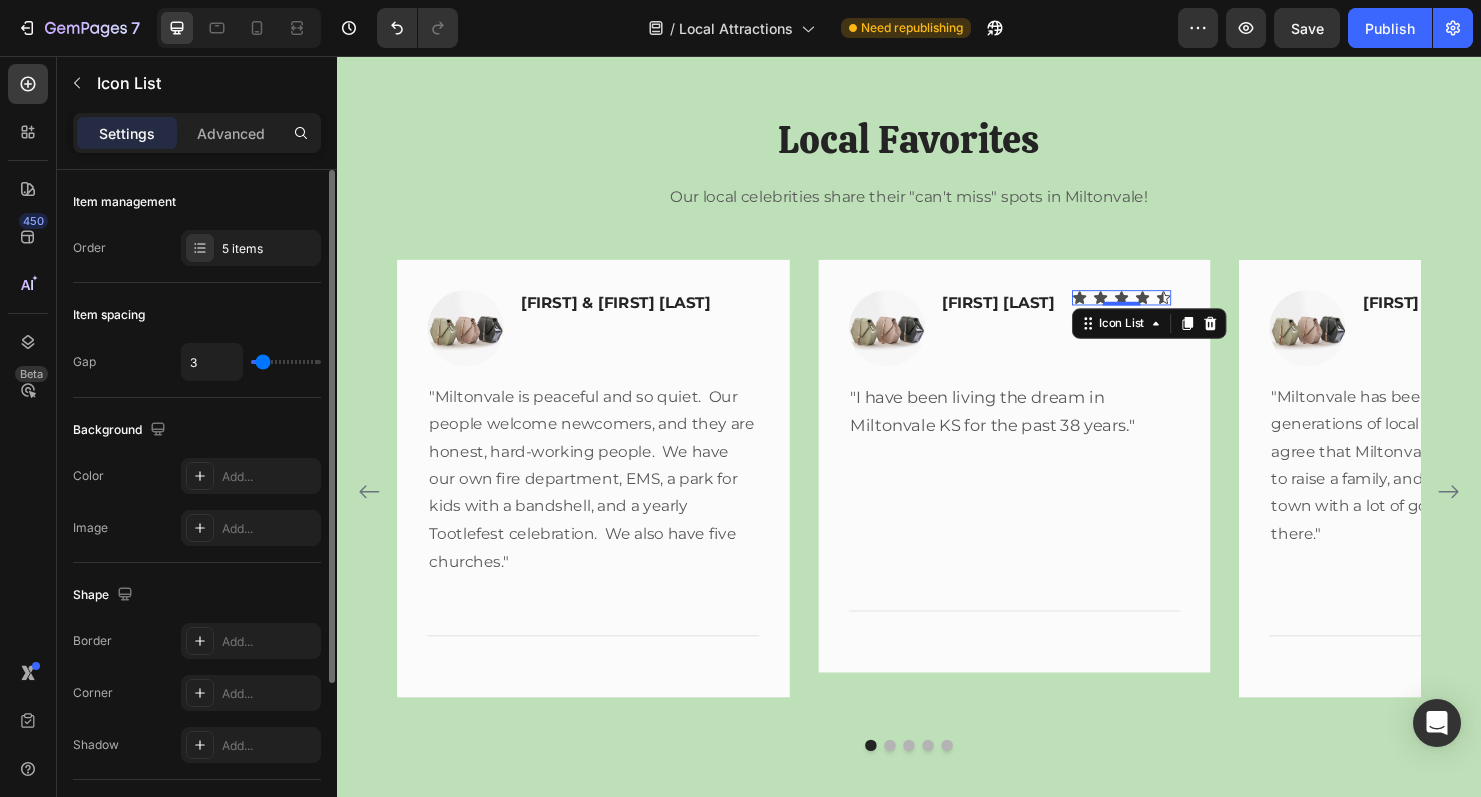 type on "2" 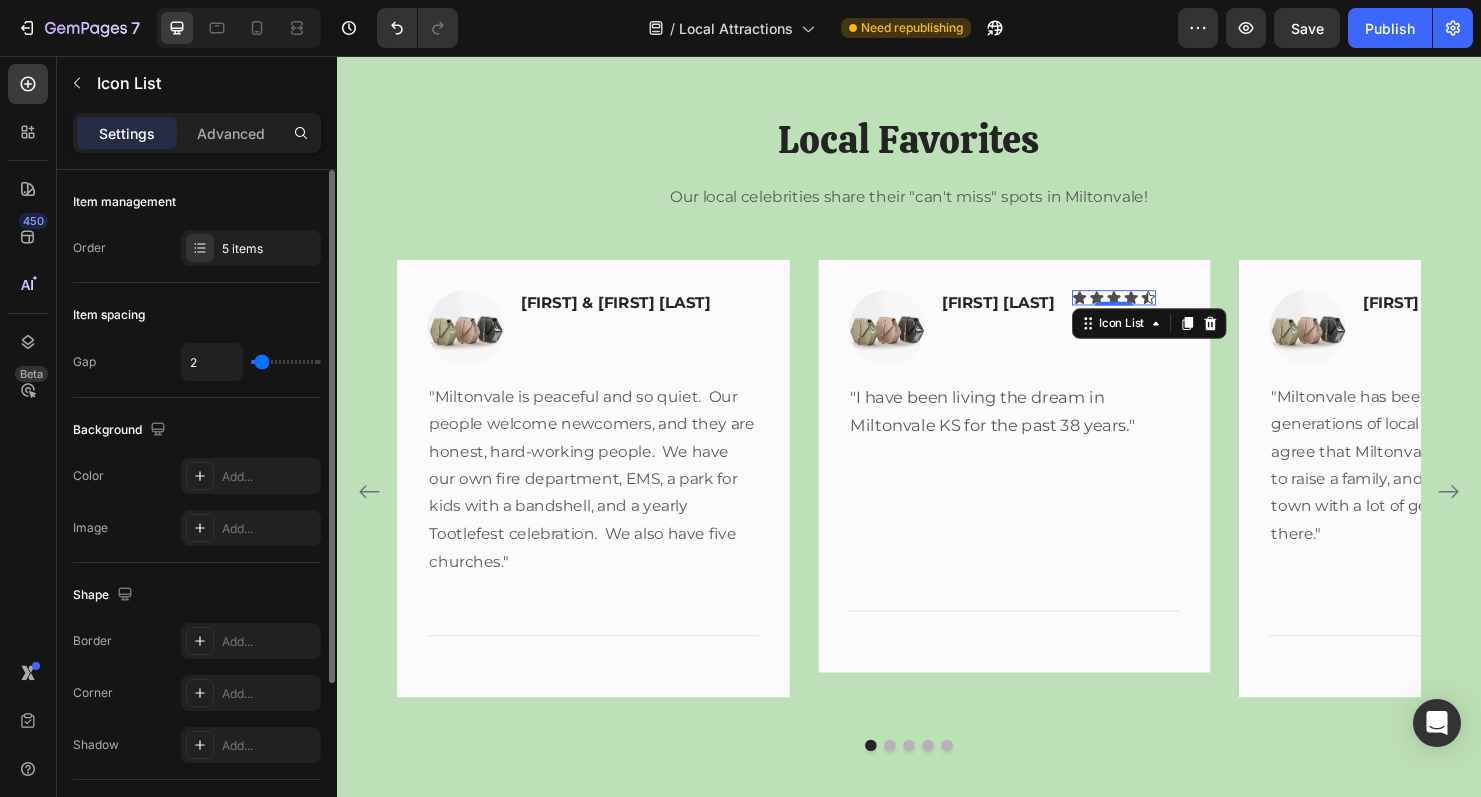 type on "3" 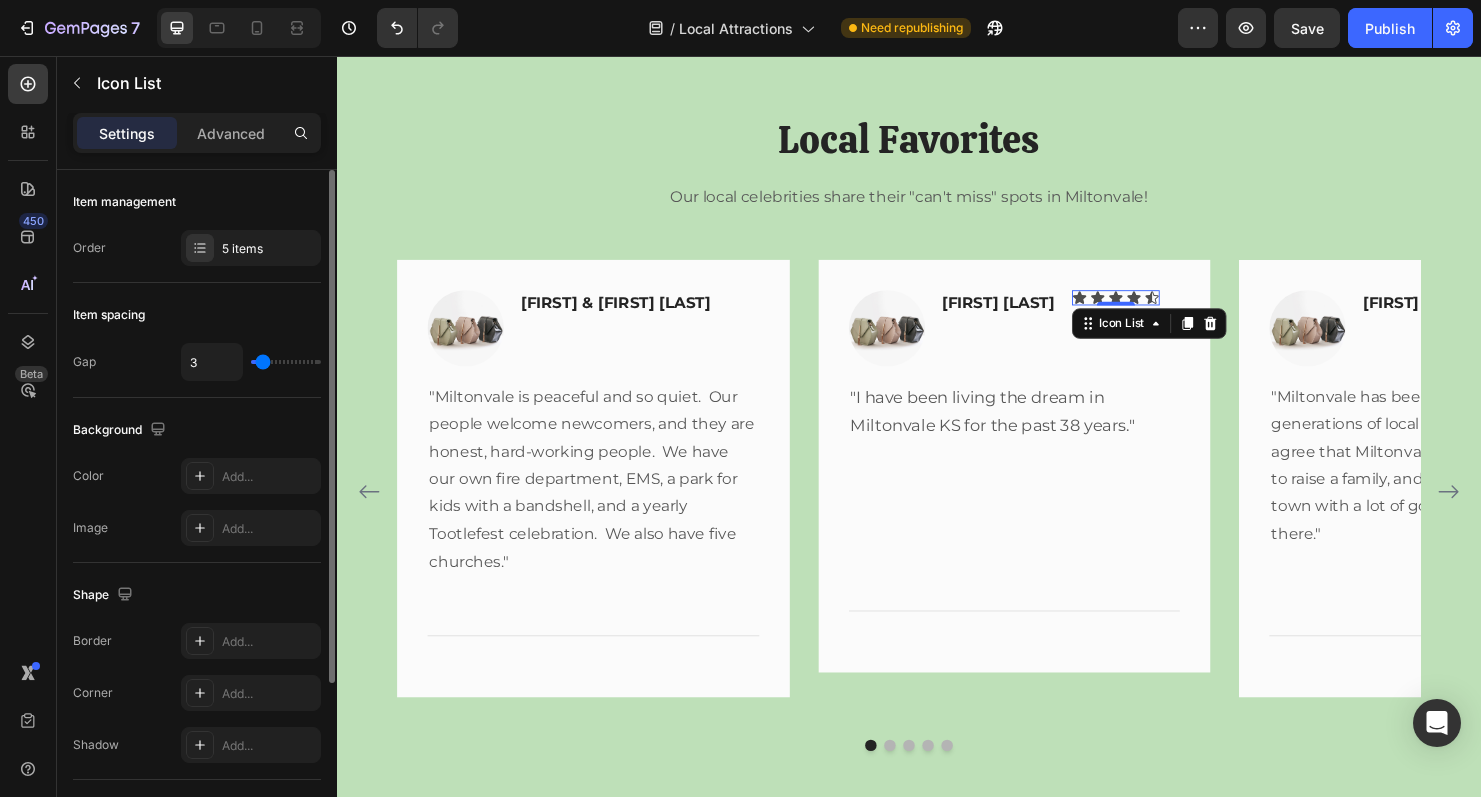 type on "4" 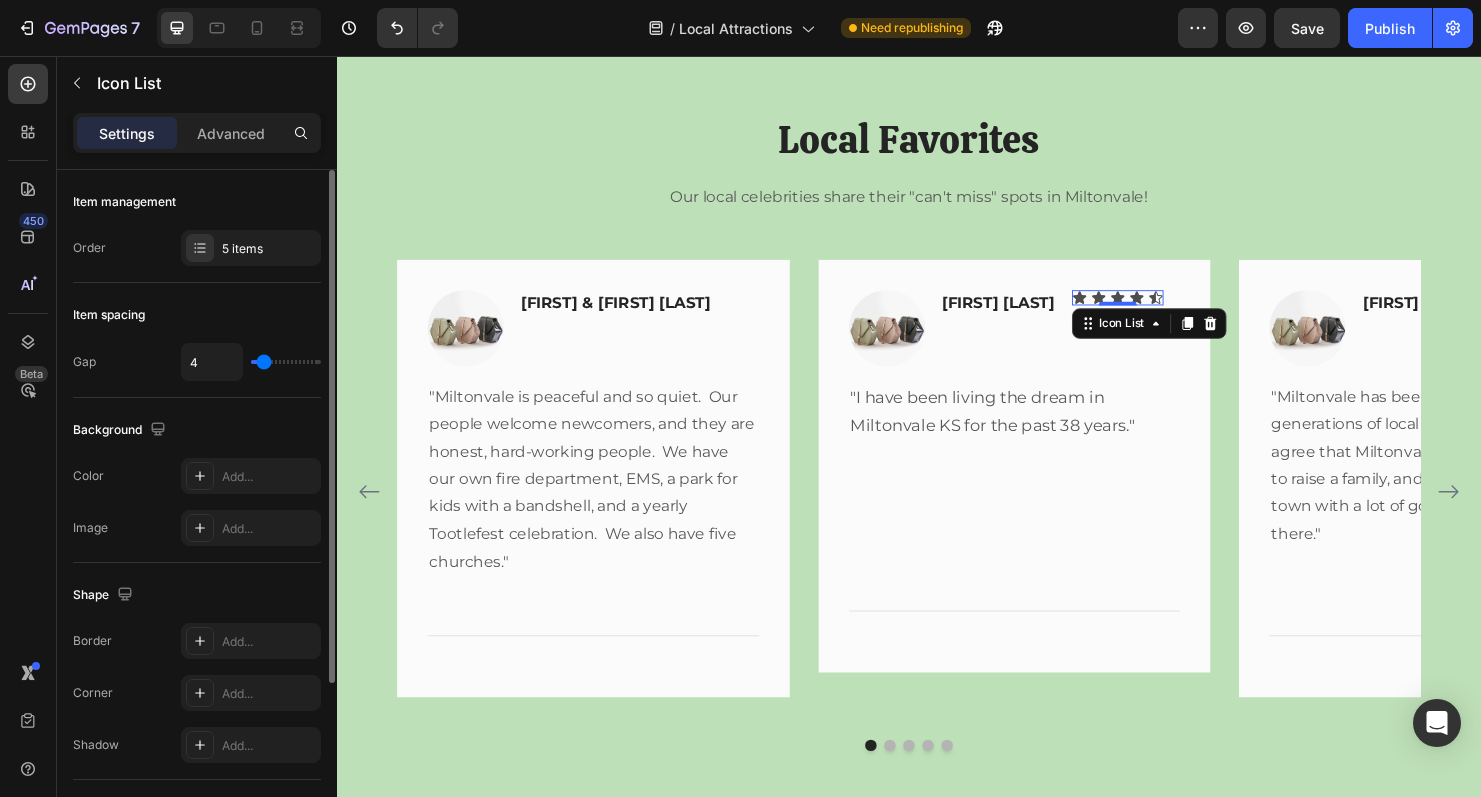 type on "5" 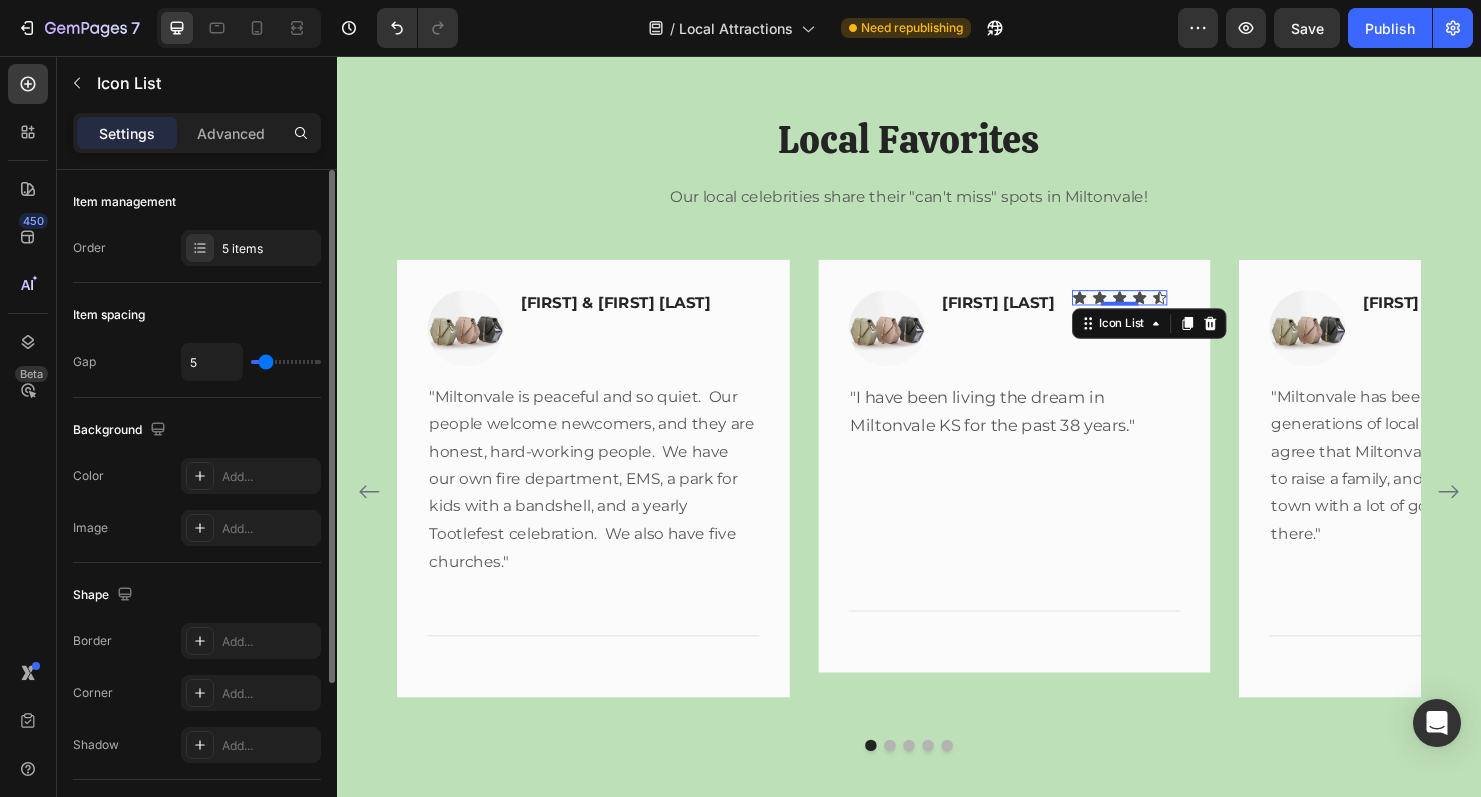type on "4" 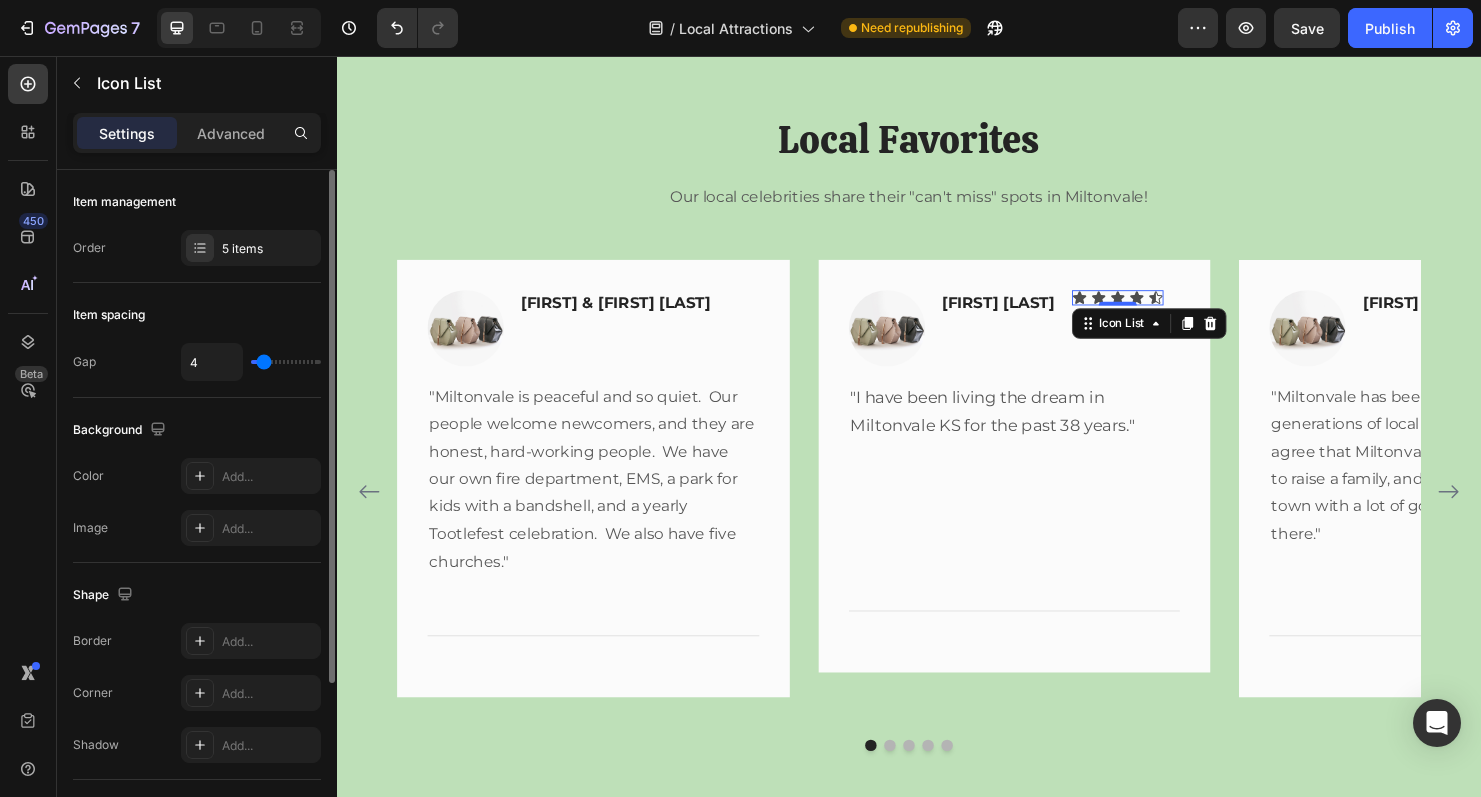 click at bounding box center [286, 362] 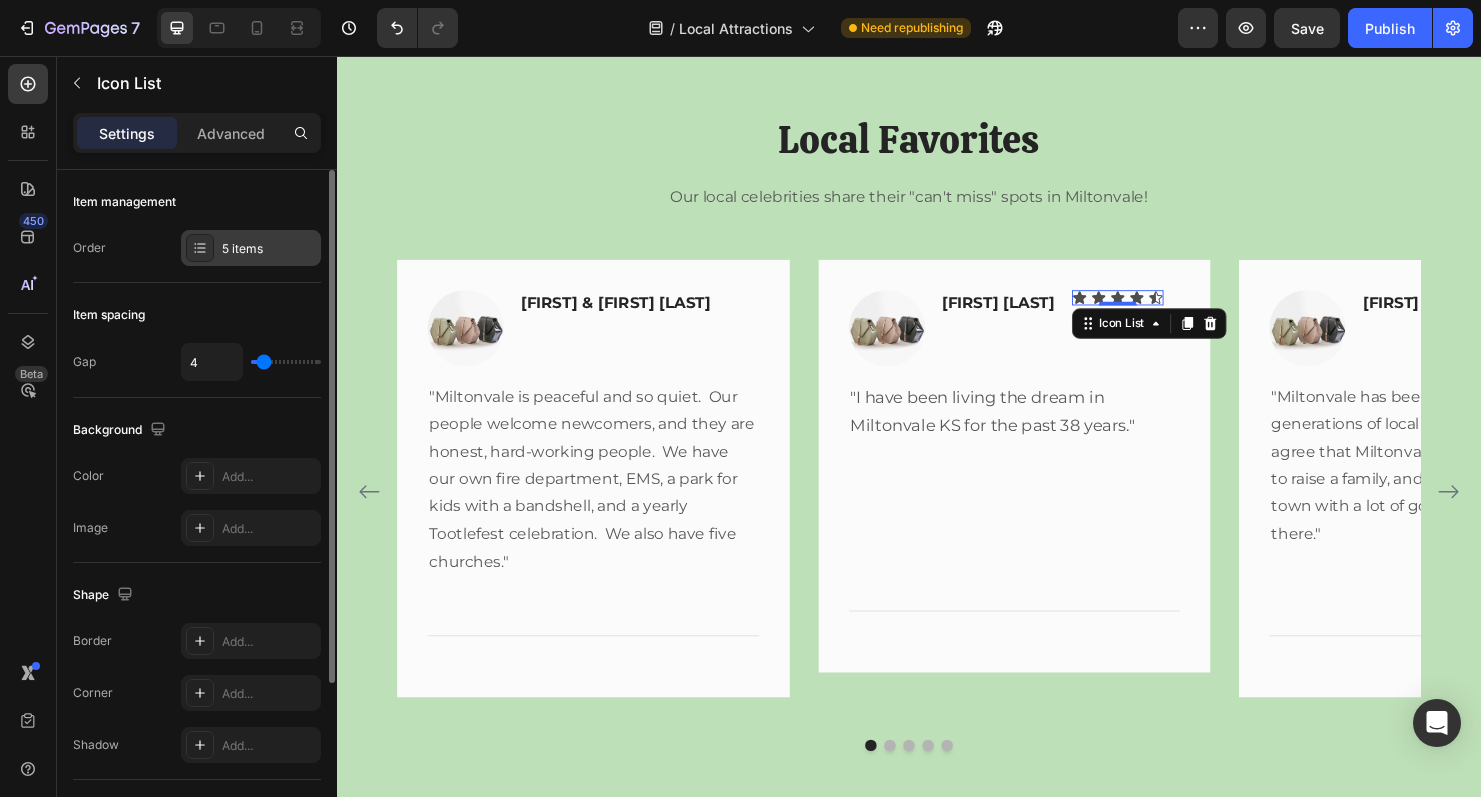 click on "5 items" at bounding box center [269, 249] 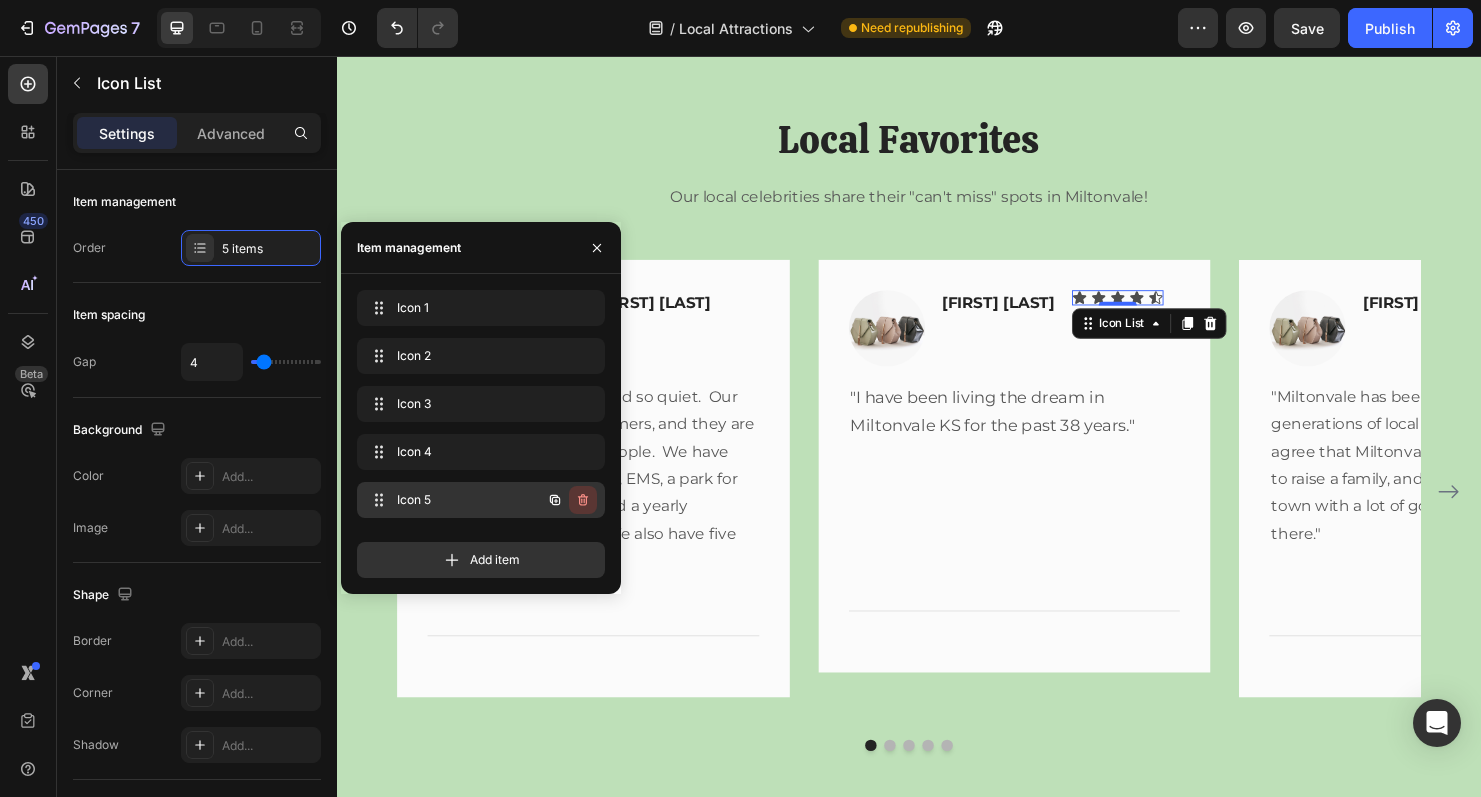 click 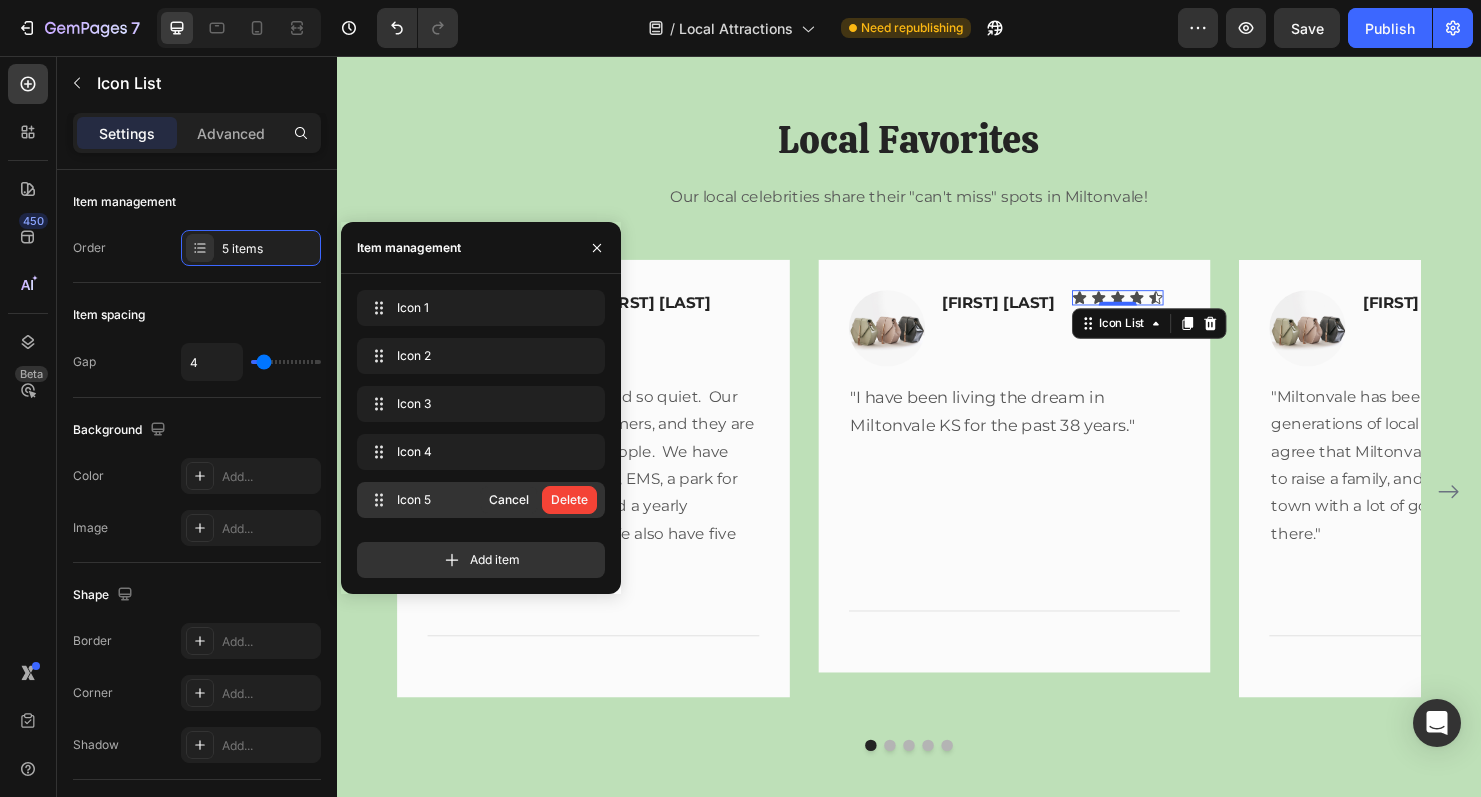 click on "Delete" at bounding box center (569, 500) 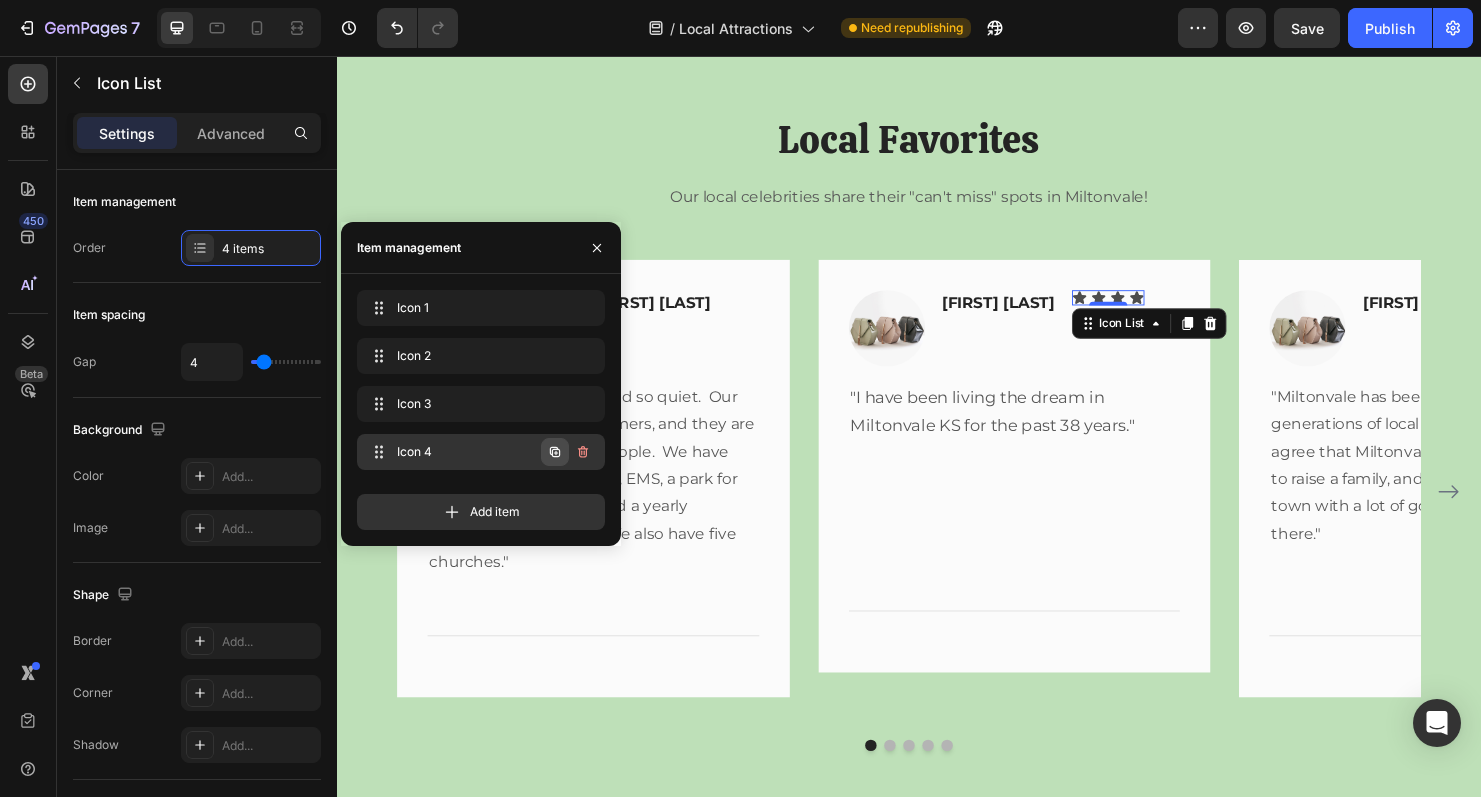 click 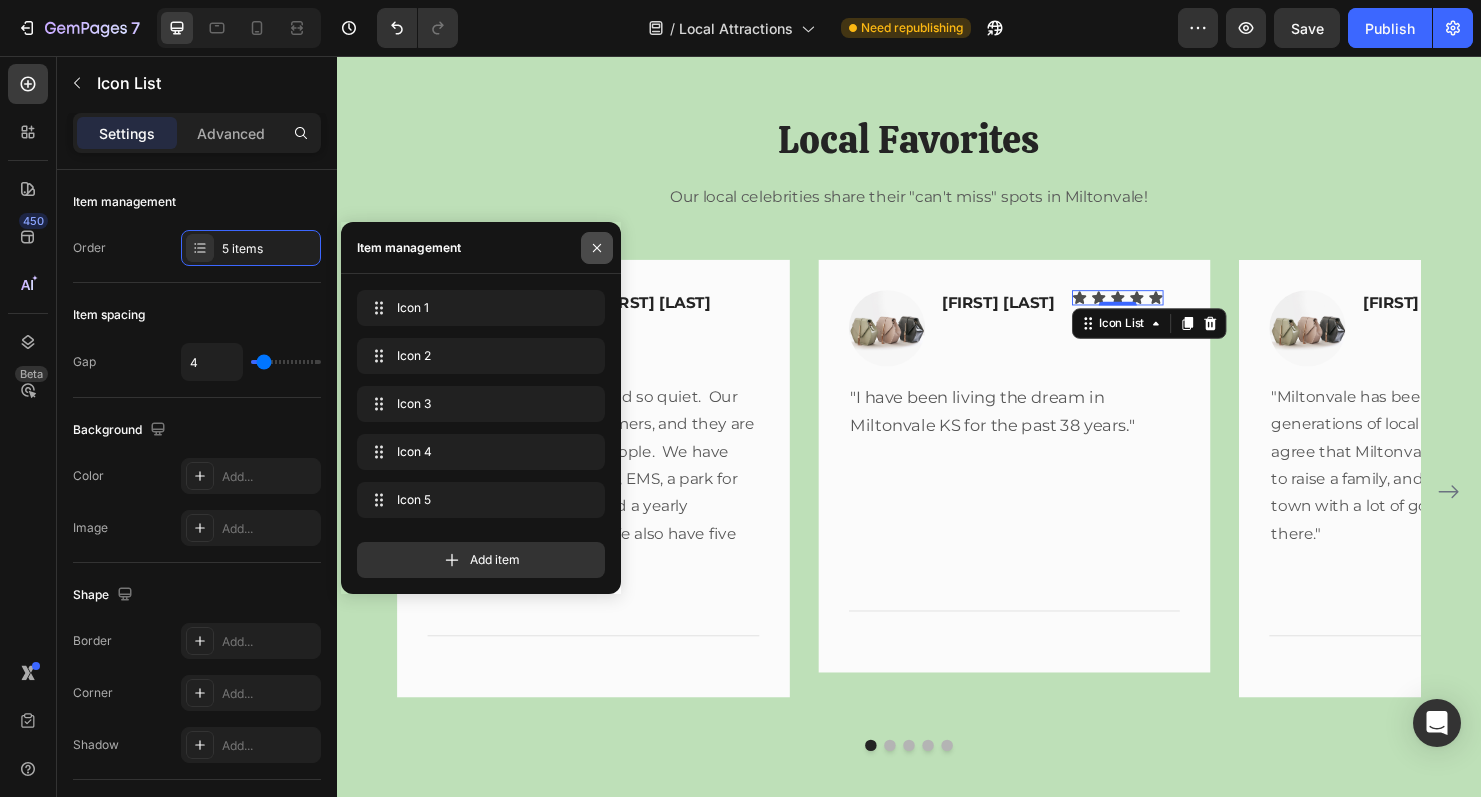 click 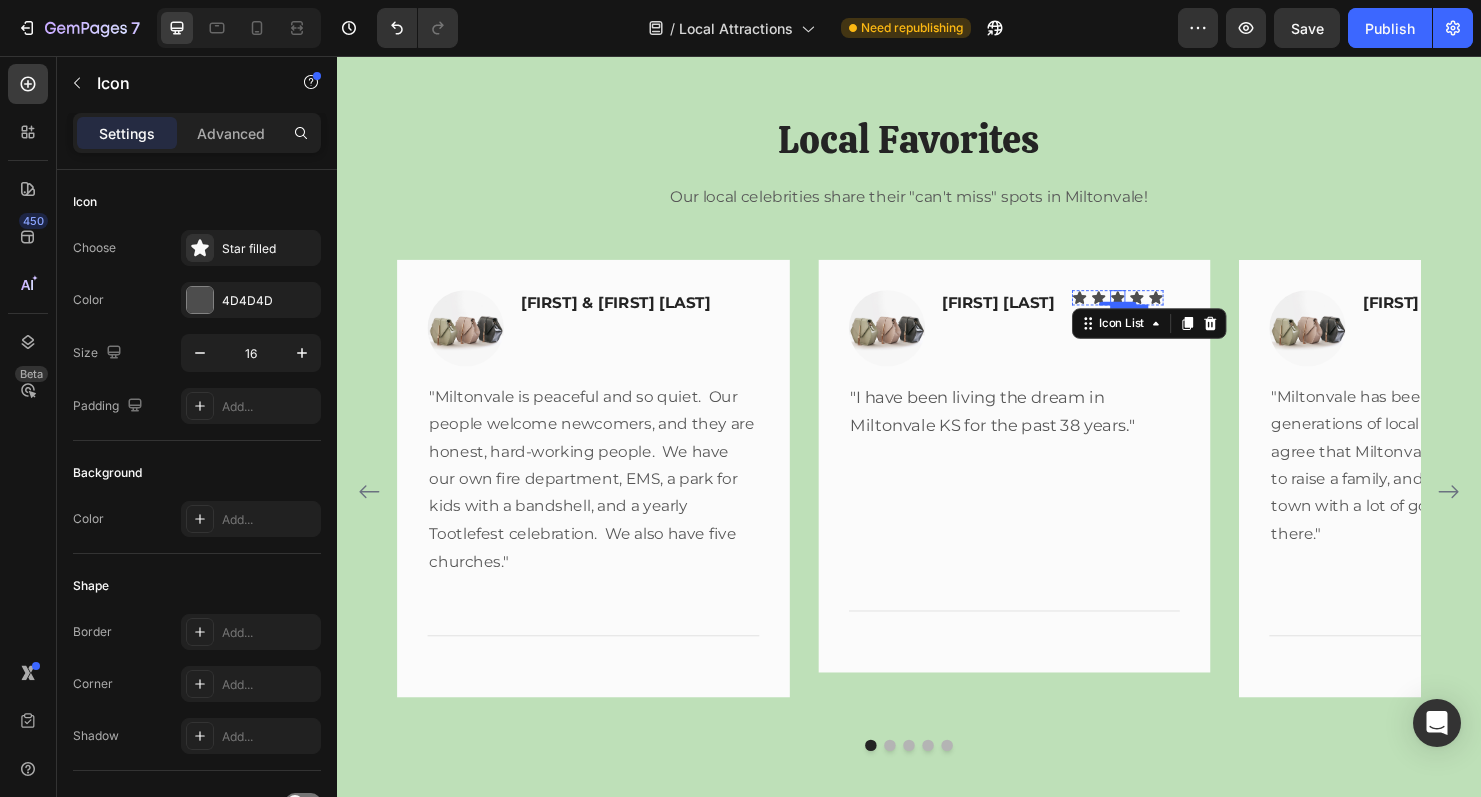 click 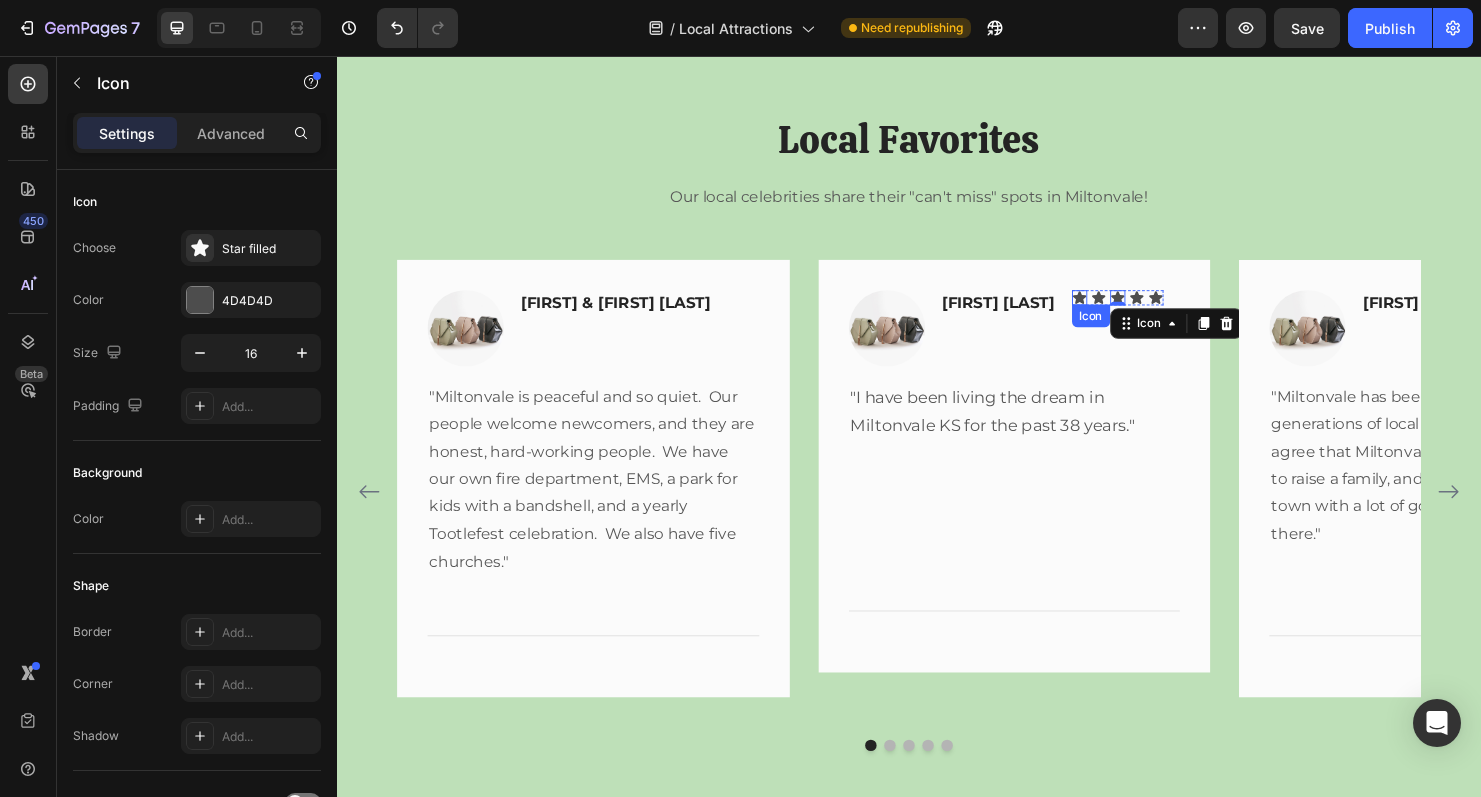 click on "Icon" at bounding box center [1116, 309] 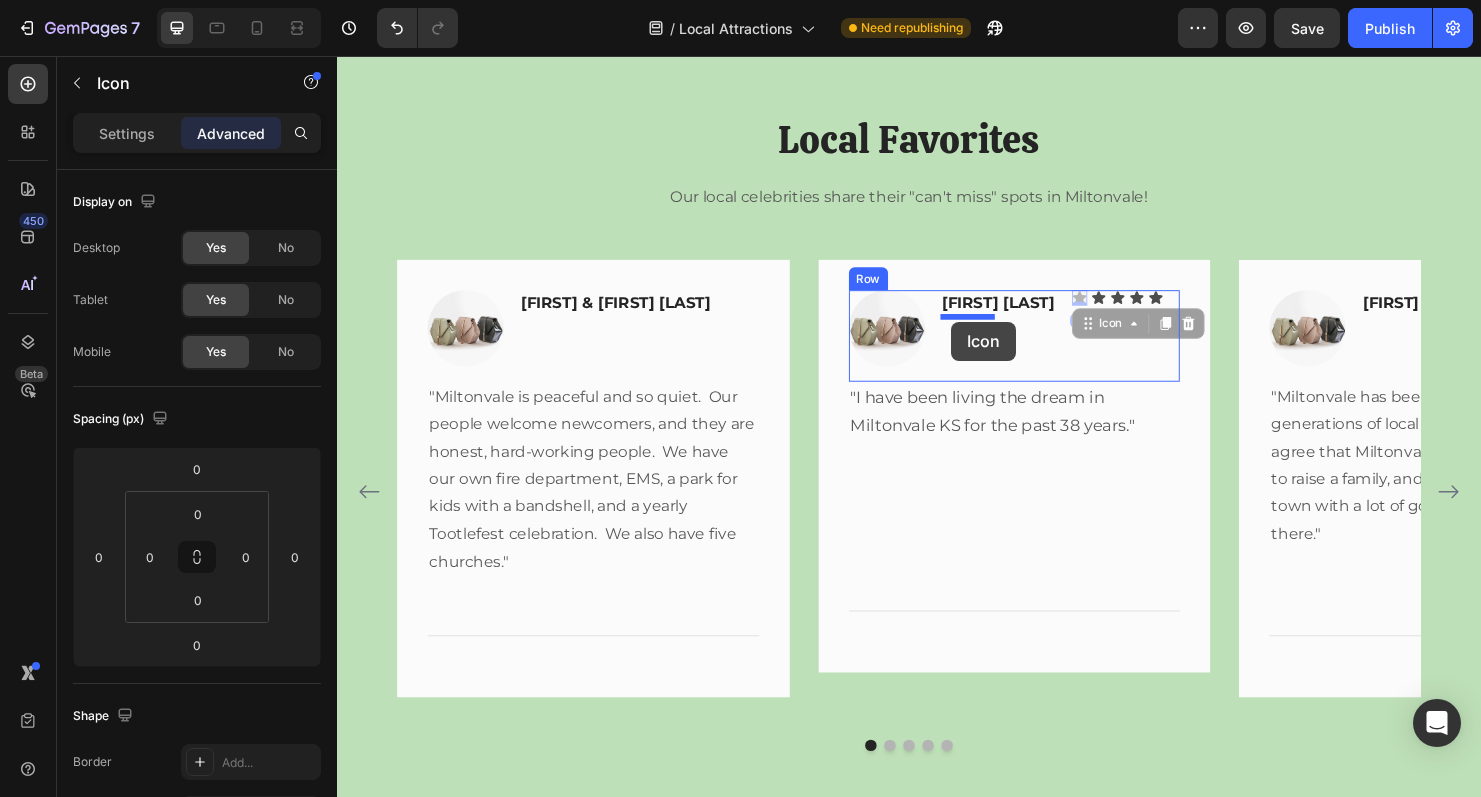 drag, startPoint x: 1060, startPoint y: 336, endPoint x: 981, endPoint y: 335, distance: 79.00633 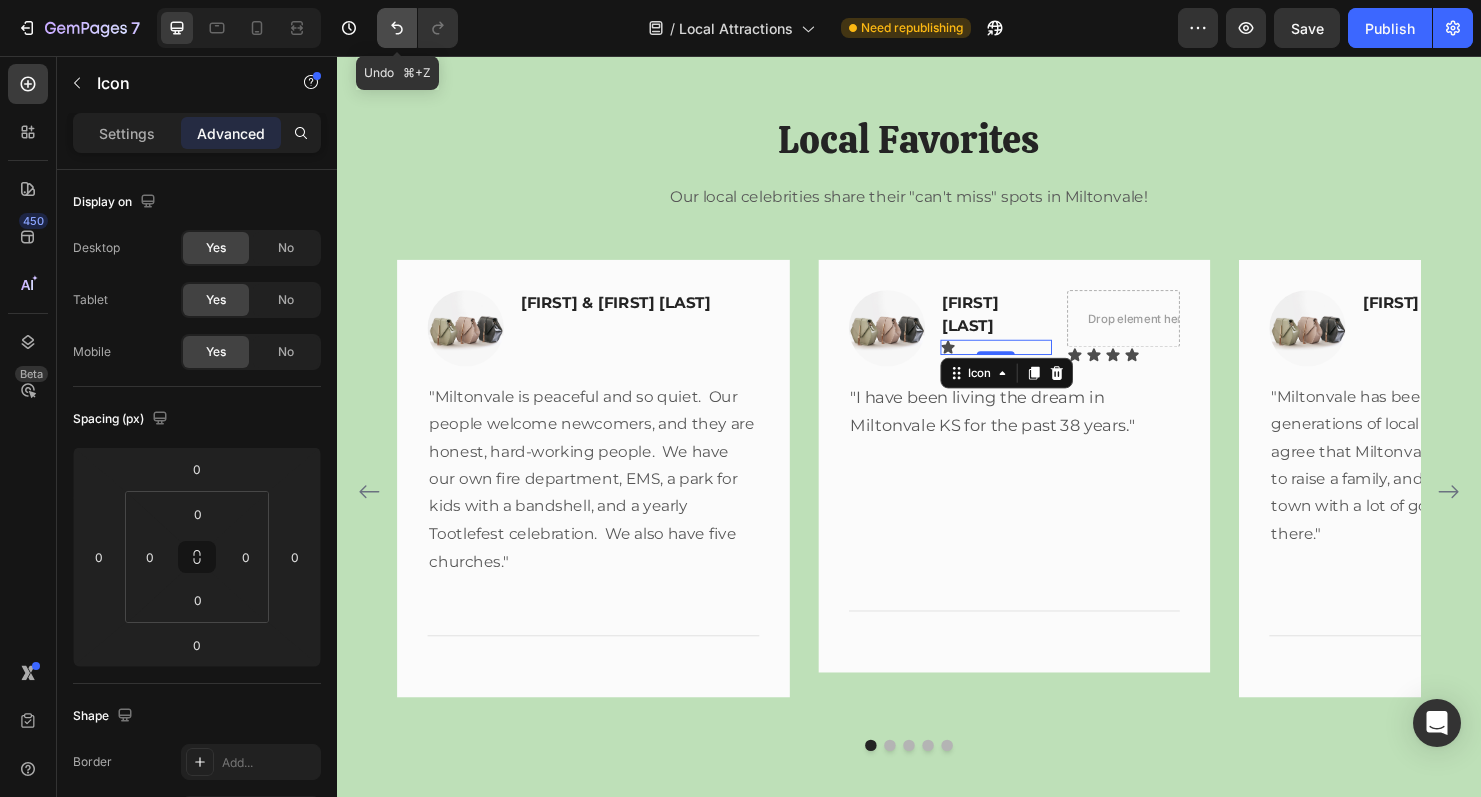 click 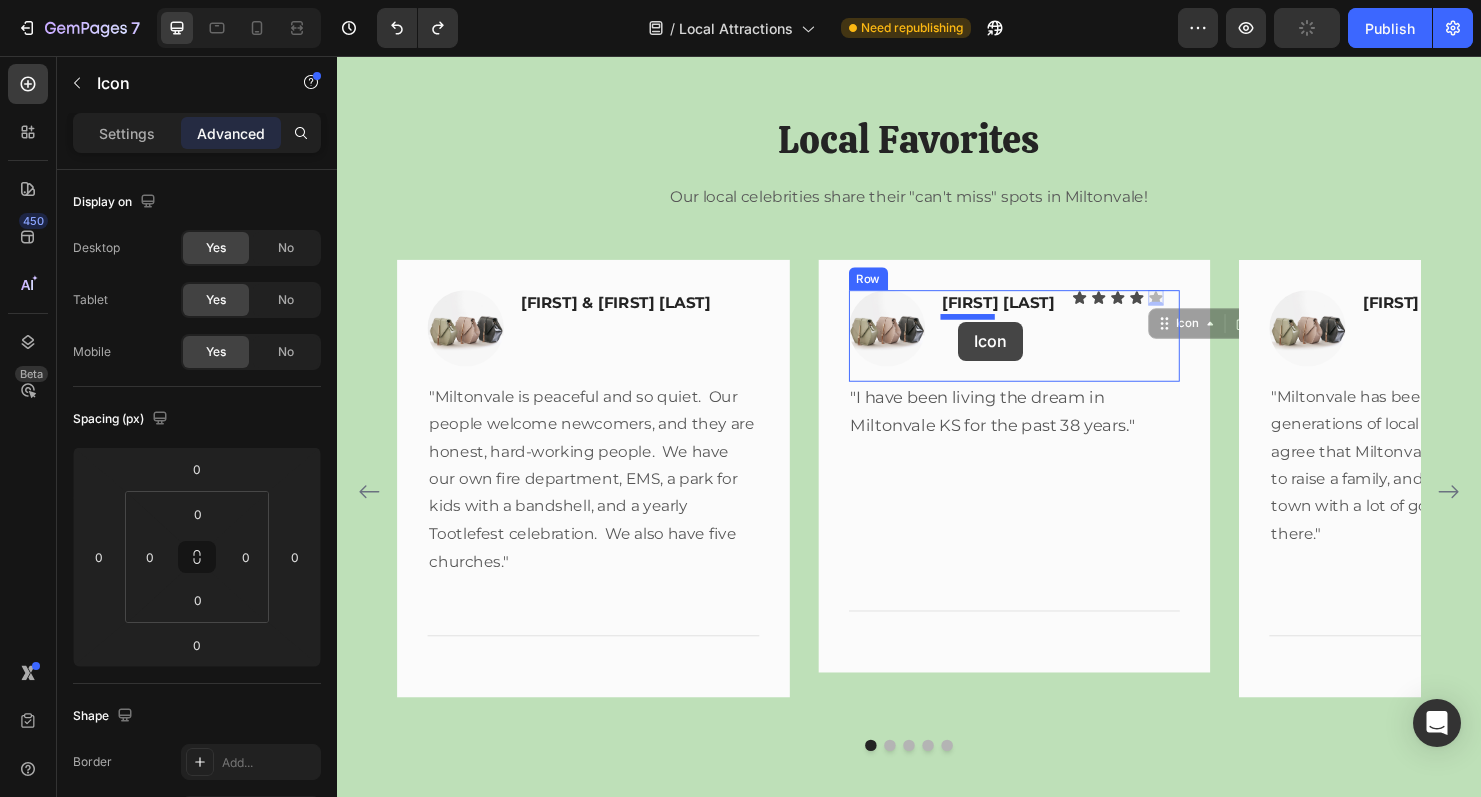 drag, startPoint x: 1138, startPoint y: 328, endPoint x: 988, endPoint y: 335, distance: 150.16324 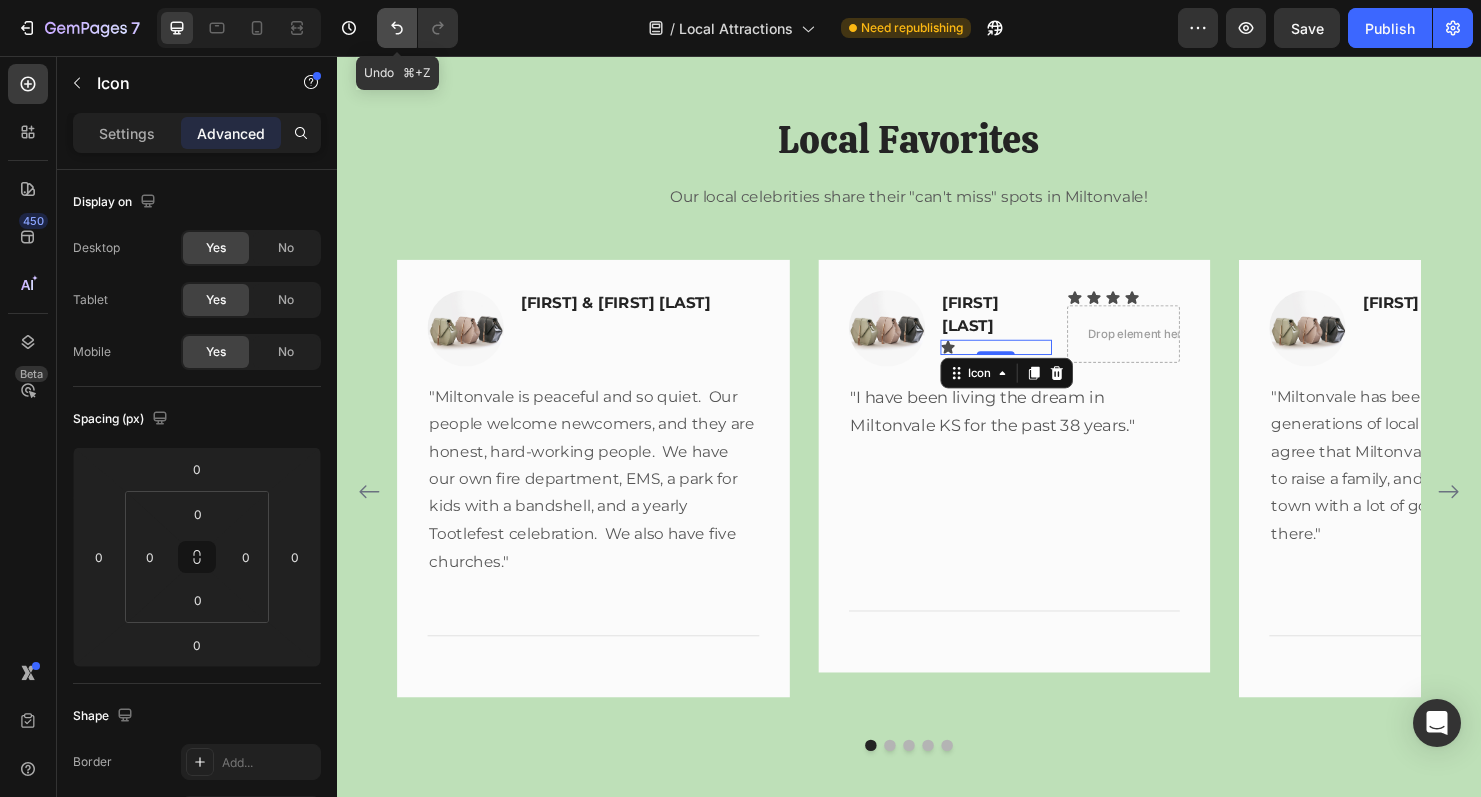 click 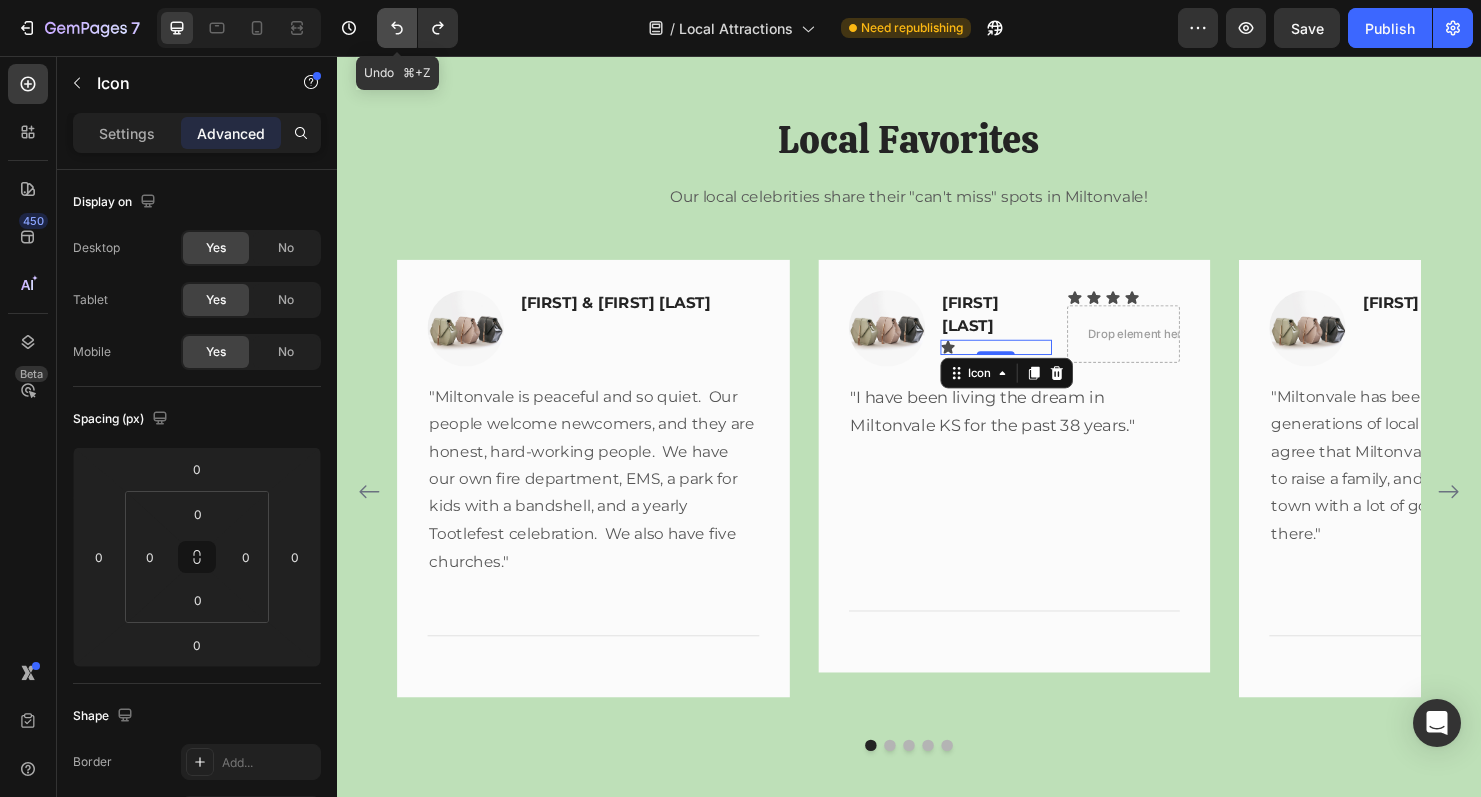 click 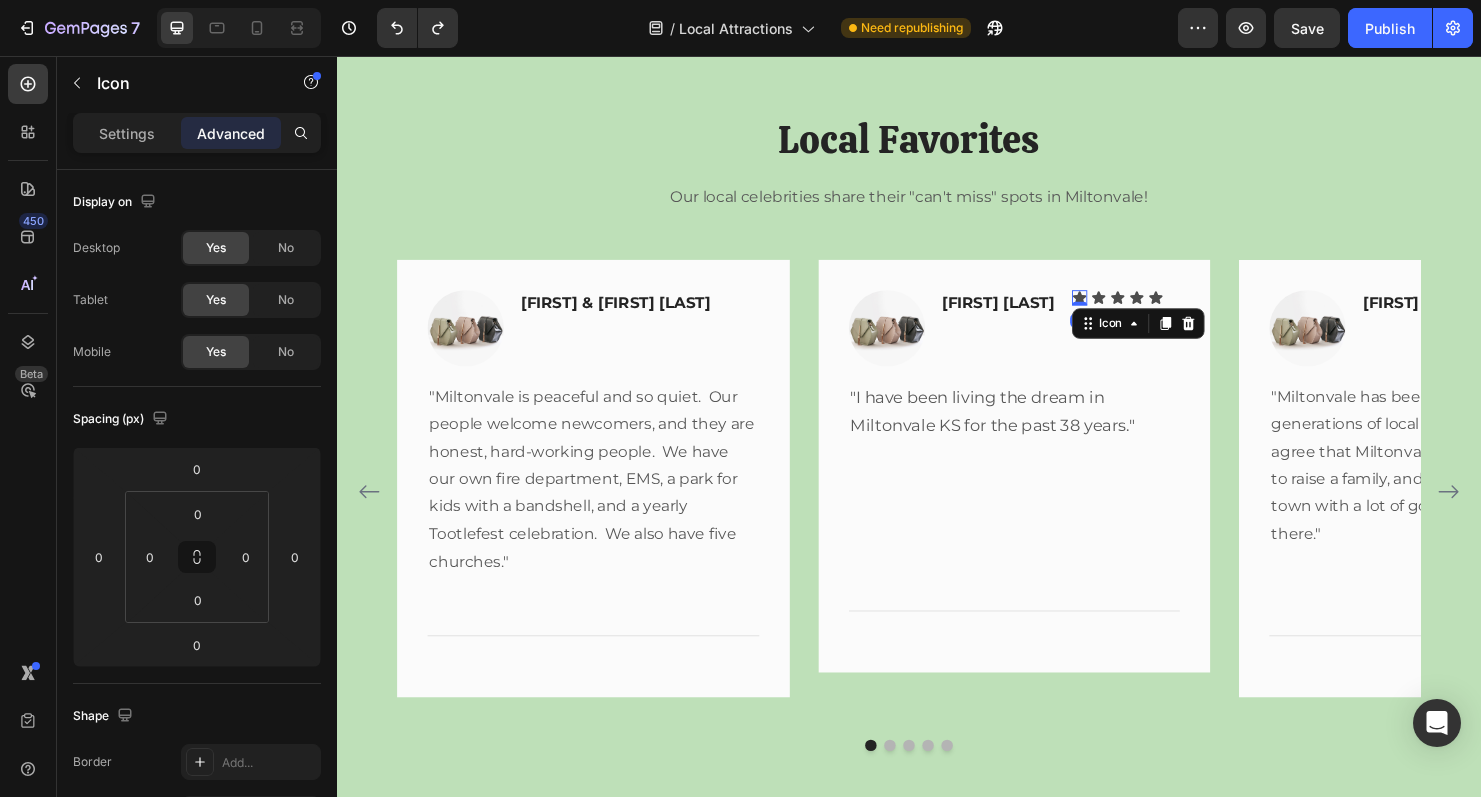 click on "Icon   0" at bounding box center (1116, 309) 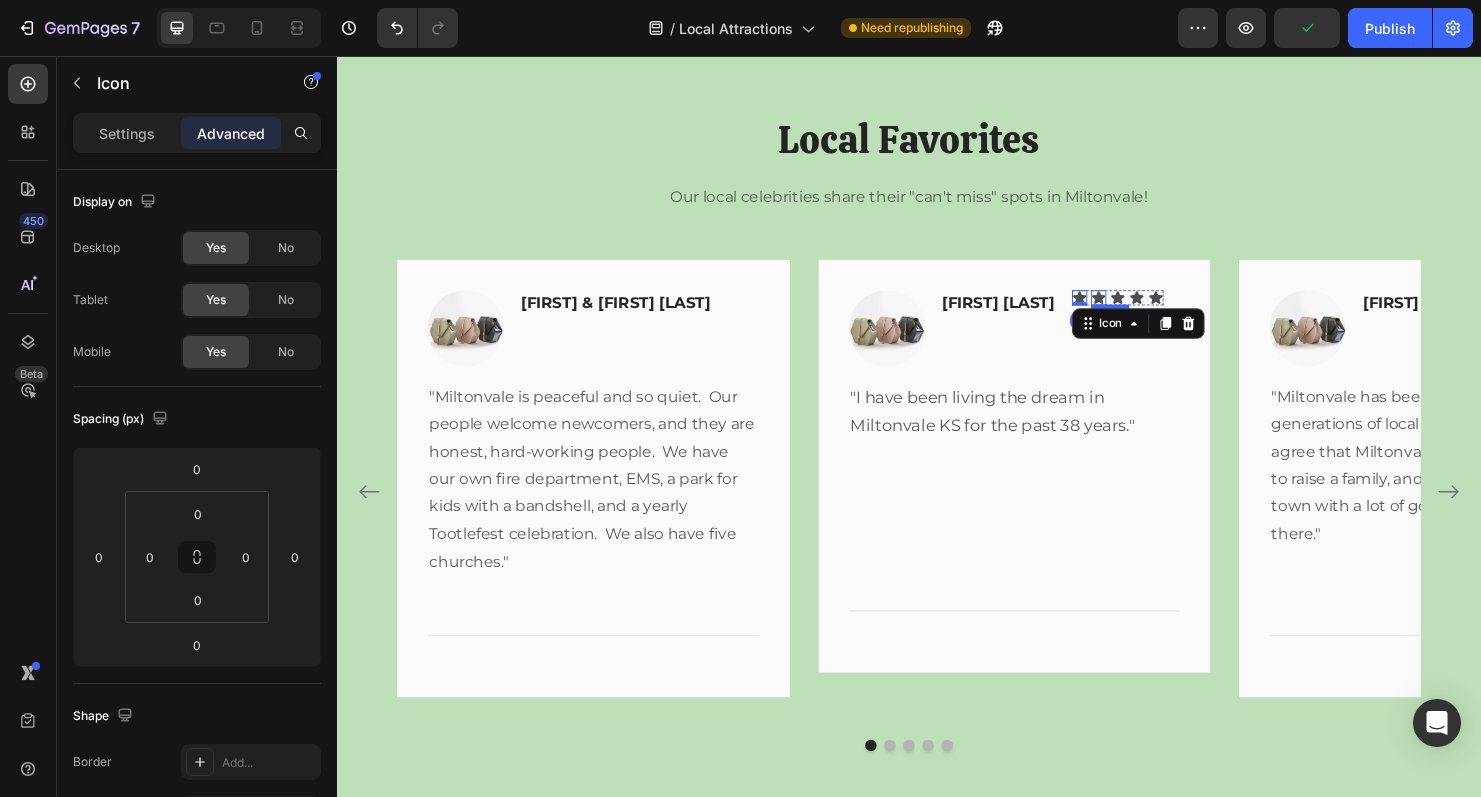 click on "Icon" at bounding box center [1136, 309] 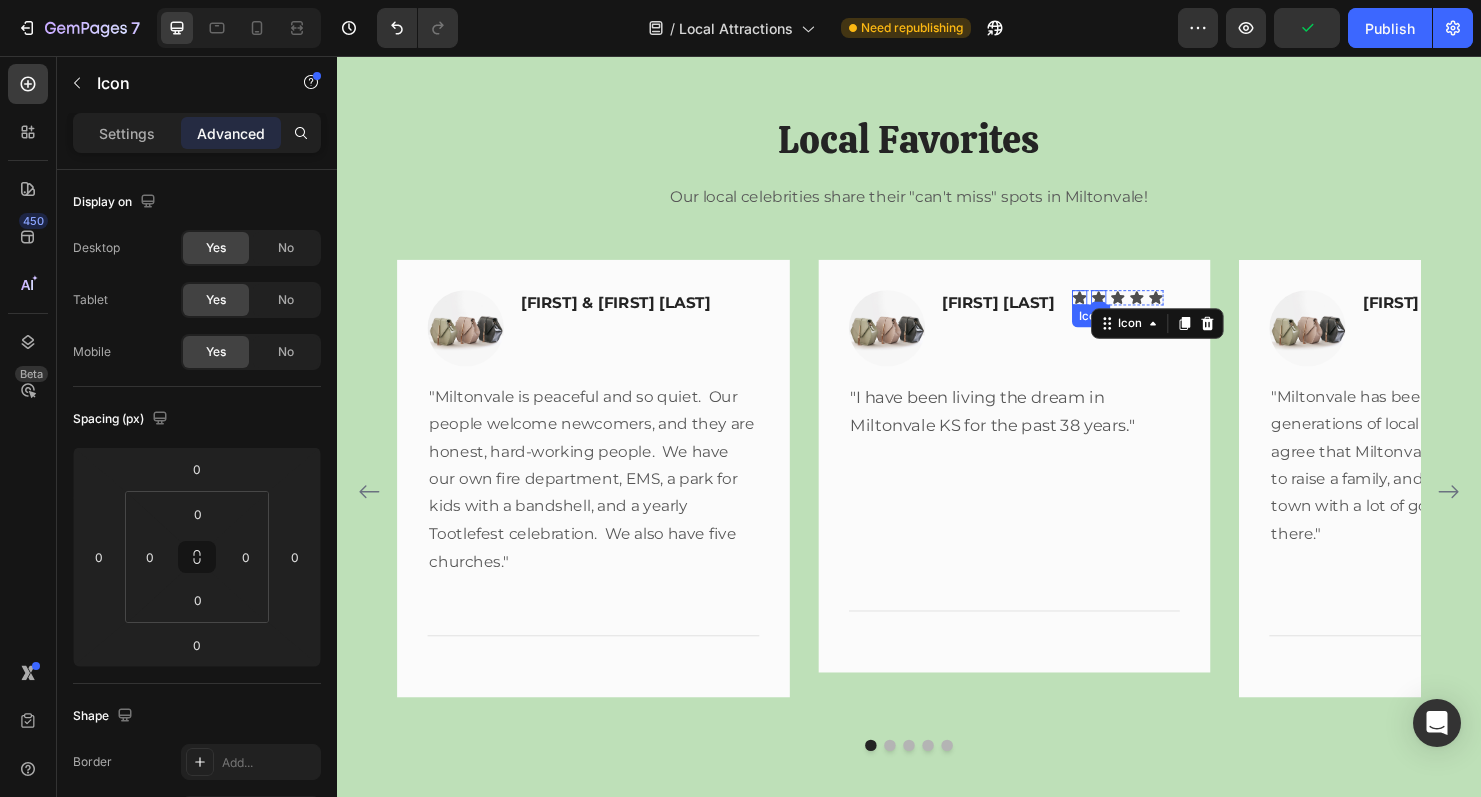 click 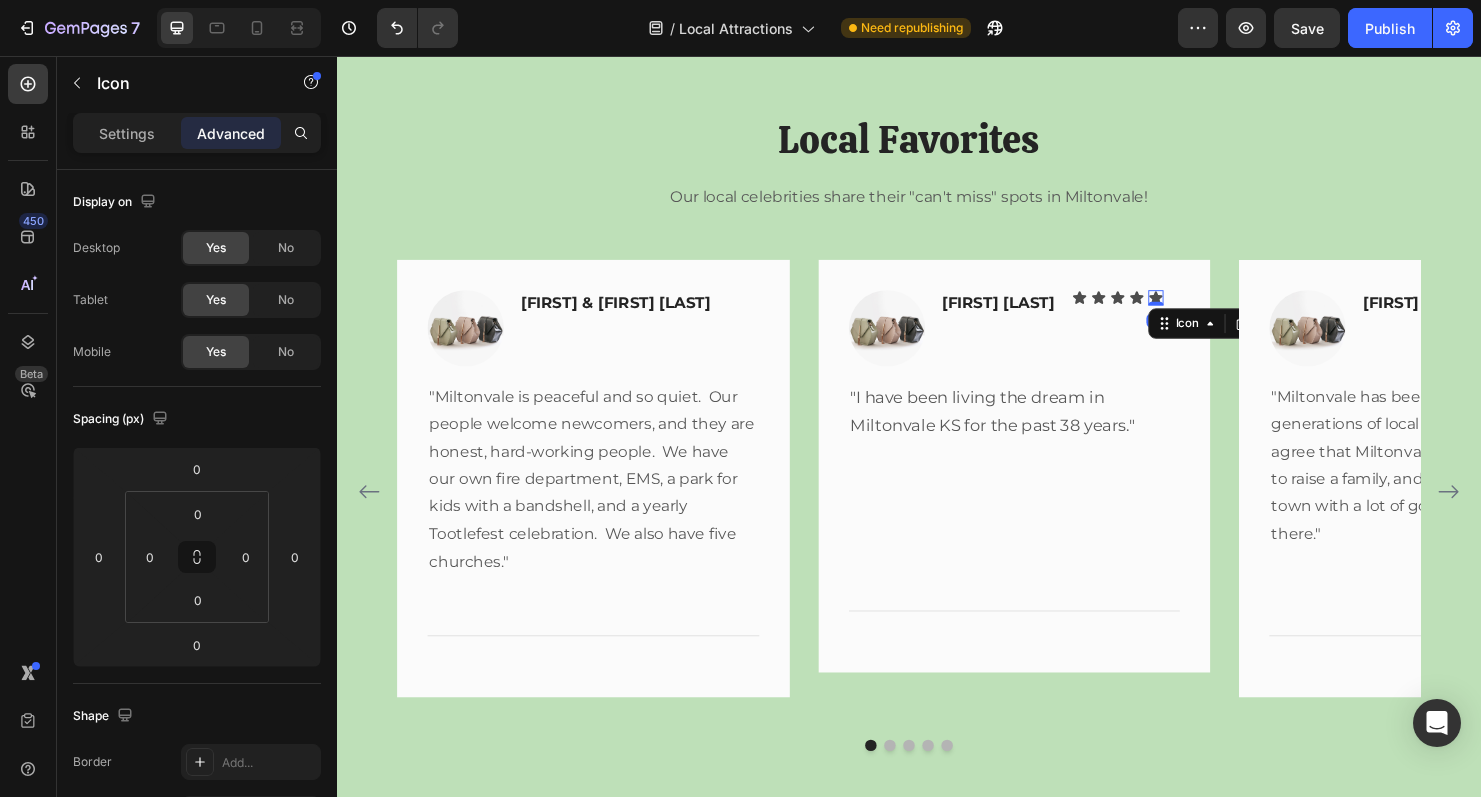 click 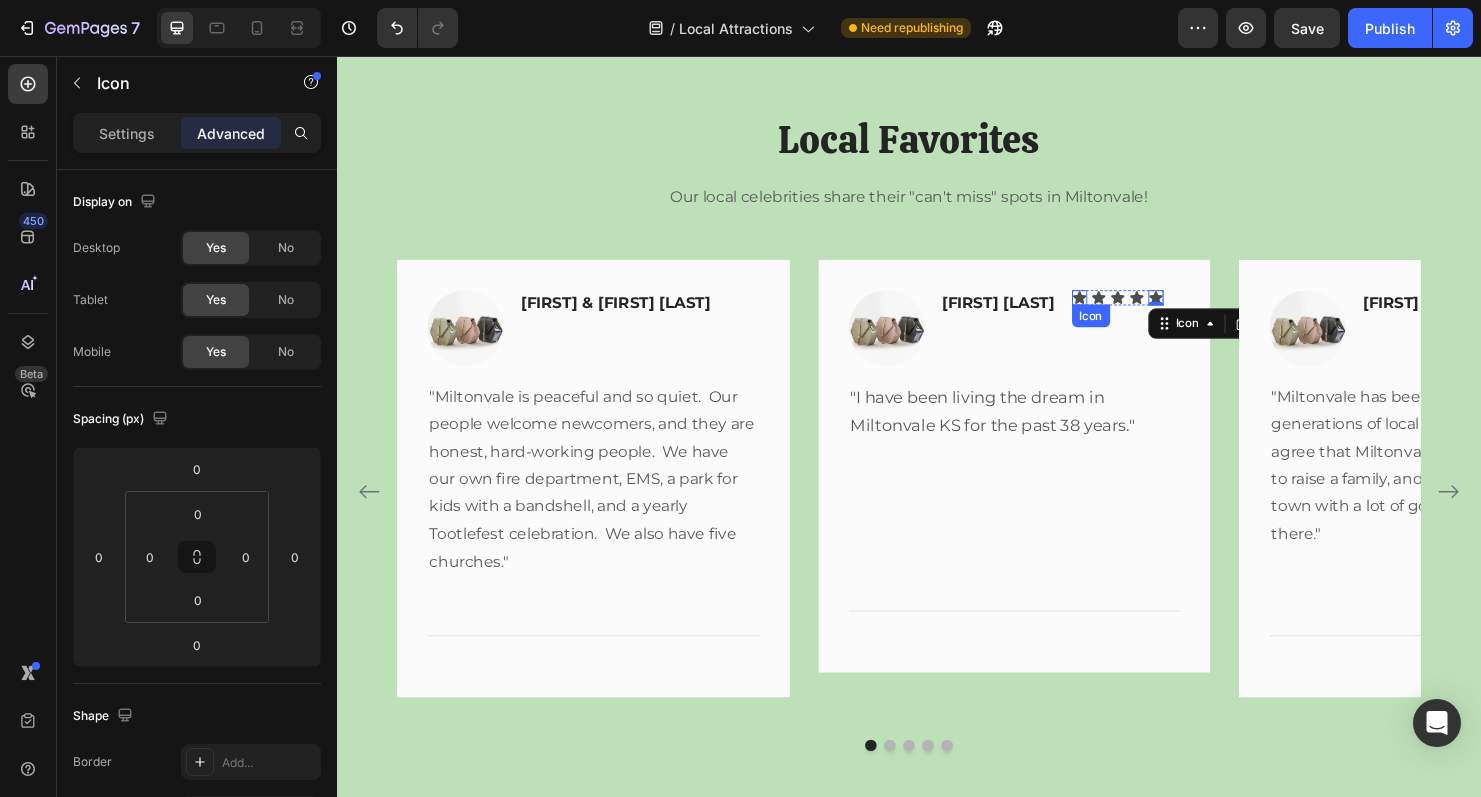 click 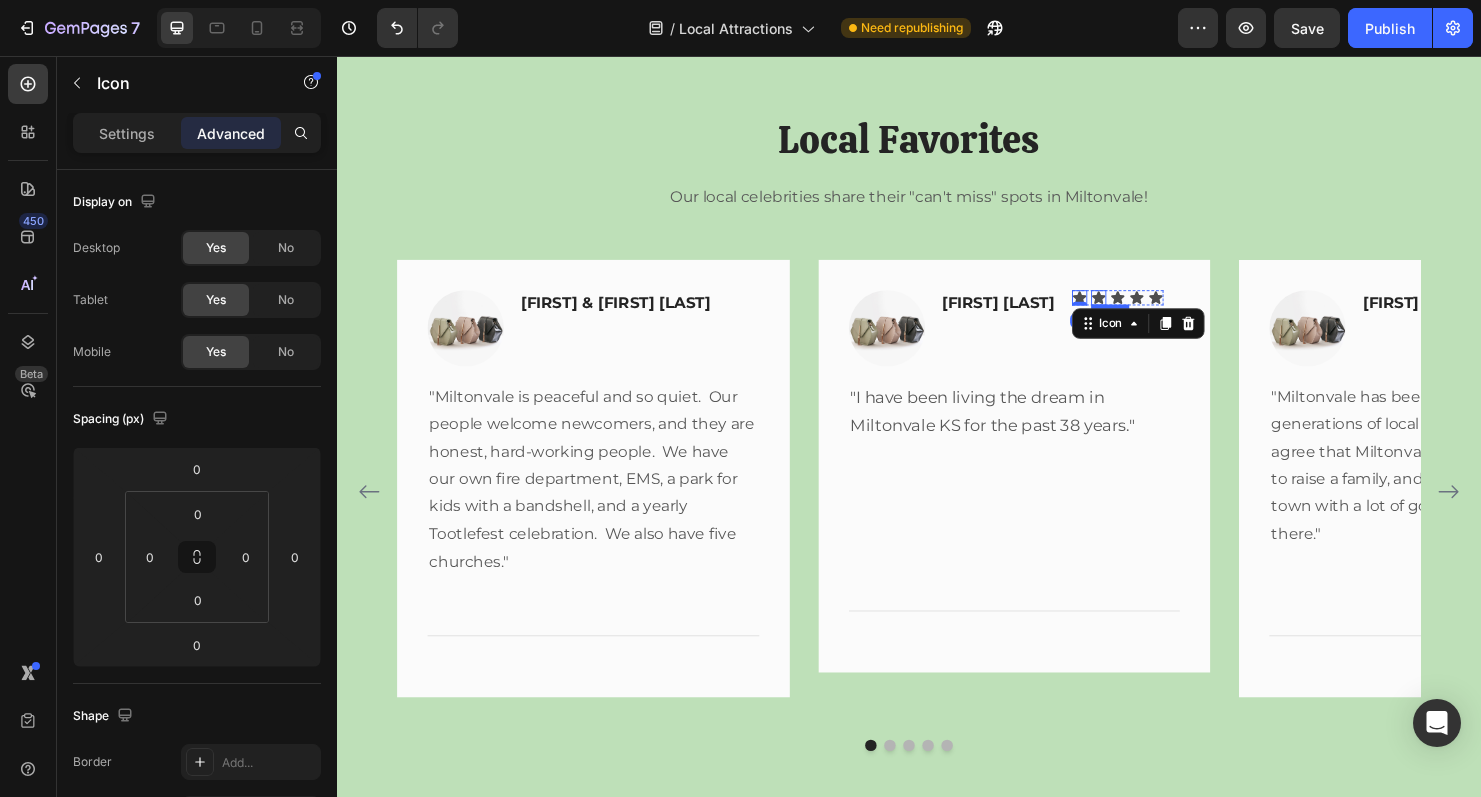 click on "Icon" at bounding box center (1136, 309) 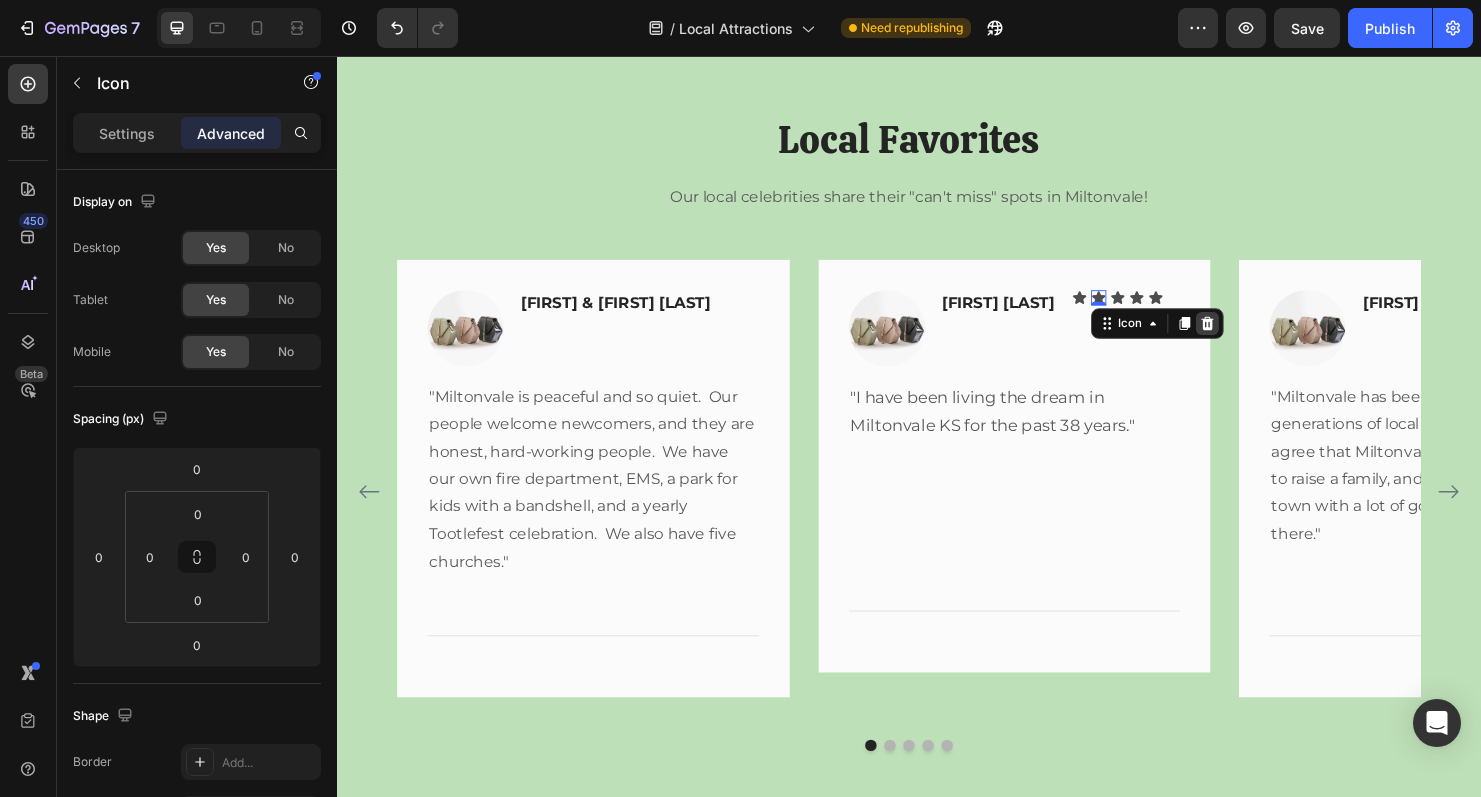 click 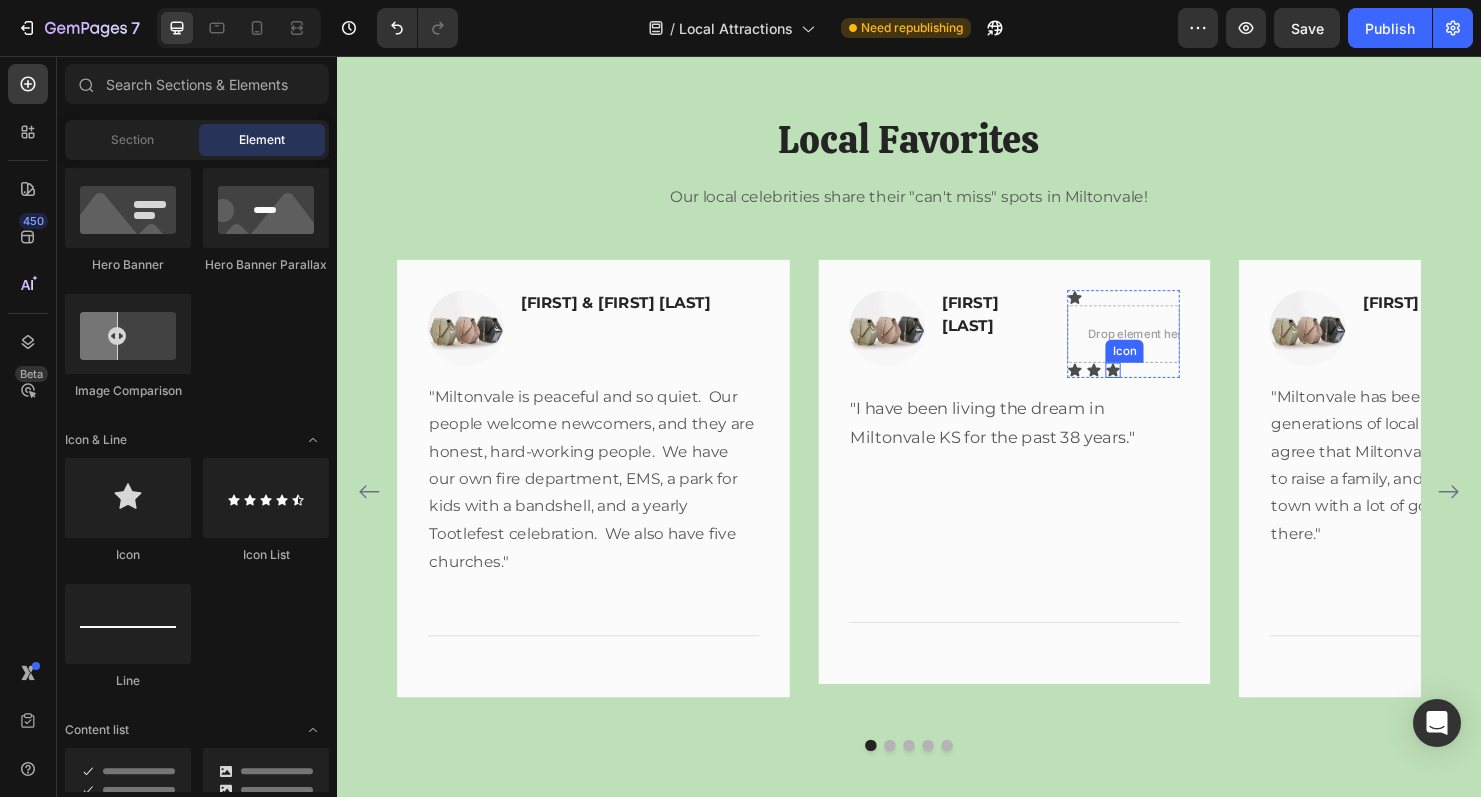 click 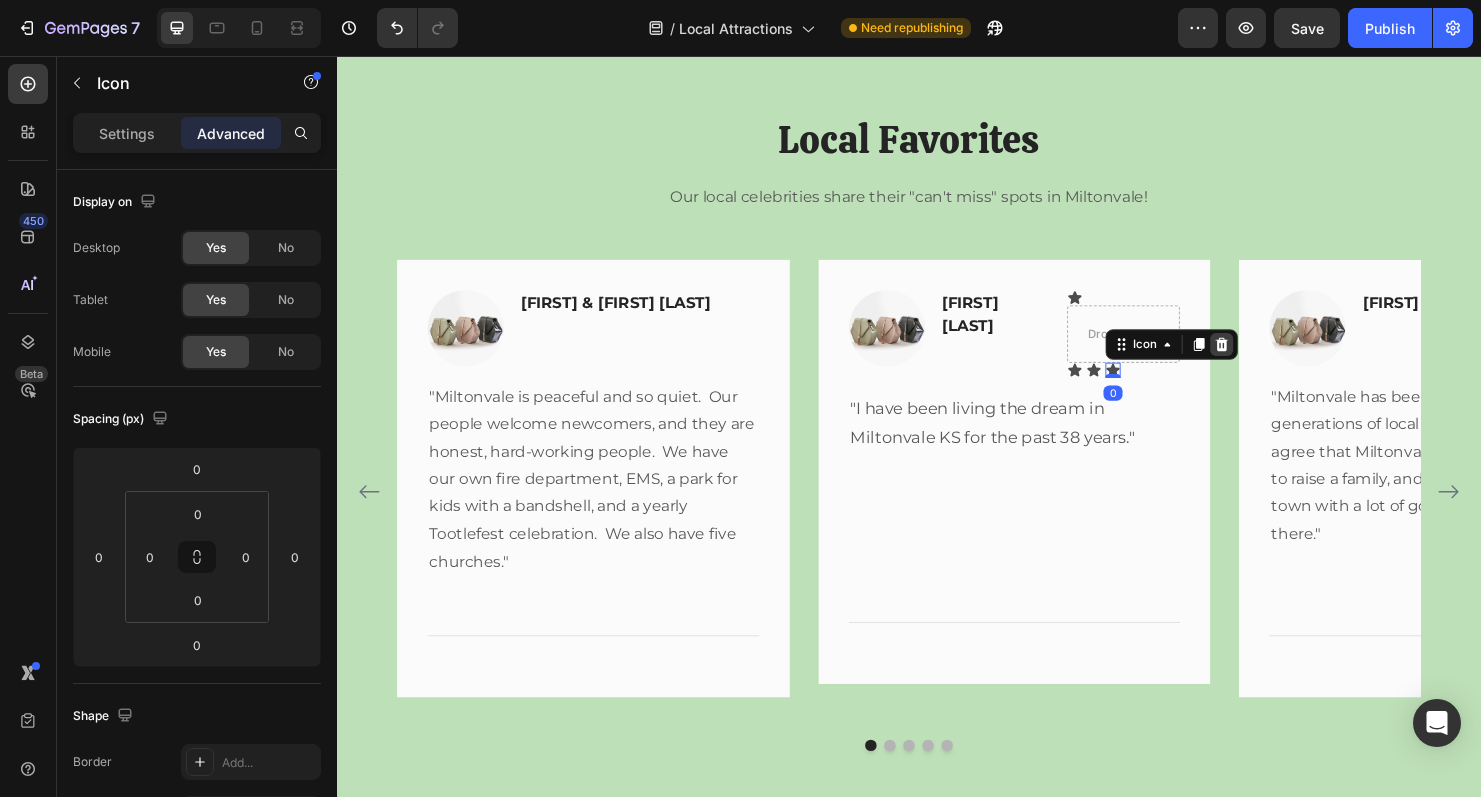 click 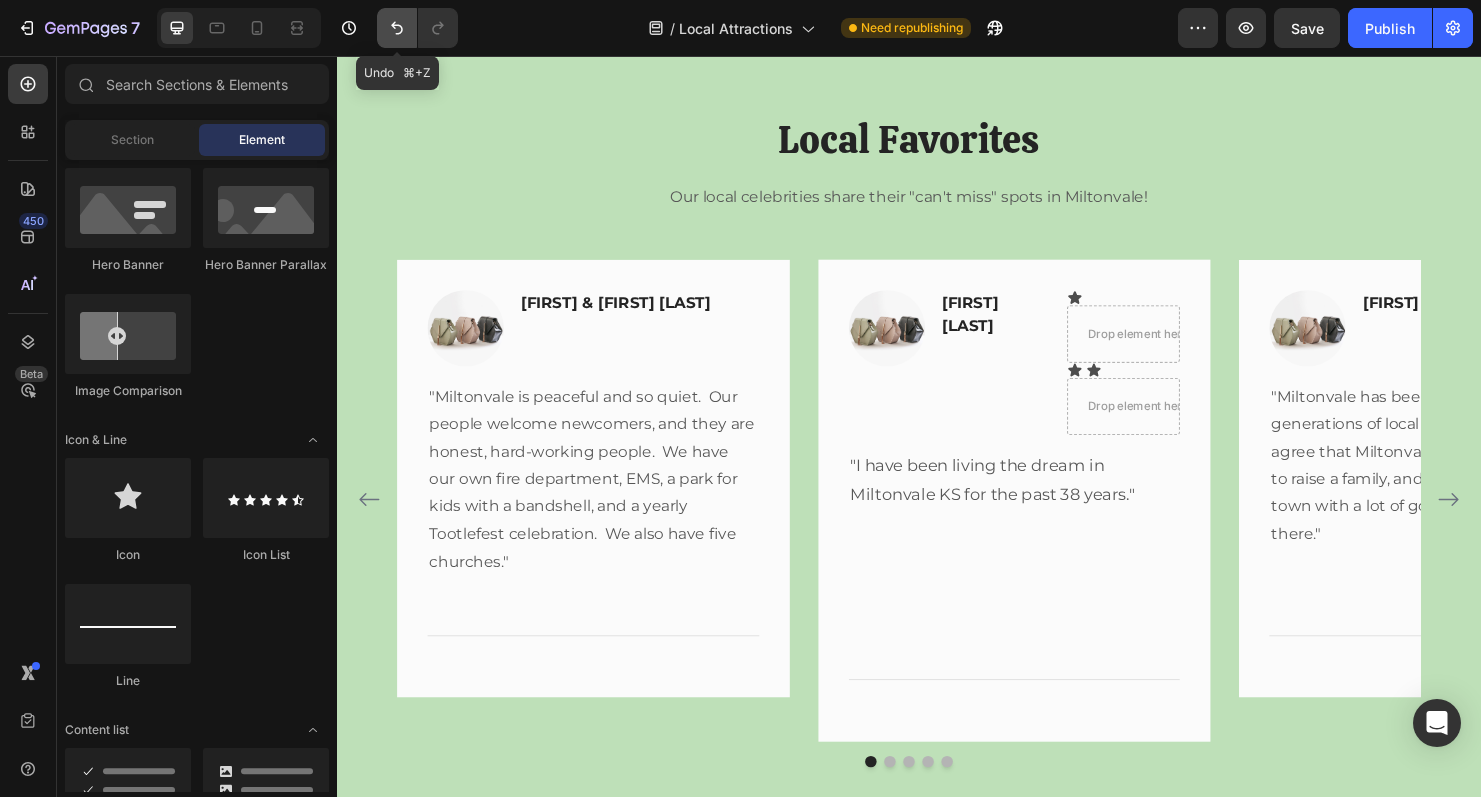 click 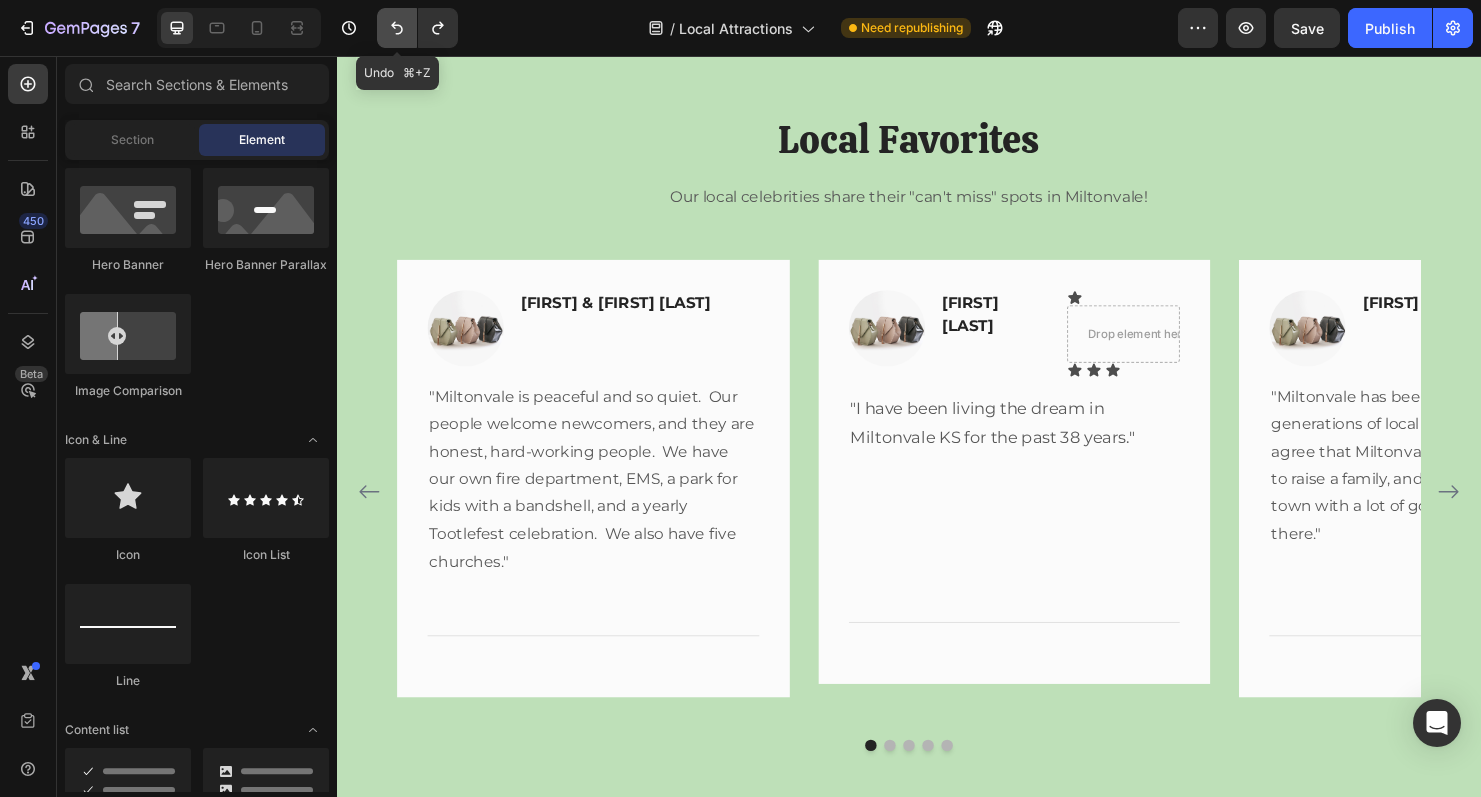 click 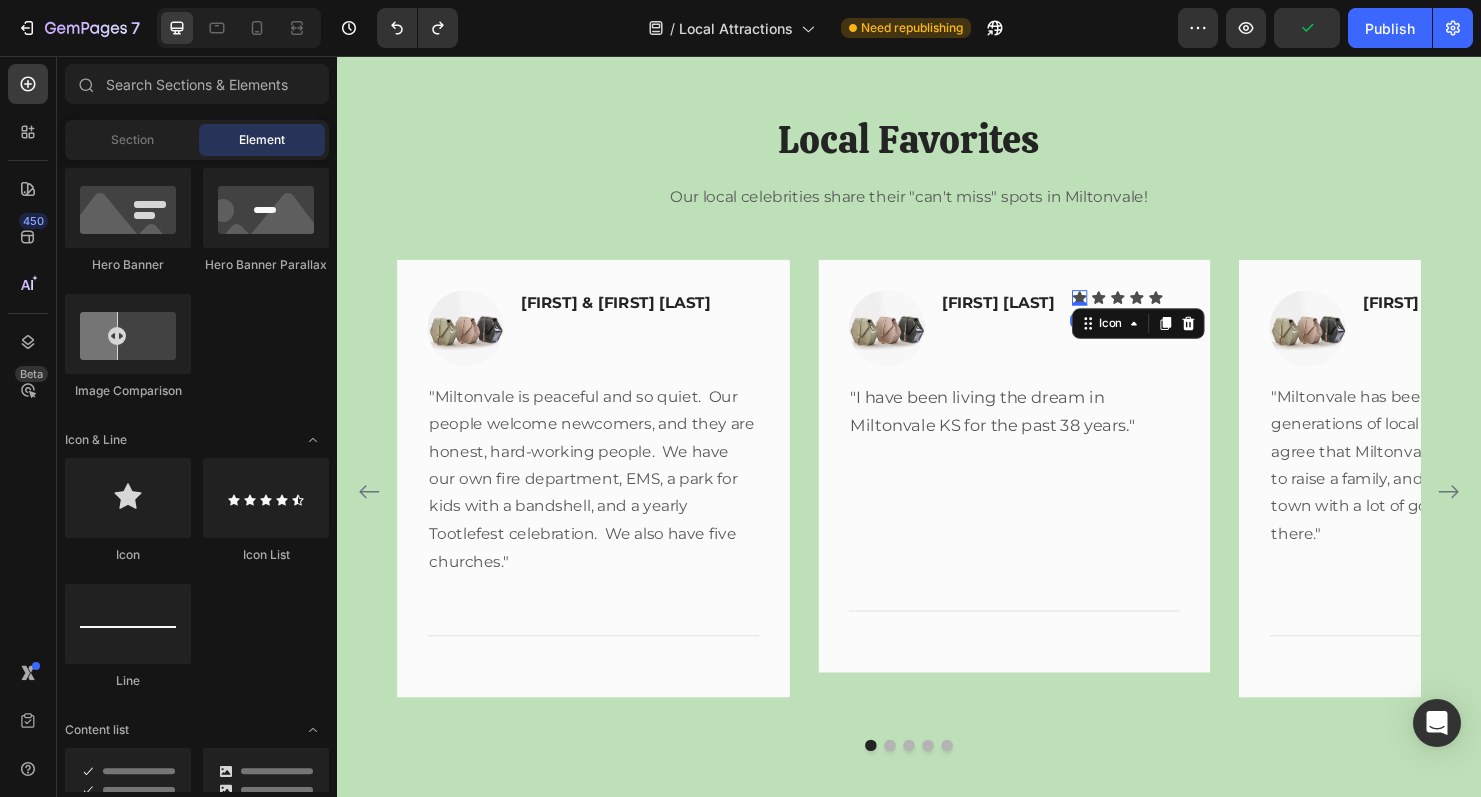 click 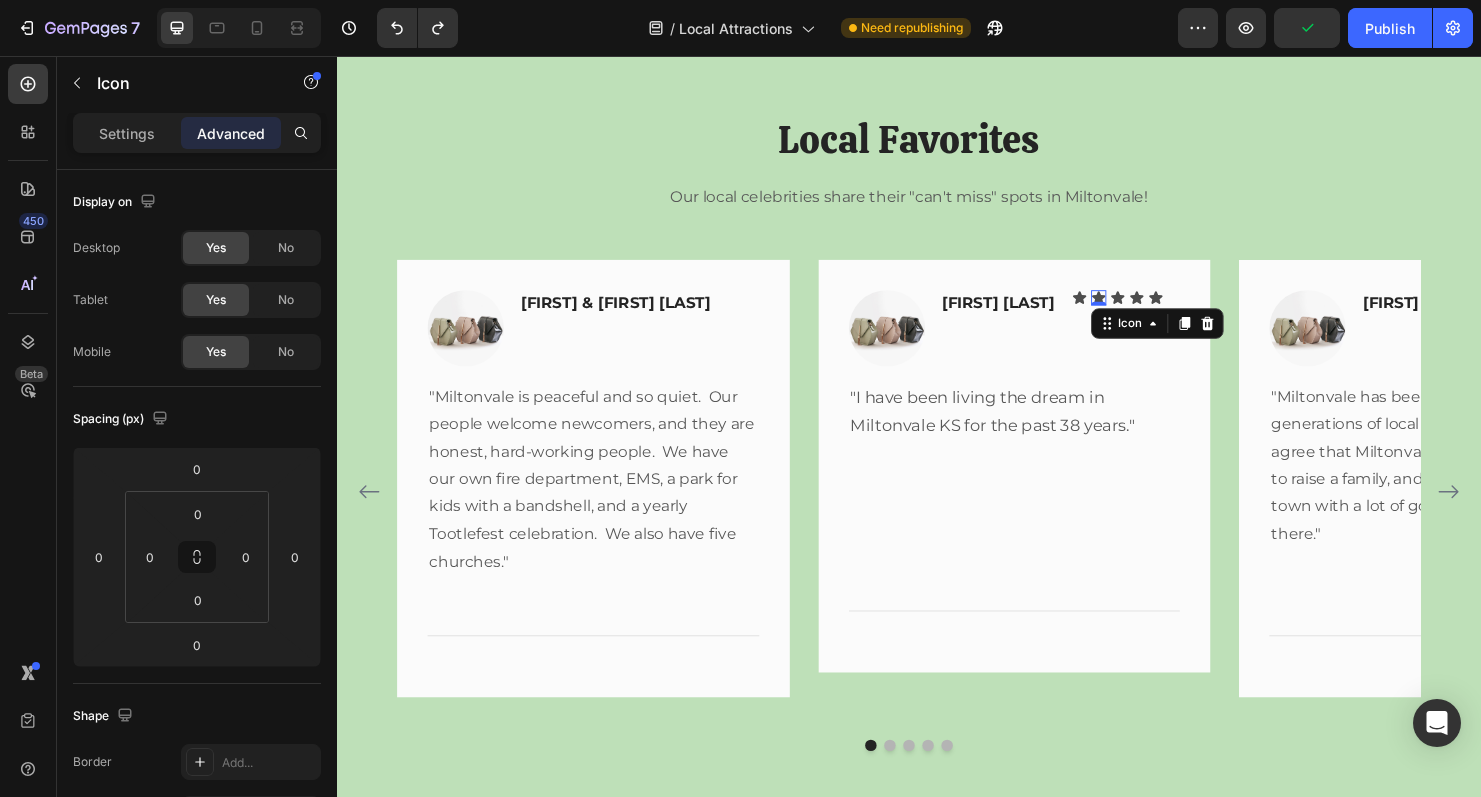 click on "Icon   0" at bounding box center (1136, 309) 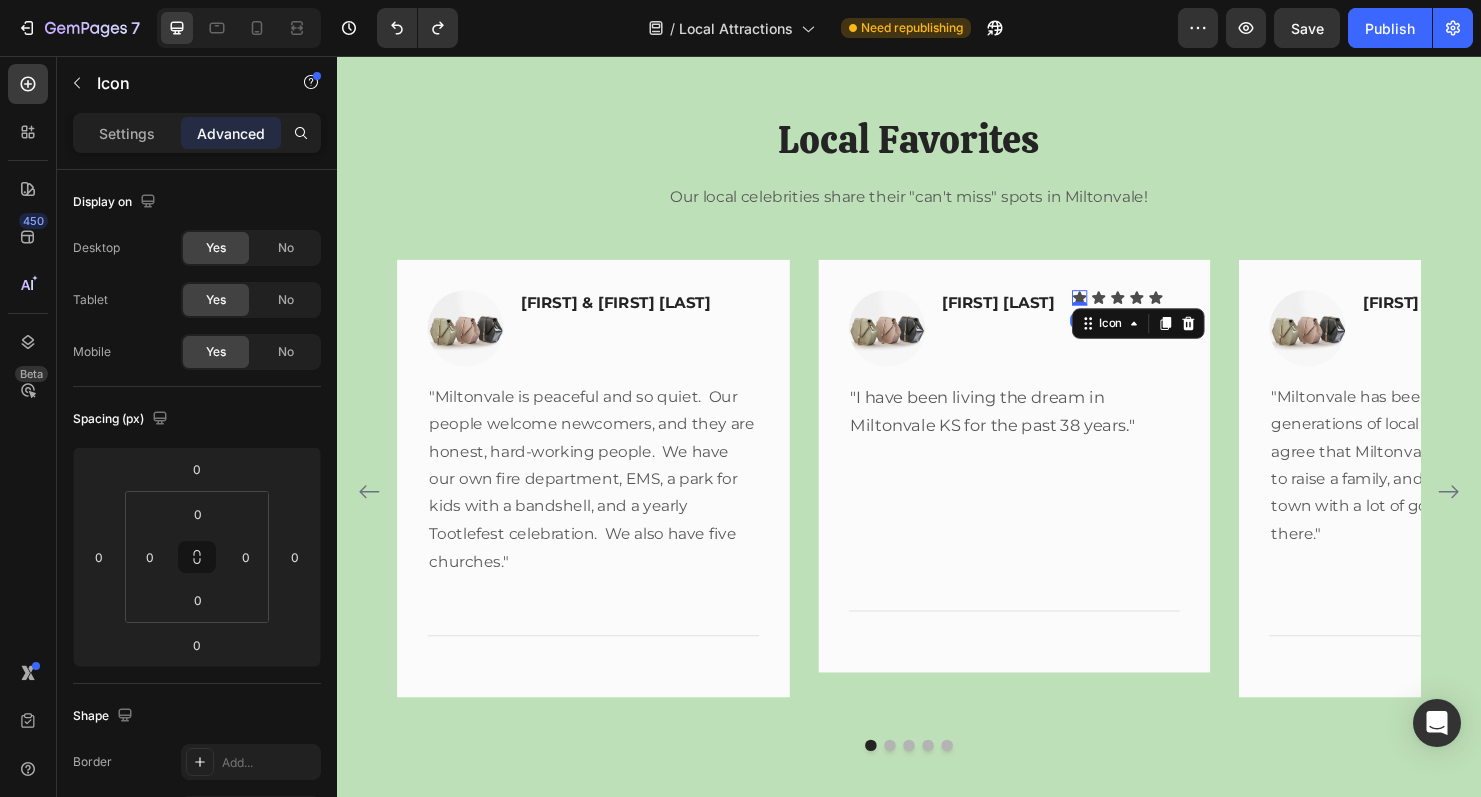 click 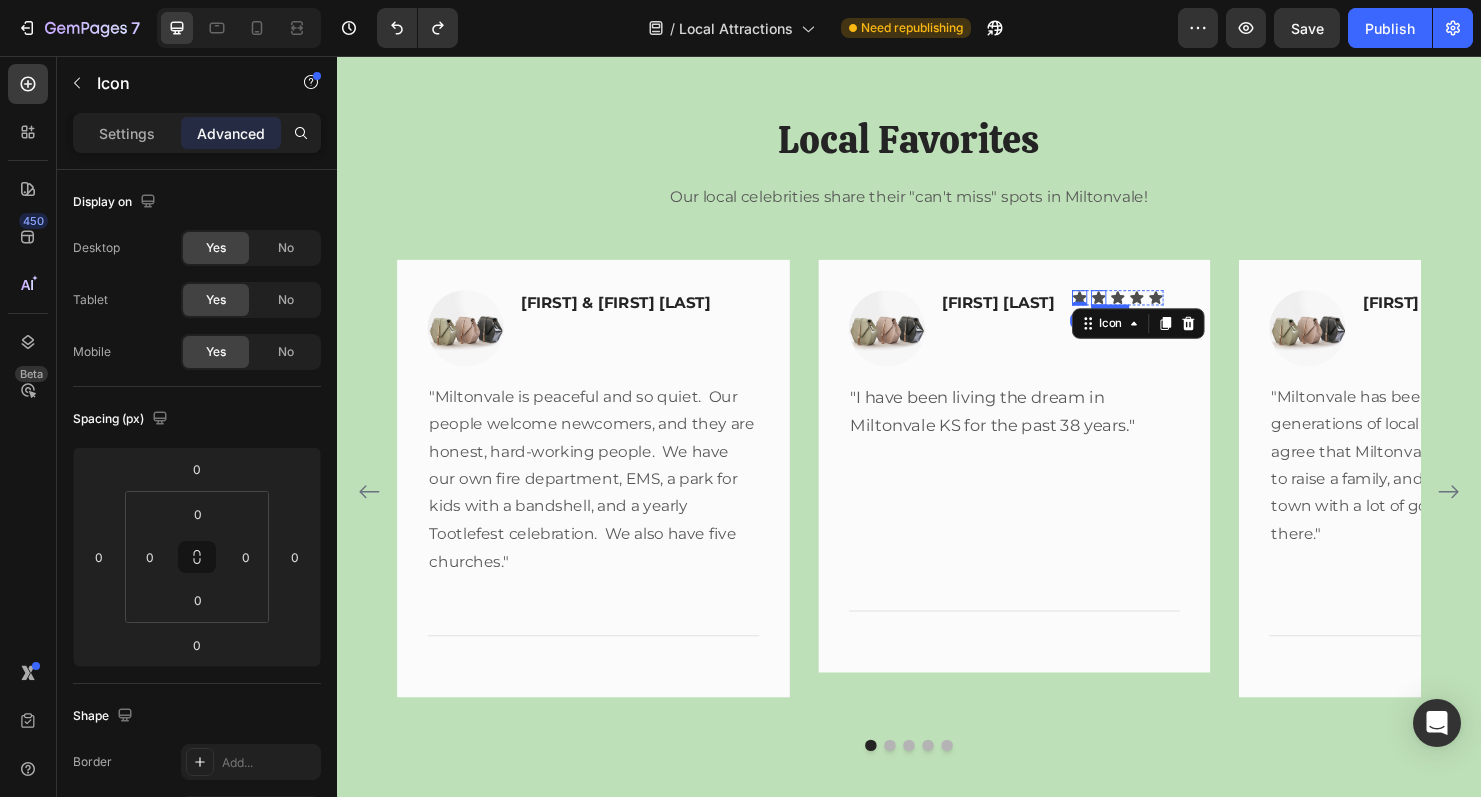 click on "Icon" at bounding box center [1136, 309] 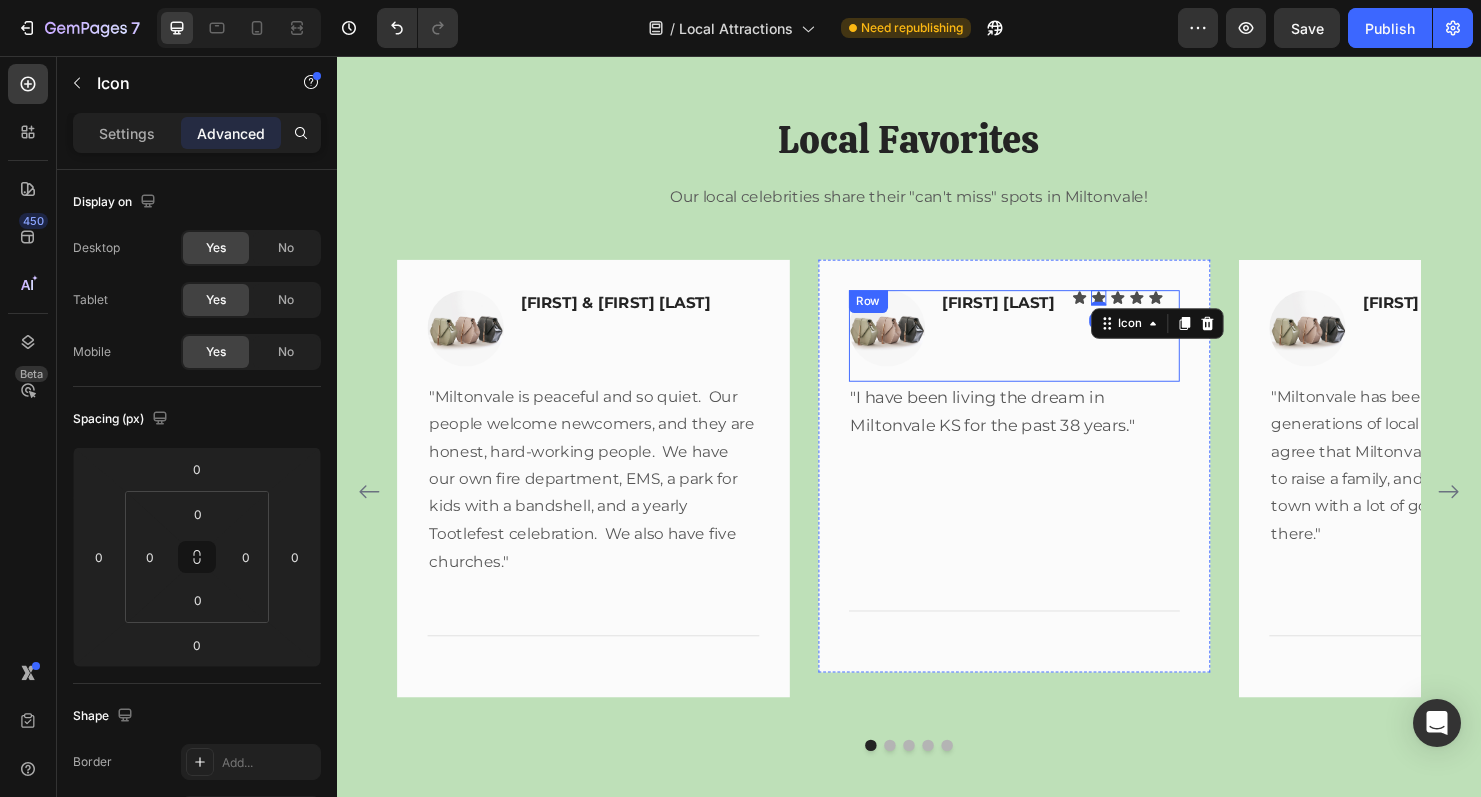 click on "Icon Icon   0 Icon Icon Icon Icon List" at bounding box center (1156, 341) 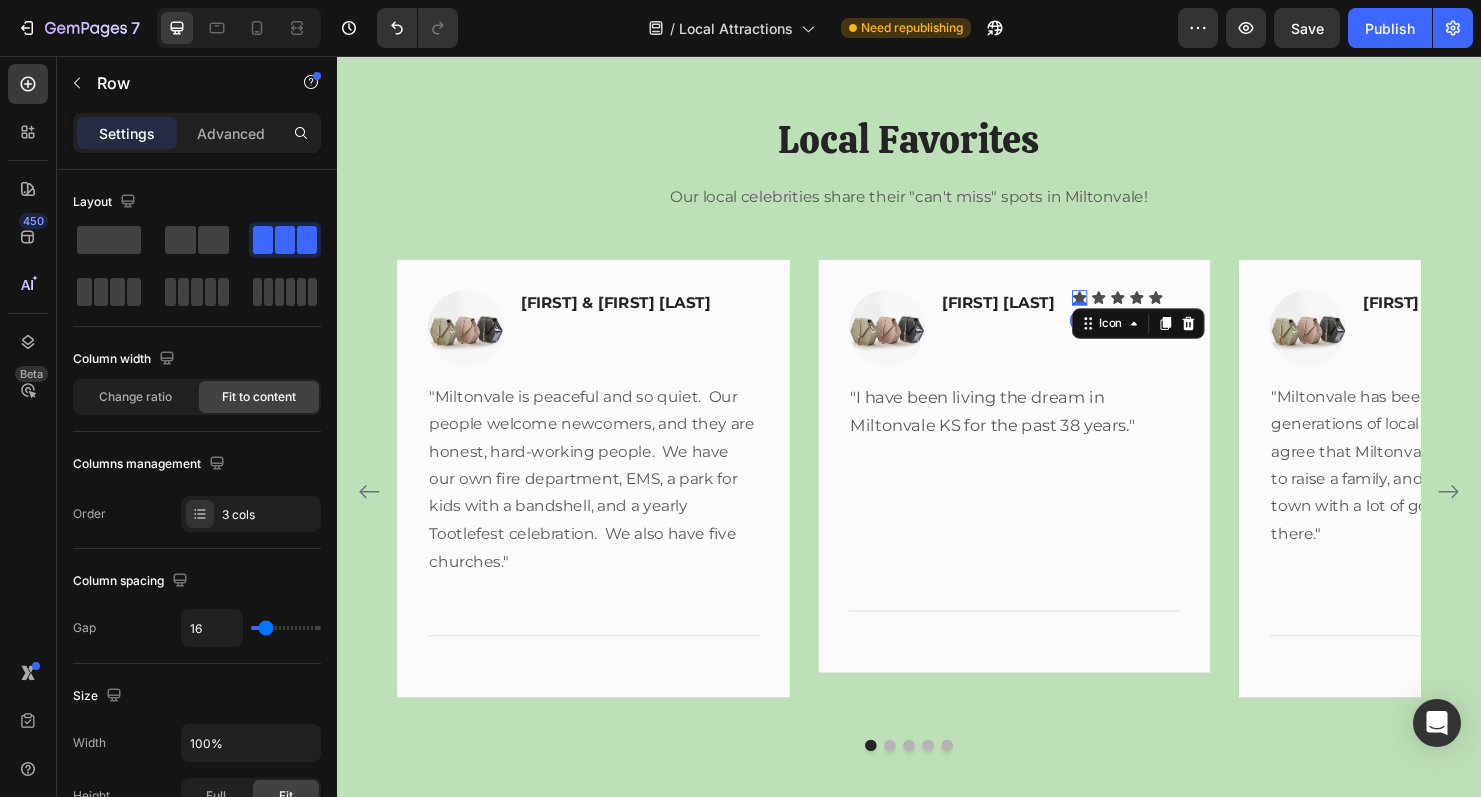 click 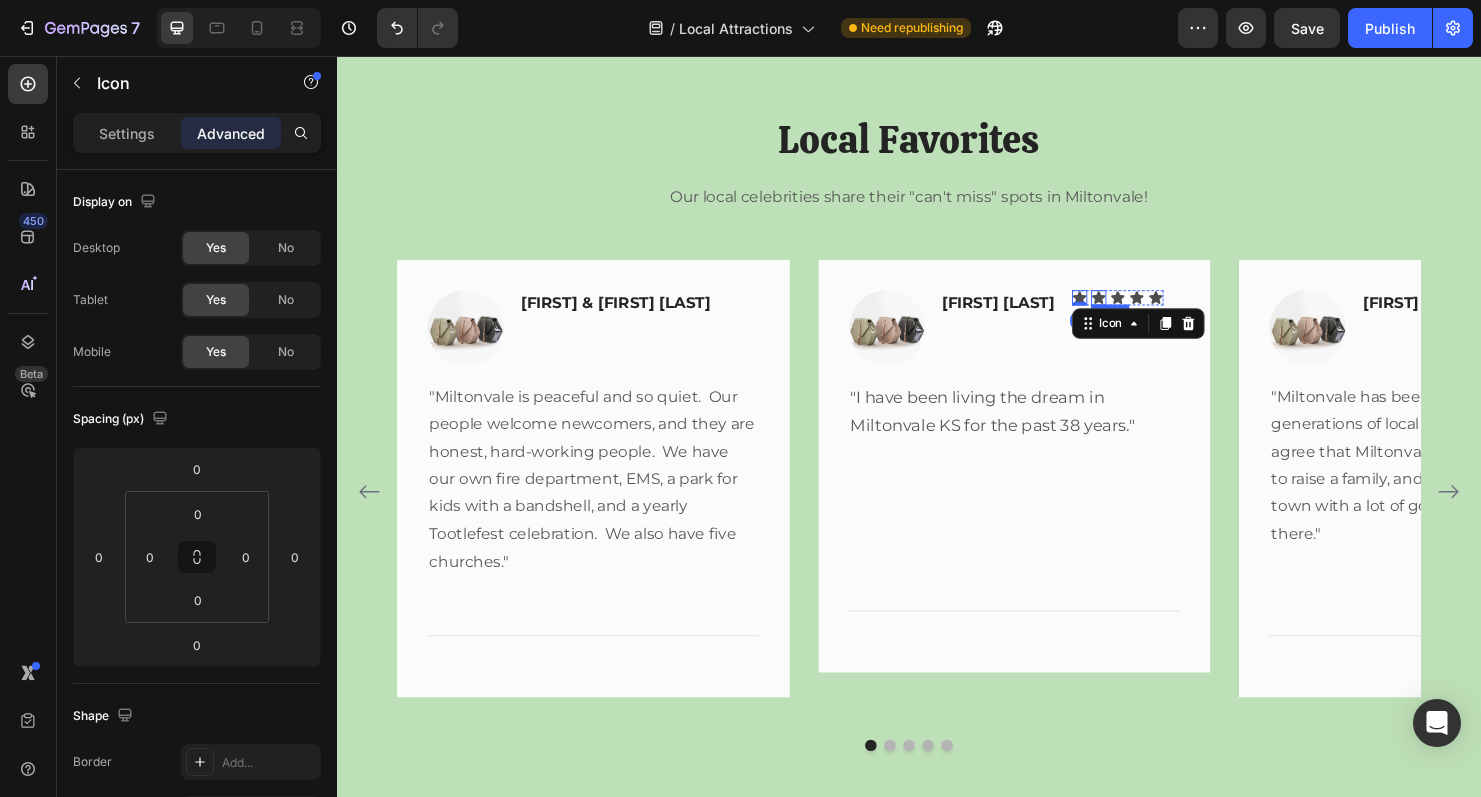 click 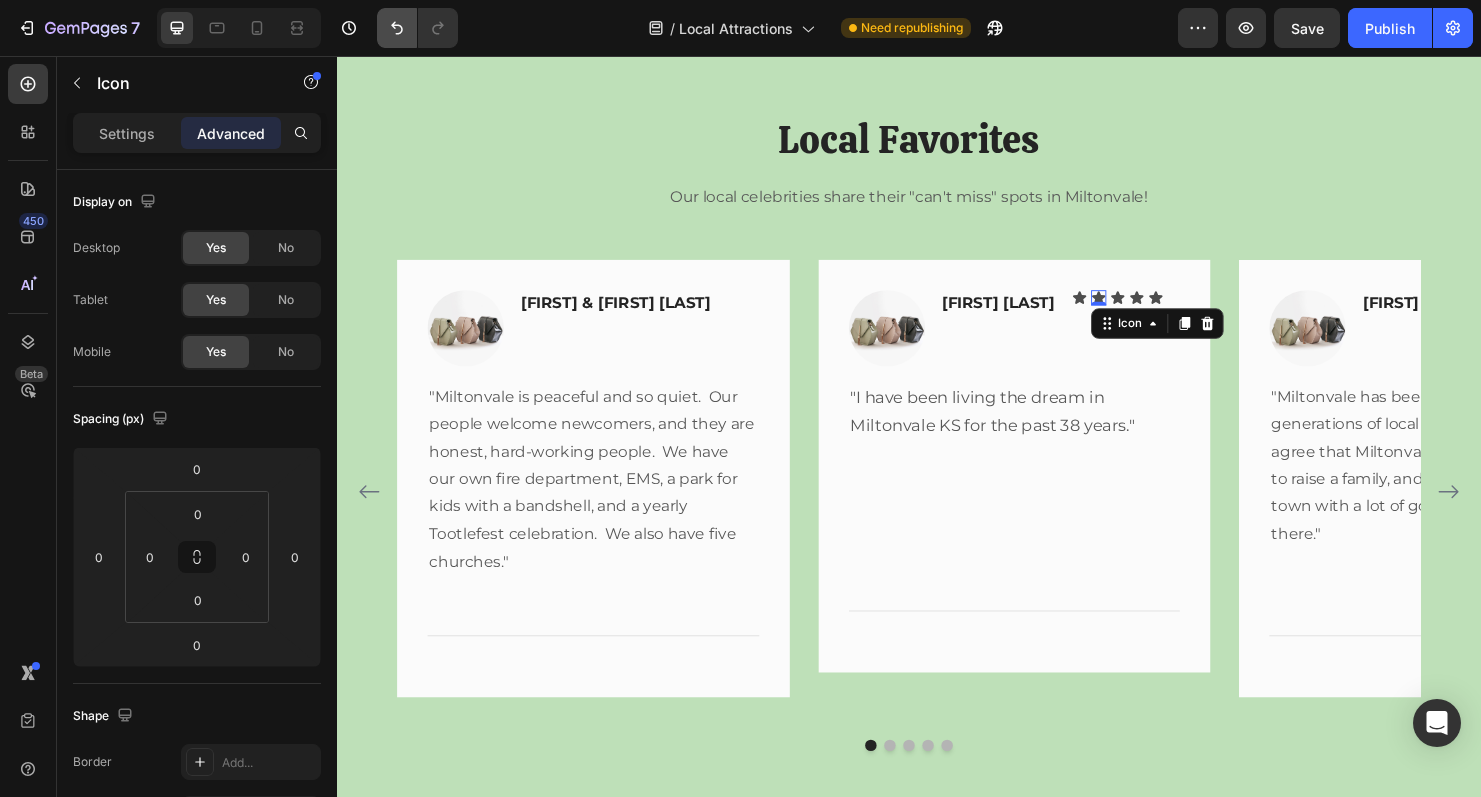 click 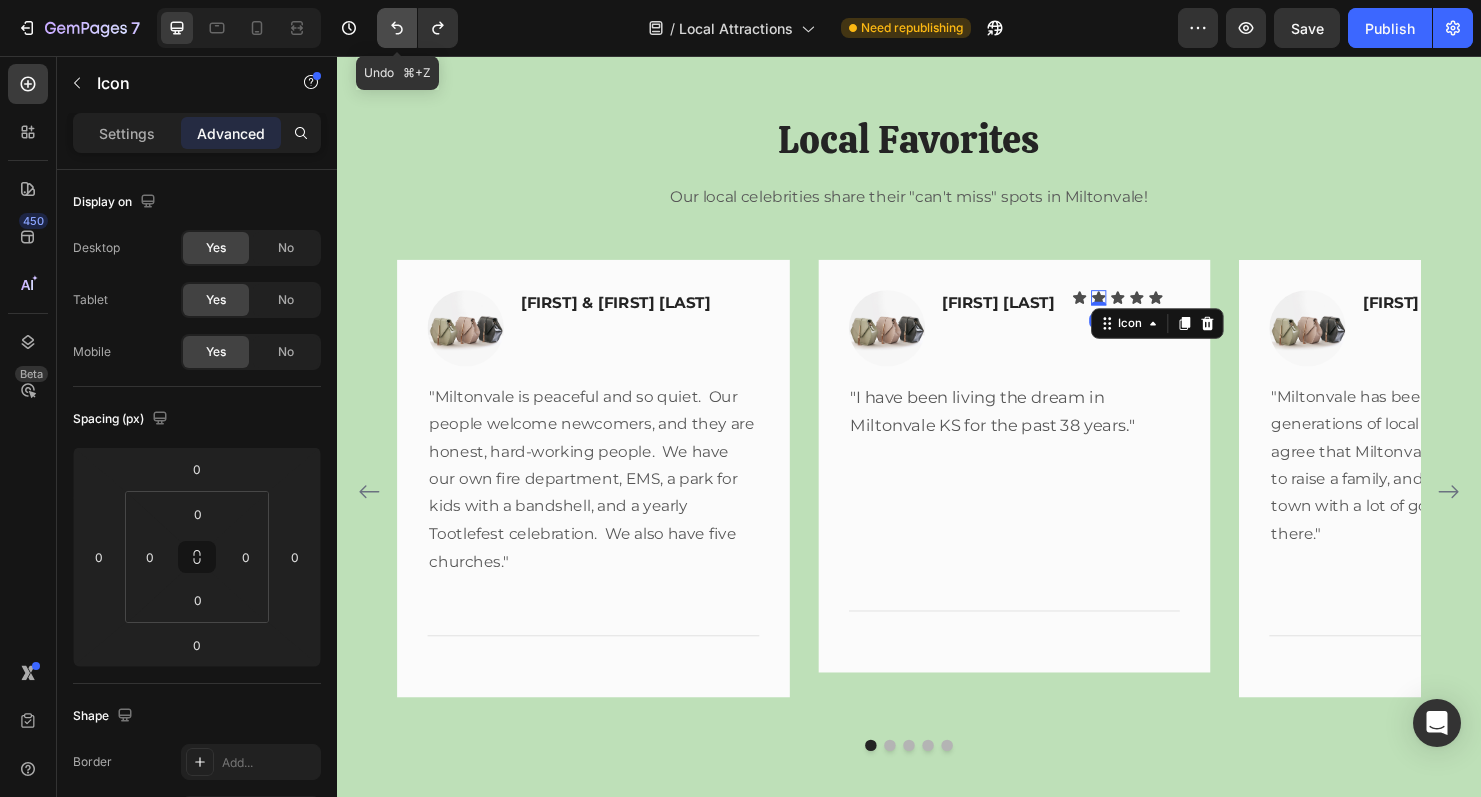 click 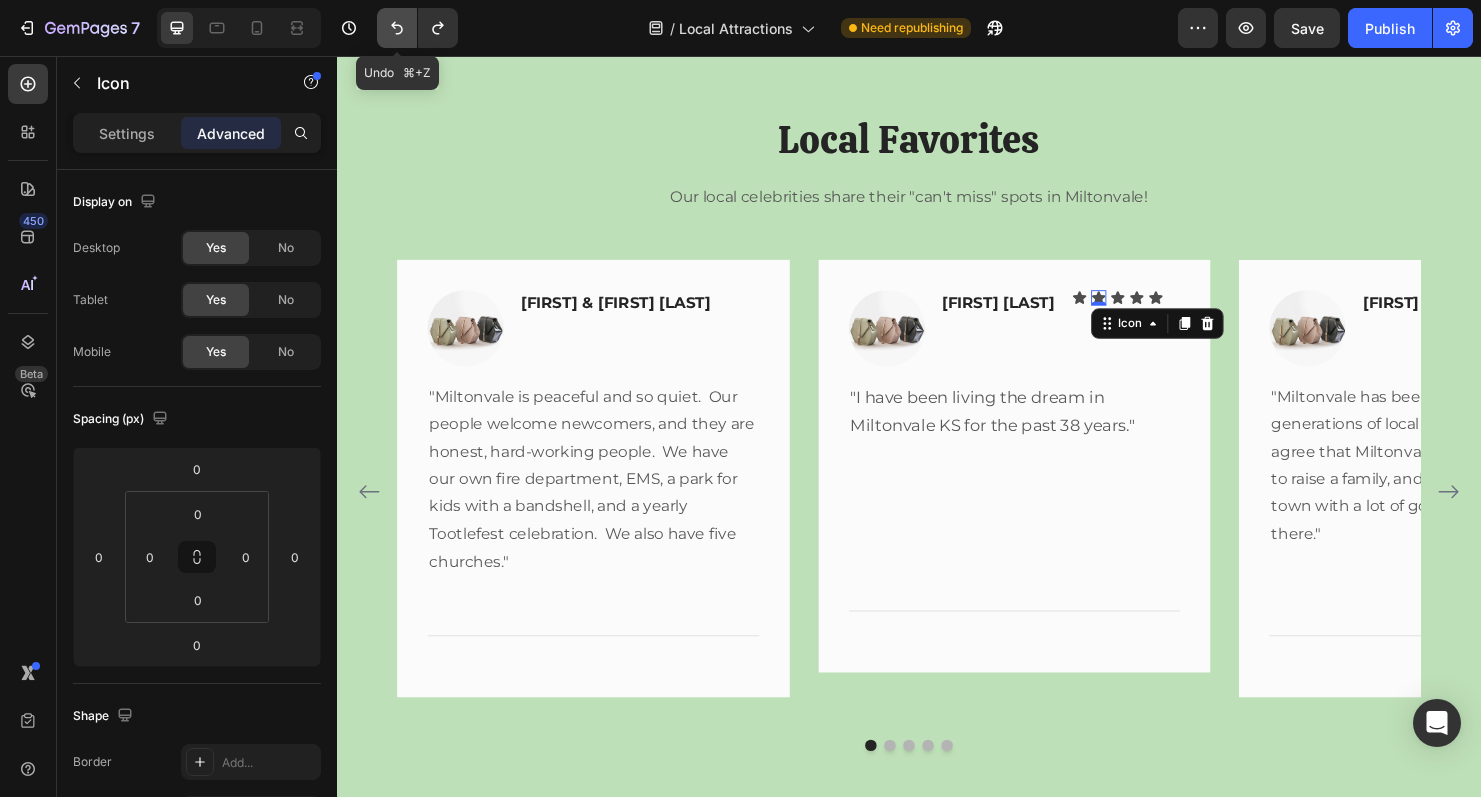 click 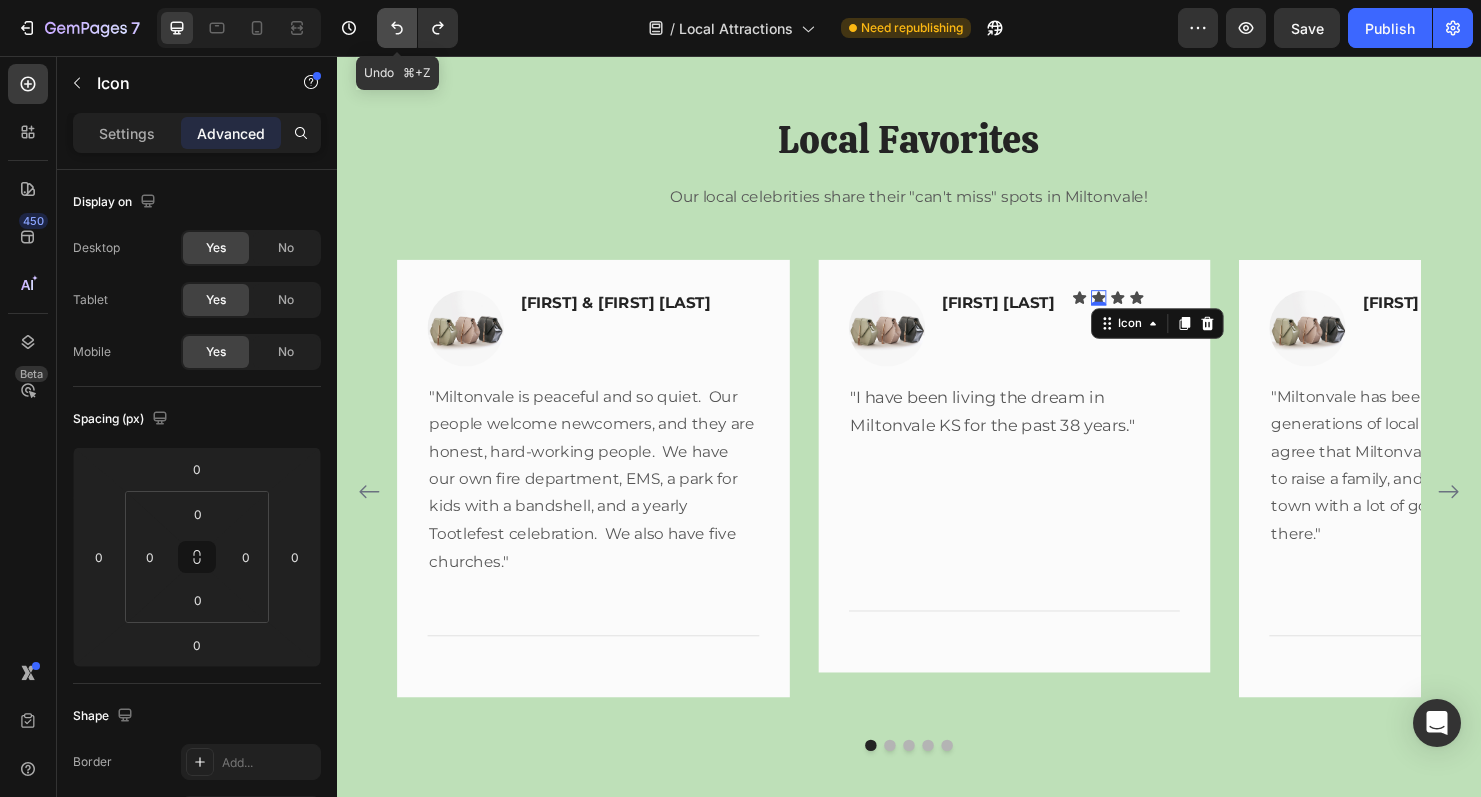 click 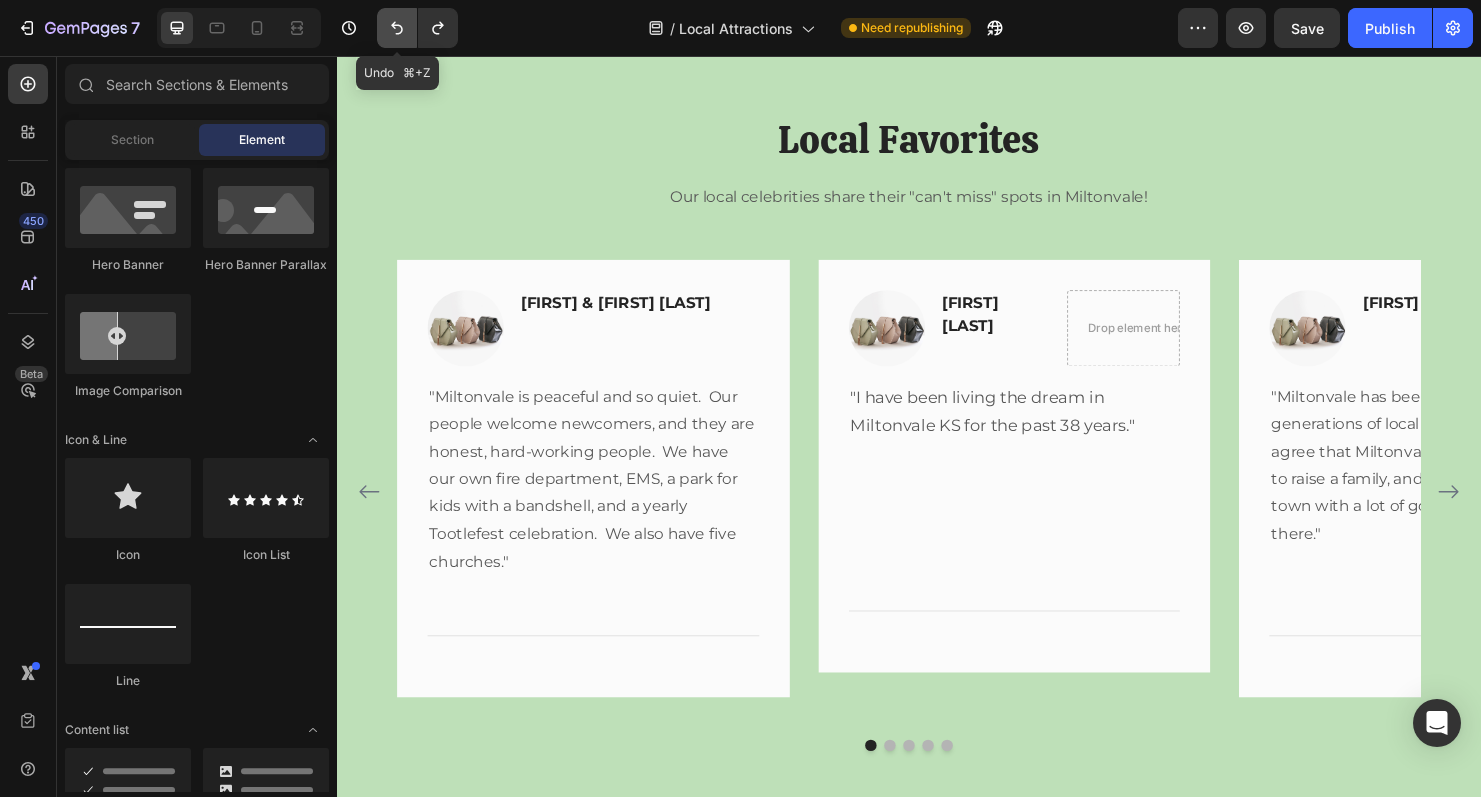 click 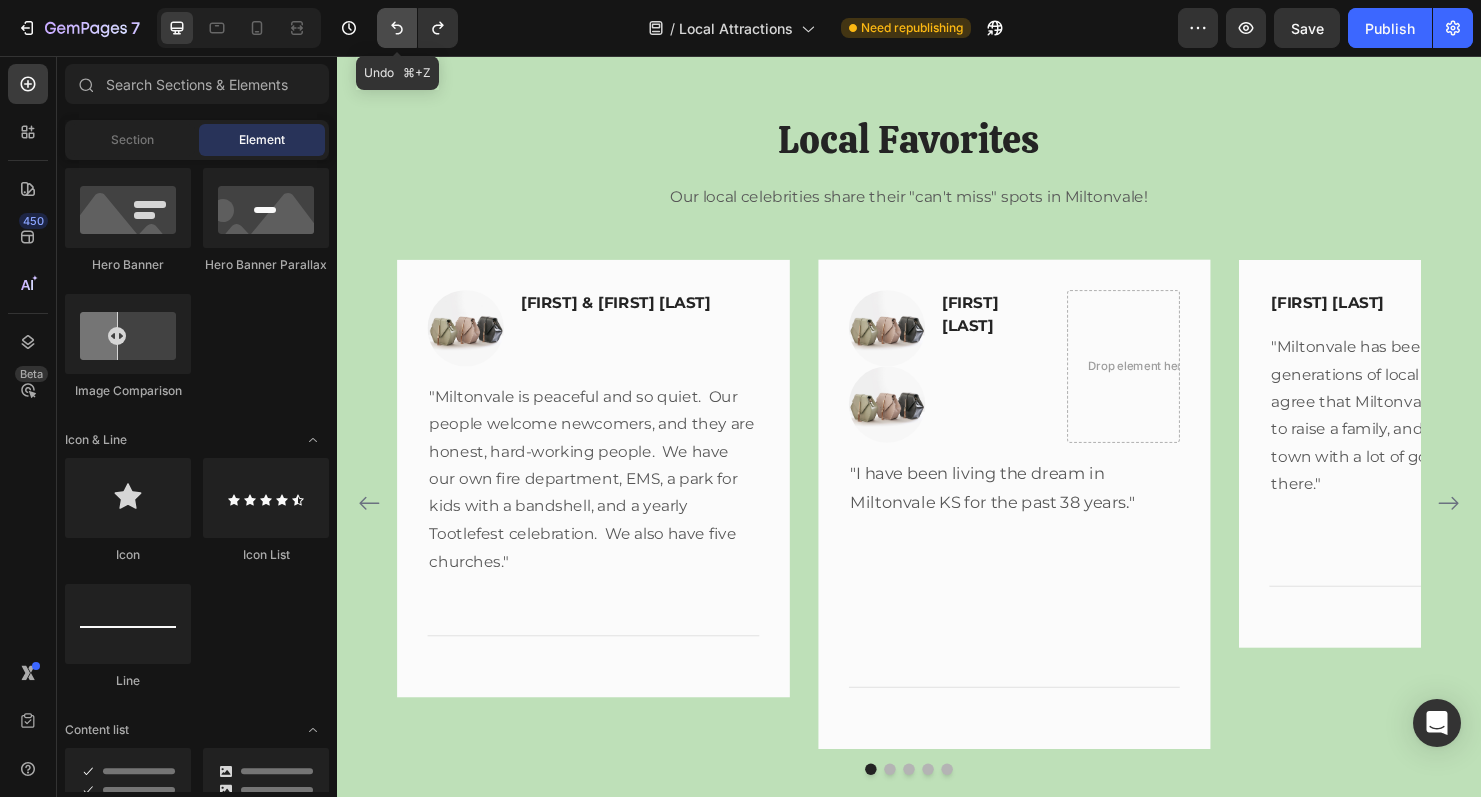 click 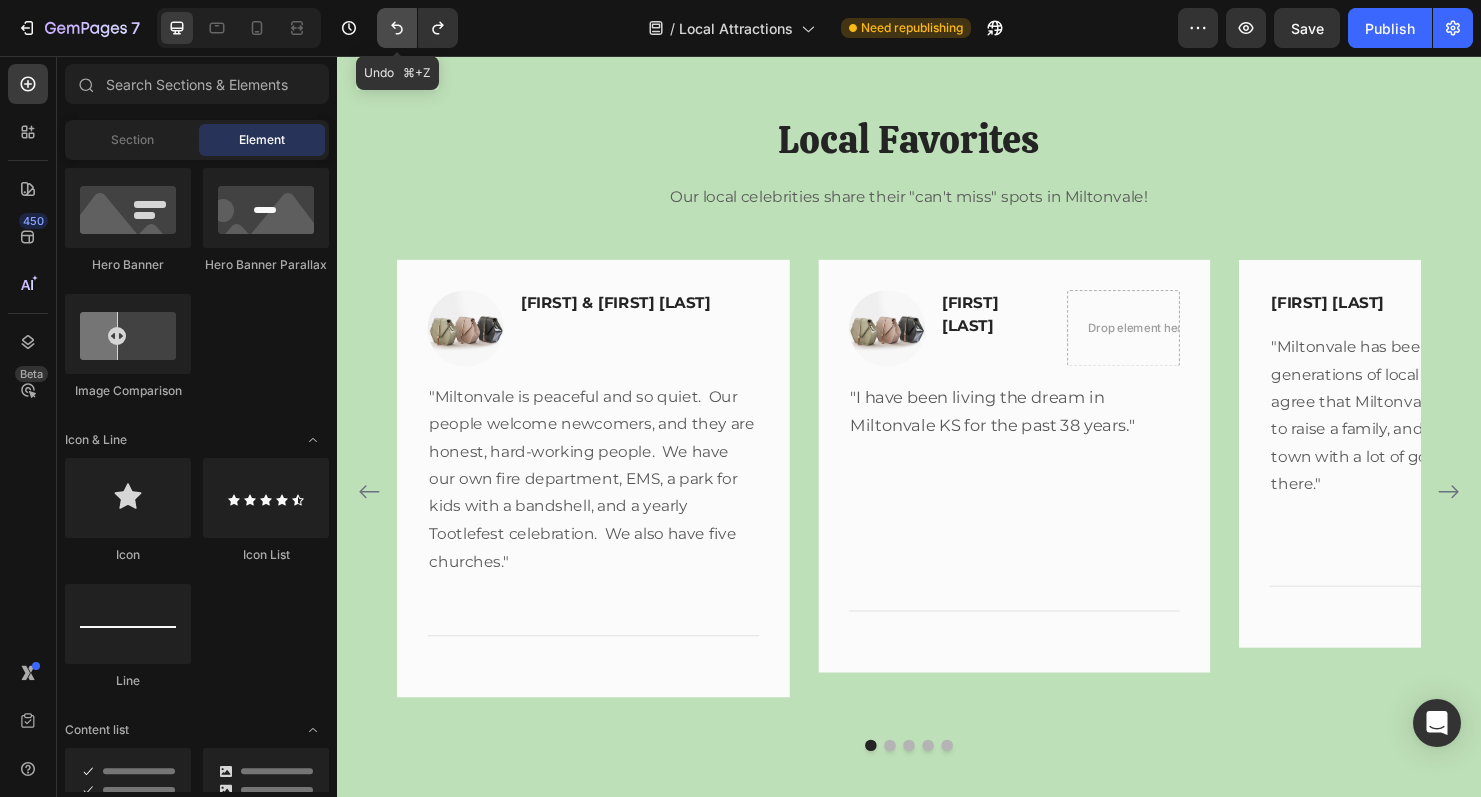 click 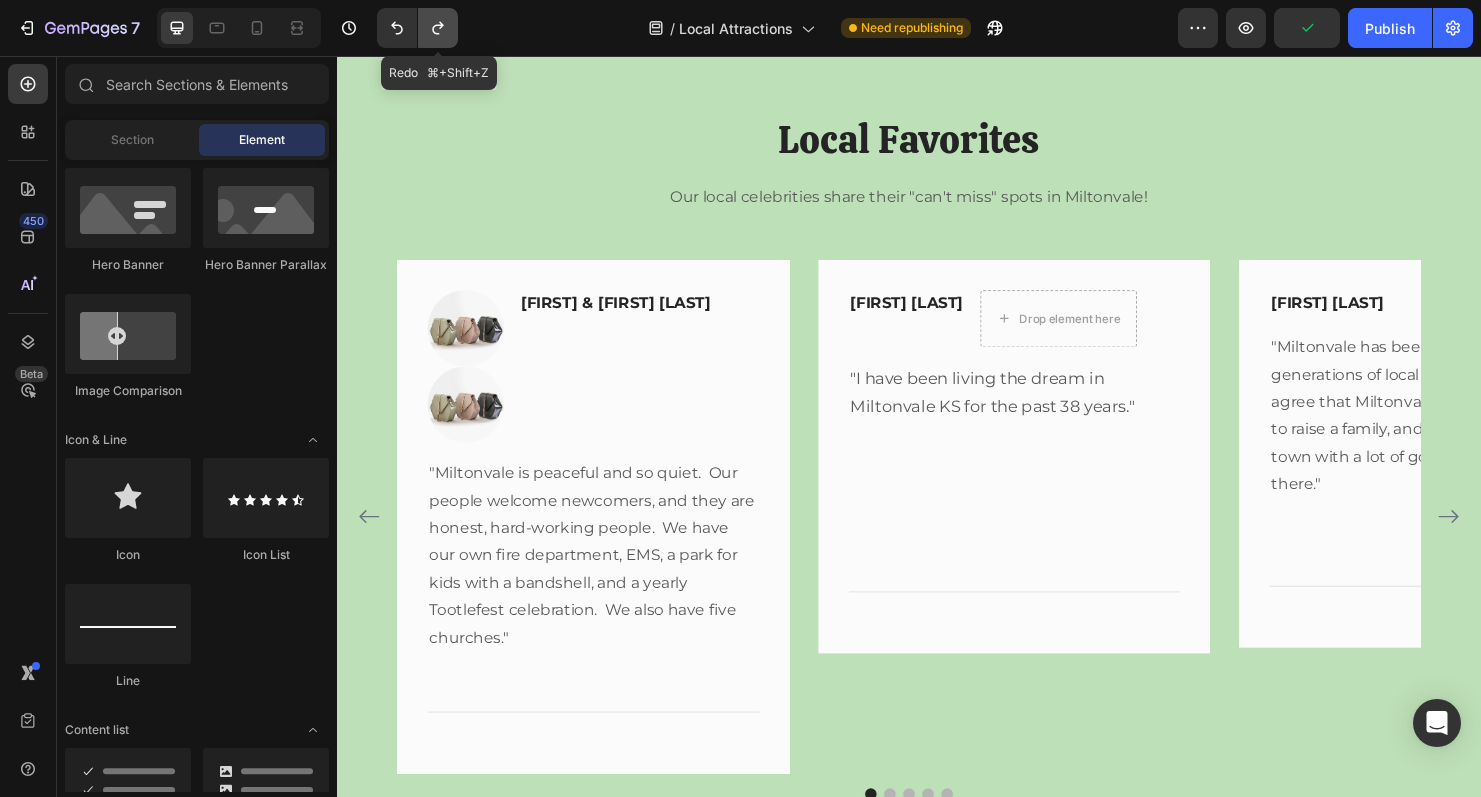 click 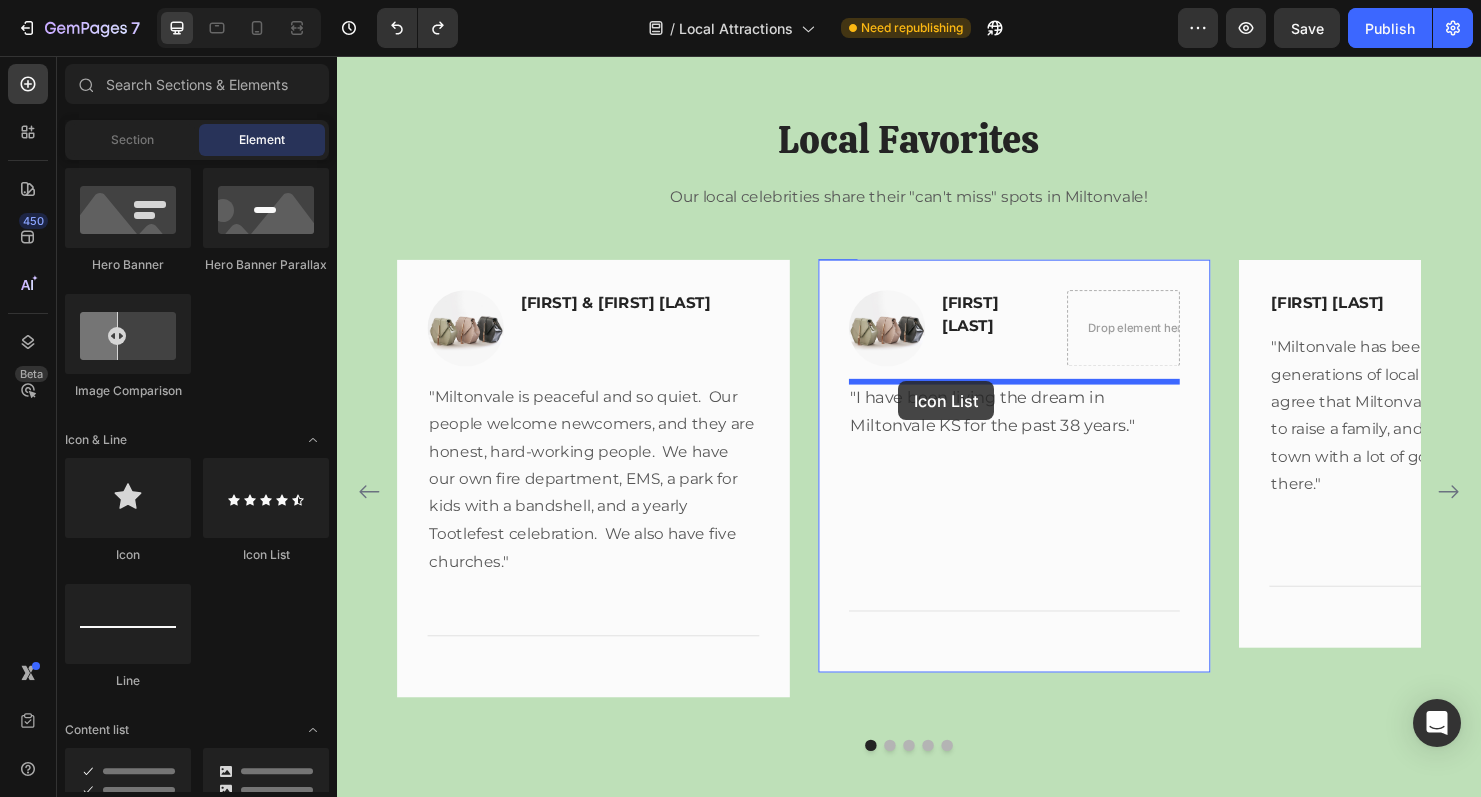 drag, startPoint x: 597, startPoint y: 562, endPoint x: 925, endPoint y: 394, distance: 368.52136 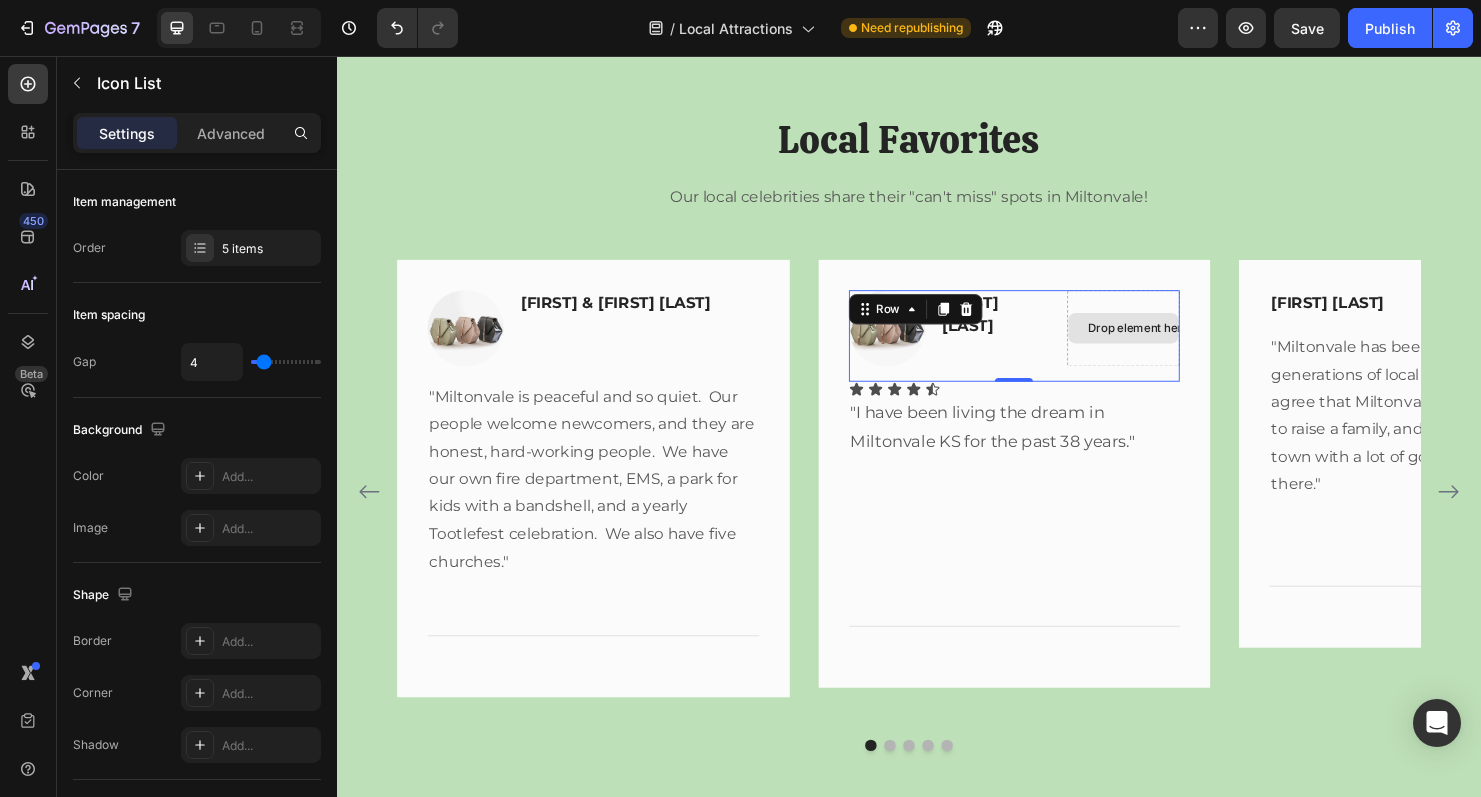 click on "Drop element here" at bounding box center [1162, 341] 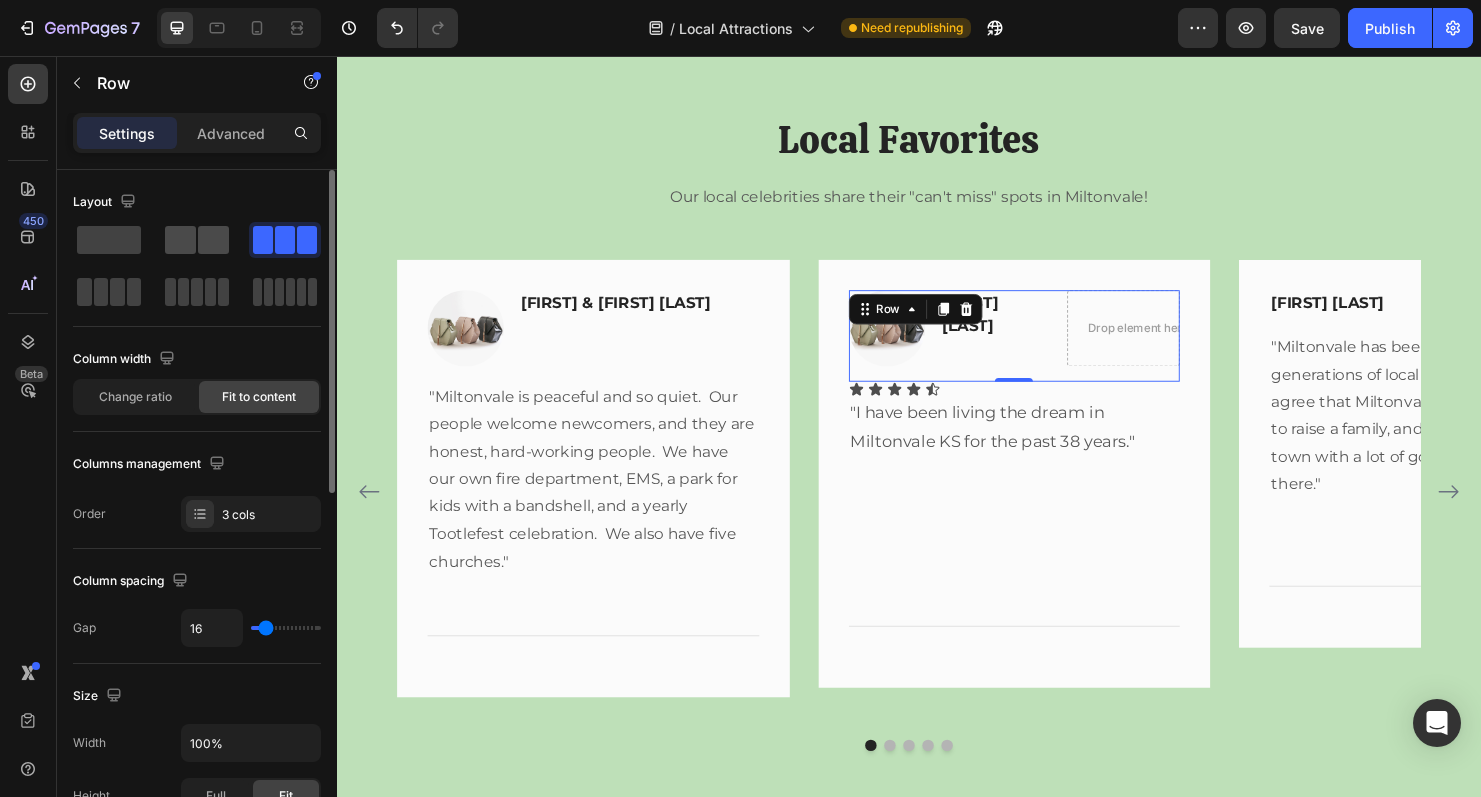 click 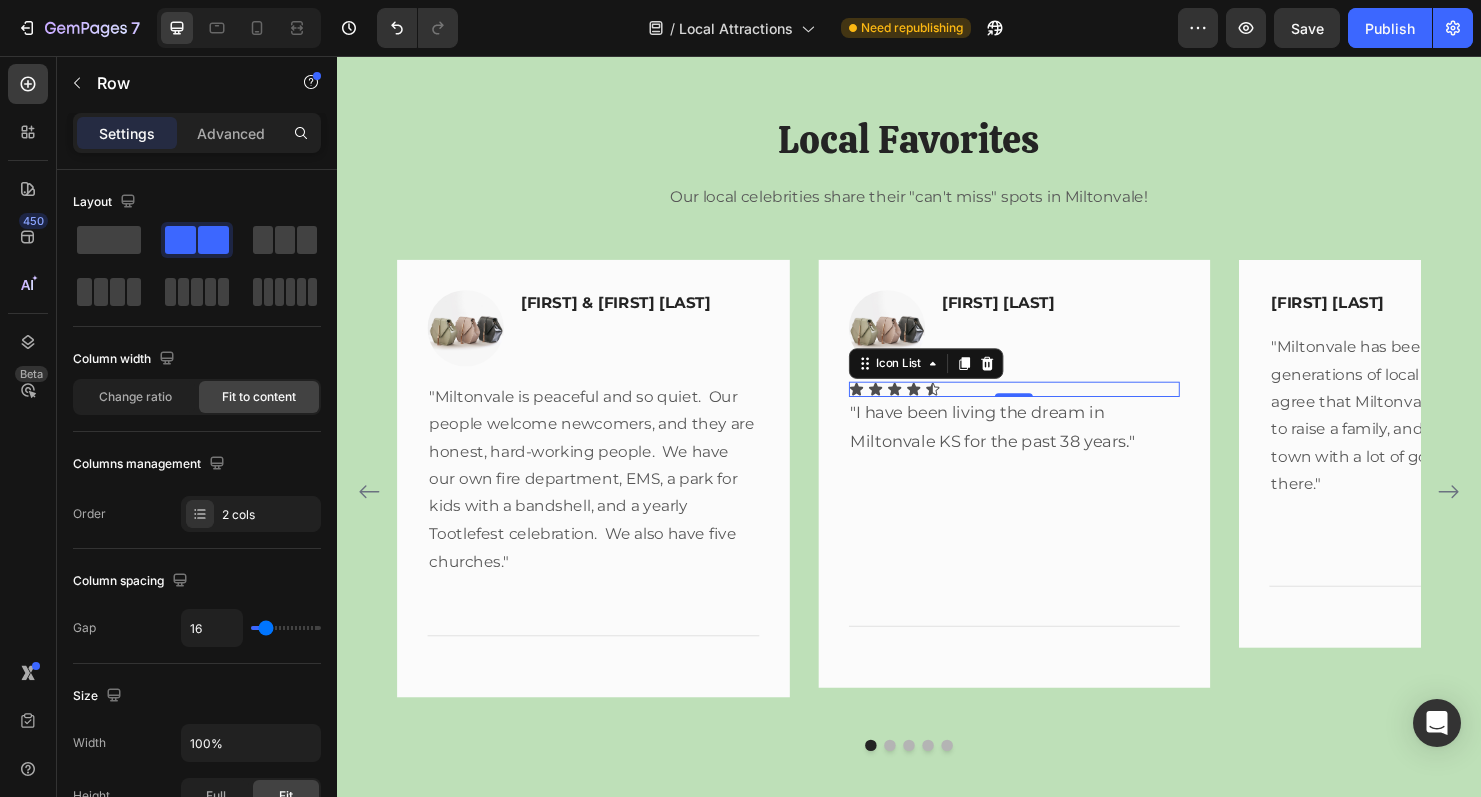 click on "Icon Icon Icon Icon Icon" at bounding box center (1048, 405) 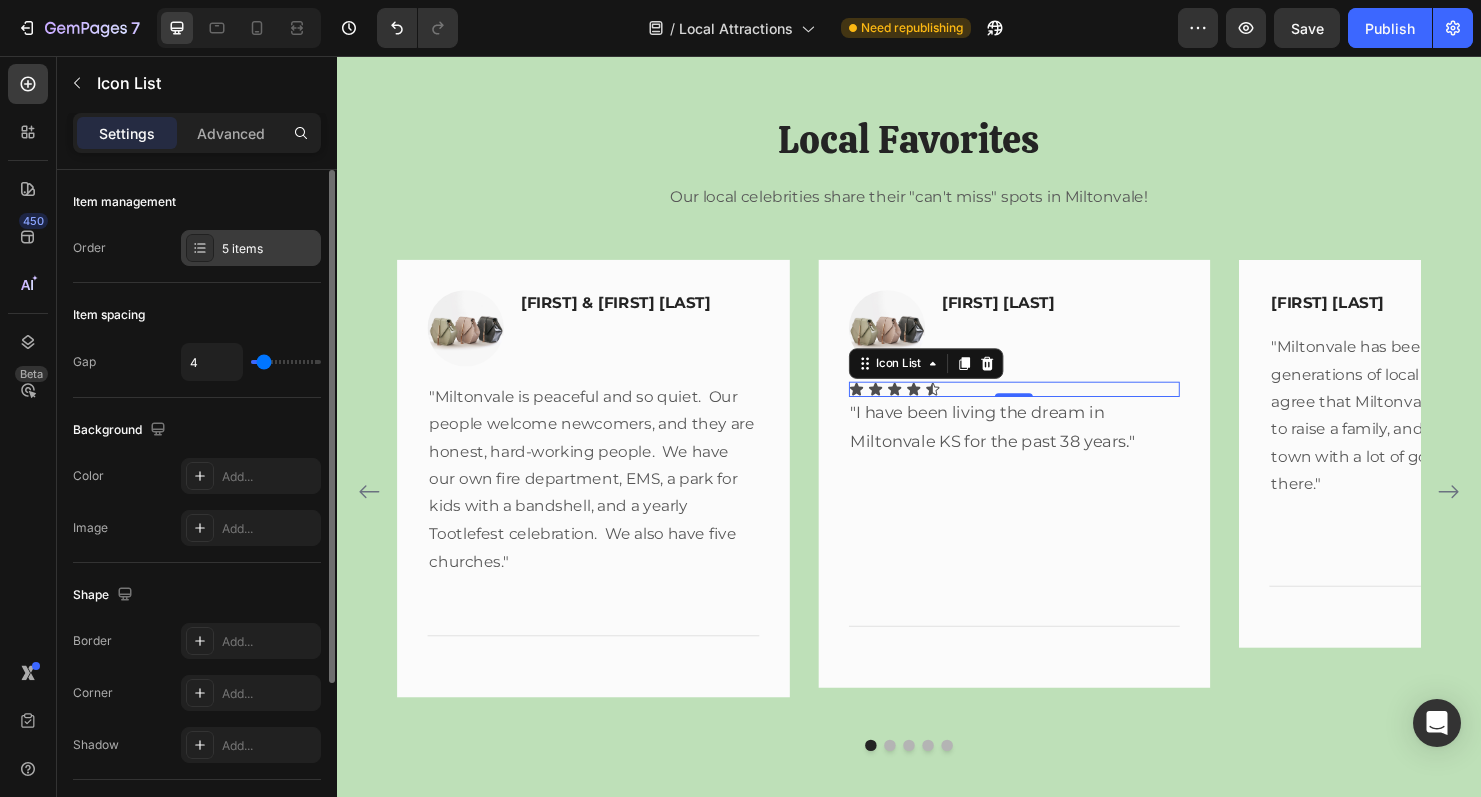 click on "5 items" at bounding box center [269, 249] 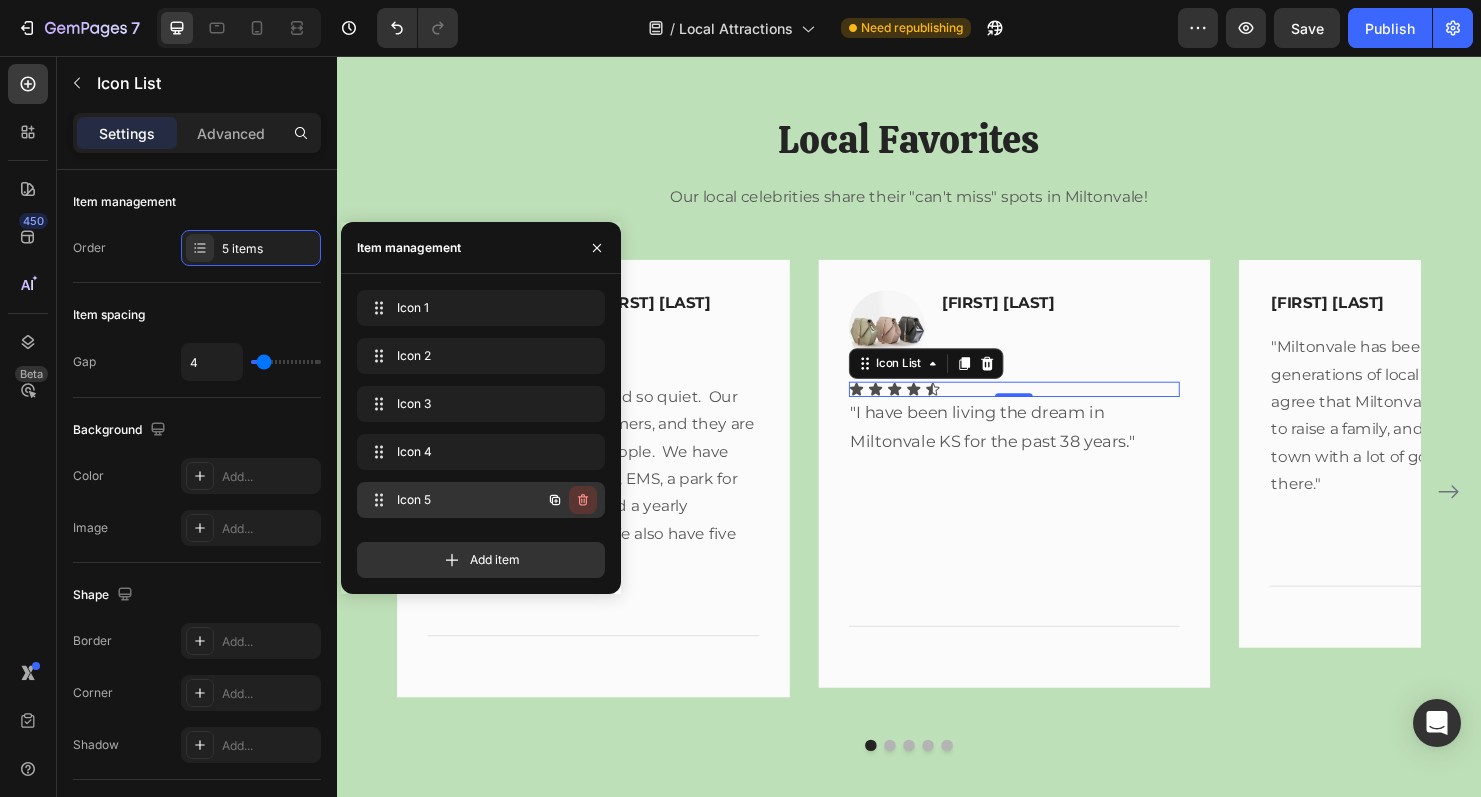 click 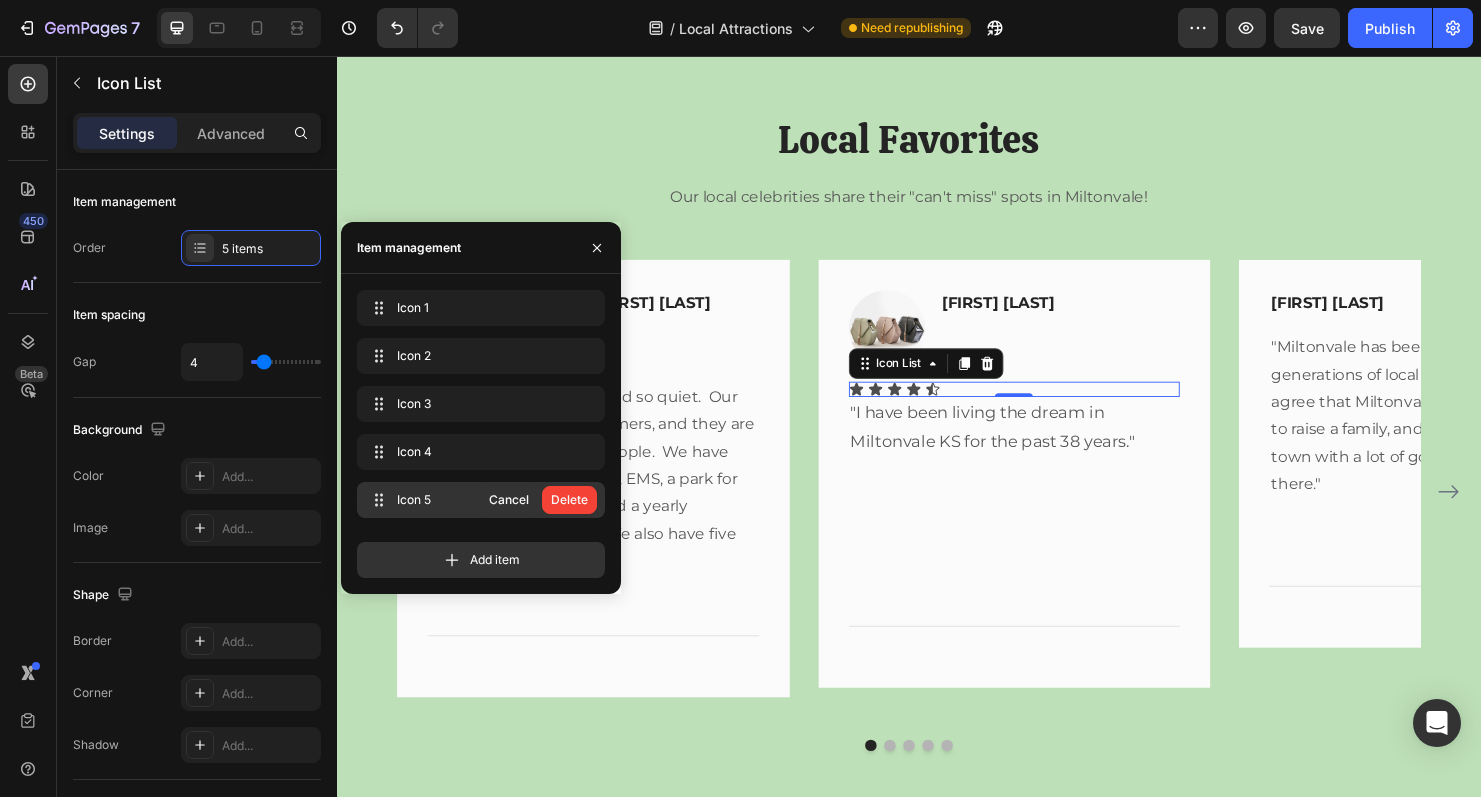 click on "Delete" at bounding box center [569, 500] 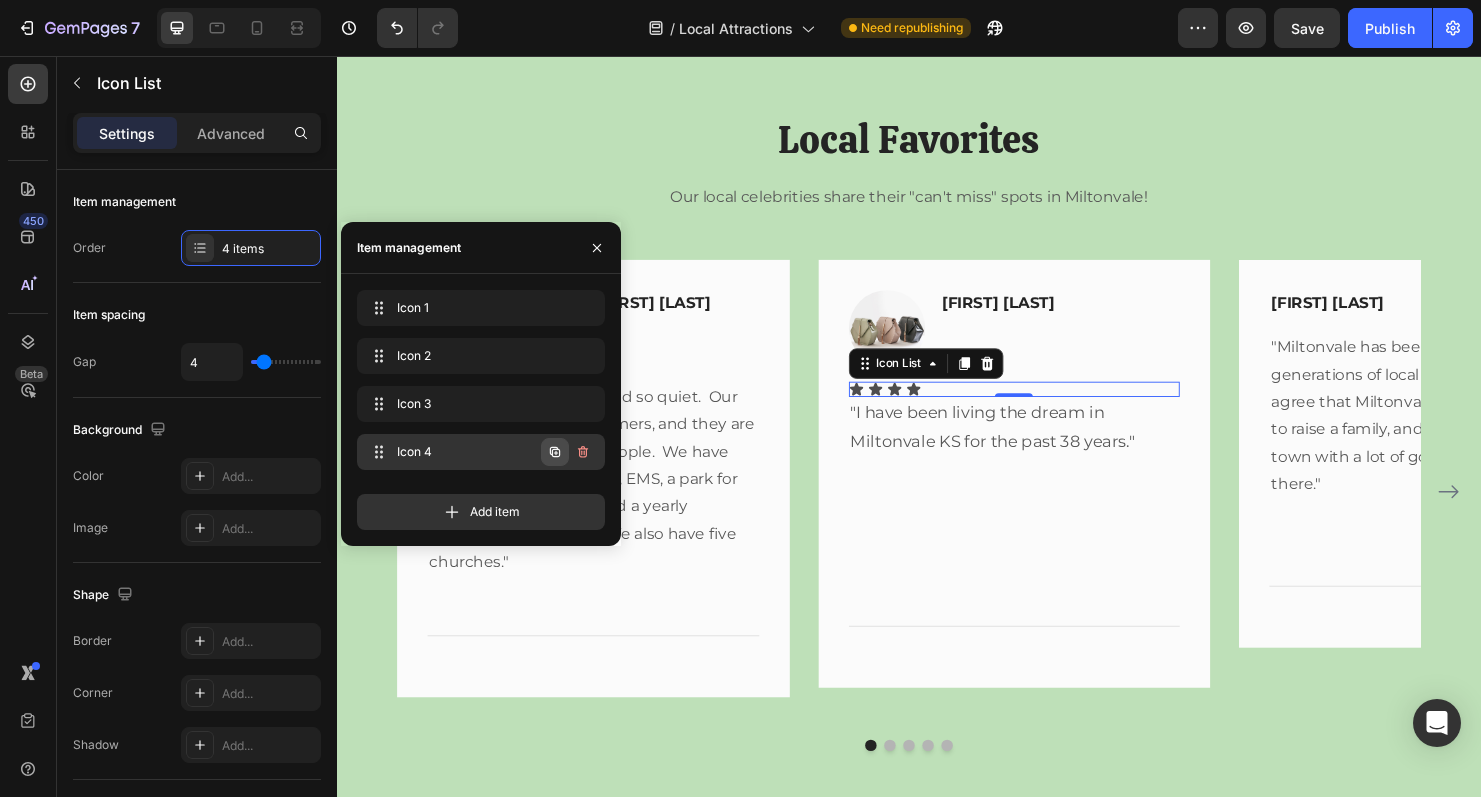 click 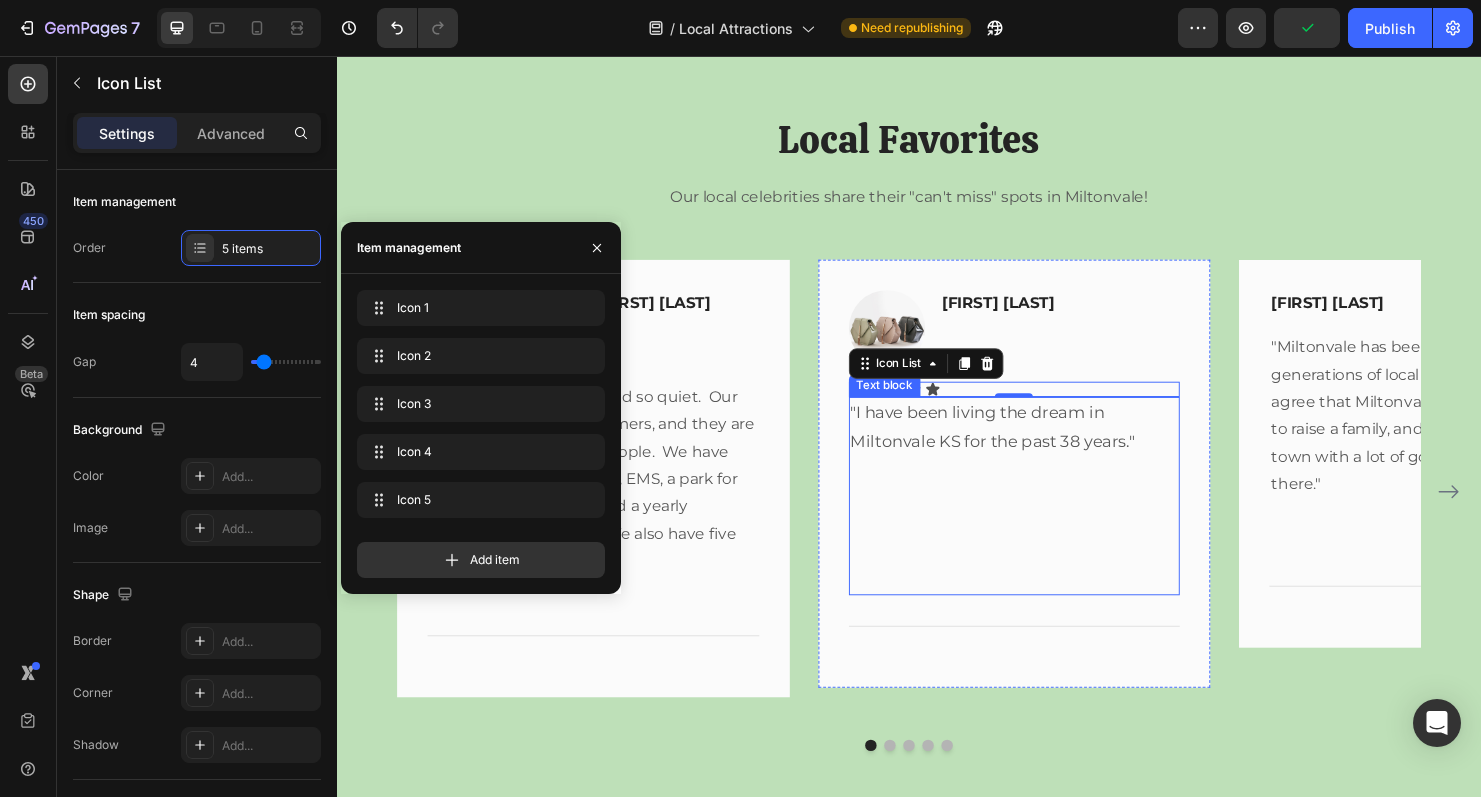 click at bounding box center [1048, 546] 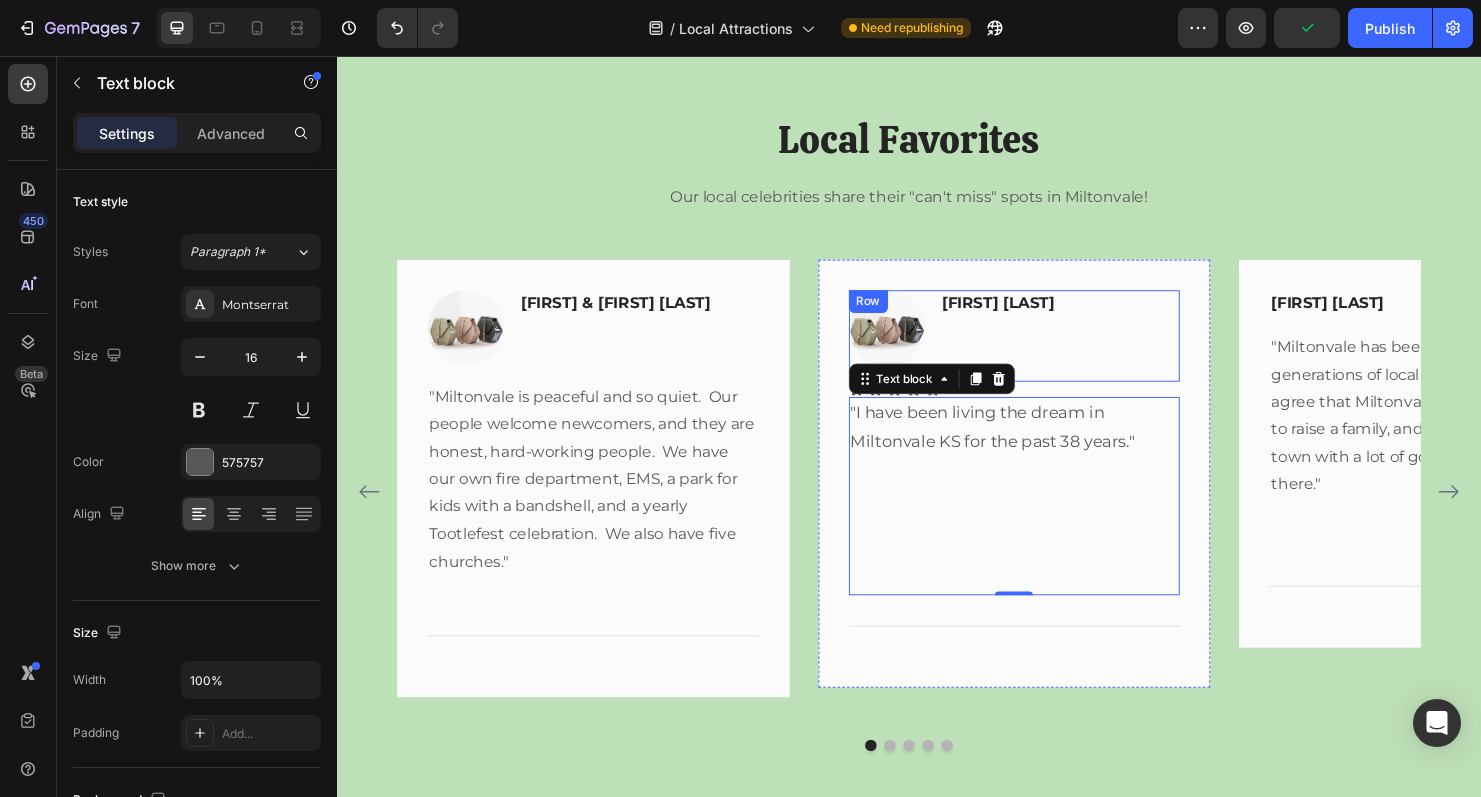 click on "Image Carl K. Text block Row" at bounding box center (1048, 349) 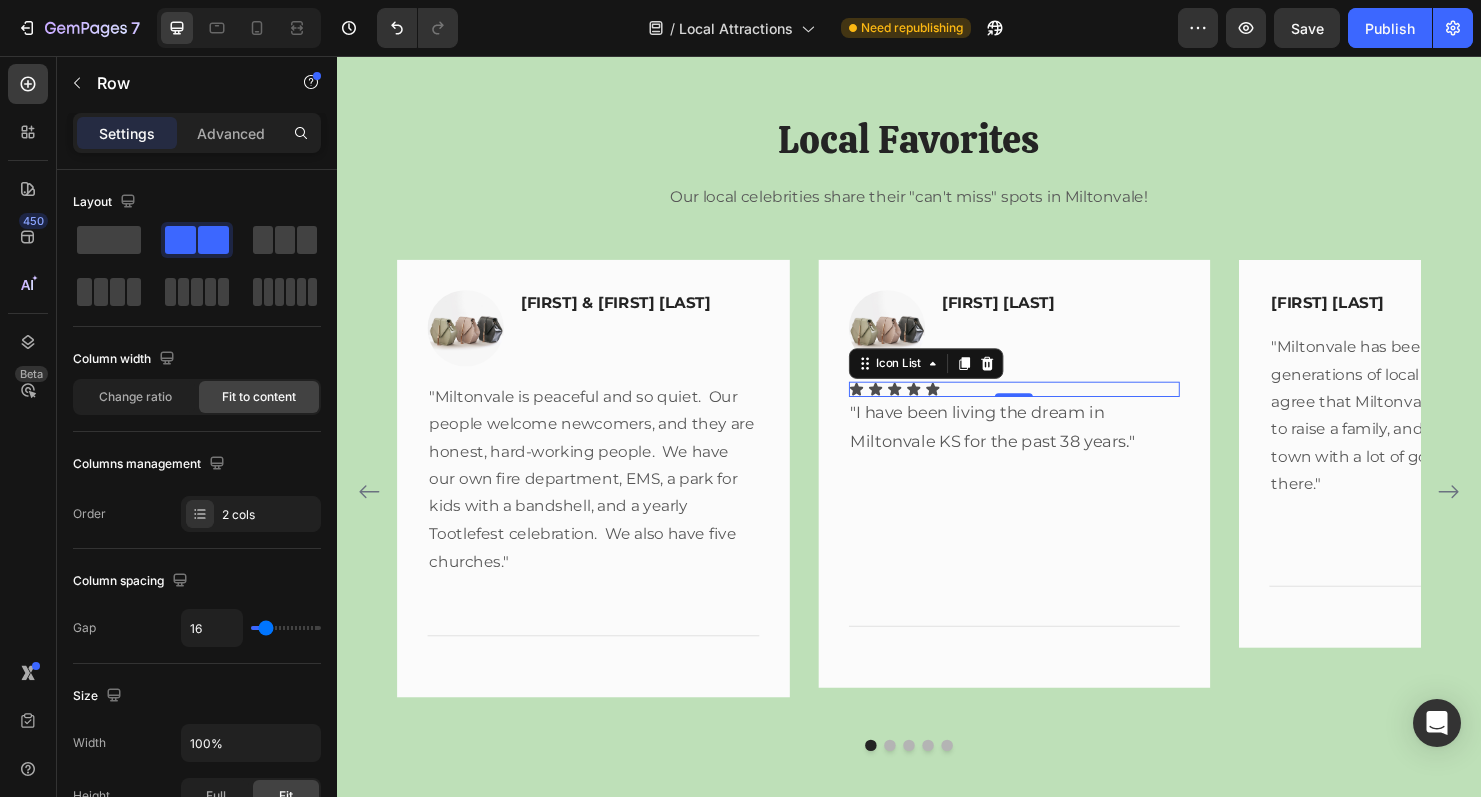 click on "Icon Icon Icon Icon Icon" at bounding box center [1048, 405] 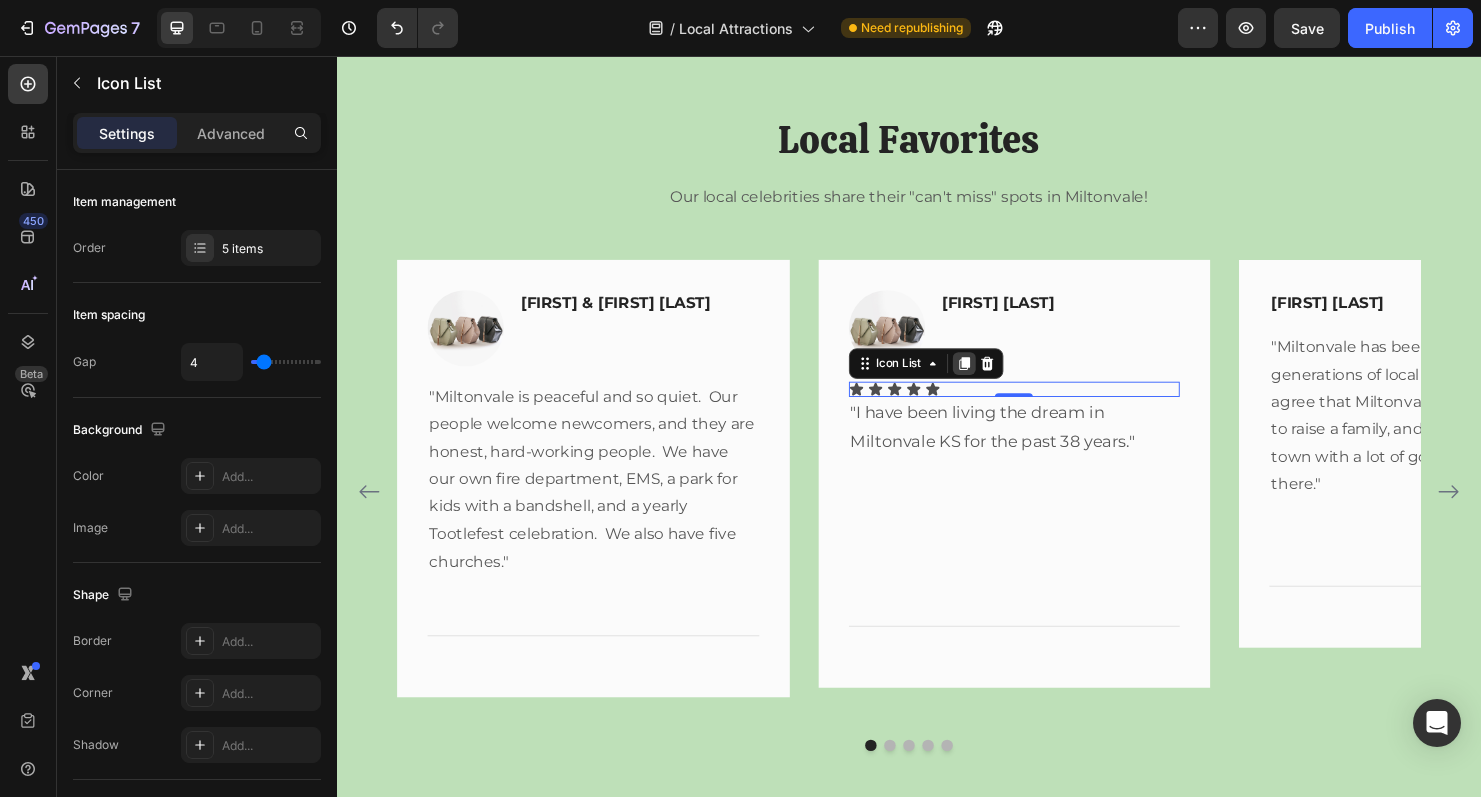 click 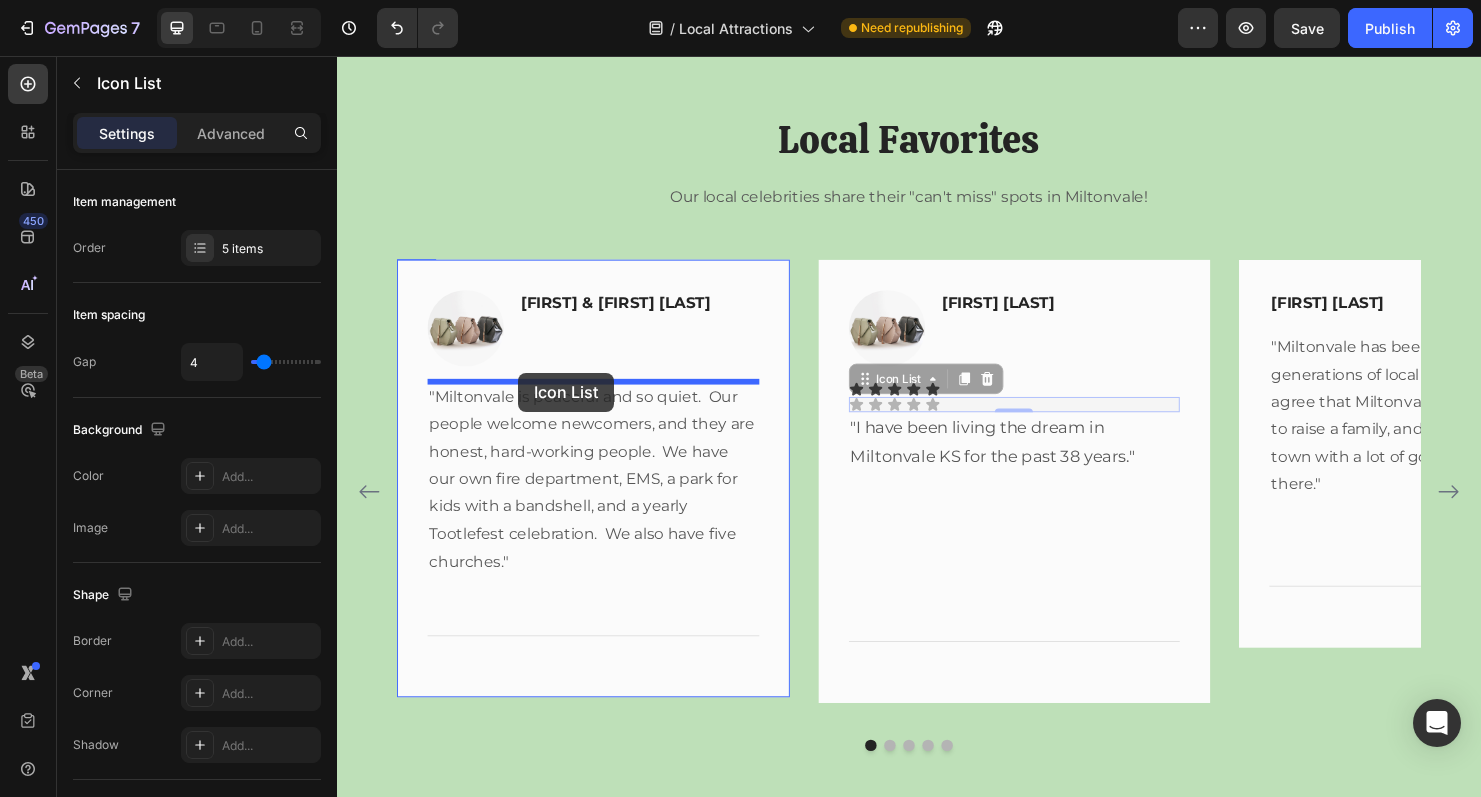 drag, startPoint x: 892, startPoint y: 396, endPoint x: 528, endPoint y: 388, distance: 364.0879 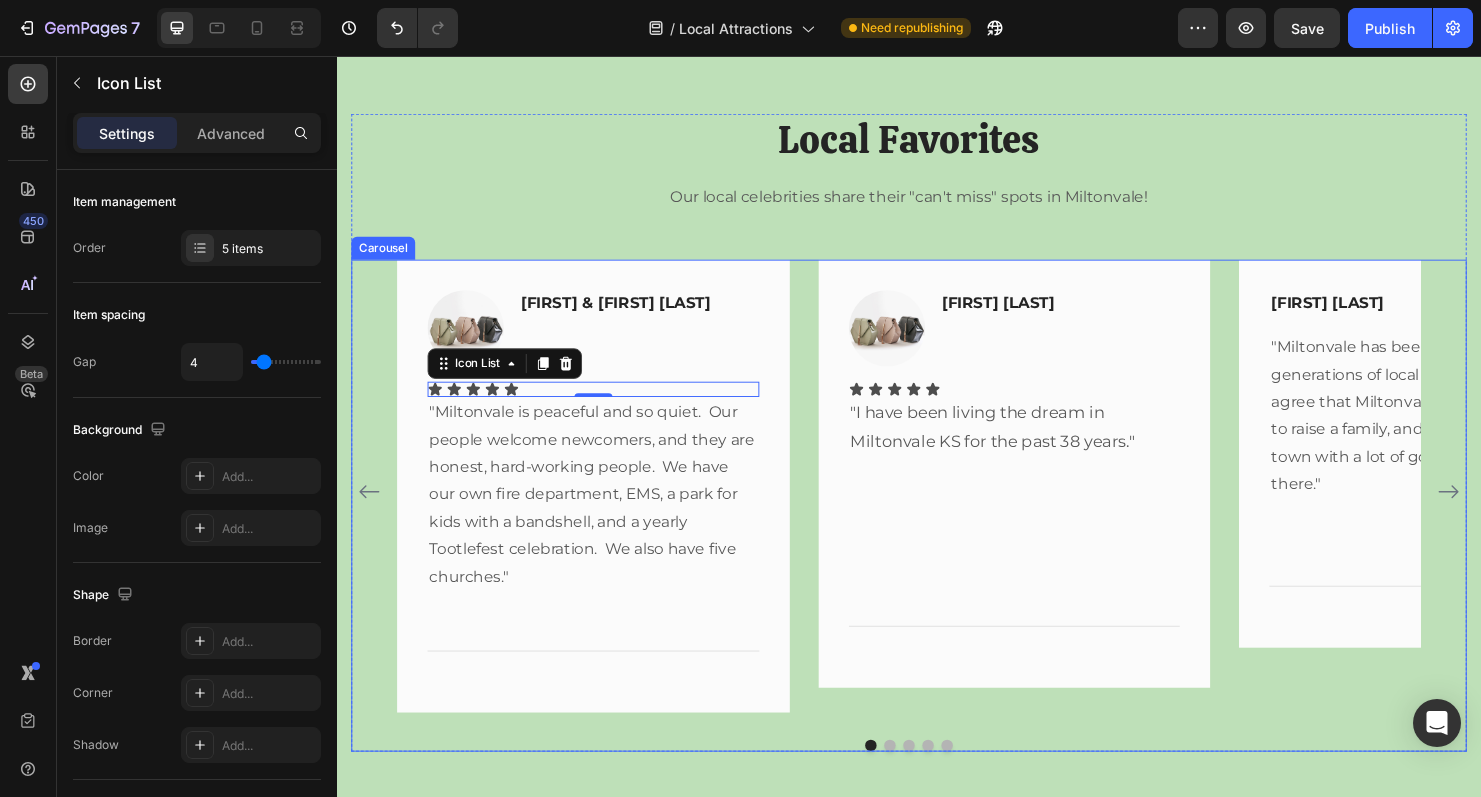 click 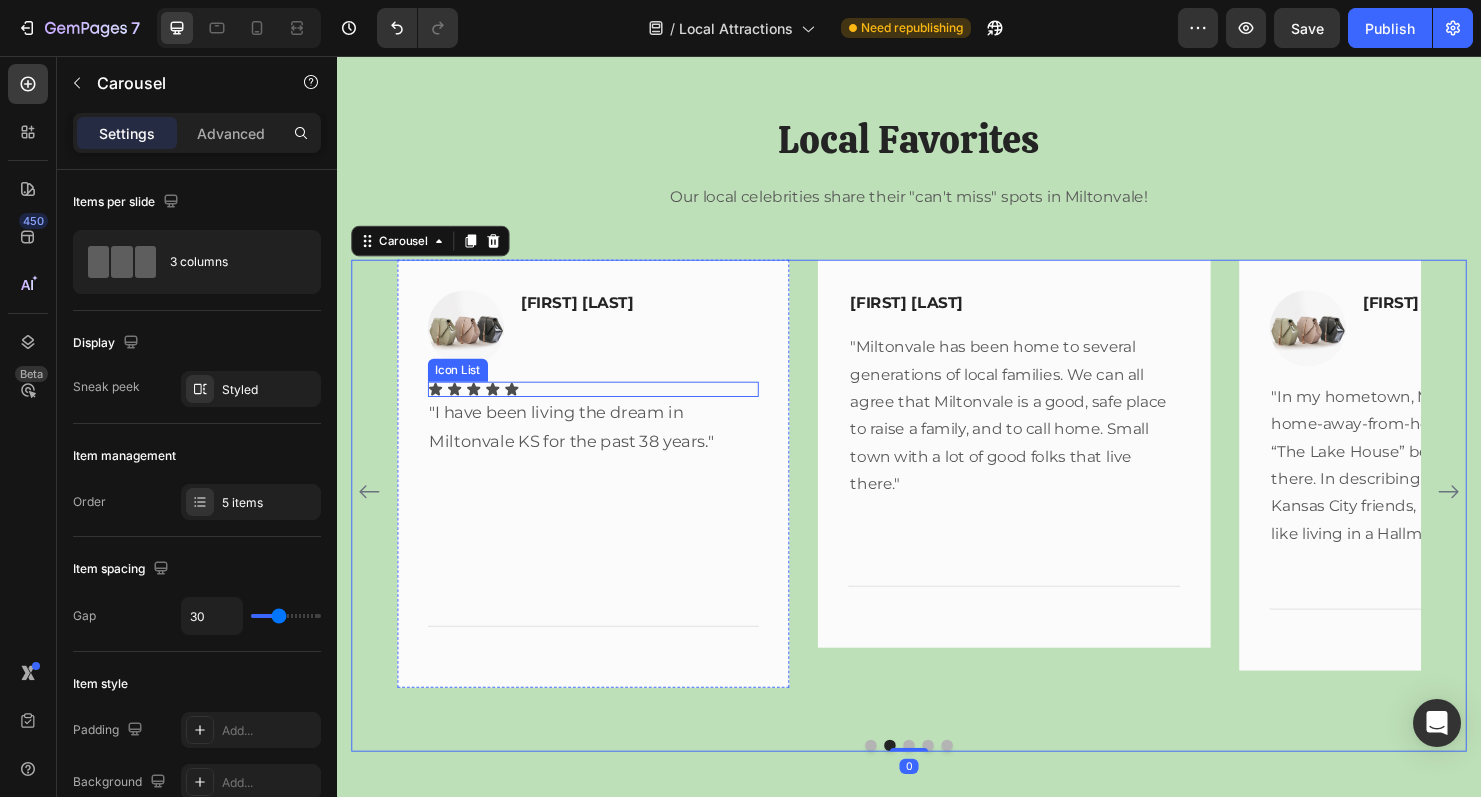 click on "Icon Icon Icon Icon Icon" at bounding box center (606, 405) 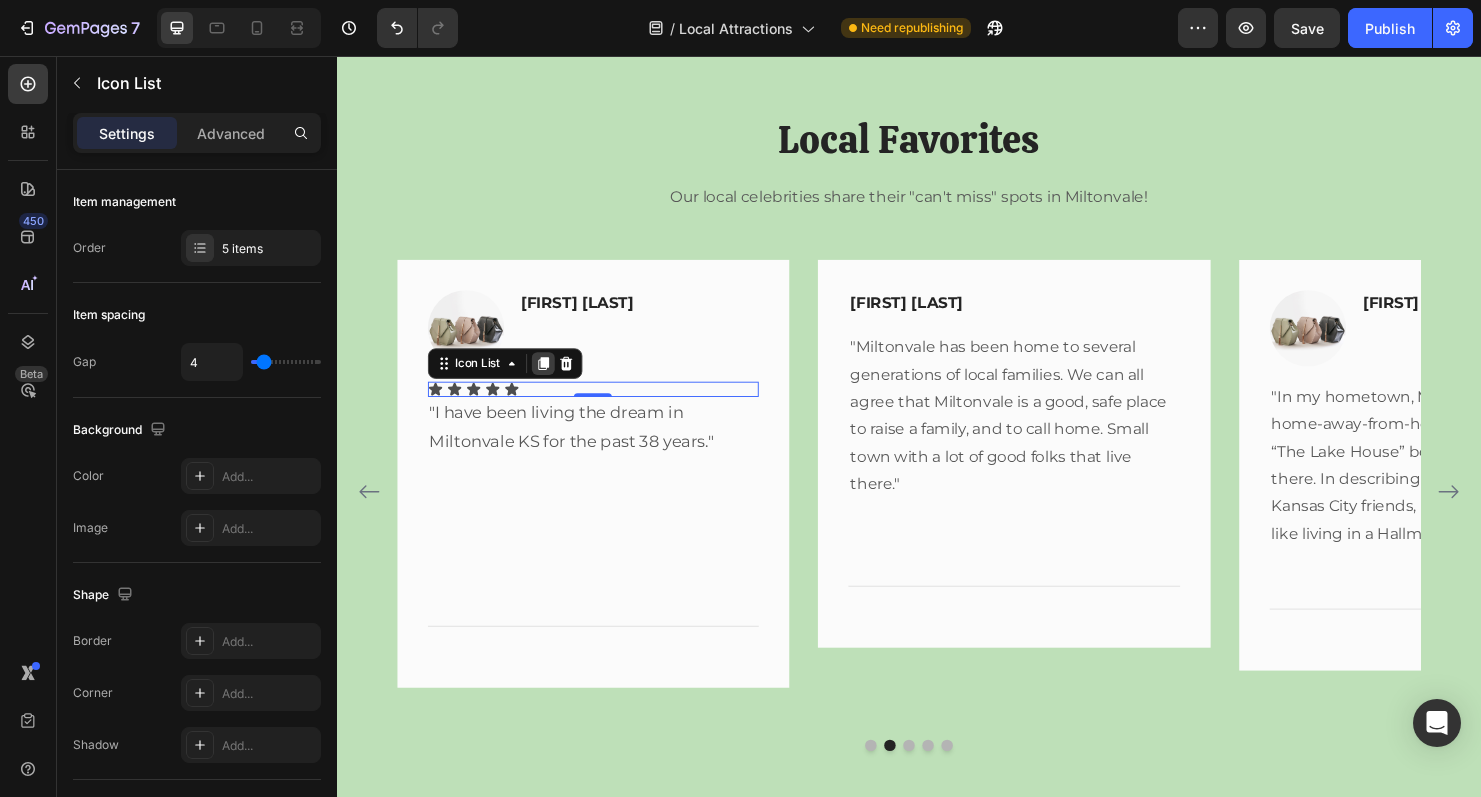 click 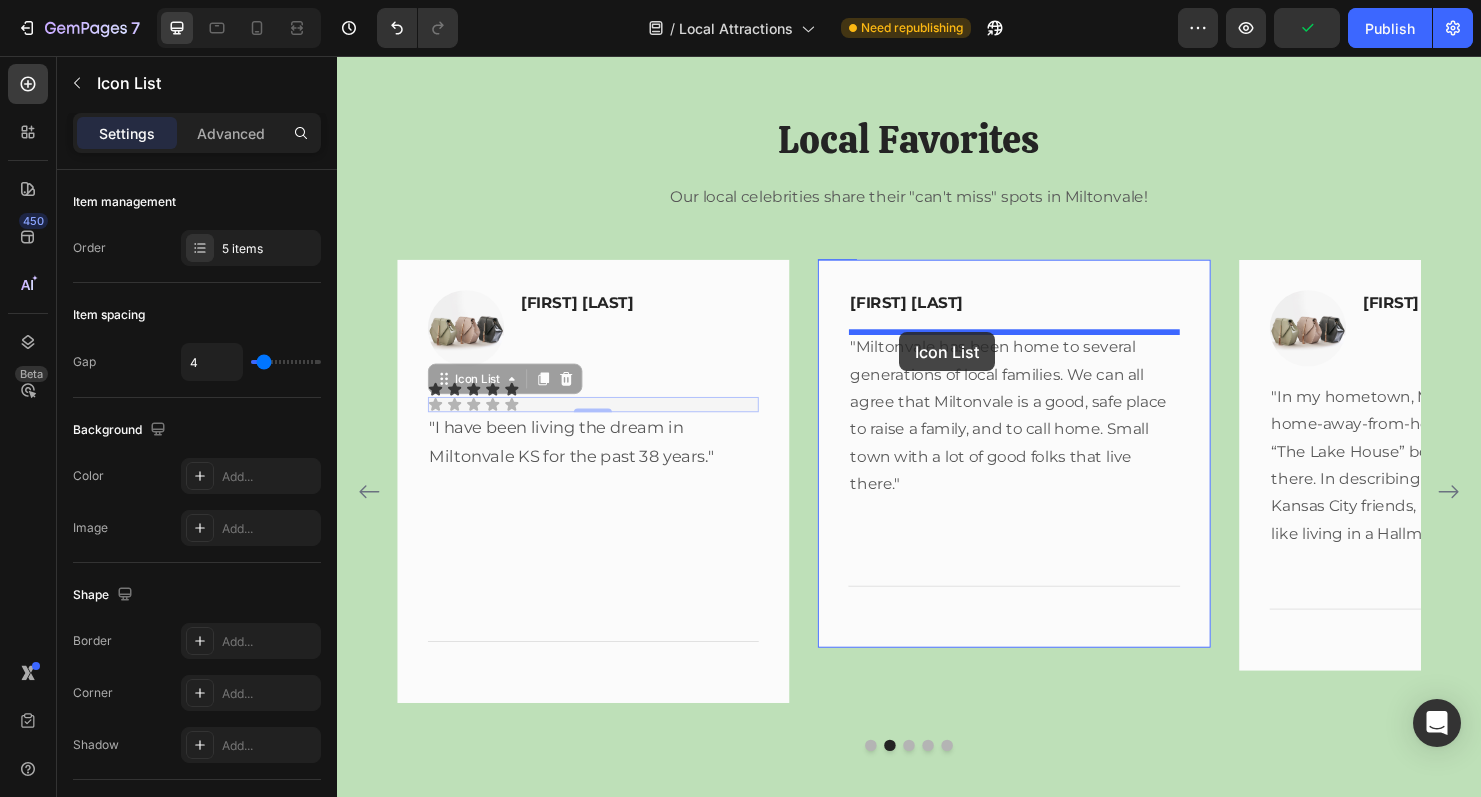 drag, startPoint x: 452, startPoint y: 398, endPoint x: 927, endPoint y: 346, distance: 477.83783 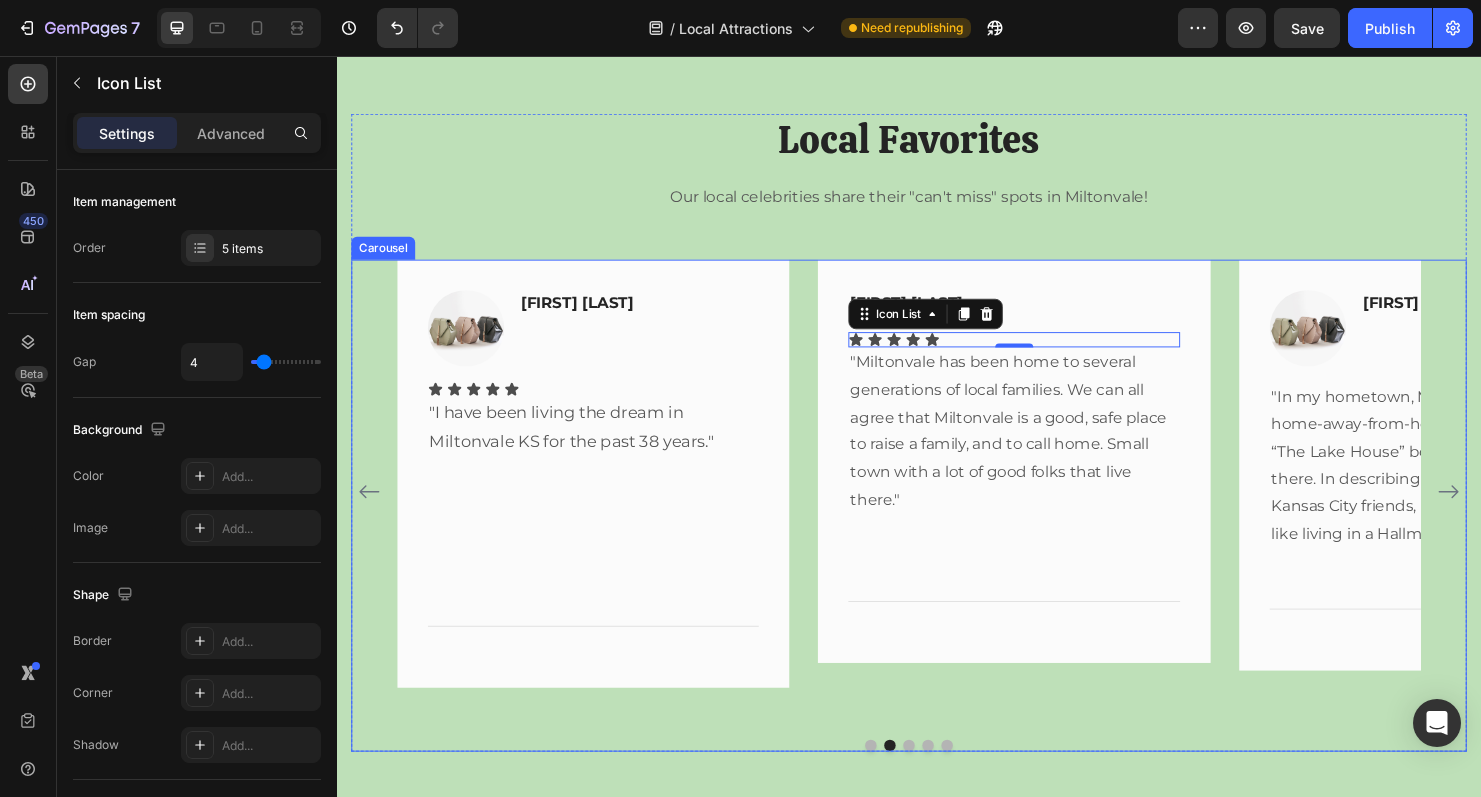 click 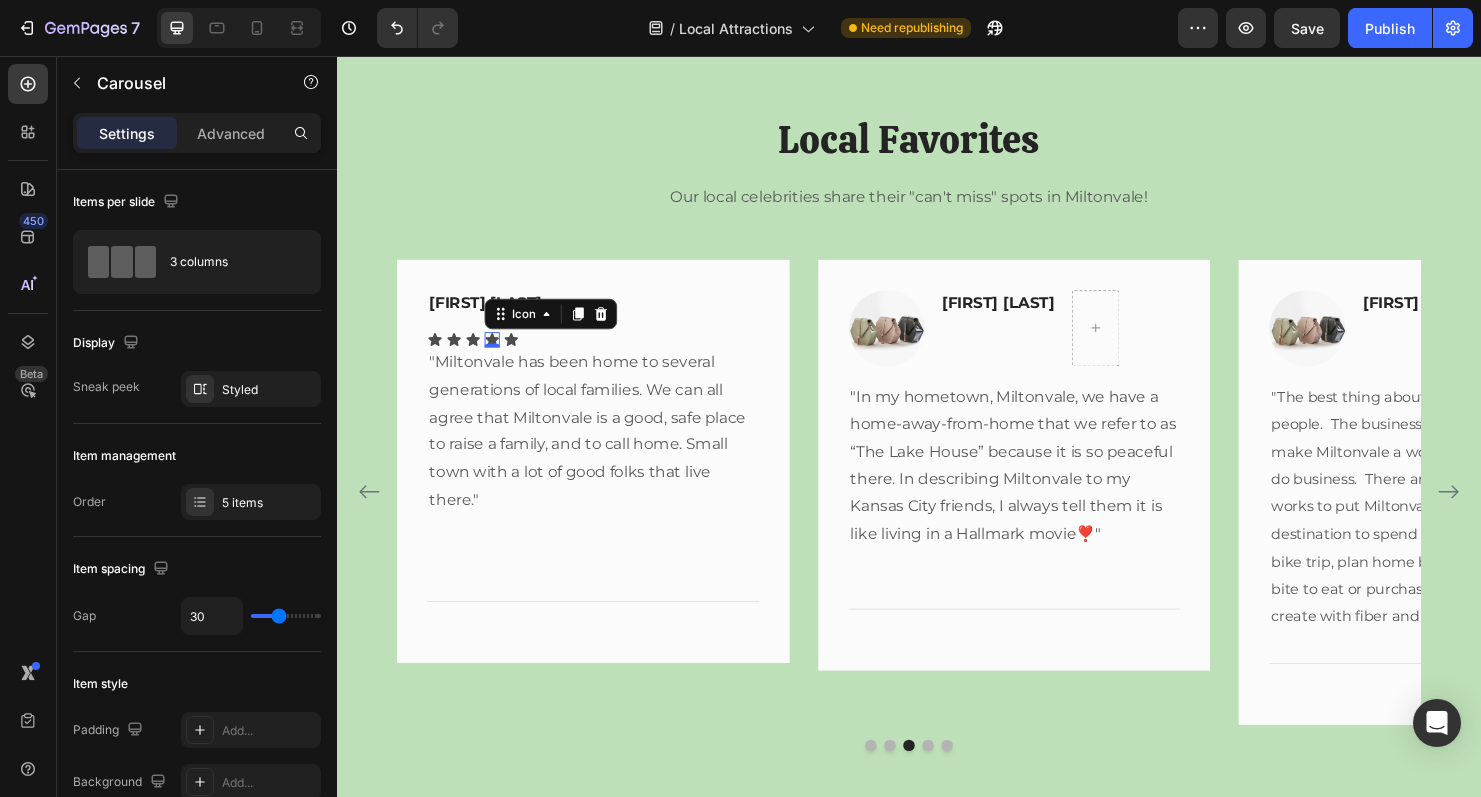 click on "Icon   0" at bounding box center (500, 353) 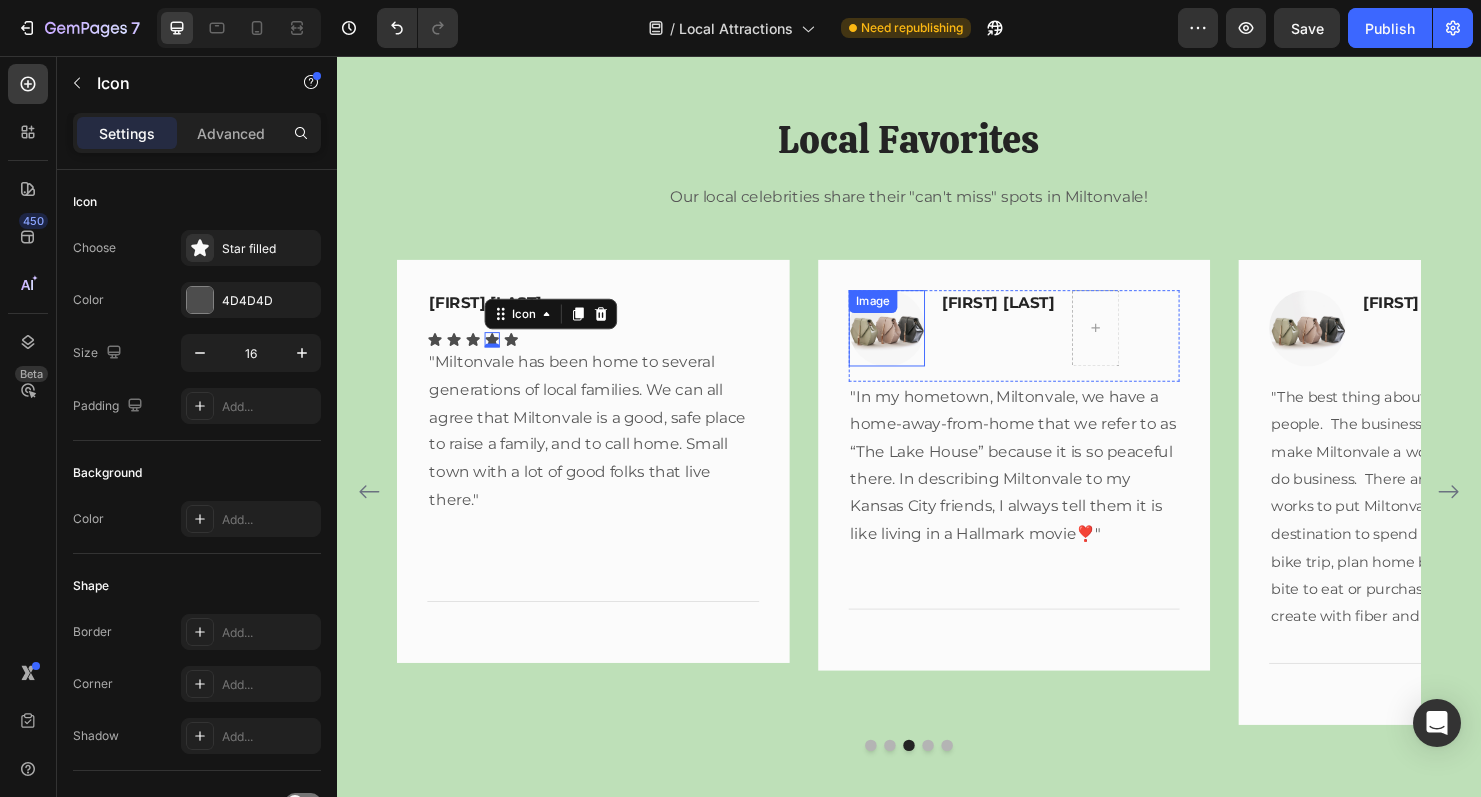 click on "Image" at bounding box center [914, 341] 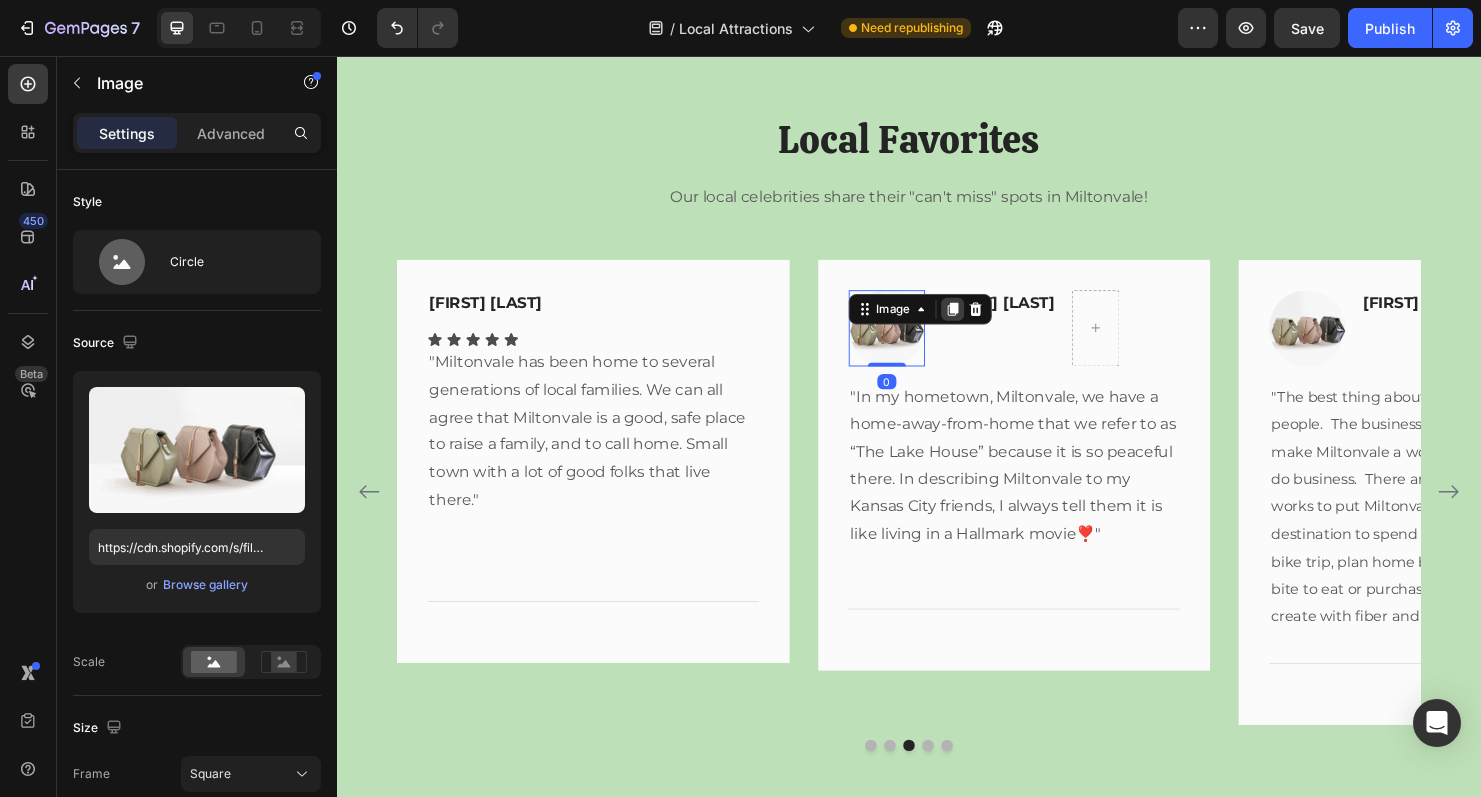 click 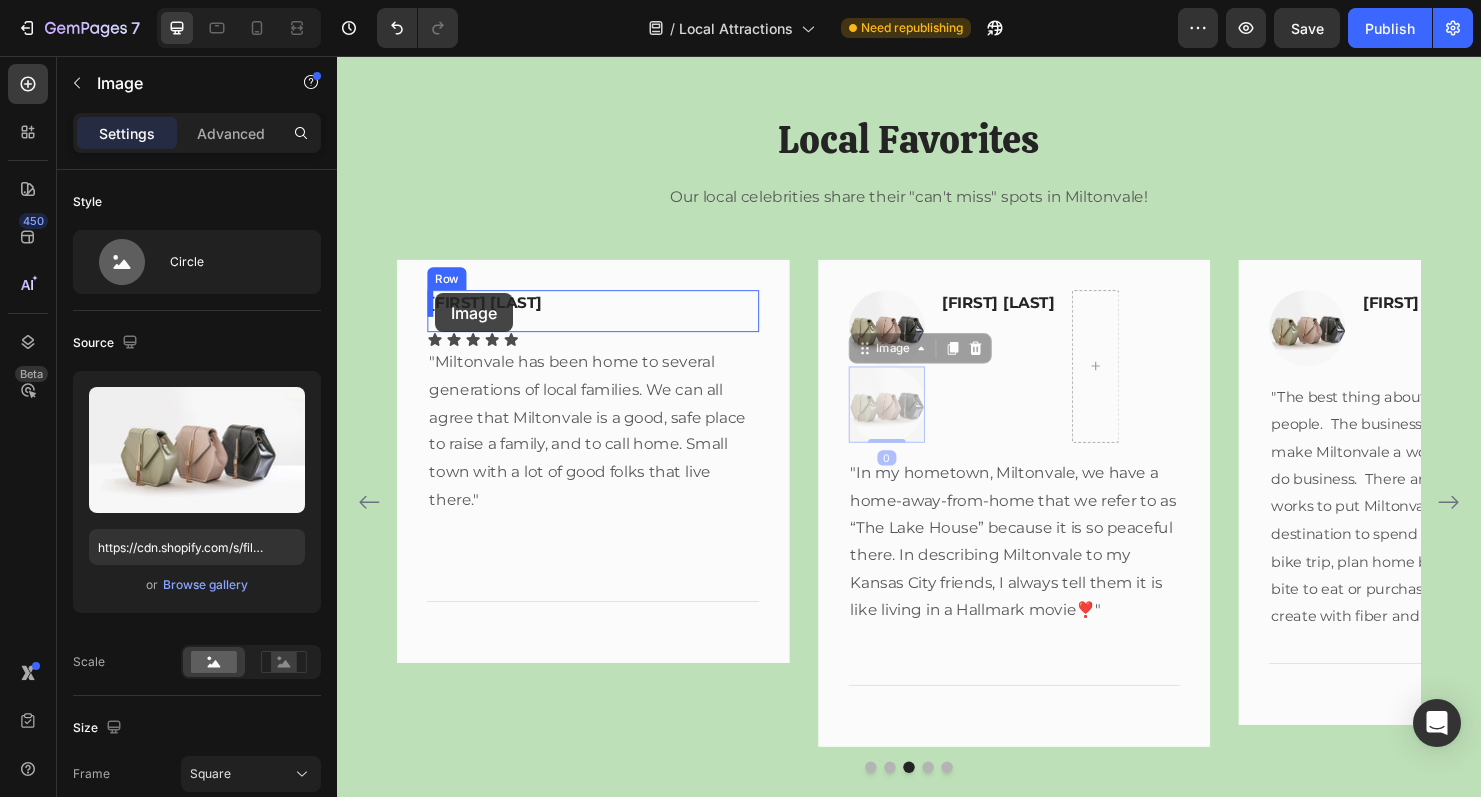 drag, startPoint x: 888, startPoint y: 364, endPoint x: 440, endPoint y: 306, distance: 451.73886 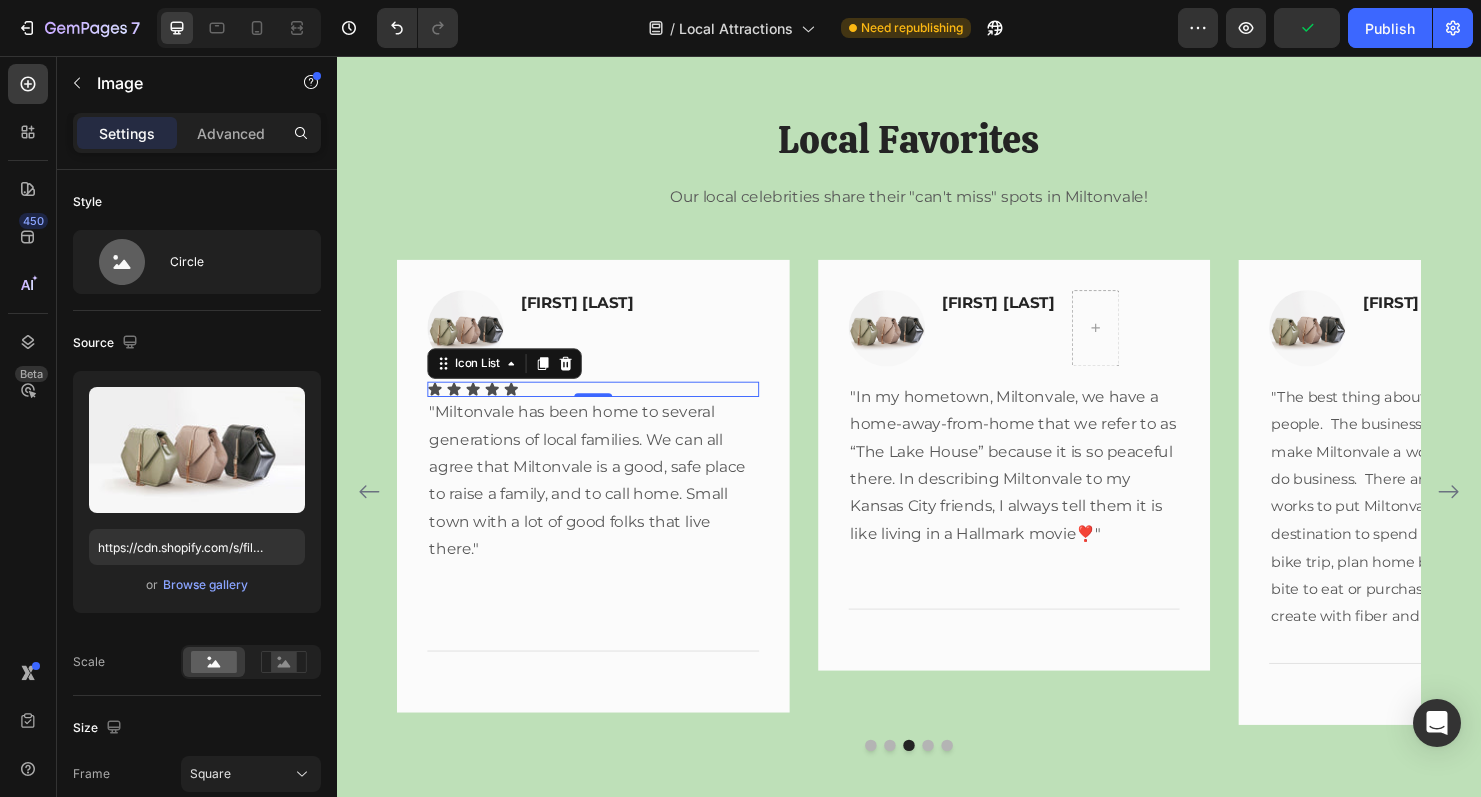 click on "Icon Icon Icon Icon Icon" at bounding box center (606, 405) 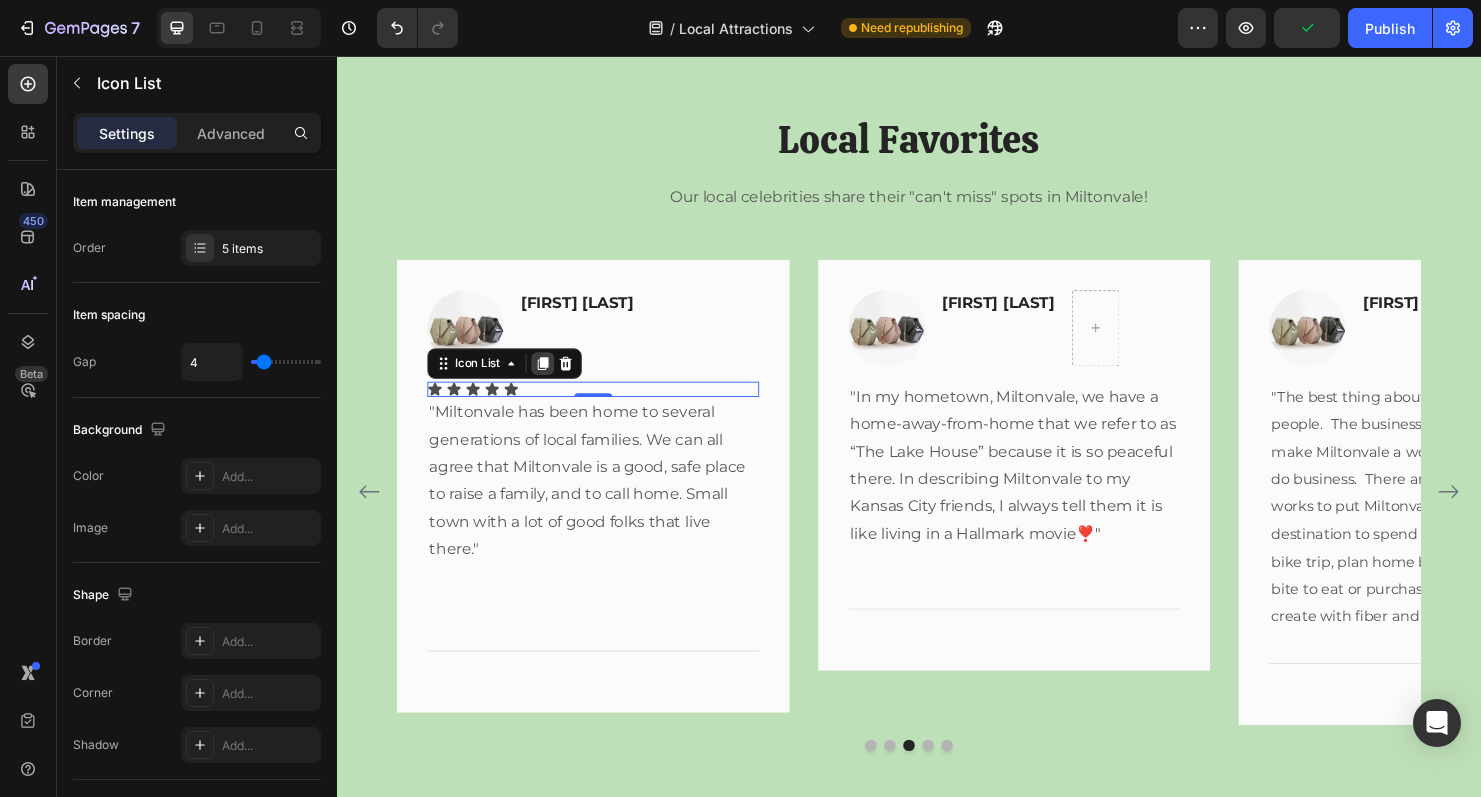 click 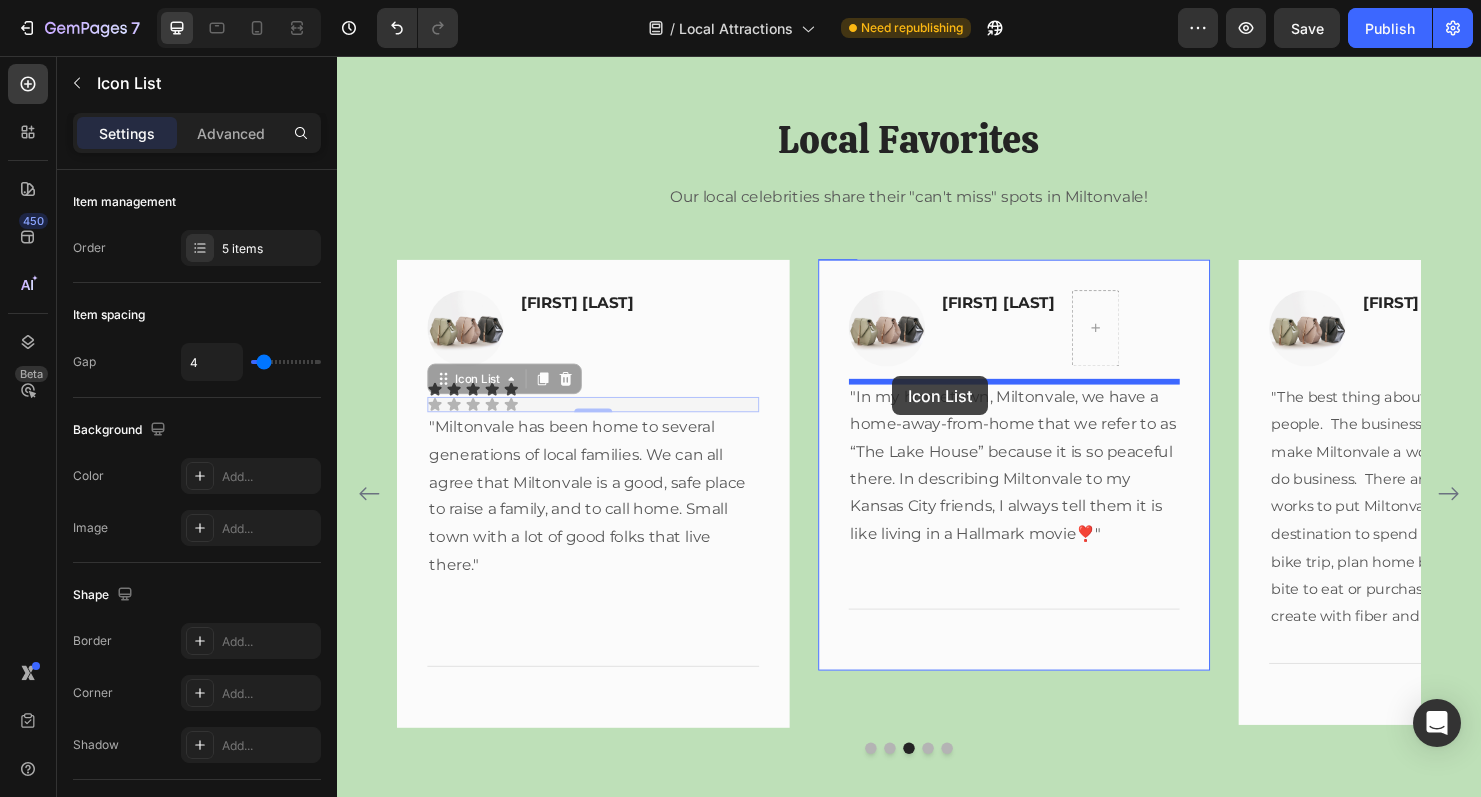 drag, startPoint x: 440, startPoint y: 400, endPoint x: 919, endPoint y: 392, distance: 479.0668 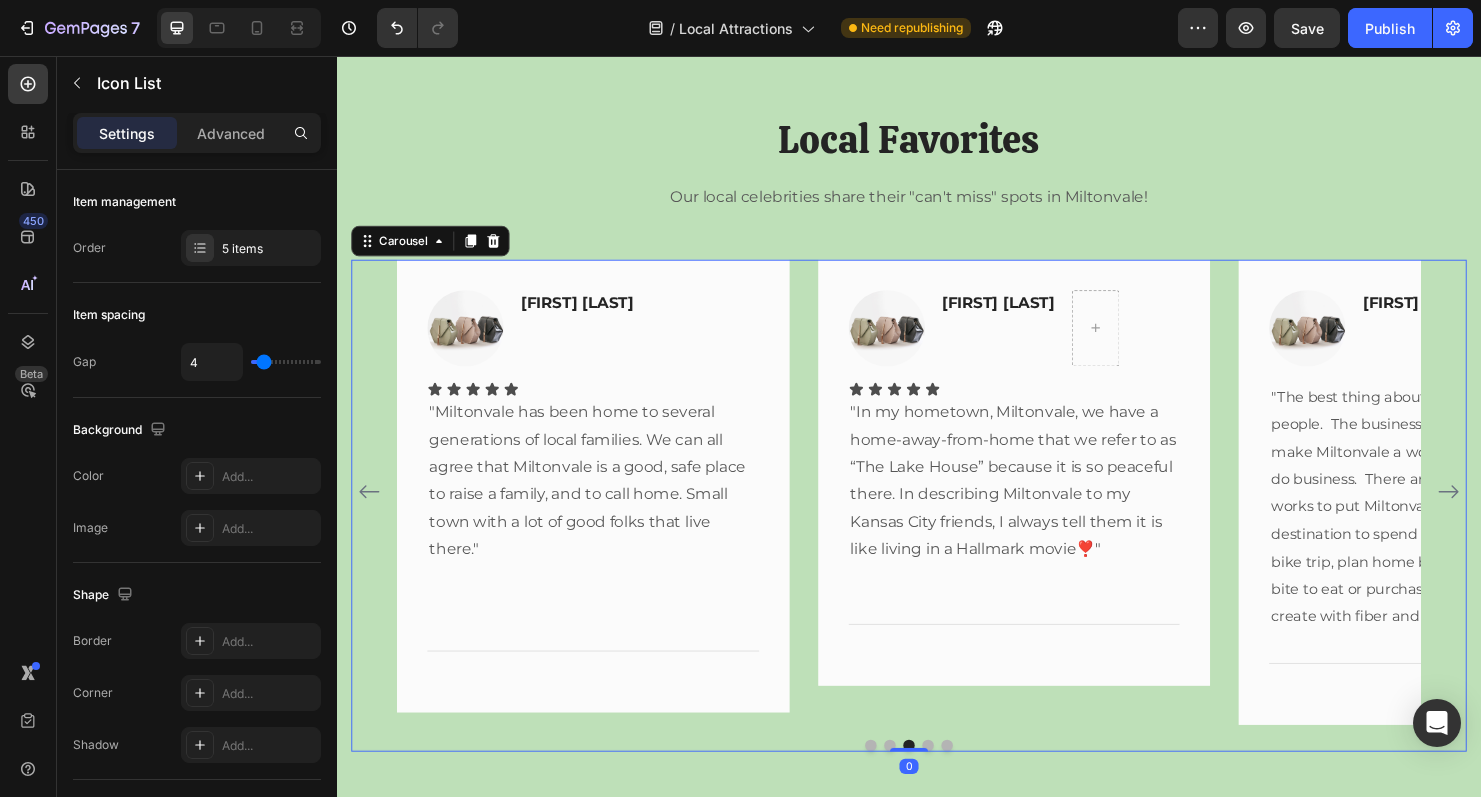 click 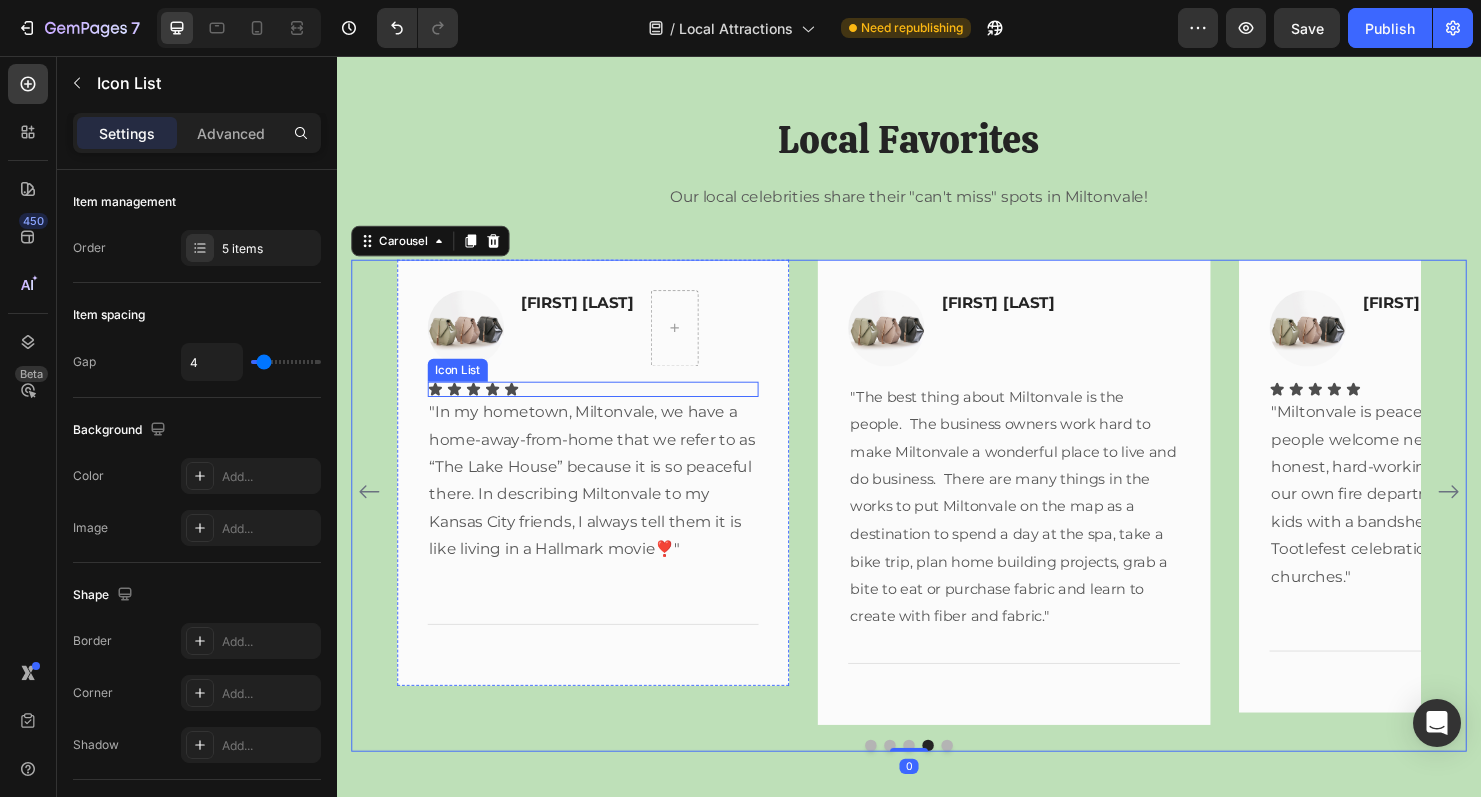 click on "Icon Icon Icon Icon Icon" at bounding box center (606, 405) 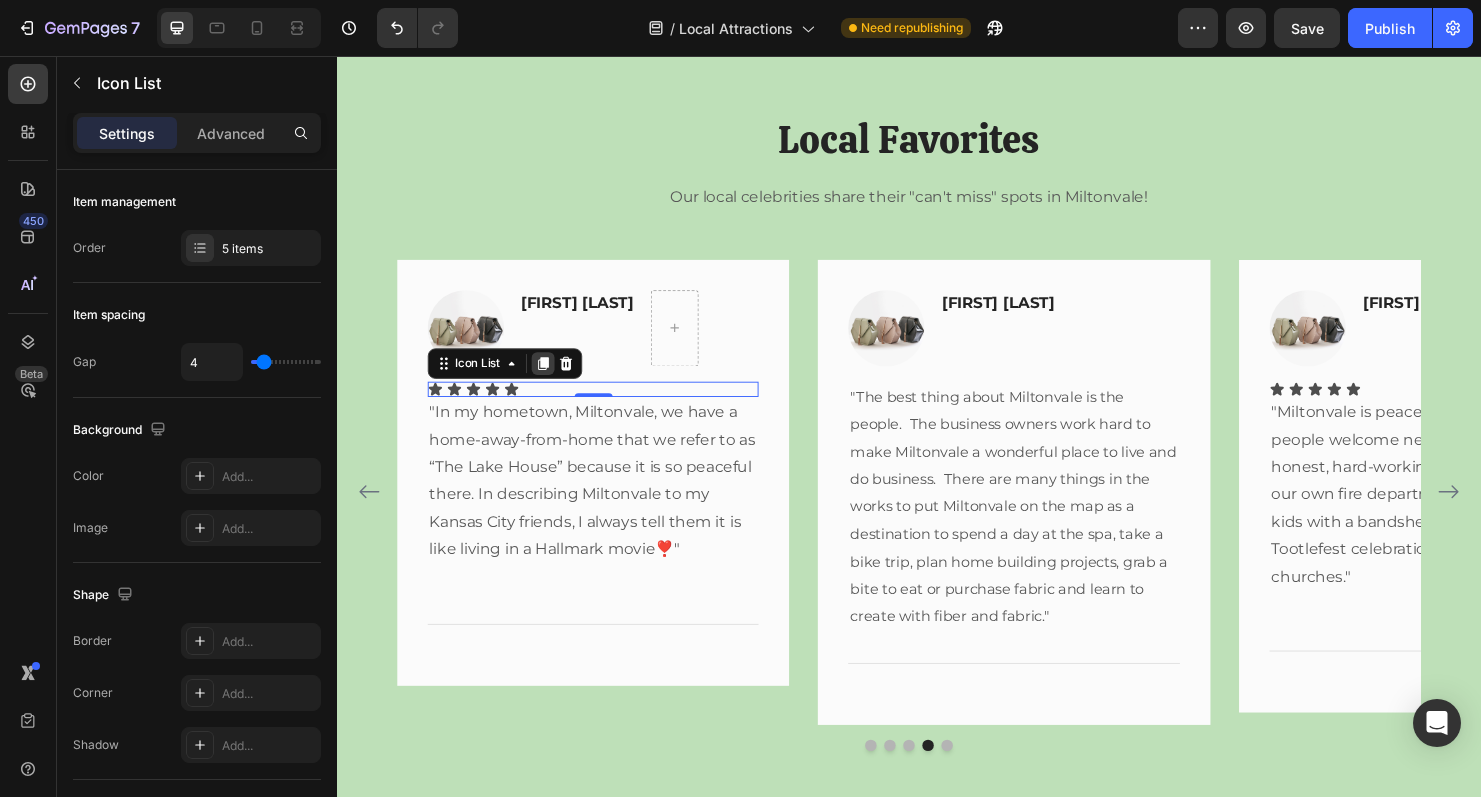 click 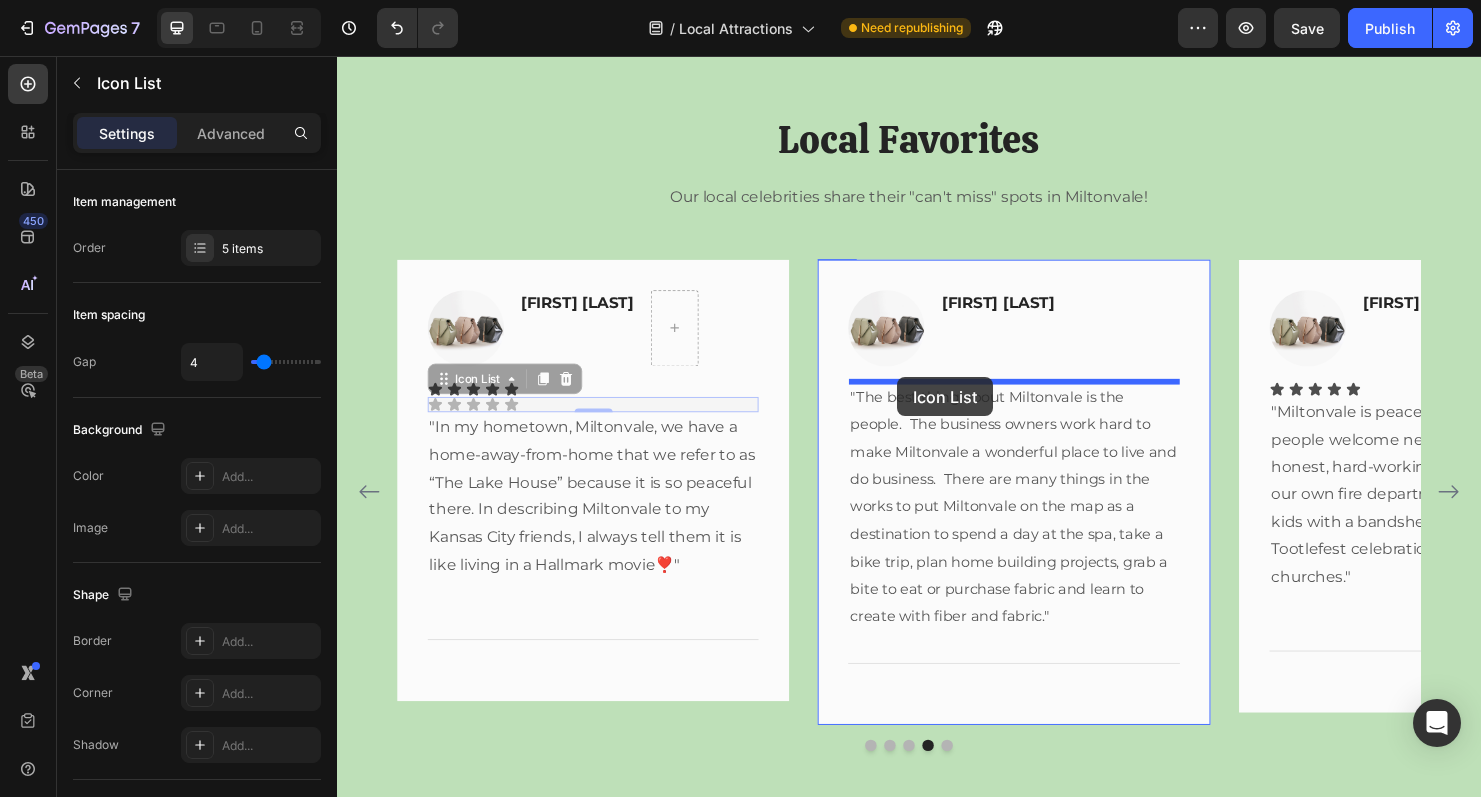 drag, startPoint x: 449, startPoint y: 393, endPoint x: 924, endPoint y: 393, distance: 475 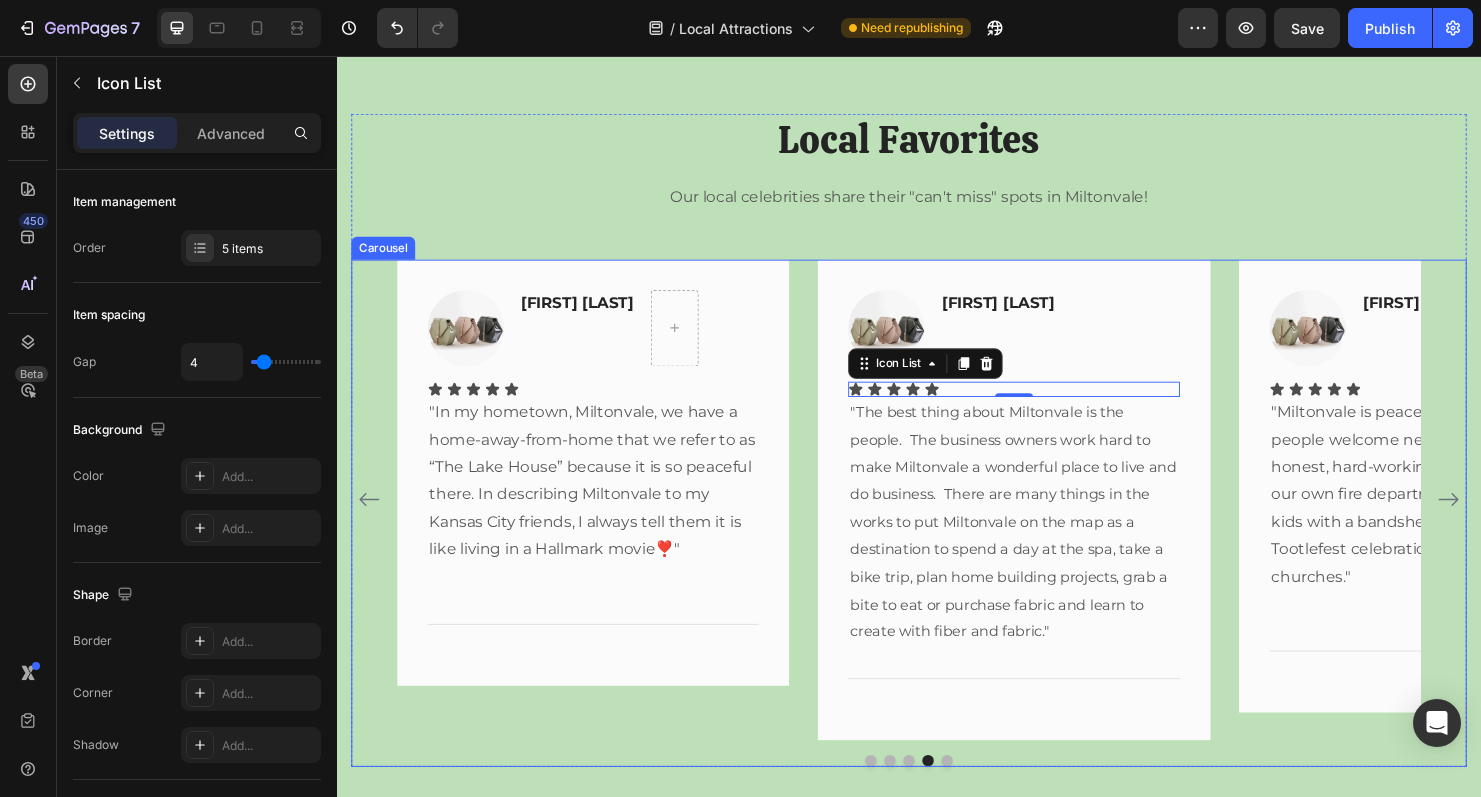 click 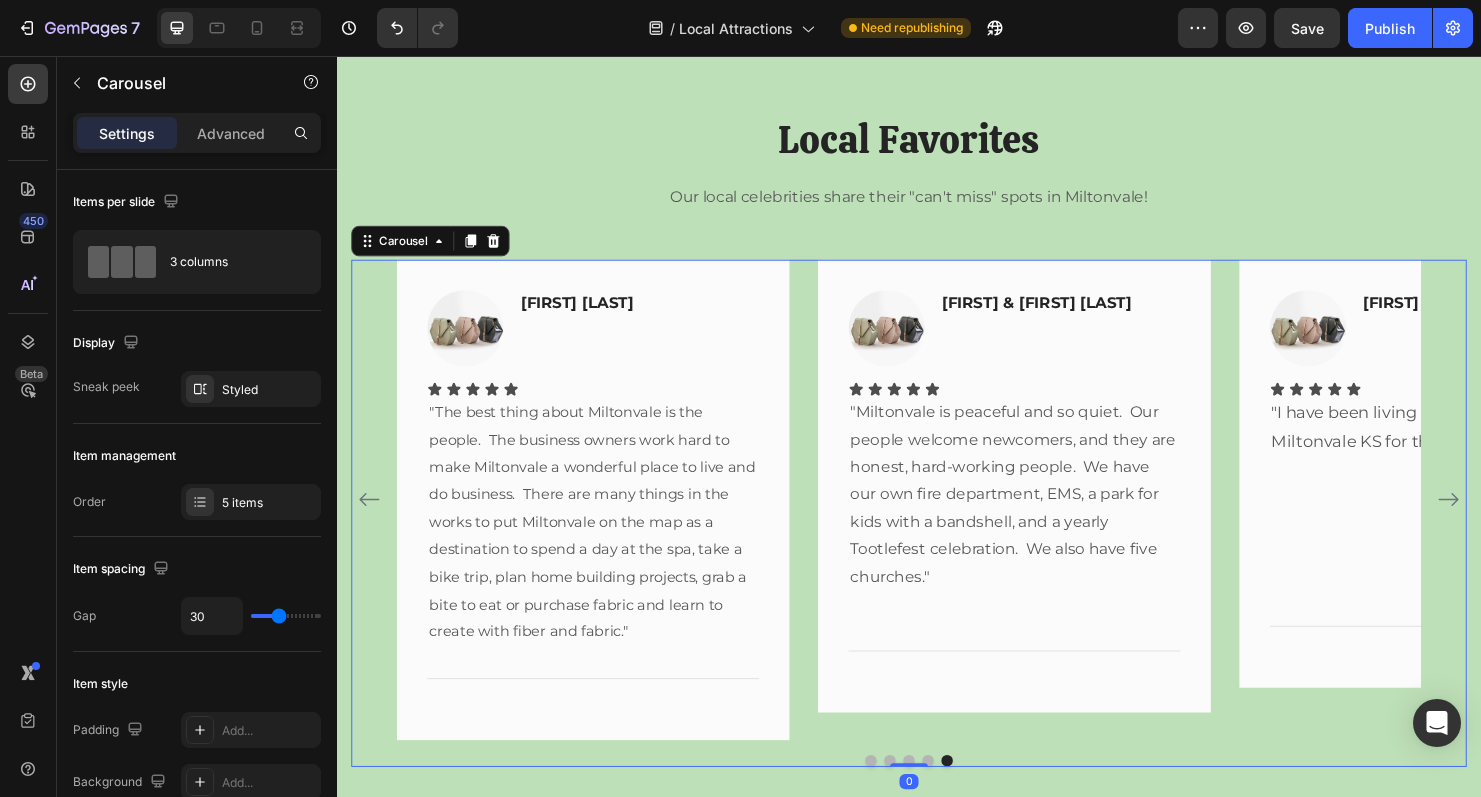 click 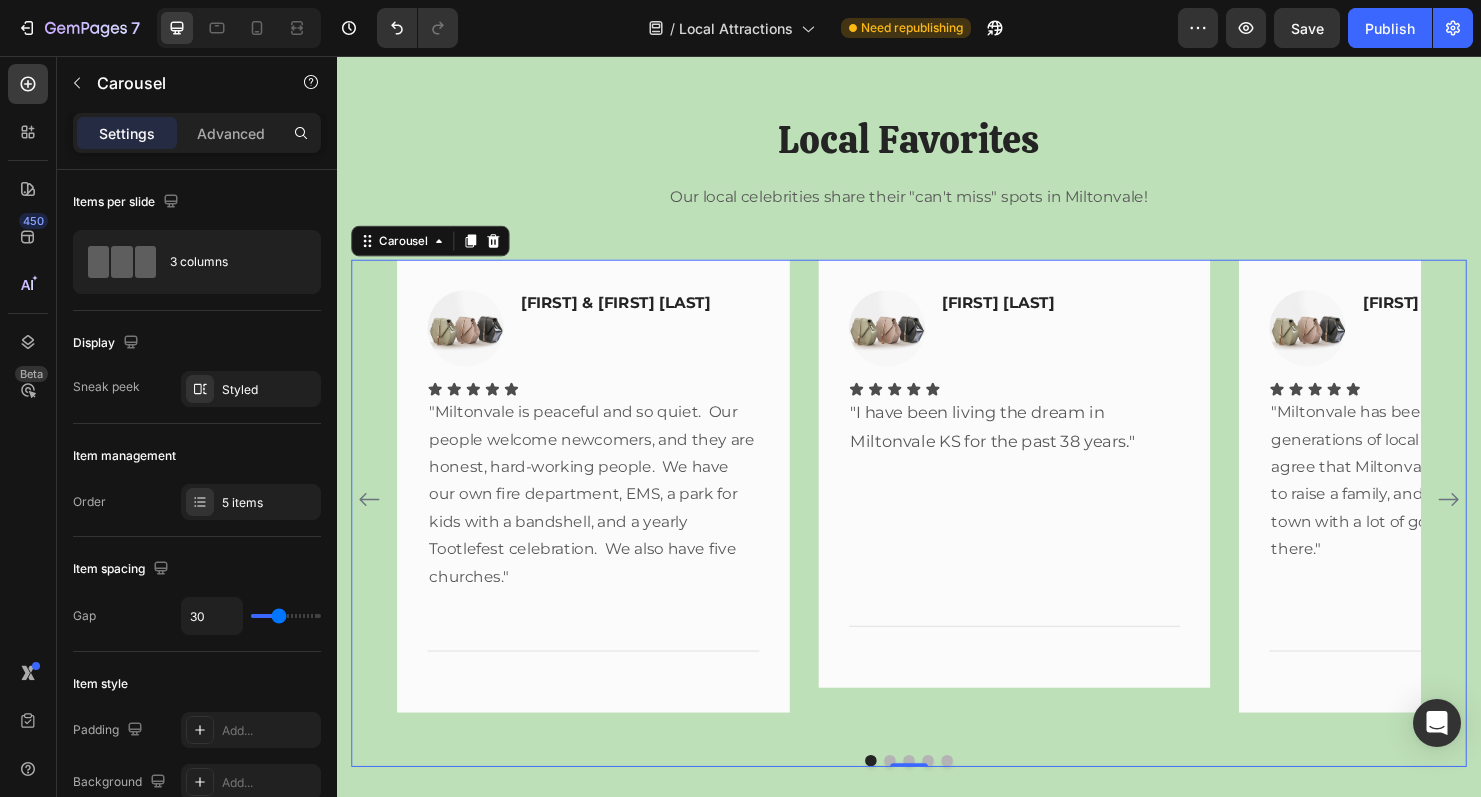 click 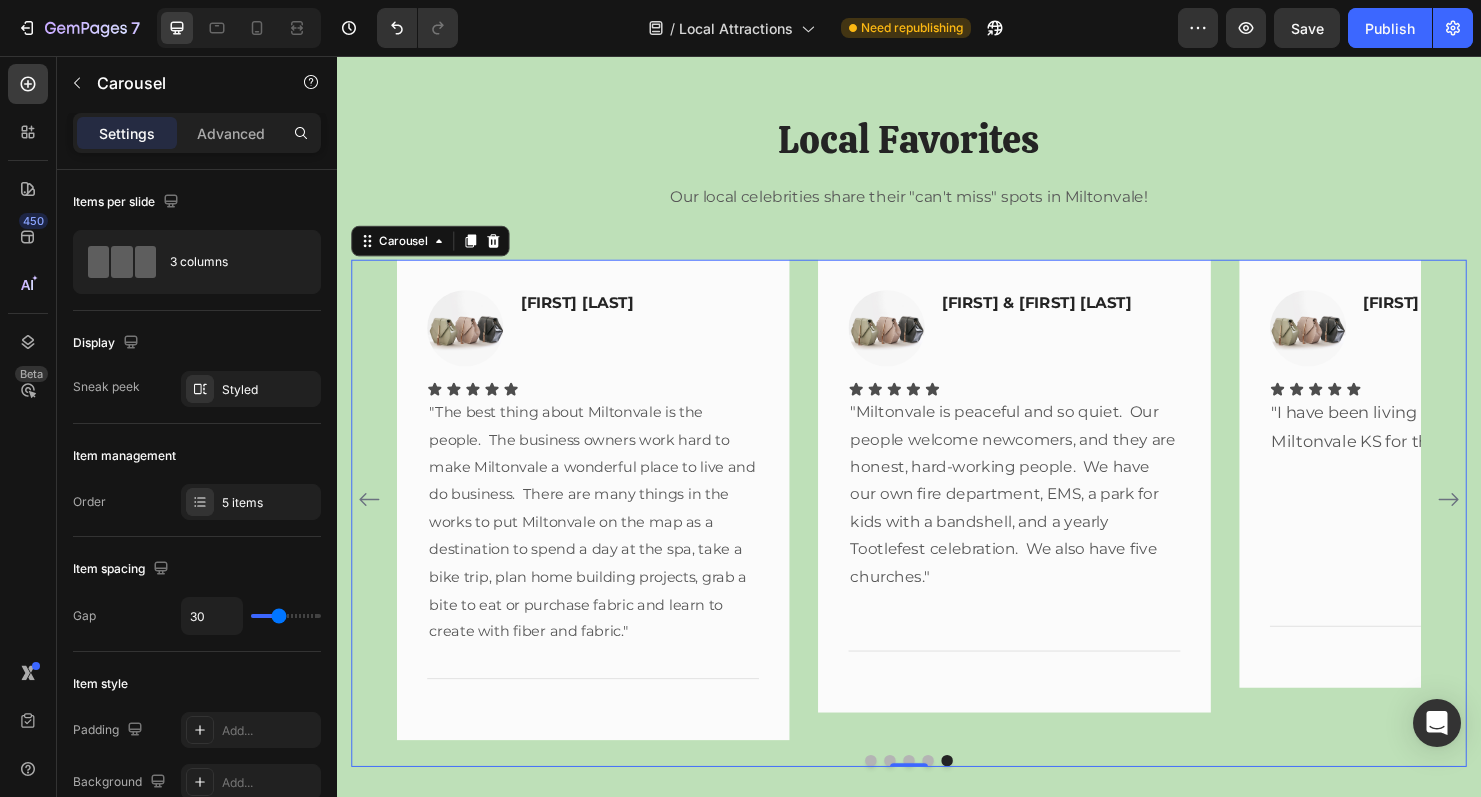 click 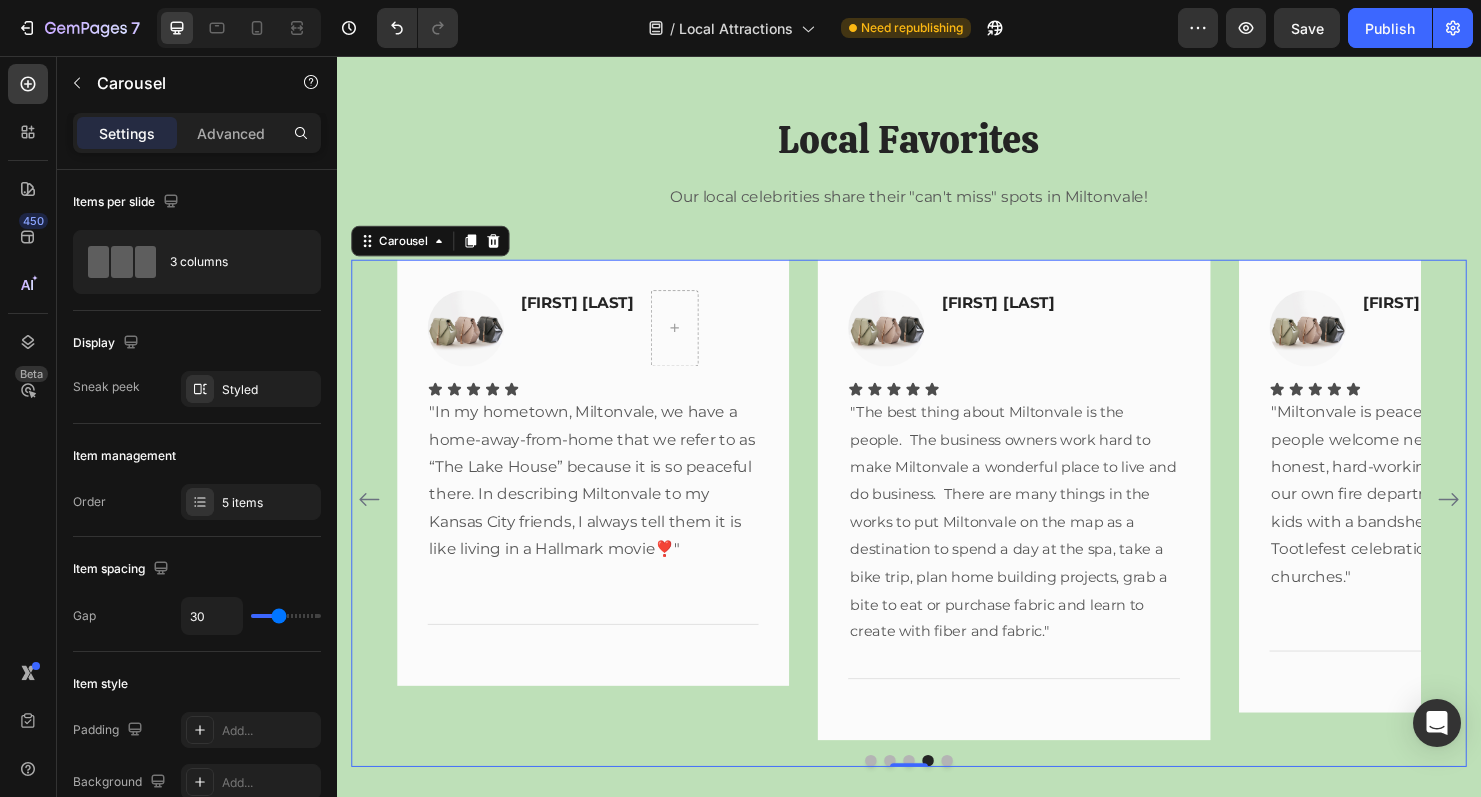 click 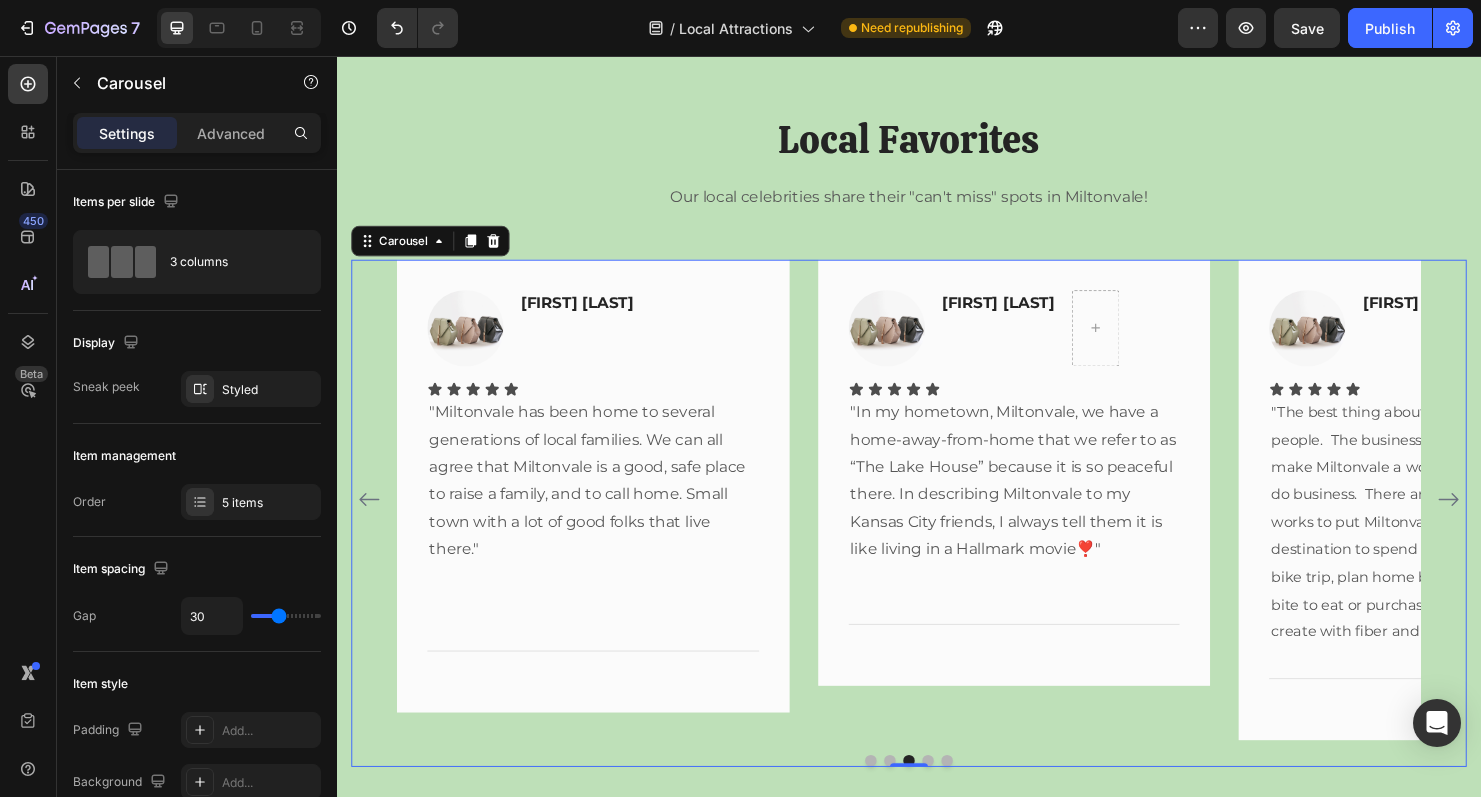 click 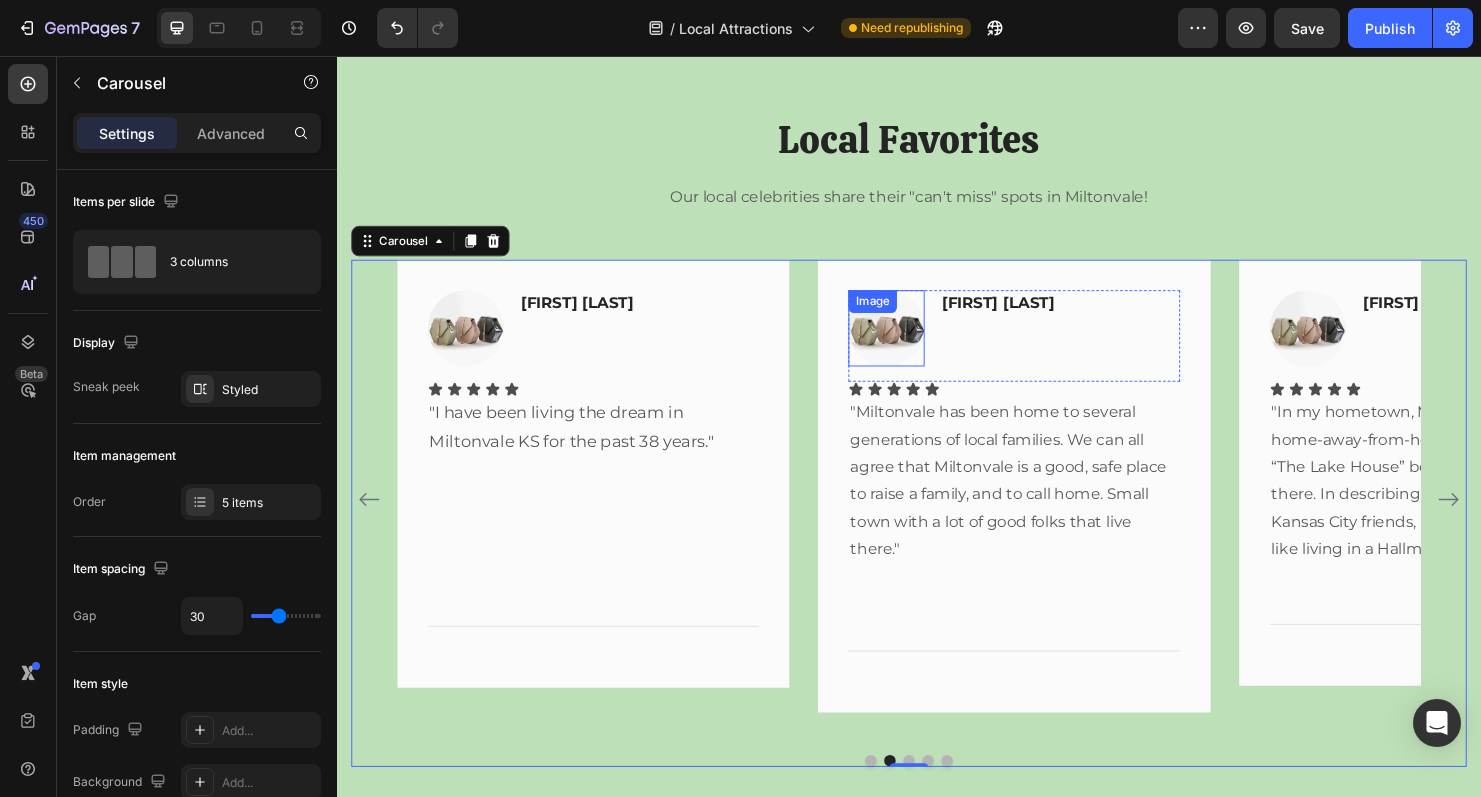click at bounding box center (914, 341) 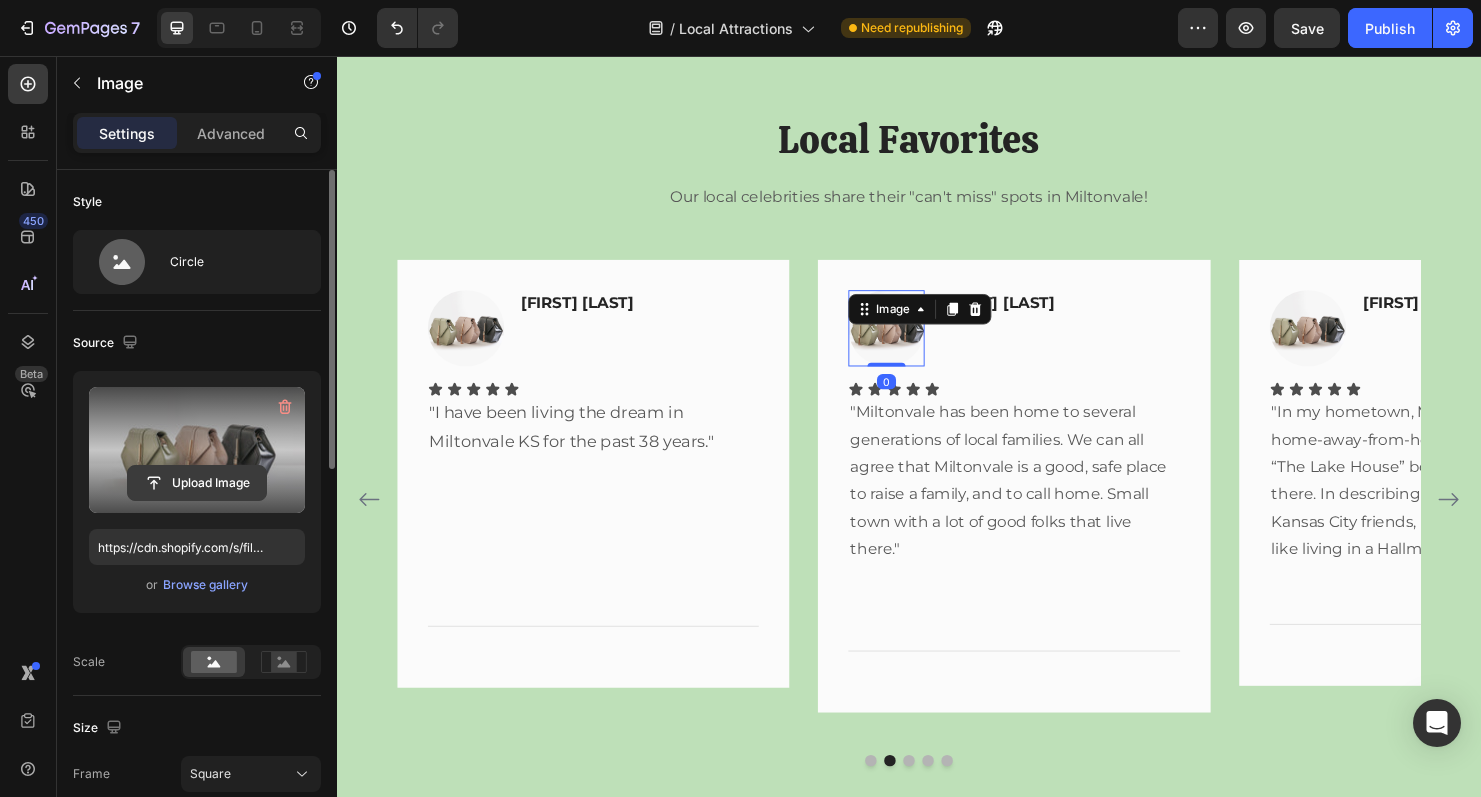 click 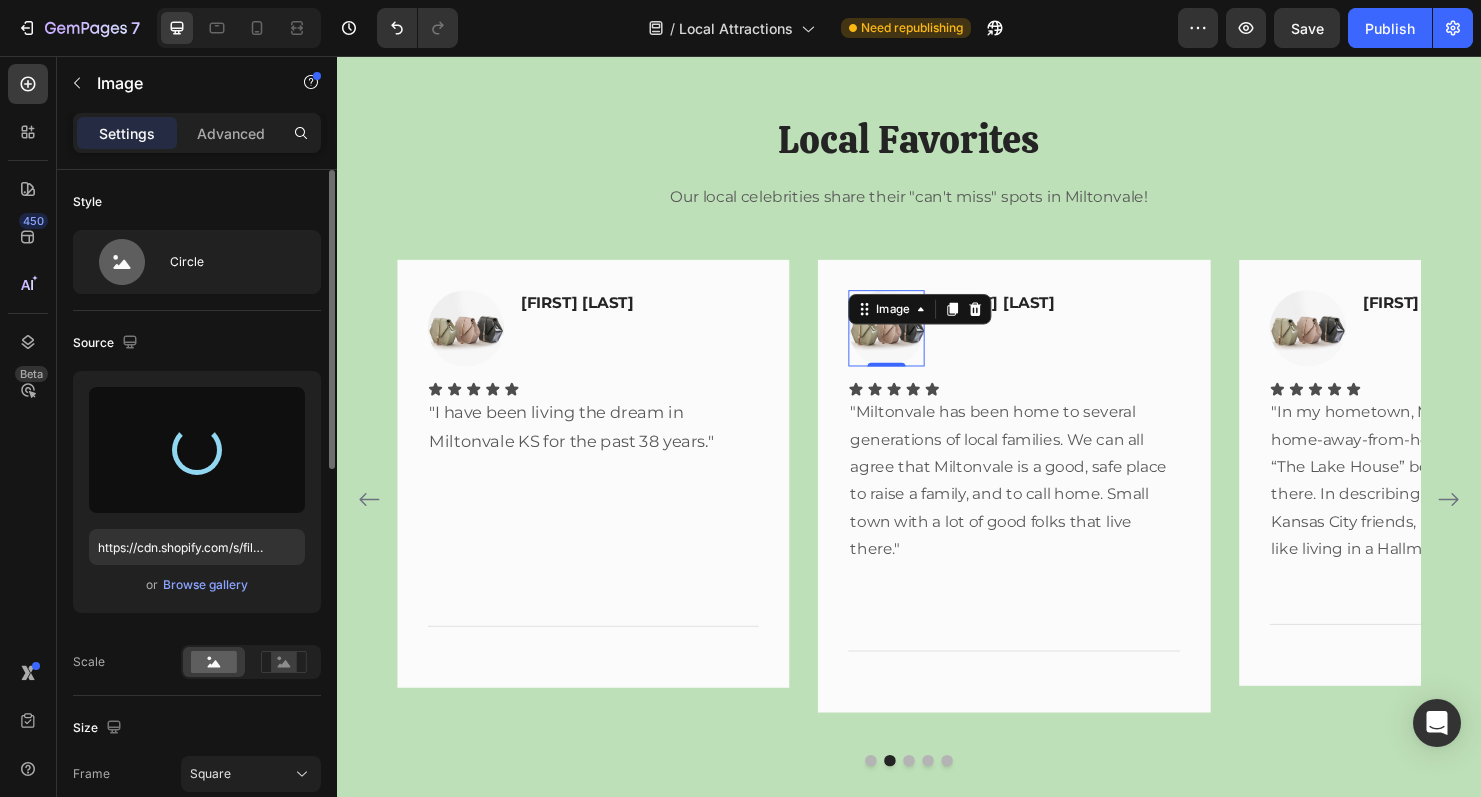 type on "https://cdn.shopify.com/s/files/1/0936/5238/6080/files/gempages_558778175300044019-acbe0998-6617-4fa9-86bb-4a67765c30f3.png" 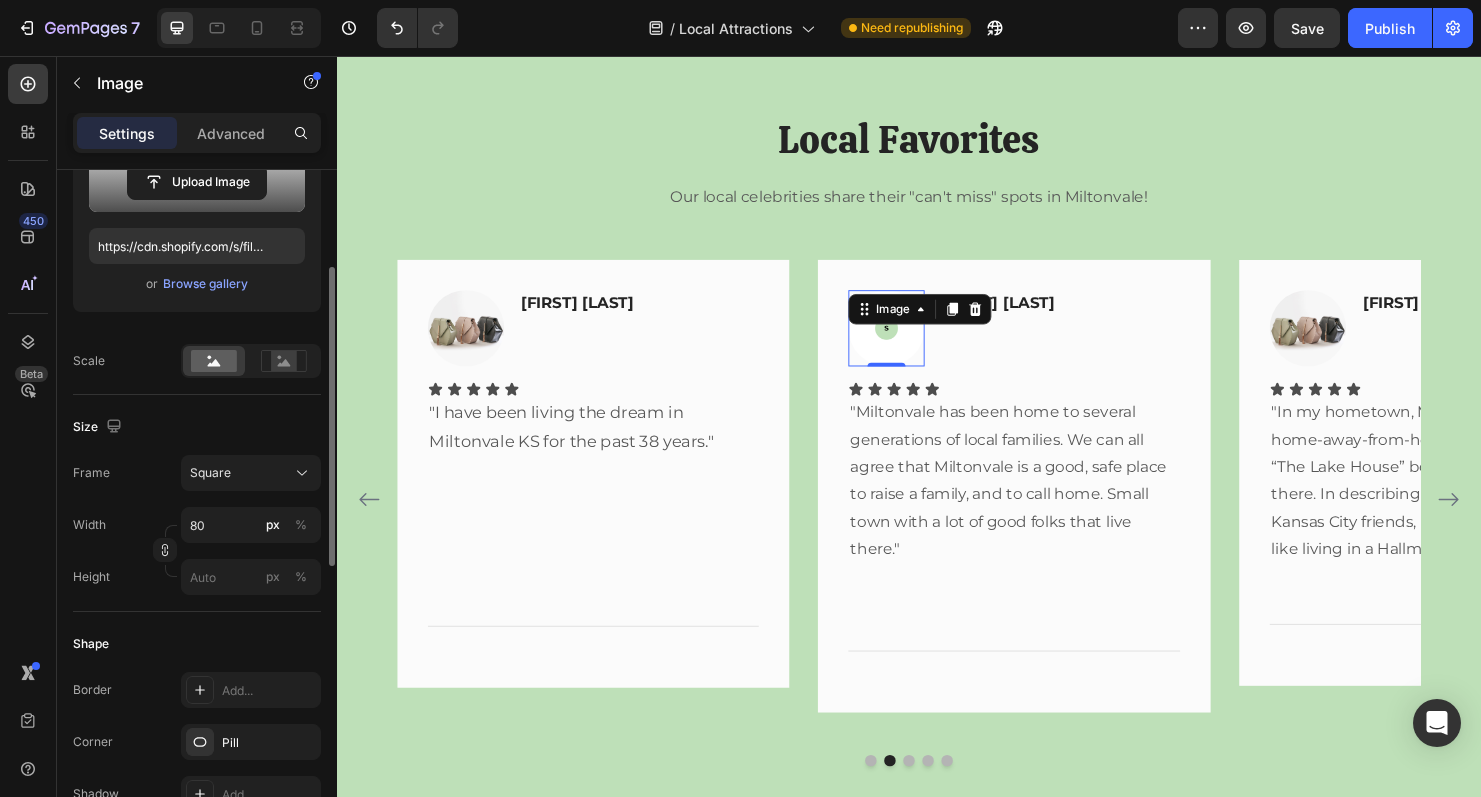 scroll, scrollTop: 310, scrollLeft: 0, axis: vertical 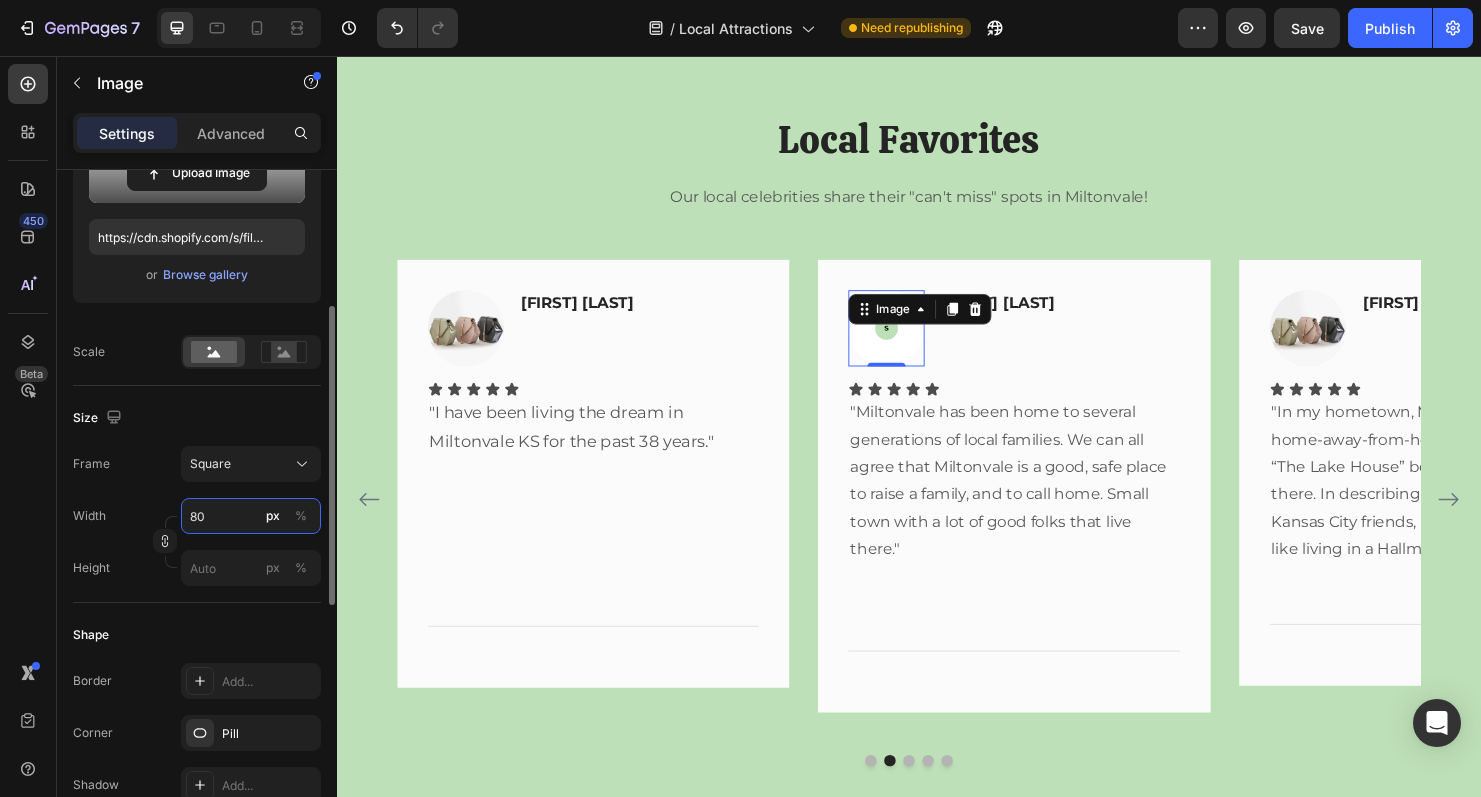 click on "80" at bounding box center (251, 516) 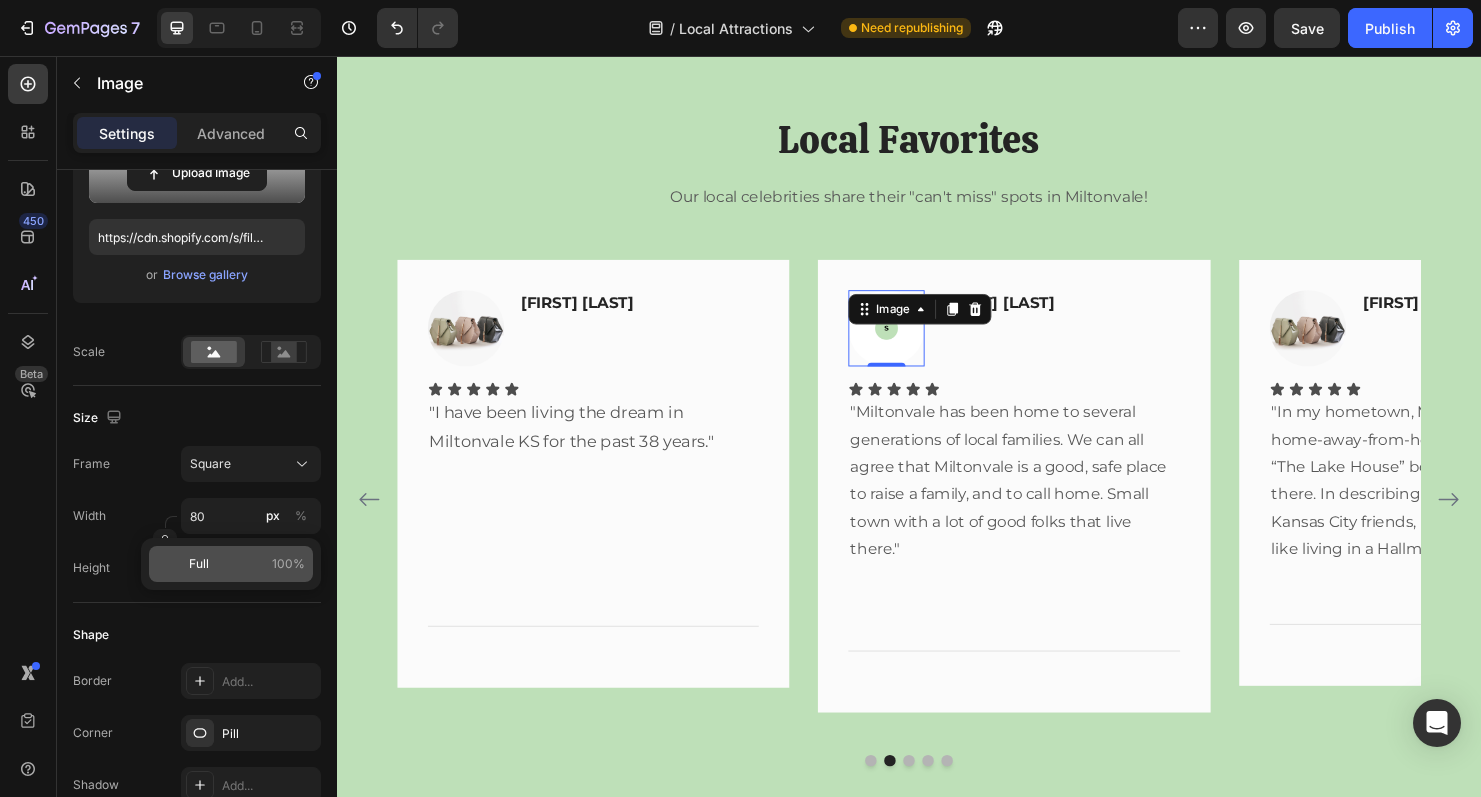 click on "Full 100%" at bounding box center [247, 564] 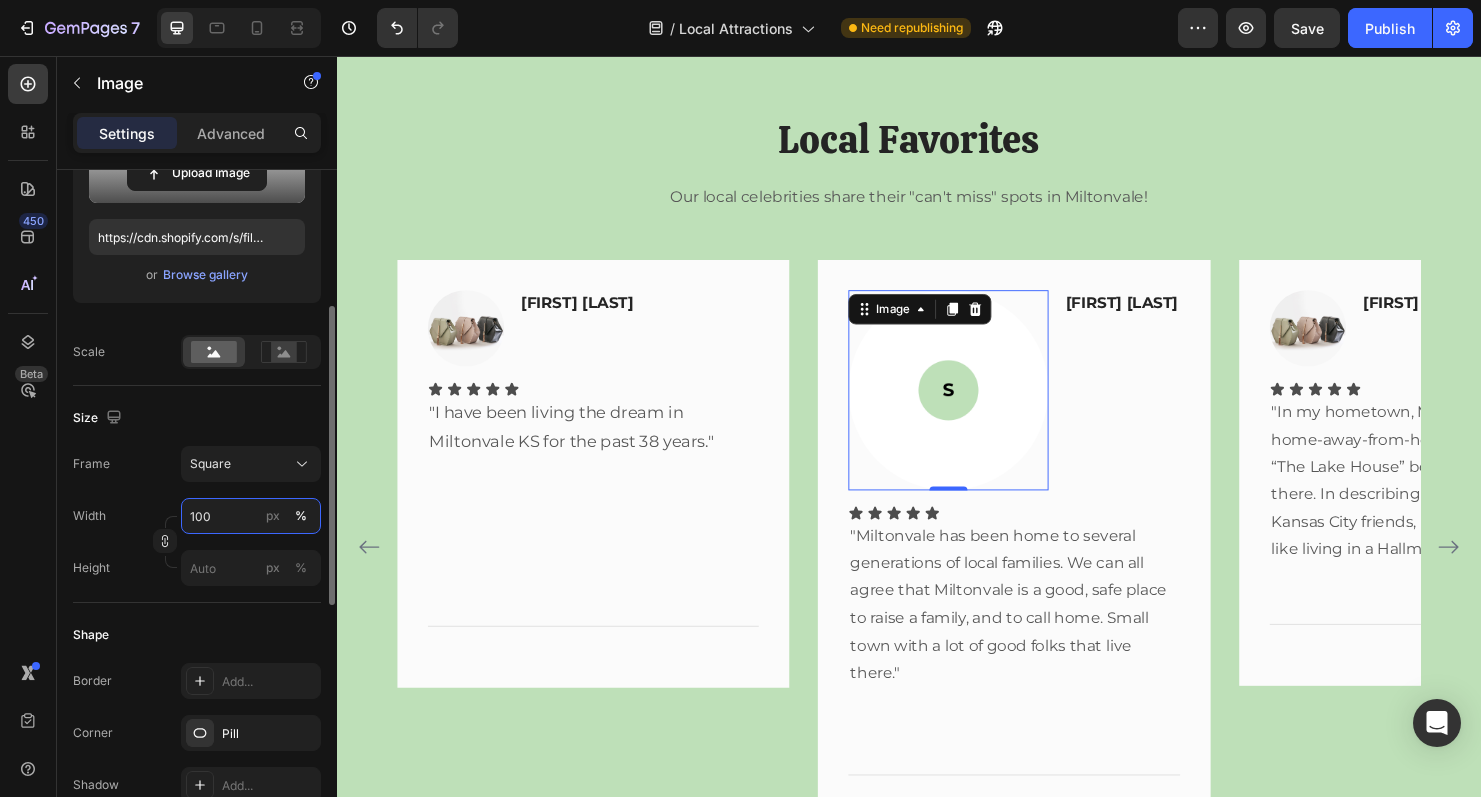 click on "100" at bounding box center (251, 516) 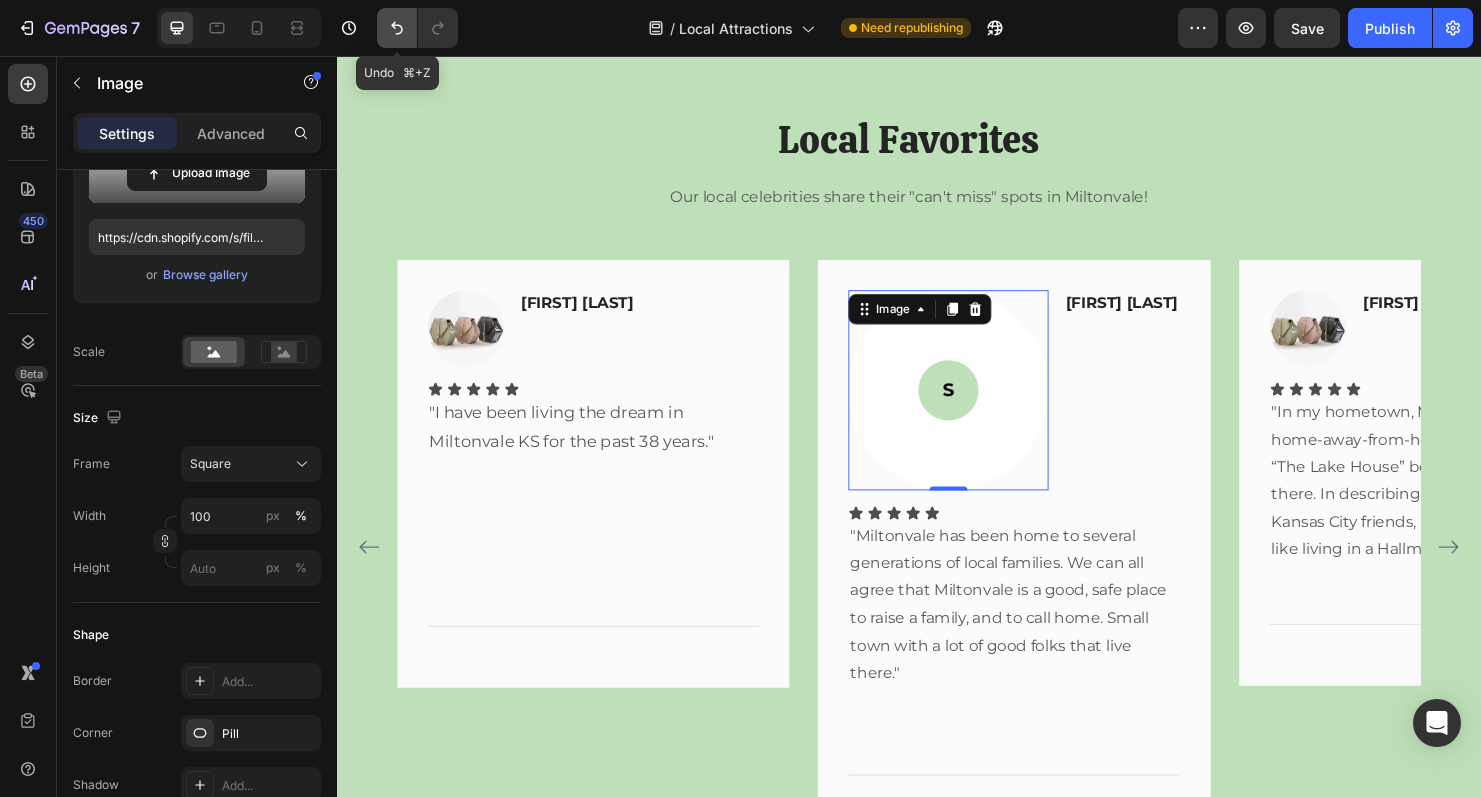 click 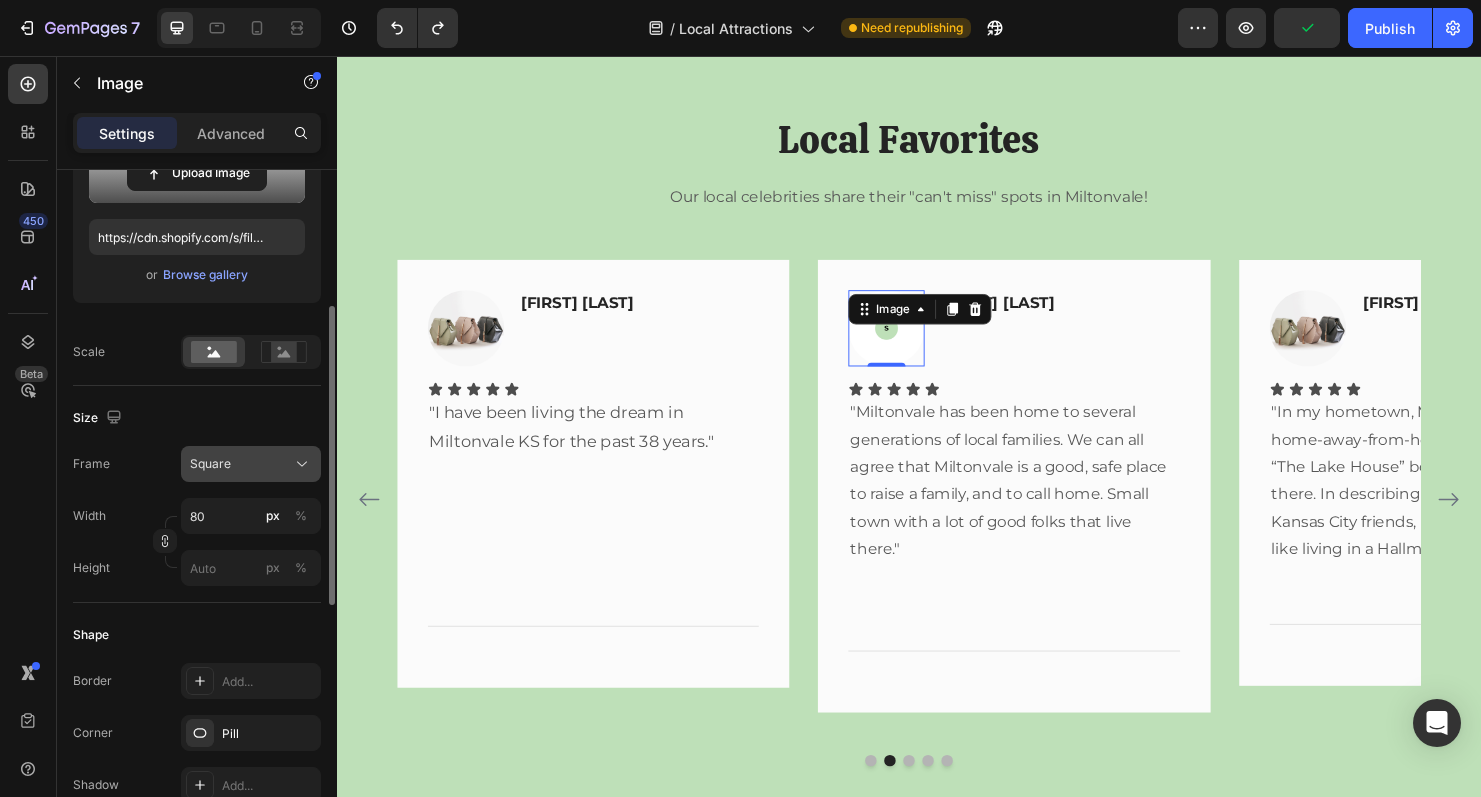 click 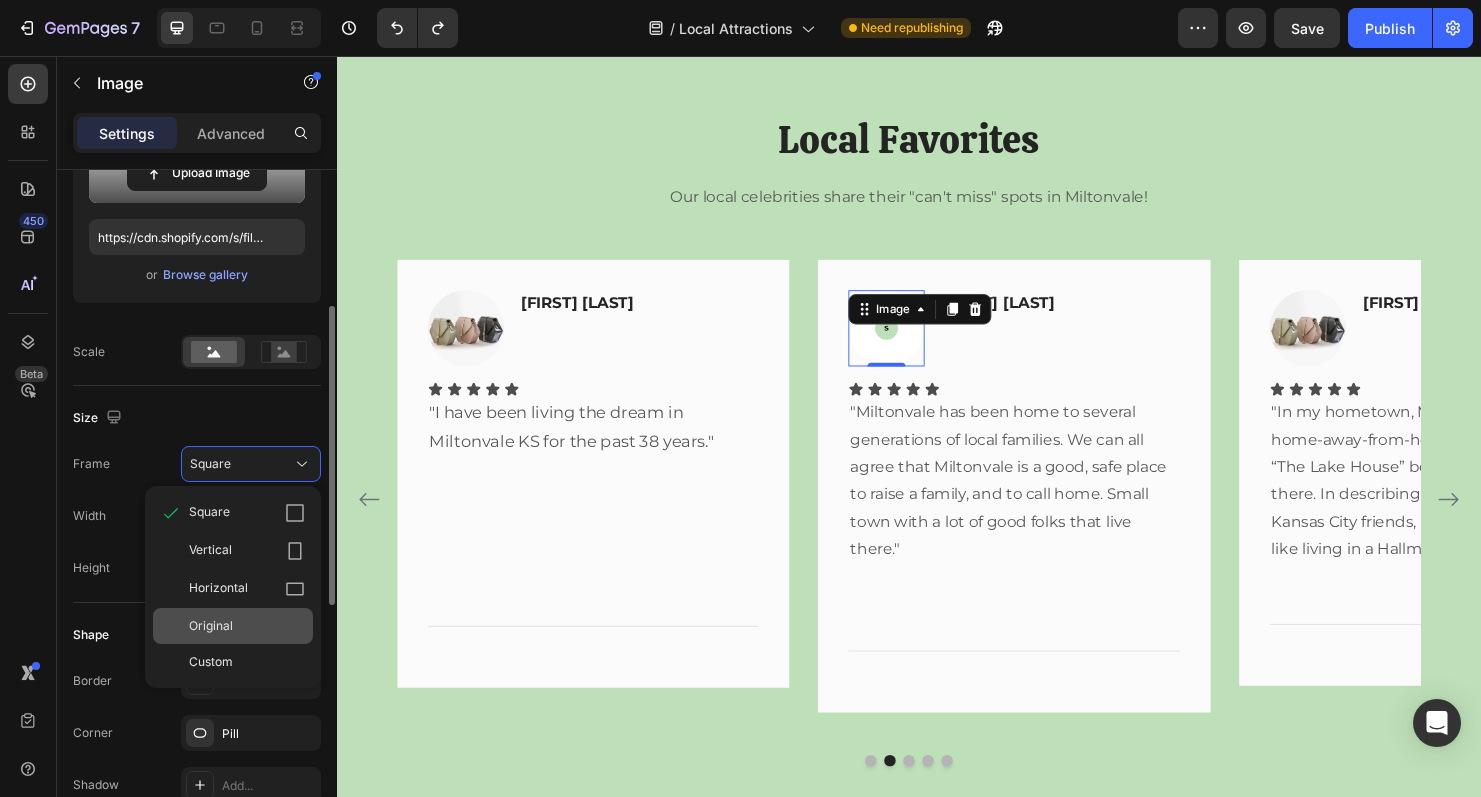 click on "Original" at bounding box center (247, 626) 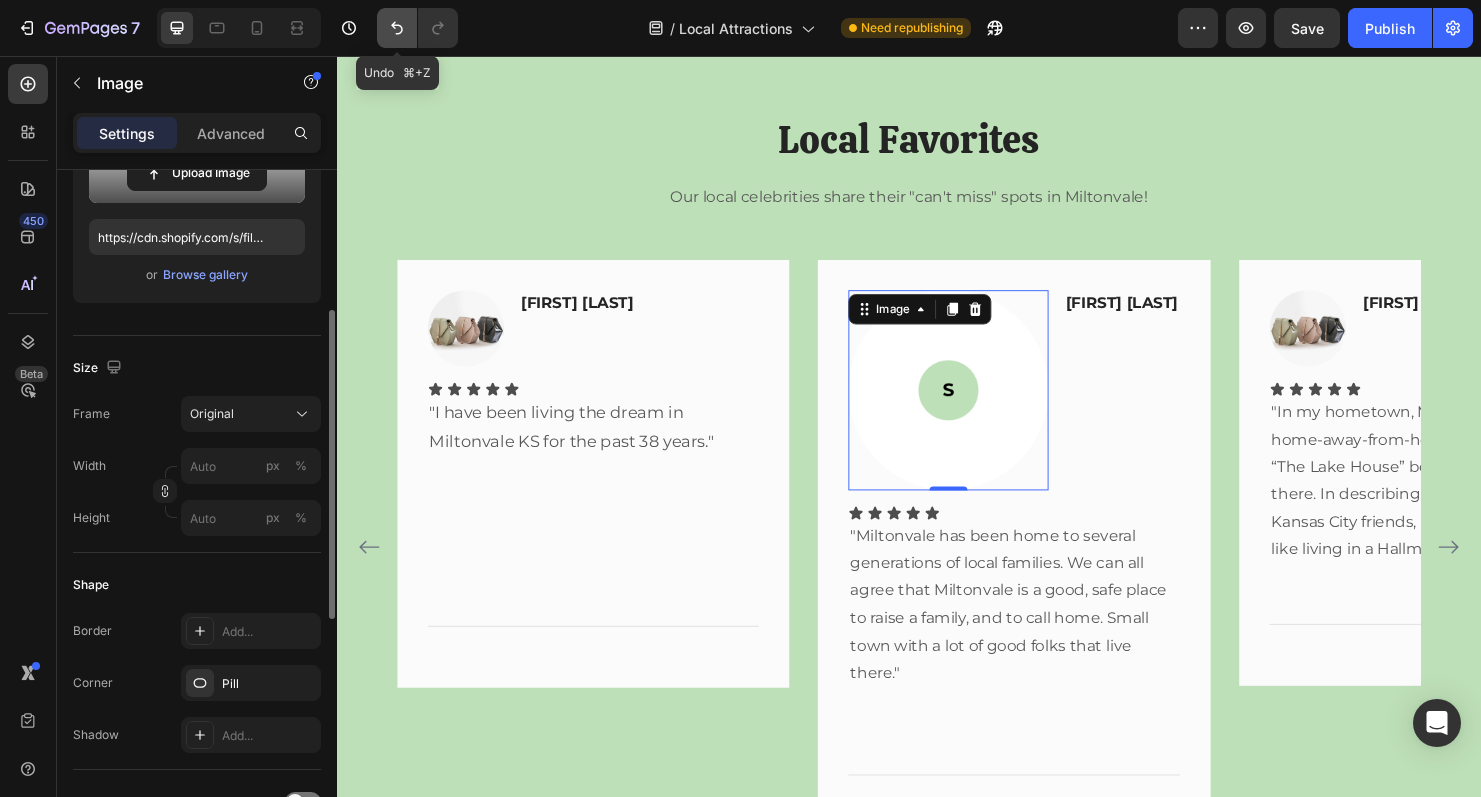 click 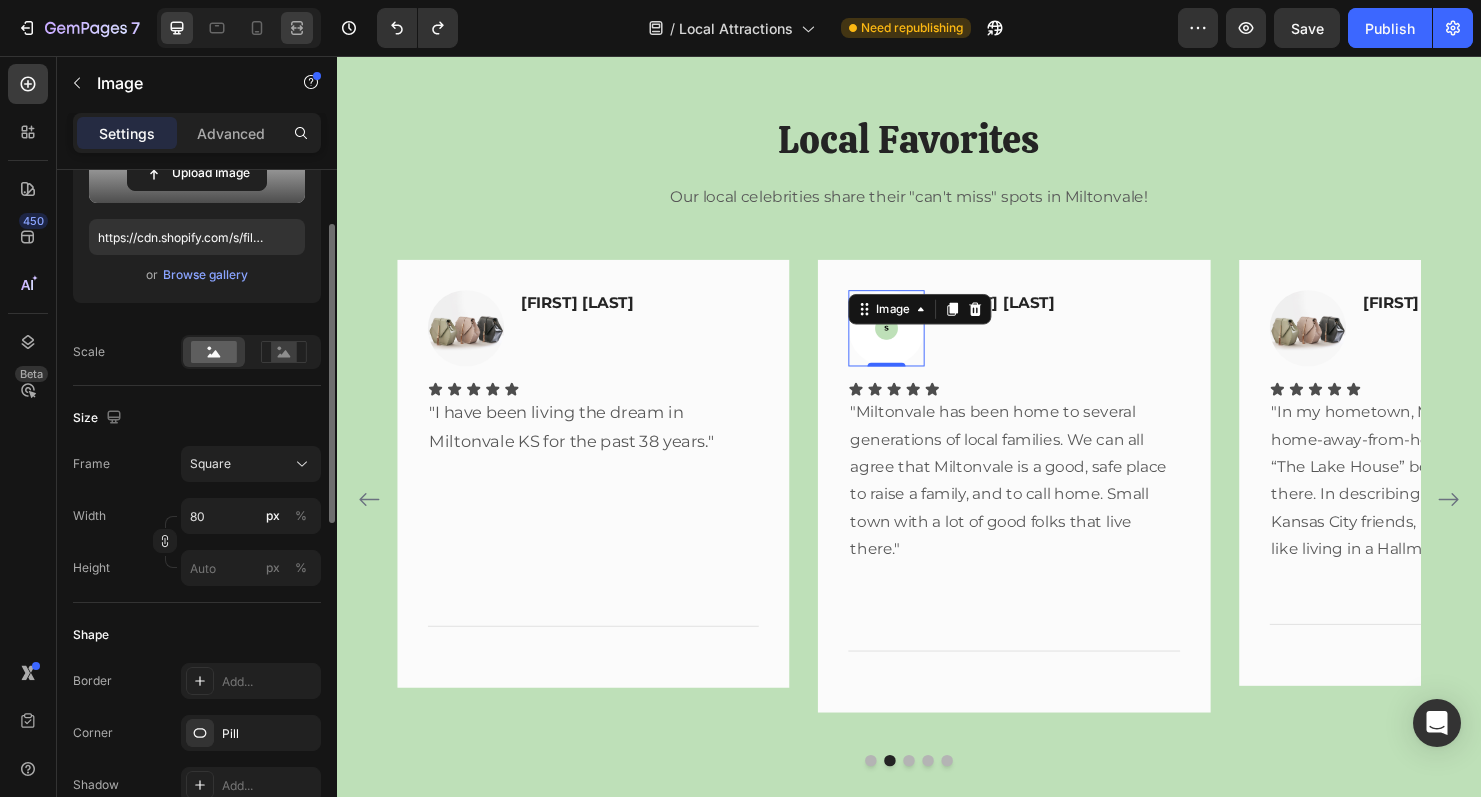 scroll, scrollTop: 0, scrollLeft: 0, axis: both 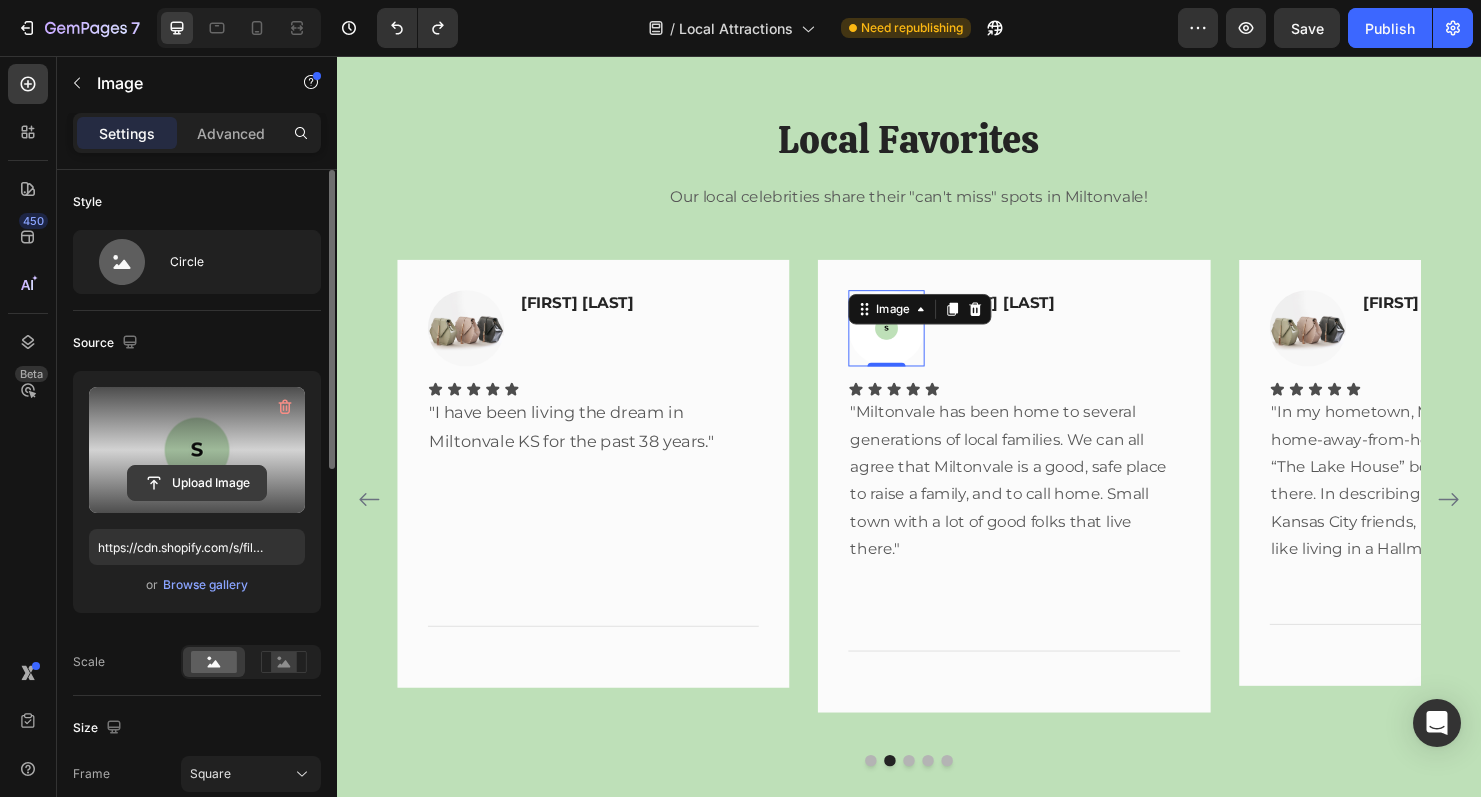 click 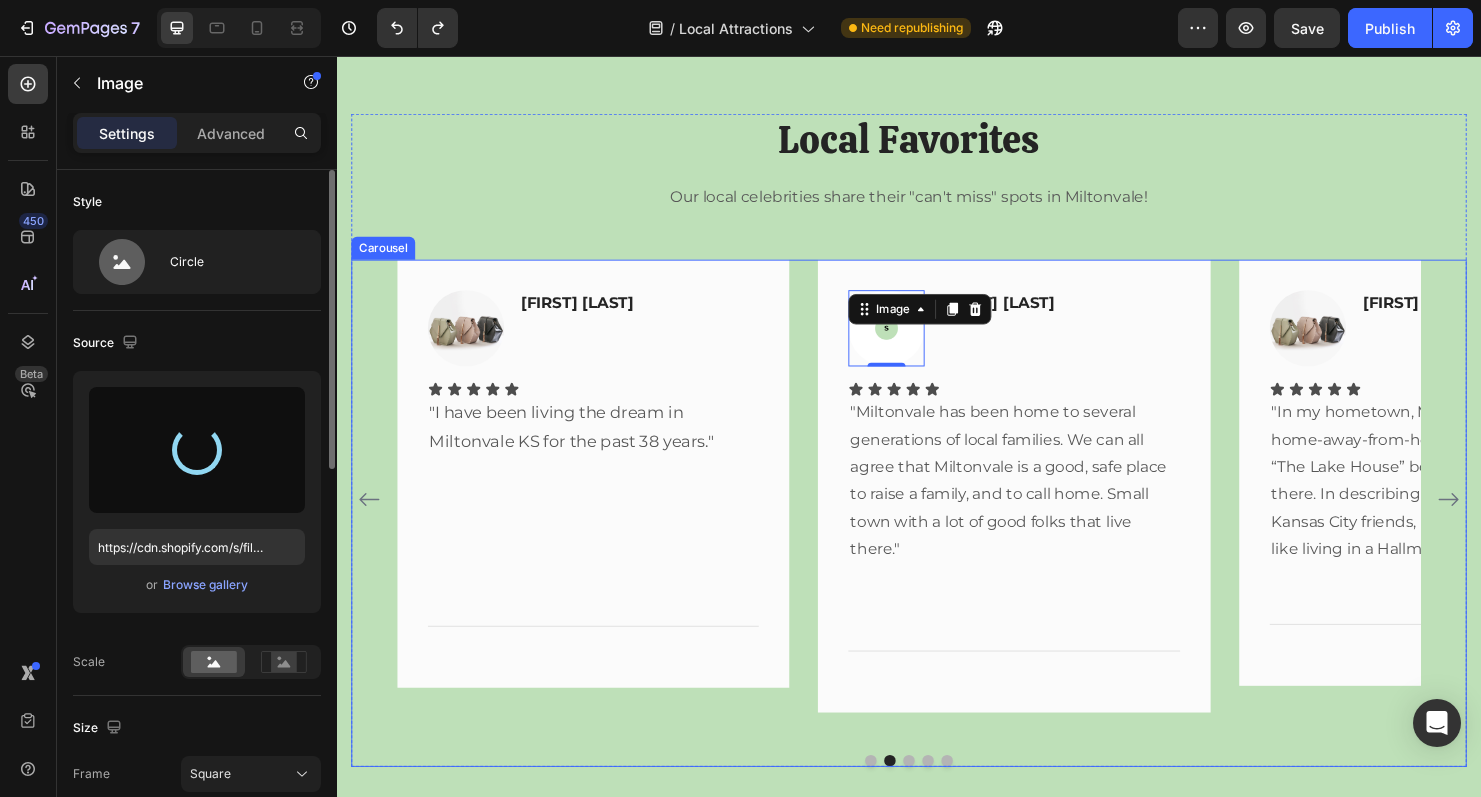 type on "https://cdn.shopify.com/s/files/1/0936/5238/6080/files/gempages_558778175300044019-42b535f8-66d6-4970-9f70-c20bfed56f97.png" 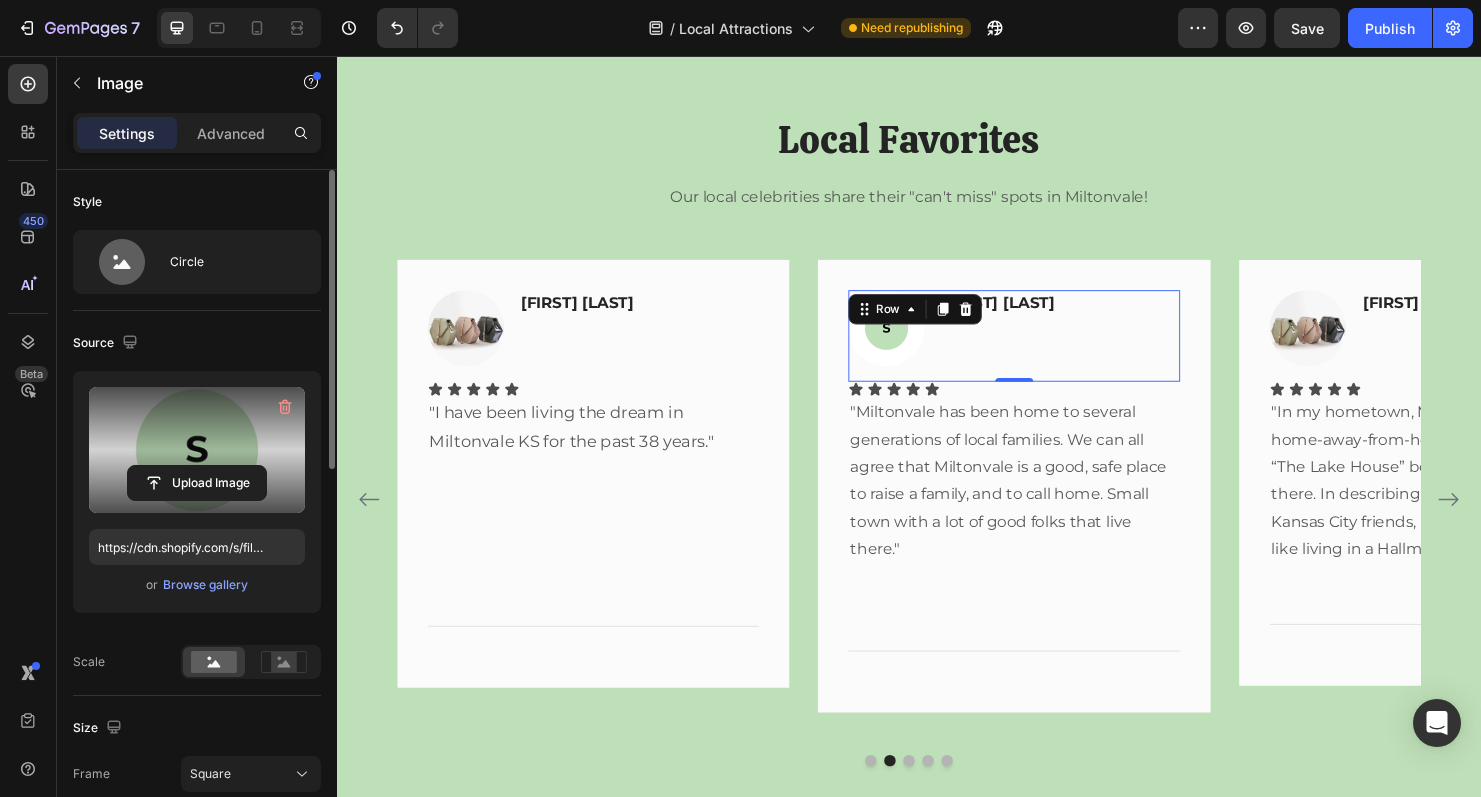 click on "Image Steve G. Text block Row   0" at bounding box center (1048, 349) 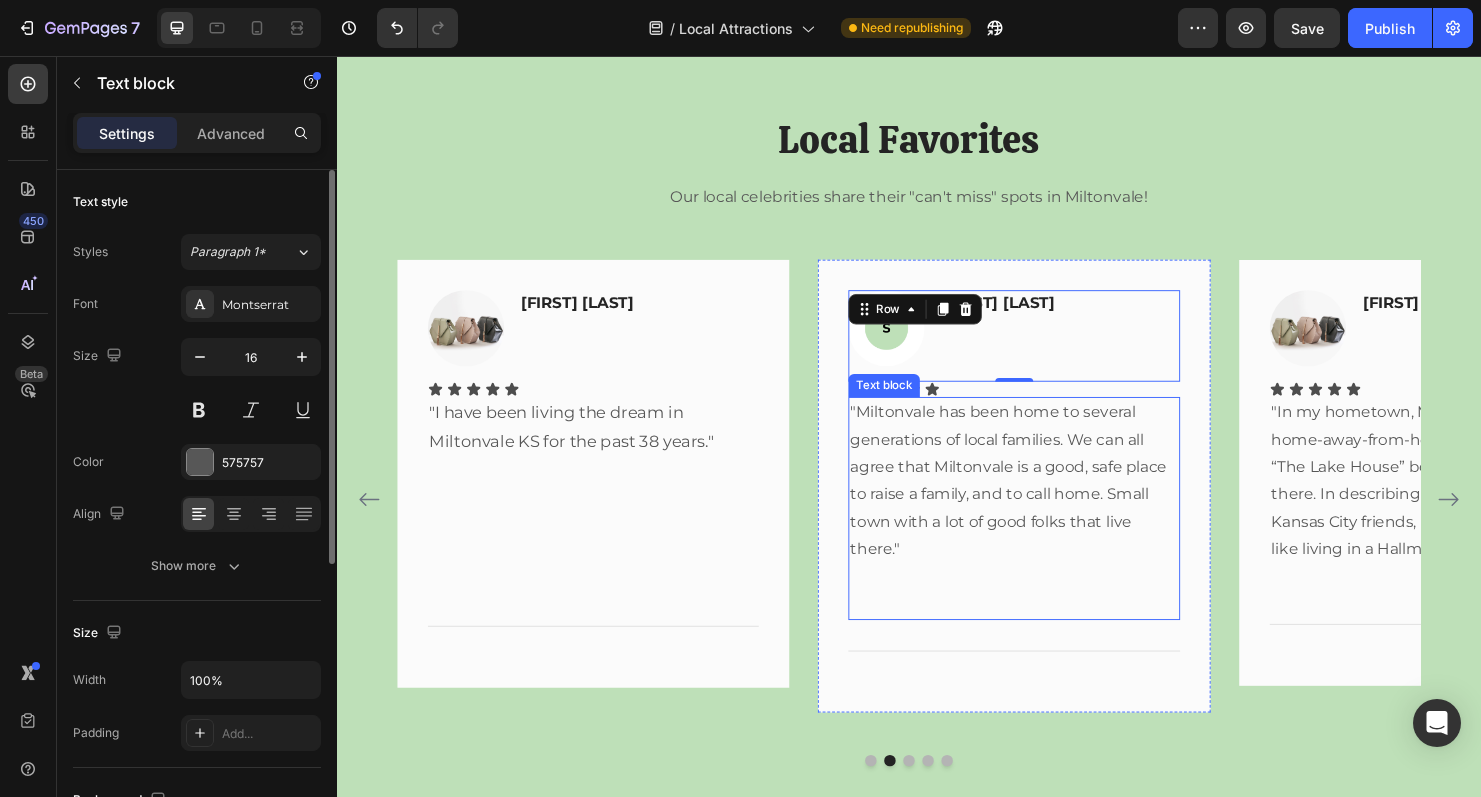 click on ""Miltonvale has been home to several generations of local families. We can all agree that Miltonvale is a good, safe place to raise a family, and to call home. Small town with a lot of good folks that live there."" at bounding box center [1048, 501] 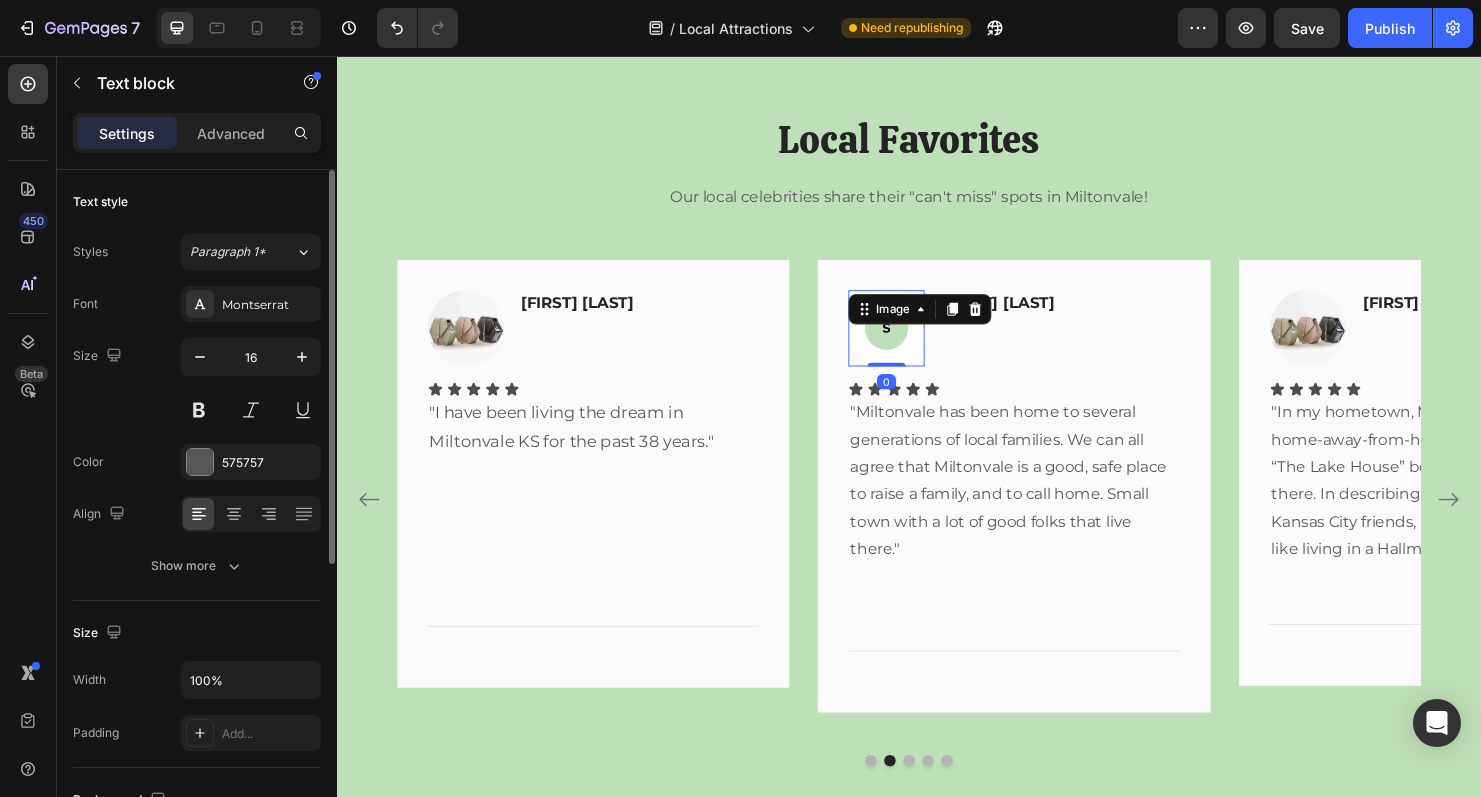 click on "Image   0" at bounding box center [914, 341] 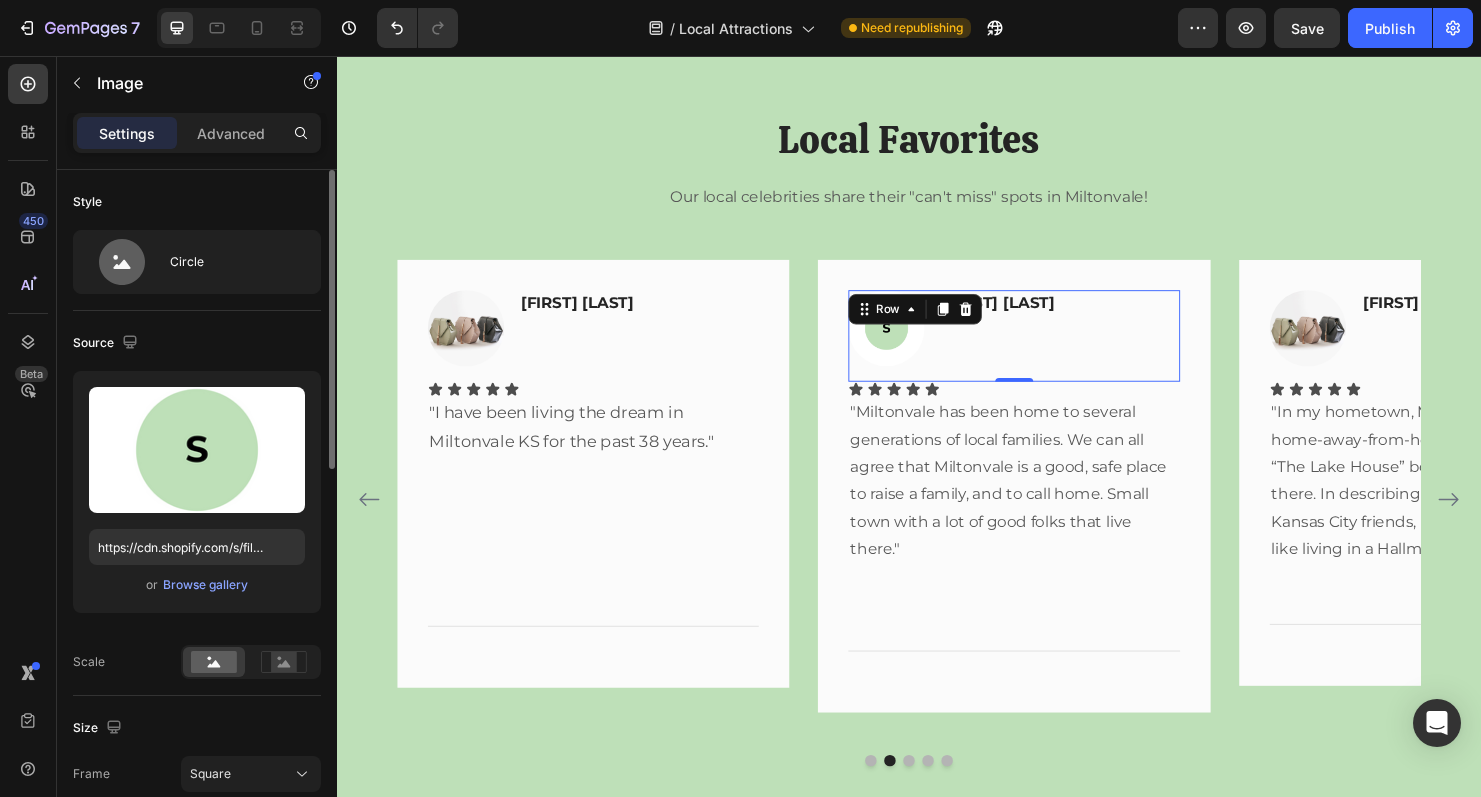 click on "Image Steve G. Text block Row   0" at bounding box center (1048, 349) 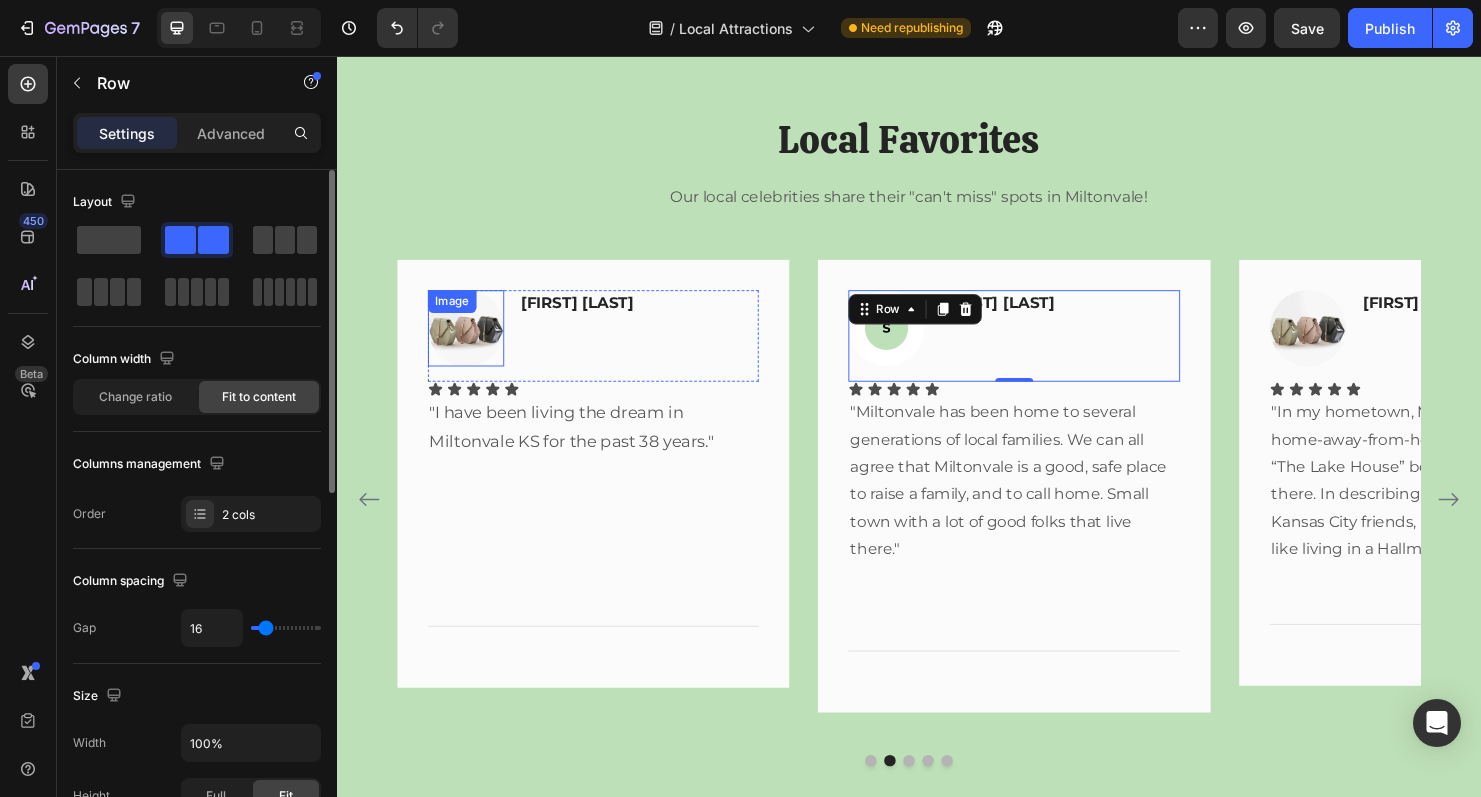 click on "Image" at bounding box center [472, 341] 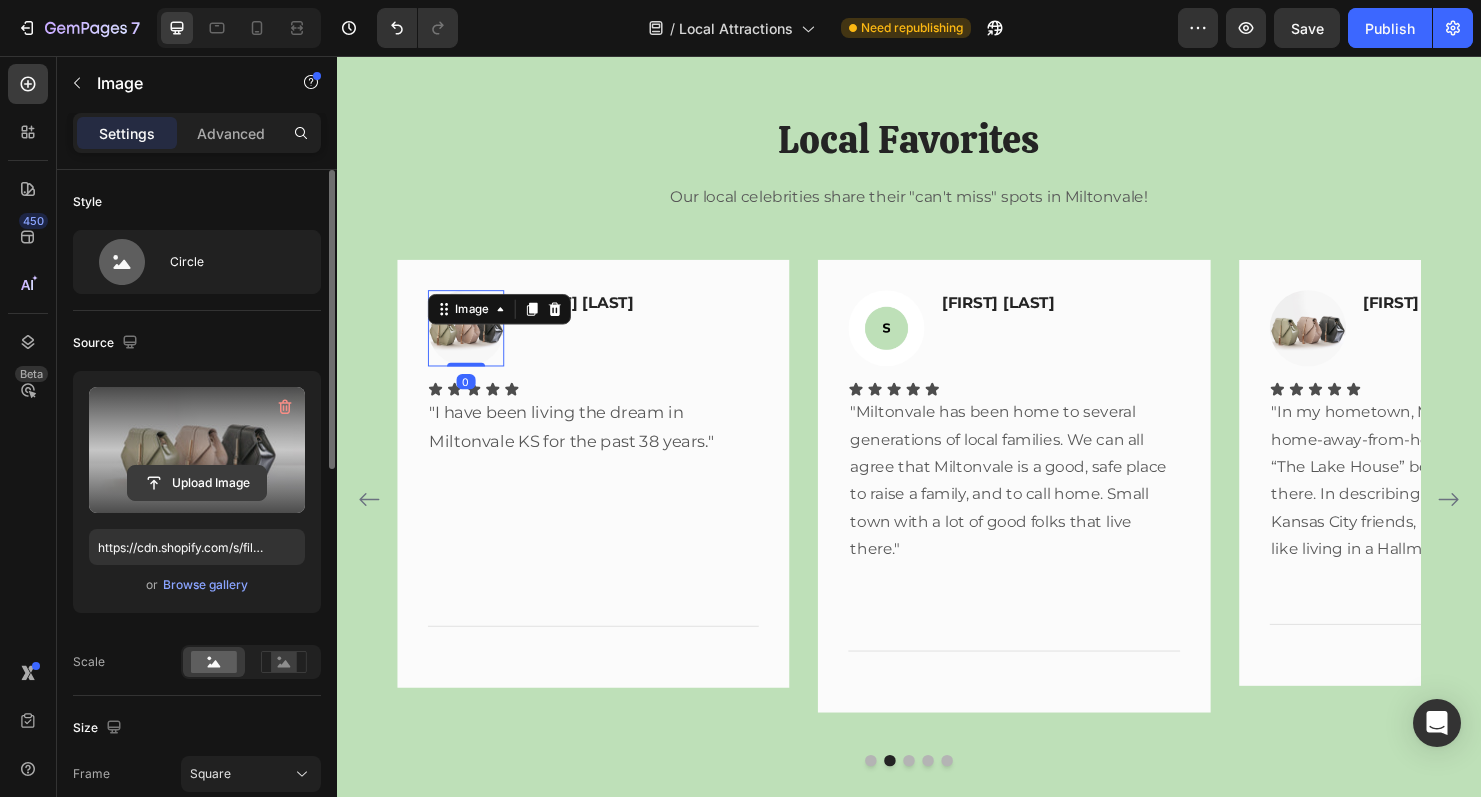 click 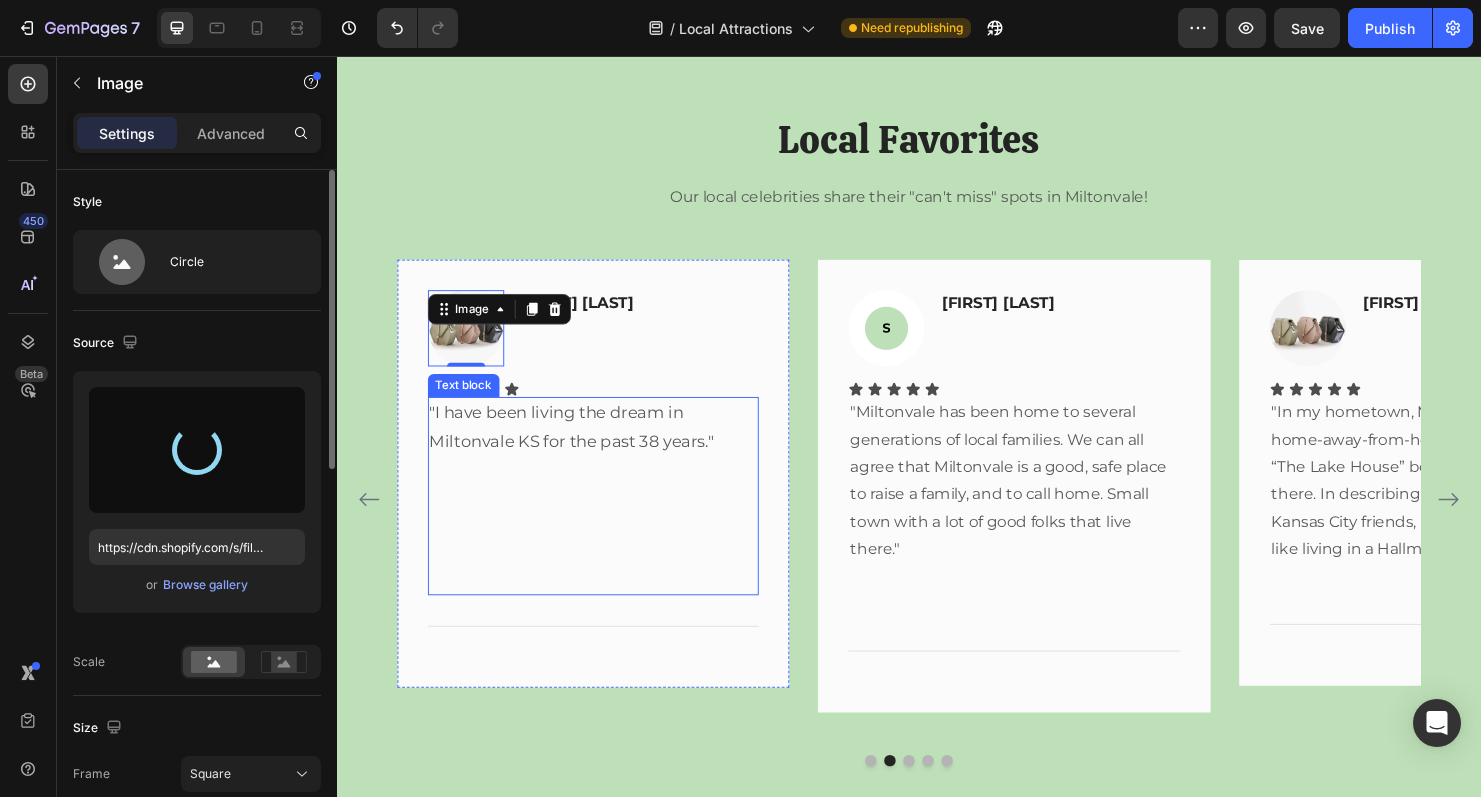type on "https://cdn.shopify.com/s/files/1/0936/5238/6080/files/gempages_558778175300044019-9d1b2ec3-08de-48a8-b4c8-d084adcd4155.png" 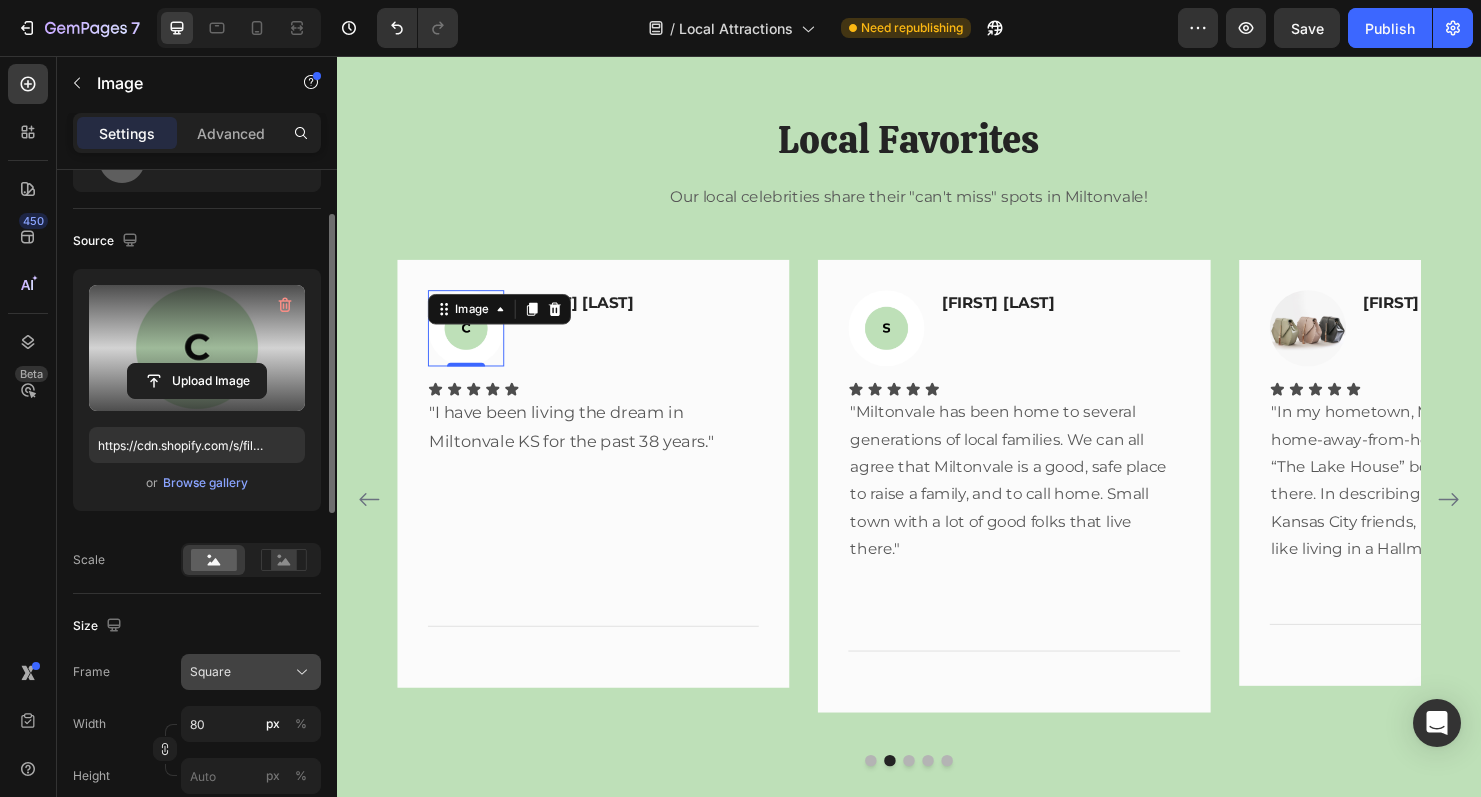 scroll, scrollTop: 214, scrollLeft: 0, axis: vertical 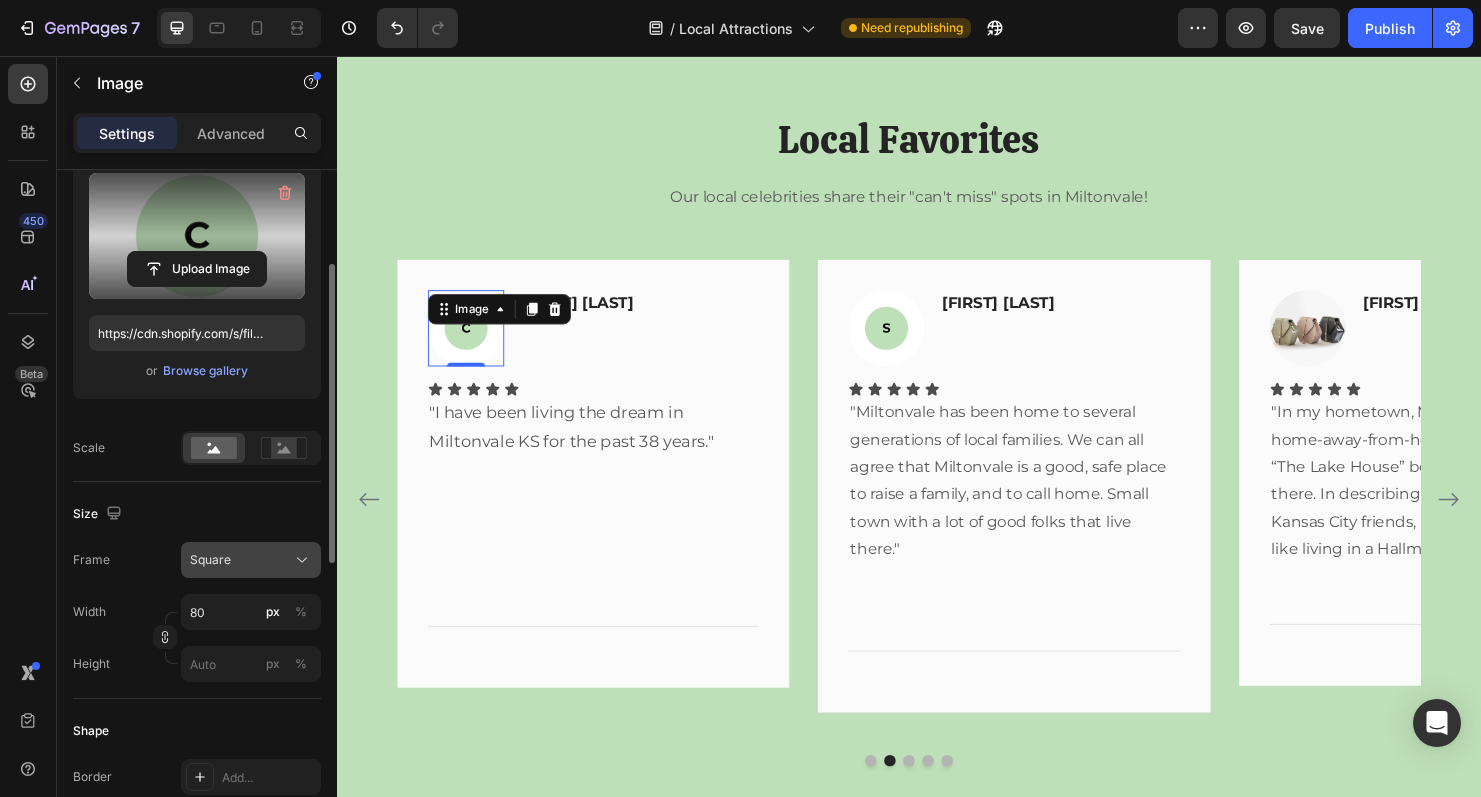 click 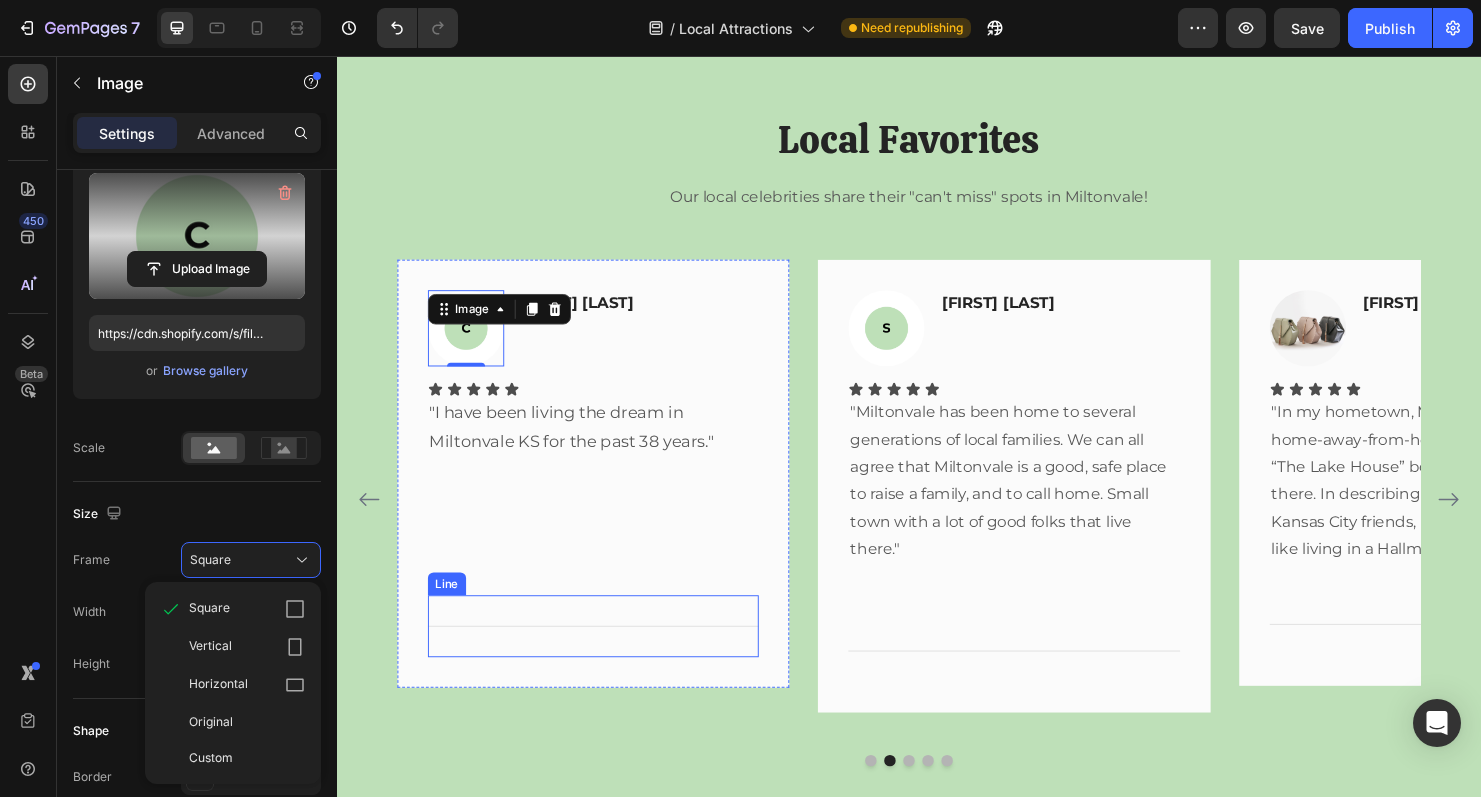 click on "Title Line" at bounding box center (606, 653) 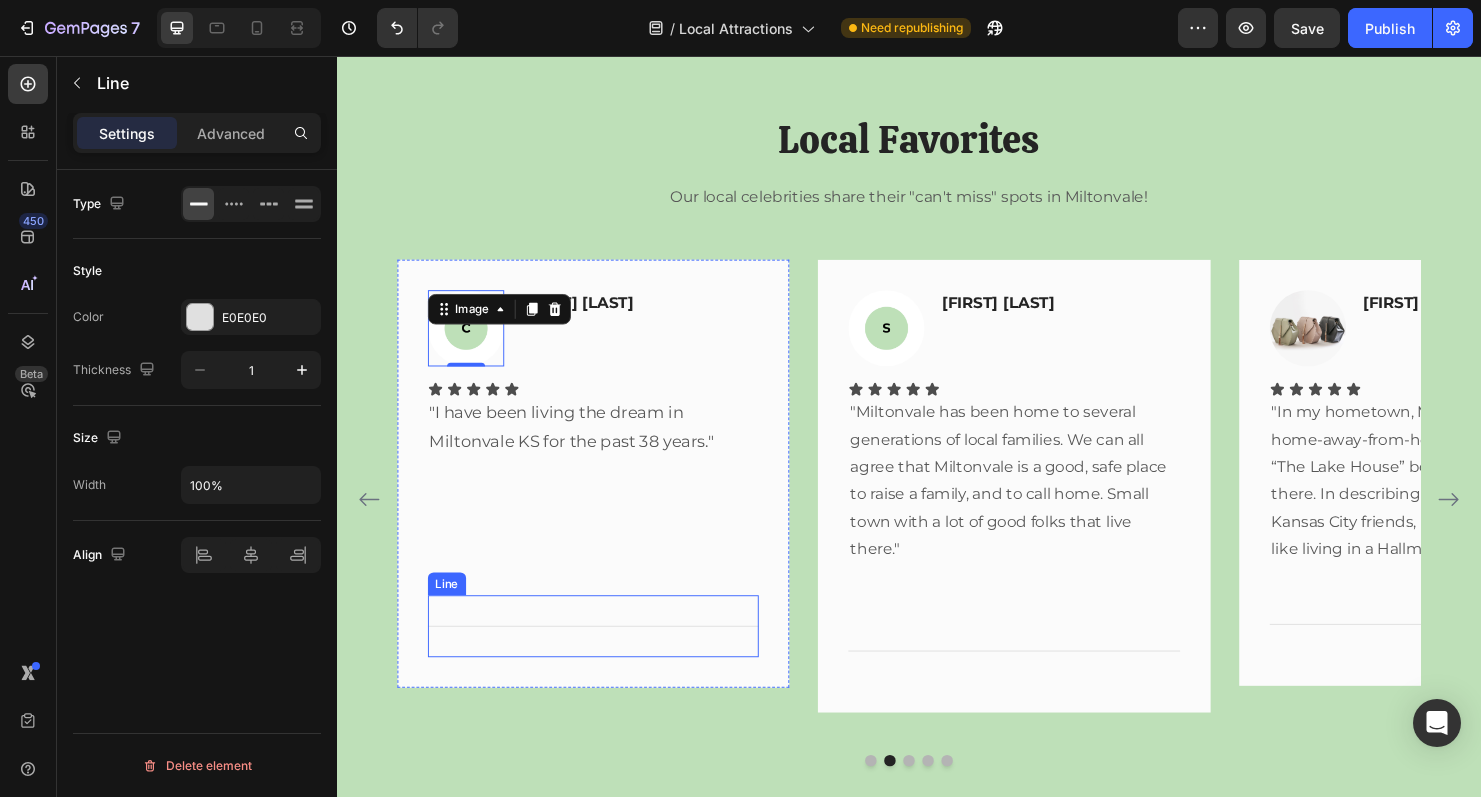 scroll, scrollTop: 0, scrollLeft: 0, axis: both 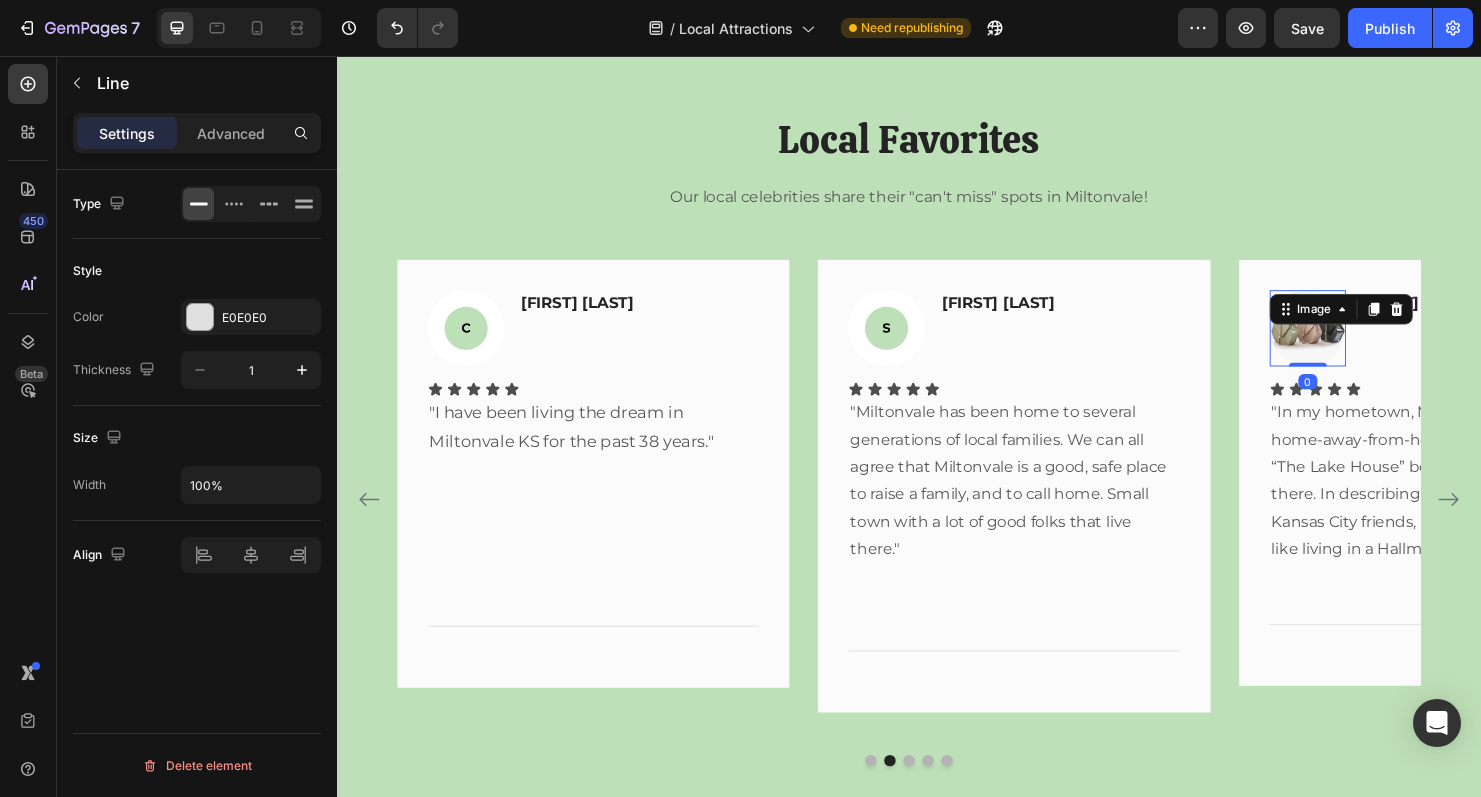 click at bounding box center (1355, 341) 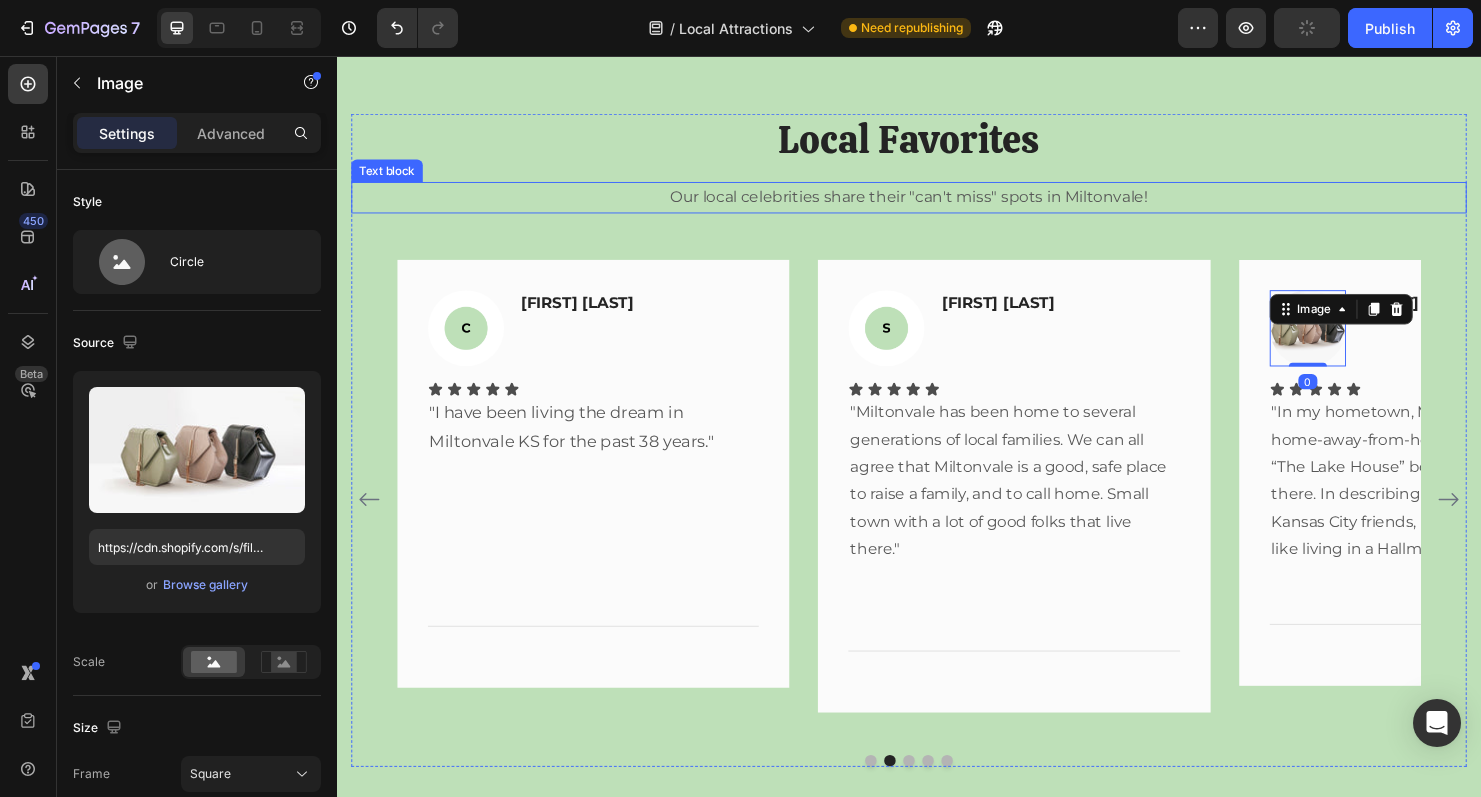 click on "Our local celebrities share their "can't miss" spots in Miltonvale!" at bounding box center [937, 204] 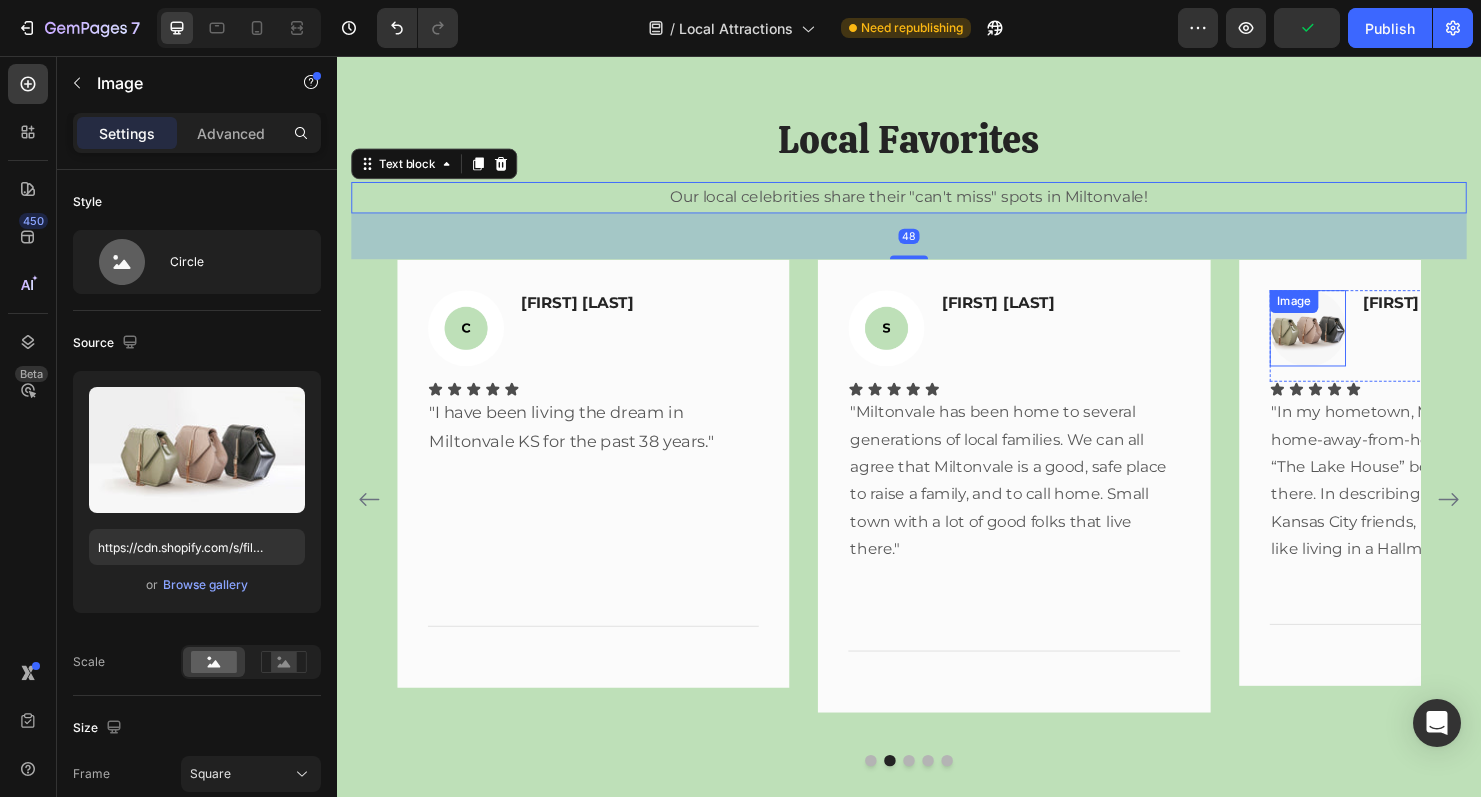 click at bounding box center (1355, 341) 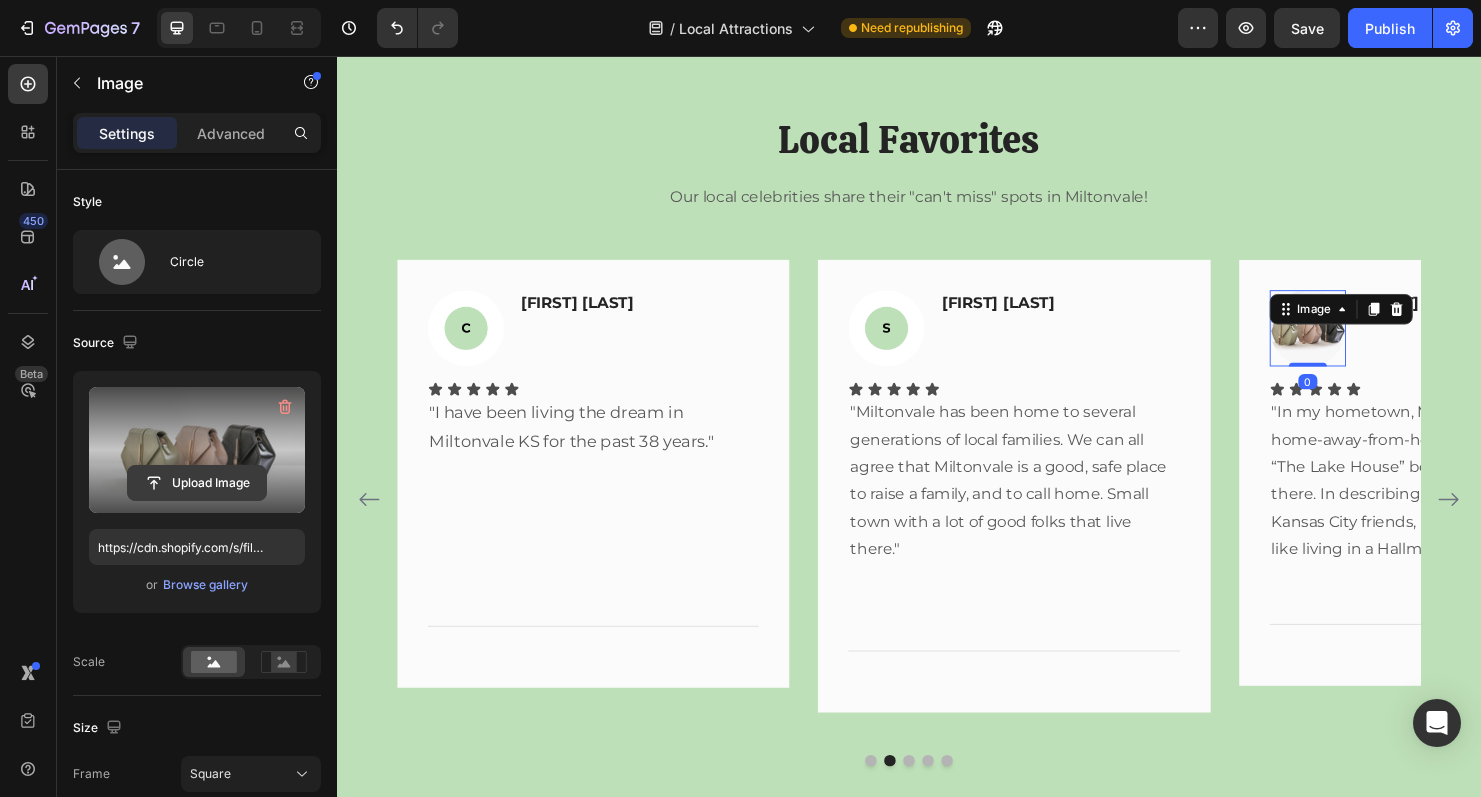 click 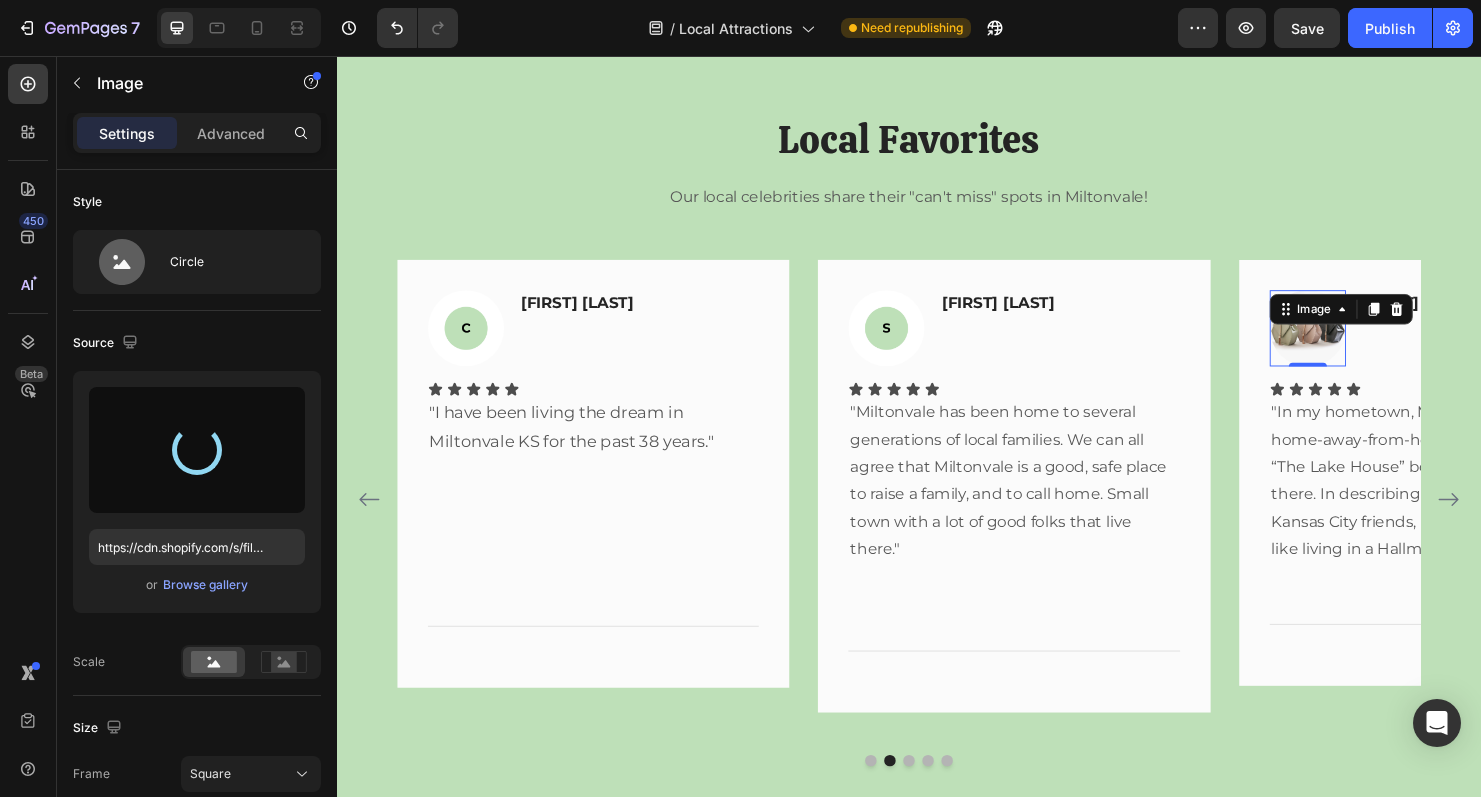 type on "https://cdn.shopify.com/s/files/1/0936/5238/6080/files/gempages_558778175300044019-9d1b2ec3-08de-48a8-b4c8-d084adcd4155.png" 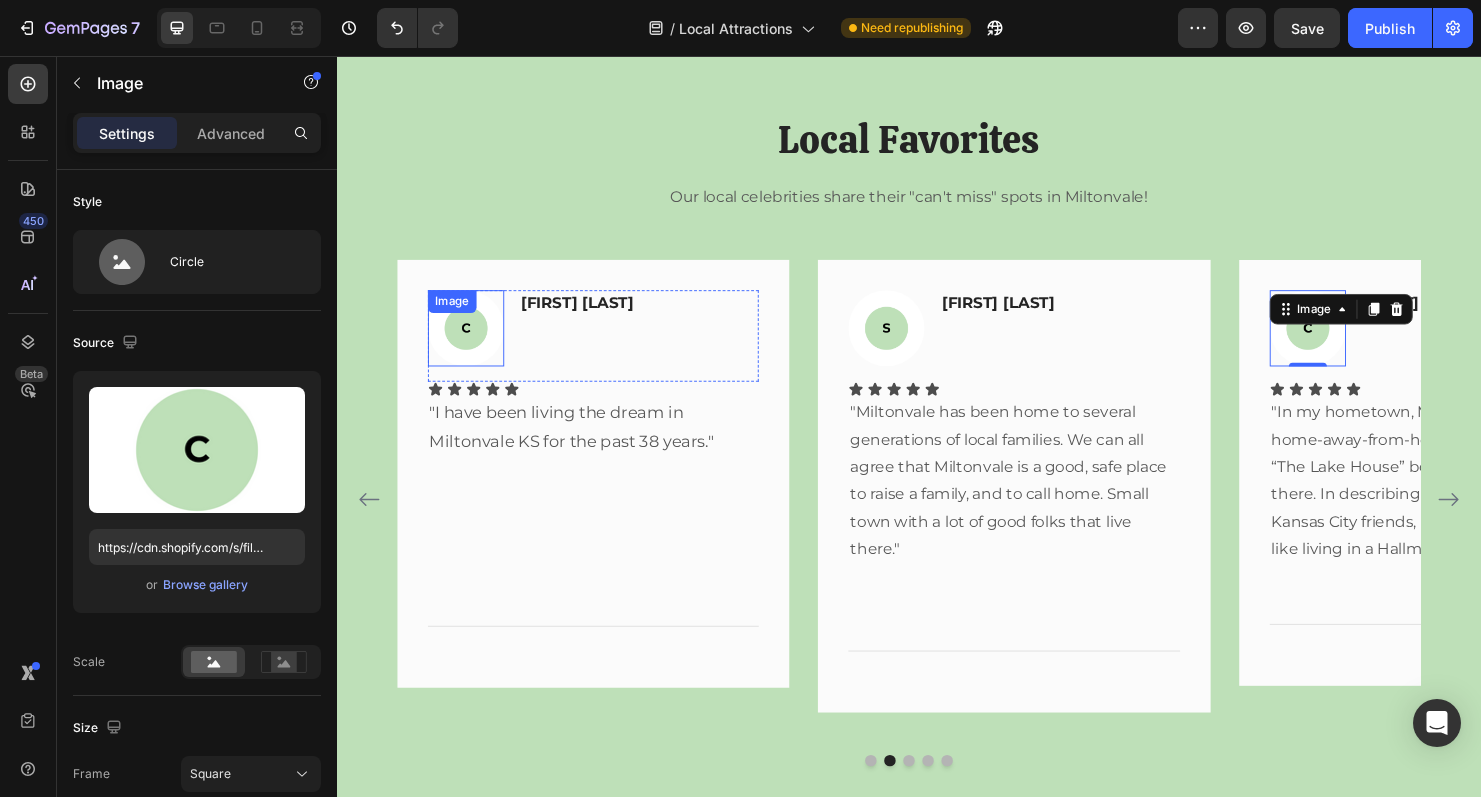 click at bounding box center (472, 341) 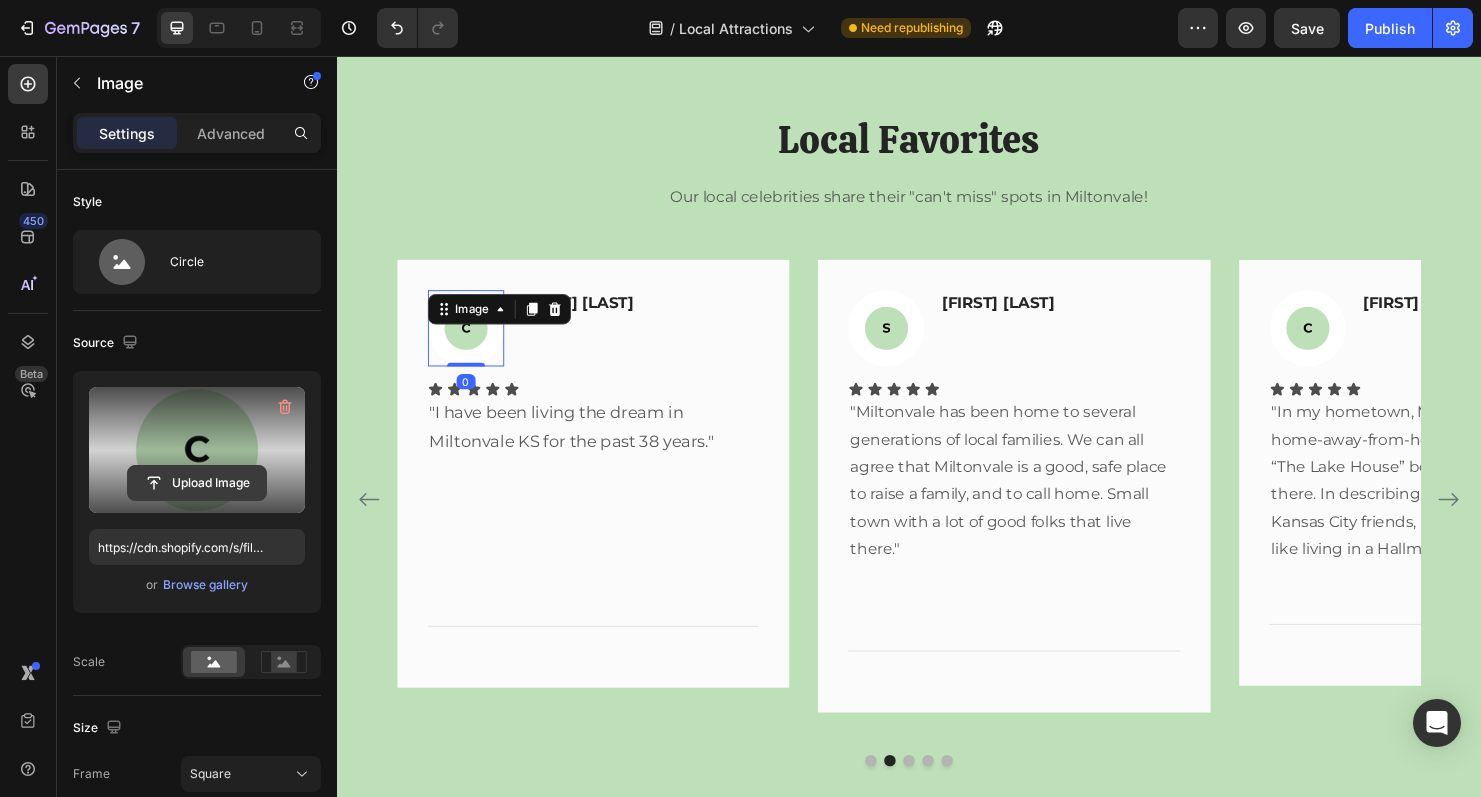 click 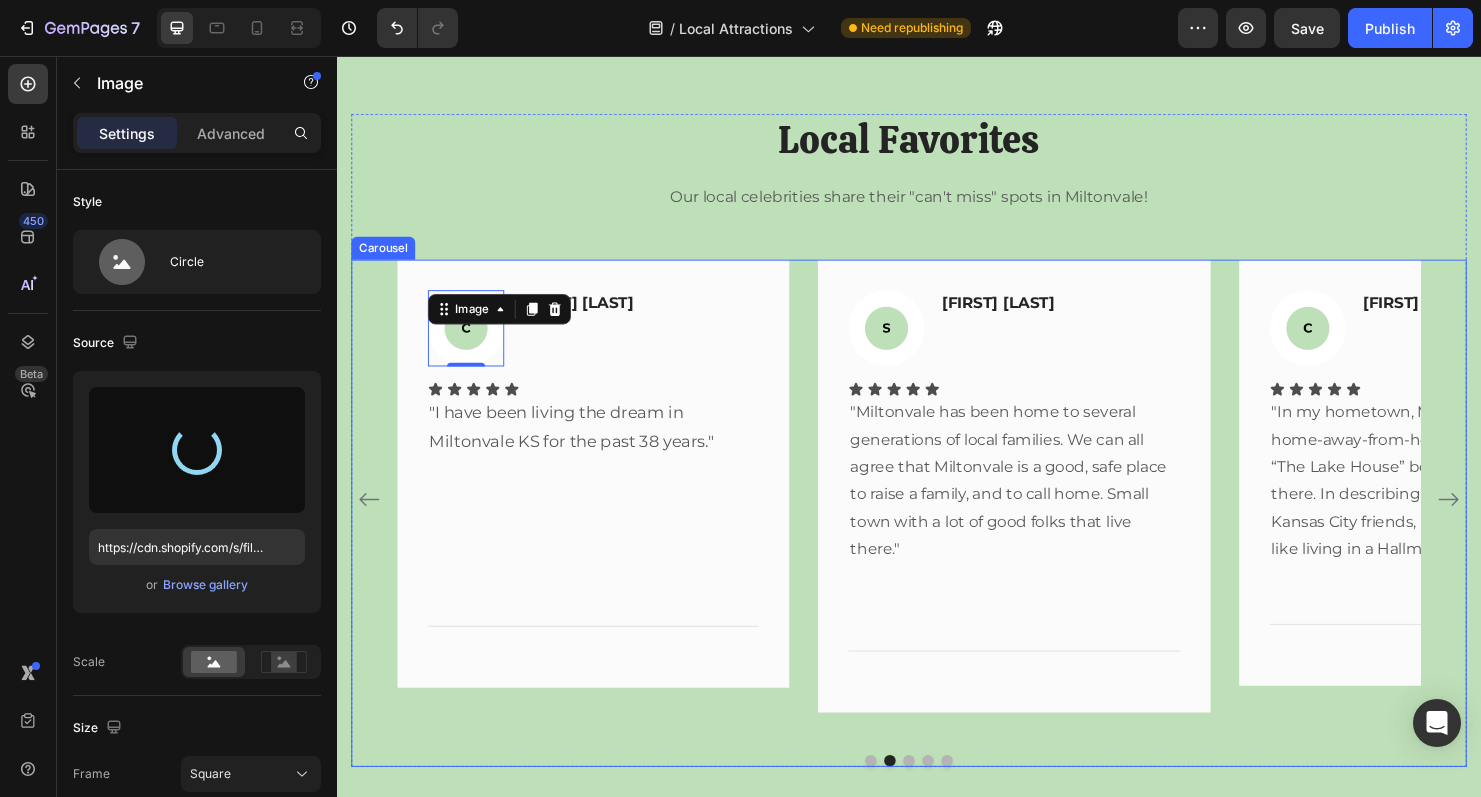 type on "https://cdn.shopify.com/s/files/1/0936/5238/6080/files/gempages_558778175300044019-f65b1f85-4e09-47f2-a9b3-276a8031c8b1.png" 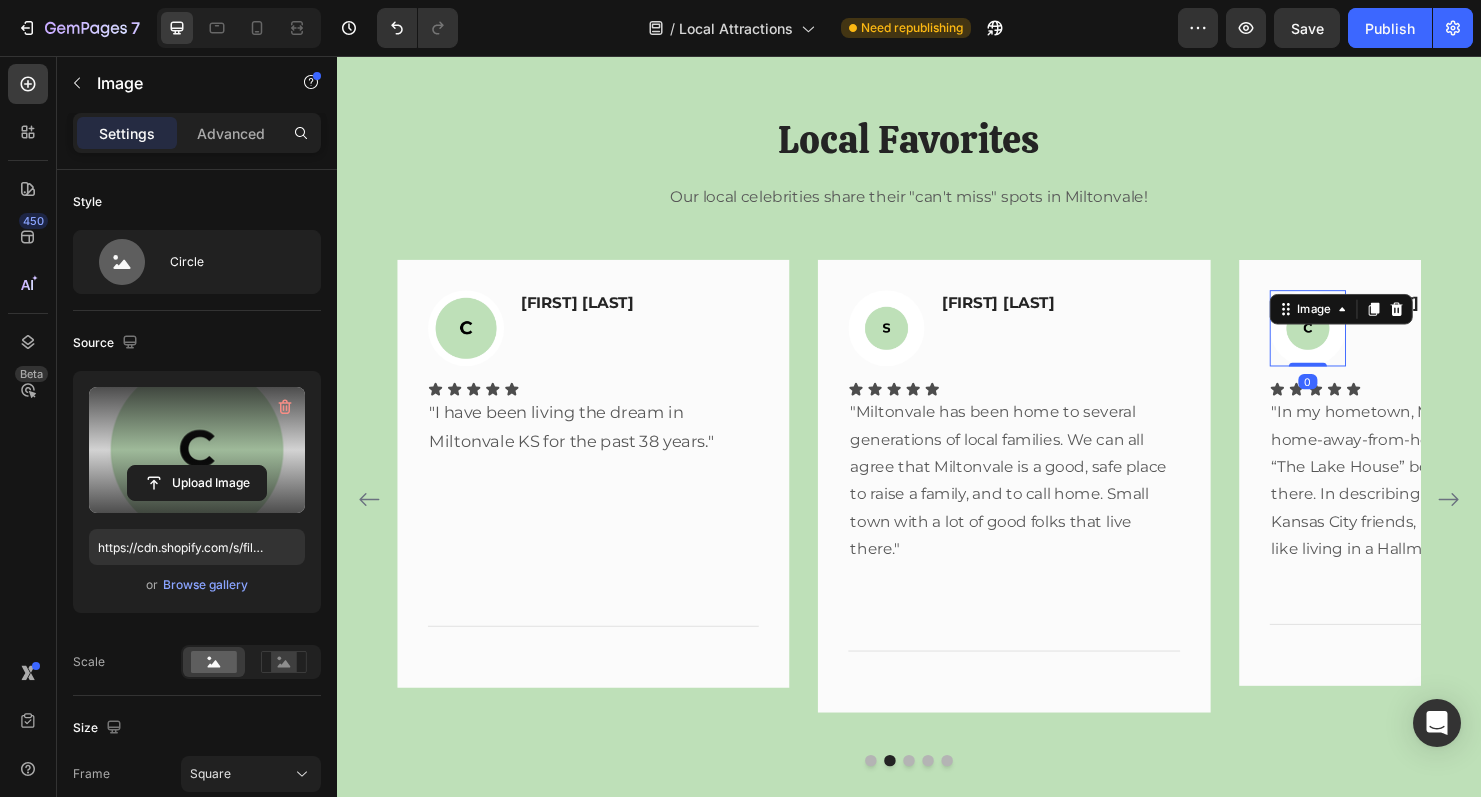 click at bounding box center (1355, 341) 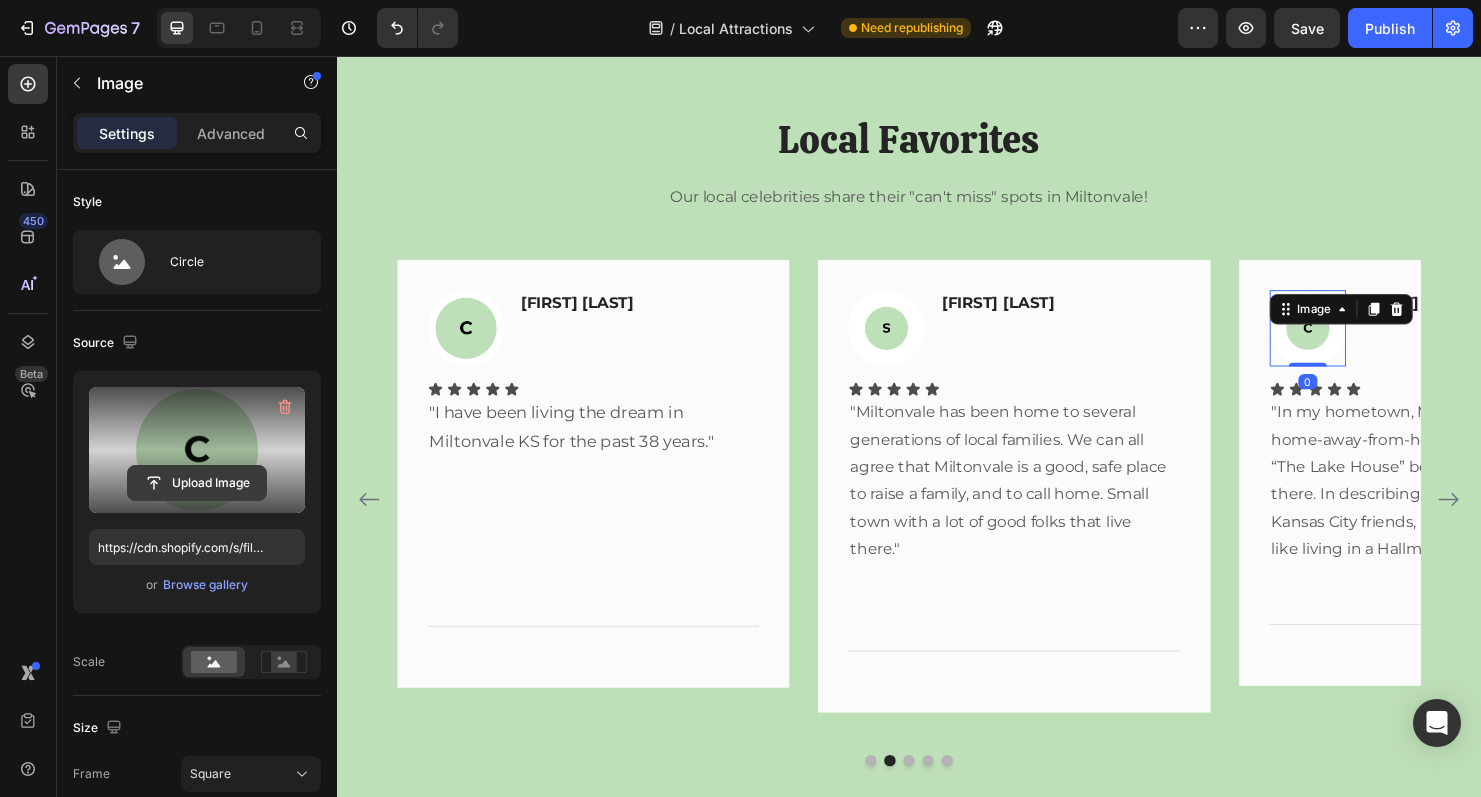 click 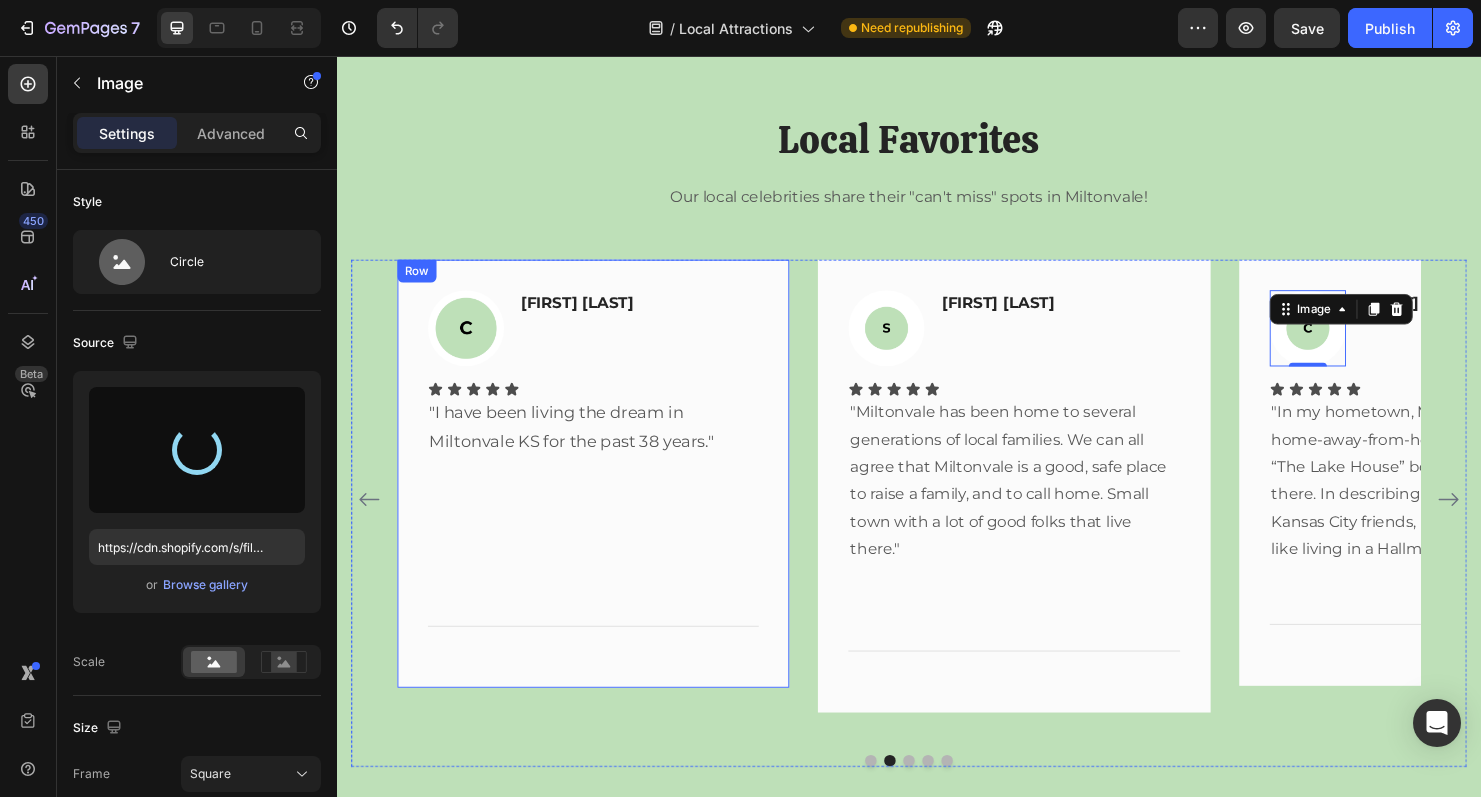 type on "https://cdn.shopify.com/s/files/1/0936/5238/6080/files/gempages_558778175300044019-f65b1f85-4e09-47f2-a9b3-276a8031c8b1.png" 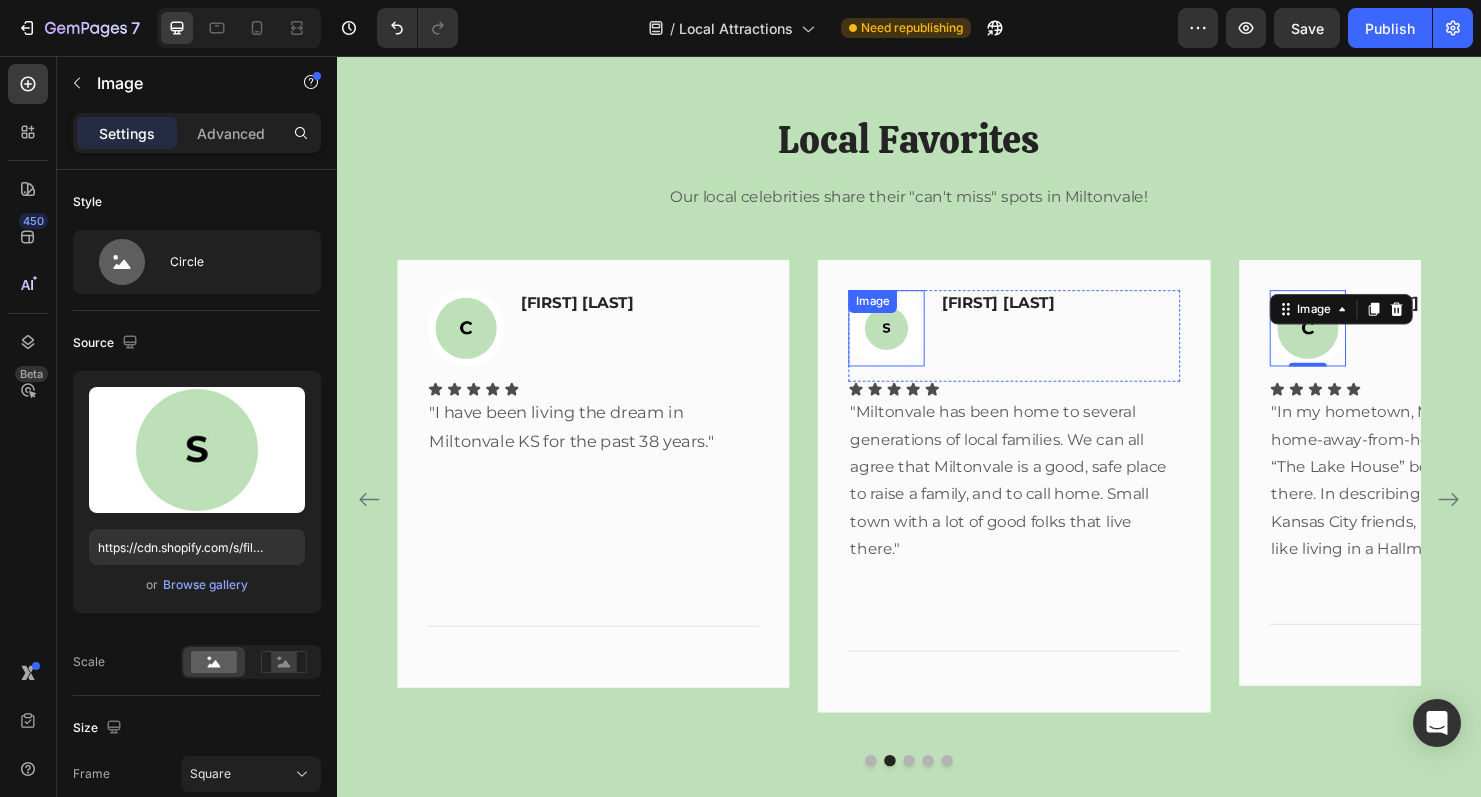 click on "Image" at bounding box center [914, 341] 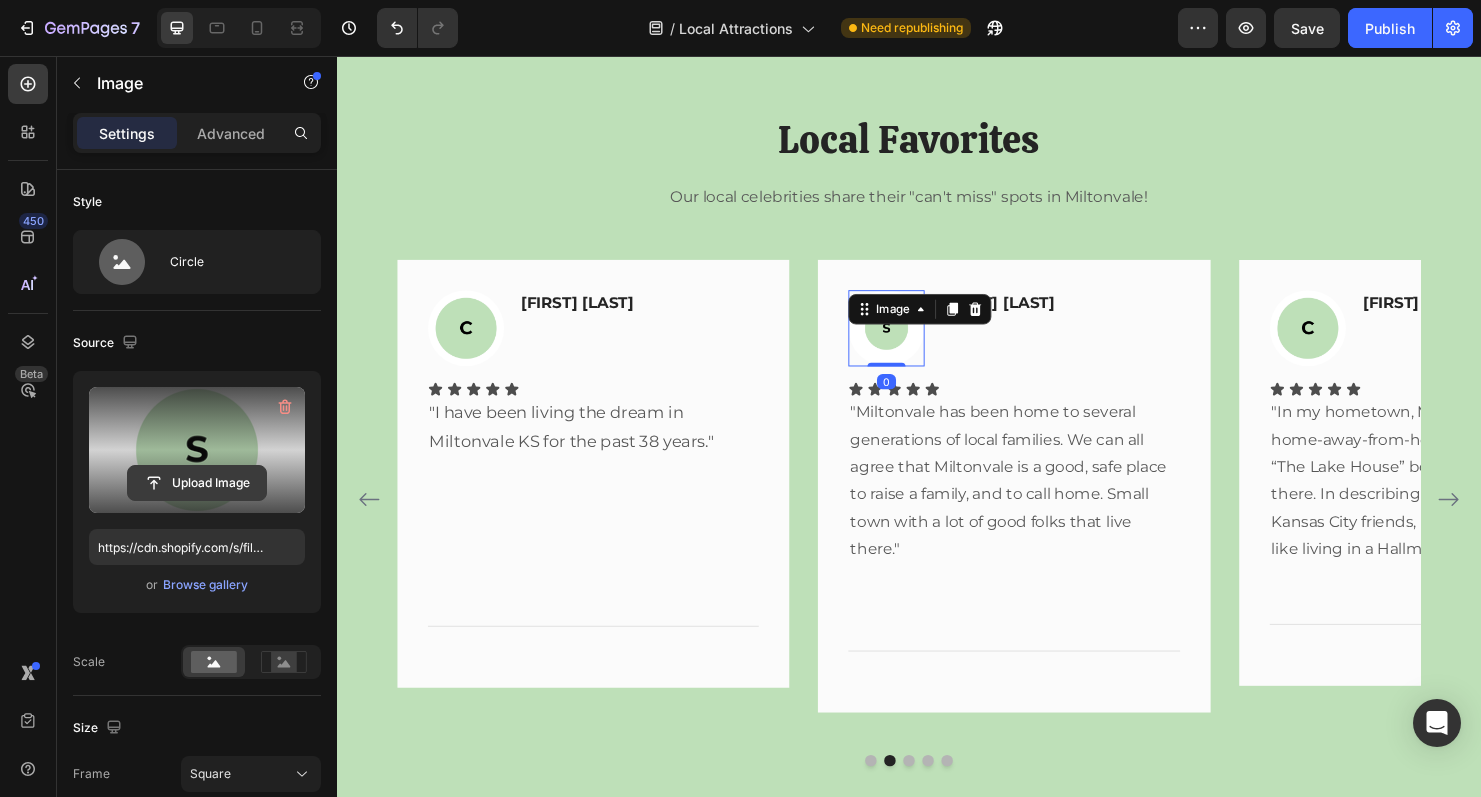 click 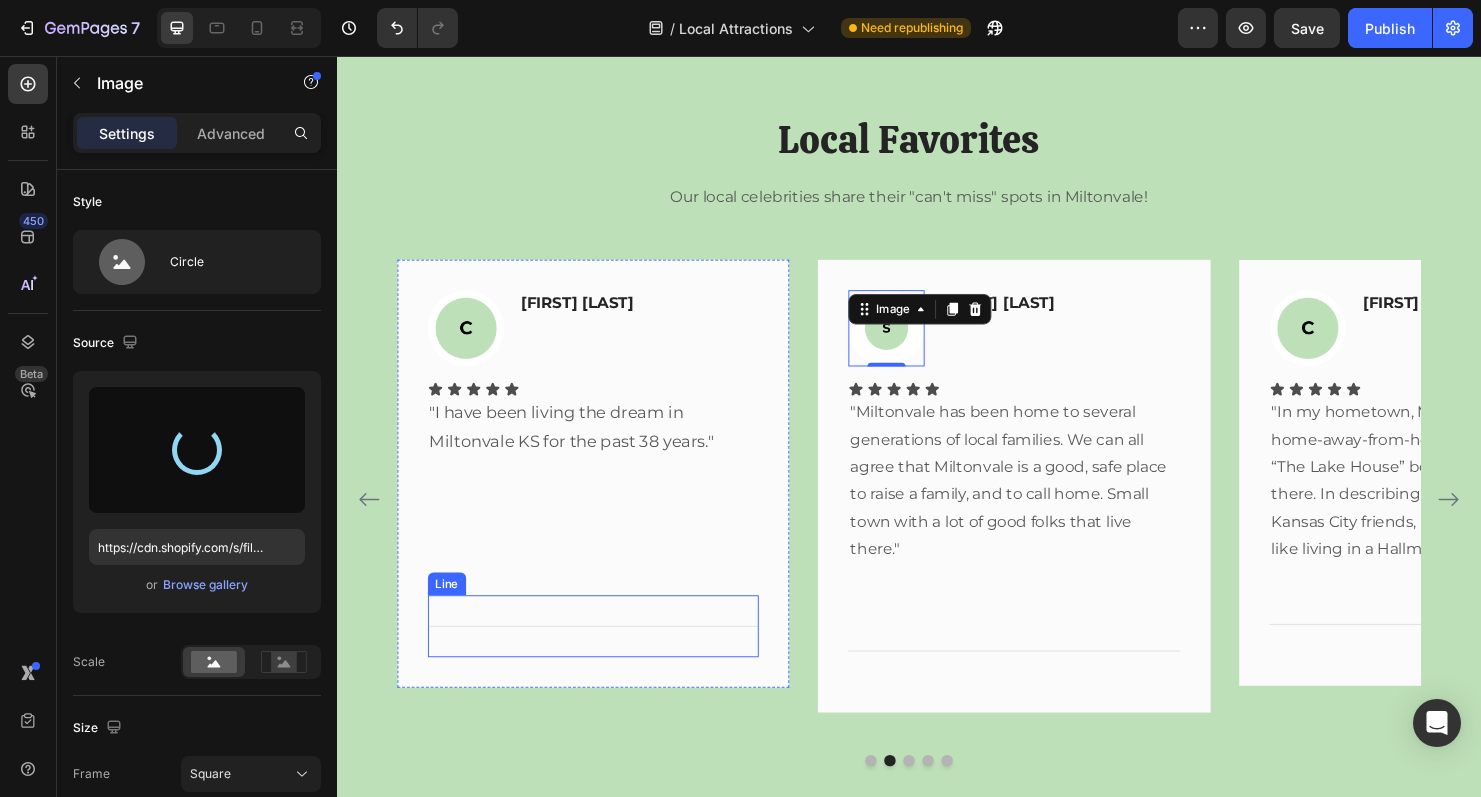 type on "https://cdn.shopify.com/s/files/1/0936/5238/6080/files/gempages_558778175300044019-4ee51701-5cb1-4633-9877-00ed3f9b6878.png" 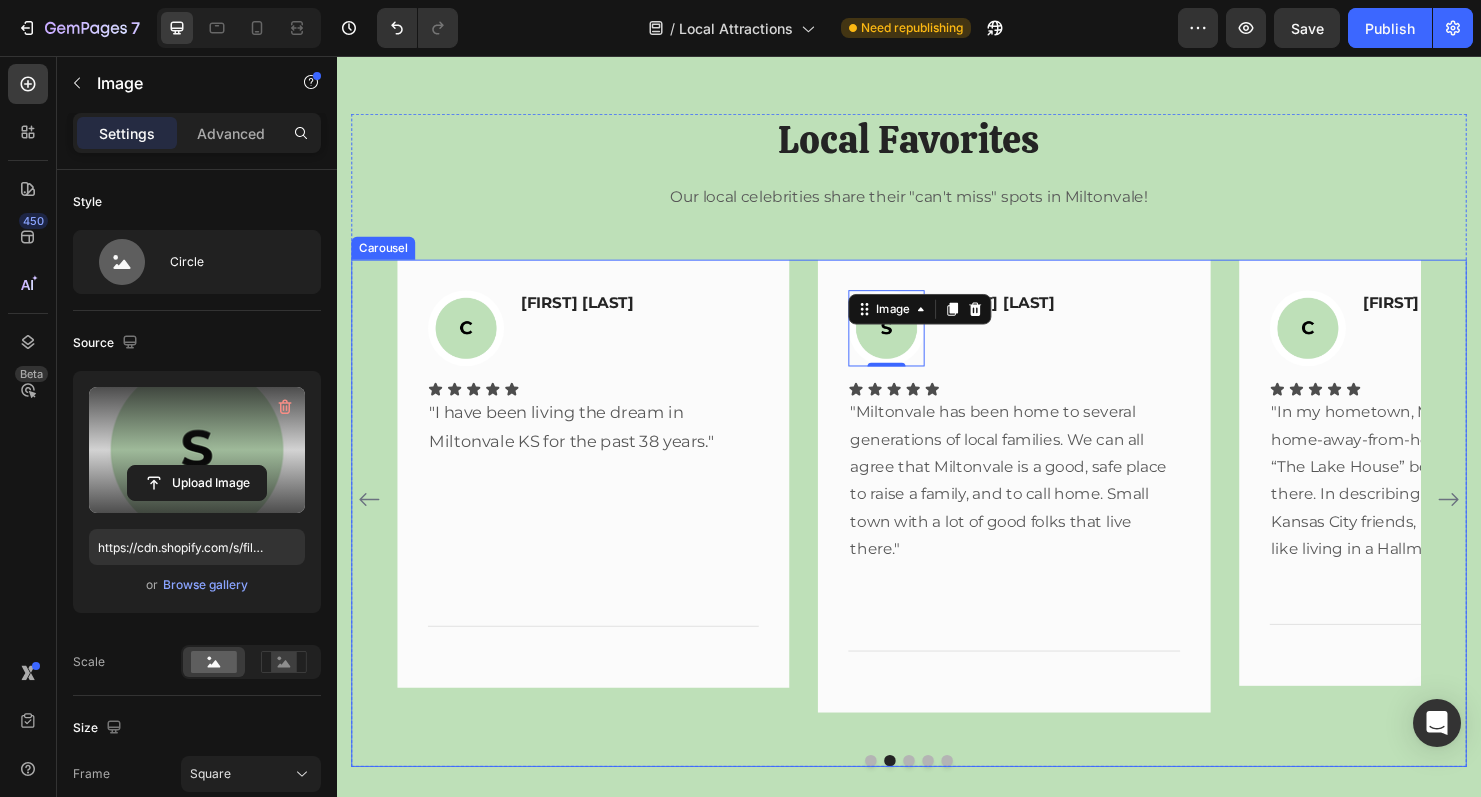 click 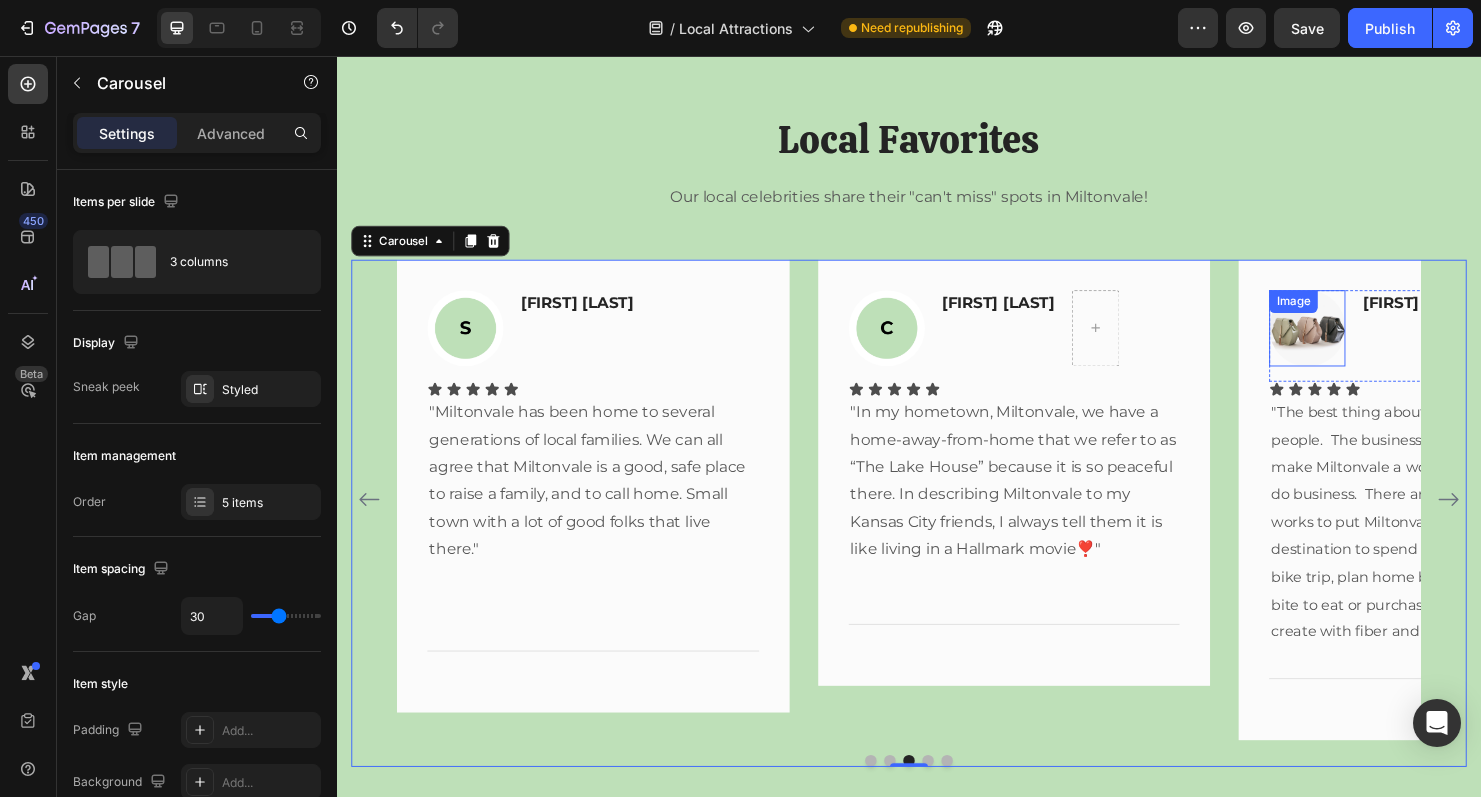 click on "Image" at bounding box center (1340, 313) 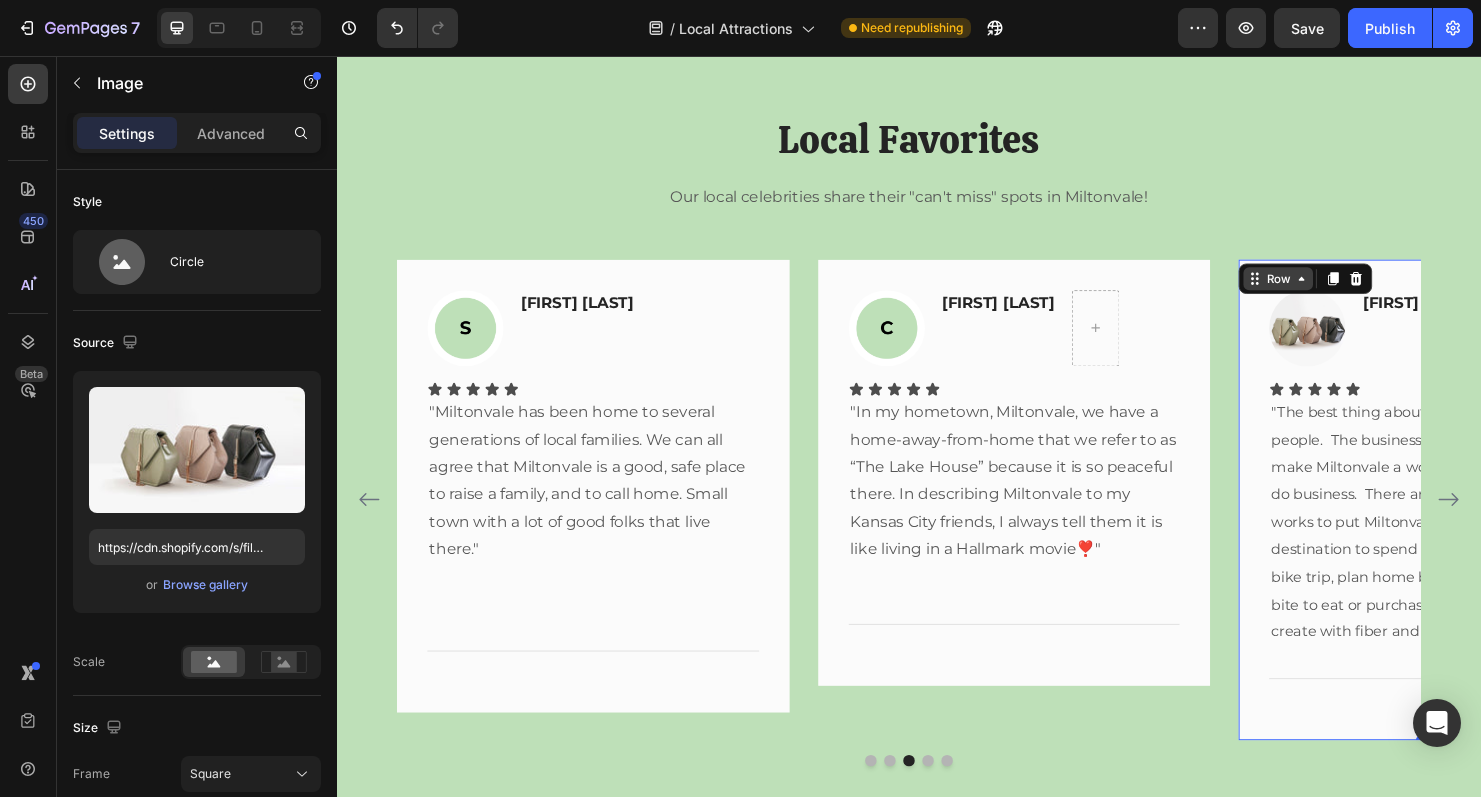 click on "Row" at bounding box center (1353, 289) 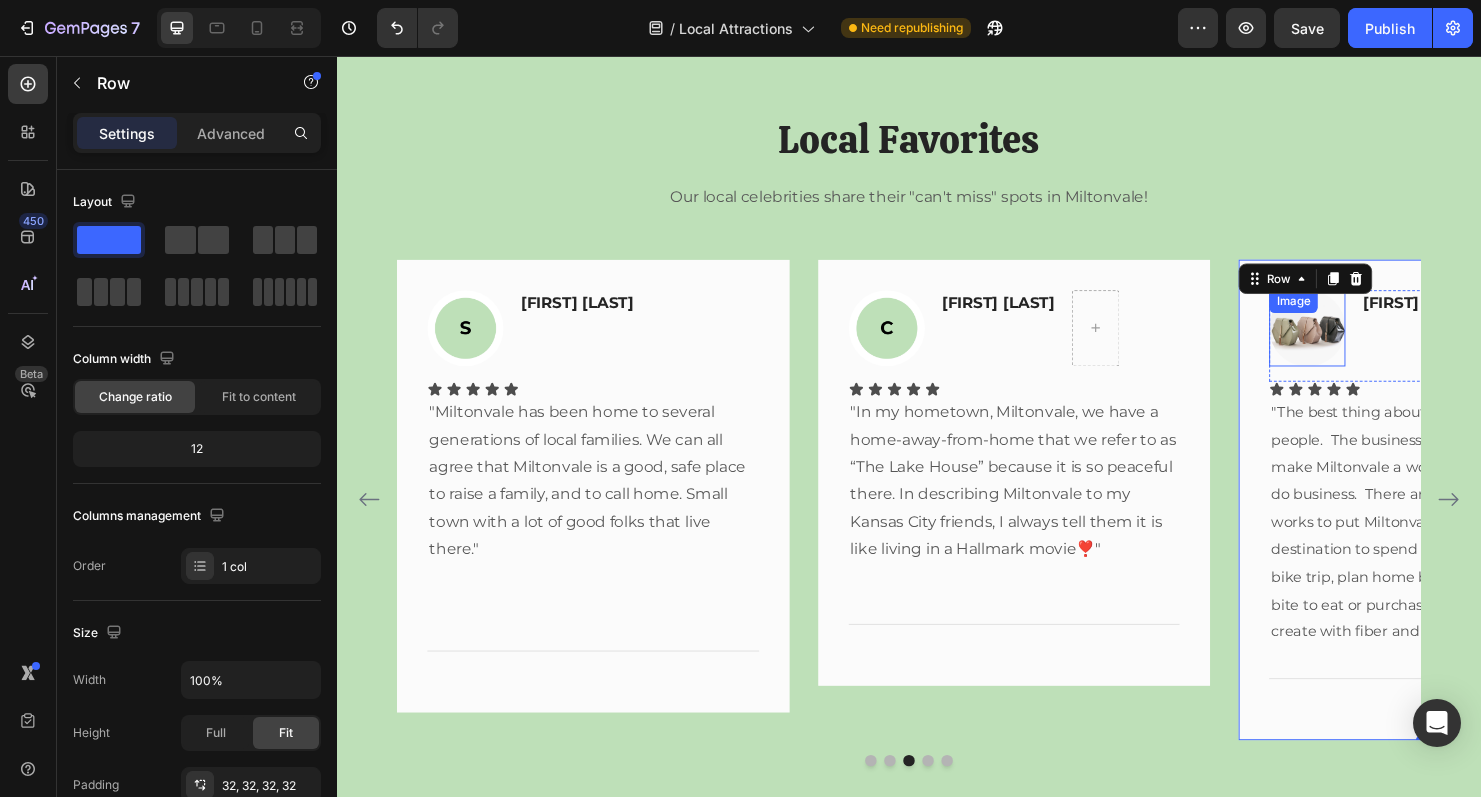 click at bounding box center [1355, 341] 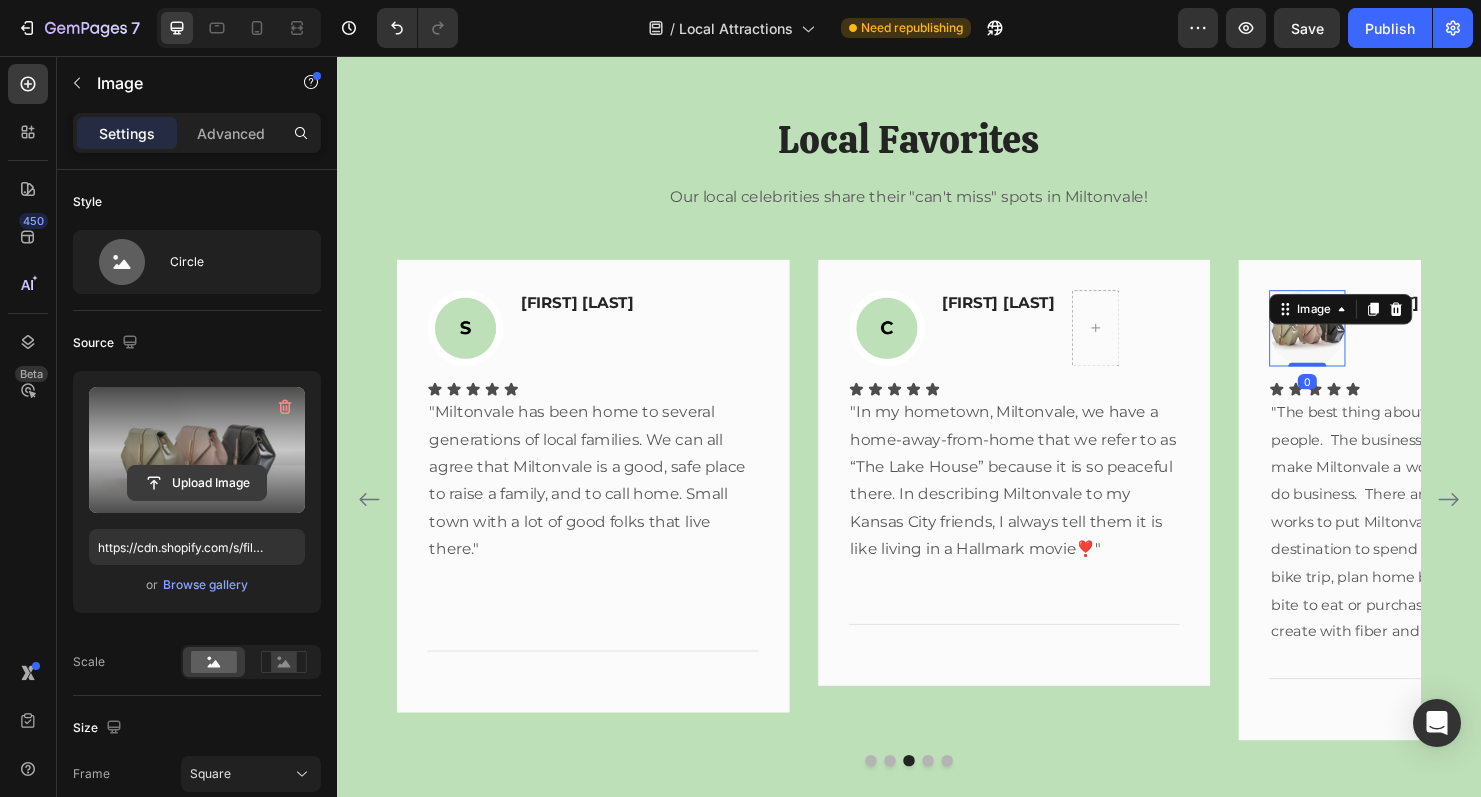 click 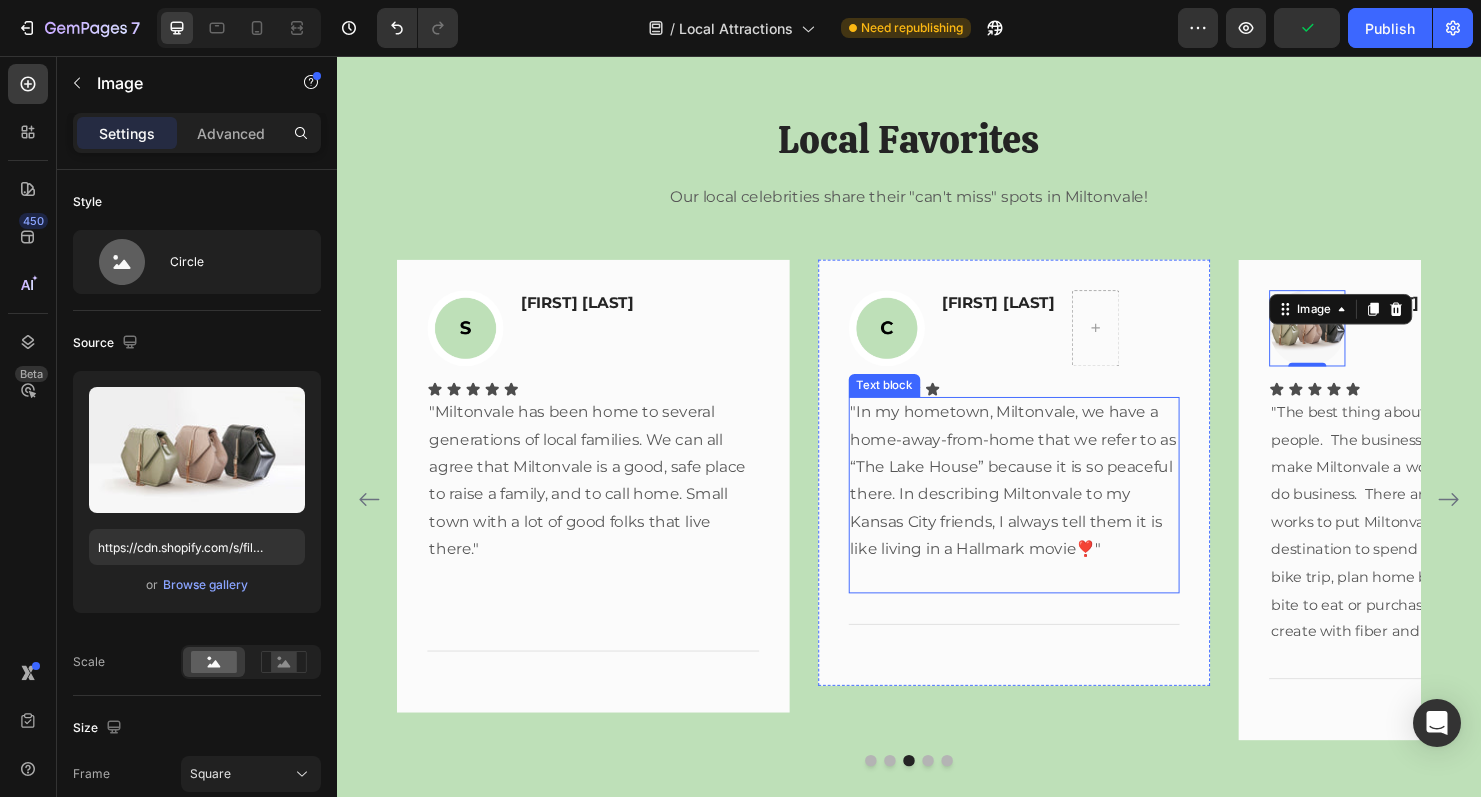 type on "https://cdn.shopify.com/s/files/1/0936/5238/6080/files/gempages_558778175300044019-f65b1f85-4e09-47f2-a9b3-276a8031c8b1.png" 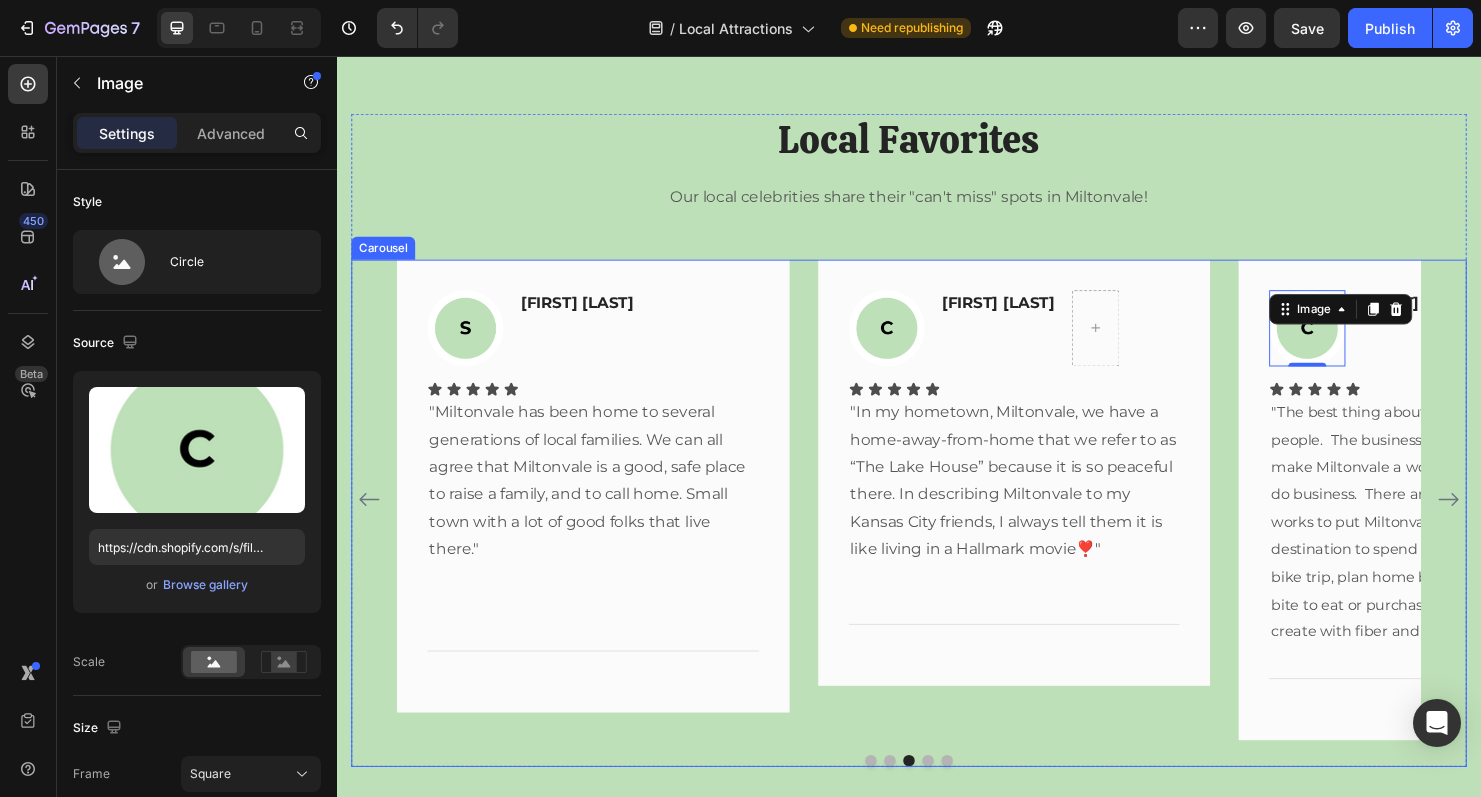 click 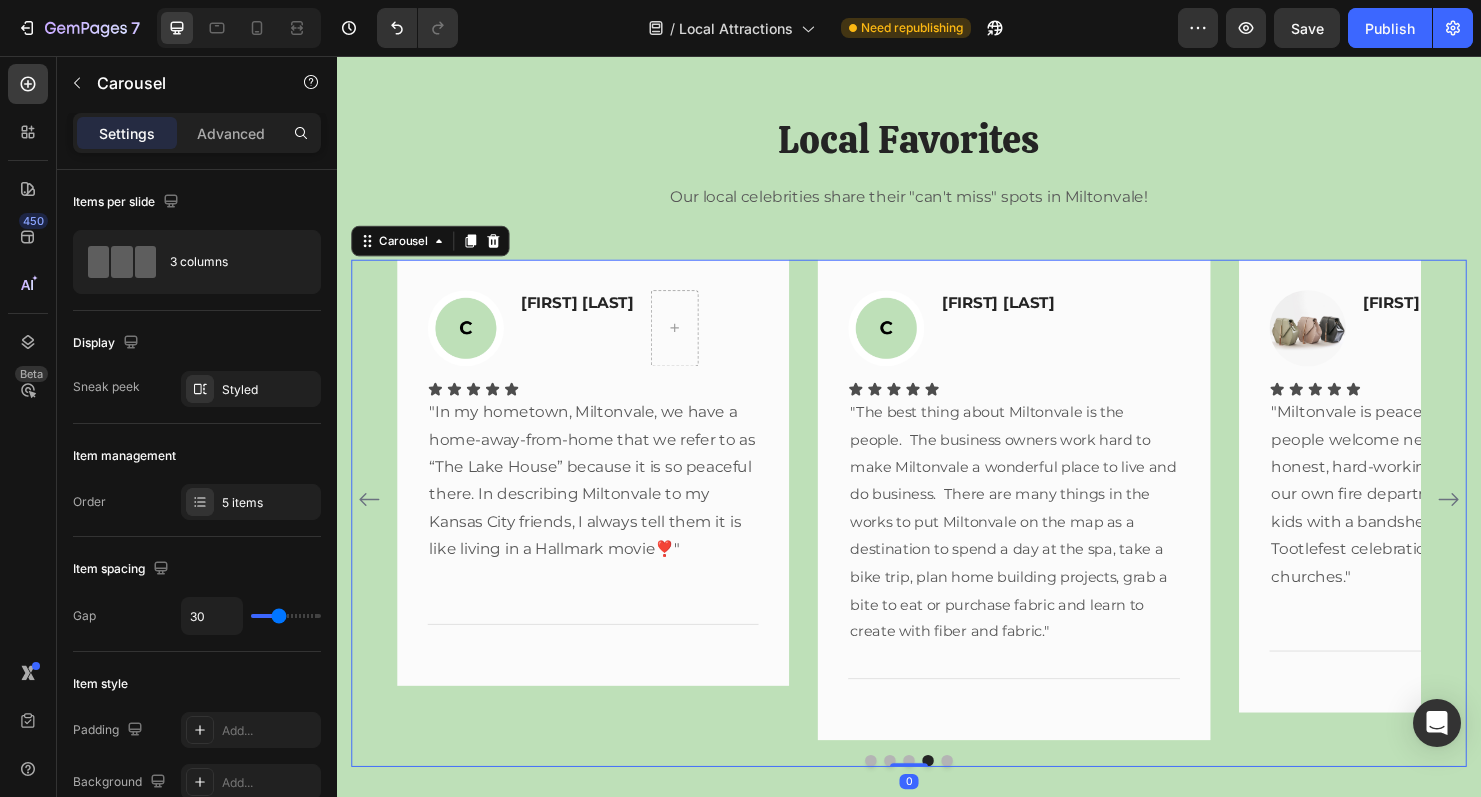 click 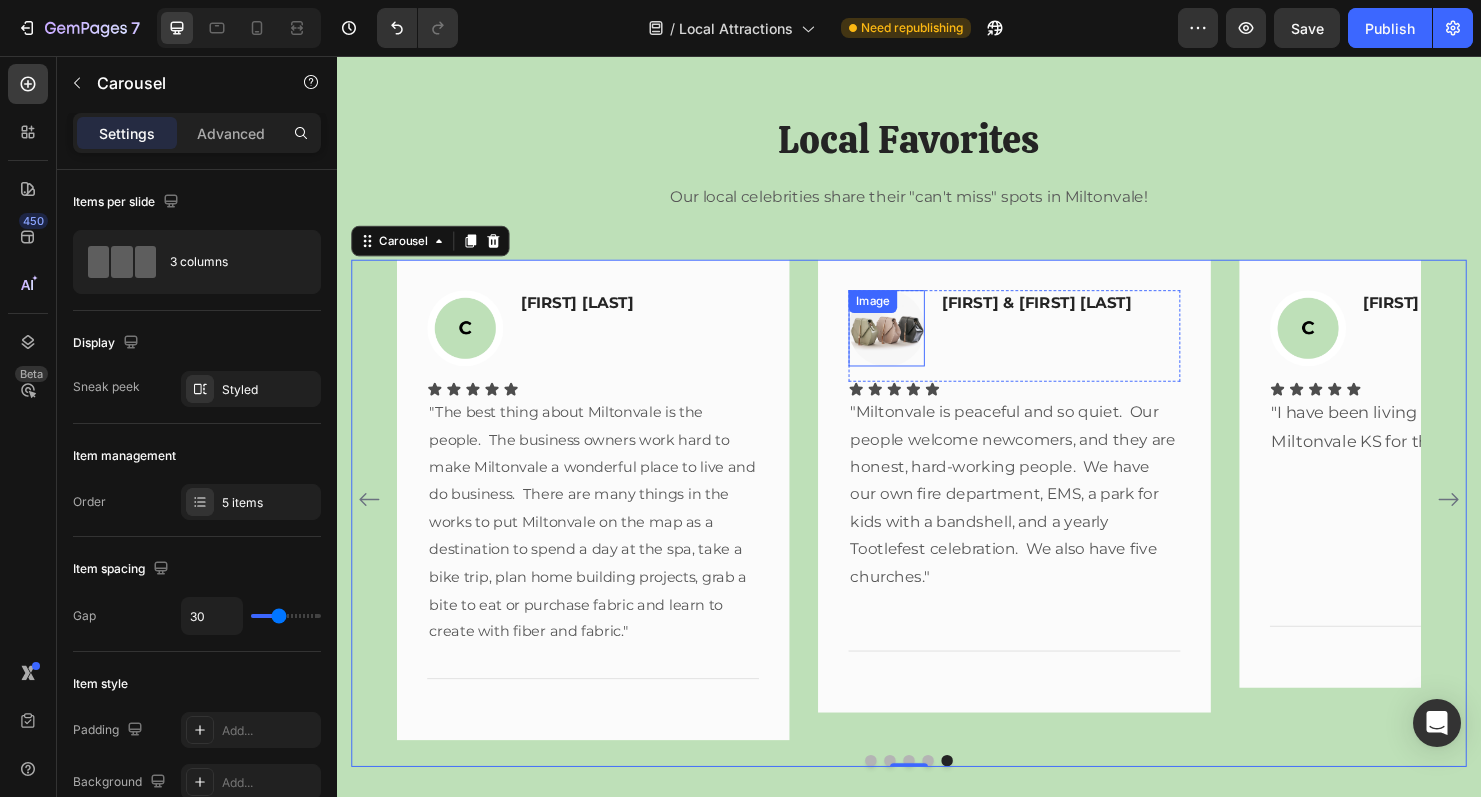 click on "Image" at bounding box center (914, 341) 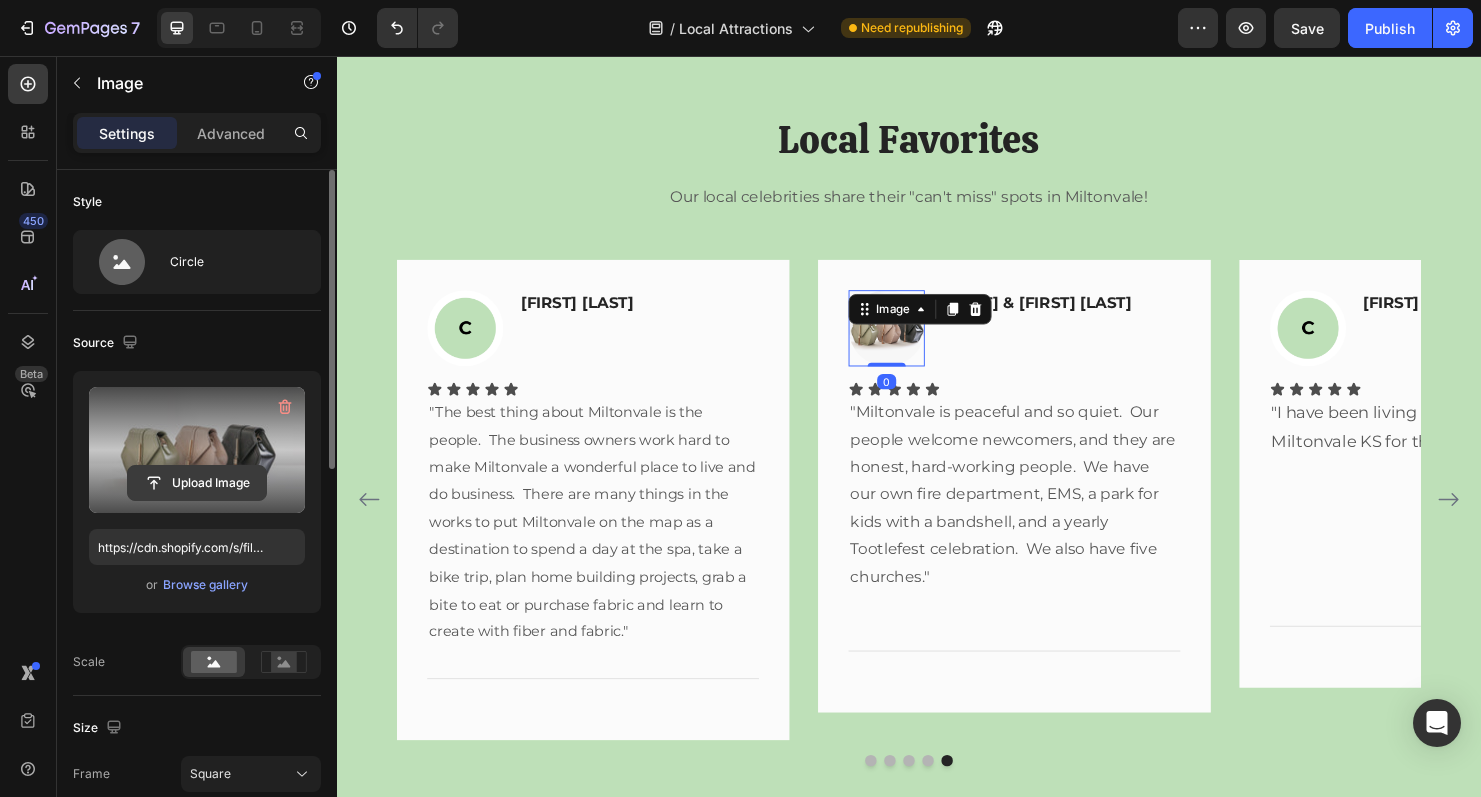 click 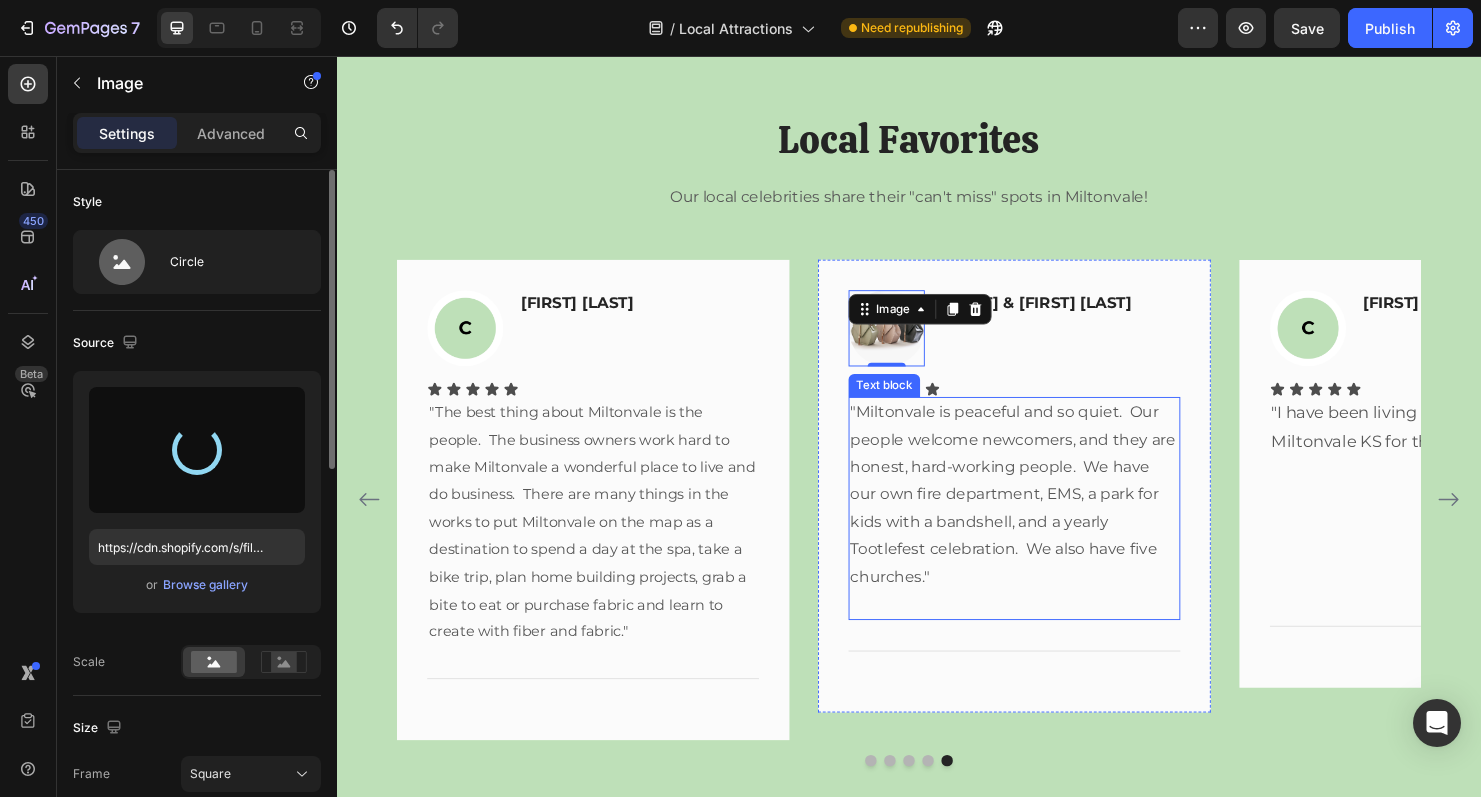 type on "https://cdn.shopify.com/s/files/1/0936/5238/6080/files/gempages_558778175300044019-3ad97839-3030-4c00-b6ac-6101bb95db69.png" 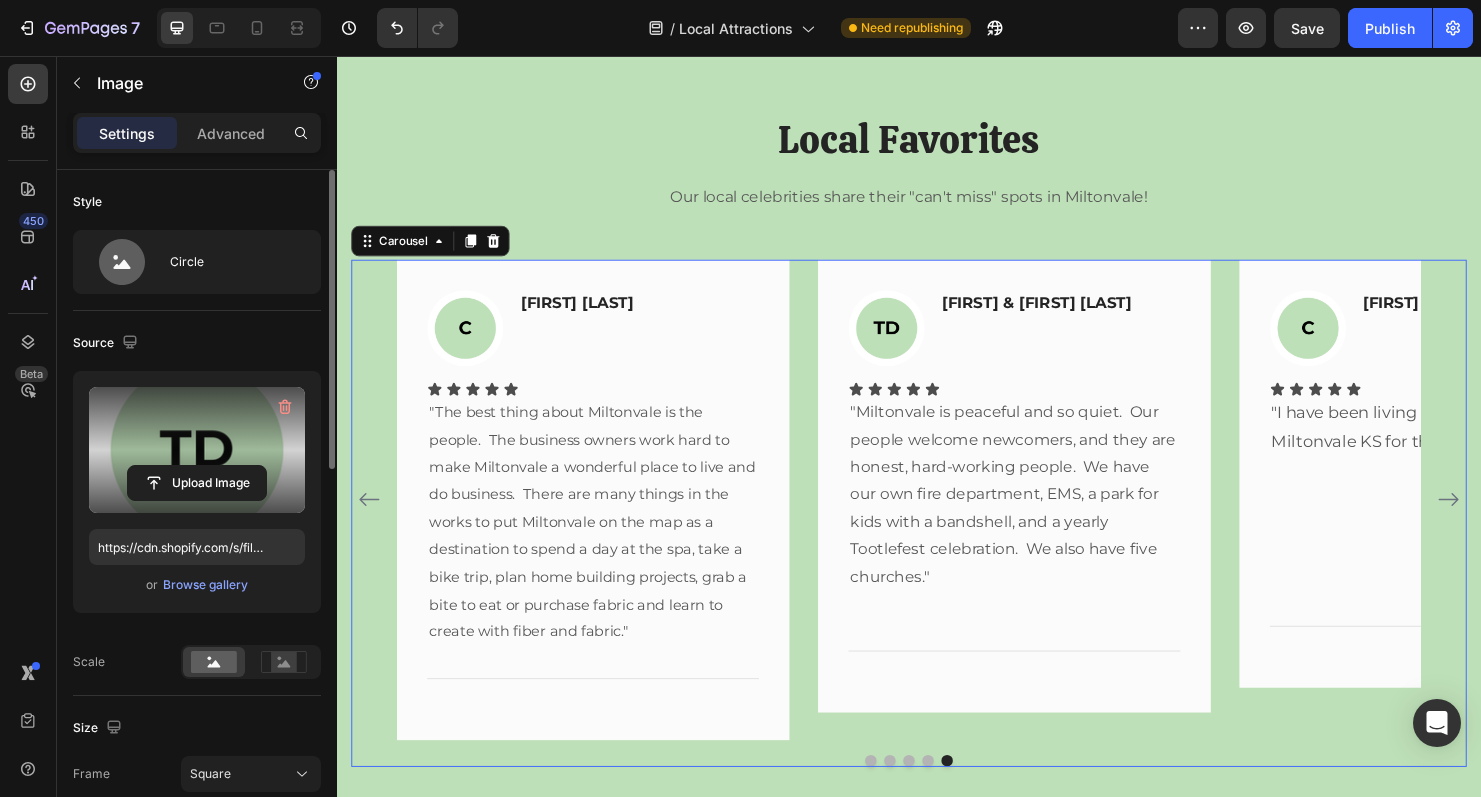 click 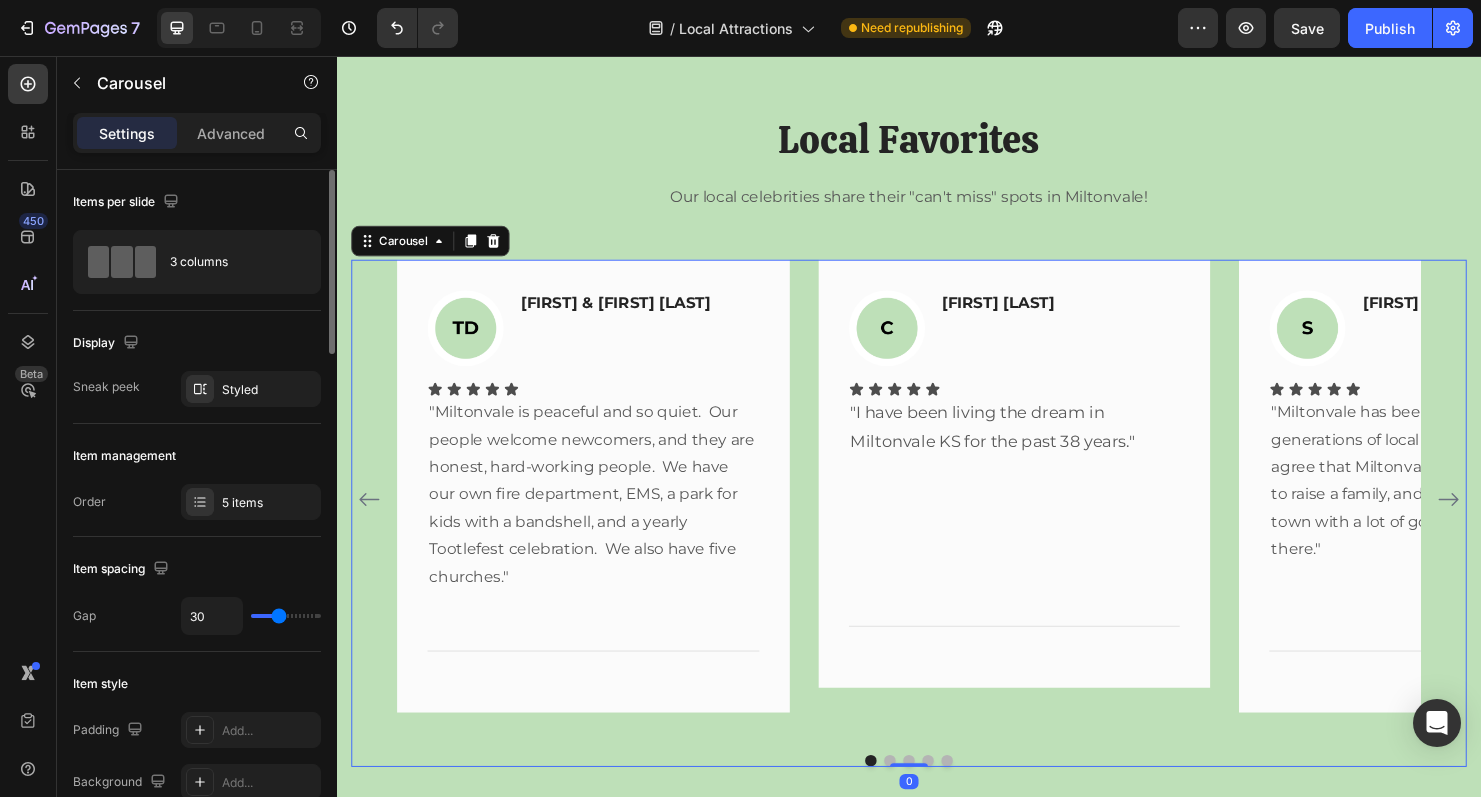click 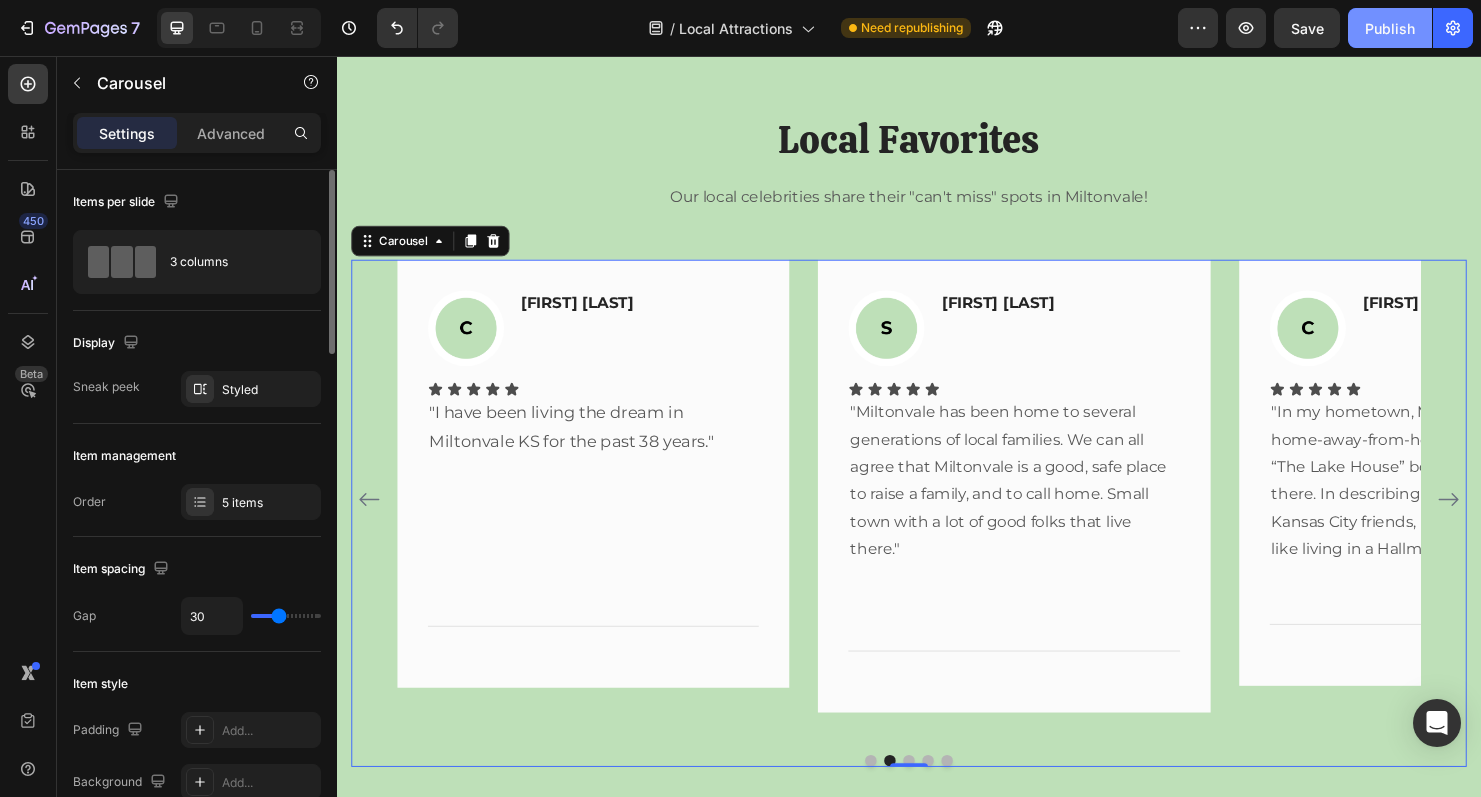 click on "Publish" at bounding box center [1390, 28] 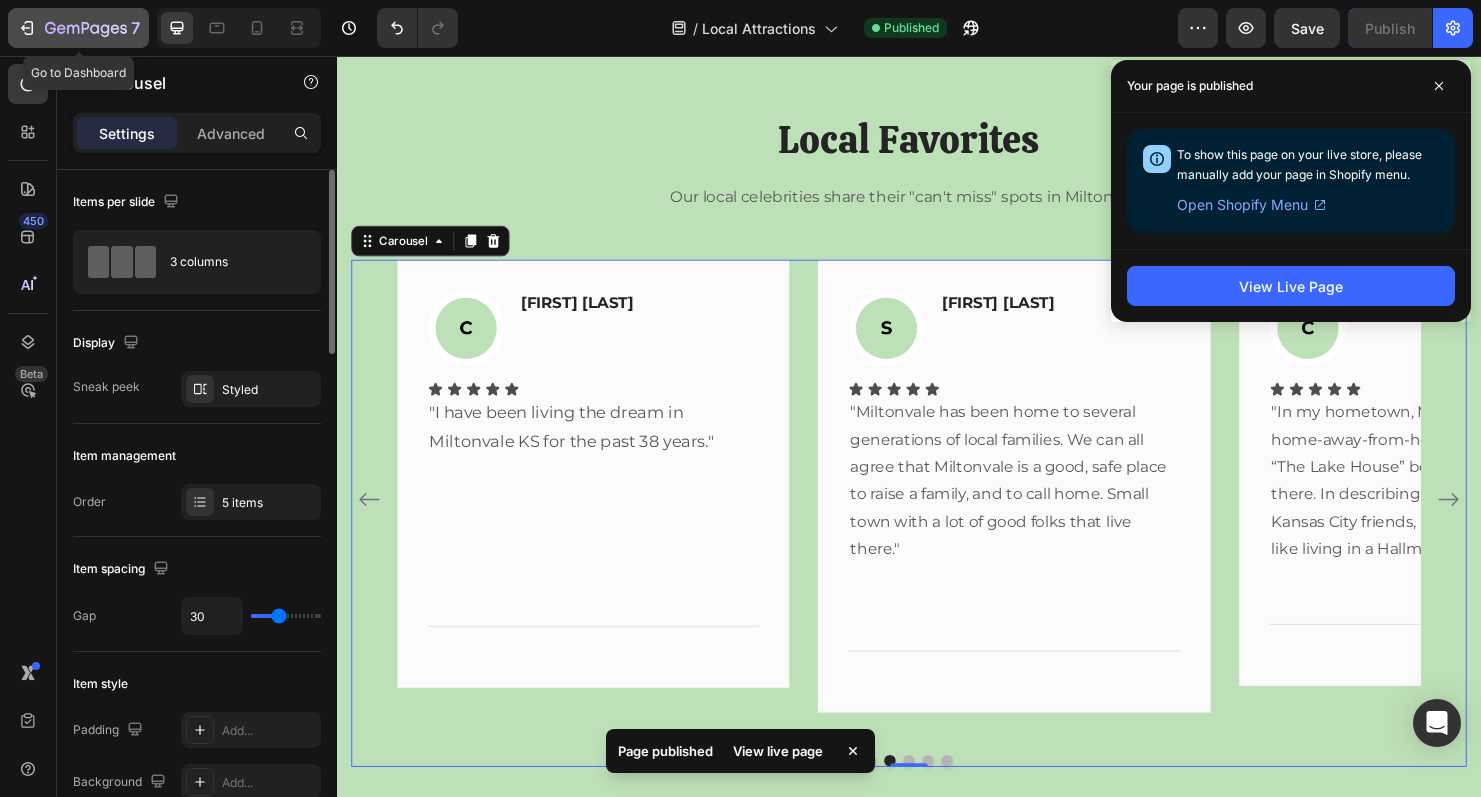 click 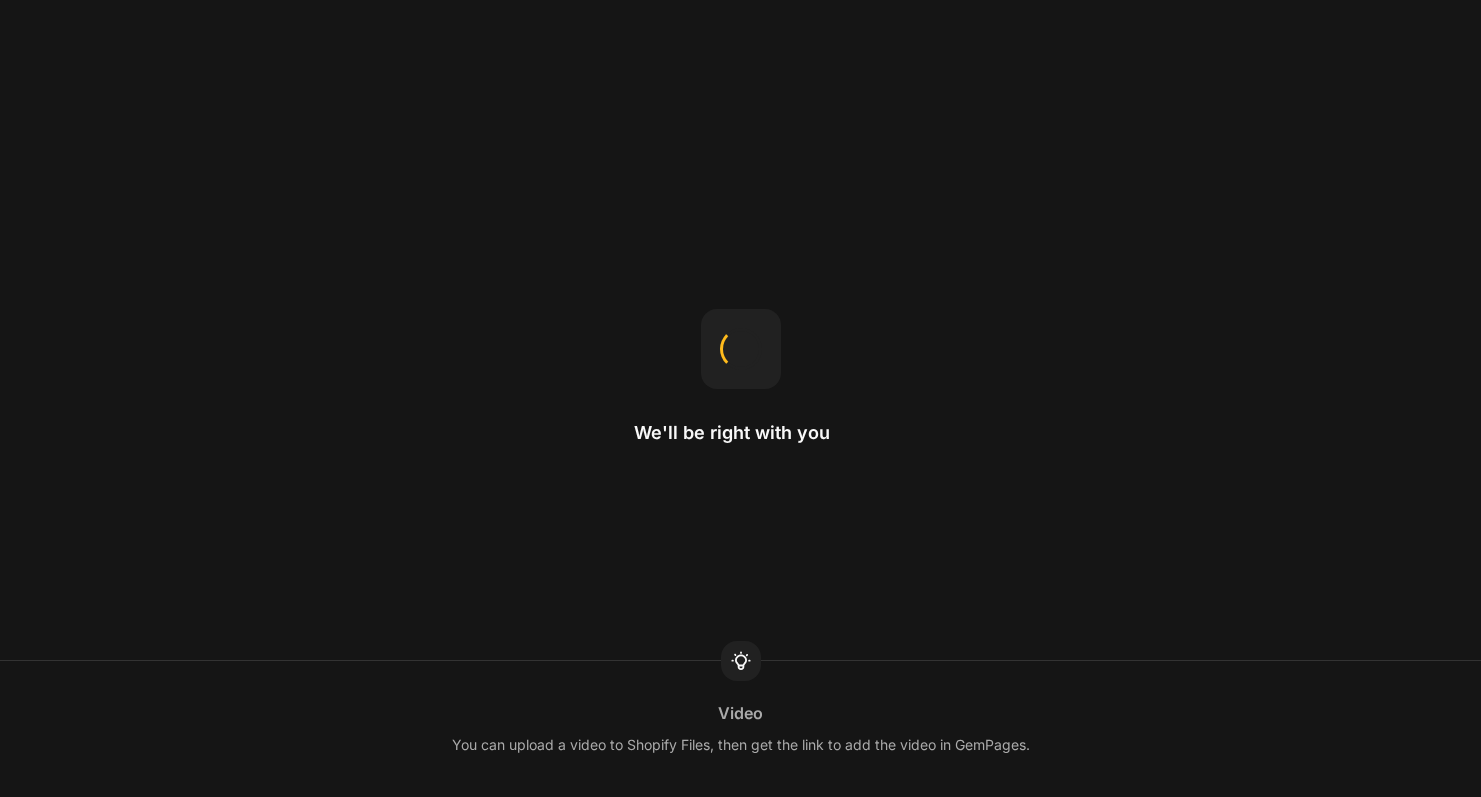 scroll, scrollTop: 0, scrollLeft: 0, axis: both 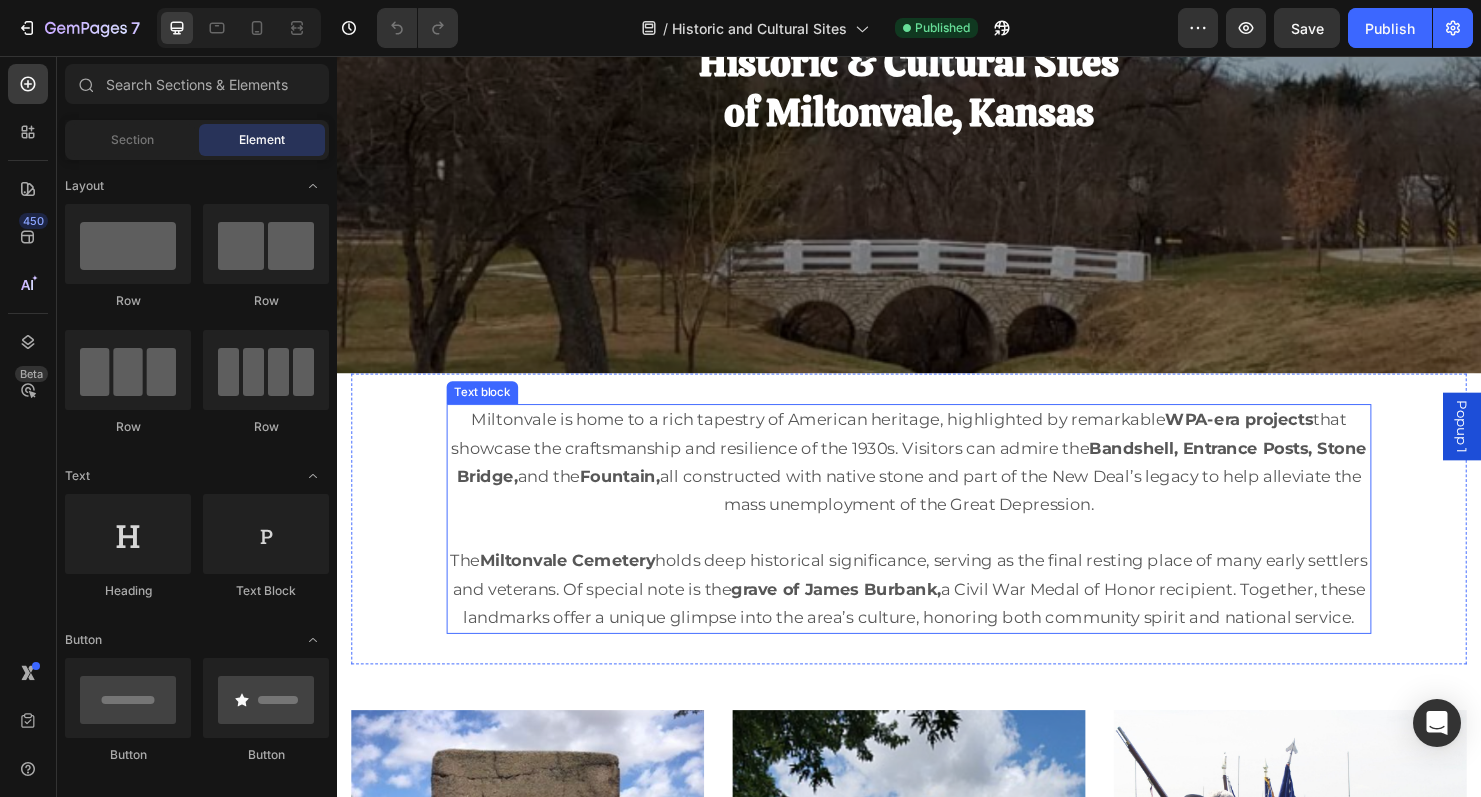 click on "Miltonvale is home to a rich tapestry of American heritage, highlighted by remarkable  WPA-era projects  that showcase the craftsmanship and resilience of the 1930s. Visitors can admire the  Bandshell, Entrance Posts, Stone Bridge,  and the  Fountain,  all constructed with native stone and part of the New Deal’s legacy to help alleviate the mass unemployment of the Great Depression." at bounding box center [937, 481] 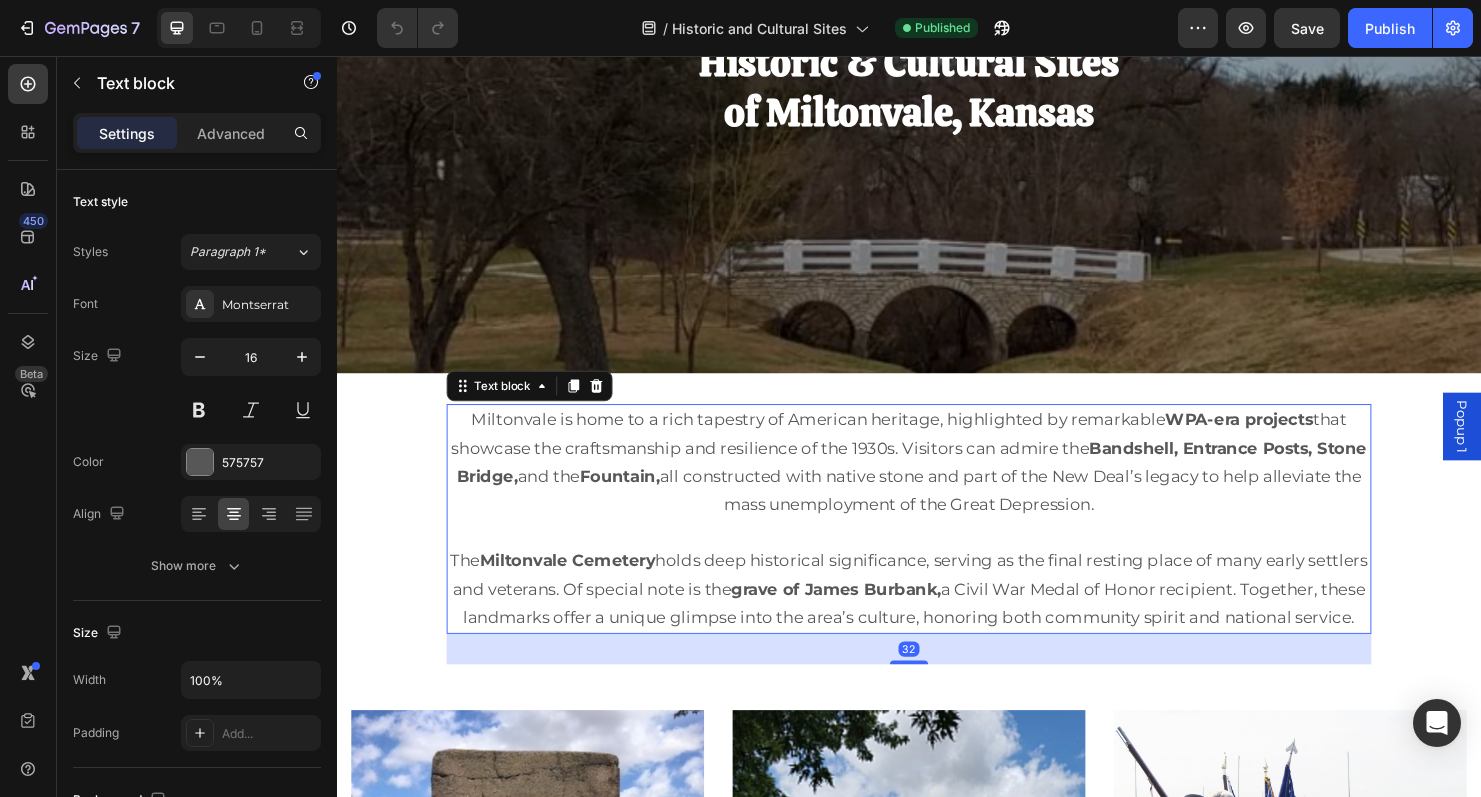 click on "Miltonvale is home to a rich tapestry of American heritage, highlighted by remarkable  WPA-era projects  that showcase the craftsmanship and resilience of the 1930s. Visitors can admire the  Bandshell, Entrance Posts, Stone Bridge,  and the  Fountain,  all constructed with native stone and part of the New Deal’s legacy to help alleviate the mass unemployment of the Great Depression." at bounding box center [937, 481] 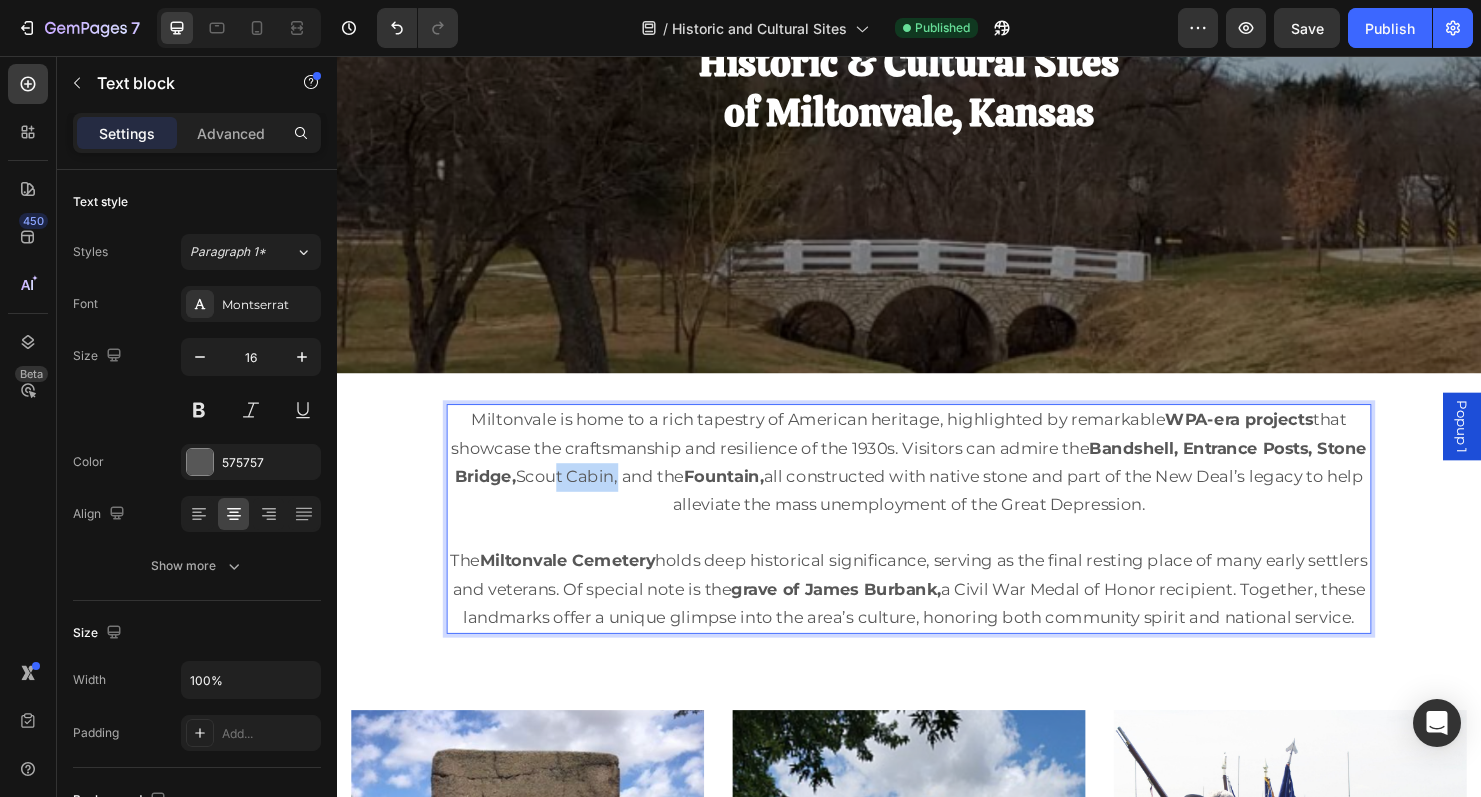 drag, startPoint x: 683, startPoint y: 498, endPoint x: 609, endPoint y: 499, distance: 74.00676 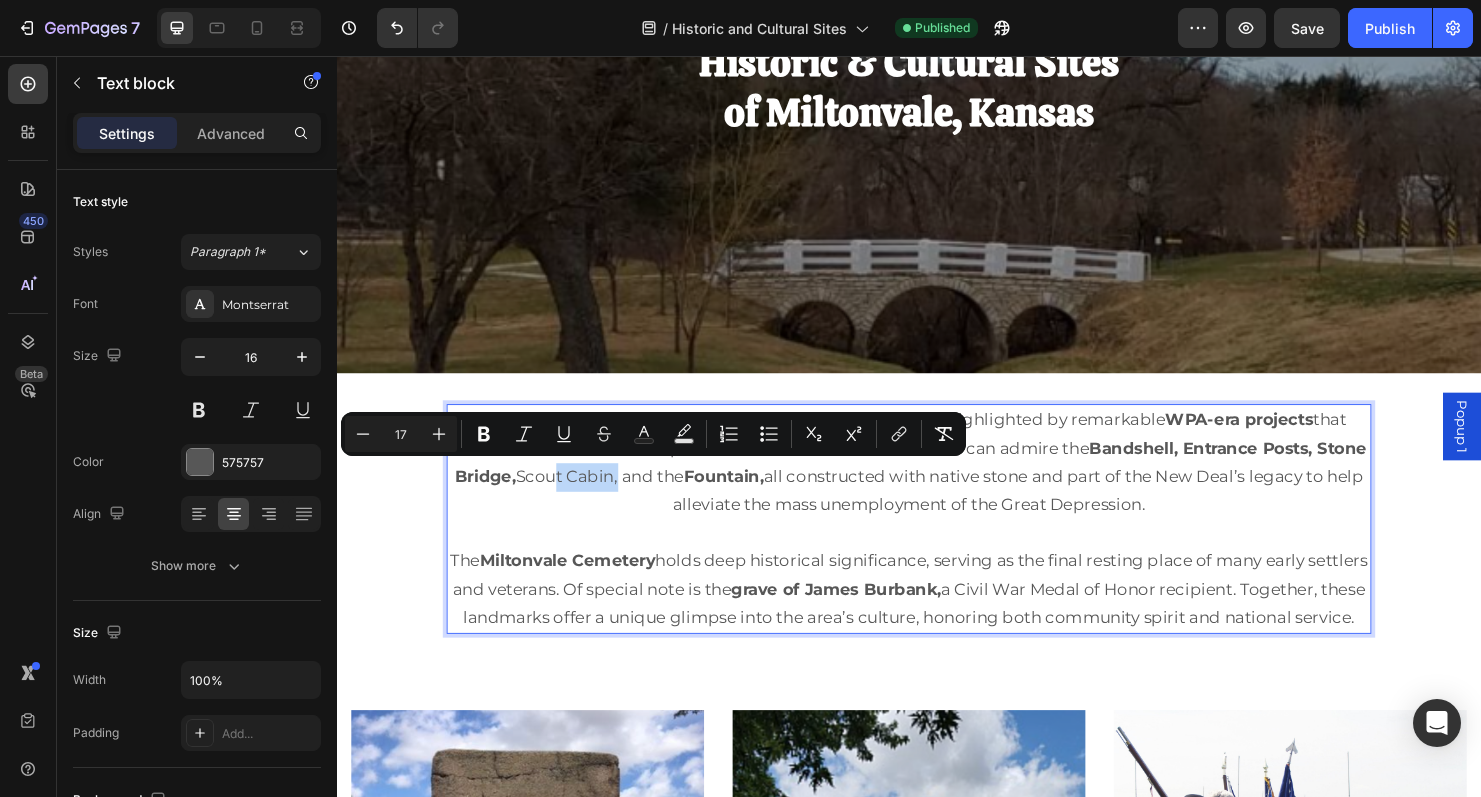 click on "Miltonvale is home to a rich tapestry of American heritage, highlighted by remarkable  WPA-era projects  that showcase the craftsmanship and resilience of the 1930s. Visitors can admire the  Bandshell, Entrance Posts, Stone Bridge,  Scout Cabin, and the  Fountain,  all constructed with native stone and part of the New Deal’s legacy to help alleviate the mass unemployment of the Great Depression." at bounding box center (937, 481) 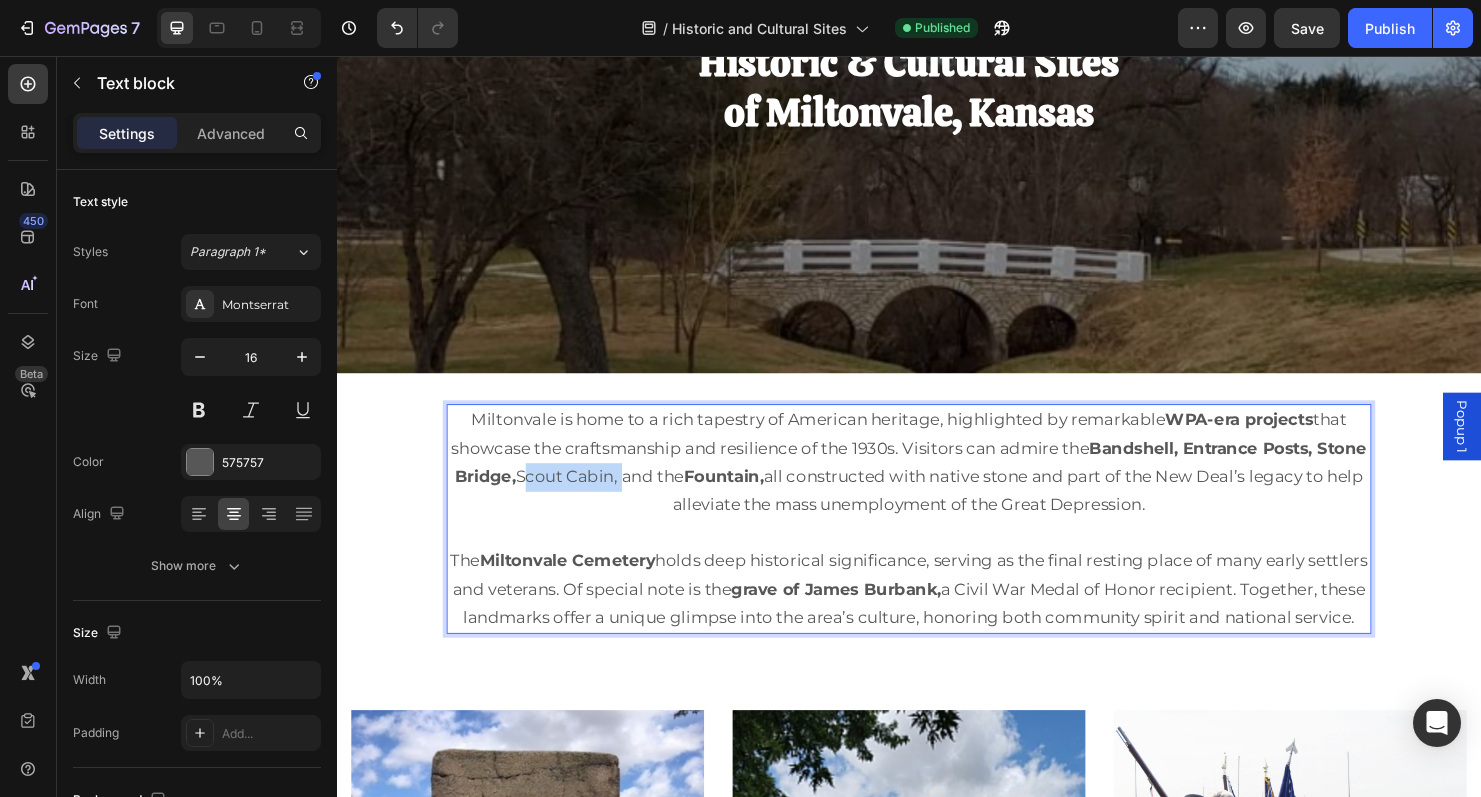 drag, startPoint x: 689, startPoint y: 497, endPoint x: 583, endPoint y: 497, distance: 106 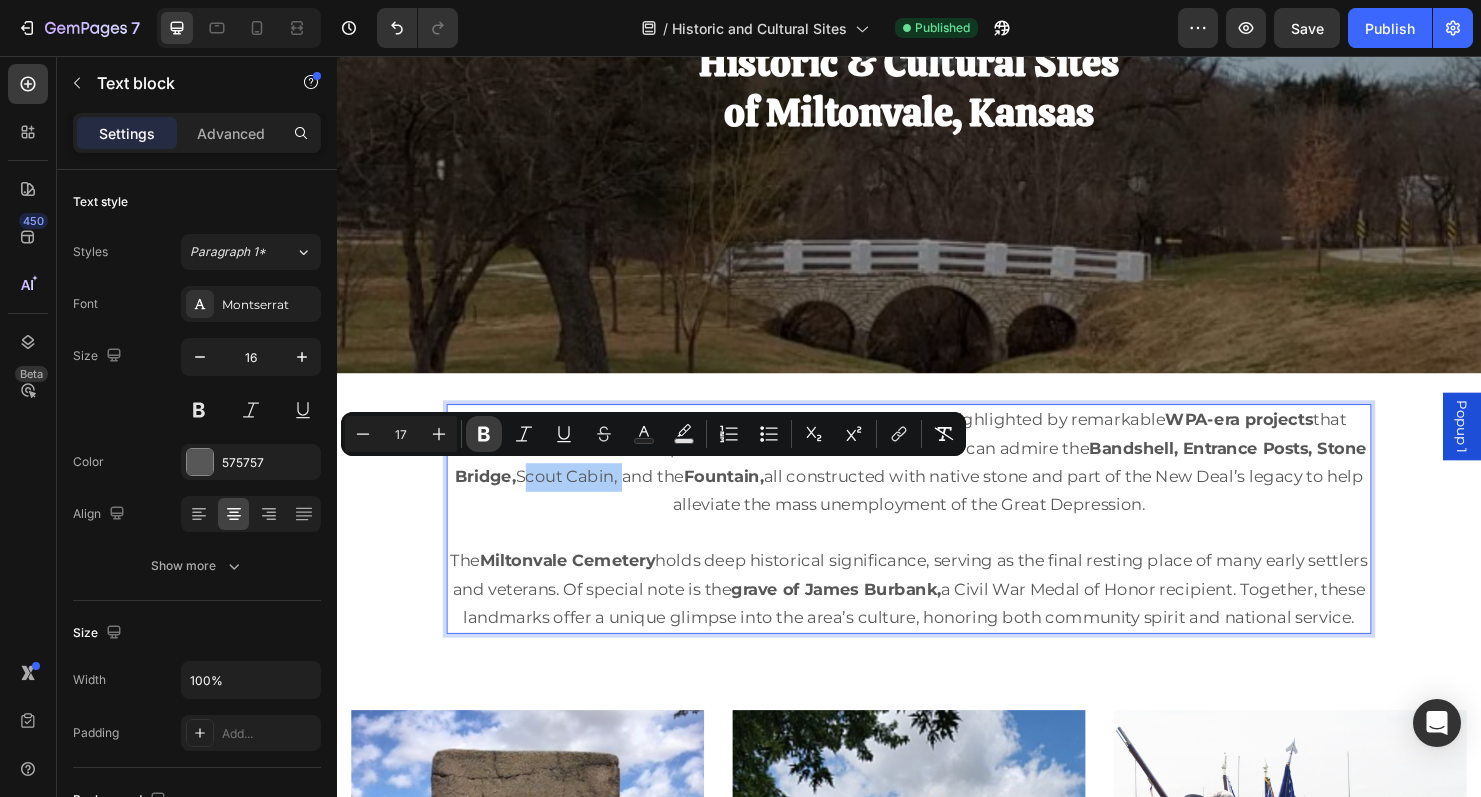 click 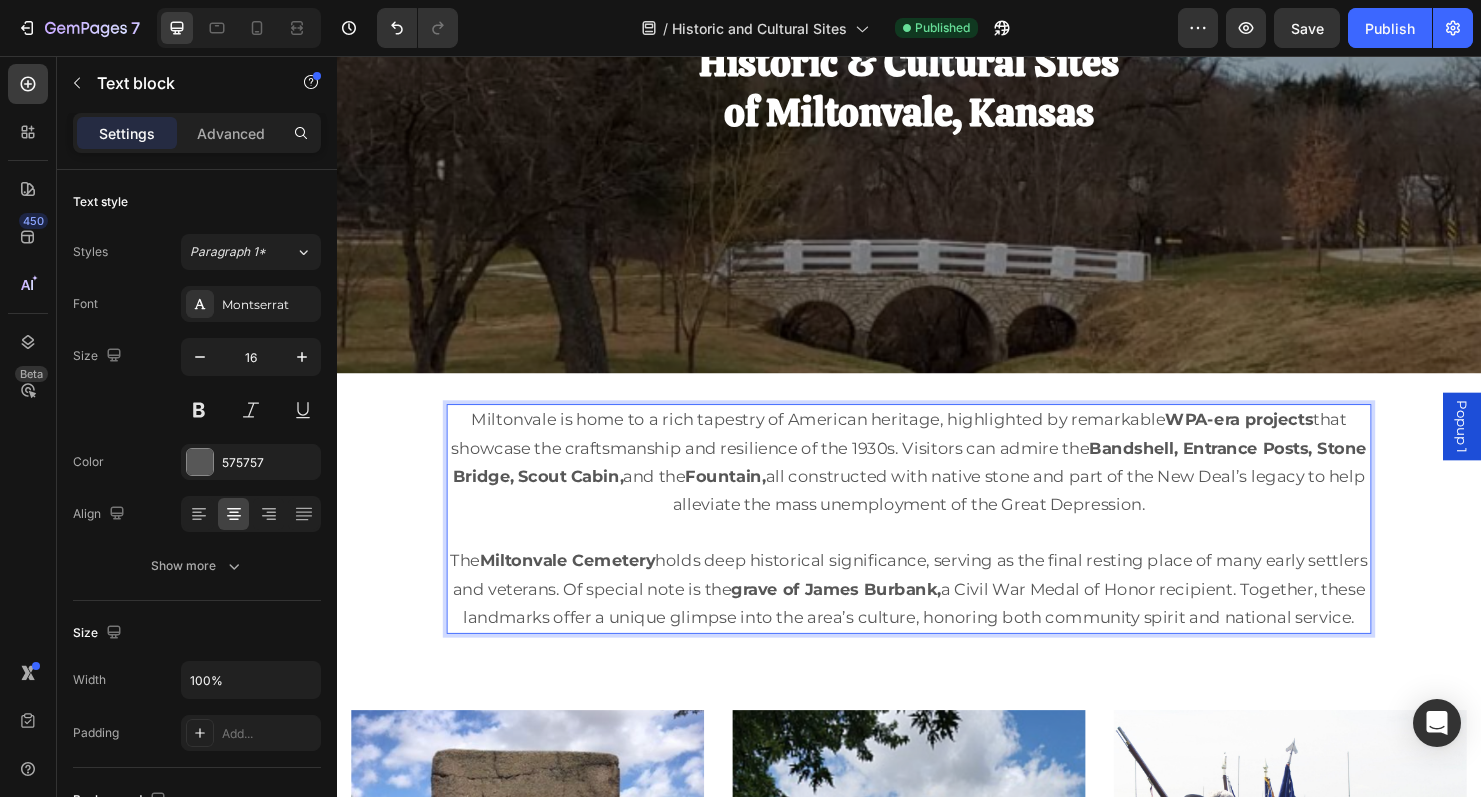 click at bounding box center (937, 556) 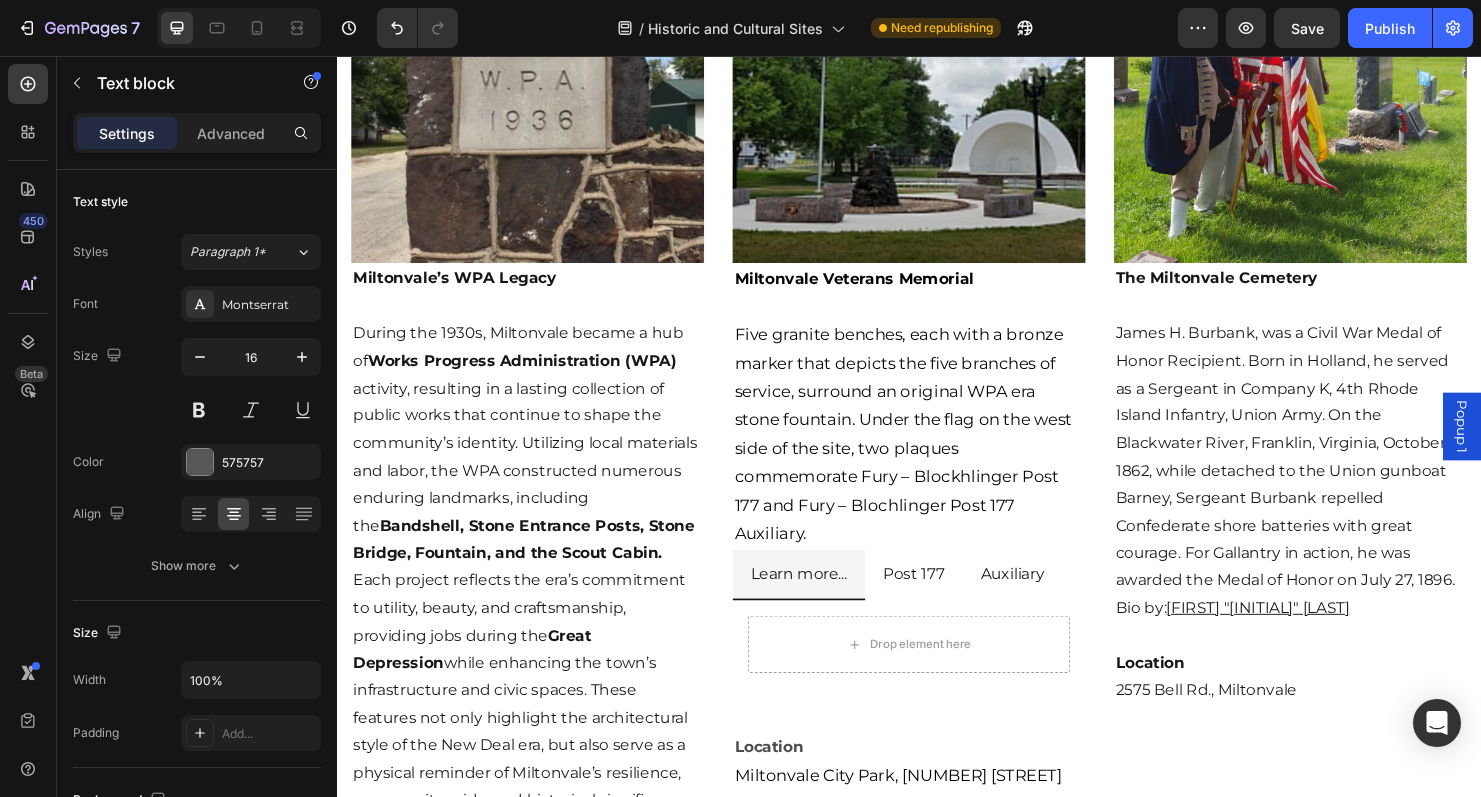 scroll, scrollTop: 1077, scrollLeft: 0, axis: vertical 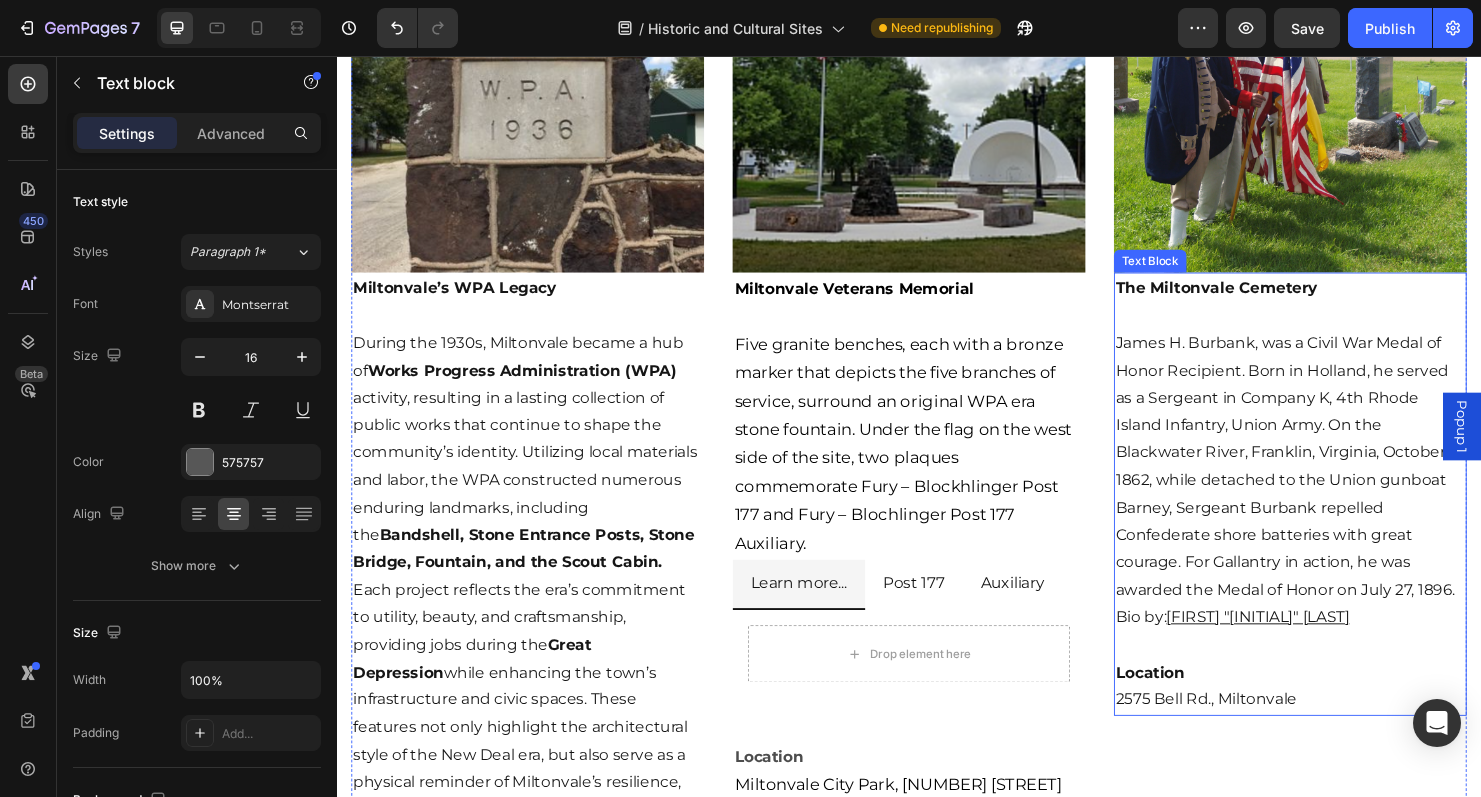 click on "The Miltonvale Cemetery" at bounding box center [1260, 298] 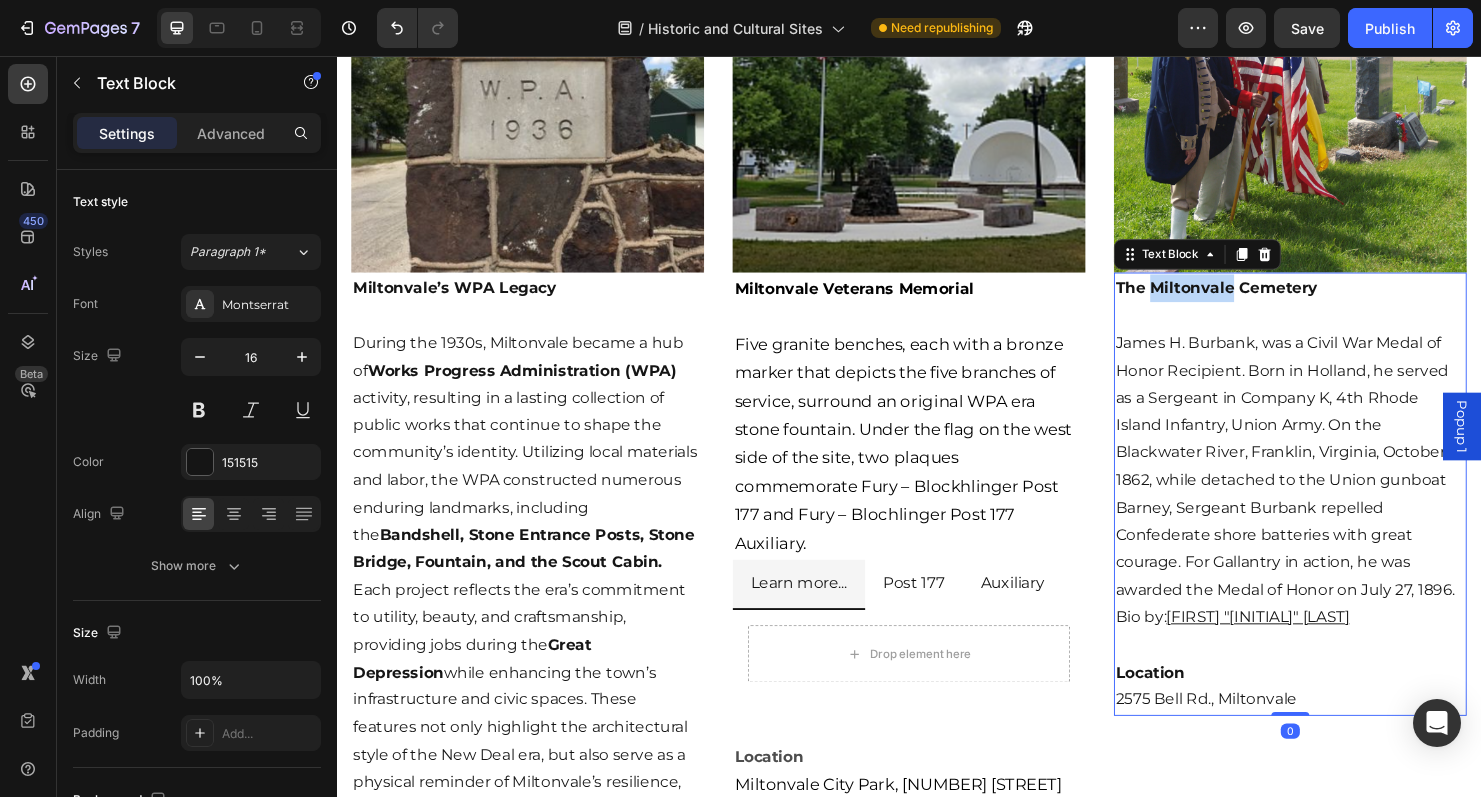 click on "The Miltonvale Cemetery" at bounding box center [1260, 298] 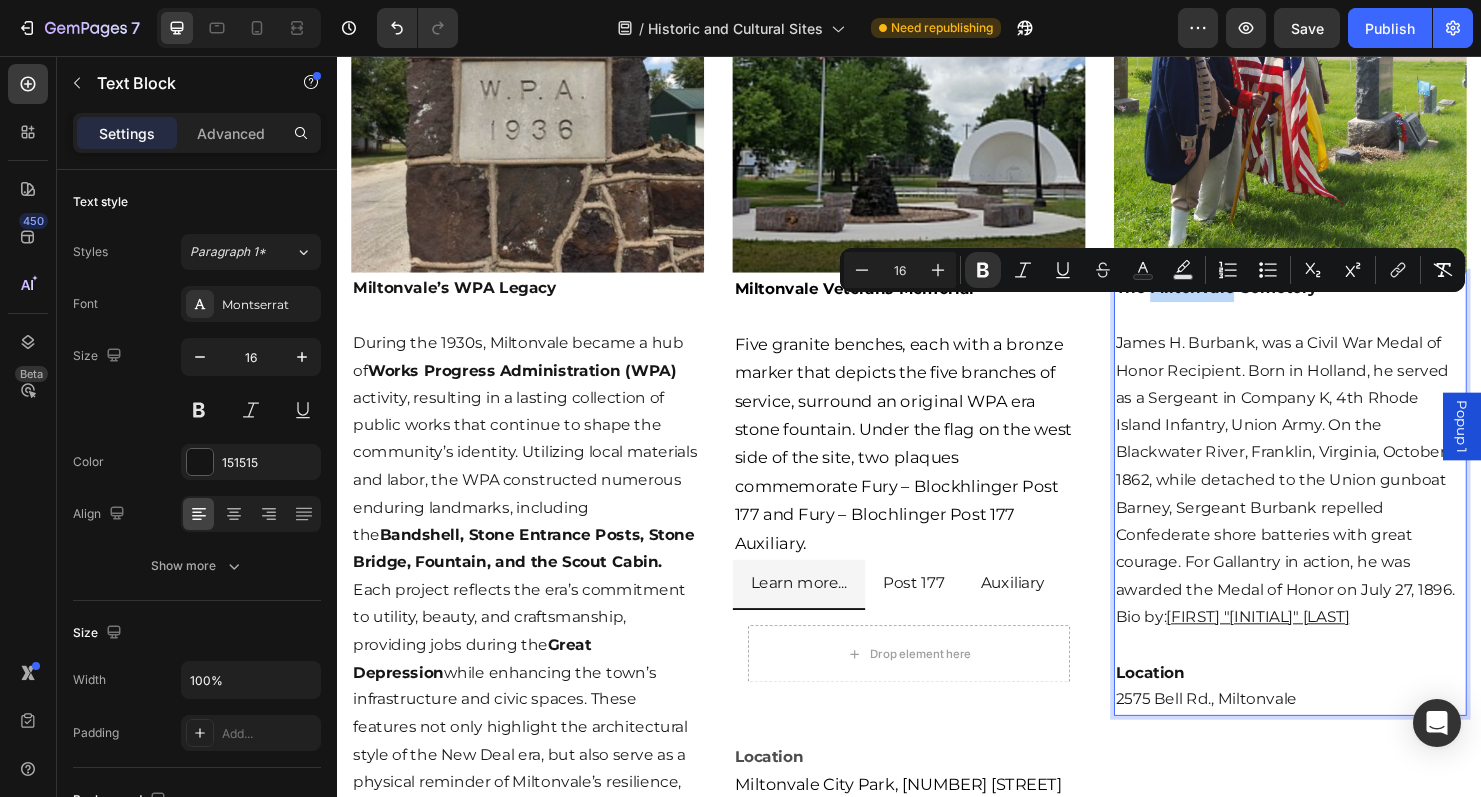 click on "The Miltonvale Cemetery" at bounding box center [1260, 298] 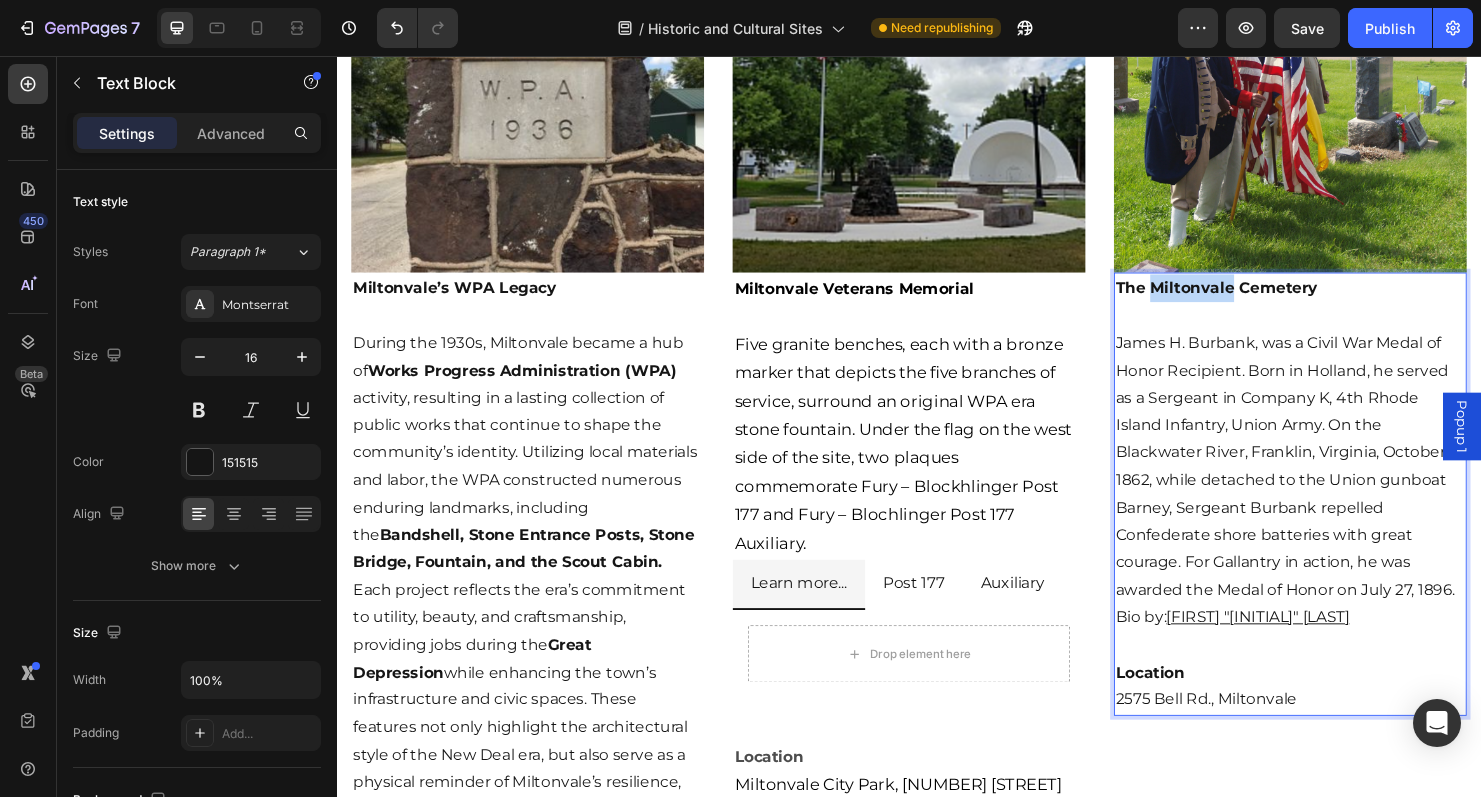 click on "The Miltonvale Cemetery" at bounding box center (1260, 298) 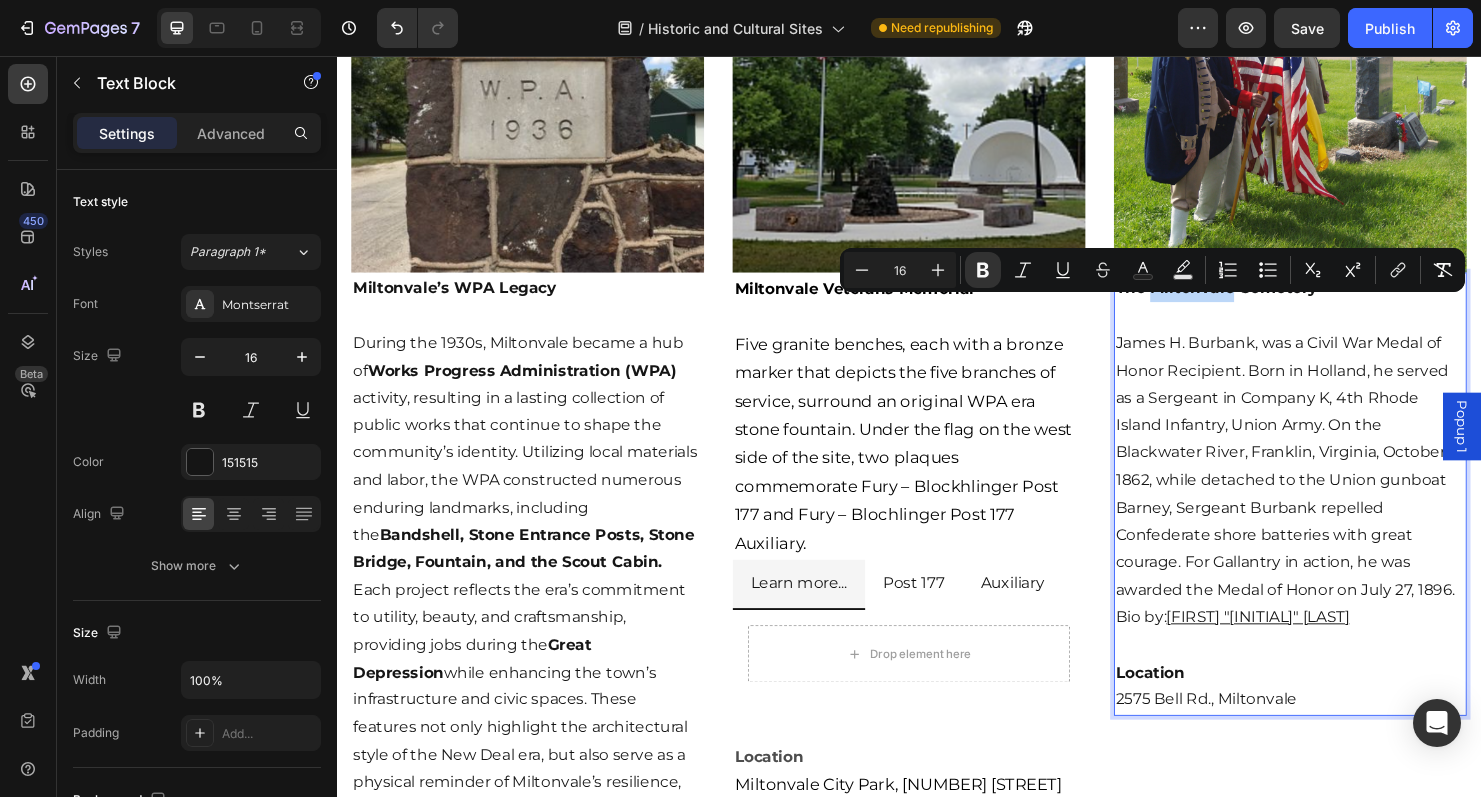 click on "The Miltonvale Cemetery" at bounding box center [1260, 298] 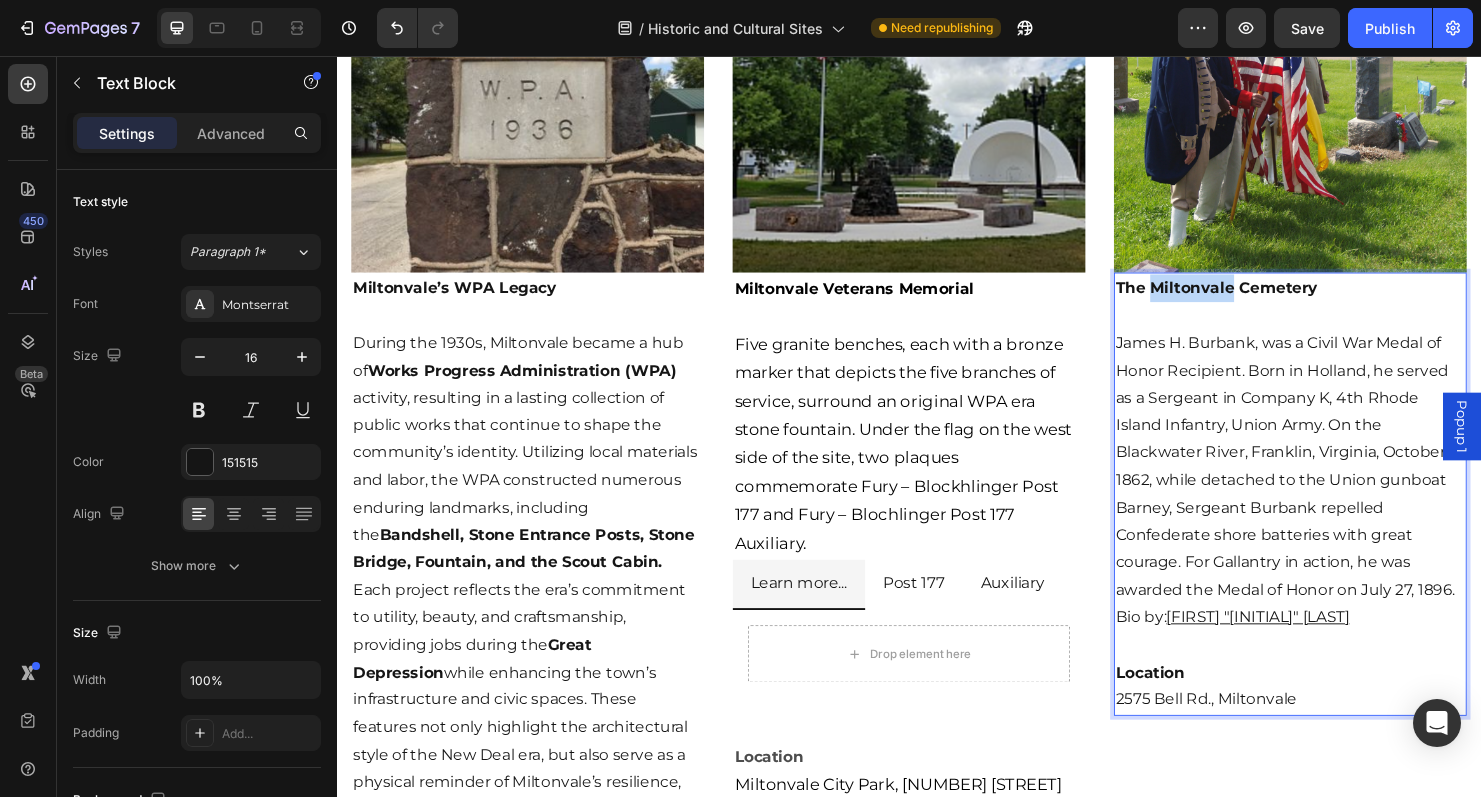 click on "The Miltonvale Cemetery" at bounding box center [1260, 298] 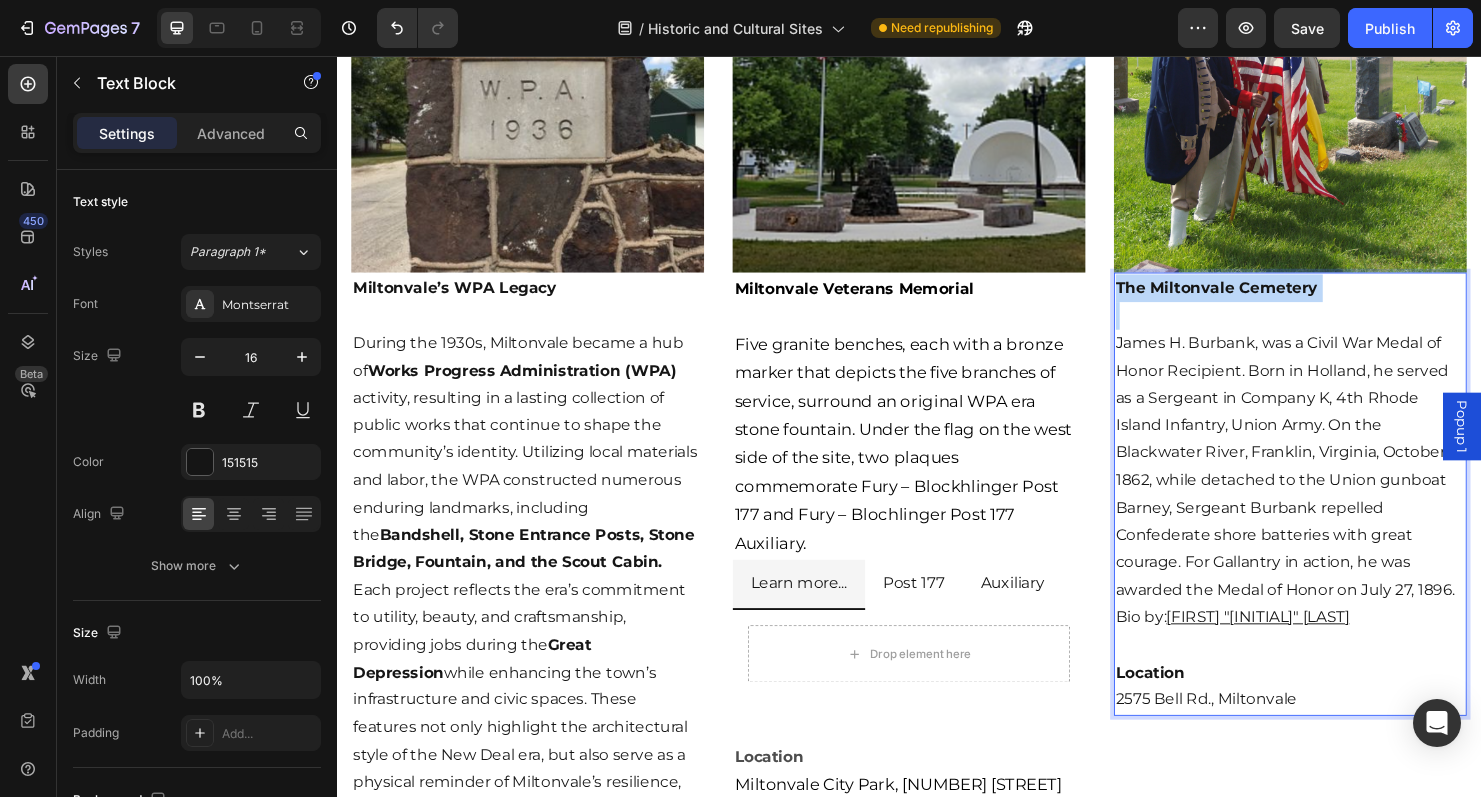 click on "The Miltonvale Cemetery" at bounding box center [1260, 298] 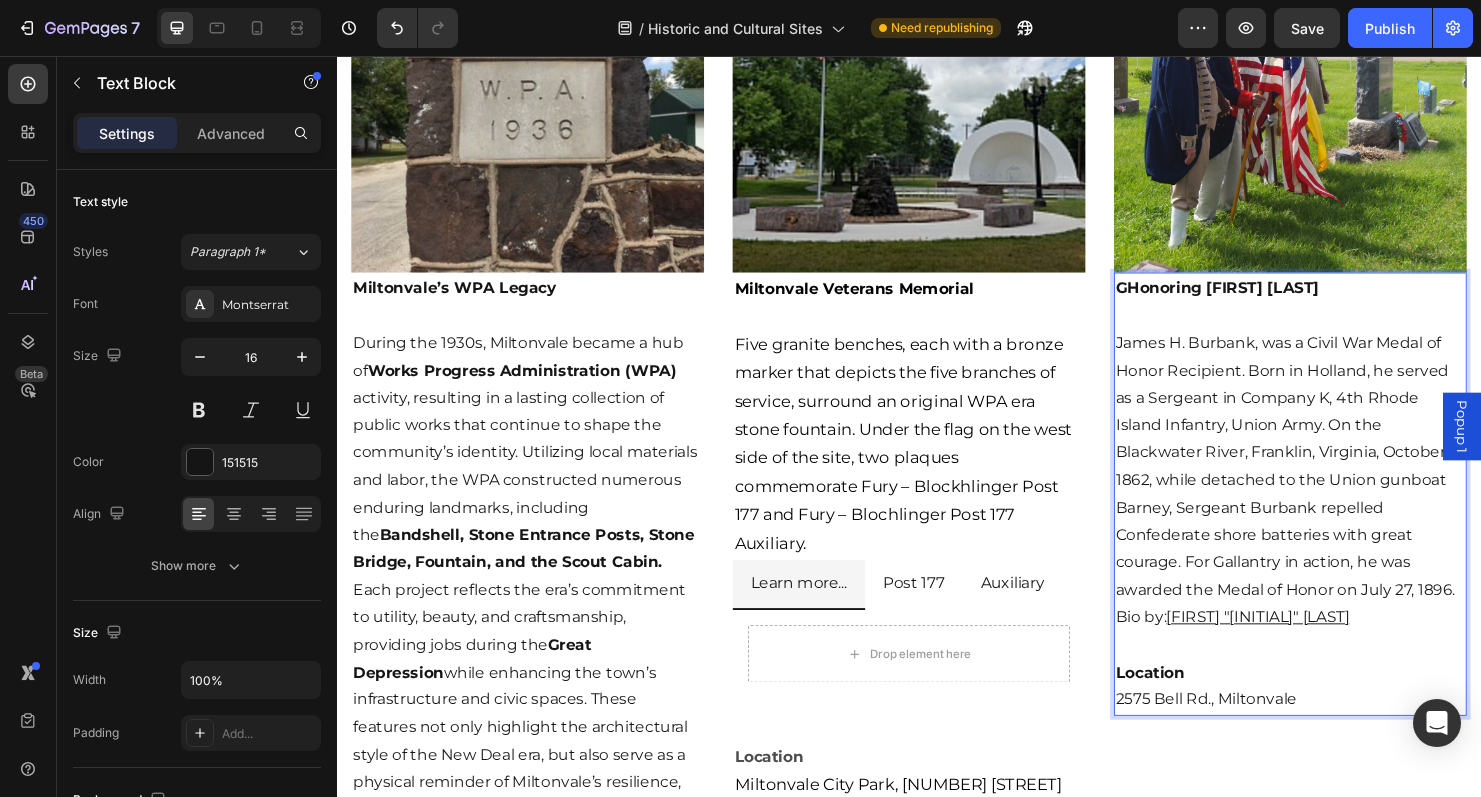 click on "GHonoring James Burbank" at bounding box center [1260, 298] 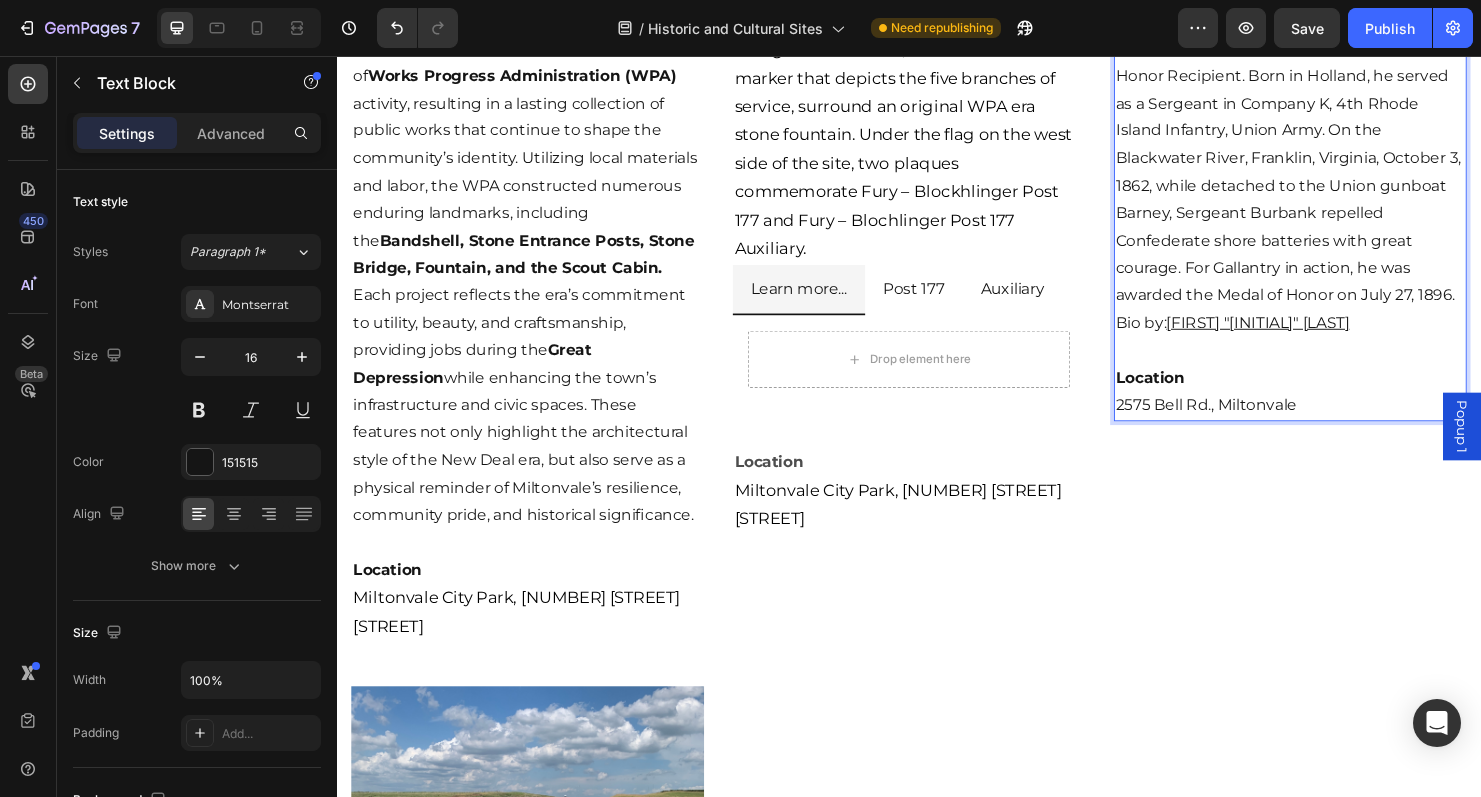 scroll, scrollTop: 1391, scrollLeft: 0, axis: vertical 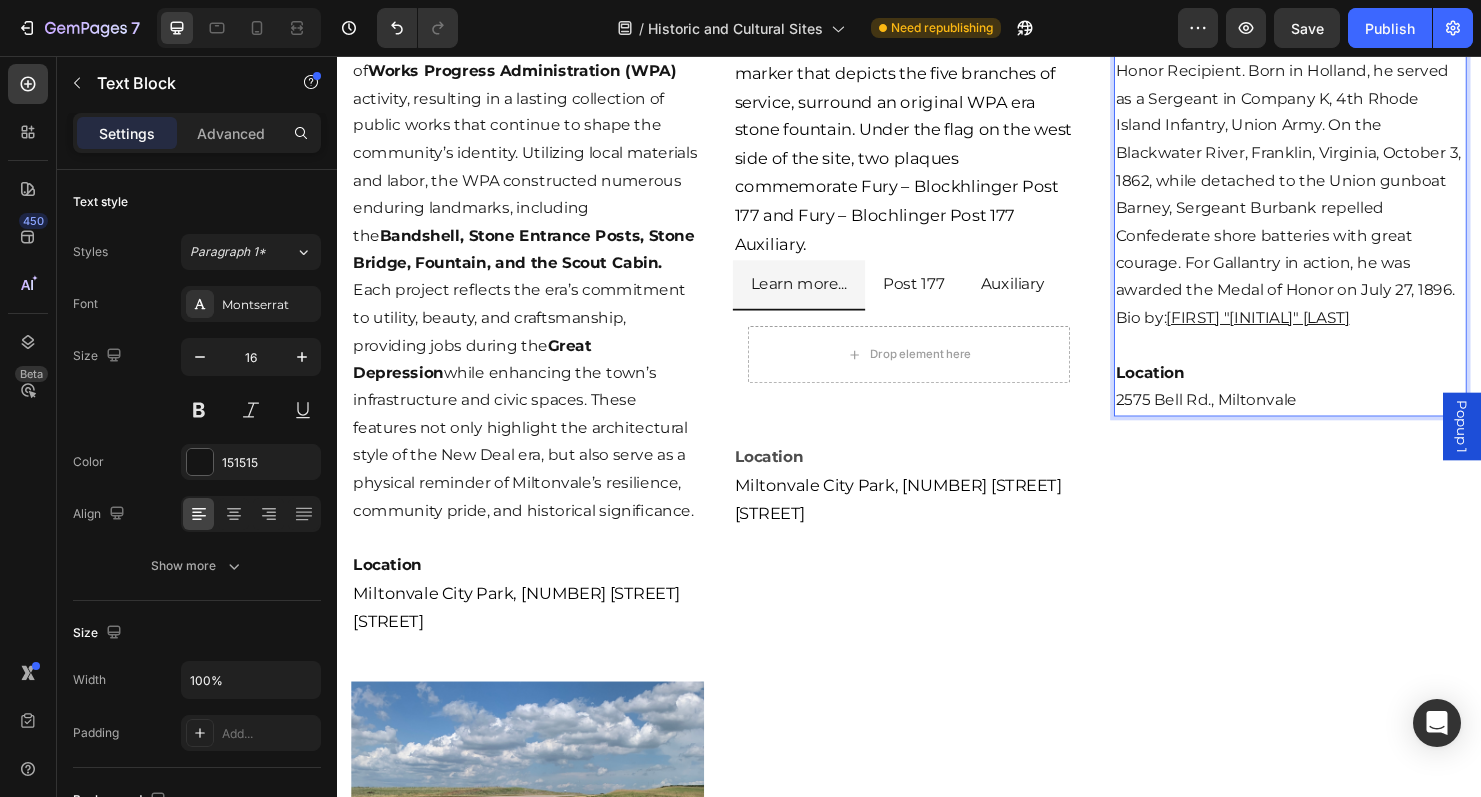click on "2575 Bell Rd., Miltonvale" at bounding box center [1337, 417] 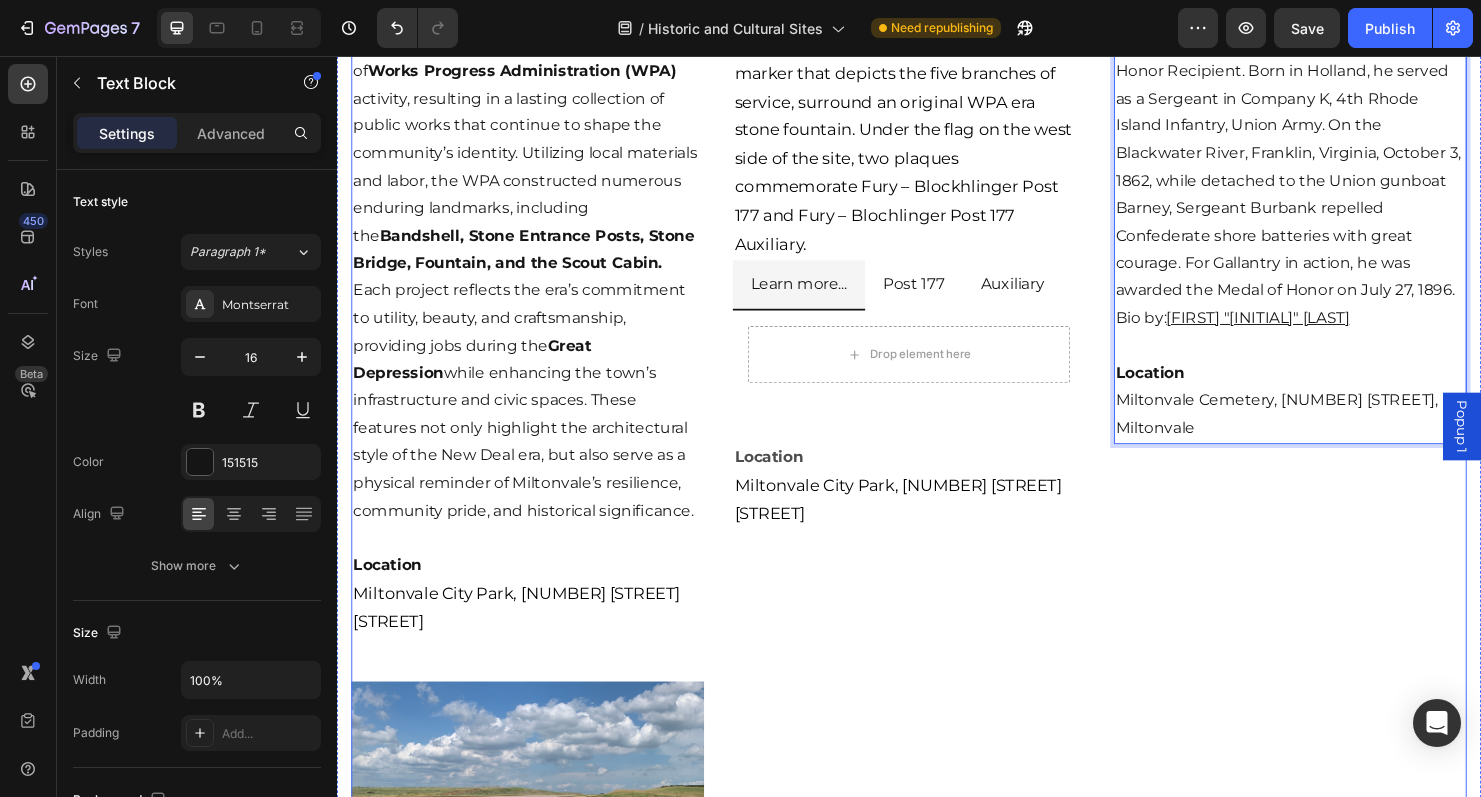 click on "Image Honoring James Burbank James H. Burbank, was a Civil War Medal of Honor Recipient. Born in Holland, he served as a Sergeant in Company K, 4th Rhode Island Infantry, Union Army. On the Blackwater River, Franklin, Virginia, October 3, 1862, while detached to the Union gunboat Barney, Sergeant Burbank repelled Confederate shore batteries with great courage. For Gallantry in action, he was awarded the Medal of Honor on July 27, 1896. Bio by:  John "J-Cat" Griffith Location Miltonvale Cemetery, 2575 Bell Rd., Miltonvale Text Block   0" at bounding box center (1337, 623) 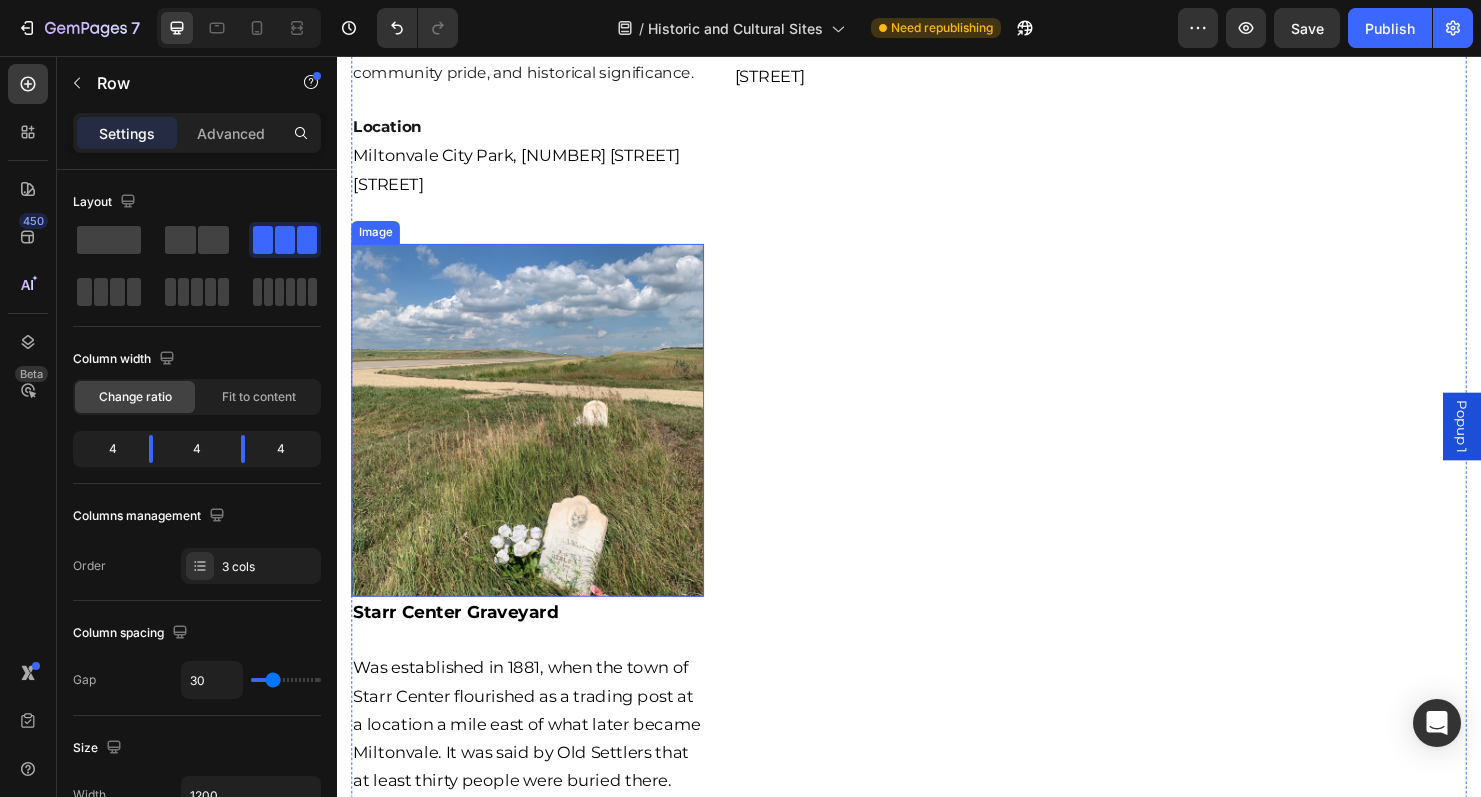 scroll, scrollTop: 1835, scrollLeft: 0, axis: vertical 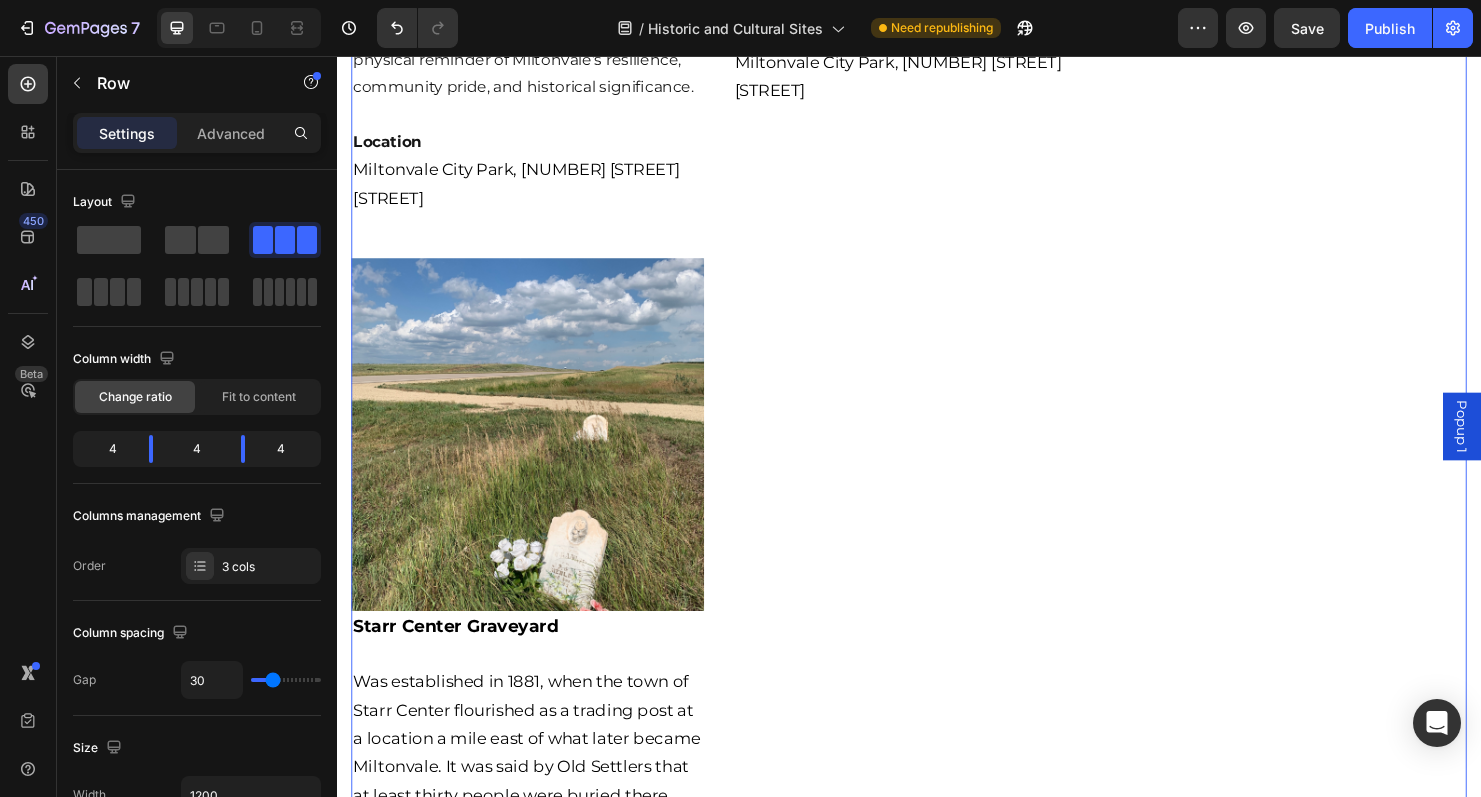 click on "Image ​ Miltonvale Veterans Memorial Five granite benches, each with a bronze marker that depicts the five branches of service, surround an original WPA era stone fountain. Under the flag on the west side of the site, two plaques commemorate Fury – Blockhlinger Post 177 and Fury – Blochlinger Post 177 Auxiliary.  Text Block Learn more... Post 177 Auxiliary
Drop element here past, present, or future who have given you this right. Text Block Fury – Blochlinger Post 177 Auxiliary: The Auxiliary Post was chartered in 1946. The Auxiliary was very active including helping with the blood mobiles, distributing poppies, decorating Veterans’ graves, and other programs. In 1981 the legion and Auxiliary worked together to add an Avenue of flags at the Miltonvale Cemetery. Flags are put up each Memorial Day by volunteers. The Auxiliary in 2018 remains with only 6 members, who with community volunteers continue to place a flag at each Veteran’s grave on Memorial Day. Text Block Tab Location" at bounding box center (937, 179) 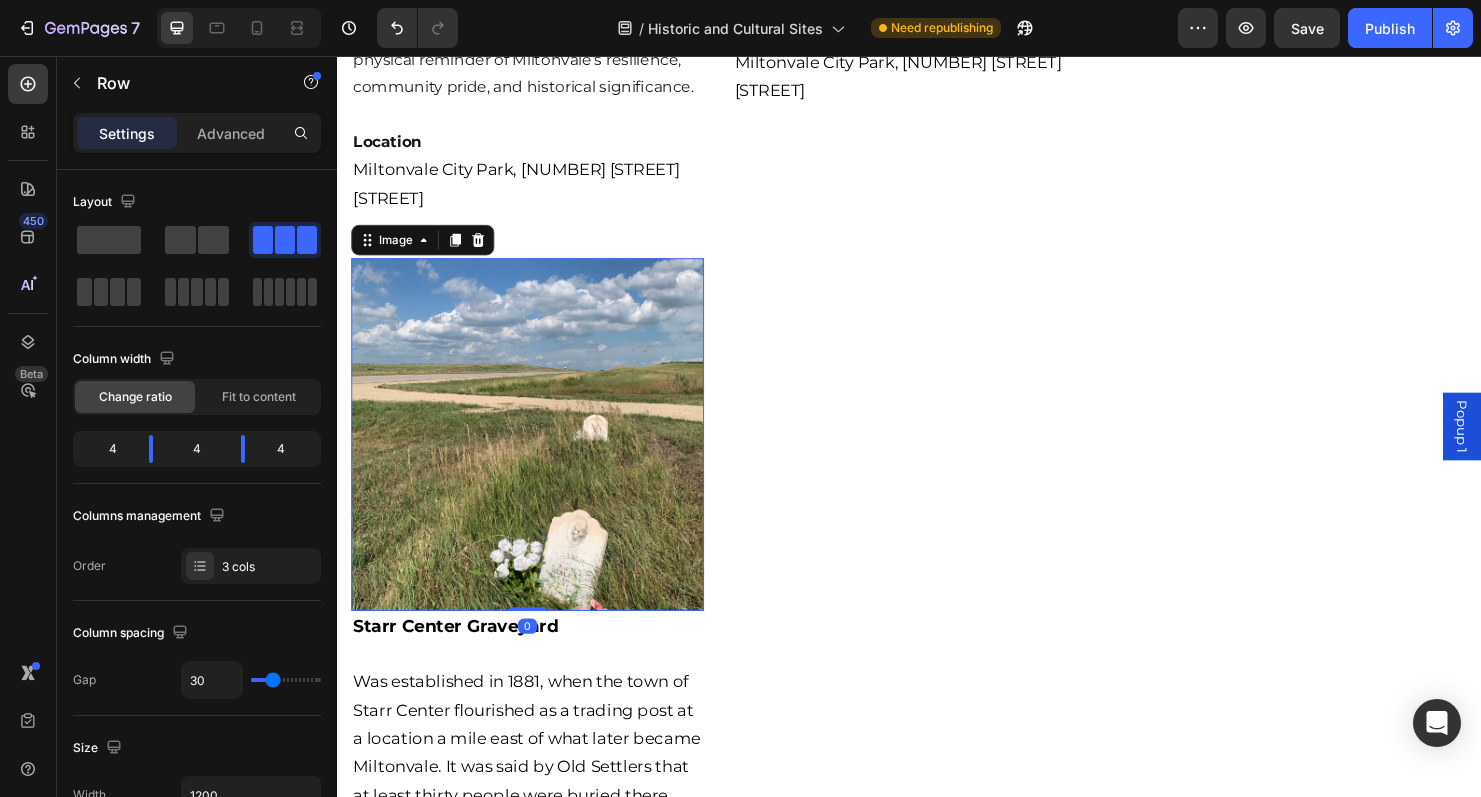click at bounding box center [537, 453] 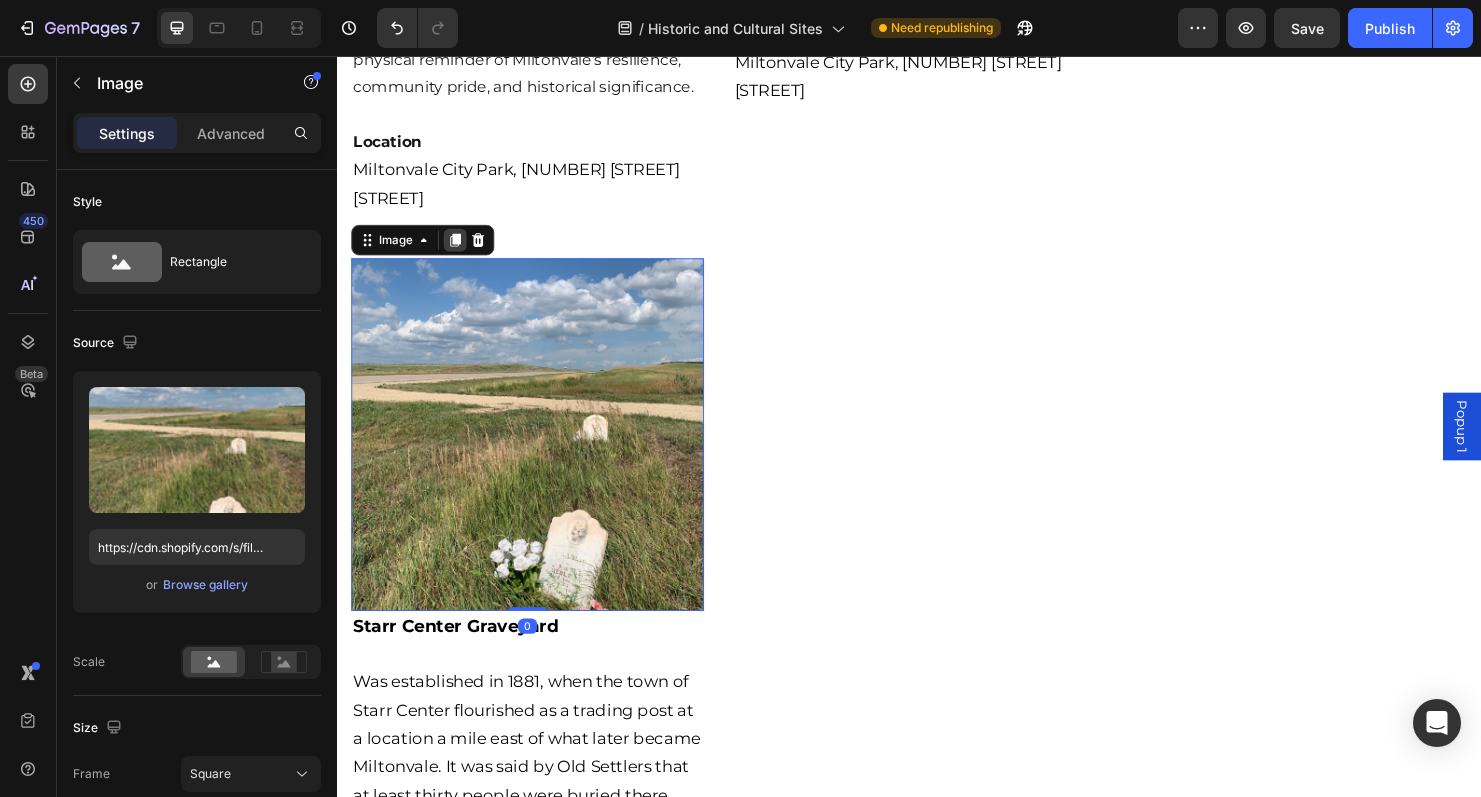 click 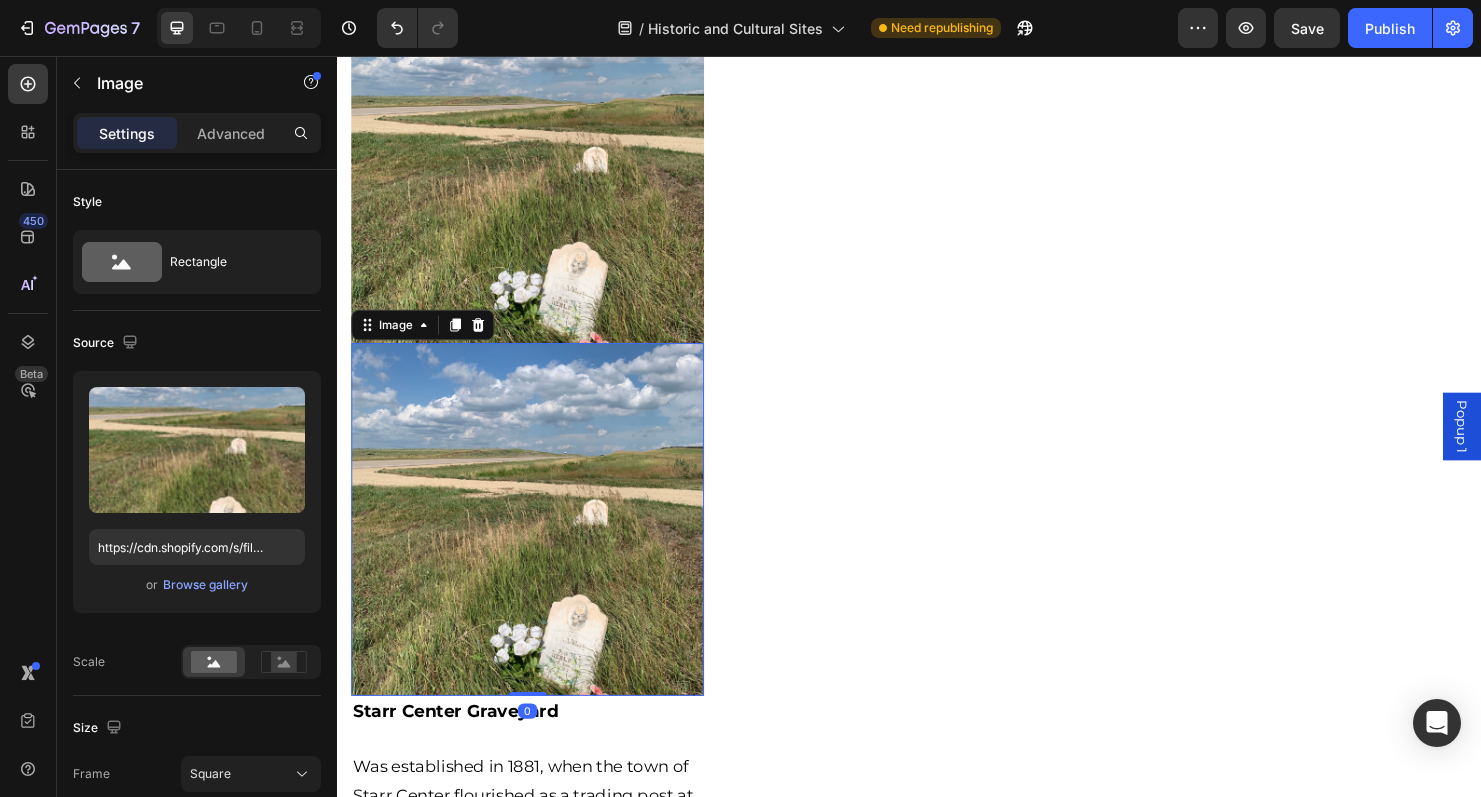 scroll, scrollTop: 1980, scrollLeft: 0, axis: vertical 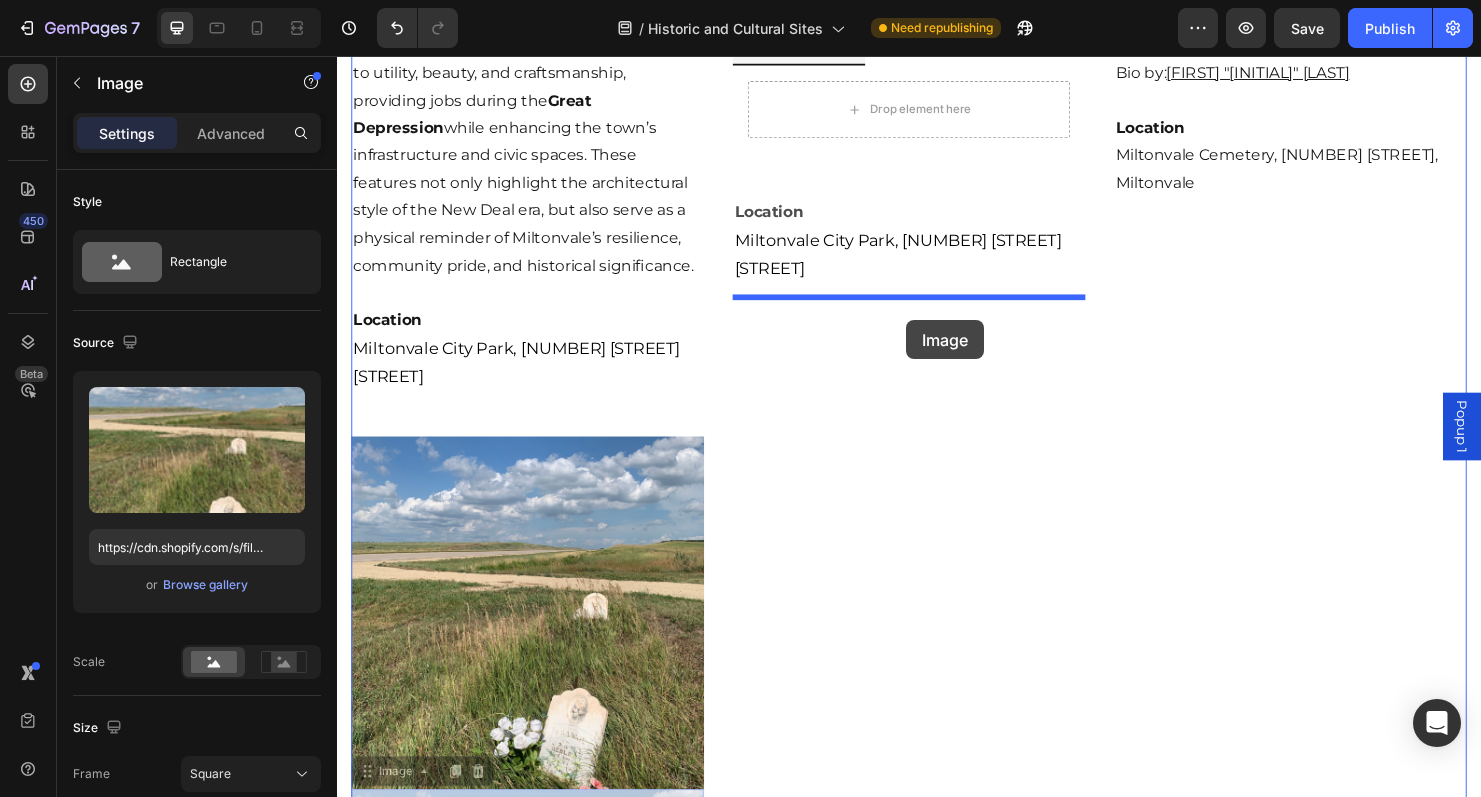 drag, startPoint x: 370, startPoint y: 468, endPoint x: 934, endPoint y: 334, distance: 579.69995 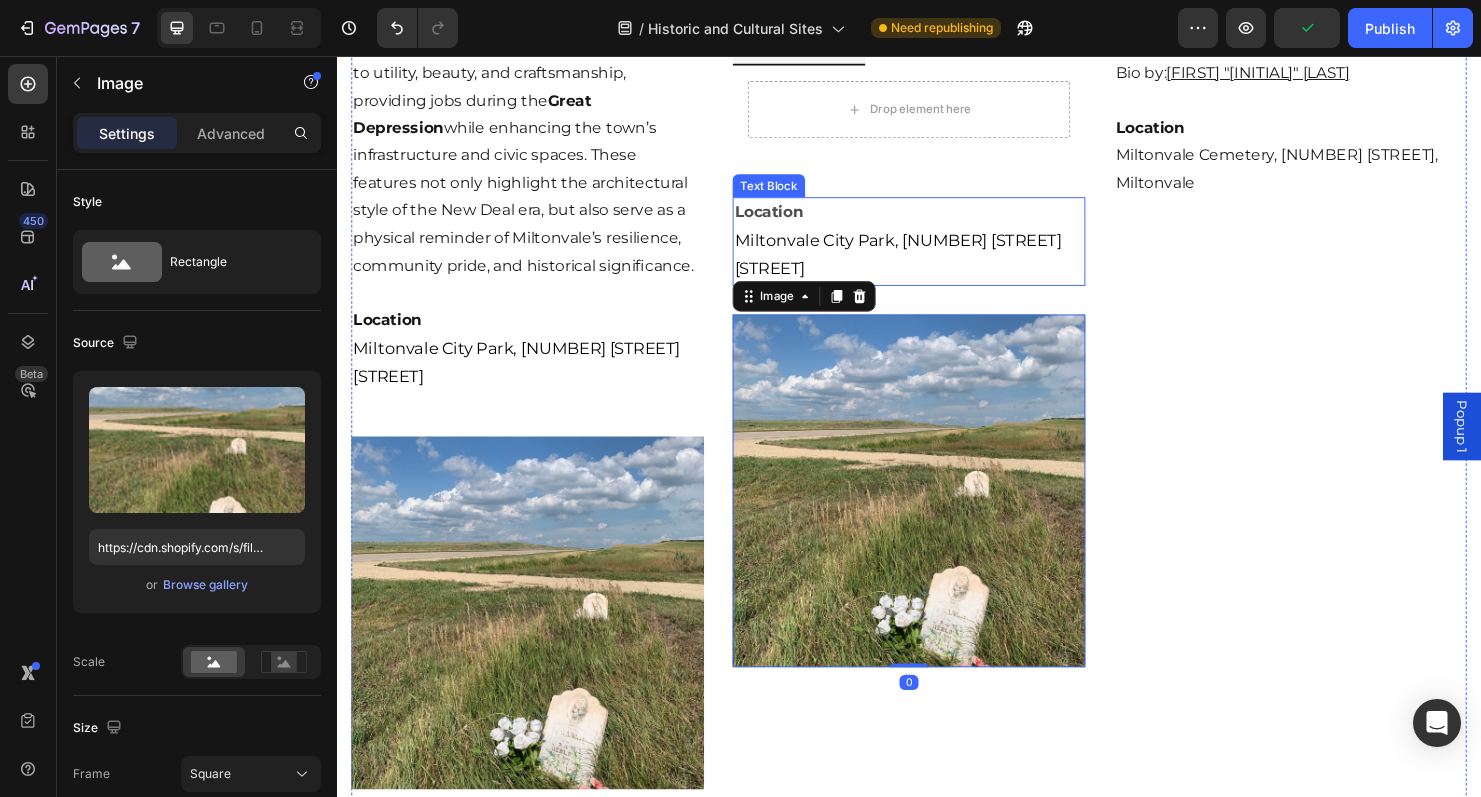 click on "Miltonvale City Park, 214 East Ash Avenue" at bounding box center (925, 264) 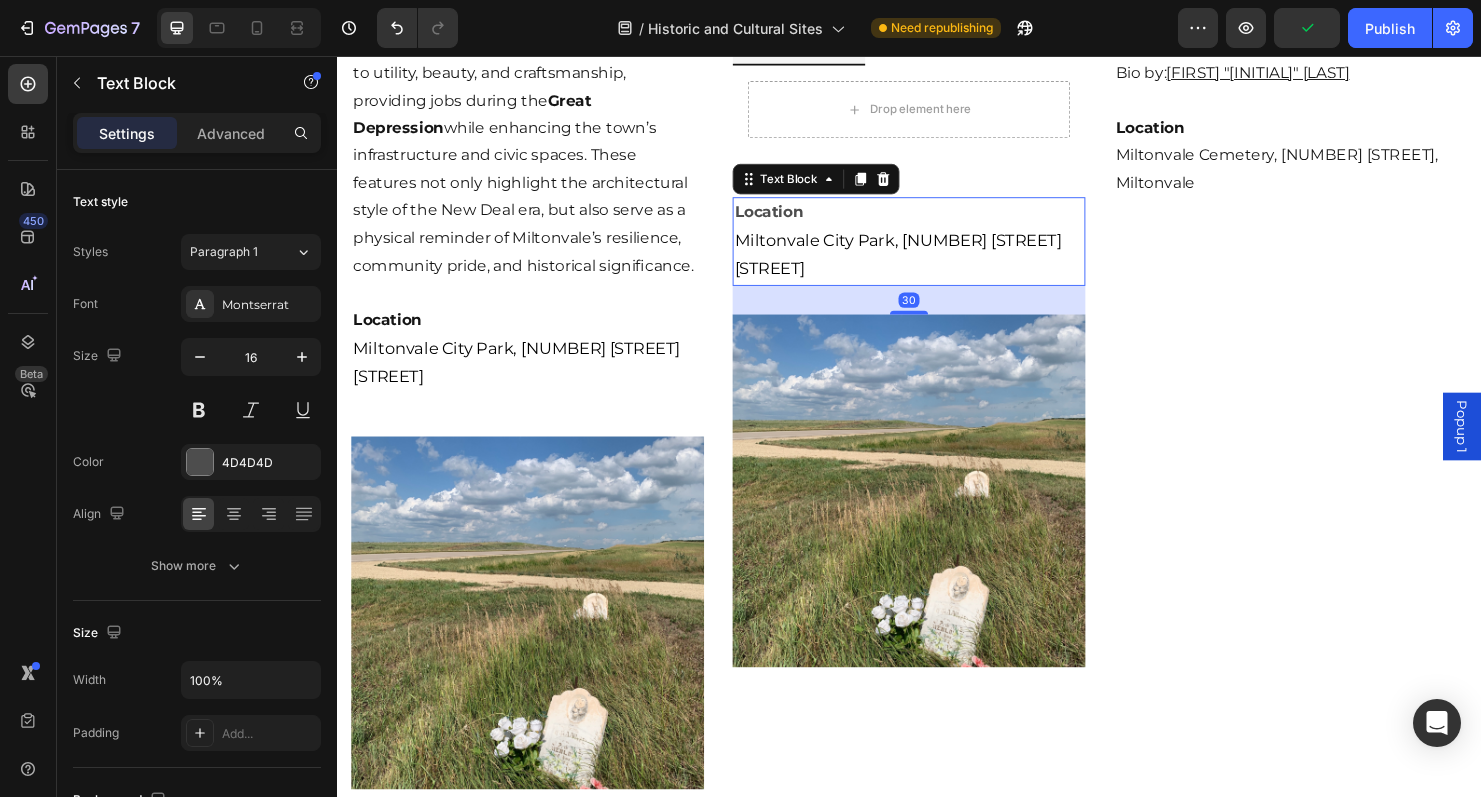 click on "30" at bounding box center [937, 312] 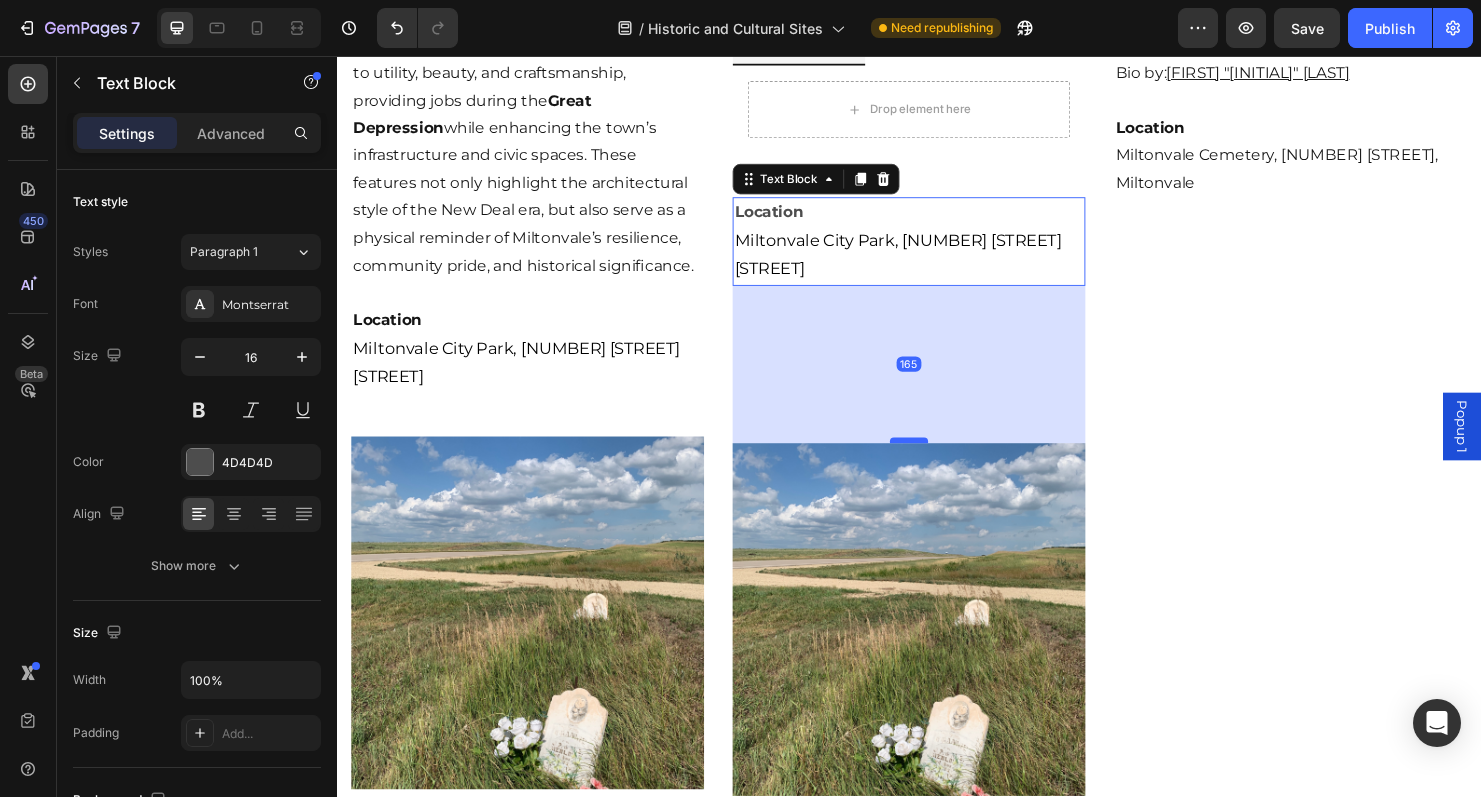 drag, startPoint x: 941, startPoint y: 306, endPoint x: 940, endPoint y: 440, distance: 134.00374 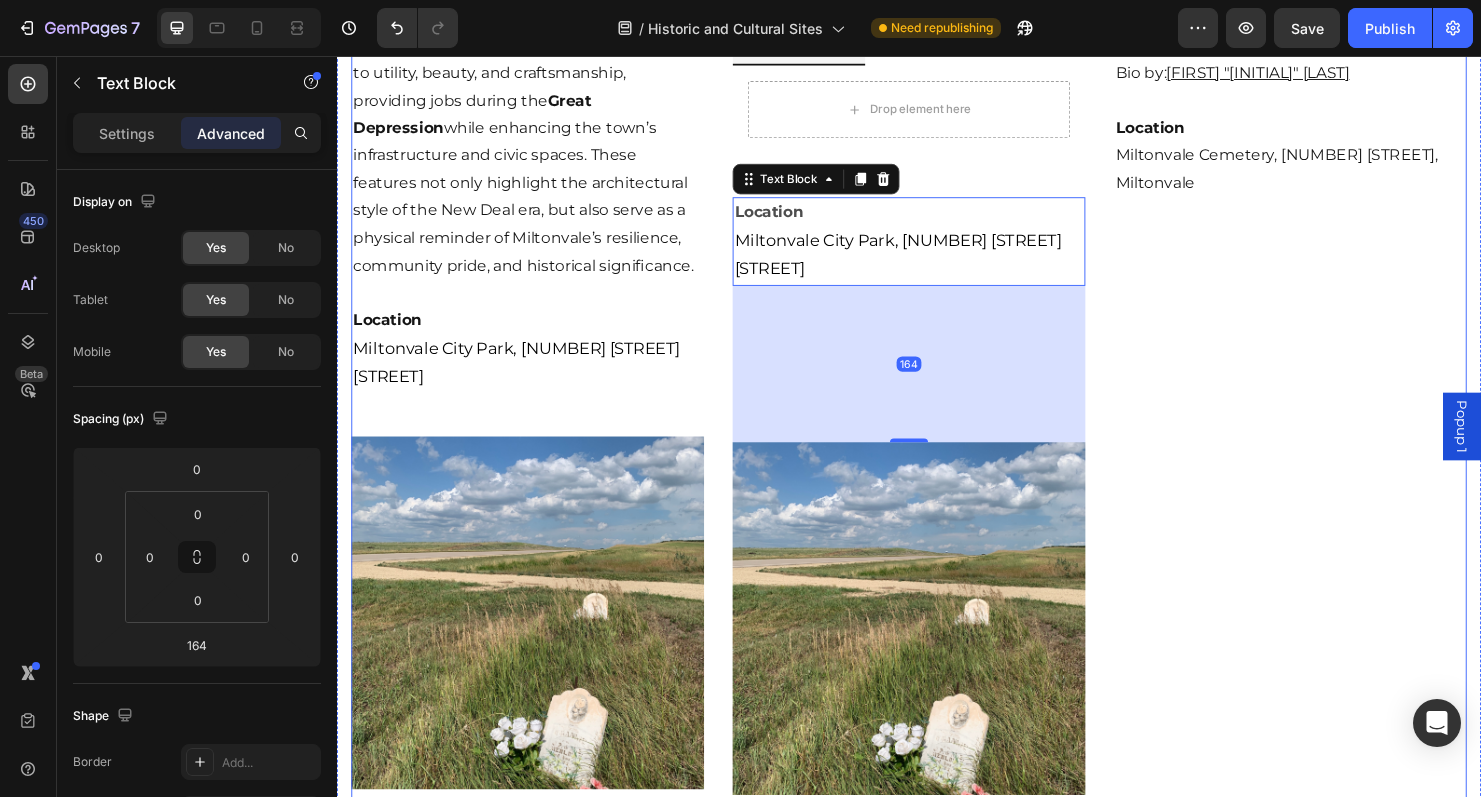 click on "Image Honoring James Burbank James H. Burbank, was a Civil War Medal of Honor Recipient. Born in Holland, he served as a Sergeant in Company K, 4th Rhode Island Infantry, Union Army. On the Blackwater River, Franklin, Virginia, October 3, 1862, while detached to the Union gunboat Barney, Sergeant Burbank repelled Confederate shore batteries with great courage. For Gallantry in action, he was awarded the Medal of Honor on July 27, 1896. Bio by:  John "J-Cat" Griffith Location Miltonvale Cemetery, 2575 Bell Rd., Miltonvale Text Block" at bounding box center [1337, 366] 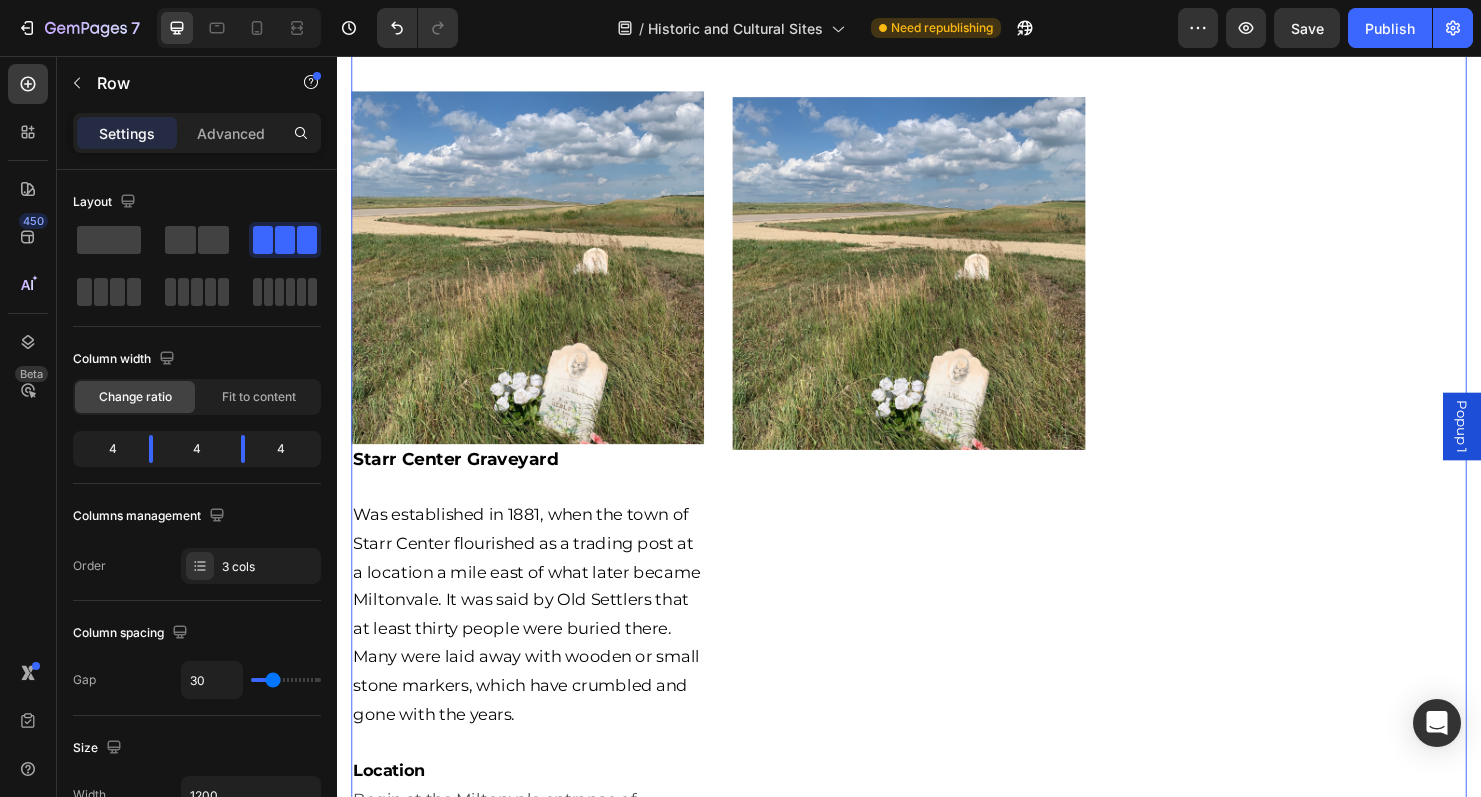 scroll, scrollTop: 2075, scrollLeft: 0, axis: vertical 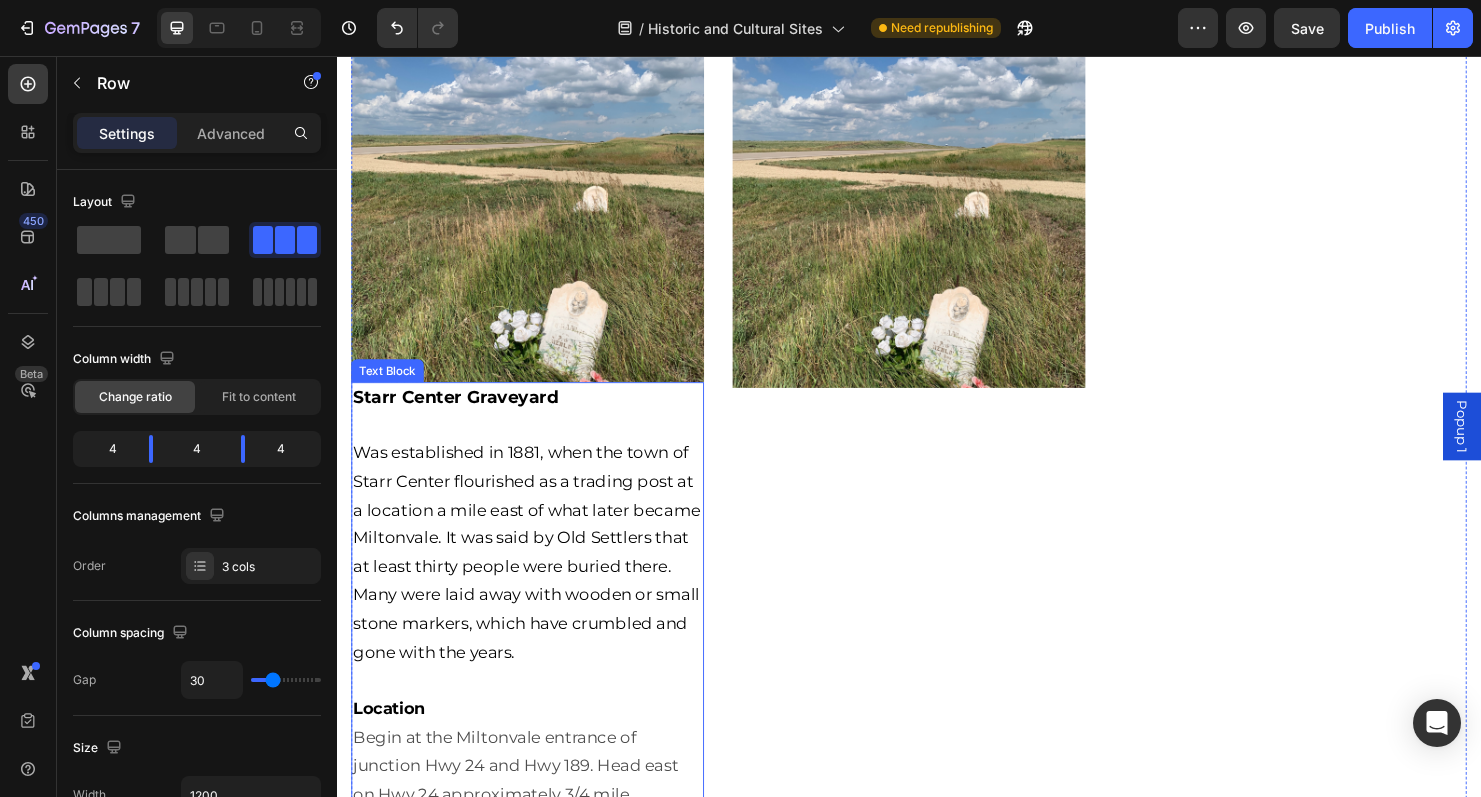 click on "Starr Center Graveyard" at bounding box center [537, 415] 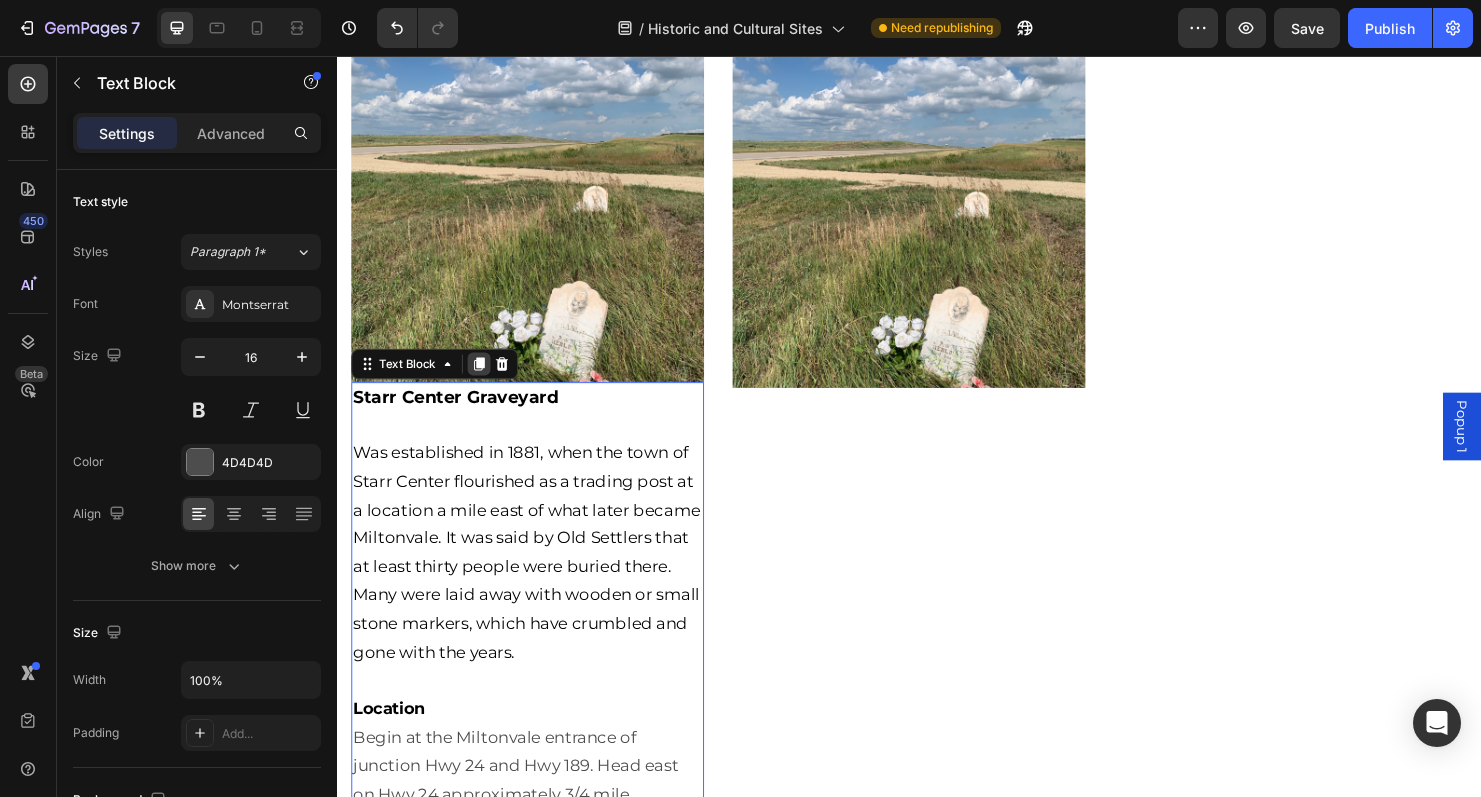 click 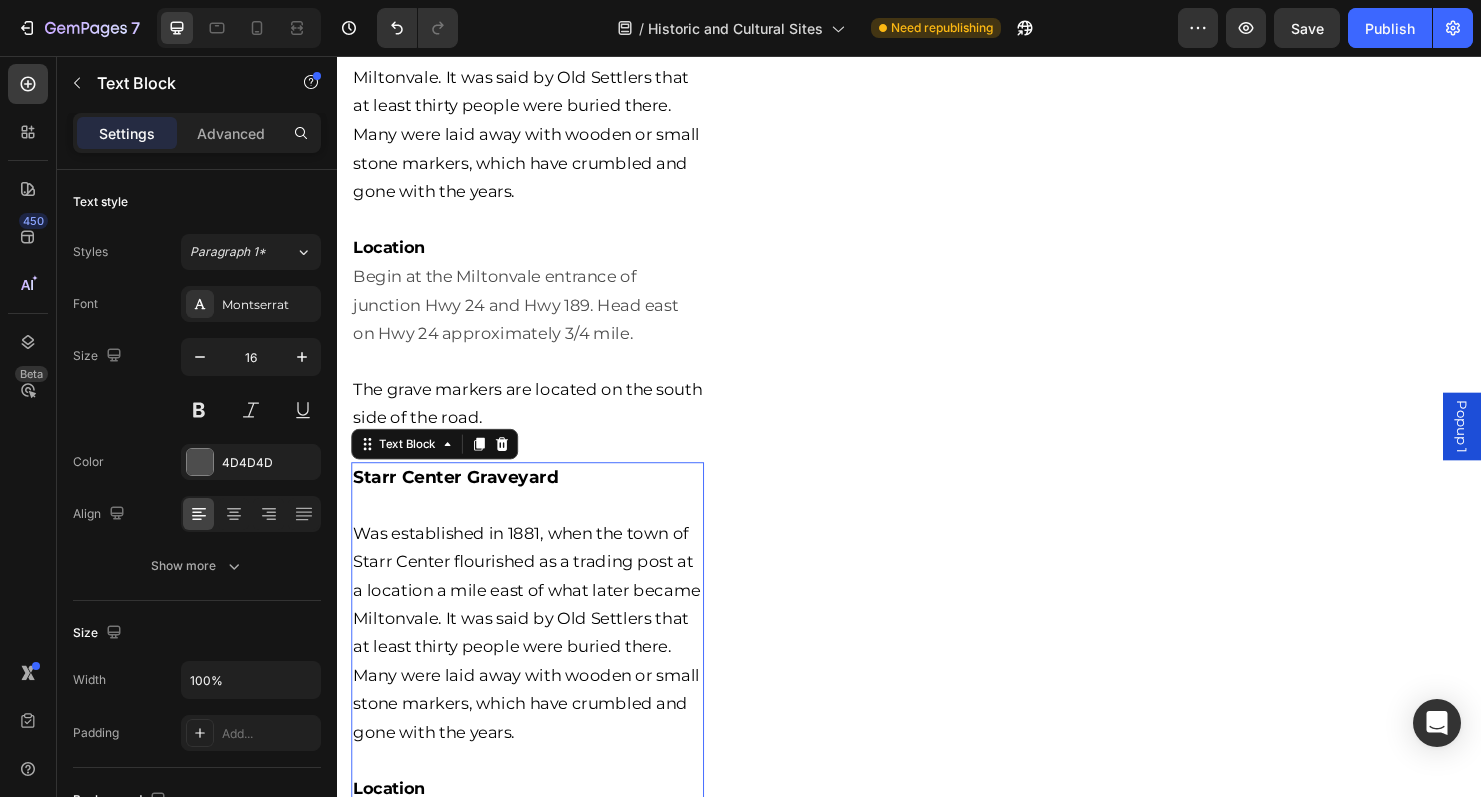 scroll, scrollTop: 2551, scrollLeft: 0, axis: vertical 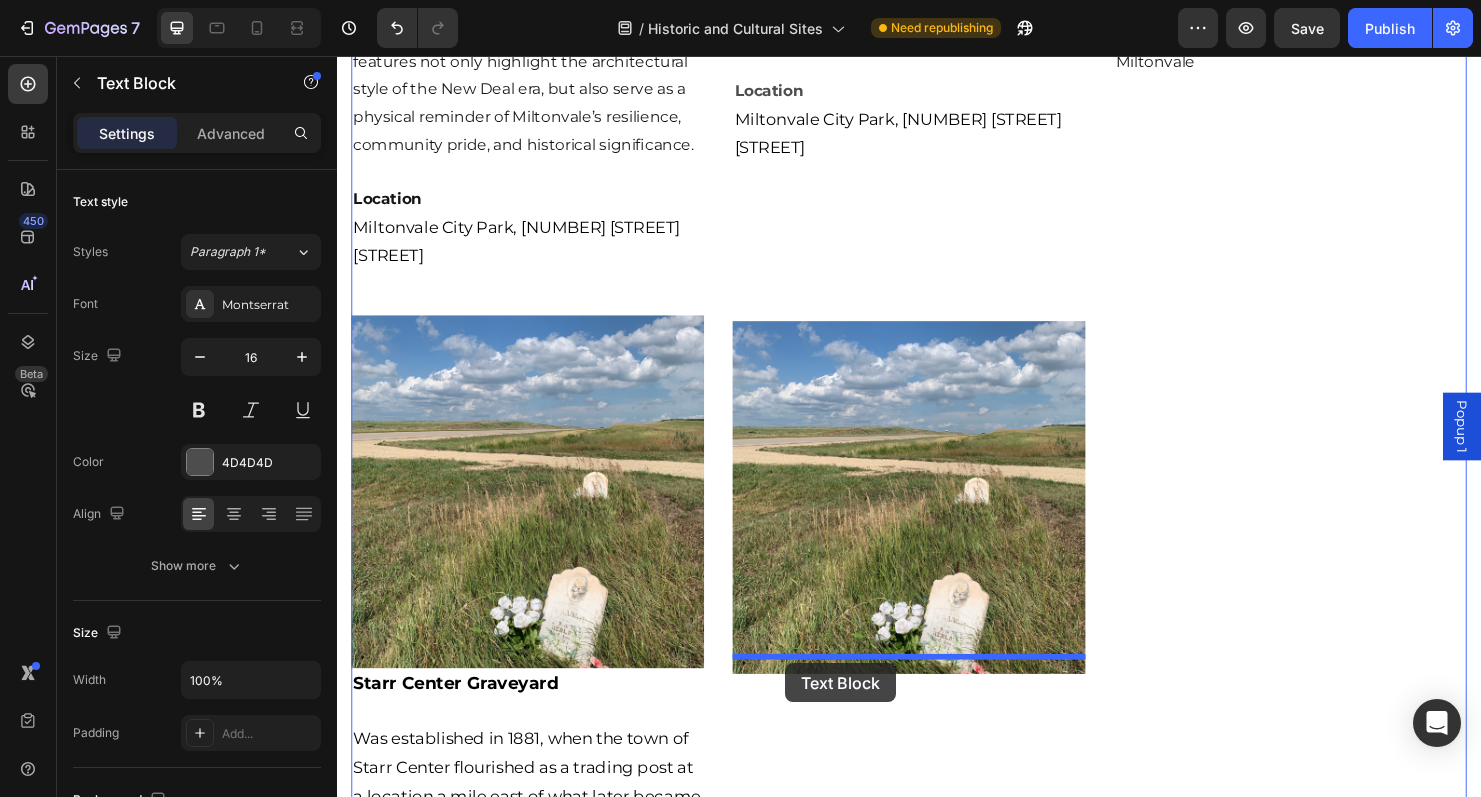 drag, startPoint x: 366, startPoint y: 449, endPoint x: 807, endPoint y: 693, distance: 504.001 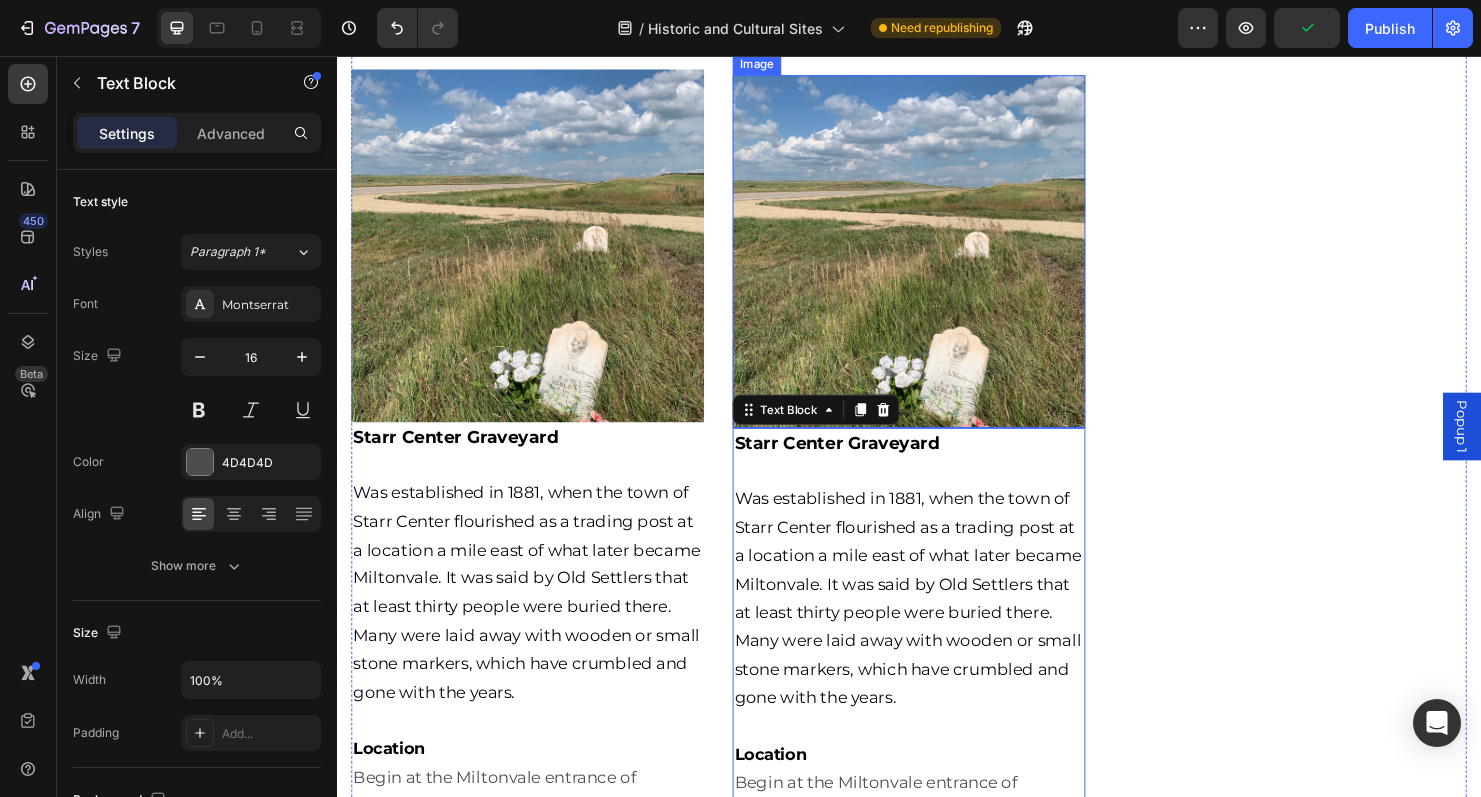 scroll, scrollTop: 2037, scrollLeft: 0, axis: vertical 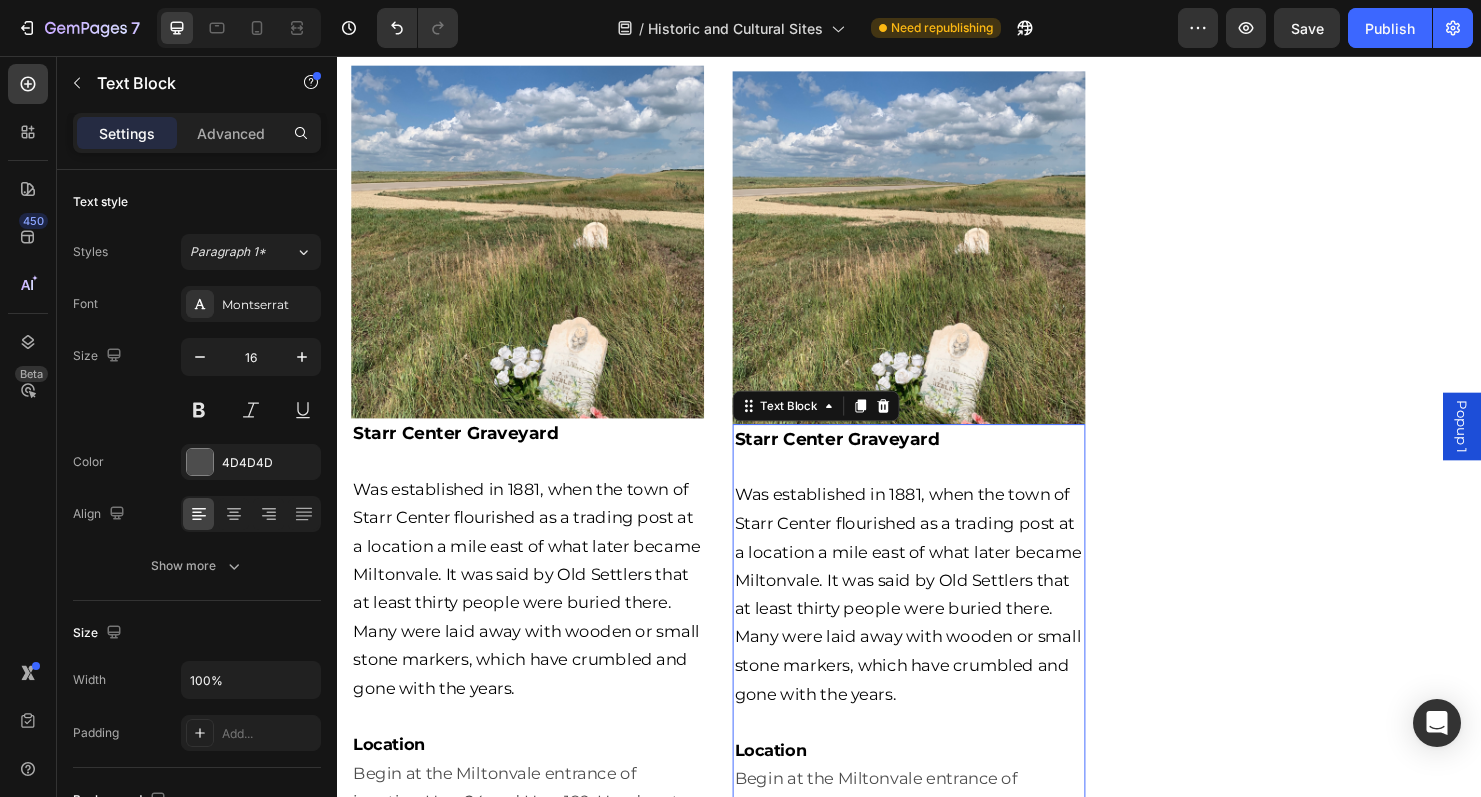click on "Starr Center Graveyard" at bounding box center [937, 459] 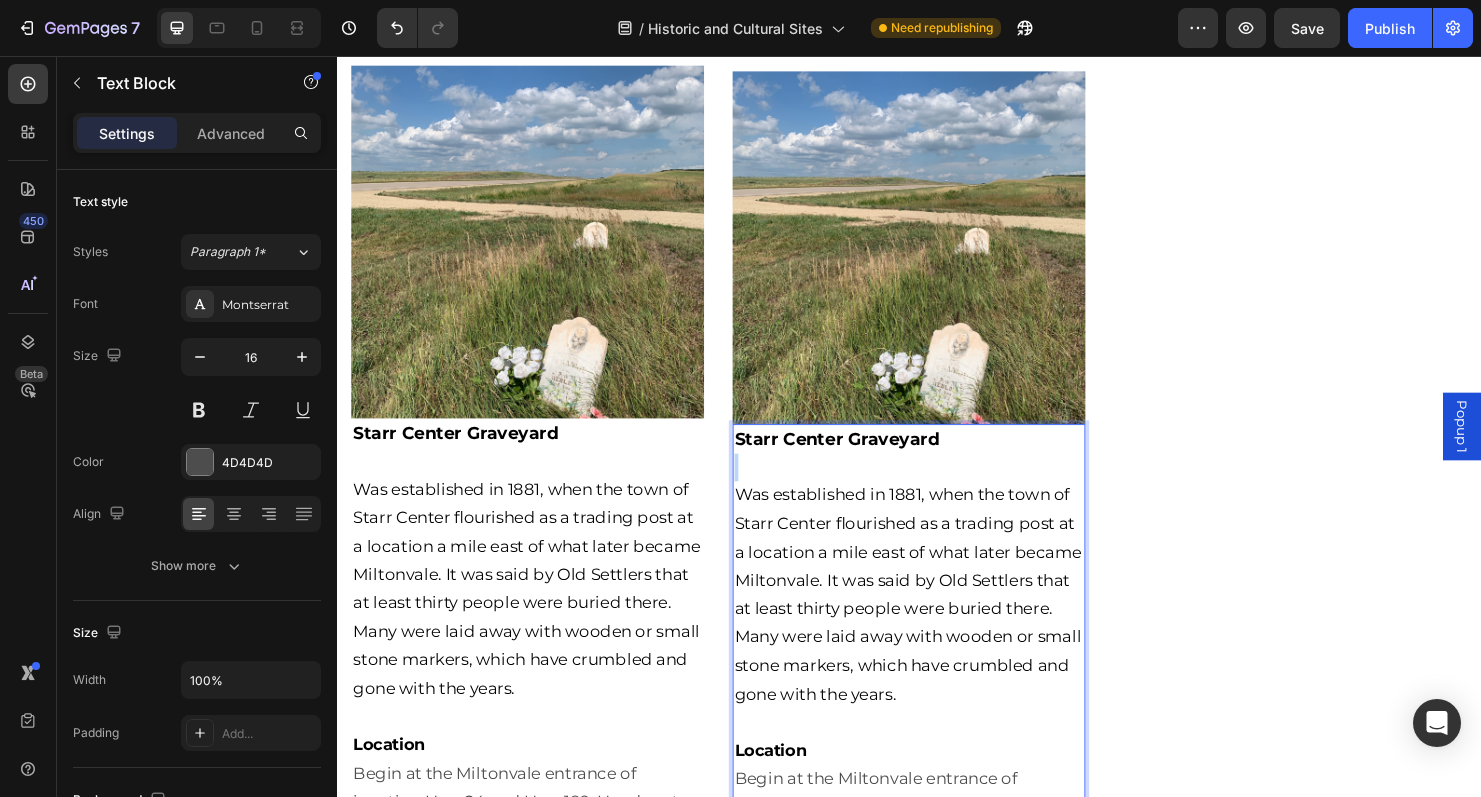 click on "Starr Center Graveyard" at bounding box center (937, 459) 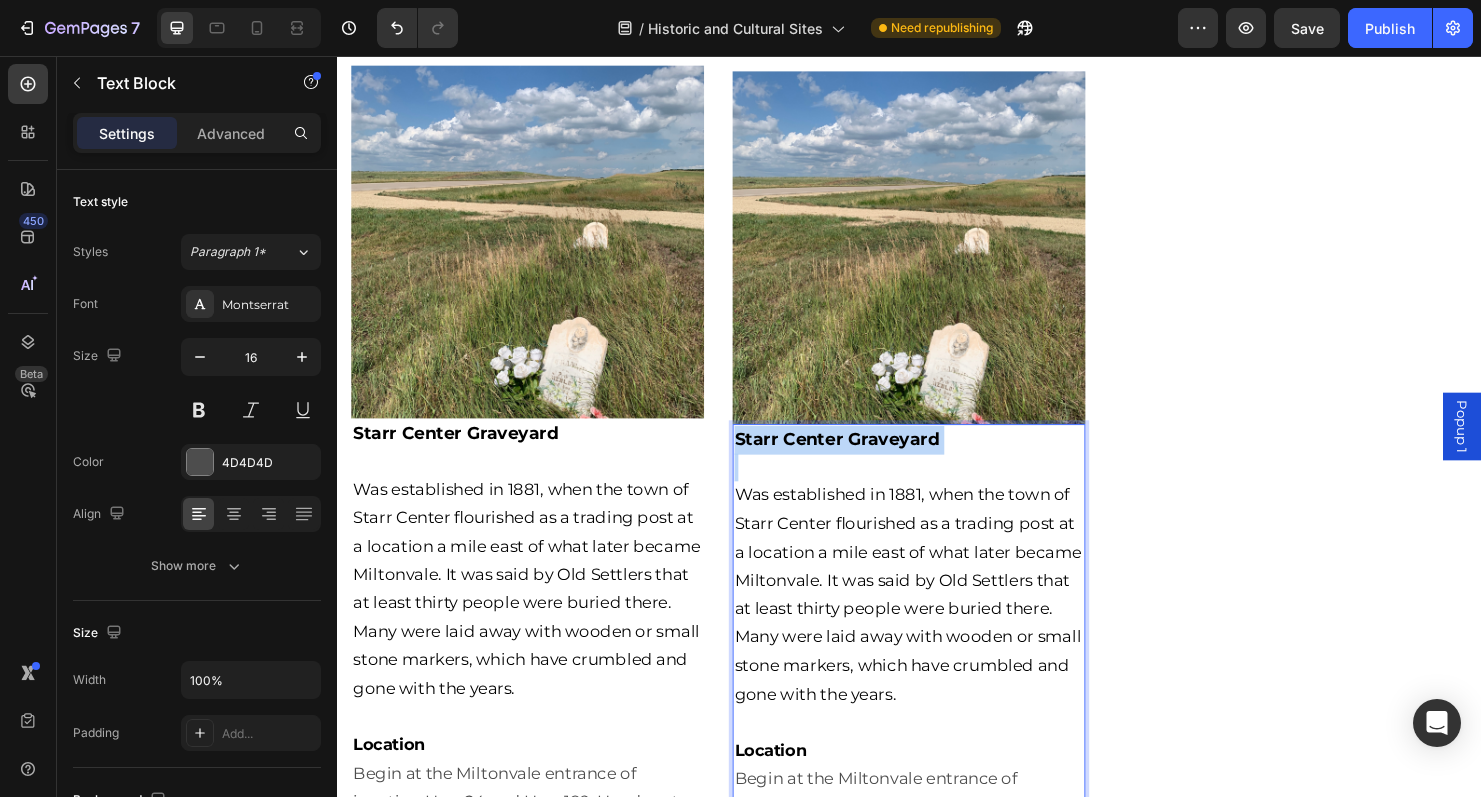 click on "Starr Center Graveyard" at bounding box center (937, 459) 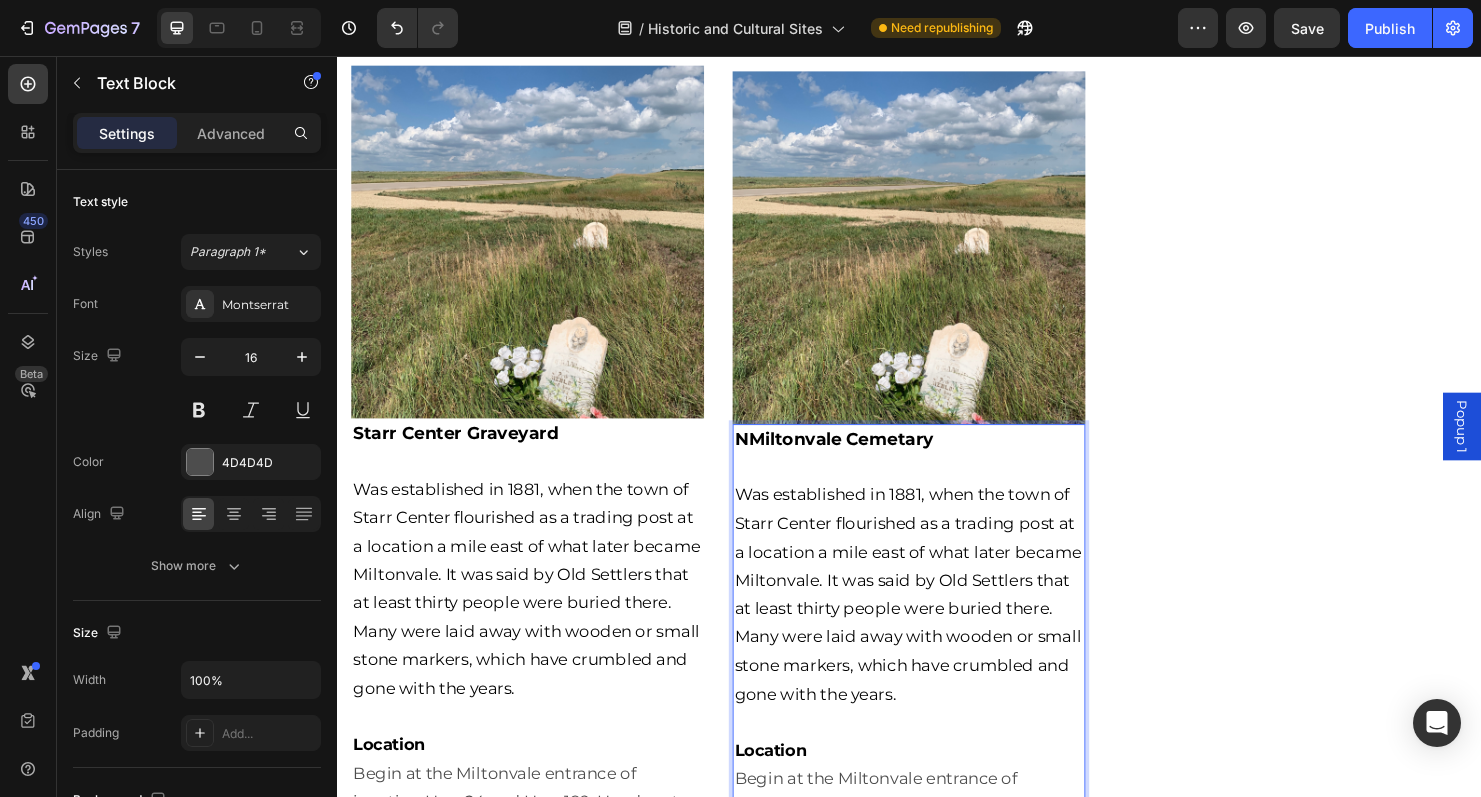 click on "NMiltonvale Cemetary" at bounding box center [858, 458] 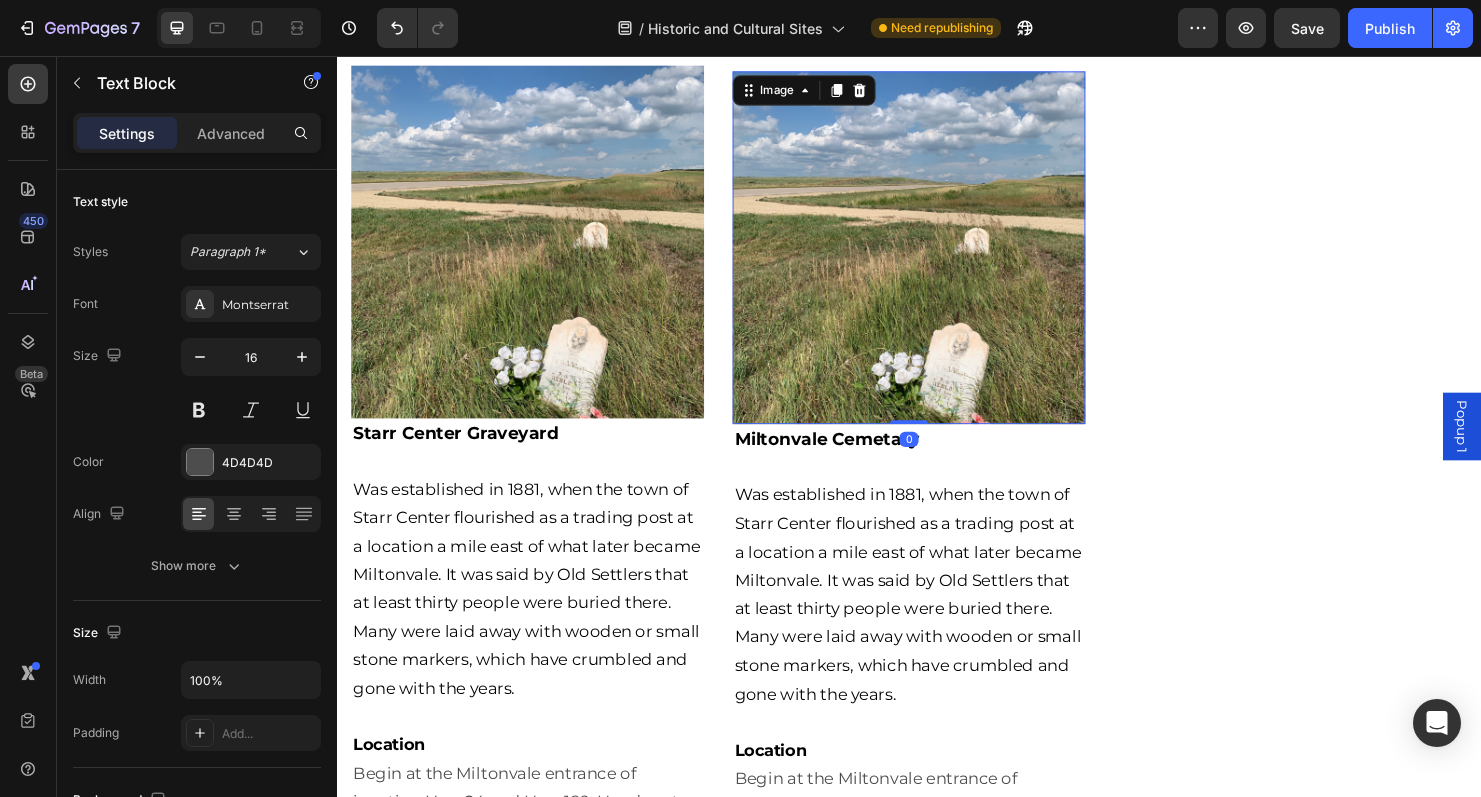 click at bounding box center [937, 257] 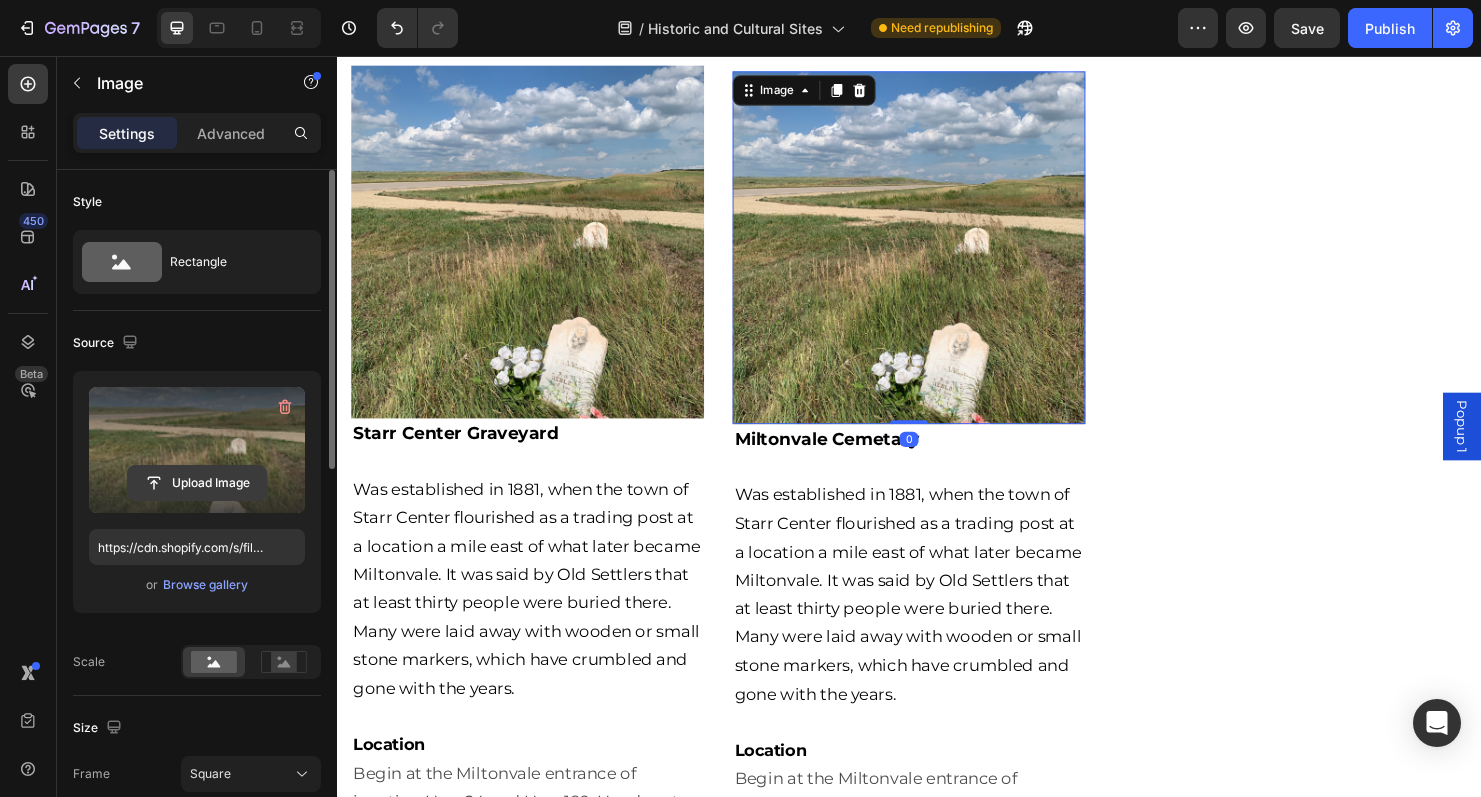 click 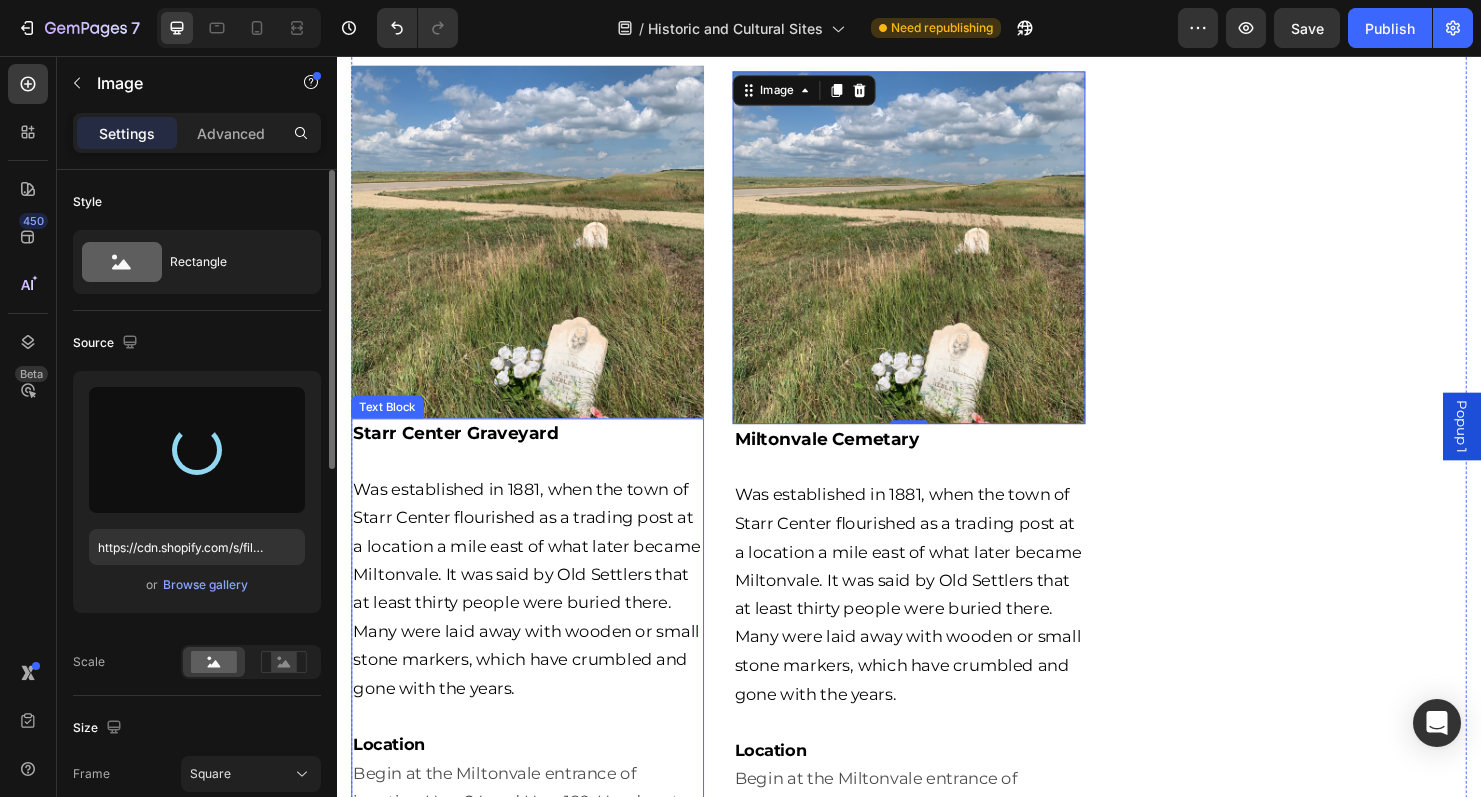 type on "https://cdn.shopify.com/s/files/1/0936/5238/6080/files/gempages_558778175300044019-17030a47-f3f0-43c0-b7c7-d5eadae6c03d.jpg" 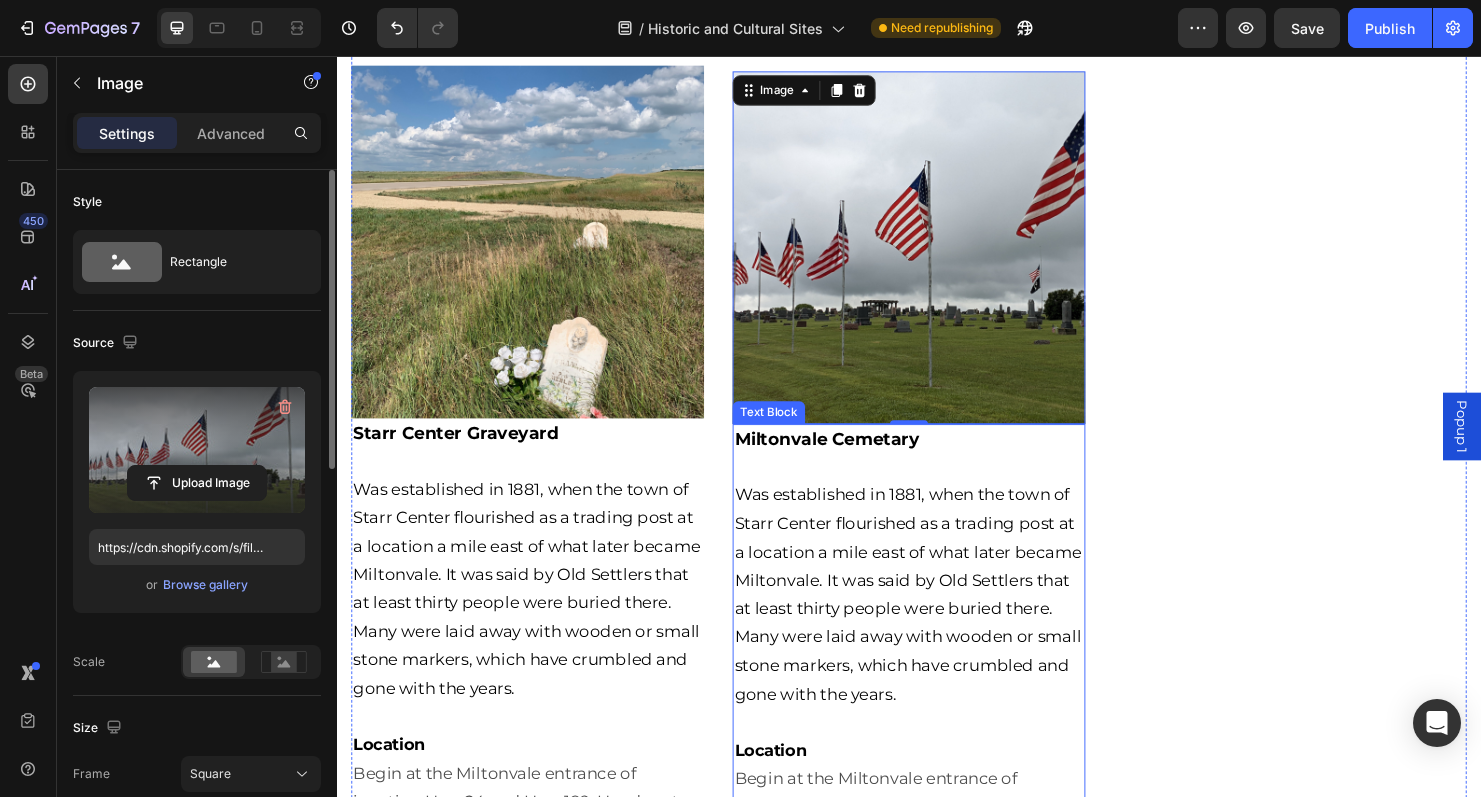 click on "Miltonvale Cemetary" at bounding box center (851, 458) 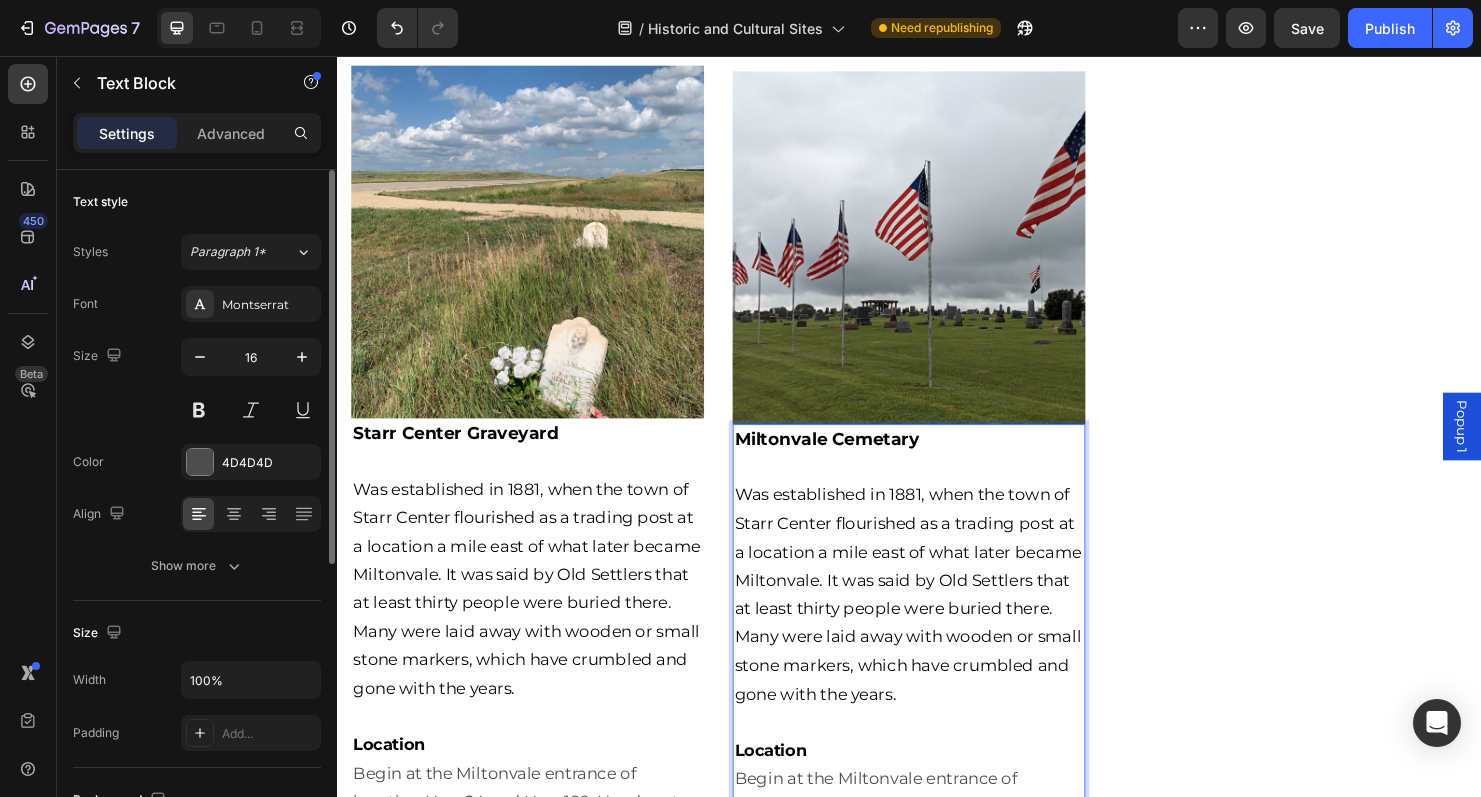 click on "Miltonvale Cemetary" at bounding box center [851, 458] 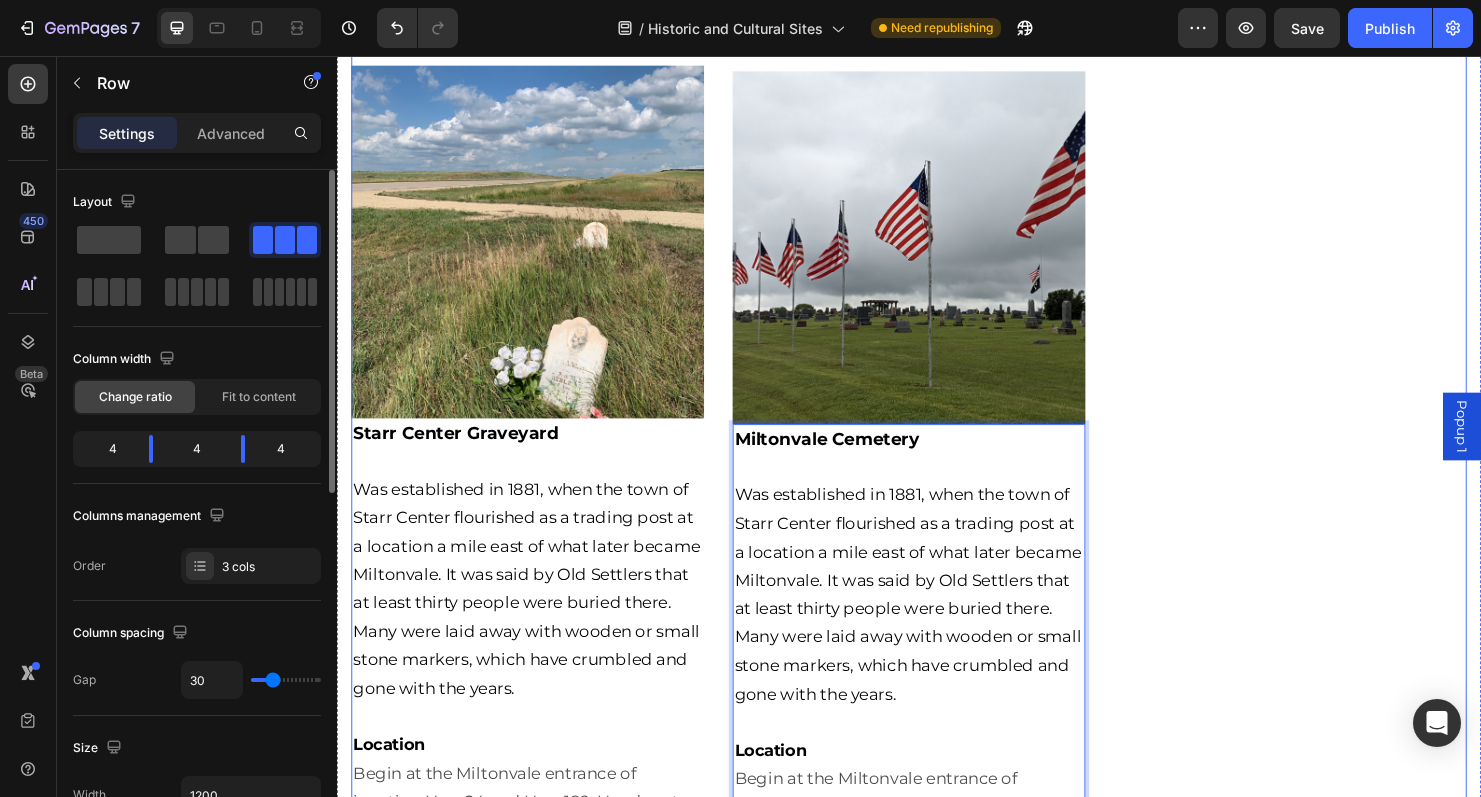 click on "Image Honoring James Burbank James H. Burbank, was a Civil War Medal of Honor Recipient. Born in Holland, he served as a Sergeant in Company K, 4th Rhode Island Infantry, Union Army. On the Blackwater River, Franklin, Virginia, October 3, 1862, while detached to the Union gunboat Barney, Sergeant Burbank repelled Confederate shore batteries with great courage. For Gallantry in action, he was awarded the Medal of Honor on July 27, 1896. Bio by:  John "J-Cat" Griffith Location Miltonvale Cemetery, 2575 Bell Rd., Miltonvale Text Block" at bounding box center (1337, -20) 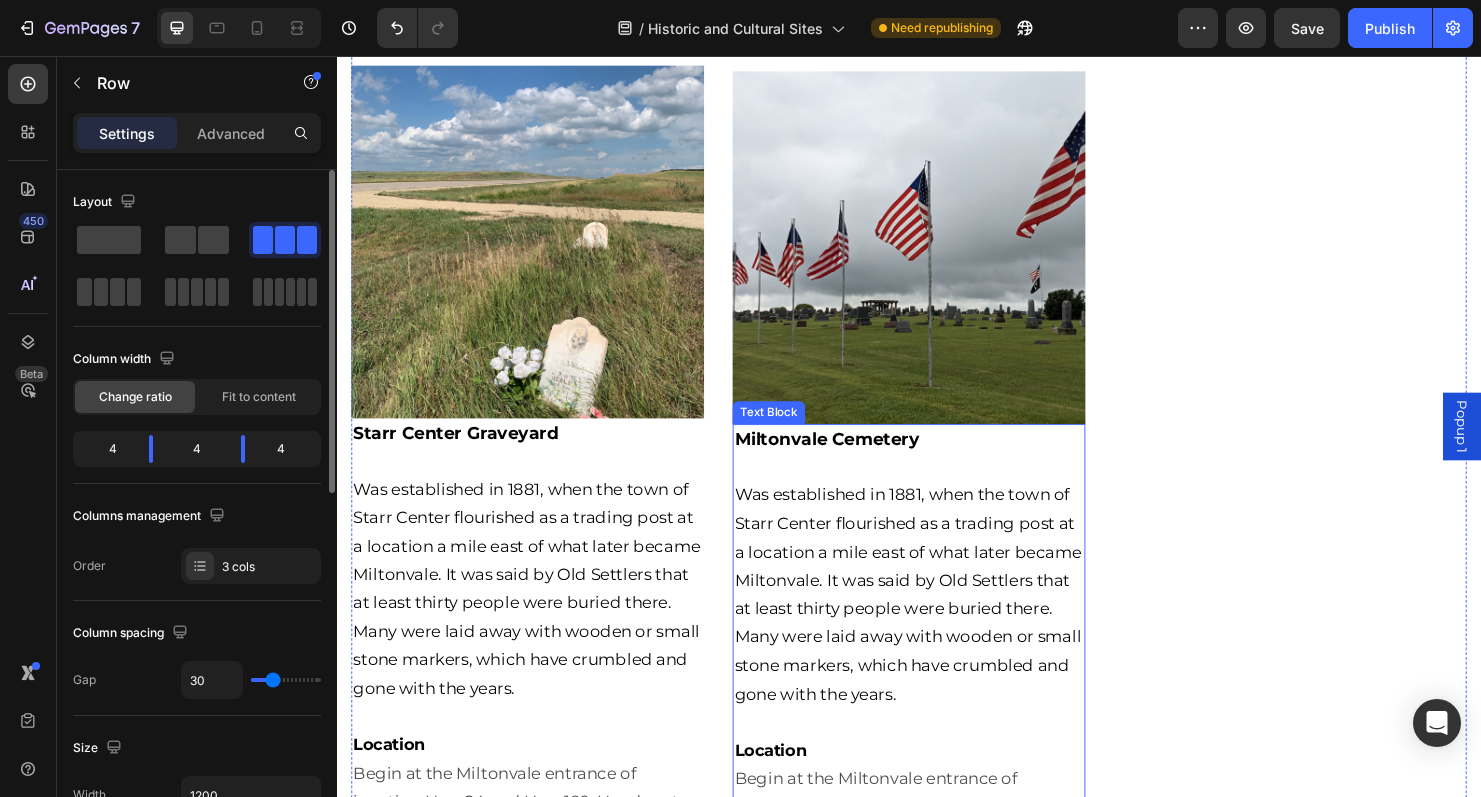 click on "Was established in 1881, when the town of Starr Center flourished as a trading post at a location a mile east of what later became Miltonvale. It was said by Old Settlers that at least thirty people were buried there. Many were laid away with wooden or small stone markers, which have crumbled and gone with the years." at bounding box center (936, 620) 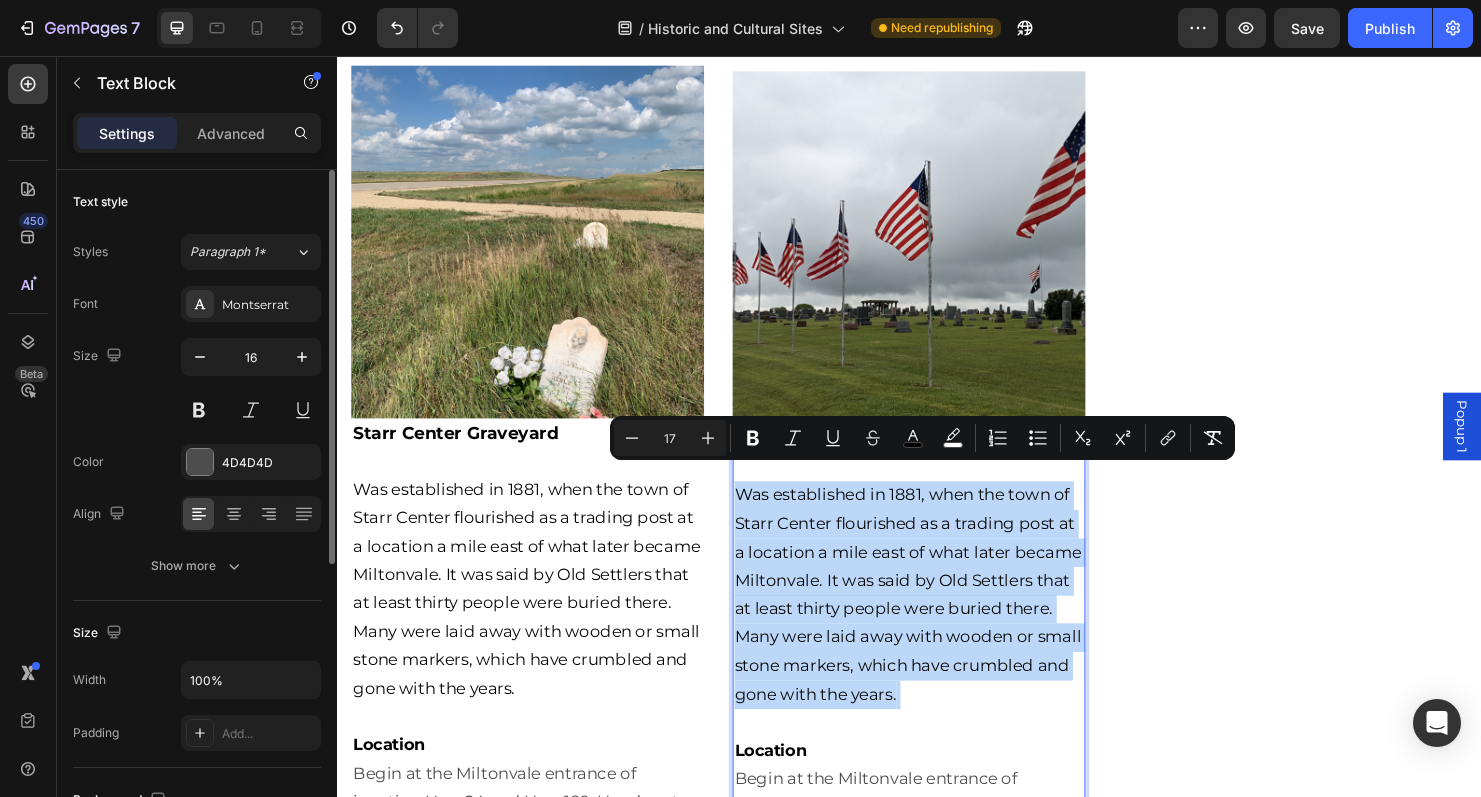 drag, startPoint x: 936, startPoint y: 701, endPoint x: 757, endPoint y: 504, distance: 266.17664 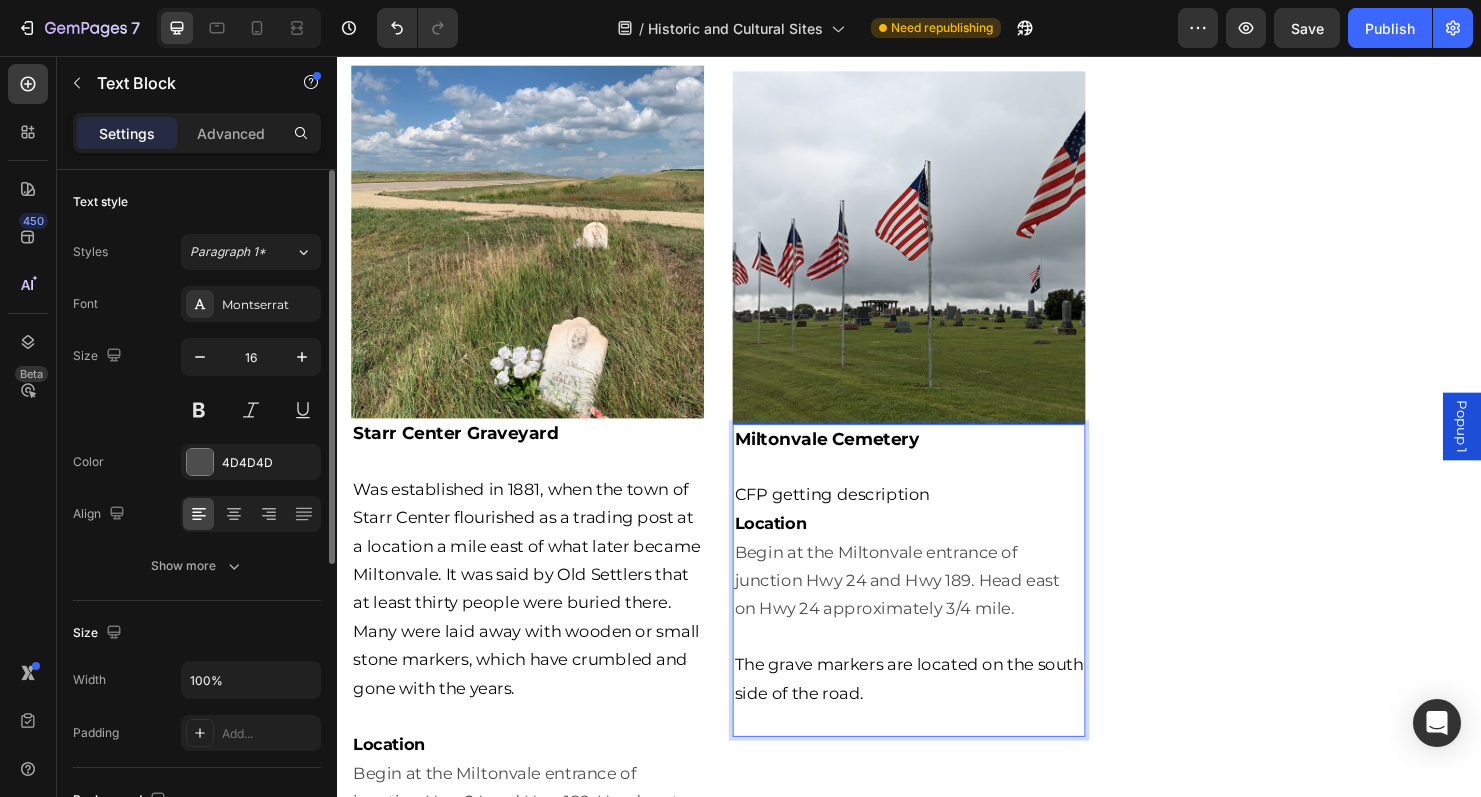 drag, startPoint x: 960, startPoint y: 496, endPoint x: 754, endPoint y: 504, distance: 206.15529 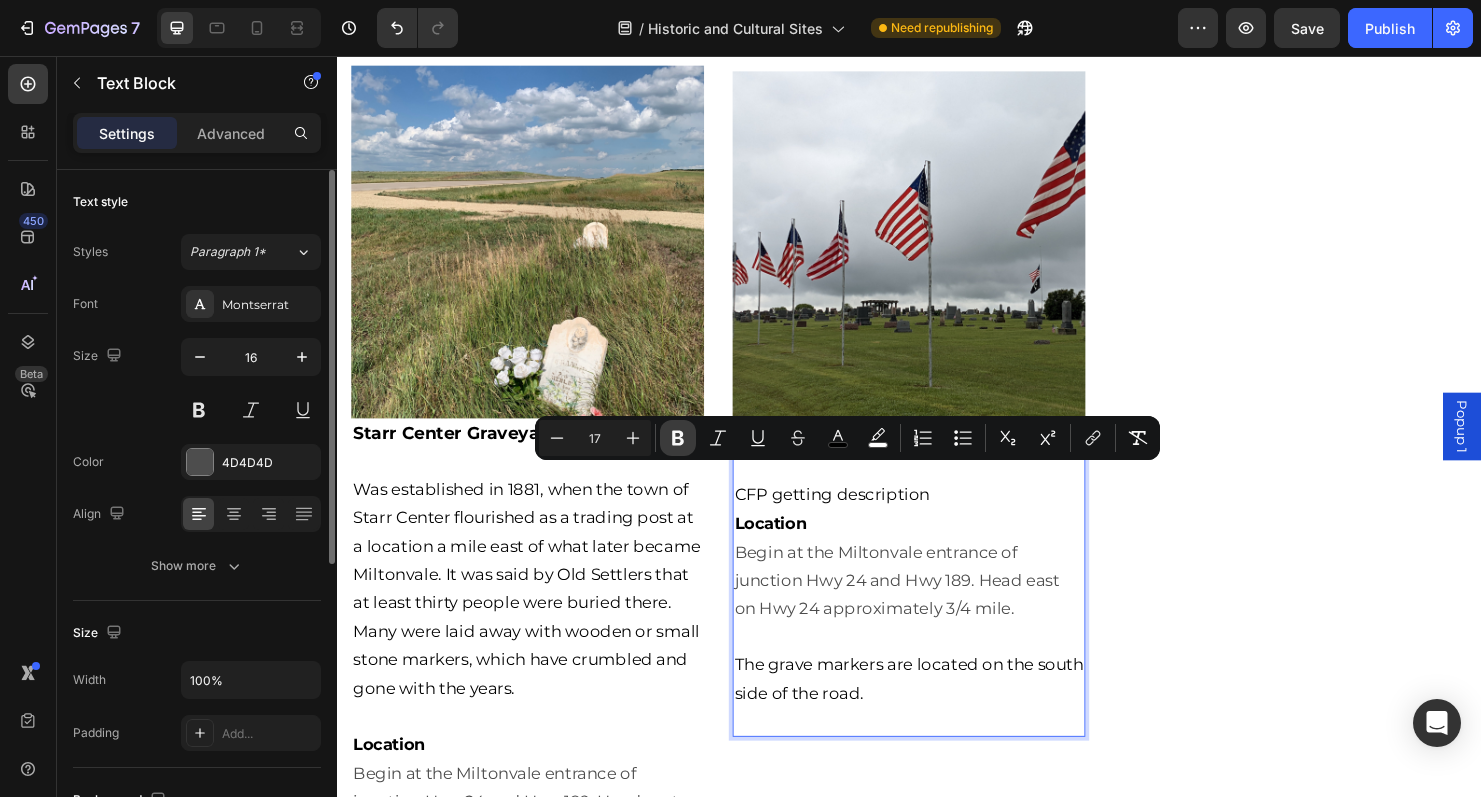click 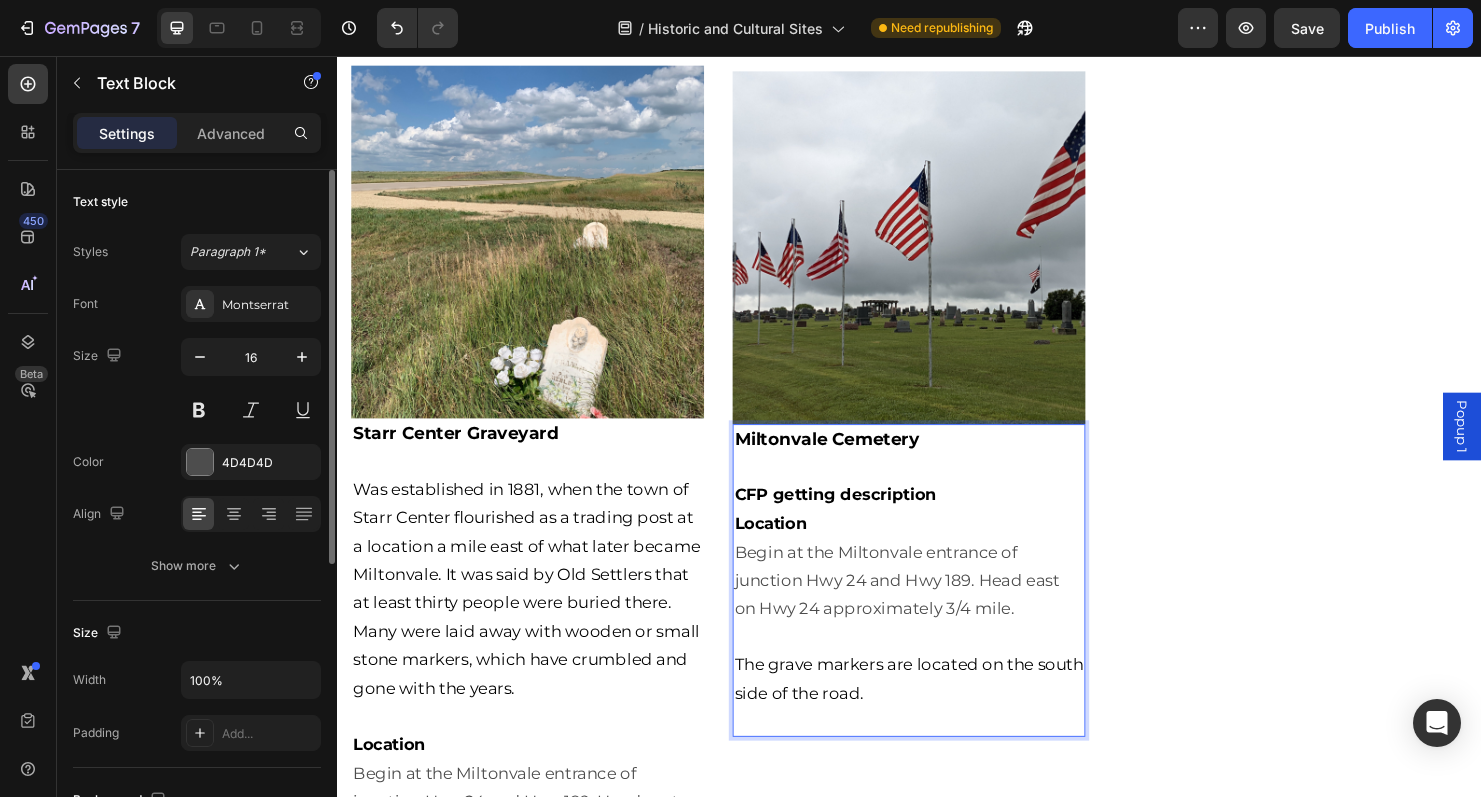 click on "CFP getting description" at bounding box center (862, 516) 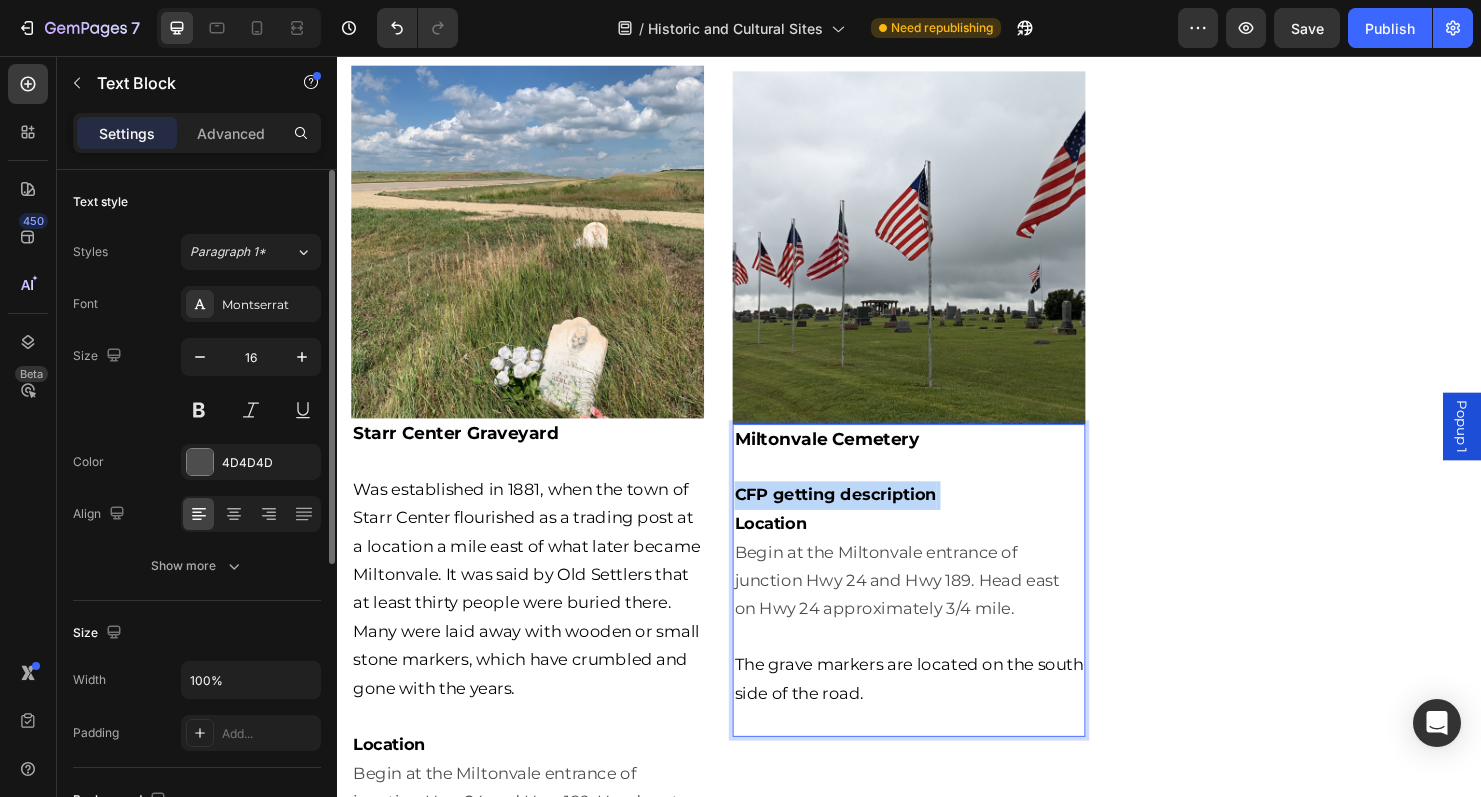 drag, startPoint x: 973, startPoint y: 496, endPoint x: 766, endPoint y: 497, distance: 207.00241 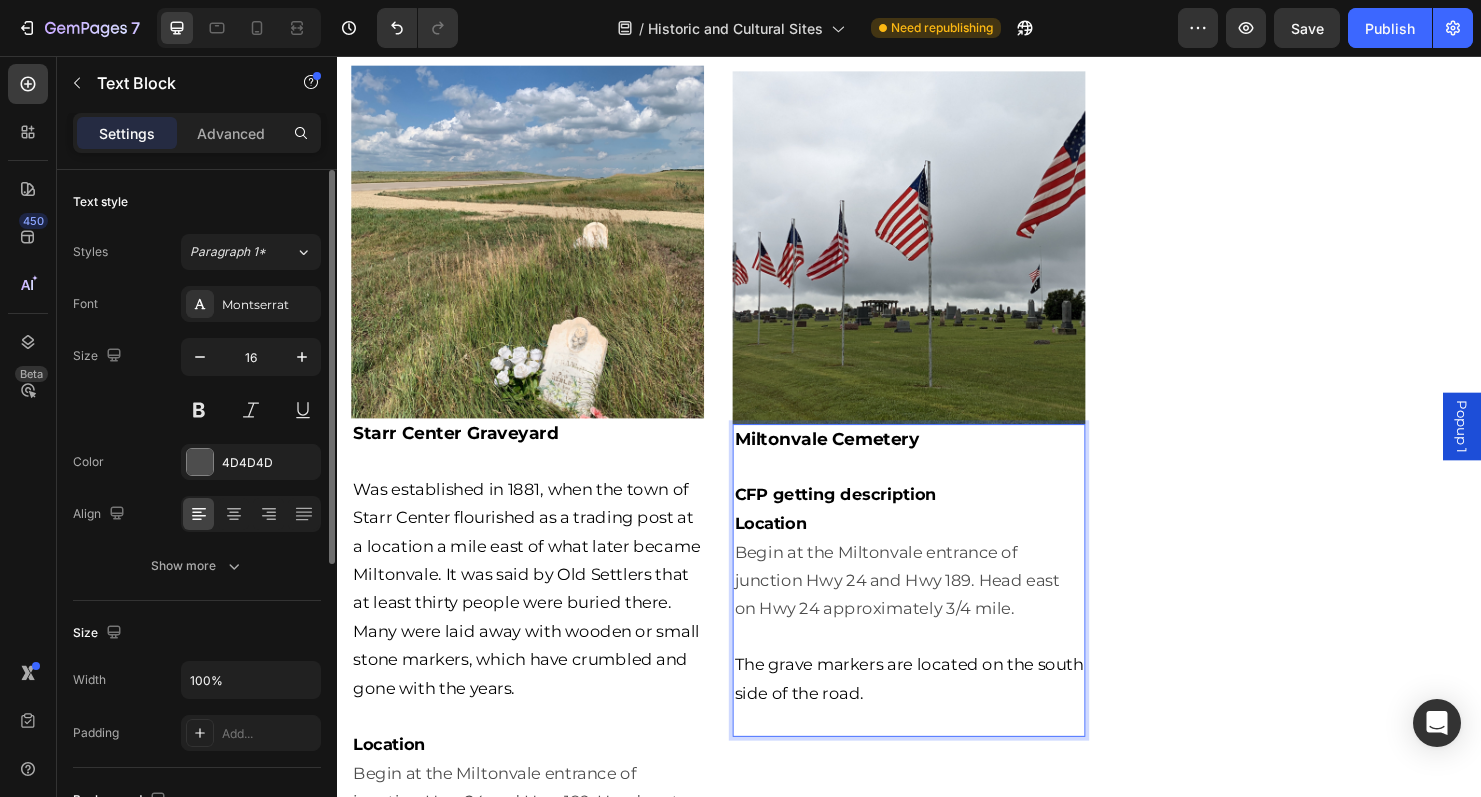 drag, startPoint x: 971, startPoint y: 496, endPoint x: 751, endPoint y: 496, distance: 220 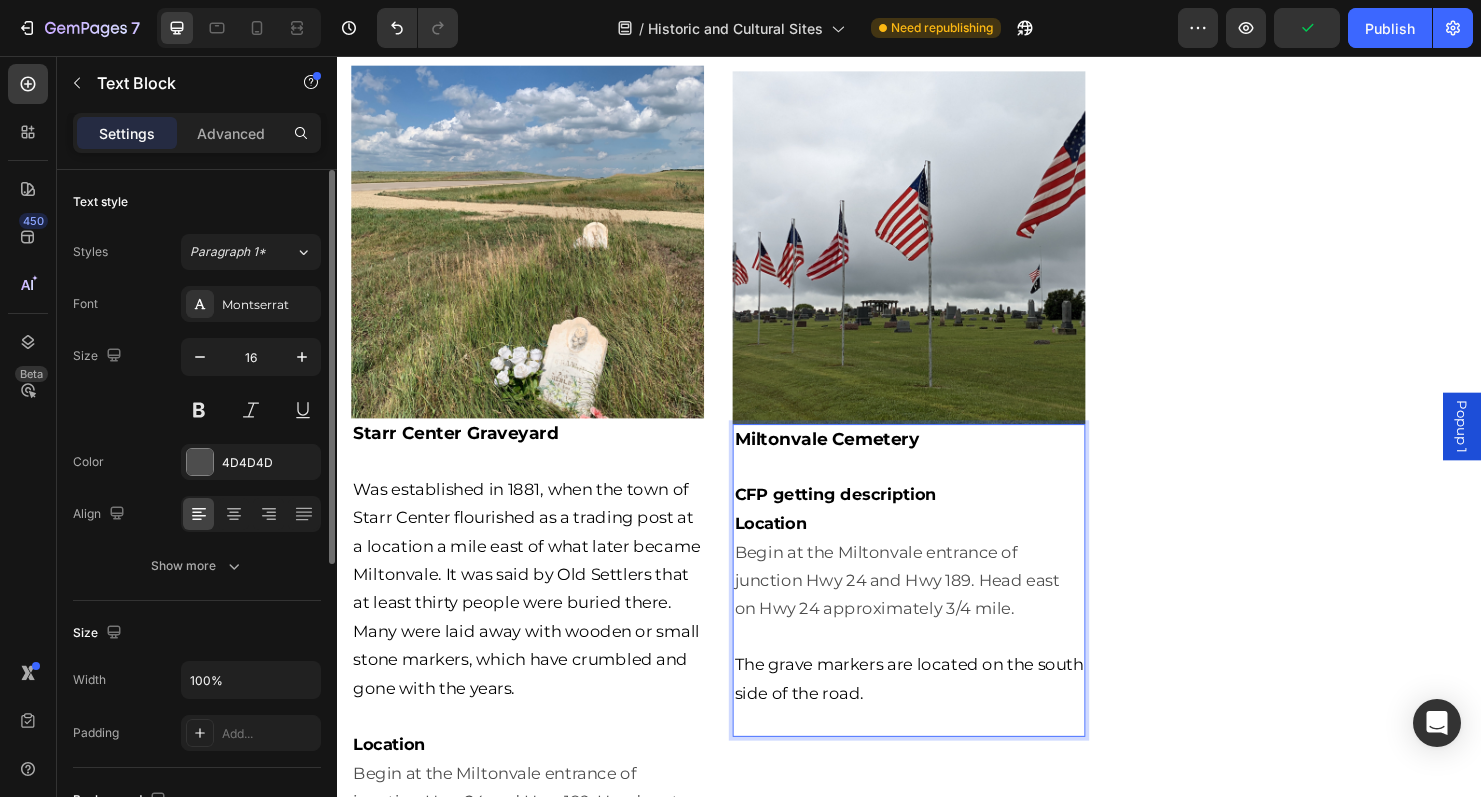 click on "CFP getting description" at bounding box center [860, 516] 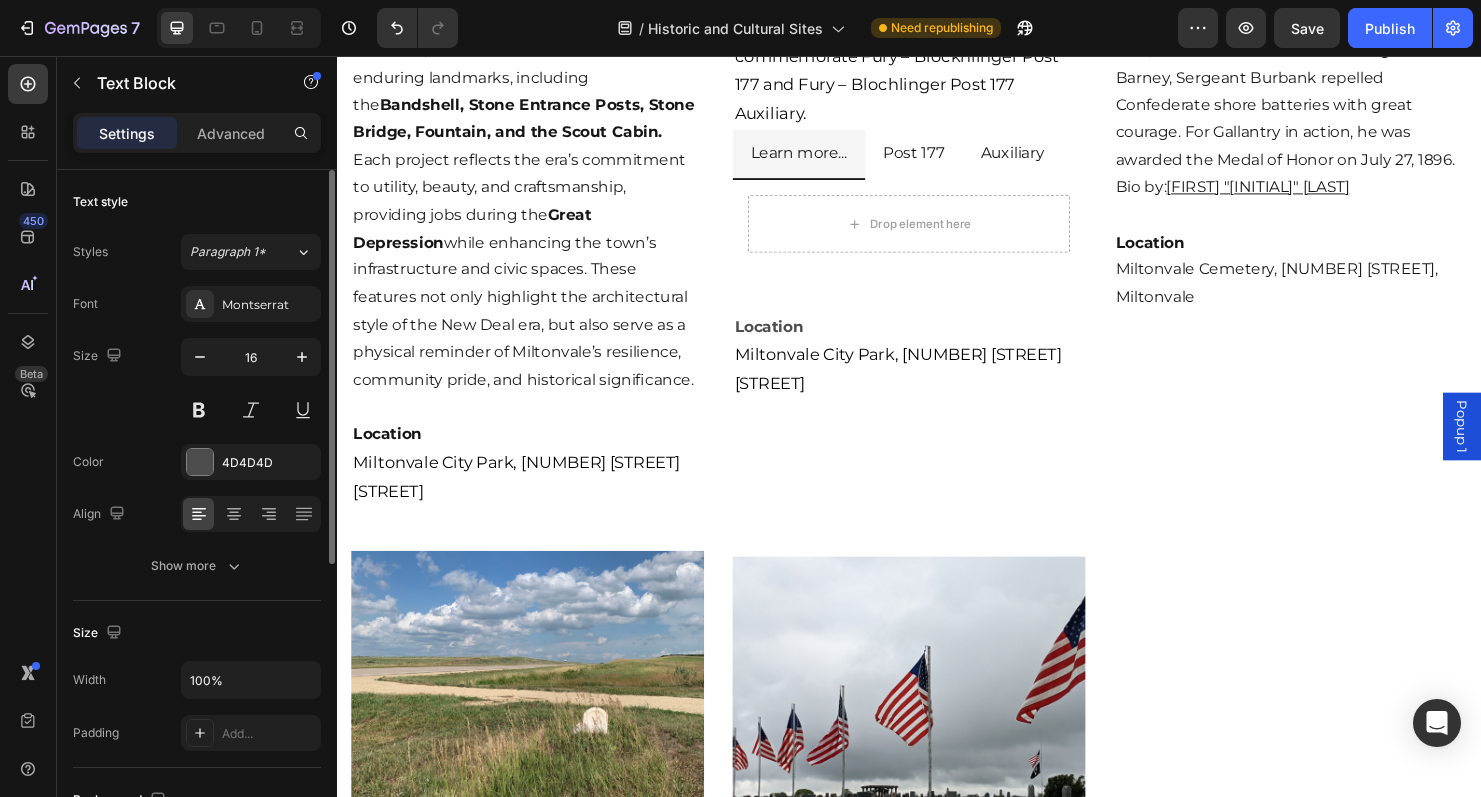 scroll, scrollTop: 1527, scrollLeft: 0, axis: vertical 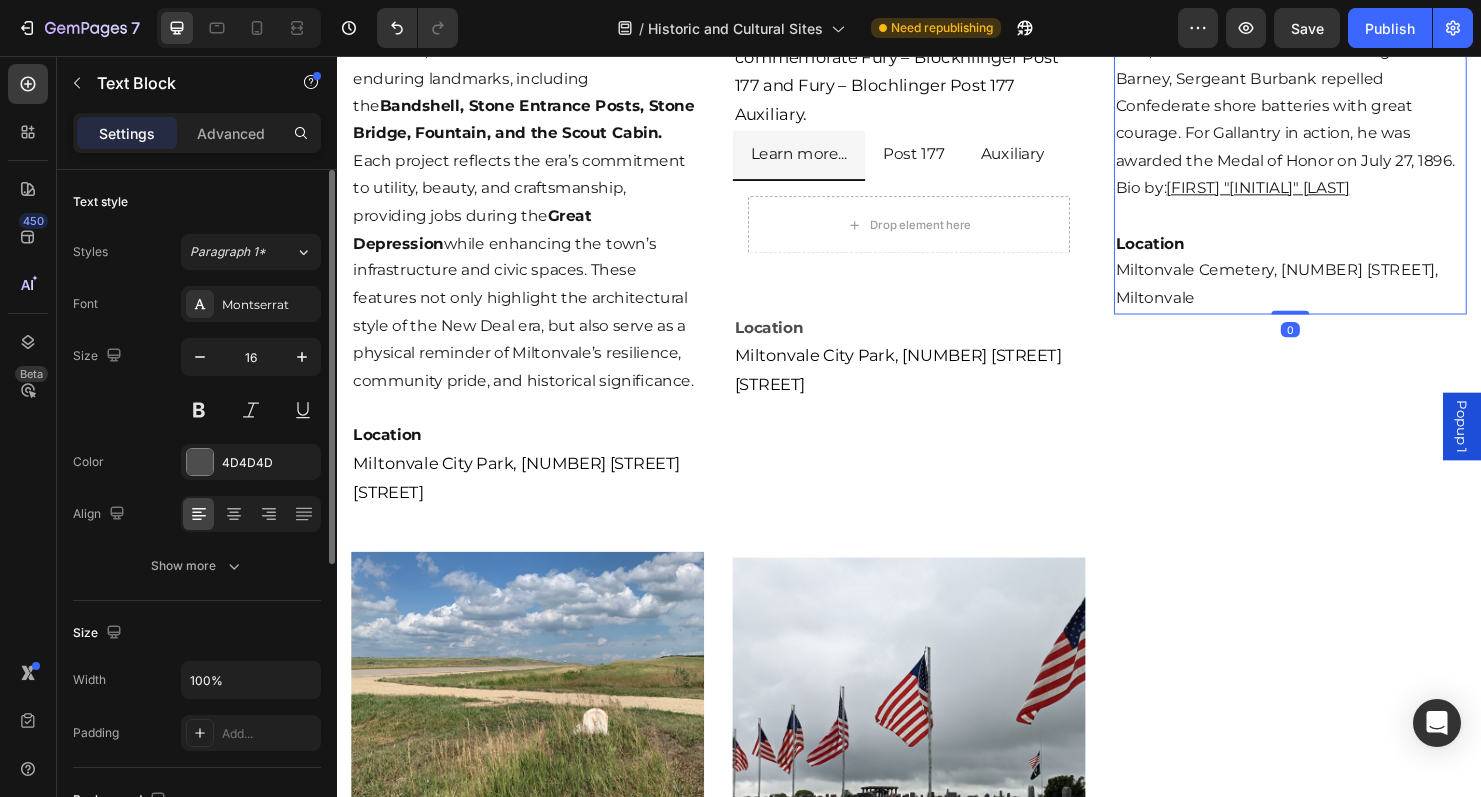 click on "Miltonvale Cemetery, 2575 Bell Rd., Miltonvale" at bounding box center (1337, 296) 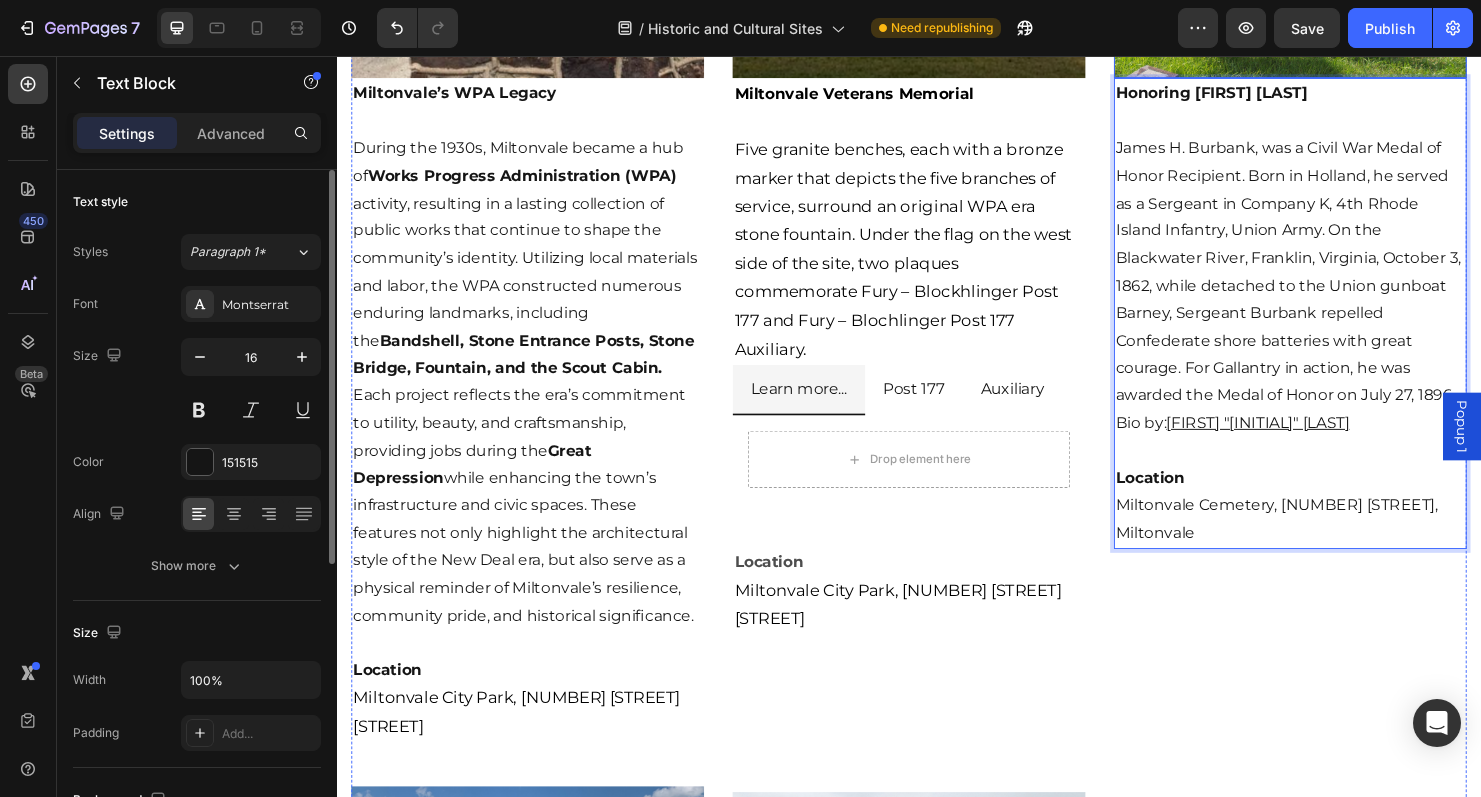 scroll, scrollTop: 1292, scrollLeft: 0, axis: vertical 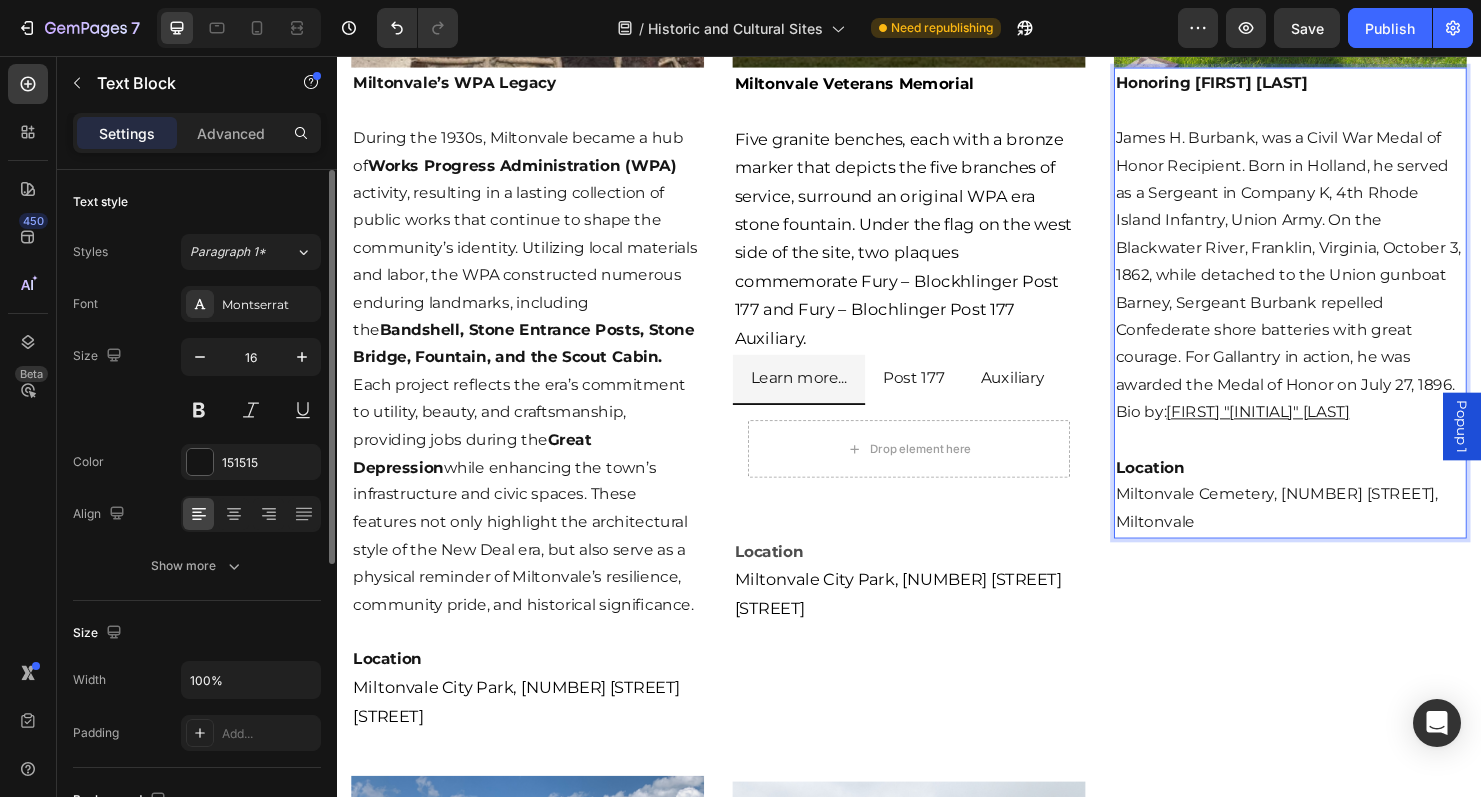 click on "Miltonvale Cemetery, 2575 Bell Rd., Miltonvale" at bounding box center [1337, 531] 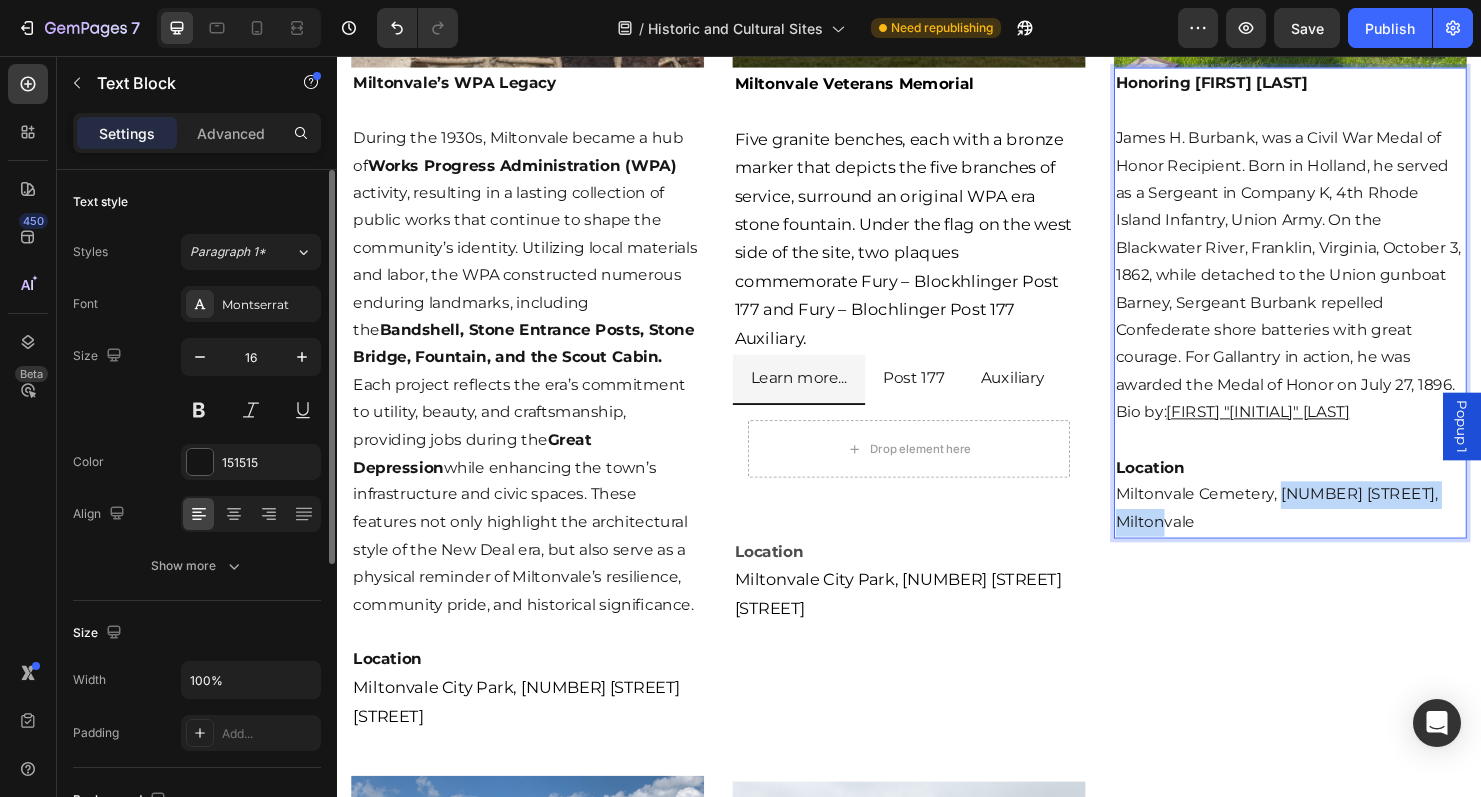 drag, startPoint x: 1514, startPoint y: 538, endPoint x: 1328, endPoint y: 538, distance: 186 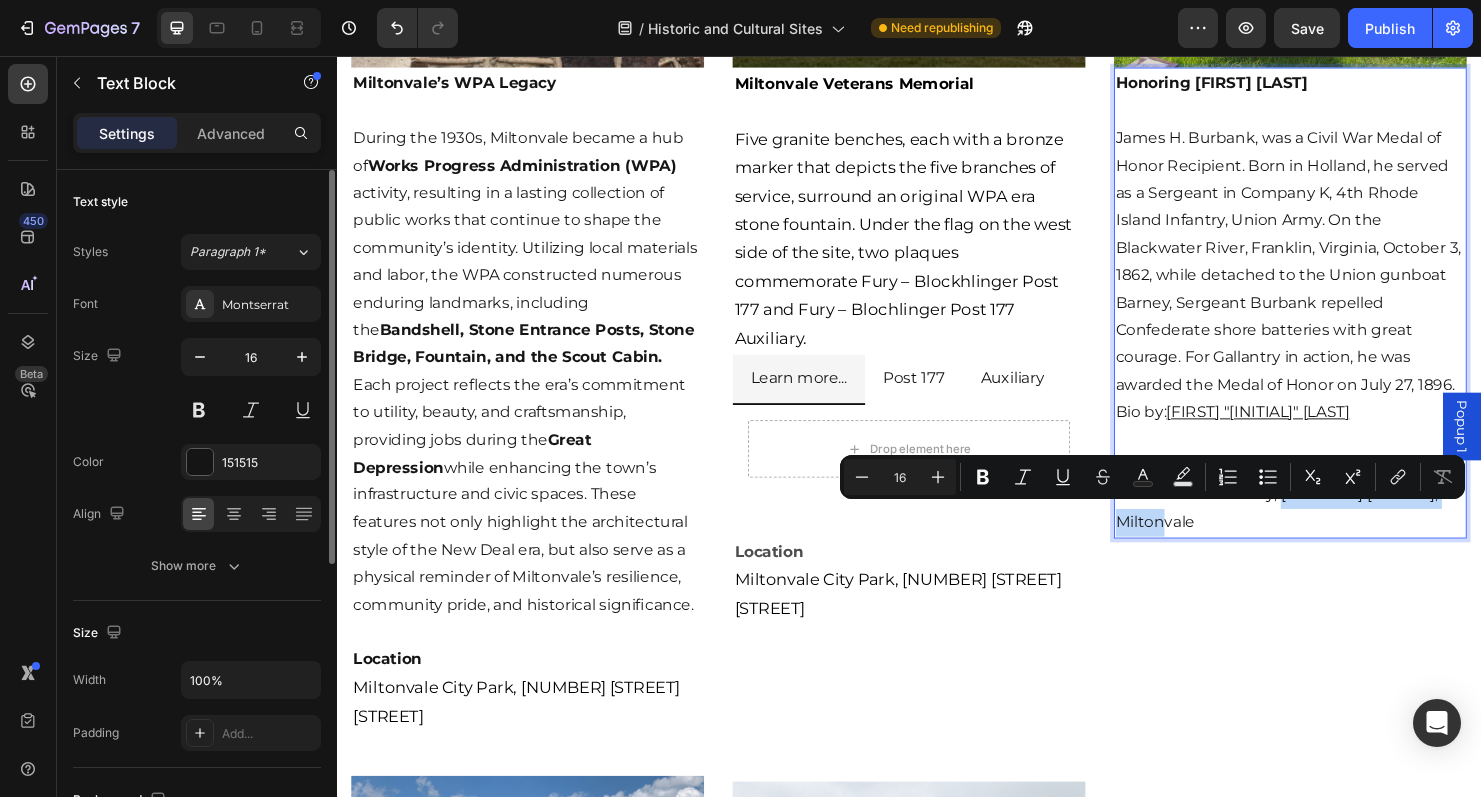 copy on "2575 Bell Rd., Miltonvale" 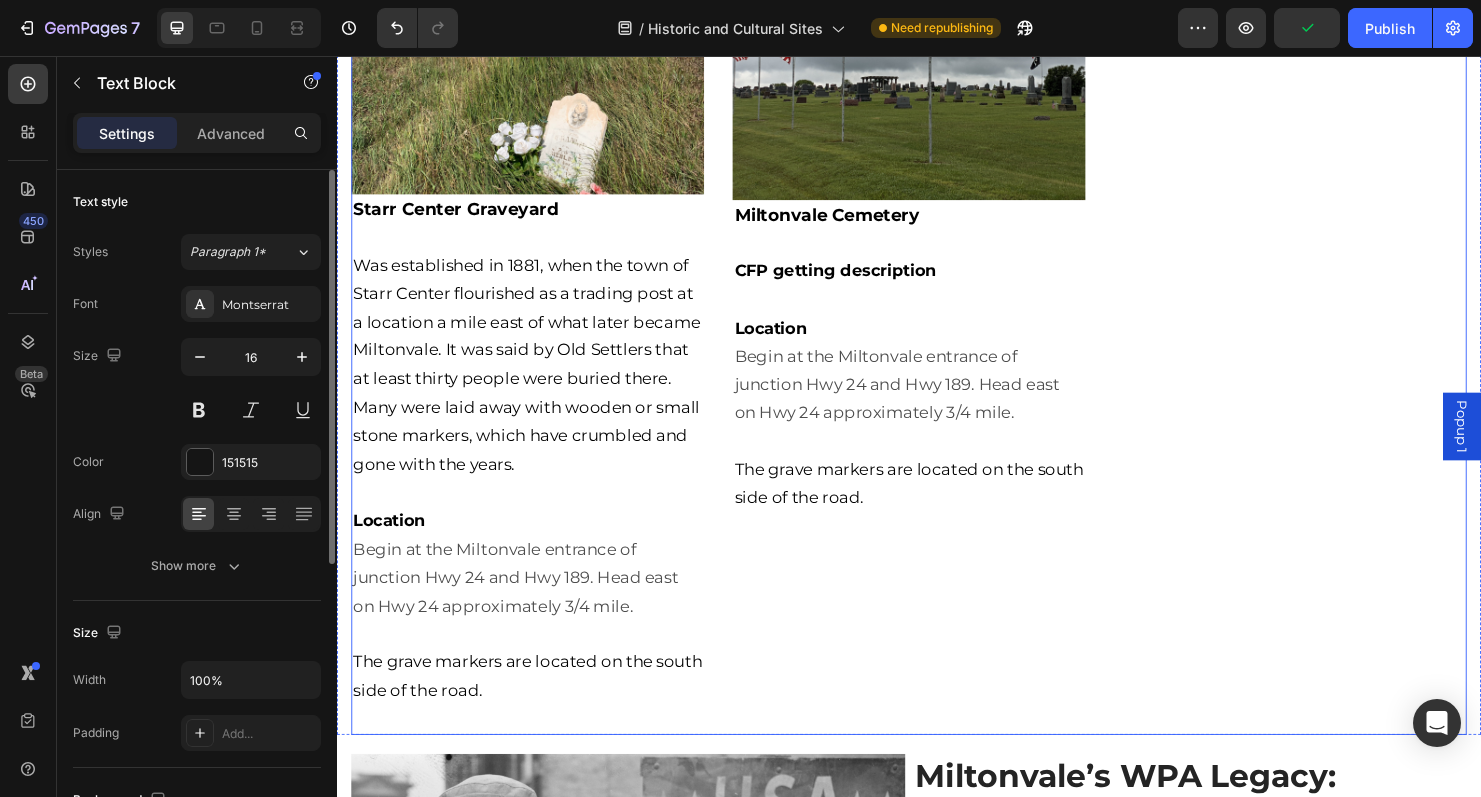 scroll, scrollTop: 2299, scrollLeft: 0, axis: vertical 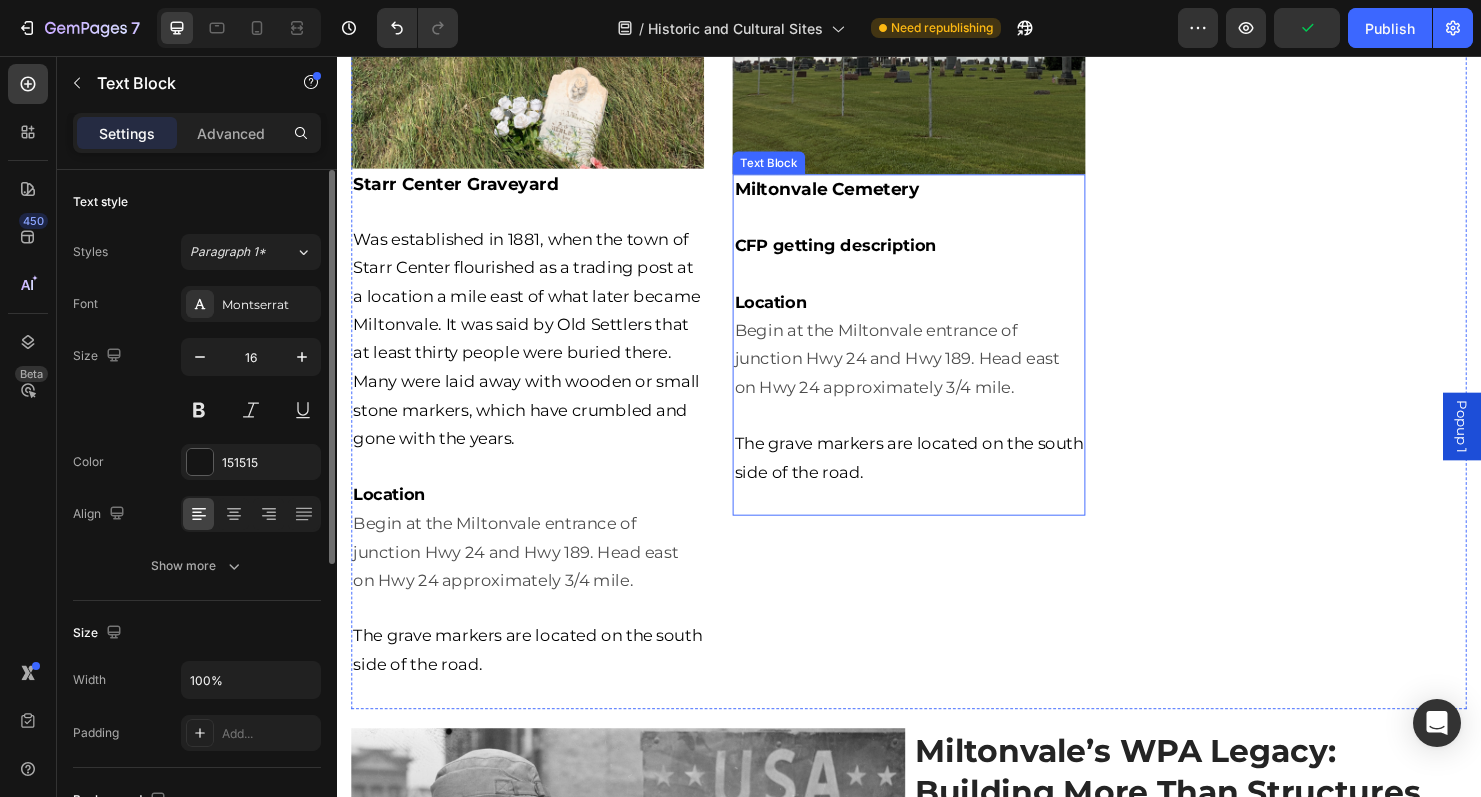 click on "The grave markers are located on the south side of the road." at bounding box center (937, 477) 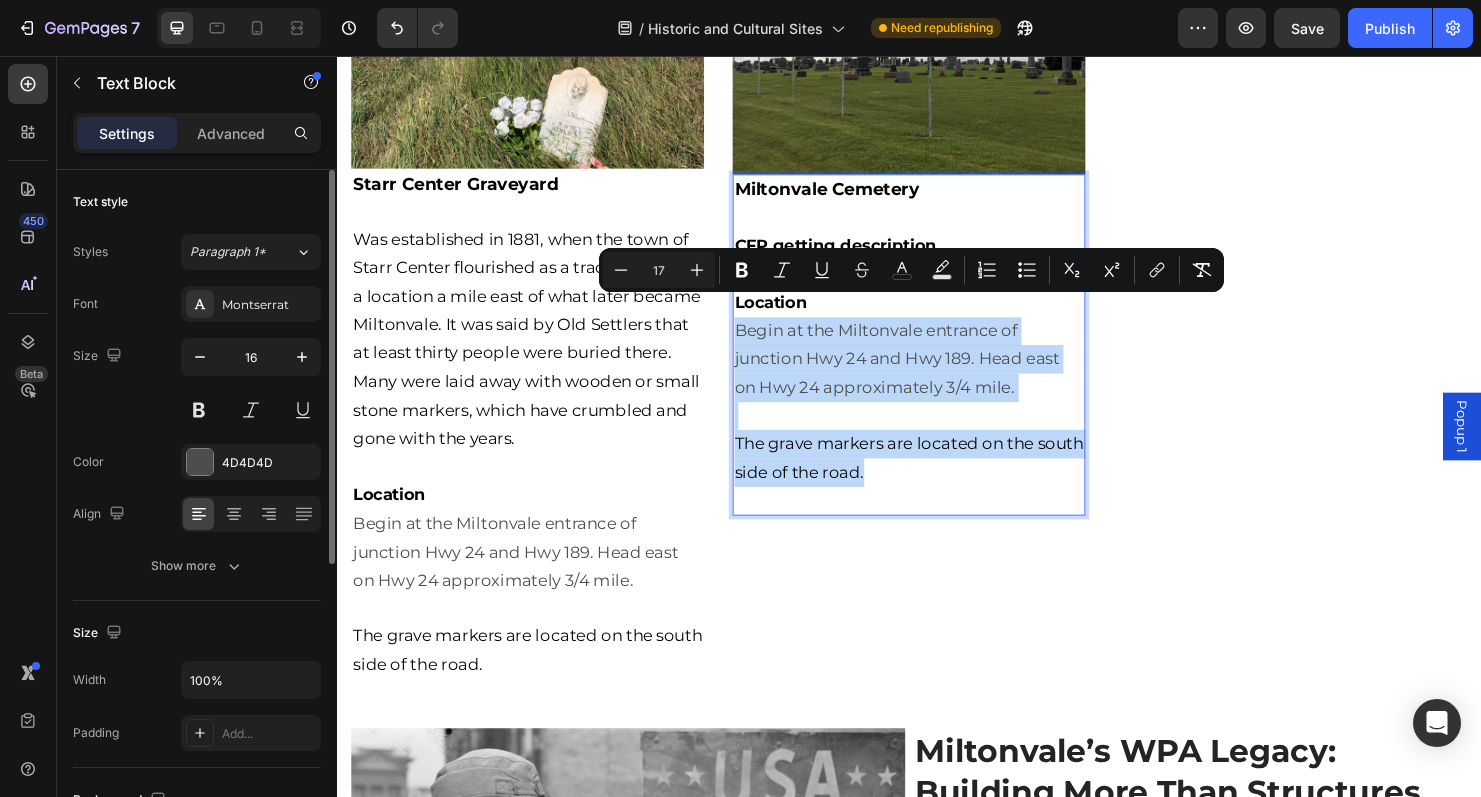 drag, startPoint x: 948, startPoint y: 461, endPoint x: 760, endPoint y: 324, distance: 232.62201 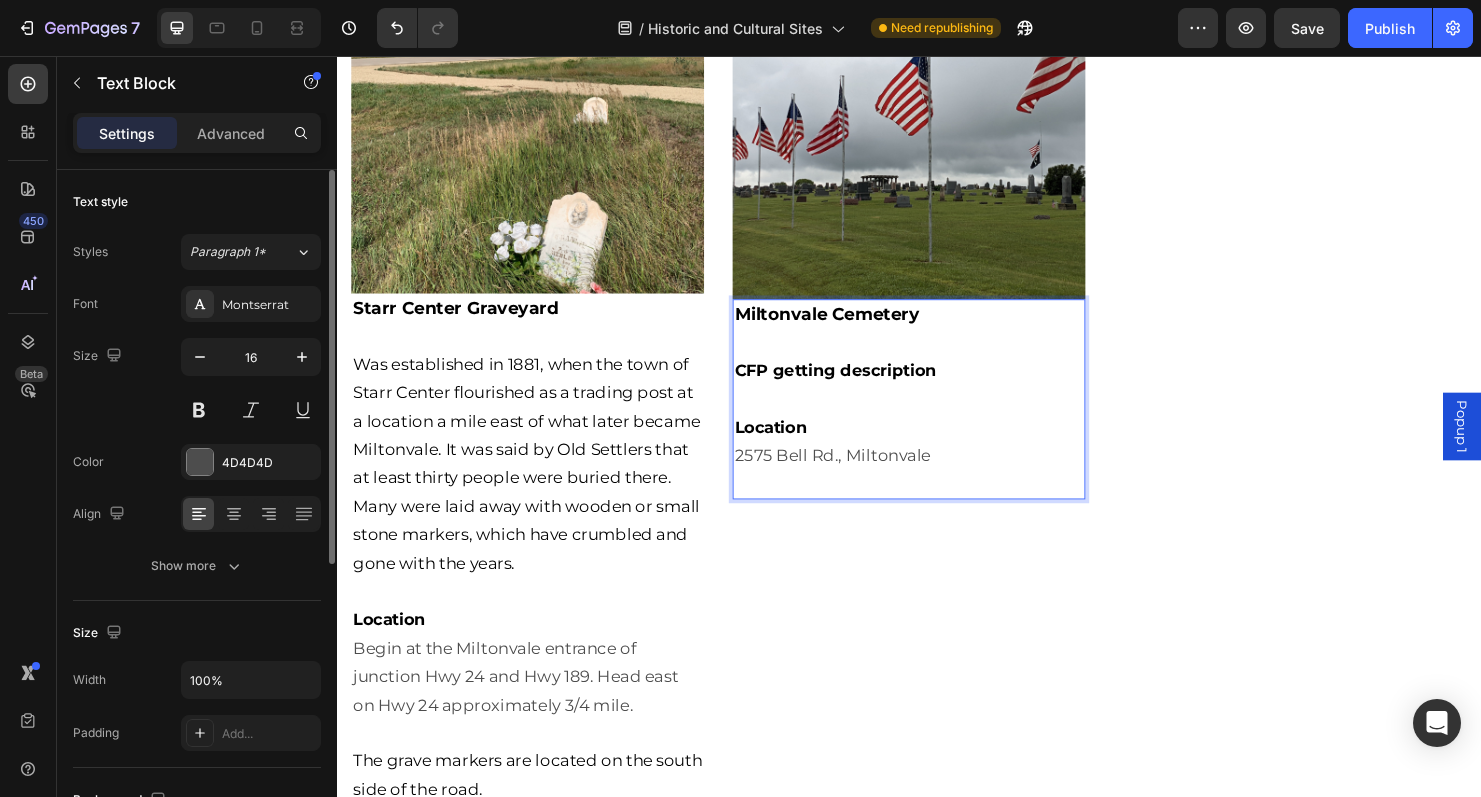 scroll, scrollTop: 2161, scrollLeft: 0, axis: vertical 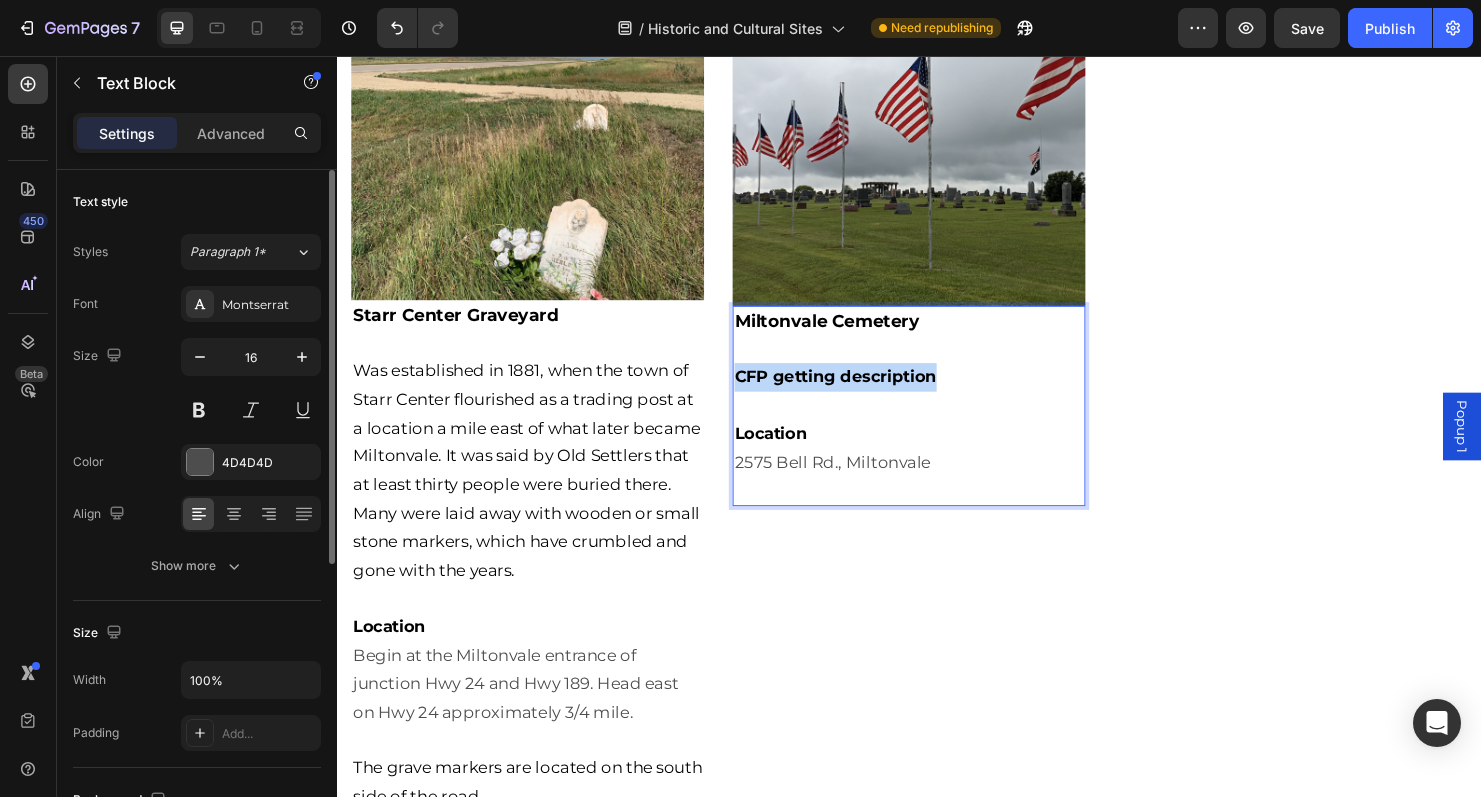 drag, startPoint x: 968, startPoint y: 376, endPoint x: 756, endPoint y: 372, distance: 212.03773 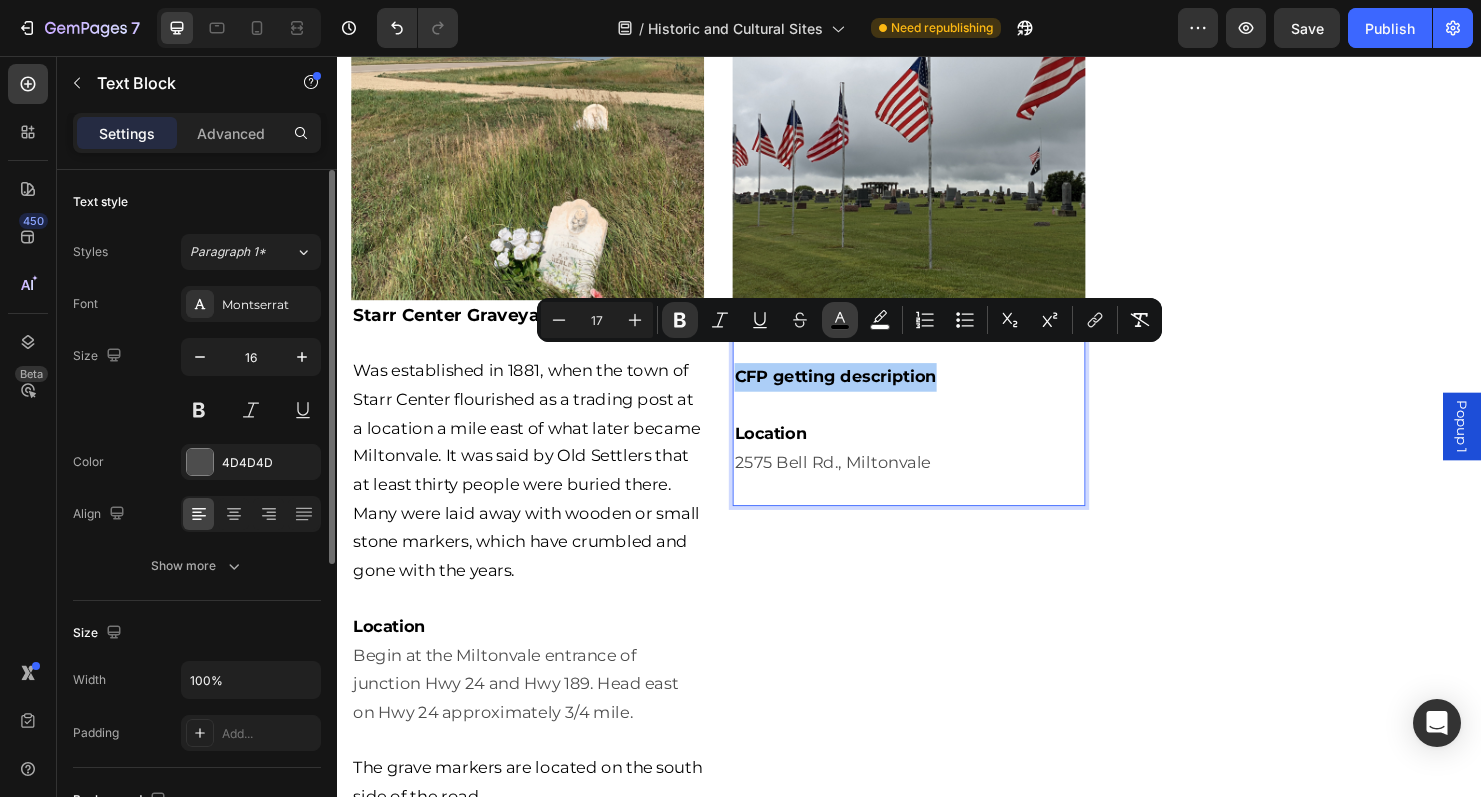click 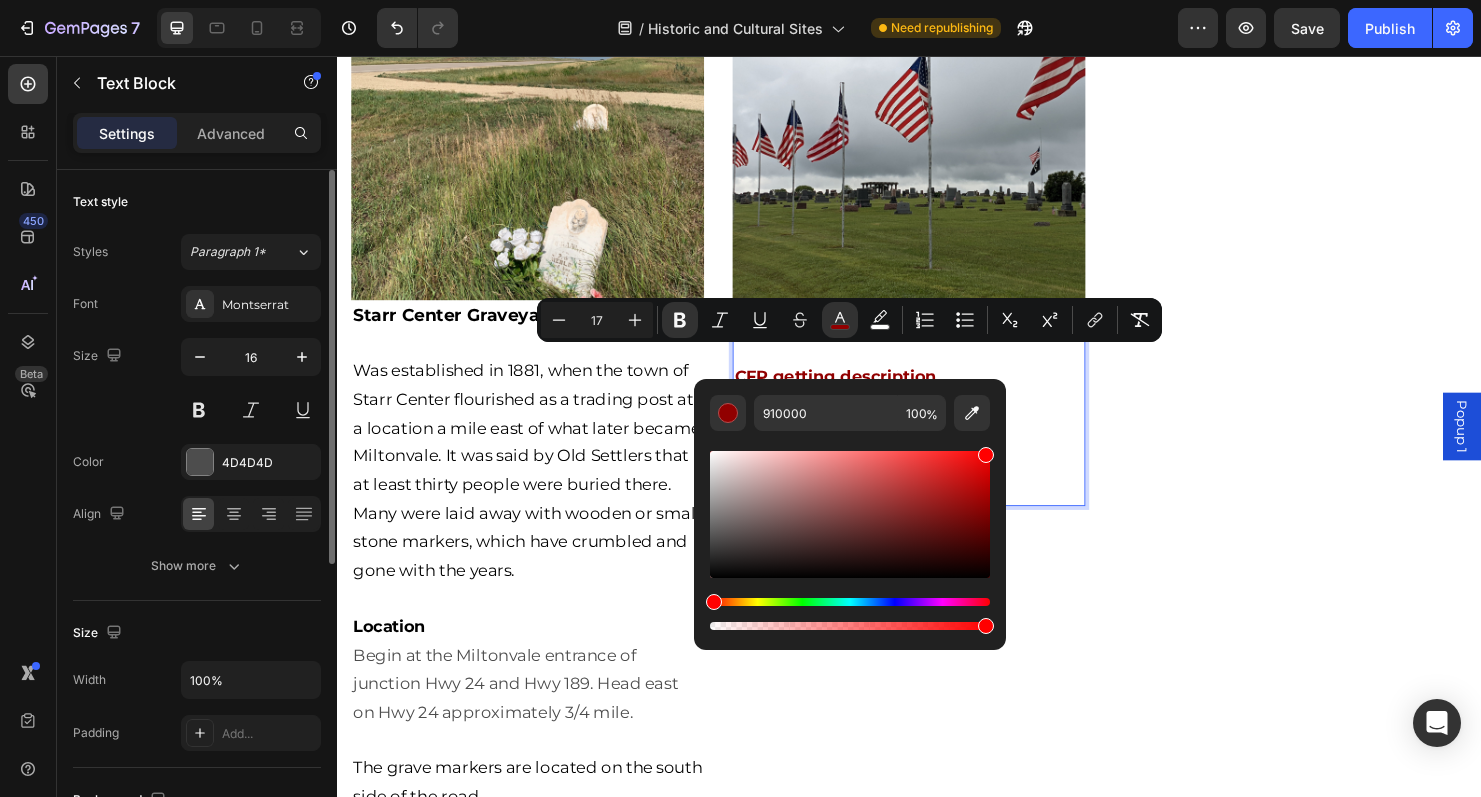 drag, startPoint x: 712, startPoint y: 574, endPoint x: 999, endPoint y: 427, distance: 322.4562 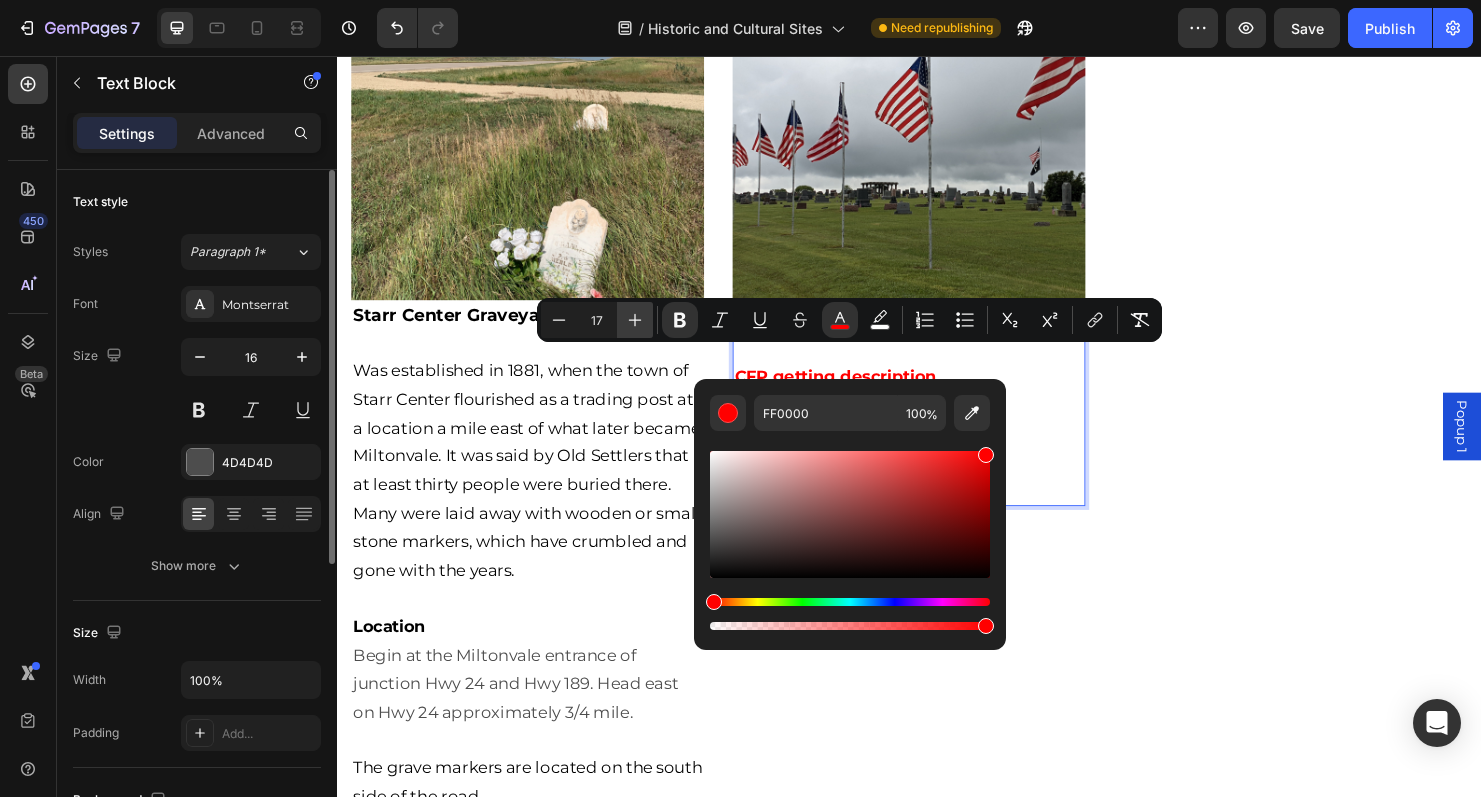 click 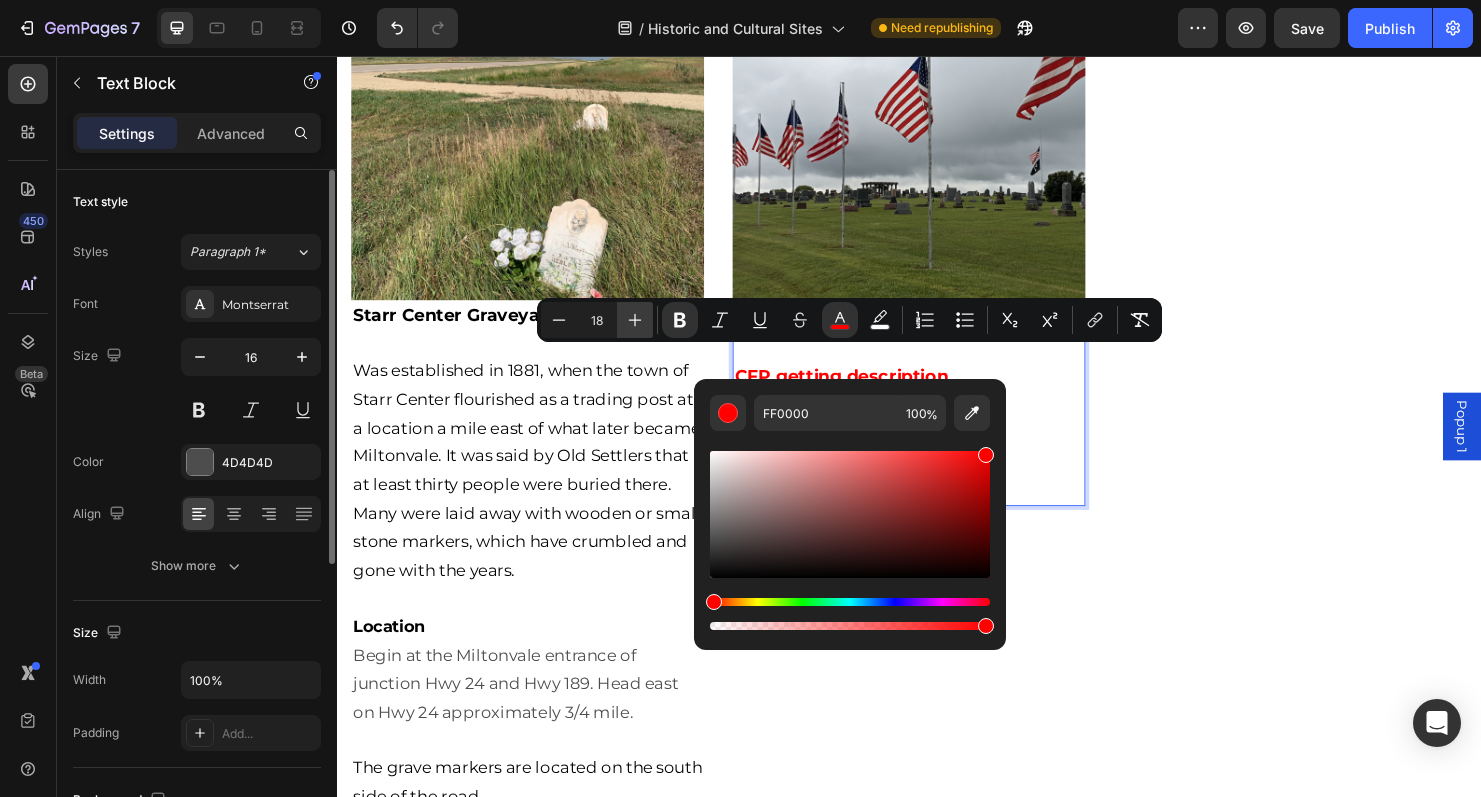 click 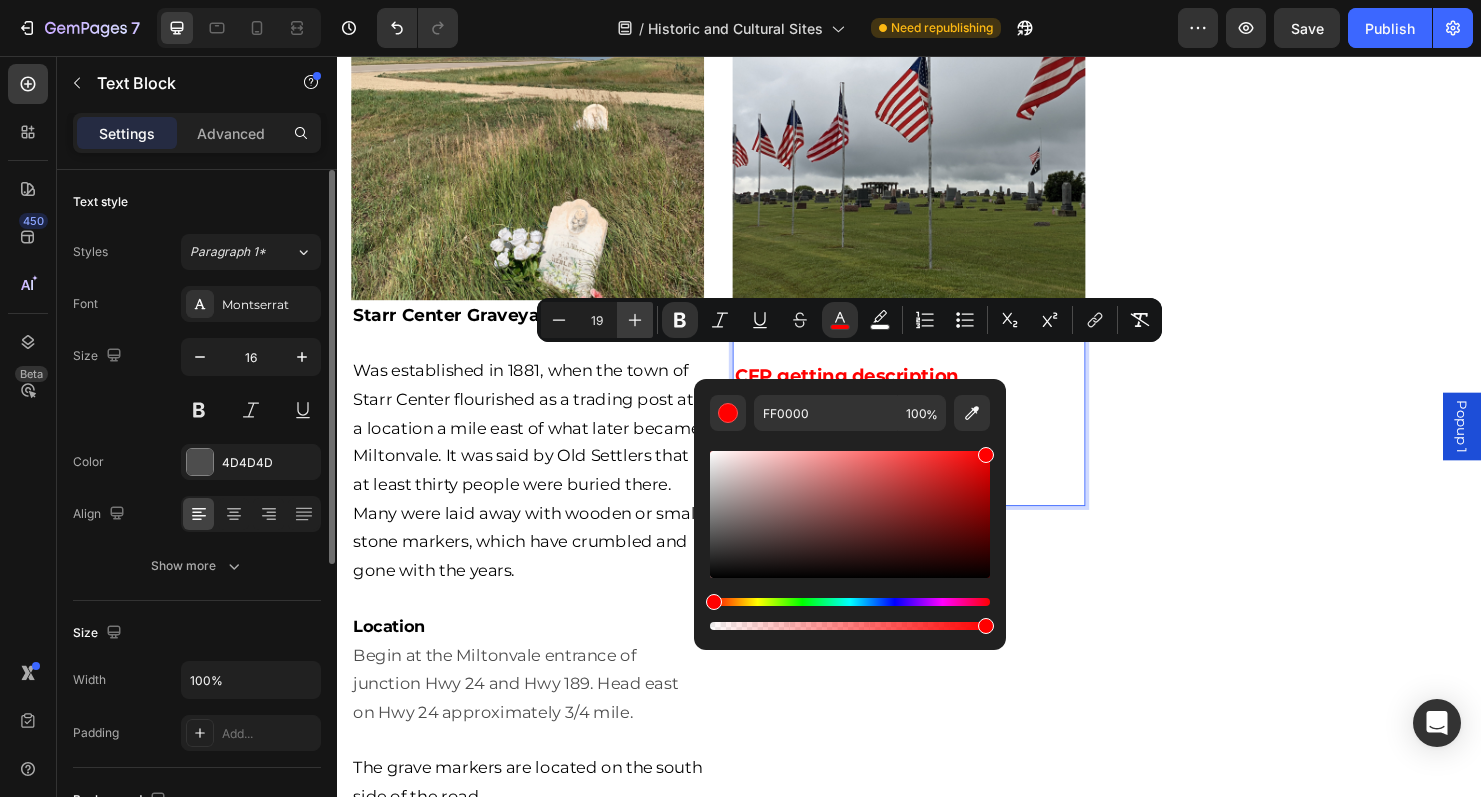 click 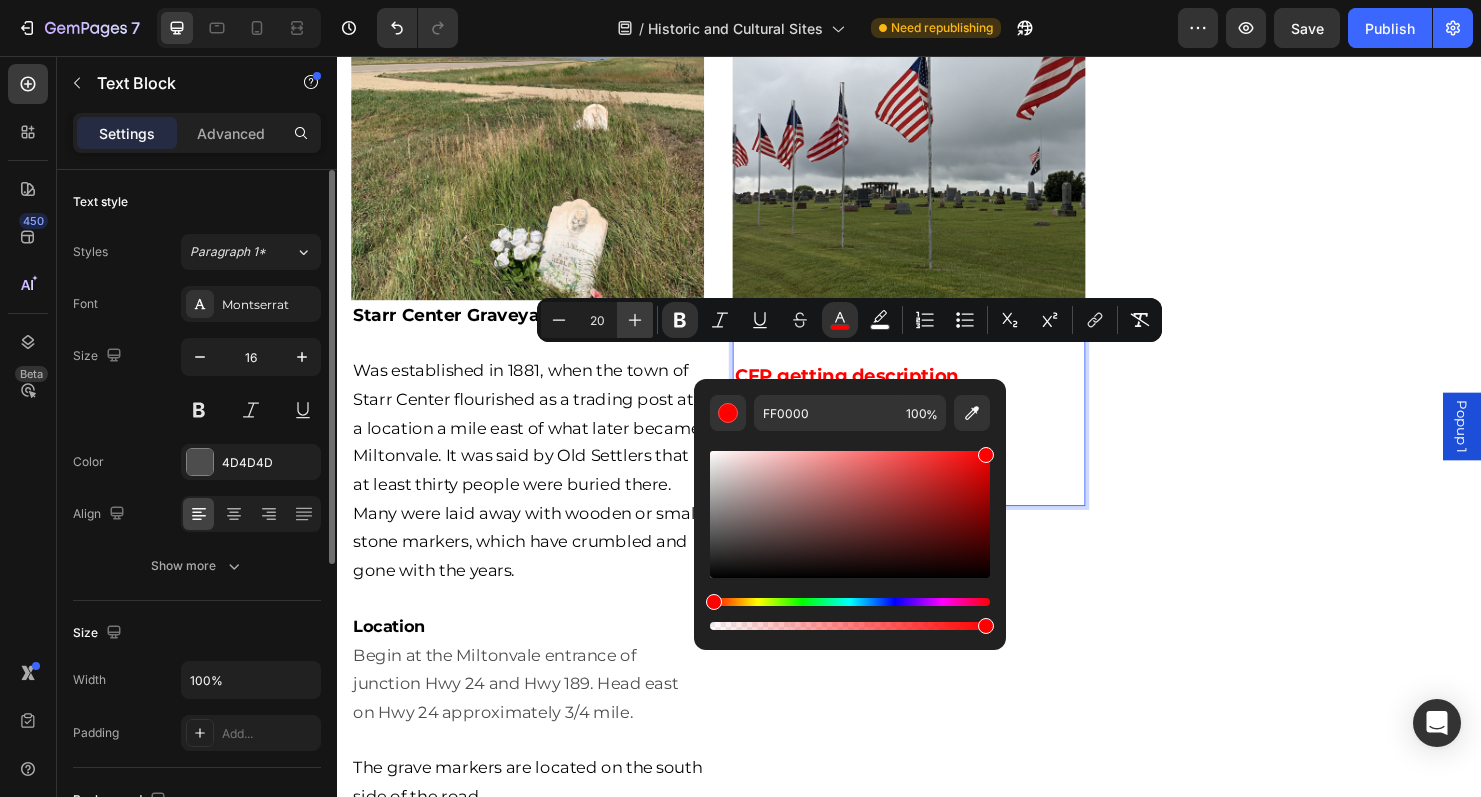 click 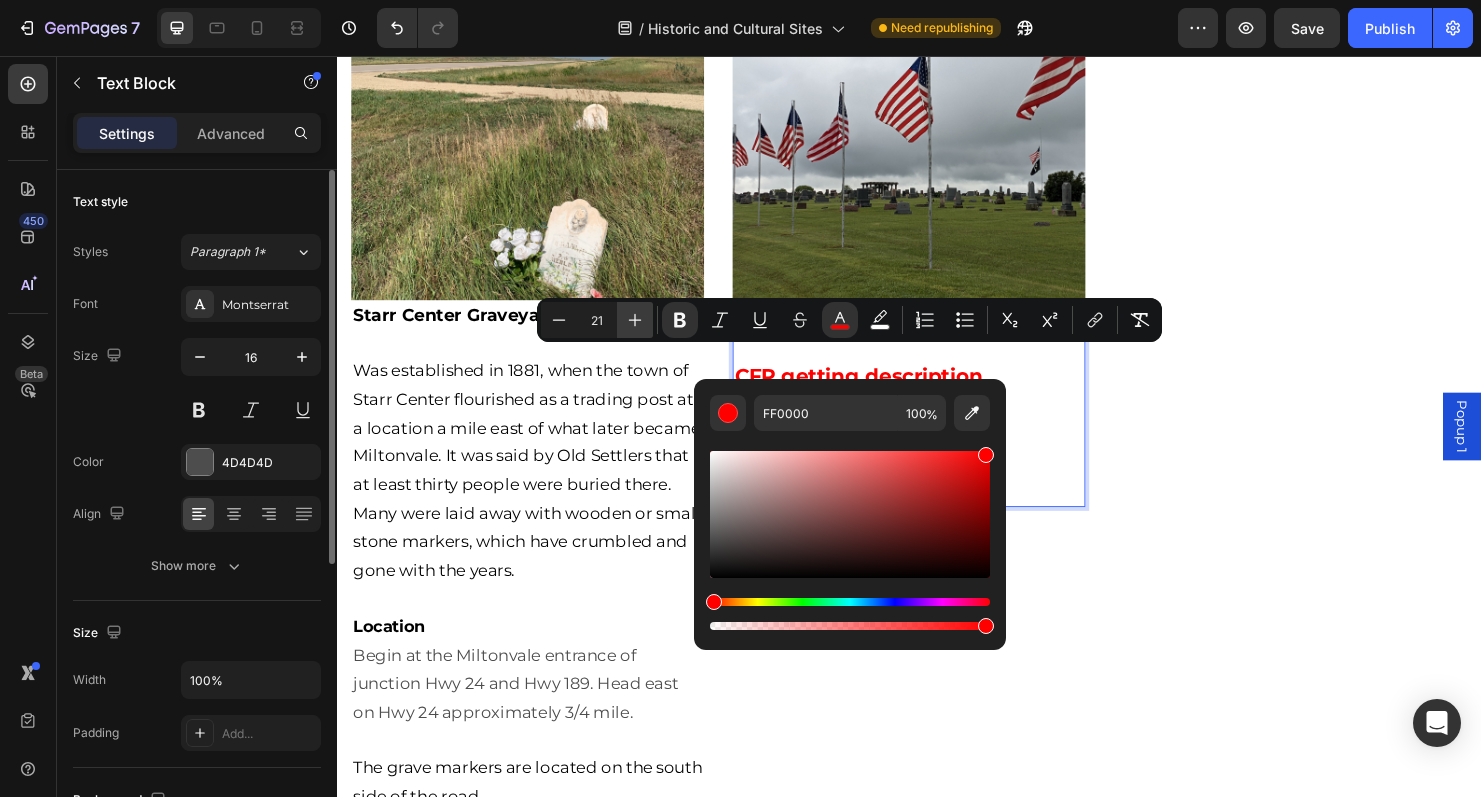 click 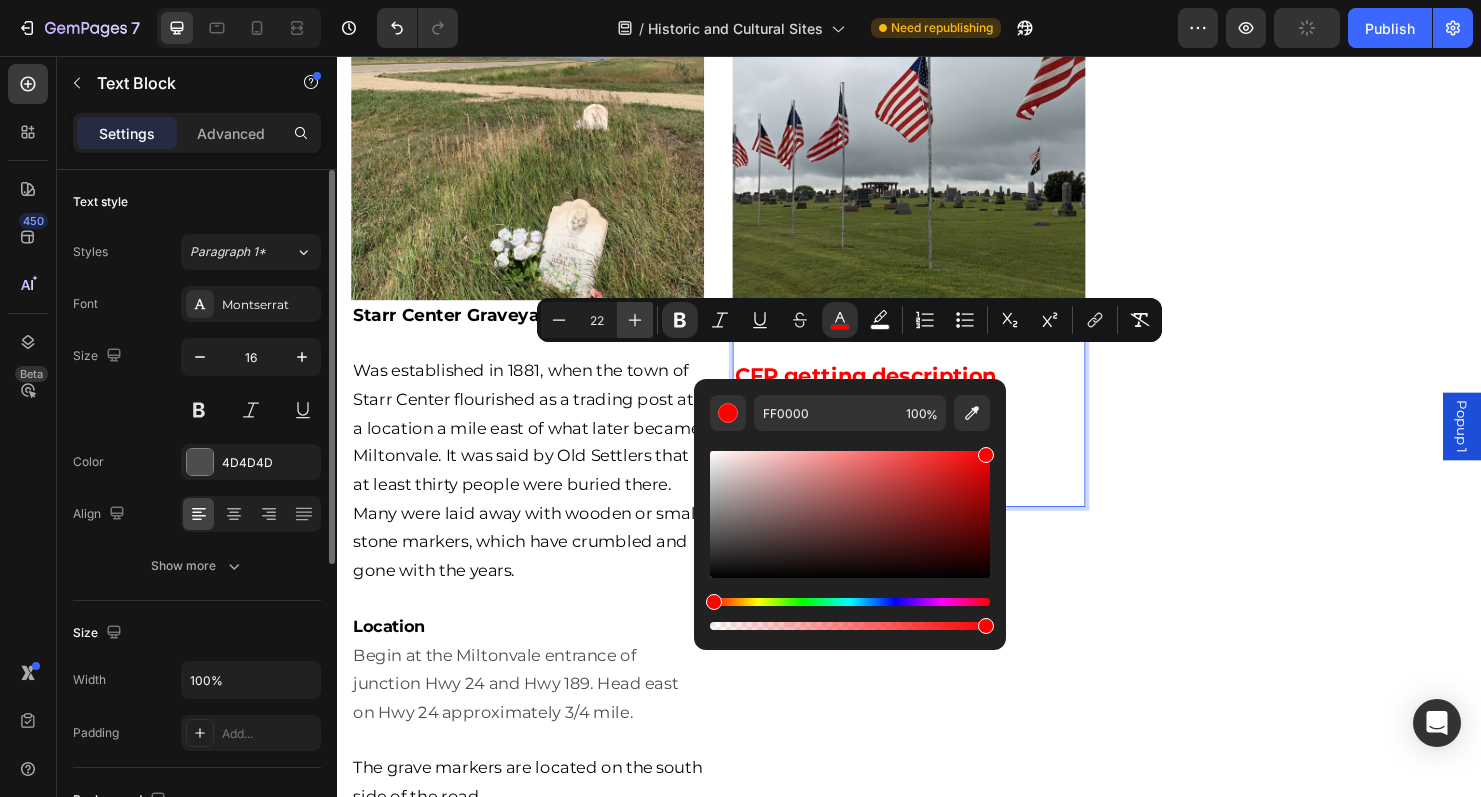 click 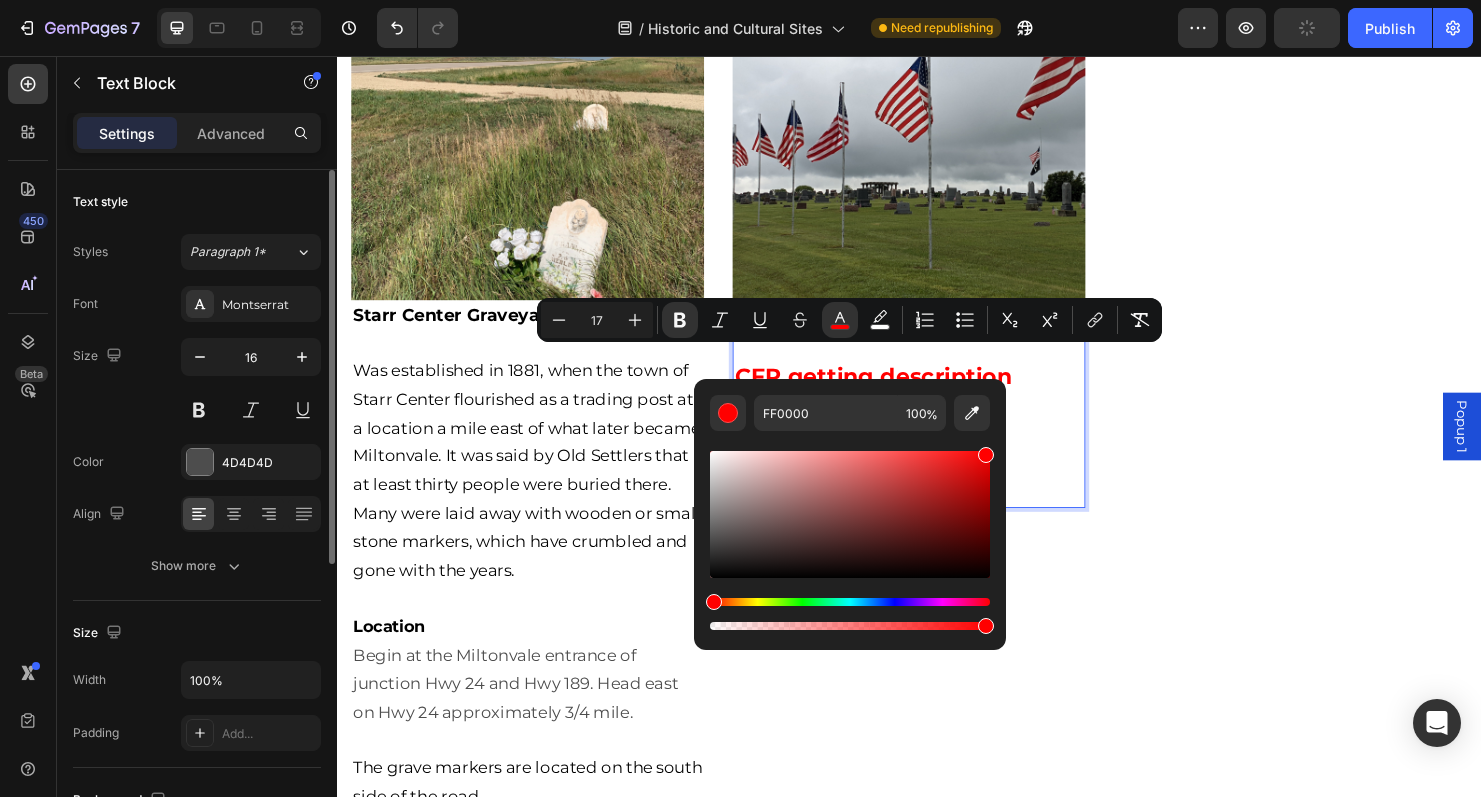 click on "Location 2575 Bell Rd., Miltonvale" at bounding box center [937, 469] 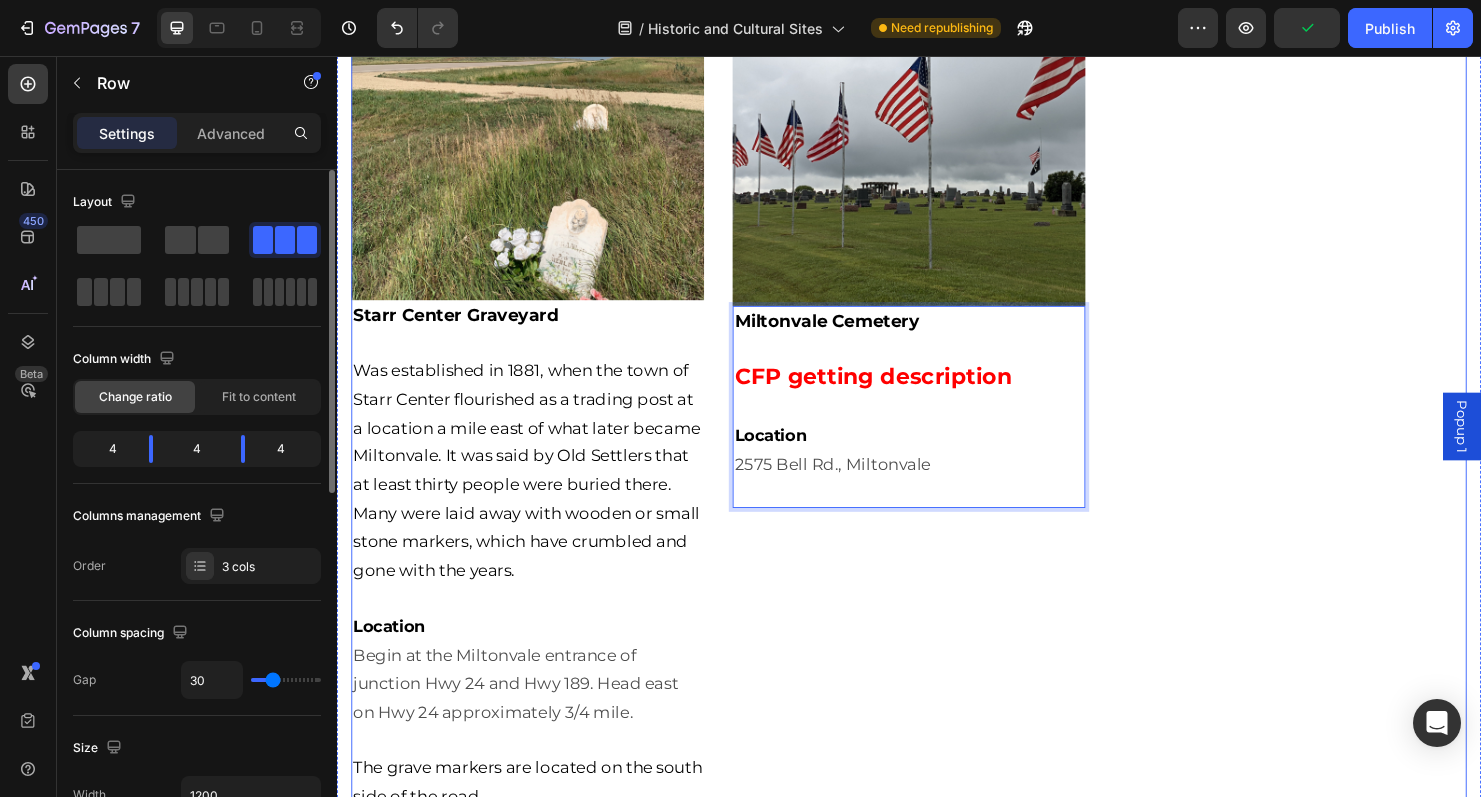 click on "Image Honoring James Burbank James H. Burbank, was a Civil War Medal of Honor Recipient. Born in Holland, he served as a Sergeant in Company K, 4th Rhode Island Infantry, Union Army. On the Blackwater River, Franklin, Virginia, October 3, 1862, while detached to the Union gunboat Barney, Sergeant Burbank repelled Confederate shore batteries with great courage. For Gallantry in action, he was awarded the Medal of Honor on July 27, 1896. Bio by:  John "J-Cat" Griffith Location Miltonvale Cemetery, 2575 Bell Rd., Miltonvale Text Block" at bounding box center [1337, -147] 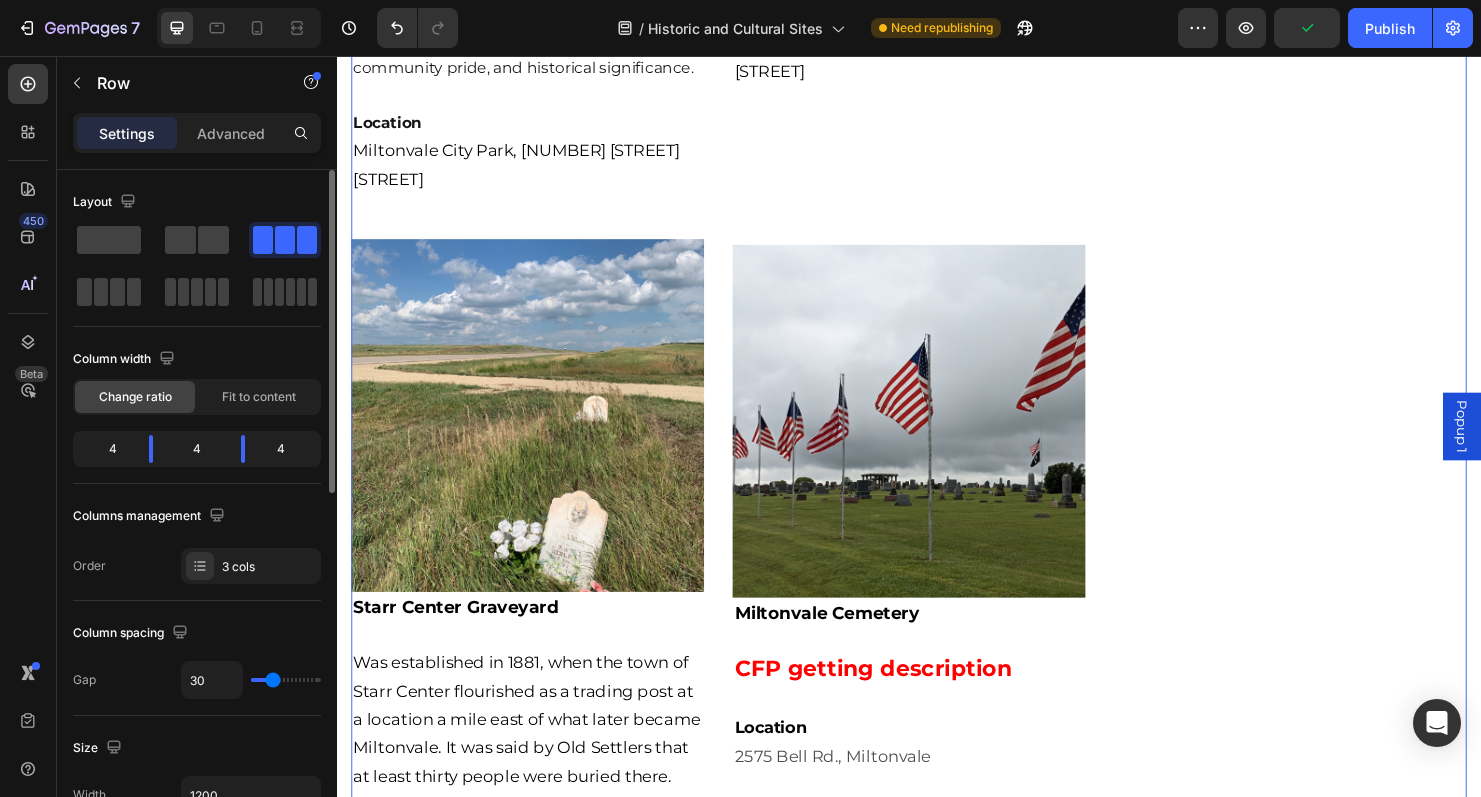 scroll, scrollTop: 1844, scrollLeft: 0, axis: vertical 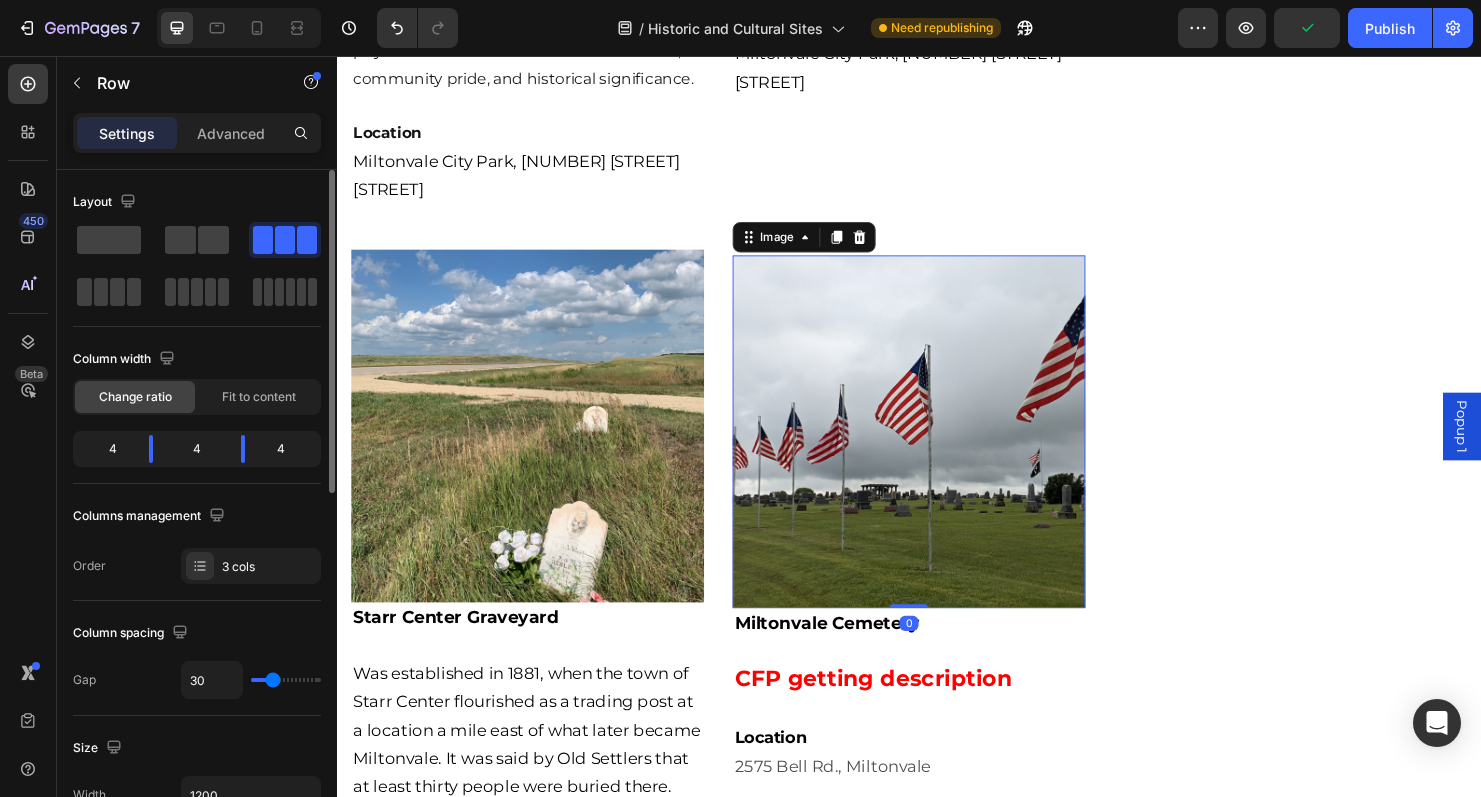 click at bounding box center [937, 450] 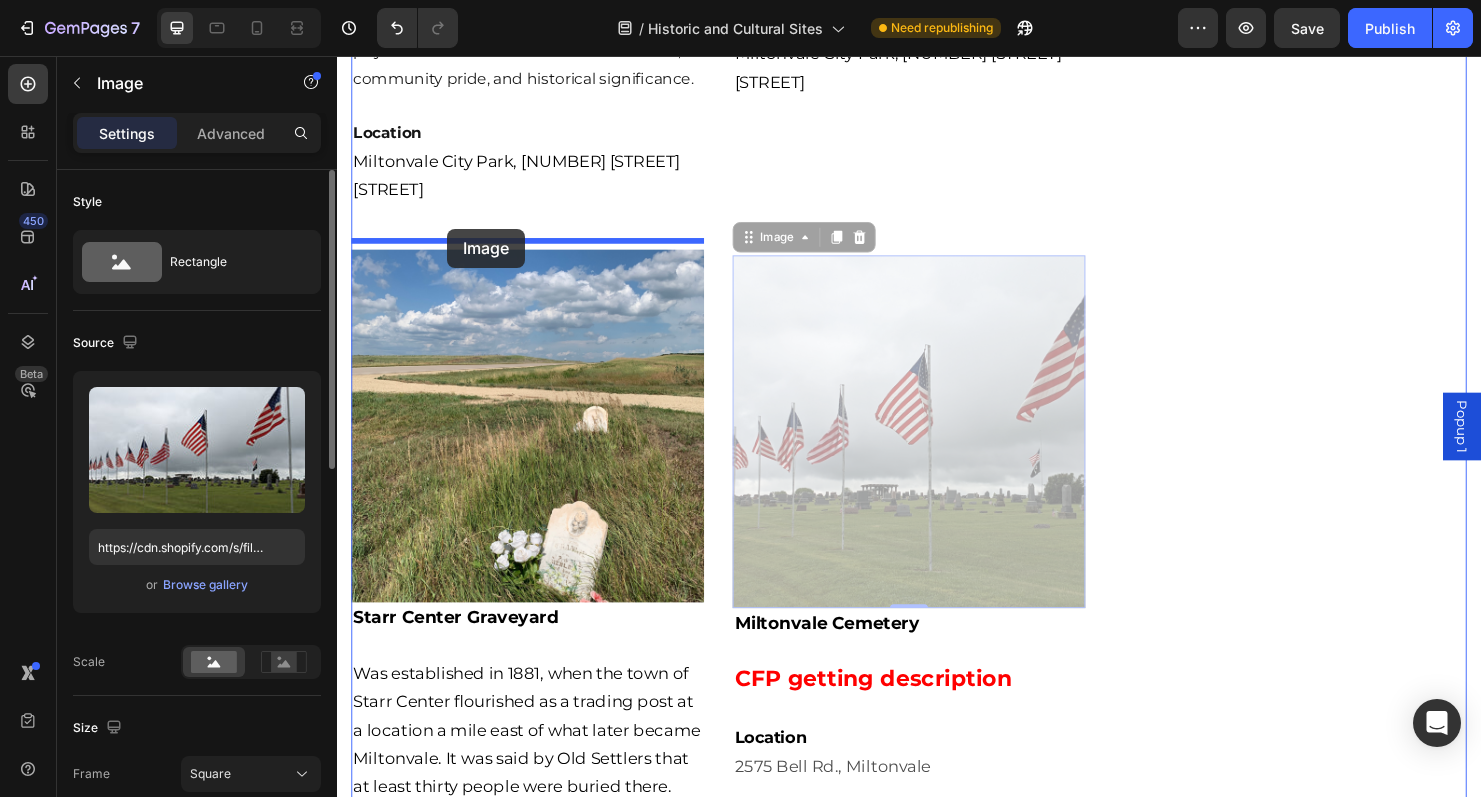 drag, startPoint x: 772, startPoint y: 232, endPoint x: 452, endPoint y: 237, distance: 320.03906 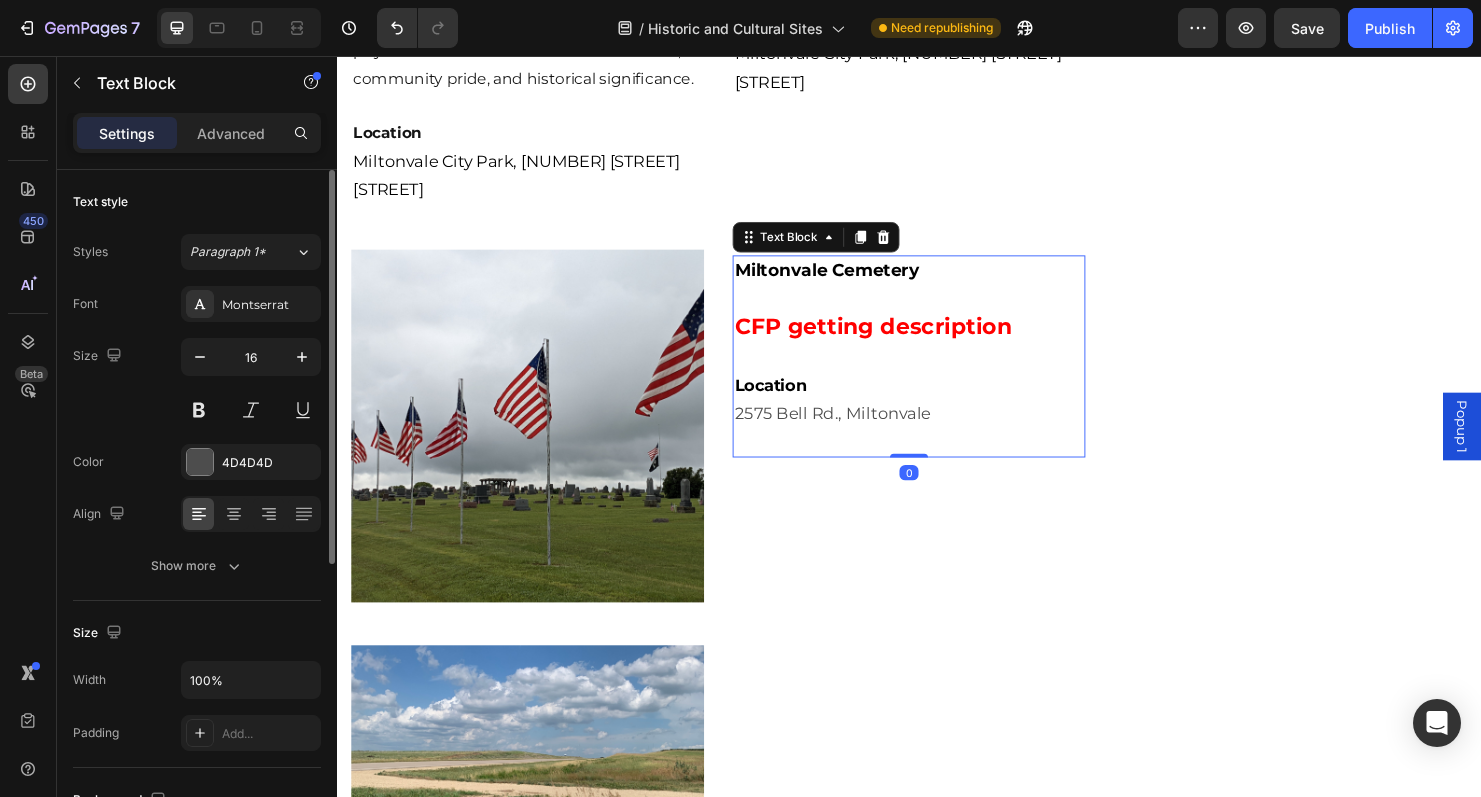 click on "Miltonvale Cemetery" at bounding box center (937, 282) 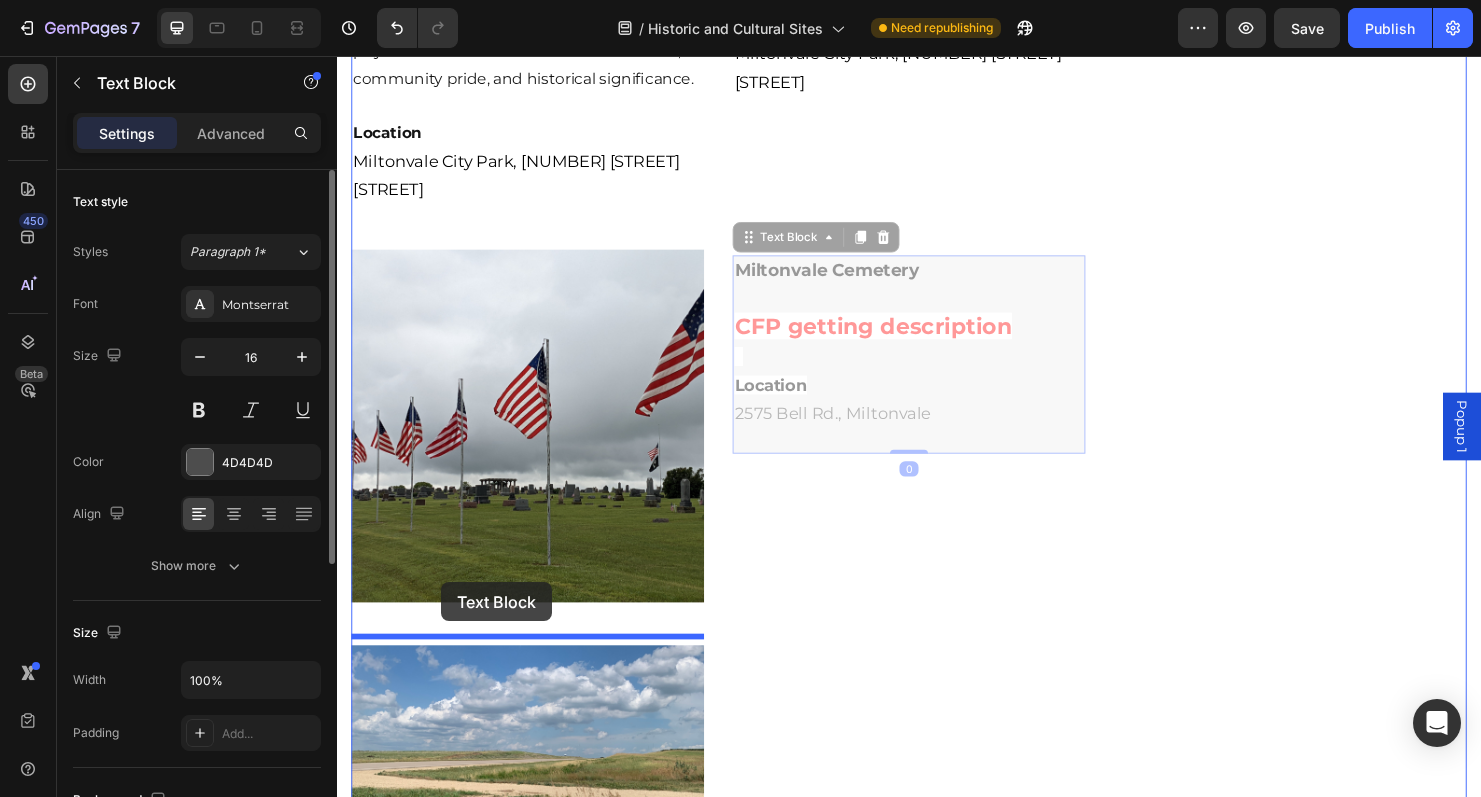 drag, startPoint x: 767, startPoint y: 227, endPoint x: 446, endPoint y: 608, distance: 498.19876 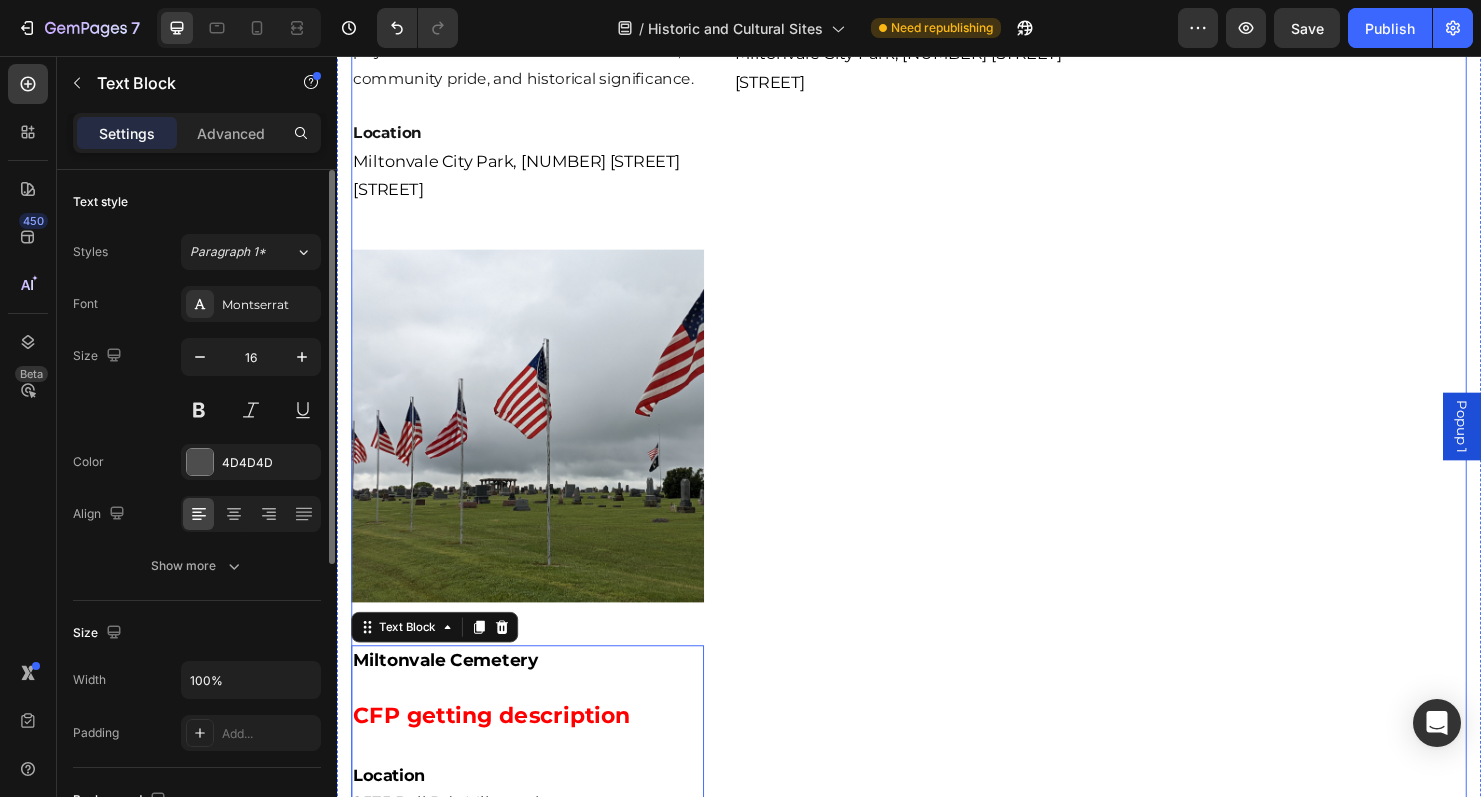 click on "Image ​ Miltonvale Veterans Memorial Five granite benches, each with a bronze marker that depicts the five branches of service, surround an original WPA era stone fountain. Under the flag on the west side of the site, two plaques commemorate Fury – Blockhlinger Post 177 and Fury – Blochlinger Post 177 Auxiliary.  Text Block Learn more... Post 177 Auxiliary
Drop element here past, present, or future who have given you this right. Text Block Fury – Blochlinger Post 177 Auxiliary: The Auxiliary Post was chartered in 1946. The Auxiliary was very active including helping with the blood mobiles, distributing poppies, decorating Veterans’ graves, and other programs. In 1981 the legion and Auxiliary worked together to add an Avenue of flags at the Miltonvale Cemetery. Flags are put up each Memorial Day by volunteers. The Auxiliary in 2018 remains with only 6 members, who with community volunteers continue to place a flag at each Veteran’s grave on Memorial Day. Text Block Tab Location" at bounding box center (937, 507) 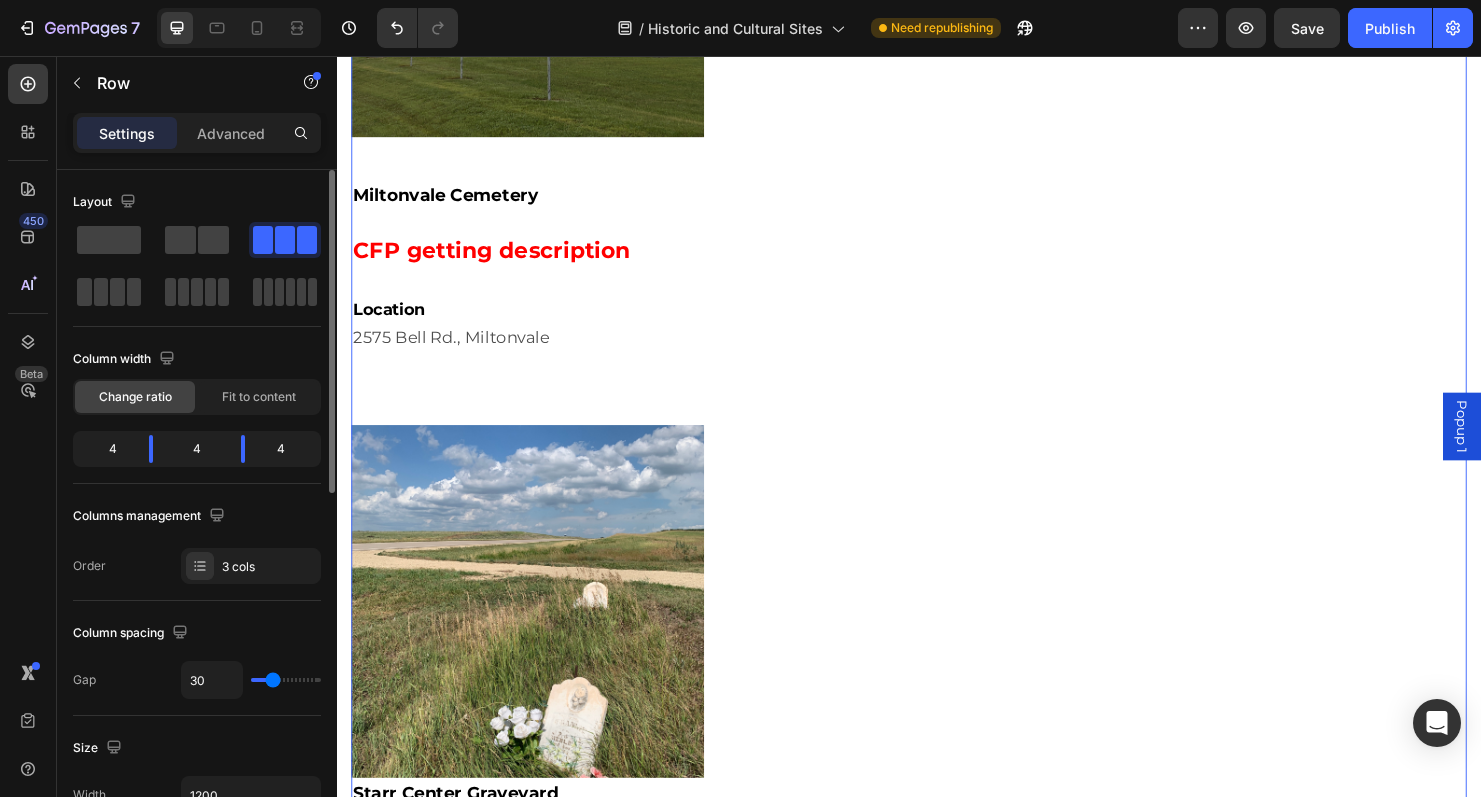 scroll, scrollTop: 2386, scrollLeft: 0, axis: vertical 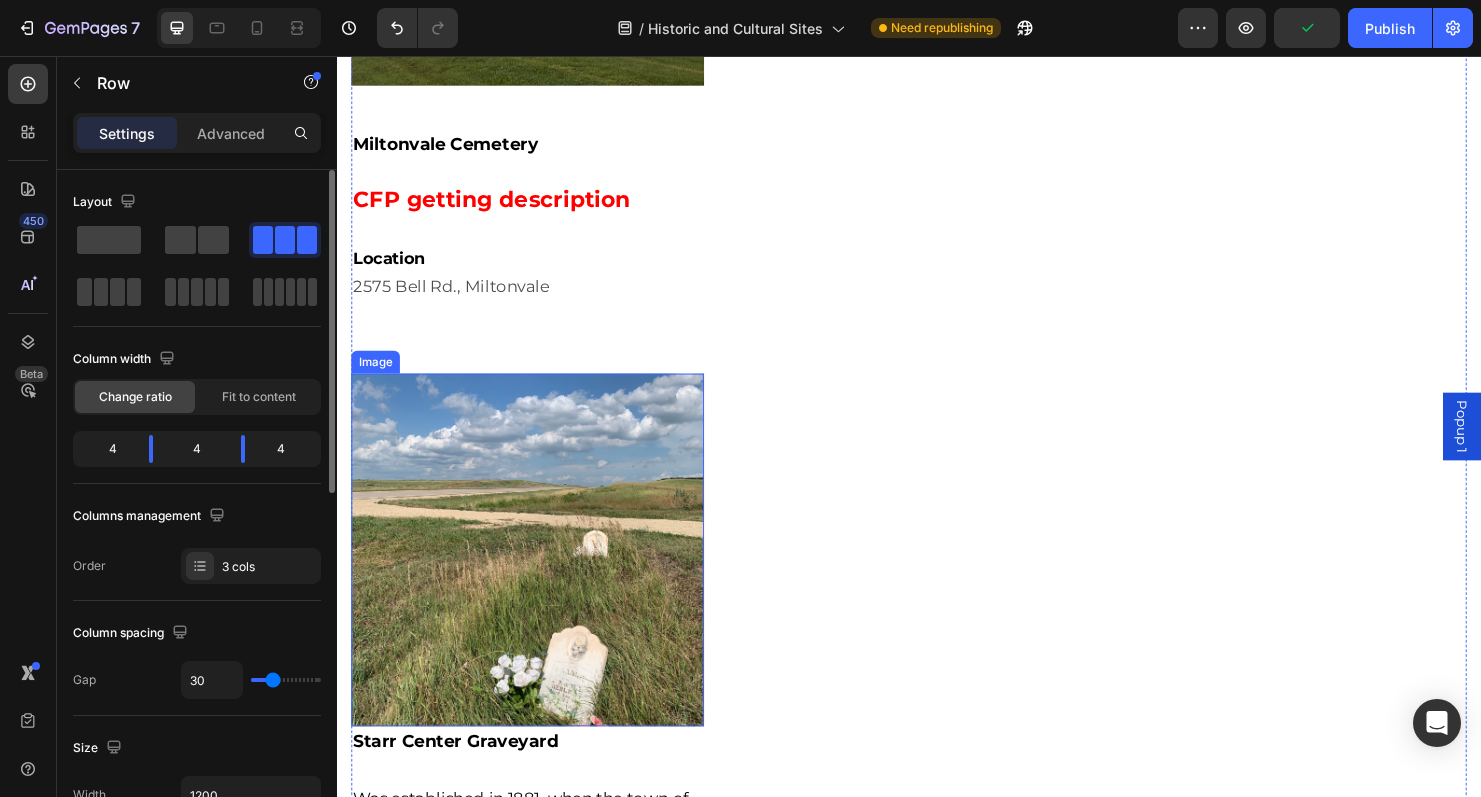 click at bounding box center [537, 574] 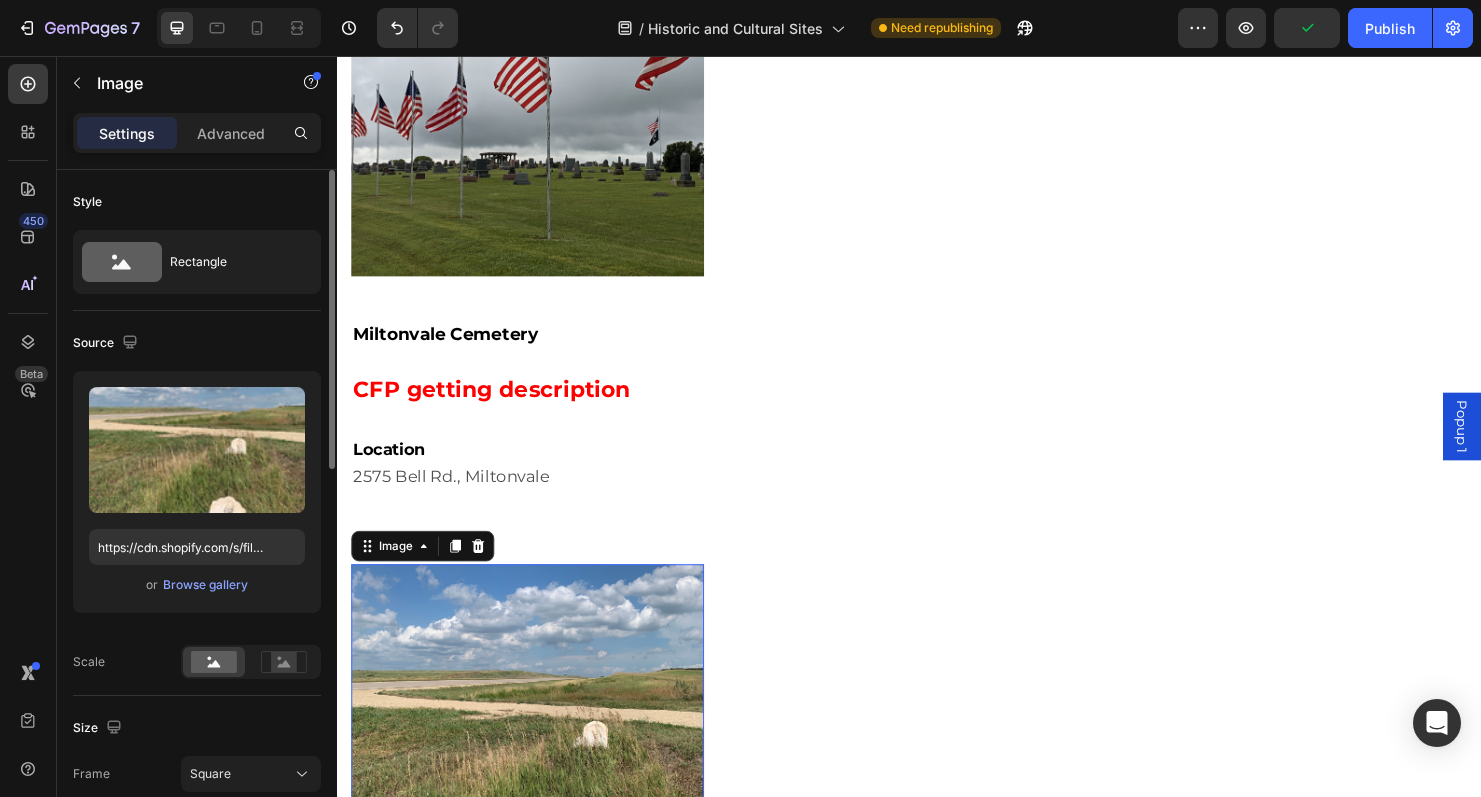 scroll, scrollTop: 2150, scrollLeft: 0, axis: vertical 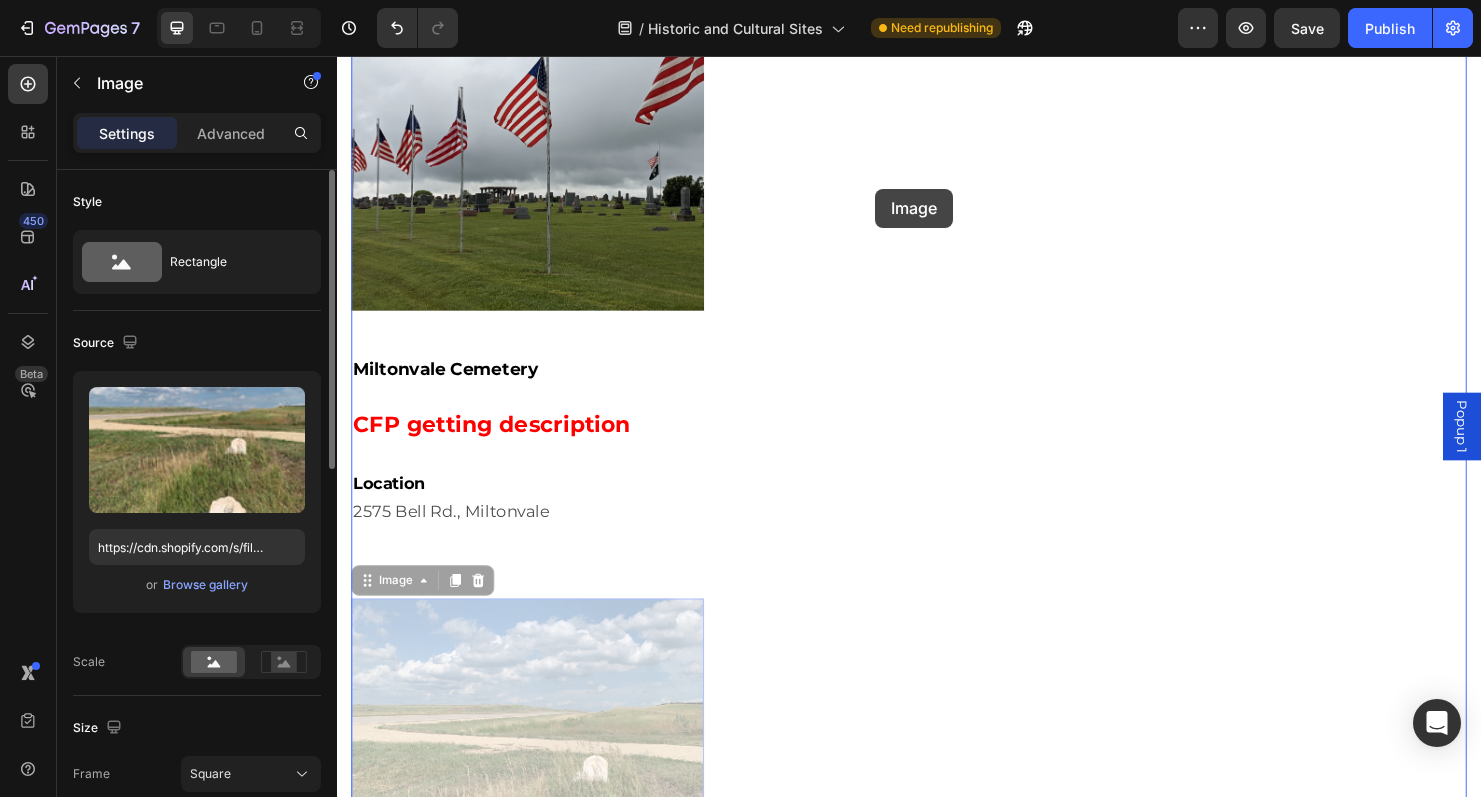 drag, startPoint x: 371, startPoint y: 594, endPoint x: 901, endPoint y: 196, distance: 662.8001 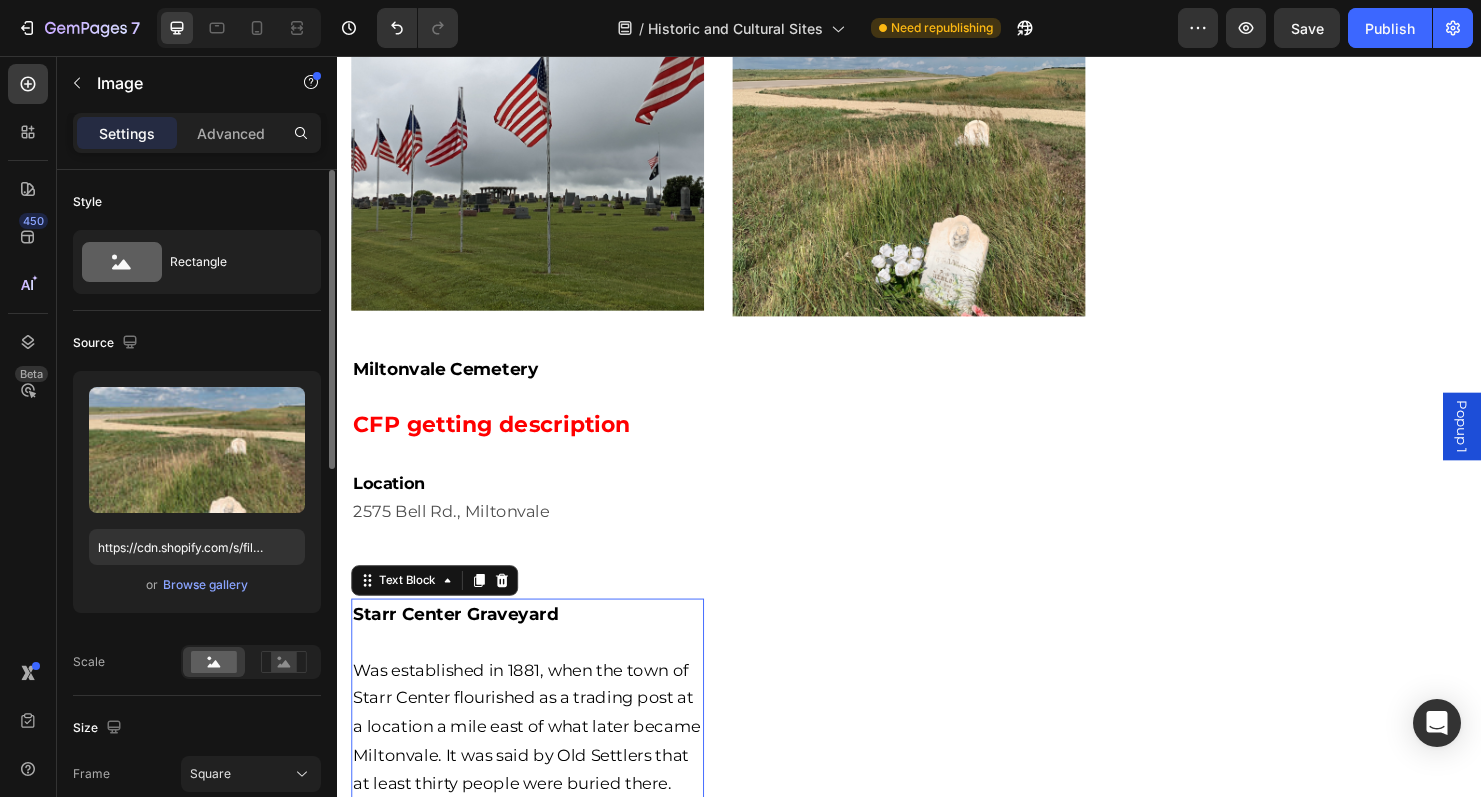 click on "Was established in 1881, when the town of Starr Center flourished as a trading post at a location a mile east of what later became Miltonvale. It was said by Old Settlers that at least thirty people were buried there. Many were laid away with wooden or small stone markers, which have crumbled and gone with the years.     Location Begin at the Miltonvale entrance of junction Hwy 24 and Hwy 189. Head east on Hwy 24 approximately 3/4 mile." at bounding box center [537, 865] 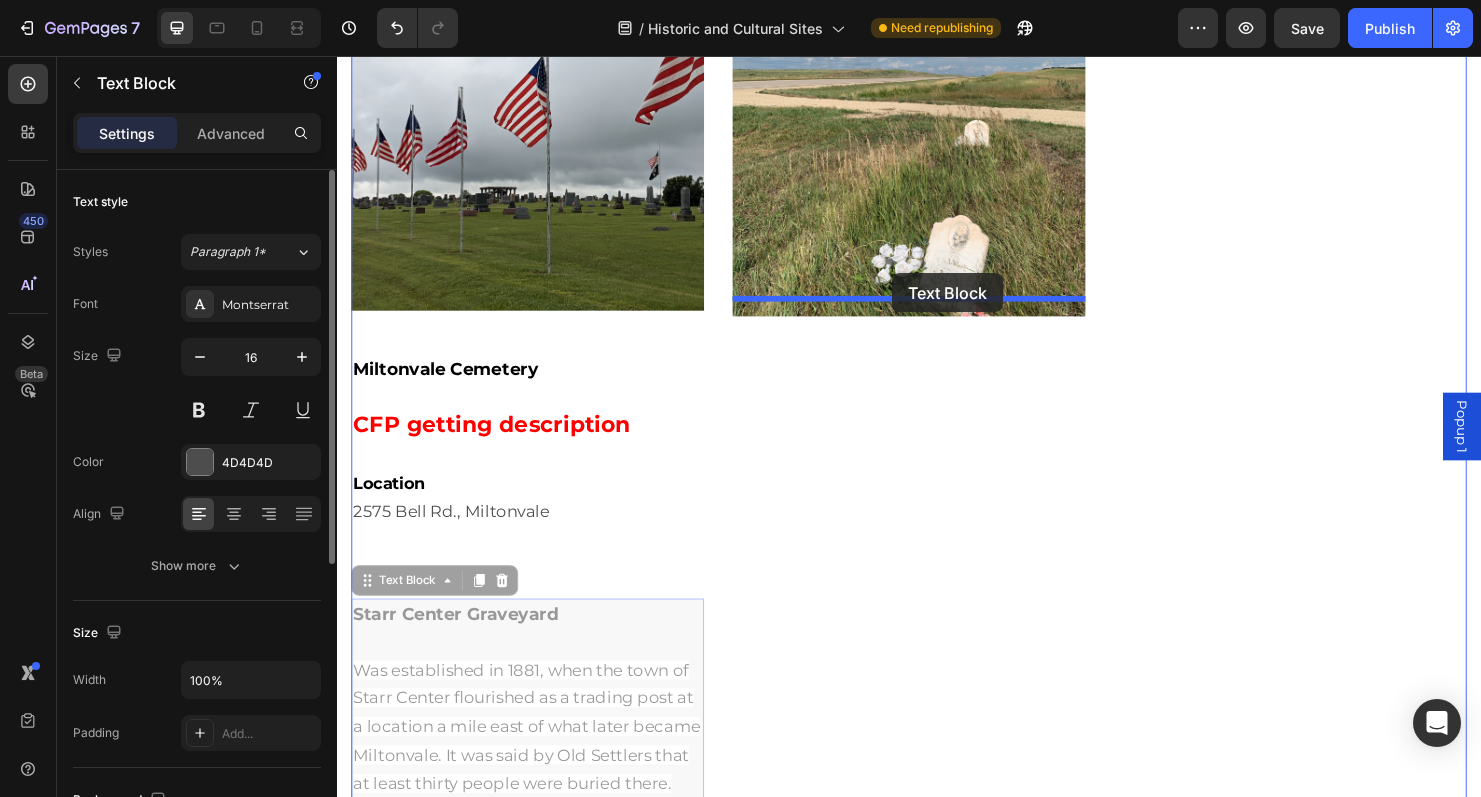 drag, startPoint x: 366, startPoint y: 596, endPoint x: 919, endPoint y: 284, distance: 634.9433 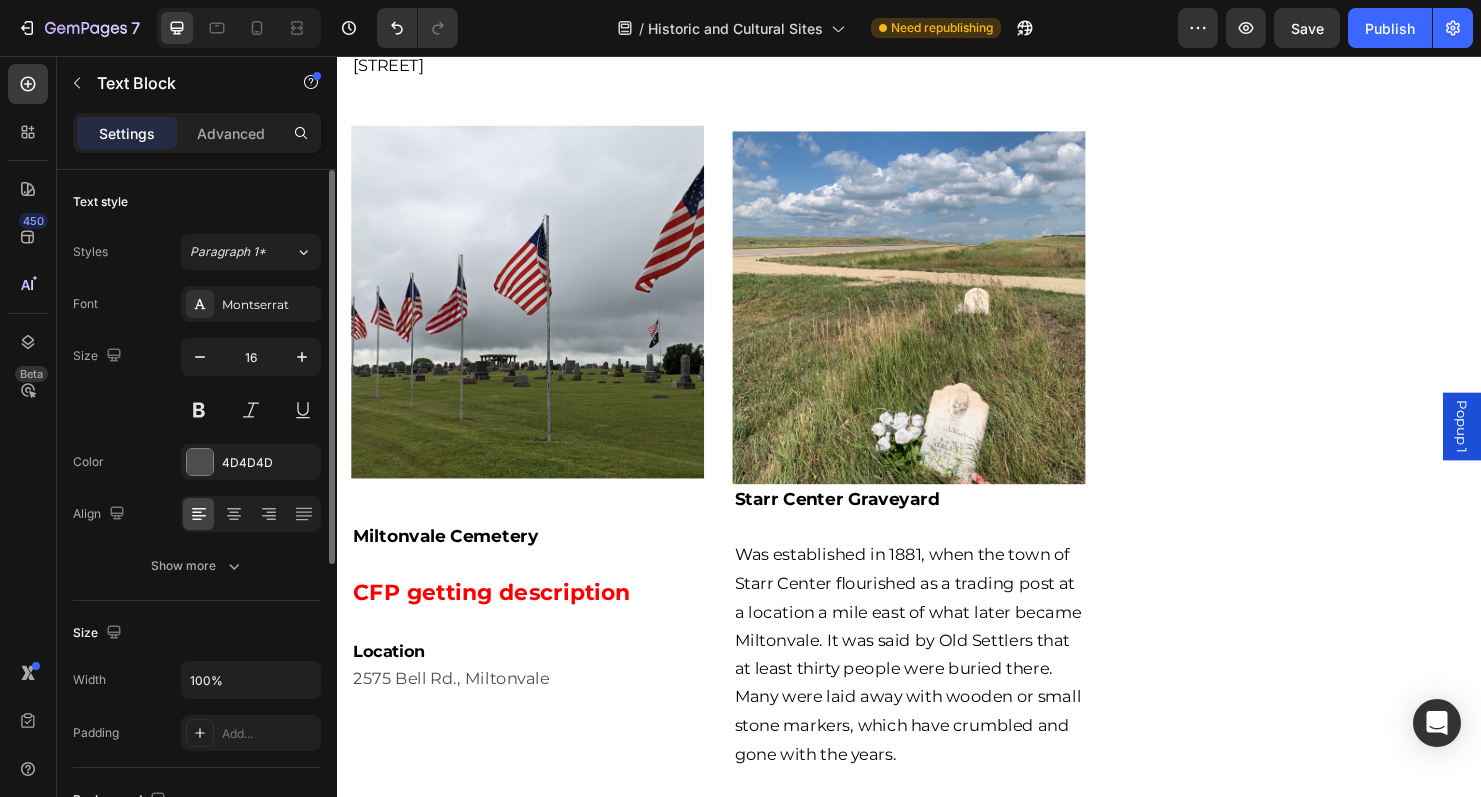 scroll, scrollTop: 1572, scrollLeft: 0, axis: vertical 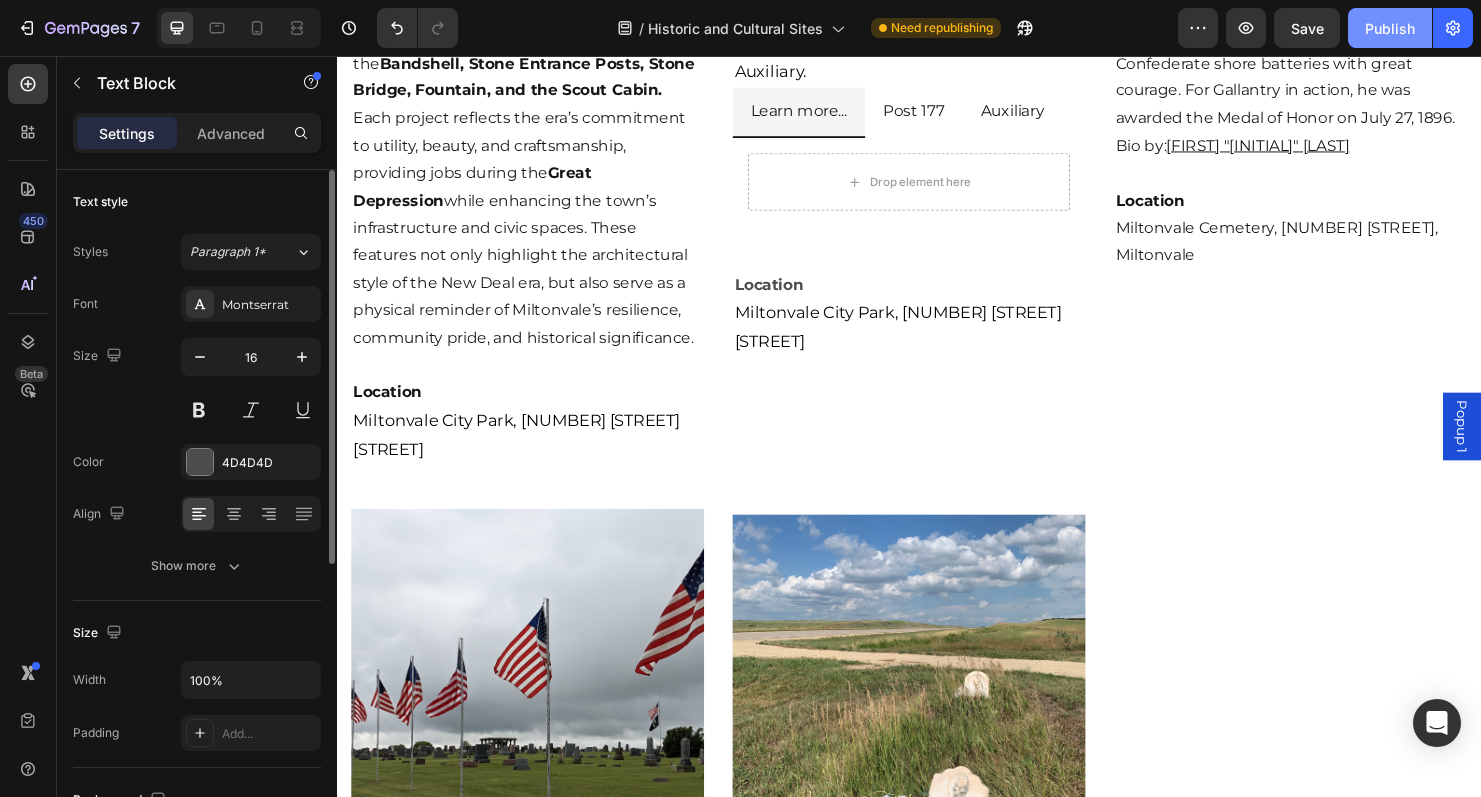click on "Publish" at bounding box center (1390, 28) 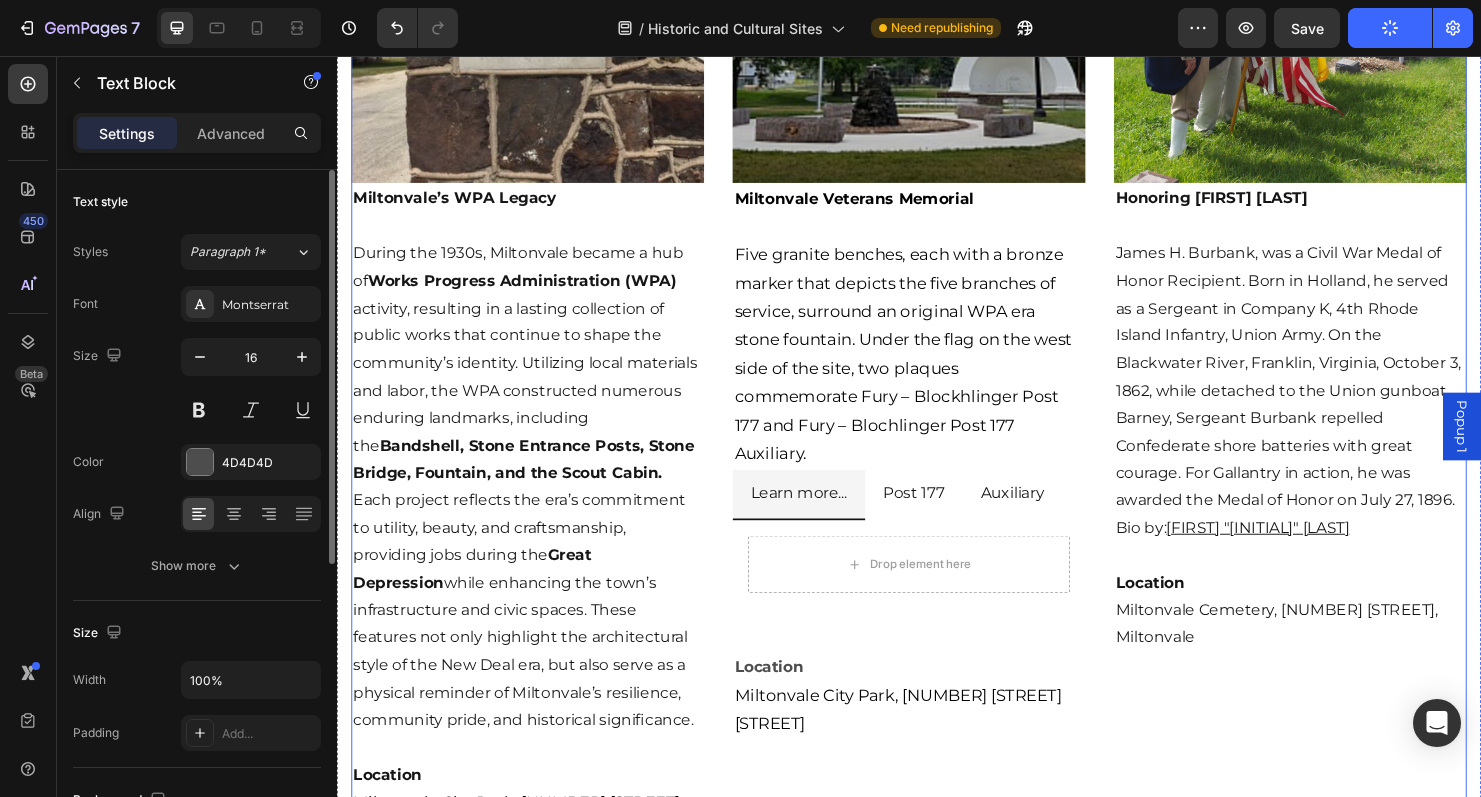 scroll, scrollTop: 1170, scrollLeft: 0, axis: vertical 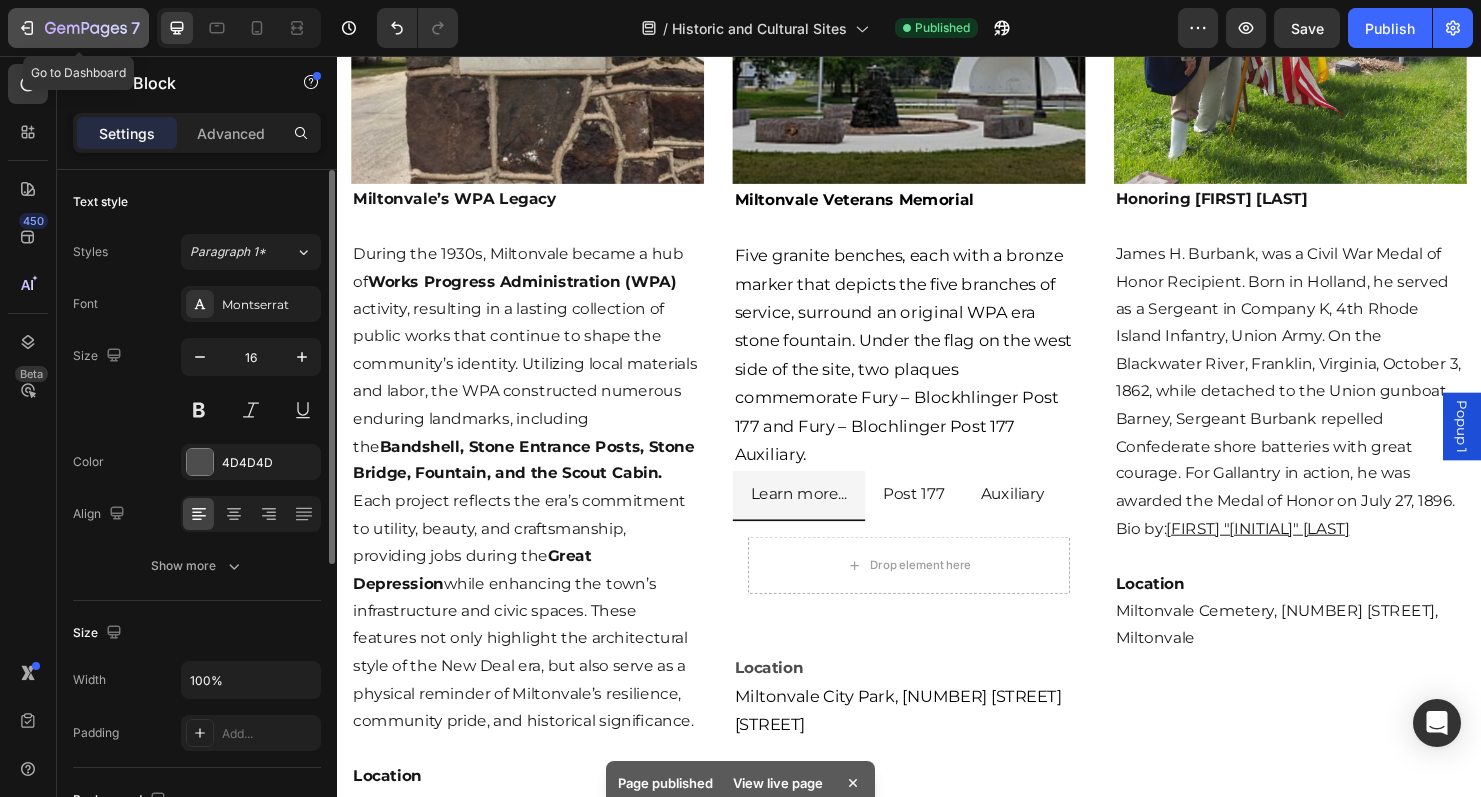 click 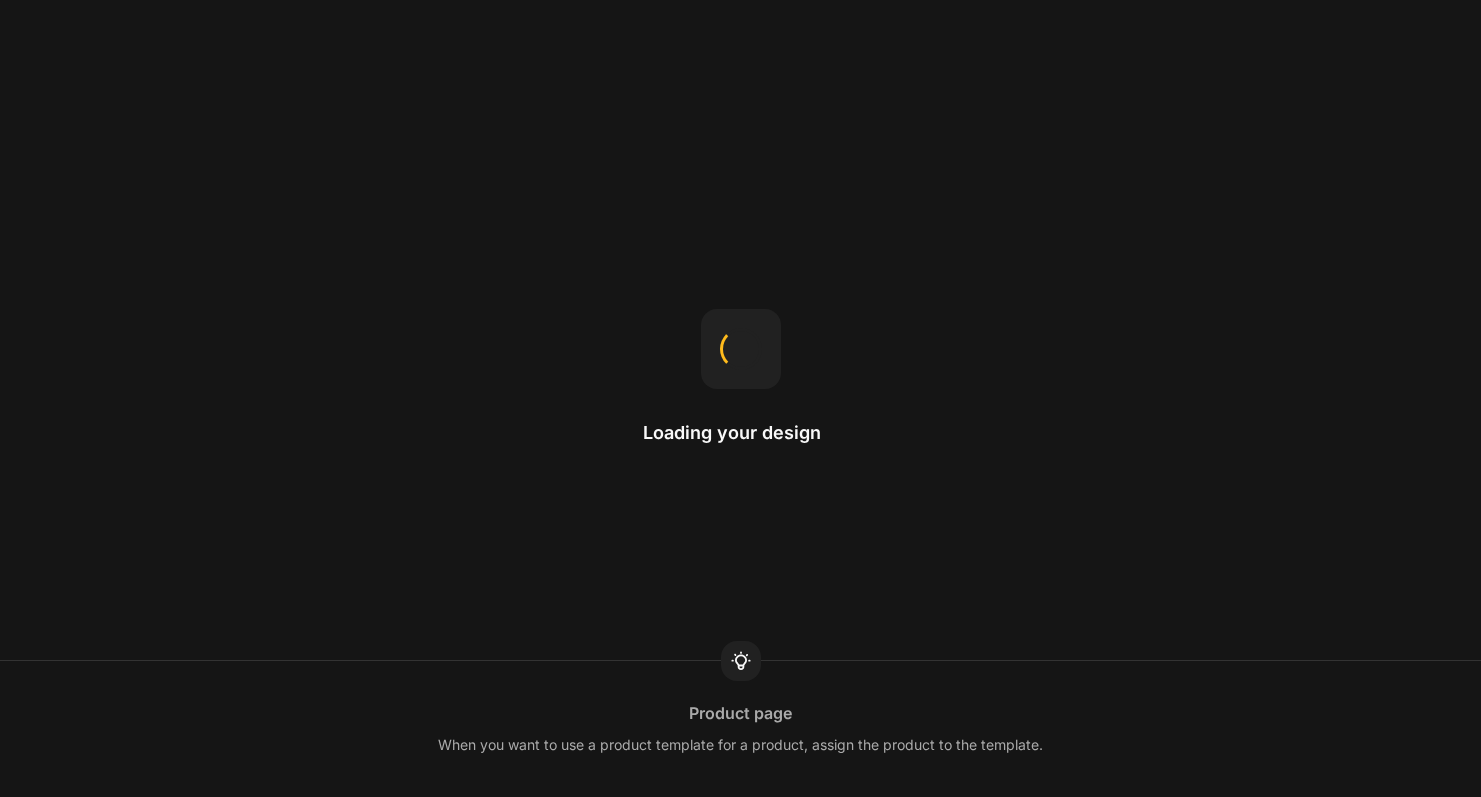 scroll, scrollTop: 0, scrollLeft: 0, axis: both 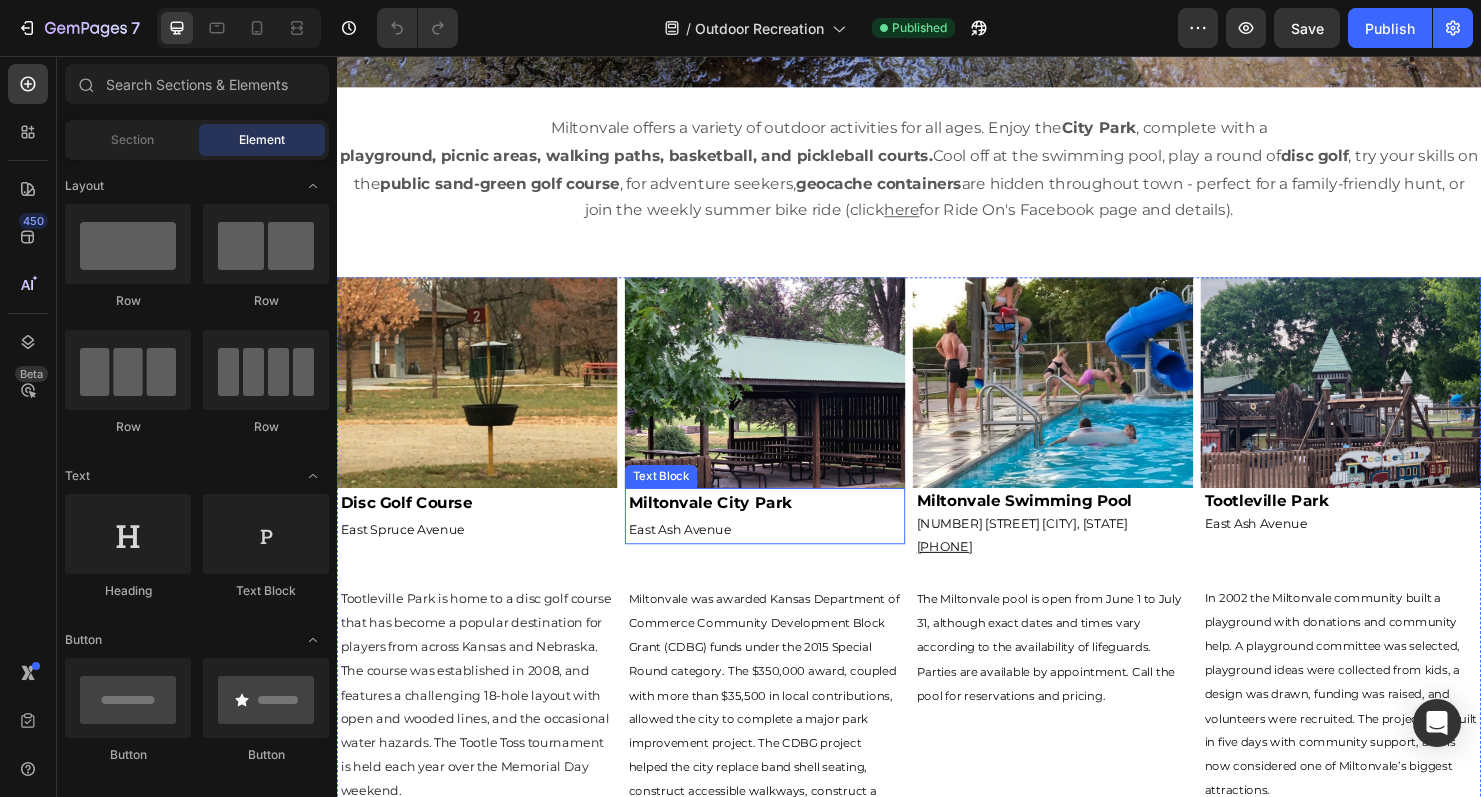 click on "Miltonvale City Park" at bounding box center (786, 524) 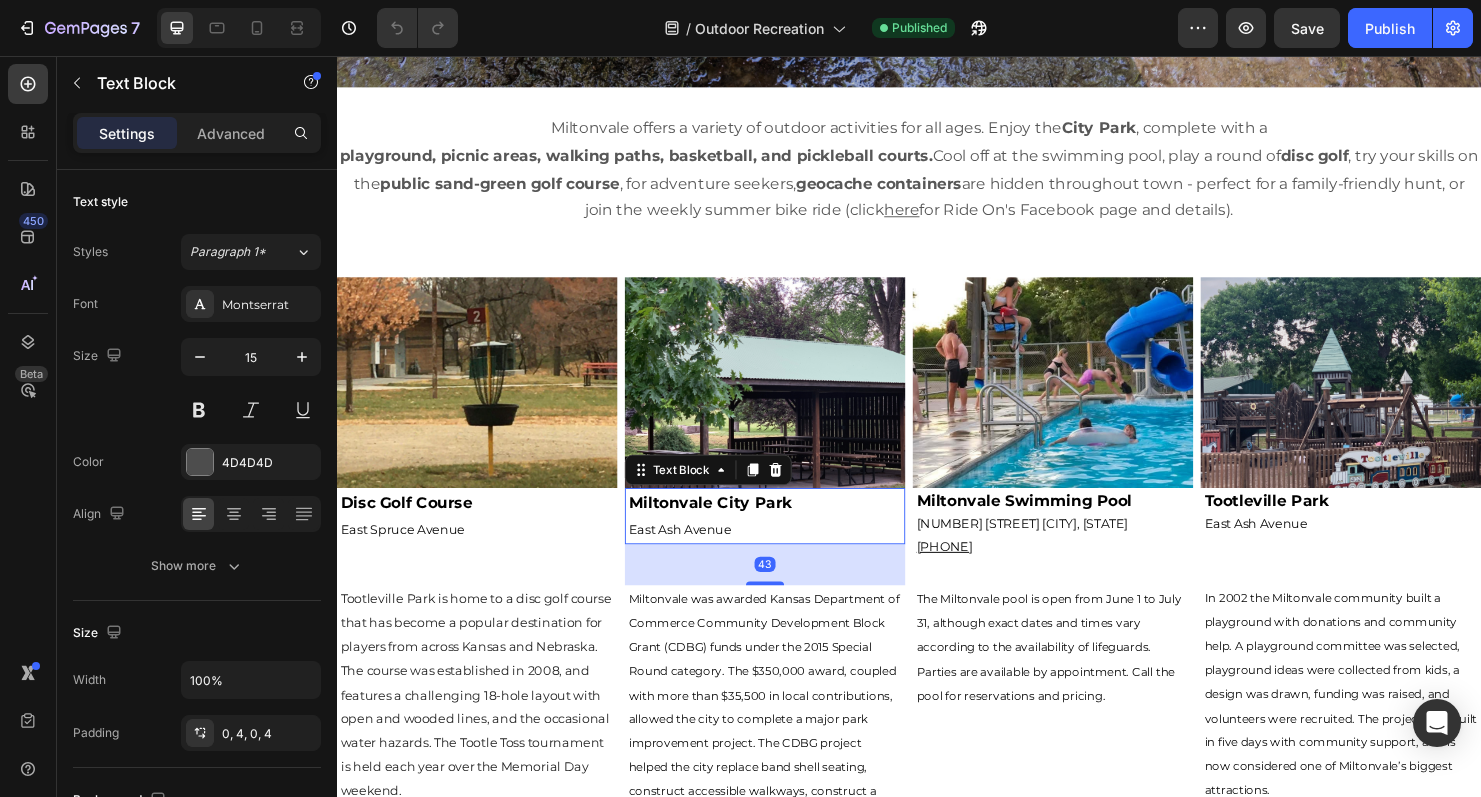 click on "Miltonvale City Park" at bounding box center [786, 524] 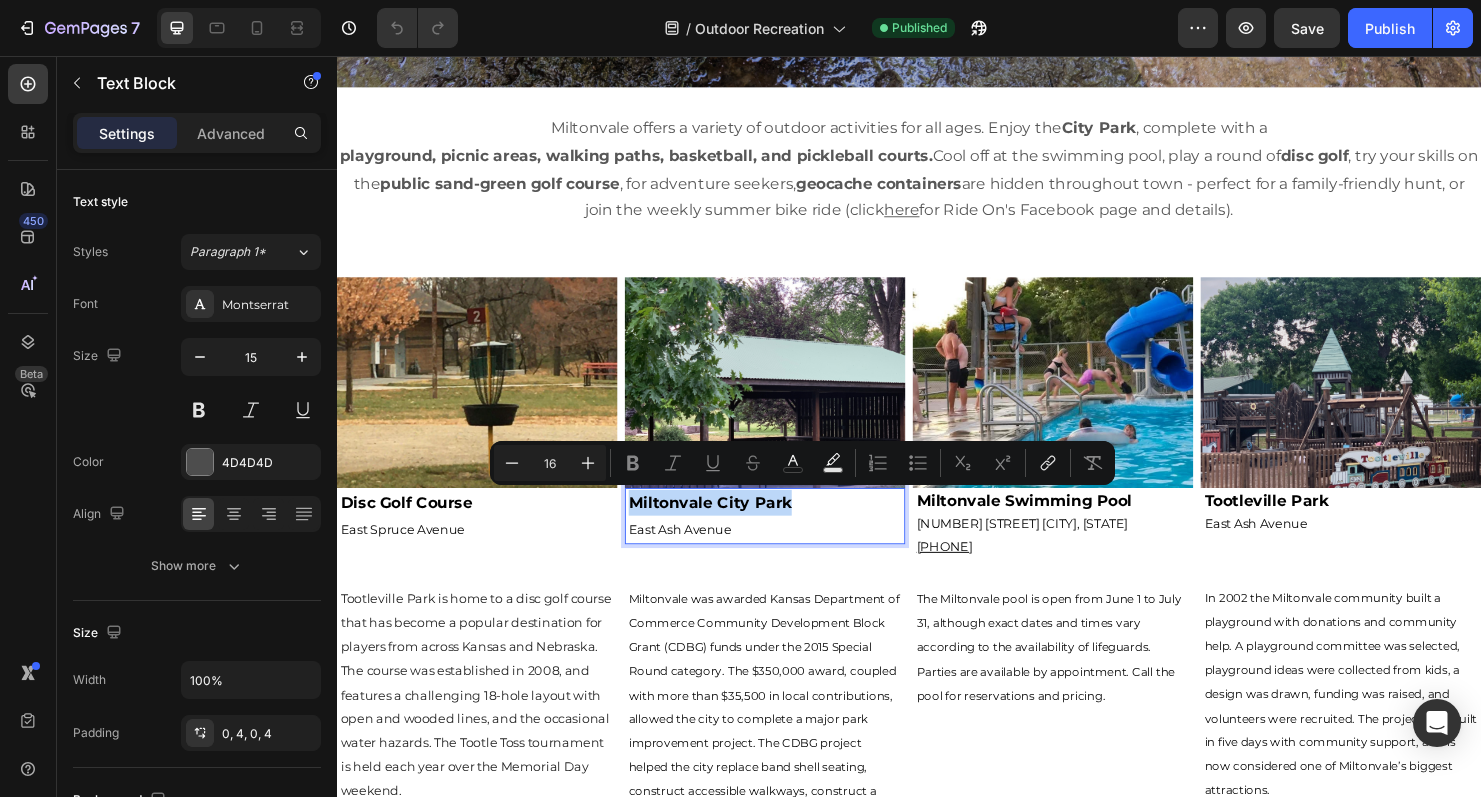 click on "Miltonvale City Park" at bounding box center (786, 524) 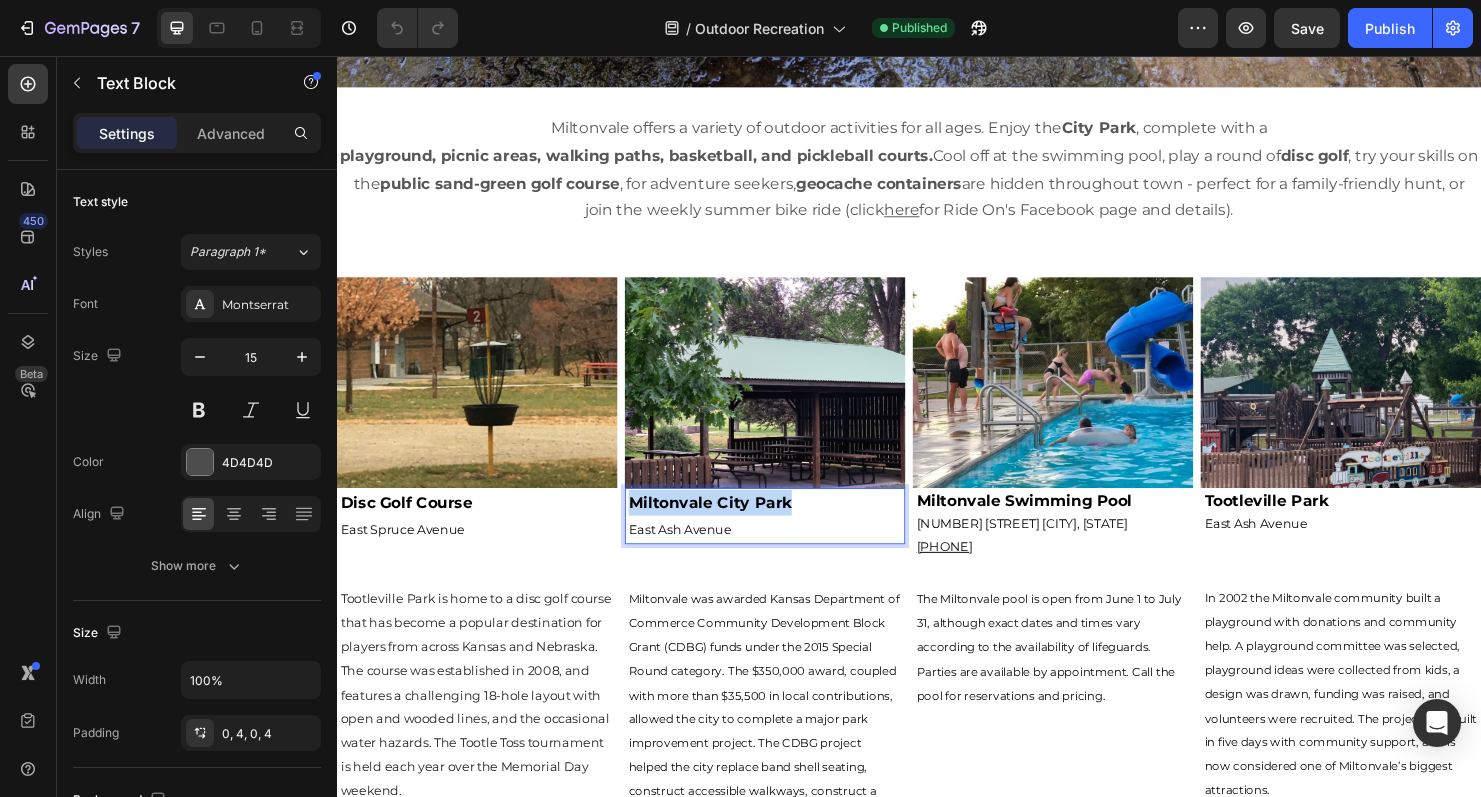 click on "Miltonvale City Park" at bounding box center [786, 524] 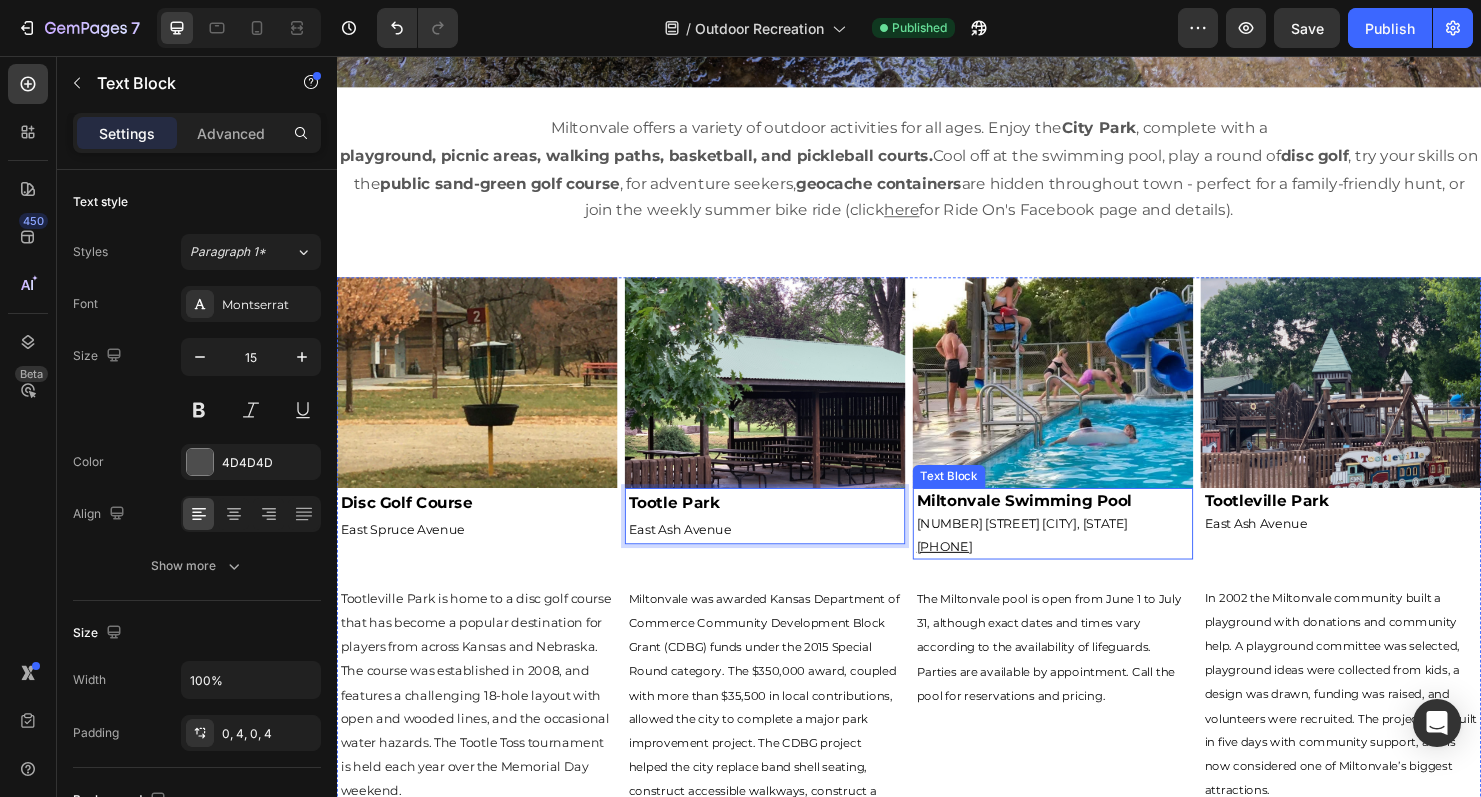 click on "166 East 1st Street" at bounding box center (1088, 546) 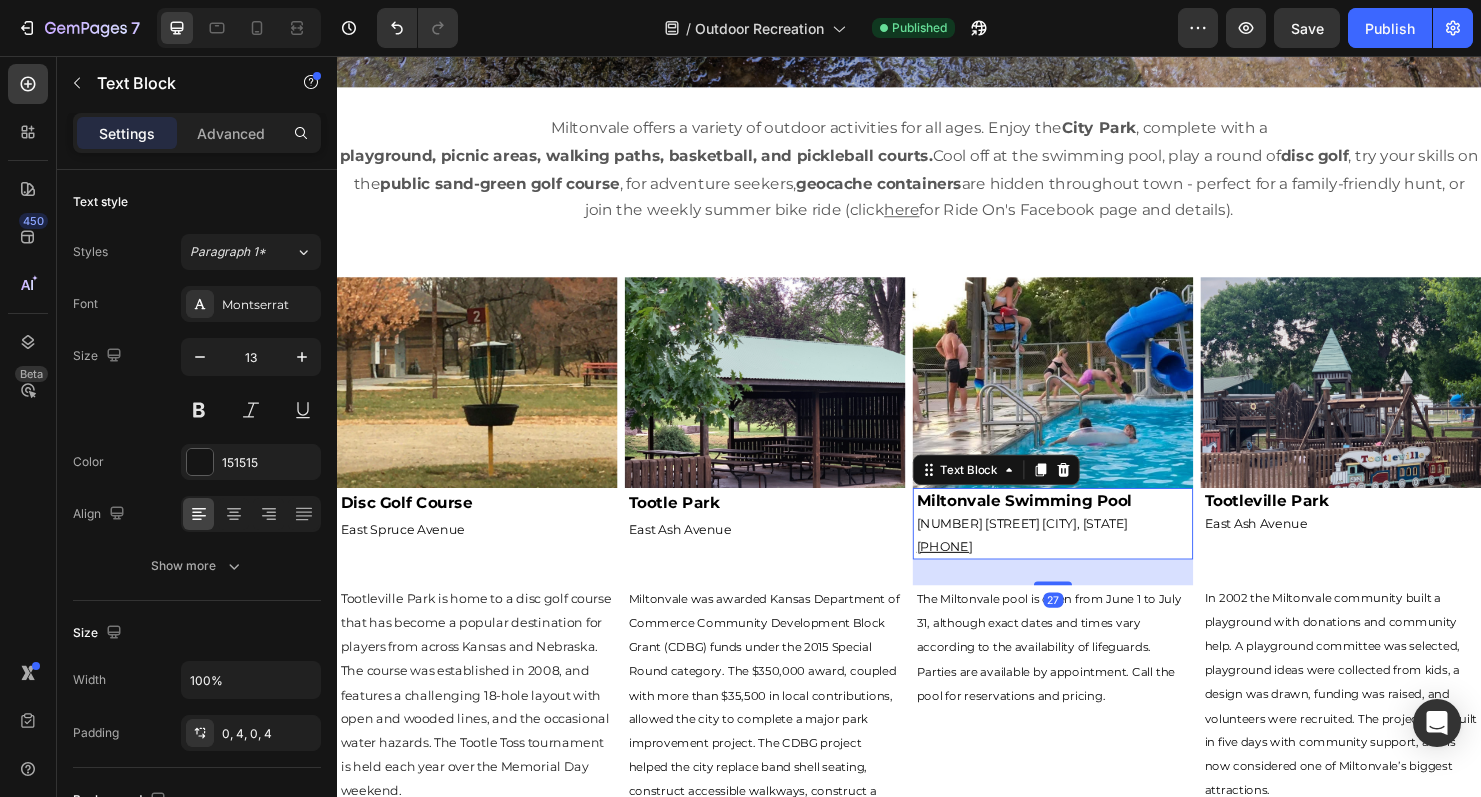 click on "166 East 1st Street" at bounding box center [1088, 546] 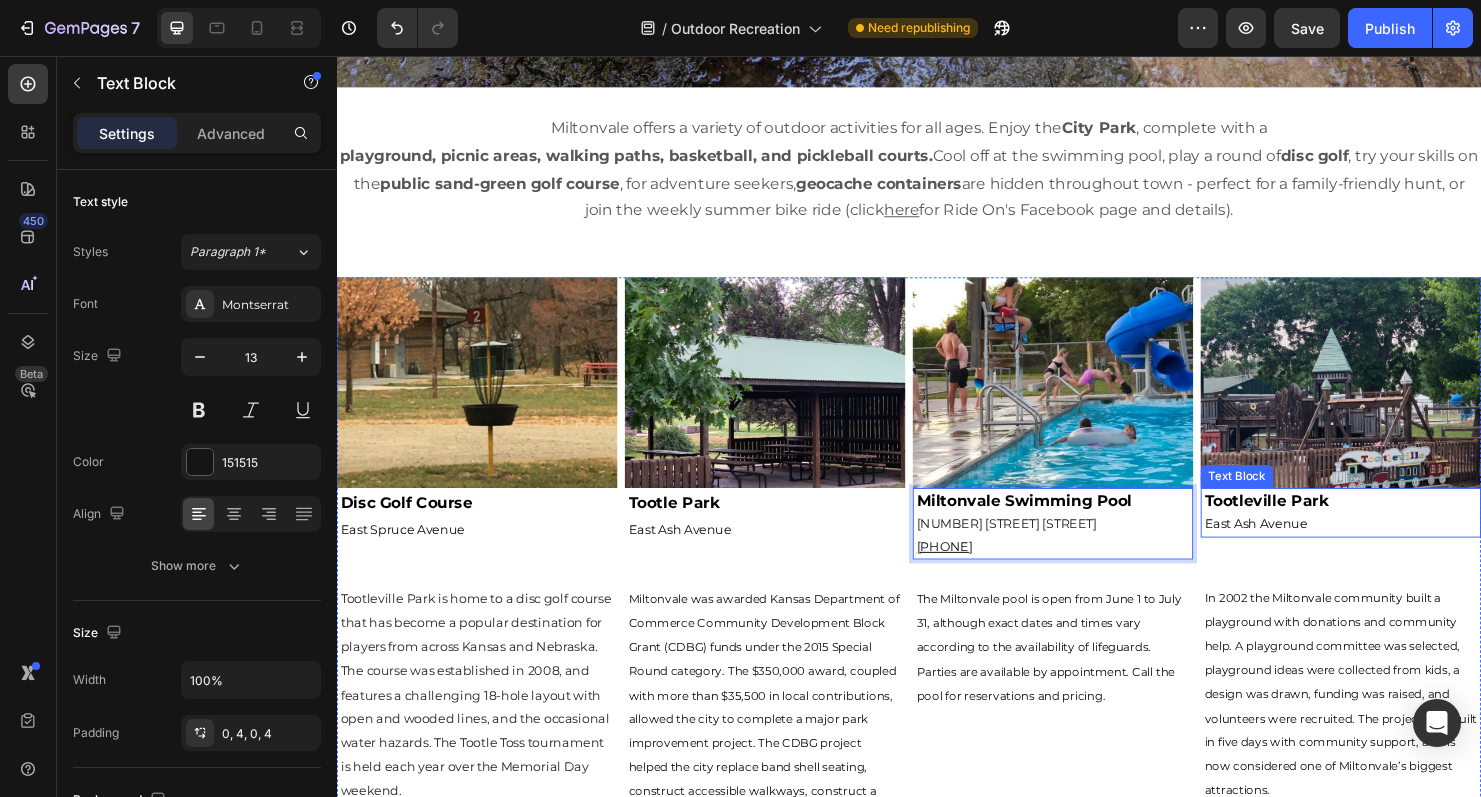 click on "Tootleville Park" at bounding box center (1390, 523) 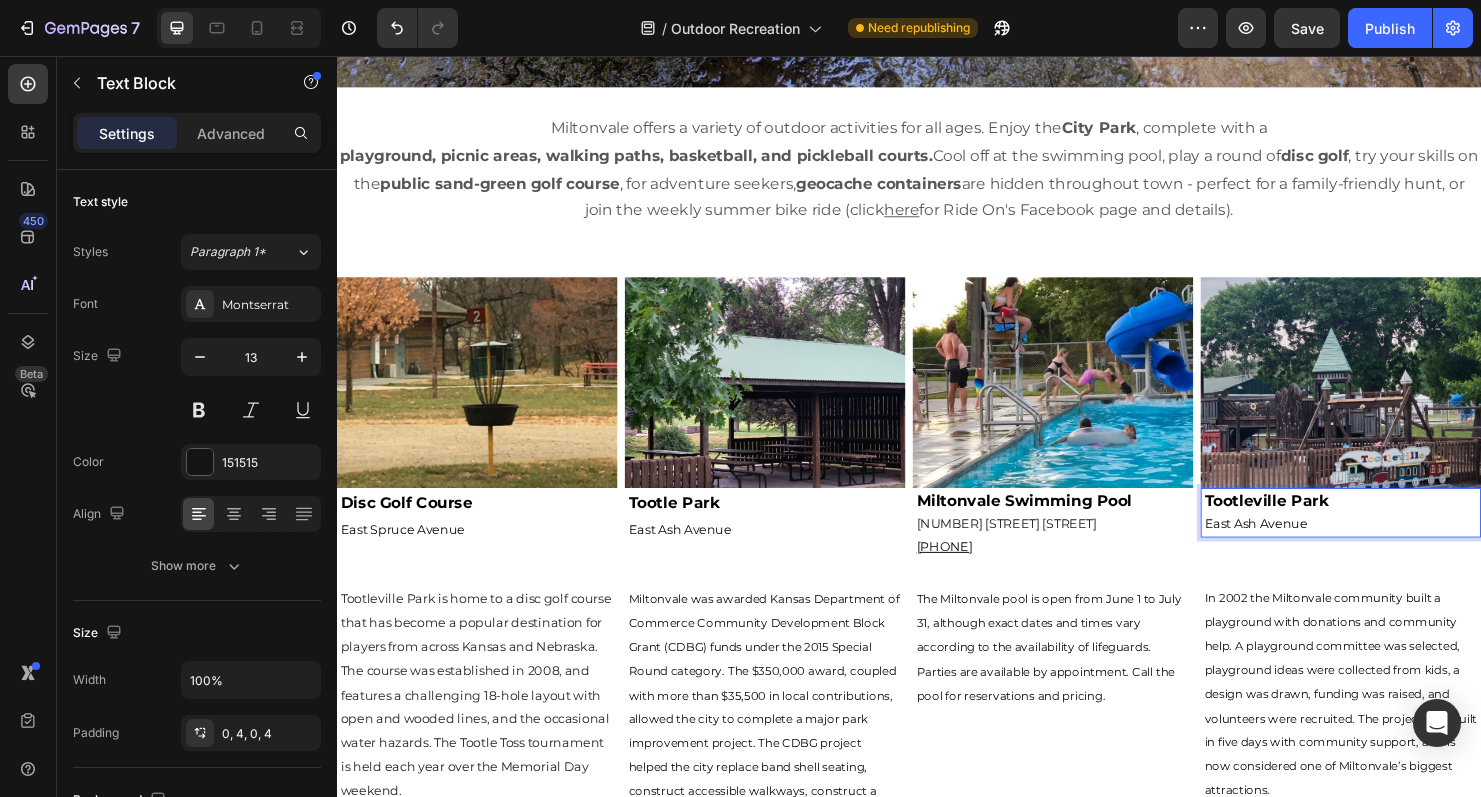 click on "Tootleville Park" at bounding box center (1390, 523) 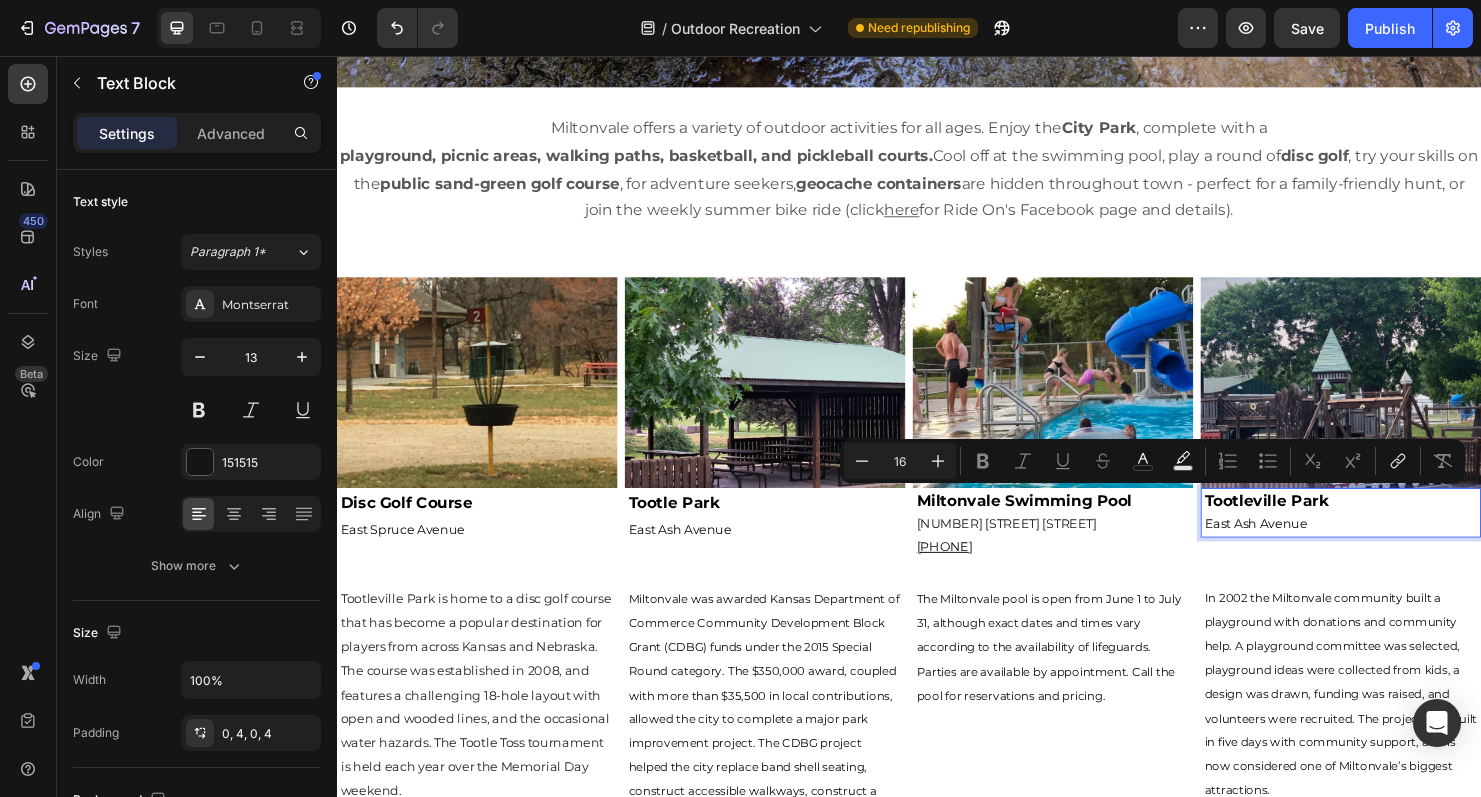 click on "Tootleville Park" at bounding box center [1390, 523] 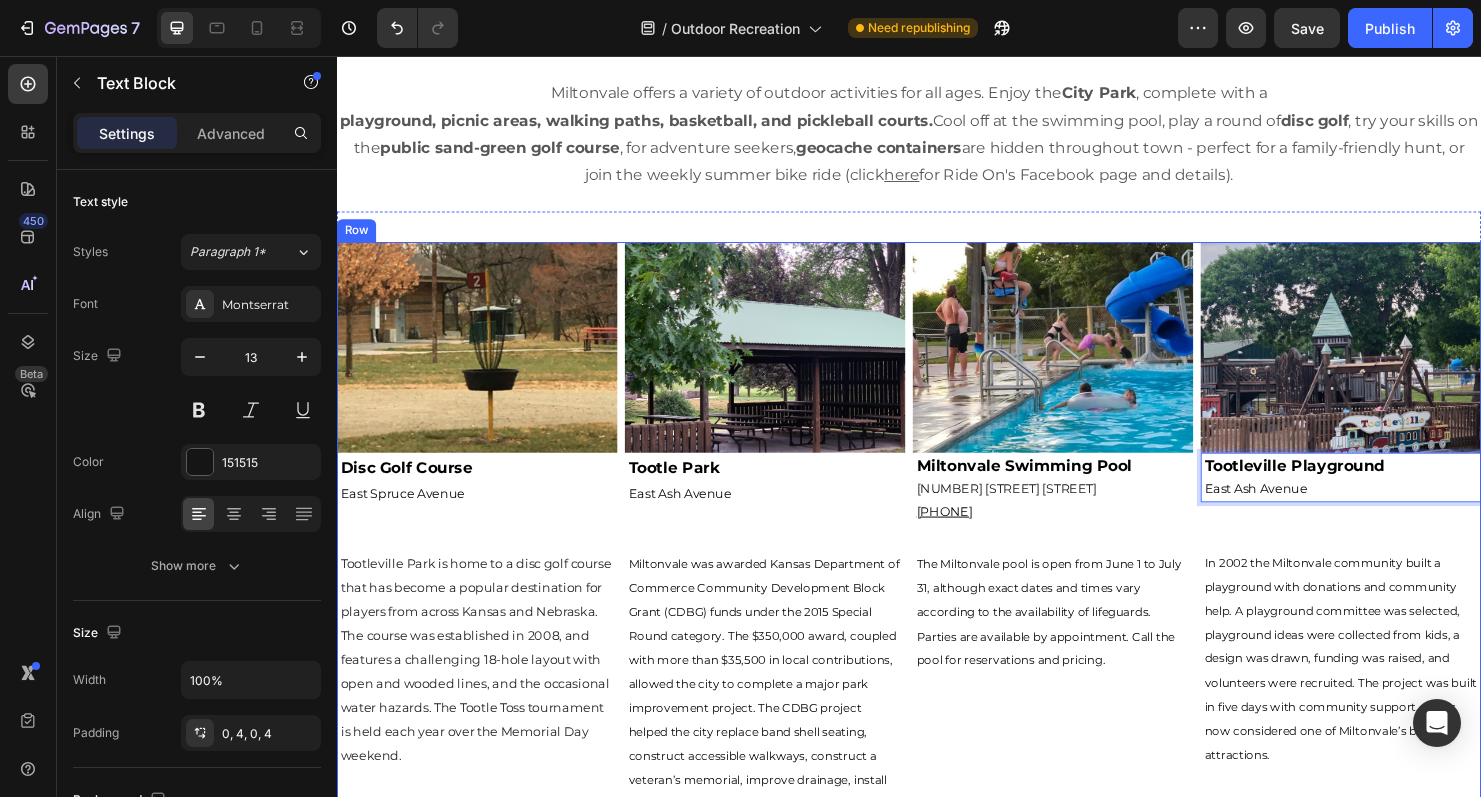 scroll, scrollTop: 583, scrollLeft: 0, axis: vertical 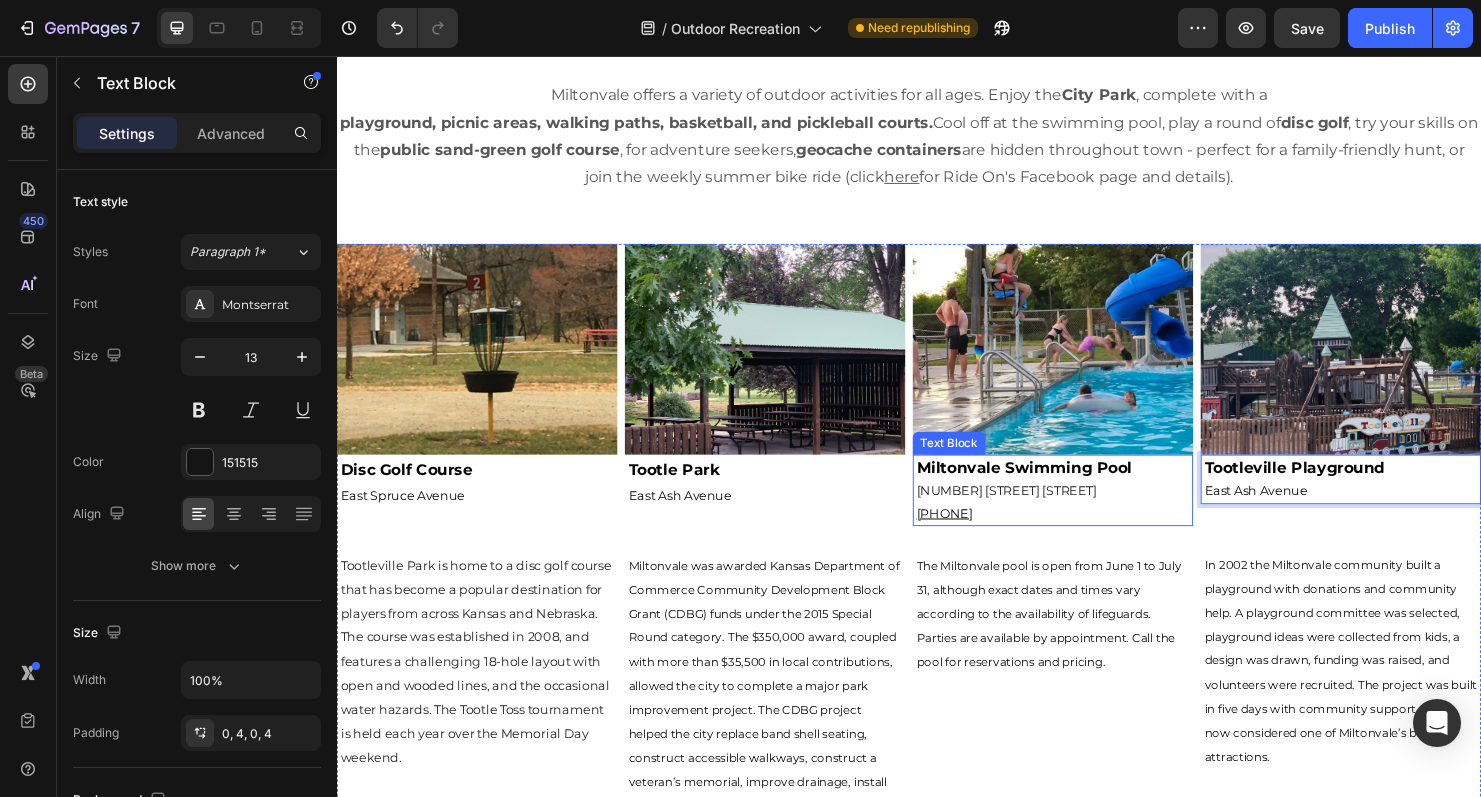 click at bounding box center [1088, 363] 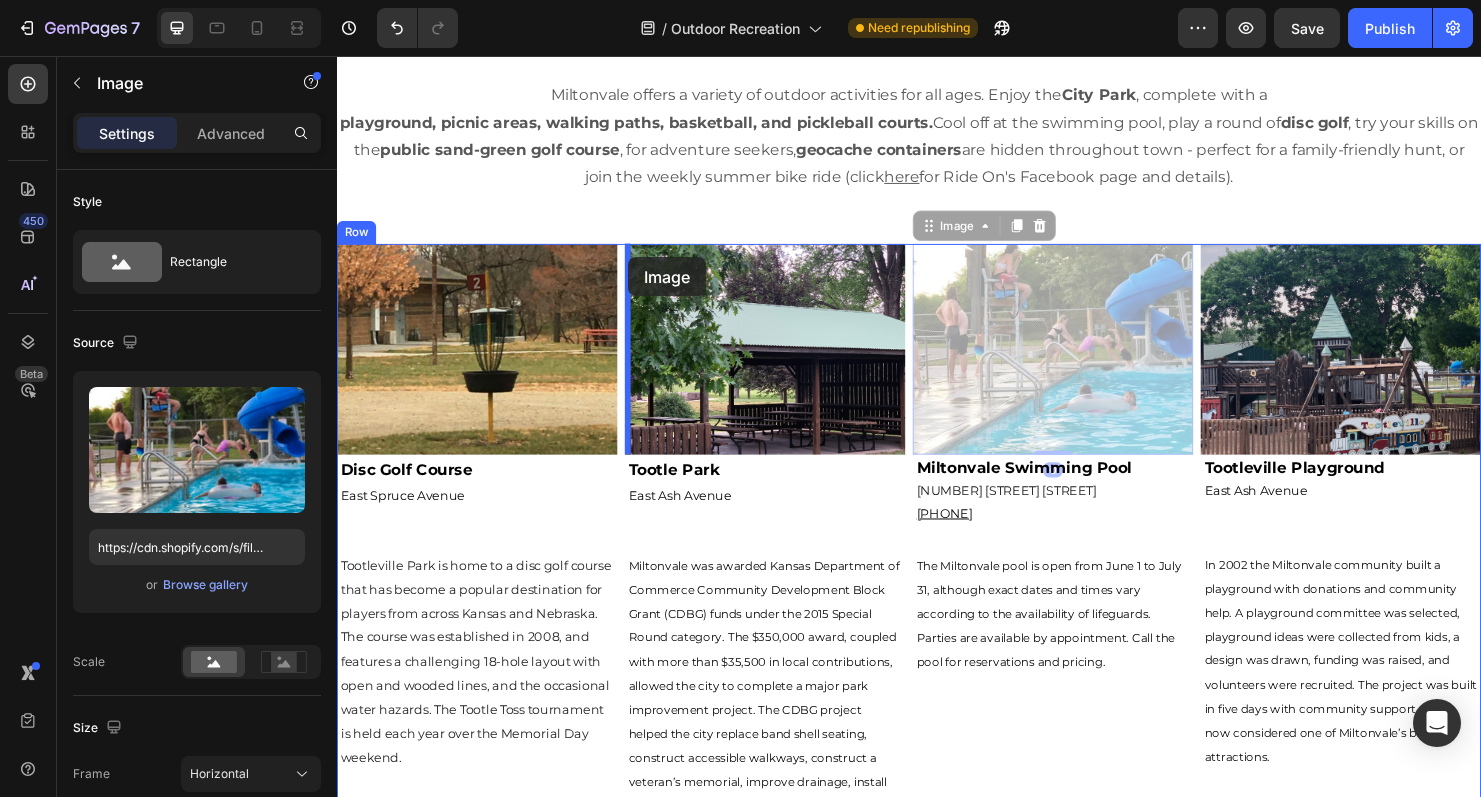 drag, startPoint x: 952, startPoint y: 237, endPoint x: 643, endPoint y: 267, distance: 310.45288 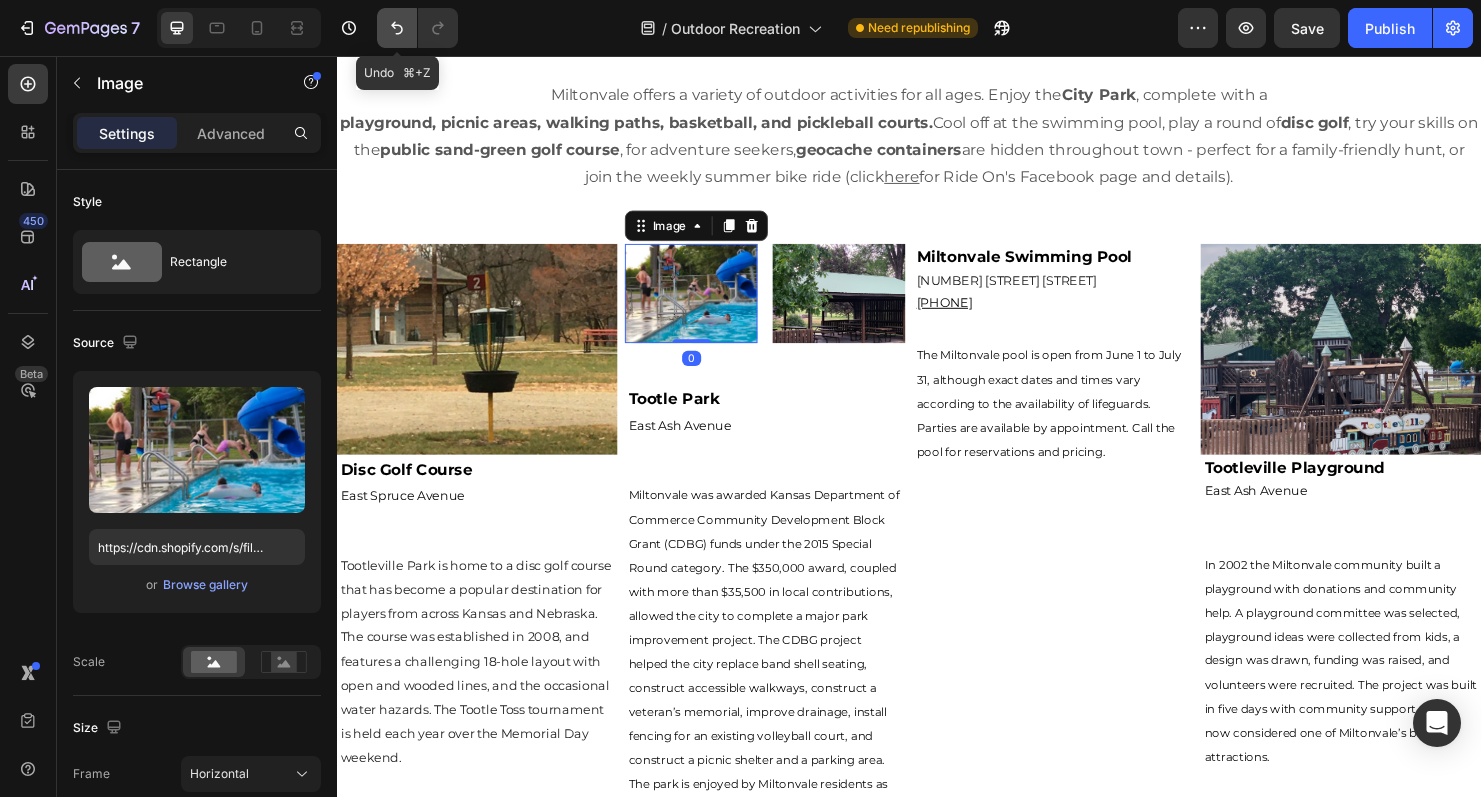 click 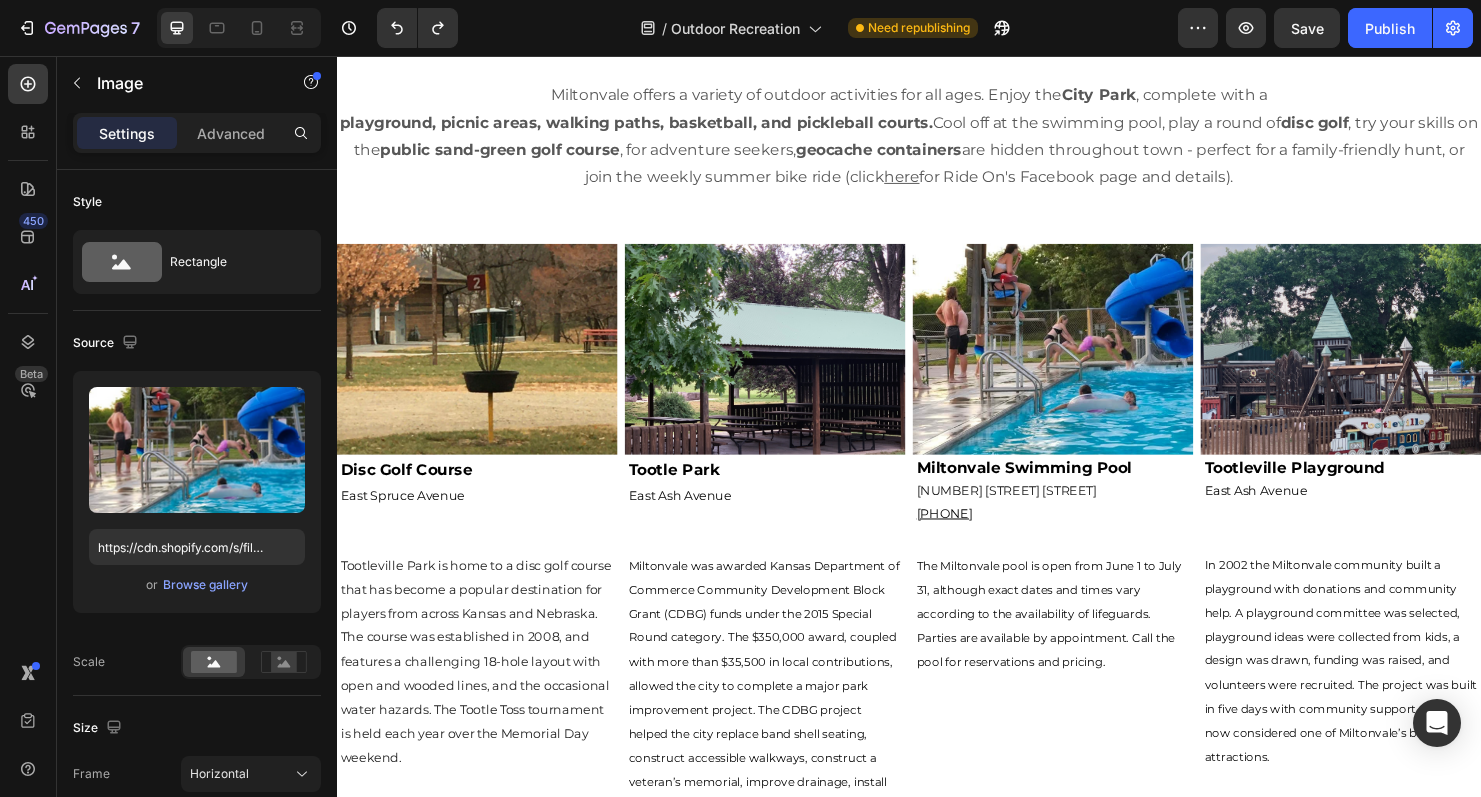click at bounding box center (1088, 363) 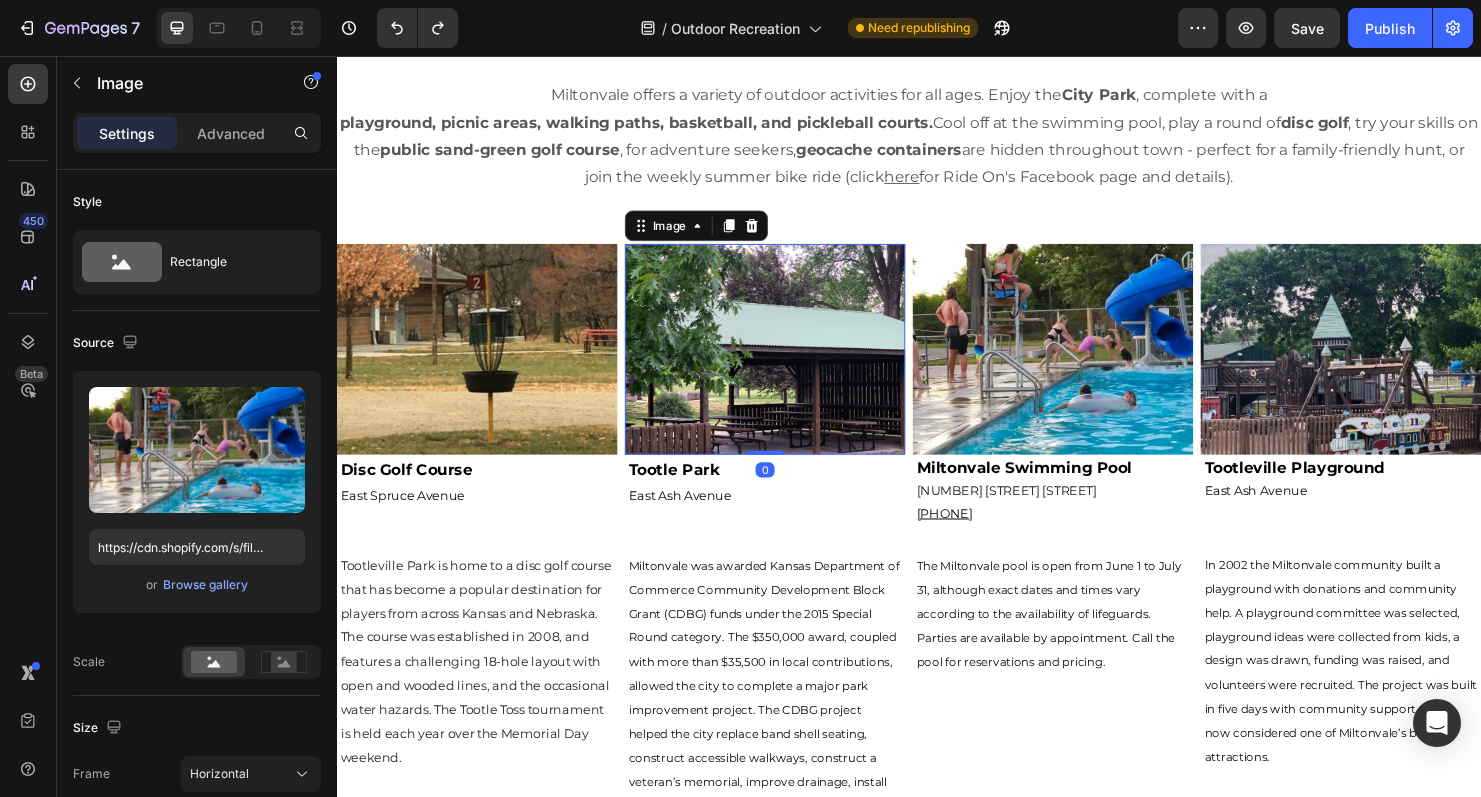 click at bounding box center [786, 363] 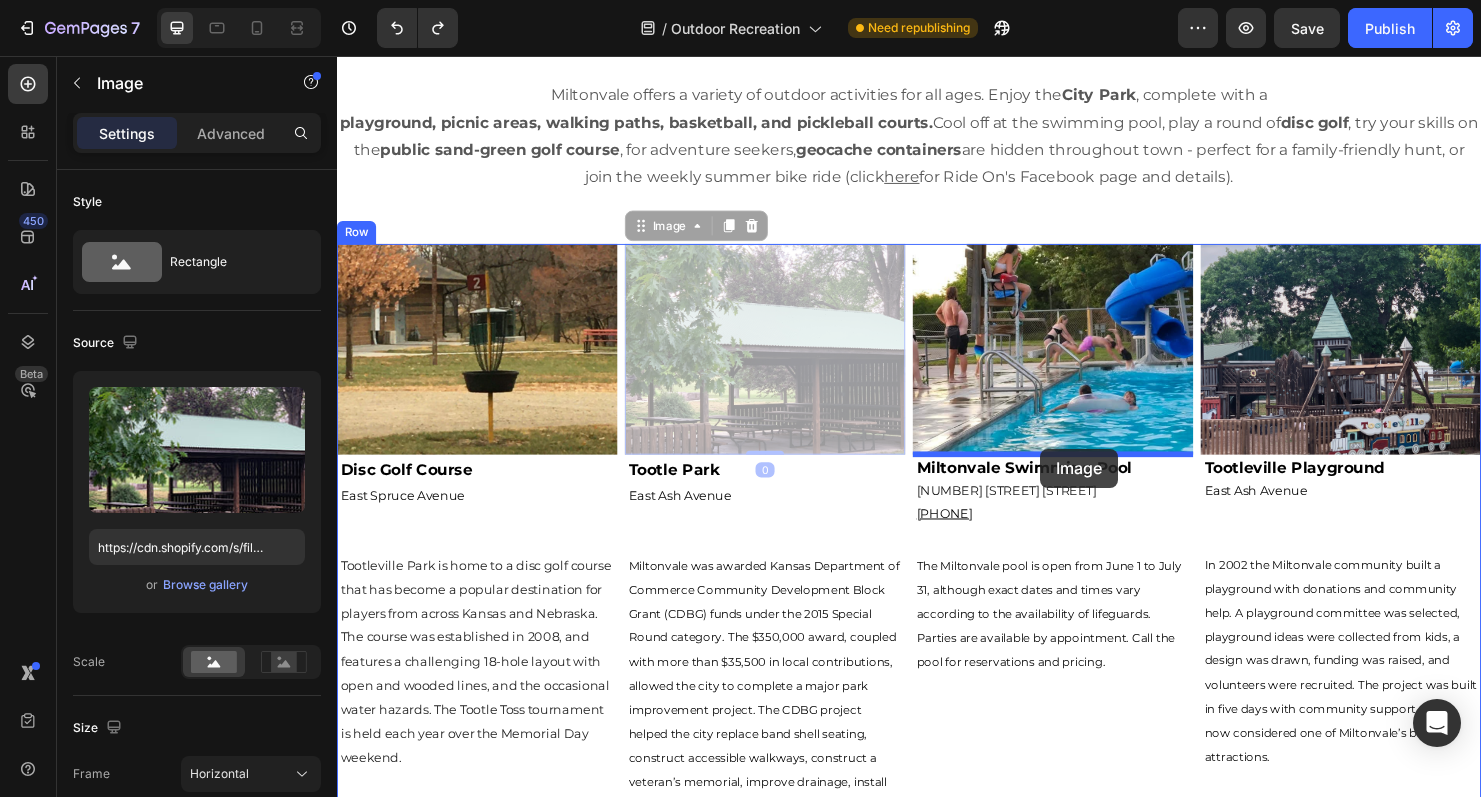 drag, startPoint x: 650, startPoint y: 235, endPoint x: 1074, endPoint y: 468, distance: 483.80264 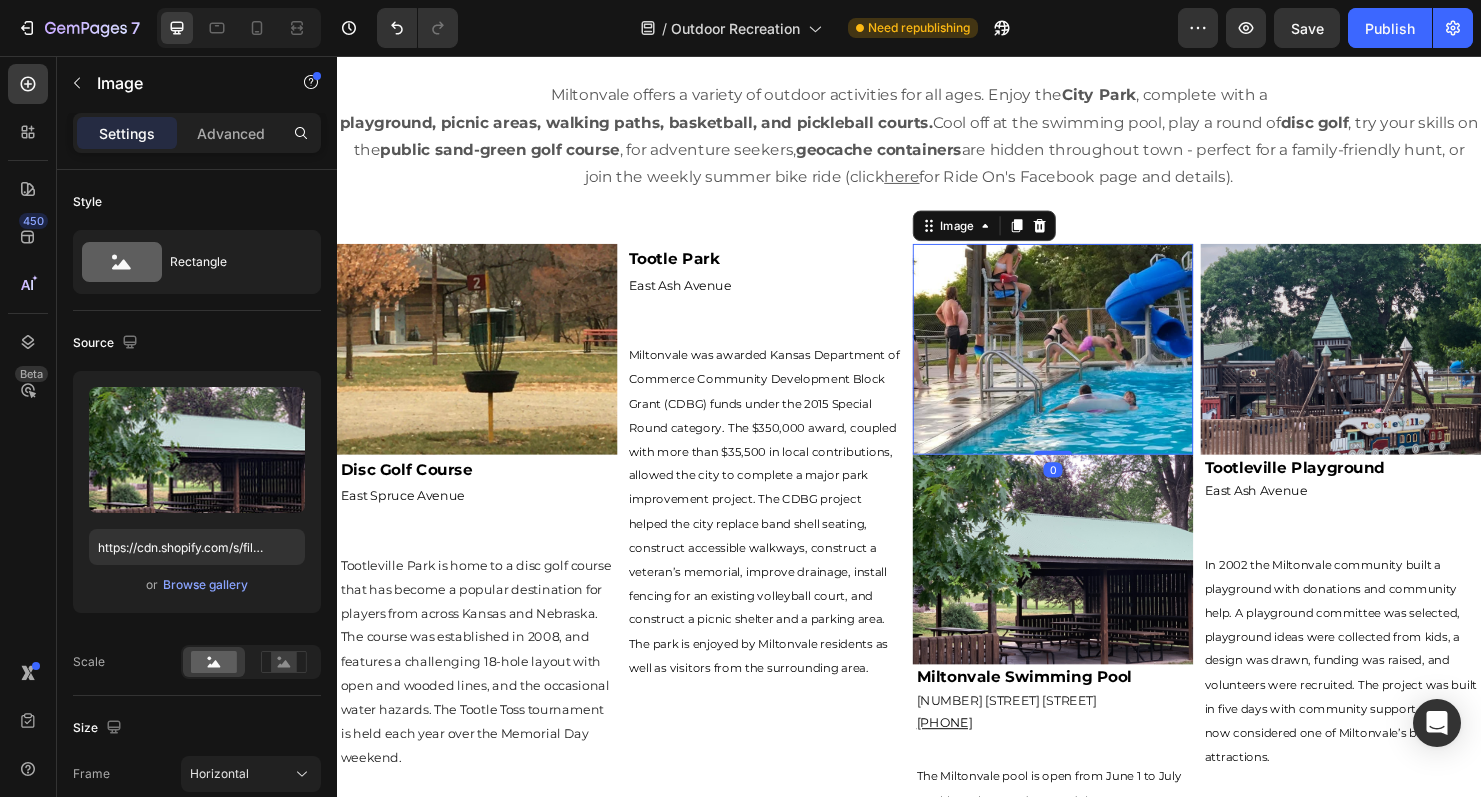 click at bounding box center [1088, 363] 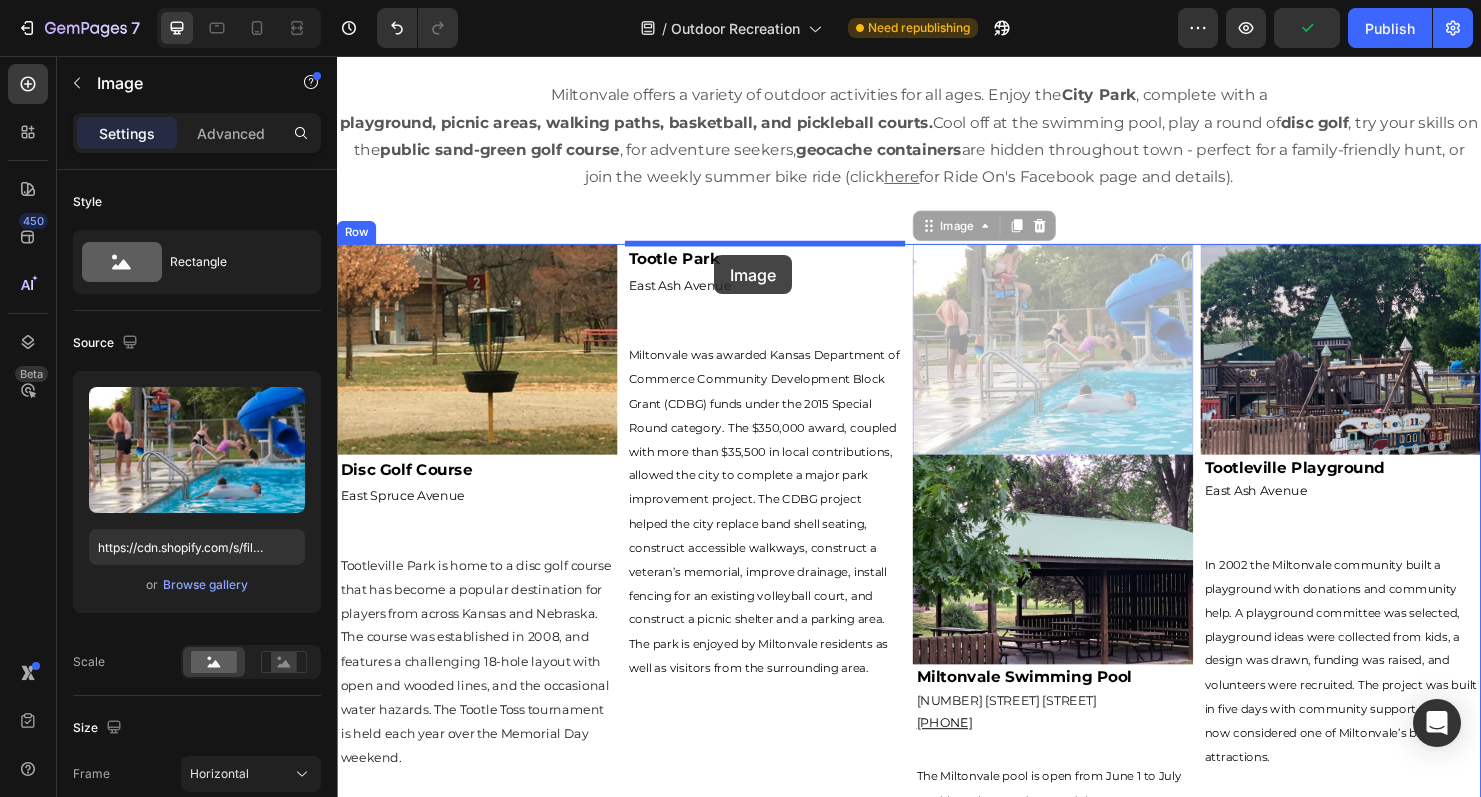 drag, startPoint x: 957, startPoint y: 237, endPoint x: 734, endPoint y: 265, distance: 224.75098 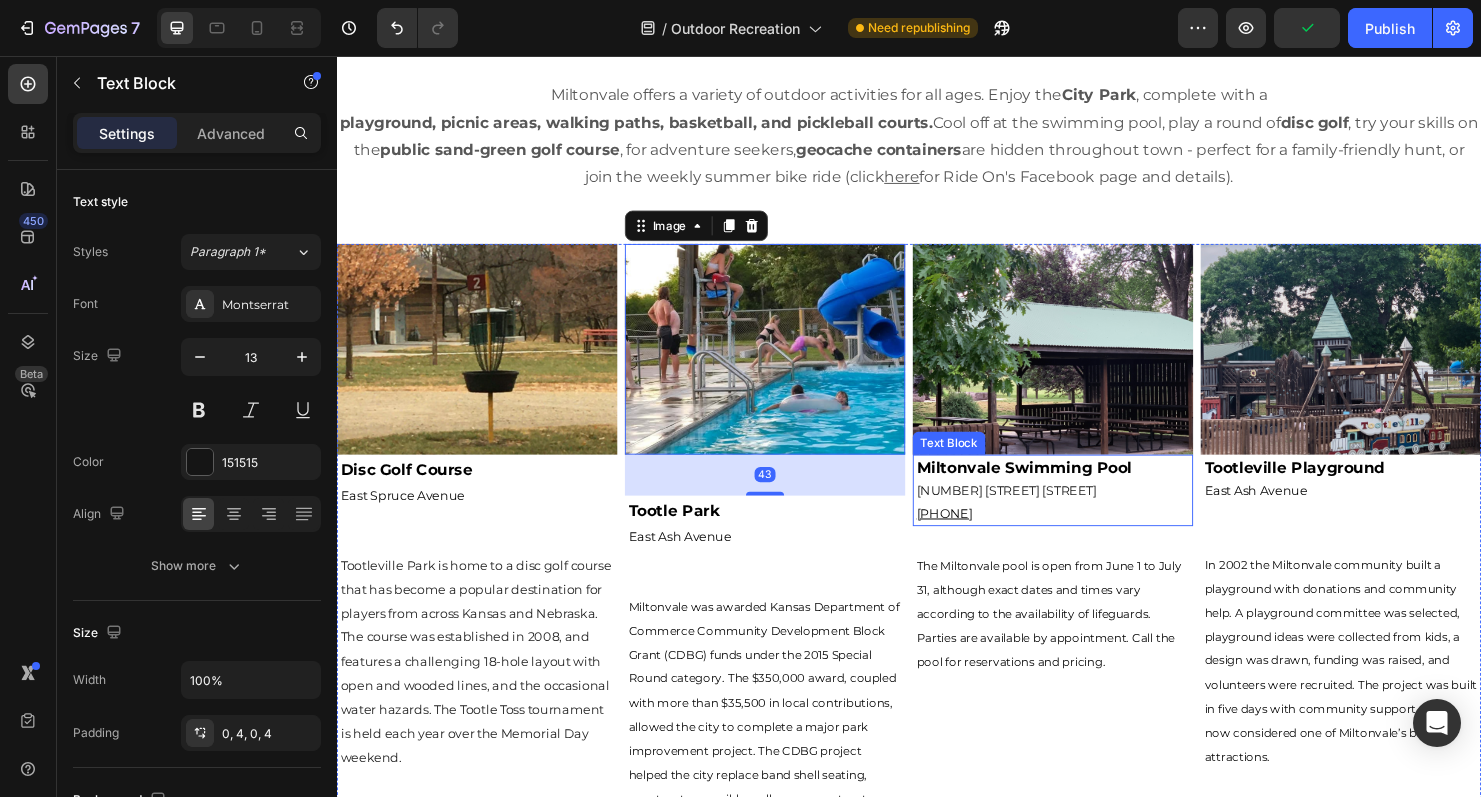 click on "(785) 427-3352" at bounding box center [974, 535] 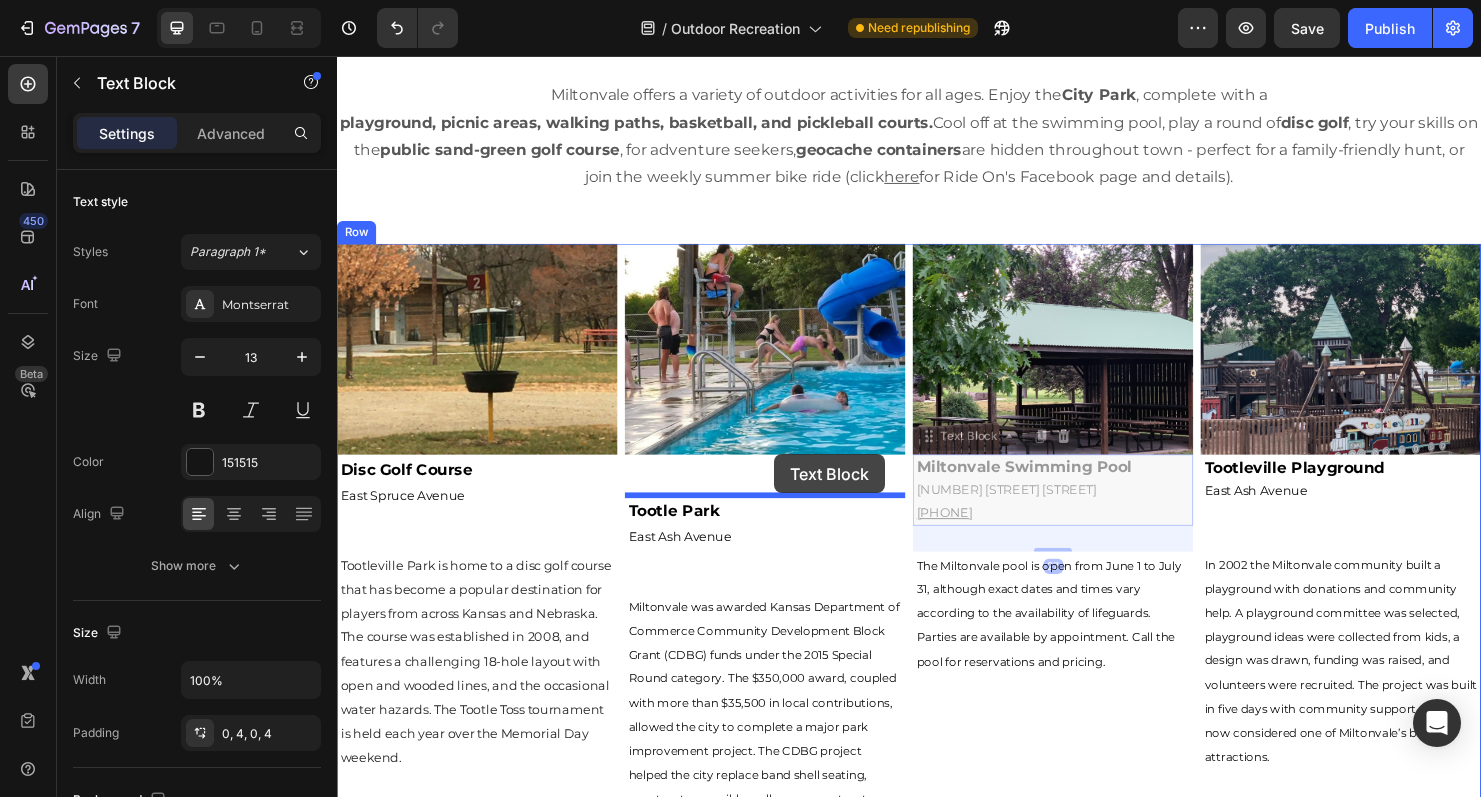 drag, startPoint x: 956, startPoint y: 456, endPoint x: 795, endPoint y: 474, distance: 162.00308 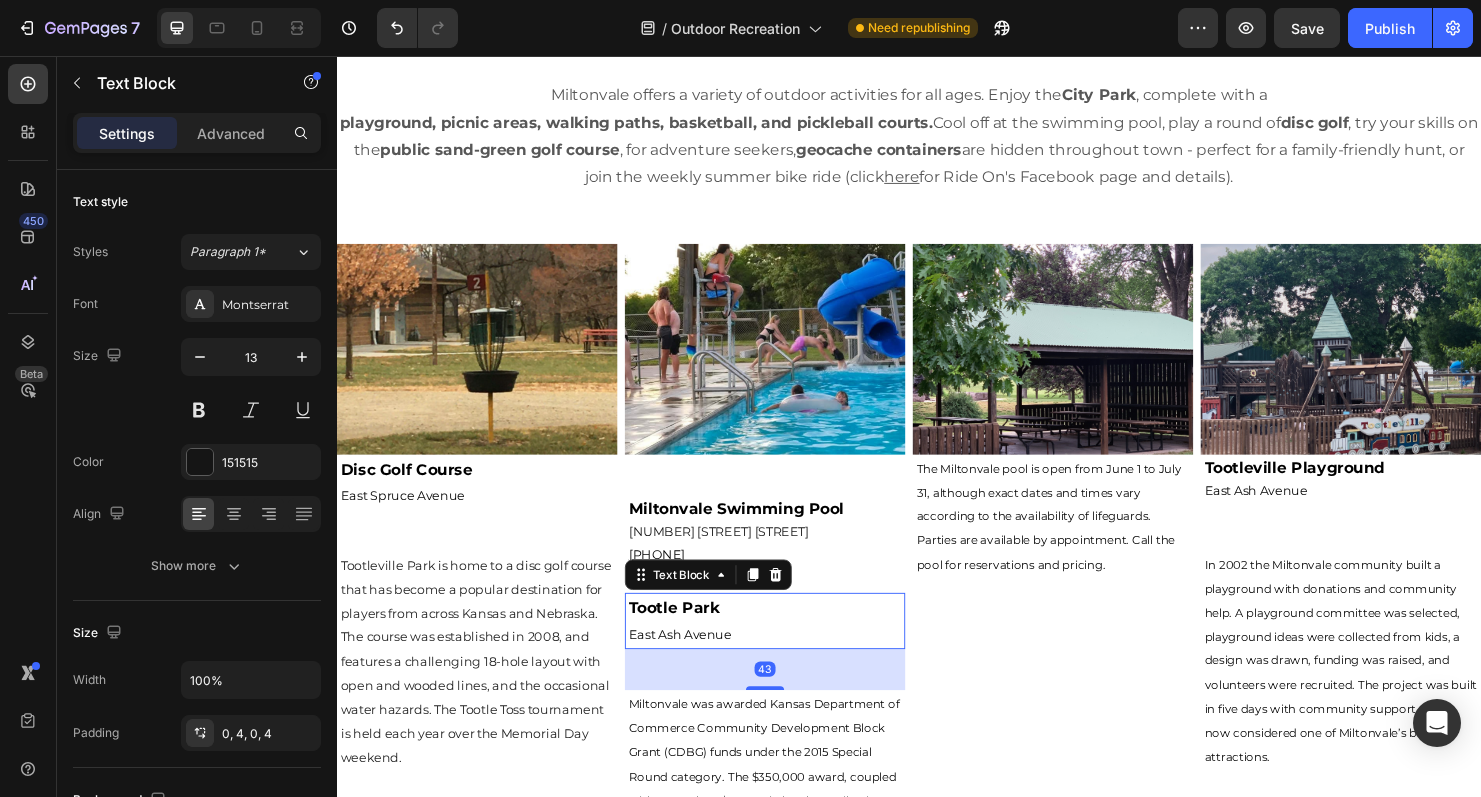 click on "East Ash Avenue" at bounding box center [697, 662] 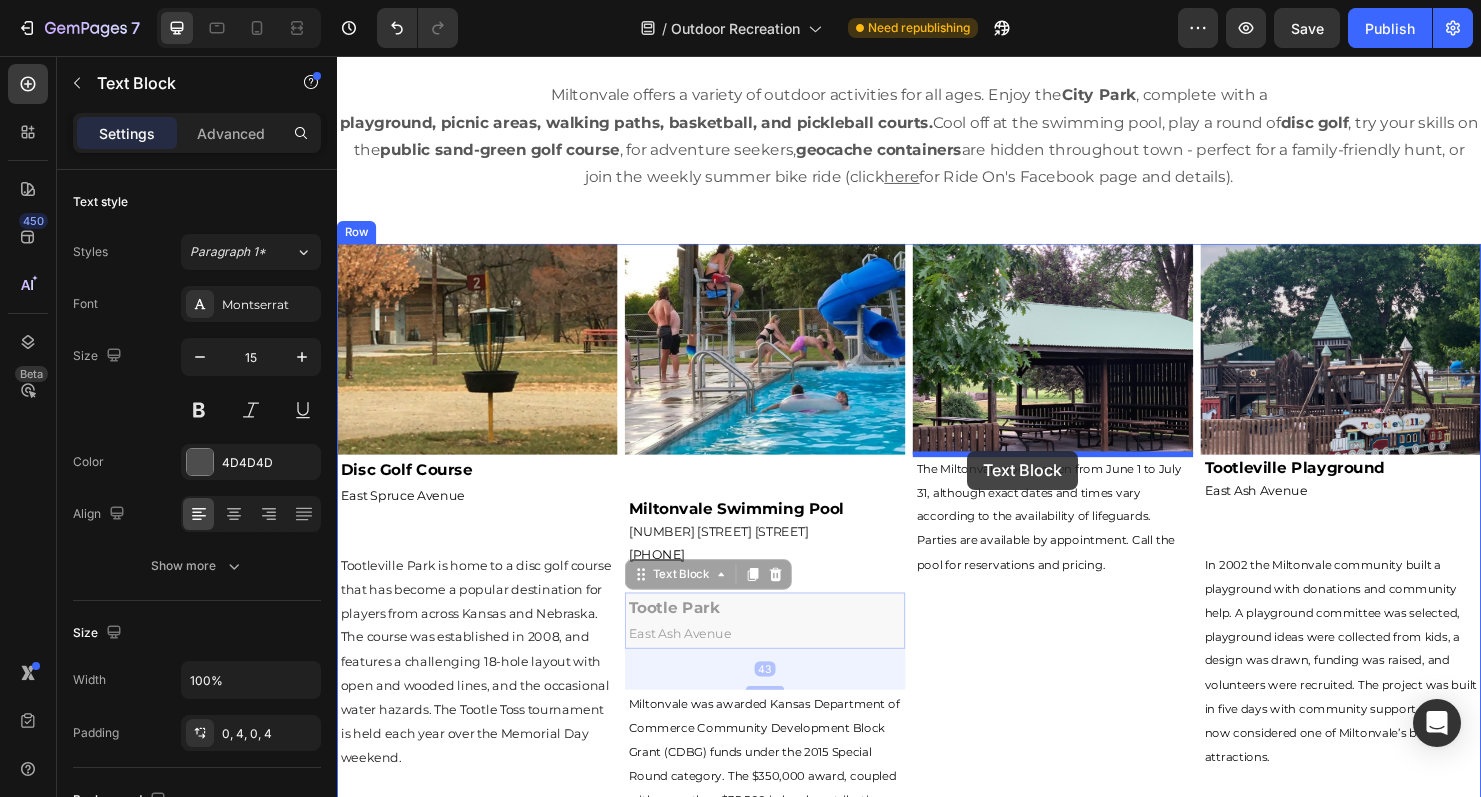 drag, startPoint x: 656, startPoint y: 599, endPoint x: 998, endPoint y: 470, distance: 365.52017 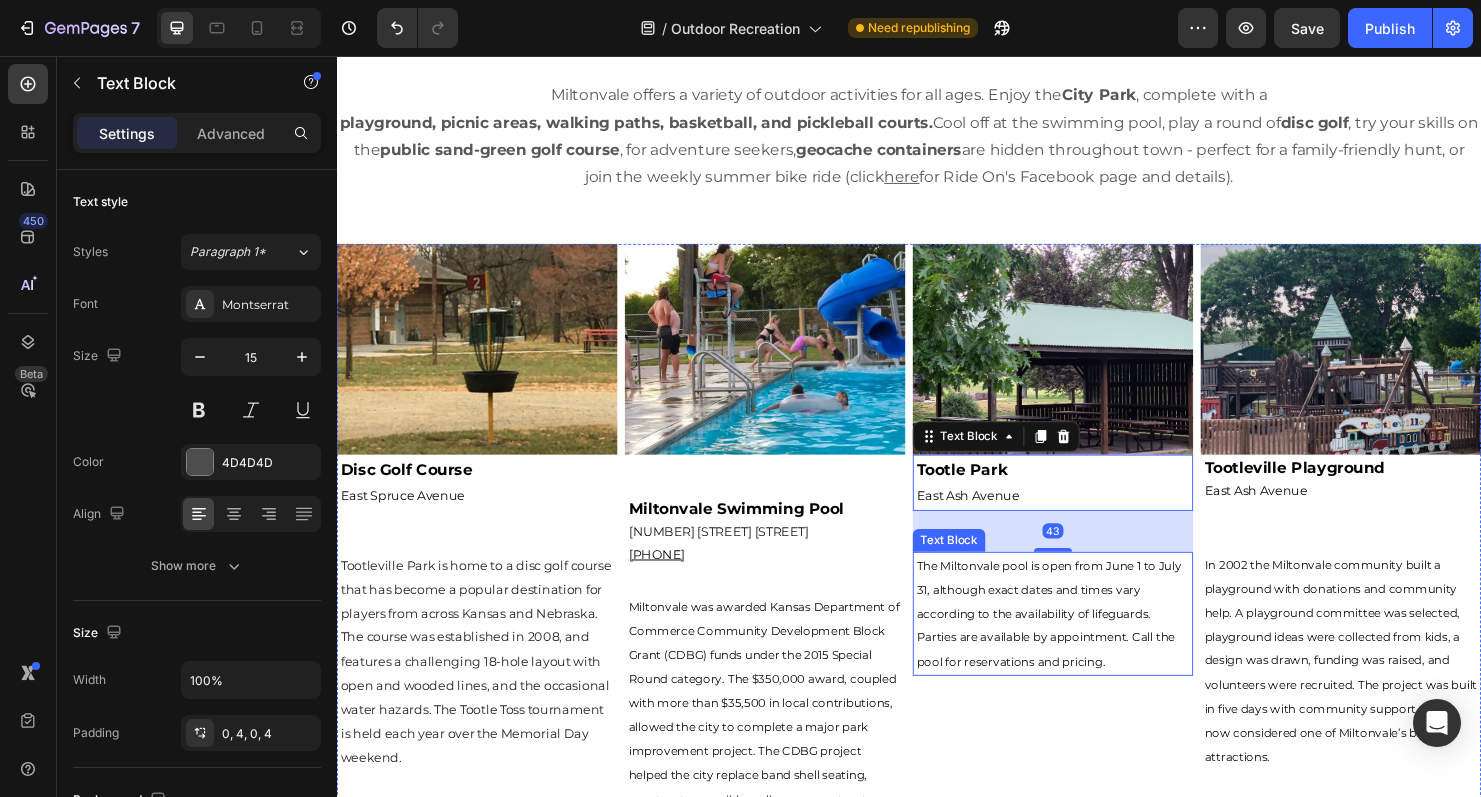click on "The Miltonvale pool is open from June 1 to July 31, although exact dates and times vary according to the availability of lifeguards. Parties are available by appointment. Call the pool for reservations and pricing." at bounding box center [1084, 641] 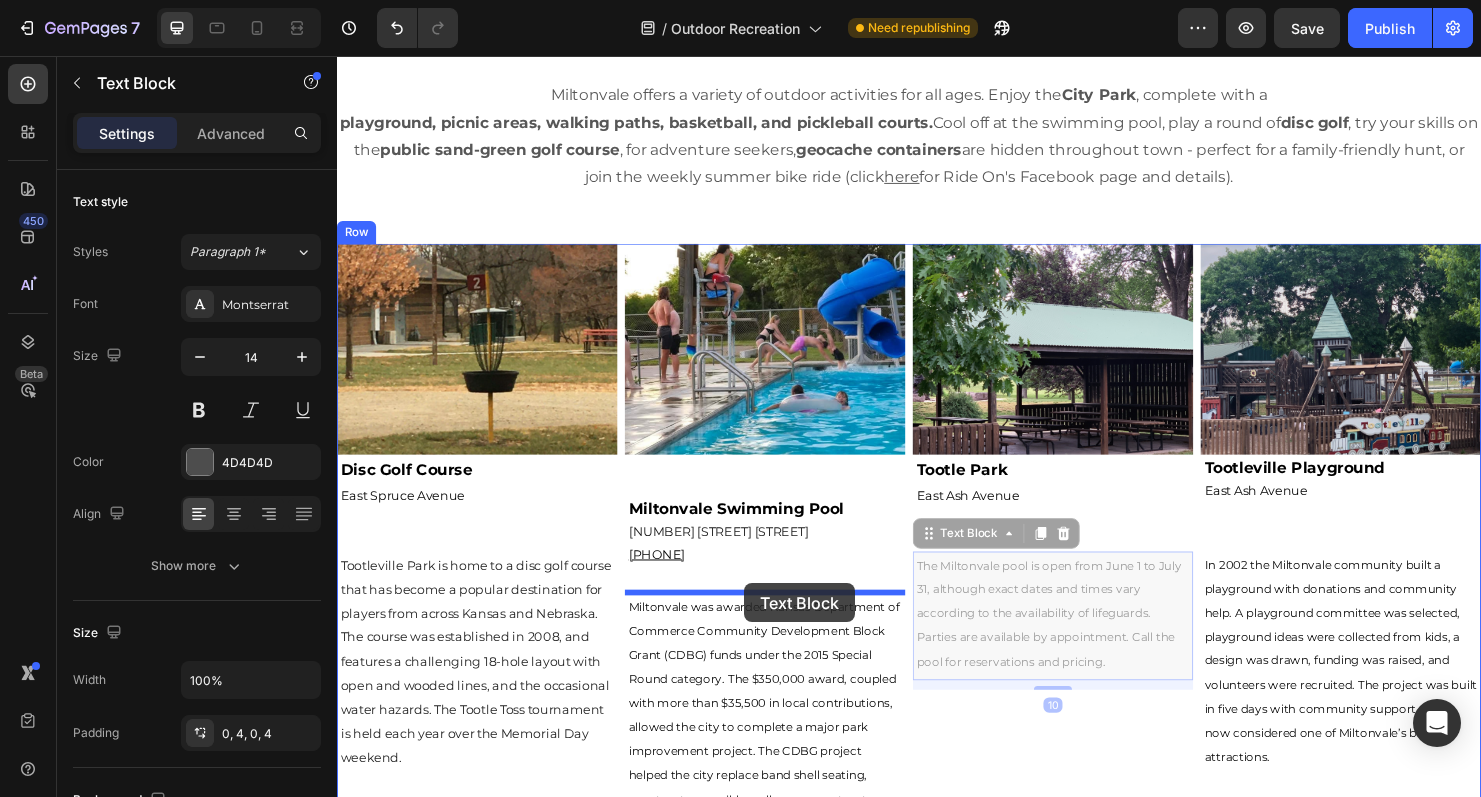 drag, startPoint x: 956, startPoint y: 560, endPoint x: 764, endPoint y: 609, distance: 198.15398 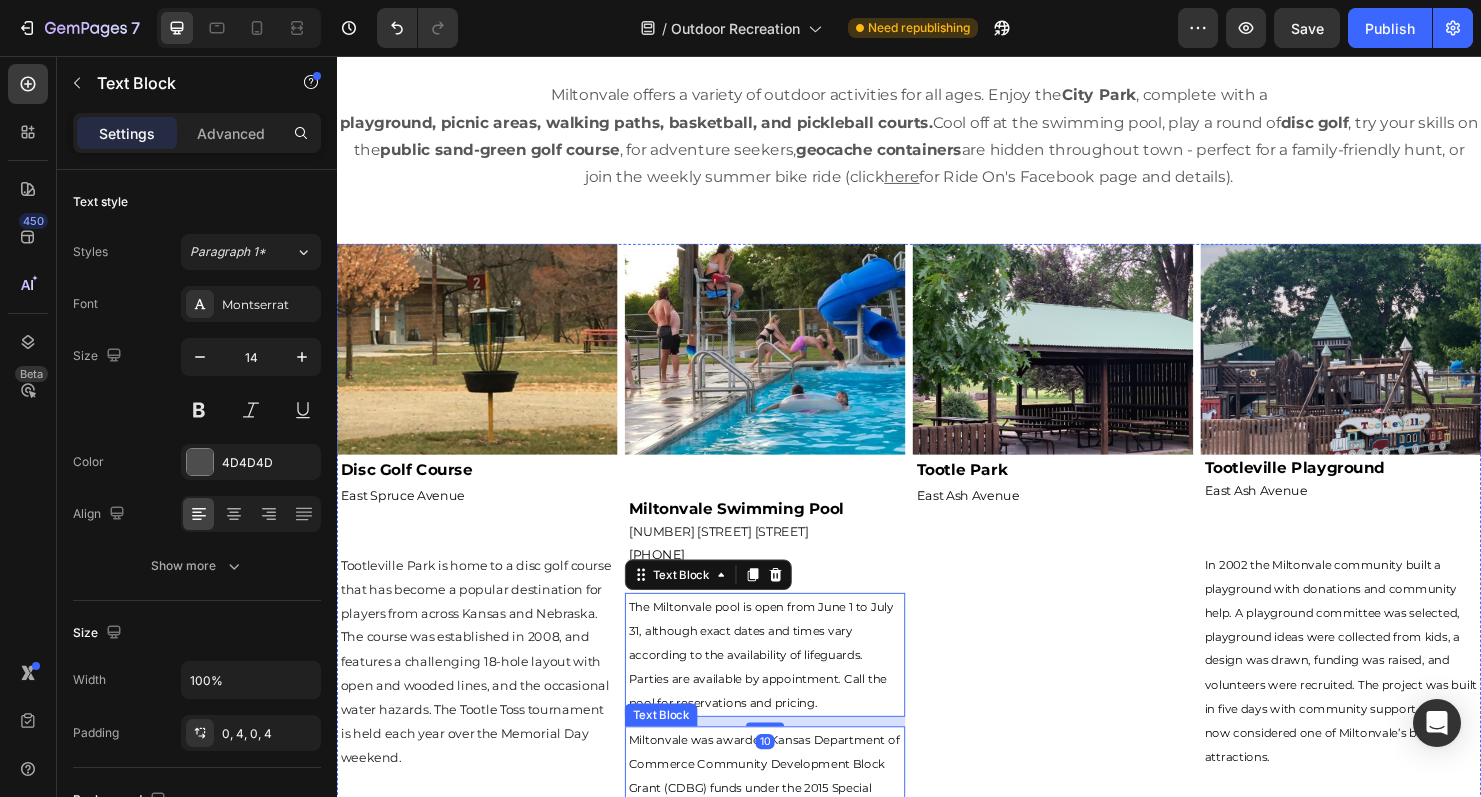 click on "Miltonvale was awarded Kansas Department of Commerce Community Development Block Grant (CDBG) funds under the 2015 Special Round category. The $350,000 award, coupled with more than $35,500 in local contributions, allowed the city to complete a major park improvement project. The CDBG project helped the city replace band shell seating, construct accessible walkways, construct a veteran’s memorial, improve drainage, install fencing for an existing volleyball court, and construct a picnic shelter and a parking area. The park is enjoyed by Miltonvale residents as well as visitors from the surrounding area." at bounding box center (785, 937) 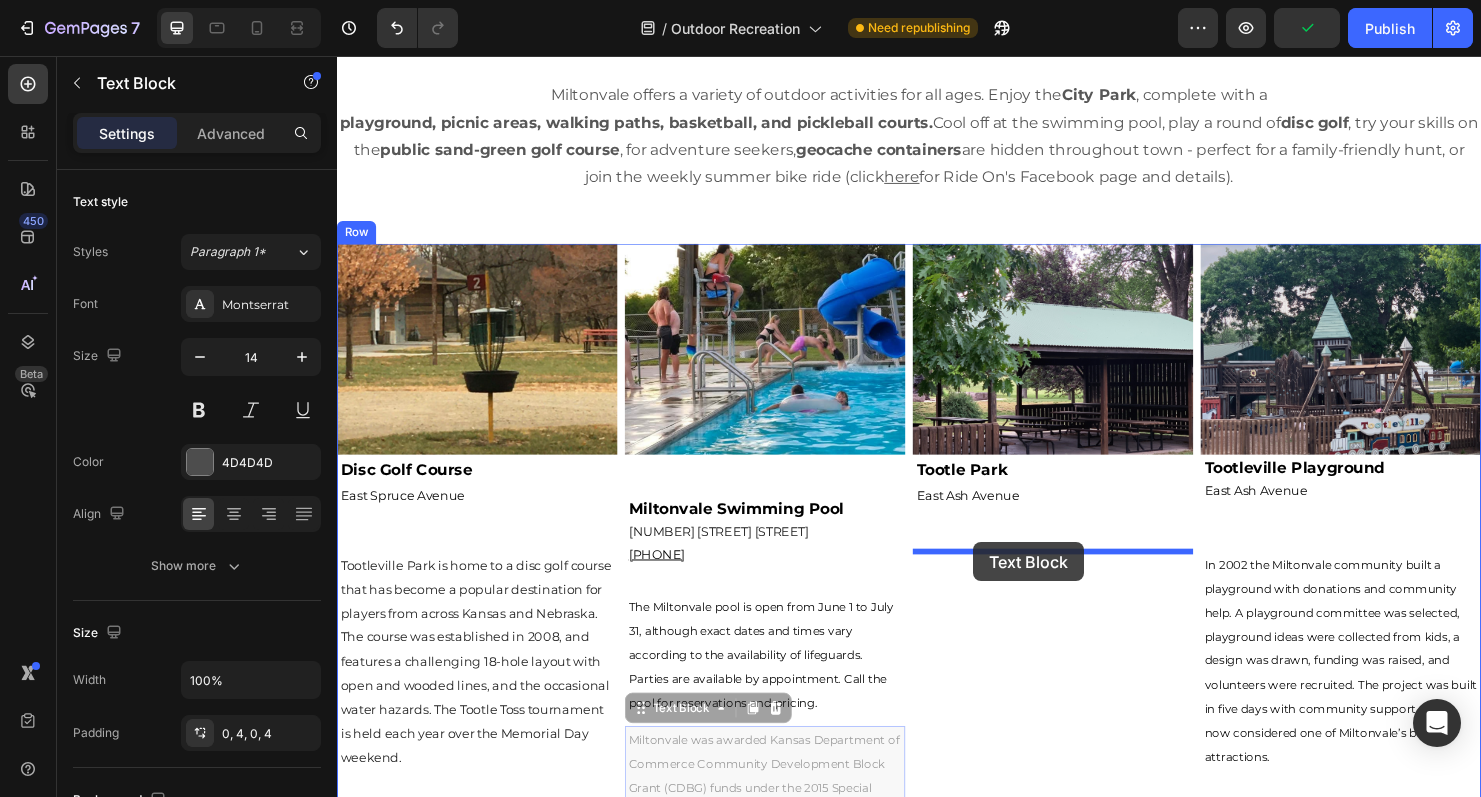 drag, startPoint x: 653, startPoint y: 748, endPoint x: 1004, endPoint y: 566, distance: 395.37958 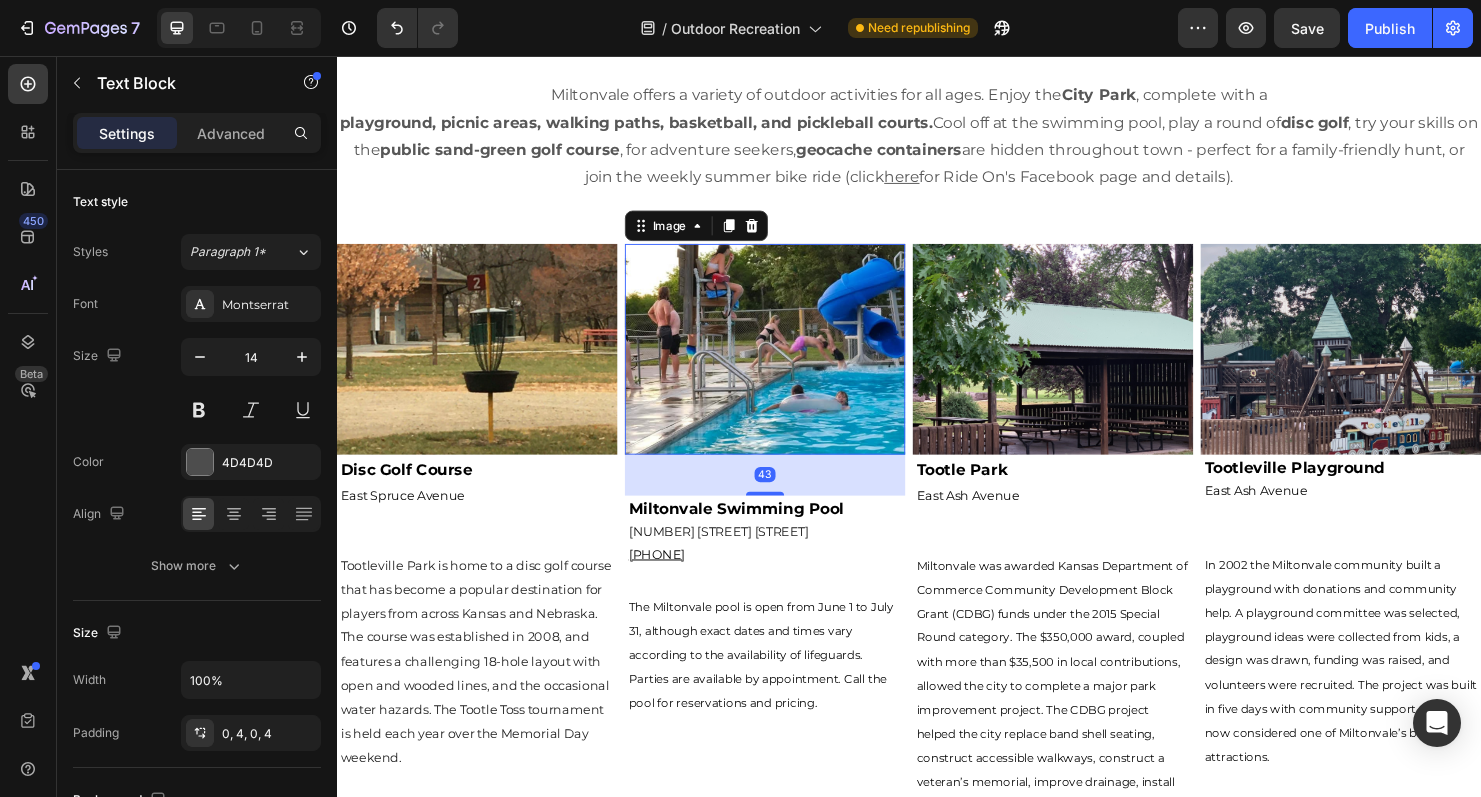 click at bounding box center [786, 363] 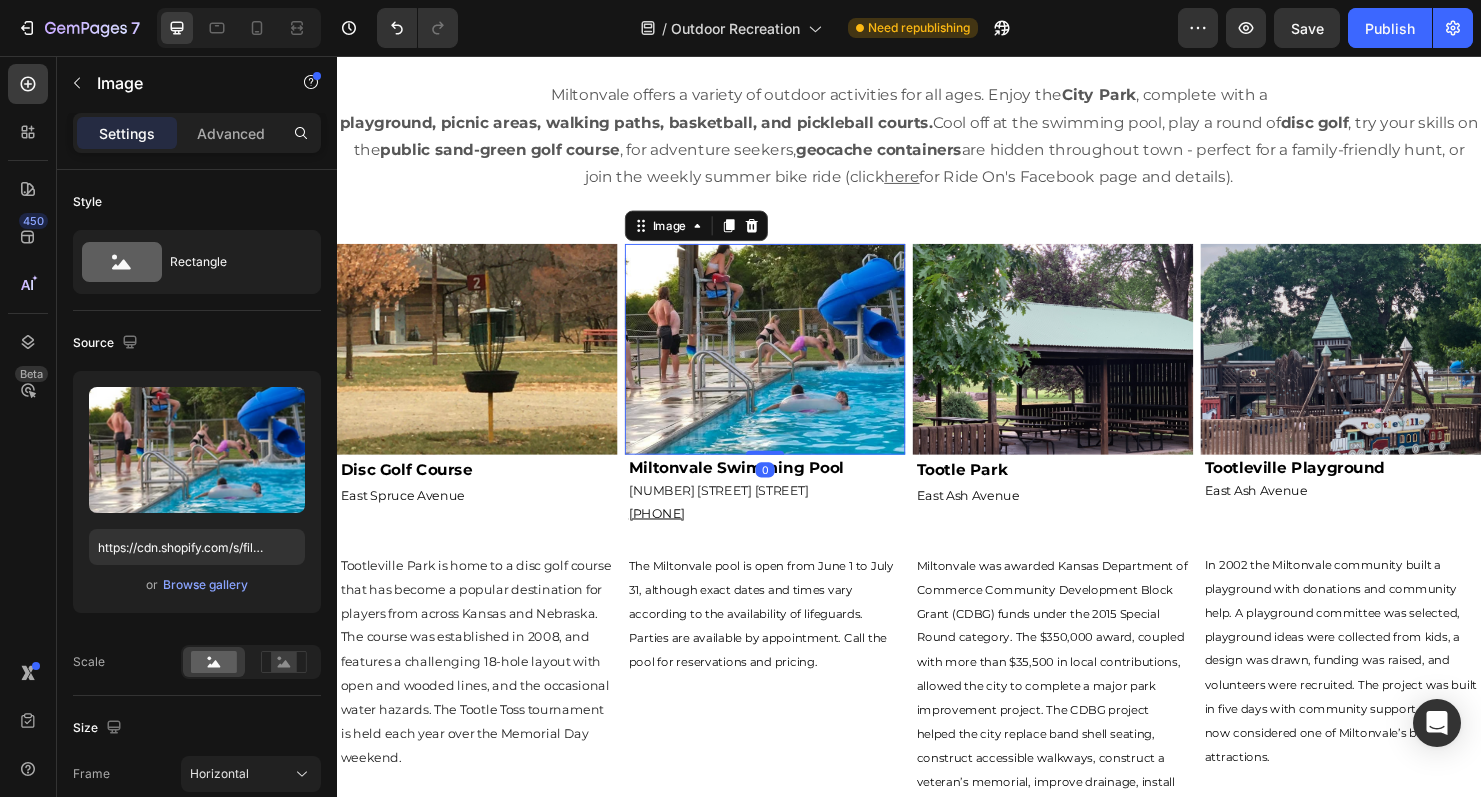 drag, startPoint x: 787, startPoint y: 513, endPoint x: 788, endPoint y: 461, distance: 52.009613 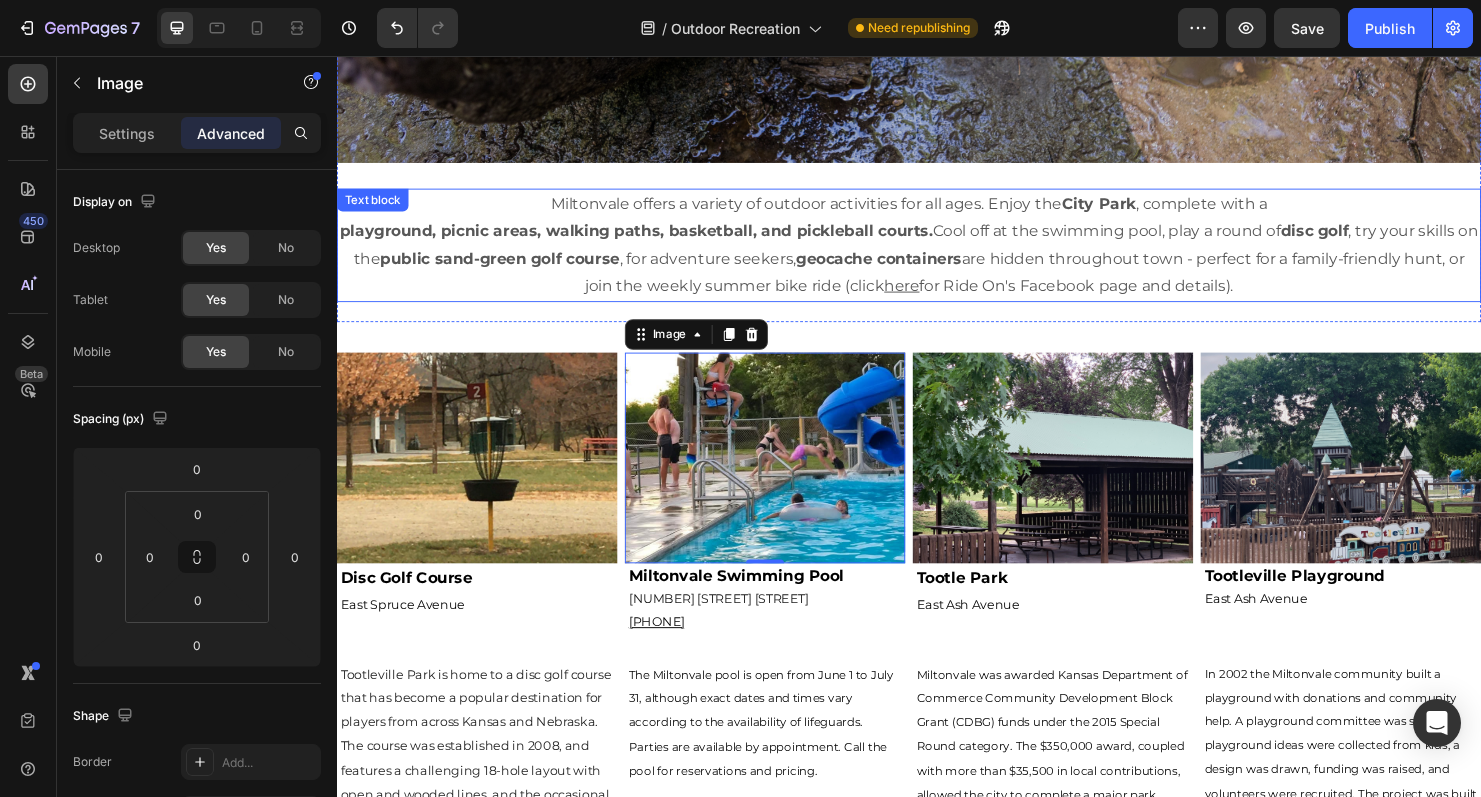 scroll, scrollTop: 467, scrollLeft: 0, axis: vertical 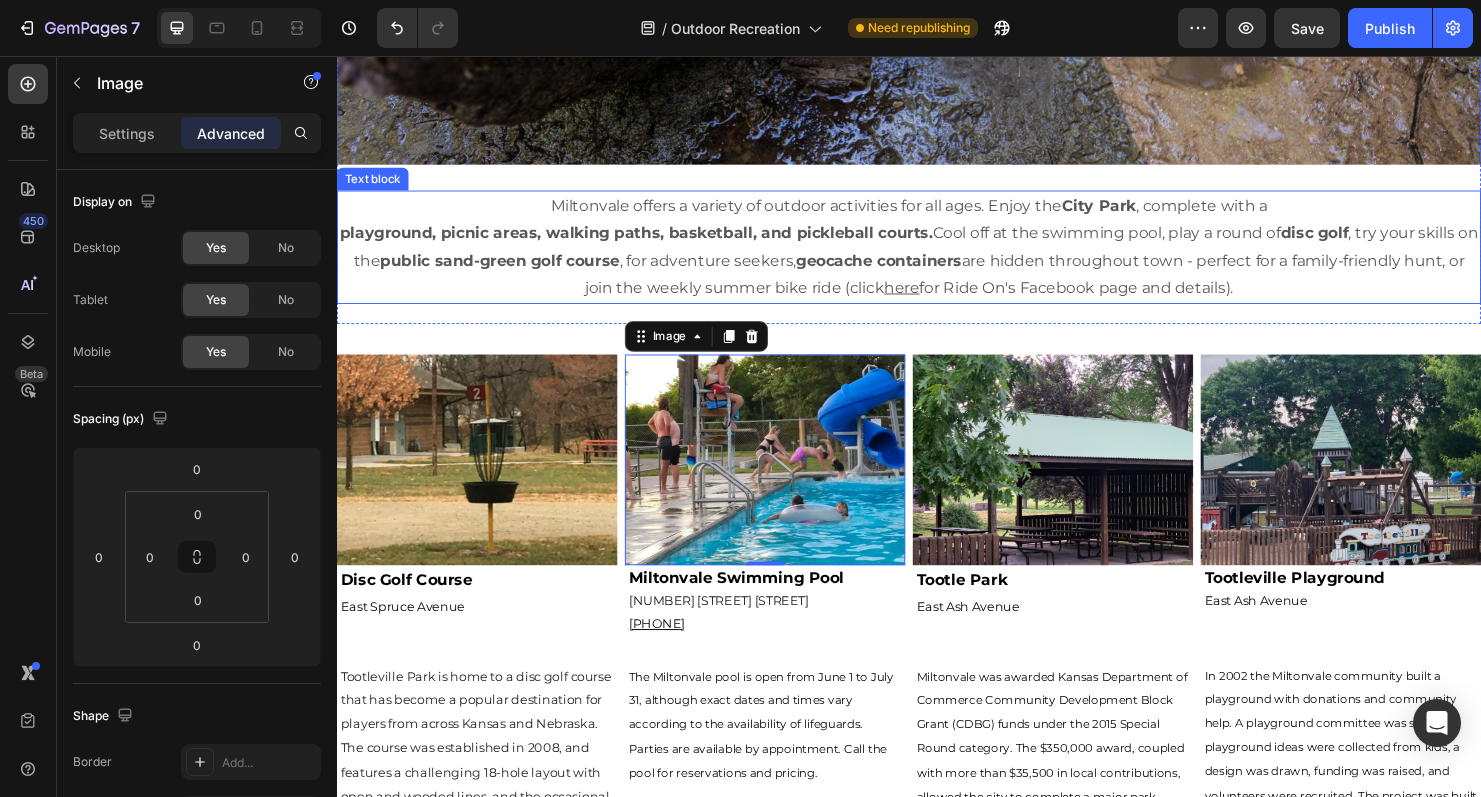 click on "Miltonvale offers a variety of outdoor activities for all ages. Enjoy the  City Park , complete with a playground, picnic areas, walking paths, basketball, and pickleball courts.  Cool off at the swimming pool, play a round of  disc golf , try your skills on the  public sand-green golf course , for adventure seekers,  geocache containers  are hidden throughout town - perfect for a family-friendly hunt, or join the weekly summer bike ride (click  here  for Ride On's Facebook page and details)." at bounding box center (937, 256) 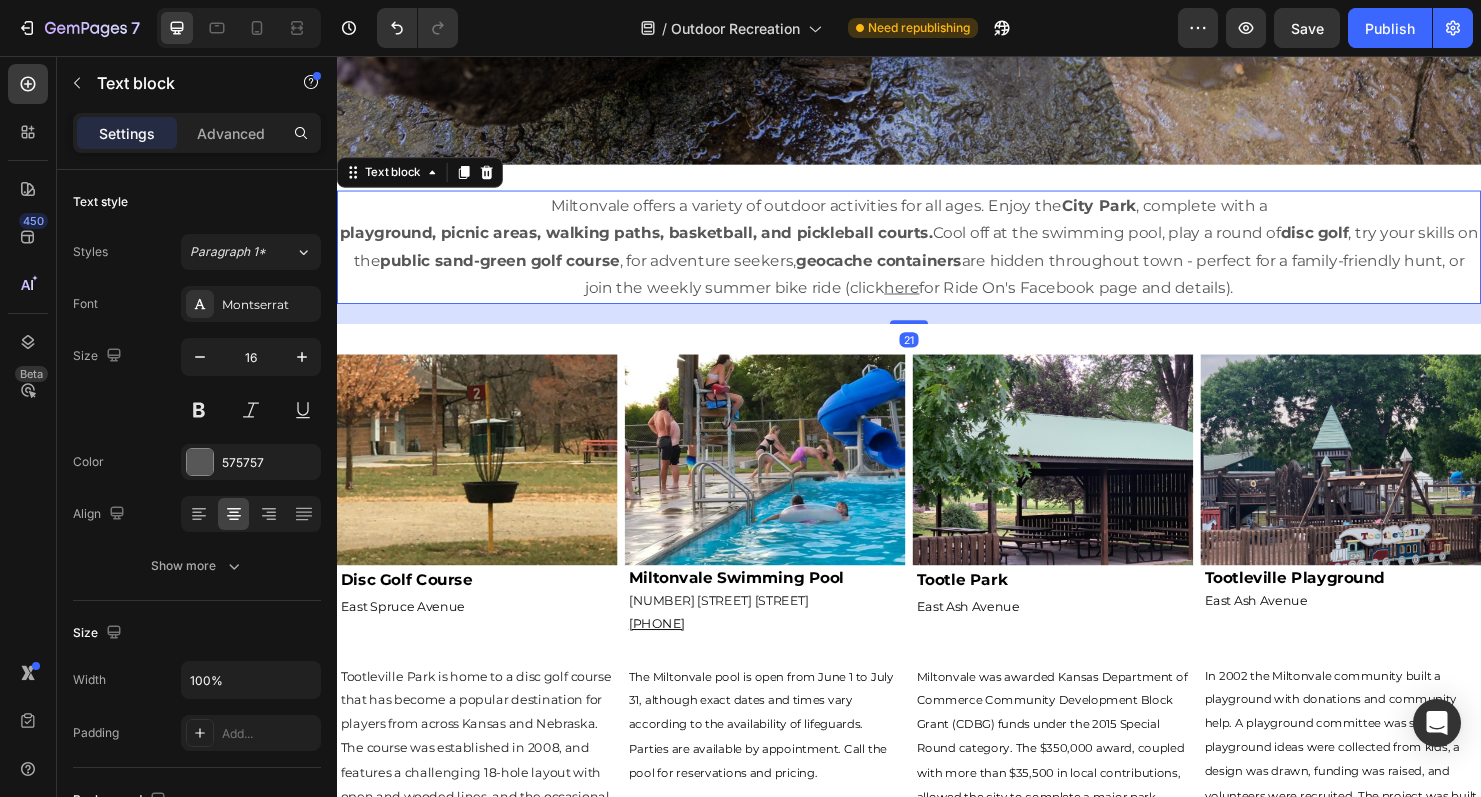click on "Miltonvale offers a variety of outdoor activities for all ages. Enjoy the  City Park , complete with a playground, picnic areas, walking paths, basketball, and pickleball courts.  Cool off at the swimming pool, play a round of  disc golf , try your skills on the  public sand-green golf course , for adventure seekers,  geocache containers  are hidden throughout town - perfect for a family-friendly hunt, or join the weekly summer bike ride (click  here  for Ride On's Facebook page and details)." at bounding box center (937, 256) 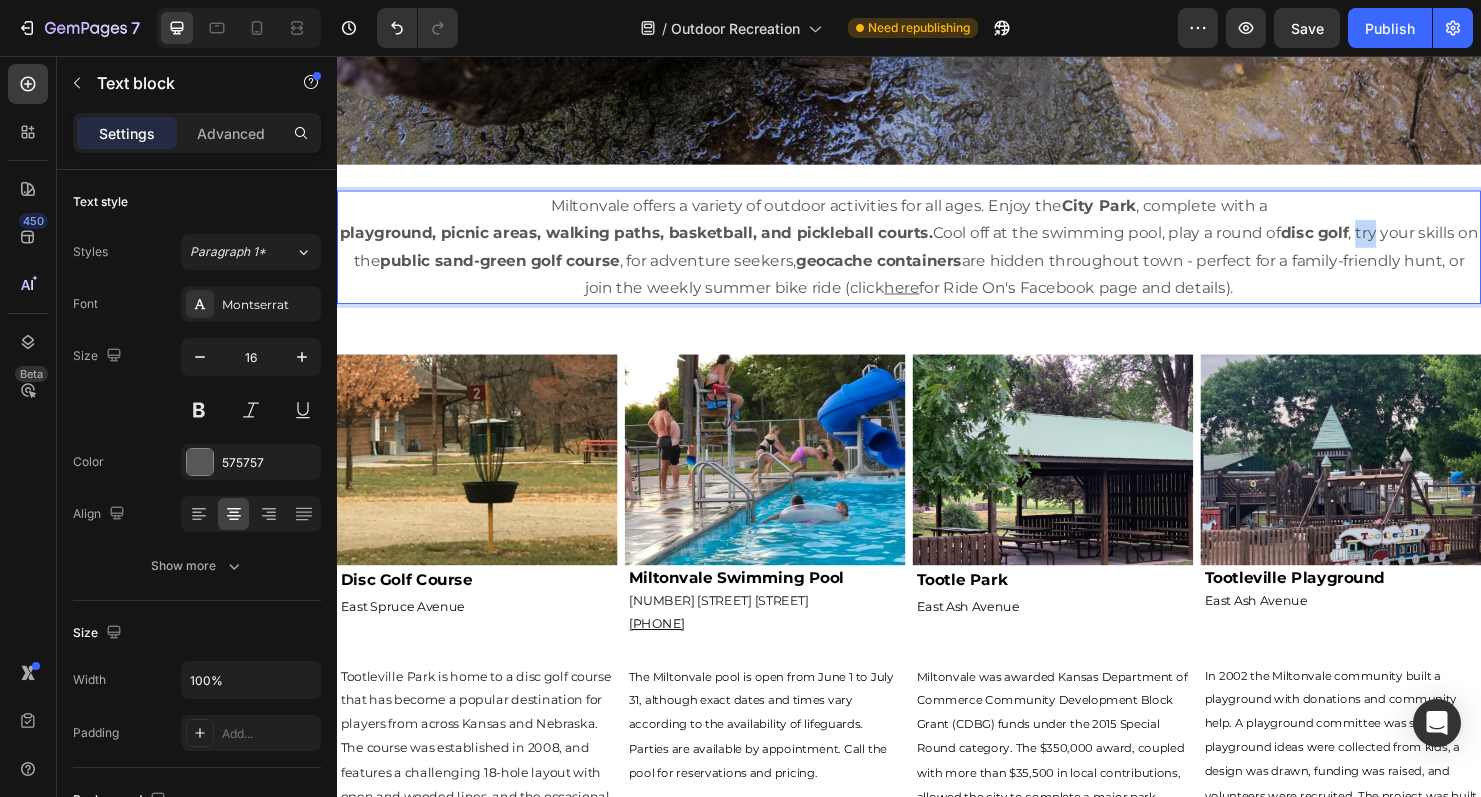 click on "Miltonvale offers a variety of outdoor activities for all ages. Enjoy the  City Park , complete with a playground, picnic areas, walking paths, basketball, and pickleball courts.  Cool off at the swimming pool, play a round of  disc golf , try your skills on the  public sand-green golf course , for adventure seekers,  geocache containers  are hidden throughout town - perfect for a family-friendly hunt, or join the weekly summer bike ride (click  here  for Ride On's Facebook page and details)." at bounding box center [937, 256] 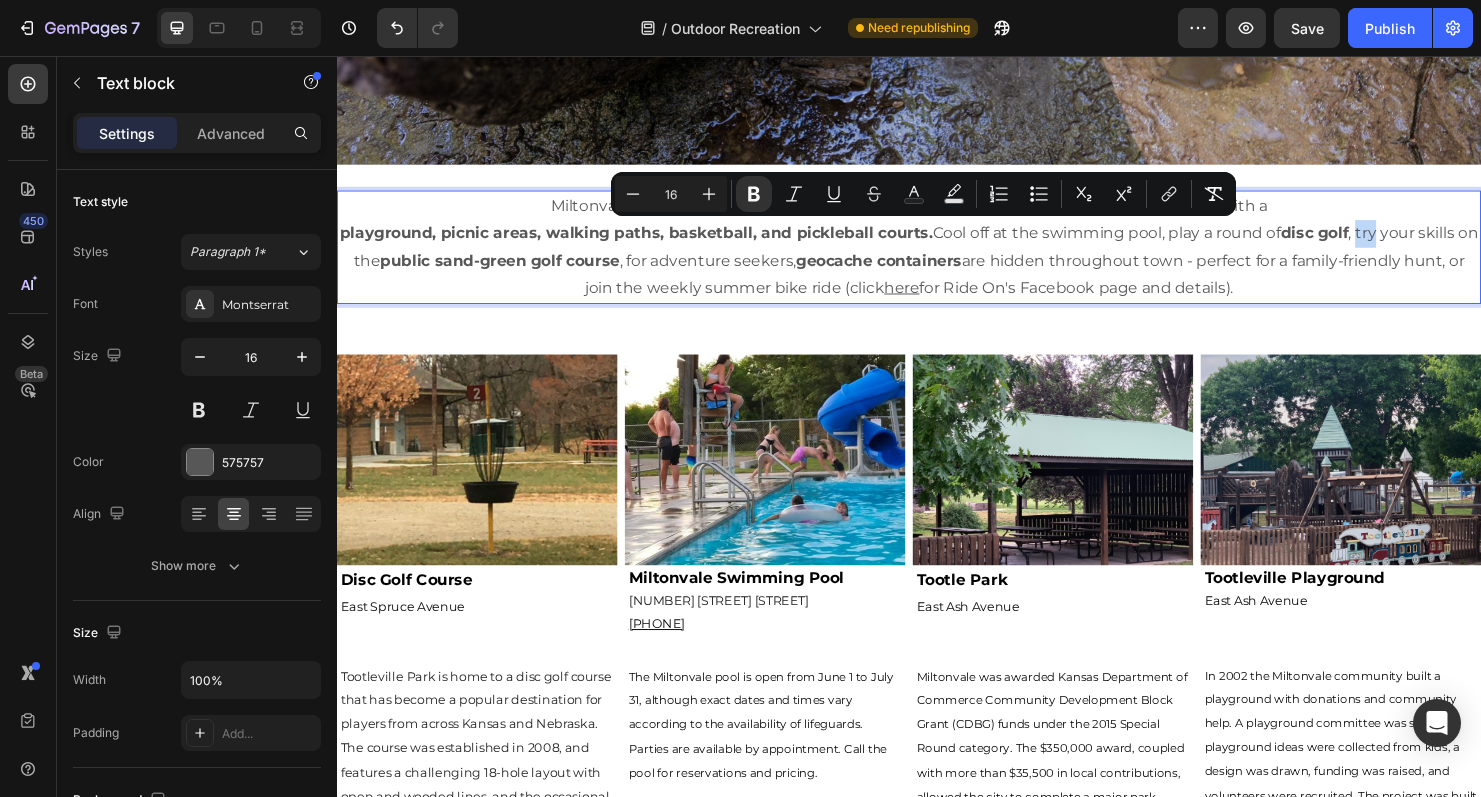 click on "Miltonvale offers a variety of outdoor activities for all ages. Enjoy the  City Park , complete with a playground, picnic areas, walking paths, basketball, and pickleball courts.  Cool off at the swimming pool, play a round of  disc golf , try your skills on the  public sand-green golf course , for adventure seekers,  geocache containers  are hidden throughout town - perfect for a family-friendly hunt, or join the weekly summer bike ride (click  here  for Ride On's Facebook page and details)." at bounding box center (937, 256) 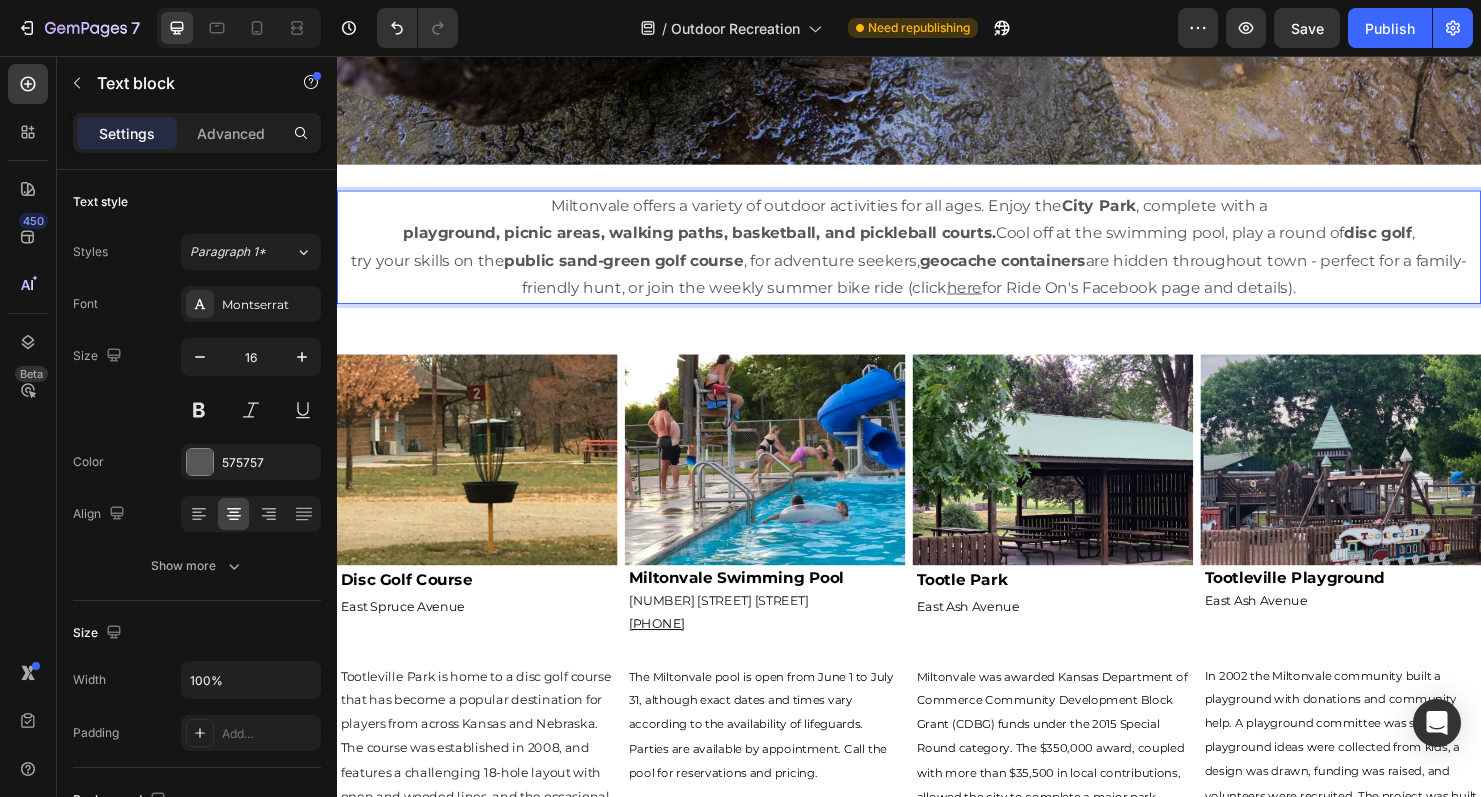 click on "try your skills on the  public sand-green golf course , for adventure seekers,  geocache containers  are hidden throughout town - perfect for a family-friendly hunt, or join the weekly summer bike ride (click  here  for Ride On's Facebook page and details)." at bounding box center (937, 286) 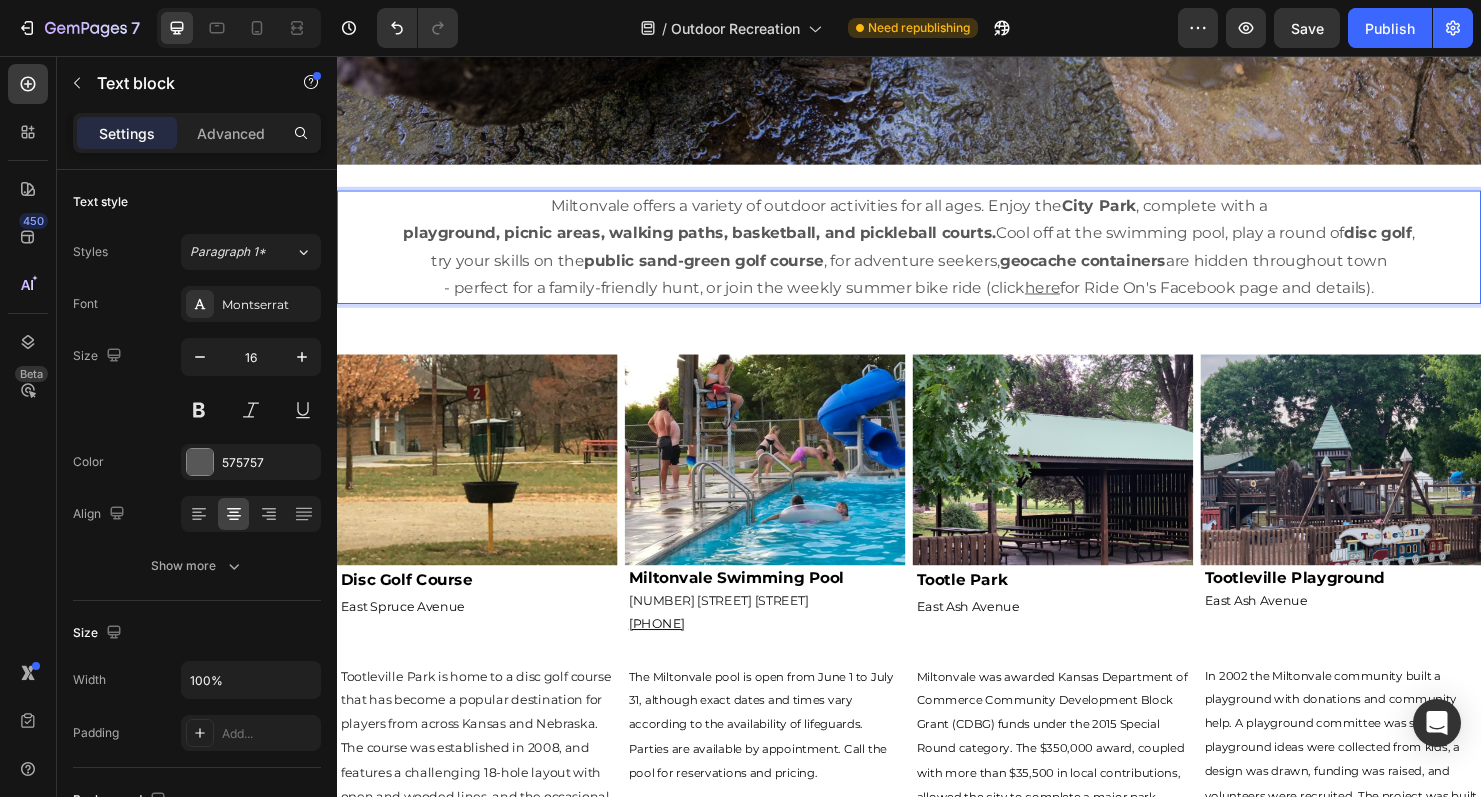 click on "- perfect for a family-friendly hunt, or join the weekly summer bike ride (click  here  for Ride On's Facebook page and details)." at bounding box center (937, 299) 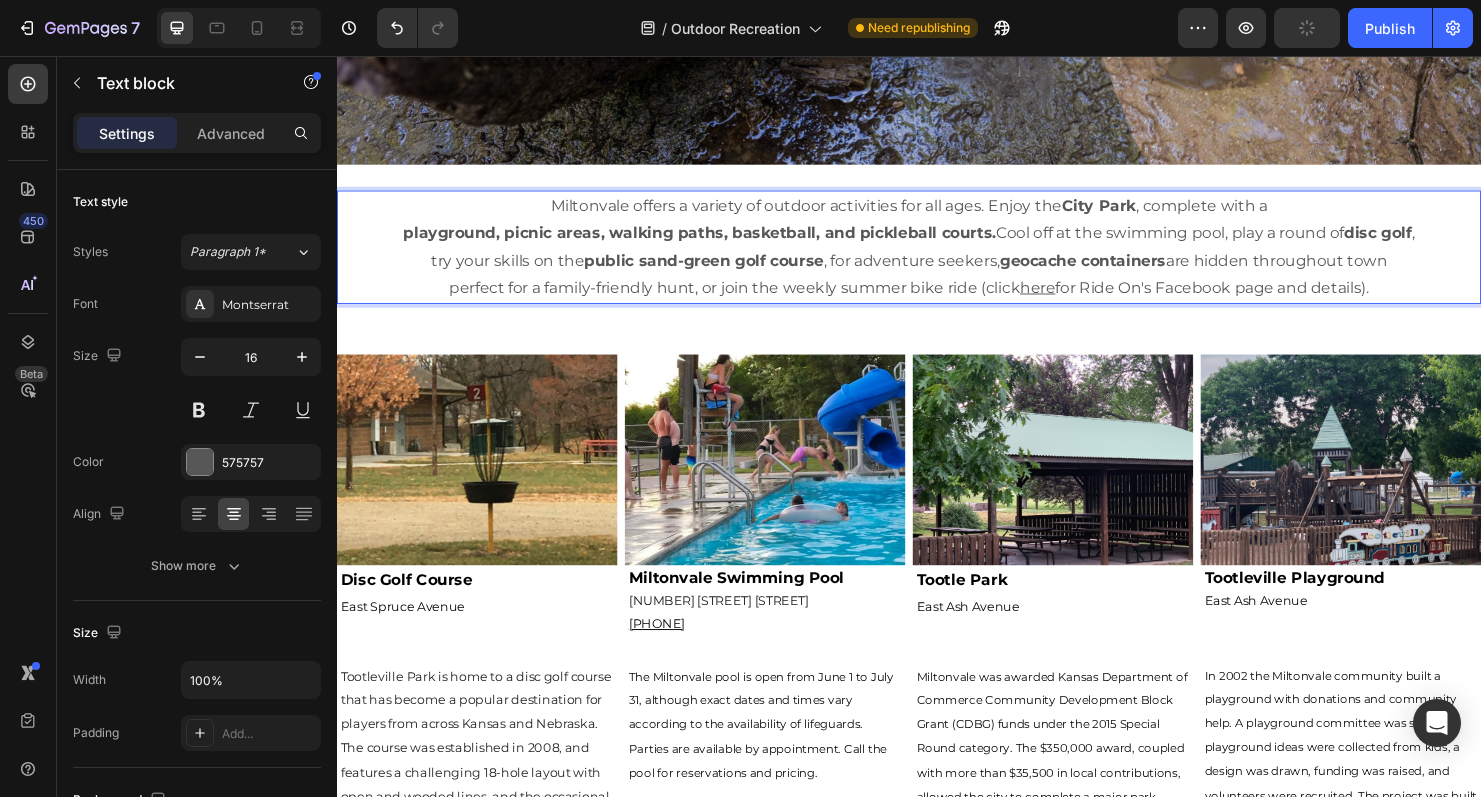 click on "try your skills on the  public sand-green golf course , for adventure seekers,  geocache containers  are hidden throughout town" at bounding box center (937, 271) 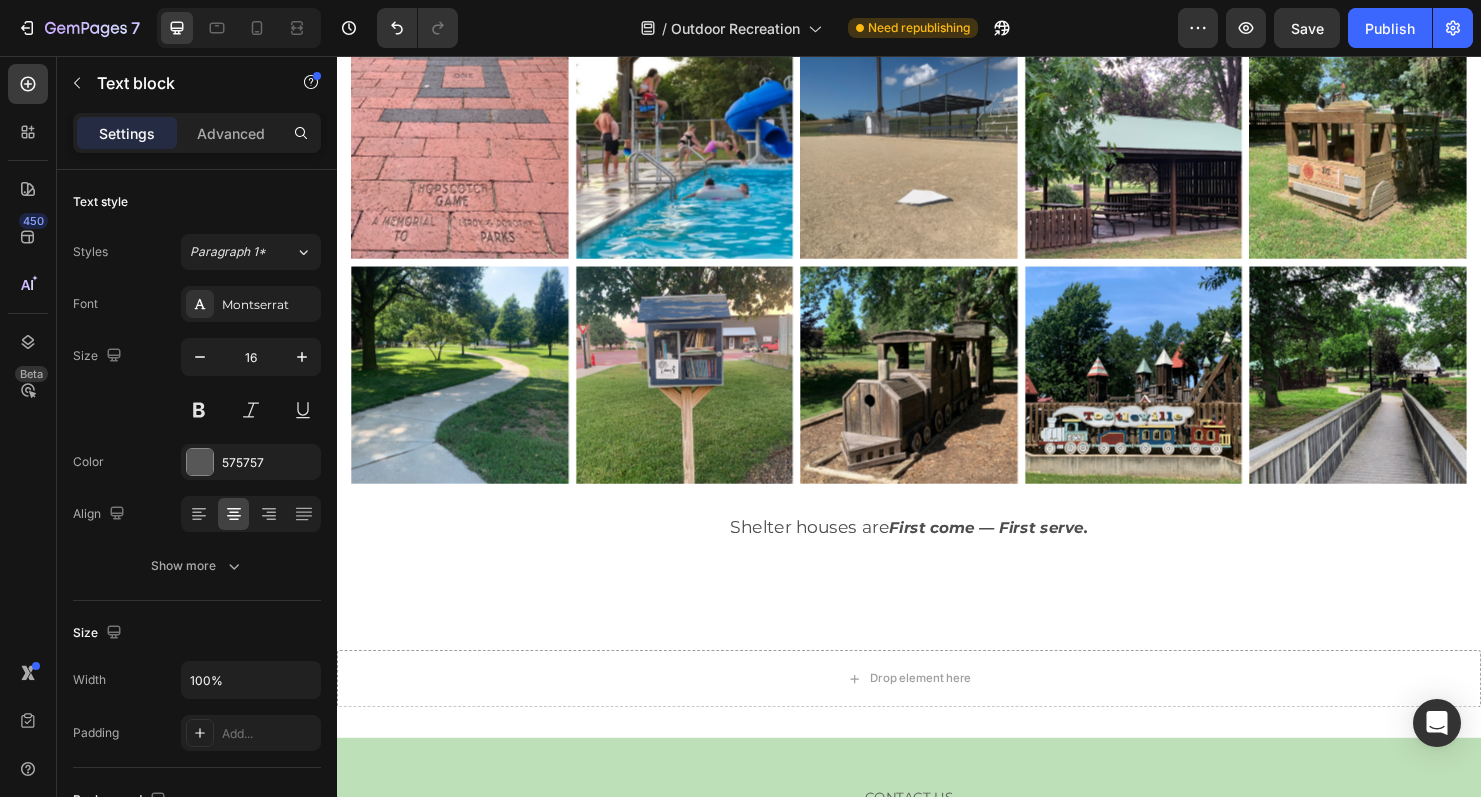 scroll, scrollTop: 3095, scrollLeft: 0, axis: vertical 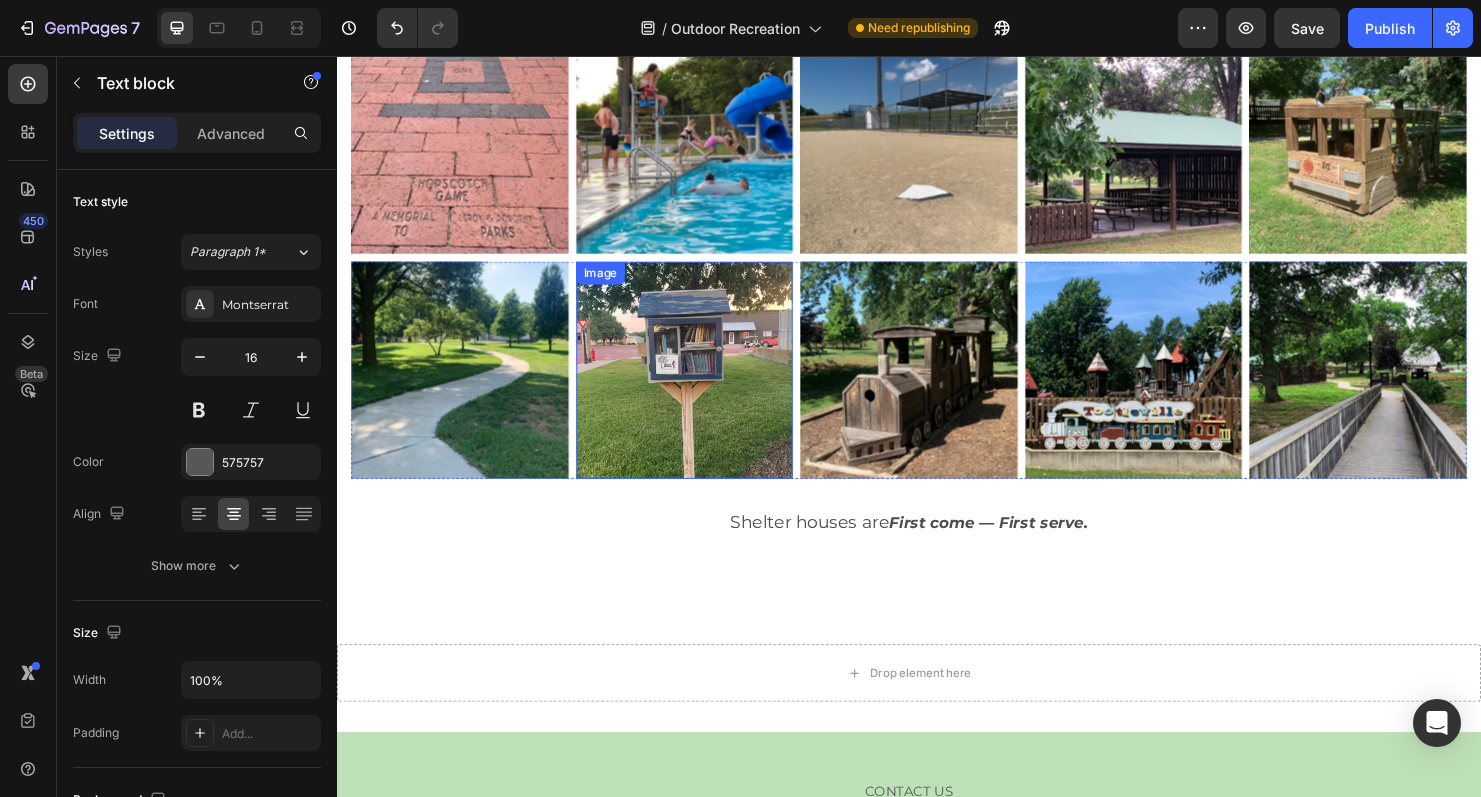 click at bounding box center [702, 385] 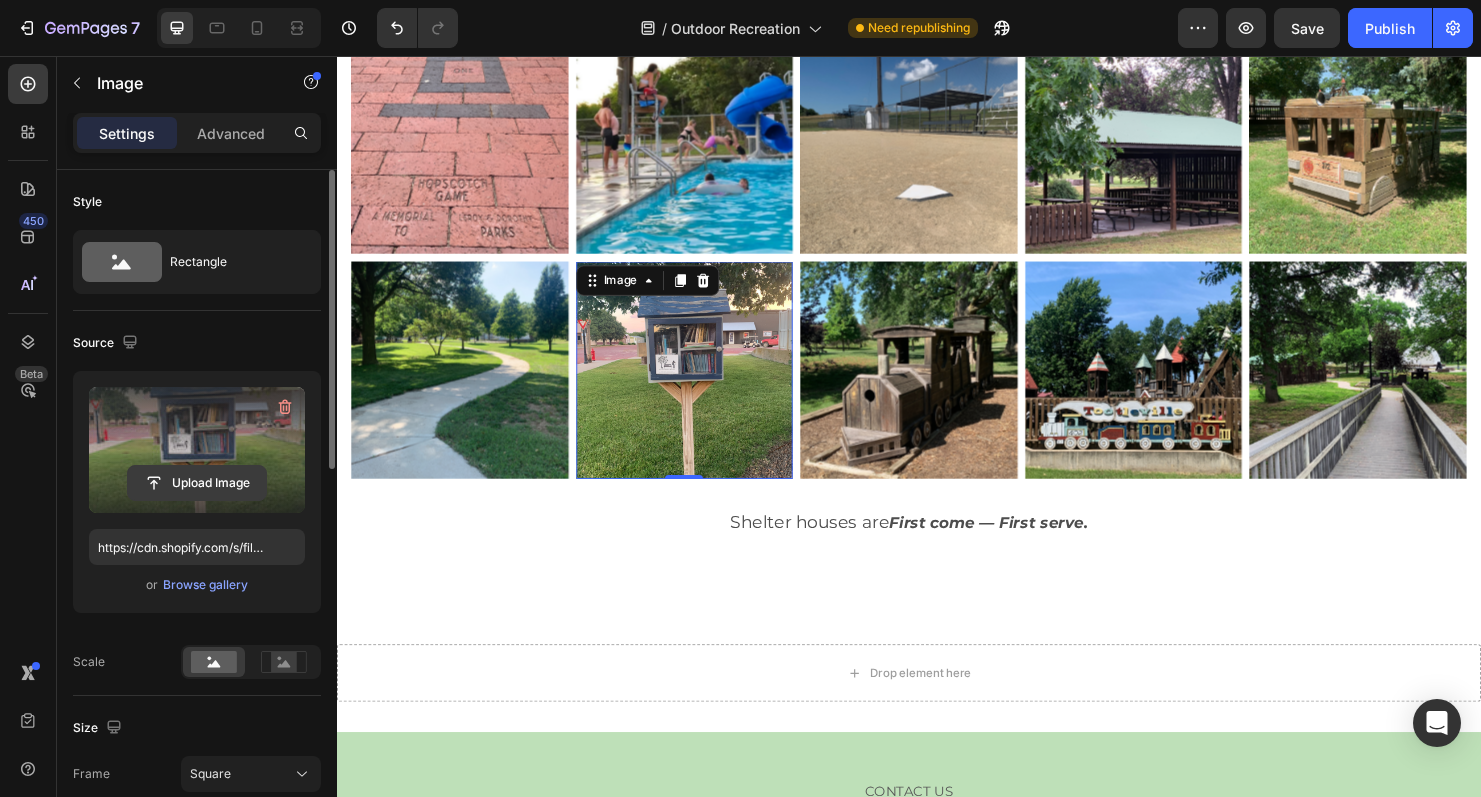 click 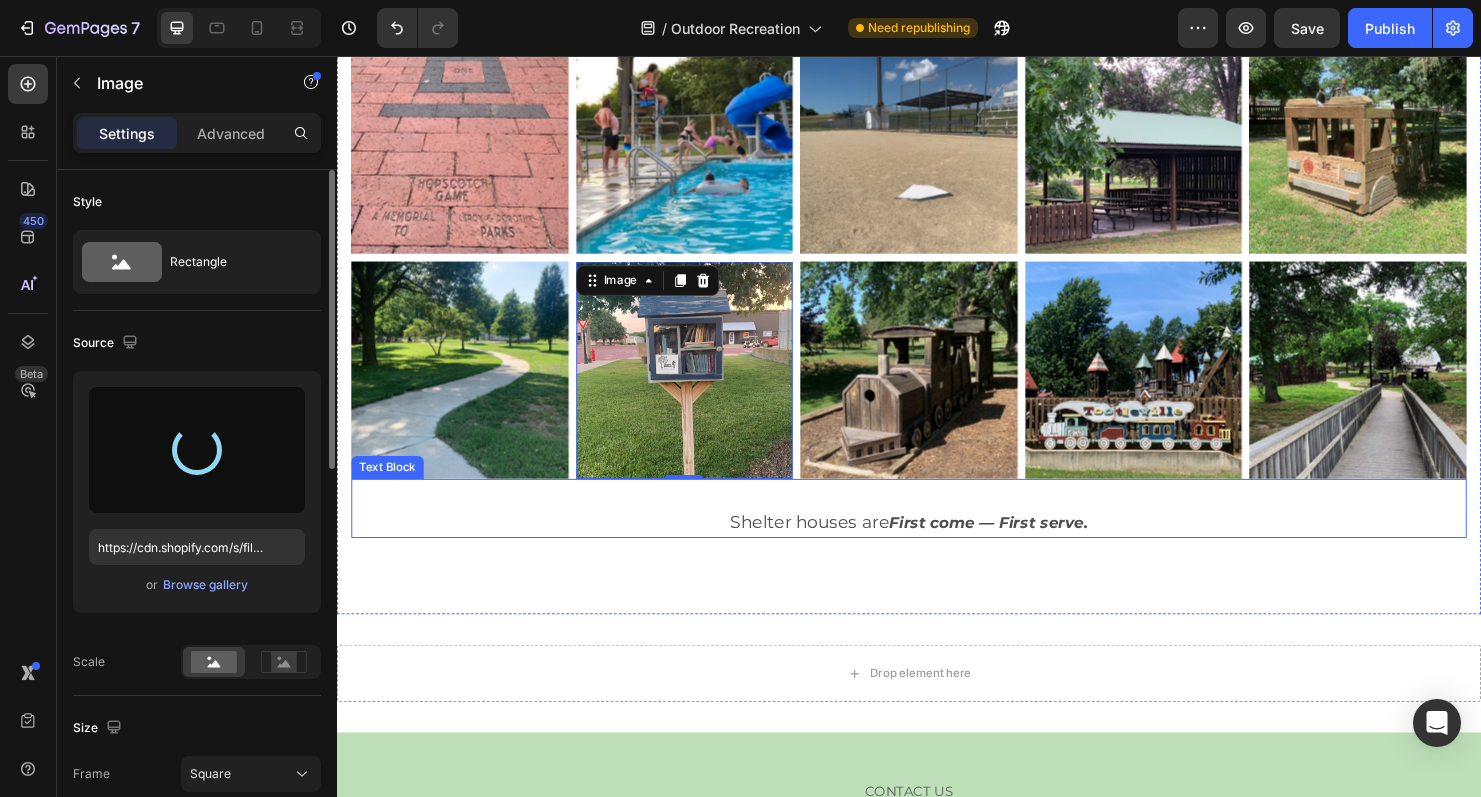 type on "https://cdn.shopify.com/s/files/1/0936/5238/6080/files/gempages_558778175300044019-59a9a591-c3d8-491a-b839-dddc224d48d2.jpg" 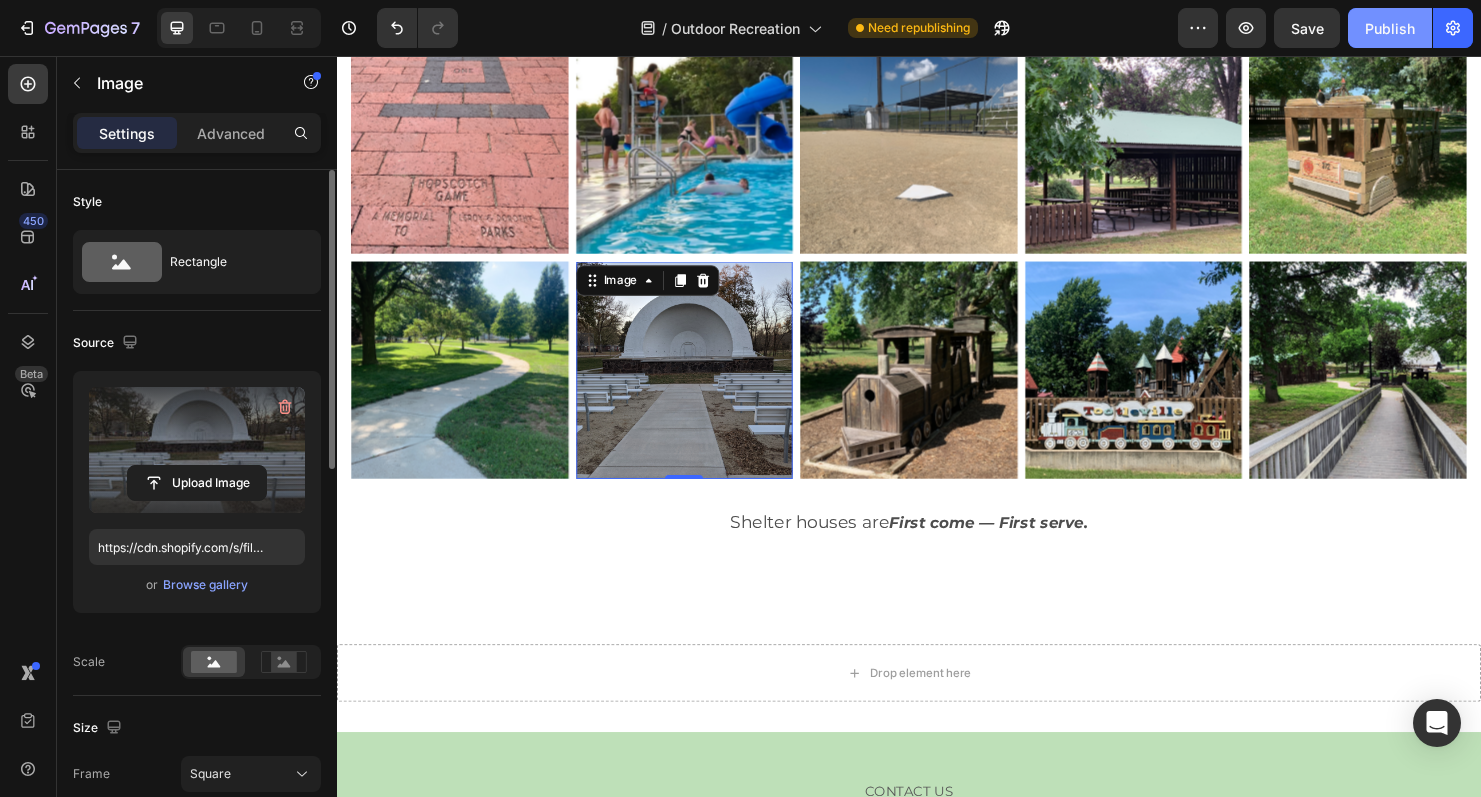 click on "Publish" at bounding box center [1390, 28] 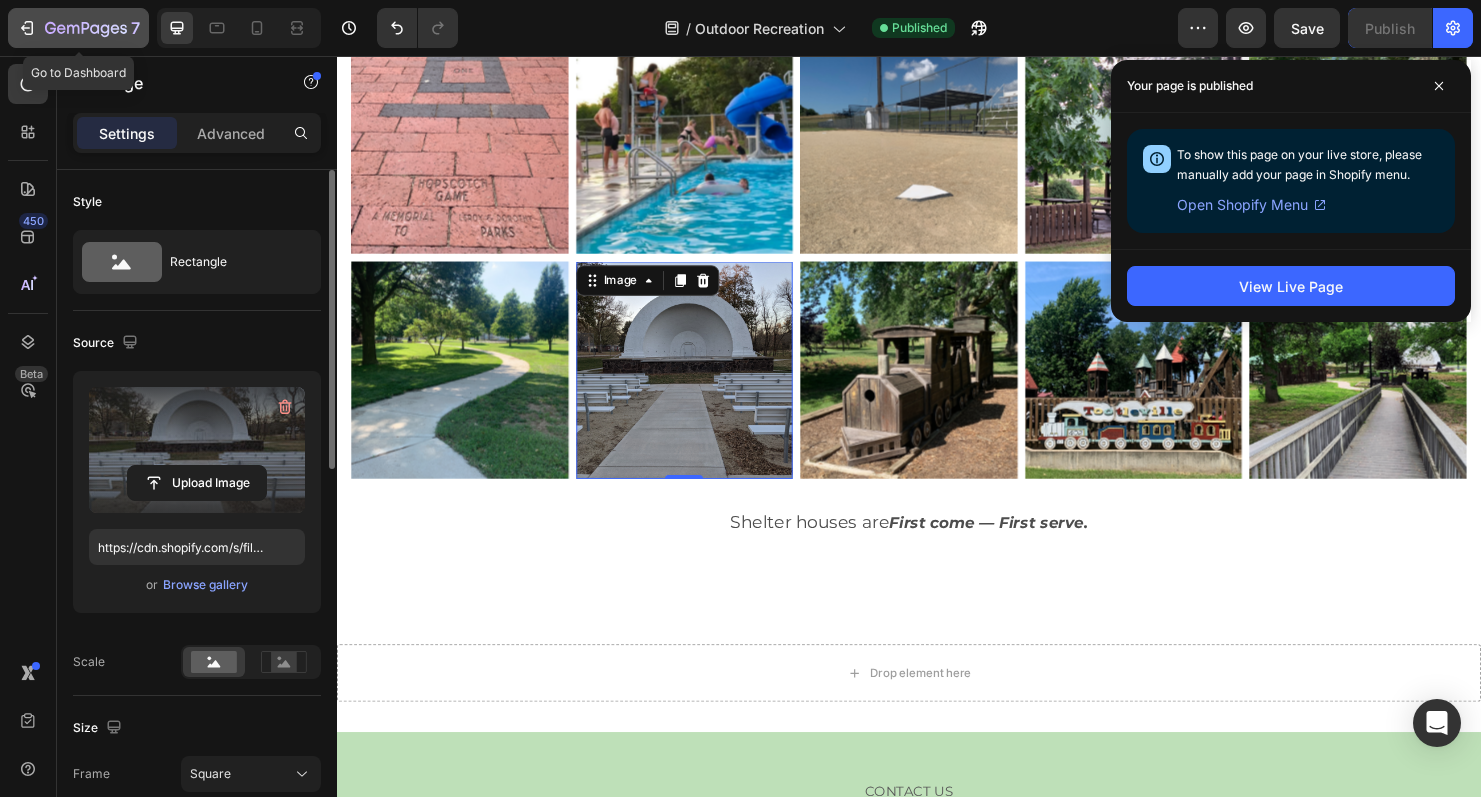 click on "7" 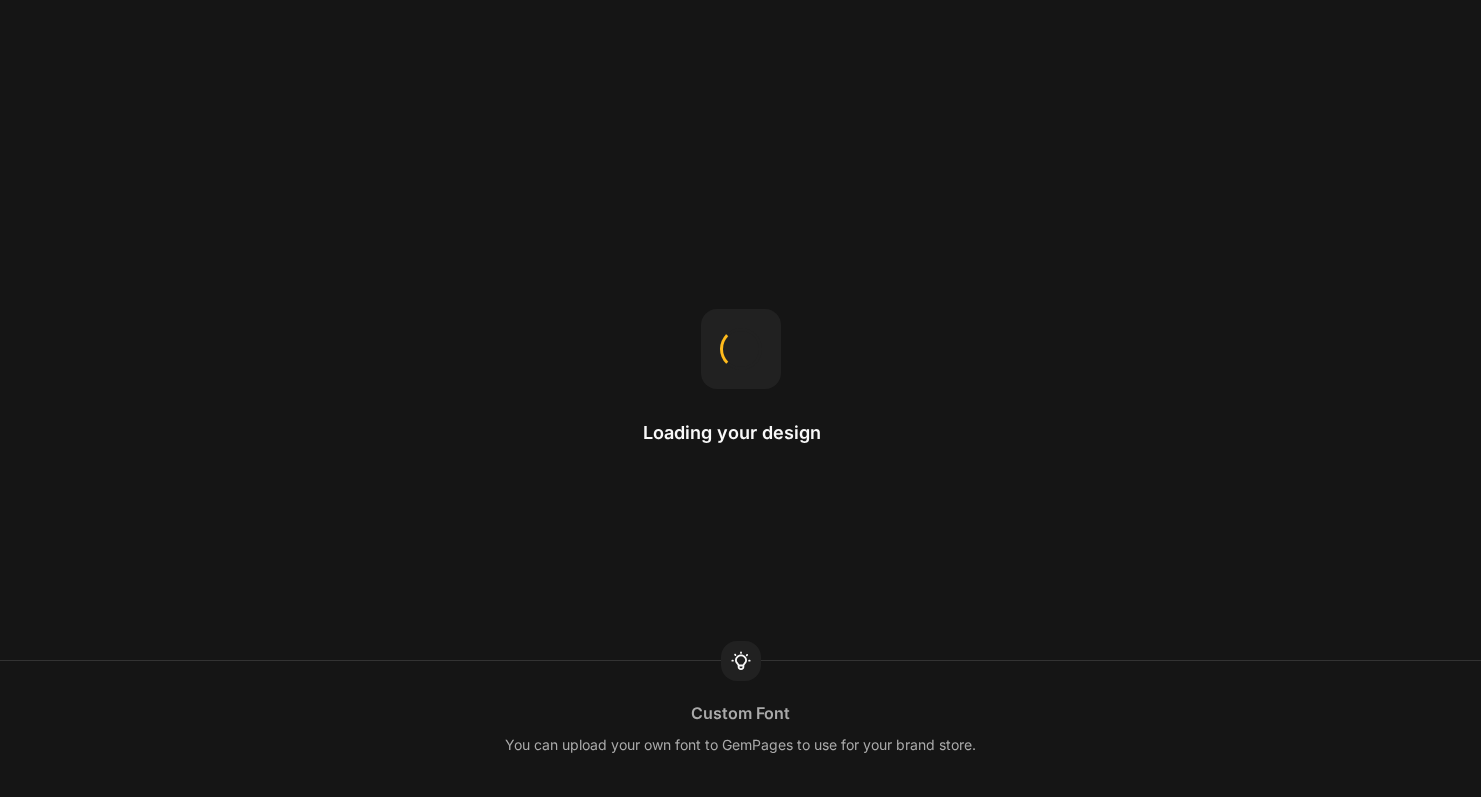 scroll, scrollTop: 0, scrollLeft: 0, axis: both 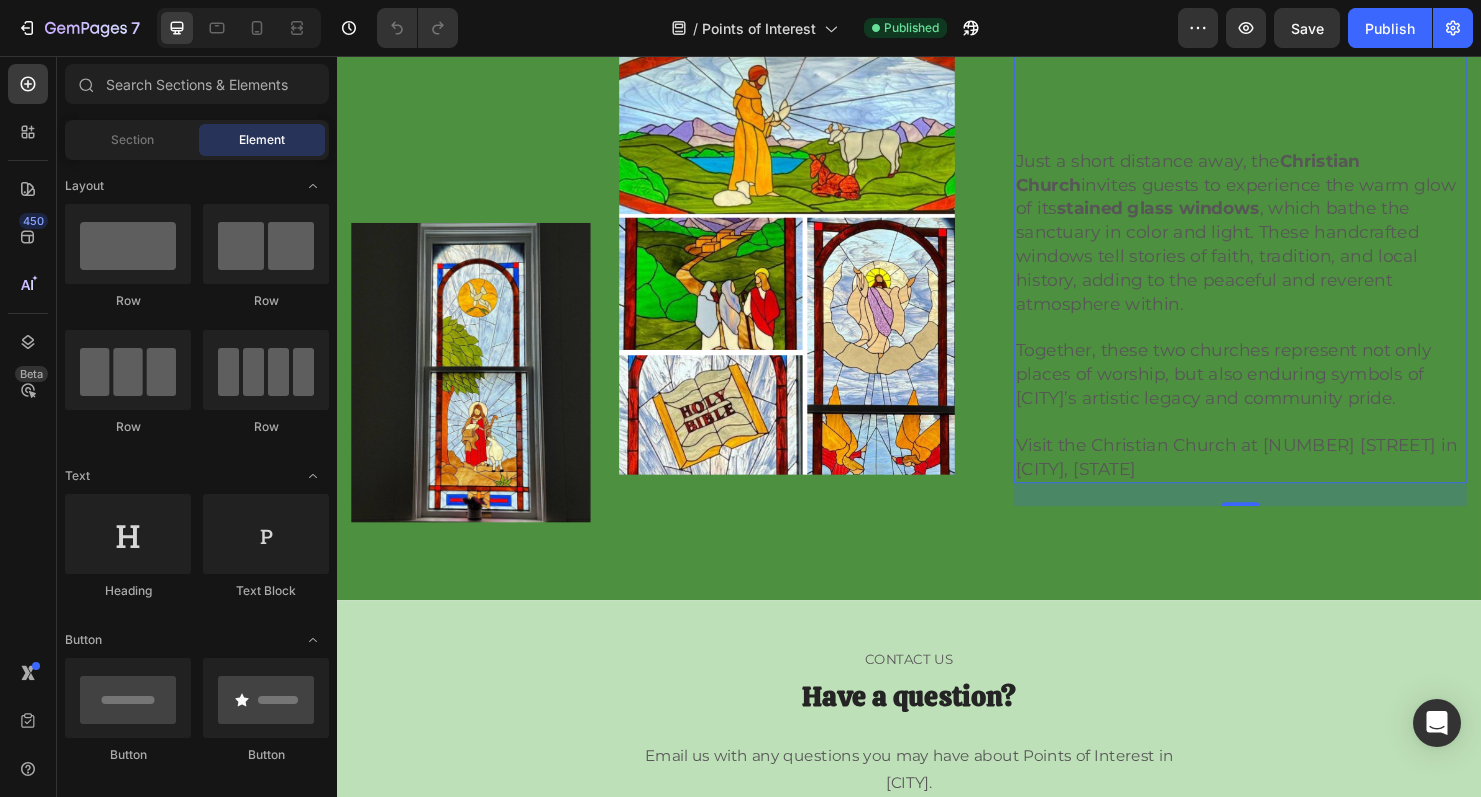 click on "Together, these two churches represent not only places of worship, but also enduring symbols of [CITY]’s artistic legacy and community pride." at bounding box center [1267, 390] 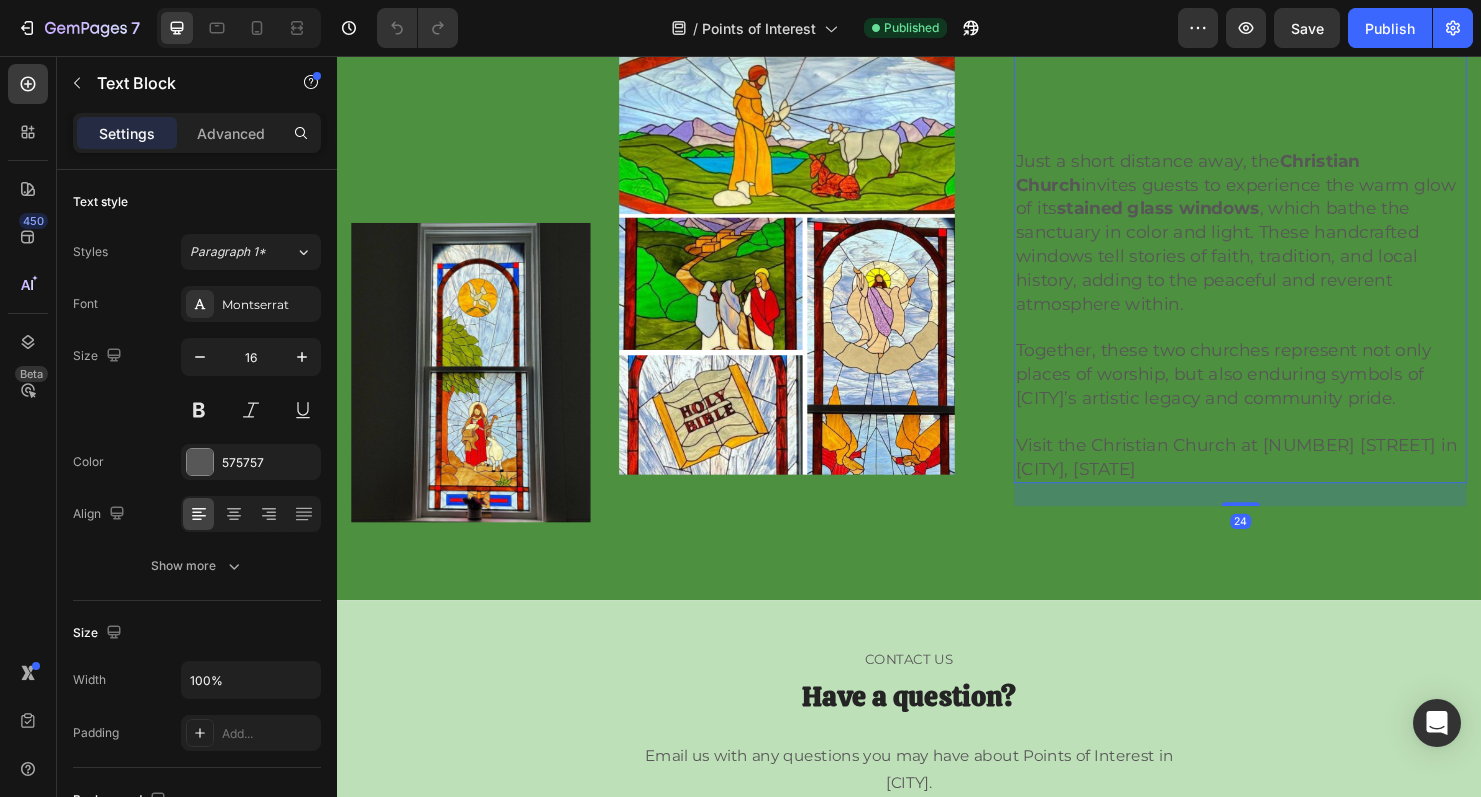 click on "Visit the Christian Church at [NUMBER] [STREET] in [CITY], [STATE]" at bounding box center [1284, 477] 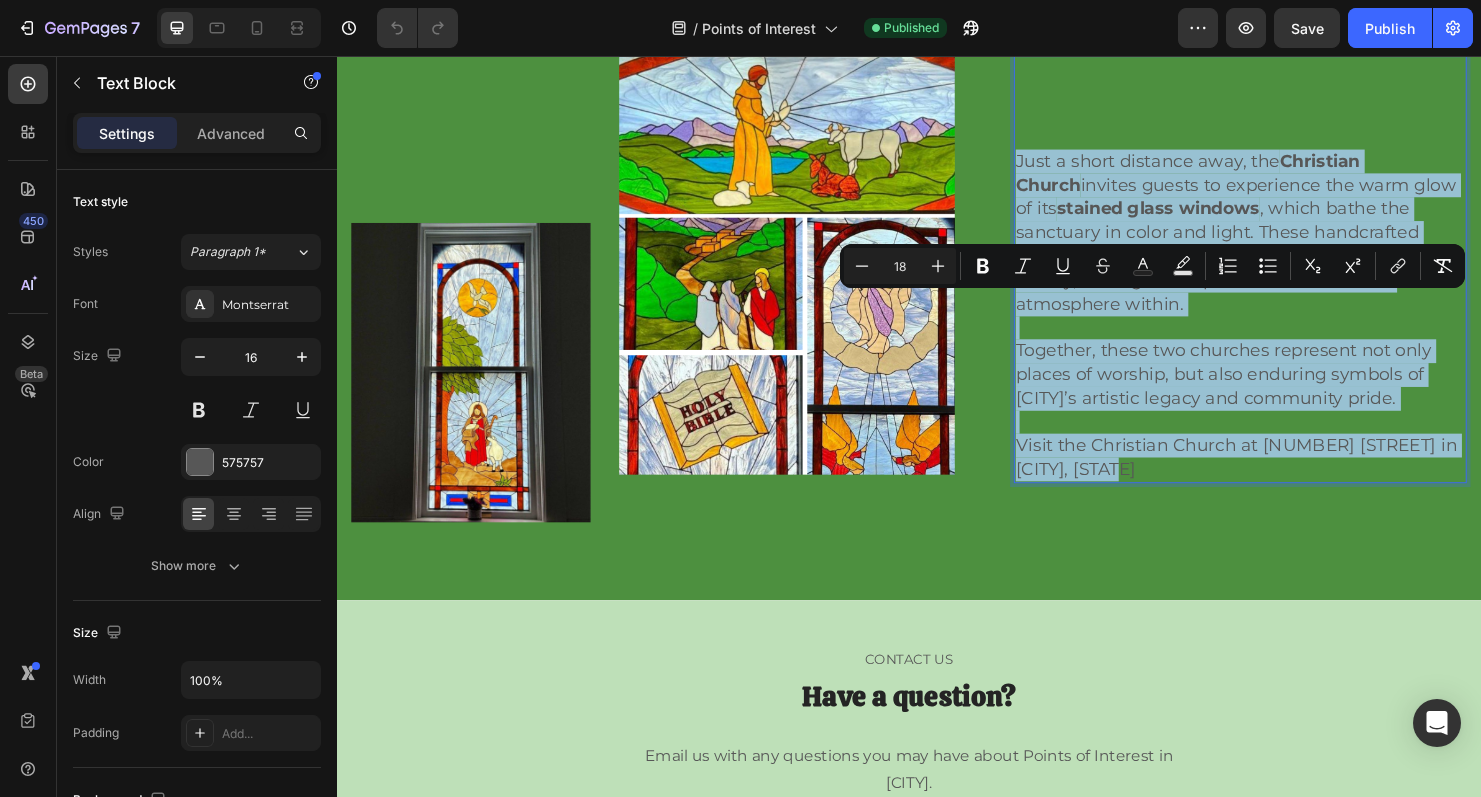 drag, startPoint x: 1178, startPoint y: 623, endPoint x: 1048, endPoint y: 327, distance: 323.28934 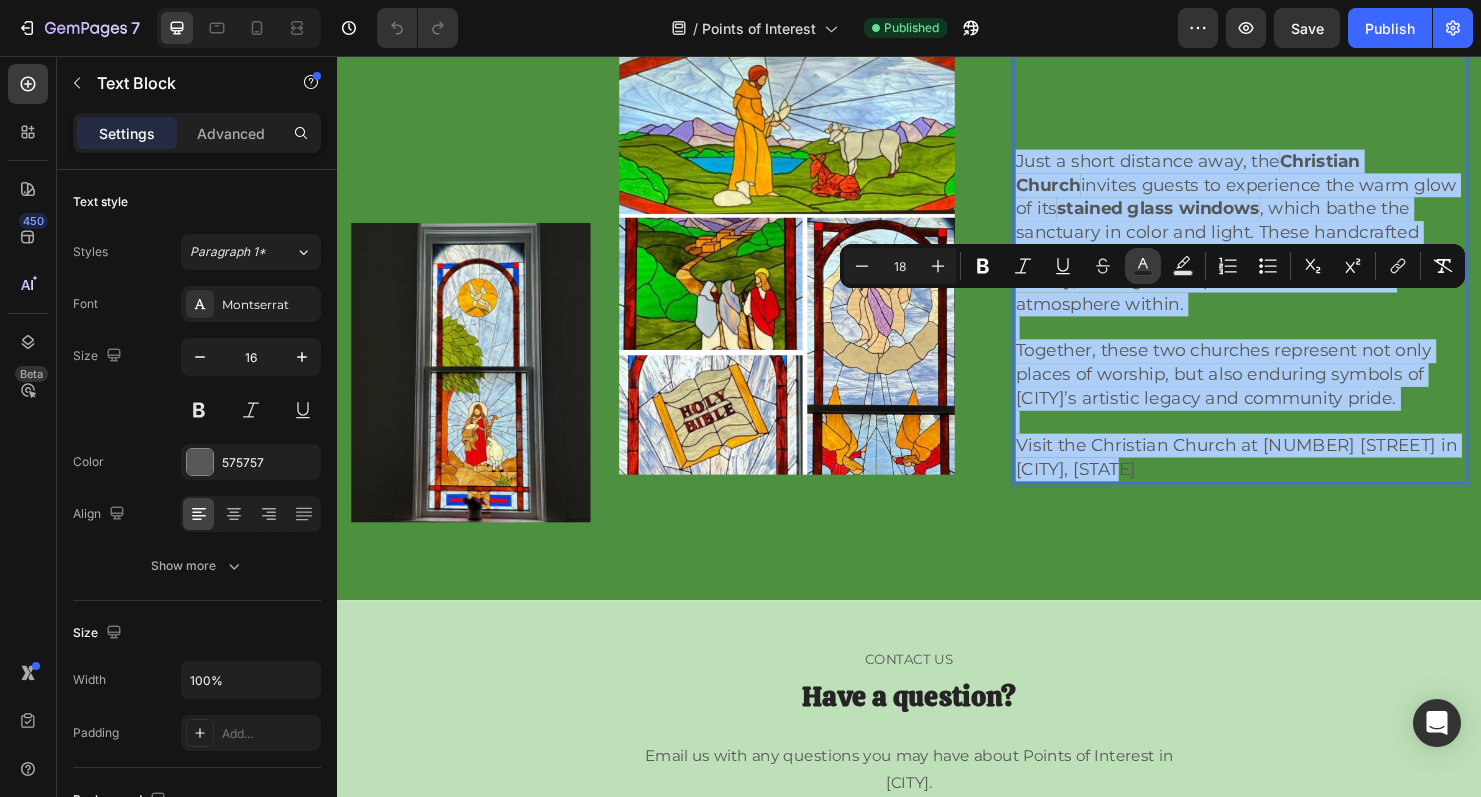 click 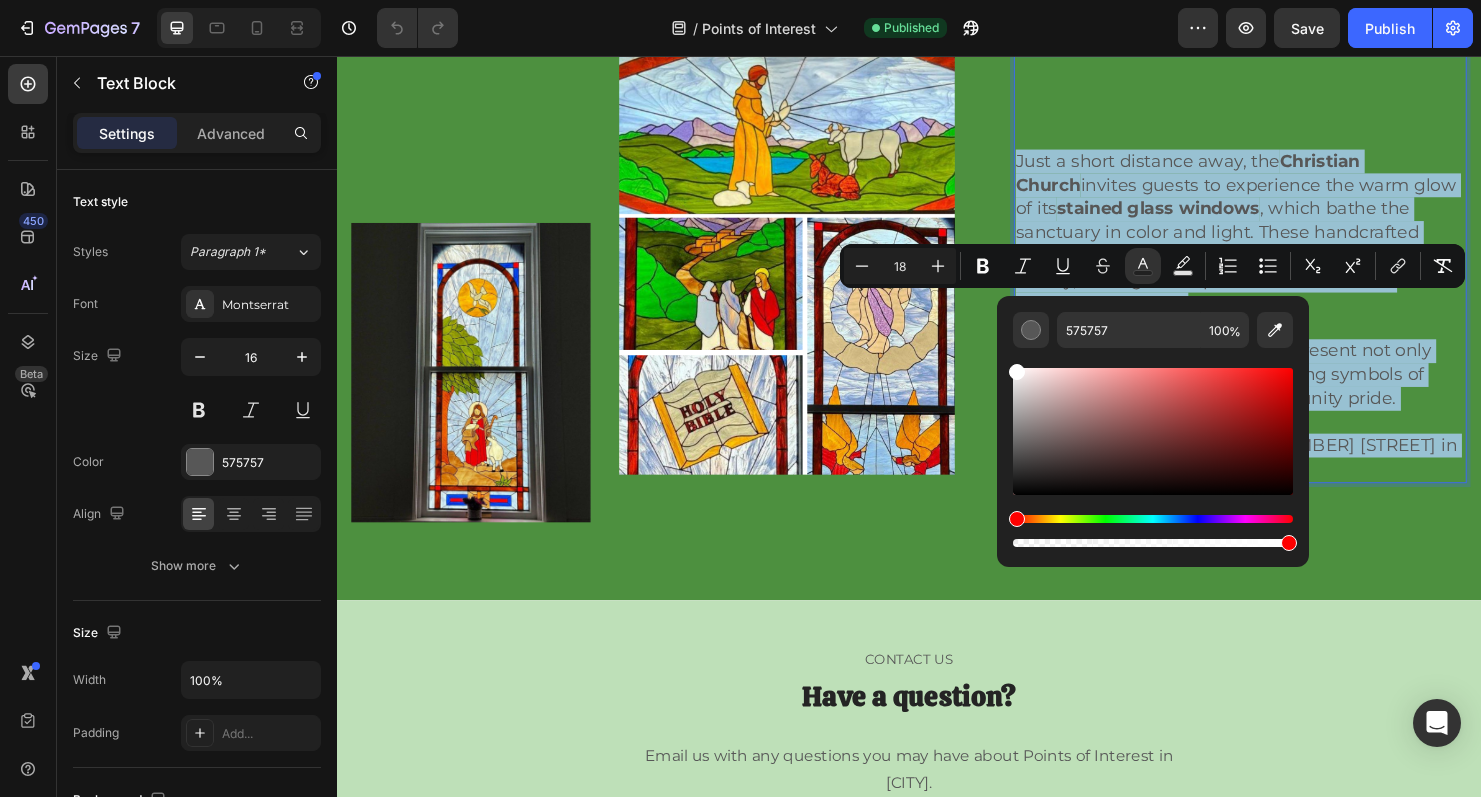 drag, startPoint x: 1018, startPoint y: 455, endPoint x: 1008, endPoint y: 353, distance: 102.48902 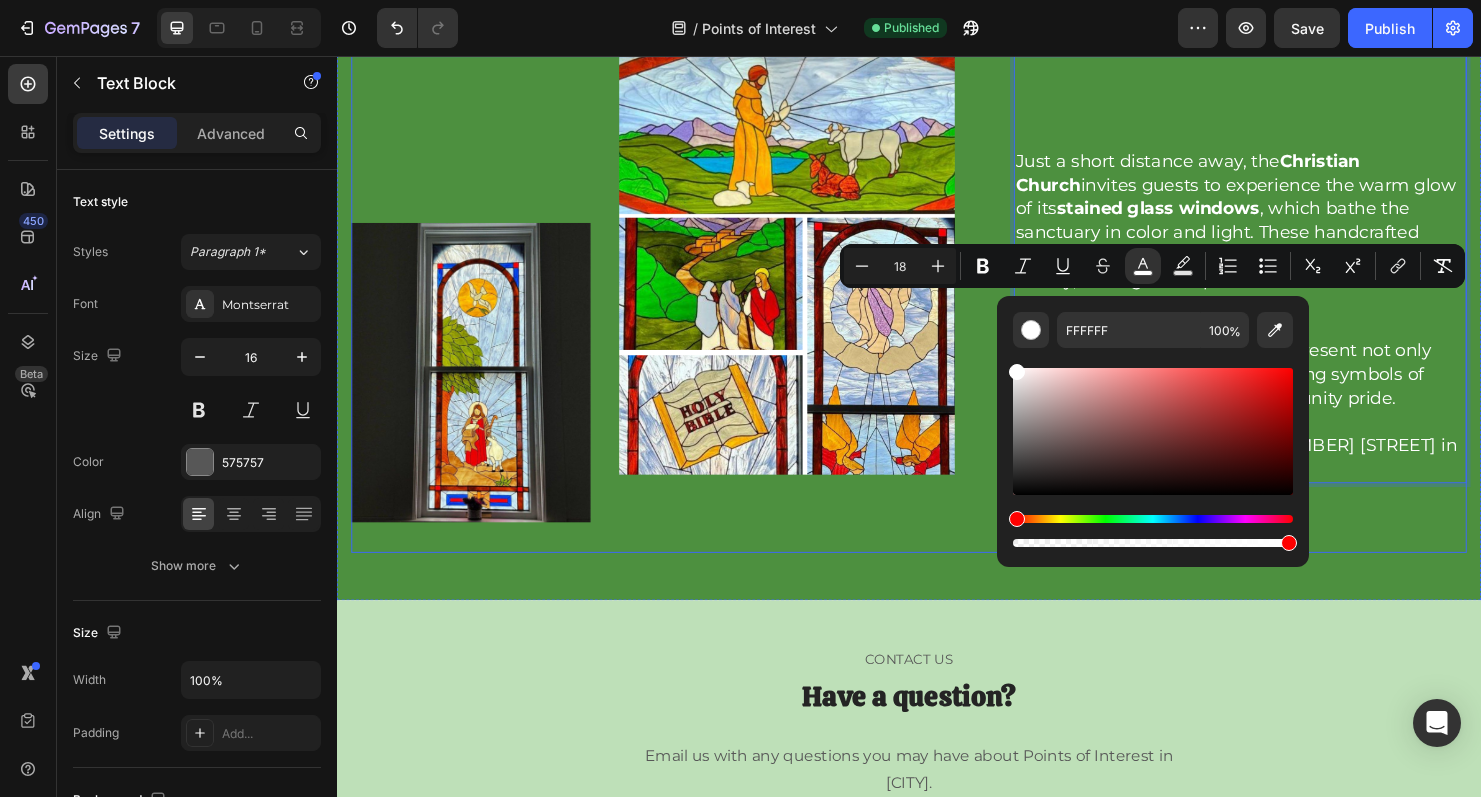 click on "Image Image Row Just a short distance away, the Christian Church invites guests to experience the warm glow of its stained glass windows , which bathe the sanctuary in color and light. These handcrafted windows tell stories of faith, tradition, and local history, adding to the peaceful and reverent atmosphere within. Together, these two churches represent not only places of worship, but also enduring symbols of [CITY]’s artistic legacy and community pride. Visit the Christian Church at [NUMBER] [STREET] in [CITY], [STATE] Text Block 24 Row" at bounding box center (937, 316) 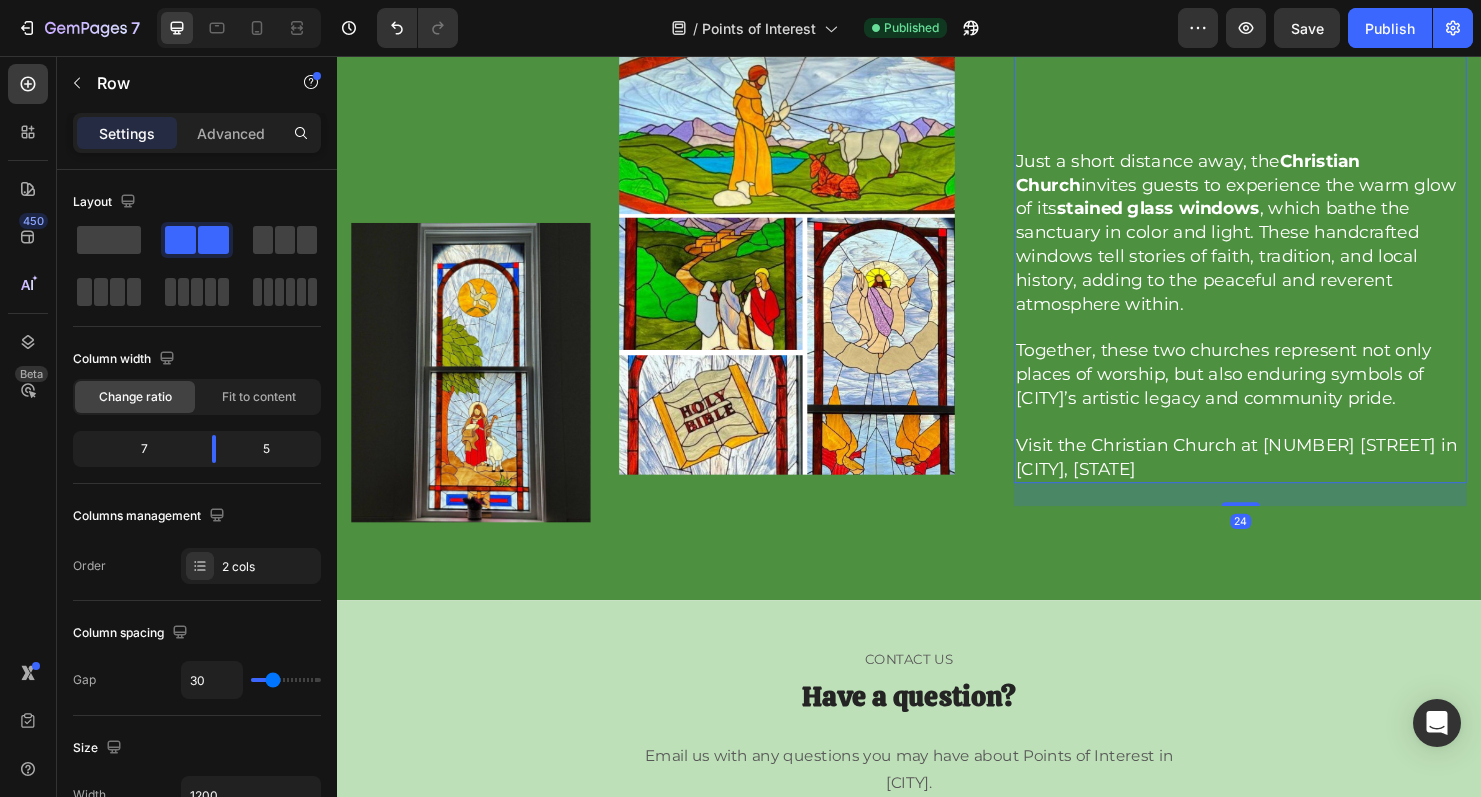 click on "Visit the Christian Church at [NUMBER] [STREET] in [CITY], [STATE]" at bounding box center [1280, 476] 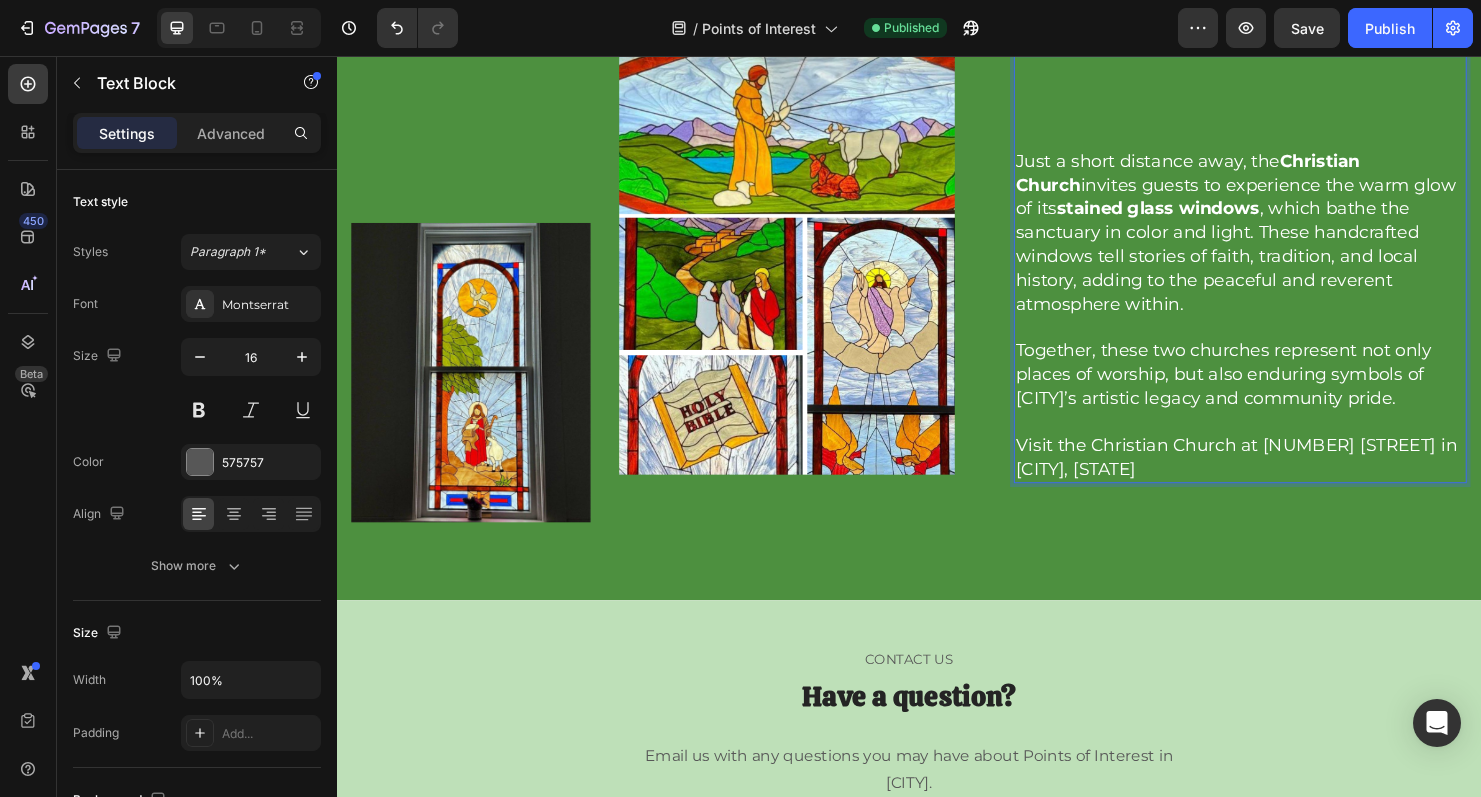 click on "Visit the Christian Church at [NUMBER] [STREET] in [CITY], [STATE]" at bounding box center [1280, 476] 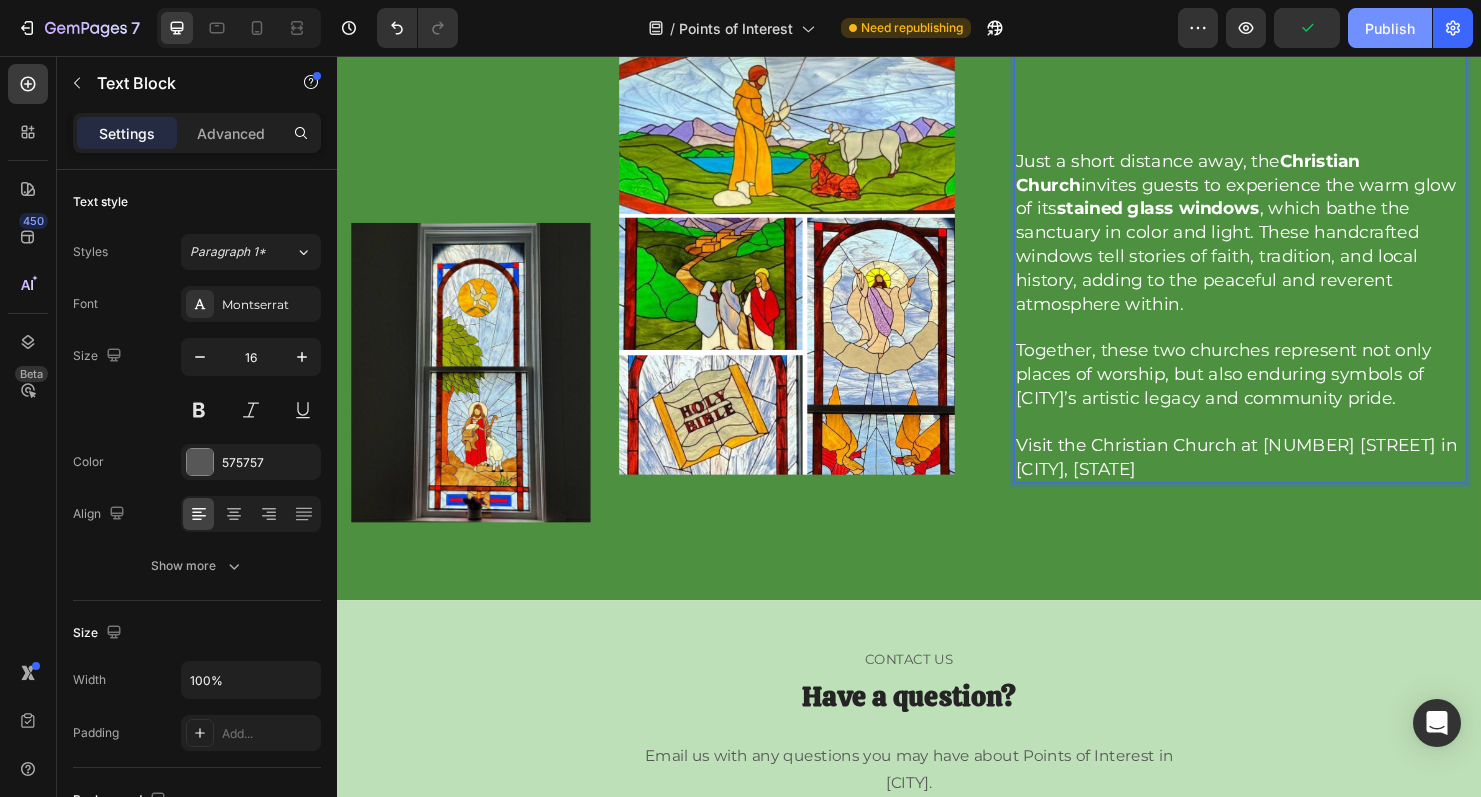 click on "Publish" at bounding box center (1390, 28) 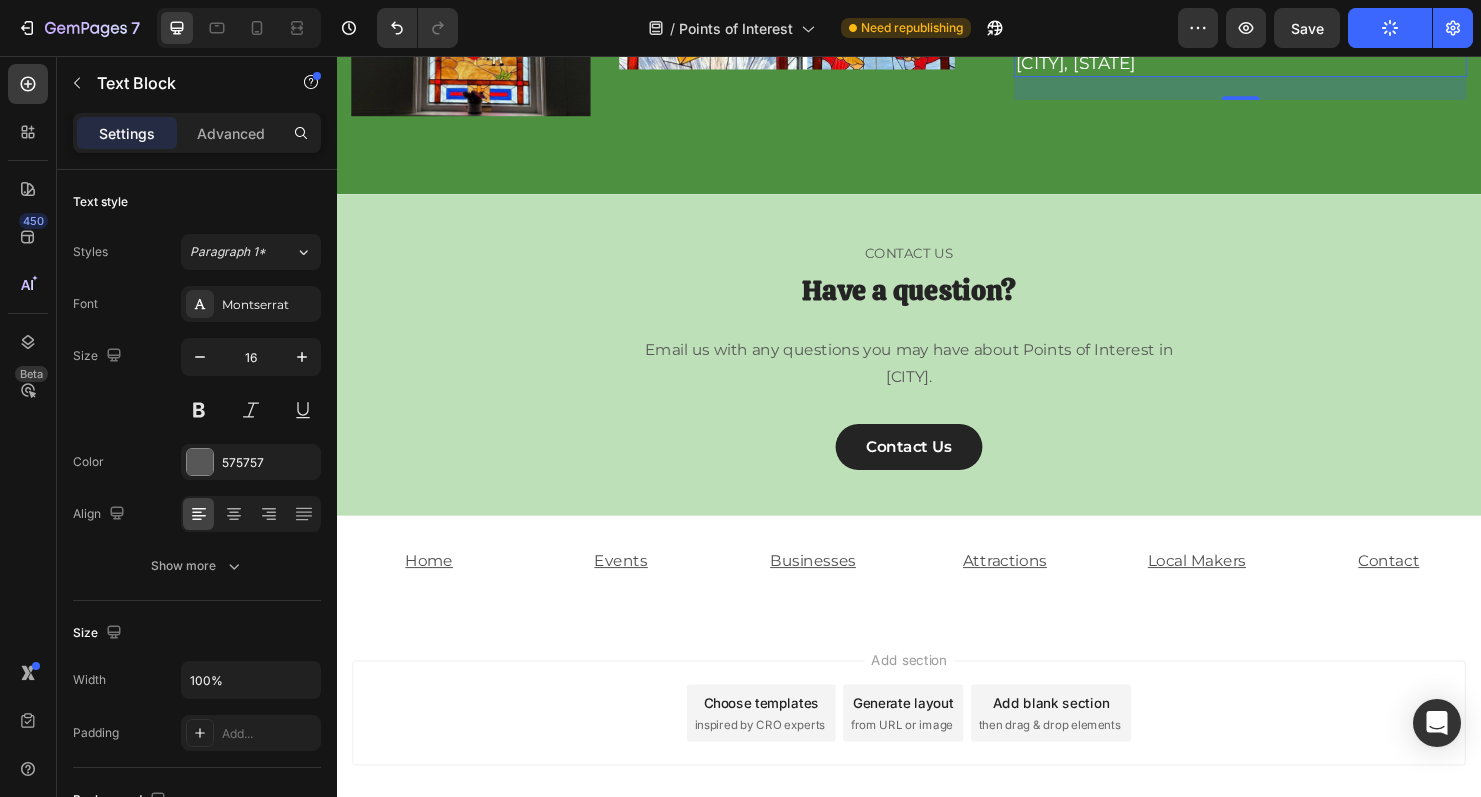 scroll, scrollTop: 1987, scrollLeft: 0, axis: vertical 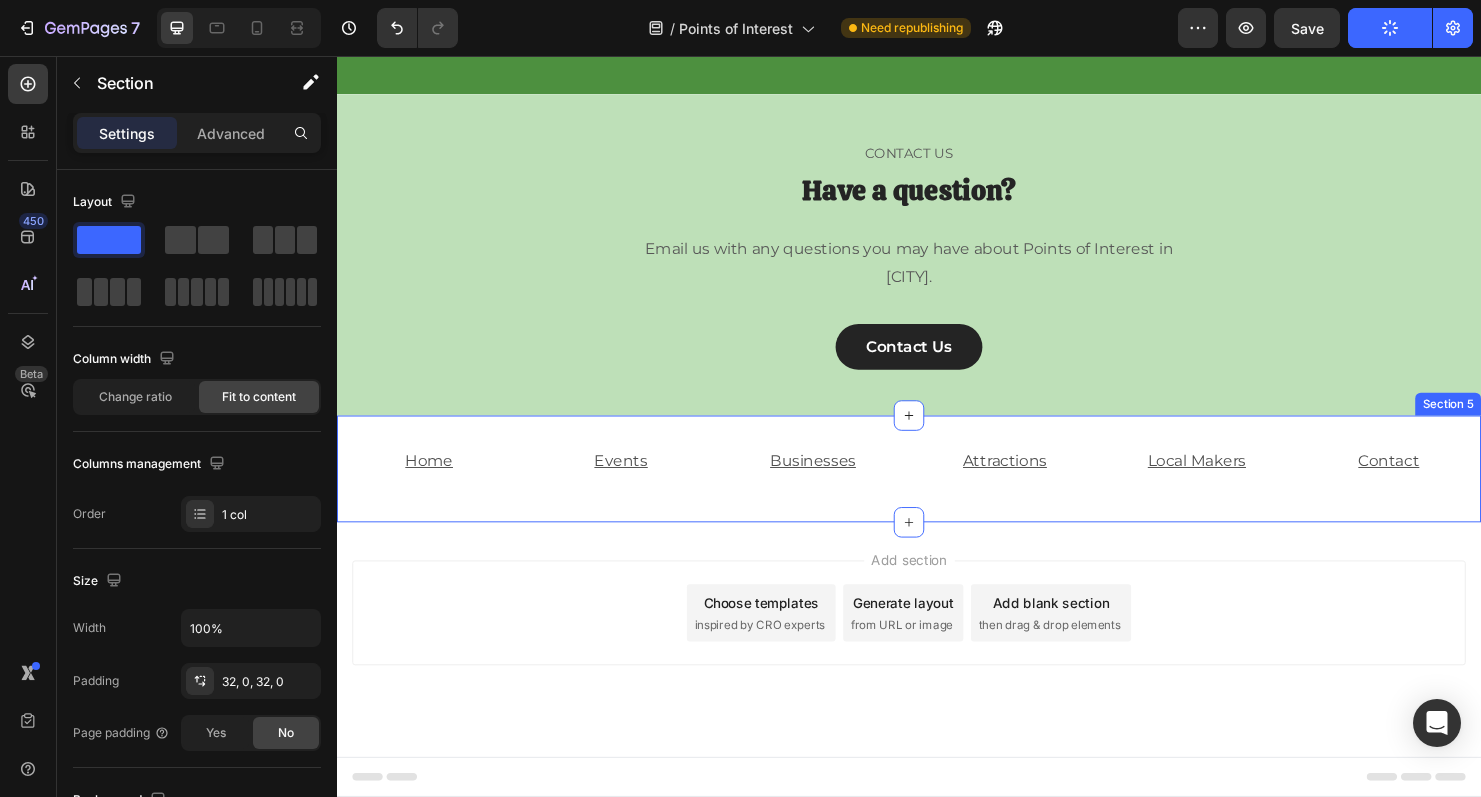 click on "Home Text Block Events Text Block Businesses Text Block Attractions Text Block Local Makers Text Block Contact Text Block Row" at bounding box center (937, 489) 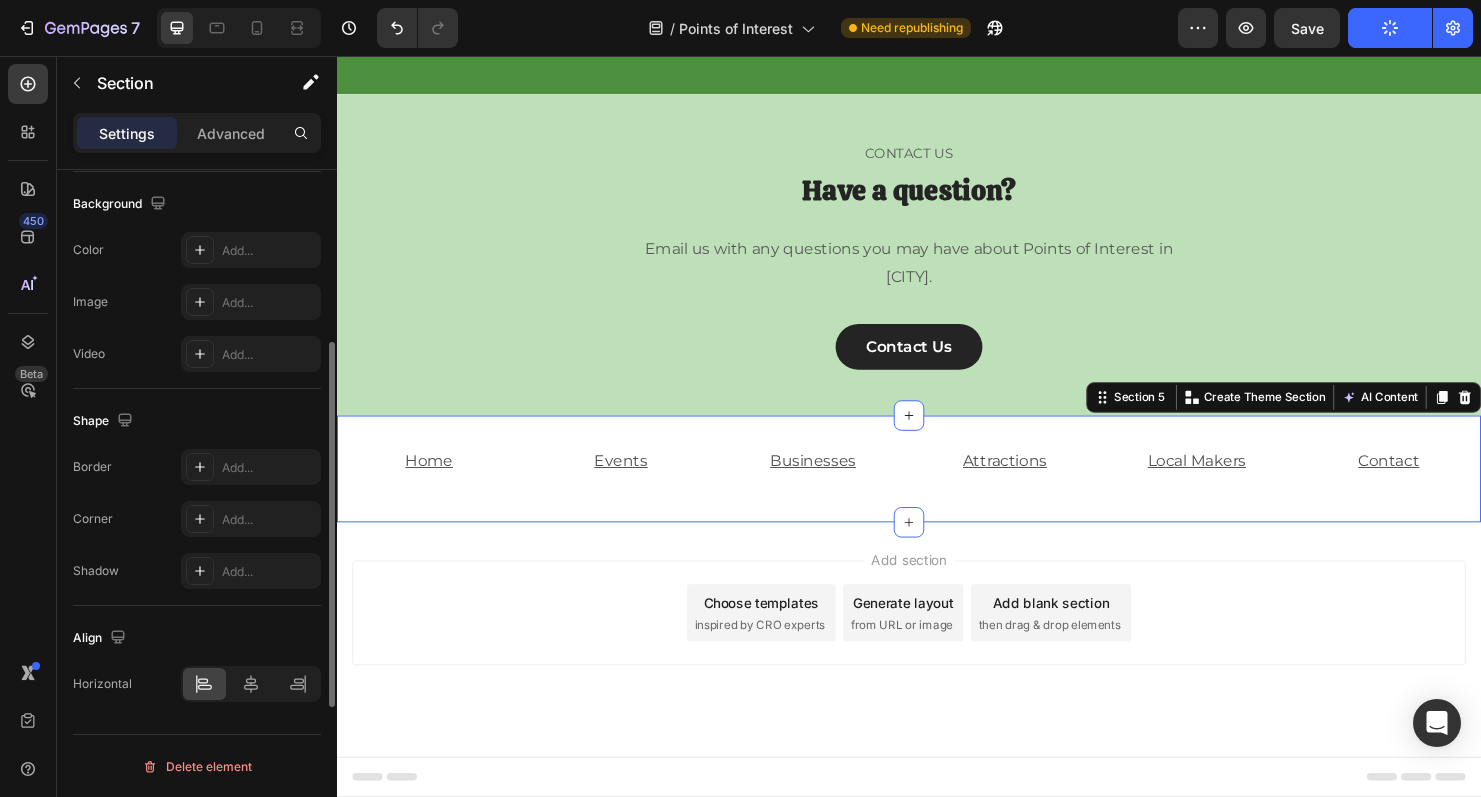 scroll, scrollTop: 597, scrollLeft: 0, axis: vertical 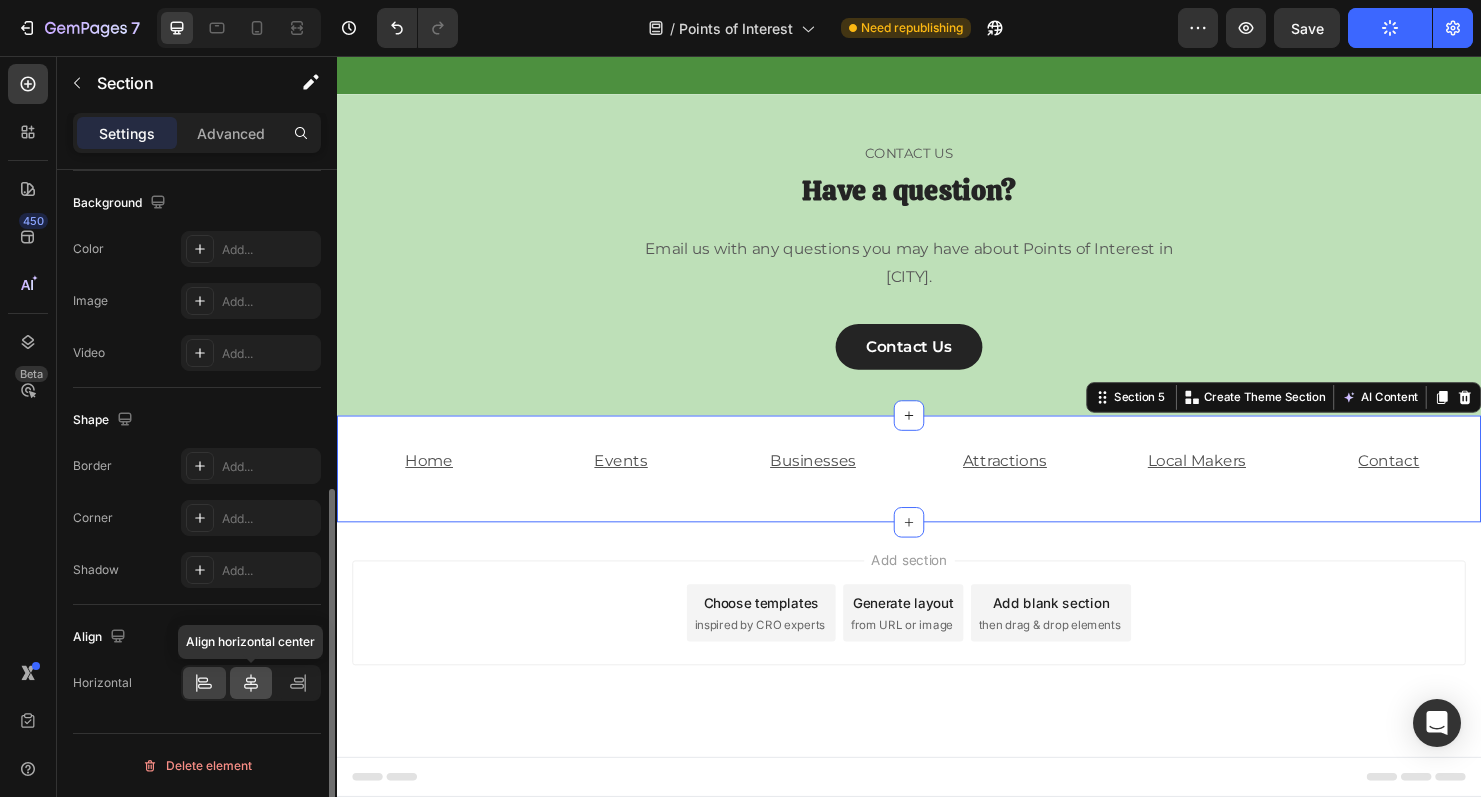 click 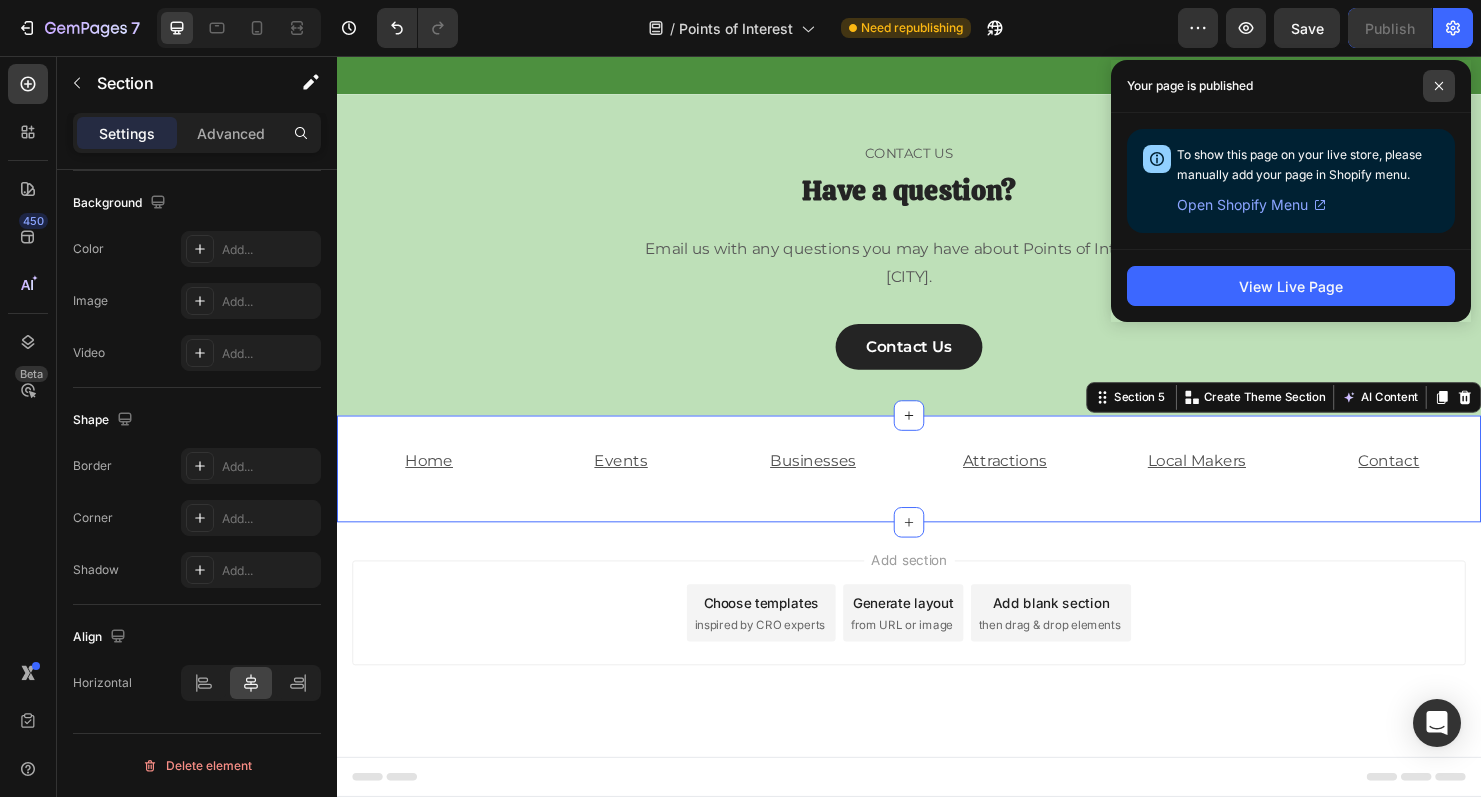 click 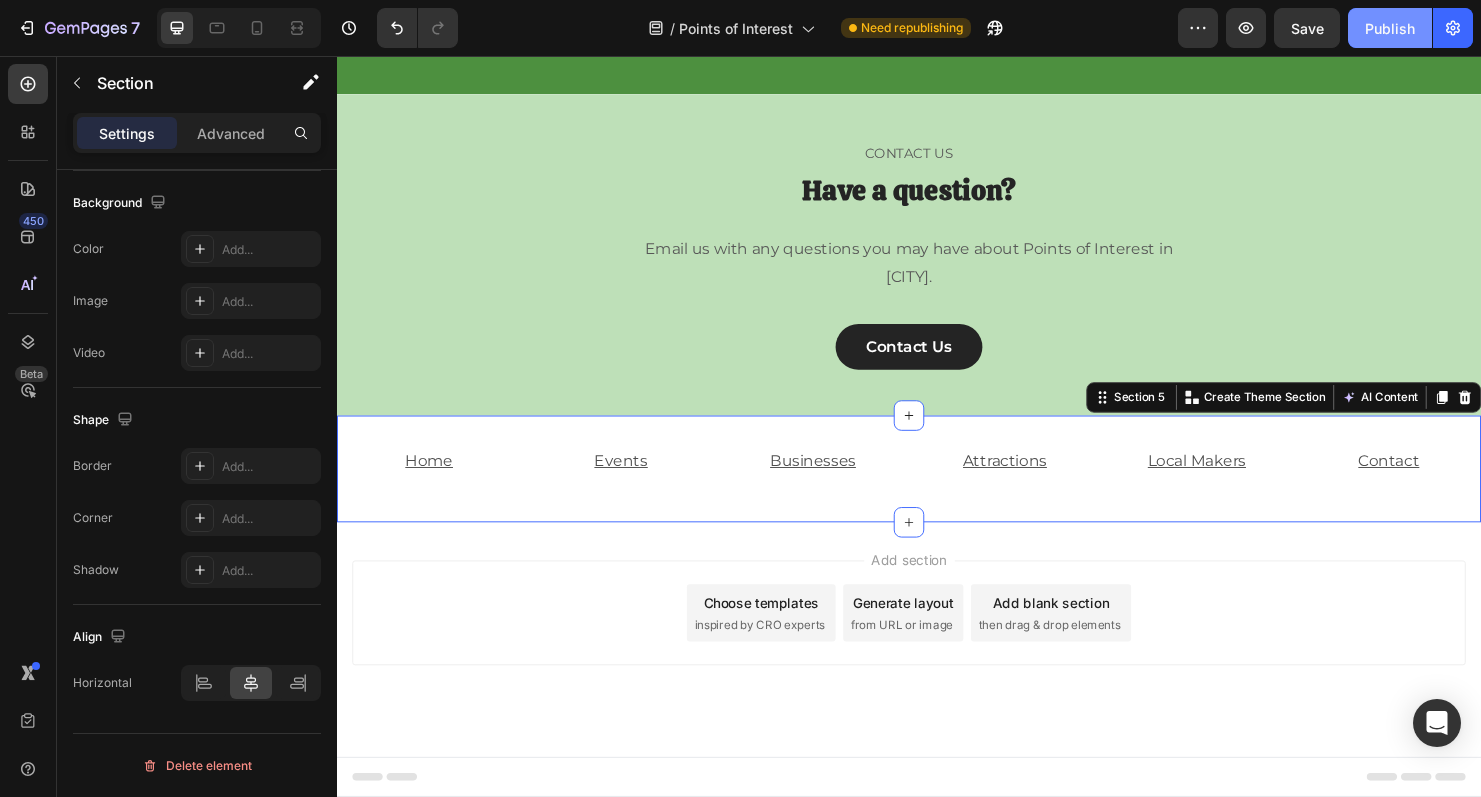 click on "Publish" at bounding box center [1390, 28] 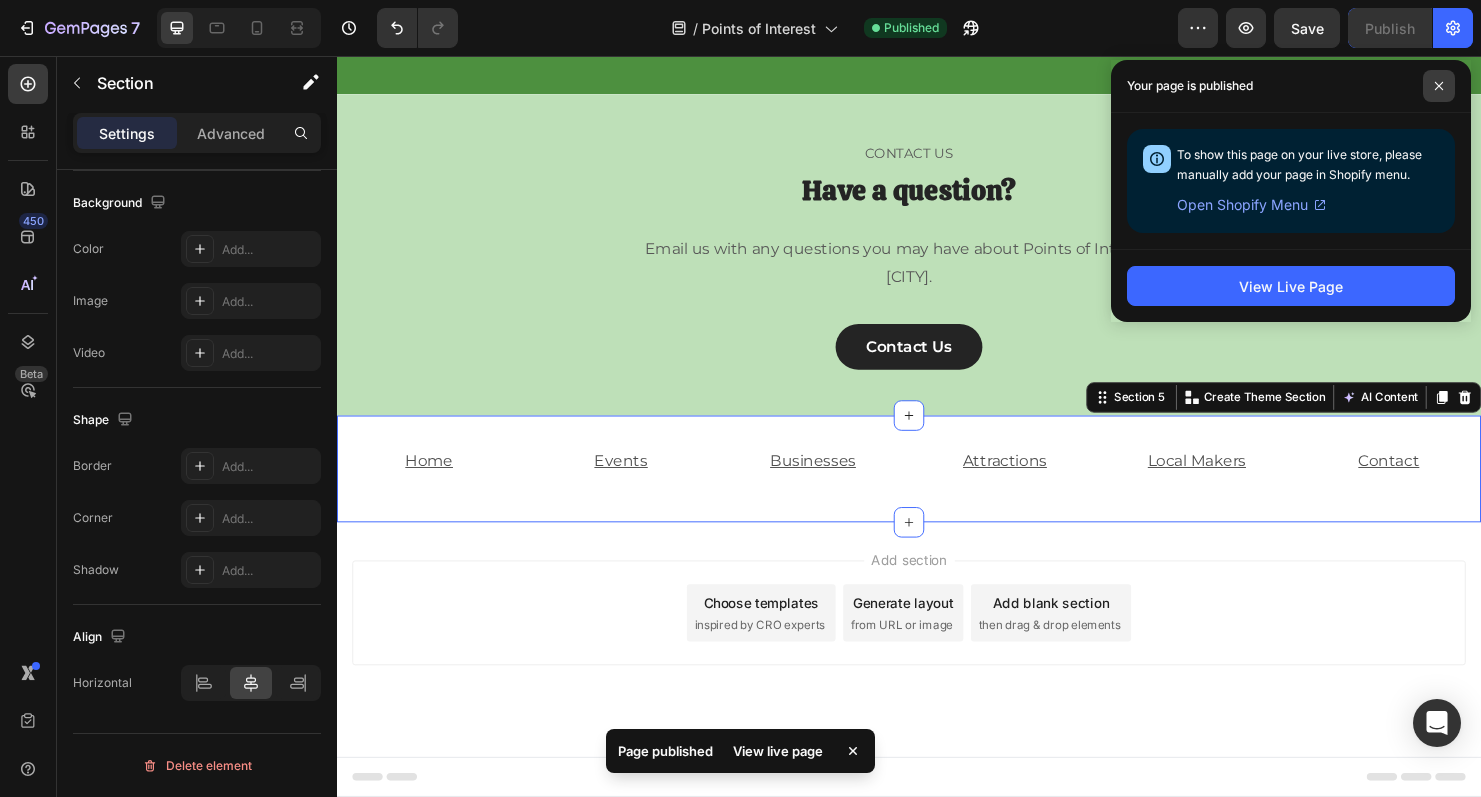 click 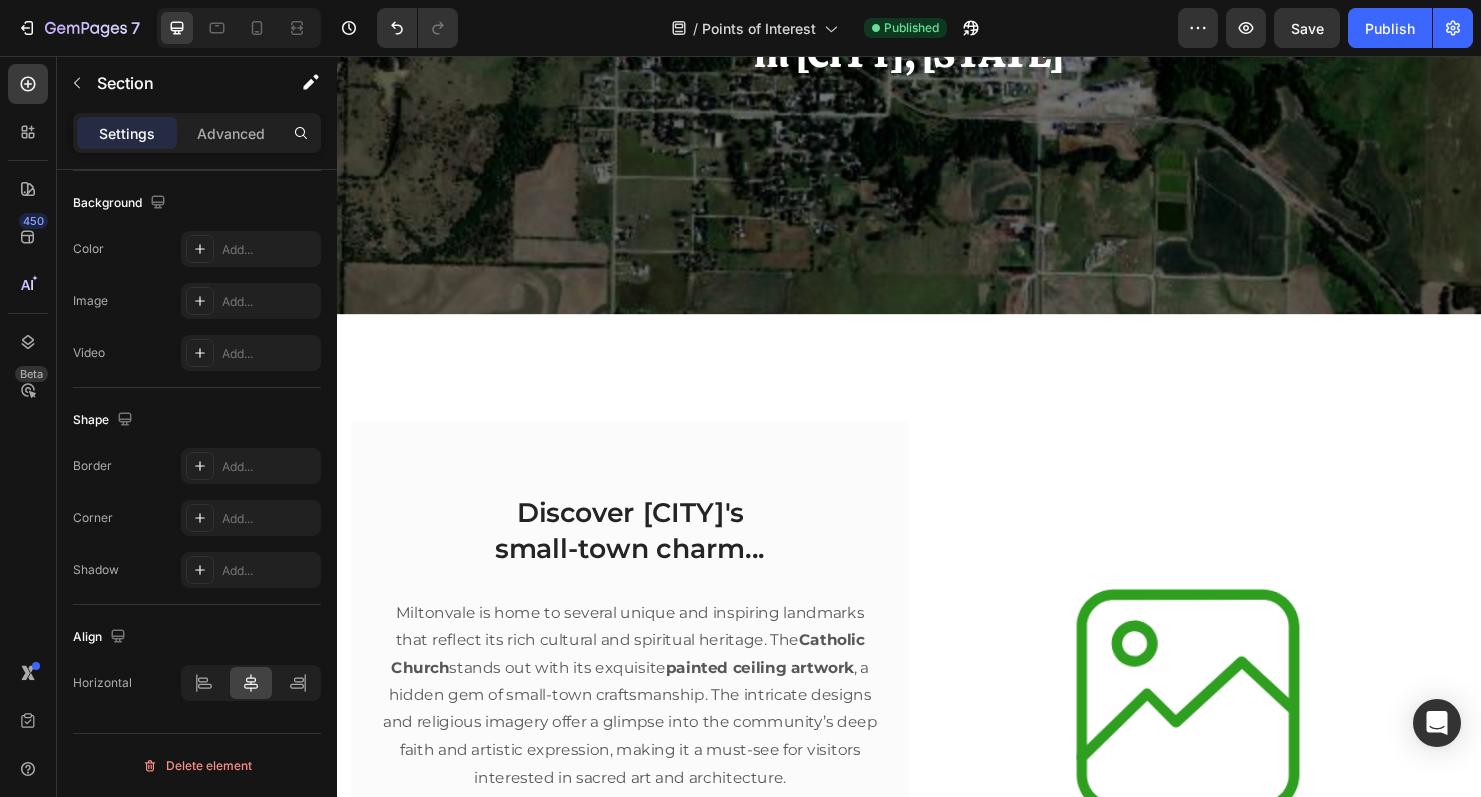 scroll, scrollTop: 0, scrollLeft: 0, axis: both 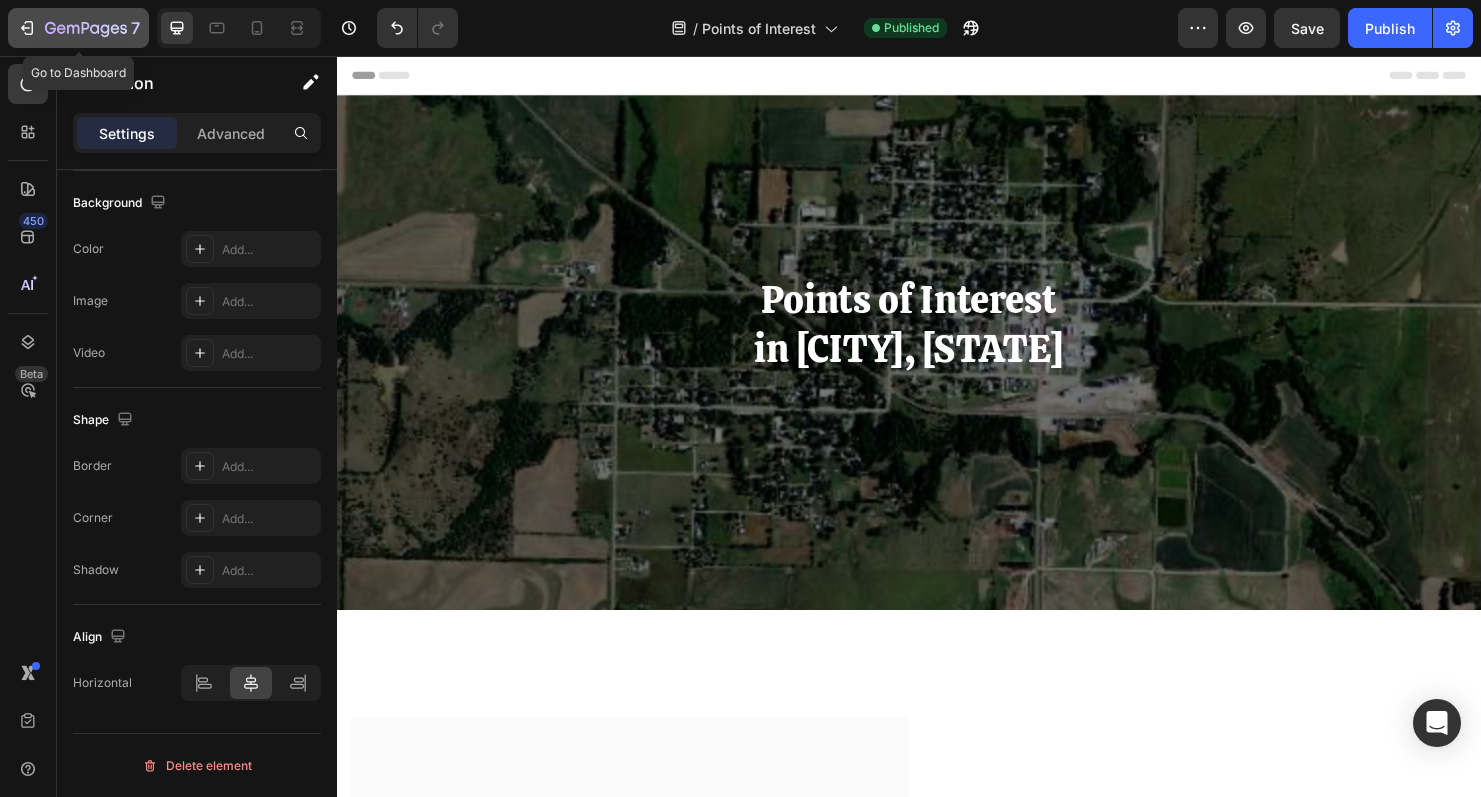 click 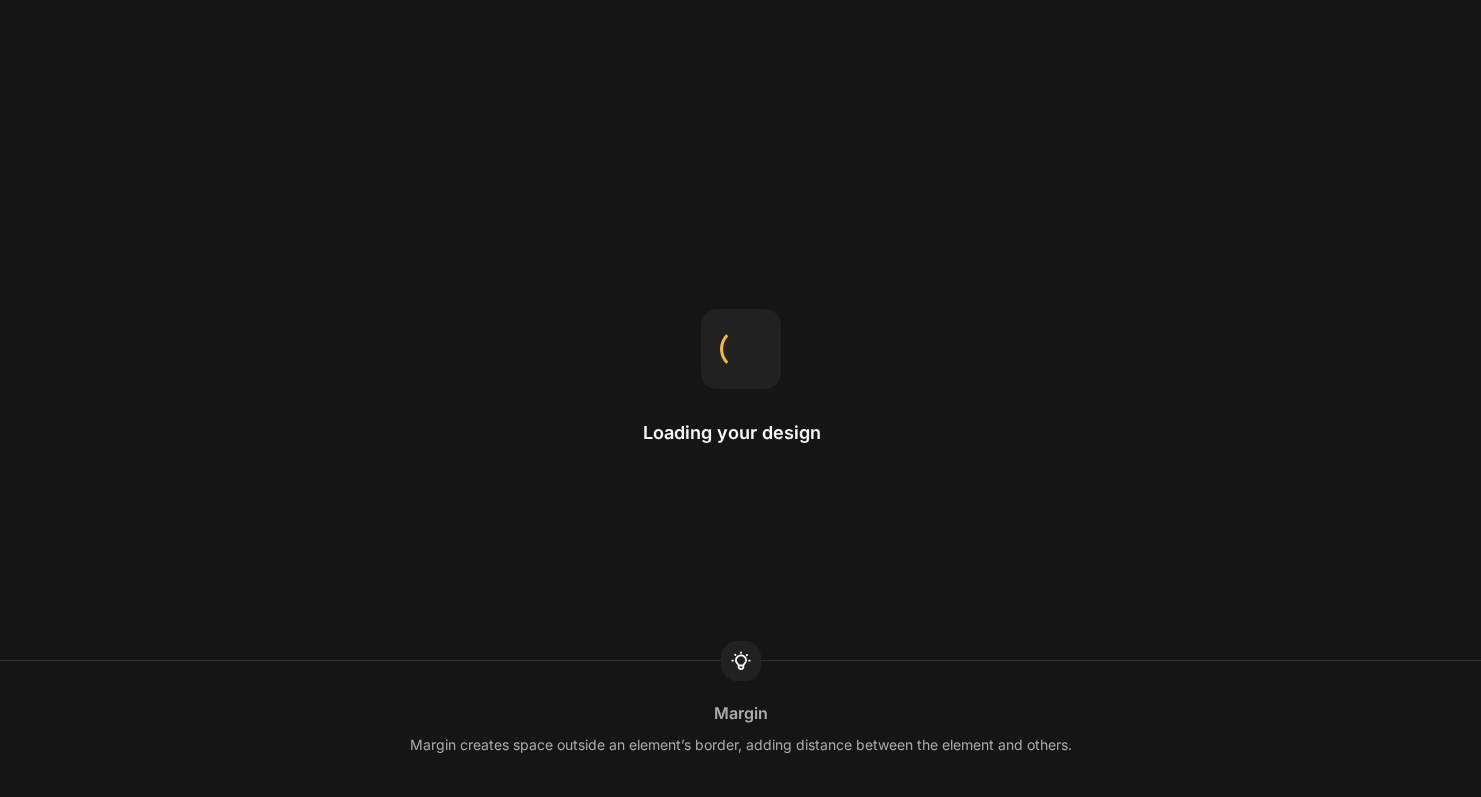 scroll, scrollTop: 0, scrollLeft: 0, axis: both 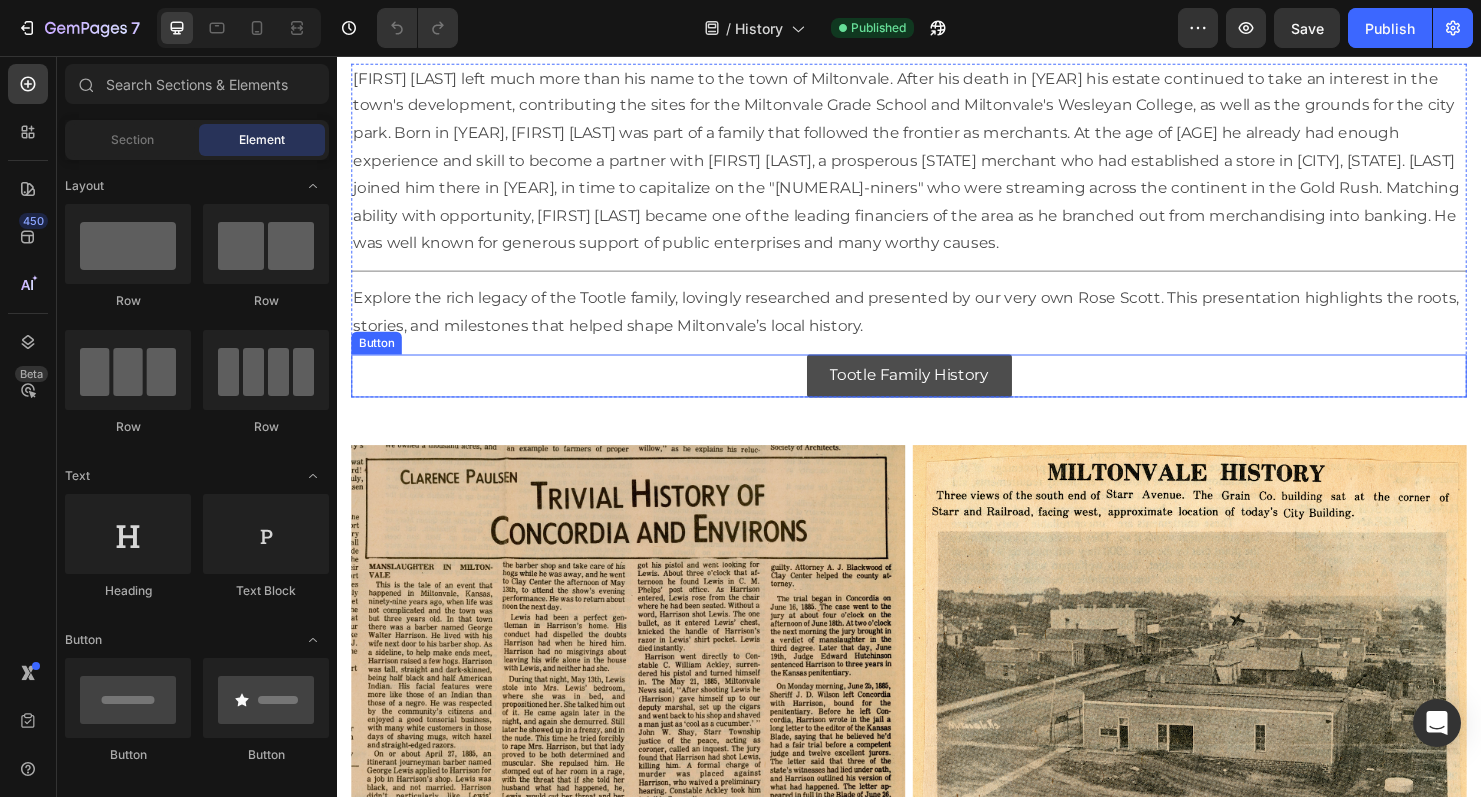 click on "Tootle Family History" at bounding box center (937, 391) 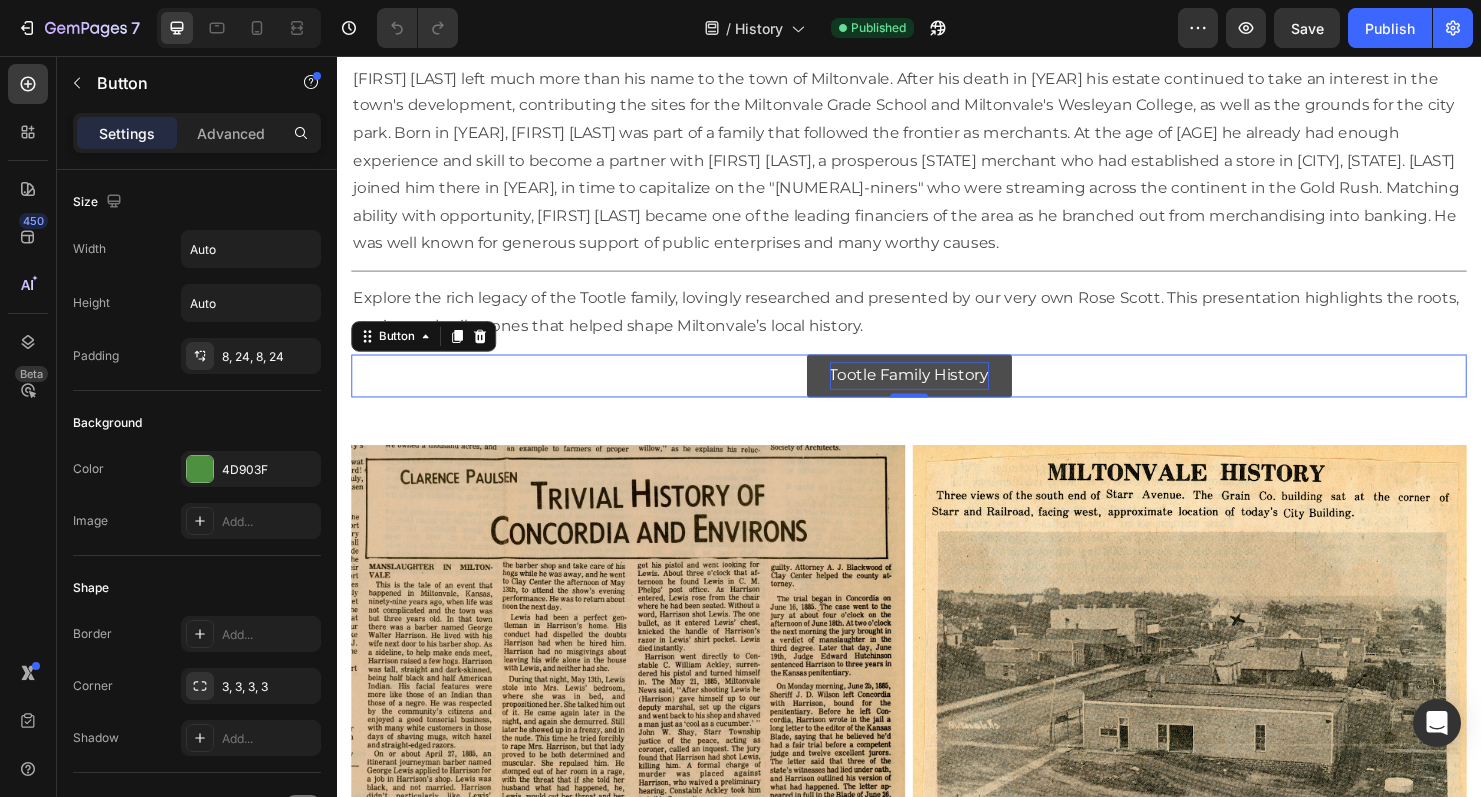 click on "Tootle Family History" at bounding box center (937, 391) 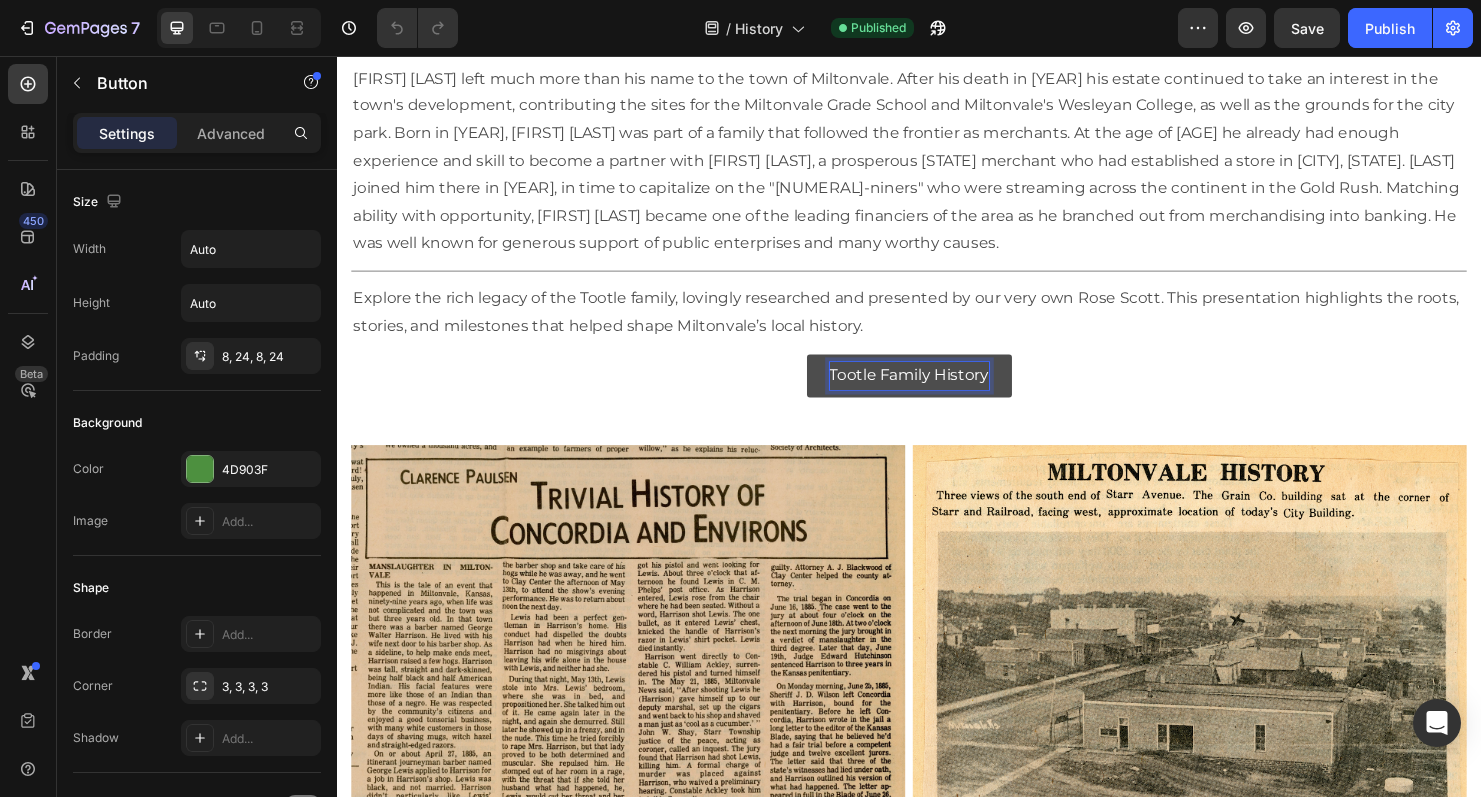 click on "Tootle Family History" at bounding box center (937, 391) 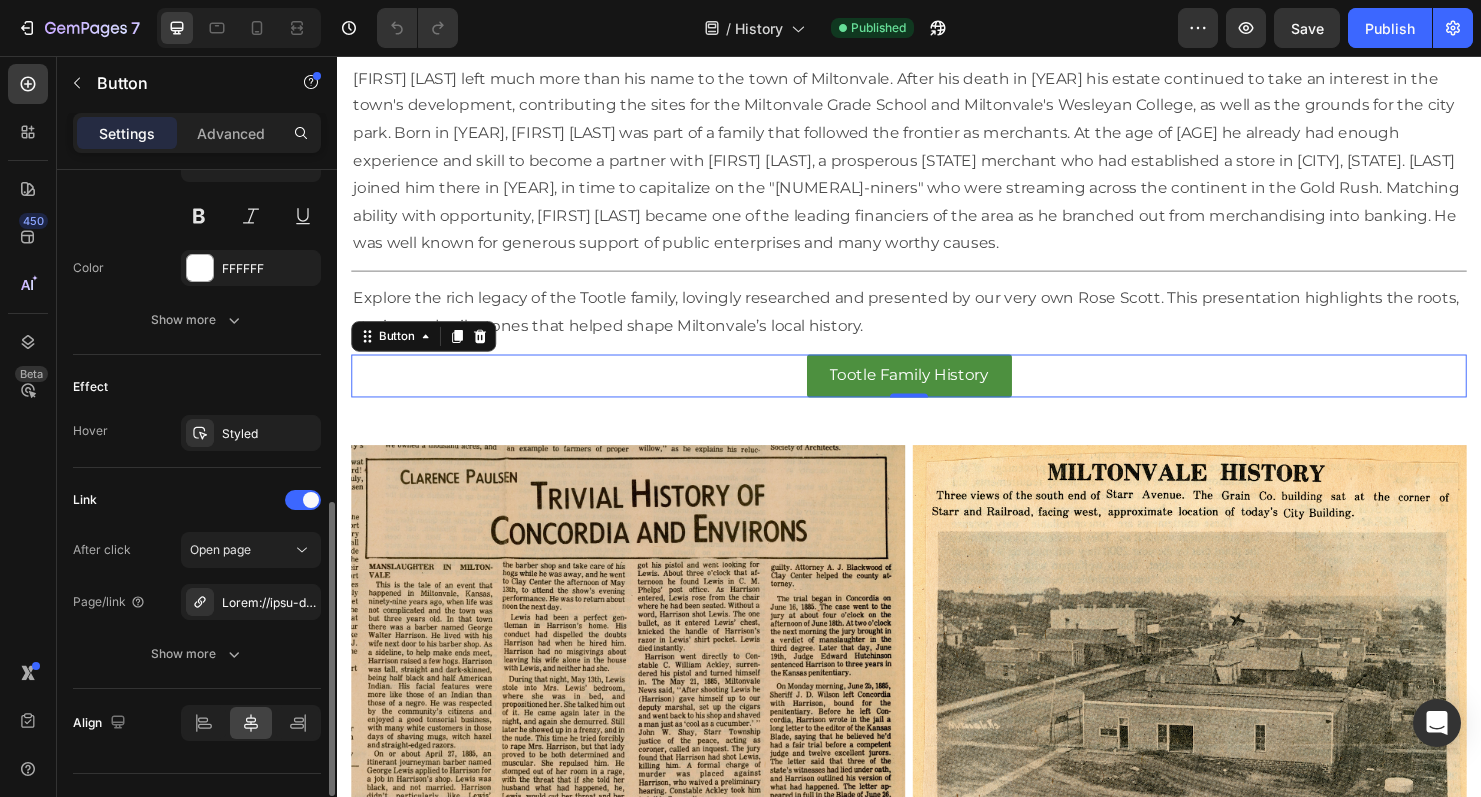 scroll, scrollTop: 906, scrollLeft: 0, axis: vertical 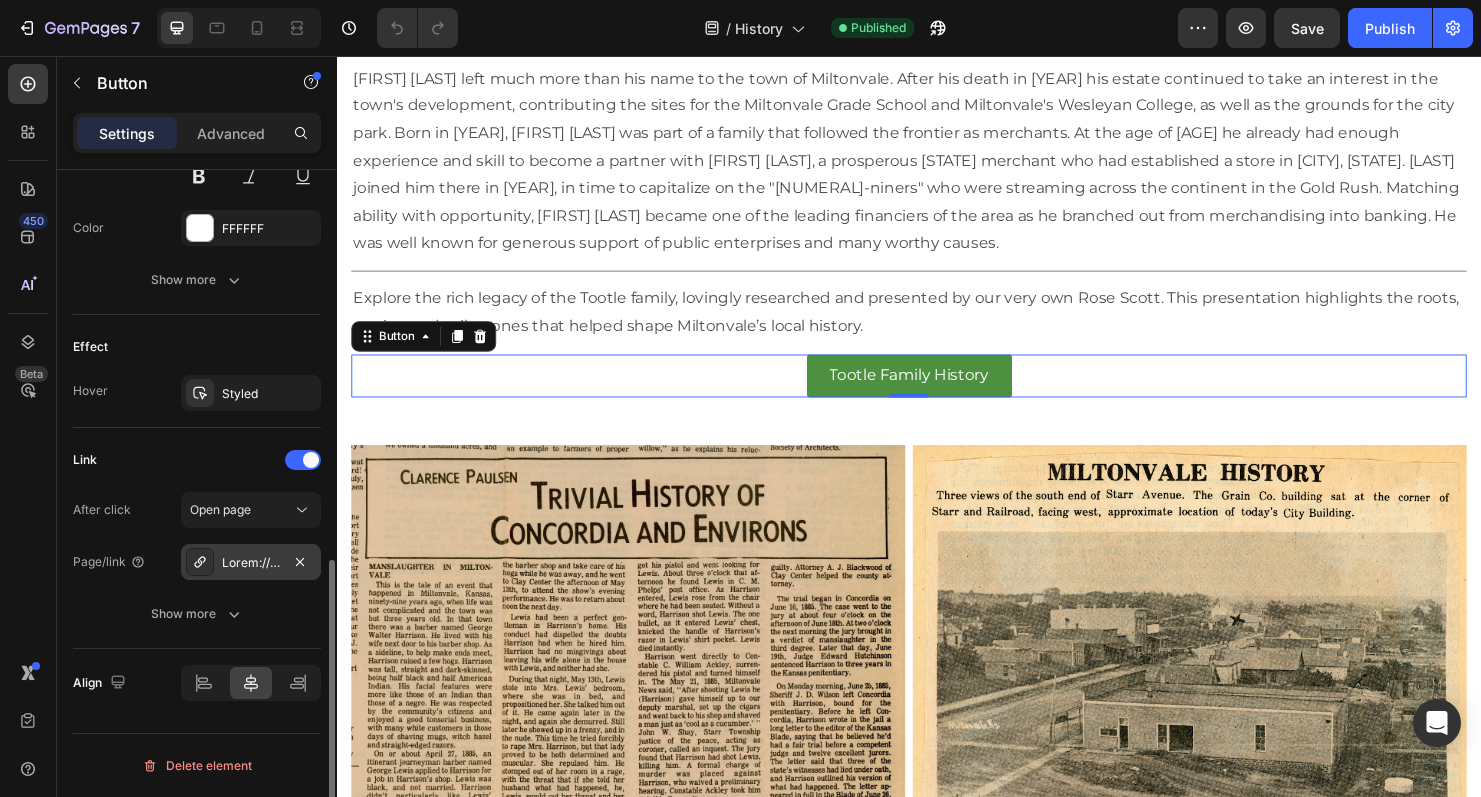 click at bounding box center [251, 563] 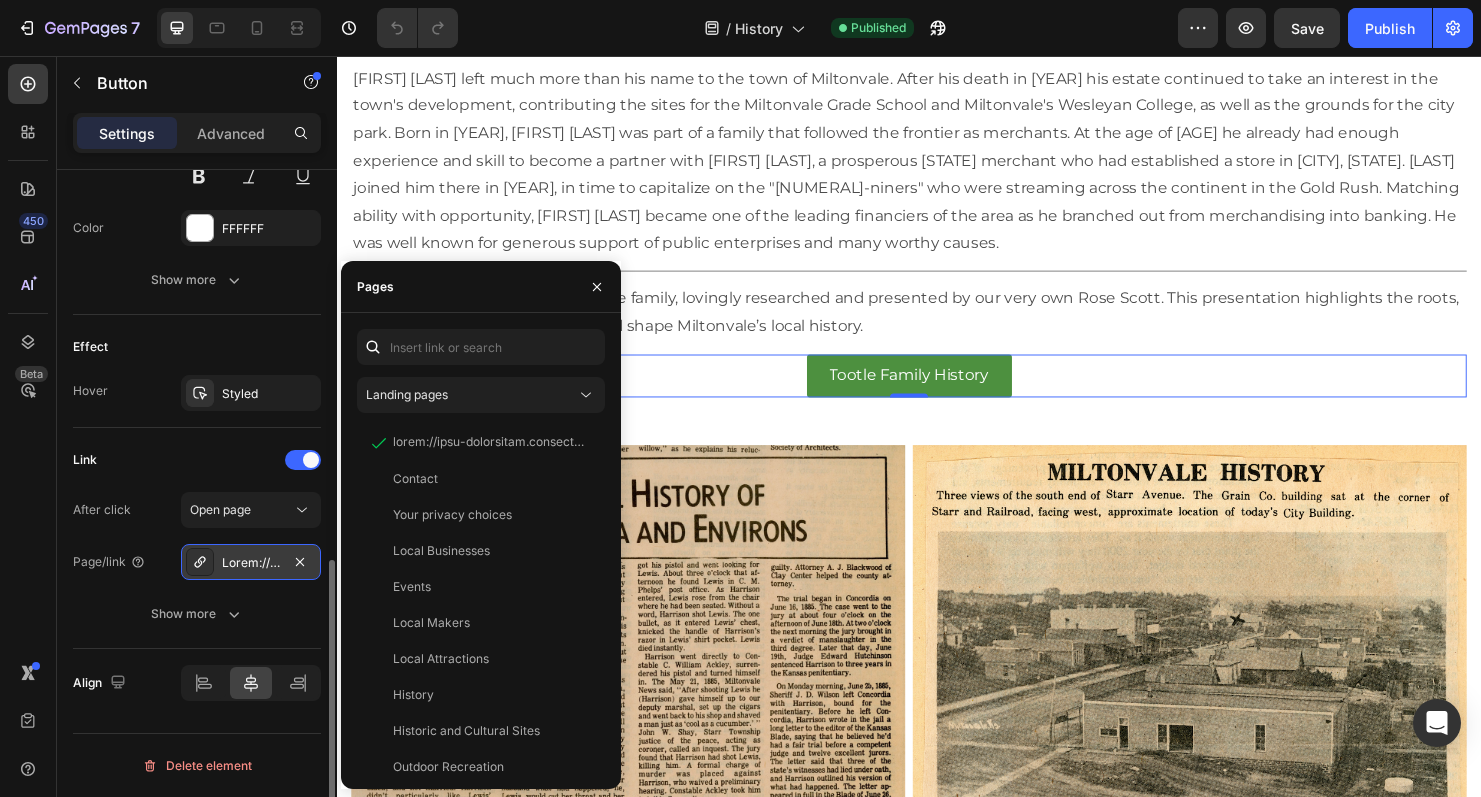 click at bounding box center [251, 563] 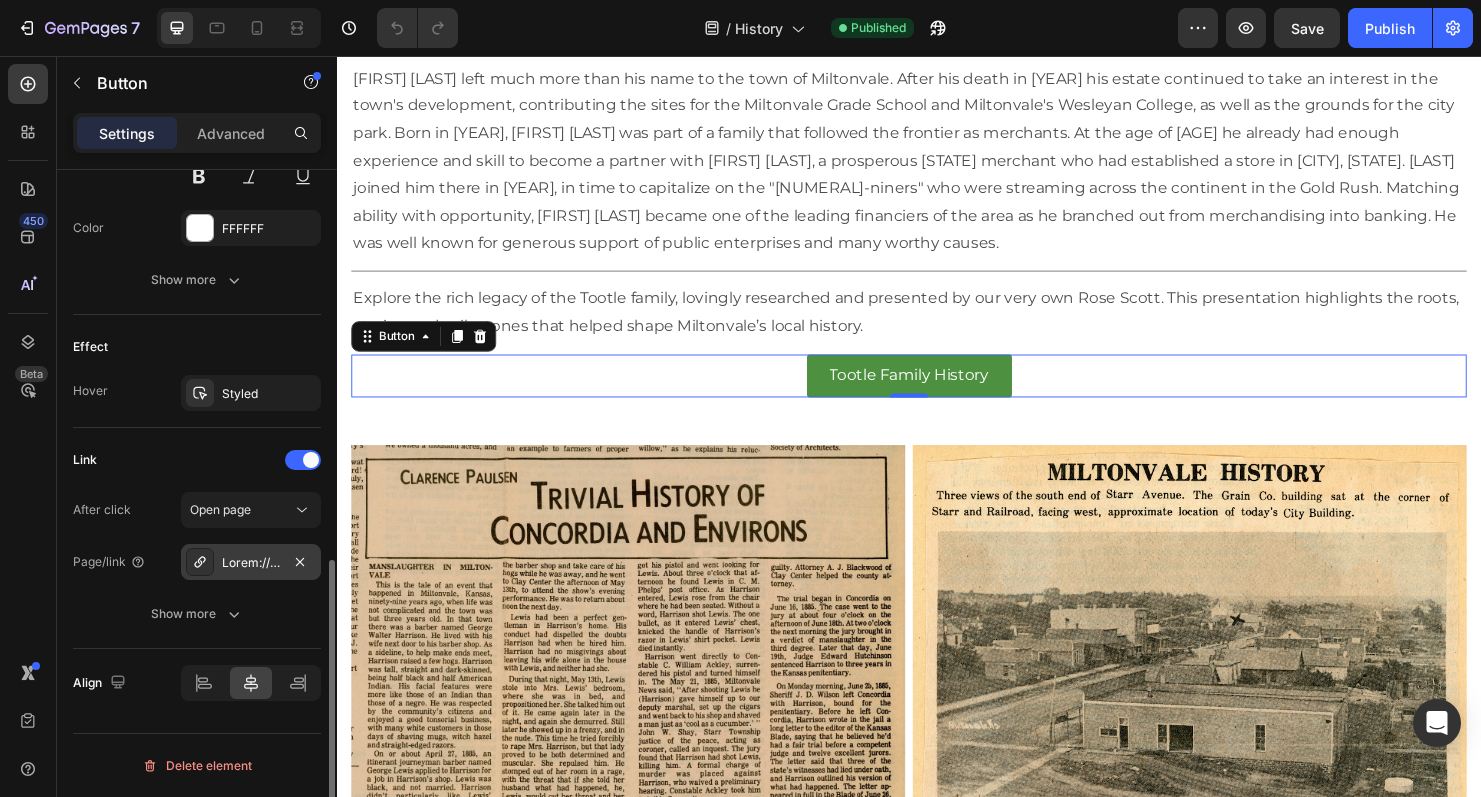 click at bounding box center (251, 563) 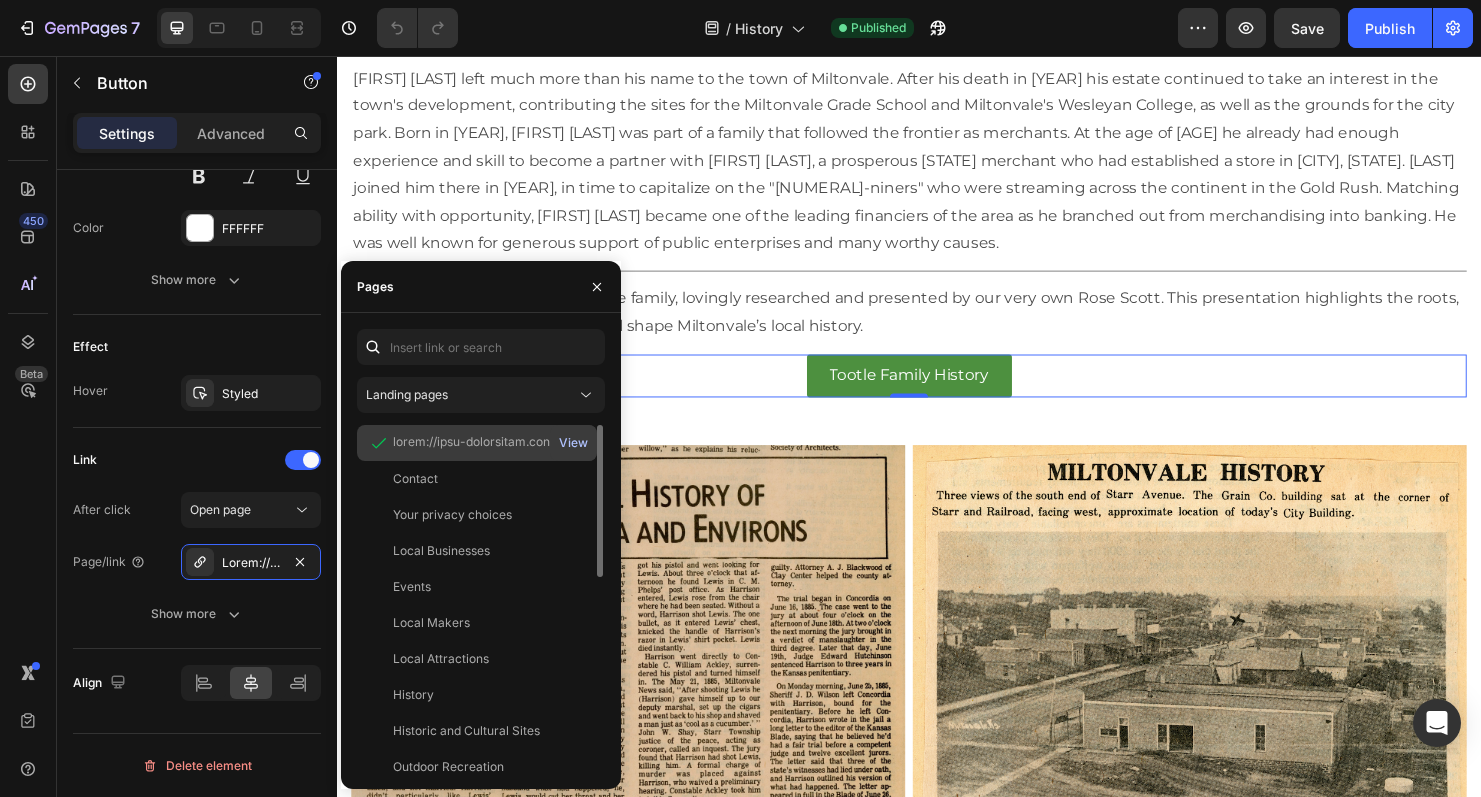 click on "View" at bounding box center (573, 443) 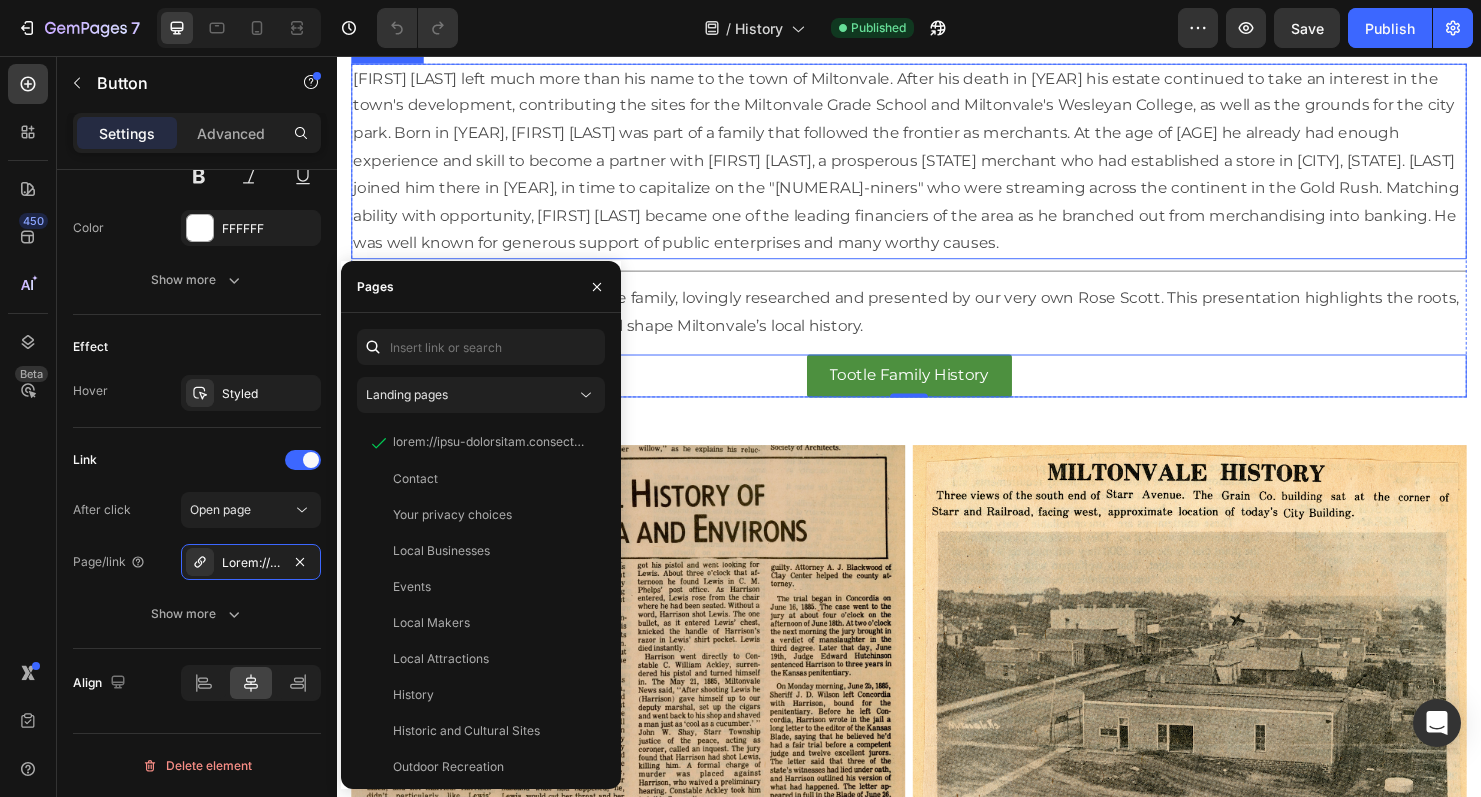 click on "[FIRST] [LAST] left much more than his name to the town of Miltonvale. After his death in [YEAR] his estate continued to take an interest in the town's development, contributing the sites for the Miltonvale Grade School and Miltonvale's Wesleyan College, as well as the grounds for the city park. Born in [YEAR], [FIRST] [LAST] was part of a family that followed the frontier as merchants. At the age of [AGE] he already had enough experience and skill to become a partner with [FIRST] [LAST], a prosperous [STATE] merchant who had established a store in [CITY], [STATE]. [LAST] joined him there in [YEAR], in time to capitalize on the "[NUMERAL]-niners" who were streaming across the continent in the Gold Rush. Matching ability with opportunity, [FIRST] [LAST] became one of the leading financiers of the area as he branched out from merchandising into banking. He was well known for generous support of public enterprises and many worthy causes." at bounding box center (937, 167) 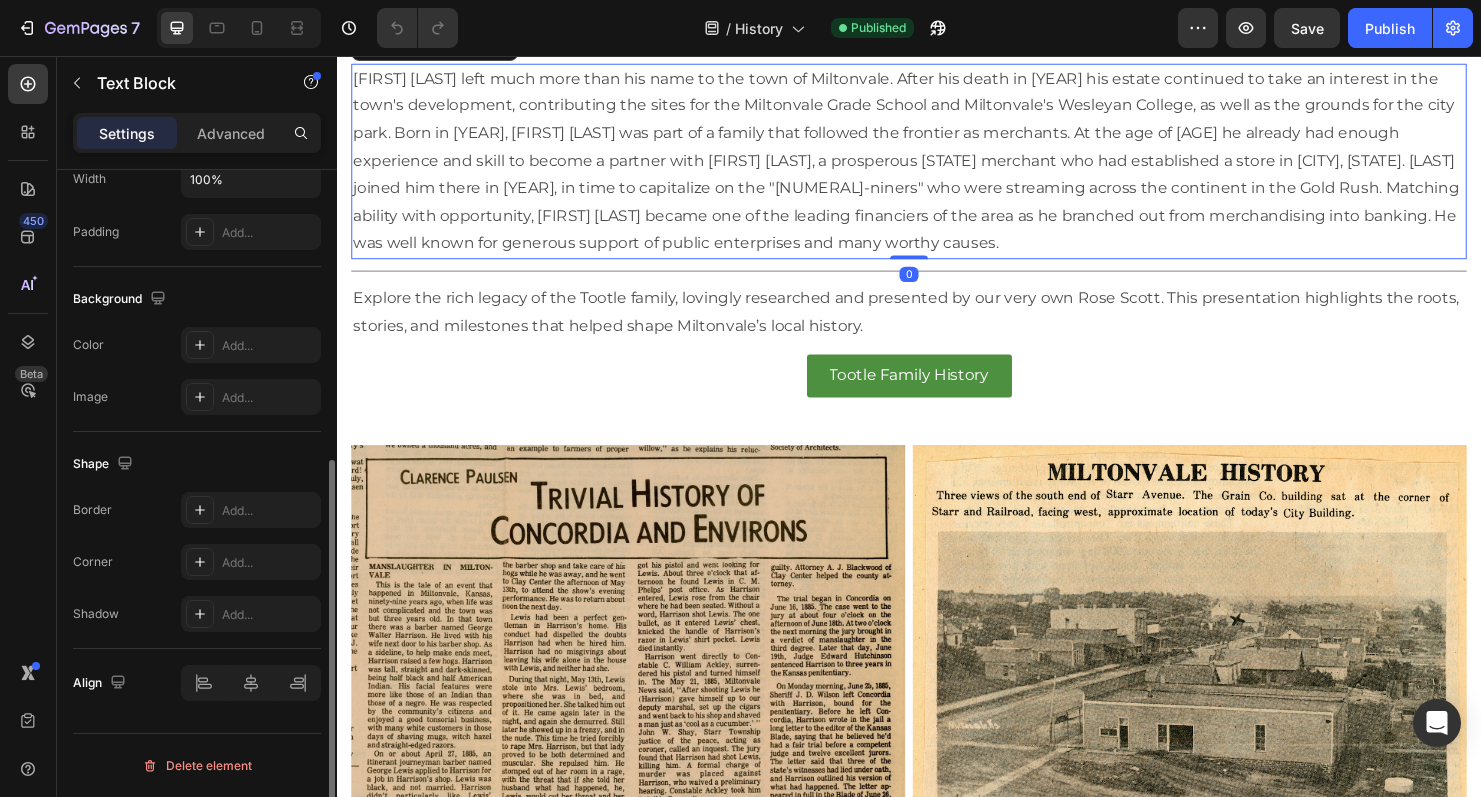 scroll, scrollTop: 0, scrollLeft: 0, axis: both 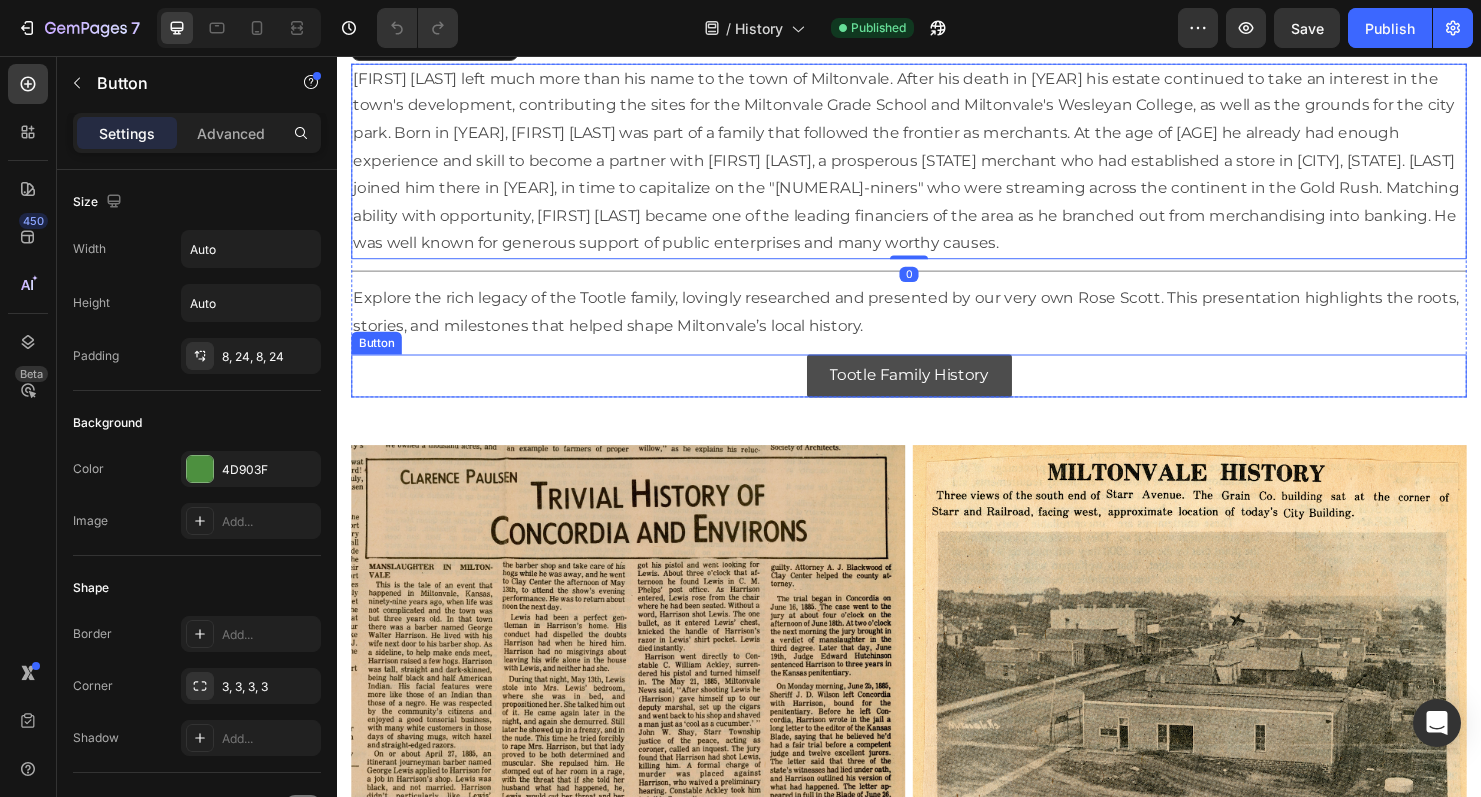 click on "Tootle Family History" at bounding box center (937, 391) 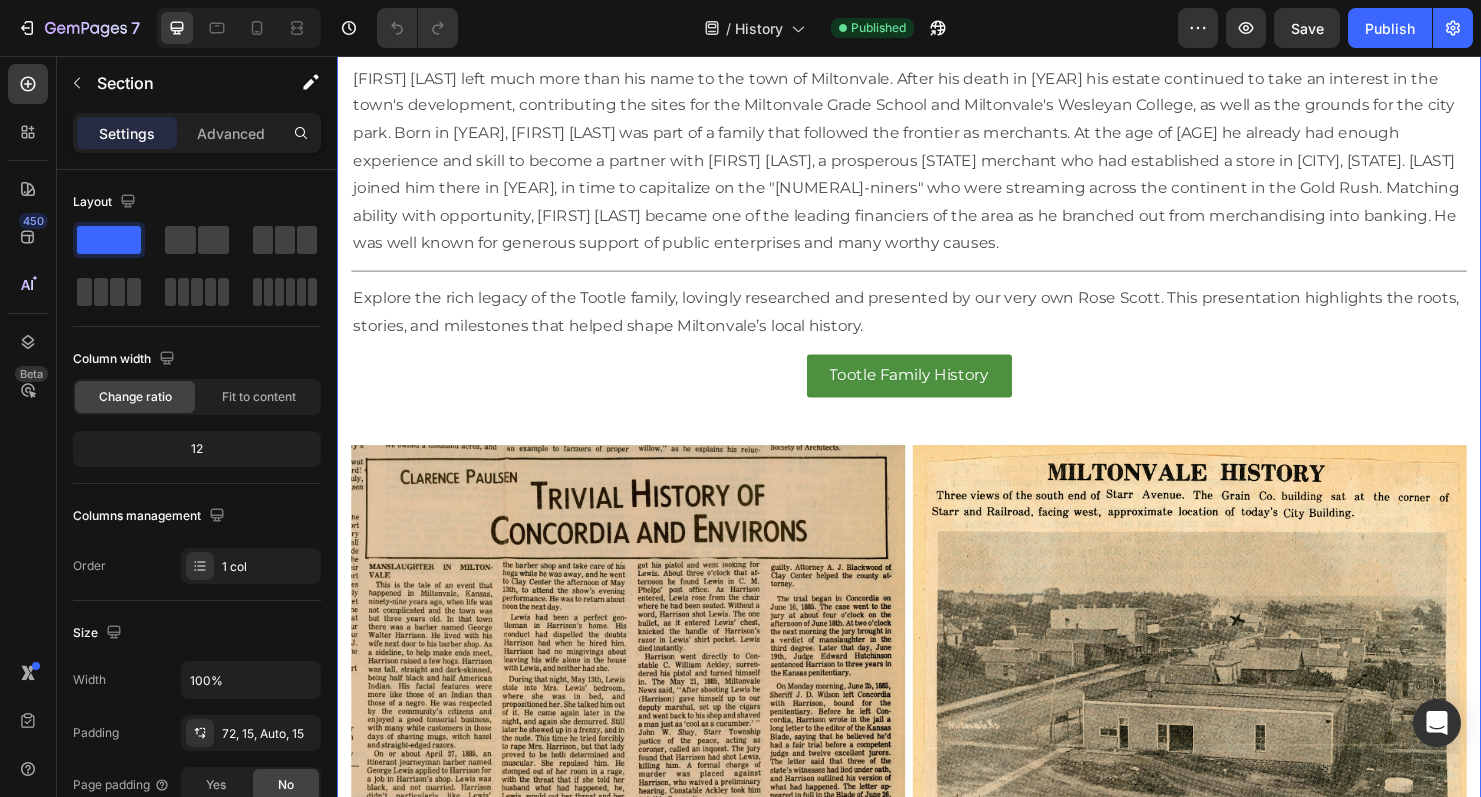 click on "Image At the time Kansas was admitted to the Union as a state, a large amount of land in scattered locations was set aside for school purposes and offered for sale at $[PRICE] an acre. [FIRST] [LAST] of [CITY], [STATE], acting for a group living in or near [CITY], purchased many thousands of acres of this school land. Later a friendly suit was brought in the District Court of Marshall County to divide the land among owners thereof in proportion to the amount invested, giving due consideration to relative value of different tracts.   As part of this division, [FIRST] [LAST] was granted, with other lands, seven sections in what is now Starr, Oakland, and Colfax Townships. Starr became the site for the city of Miltonvale. The original city, three-fourths mile square, was platted [MONTH] [DAY], [YEAR], by [INITIALS]. [LAST], an associate of [MR]. [LAST], and comprised of [NUMBER] blocks, five streets to run east and west and eight north and south.    Text Block Row Text Block                Title Line Text Block Button Row Image Row" at bounding box center (937, 710) 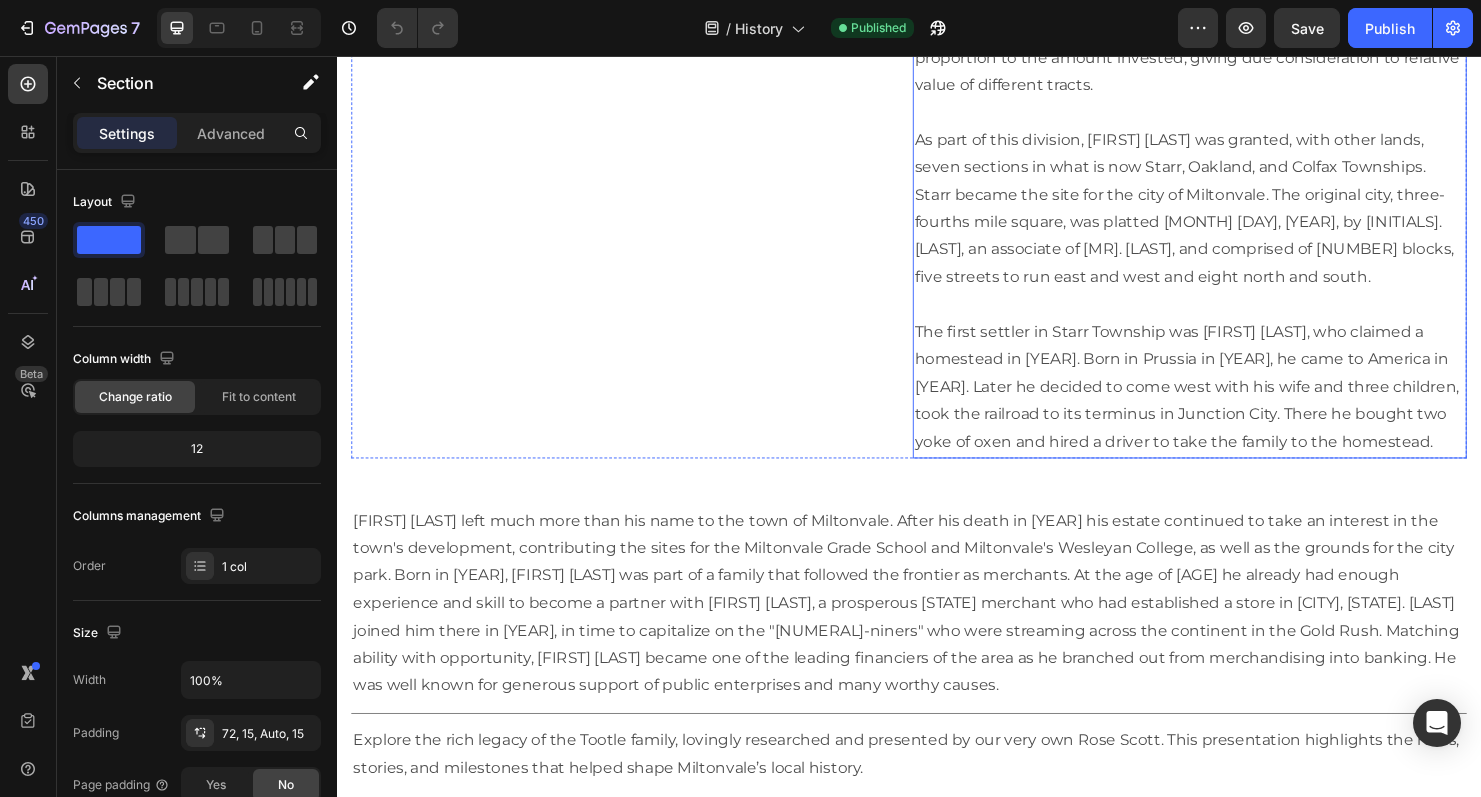 scroll, scrollTop: 767, scrollLeft: 0, axis: vertical 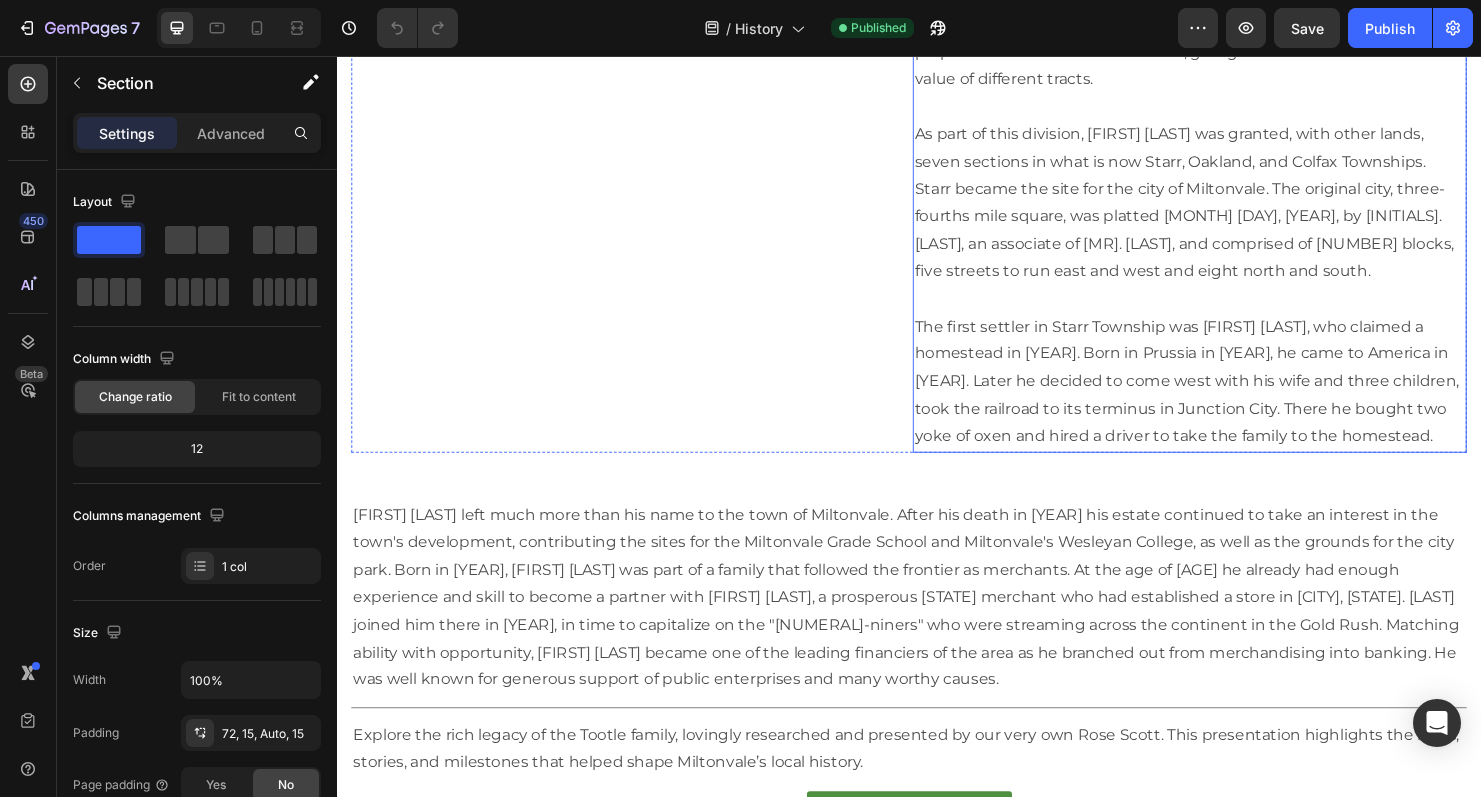 click on "The first settler in Starr Township was [FIRST] [LAST], who claimed a homestead in [YEAR]. Born in Prussia in [YEAR], he came to America in [YEAR]. Later he decided to come west with his wife and three children, took the railroad to its terminus in Junction City. There he bought two yoke of oxen and hired a driver to take the family to the homestead." at bounding box center [1231, 398] 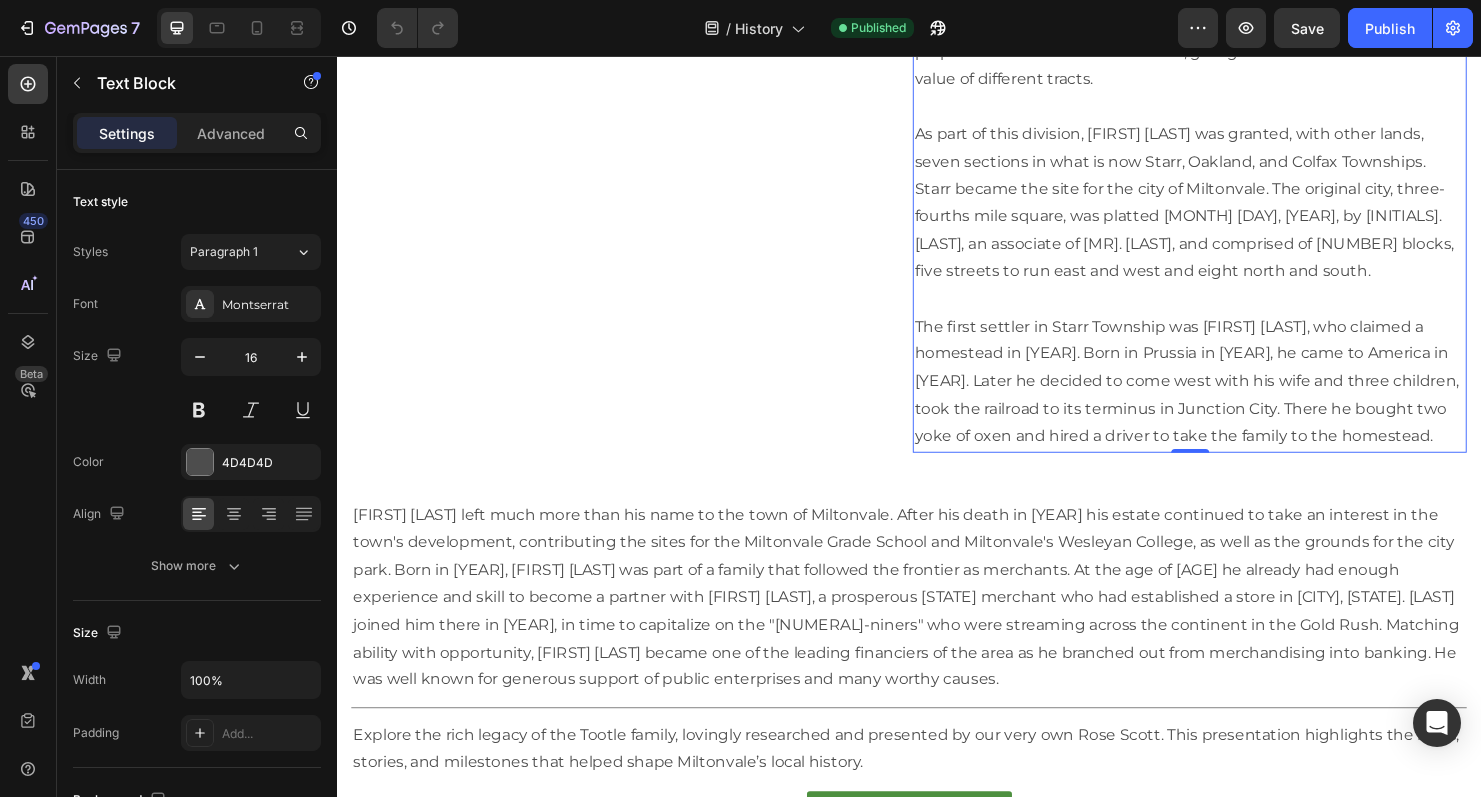 click on "The first settler in Starr Township was [FIRST] [LAST], who claimed a homestead in [YEAR]. Born in Prussia in [YEAR], he came to America in [YEAR]. Later he decided to come west with his wife and three children, took the railroad to its terminus in Junction City. There he bought two yoke of oxen and hired a driver to take the family to the homestead." at bounding box center (1231, 398) 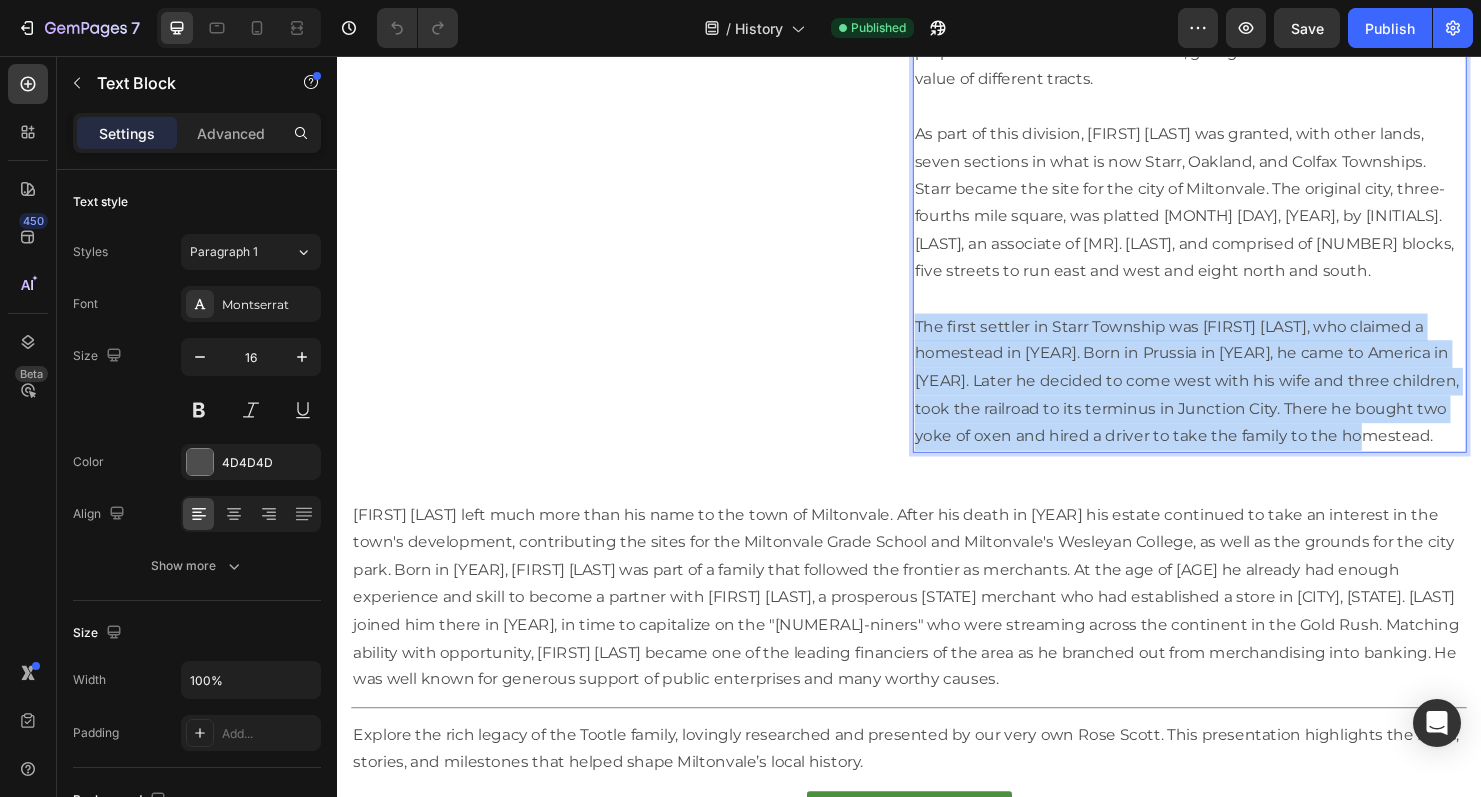 drag, startPoint x: 1434, startPoint y: 455, endPoint x: 945, endPoint y: 336, distance: 503.2713 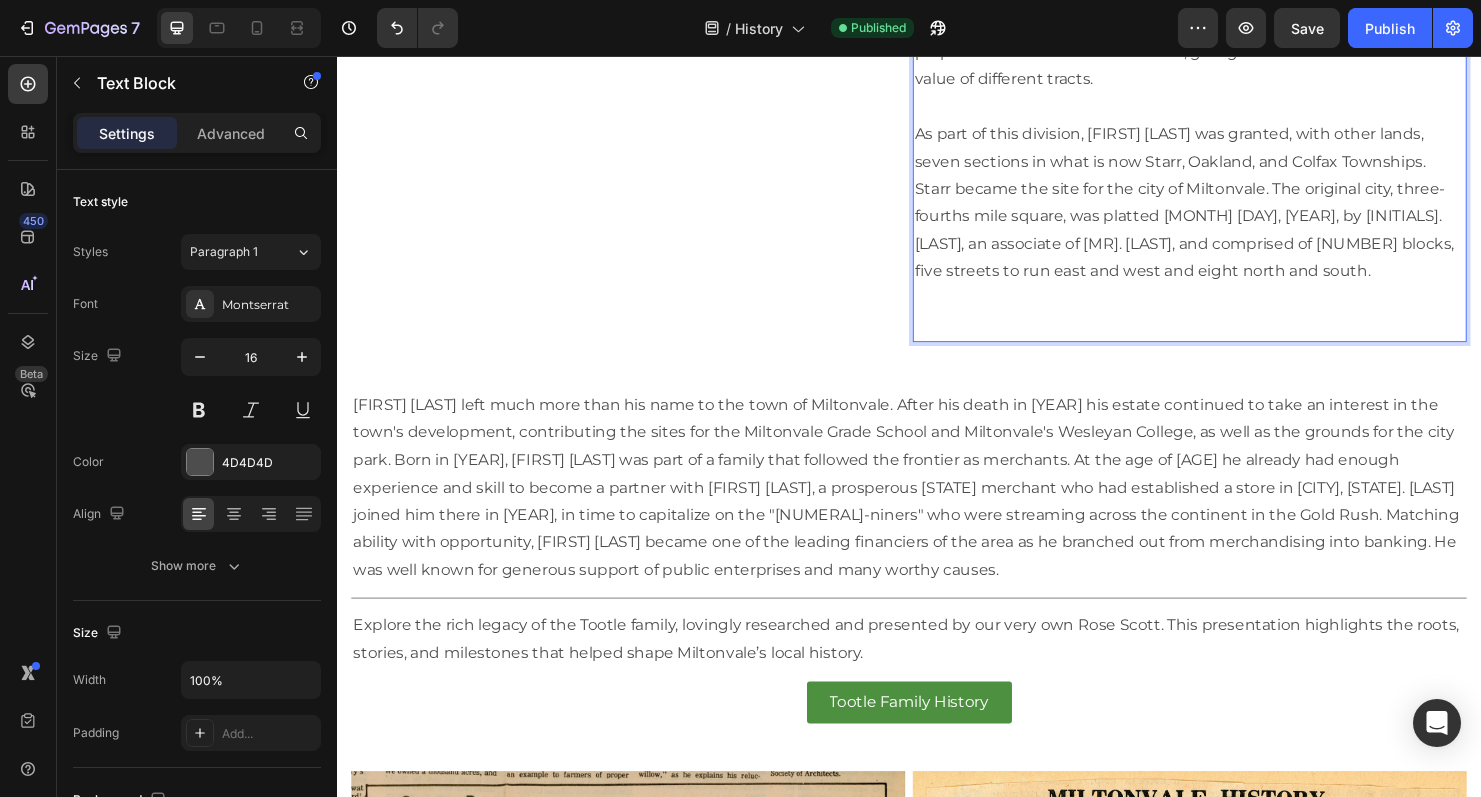click at bounding box center (1231, 340) 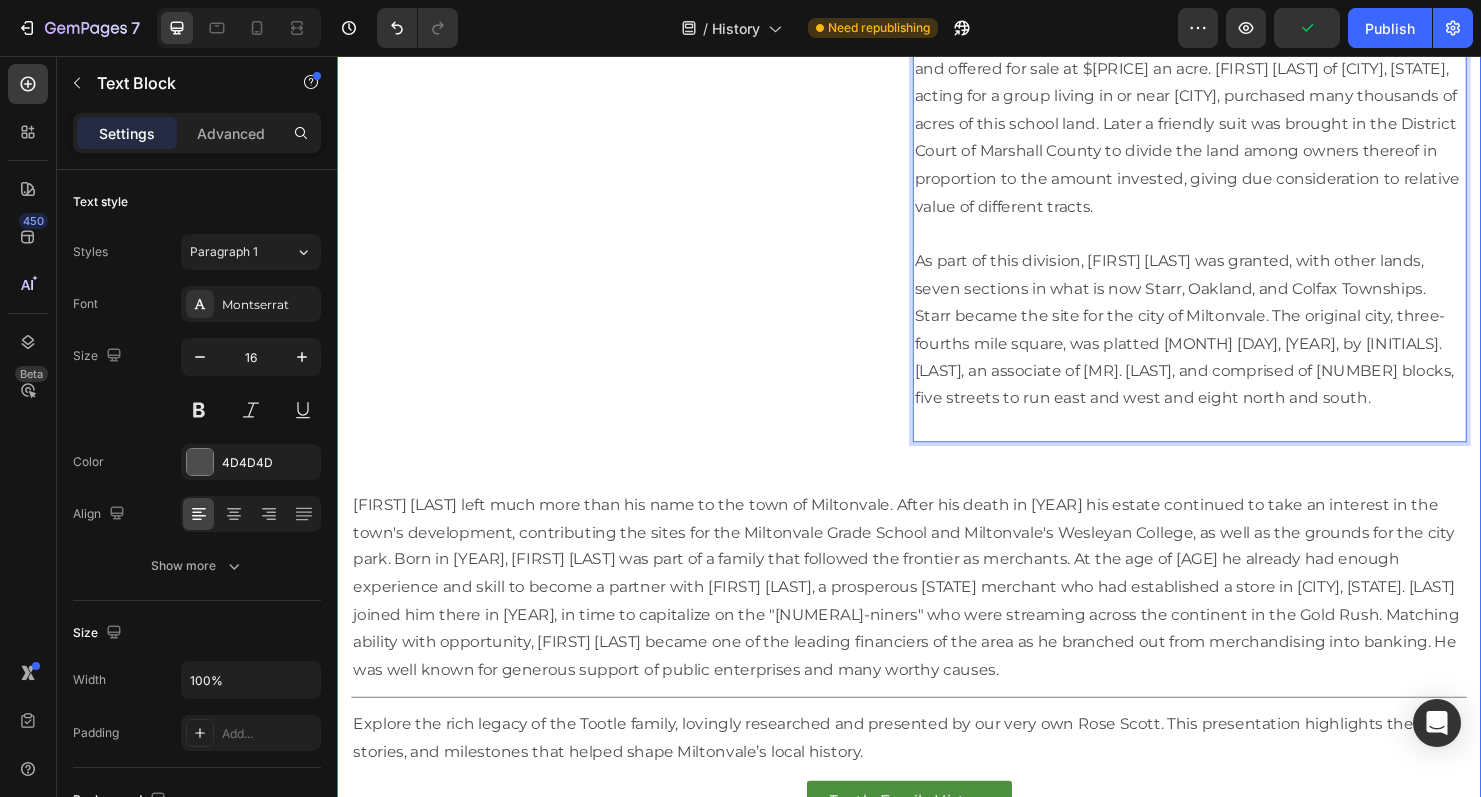 scroll, scrollTop: 444, scrollLeft: 0, axis: vertical 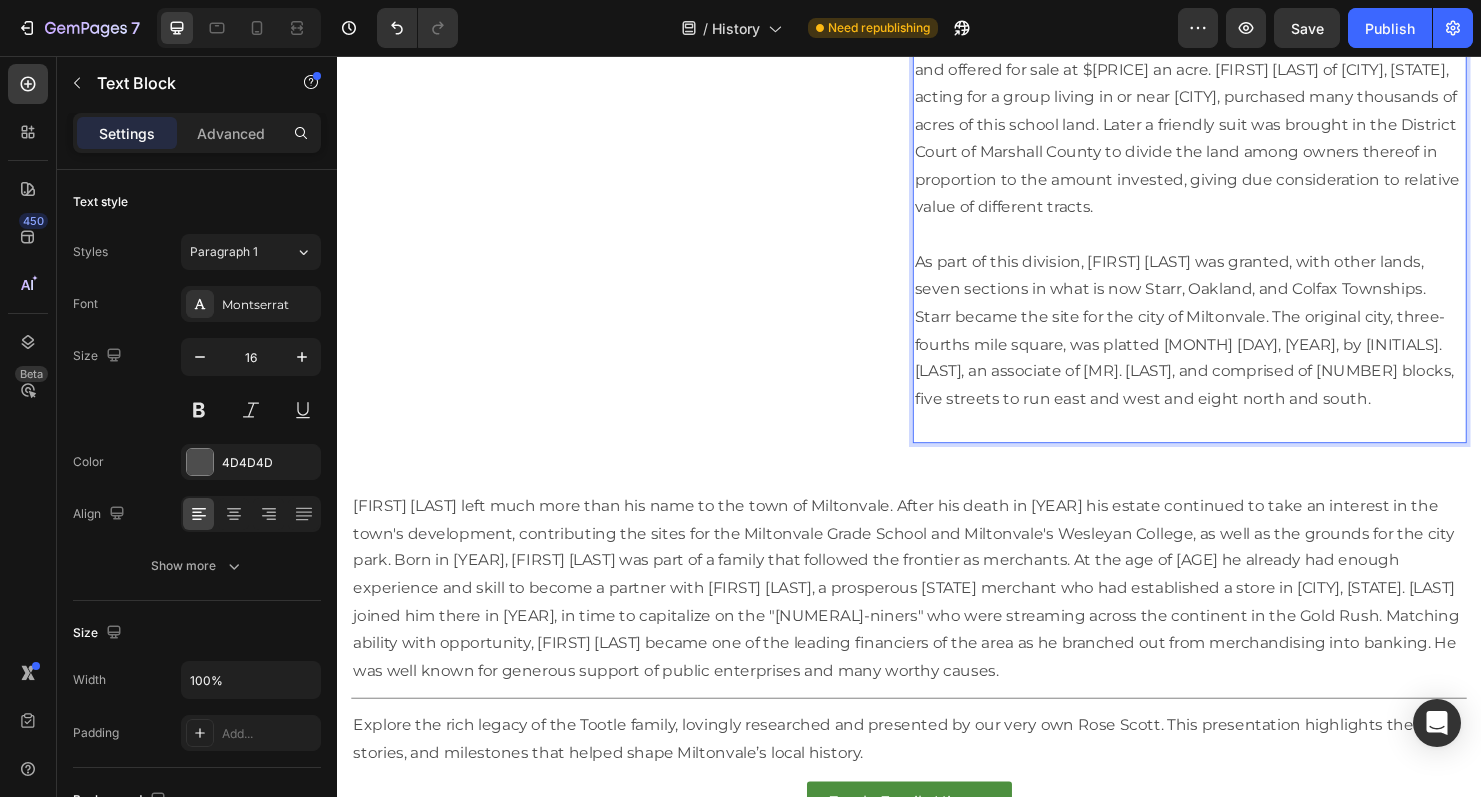 click on "At the time Kansas was admitted to the Union as a state, a large amount of land in scattered locations was set aside for school purposes and offered for sale at $[PRICE] an acre. [FIRST] [LAST] of [CITY], [STATE], acting for a group living in or near [CITY], purchased many thousands of acres of this school land. Later a friendly suit was brought in the District Court of Marshall County to divide the land among owners thereof in proportion to the amount invested, giving due consideration to relative value of different tracts." at bounding box center [1231, 114] 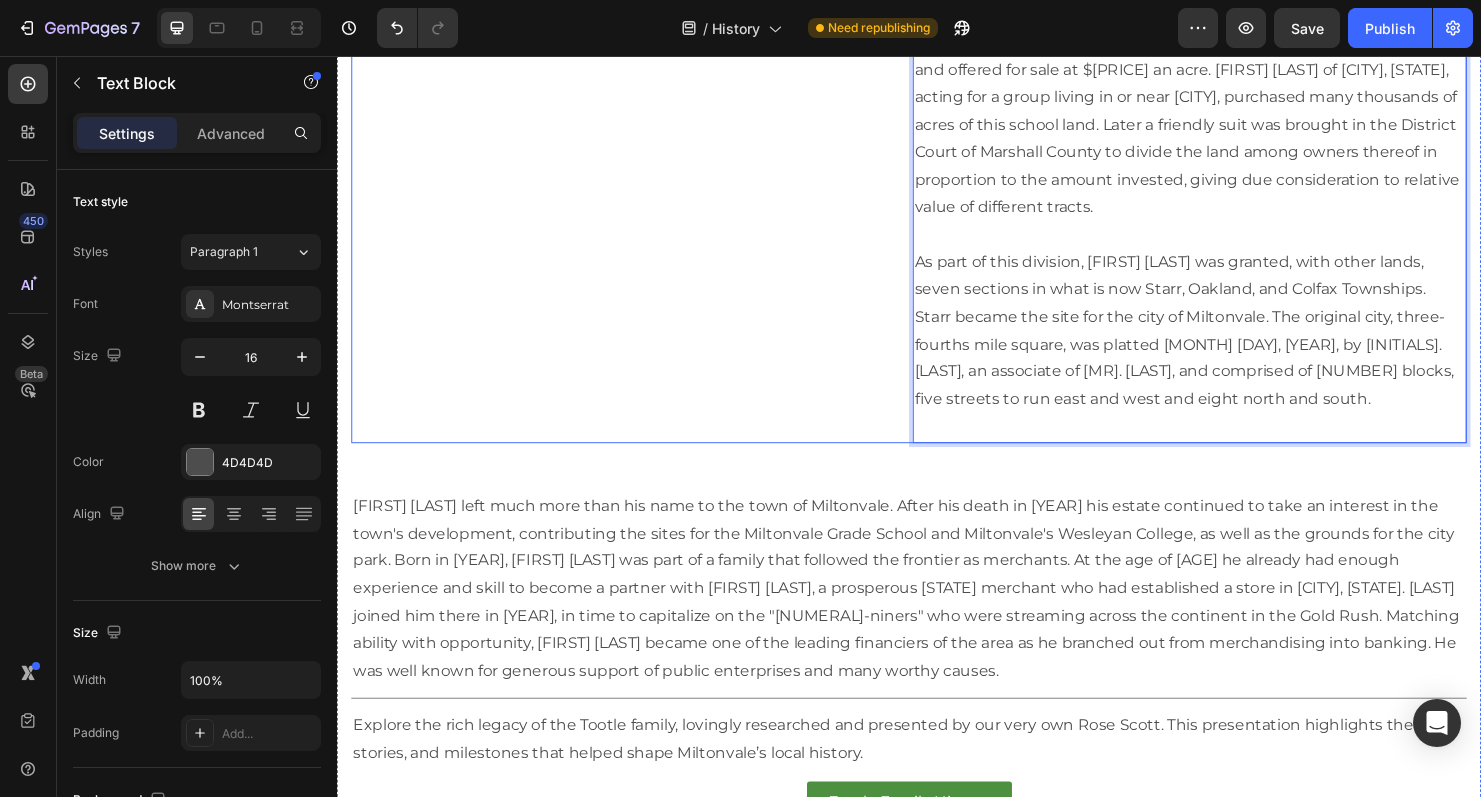 click on "At the time Kansas was admitted to the Union as a state, a large amount of land in scattered locations was set aside for school purposes and offered for sale at $[PRICE] an acre. [FIRST] [LAST] of [CITY], [STATE], acting for a group living in or near [CITY], purchased many thousands of acres of this school land. Later a friendly suit was brought in the District Court of Marshall County to divide the land among owners thereof in proportion to the amount invested, giving due consideration to relative value of different tracts. As part of this division, [FIRST] [LAST] was granted, with other lands, seven sections in what is now Starr, Oakland, and Colfax Townships. Starr became the site for the city of Miltonvale. The original city, three-fourths mile square, was platted [MONTH] [DAY], [YEAR], by [INITIALS]. [LAST], an associate of [MR]. [LAST], and comprised of [NUMBER] blocks, five streets to run east and west and eight north and south.  Text Block   0" at bounding box center [1231, 229] 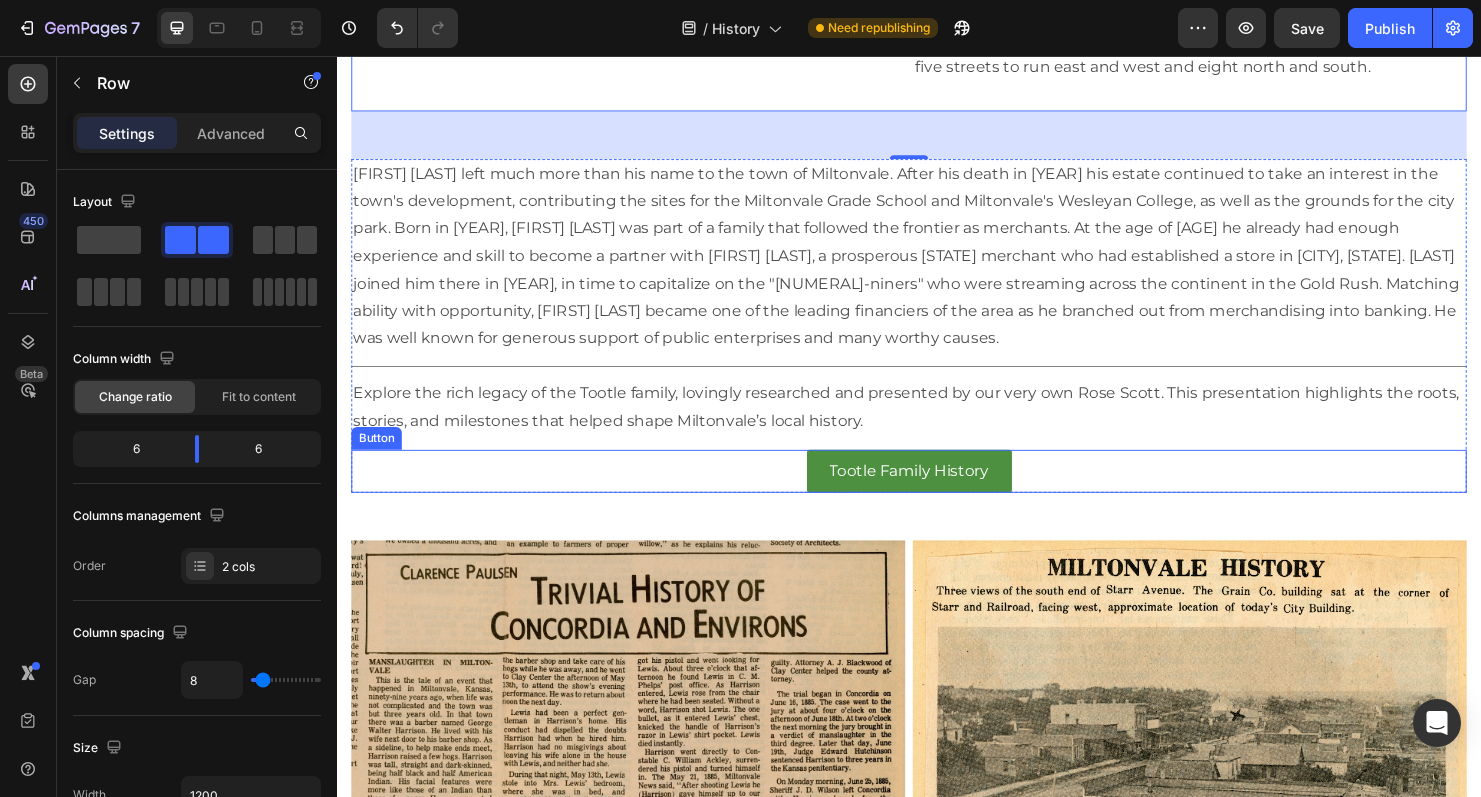 scroll, scrollTop: 980, scrollLeft: 0, axis: vertical 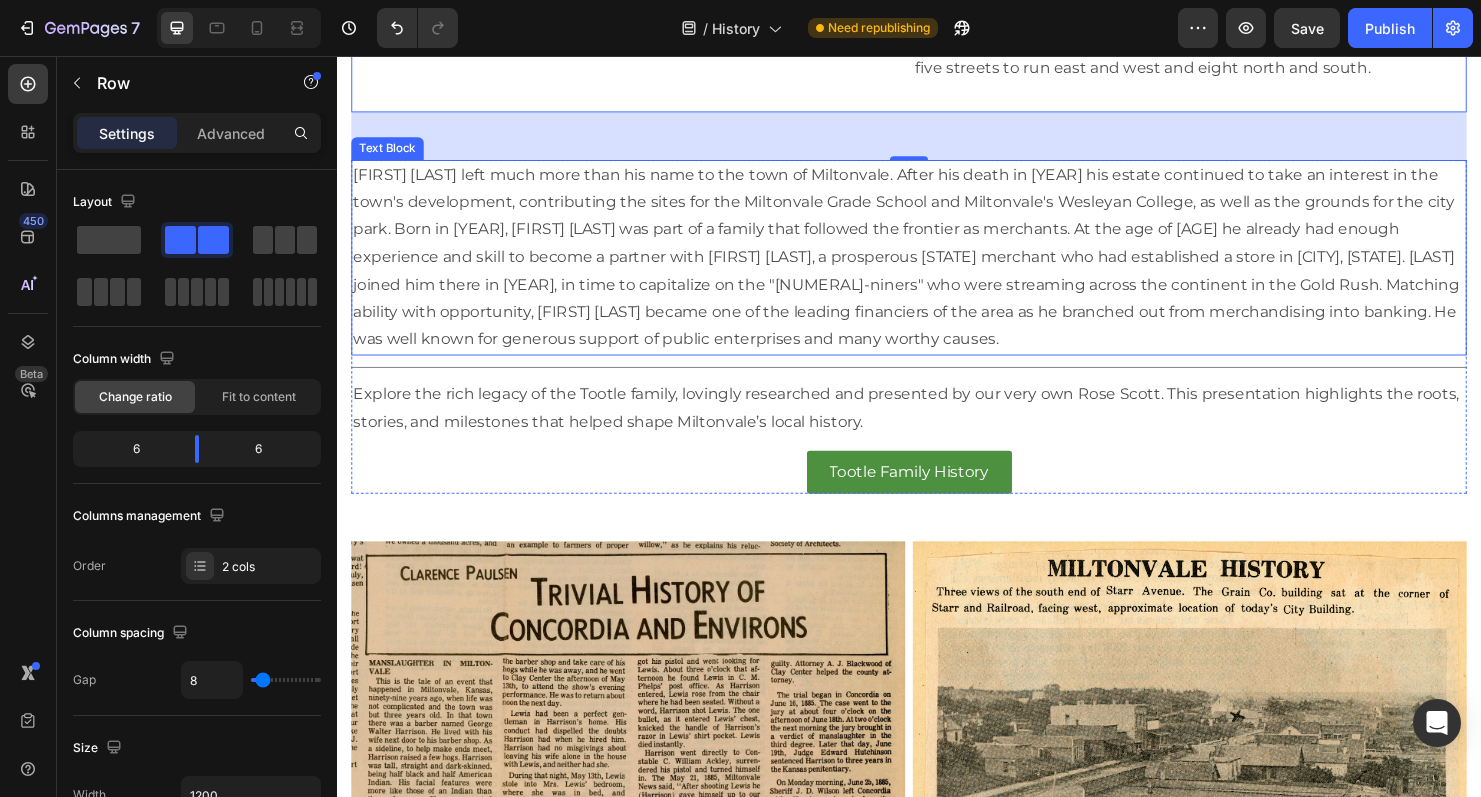 click on "[FIRST] [LAST] left much more than his name to the town of Miltonvale. After his death in [YEAR] his estate continued to take an interest in the town's development, contributing the sites for the Miltonvale Grade School and Miltonvale's Wesleyan College, as well as the grounds for the city park. Born in [YEAR], [FIRST] [LAST] was part of a family that followed the frontier as merchants. At the age of [AGE] he already had enough experience and skill to become a partner with [FIRST] [LAST], a prosperous [STATE] merchant who had established a store in [CITY], [STATE]. [LAST] joined him there in [YEAR], in time to capitalize on the "[NUMERAL]-niners" who were streaming across the continent in the Gold Rush. Matching ability with opportunity, [FIRST] [LAST] became one of the leading financiers of the area as he branched out from merchandising into banking. He was well known for generous support of public enterprises and many worthy causes." at bounding box center (937, 268) 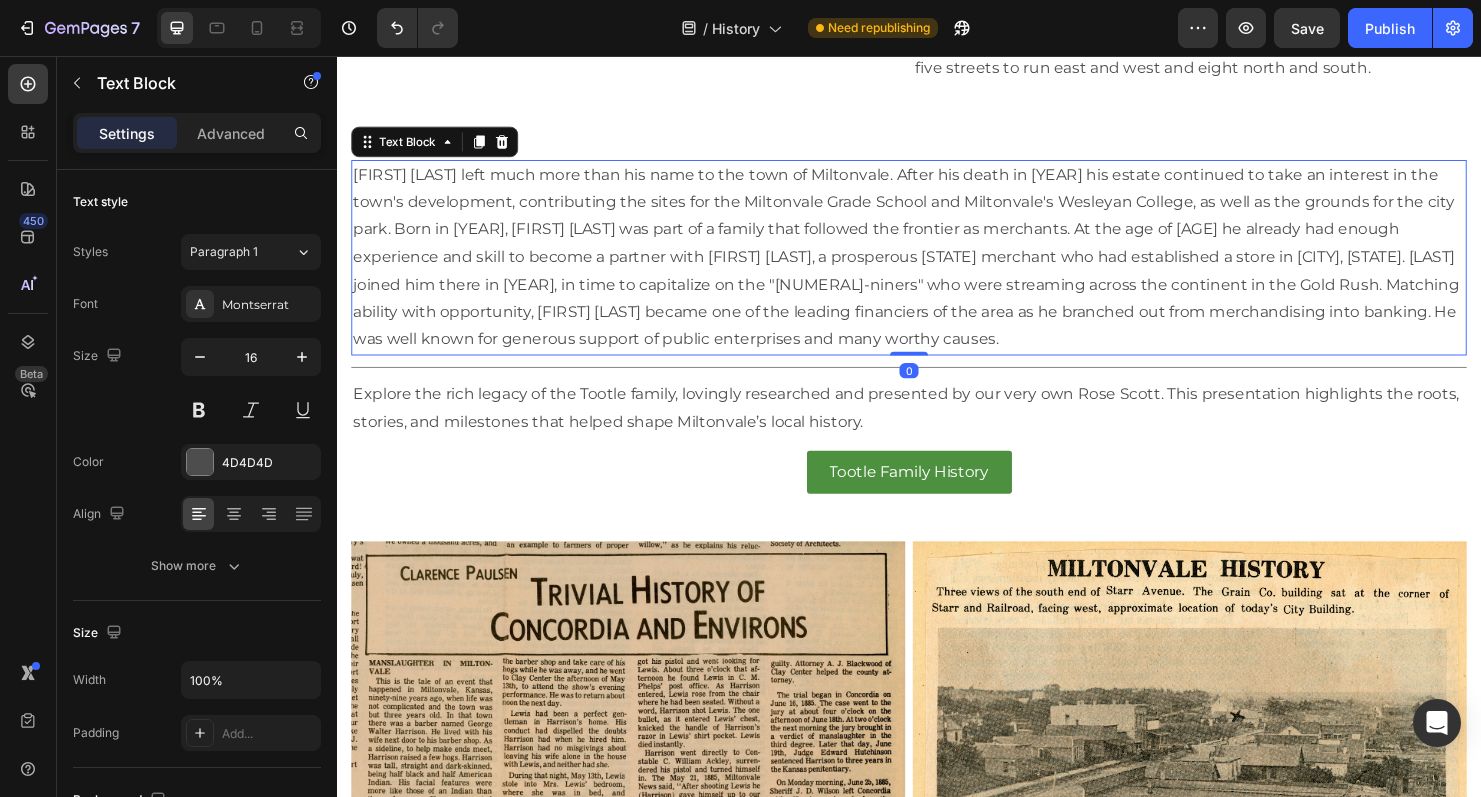 click on "[FIRST] [LAST] left much more than his name to the town of Miltonvale. After his death in [YEAR] his estate continued to take an interest in the town's development, contributing the sites for the Miltonvale Grade School and Miltonvale's Wesleyan College, as well as the grounds for the city park. Born in [YEAR], [FIRST] [LAST] was part of a family that followed the frontier as merchants. At the age of [AGE] he already had enough experience and skill to become a partner with [FIRST] [LAST], a prosperous [STATE] merchant who had established a store in [CITY], [STATE]. [LAST] joined him there in [YEAR], in time to capitalize on the "[NUMERAL]-niners" who were streaming across the continent in the Gold Rush. Matching ability with opportunity, [FIRST] [LAST] became one of the leading financiers of the area as he branched out from merchandising into banking. He was well known for generous support of public enterprises and many worthy causes." at bounding box center (937, 268) 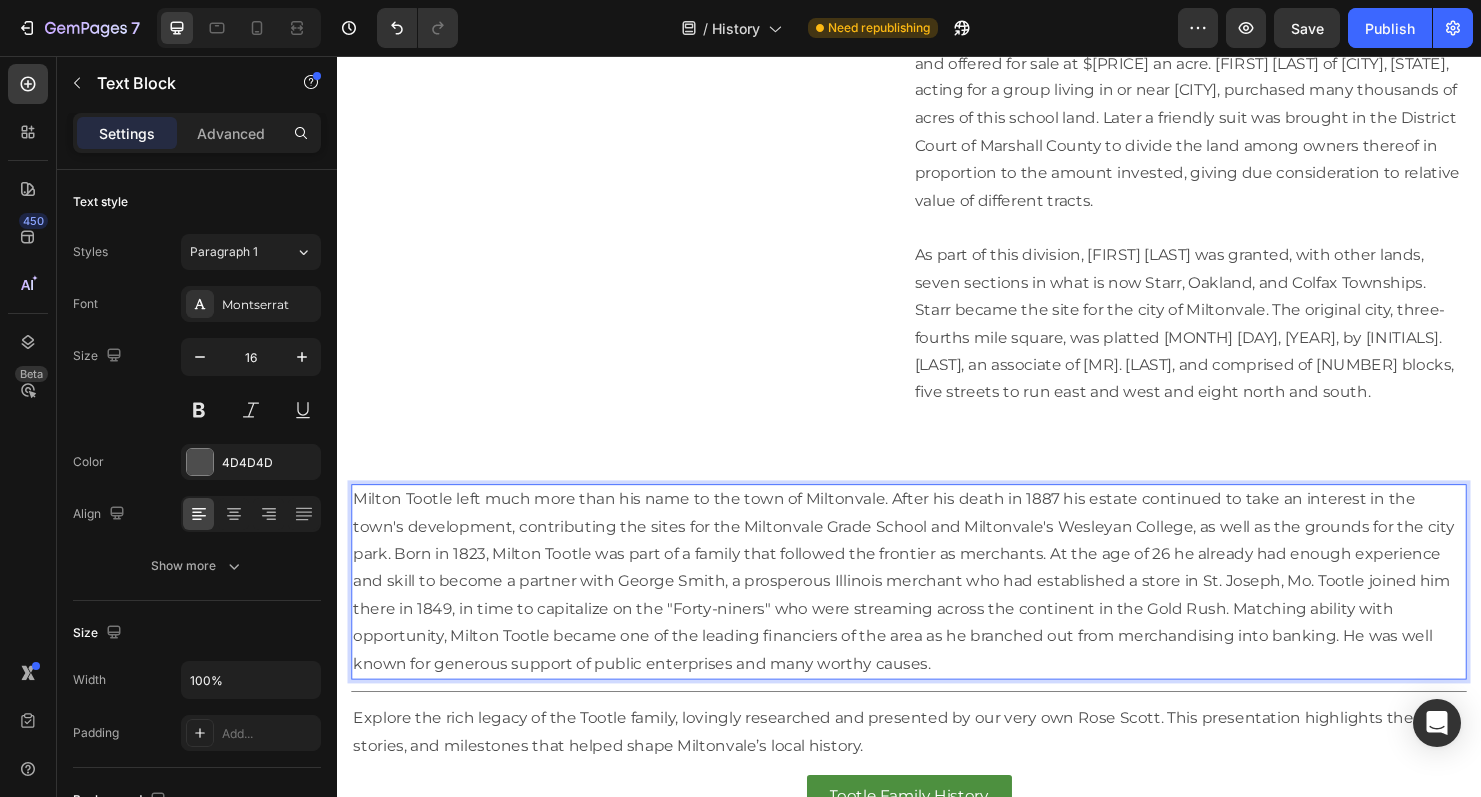 scroll, scrollTop: 470, scrollLeft: 0, axis: vertical 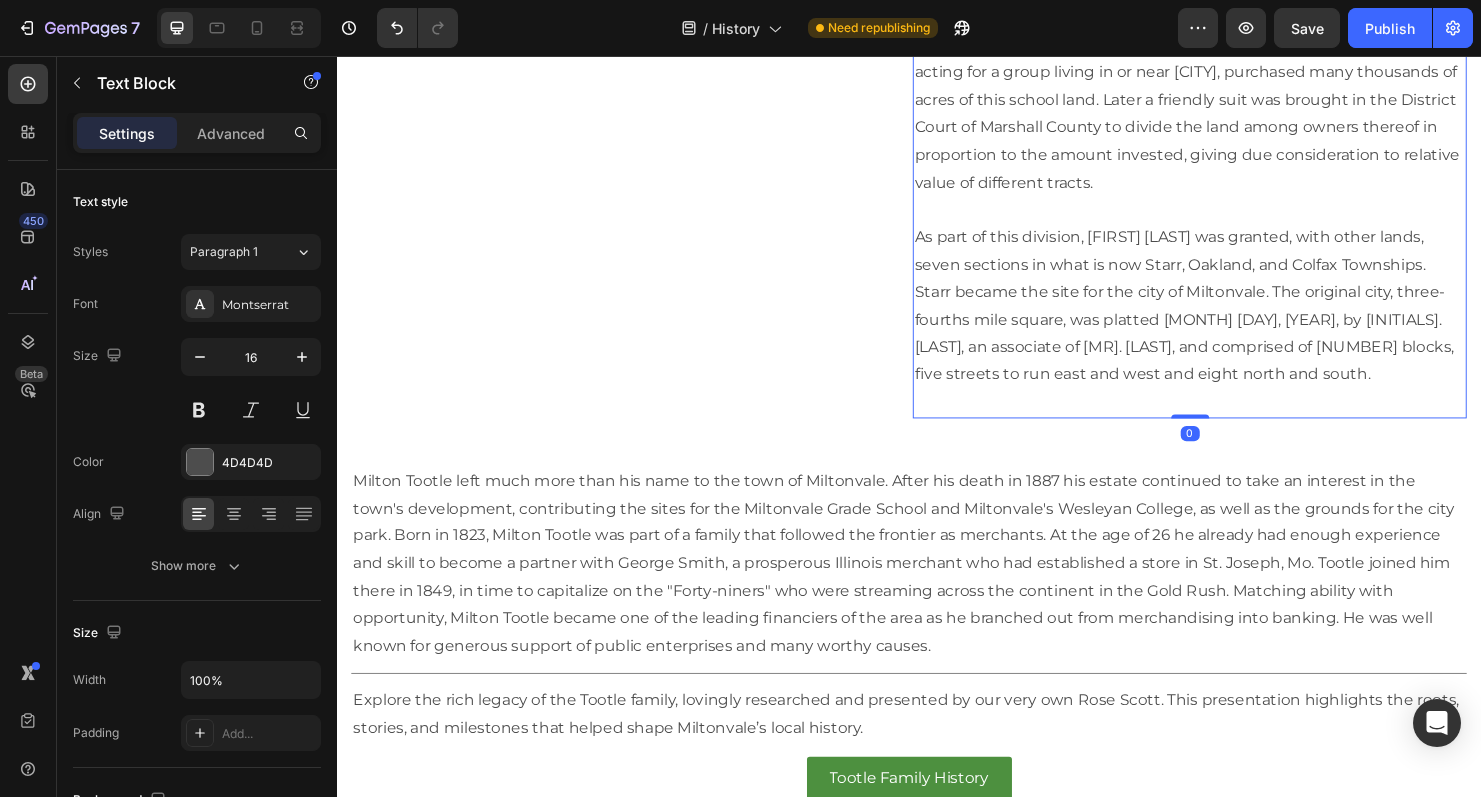 click on "At the time Kansas was admitted to the Union as a state, a large amount of land in scattered locations was set aside for school purposes and offered for sale at $[PRICE] an acre. [FIRST] [LAST] of [CITY], [STATE], acting for a group living in or near [CITY], purchased many thousands of acres of this school land. Later a friendly suit was brought in the District Court of Marshall County to divide the land among owners thereof in proportion to the amount invested, giving due consideration to relative value of different tracts." at bounding box center (1231, 88) 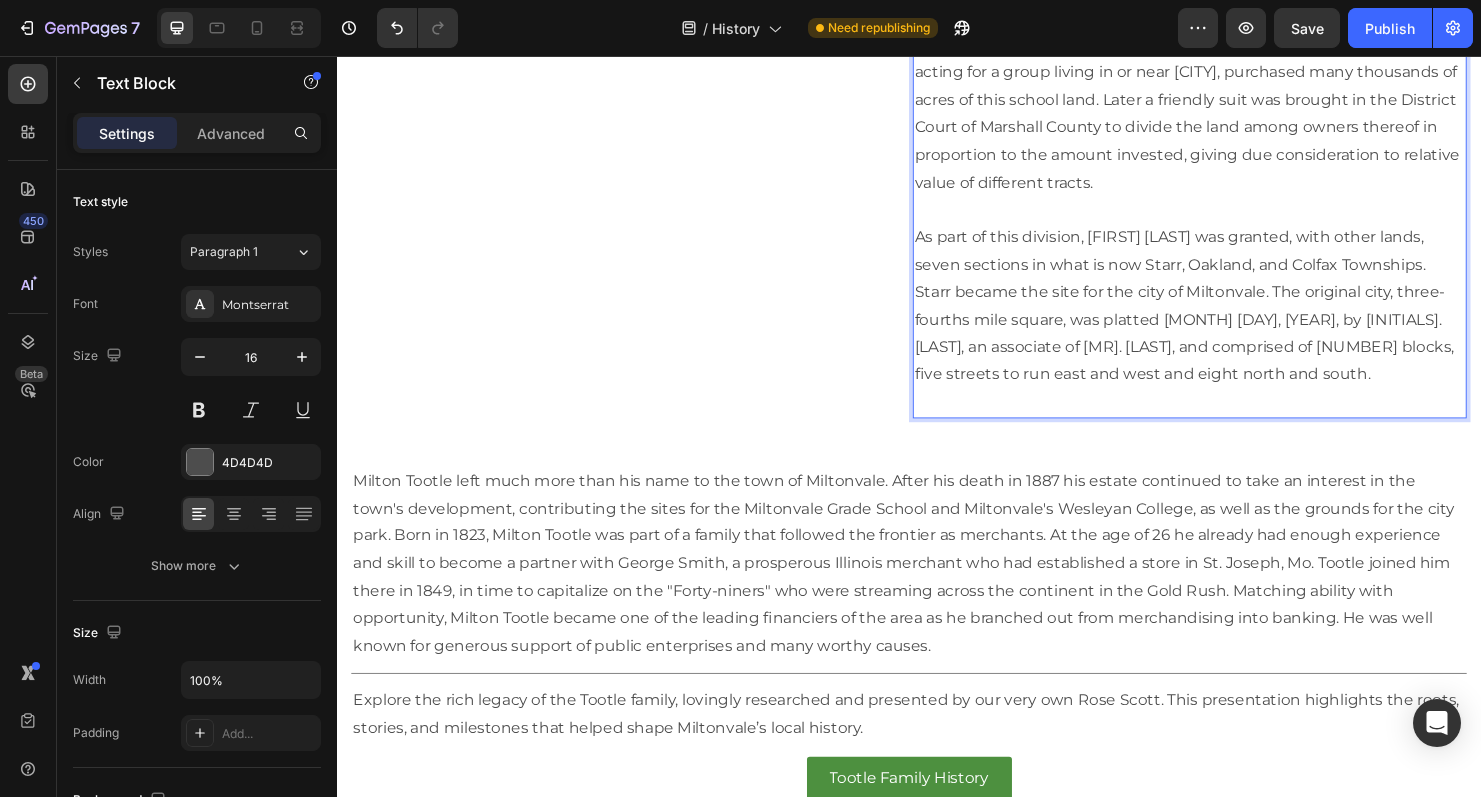 click on "At the time Kansas was admitted to the Union as a state, a large amount of land in scattered locations was set aside for school purposes and offered for sale at $1.25 an acre. Dudley M. Steele of St. Joseph, MO., acting for a group living in or near St. Joseph, purchased many thousands of acres of this school land. Later a friendly sui was brought in the District Court of Marshall County to divide the land amoung owners thereof in proportion to the amount invested, giving due consideration to relative value of different tracts." at bounding box center (1231, 88) 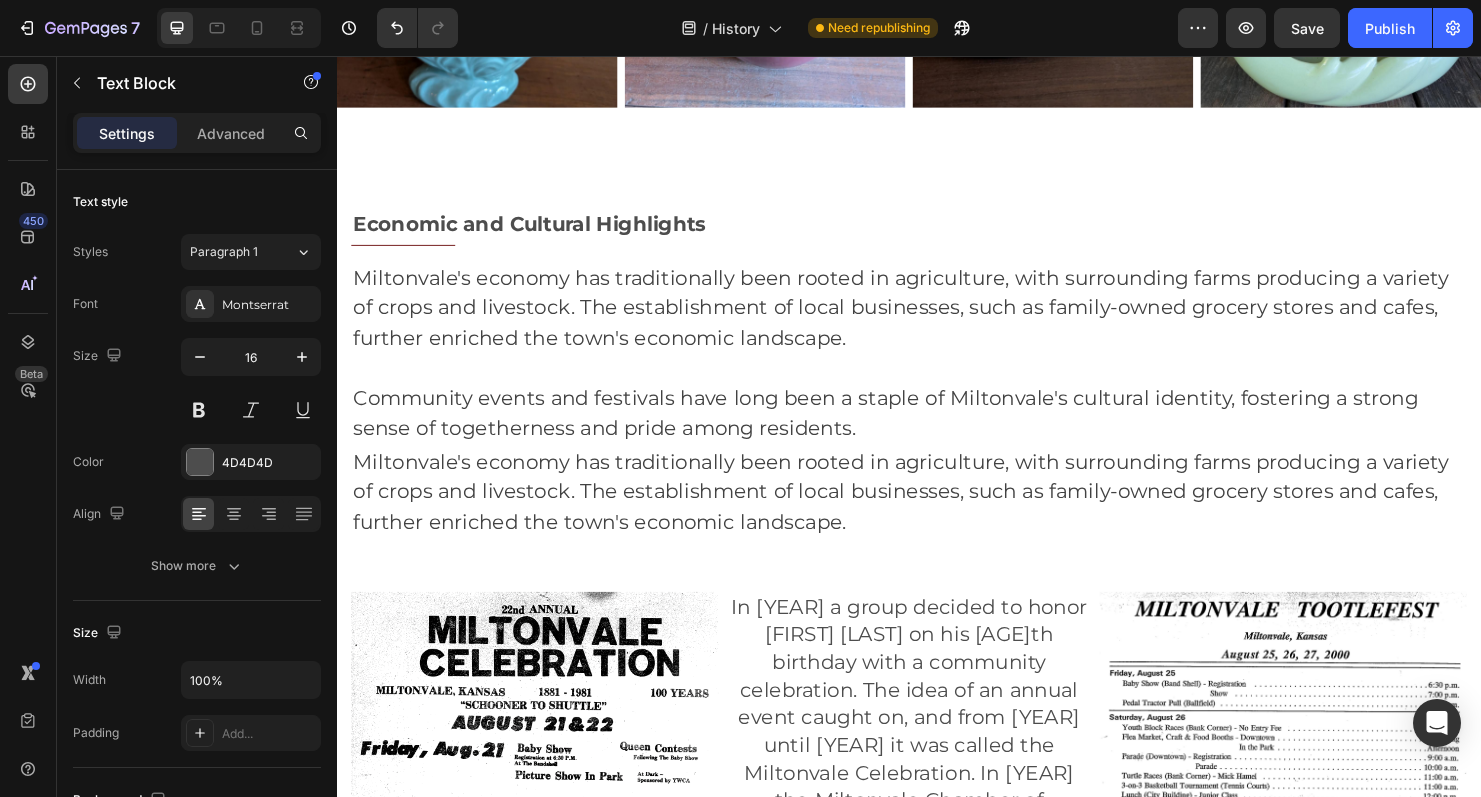 scroll, scrollTop: 5956, scrollLeft: 0, axis: vertical 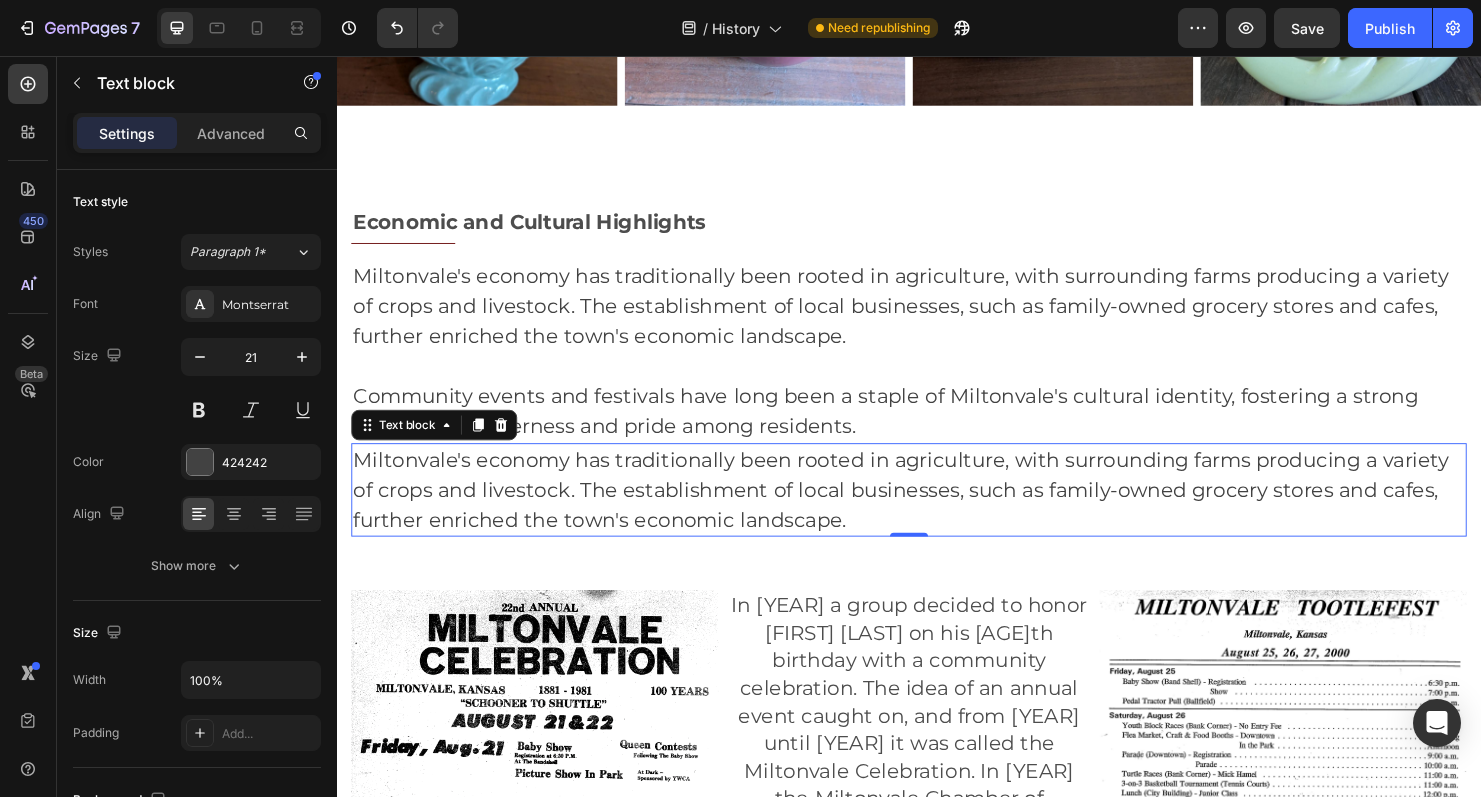 click on "Miltonvale's economy has traditionally been rooted in agriculture, with surrounding farms producing a variety of crops and livestock. The establishment of local businesses, such as family-owned grocery stores and cafes, further enriched the town's economic landscape." at bounding box center [937, 511] 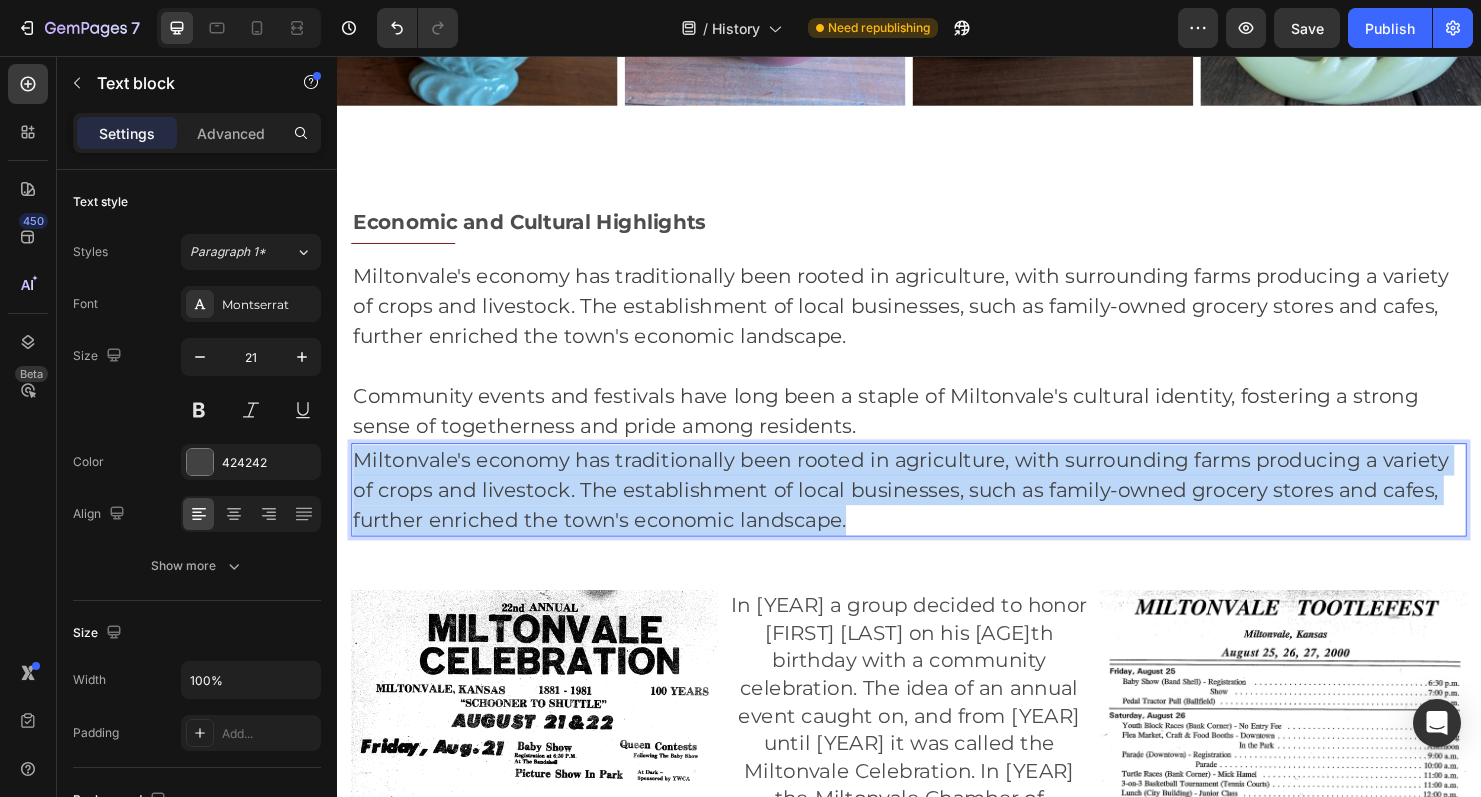 drag, startPoint x: 894, startPoint y: 542, endPoint x: 357, endPoint y: 480, distance: 540.5673 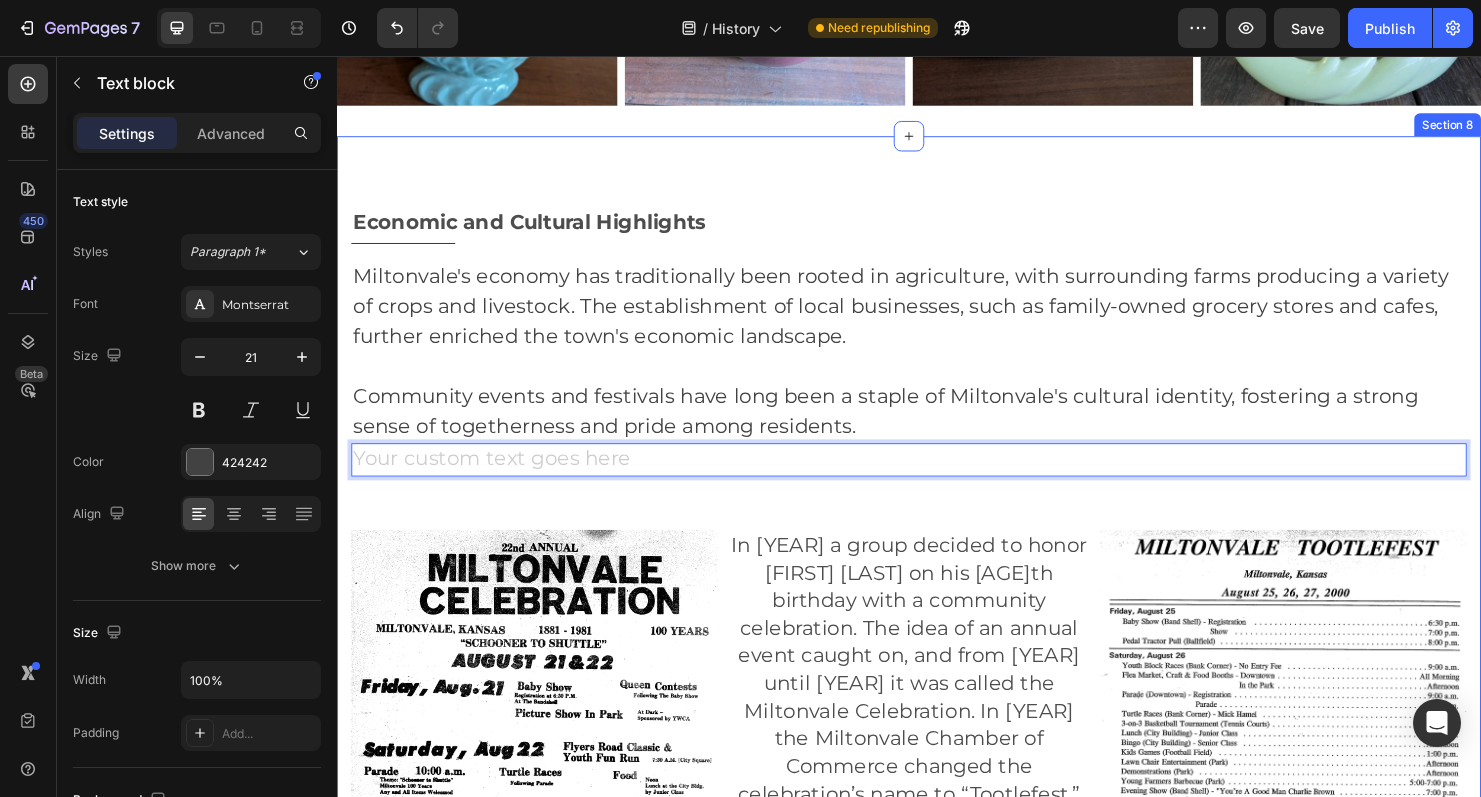 click on "Economic and Cultural Highlights Text block                Title Line Row Miltonvale's economy has traditionally been rooted in agriculture, with surrounding farms producing a variety of crops and livestock. The establishment of local businesses, such as family-owned grocery stores and cafes, further enriched the town's economic landscape.   Community events and festivals have long been a staple of Miltonvale's cultural identity, fostering a strong sense of togetherness and pride among residents. Text block Text block   0 Row Image In 1958 a group decided to honor Bud Graham on his 75th birthday with a community celebration. The idea of an annual event caught on, and from 1960 until 1993 it was called the Miltonvale Celebration. In 1994 the Miltonvale Chamber of Commerce changed the celebration’s name to “Tootlefest,” and it became a multiple day event. Text Block Image Row" at bounding box center (937, 668) 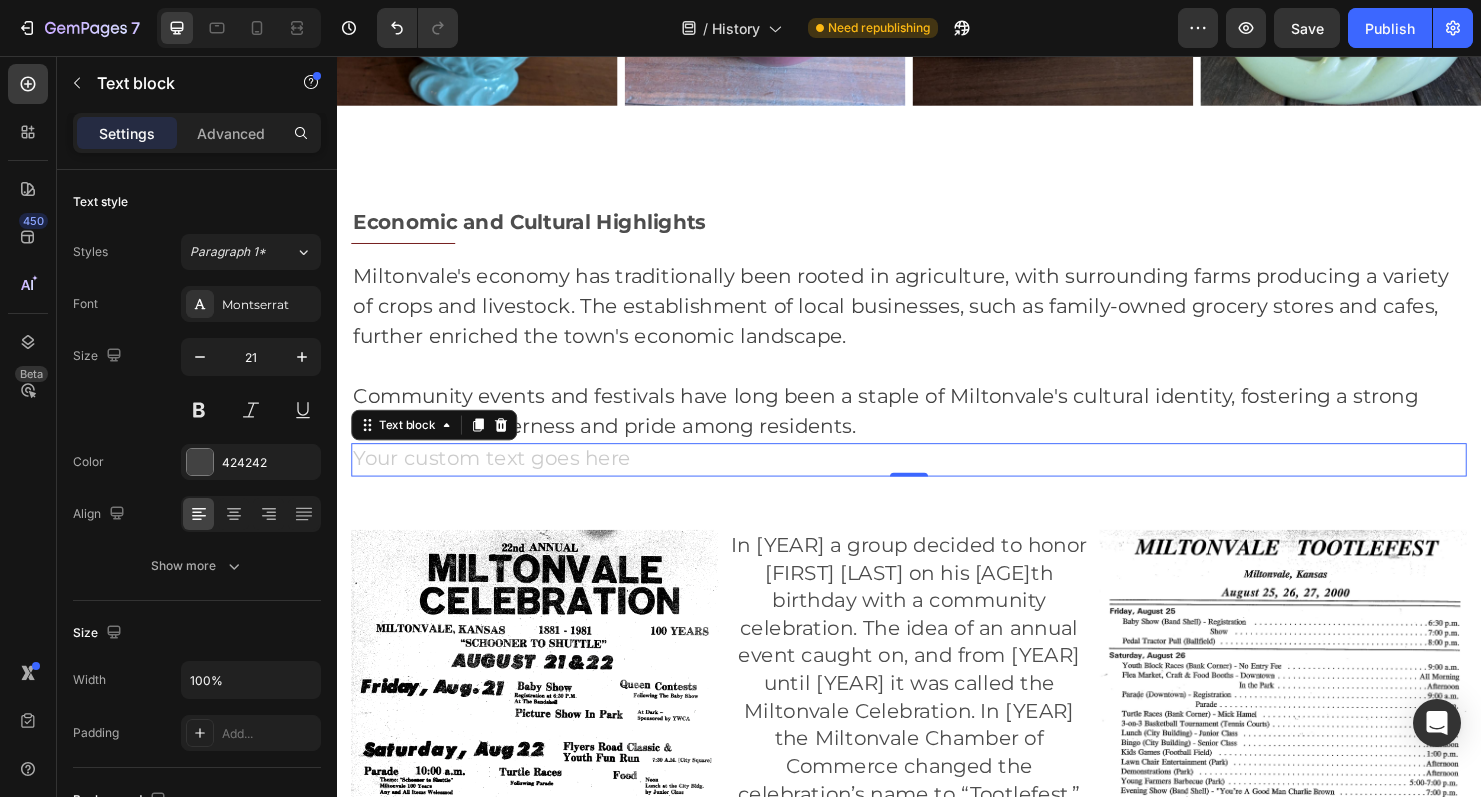 click at bounding box center [937, 480] 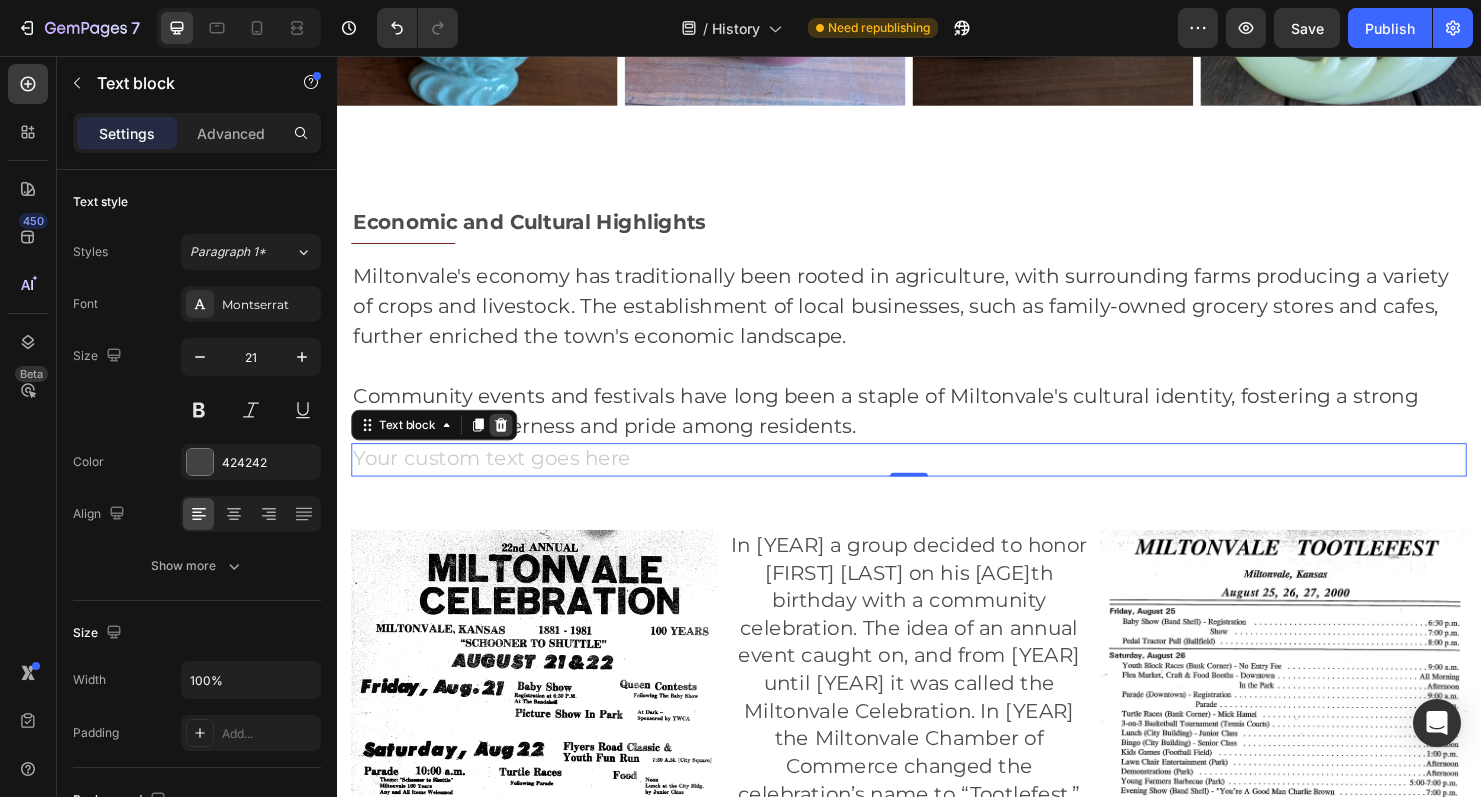 click 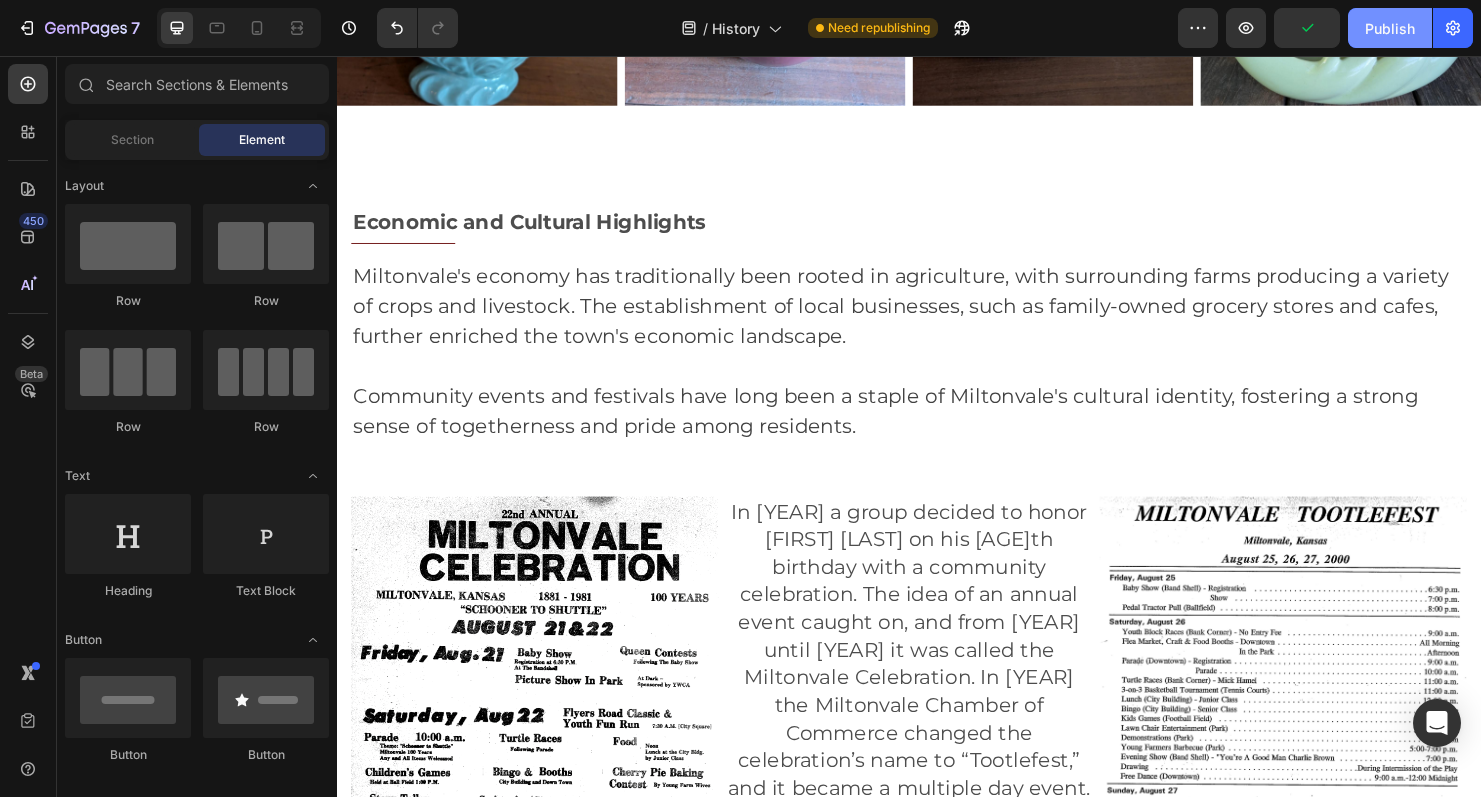 click on "Publish" at bounding box center [1390, 28] 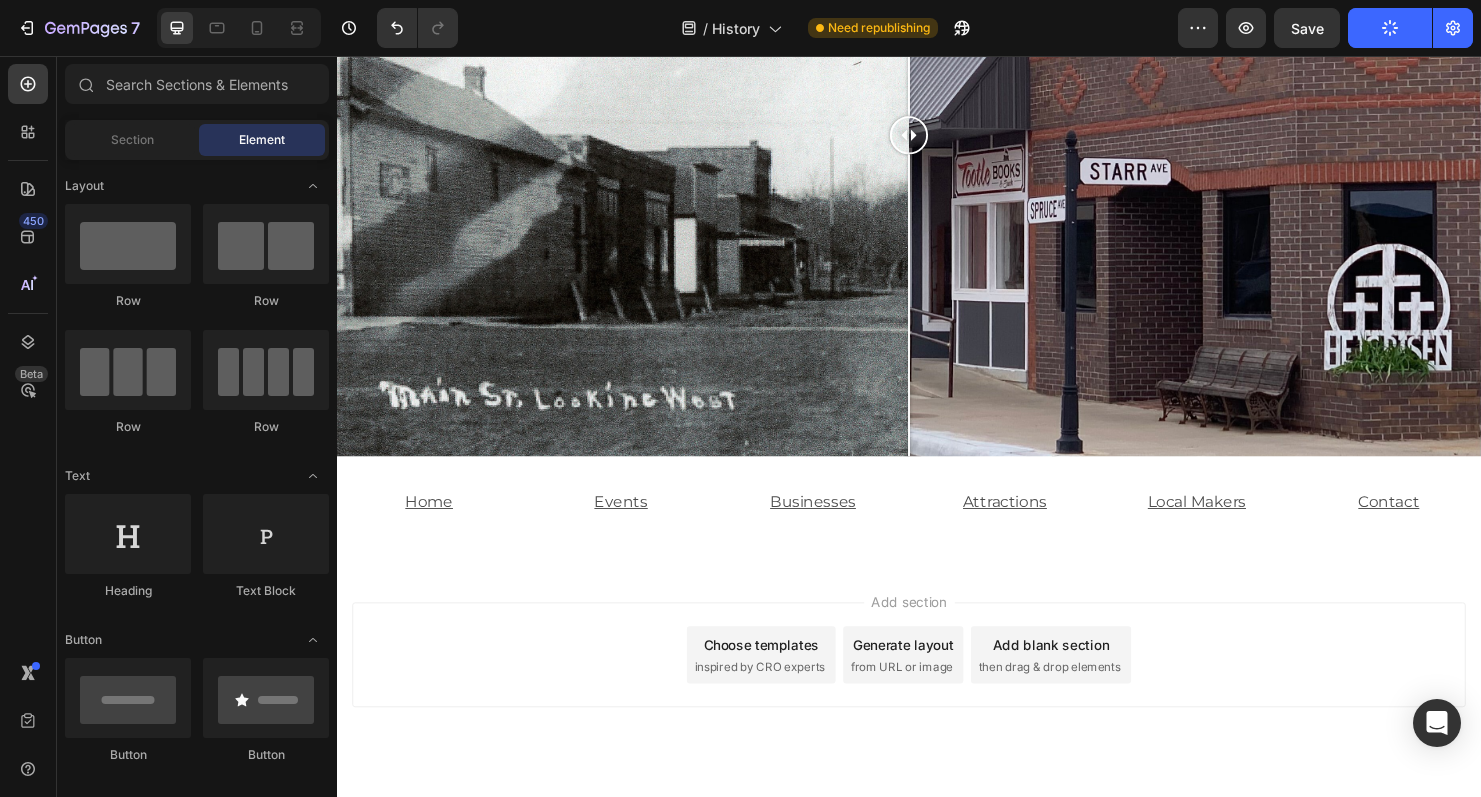 scroll, scrollTop: 8002, scrollLeft: 0, axis: vertical 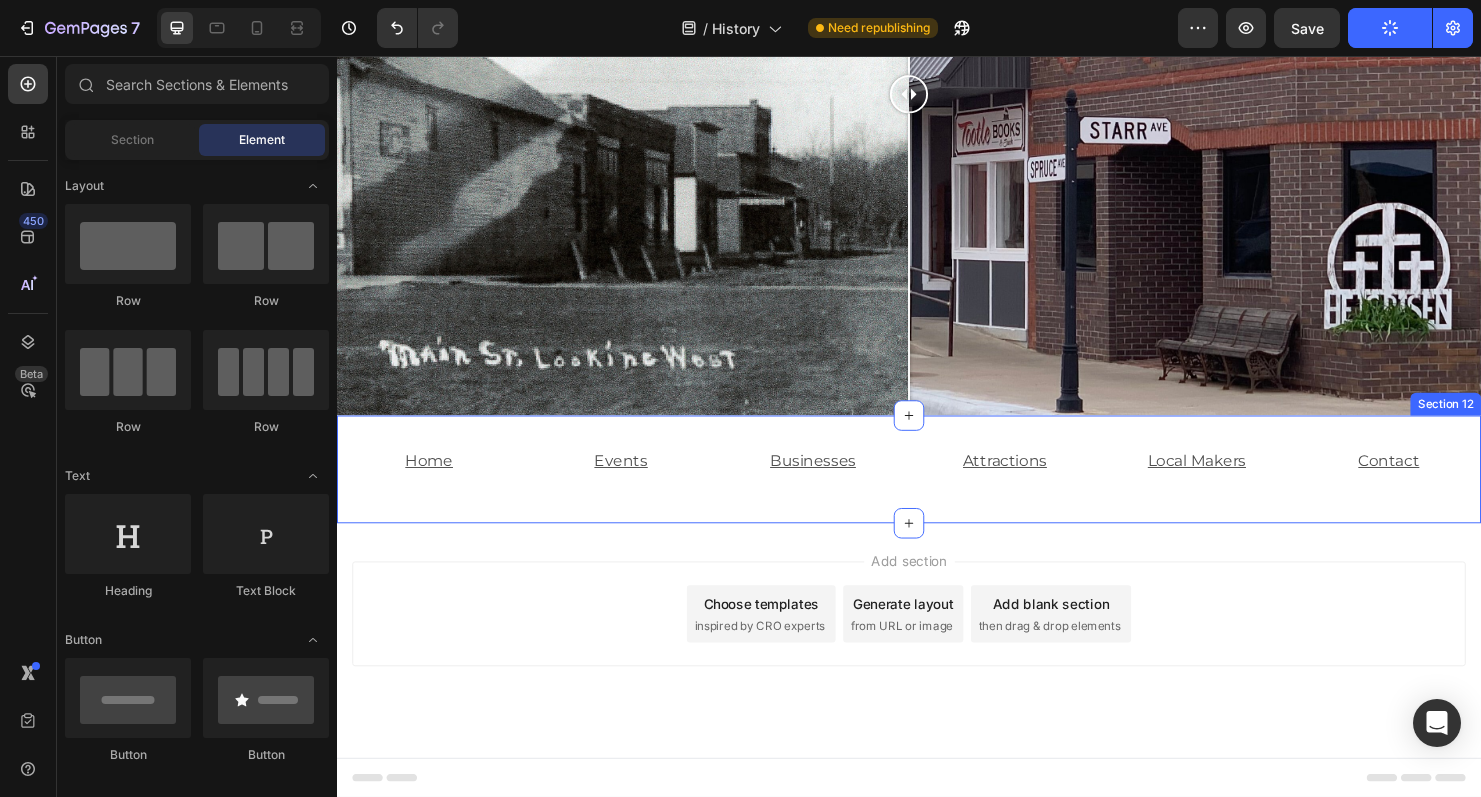 click on "Home Text Block Events Text Block Businesses Text Block Attractions Text Block Local Makers Text Block Contact Text Block Row Section 12" at bounding box center (937, 489) 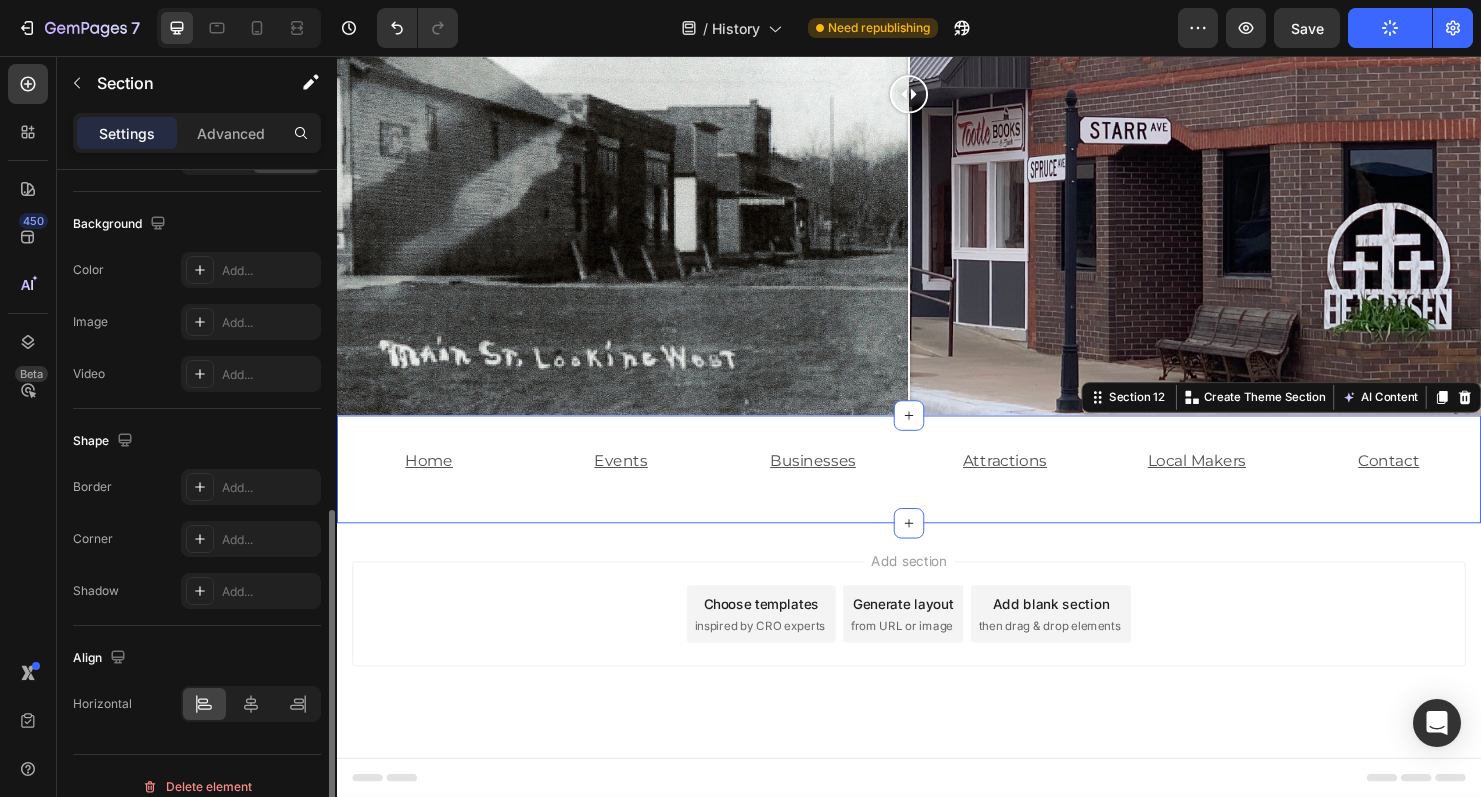 scroll, scrollTop: 597, scrollLeft: 0, axis: vertical 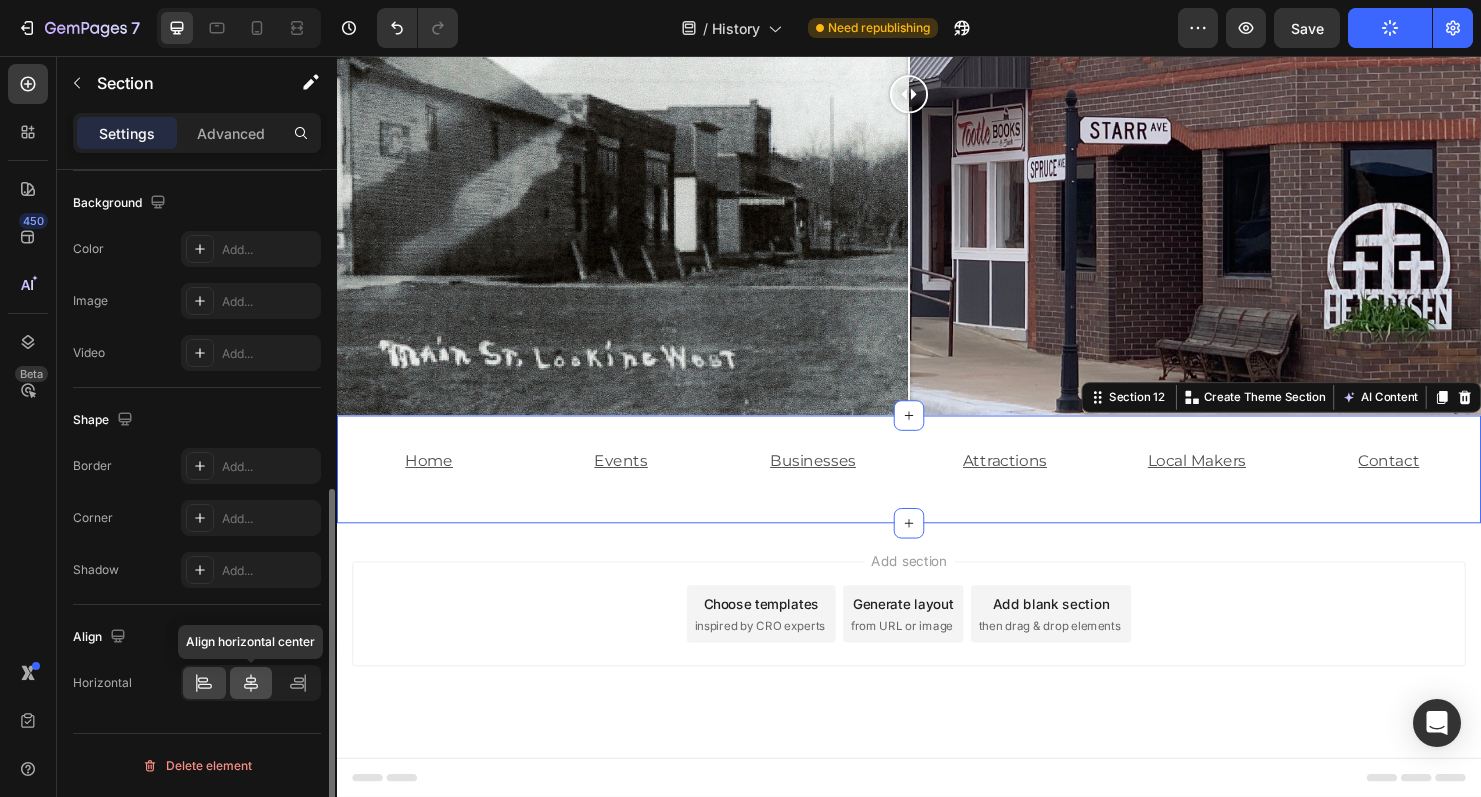 click 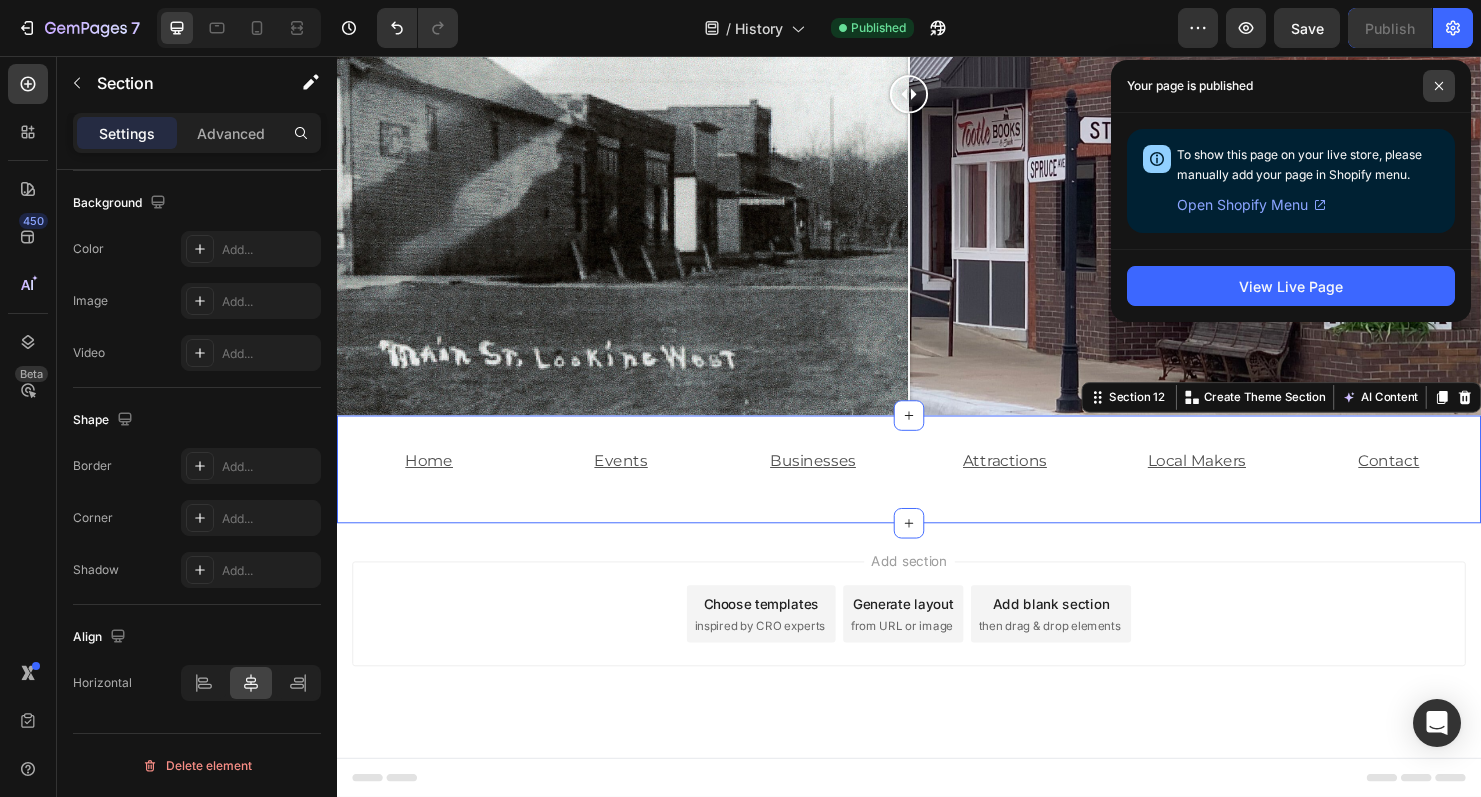 click at bounding box center [1439, 86] 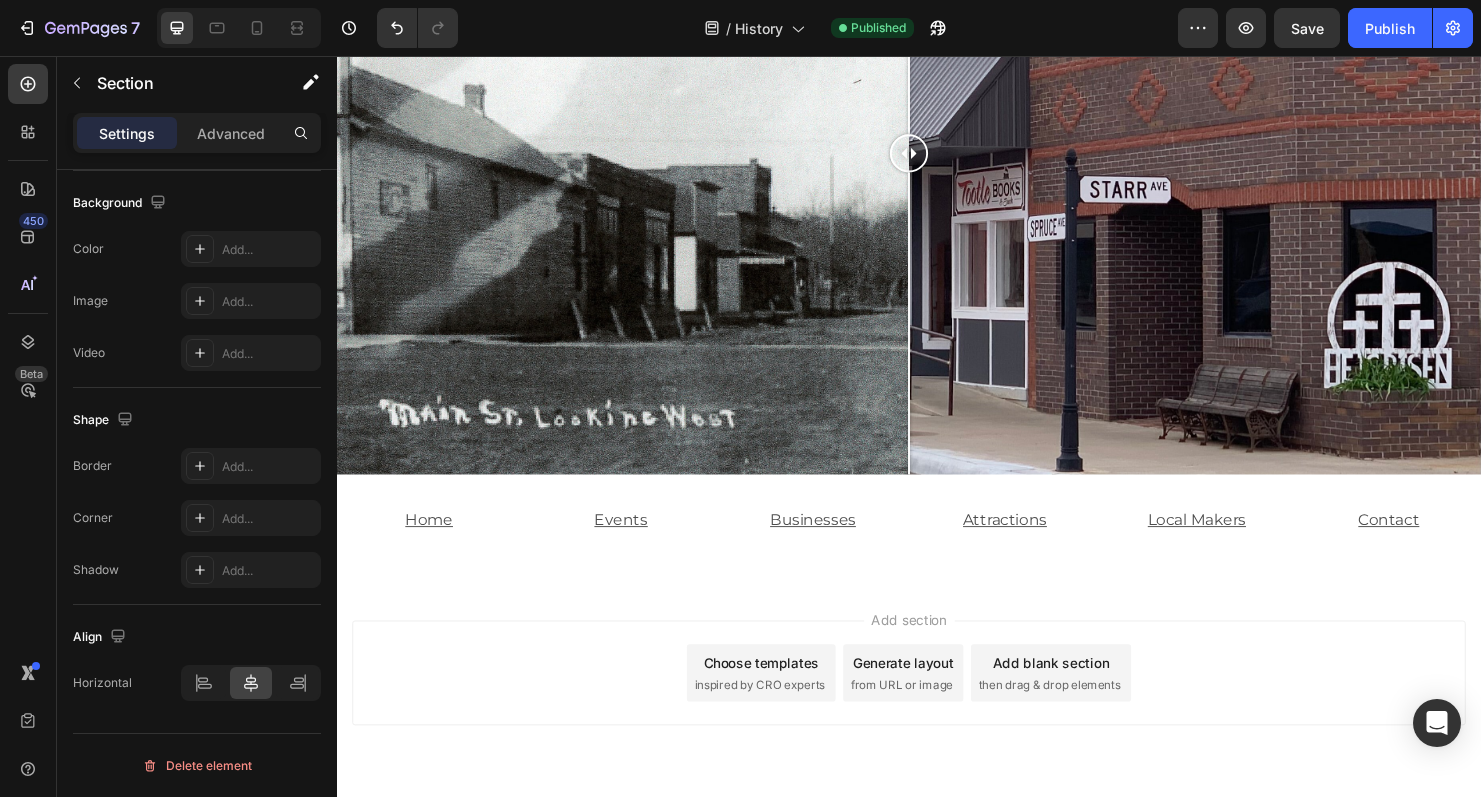 scroll, scrollTop: 8002, scrollLeft: 0, axis: vertical 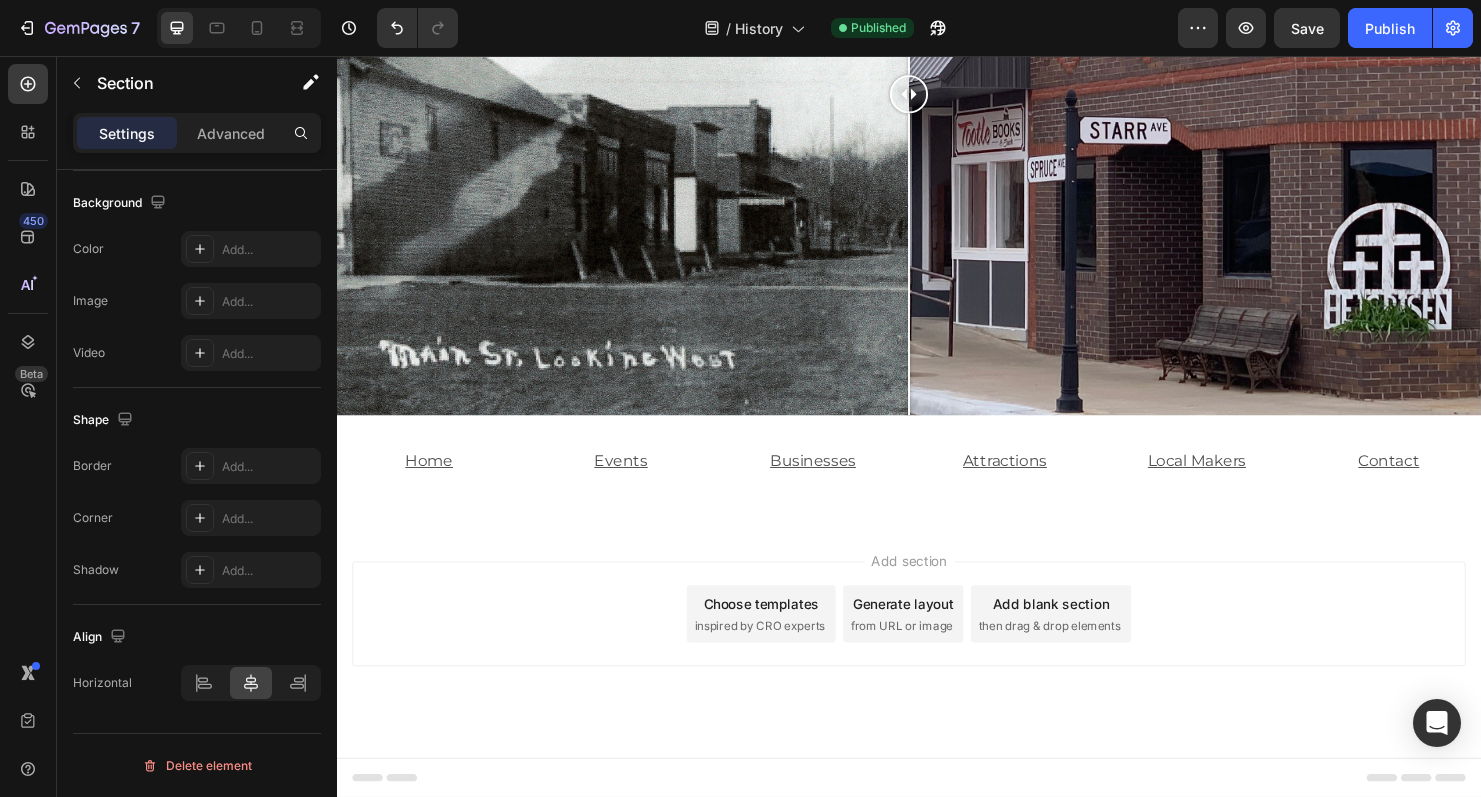 click on "Home Text Block Events Text Block Businesses Text Block Attractions Text Block Local Makers Text Block Contact Text Block Row Section 12" at bounding box center (937, 489) 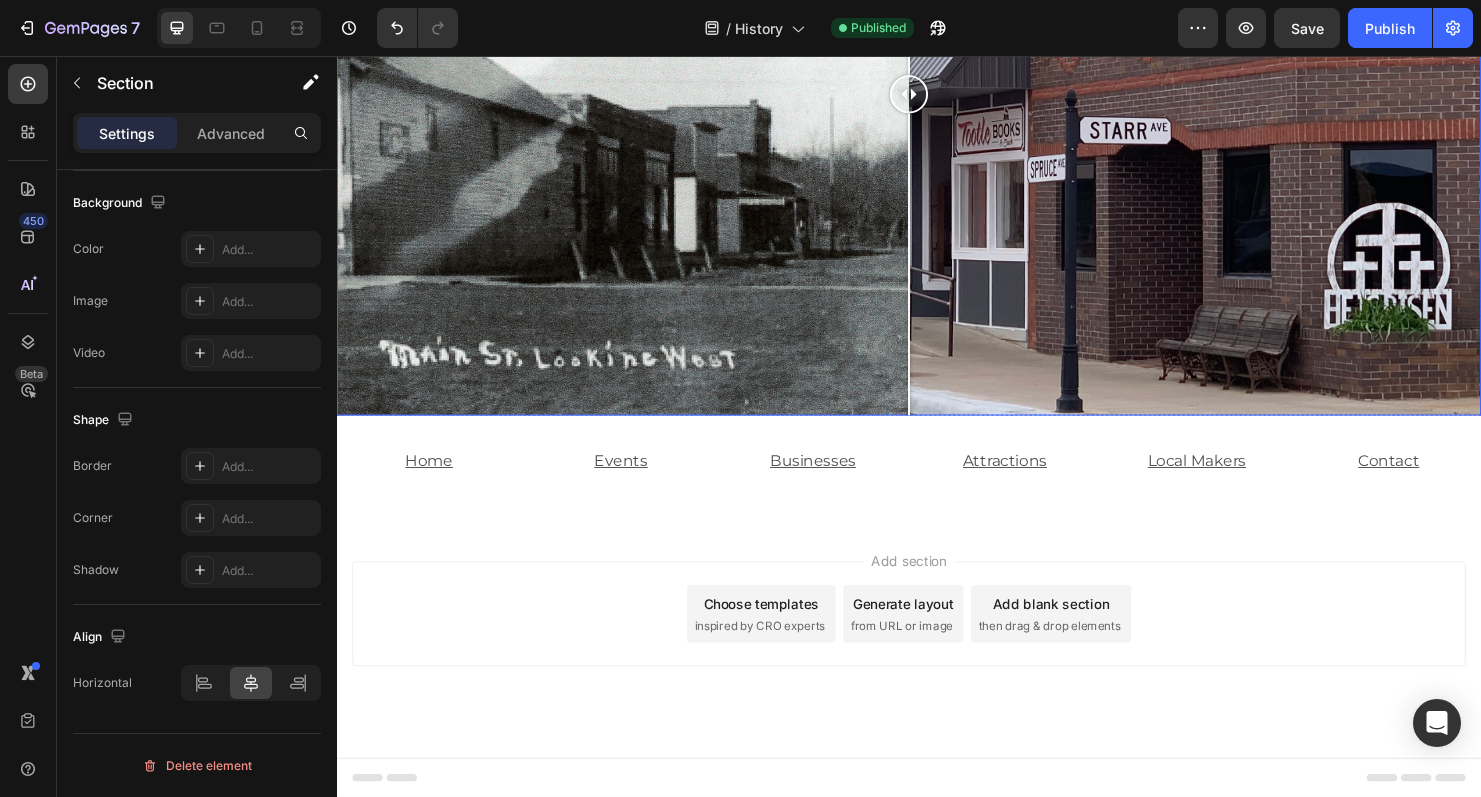 click at bounding box center (937, 95) 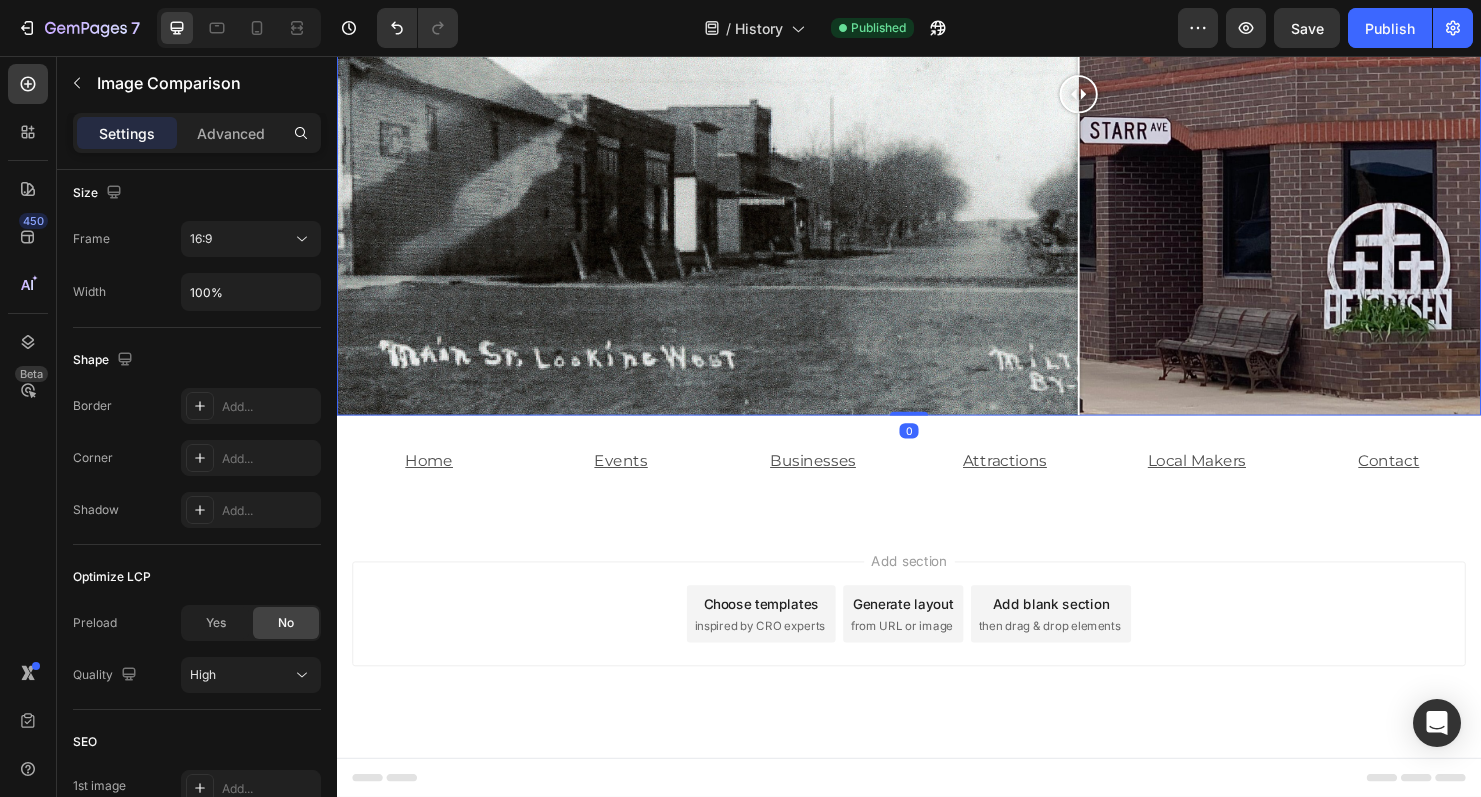scroll, scrollTop: 0, scrollLeft: 0, axis: both 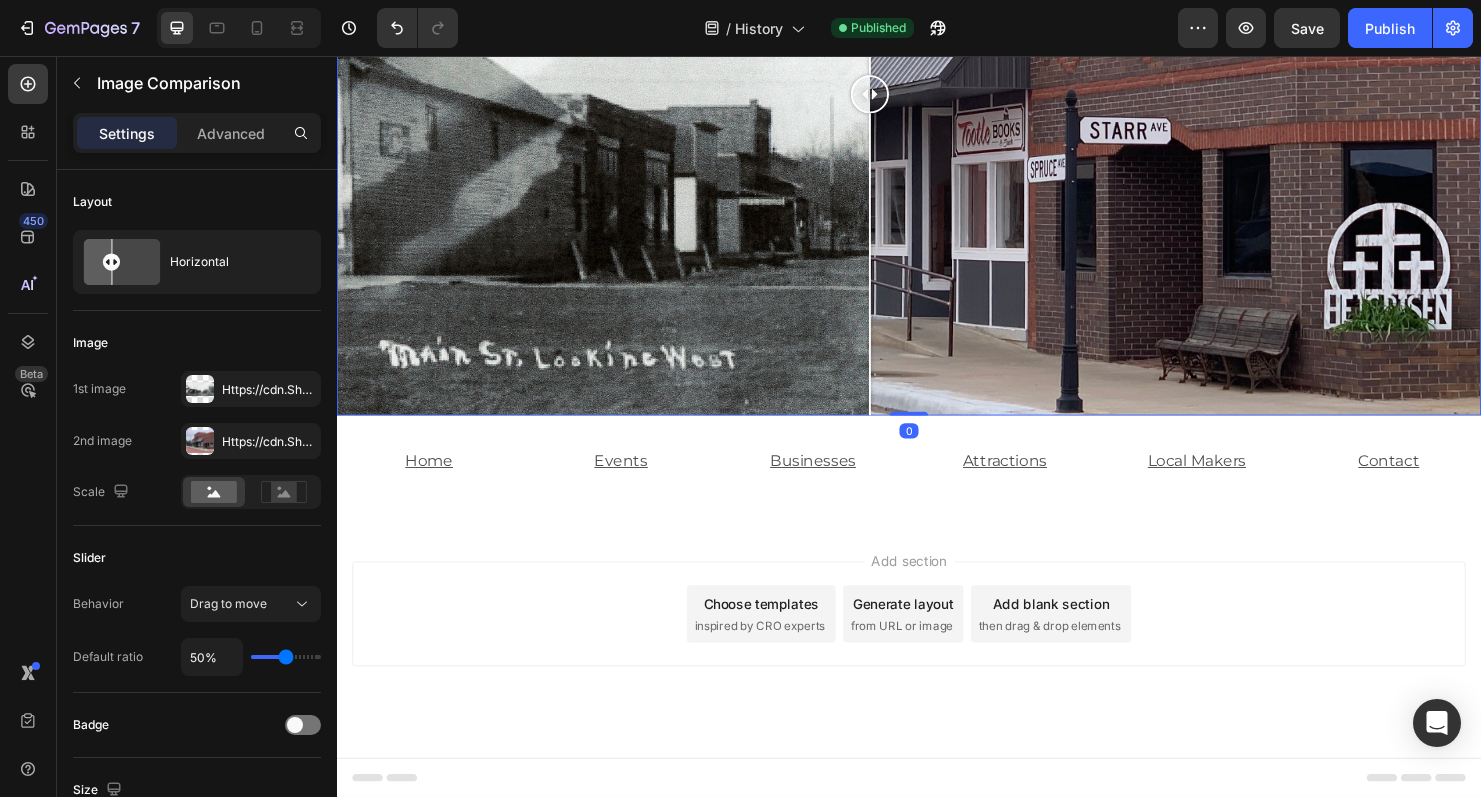 drag, startPoint x: 1115, startPoint y: 339, endPoint x: 896, endPoint y: 349, distance: 219.2282 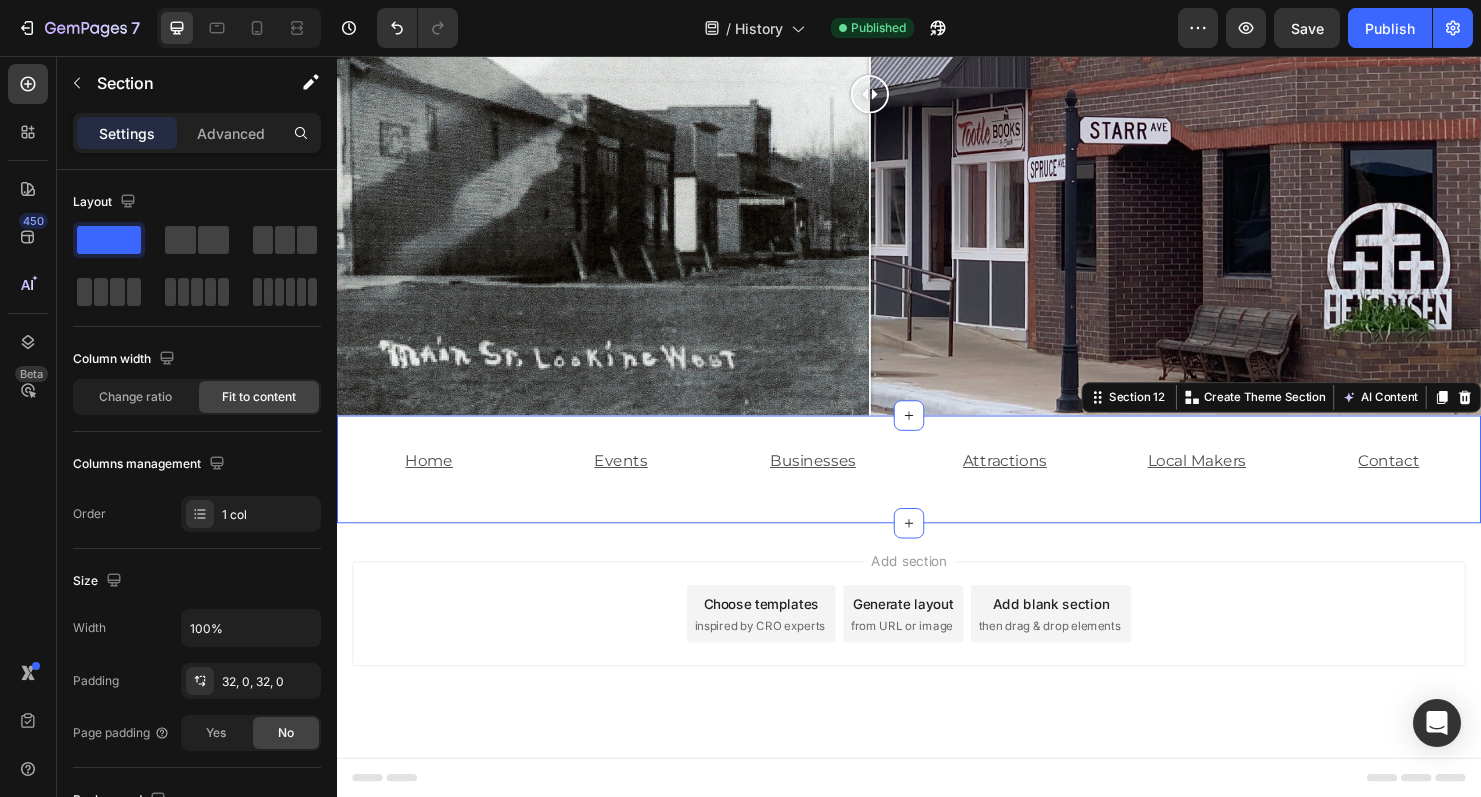 click on "Home Text Block Events Text Block Businesses Text Block Attractions Text Block Local Makers Text Block Contact Text Block Row Section 12   You can create reusable sections Create Theme Section AI Content Write with GemAI What would you like to describe here? Tone and Voice Persuasive Product Tootlefest 2016 Graphic Tee Show more Generate" at bounding box center (937, 489) 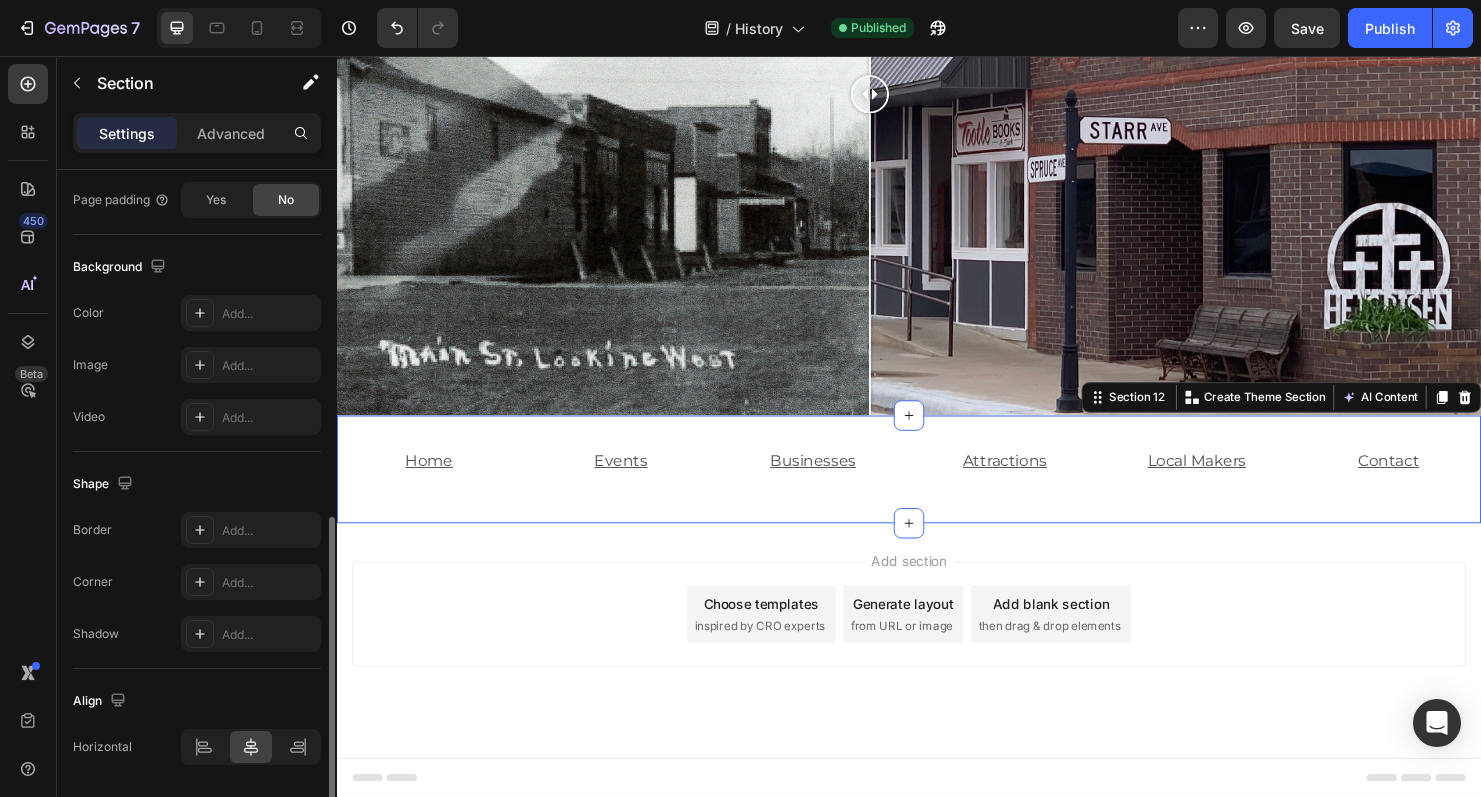 scroll, scrollTop: 597, scrollLeft: 0, axis: vertical 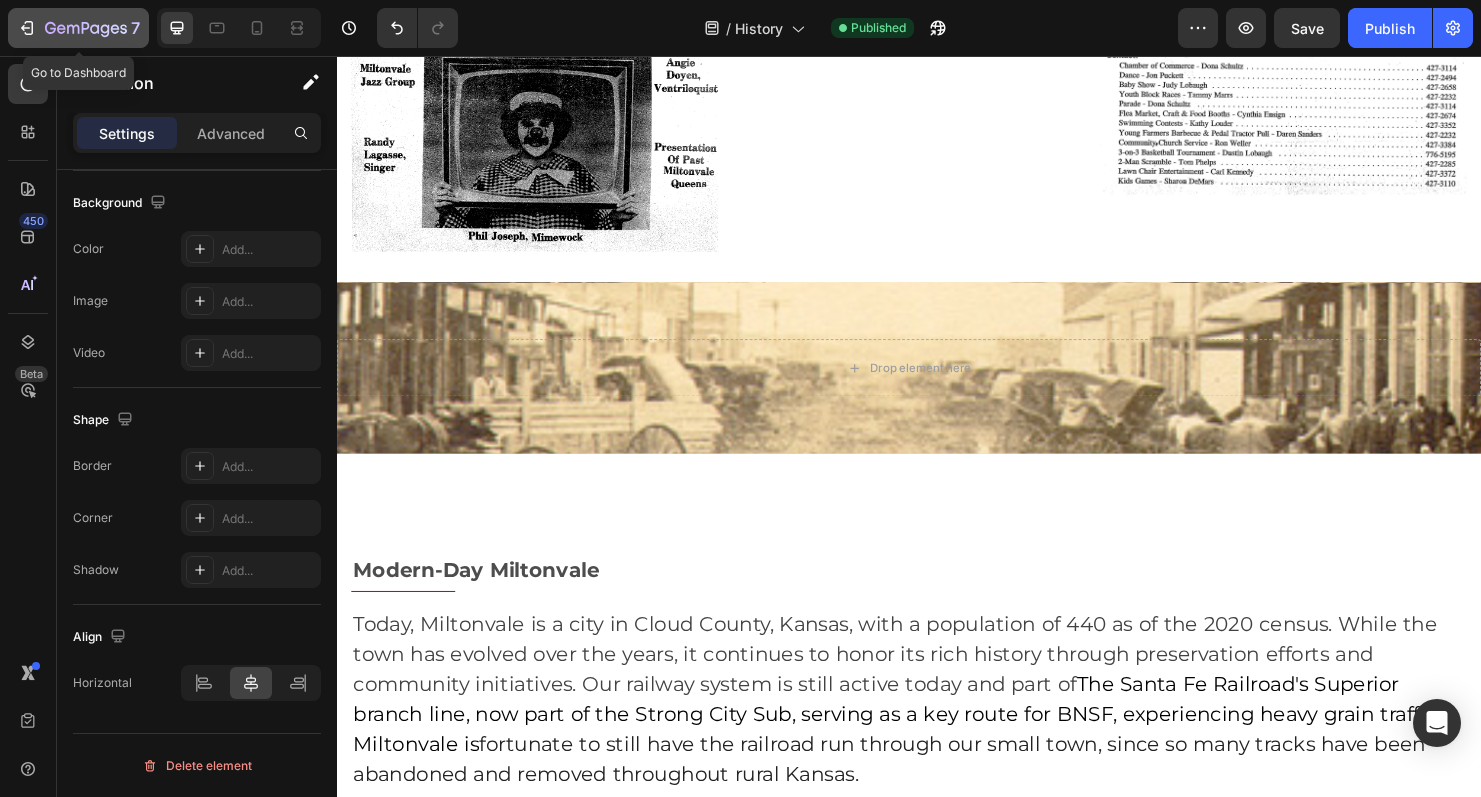 click 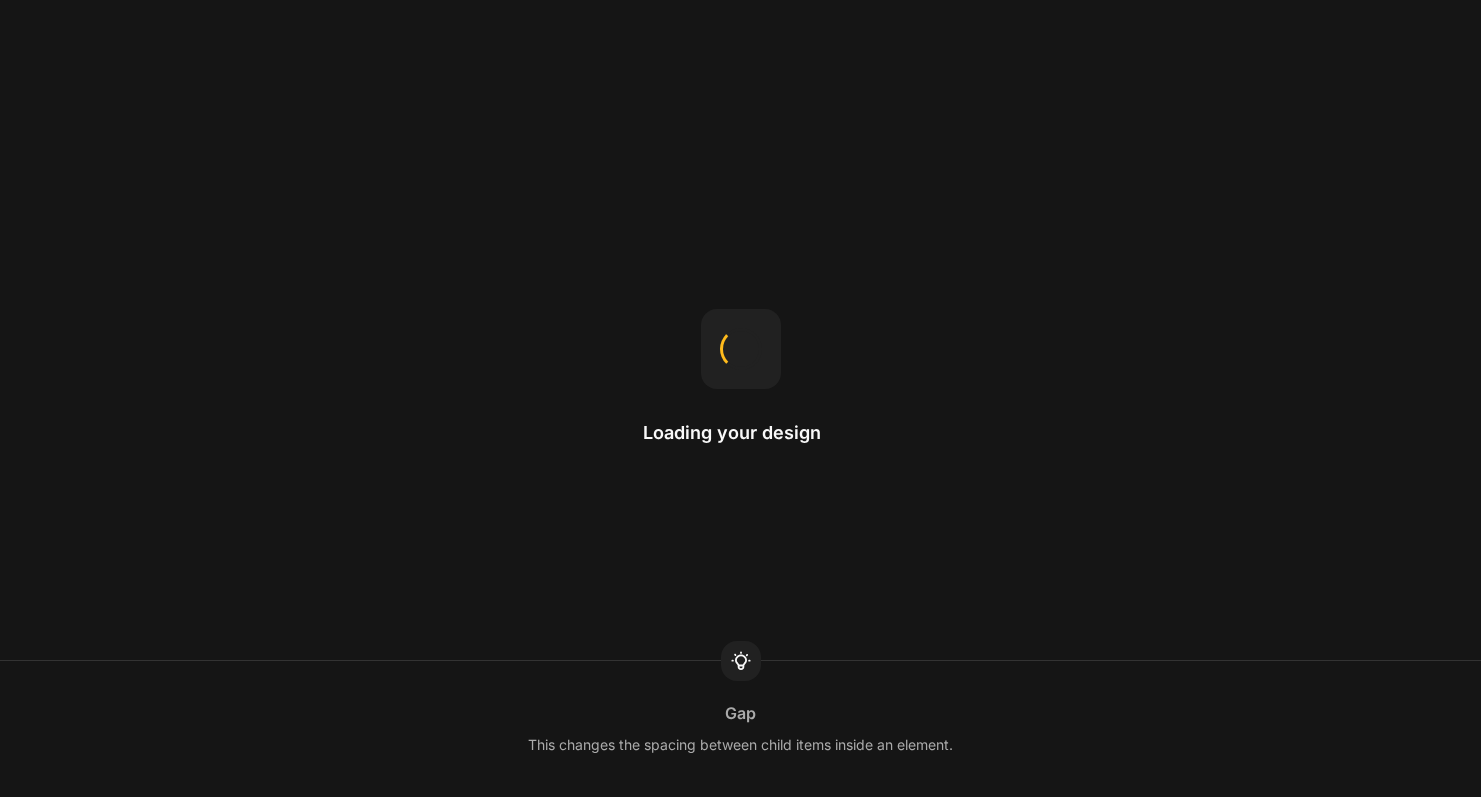 scroll, scrollTop: 0, scrollLeft: 0, axis: both 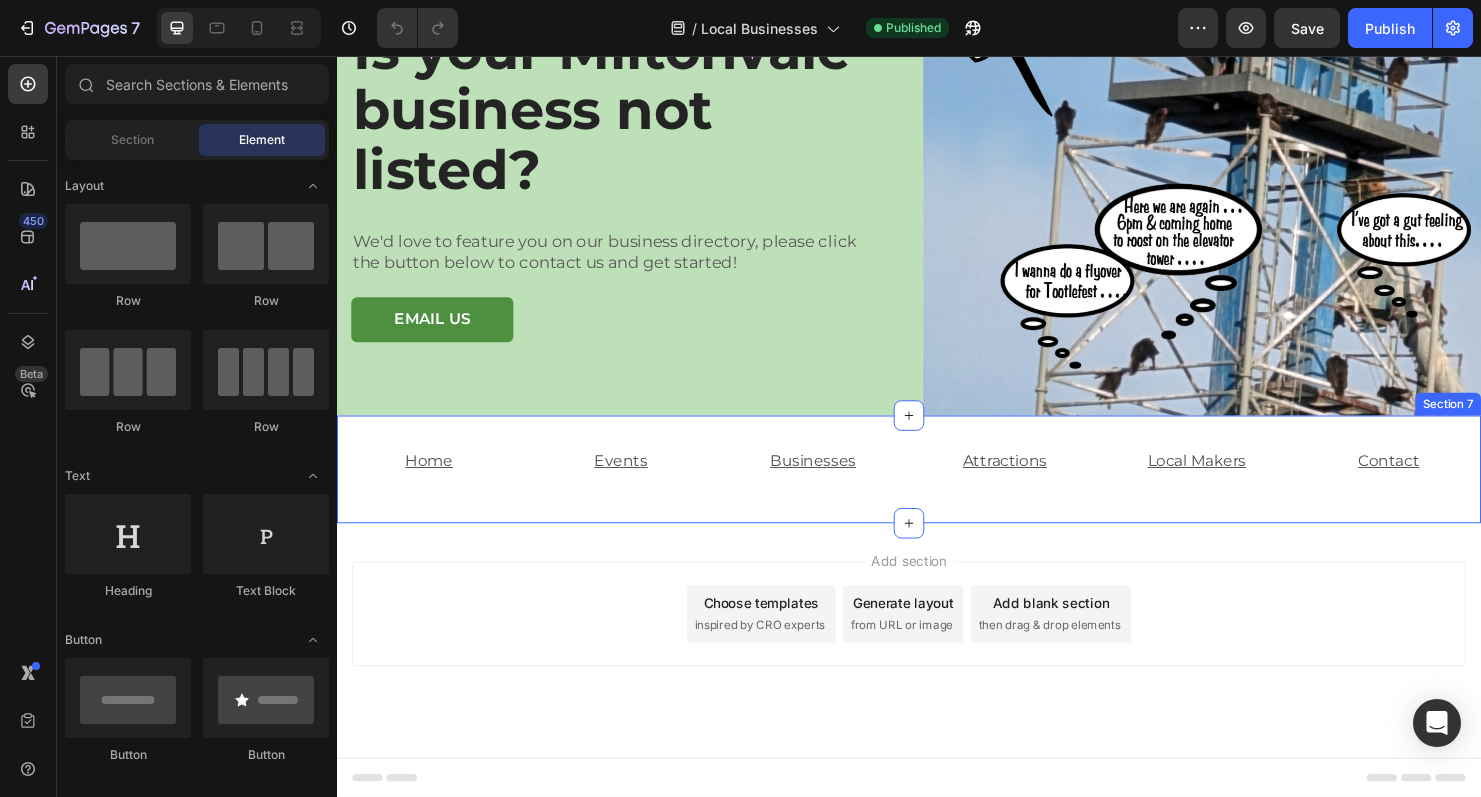 click on "Home Text Block Events Text Block Businesses Text Block Attractions Text Block Local Makers Text Block Contact Text Block Row Section 7" at bounding box center (937, 489) 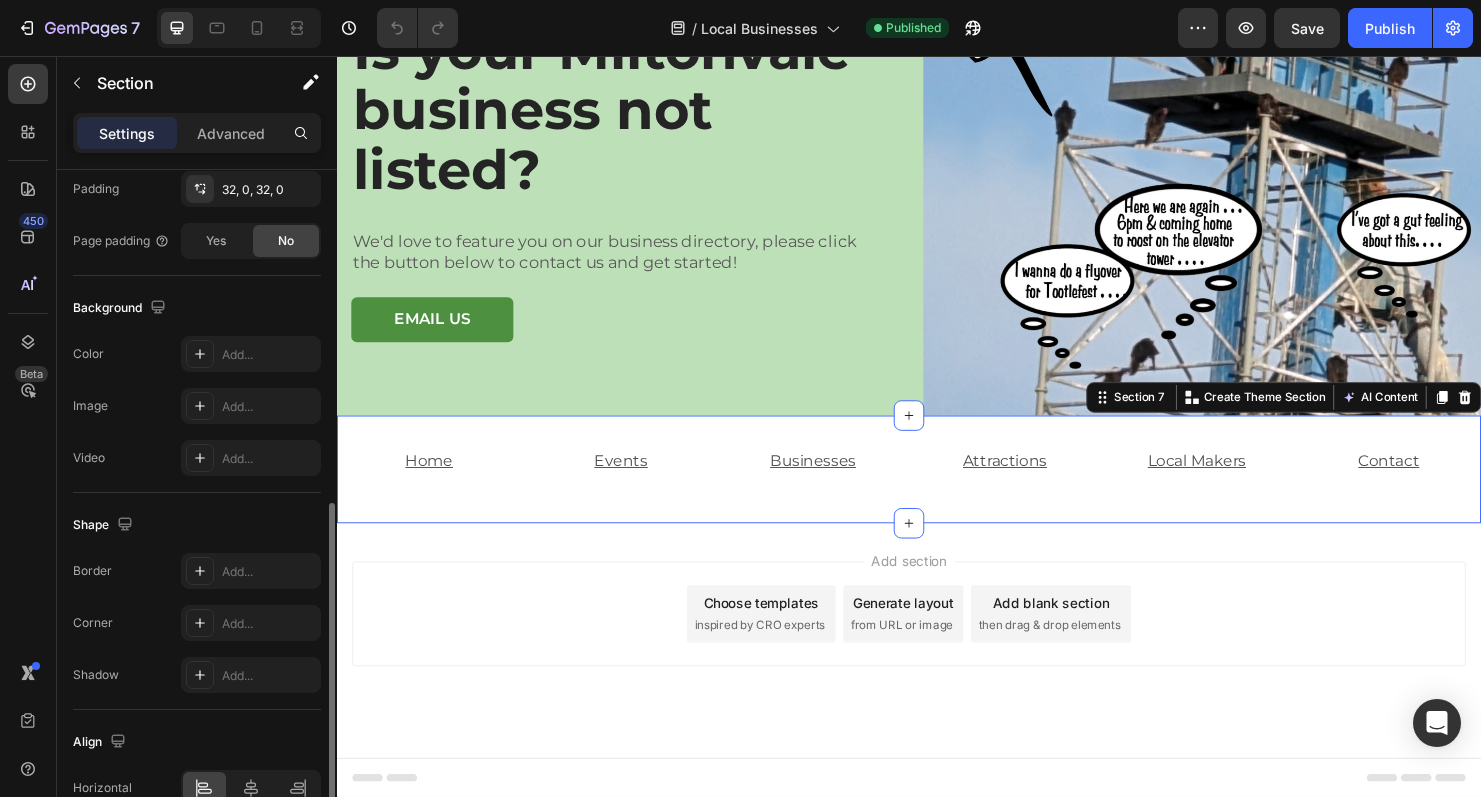 scroll, scrollTop: 597, scrollLeft: 0, axis: vertical 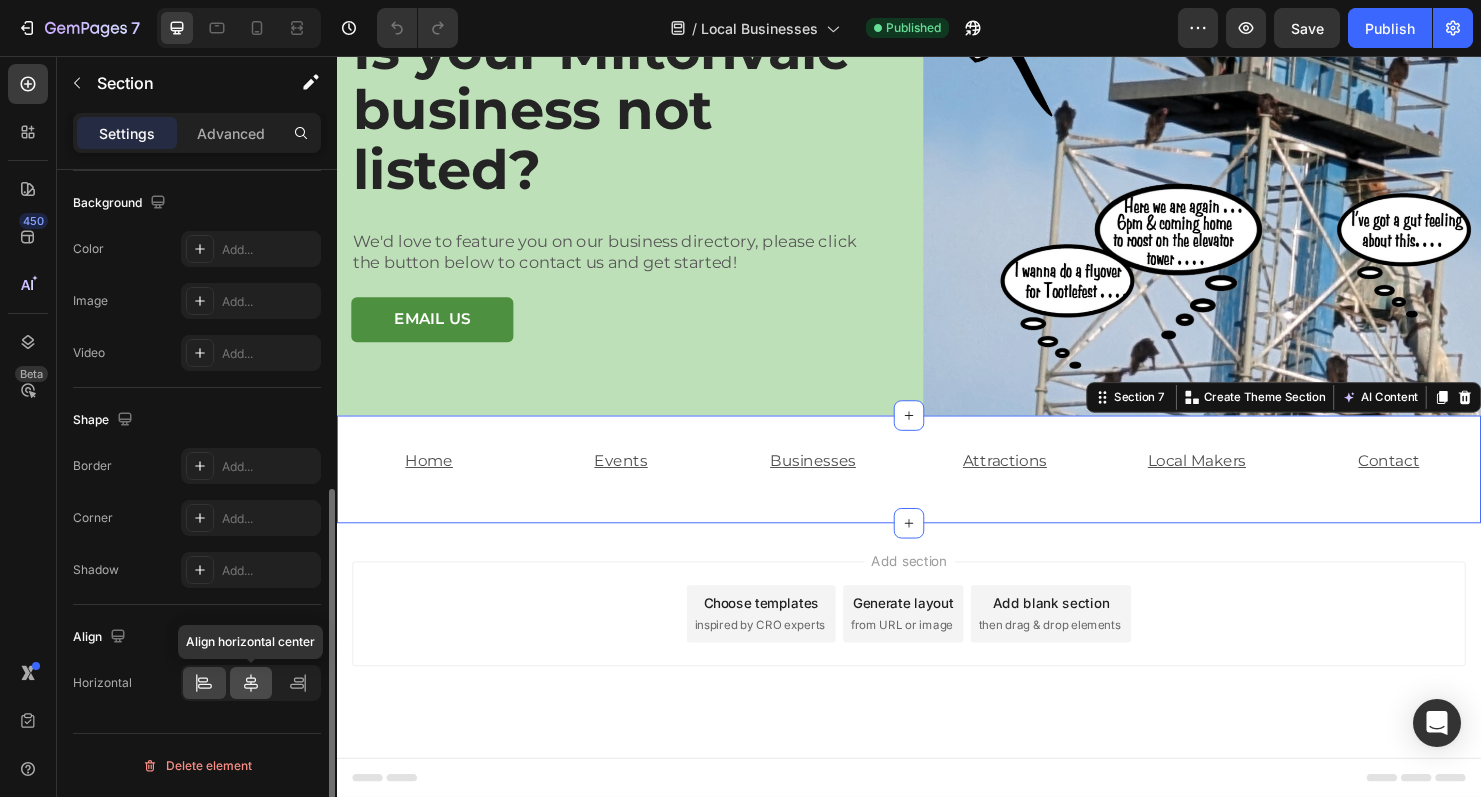click 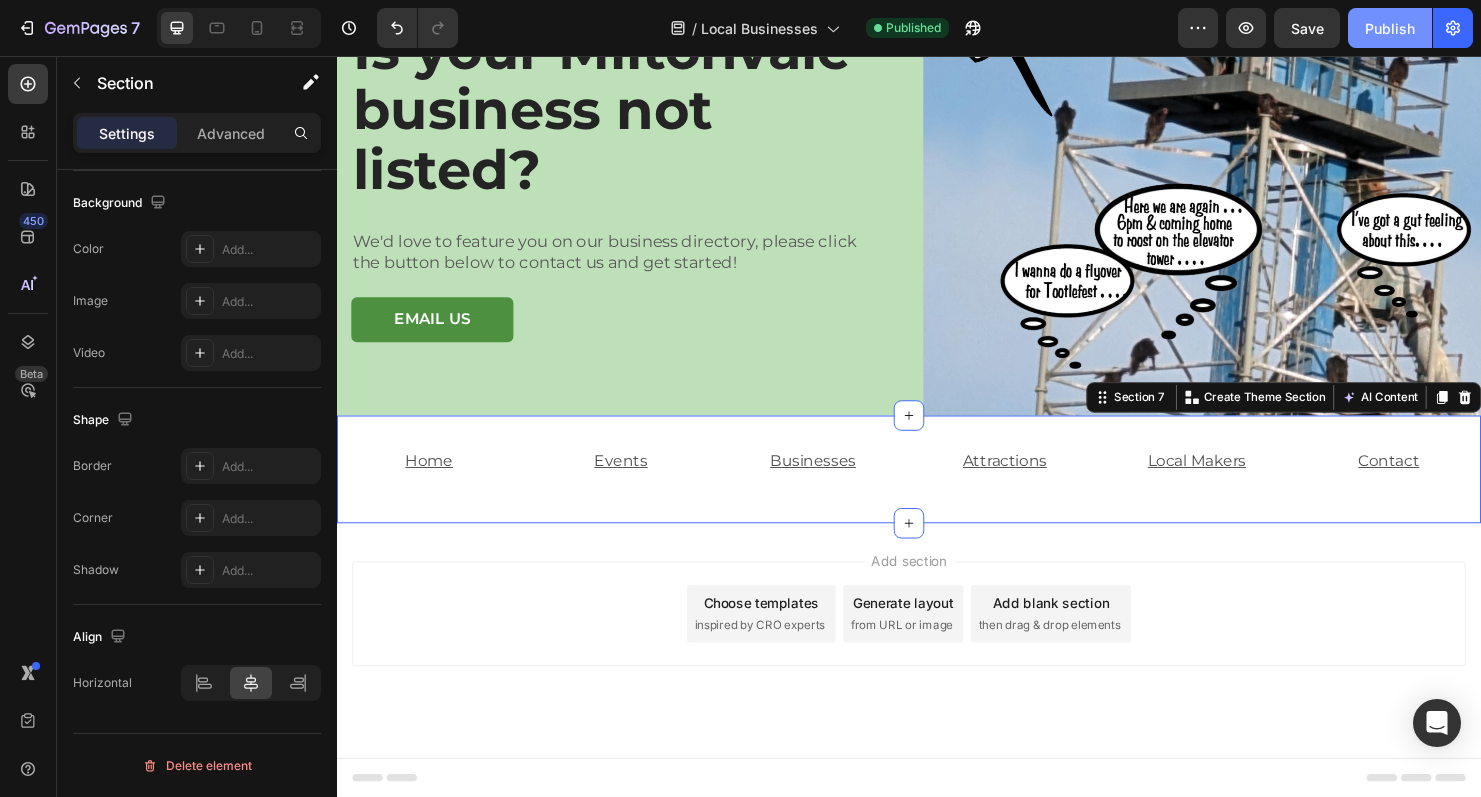 click on "Publish" at bounding box center [1390, 28] 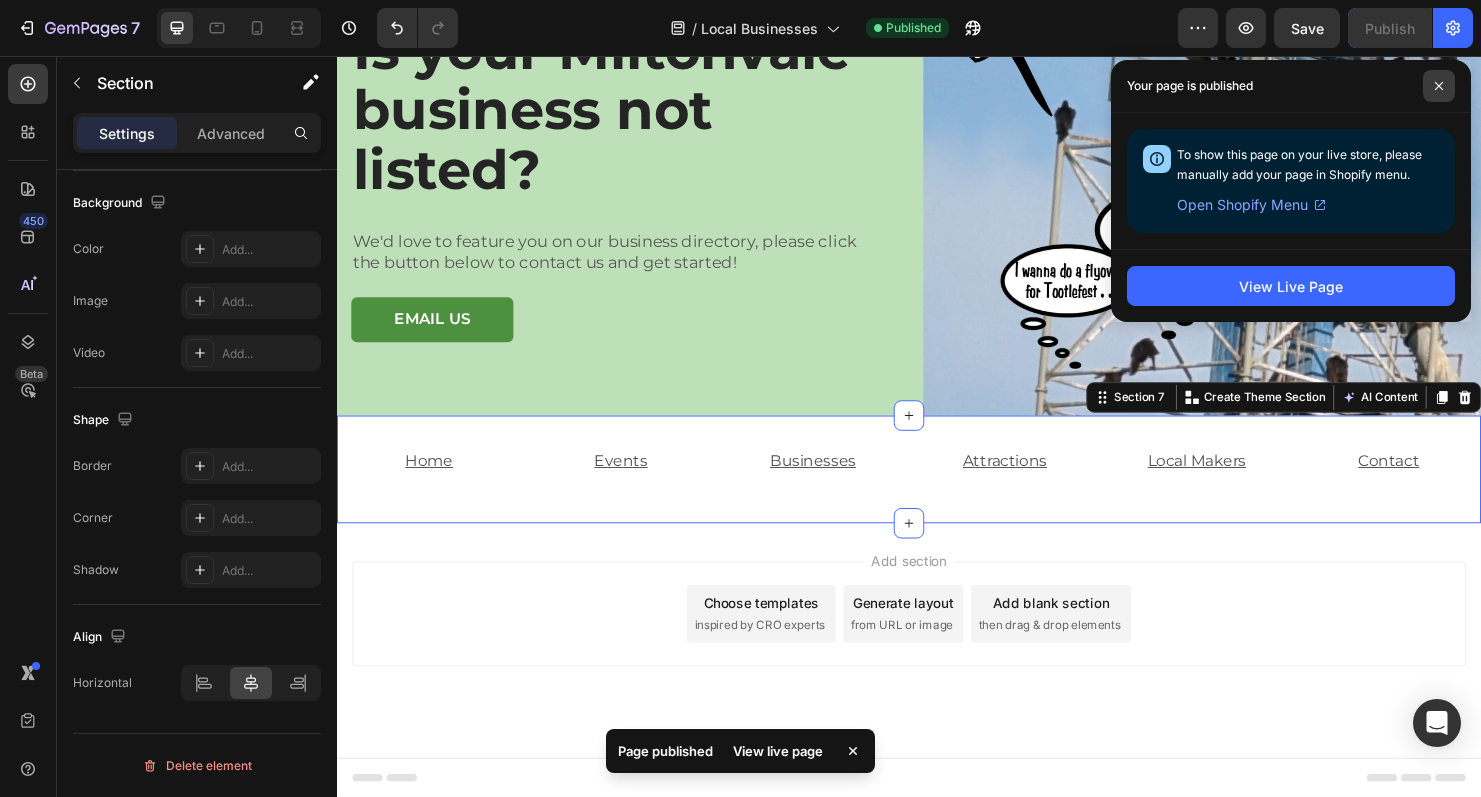 click 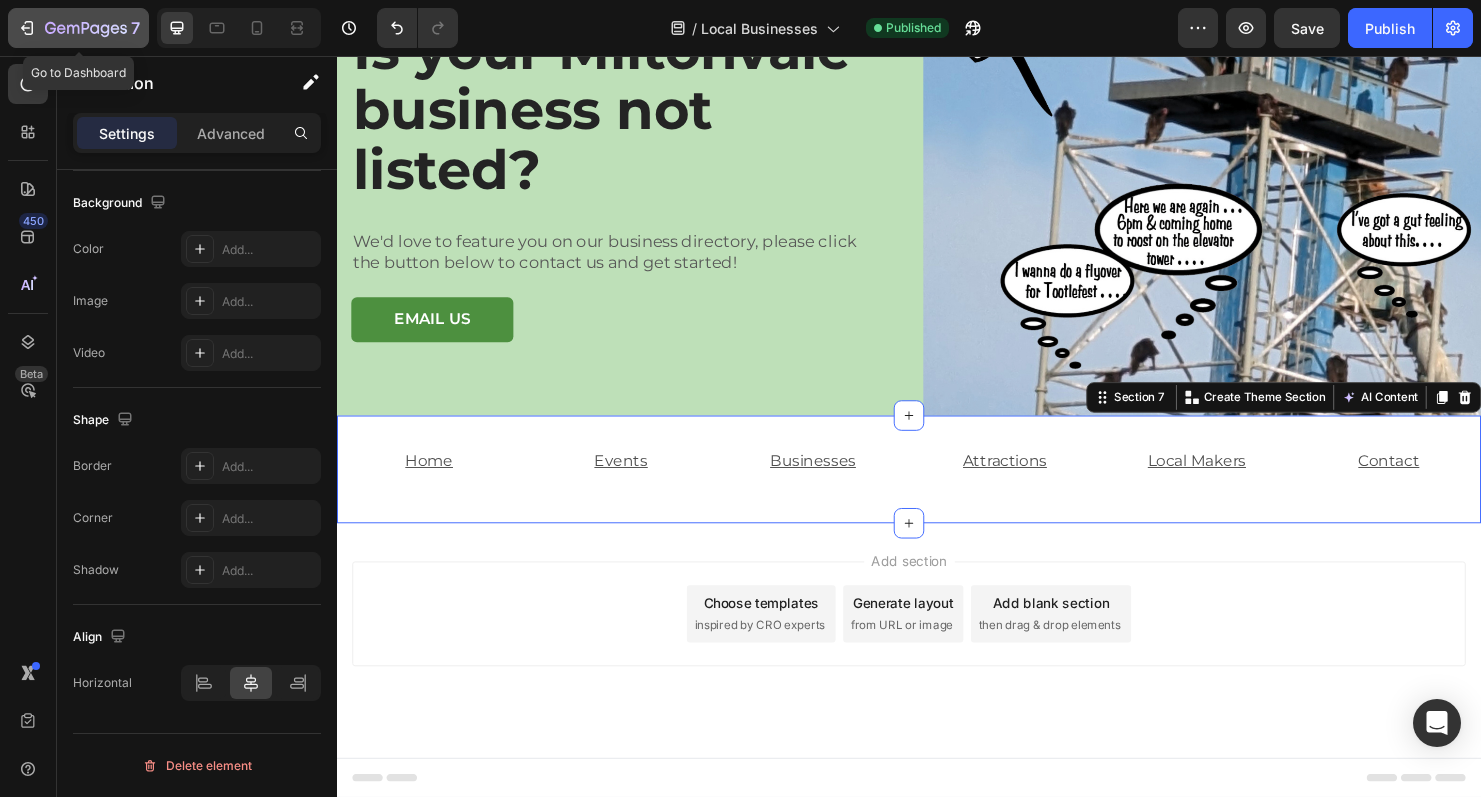 click on "7" at bounding box center (78, 28) 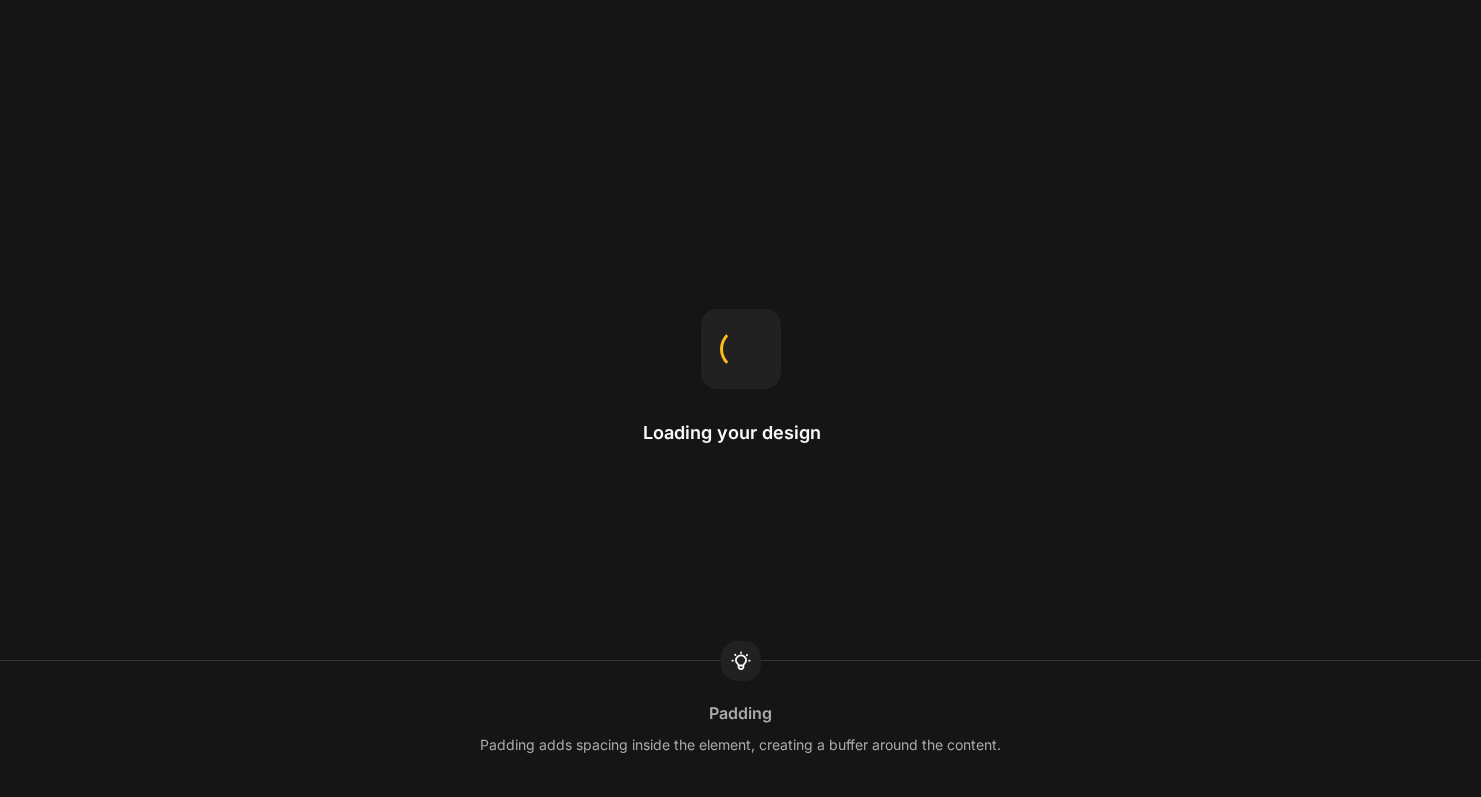 scroll, scrollTop: 0, scrollLeft: 0, axis: both 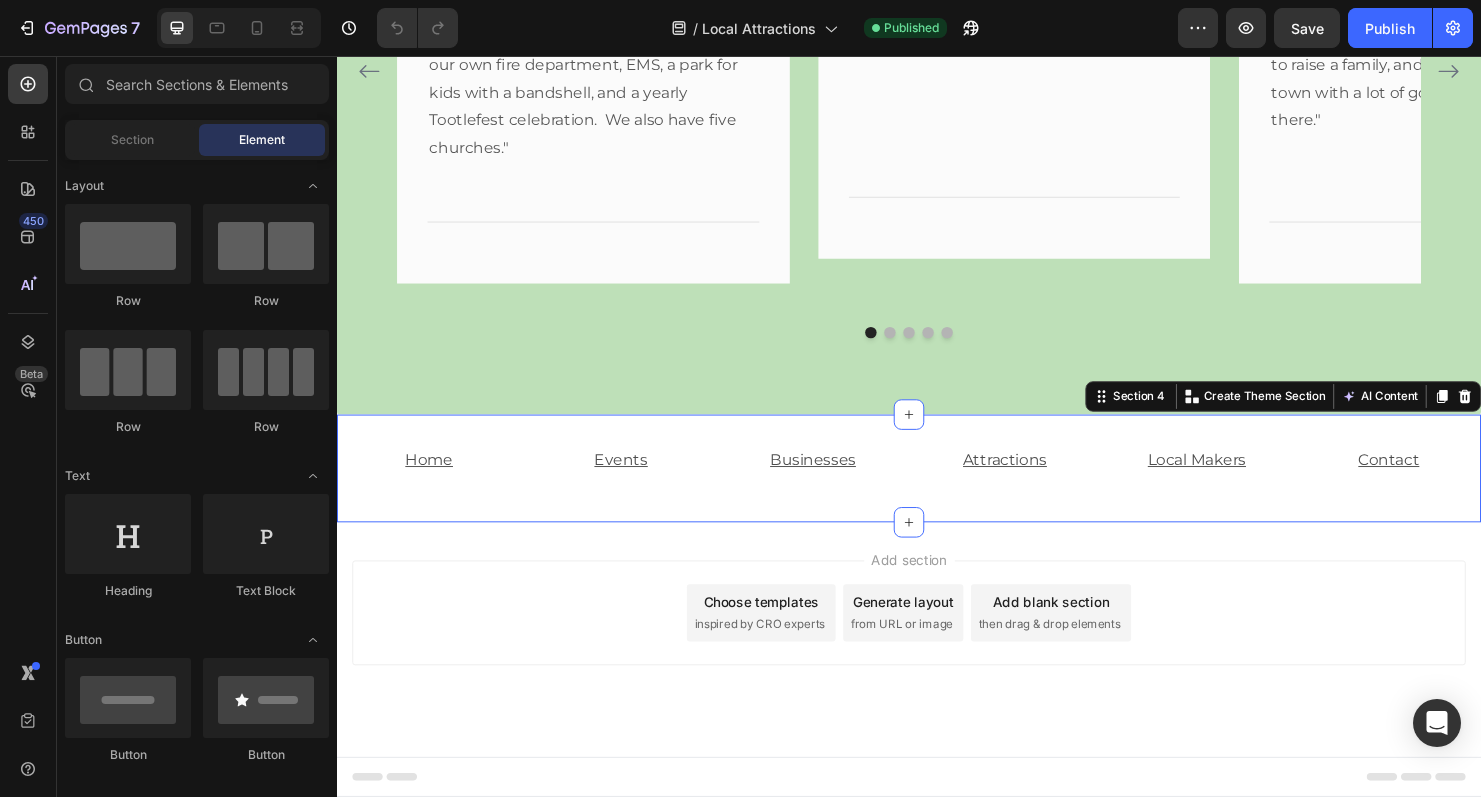 click on "Home Text Block Events Text Block Businesses Text Block Attractions Text Block Local Makers Text Block Contact Text Block Row Section 4   You can create reusable sections Create Theme Section AI Content Write with GemAI What would you like to describe here? Tone and Voice Persuasive Product Getting products... Show more Generate" at bounding box center [937, 488] 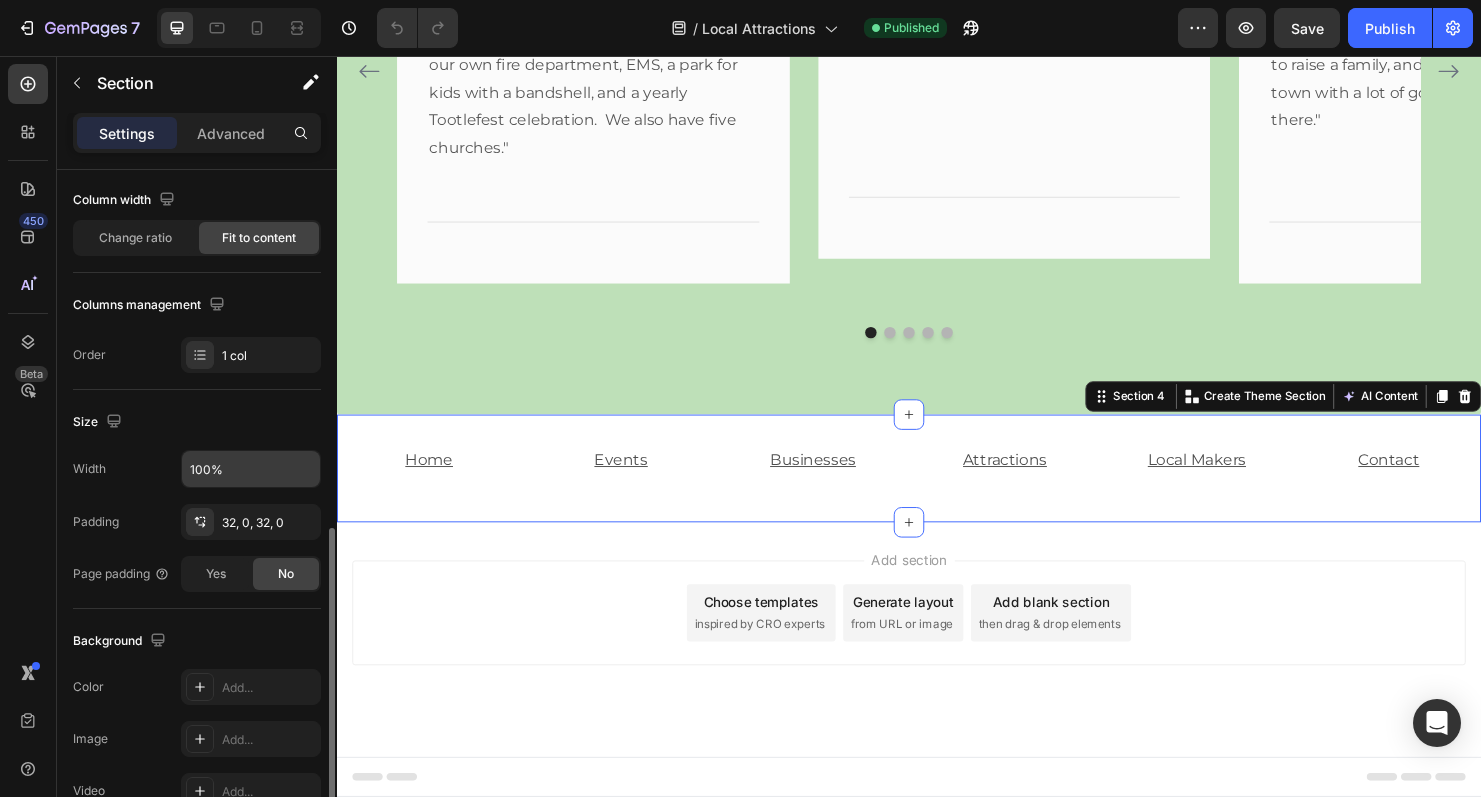 scroll, scrollTop: 597, scrollLeft: 0, axis: vertical 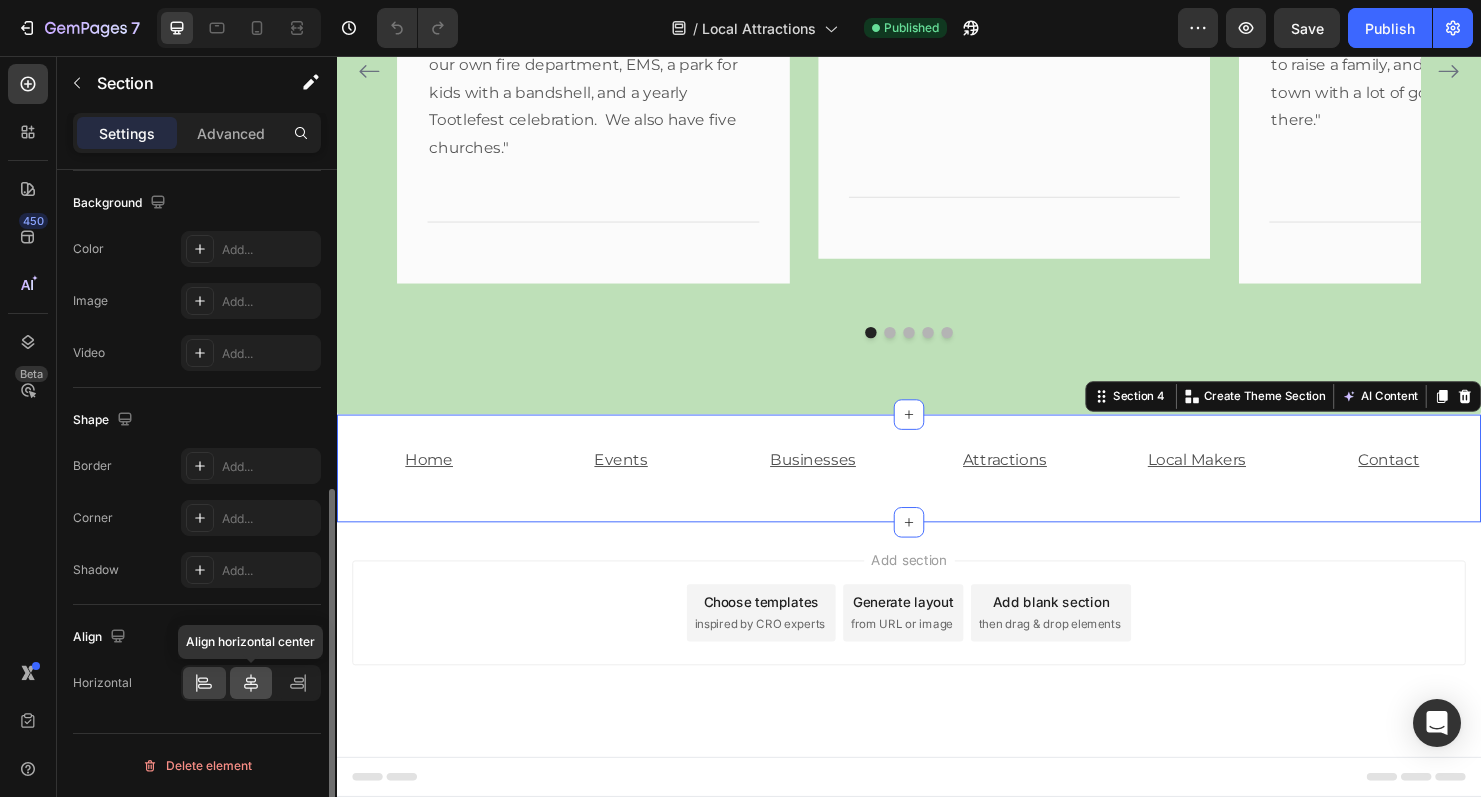 click 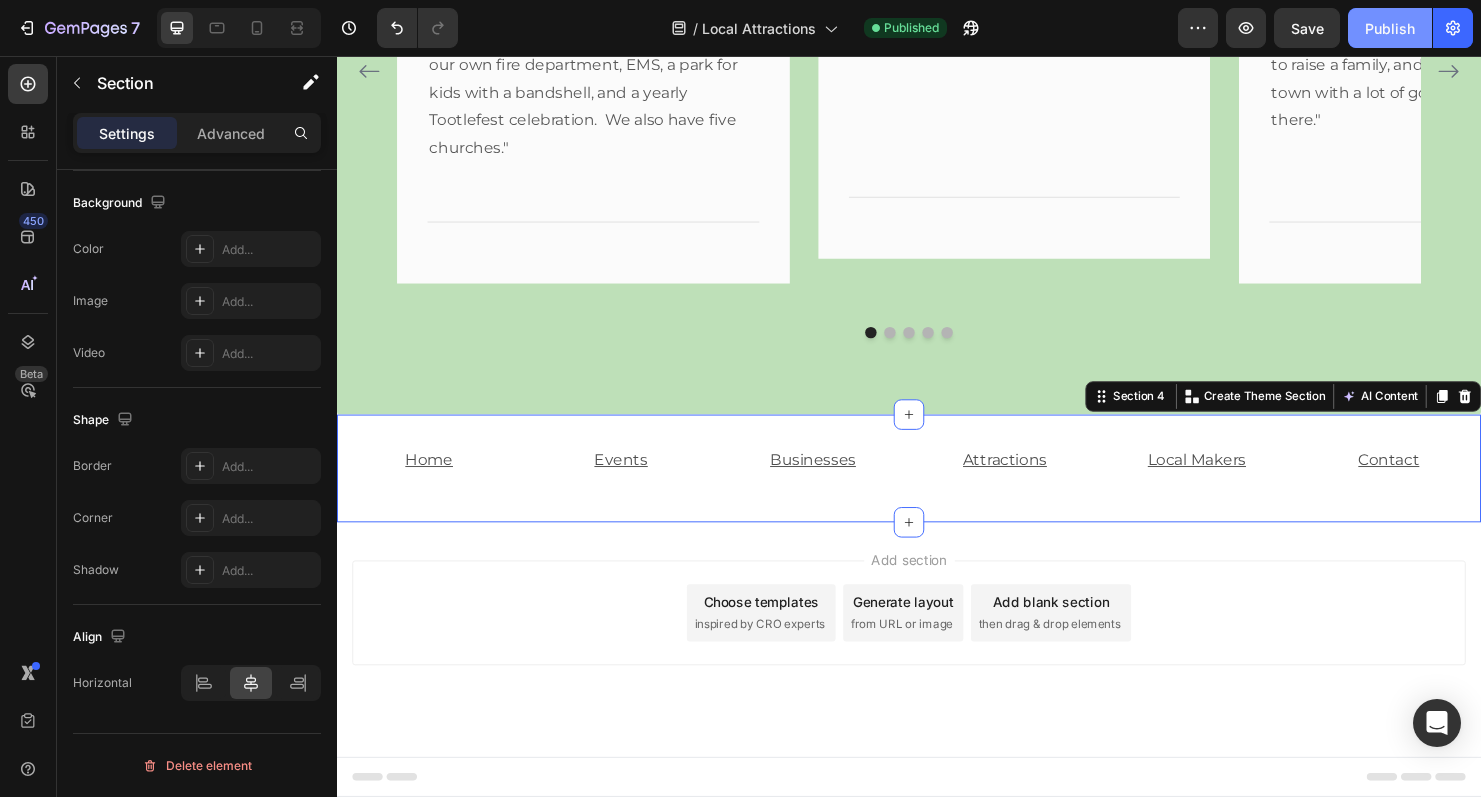 click on "Publish" at bounding box center [1390, 28] 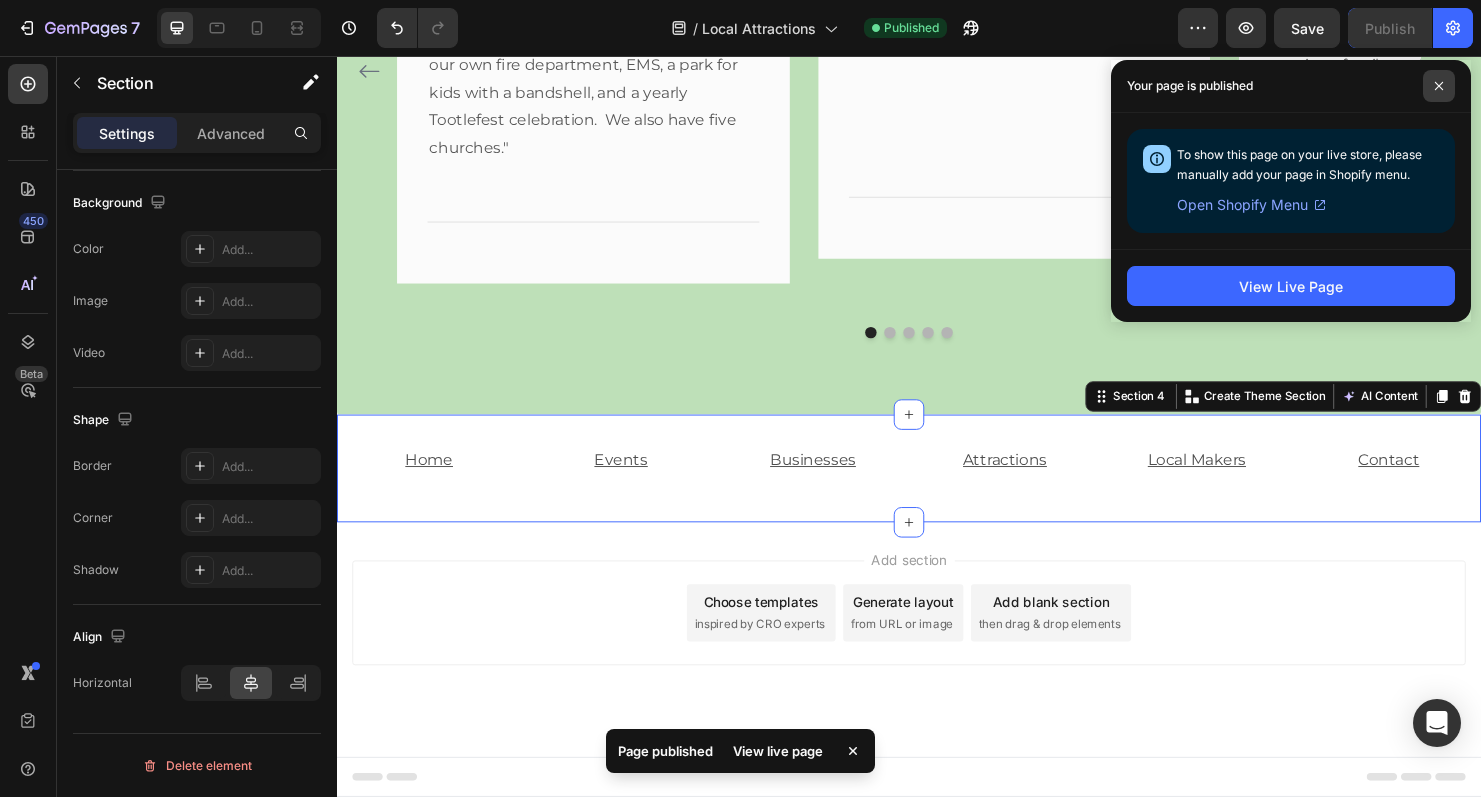 click 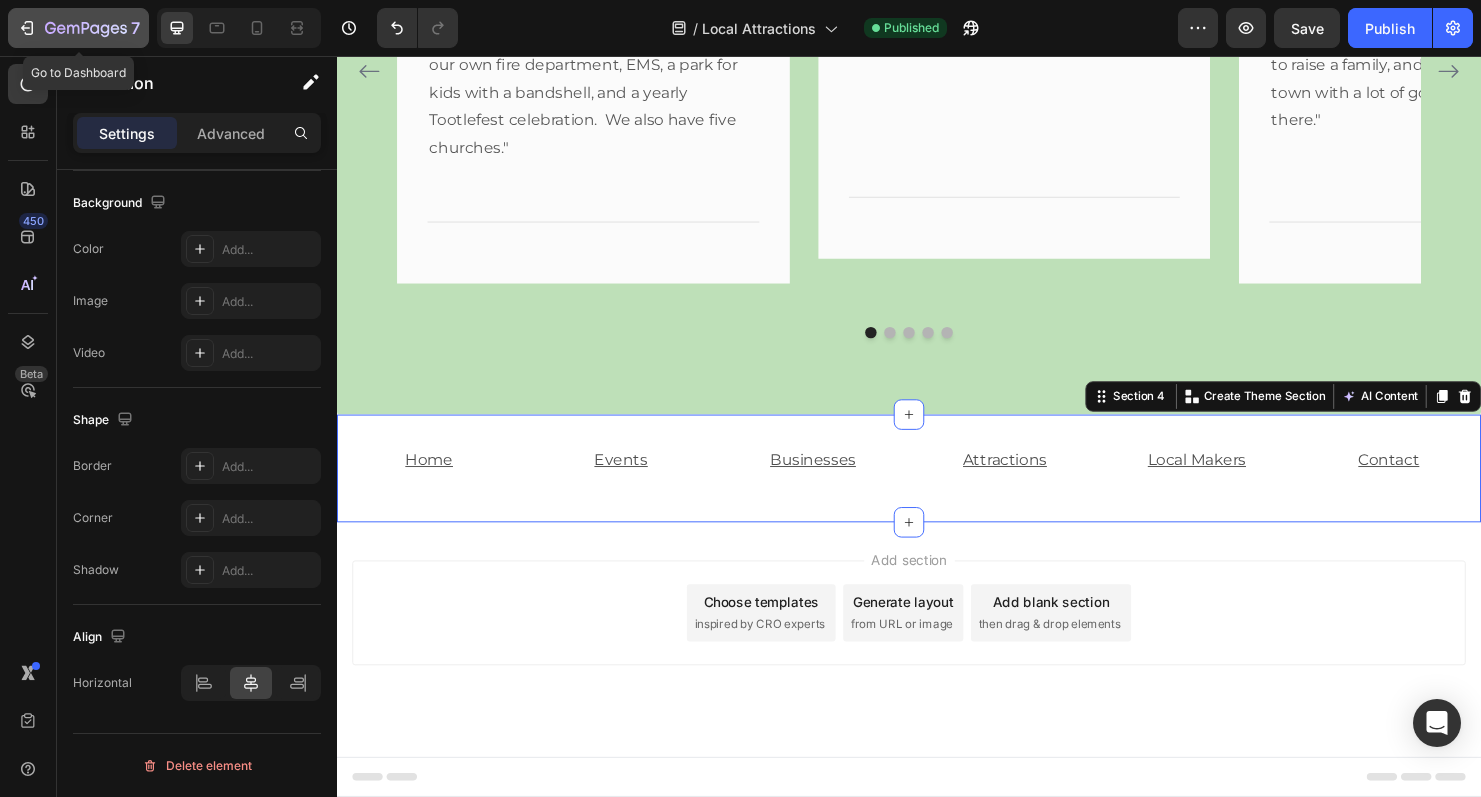 click 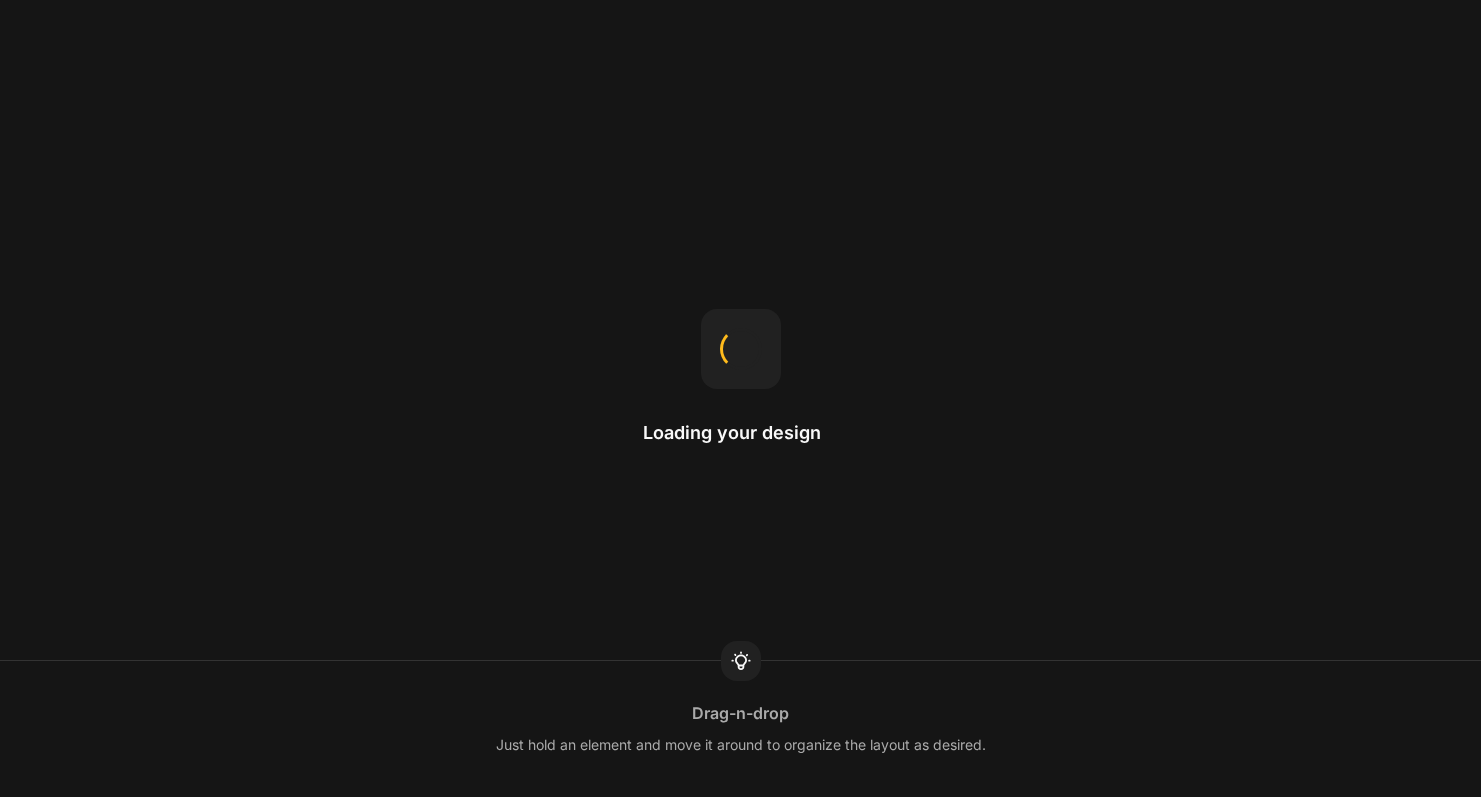 scroll, scrollTop: 0, scrollLeft: 0, axis: both 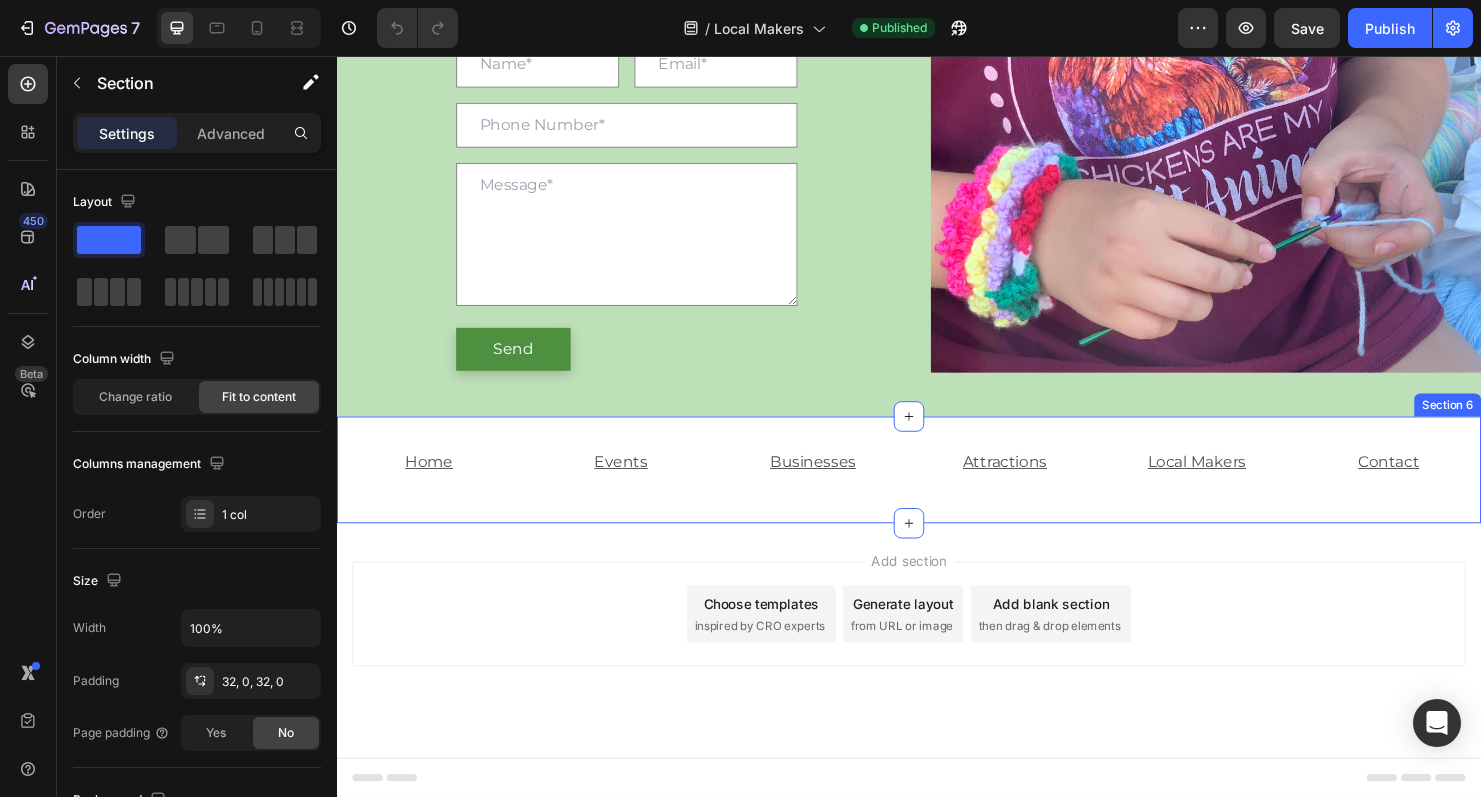 click on "Home Text Block Events Text Block Businesses Text Block Attractions Text Block Local Makers Text Block Contact Text Block Row Section 6" at bounding box center (937, 490) 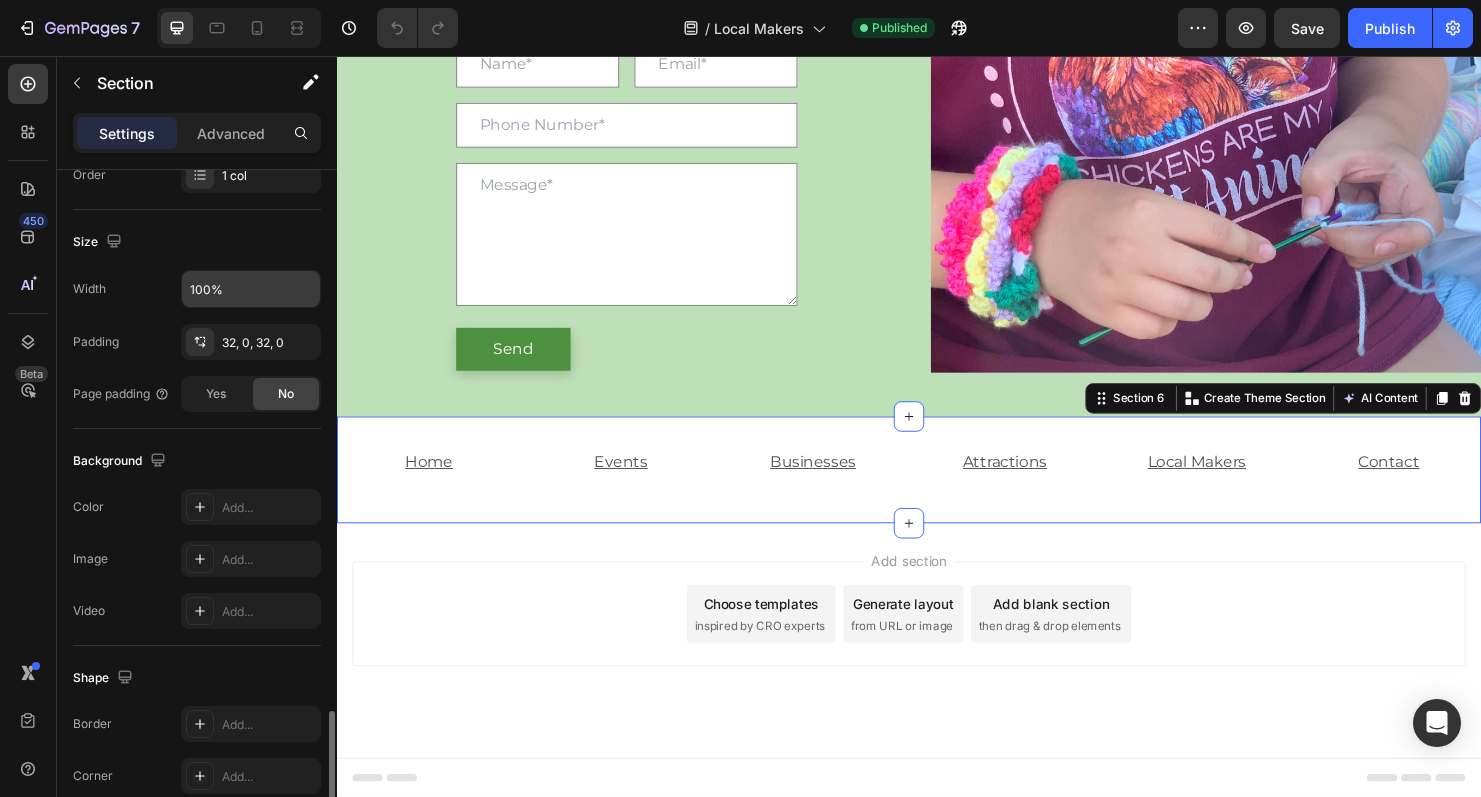 scroll, scrollTop: 597, scrollLeft: 0, axis: vertical 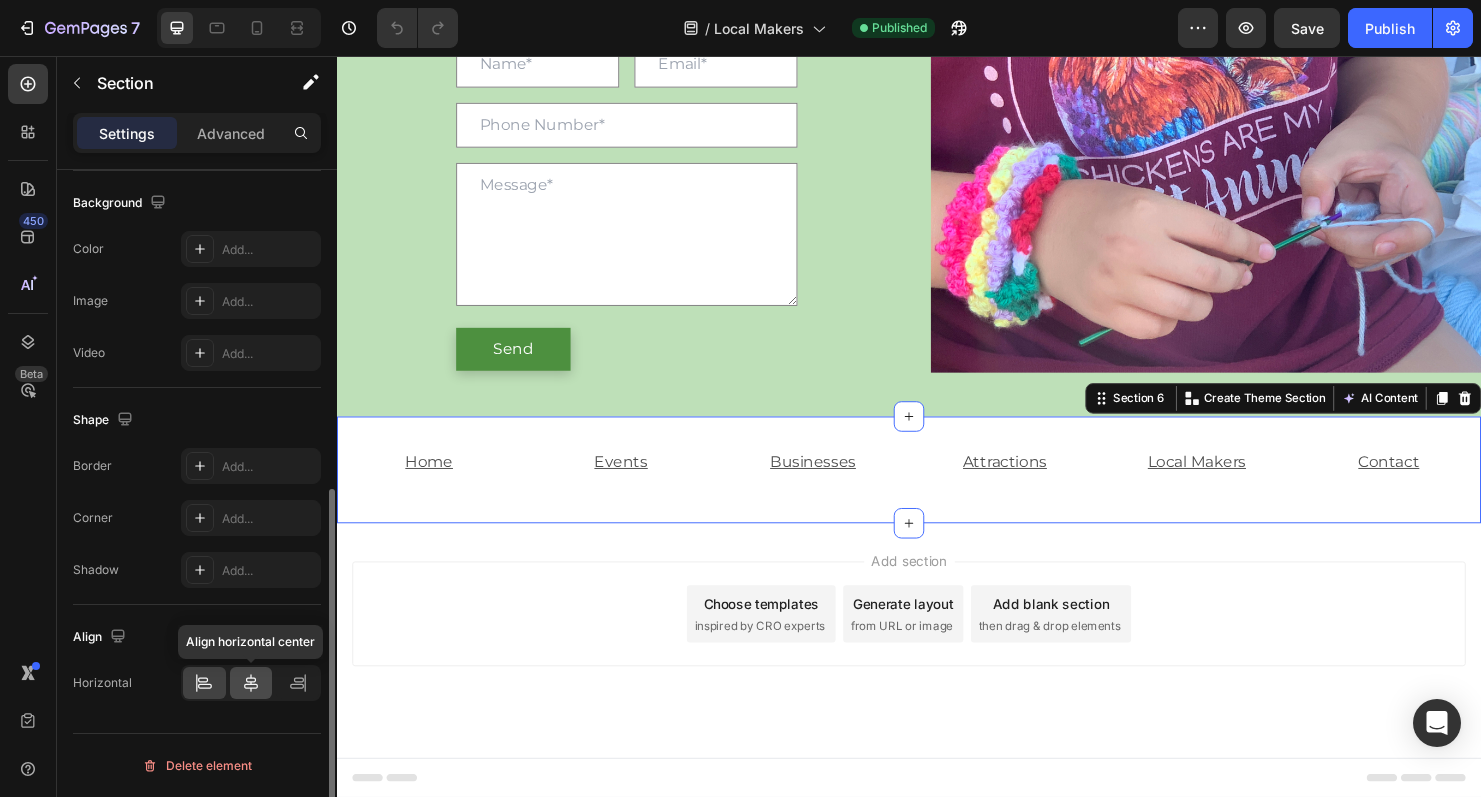click 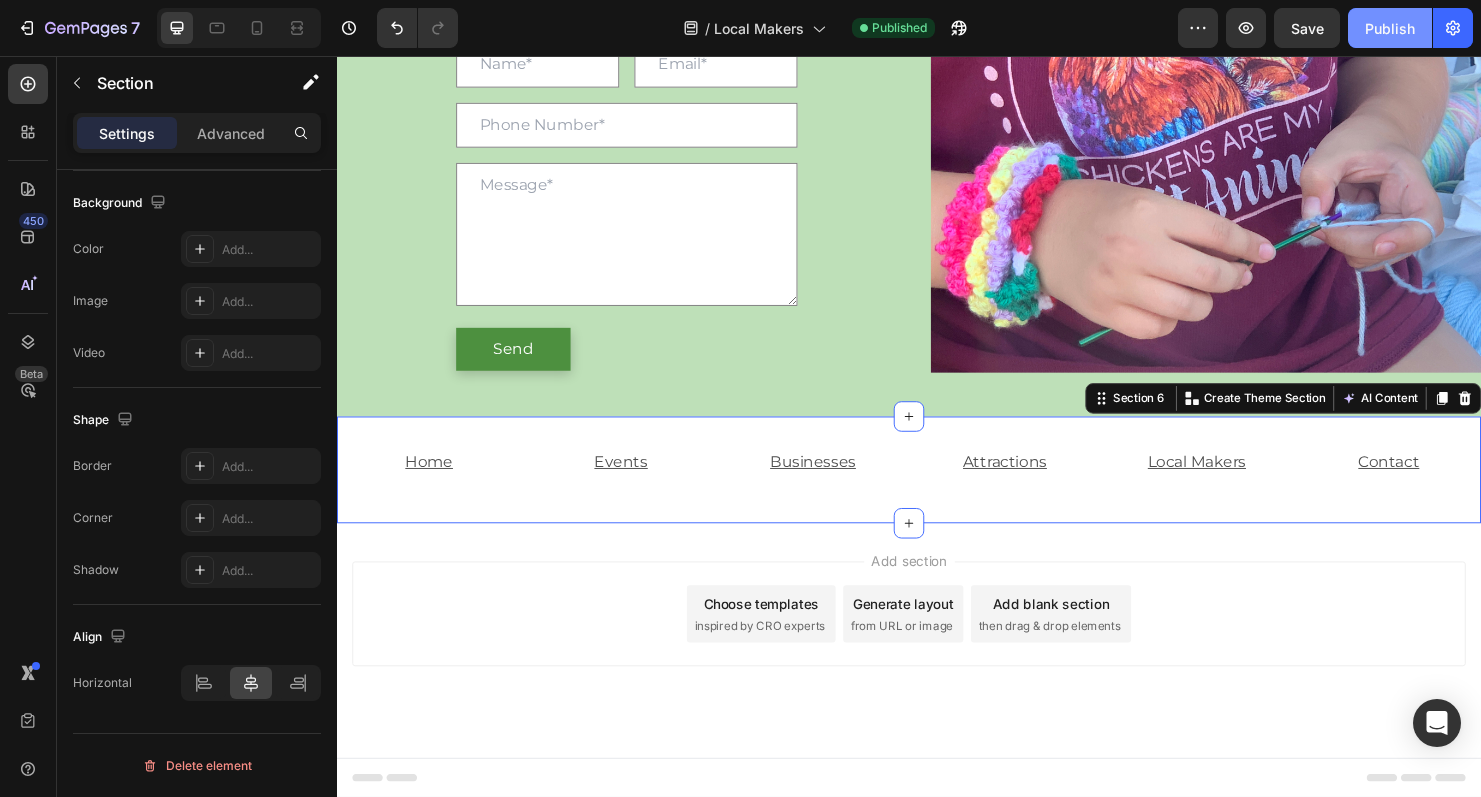 click on "Publish" at bounding box center (1390, 28) 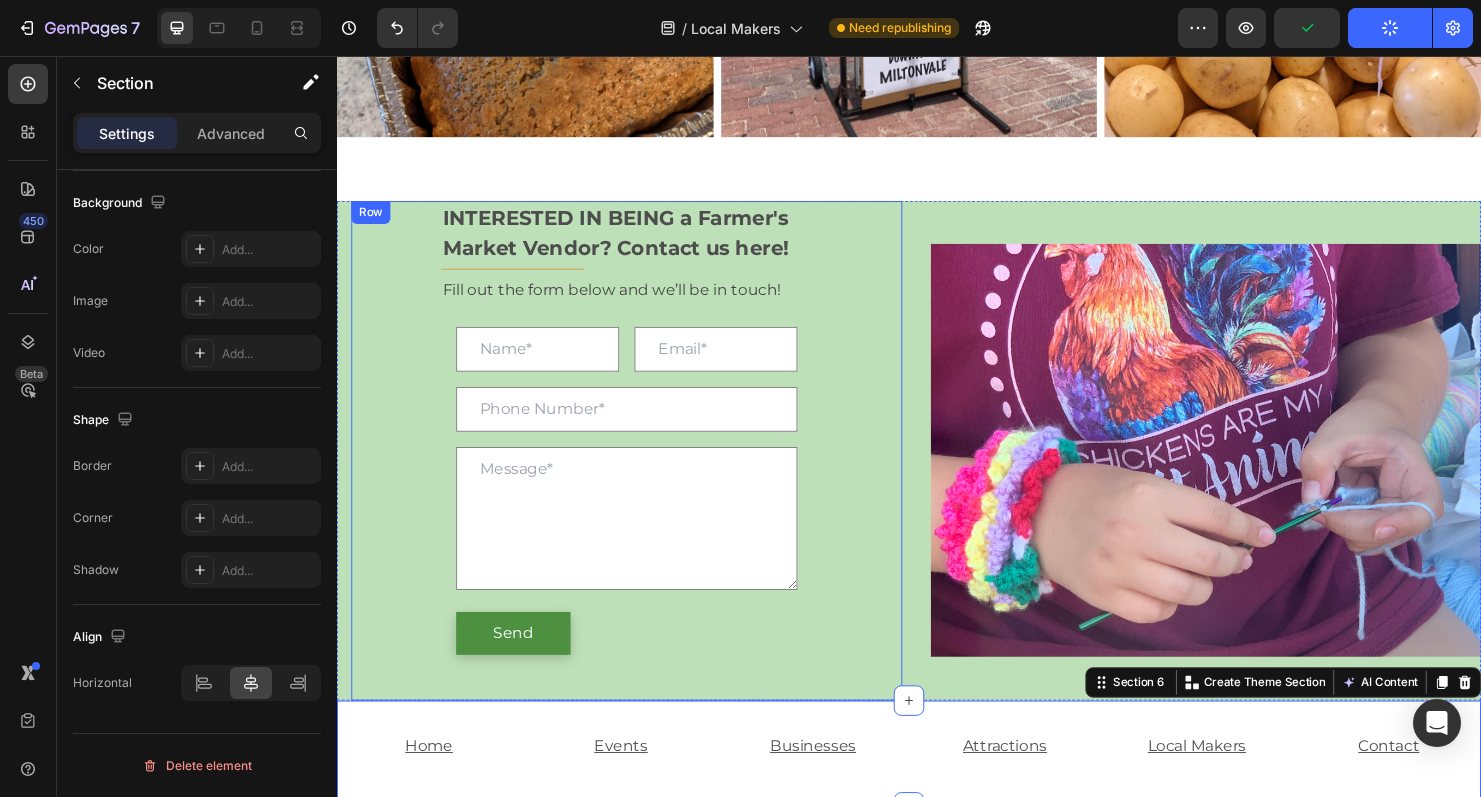 scroll, scrollTop: 3912, scrollLeft: 0, axis: vertical 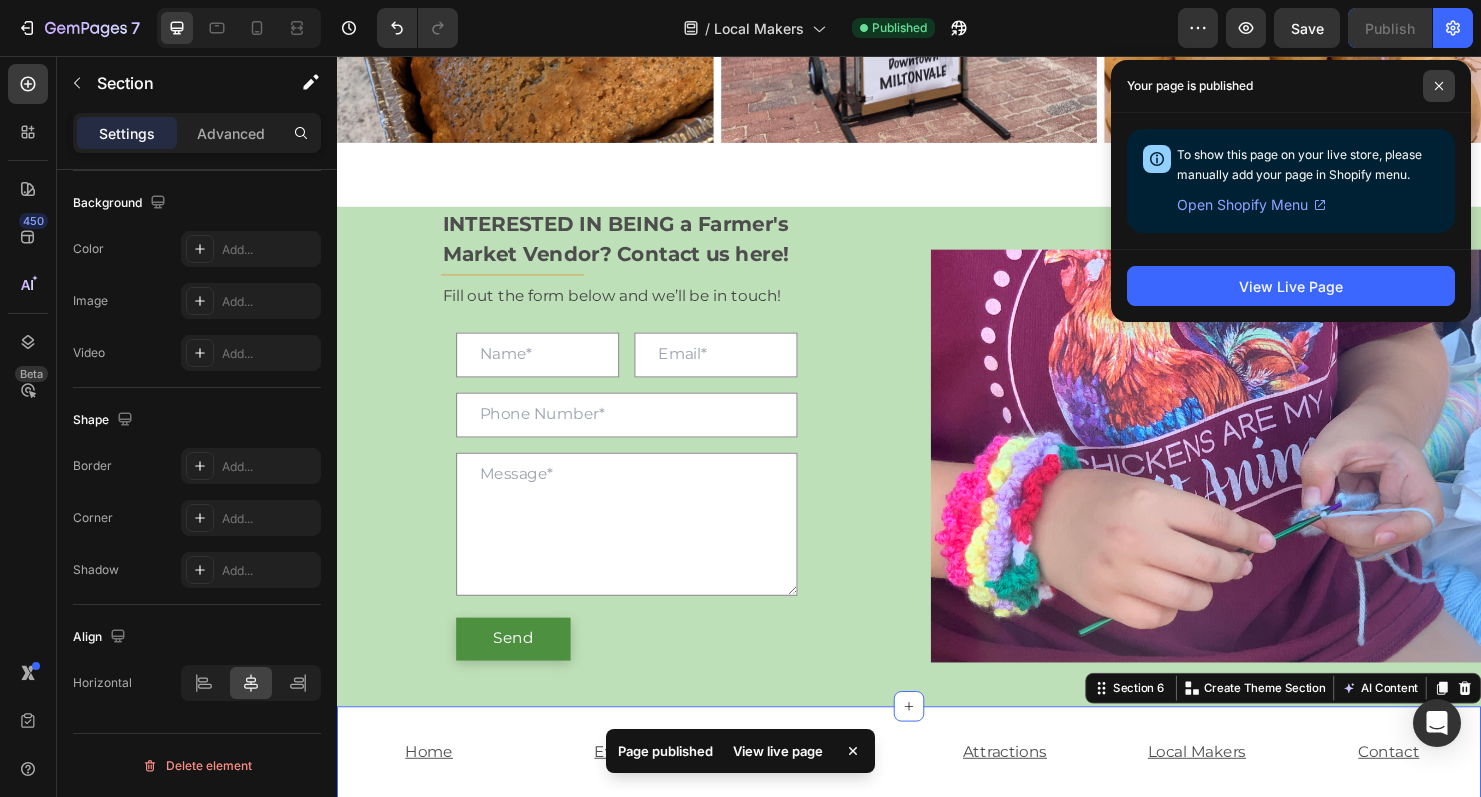 click 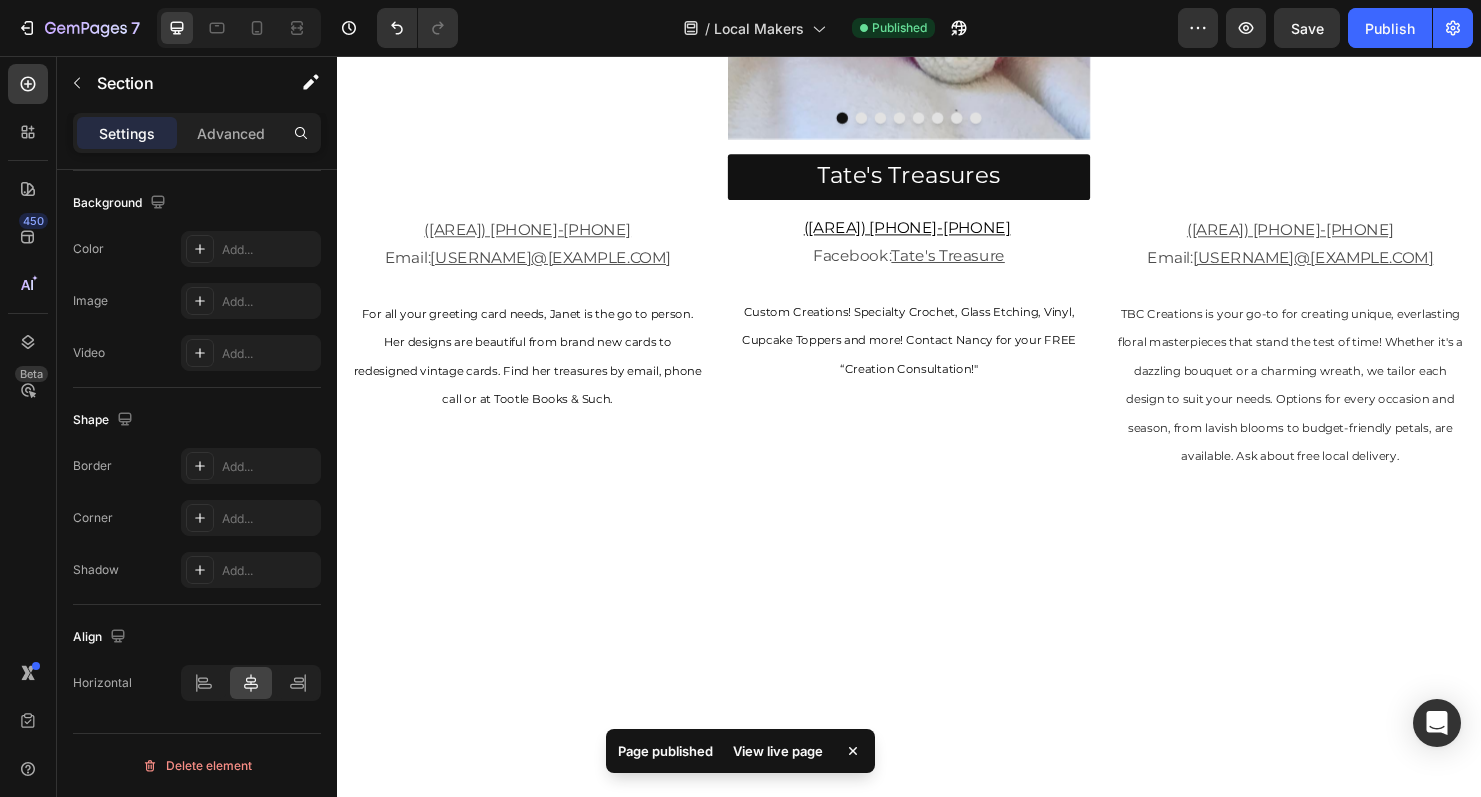 scroll, scrollTop: 0, scrollLeft: 0, axis: both 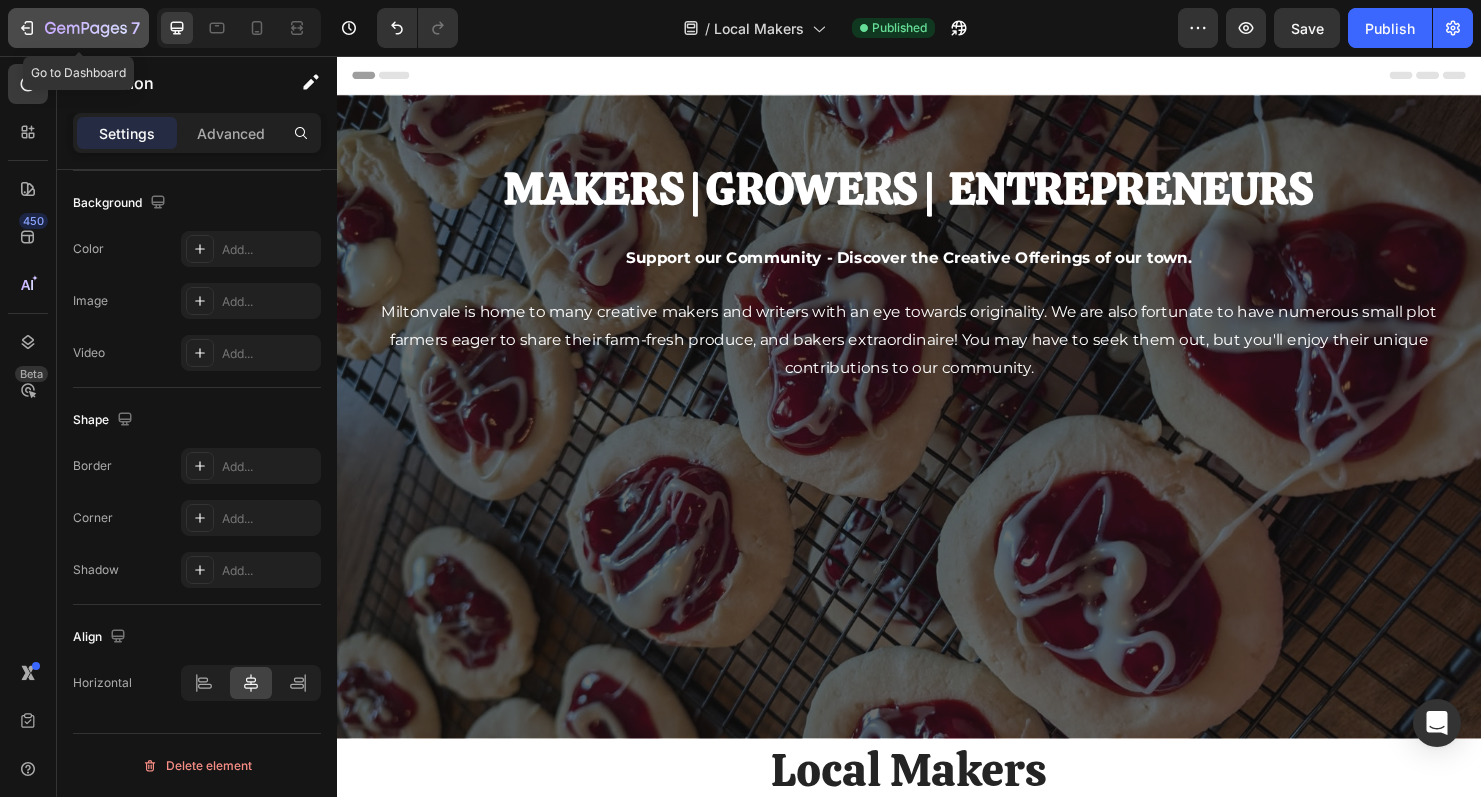 click 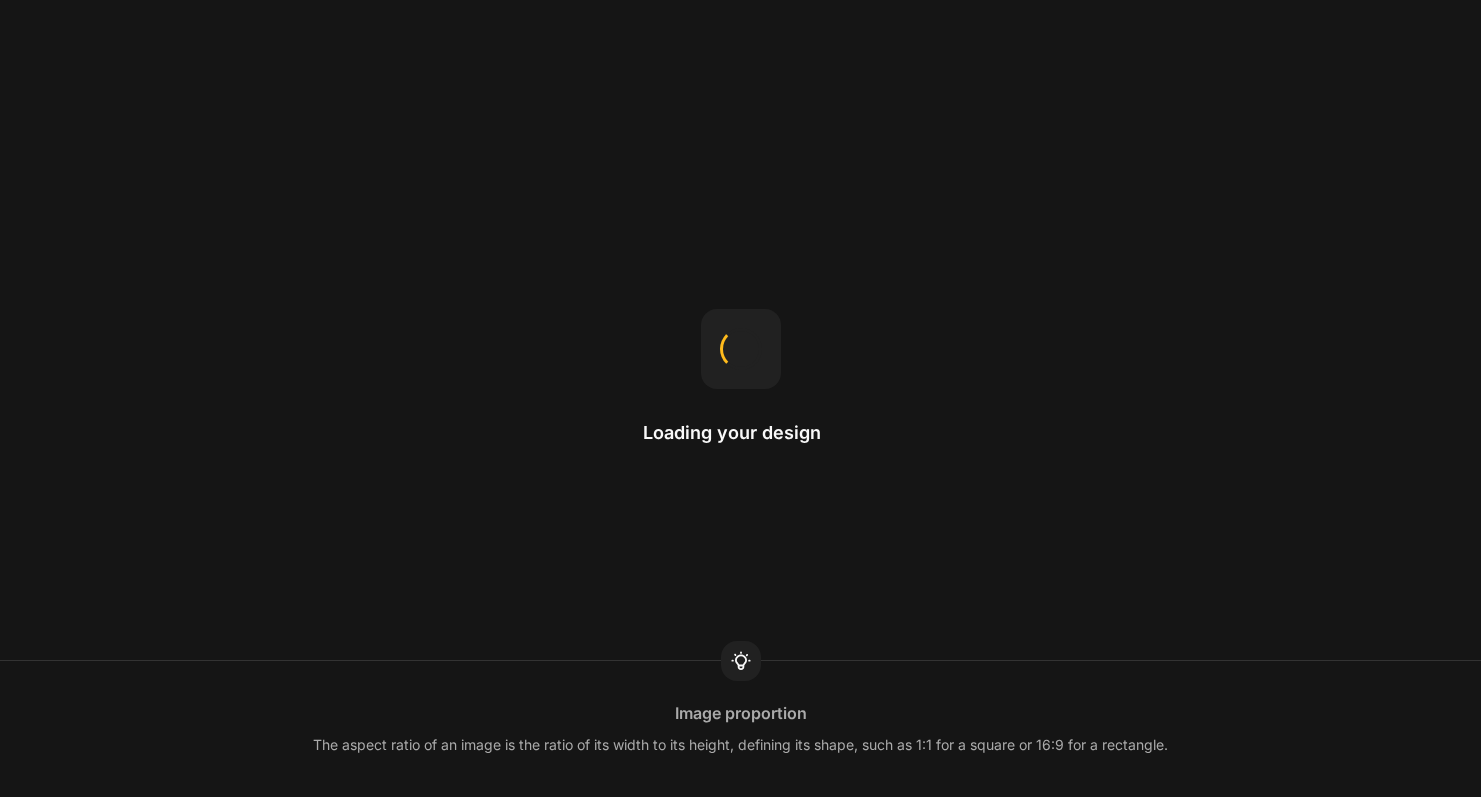 scroll, scrollTop: 0, scrollLeft: 0, axis: both 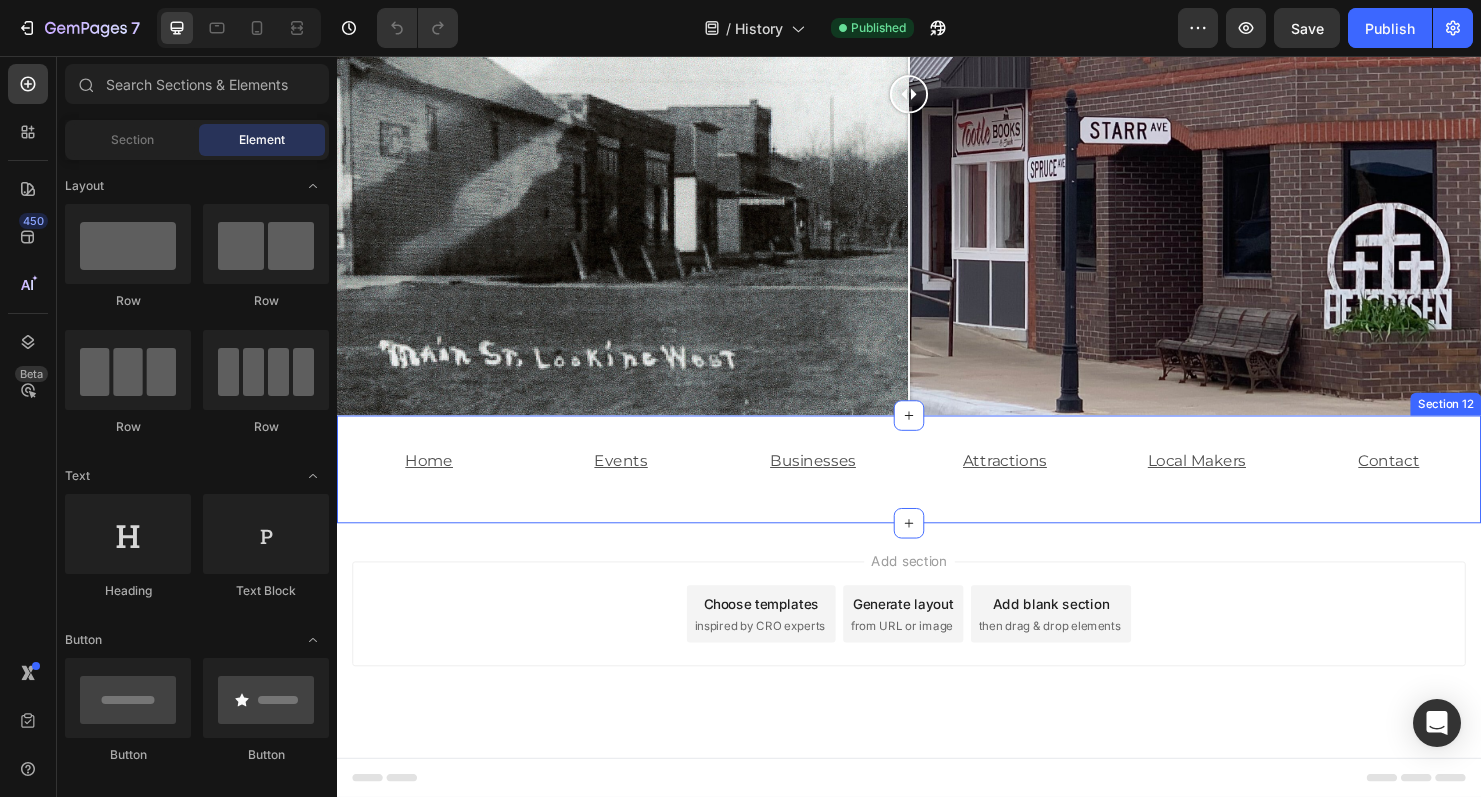 click on "Home Text Block Events Text Block Businesses Text Block Attractions Text Block Local Makers Text Block Contact Text Block Row Section 12" at bounding box center (937, 489) 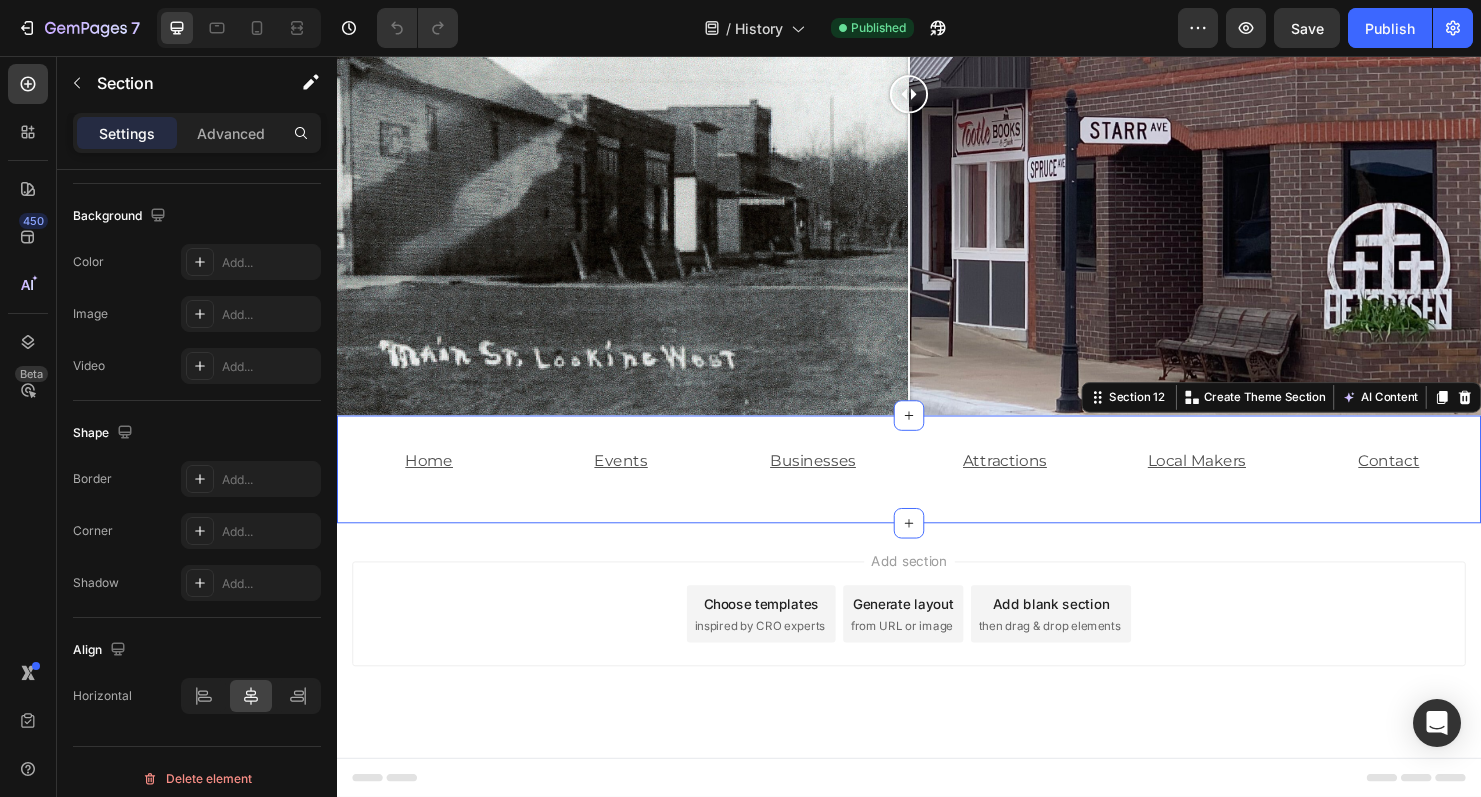 scroll, scrollTop: 597, scrollLeft: 0, axis: vertical 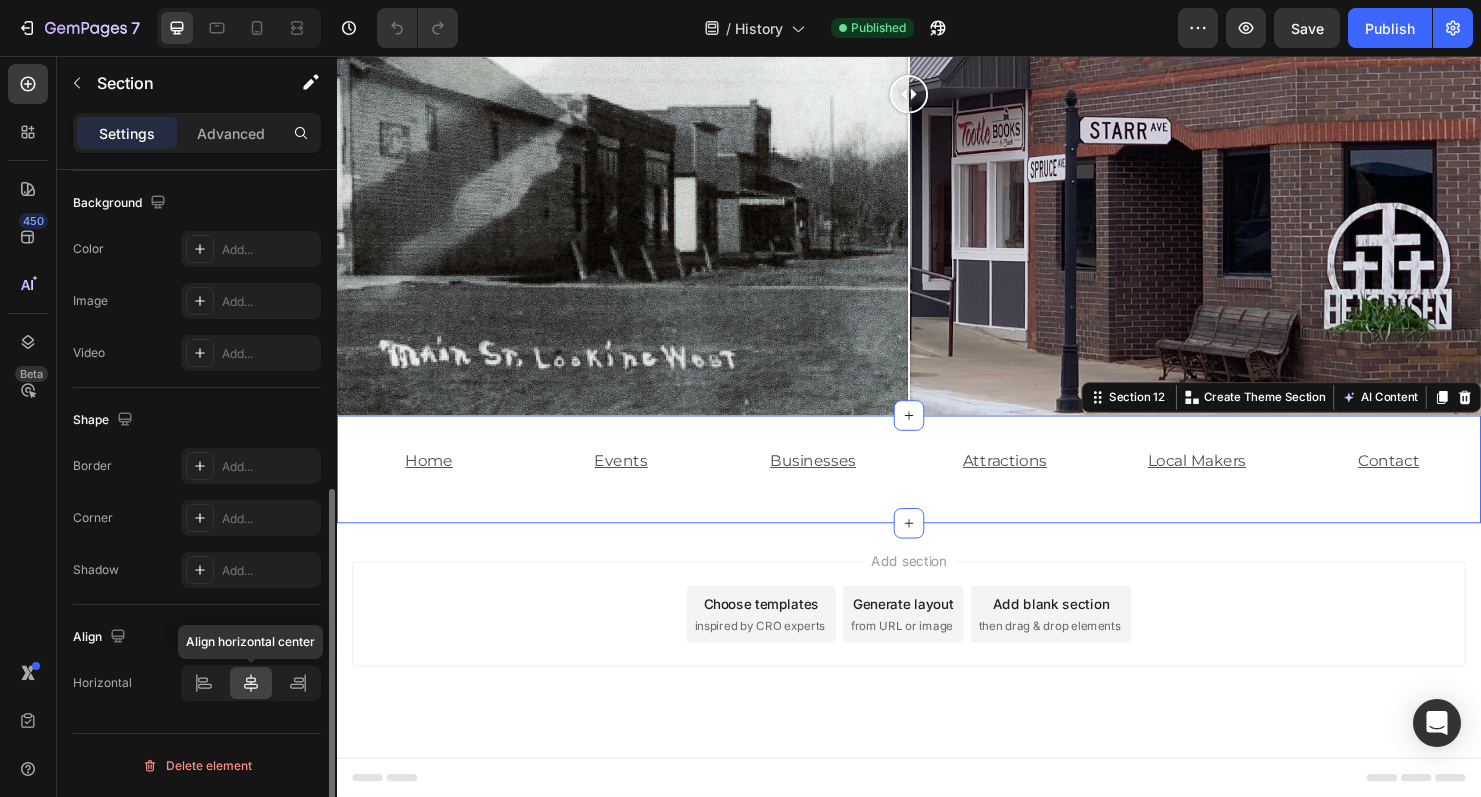 click 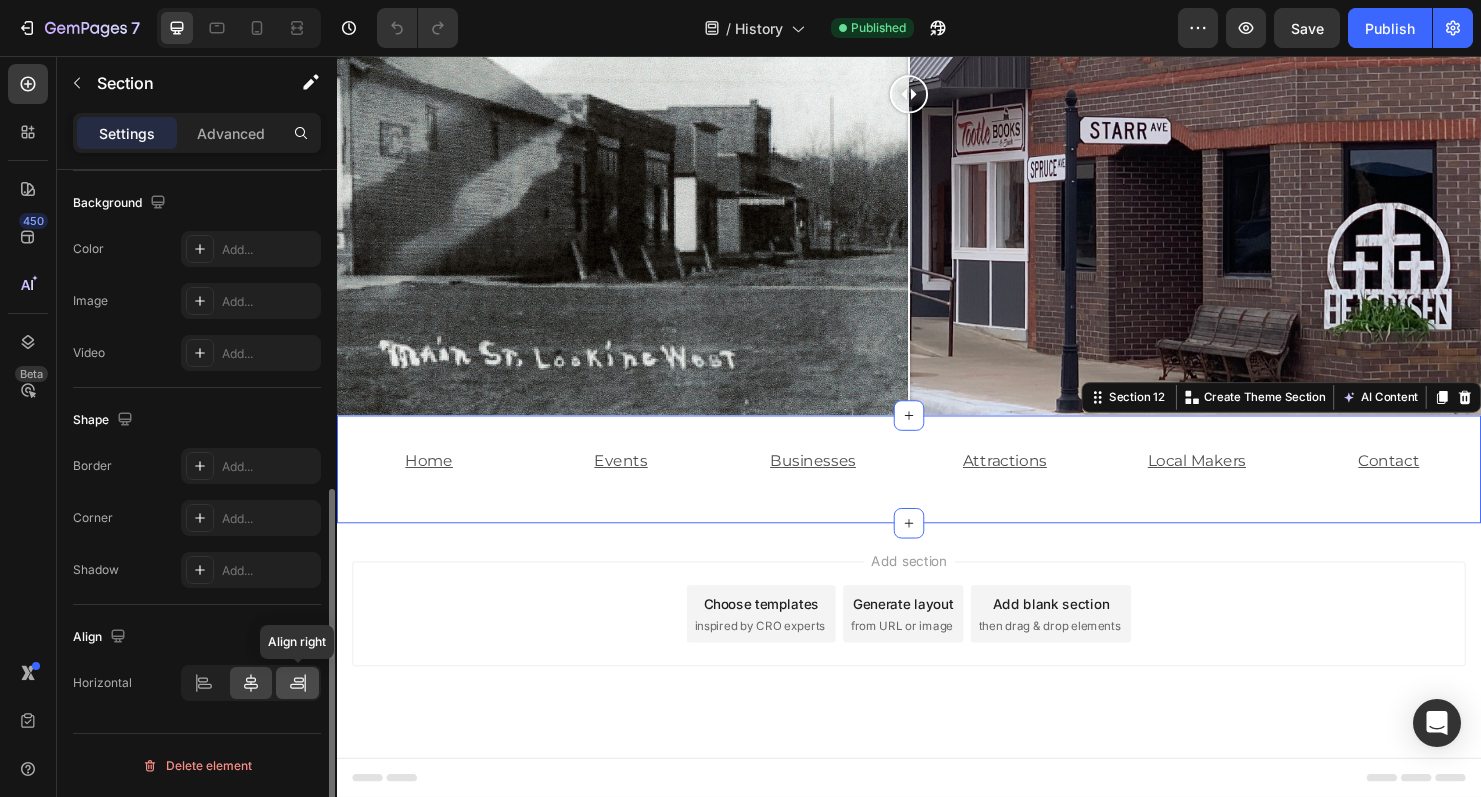 click 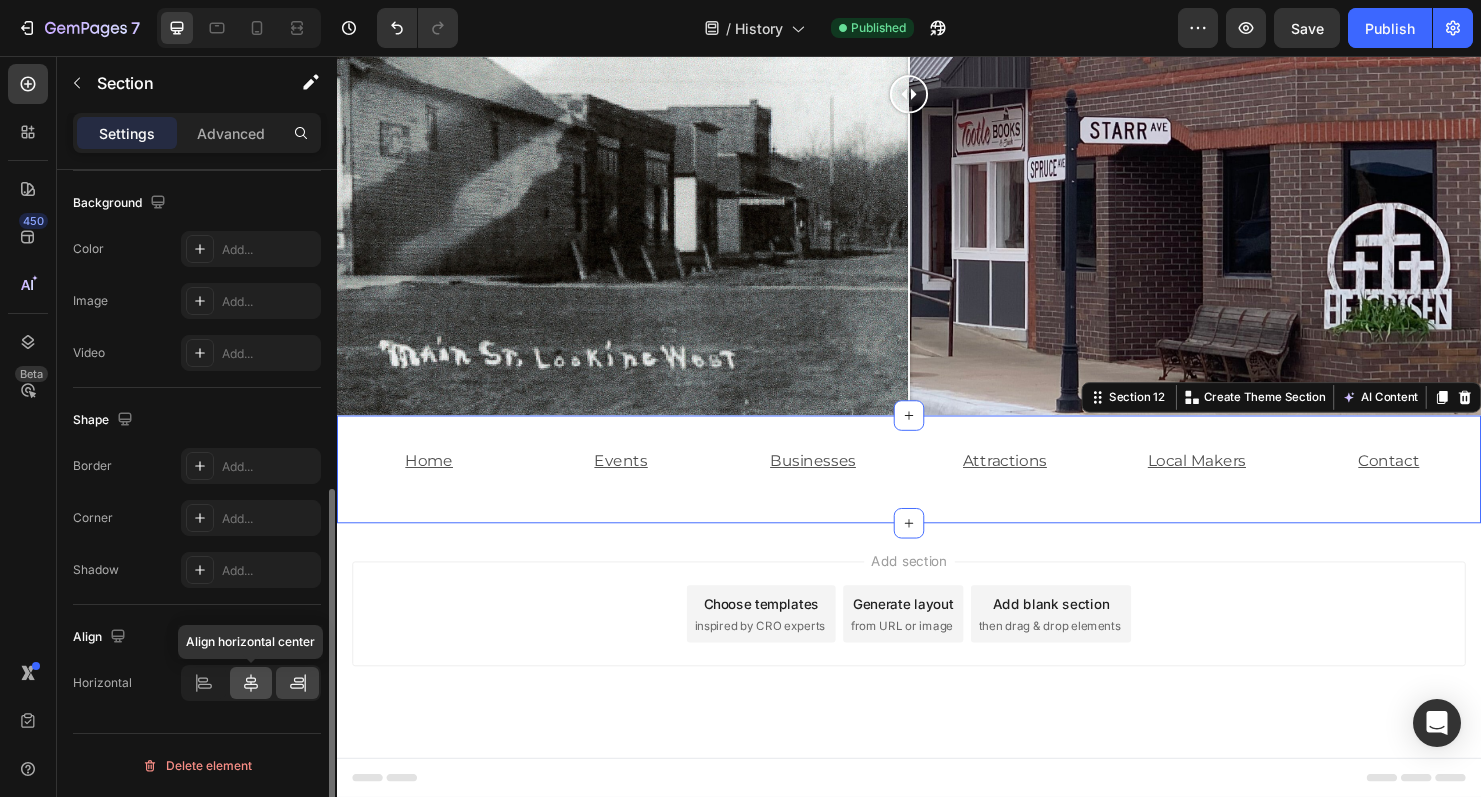 click 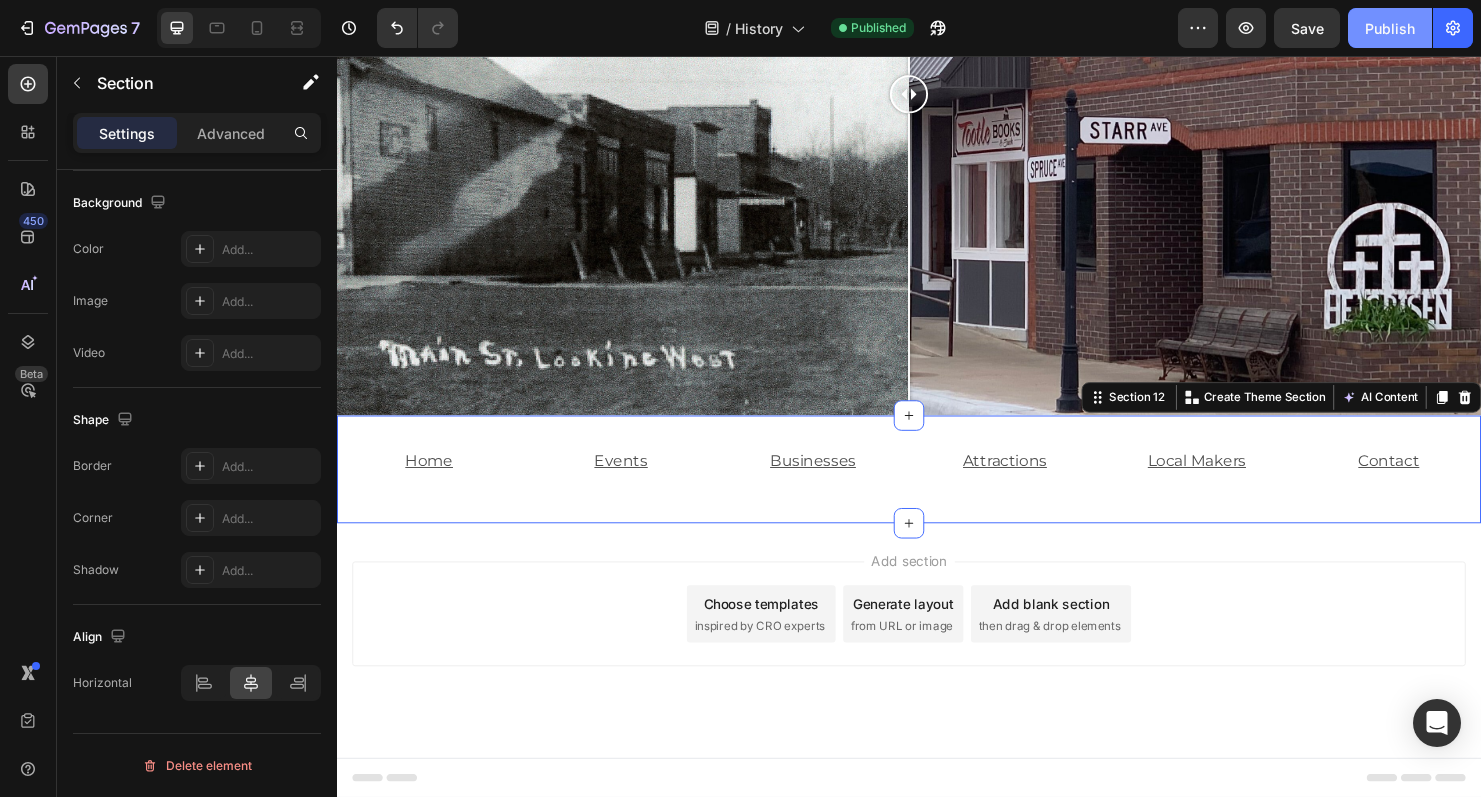 click on "Publish" at bounding box center [1390, 28] 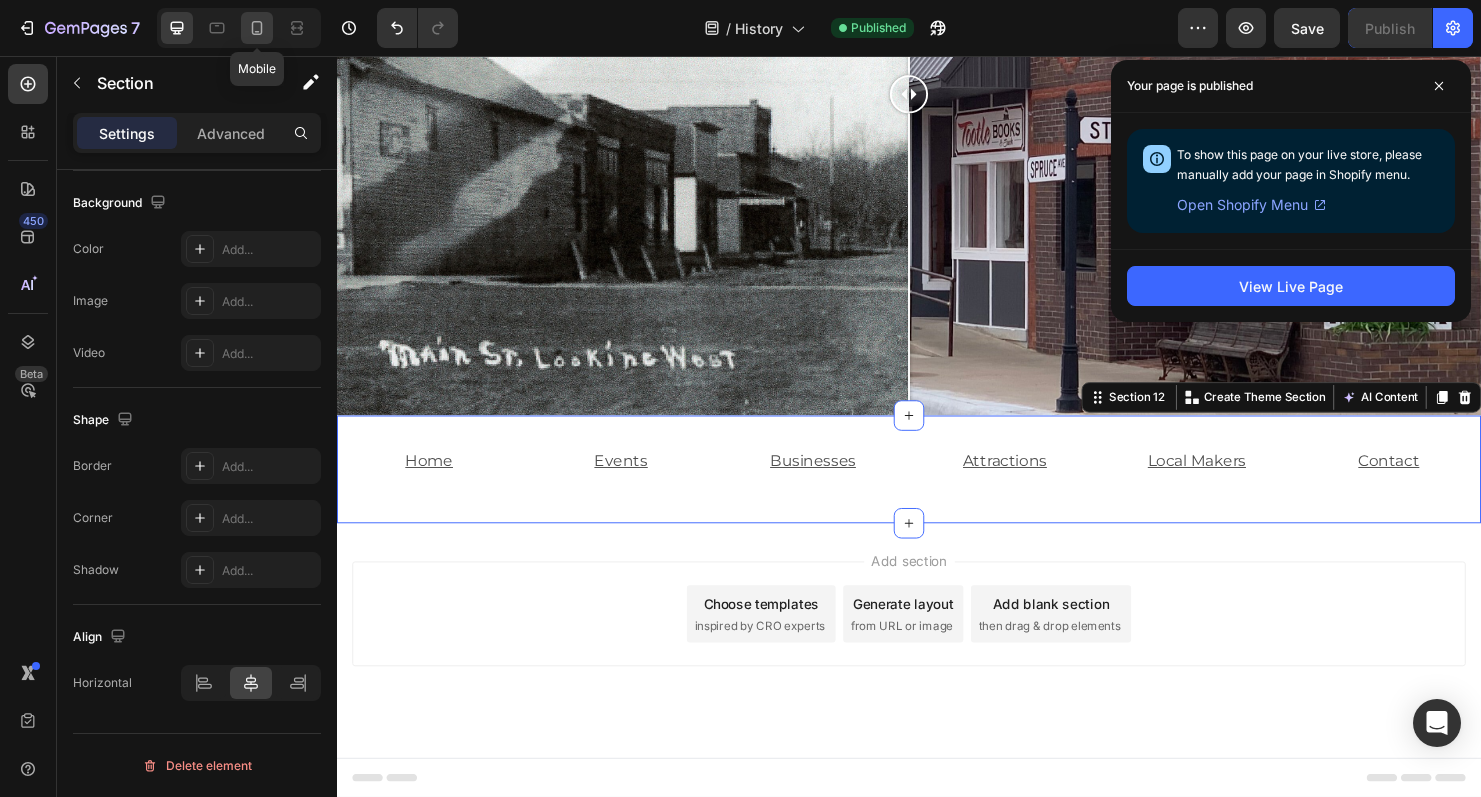 click 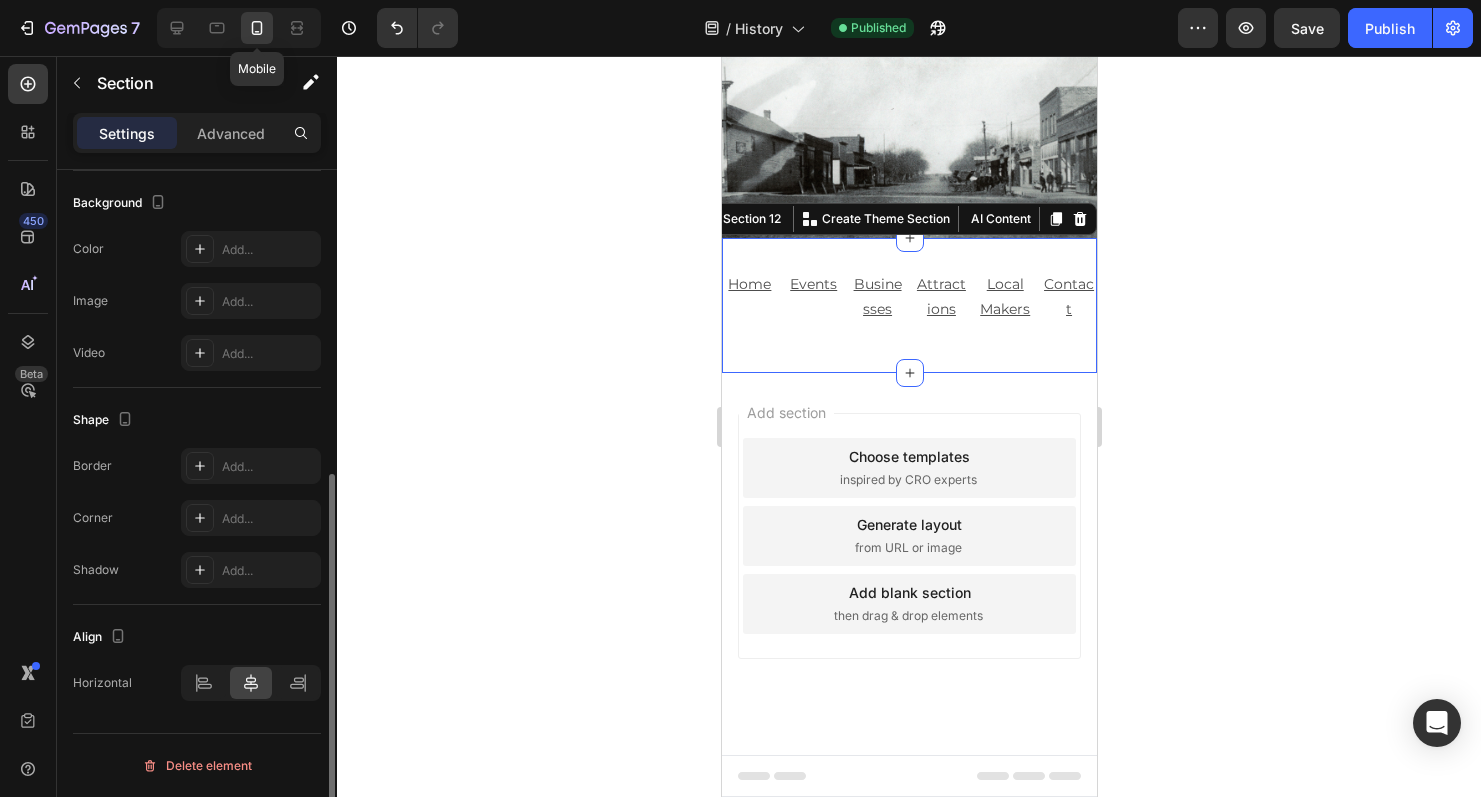 scroll, scrollTop: 7967, scrollLeft: 0, axis: vertical 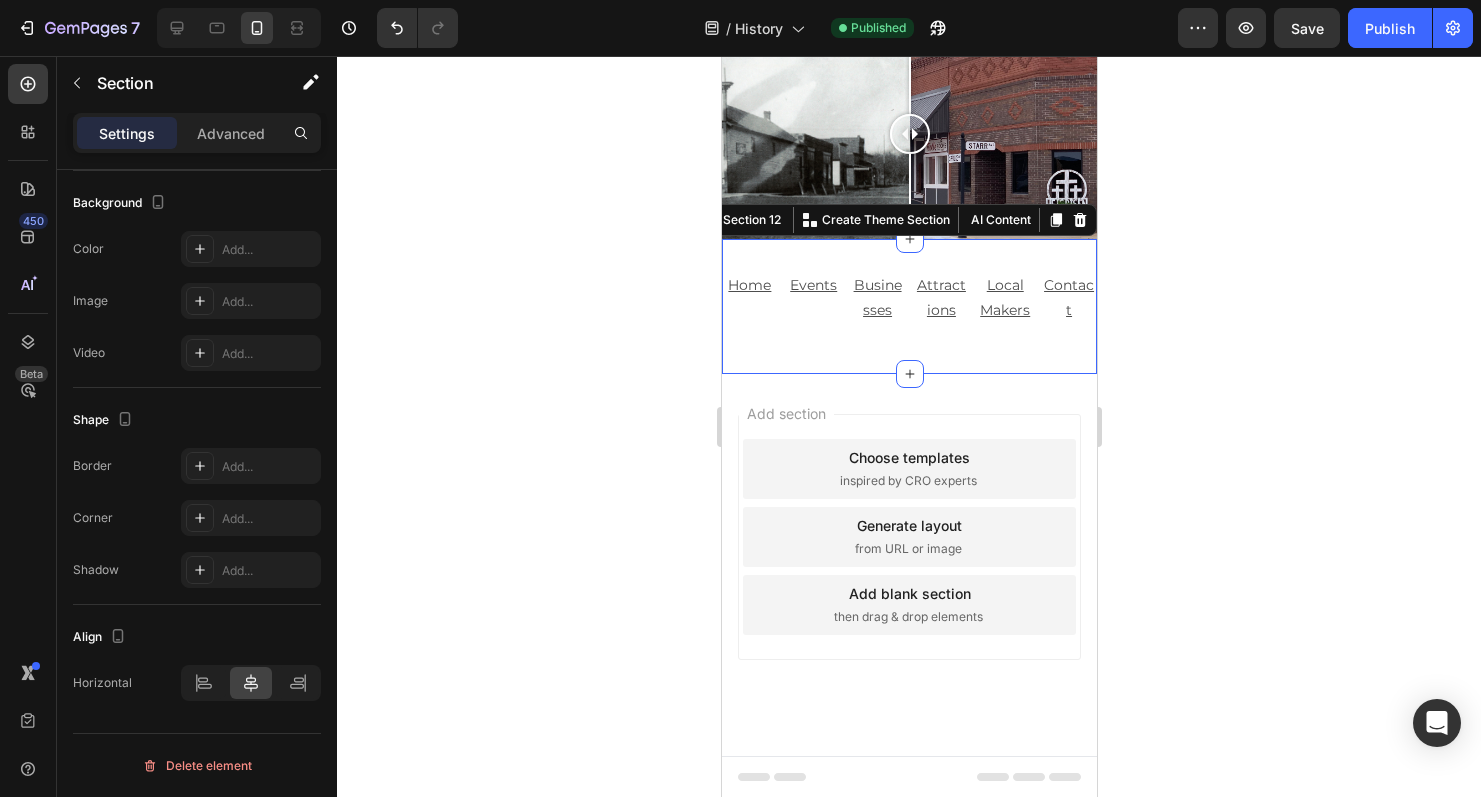 click on "Home Text Block Events Text Block Businesses Text Block Attractions Text Block Local Makers Text Block Contact Text Block Row" at bounding box center [908, 306] 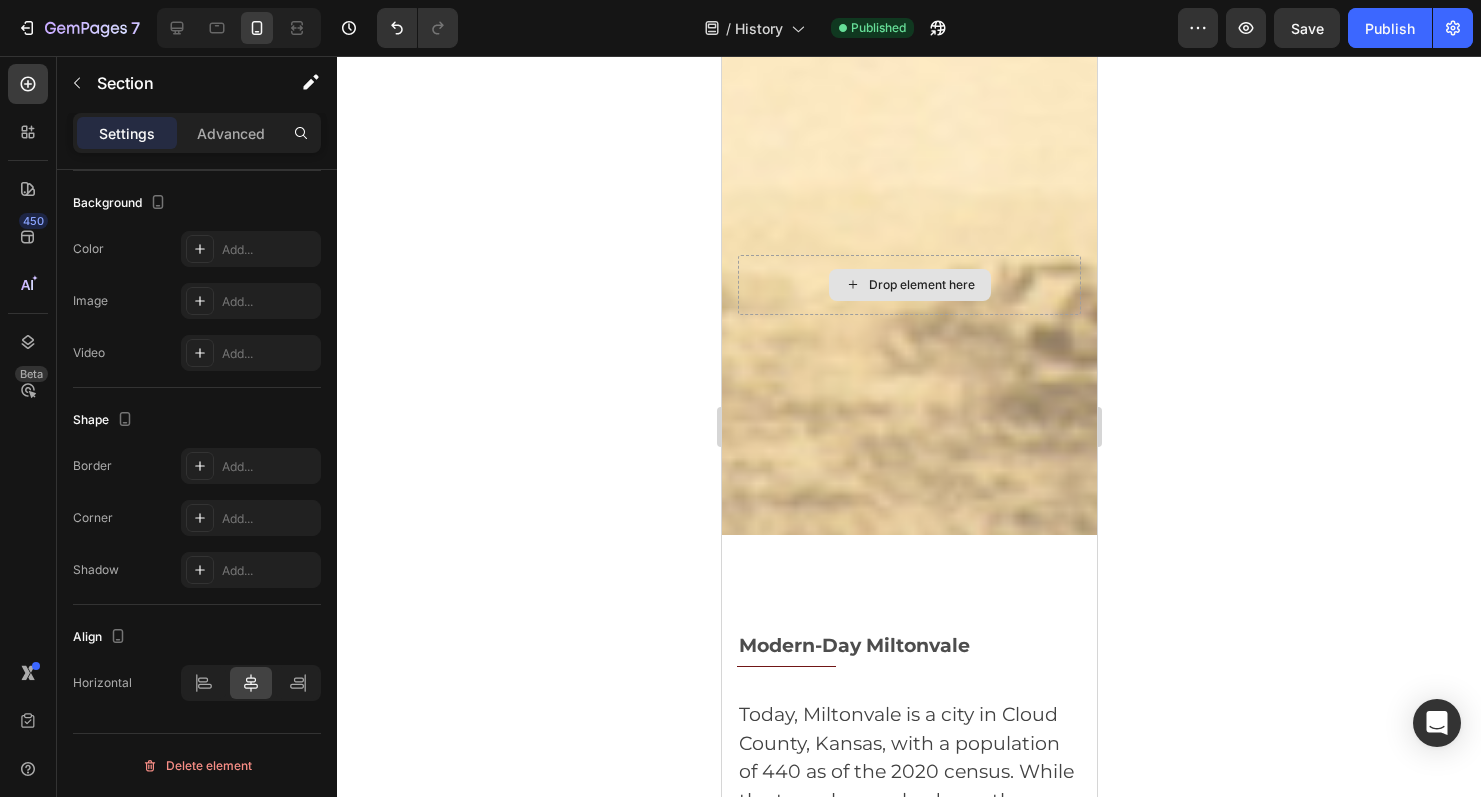 scroll, scrollTop: 8196, scrollLeft: 0, axis: vertical 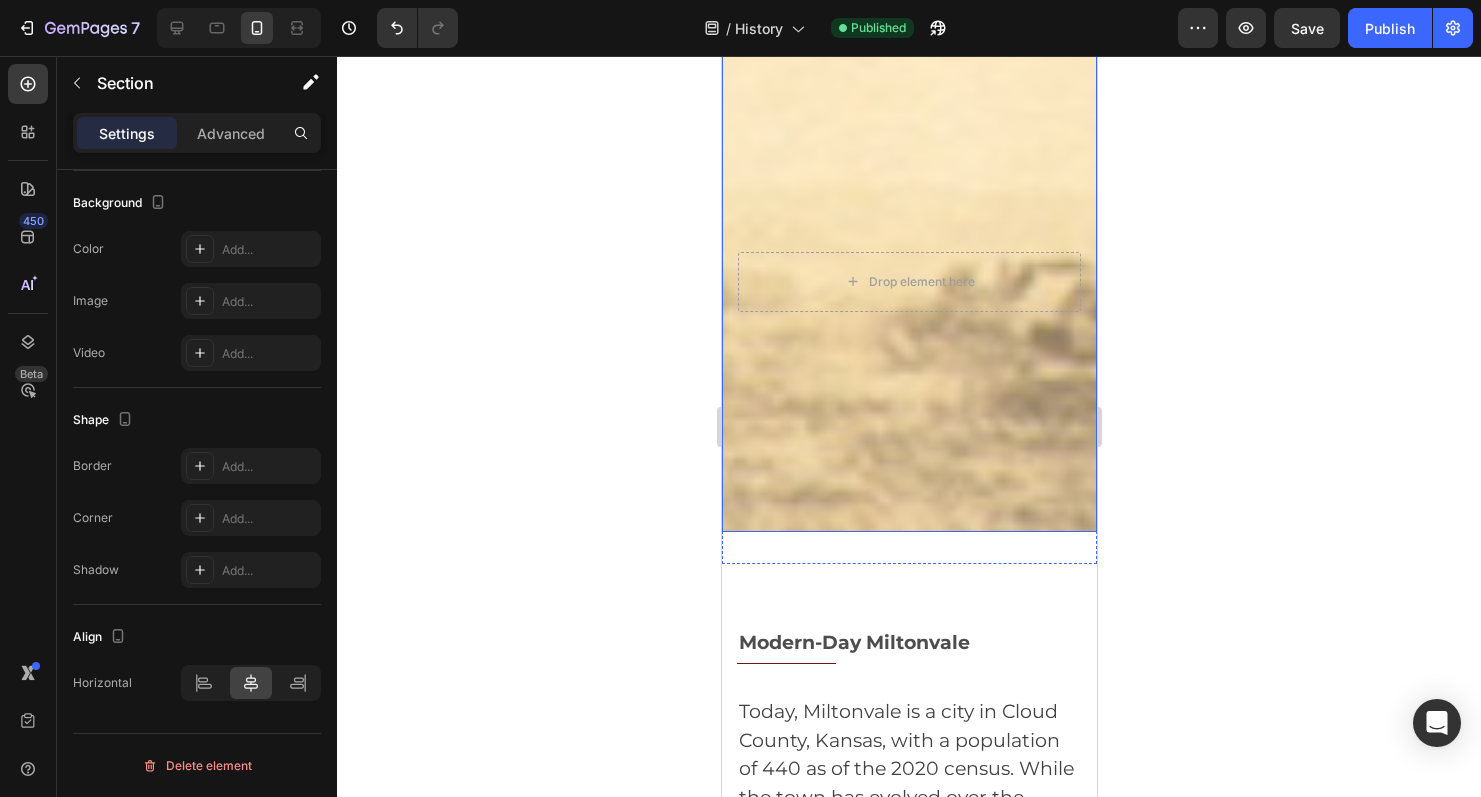 click at bounding box center [908, 409] 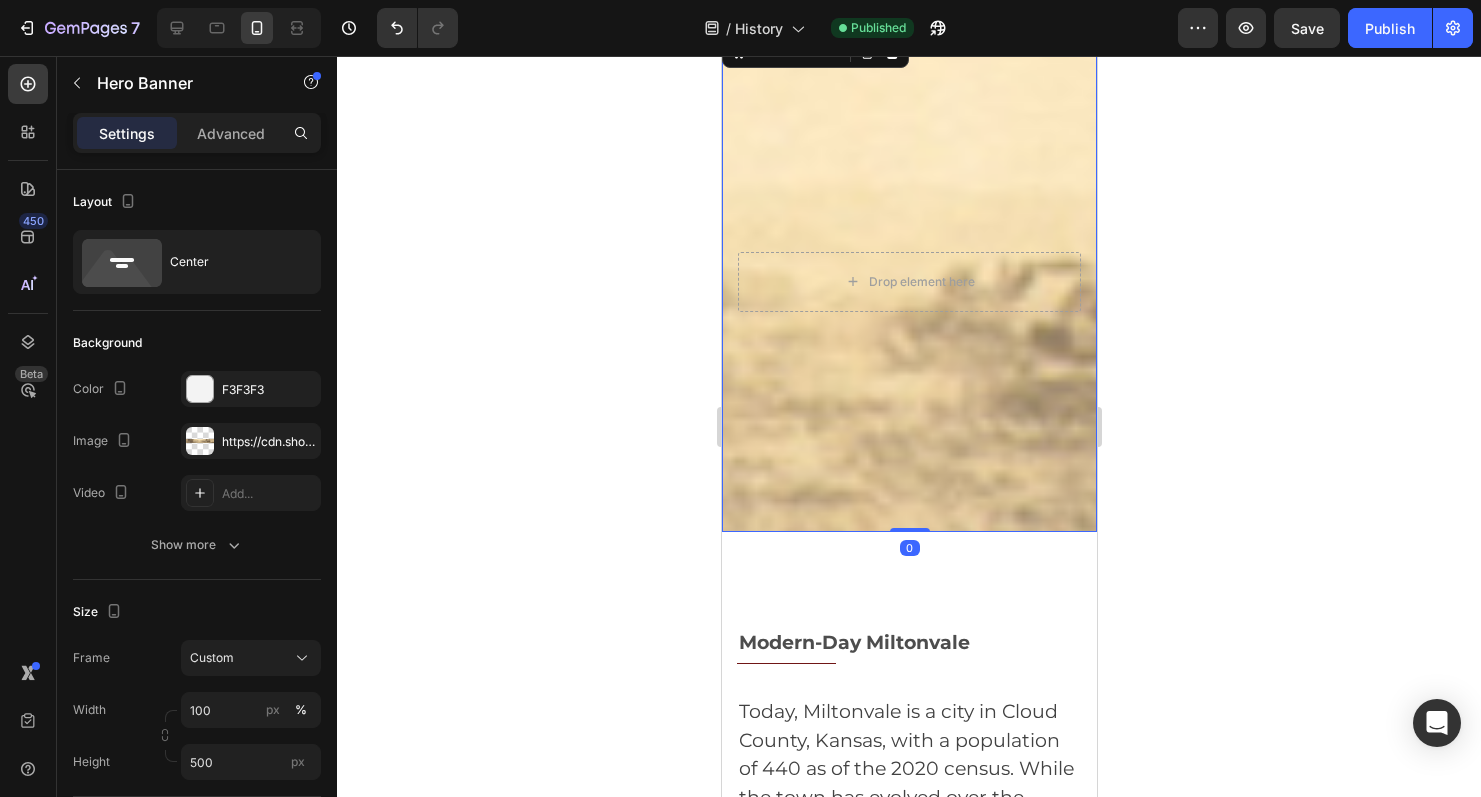 drag, startPoint x: 913, startPoint y: 530, endPoint x: 902, endPoint y: 389, distance: 141.42842 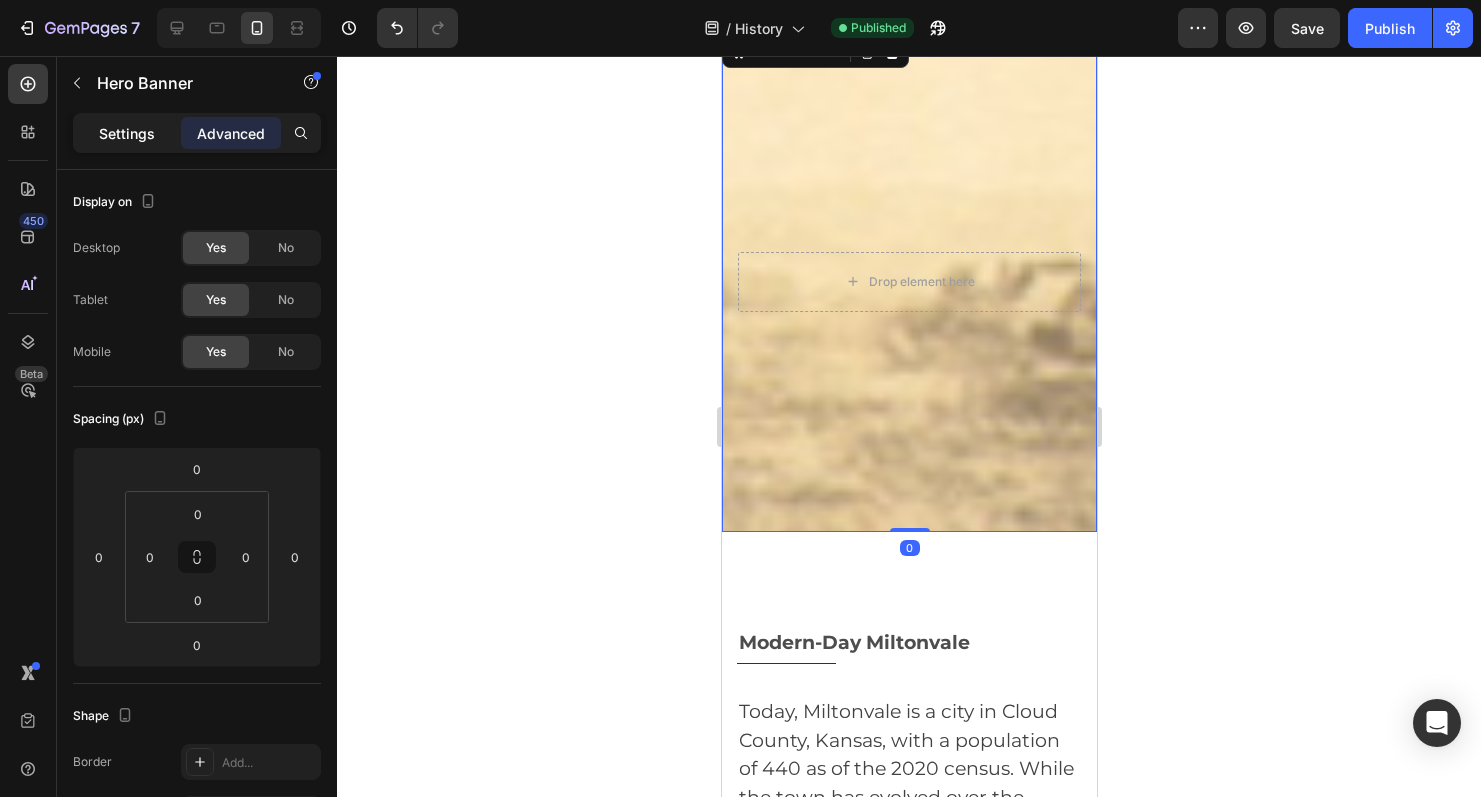 click on "Settings" at bounding box center (127, 133) 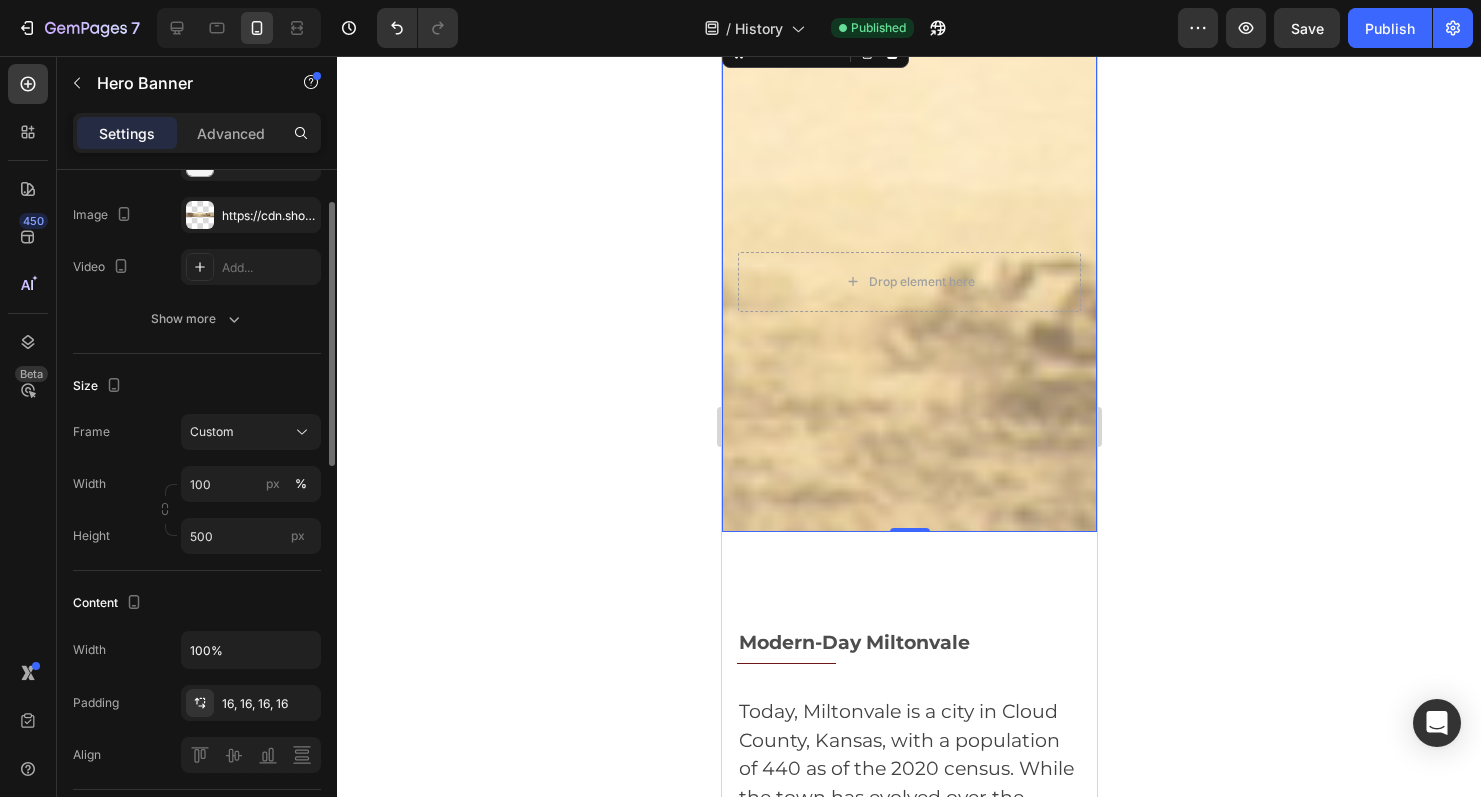 scroll, scrollTop: 230, scrollLeft: 0, axis: vertical 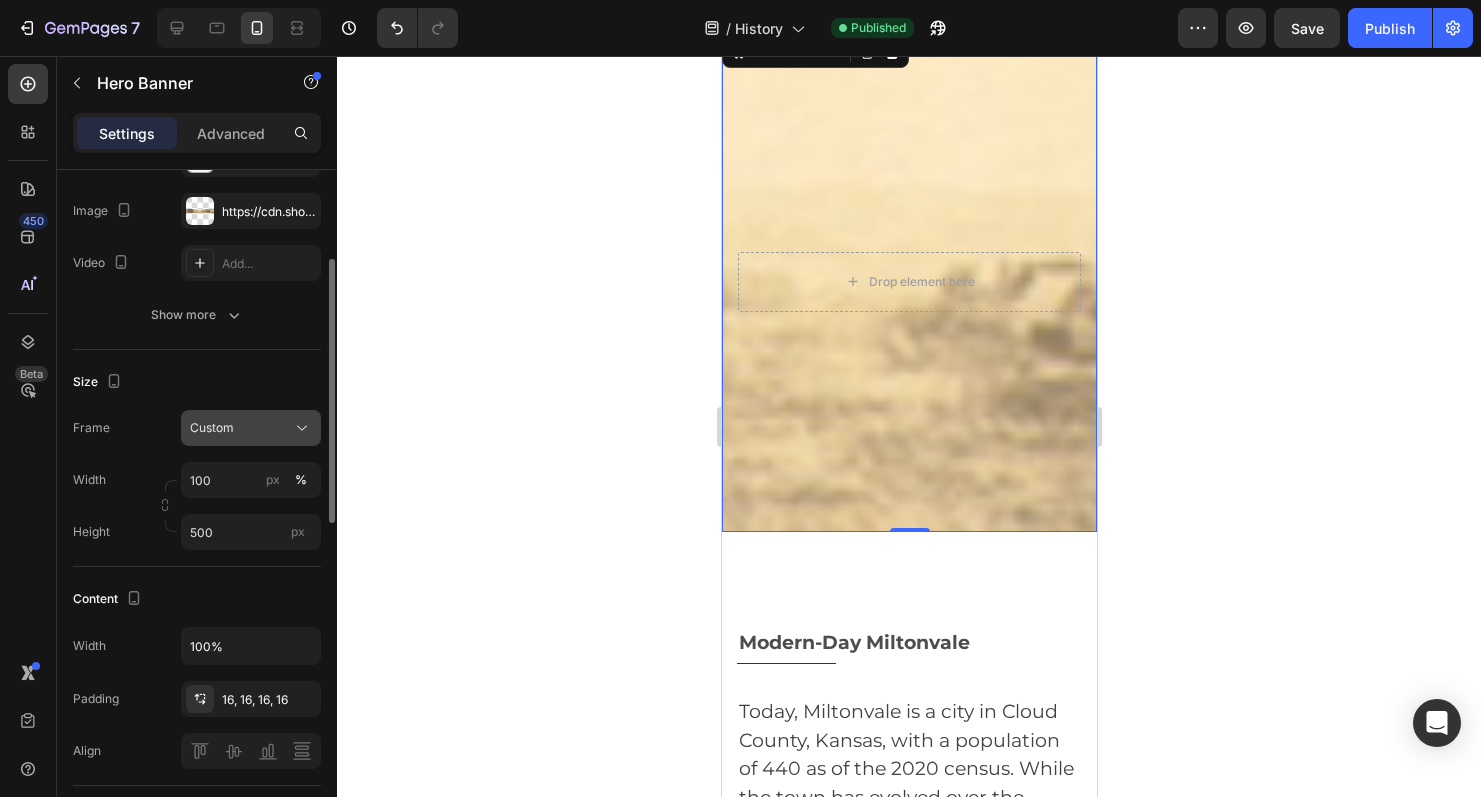 click 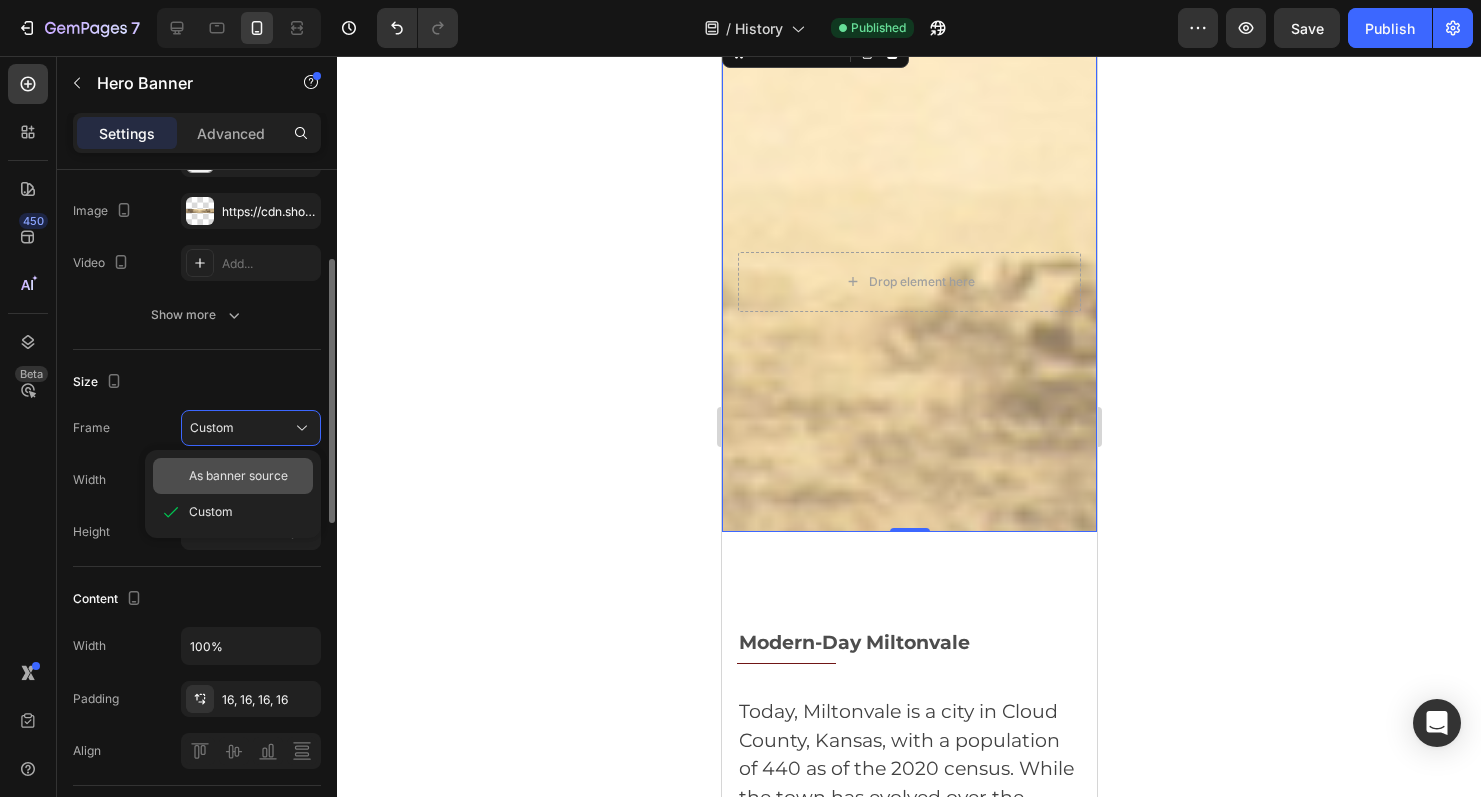 click on "As banner source" at bounding box center (238, 476) 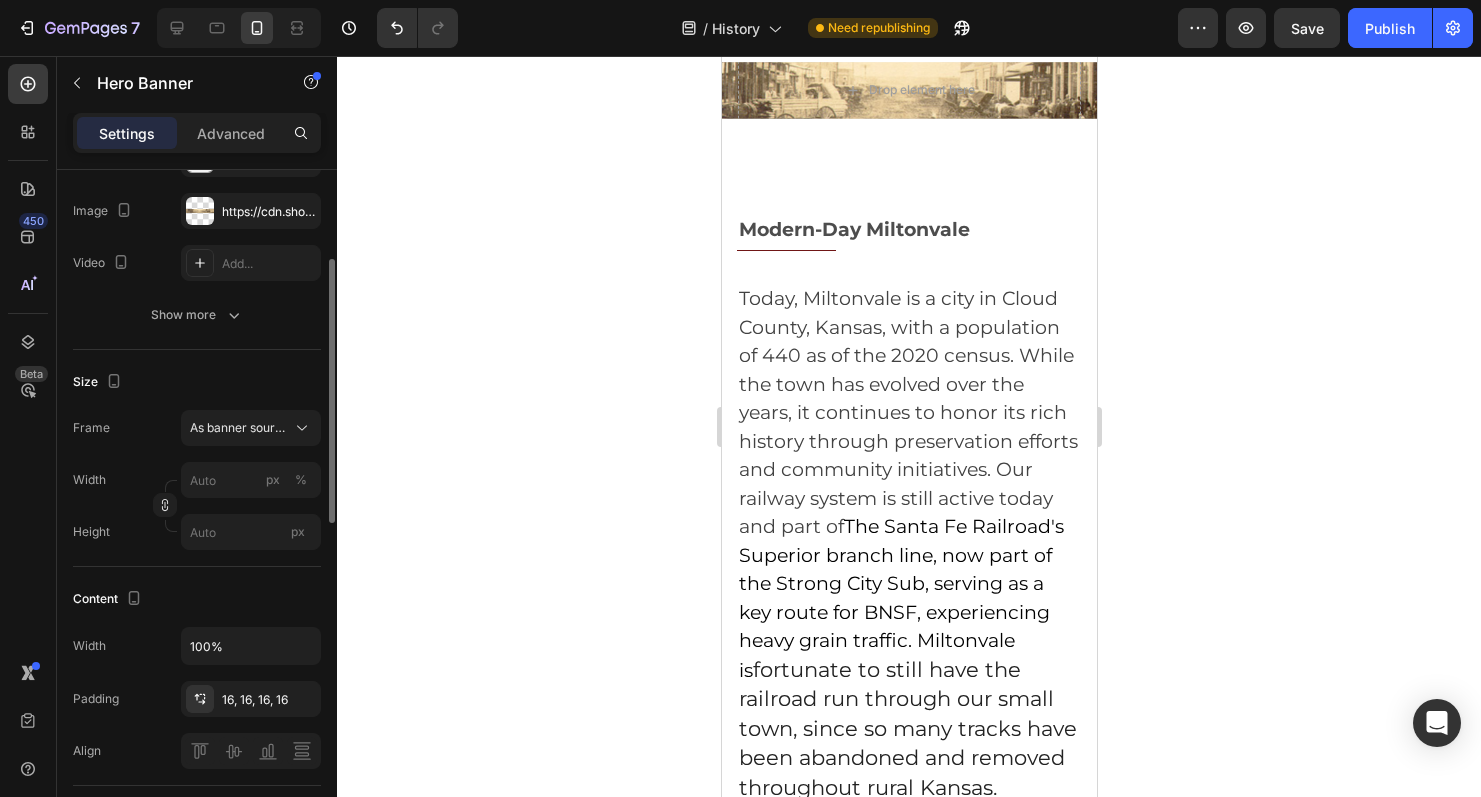scroll, scrollTop: 7764, scrollLeft: 0, axis: vertical 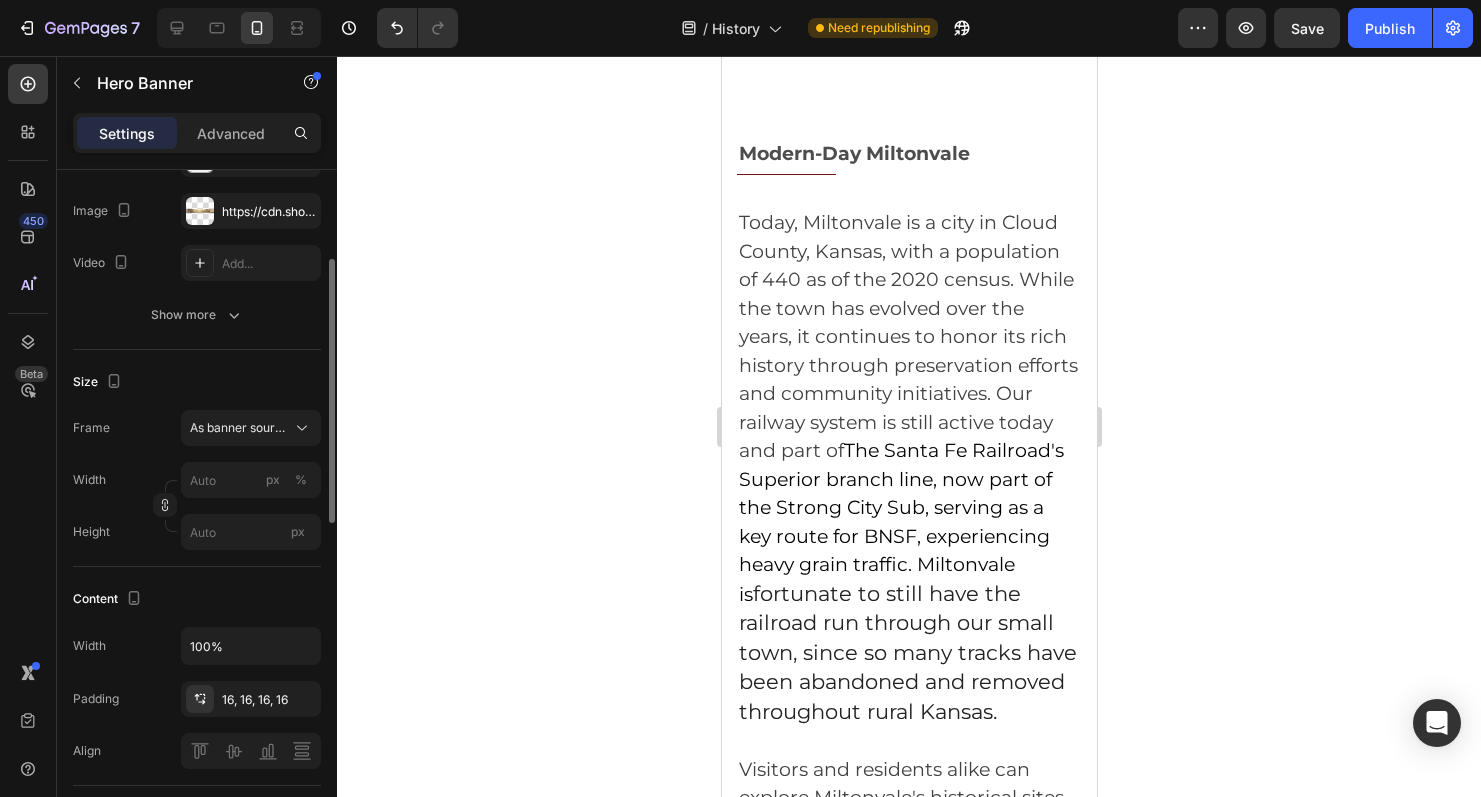 click on "Drop element here" at bounding box center (908, 14) 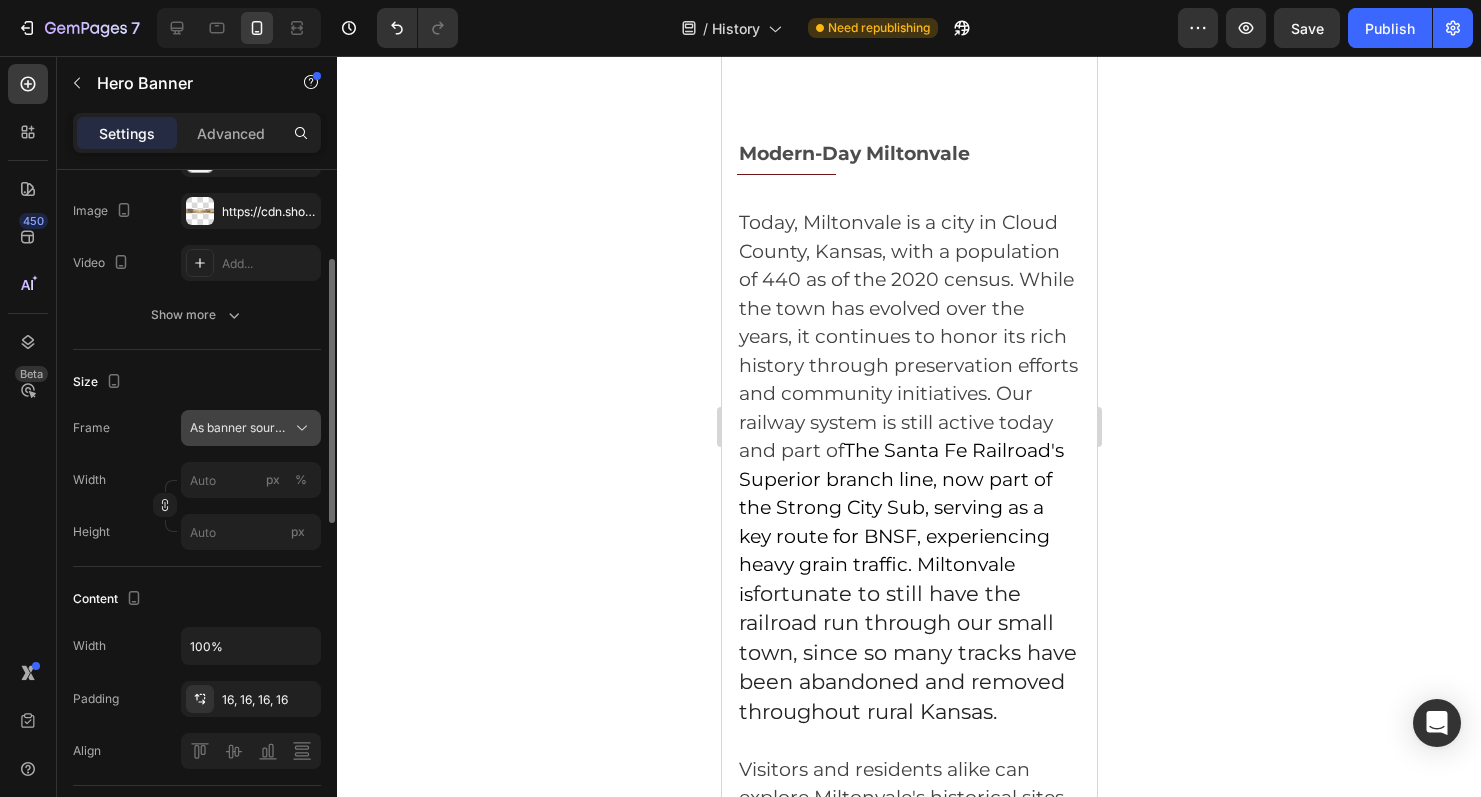 click on "As banner source" at bounding box center [239, 428] 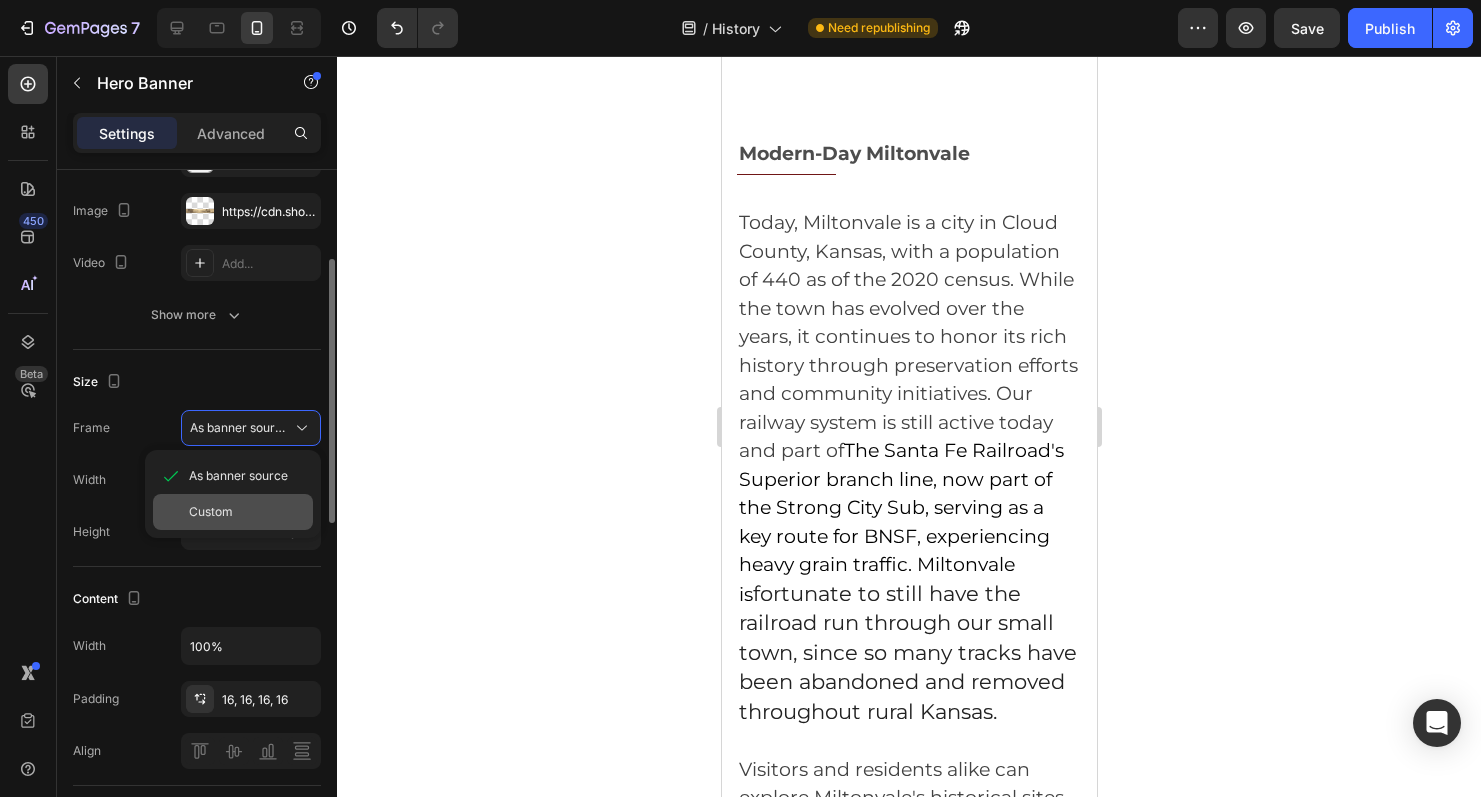 click on "Custom" at bounding box center (247, 512) 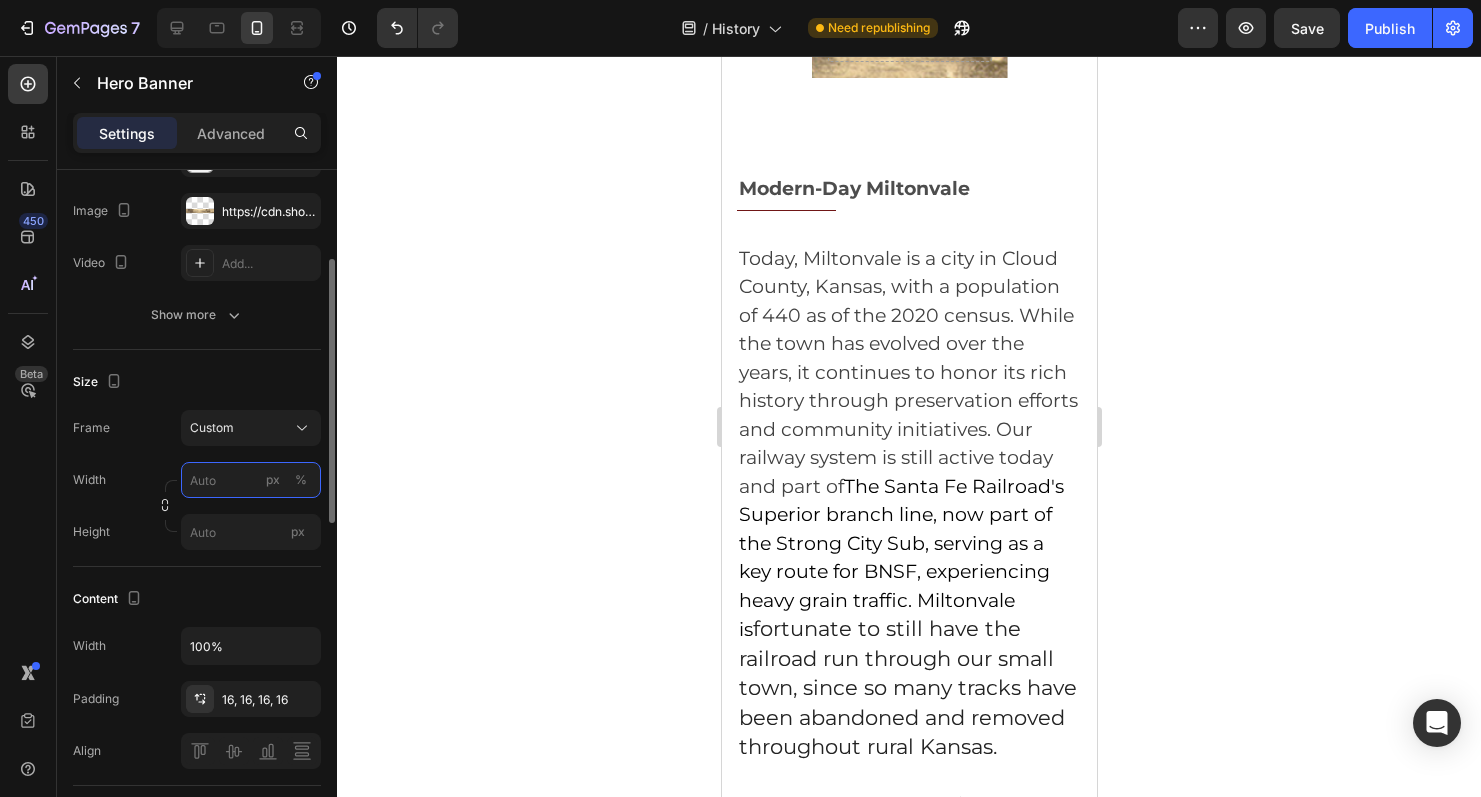 click on "px %" at bounding box center [251, 480] 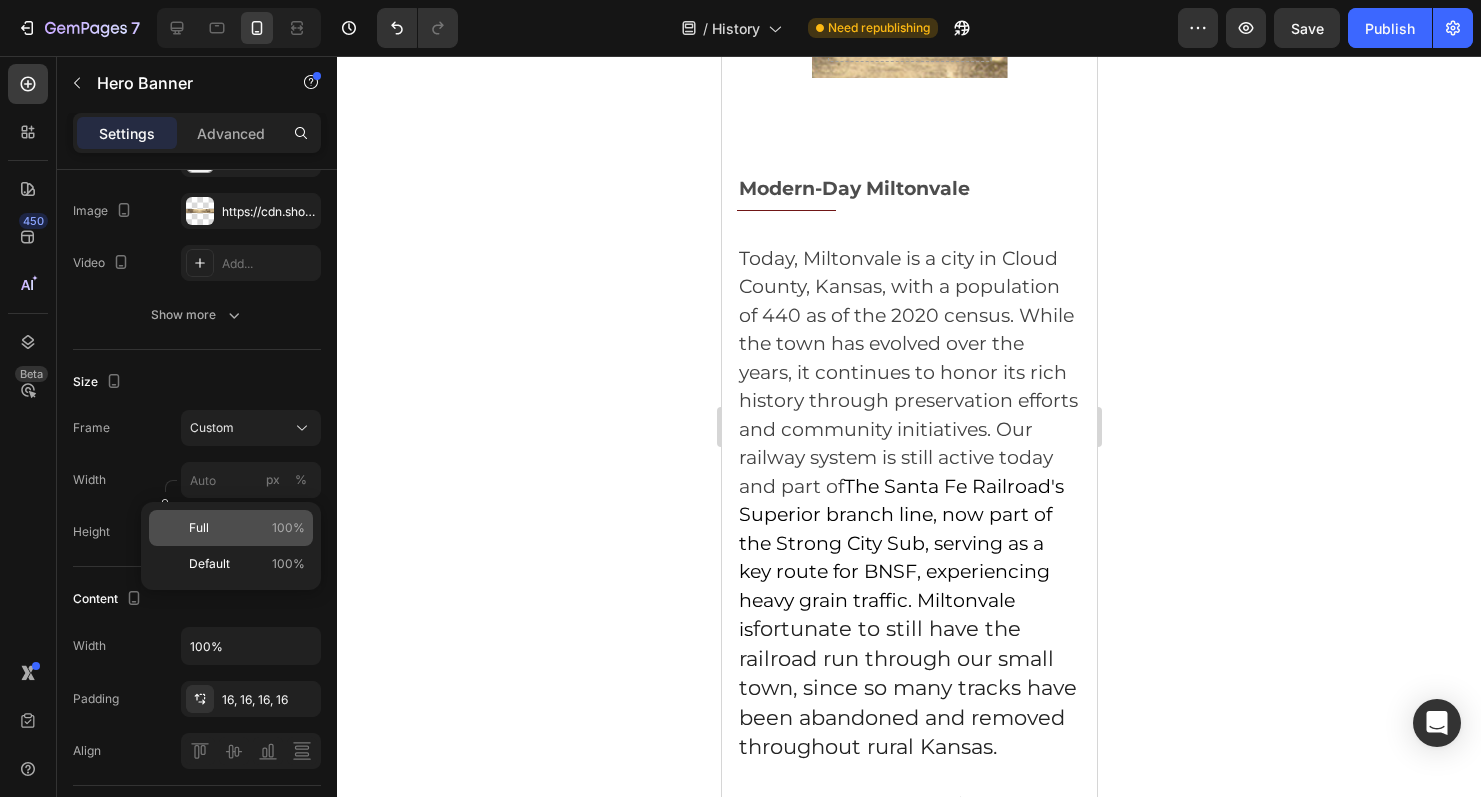 click on "Full 100%" at bounding box center [247, 528] 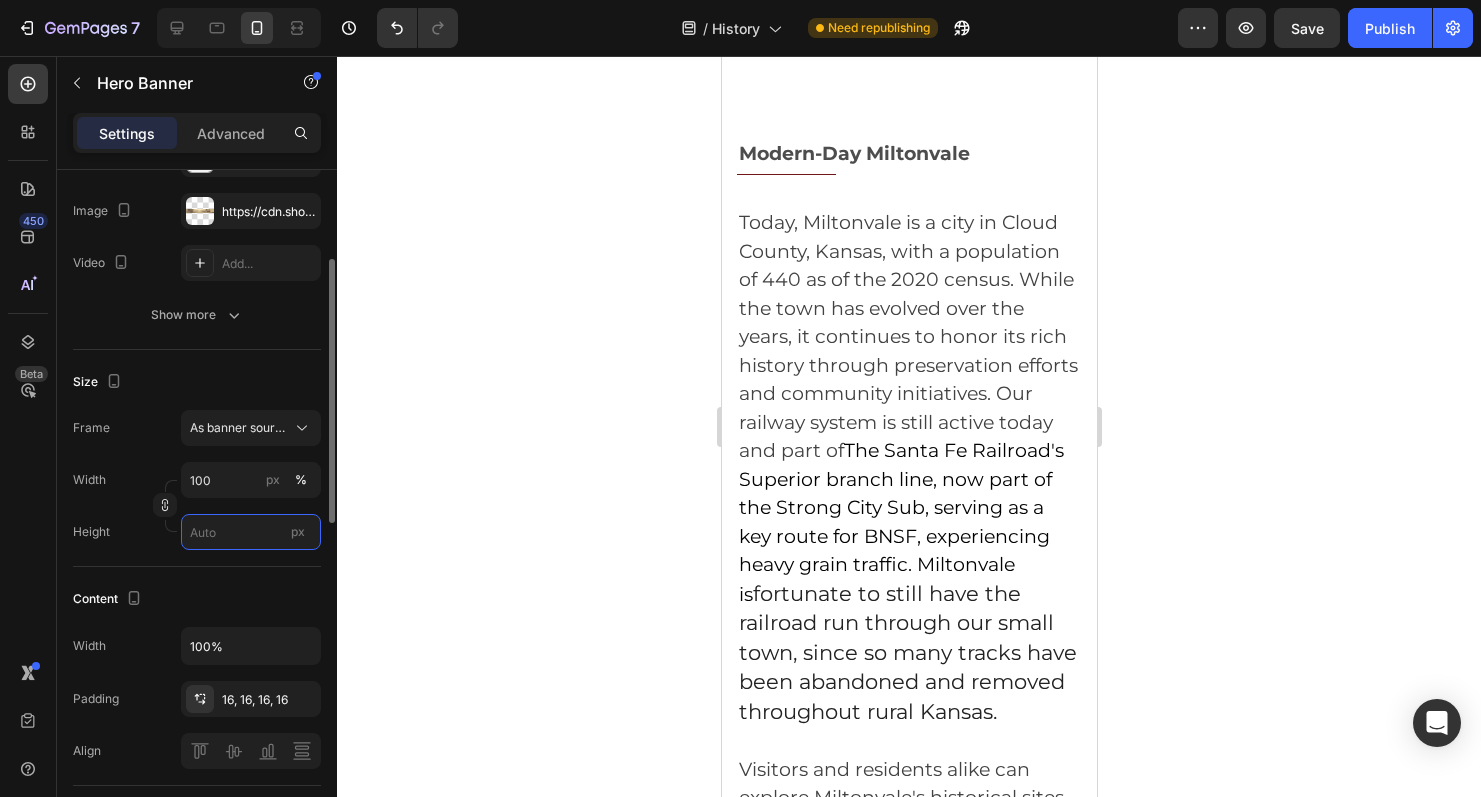 click on "px" at bounding box center [251, 532] 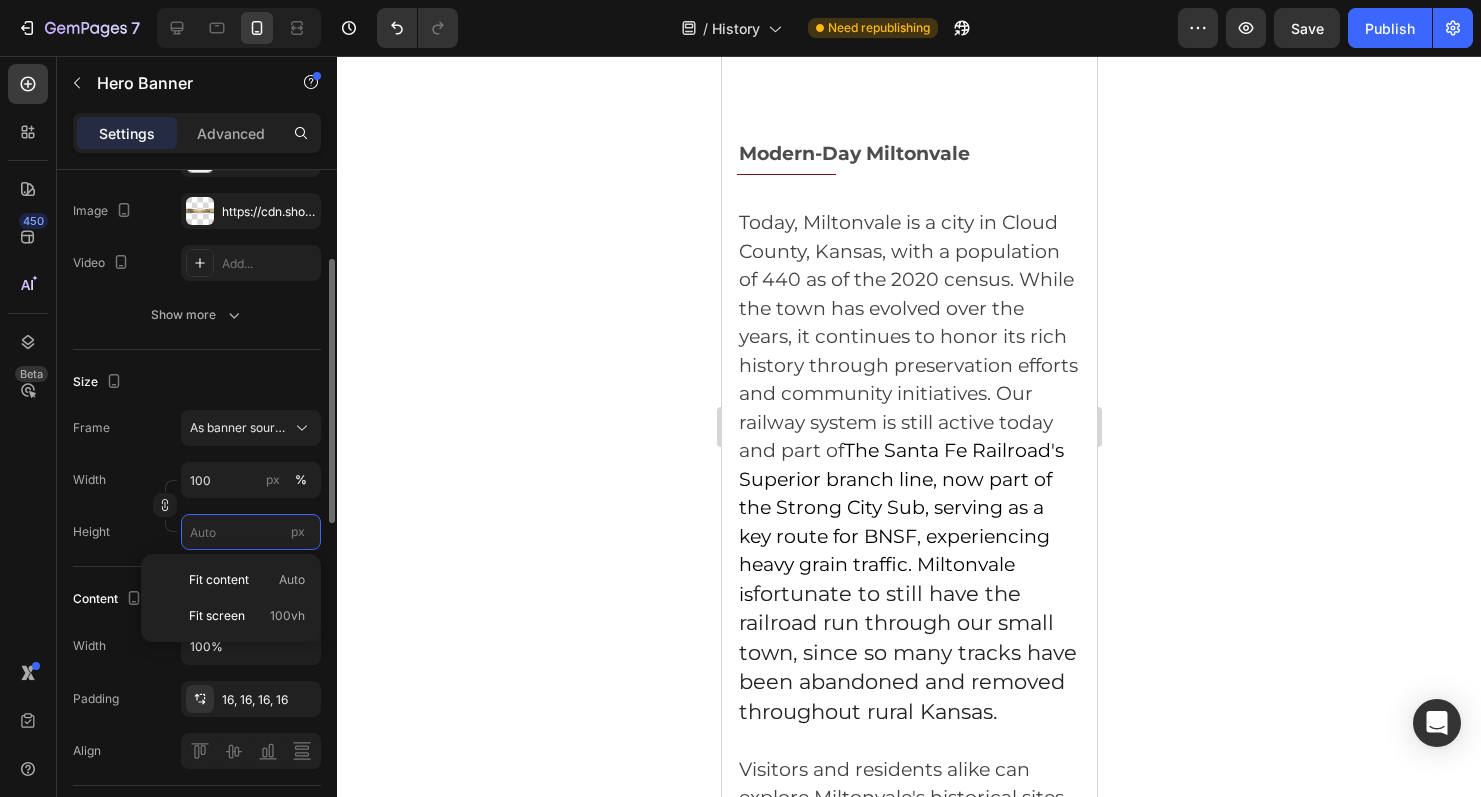 type 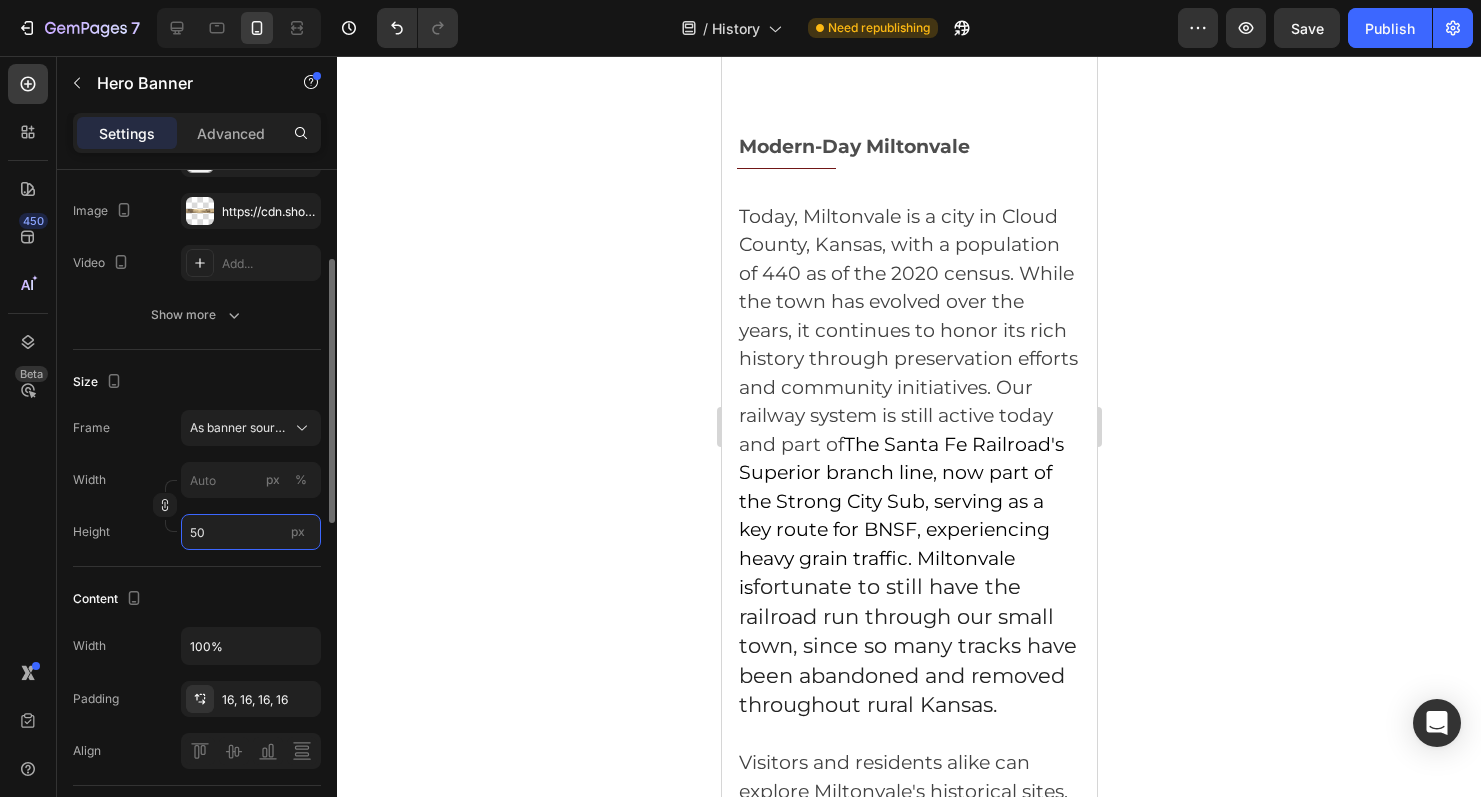 drag, startPoint x: 227, startPoint y: 534, endPoint x: 183, endPoint y: 534, distance: 44 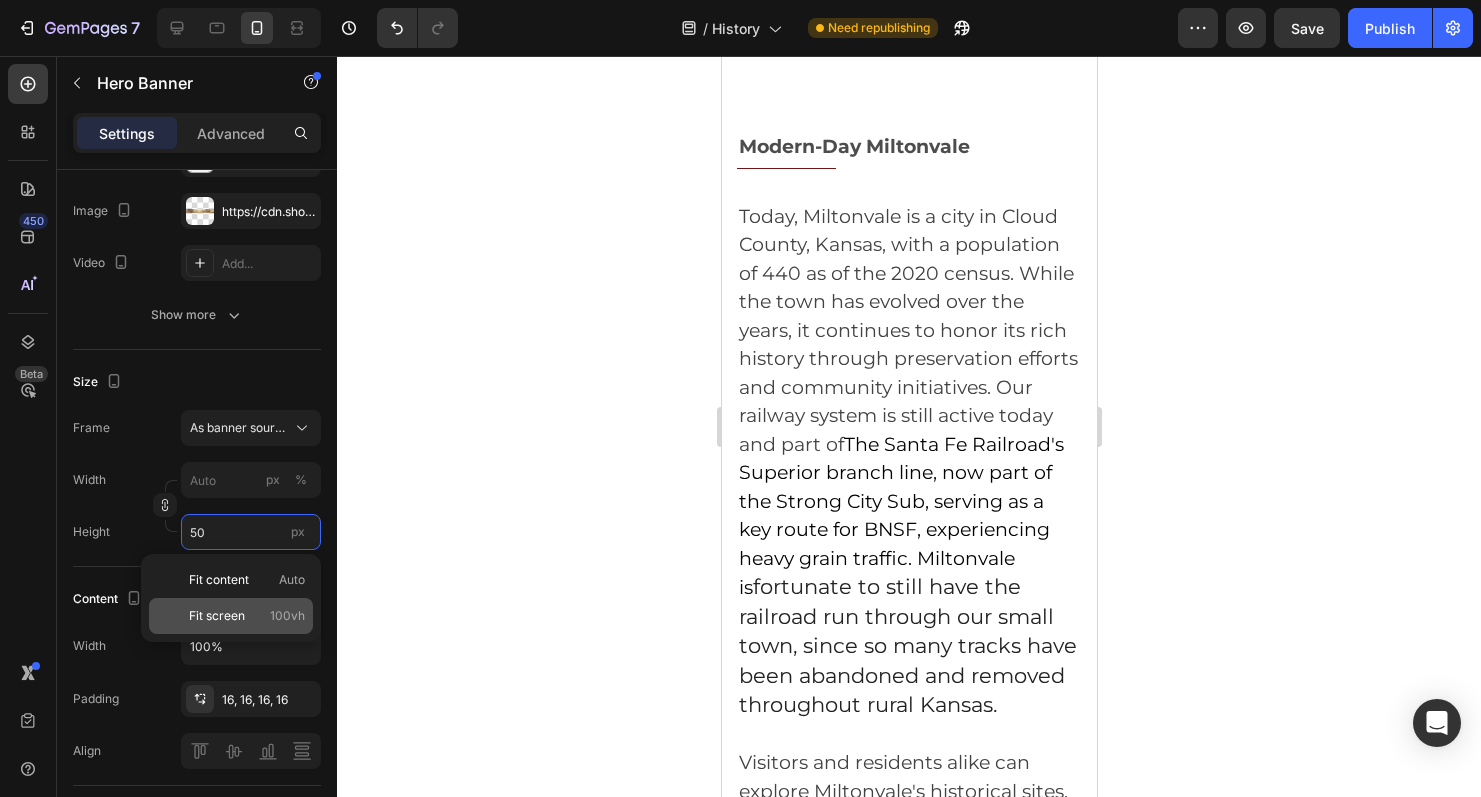 type on "50" 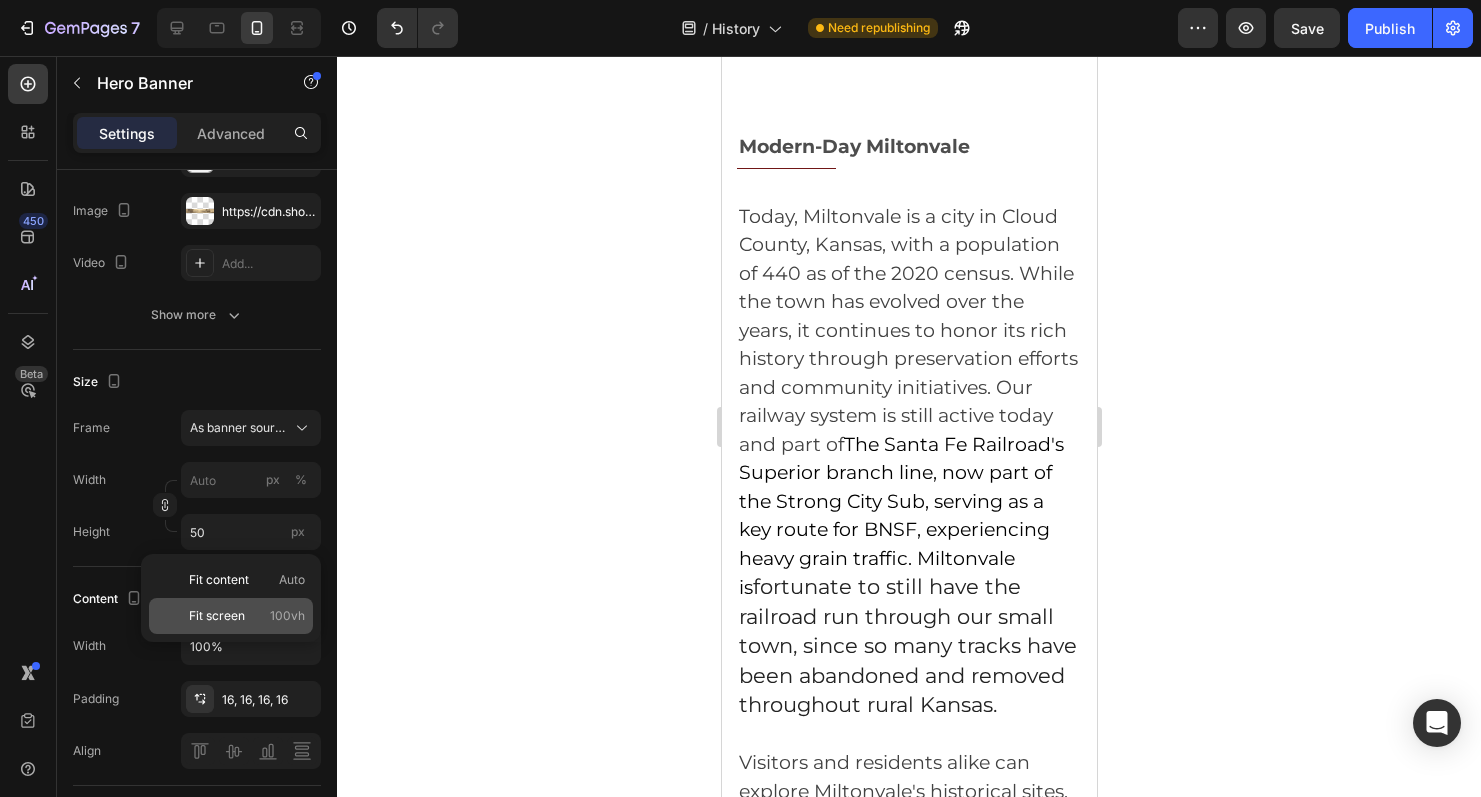 click on "Fit screen" at bounding box center [217, 616] 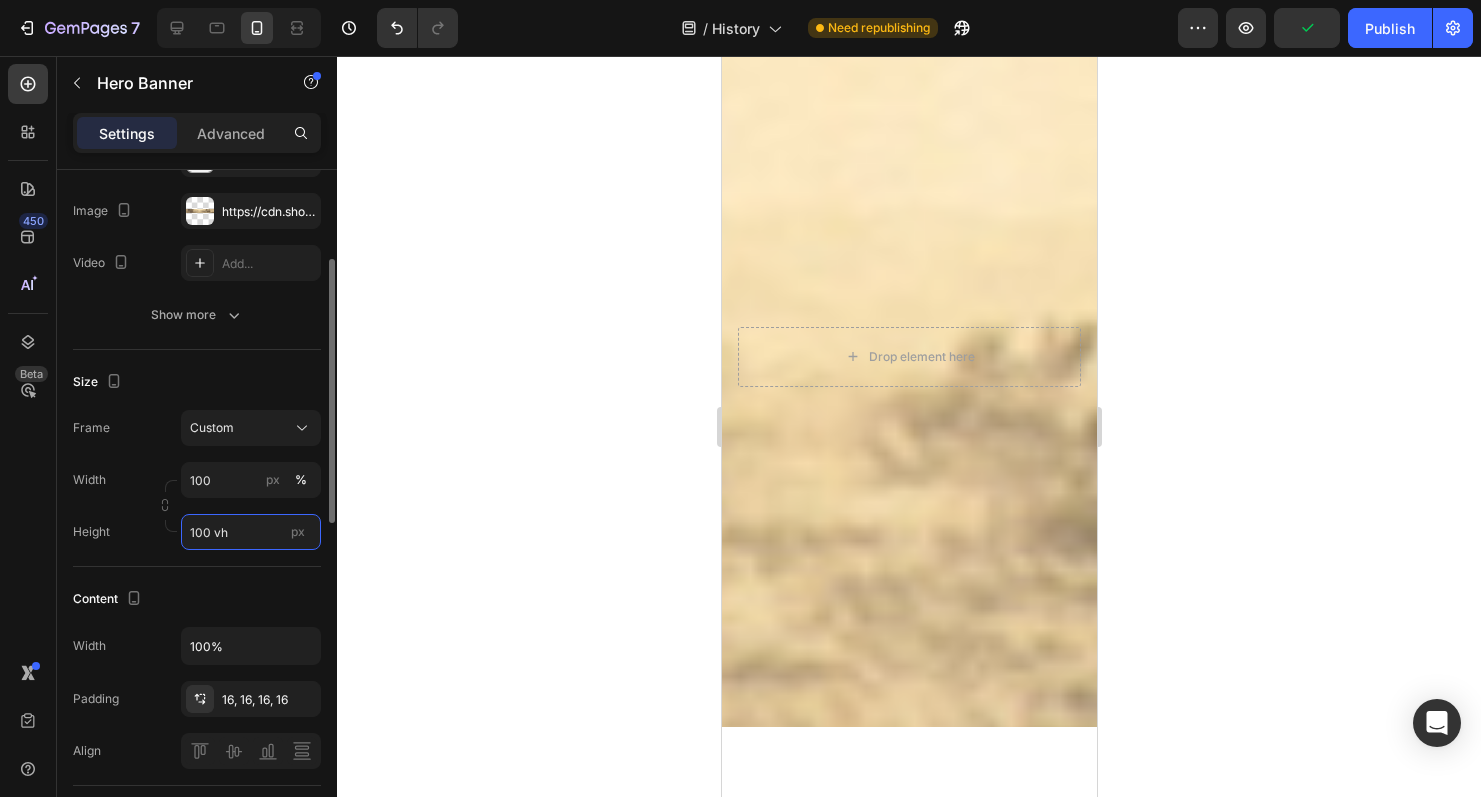 click on "100 vh" at bounding box center [251, 532] 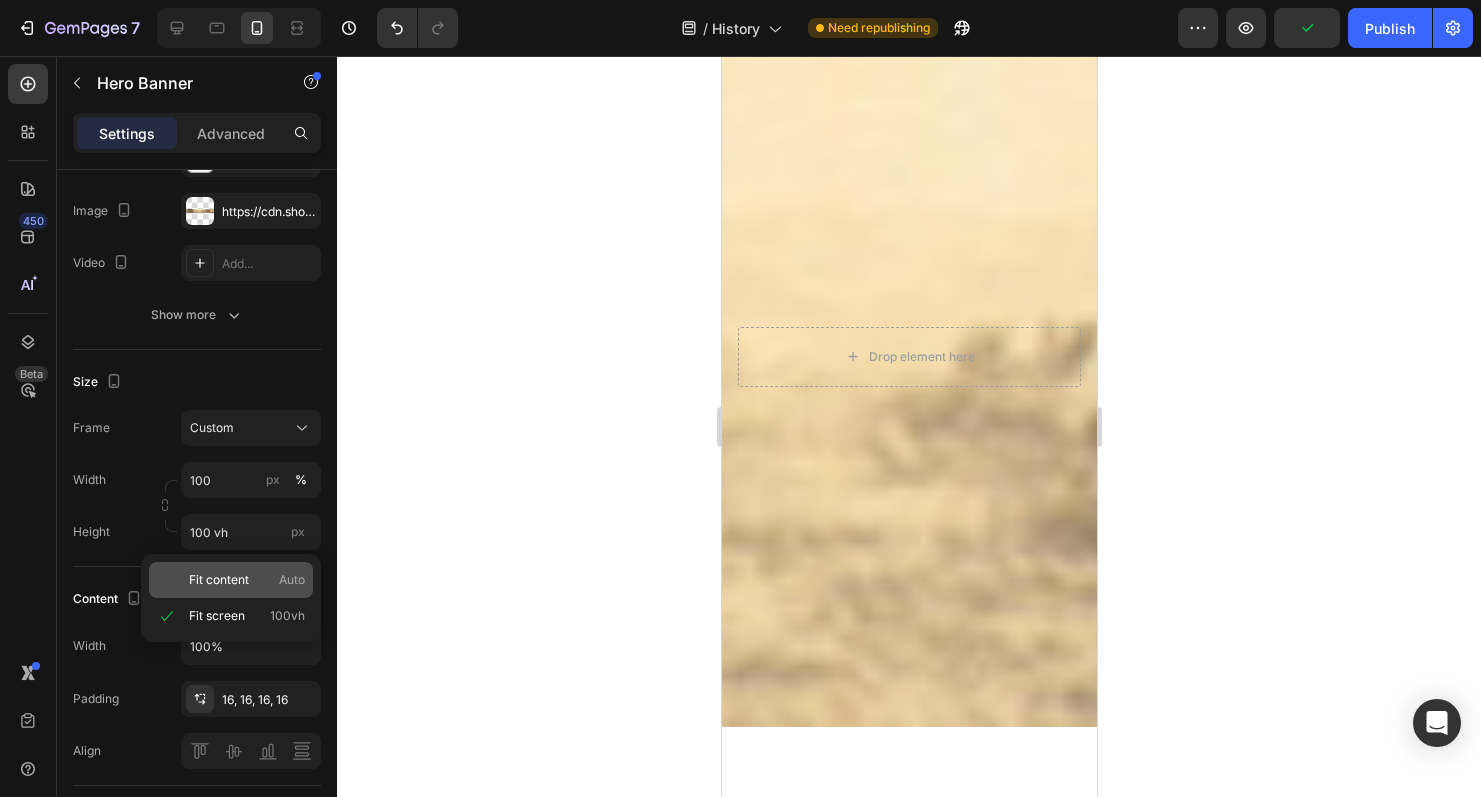 click on "Fit content Auto" 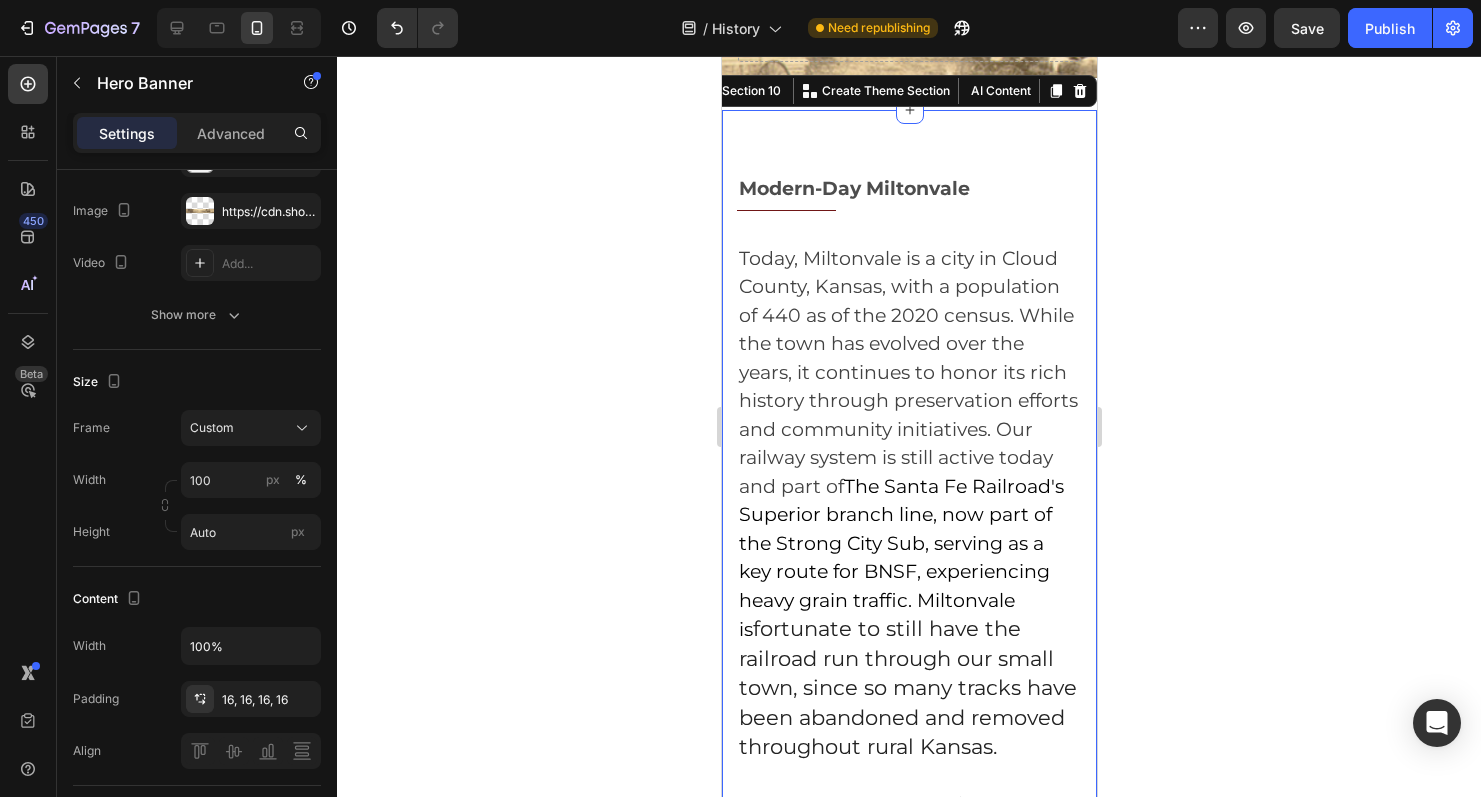 click on "Modern-Day Miltonvale Text block                Title Line Row Today, Miltonvale is a city in Cloud County, Kansas, with a population of 440 as of the 2020 census. While the town has evolved over the years, it continues to honor its rich history through preservation efforts and community initiatives.​ Our railway system is still active today and part of  The Santa Fe Railroad's Superior branch line, now part of the Strong City Sub, serving as a key route for BNSF, experiencing heavy grain traffic. Miltonvale is  fortunate to still have the railroad run through our small town, since so many tracks have been abandoned and removed throughout rural Kansas.   Visitors and residents alike can explore Miltonvale's historical sites, participate in local events, and experience the enduring charm of this Kansas town. Text block Row Section 10   You can create reusable sections Create Theme Section AI Content Write with GemAI What would you like to describe here? Tone and Voice Persuasive Product Show more Generate" at bounding box center (908, 568) 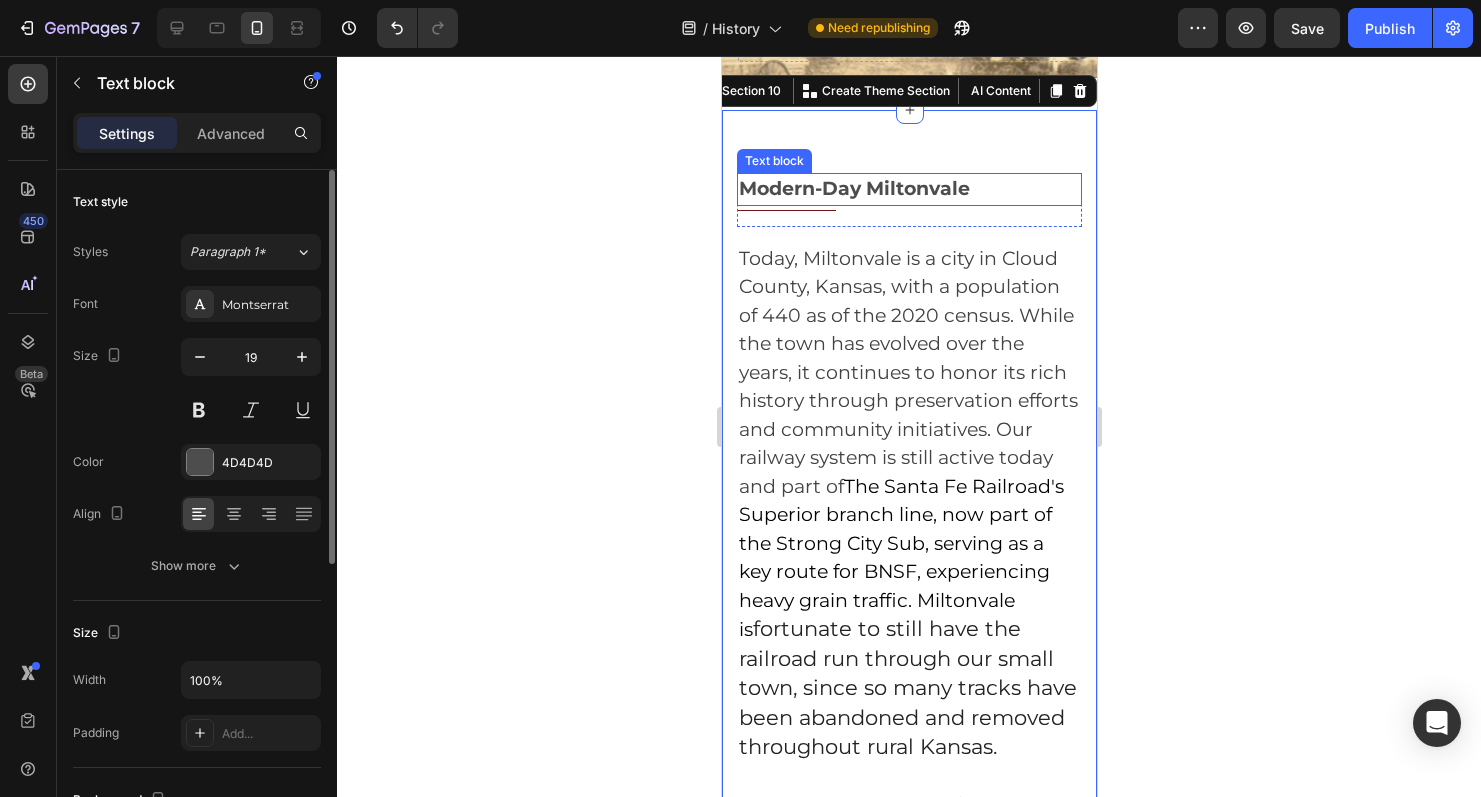 click on "Modern-Day Miltonvale" at bounding box center [908, 189] 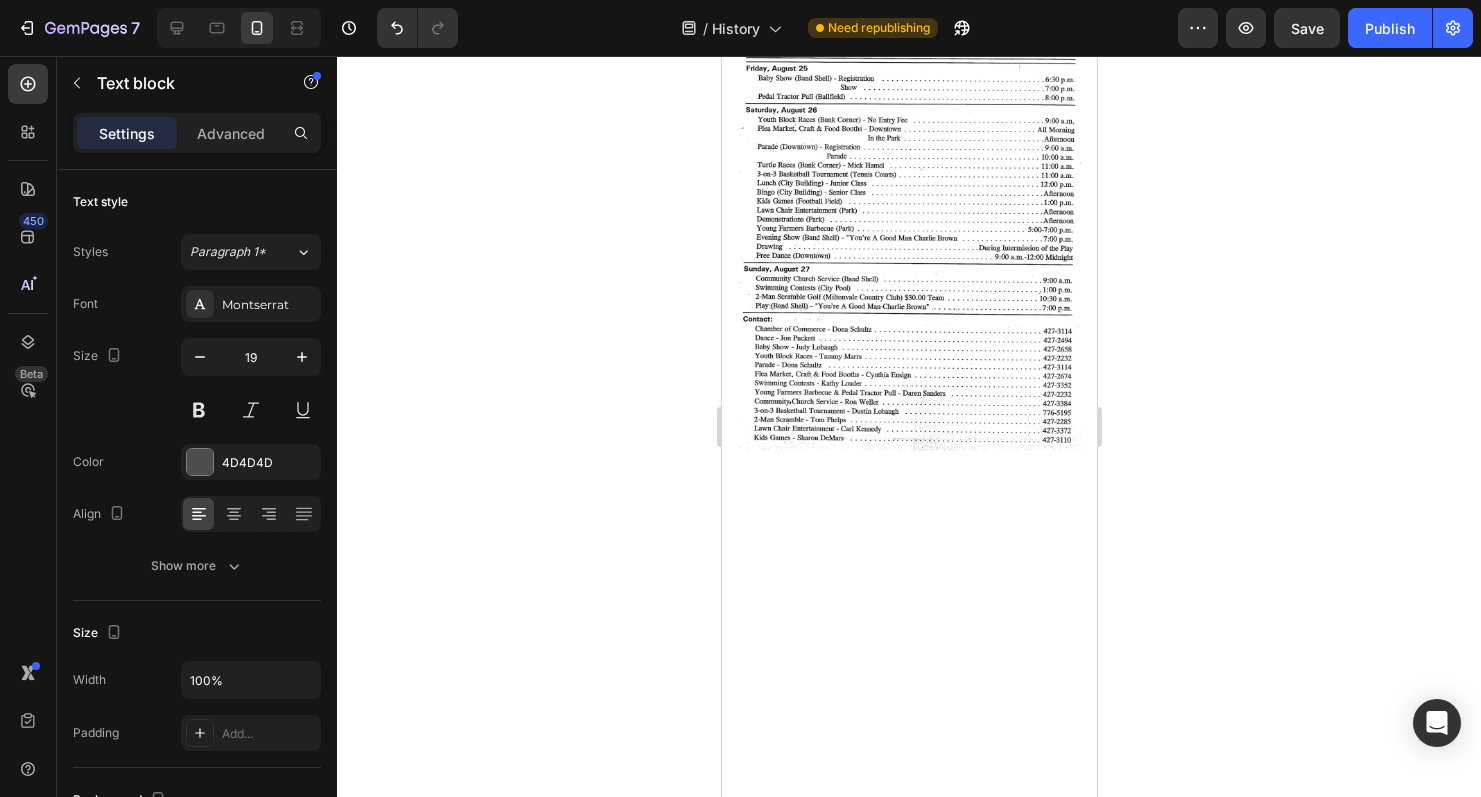 scroll, scrollTop: 7191, scrollLeft: 0, axis: vertical 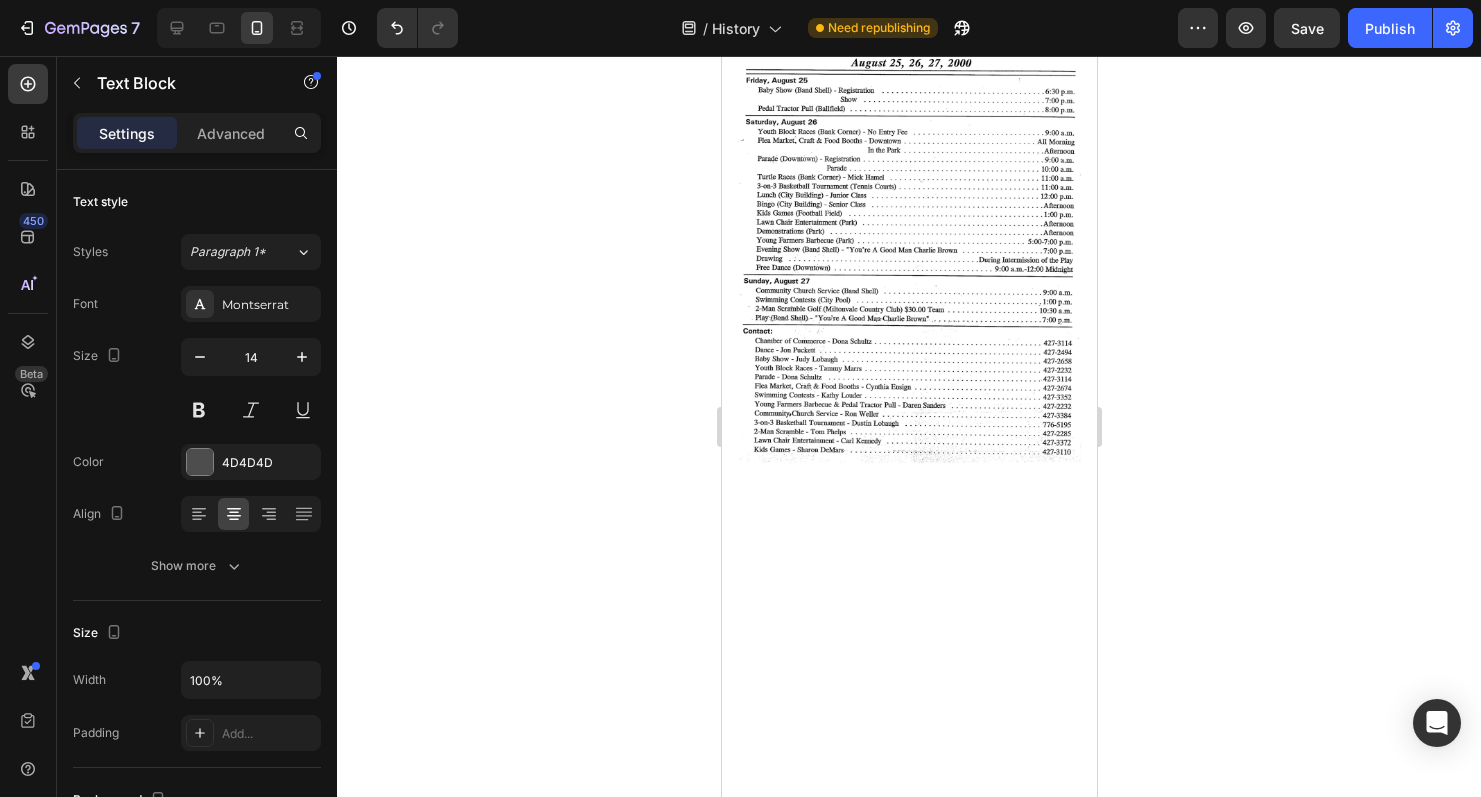 click on "In 1958 a group decided to honor Bud Graham on his 75th birthday with a community celebration. The idea of an annual event caught on, and from 1960 until 1993 it was called the Miltonvale Celebration. In 1994 the Miltonvale Chamber of Commerce changed the celebration’s name to “Tootlefest,” and it became a multiple day event." at bounding box center [909, -183] 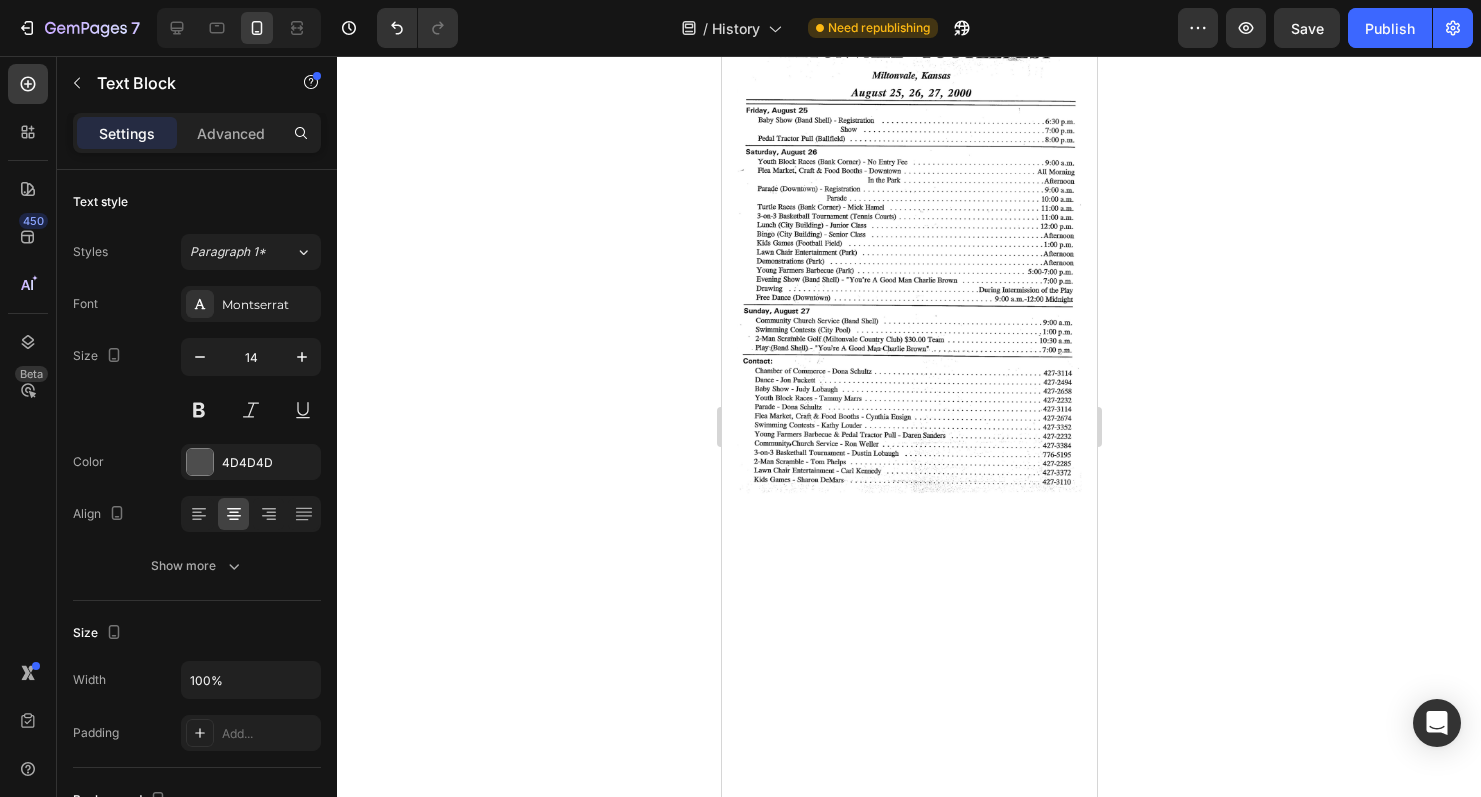 drag, startPoint x: 902, startPoint y: 479, endPoint x: 902, endPoint y: 509, distance: 30 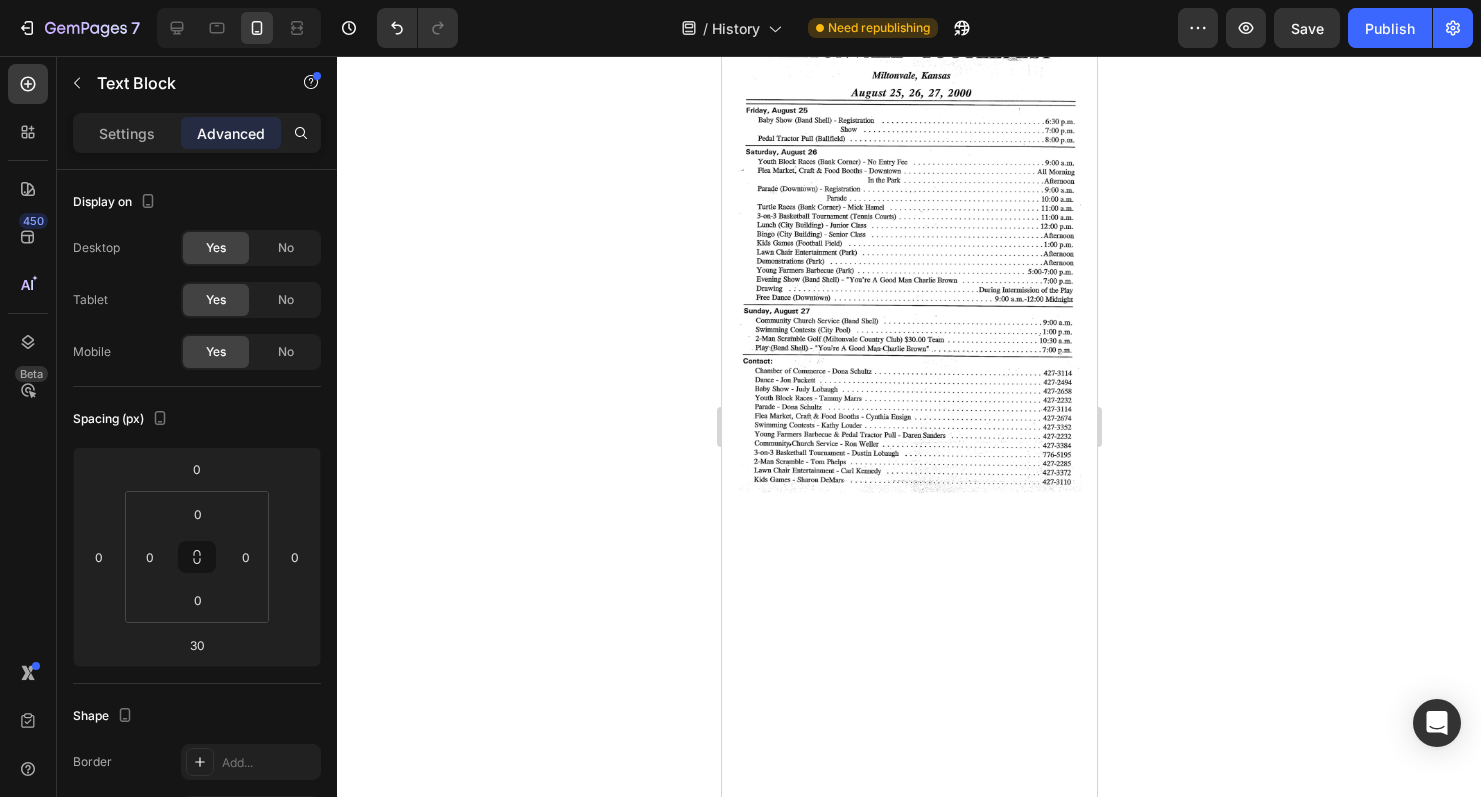 click on "In 1958 a group decided to honor Bud Graham on his 75th birthday with a community celebration. The idea of an annual event caught on, and from 1960 until 1993 it was called the Miltonvale Celebration. In 1994 the Miltonvale Chamber of Commerce changed the celebration’s name to “Tootlefest,” and it became a multiple day event." at bounding box center [908, -181] 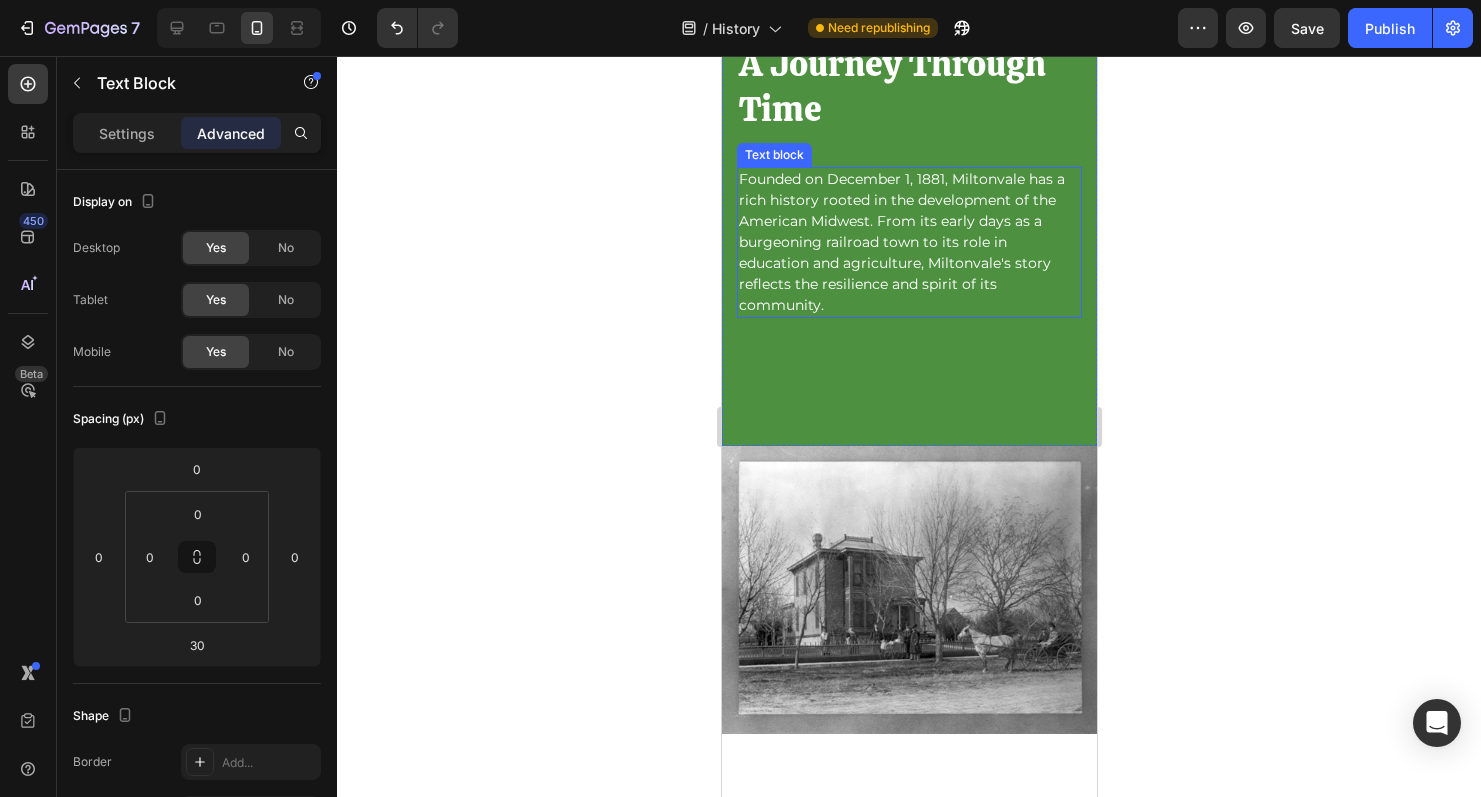 scroll, scrollTop: 220, scrollLeft: 0, axis: vertical 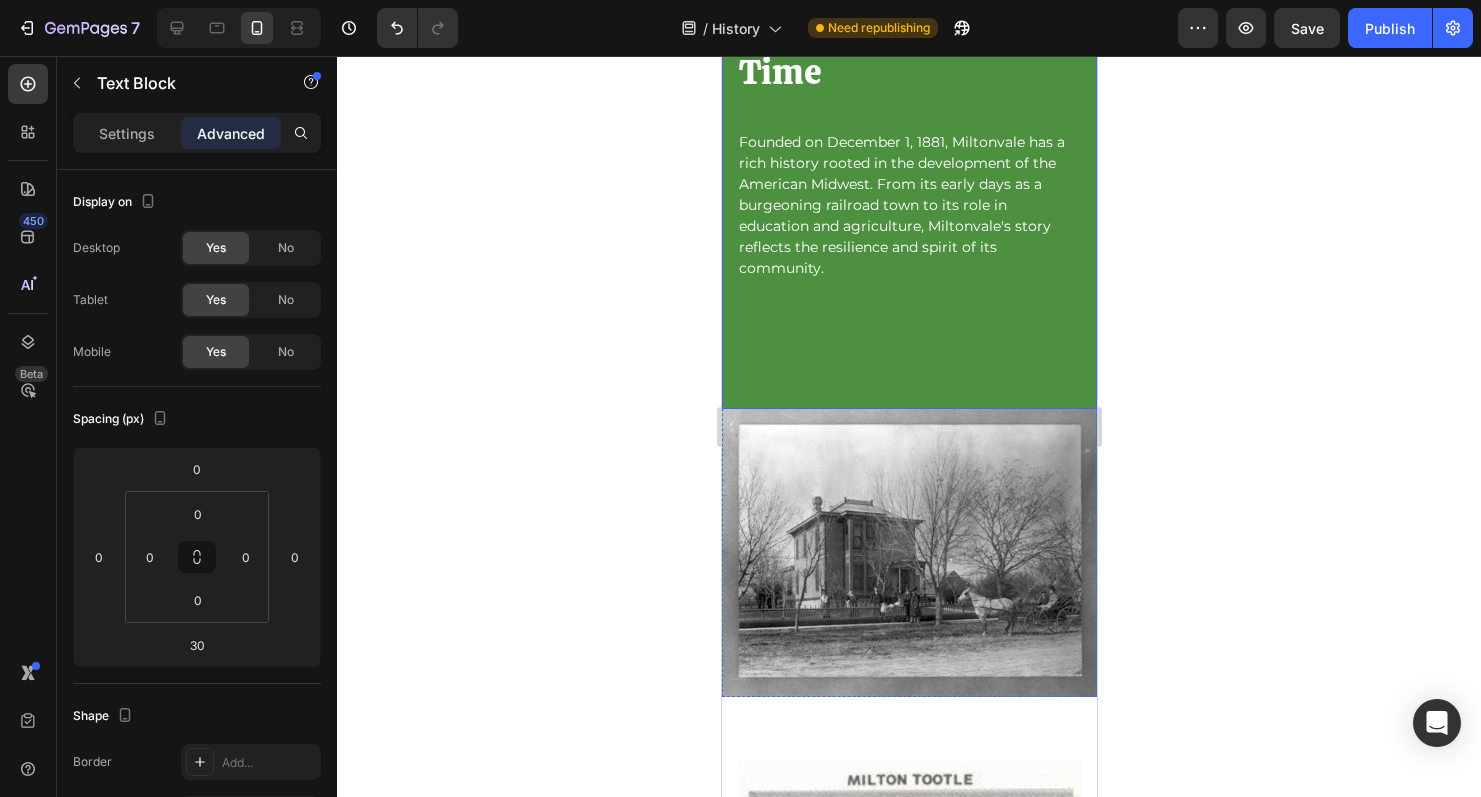 click on "Miltonvale:  A Journey Through Time Heading Founded on December 1, 1881, Miltonvale has a rich history rooted in the development of the American Midwest. From its early days as a burgeoning railroad town to its role in education and agriculture, Miltonvale's story reflects the resilience and spirit of its community. Text block Row" at bounding box center [908, 143] 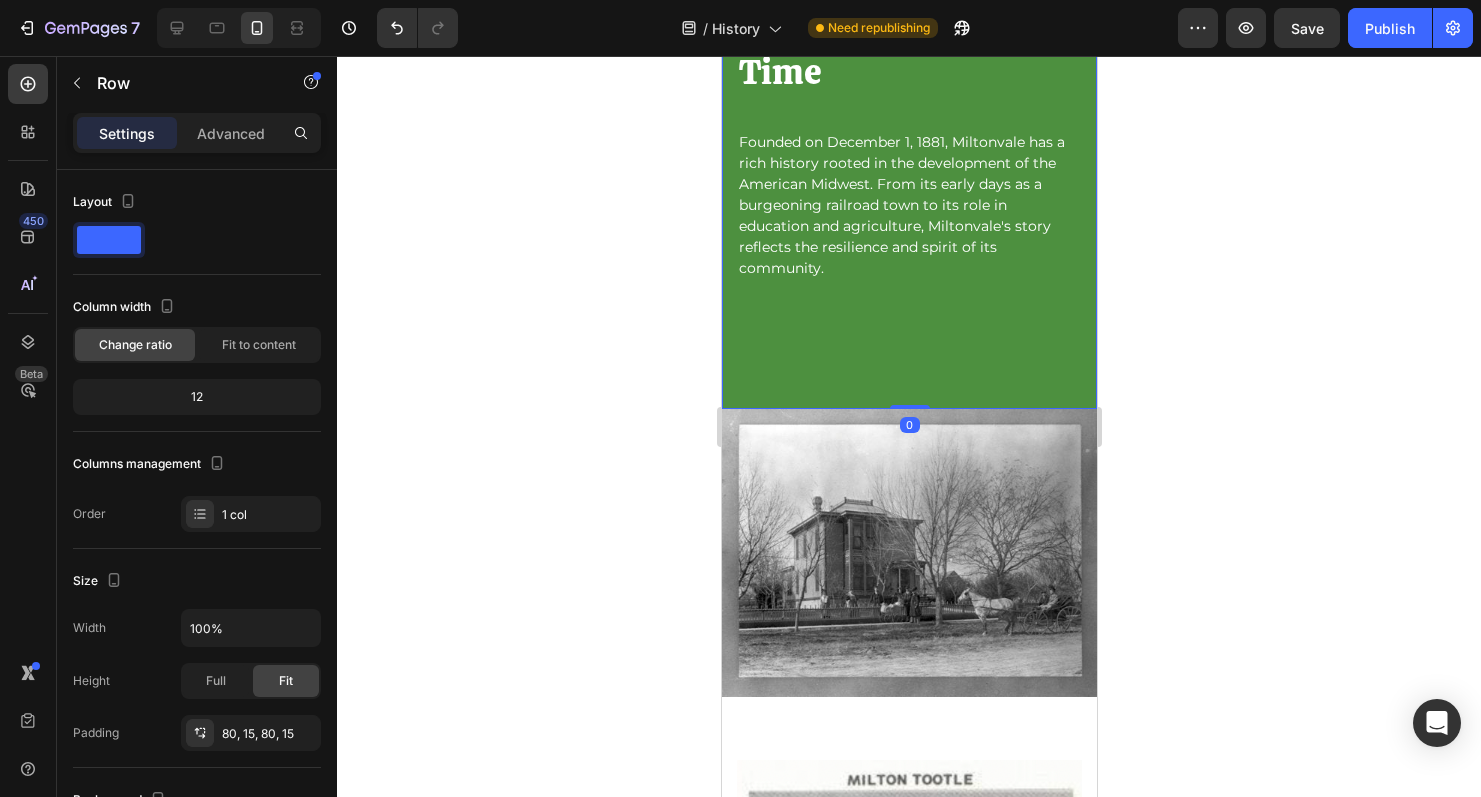 drag, startPoint x: 914, startPoint y: 385, endPoint x: 914, endPoint y: 318, distance: 67 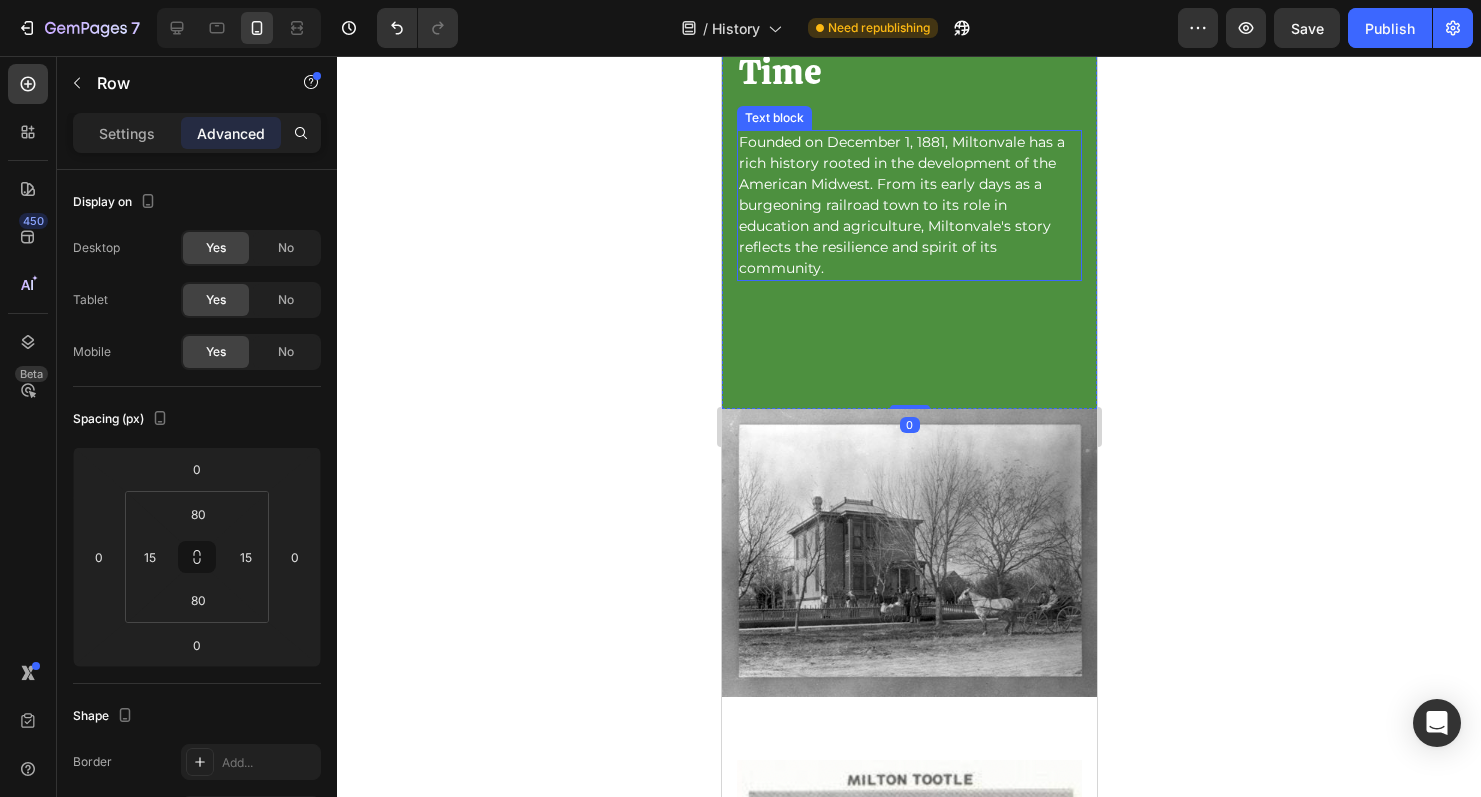 click on "Founded on December 1, 1881, Miltonvale has a rich history rooted in the development of the American Midwest. From its early days as a burgeoning railroad town to its role in education and agriculture, Miltonvale's story reflects the resilience and spirit of its community." at bounding box center [908, 205] 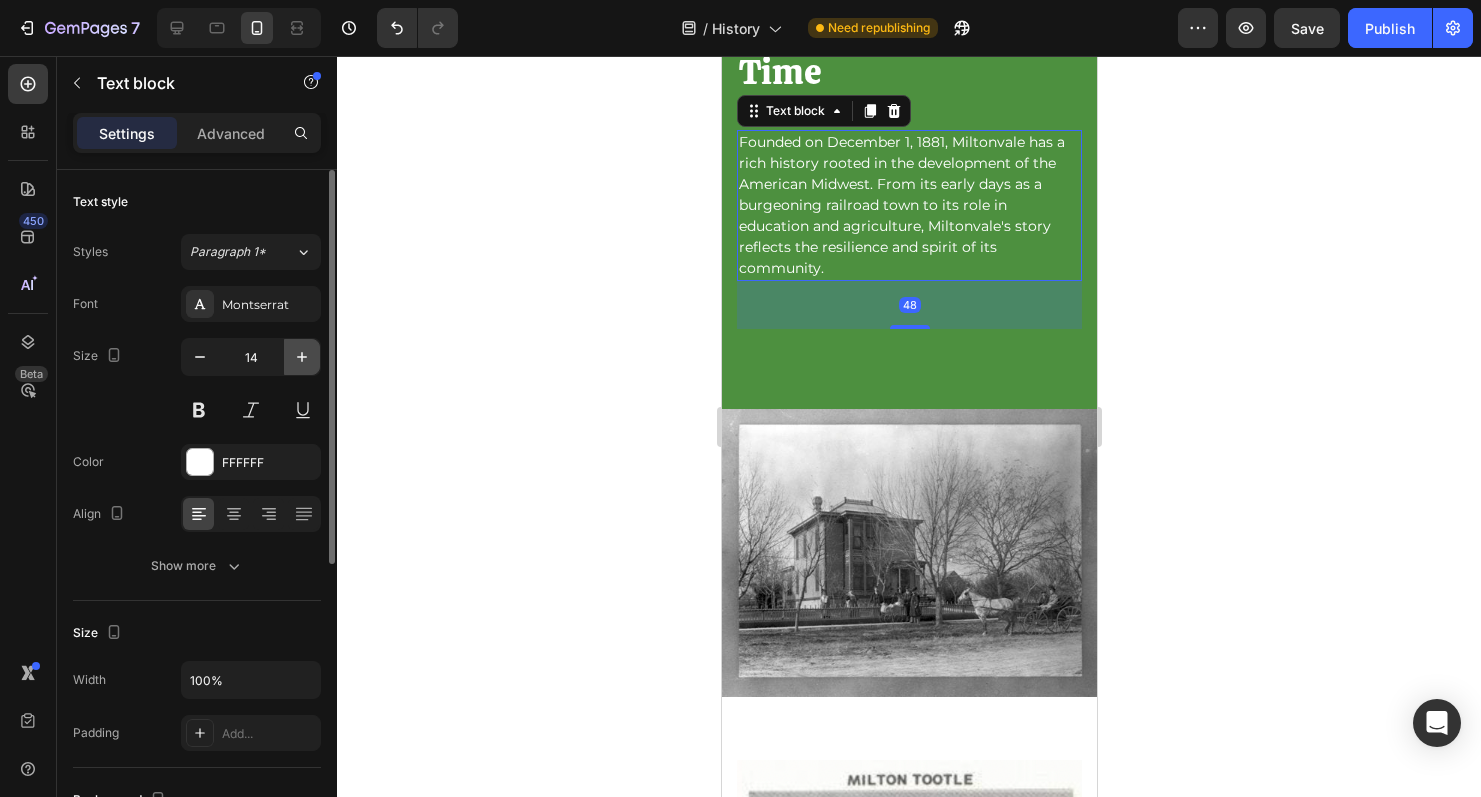 click 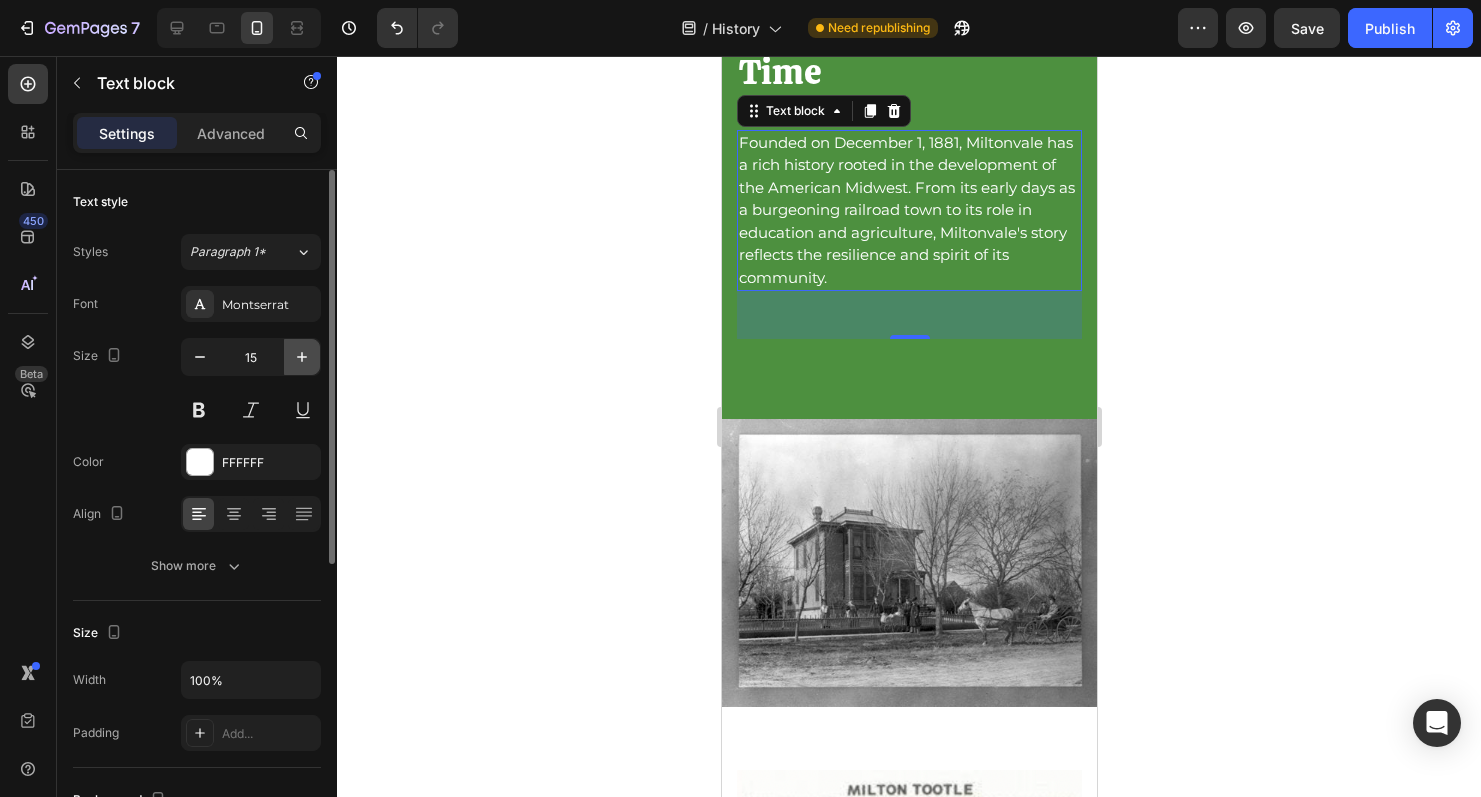 click 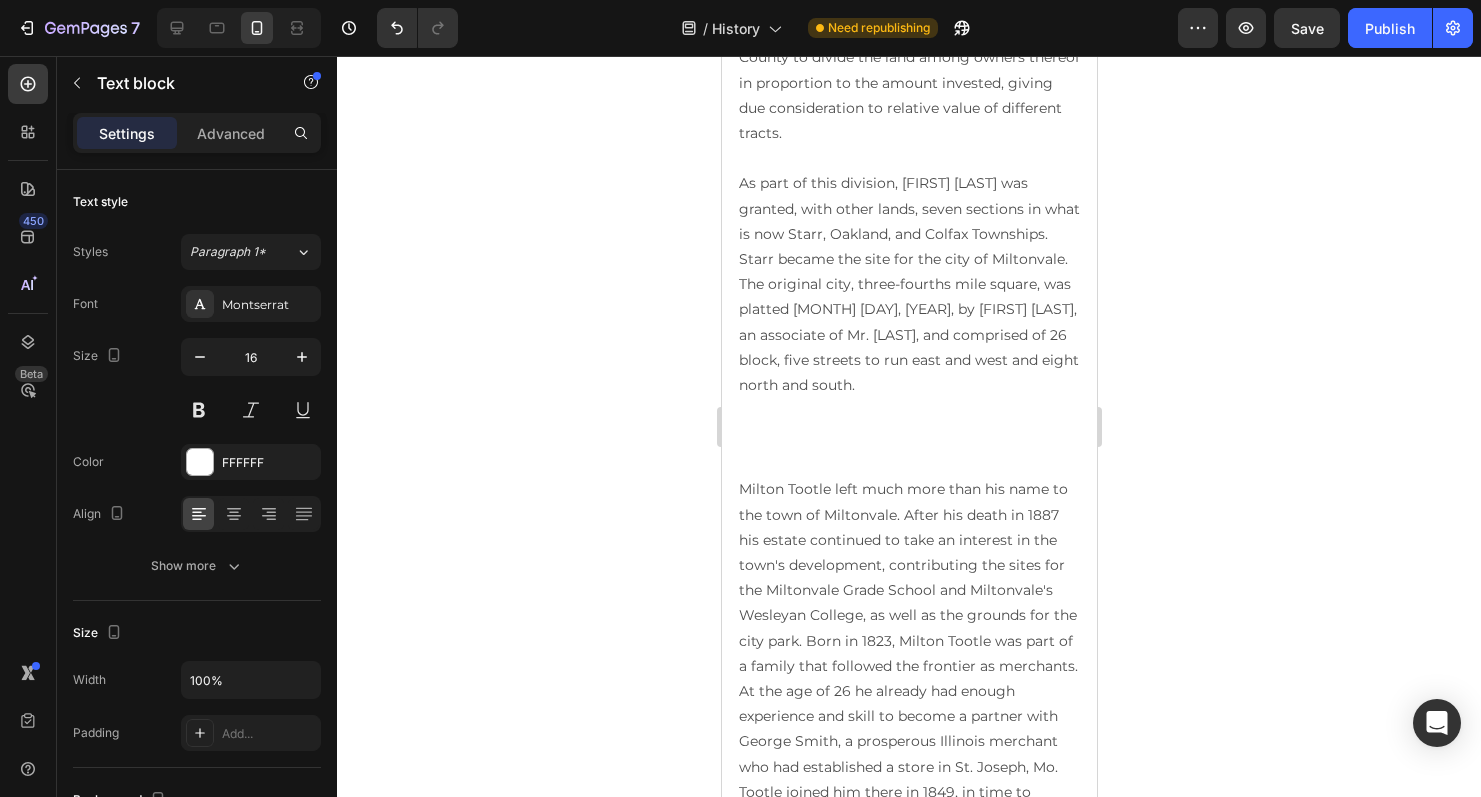 scroll, scrollTop: 1565, scrollLeft: 0, axis: vertical 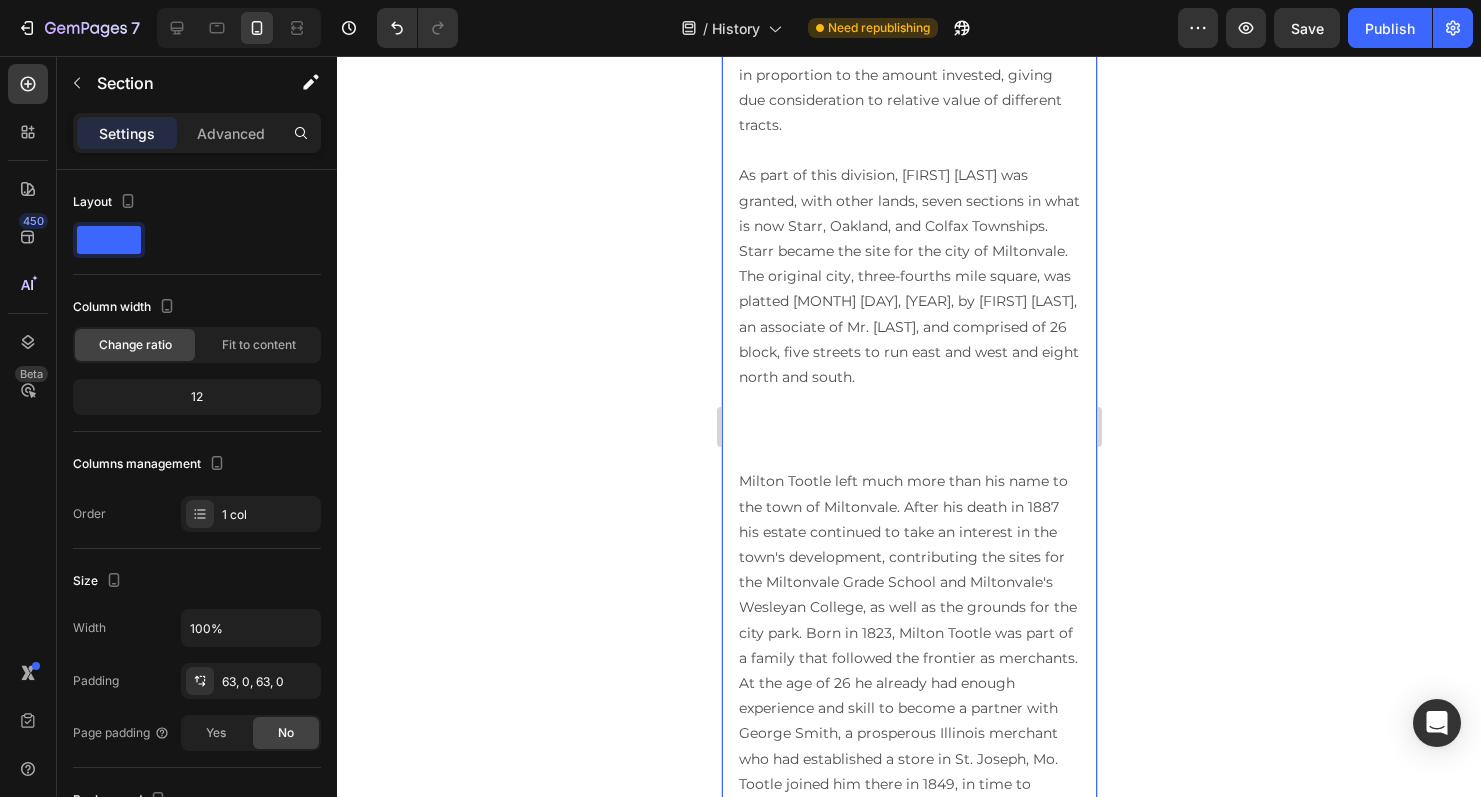 click on "Image At the time Kansas was admitted to the Union as a state, a large amount of land in scattered locations was set aside for school purposes and offered for sale at $1.25 an acre. Dudley M. Steele of St. Joseph, MO., acting for a group living in or near St. Joseph, purchased many thousands of acres of this school land. Later a friendly suit was brought in the District Court of Marshall County to divide the land among owners thereof in proportion to the amount invested, giving due consideration to relative value of different tracts.   As part of this division, Milton Tootle was granted, with other lands, seven sections in what is now Starr, Oakland, and Colfax Townships. Starr became the site for the city of Miltonvale. The original city, three-fourths mile square, was platted Nov. 21, 1881, by L.T. Smith, an associate of Mr. Tootle, and comprised of 26 block, five streets to run east and west and eight north and south.    Text Block Row Text Block                Title Line Text Block Button Row Image Row" at bounding box center (908, 743) 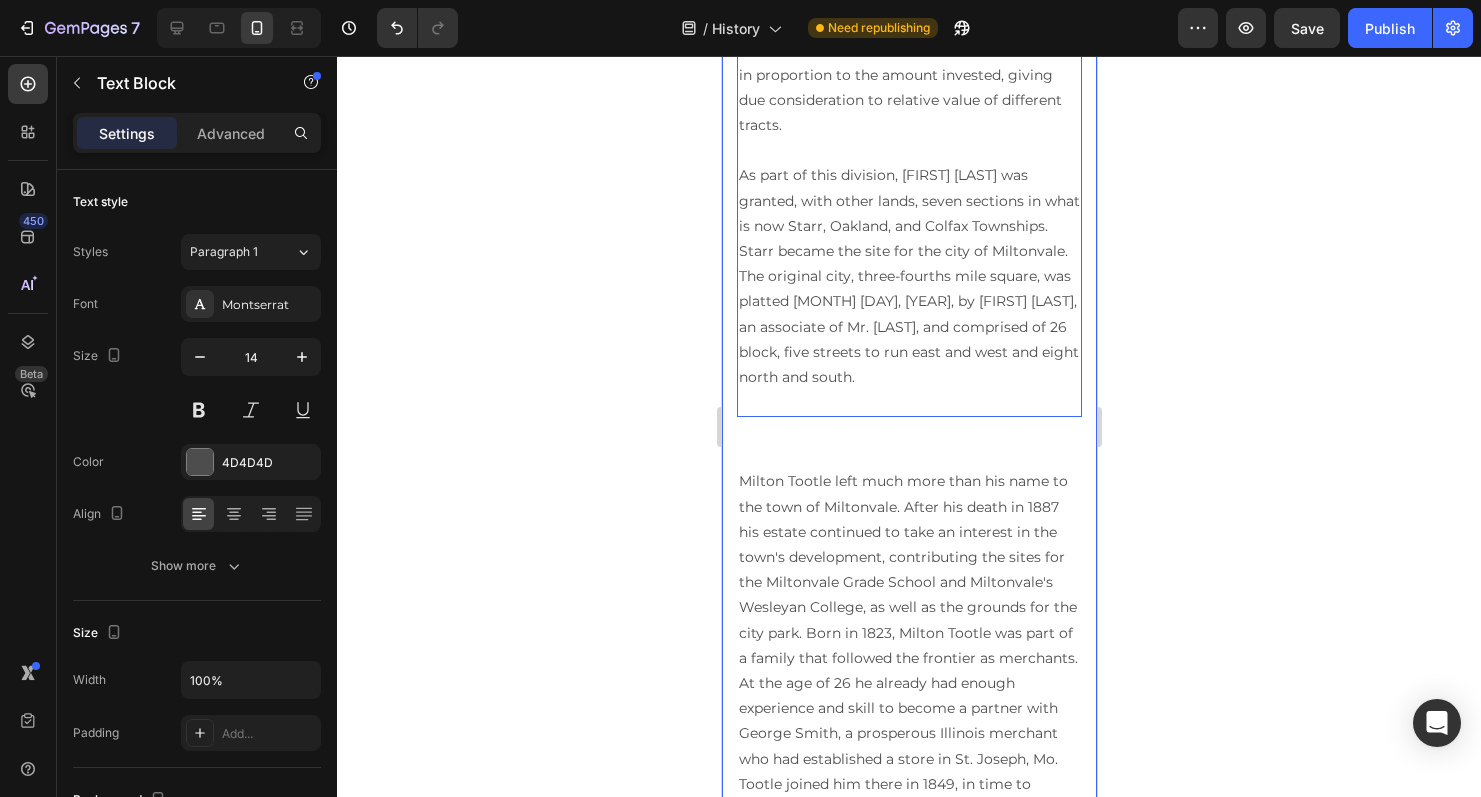 click on "As part of this division, Milton Tootle was granted, with other lands, seven sections in what is now Starr, Oakland, and Colfax Townships. Starr became the site for the city of Miltonvale. The original city, three-fourths mile square, was platted Nov. 21, 1881, by L.T. Smith, an associate of Mr. Tootle, and comprised of 26 block, five streets to run east and west and eight north and south." at bounding box center (908, 276) 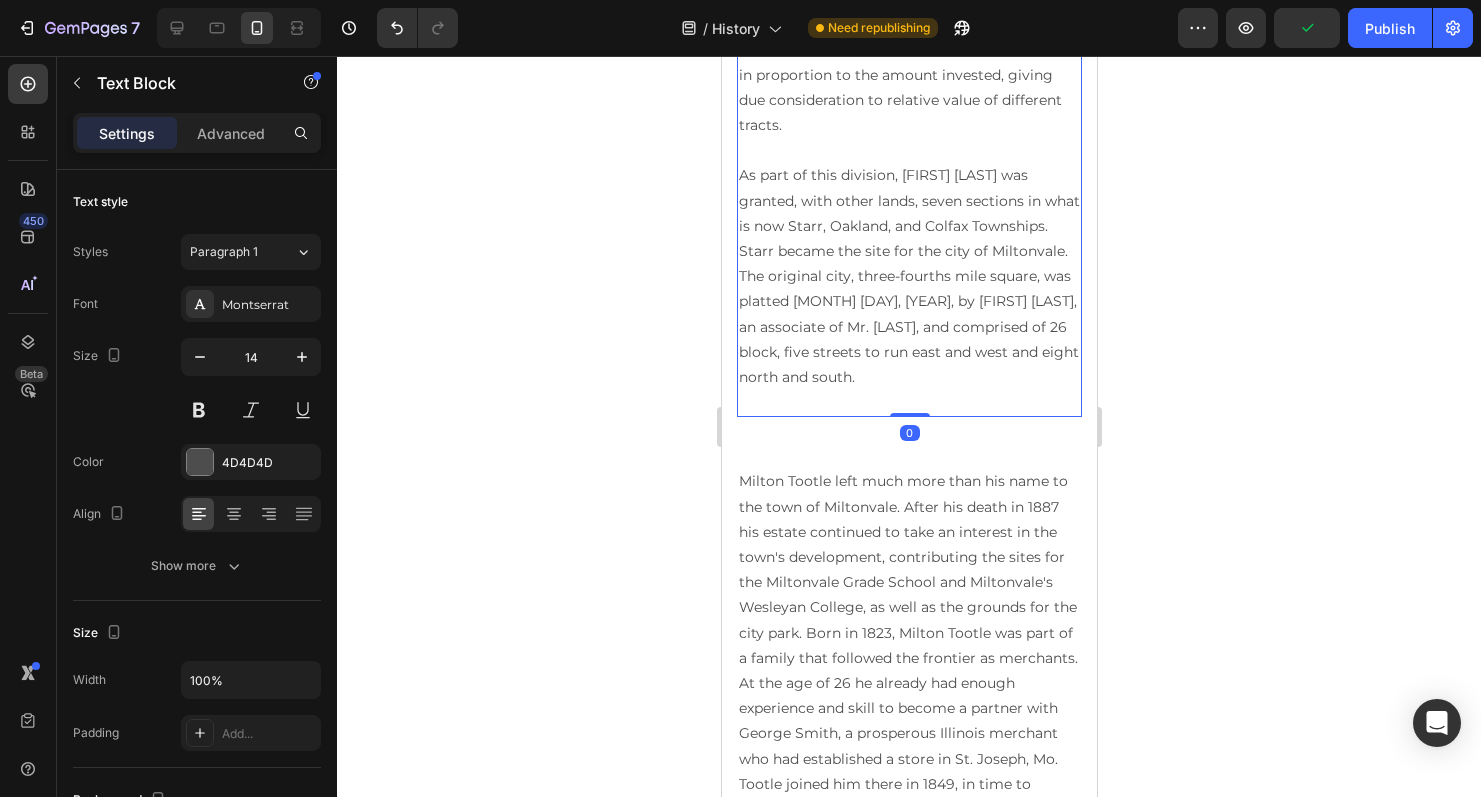 drag, startPoint x: 905, startPoint y: 389, endPoint x: 905, endPoint y: 370, distance: 19 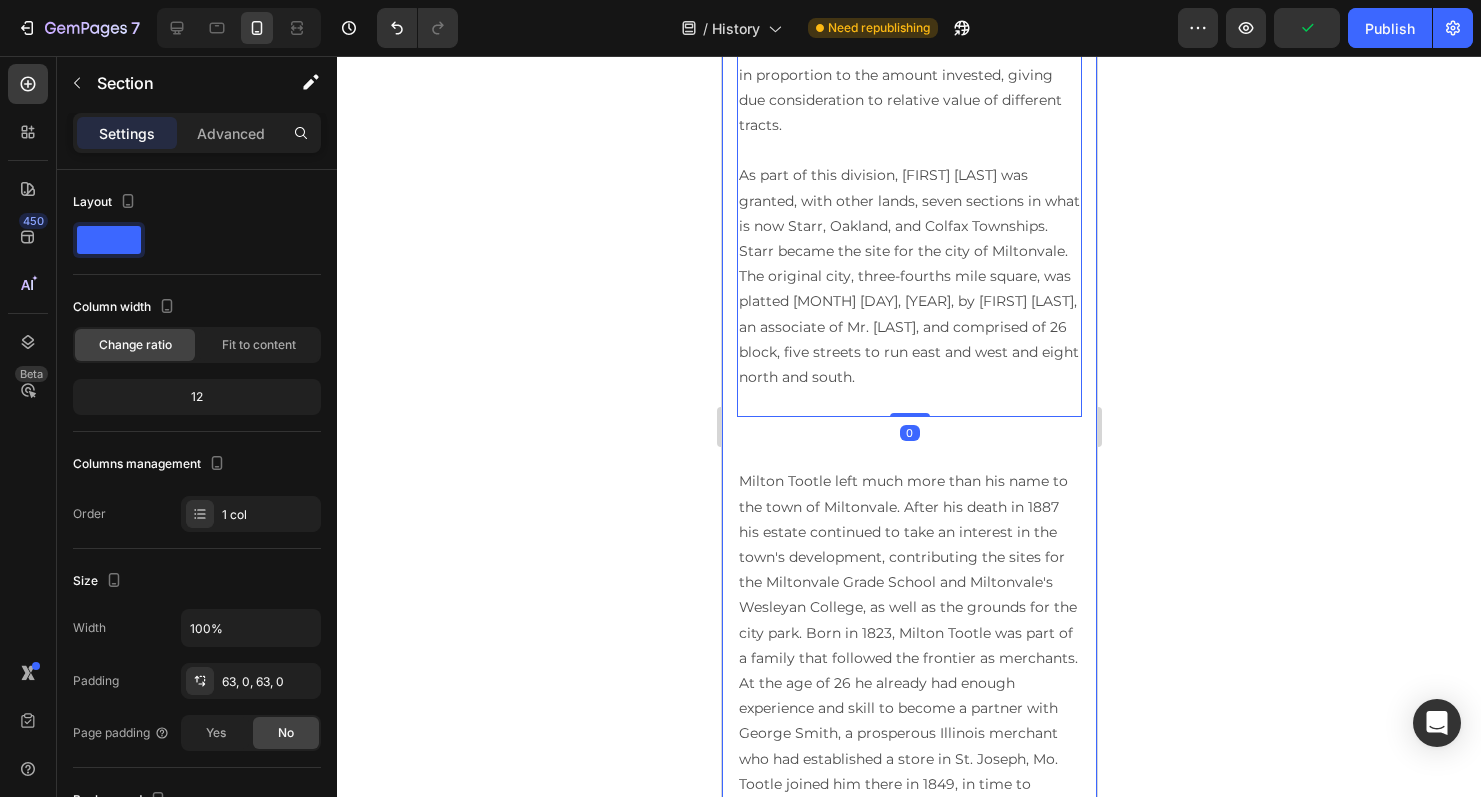 click on "Image At the time Kansas was admitted to the Union as a state, a large amount of land in scattered locations was set aside for school purposes and offered for sale at $1.25 an acre. Dudley M. Steele of St. Joseph, MO., acting for a group living in or near St. Joseph, purchased many thousands of acres of this school land. Later a friendly suit was brought in the District Court of Marshall County to divide the land among owners thereof in proportion to the amount invested, giving due consideration to relative value of different tracts.   As part of this division, Milton Tootle was granted, with other lands, seven sections in what is now Starr, Oakland, and Colfax Townships. Starr became the site for the city of Miltonvale. The original city, three-fourths mile square, was platted Nov. 21, 1881, by L.T. Smith, an associate of Mr. Tootle, and comprised of 26 block, five streets to run east and west and eight north and south.    Text Block   0 Row Text Block                Title Line Text Block Button Row Image" at bounding box center (908, 743) 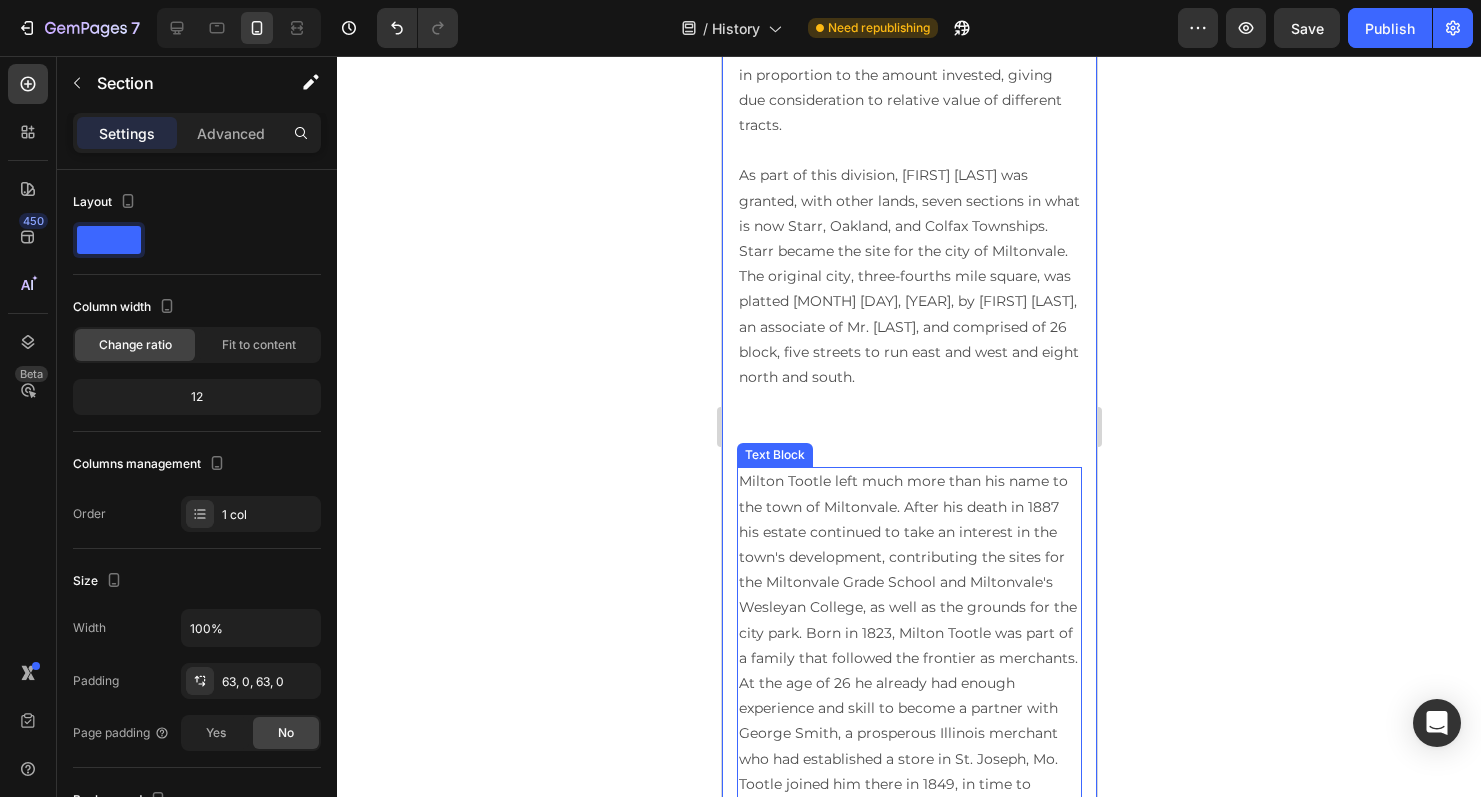 click on "Milton Tootle left much more than his name to the town of Miltonvale. After his death in 1887 his estate continued to take an interest in the town's development, contributing the sites for the Miltonvale Grade School and Miltonvale's Wesleyan College, as well as the grounds for the city park. Born in 1823, Milton Tootle was part of a family that followed the frontier as merchants. At the age of 26 he already had enough experience and skill to become a partner with George Smith, a prosperous Illinois merchant who had established a store in St. Joseph, Mo. Tootle joined him there in 1849, in time to capitalize on the "Forty-niners" who were streaming across the continent in the Gold Rush. Matching ability with opportunity, Milton Tootle became one of the leading financiers of the area as he branched out from merchandising into banking. He was well known for generous support of public enterprises and many worthy causes." at bounding box center (908, 733) 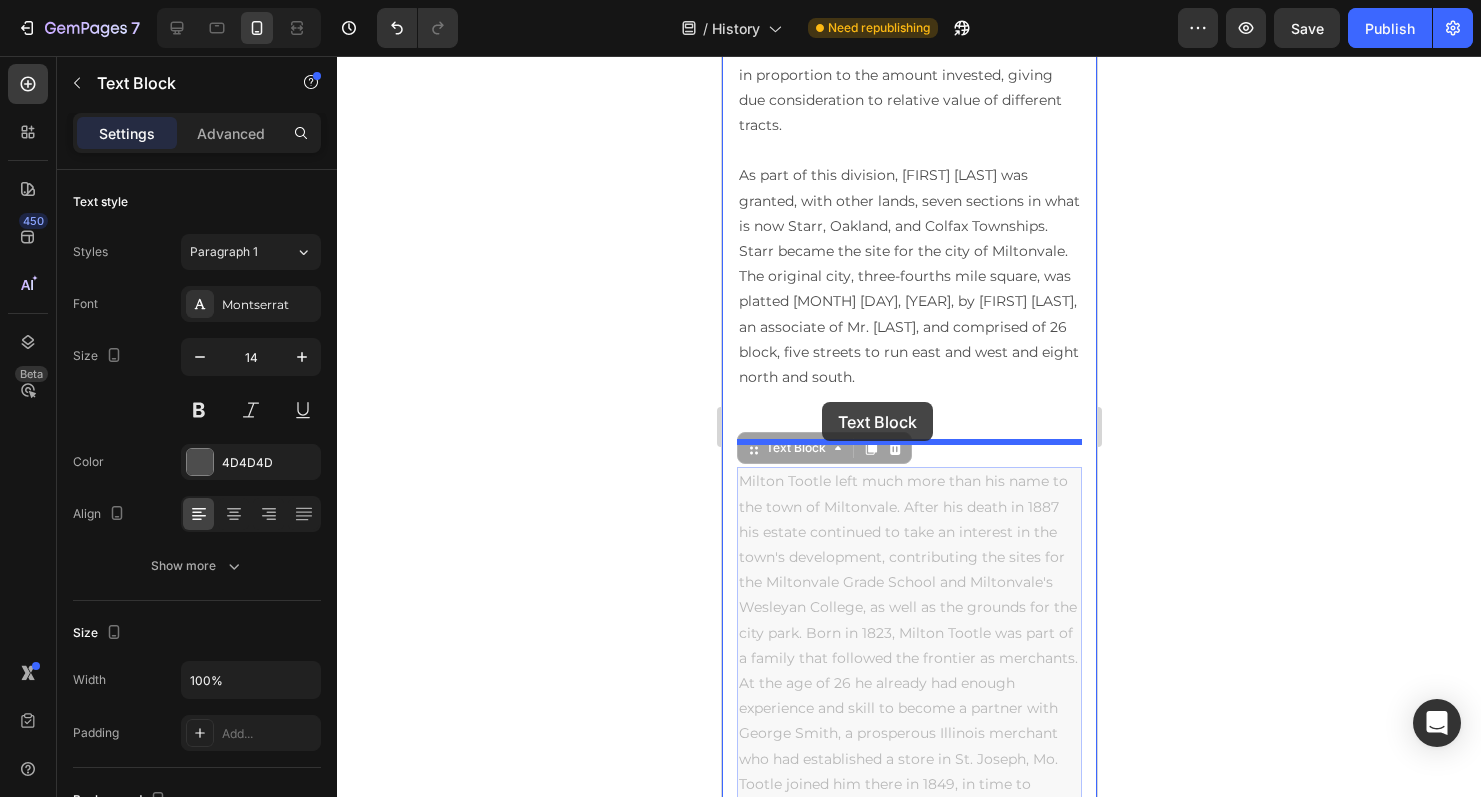 drag, startPoint x: 755, startPoint y: 420, endPoint x: 821, endPoint y: 402, distance: 68.41052 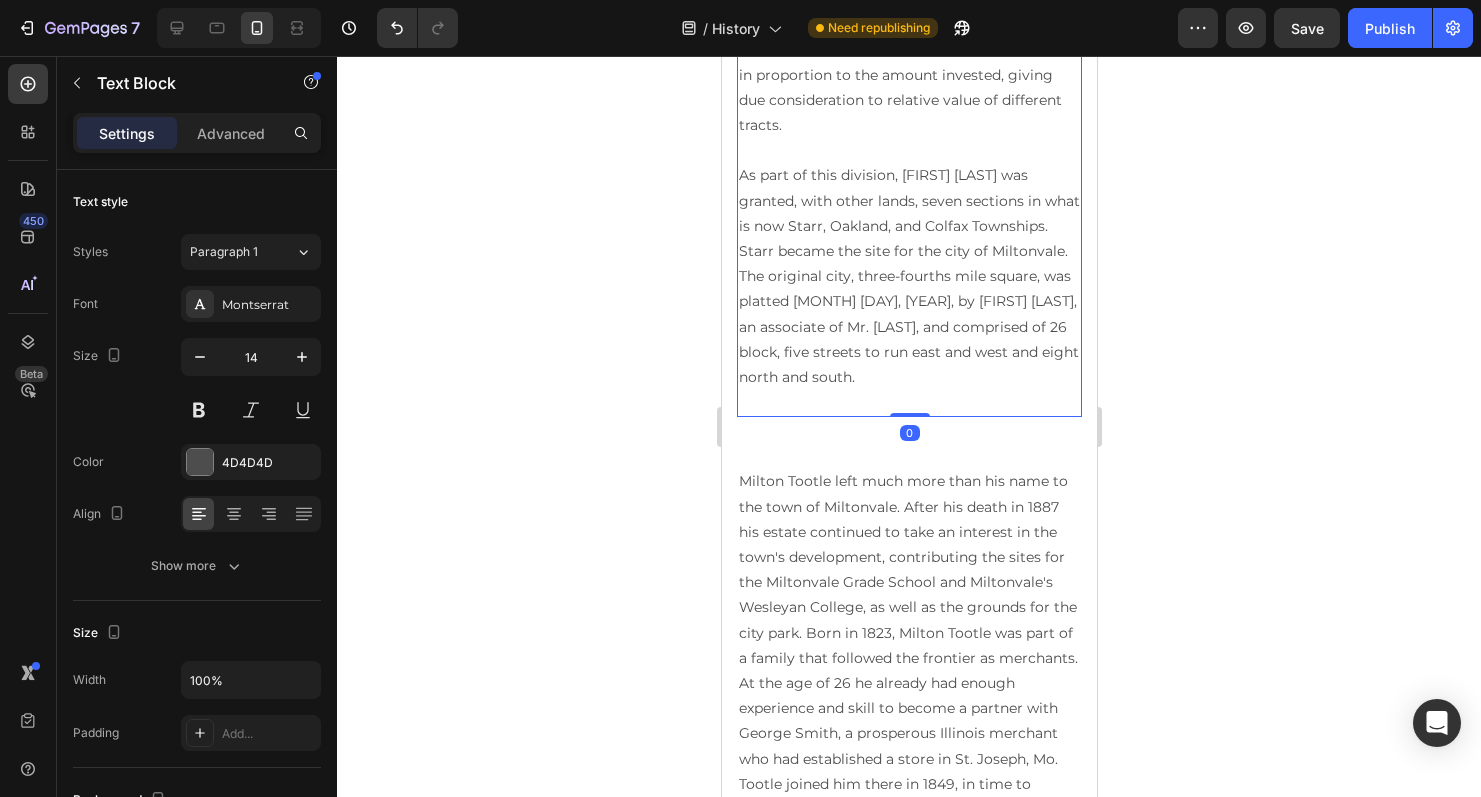 click on "As part of this division, Milton Tootle was granted, with other lands, seven sections in what is now Starr, Oakland, and Colfax Townships. Starr became the site for the city of Miltonvale. The original city, three-fourths mile square, was platted Nov. 21, 1881, by L.T. Smith, an associate of Mr. Tootle, and comprised of 26 block, five streets to run east and west and eight north and south." at bounding box center (908, 276) 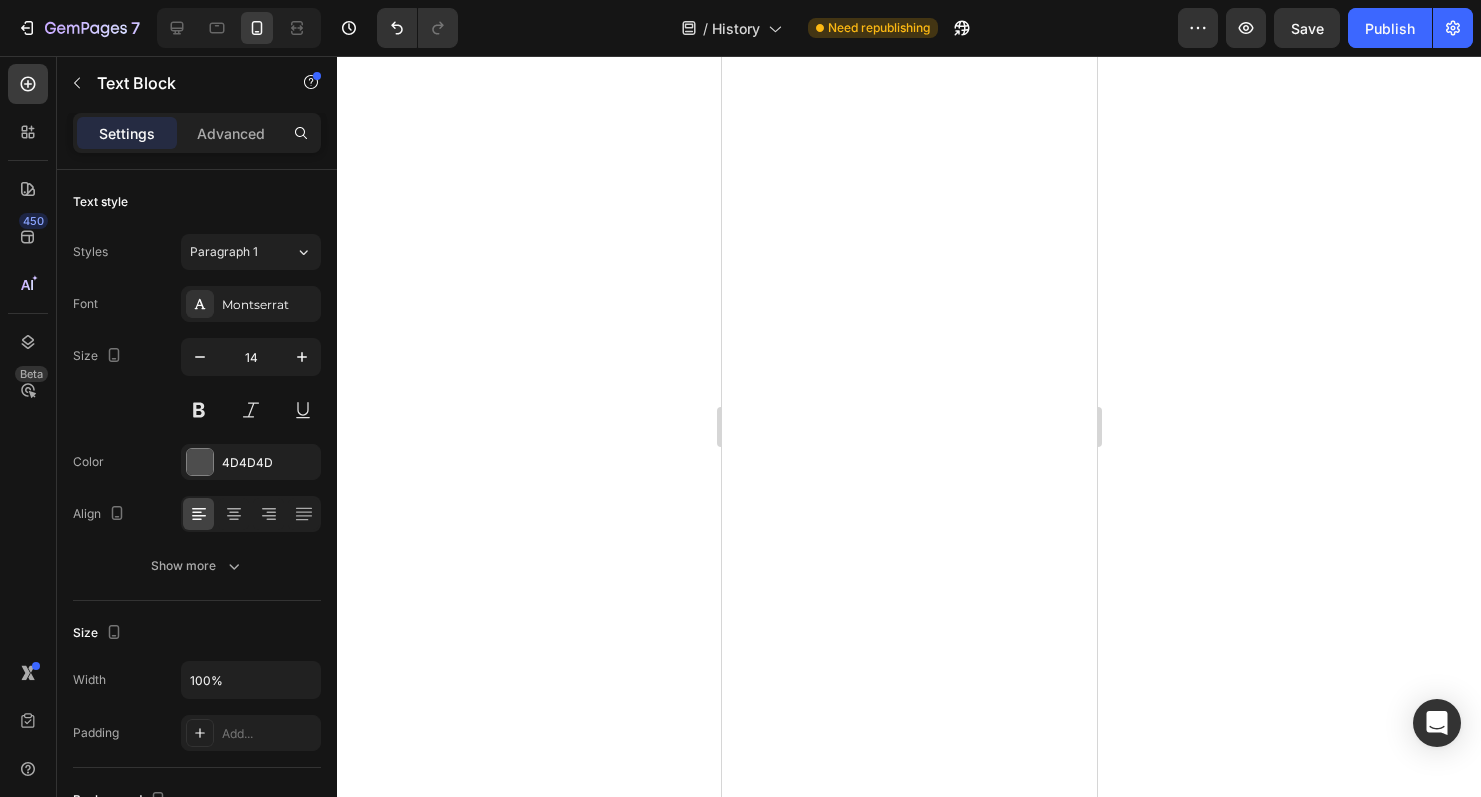 scroll, scrollTop: 3946, scrollLeft: 0, axis: vertical 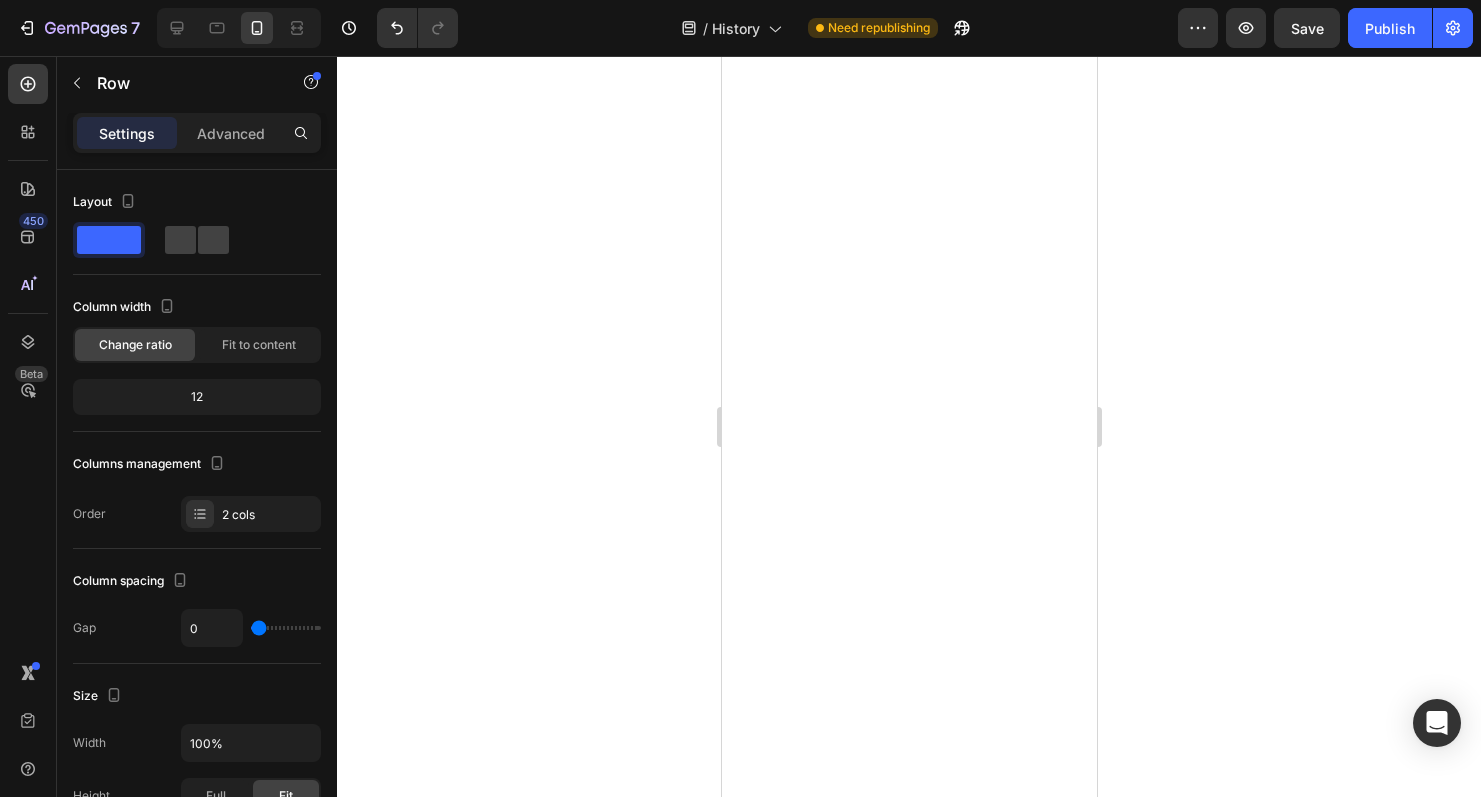 drag, startPoint x: 910, startPoint y: 363, endPoint x: 906, endPoint y: 235, distance: 128.06248 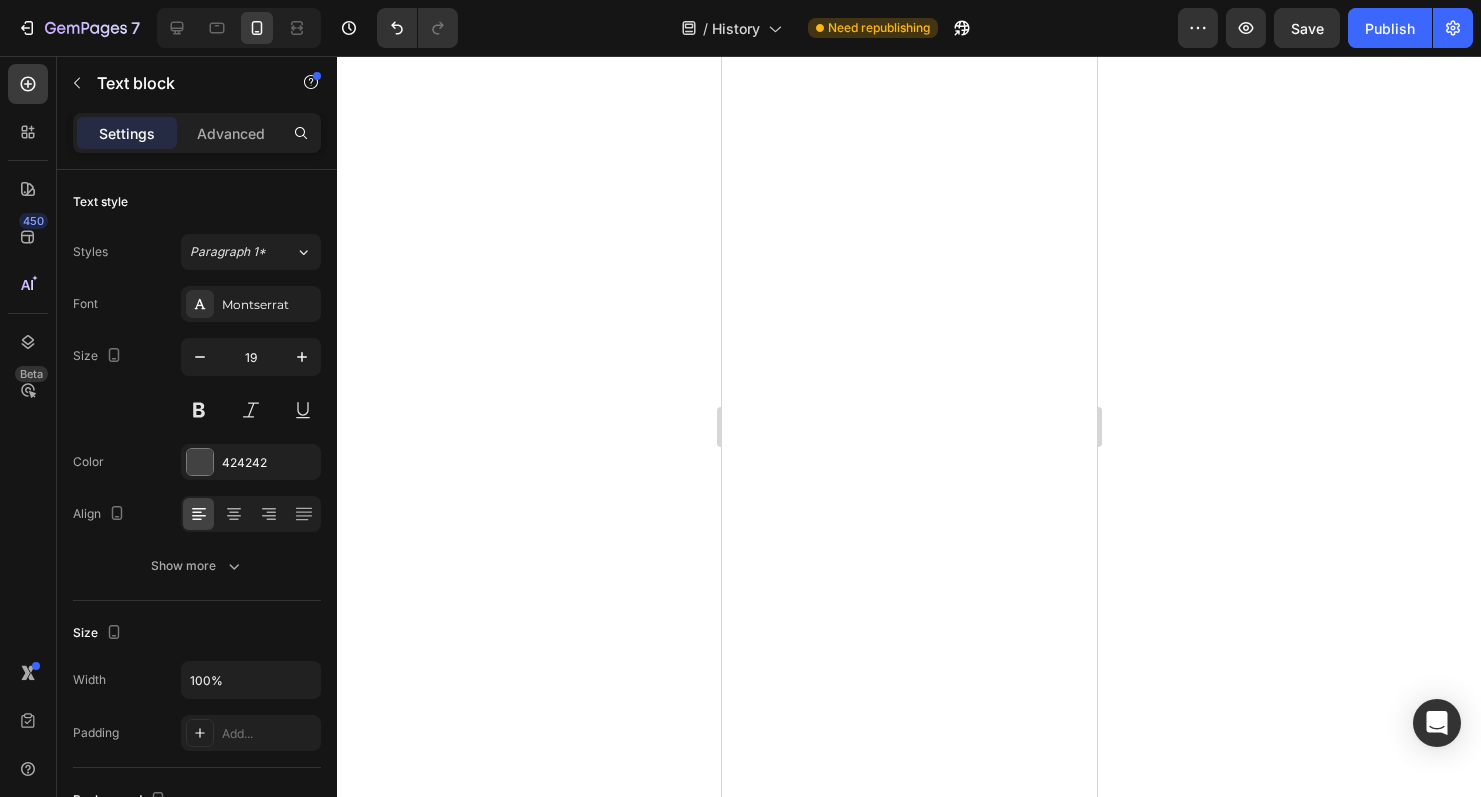 click on "Miltonvale was established in 1881, named after Milton Tootle, a landowner from St. Joseph, Missouri, who owned the original townsite. The town's strategic location attracted settlers and businesses, laying the foundation for a thriving community.   In 1887, the Atchison, Topeka and Santa Fe Railway constructed a branch line through Miltonvale, enhancing its connectivity and economic prospects. This development transformed Miltonvale into a vital hub for trade and transportation in the region.  Text block" at bounding box center (908, -595) 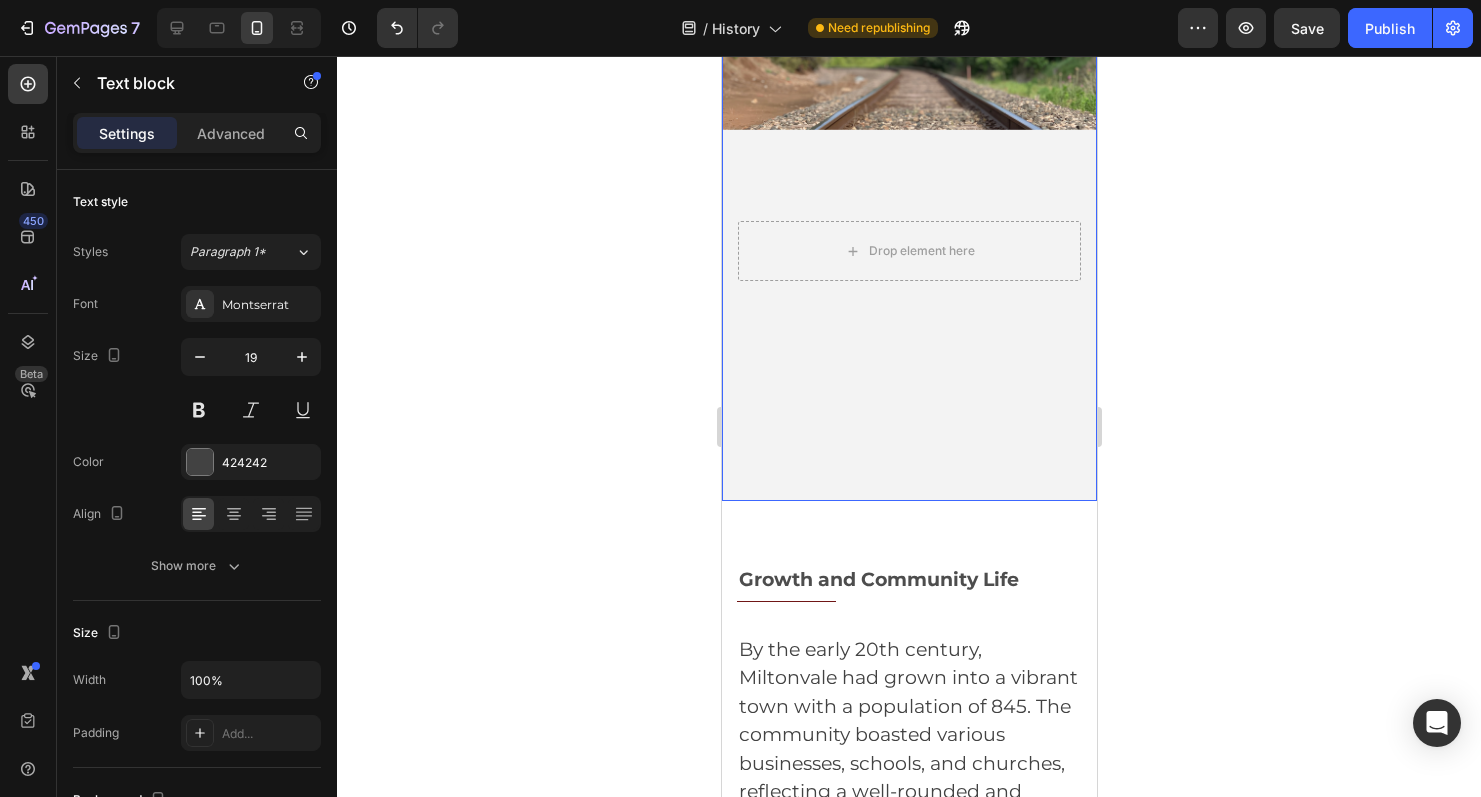 click at bounding box center (908, 381) 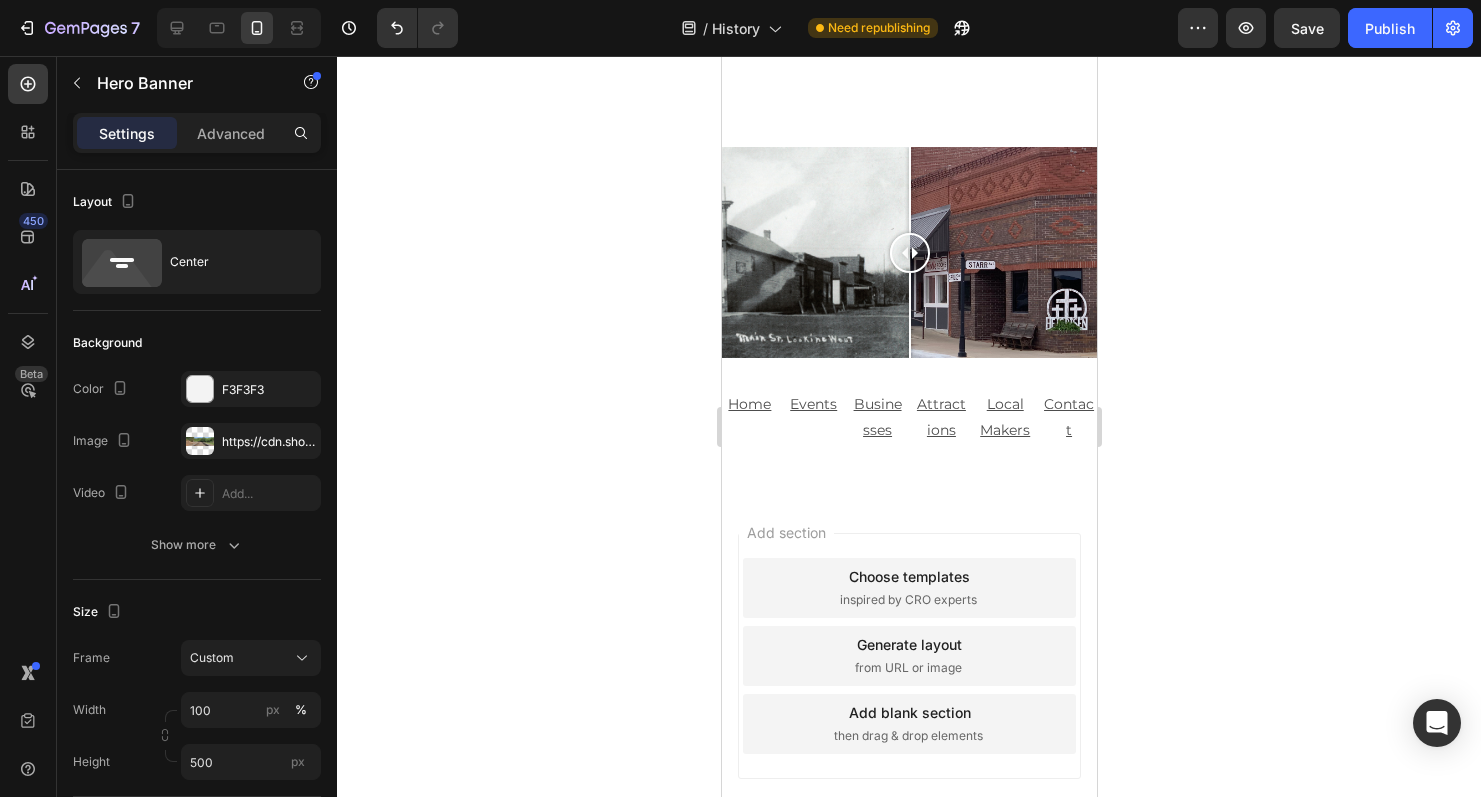 scroll, scrollTop: 13624, scrollLeft: 0, axis: vertical 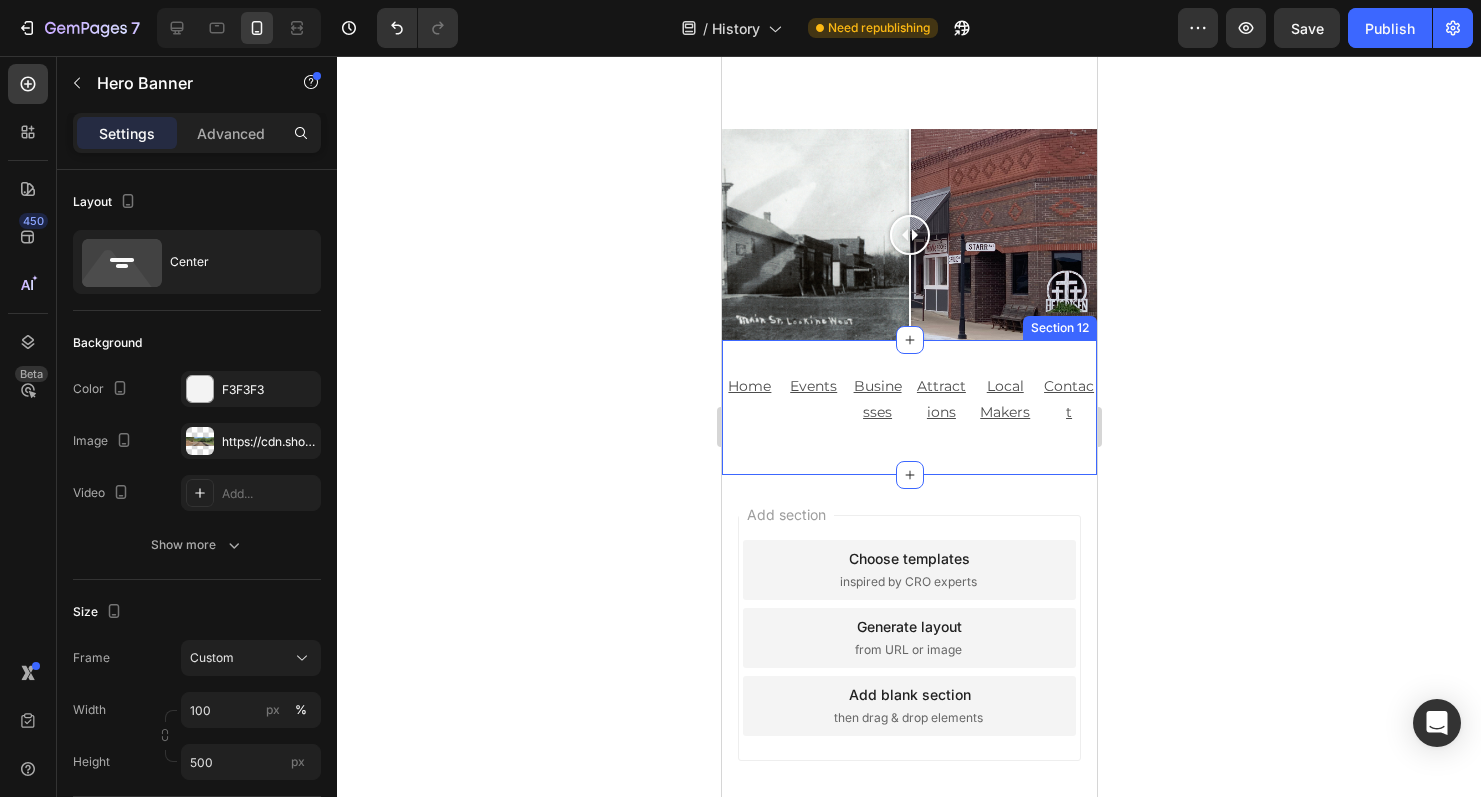 click on "Home Text Block Events Text Block Businesses Text Block Attractions Text Block Local Makers Text Block Contact Text Block Row Section 12" at bounding box center (908, 407) 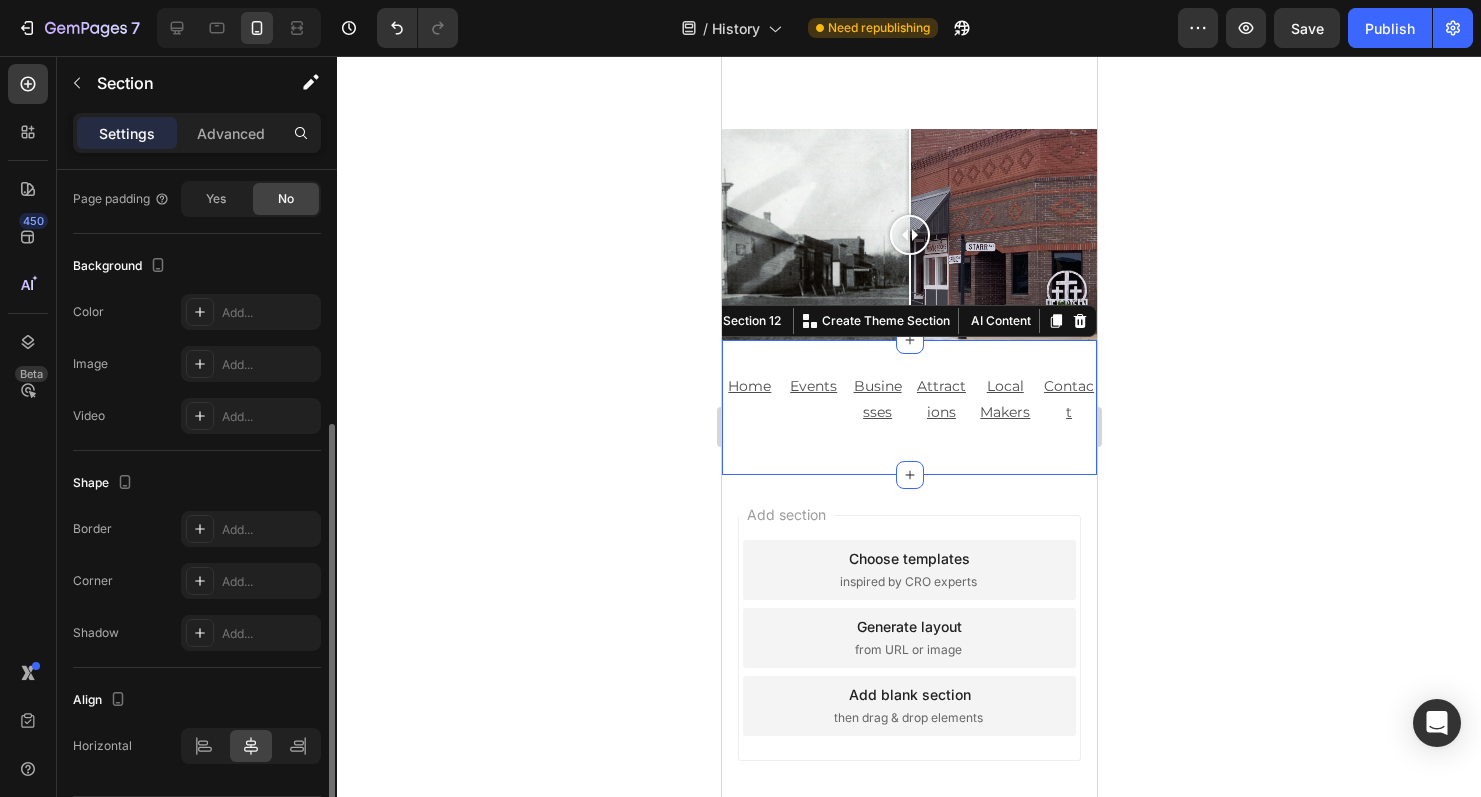 scroll, scrollTop: 545, scrollLeft: 0, axis: vertical 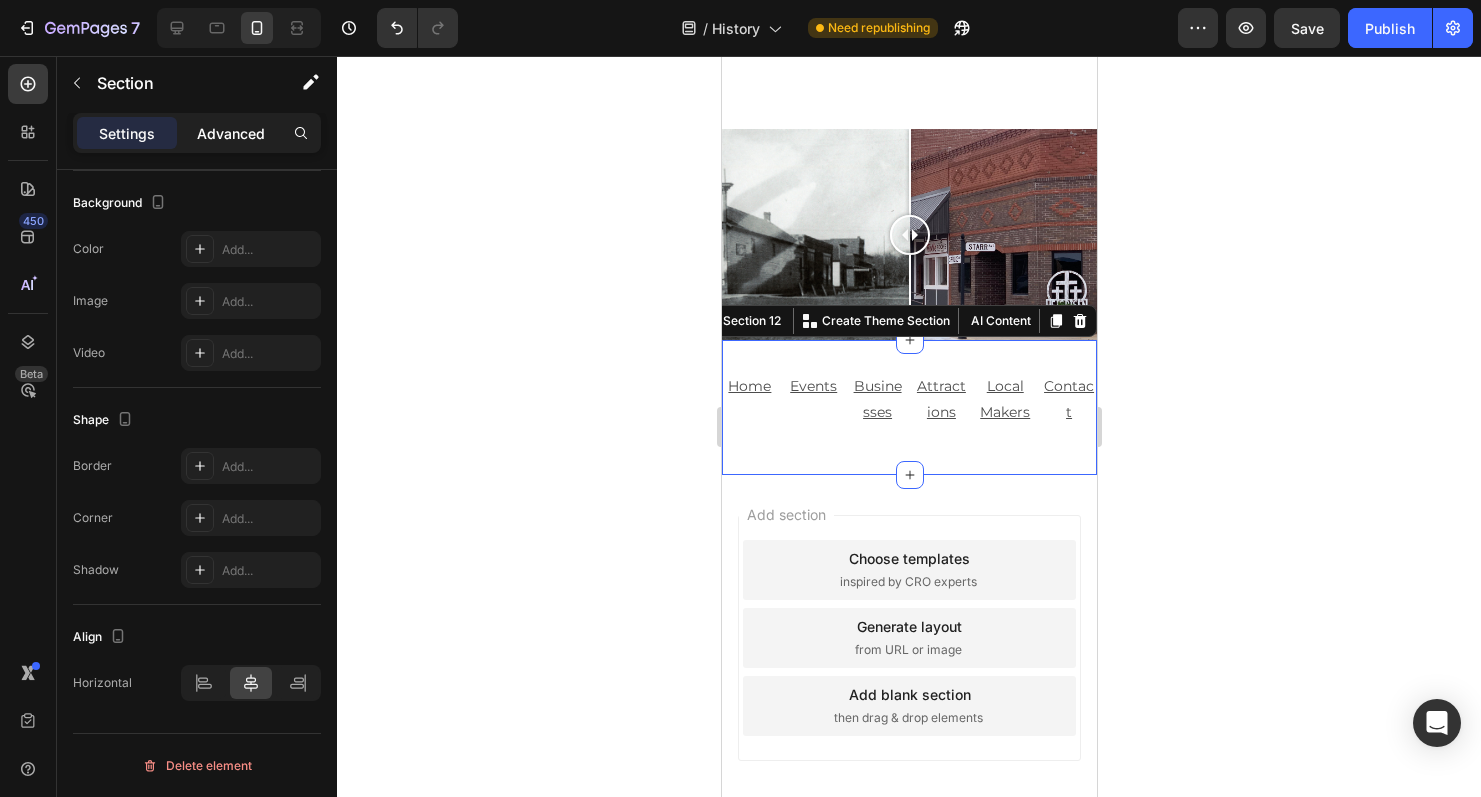 click on "Advanced" at bounding box center (231, 133) 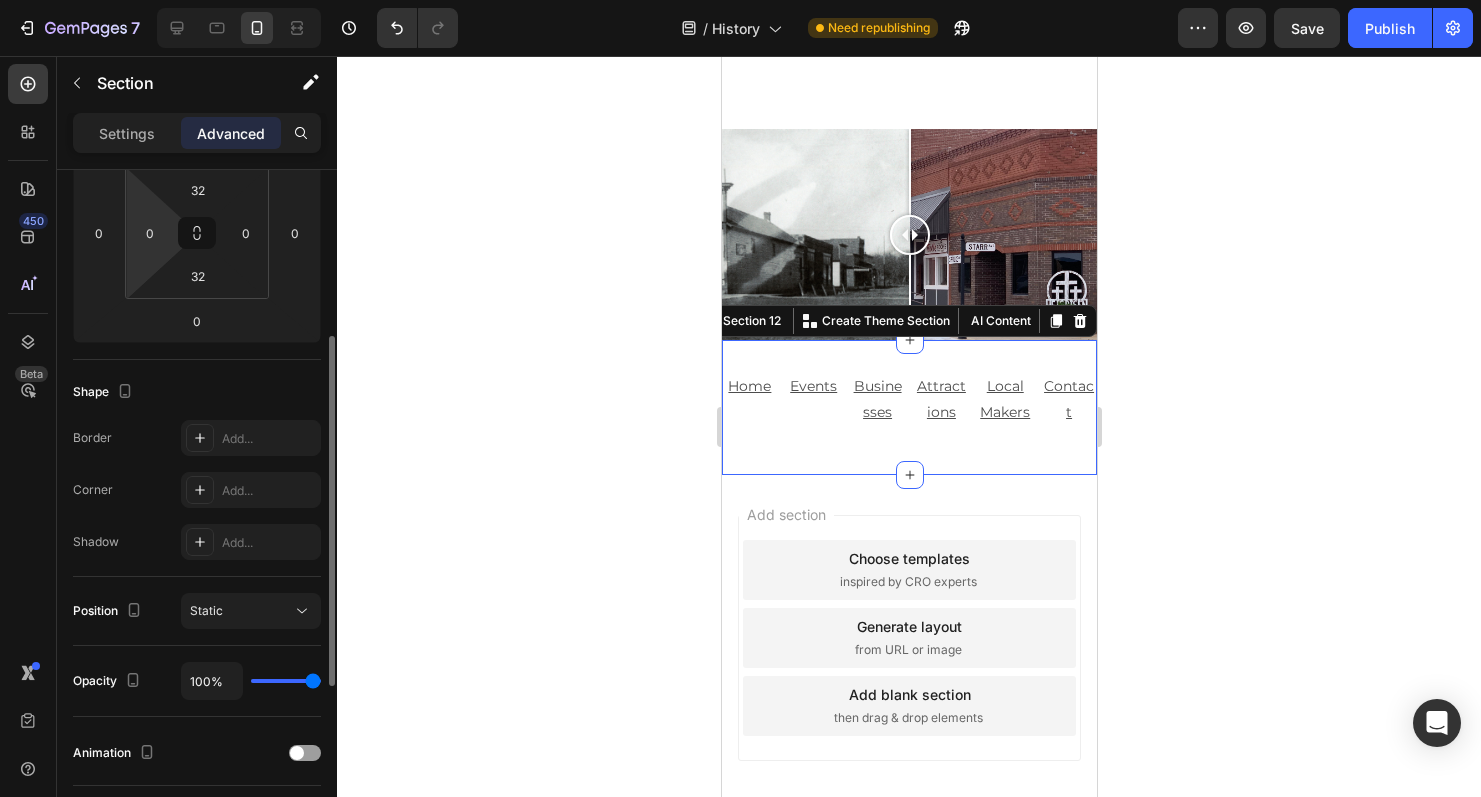 scroll, scrollTop: 0, scrollLeft: 0, axis: both 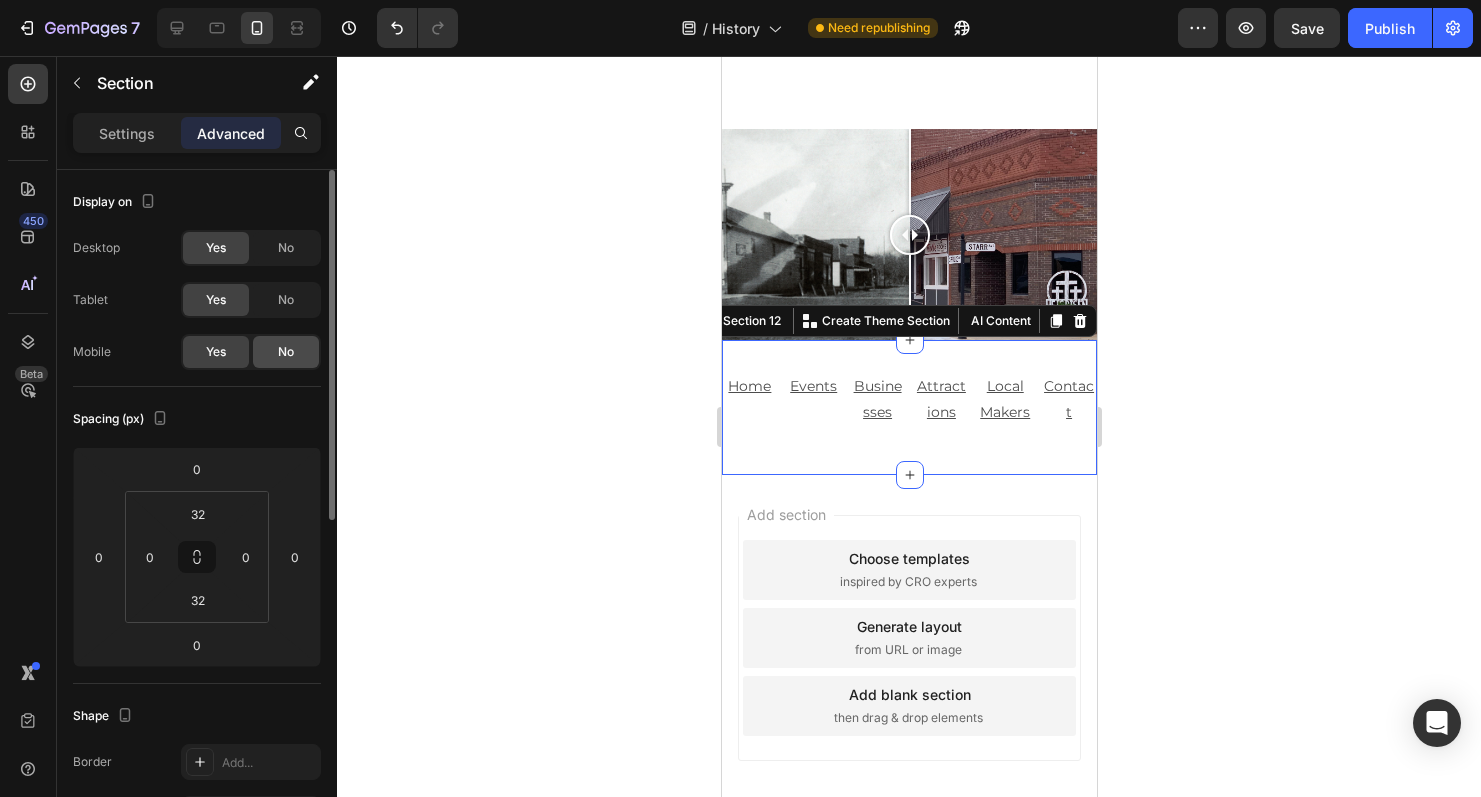 click on "No" 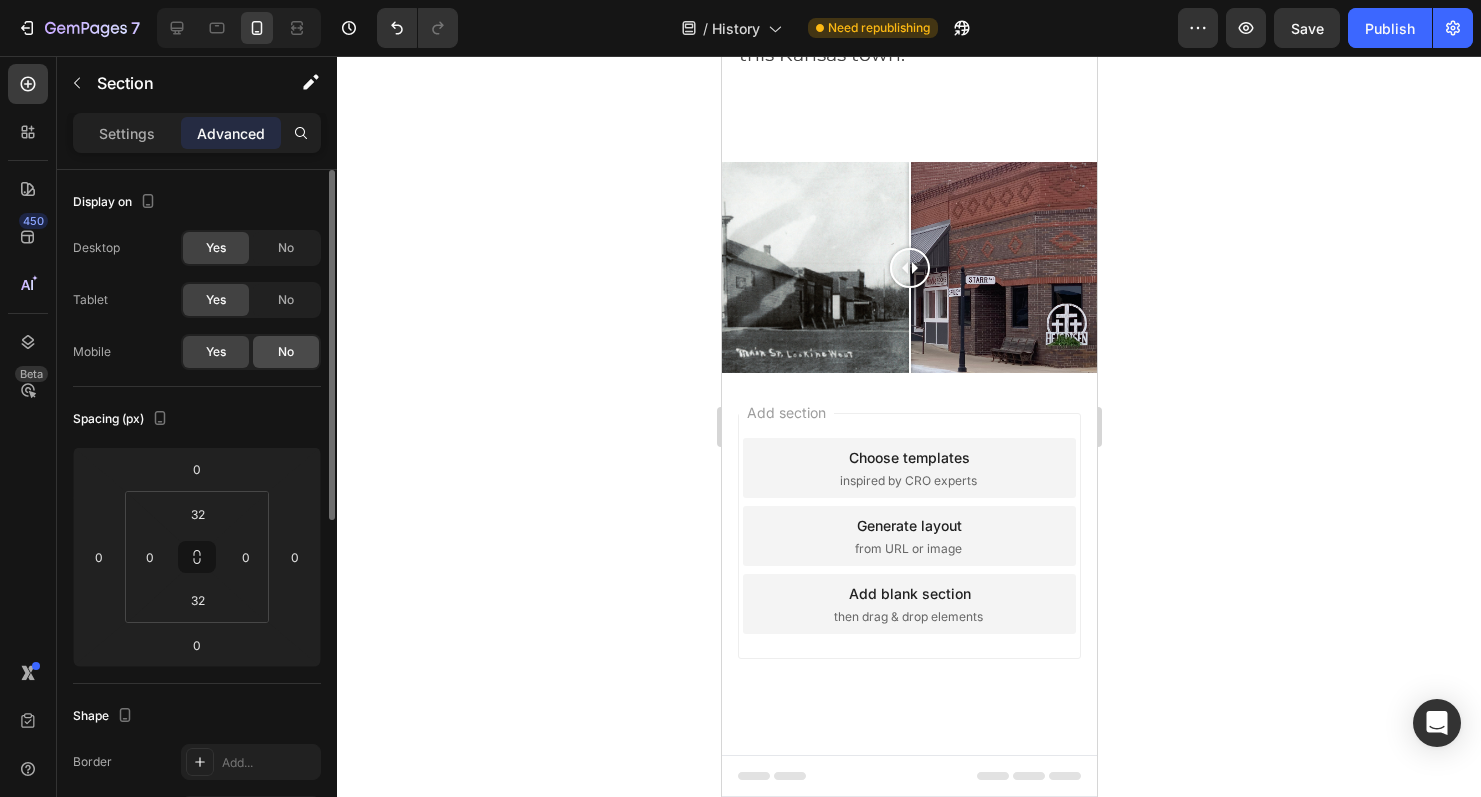 scroll, scrollTop: 13589, scrollLeft: 0, axis: vertical 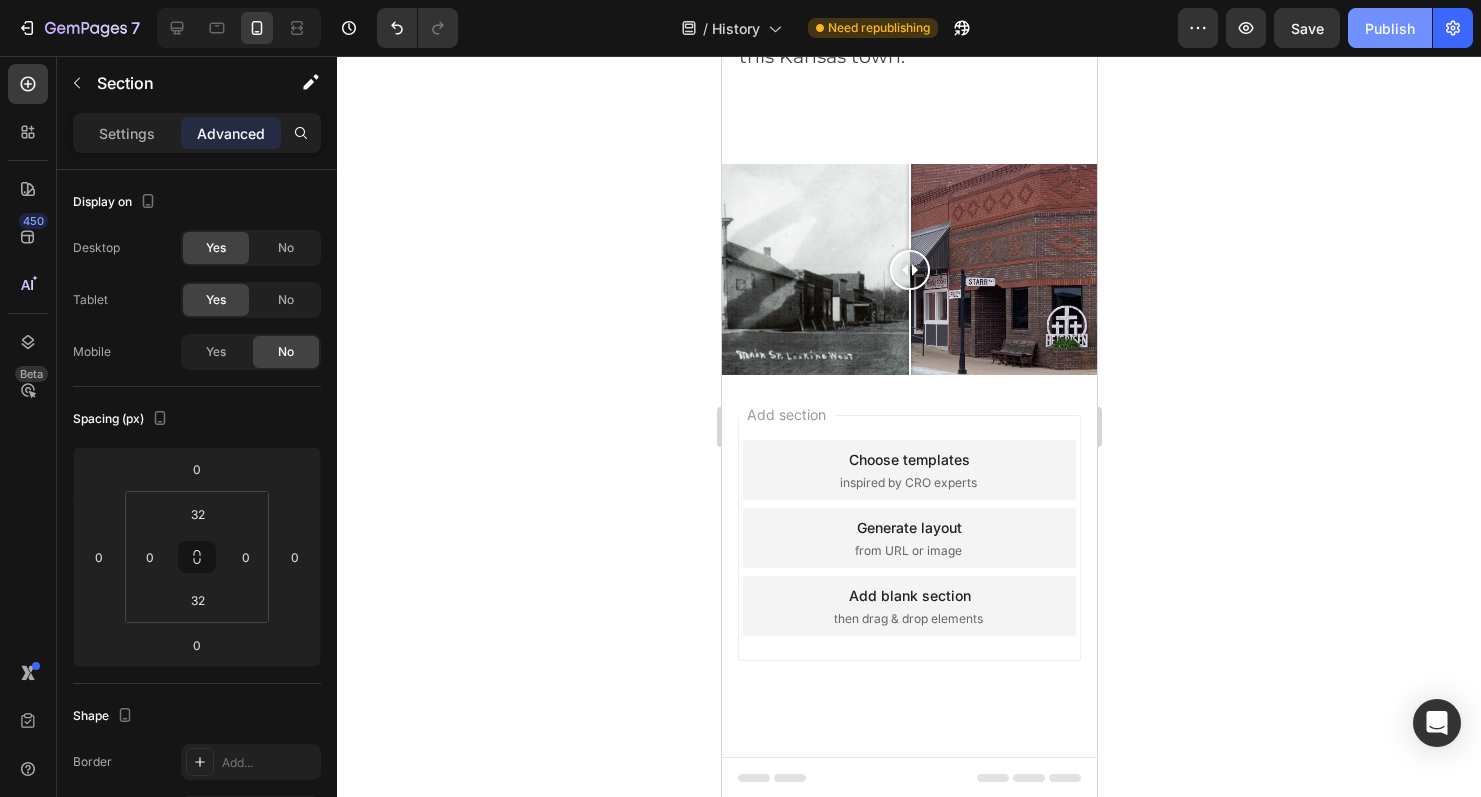click on "Publish" at bounding box center [1390, 28] 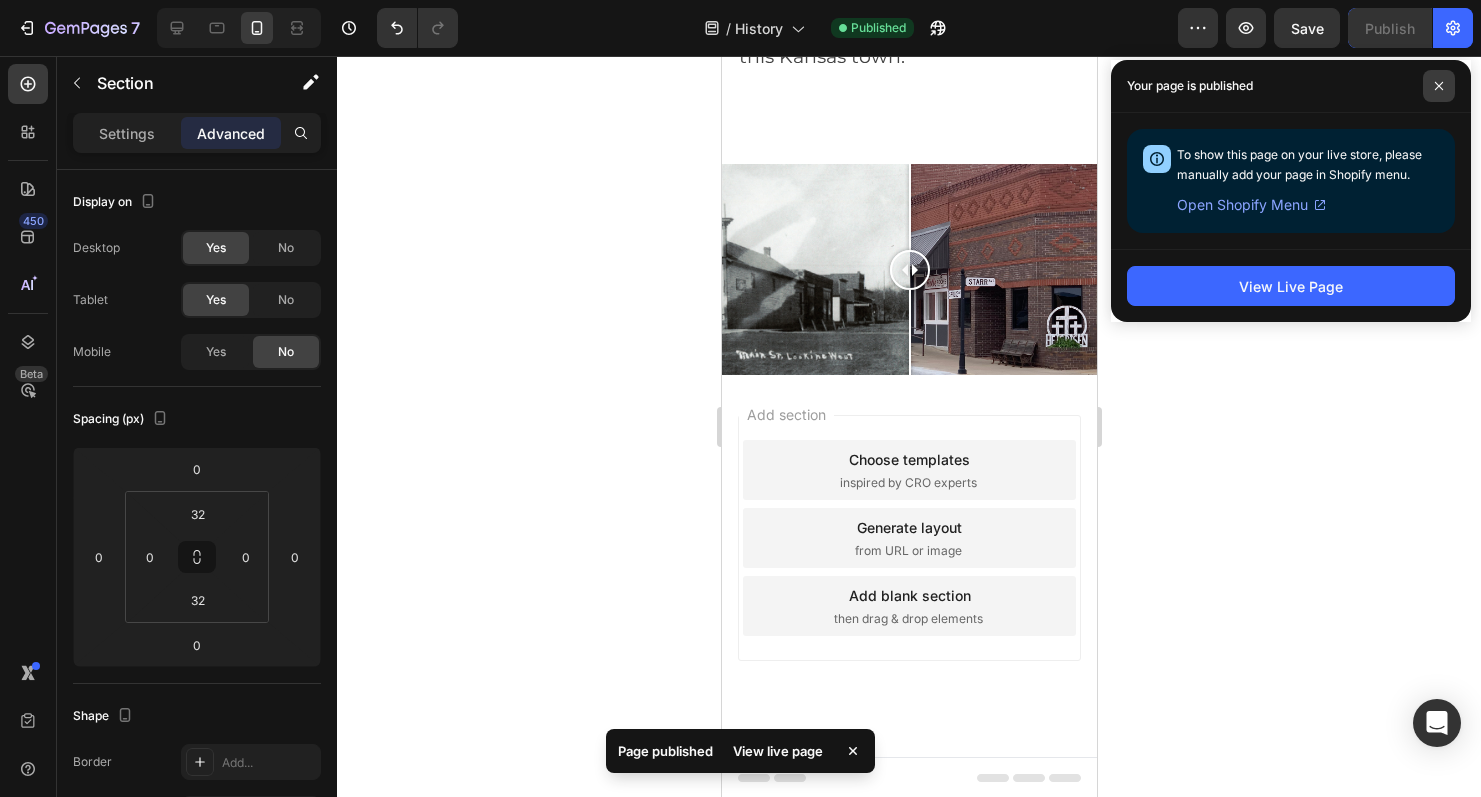 click 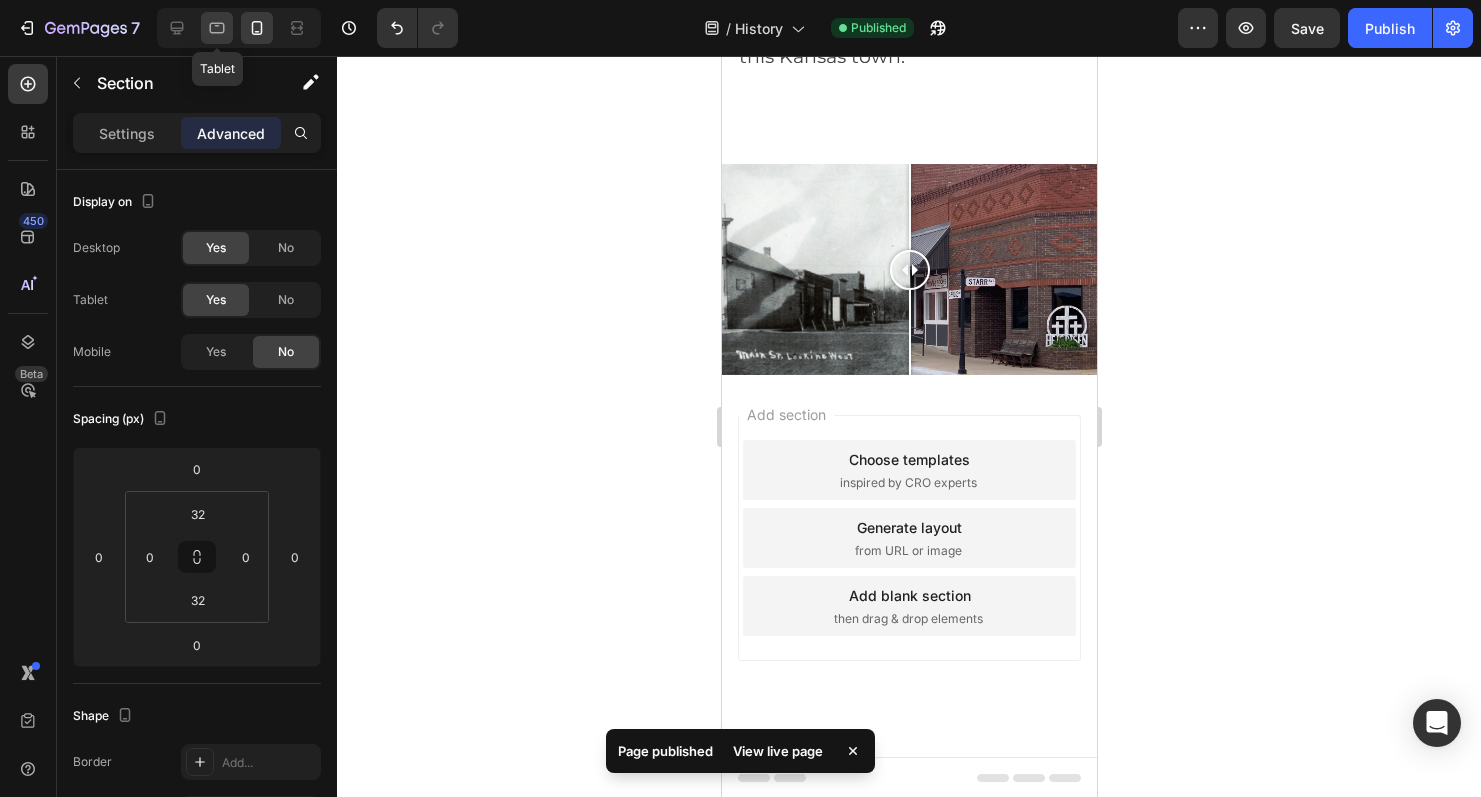 click 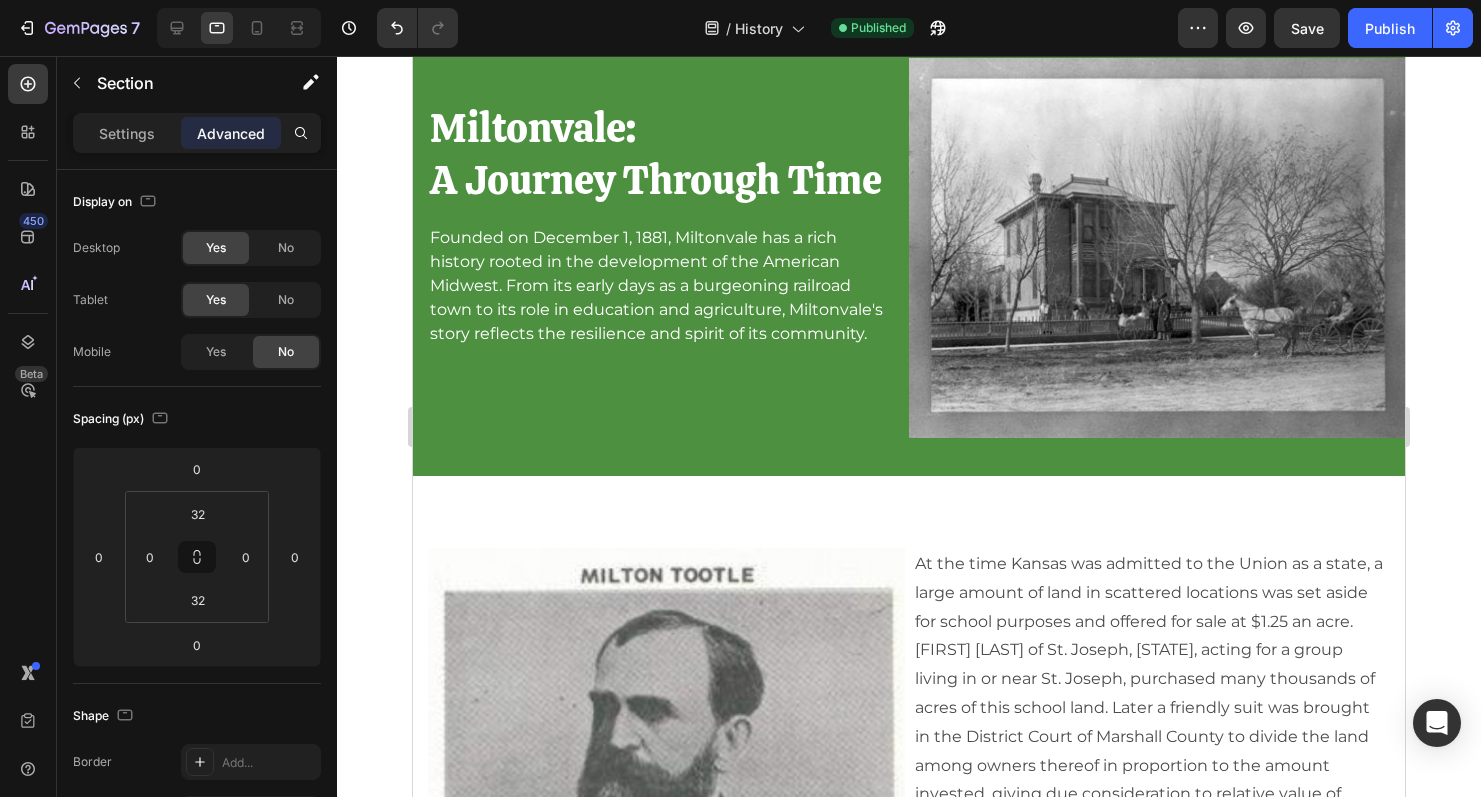 scroll, scrollTop: 0, scrollLeft: 0, axis: both 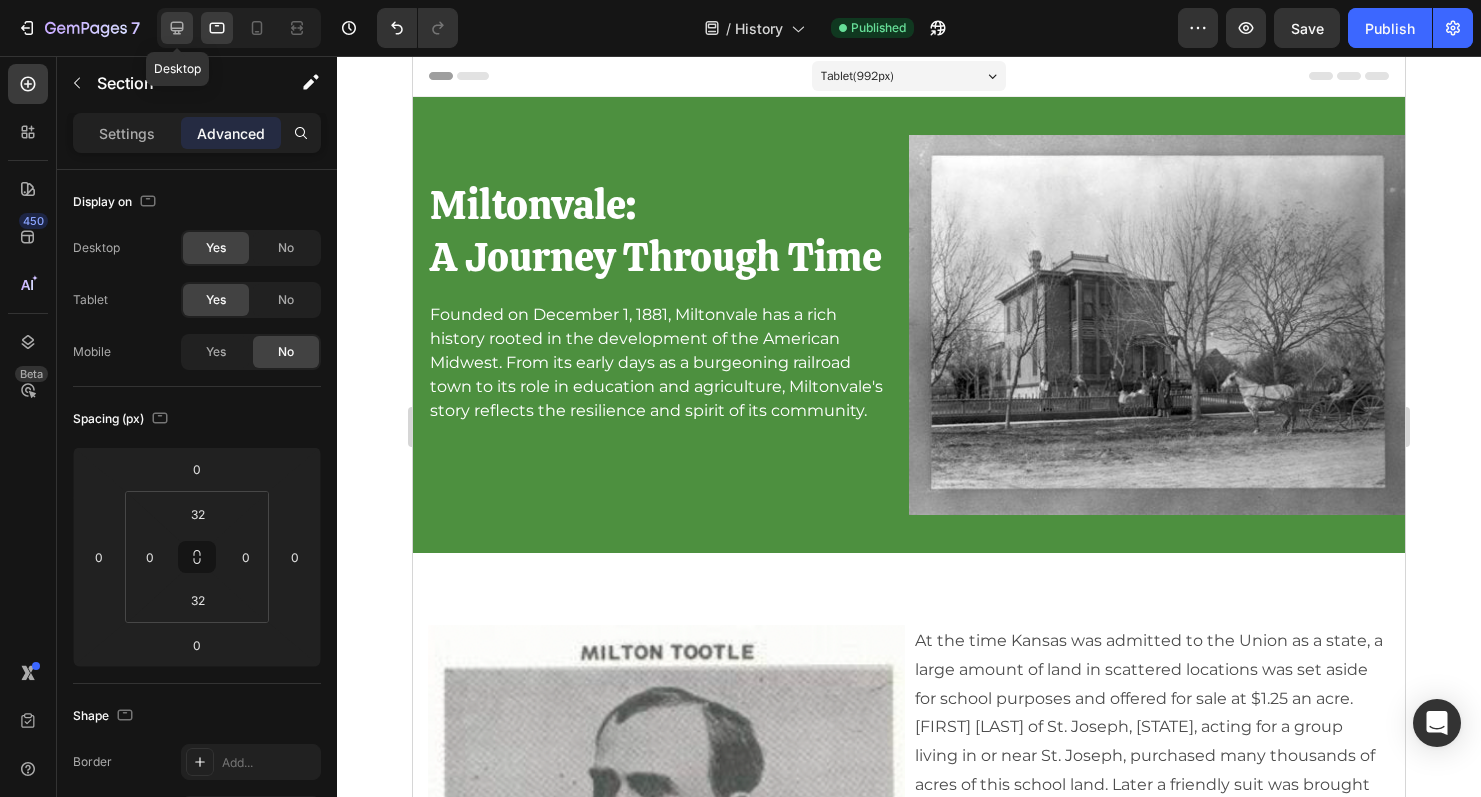click 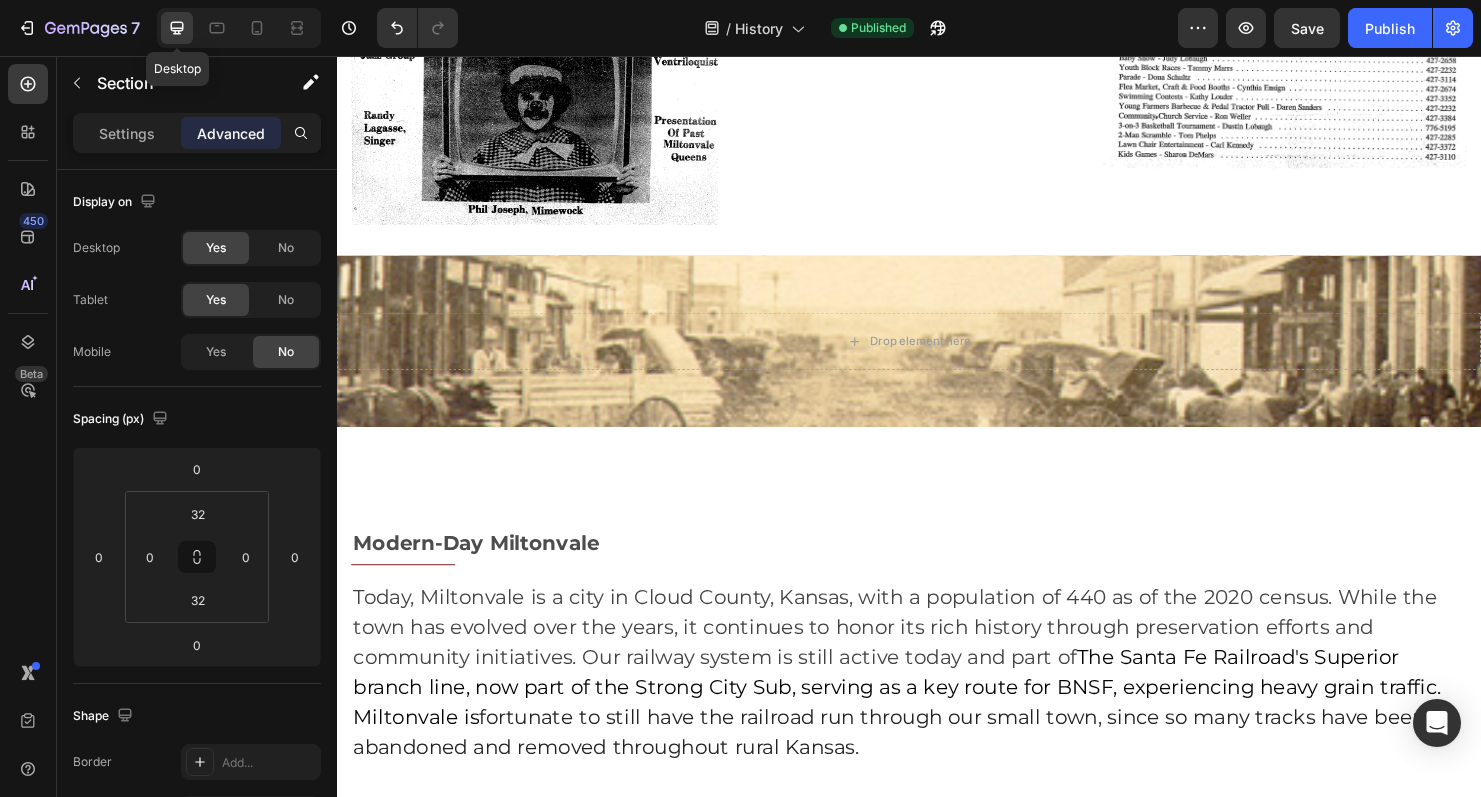 scroll, scrollTop: 7569, scrollLeft: 0, axis: vertical 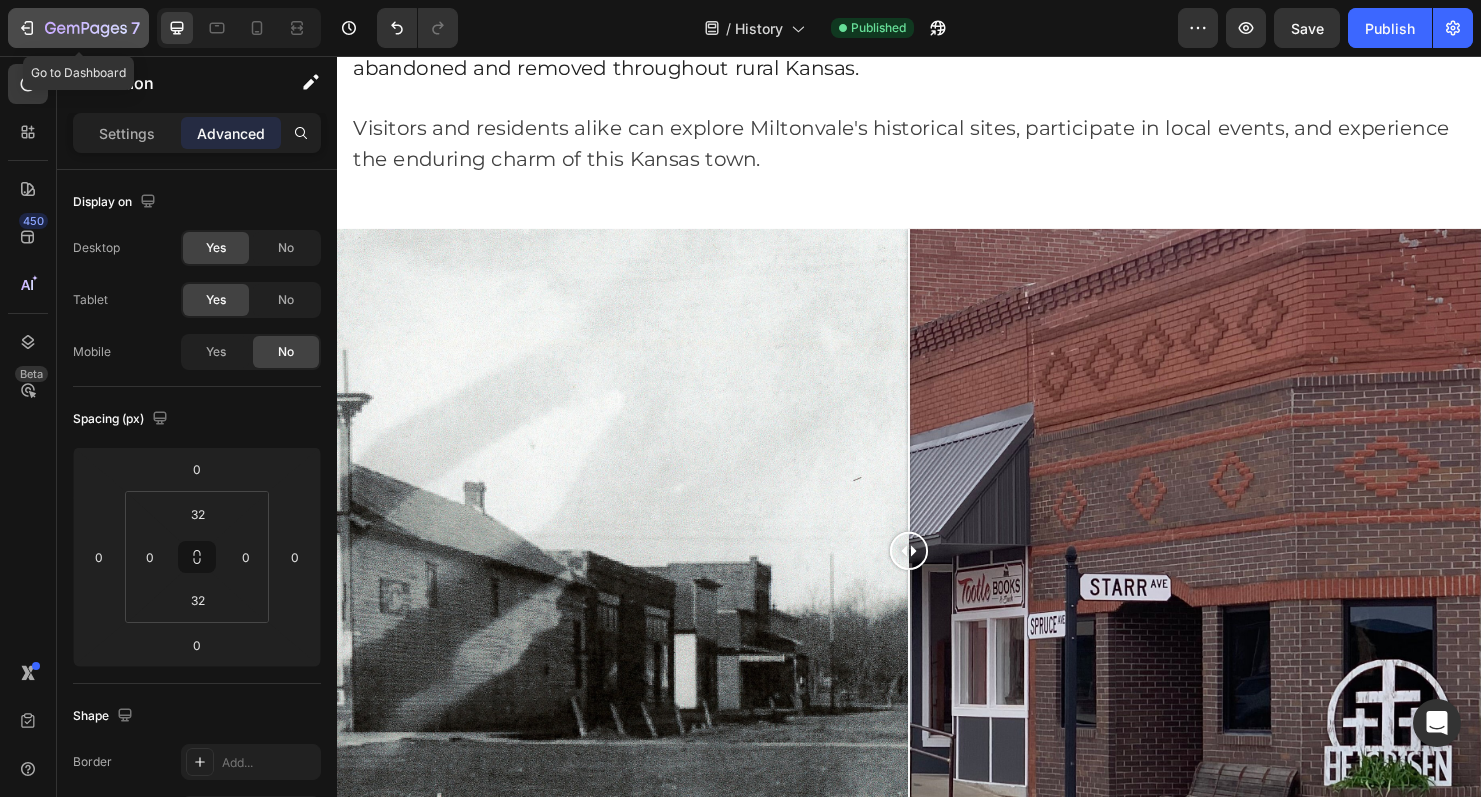 click 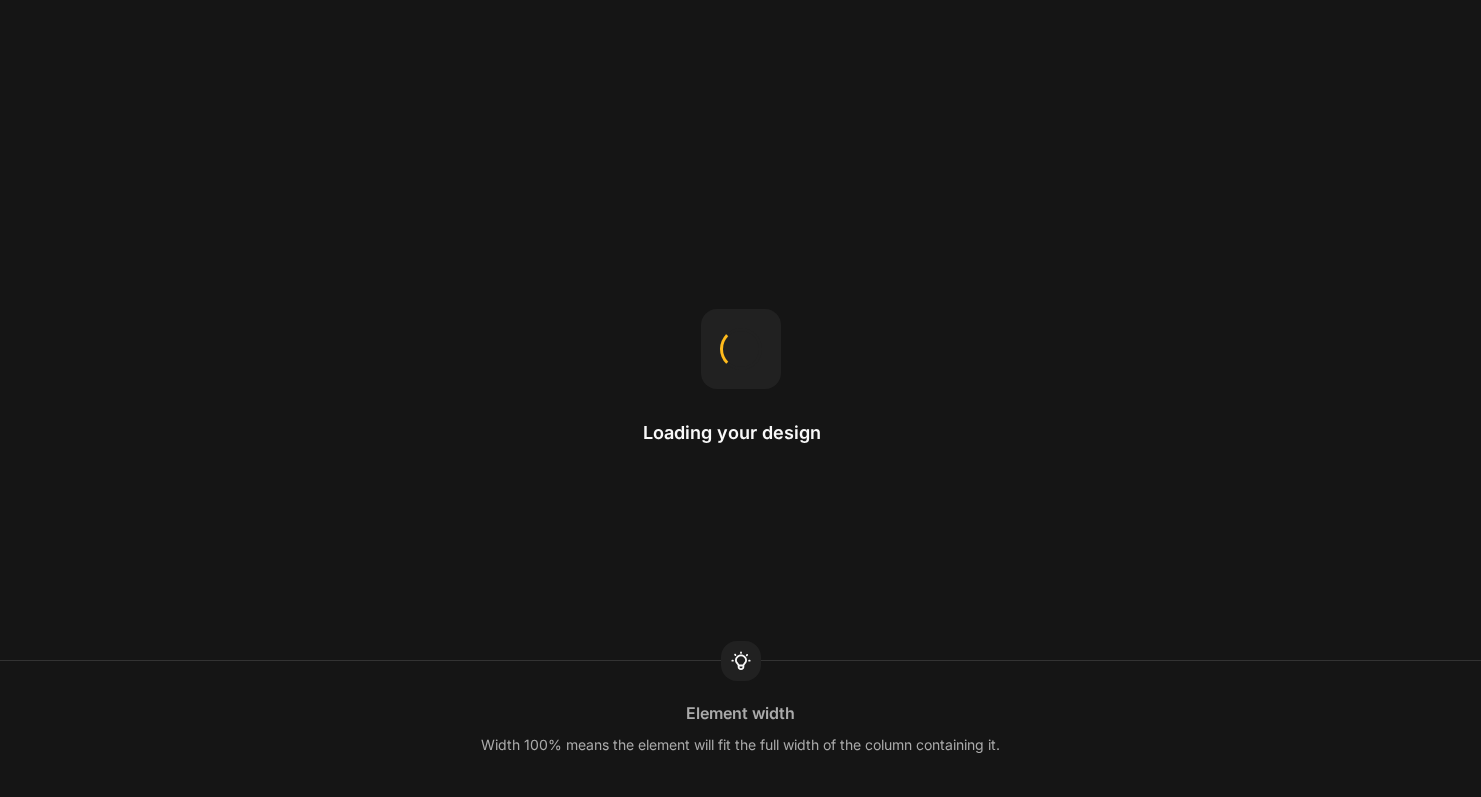 scroll, scrollTop: 0, scrollLeft: 0, axis: both 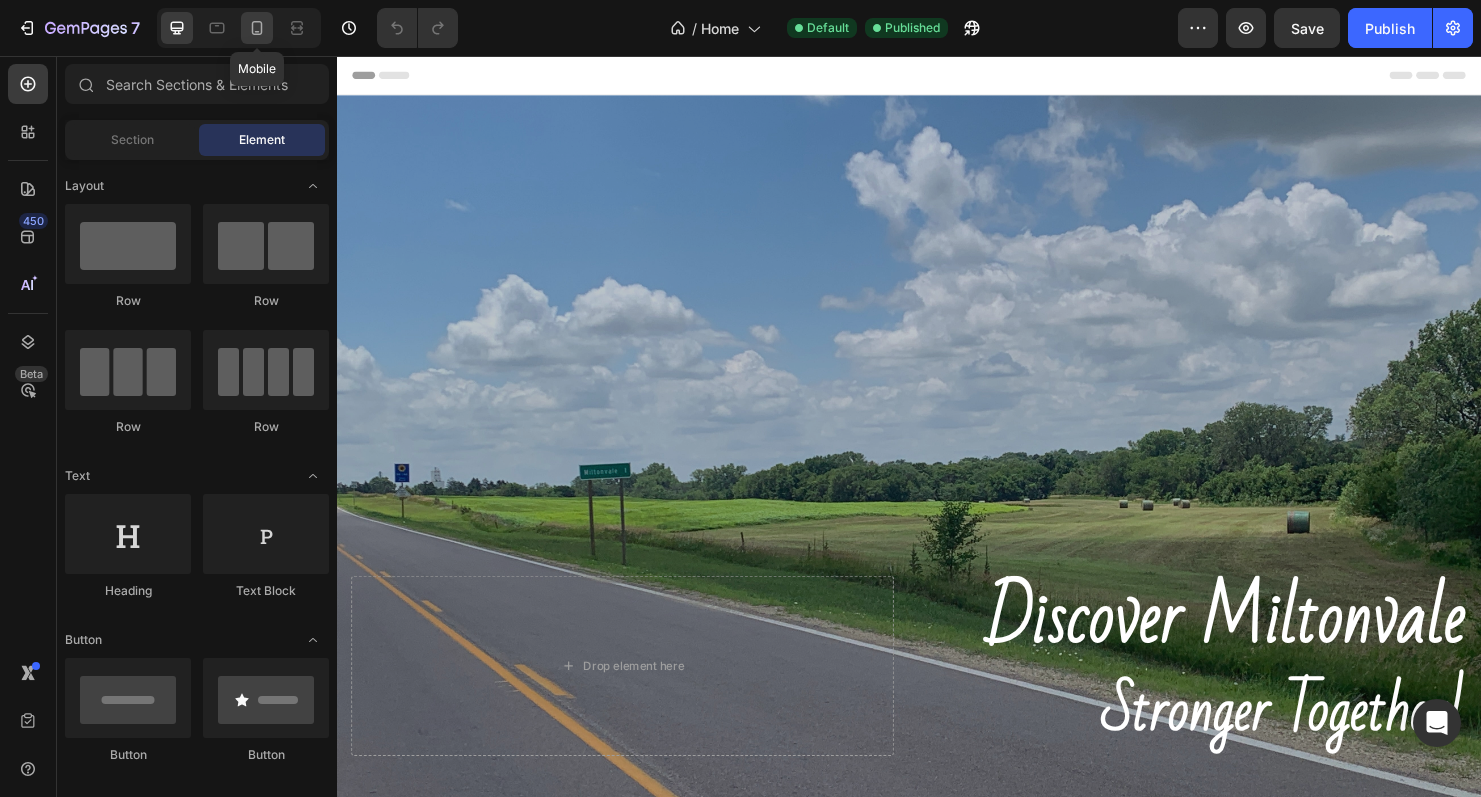 click 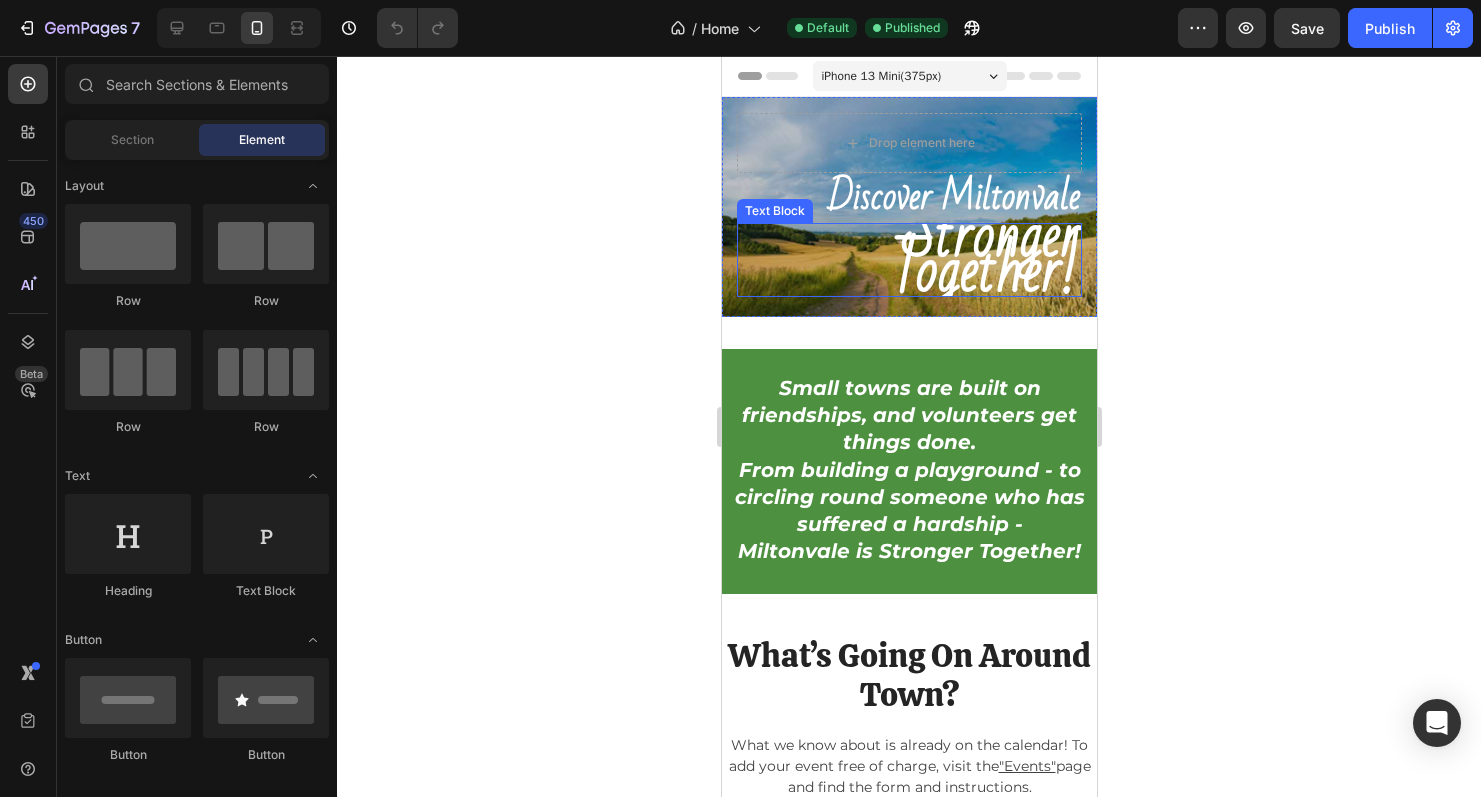 click on "Stronger Together!" at bounding box center [984, 253] 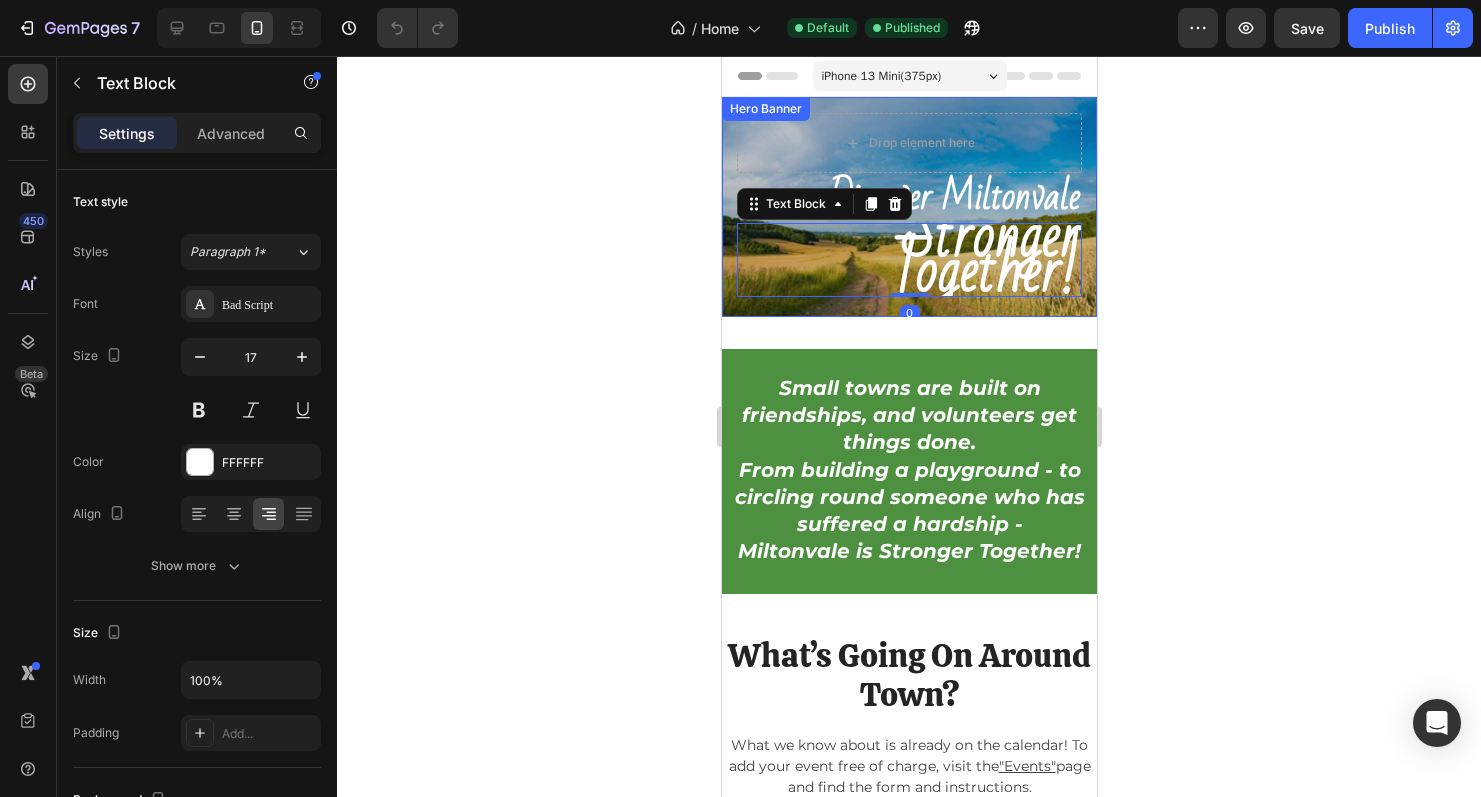 click on "Discover [CITY] Heading           Stronger Together! Text Block   0
Drop element here" at bounding box center (908, 207) 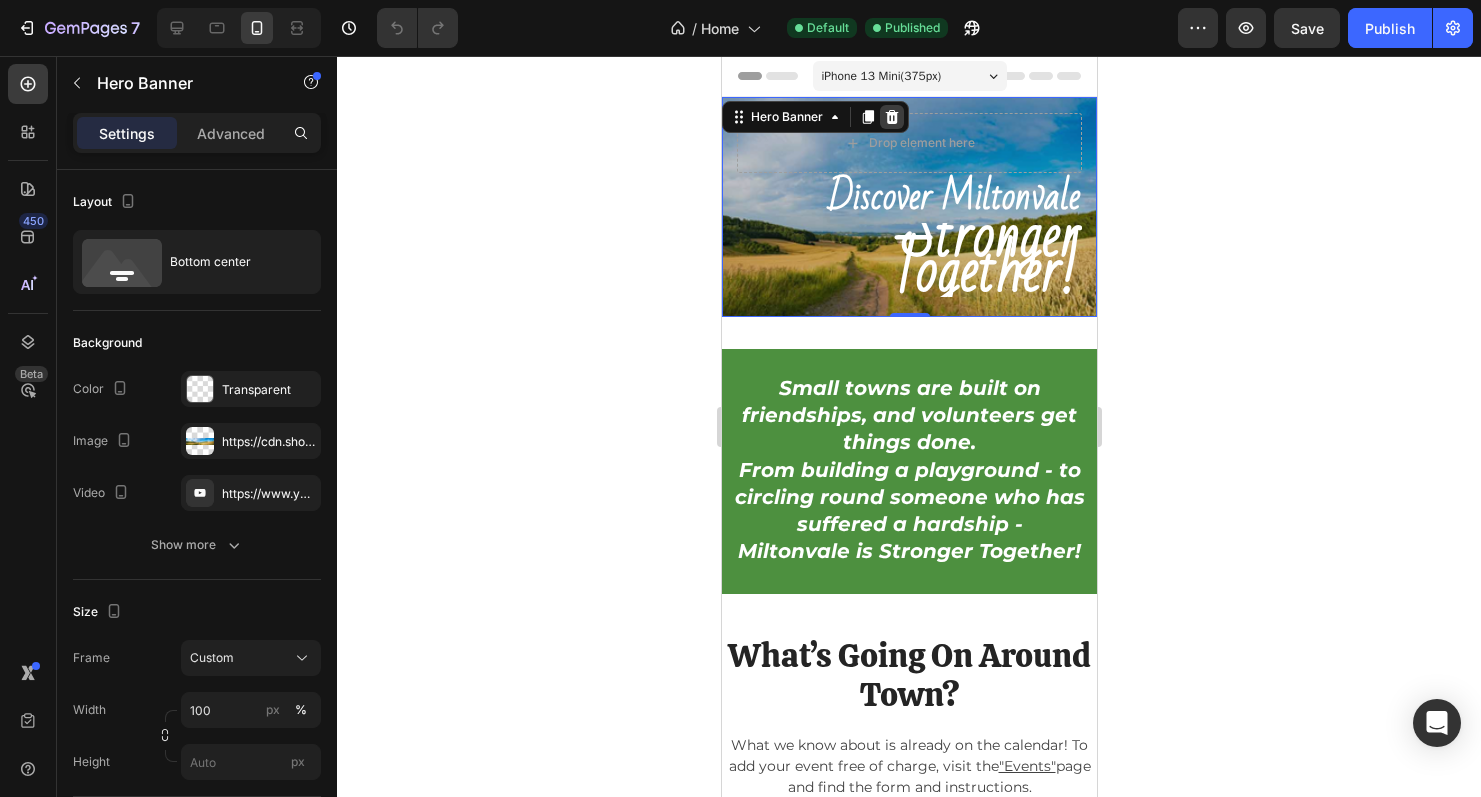 click 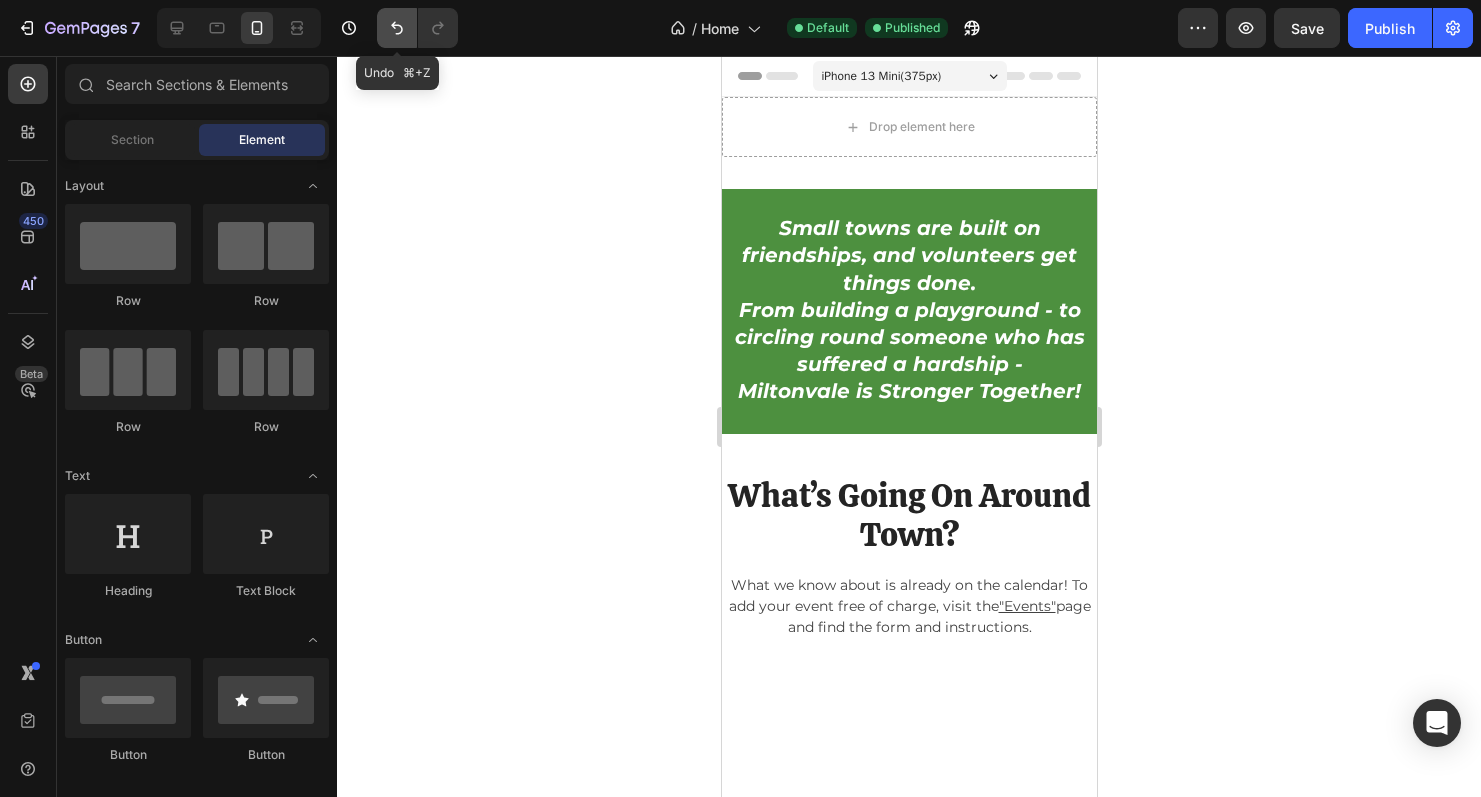 click 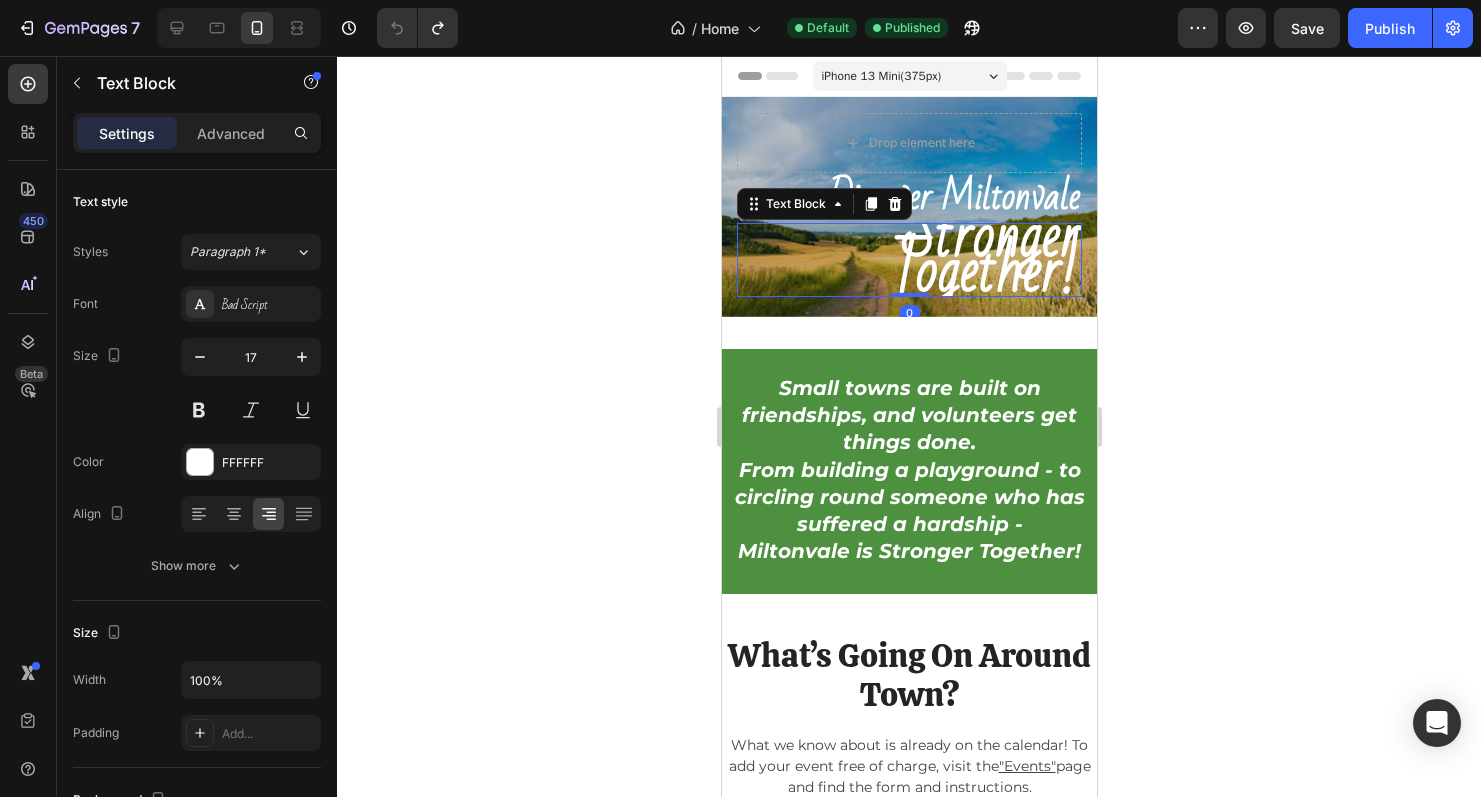 click on "Stronger Together!" at bounding box center [984, 253] 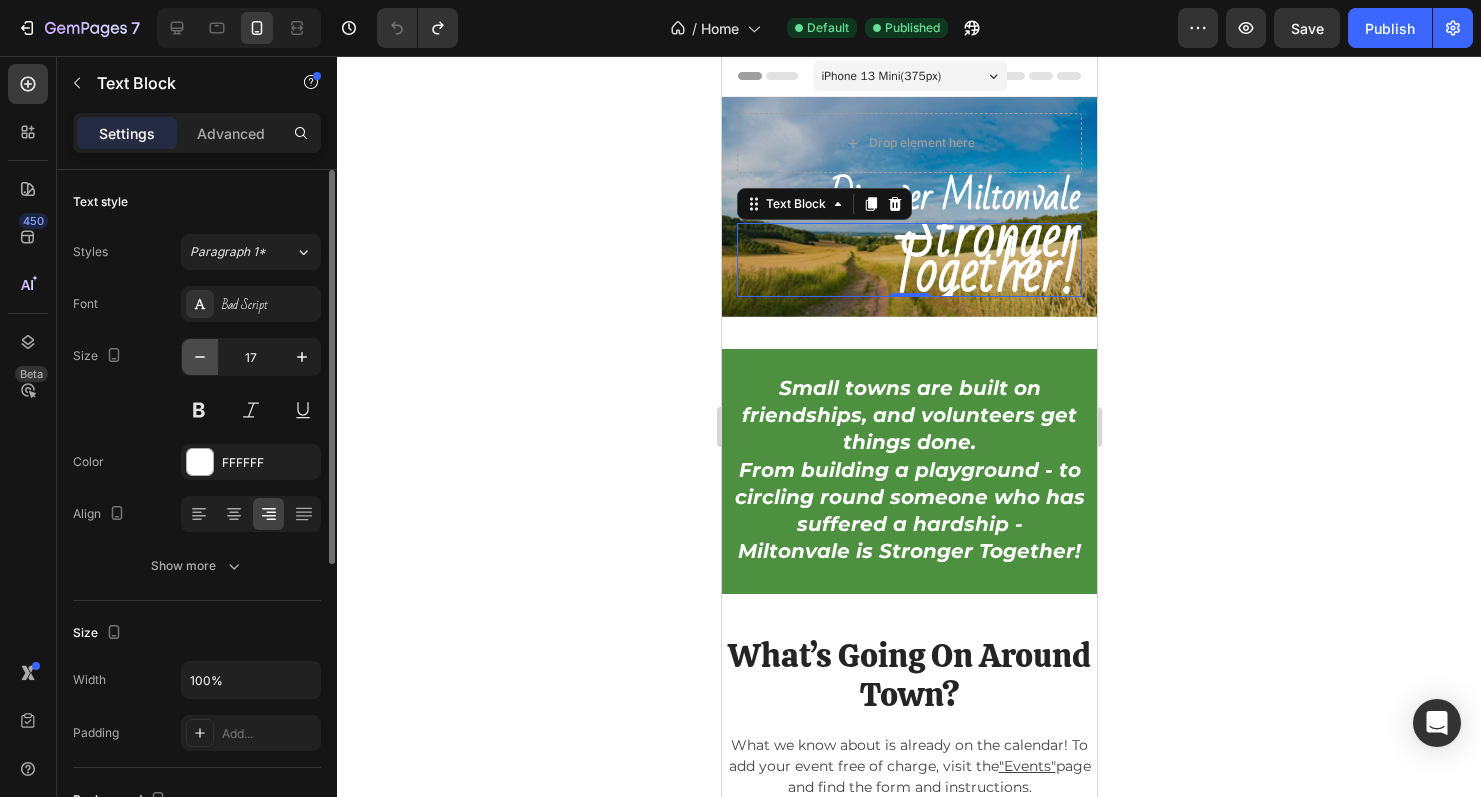 click 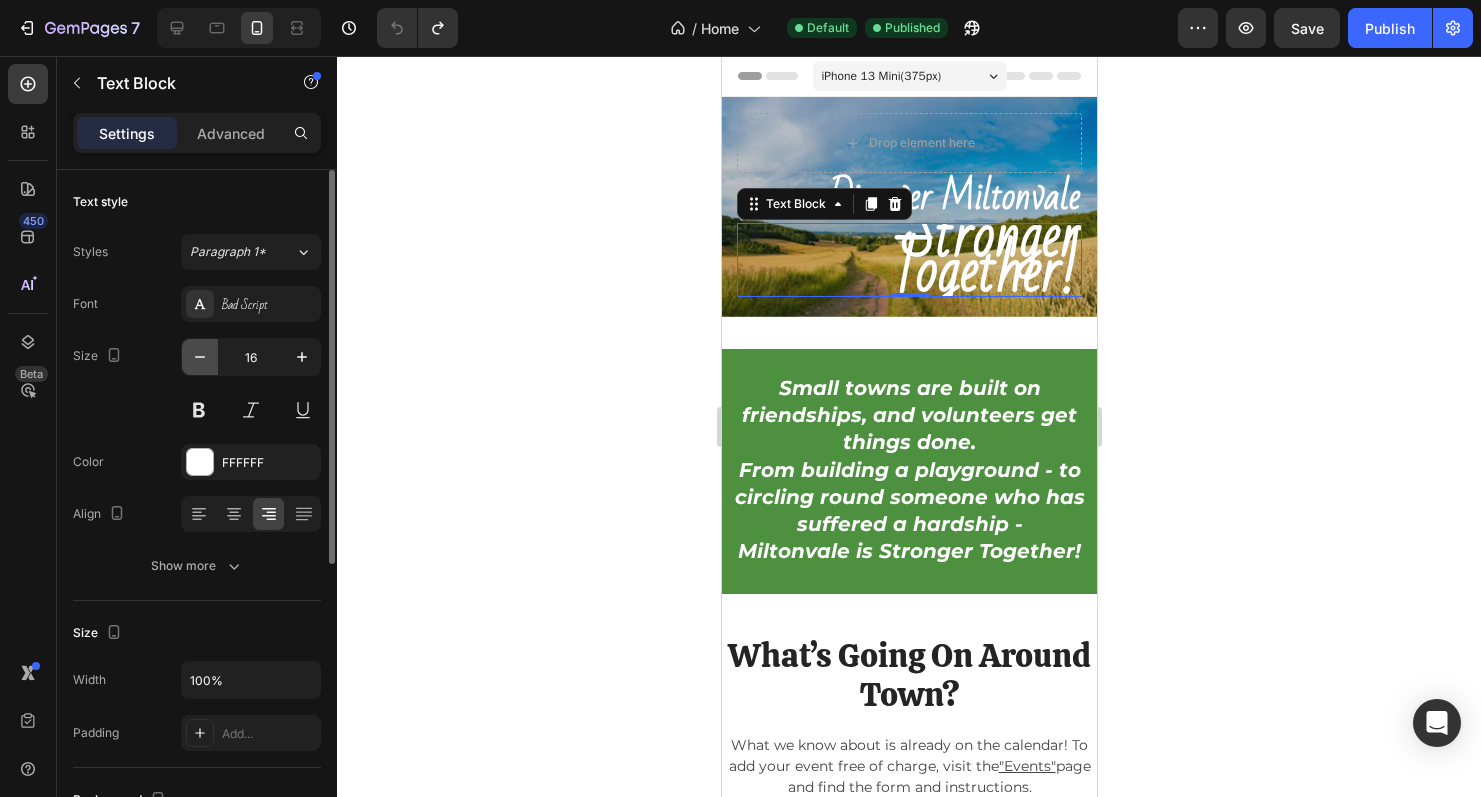 click 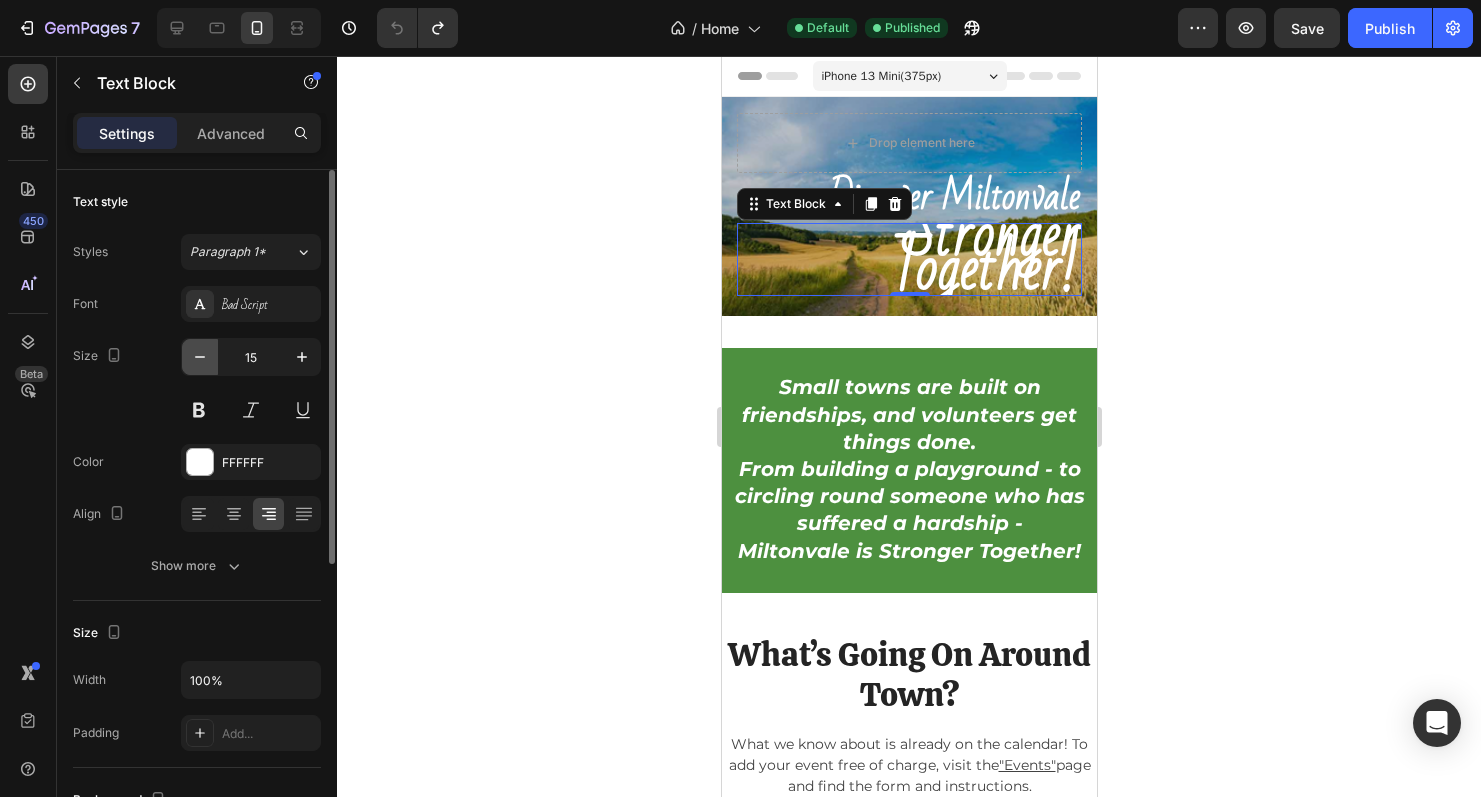 click 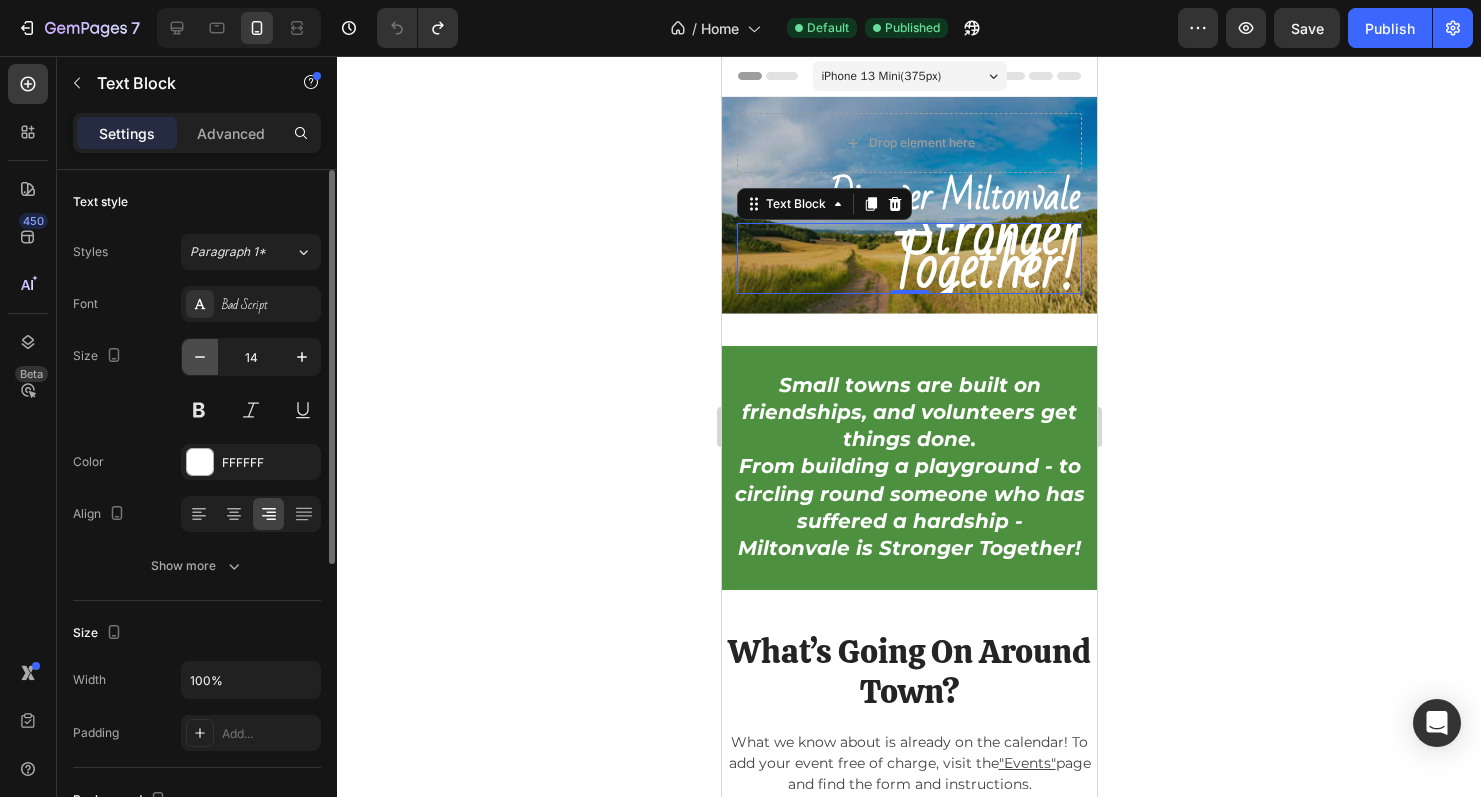 click 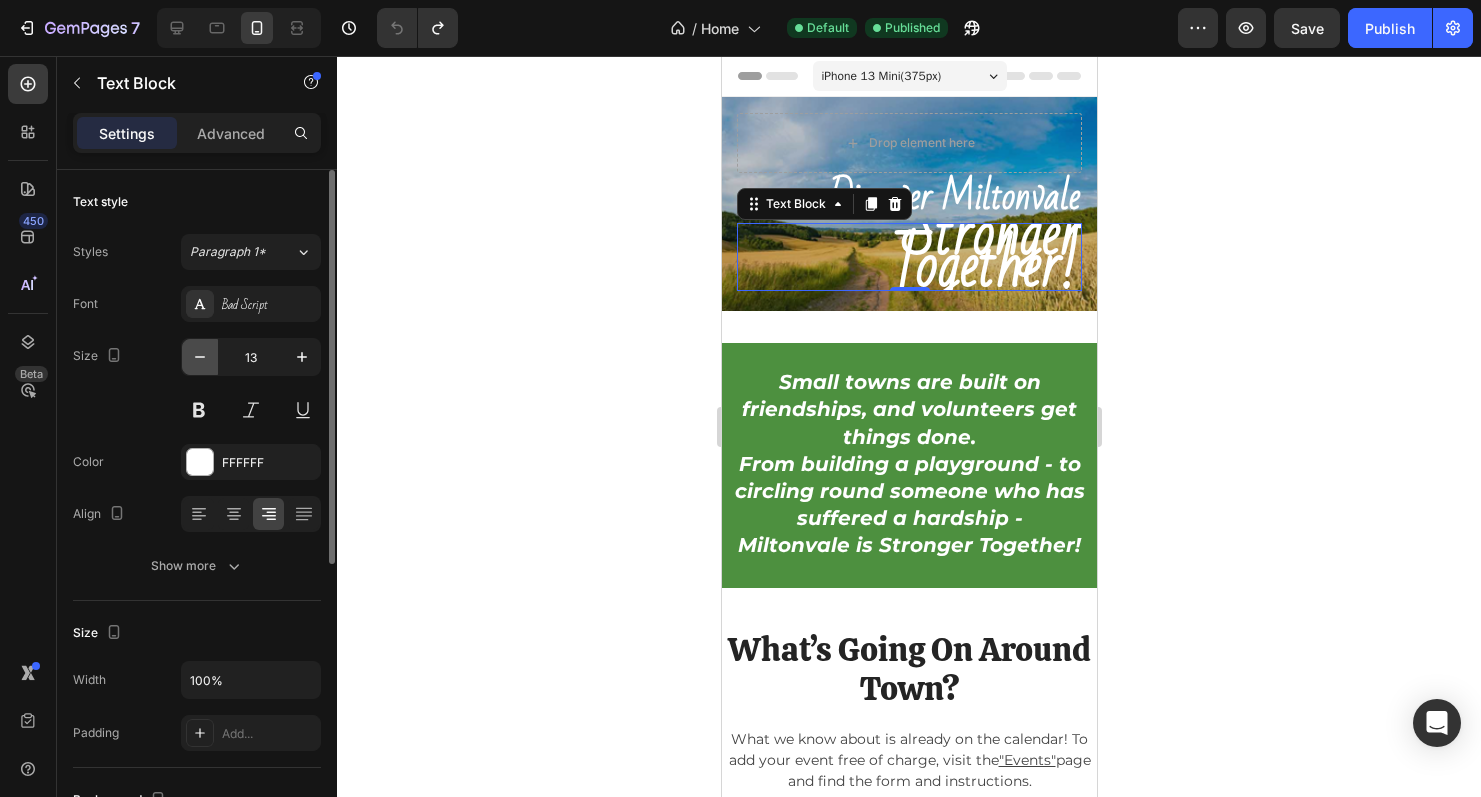 click 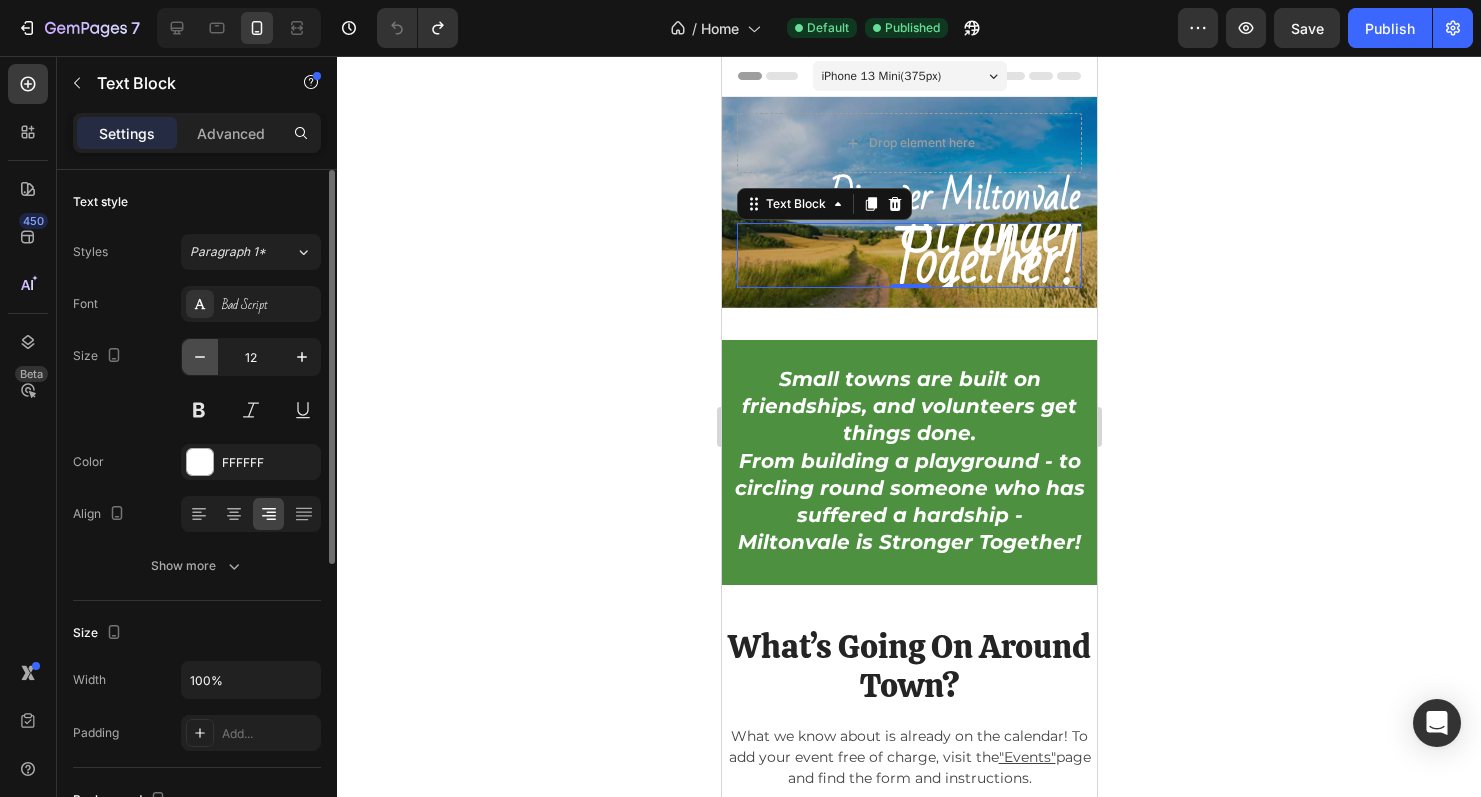 click 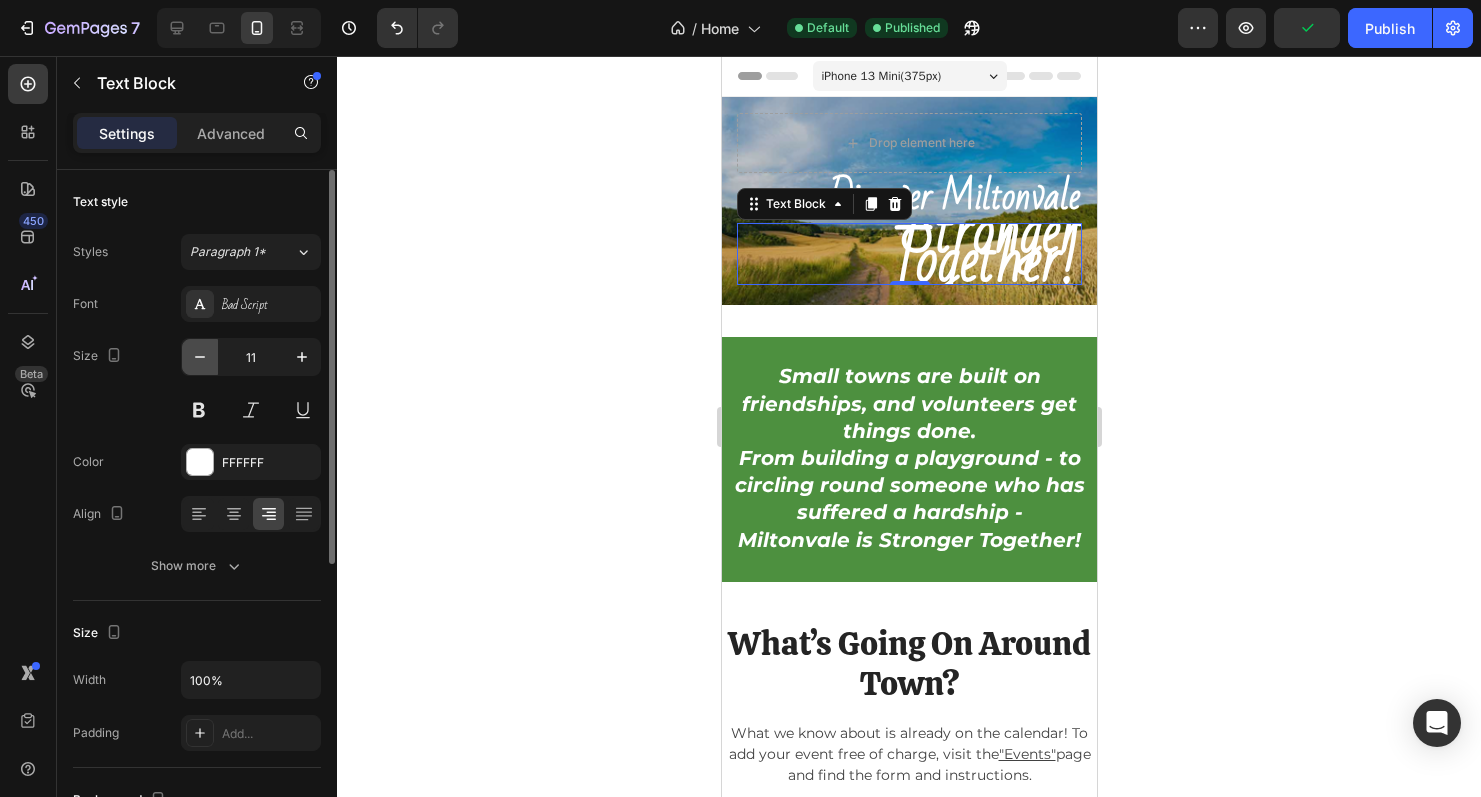 click 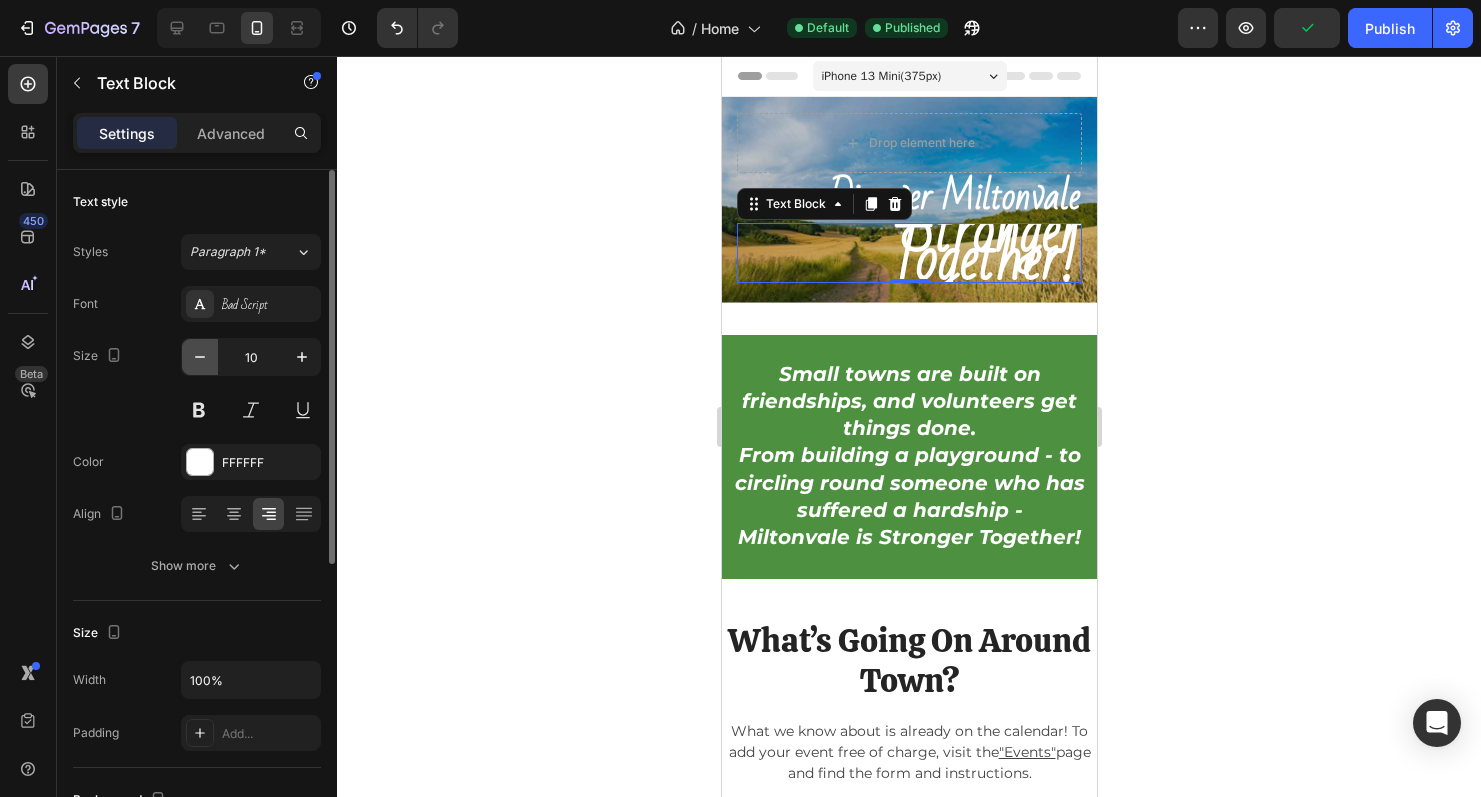 click 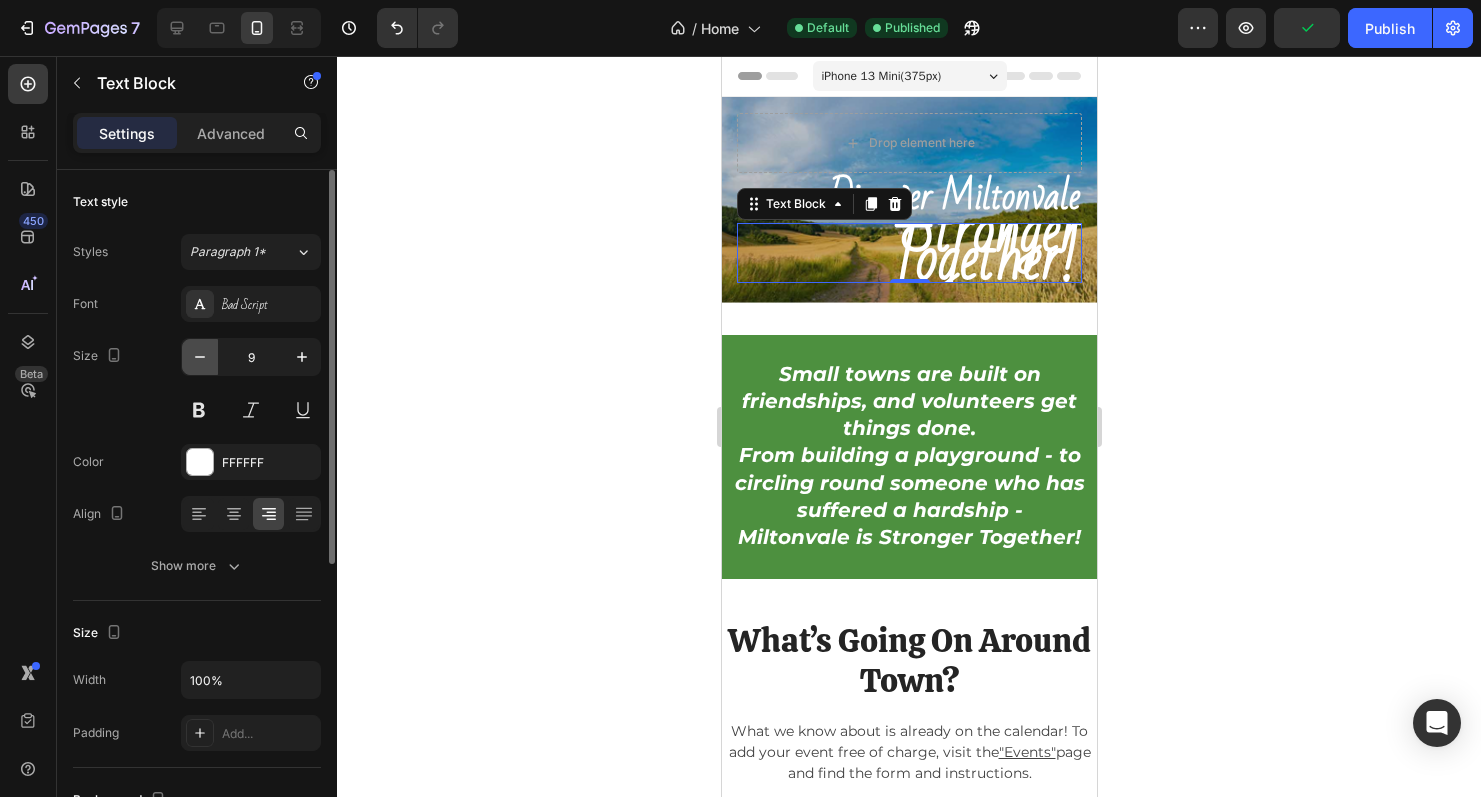 click 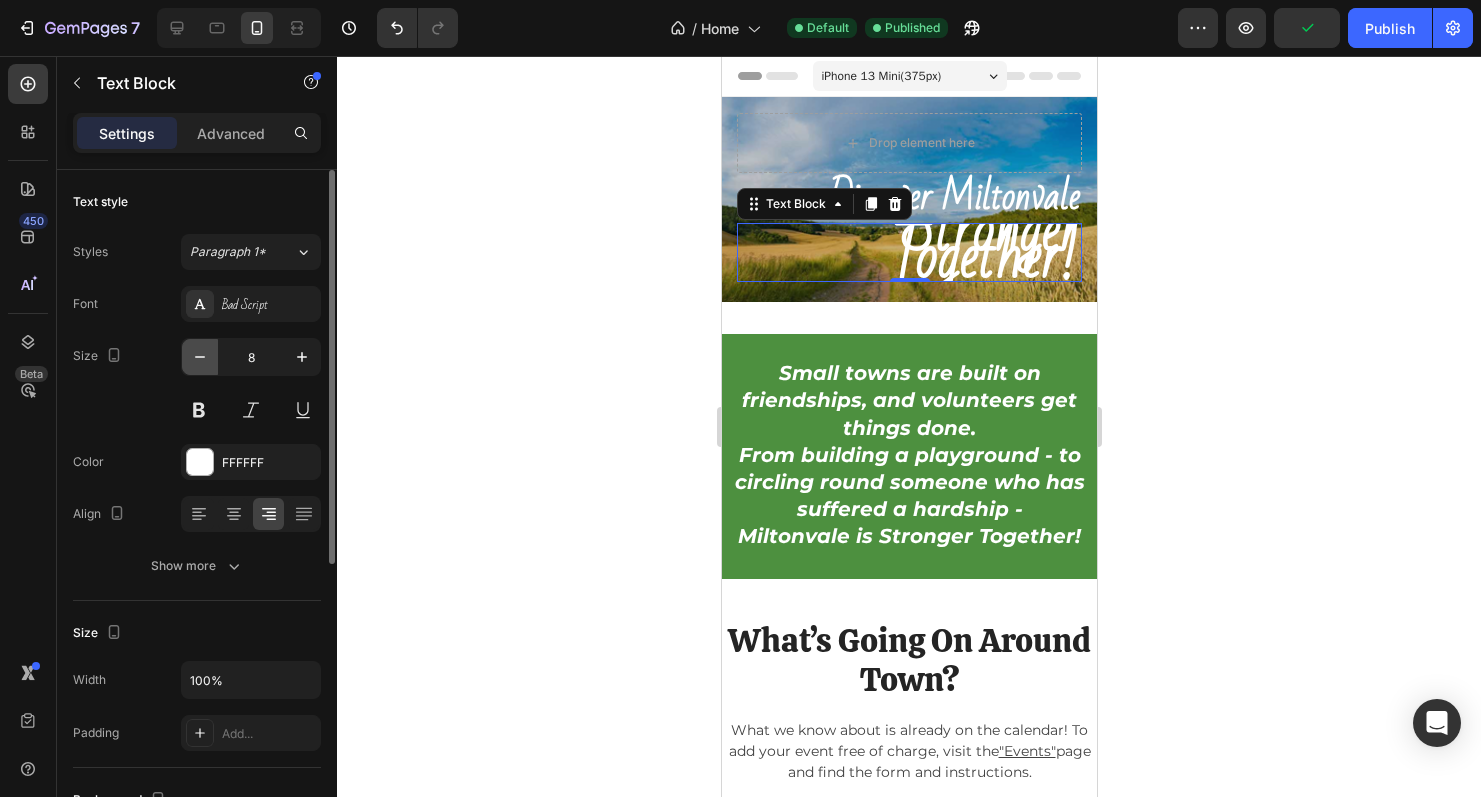 click 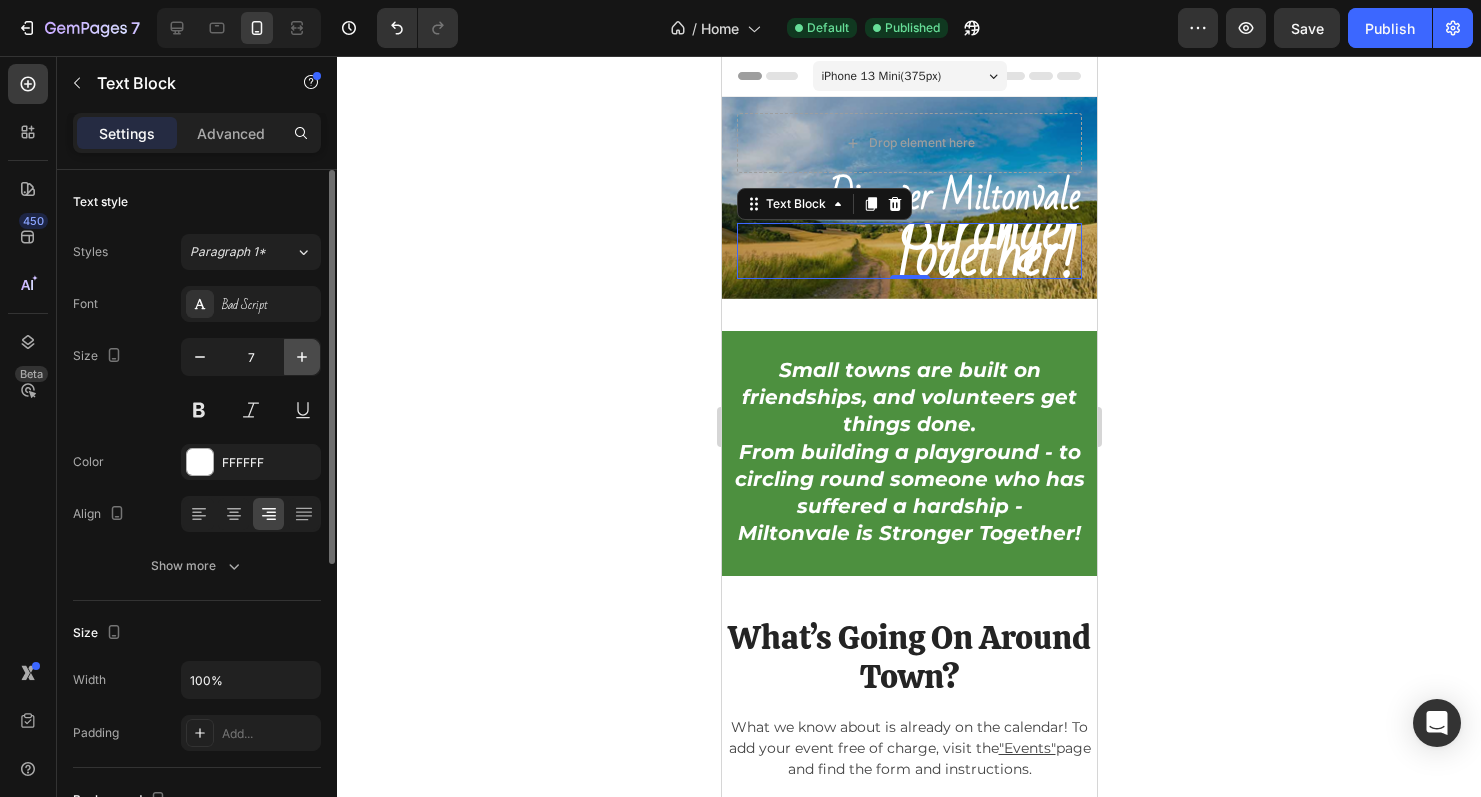 click 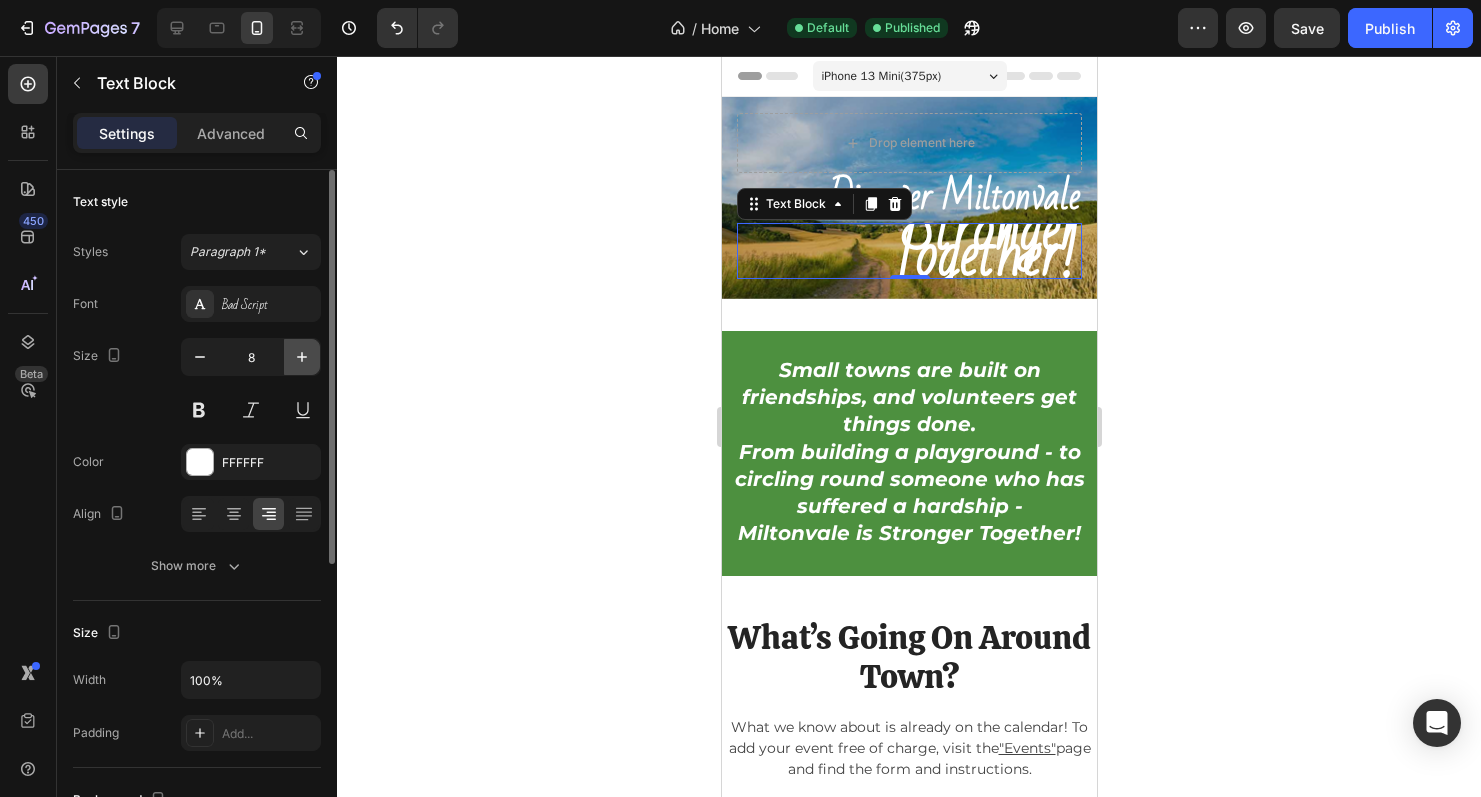 click 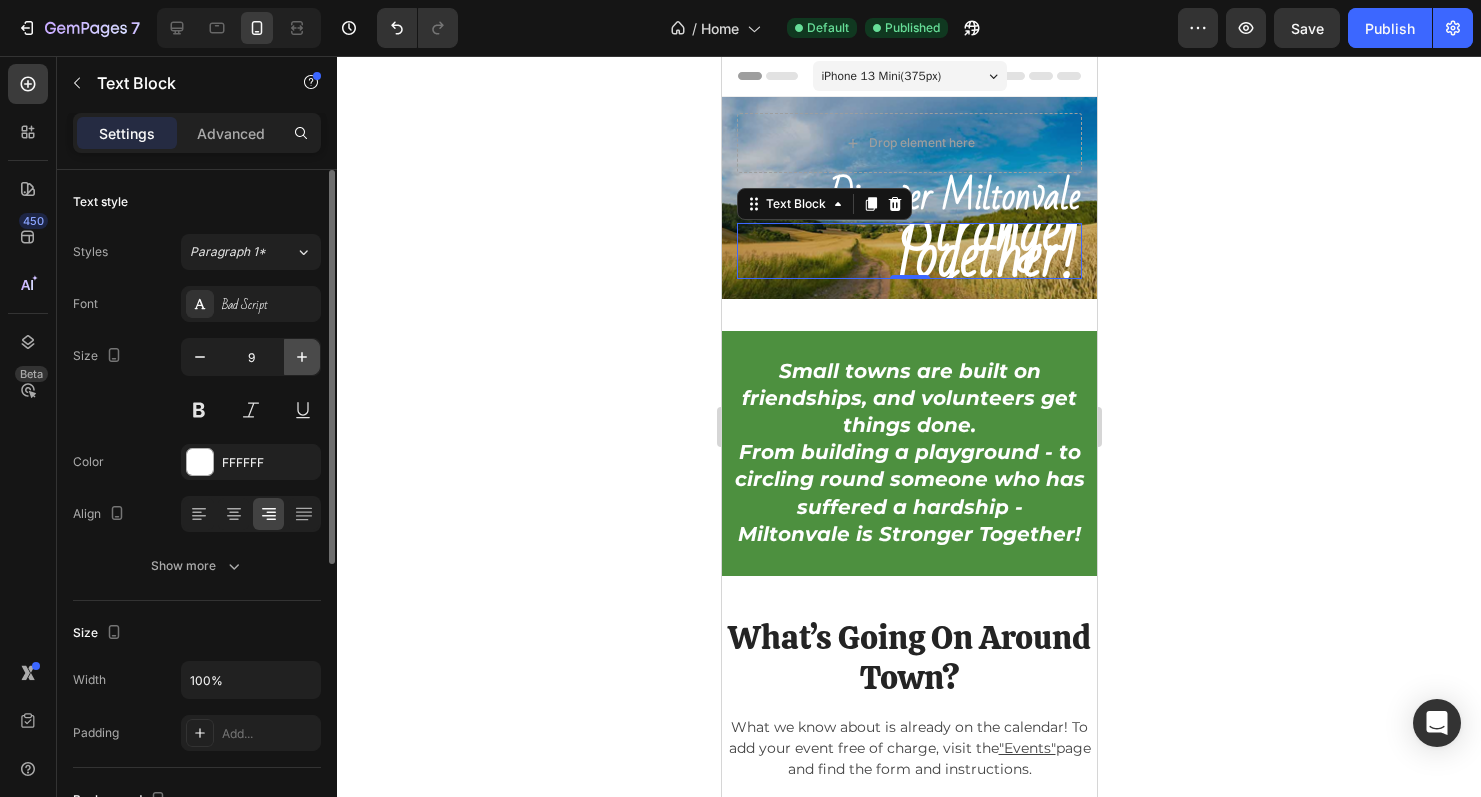 click 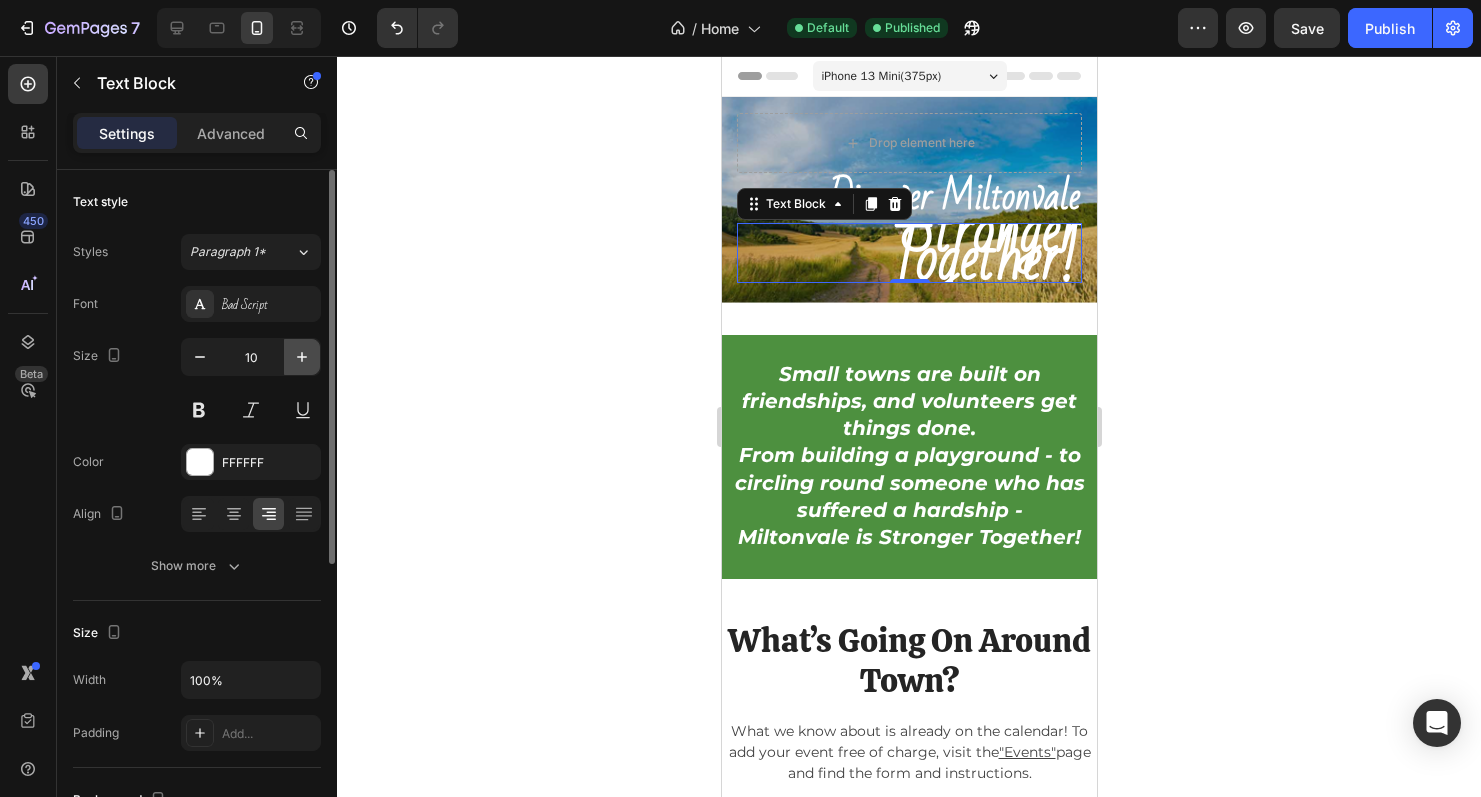 click 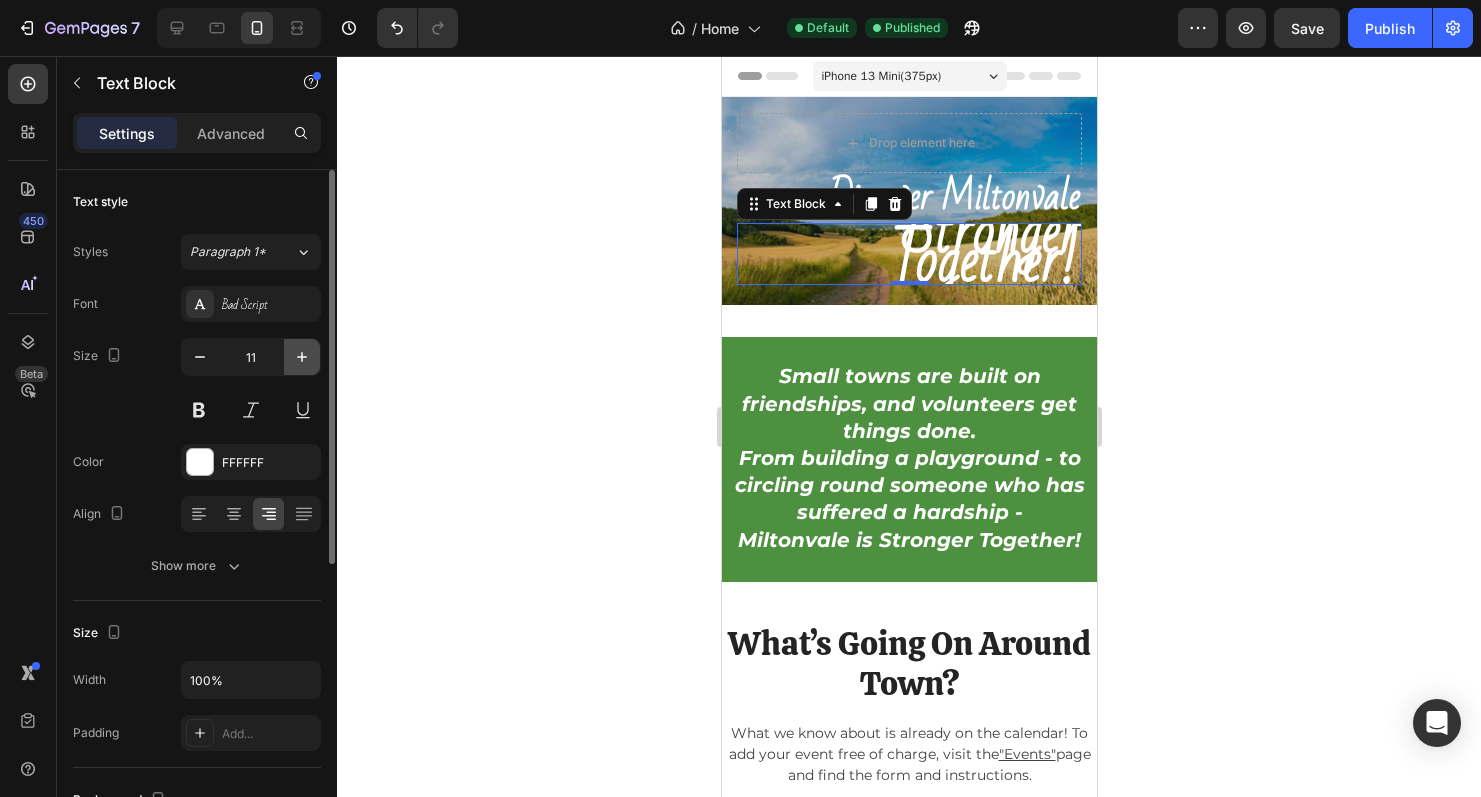 click 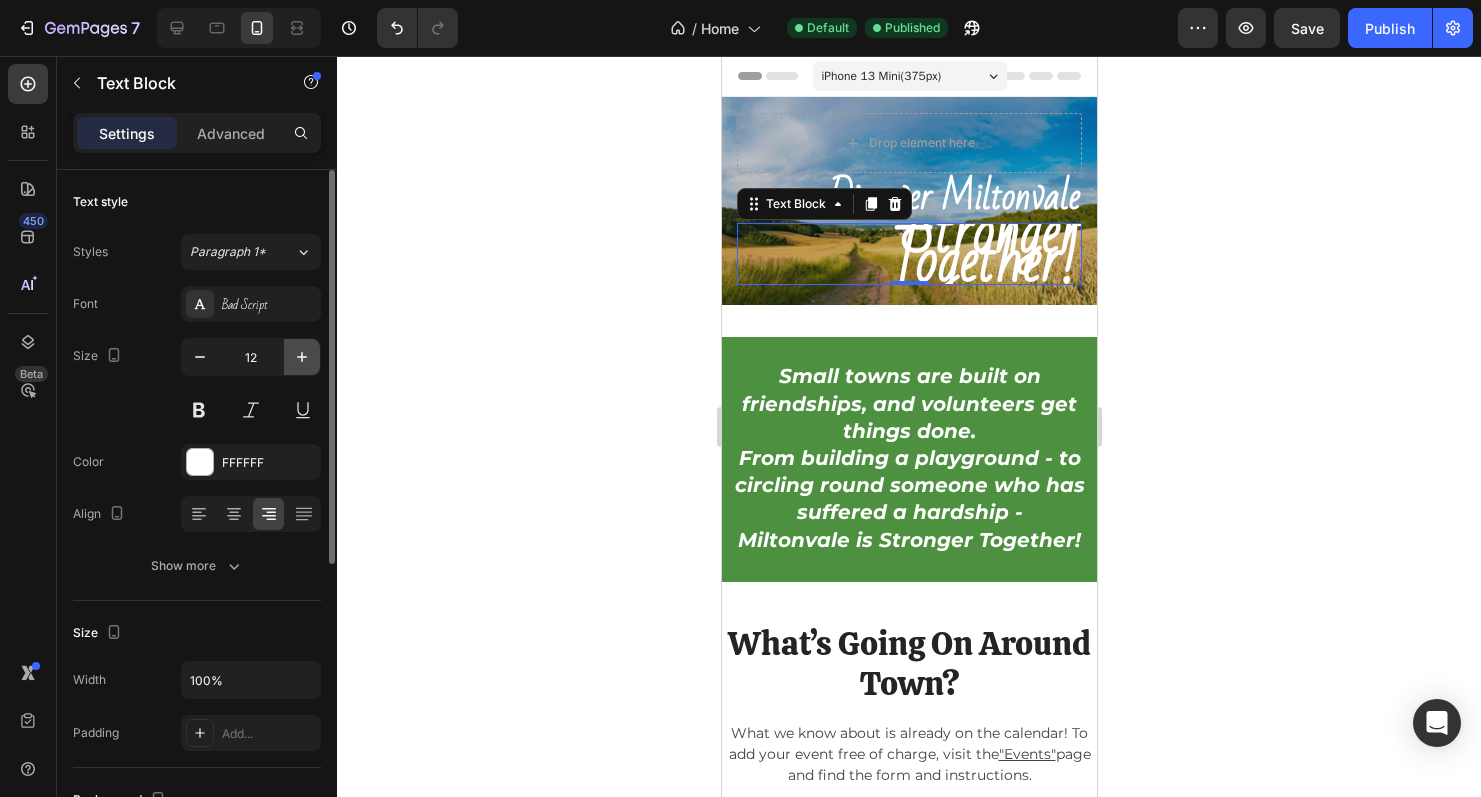 click 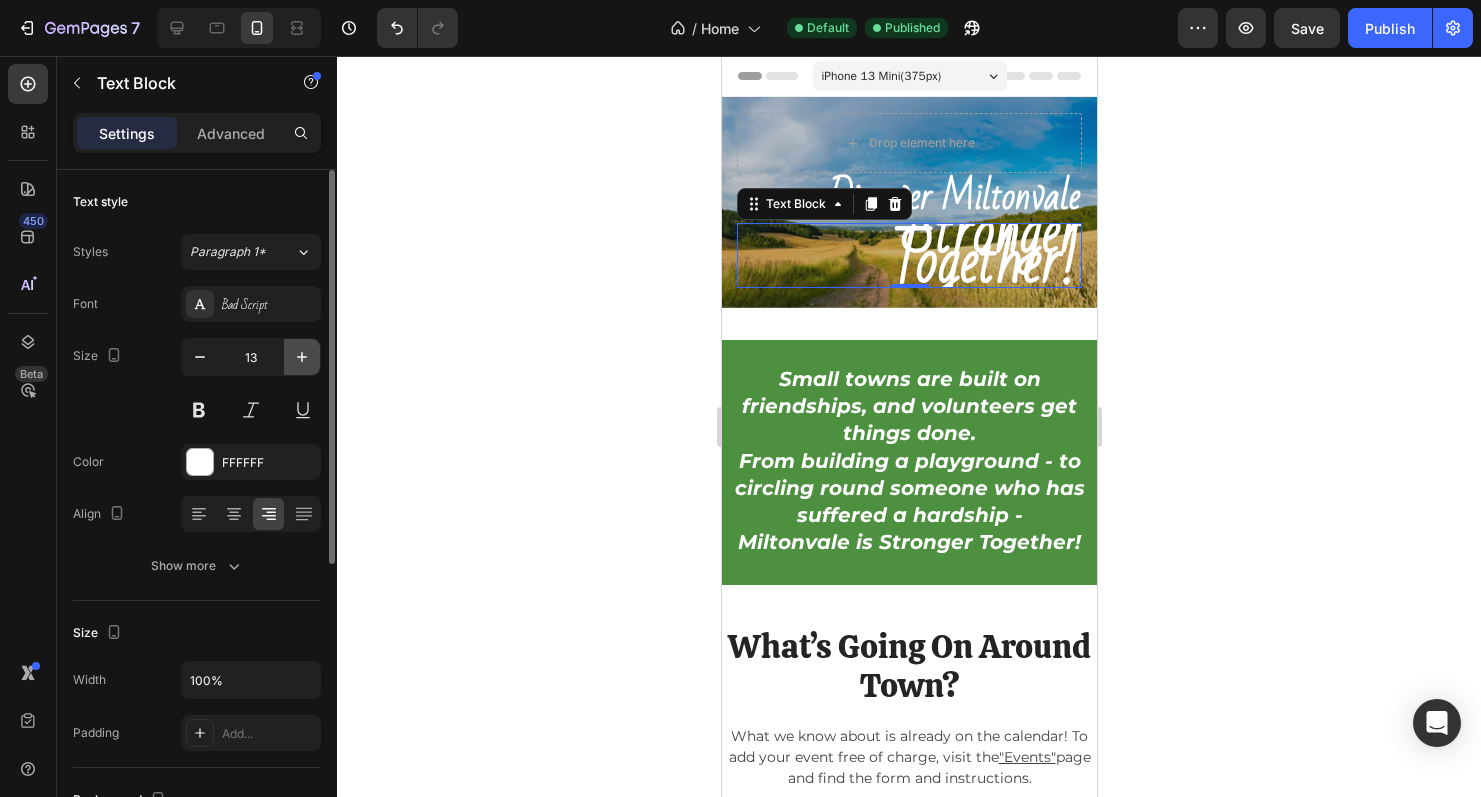 click 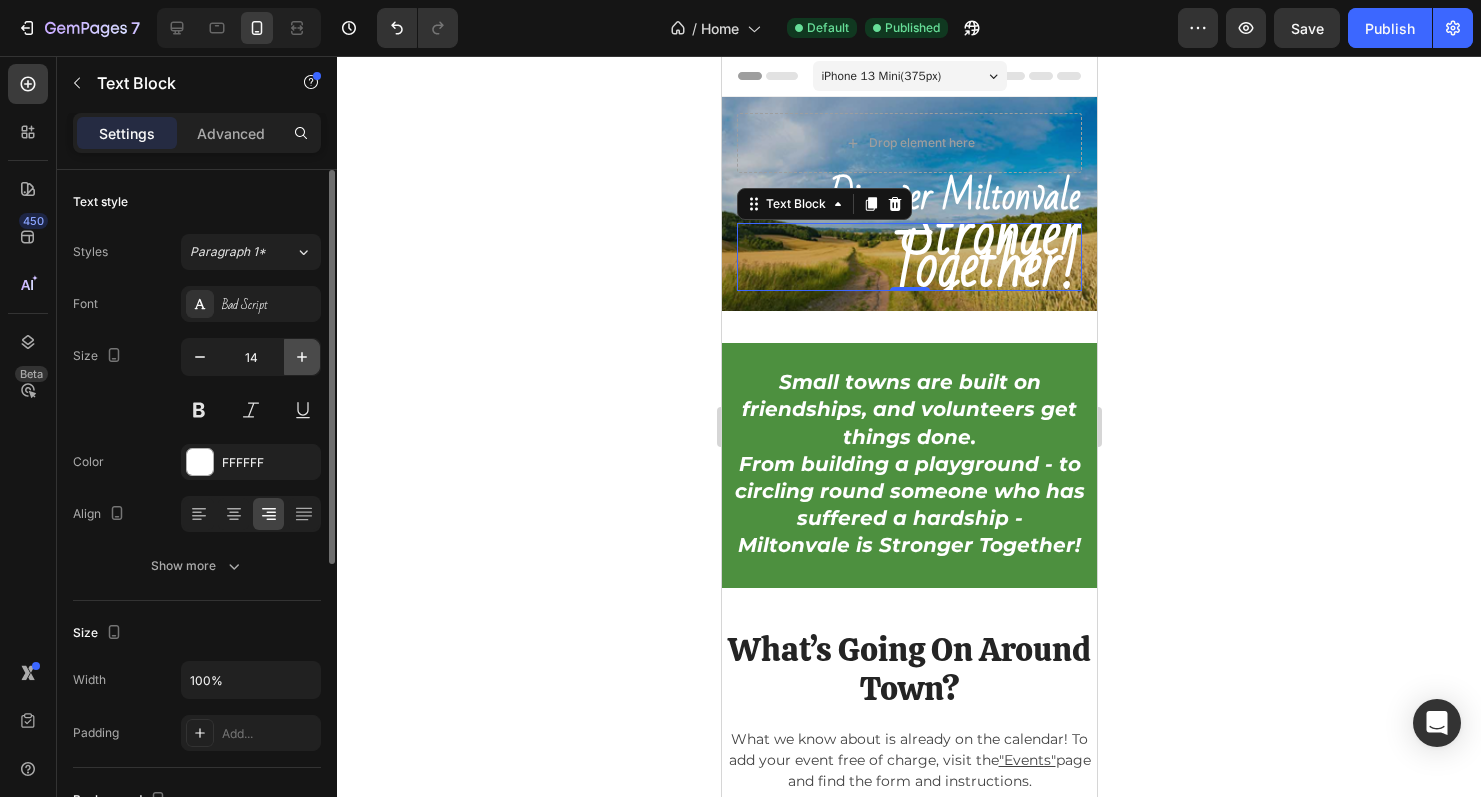 click 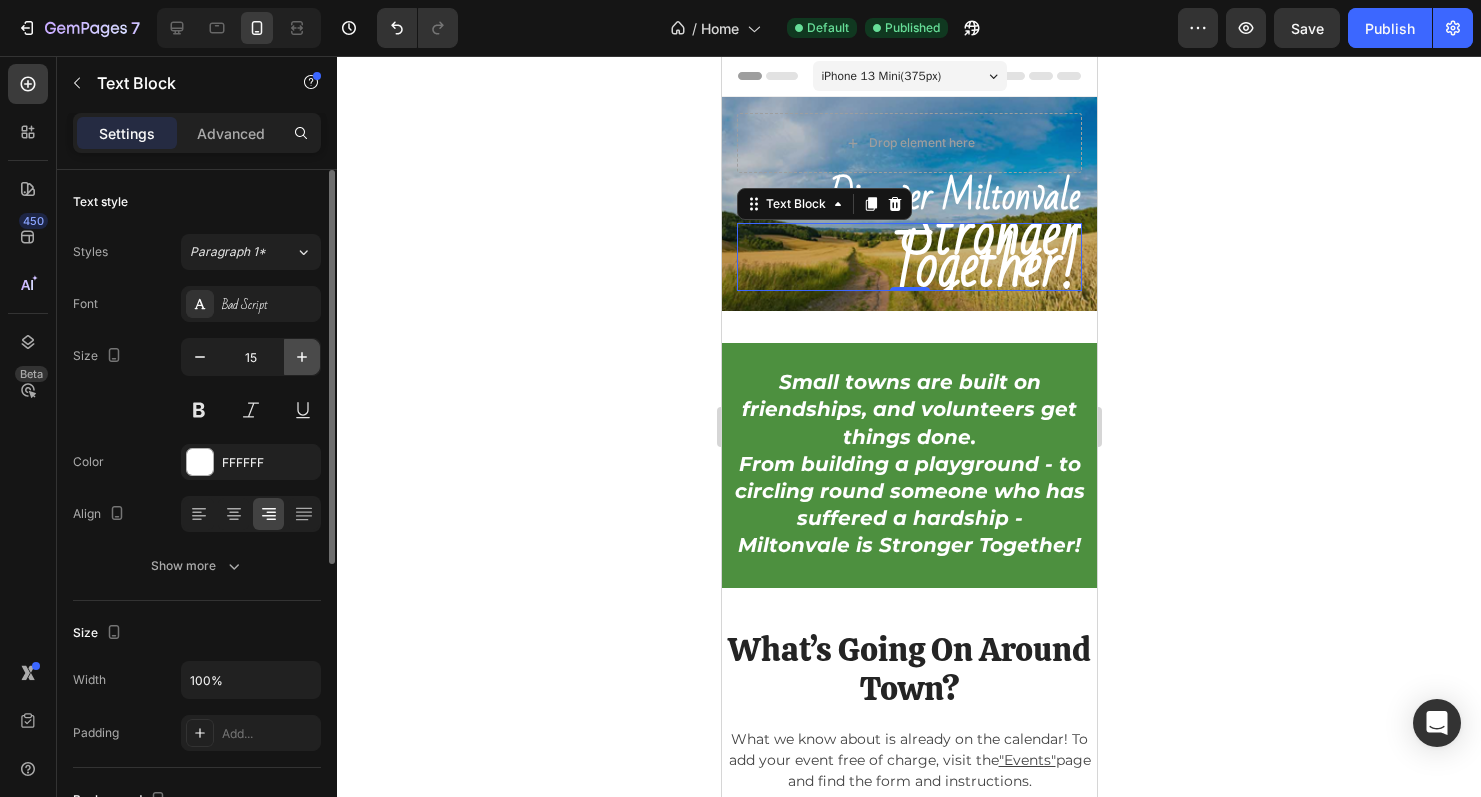 click 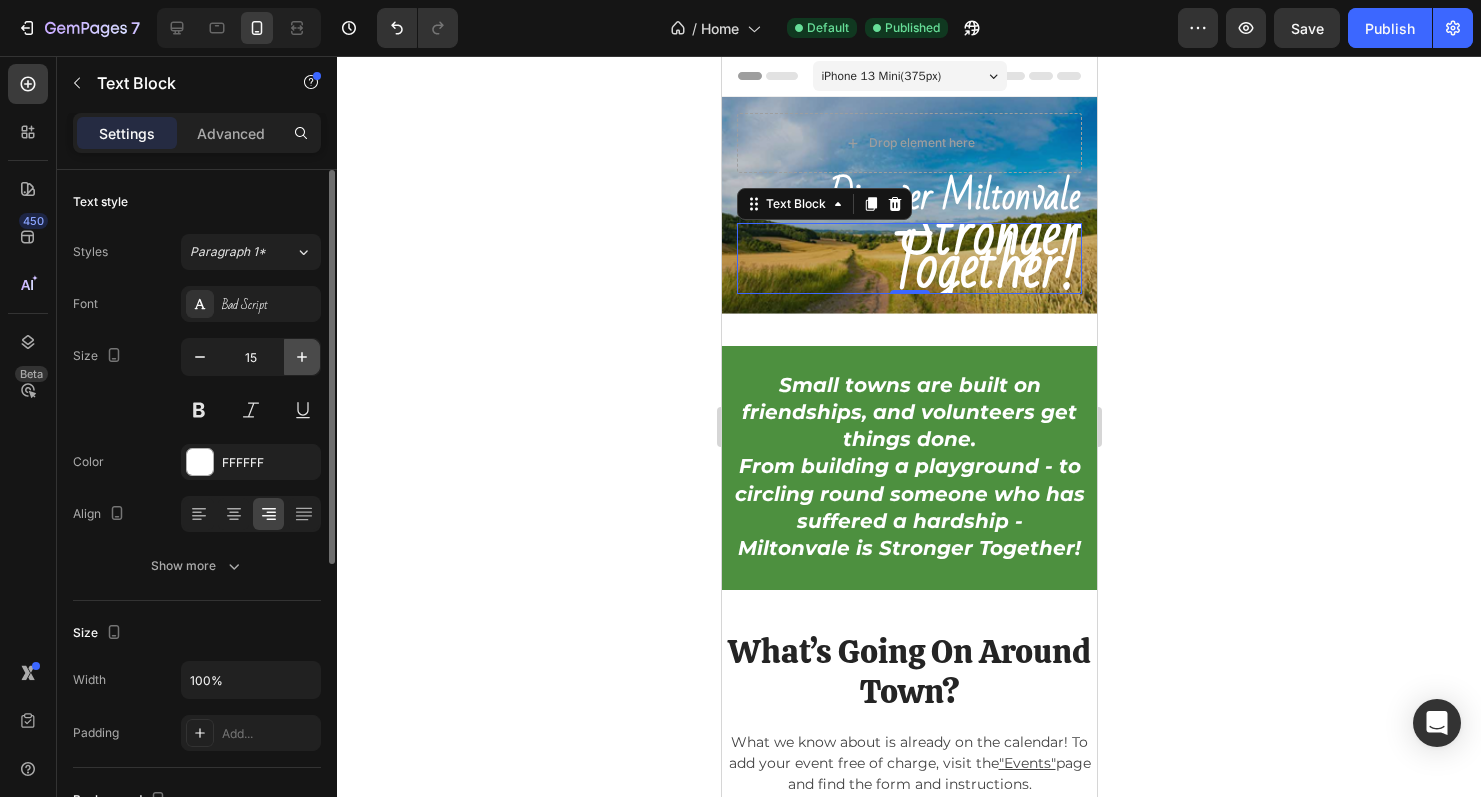 type on "16" 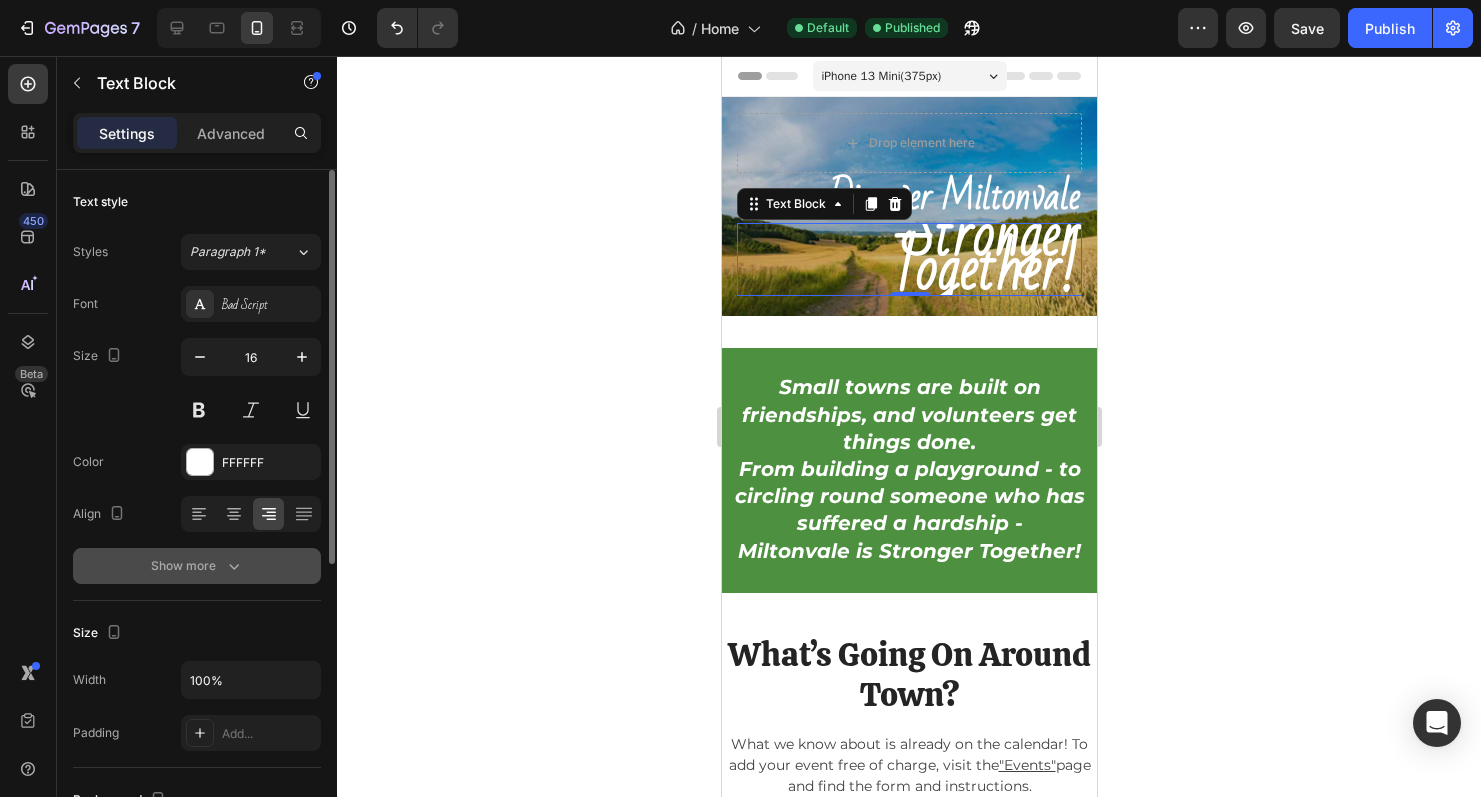 click 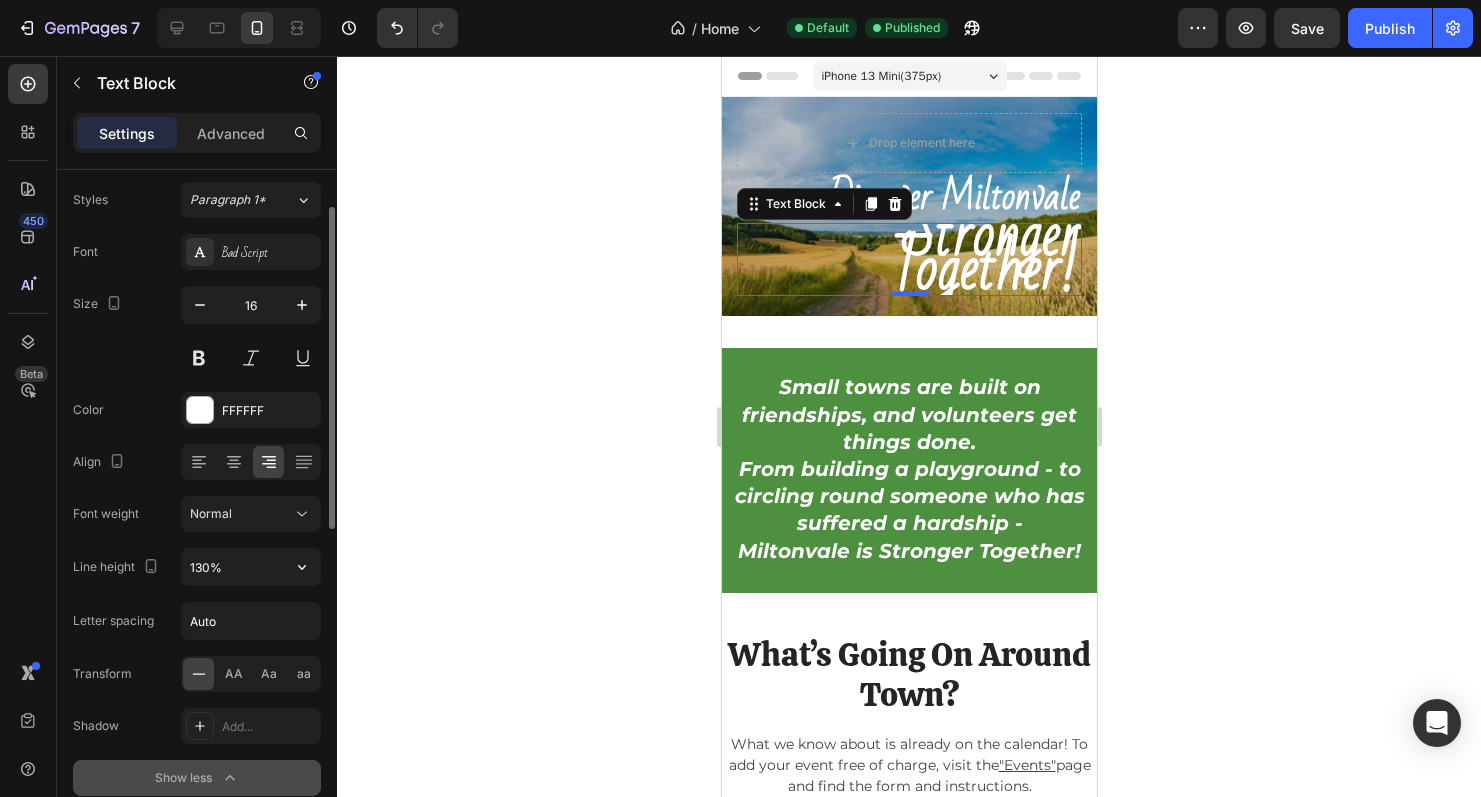 scroll, scrollTop: 94, scrollLeft: 0, axis: vertical 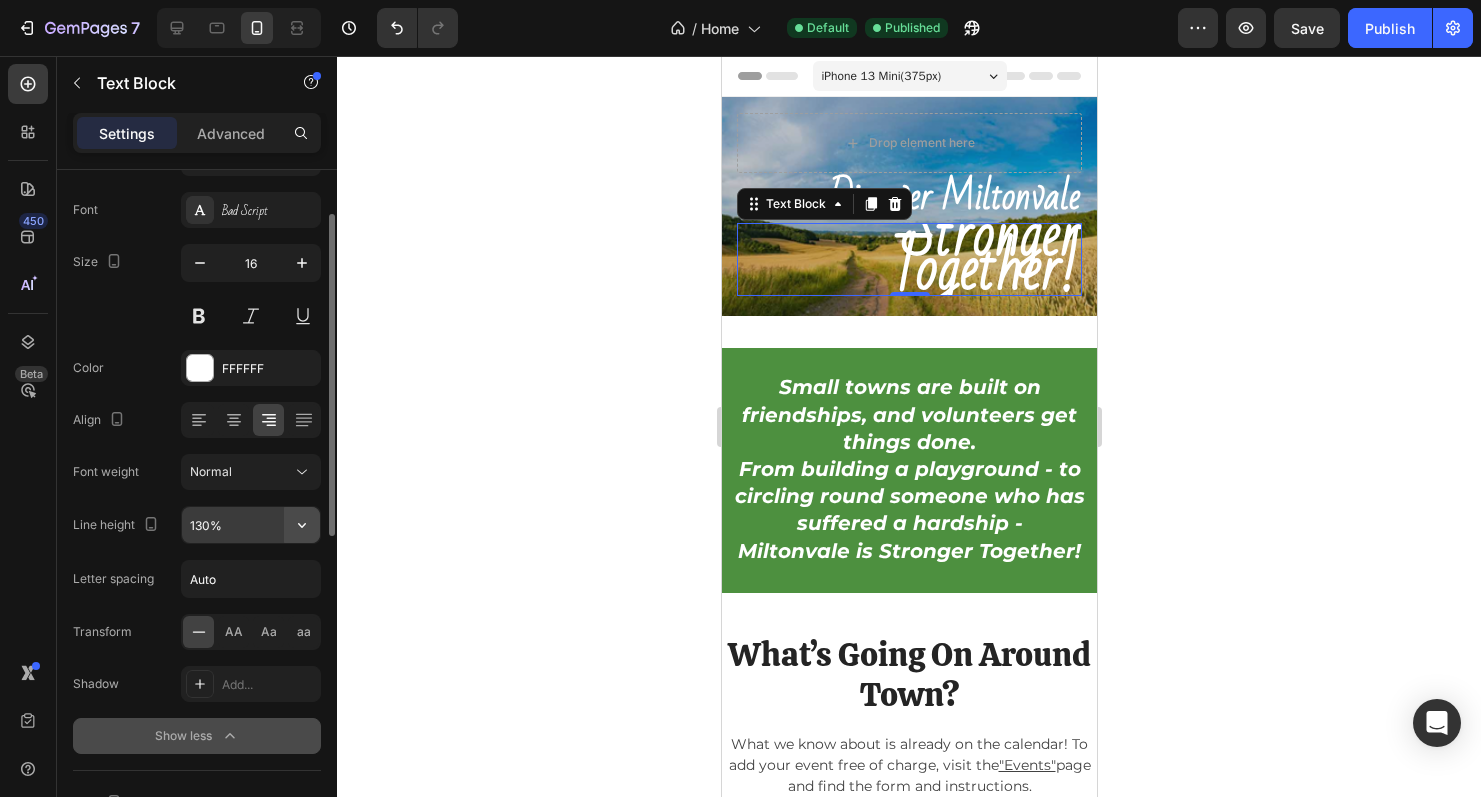 click 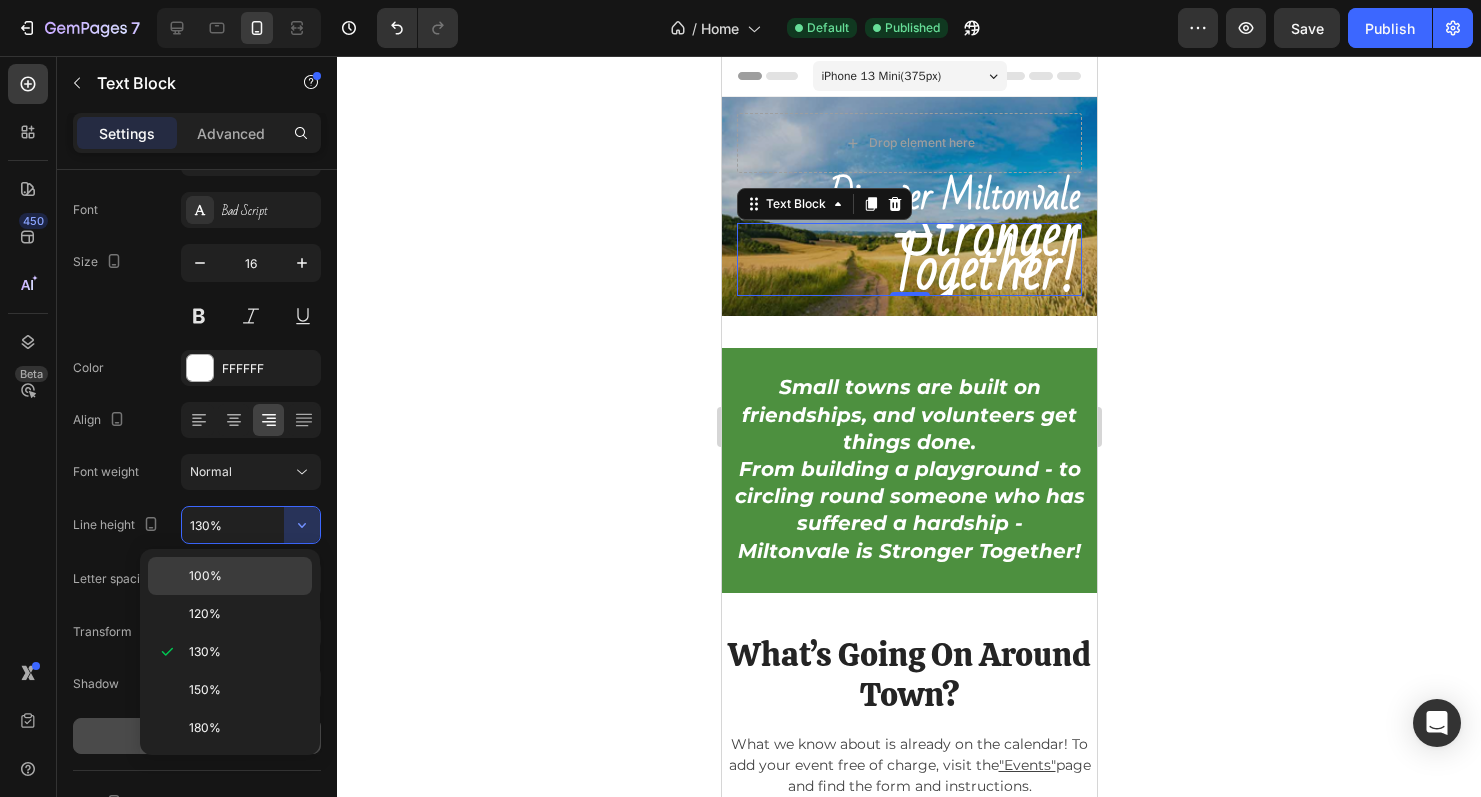 click on "100%" at bounding box center (246, 576) 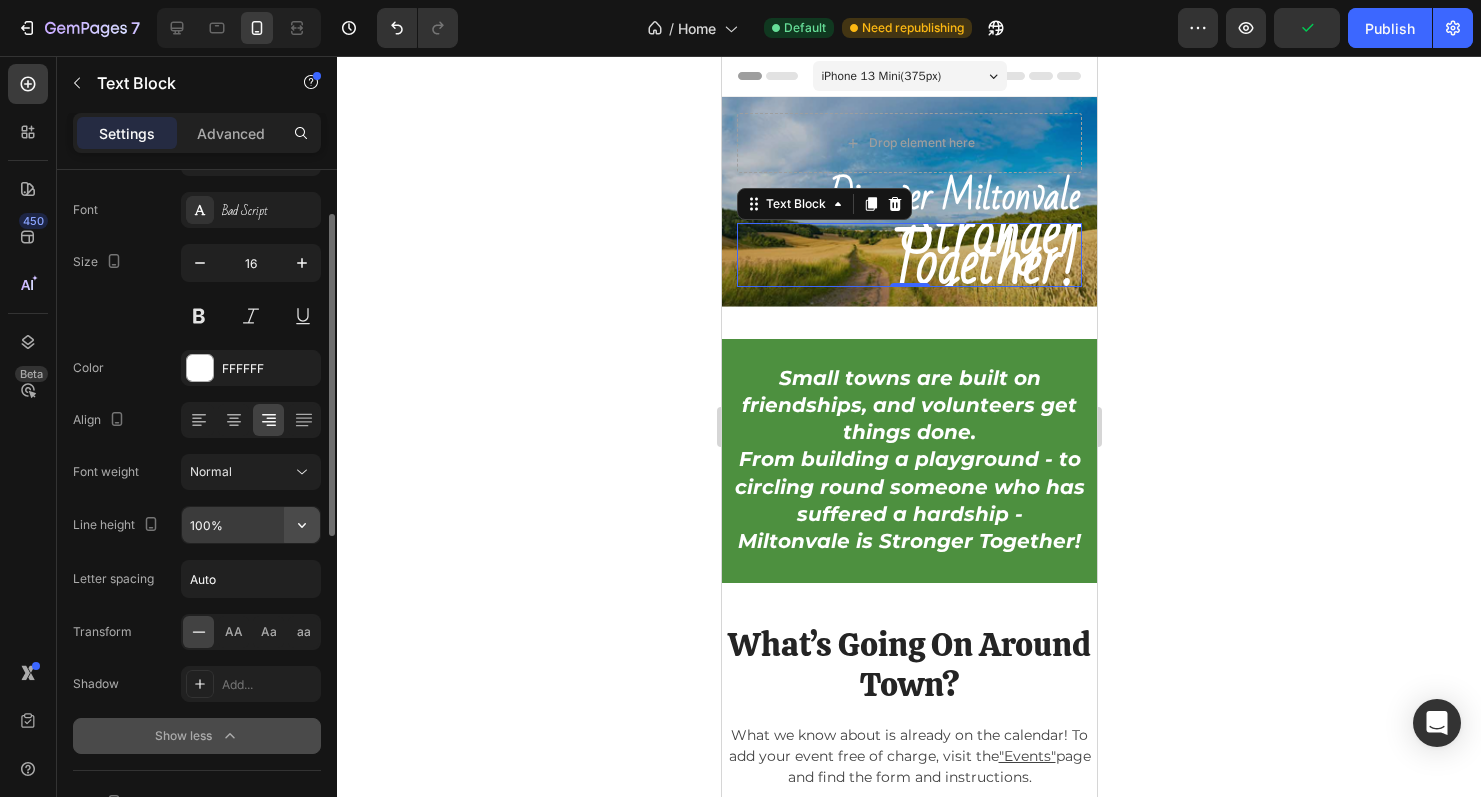 click 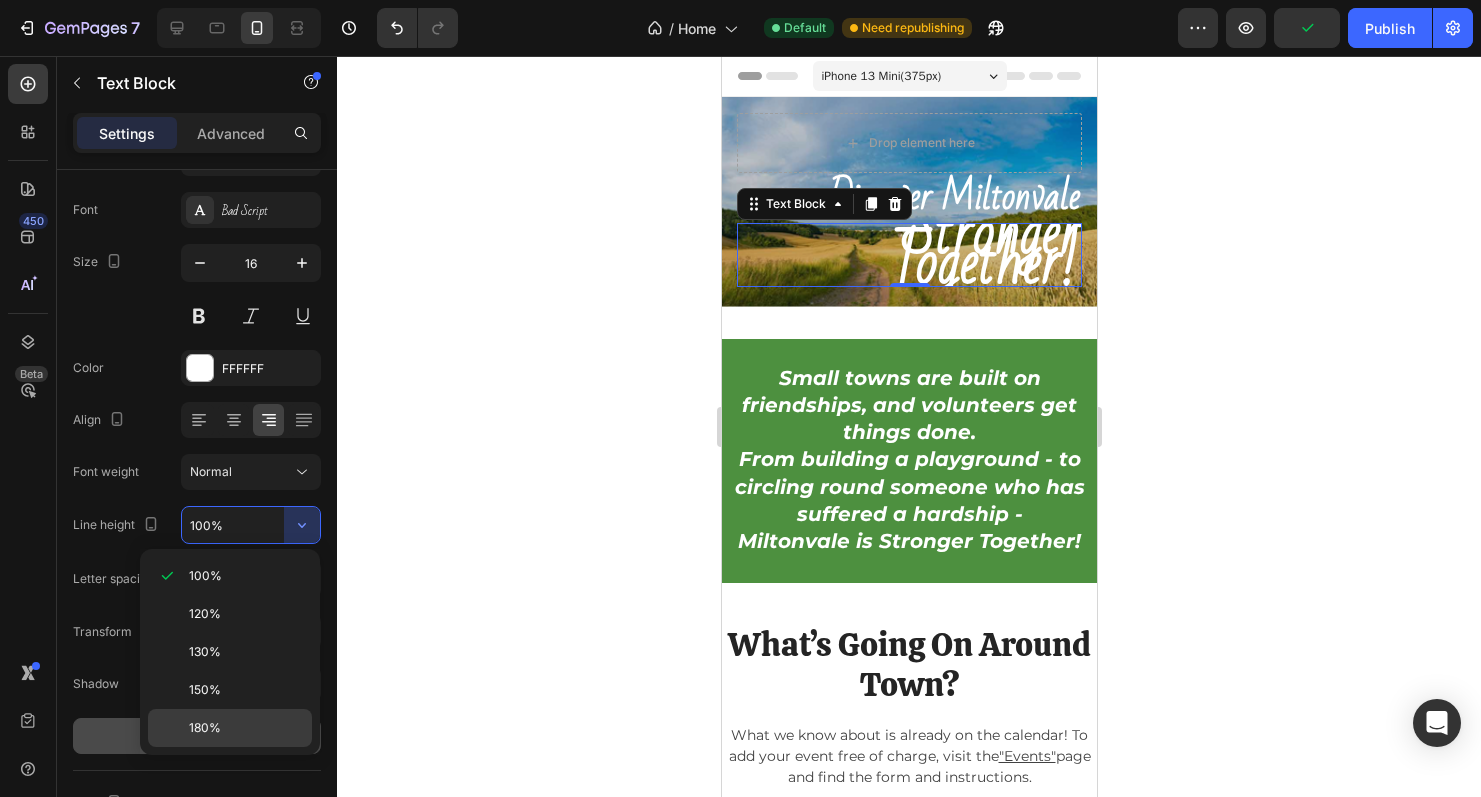 click on "180%" at bounding box center (246, 728) 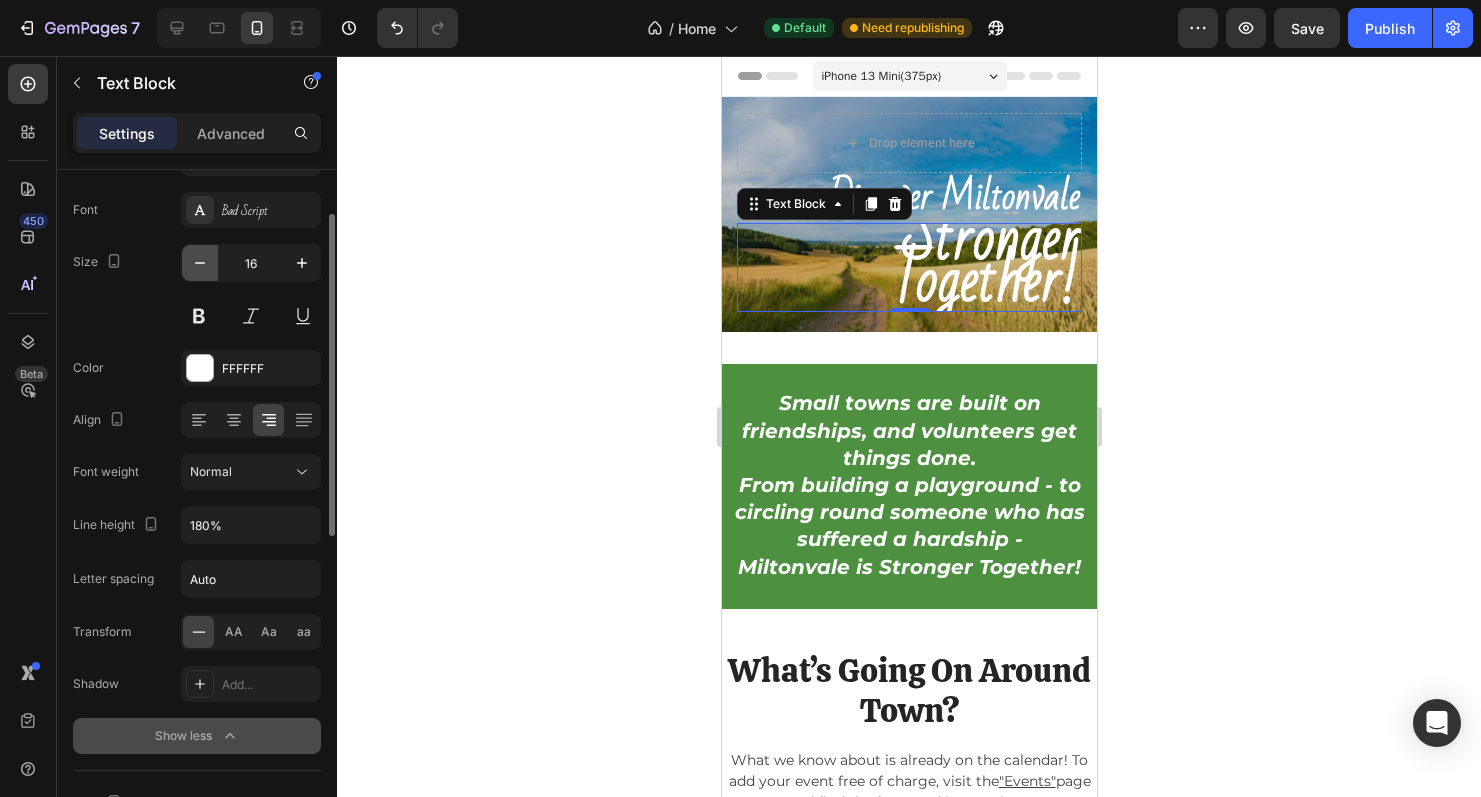 click 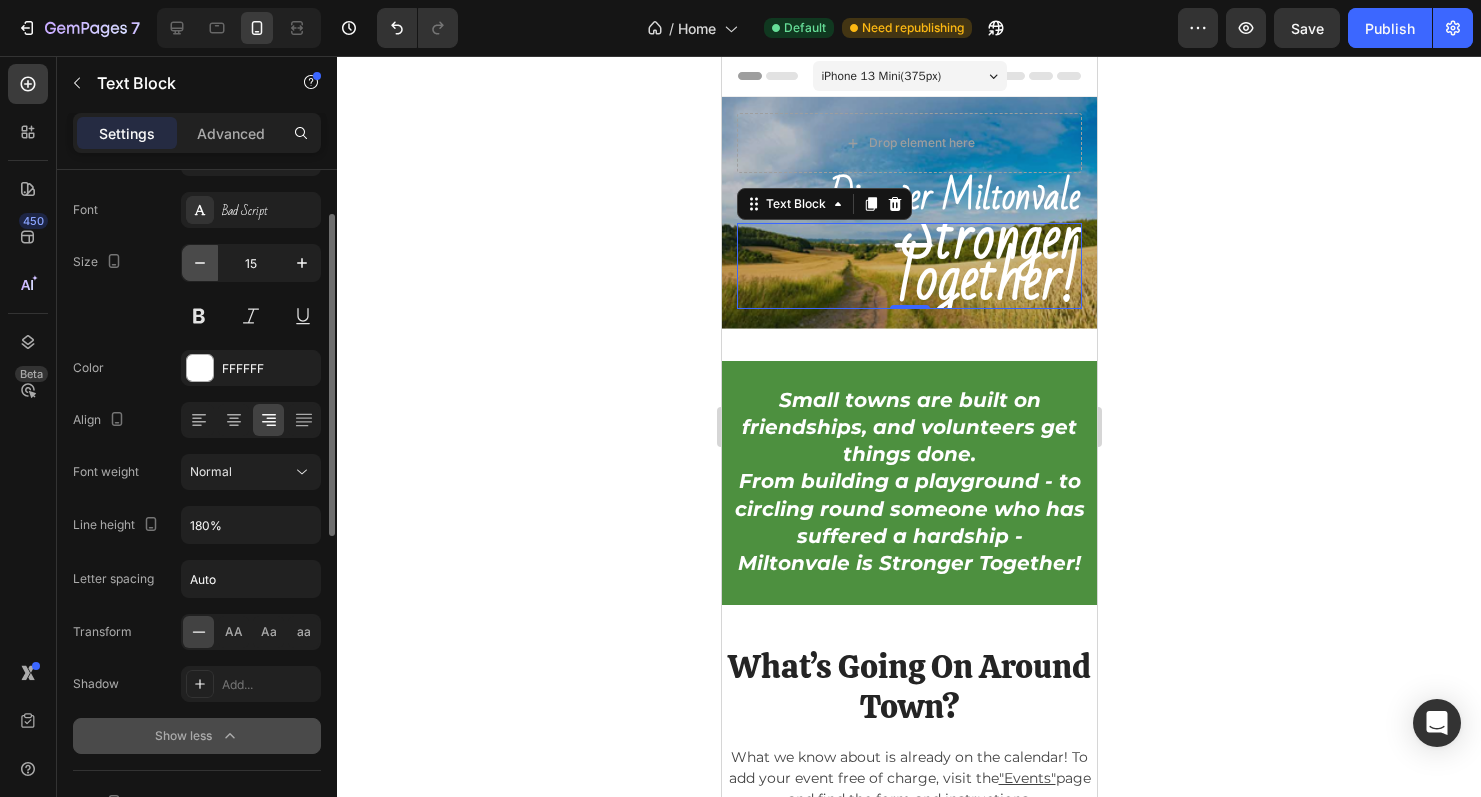 click 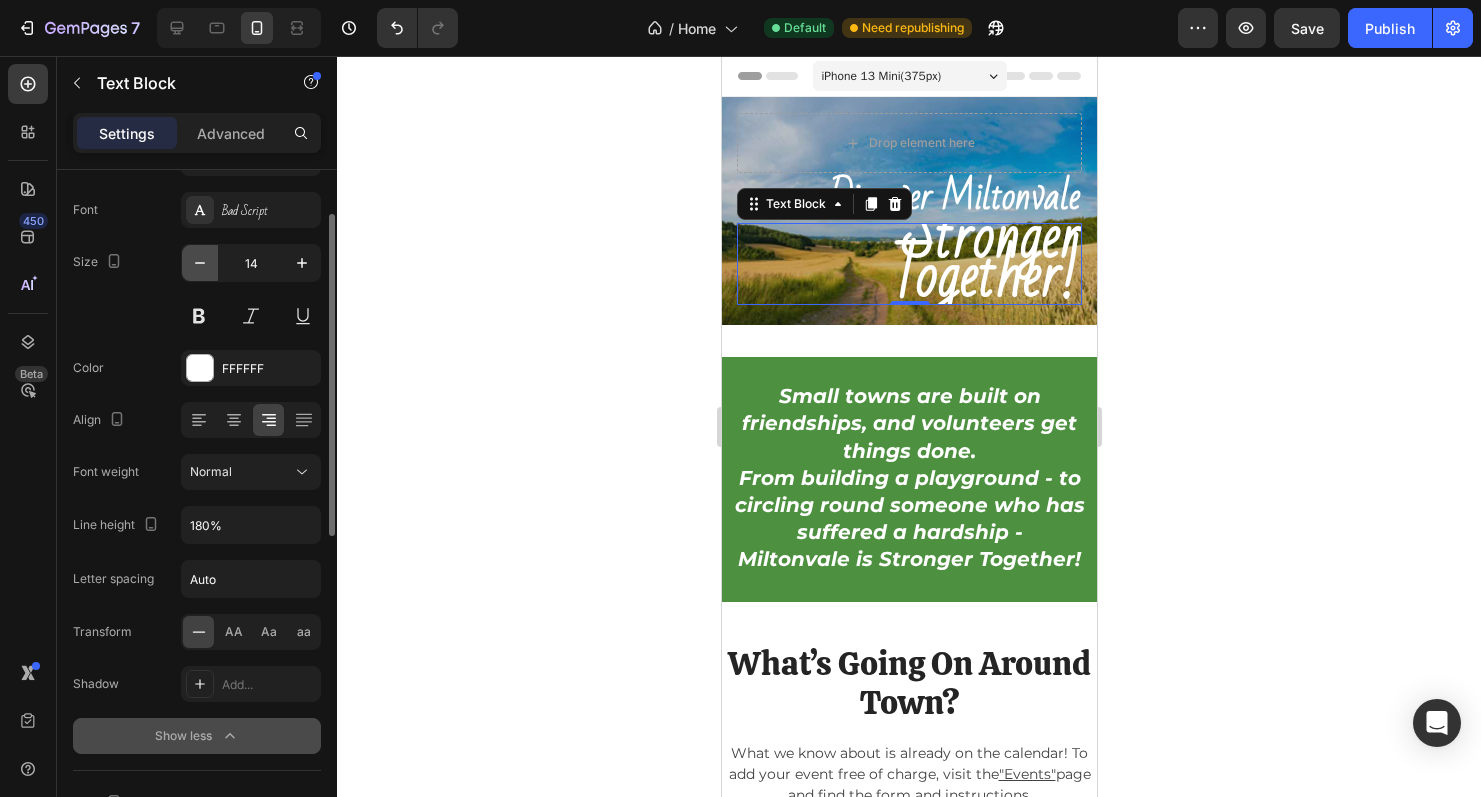 click 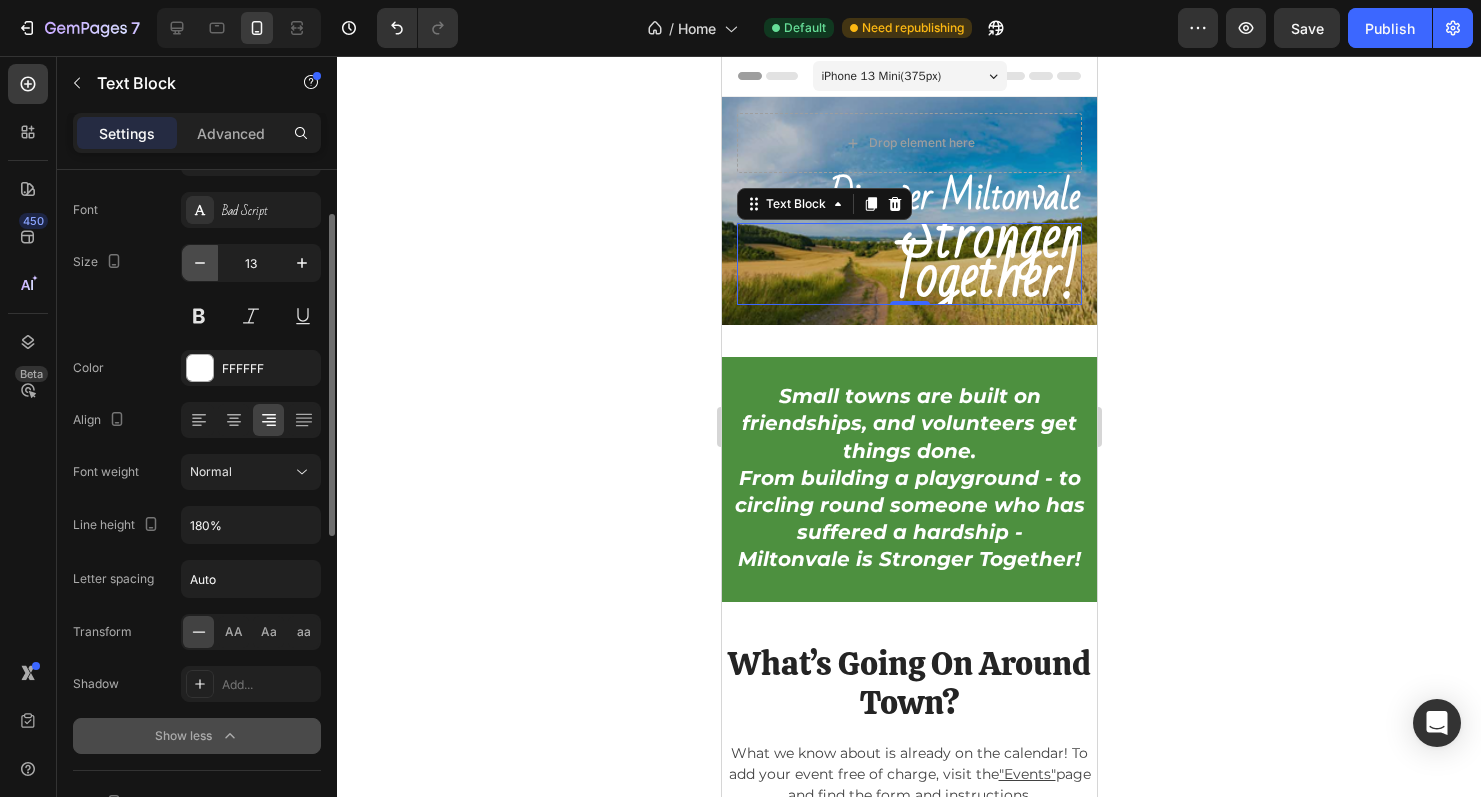 click 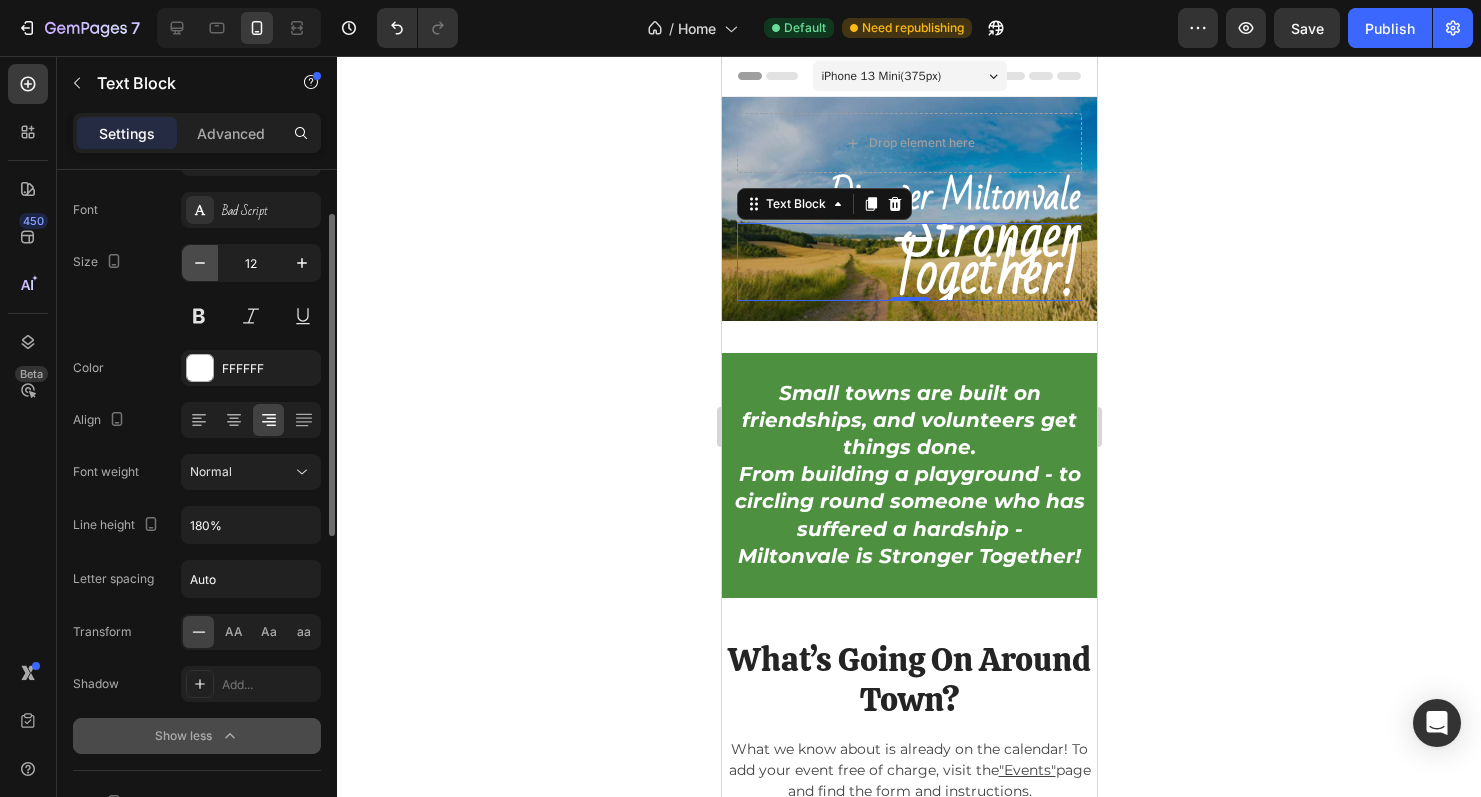 click 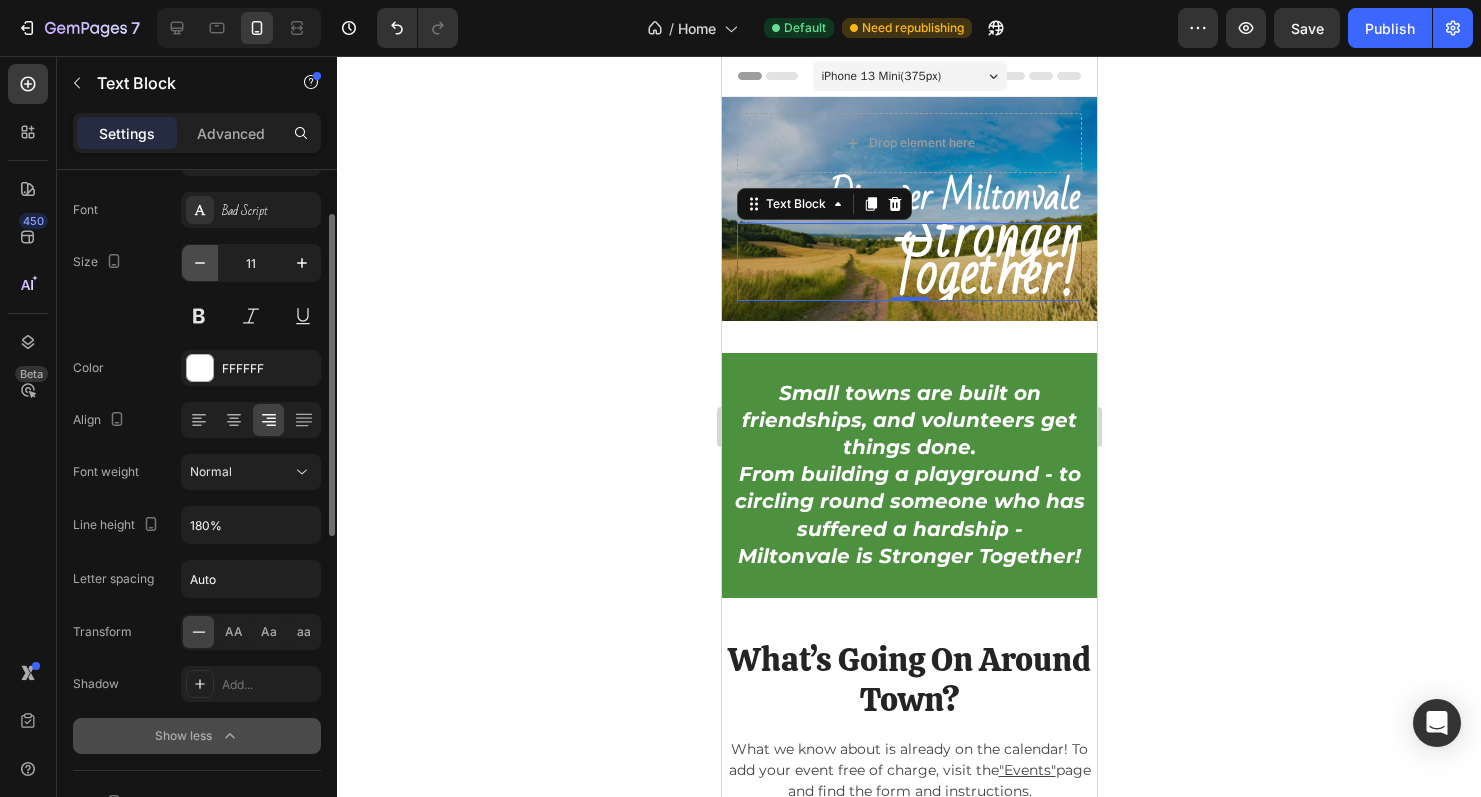 click 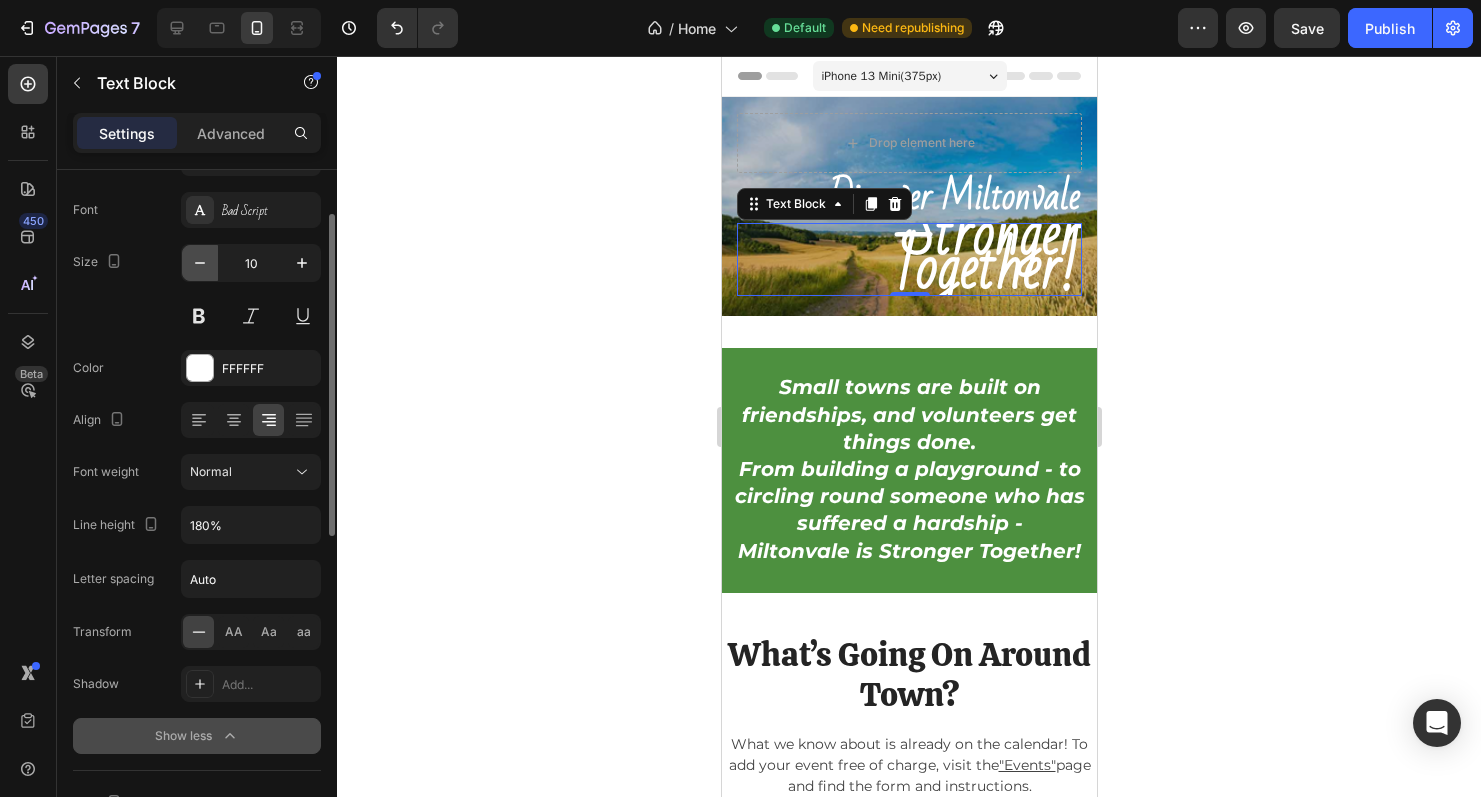 click 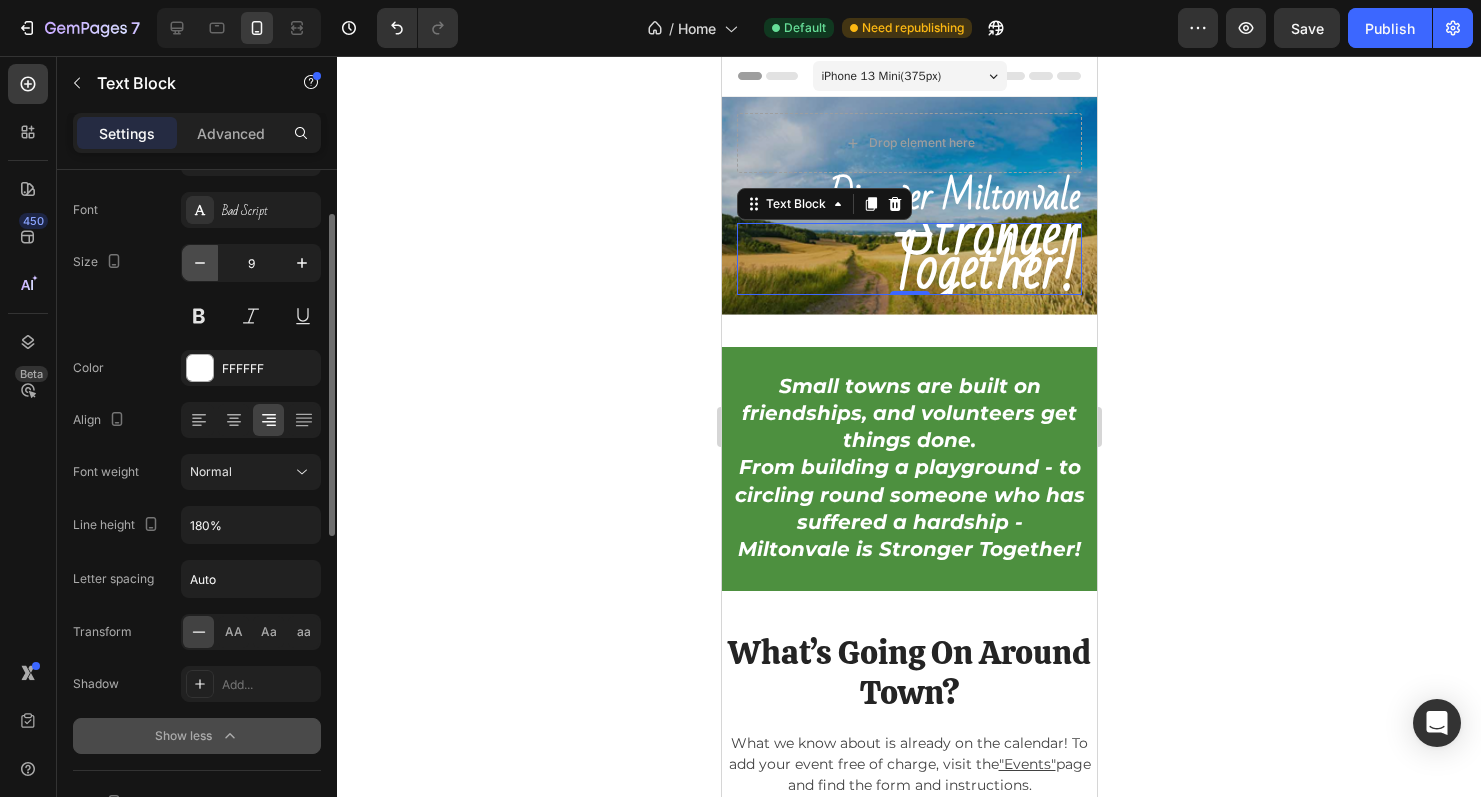 click 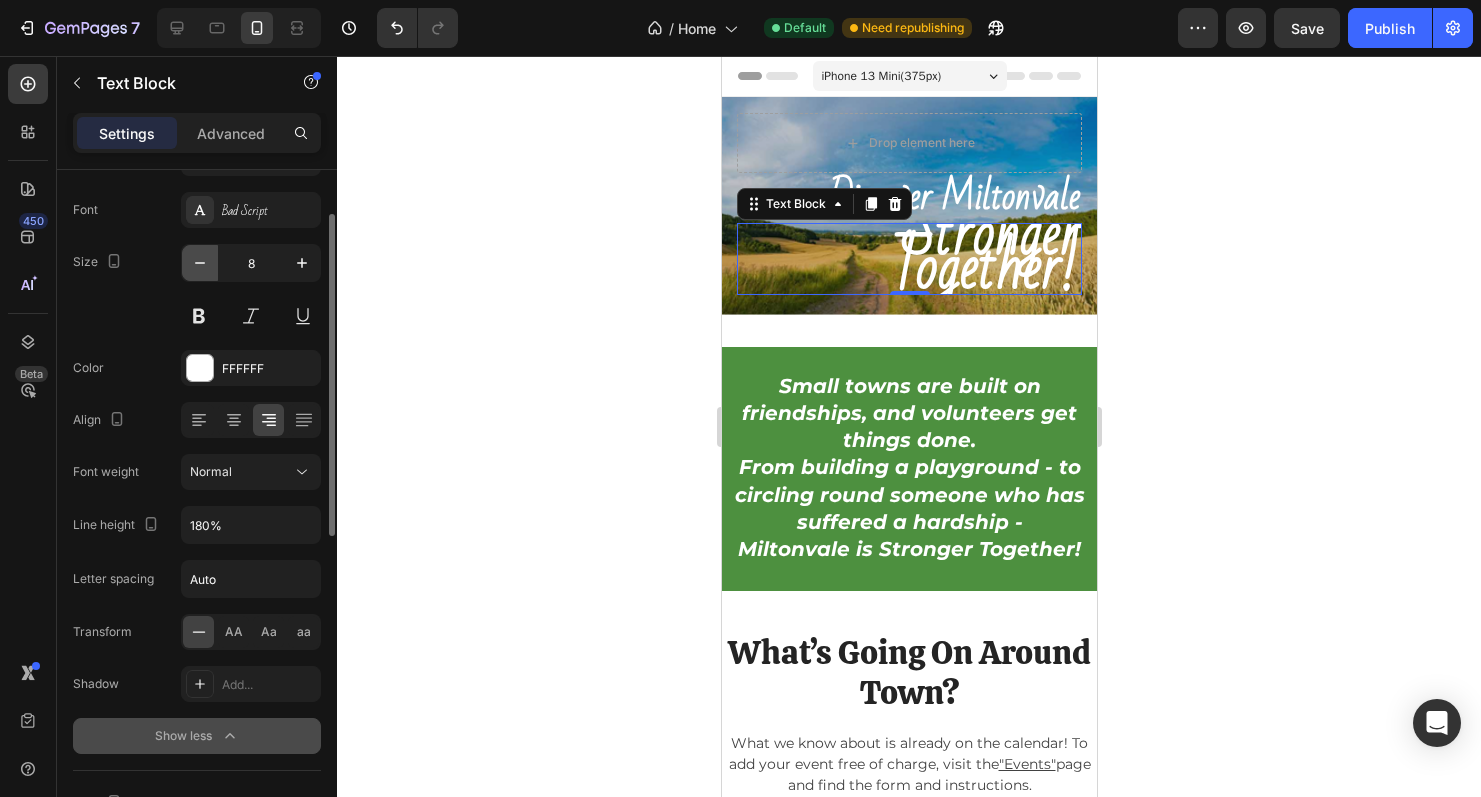click 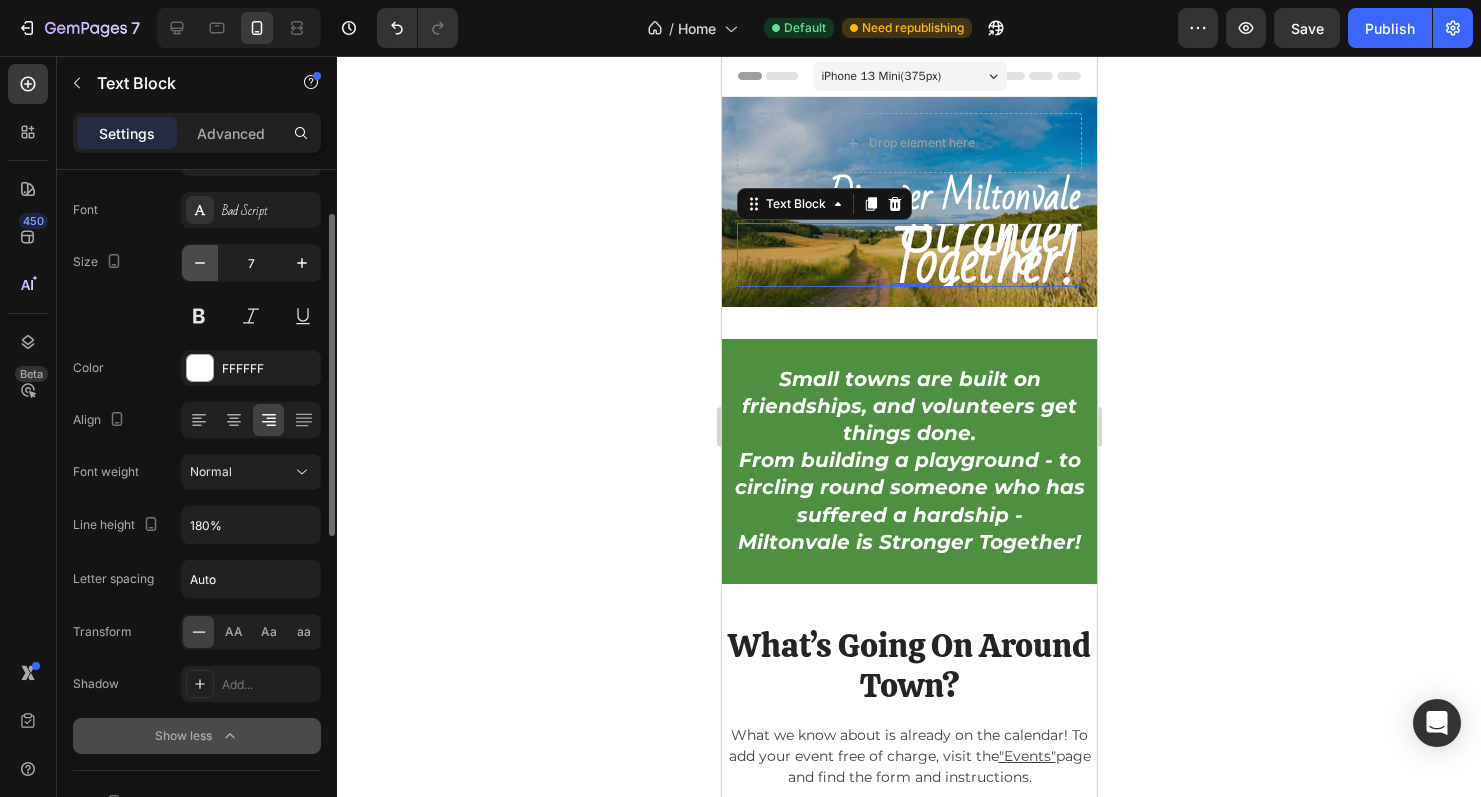 click 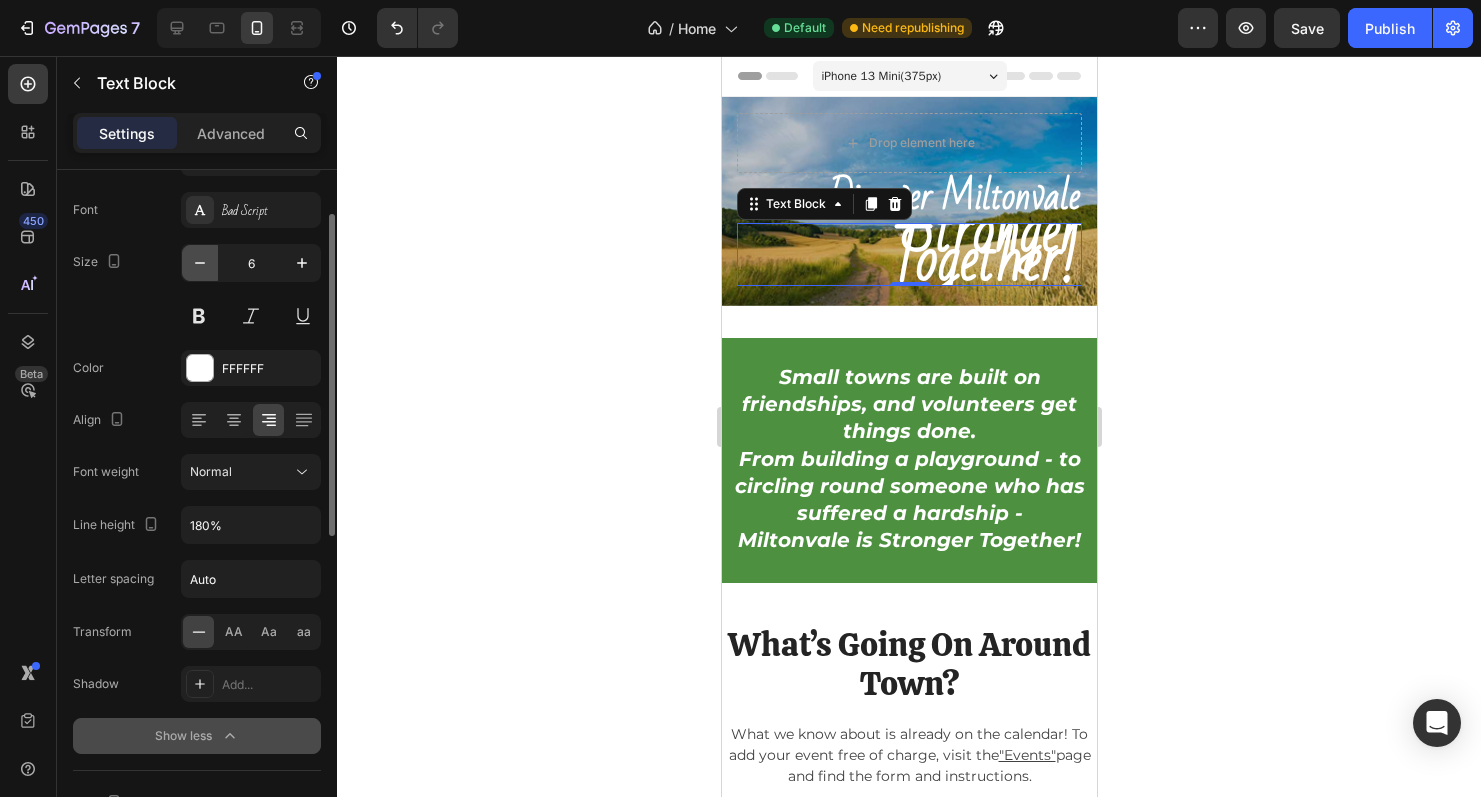 click 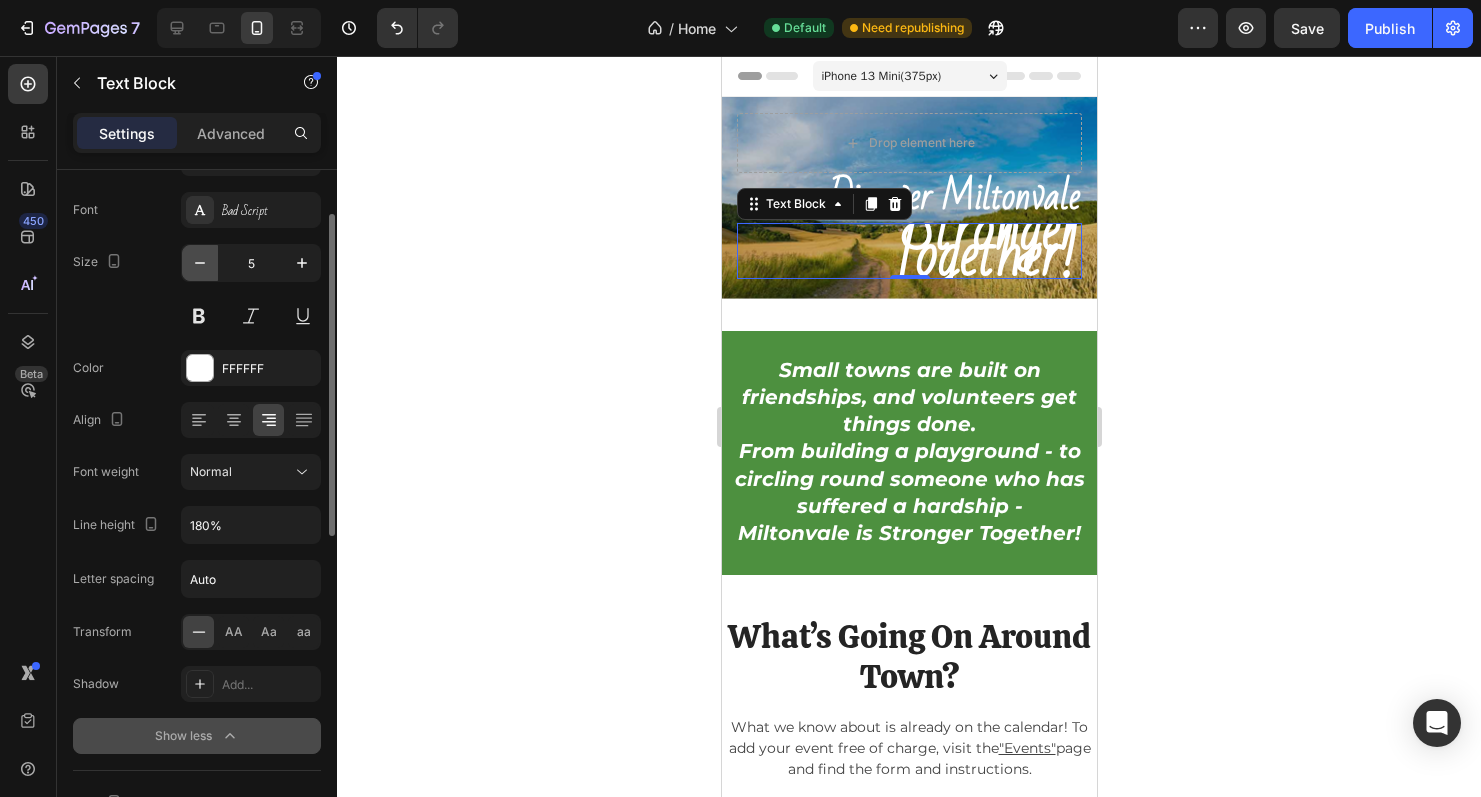 click 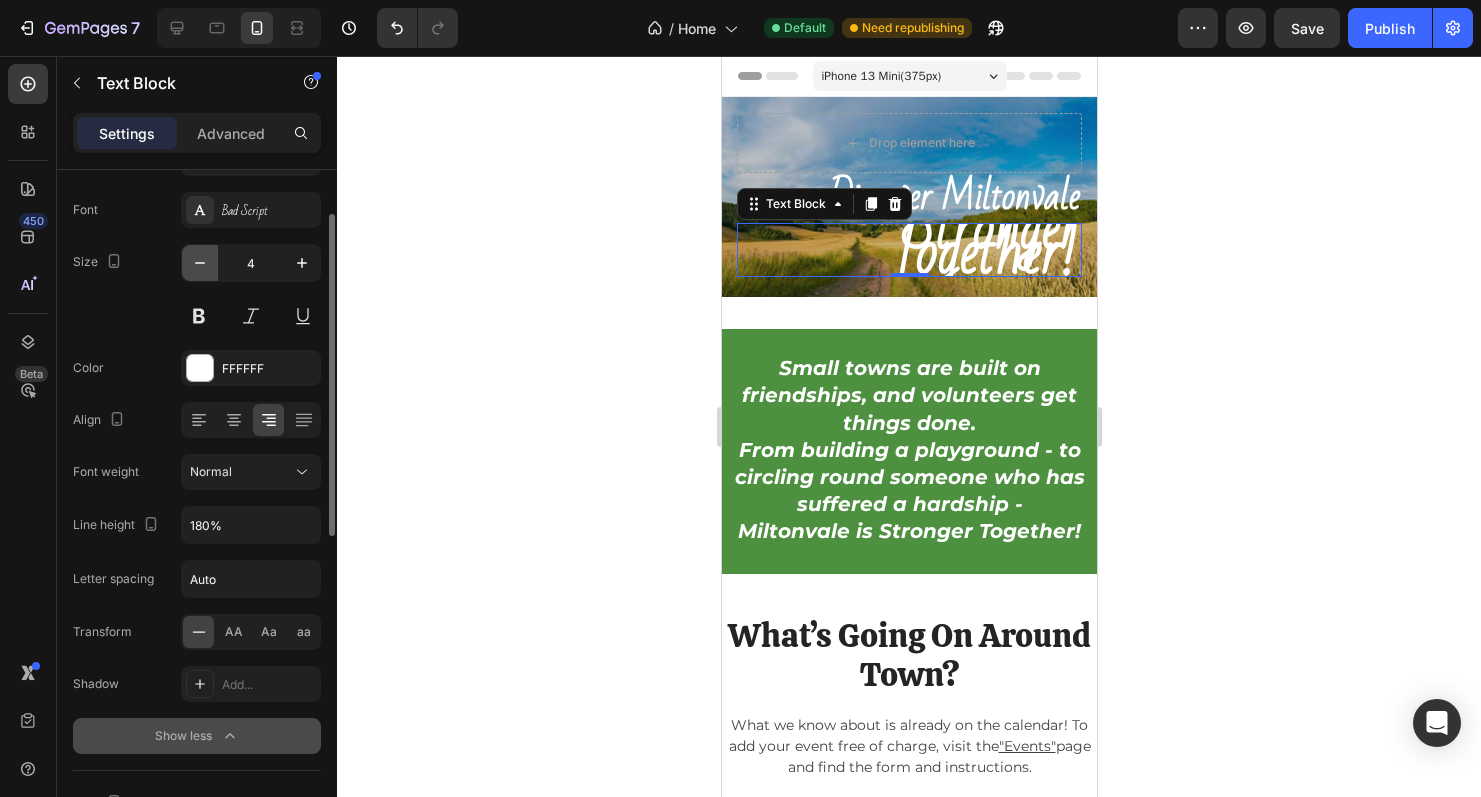 click 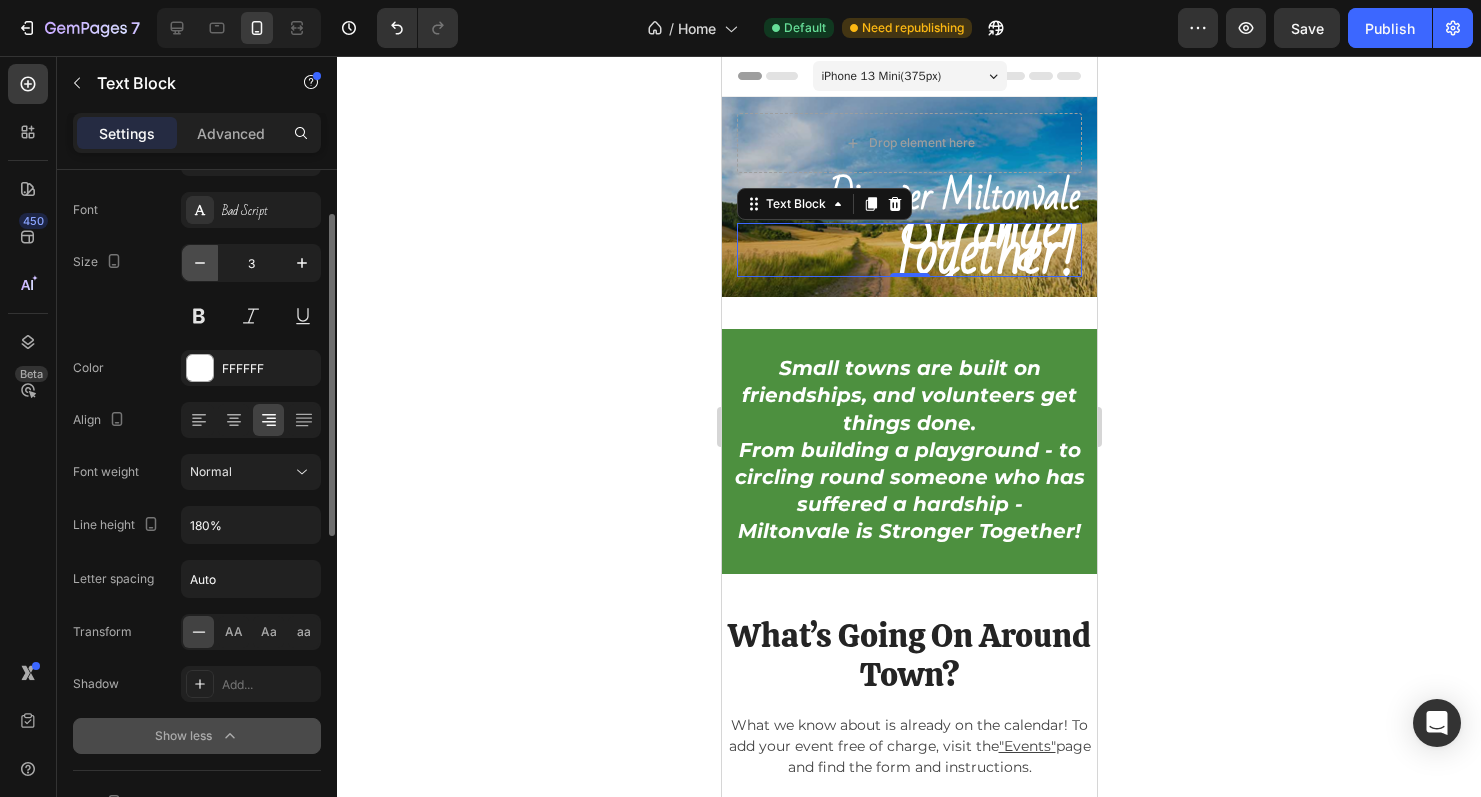 click 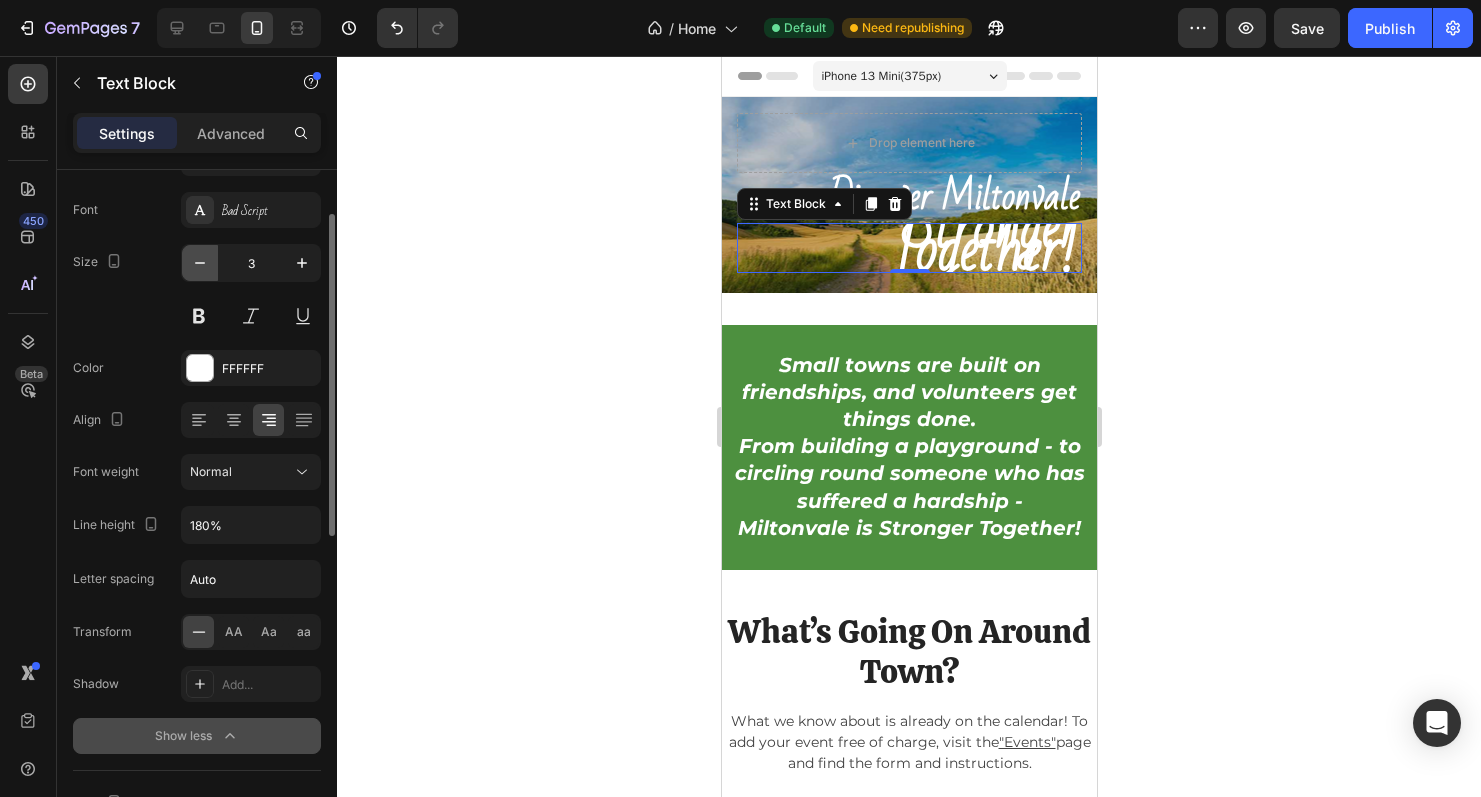type on "2" 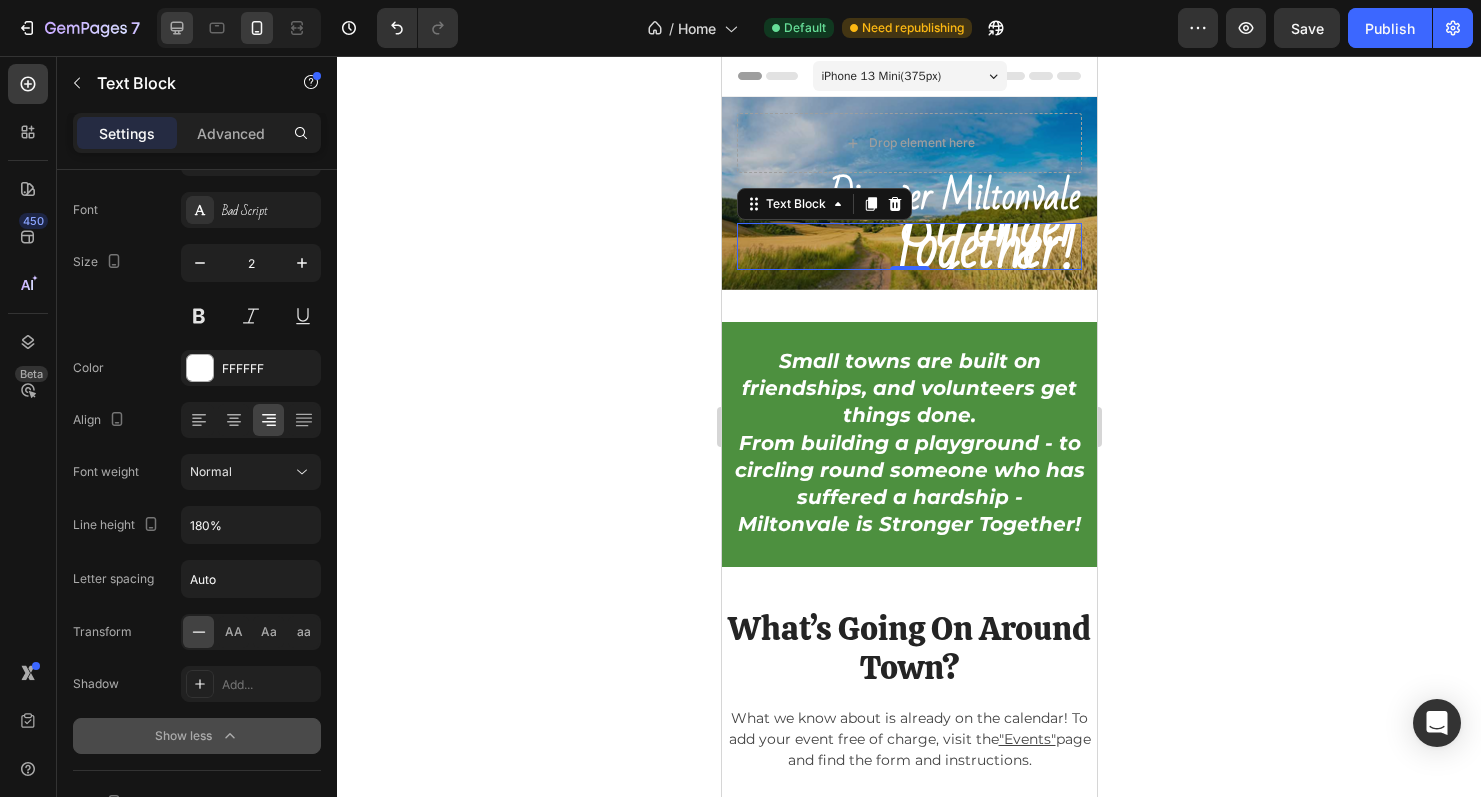 click 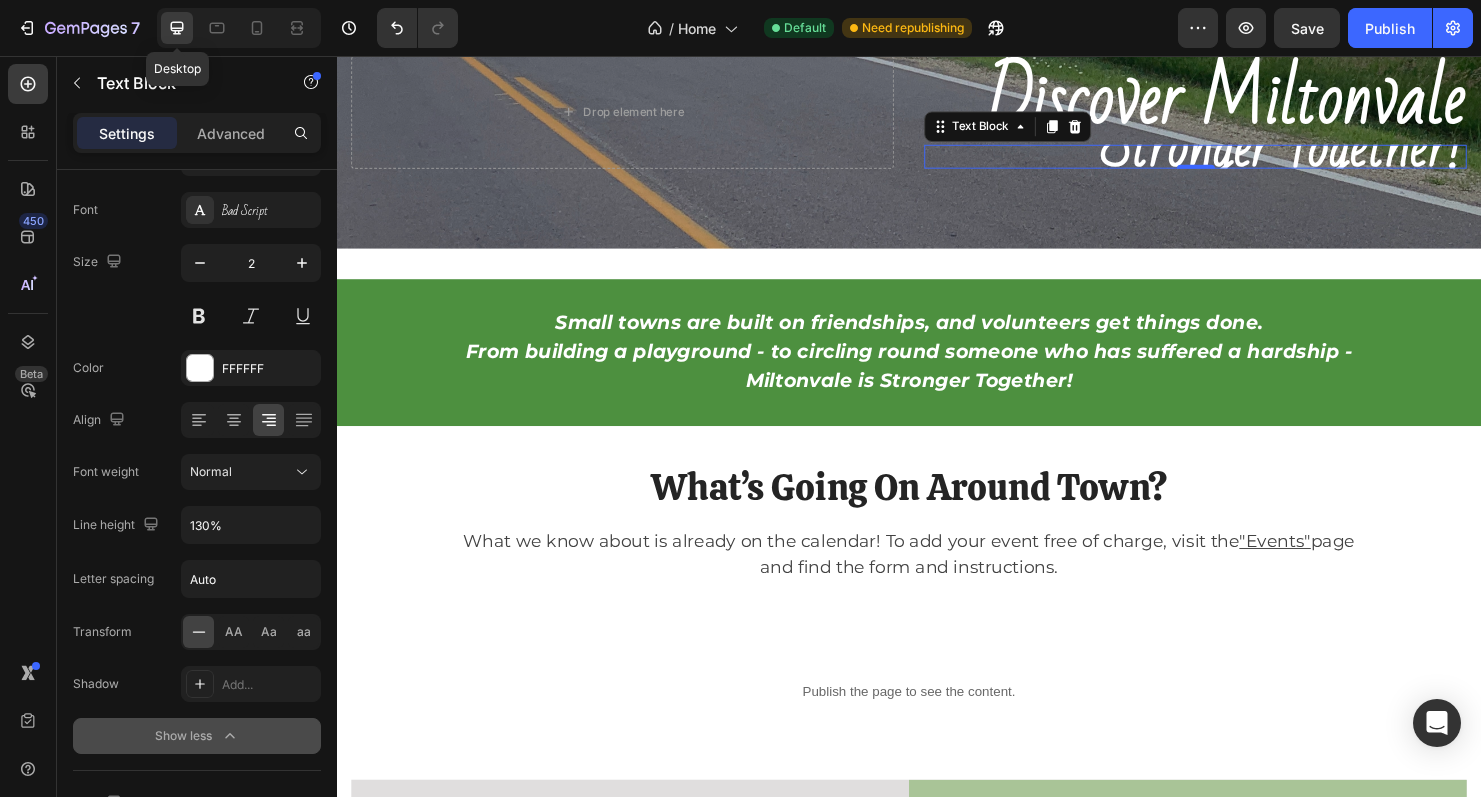scroll, scrollTop: 639, scrollLeft: 0, axis: vertical 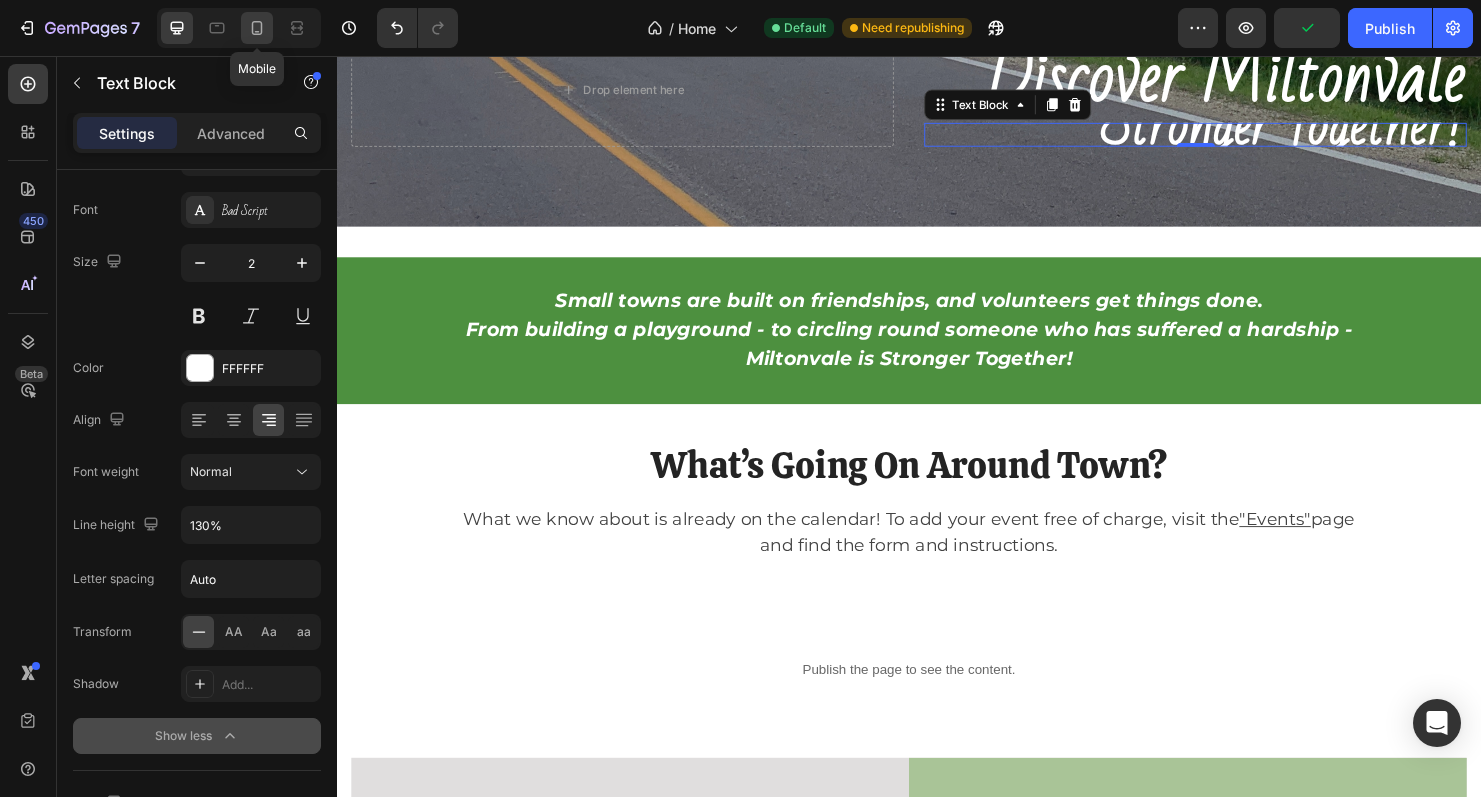click 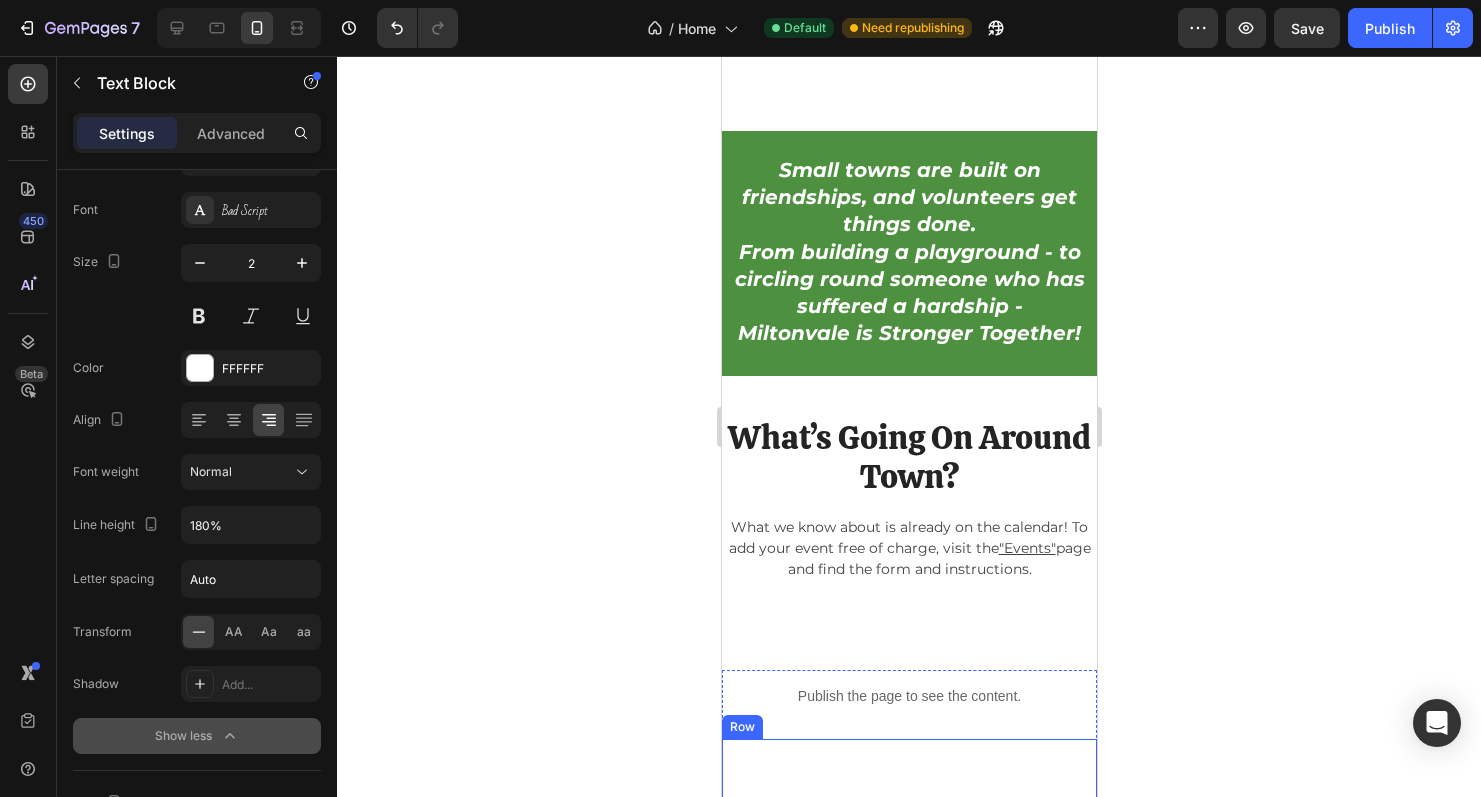 scroll, scrollTop: 0, scrollLeft: 0, axis: both 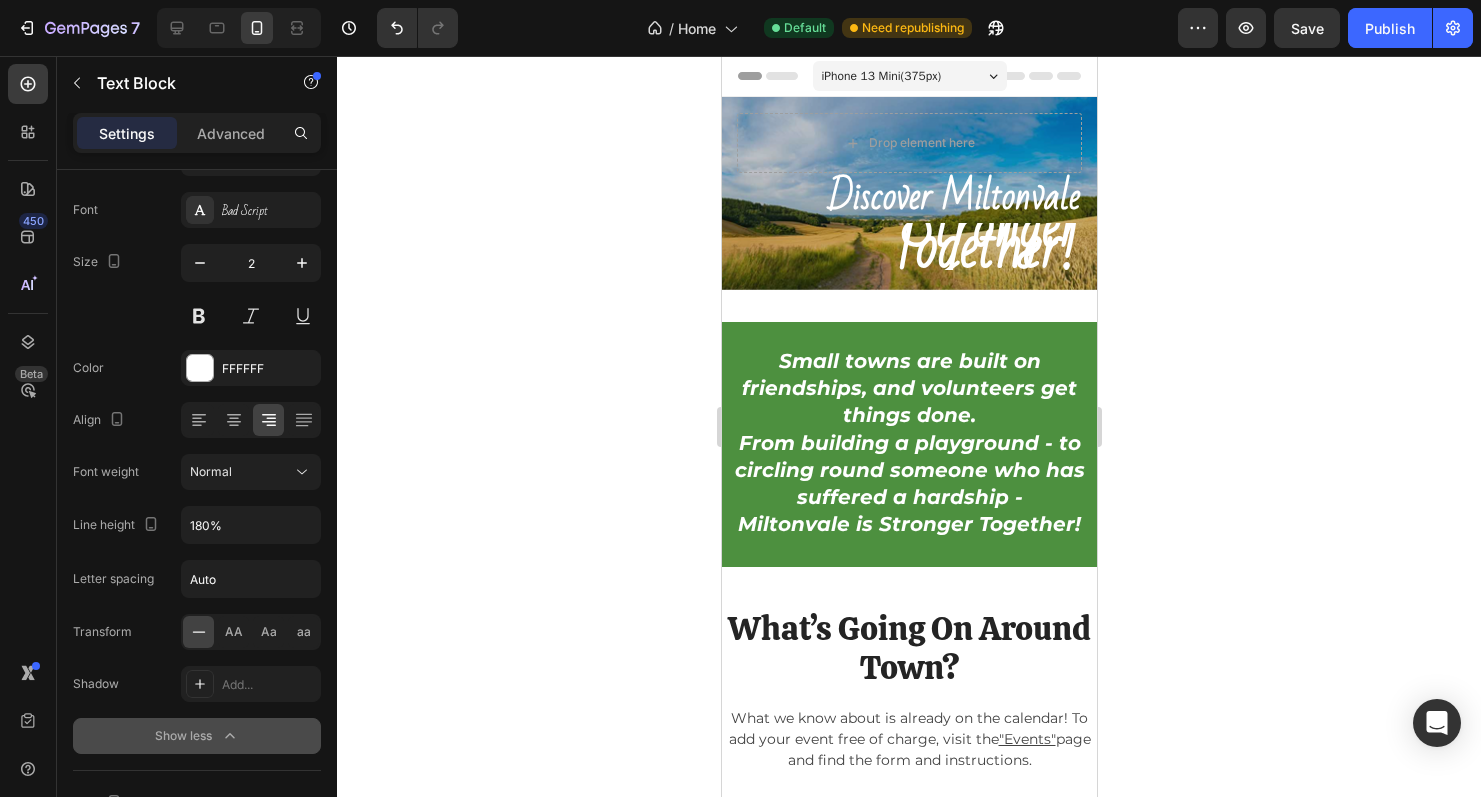 click on "Stronger Together!" at bounding box center (984, 237) 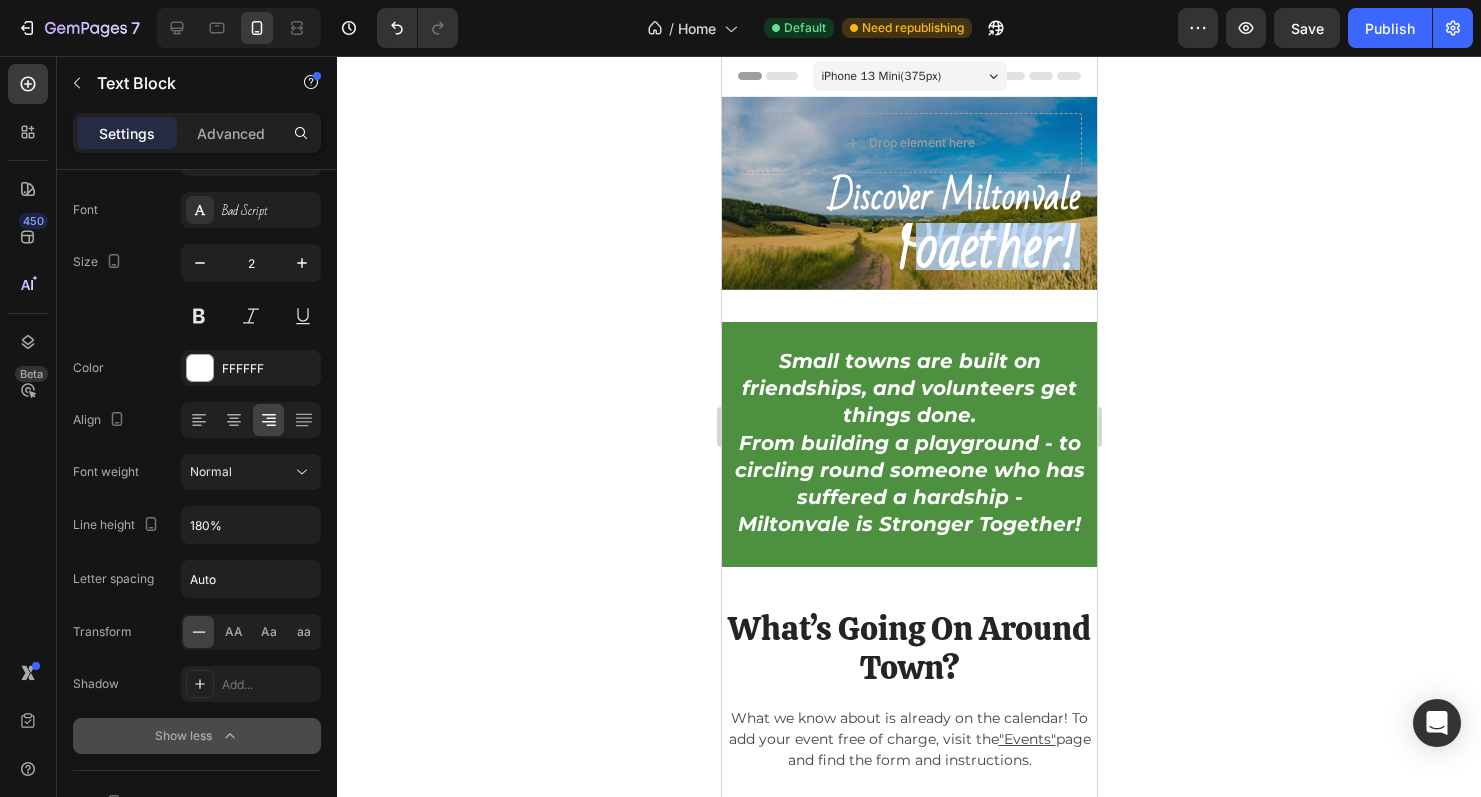 drag, startPoint x: 1072, startPoint y: 258, endPoint x: 904, endPoint y: 239, distance: 169.07098 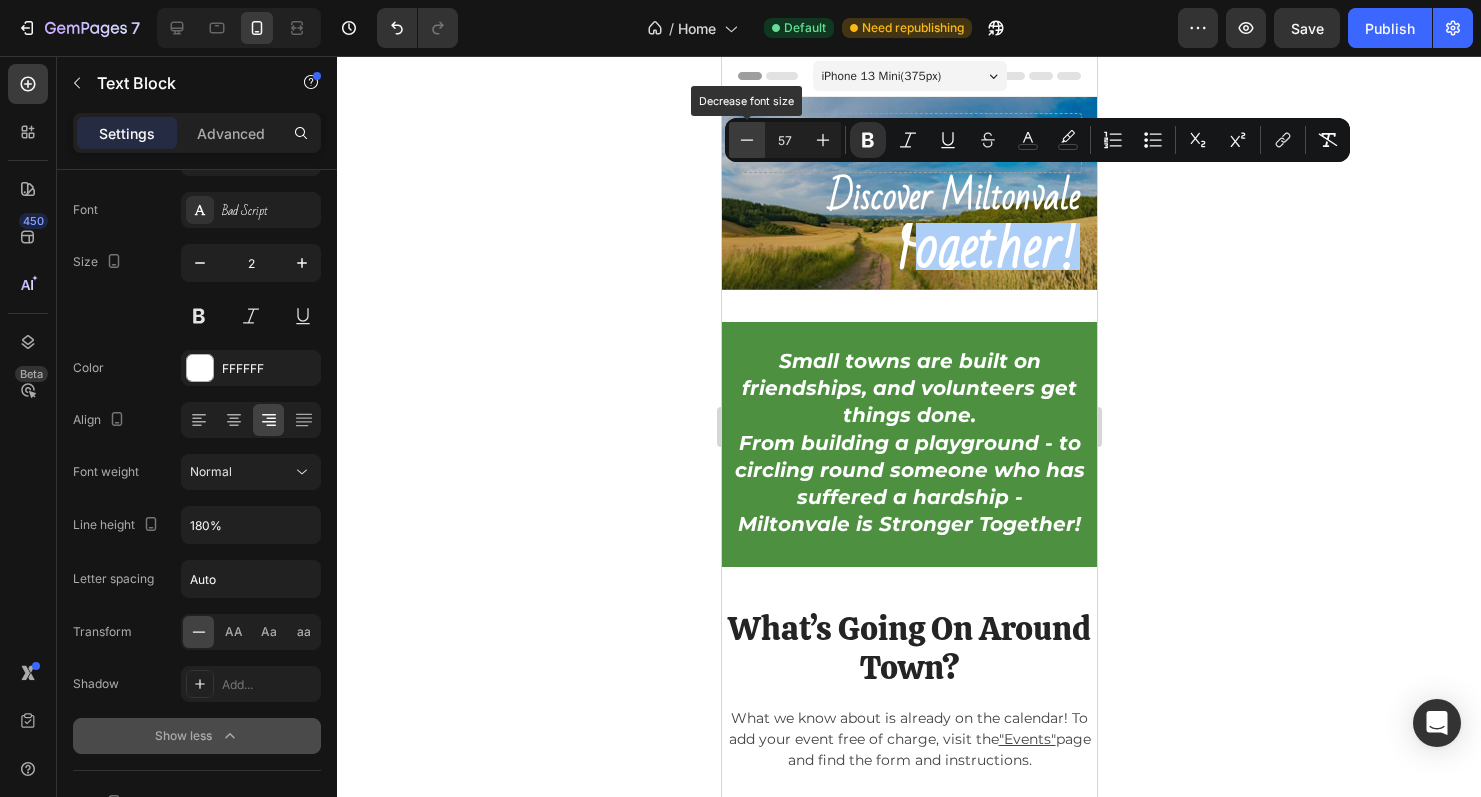 click 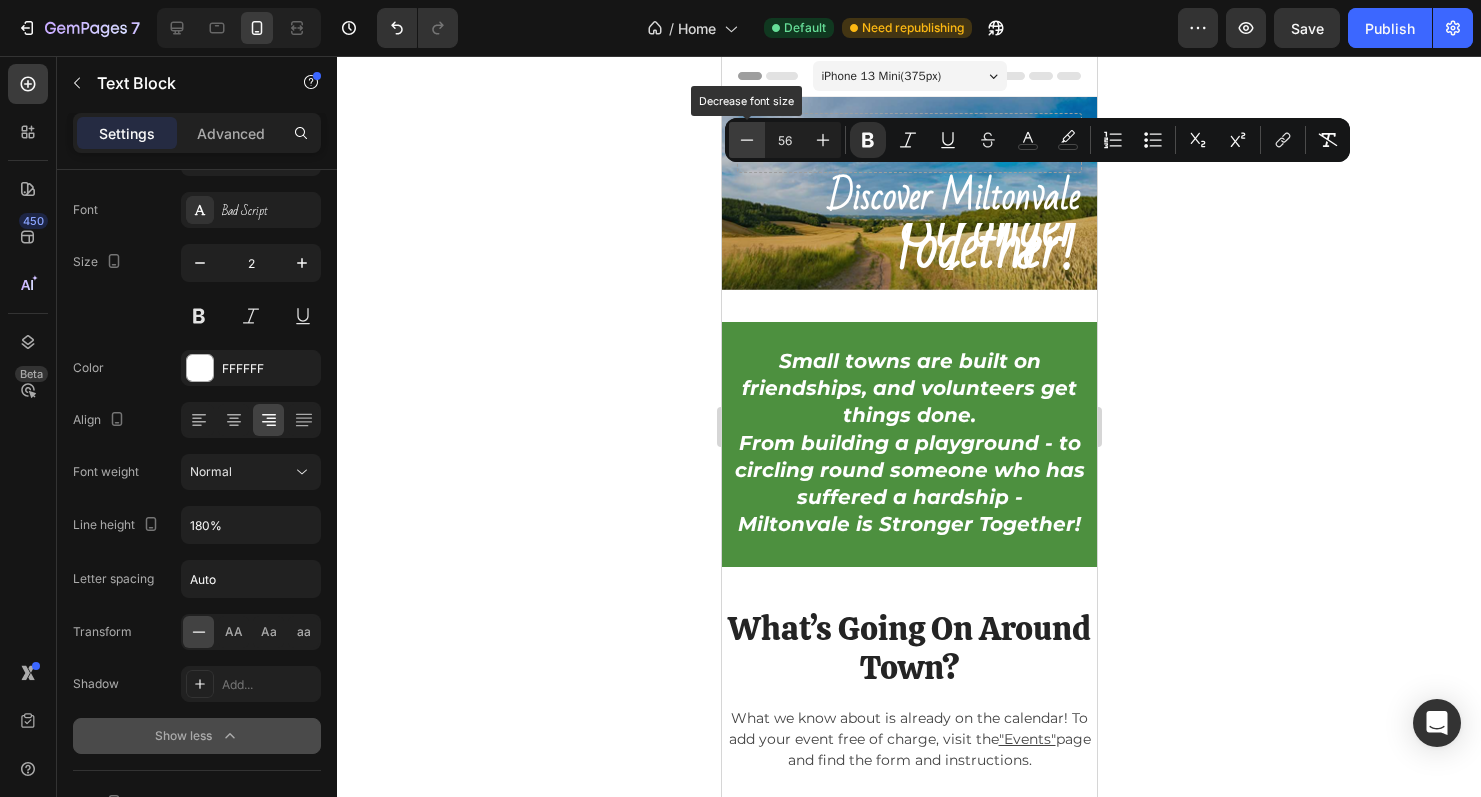 click 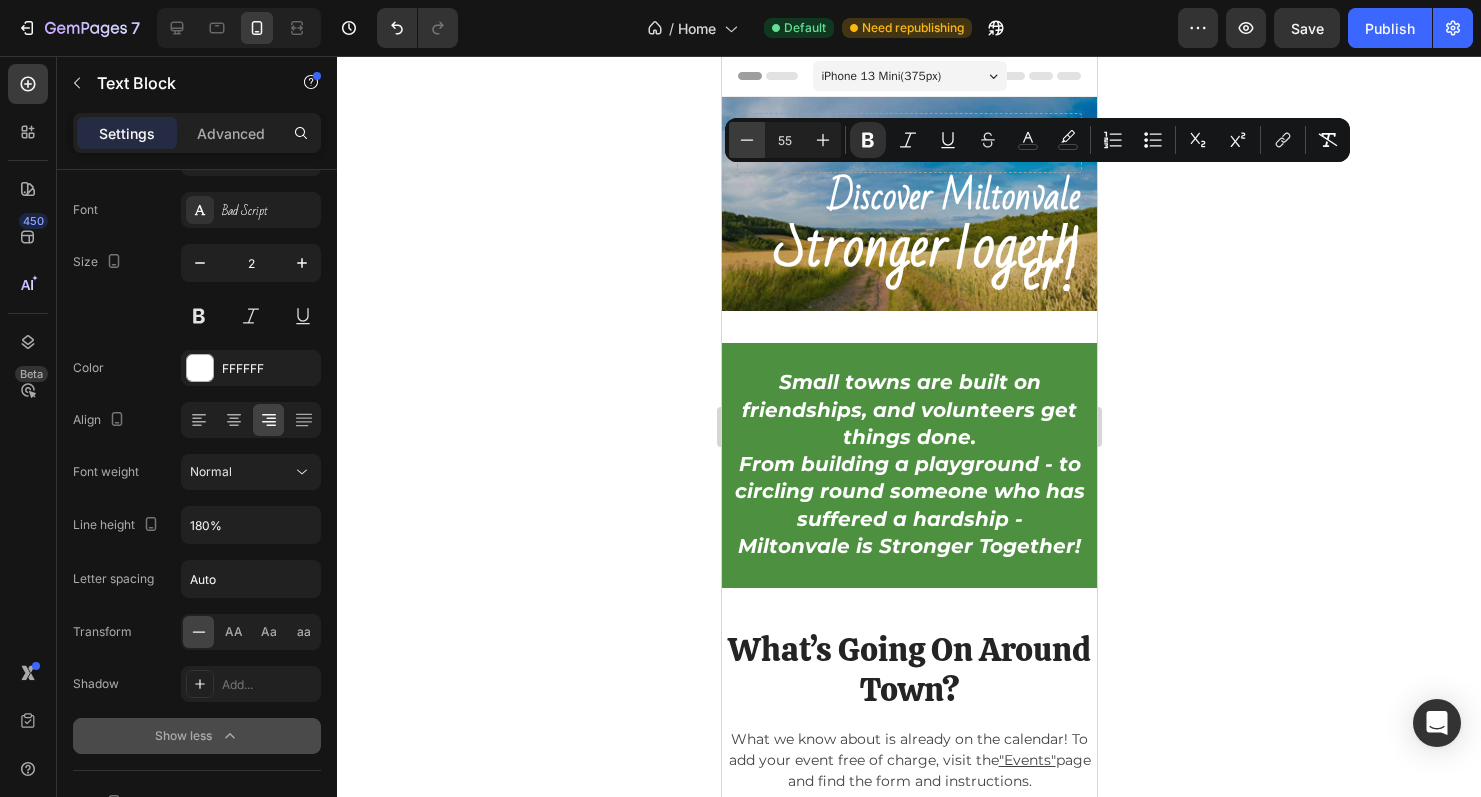 click 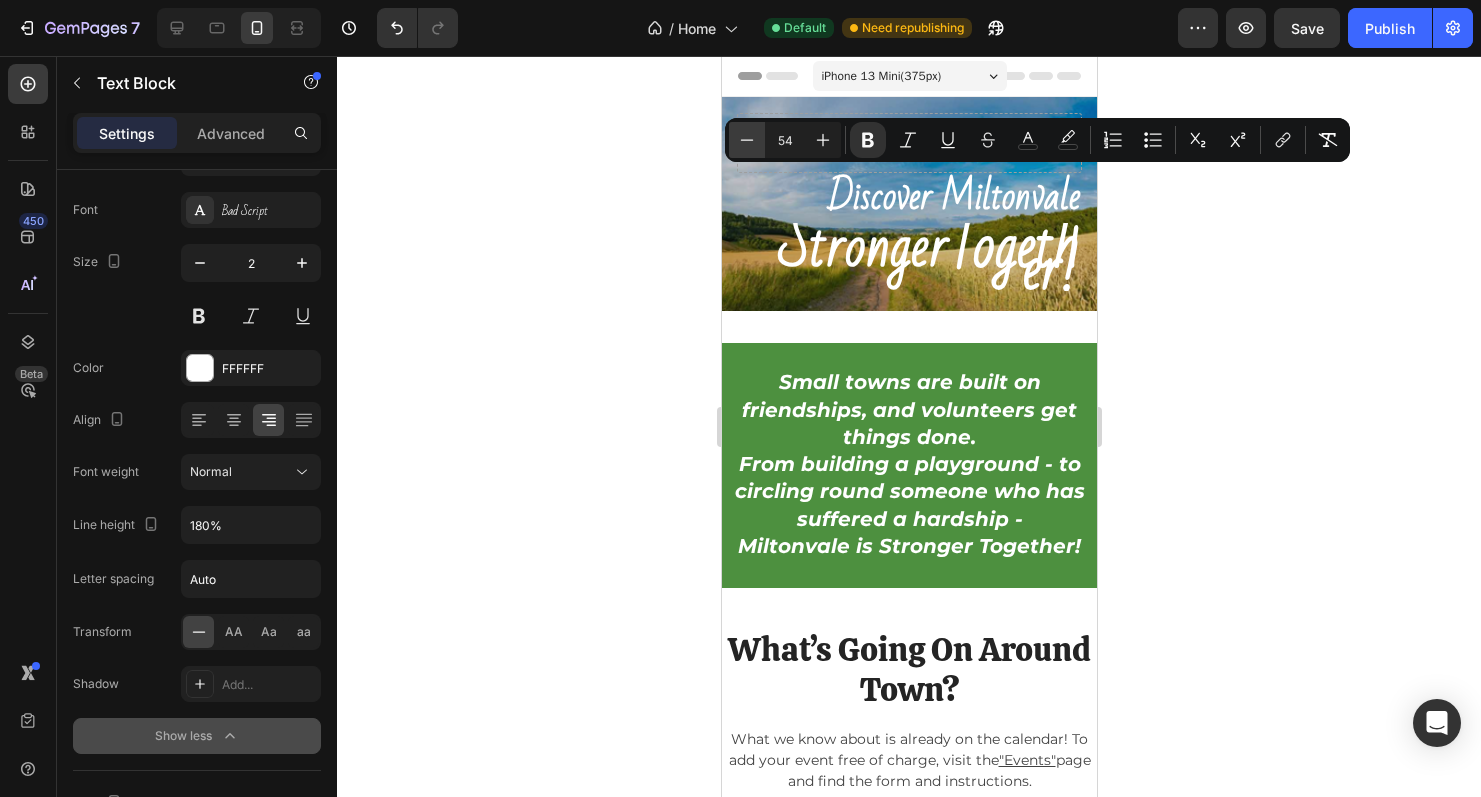click 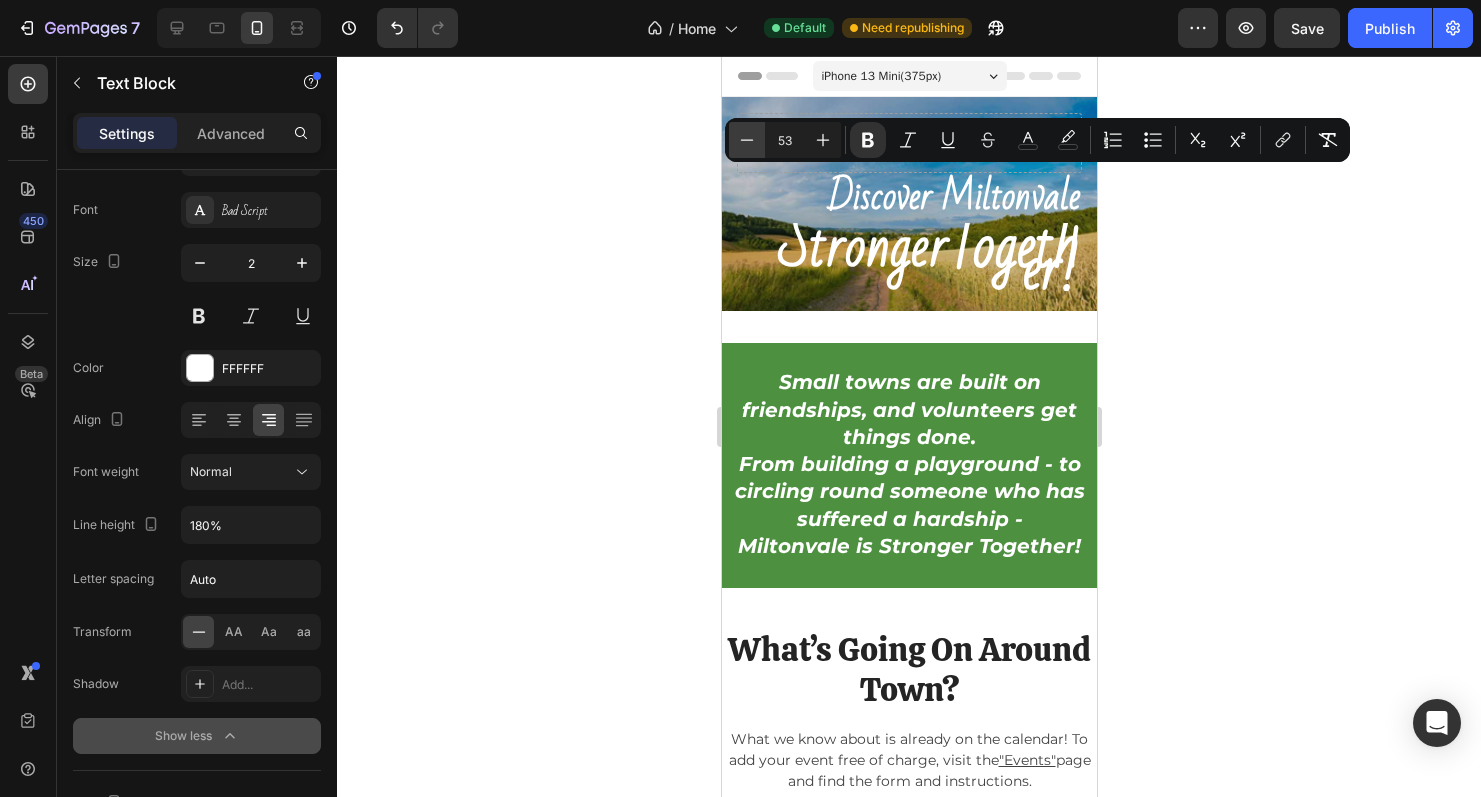 click 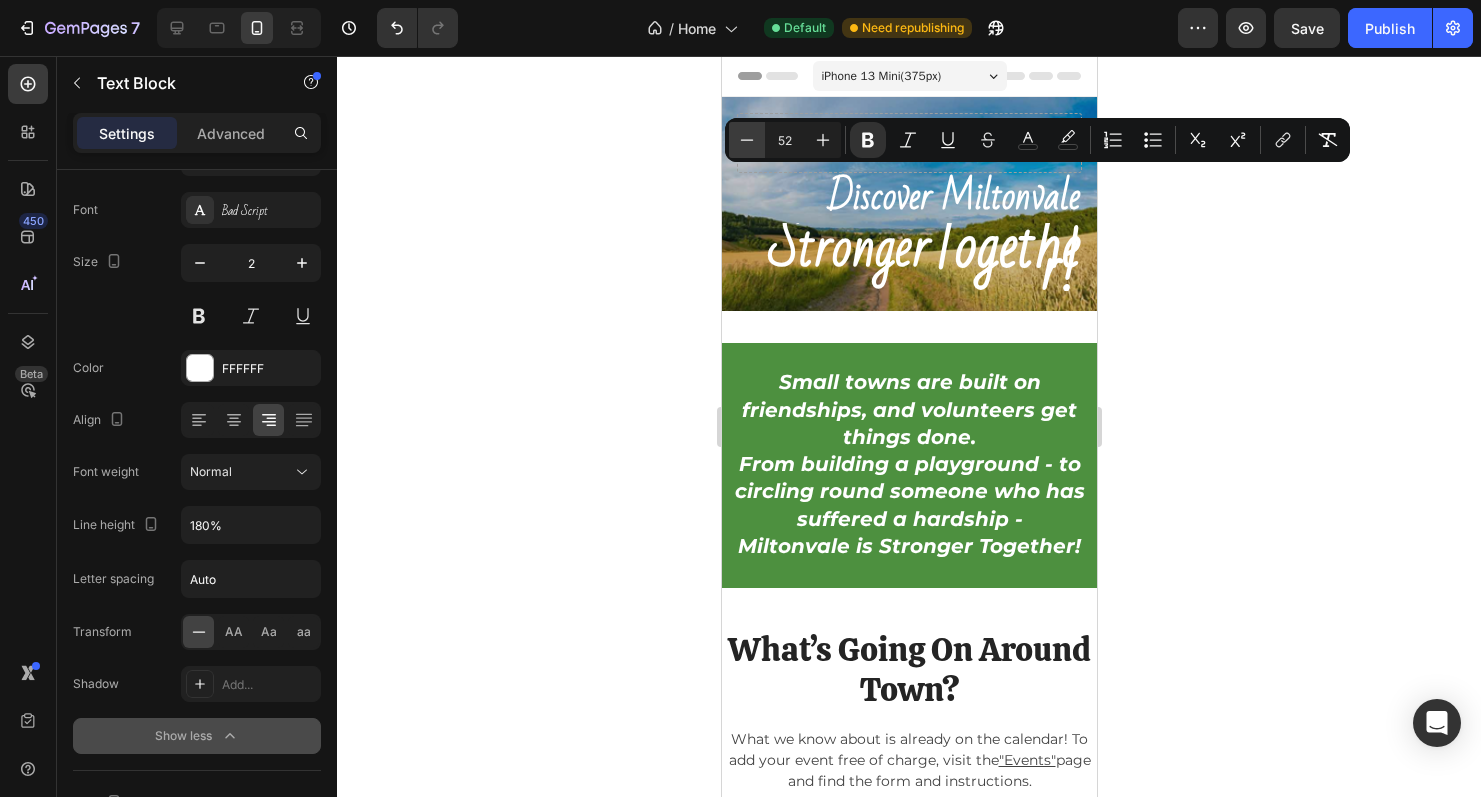 click 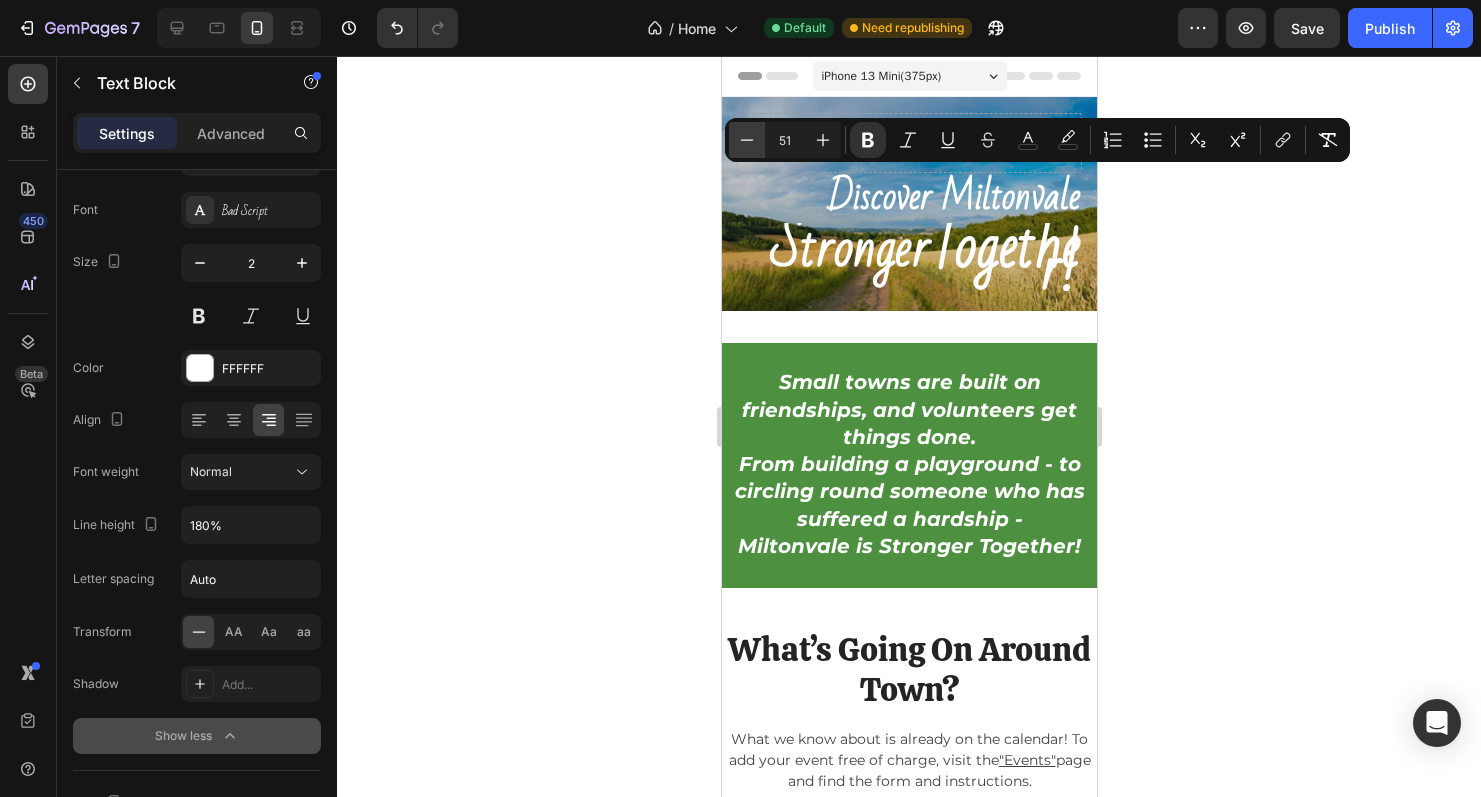 click 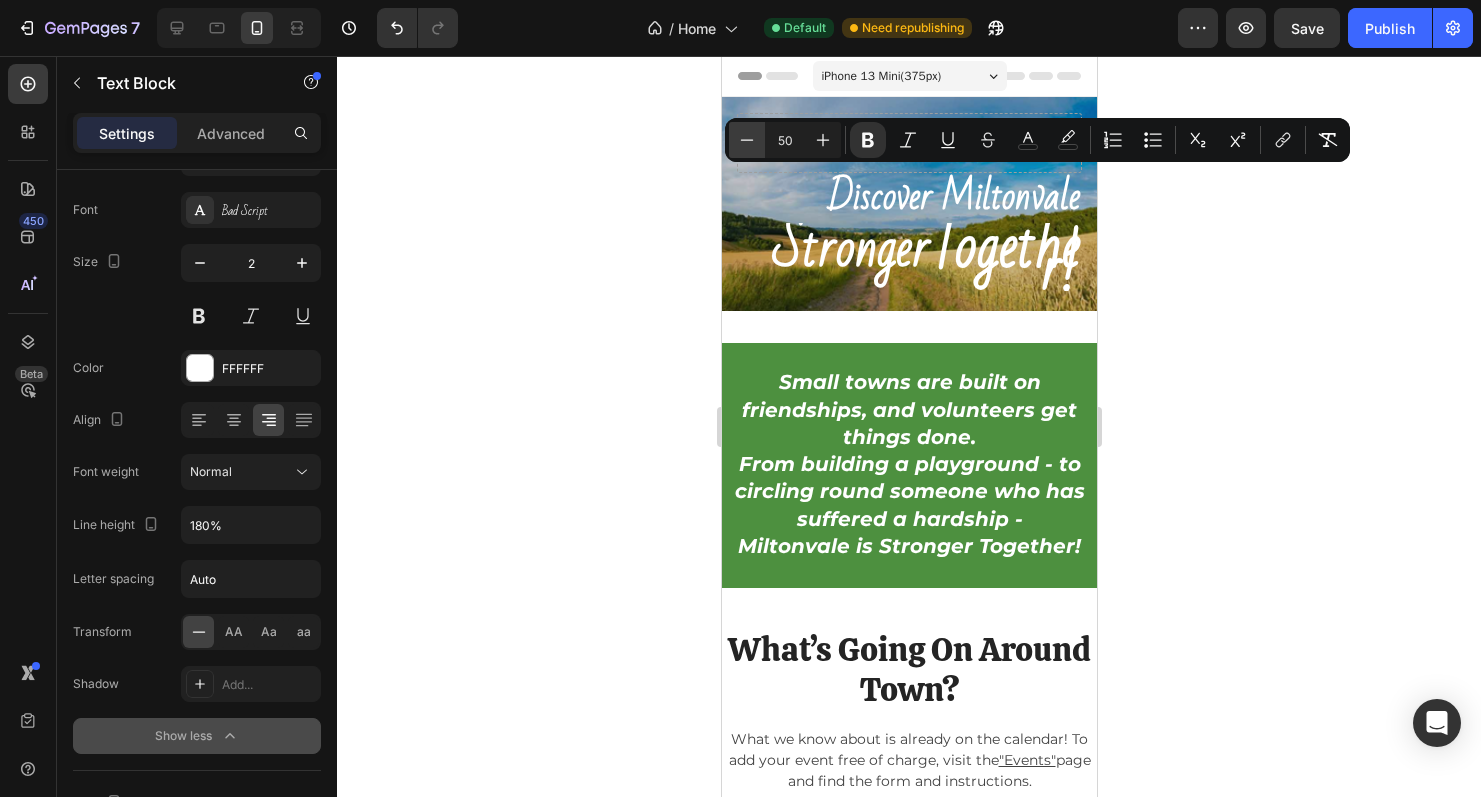 click 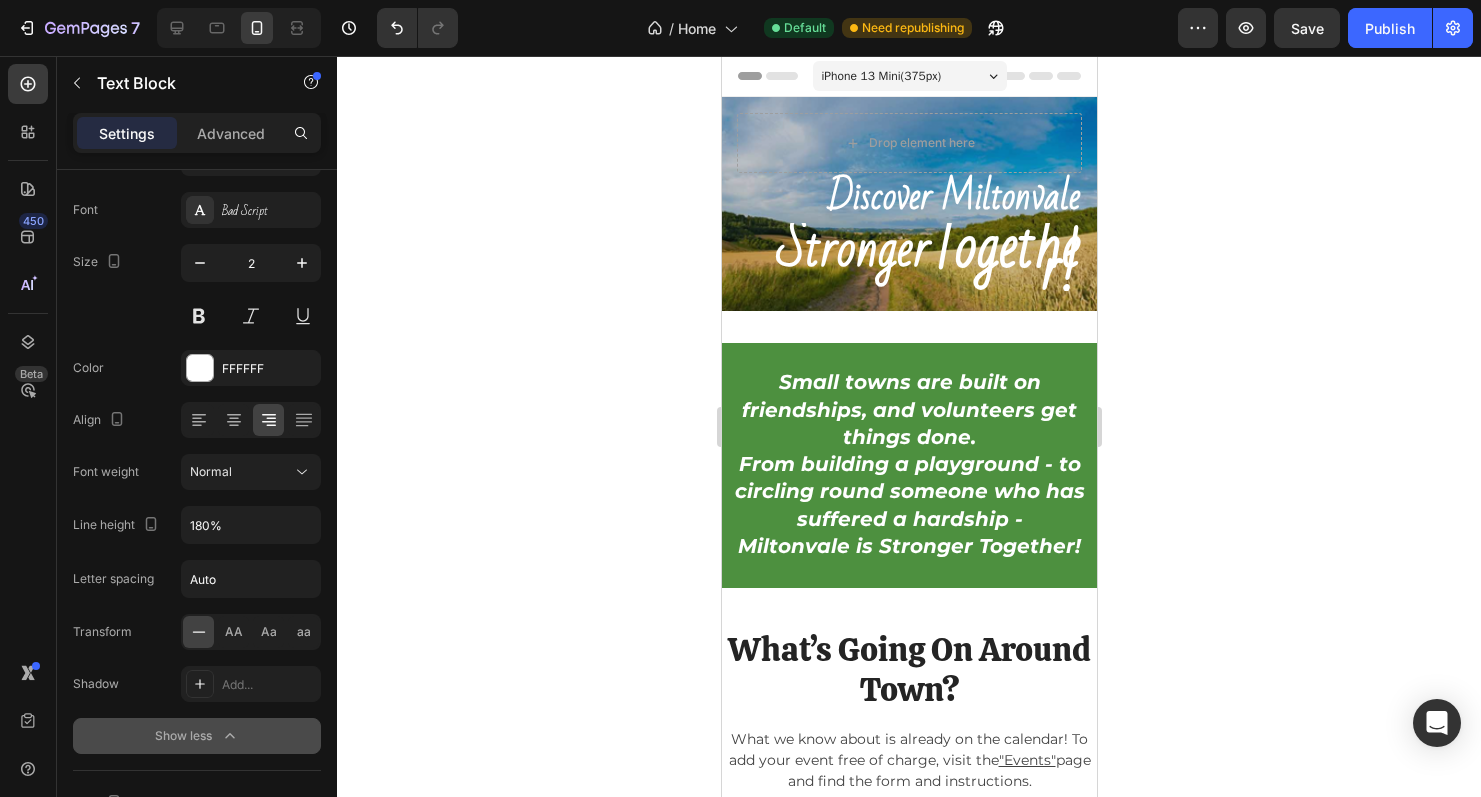 click on "Together!" at bounding box center [1004, 258] 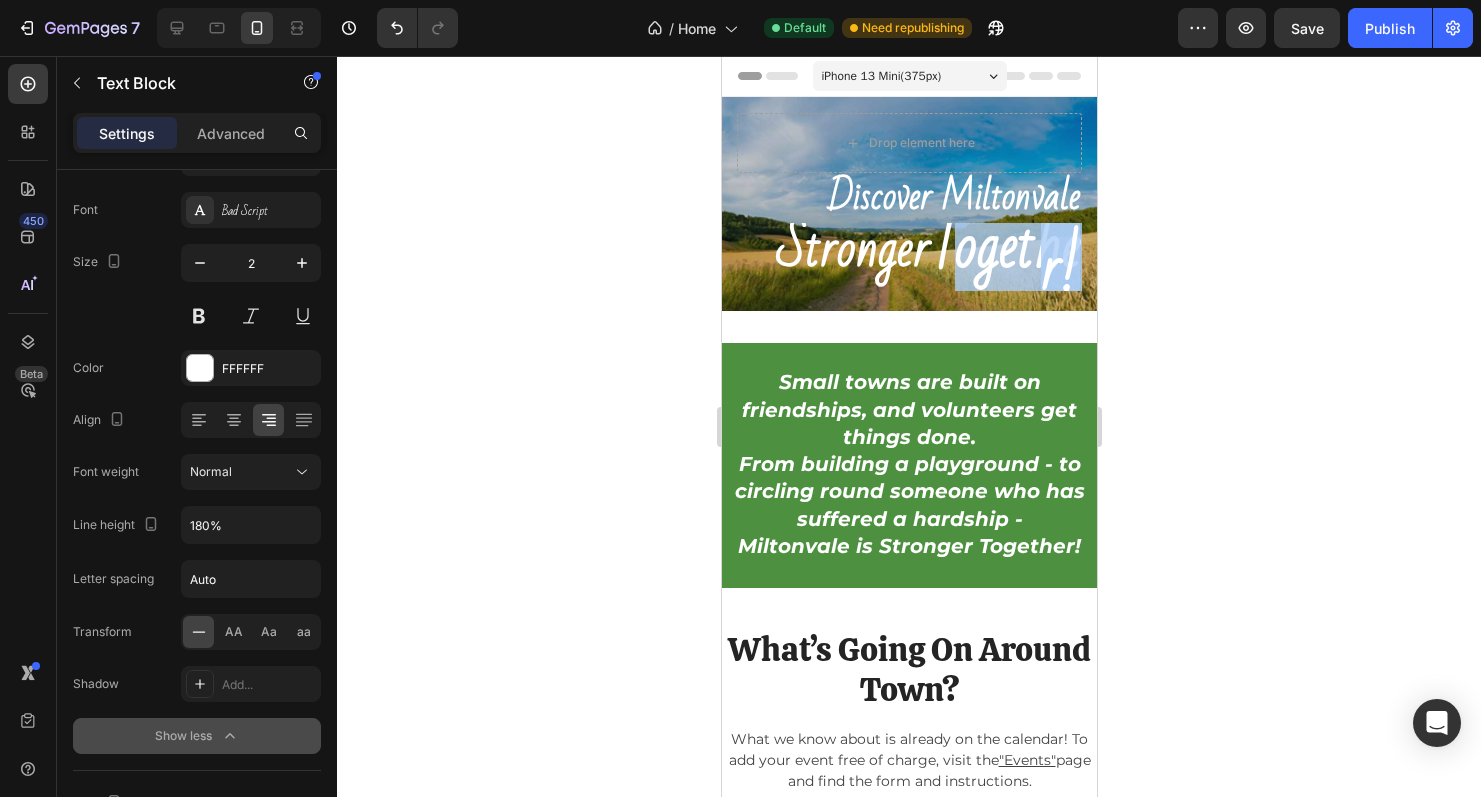 click on "Together!" at bounding box center (1004, 258) 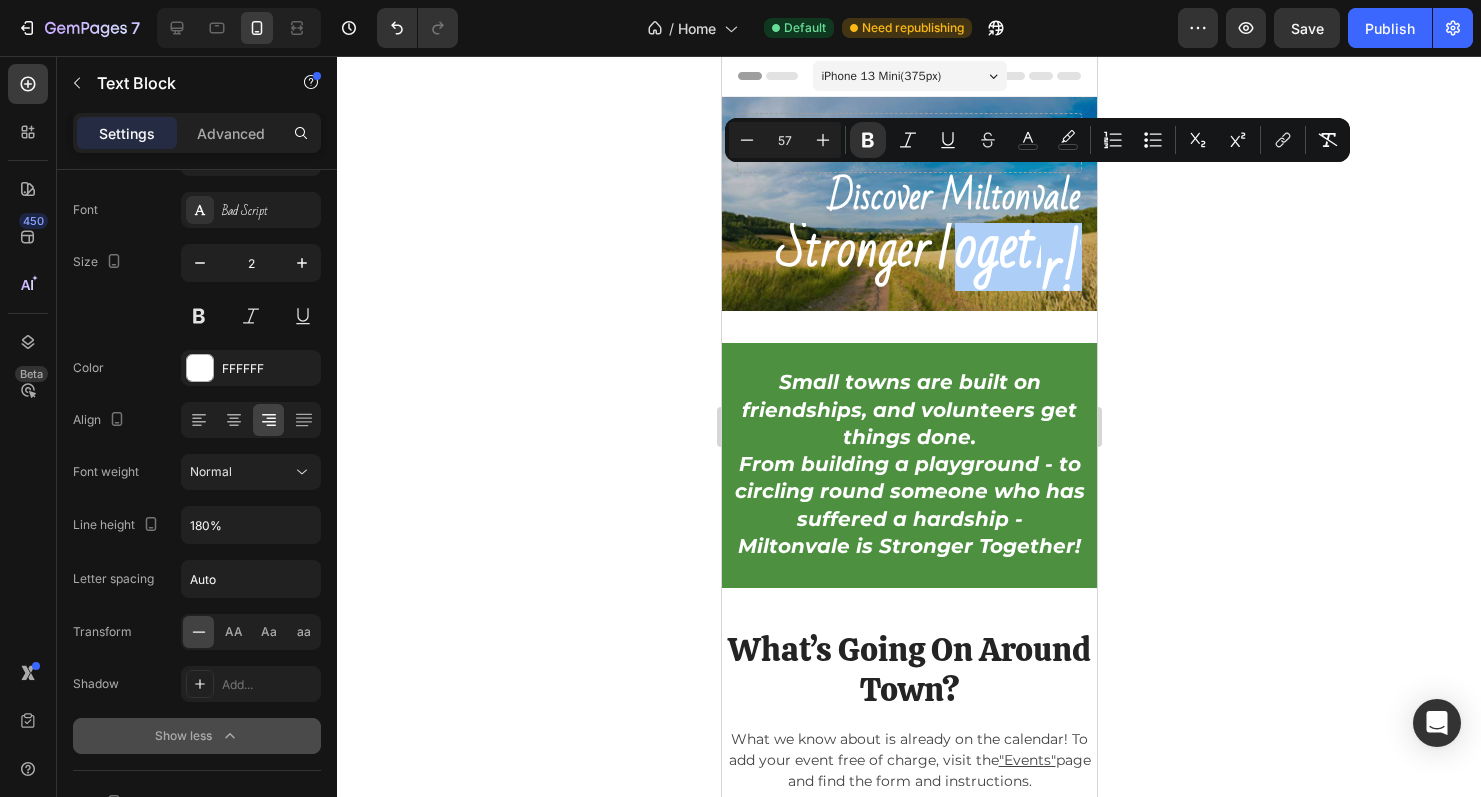 click on "57" at bounding box center (785, 140) 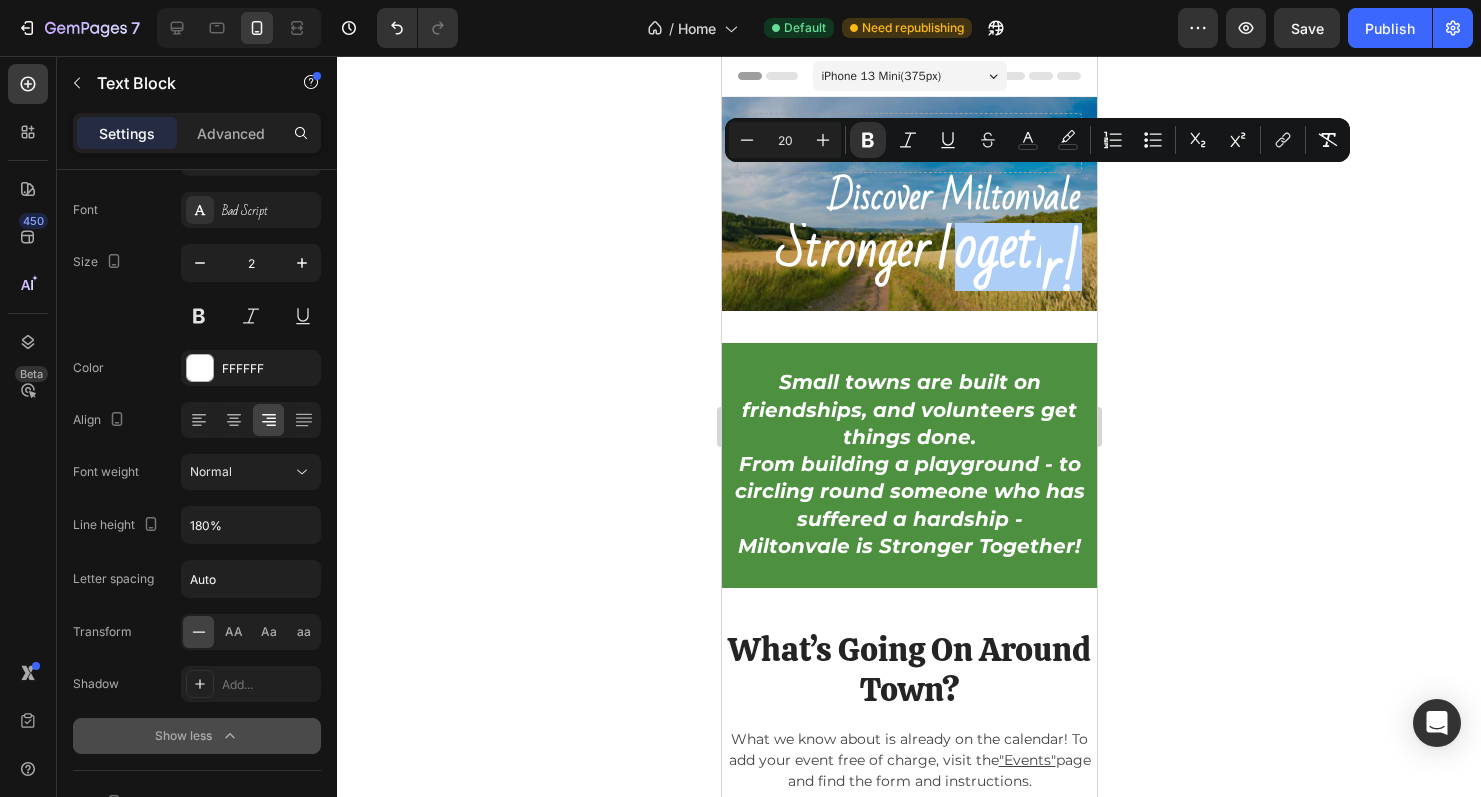 type on "20" 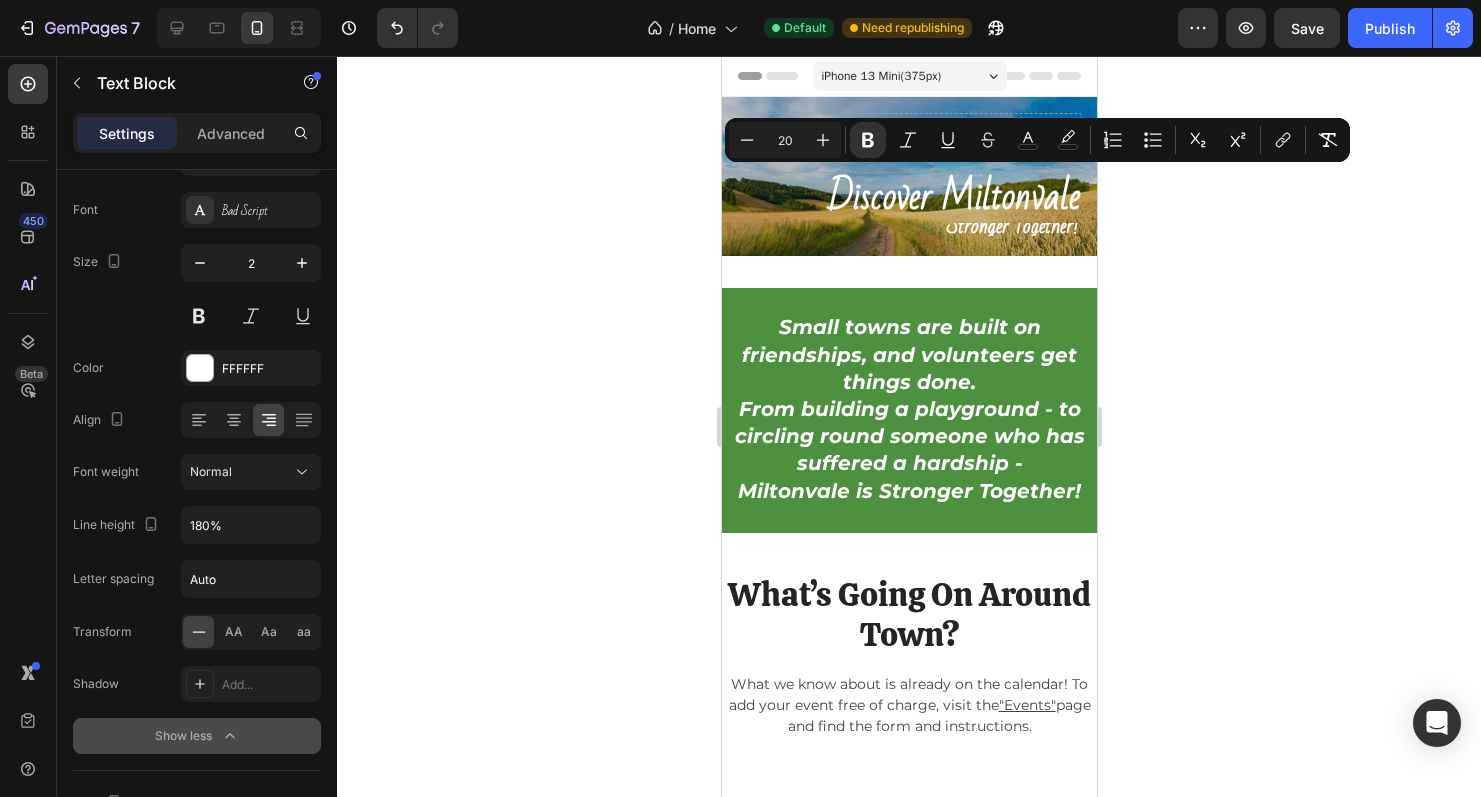 click on "Stronger Together!" at bounding box center [1012, 226] 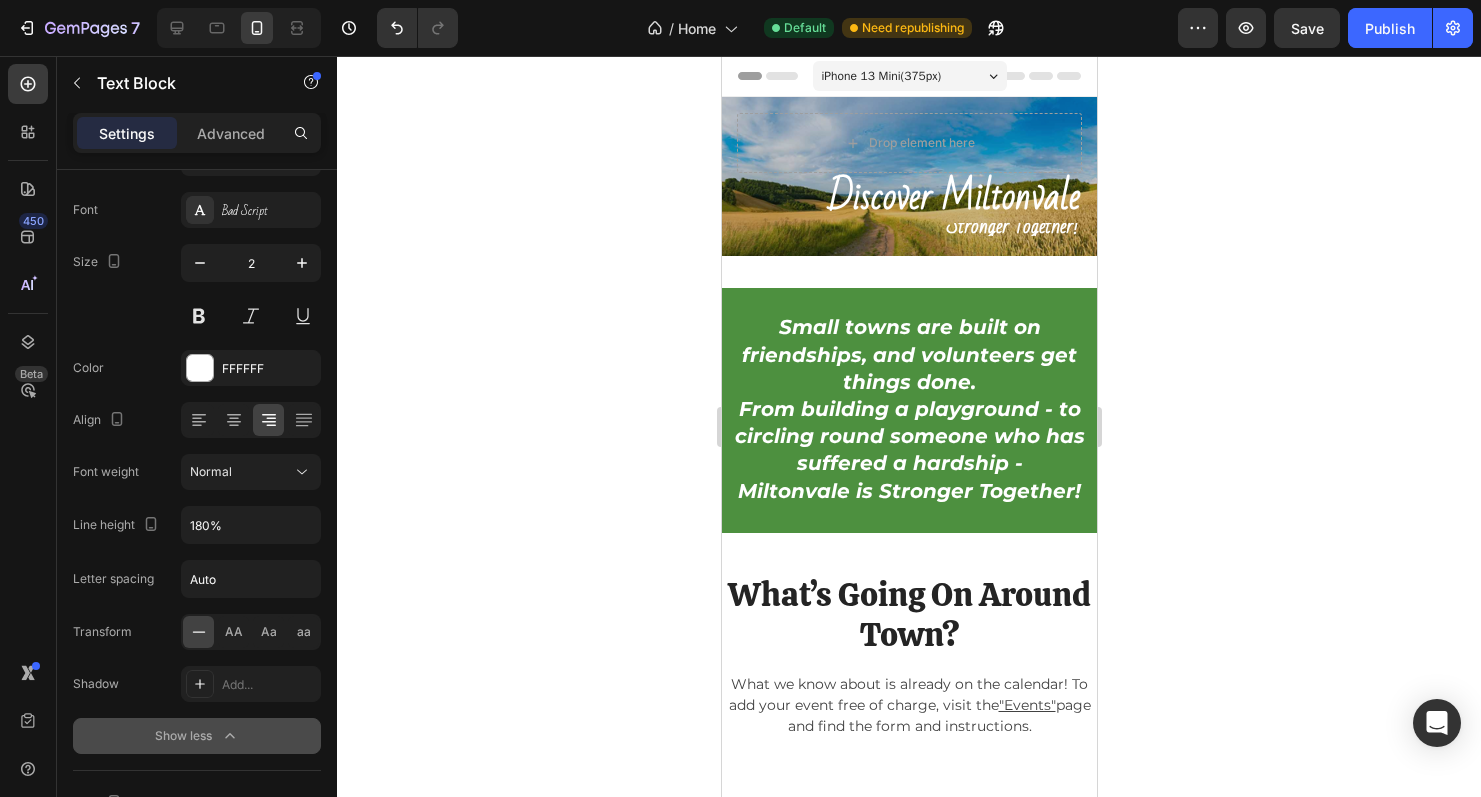 click on "Stronger Together!" at bounding box center [1012, 226] 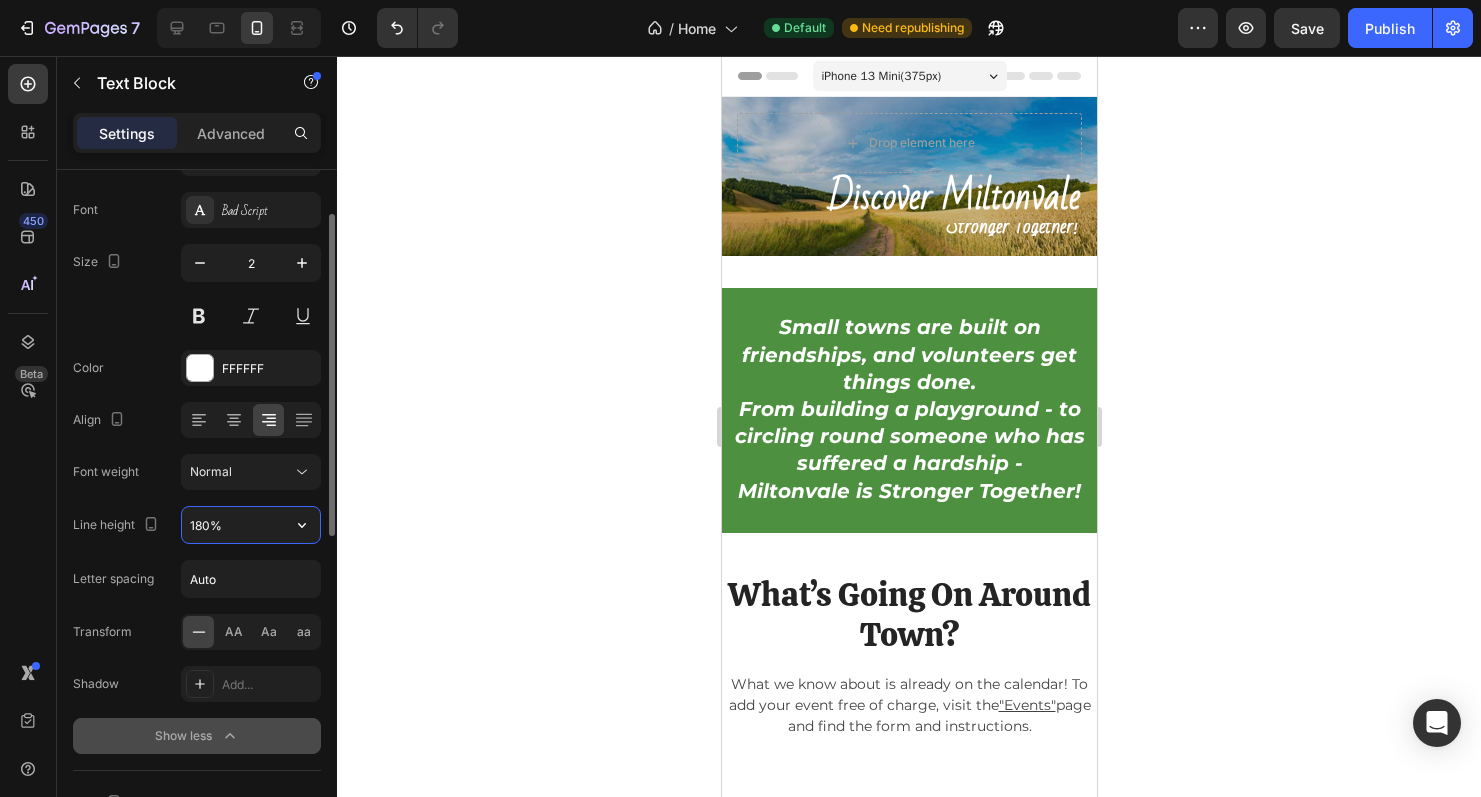 click on "180%" at bounding box center [251, 525] 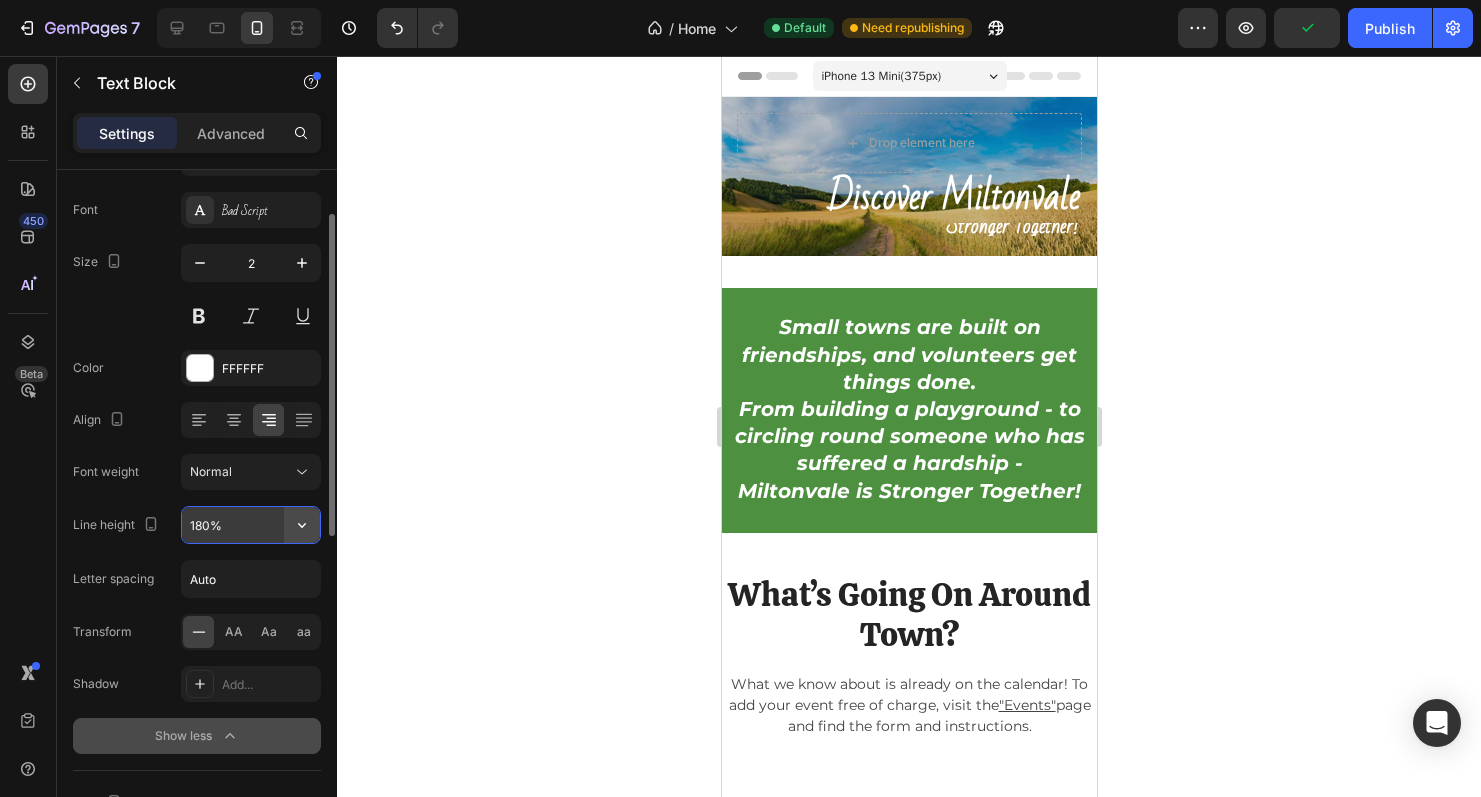 click 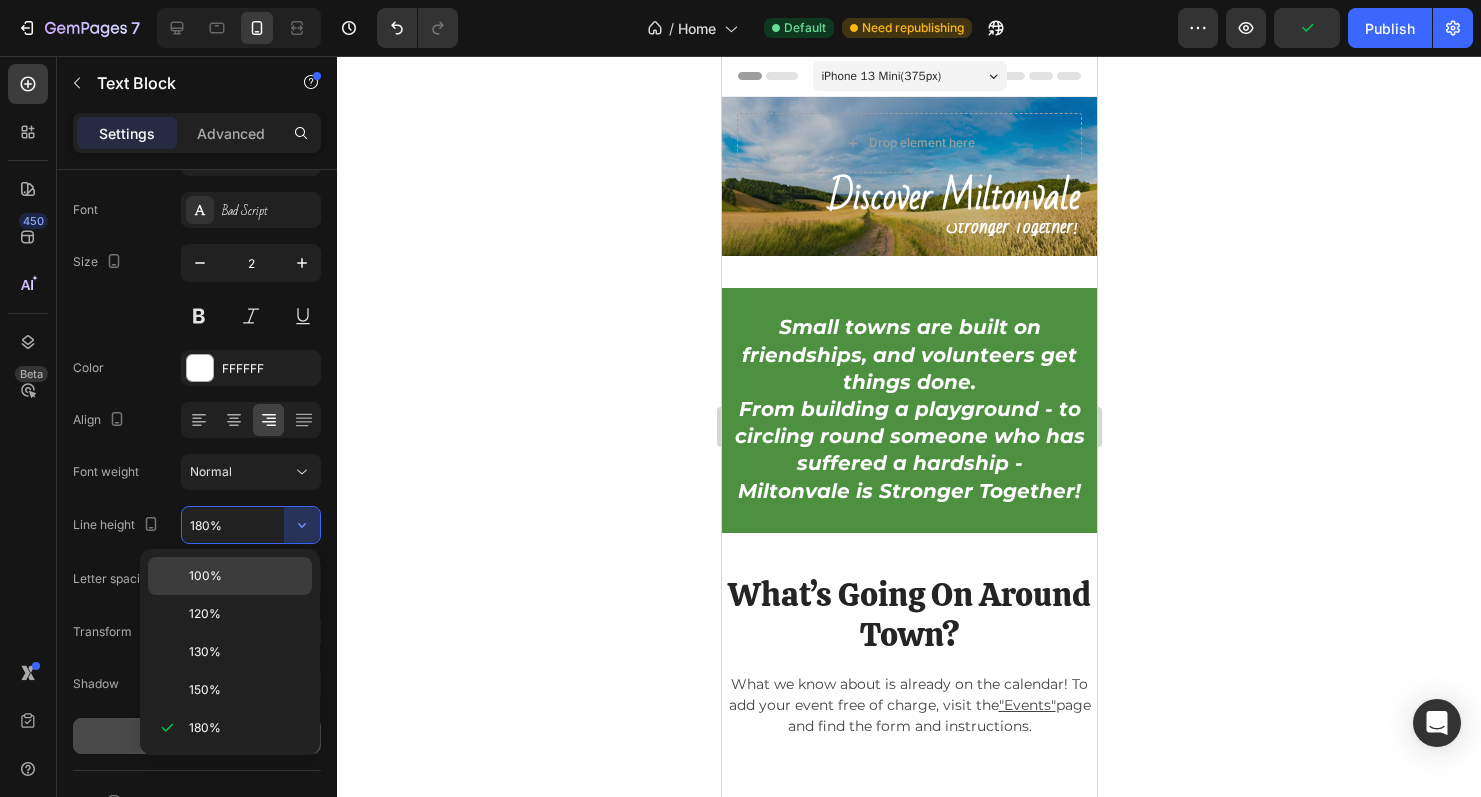 click on "100%" 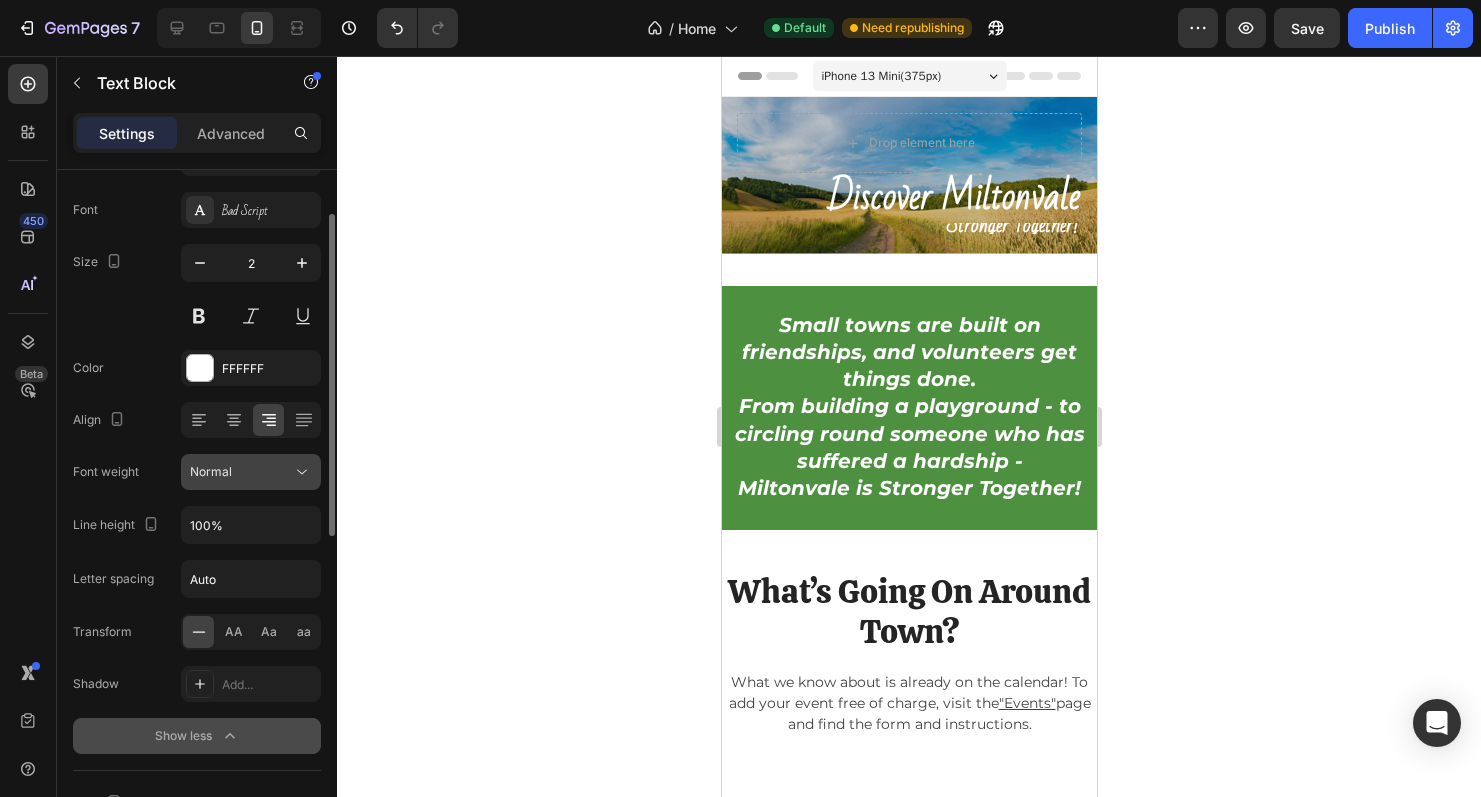 click 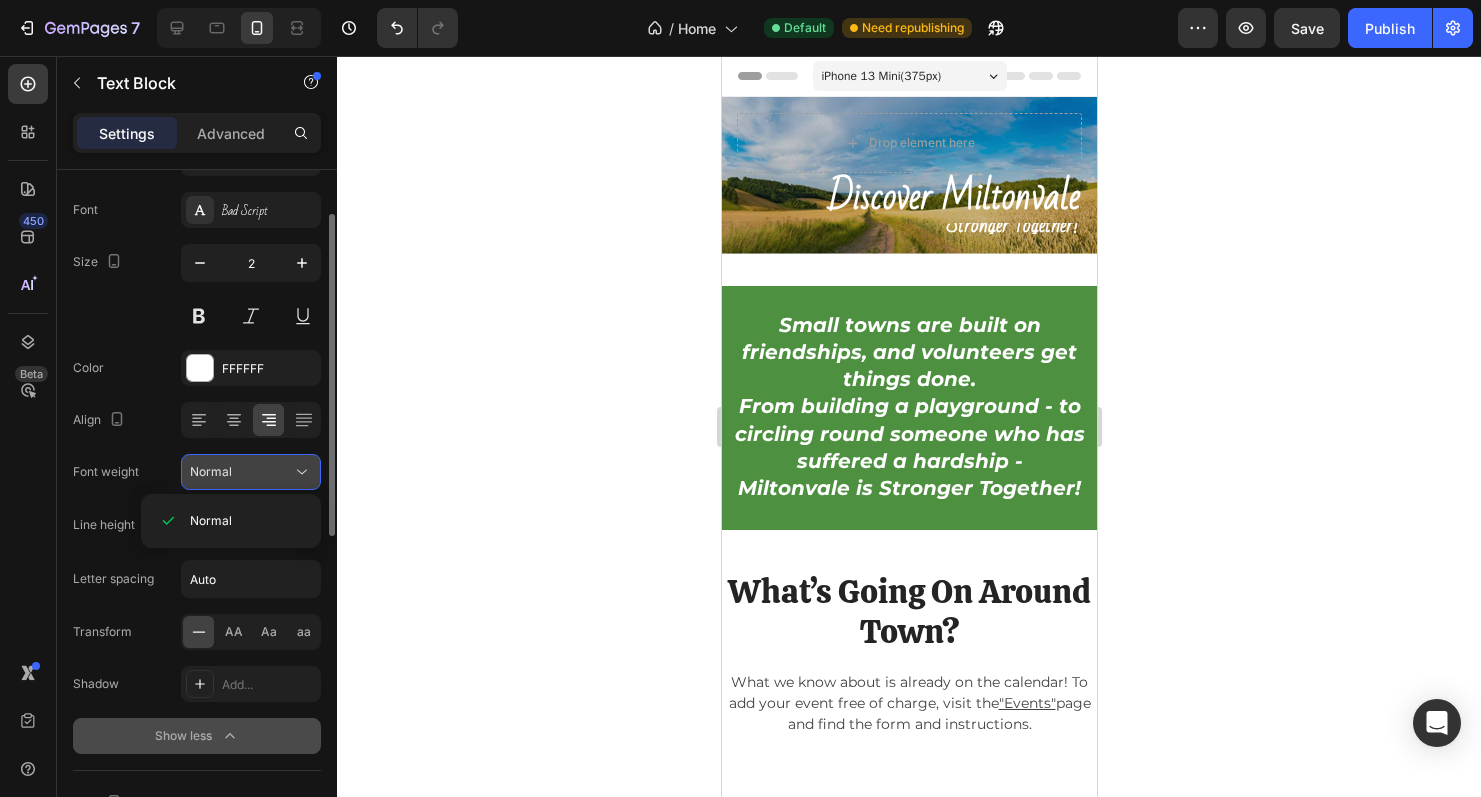 click 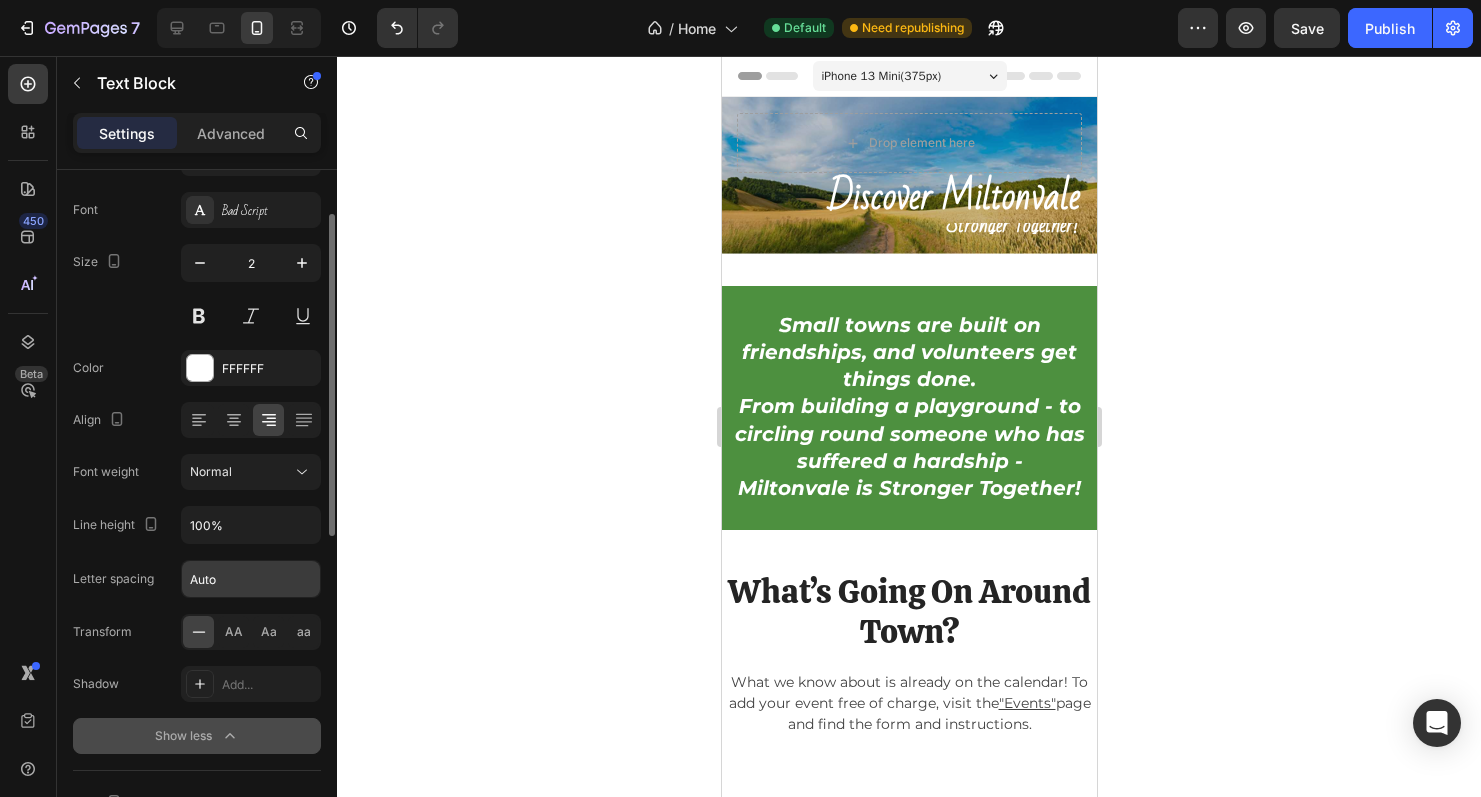 click on "Auto" at bounding box center [251, 579] 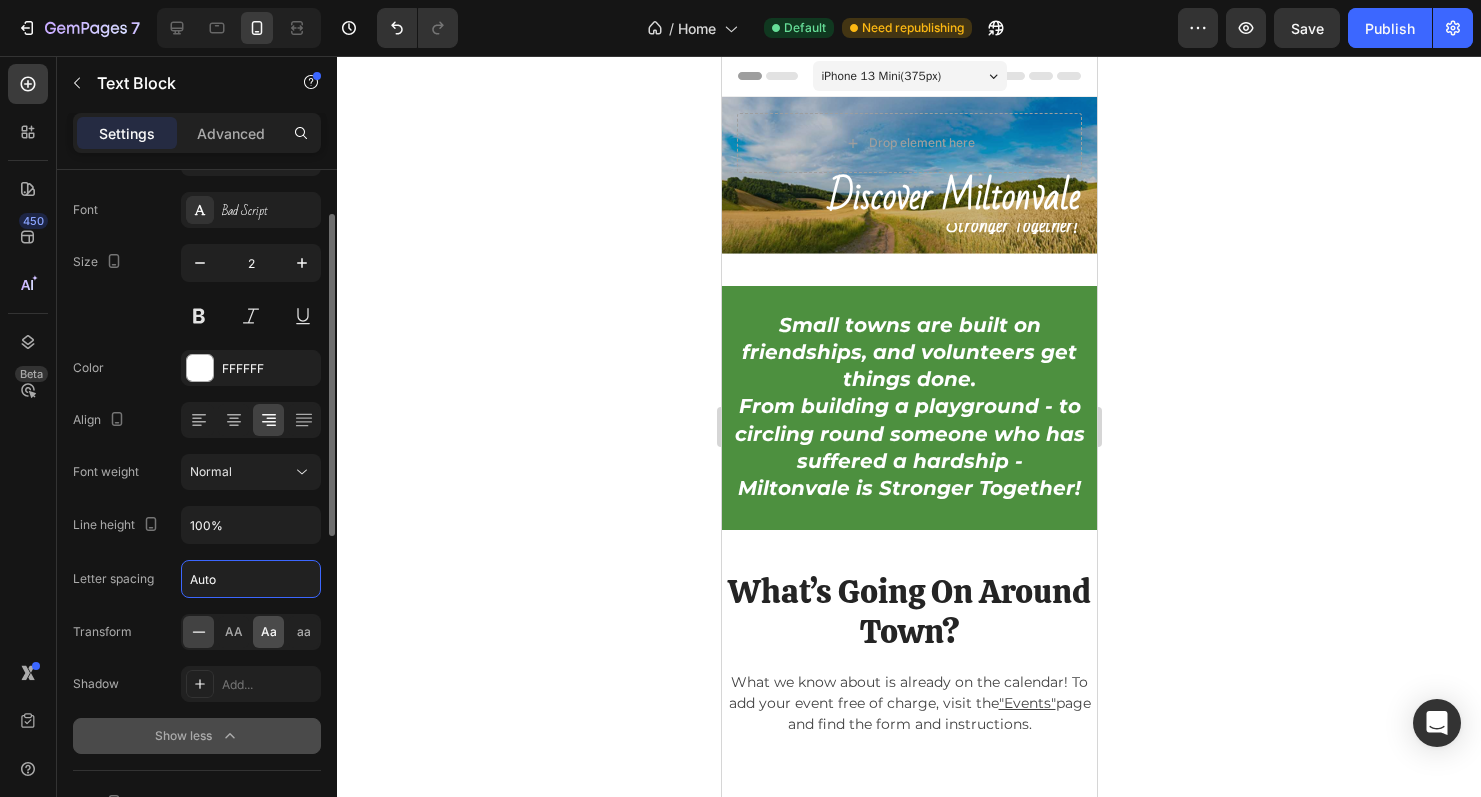 click on "Aa" 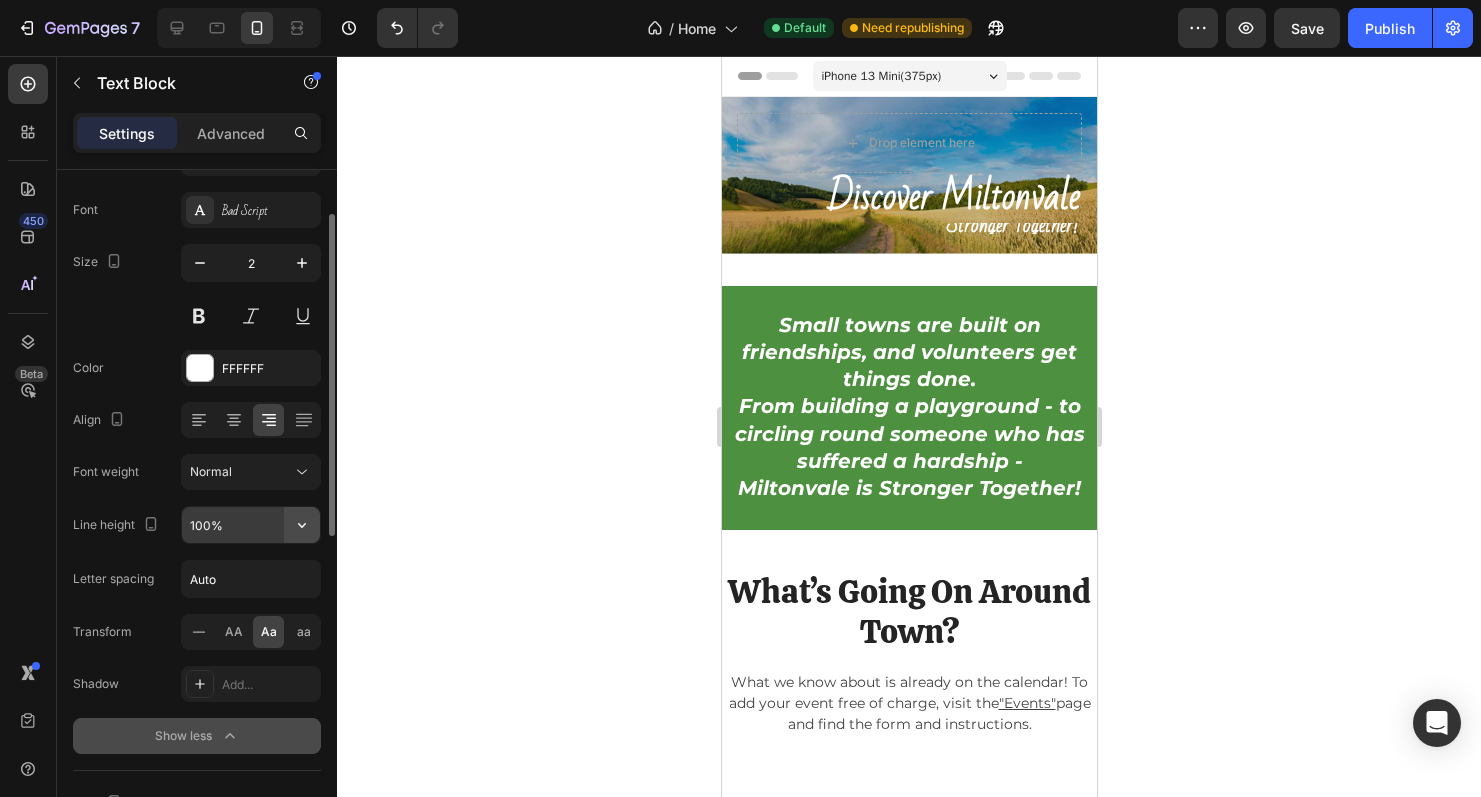 click 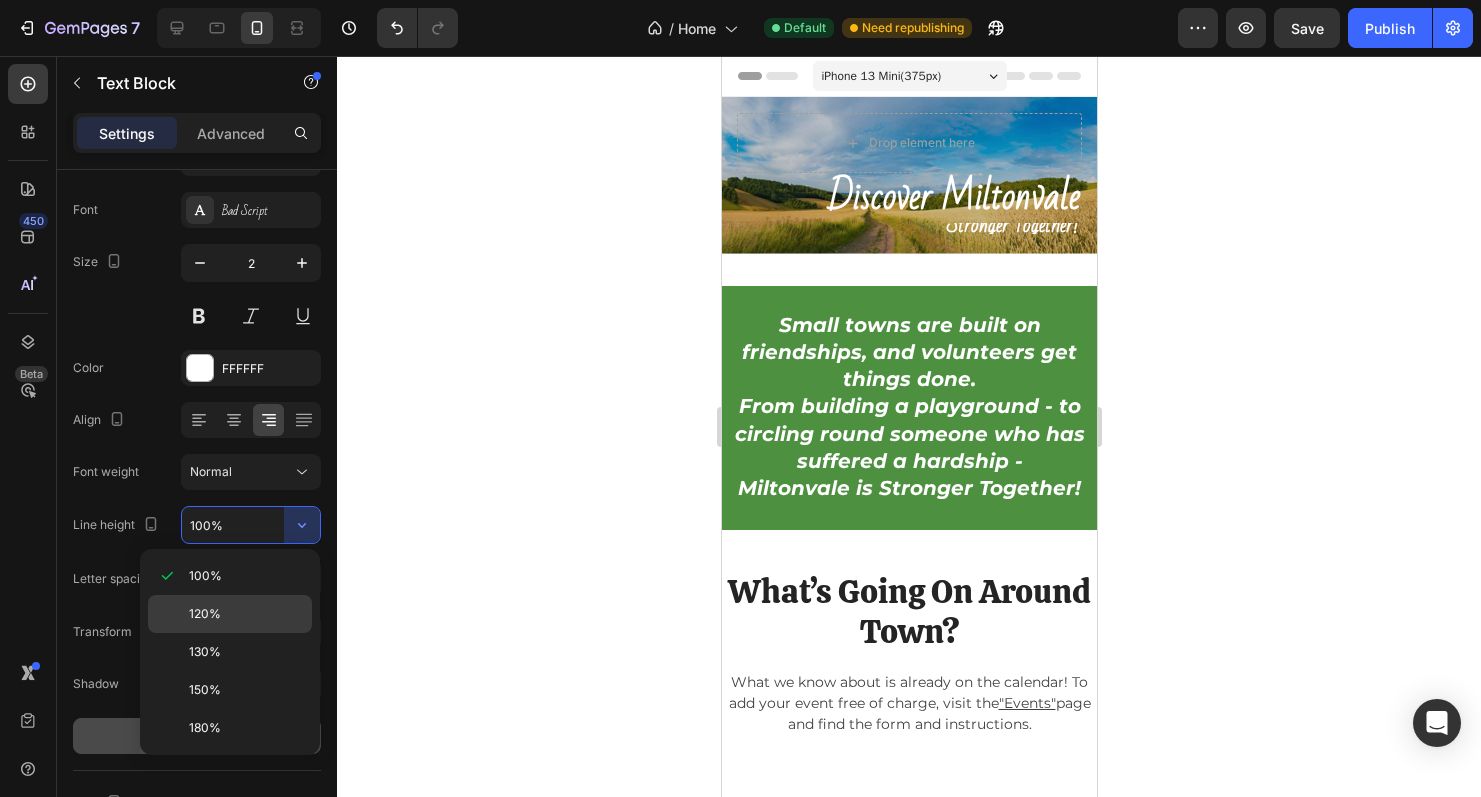 click on "120%" at bounding box center (246, 614) 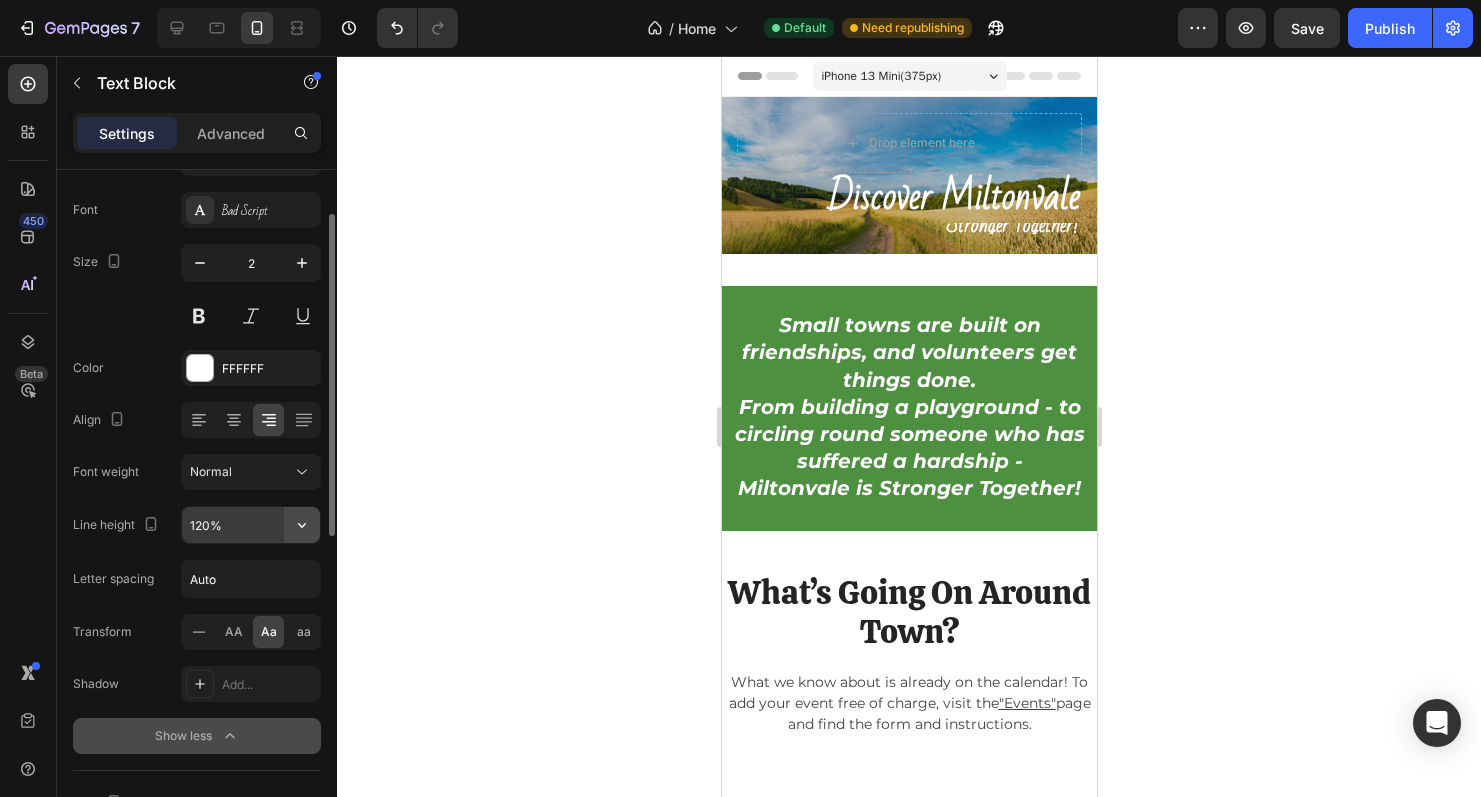 click 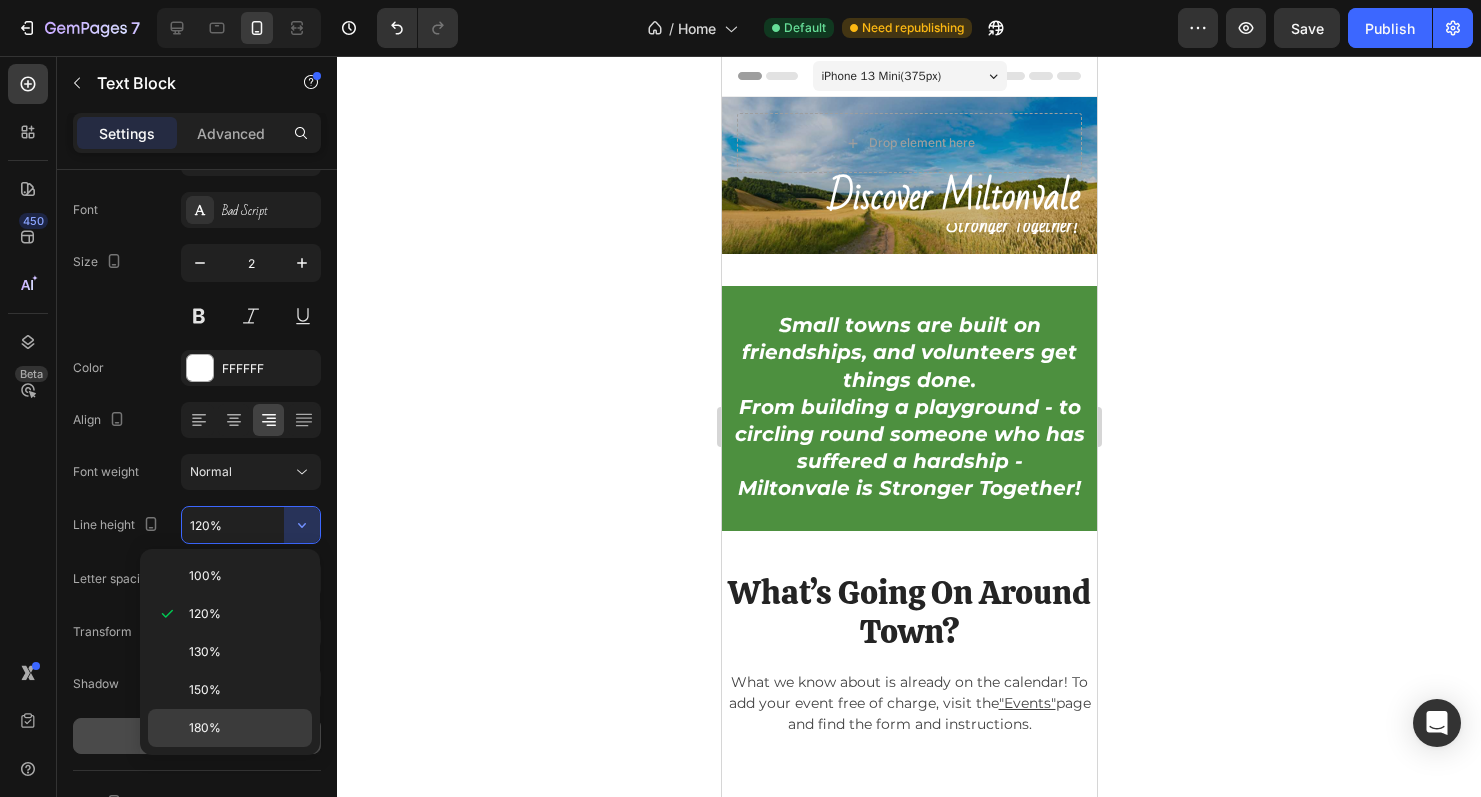 click on "180%" at bounding box center (246, 728) 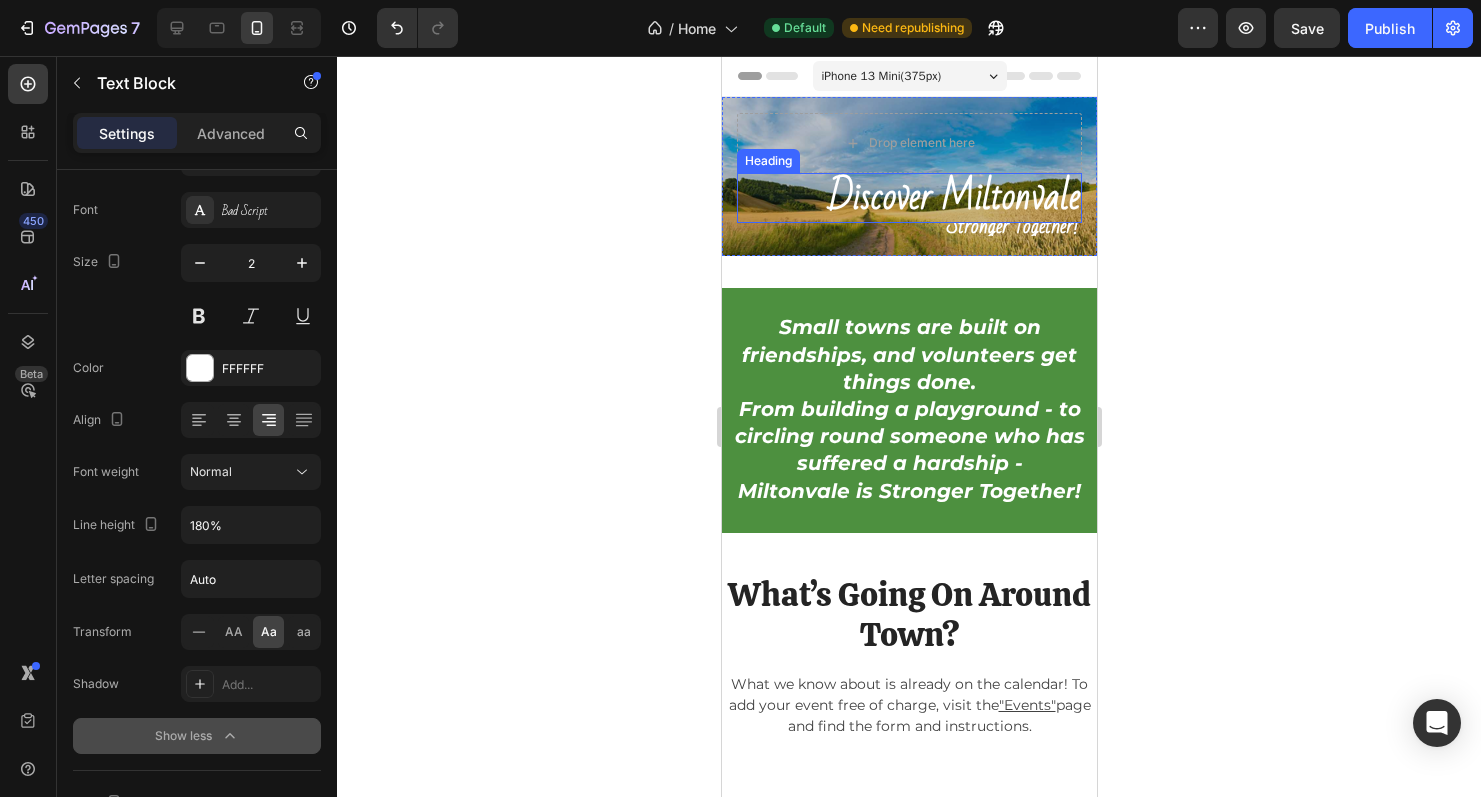 click on "Discover Miltonvale" at bounding box center (953, 197) 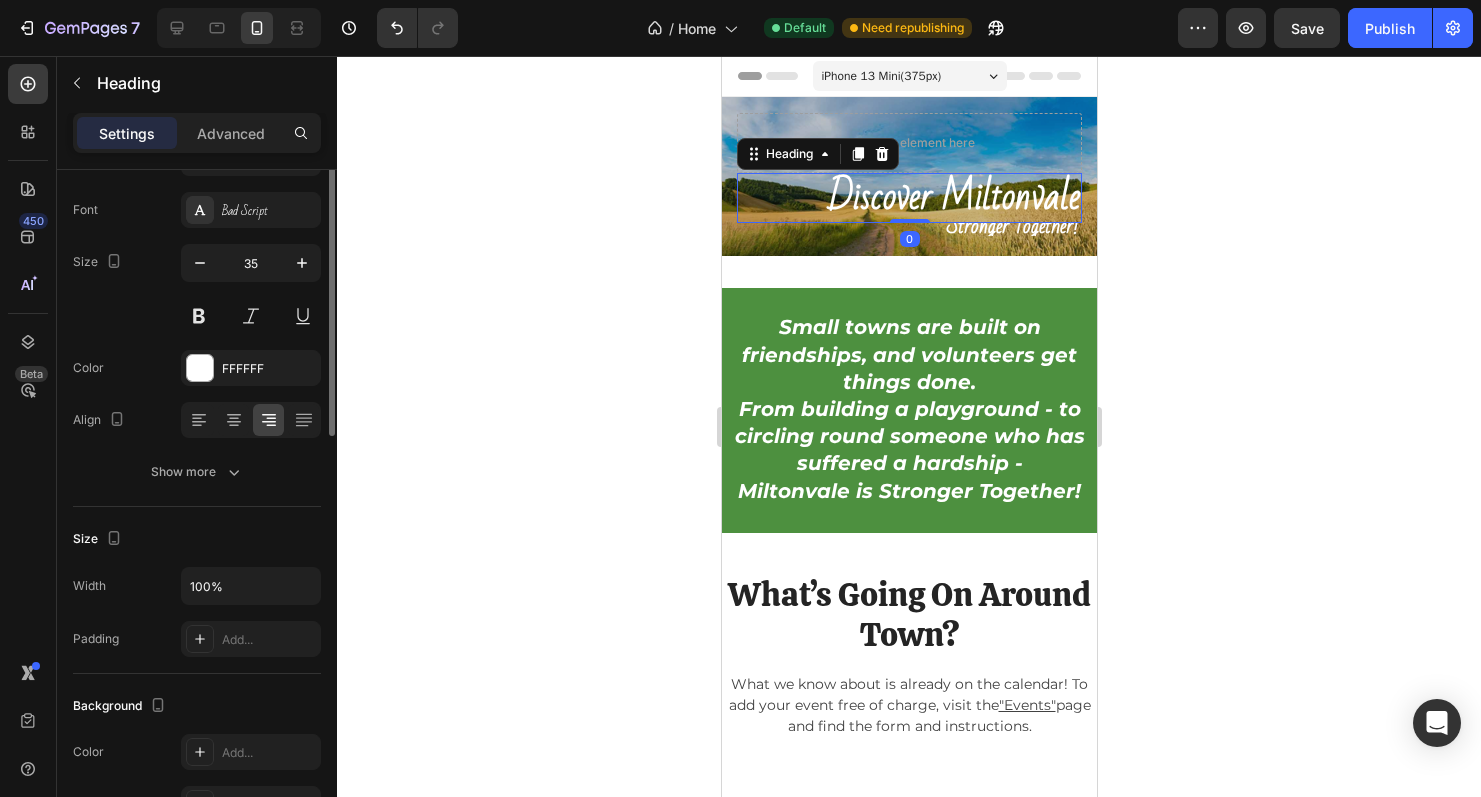 scroll, scrollTop: 0, scrollLeft: 0, axis: both 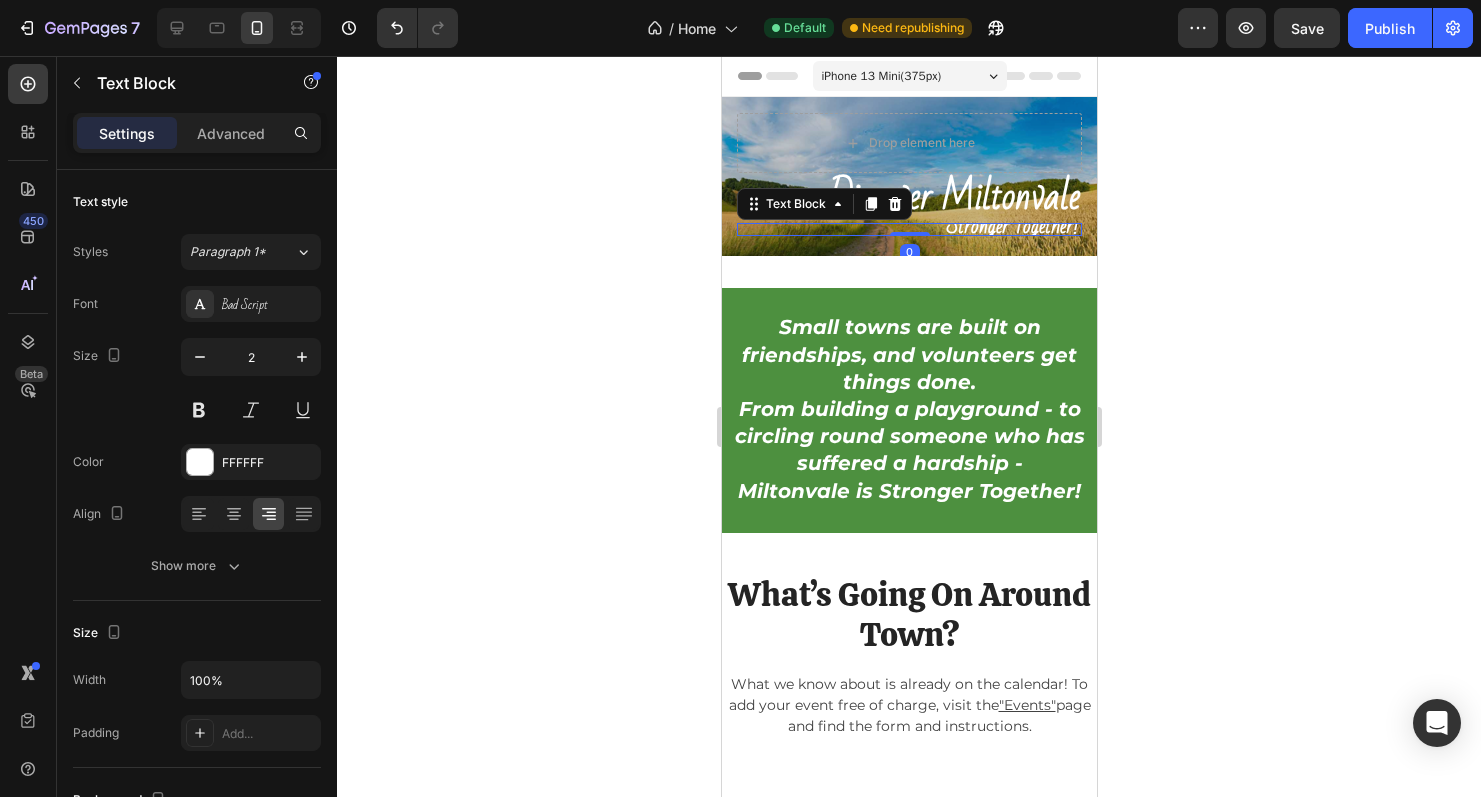 click on "stronger together!" at bounding box center [1012, 226] 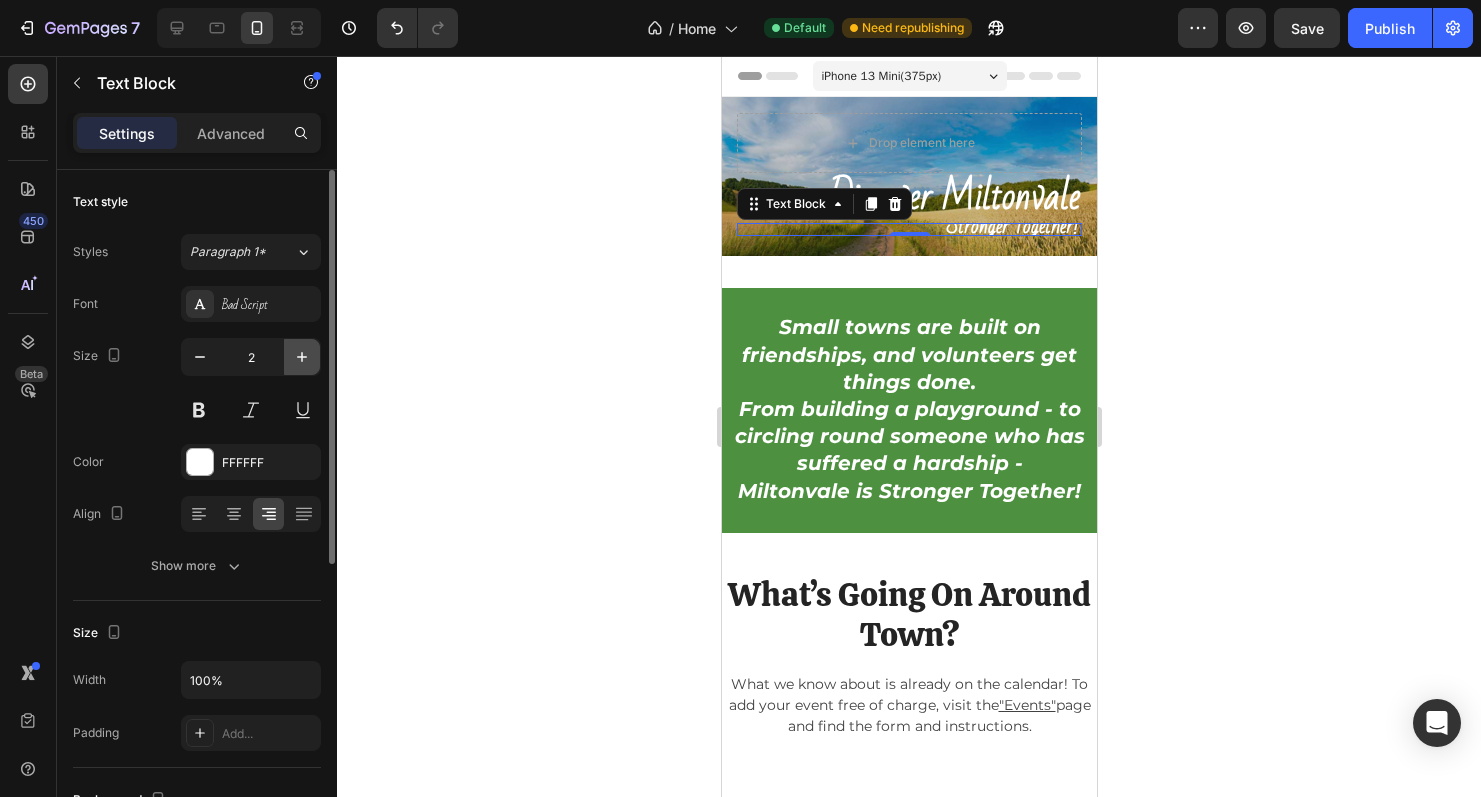 click 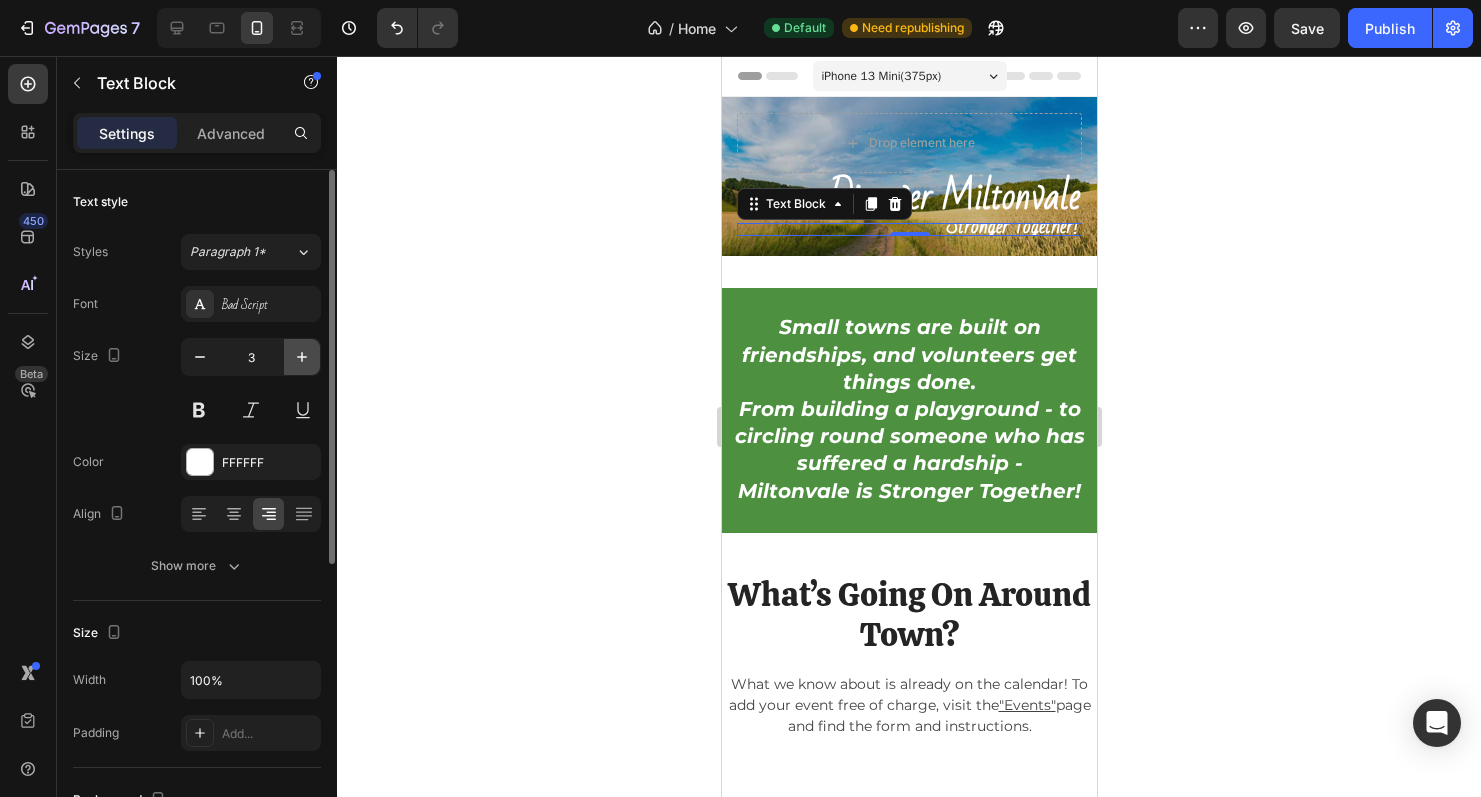 click 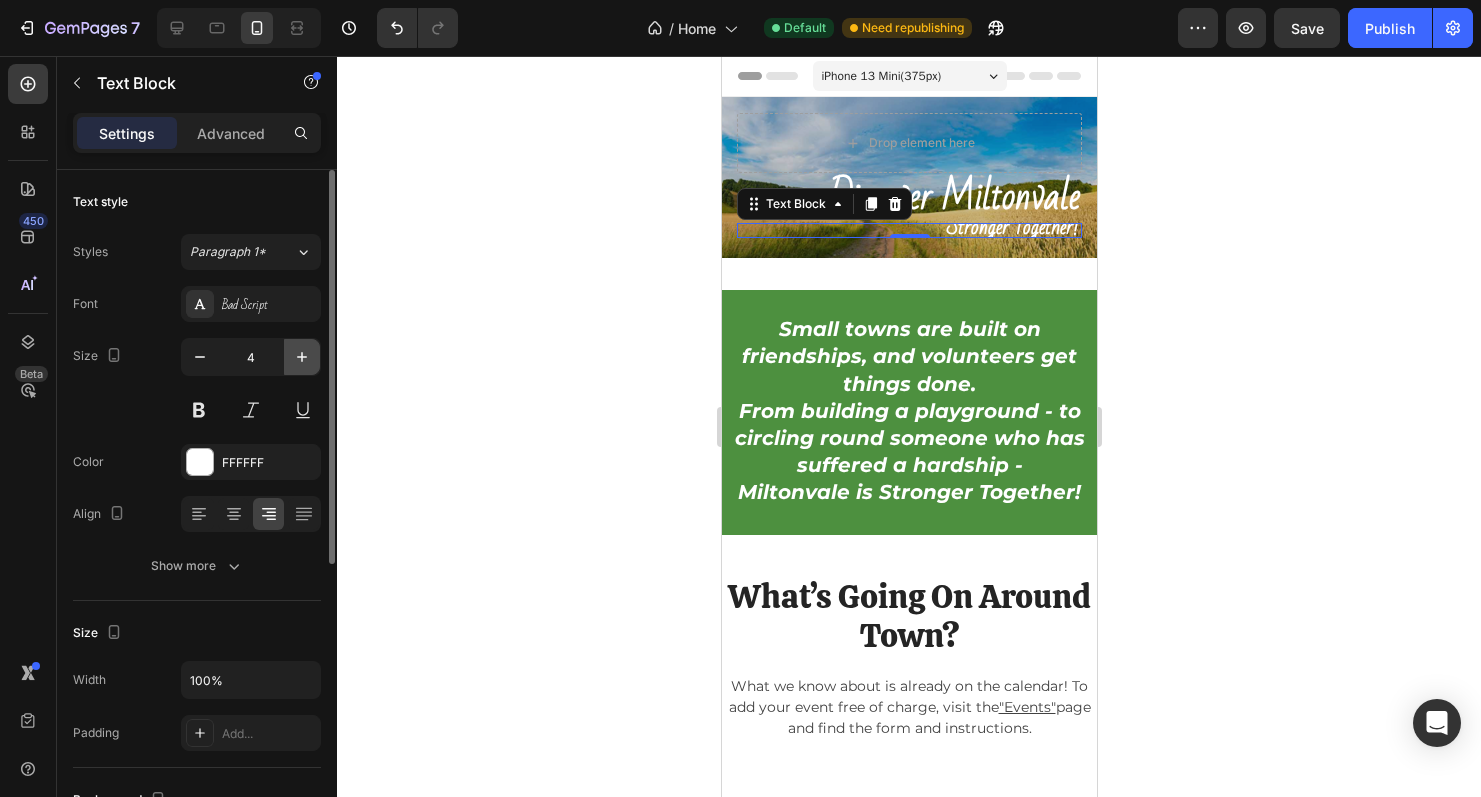 click 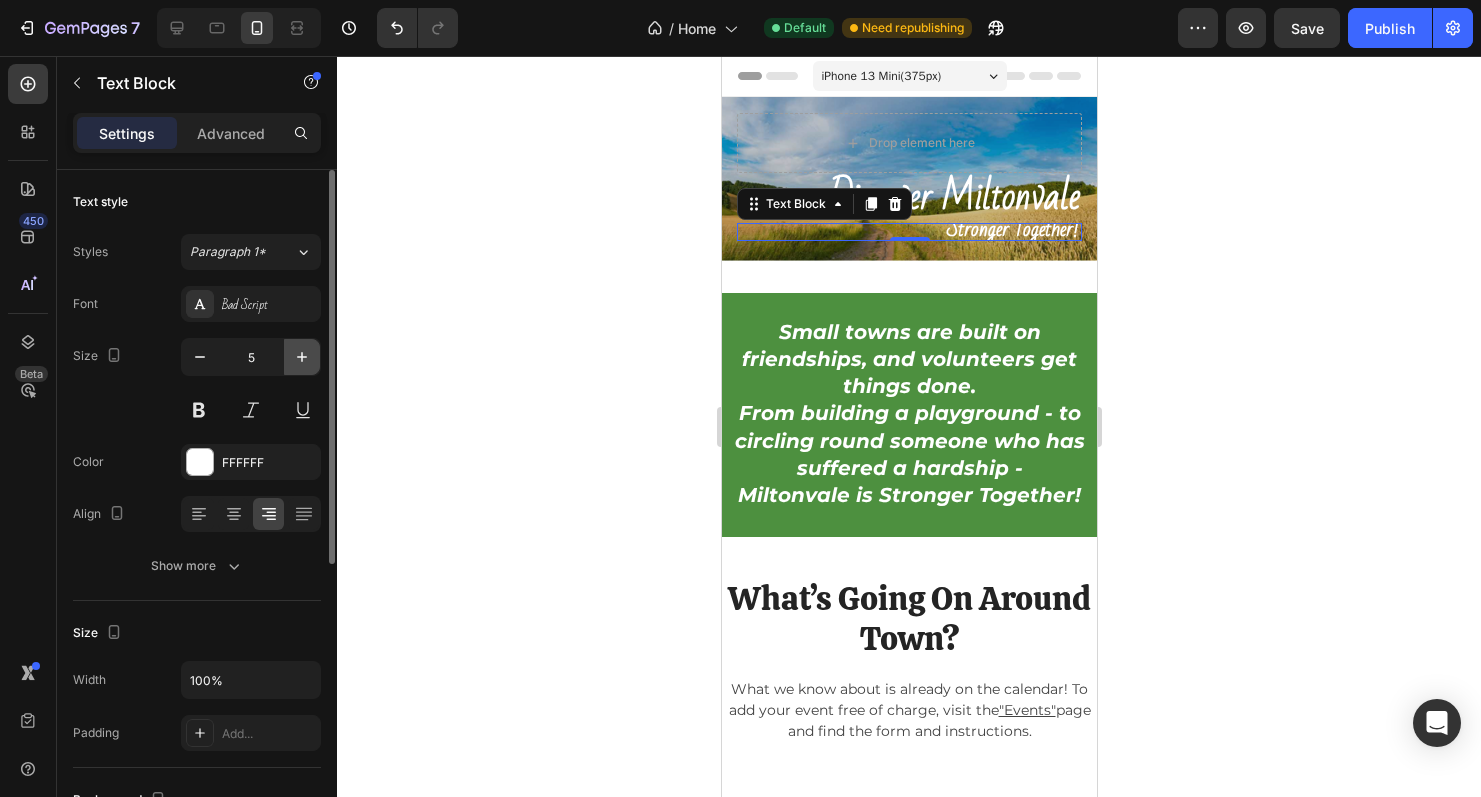 click 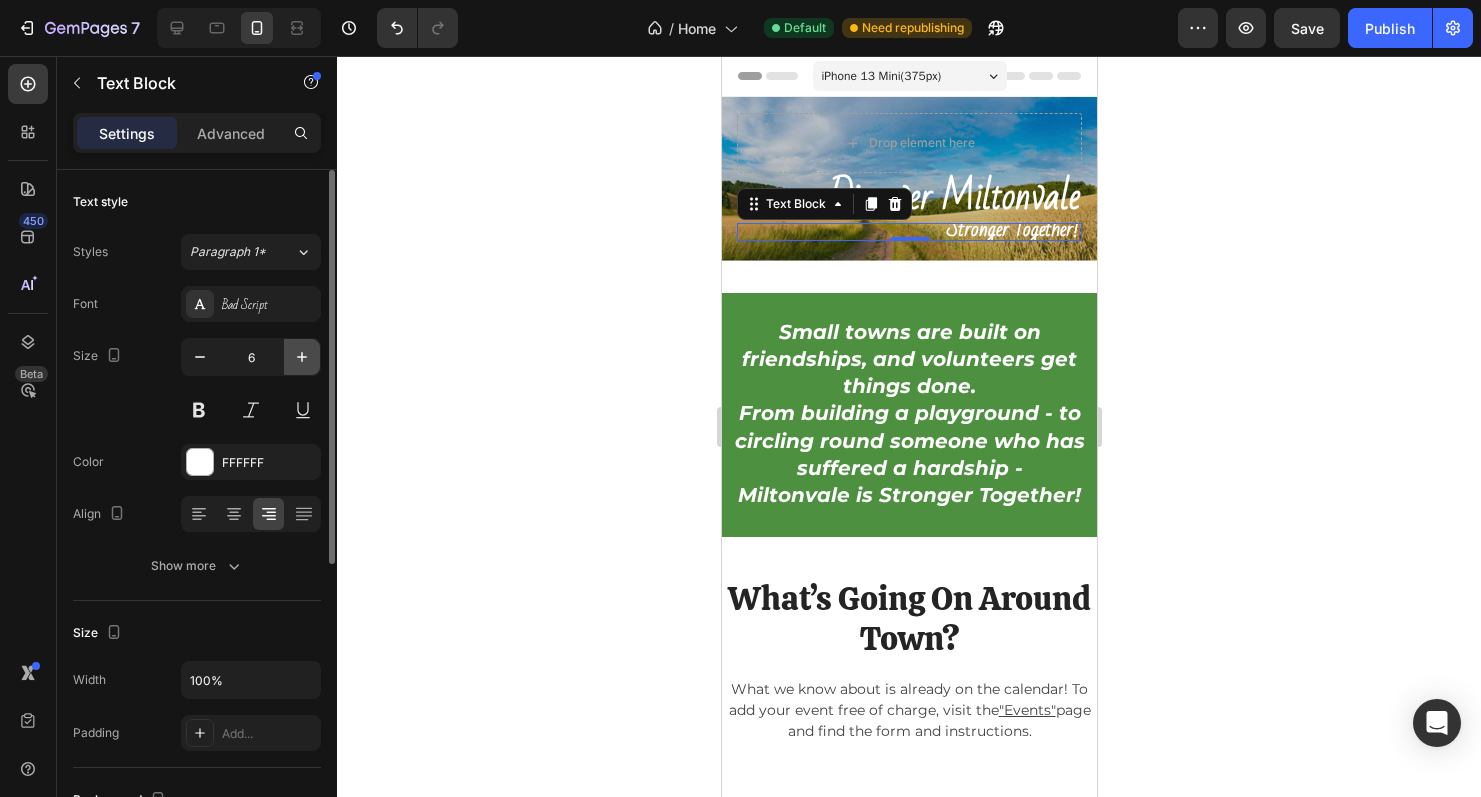 click 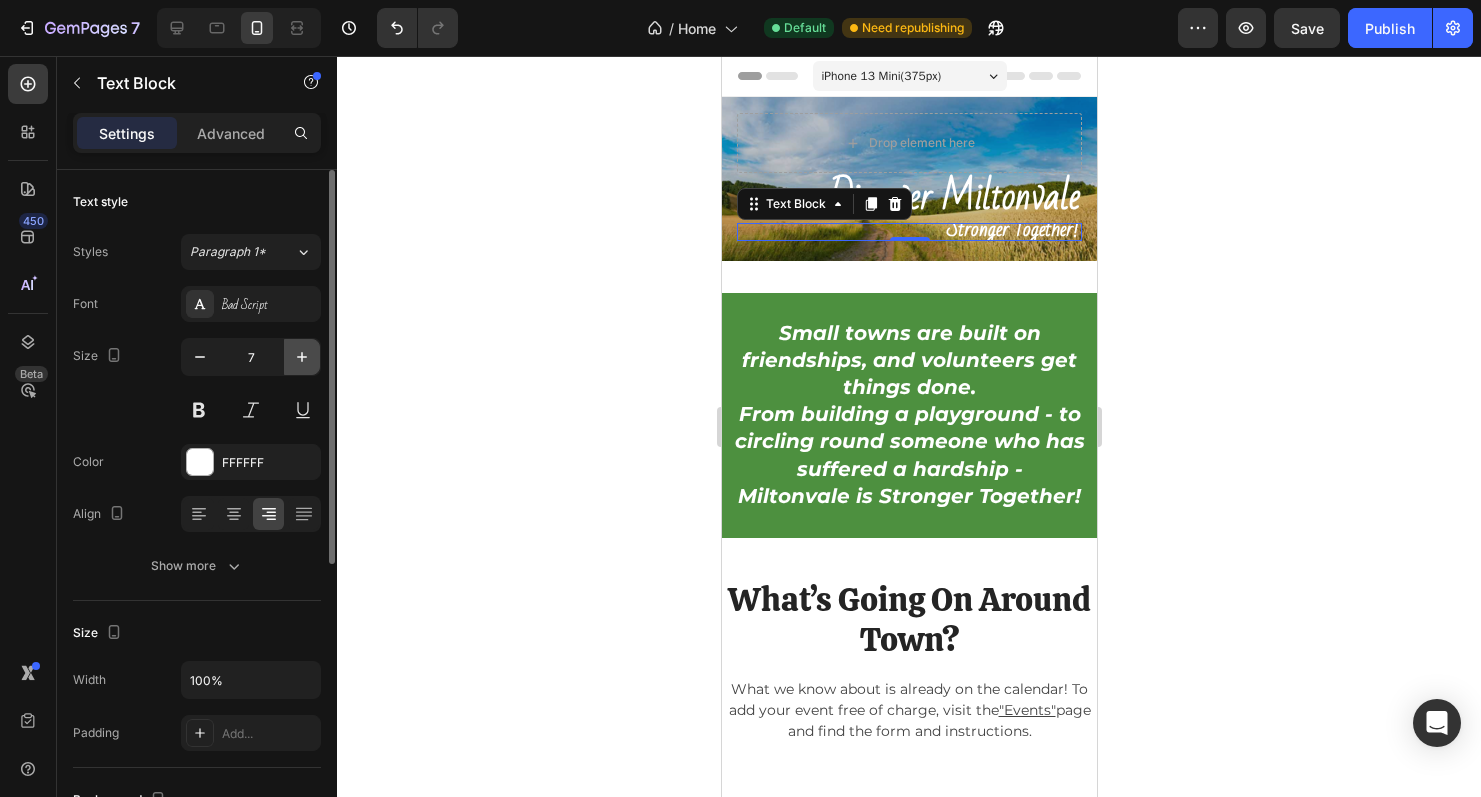 click 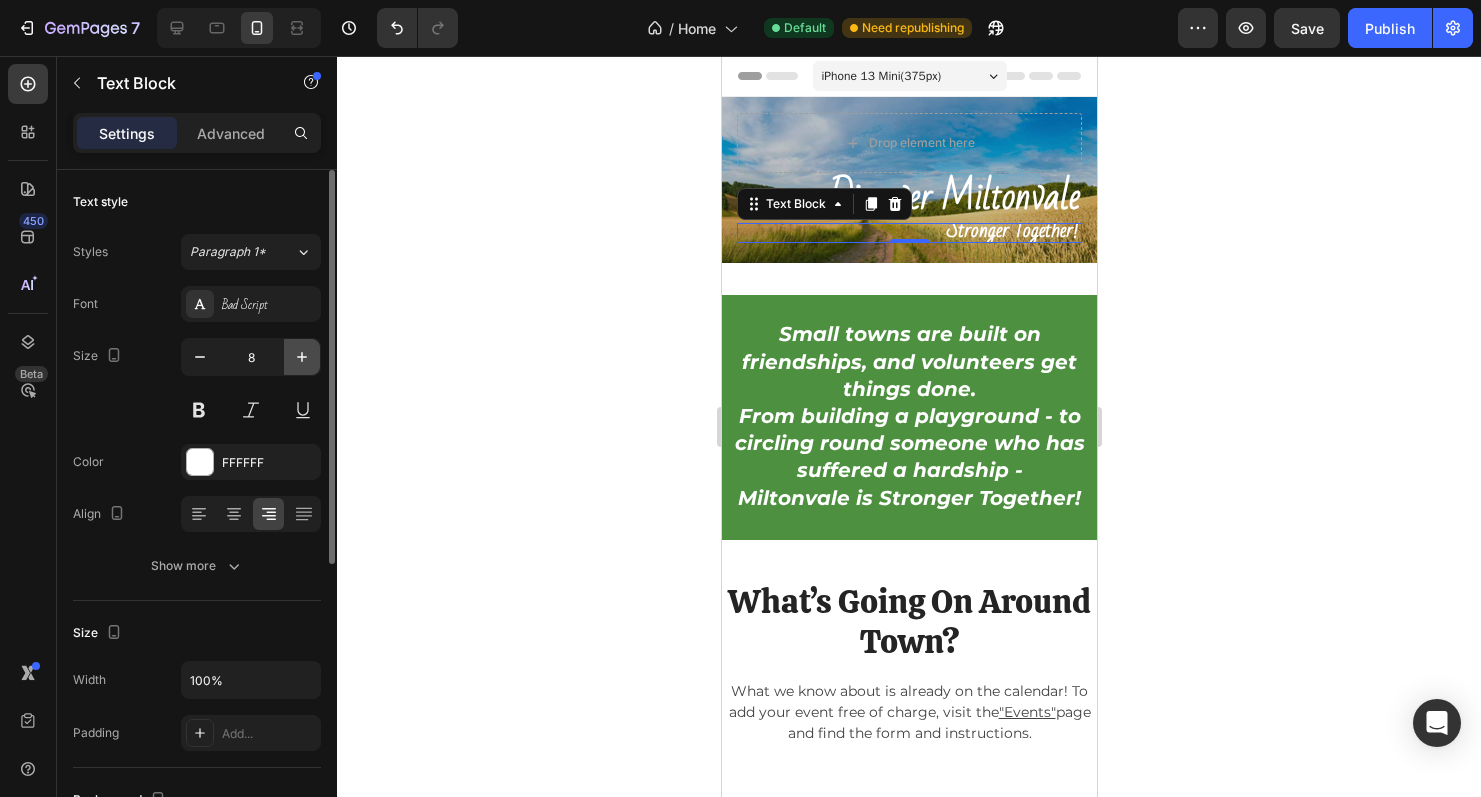 click 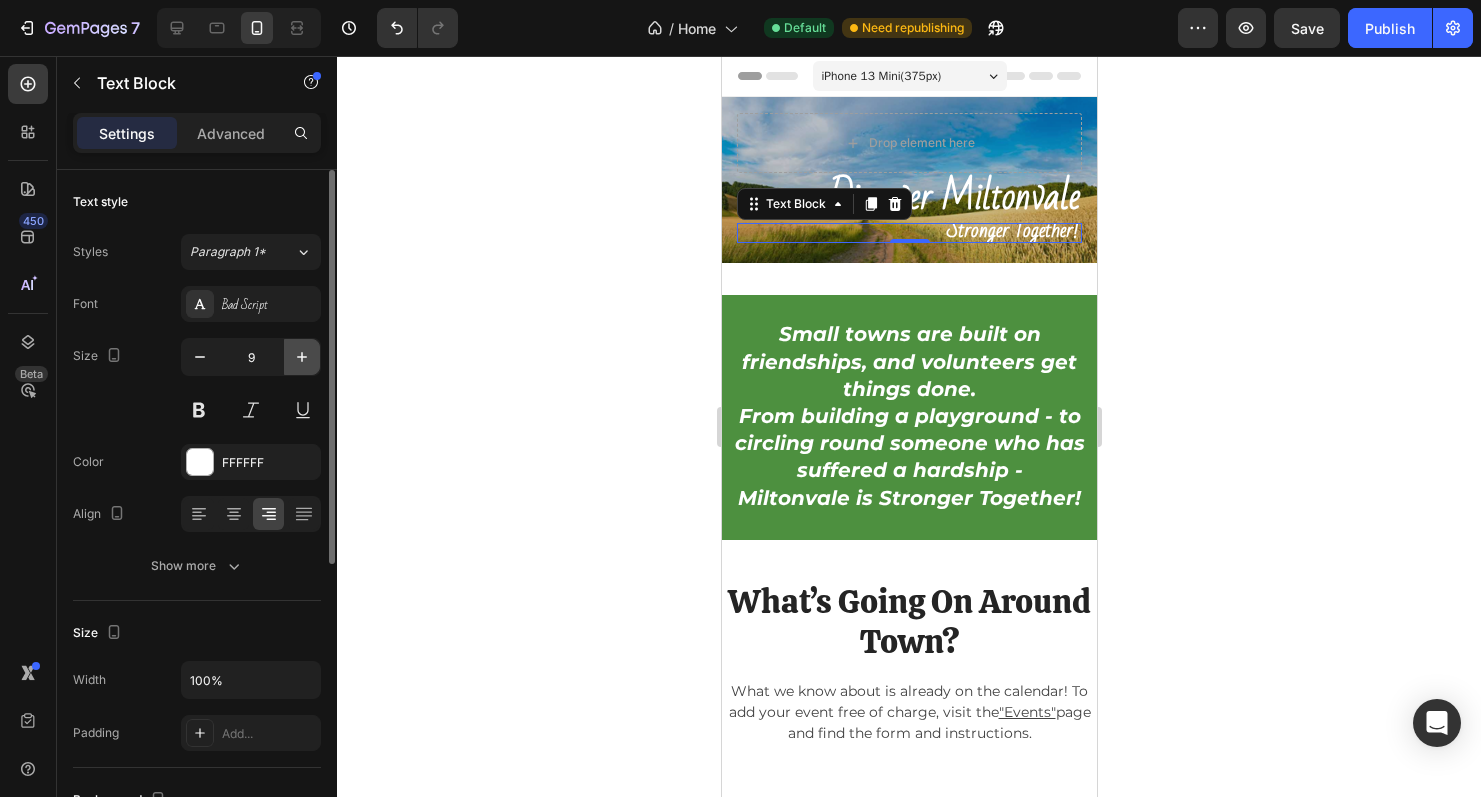 click 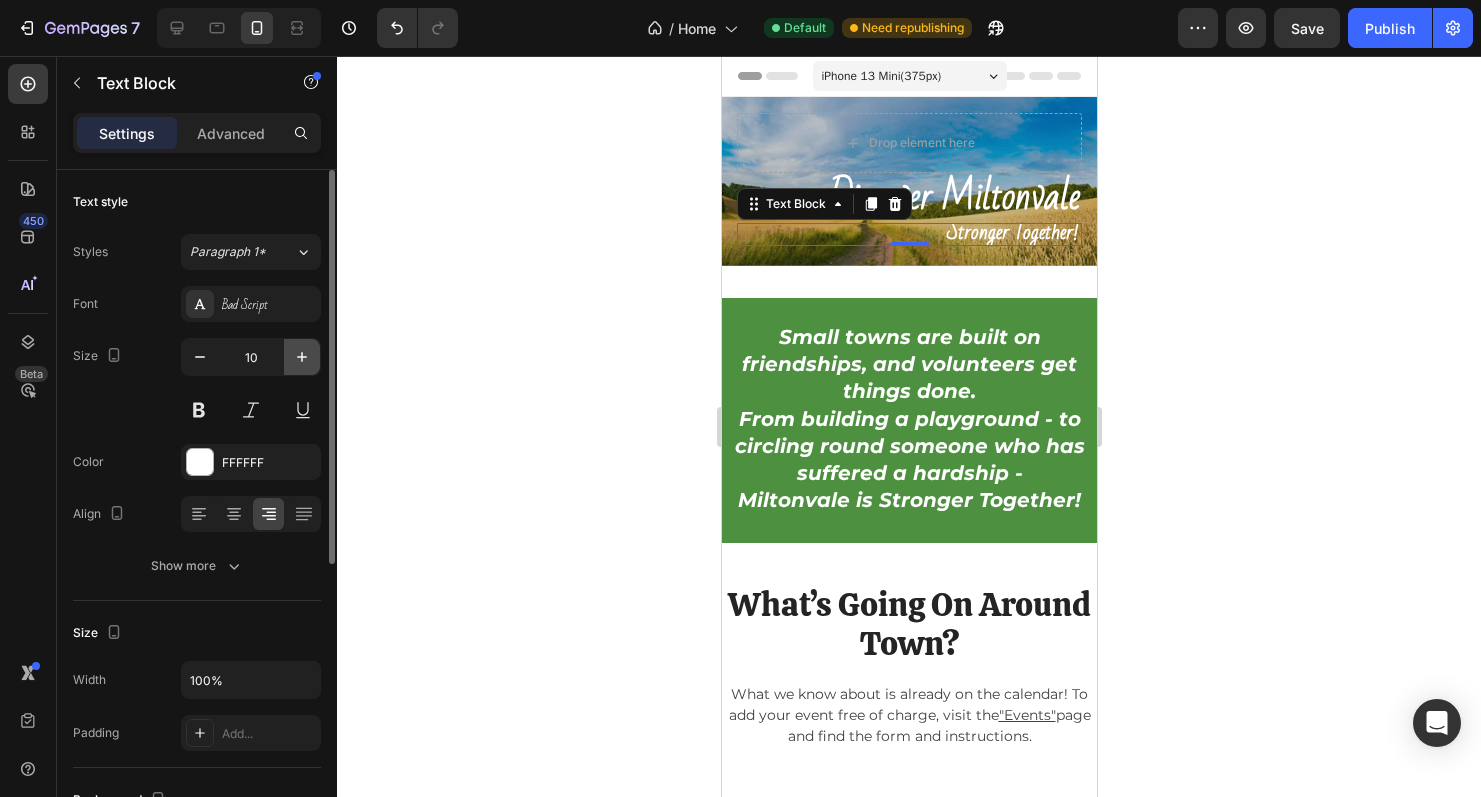 click 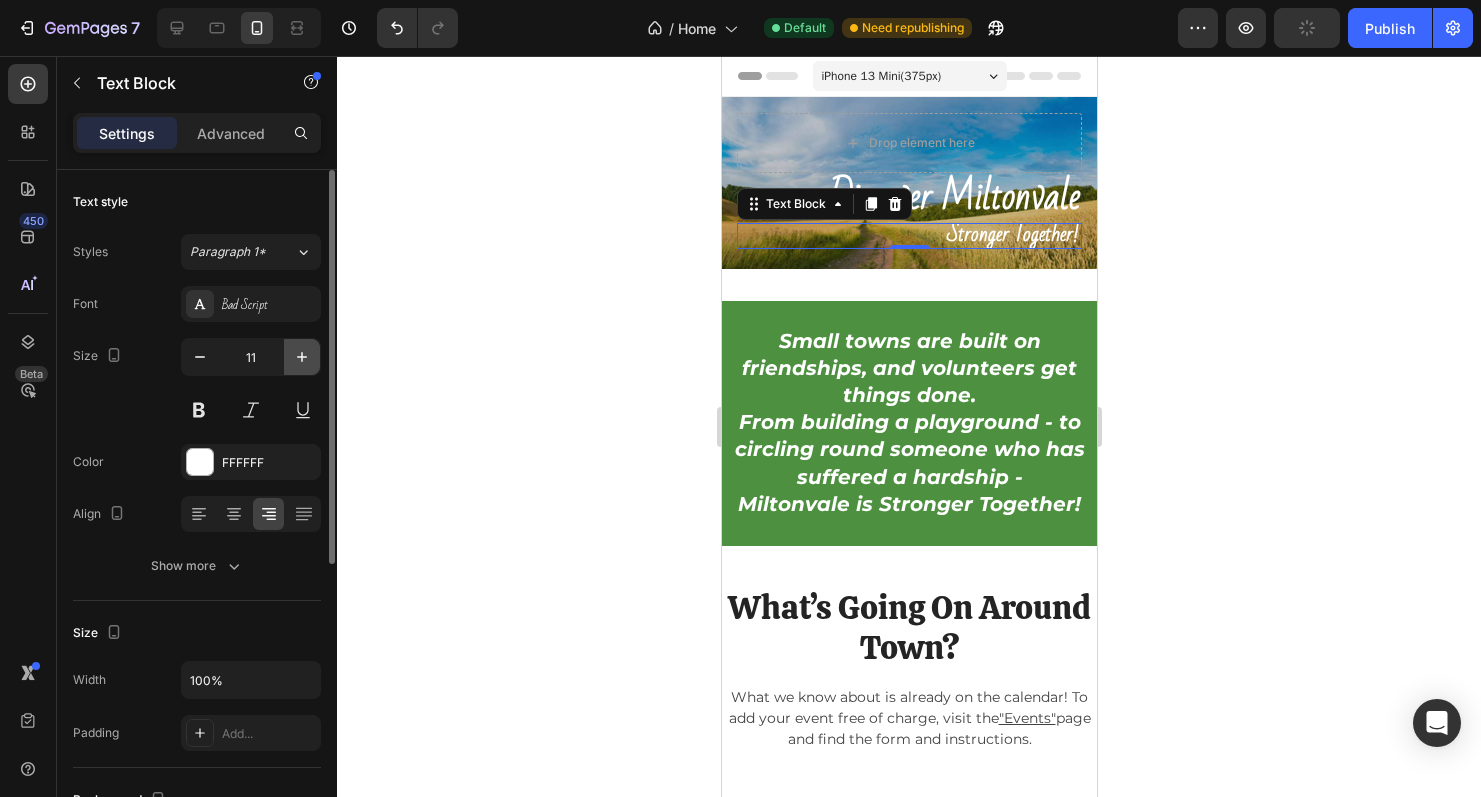 click 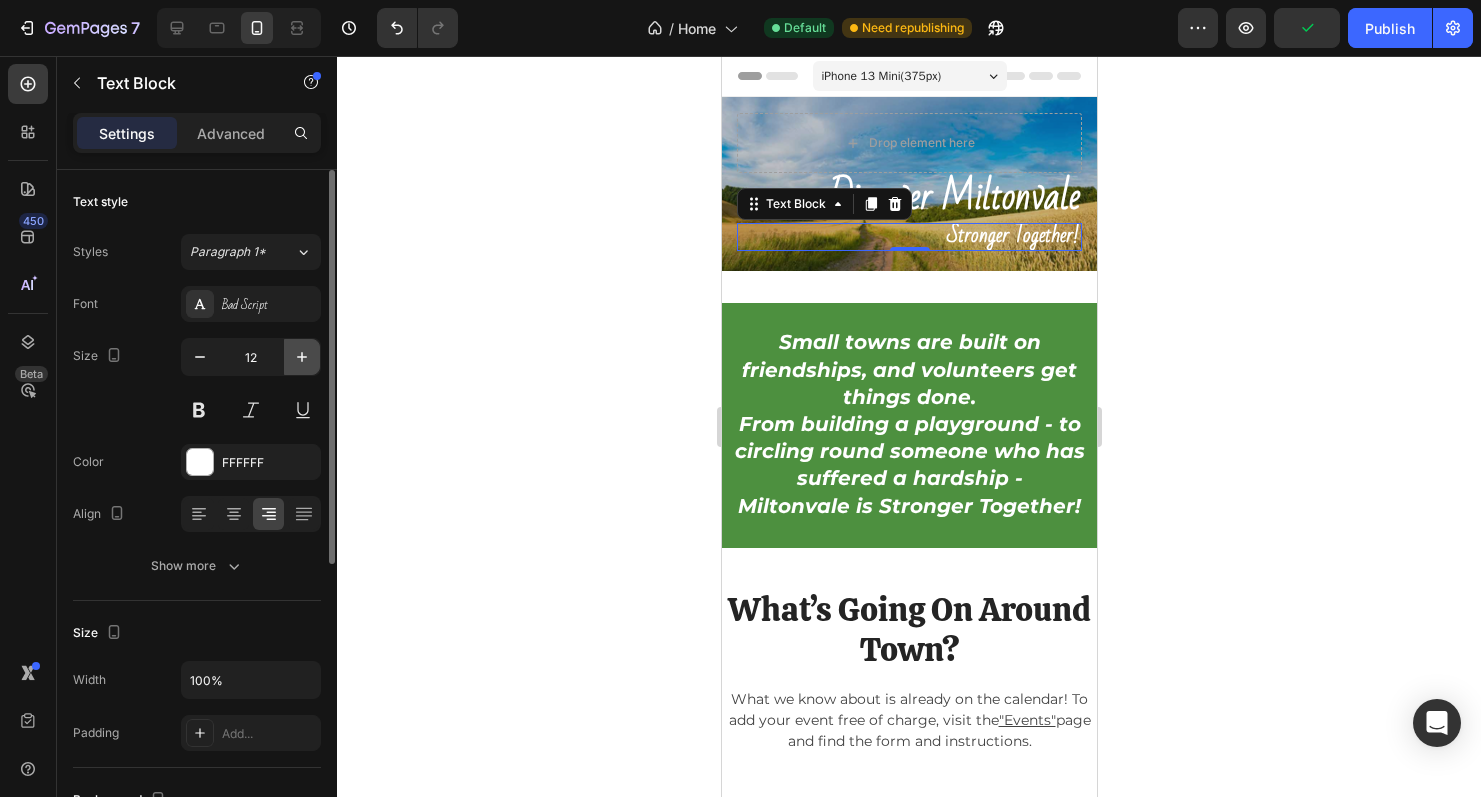 click 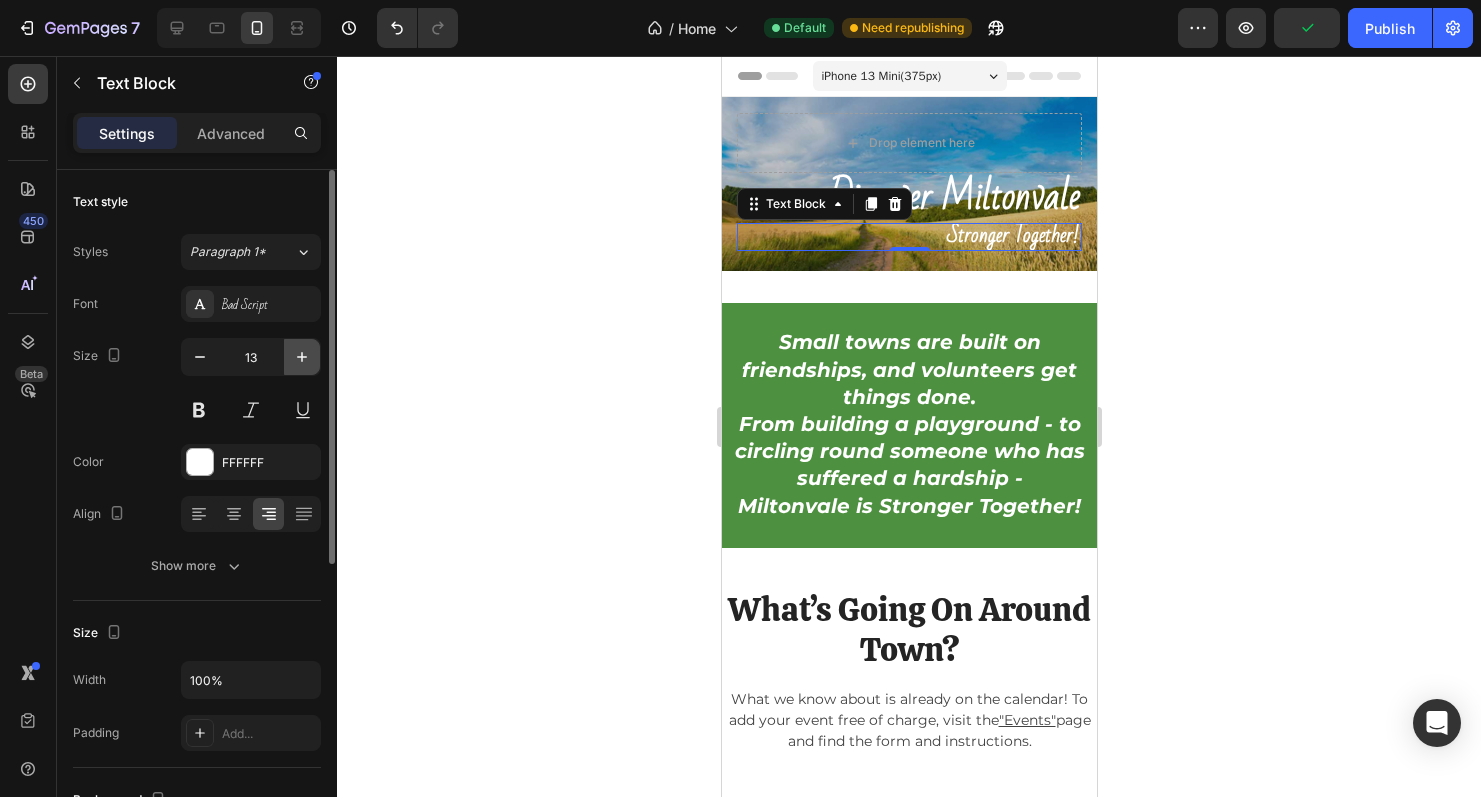 click 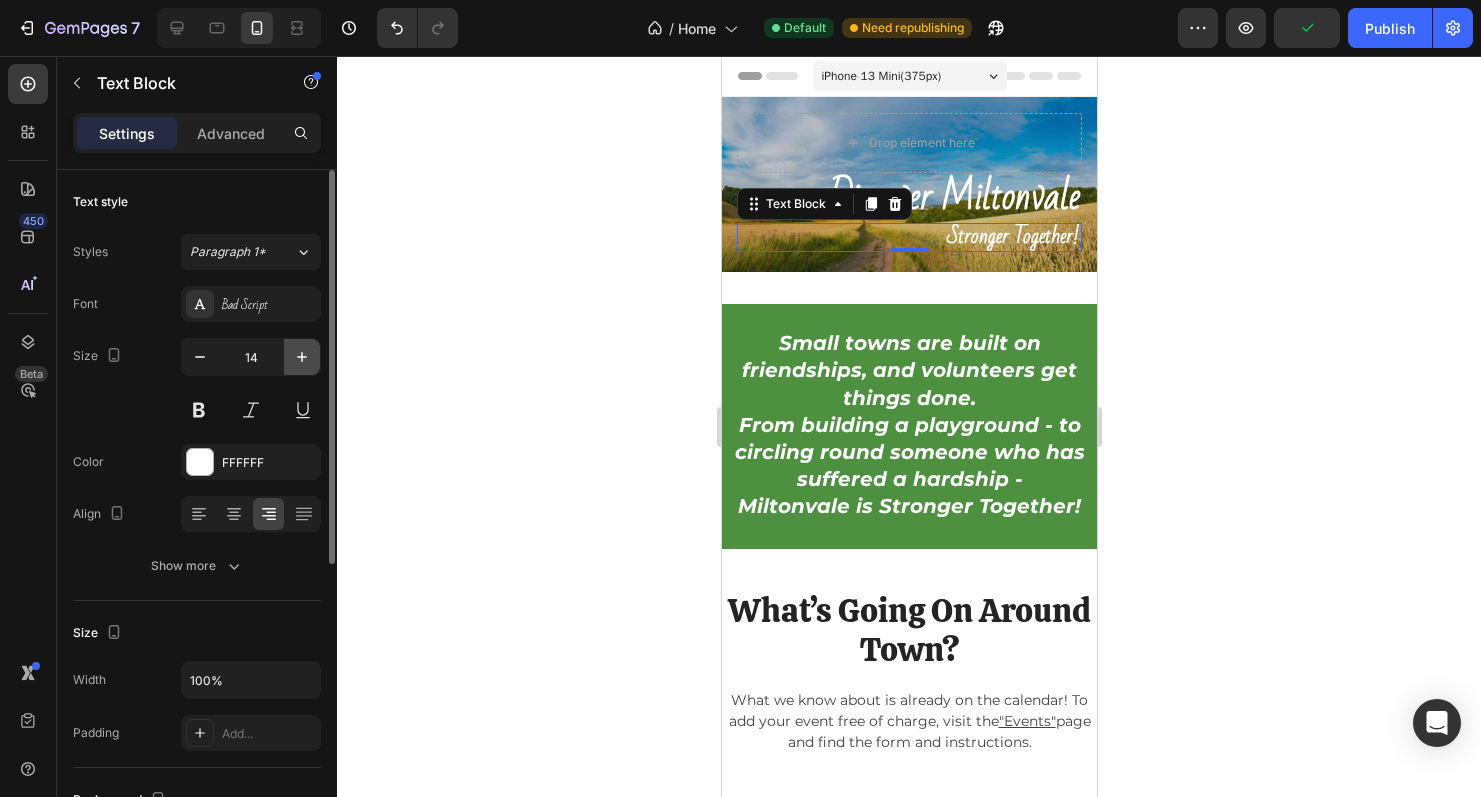 click 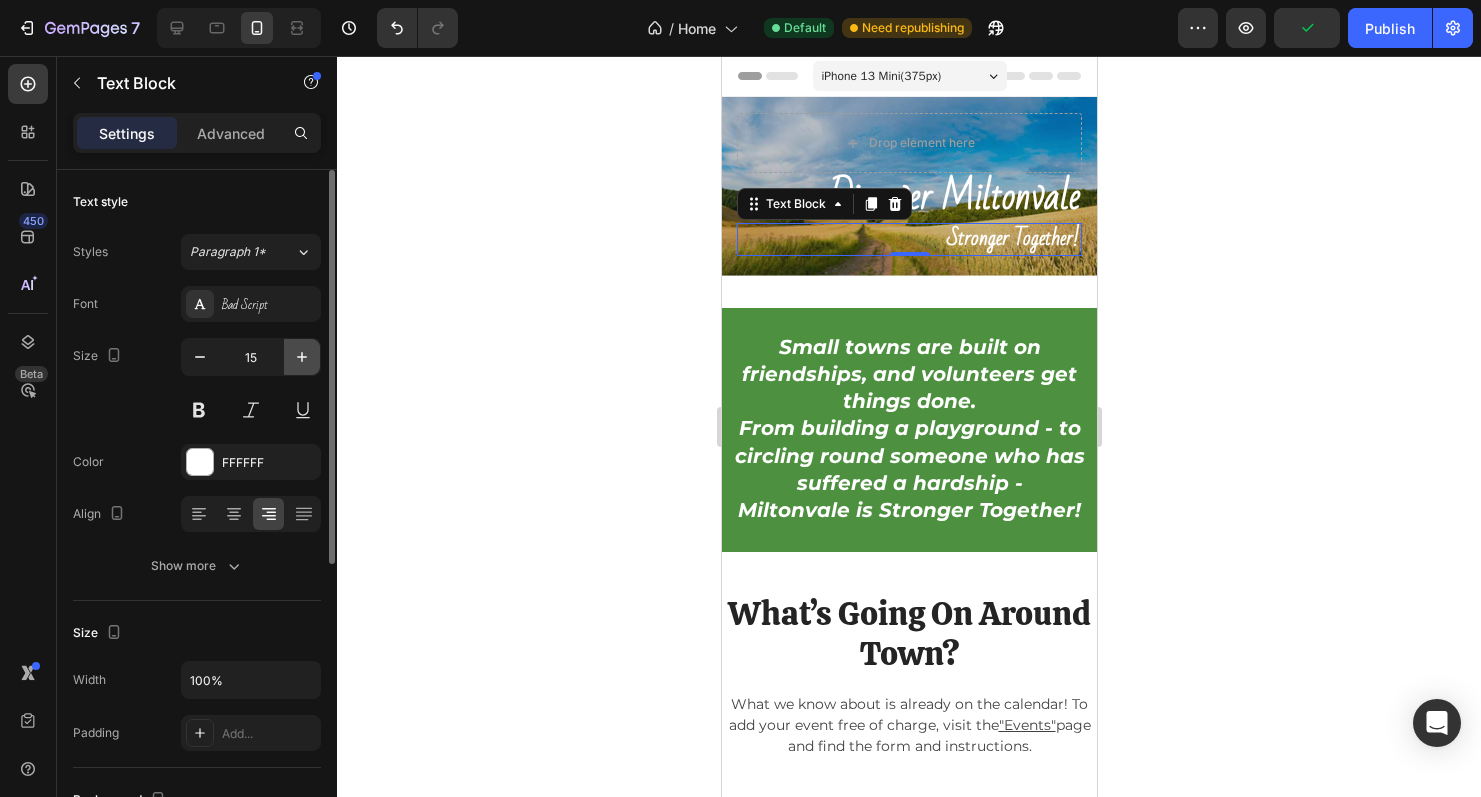 click 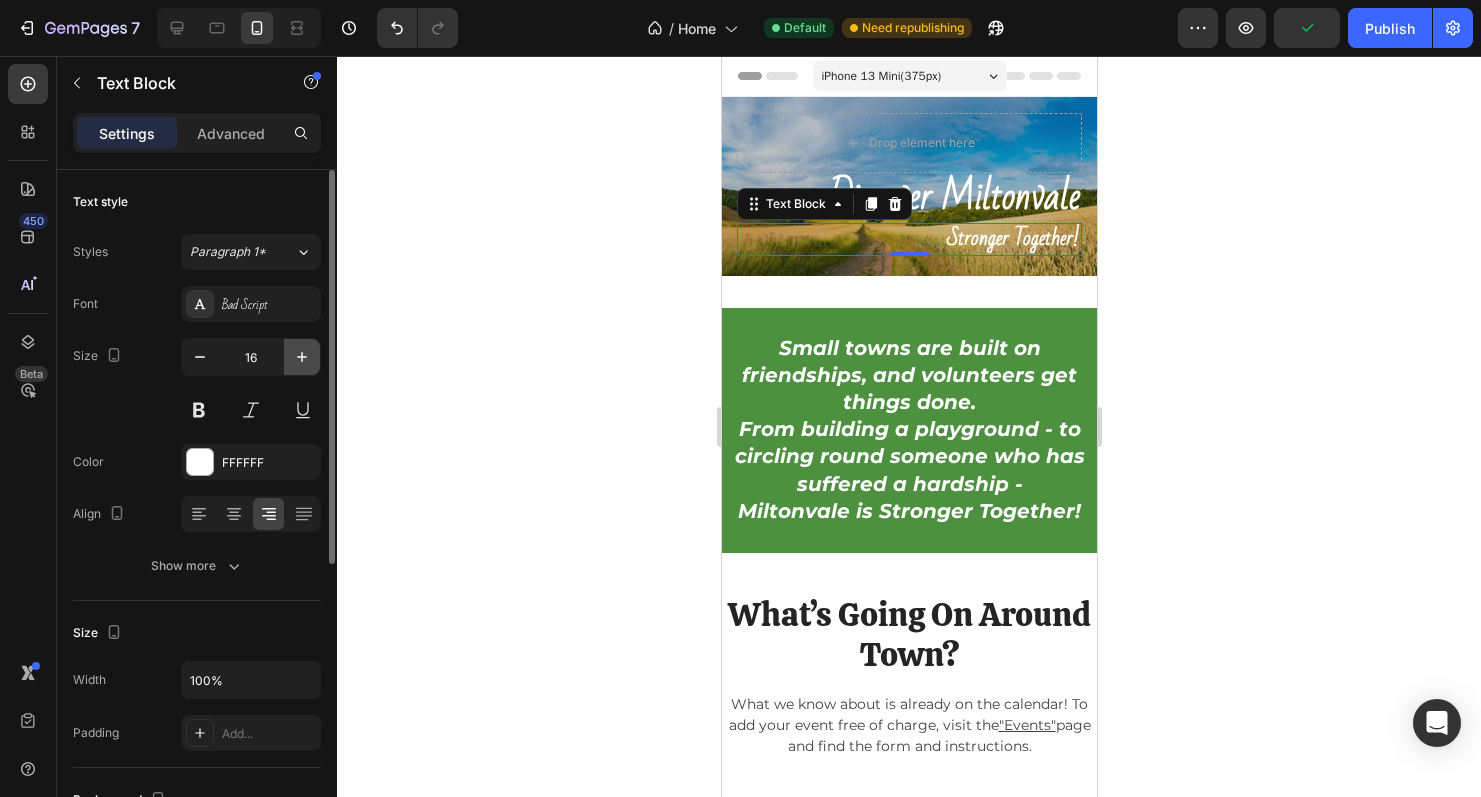 click 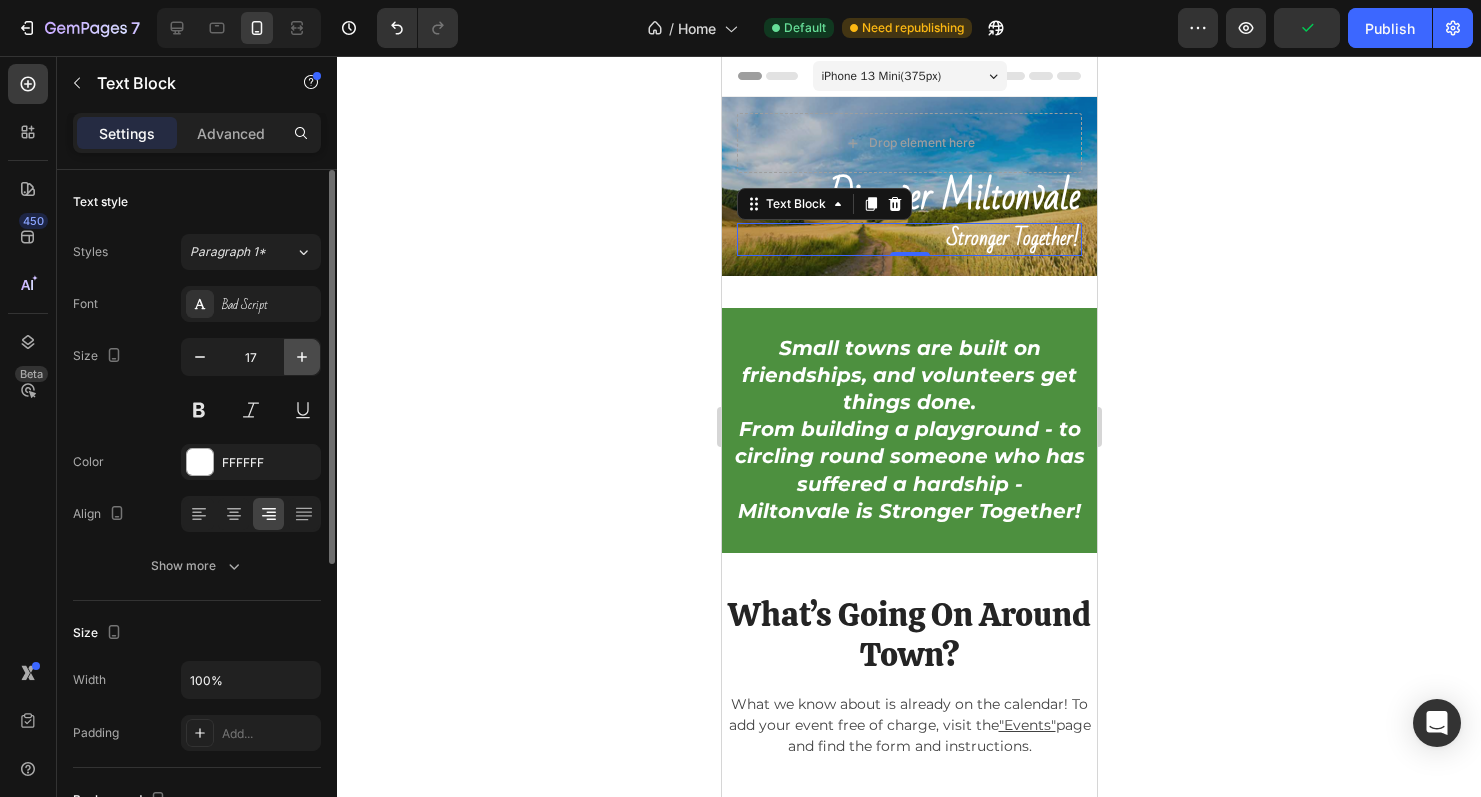 click 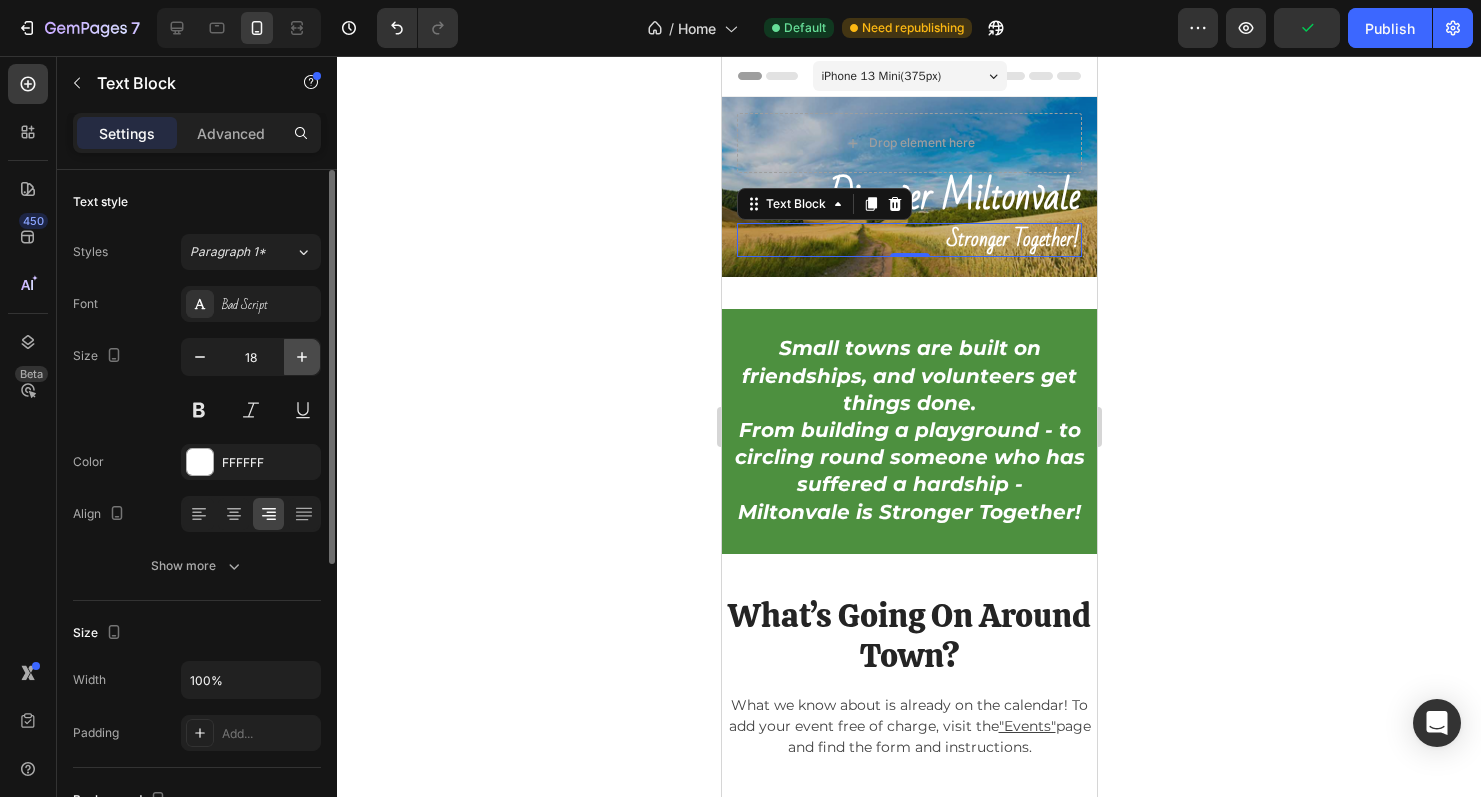 click 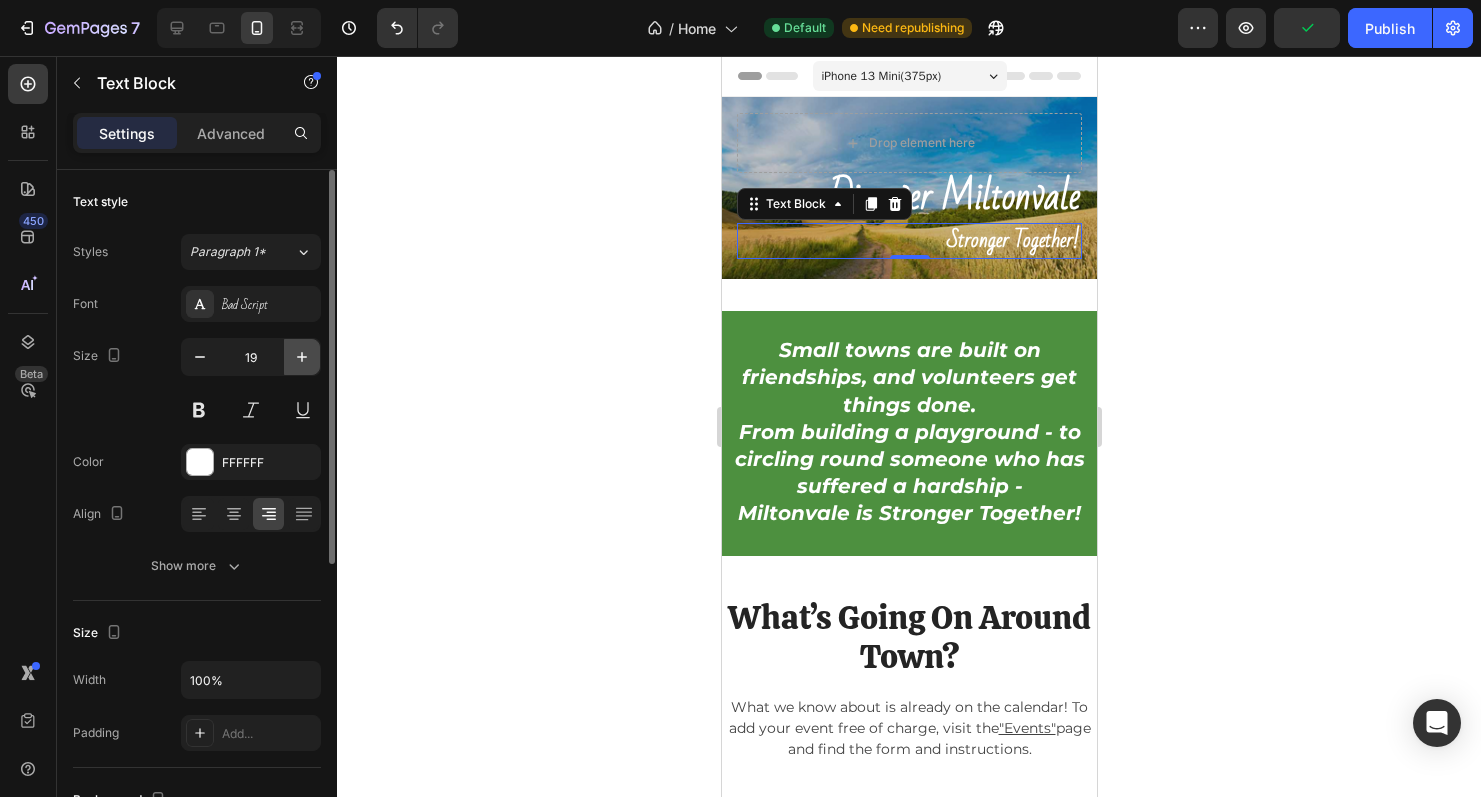 click 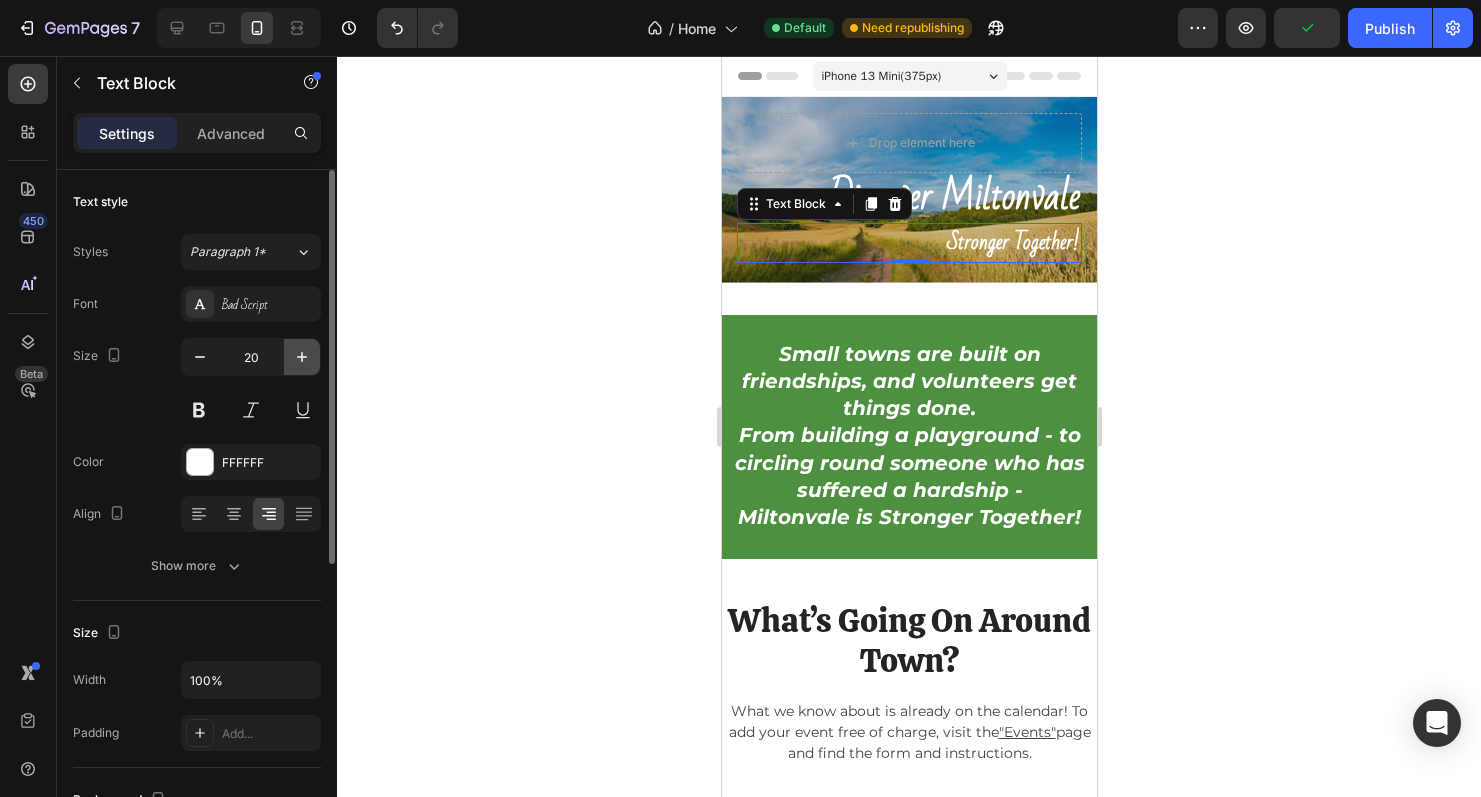 click 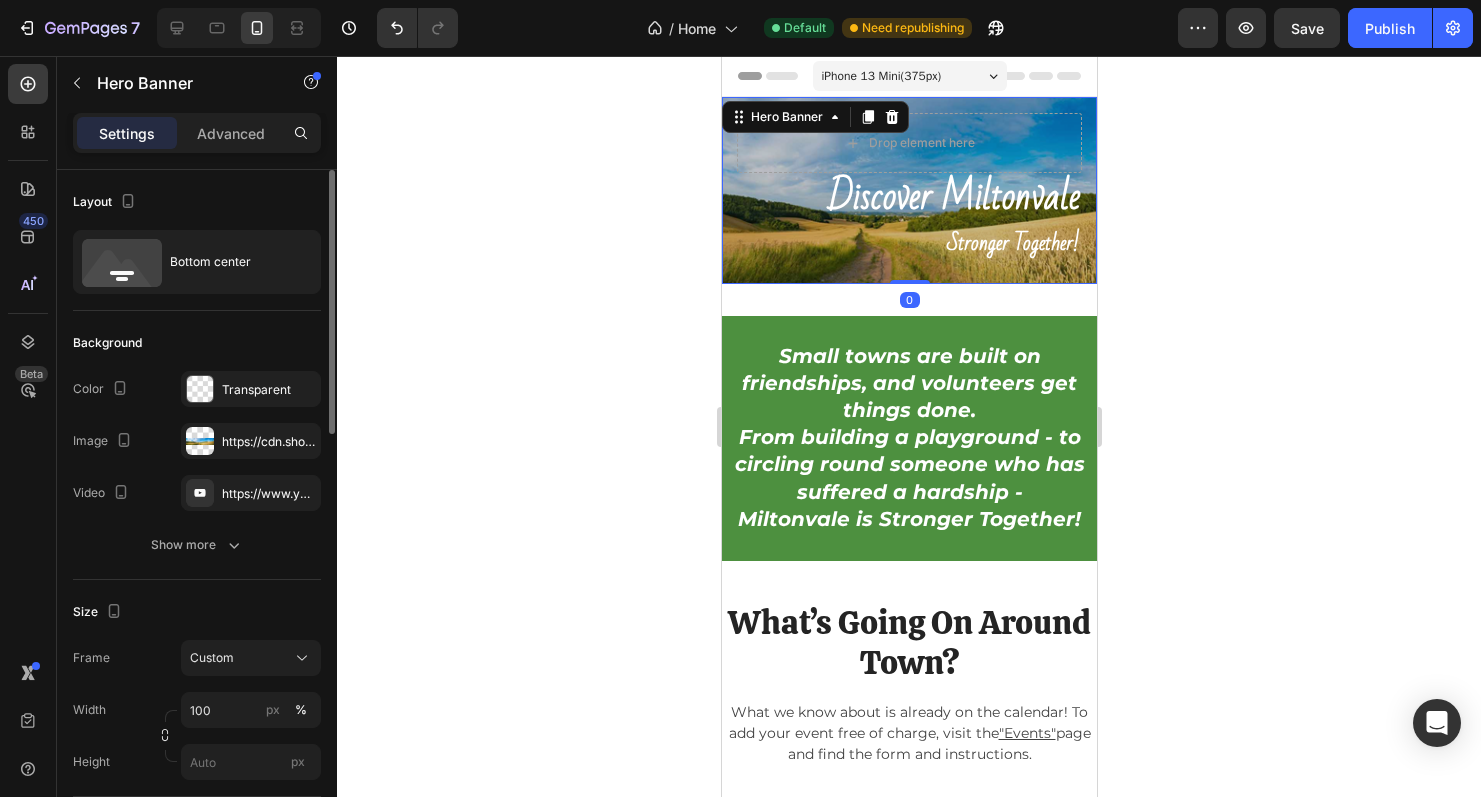 click on "Discover Miltonvale Heading           stronger together! Text Block
Drop element here" at bounding box center (908, 190) 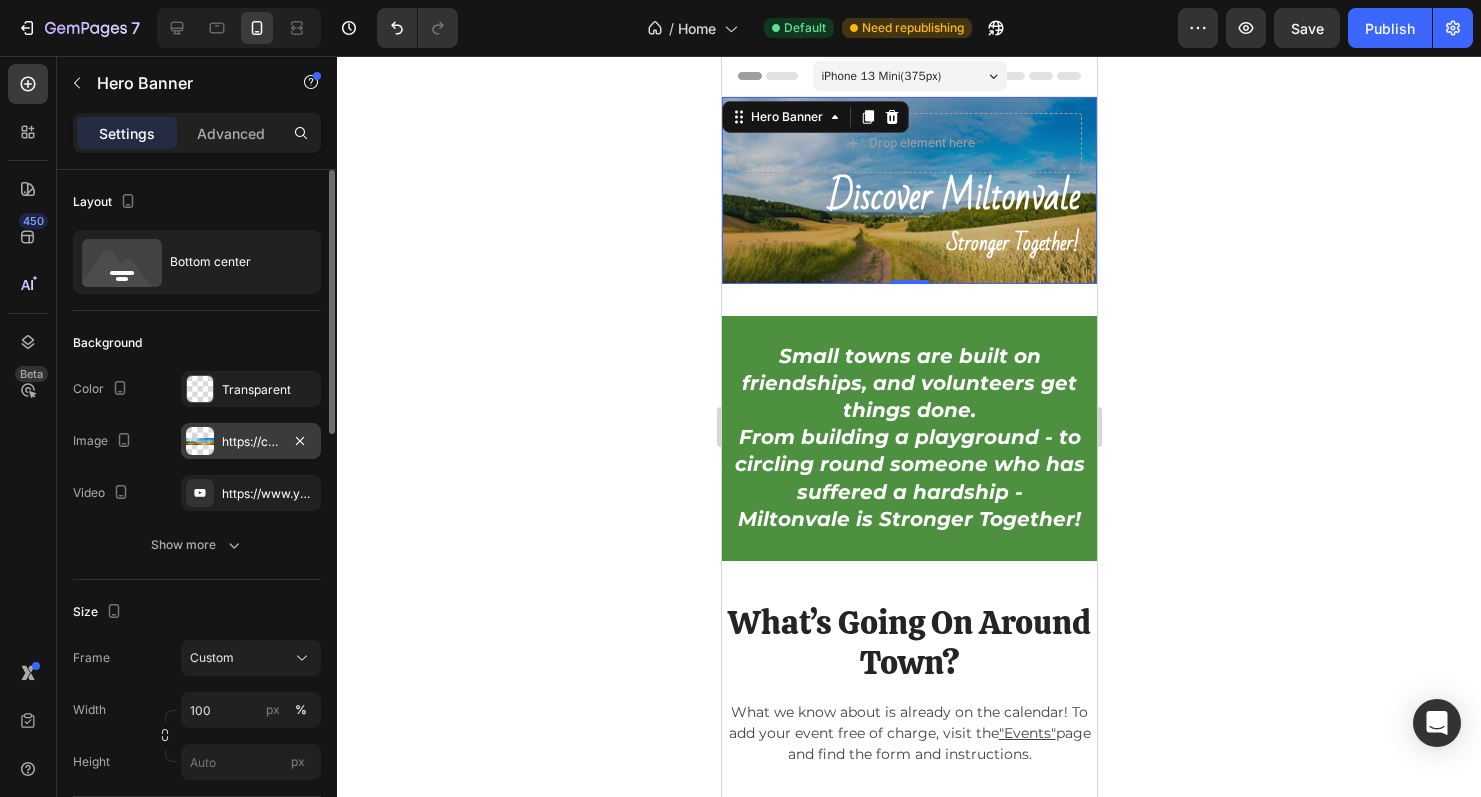 click at bounding box center [200, 441] 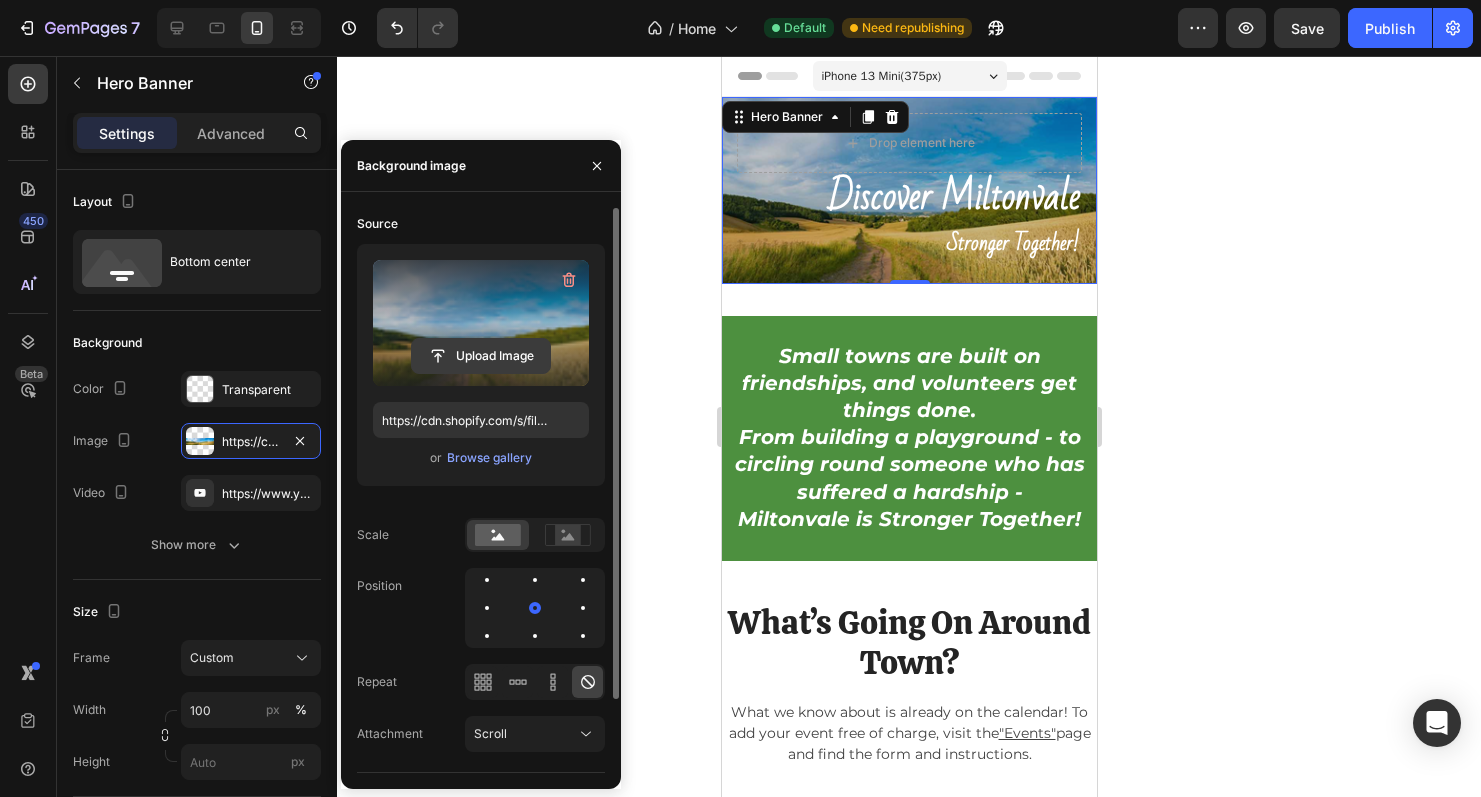 click 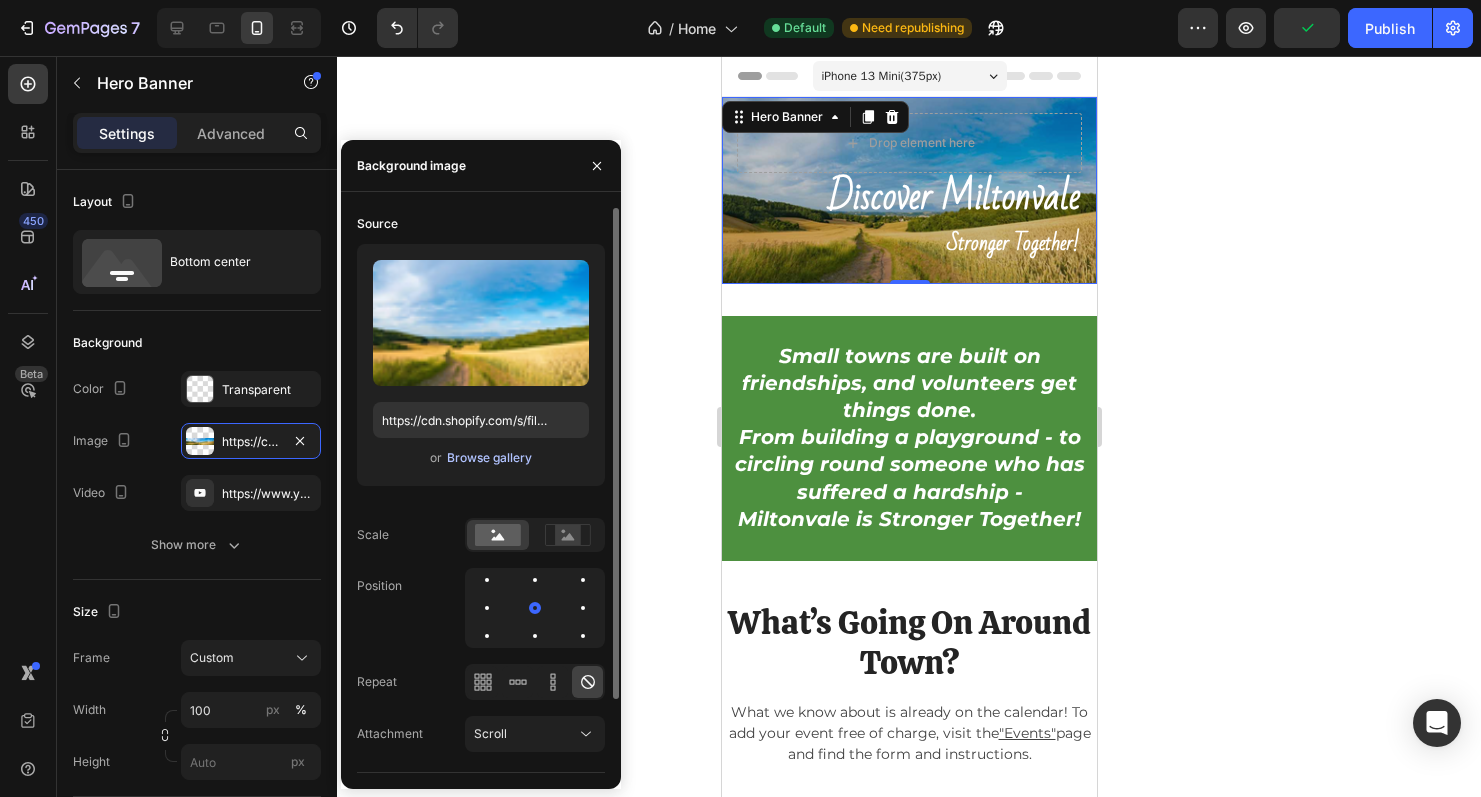 click on "Browse gallery" at bounding box center (489, 458) 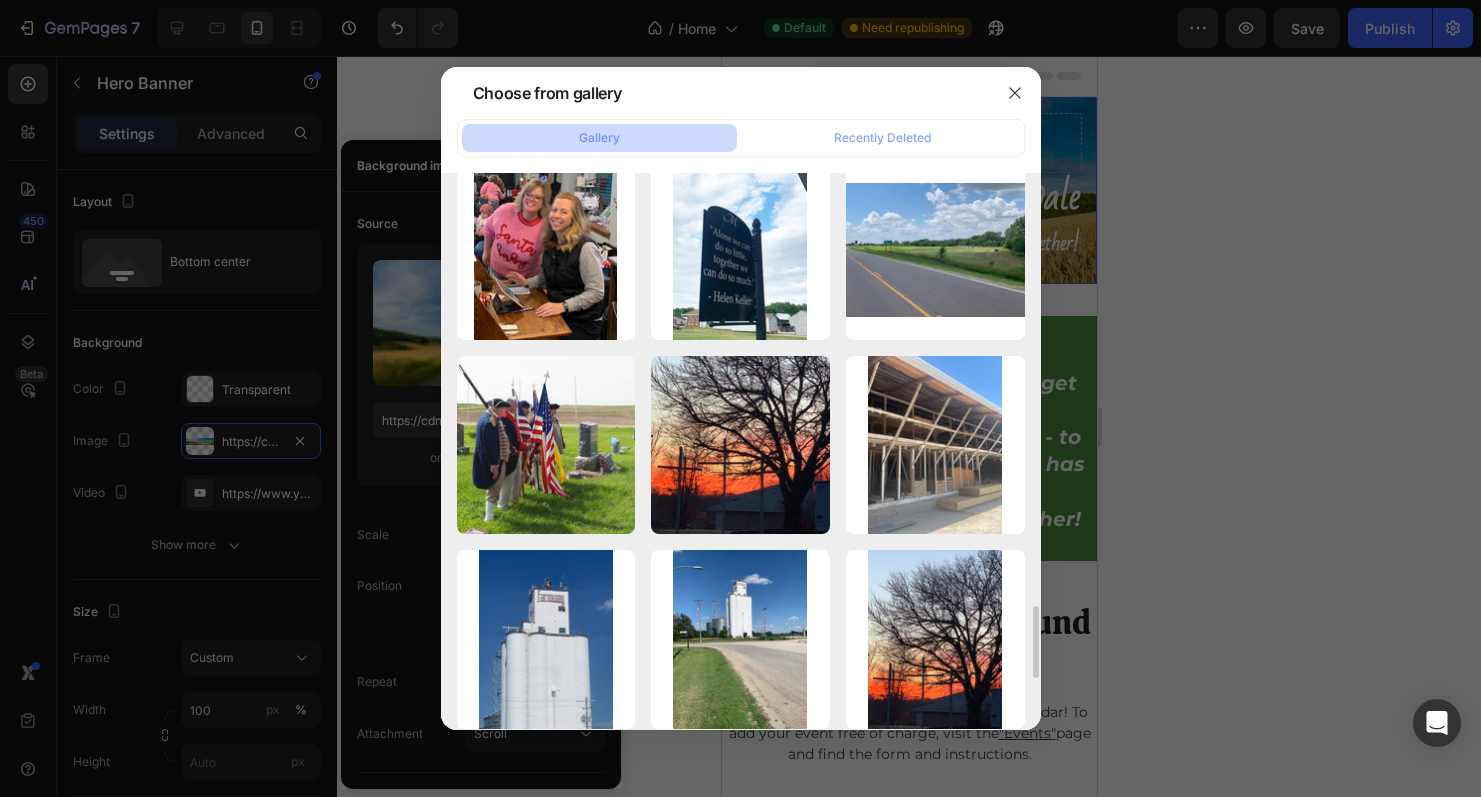 scroll, scrollTop: 3340, scrollLeft: 0, axis: vertical 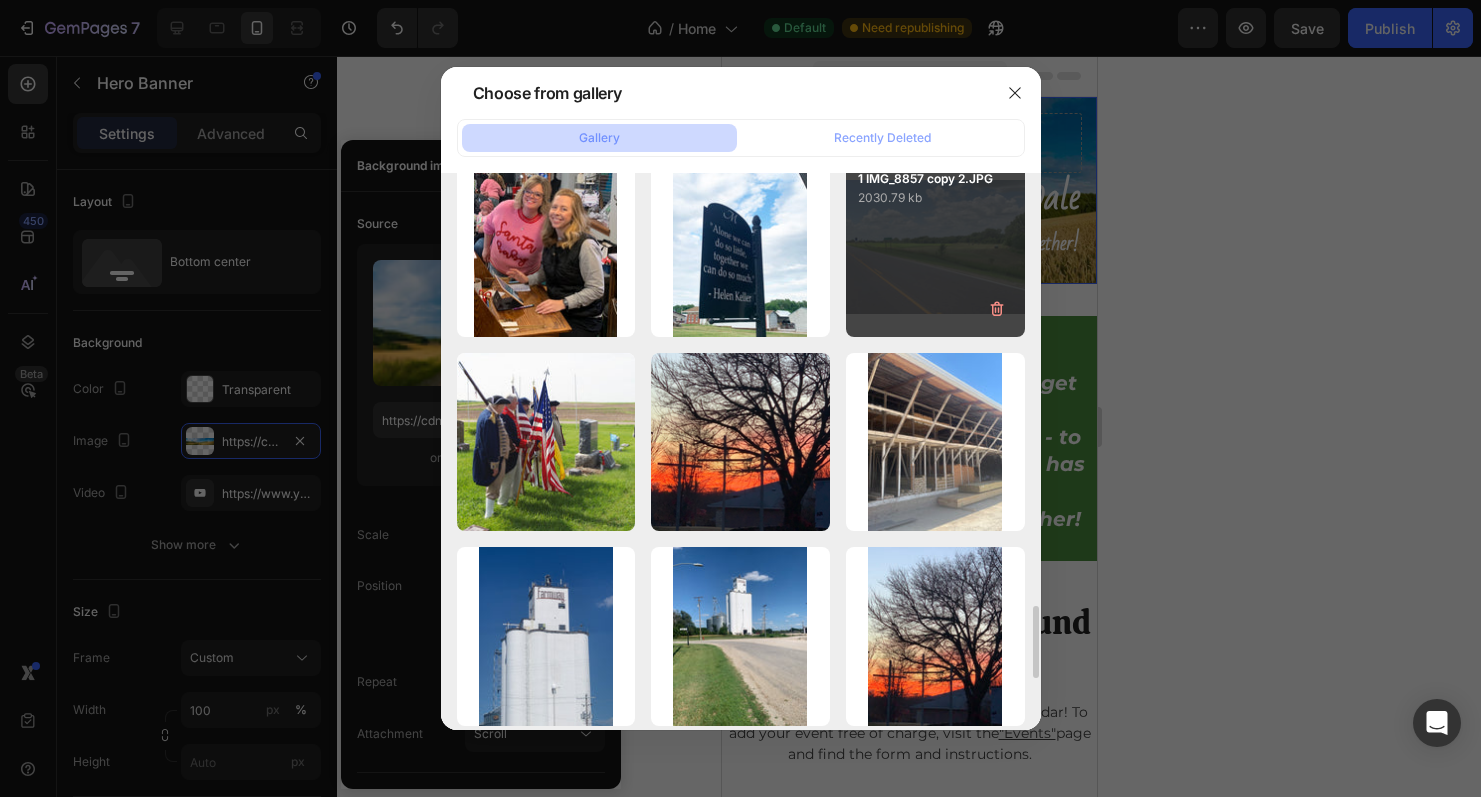 click on "1 IMG_8857 copy 2.JPG 2030.79 kb" at bounding box center [935, 247] 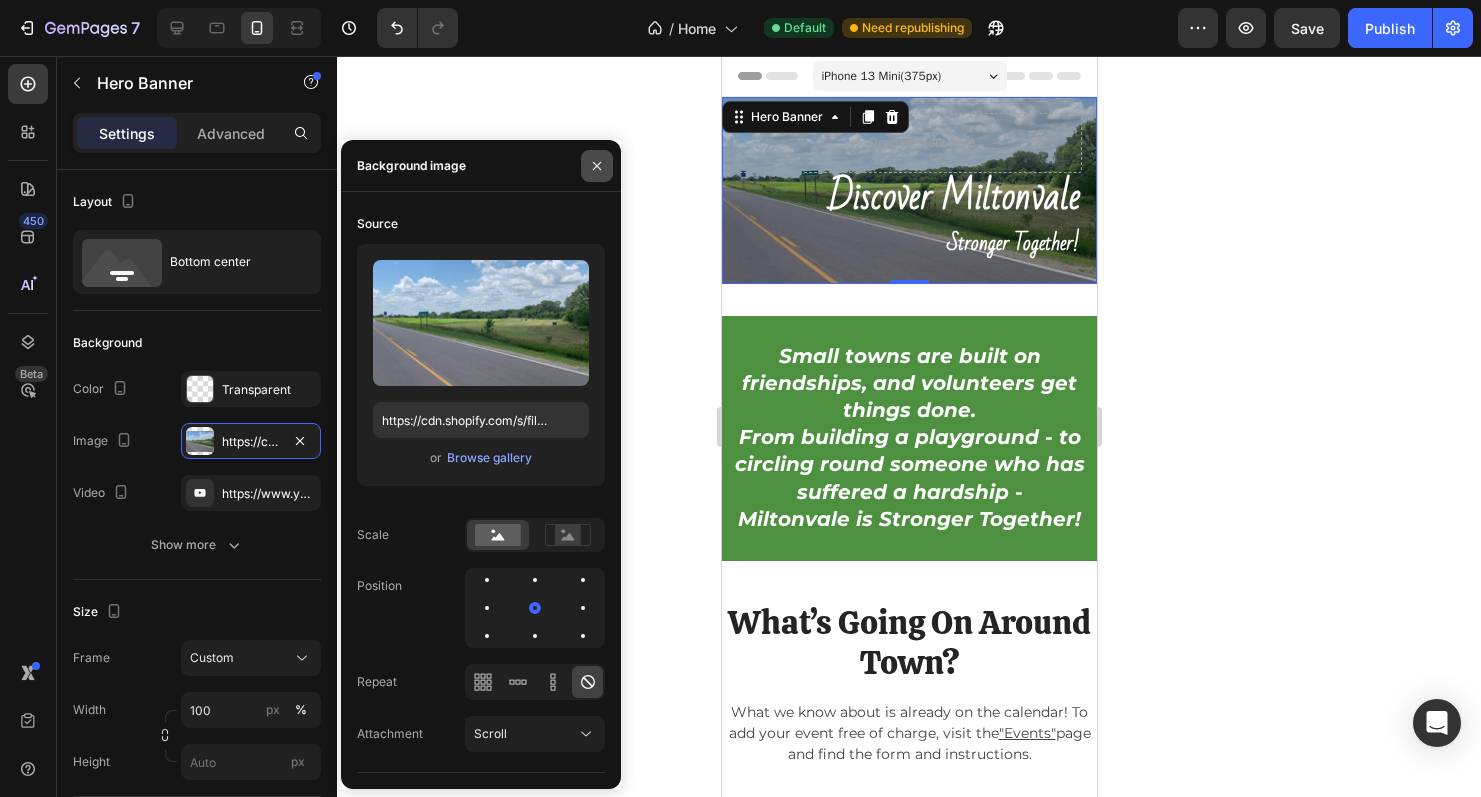 click 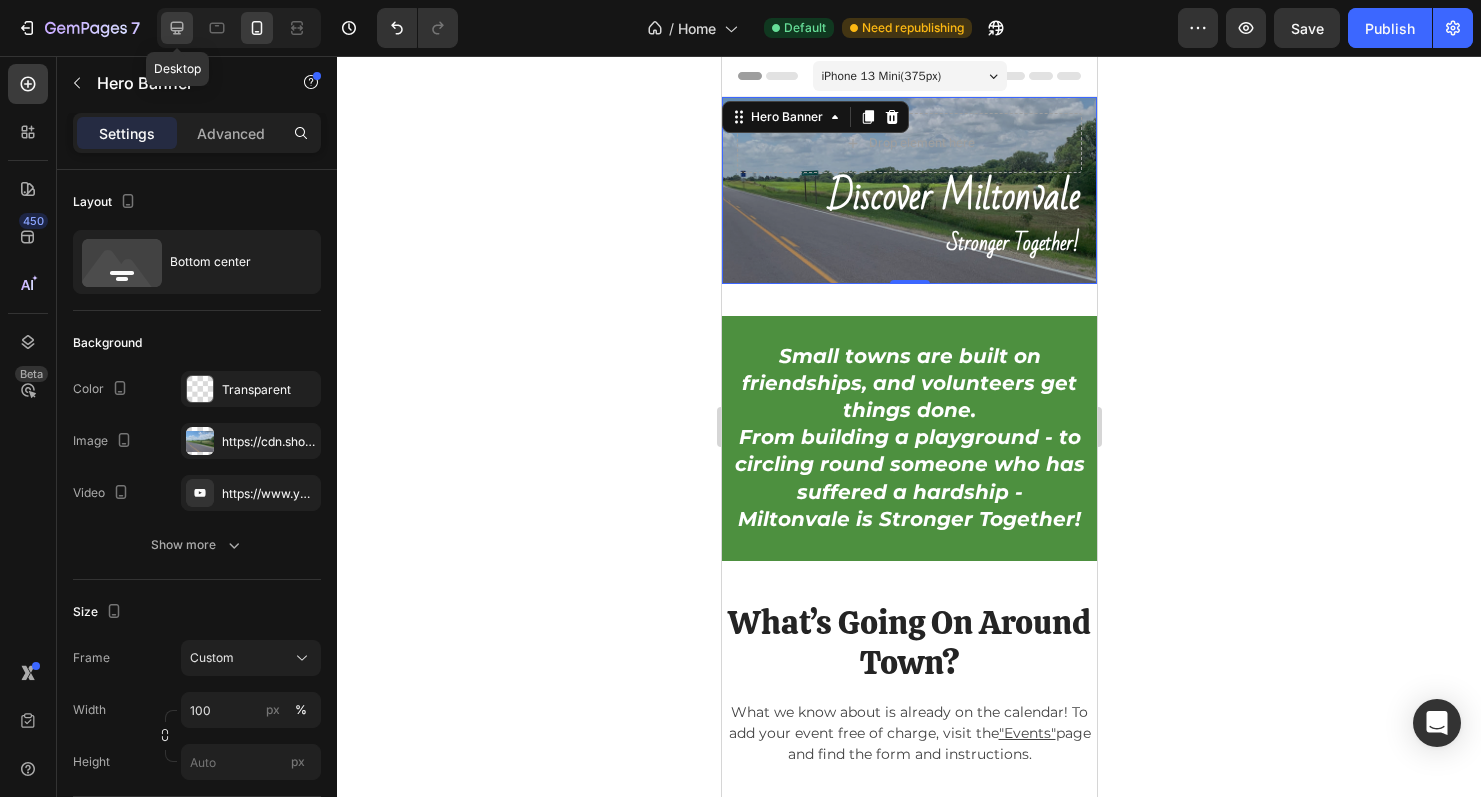 click 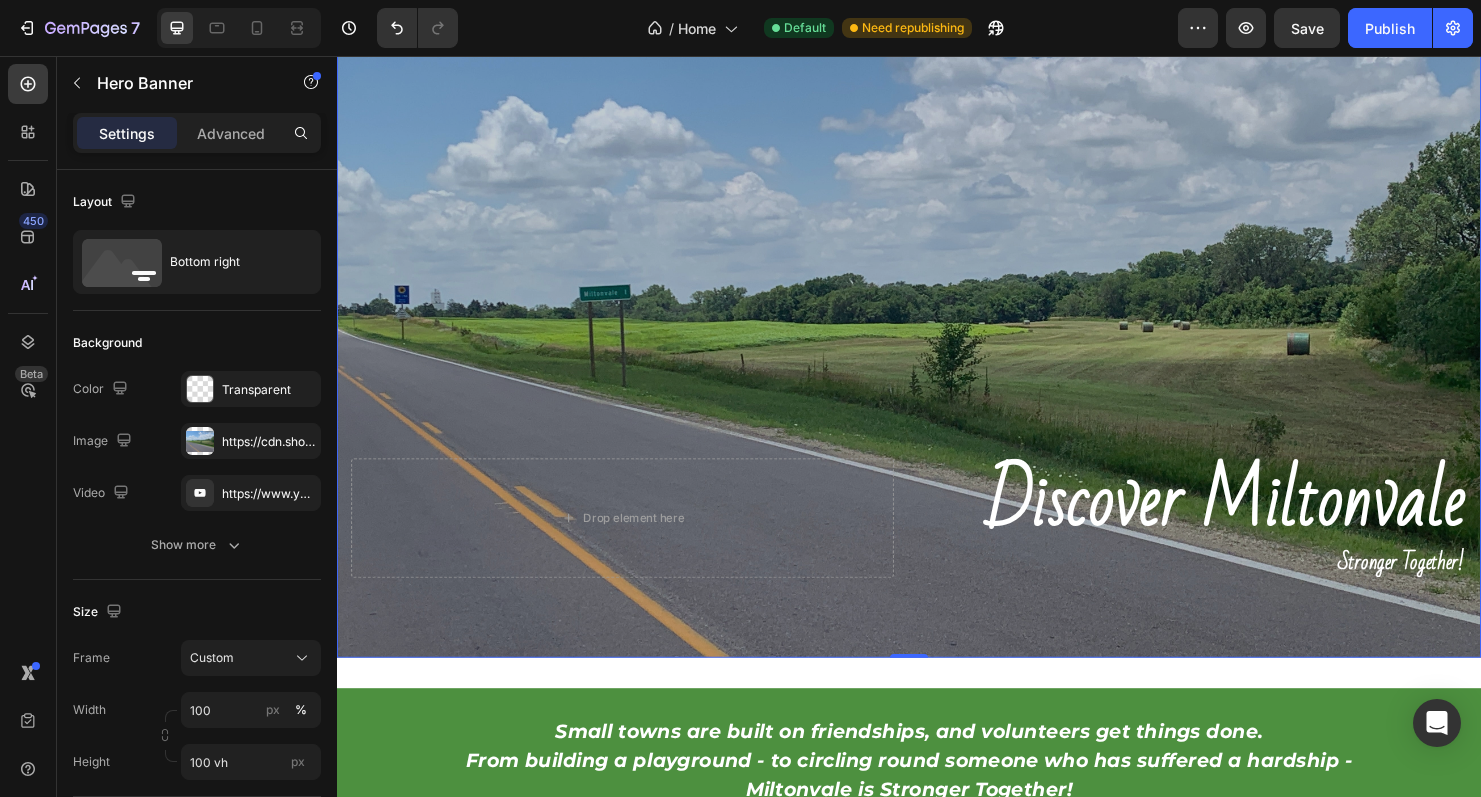 scroll, scrollTop: 229, scrollLeft: 0, axis: vertical 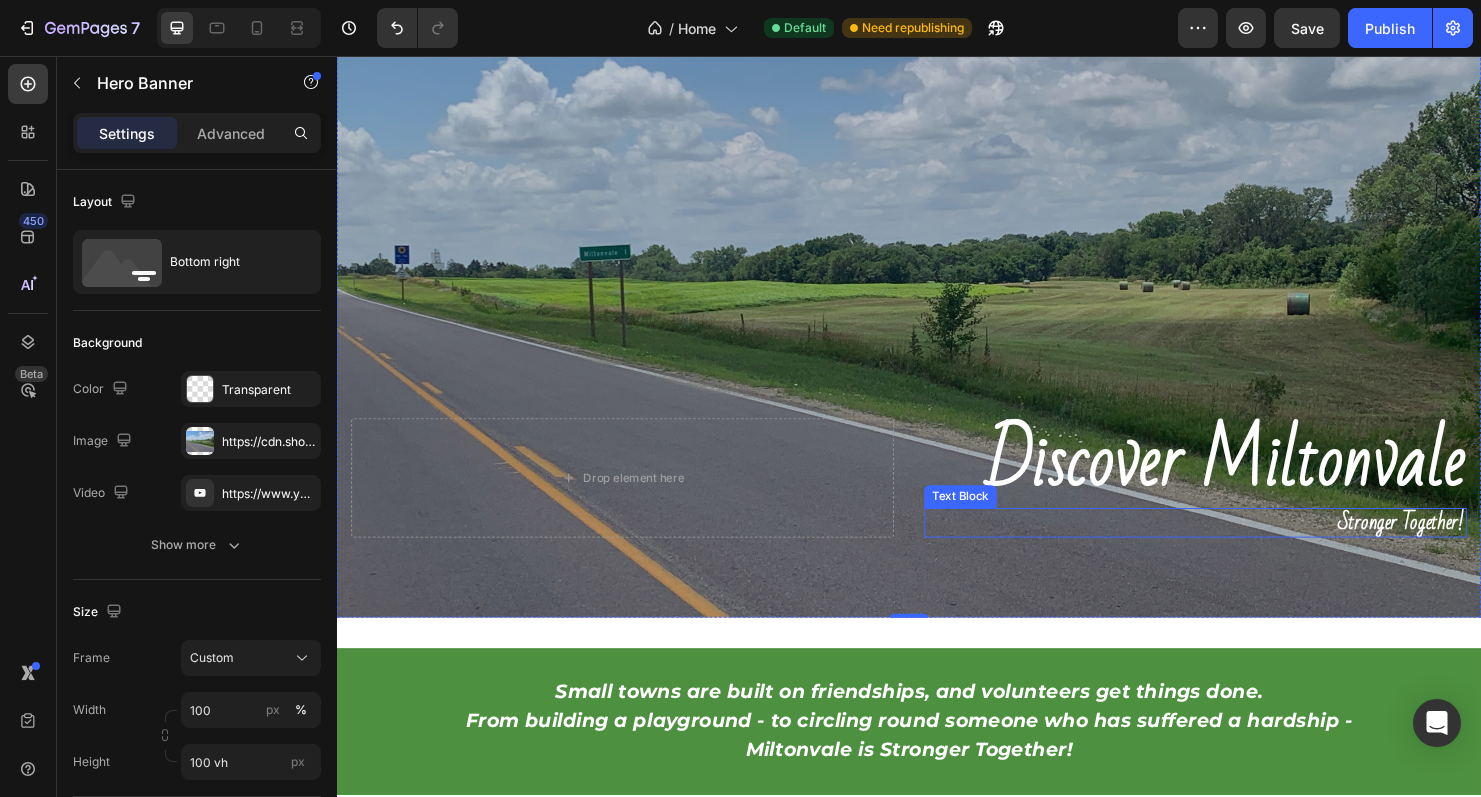 click on "stronger together!" at bounding box center (1453, 545) 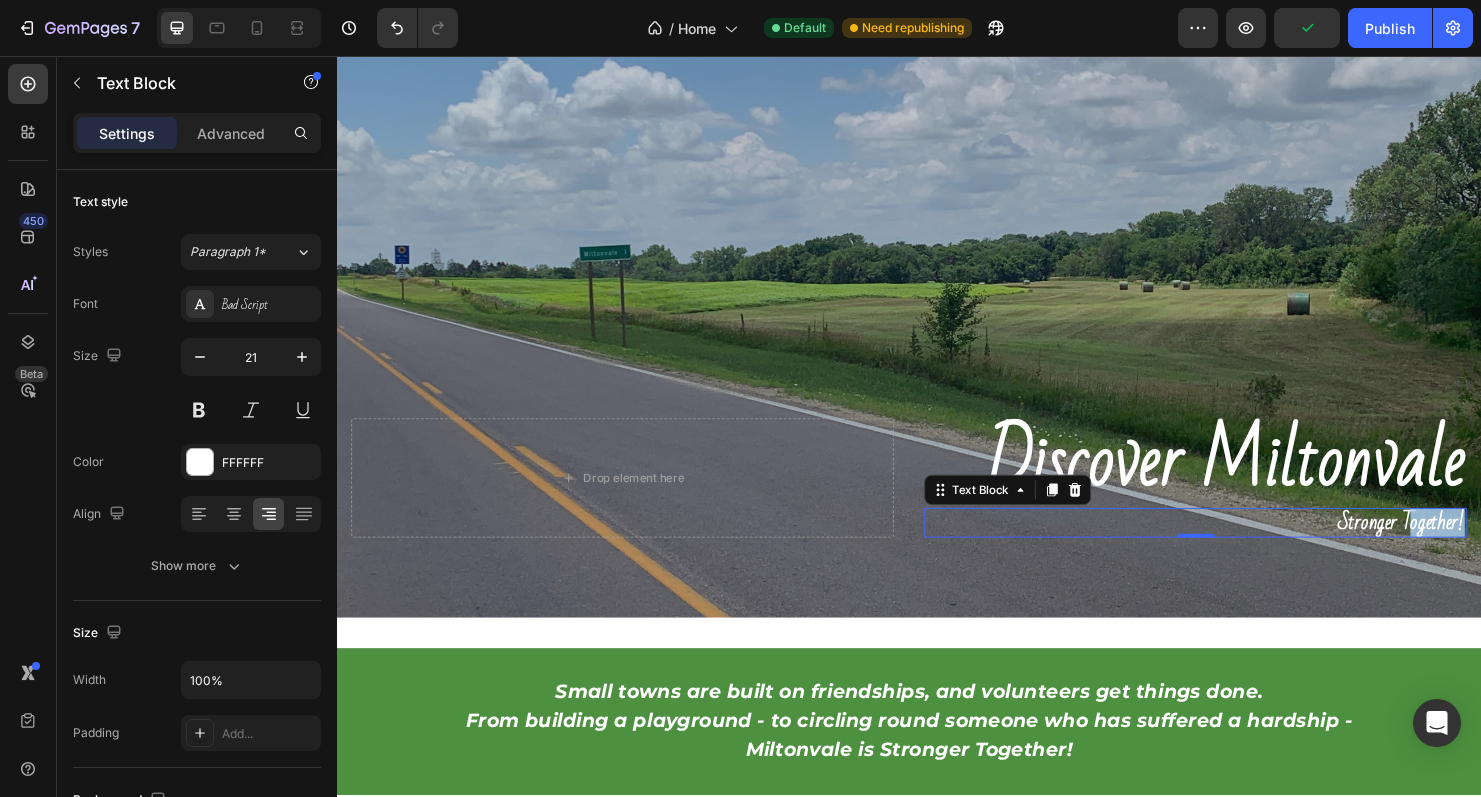 click on "stronger together!" at bounding box center (1453, 545) 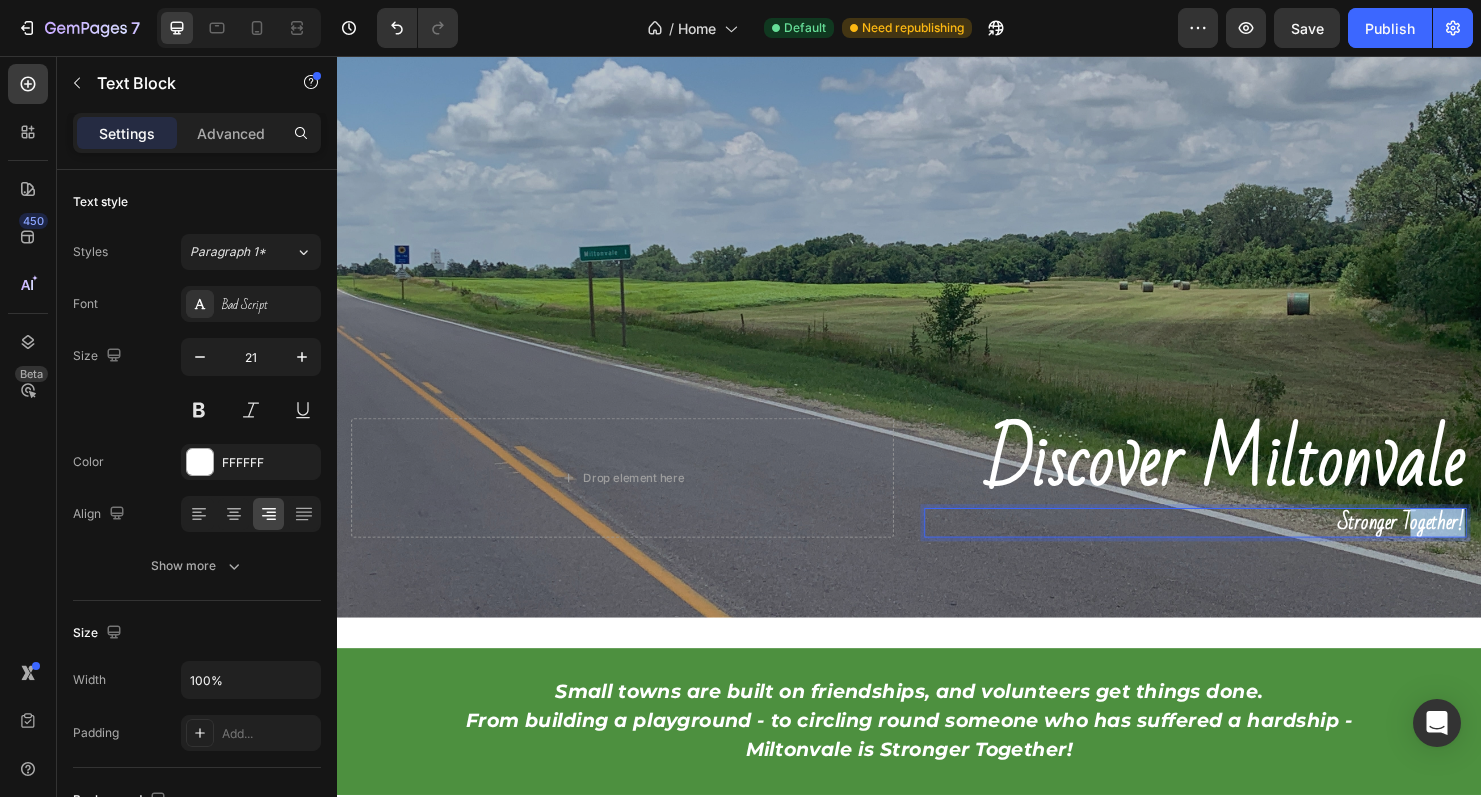 click on "stronger together!" at bounding box center (1453, 545) 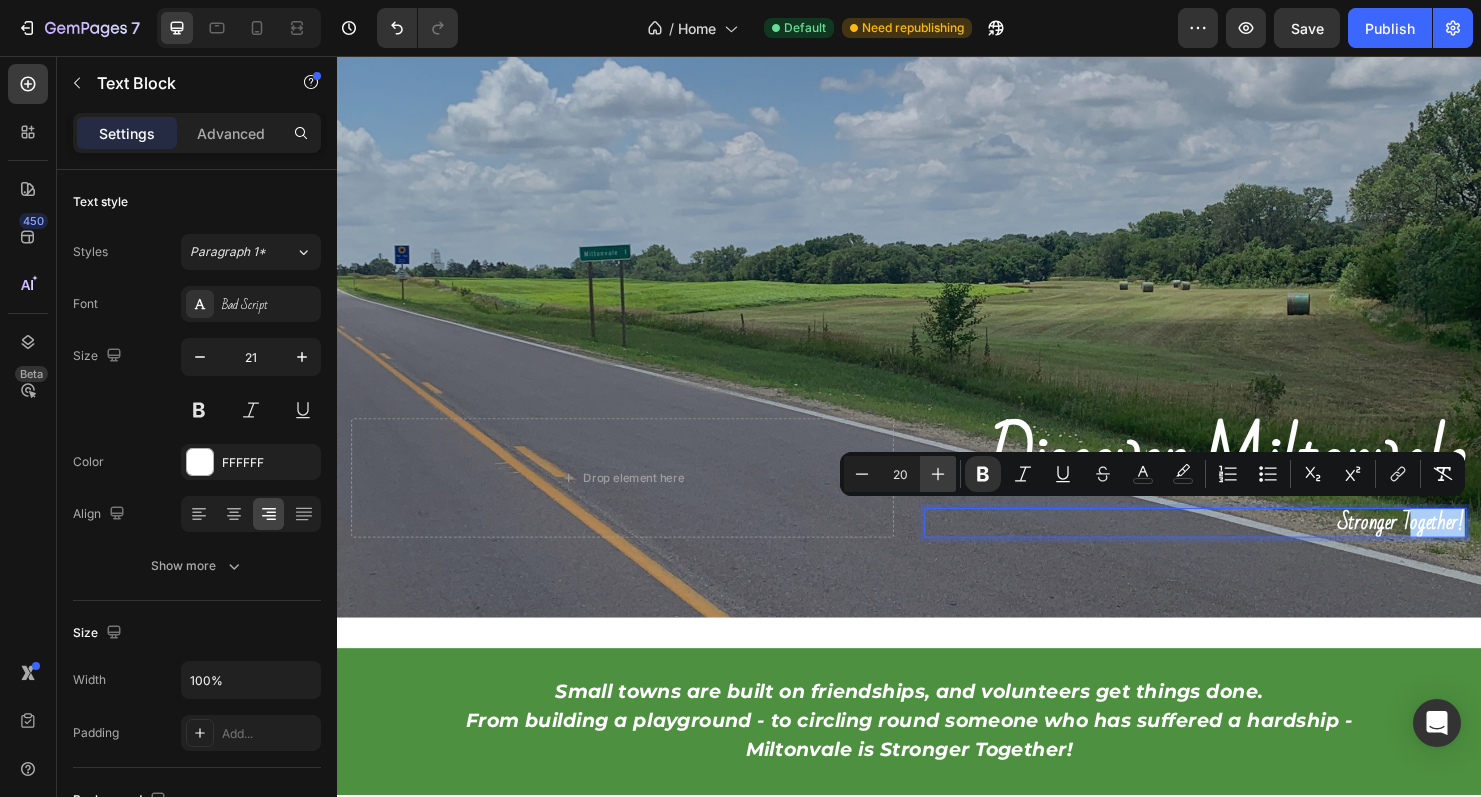 click 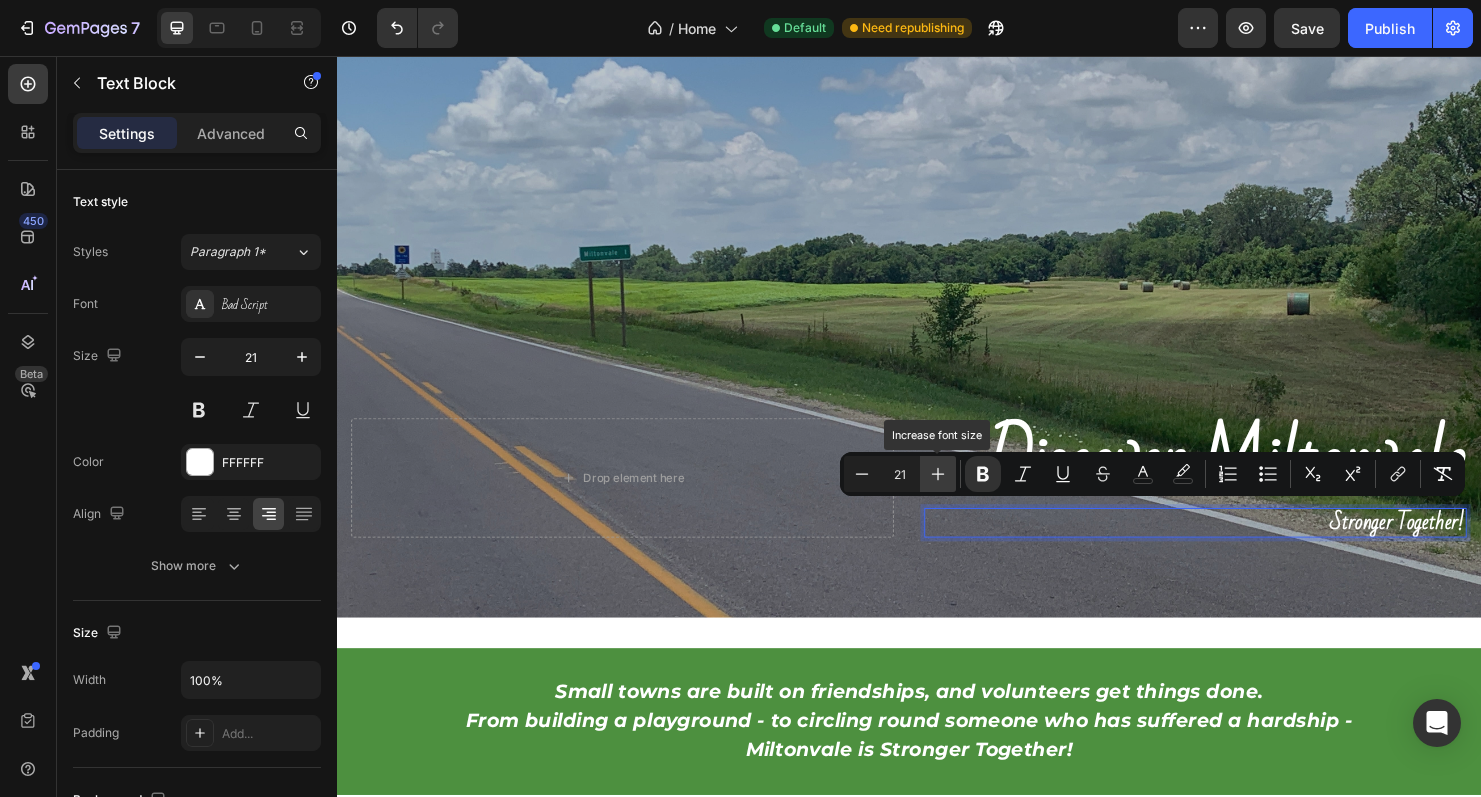 click 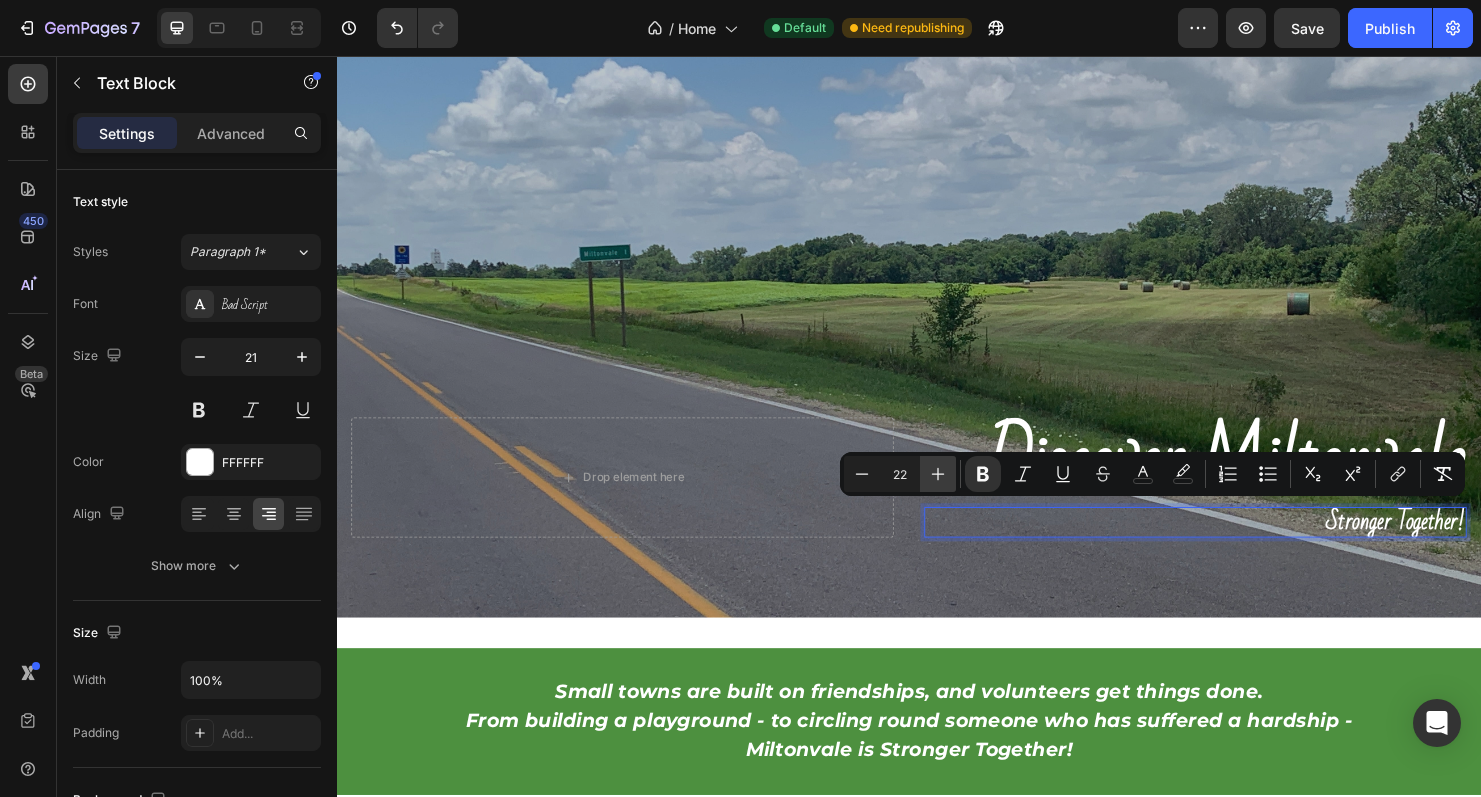 click 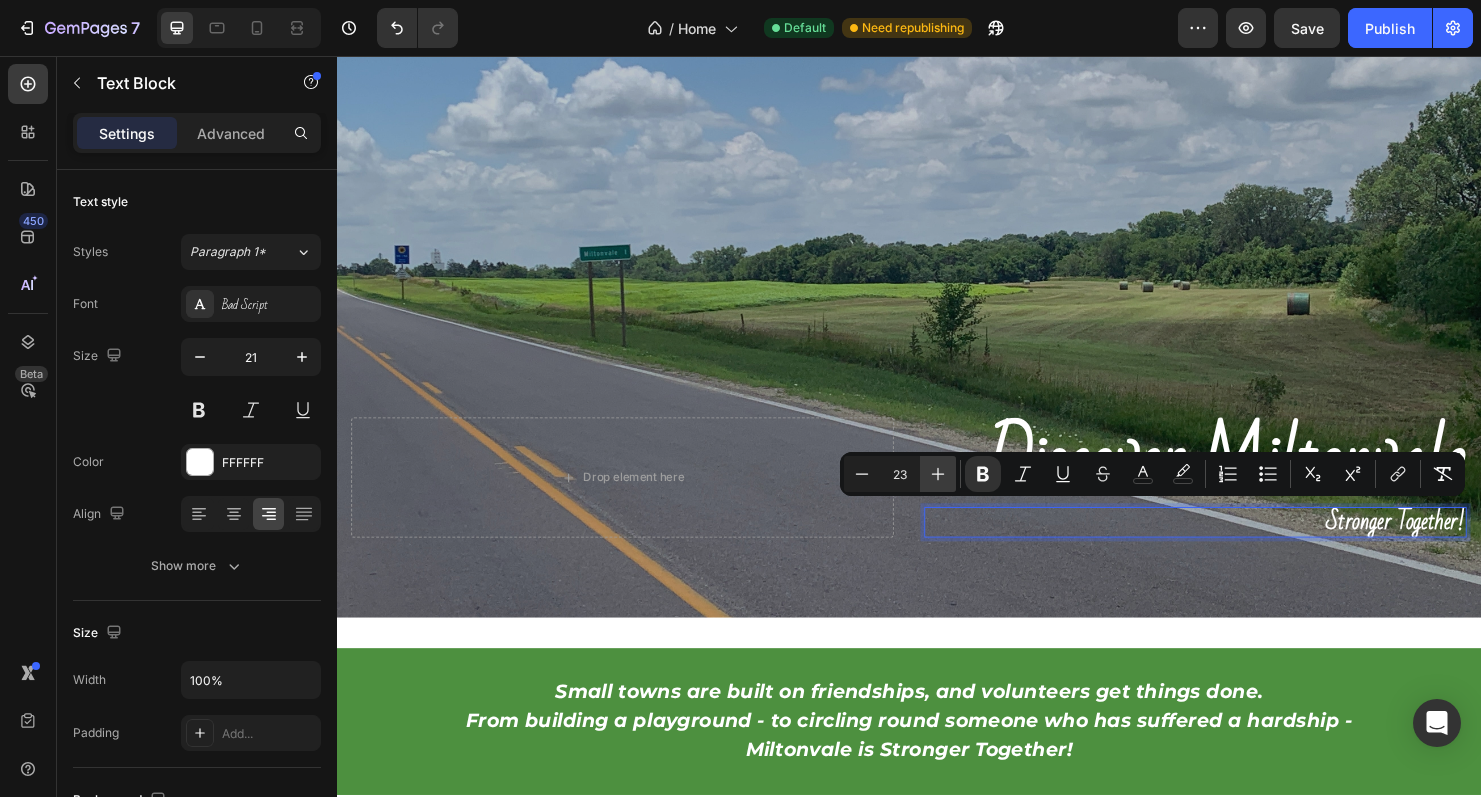 click 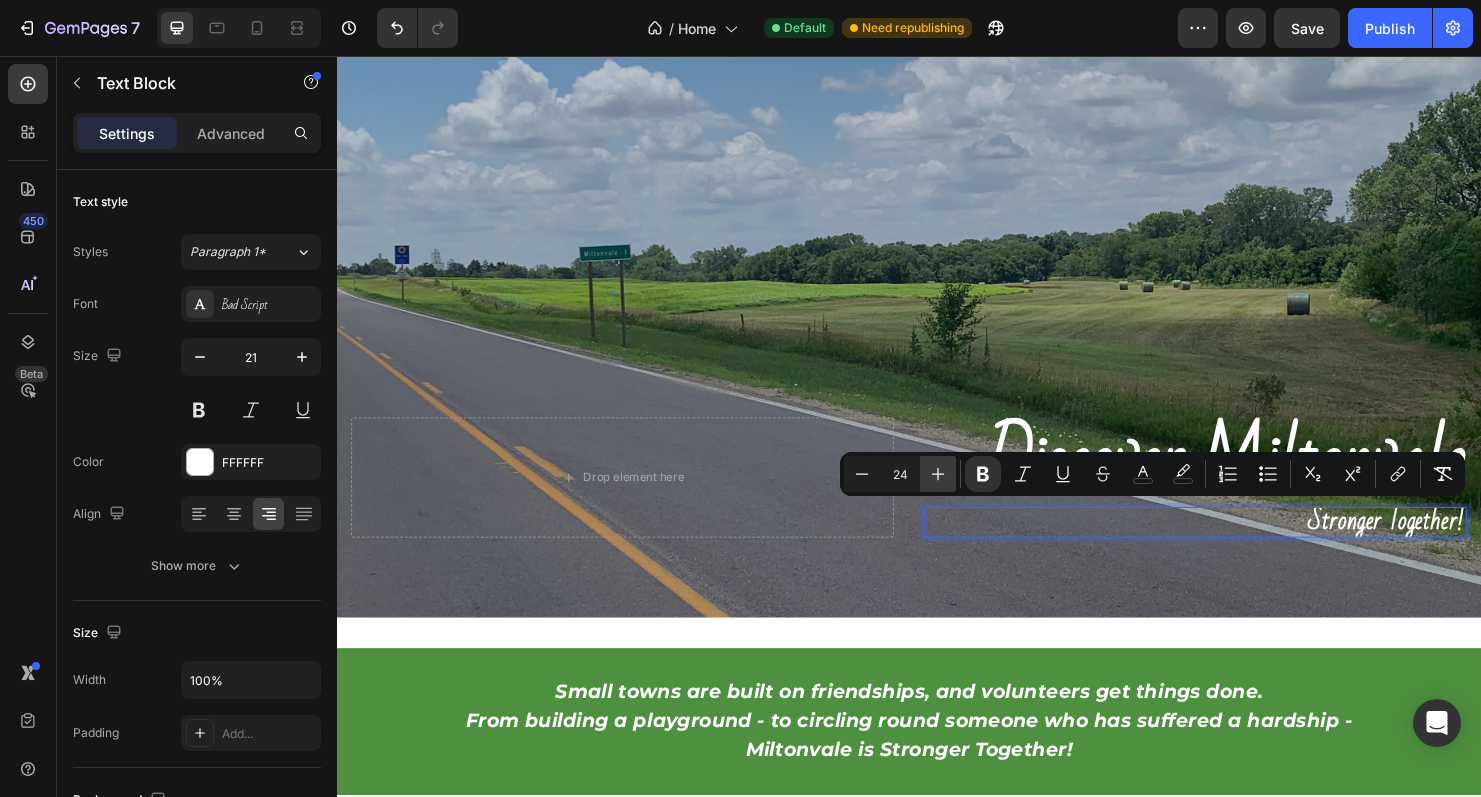 click 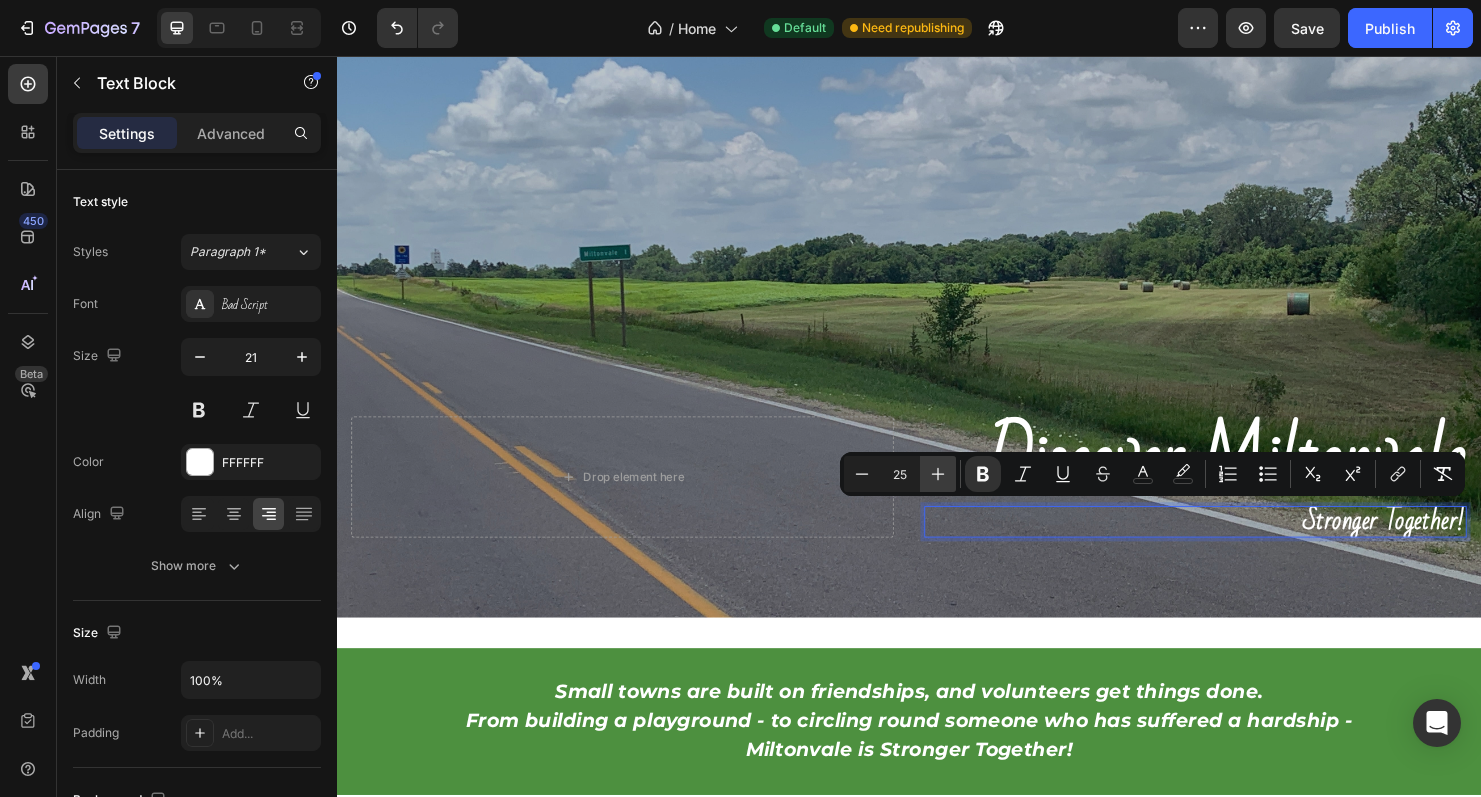 click 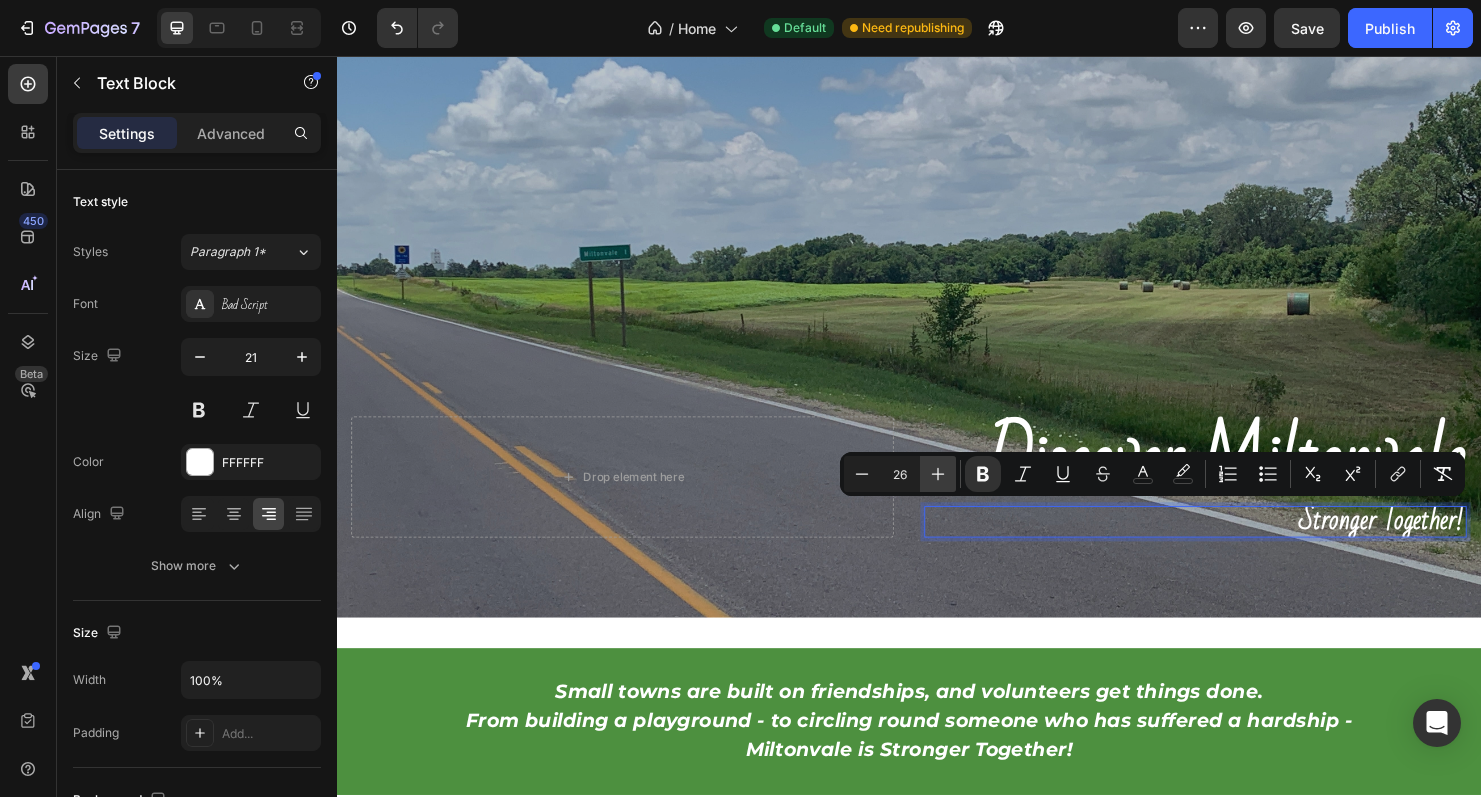 click 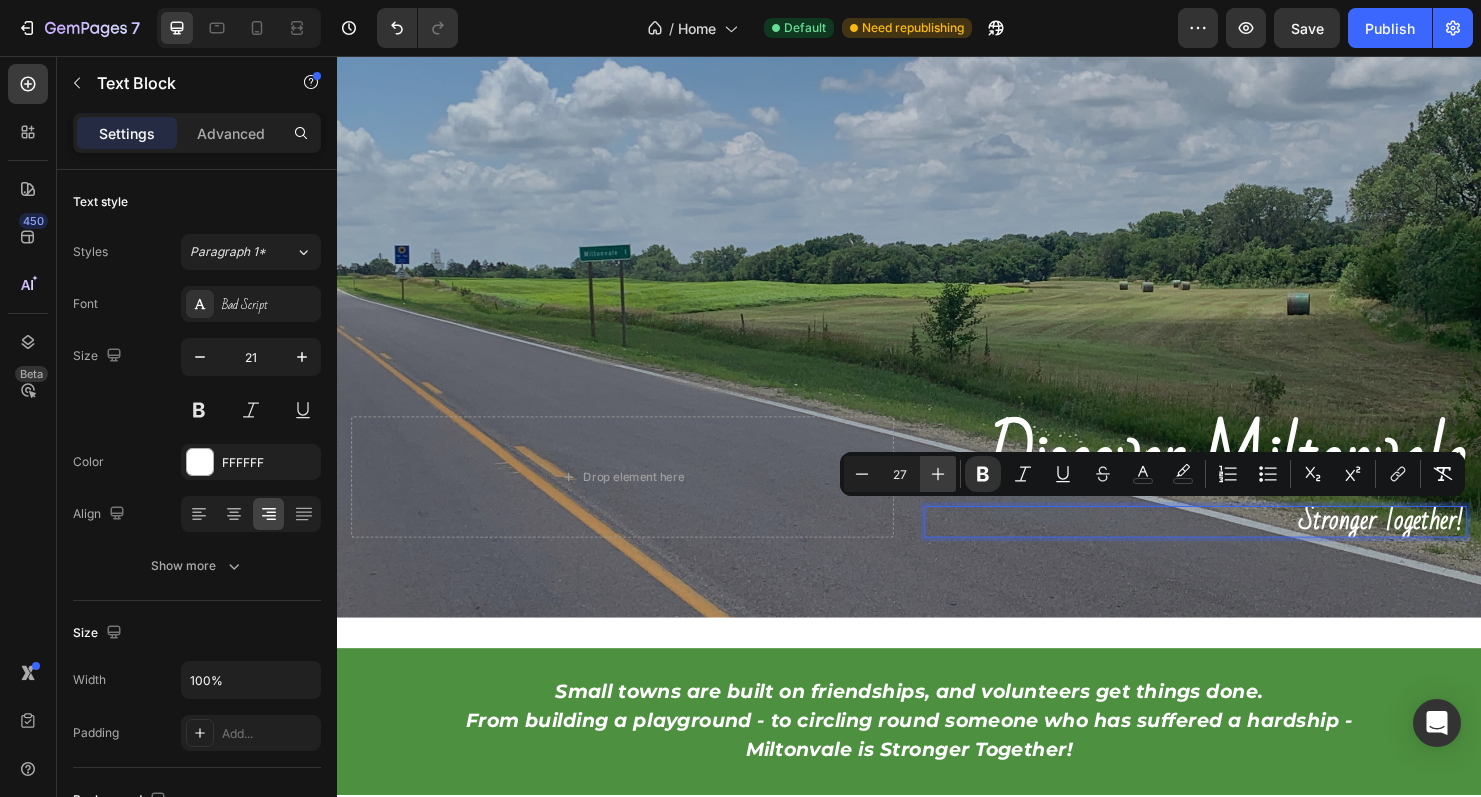 click 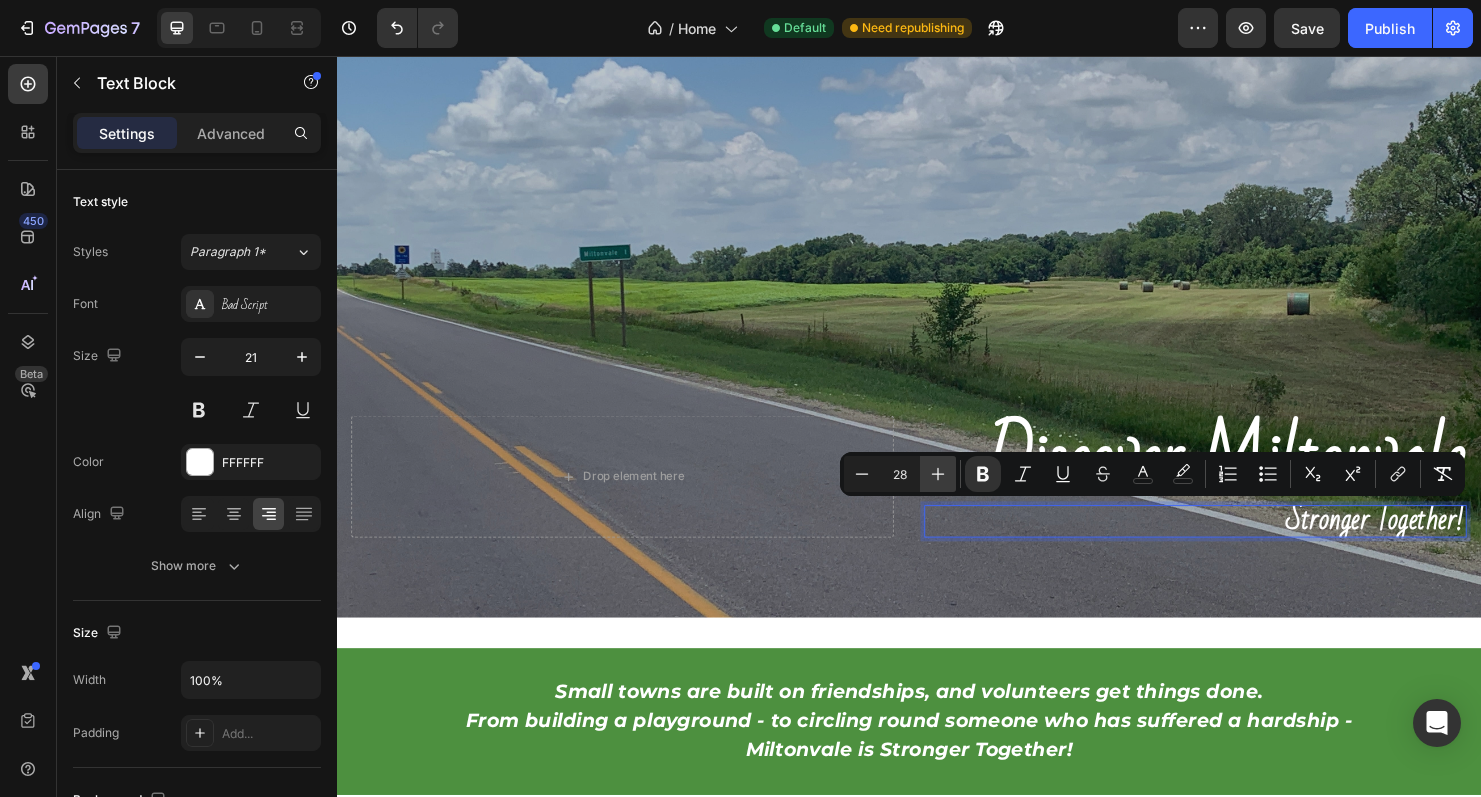 click 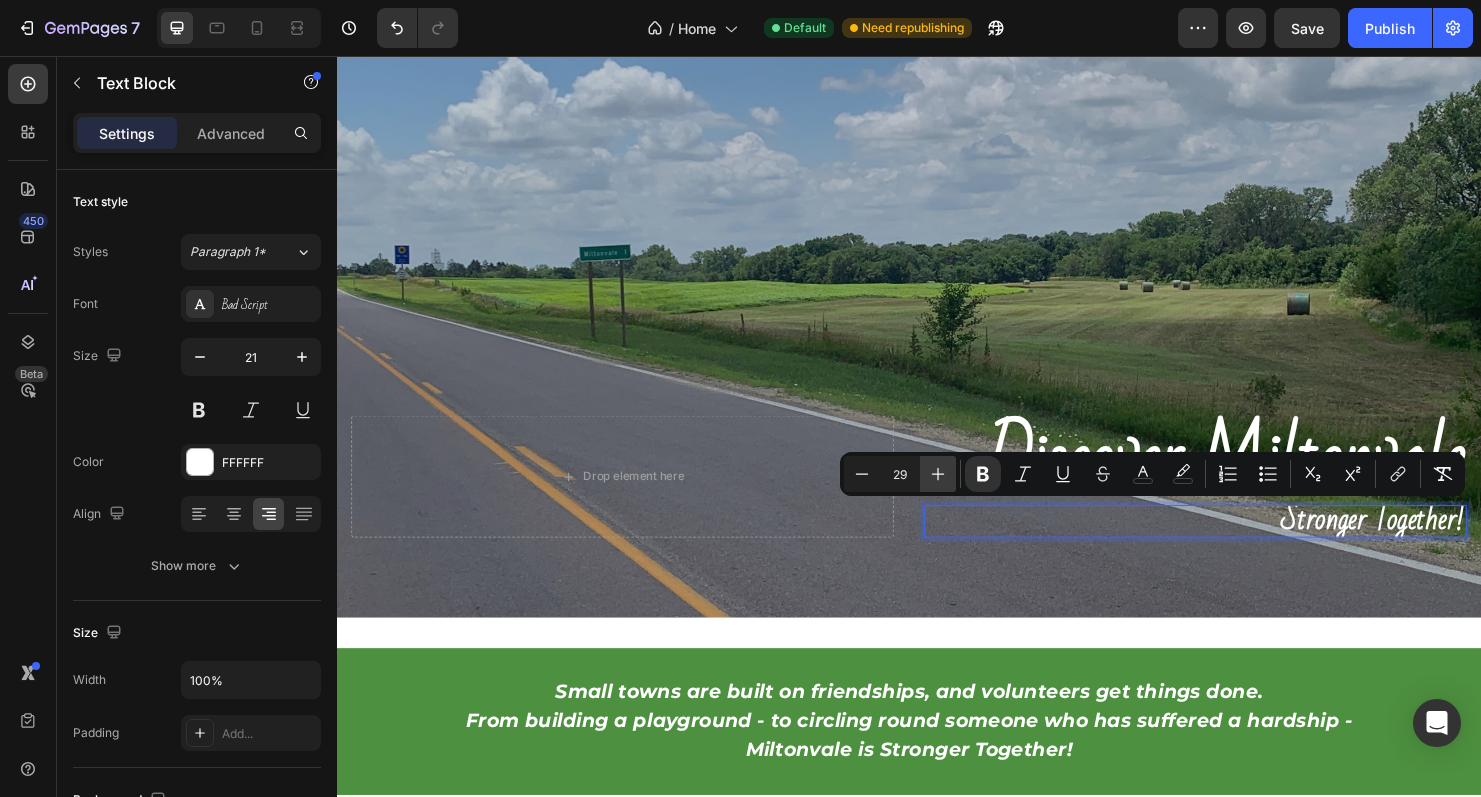 click 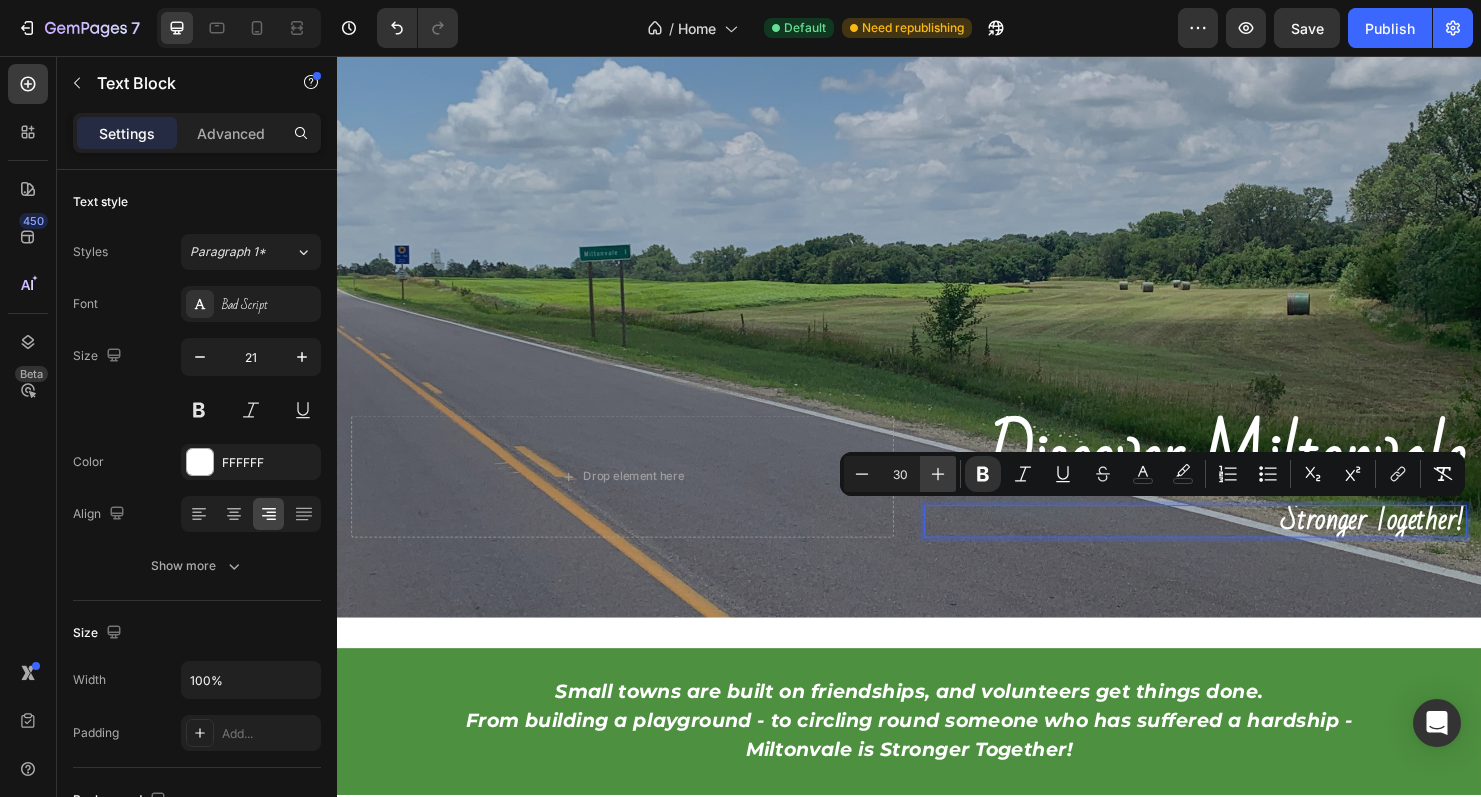 click 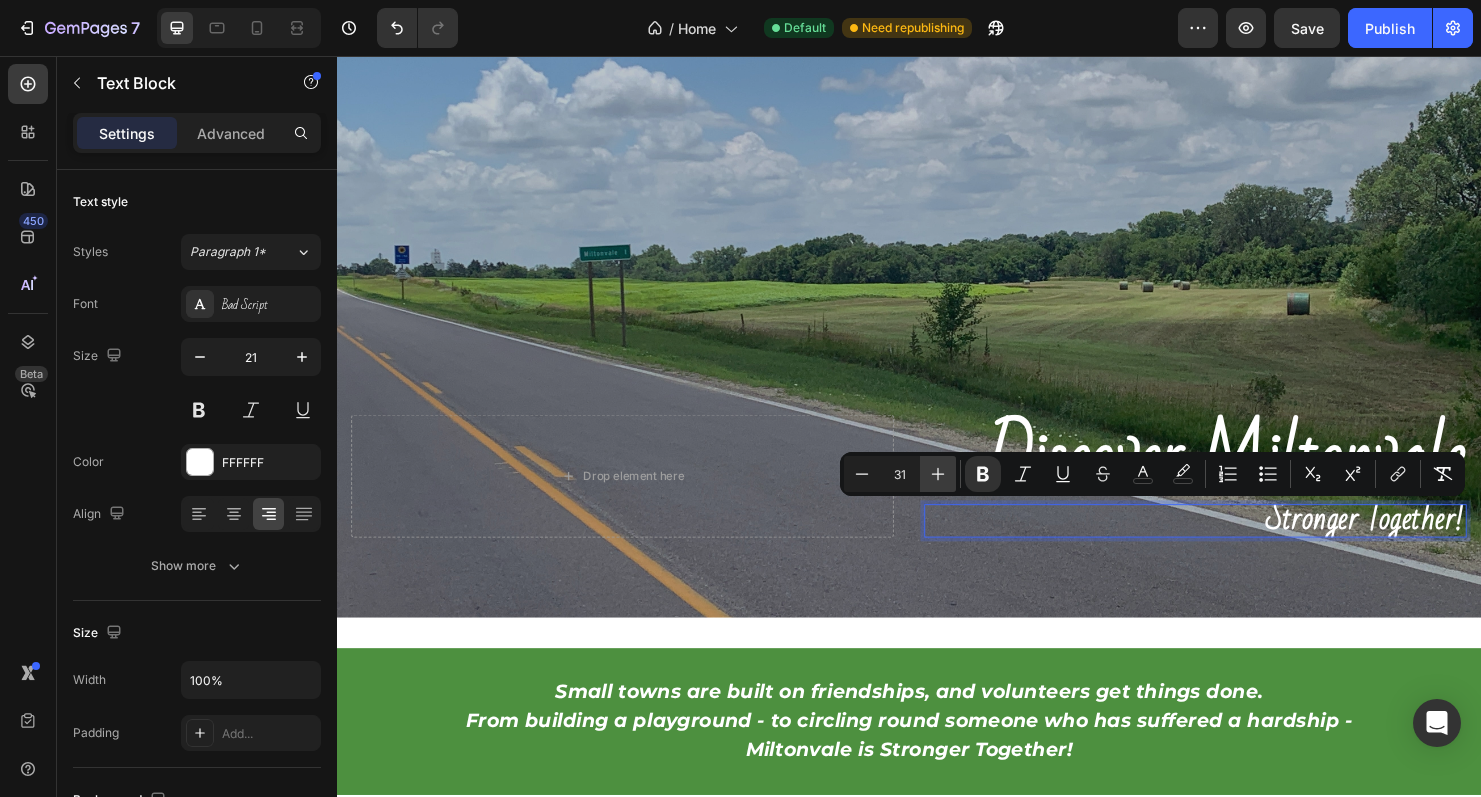 click 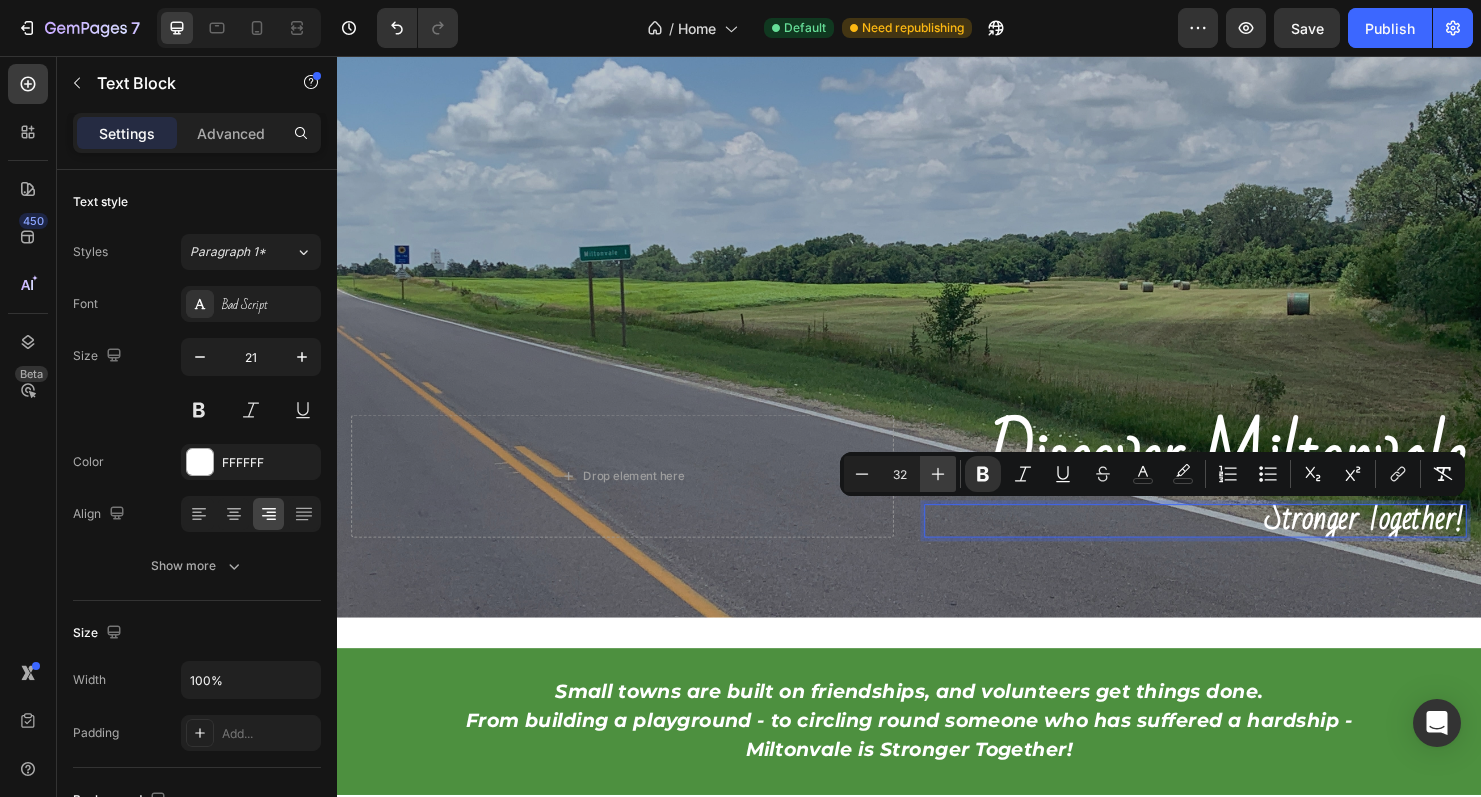 click 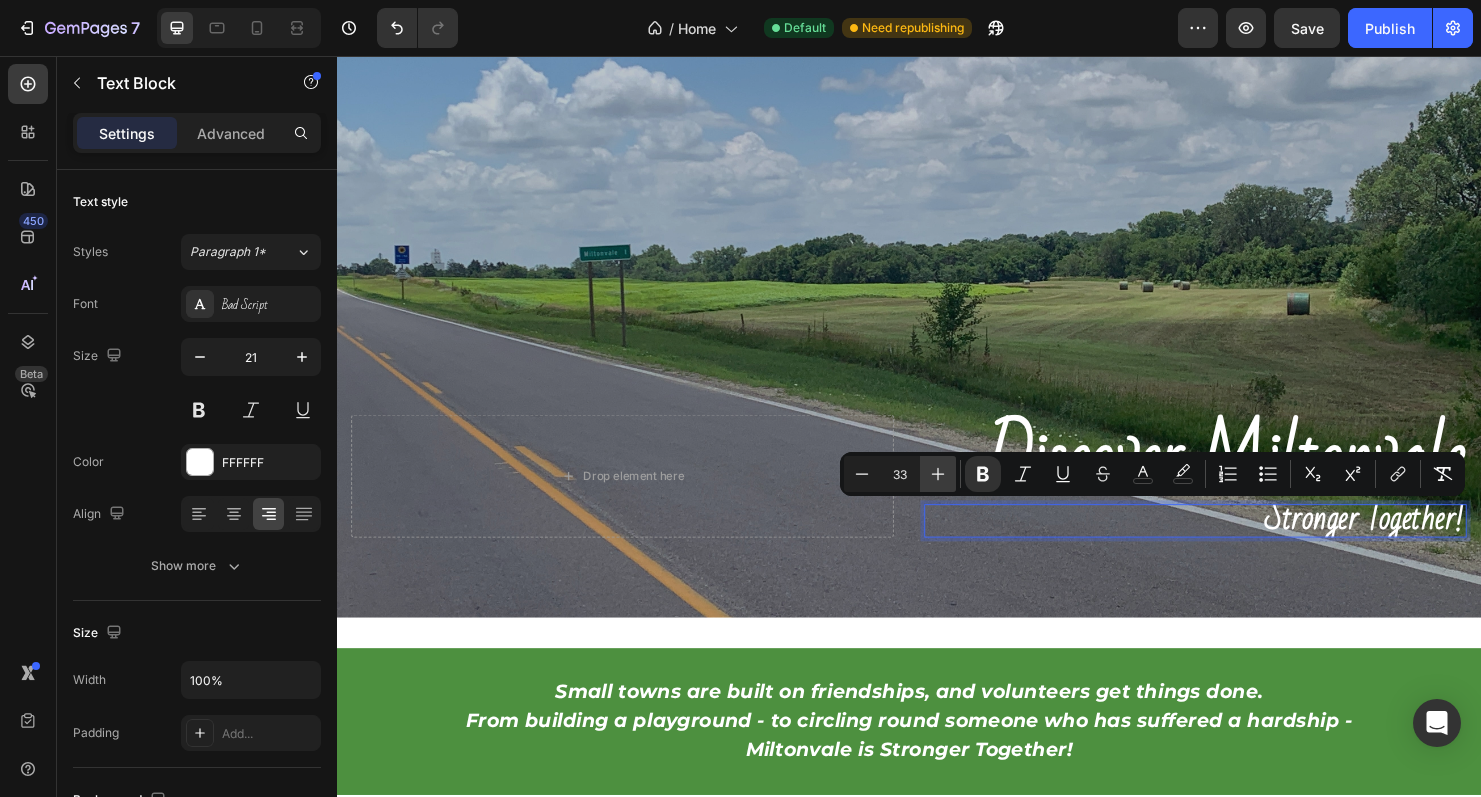 click 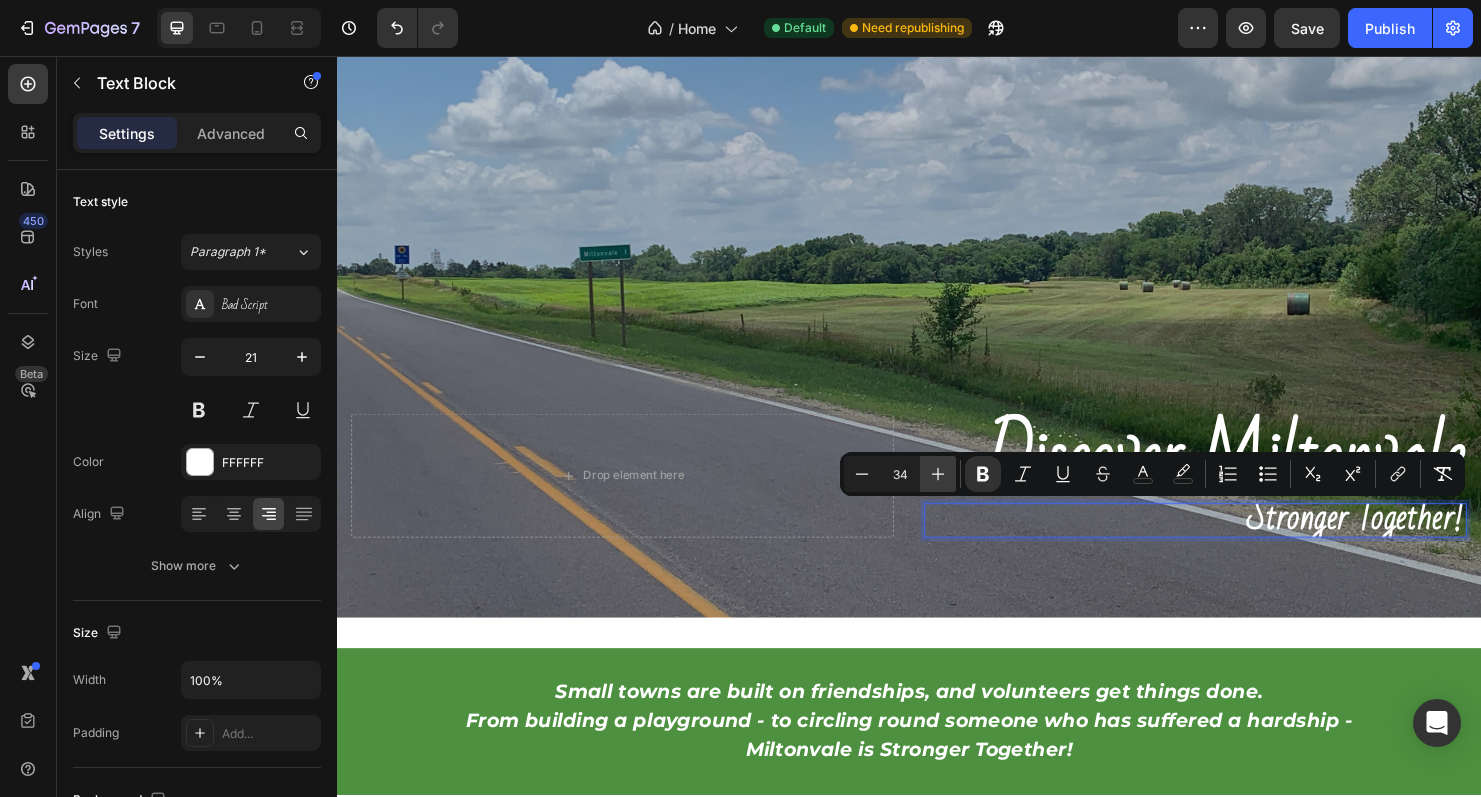 click 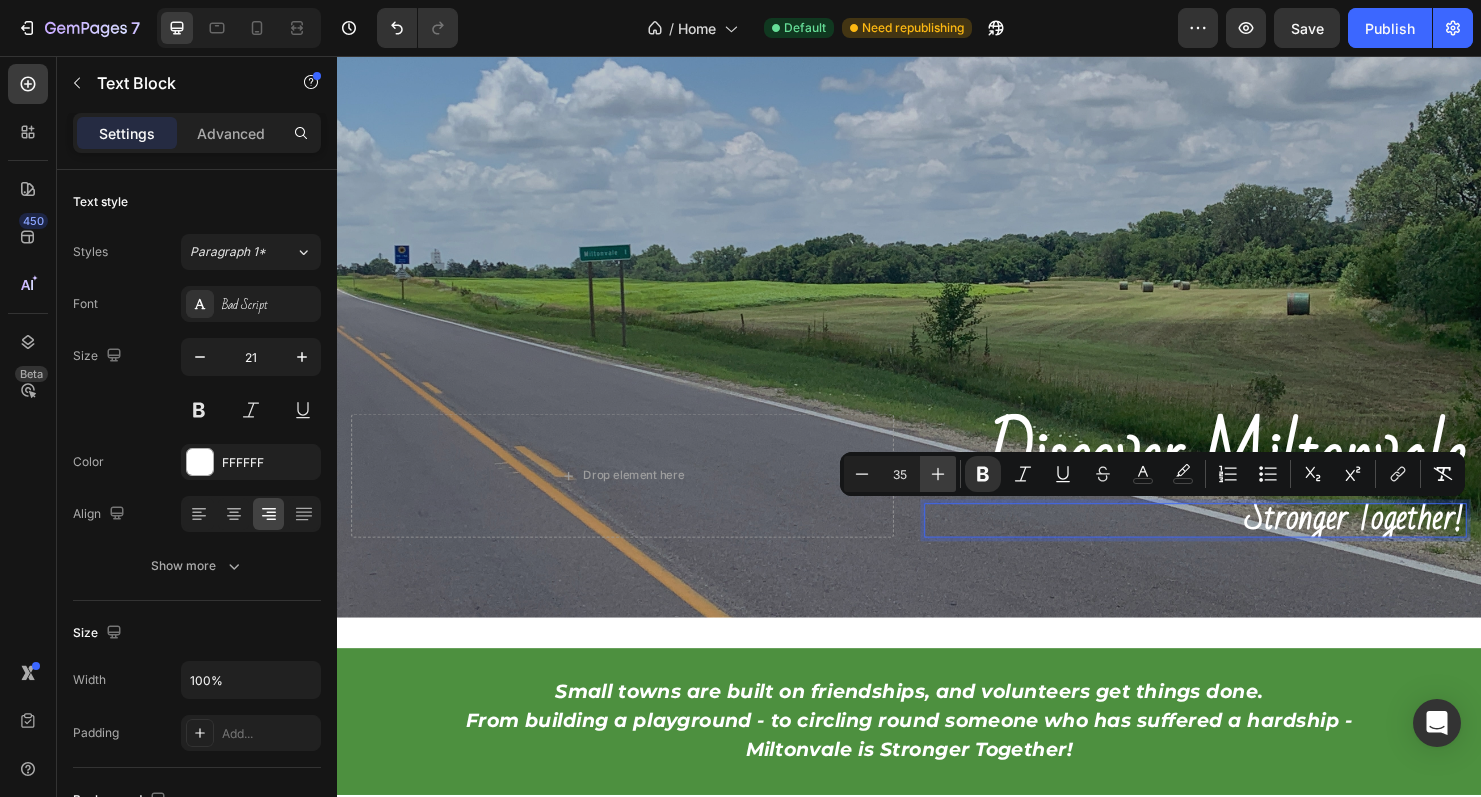 click 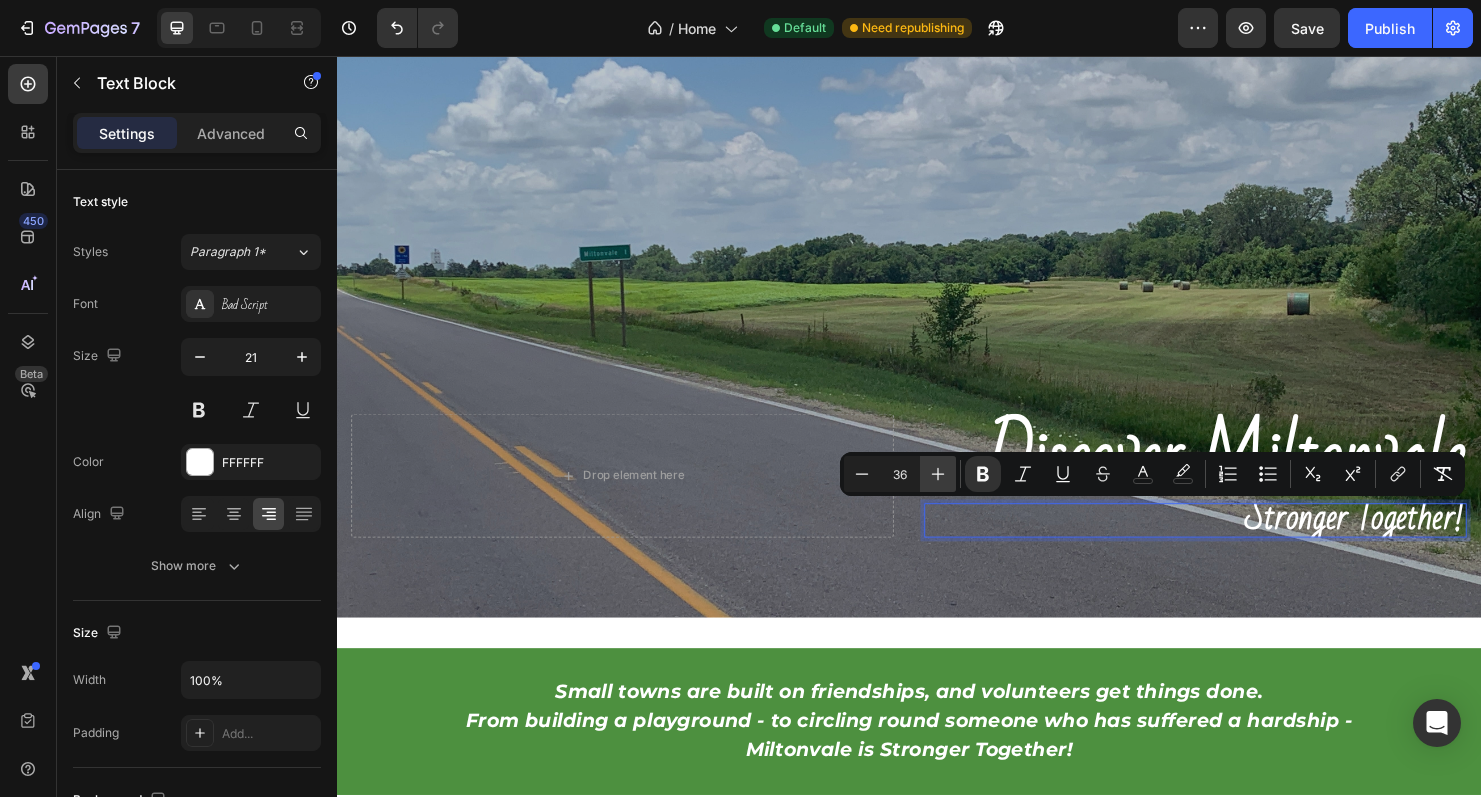 click 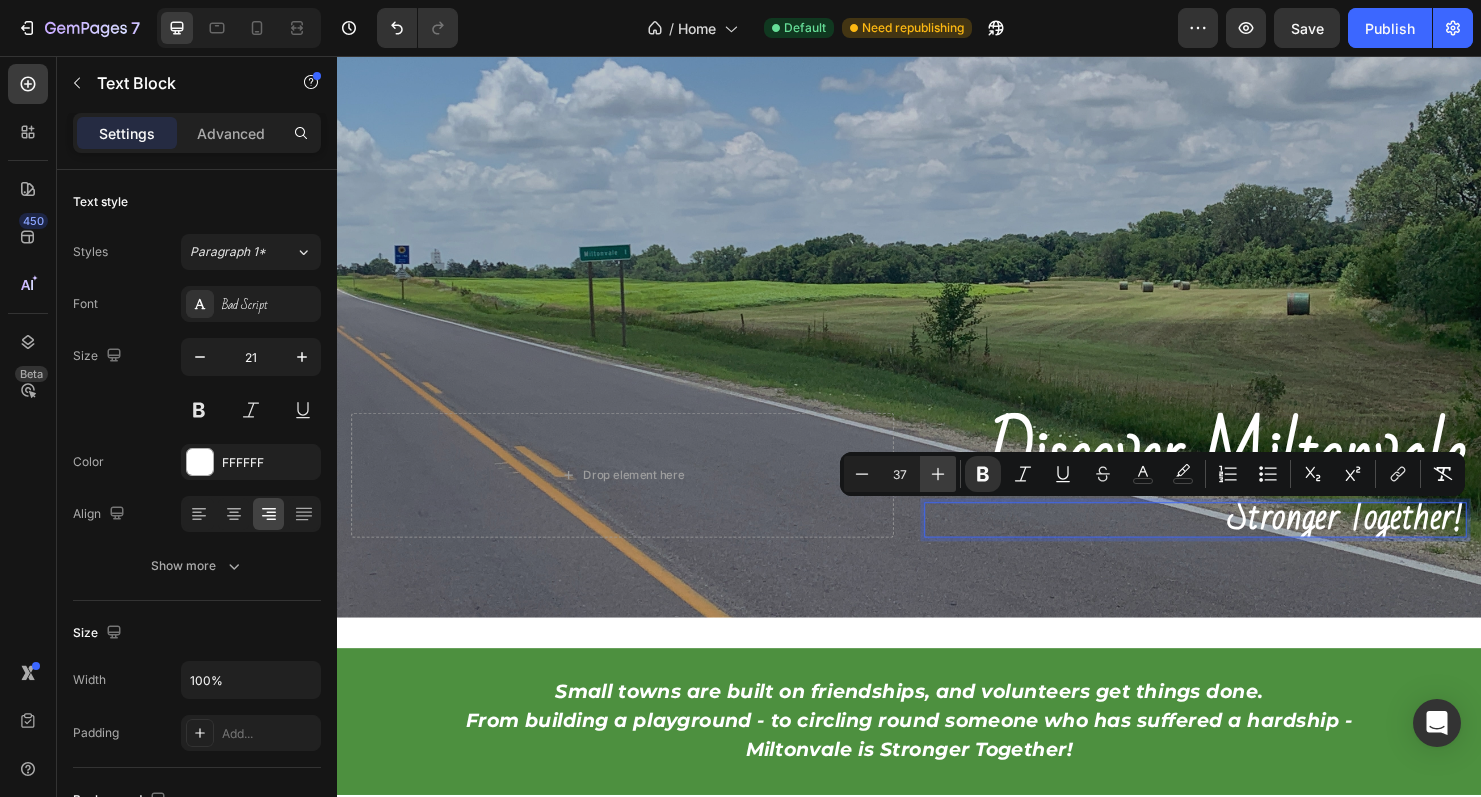 click 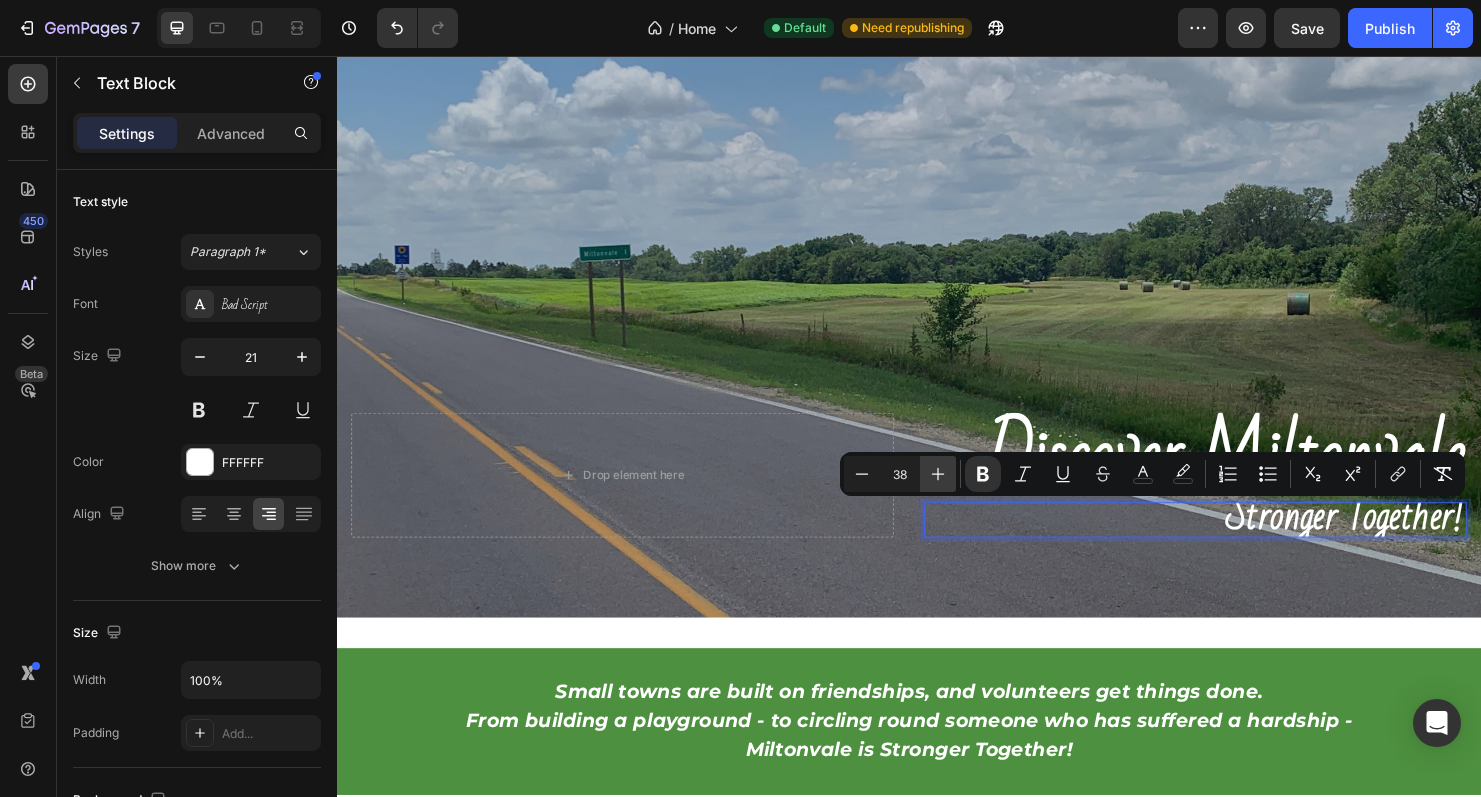 click 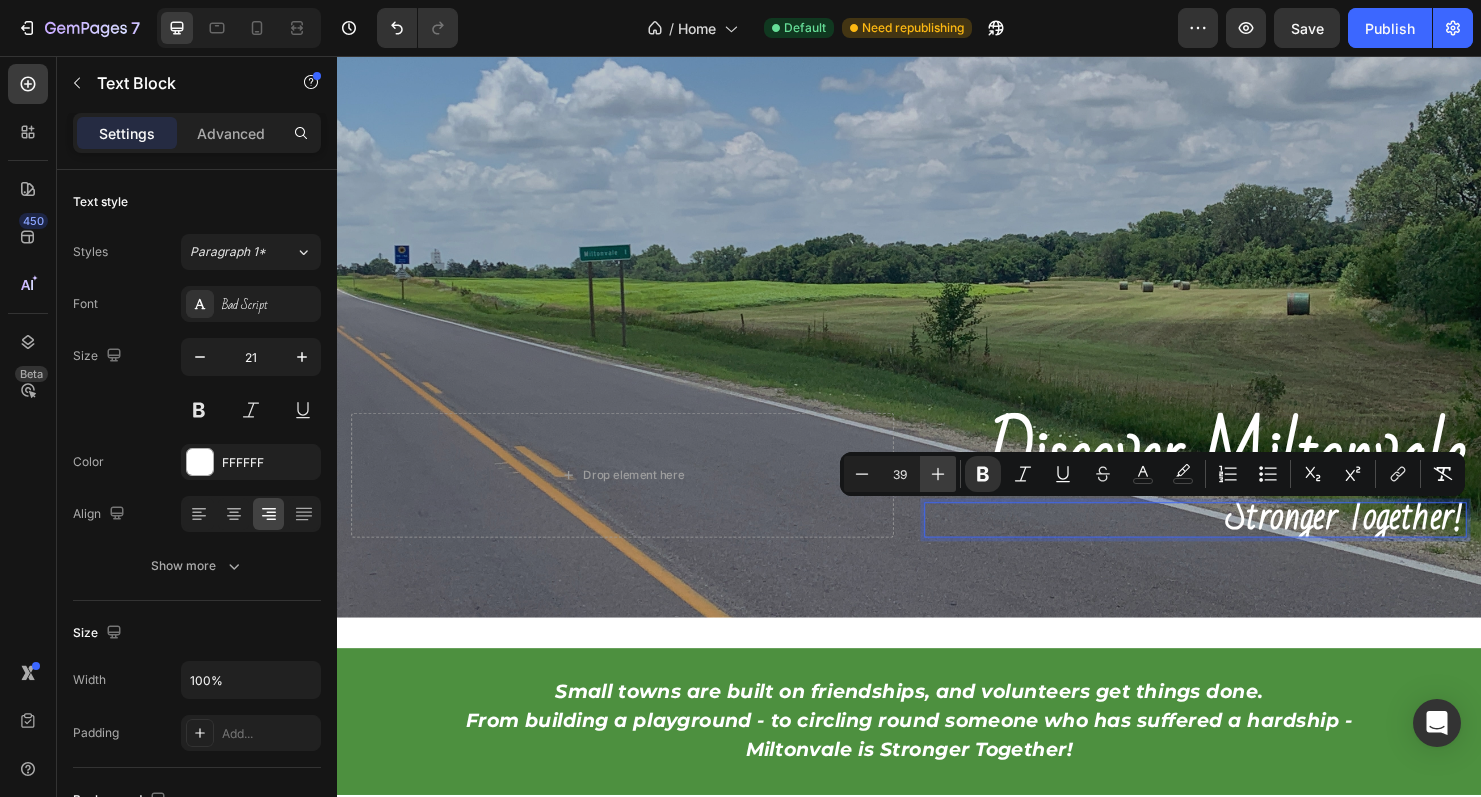 click 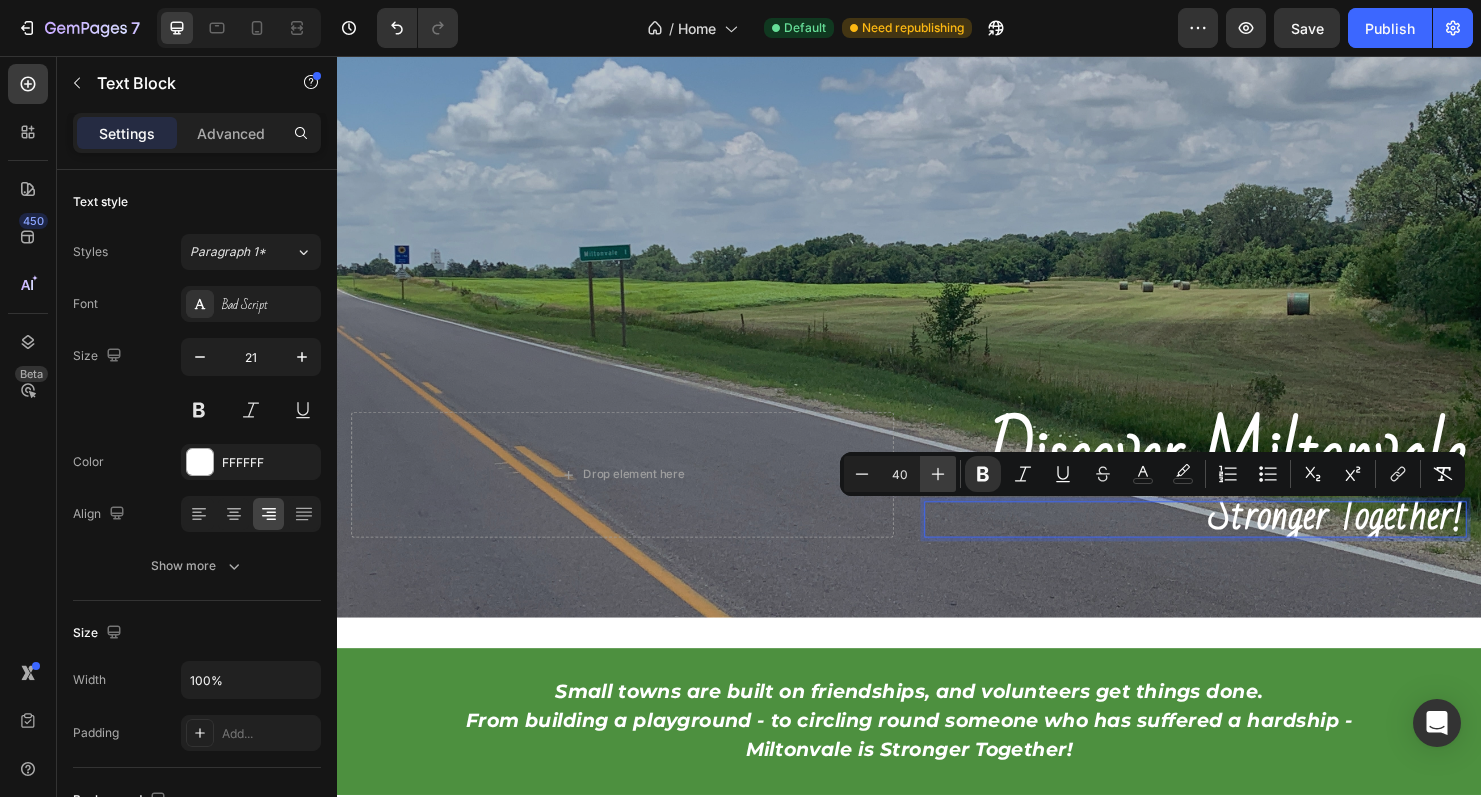 click 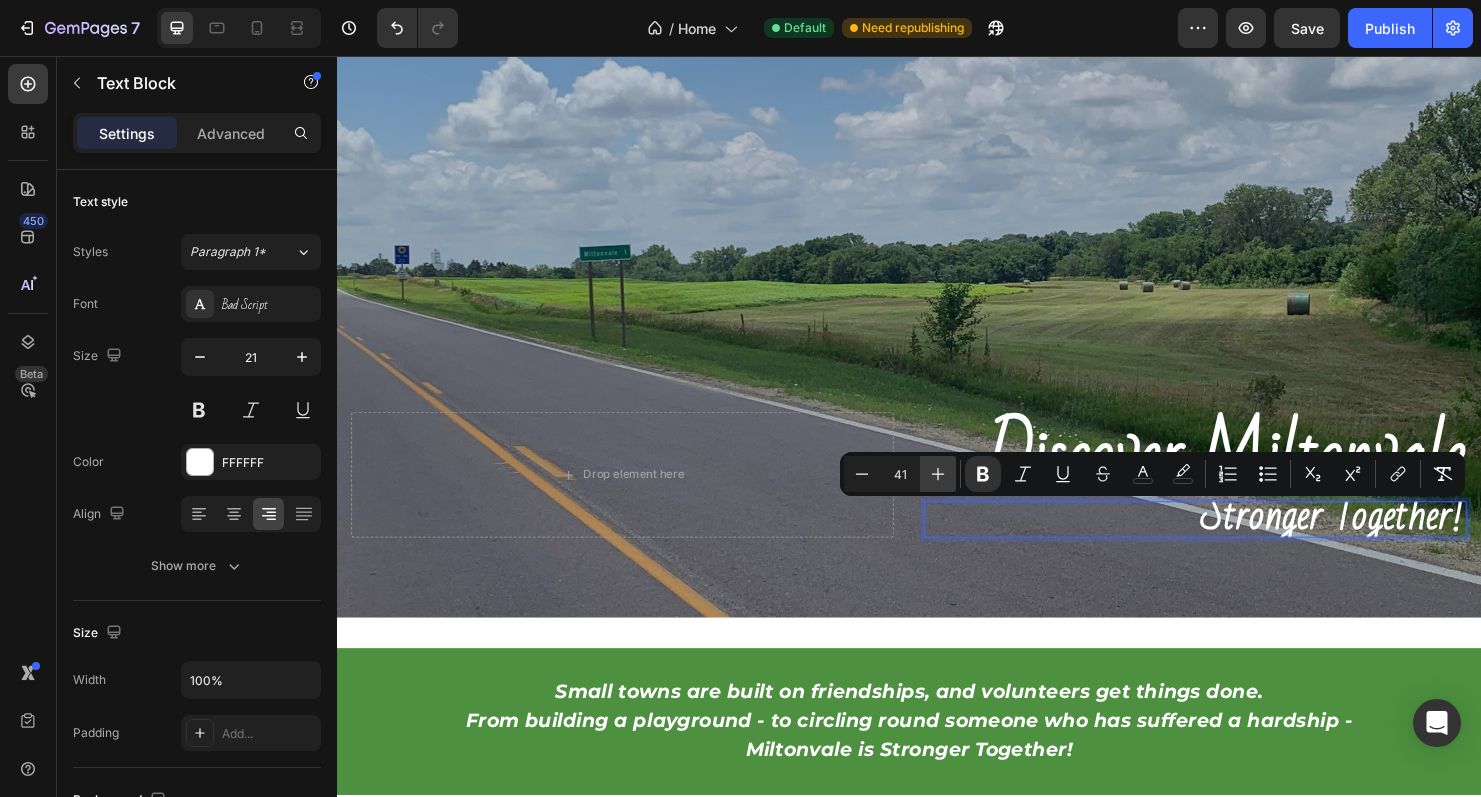 click 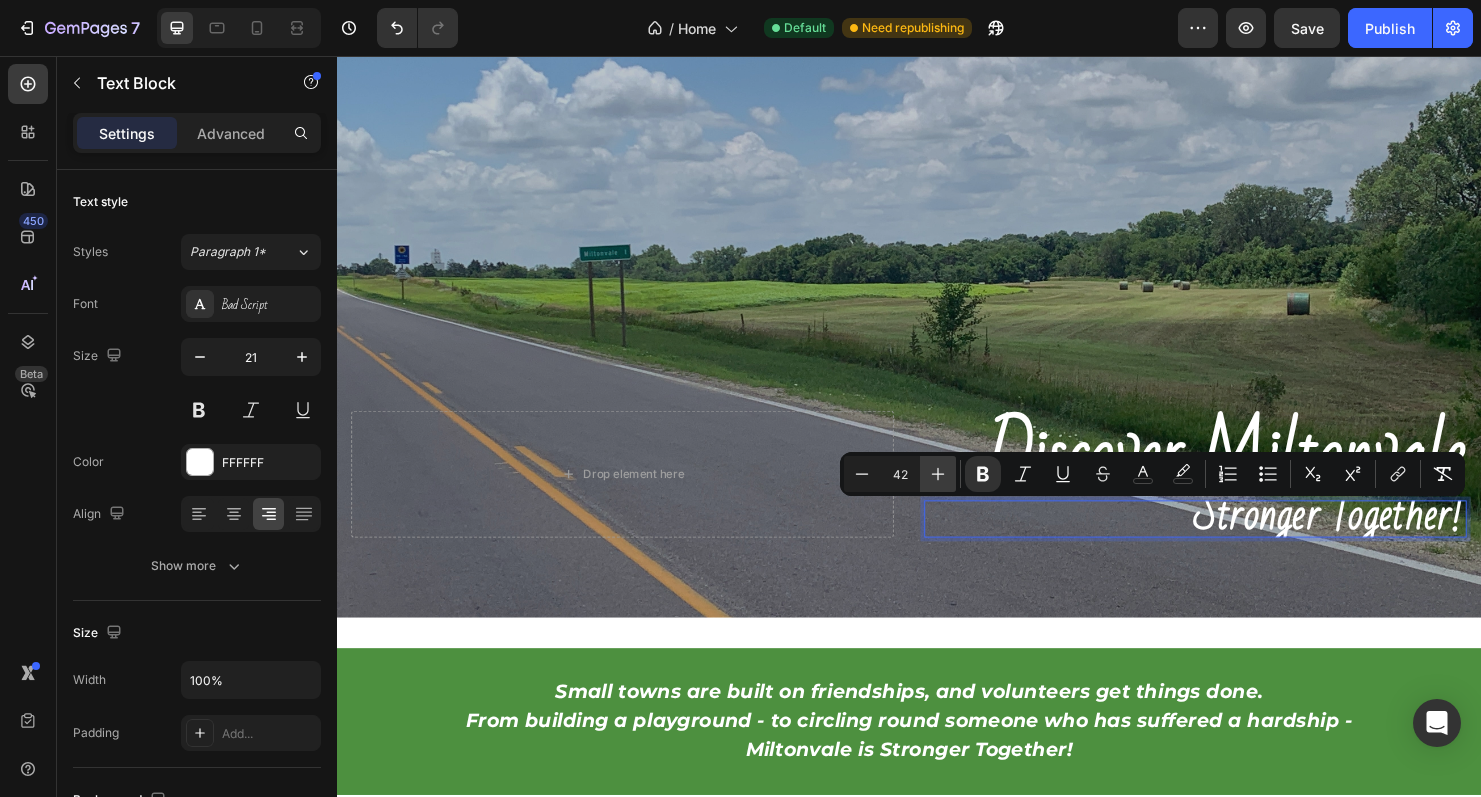 click 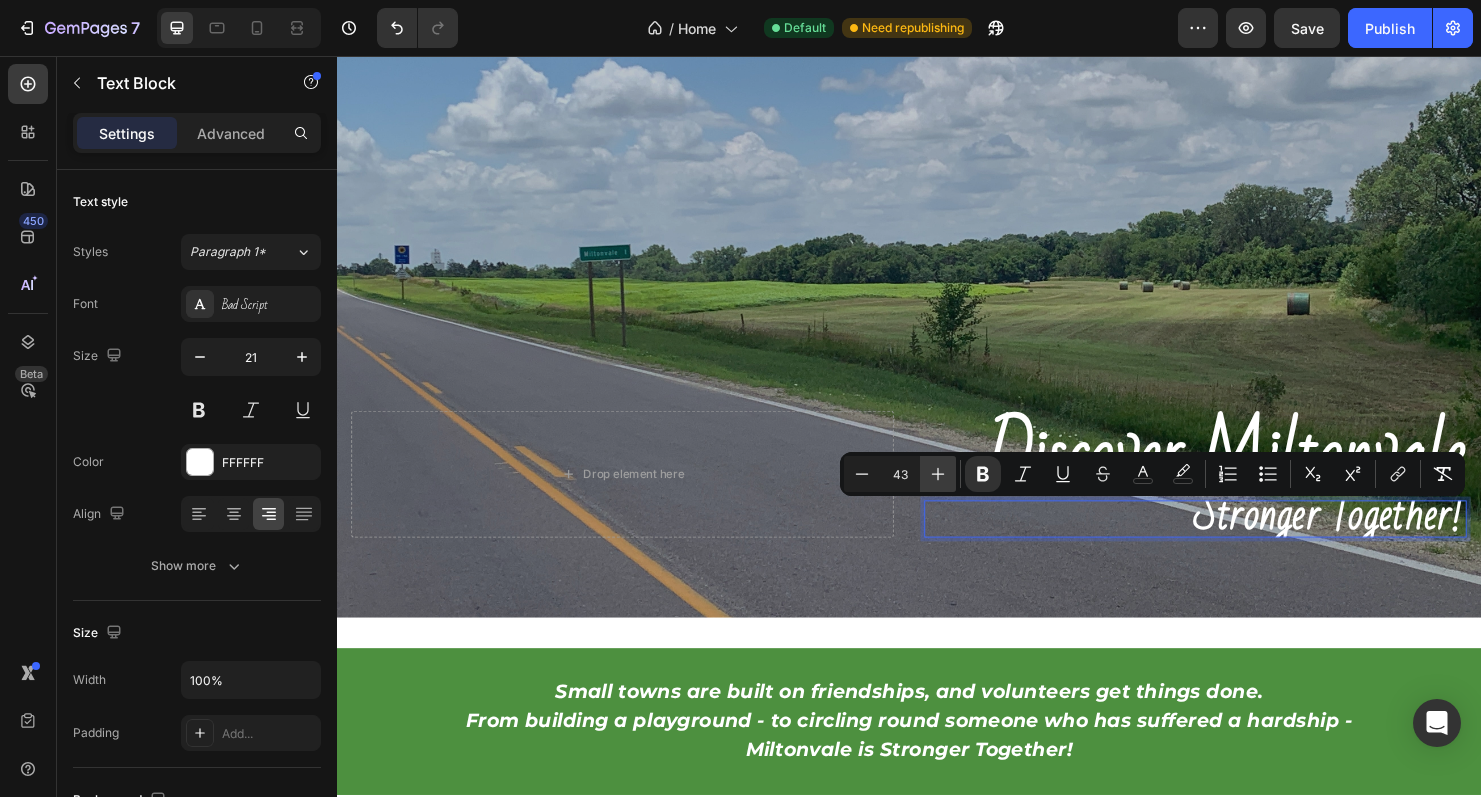 click 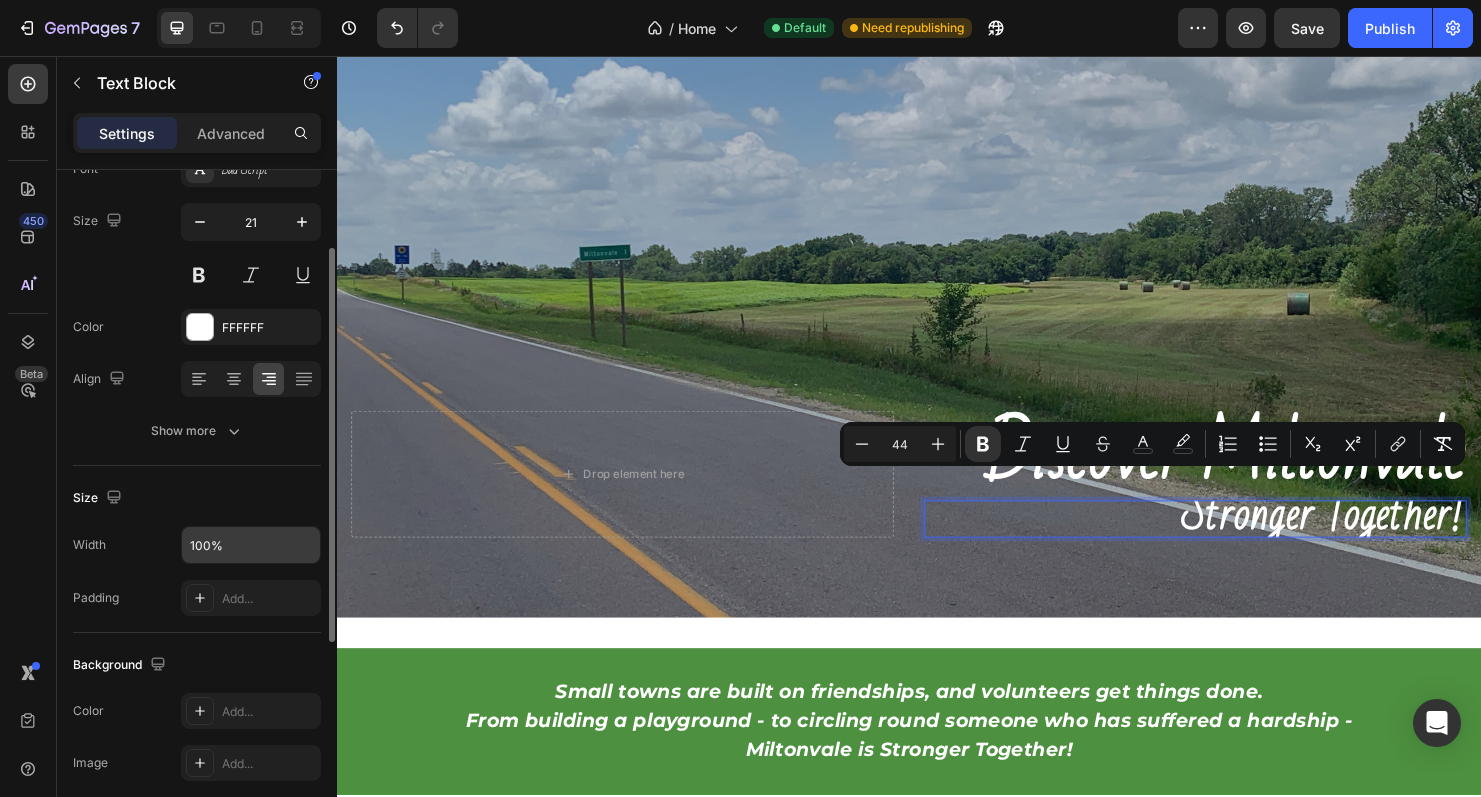 scroll, scrollTop: 151, scrollLeft: 0, axis: vertical 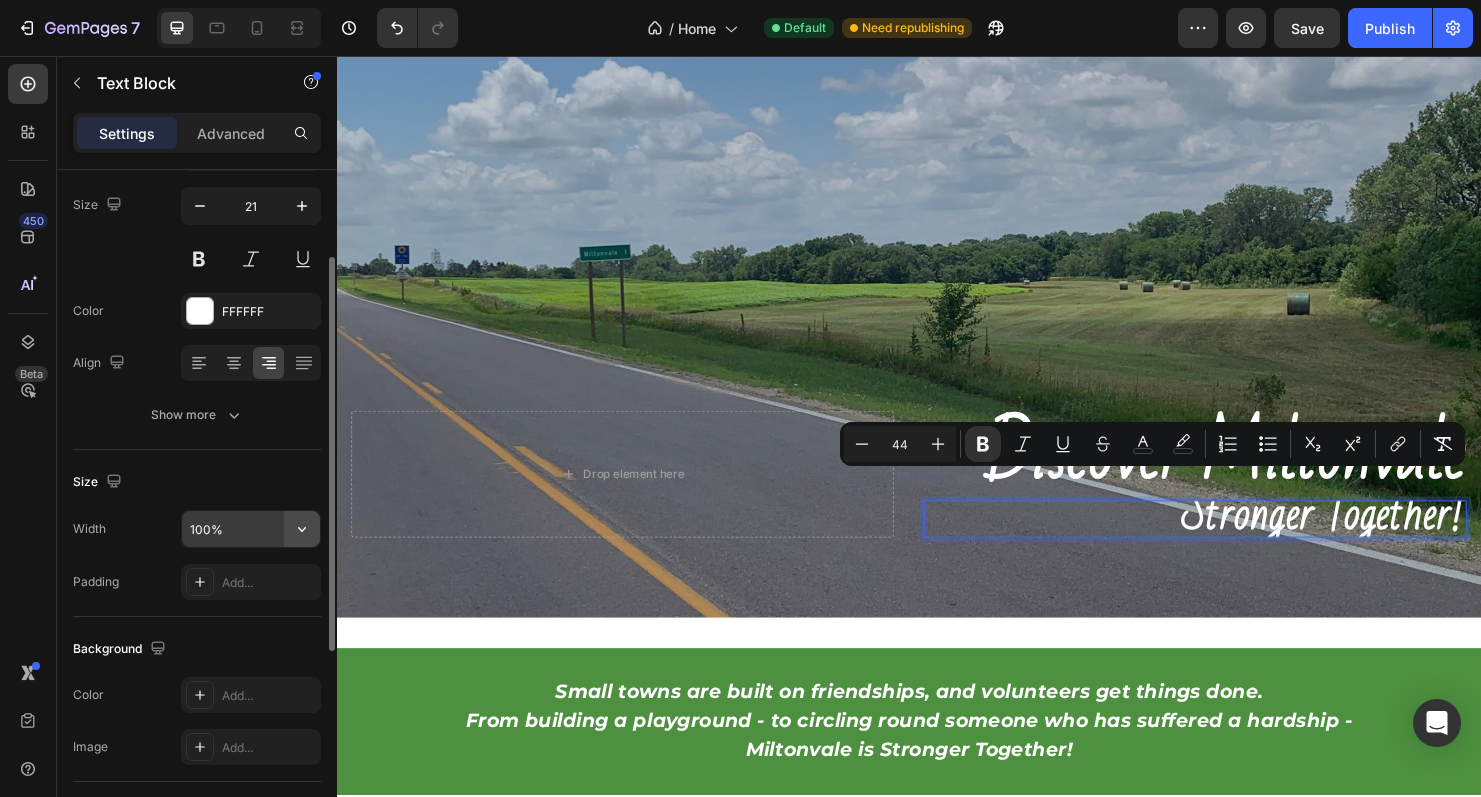 click 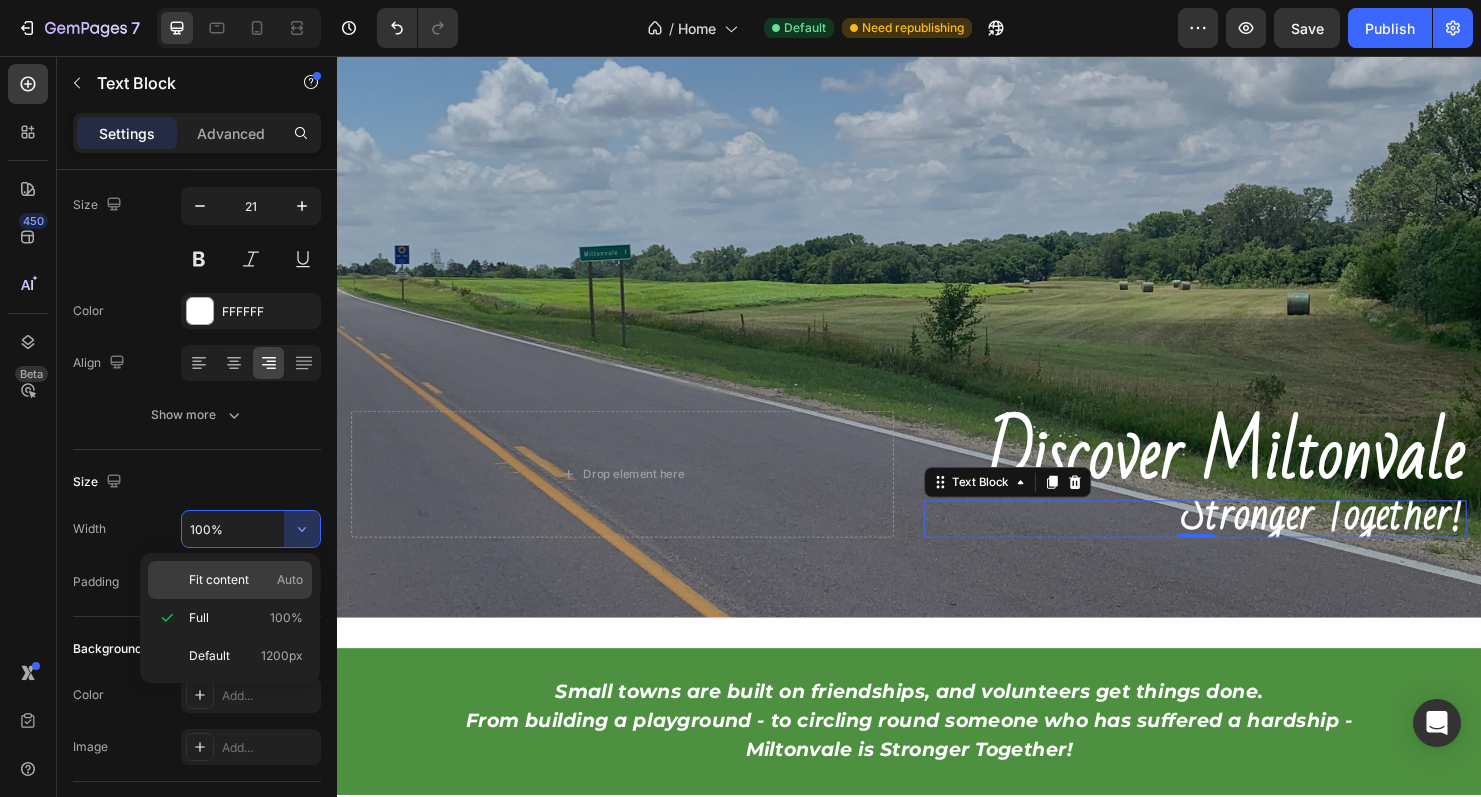 click on "Auto" at bounding box center [290, 580] 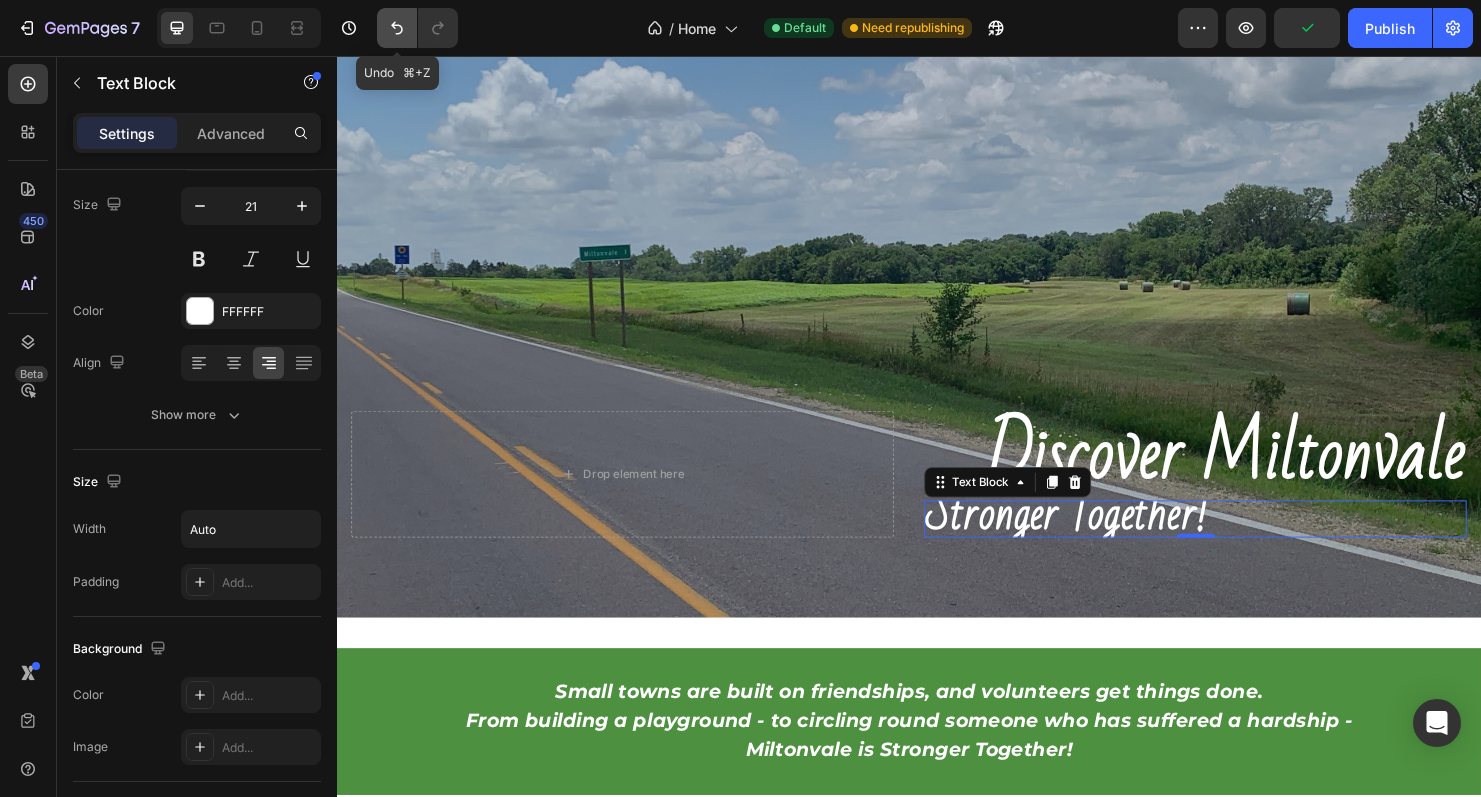 click 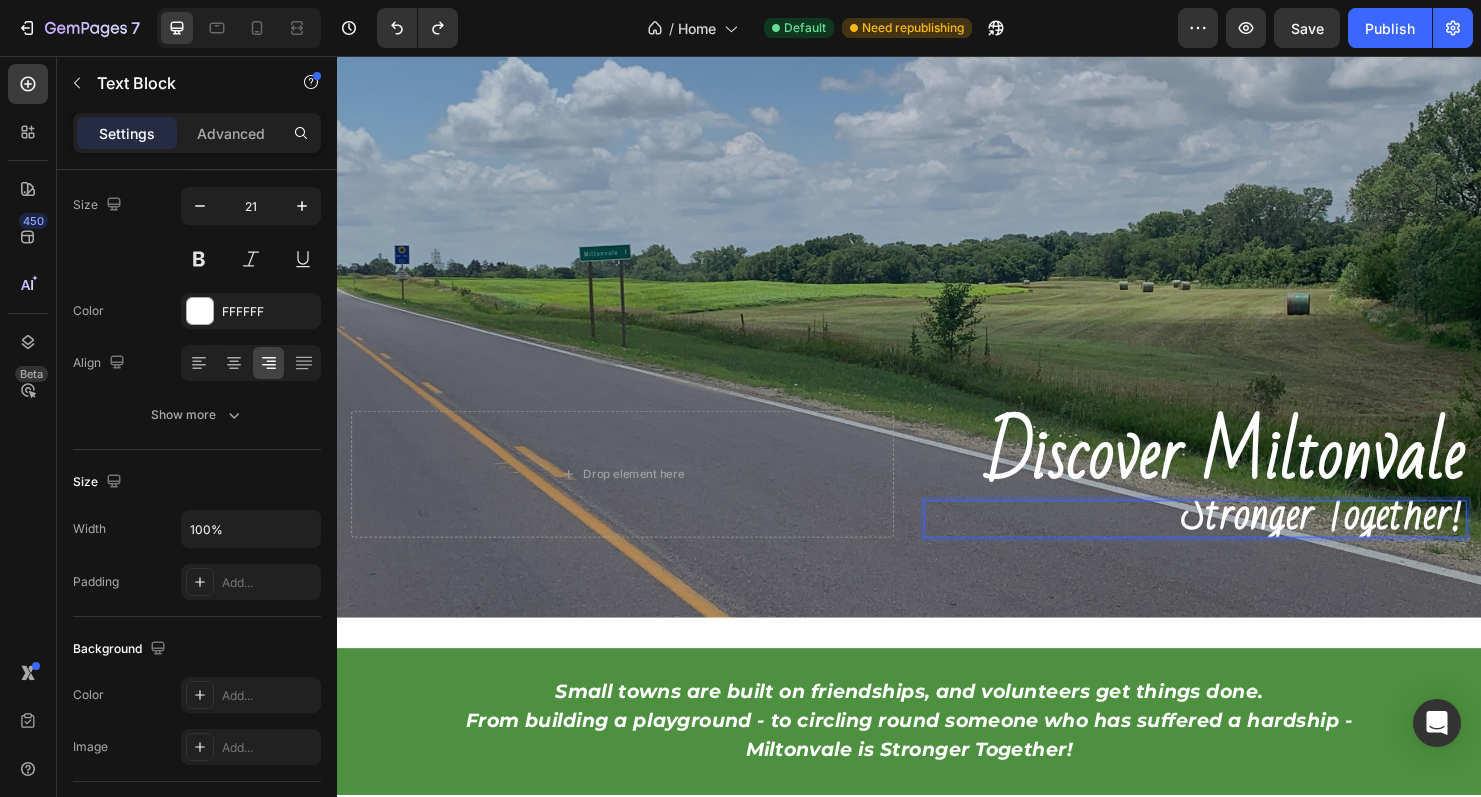 scroll, scrollTop: 202, scrollLeft: 0, axis: vertical 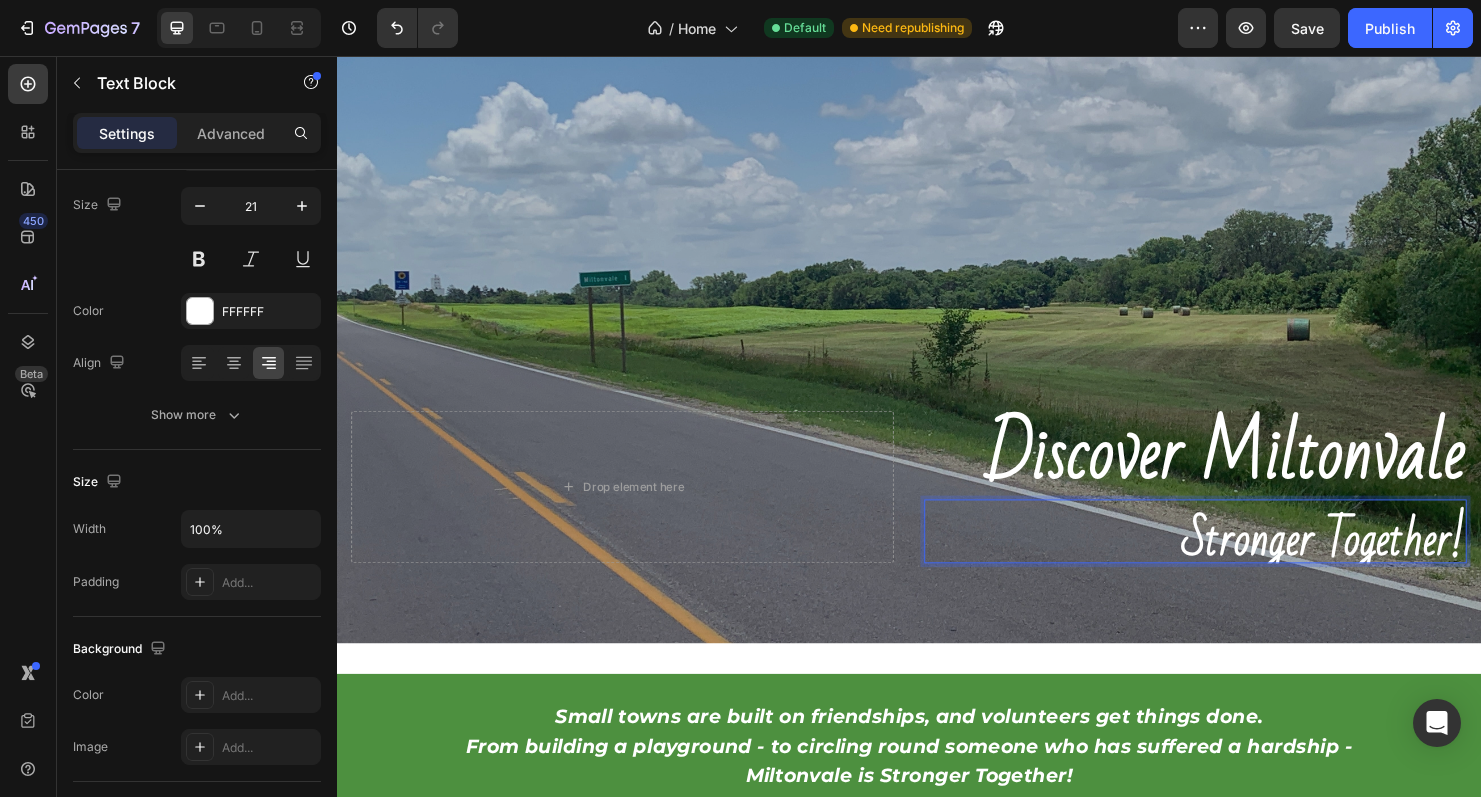 click on "stronger together!" at bounding box center (1371, 564) 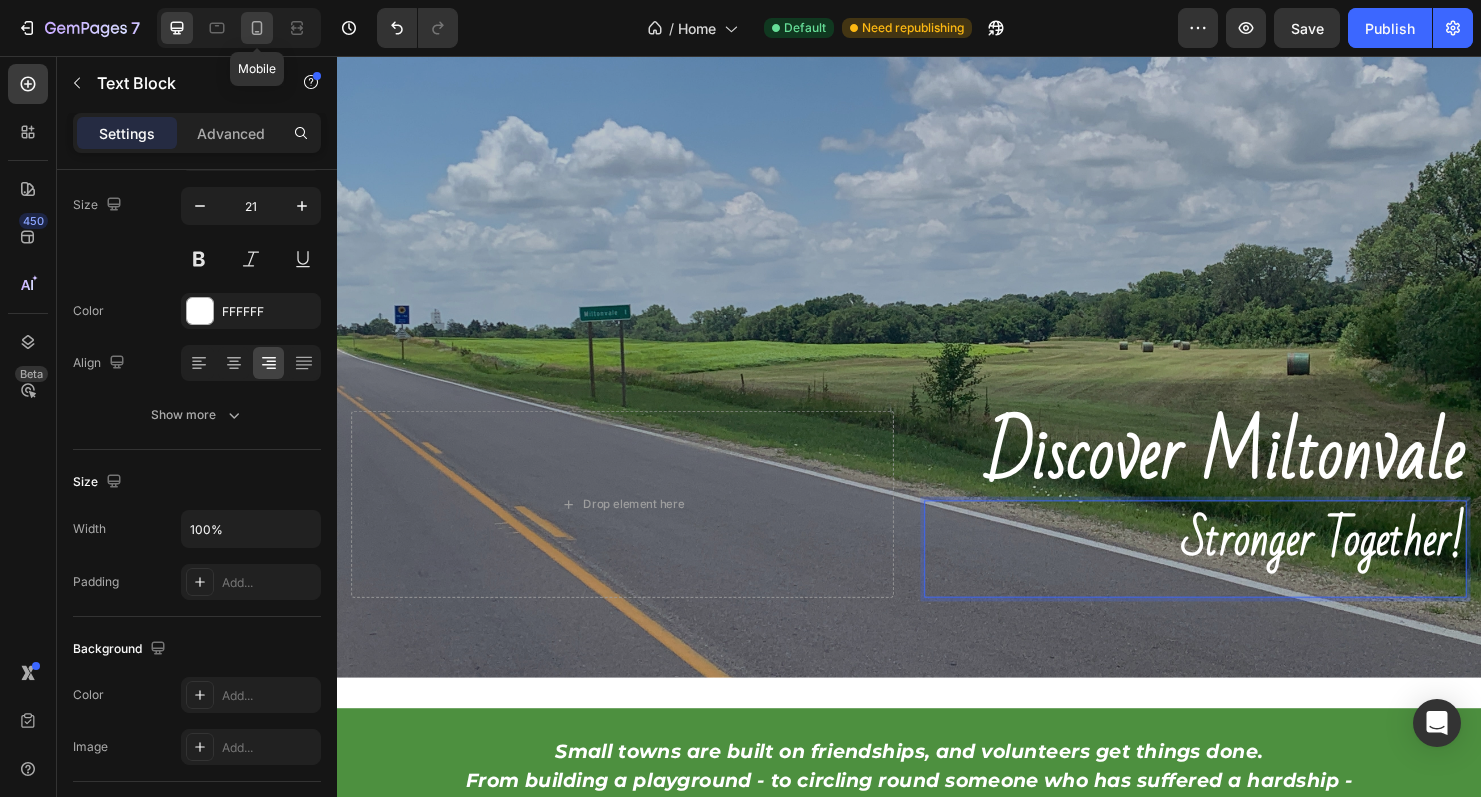 click 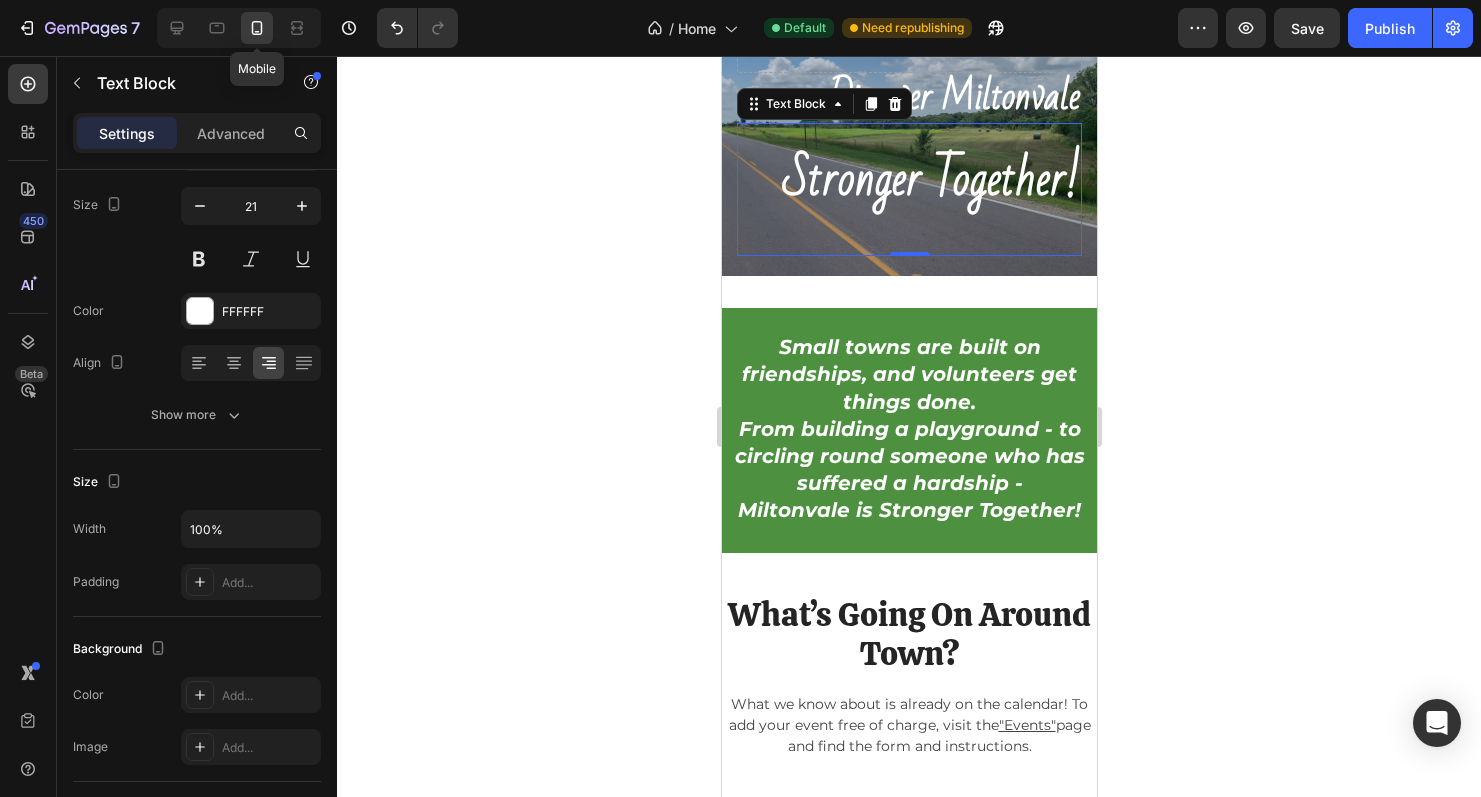 scroll, scrollTop: 96, scrollLeft: 0, axis: vertical 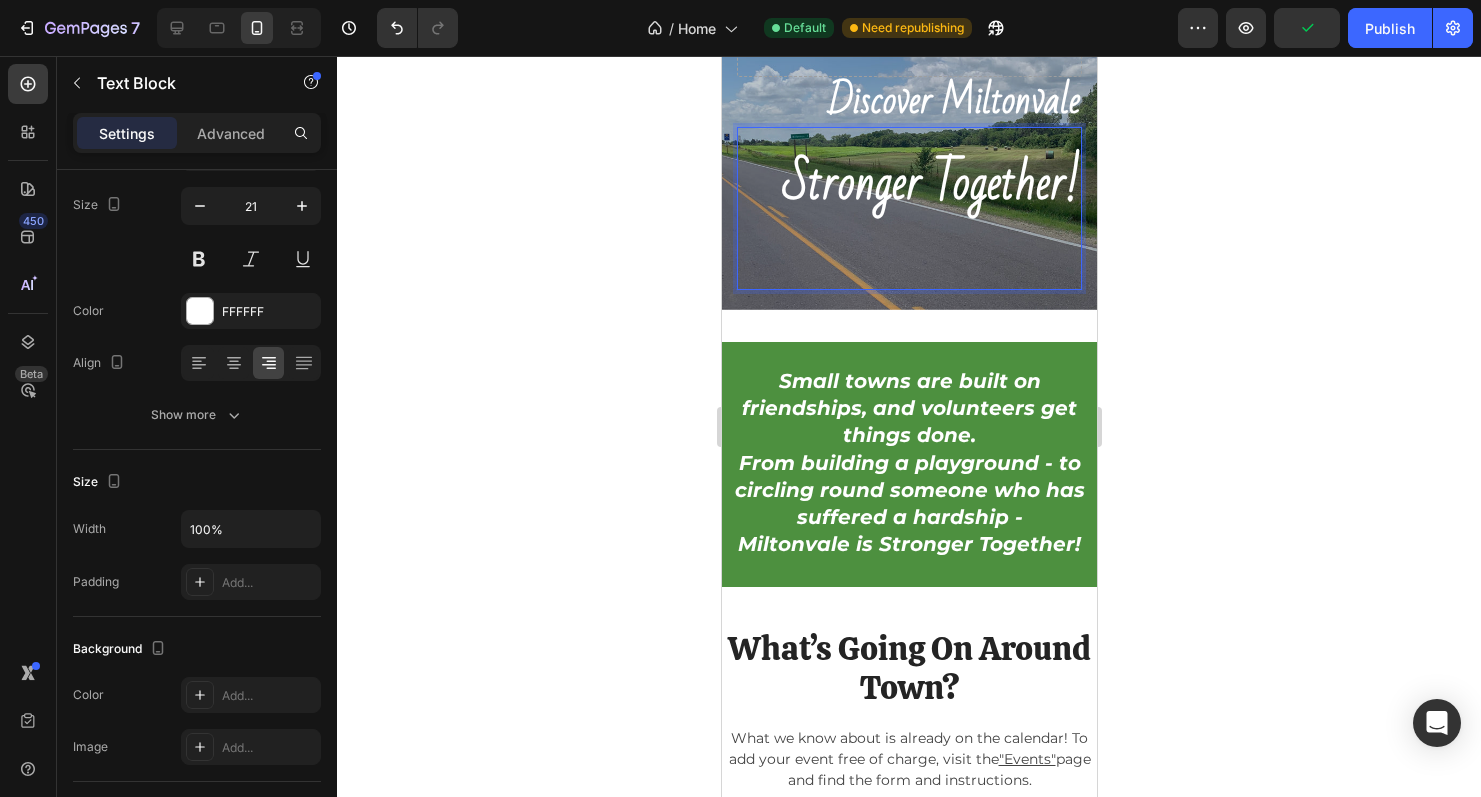 click on "stronger together!" at bounding box center (930, 184) 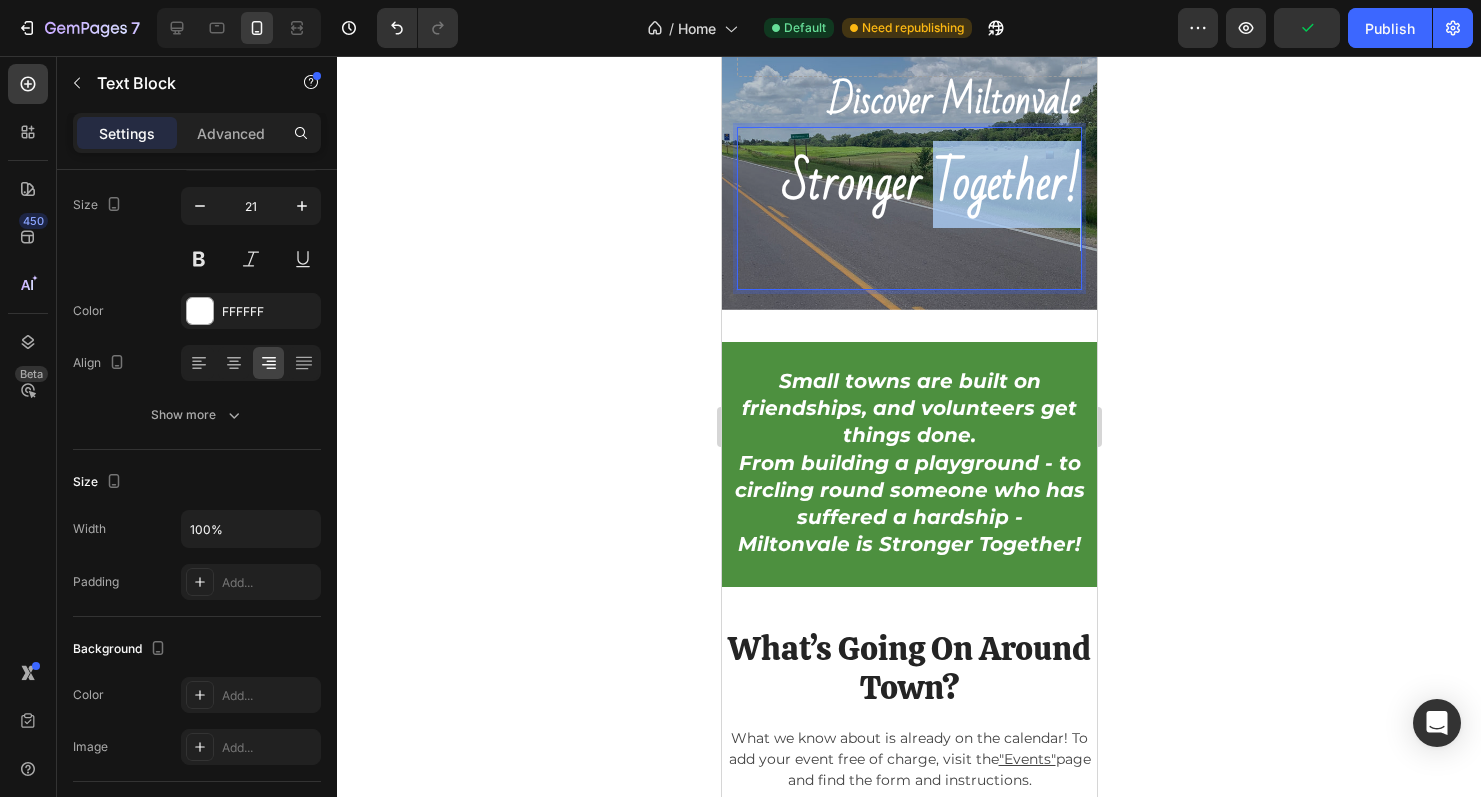 drag, startPoint x: 1072, startPoint y: 239, endPoint x: 927, endPoint y: 185, distance: 154.72879 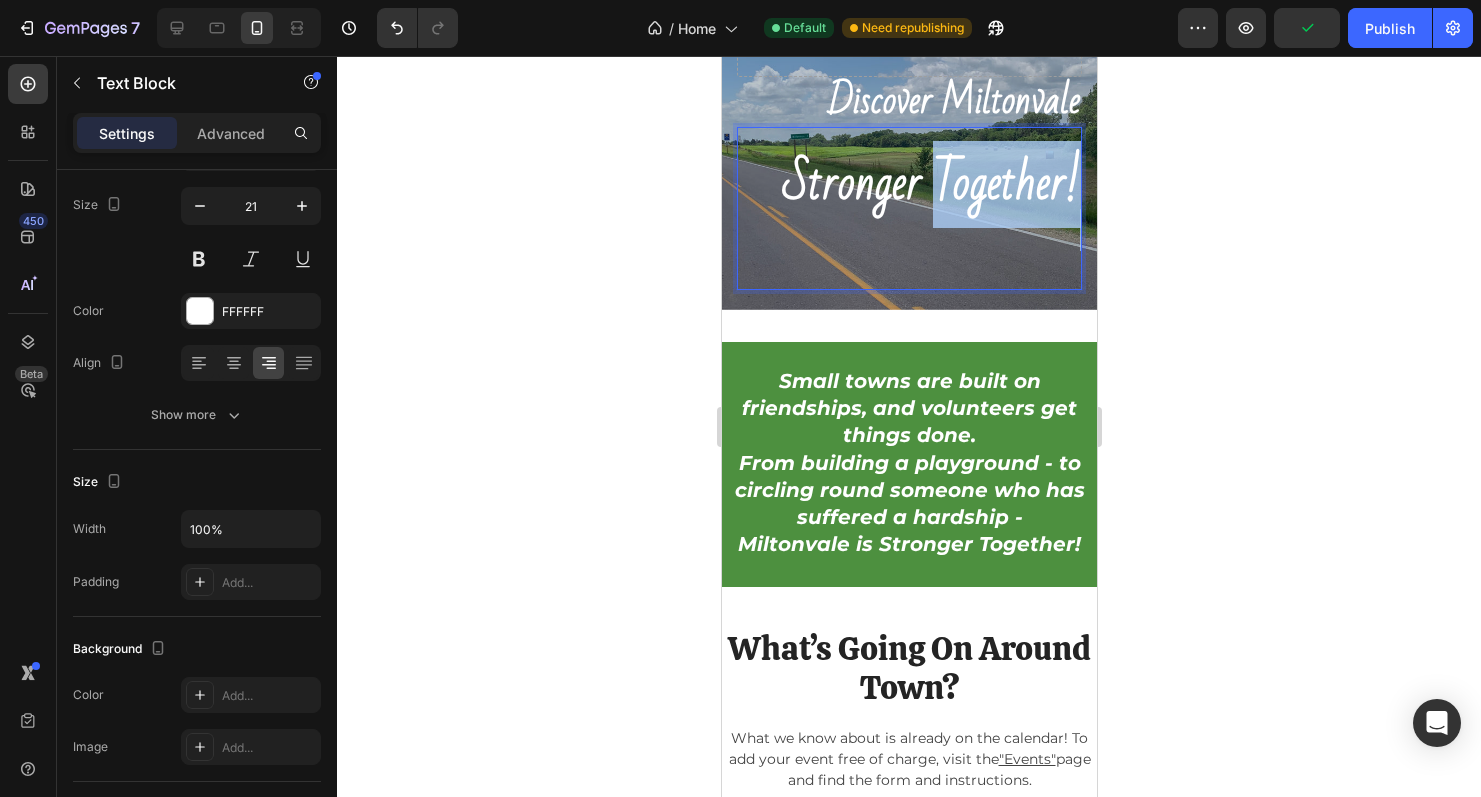 click on "stronger together!" at bounding box center [930, 184] 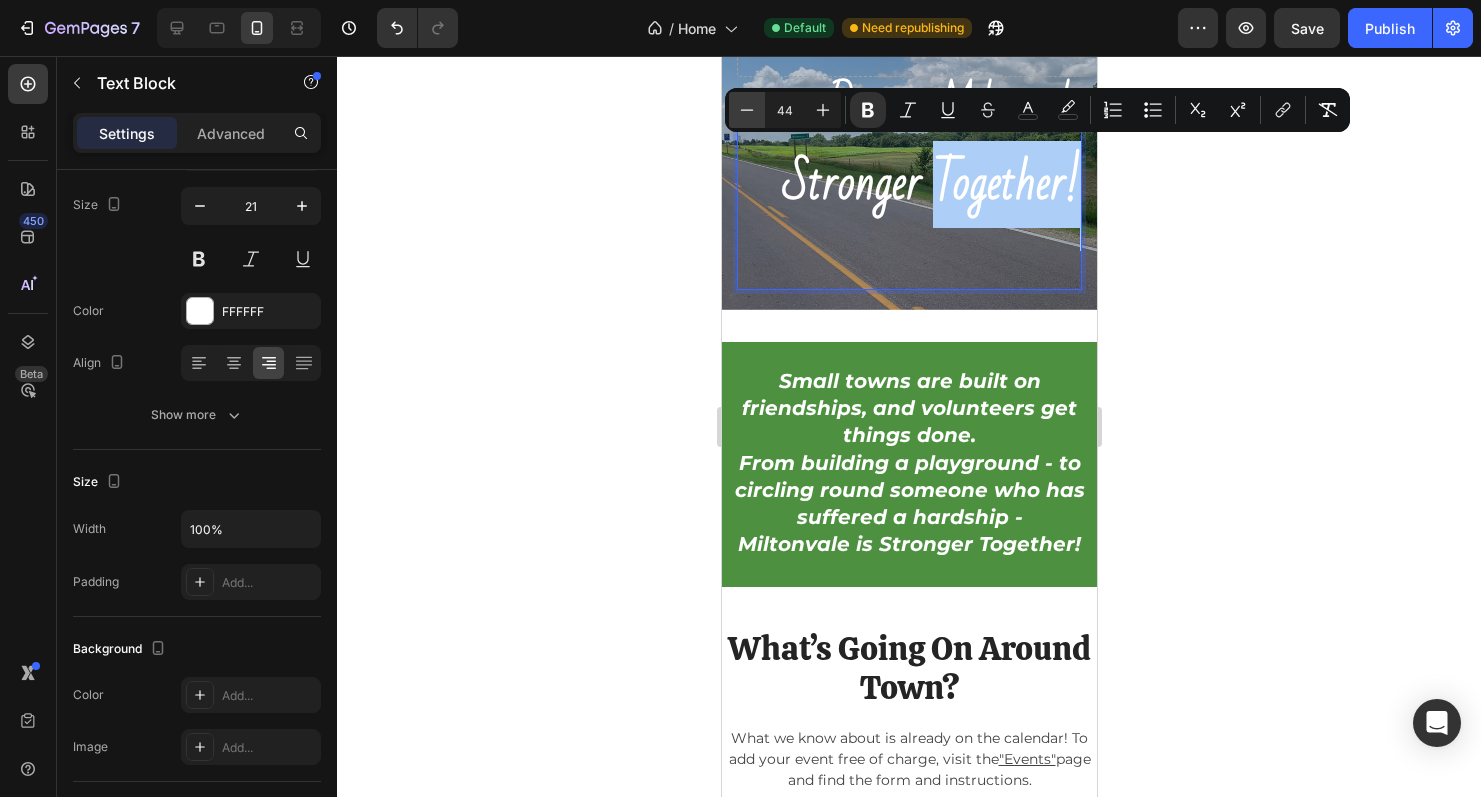 click 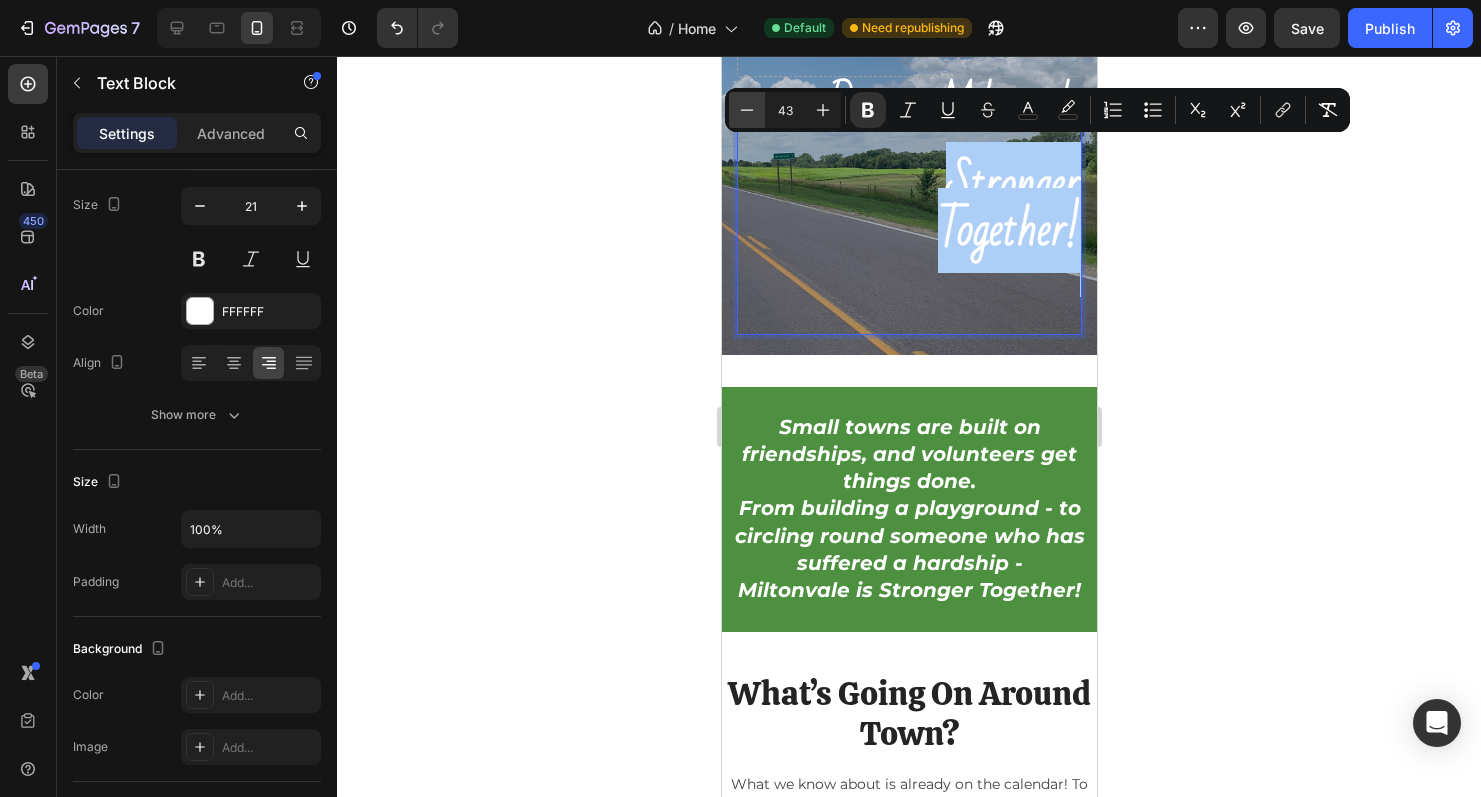 click 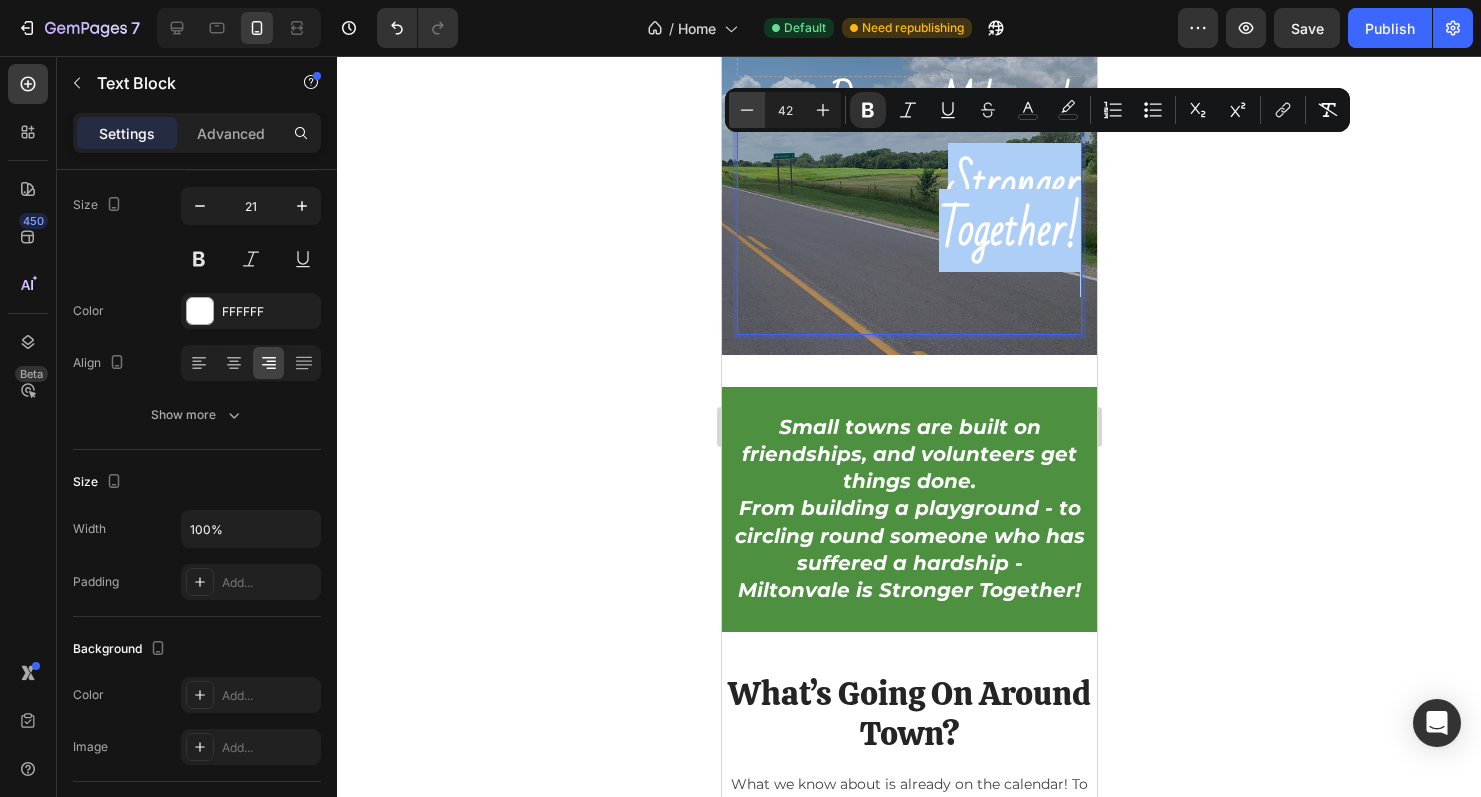 click 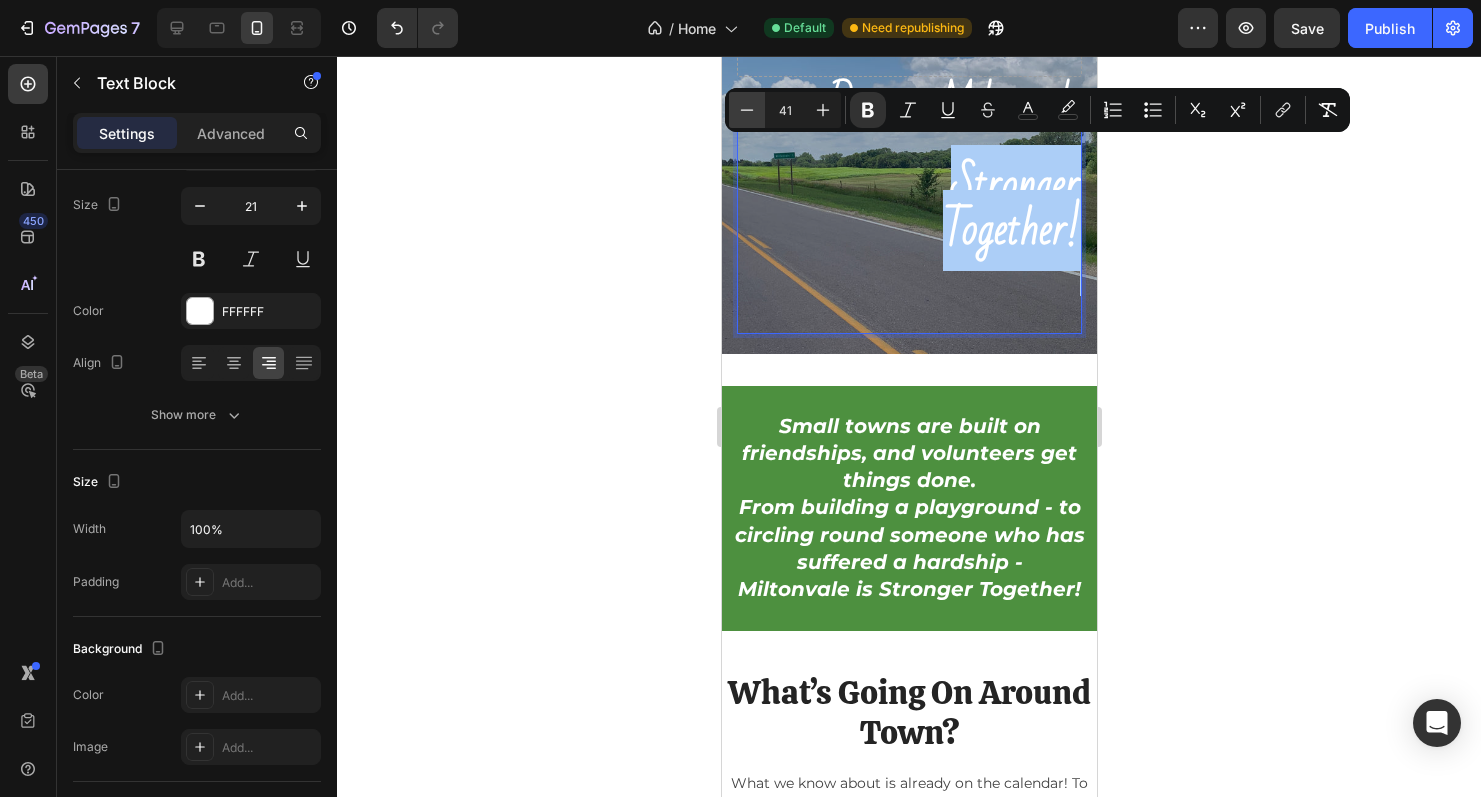 click 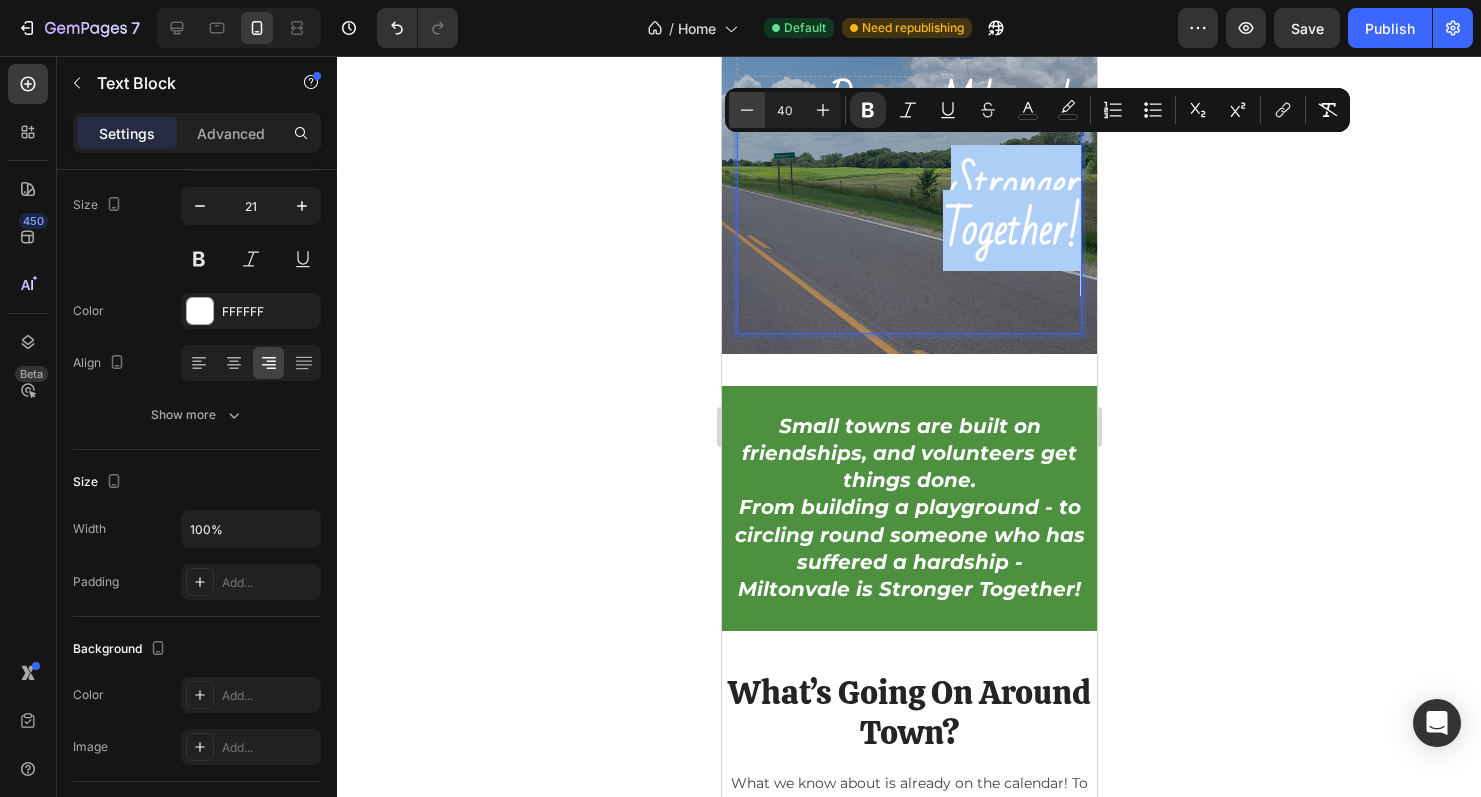 click 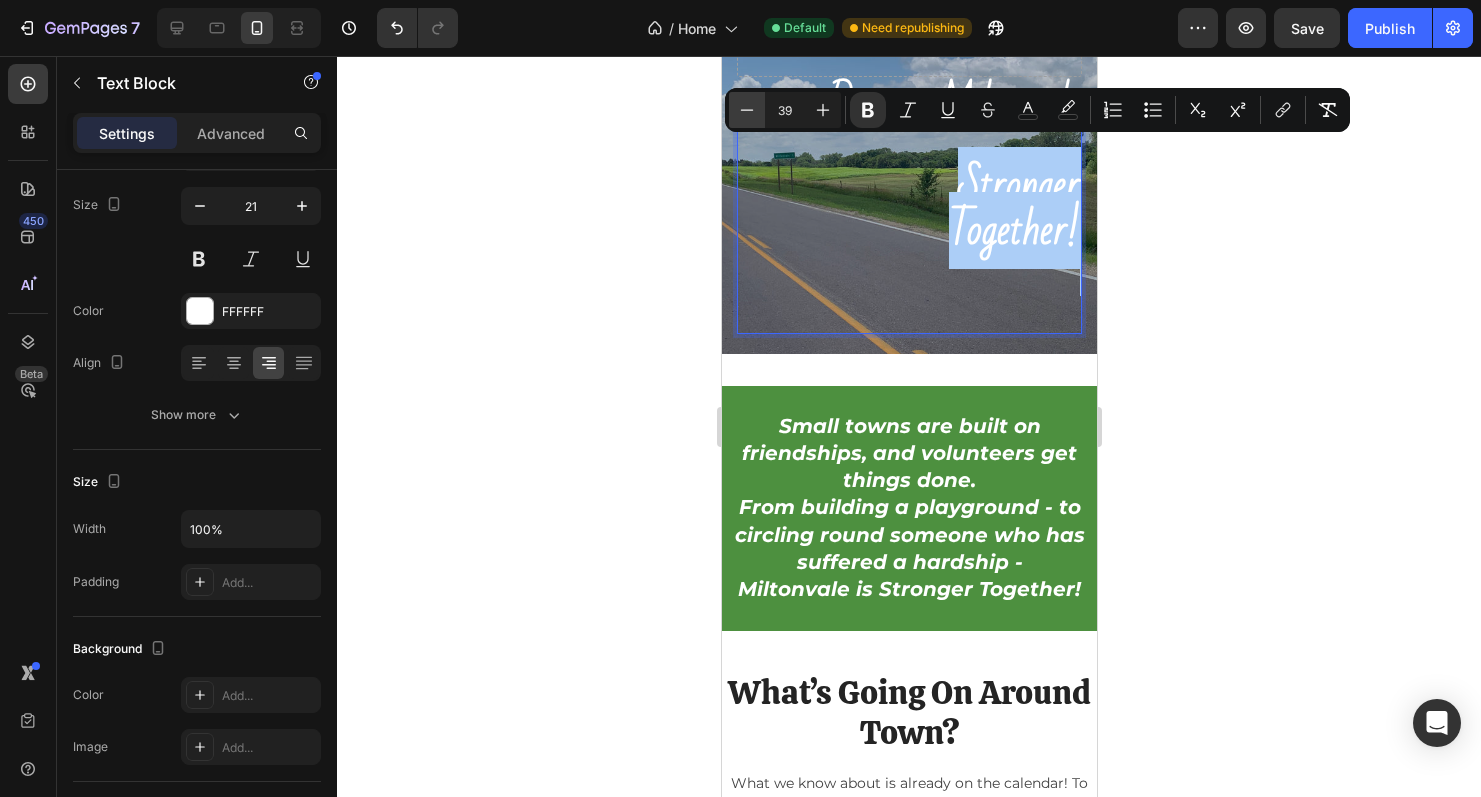 click 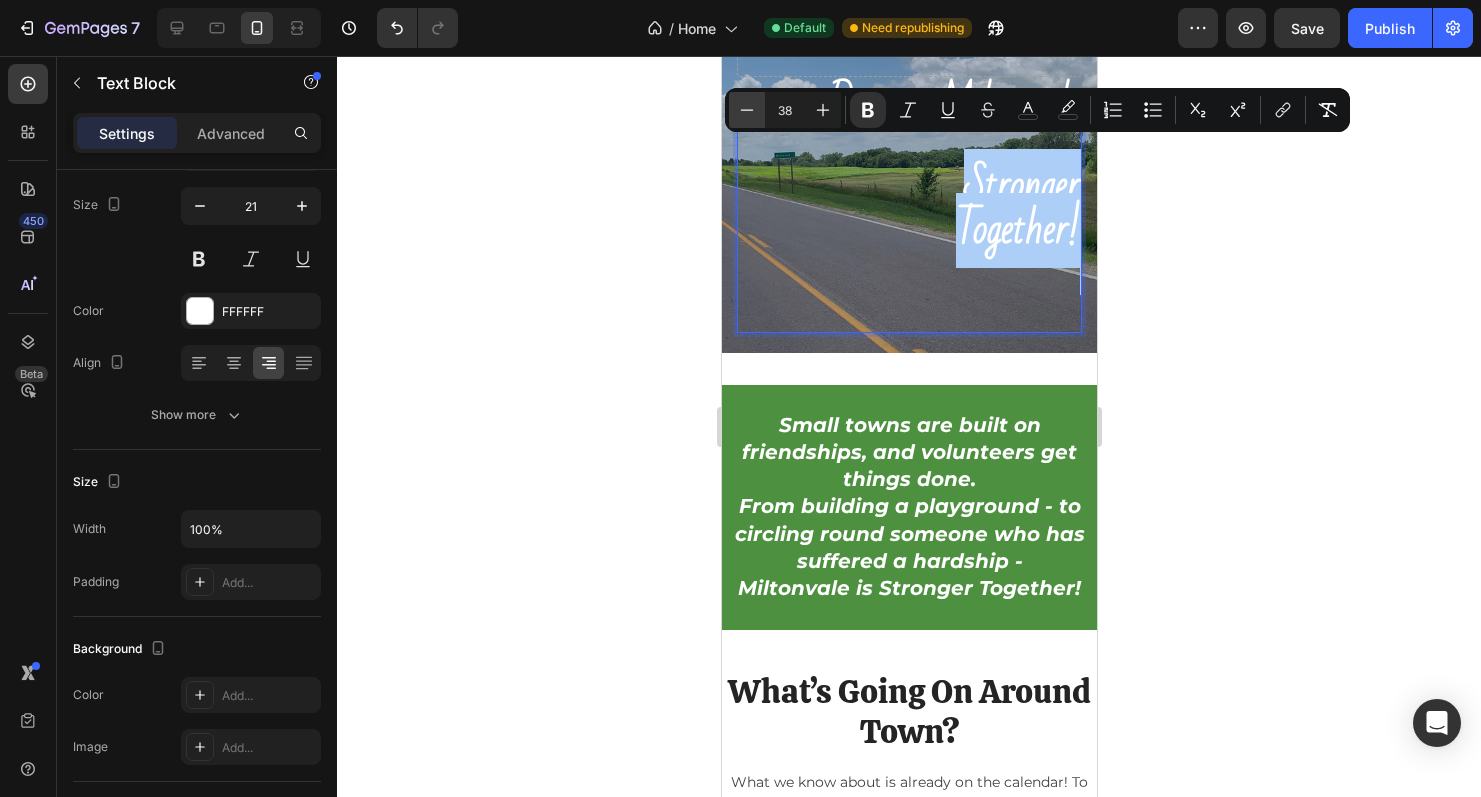 click 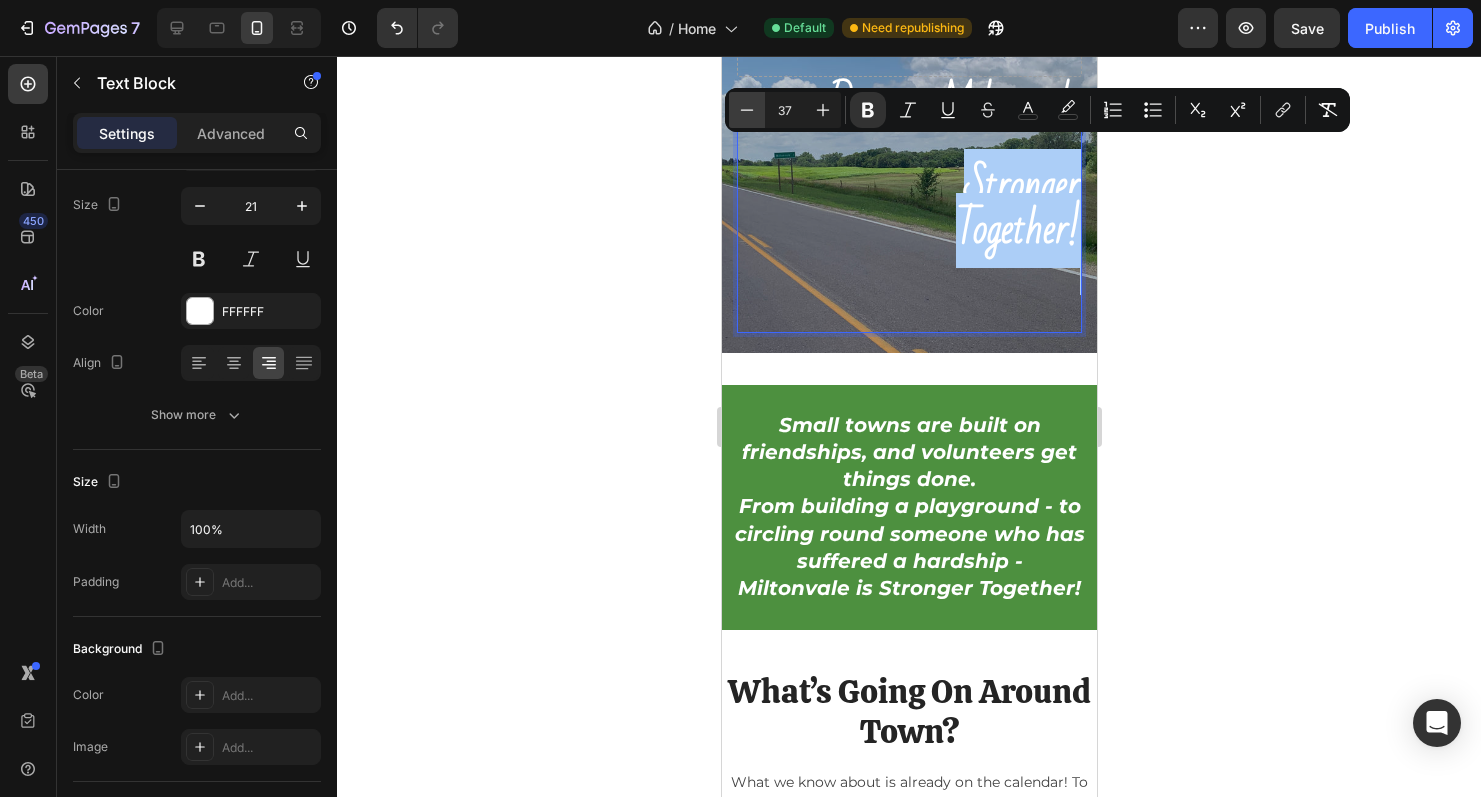 click 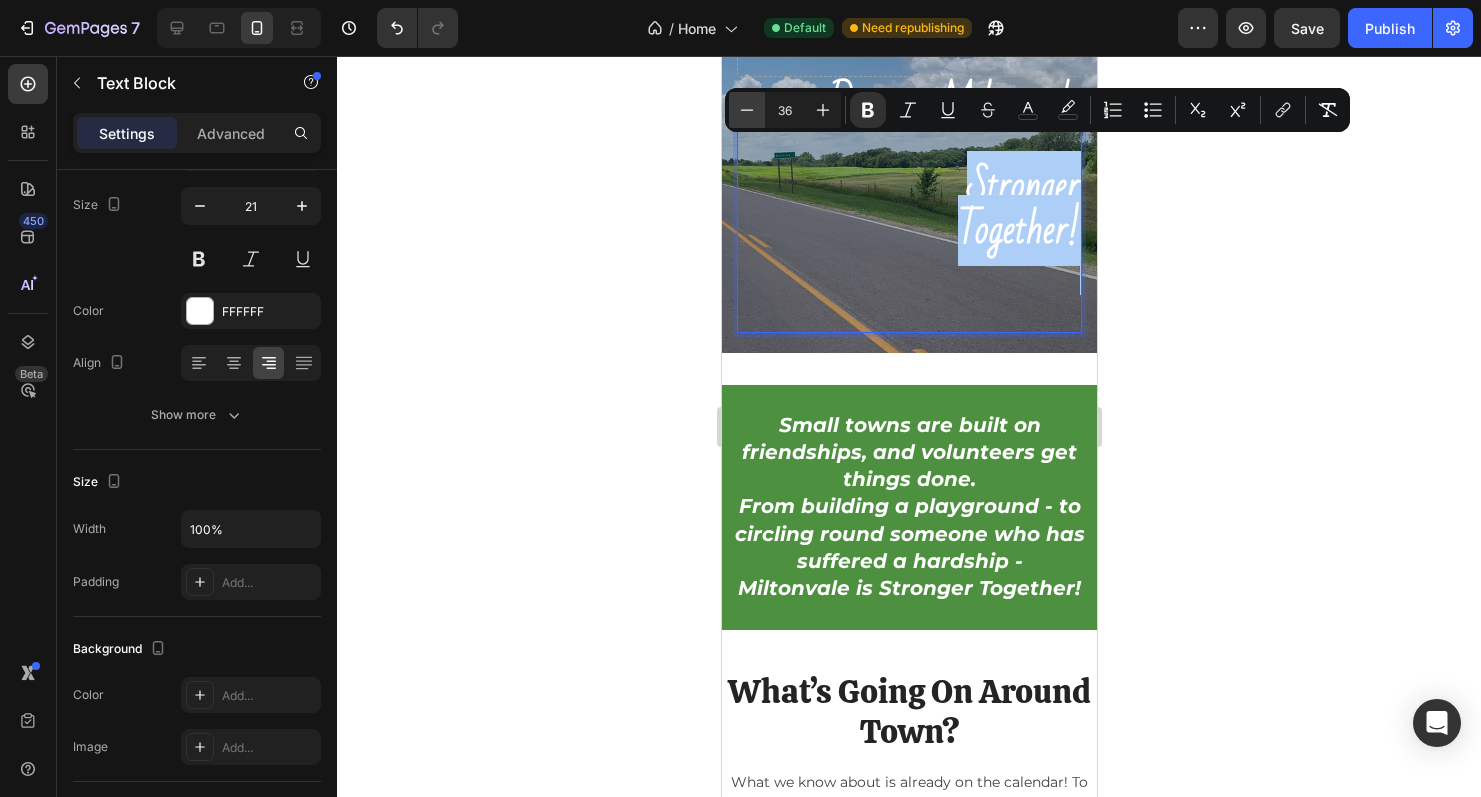 click 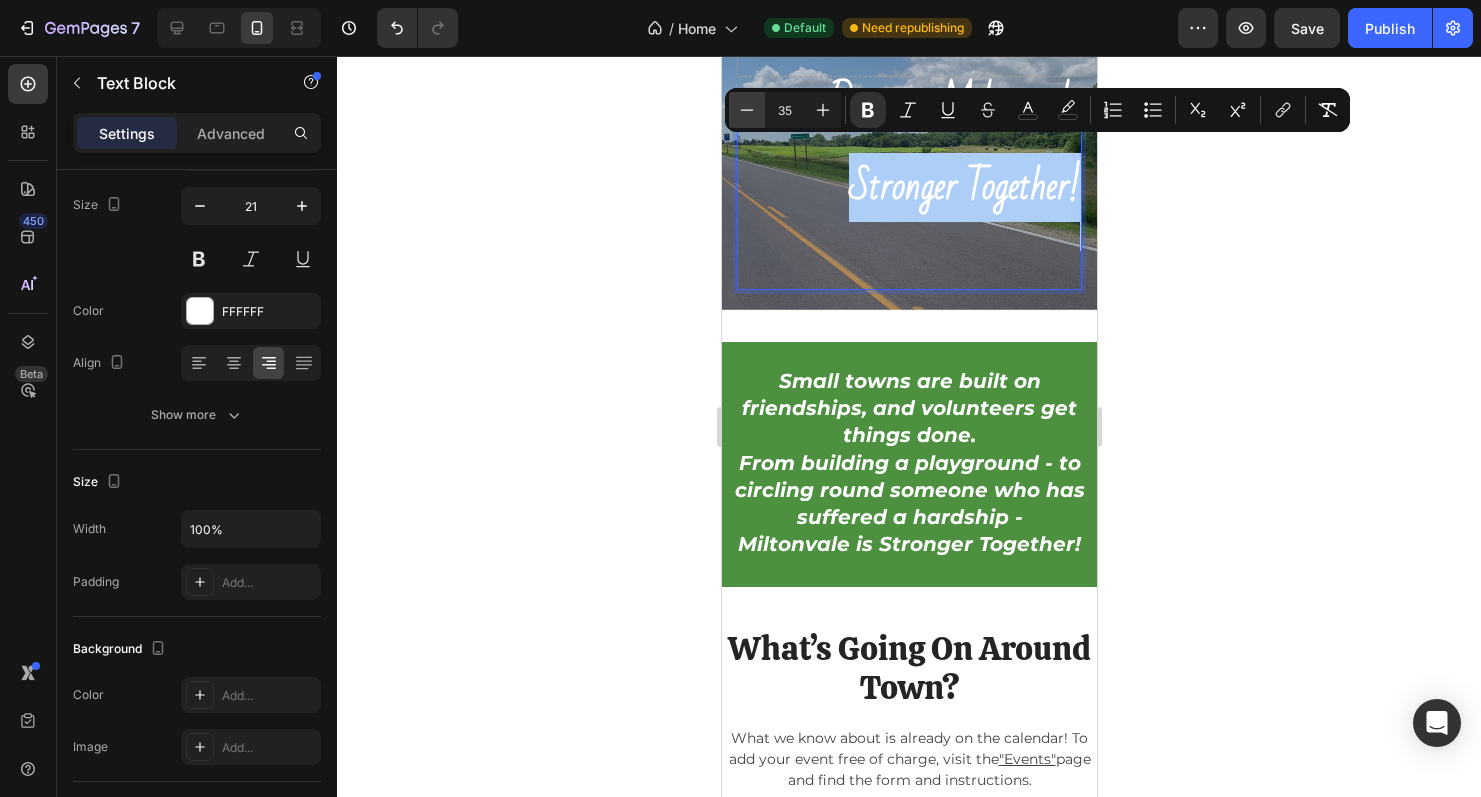 click 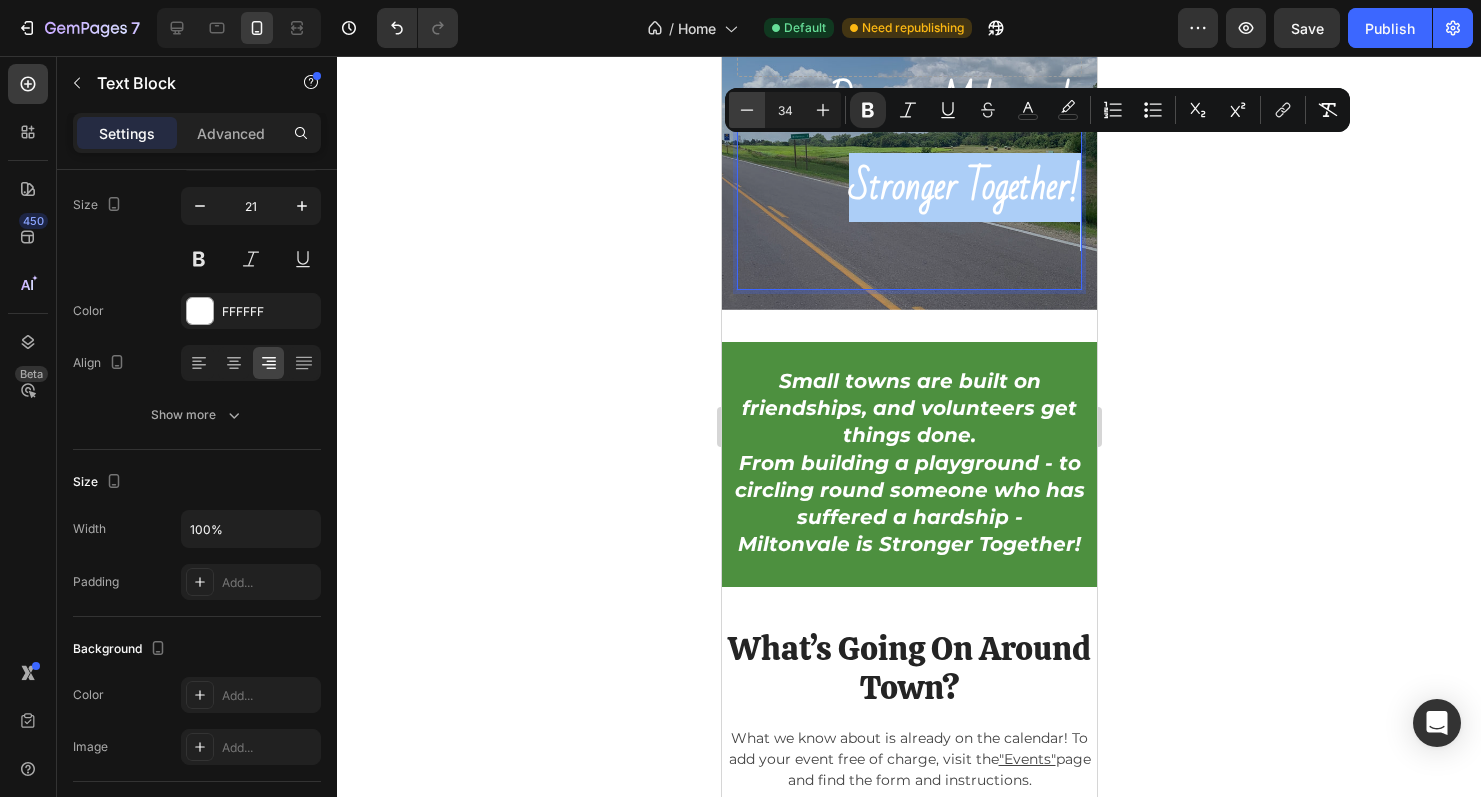 click 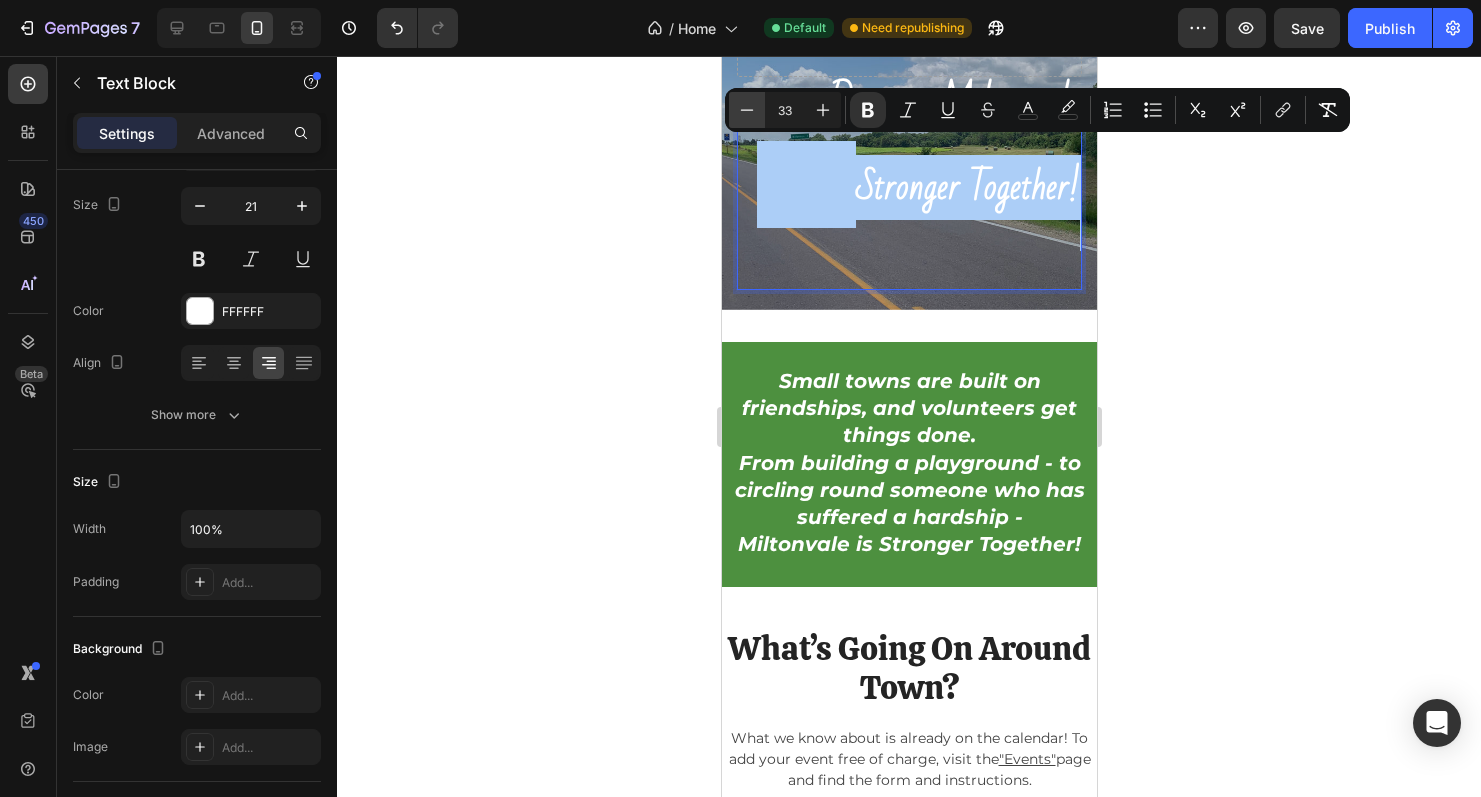 click 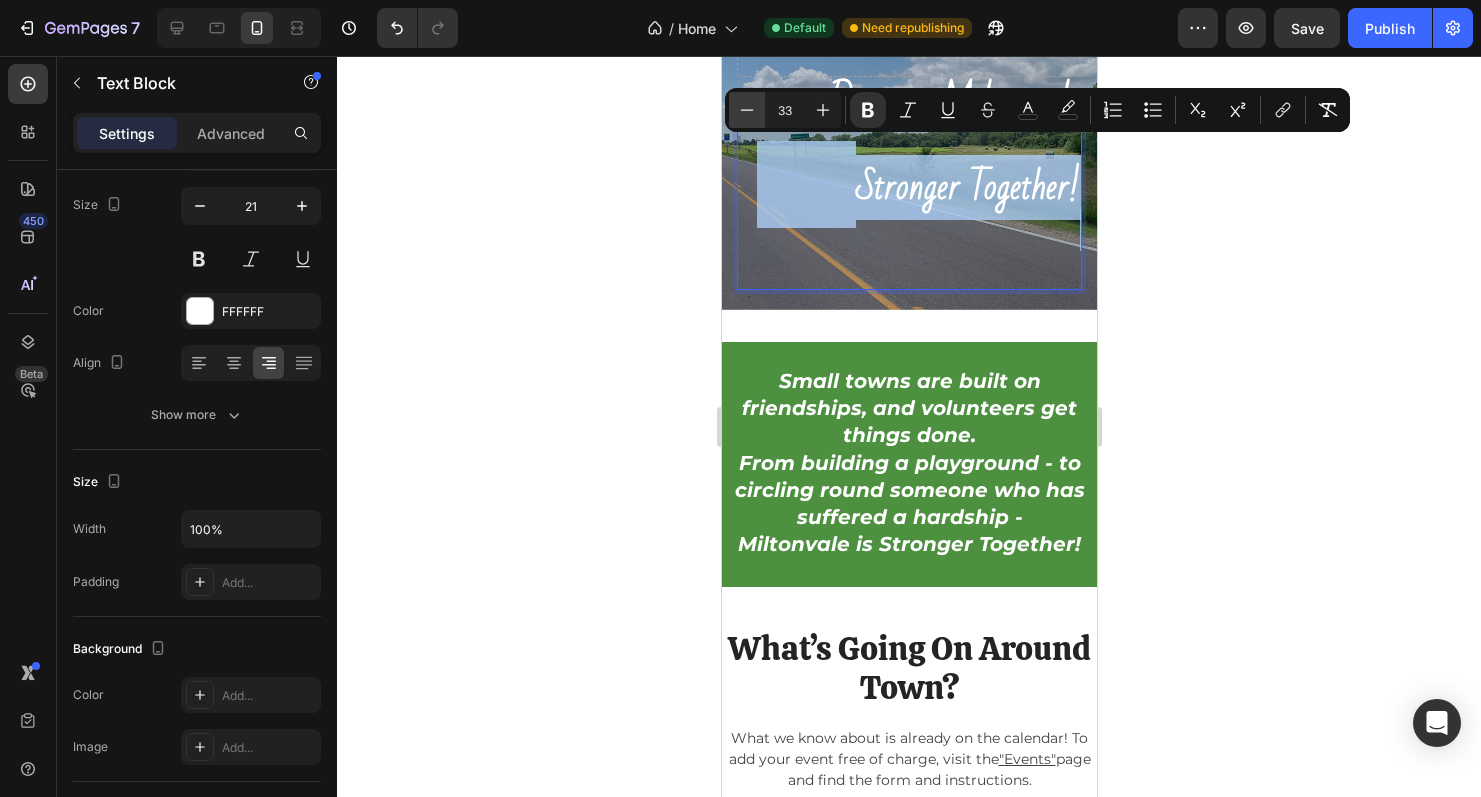 type on "32" 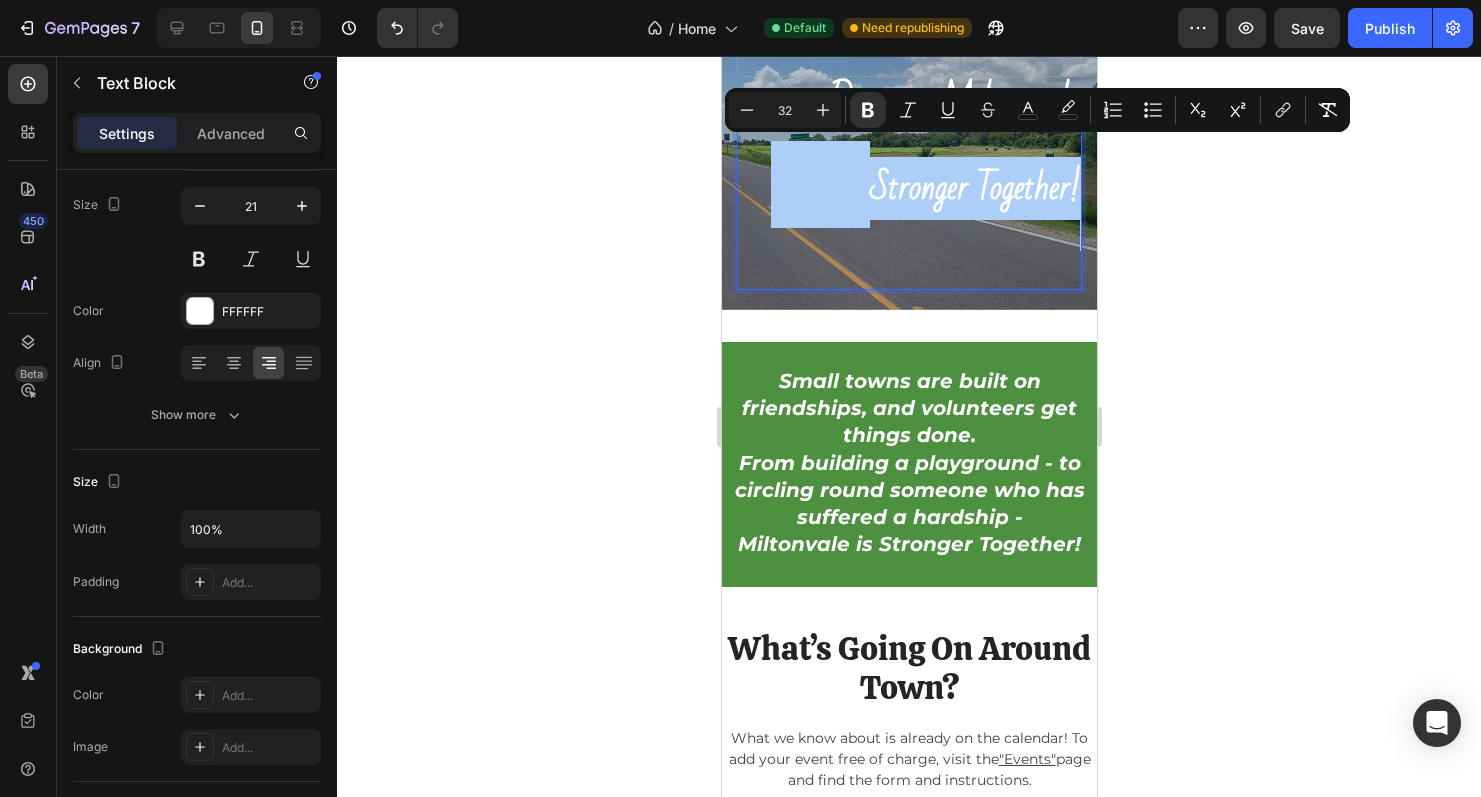 click 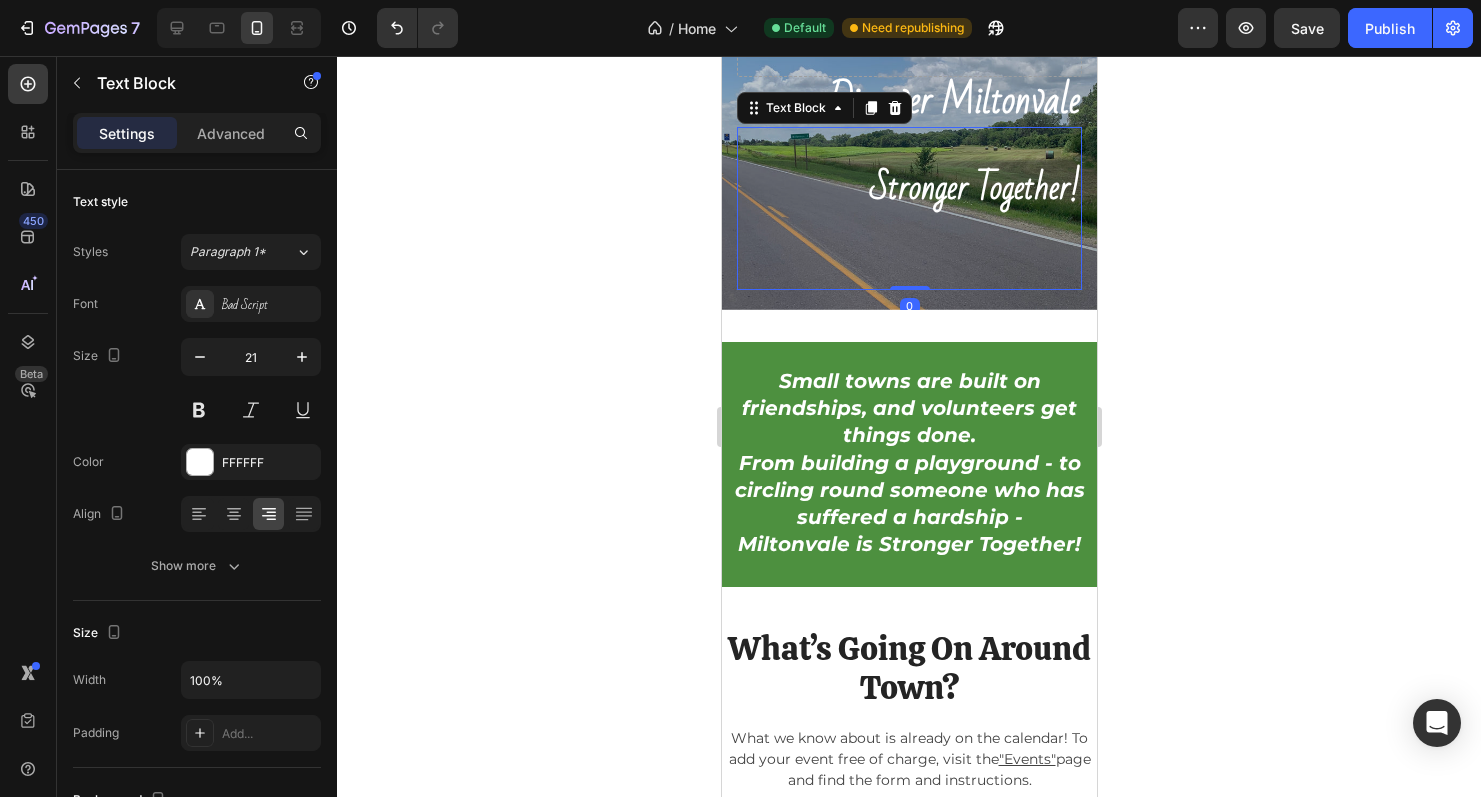 click on "stronger together!" at bounding box center (974, 188) 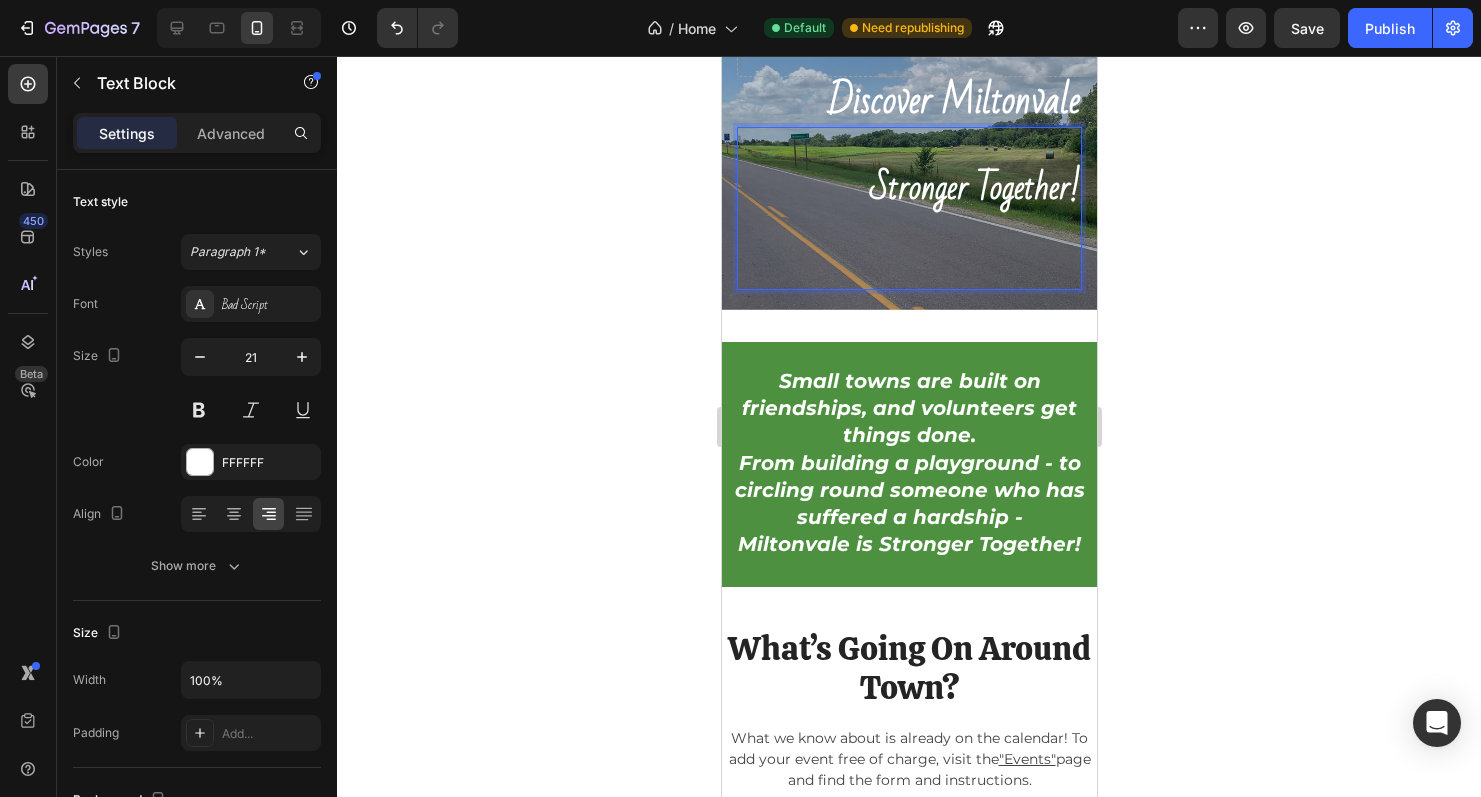 click on "stronger together!" at bounding box center [908, 226] 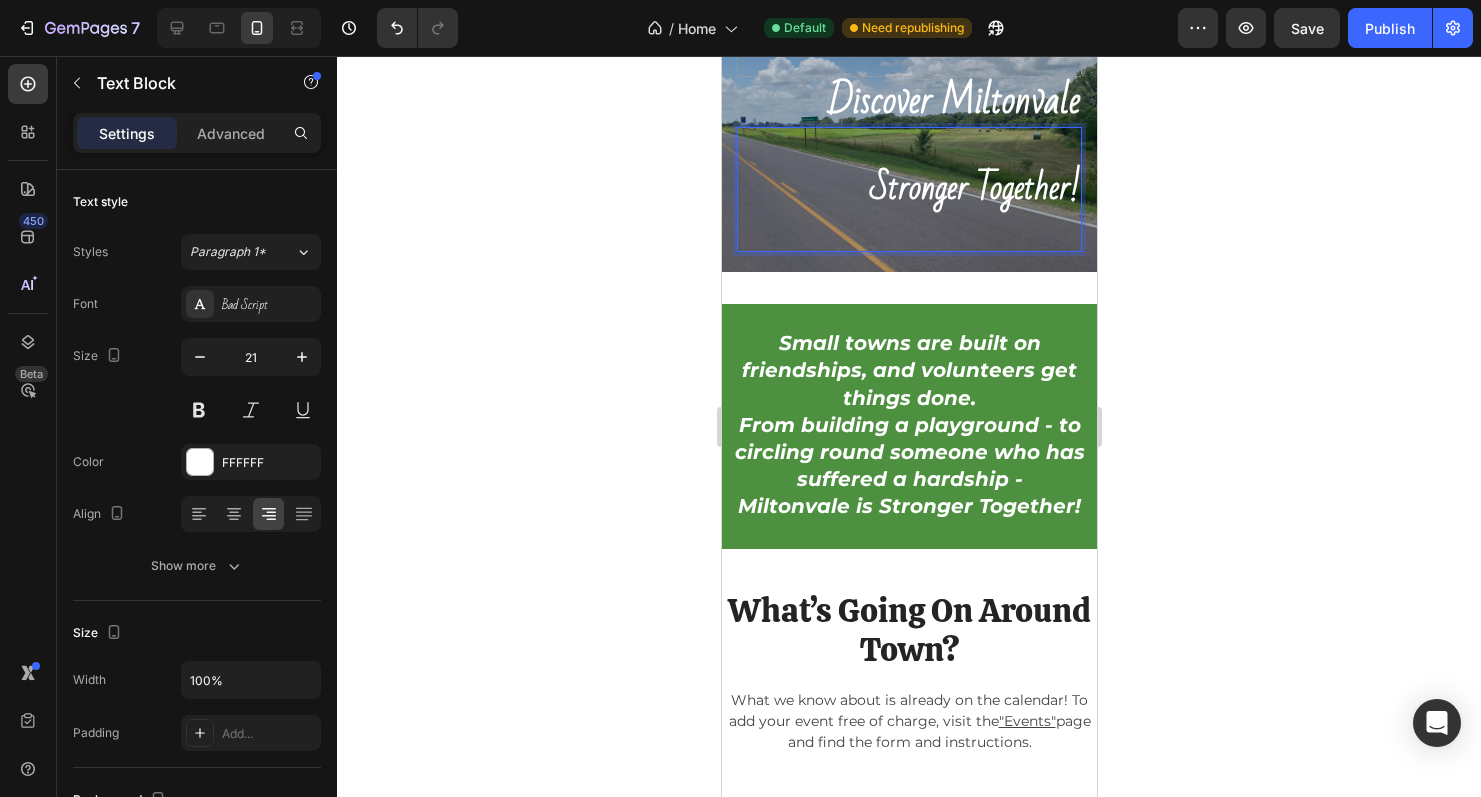 scroll, scrollTop: 15, scrollLeft: 0, axis: vertical 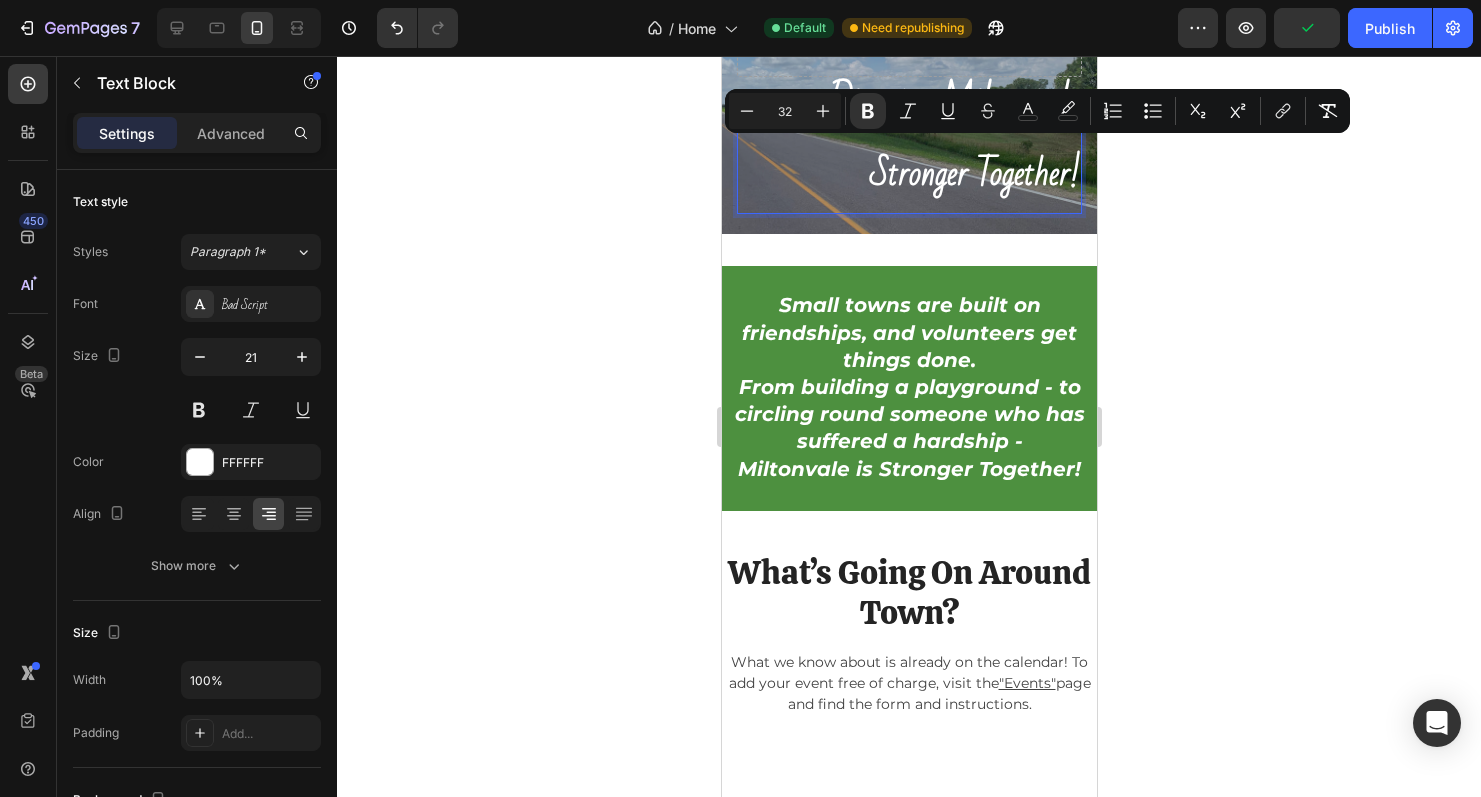 drag, startPoint x: 1077, startPoint y: 178, endPoint x: 870, endPoint y: 177, distance: 207.00241 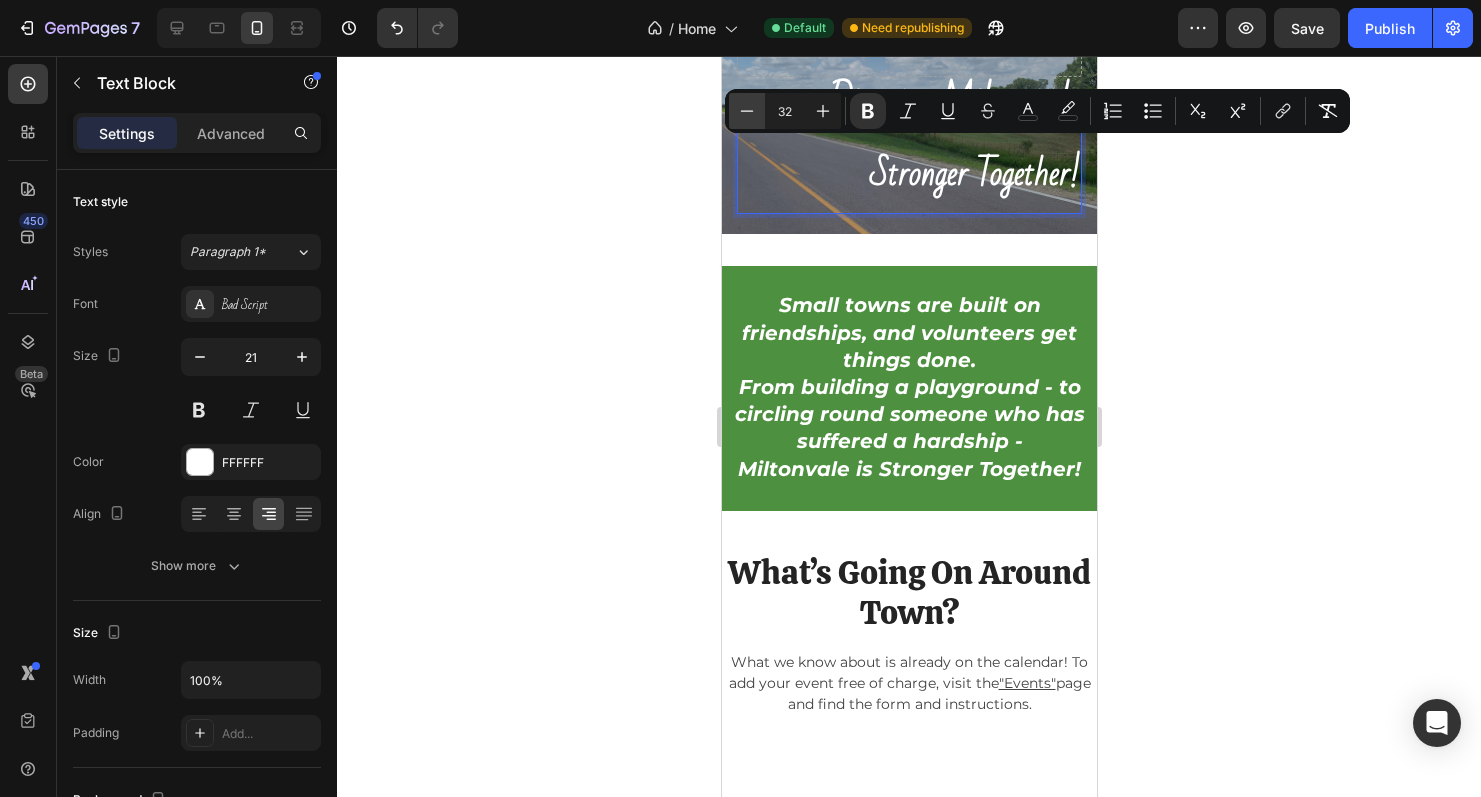 click 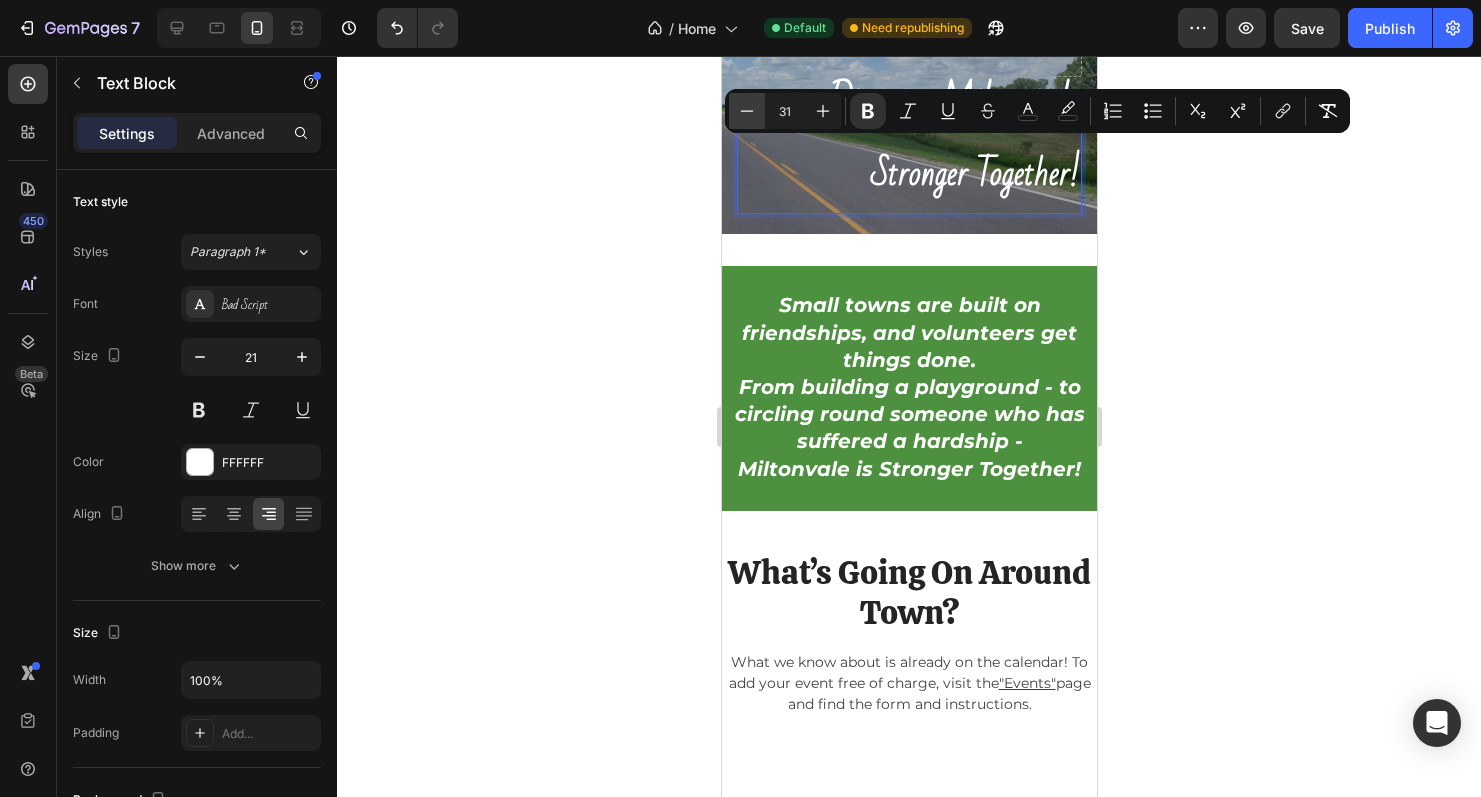 click 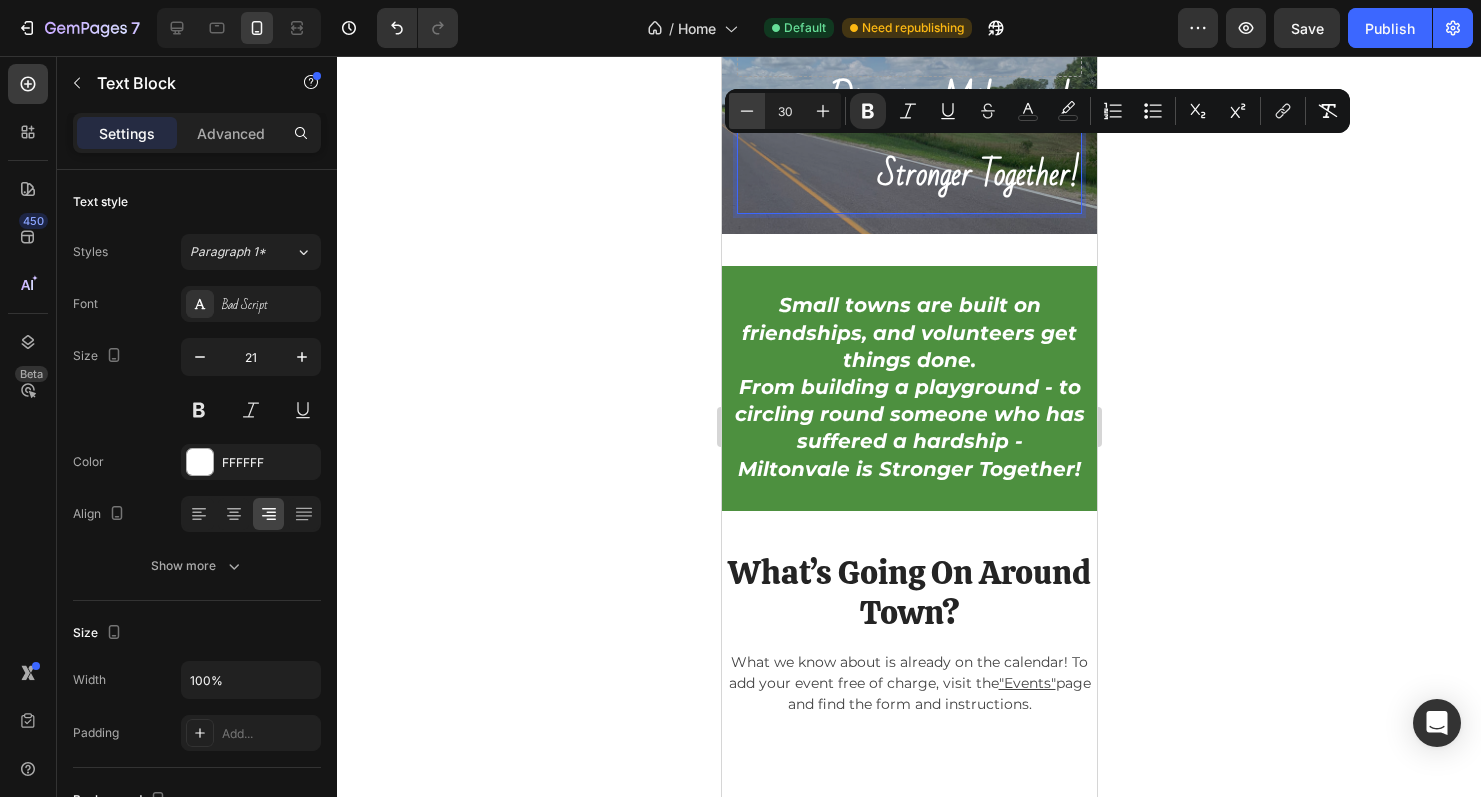 click 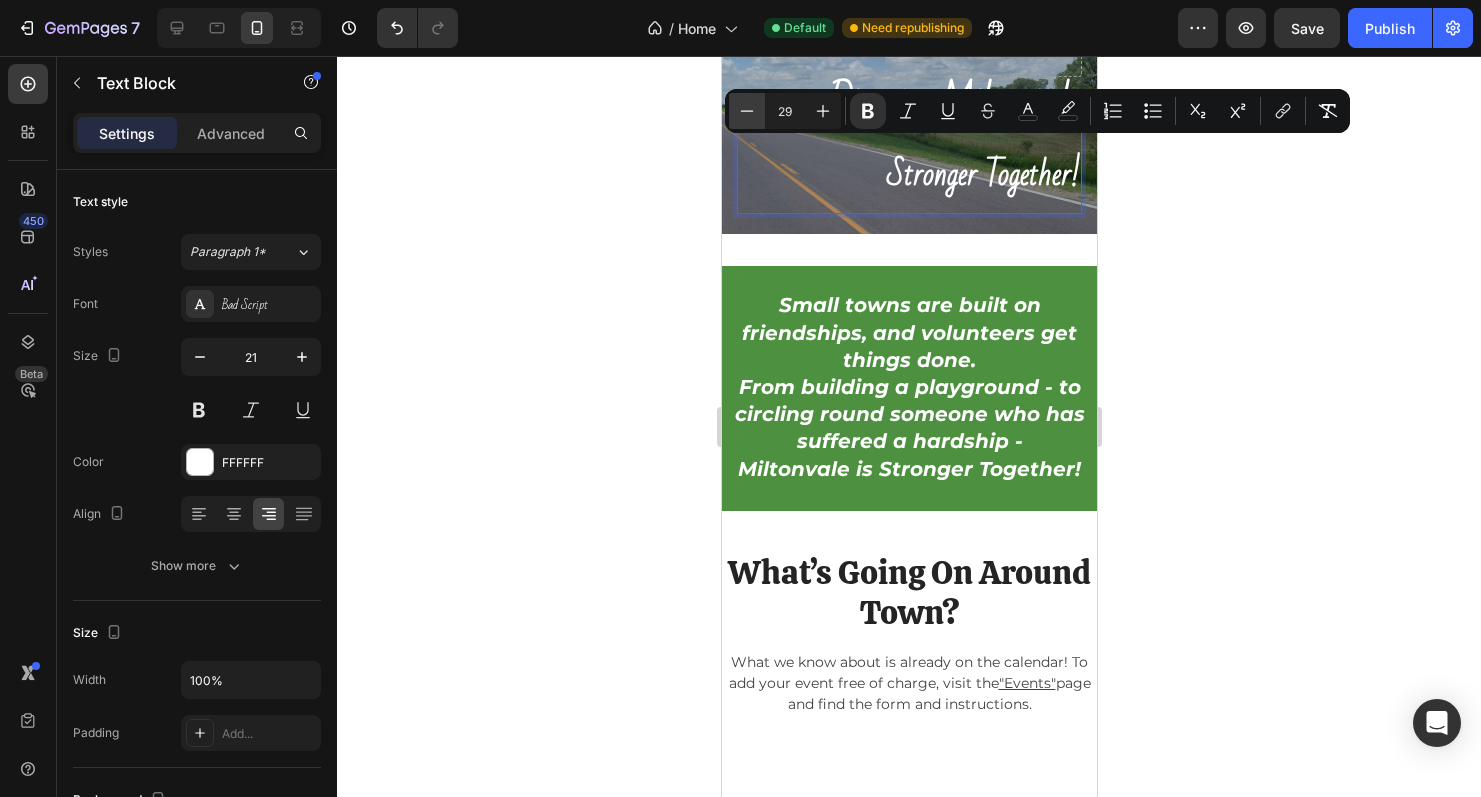 click 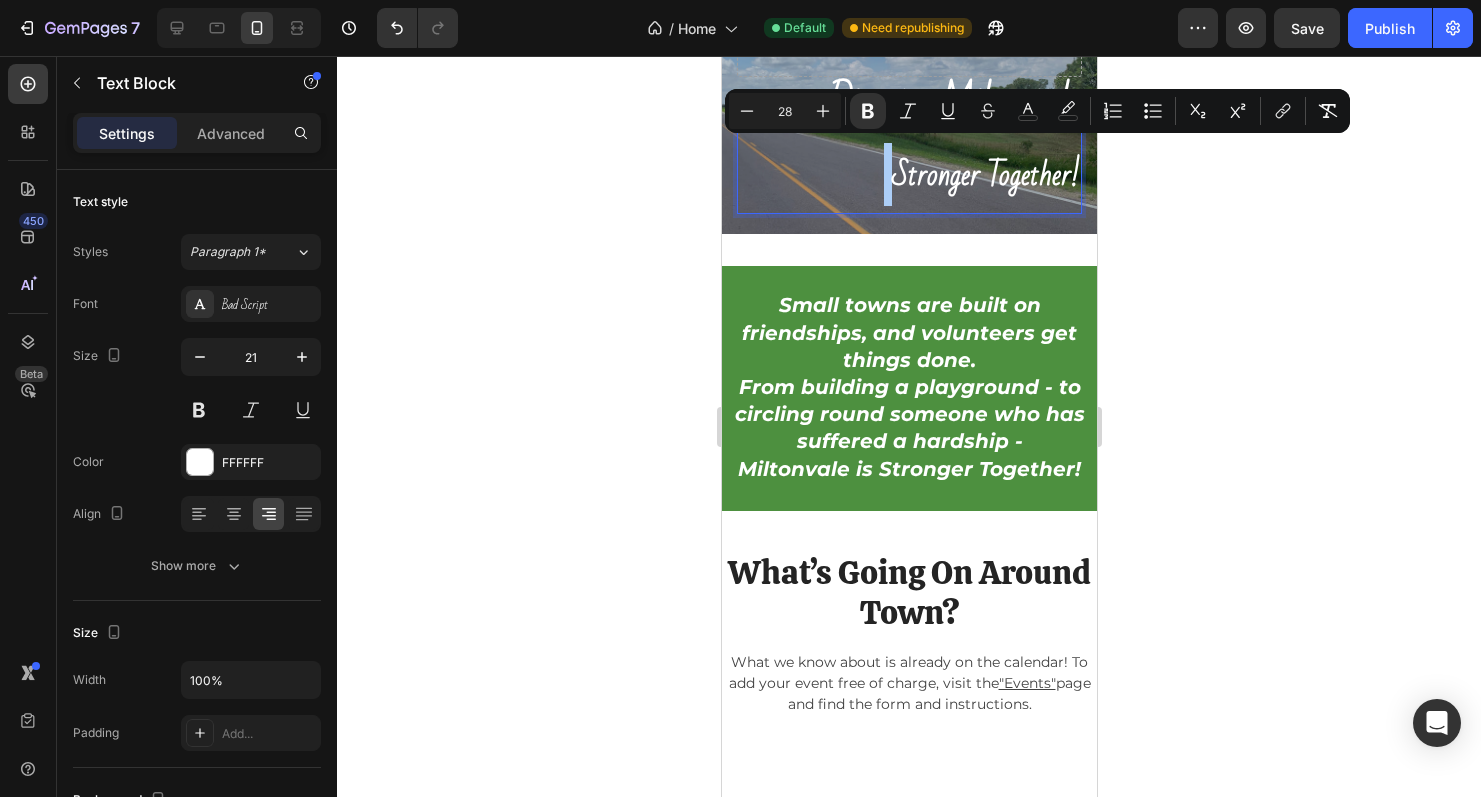 click 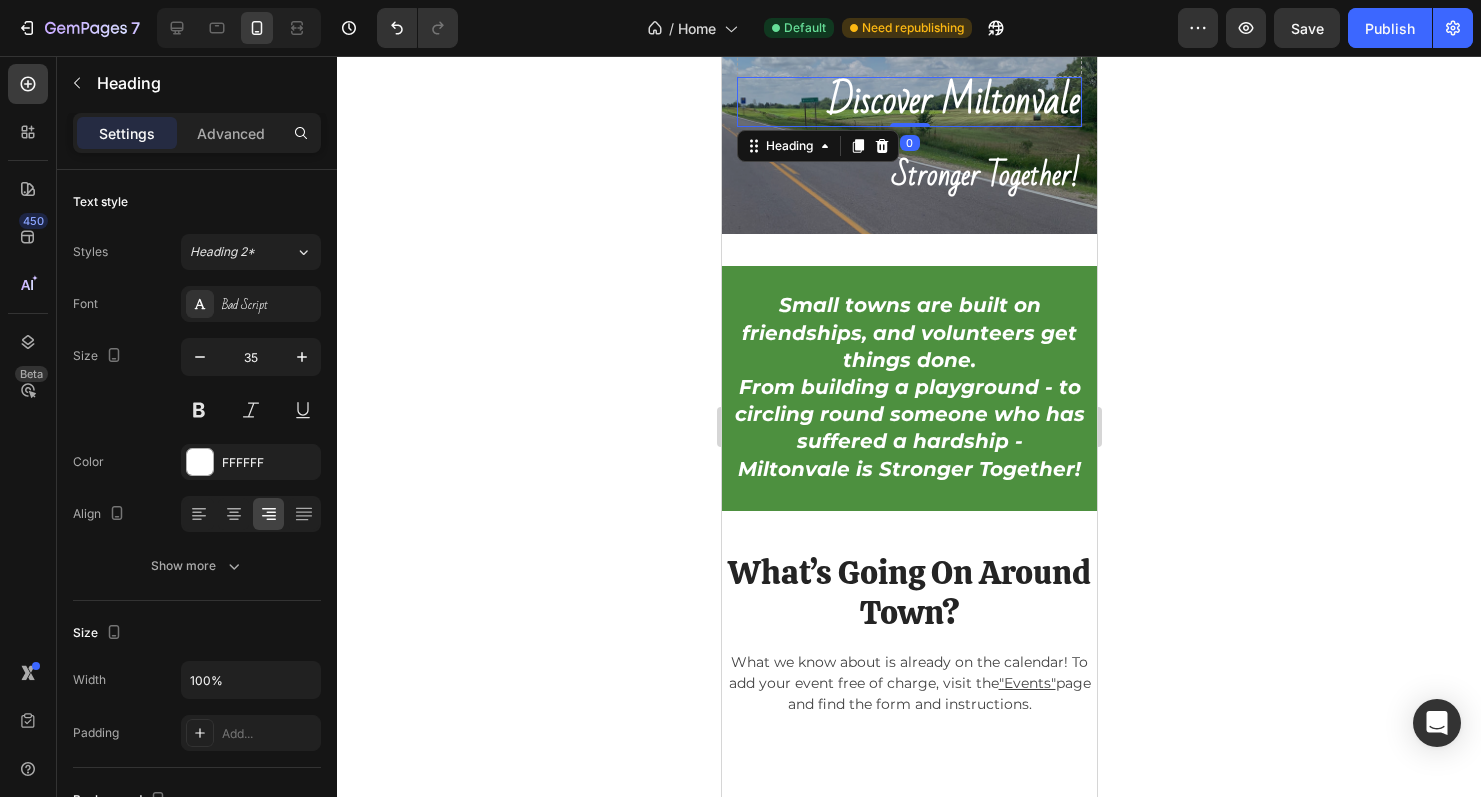 click on "Discover Miltonvale" at bounding box center [953, 101] 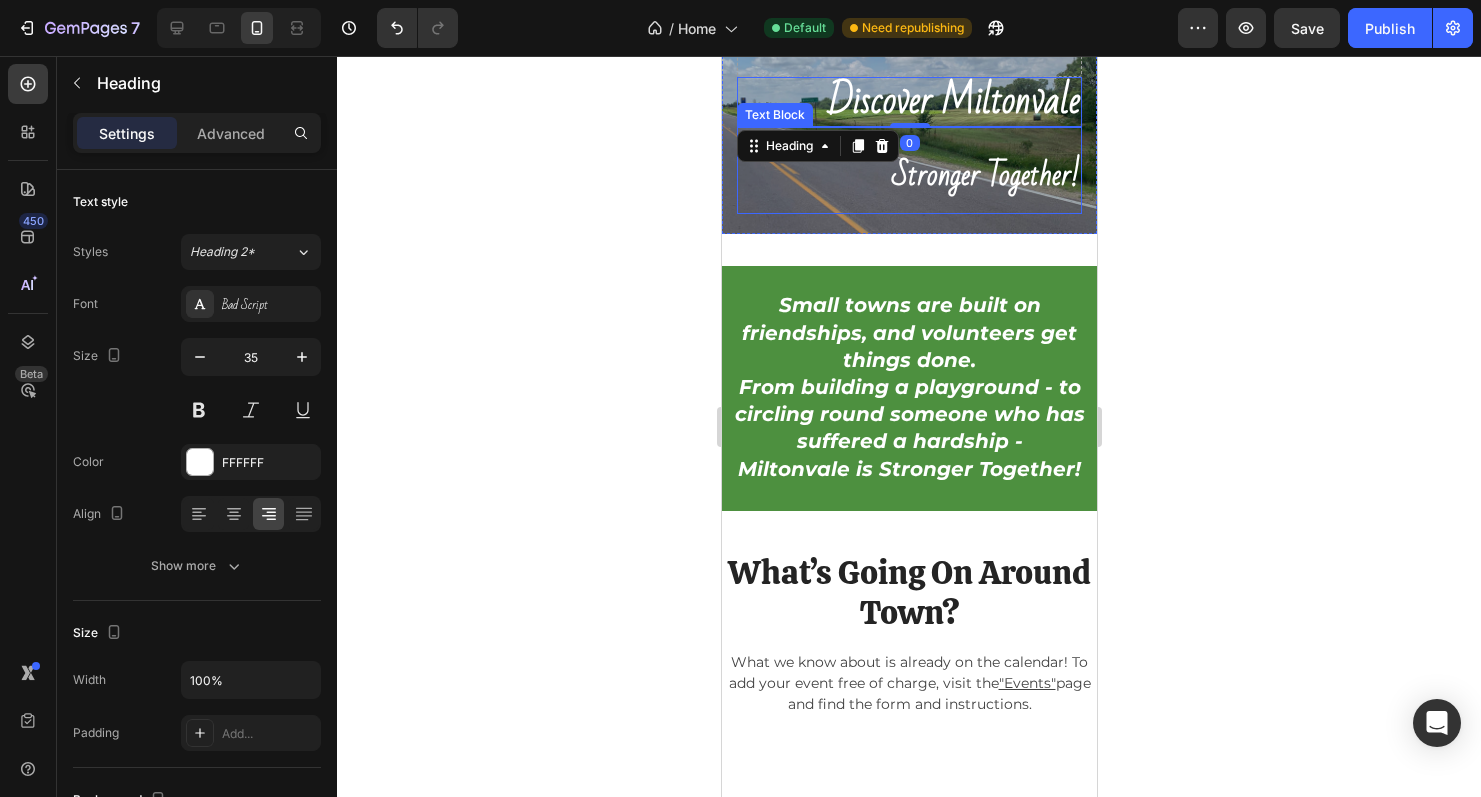 click on "stronger together!" at bounding box center [985, 175] 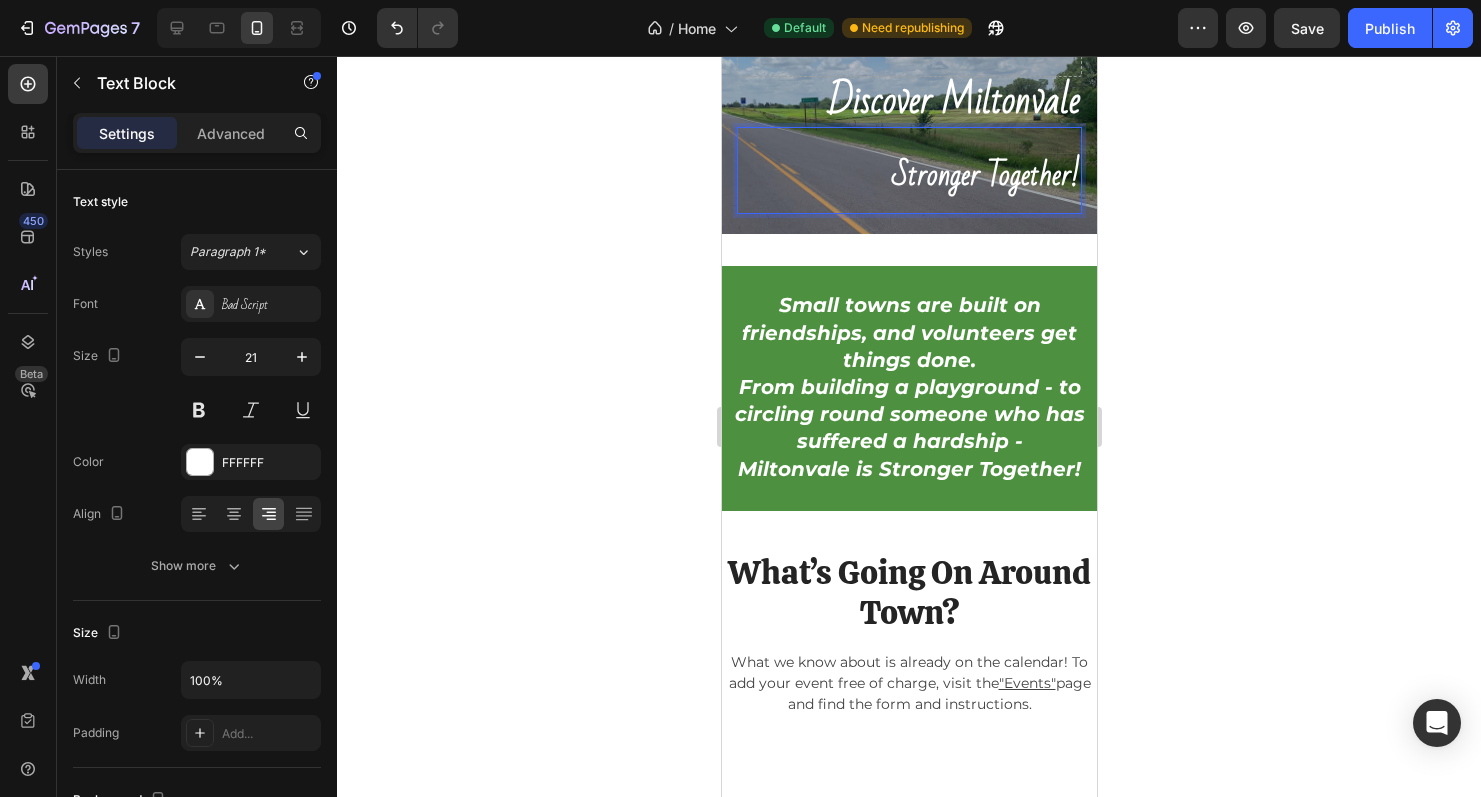 scroll, scrollTop: 0, scrollLeft: 0, axis: both 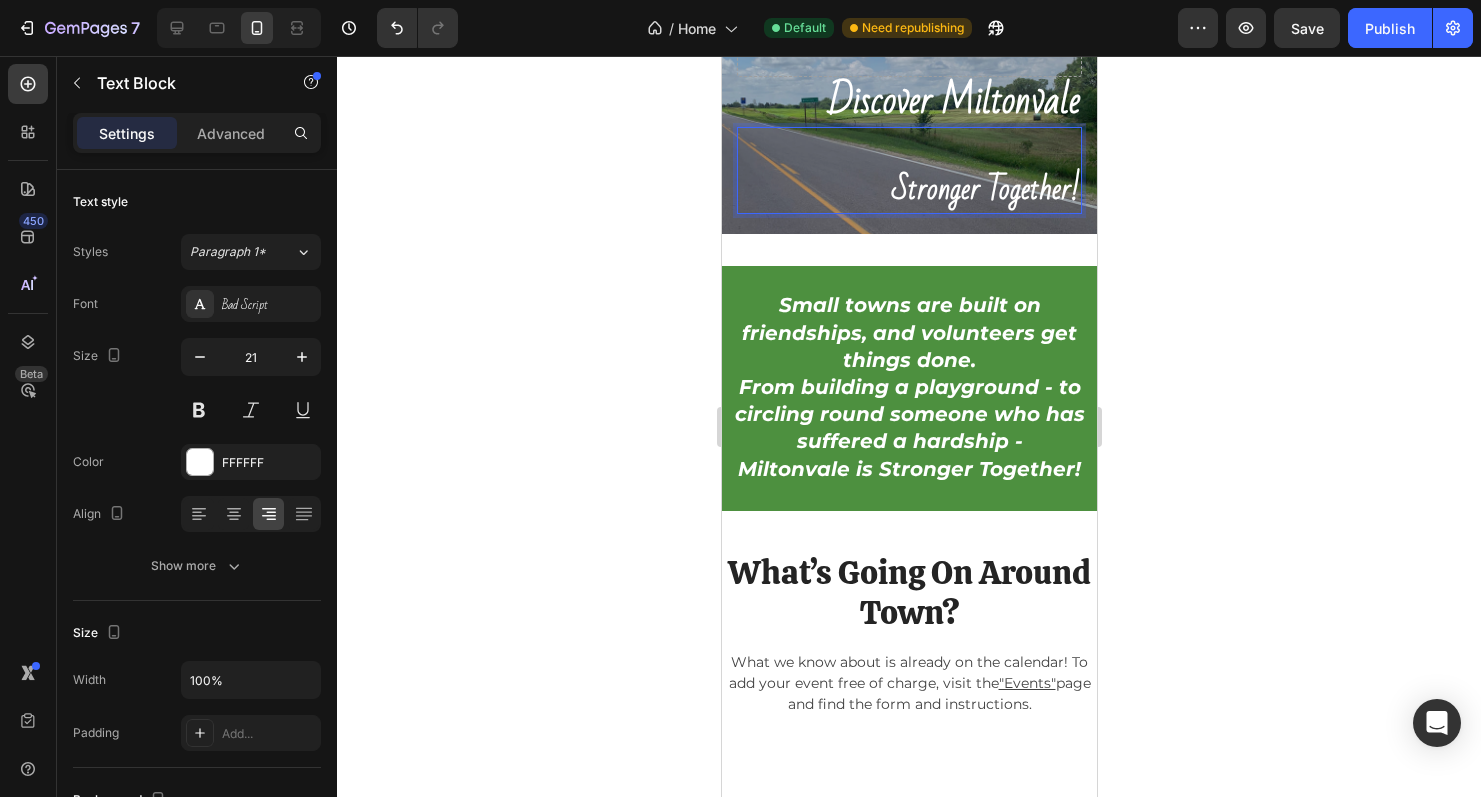 click at bounding box center (887, 188) 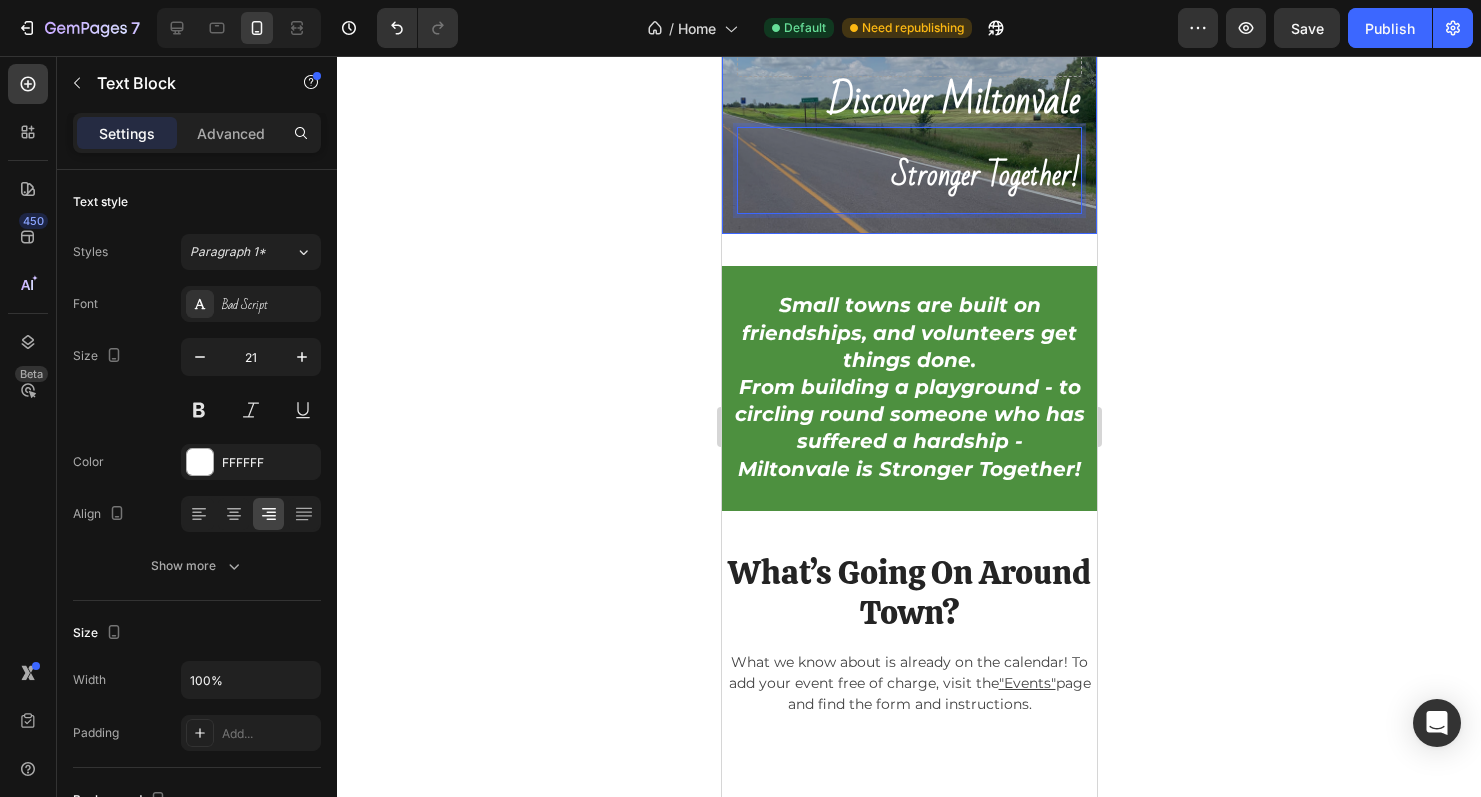 click 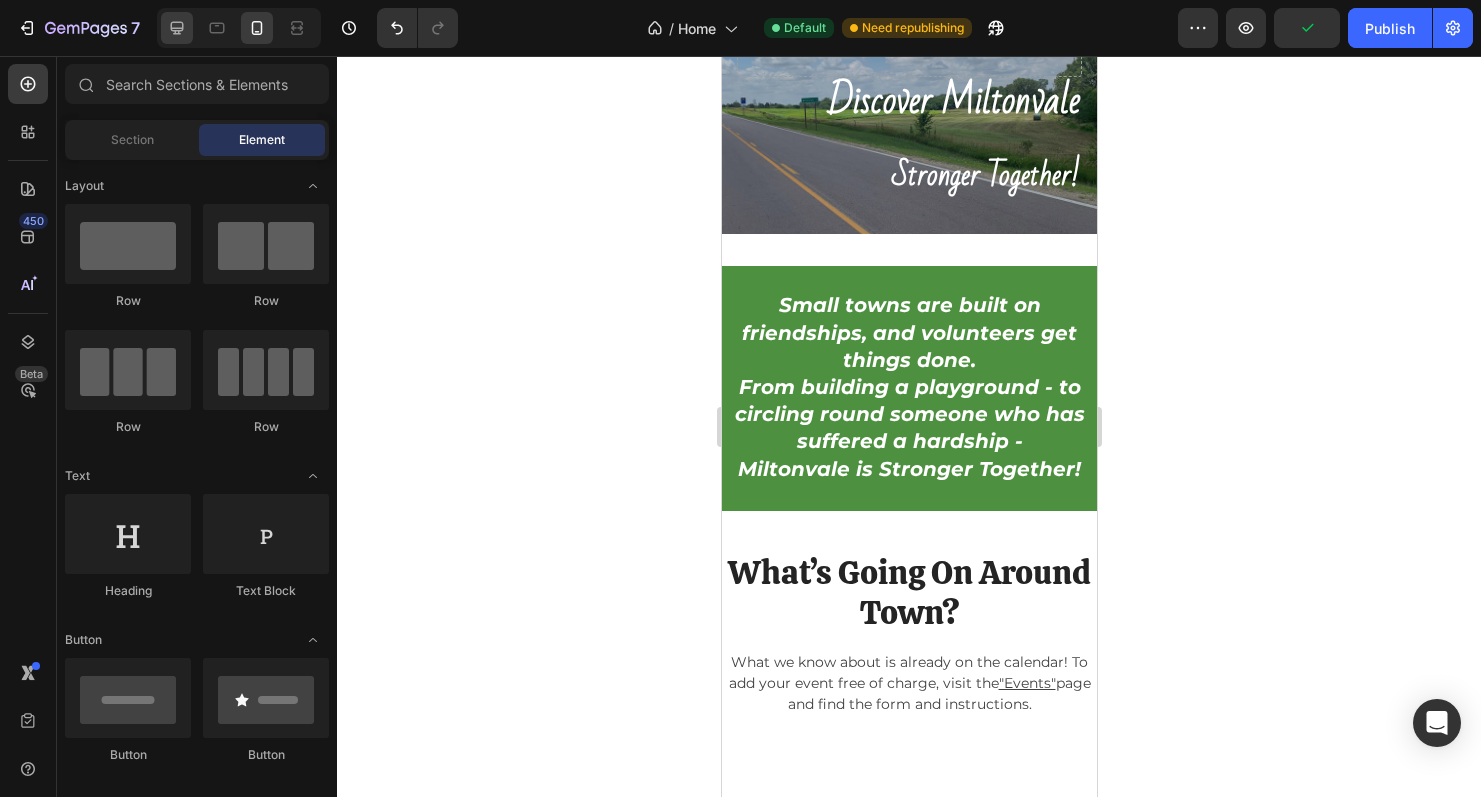 click 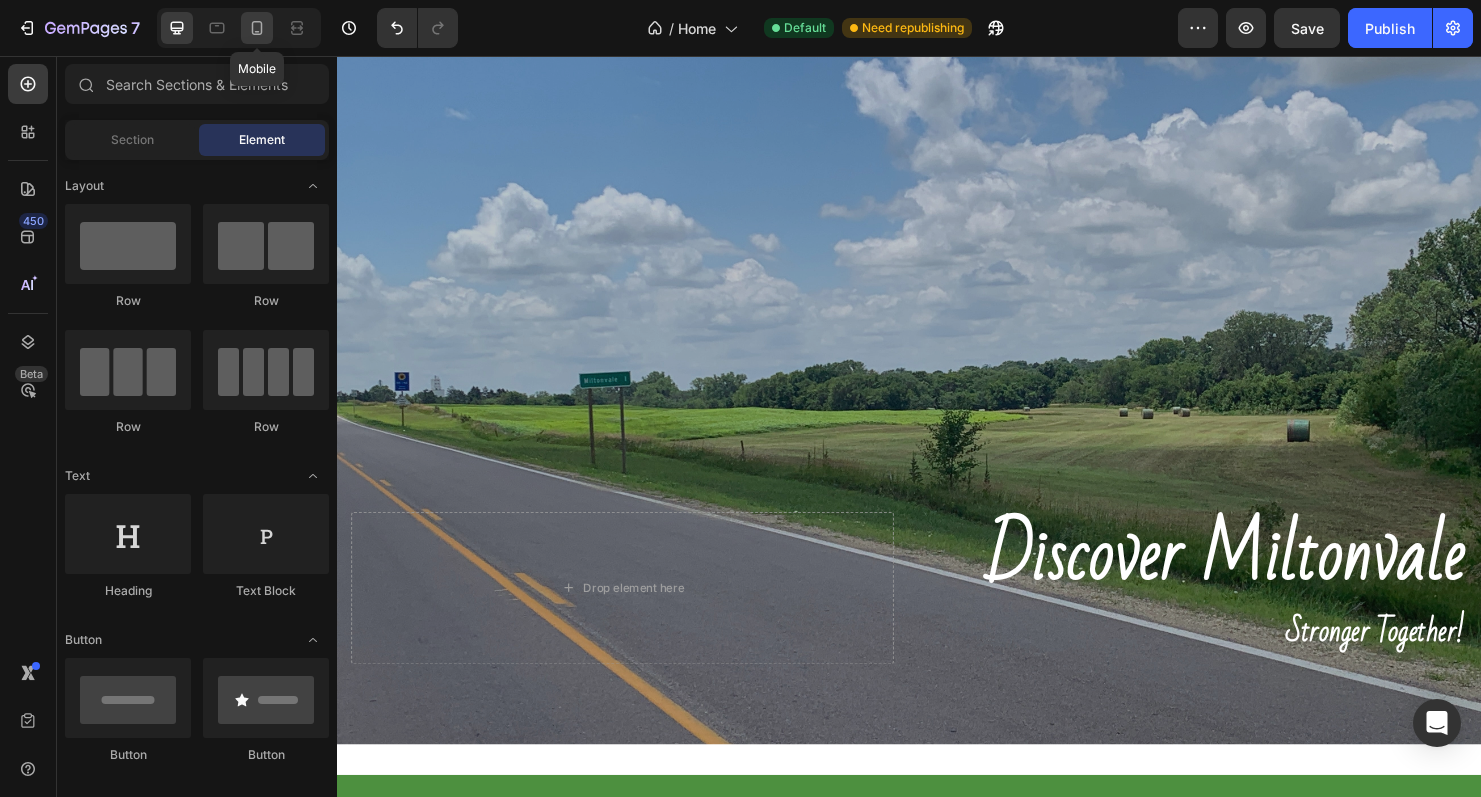 click 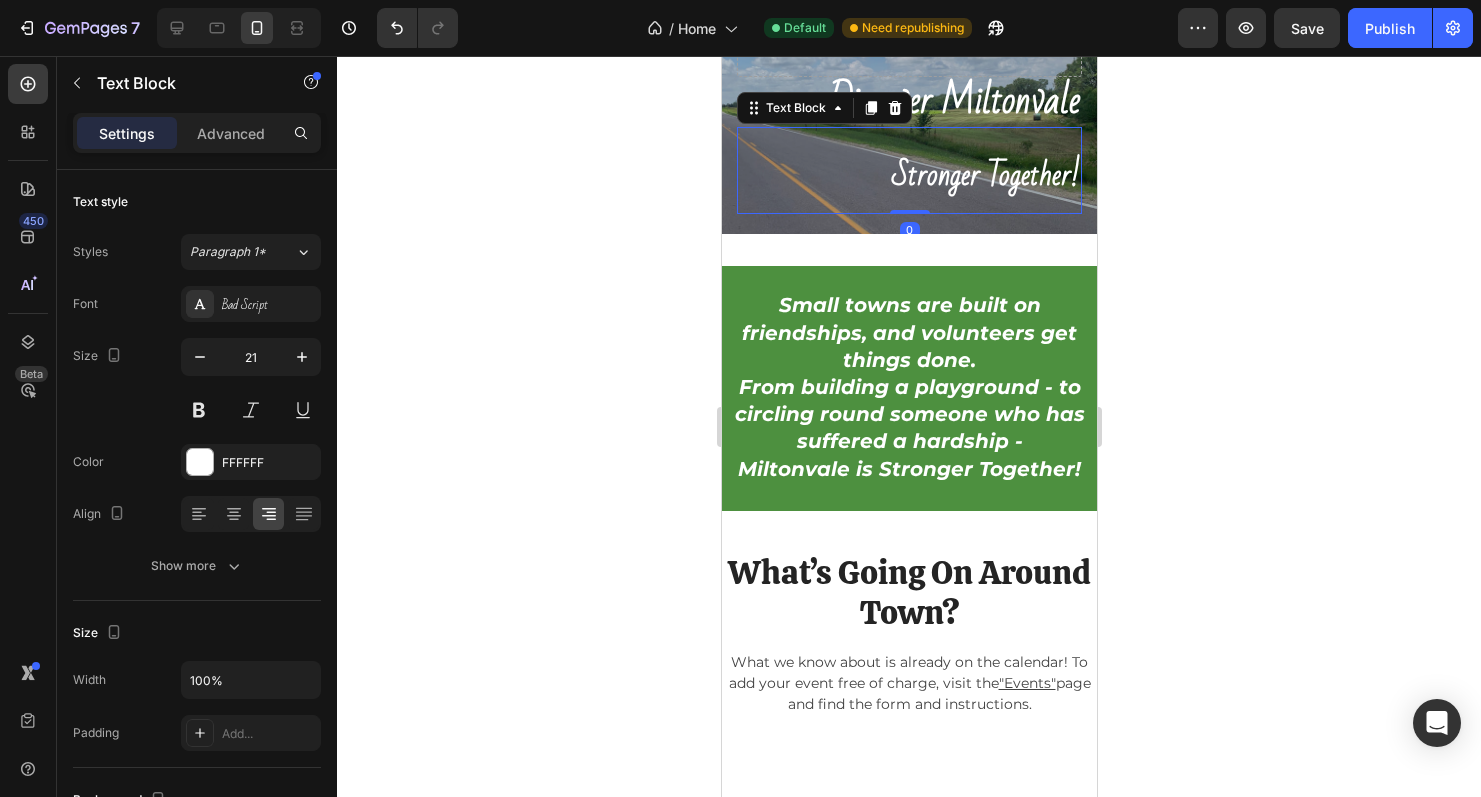 click at bounding box center (908, 134) 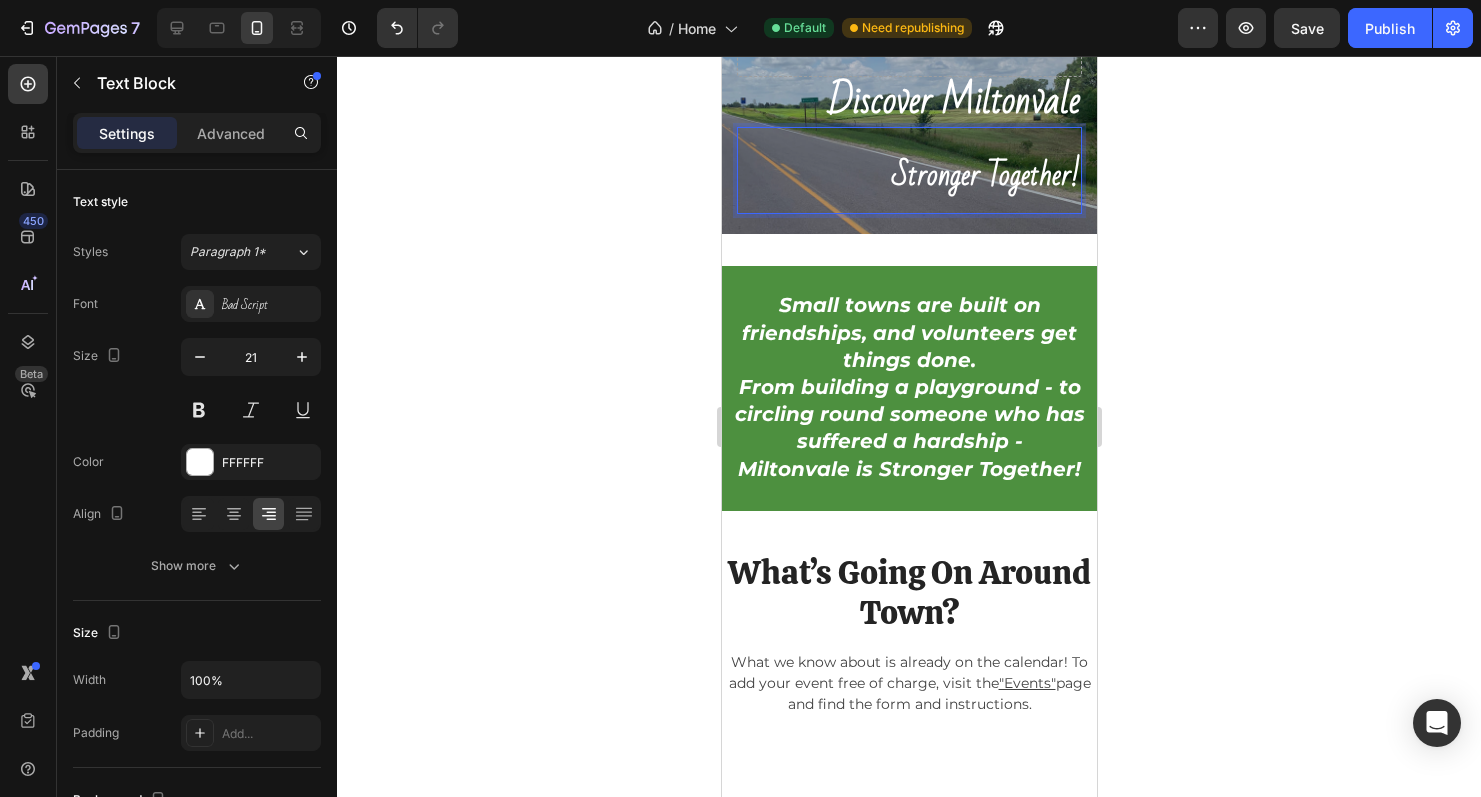scroll, scrollTop: 0, scrollLeft: 0, axis: both 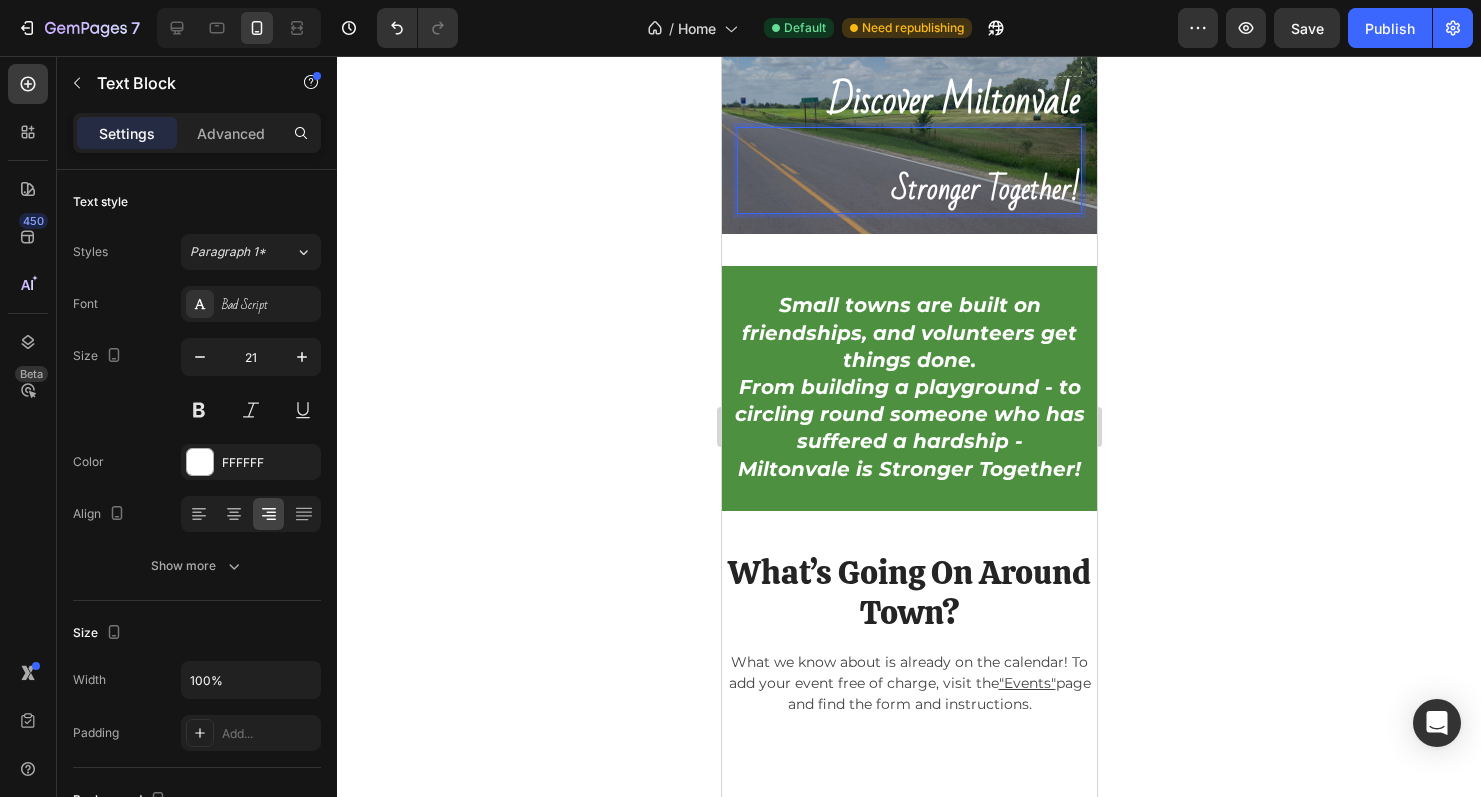 click on "stronger together!" at bounding box center [985, 189] 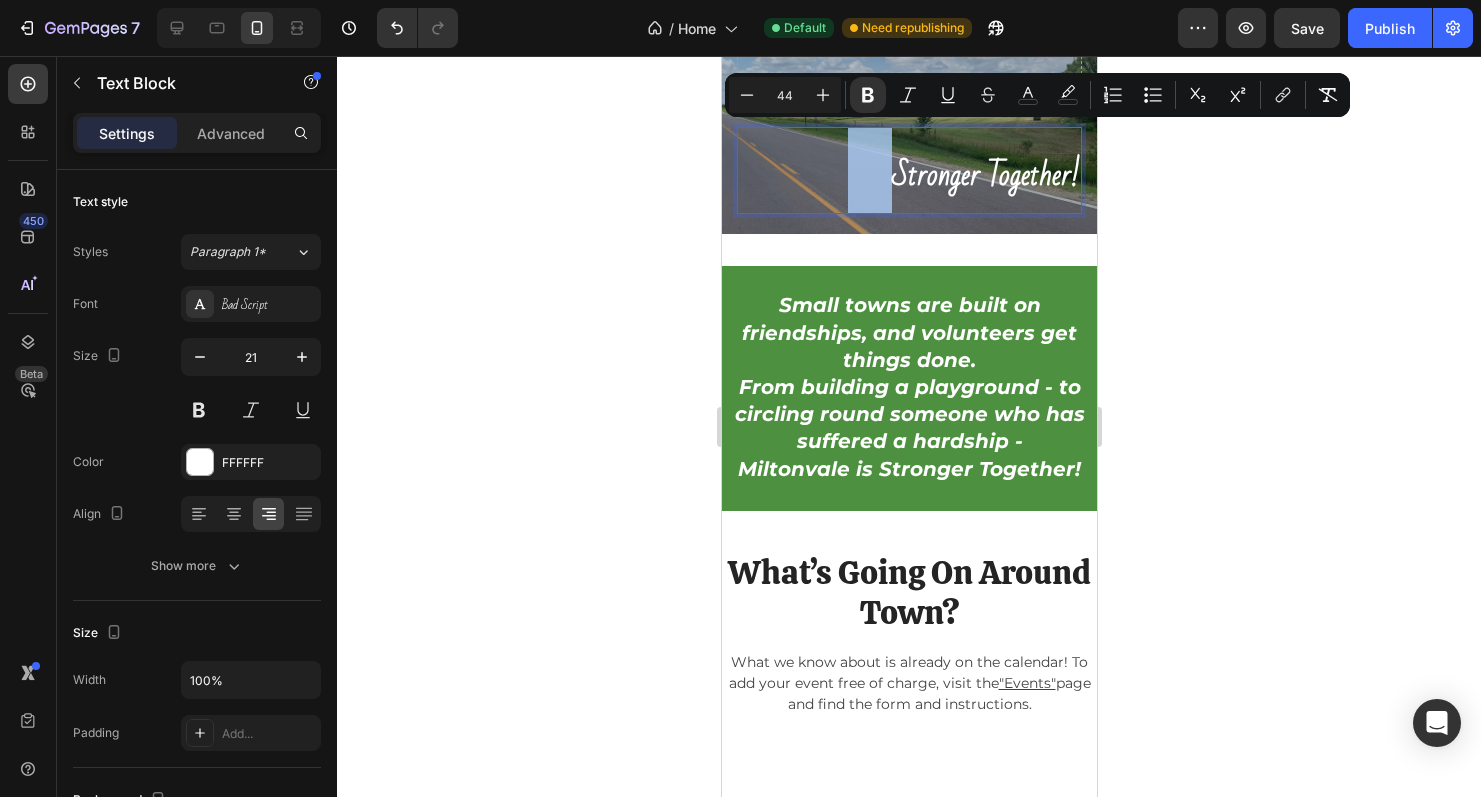 drag, startPoint x: 890, startPoint y: 172, endPoint x: 765, endPoint y: 165, distance: 125.19585 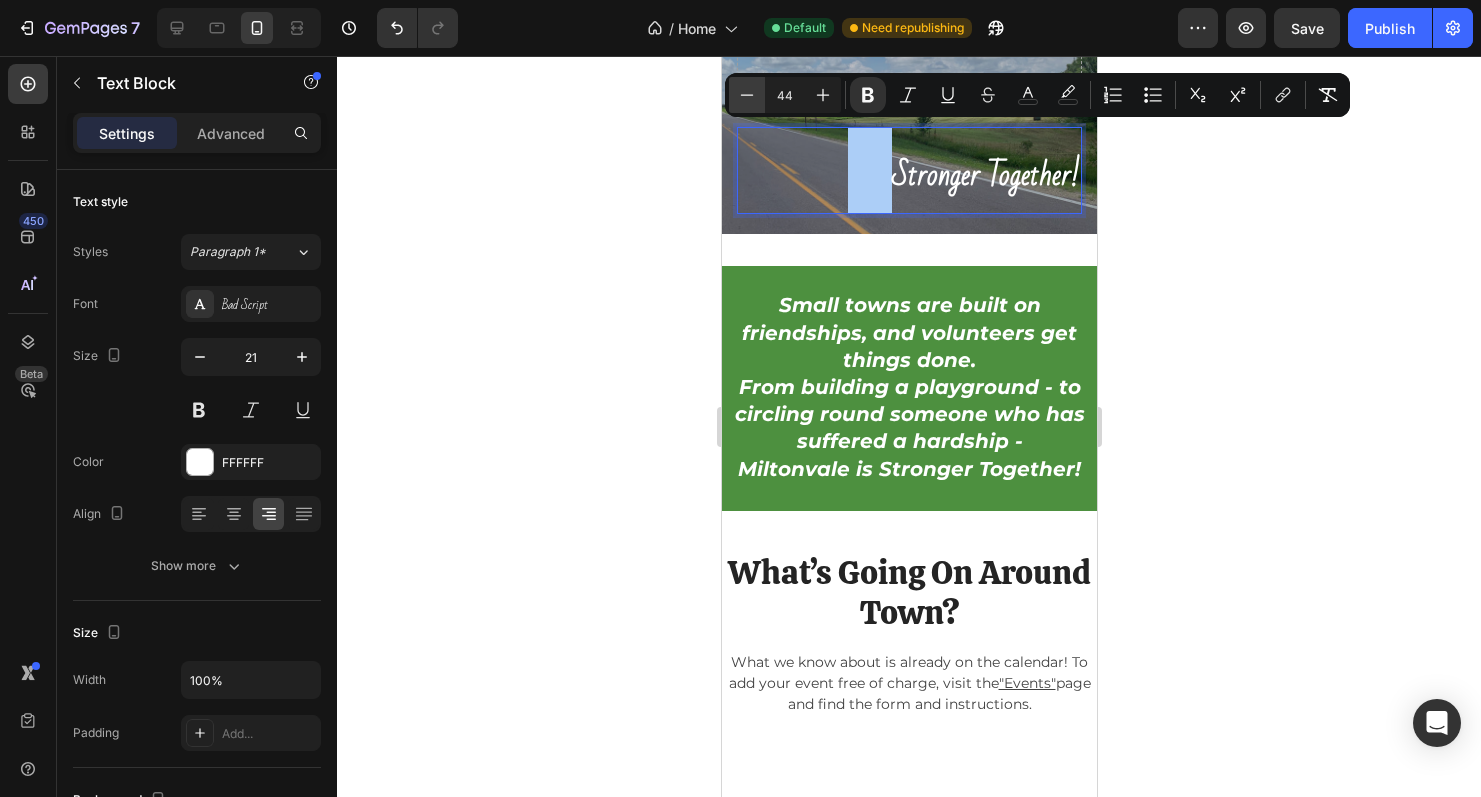 click 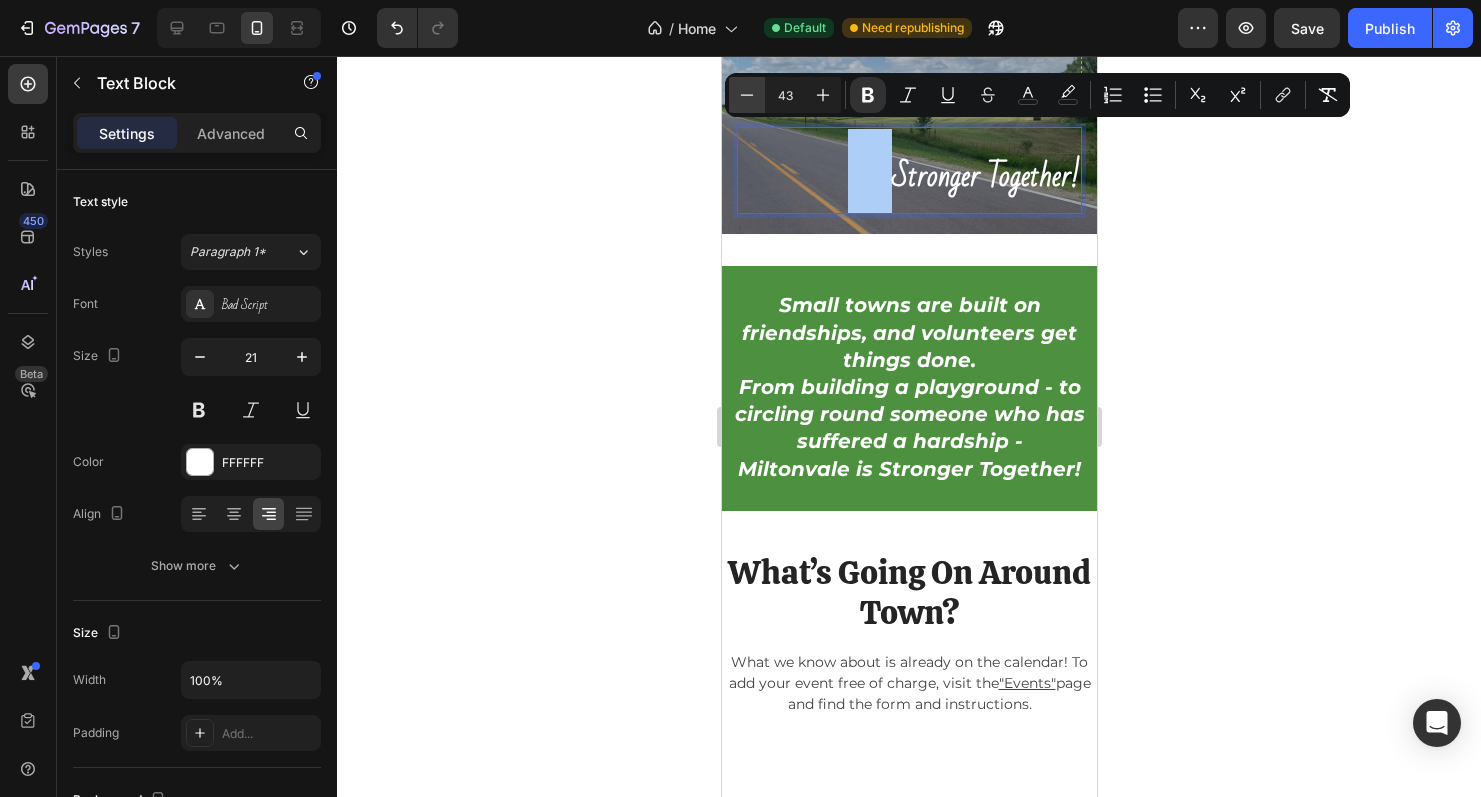 click 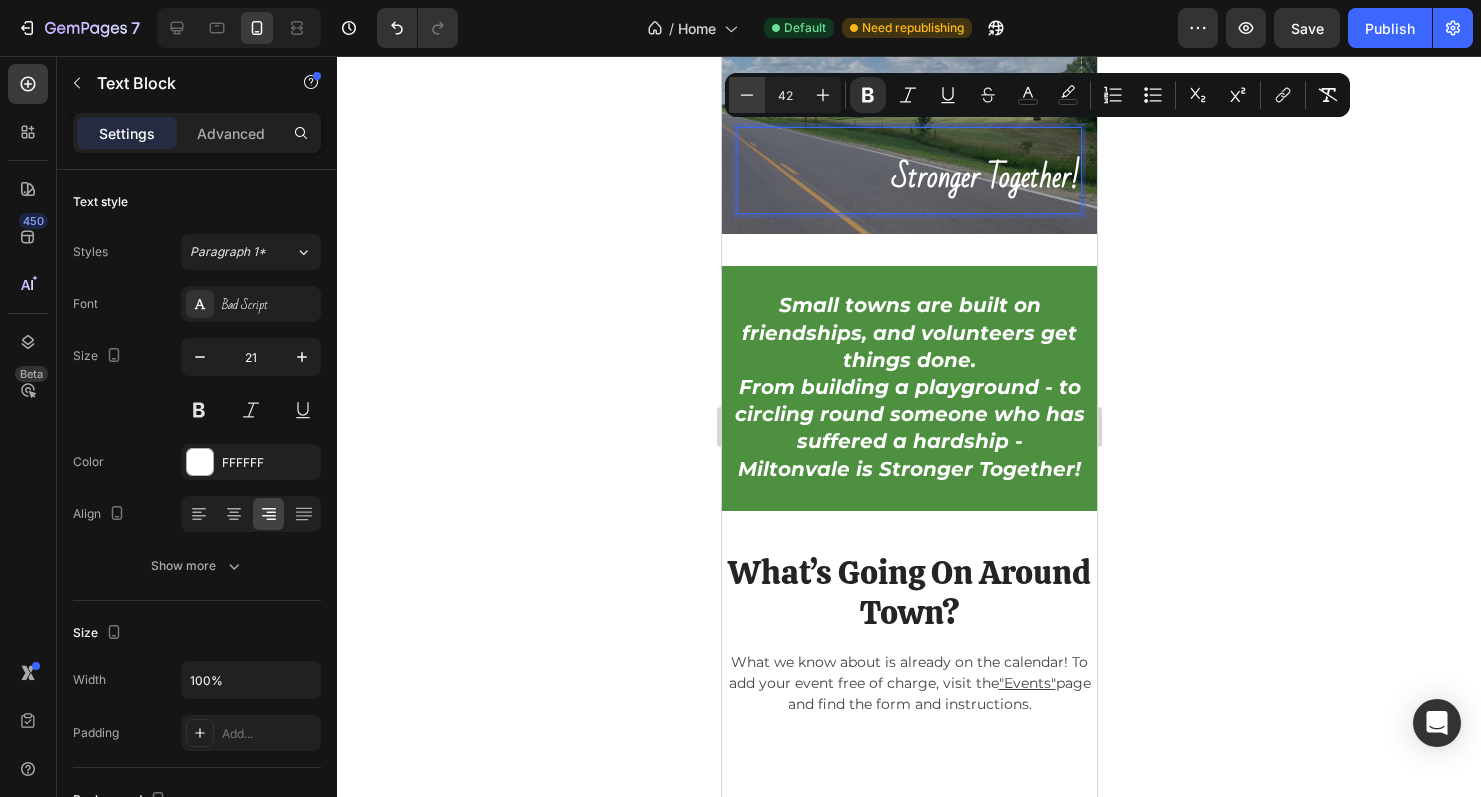 click 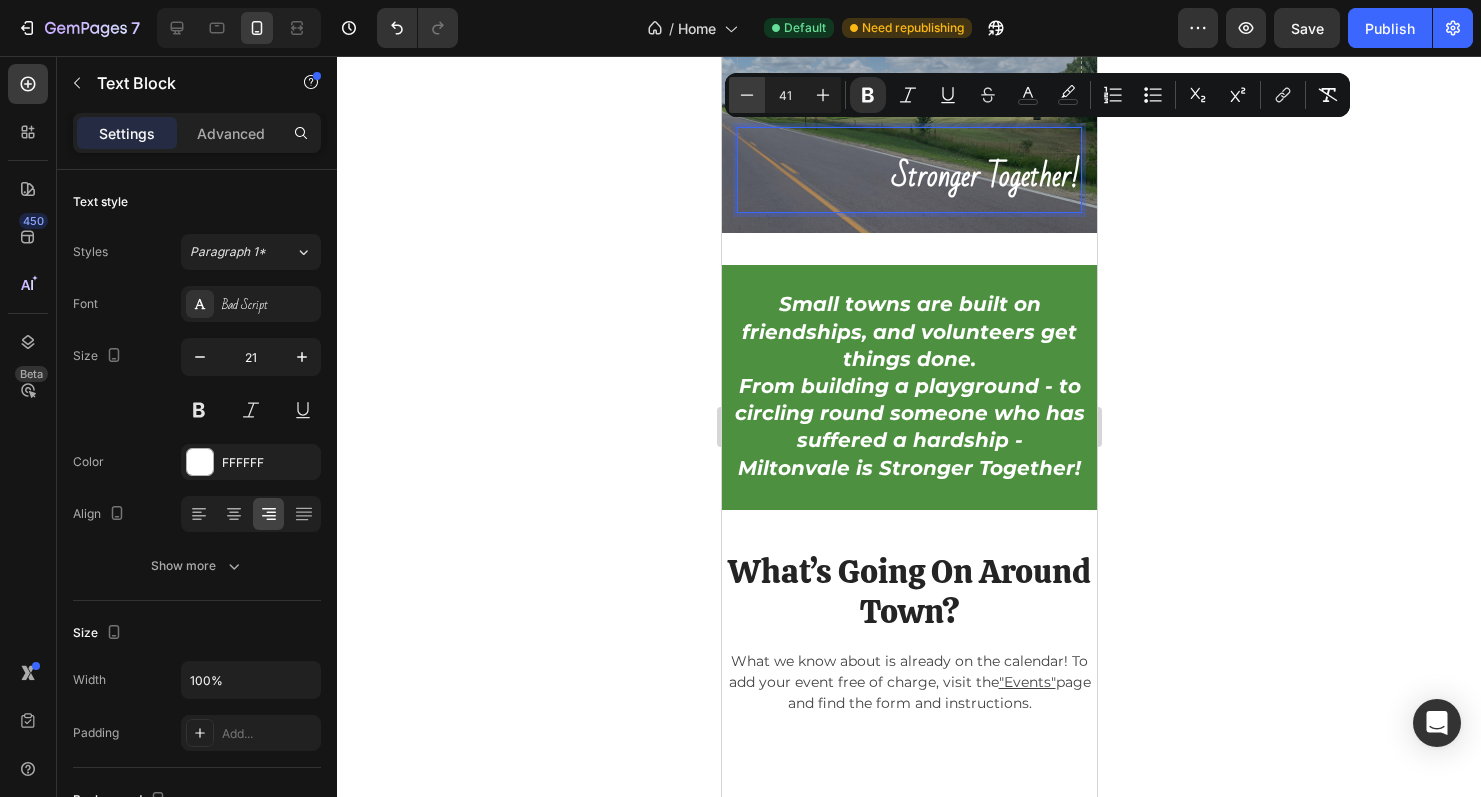 scroll, scrollTop: 13, scrollLeft: 0, axis: vertical 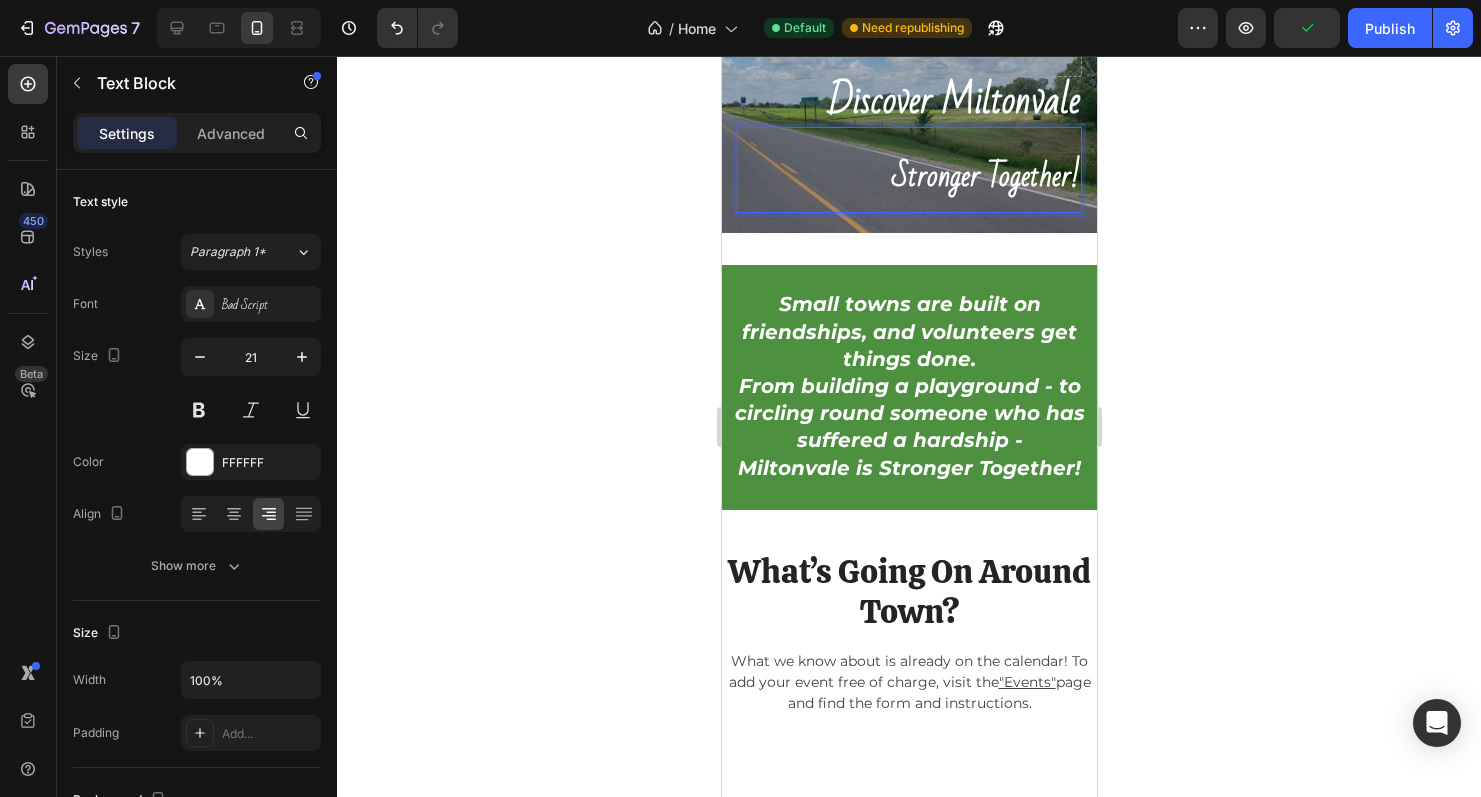 click at bounding box center (869, 172) 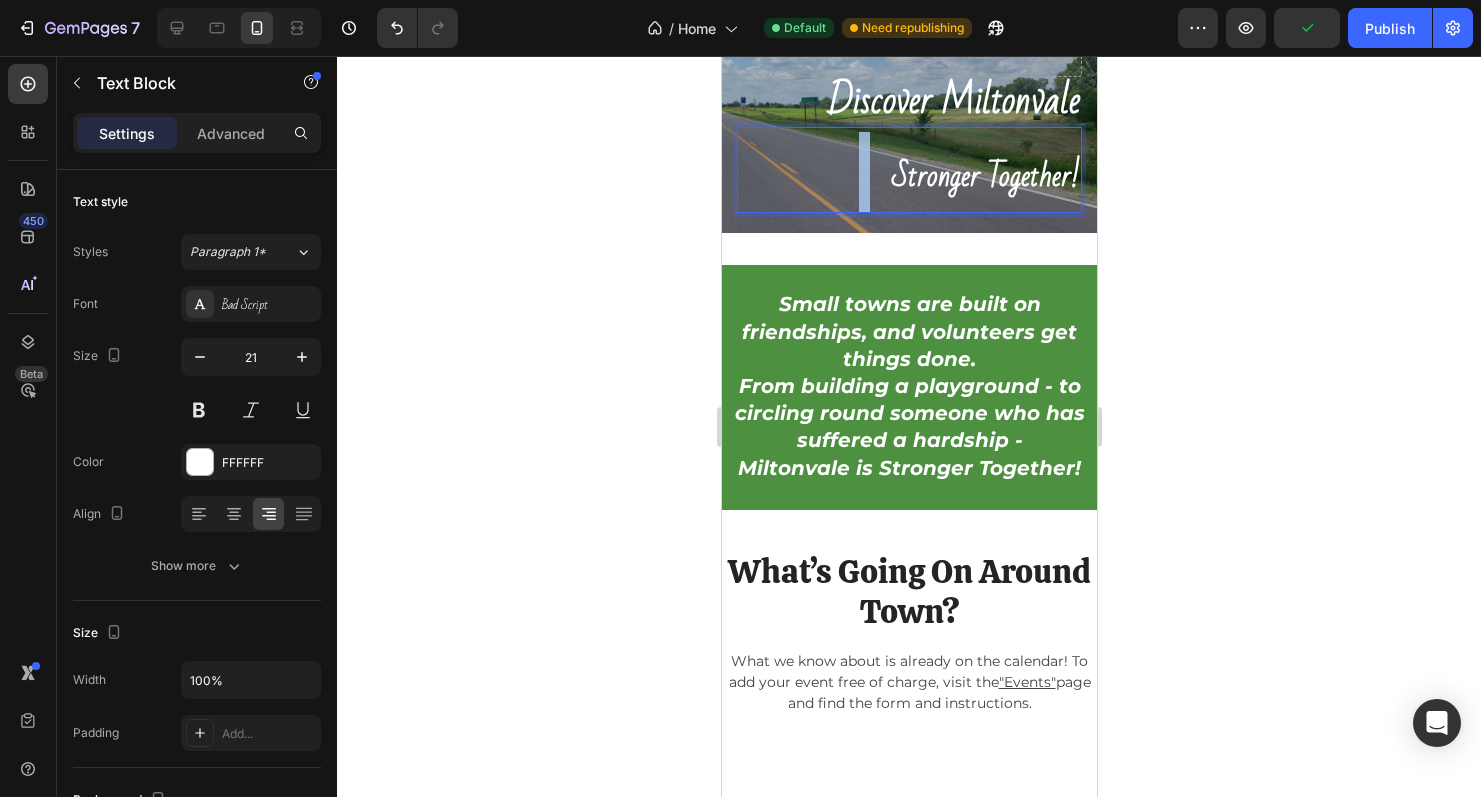 click at bounding box center [869, 172] 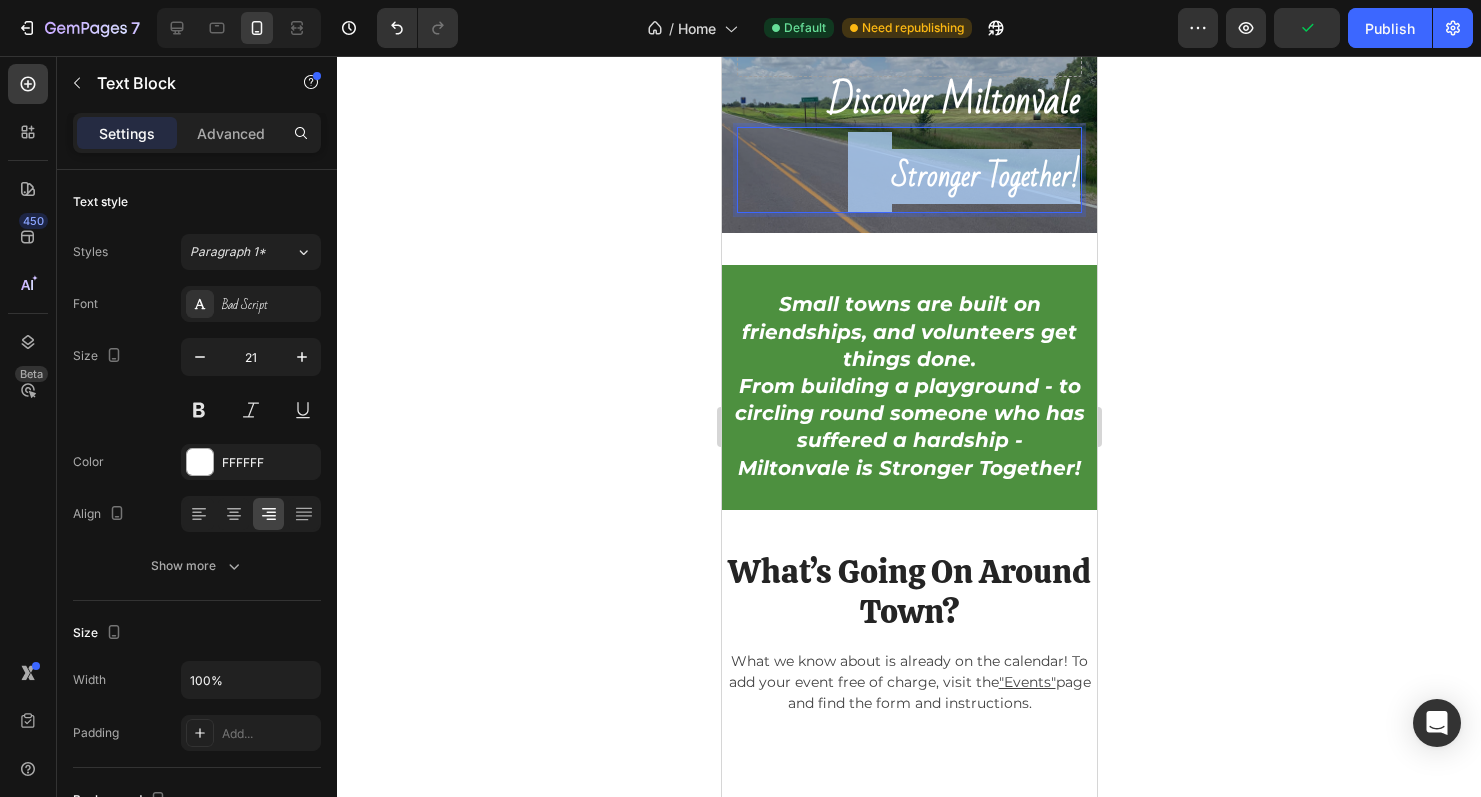 click at bounding box center (869, 172) 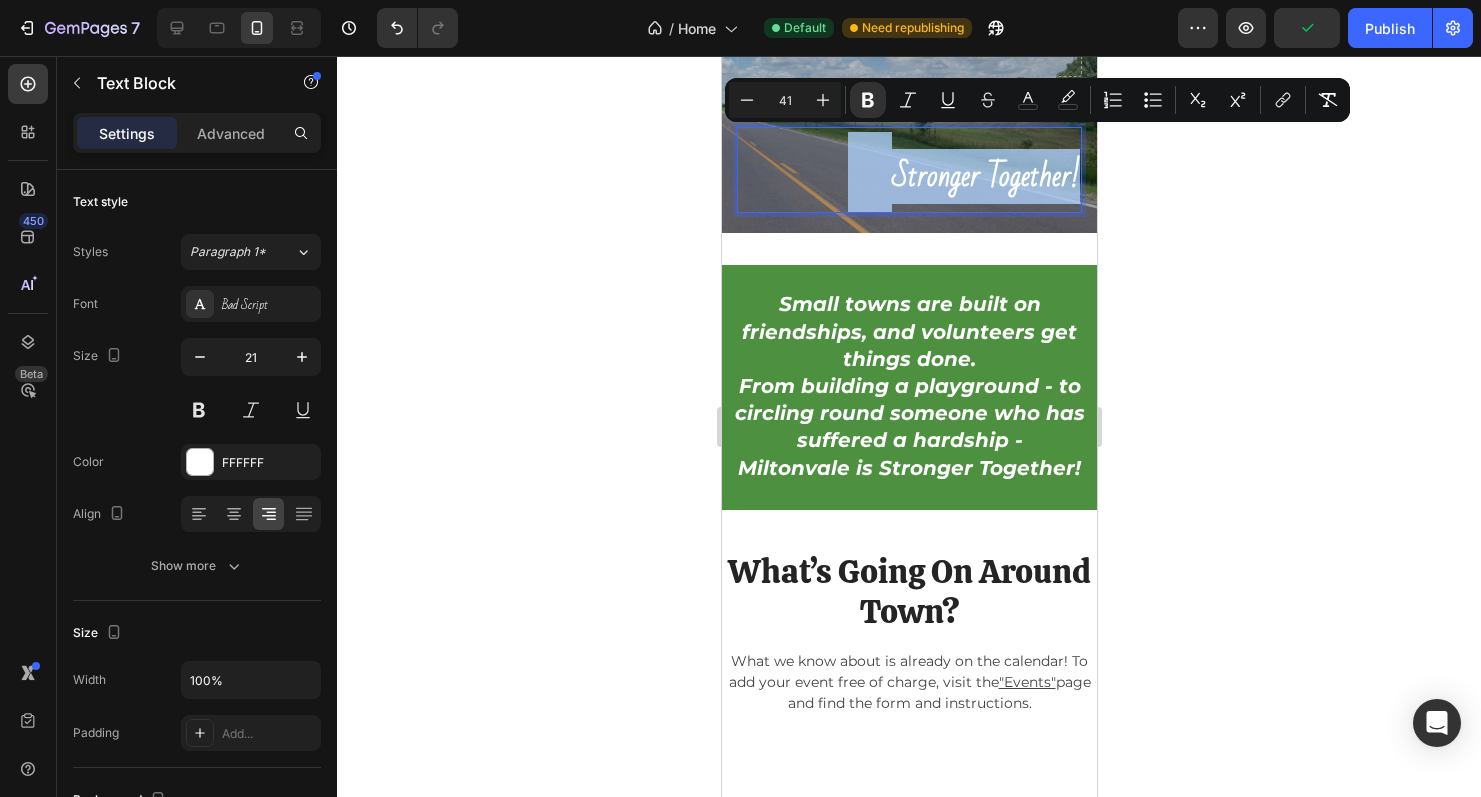 click at bounding box center (869, 172) 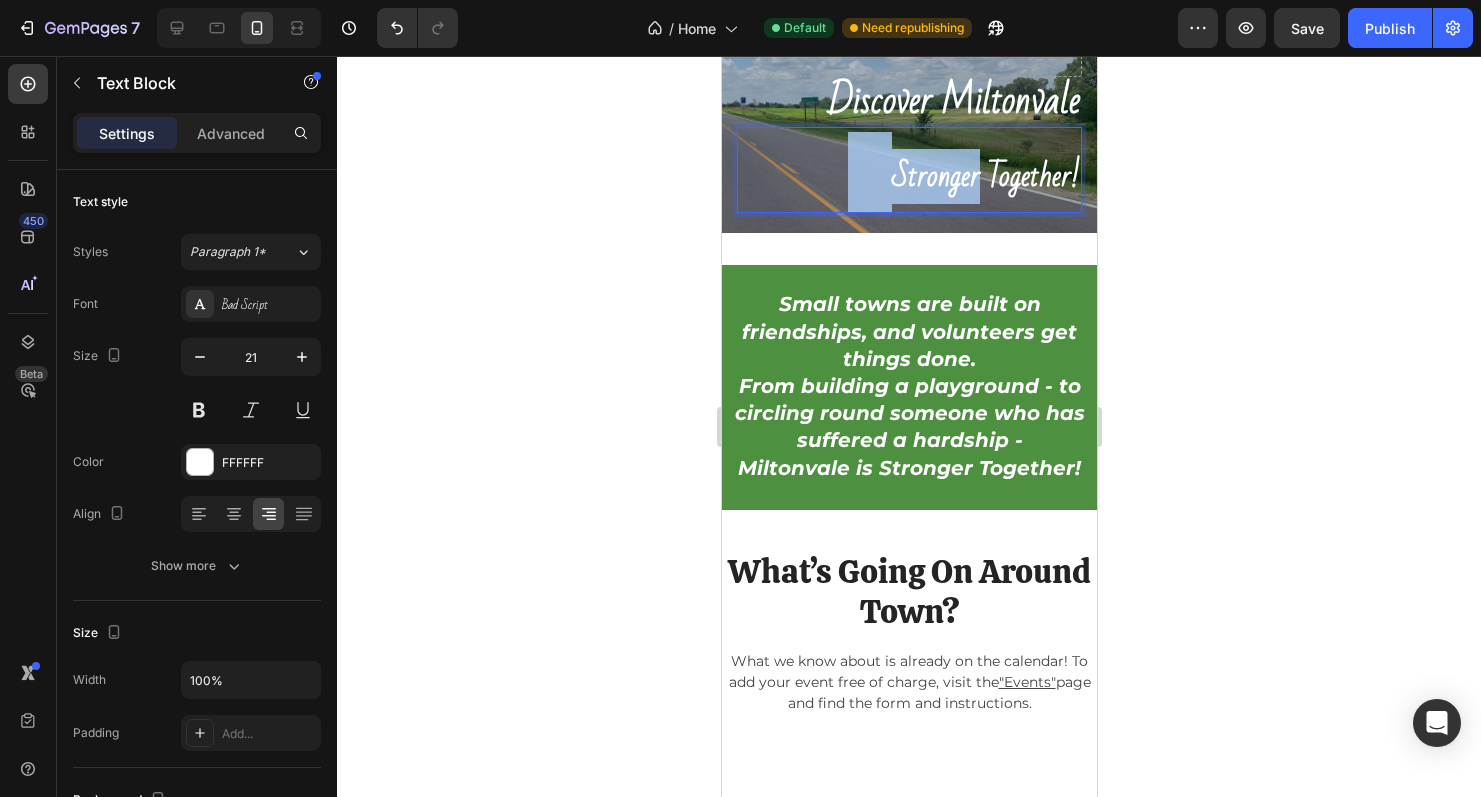 drag, startPoint x: 887, startPoint y: 178, endPoint x: 853, endPoint y: 178, distance: 34 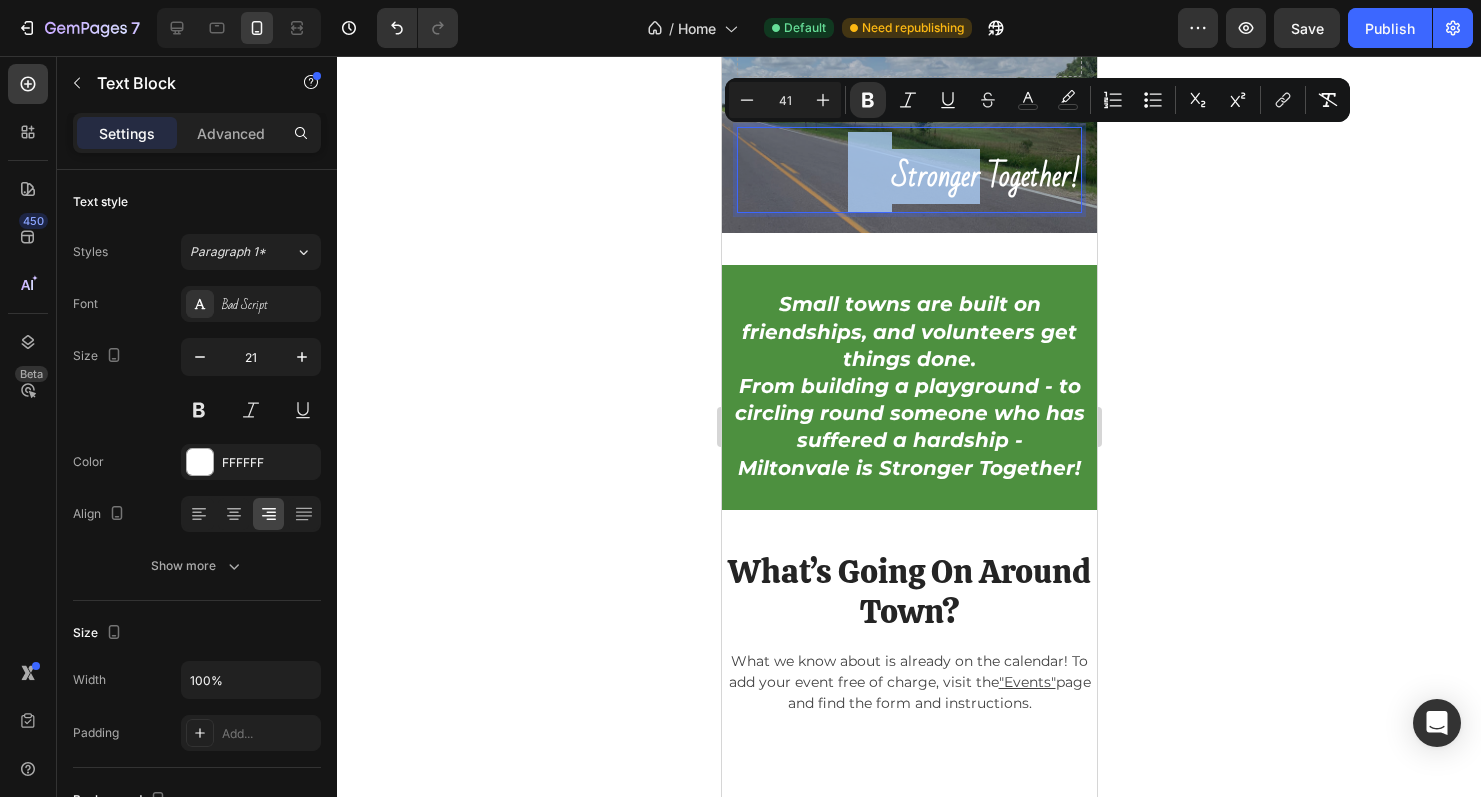 click on "stronger together!" at bounding box center [985, 176] 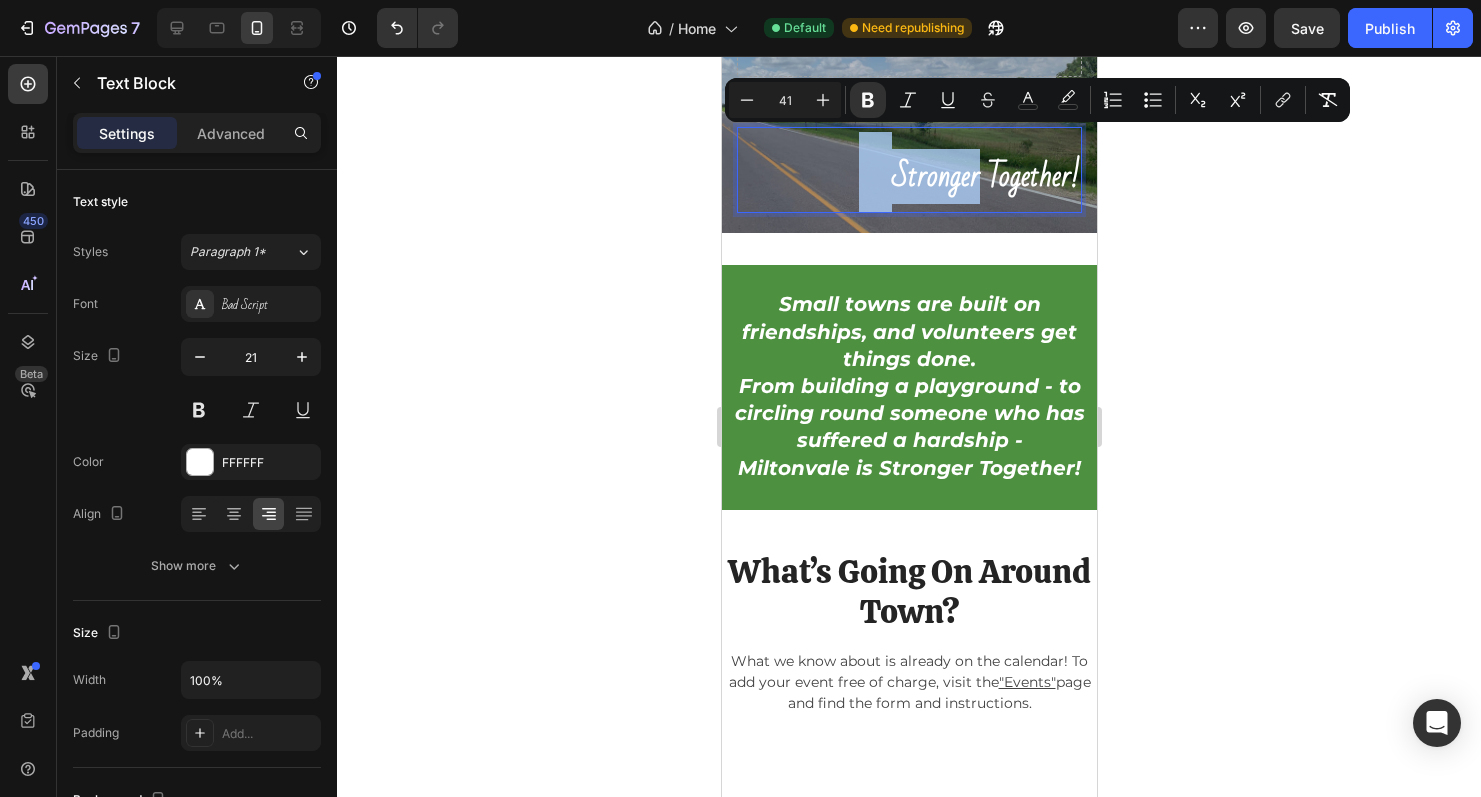 drag, startPoint x: 894, startPoint y: 178, endPoint x: 857, endPoint y: 179, distance: 37.01351 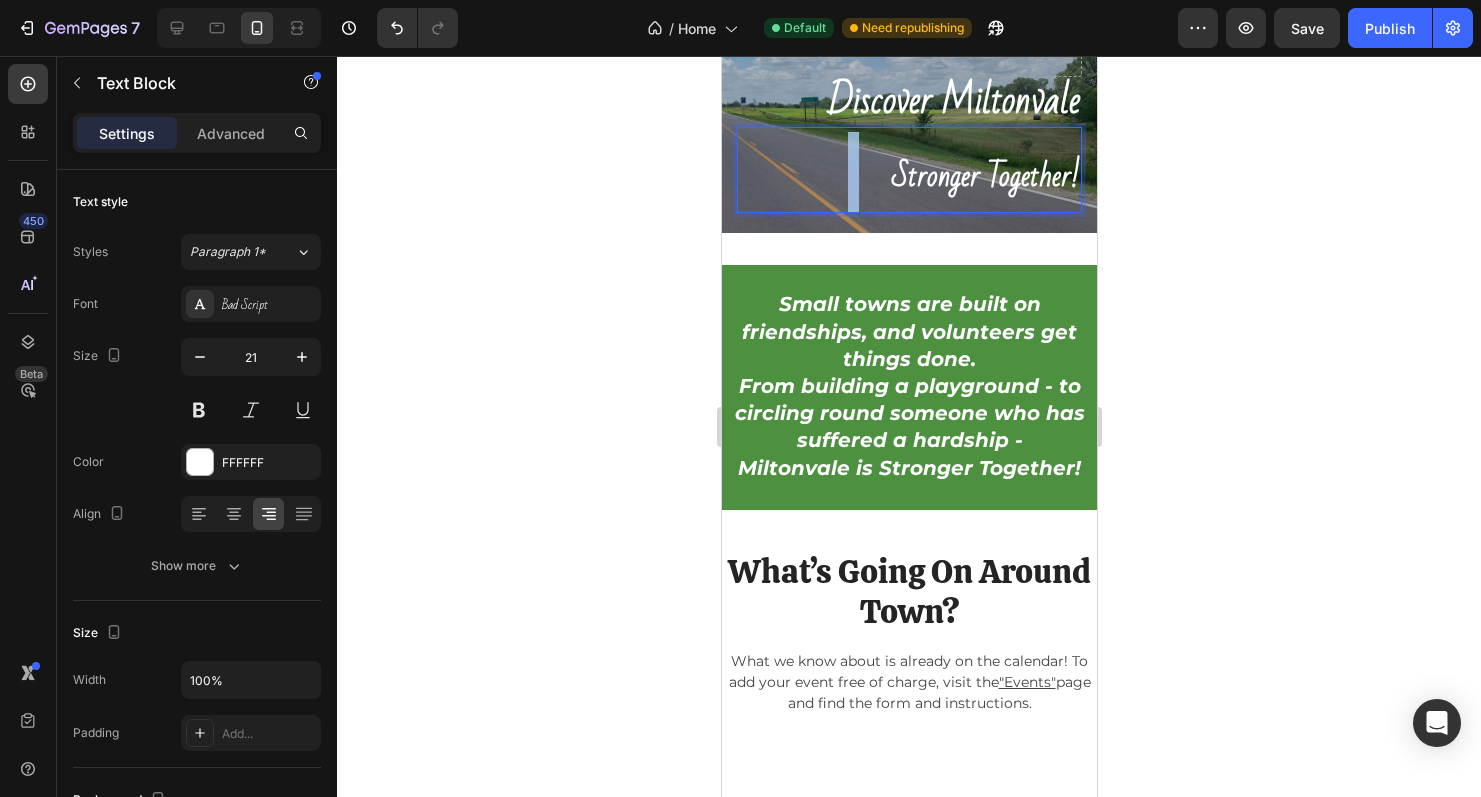 drag, startPoint x: 862, startPoint y: 145, endPoint x: 770, endPoint y: 158, distance: 92.91394 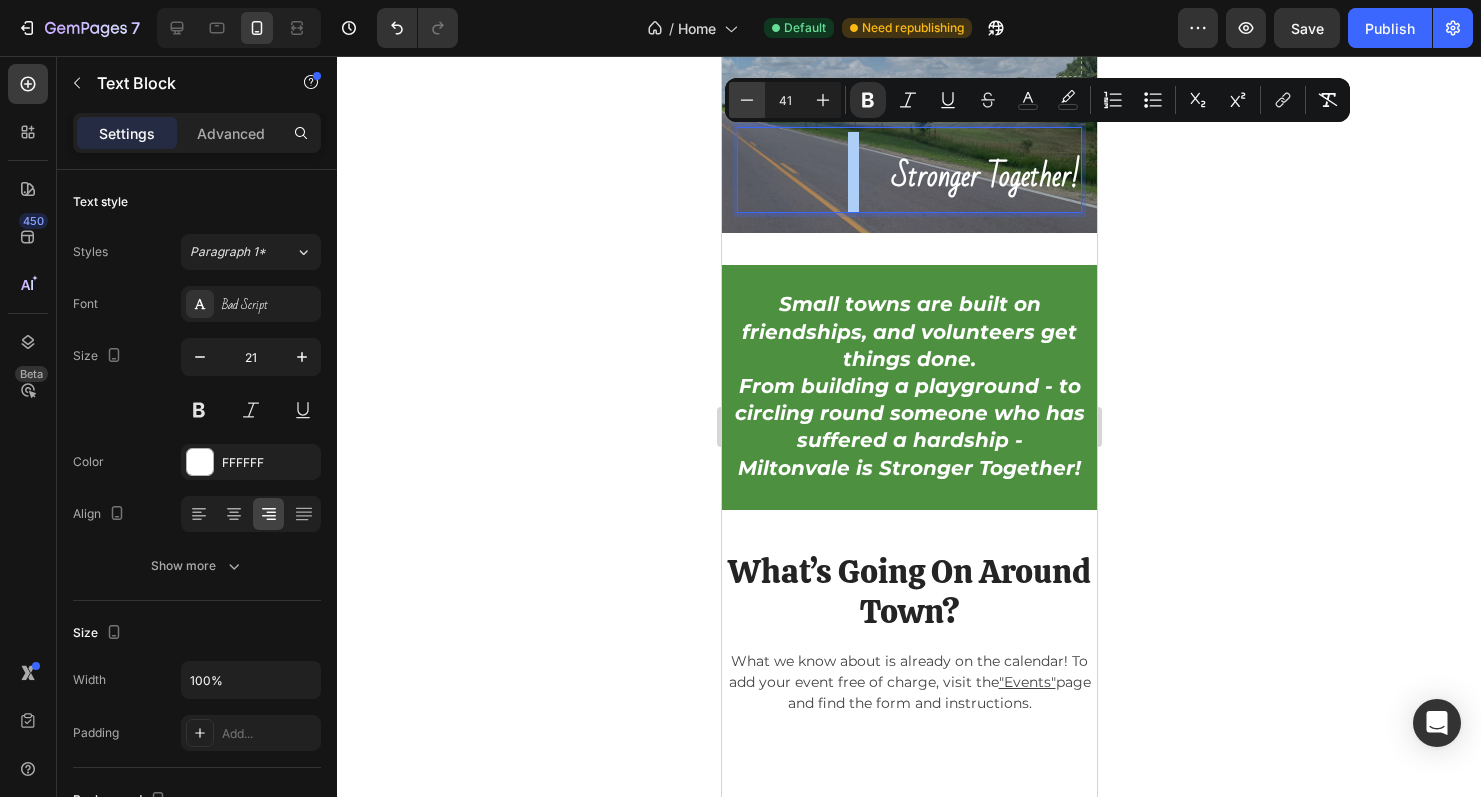 click on "Minus" at bounding box center (747, 100) 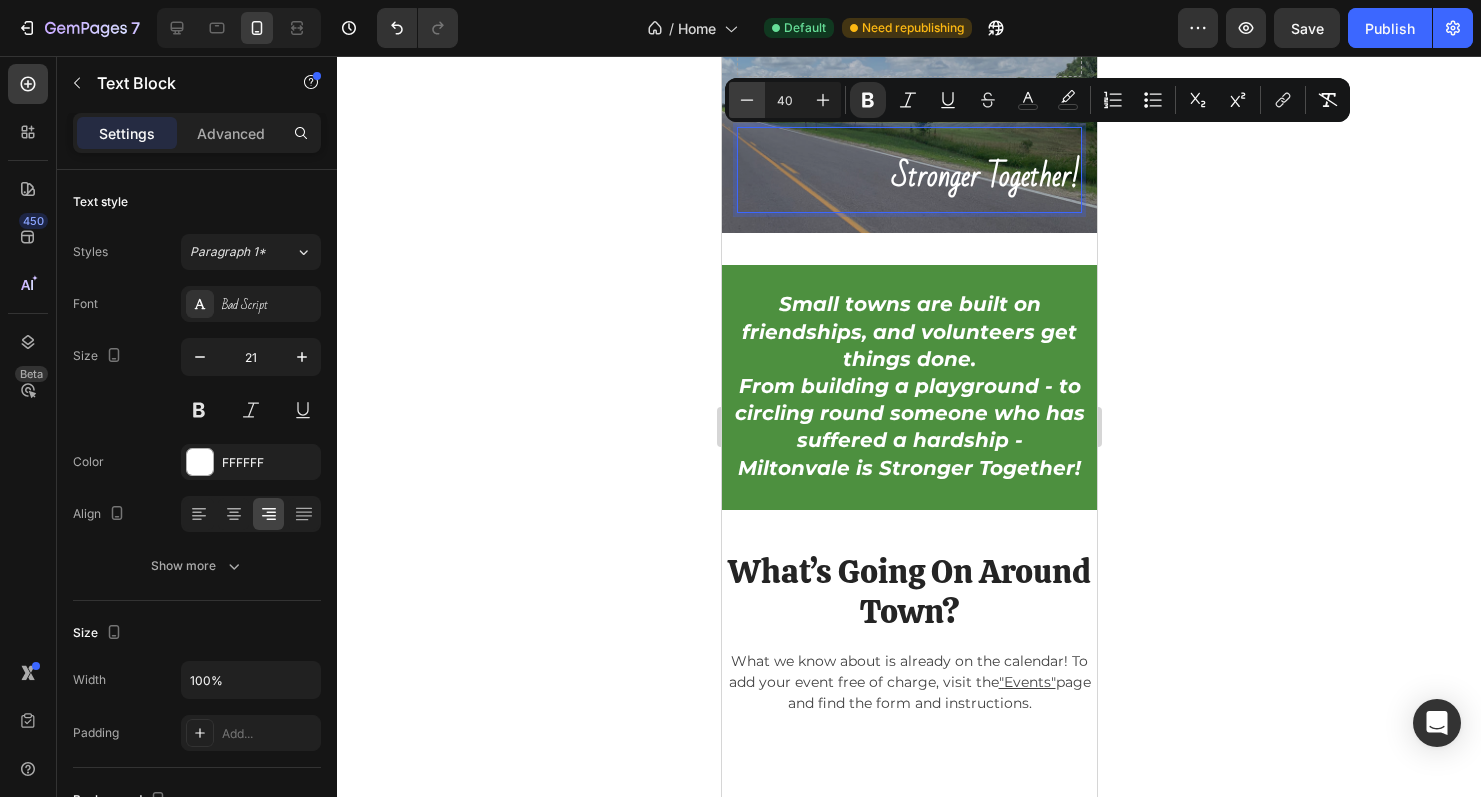 click 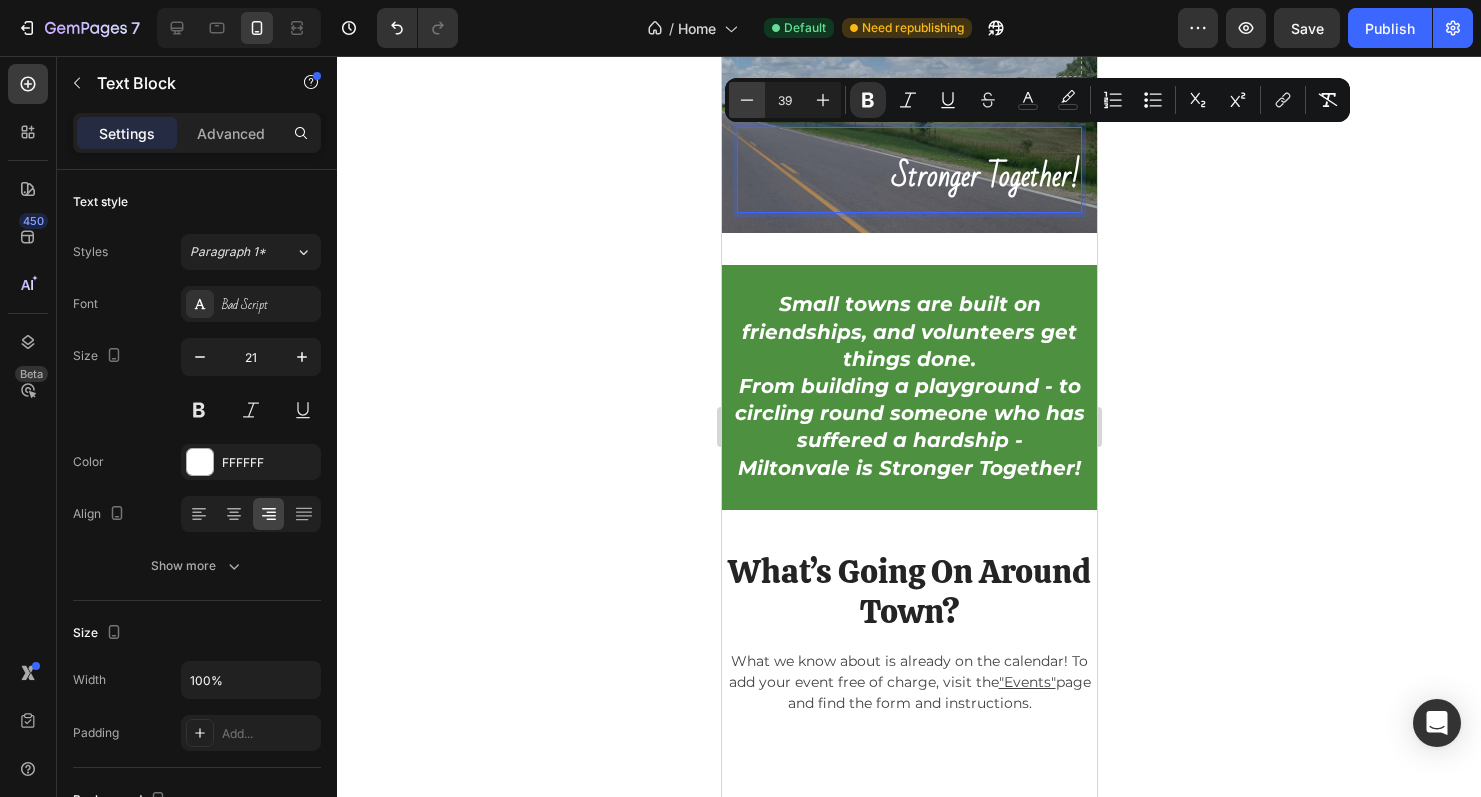 click 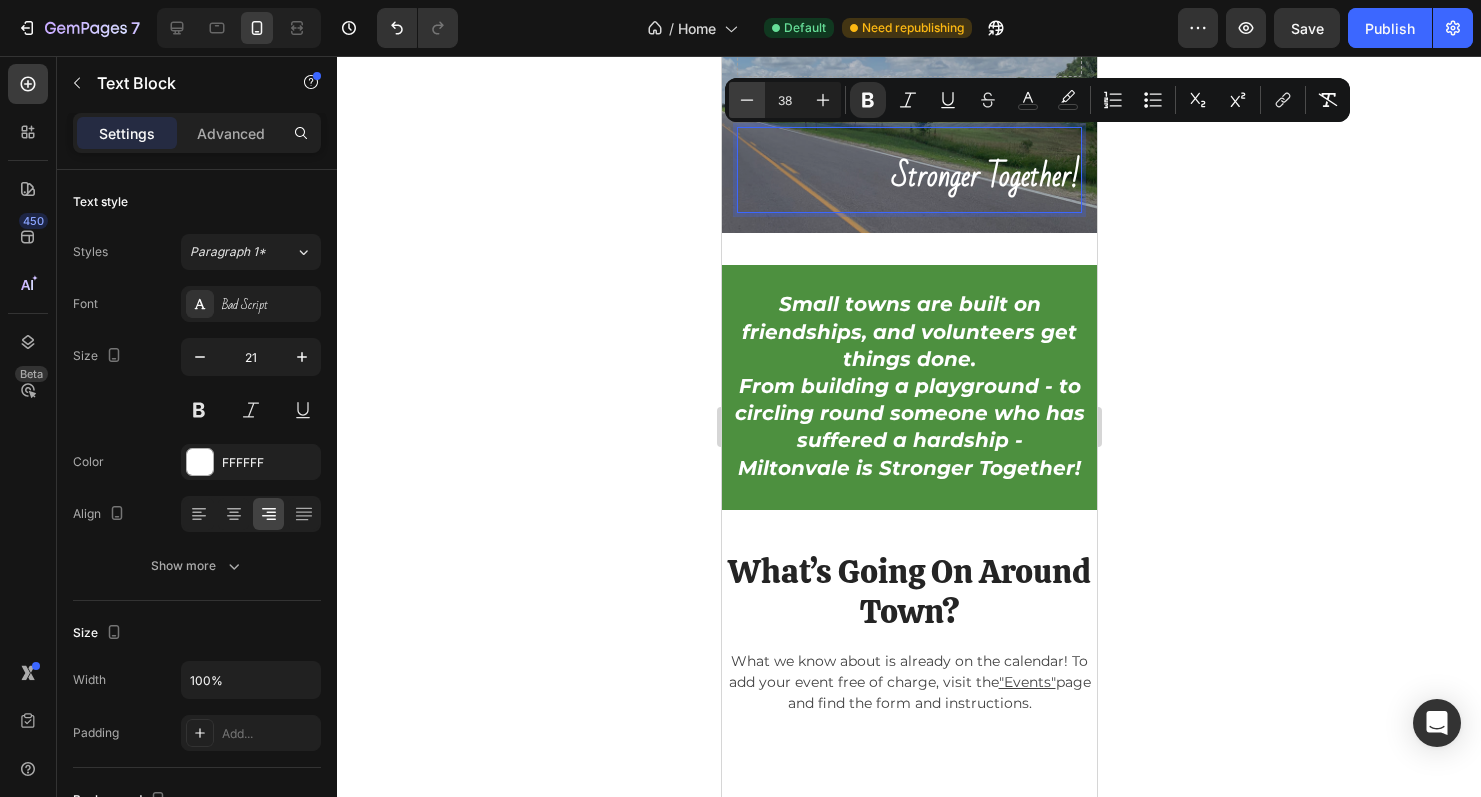 click 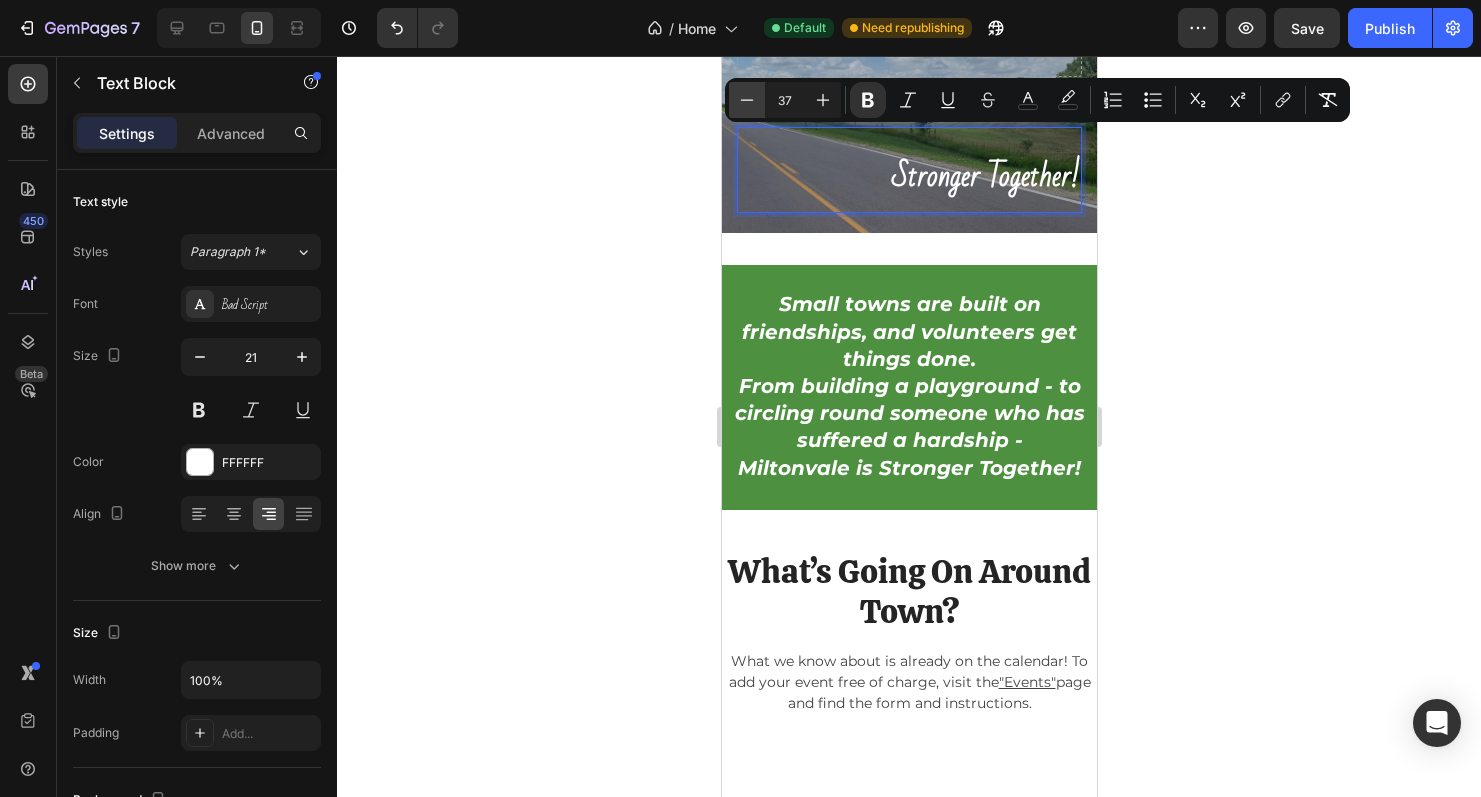 click 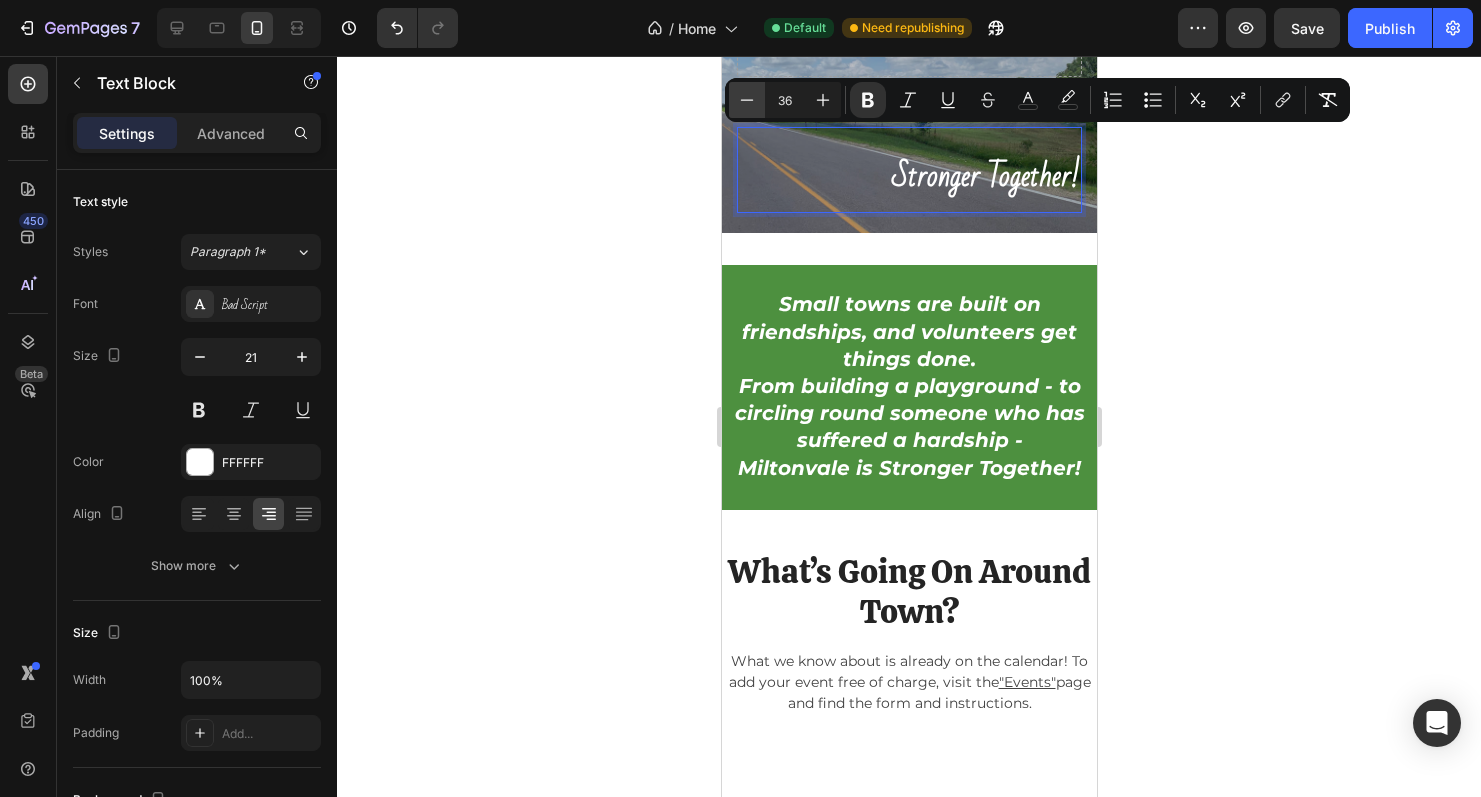 click 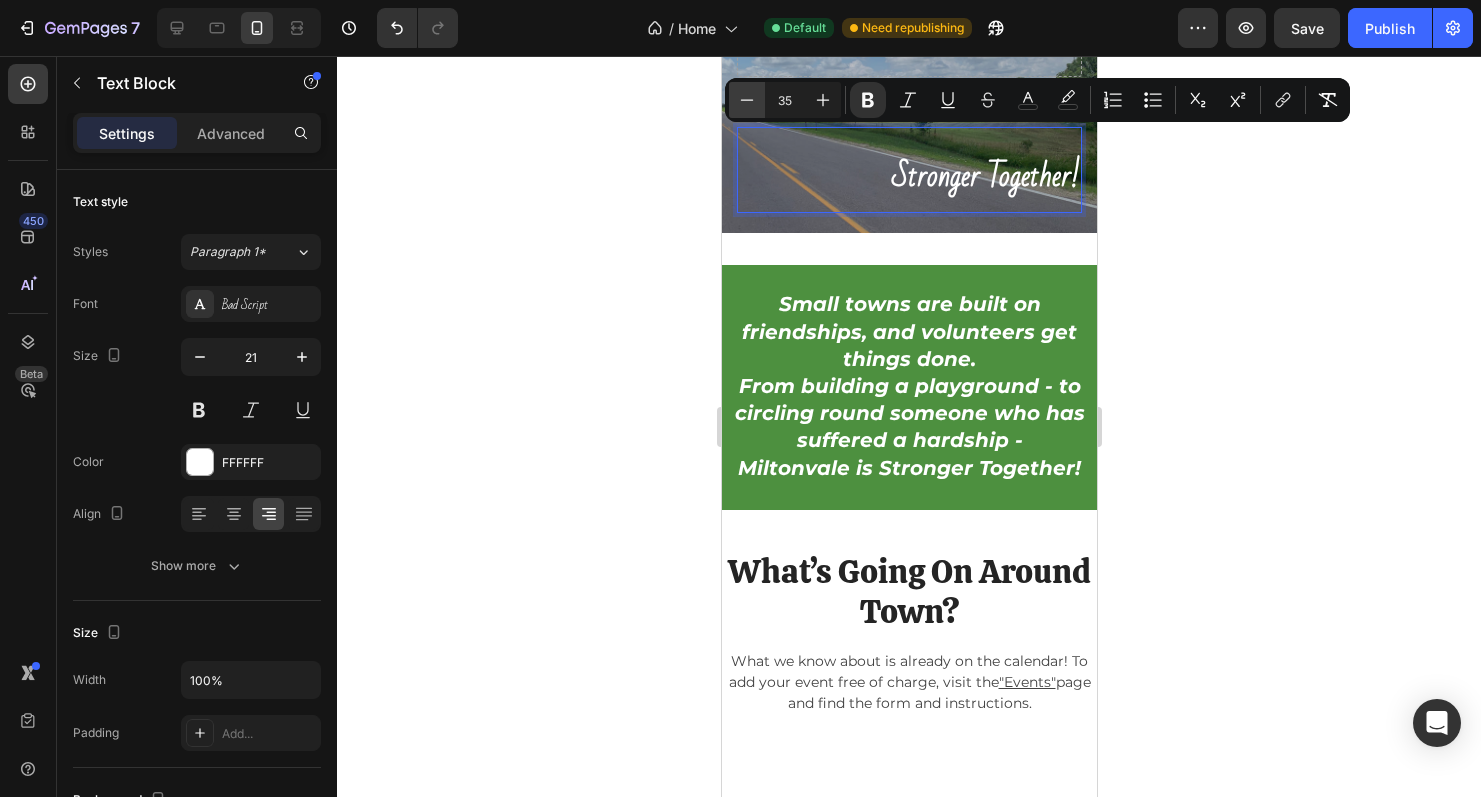click 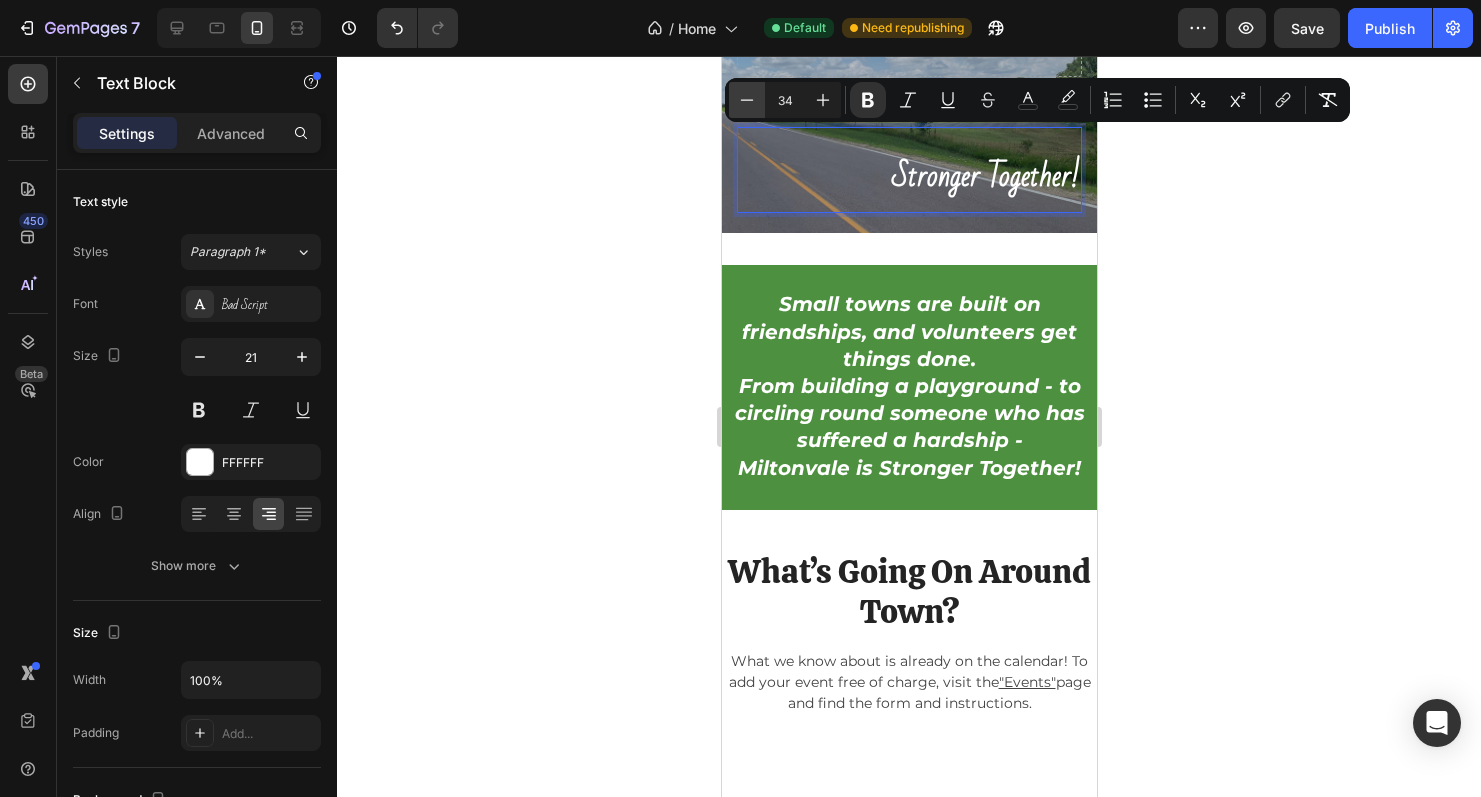 click 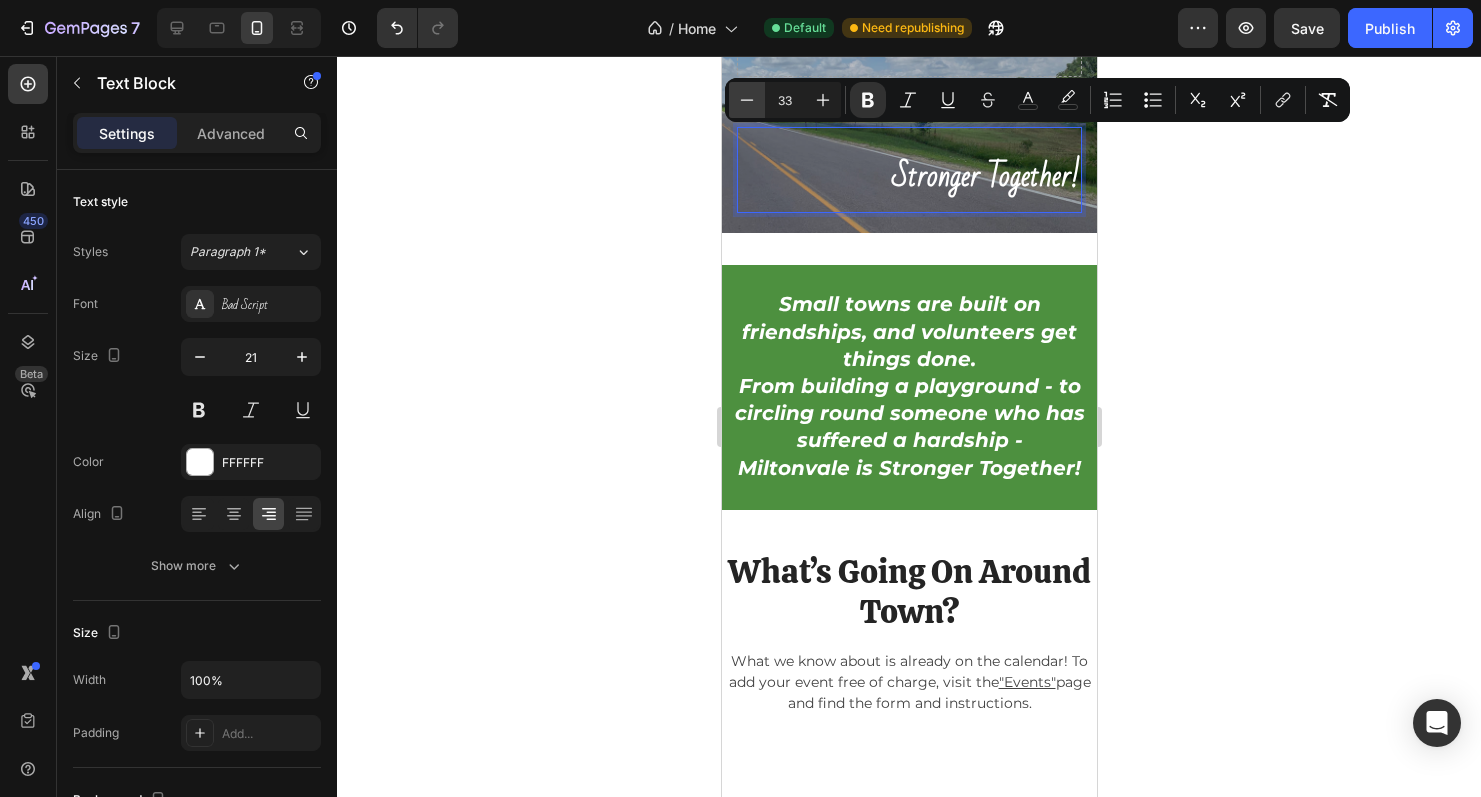 click 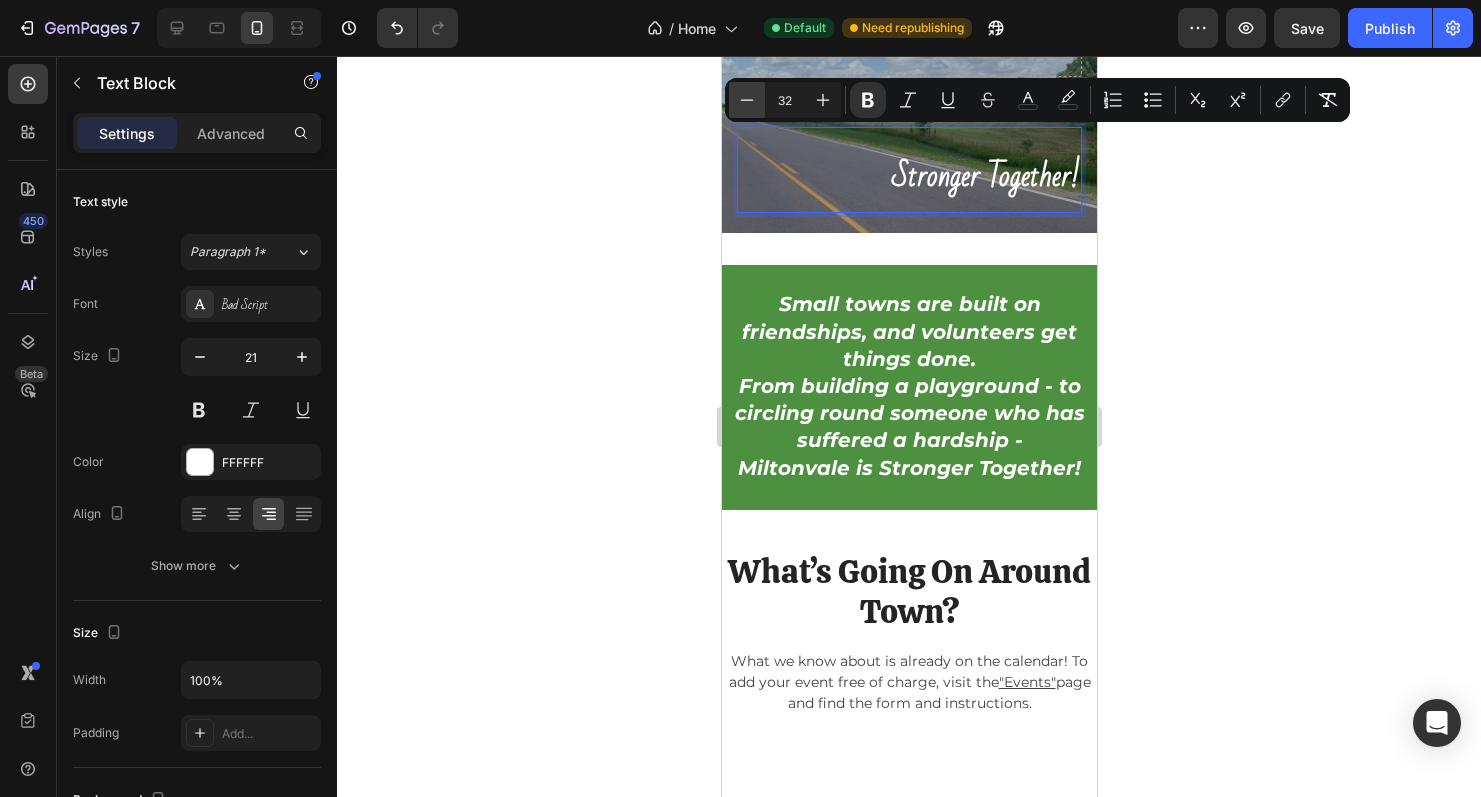 click 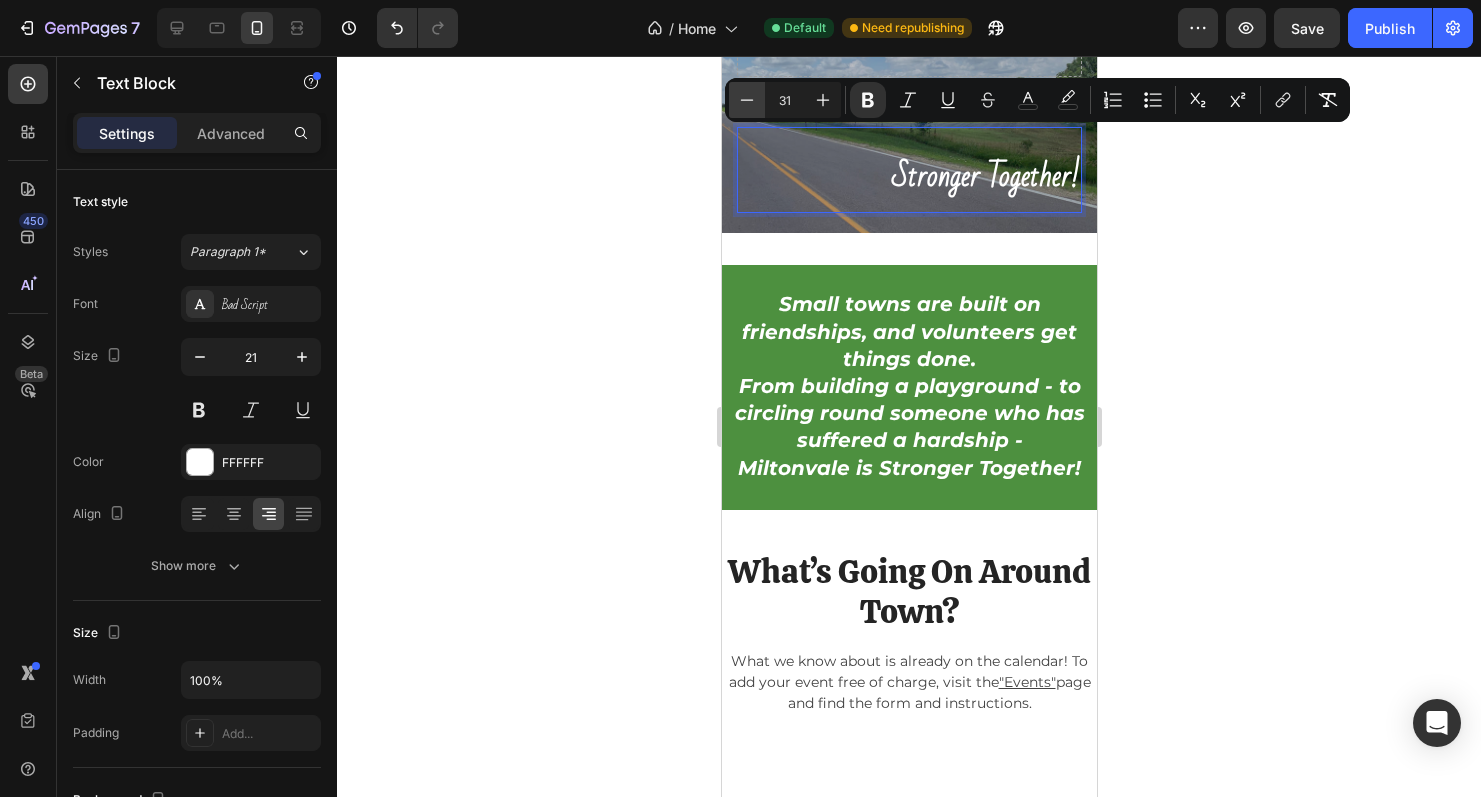 click 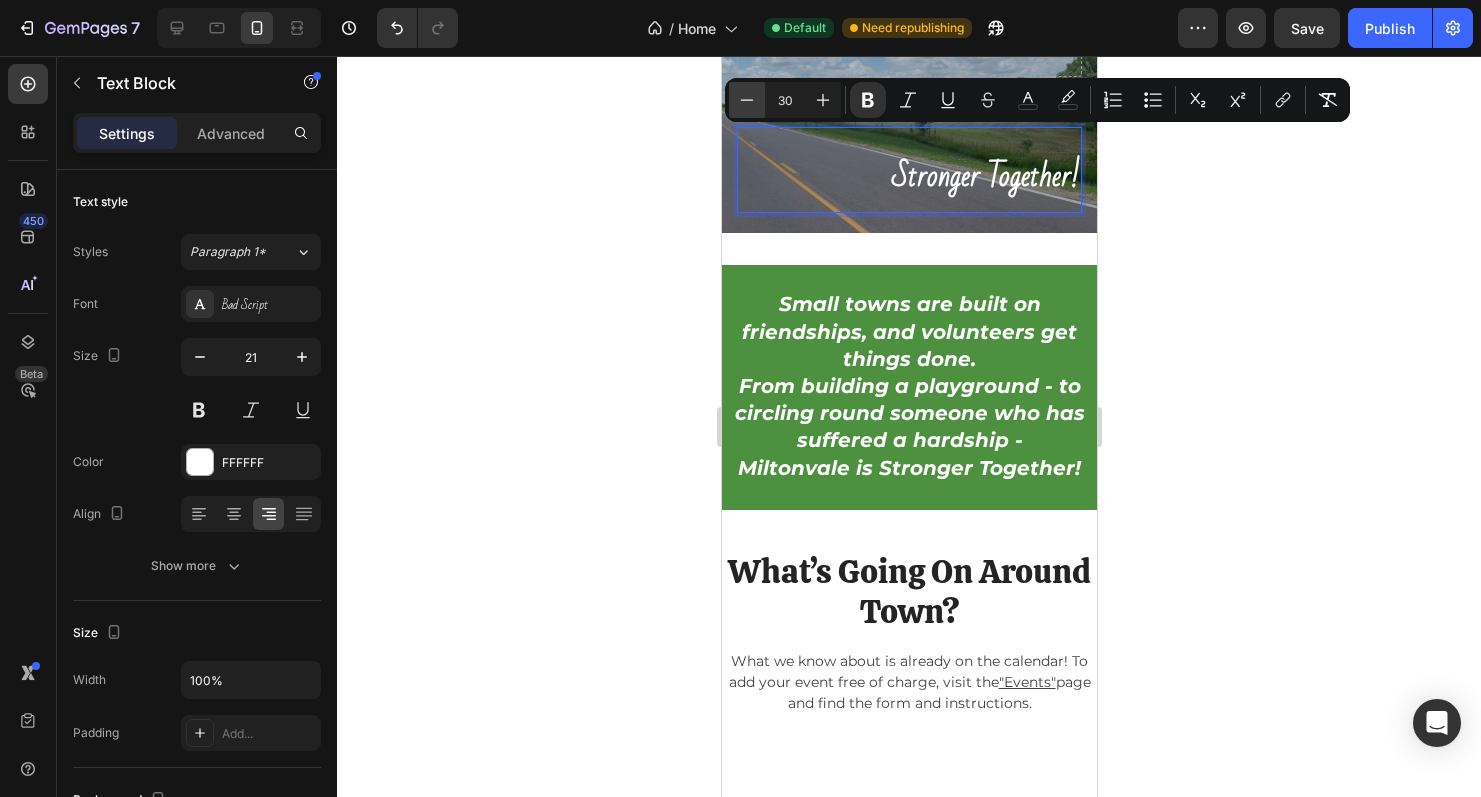 click 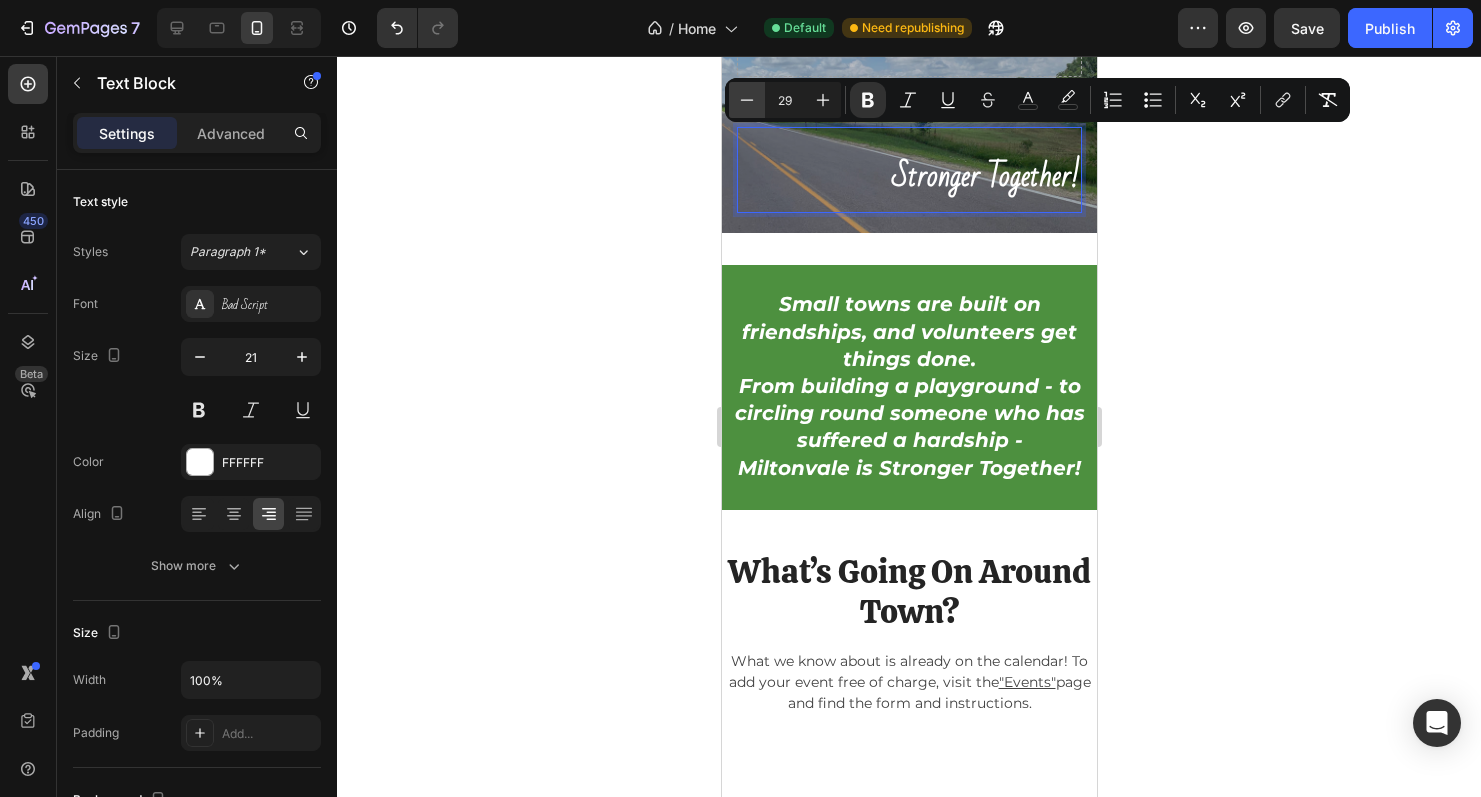 click 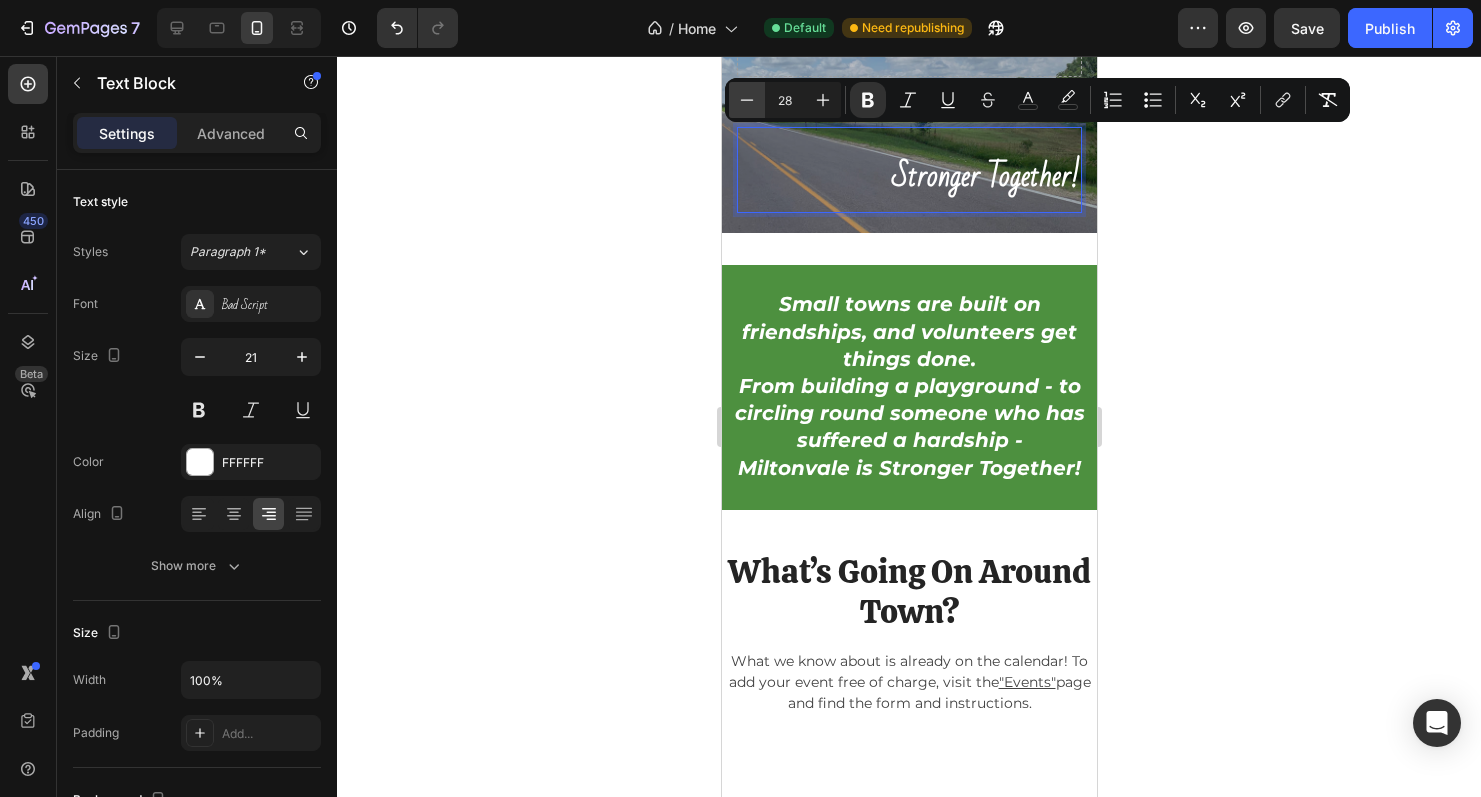 click 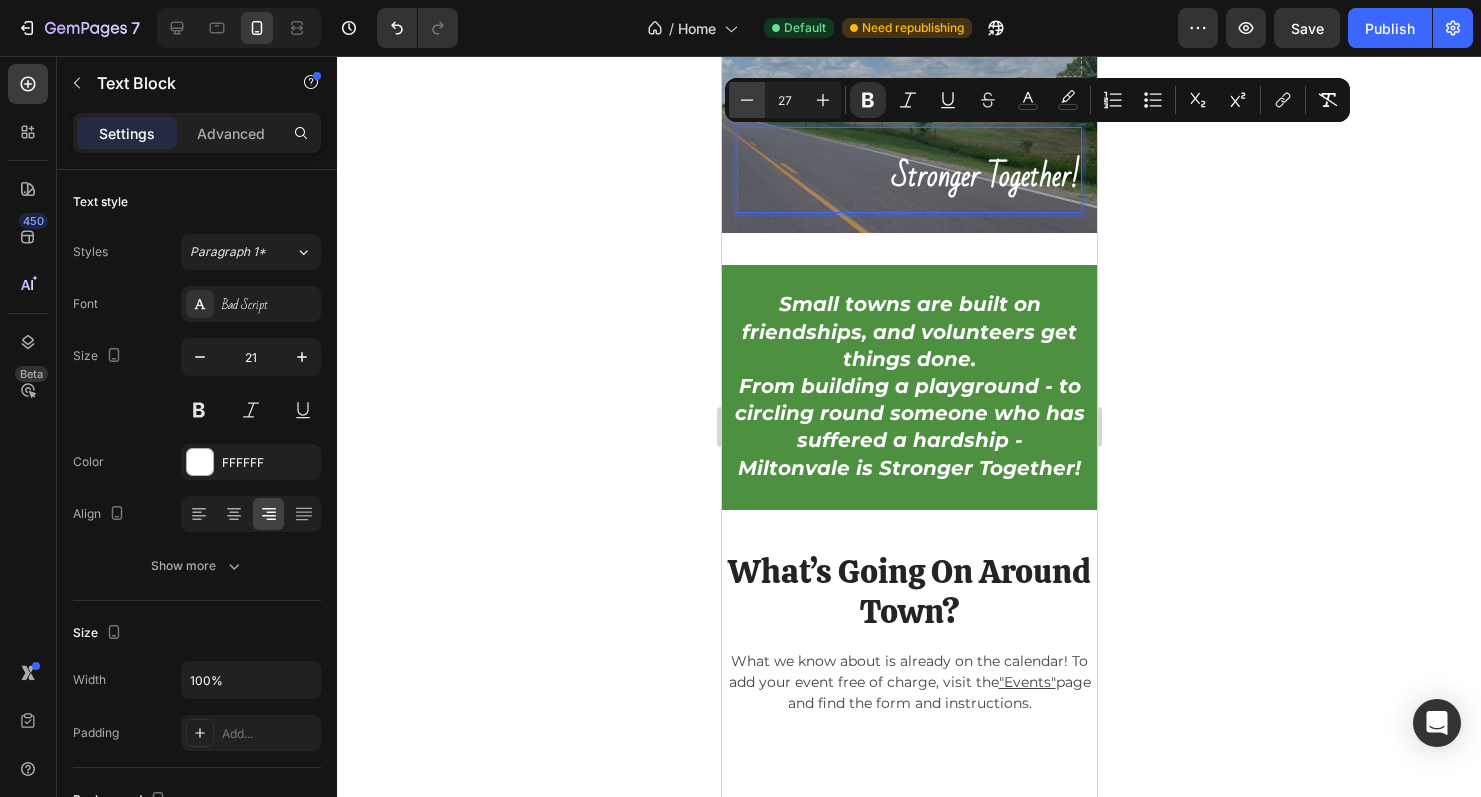 click 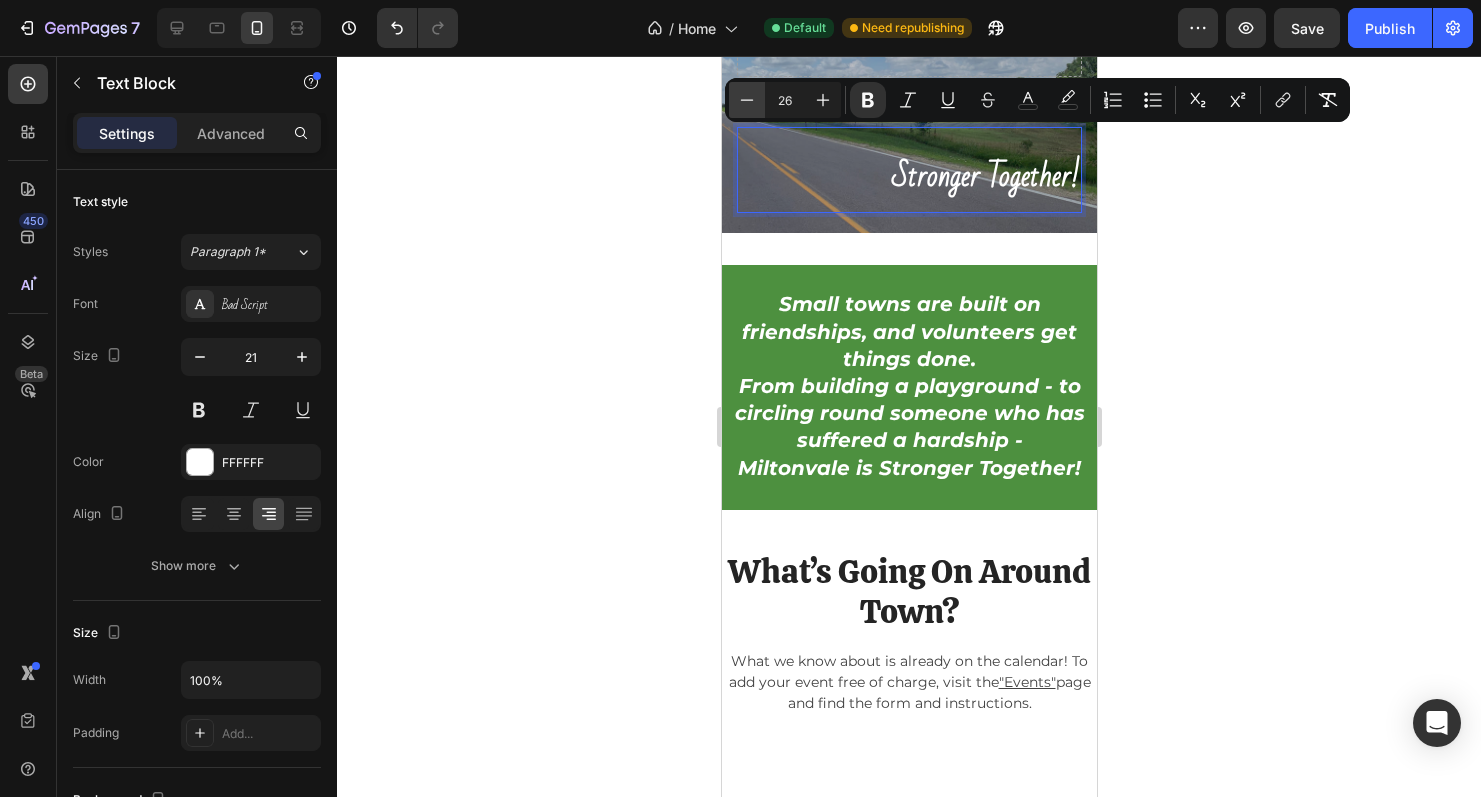 click 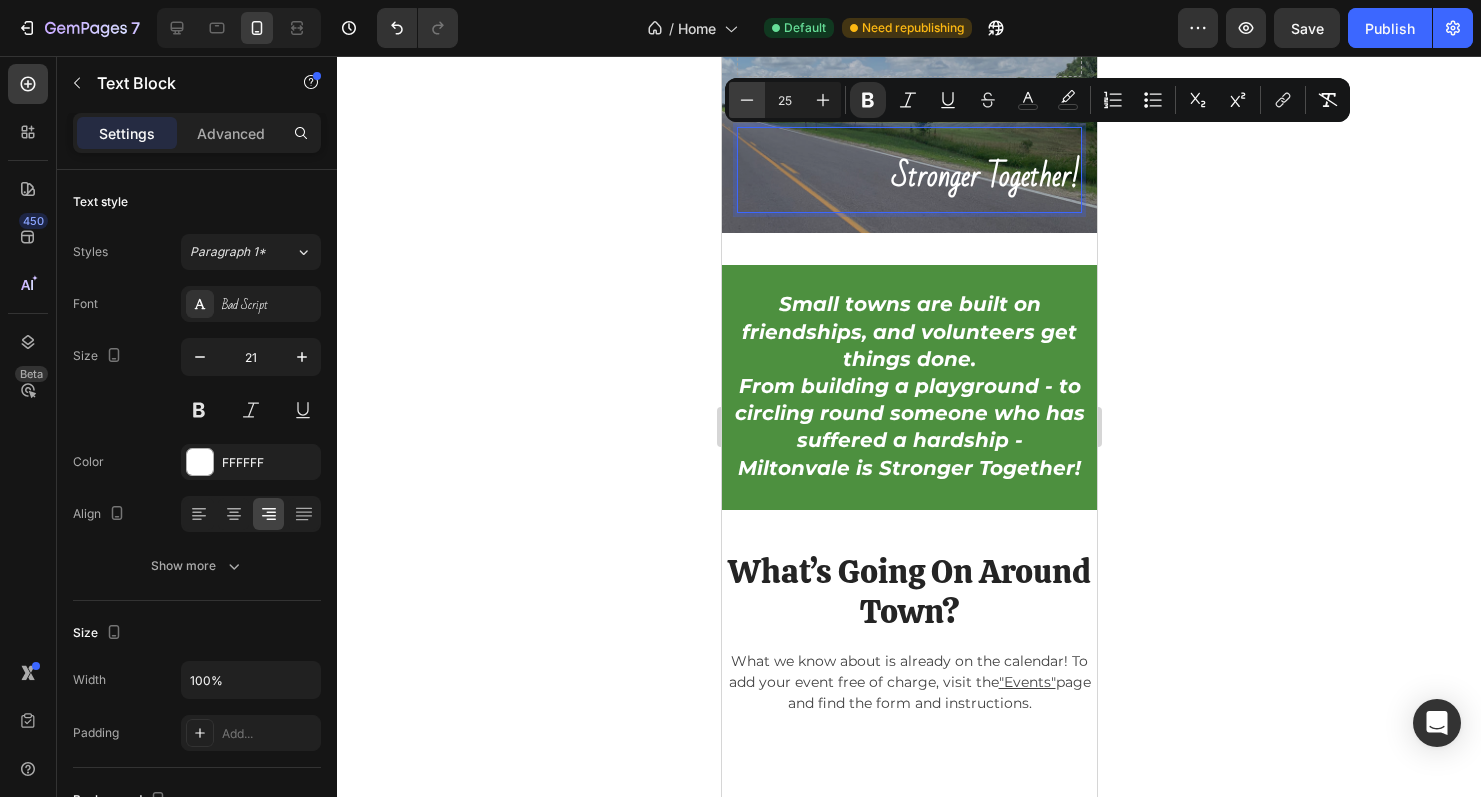 click 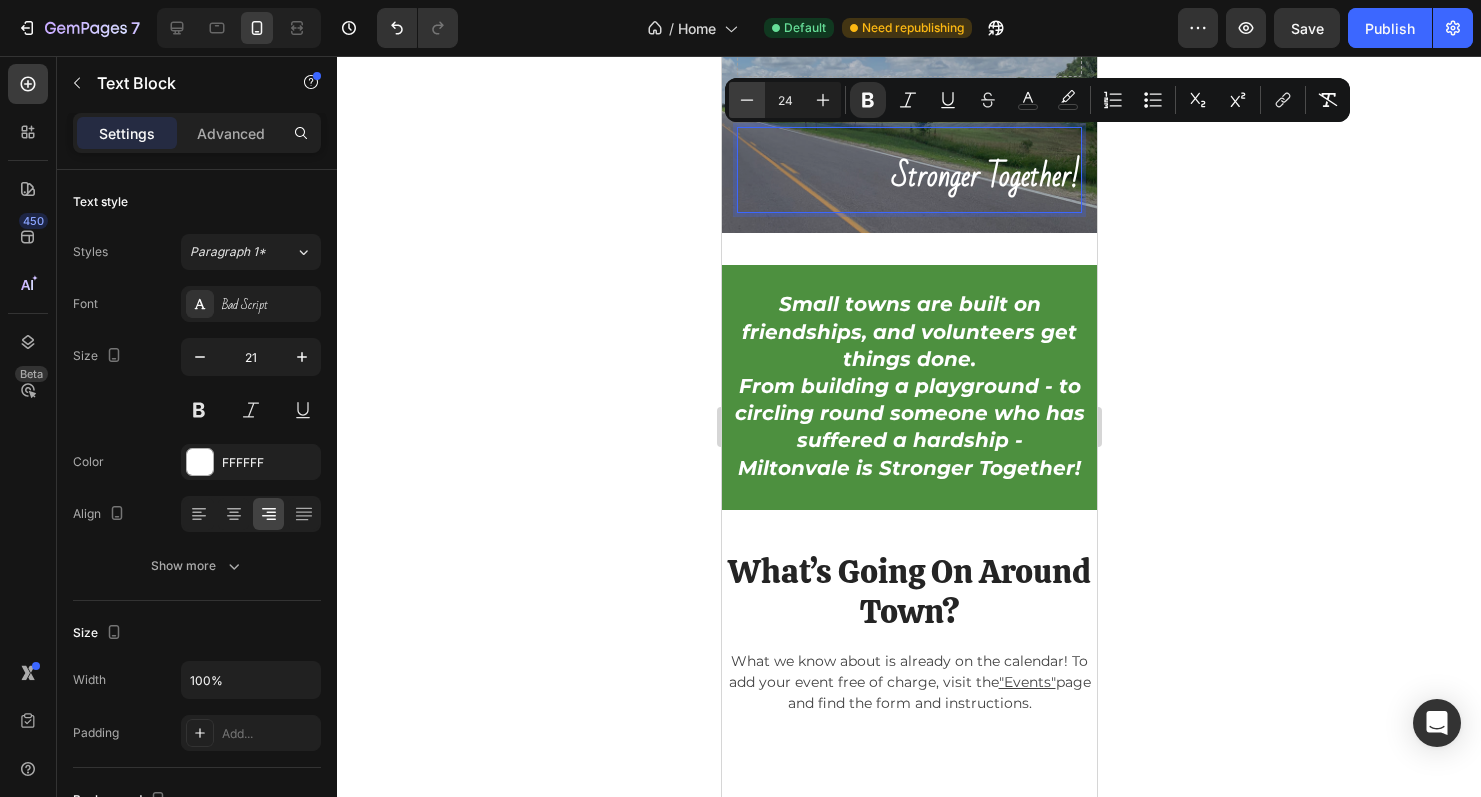 click 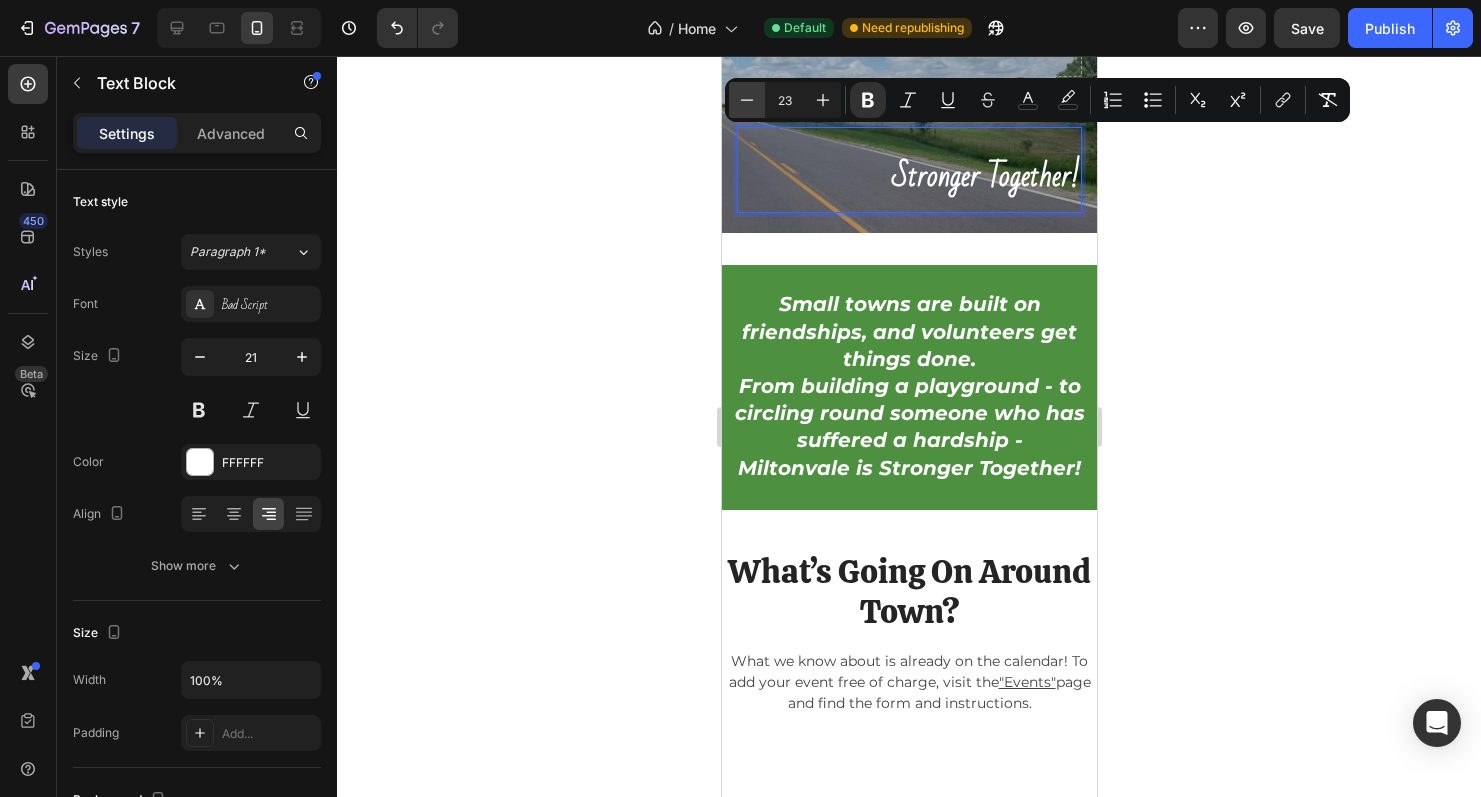 click 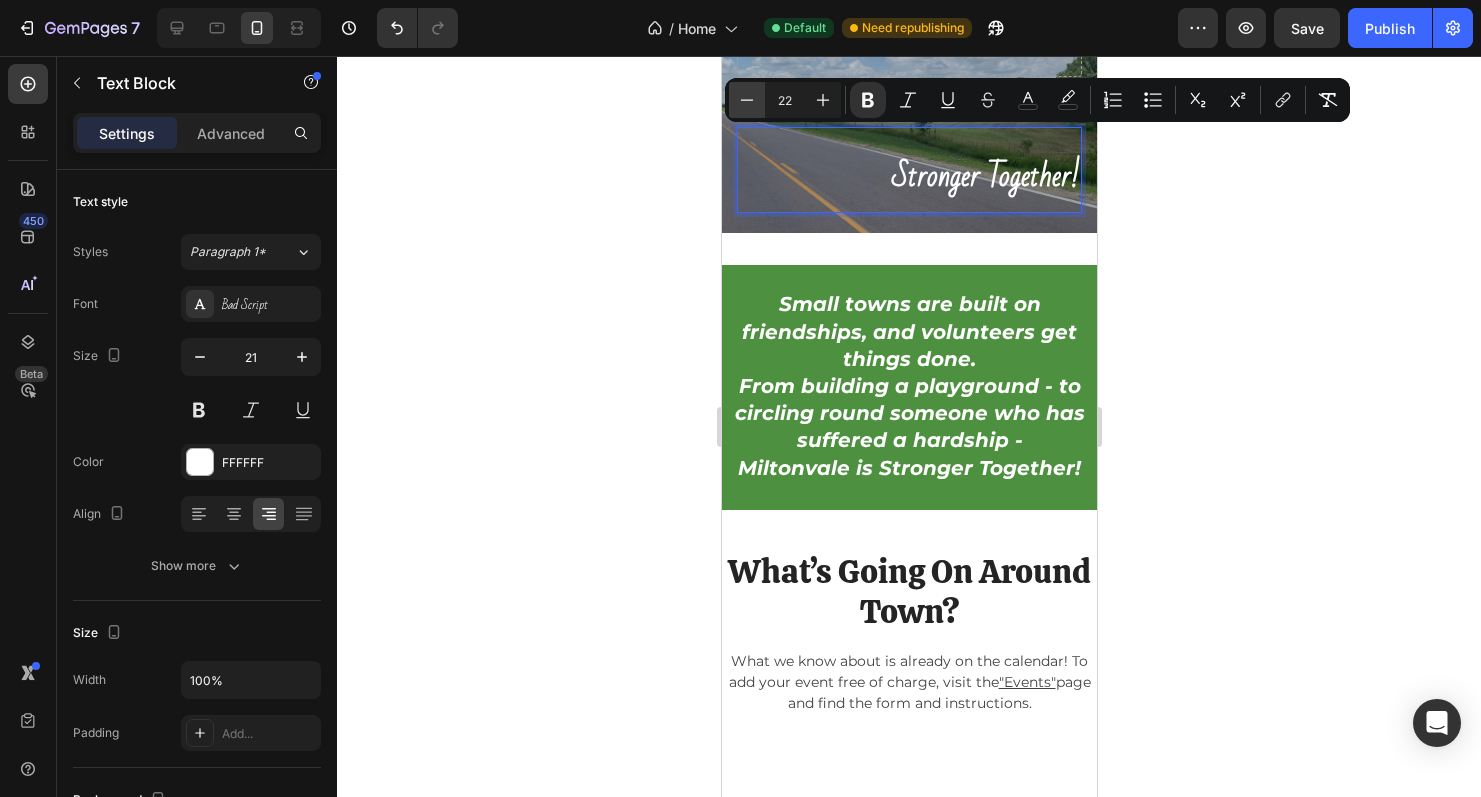 click 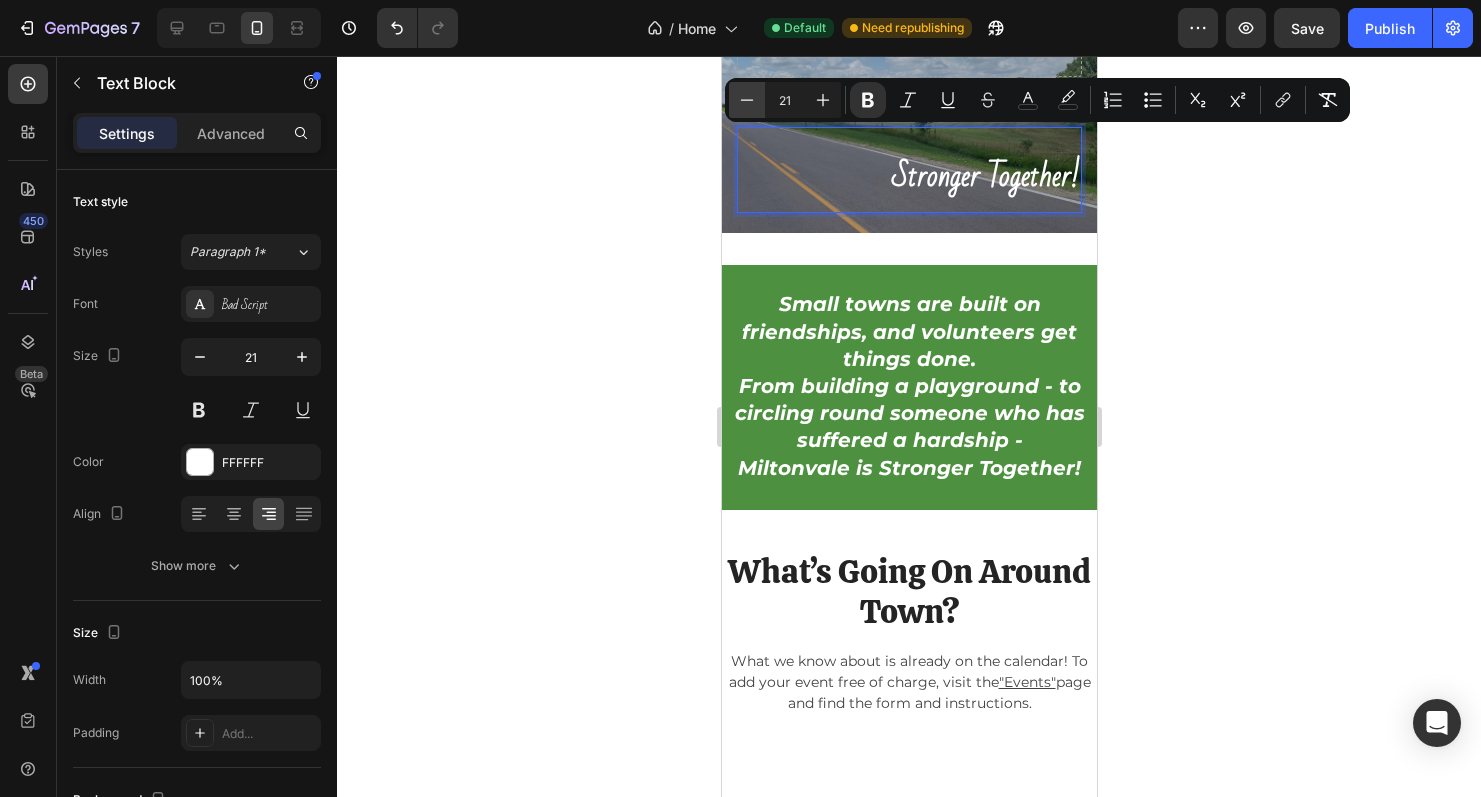click 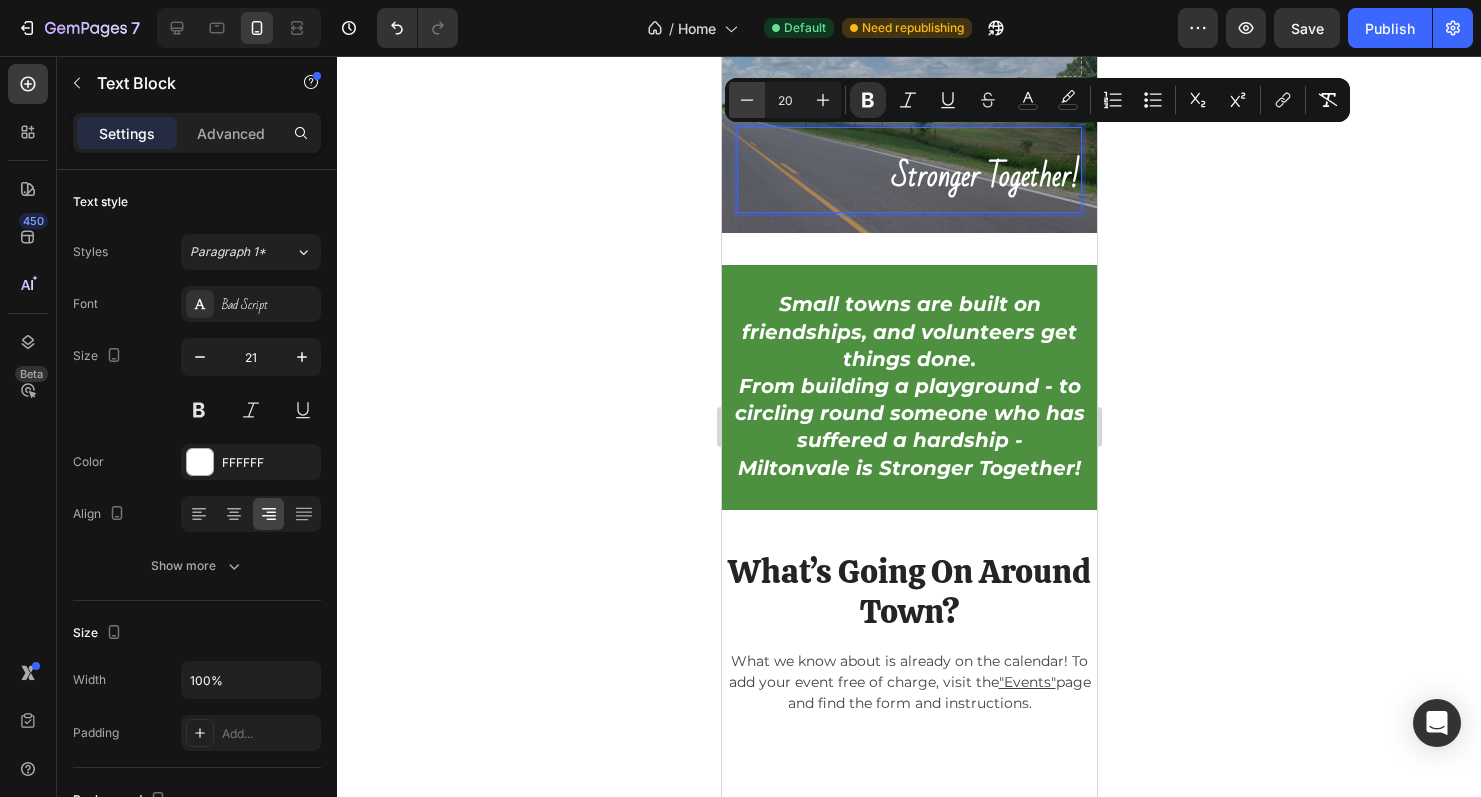 click 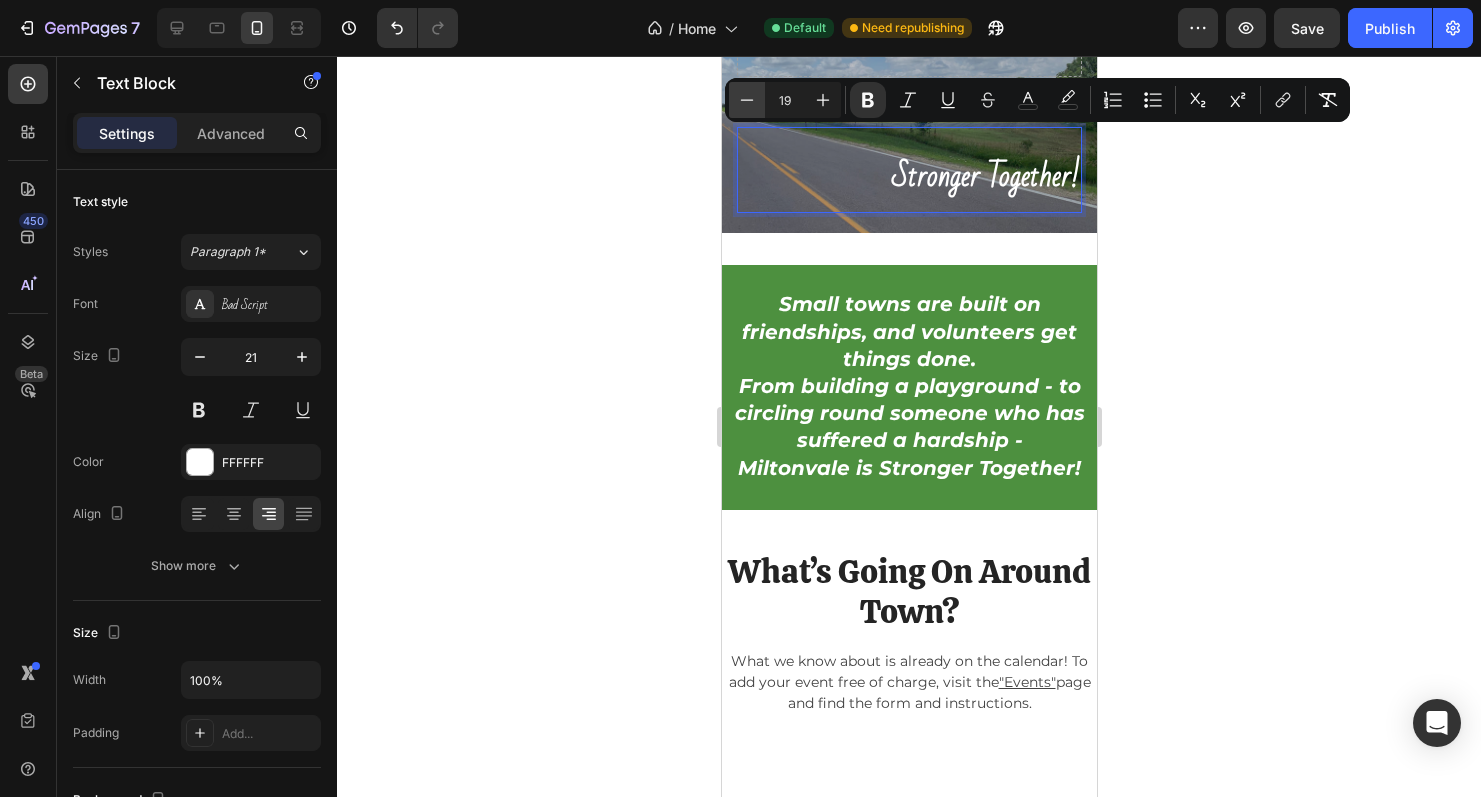 click 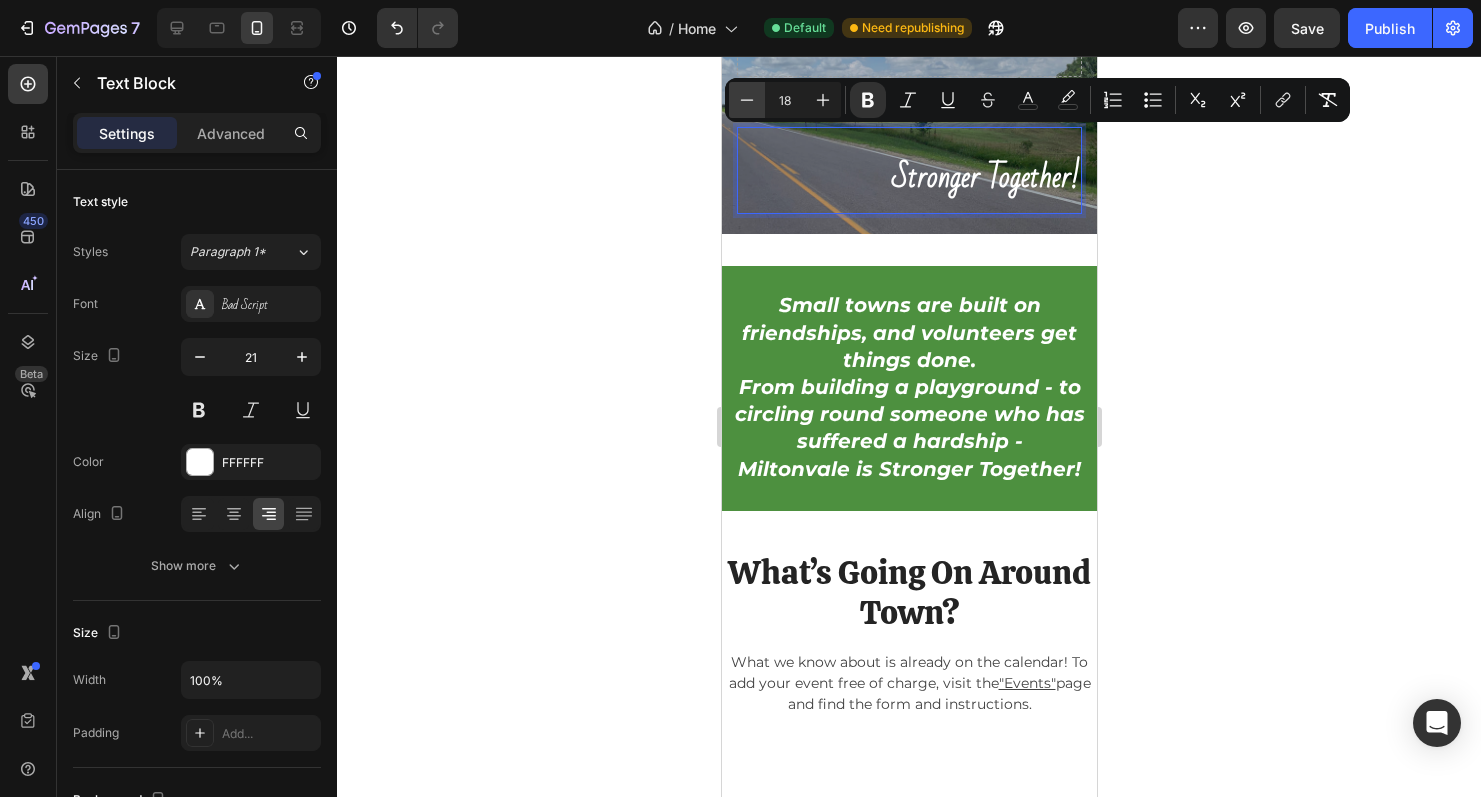 click 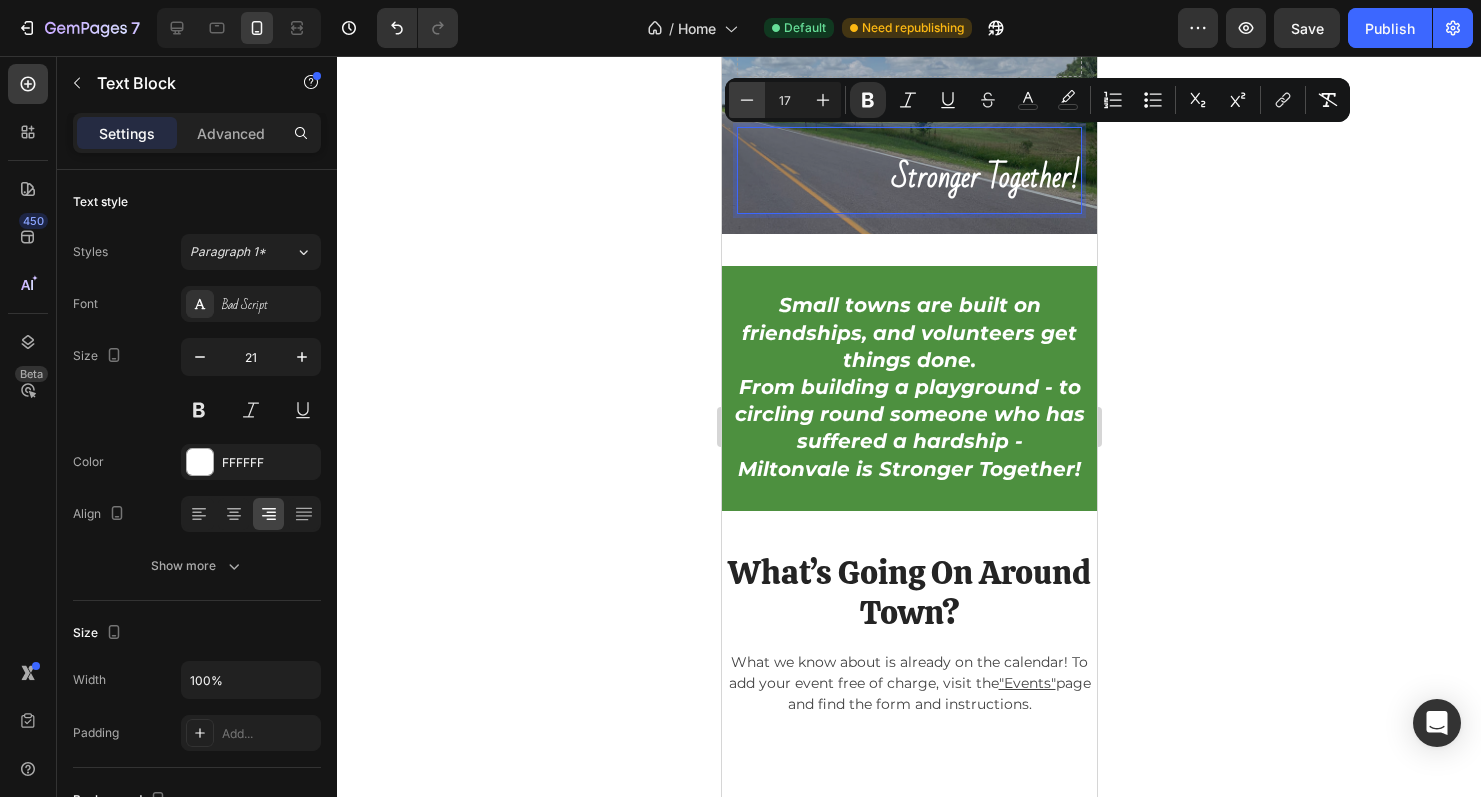 click 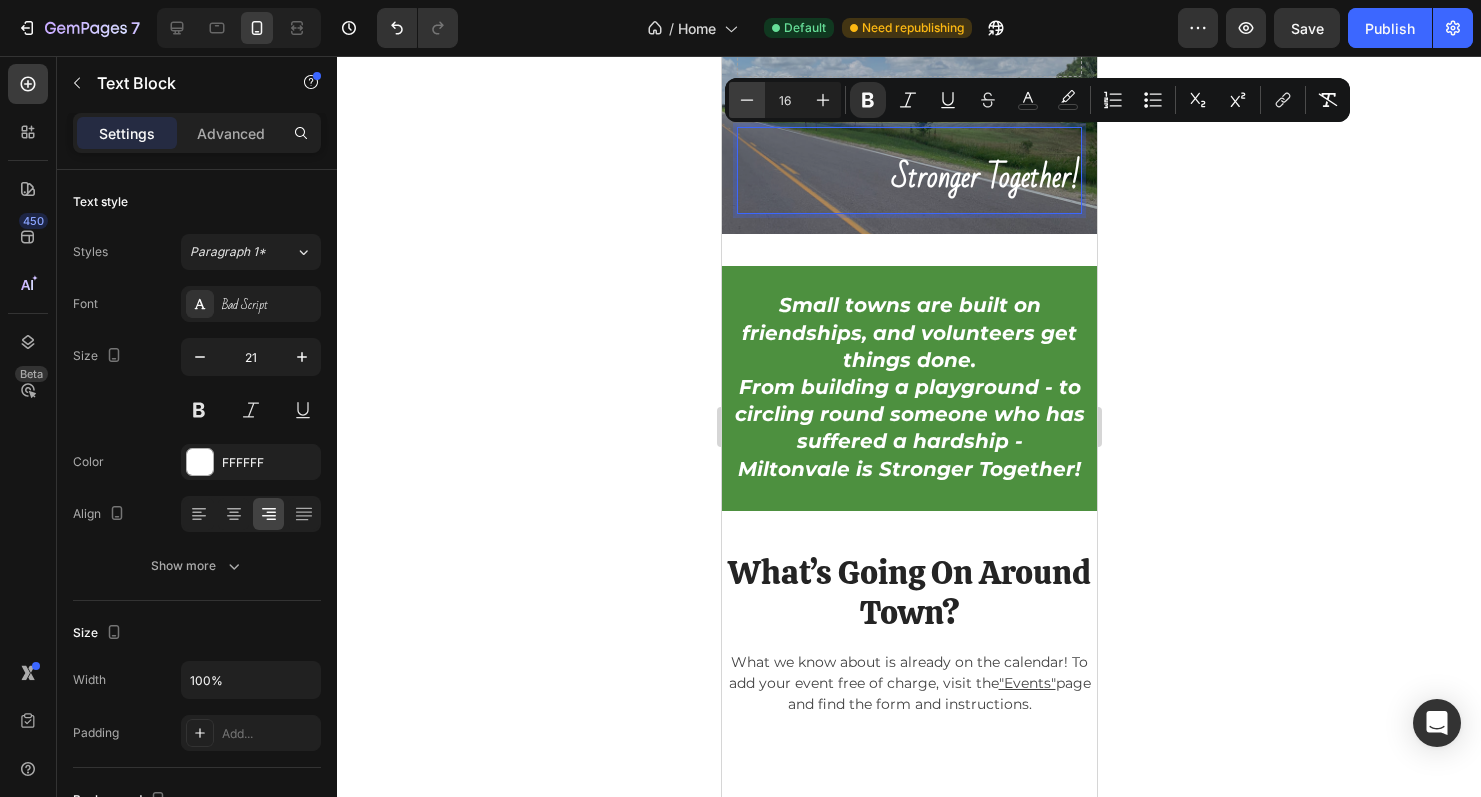 click 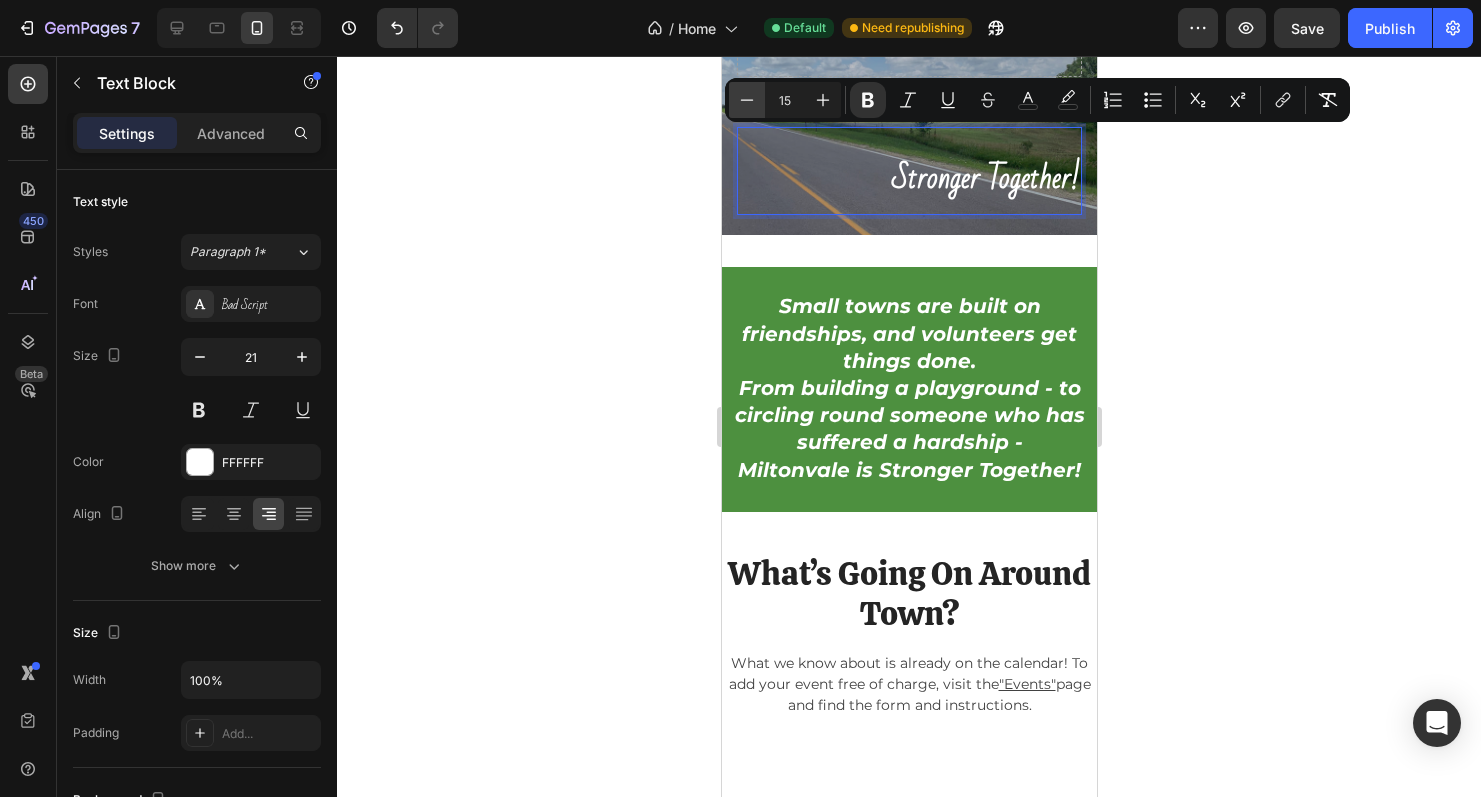 click 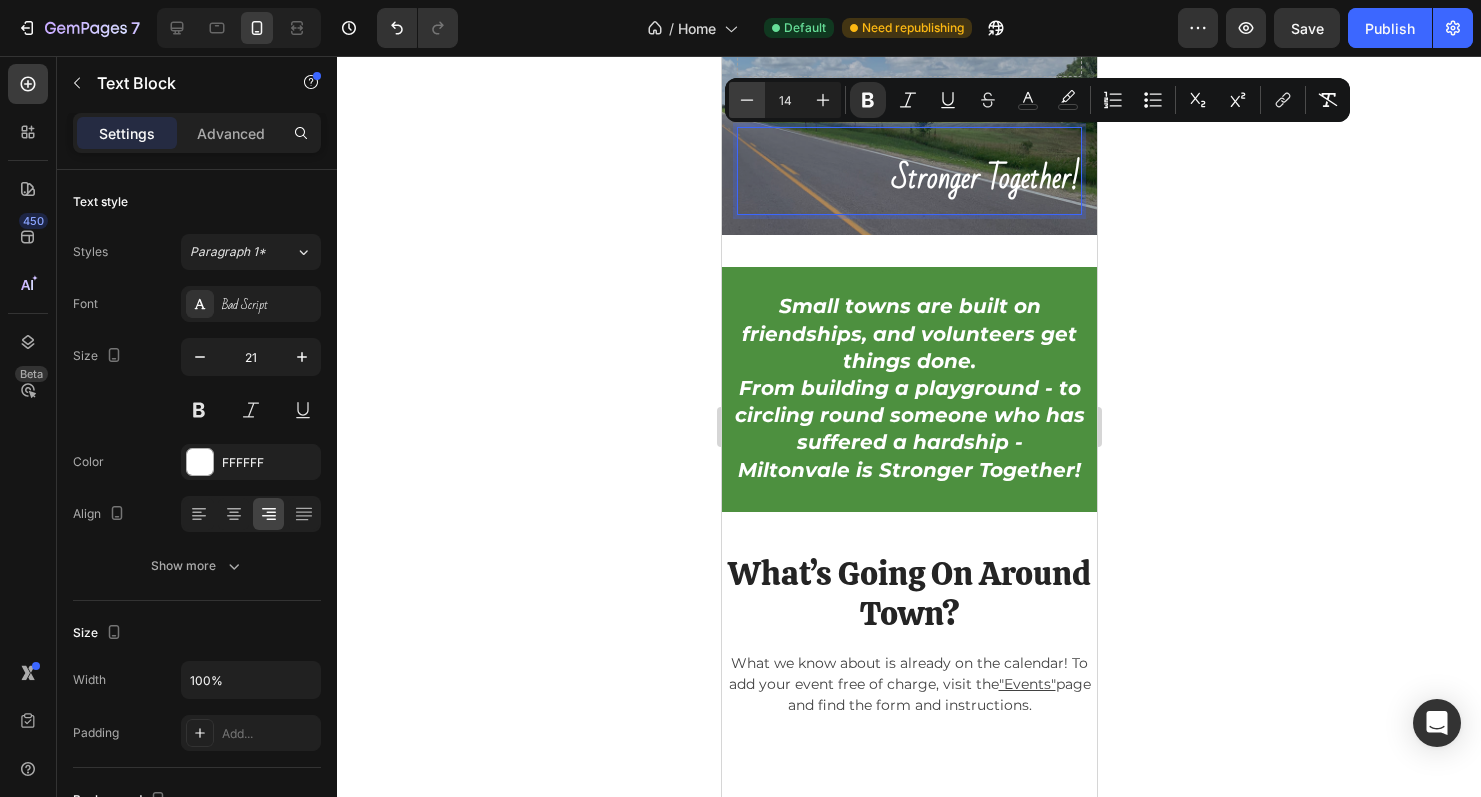 click 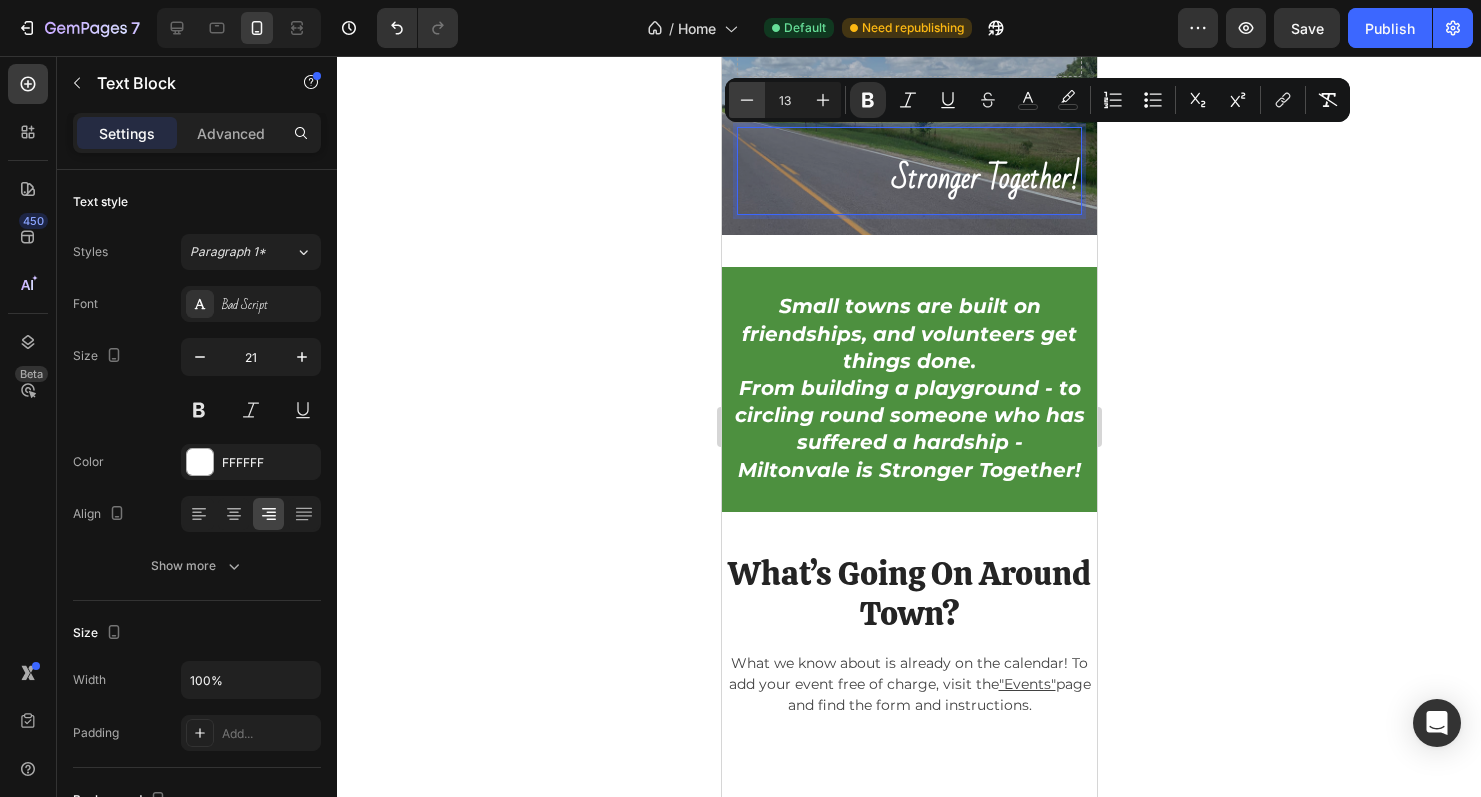 click 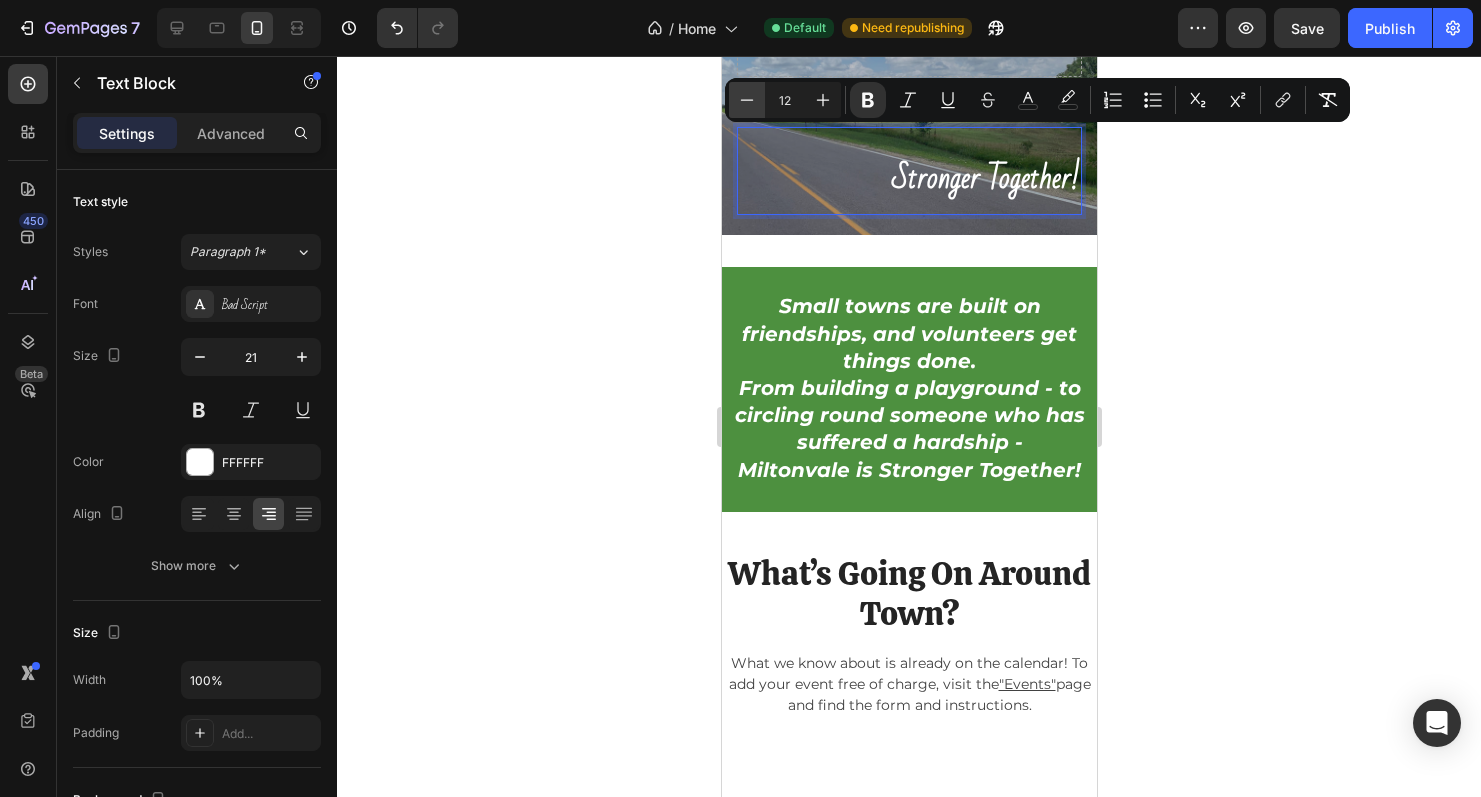 scroll, scrollTop: 9, scrollLeft: 0, axis: vertical 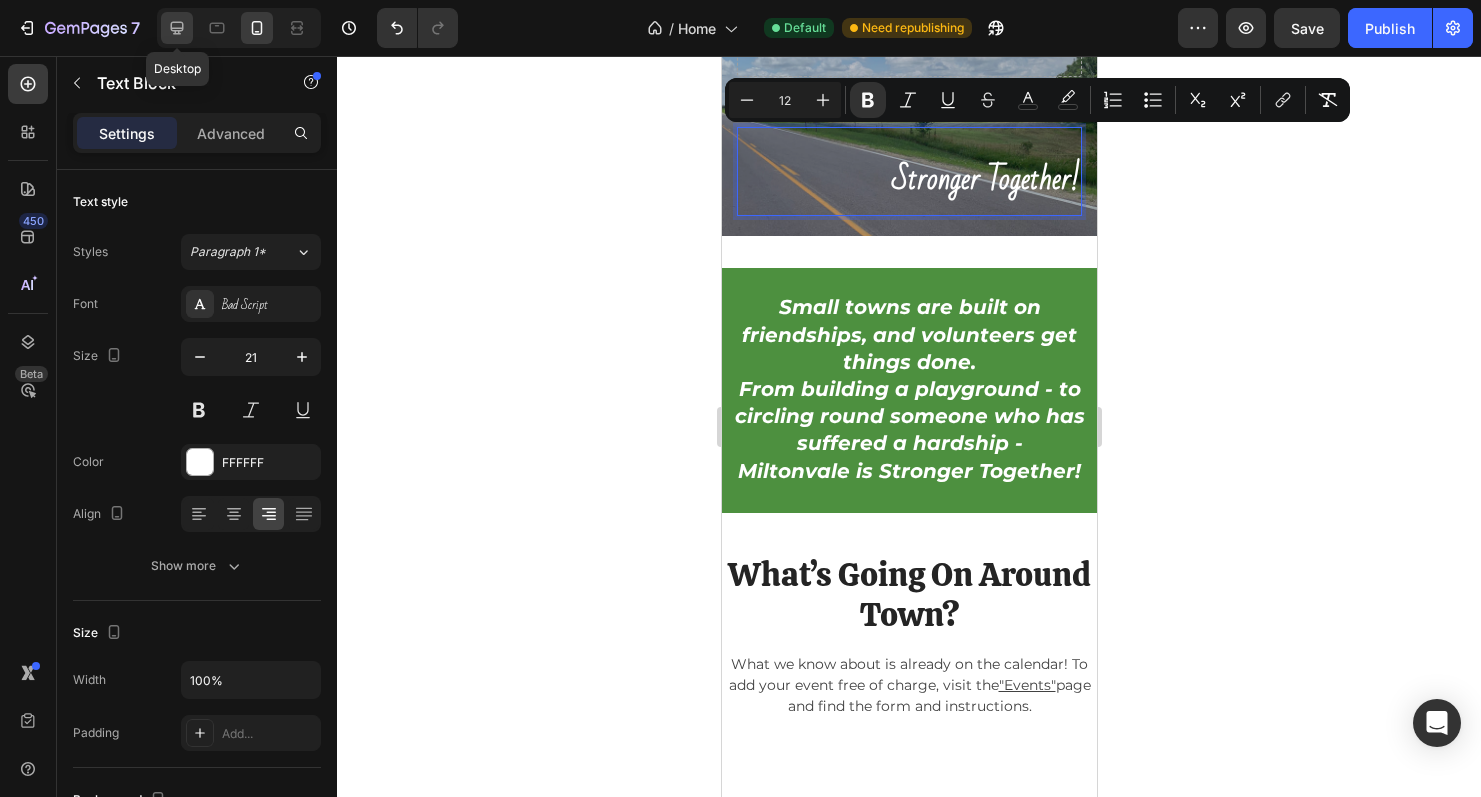 click 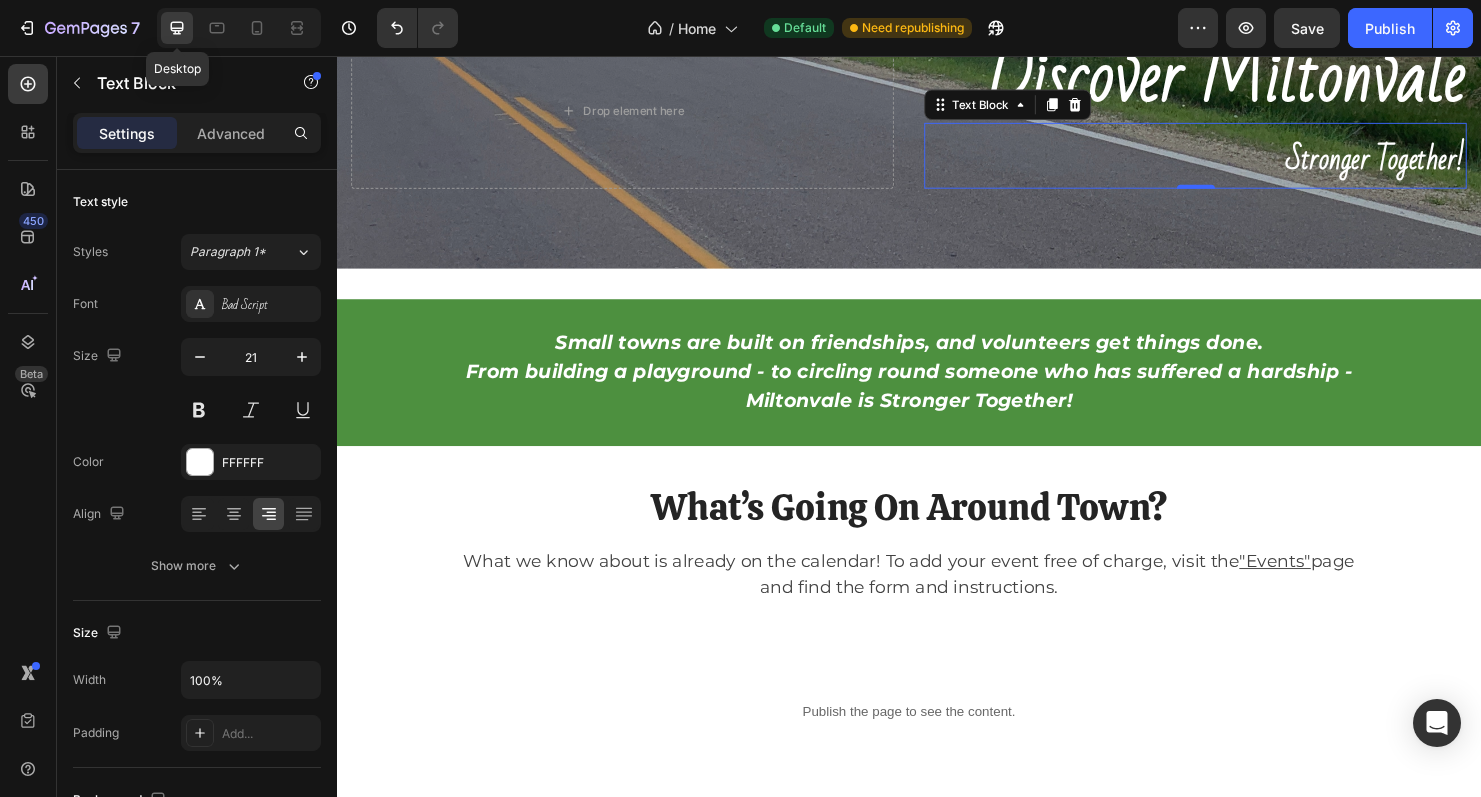 scroll, scrollTop: 596, scrollLeft: 0, axis: vertical 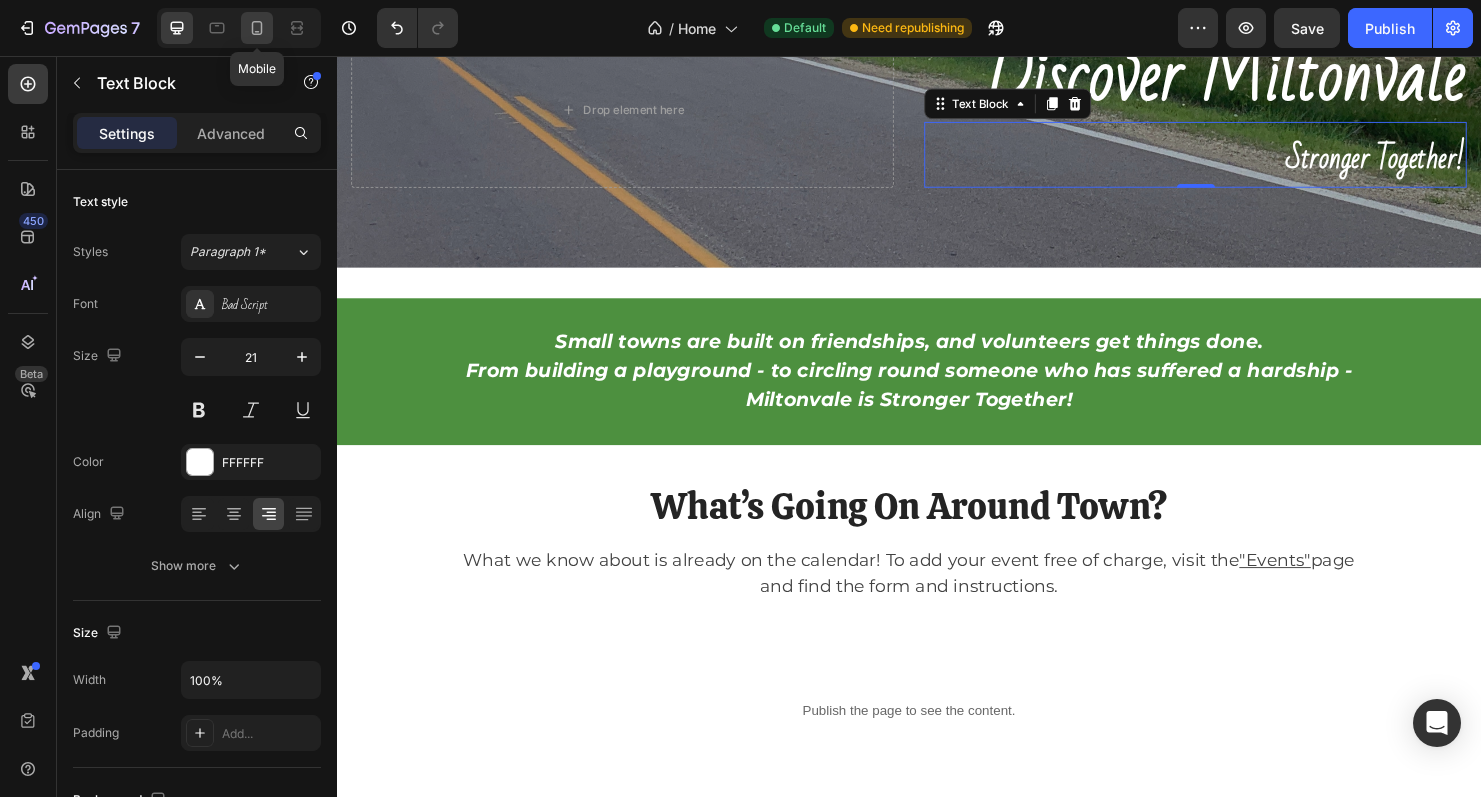 click 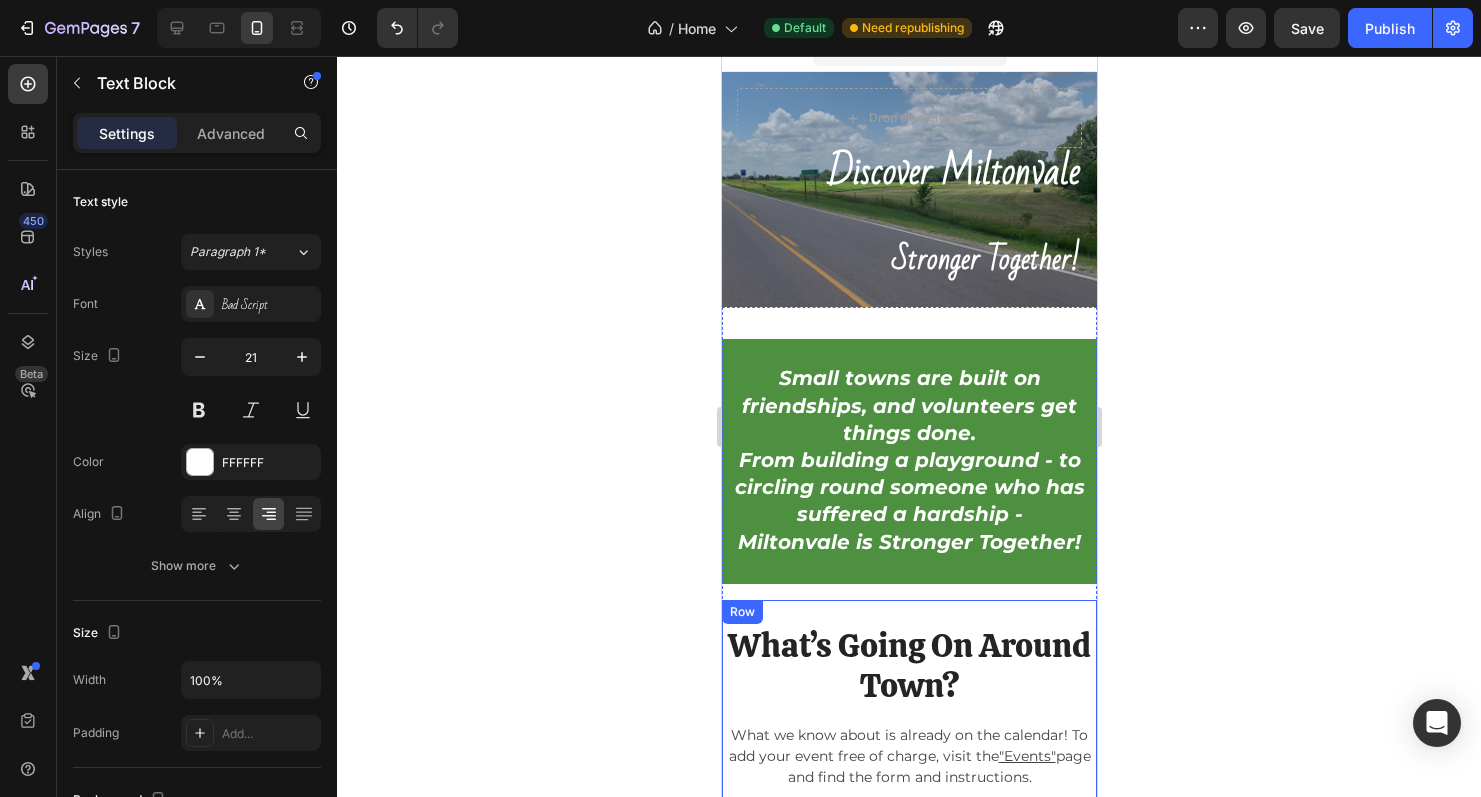 scroll, scrollTop: 0, scrollLeft: 0, axis: both 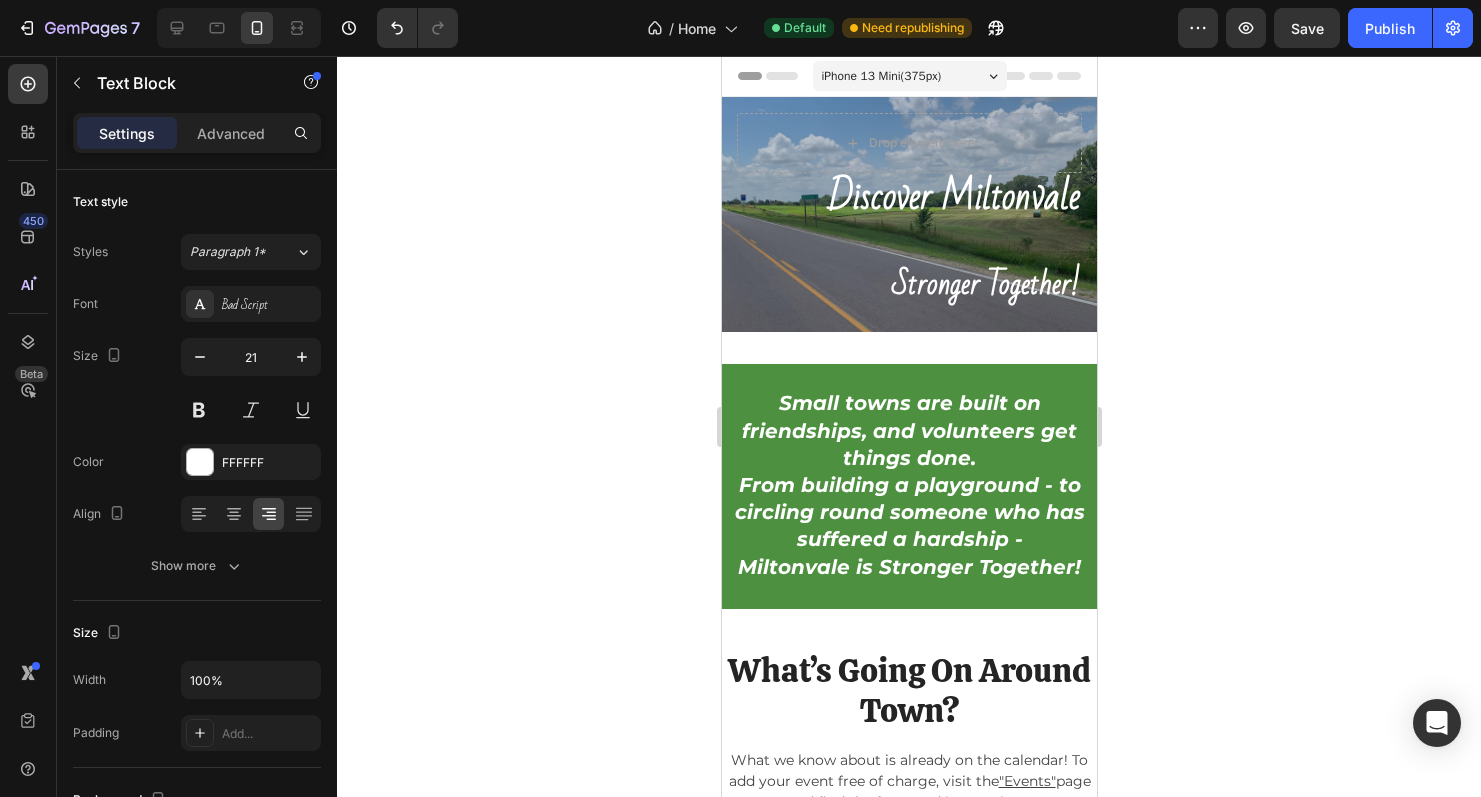 click on "stronger together!" at bounding box center (985, 284) 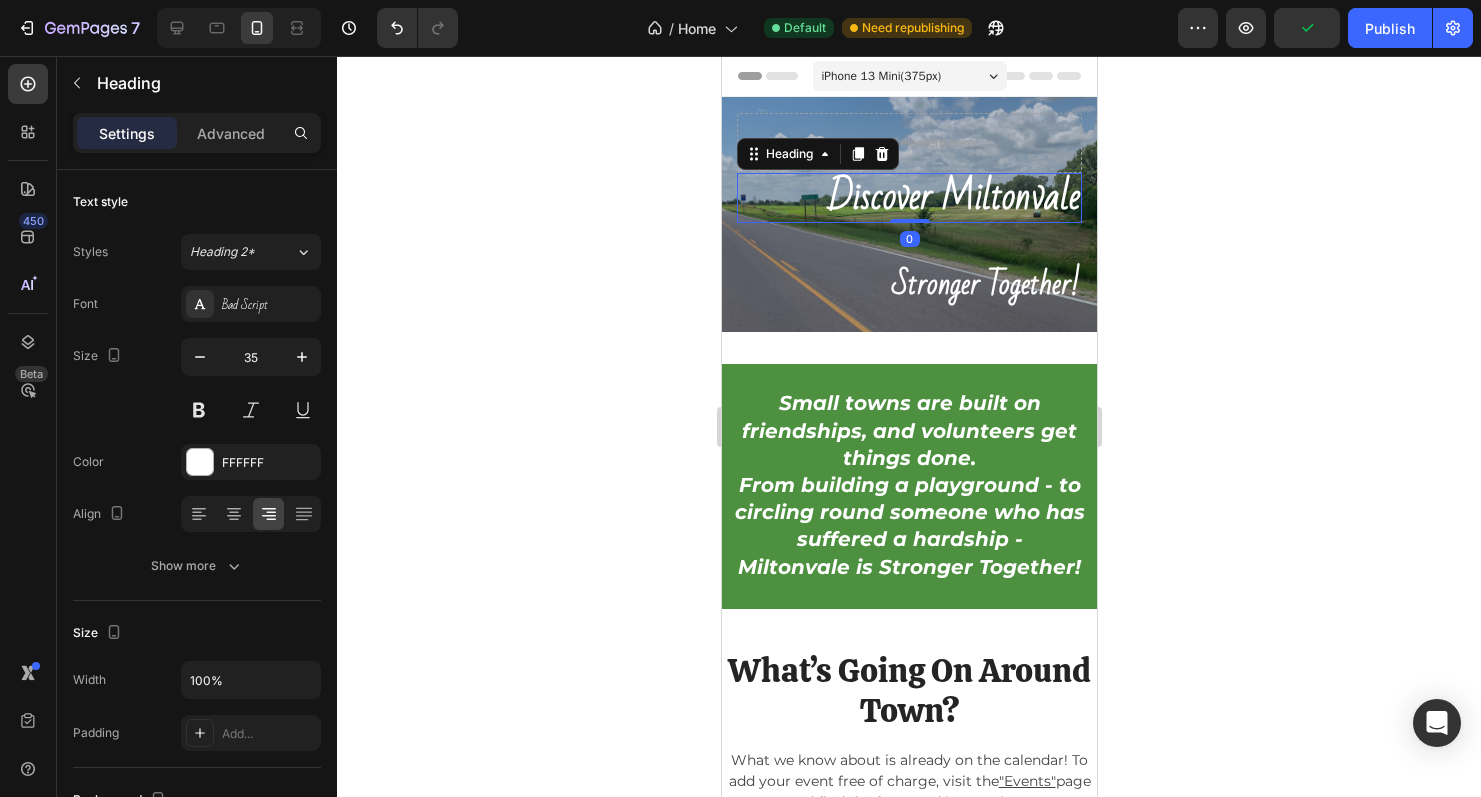 click on "Discover Miltonvale" at bounding box center (953, 197) 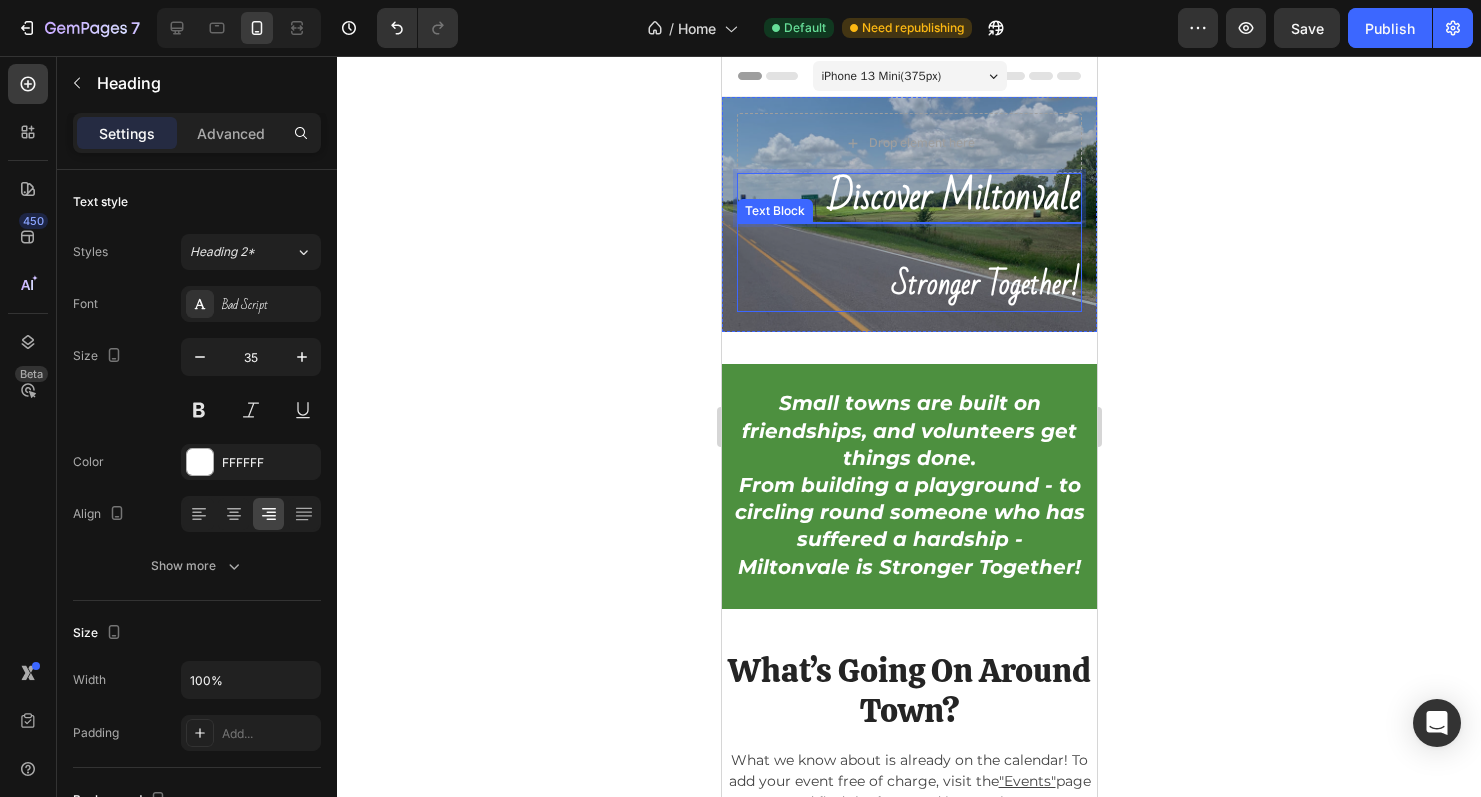 click on "stronger together!" at bounding box center [985, 284] 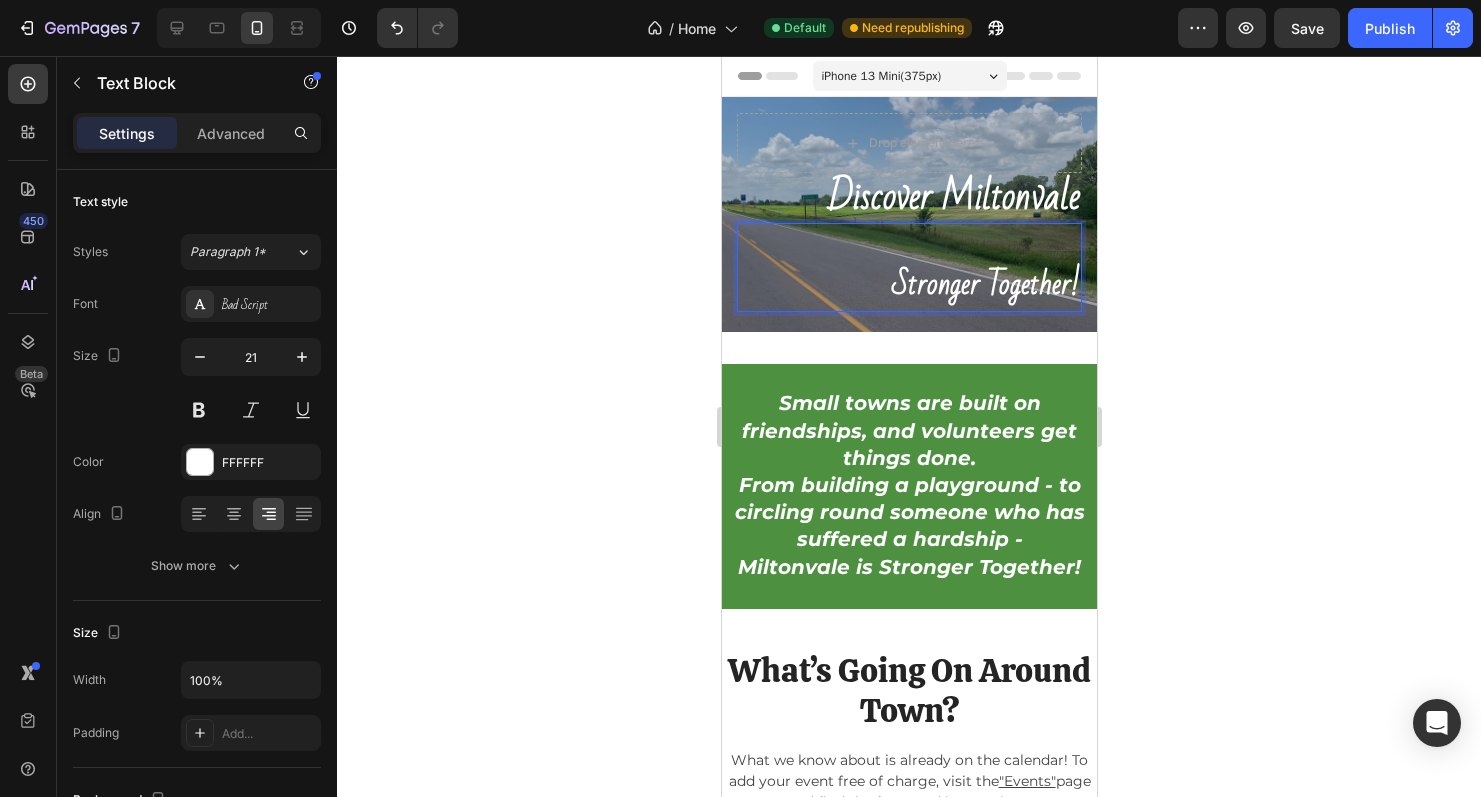 click at bounding box center (874, 280) 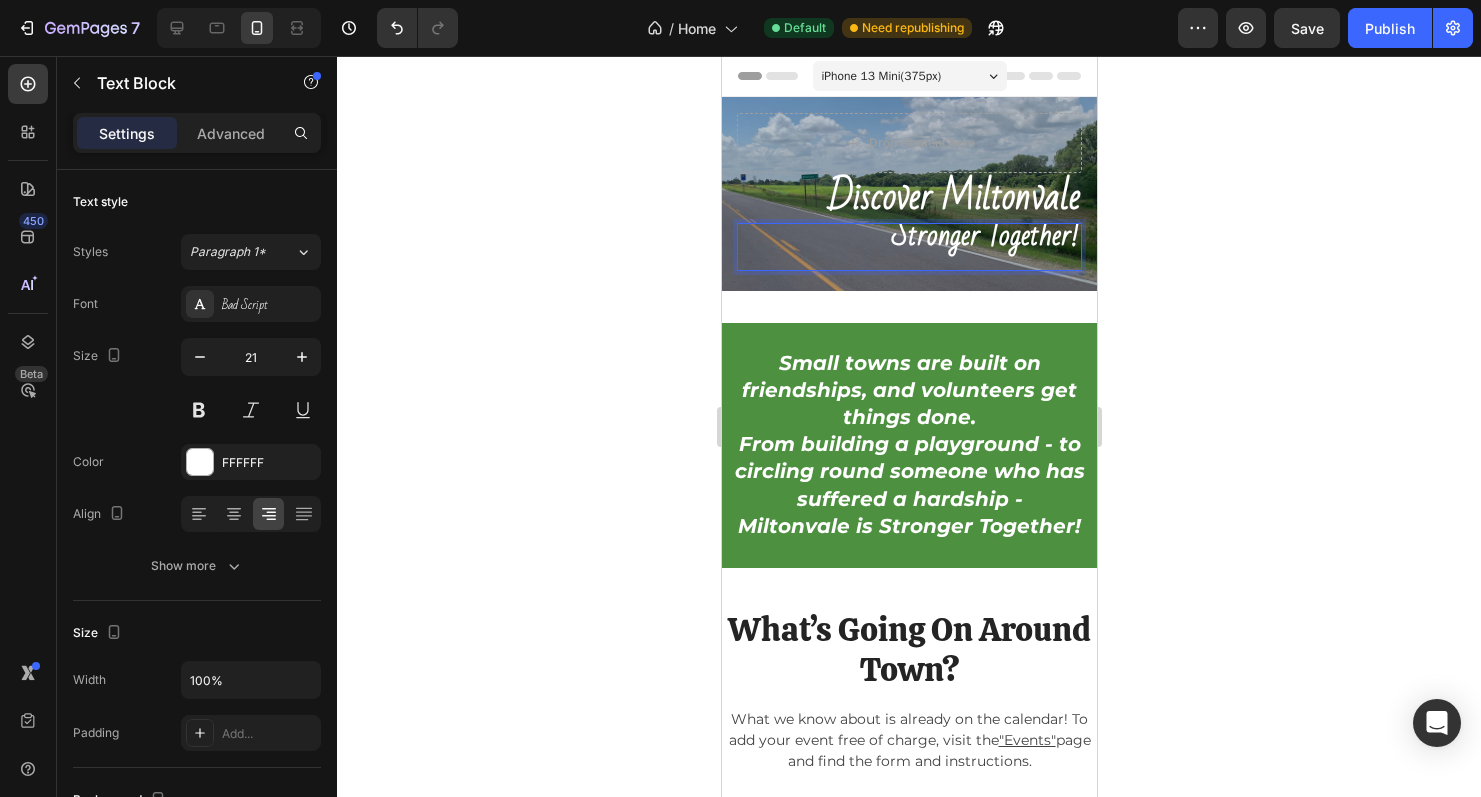 scroll, scrollTop: 0, scrollLeft: 0, axis: both 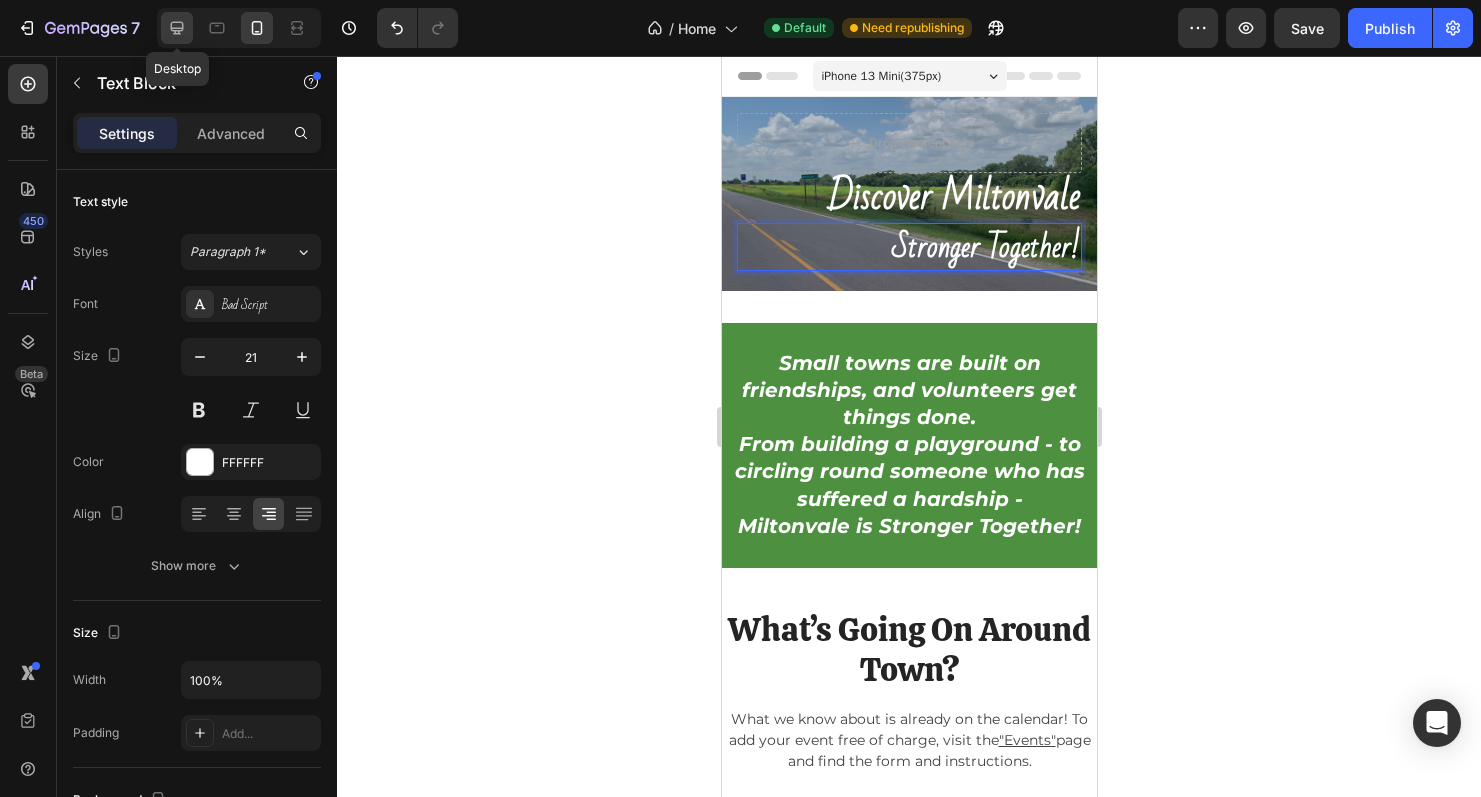 click 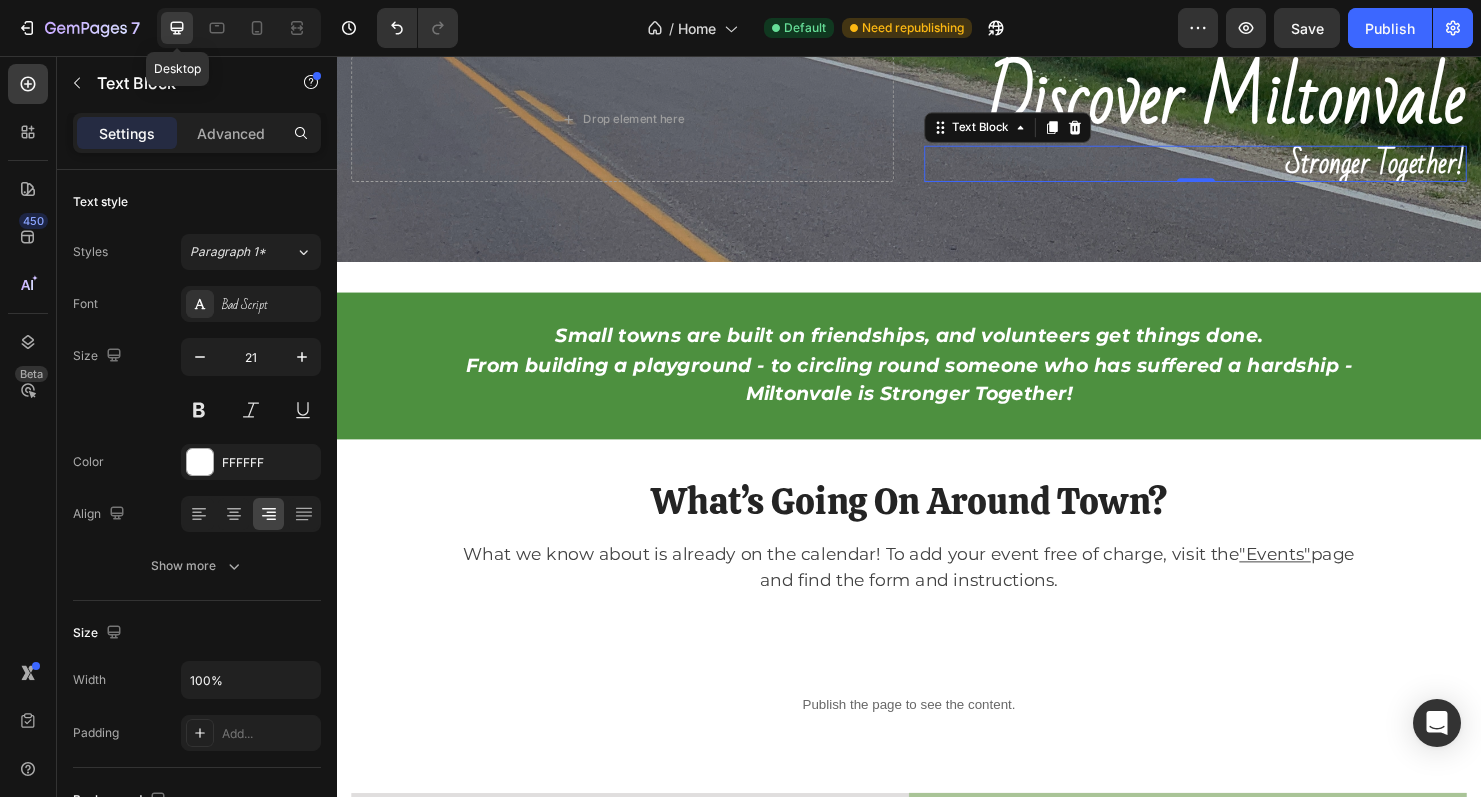 scroll, scrollTop: 626, scrollLeft: 0, axis: vertical 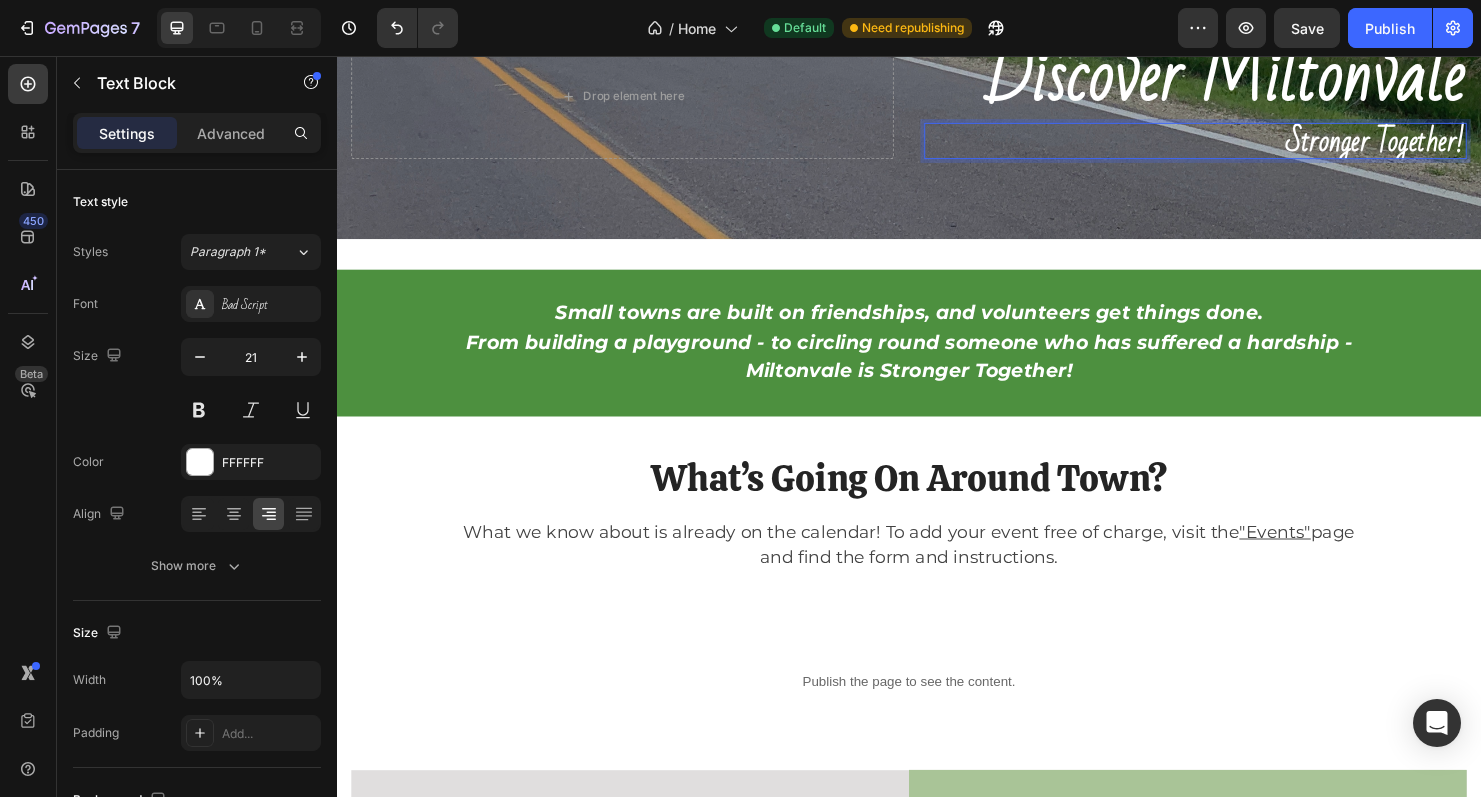 click on "stronger together!" at bounding box center (1237, 145) 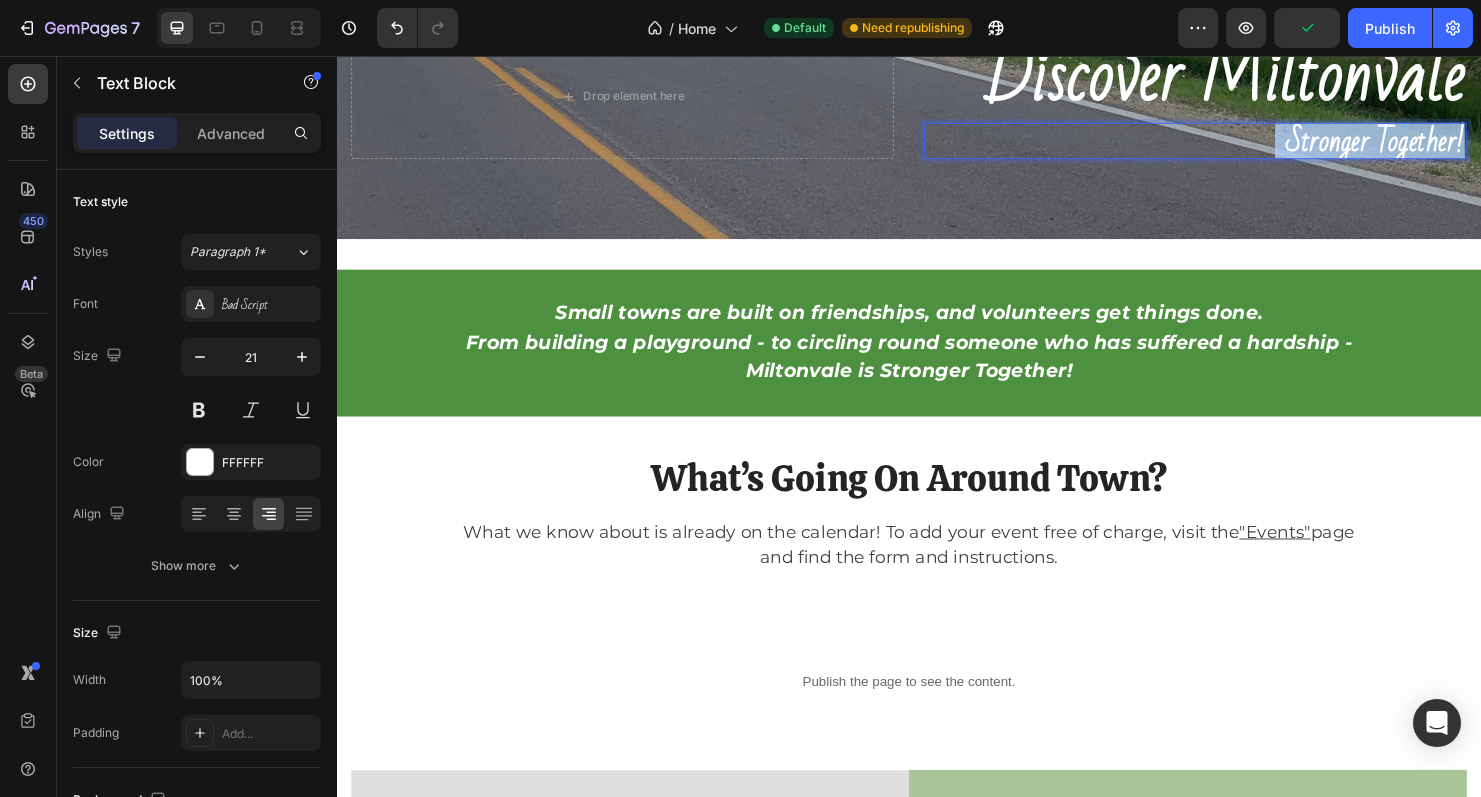 drag, startPoint x: 1518, startPoint y: 150, endPoint x: 1322, endPoint y: 156, distance: 196.09181 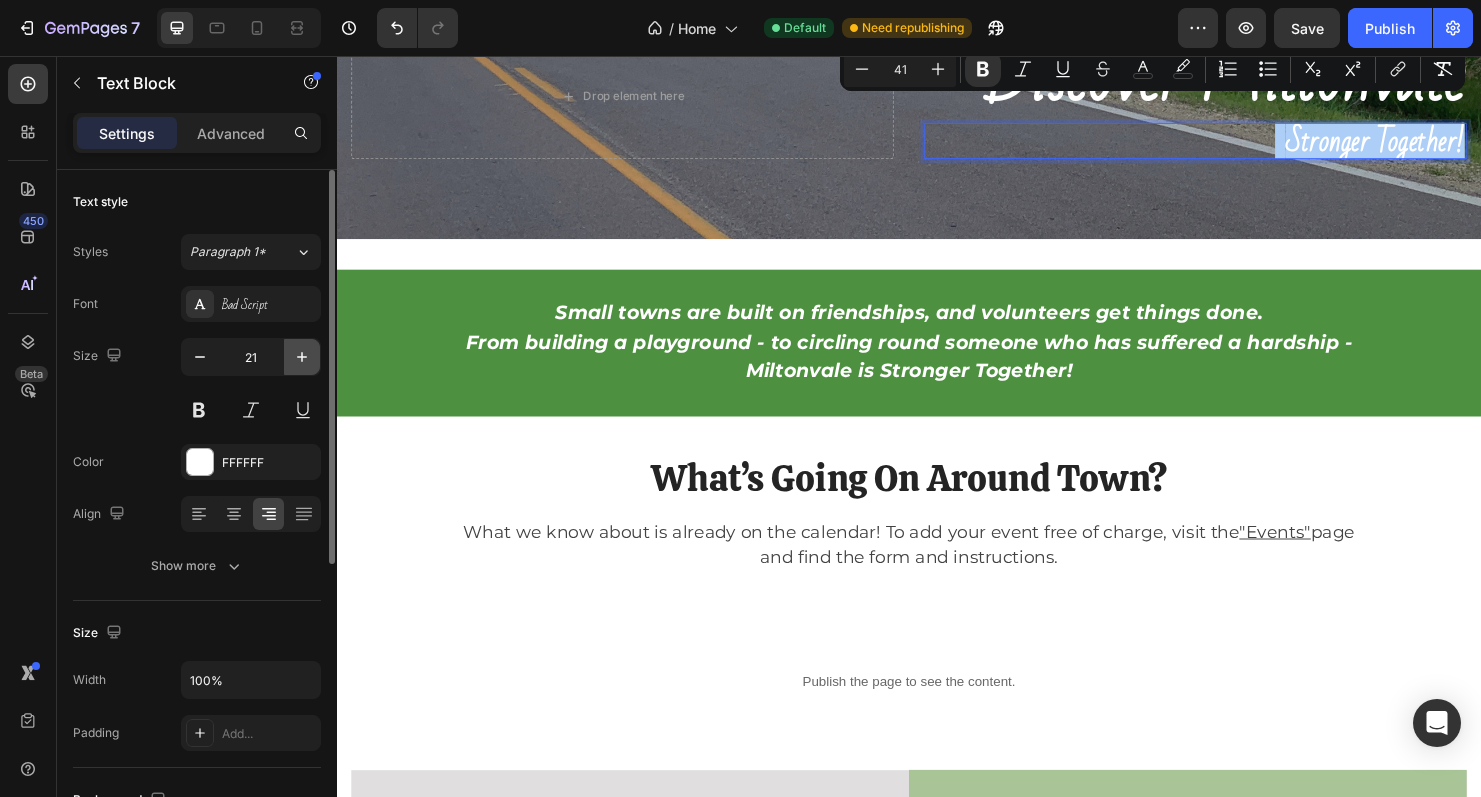 click 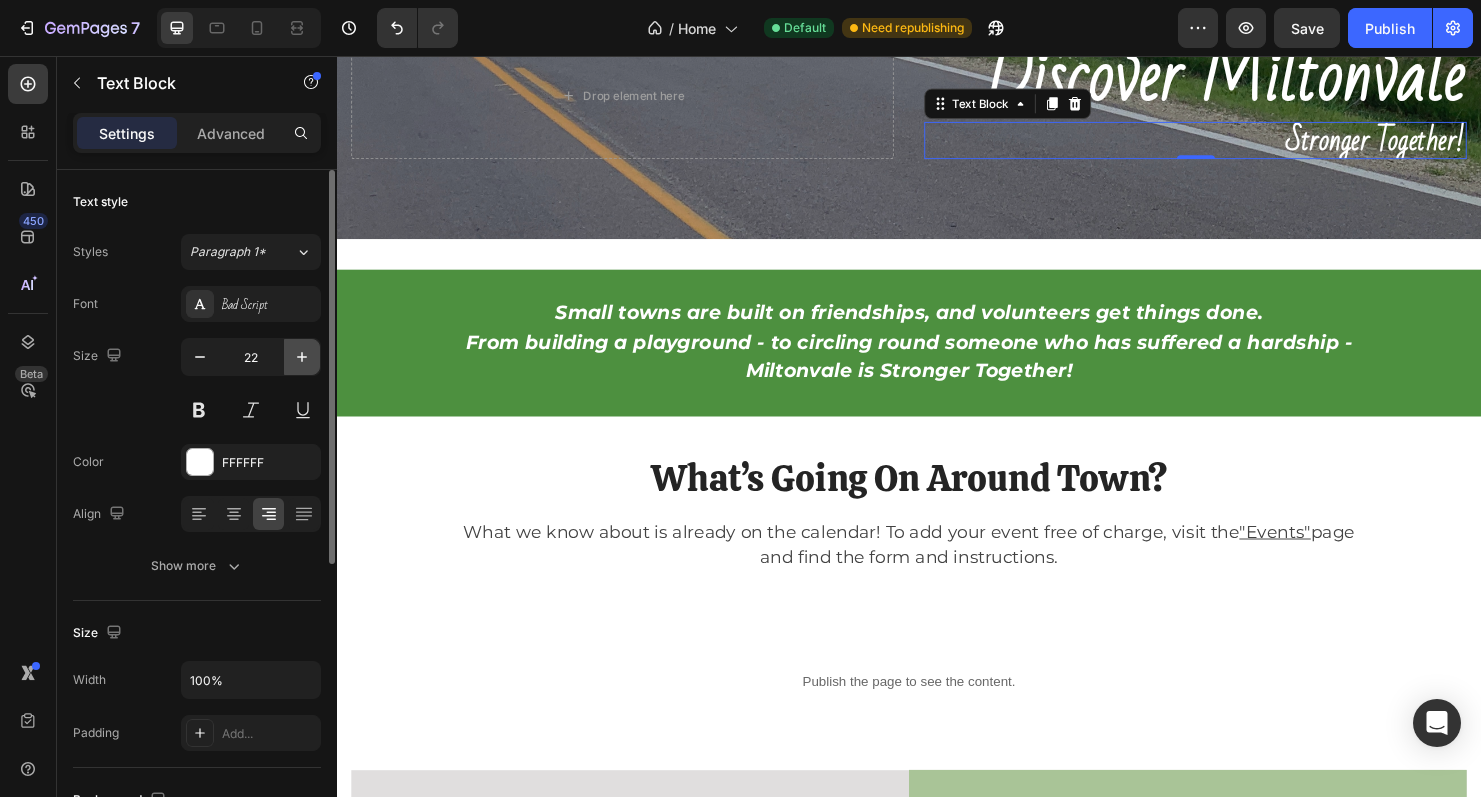 click 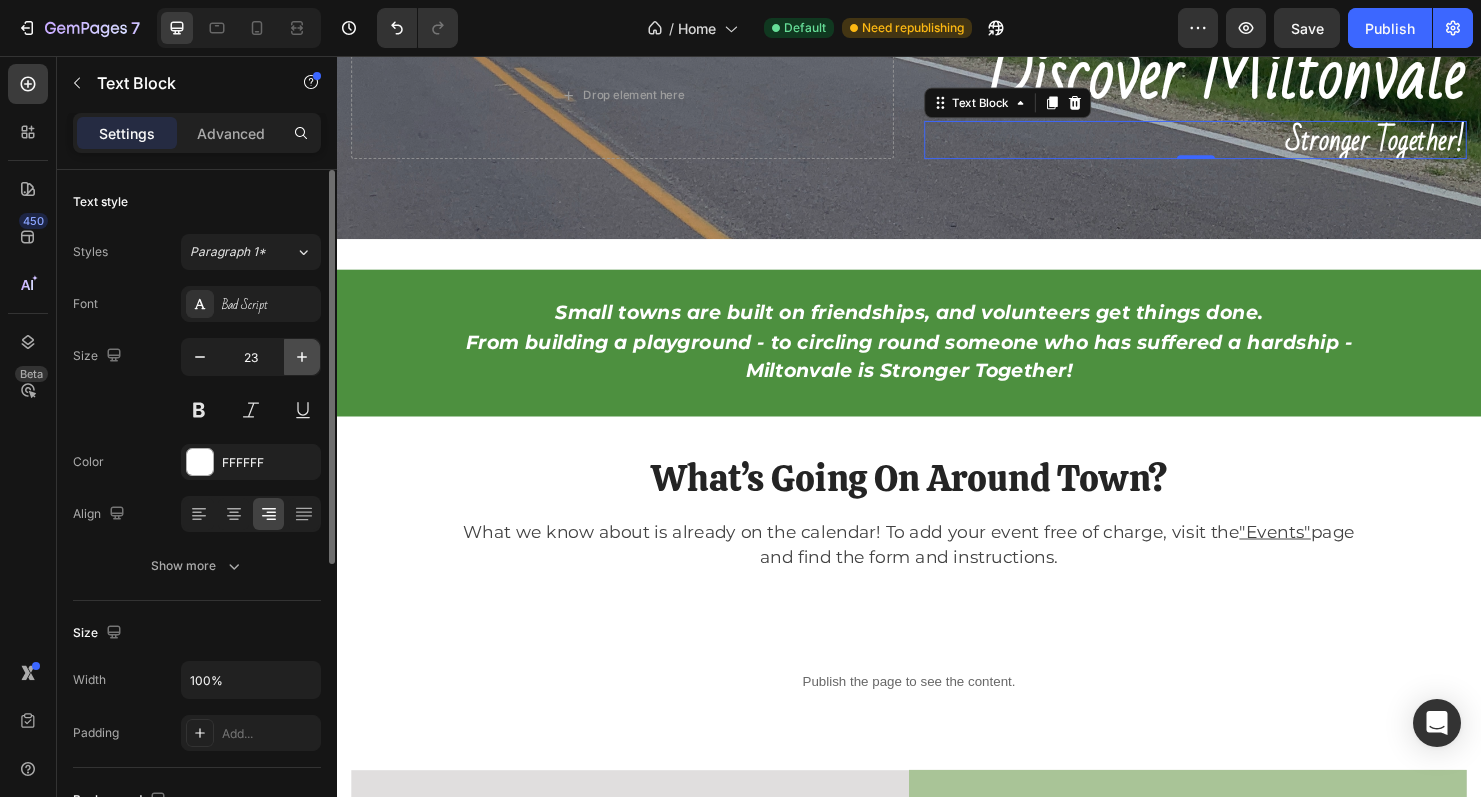 click 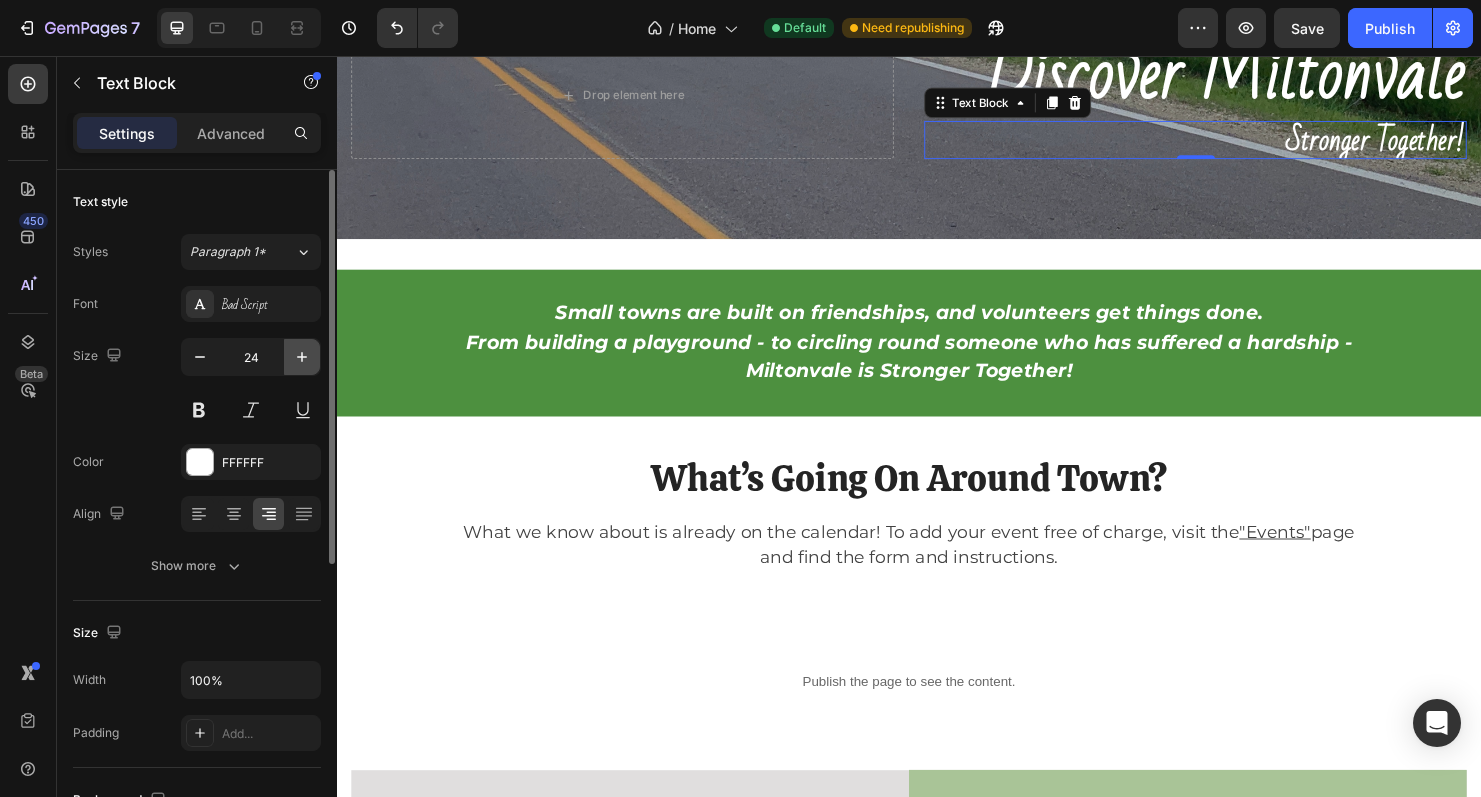 click 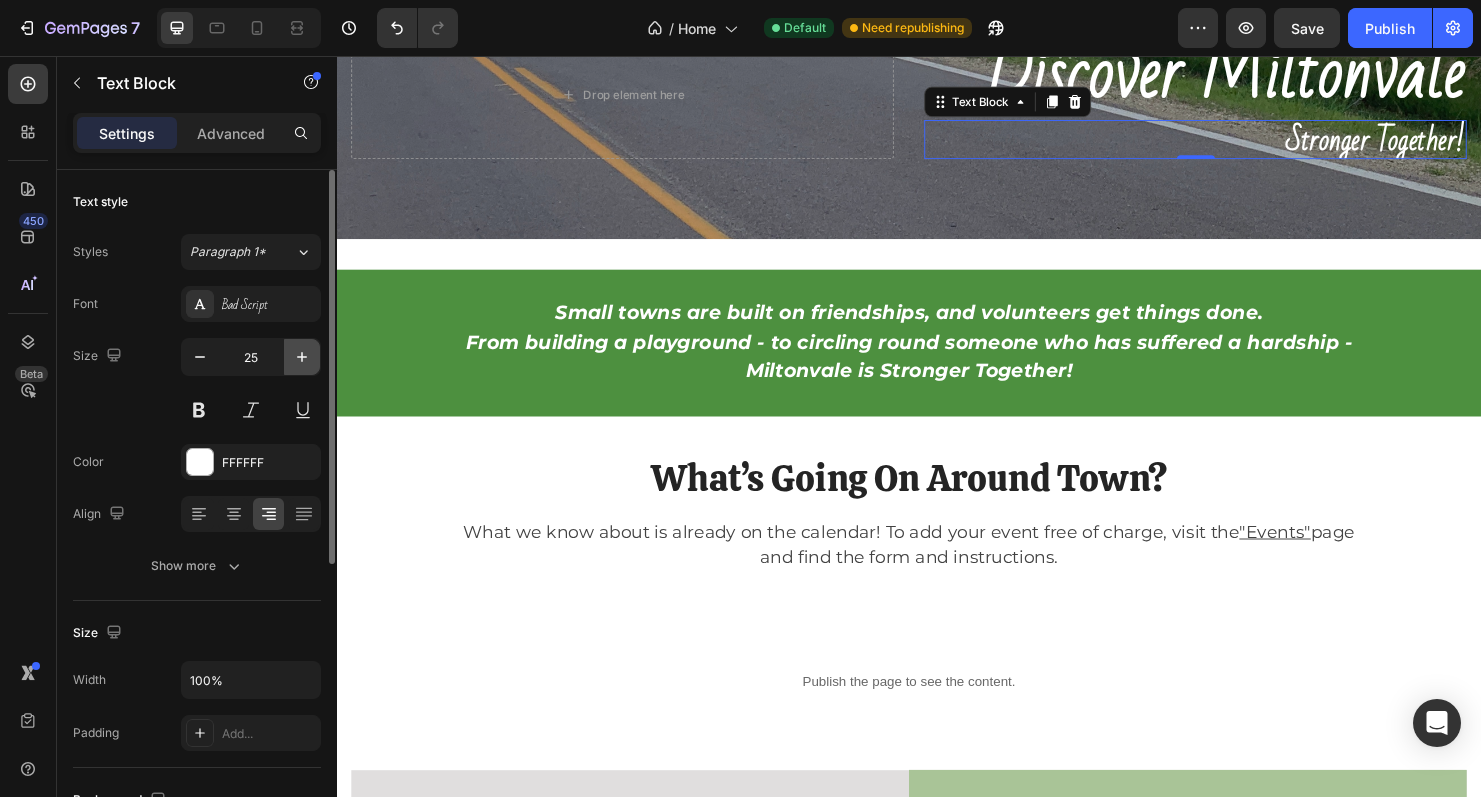 click 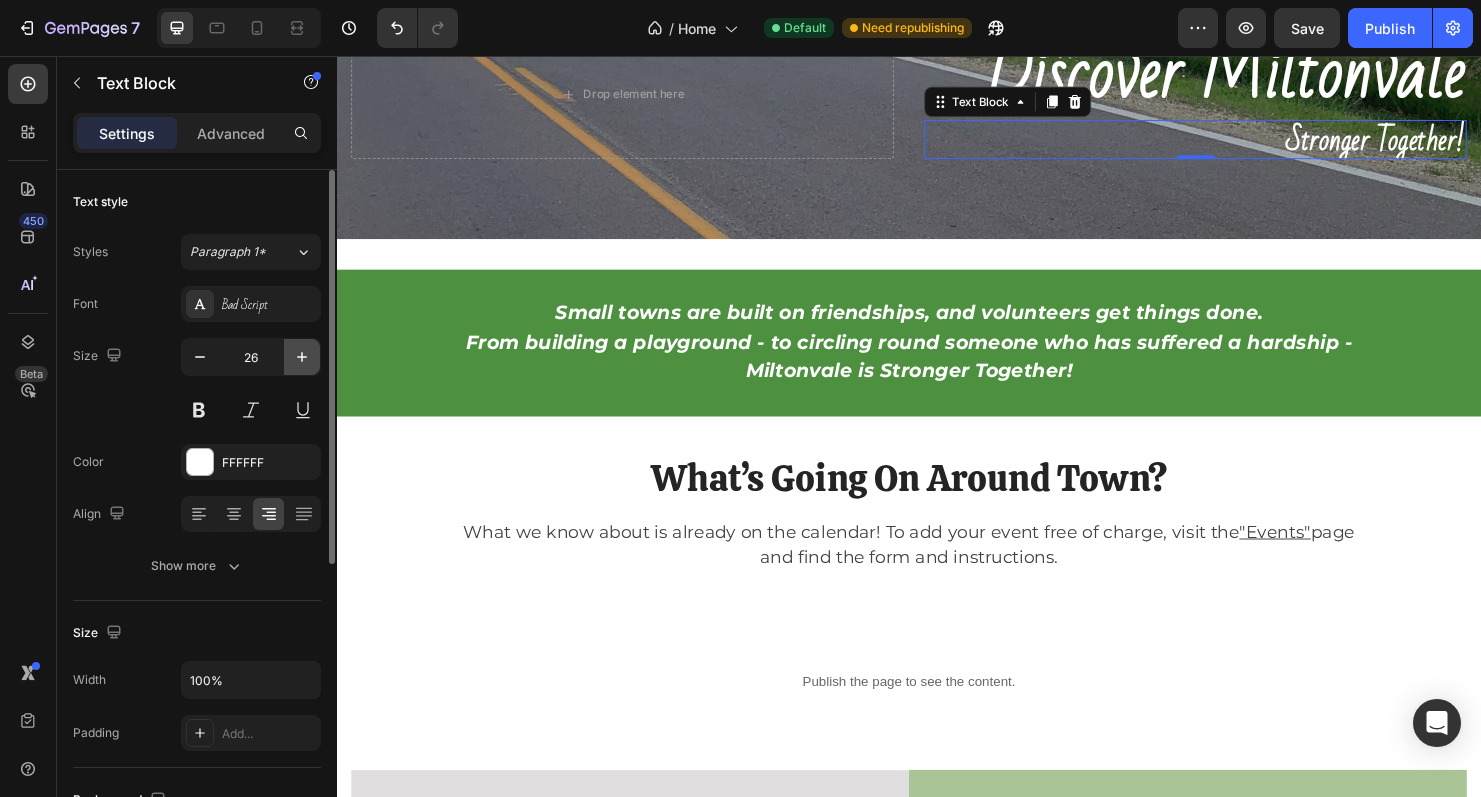 click 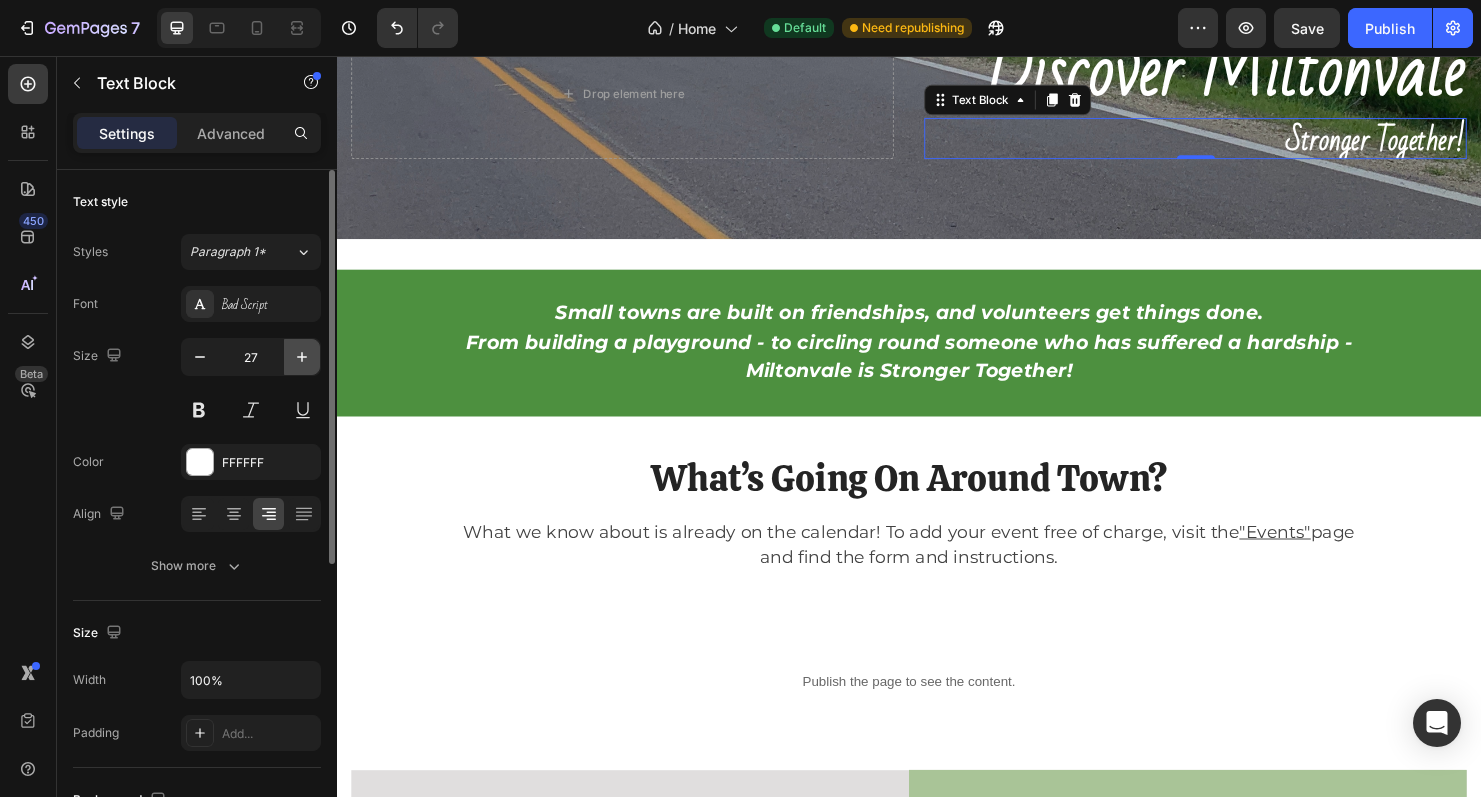 click 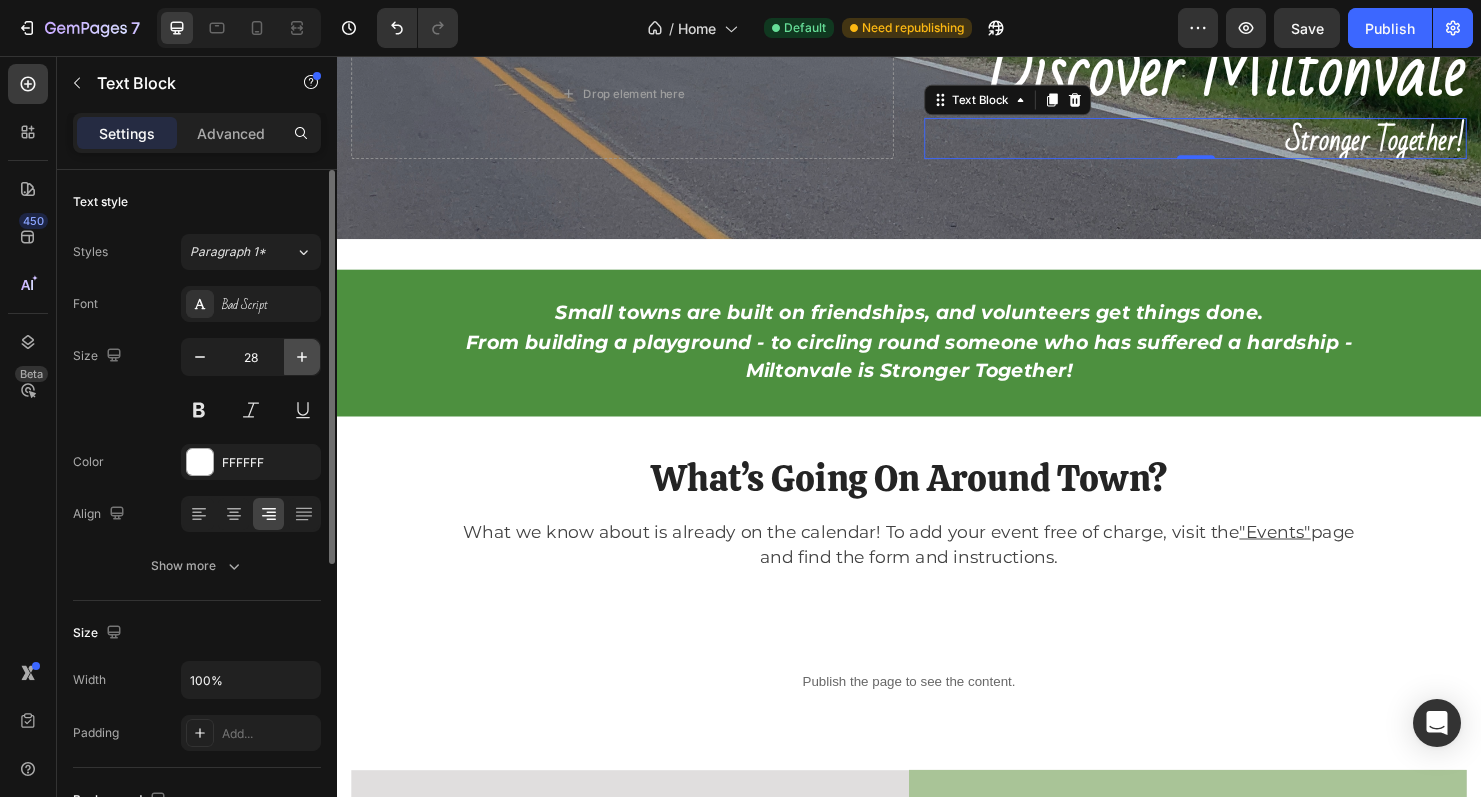 click 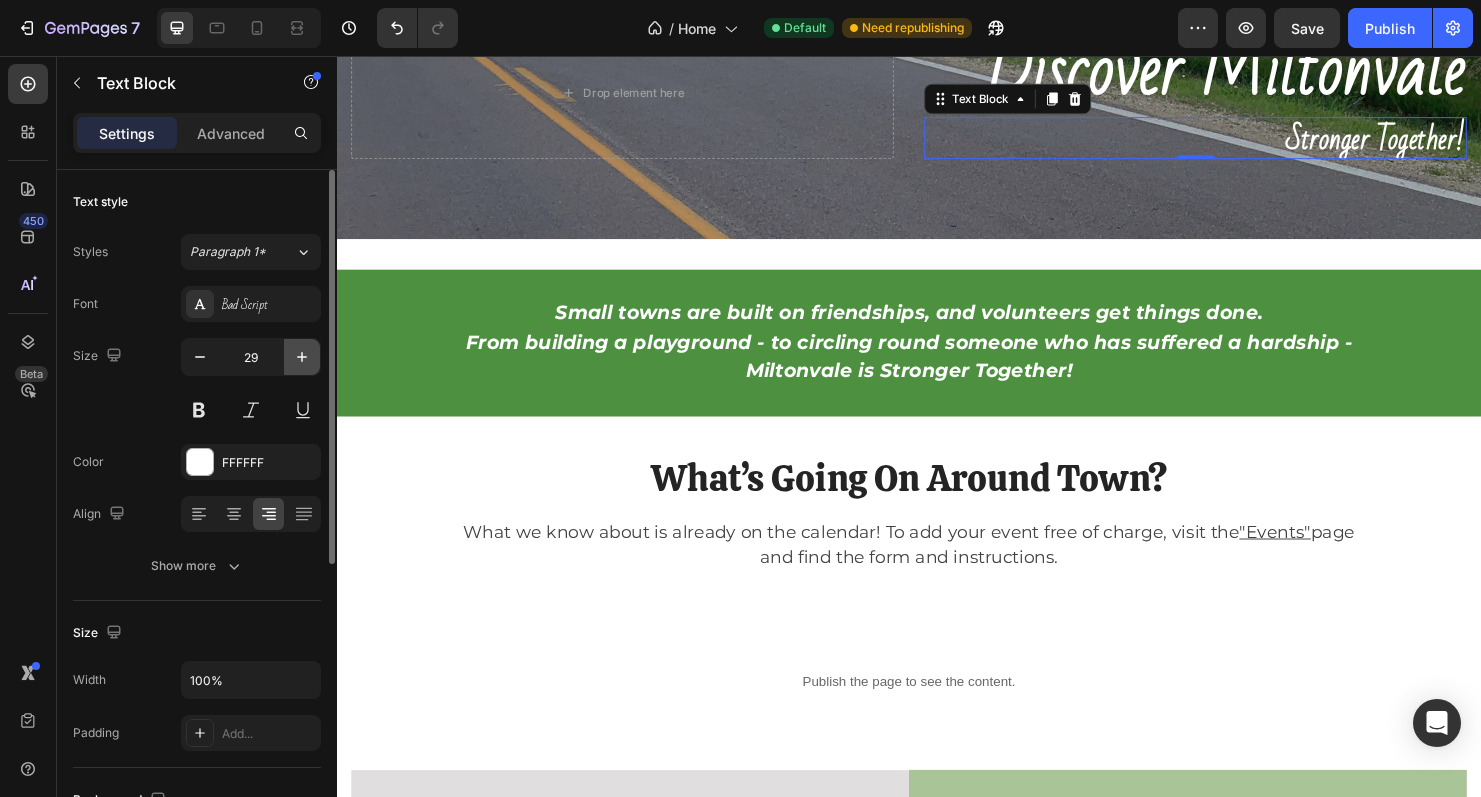 click 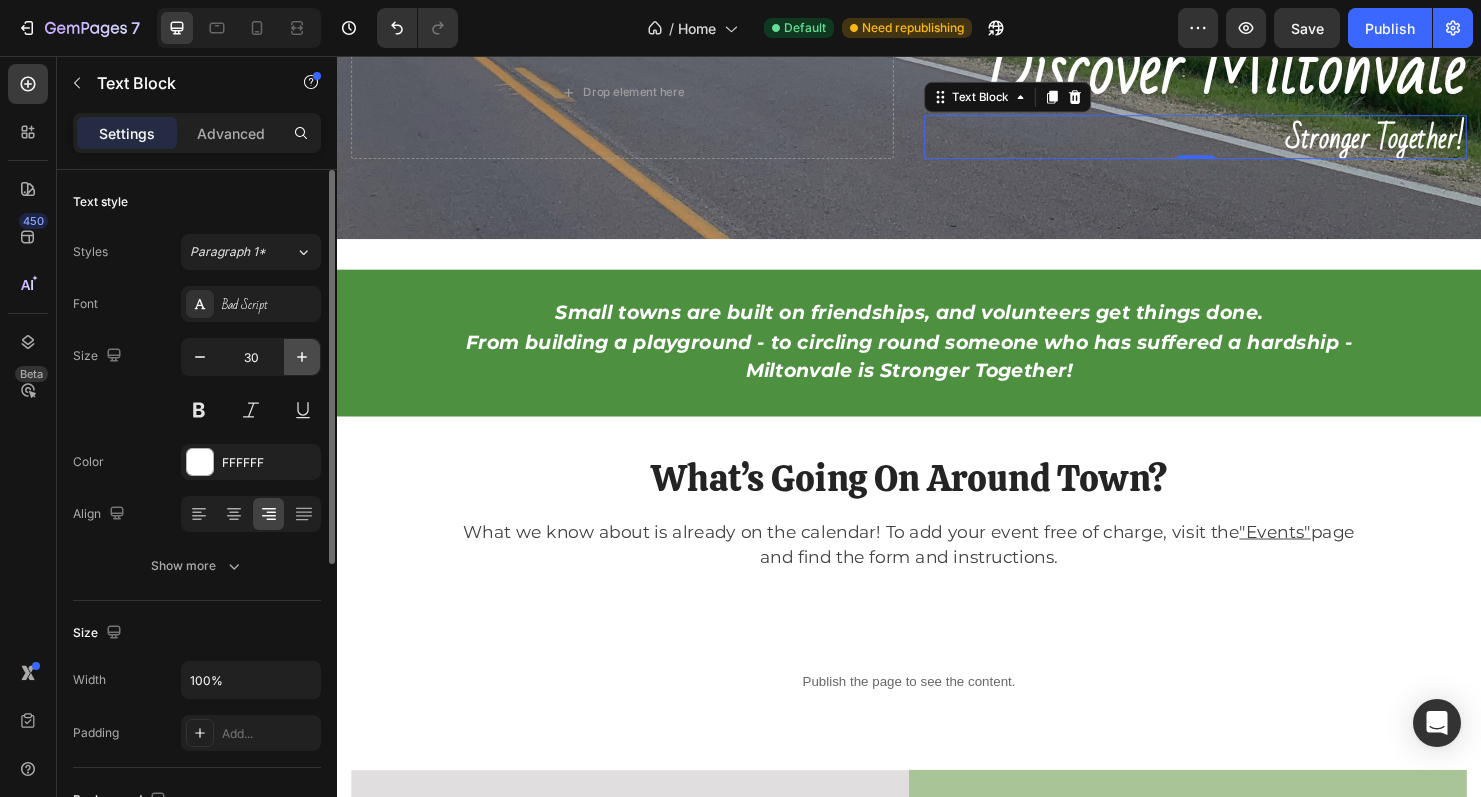 click 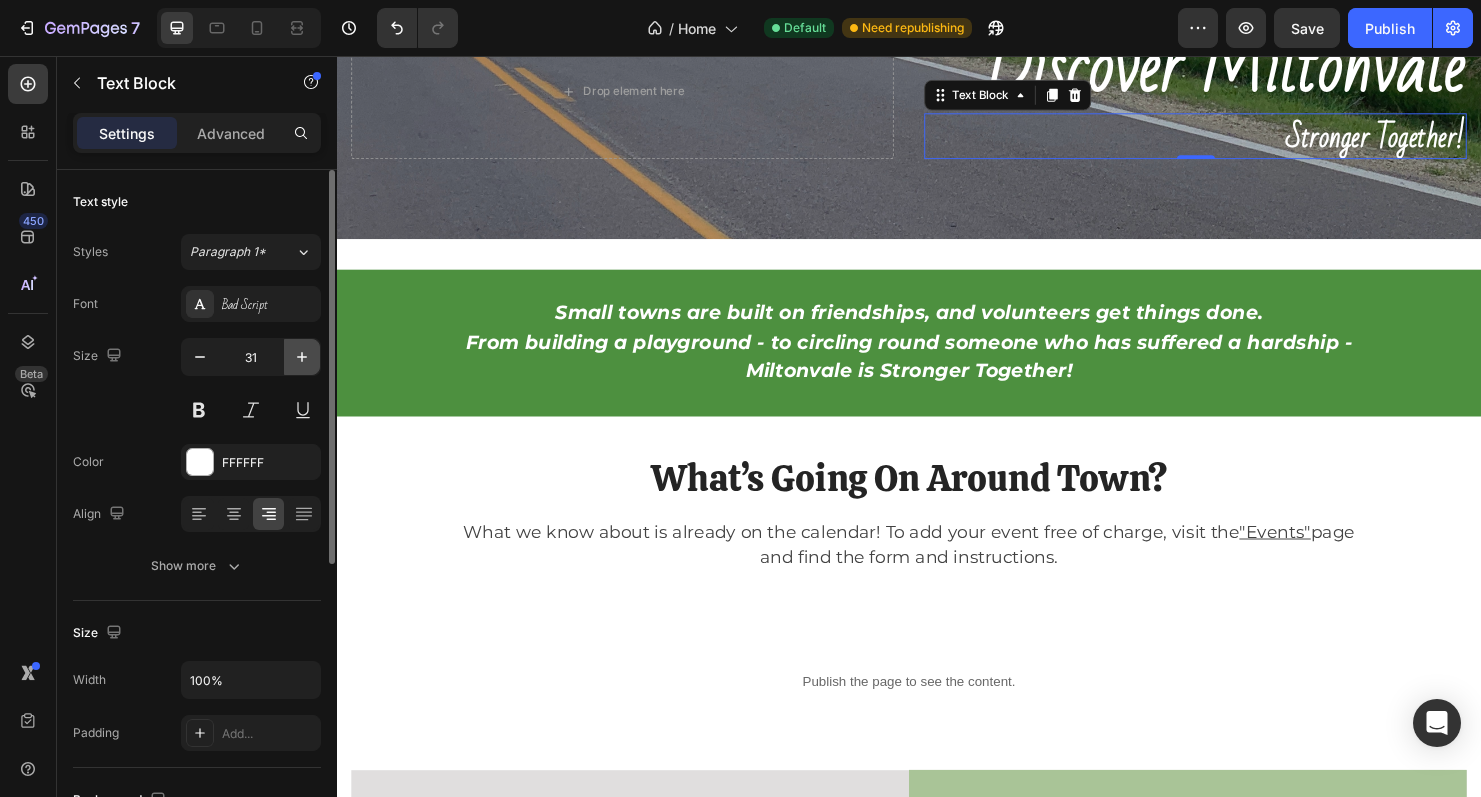 click 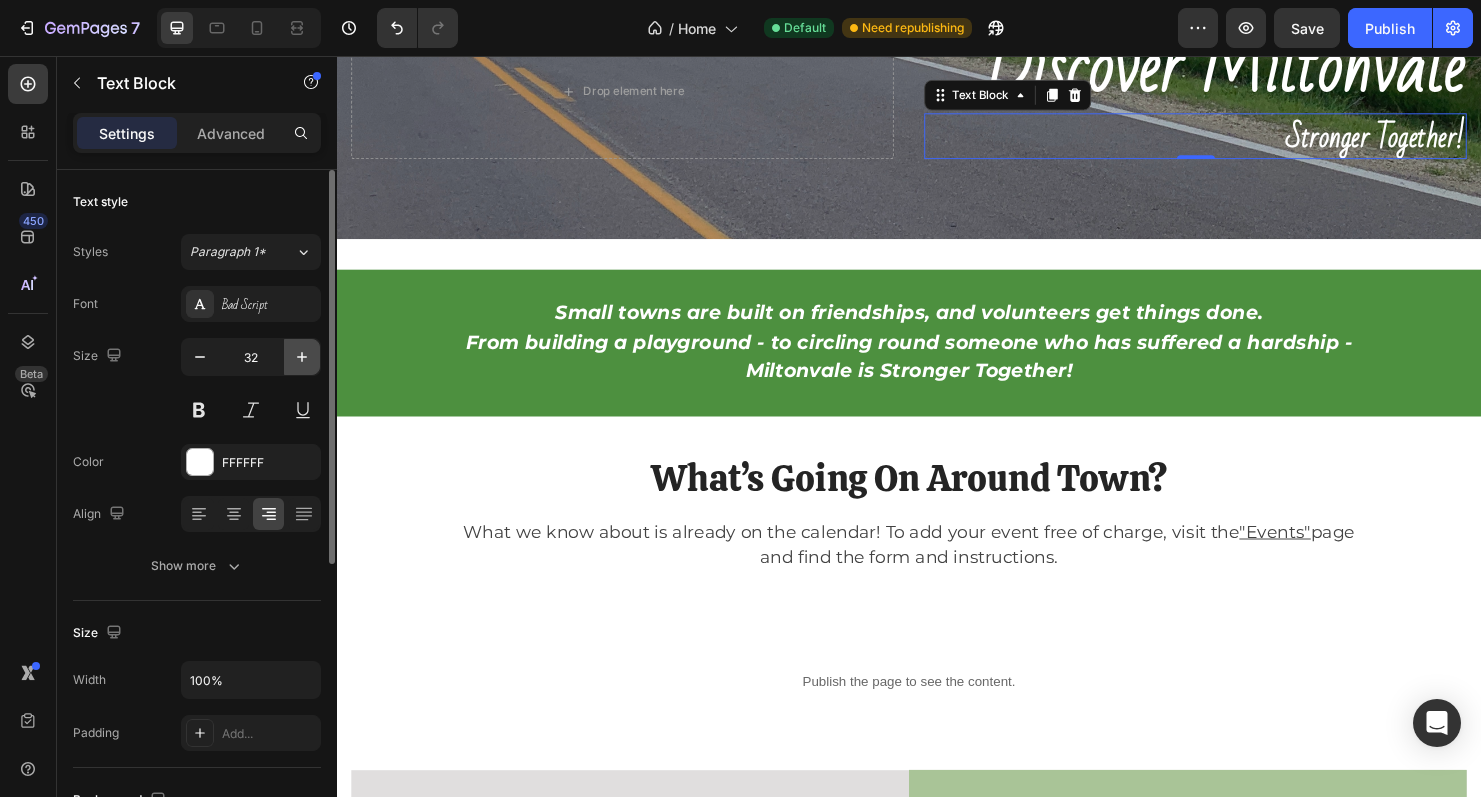 click 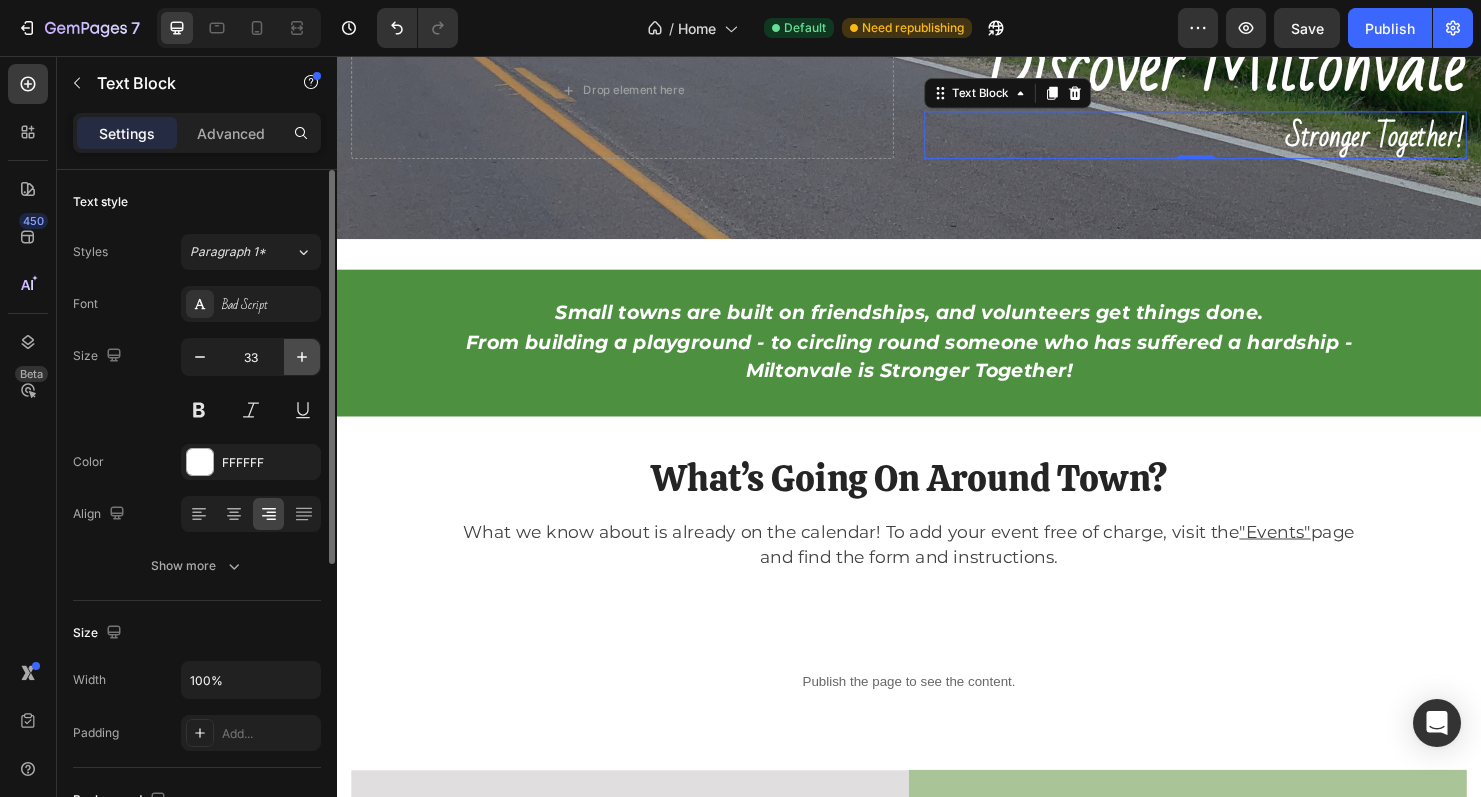 click 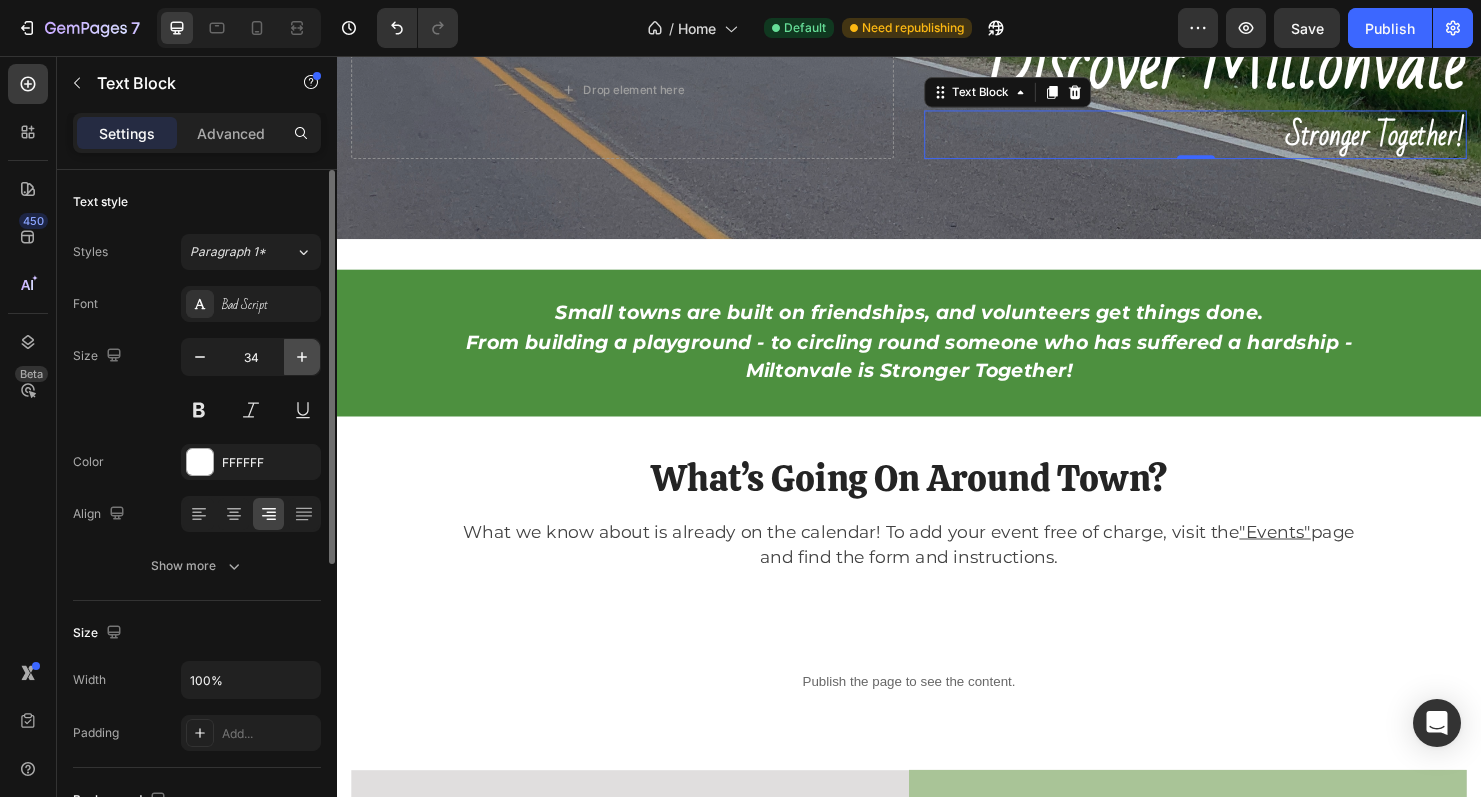 click 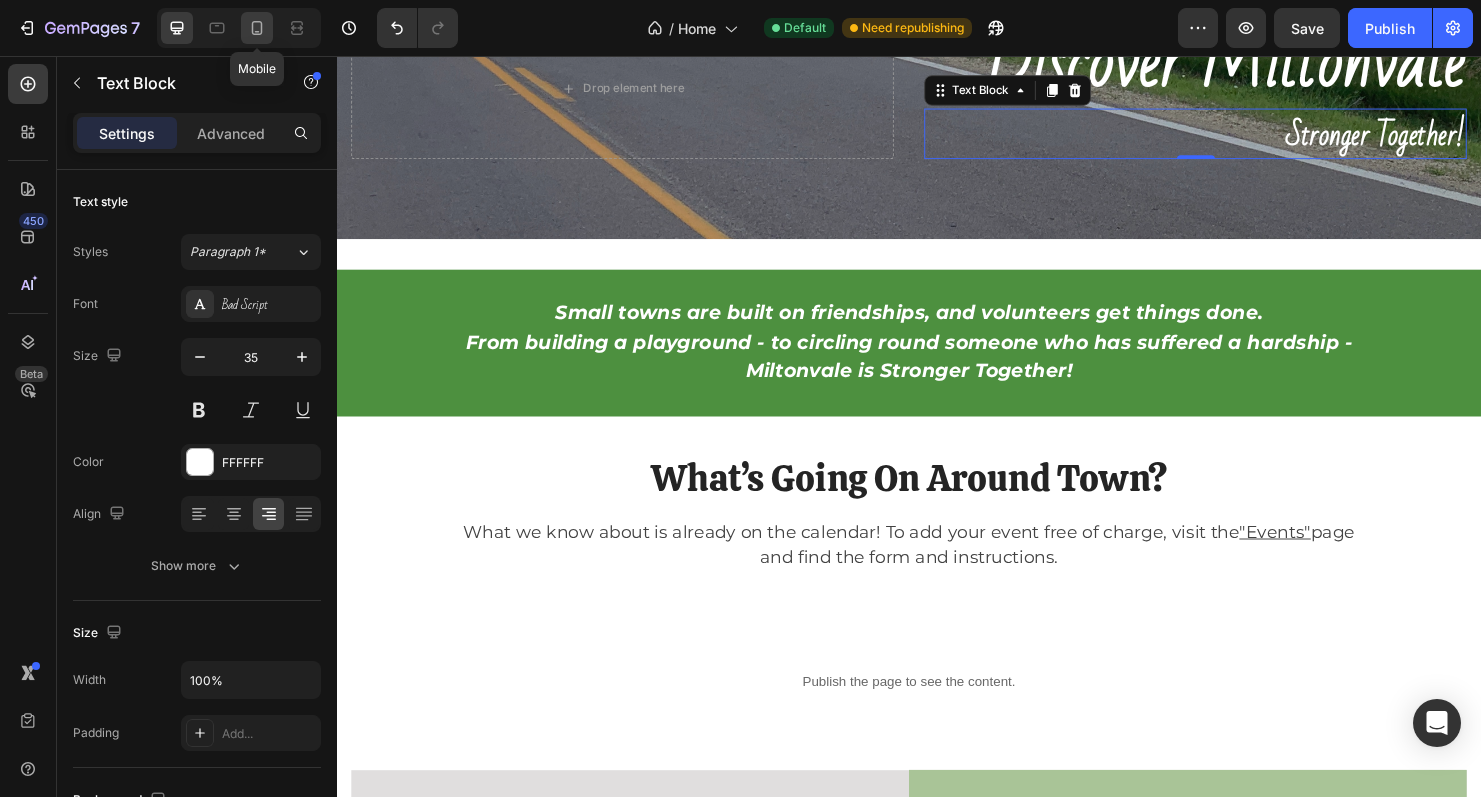 click 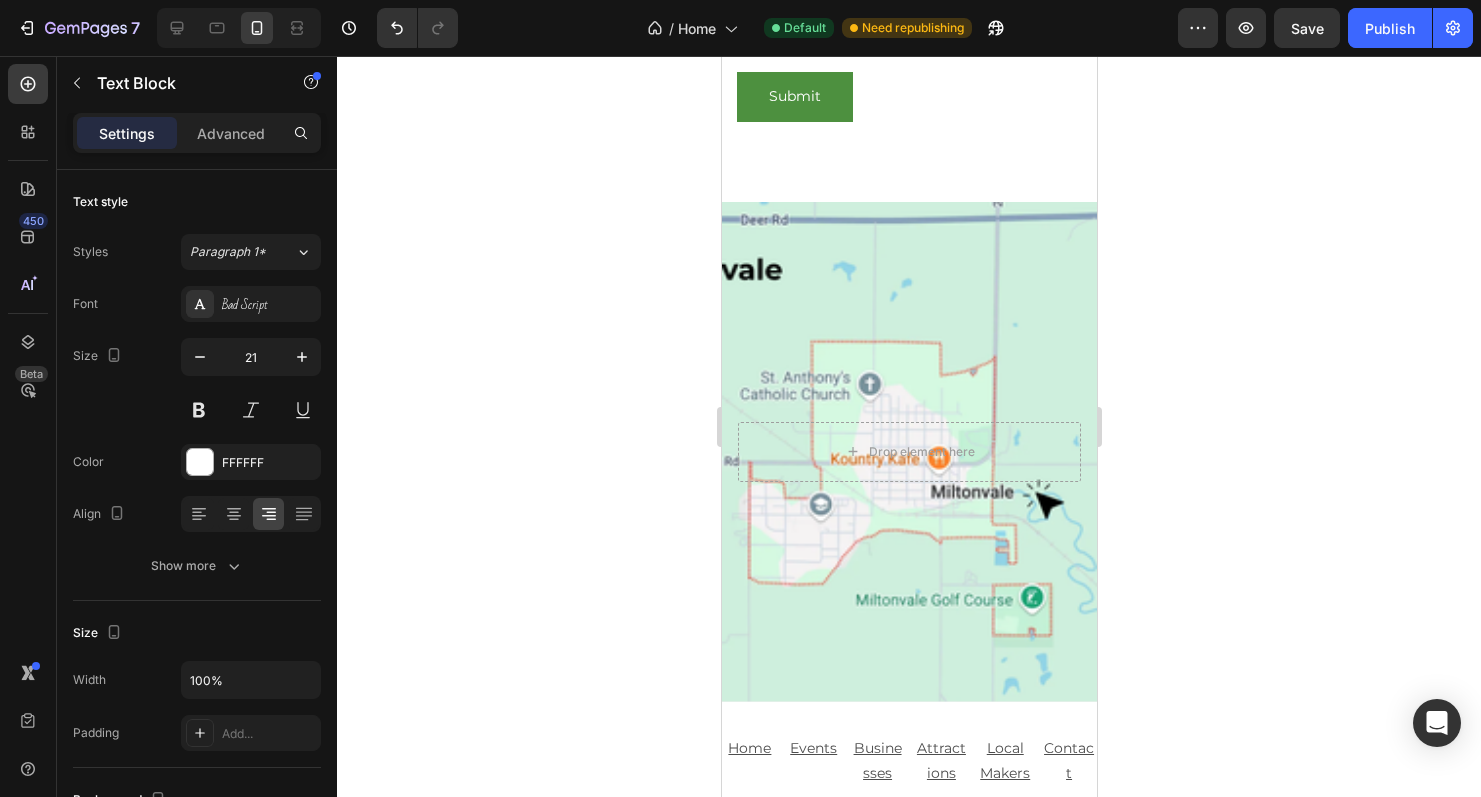 scroll, scrollTop: 4818, scrollLeft: 0, axis: vertical 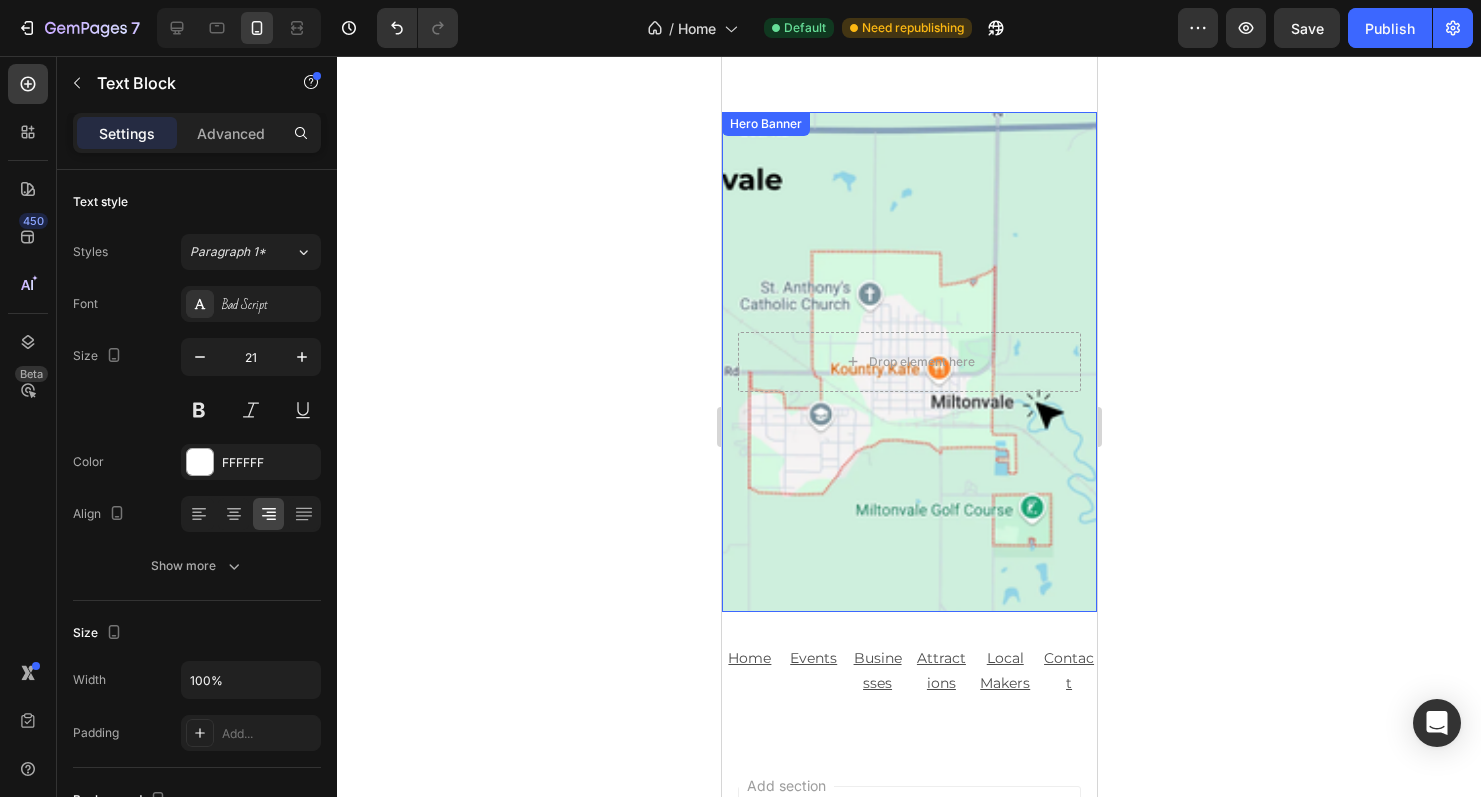 click at bounding box center (908, 362) 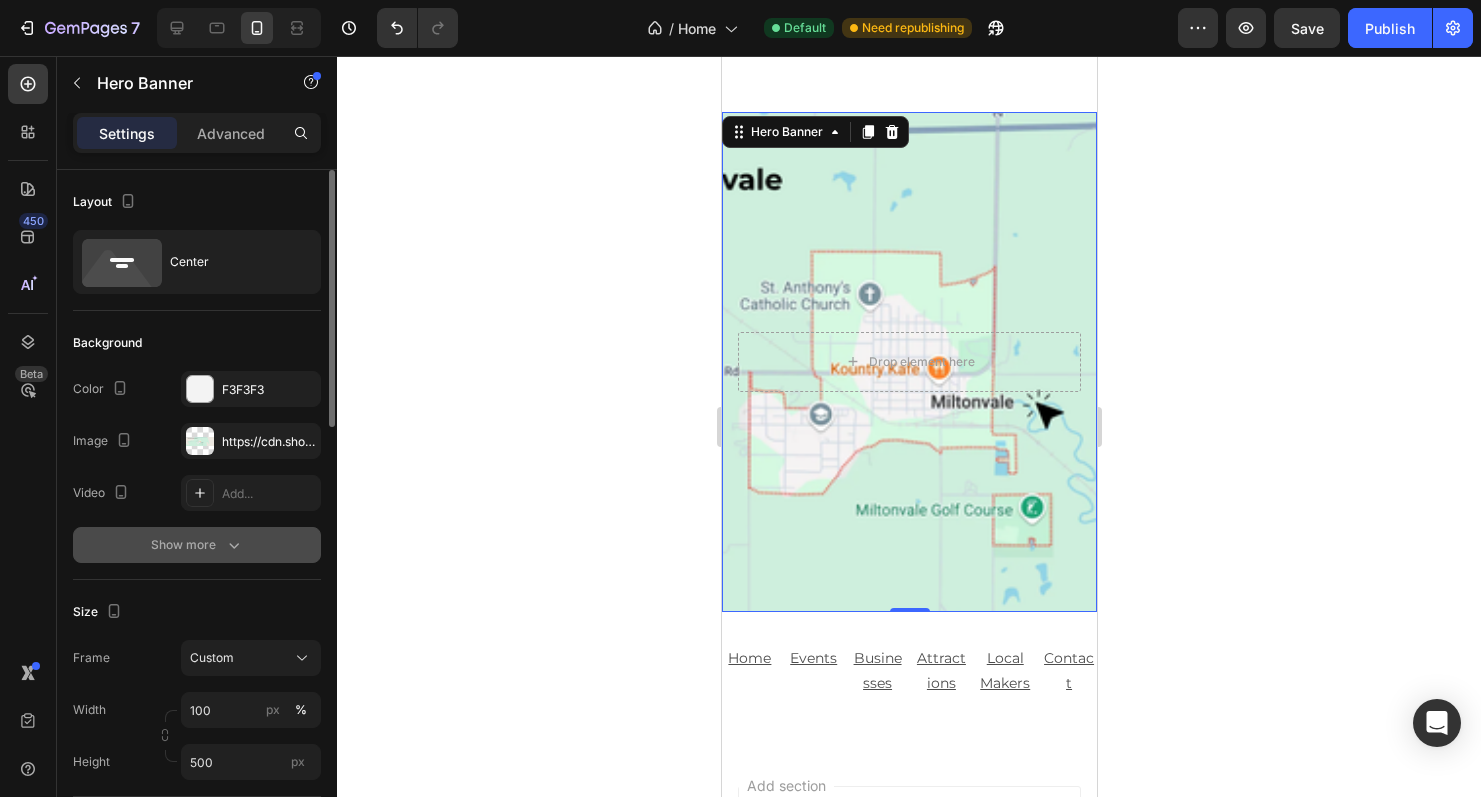 click on "Show more" at bounding box center [197, 545] 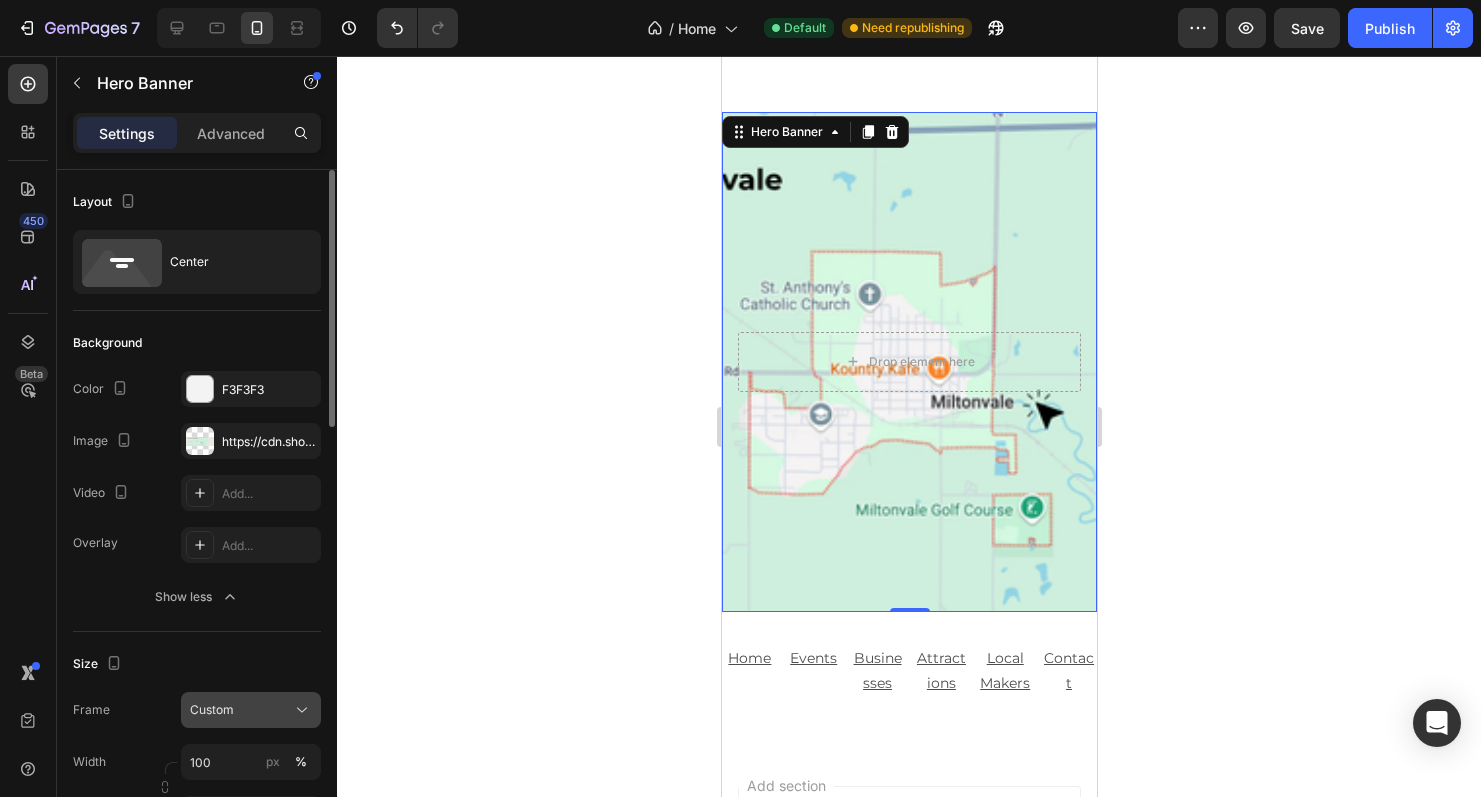 click 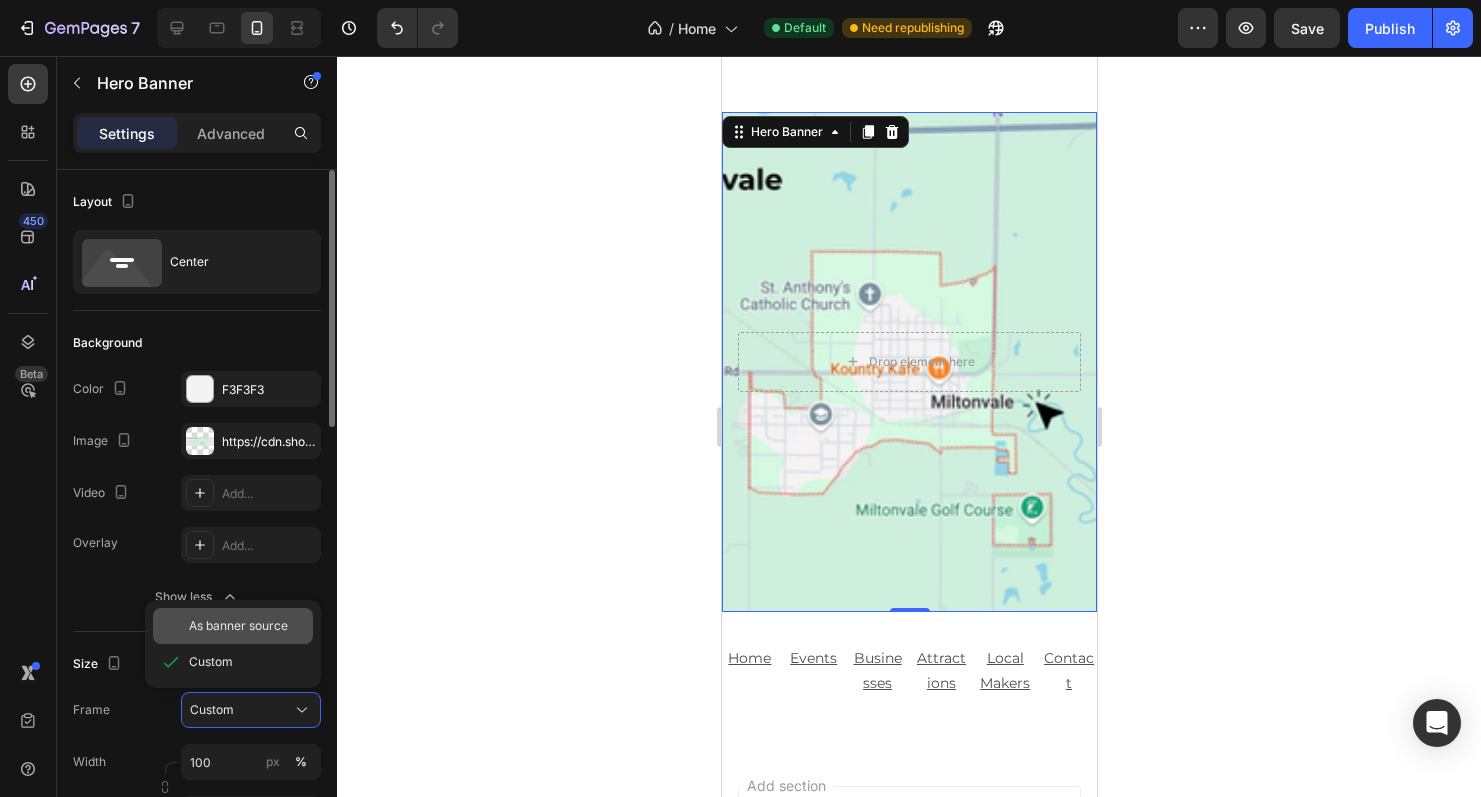 click on "As banner source" at bounding box center (238, 626) 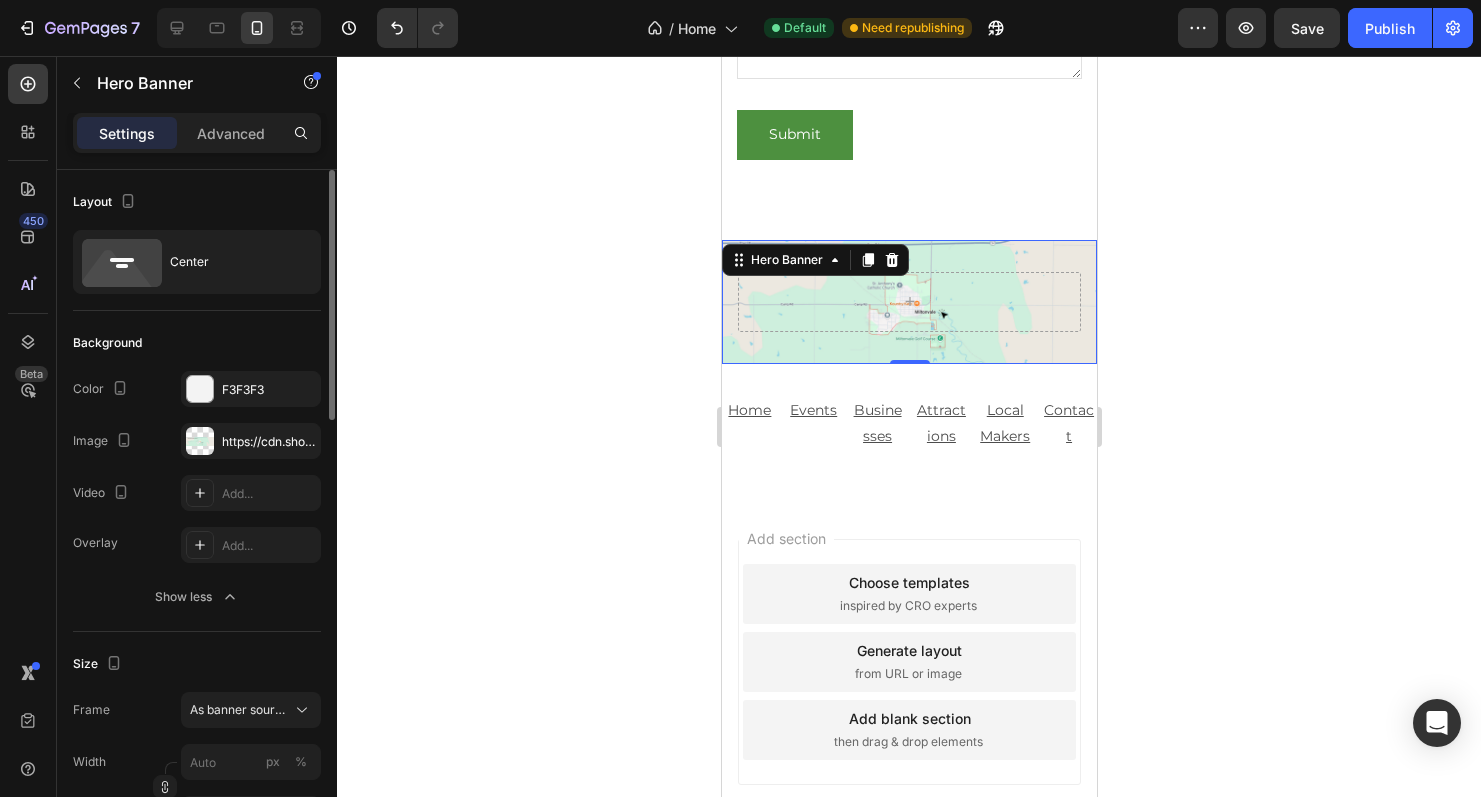 scroll, scrollTop: 4815, scrollLeft: 0, axis: vertical 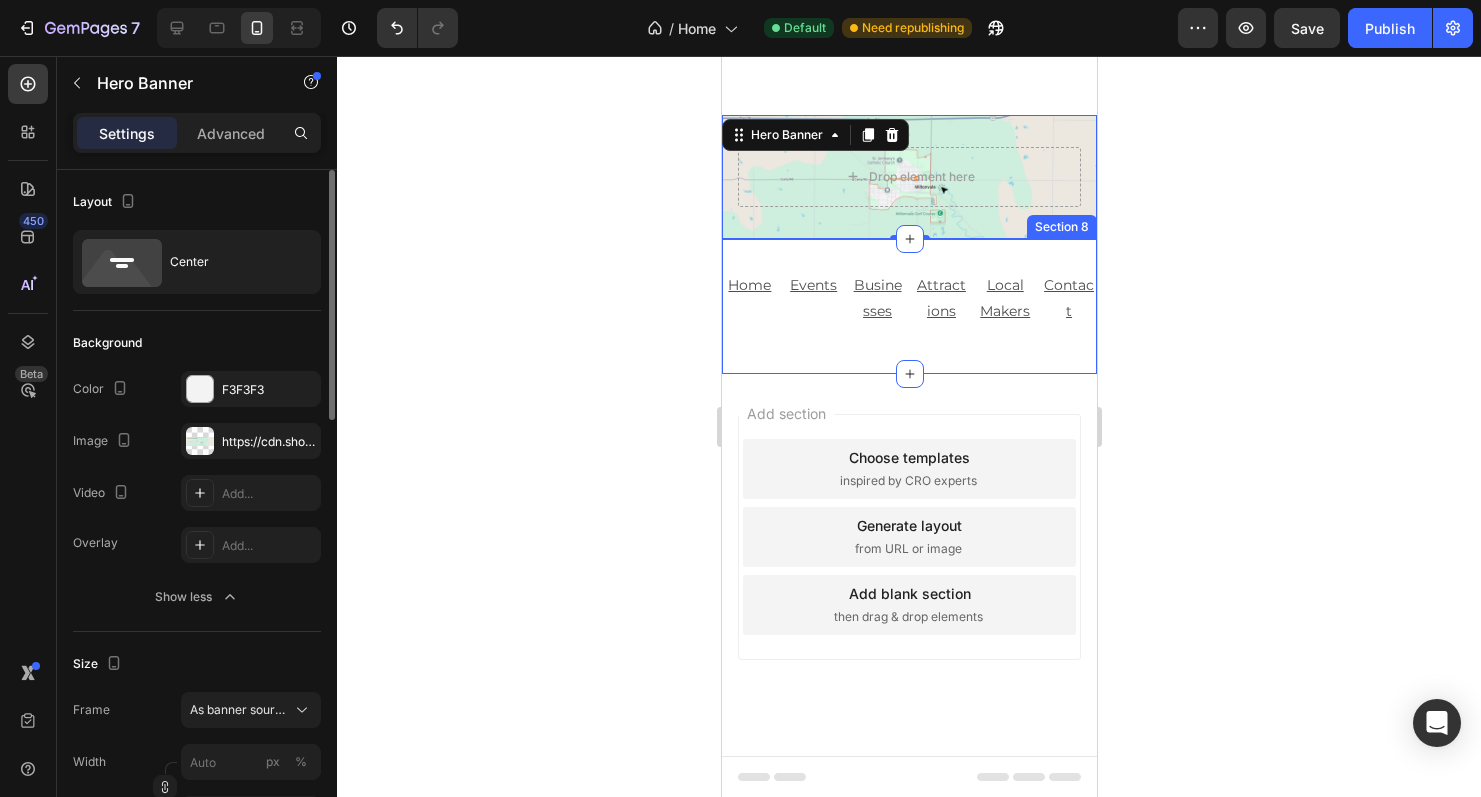 click on "Home Text Block Events Text Block Businesses Text Block Attractions Text Block Local Makers Text Block Contact Text Block Row Section 8" at bounding box center [908, 306] 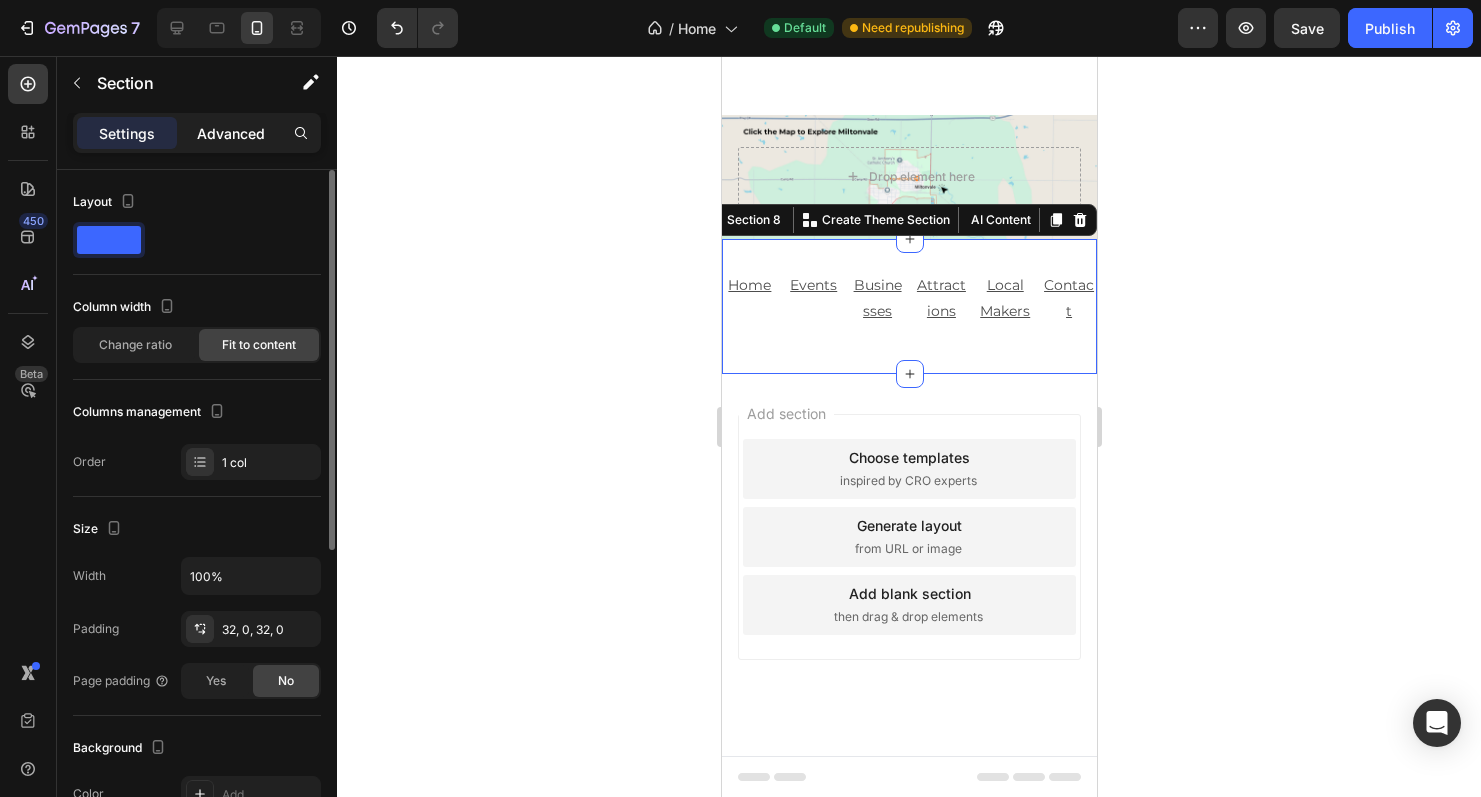 click on "Advanced" at bounding box center (231, 133) 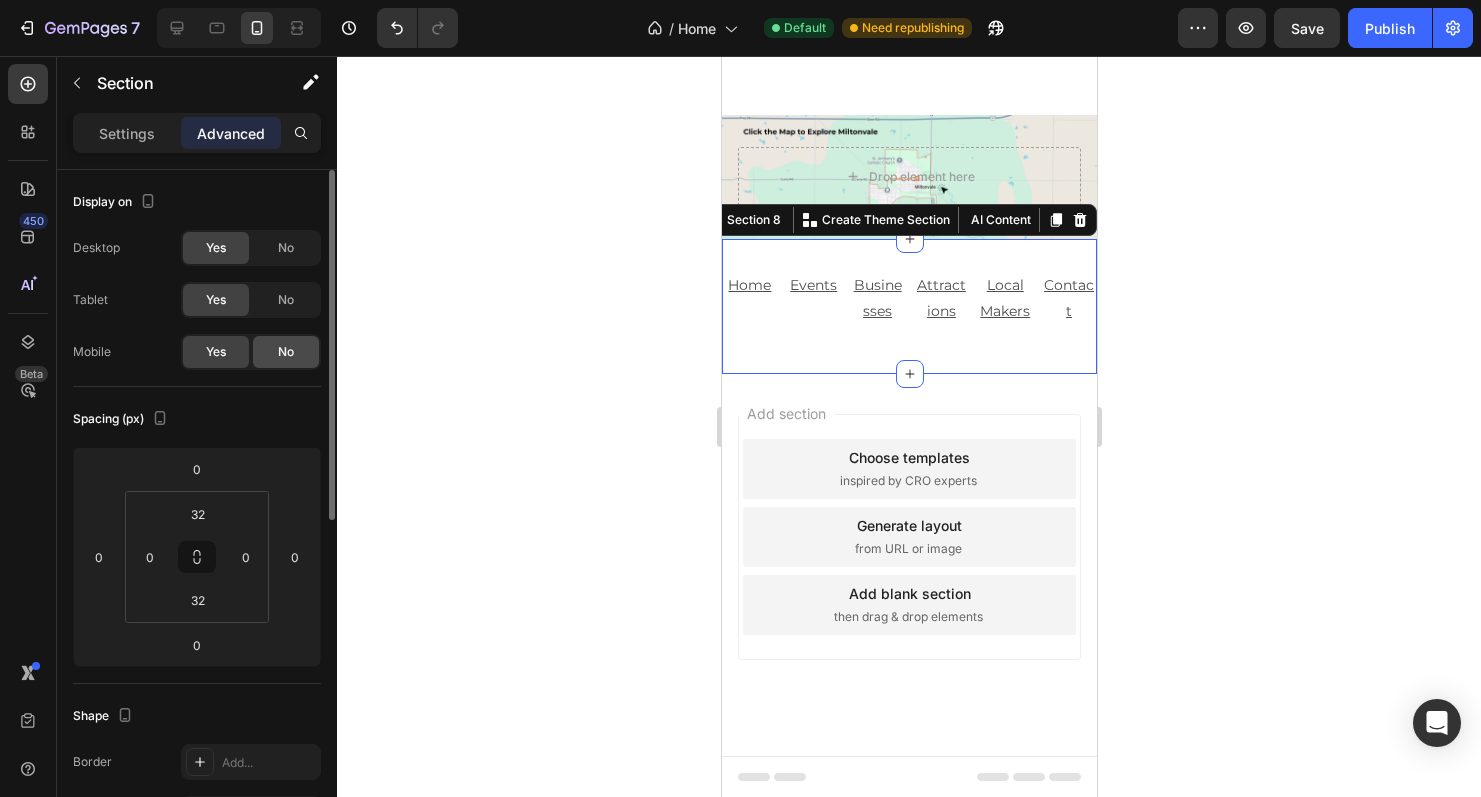 click on "No" 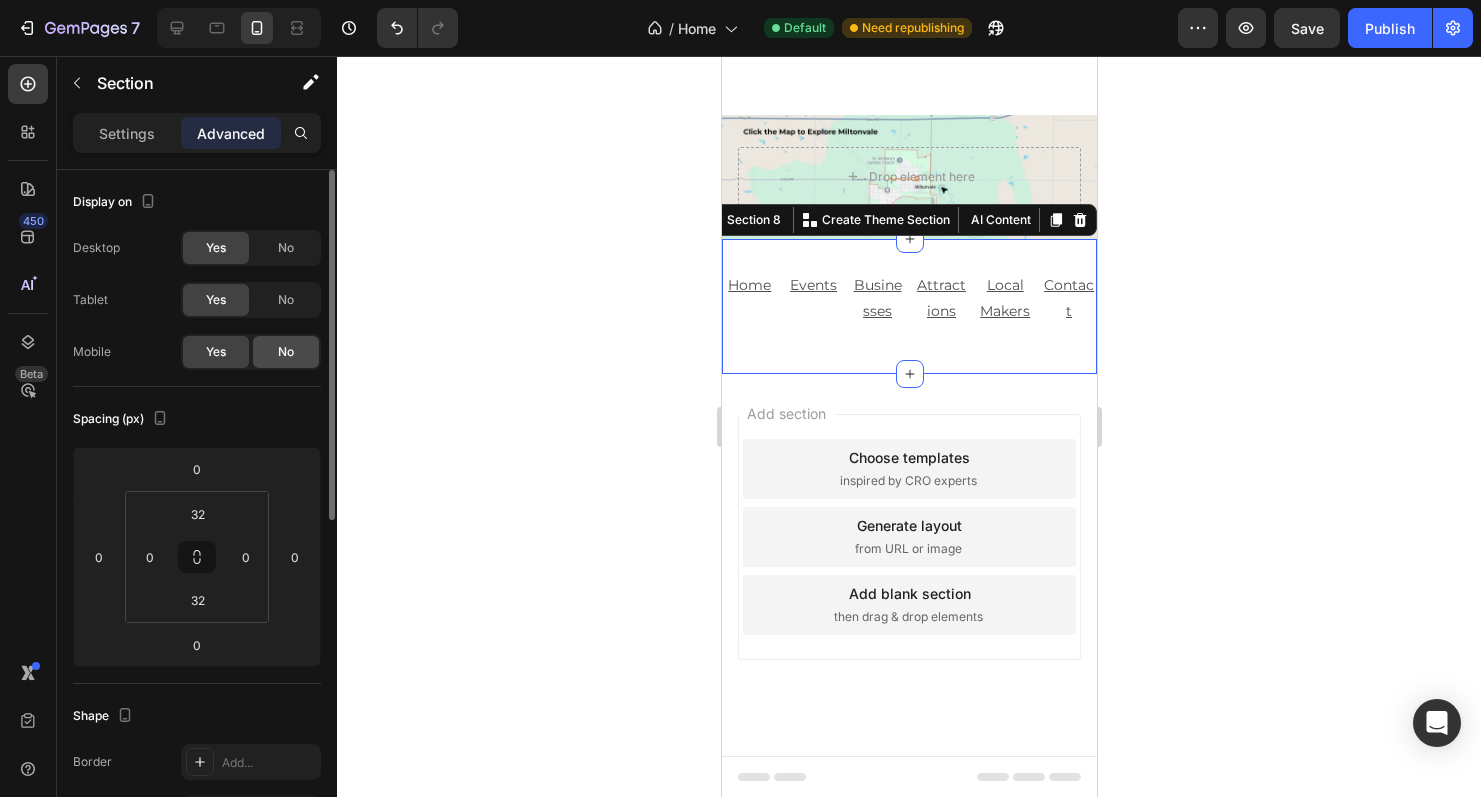 scroll, scrollTop: 4681, scrollLeft: 0, axis: vertical 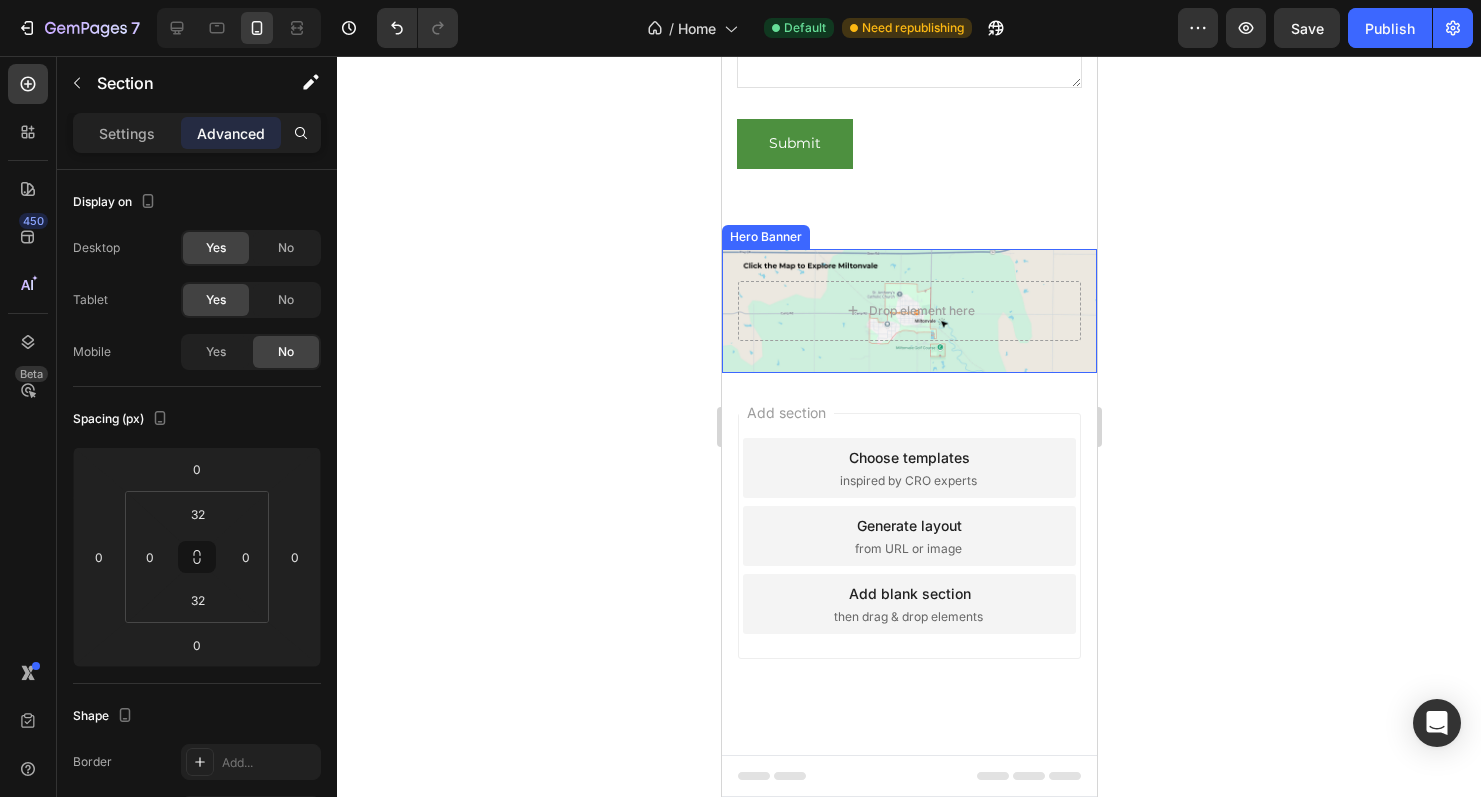 click on "Drop element here" at bounding box center (908, 311) 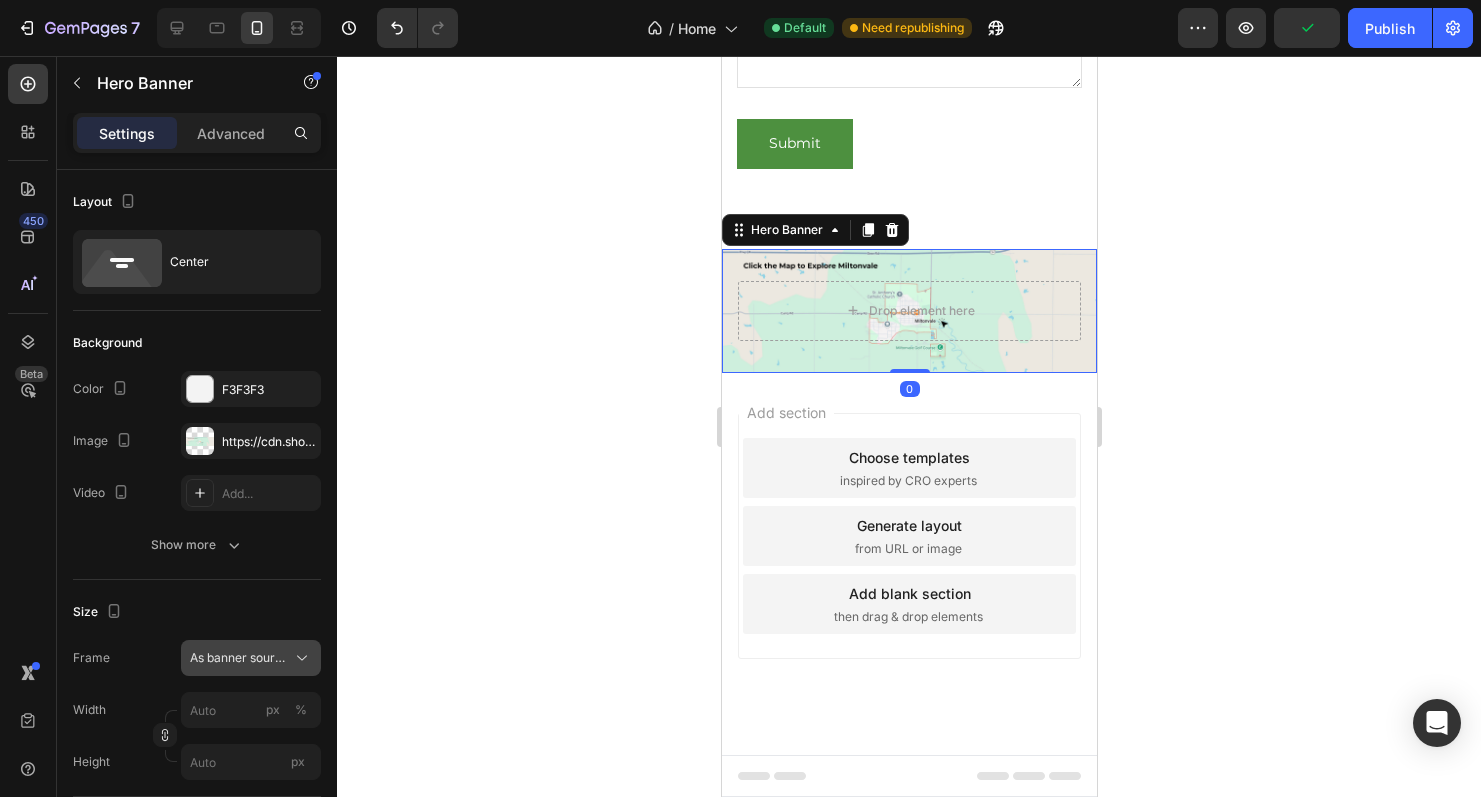 click on "As banner source" at bounding box center [239, 658] 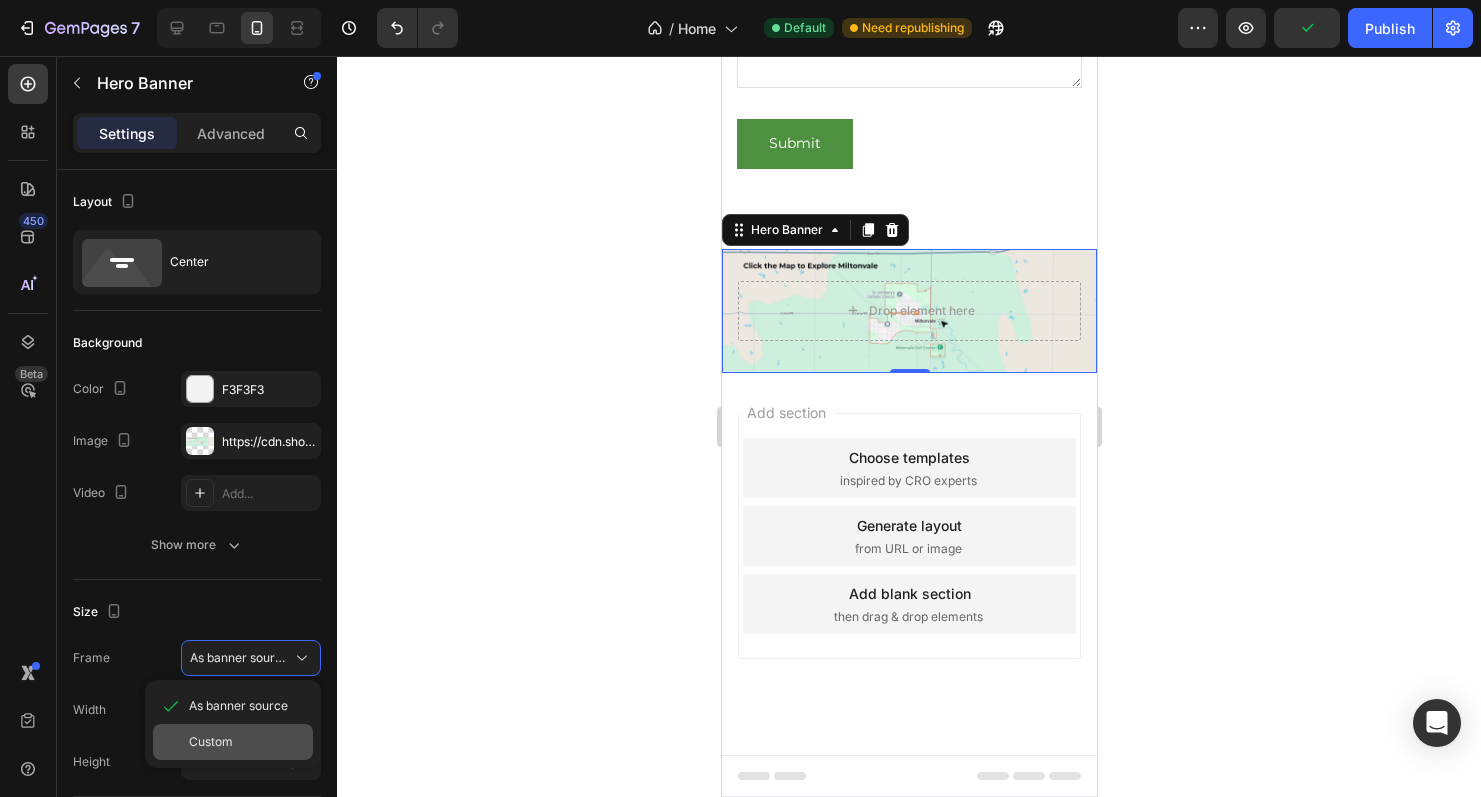 click on "Custom" at bounding box center (247, 742) 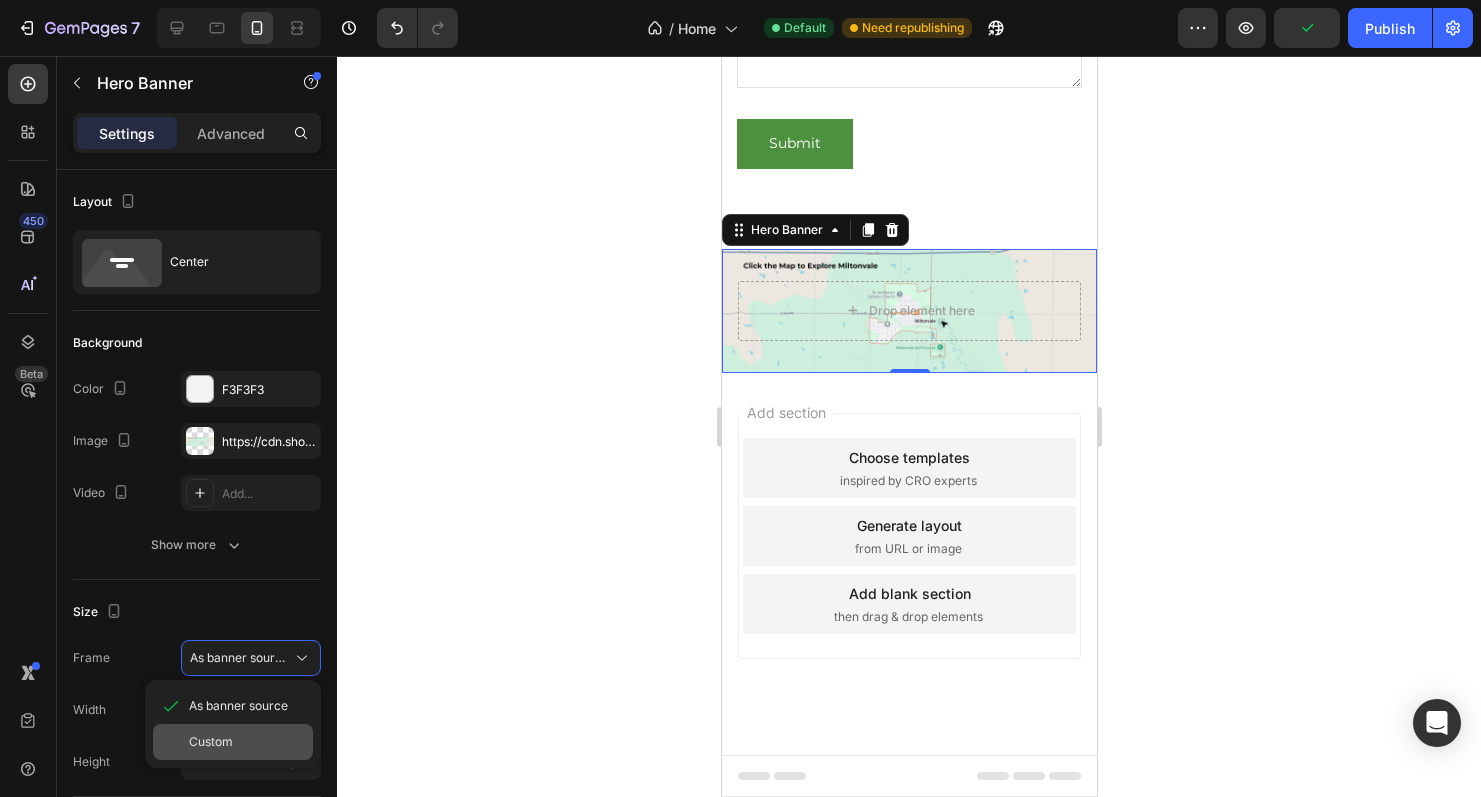 scroll, scrollTop: 4648, scrollLeft: 0, axis: vertical 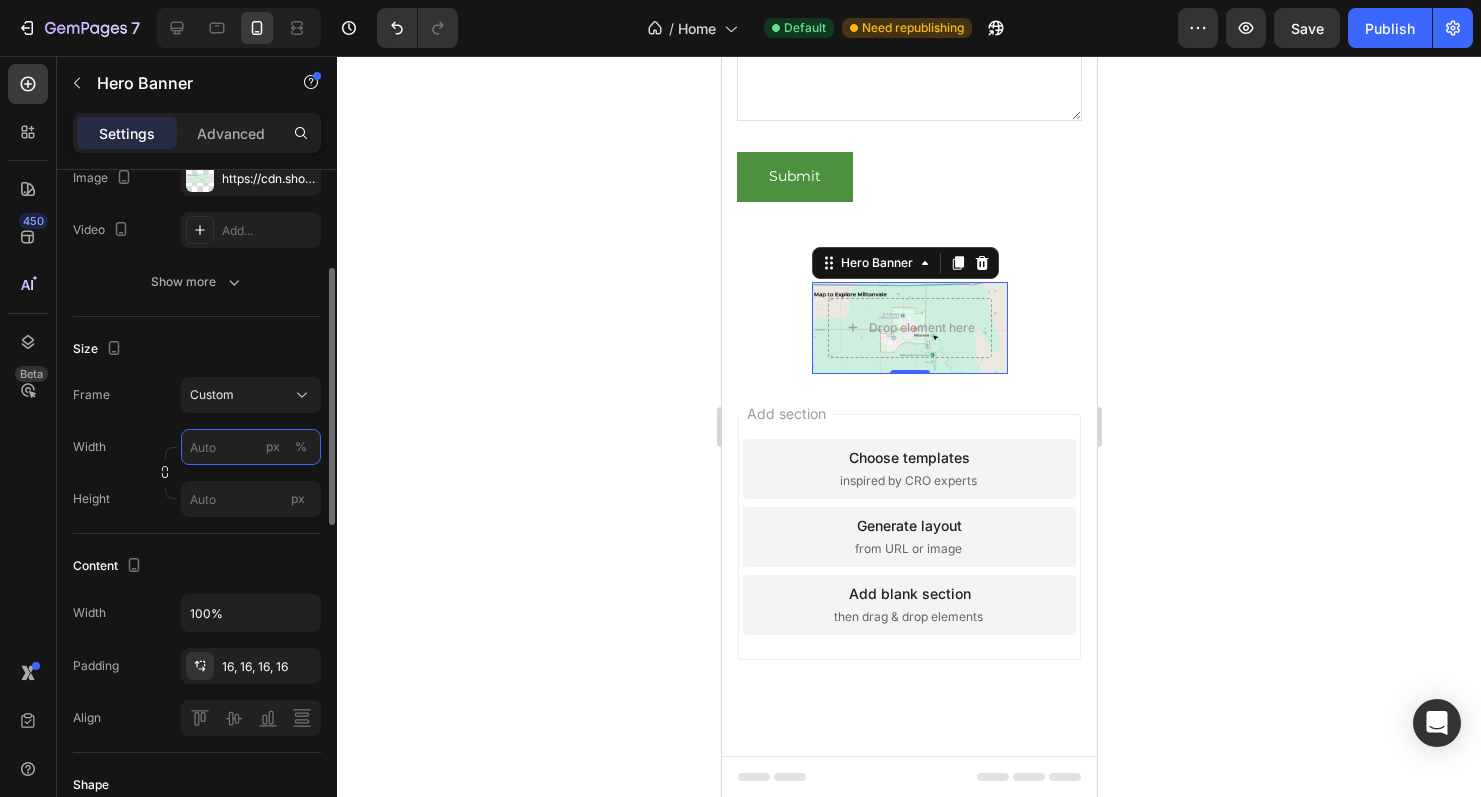 click on "px %" at bounding box center [251, 447] 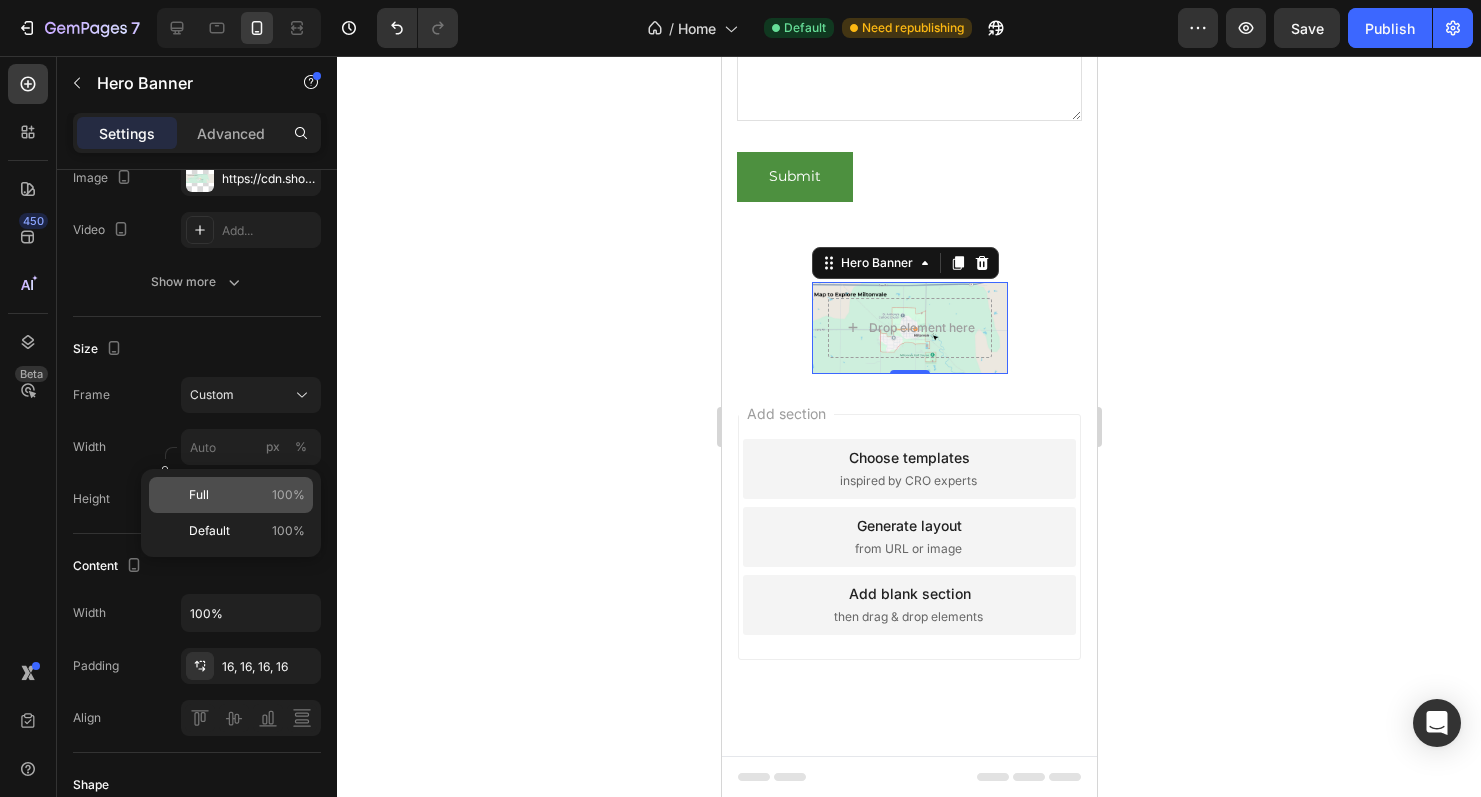 click on "Full 100%" at bounding box center [247, 495] 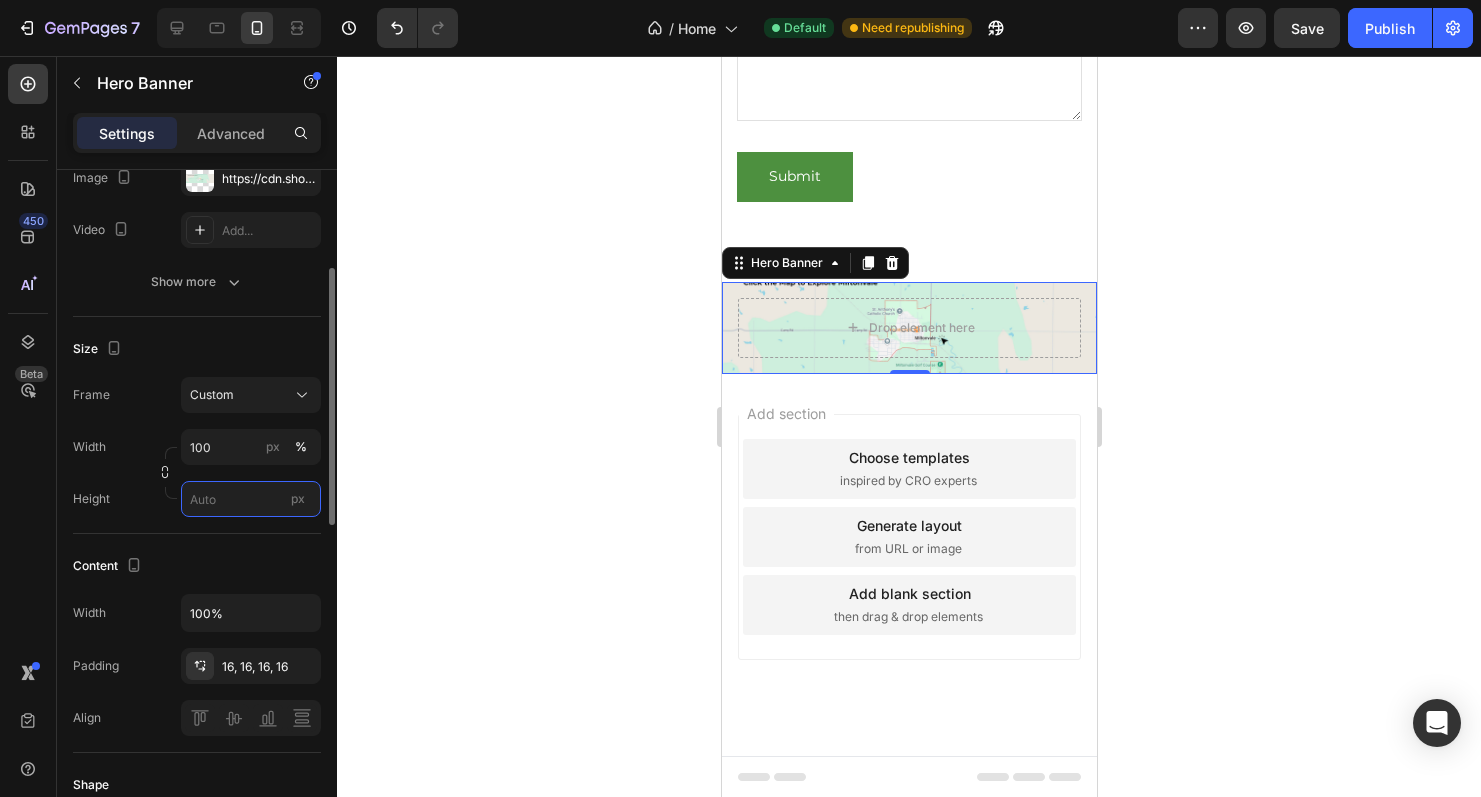 click on "px" at bounding box center [251, 499] 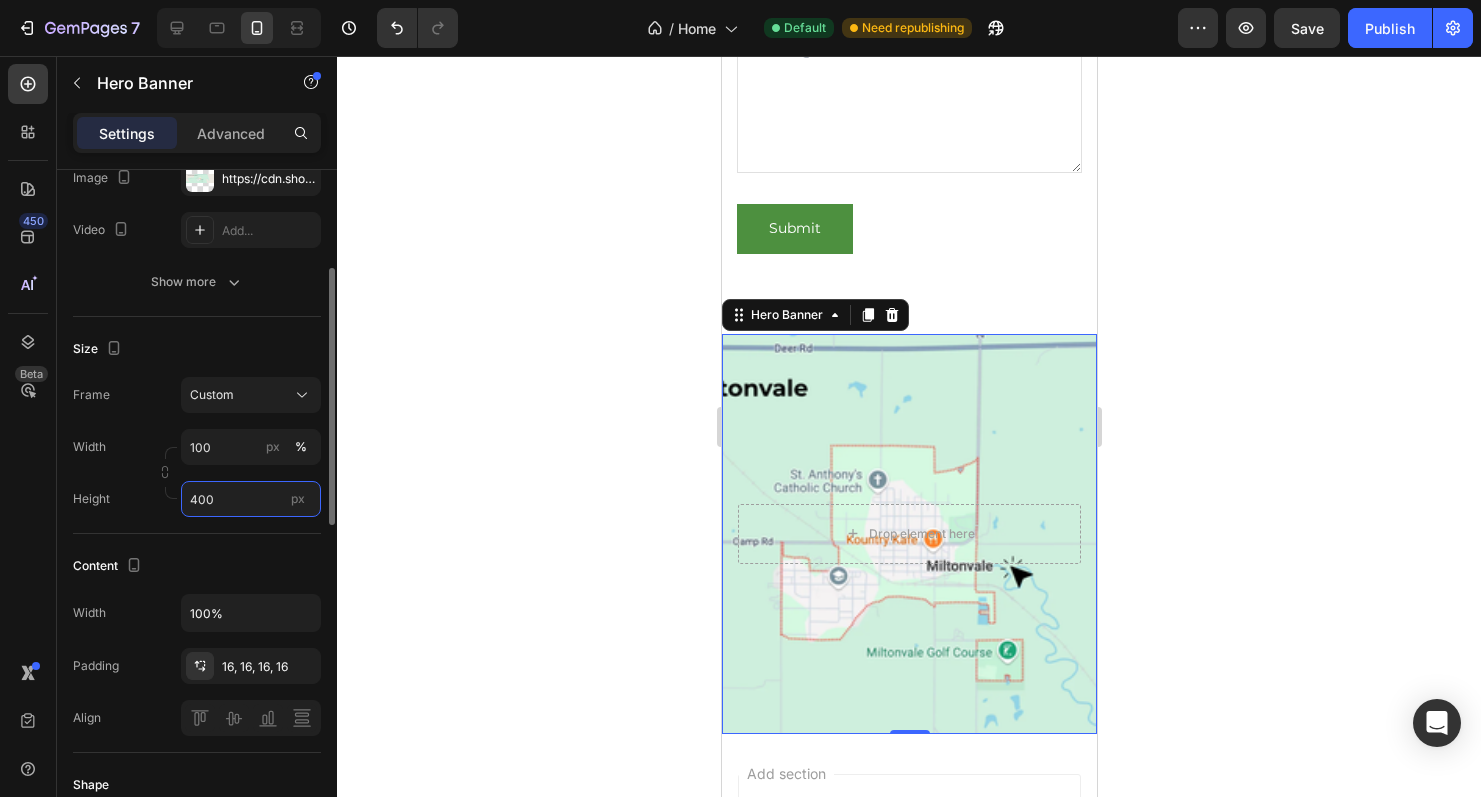 scroll, scrollTop: 4818, scrollLeft: 0, axis: vertical 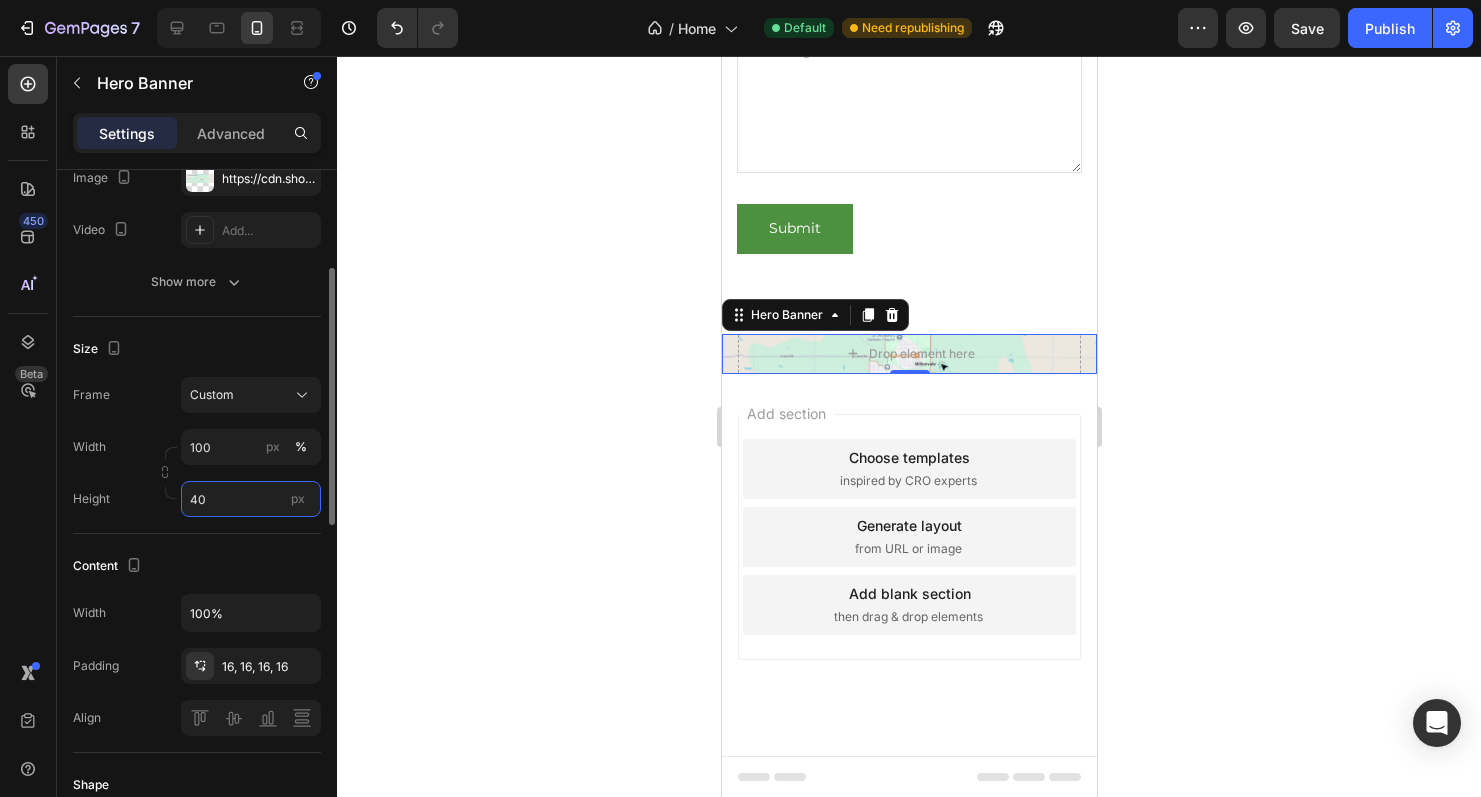 type on "4" 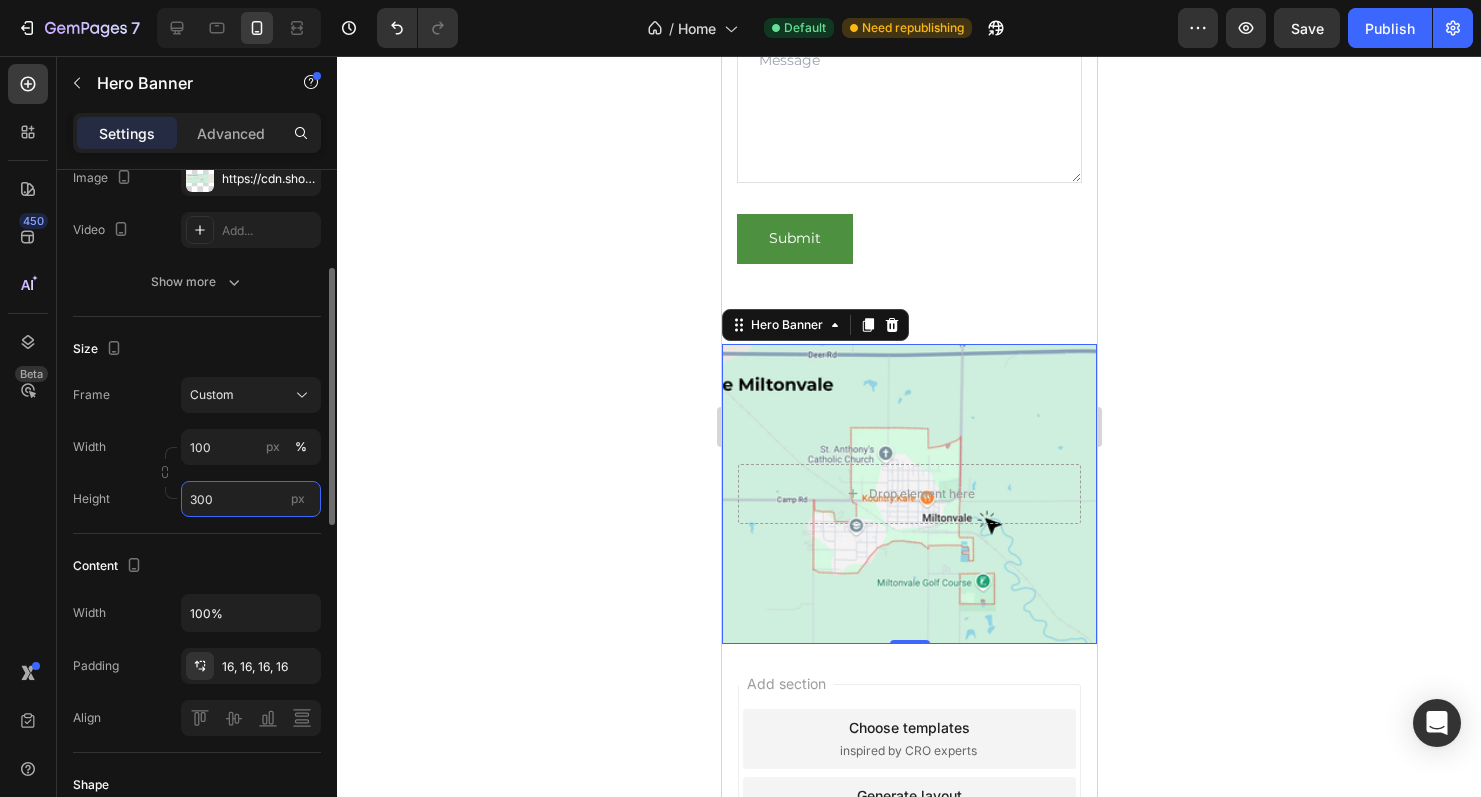 scroll, scrollTop: 4818, scrollLeft: 0, axis: vertical 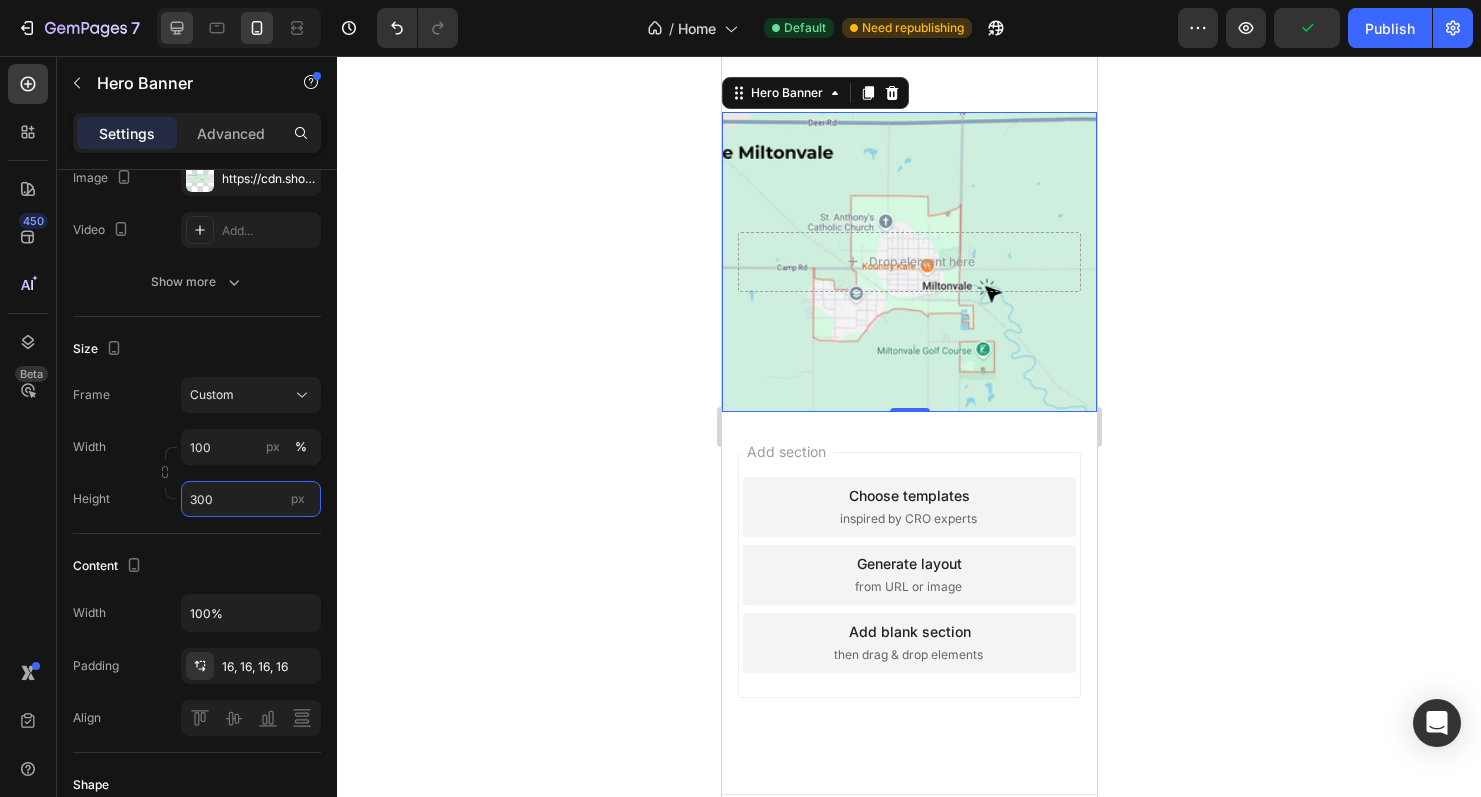type on "300" 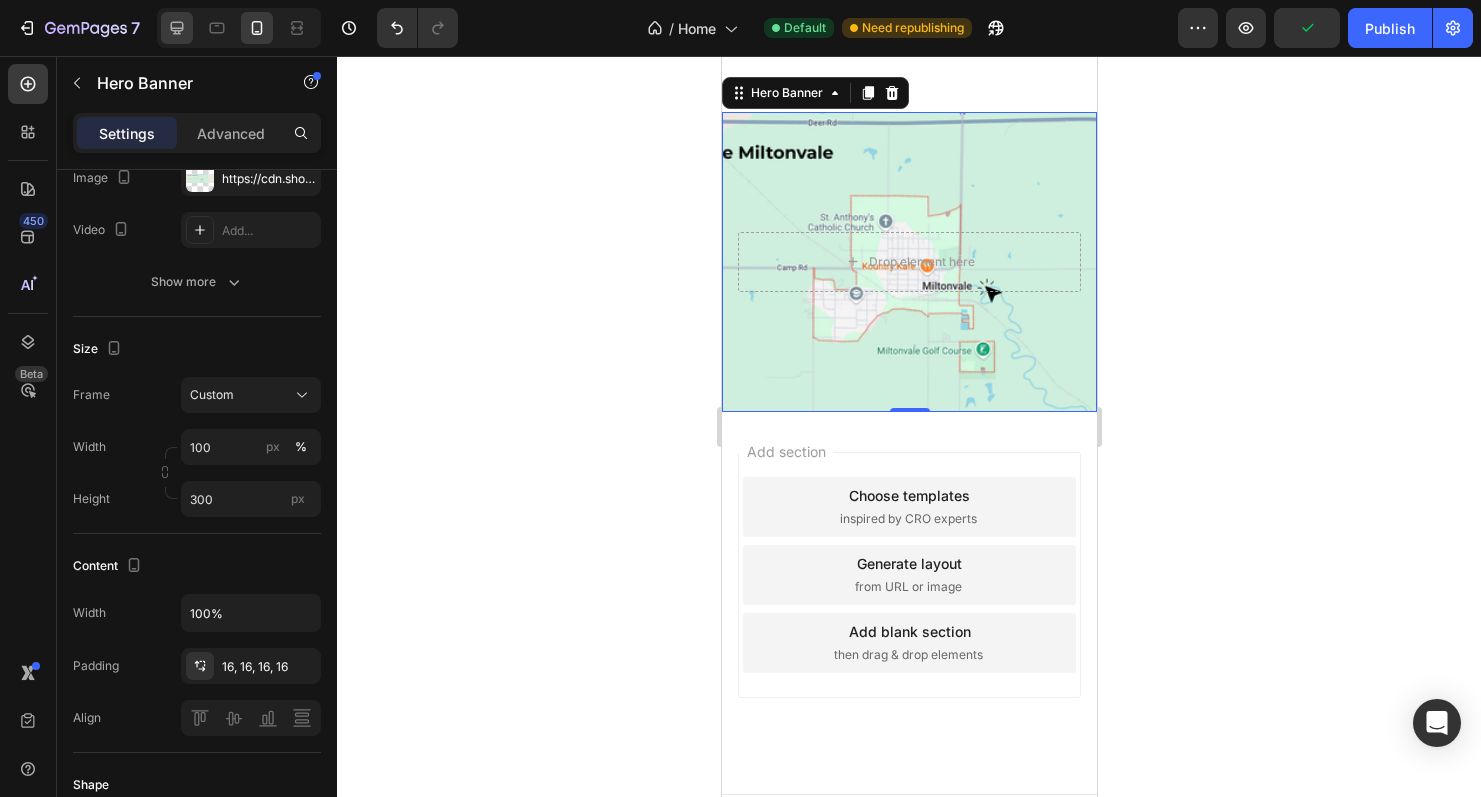 click 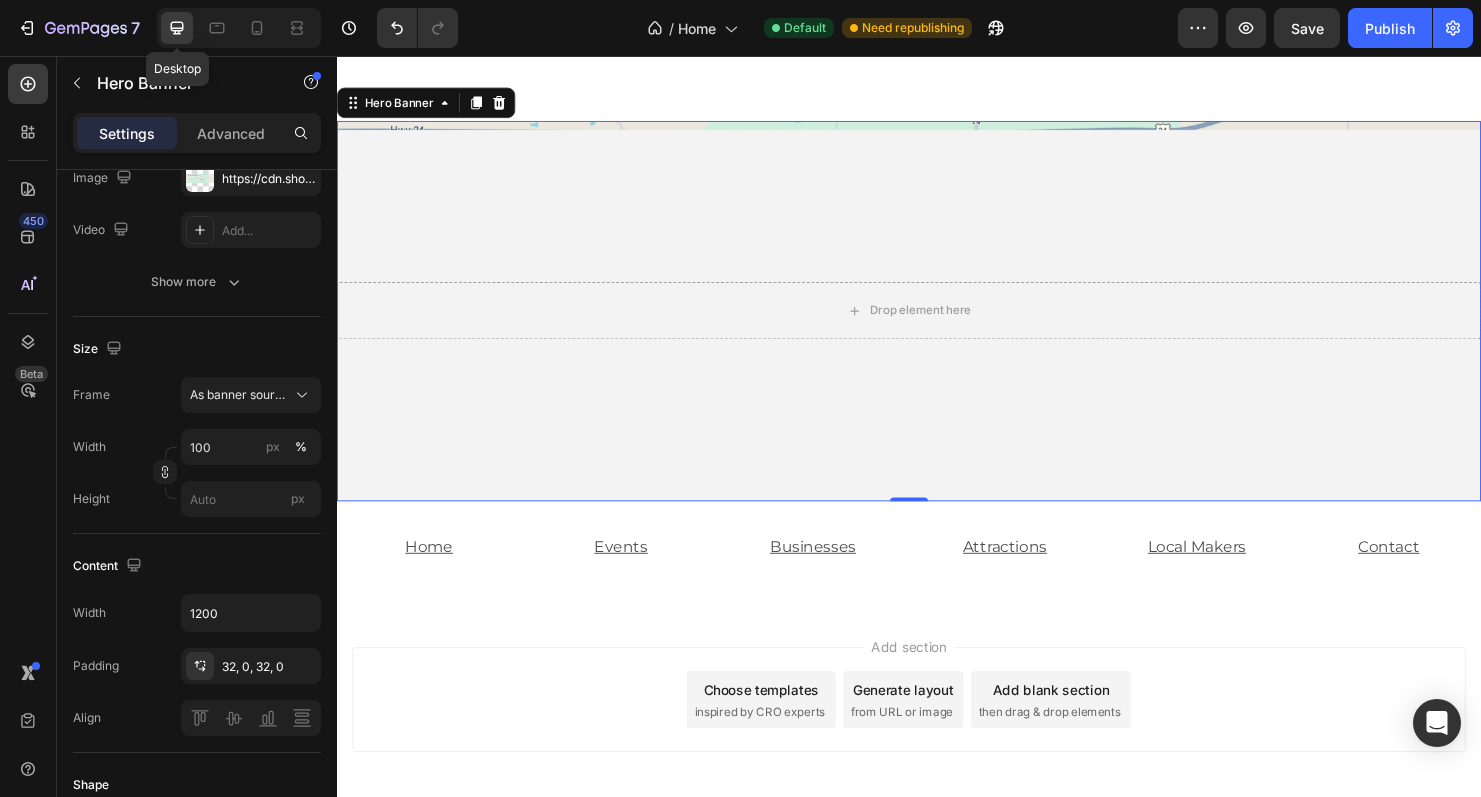 scroll, scrollTop: 4466, scrollLeft: 0, axis: vertical 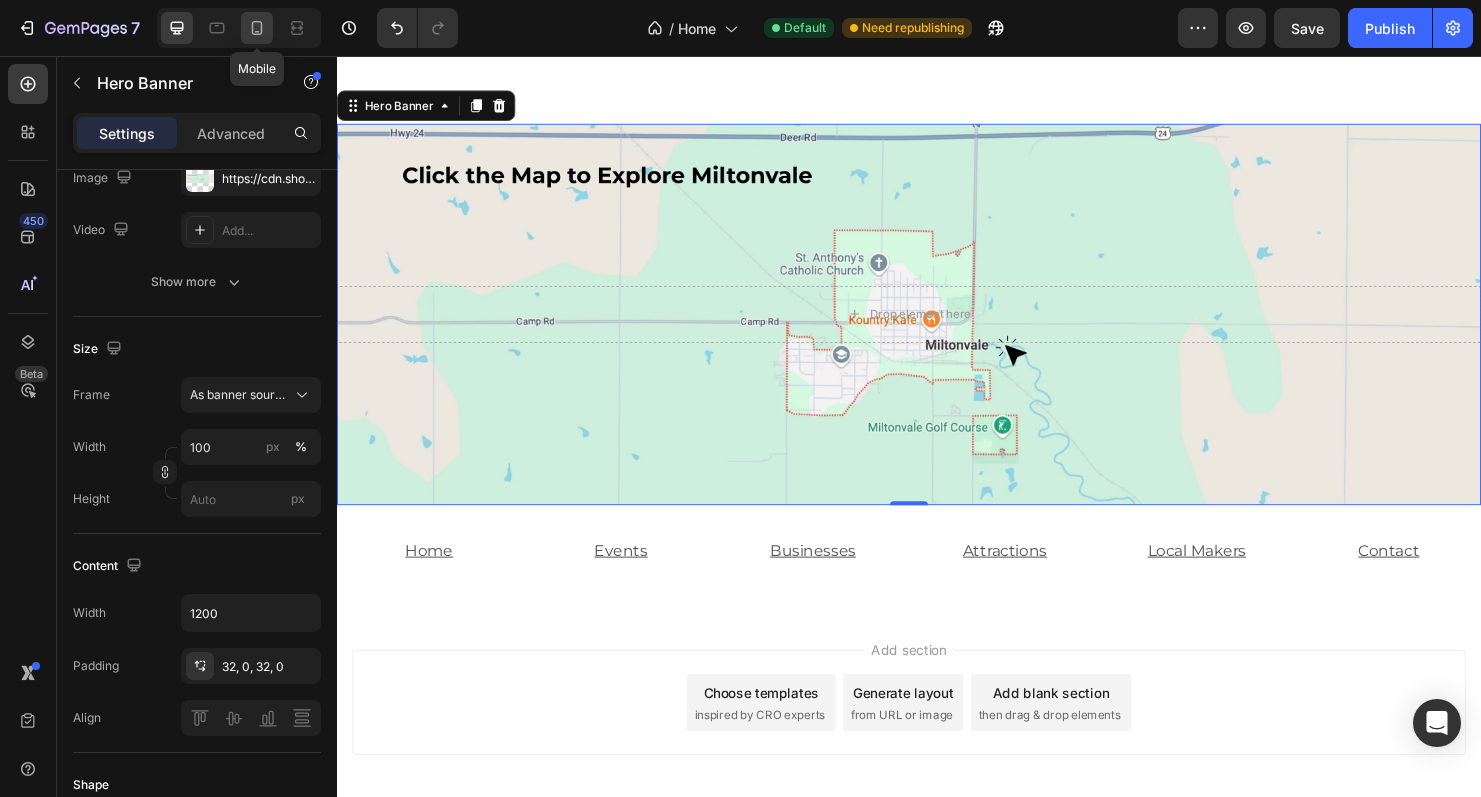 click 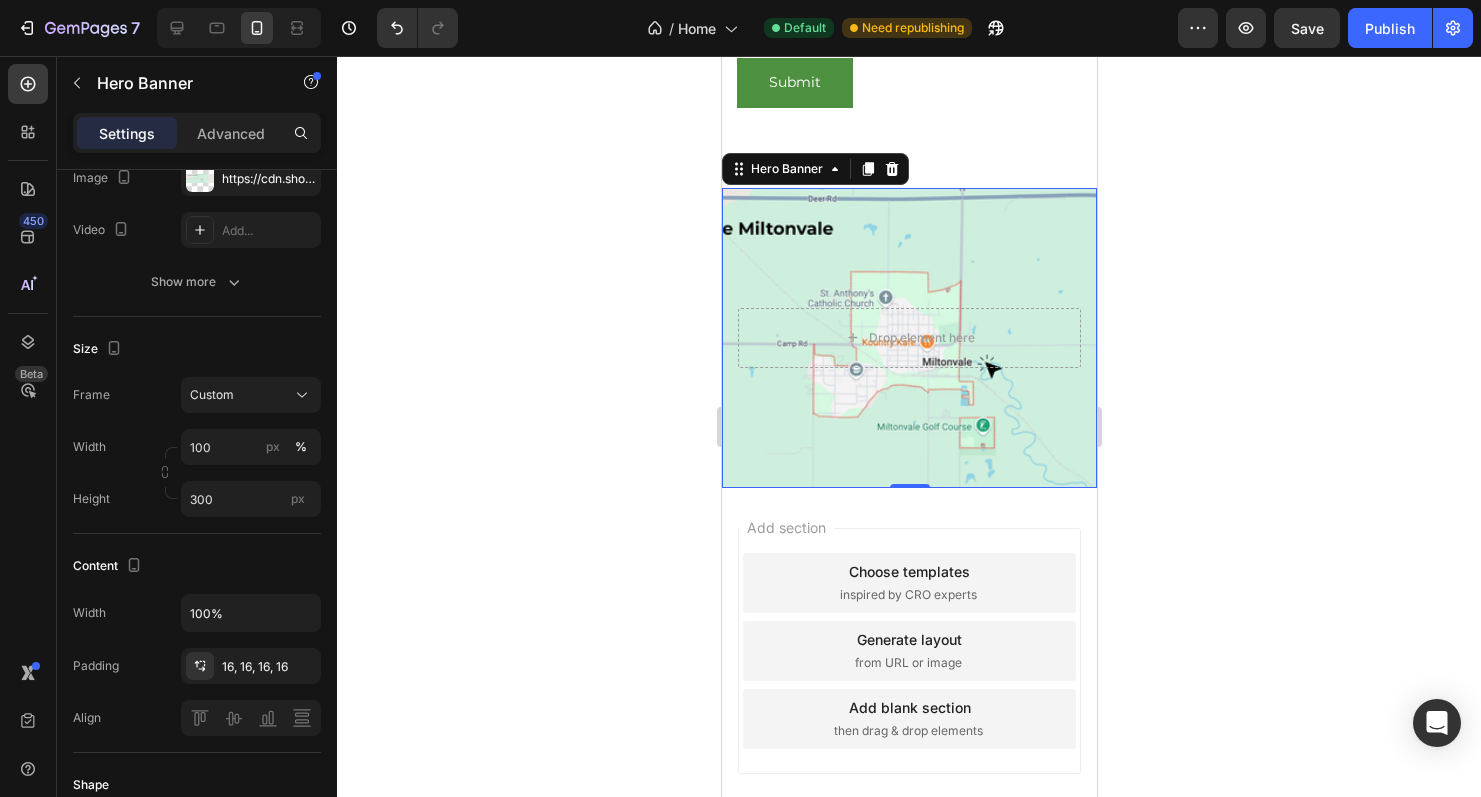 scroll, scrollTop: 4724, scrollLeft: 0, axis: vertical 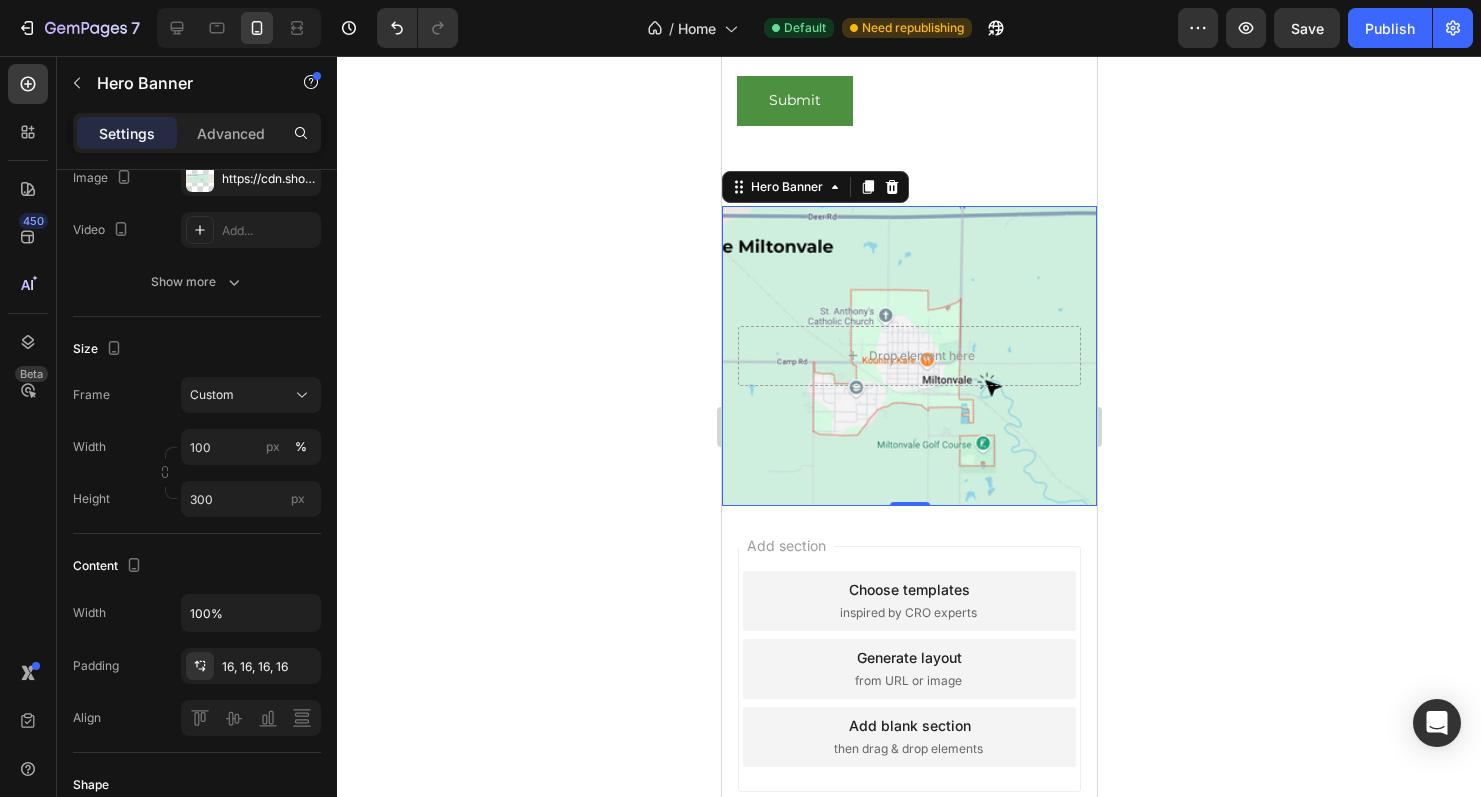 click at bounding box center (908, 356) 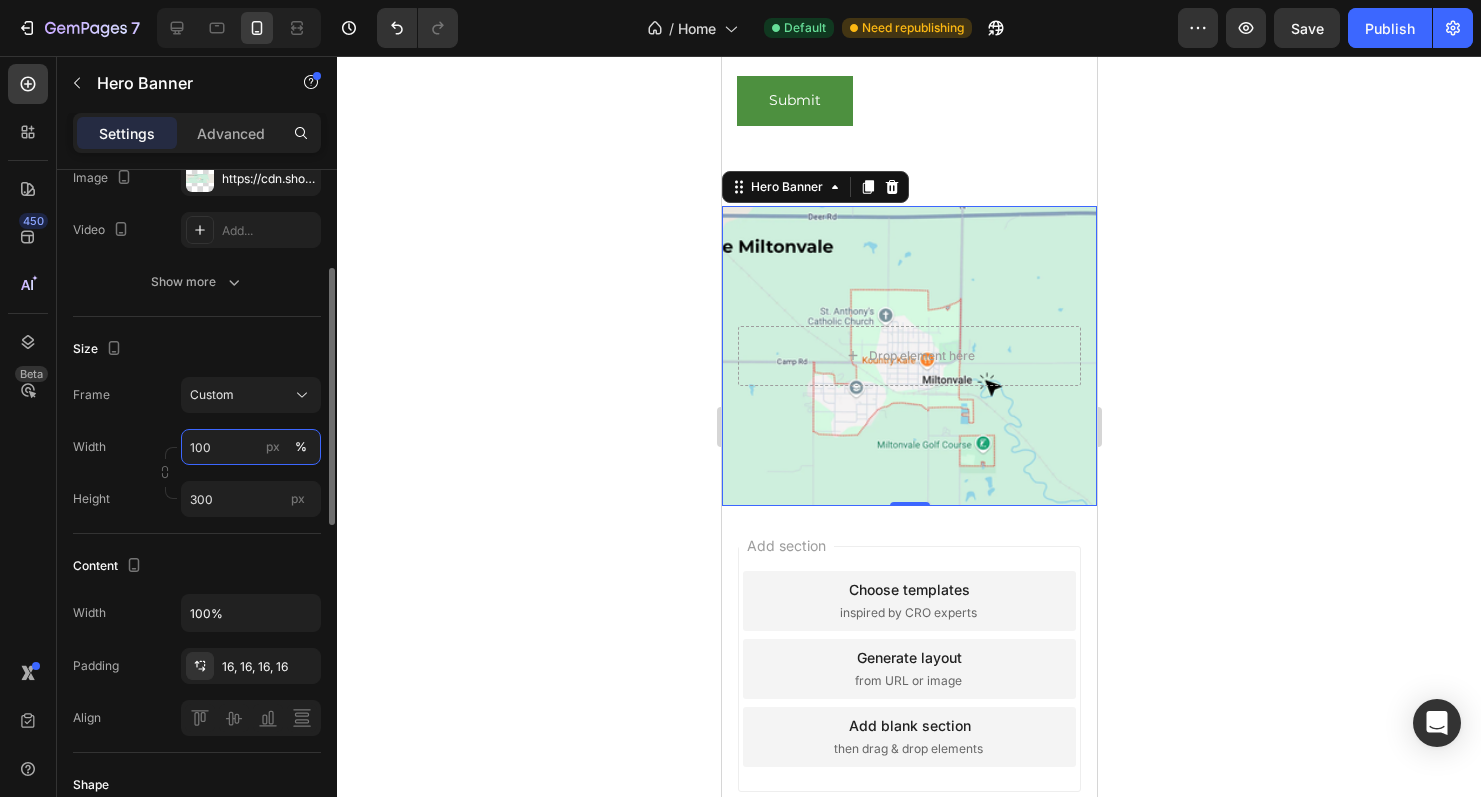 click on "100" at bounding box center [251, 447] 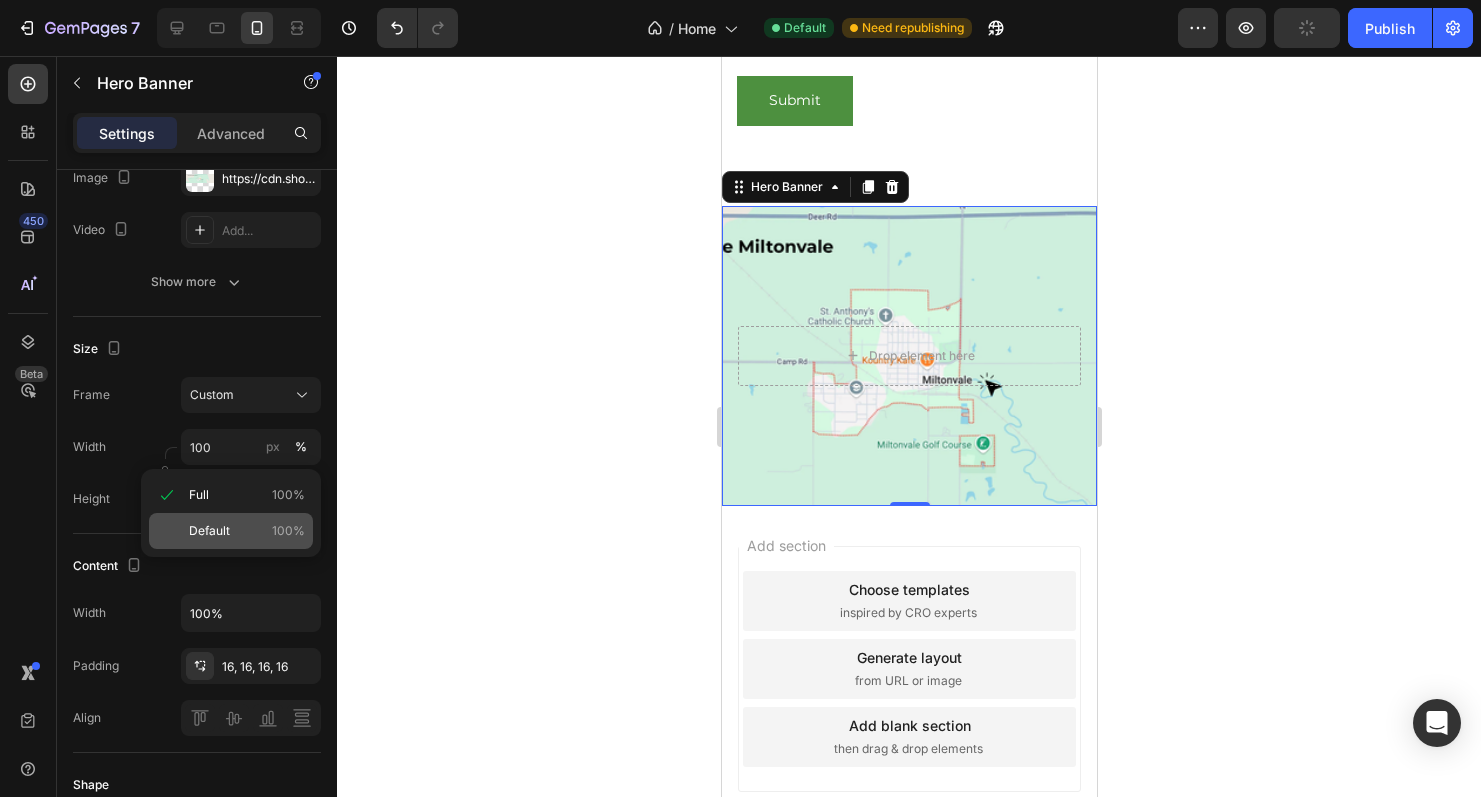 click on "Default 100%" at bounding box center [247, 531] 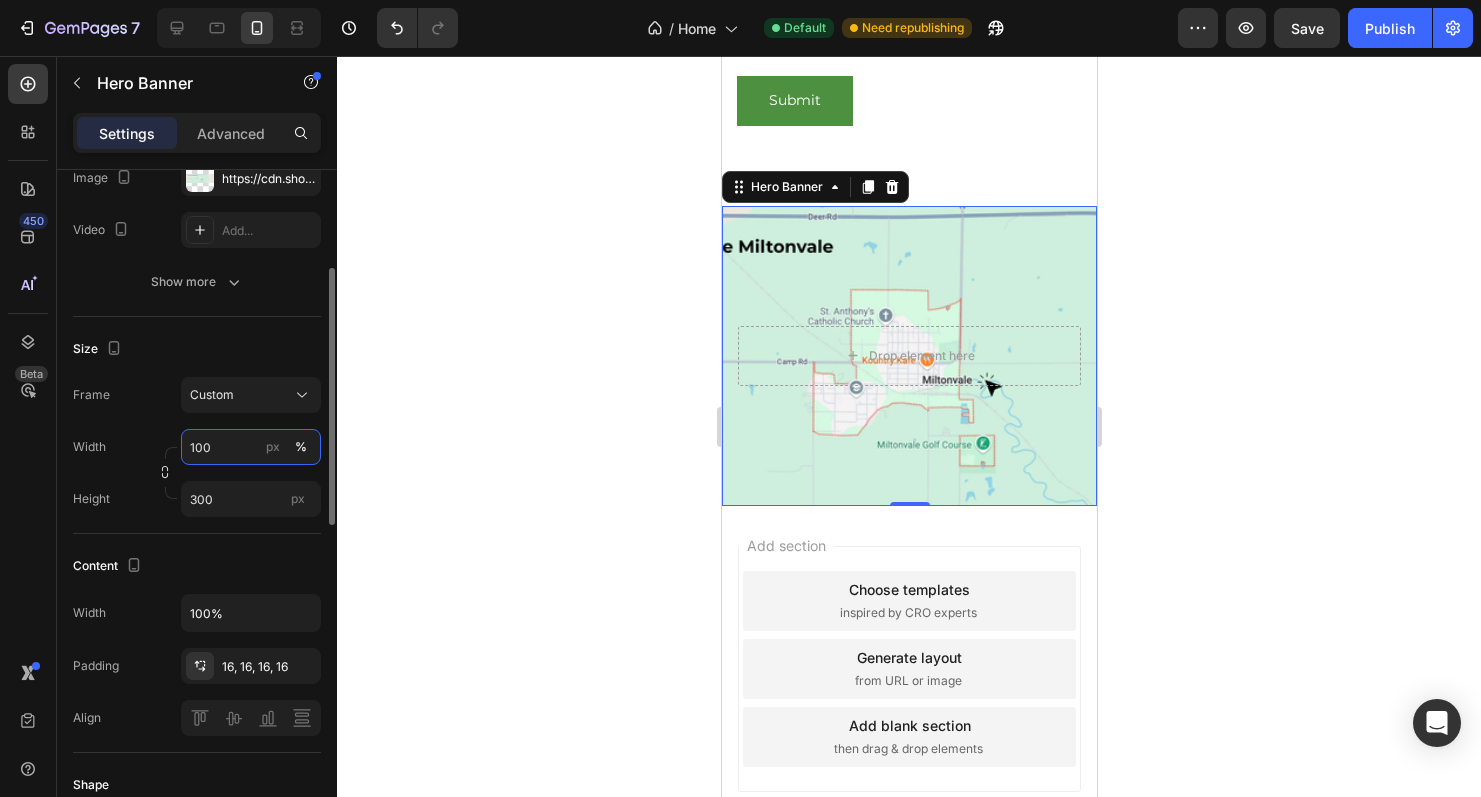 click on "100" at bounding box center [251, 447] 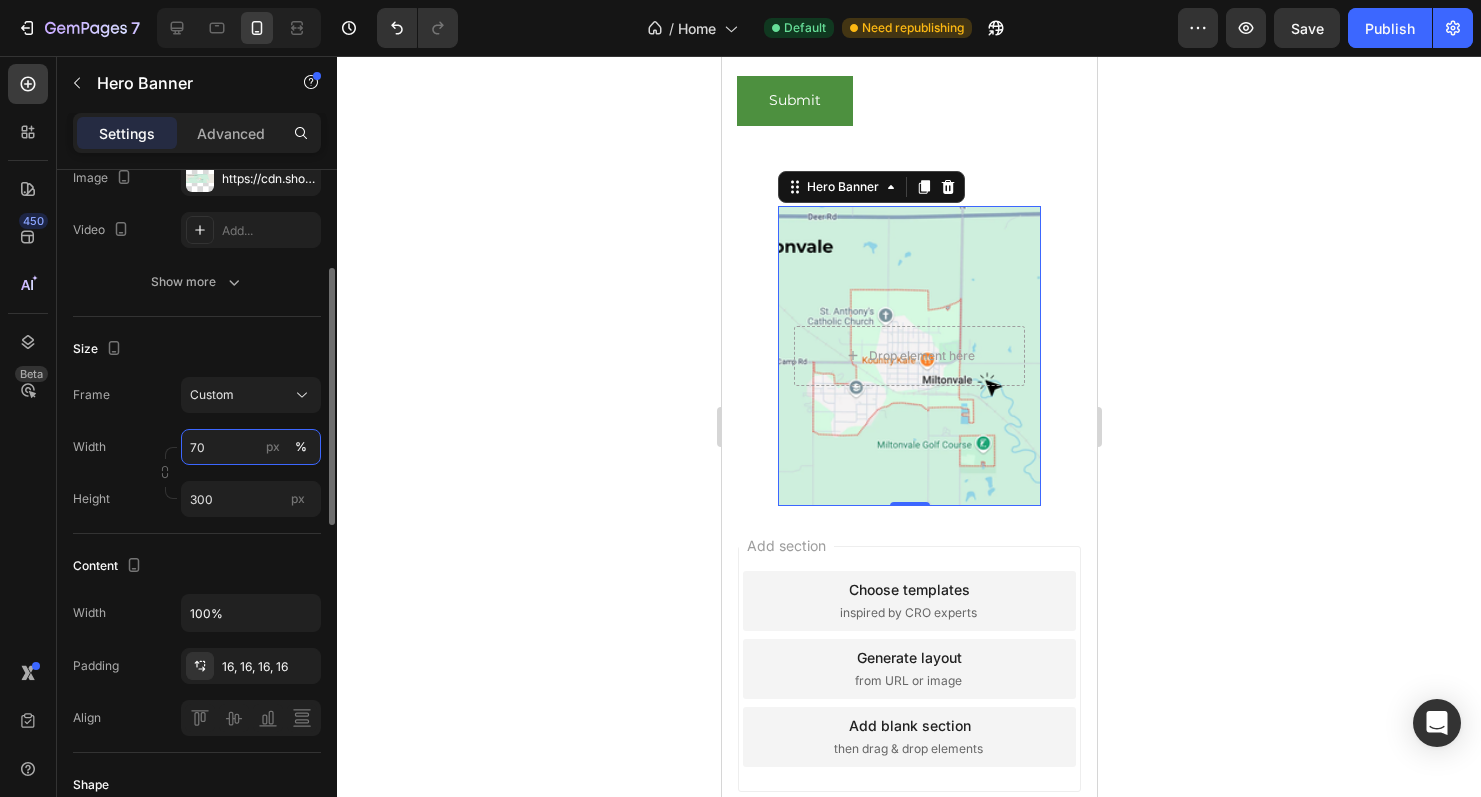 type on "7" 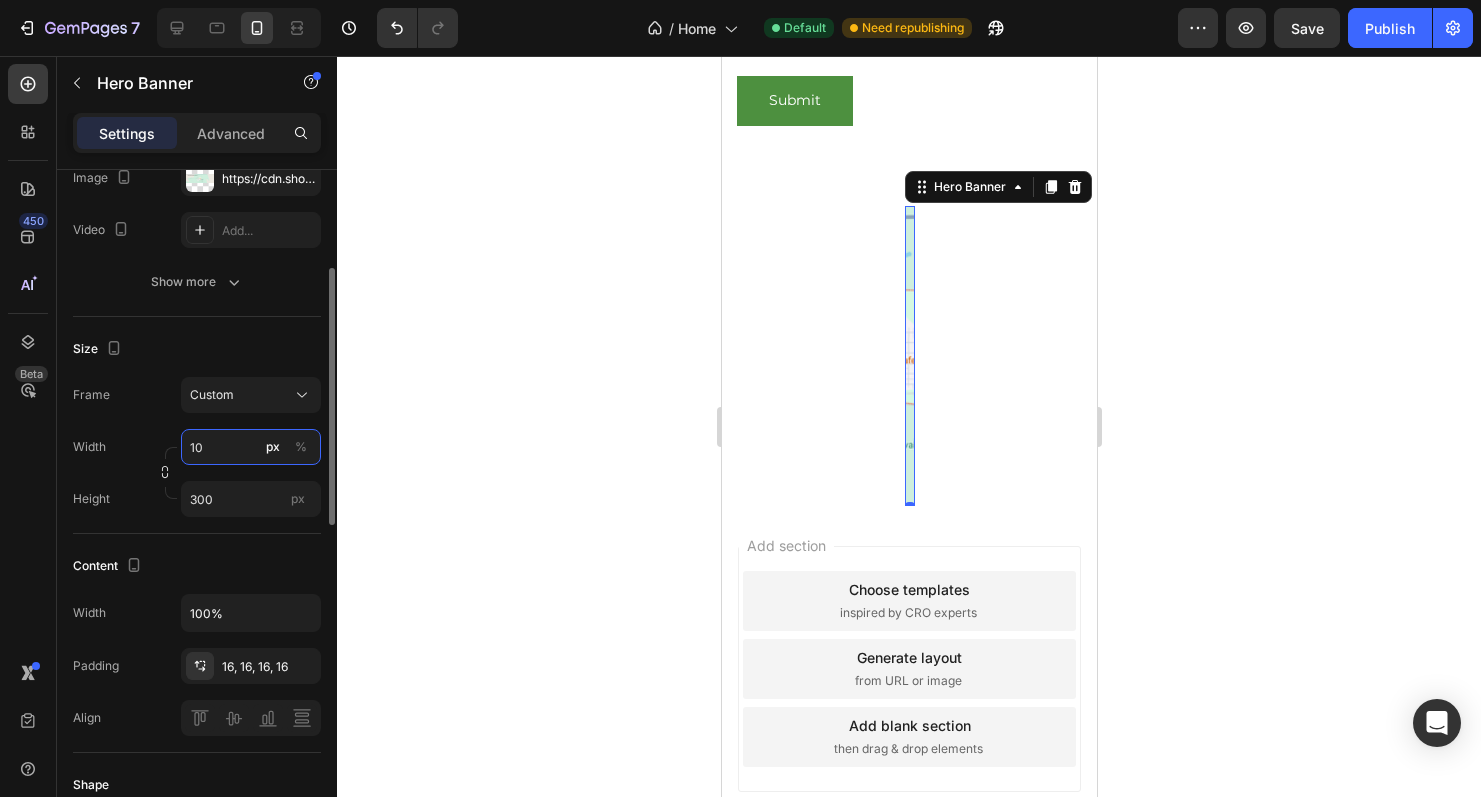 type on "1" 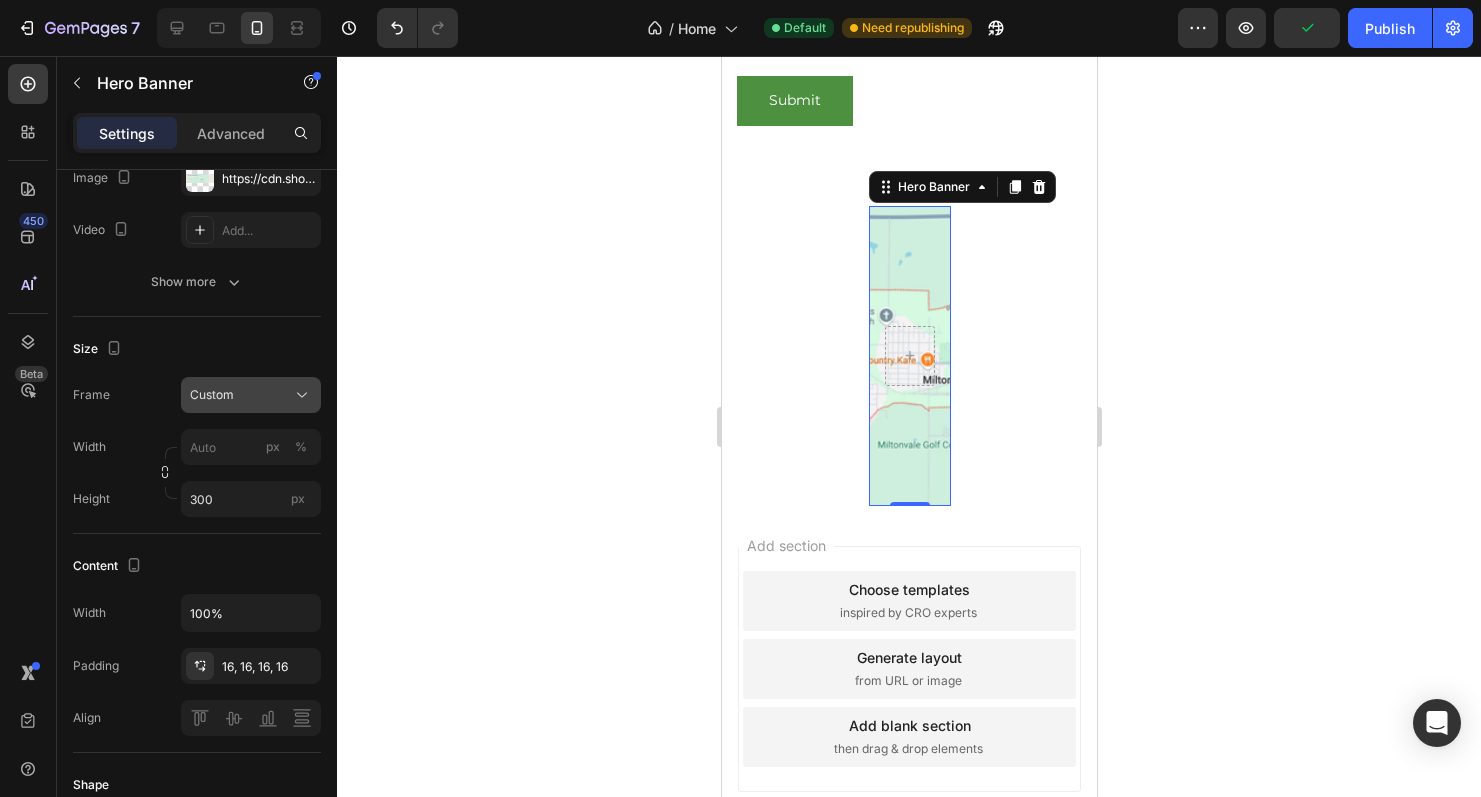 click on "Custom" 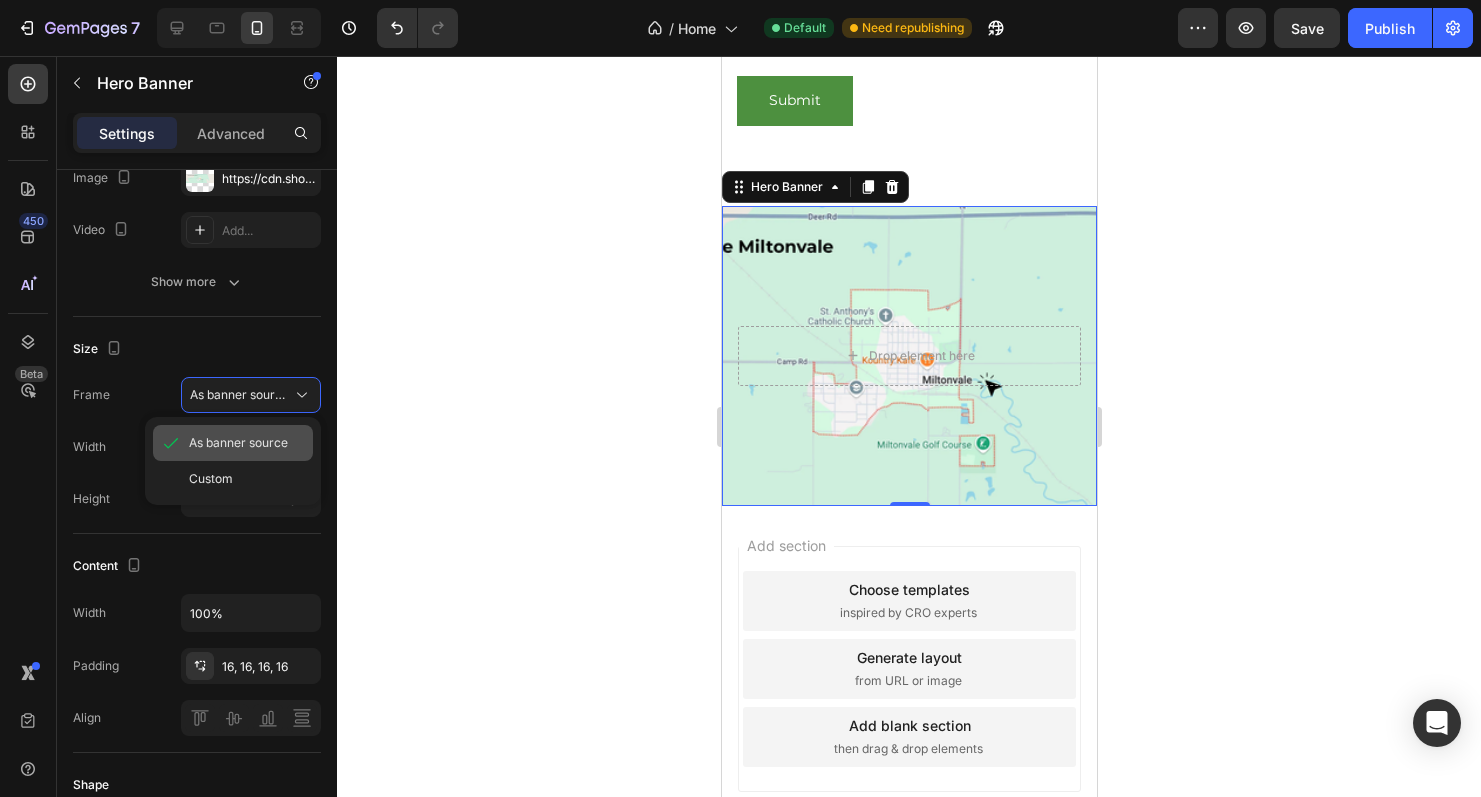 click on "As banner source" at bounding box center (238, 443) 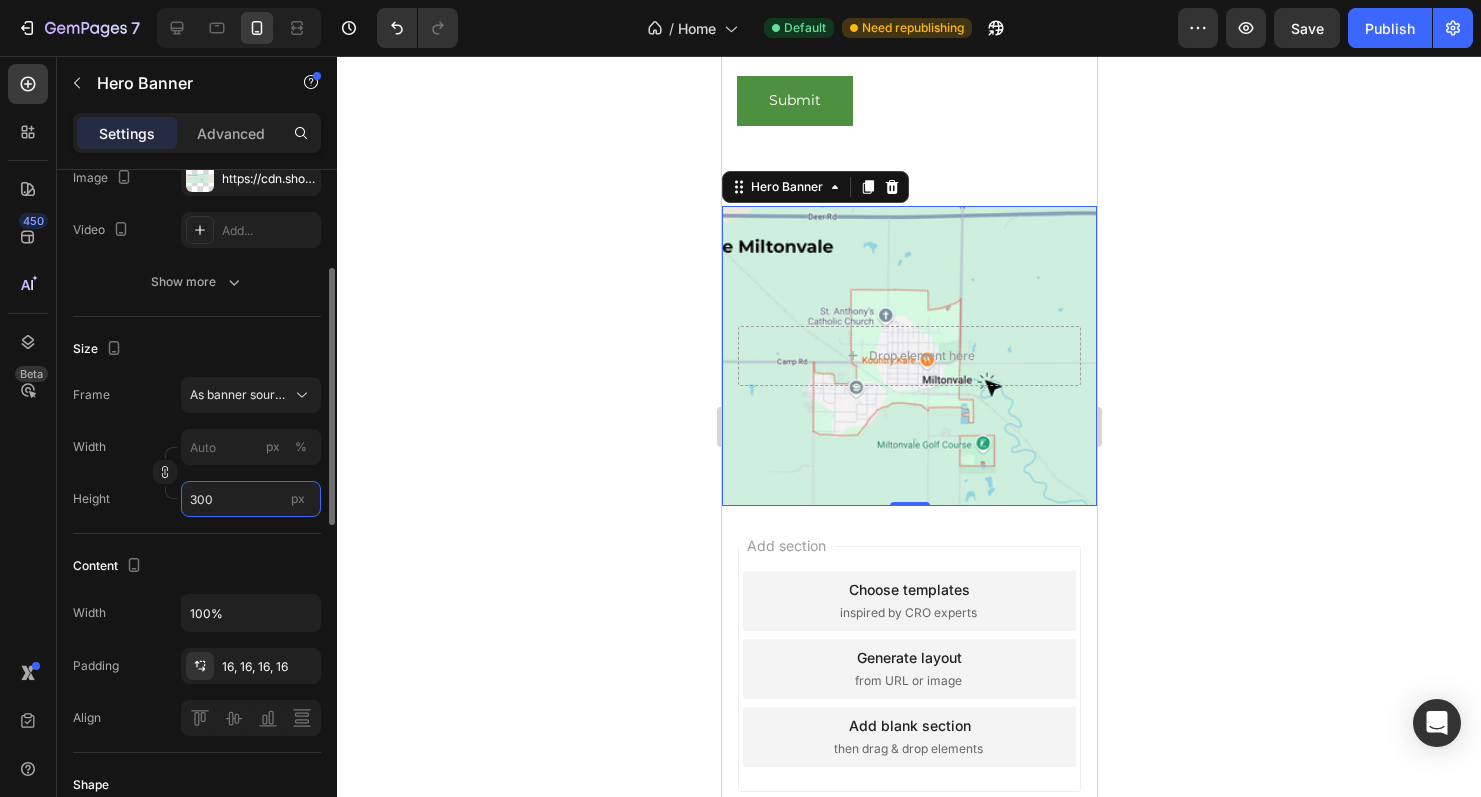 click on "300" at bounding box center (251, 499) 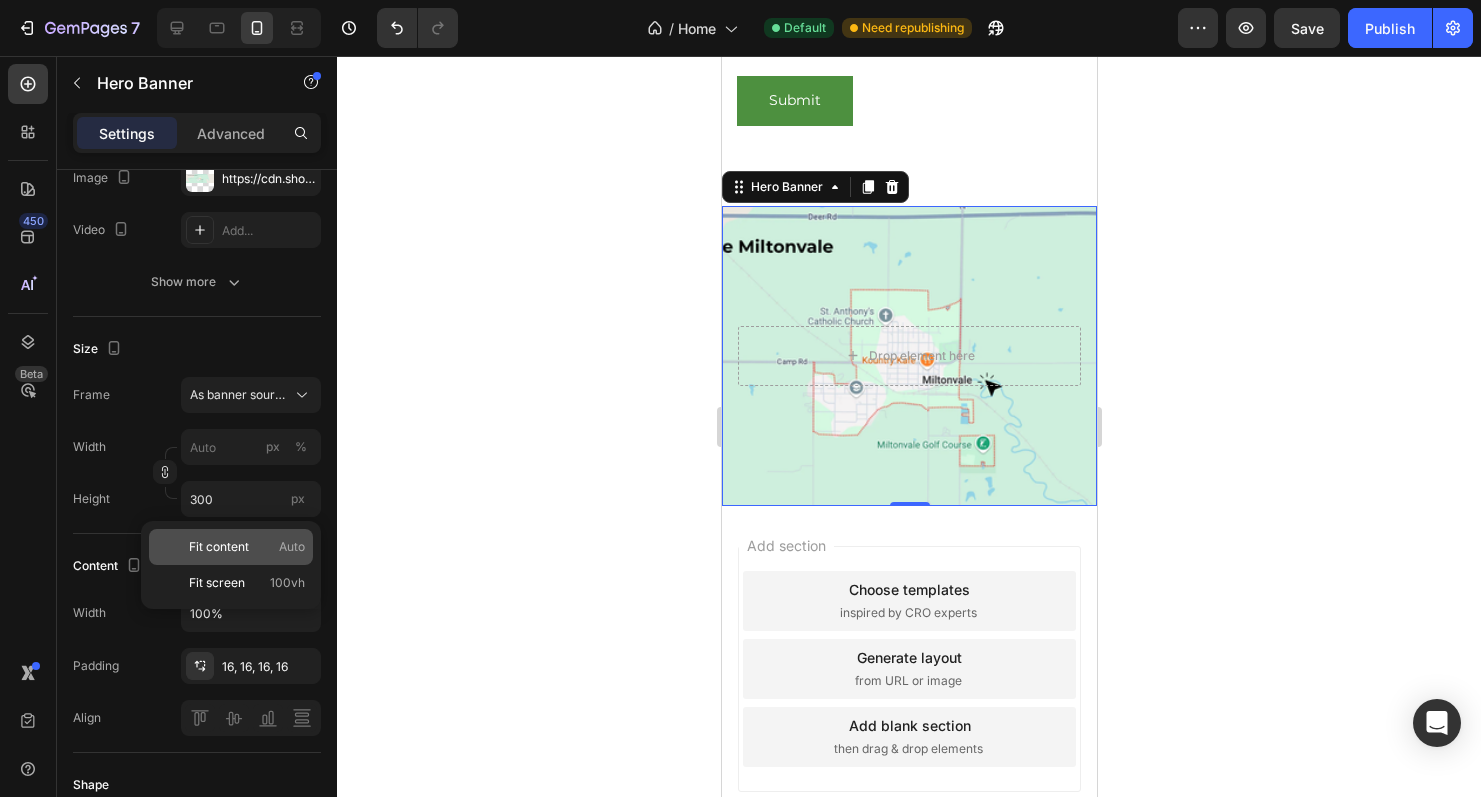 click on "Fit content" at bounding box center [219, 547] 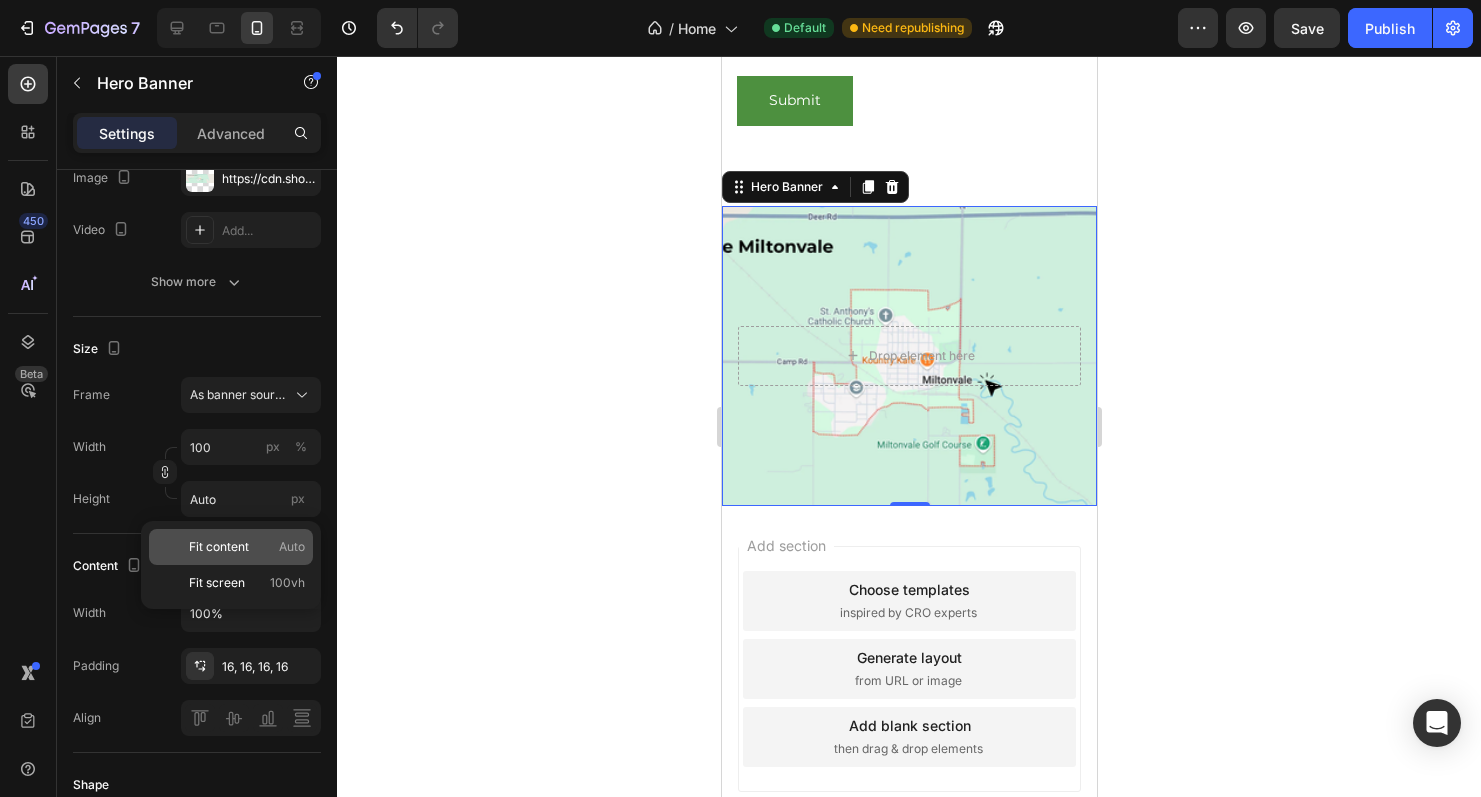 scroll, scrollTop: 4648, scrollLeft: 0, axis: vertical 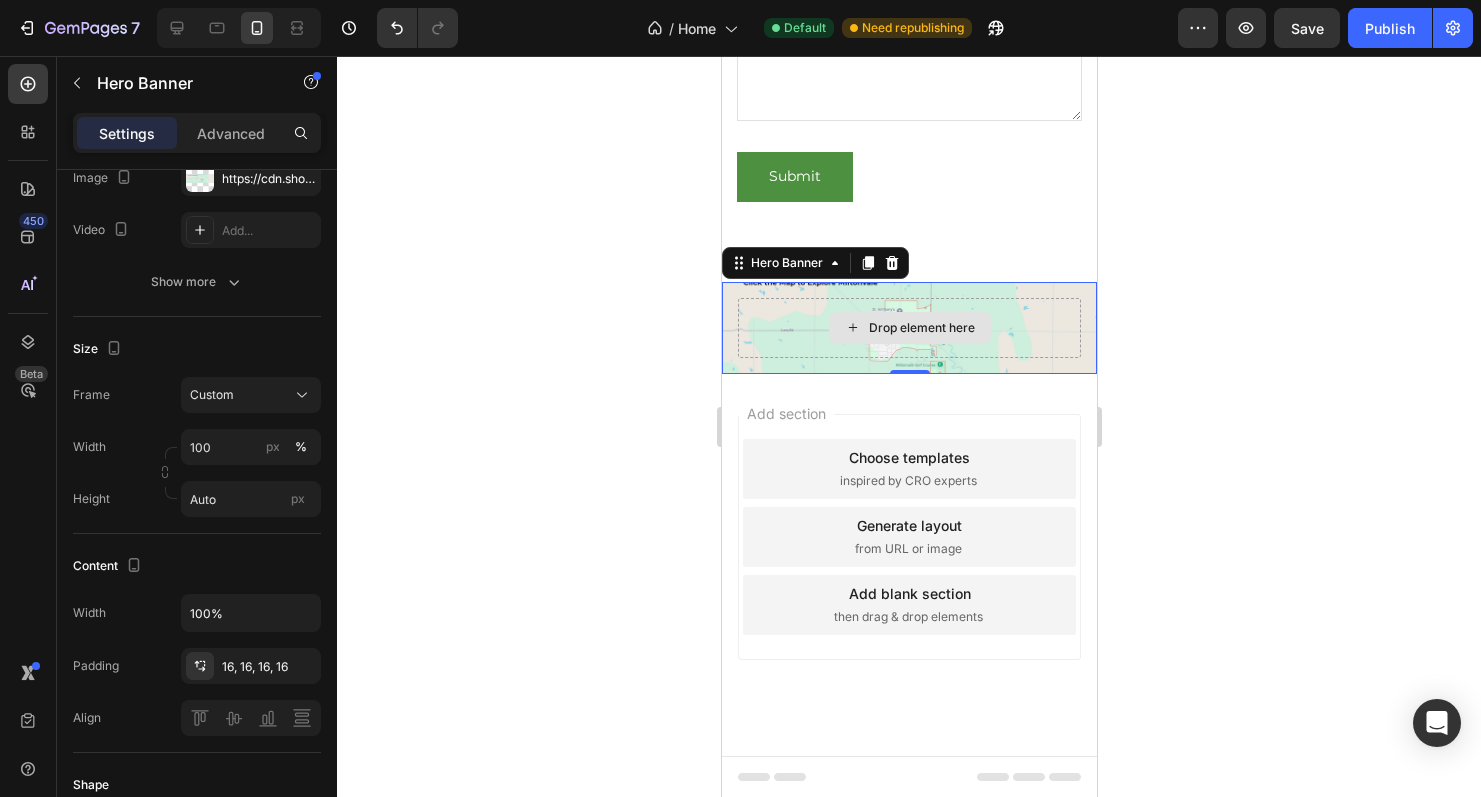 click on "Drop element here" at bounding box center [909, 328] 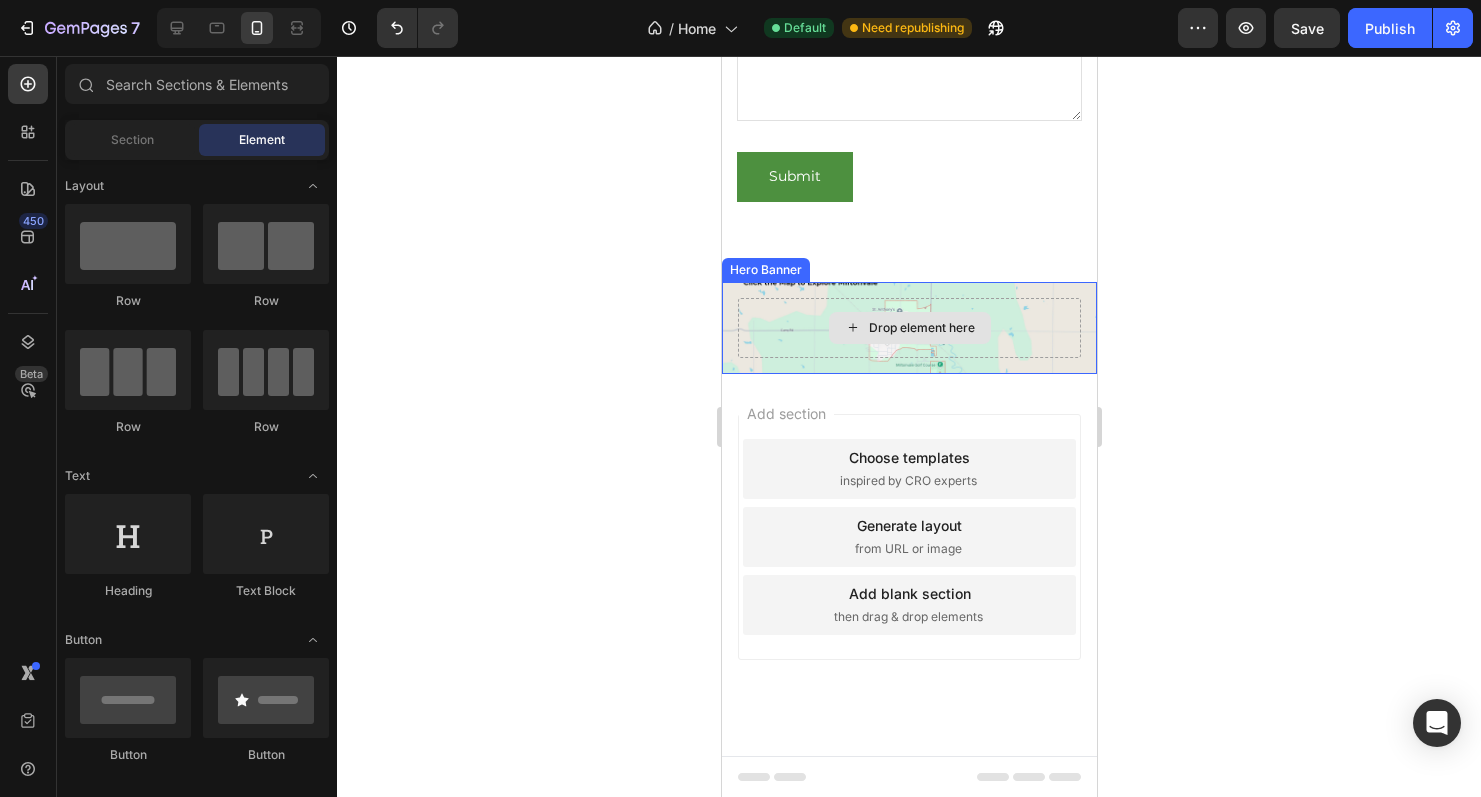 click on "Drop element here" at bounding box center (908, 328) 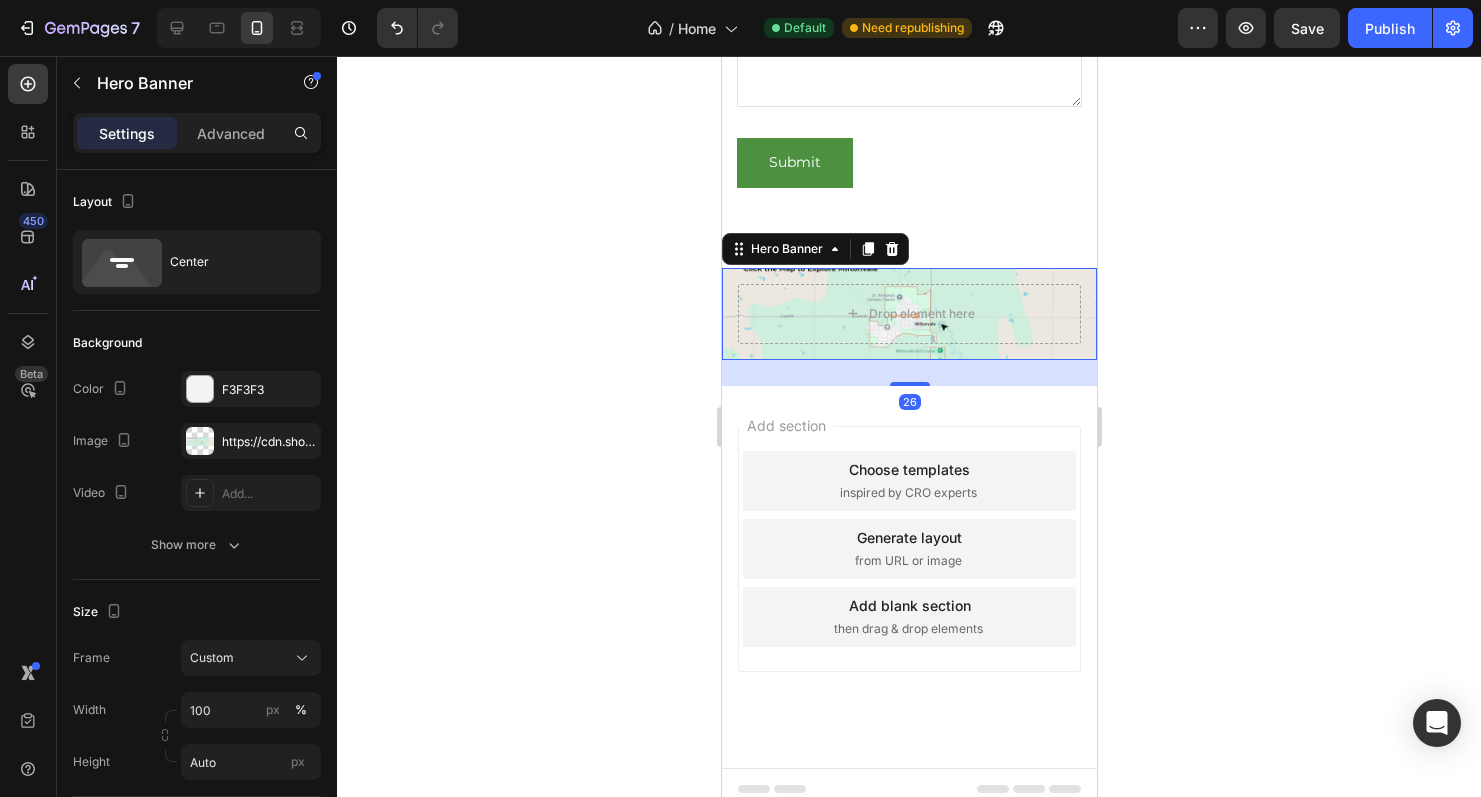 scroll, scrollTop: 4648, scrollLeft: 0, axis: vertical 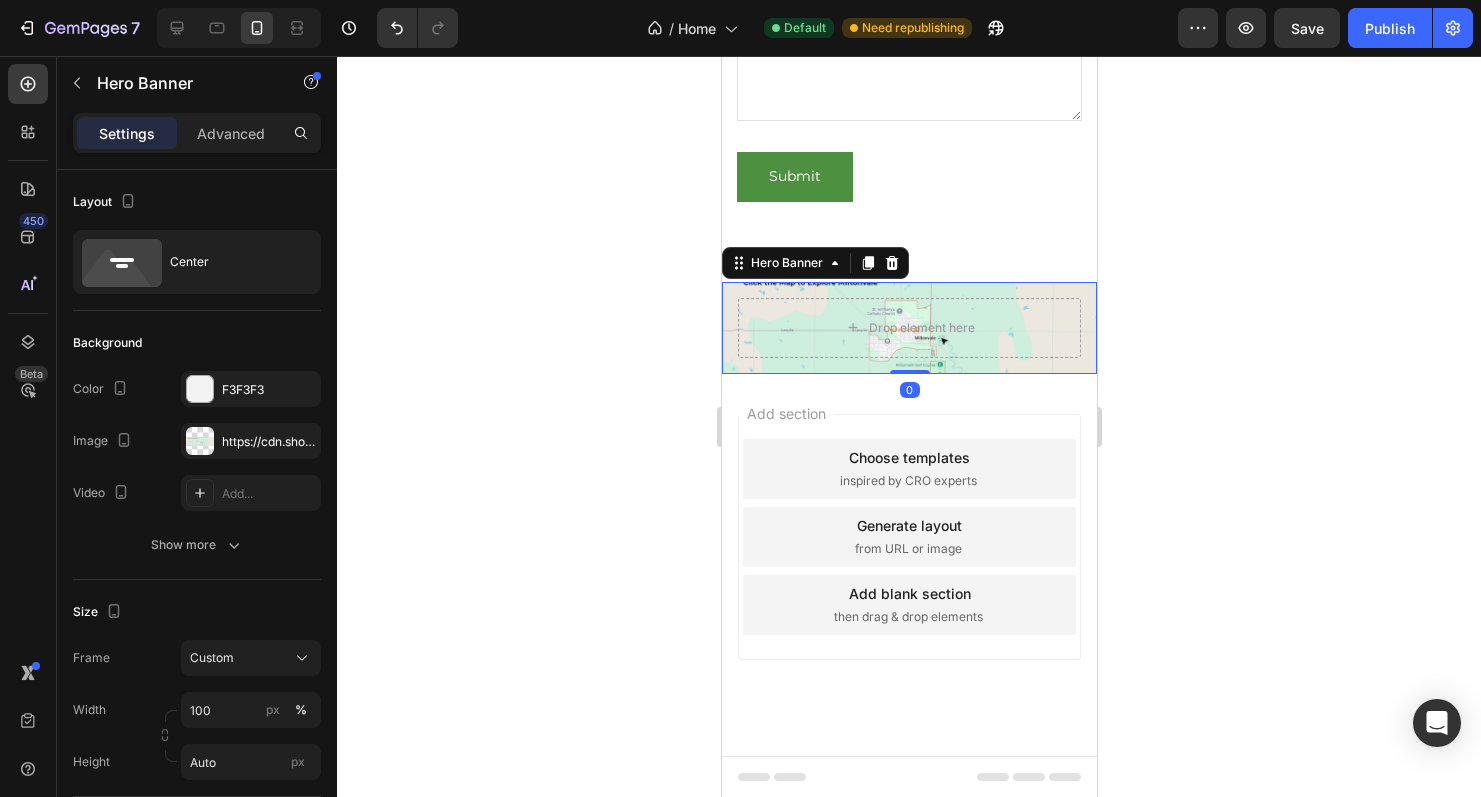 drag, startPoint x: 913, startPoint y: 369, endPoint x: 916, endPoint y: 357, distance: 12.369317 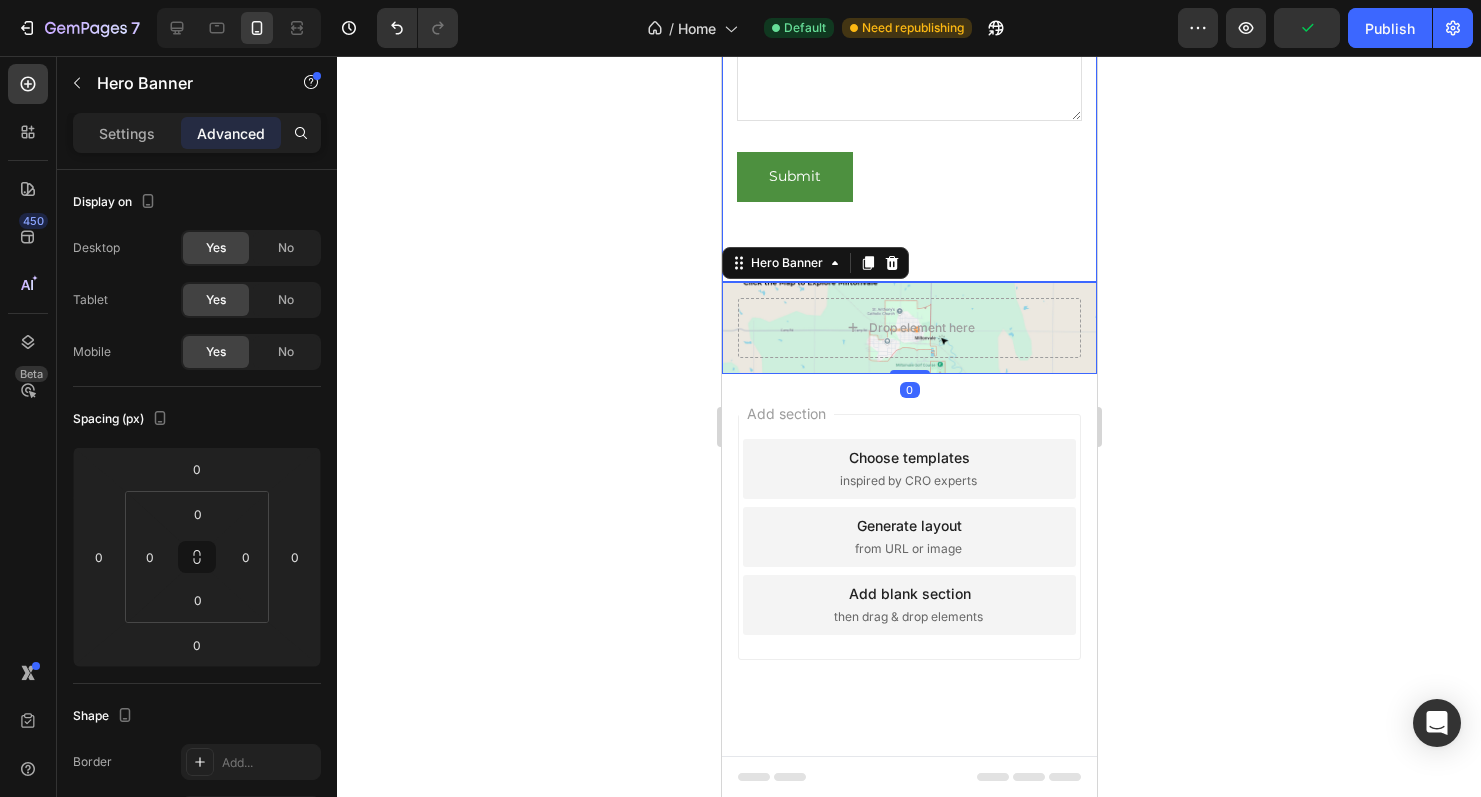 click on "We welcome your feedback, and are happy to answer questions. Heading                Title Line Address: Text block PO Box 413 Miltonvale, KS 67466 Text block Row Email: Text block discovermiltonvale@gmail.com Text block Row Text Field Email Field Text Area Submit Submit Button Contact Form Row" at bounding box center [908, -178] 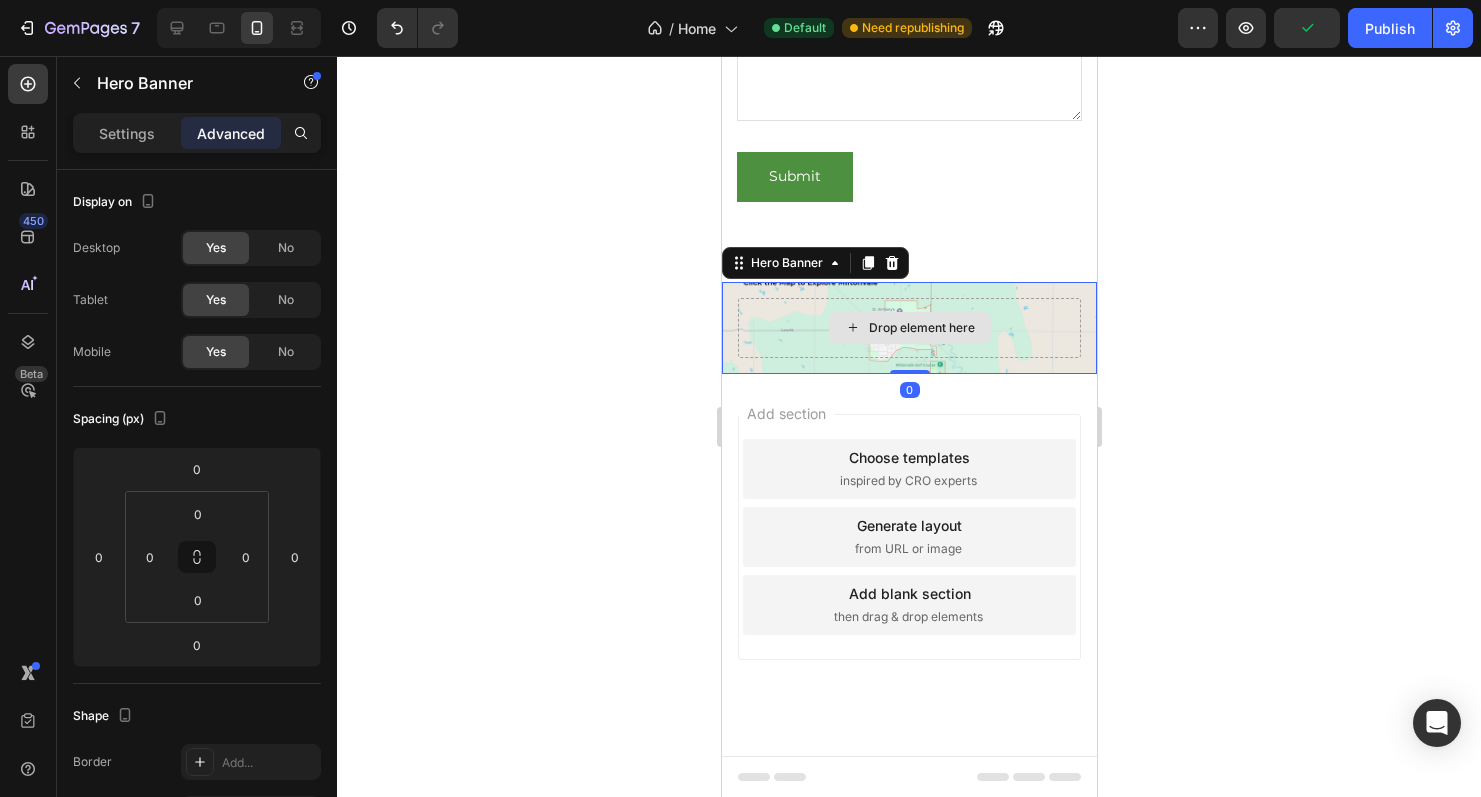 click on "Drop element here" at bounding box center (908, 328) 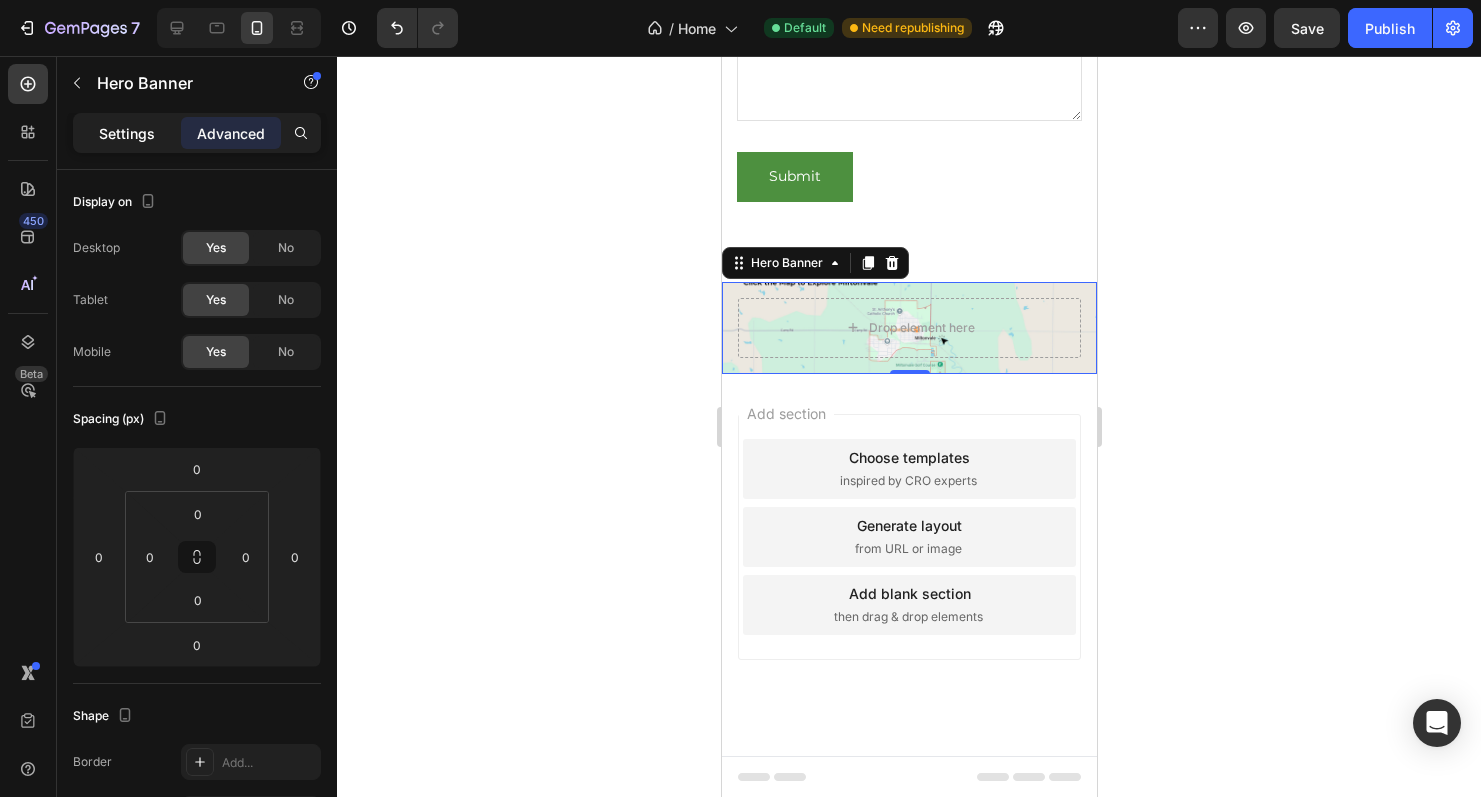 click on "Settings" at bounding box center (127, 133) 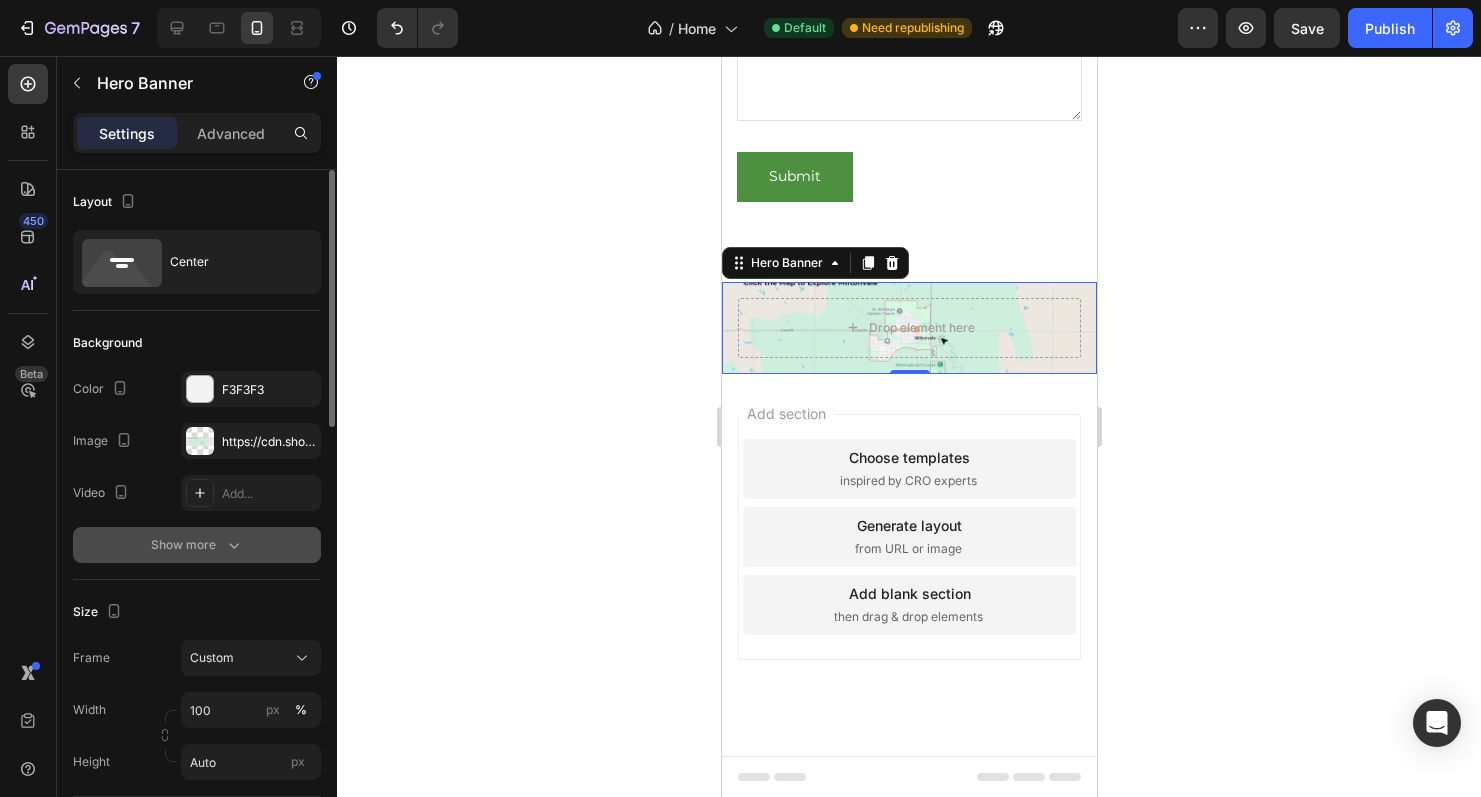click on "Show more" at bounding box center (197, 545) 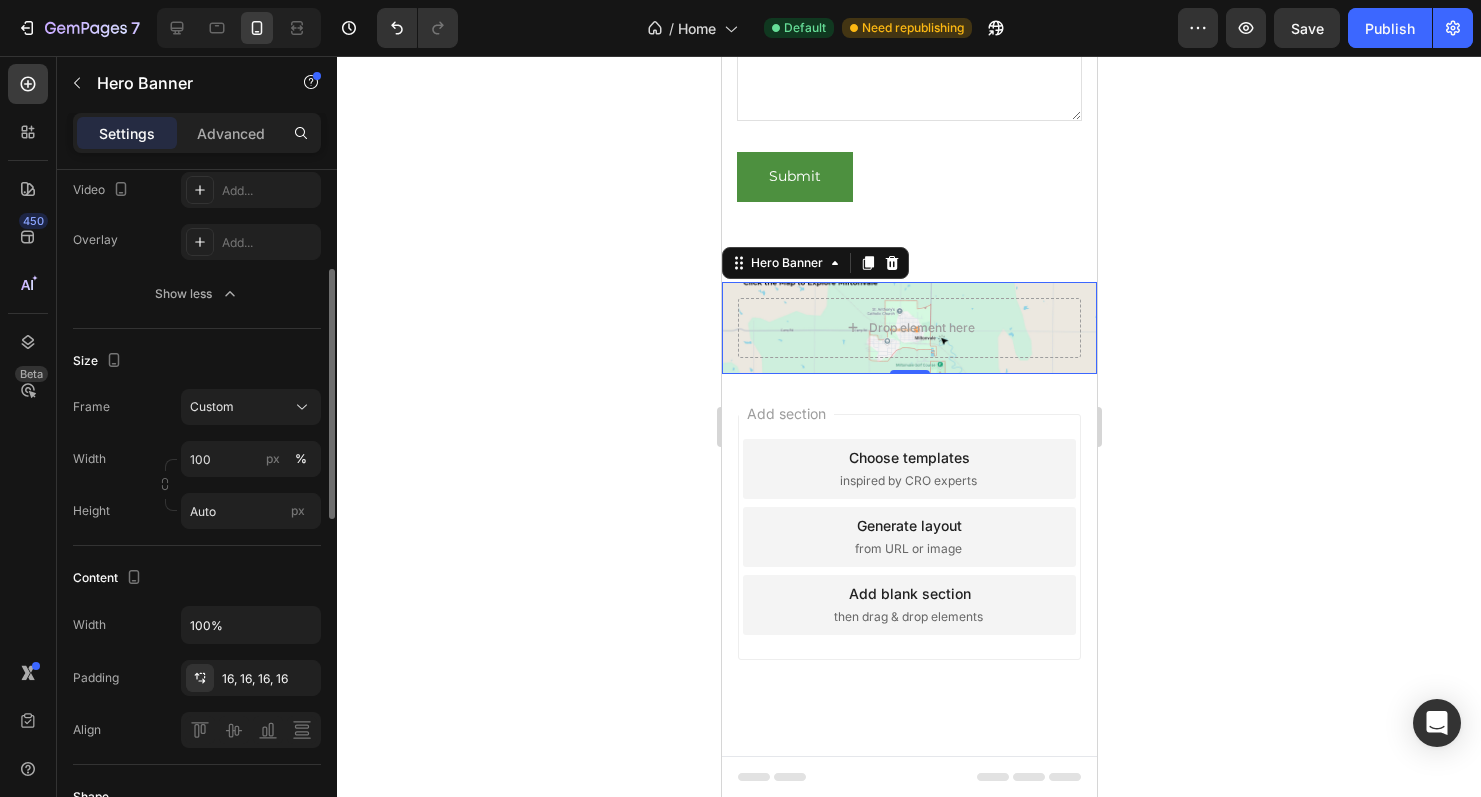 scroll, scrollTop: 307, scrollLeft: 0, axis: vertical 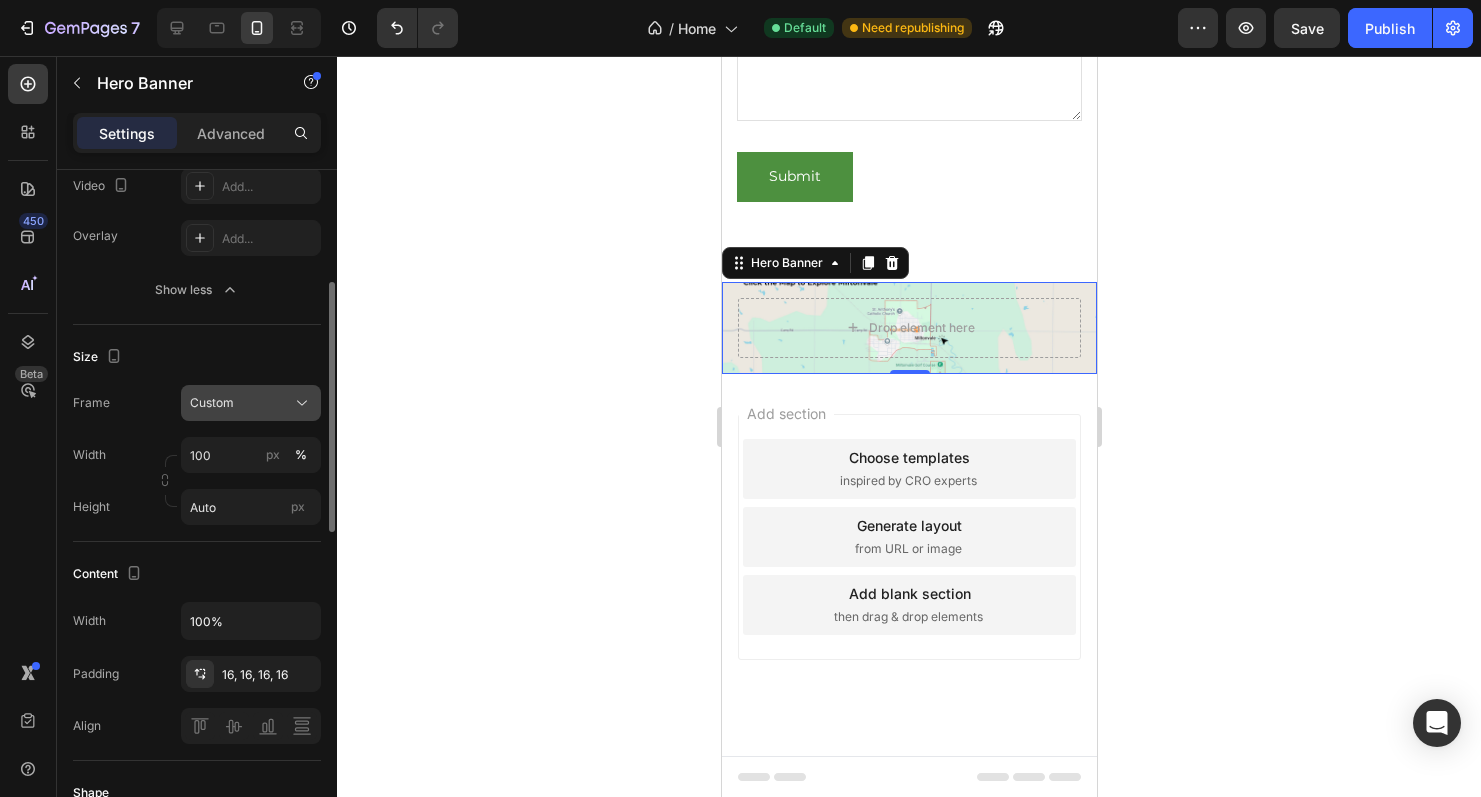 click on "Custom" at bounding box center (251, 403) 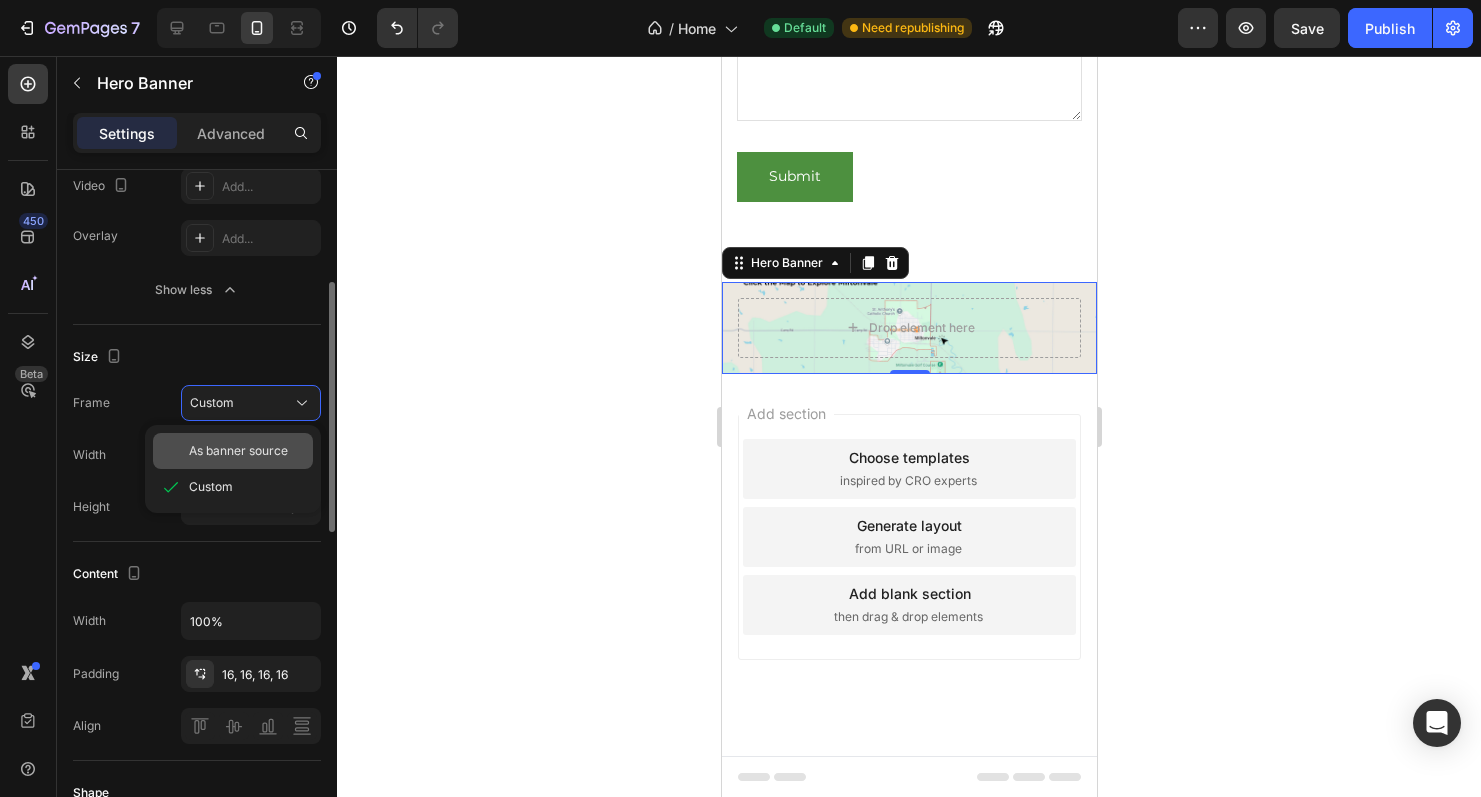 click on "As banner source" at bounding box center [238, 451] 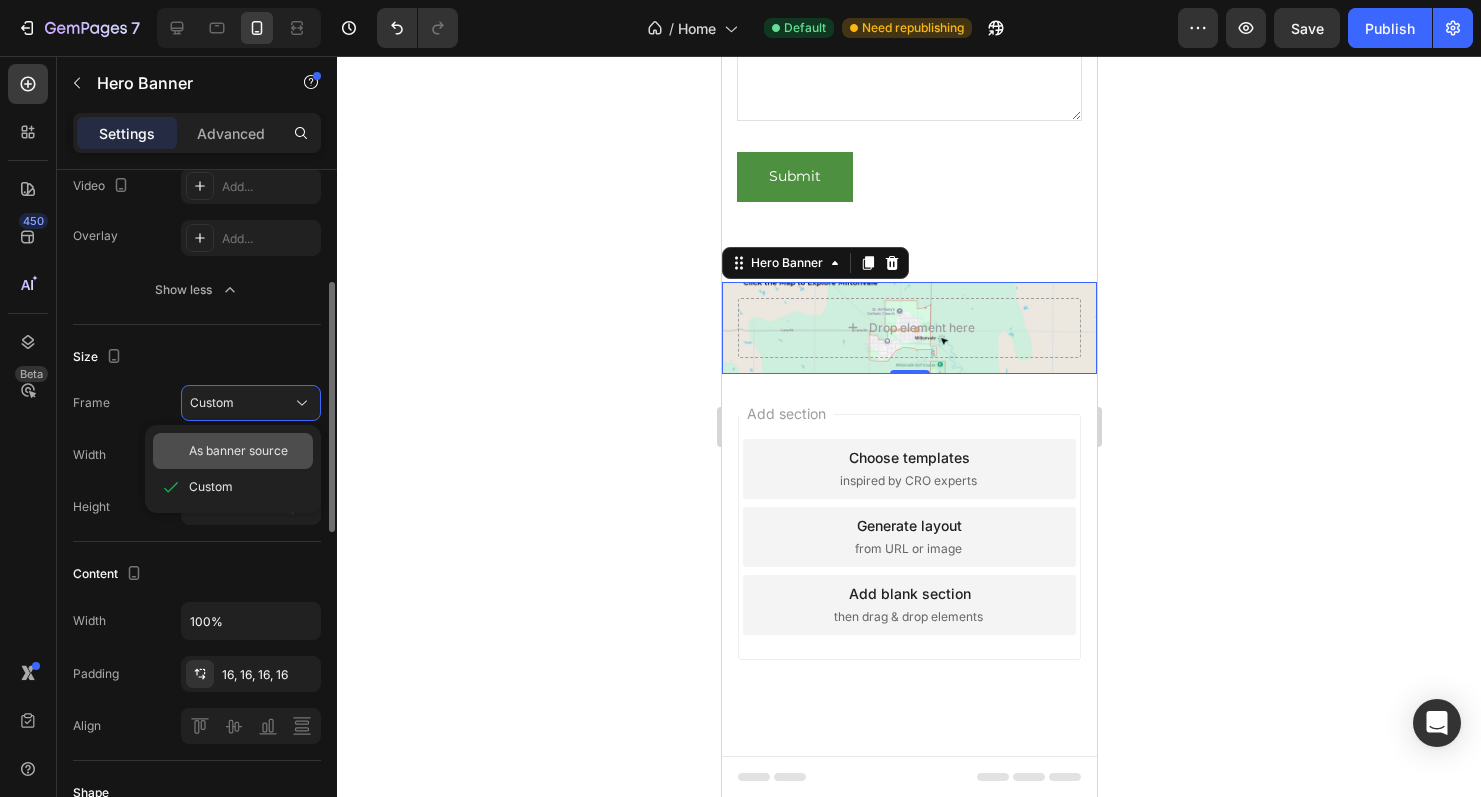 scroll, scrollTop: 4681, scrollLeft: 0, axis: vertical 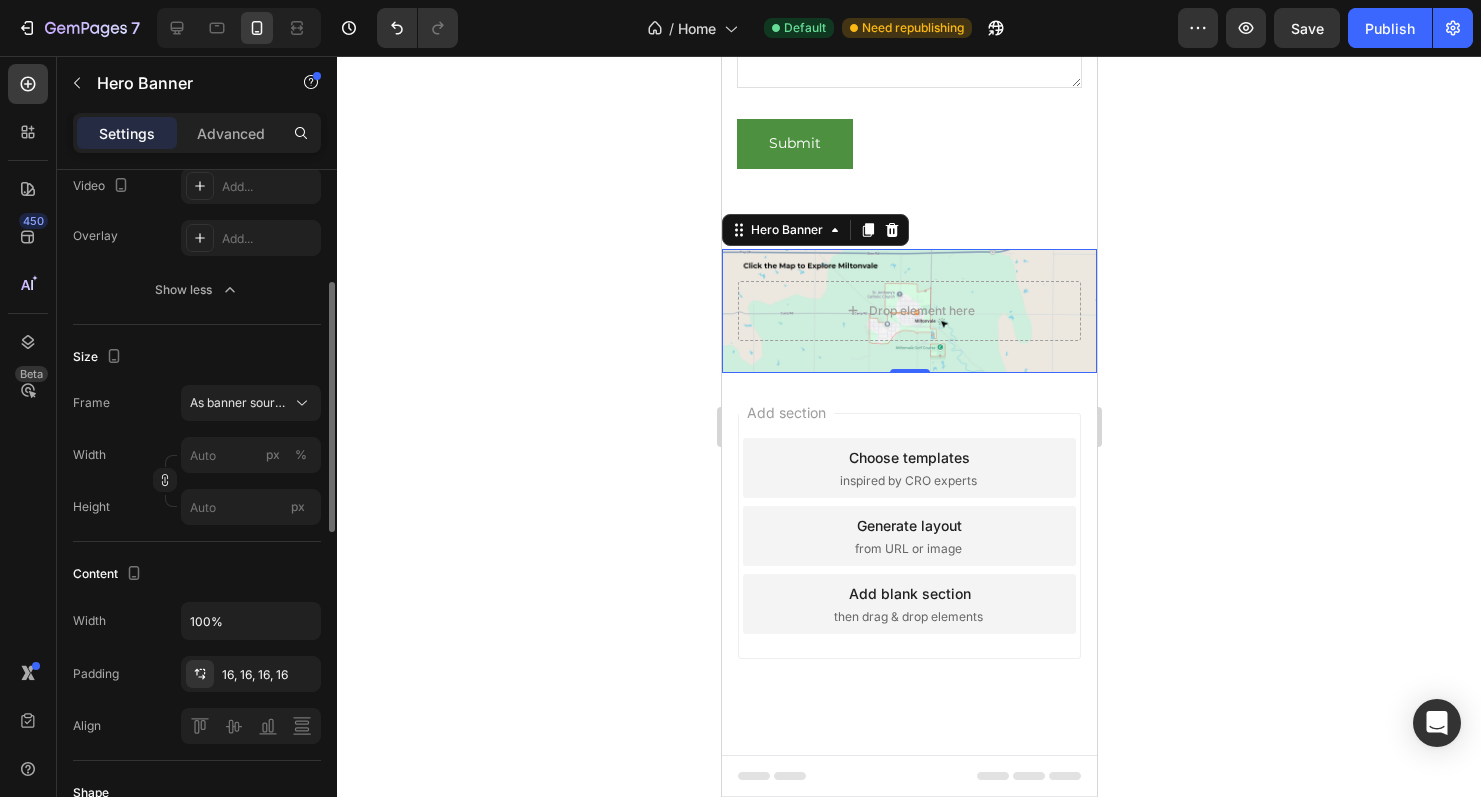 click 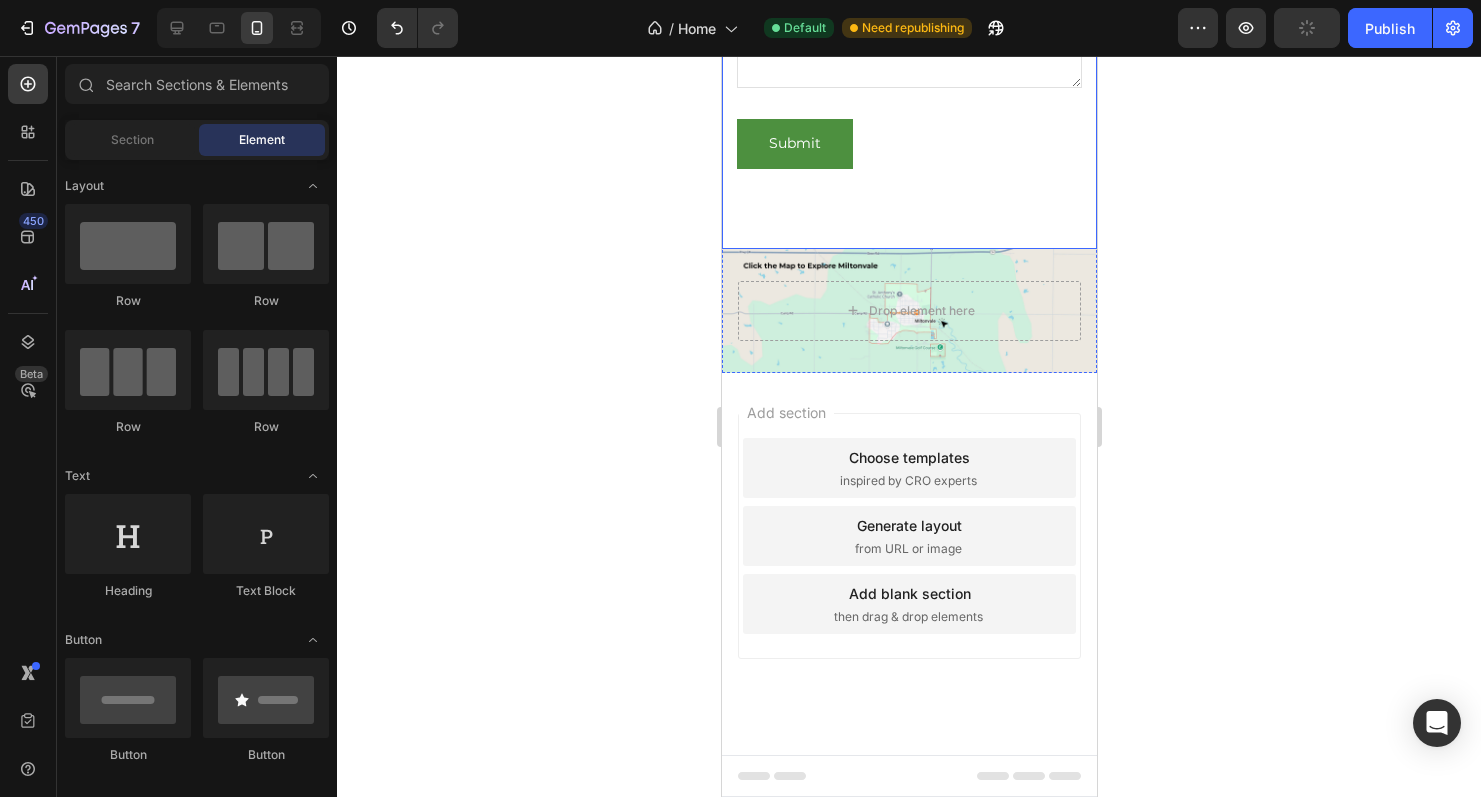 click on "We welcome your feedback, and are happy to answer questions. Heading                Title Line Address: Text block PO Box 413 Miltonvale, KS 67466 Text block Row Email: Text block discovermiltonvale@gmail.com Text block Row Text Field Email Field Text Area Submit Submit Button Contact Form Row" at bounding box center [908, -211] 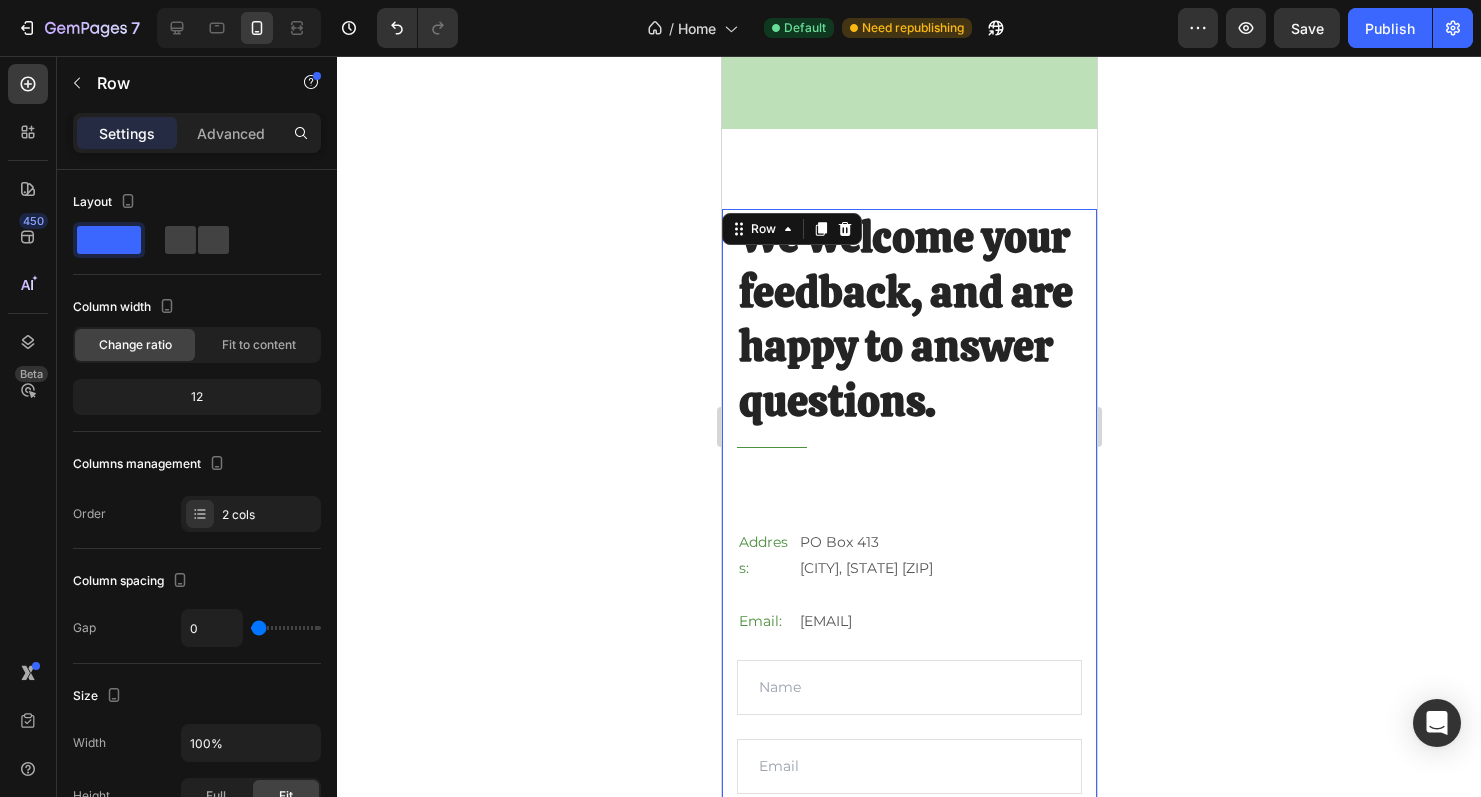 scroll, scrollTop: 3800, scrollLeft: 0, axis: vertical 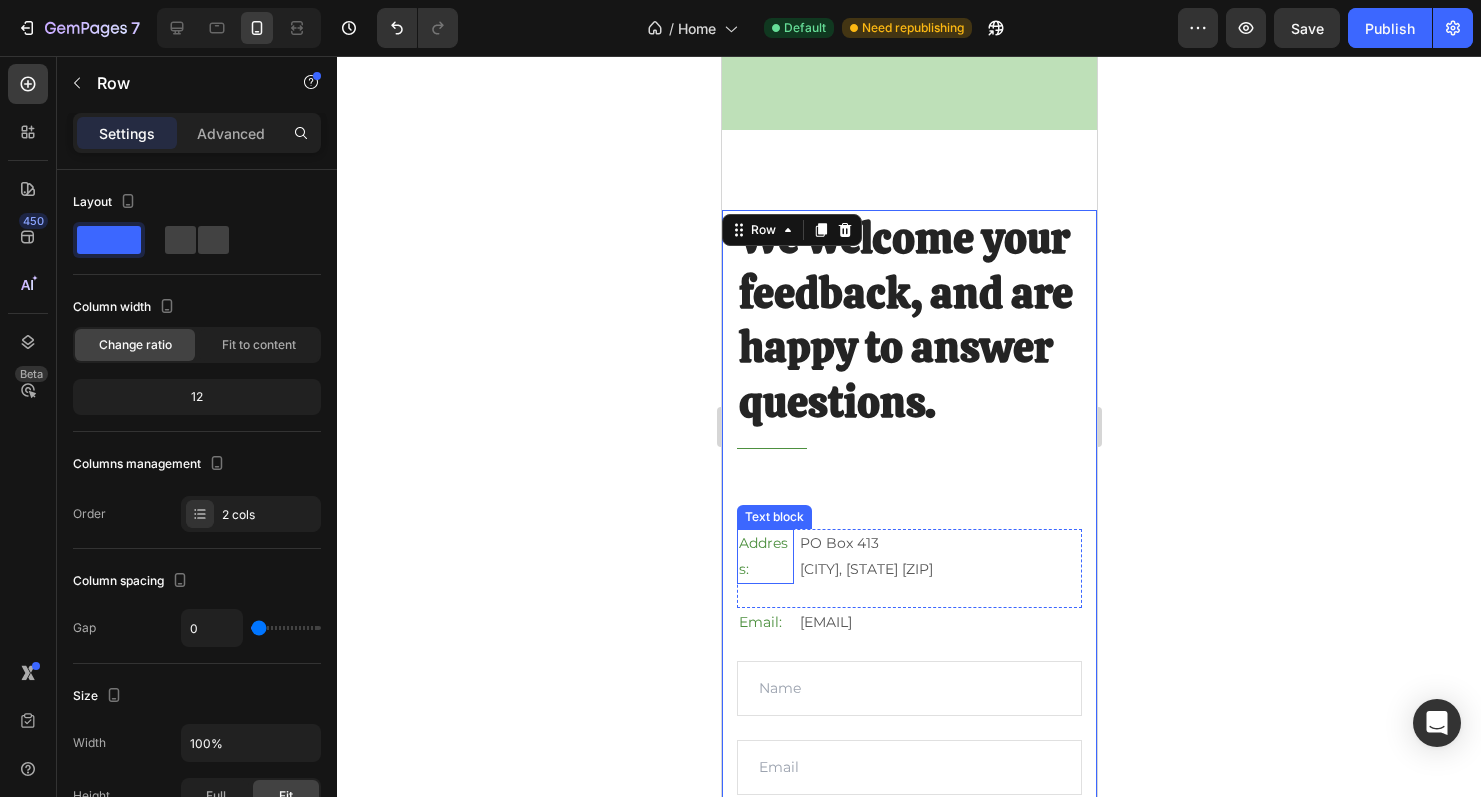 click on "Address:" at bounding box center [764, 556] 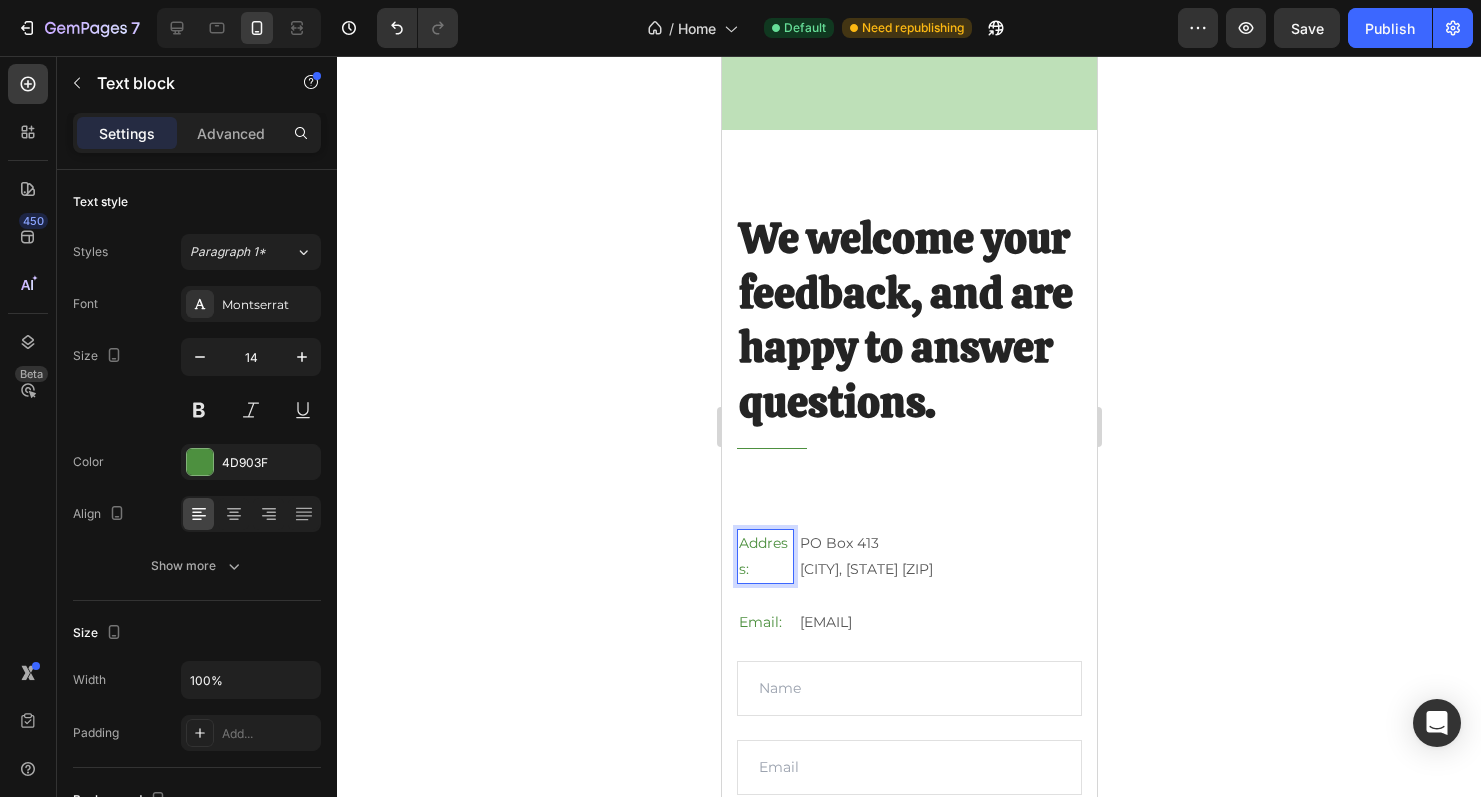 click on "Address:" at bounding box center (764, 556) 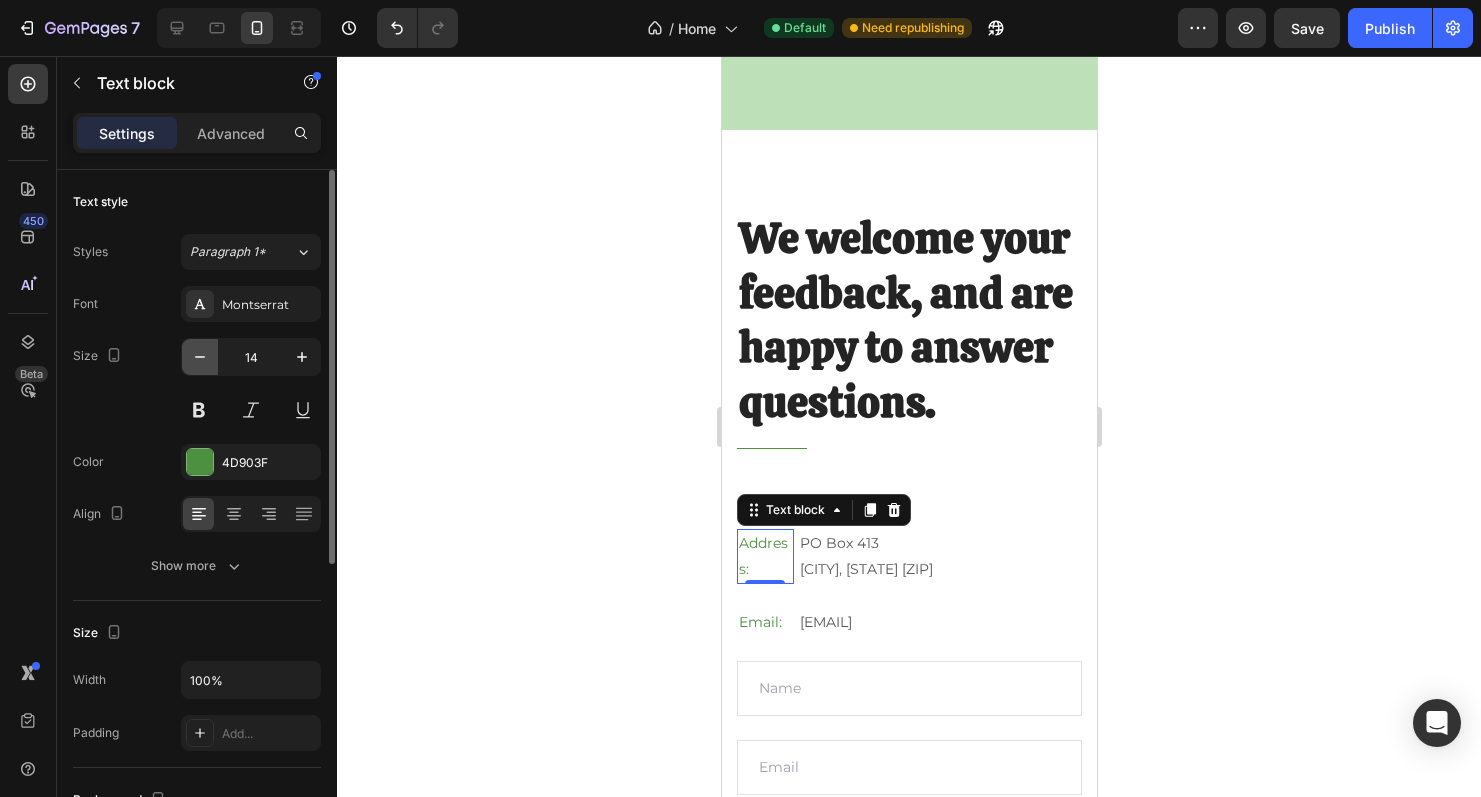 click 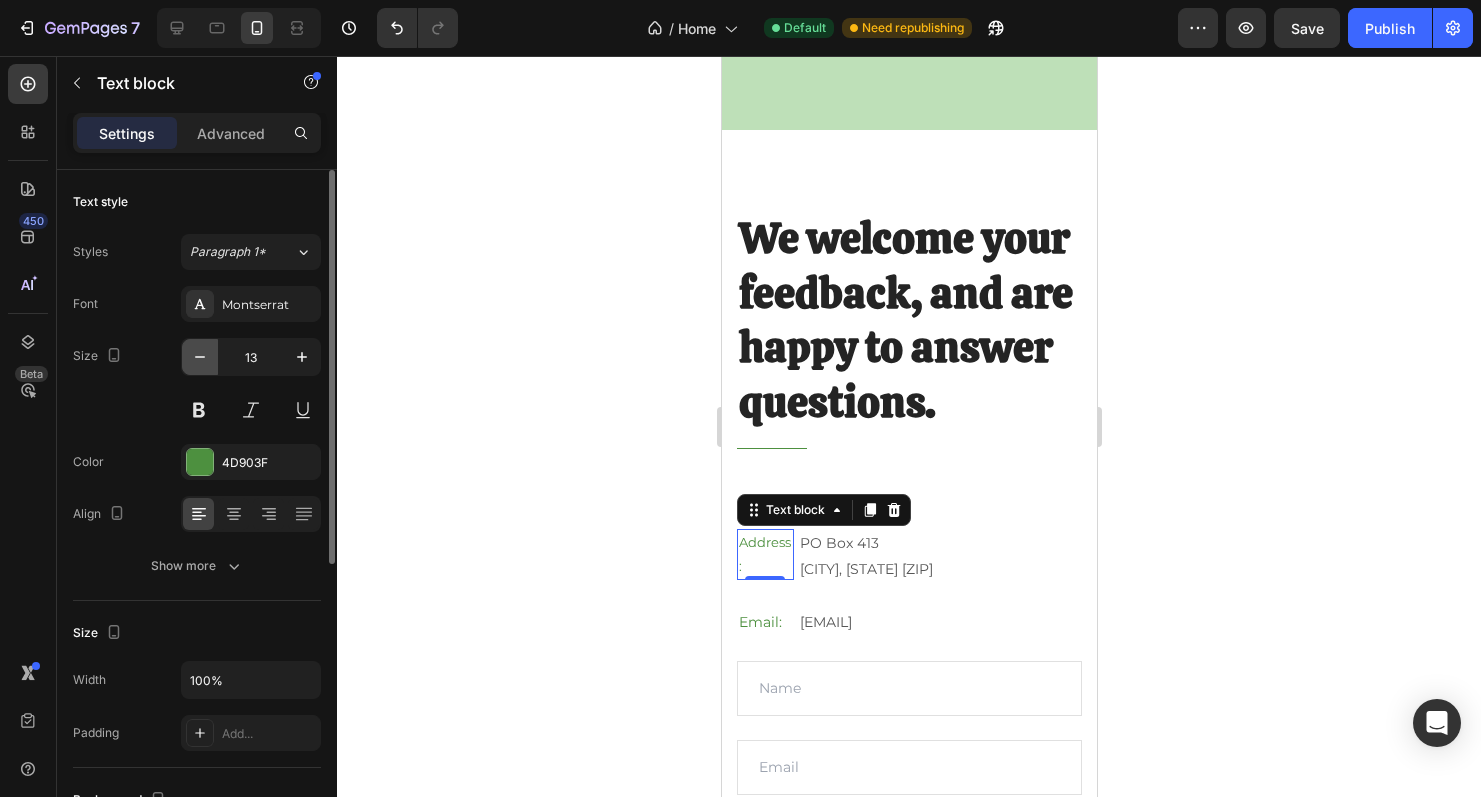 click 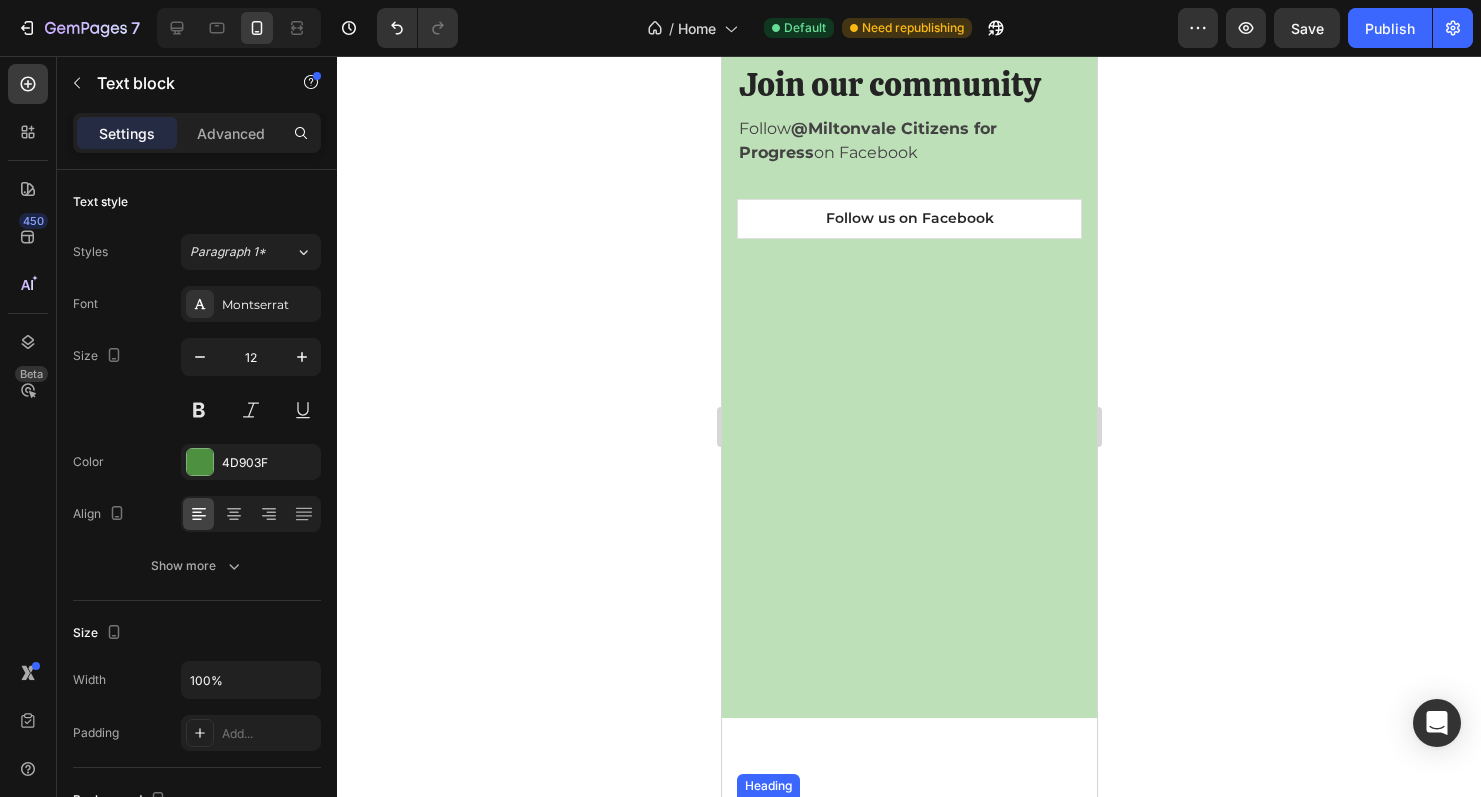 scroll, scrollTop: 3210, scrollLeft: 0, axis: vertical 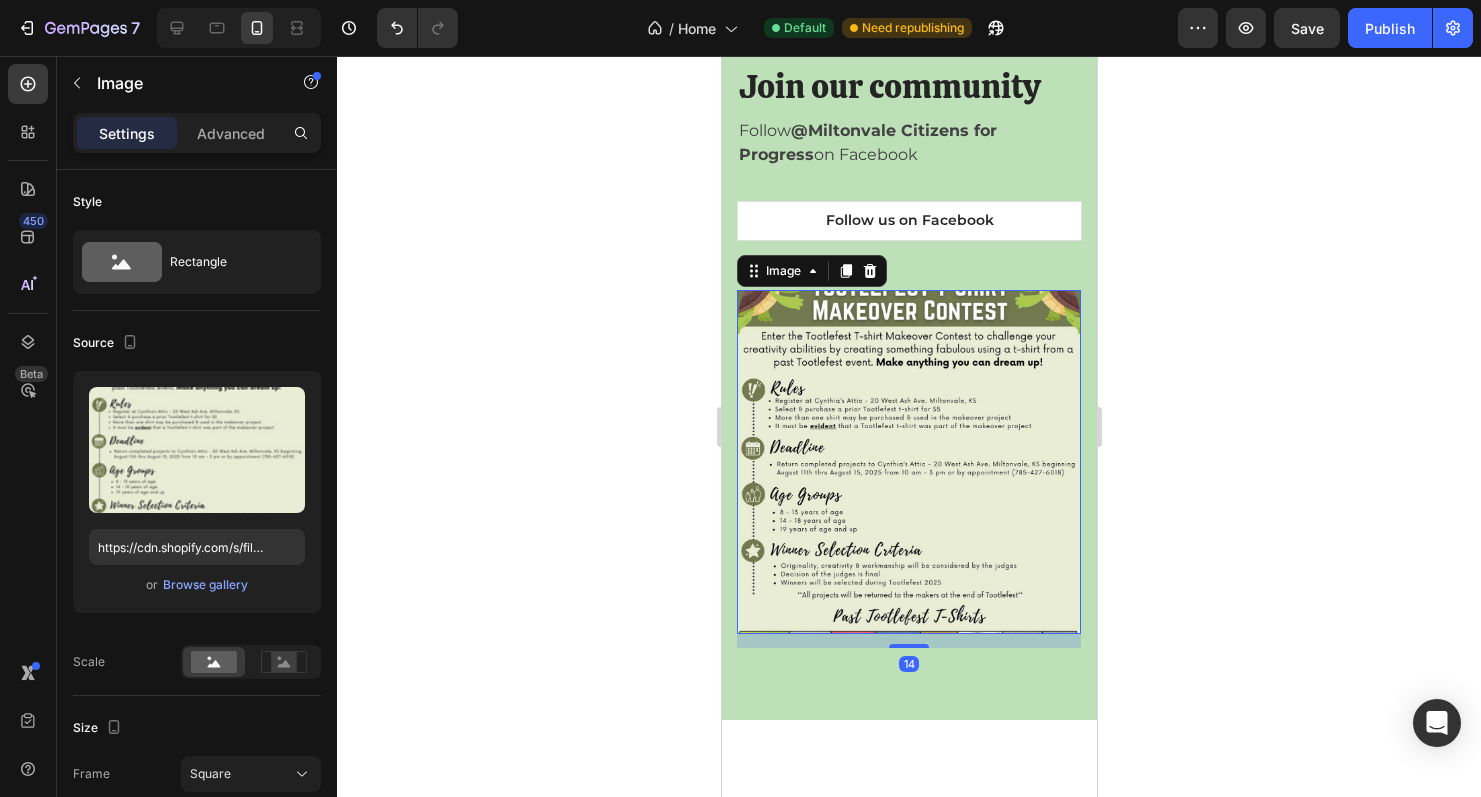 click at bounding box center [908, 462] 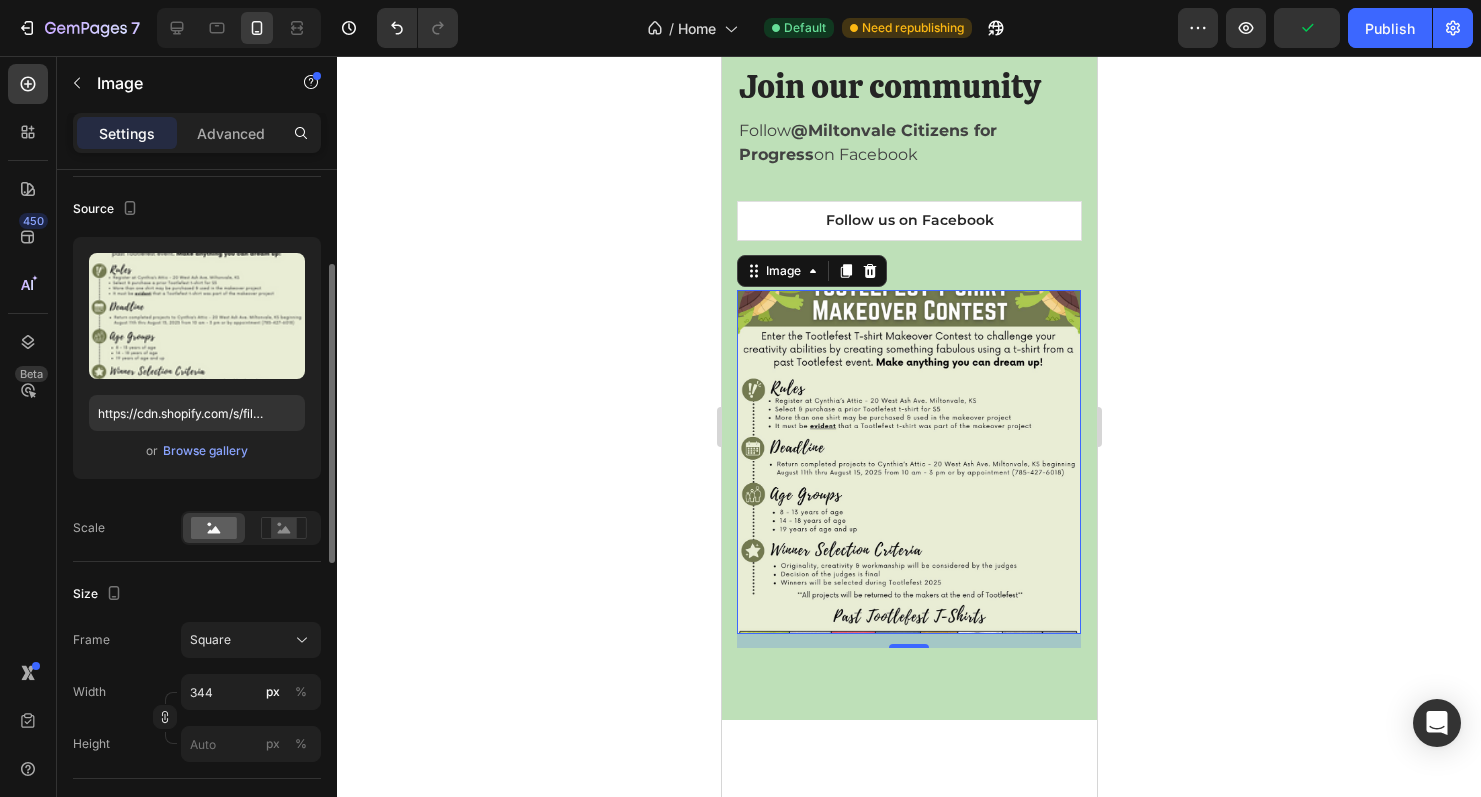 scroll, scrollTop: 163, scrollLeft: 0, axis: vertical 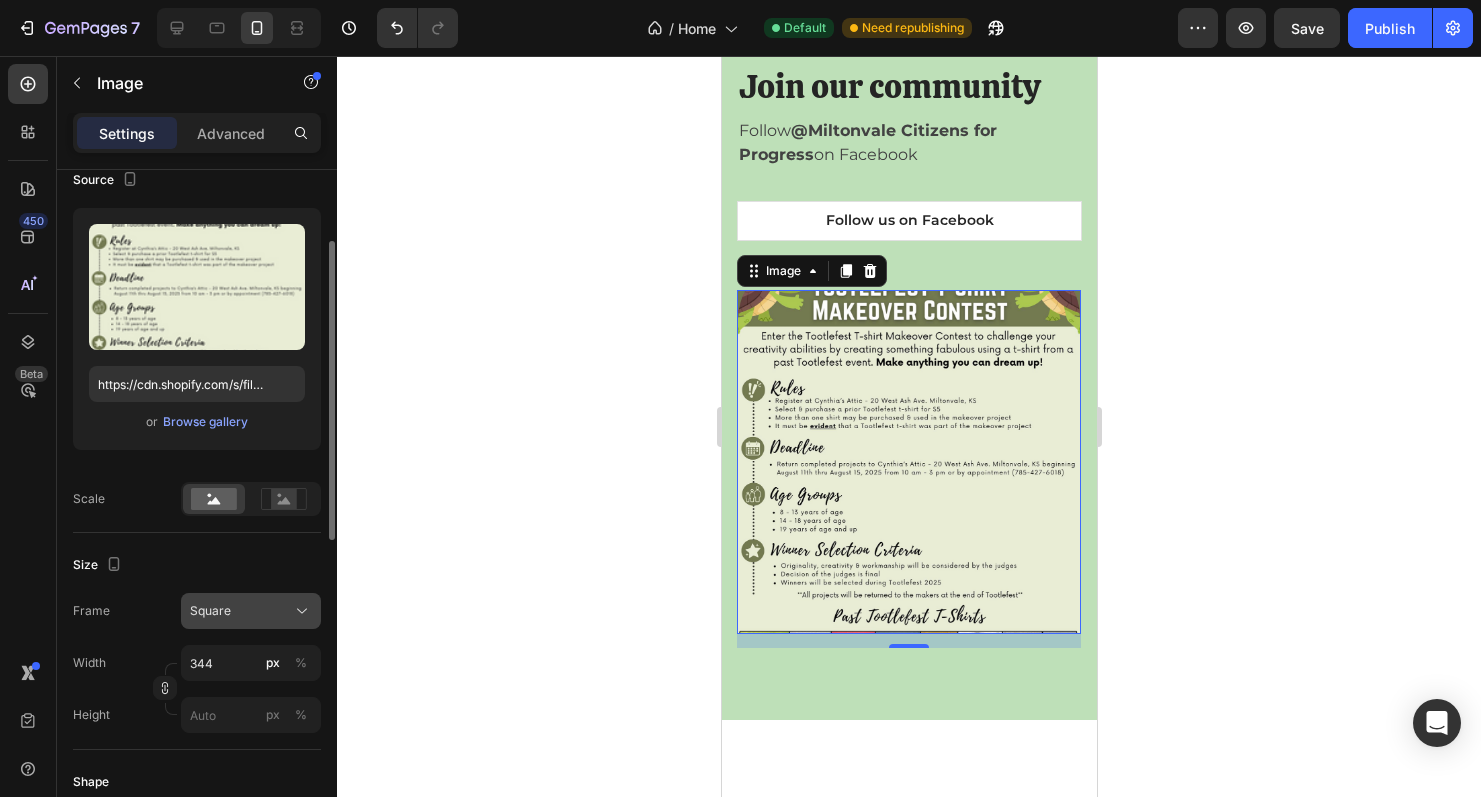 click 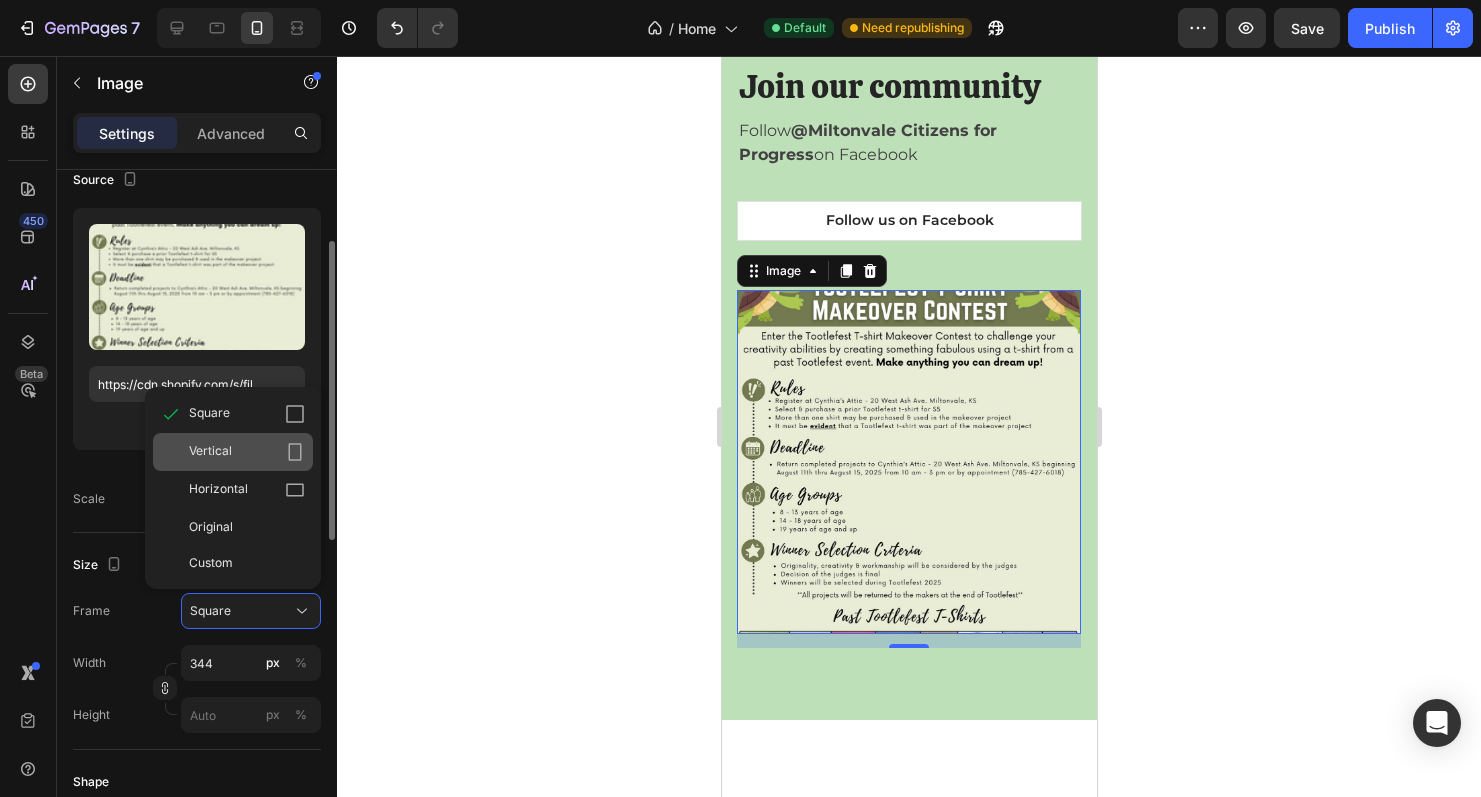 click 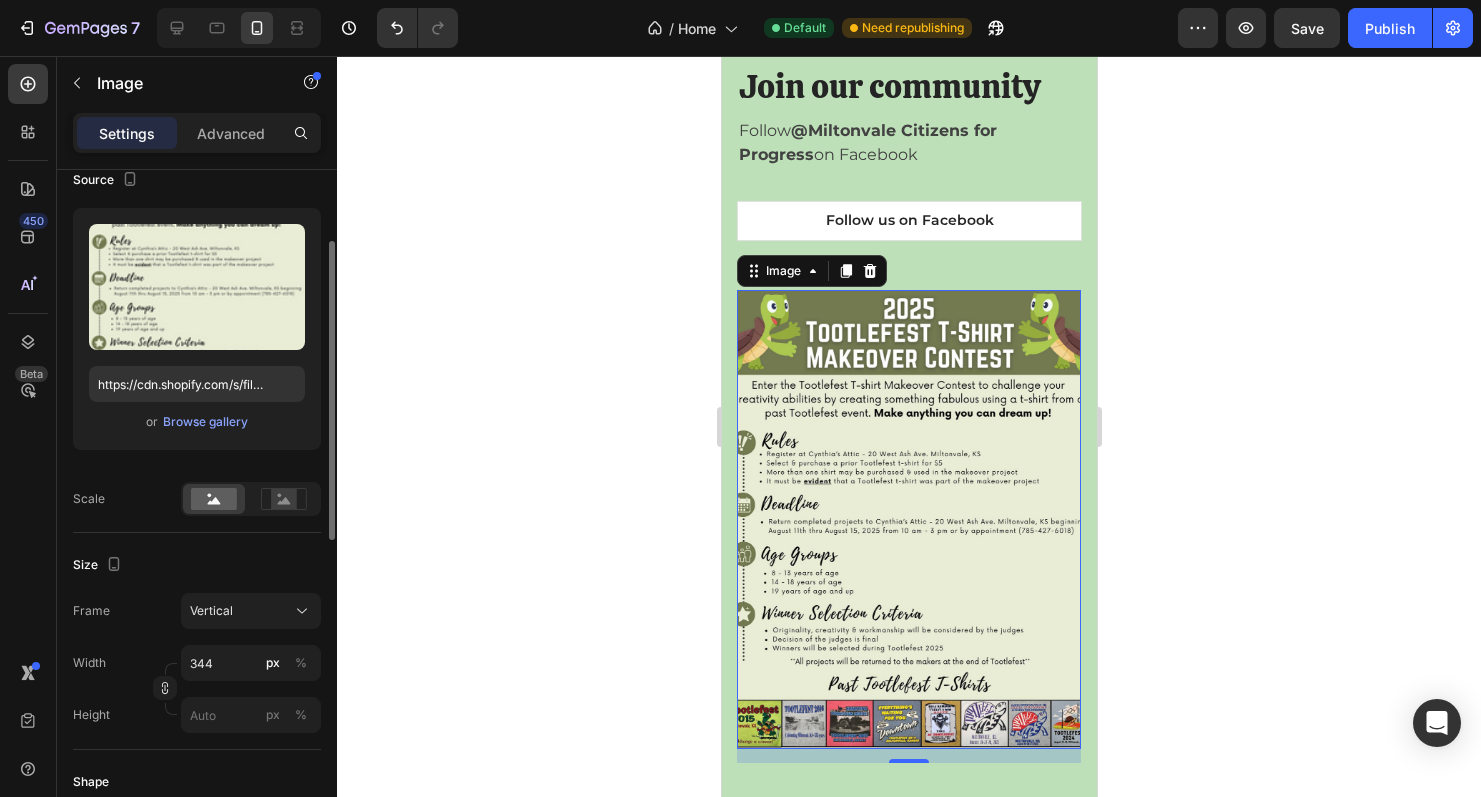 click 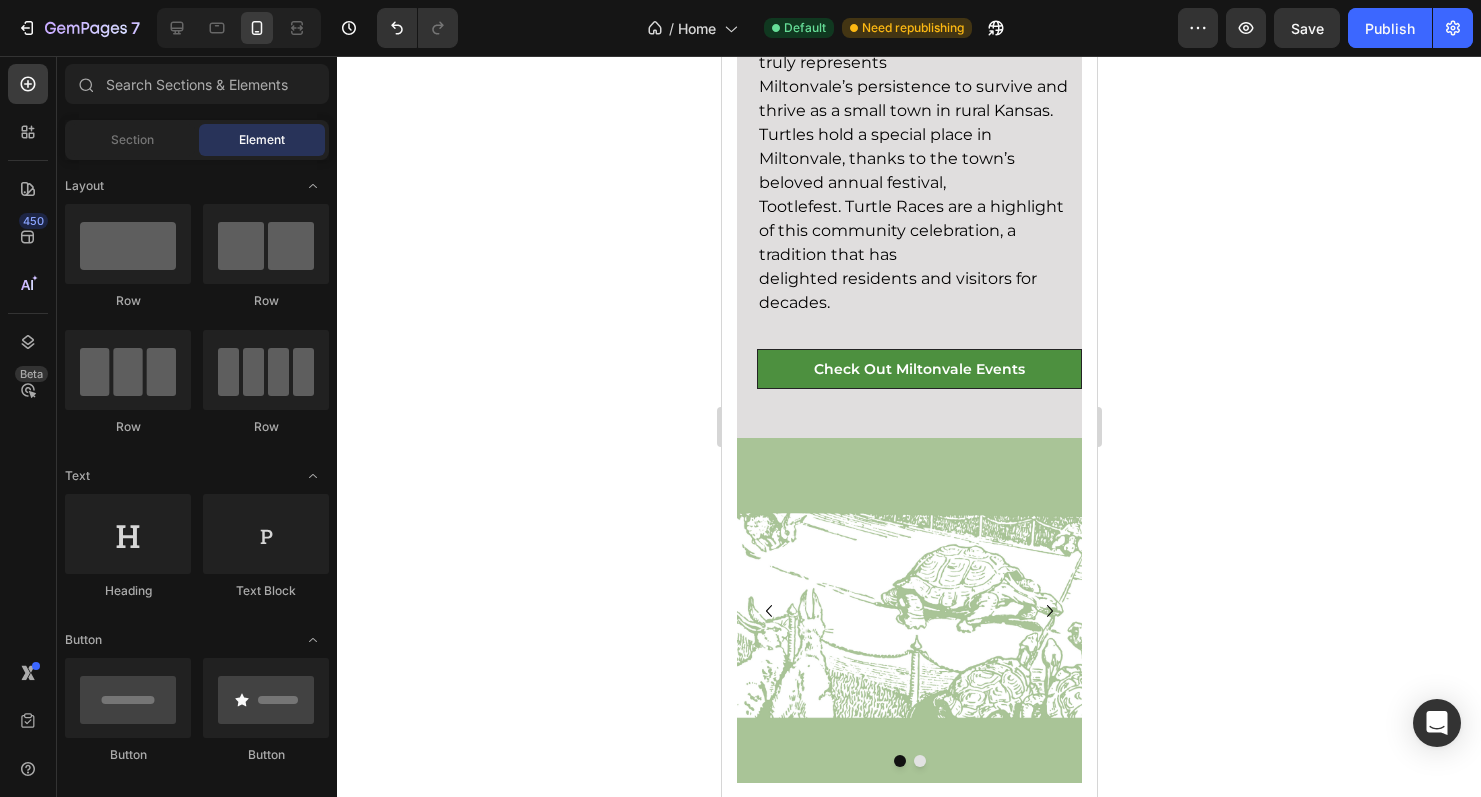 scroll, scrollTop: 1066, scrollLeft: 0, axis: vertical 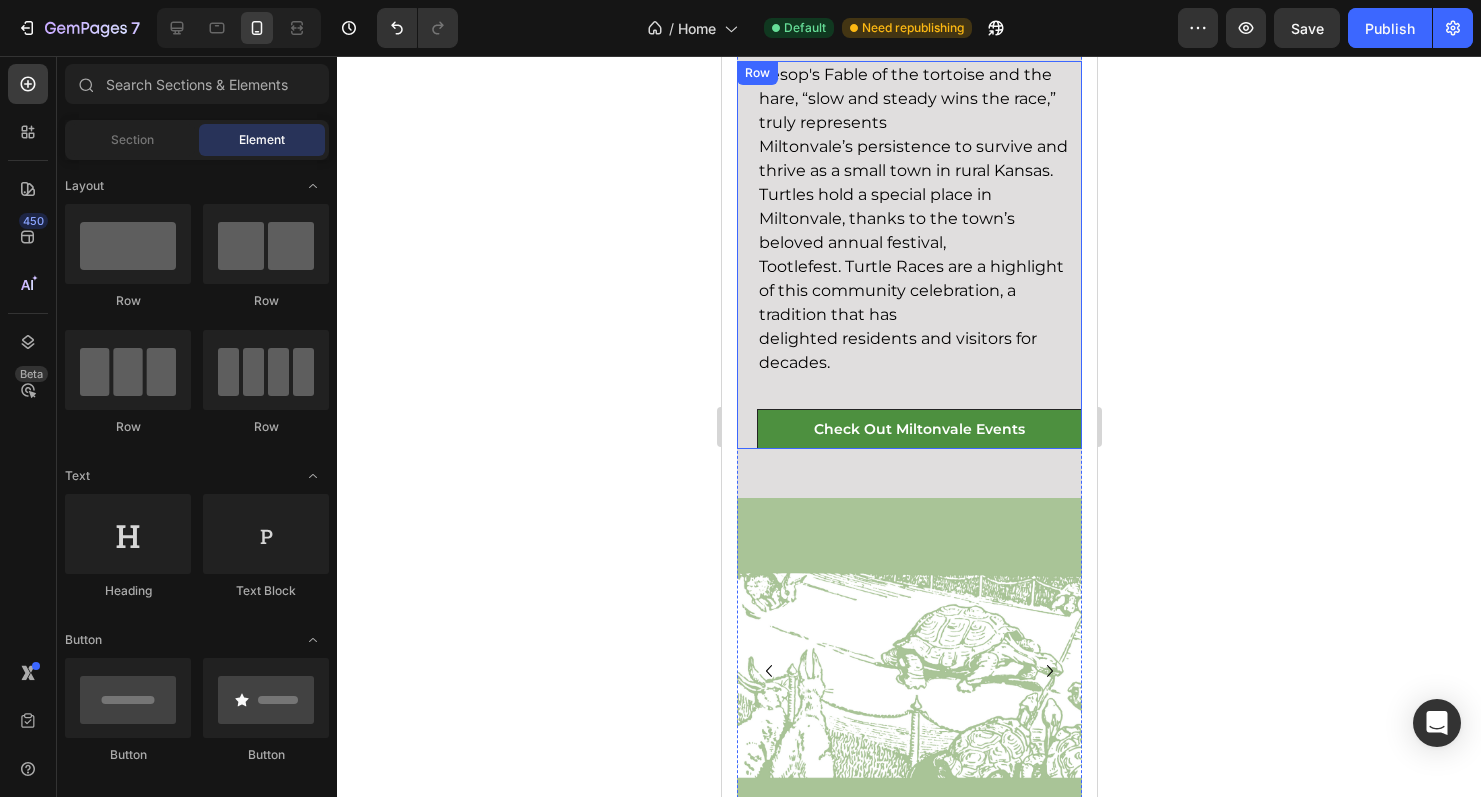 click on "Check Out Miltonvale Events Button" at bounding box center [908, 429] 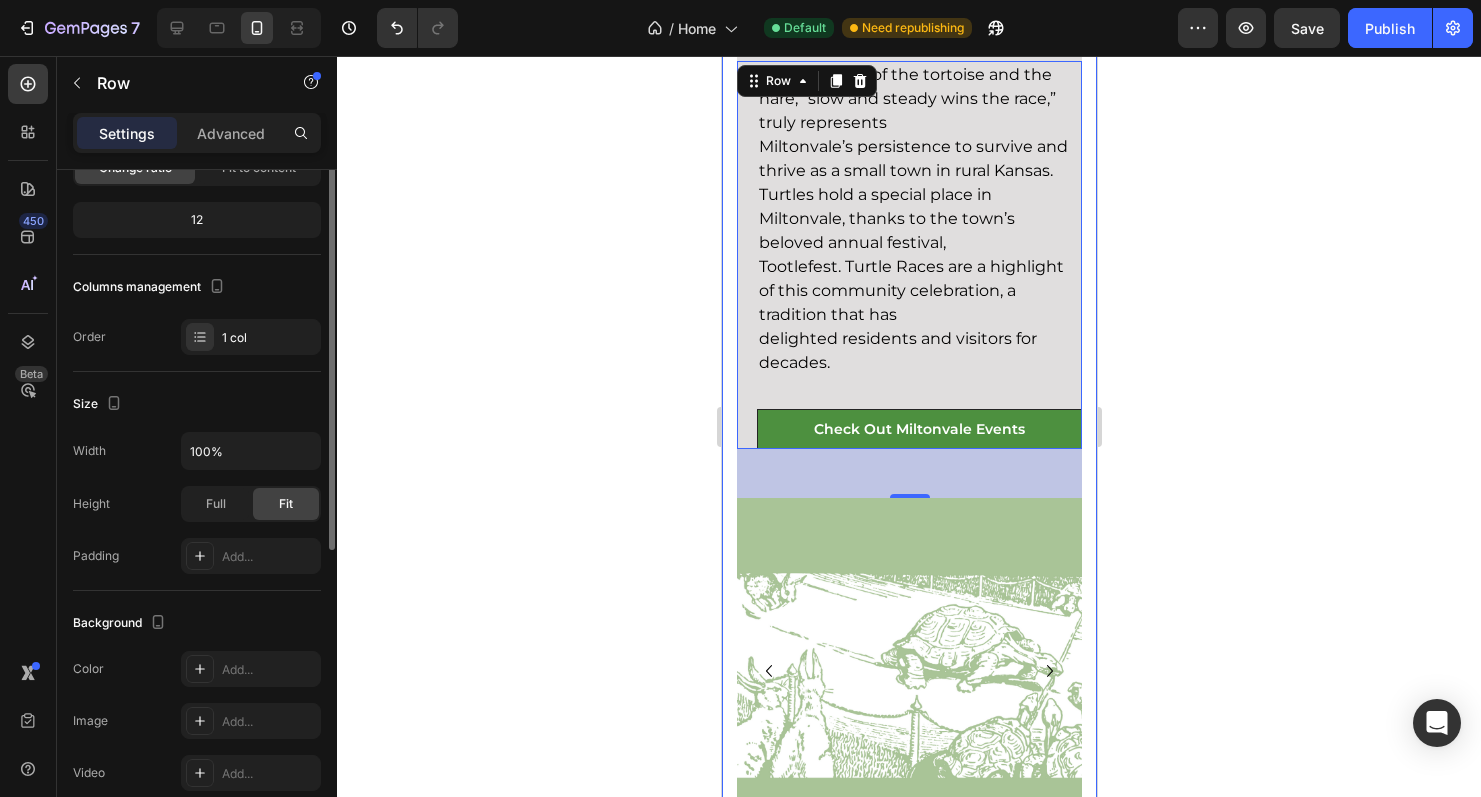 scroll, scrollTop: 0, scrollLeft: 0, axis: both 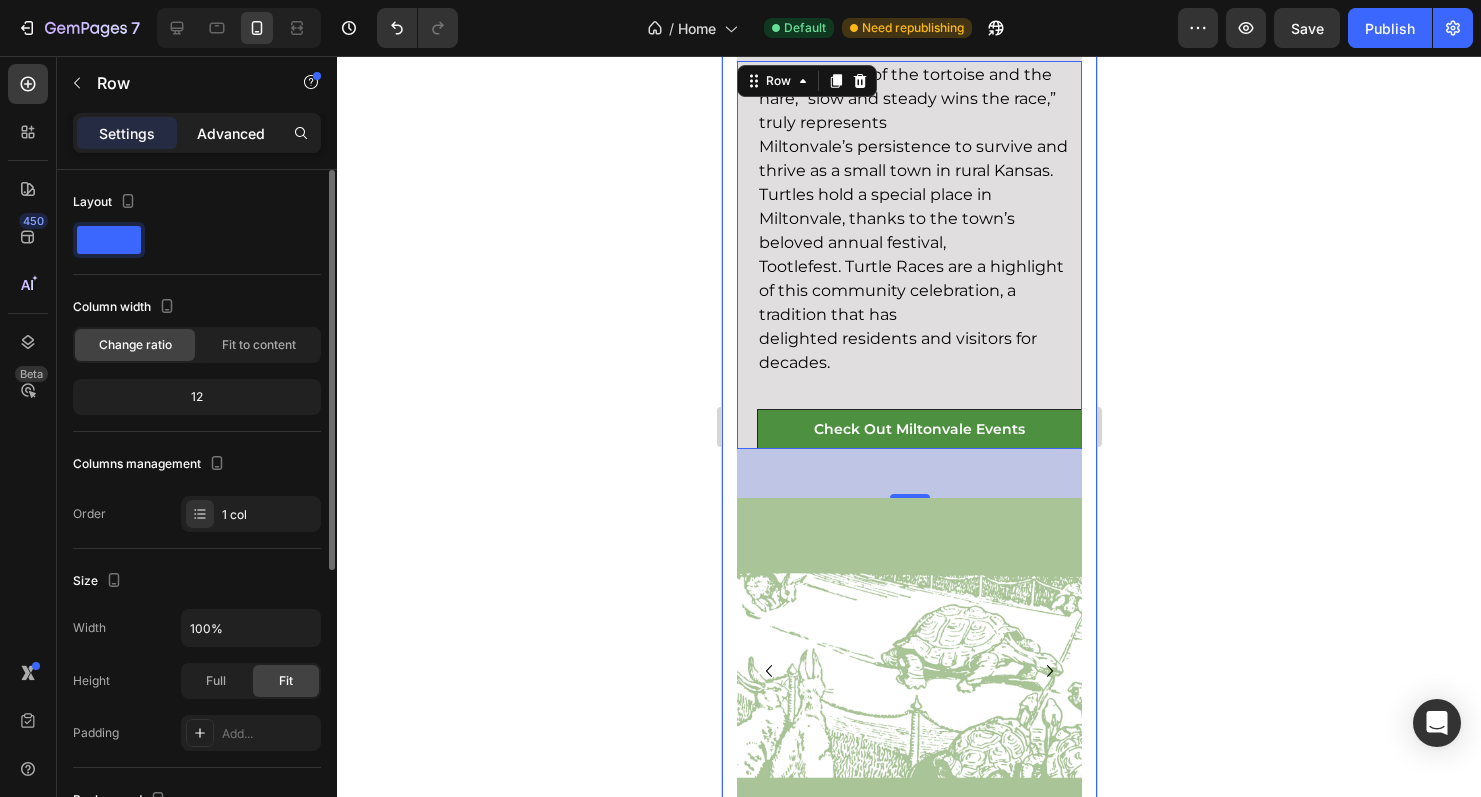 click on "Advanced" at bounding box center (231, 133) 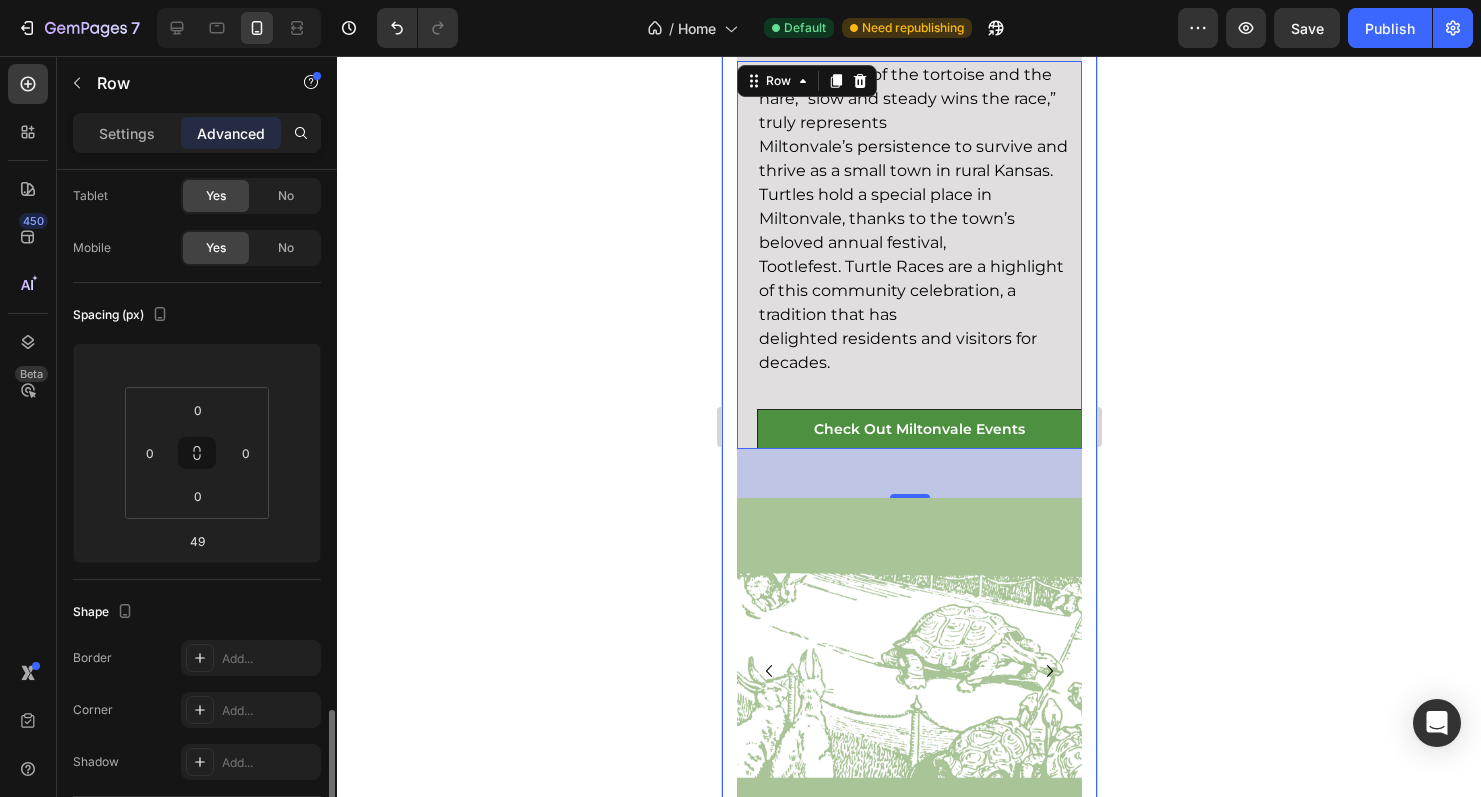 scroll, scrollTop: 0, scrollLeft: 0, axis: both 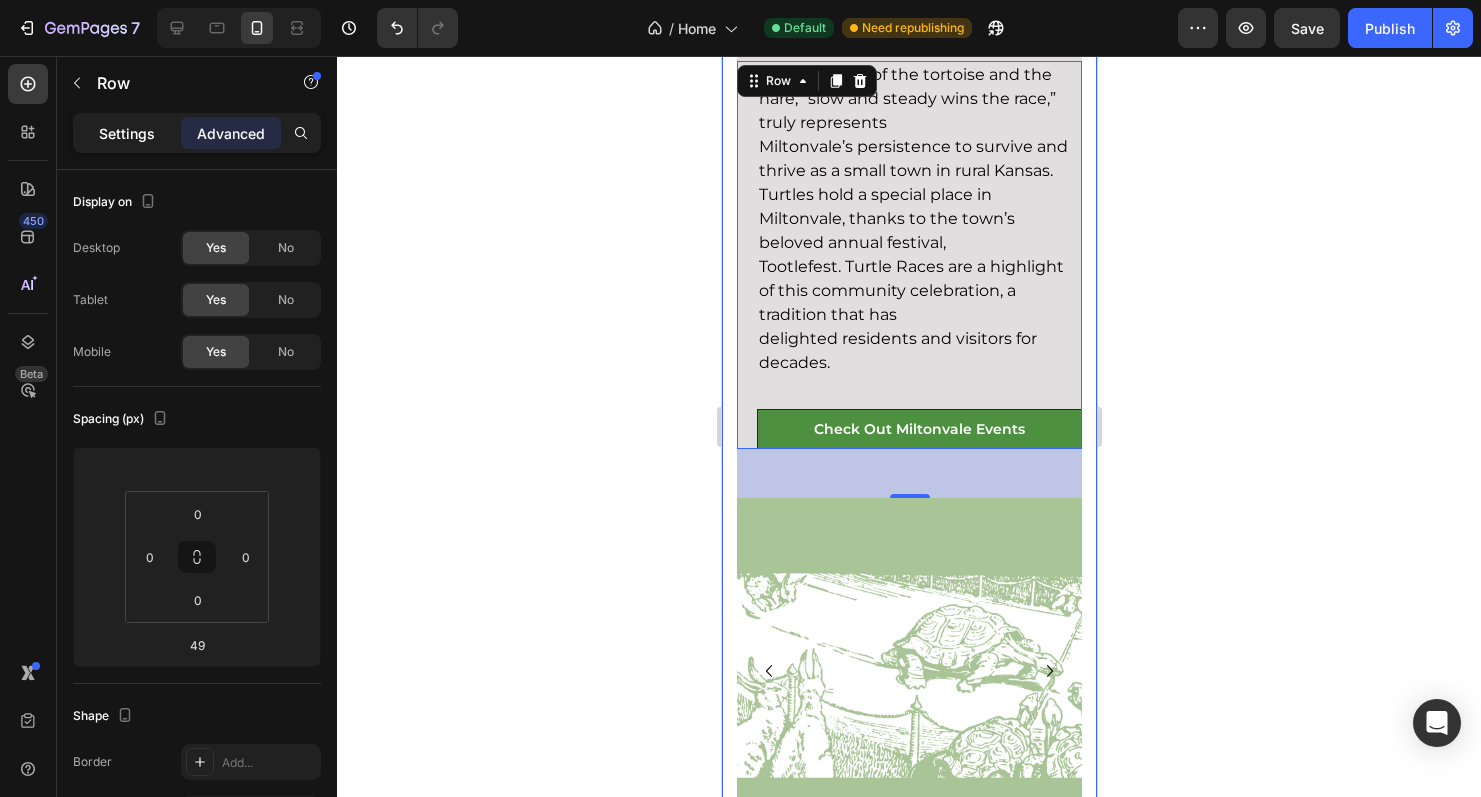 click on "Settings" at bounding box center (127, 133) 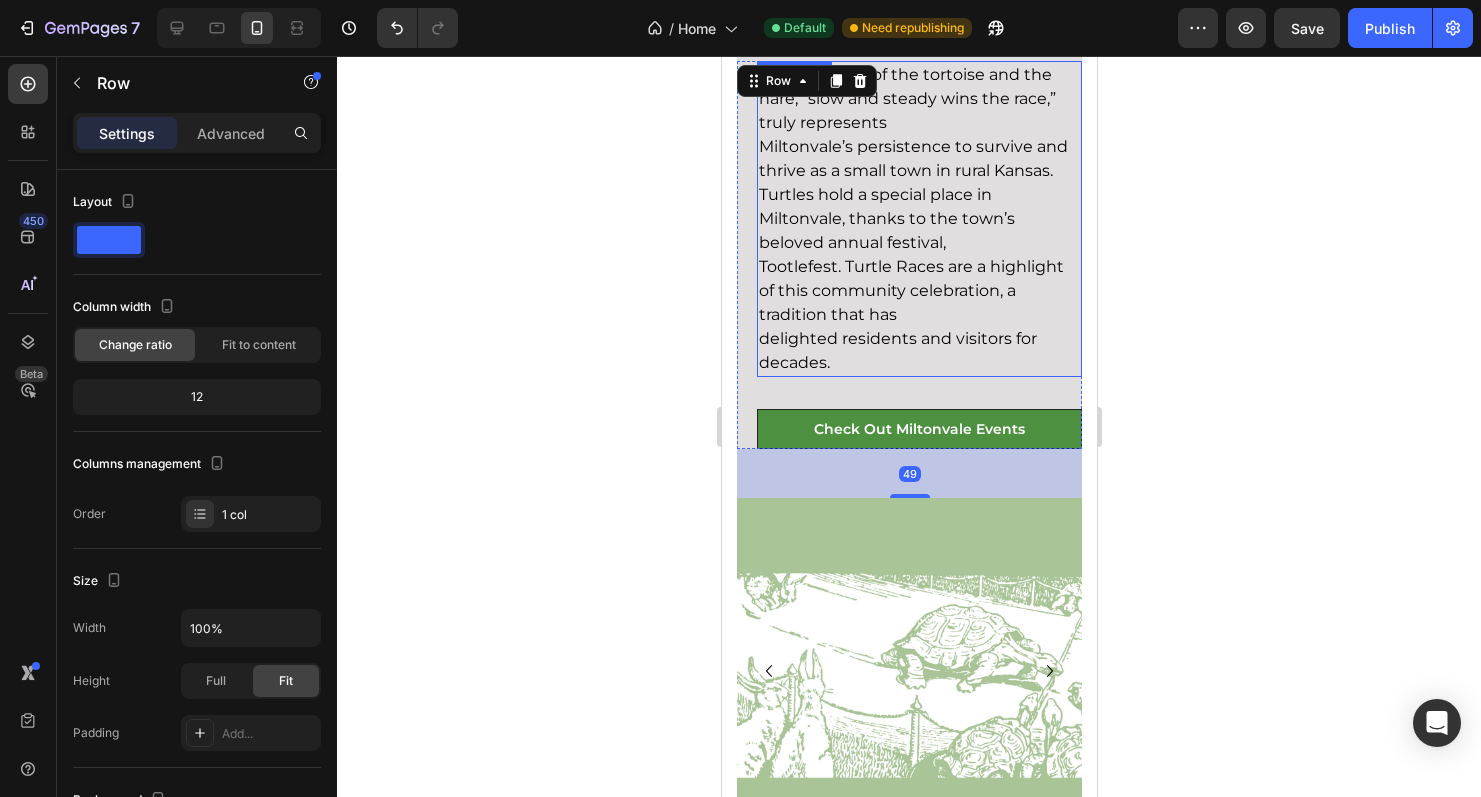 click on "delighted residents and visitors for decades." at bounding box center (897, 350) 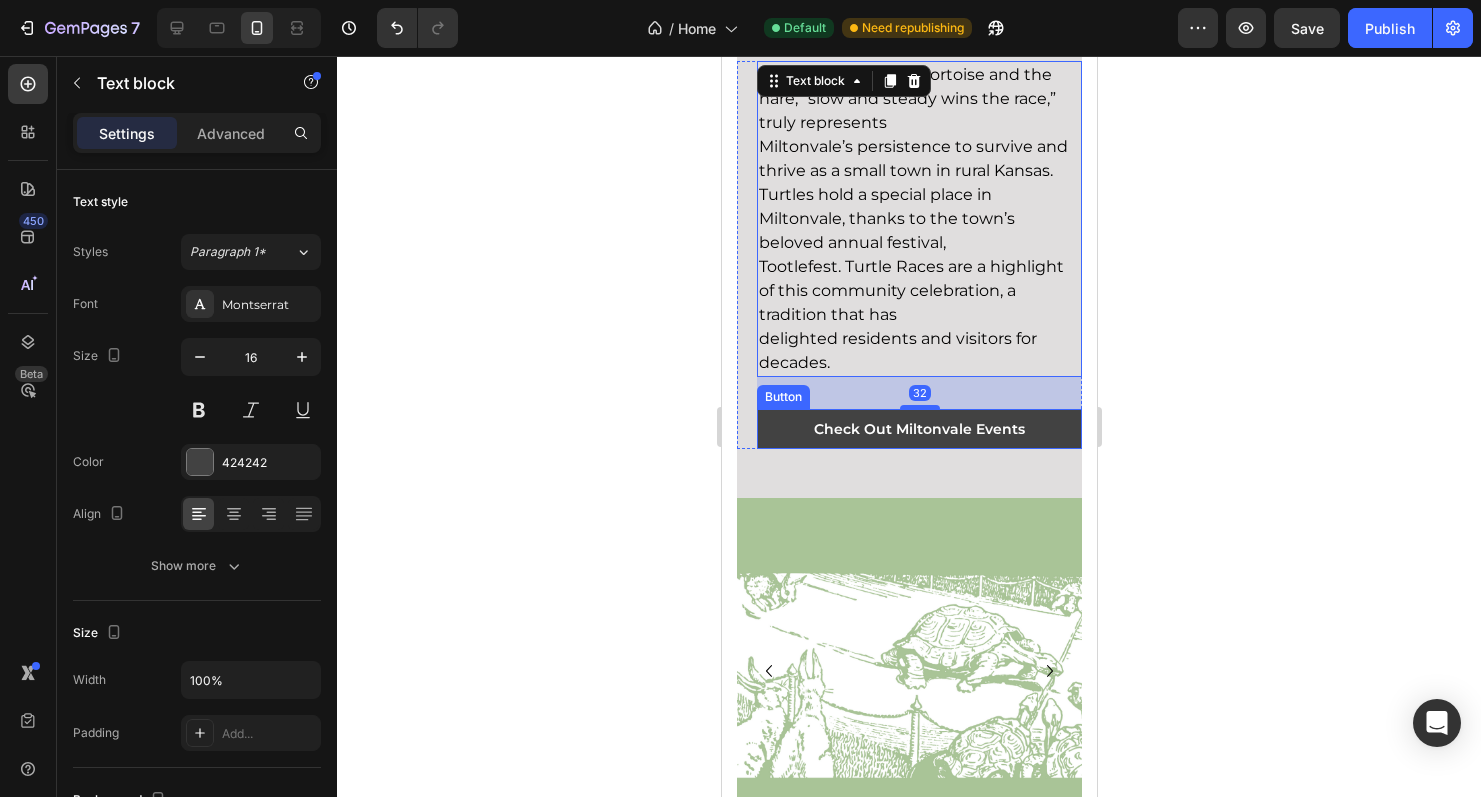 click on "Check Out Miltonvale Events" at bounding box center [918, 429] 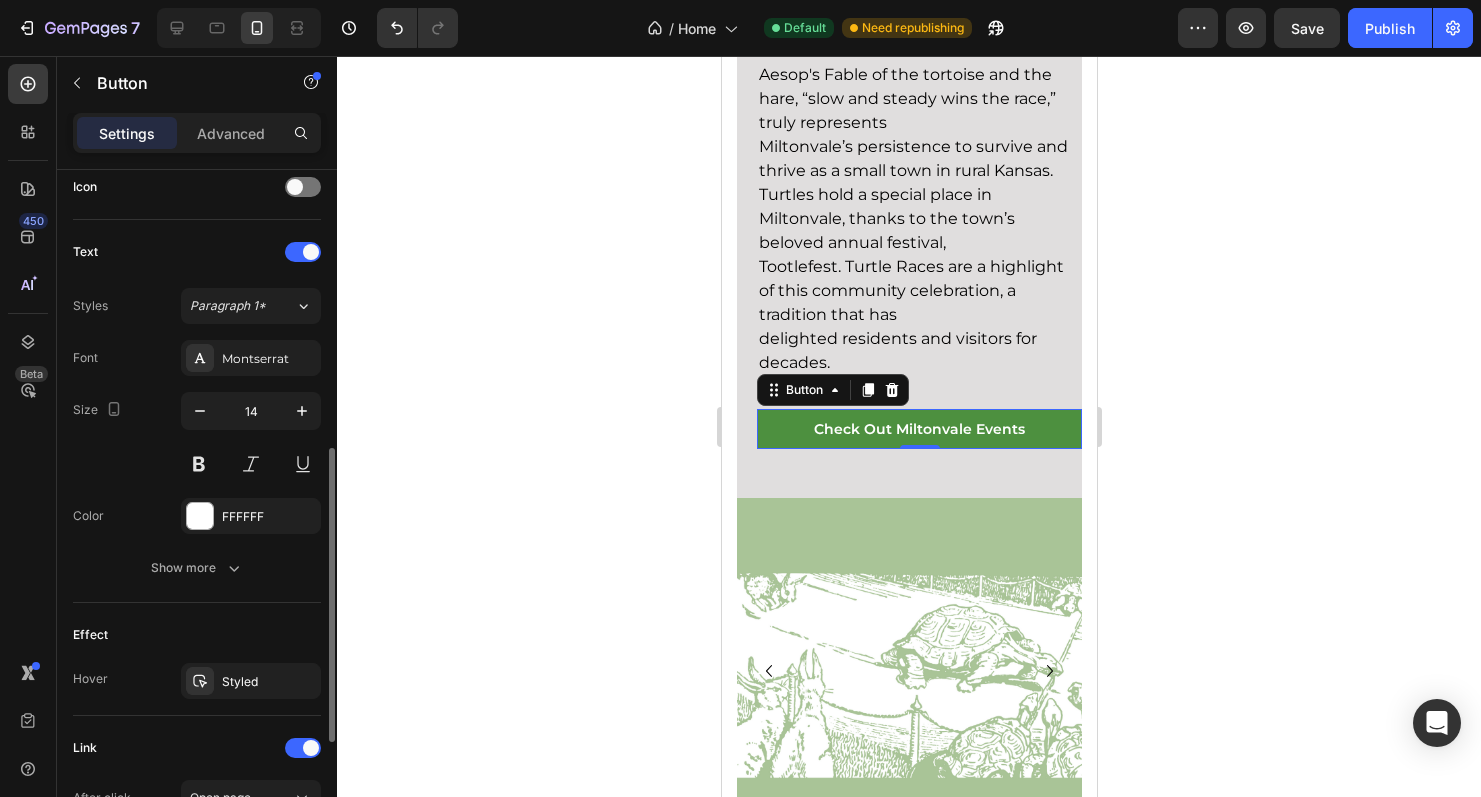 scroll, scrollTop: 716, scrollLeft: 0, axis: vertical 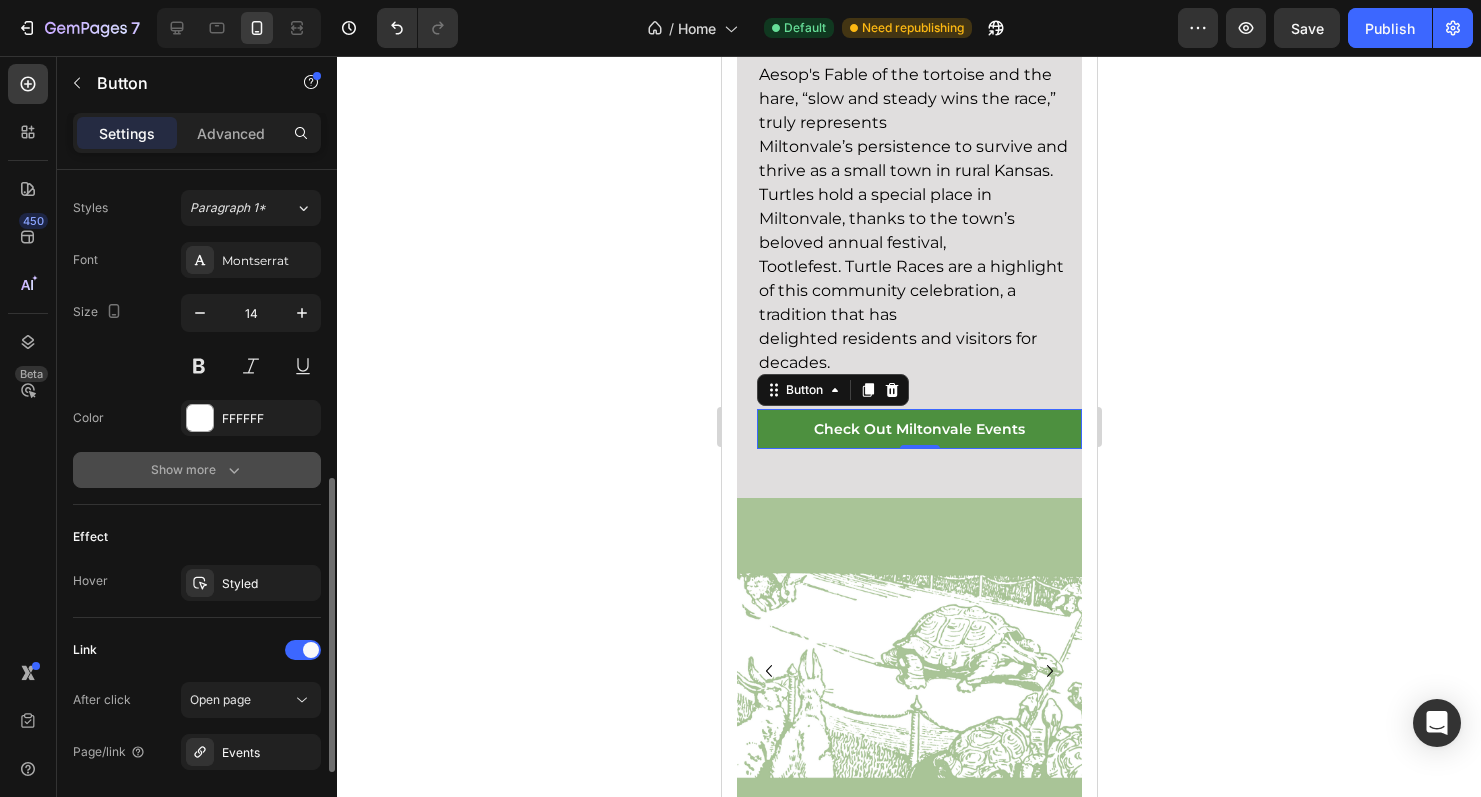 click on "Show more" at bounding box center (197, 470) 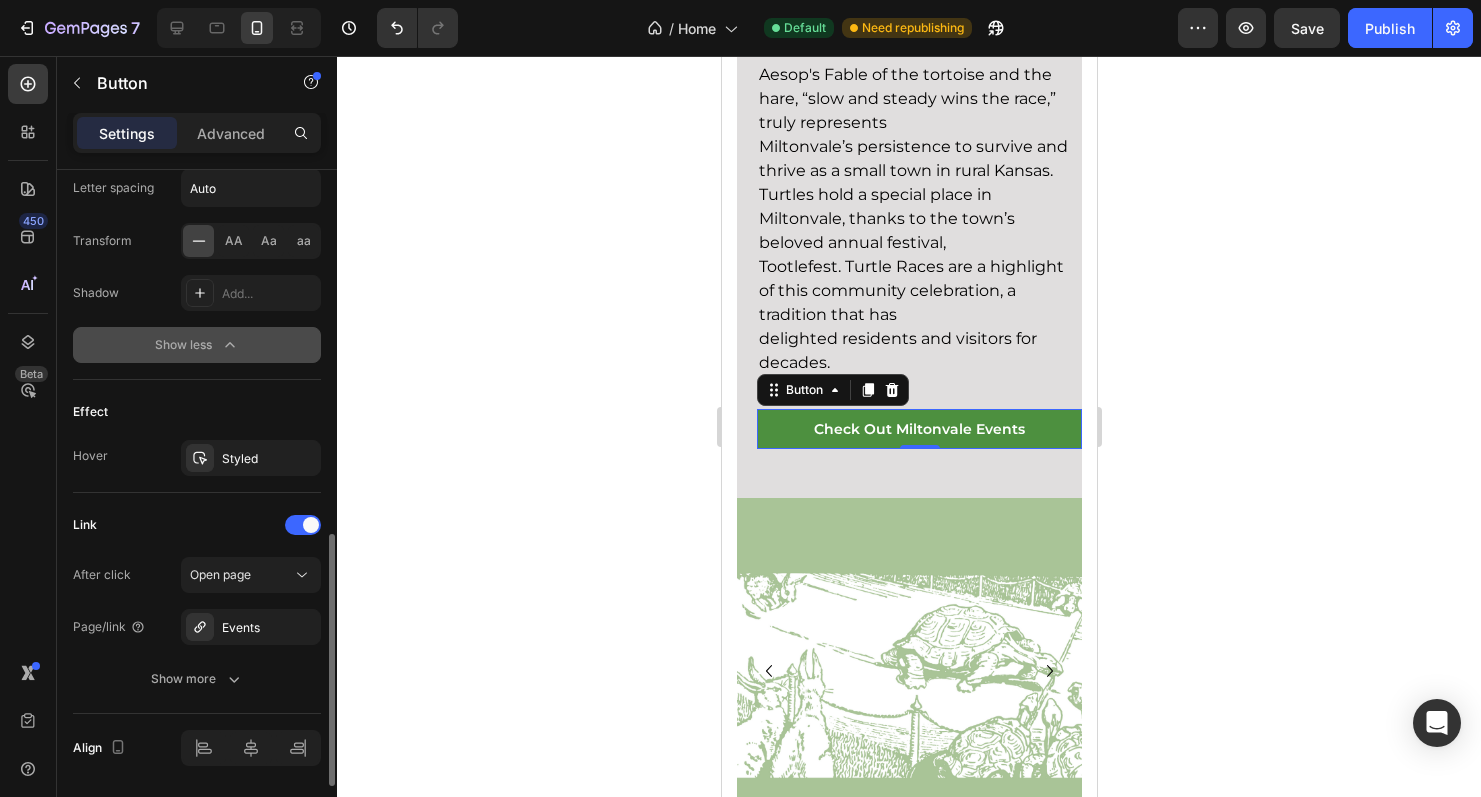 scroll, scrollTop: 1170, scrollLeft: 0, axis: vertical 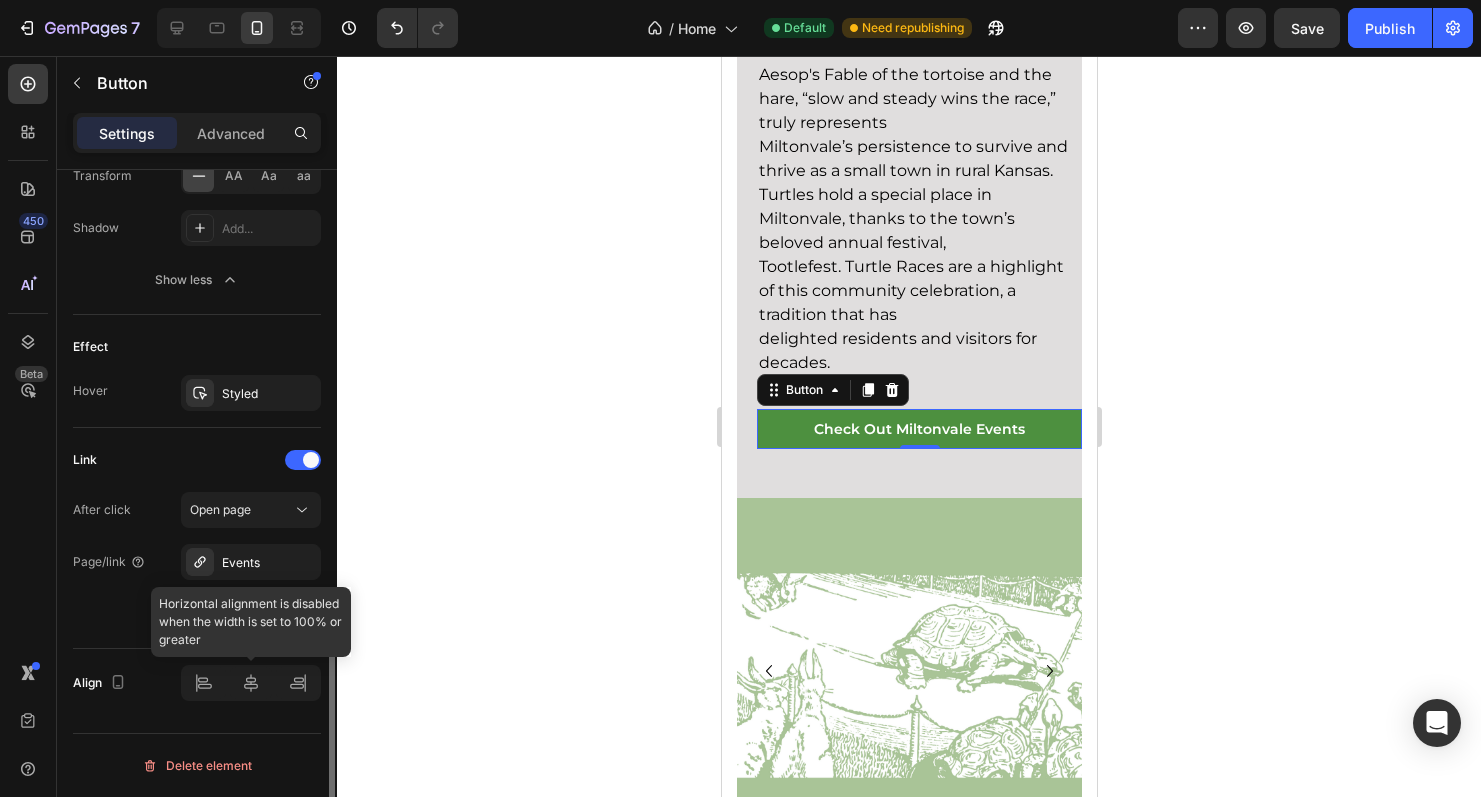 click 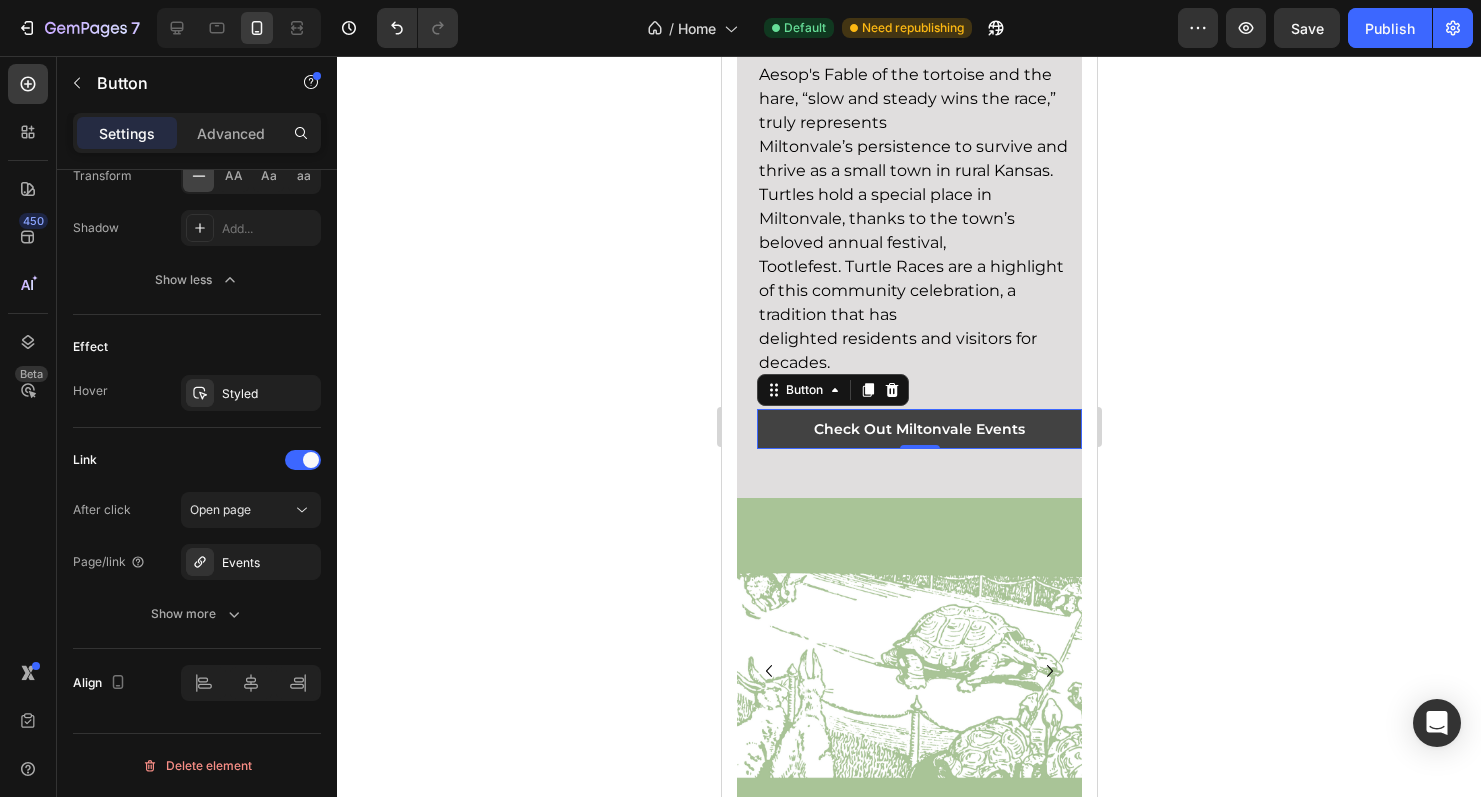 click on "Check Out Miltonvale Events" at bounding box center [918, 429] 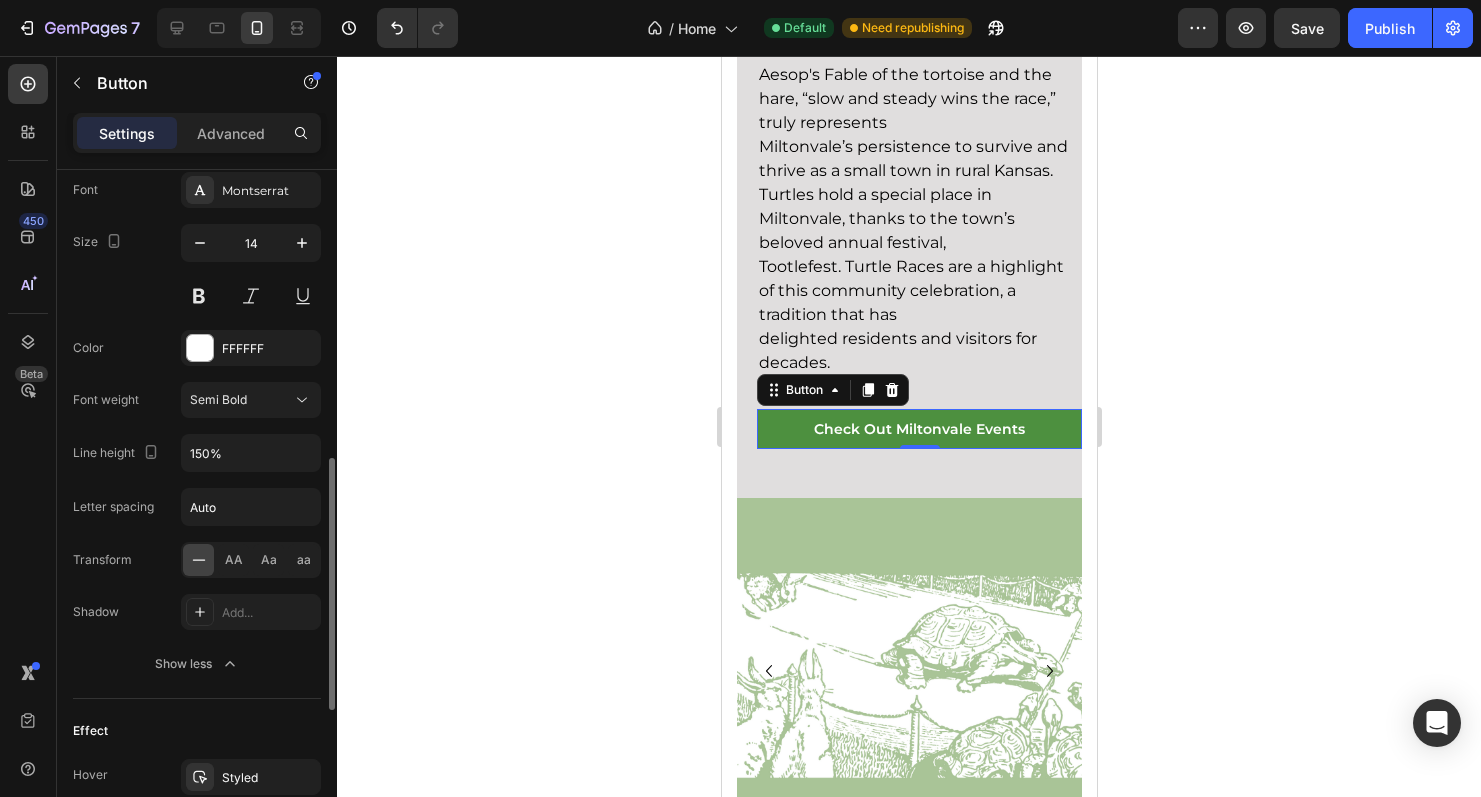 scroll, scrollTop: 787, scrollLeft: 0, axis: vertical 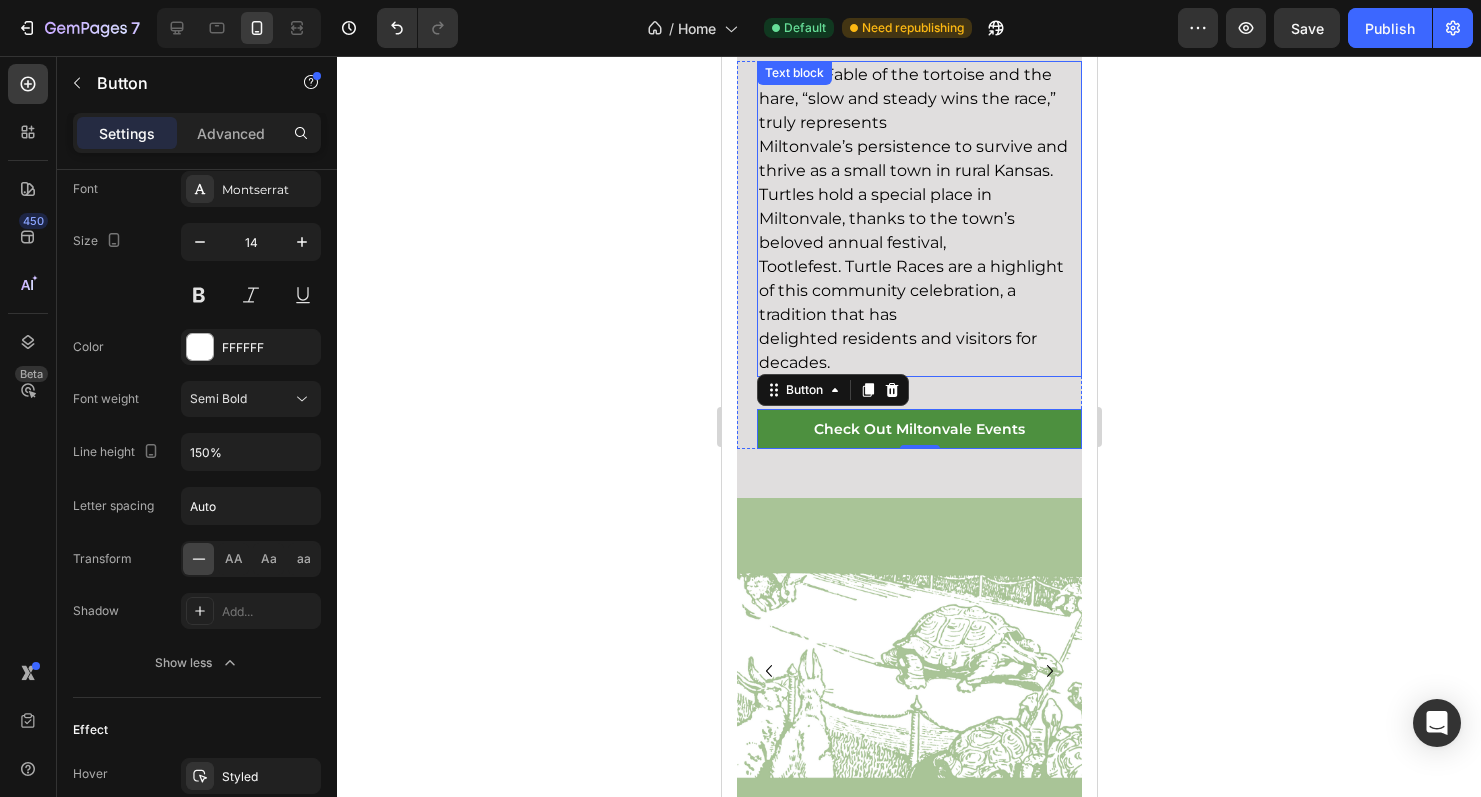 click on "​Turtles hold a special place in Miltonvale, thanks to the town’s beloved annual festival," at bounding box center [886, 218] 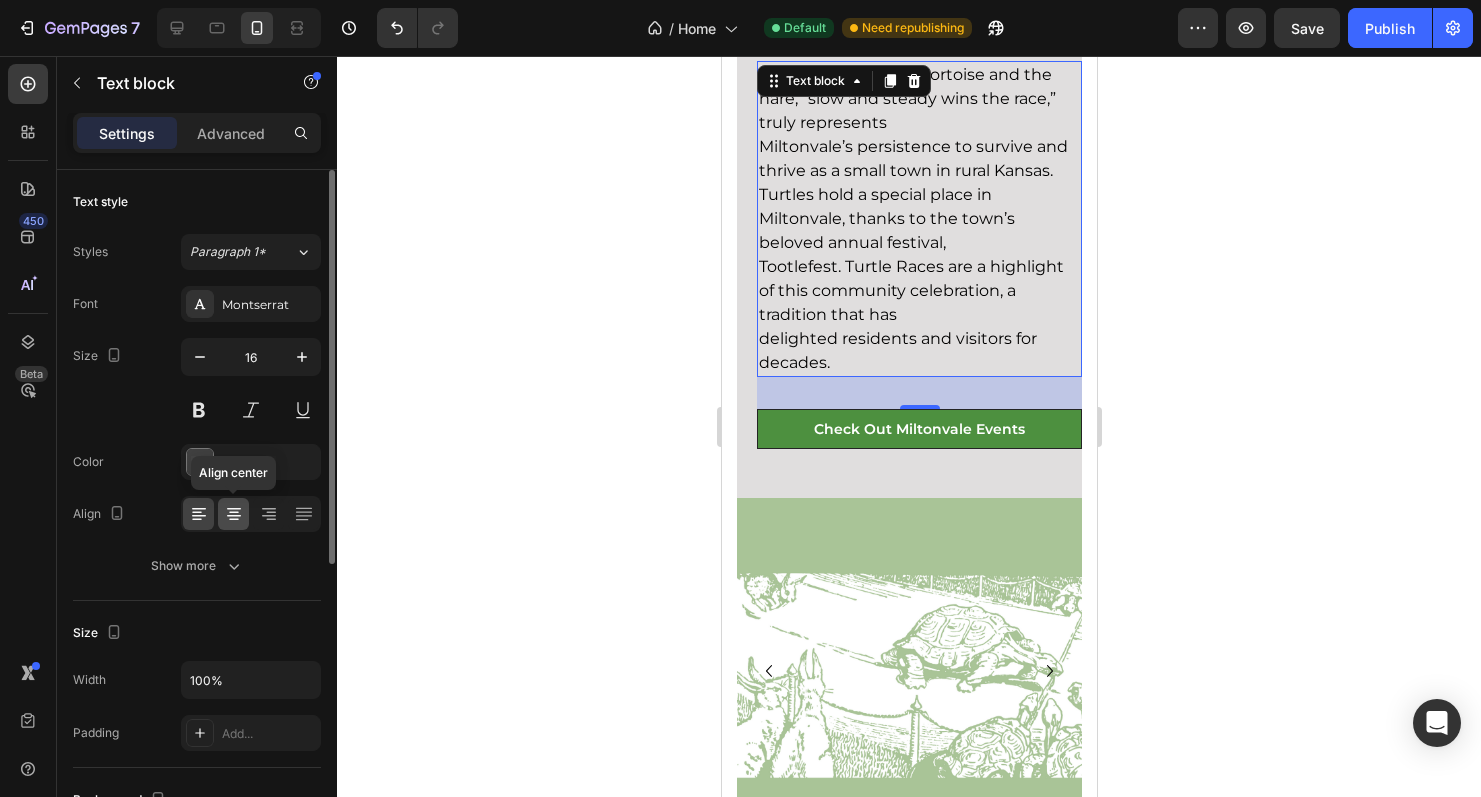 click 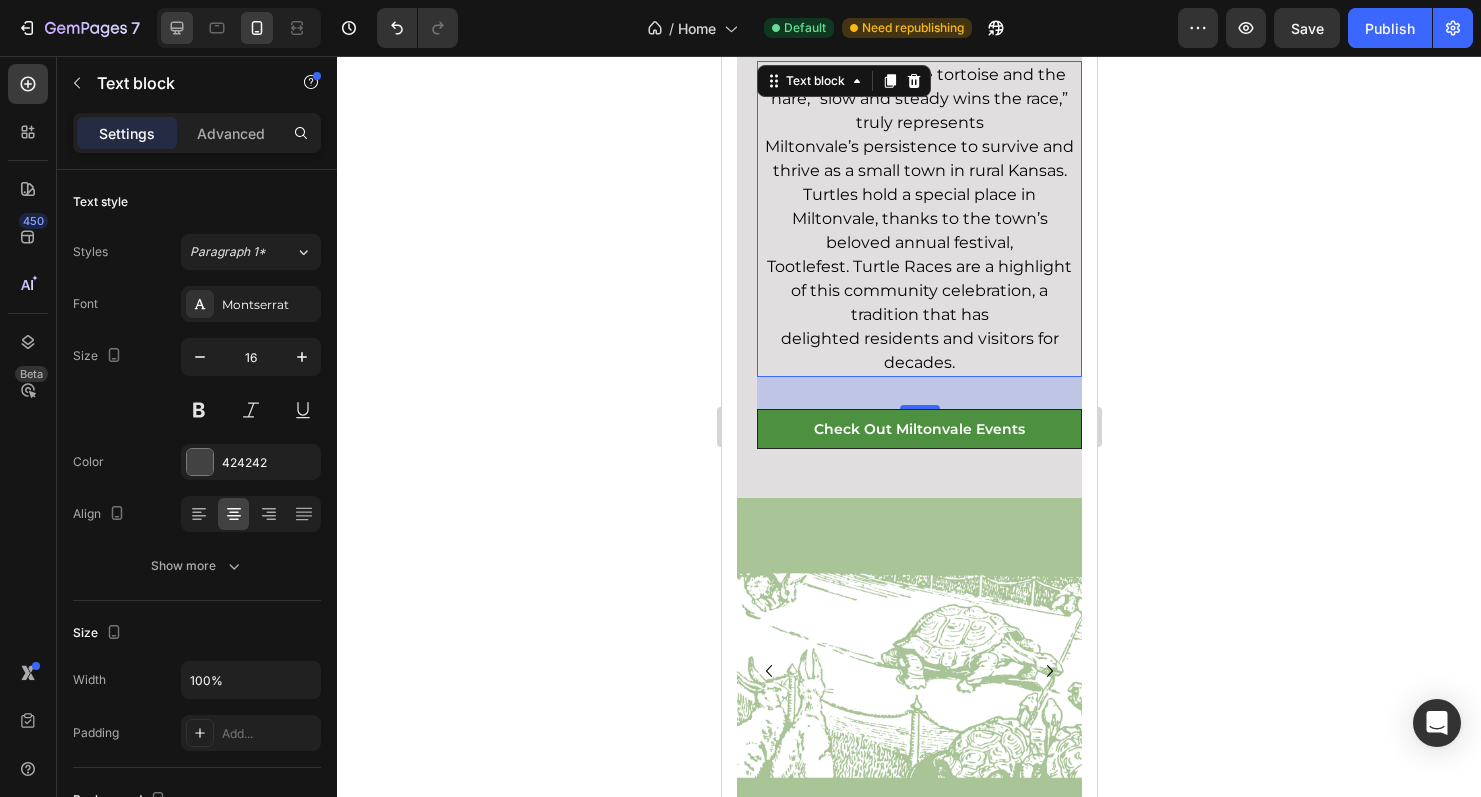 click 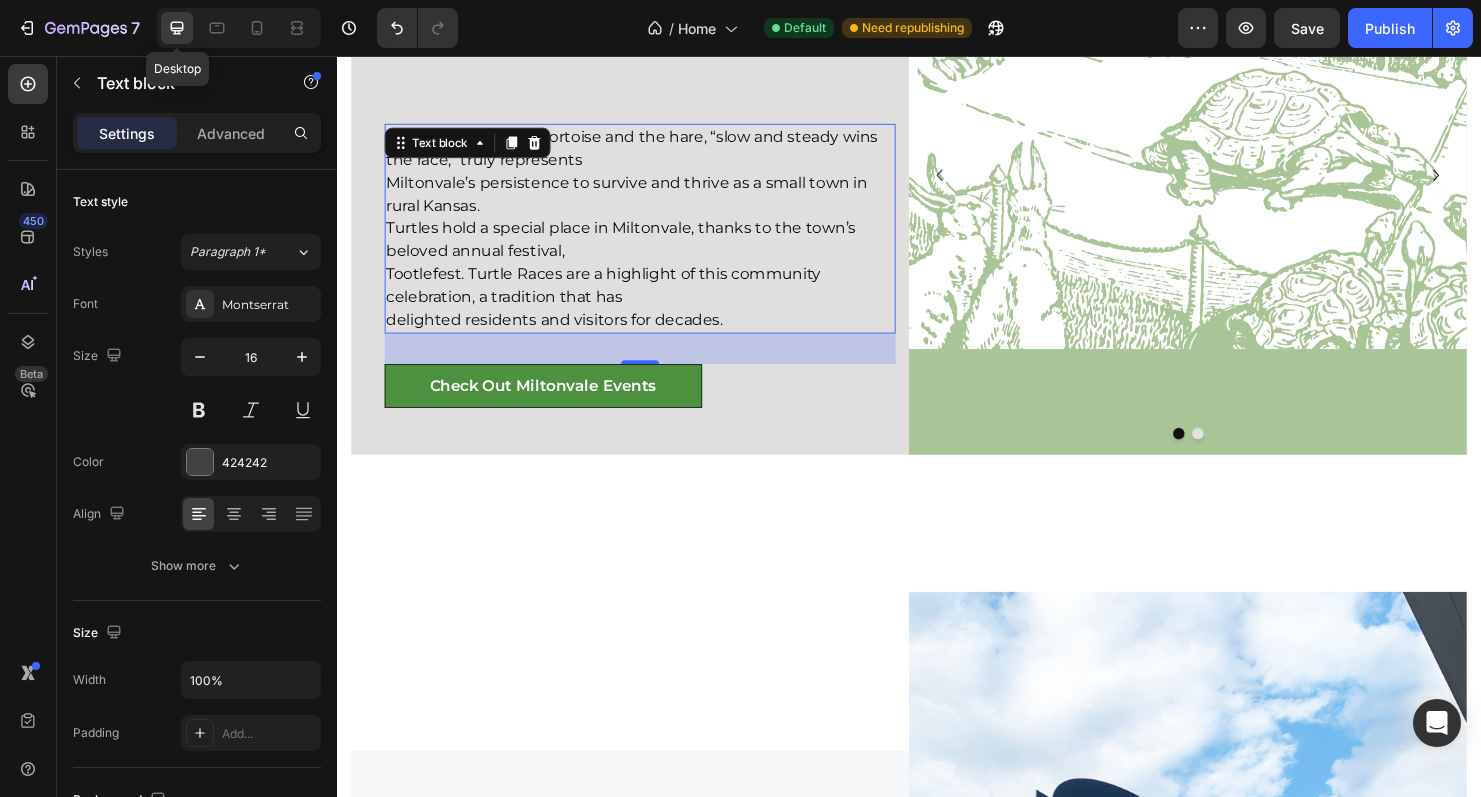 scroll, scrollTop: 1093, scrollLeft: 0, axis: vertical 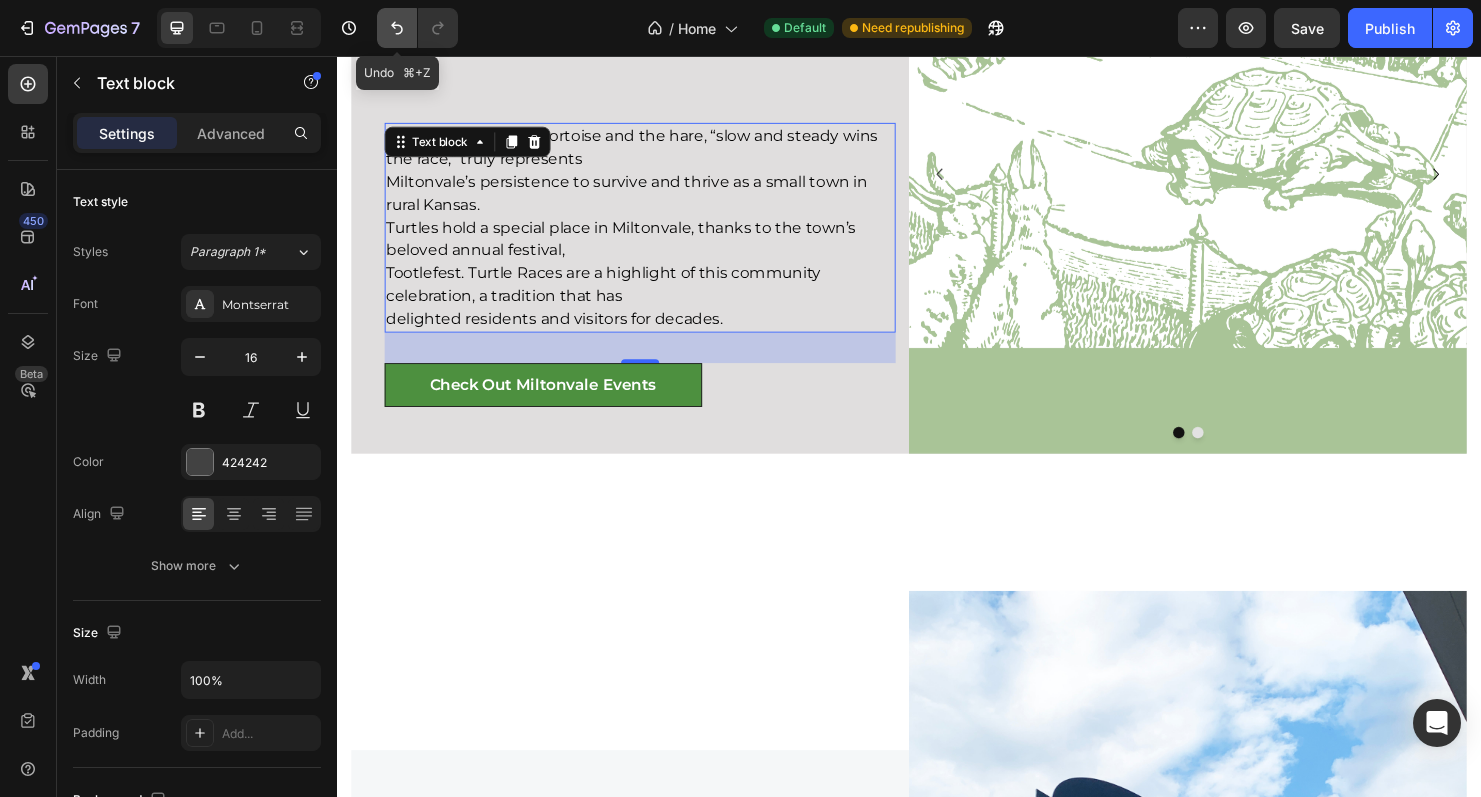 click 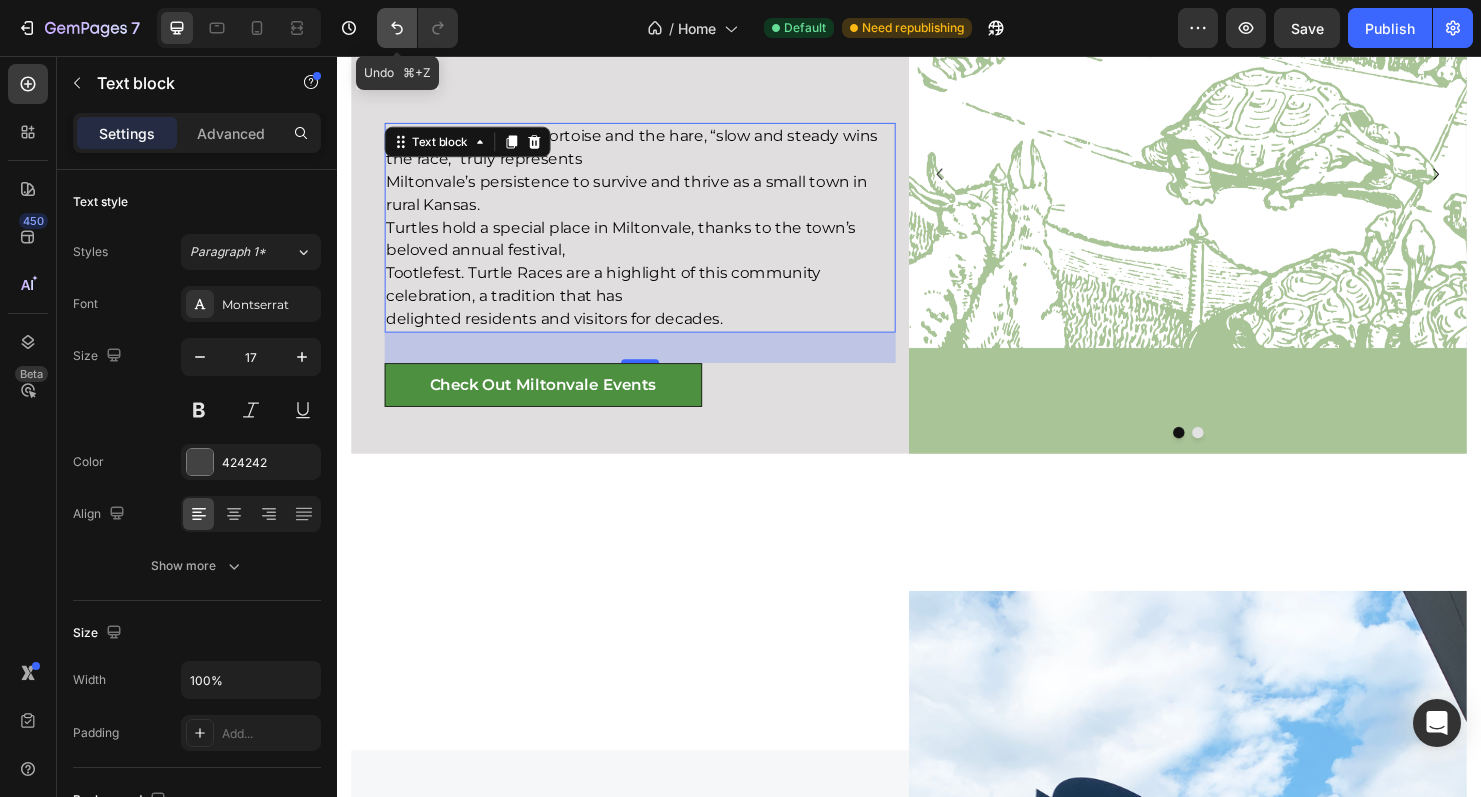 scroll, scrollTop: 1079, scrollLeft: 0, axis: vertical 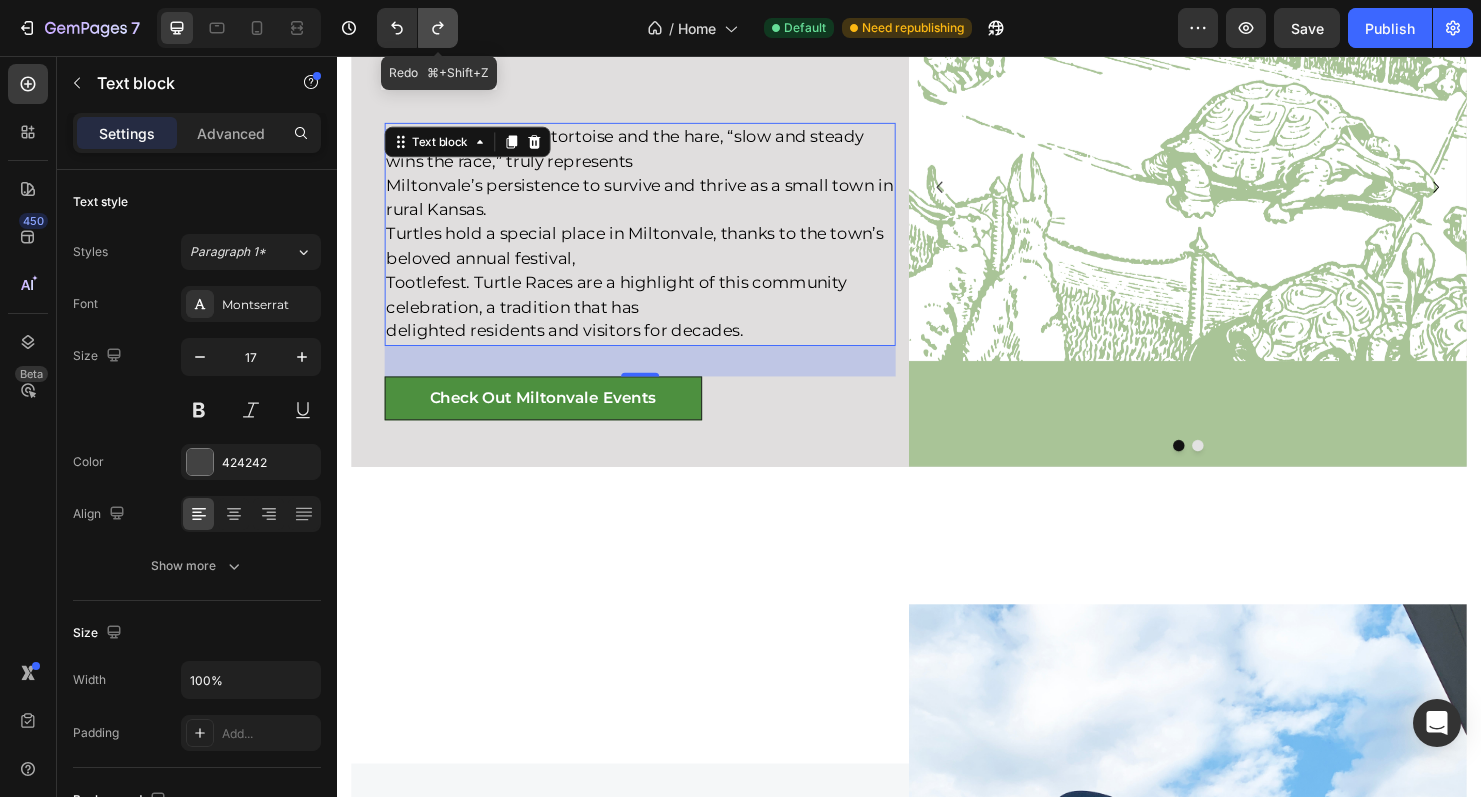 click 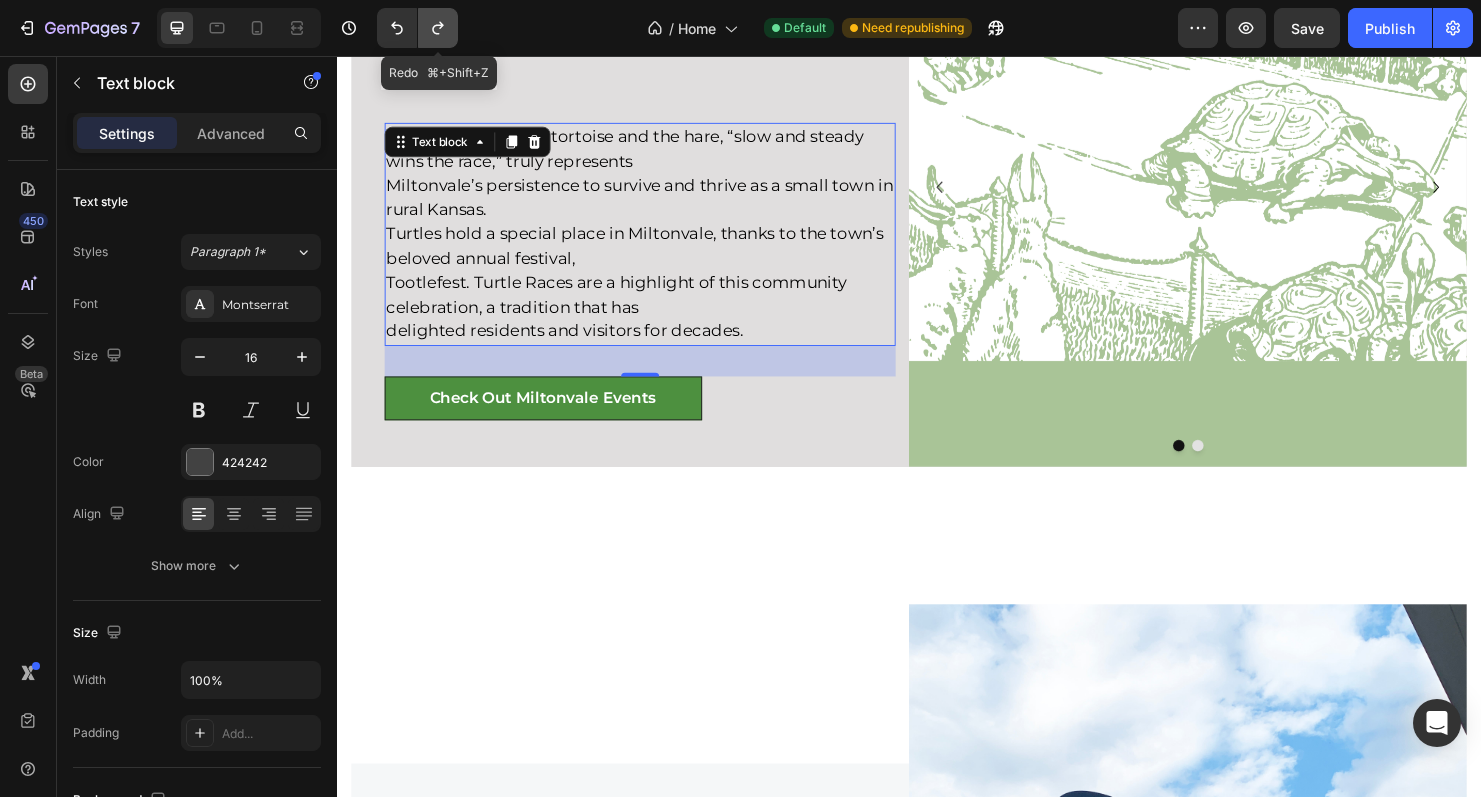 scroll, scrollTop: 1093, scrollLeft: 0, axis: vertical 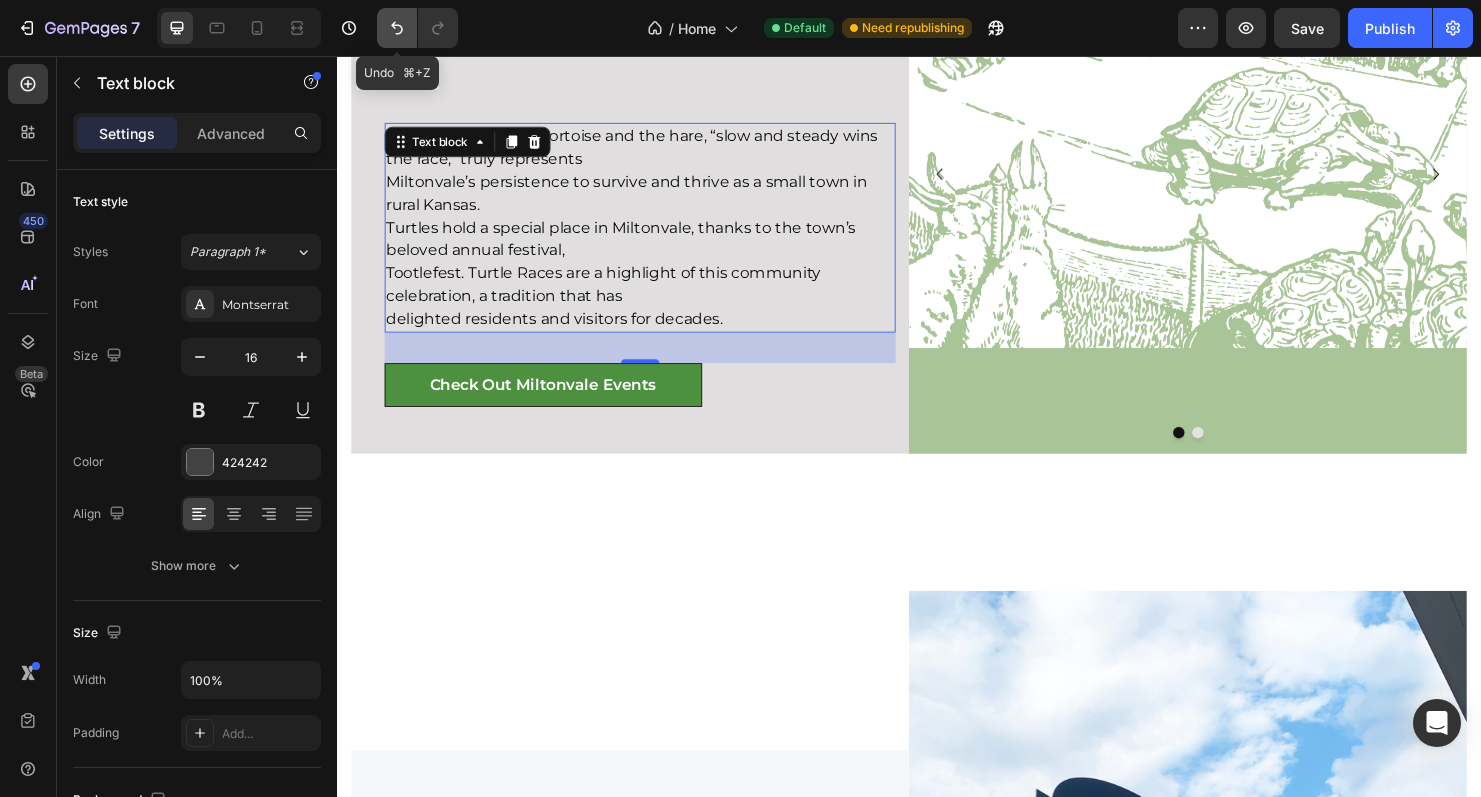 click 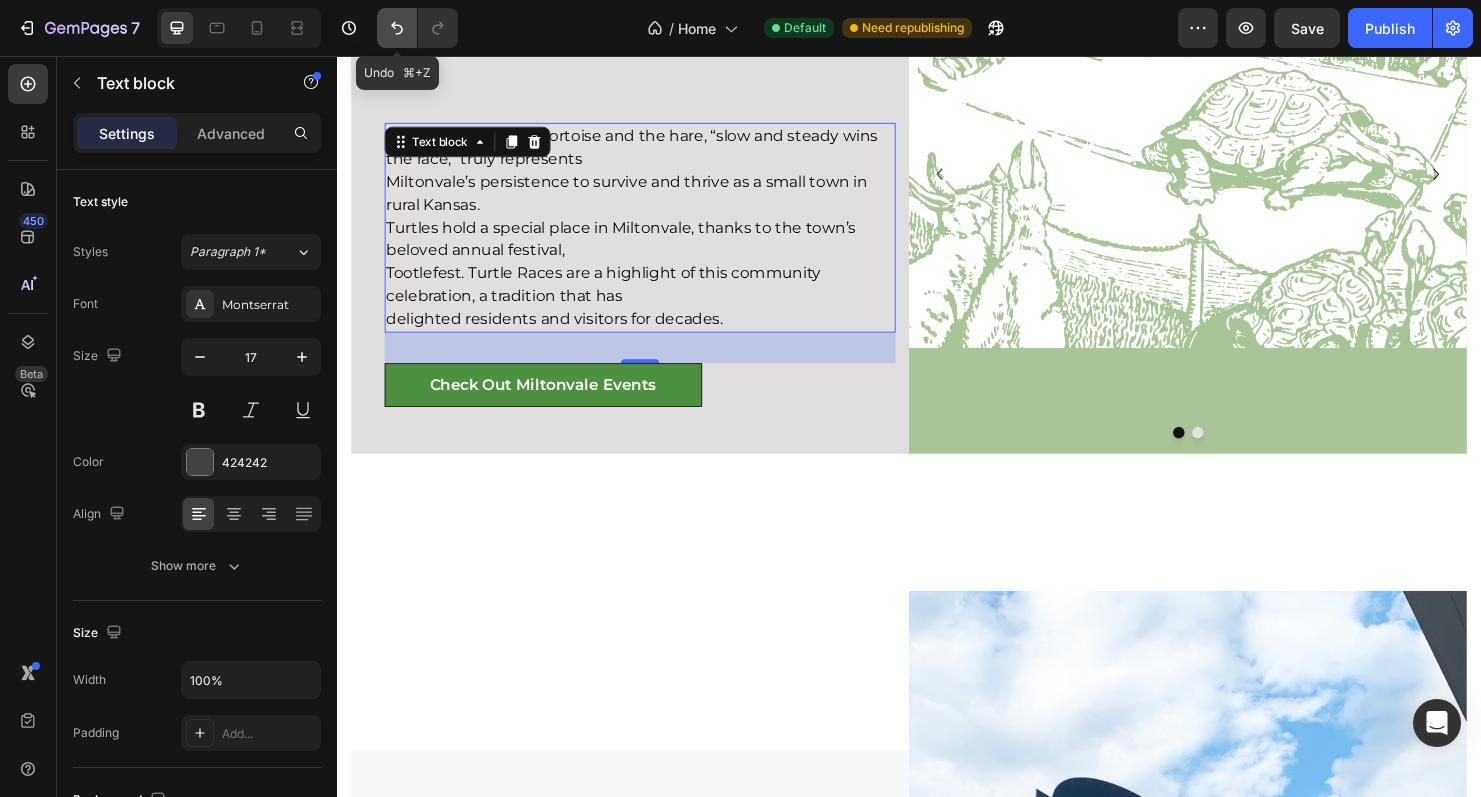 scroll, scrollTop: 1079, scrollLeft: 0, axis: vertical 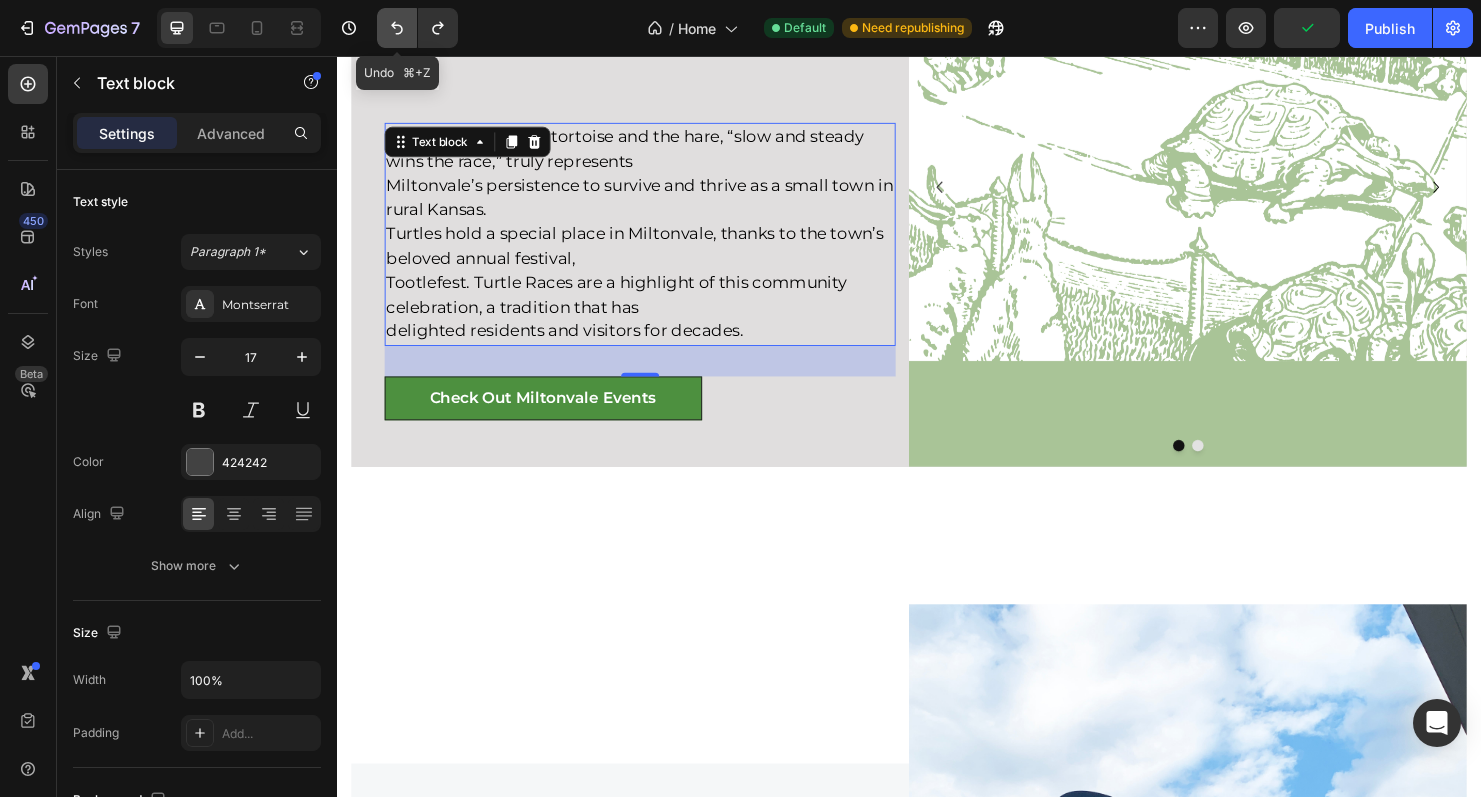click 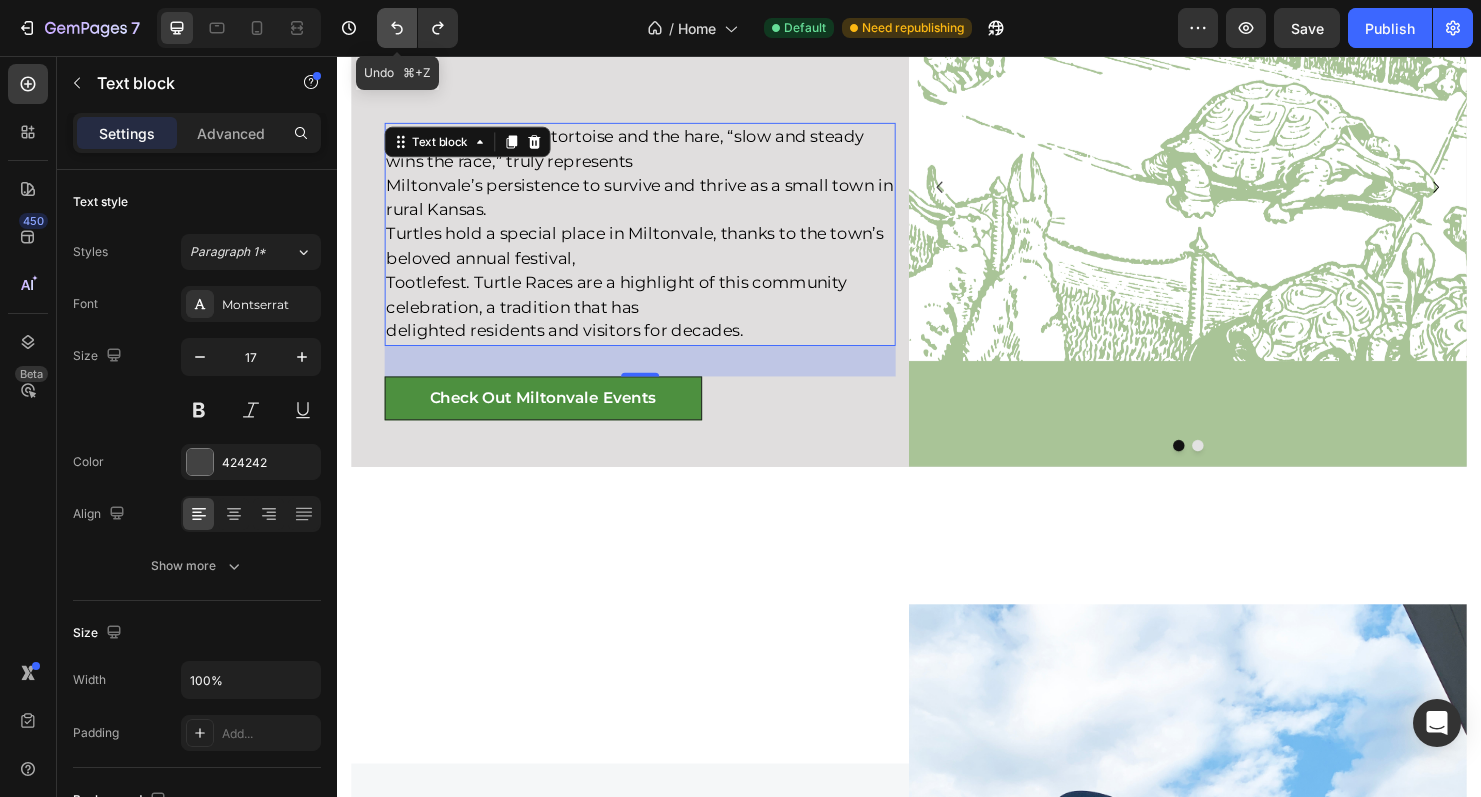 click 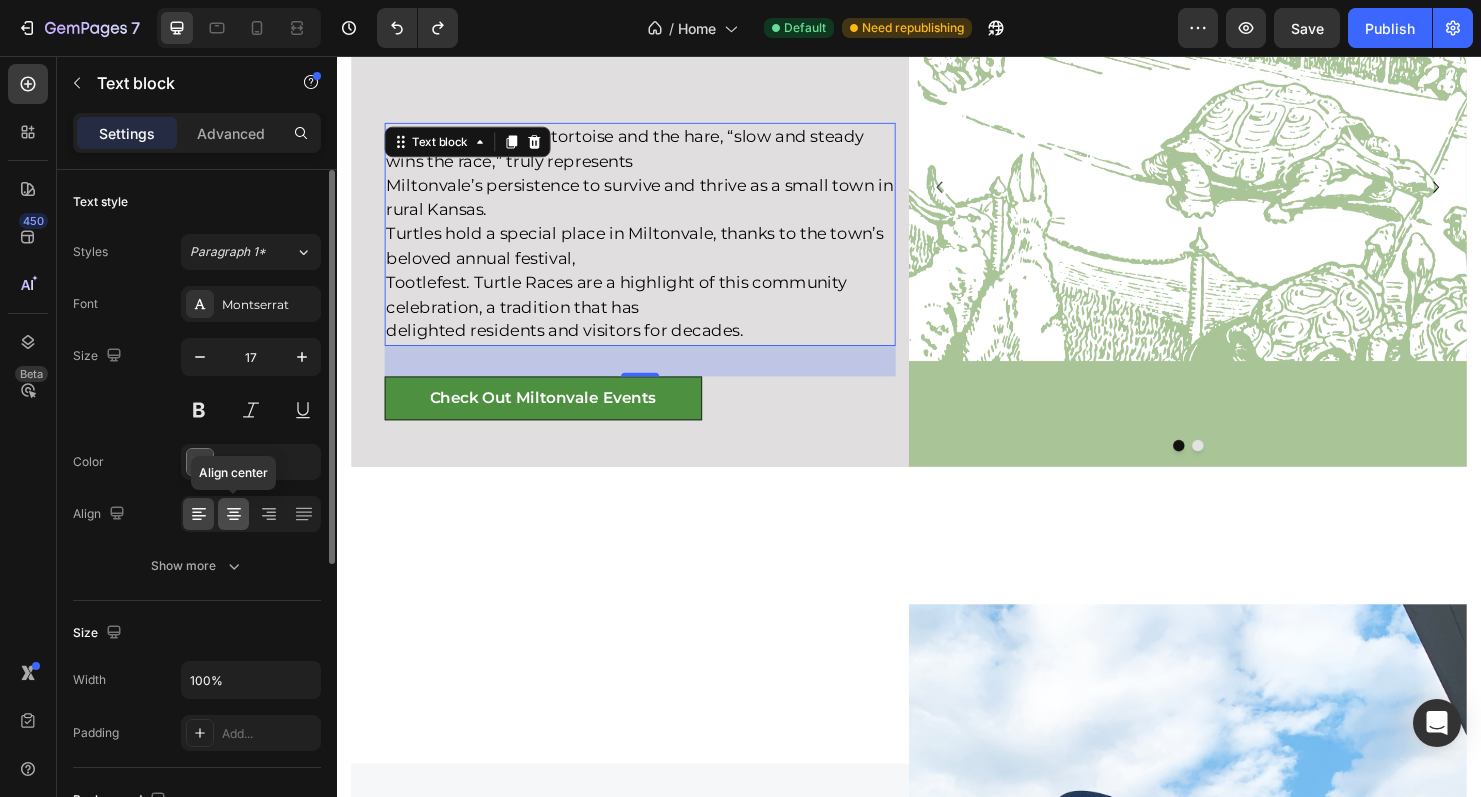click 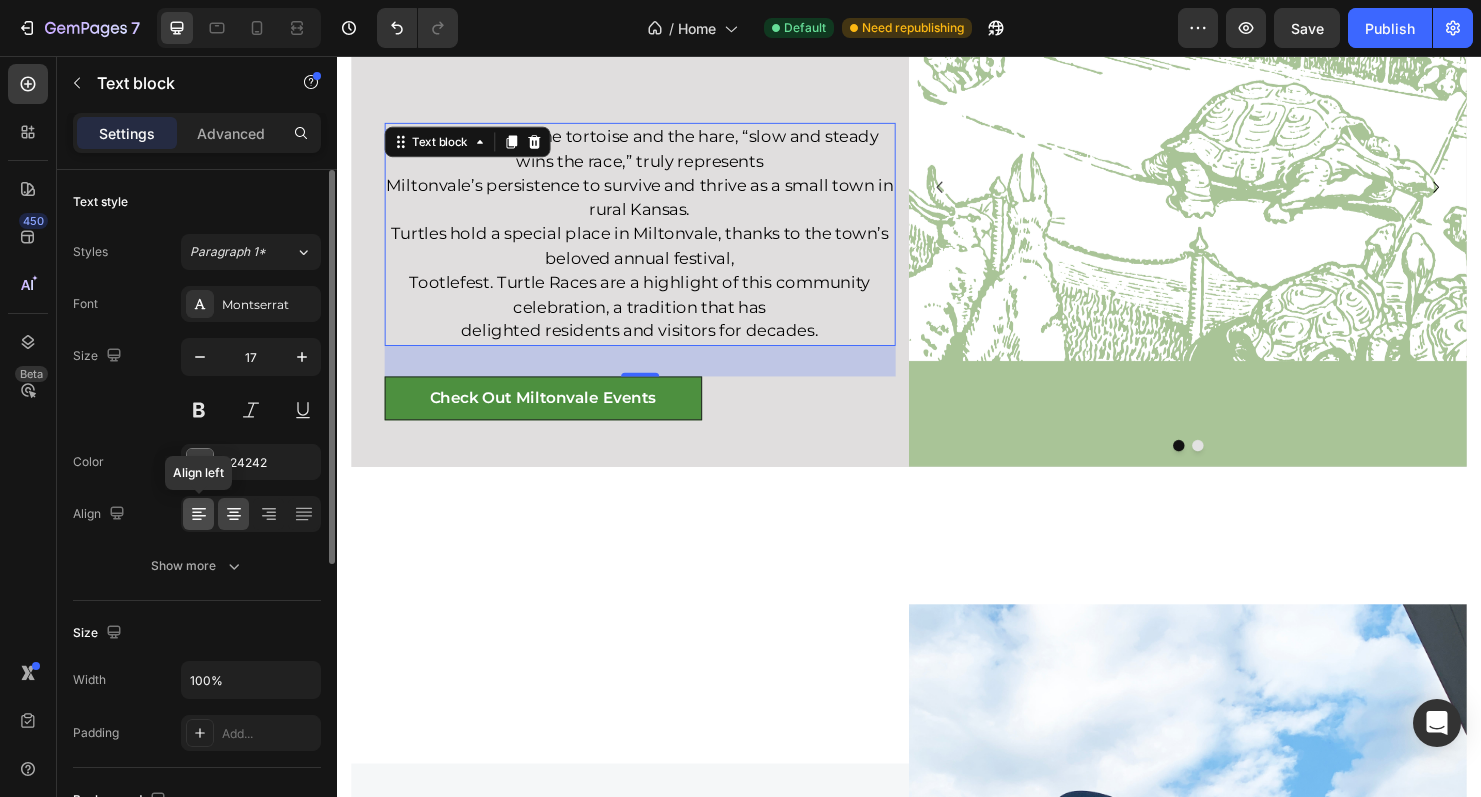 click 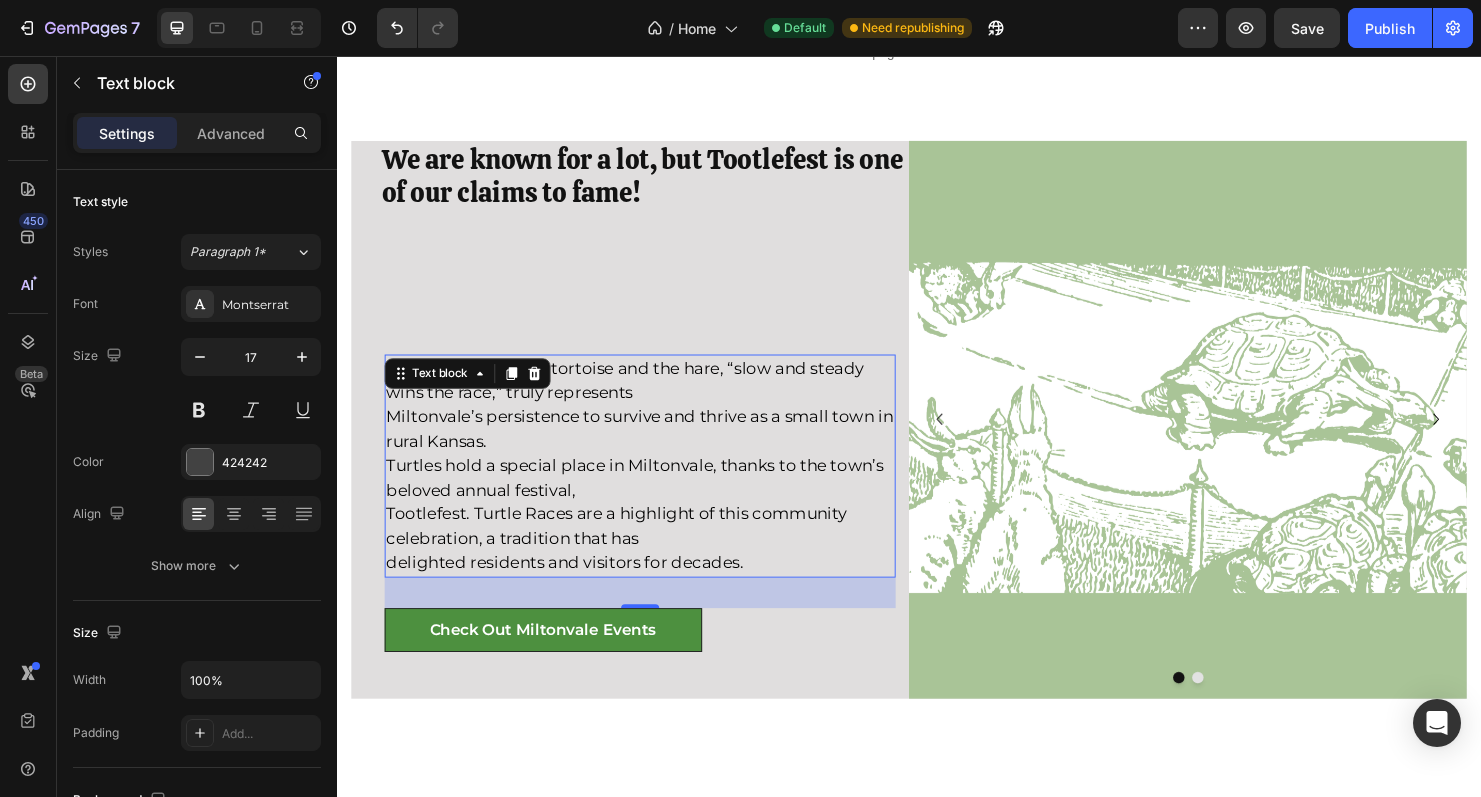 scroll, scrollTop: 803, scrollLeft: 0, axis: vertical 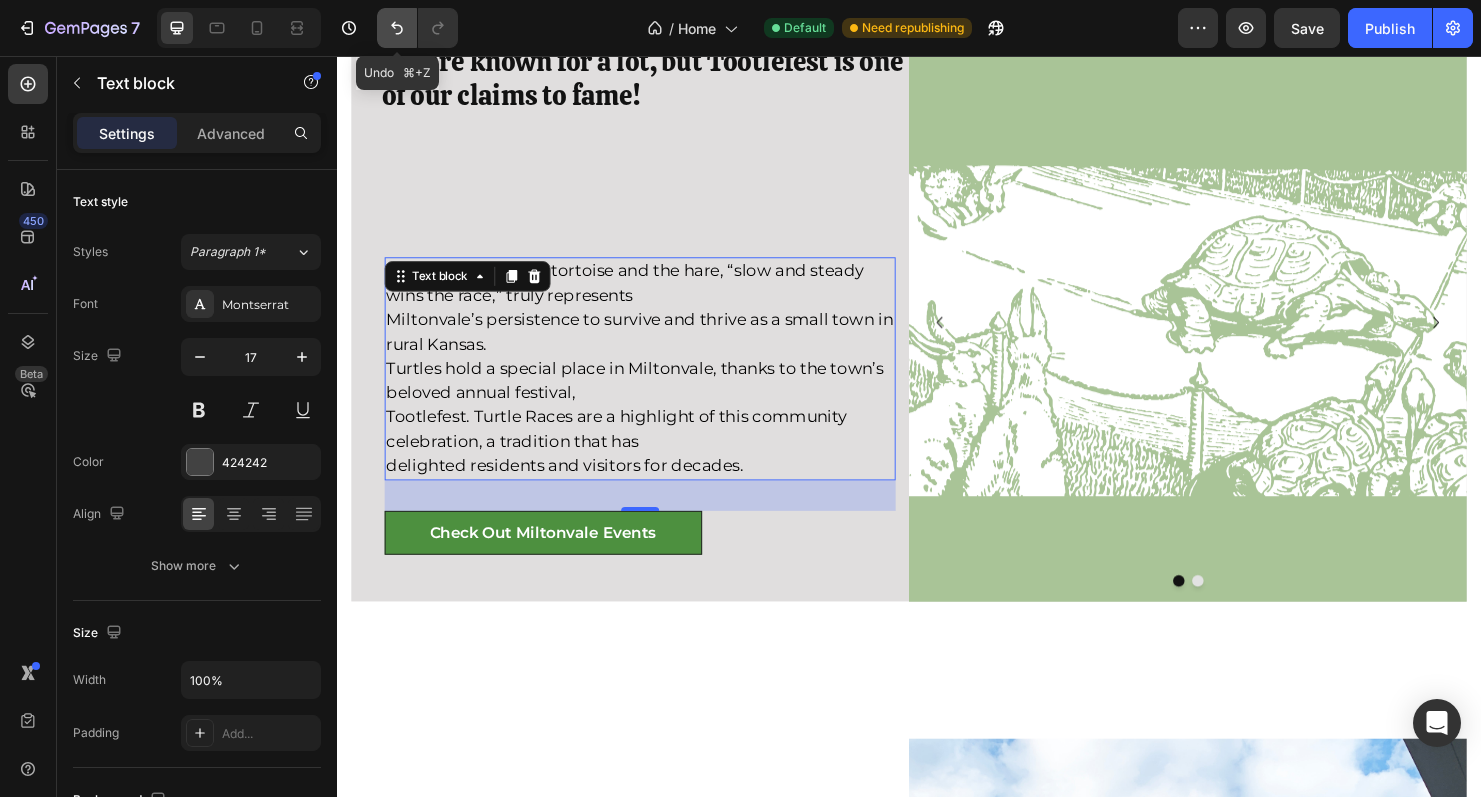click 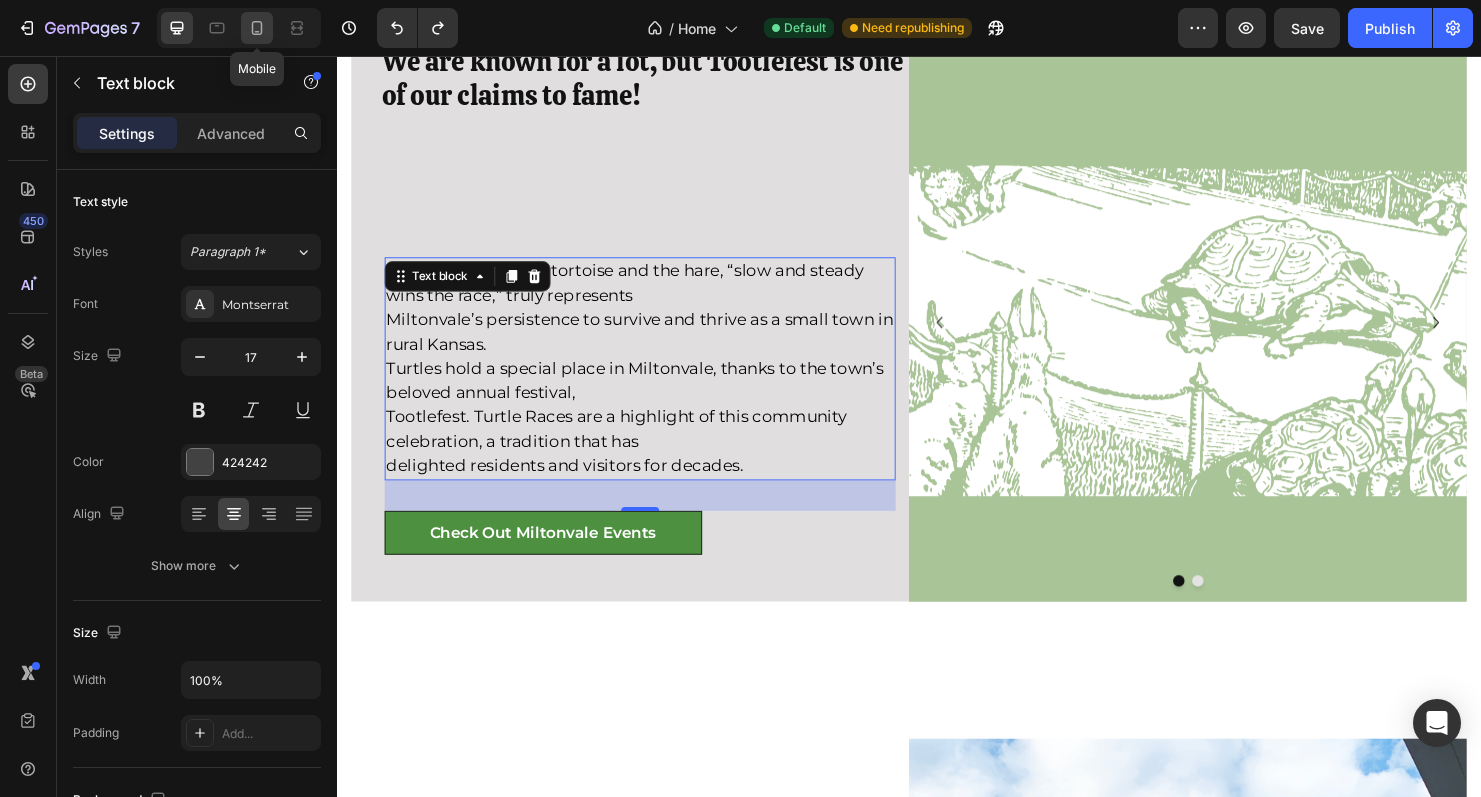 click 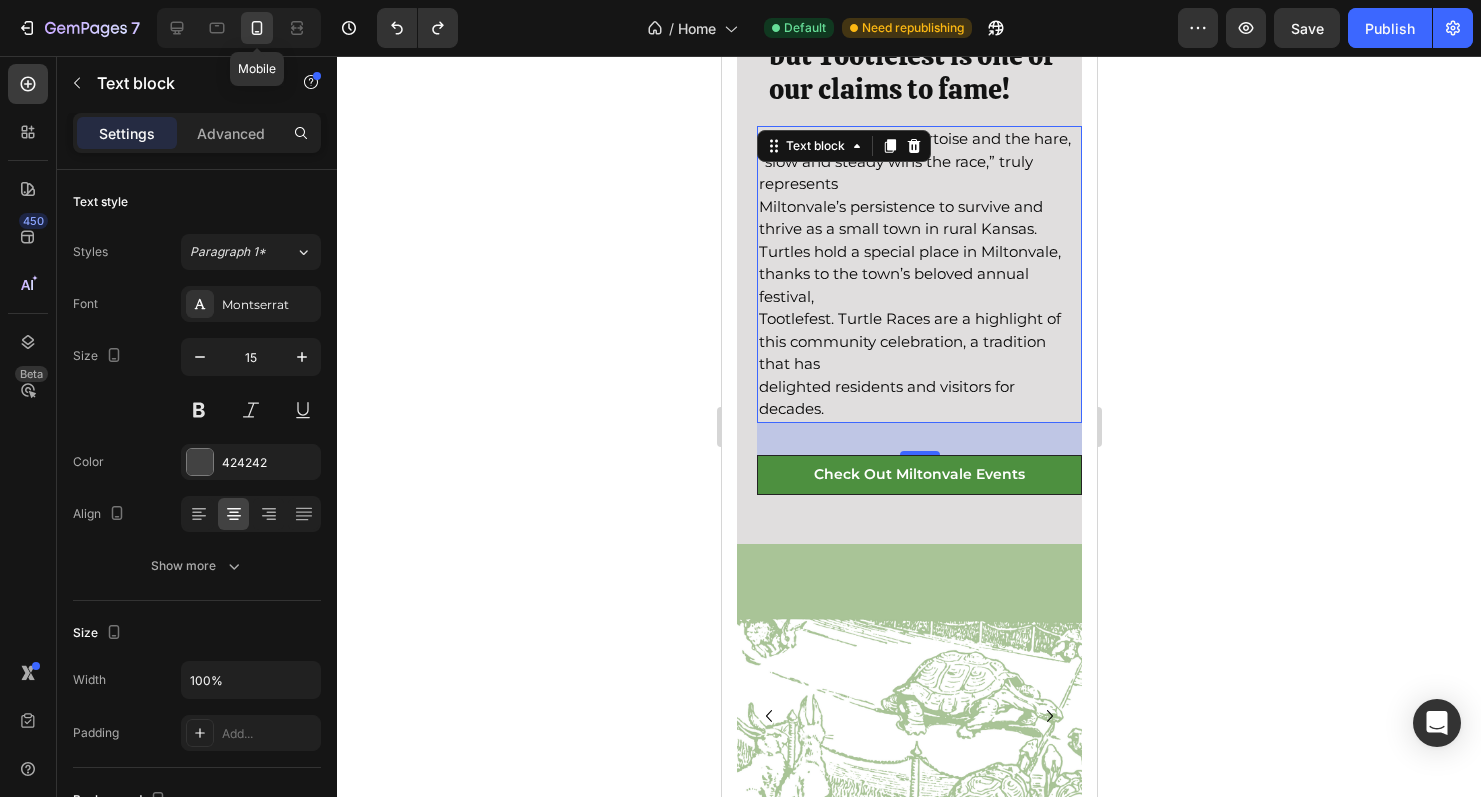 scroll, scrollTop: 866, scrollLeft: 0, axis: vertical 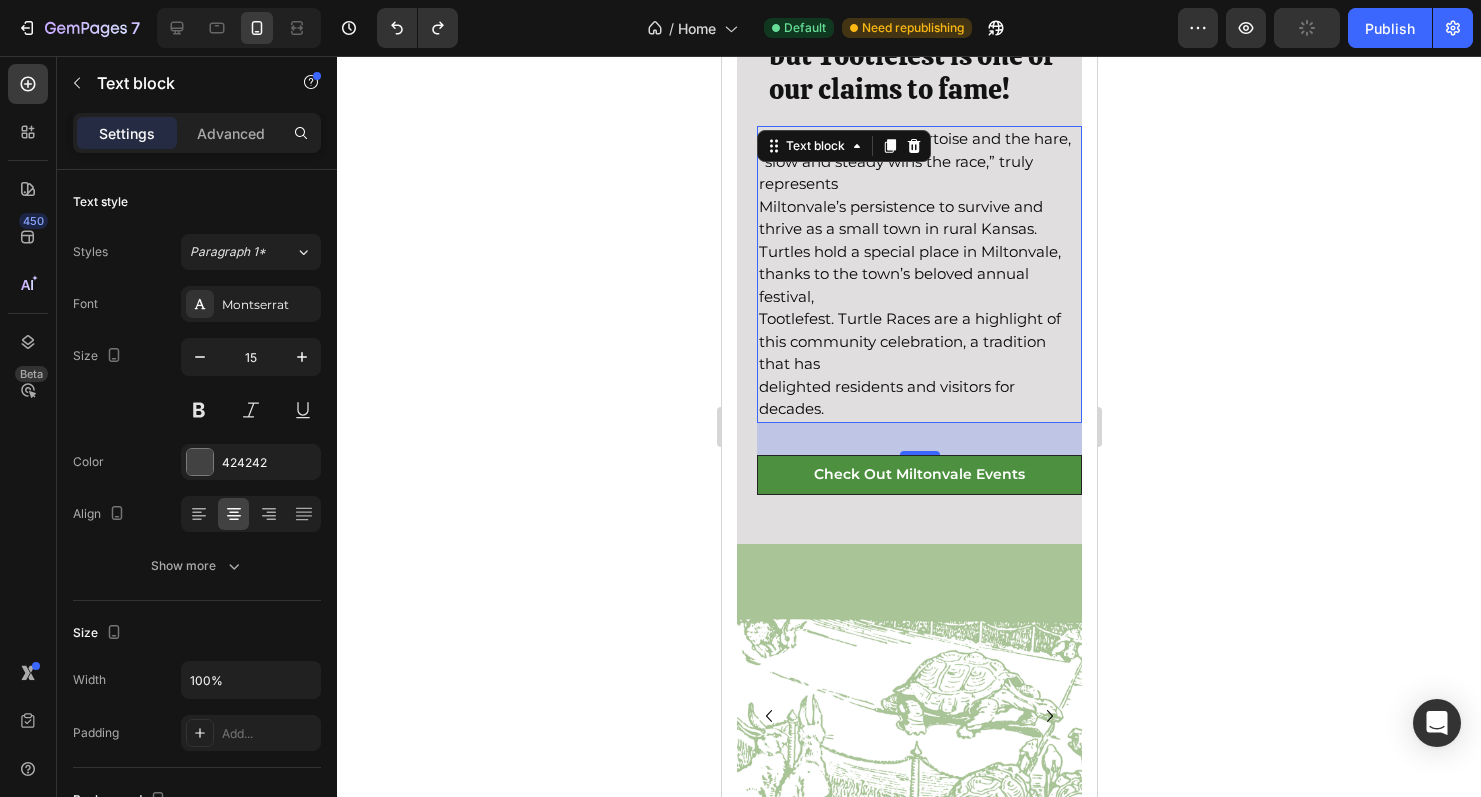 click on "Miltonvale’s persistence to survive and thrive as a small town in rural Kansas." at bounding box center (900, 218) 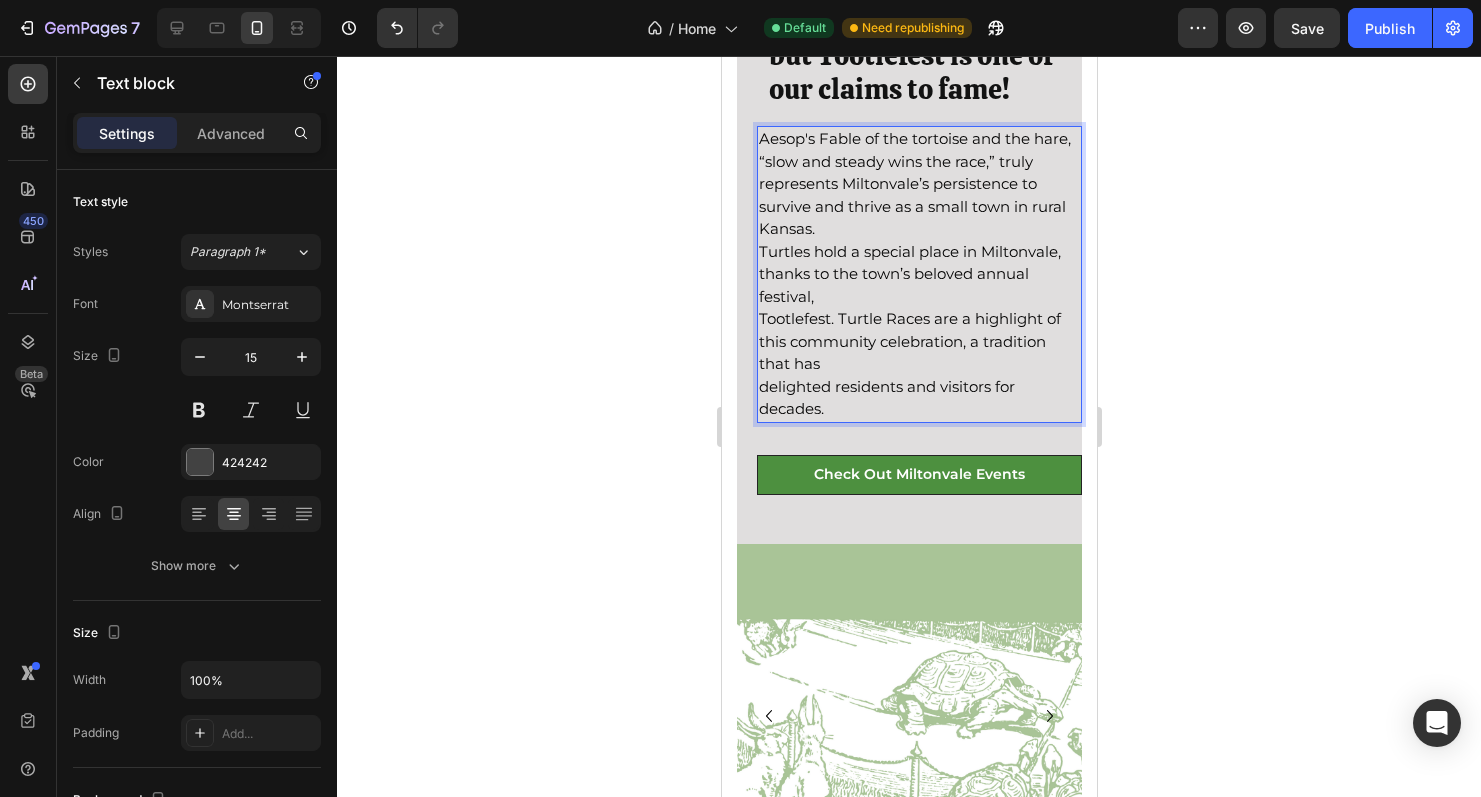 click on "​Turtles hold a special place in Miltonvale, thanks to the town’s beloved annual festival," at bounding box center (909, 274) 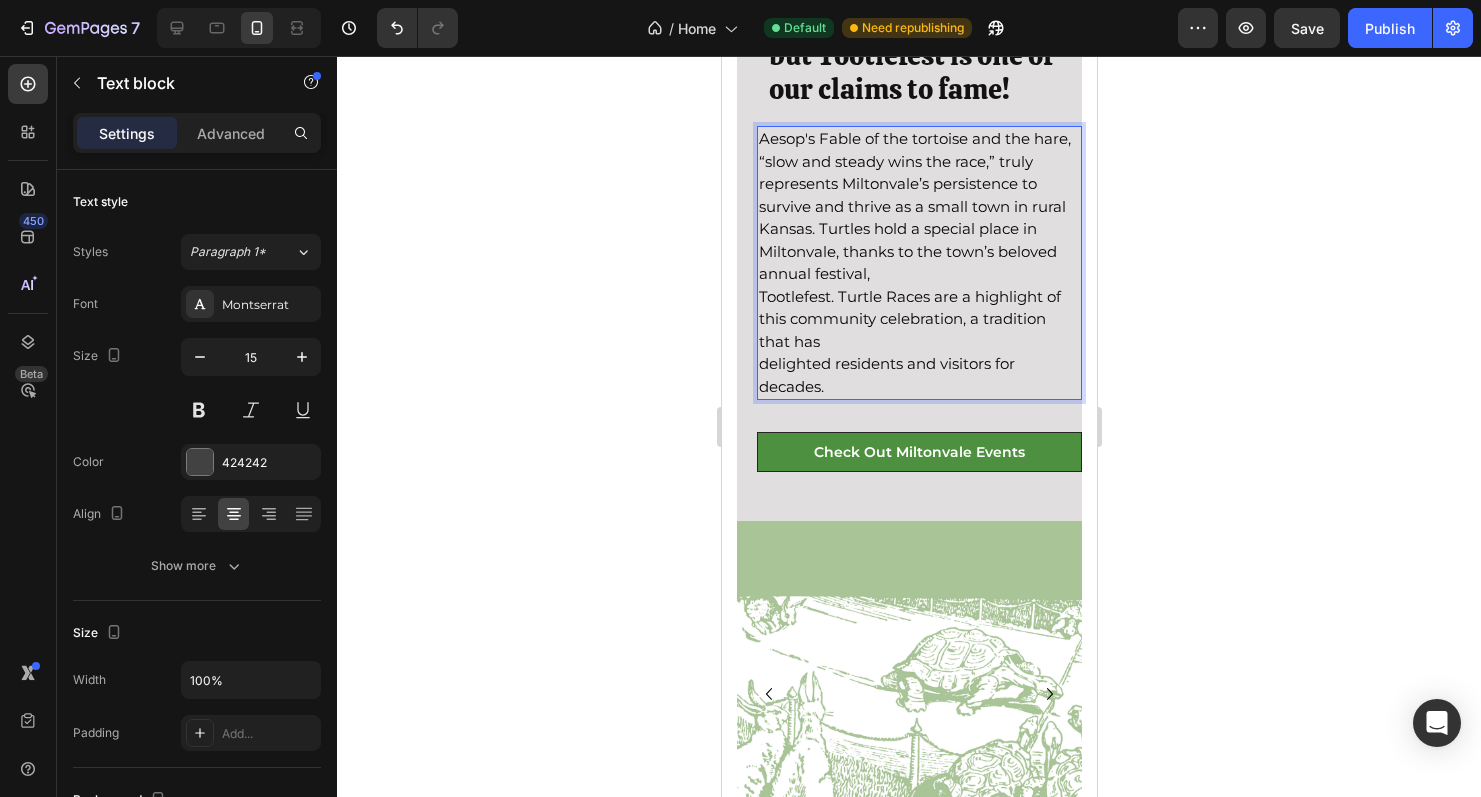 click on "Tootlefest. Turtle Races are a highlight of this community celebration, a tradition that has" at bounding box center [909, 319] 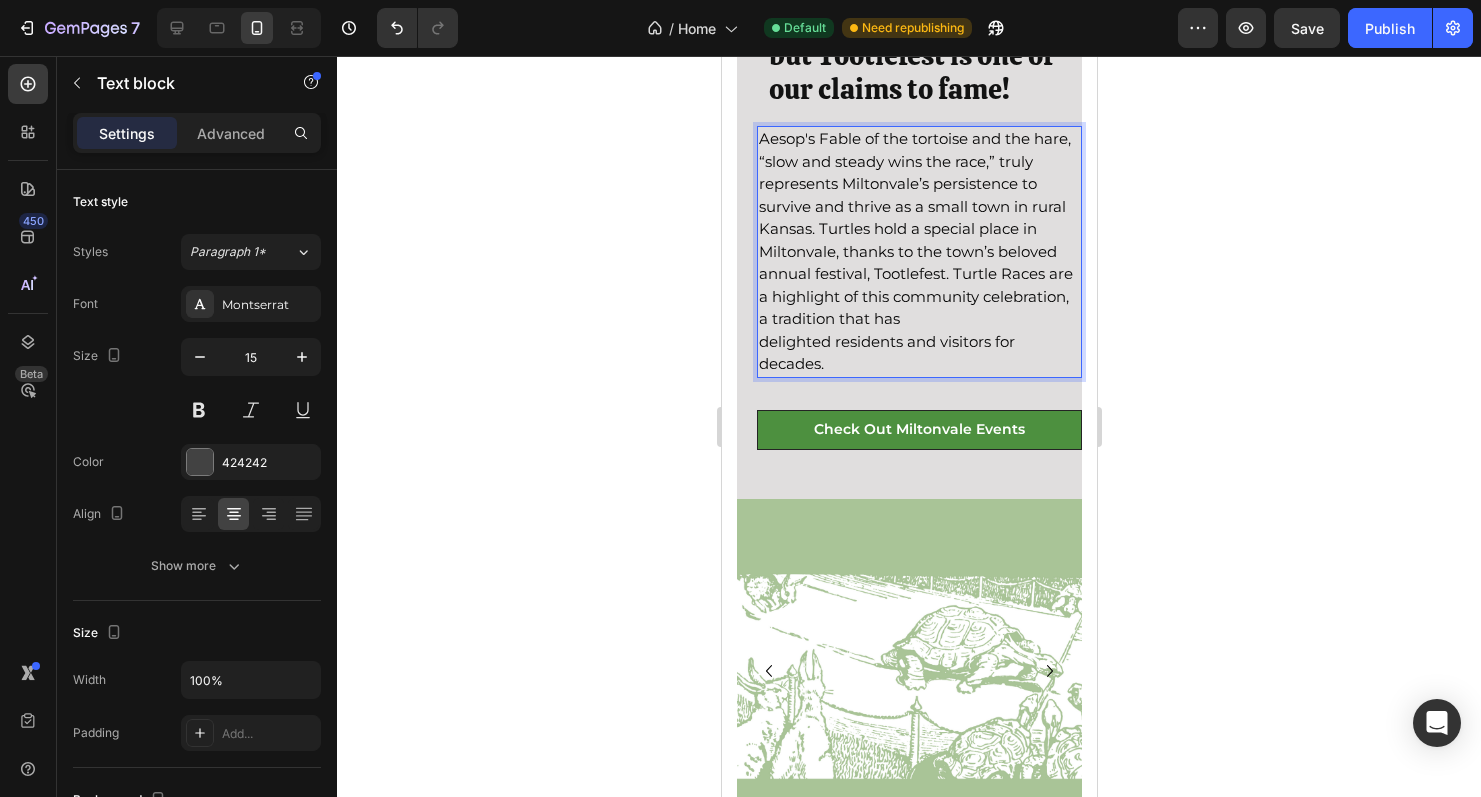 click on "delighted residents and visitors for decades." at bounding box center [886, 353] 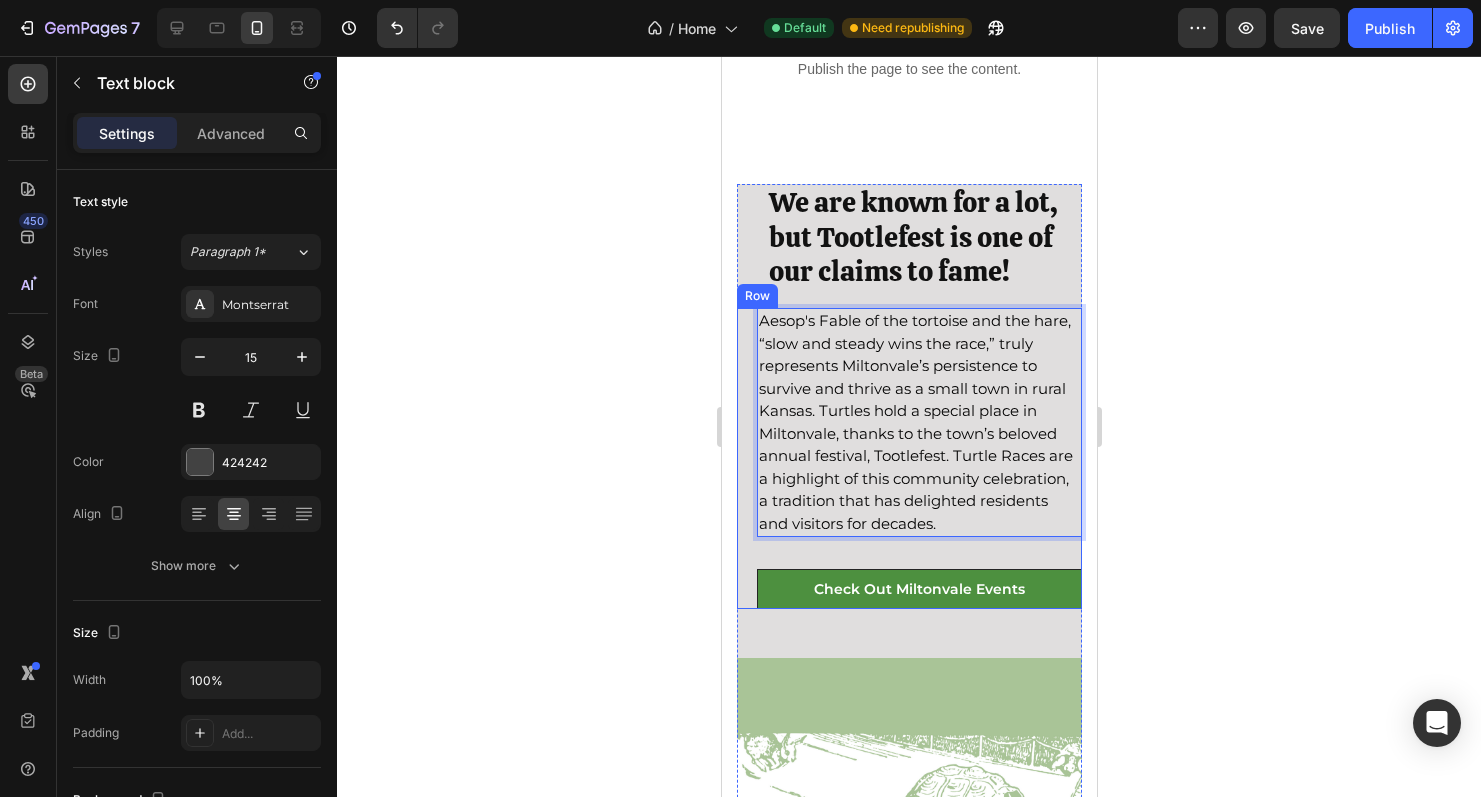 scroll, scrollTop: 677, scrollLeft: 0, axis: vertical 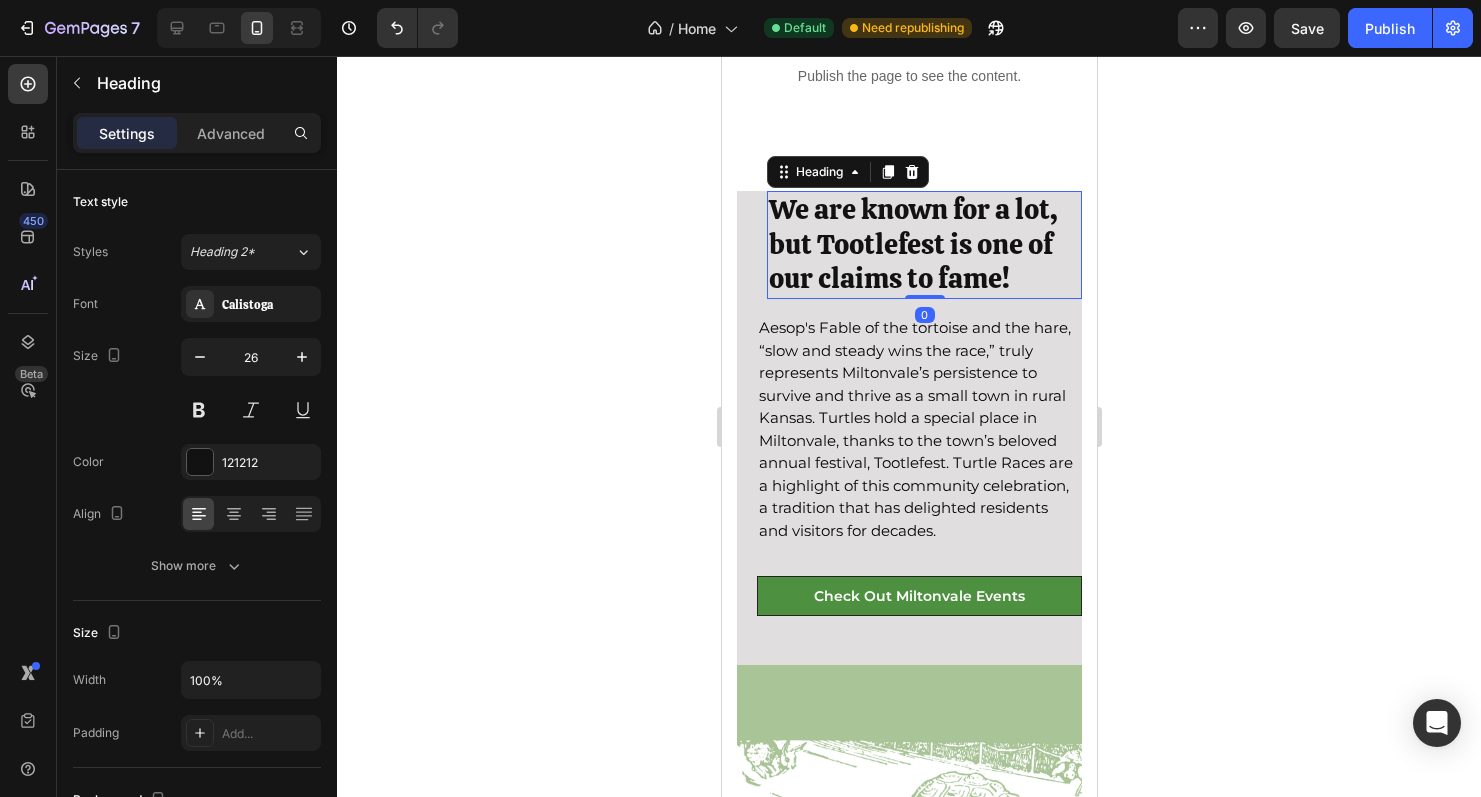 click on "We are known for a lot, but Tootlefest is one of our claims to fame!" at bounding box center (912, 244) 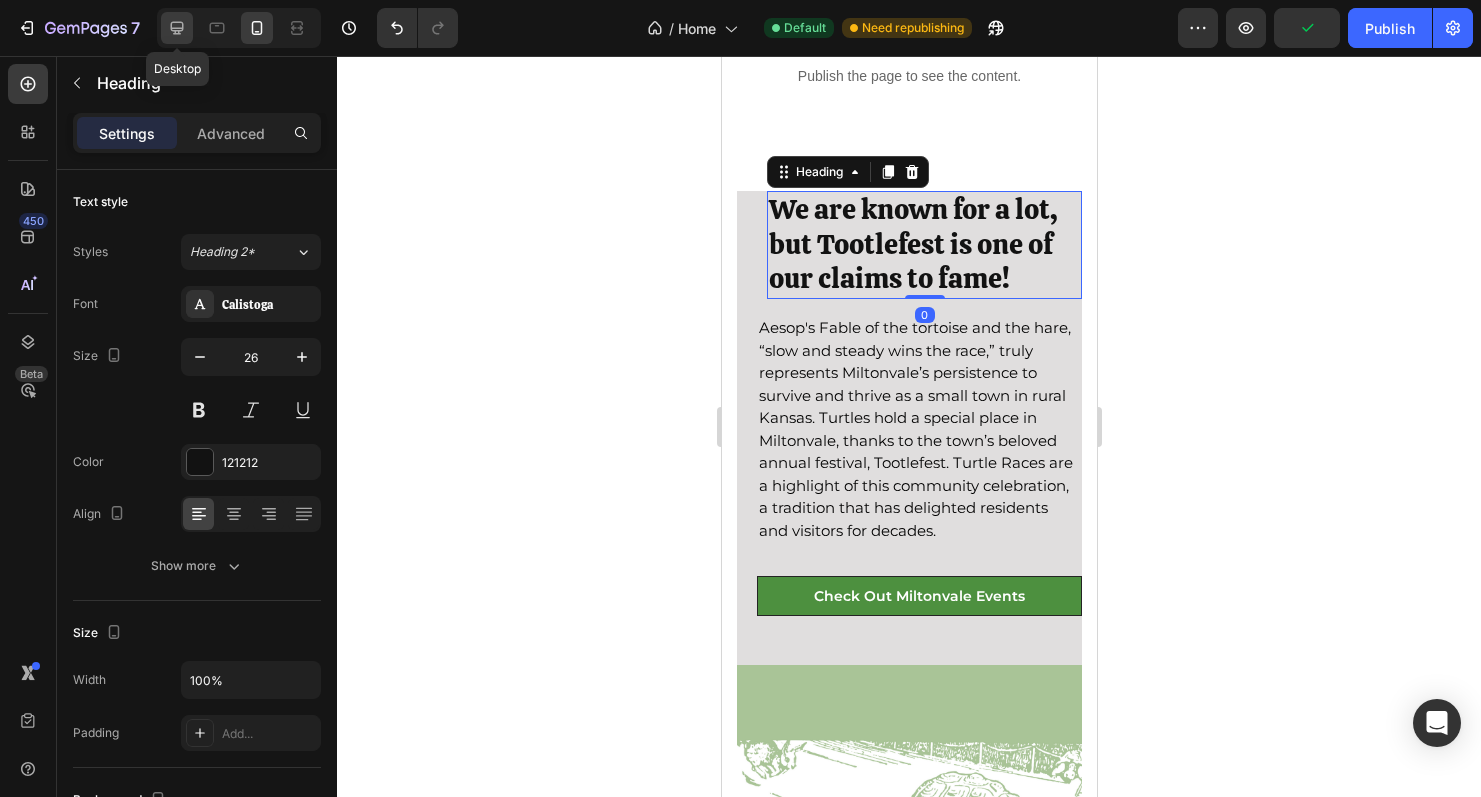 click 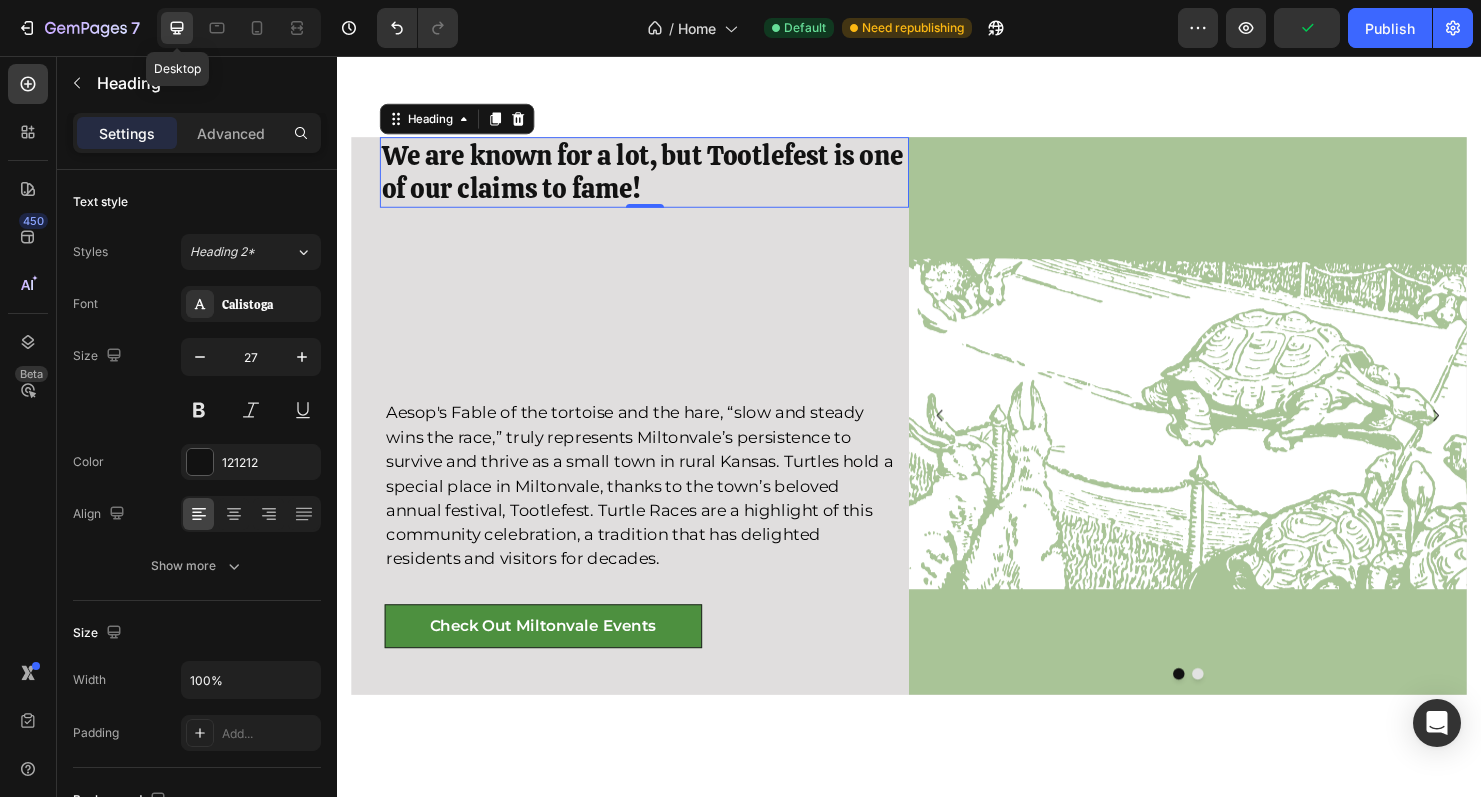 scroll, scrollTop: 720, scrollLeft: 0, axis: vertical 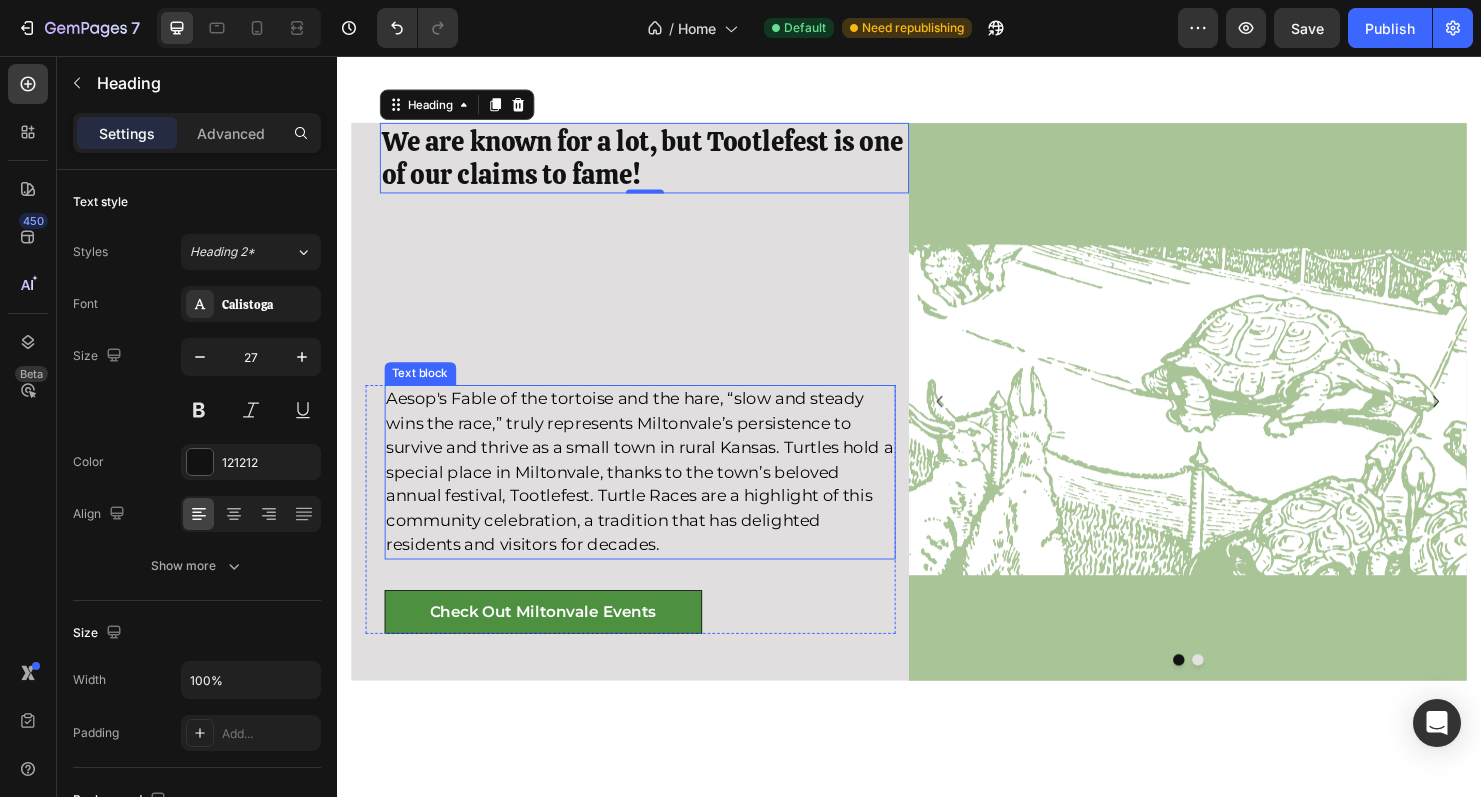 click on "Aesop's Fable of the tortoise and the hare, “slow and steady wins the race,” truly represents Miltonvale’s persistence to survive and thrive as a small town in rural Kansas. Turtles hold a special place in Miltonvale, thanks to the town’s beloved annual festival, Tootlefest. Turtle Races are a highlight of this community celebration, a tradition that has delighted residents and visitors for decades." at bounding box center (655, 491) 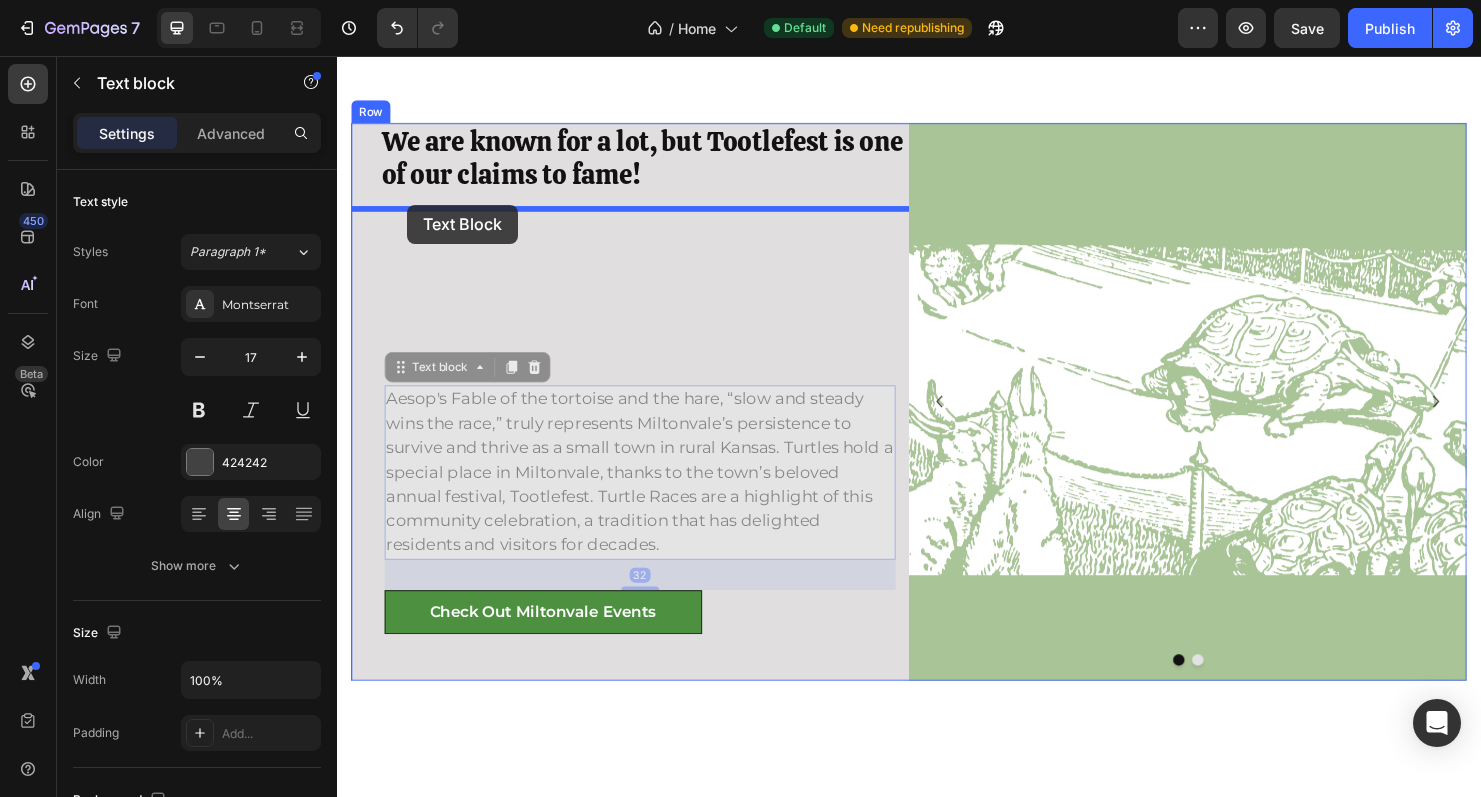 drag, startPoint x: 401, startPoint y: 383, endPoint x: 410, endPoint y: 212, distance: 171.23668 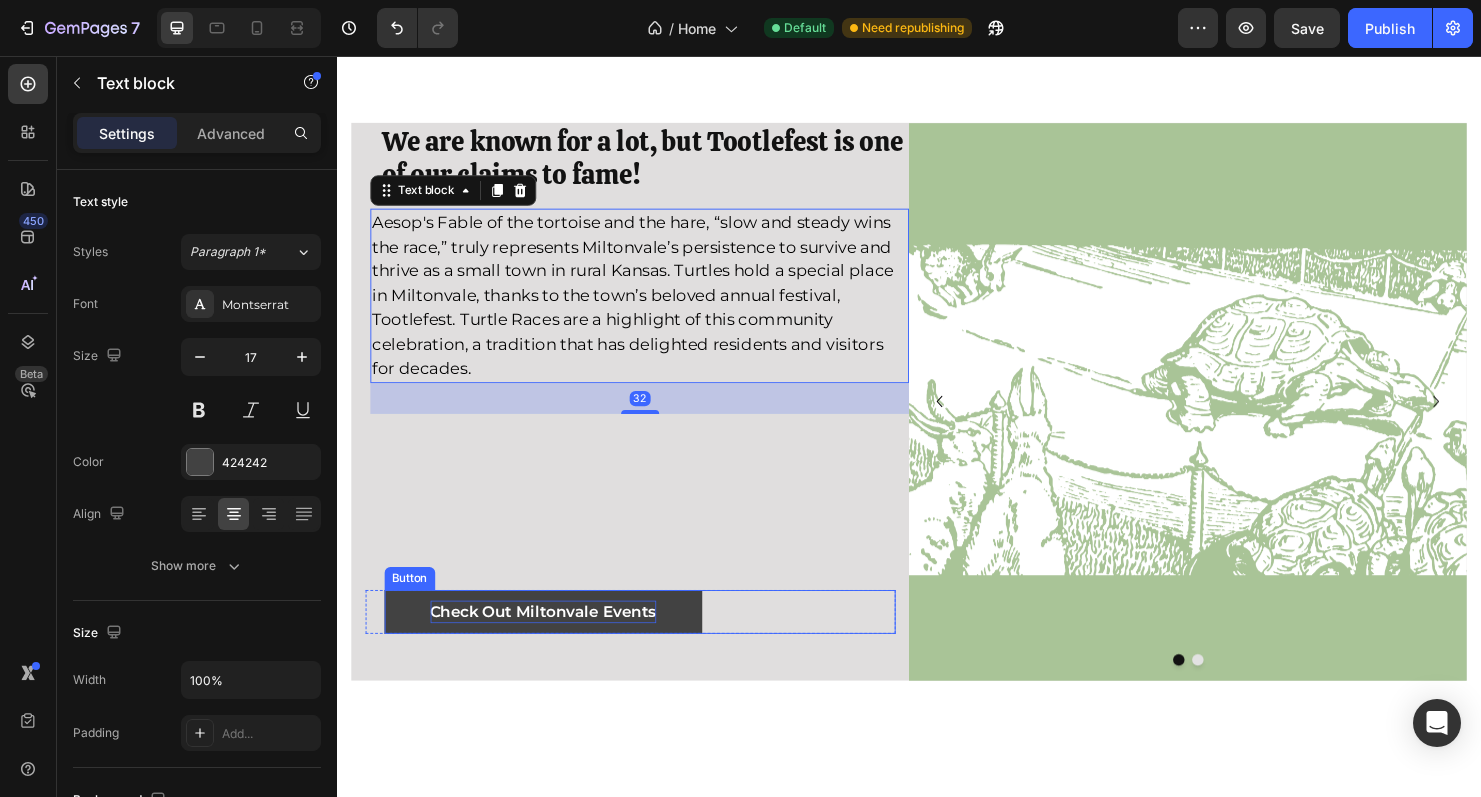 click on "Check Out Miltonvale Events" at bounding box center [553, 639] 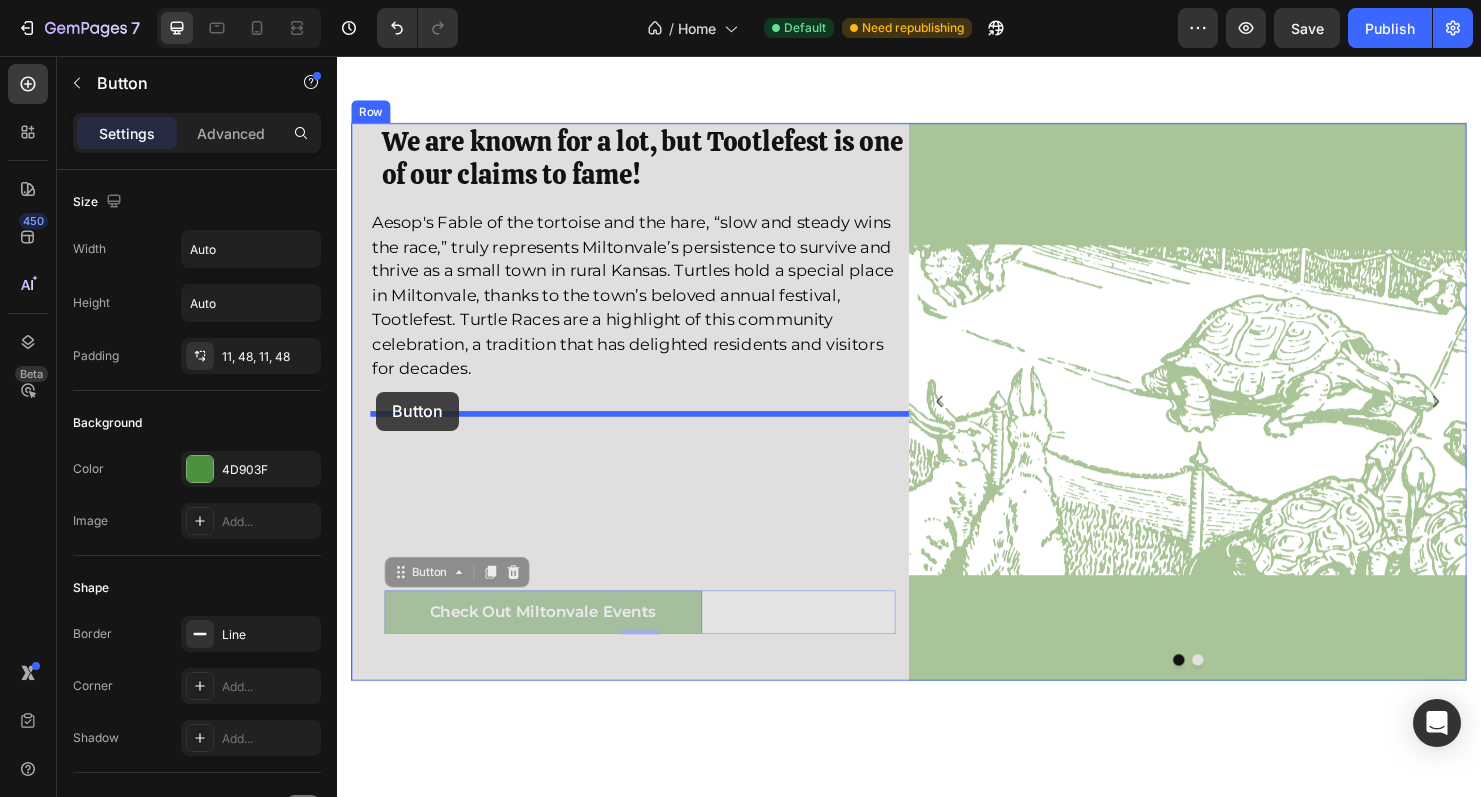 drag, startPoint x: 403, startPoint y: 598, endPoint x: 378, endPoint y: 409, distance: 190.64627 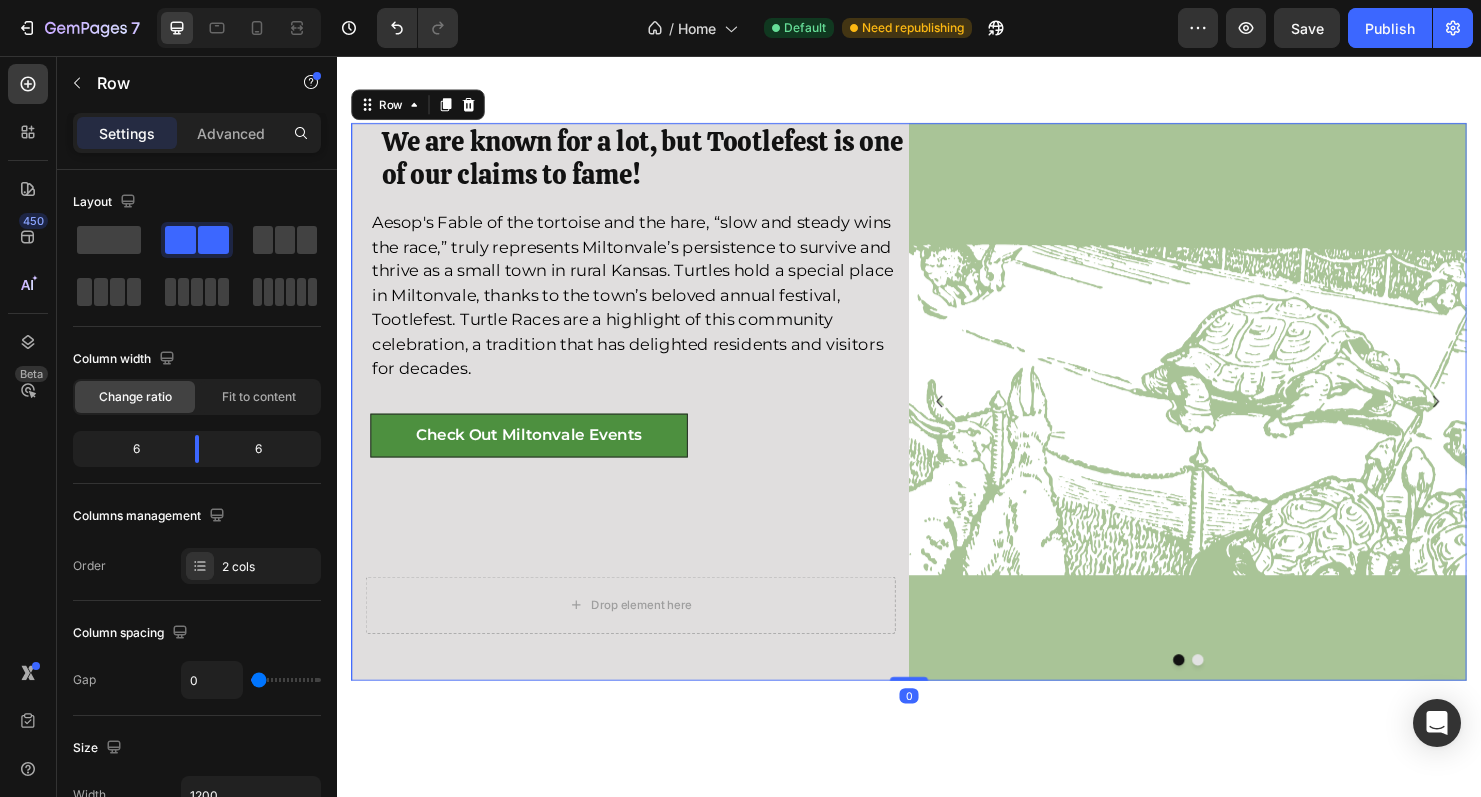click on "We are known for a lot, but Tootlefest is one of our claims to fame! Heading Row Aesop's Fable of the tortoise and the hare, “slow and steady wins the race,” truly represents Miltonvale’s persistence to survive and thrive as a small town in rural Kansas. Turtles hold a special place in Miltonvale, thanks to the town’s beloved annual festival, Tootlefest. Turtle Races are a highlight of this community celebration, a tradition that has delighted residents and visitors for decades. Text block Check Out Miltonvale Events Button
Drop element here Row" at bounding box center [644, 418] 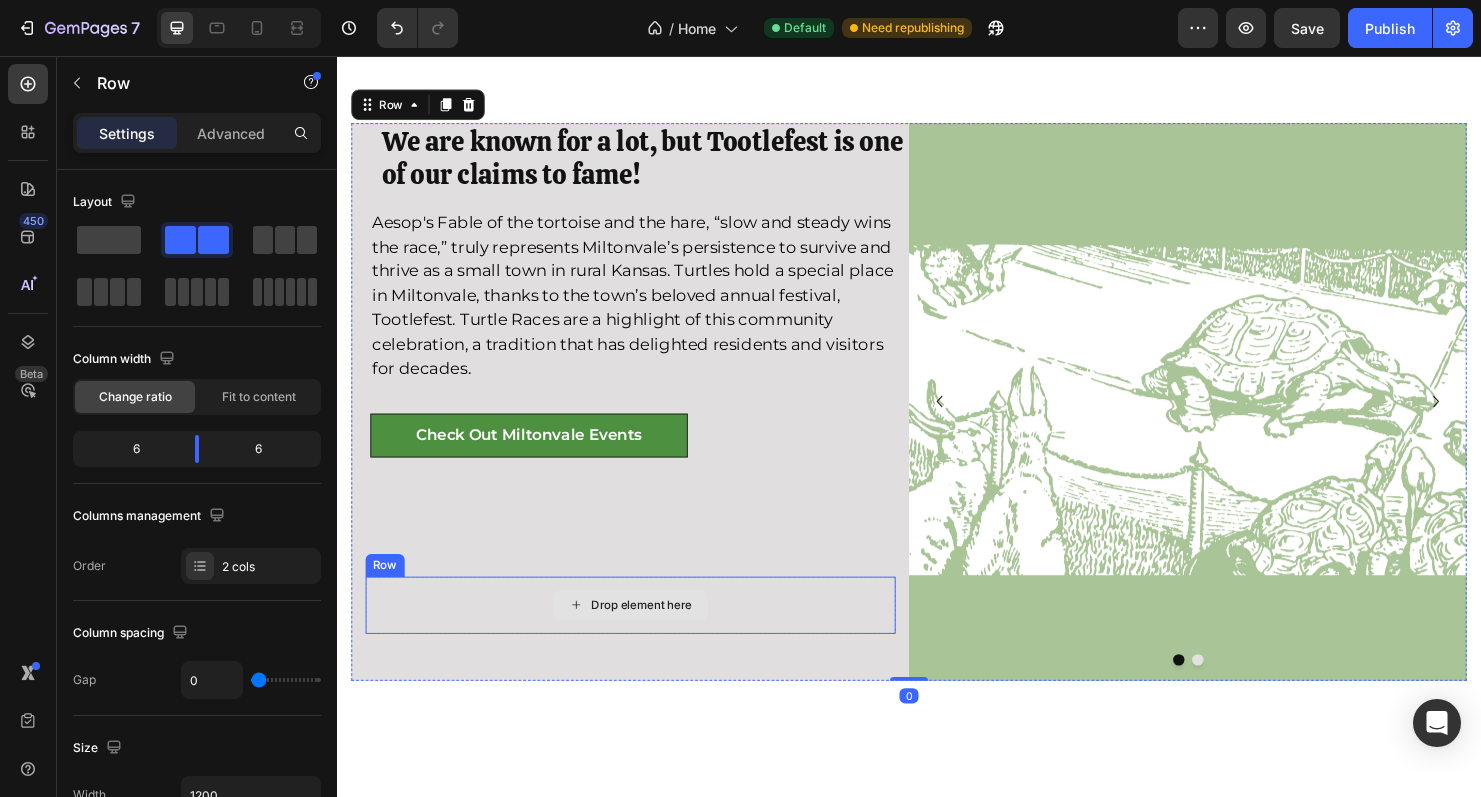click on "Drop element here" at bounding box center (645, 632) 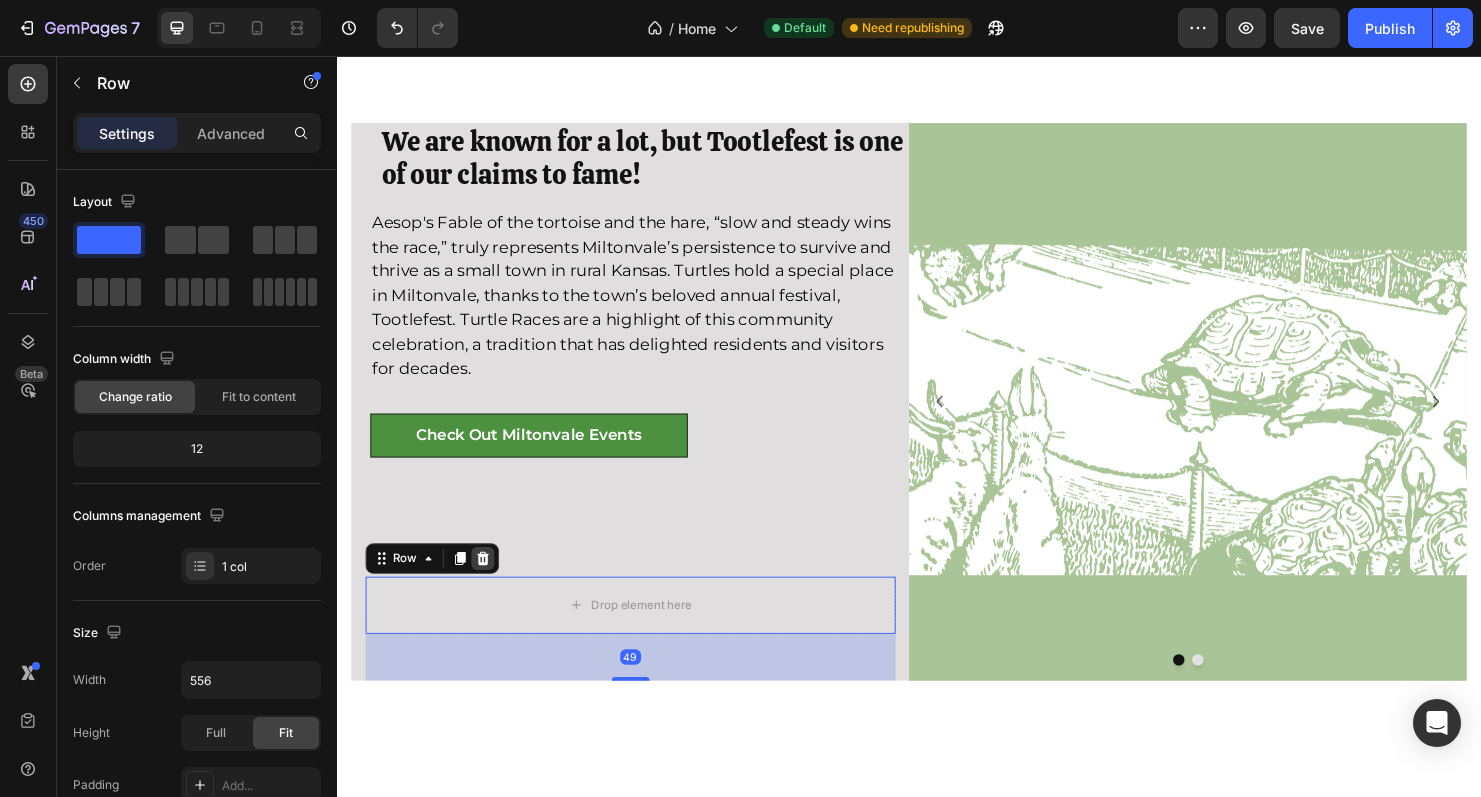 click 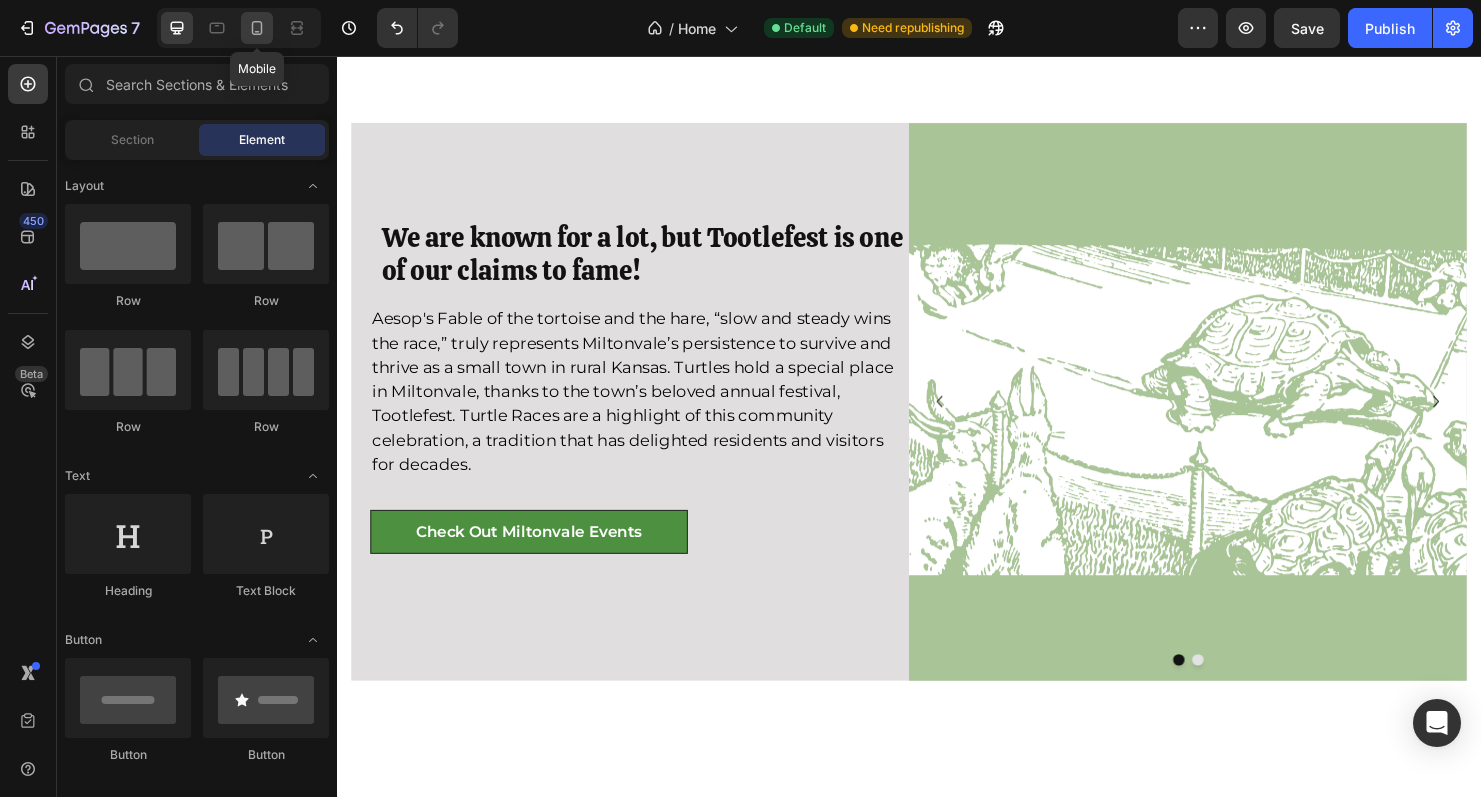 click 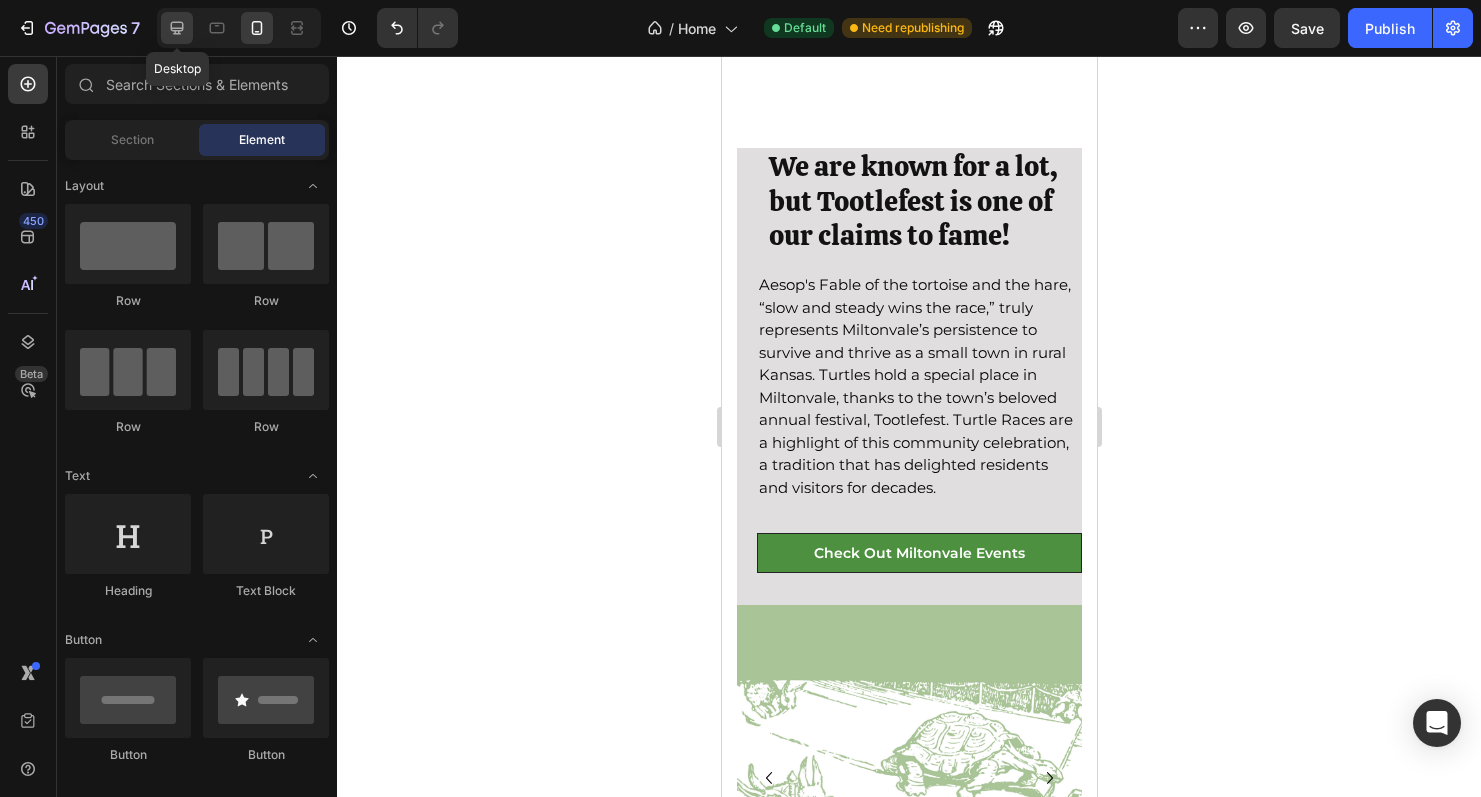 click 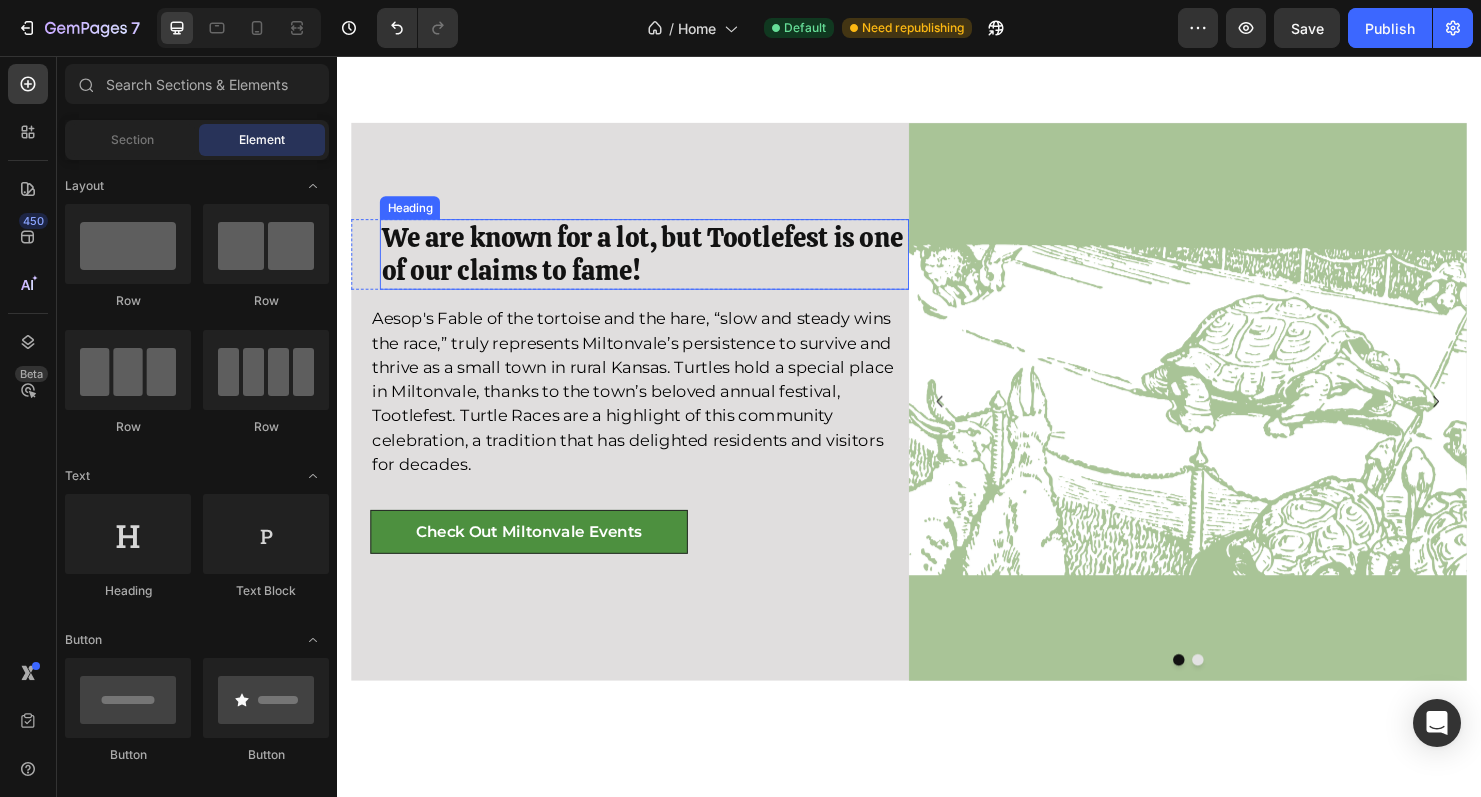 click on "We are known for a lot, but Tootlefest is one of our claims to fame!" at bounding box center [657, 263] 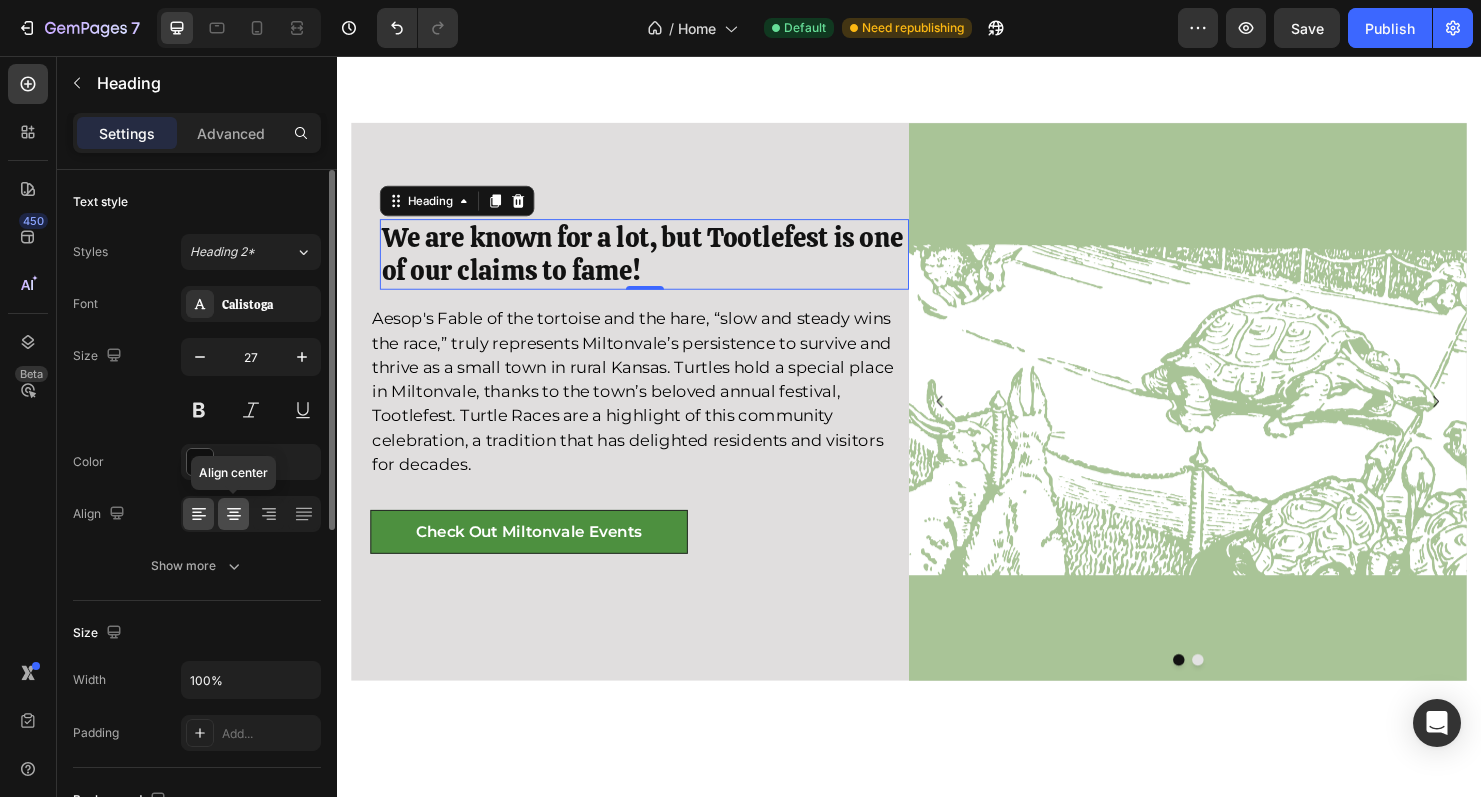 click 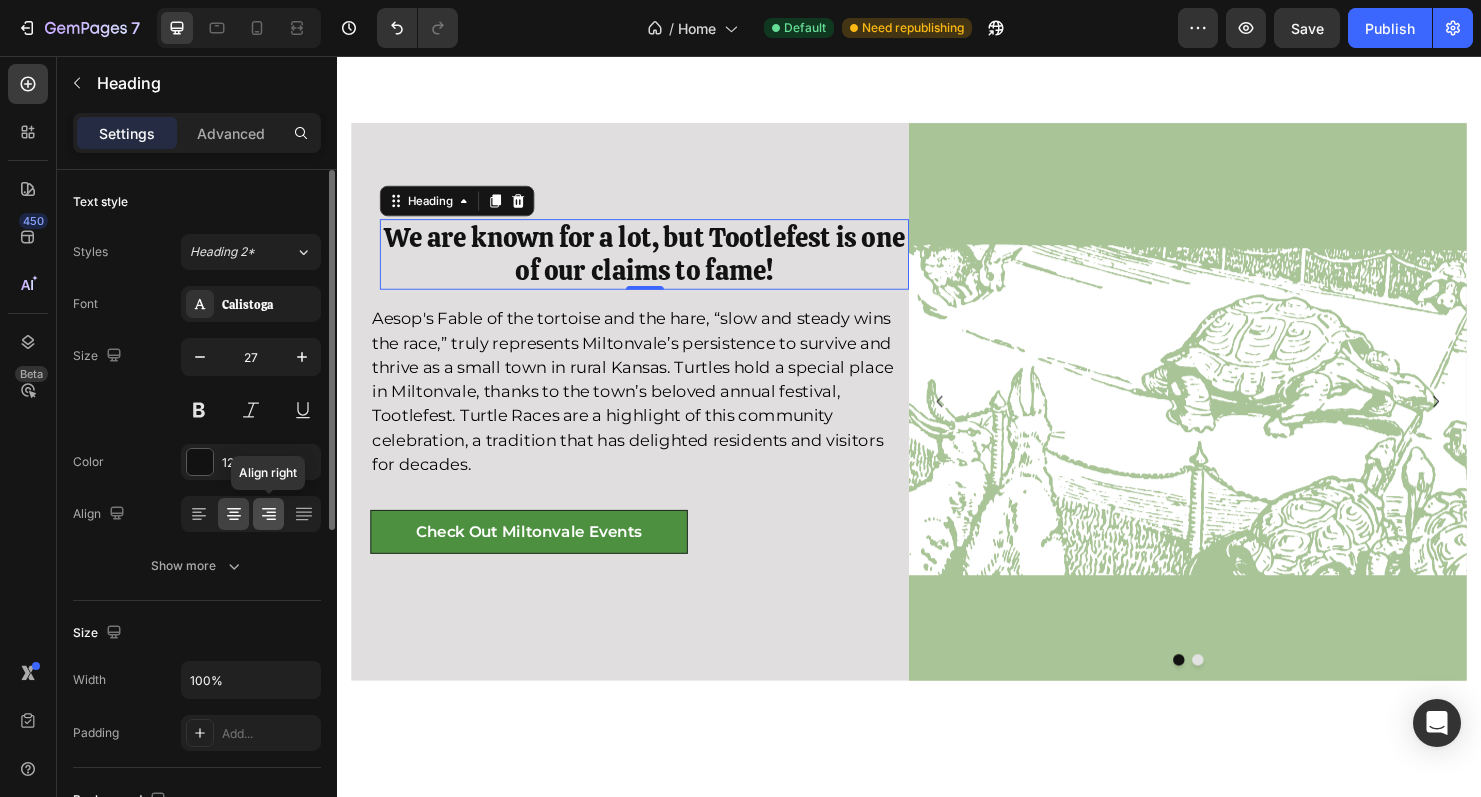 click 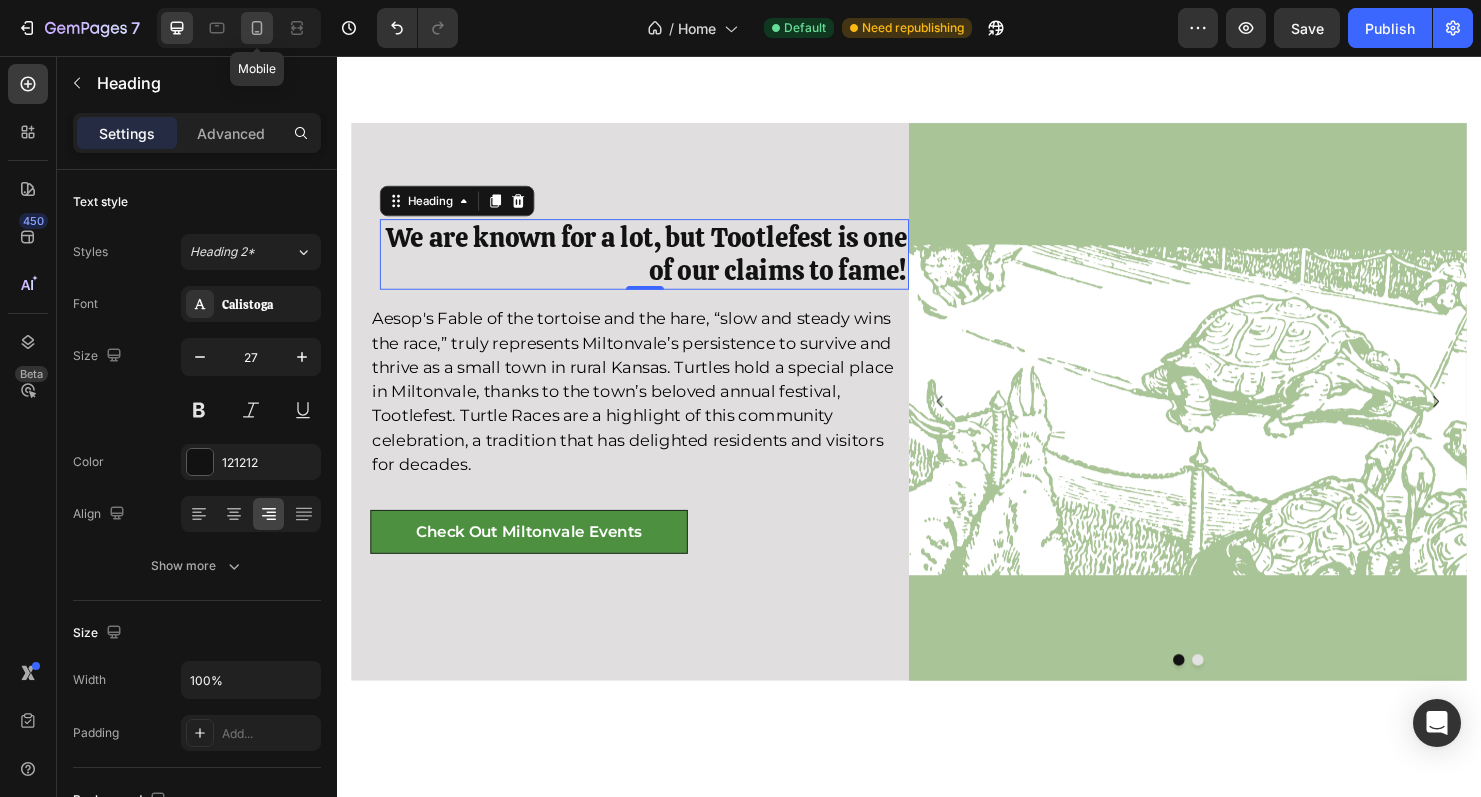 click 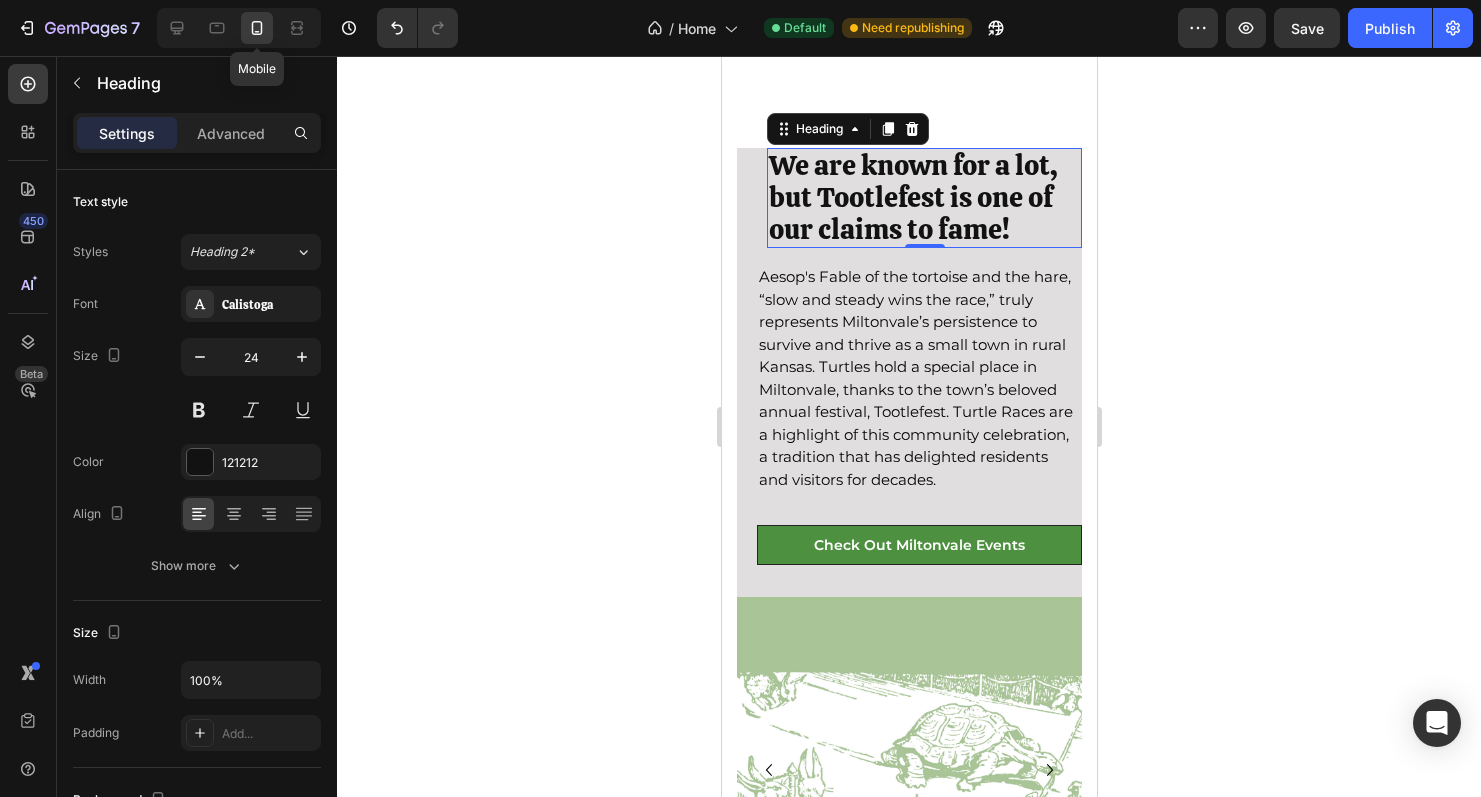 scroll, scrollTop: 742, scrollLeft: 0, axis: vertical 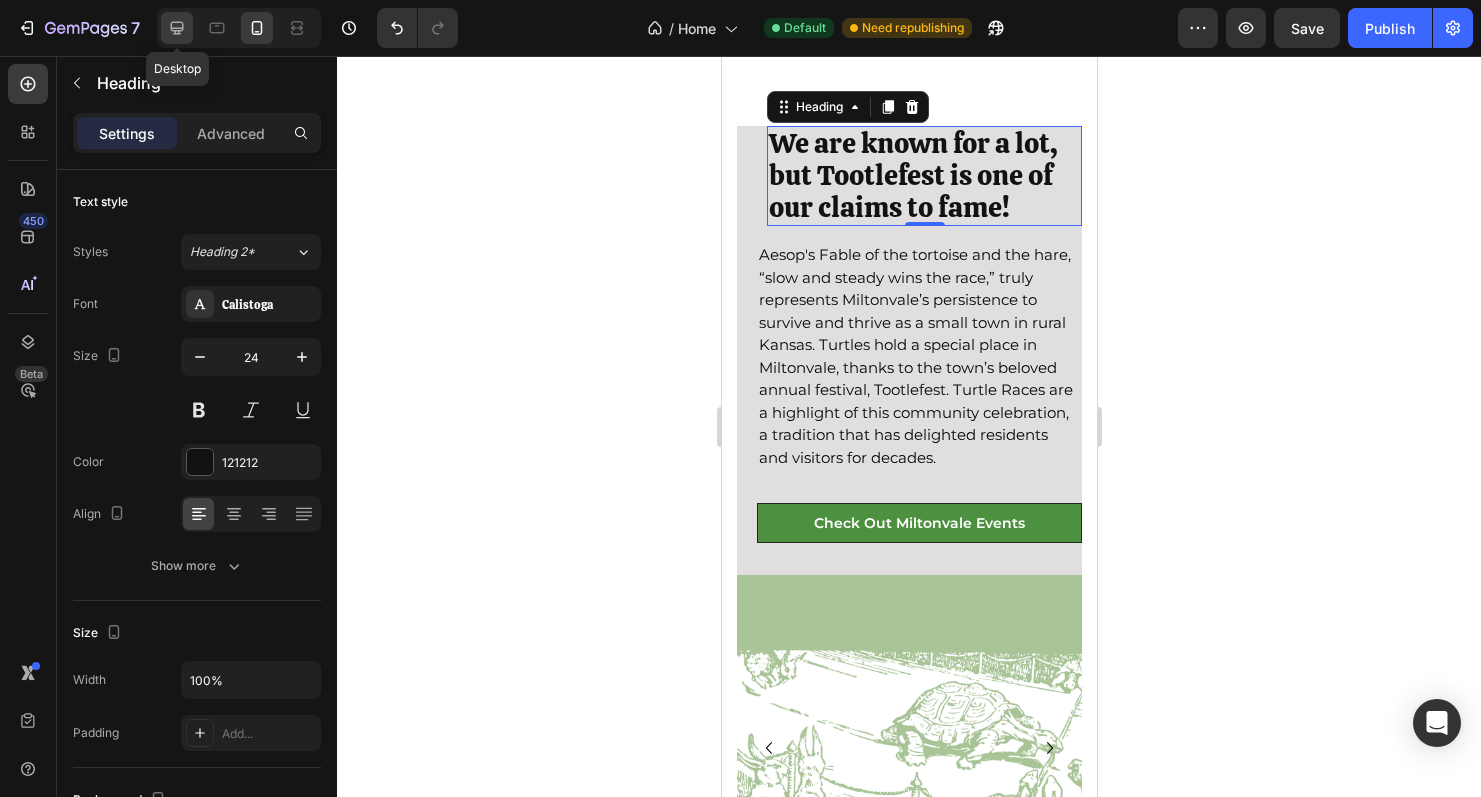 click 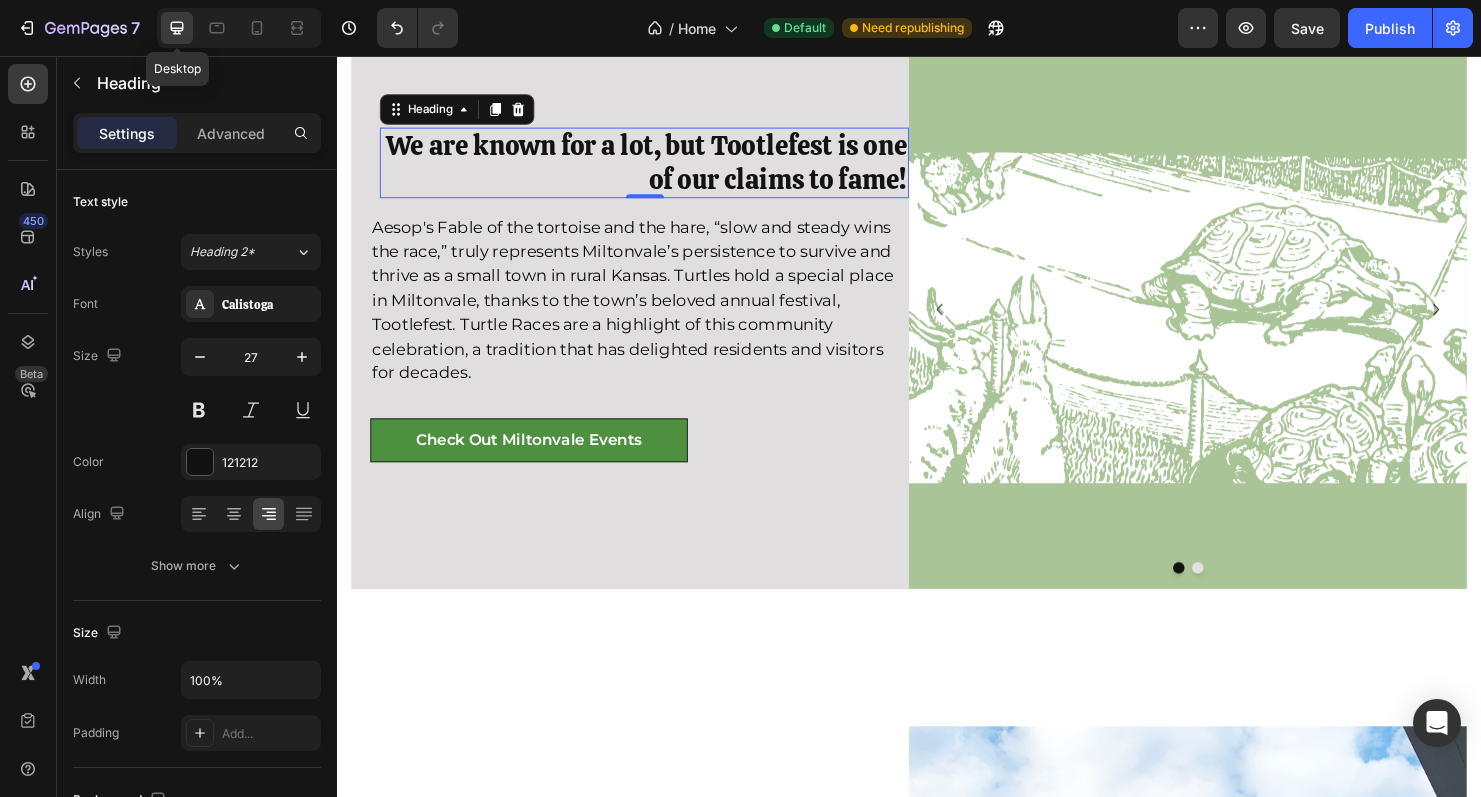 scroll, scrollTop: 821, scrollLeft: 0, axis: vertical 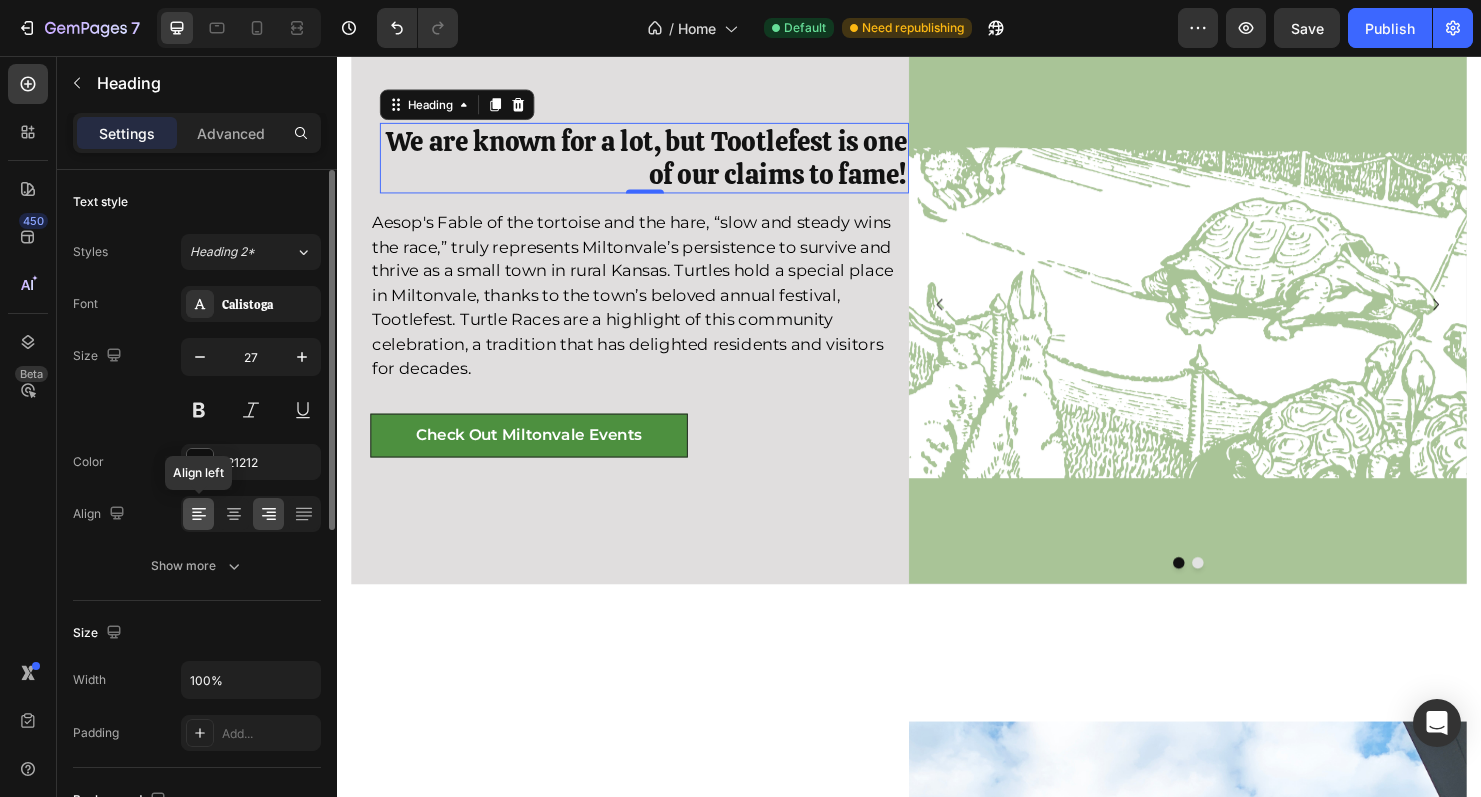 click 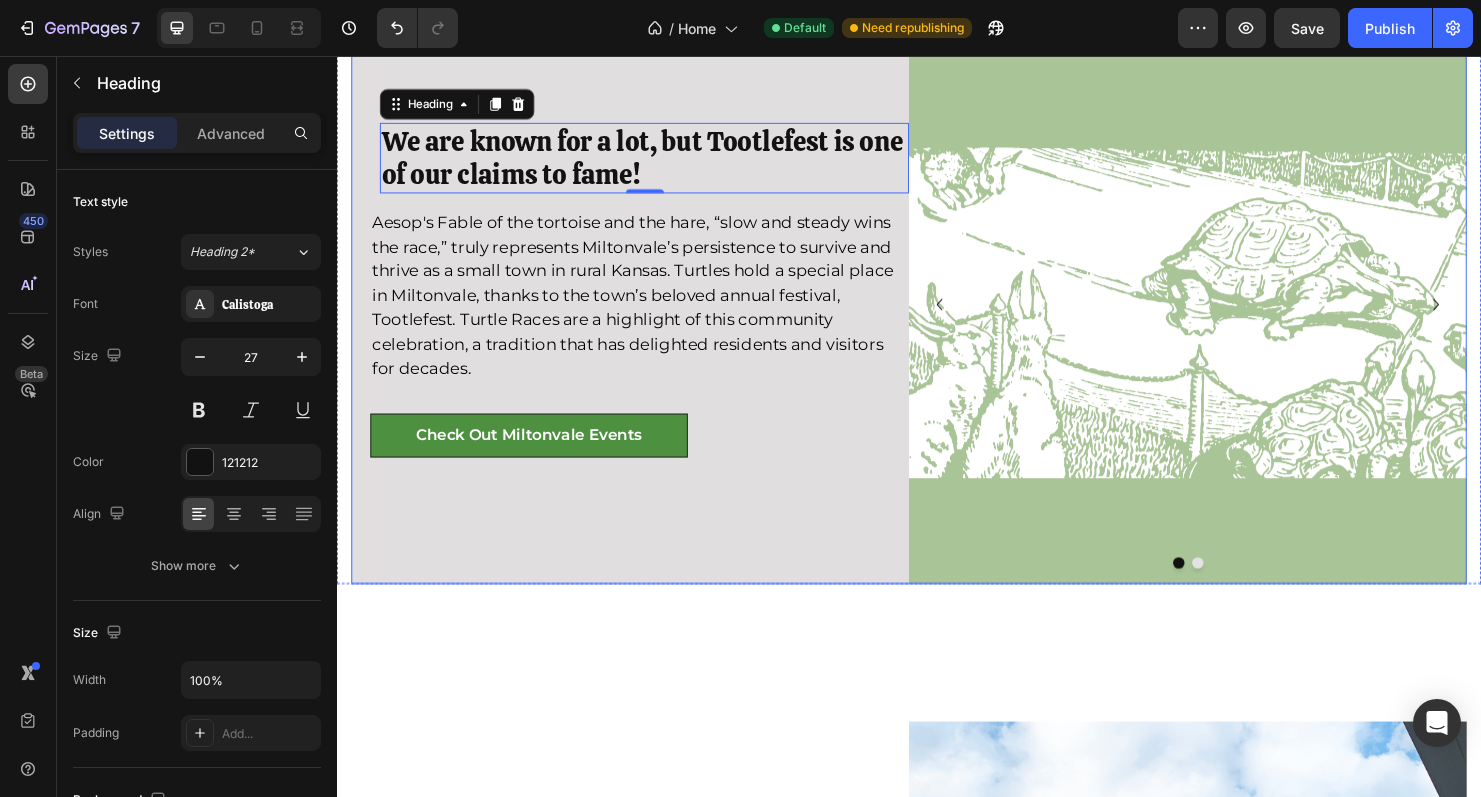 click on "We are known for a lot, but Tootlefest is one of our claims to fame! Heading   0 Row Aesop's Fable of the tortoise and the hare, “slow and steady wins the race,” truly represents Miltonvale’s persistence to survive and thrive as a small town in rural Kansas. Turtles hold a special place in Miltonvale, thanks to the town’s beloved annual festival, Tootlefest. Turtle Races are a highlight of this community celebration, a tradition that has delighted residents and visitors for decades. Text block Check Out Miltonvale Events Button" at bounding box center (644, 317) 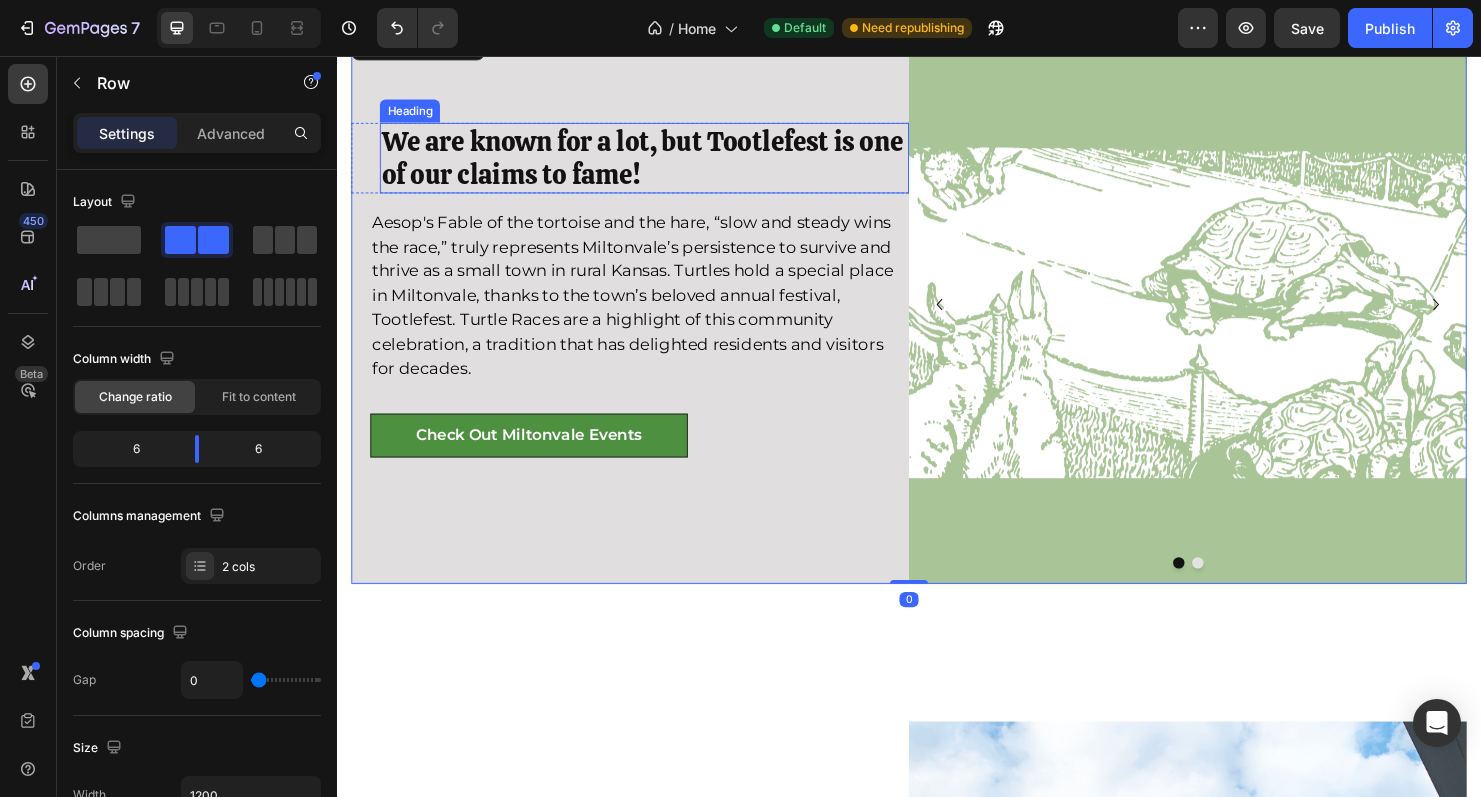 click on "We are known for a lot, but Tootlefest is one of our claims to fame!" at bounding box center [657, 162] 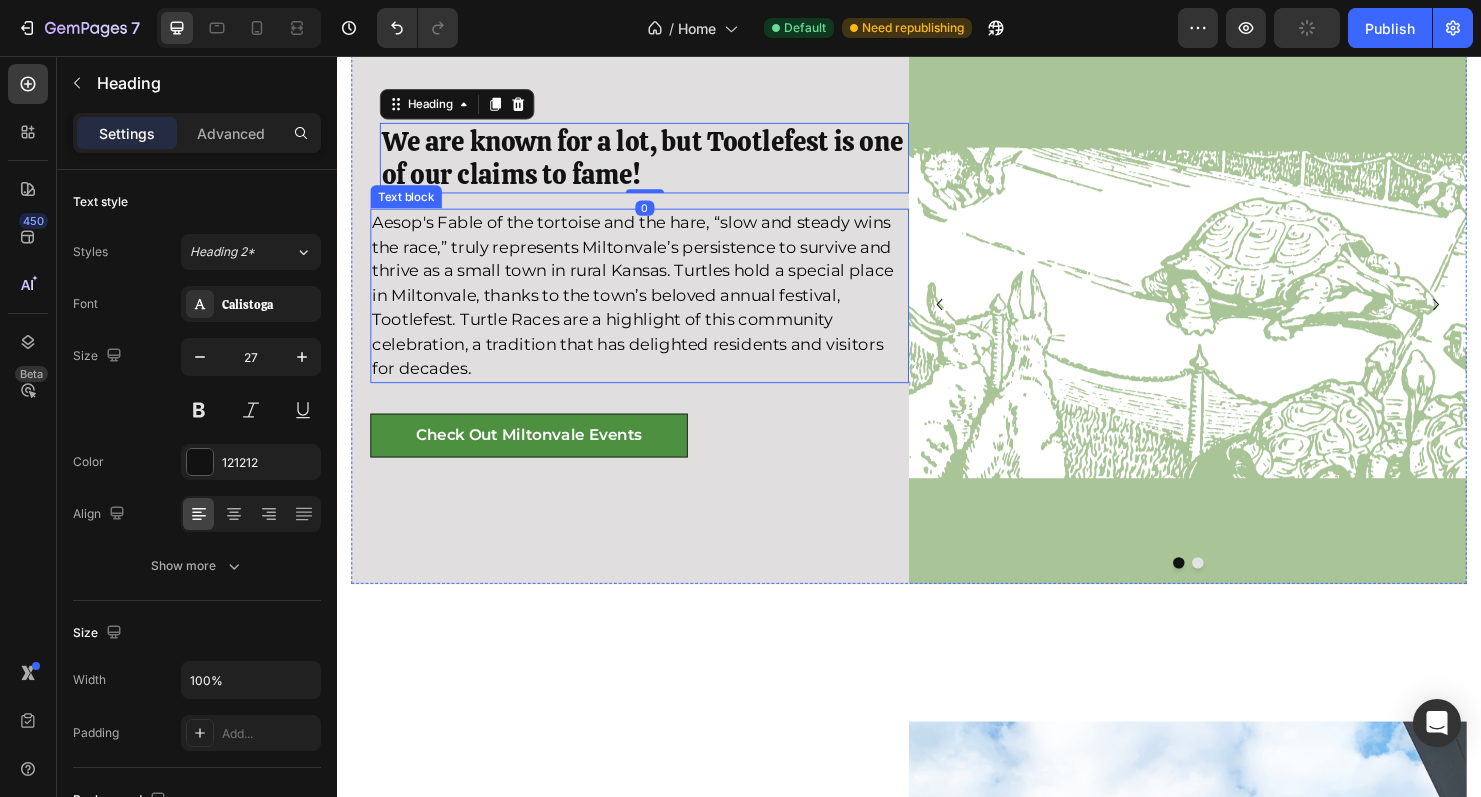 click on "Aesop's Fable of the tortoise and the hare, “slow and steady wins the race,” truly represents Miltonvale’s persistence to survive and thrive as a small town in rural Kansas. Turtles hold a special place in Miltonvale, thanks to the town’s beloved annual festival, Tootlefest. Turtle Races are a highlight of this community celebration, a tradition that has delighted residents and visitors for decades." at bounding box center [647, 306] 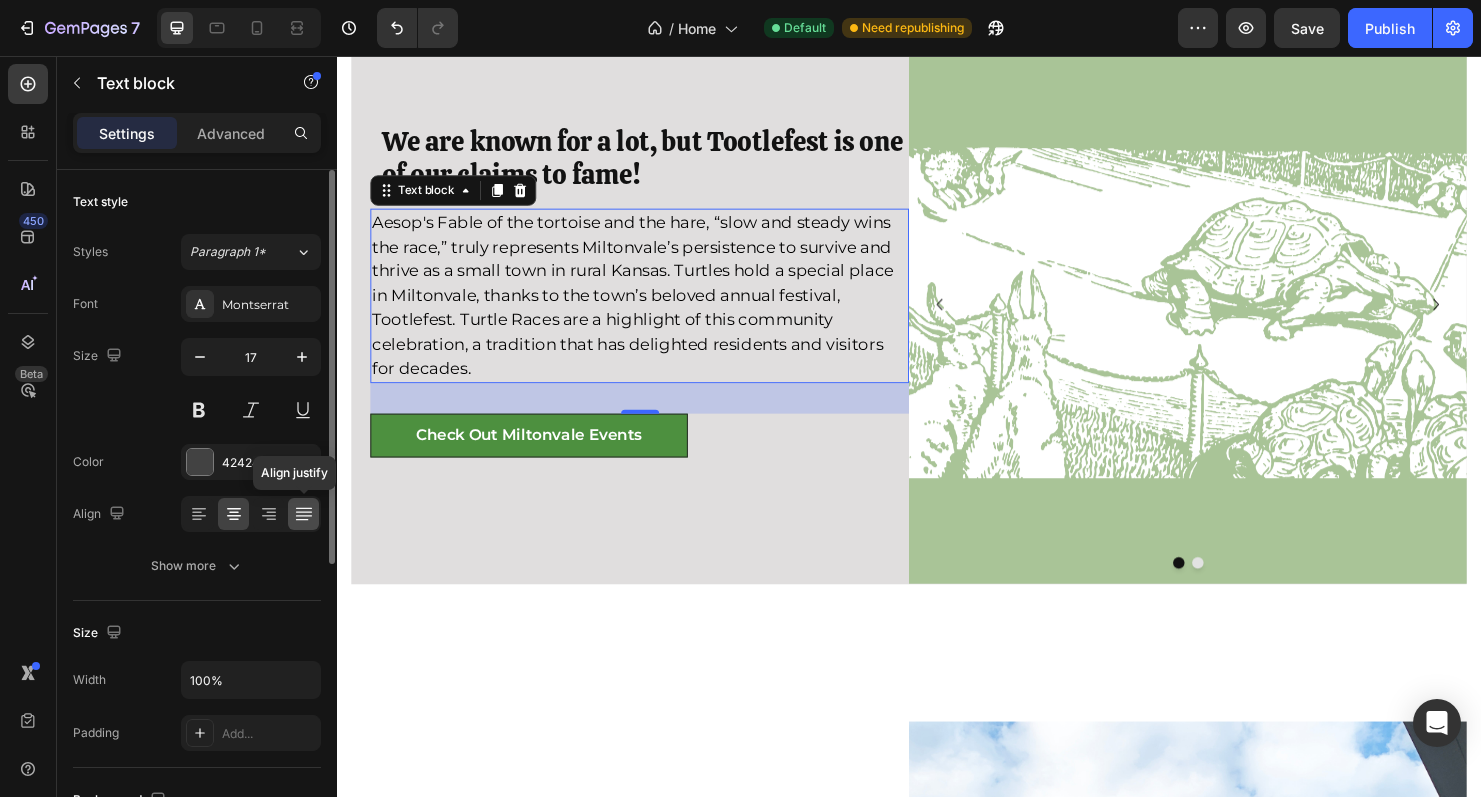 click 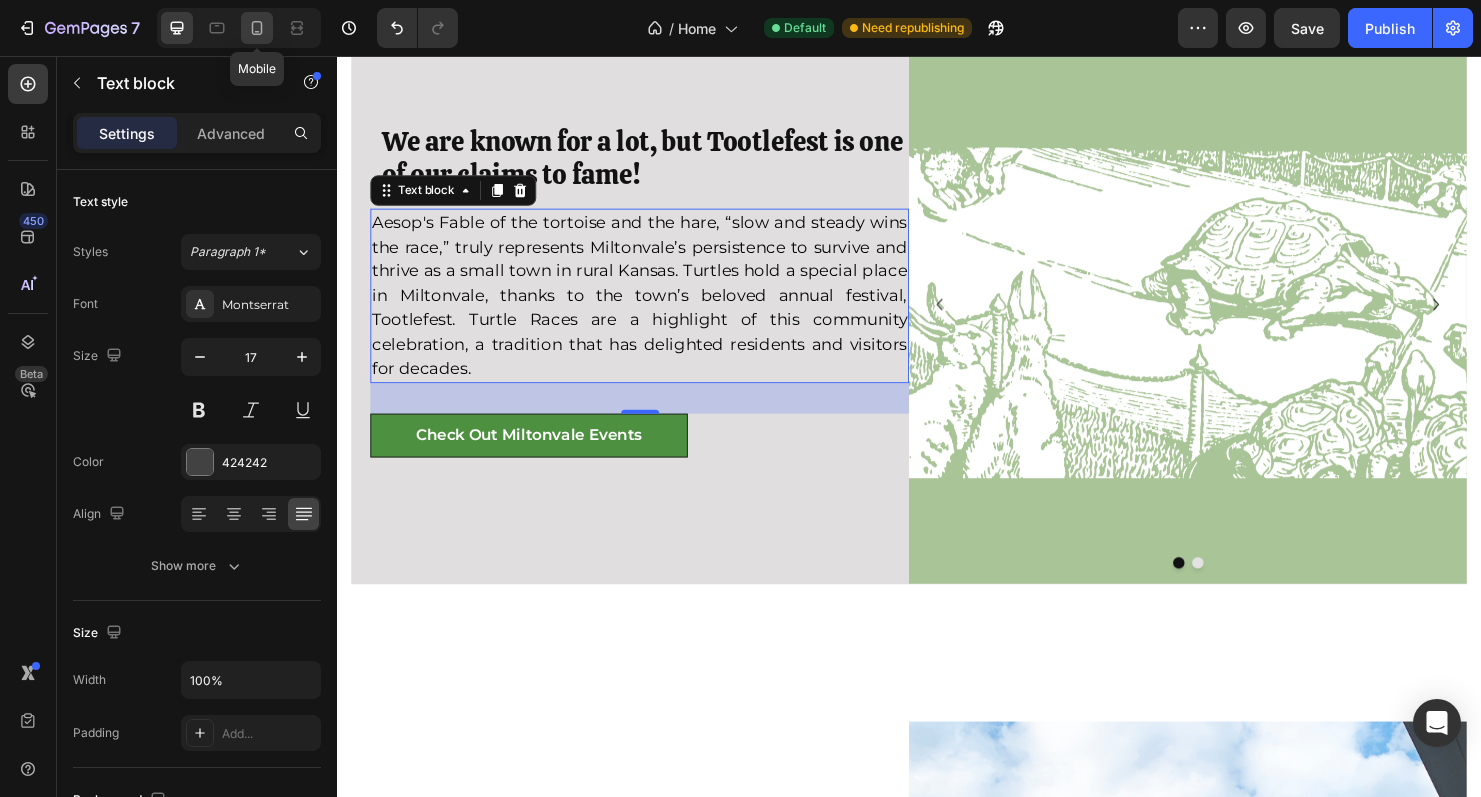 click 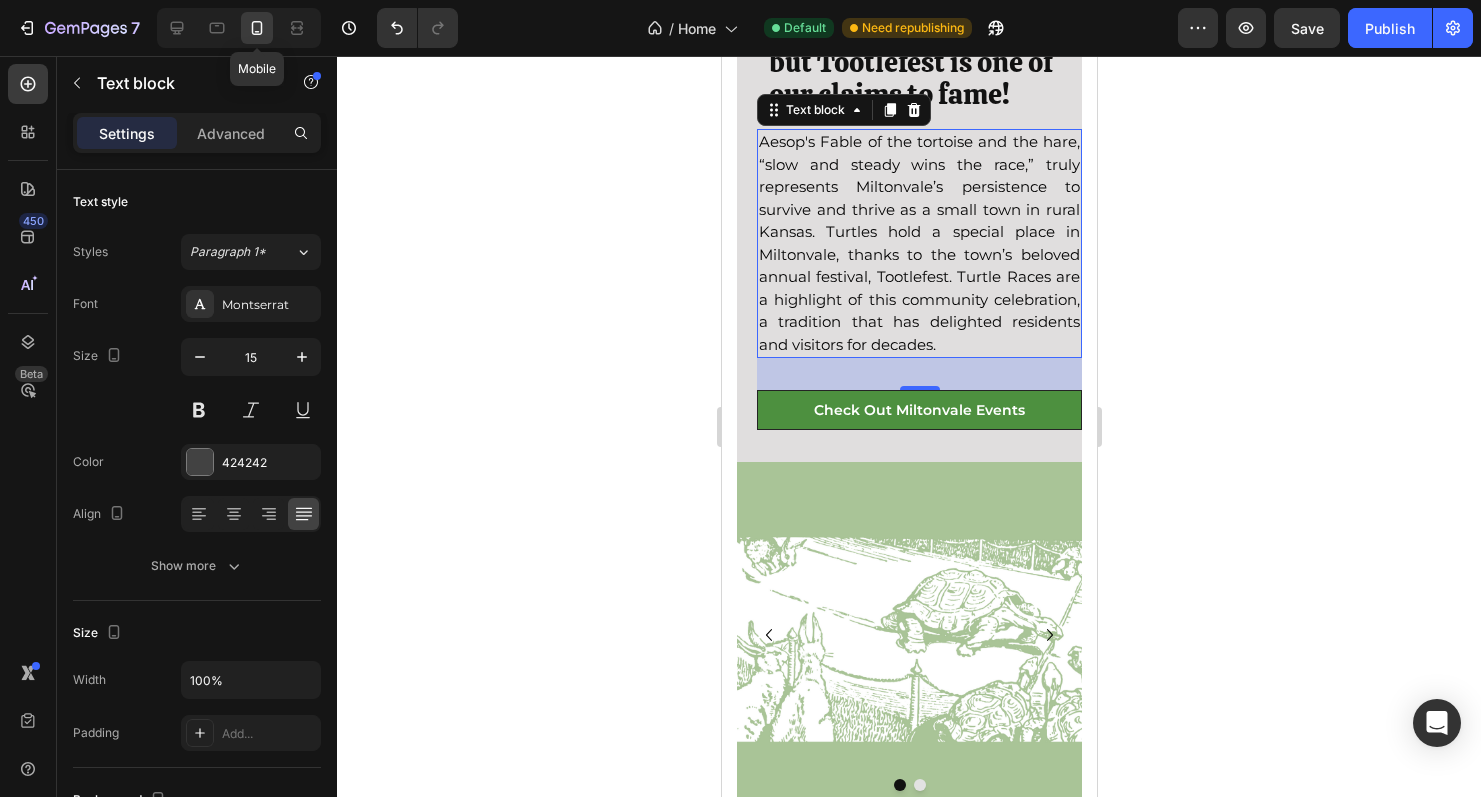 scroll, scrollTop: 858, scrollLeft: 0, axis: vertical 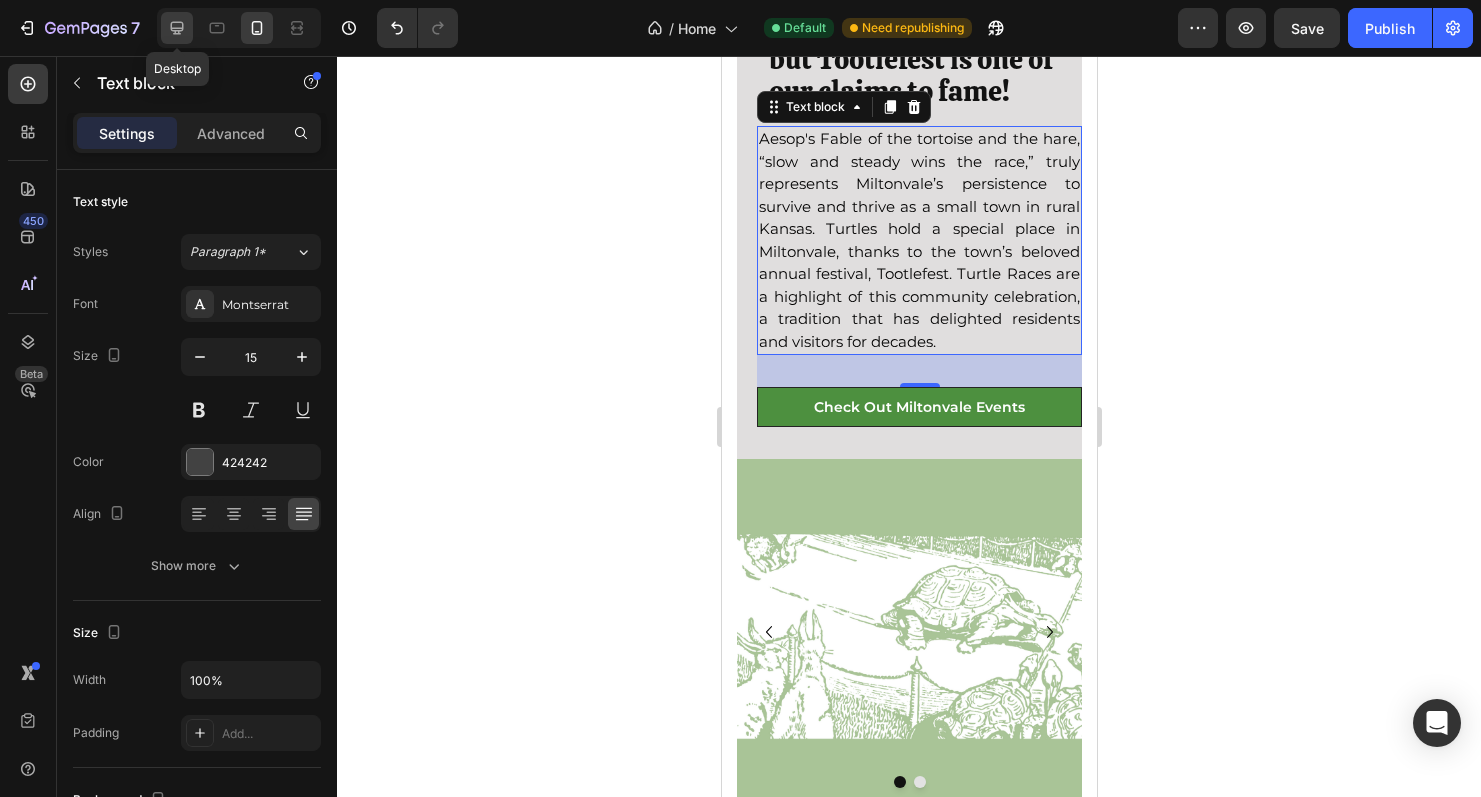 click 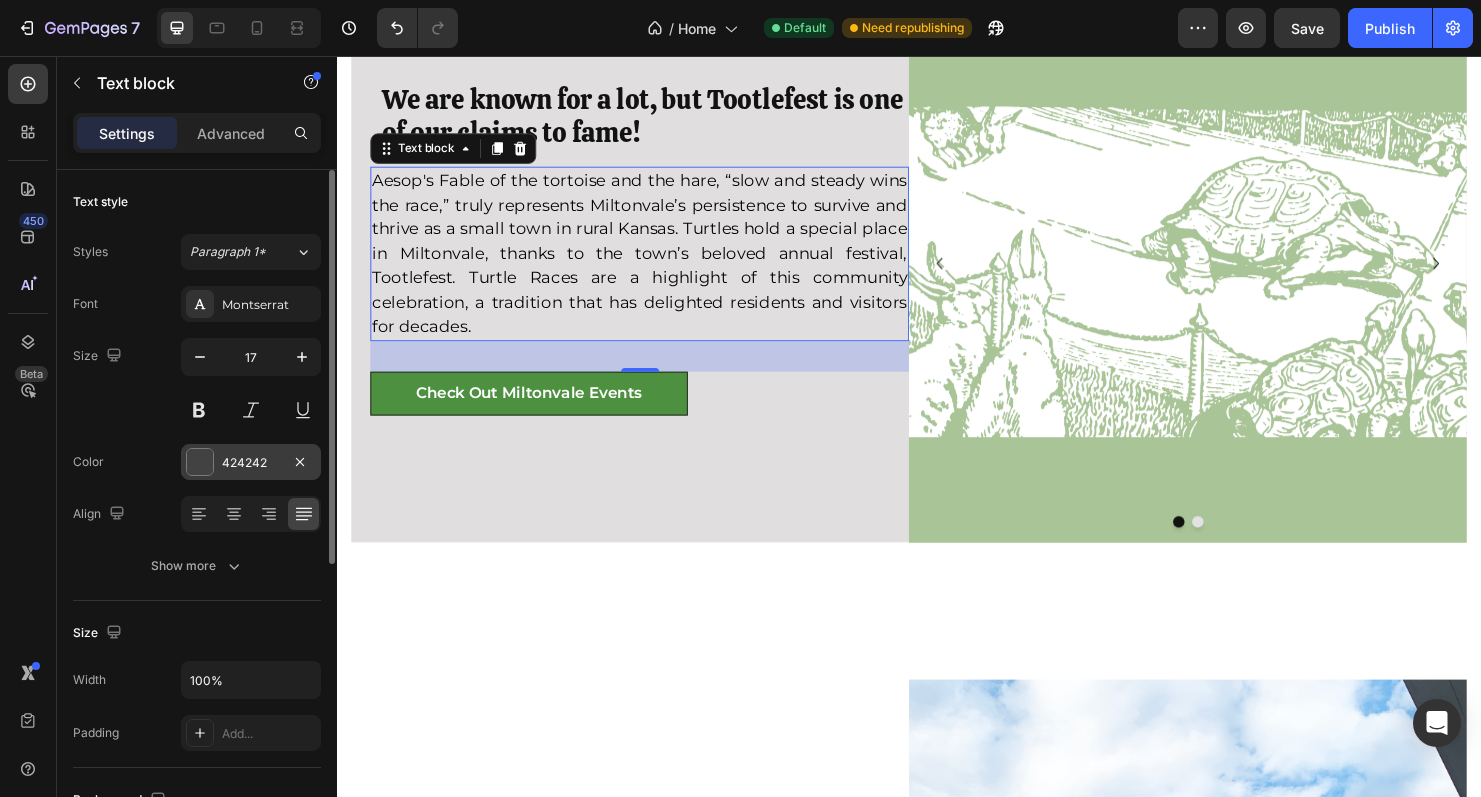 scroll, scrollTop: 911, scrollLeft: 0, axis: vertical 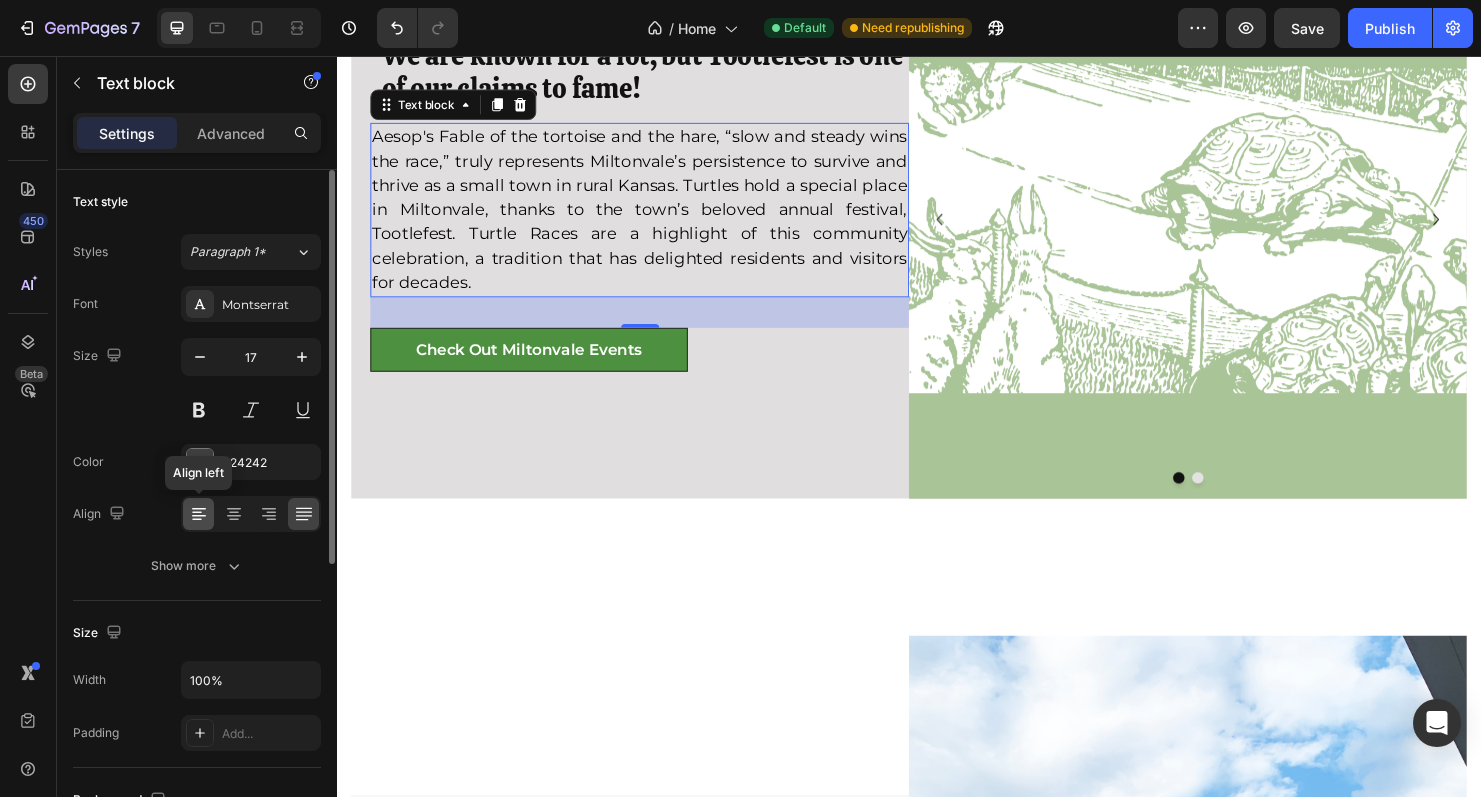 click 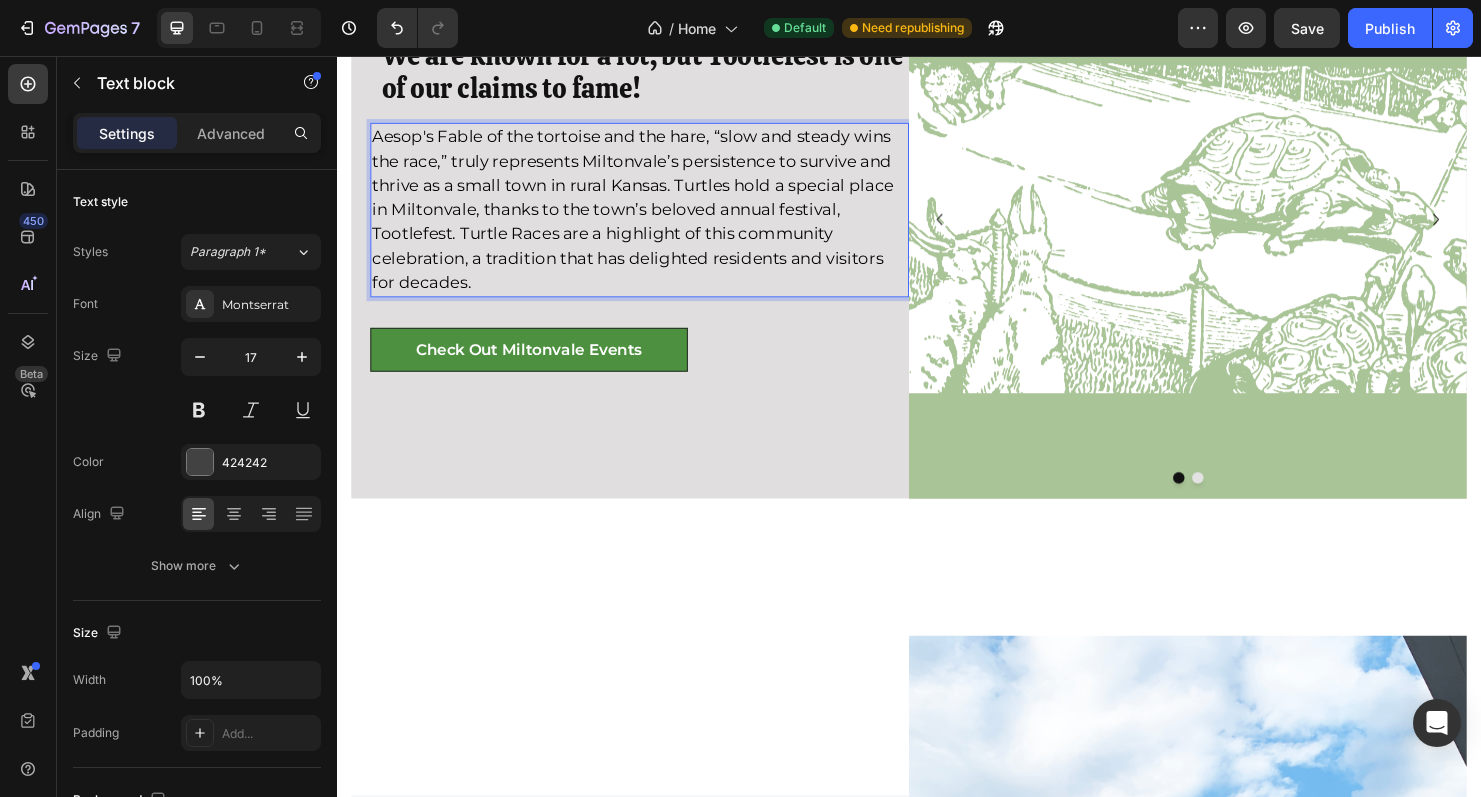 click on "Aesop's Fable of the tortoise and the hare, “slow and steady wins the race,” truly represents Miltonvale’s persistence to survive and thrive as a small town in rural Kansas. Turtles hold a special place in Miltonvale, thanks to the town’s beloved annual festival, Tootlefest. Turtle Races are a highlight of this community celebration, a tradition that has delighted residents and visitors for decades." at bounding box center [647, 216] 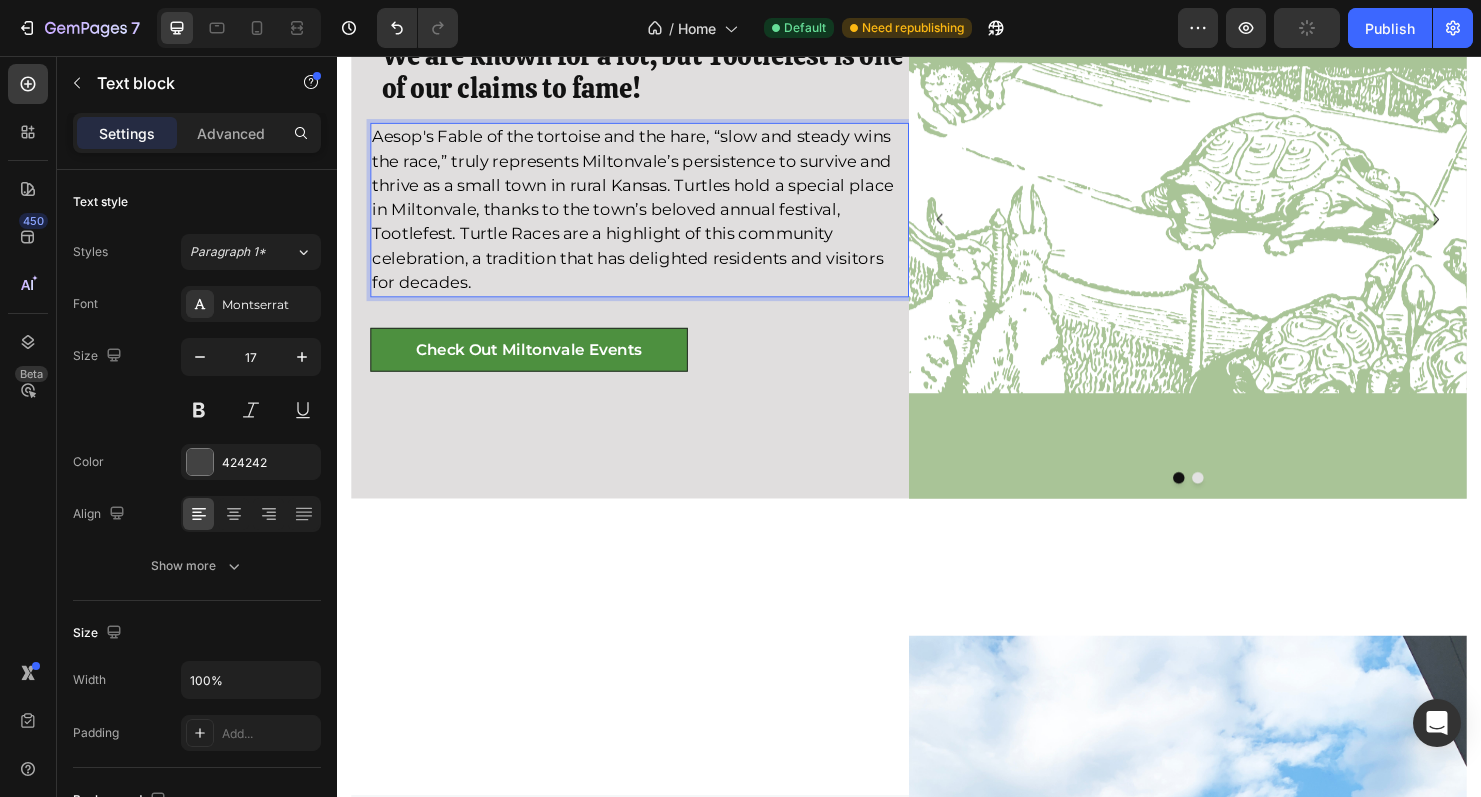 click on "Aesop's Fable of the tortoise and the hare, “slow and steady wins the race,” truly represents Miltonvale’s persistence to survive and thrive as a small town in rural Kansas. Turtles hold a special place in Miltonvale, thanks to the town’s beloved annual festival, Tootlefest. Turtle Races are a highlight of this community celebration, a tradition that has delighted residents and visitors for decades." at bounding box center [647, 216] 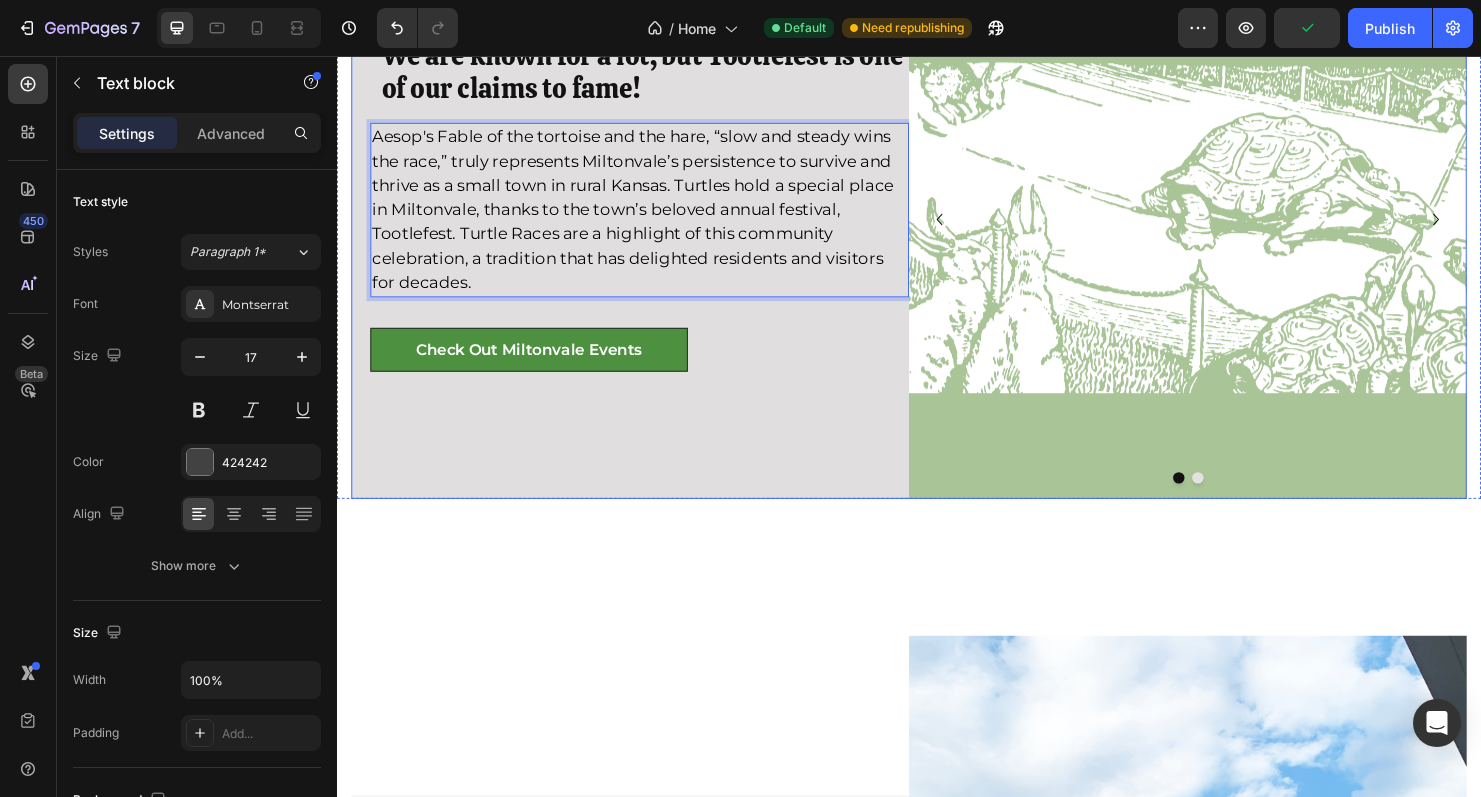 click on "Check Out Miltonvale Events Button" at bounding box center (644, 380) 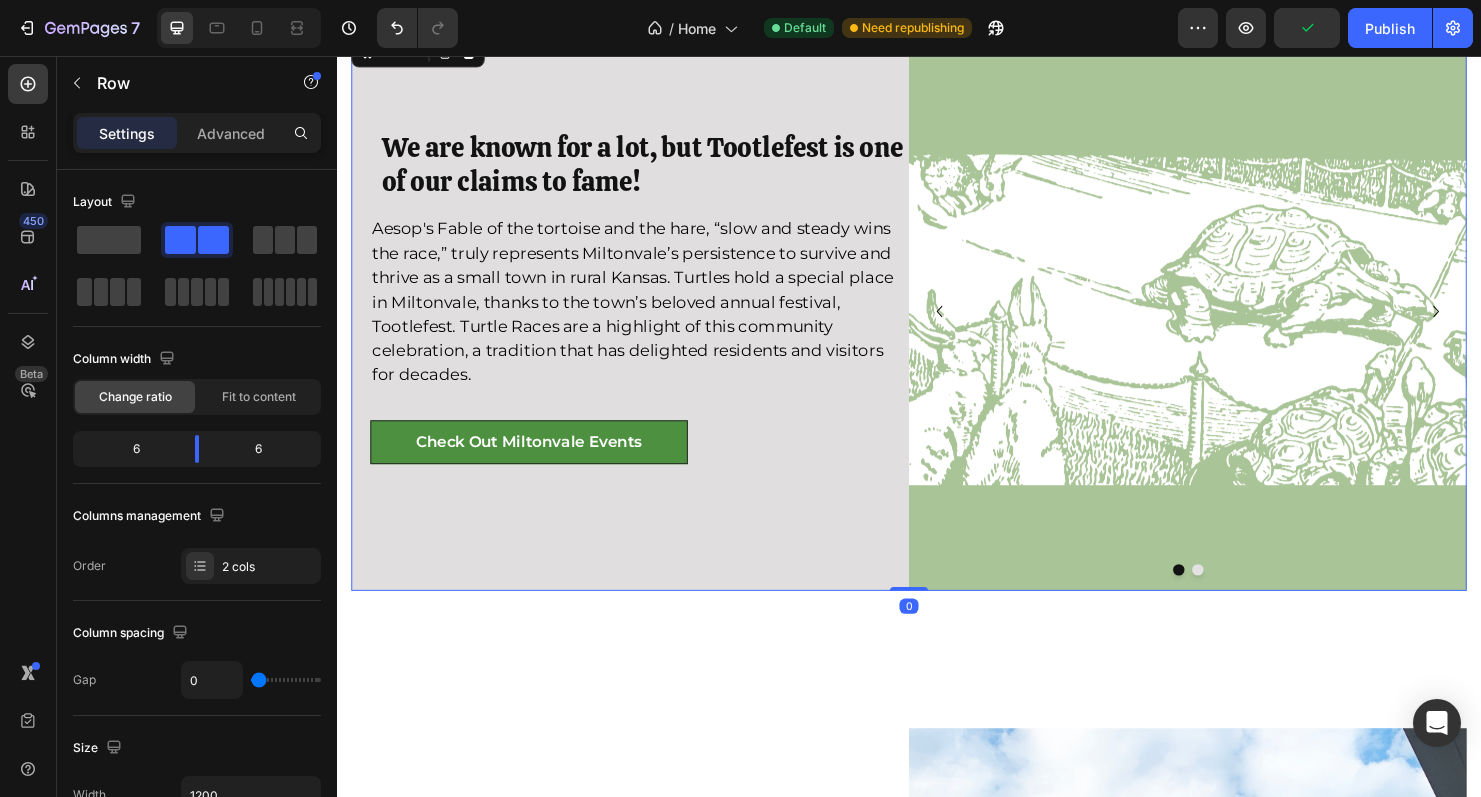 scroll, scrollTop: 788, scrollLeft: 0, axis: vertical 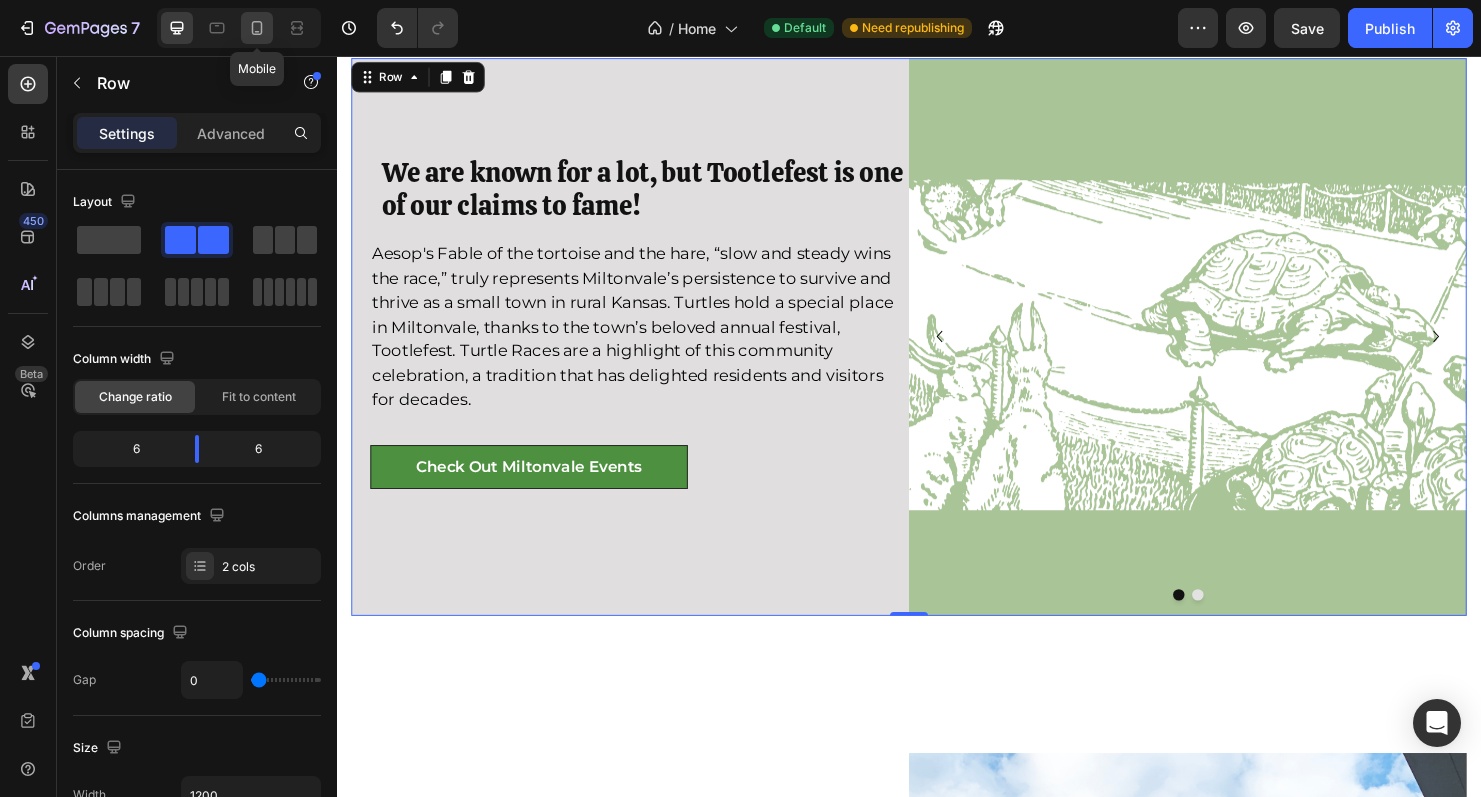 click 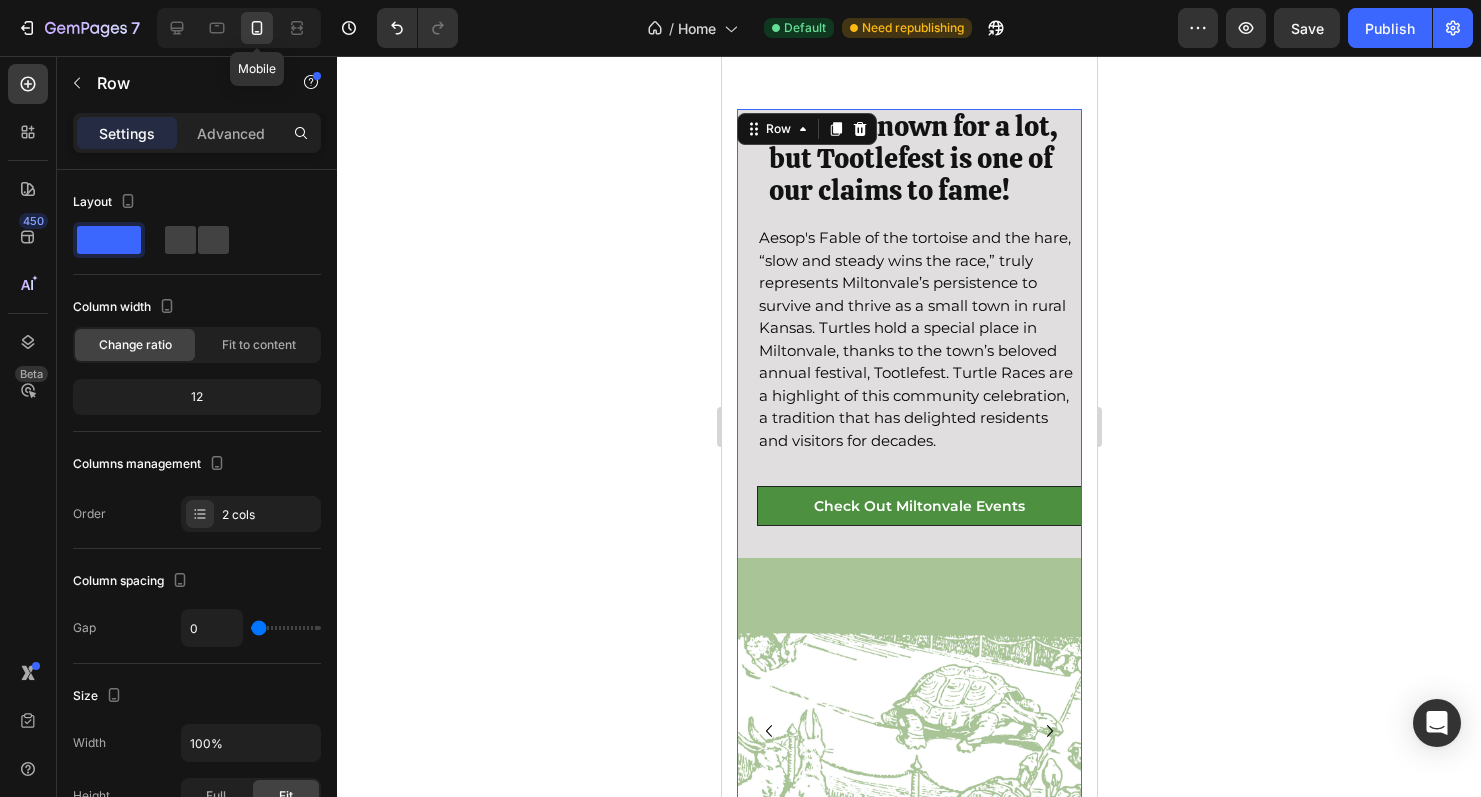 scroll, scrollTop: 742, scrollLeft: 0, axis: vertical 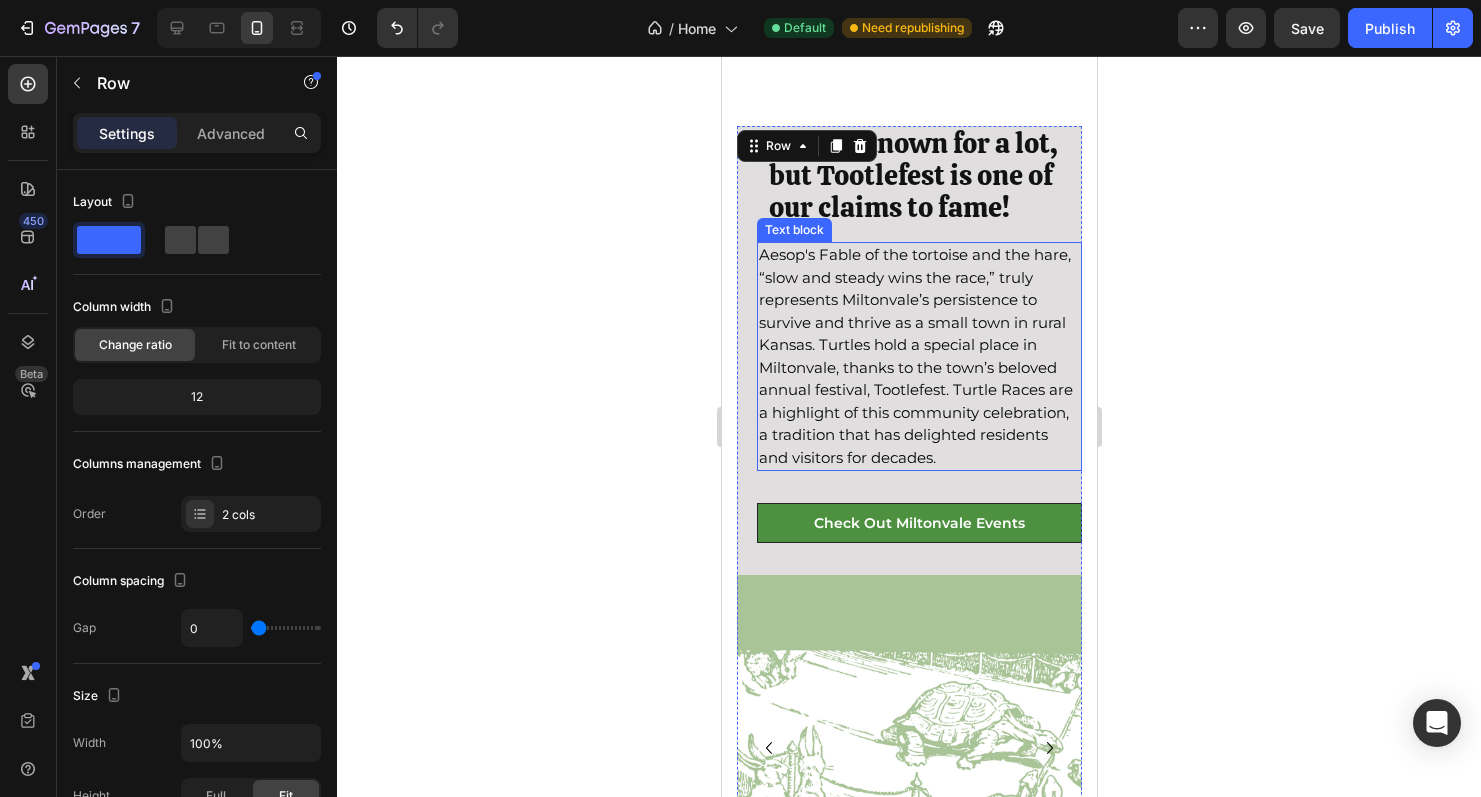 click on "Aesop's Fable of the tortoise and the hare, “slow and steady wins the race,” truly represents Miltonvale’s persistence to survive and thrive as a small town in rural Kansas. Turtles hold a special place in Miltonvale, thanks to the town’s beloved annual festival, Tootlefest. Turtle Races are a highlight of this community celebration, a tradition that has delighted residents and visitors for decades." at bounding box center [918, 356] 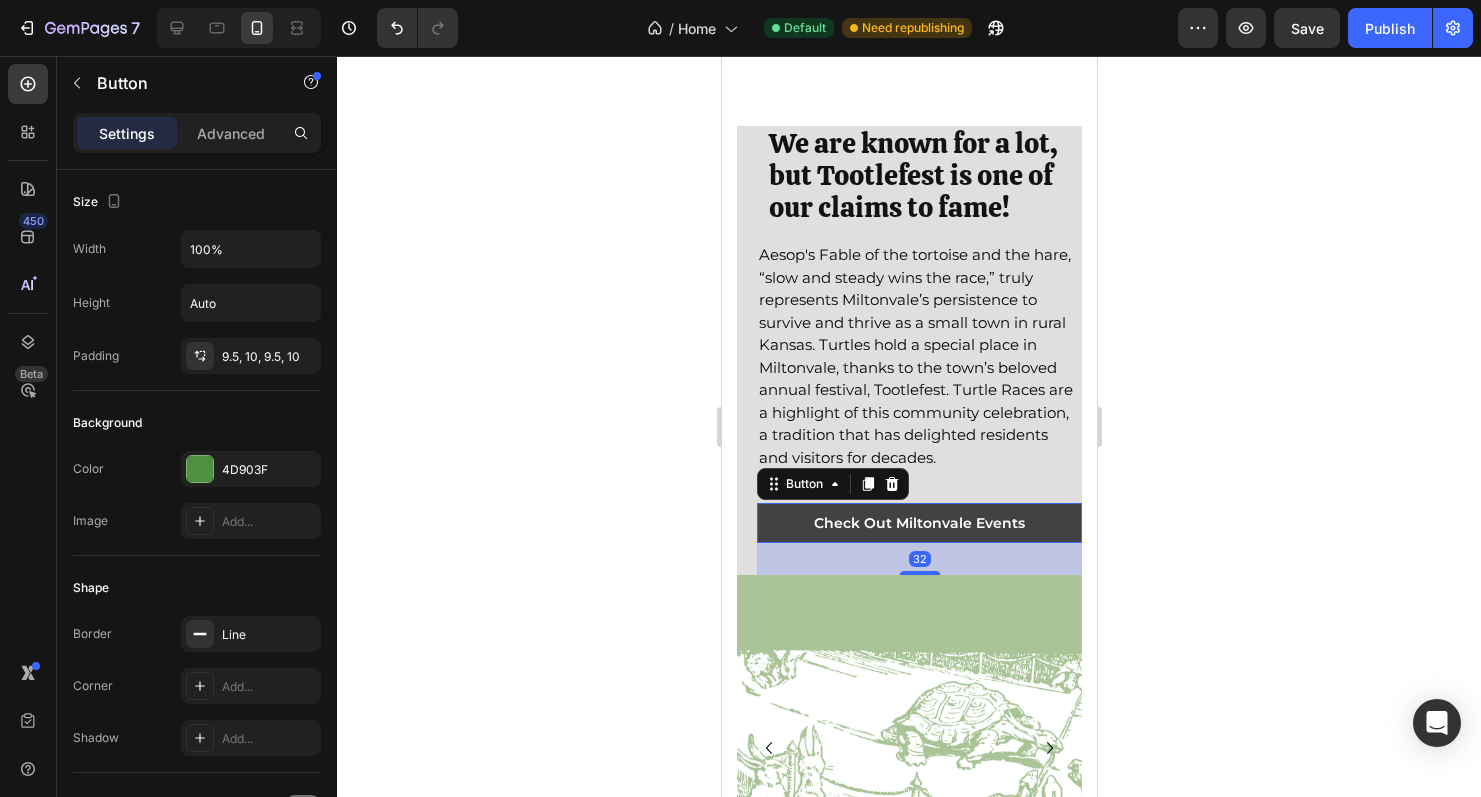 click on "Check Out Miltonvale Events" at bounding box center (918, 523) 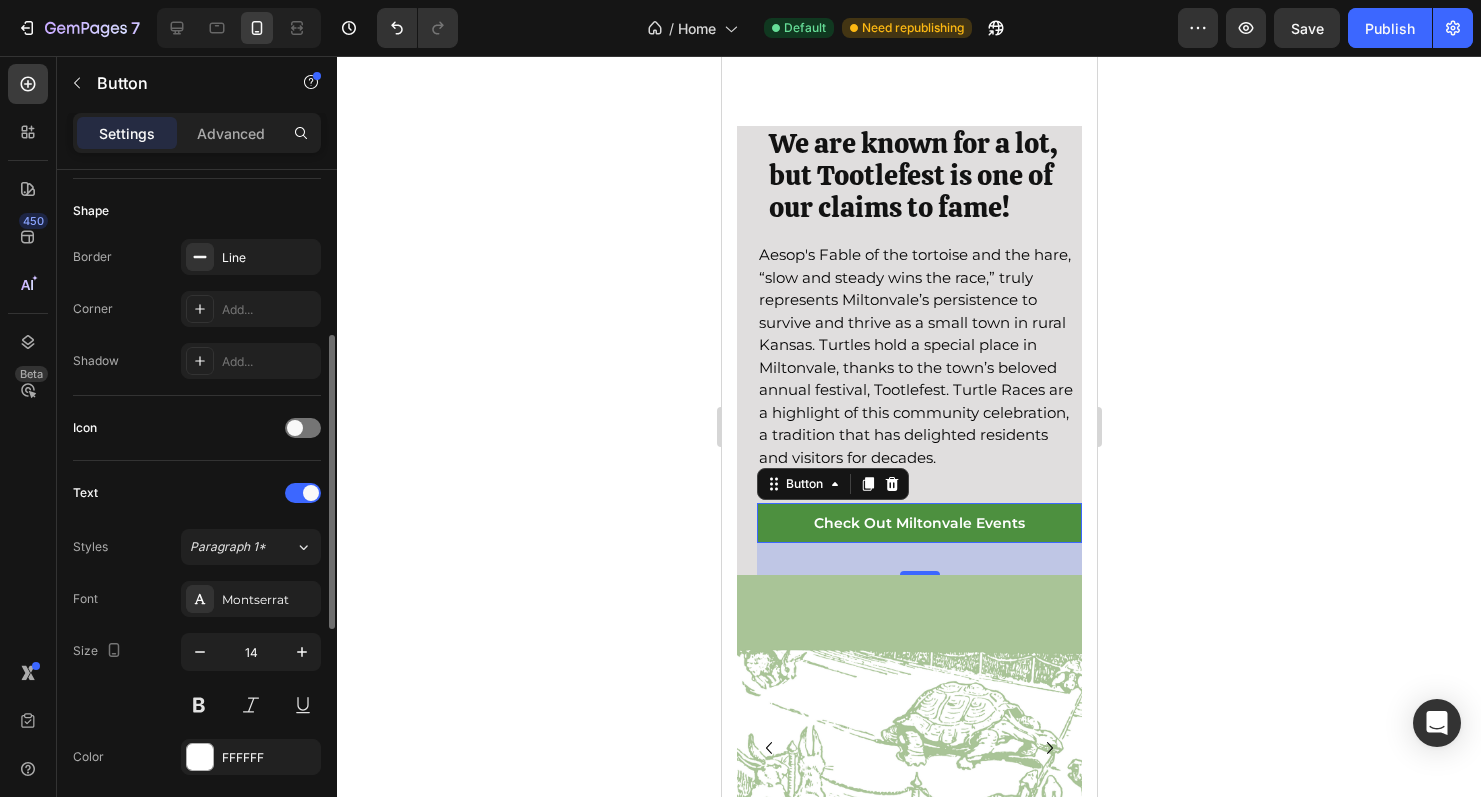 scroll, scrollTop: 380, scrollLeft: 0, axis: vertical 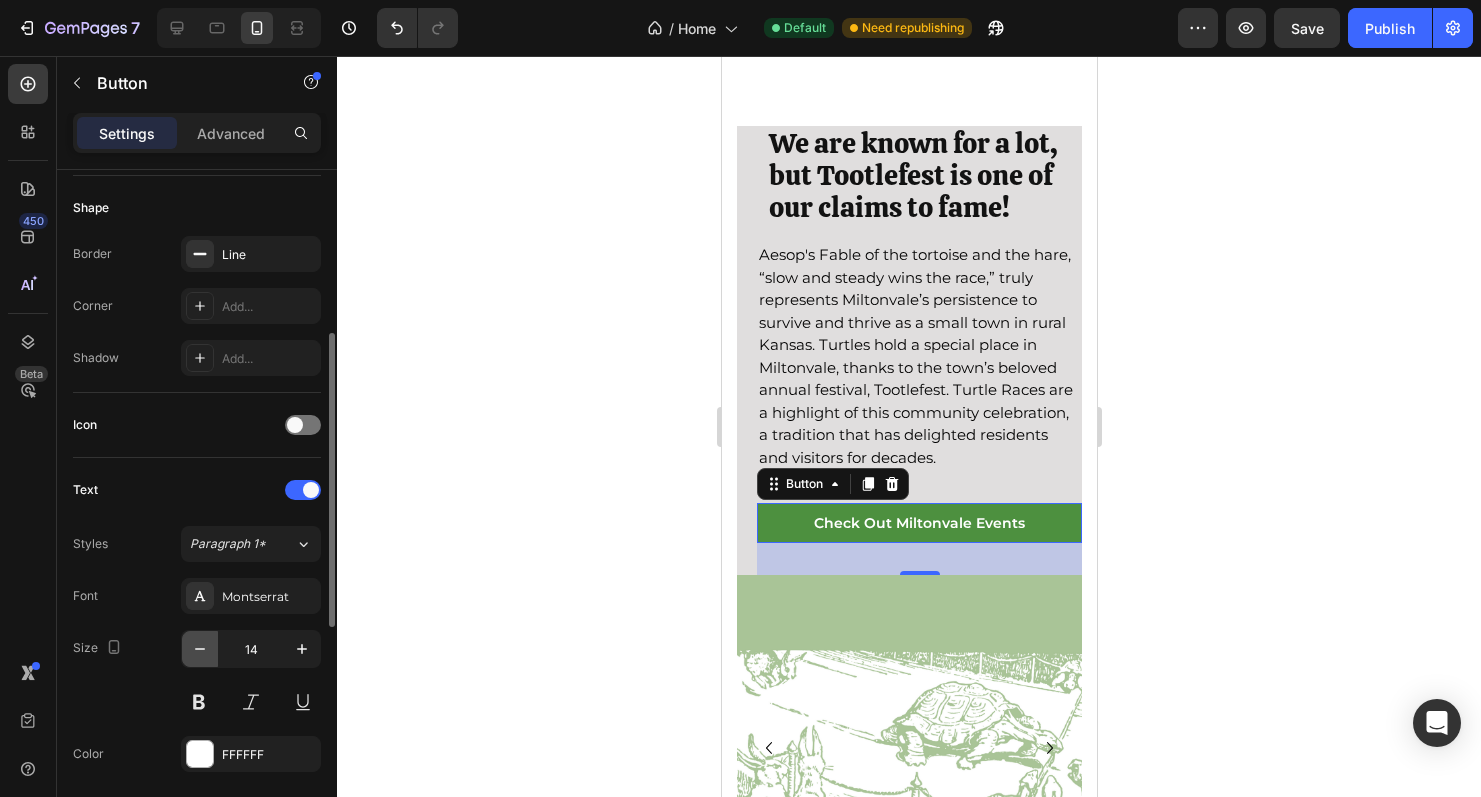 click 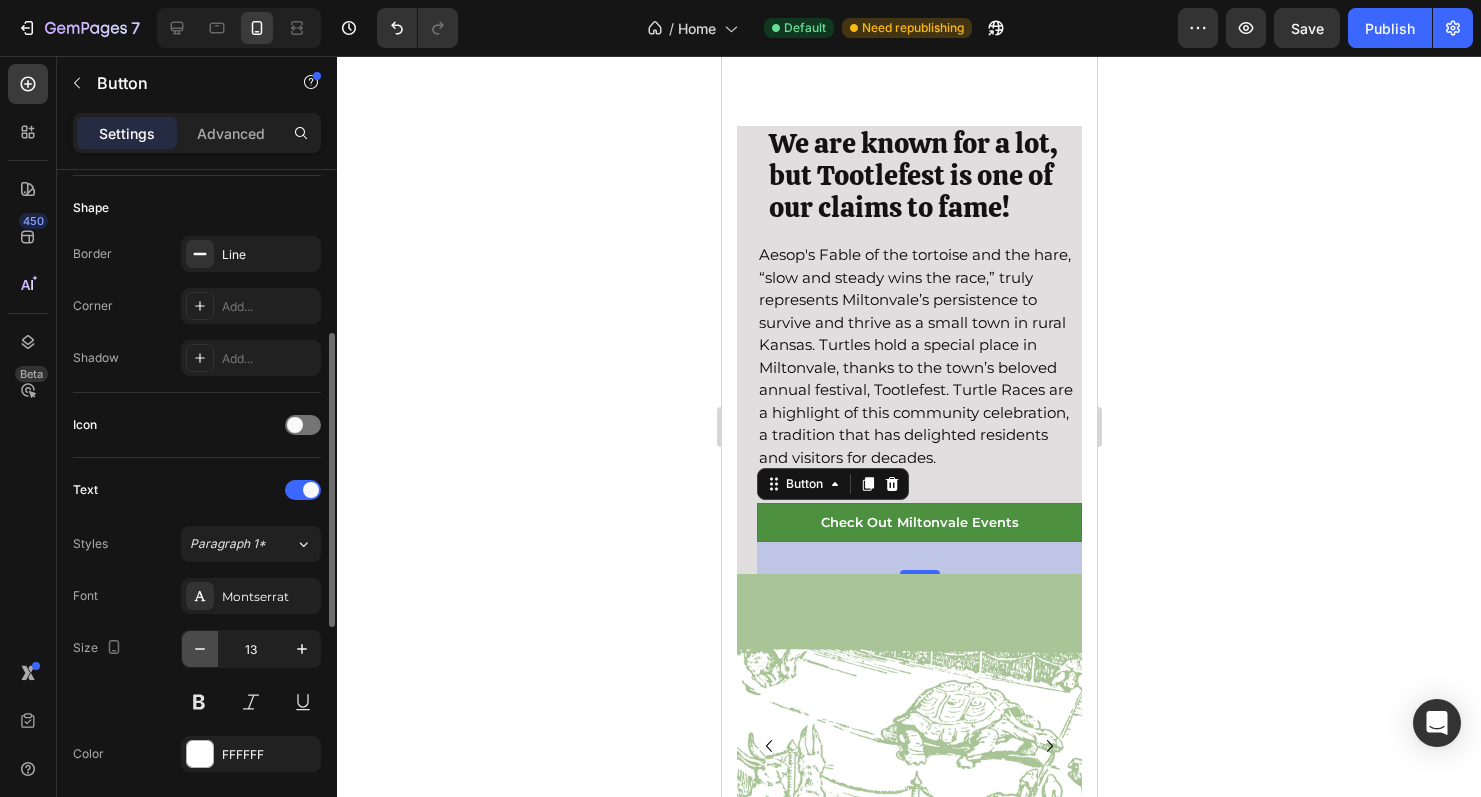 click 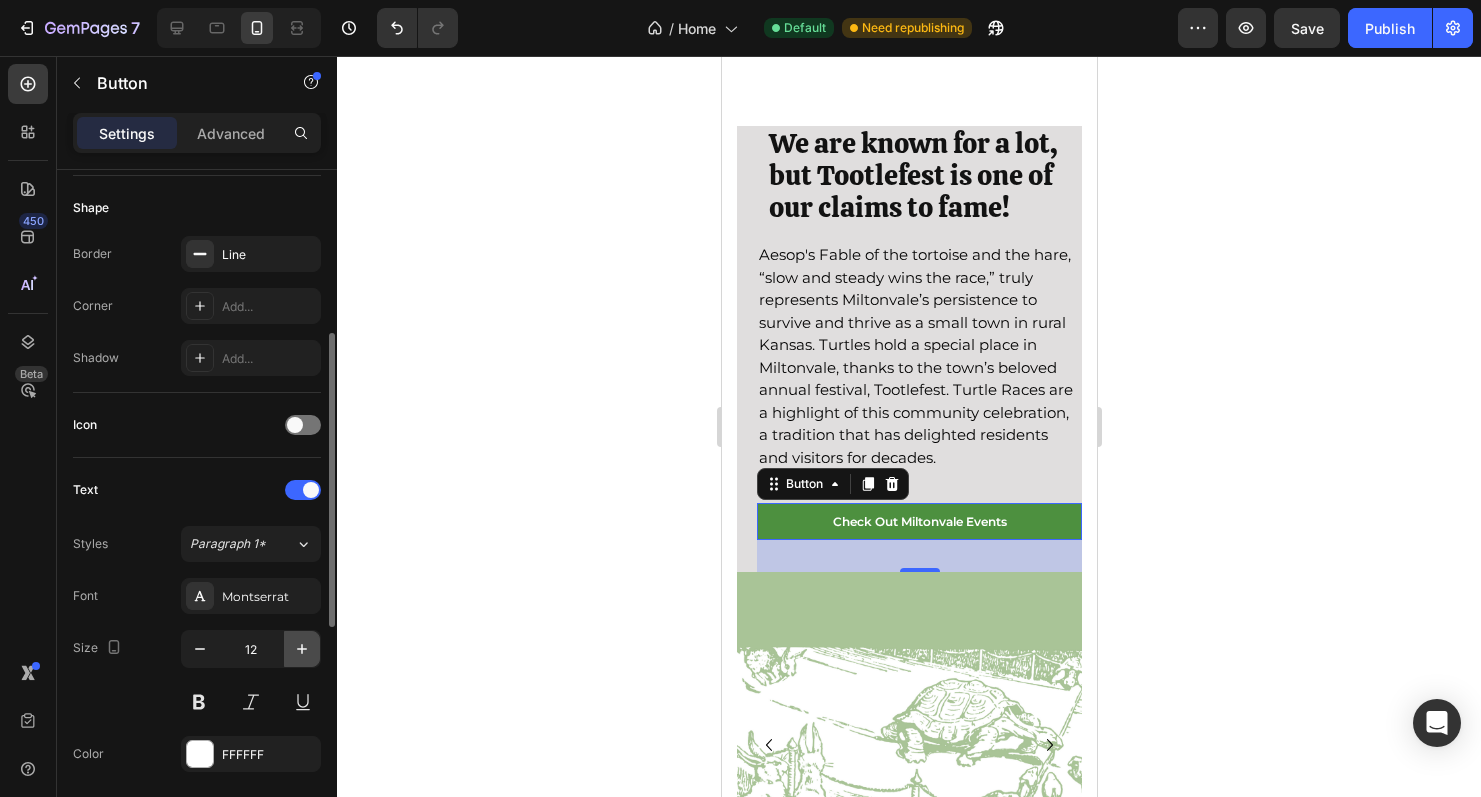 click 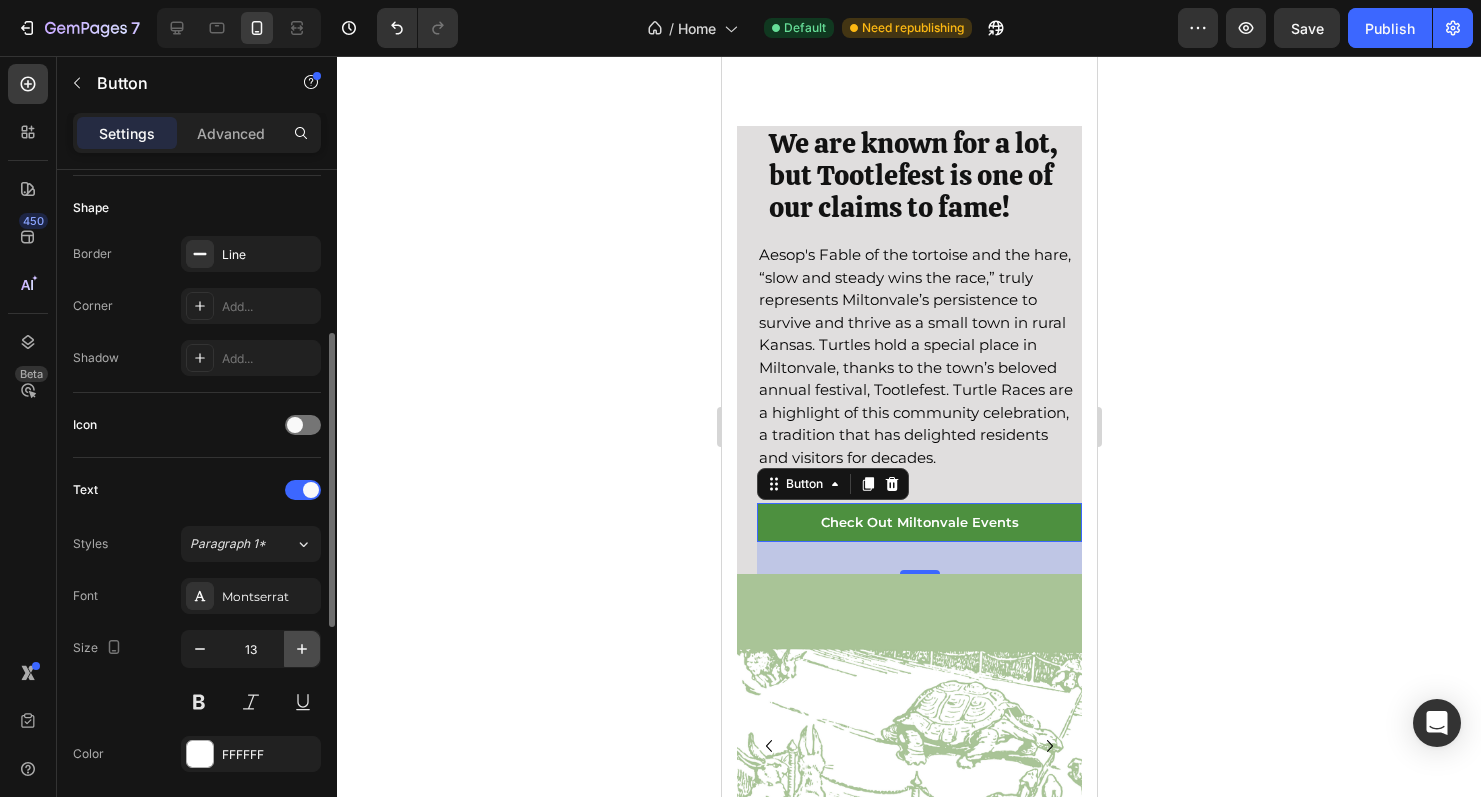click 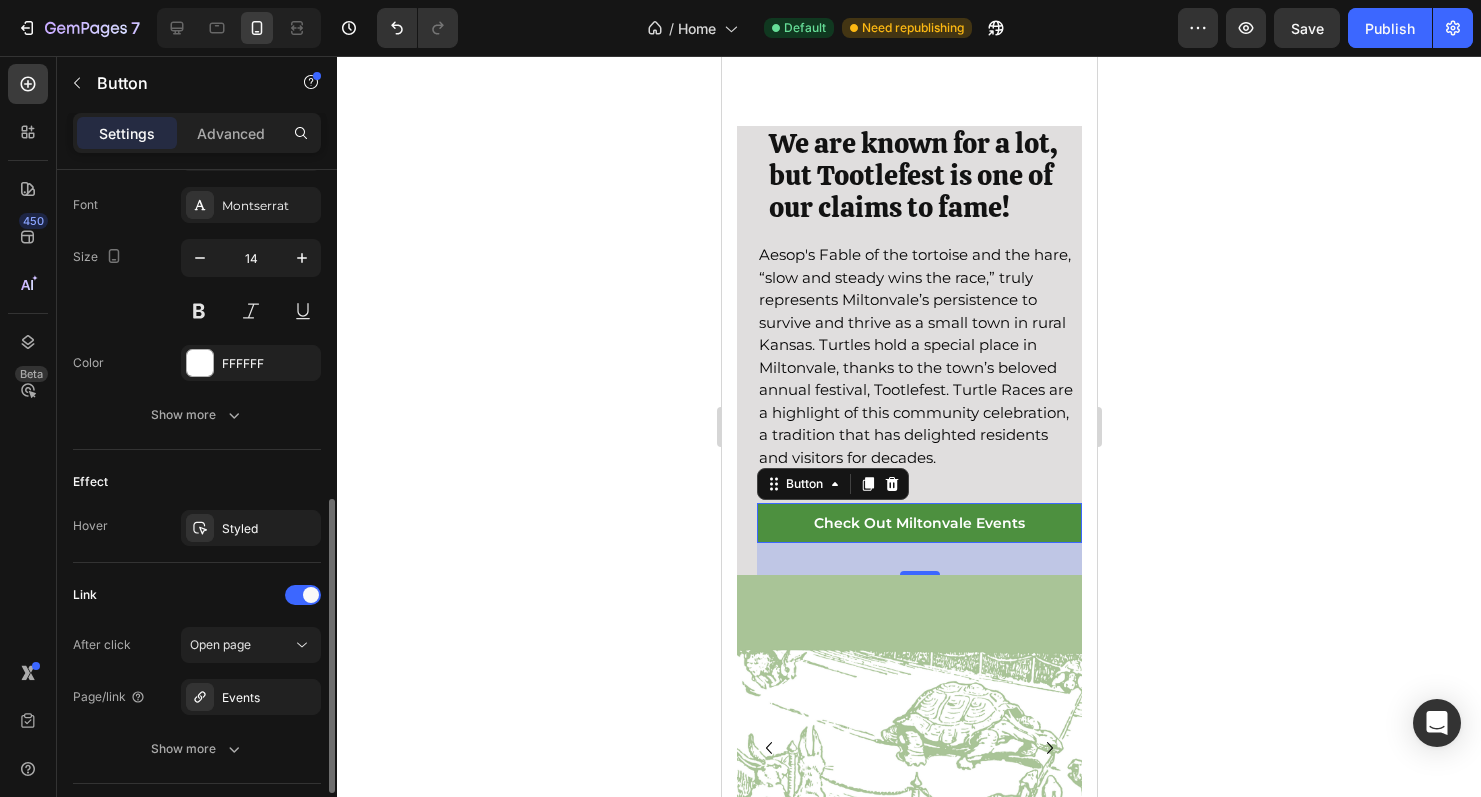 scroll, scrollTop: 773, scrollLeft: 0, axis: vertical 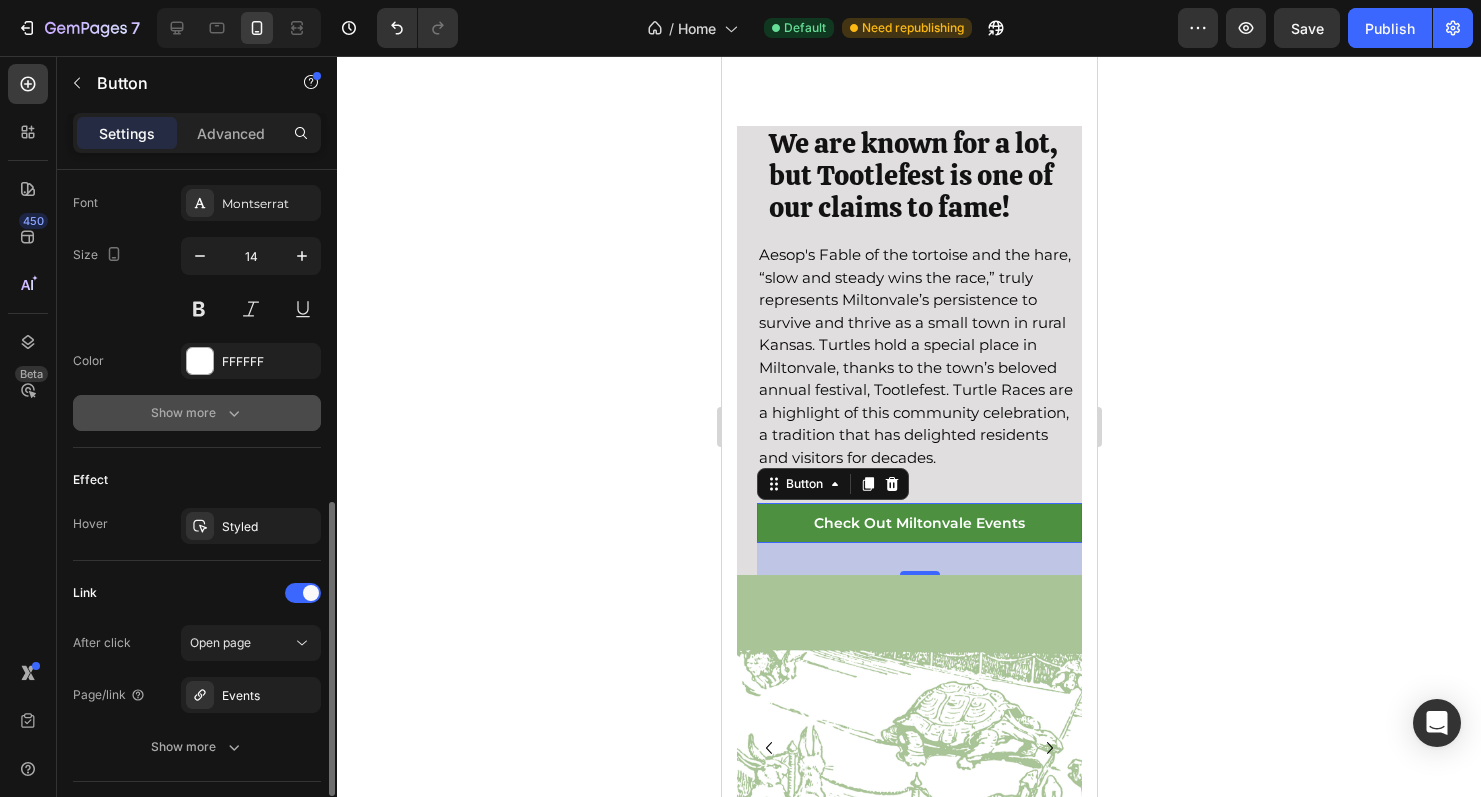 click on "Show more" at bounding box center (197, 413) 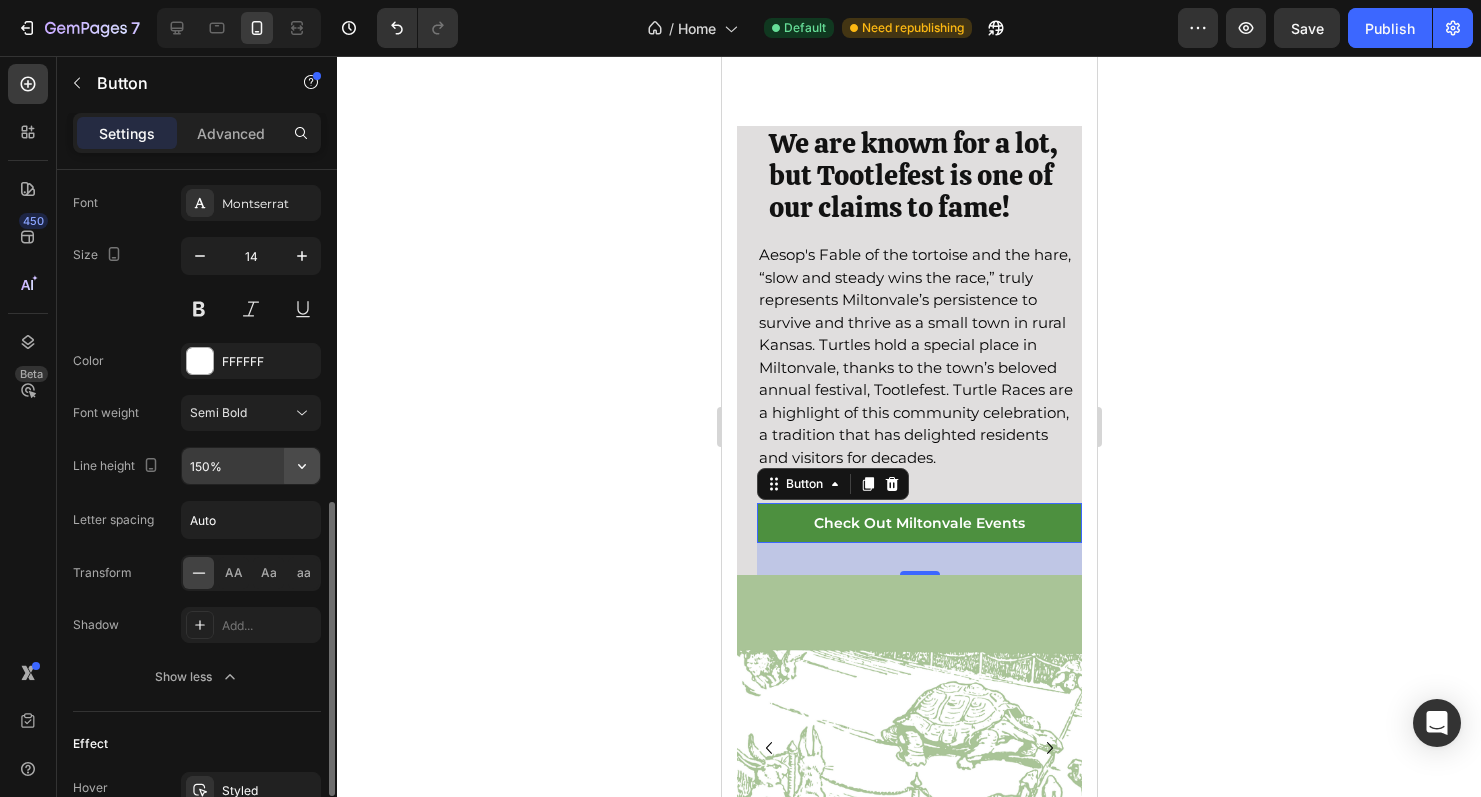 click 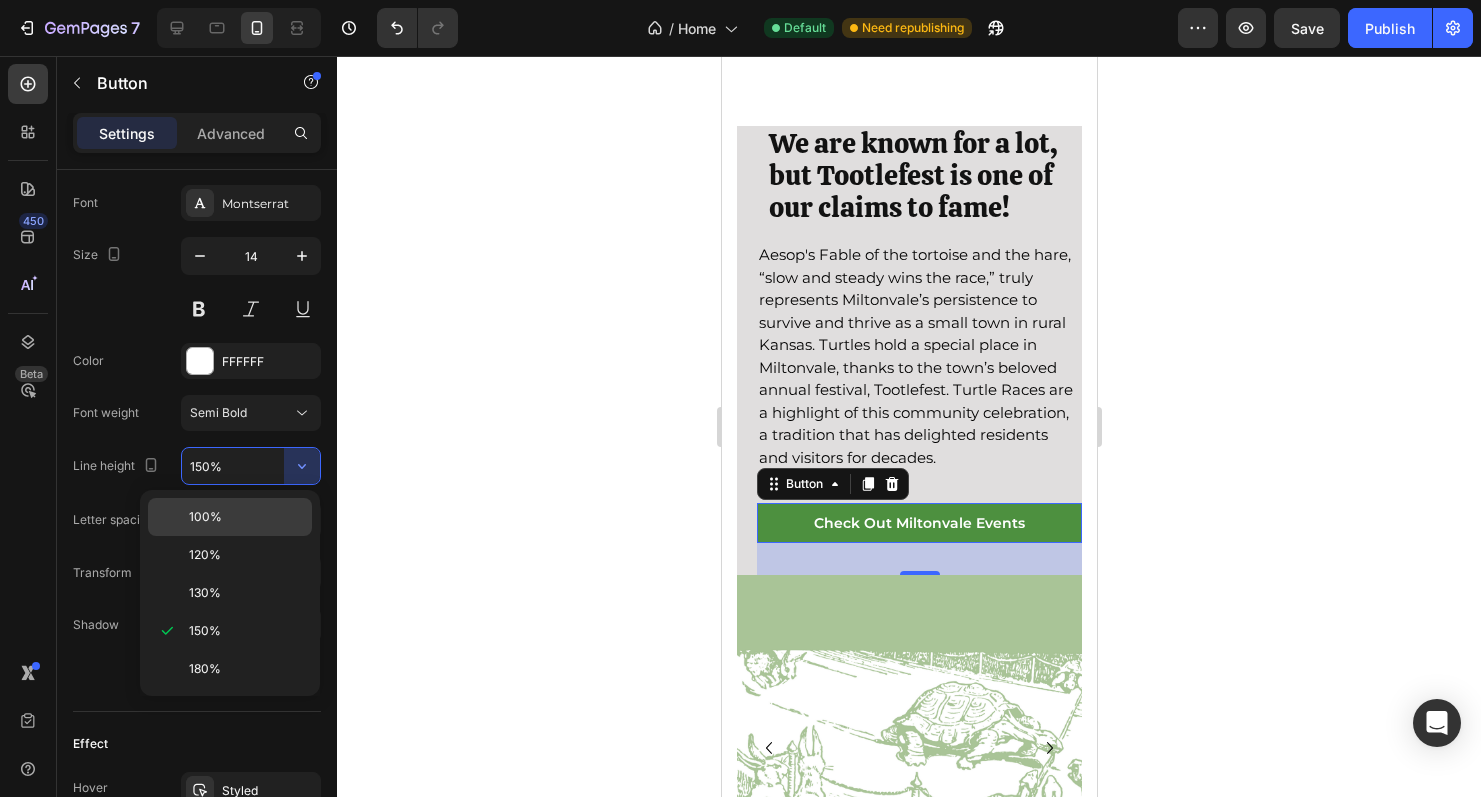 click on "100%" 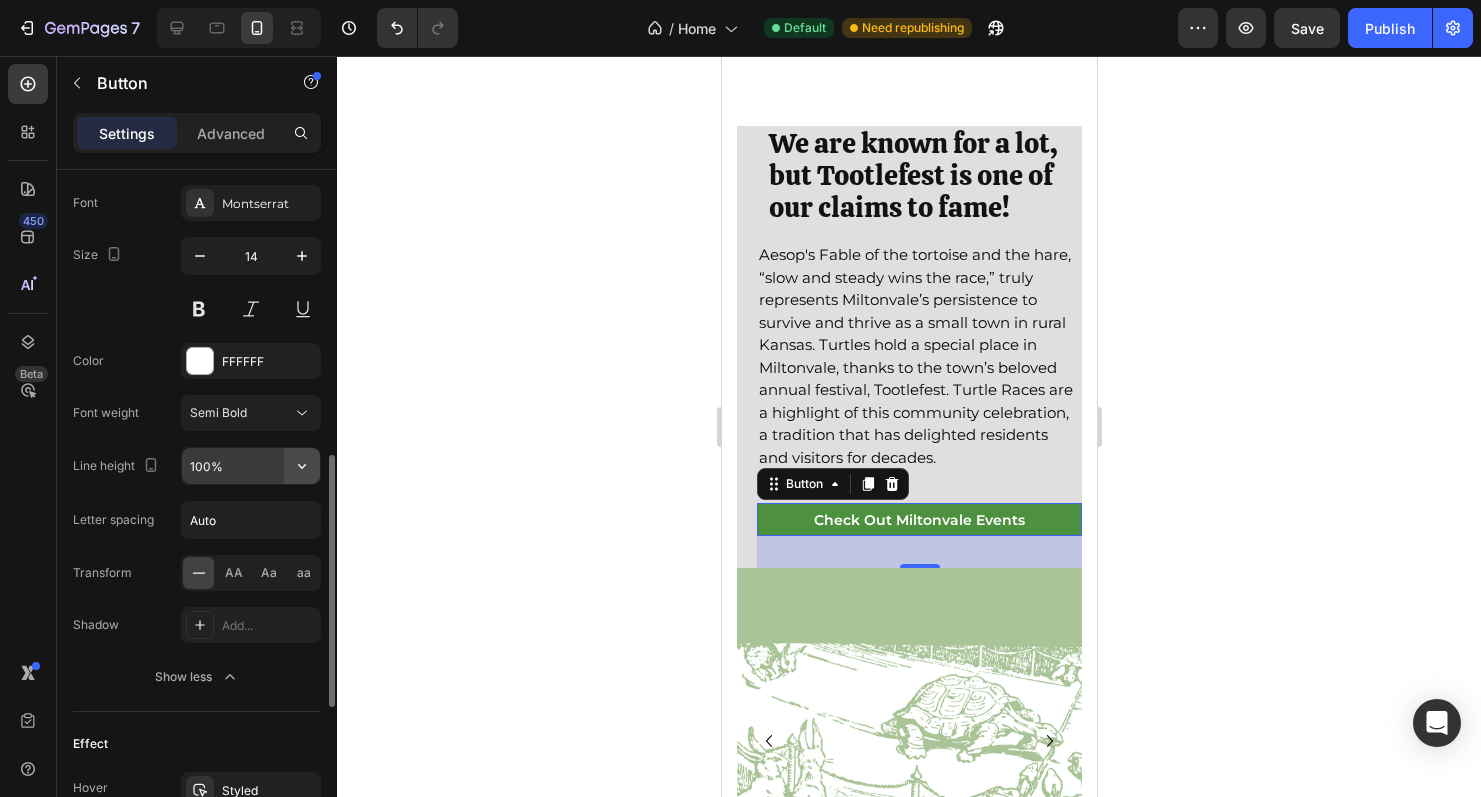 click 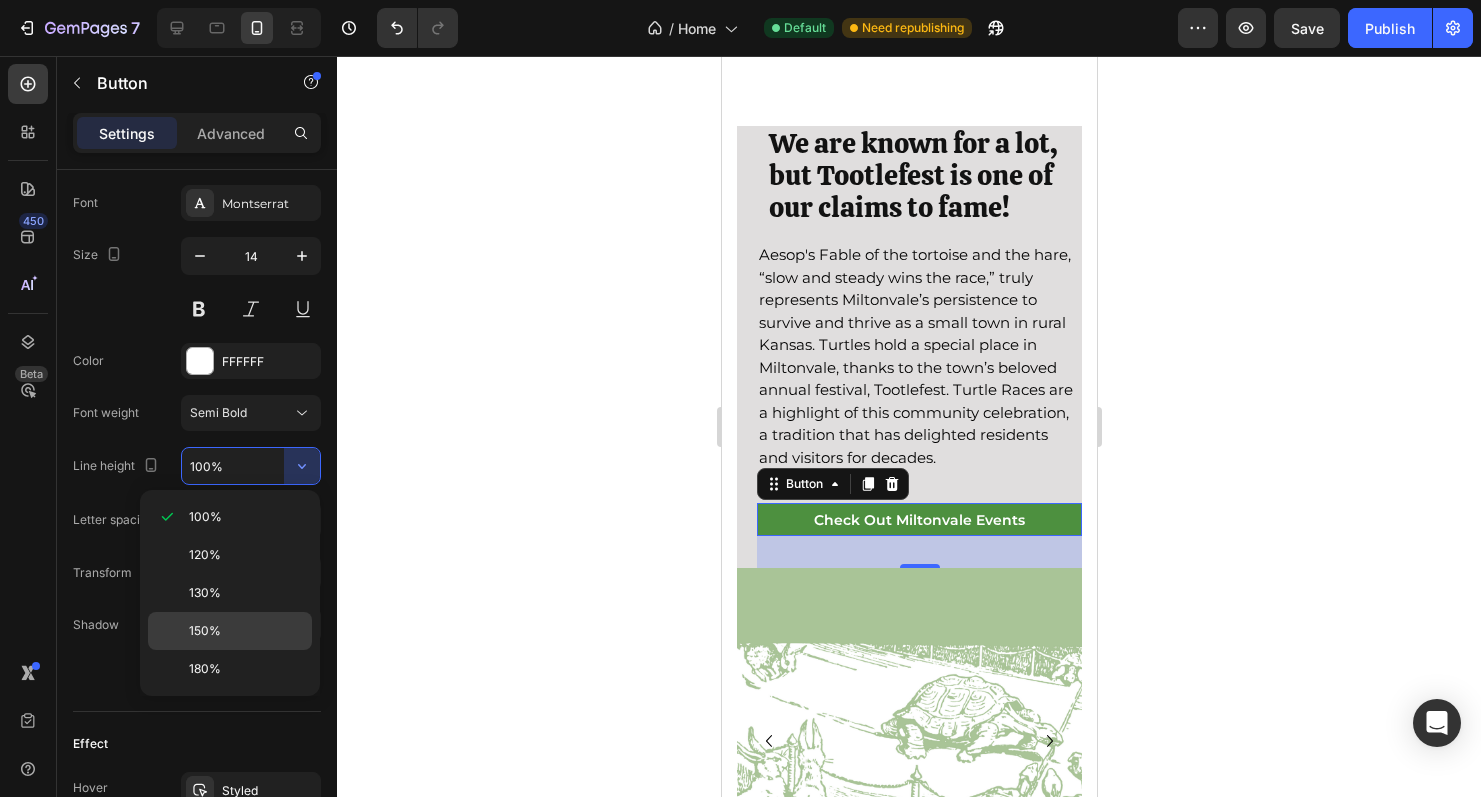 click on "150%" 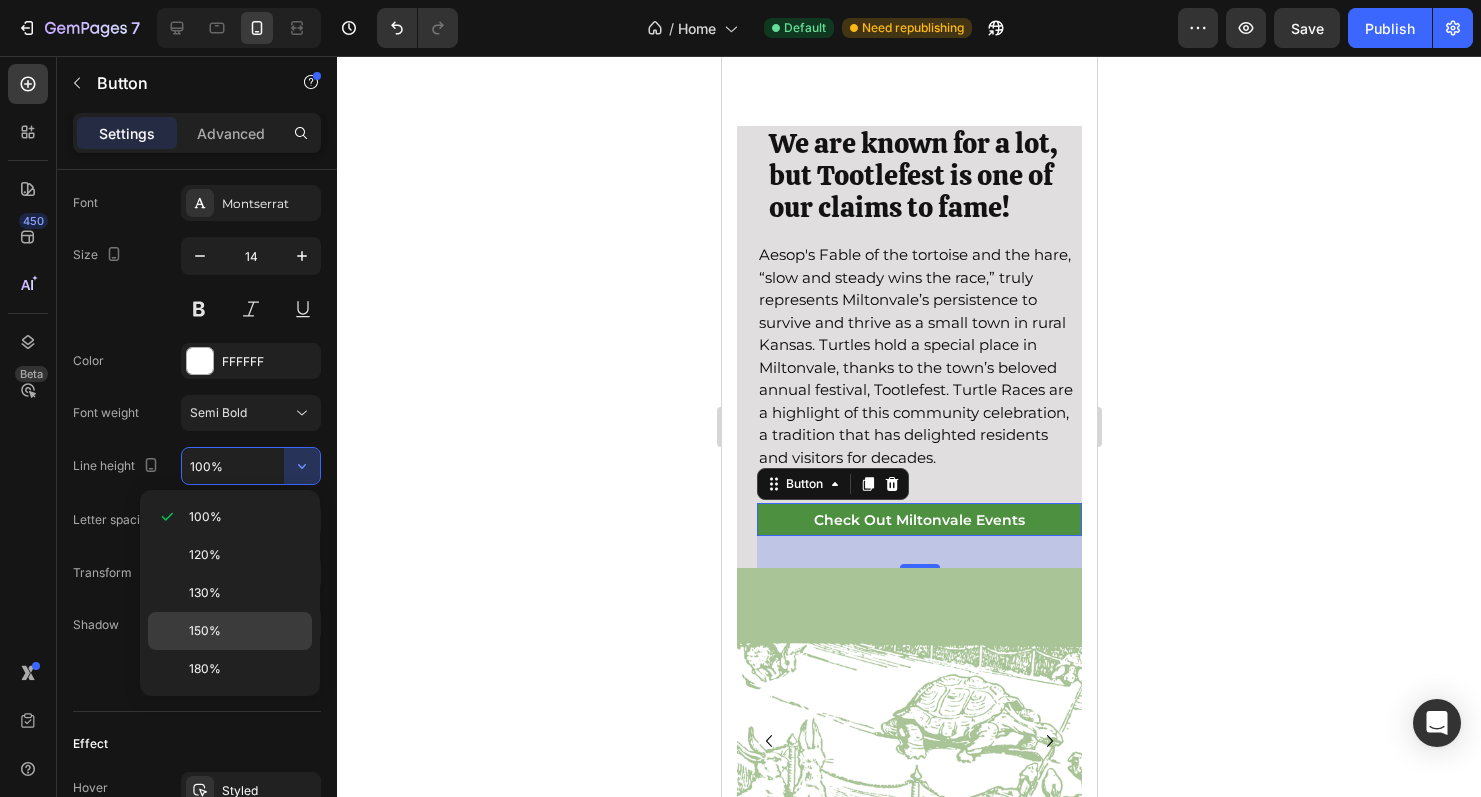 type on "150%" 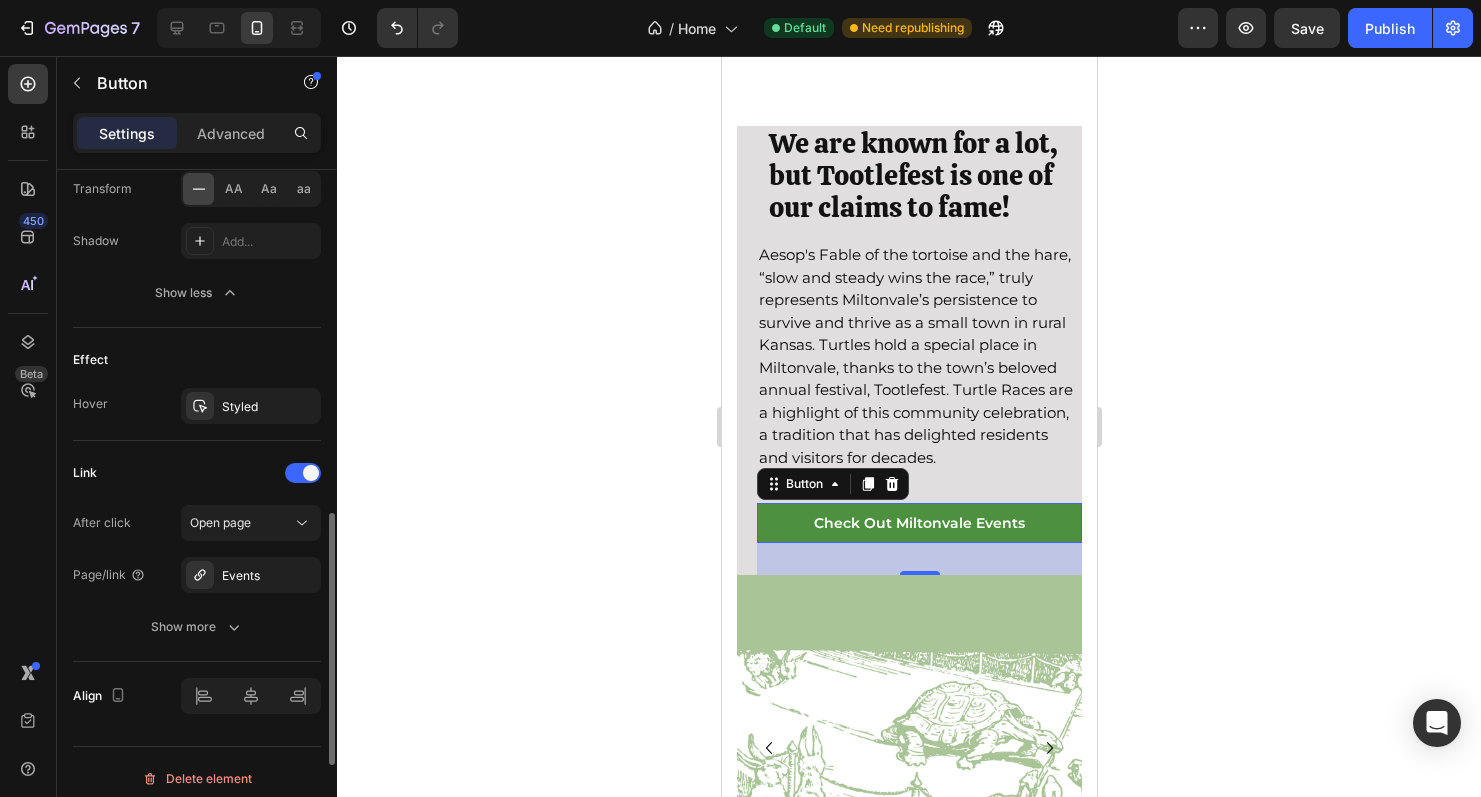 scroll, scrollTop: 1170, scrollLeft: 0, axis: vertical 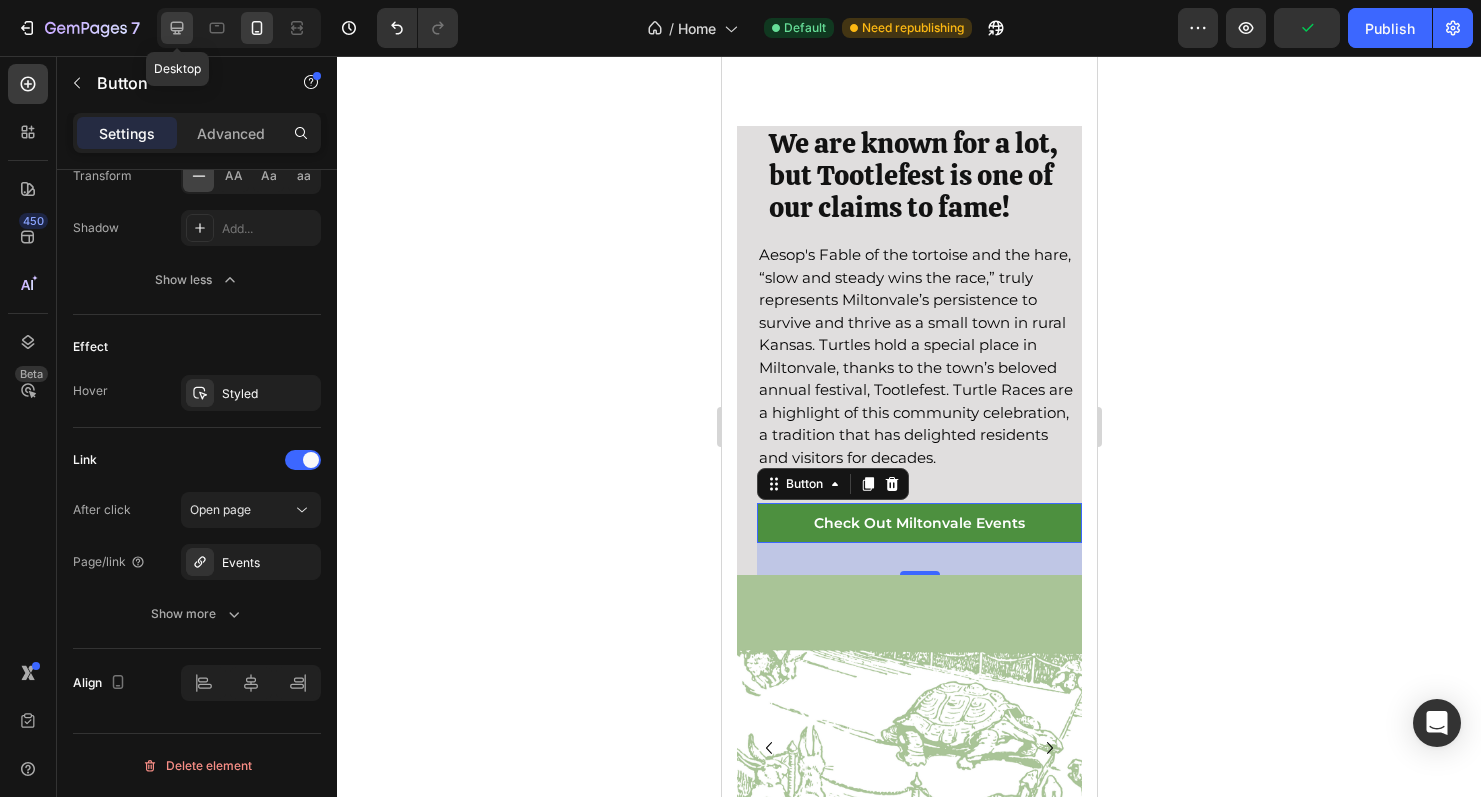click 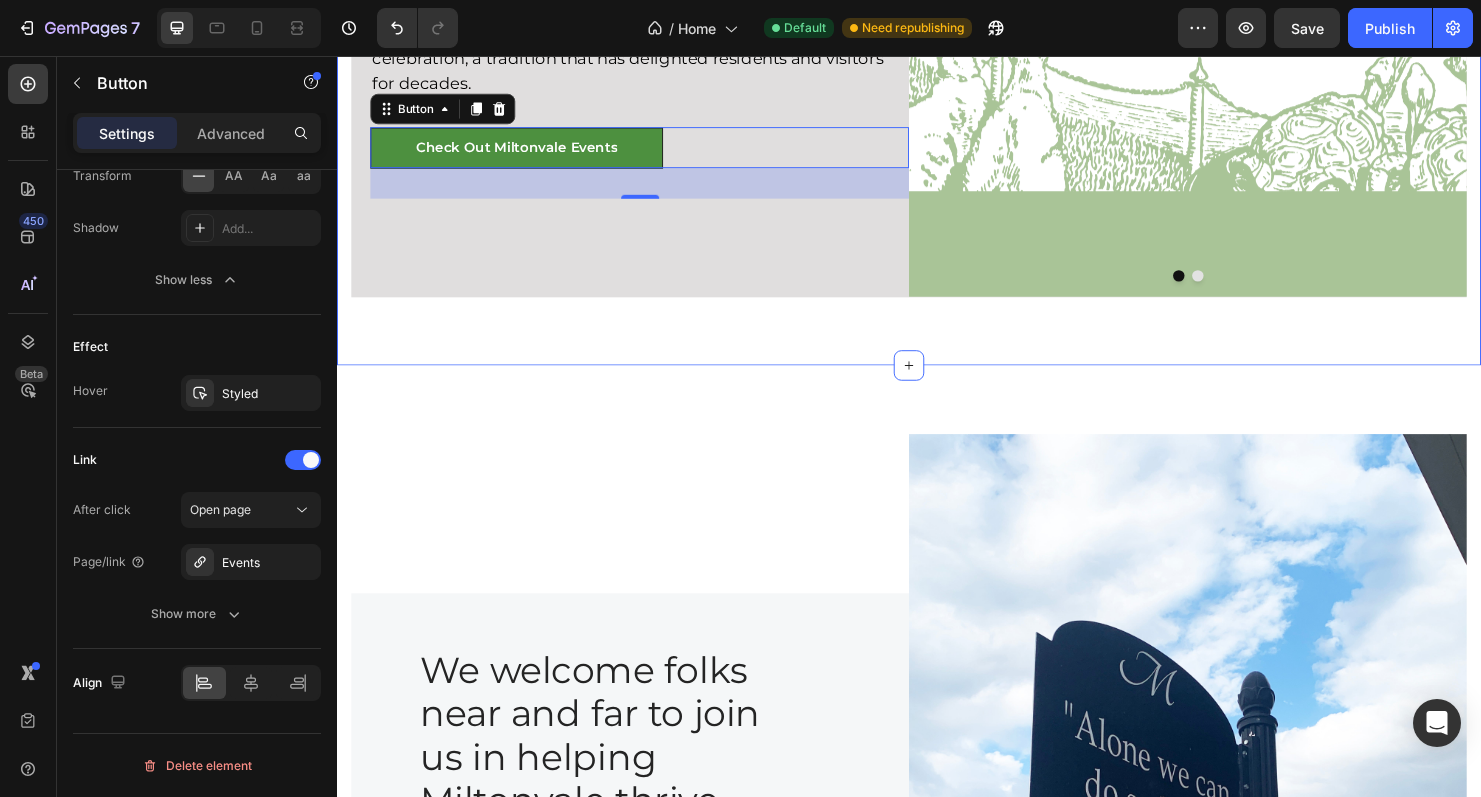 scroll, scrollTop: 1127, scrollLeft: 0, axis: vertical 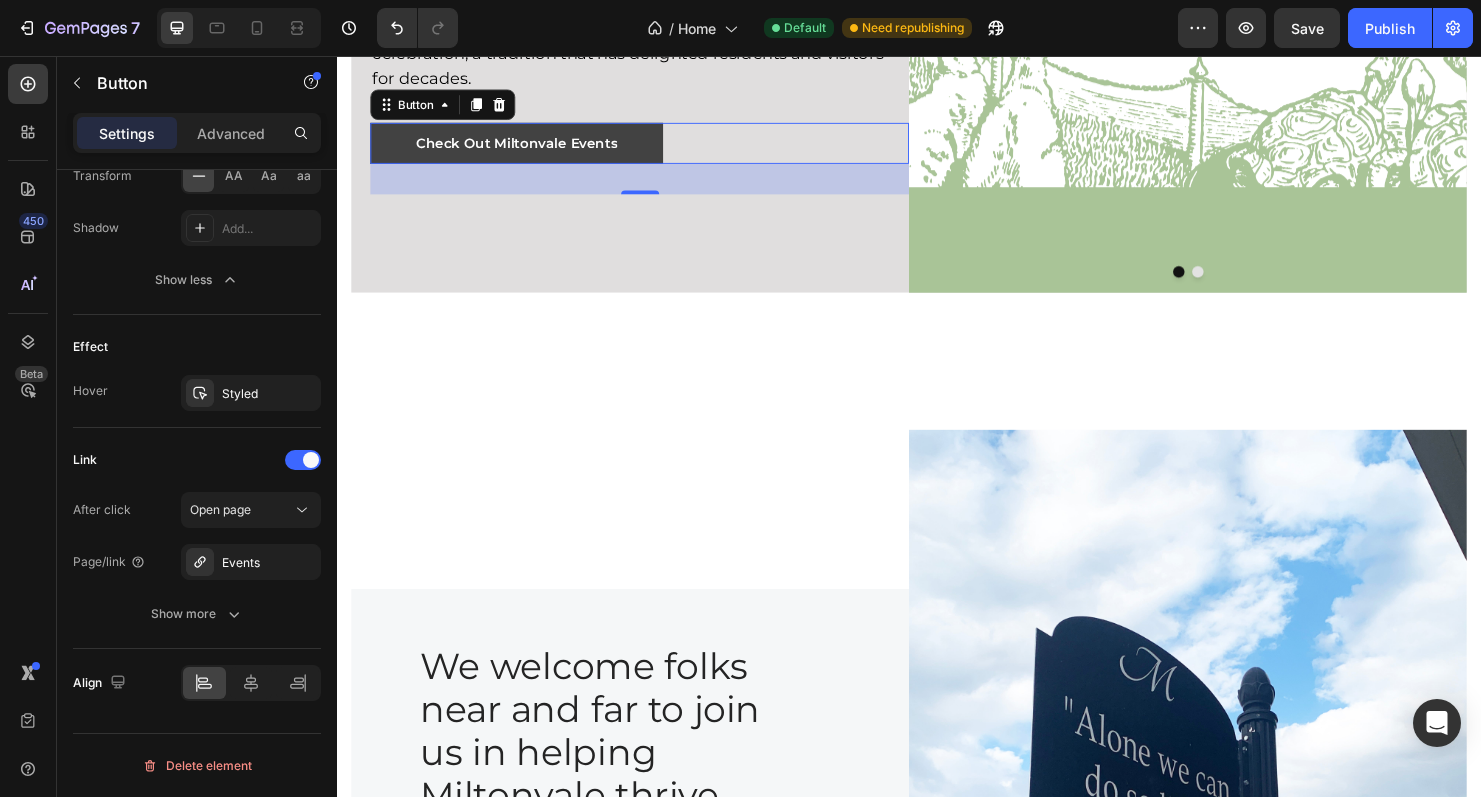 click on "Check Out Miltonvale Events" at bounding box center [525, 147] 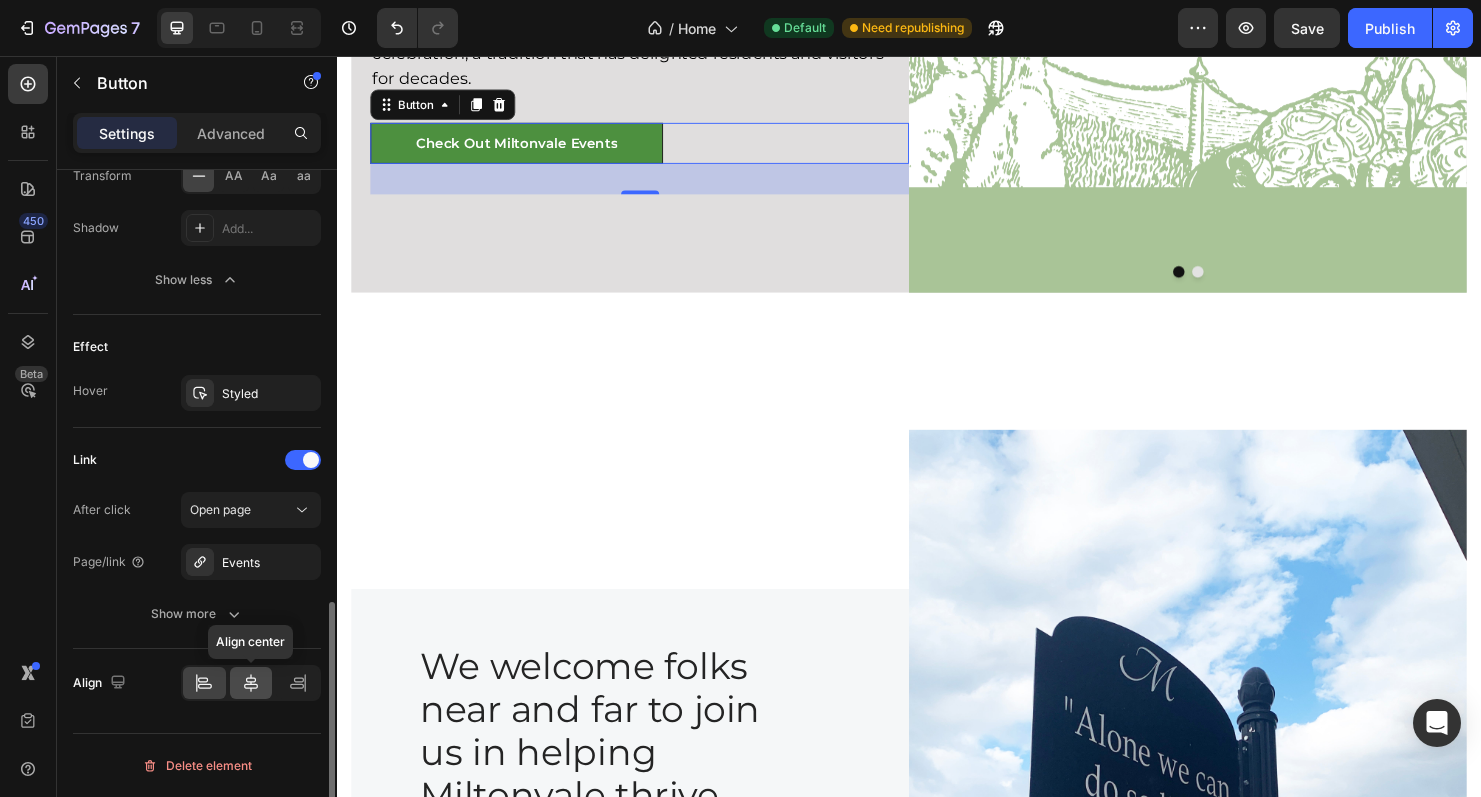 click 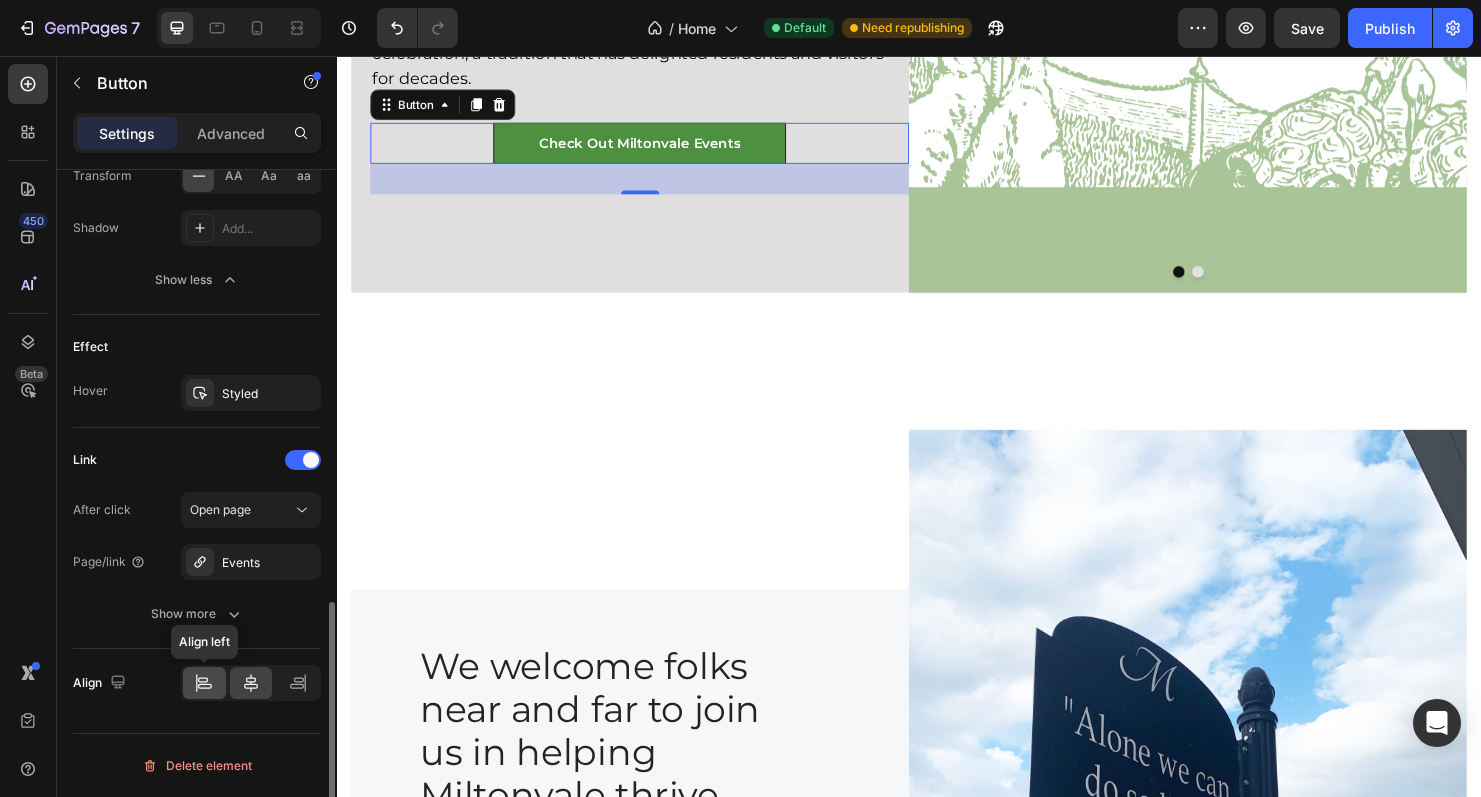 click 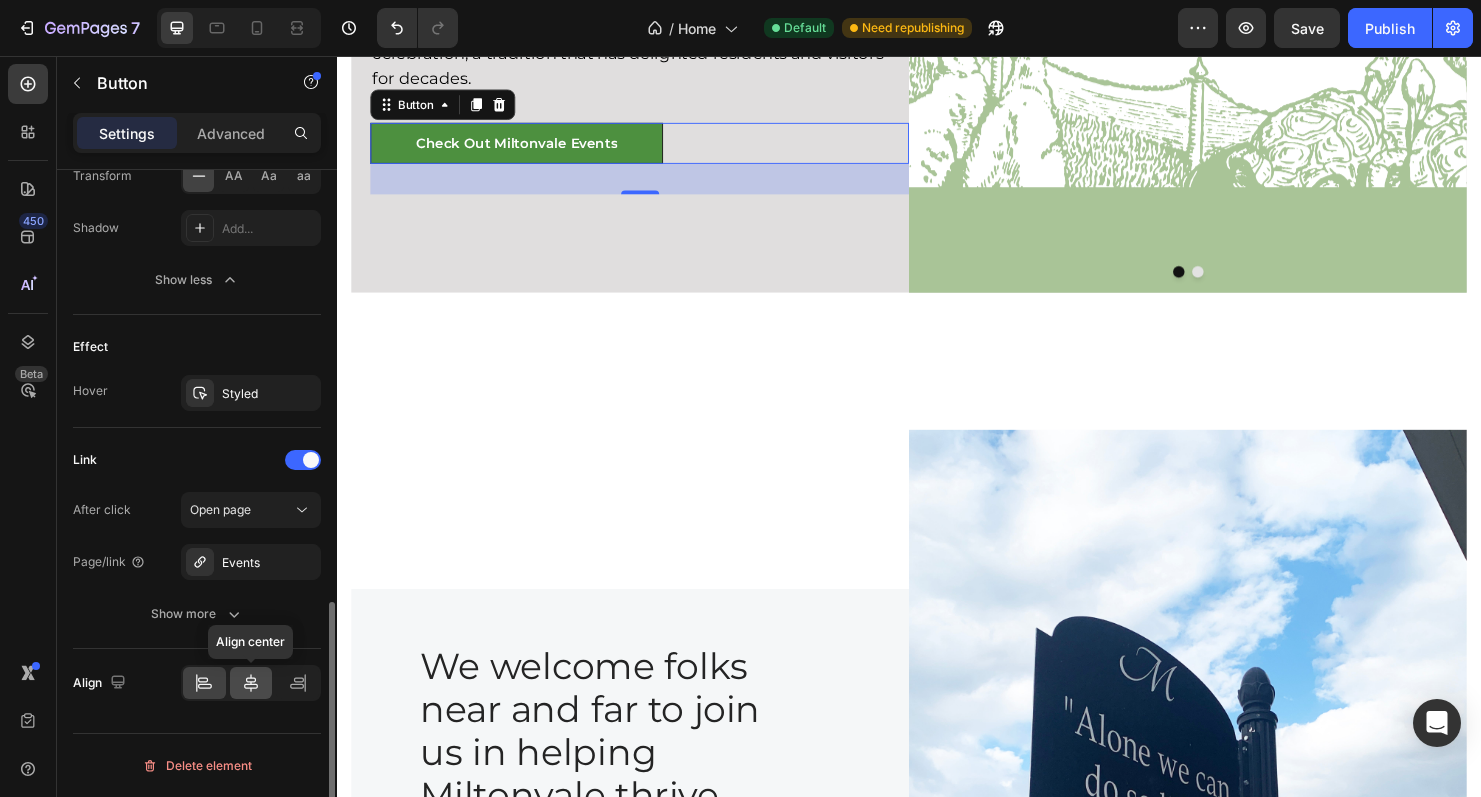 click 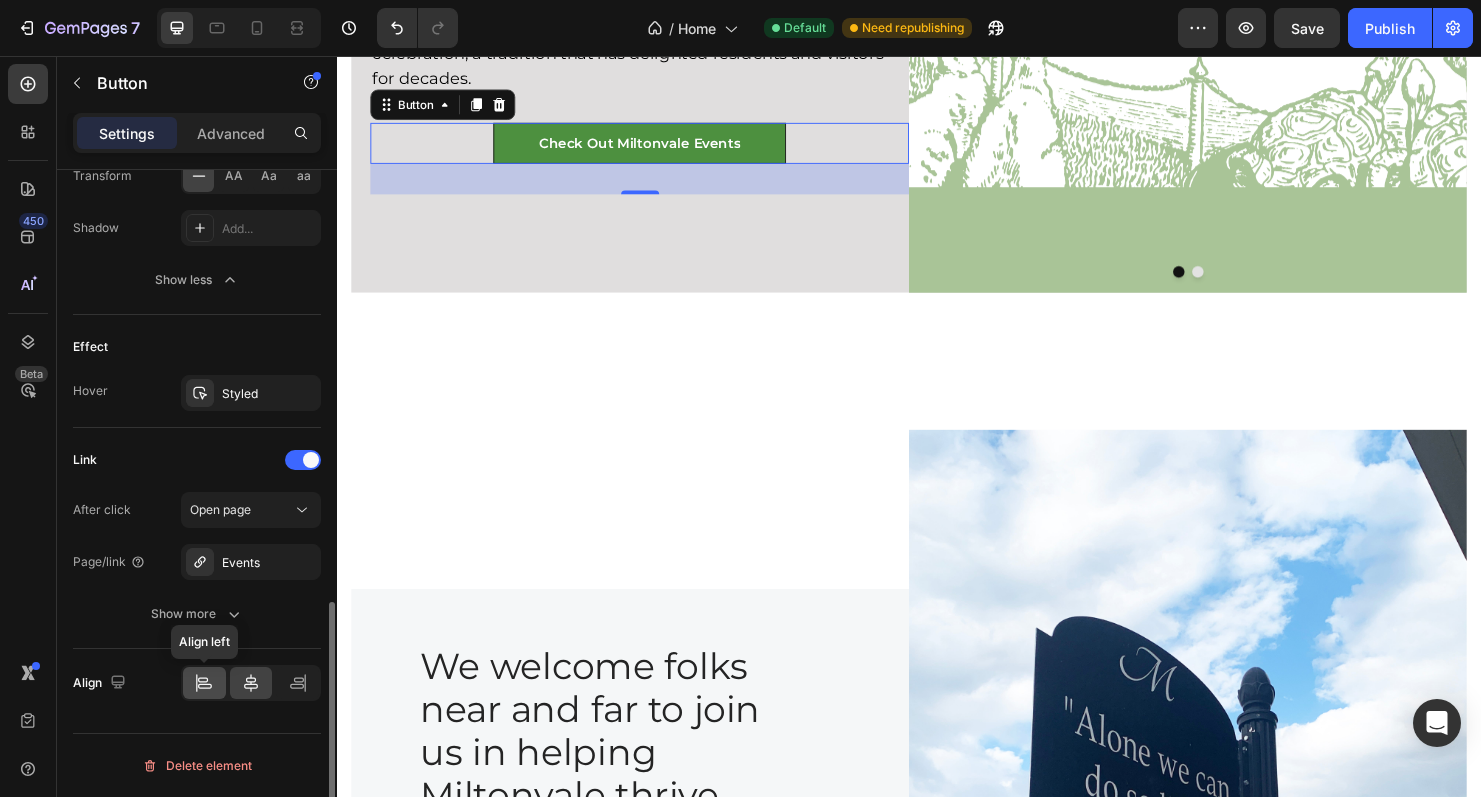 click 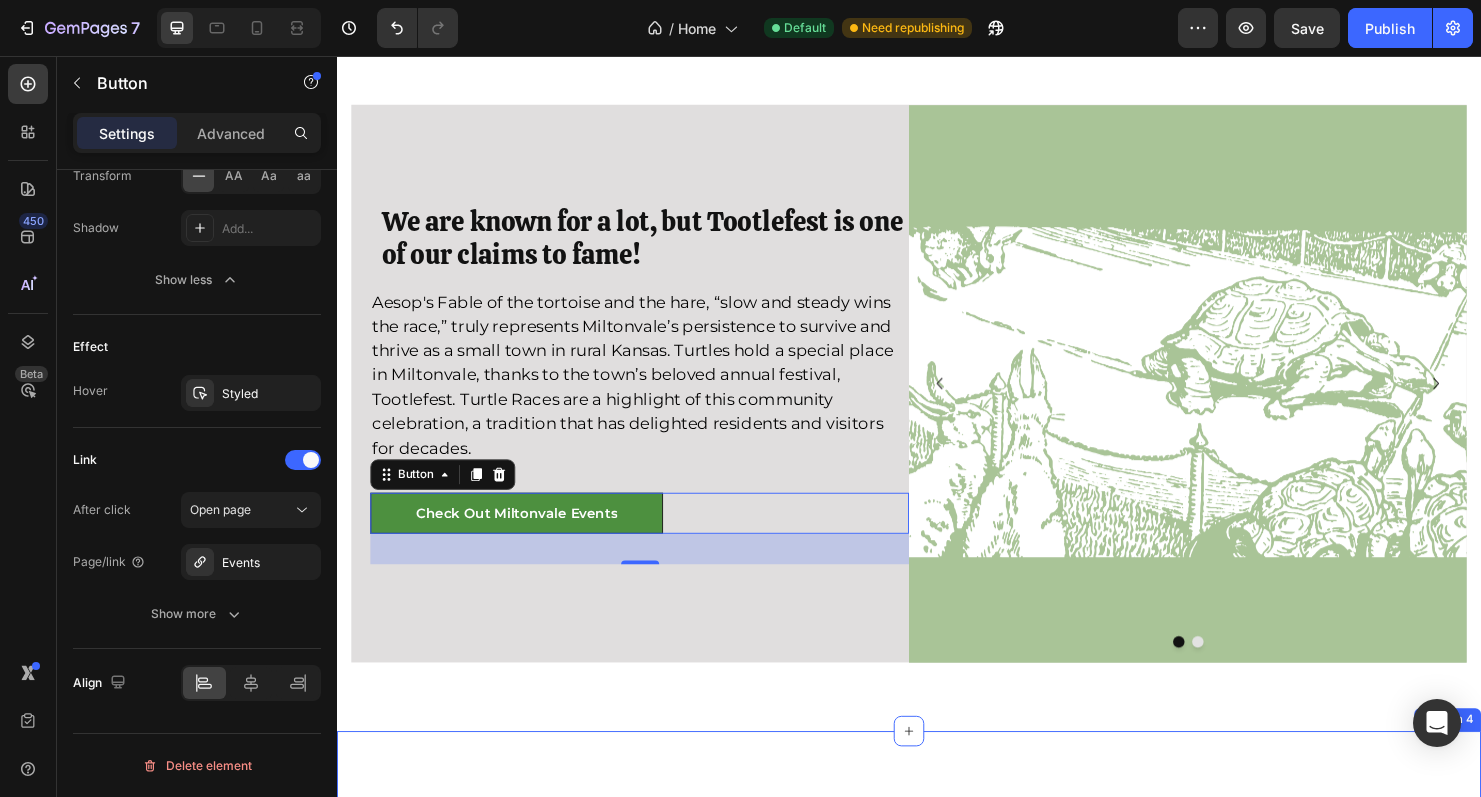 scroll, scrollTop: 720, scrollLeft: 0, axis: vertical 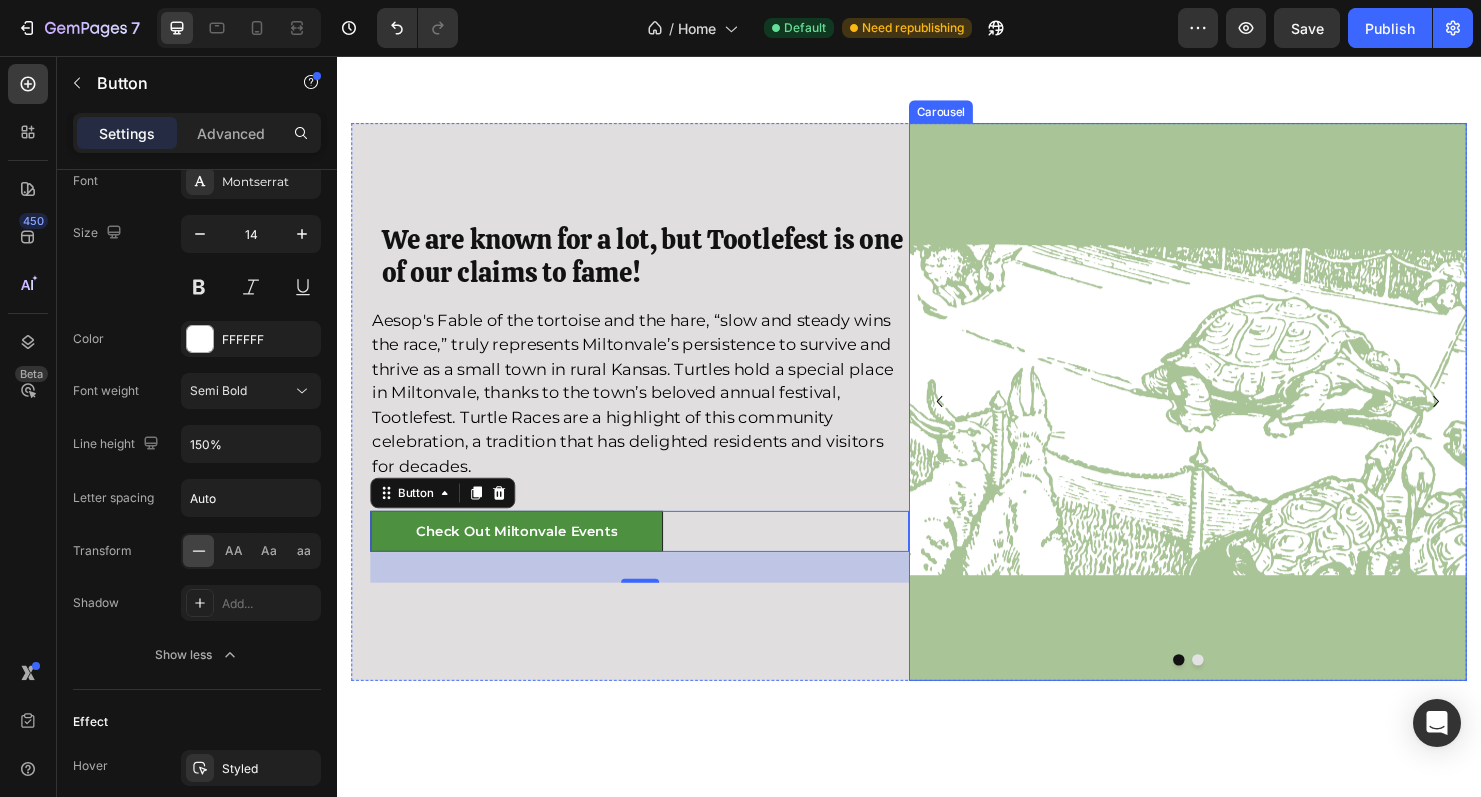 click at bounding box center [1240, 689] 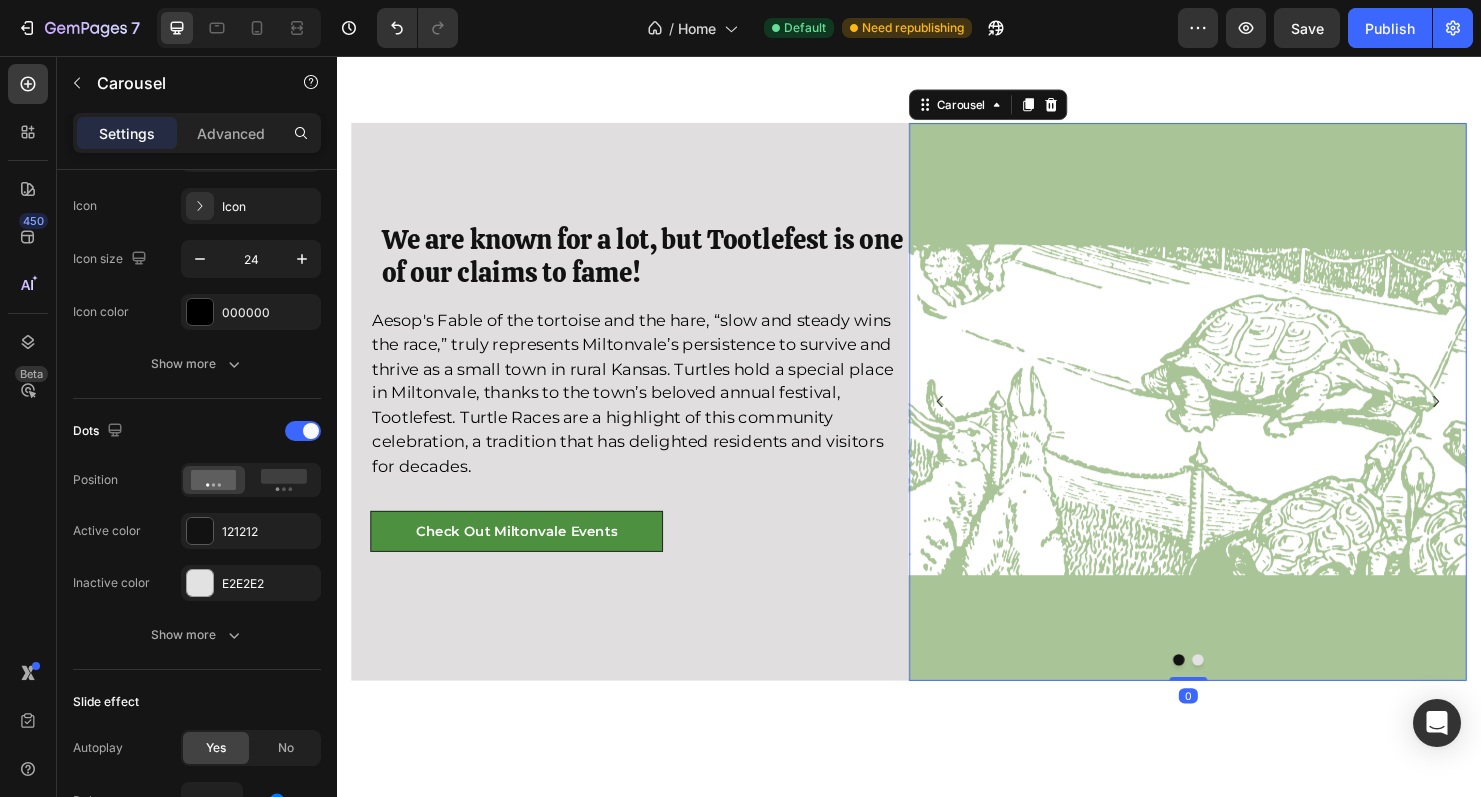 scroll, scrollTop: 0, scrollLeft: 0, axis: both 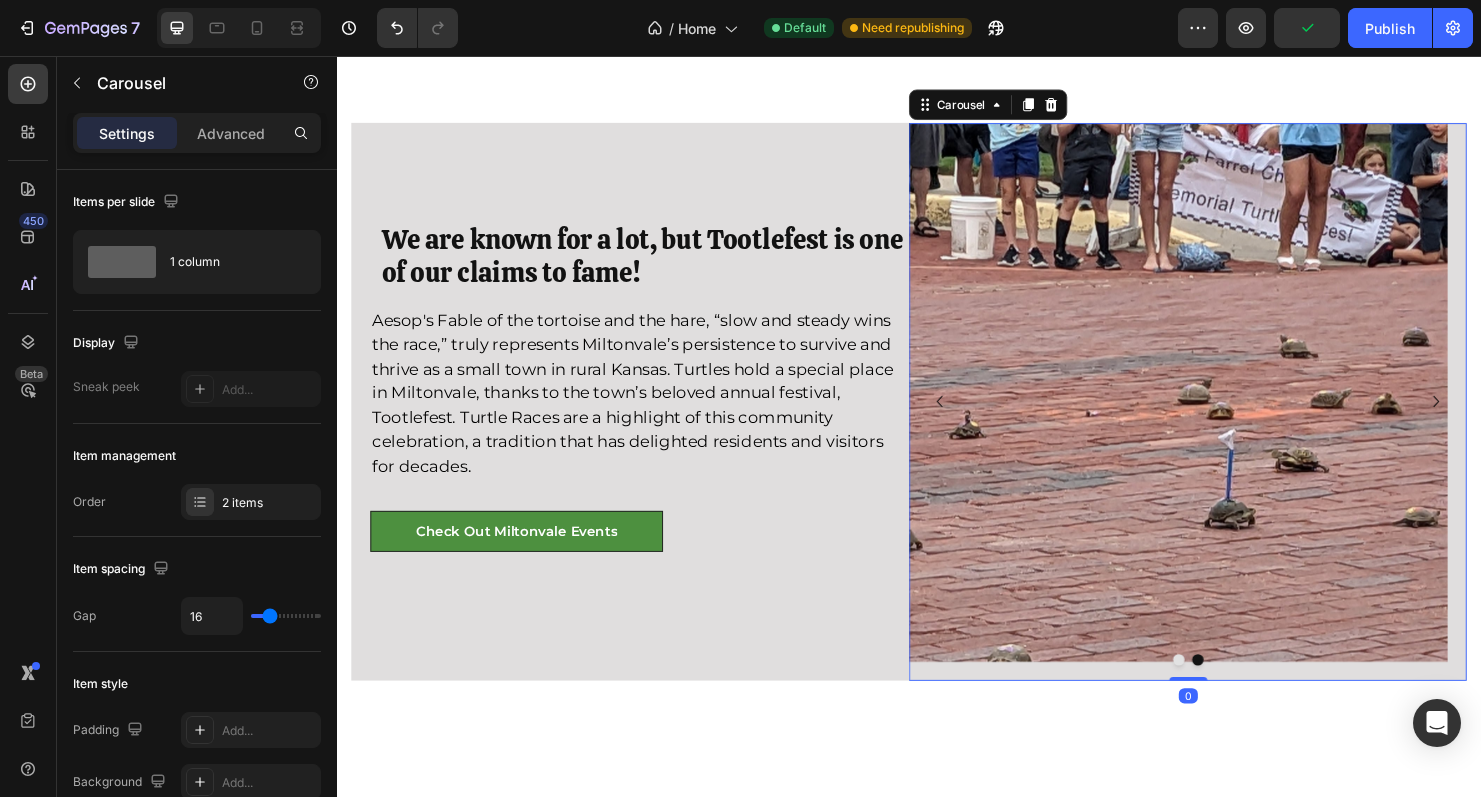 click at bounding box center (1220, 689) 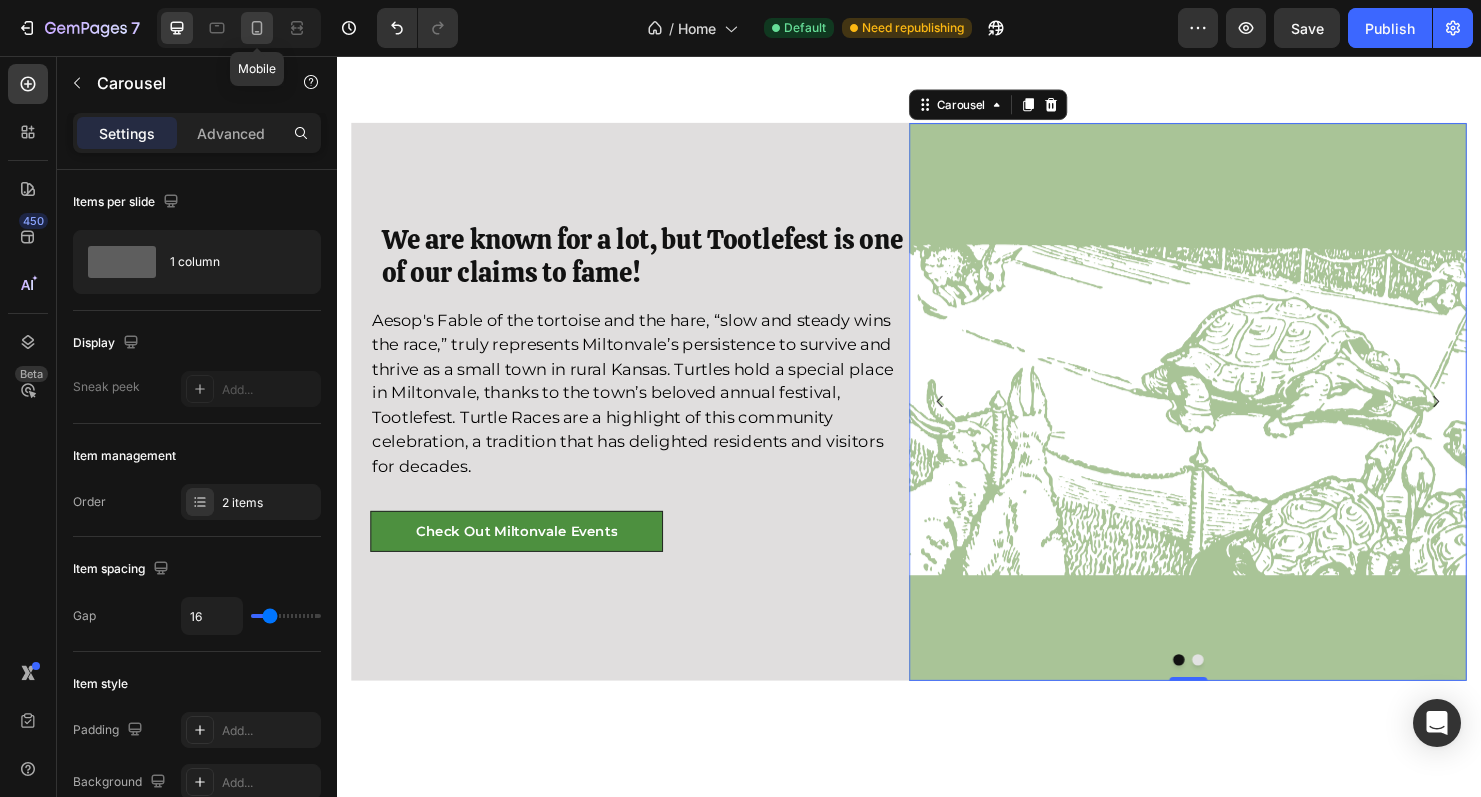 click 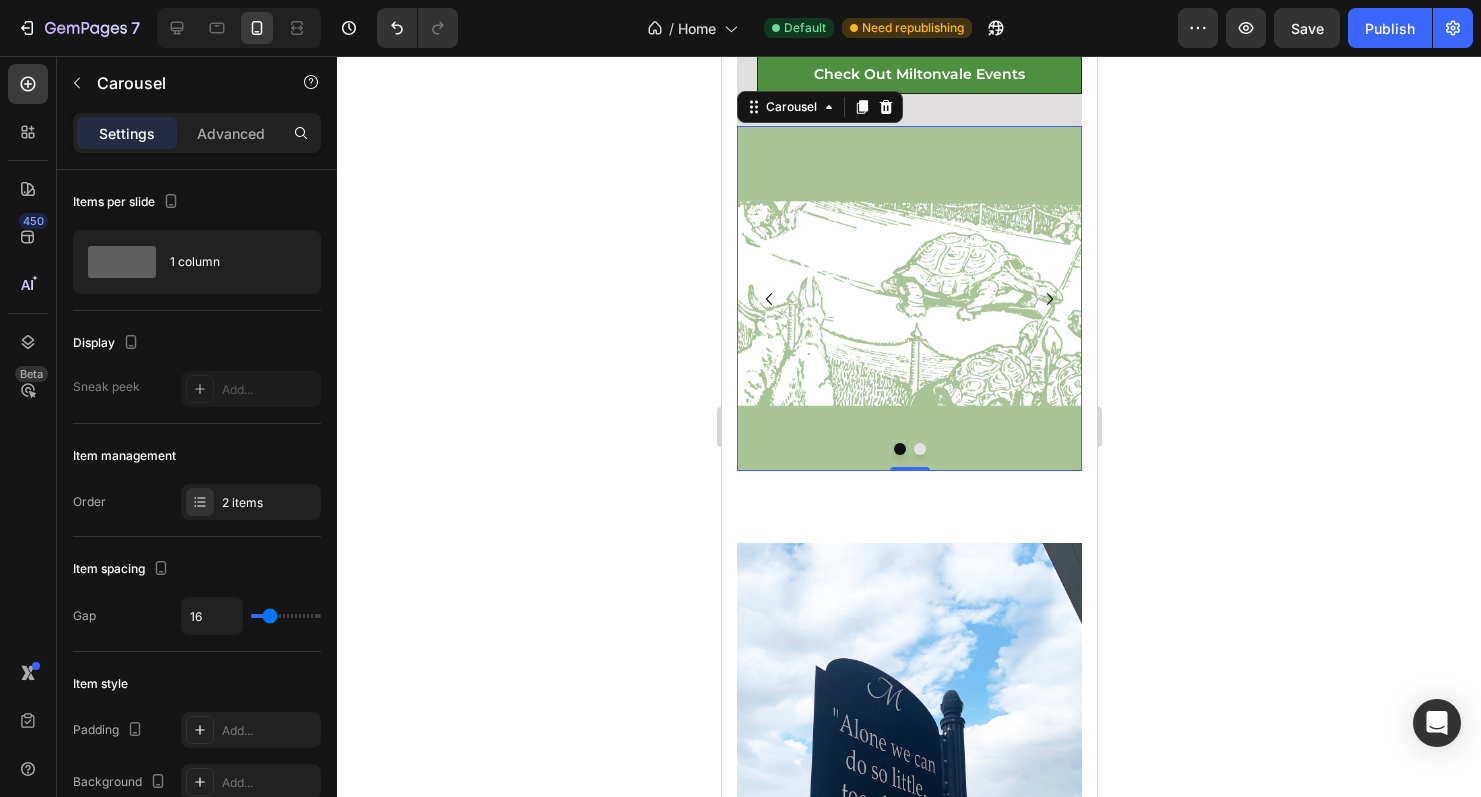 scroll, scrollTop: 1191, scrollLeft: 0, axis: vertical 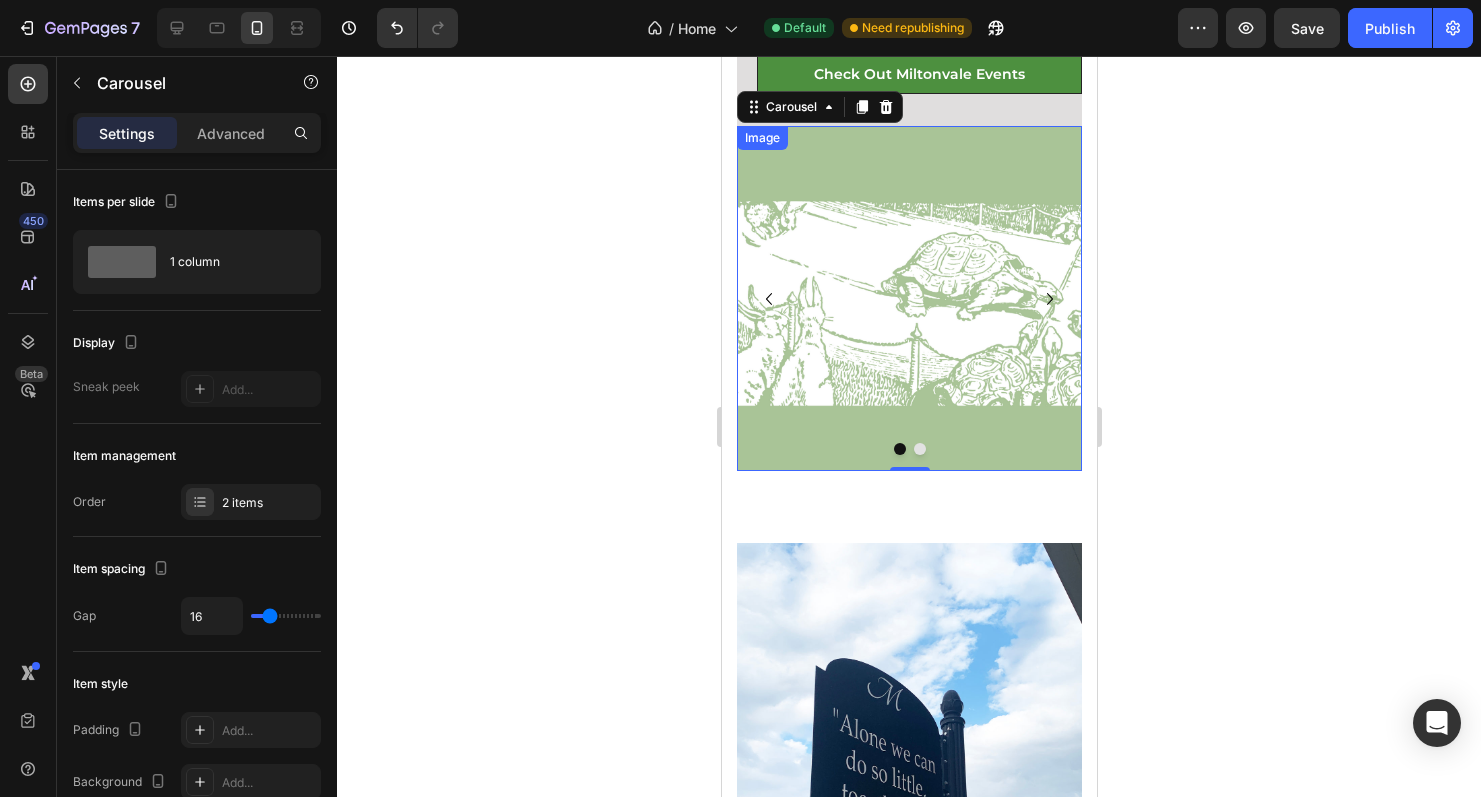 click at bounding box center [908, 298] 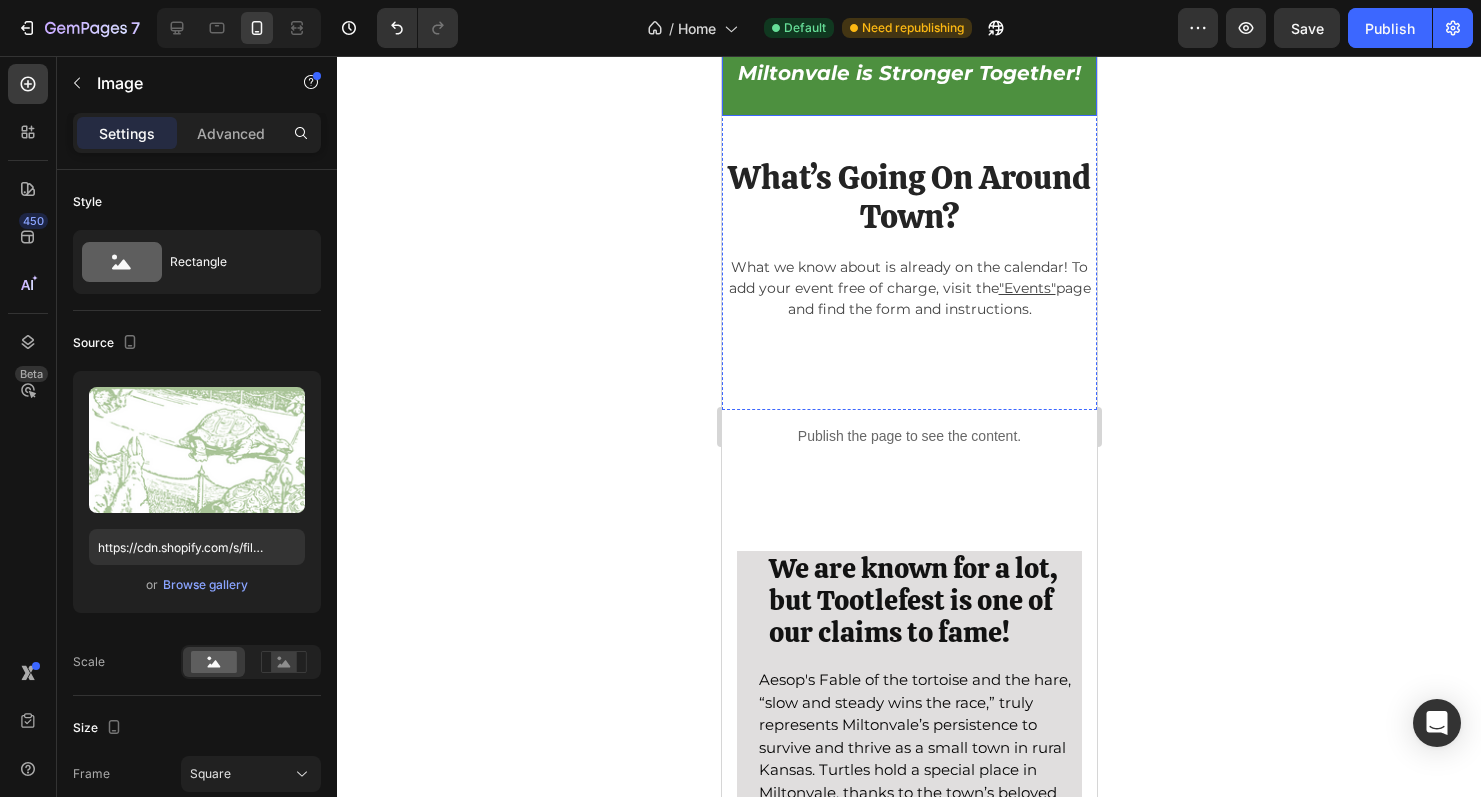scroll, scrollTop: 467, scrollLeft: 0, axis: vertical 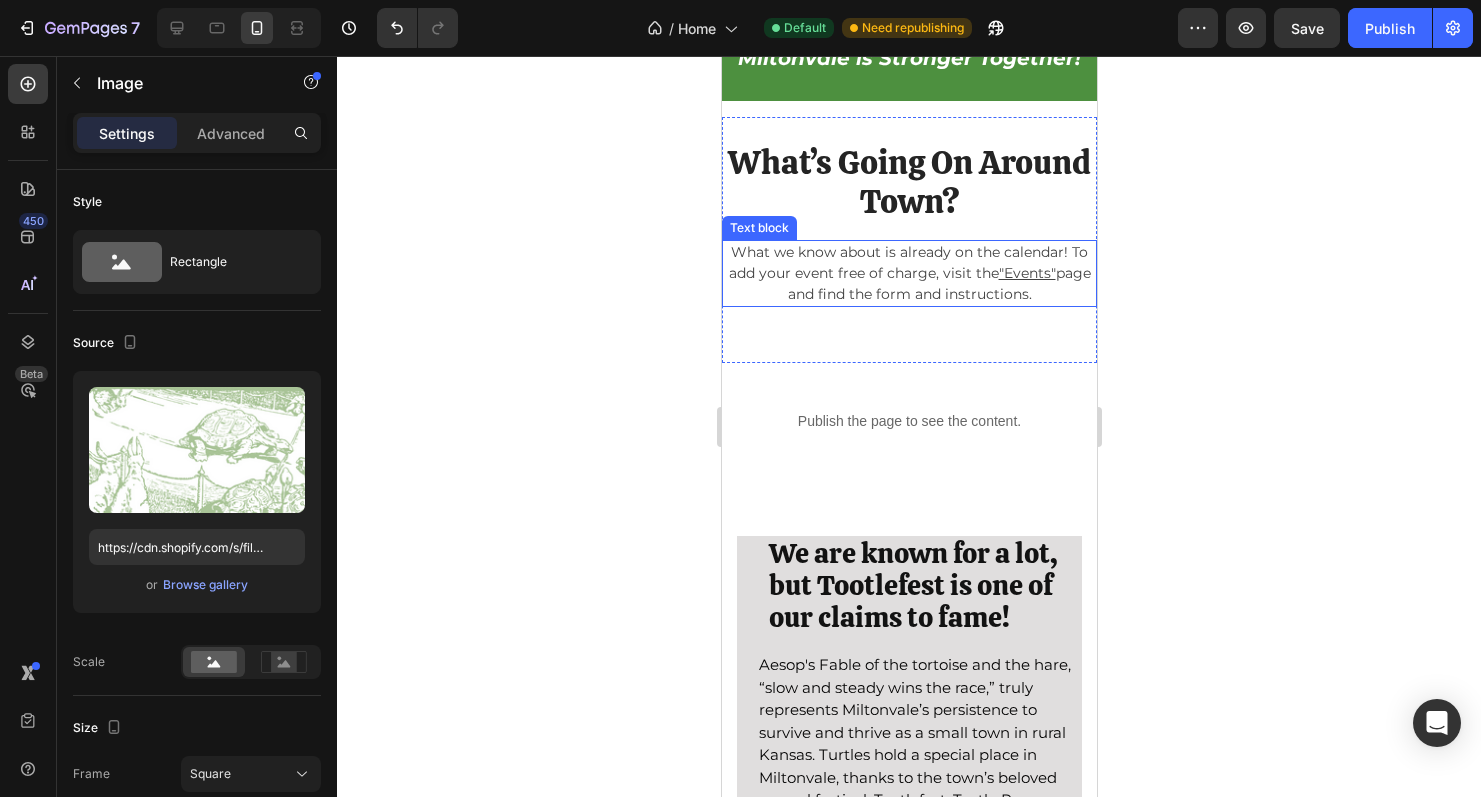 click on "What we know about is already on the calendar! To add your event free of charge, visit the  "Events"  page and find the form and instructions." at bounding box center [908, 273] 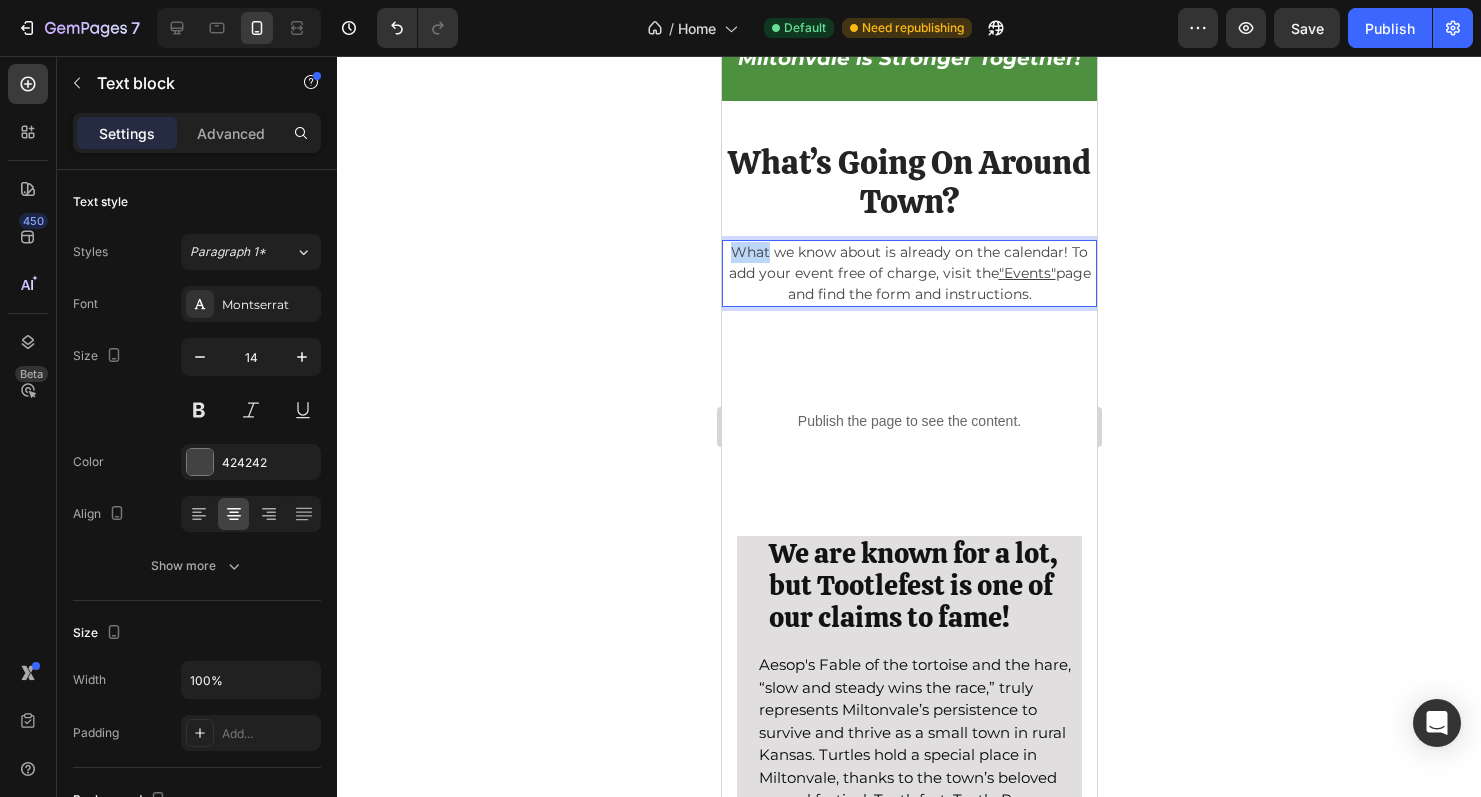 click on "What we know about is already on the calendar! To add your event free of charge, visit the  "Events"  page and find the form and instructions." at bounding box center (908, 273) 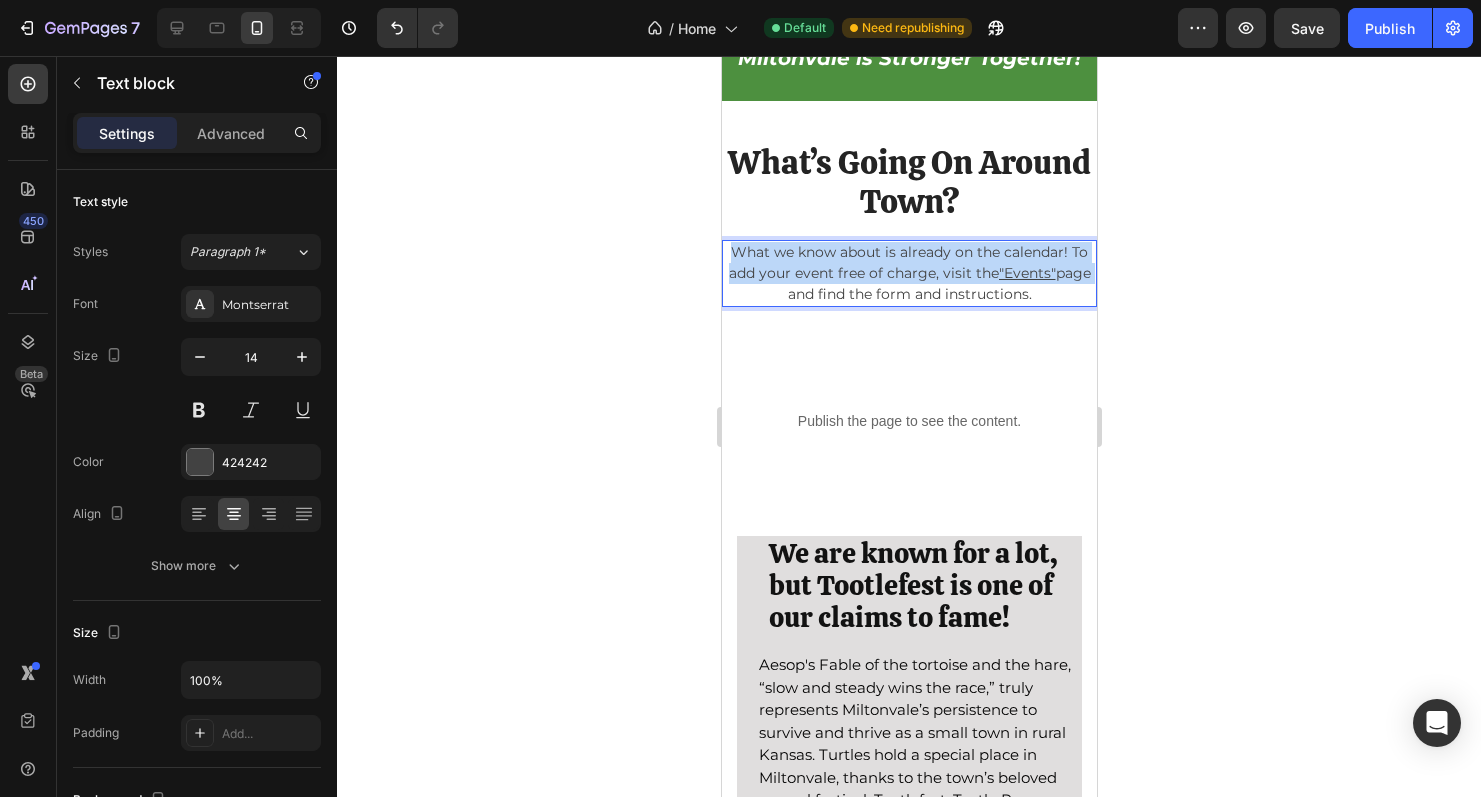 click on "What we know about is already on the calendar! To add your event free of charge, visit the  "Events"  page and find the form and instructions." at bounding box center [908, 273] 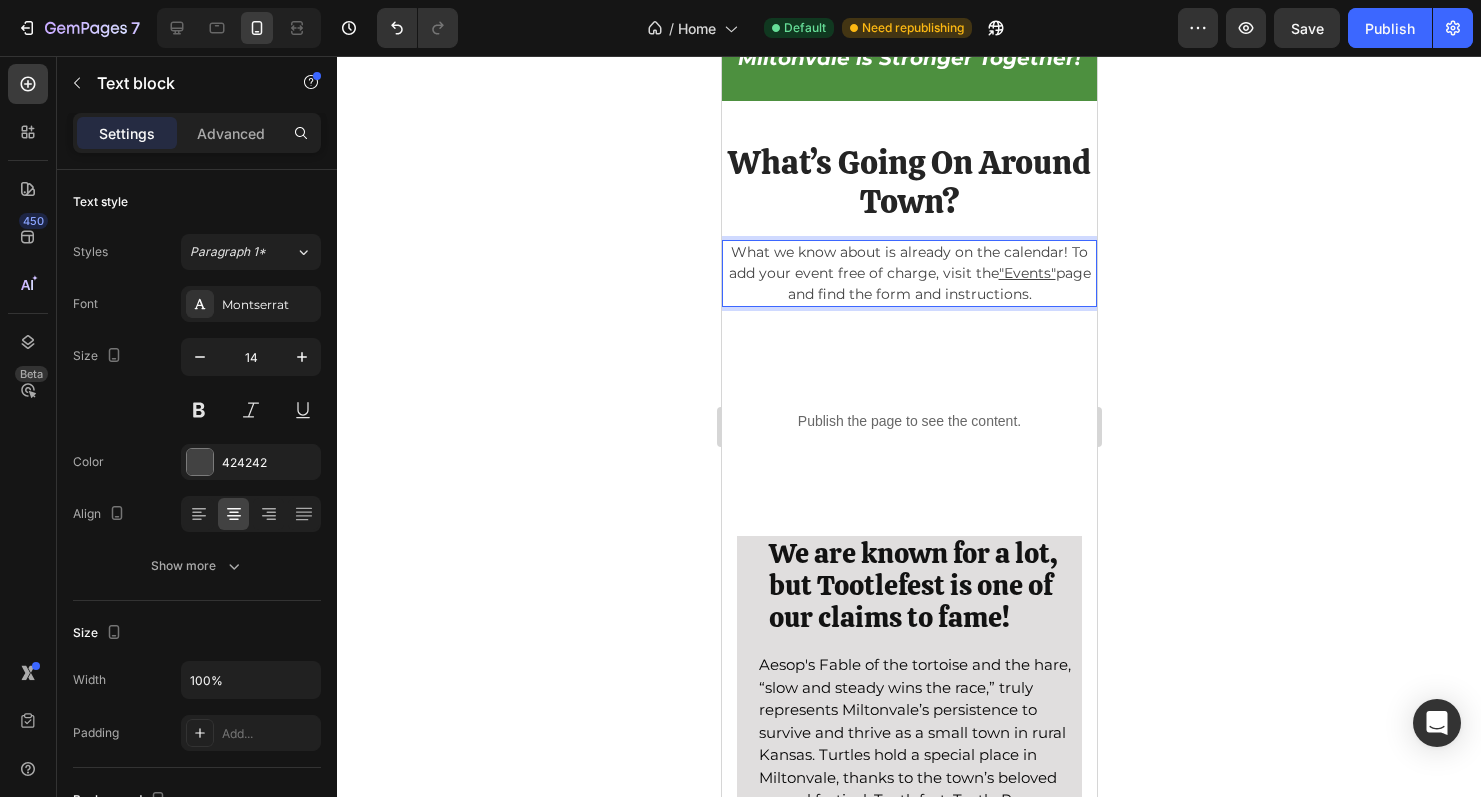 click on "What we know about is already on the calendar! To add your event free of charge, visit the  "Events"  page and find the form and instructions." at bounding box center (908, 273) 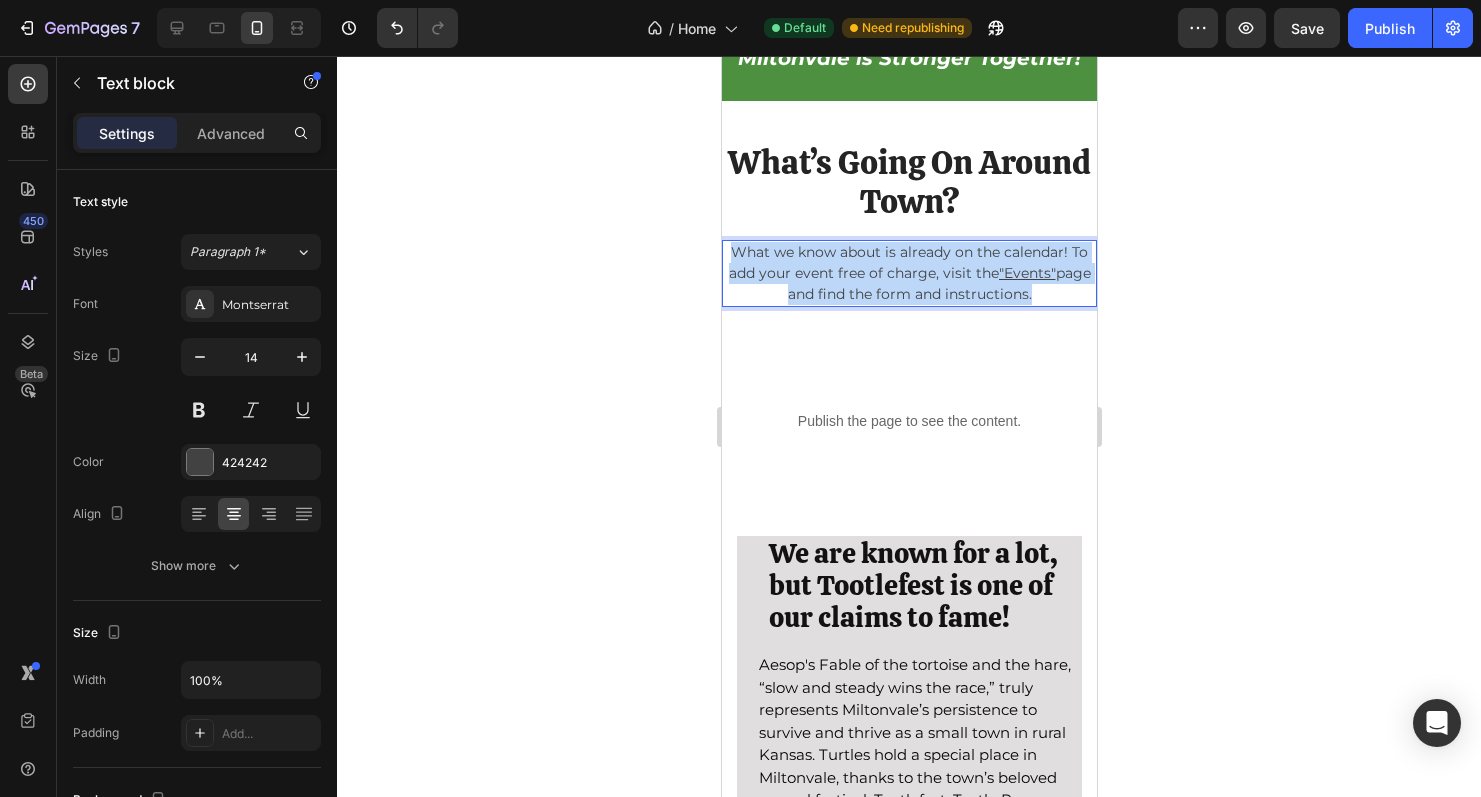 drag, startPoint x: 1038, startPoint y: 291, endPoint x: 726, endPoint y: 258, distance: 313.74033 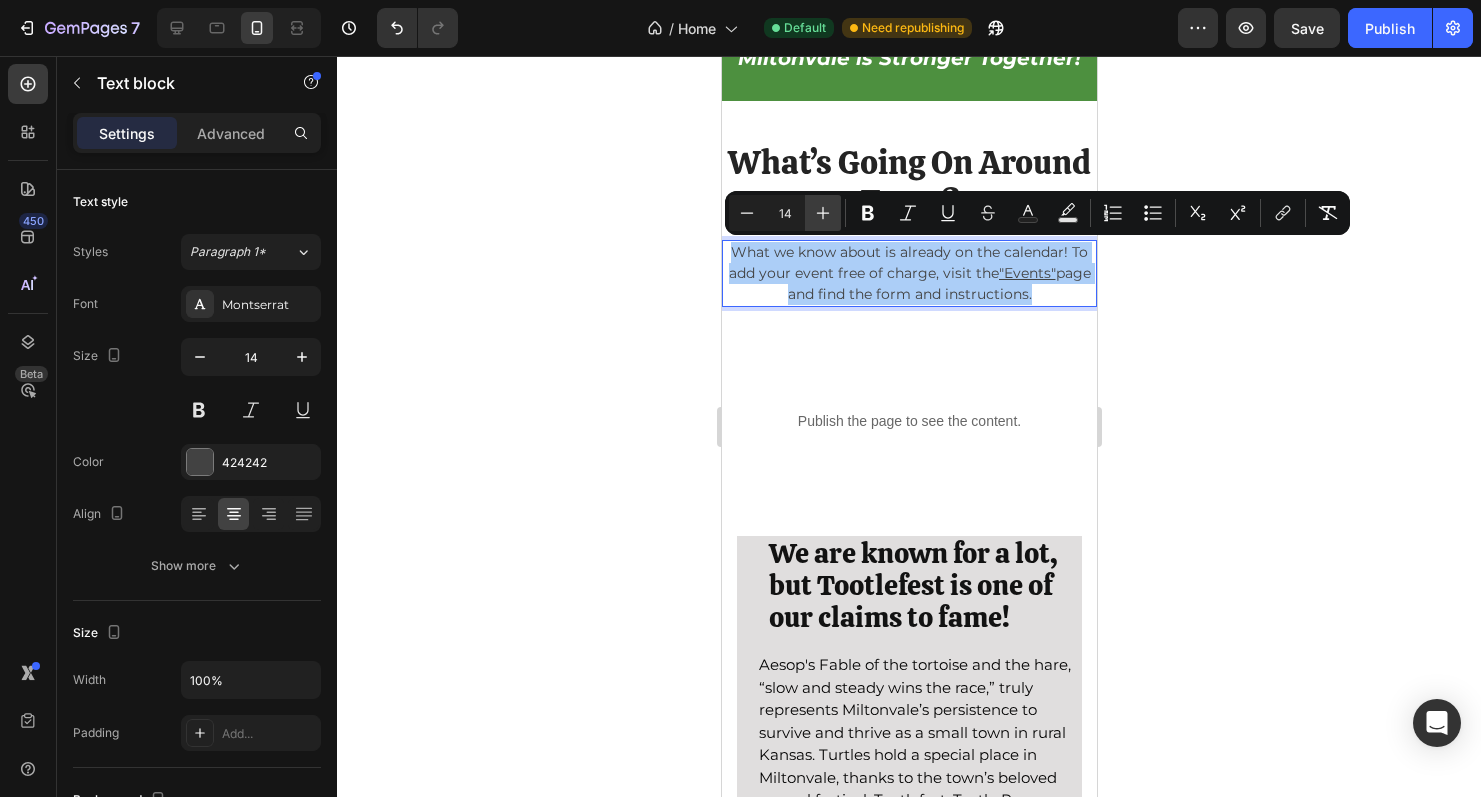 click on "Plus" at bounding box center (823, 213) 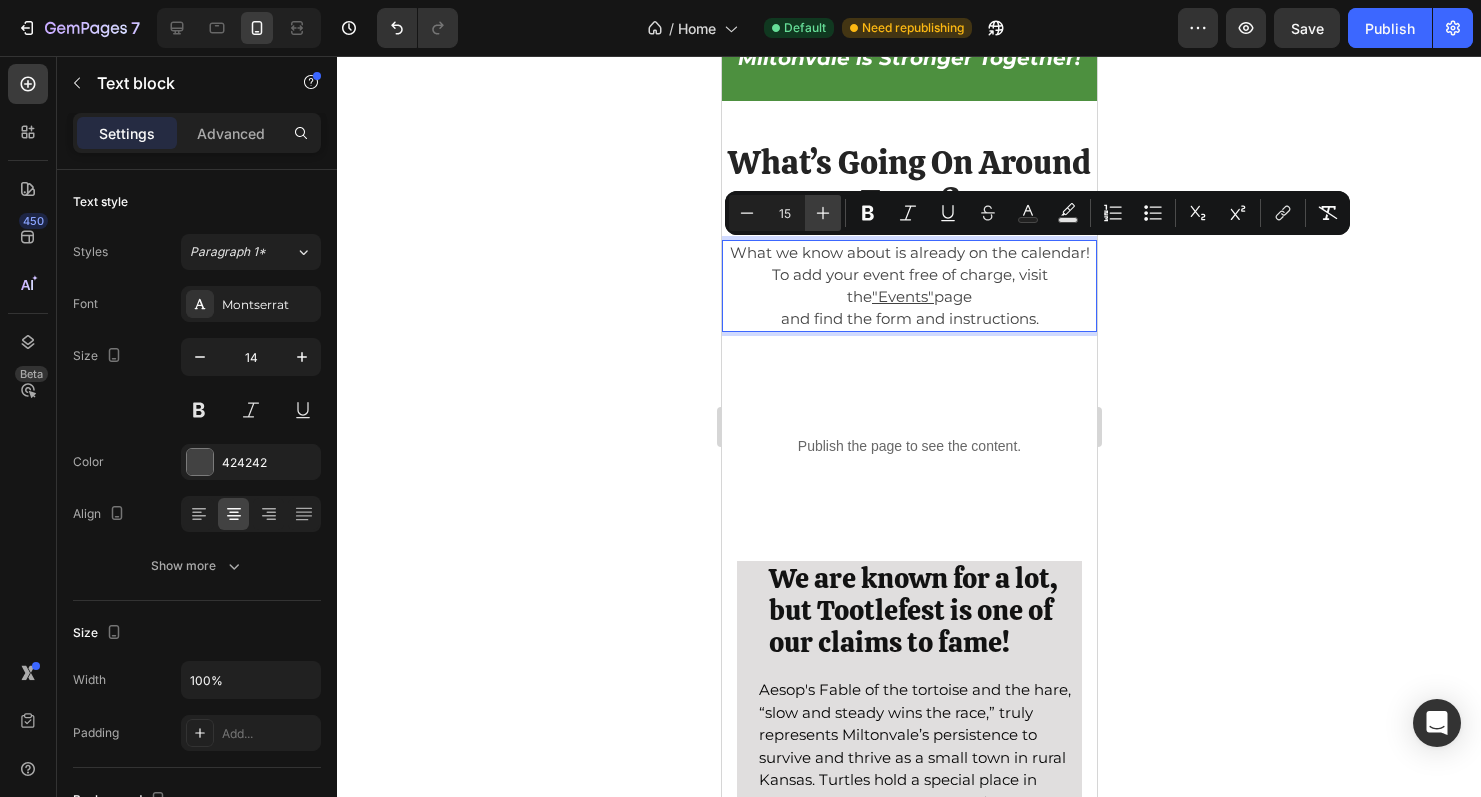 click on "Plus" at bounding box center [823, 213] 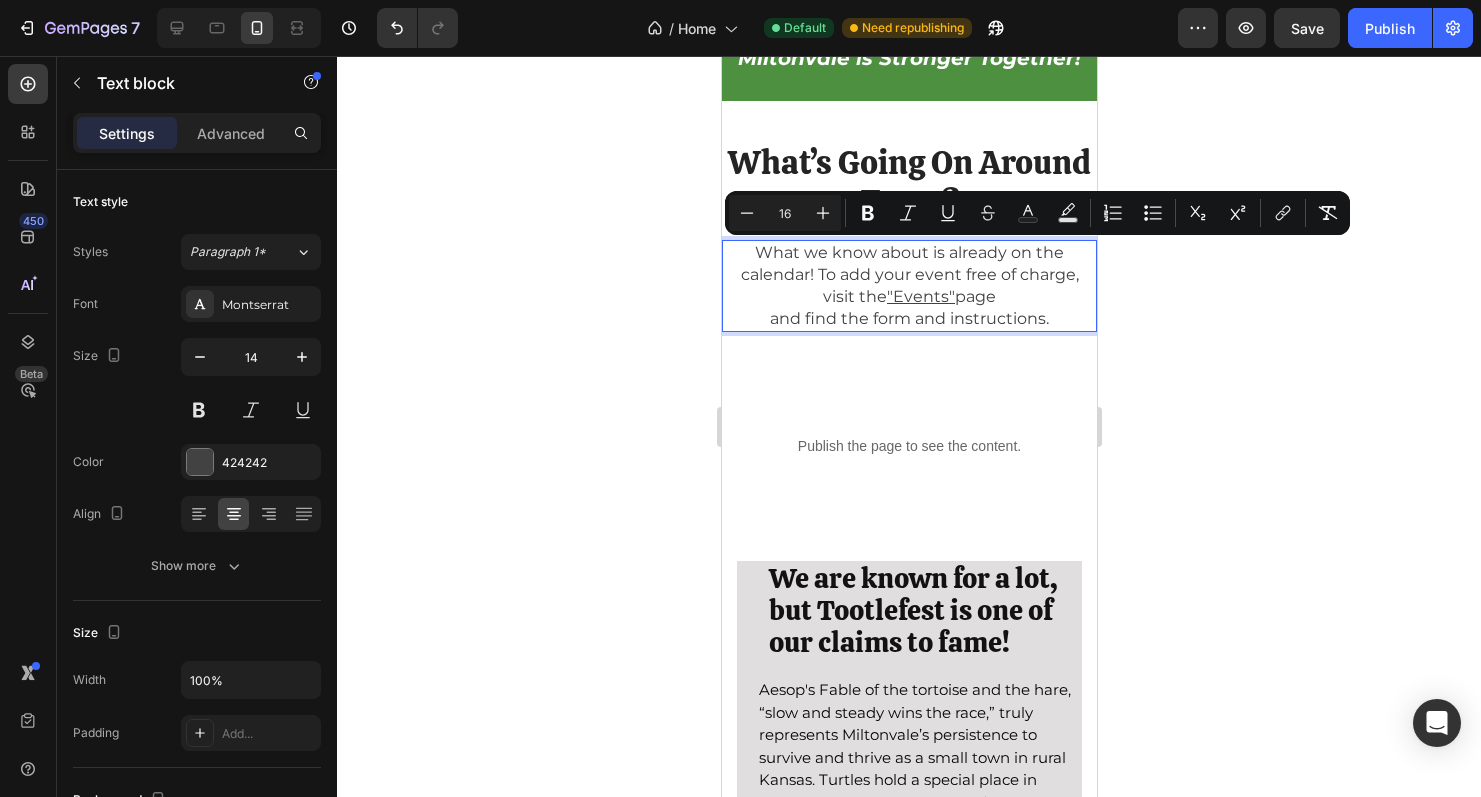 click on "What we know about is already on the calendar! To add your event free of charge, visit the  "Events"  page and find the form and instructions." at bounding box center (908, 286) 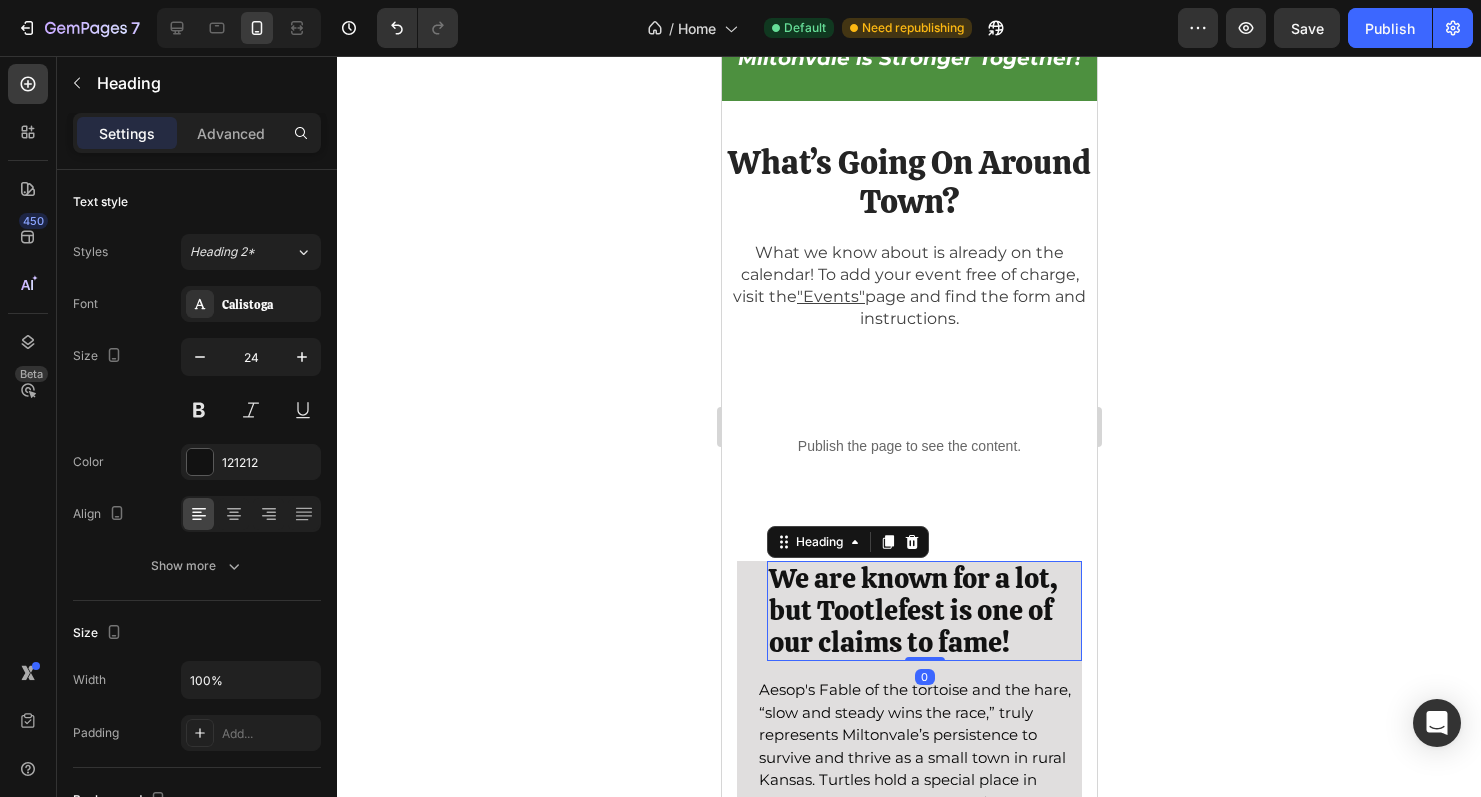 click on "We are known for a lot, but Tootlefest is one of our claims to fame!" at bounding box center (912, 610) 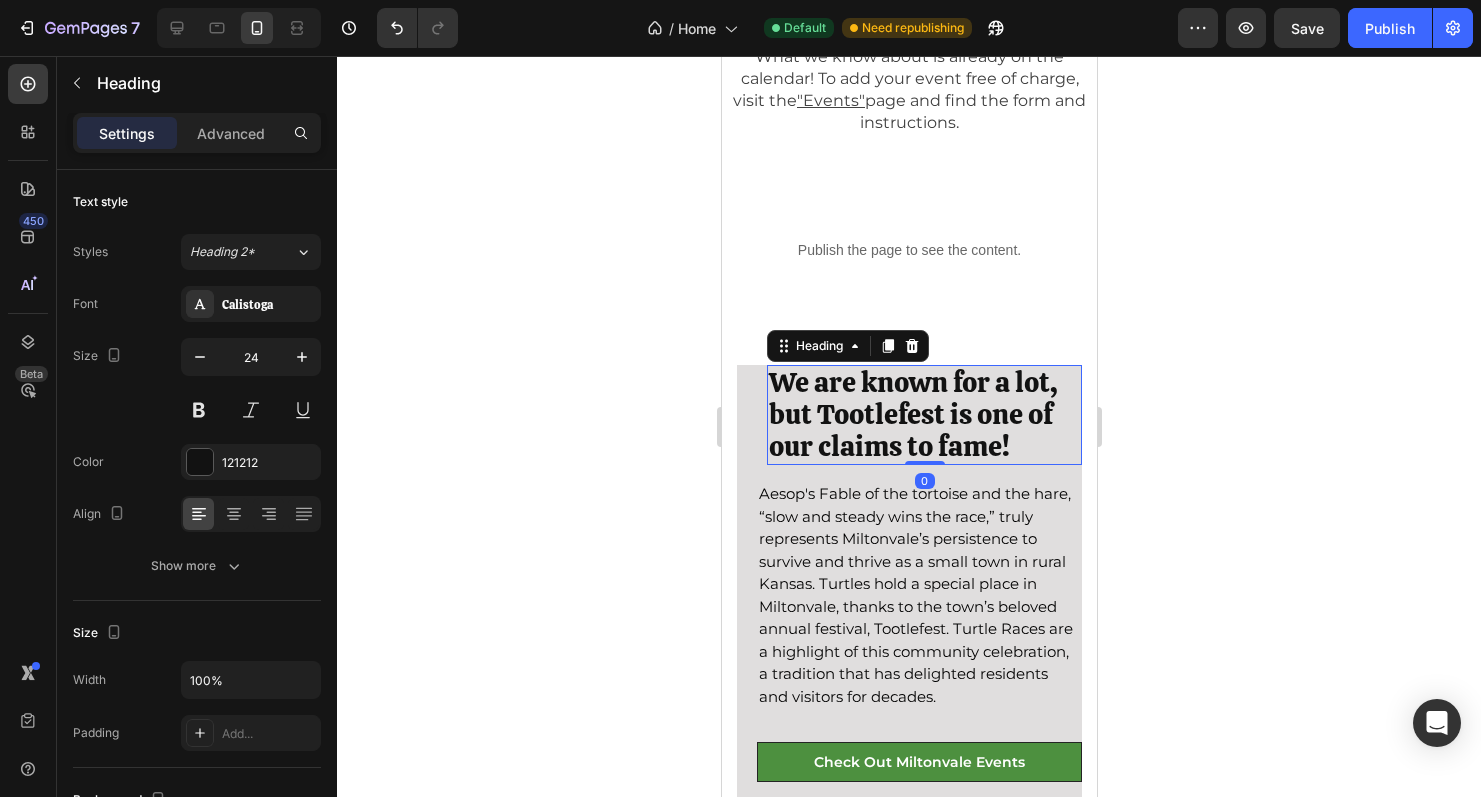 scroll, scrollTop: 676, scrollLeft: 0, axis: vertical 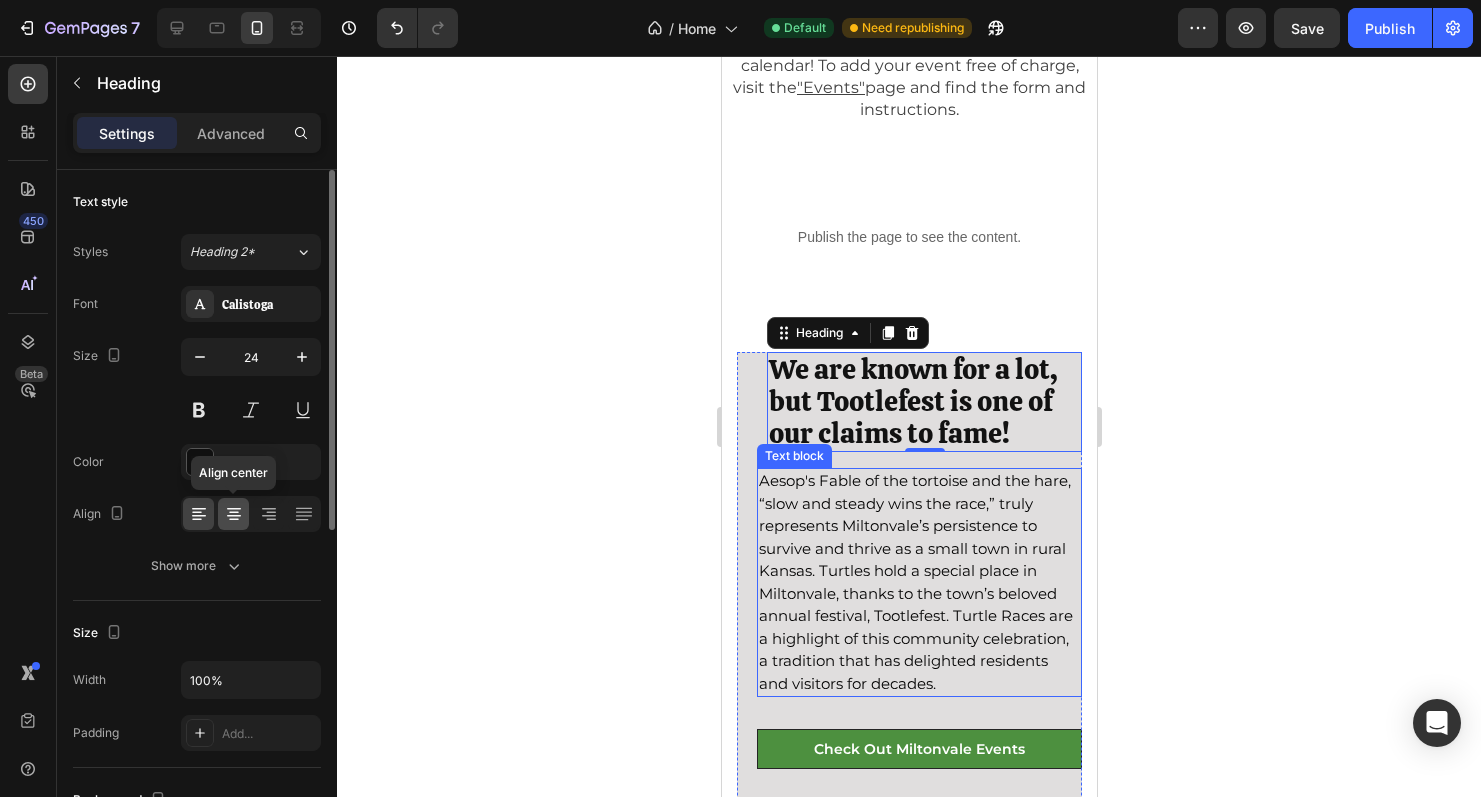 click 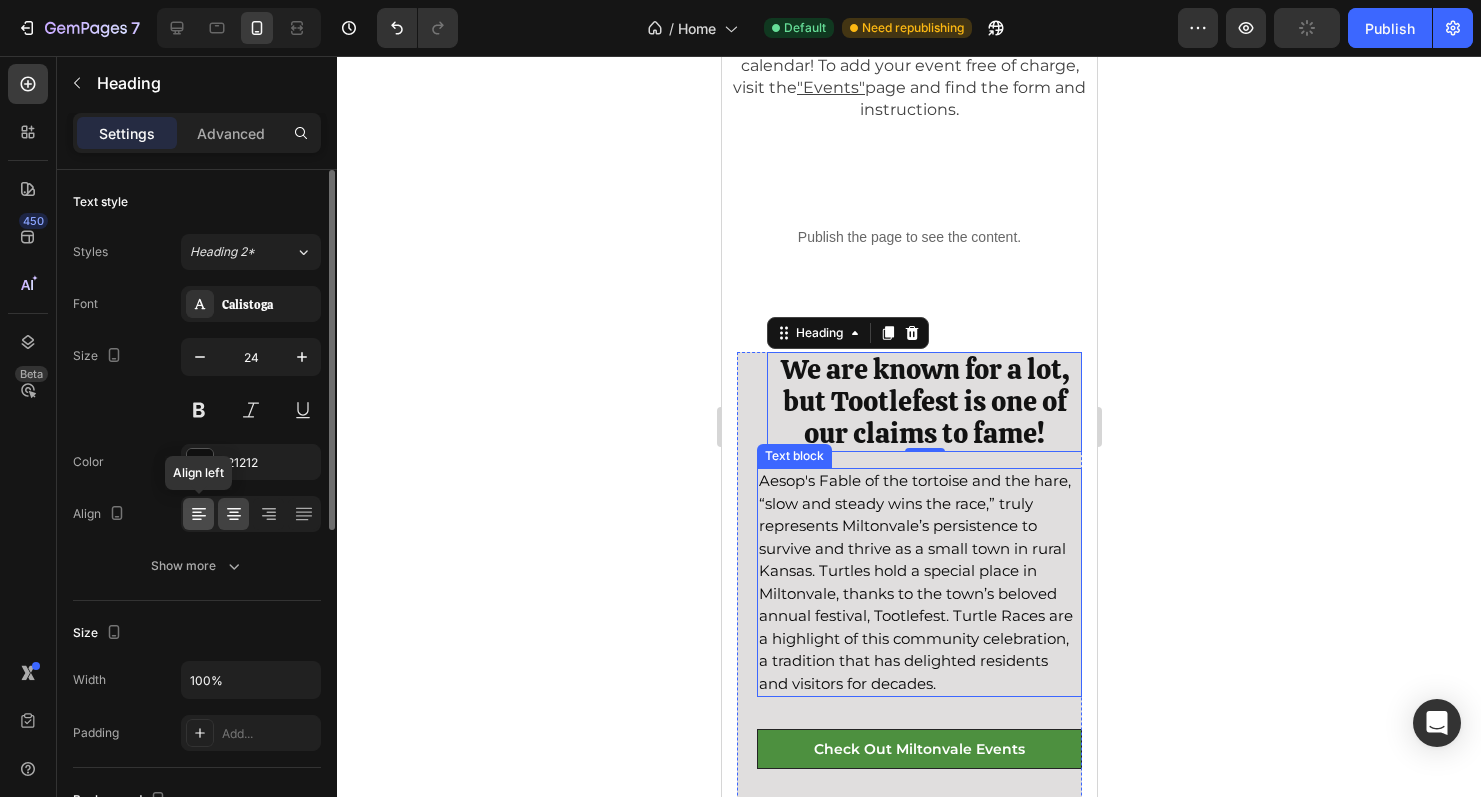 click 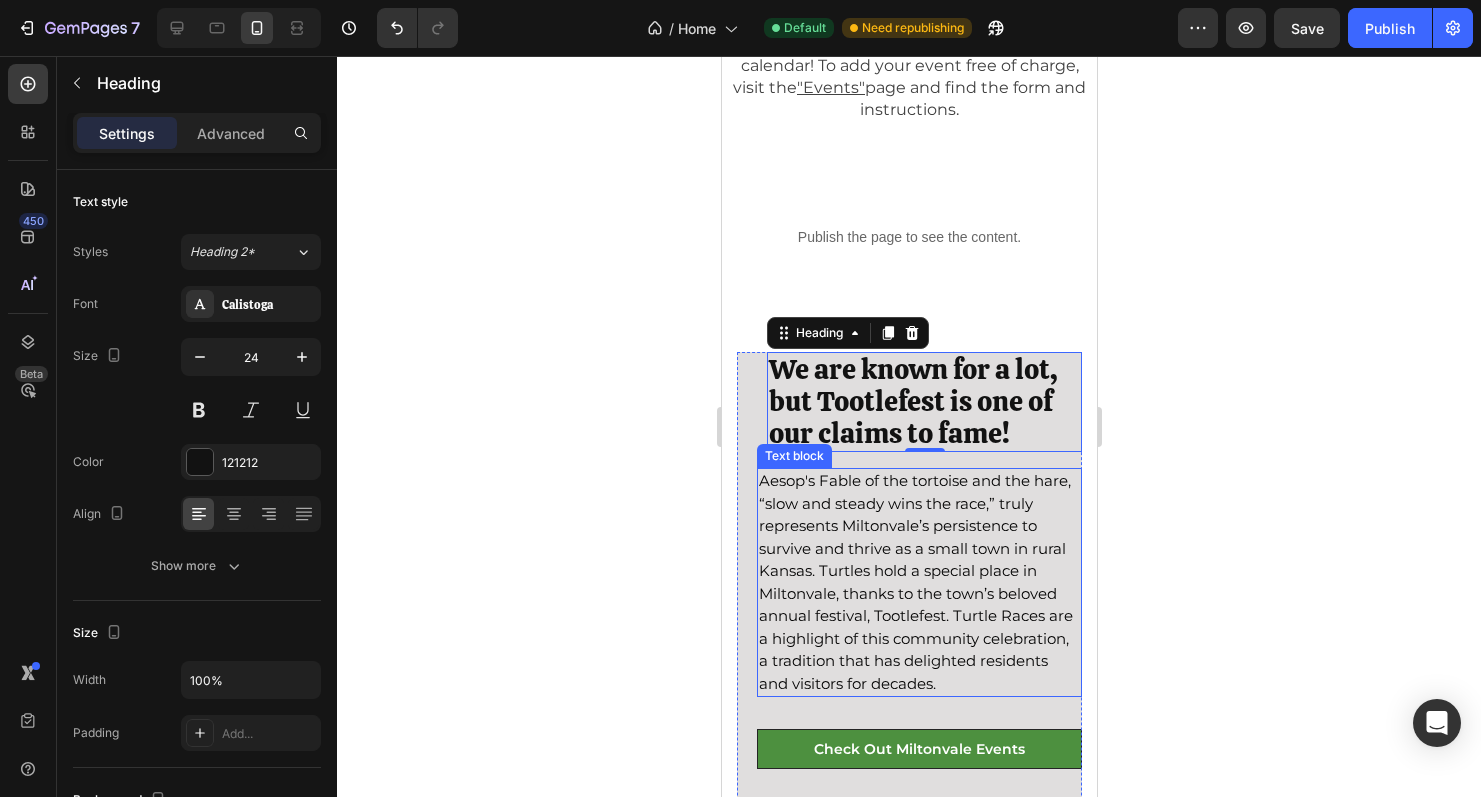 click 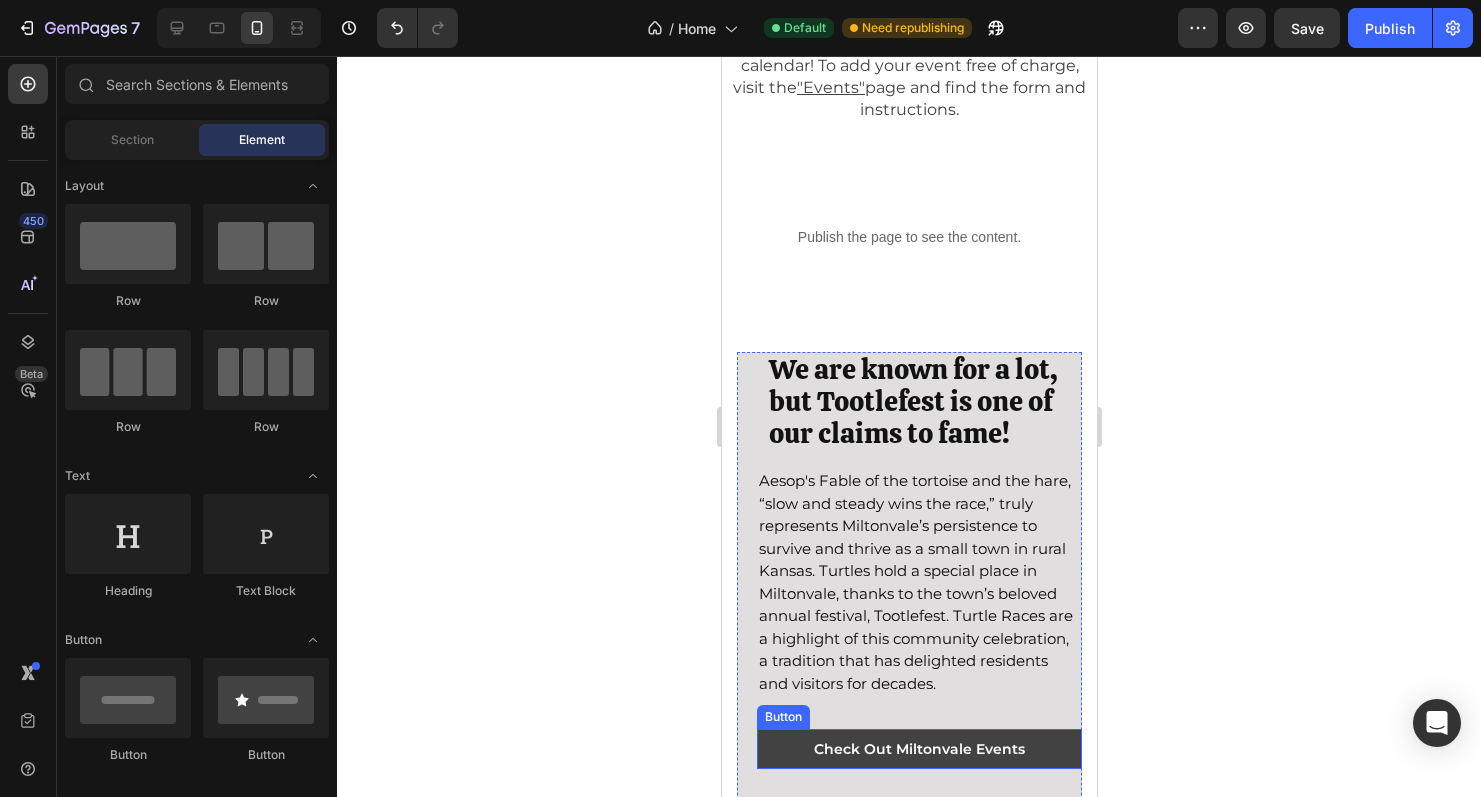 click on "Check Out Miltonvale Events" at bounding box center (918, 749) 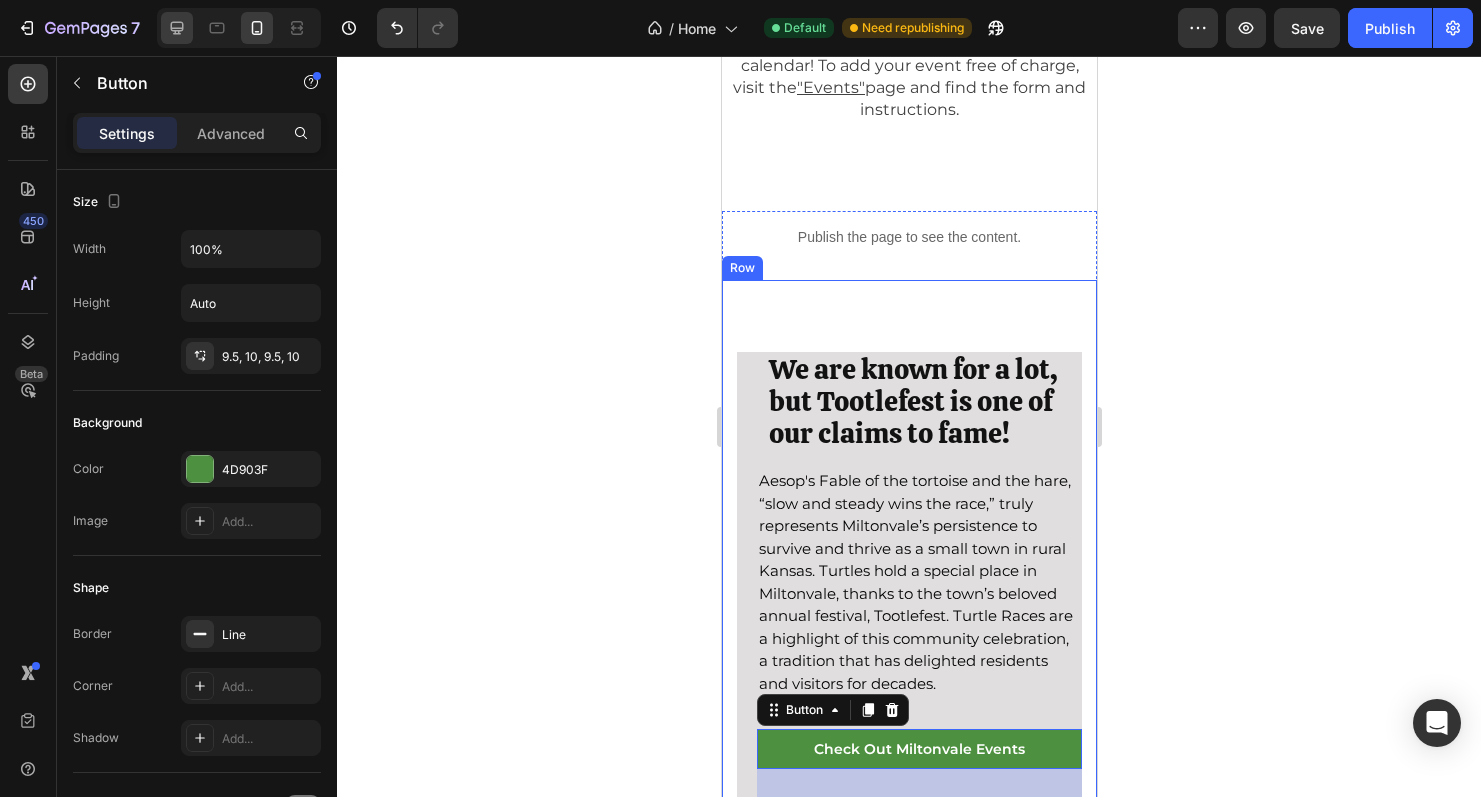 click 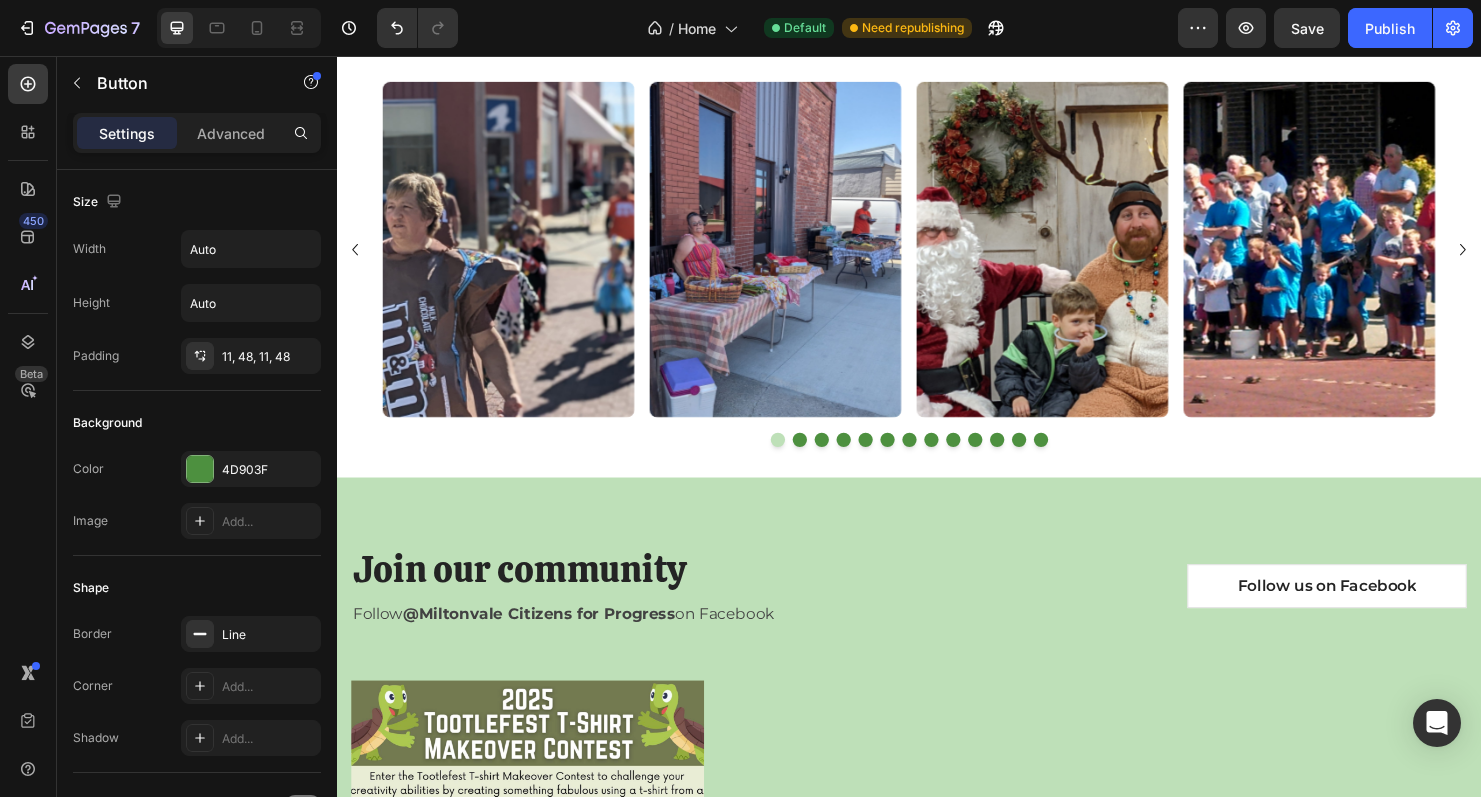 scroll, scrollTop: 2935, scrollLeft: 0, axis: vertical 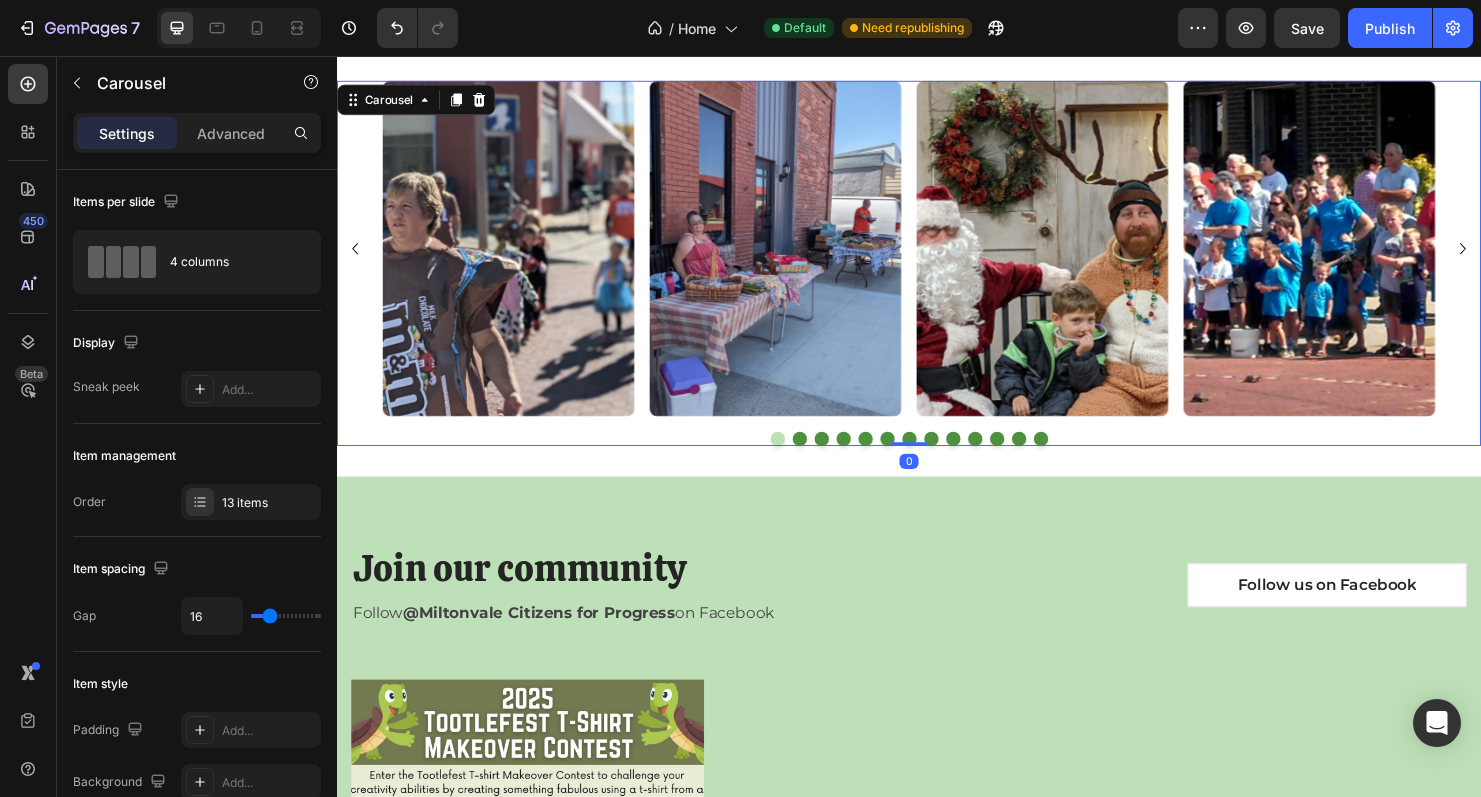 click 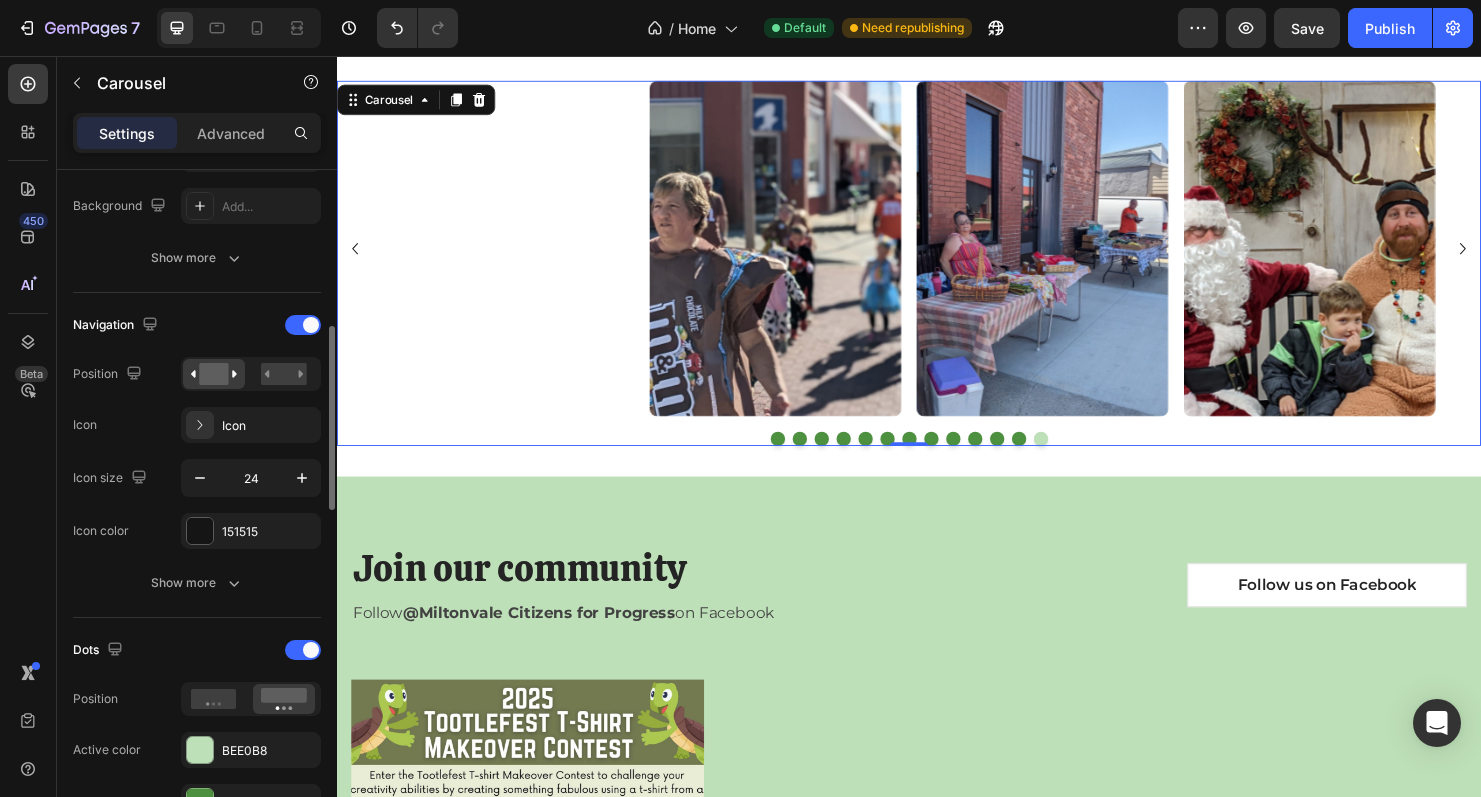 scroll, scrollTop: 577, scrollLeft: 0, axis: vertical 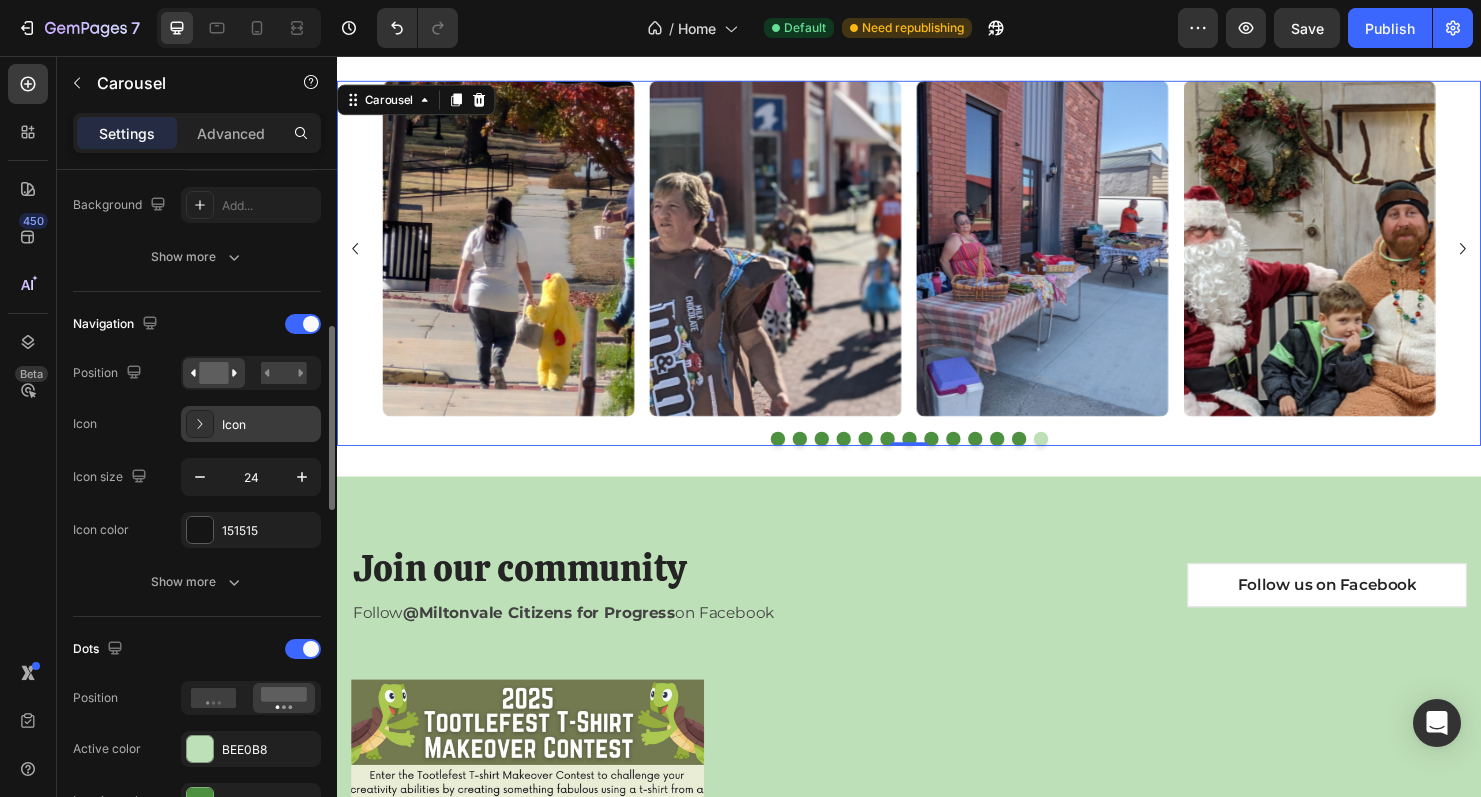 click on "Icon" at bounding box center [251, 424] 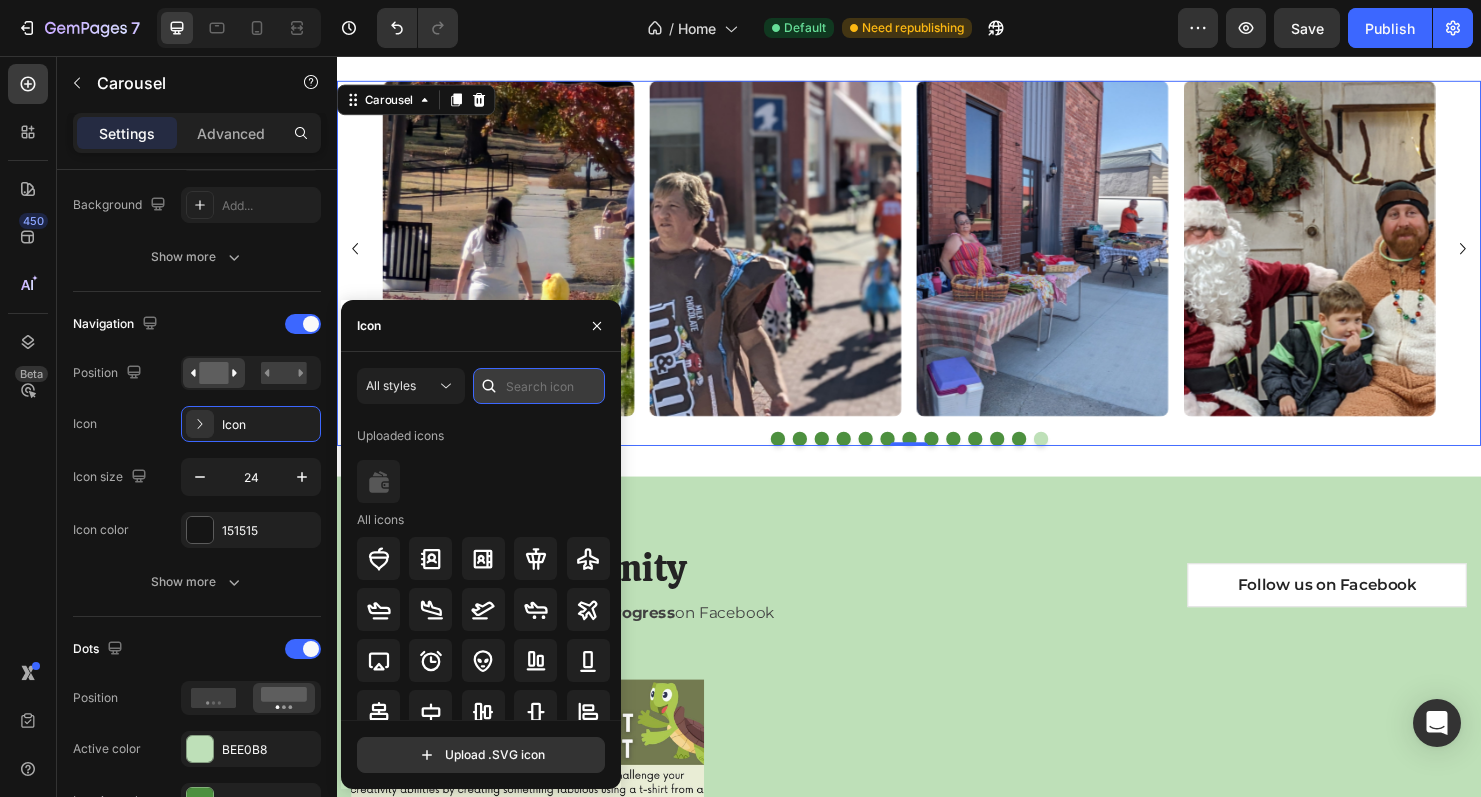 click at bounding box center (539, 386) 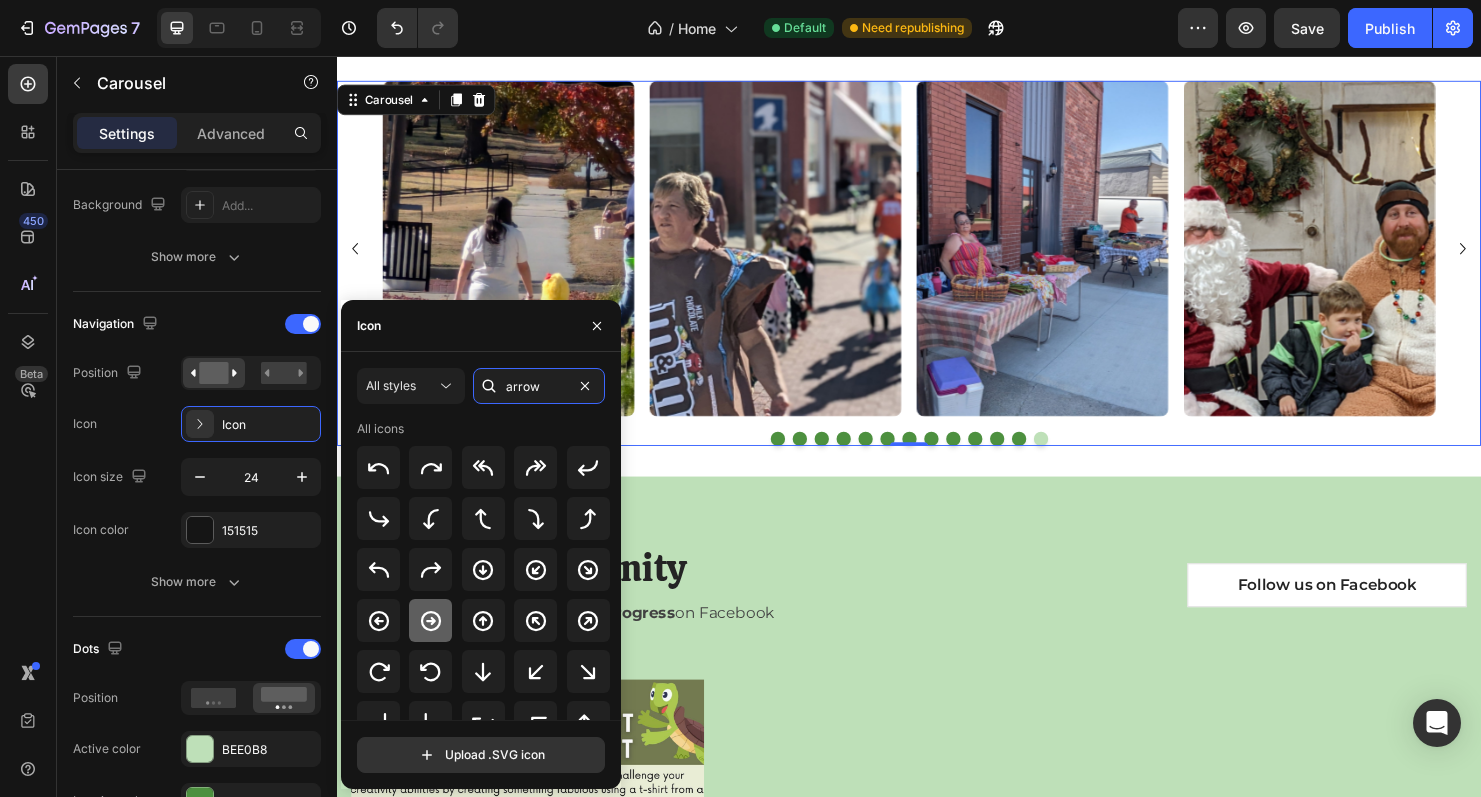 type on "arrow" 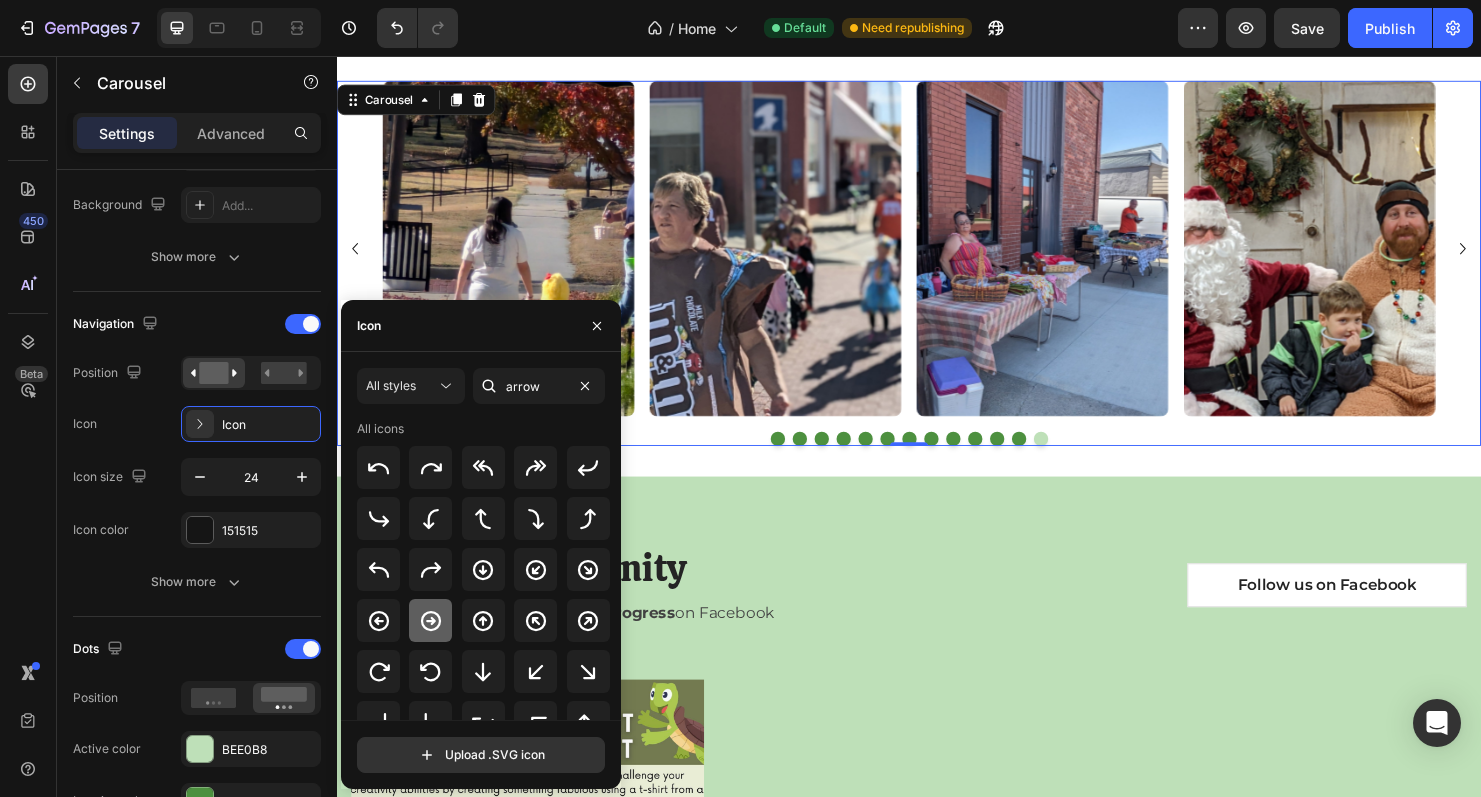 click 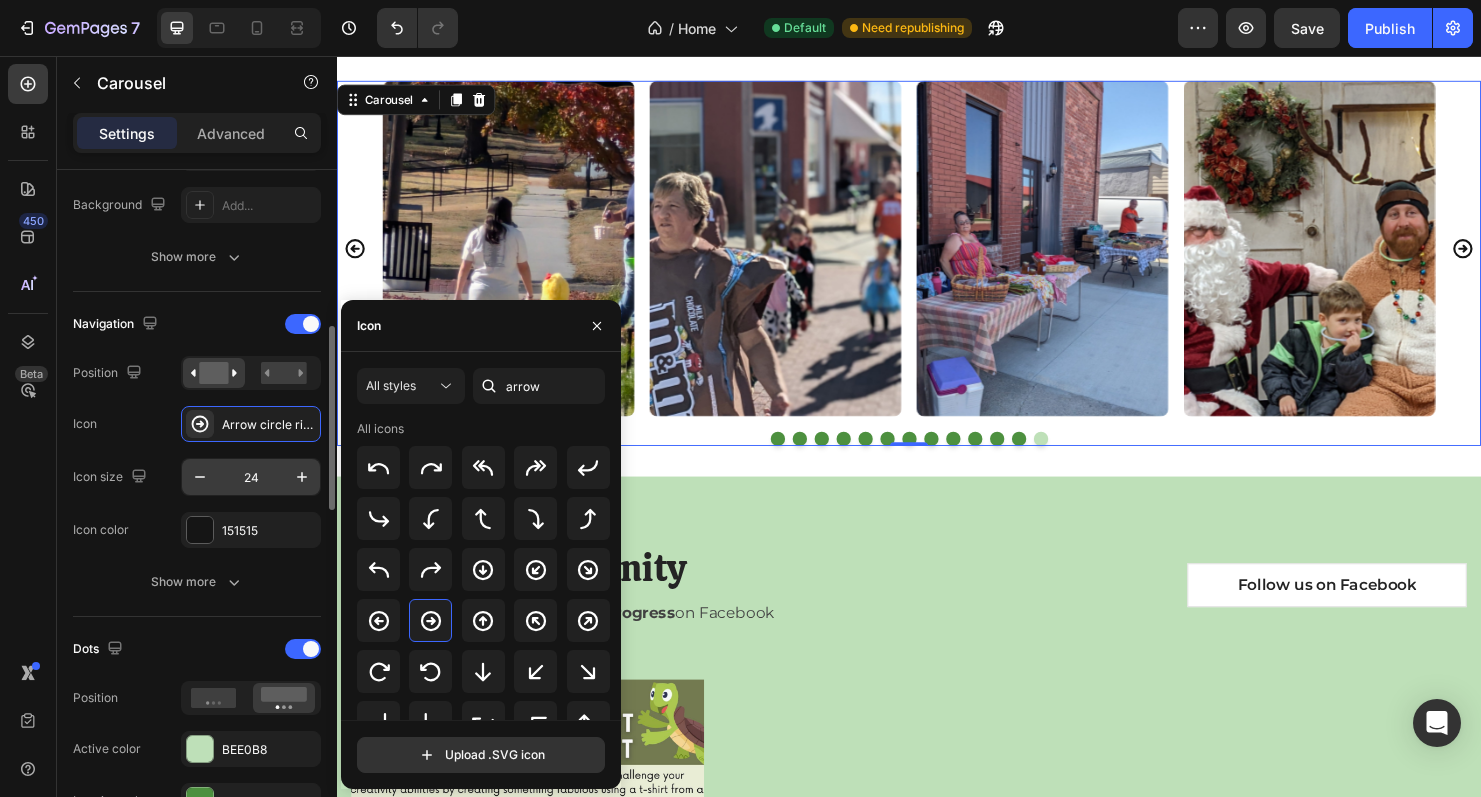 click on "24" at bounding box center (251, 477) 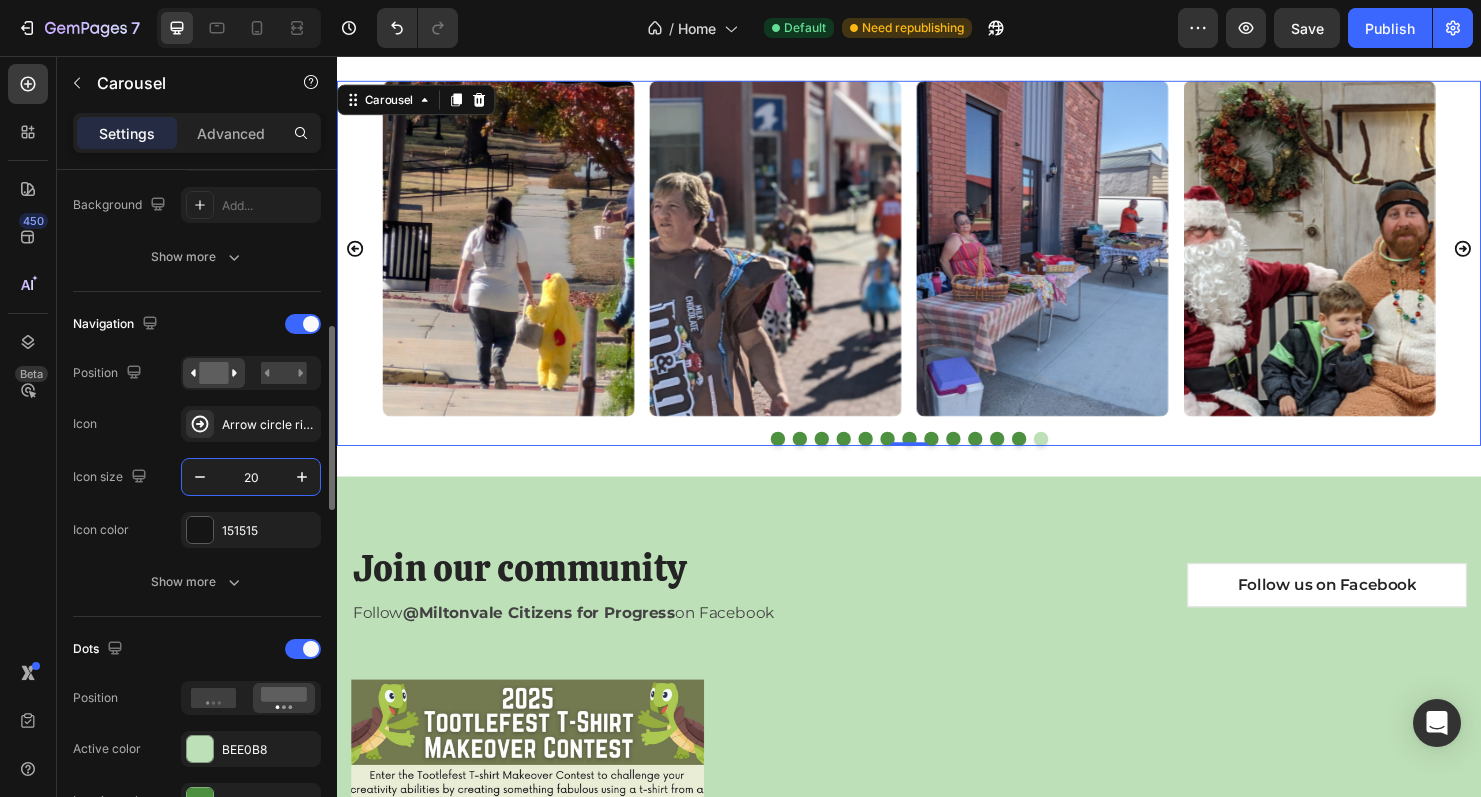 type on "200" 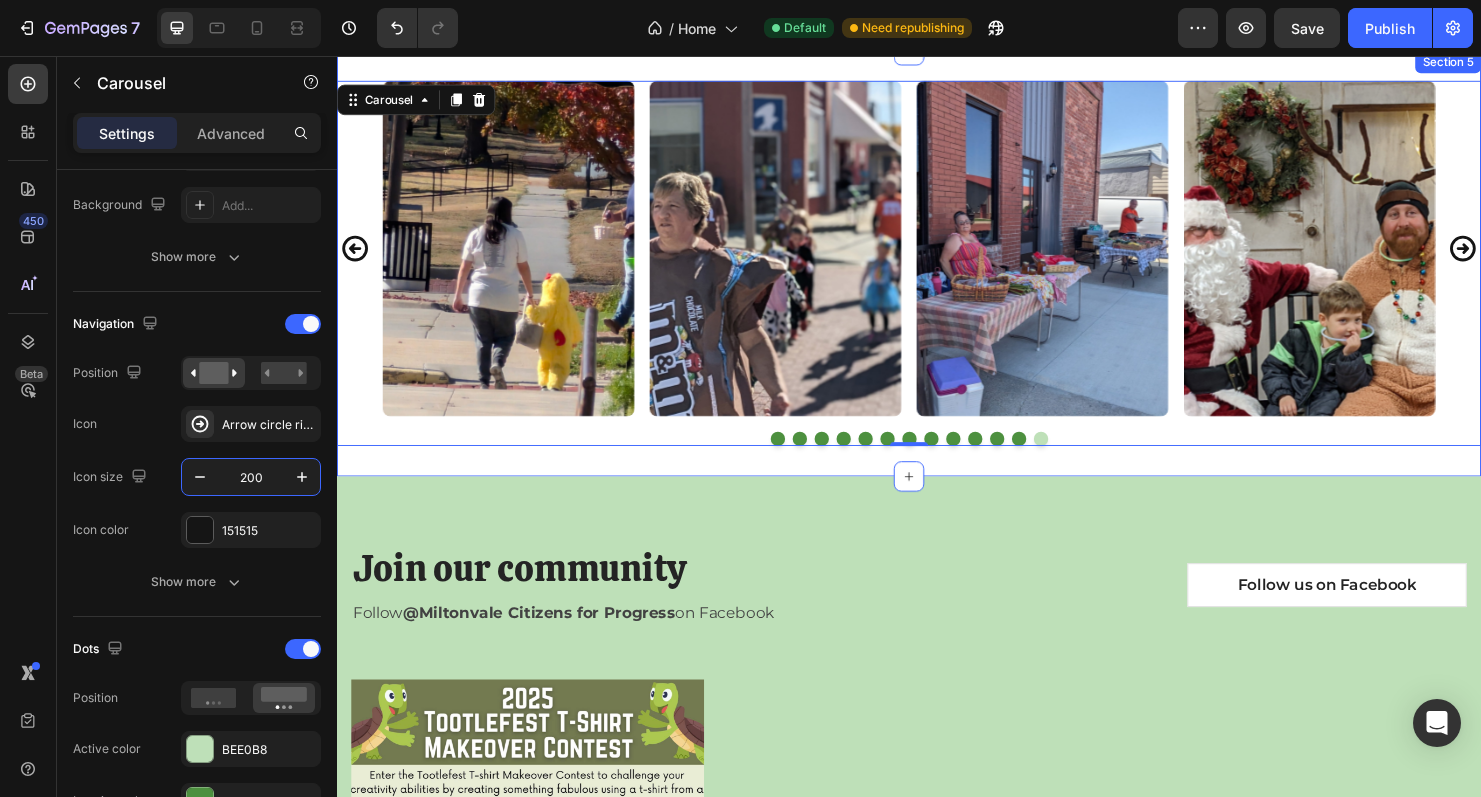 click on "Image Image Image Image Image Image Image Image Image Image Image Image Image
Carousel   0 Section 5" at bounding box center (937, 273) 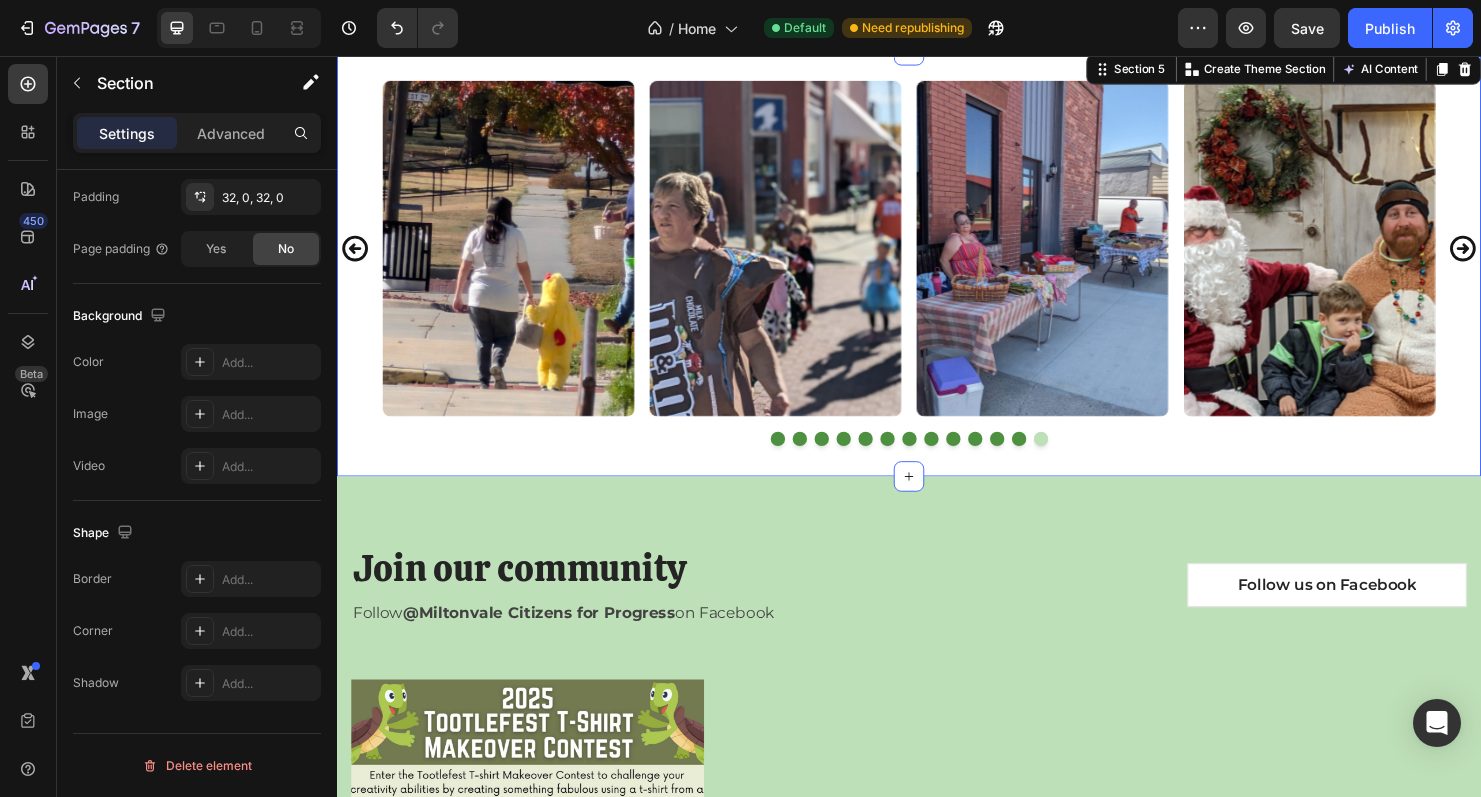 scroll, scrollTop: 0, scrollLeft: 0, axis: both 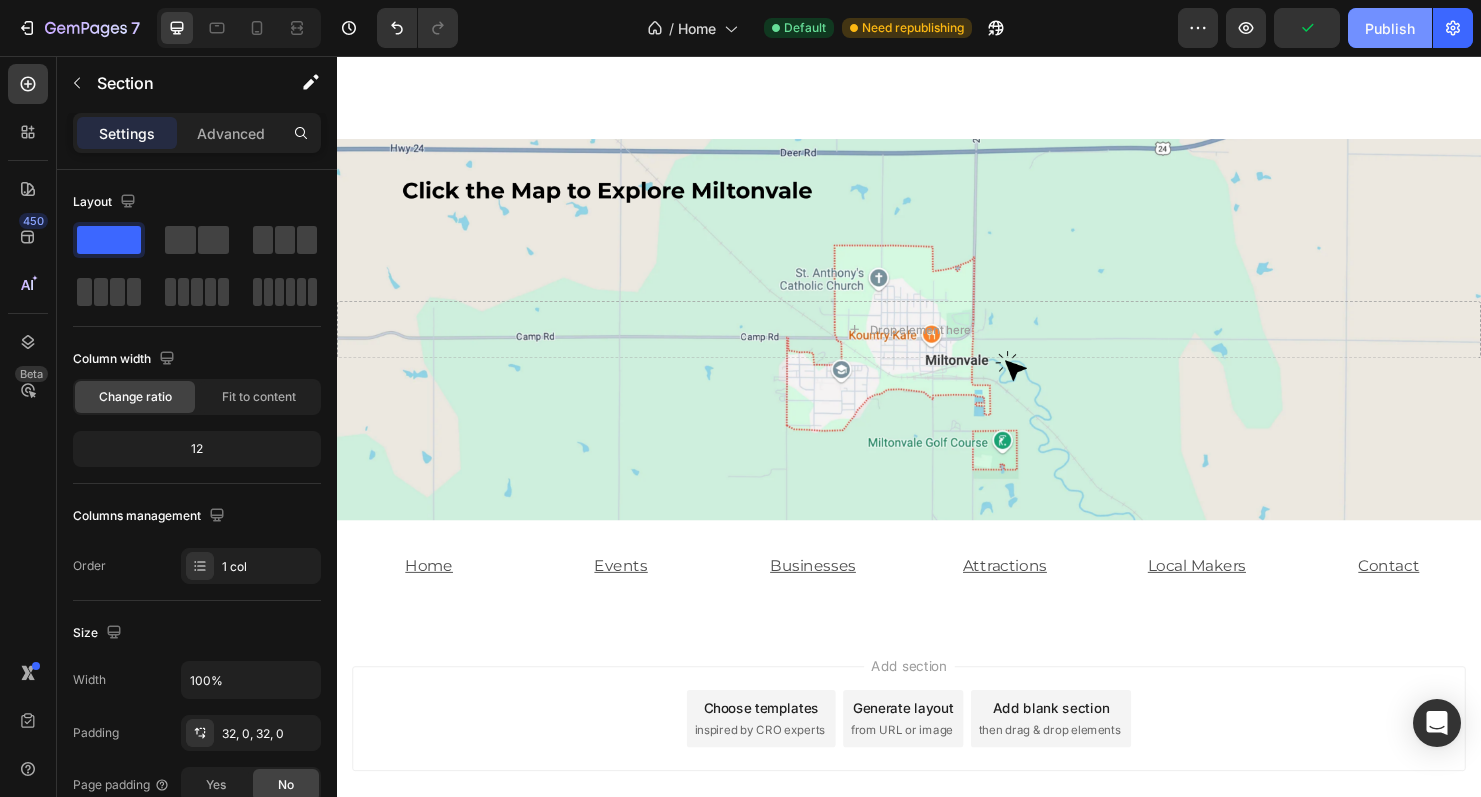 click on "Publish" at bounding box center [1390, 28] 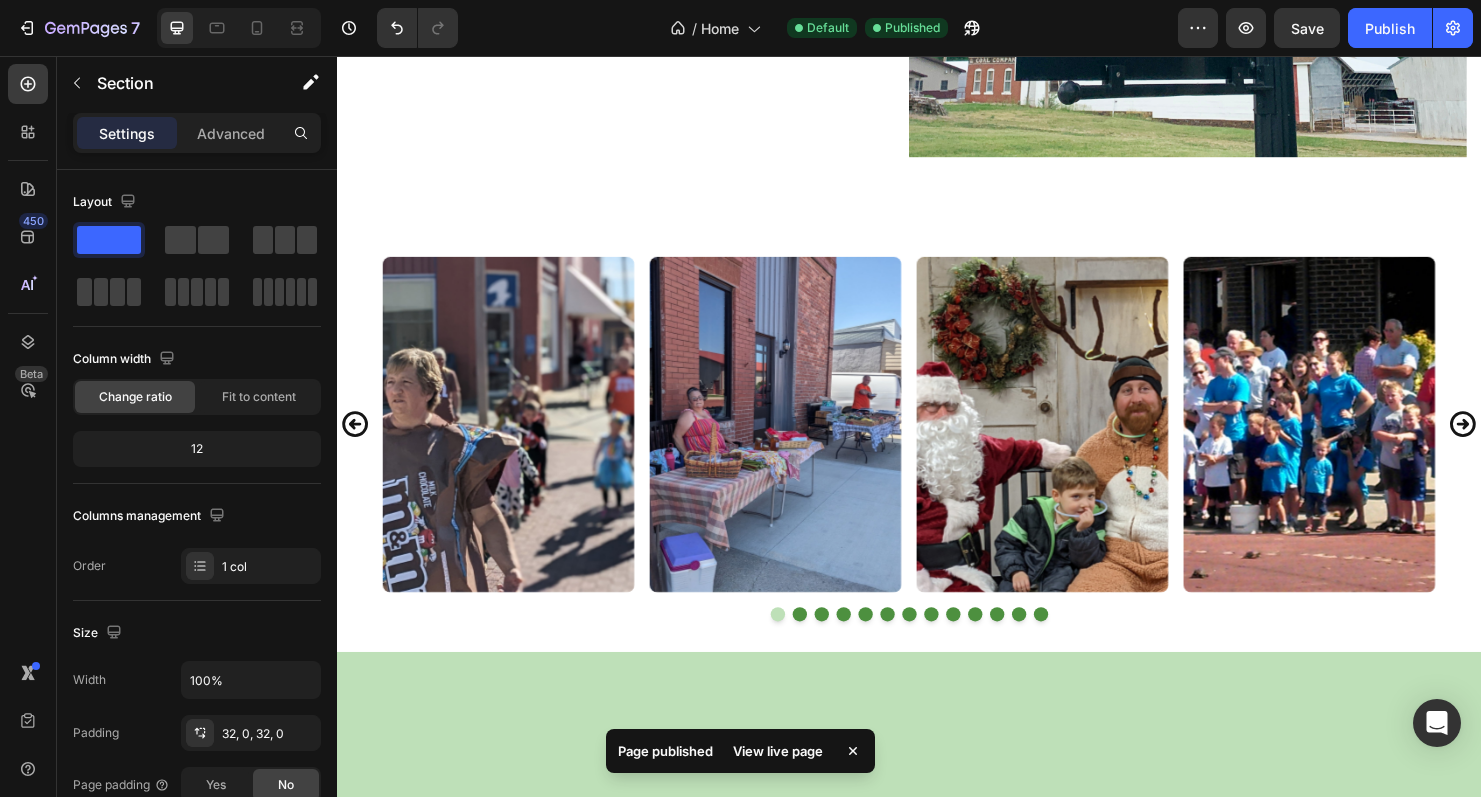 scroll, scrollTop: 1342, scrollLeft: 0, axis: vertical 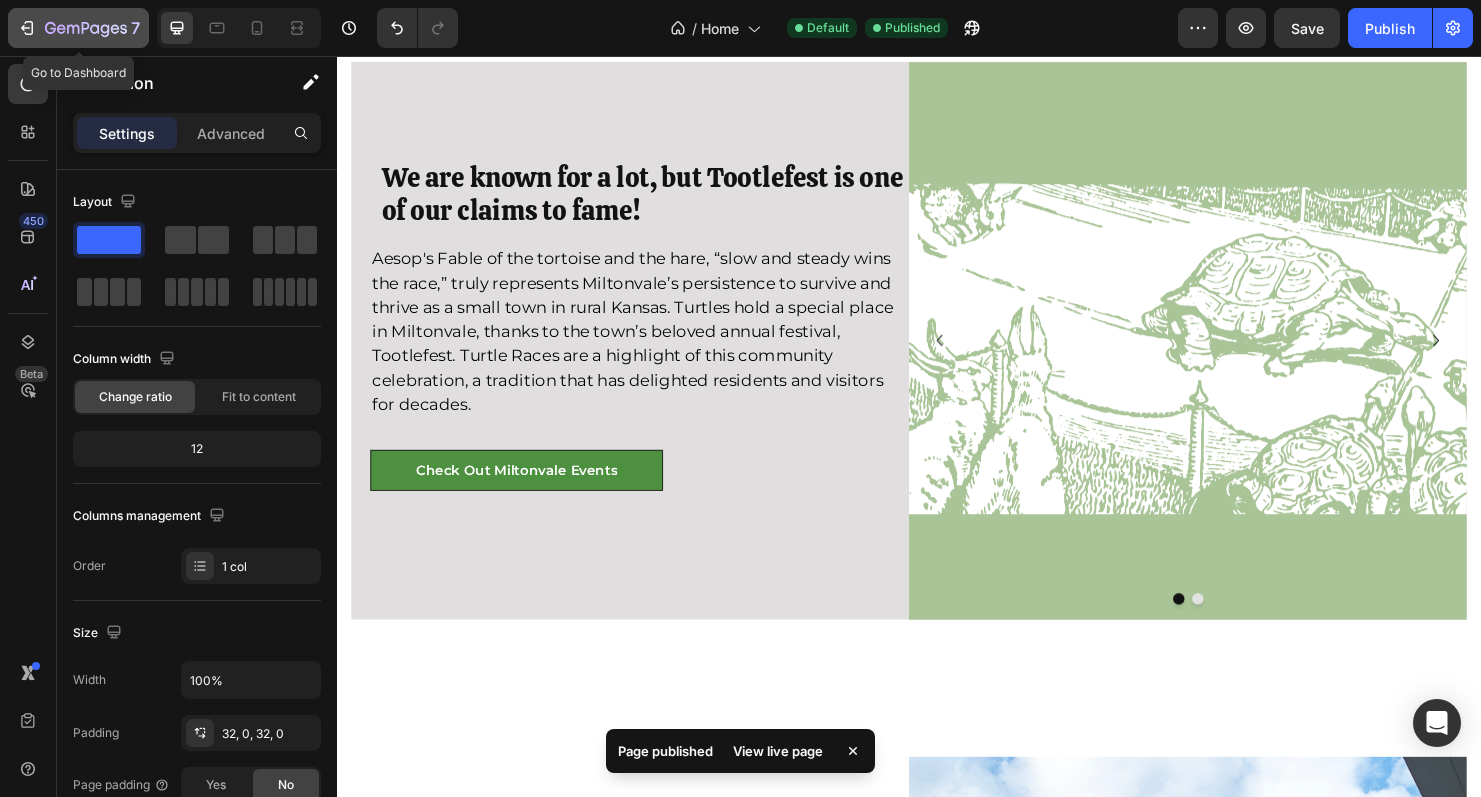 click 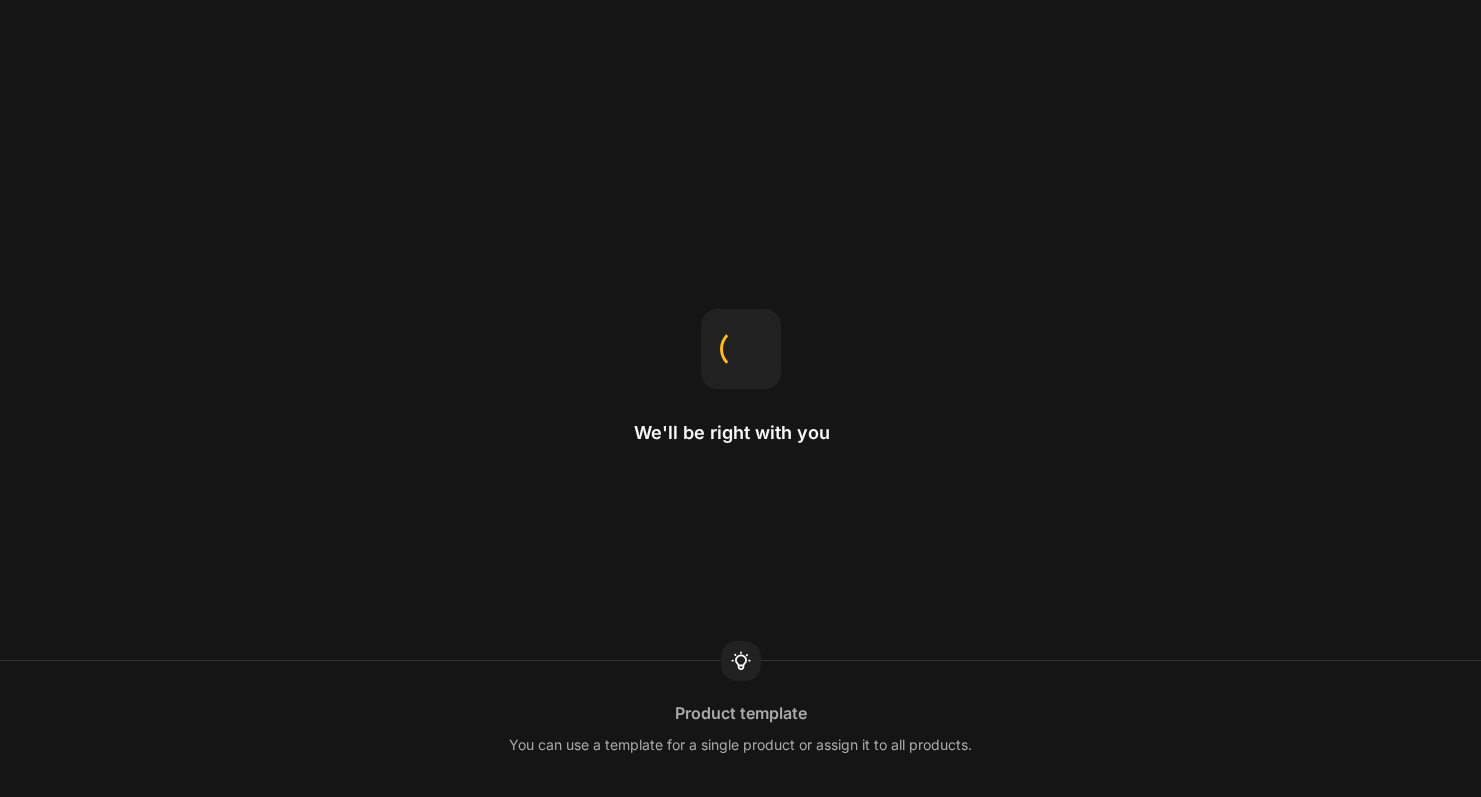 scroll, scrollTop: 0, scrollLeft: 0, axis: both 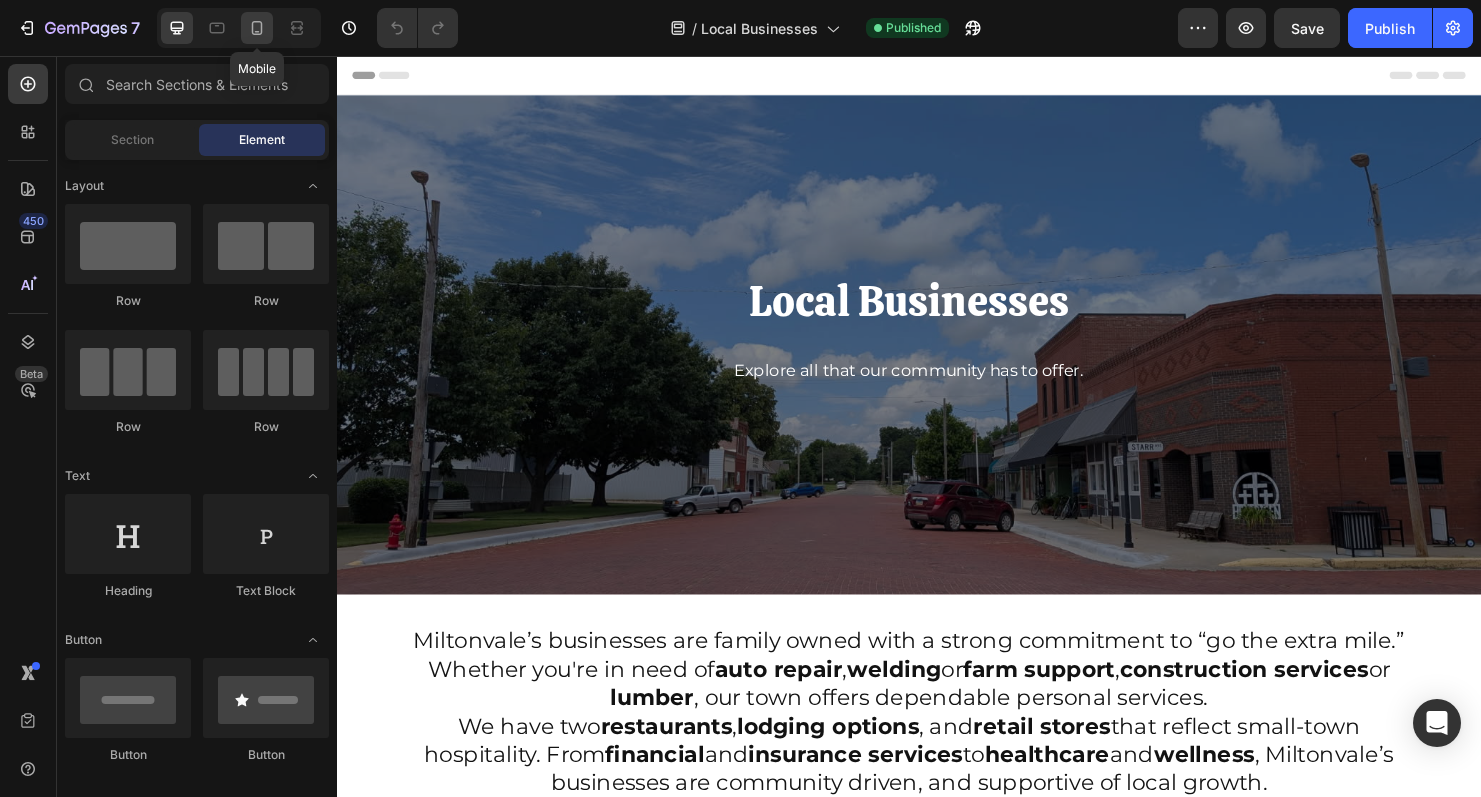 click 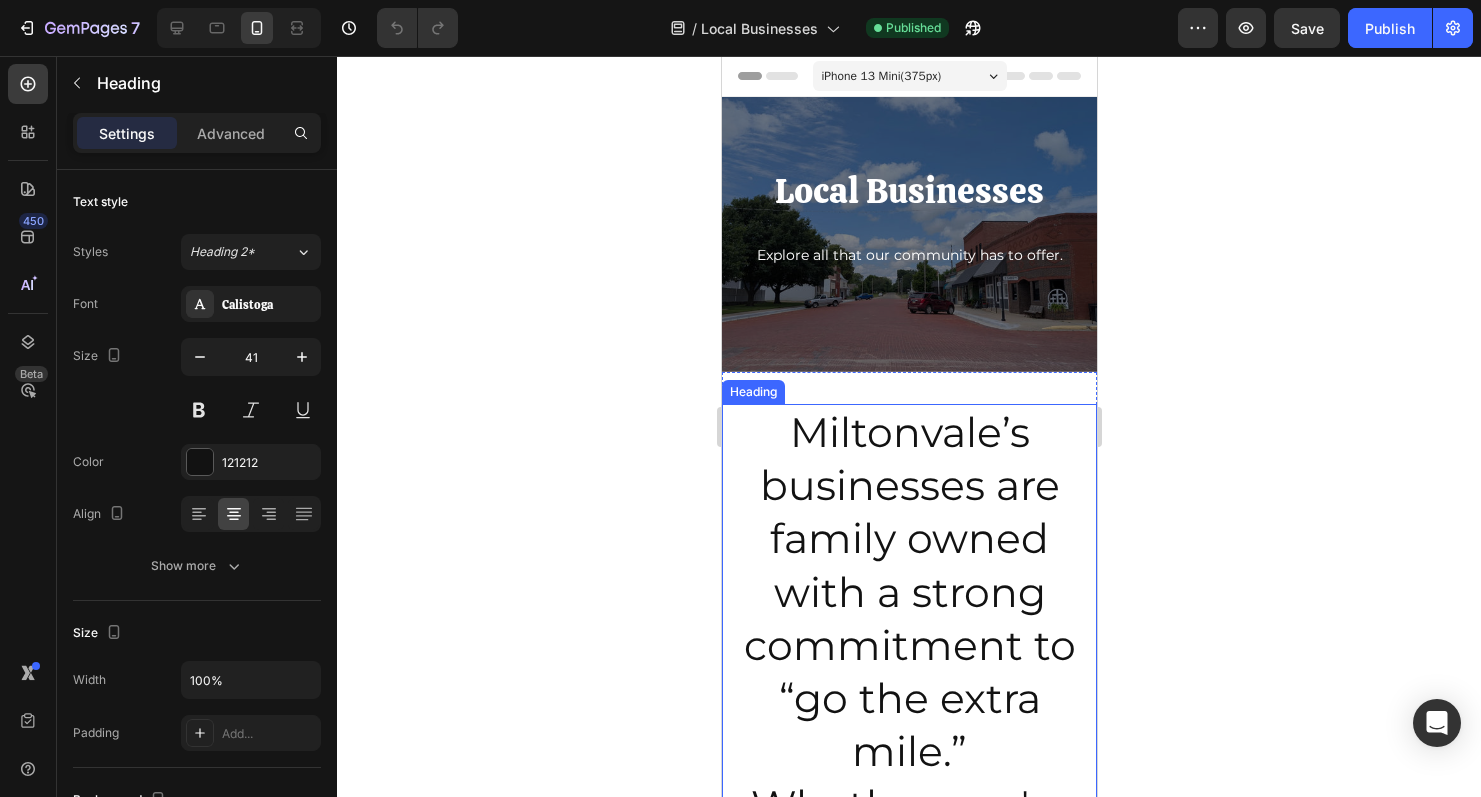 click on "Miltonvale’s businesses are family owned with a strong commitment to “go the extra mile.” Whether you're in need of  auto repair ,  welding  or  farm support ,  construction services  or lumber , our town offers dependable personal services. We have two  restaurants ,  lodging options , and  retail stores  that reflect small-town hospitality. From  financial  and  insurance services  to  healthcare  and  wellness , Miltonvale’s businesses are community driven, and supportive of local growth." at bounding box center (908, 1365) 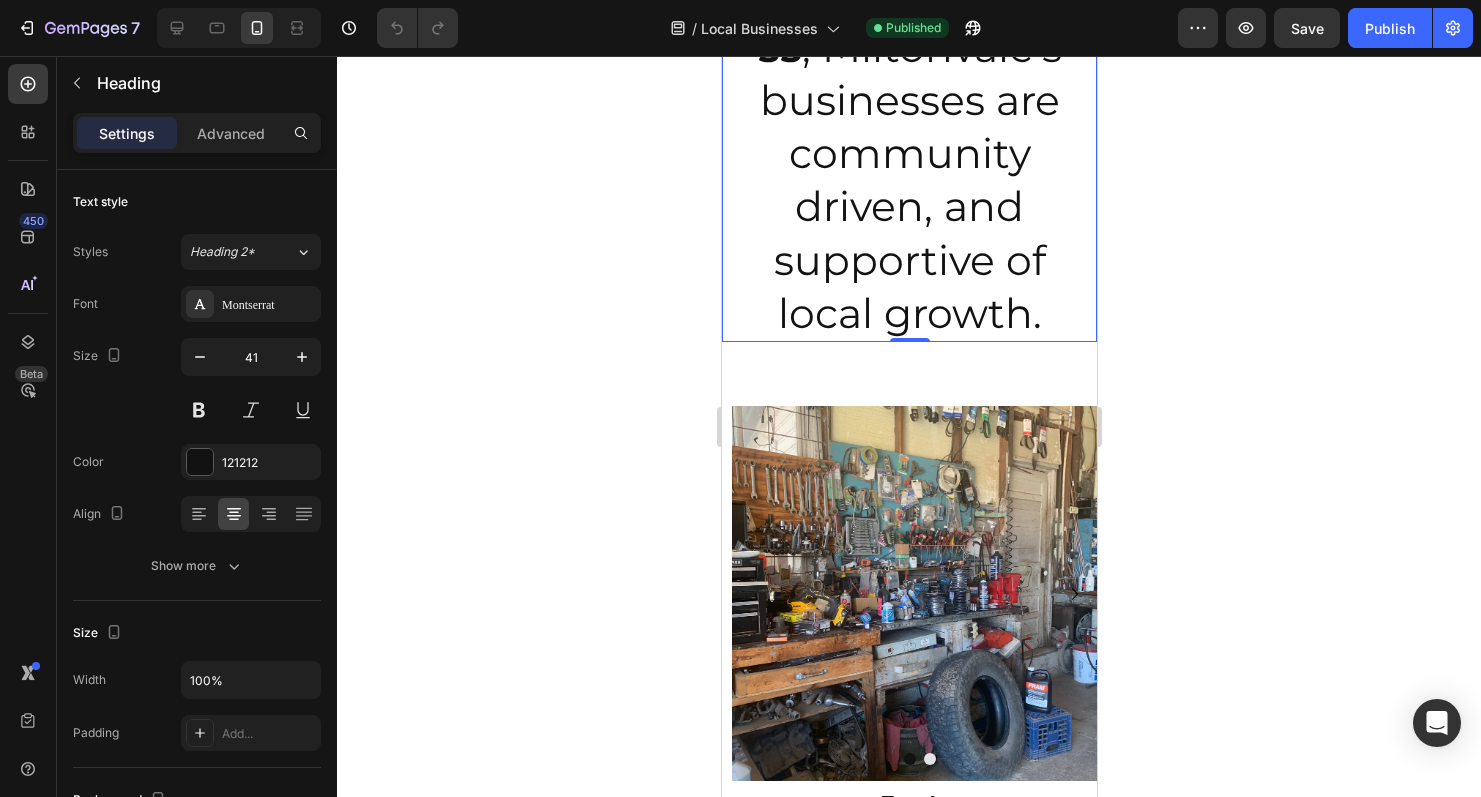 scroll, scrollTop: 1869, scrollLeft: 0, axis: vertical 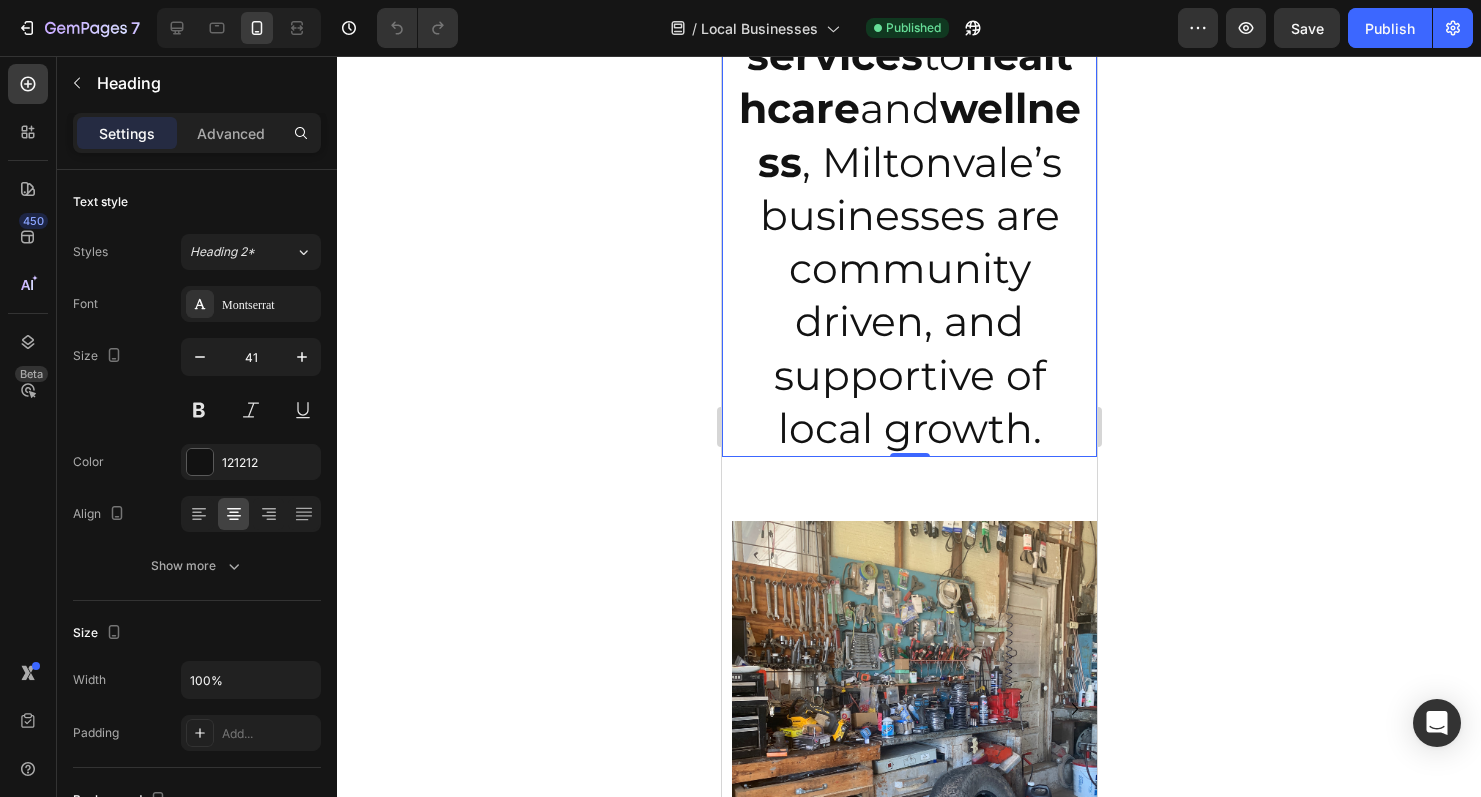 click on "Miltonvale’s businesses are family owned with a strong commitment to “go the extra mile.” Whether you're in need of  auto repair ,  welding  or  farm support ,  construction services  or lumber , our town offers dependable personal services. We have two  restaurants ,  lodging options , and  retail stores  that reflect small-town hospitality. From  financial  and  insurance services  to  healthcare  and  wellness , Miltonvale’s businesses are community driven, and supportive of local growth." at bounding box center (908, -504) 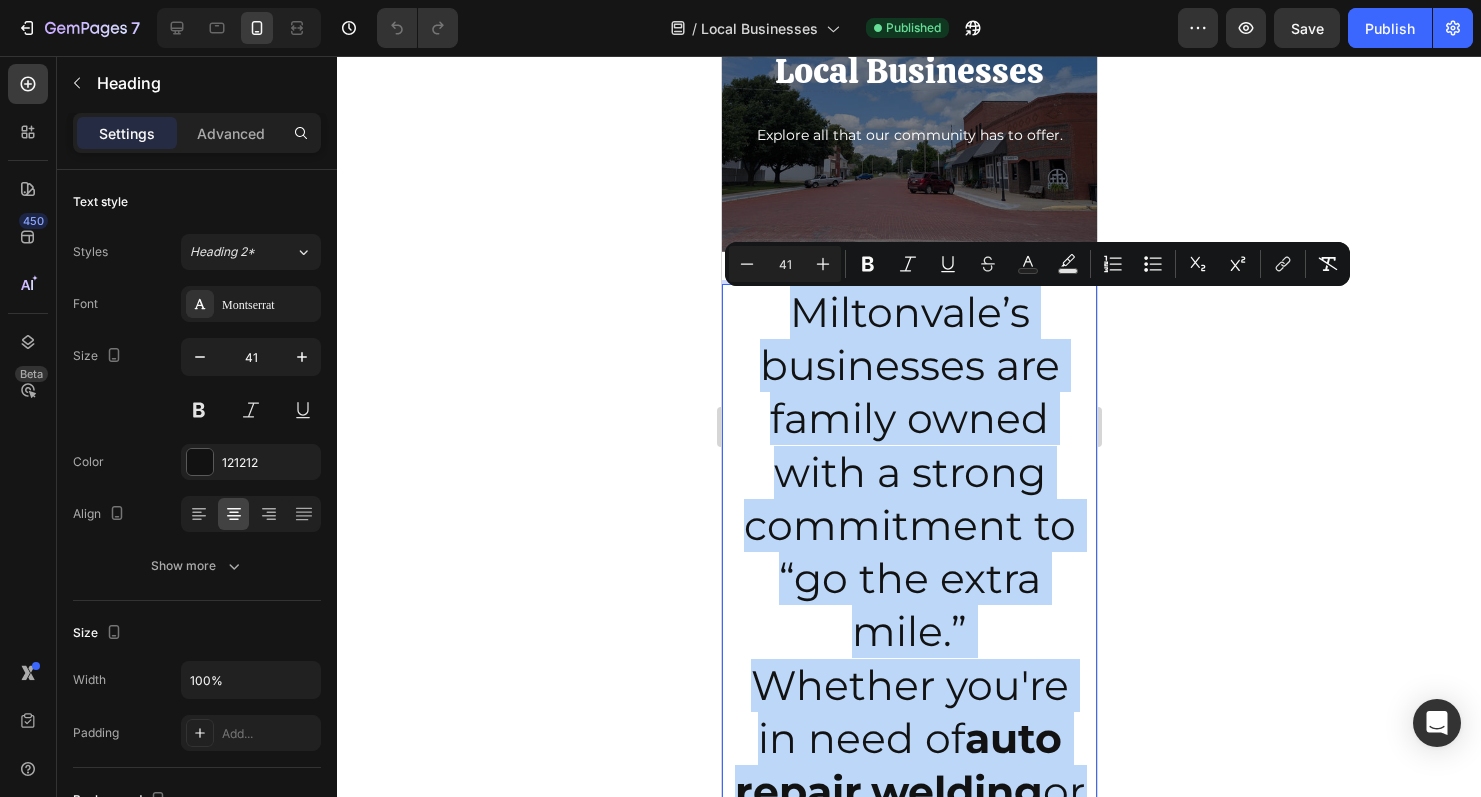 scroll, scrollTop: 0, scrollLeft: 0, axis: both 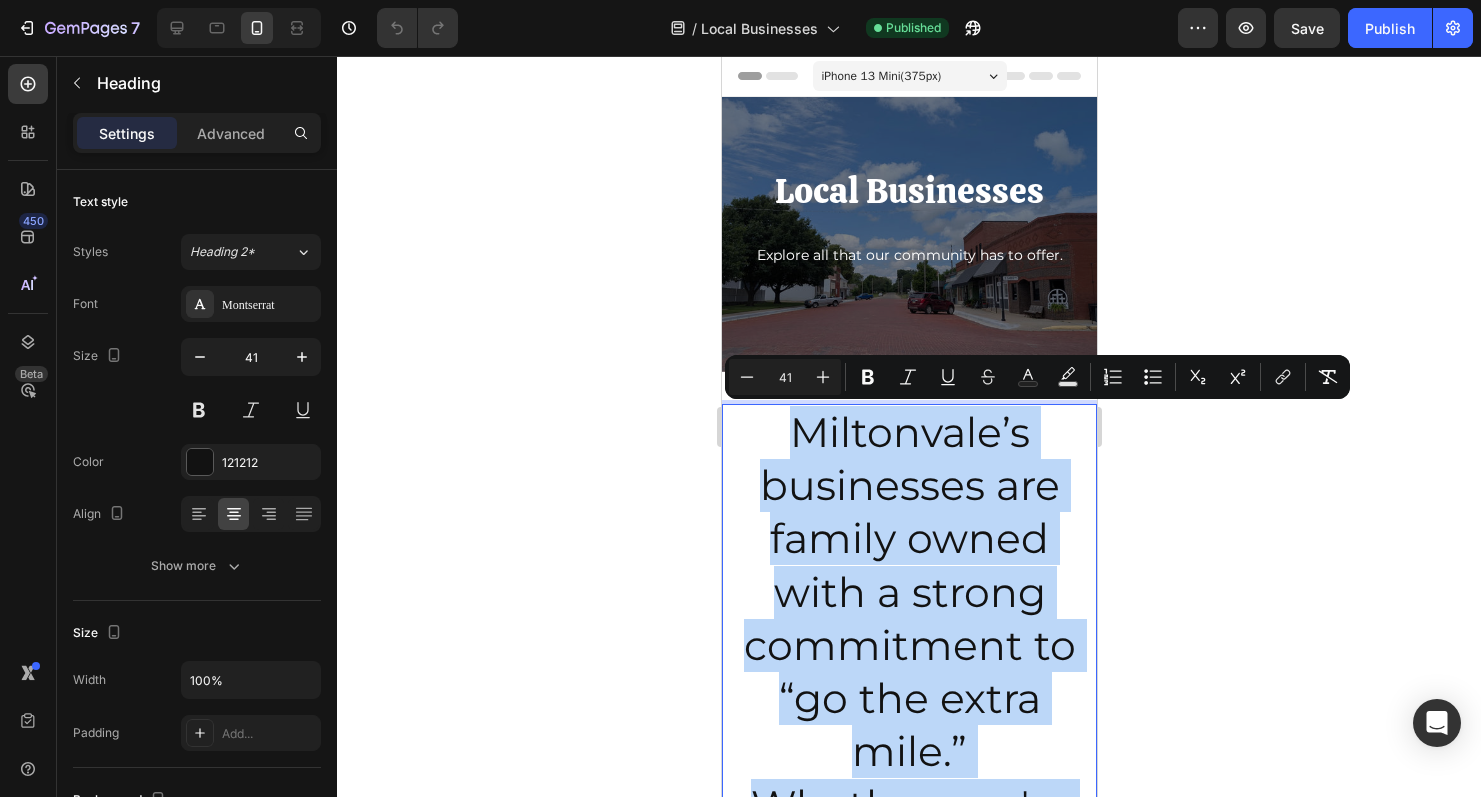 drag, startPoint x: 1051, startPoint y: 434, endPoint x: 694, endPoint y: 59, distance: 517.7586 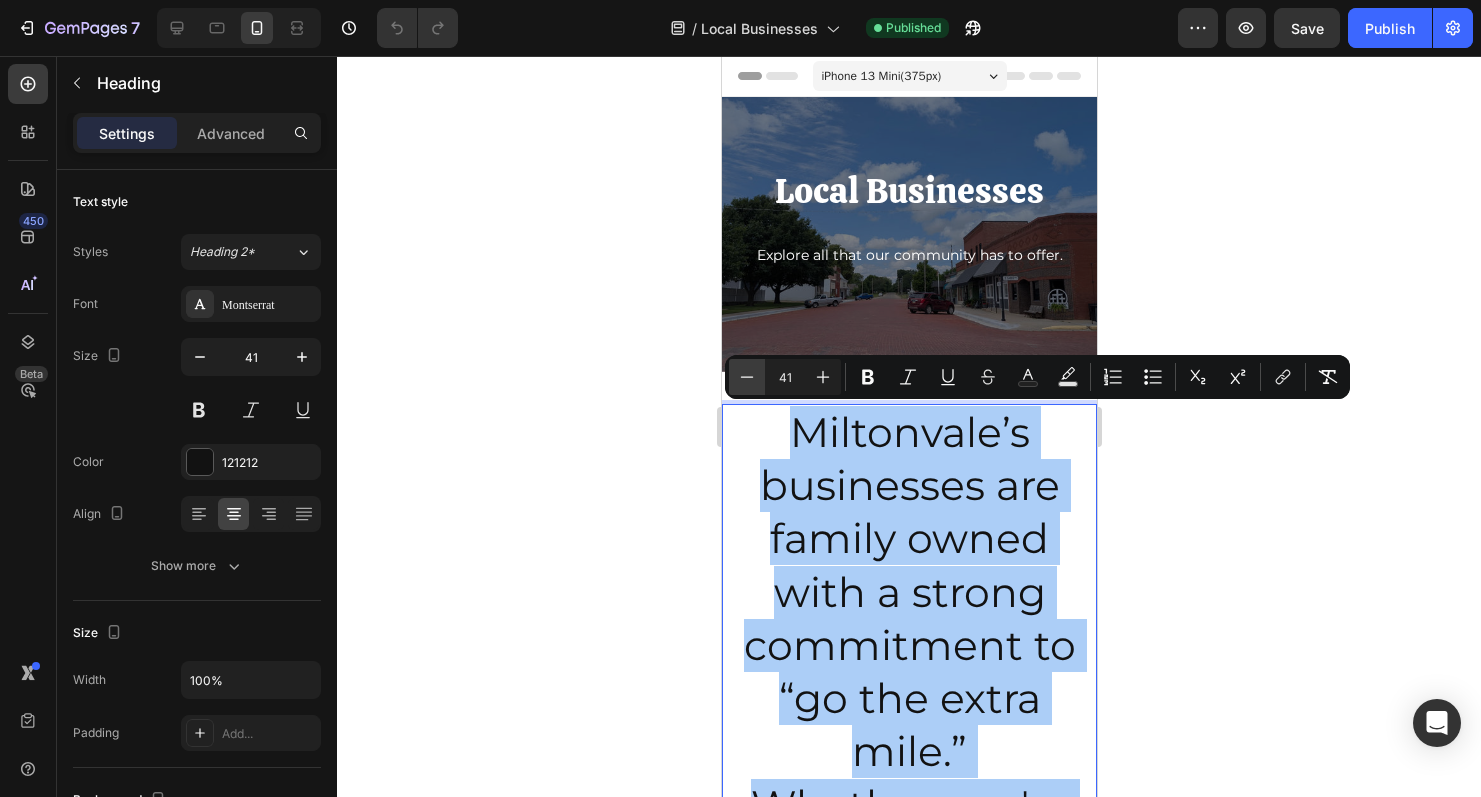 click 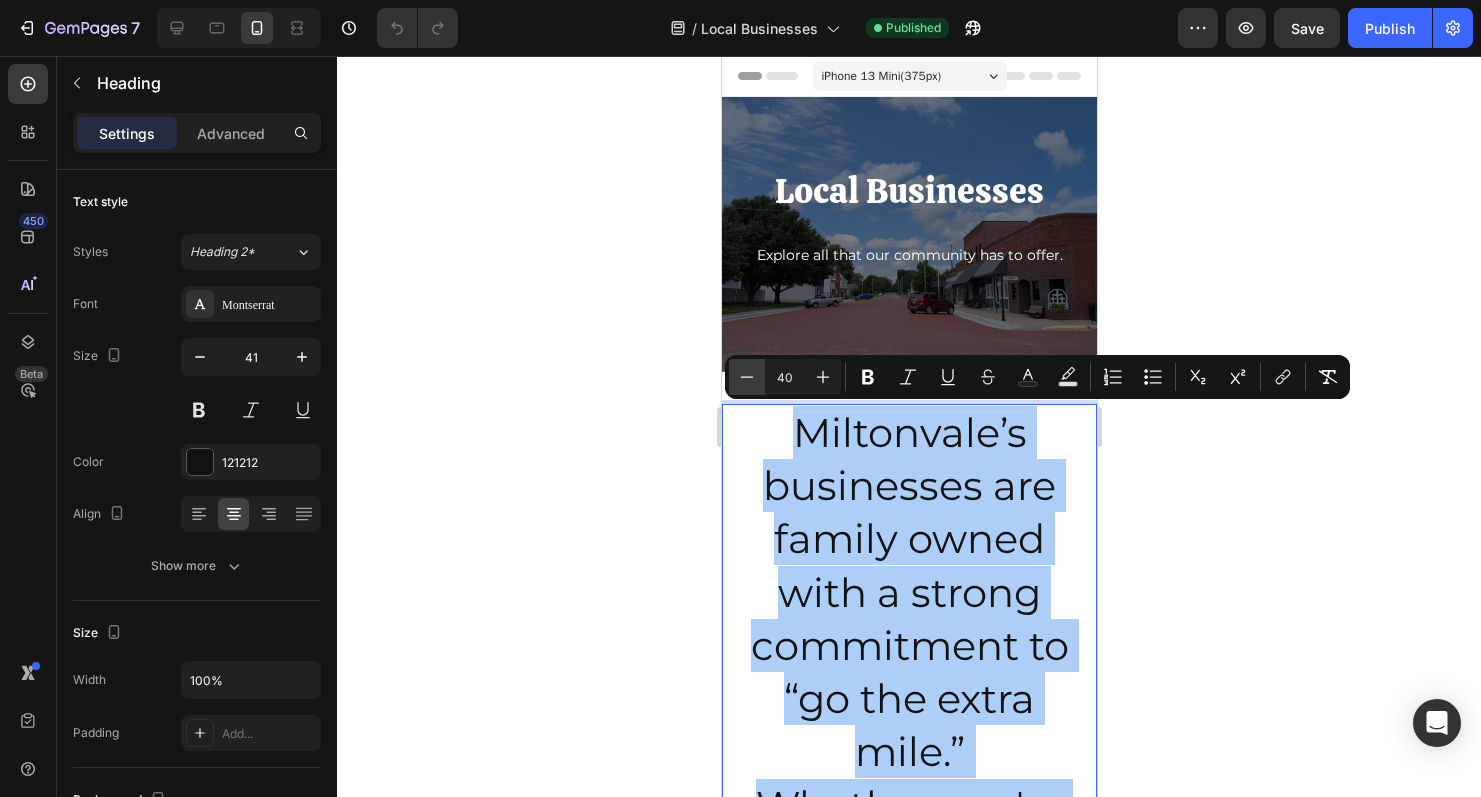 click 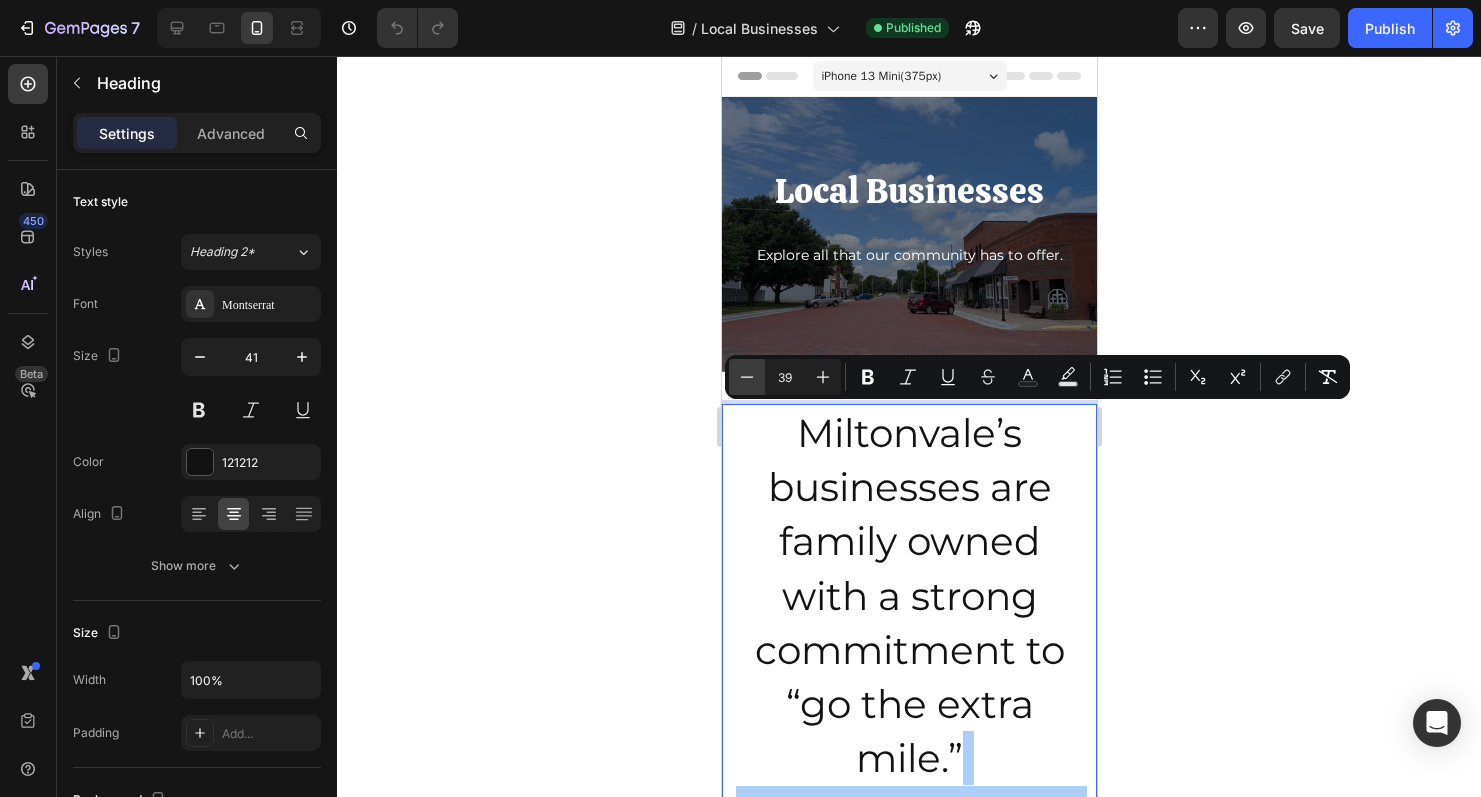 click 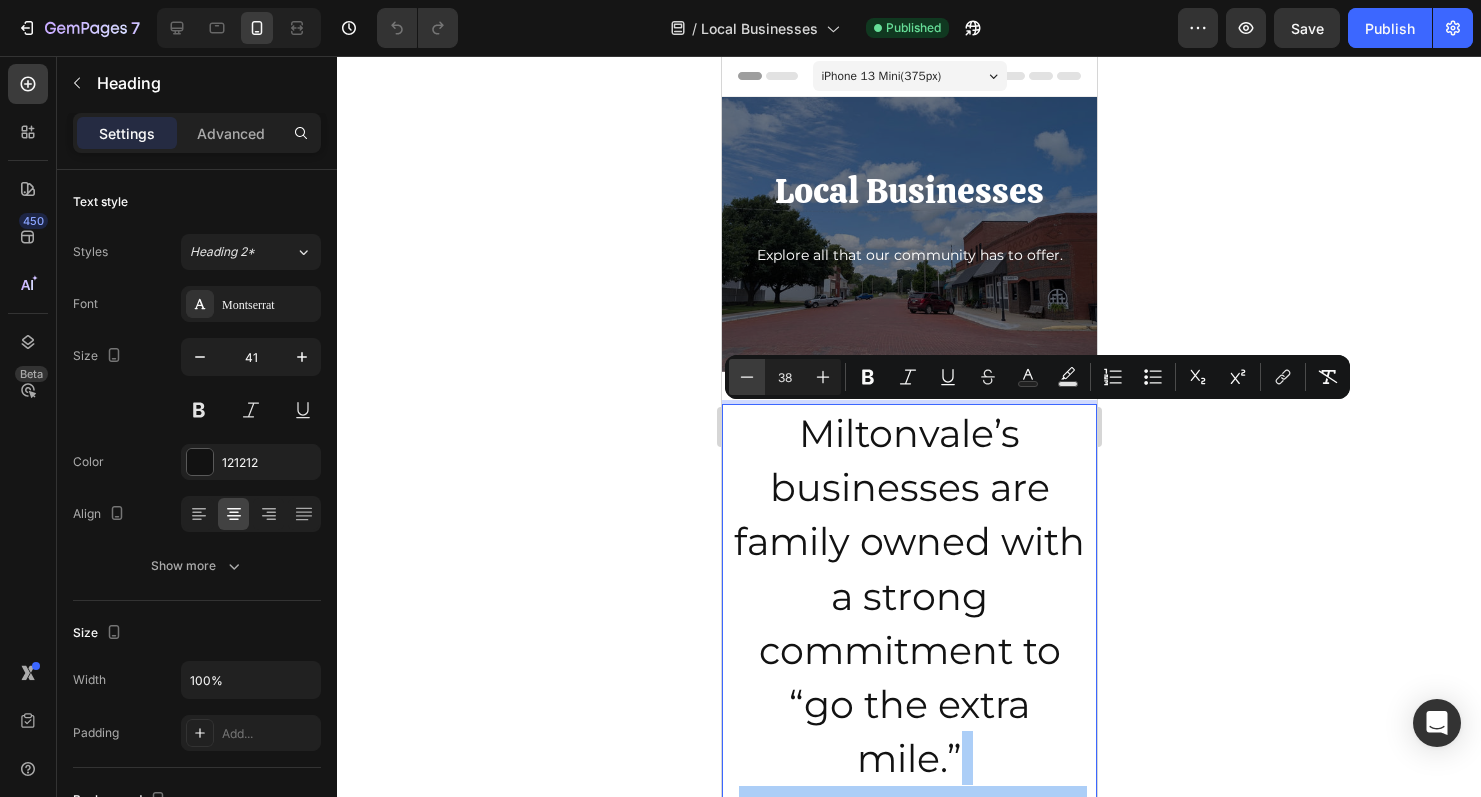 click 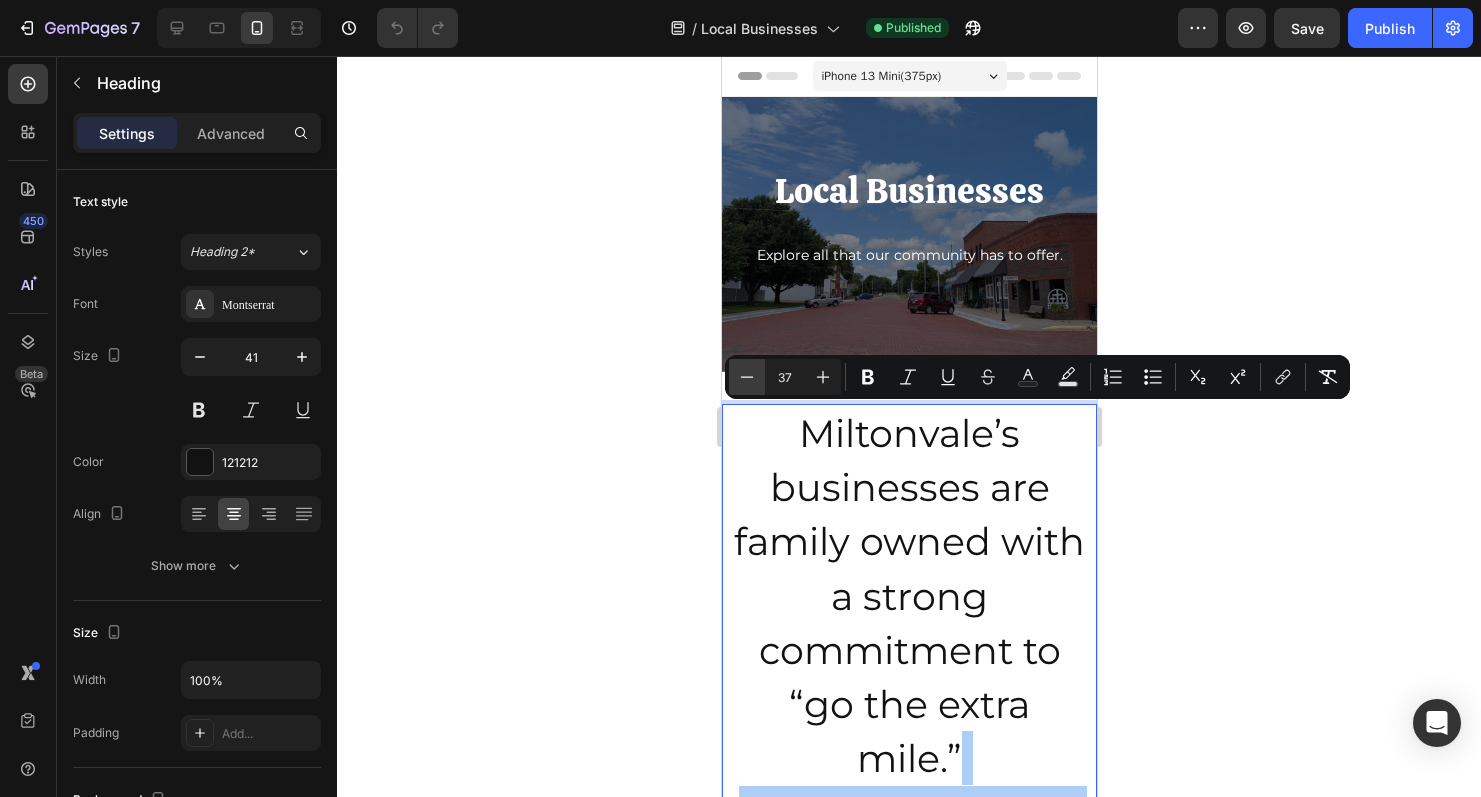 click 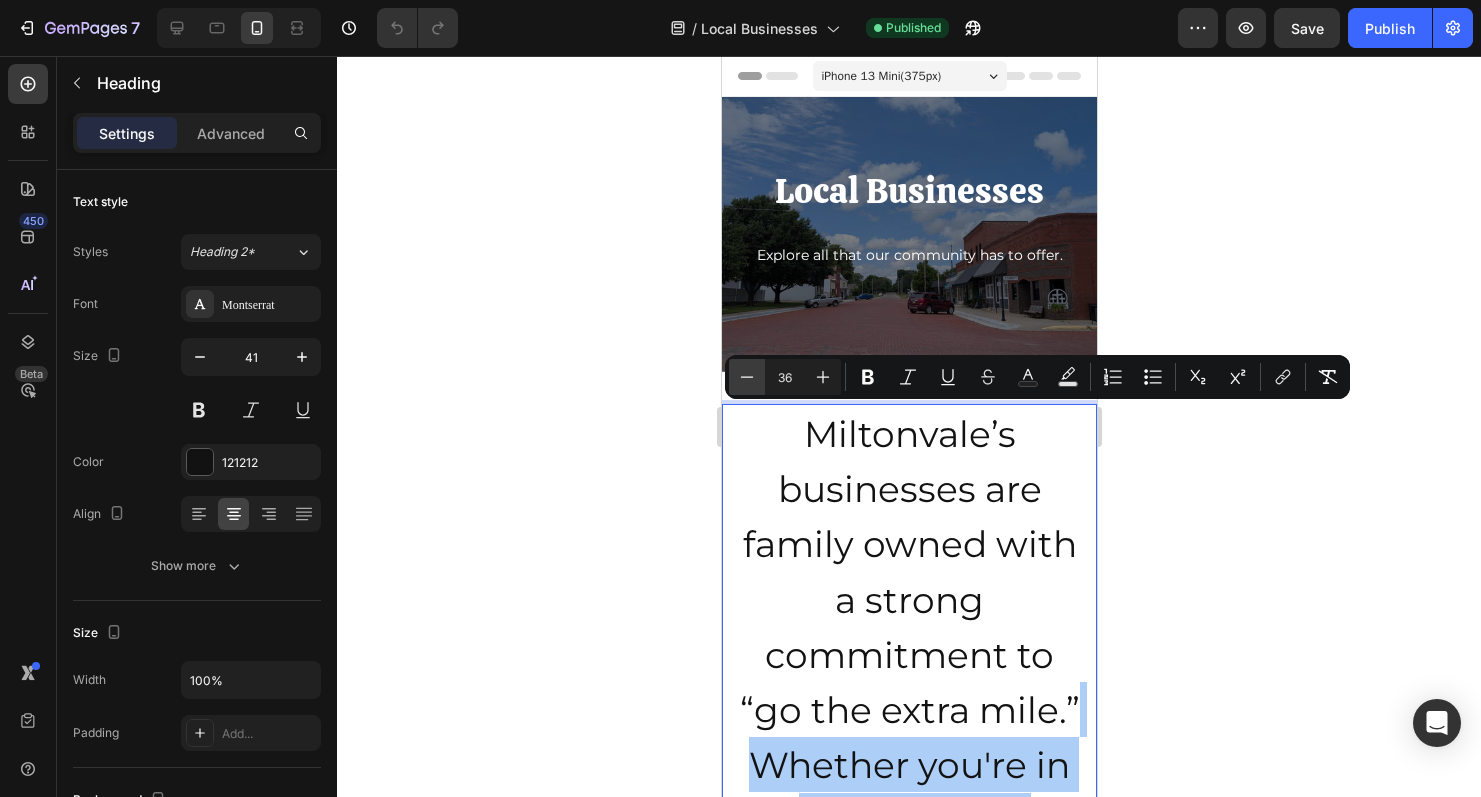 click 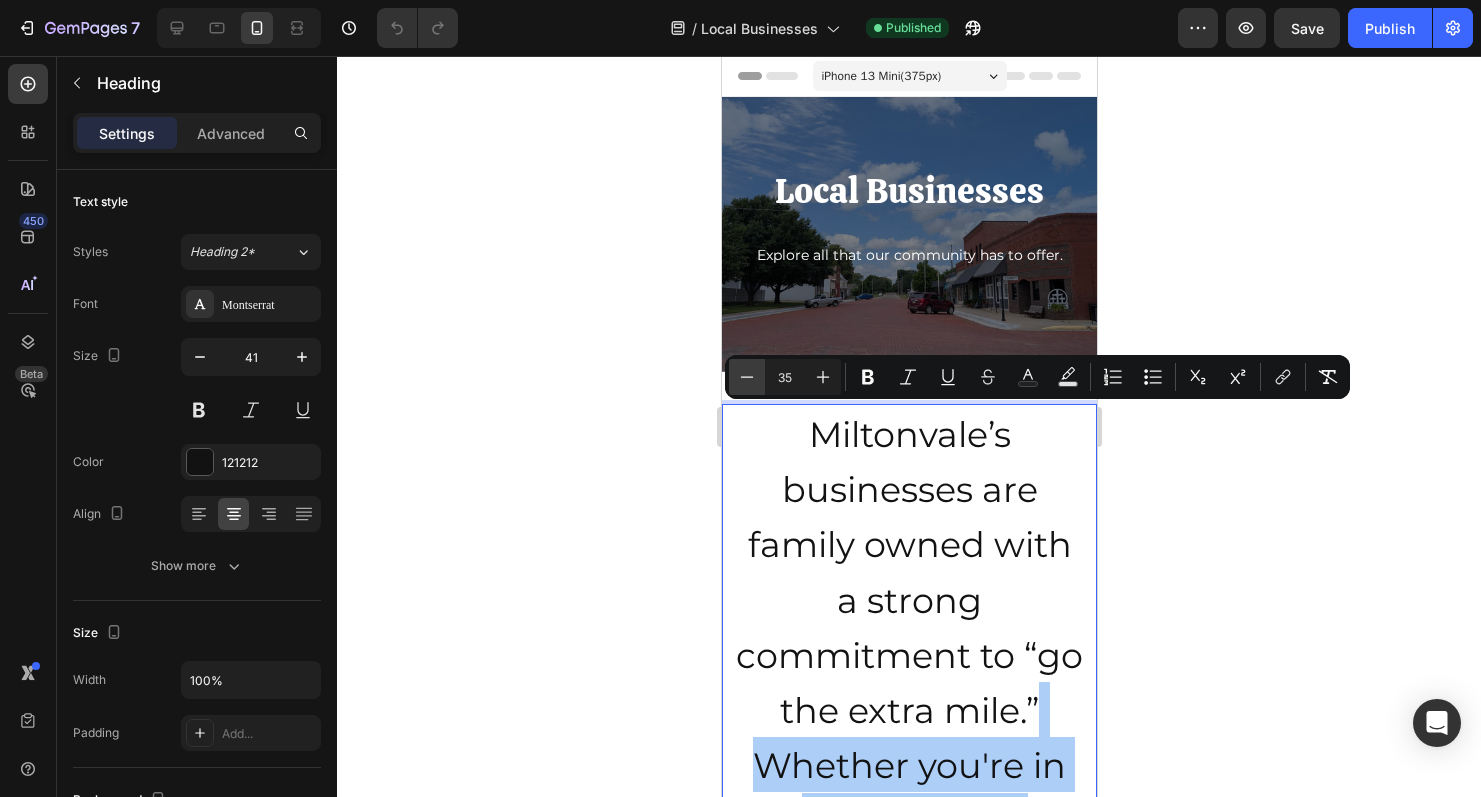 click 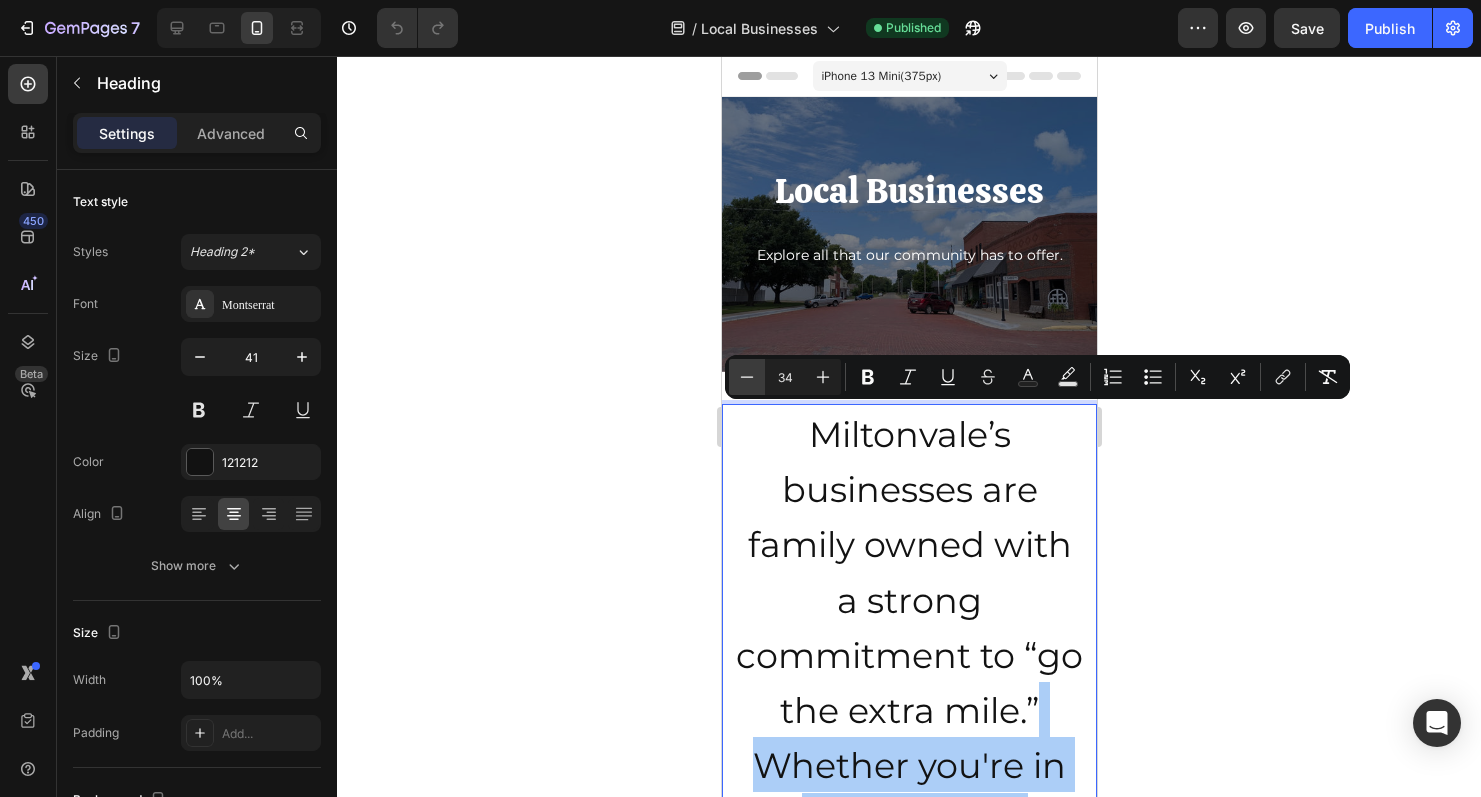 click 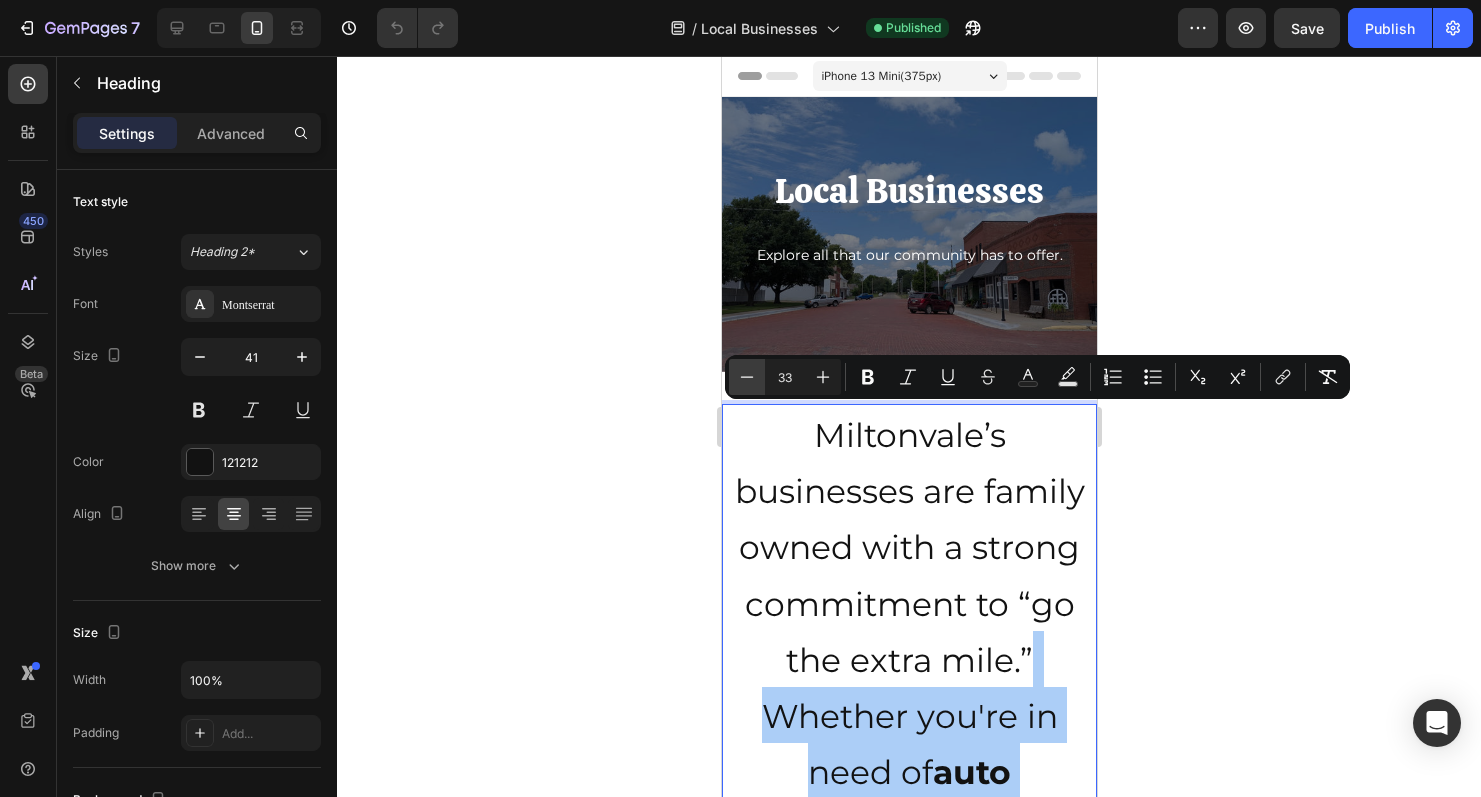 click 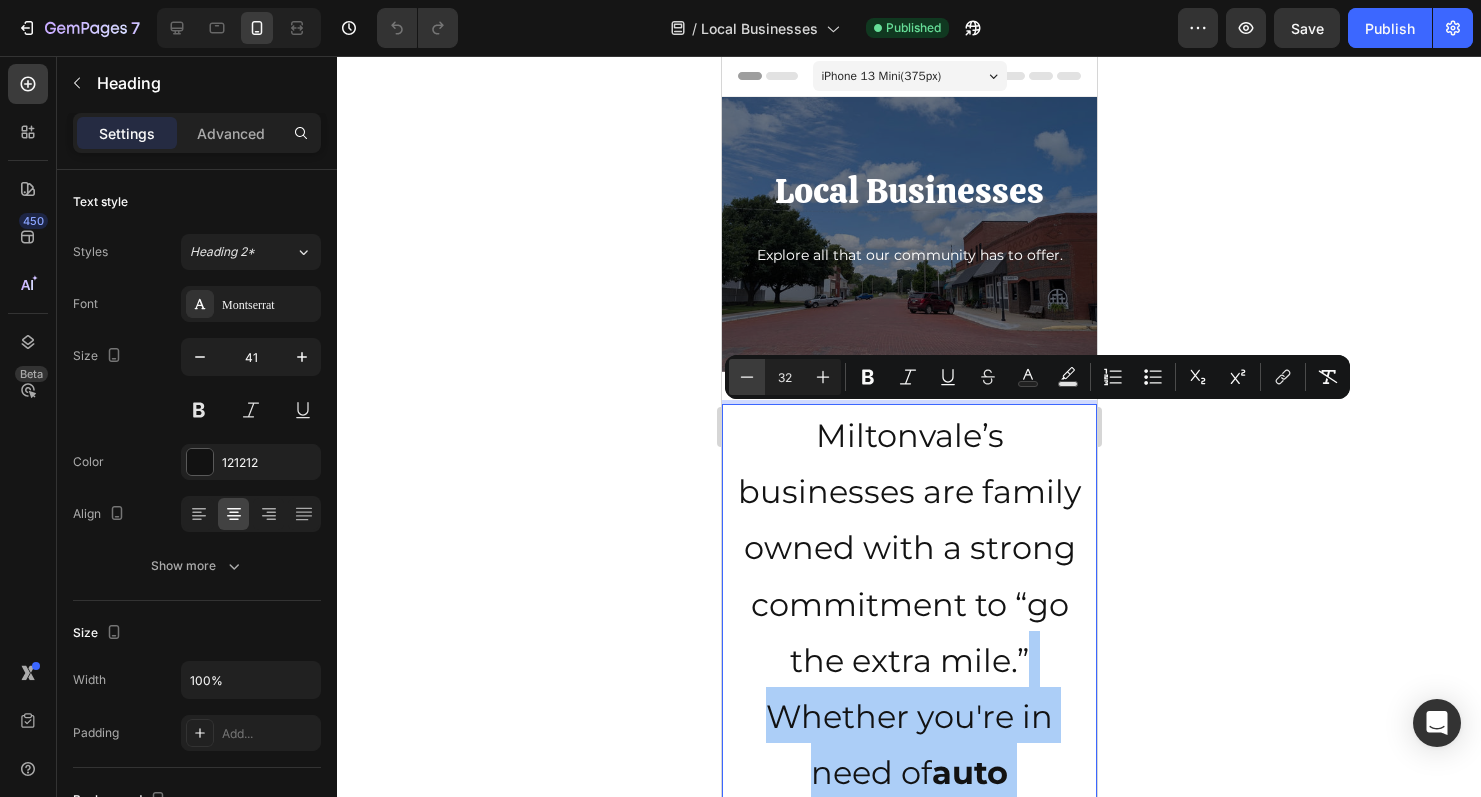 click 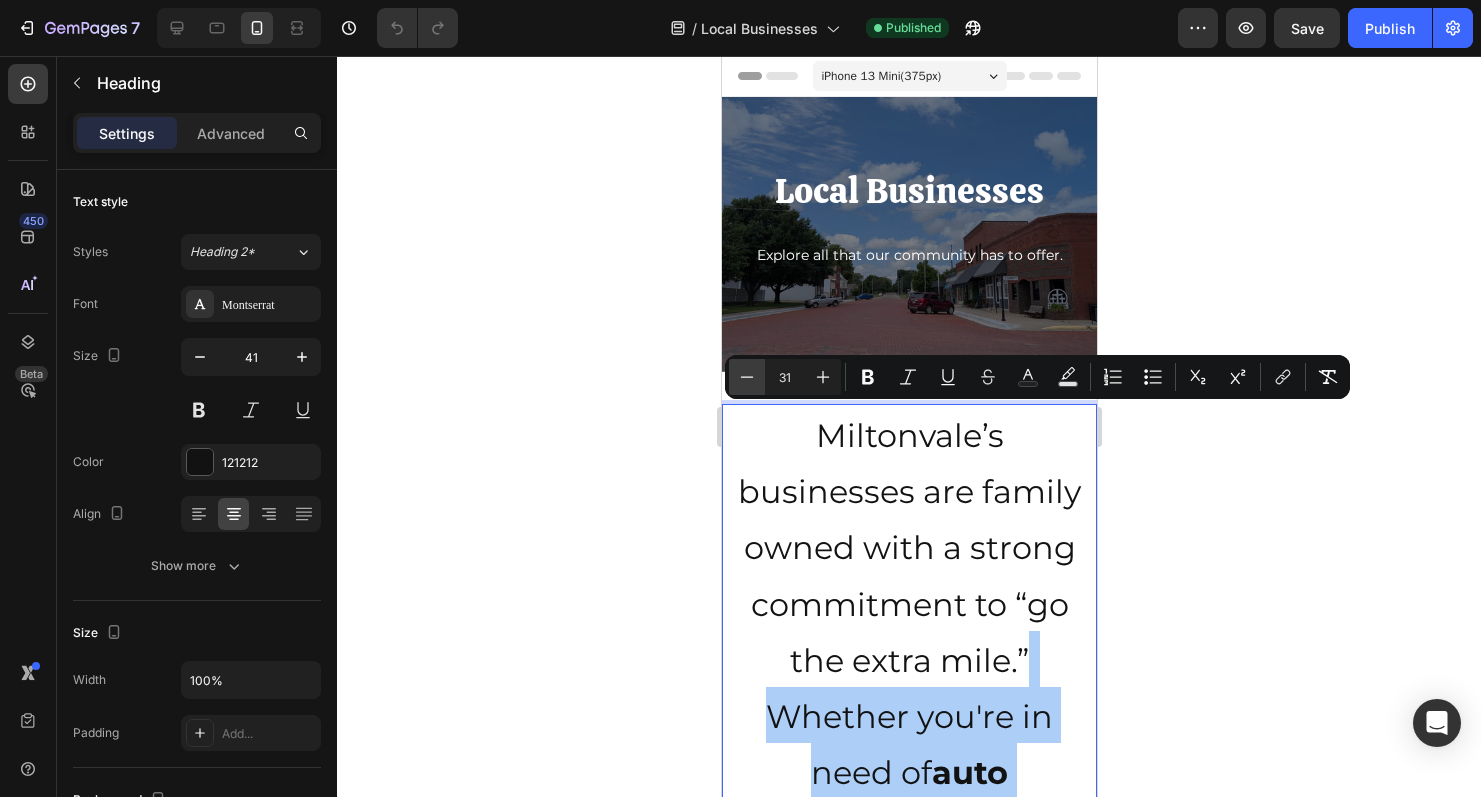 click 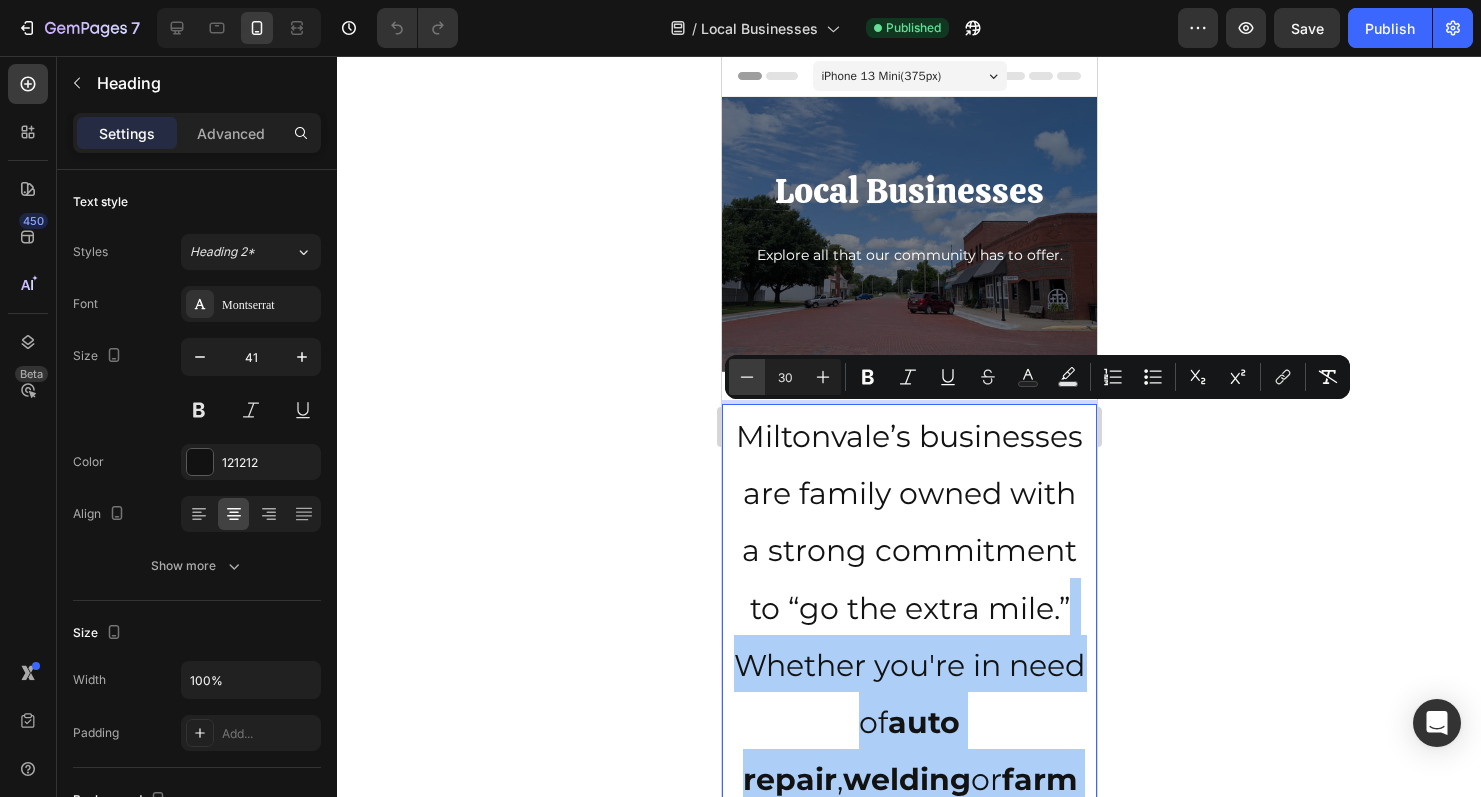 click 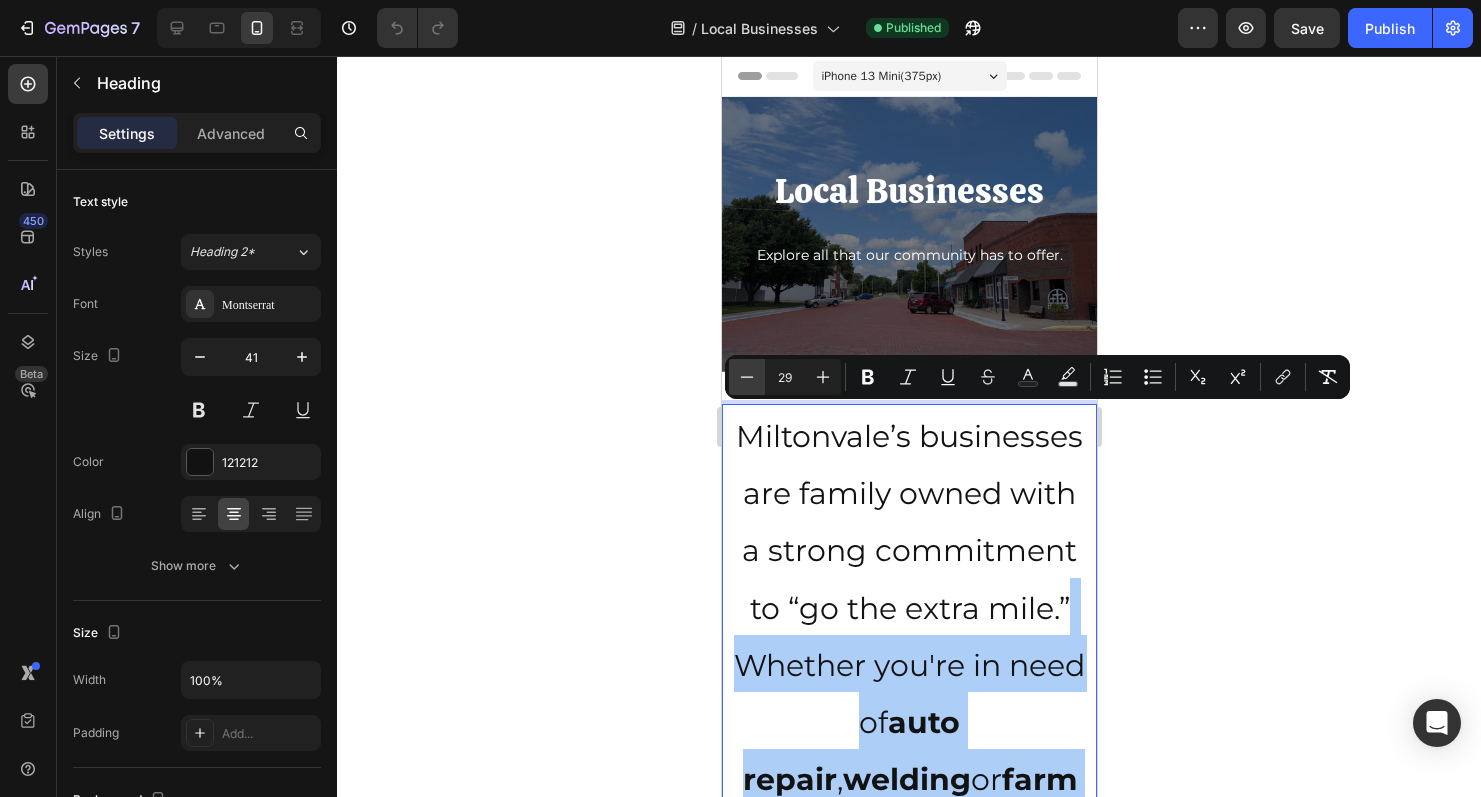 click 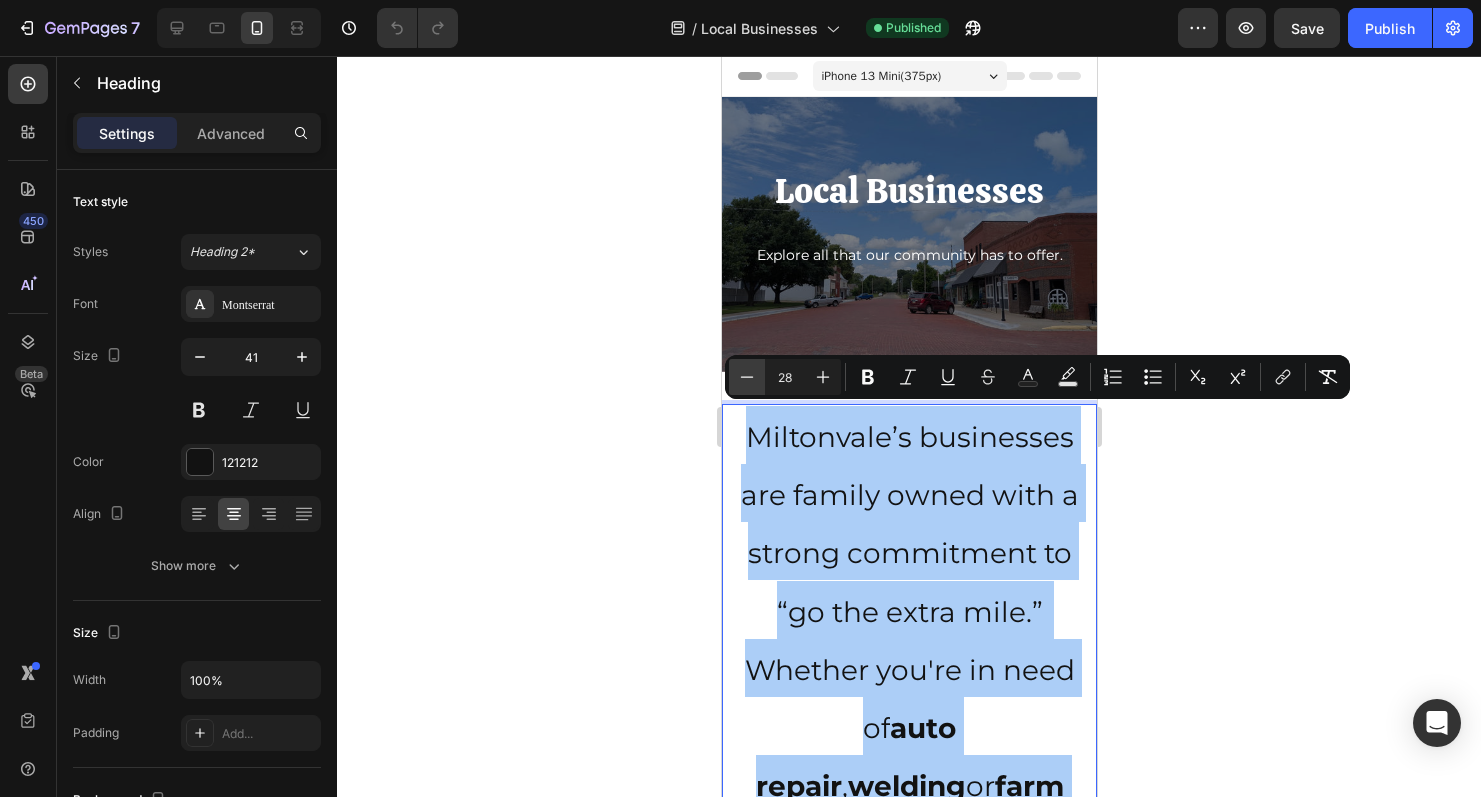 click 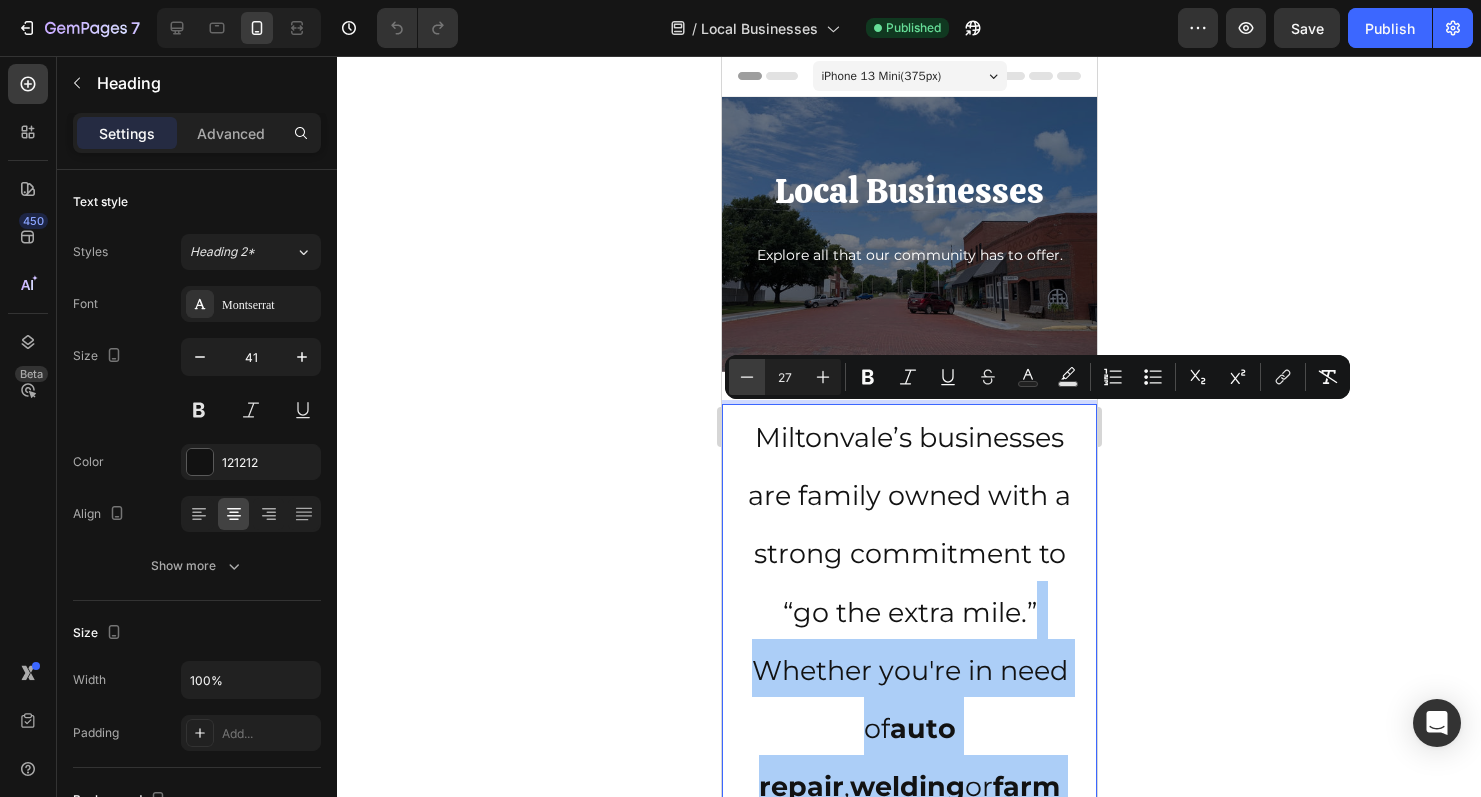click 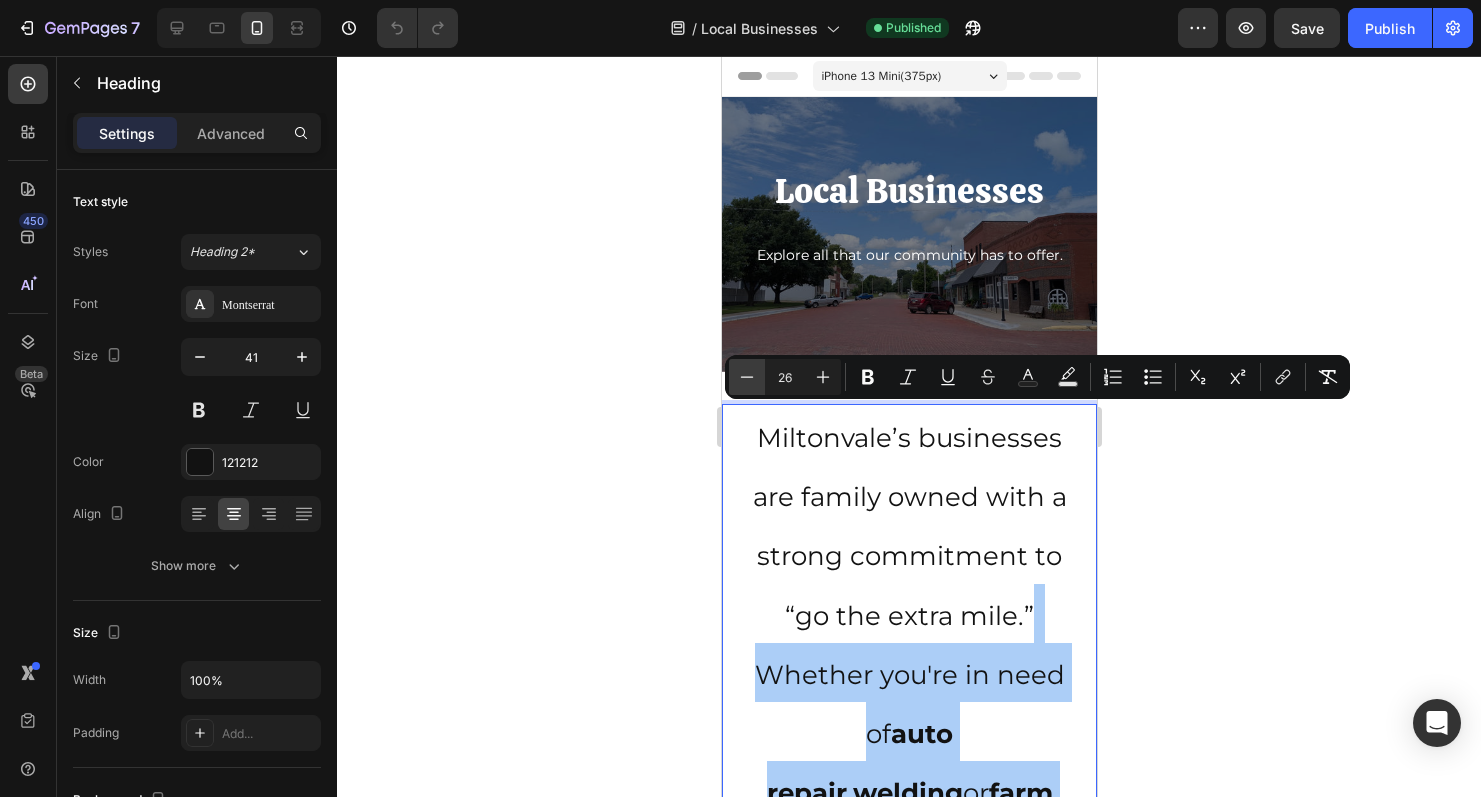 click 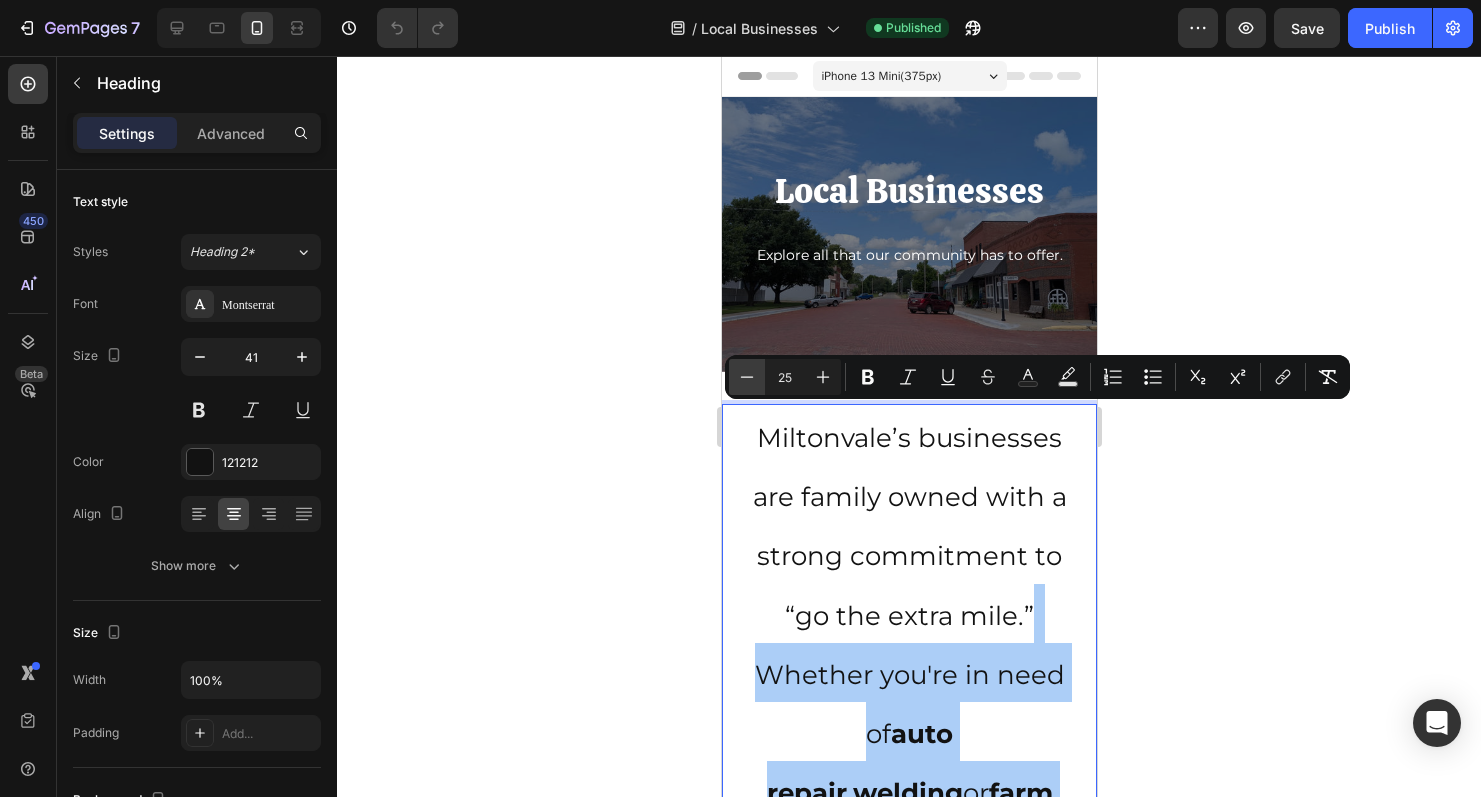 click 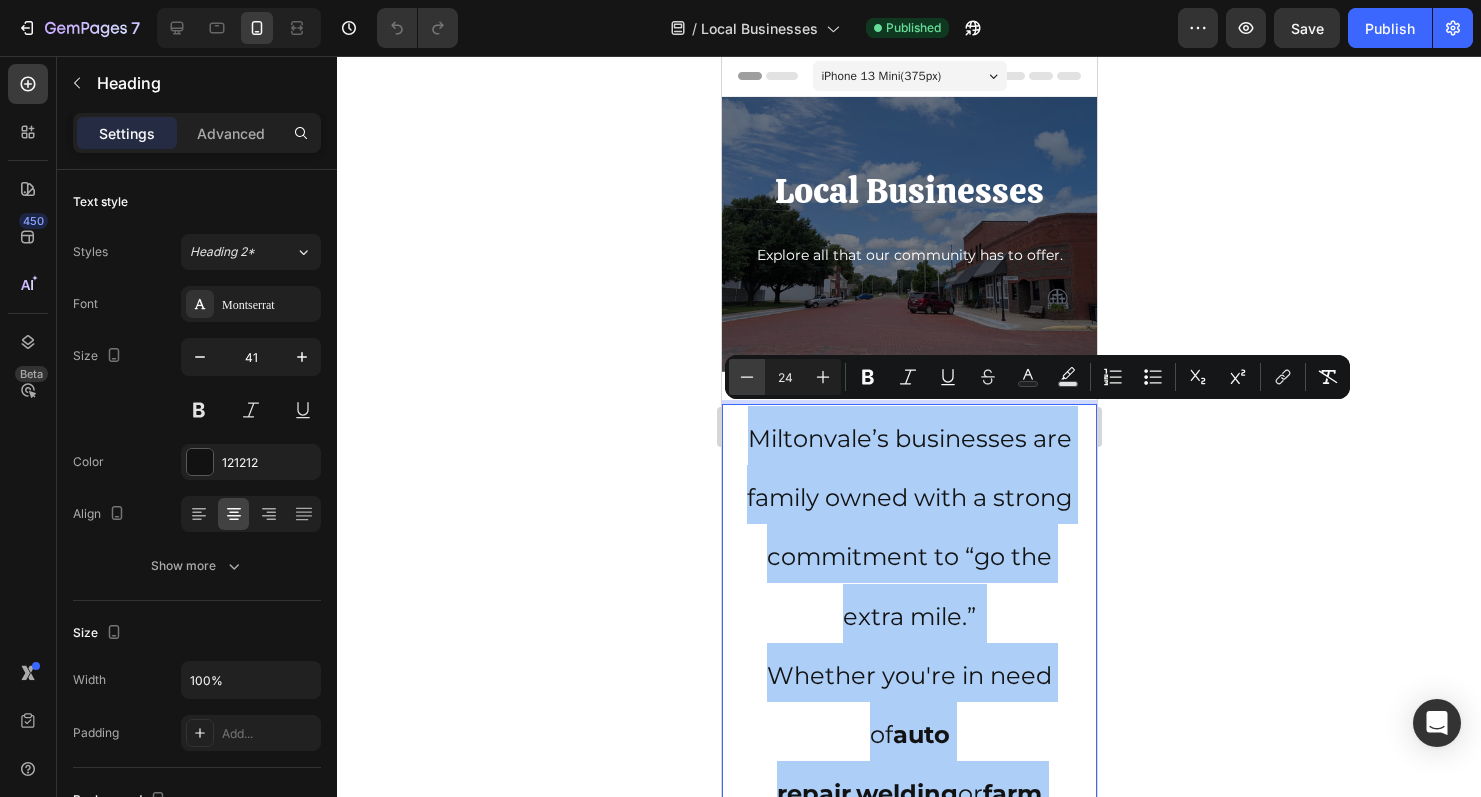 click 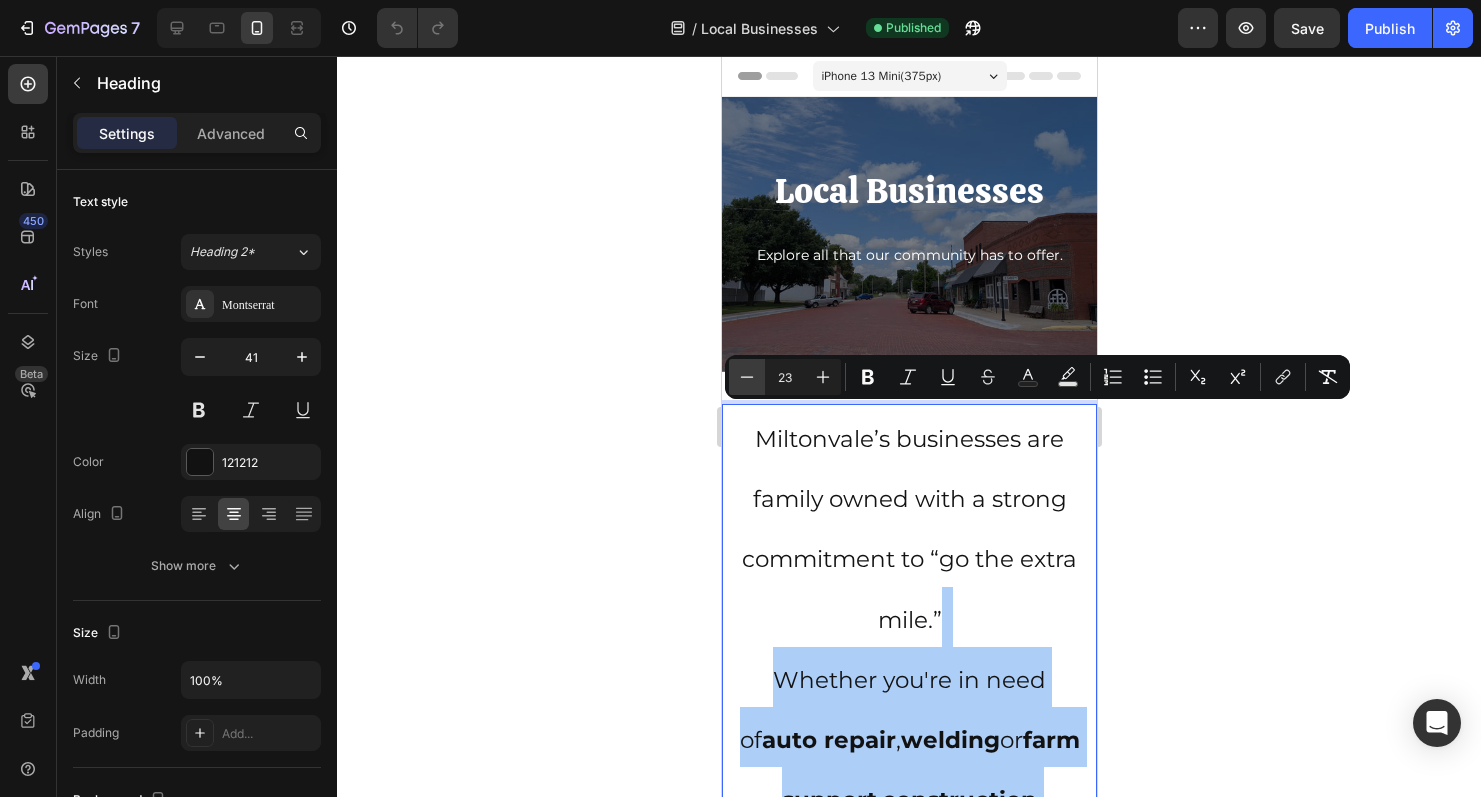 click 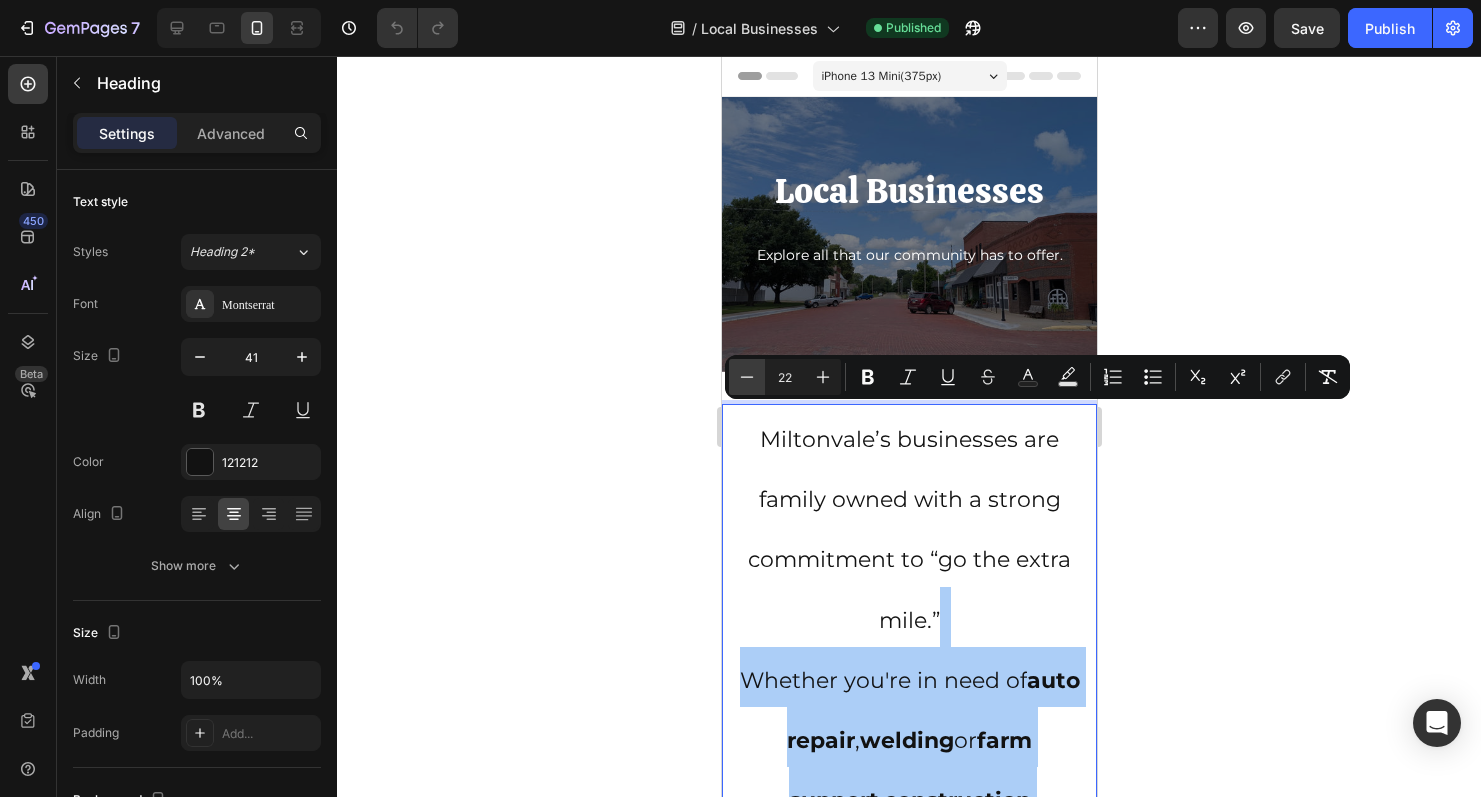 click 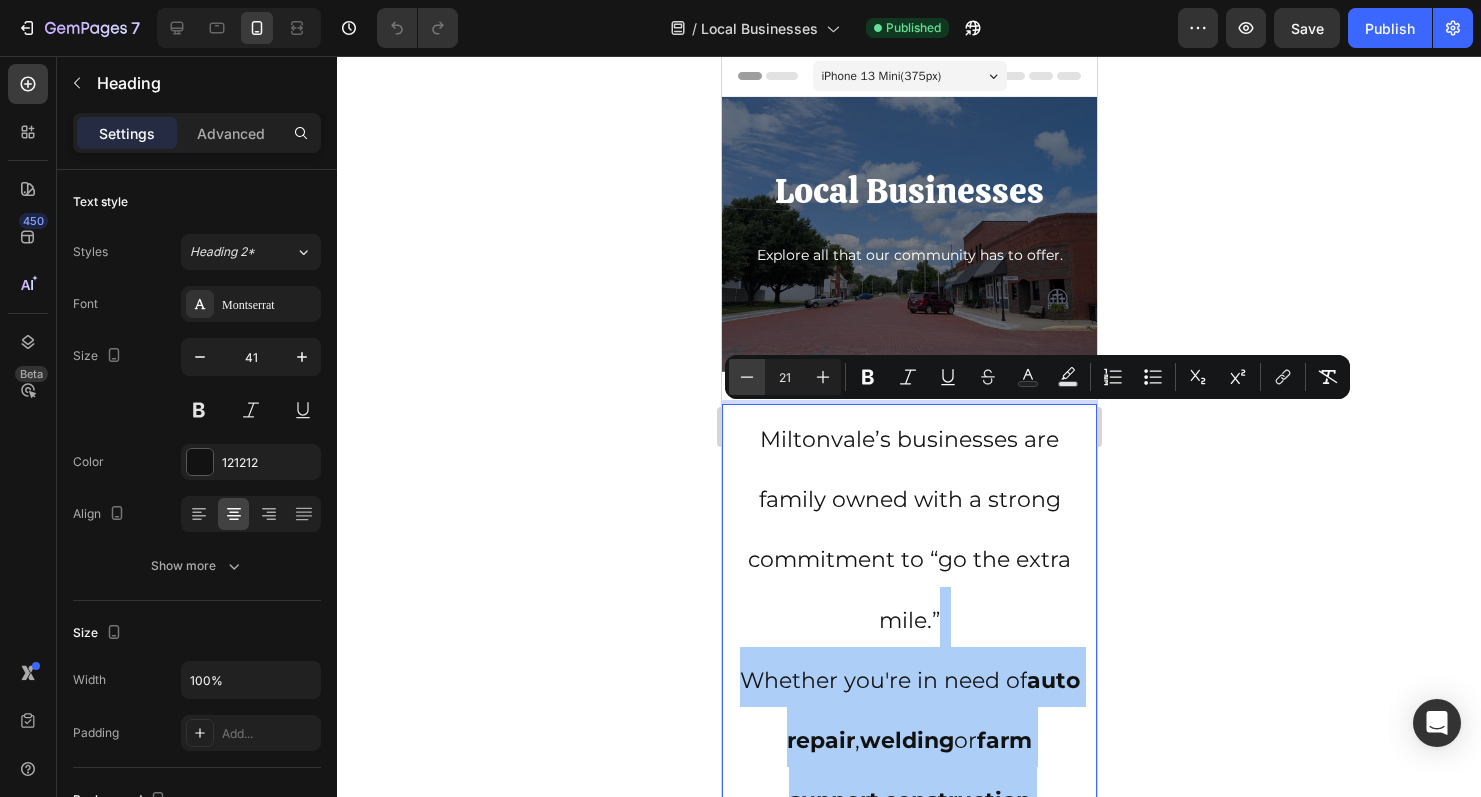click 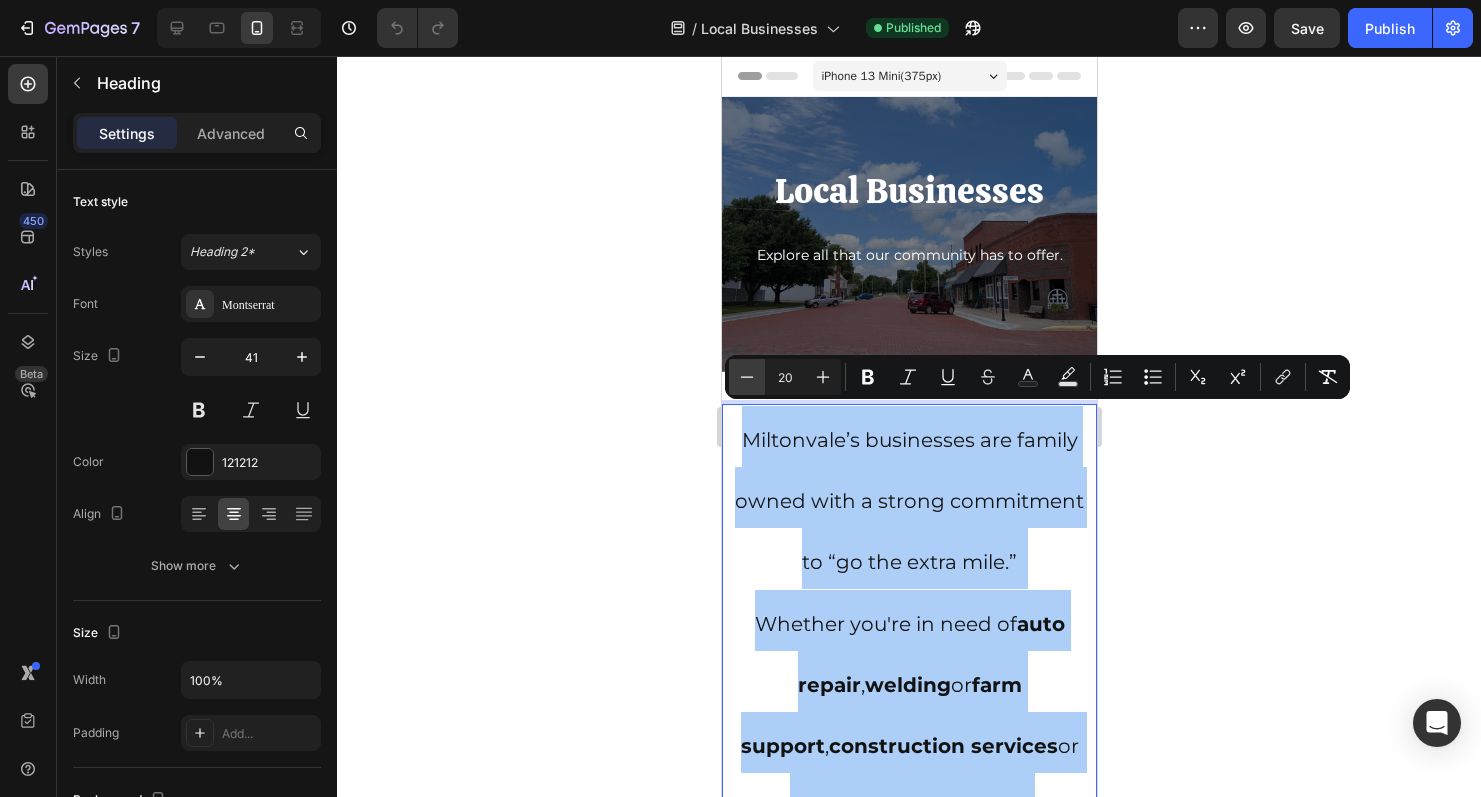 click 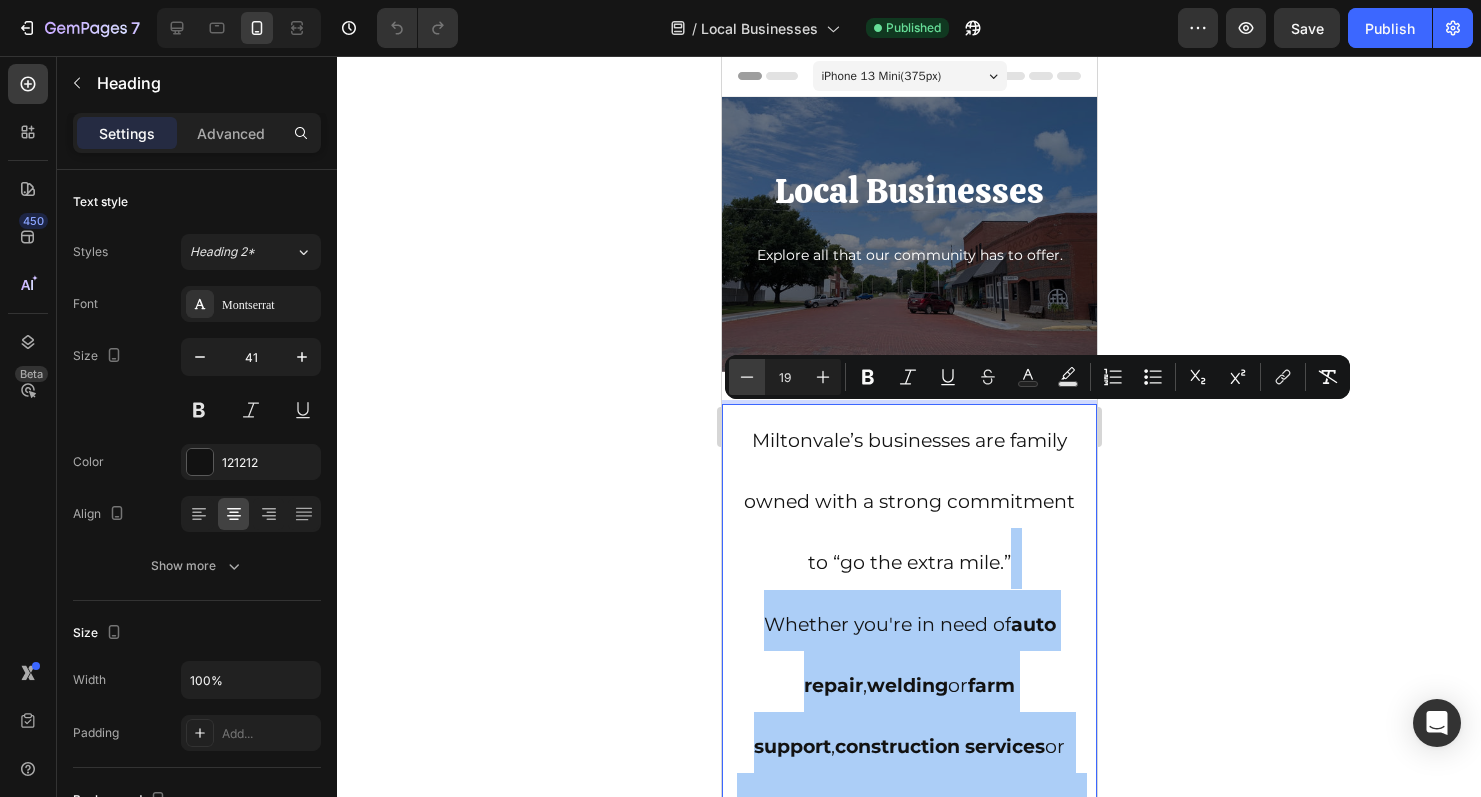 click 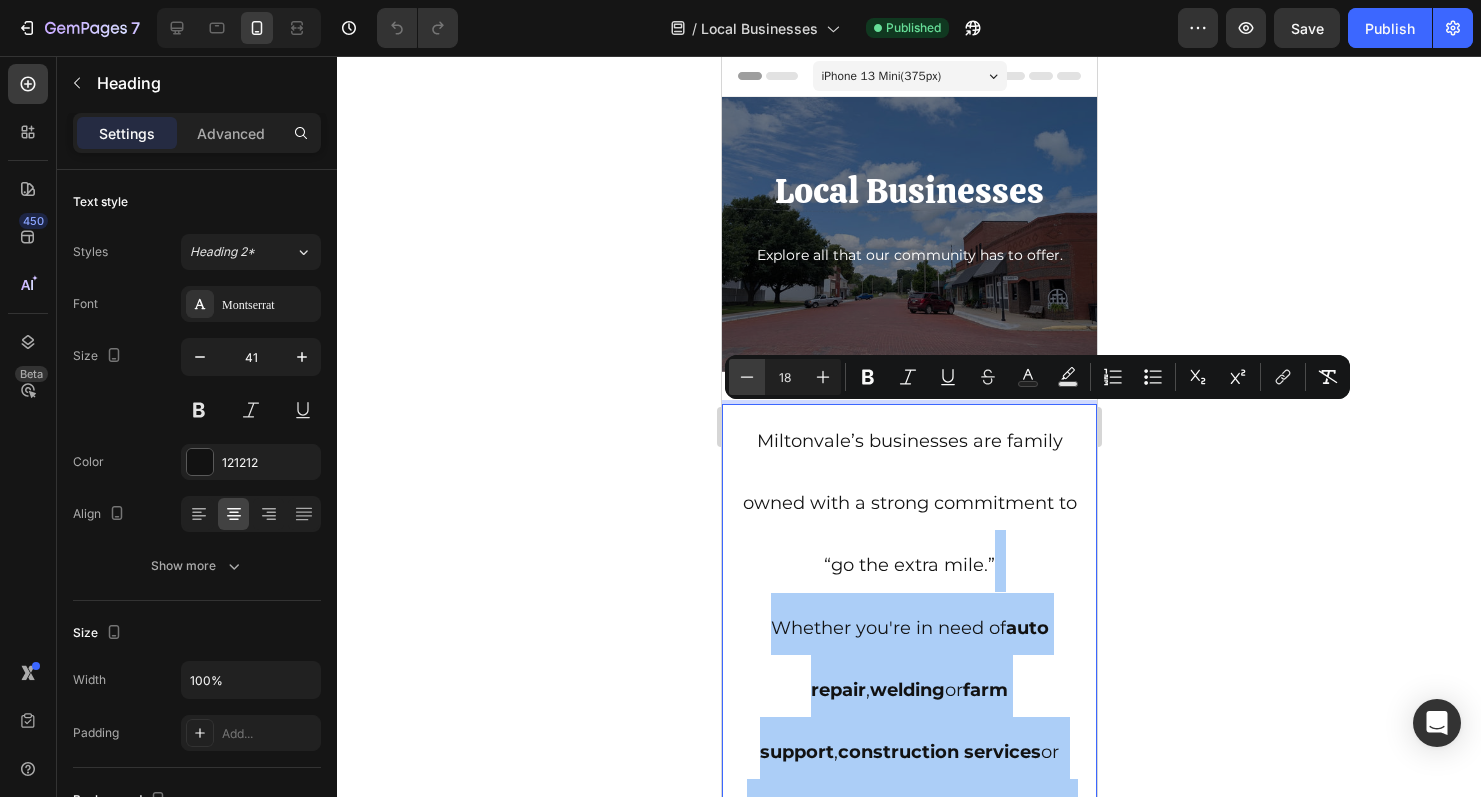 click 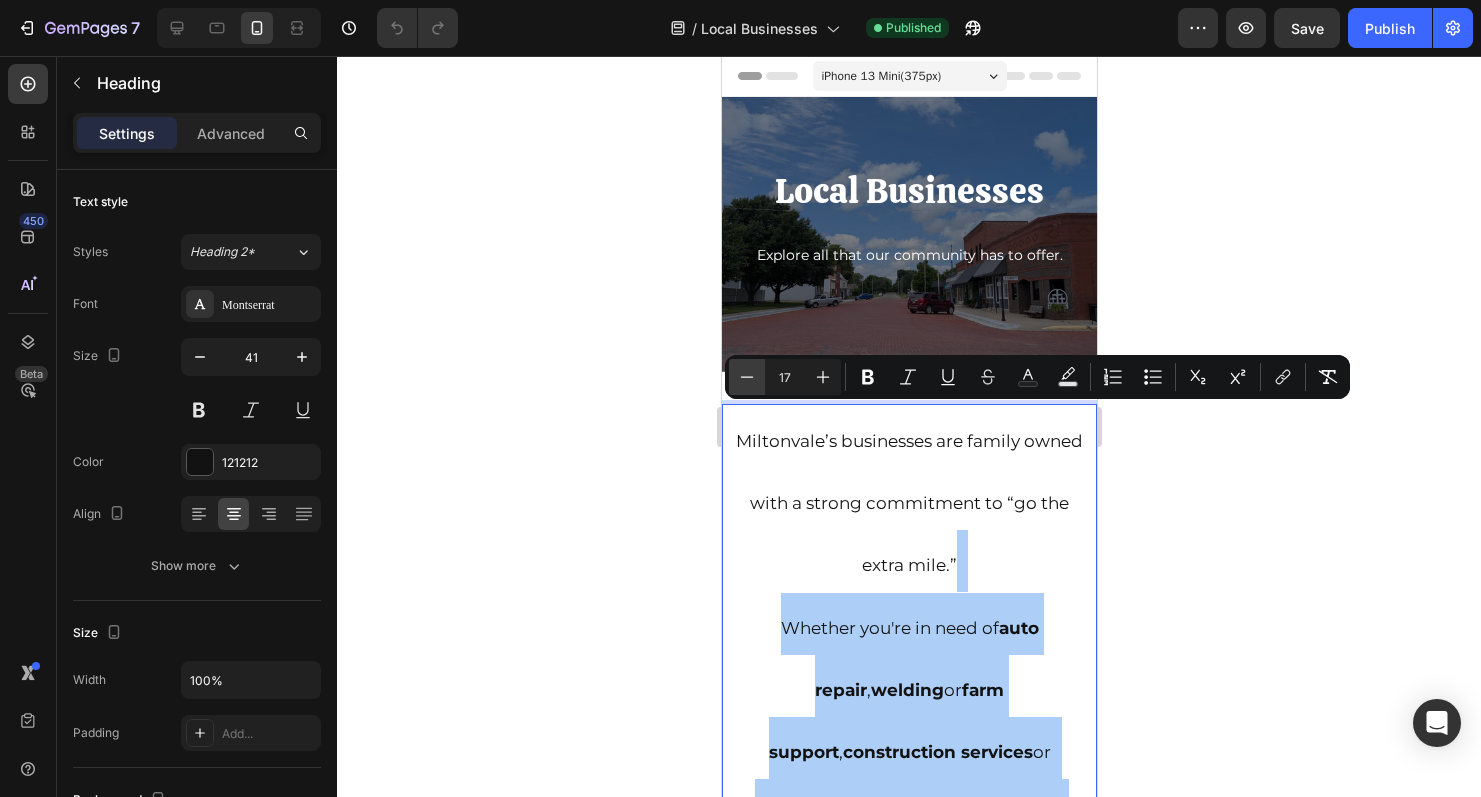click 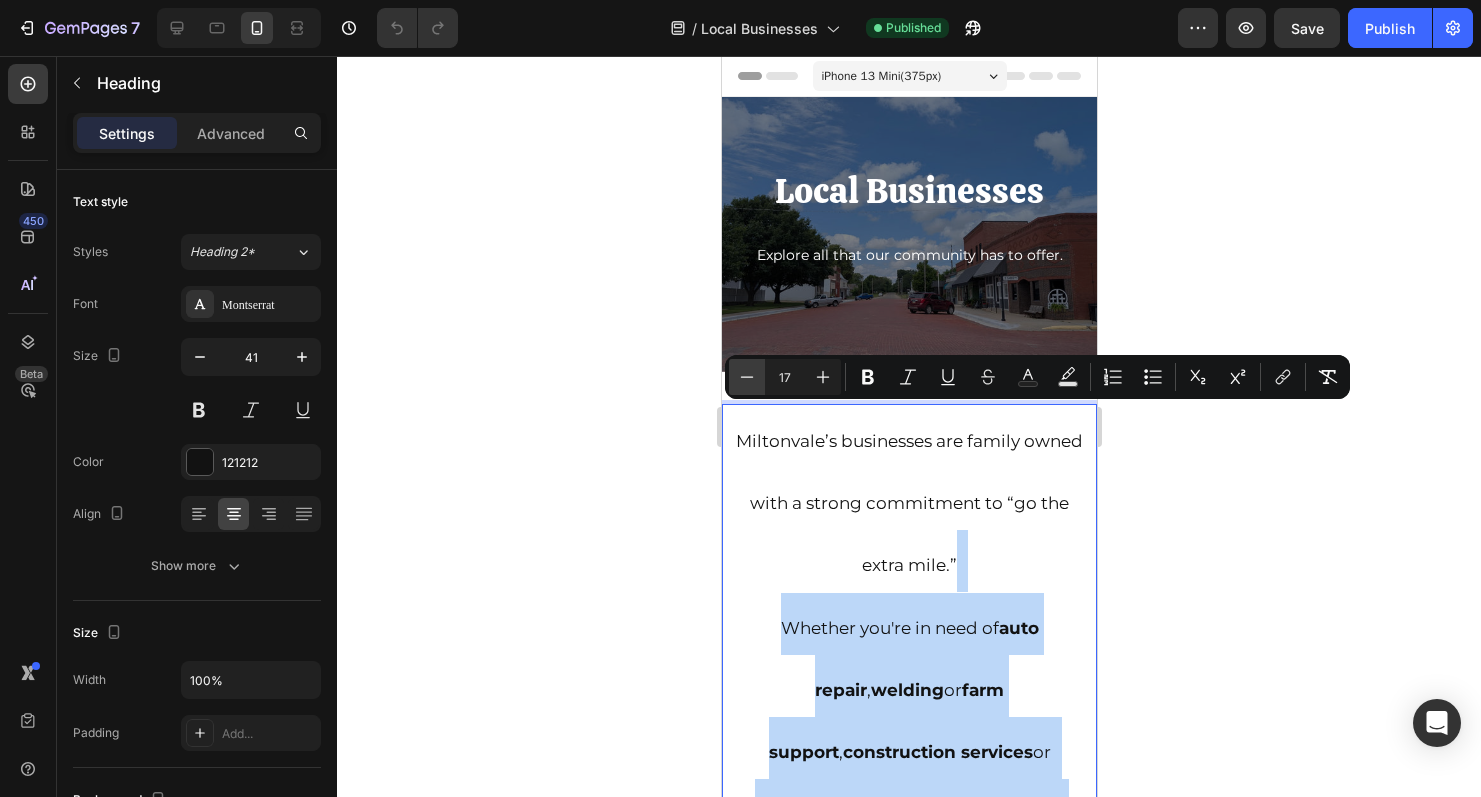 type on "16" 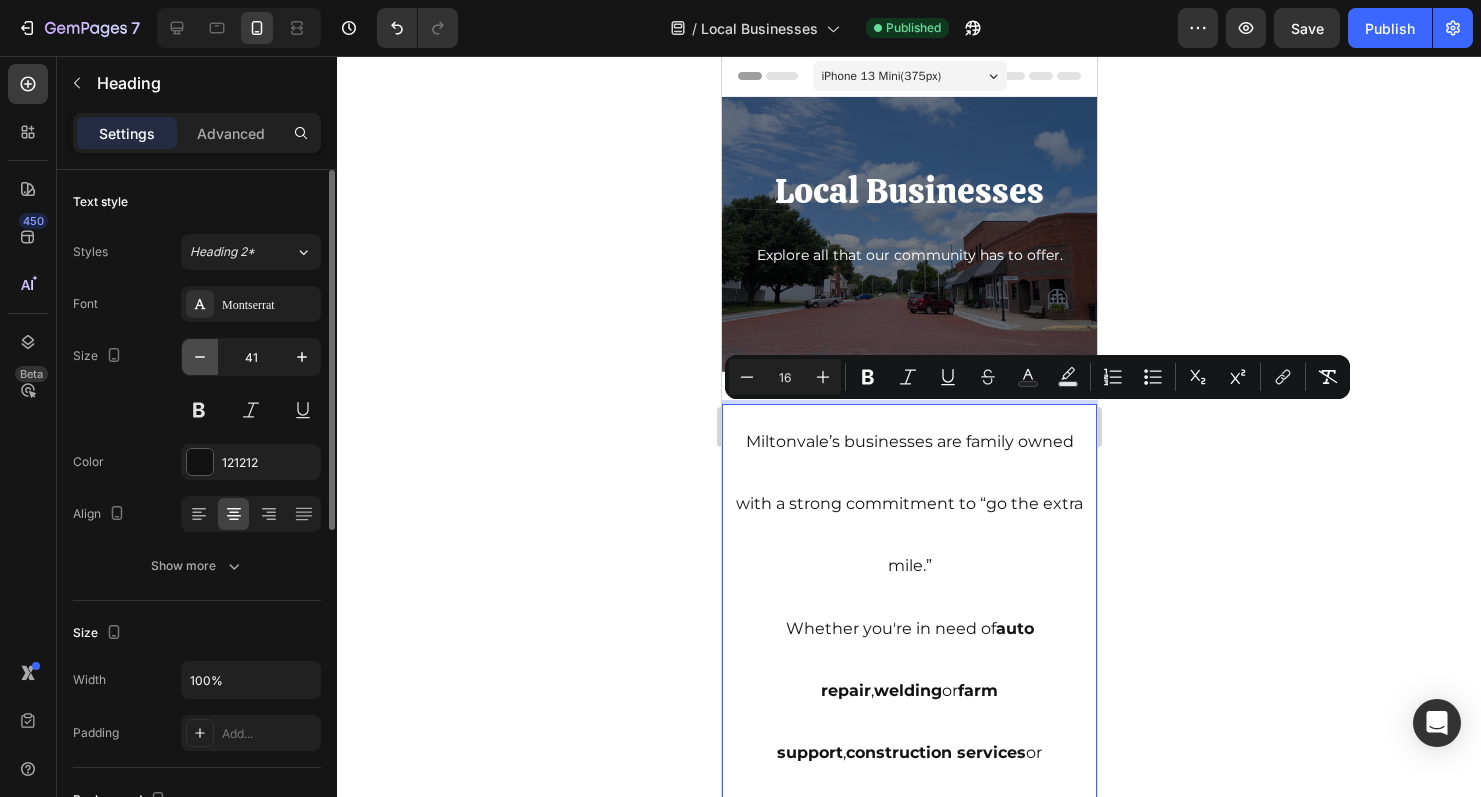 click 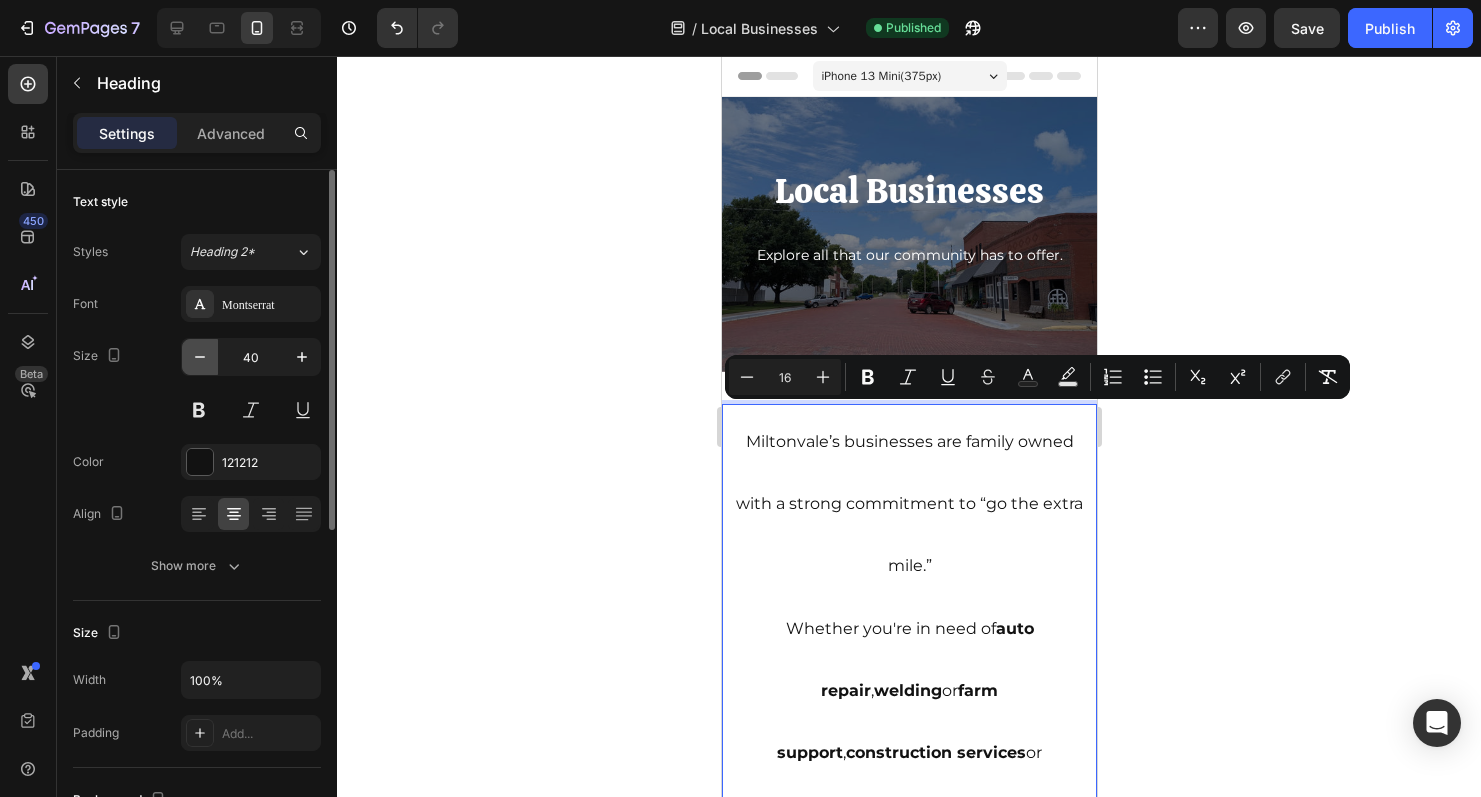 click 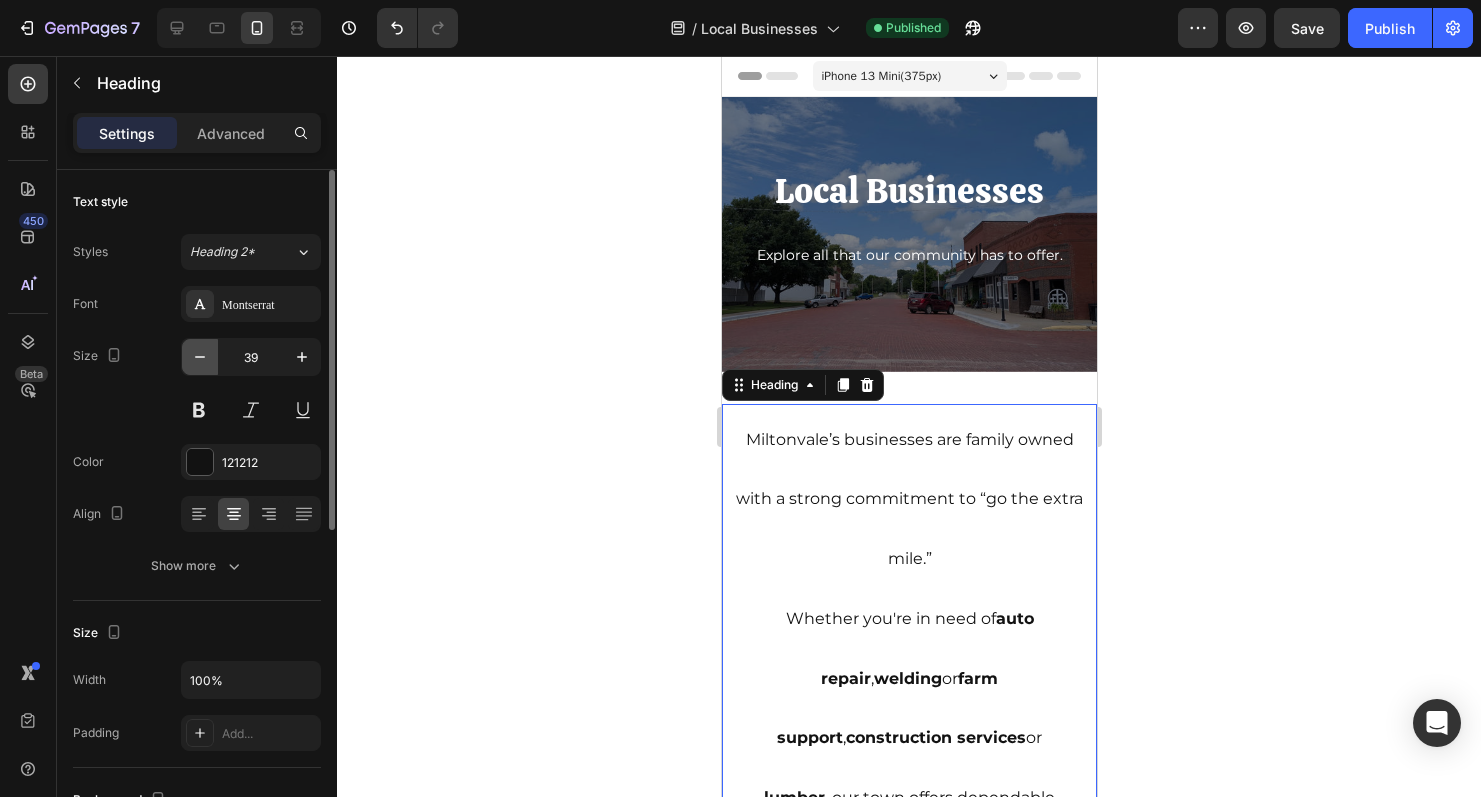 click 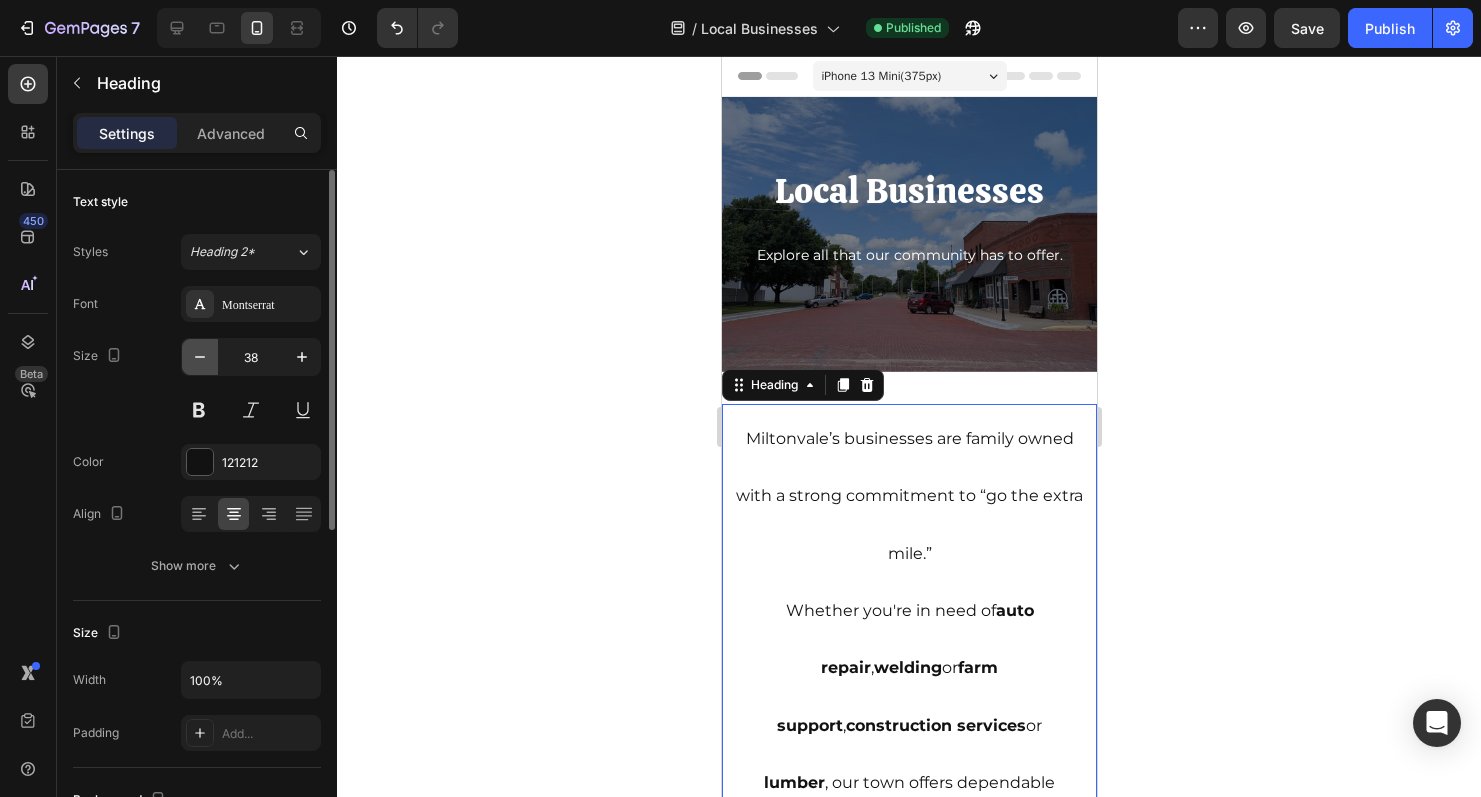 click 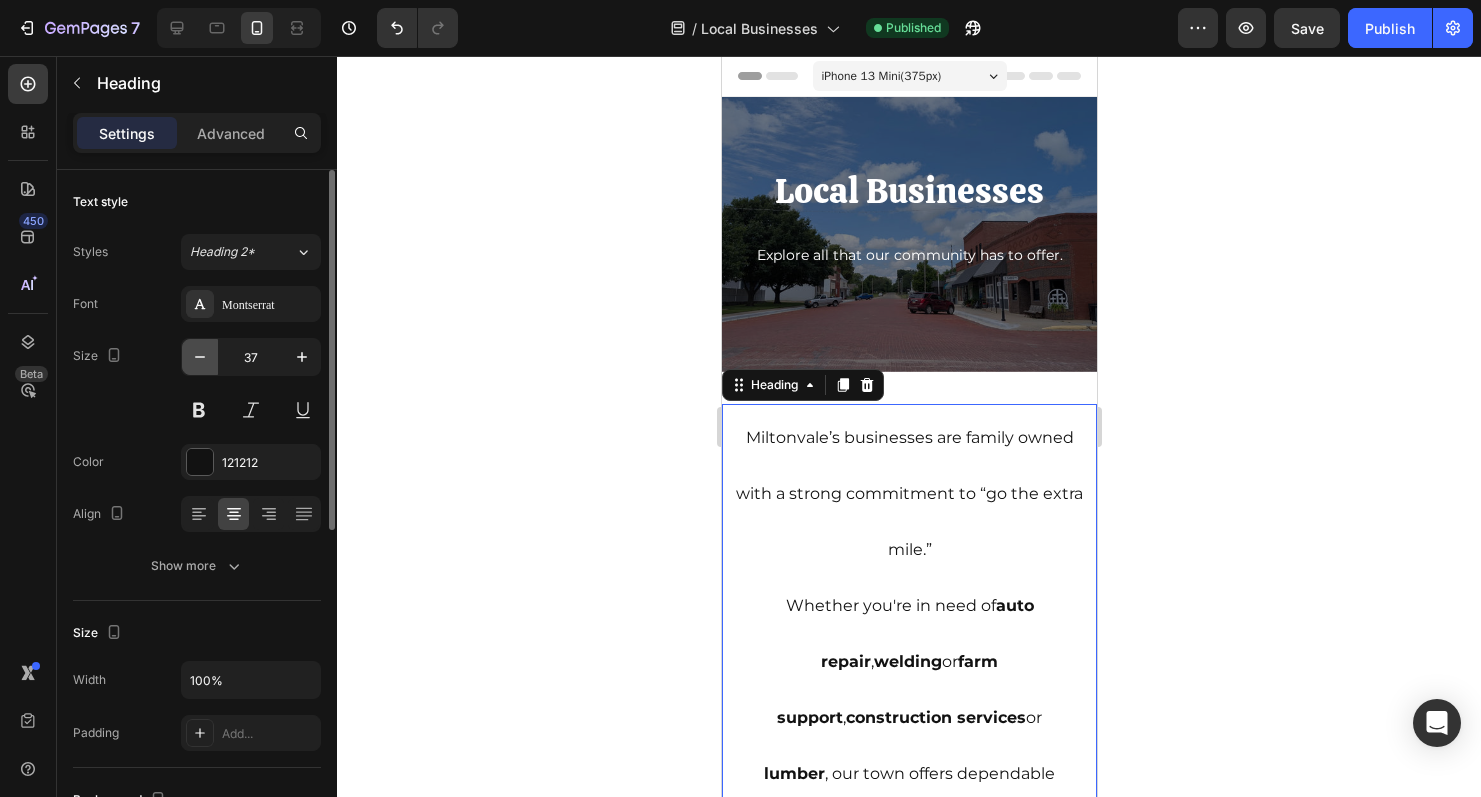 click 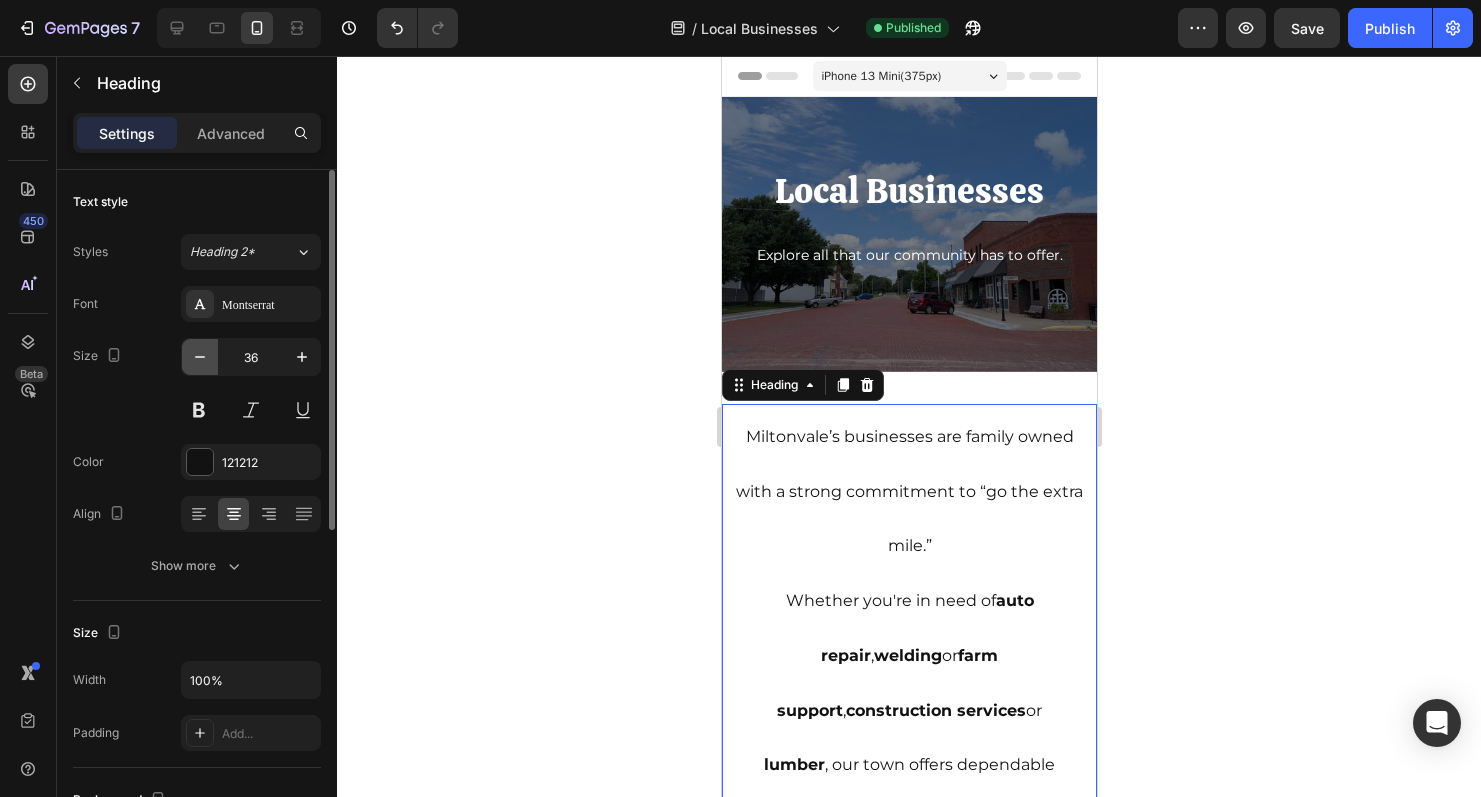 click 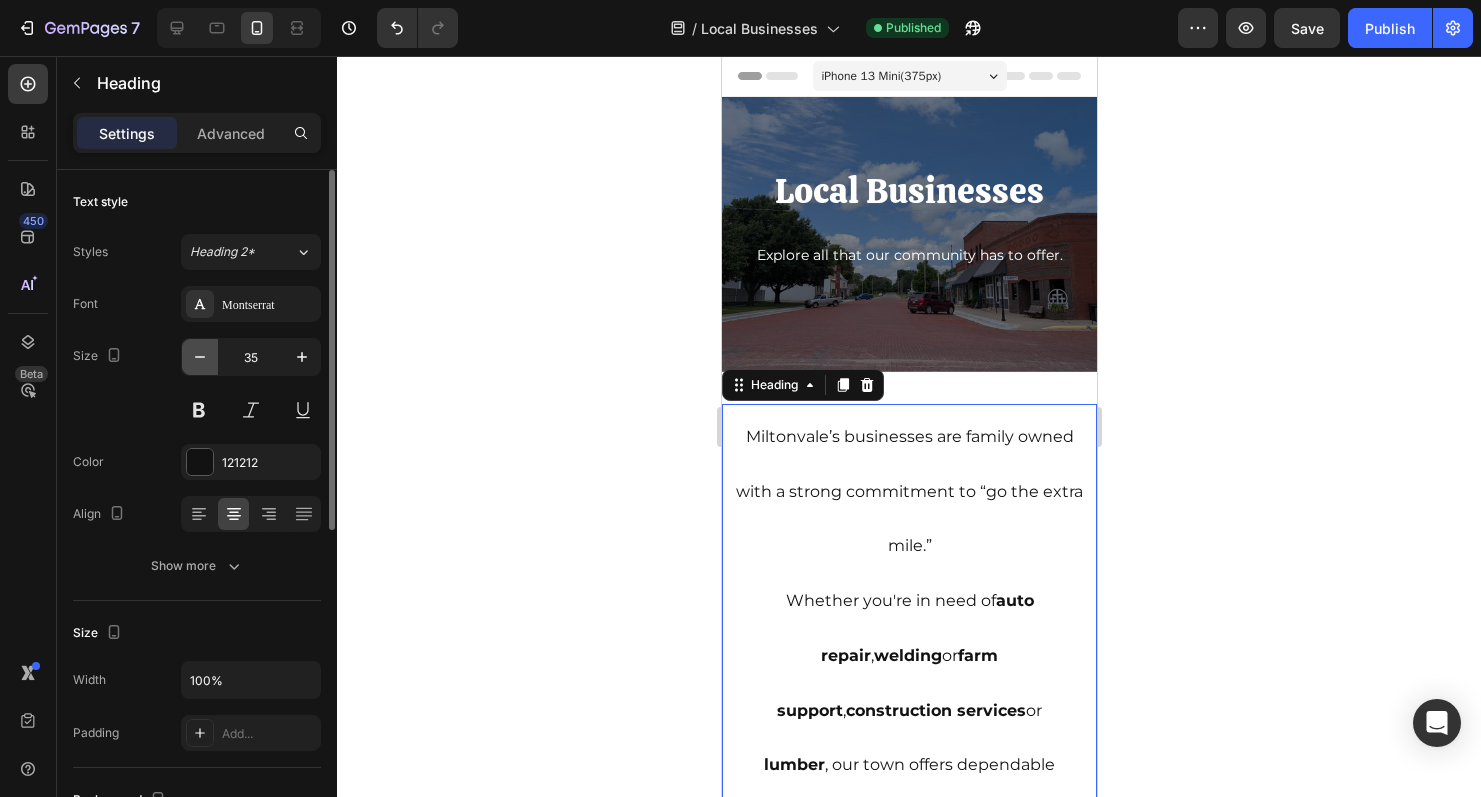 click 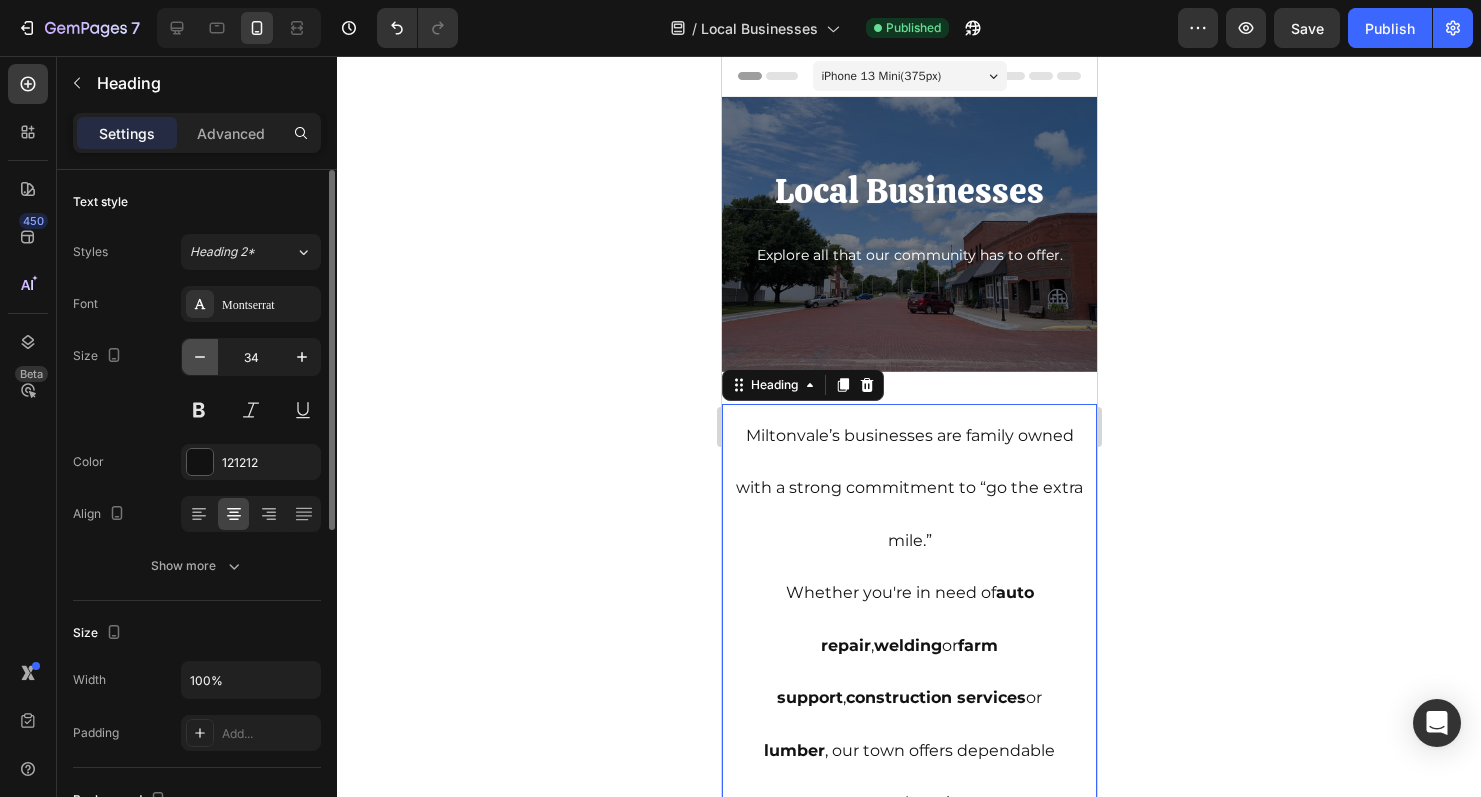 click 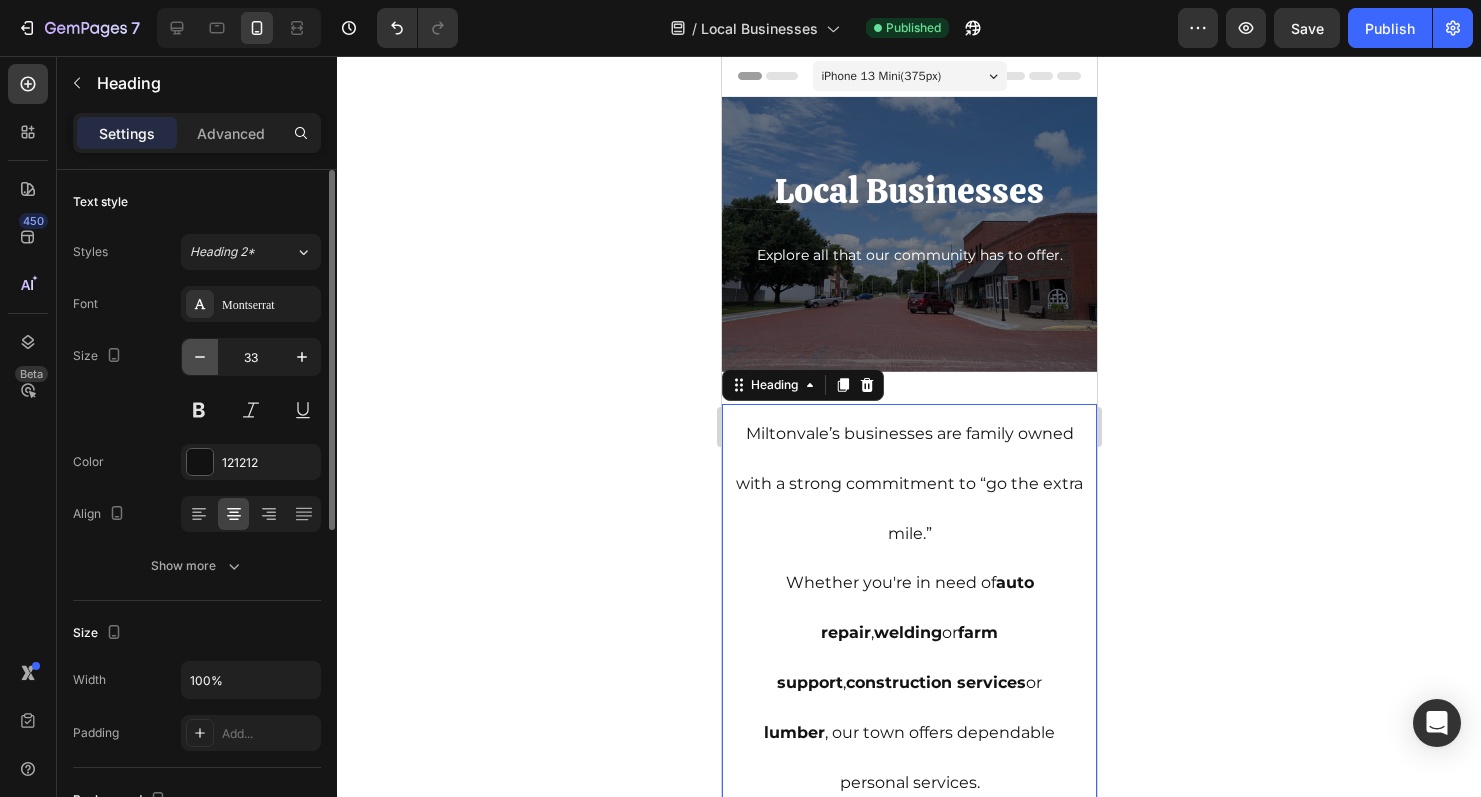 click 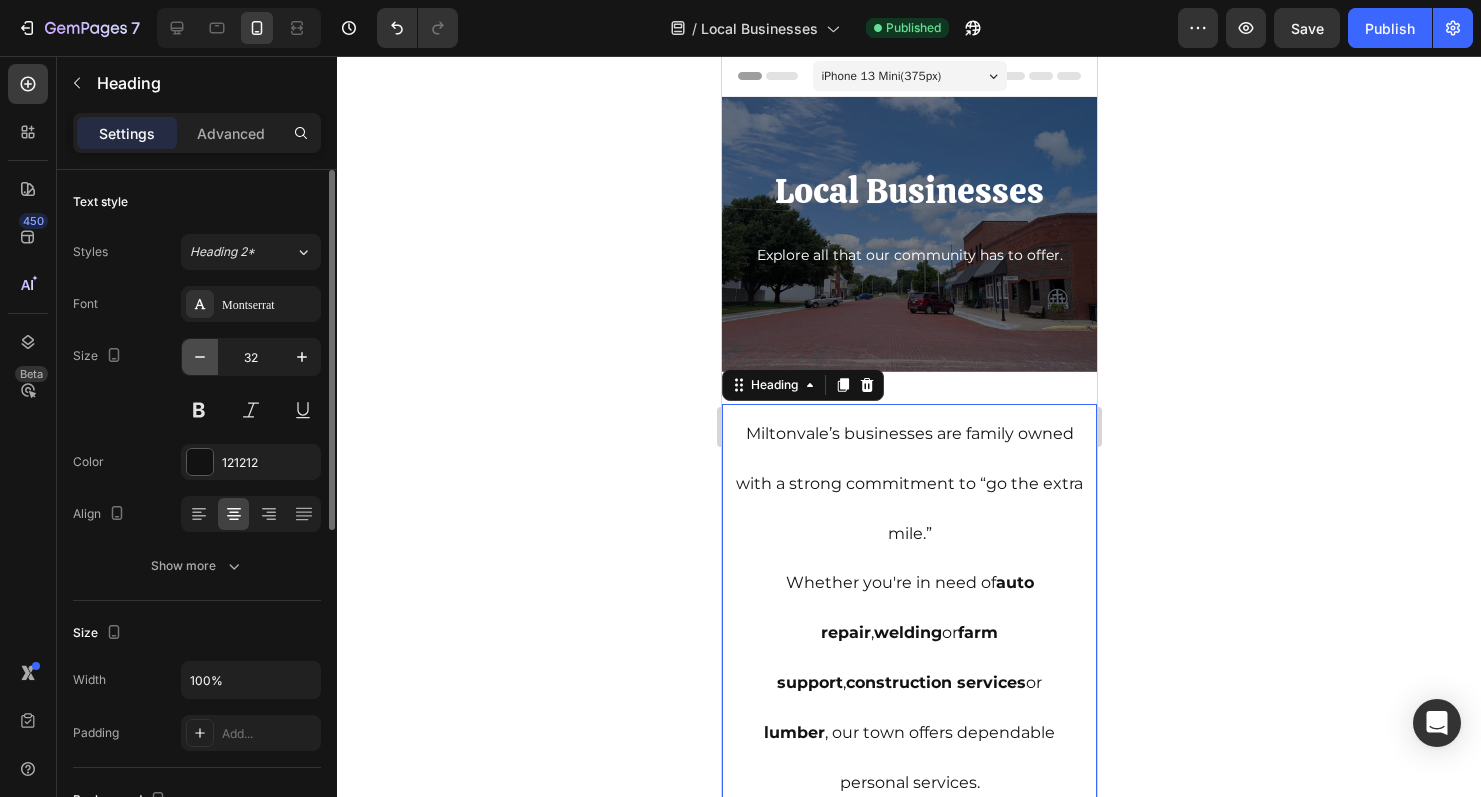 click 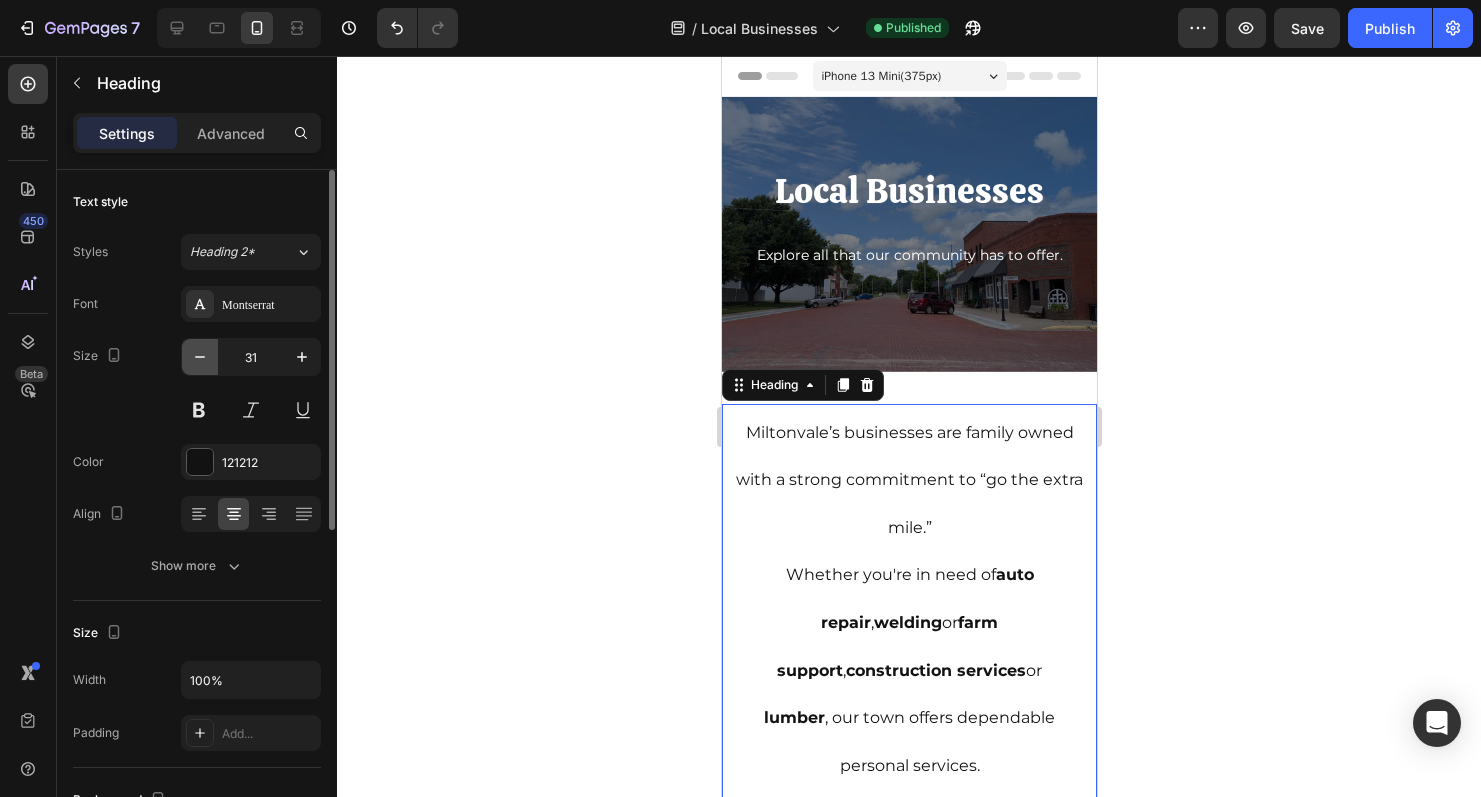 click 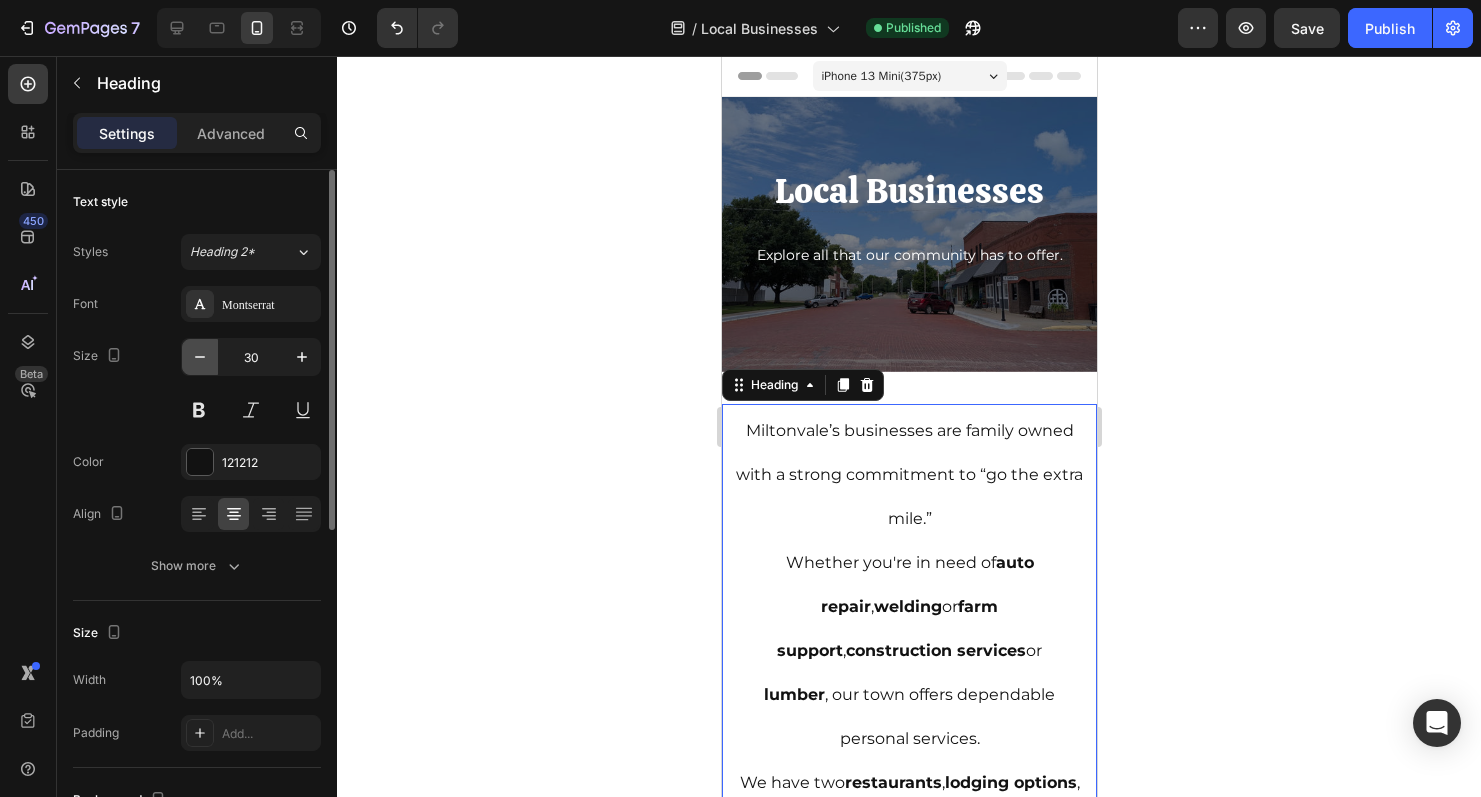 click 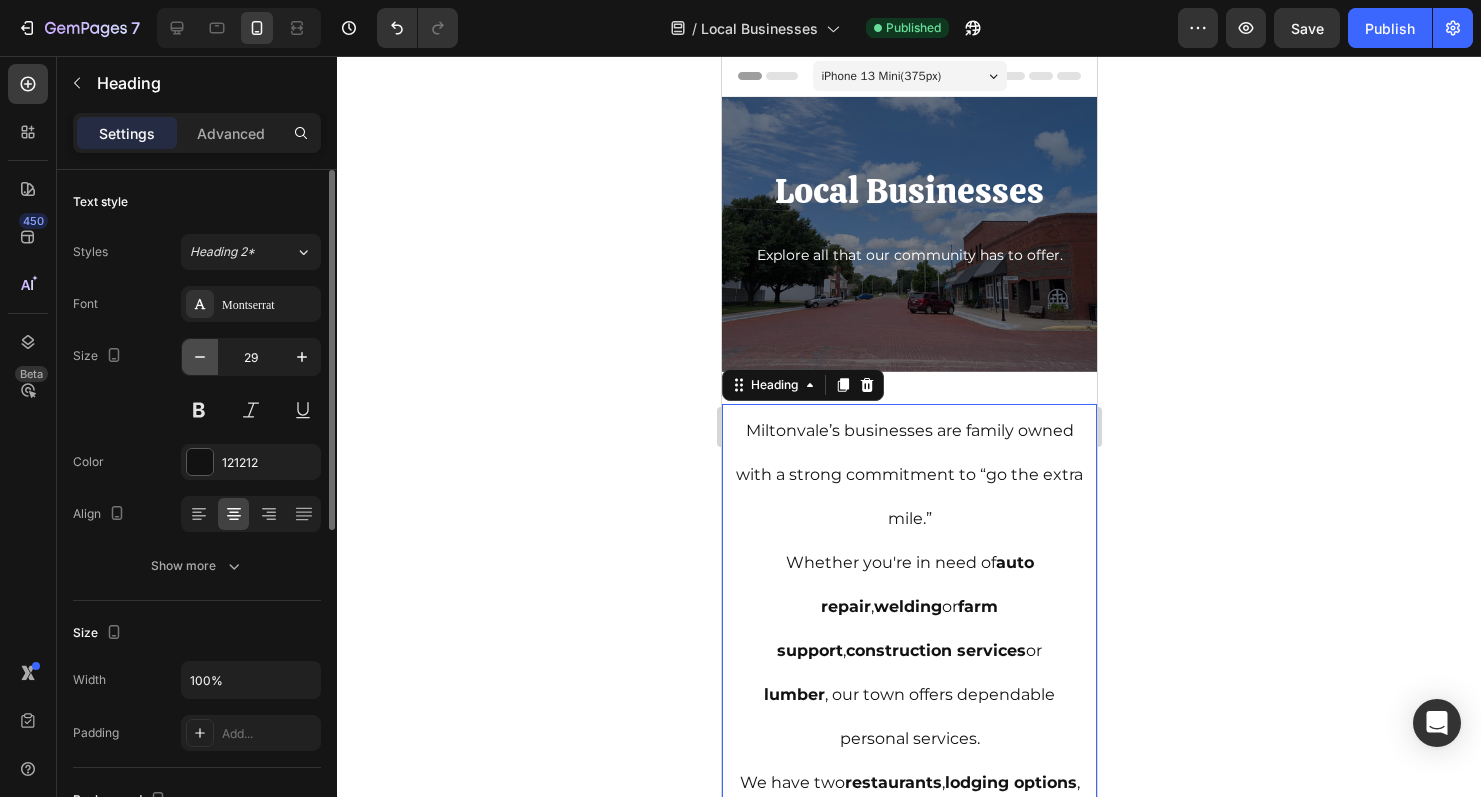 click 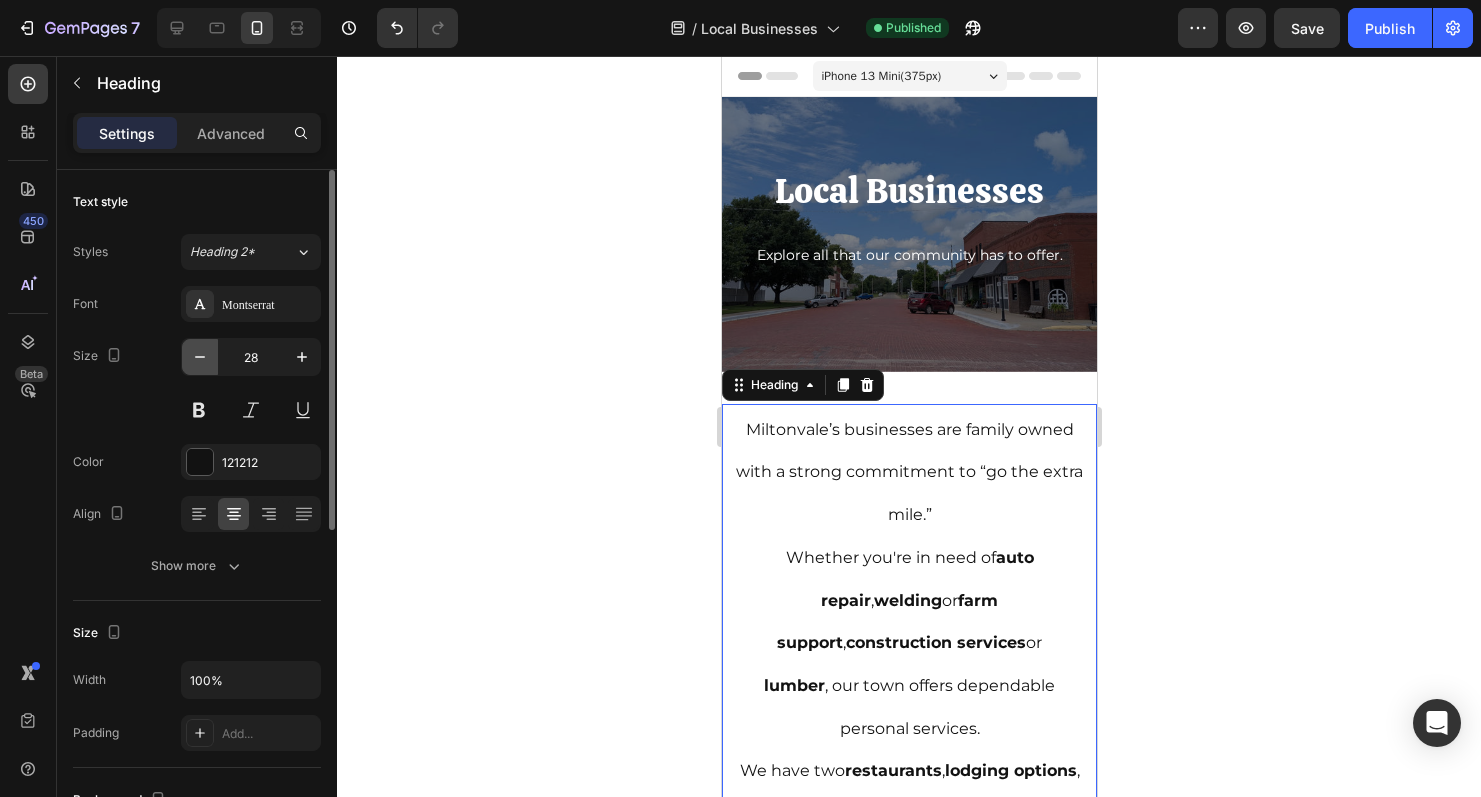 click 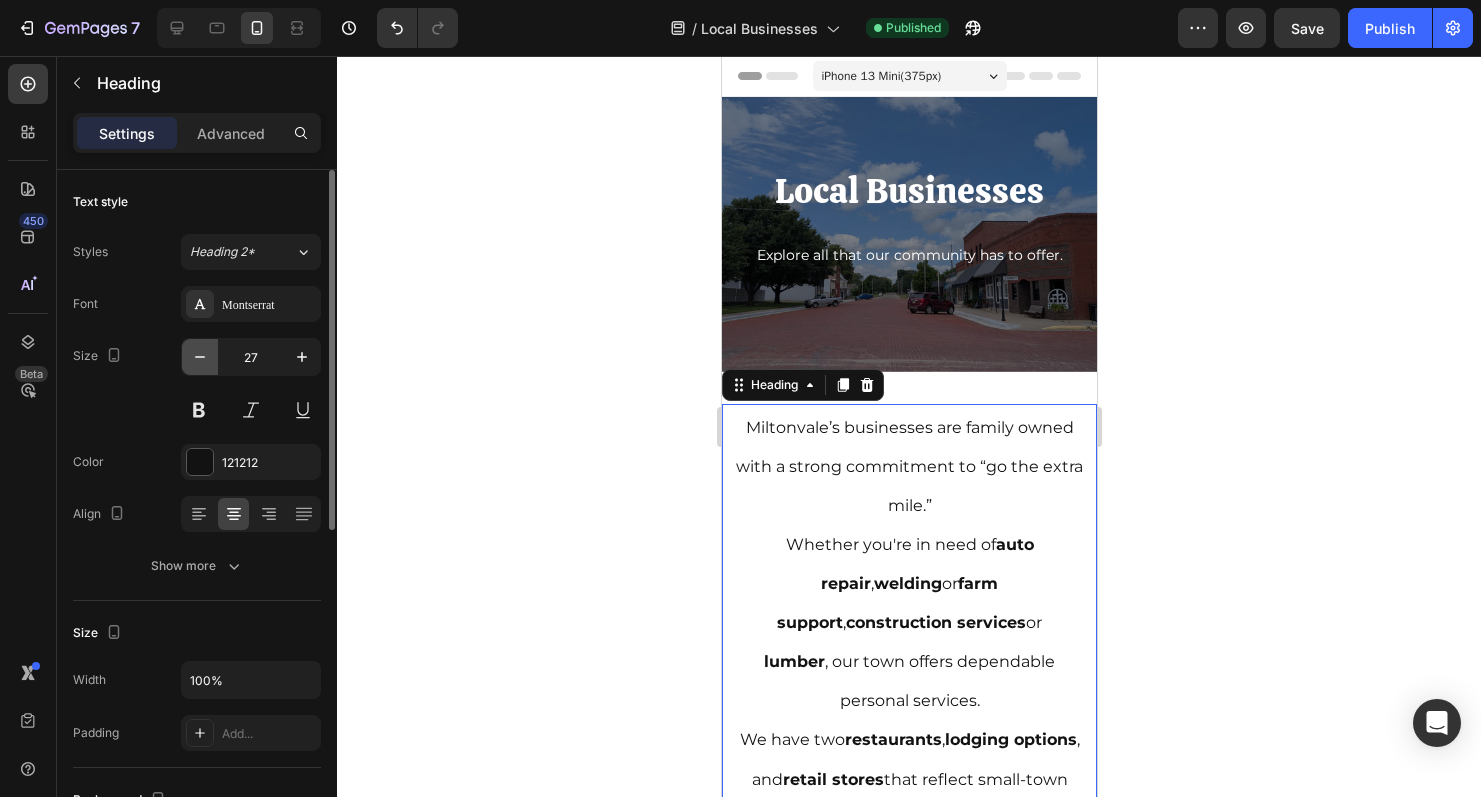 click 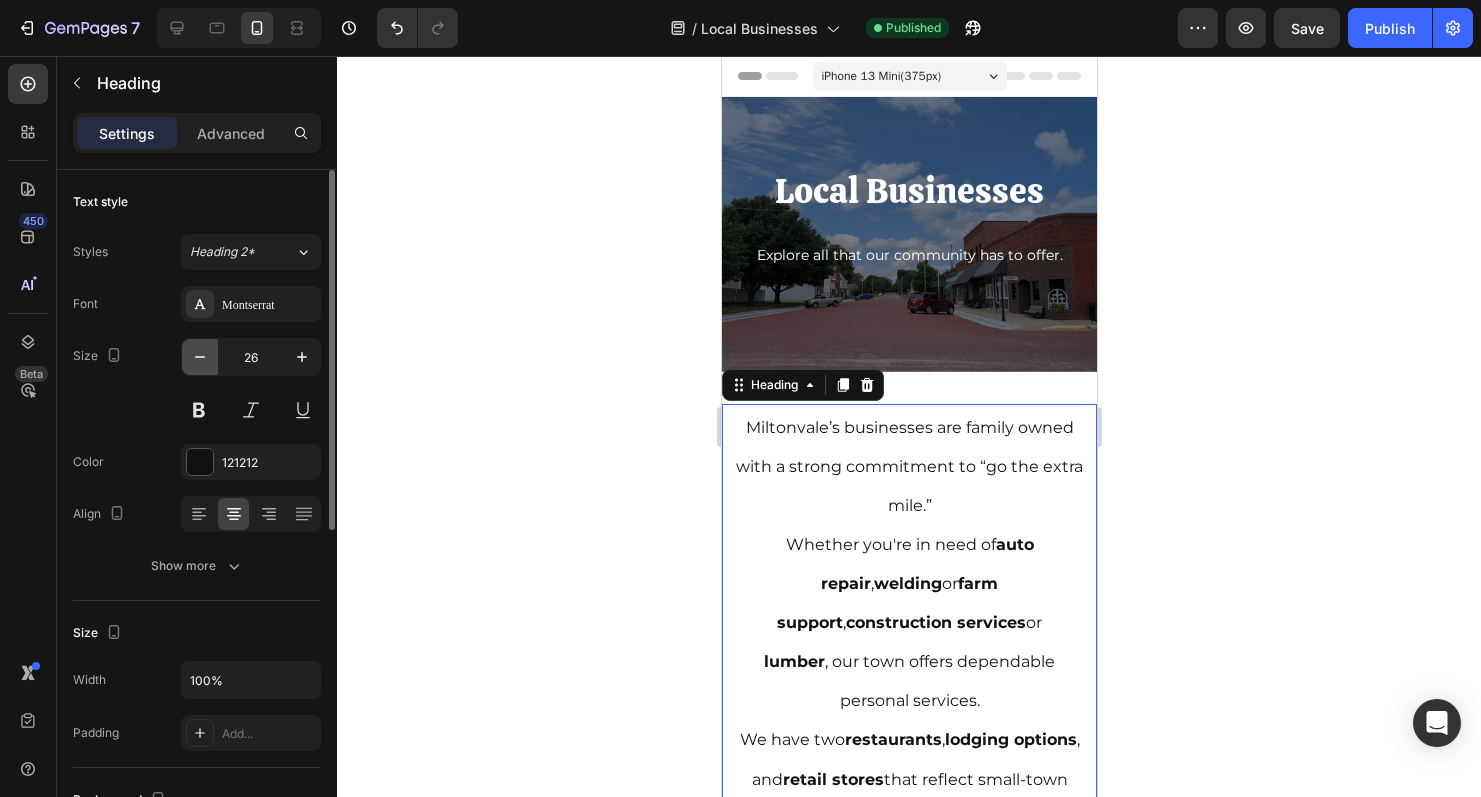 click 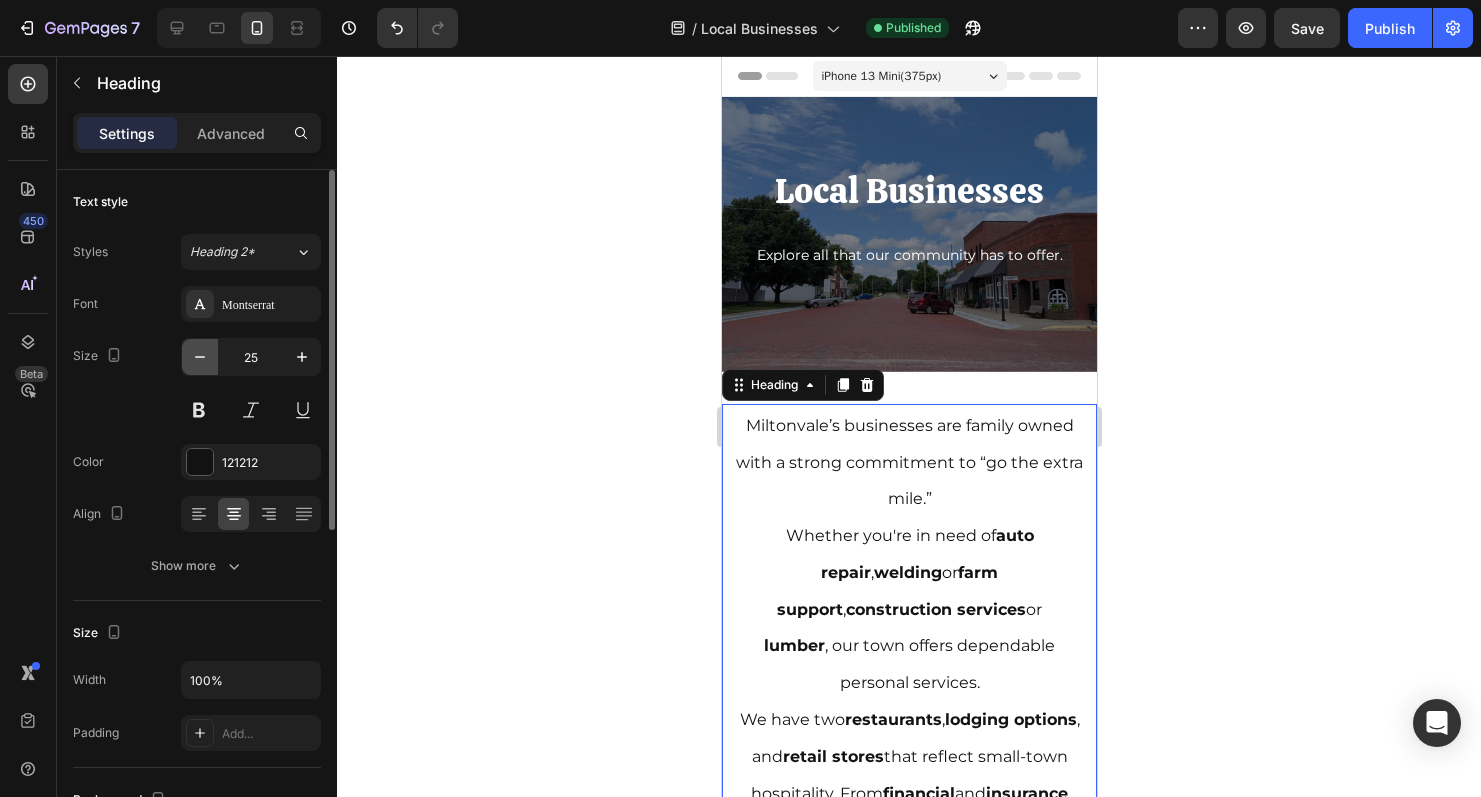 click 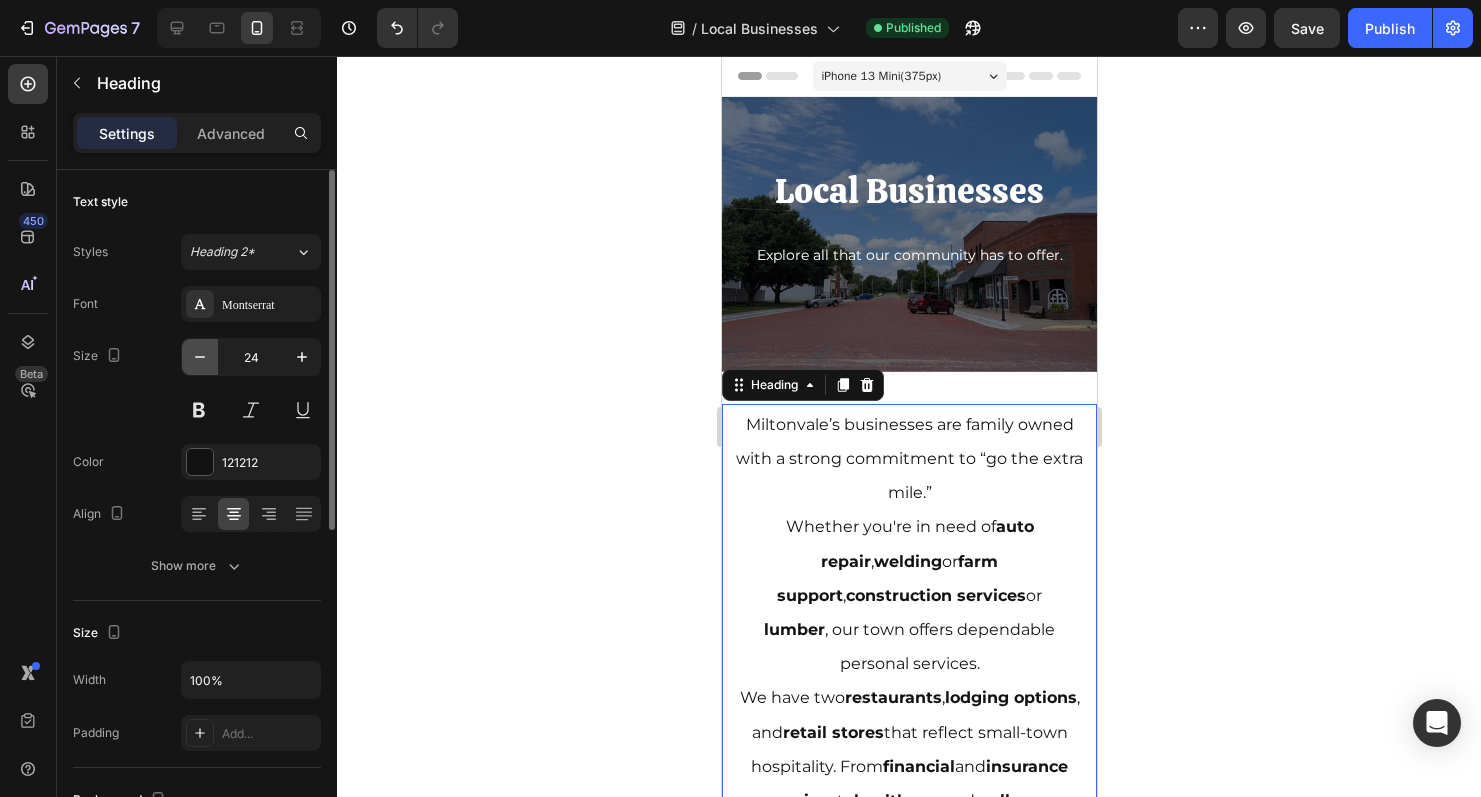 click 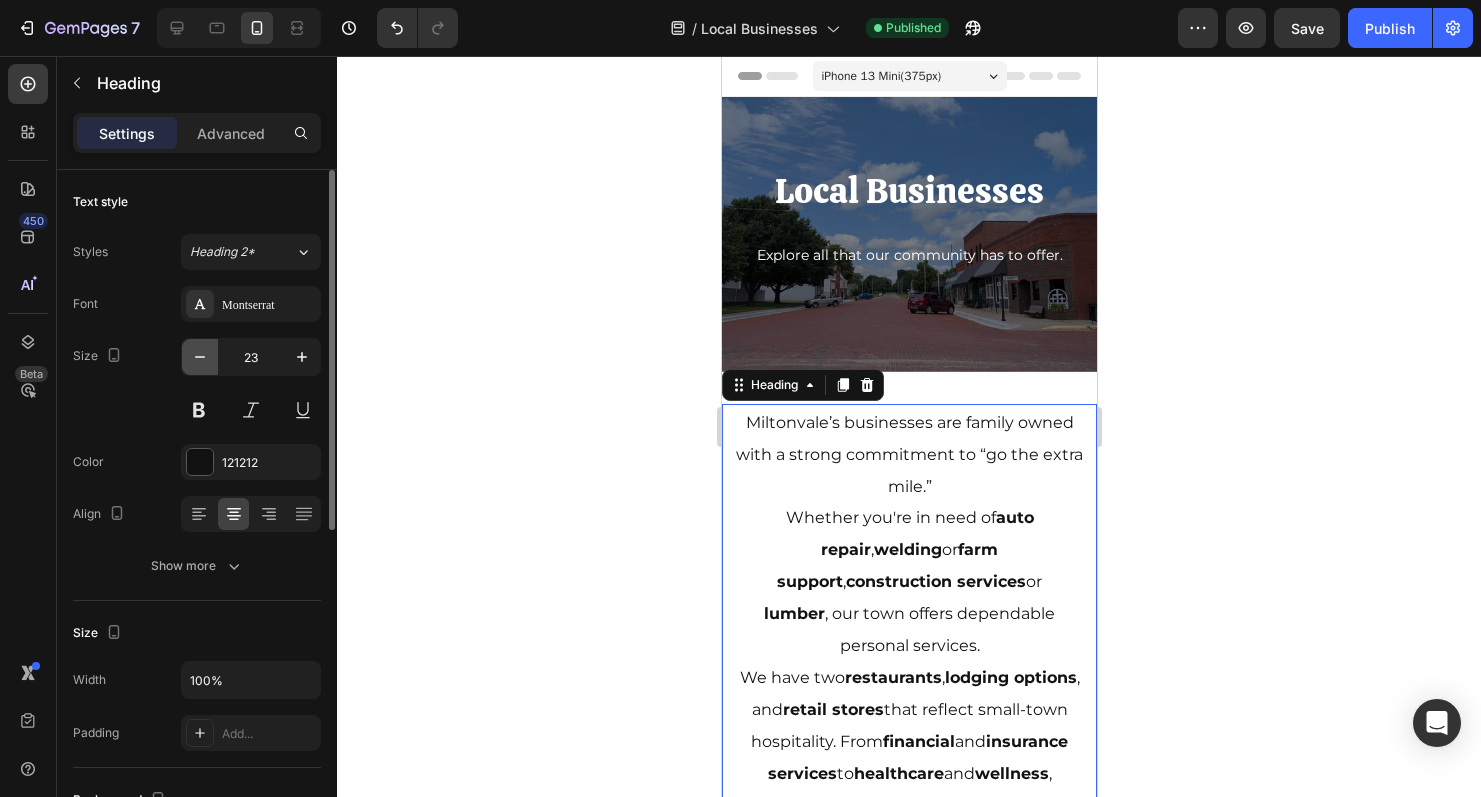click 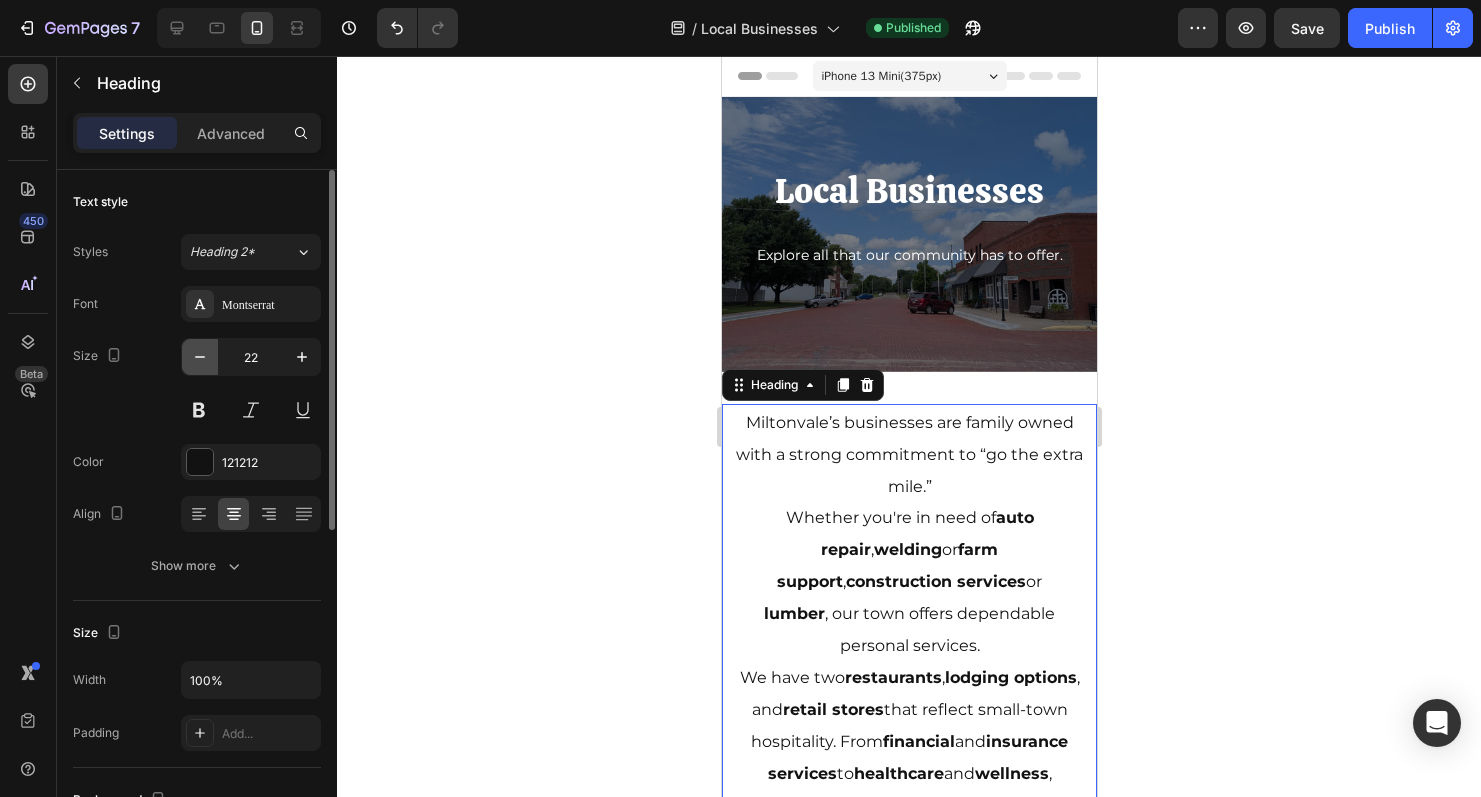 click 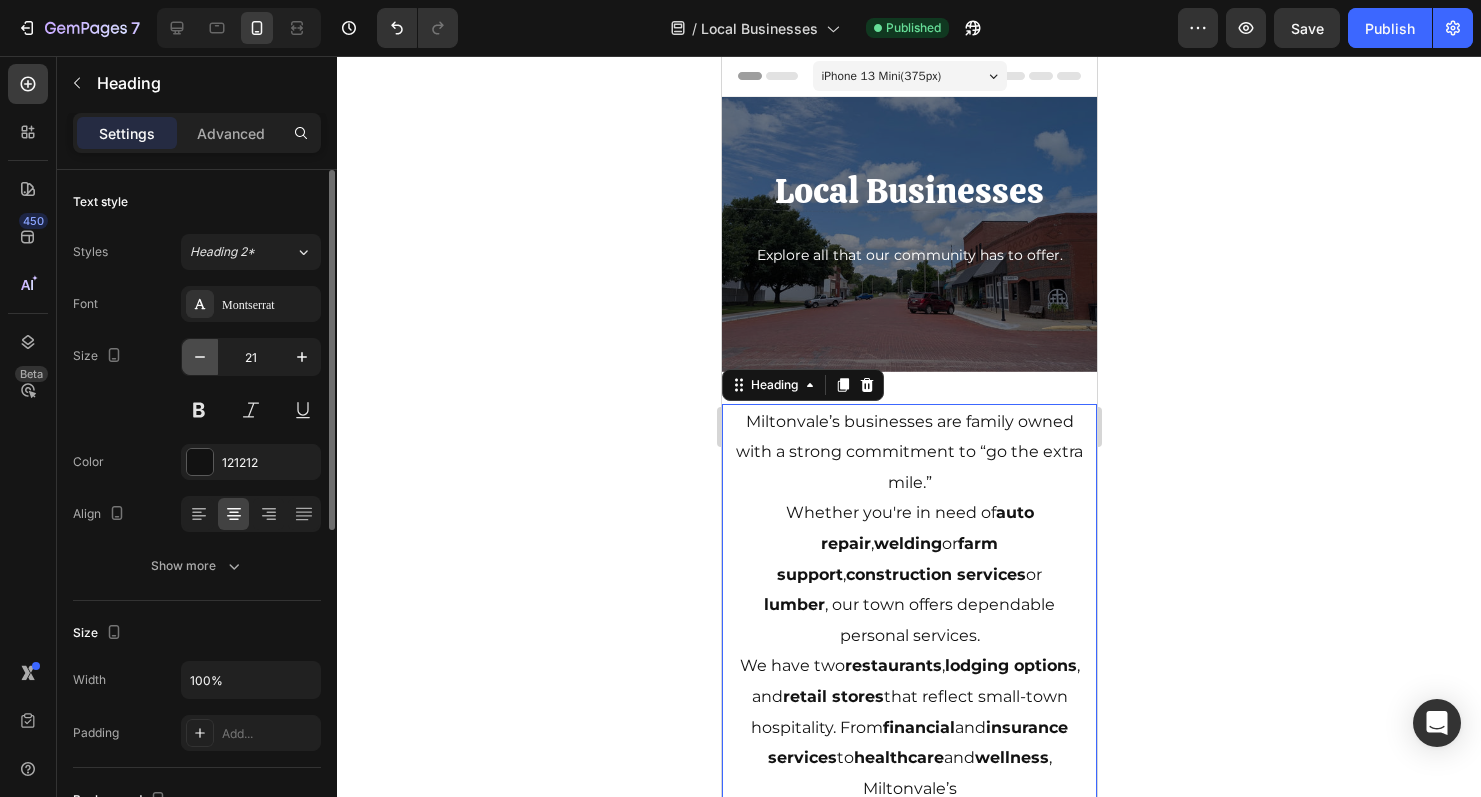click 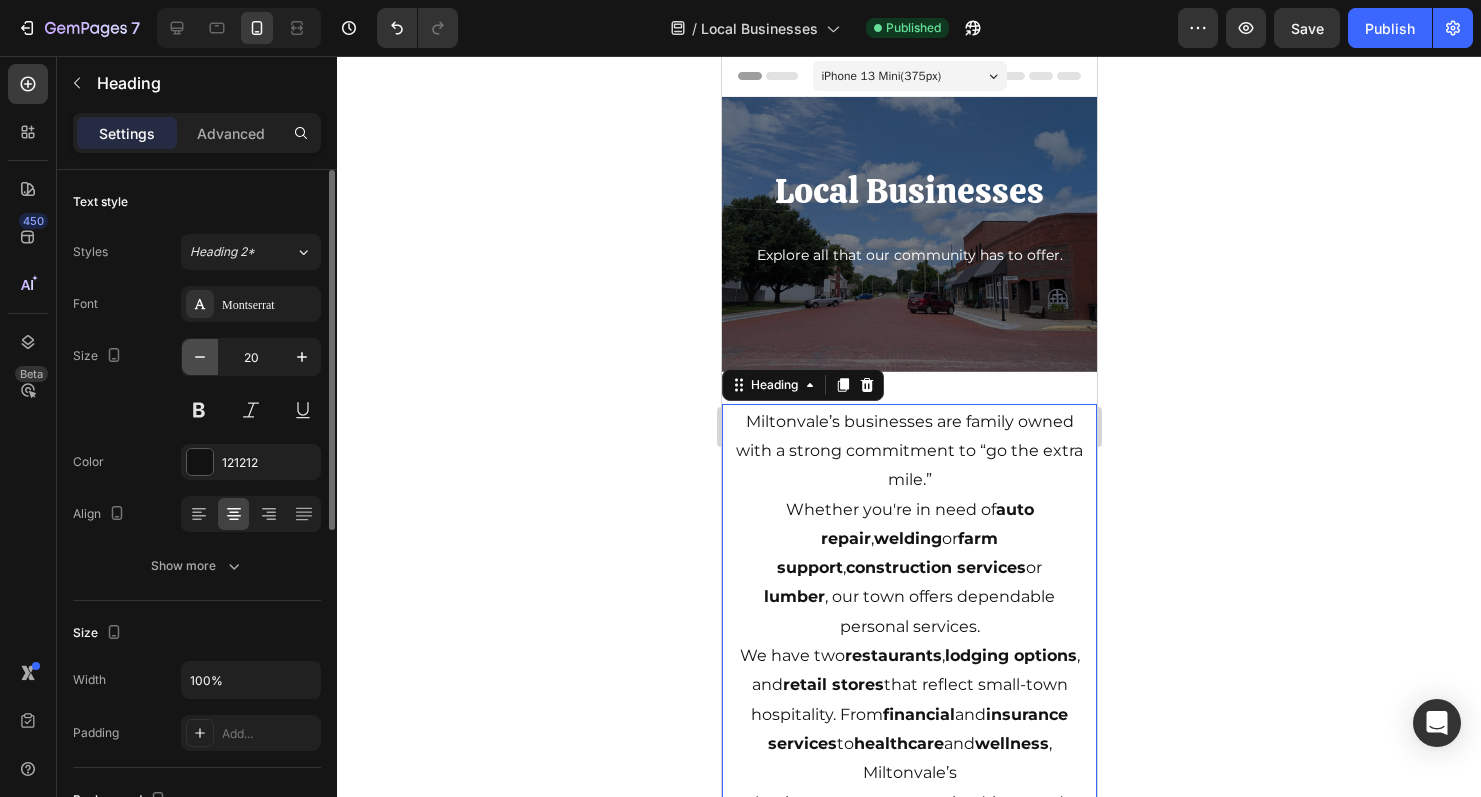 click 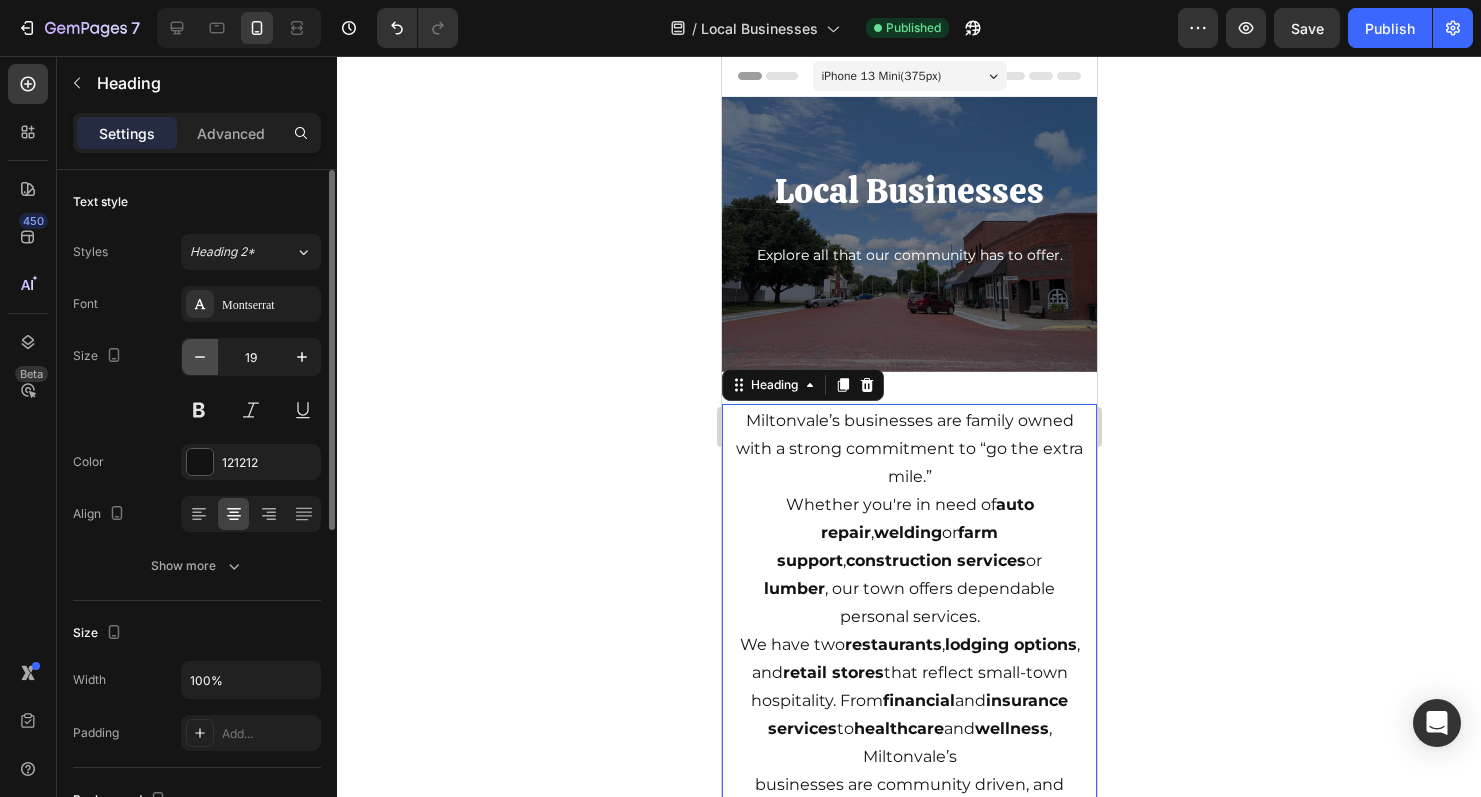 click 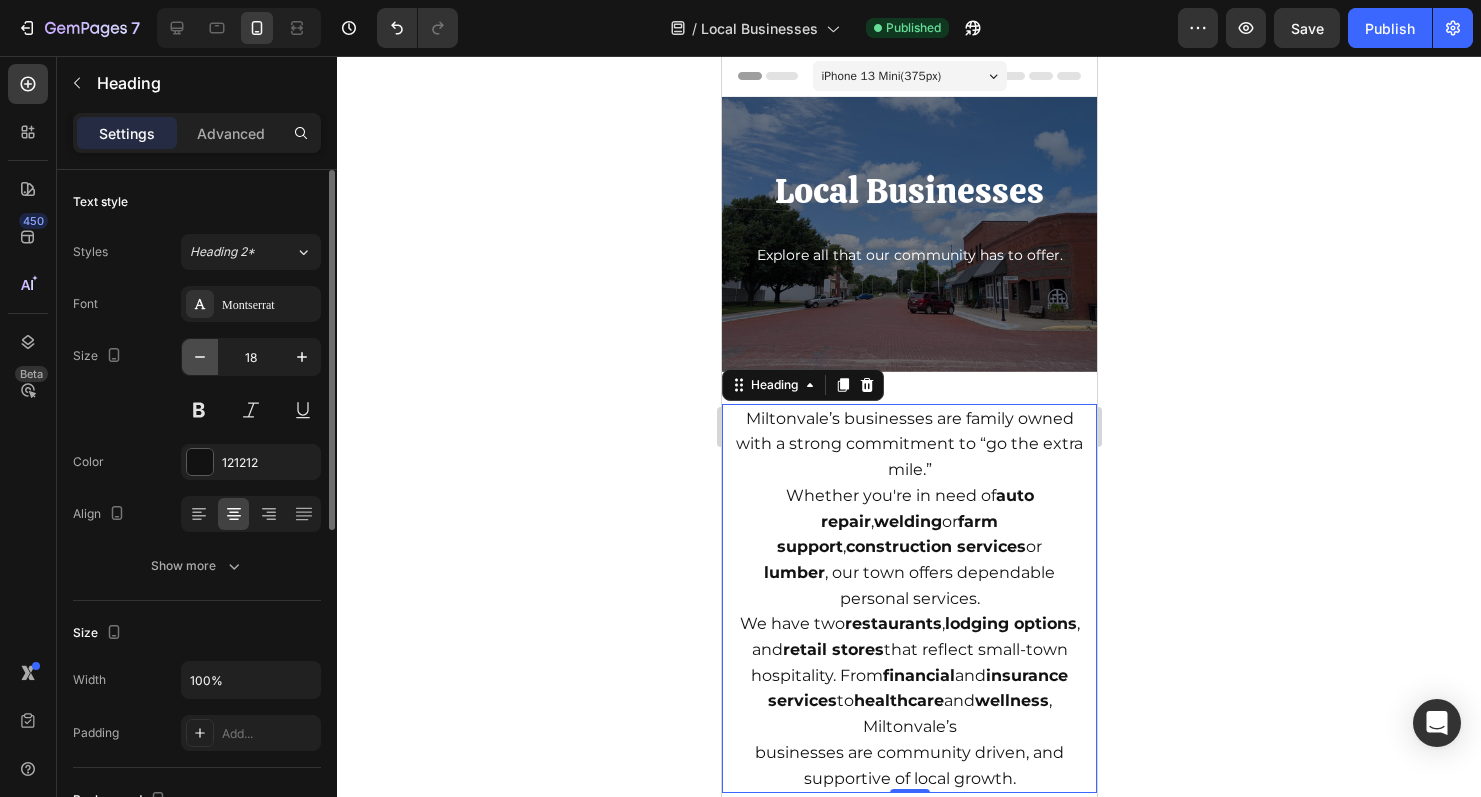 click 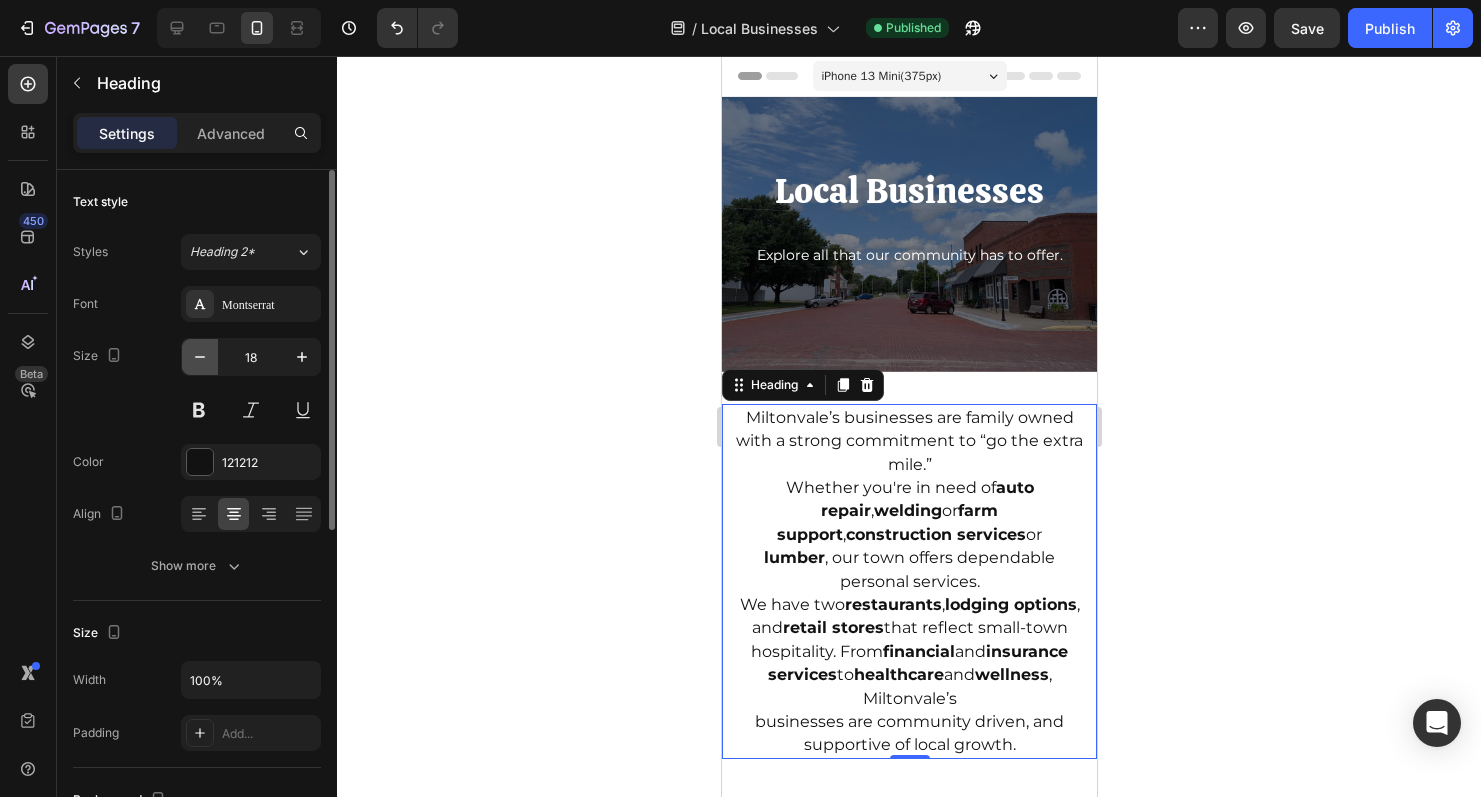 type on "17" 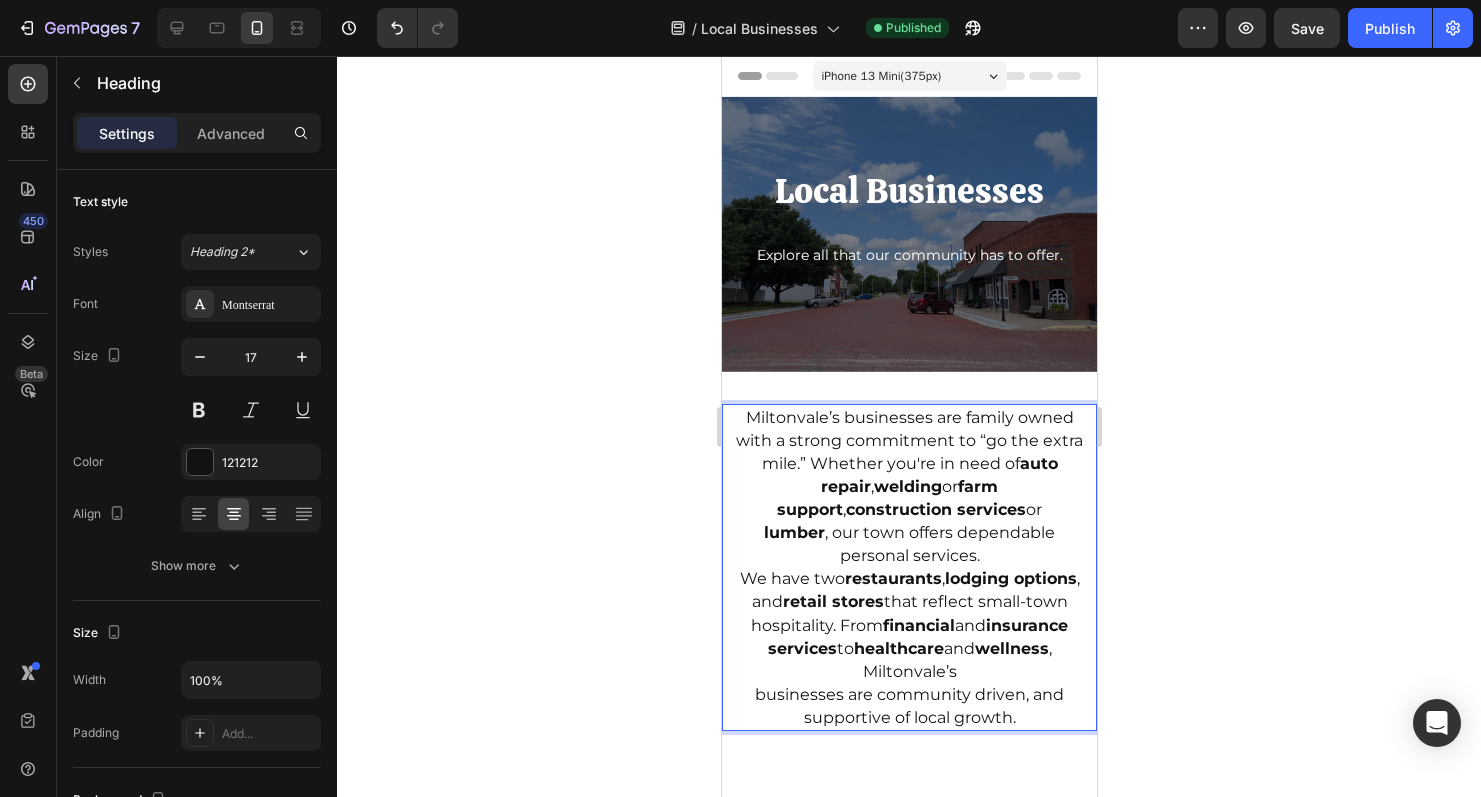 click on "Miltonvale’s businesses are family owned with a strong commitment to “go the extra mile.” Whether you're in need of  auto repair ,  welding  or  farm support ,  construction services  or lumber , our town offers dependable personal services. We have two  restaurants ,  lodging options , and  retail stores  that reflect small-town hospitality. From  financial  and  insurance services  to  healthcare  and  wellness , Miltonvale’s businesses are community driven, and supportive of local growth." at bounding box center [908, 567] 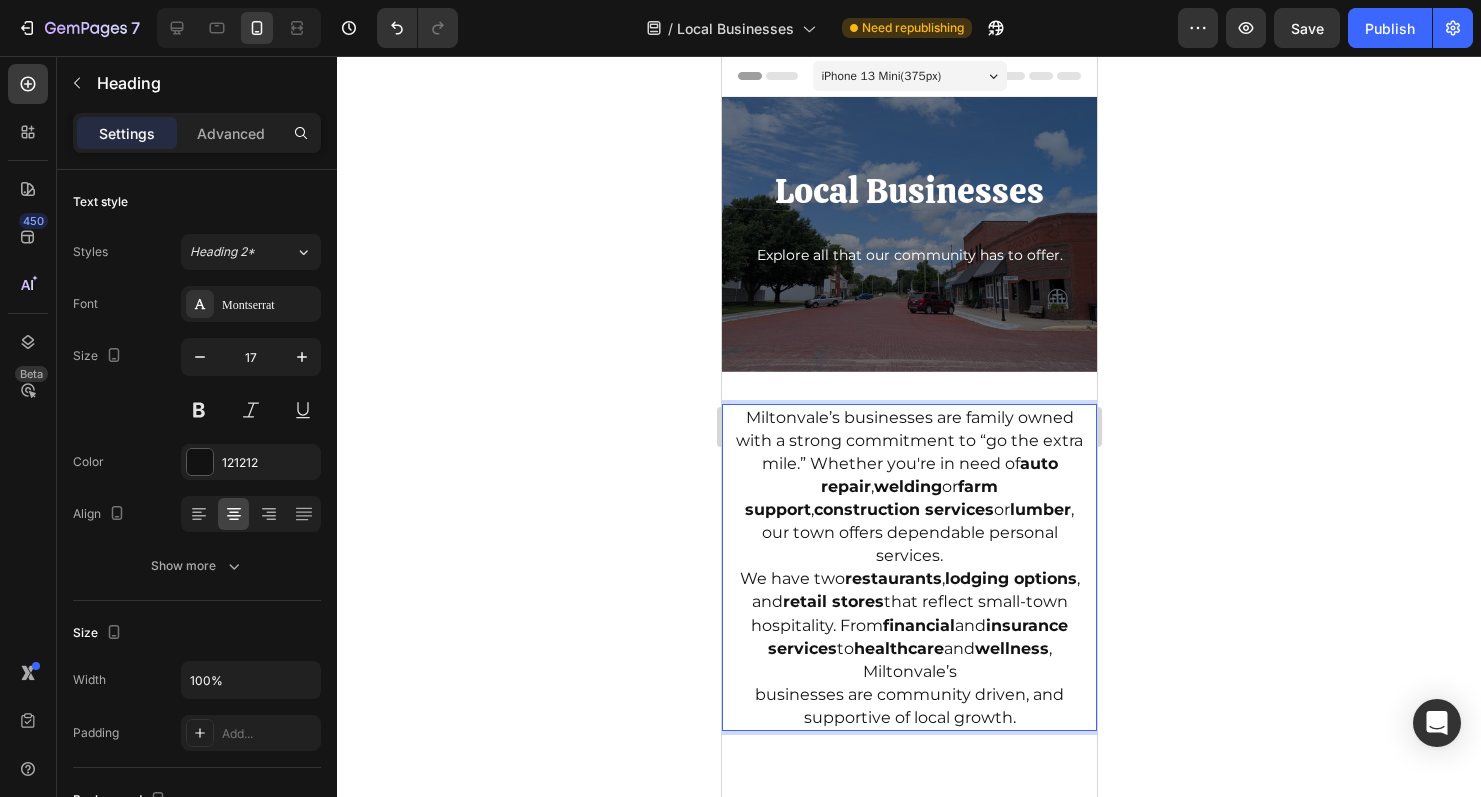 click on "Miltonvale’s businesses are family owned with a strong commitment to “go the extra mile.” Whether you're in need of  auto repair ,  welding  or  farm support ,  construction services  or  lumber , our town offers dependable personal services. We have two  restaurants ,  lodging options , and  retail stores  that reflect small-town hospitality. From  financial  and  insurance services  to  healthcare  and  wellness , Miltonvale’s businesses are community driven, and supportive of local growth." at bounding box center [908, 567] 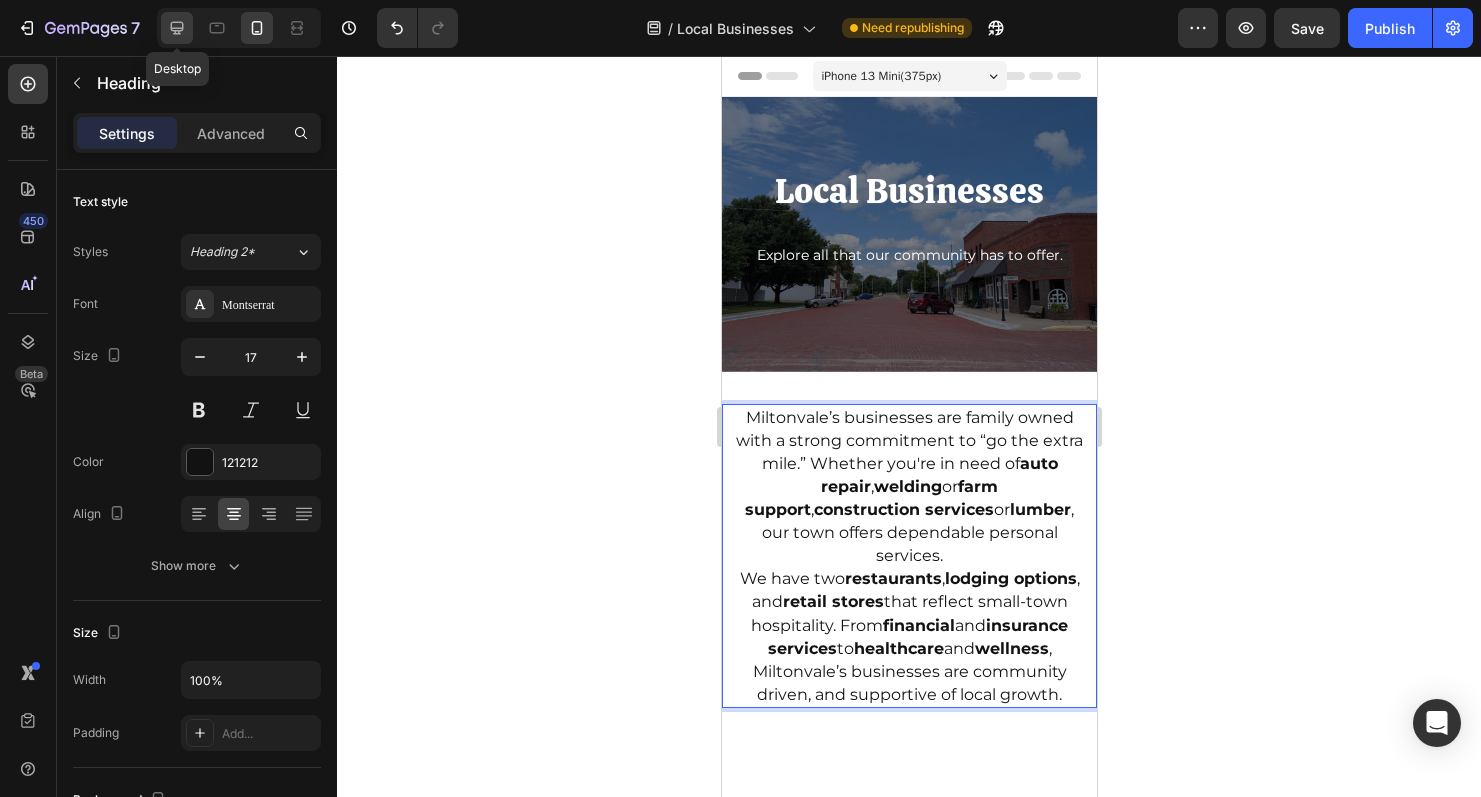 click 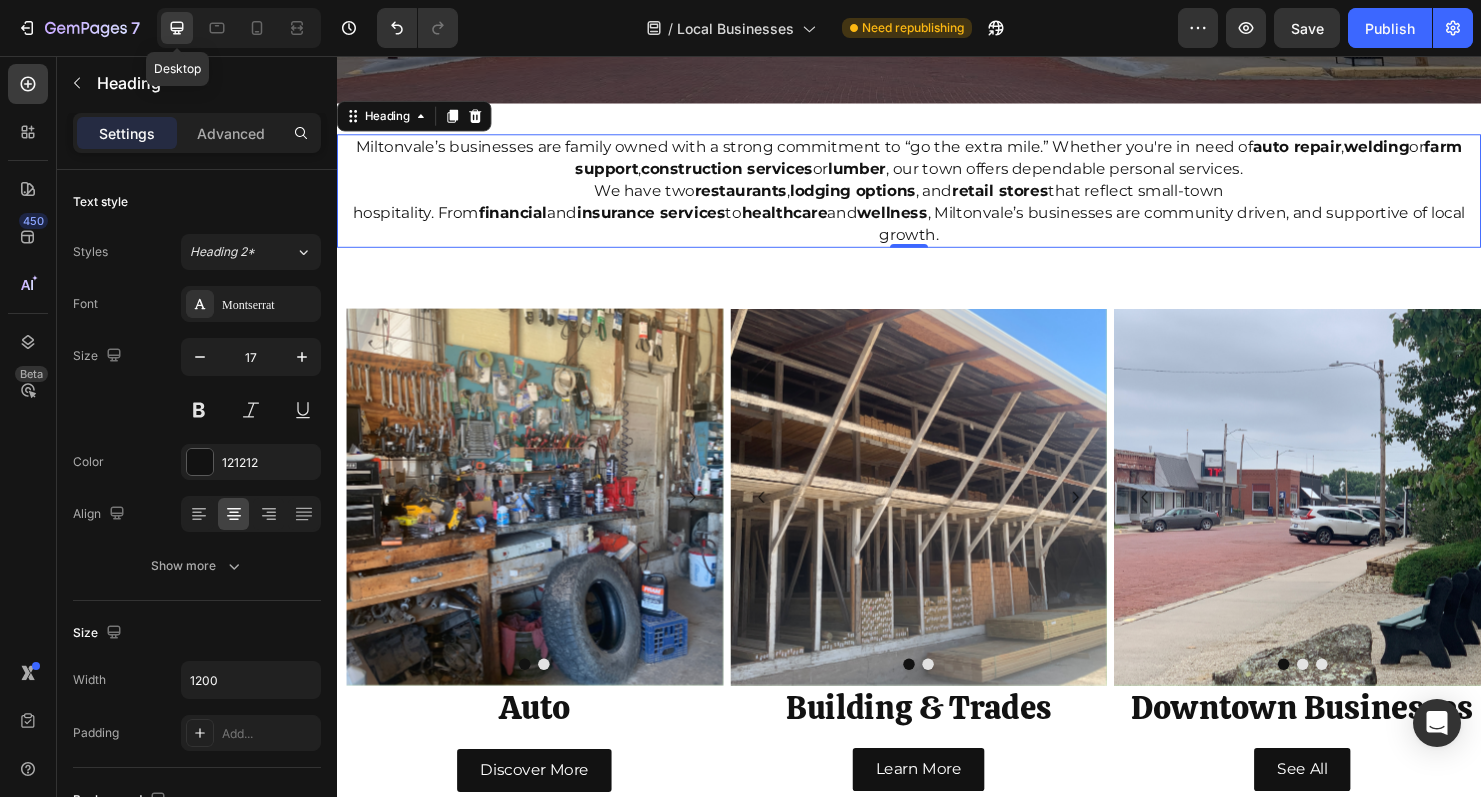 scroll, scrollTop: 527, scrollLeft: 0, axis: vertical 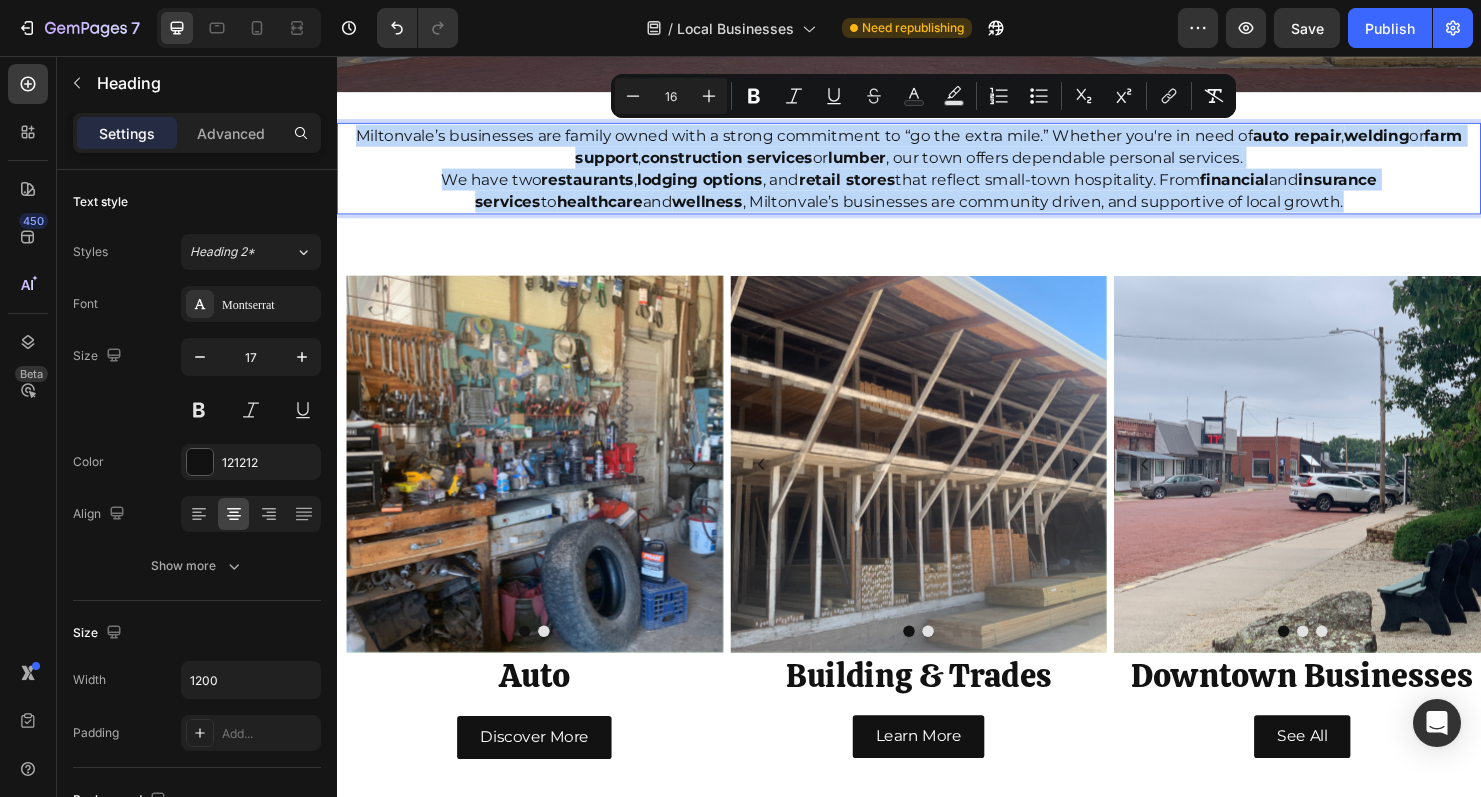 drag, startPoint x: 1360, startPoint y: 209, endPoint x: 341, endPoint y: 138, distance: 1021.4705 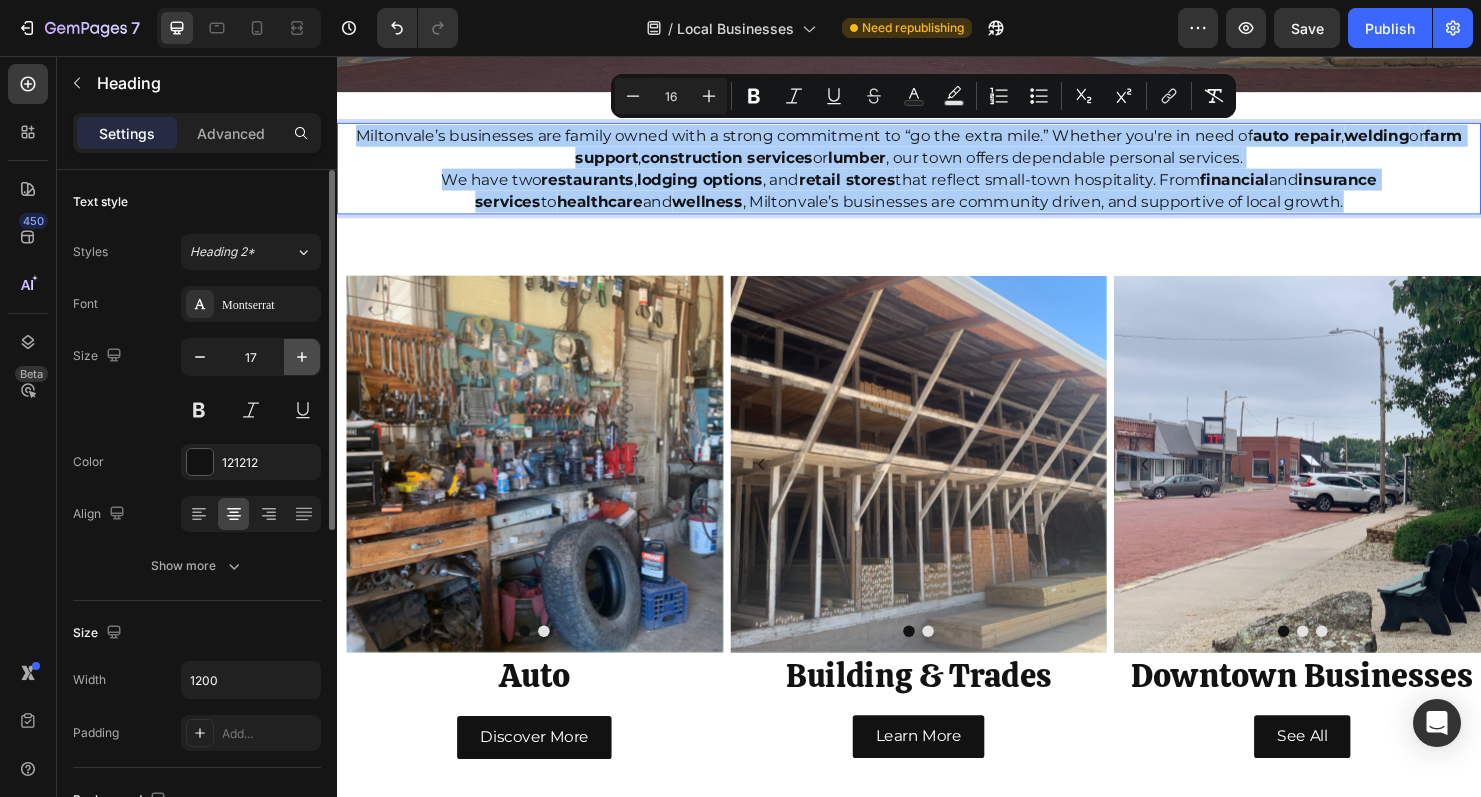 click 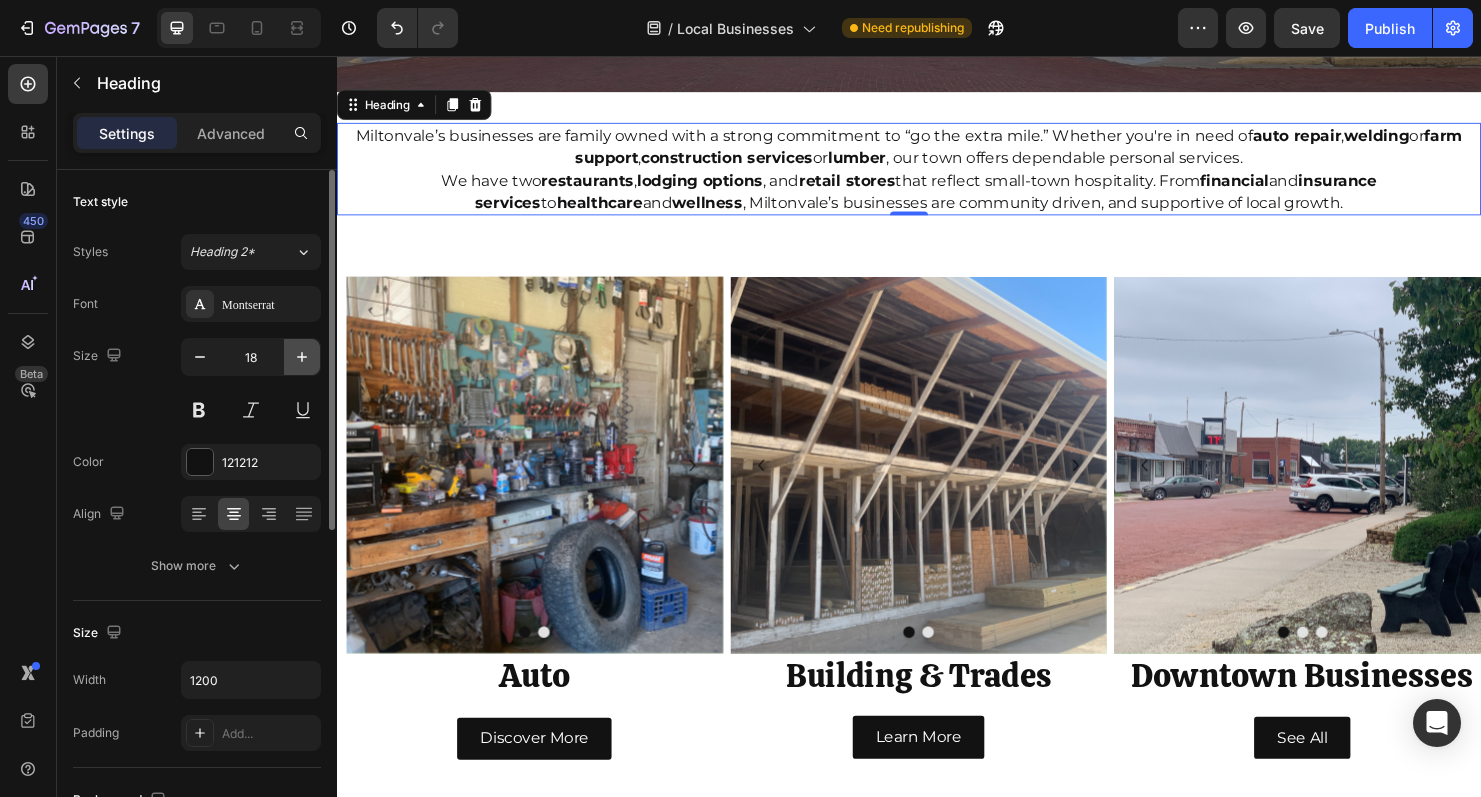 click 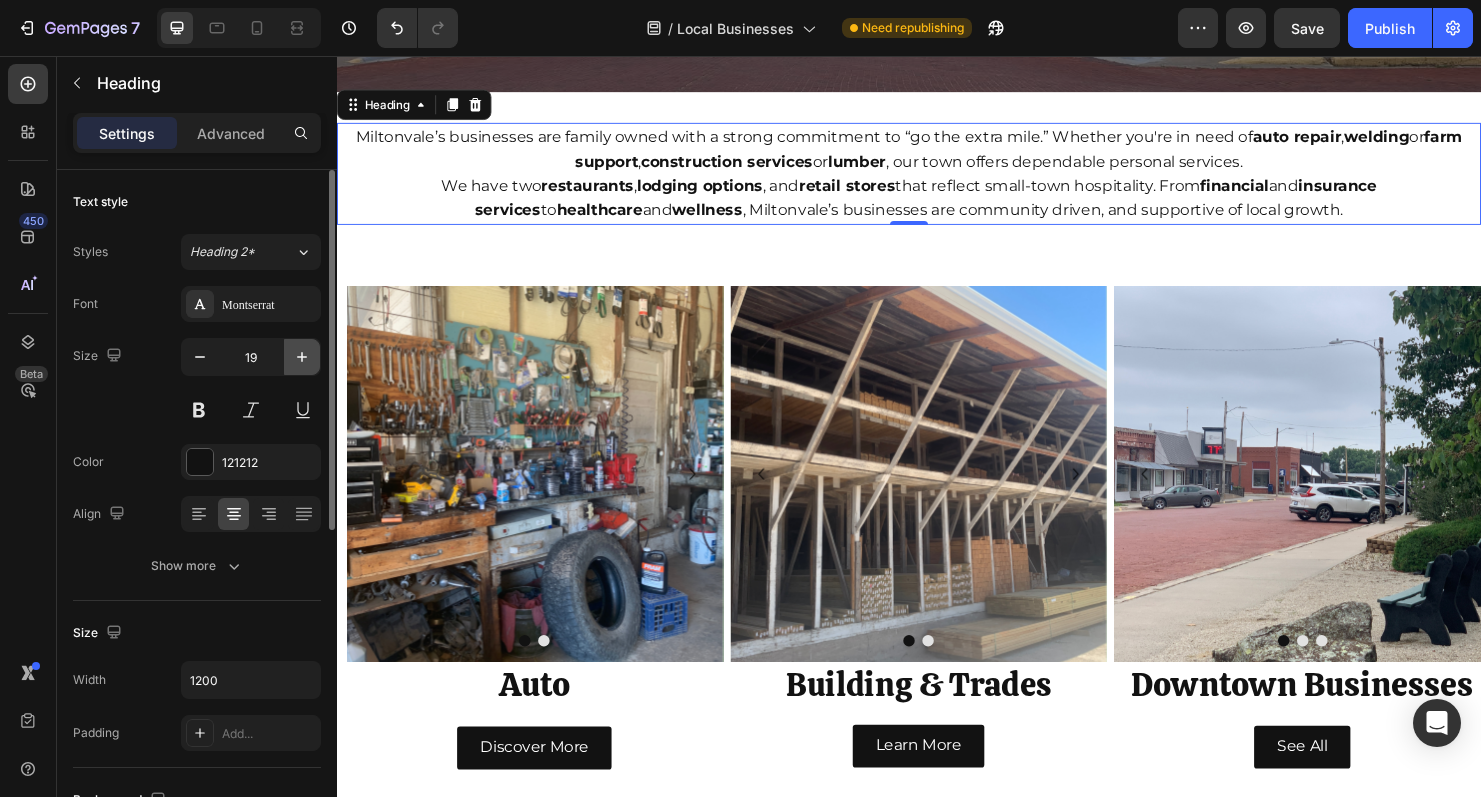click 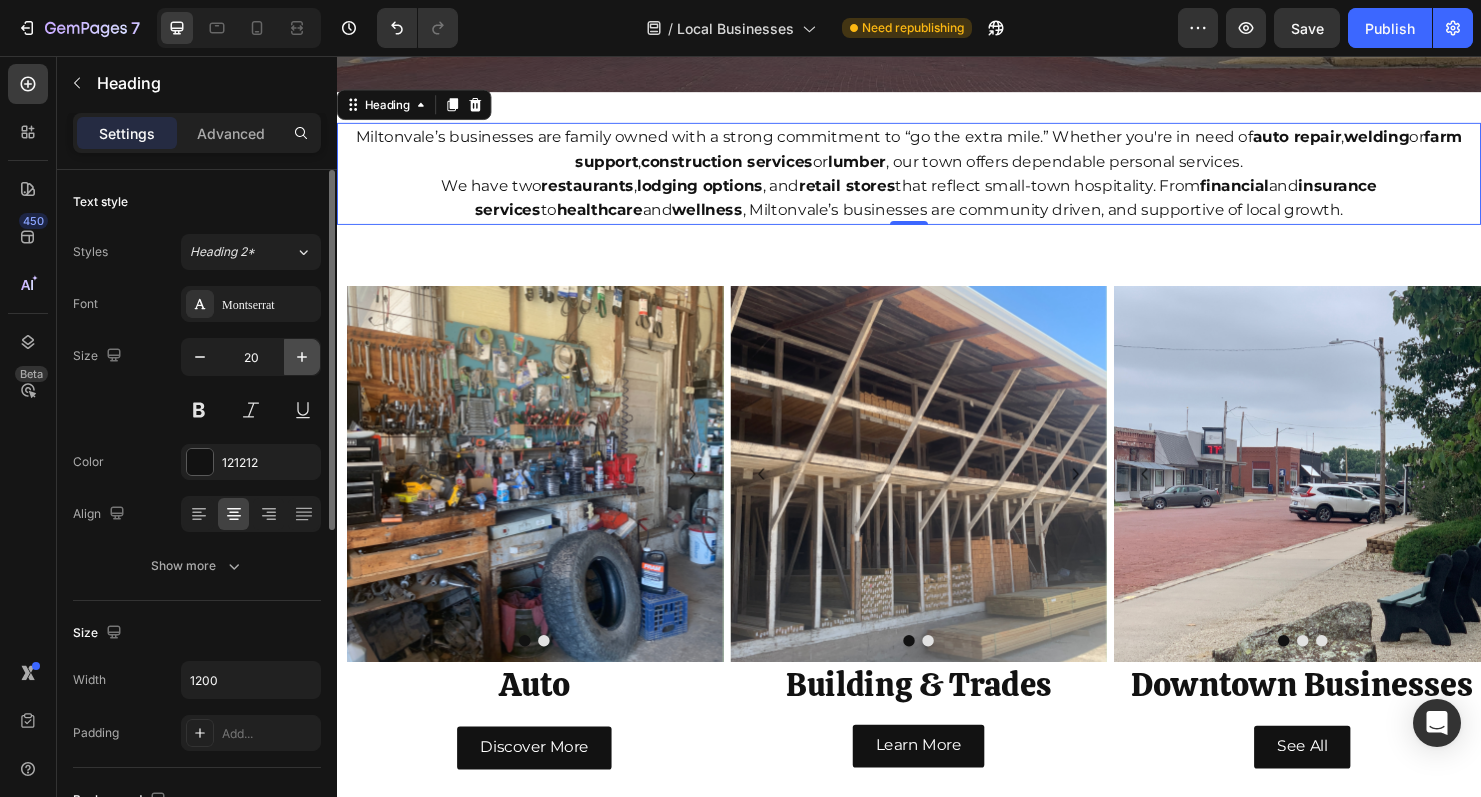 click 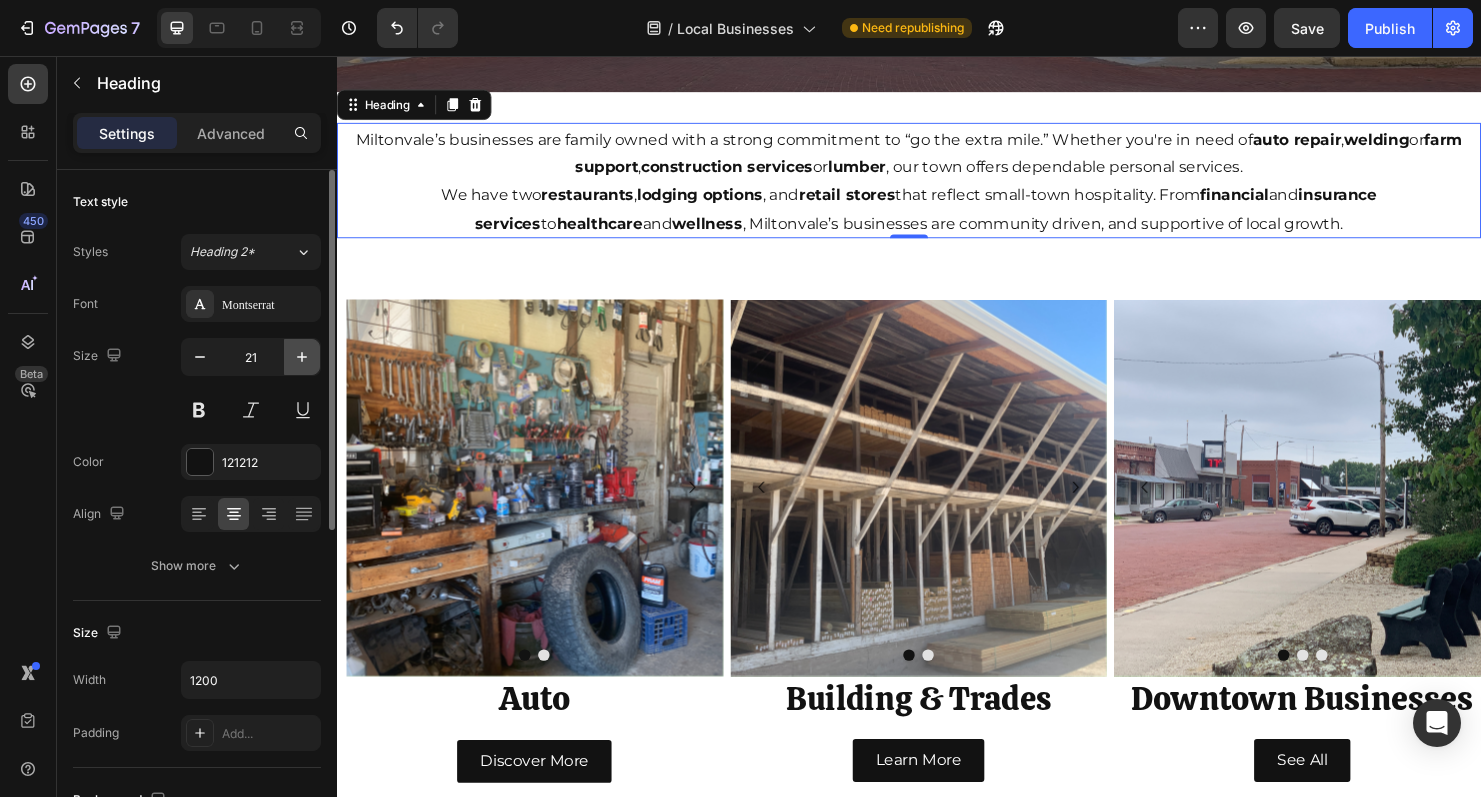 click 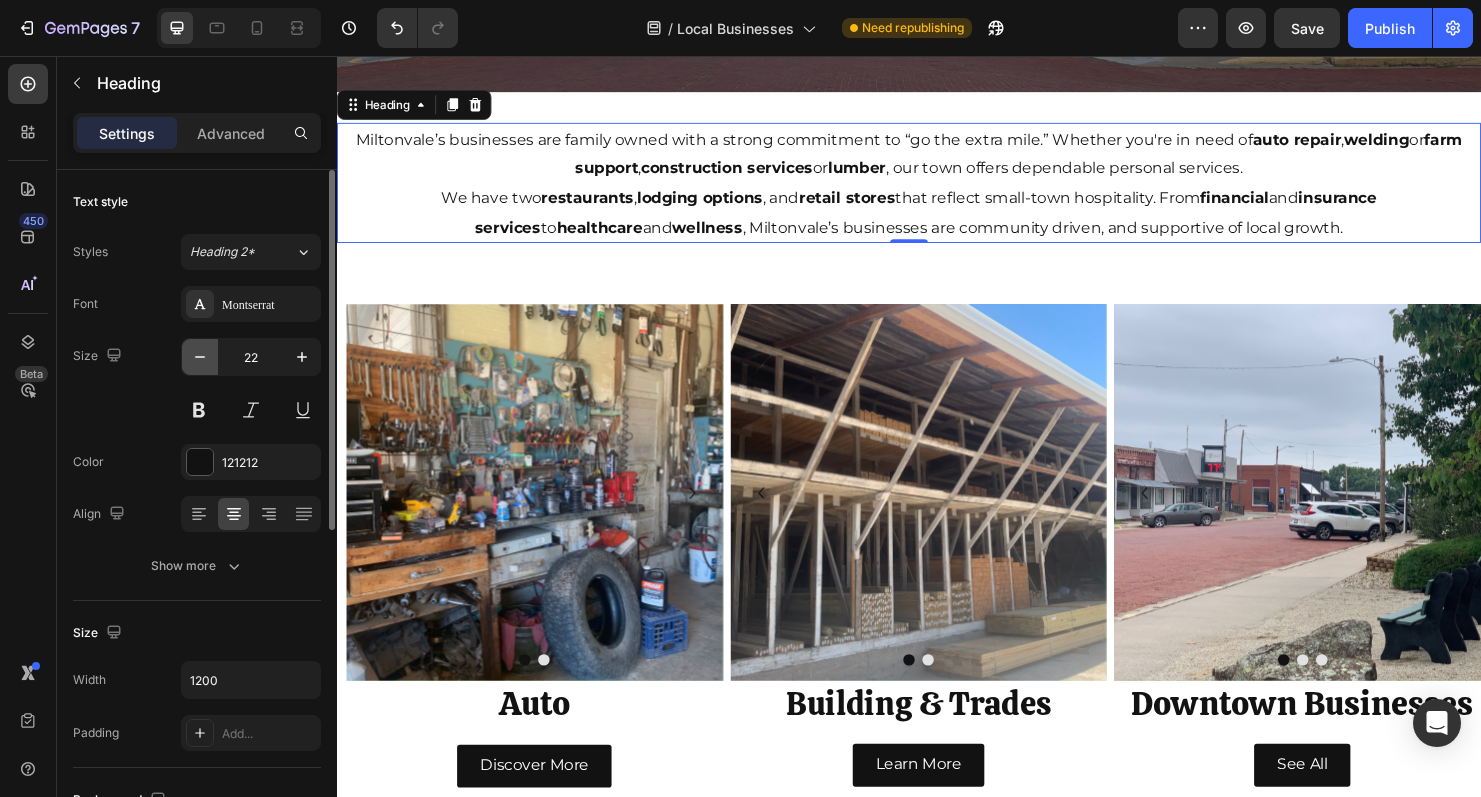 click 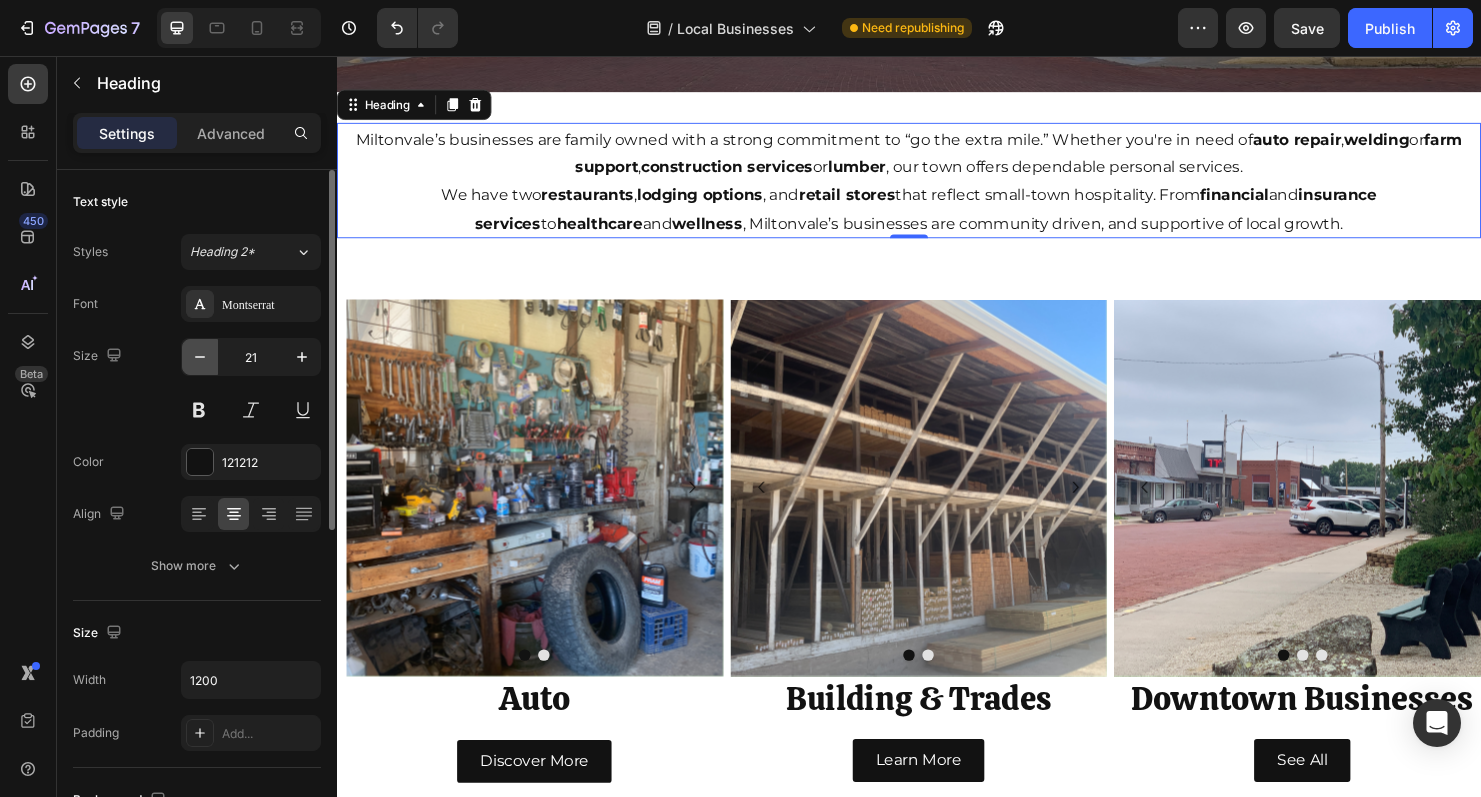 click 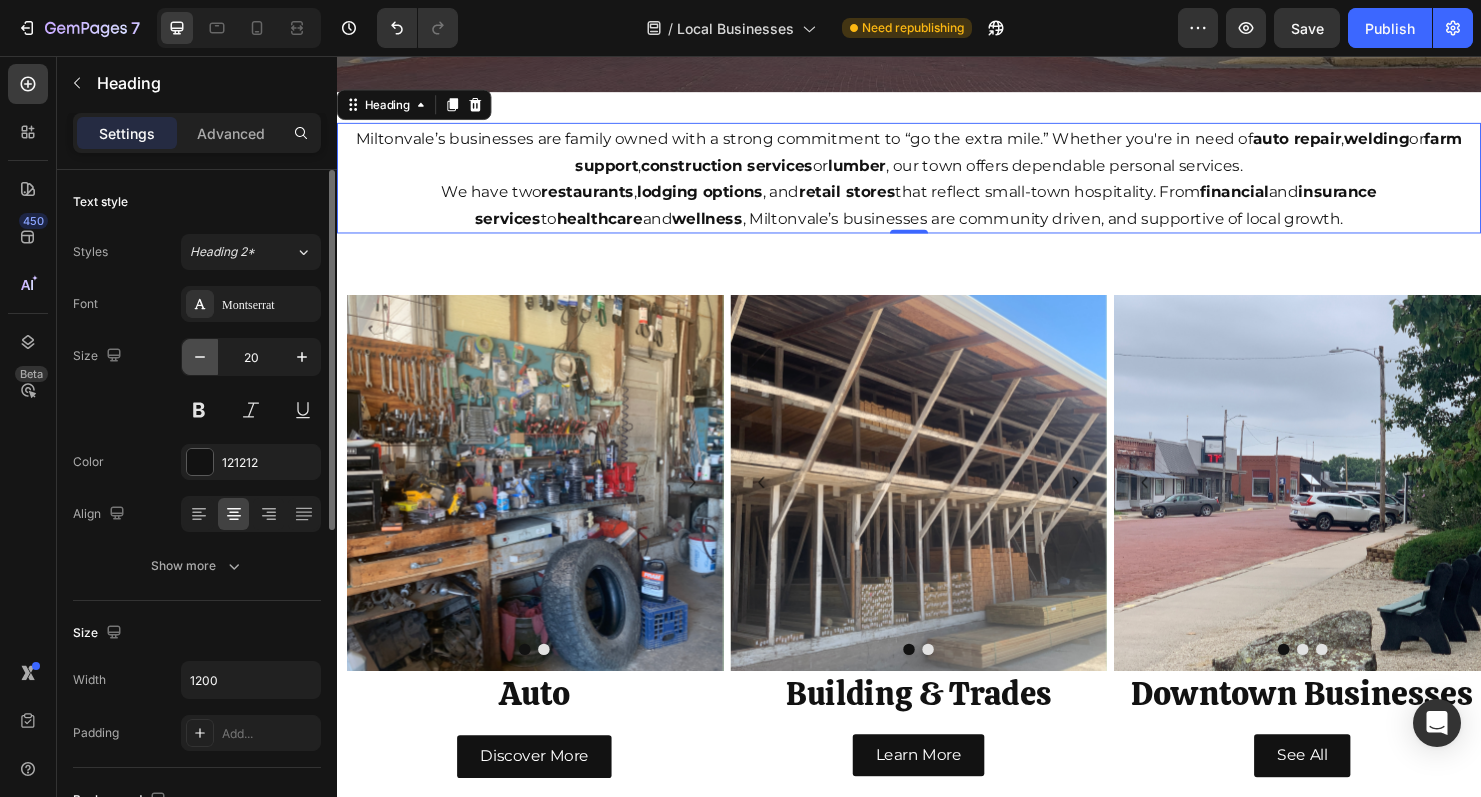 click 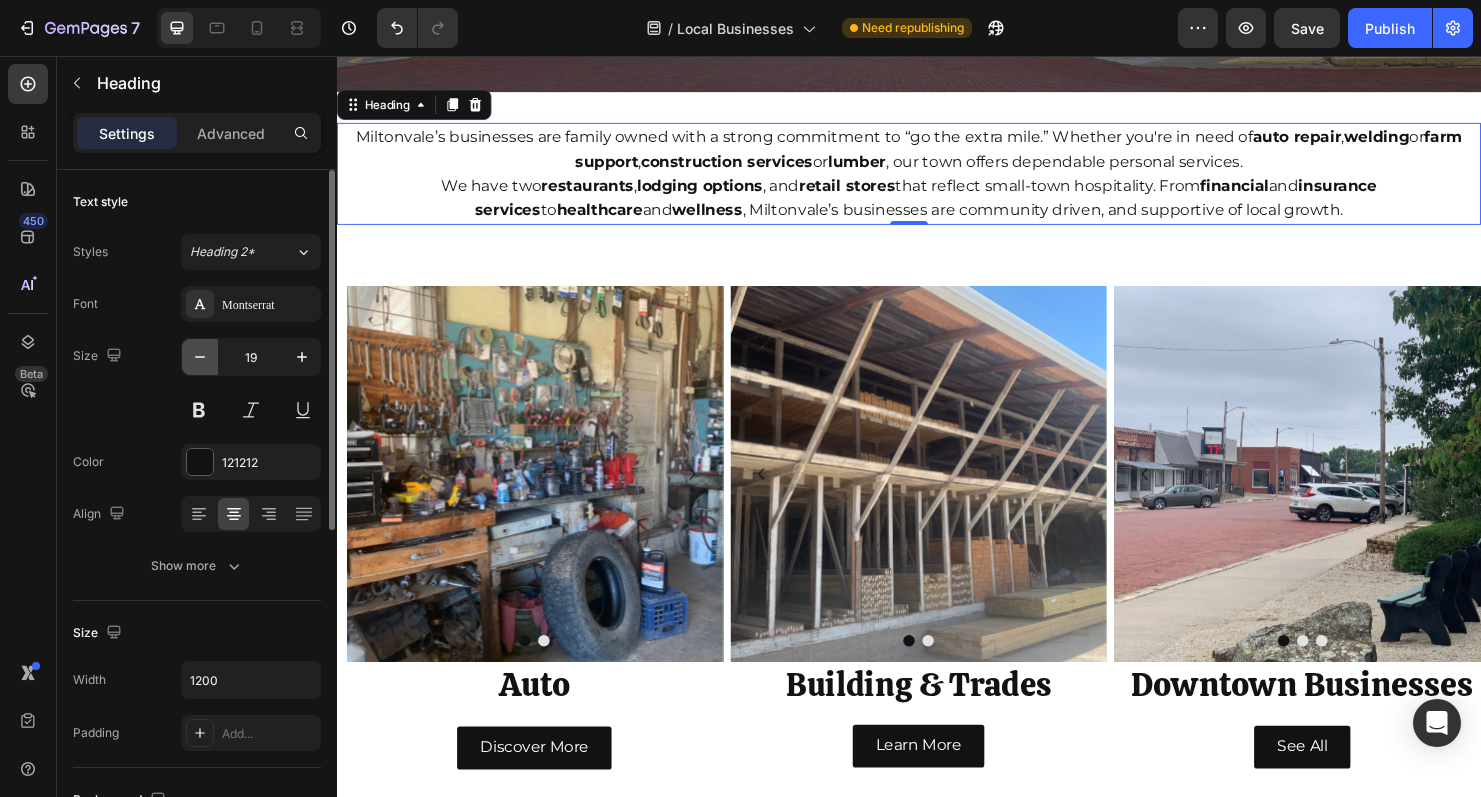 click 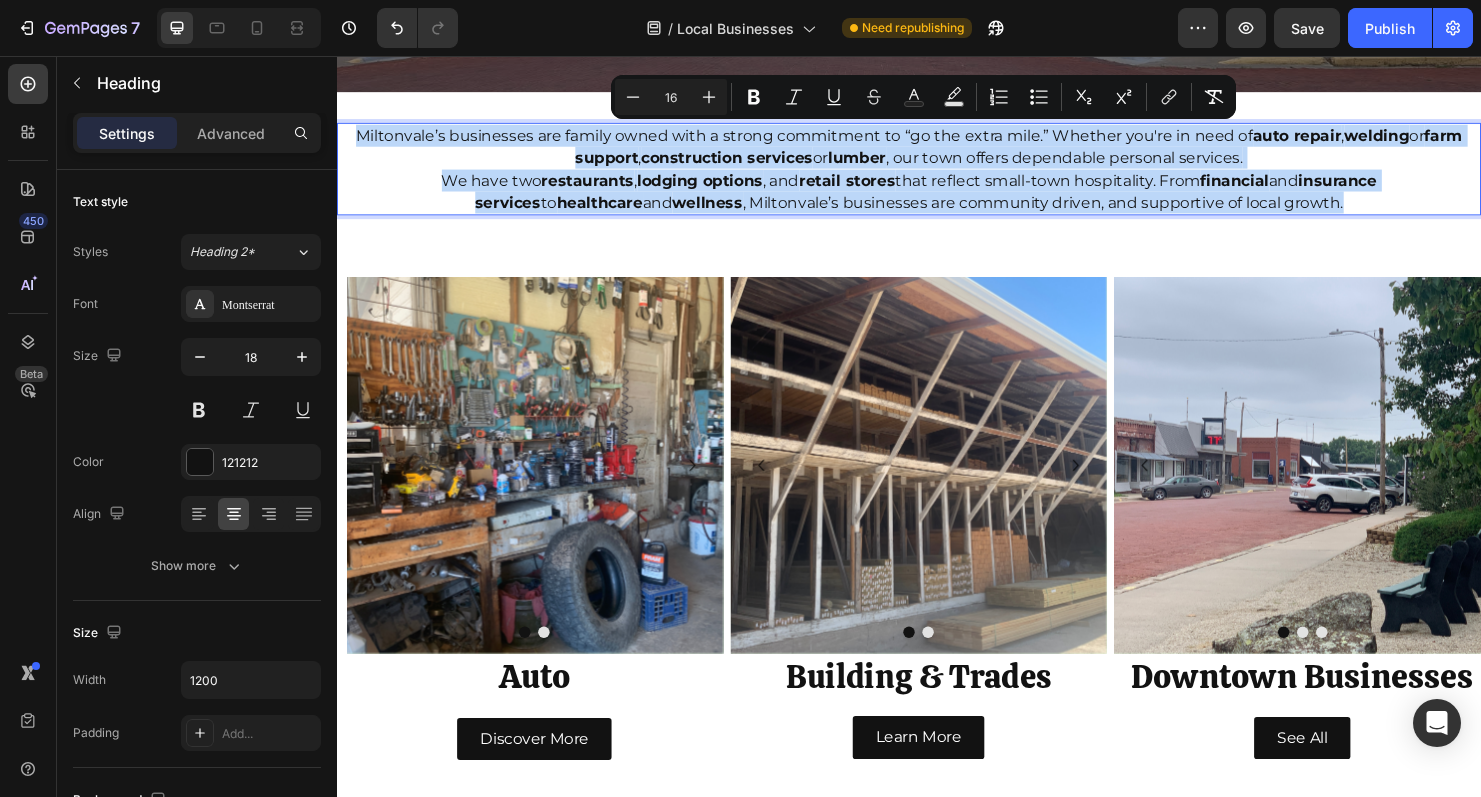drag, startPoint x: 1364, startPoint y: 211, endPoint x: 331, endPoint y: 135, distance: 1035.792 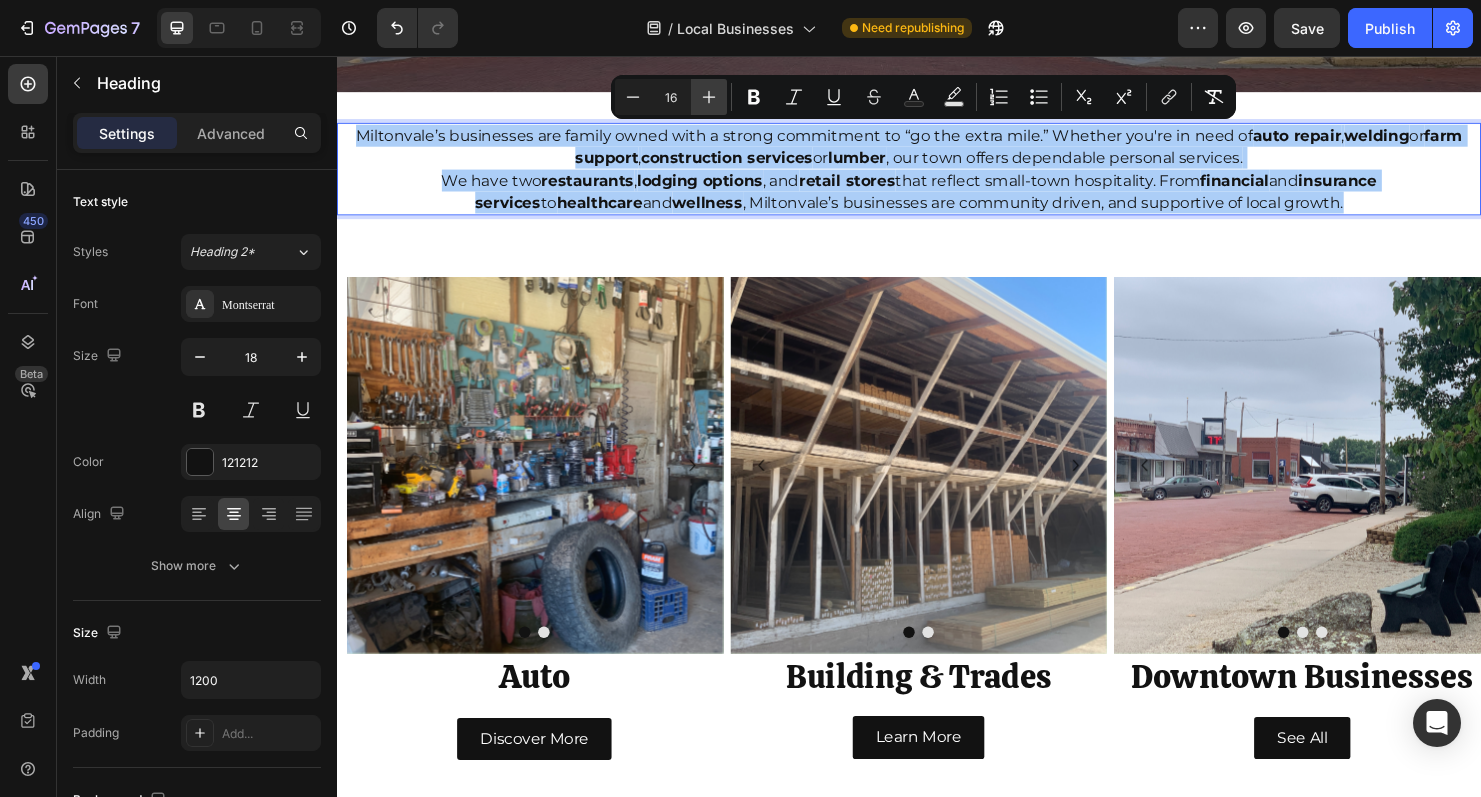 click 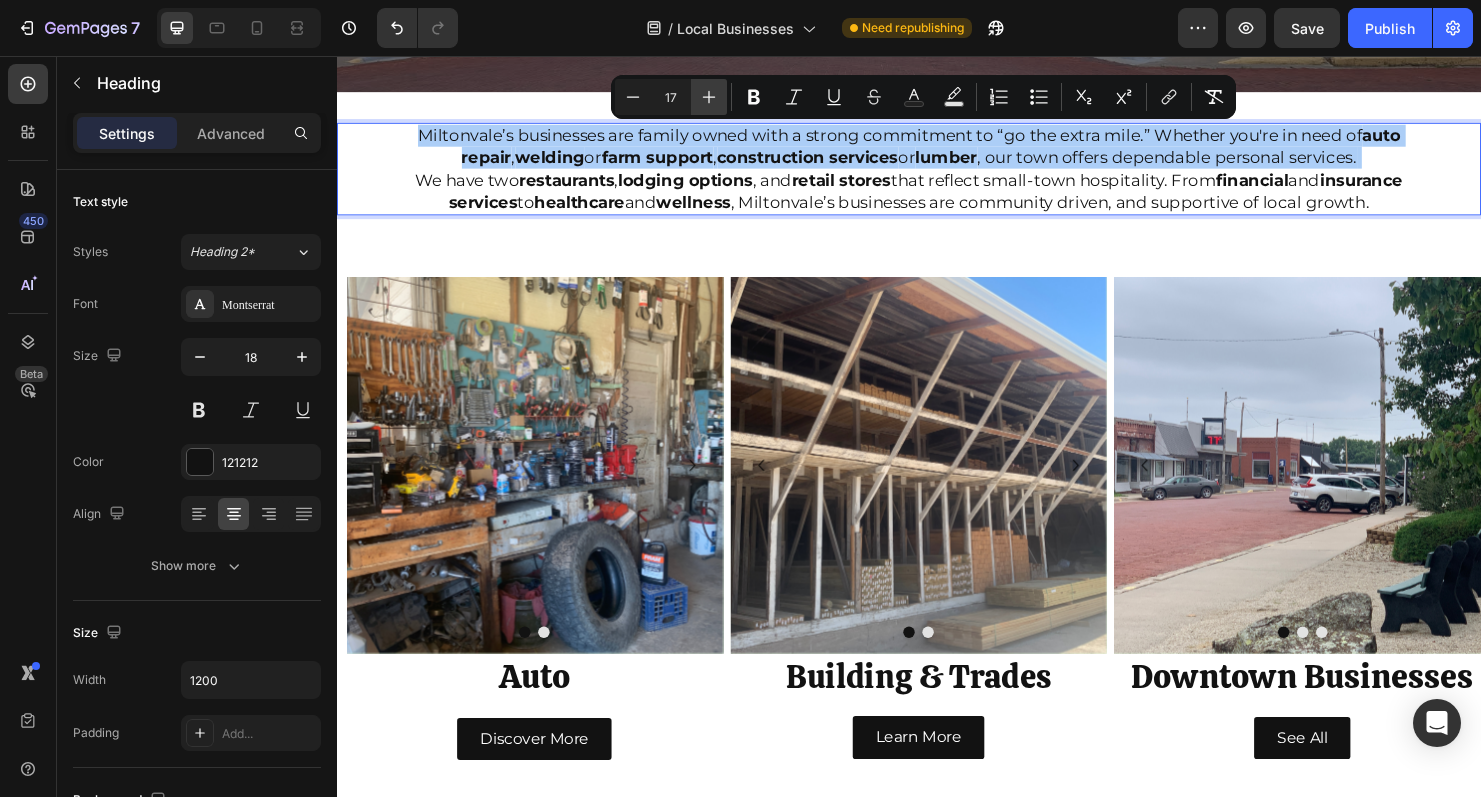 click 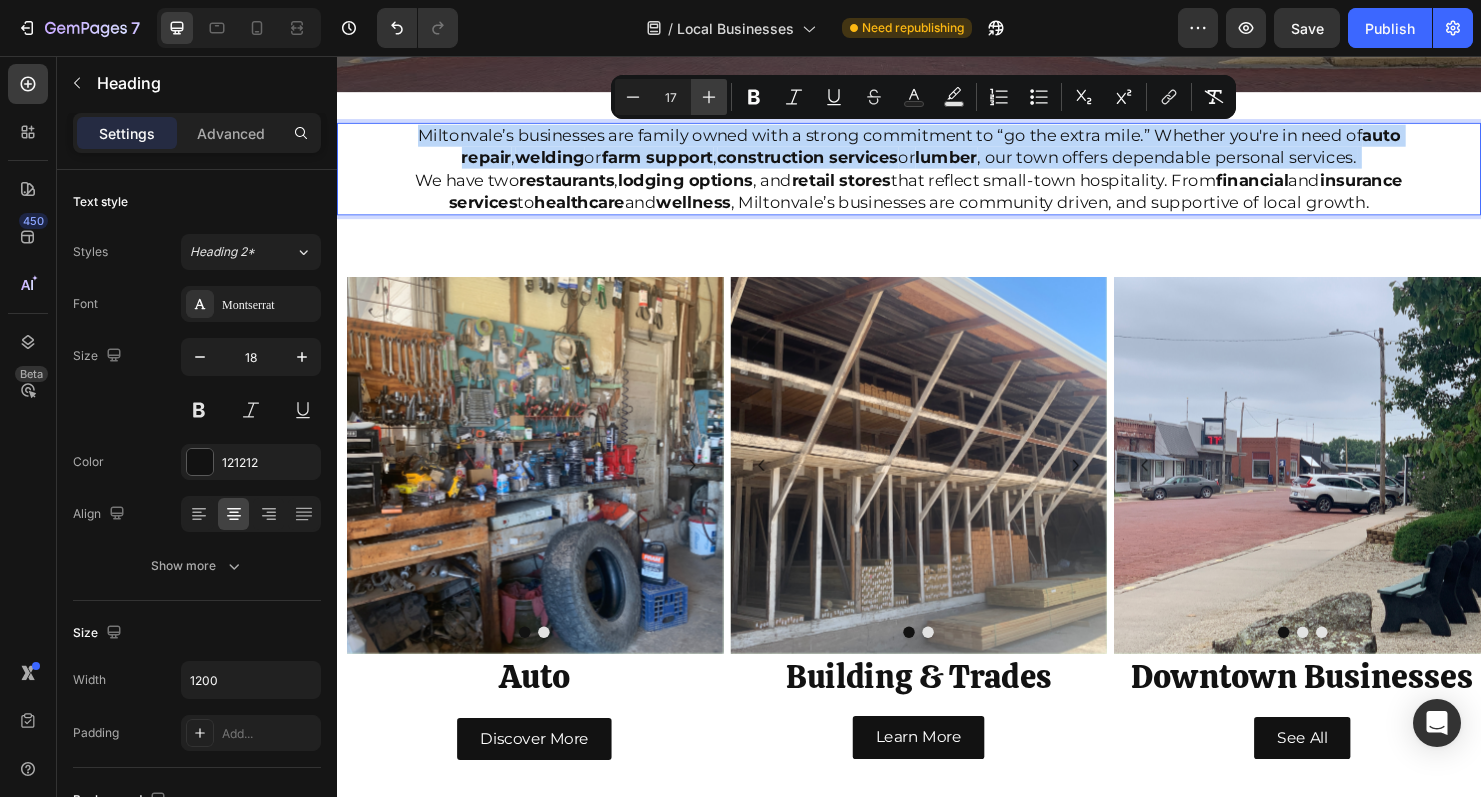 type on "18" 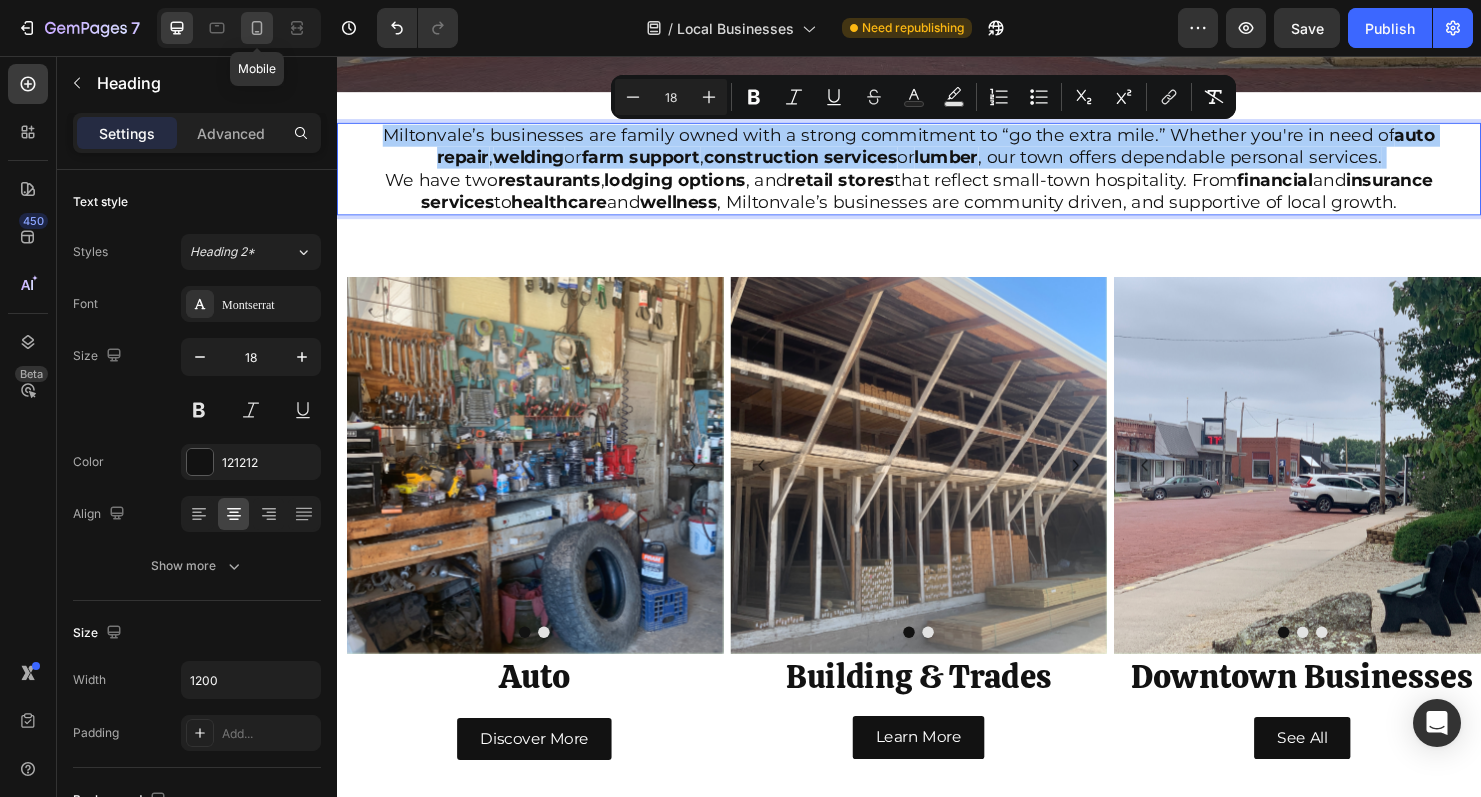 click 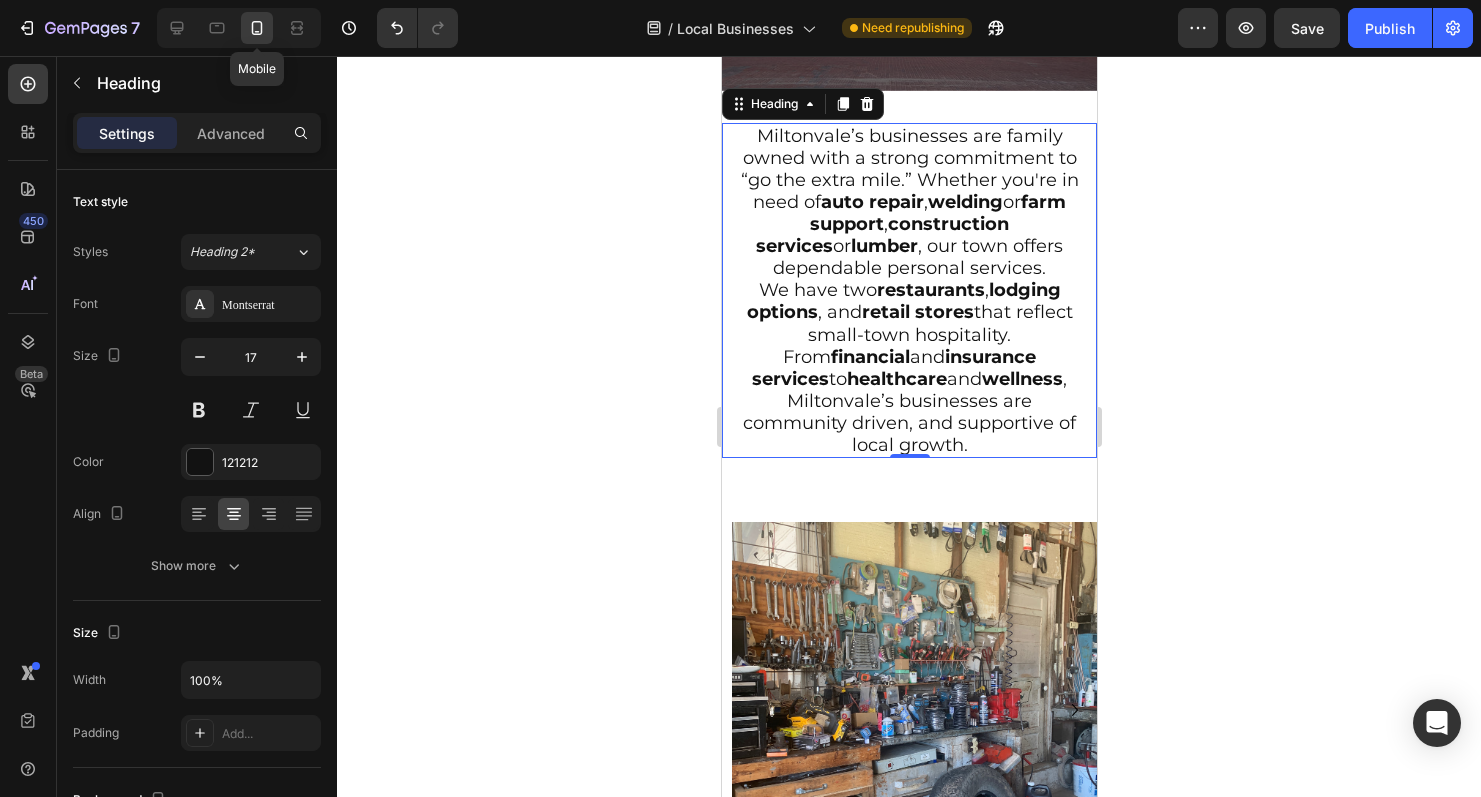 scroll, scrollTop: 277, scrollLeft: 0, axis: vertical 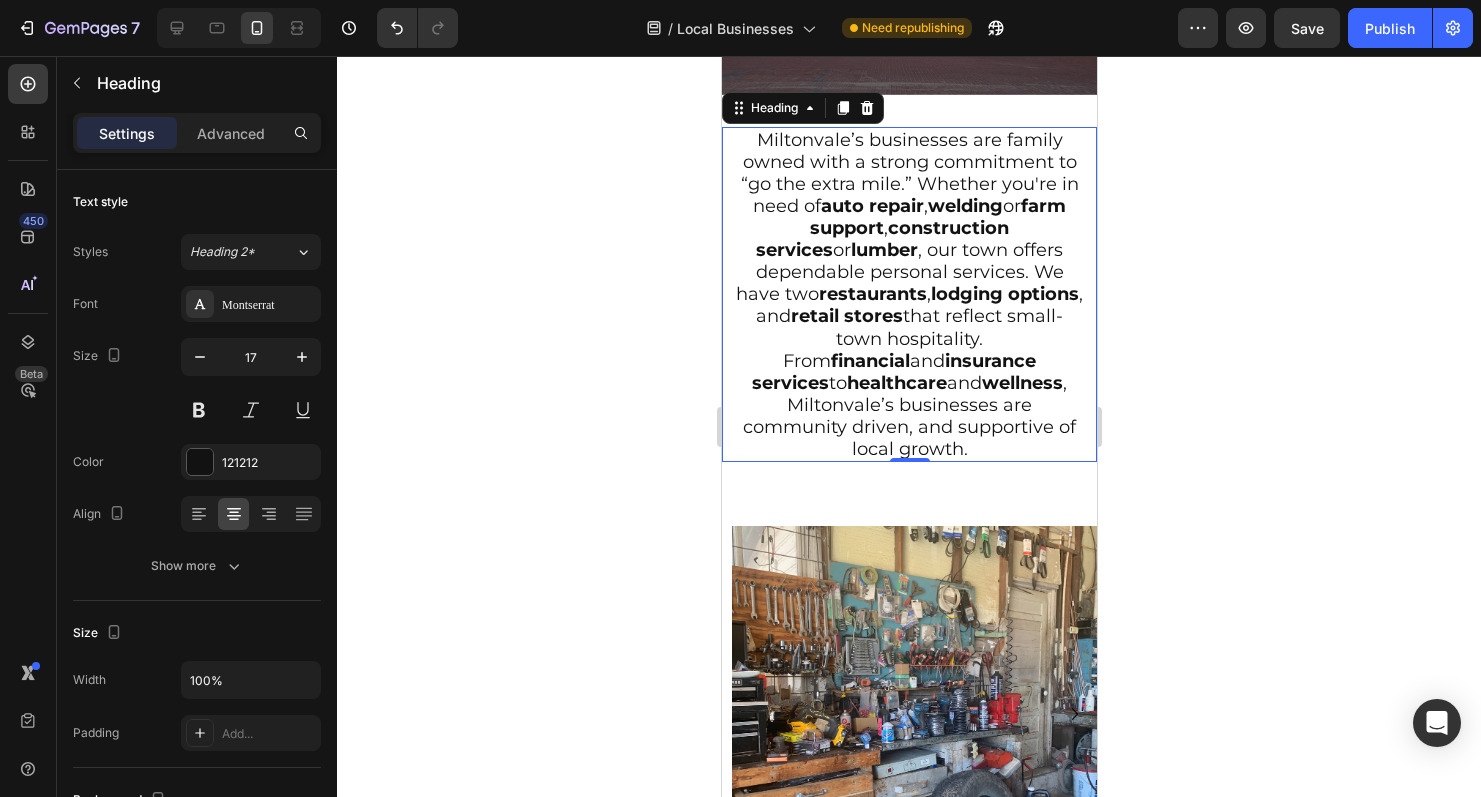 click 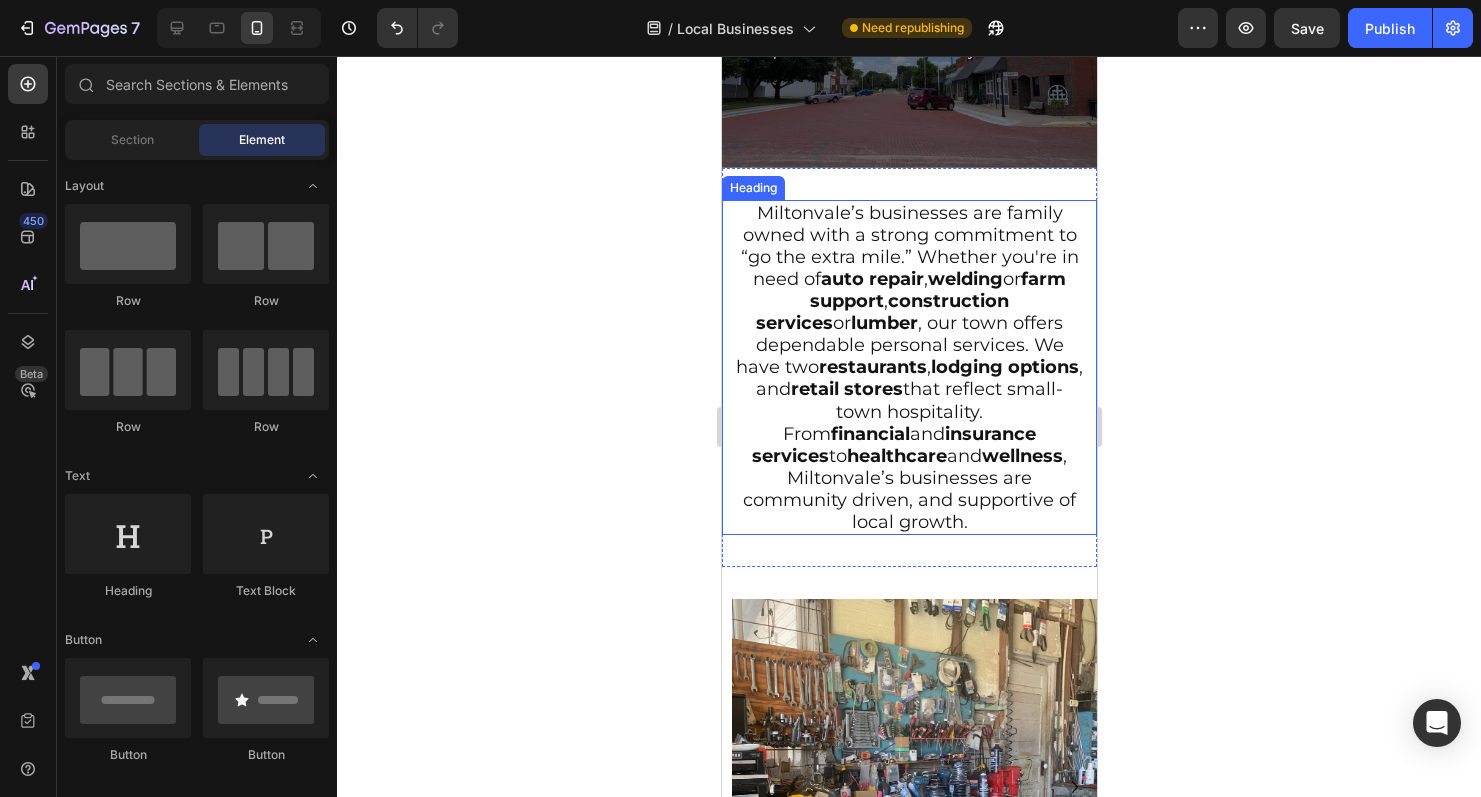 scroll, scrollTop: 0, scrollLeft: 0, axis: both 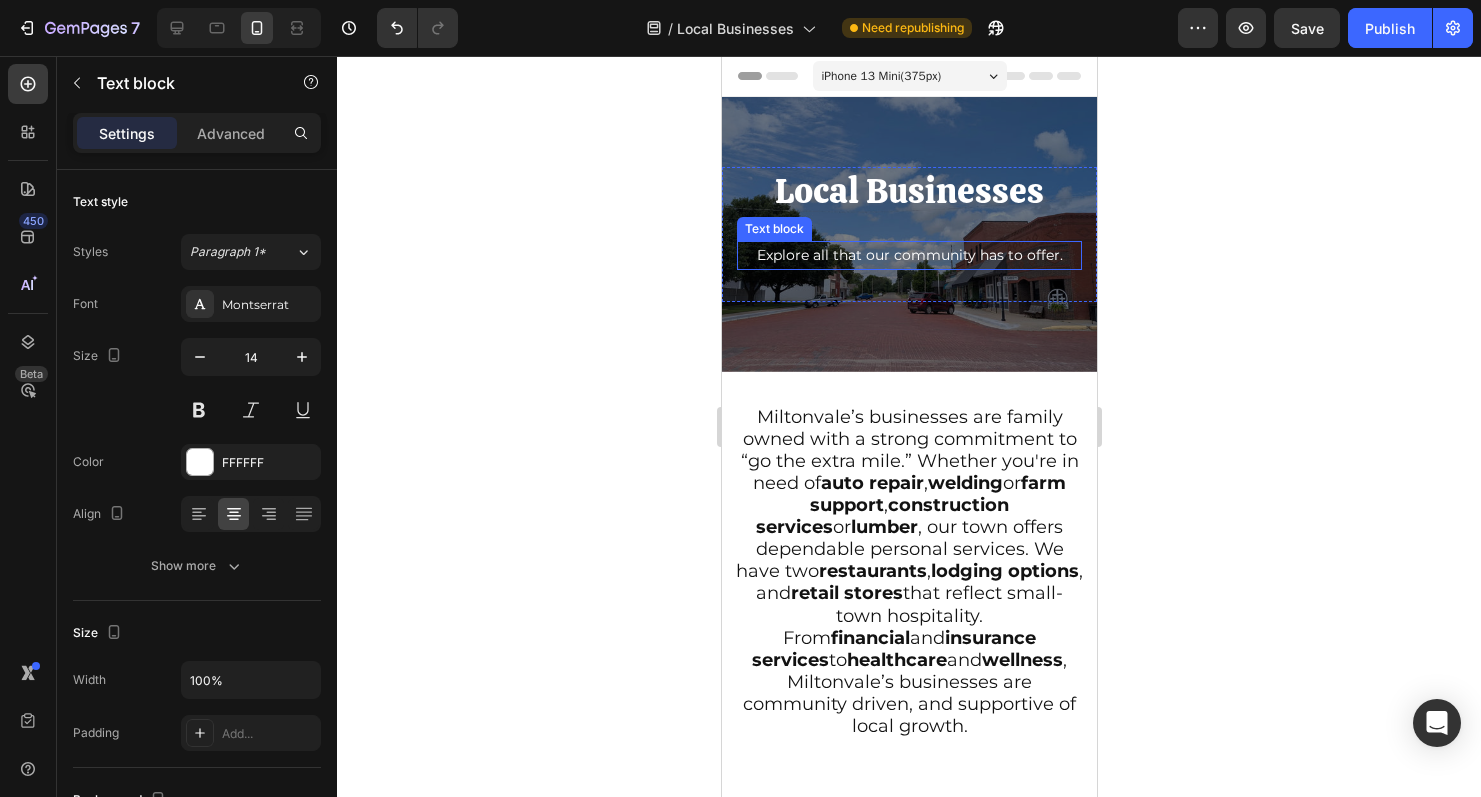 click on "Explore all that our community has to offer." at bounding box center (908, 255) 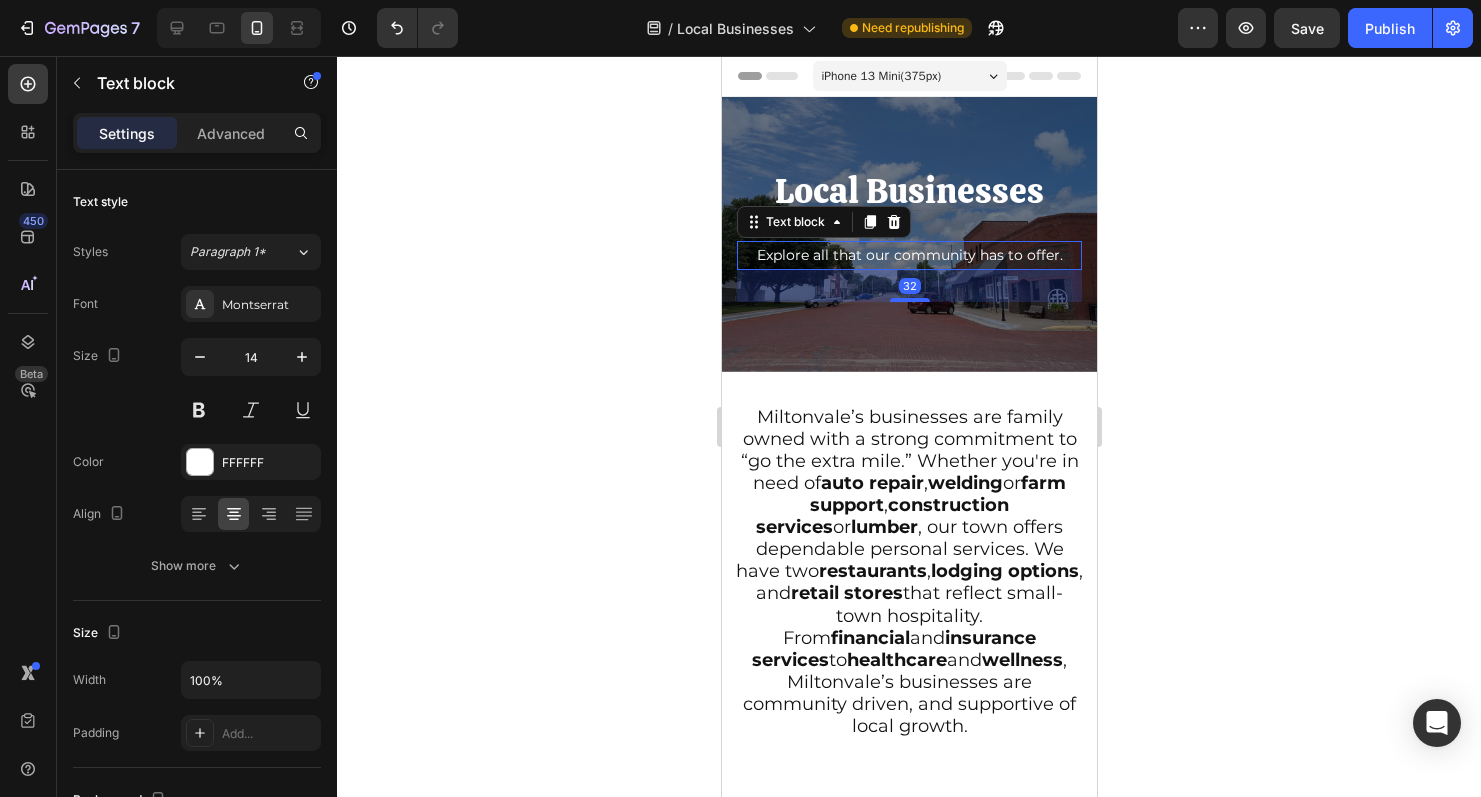 click on "Explore all that our community has to offer." at bounding box center (908, 255) 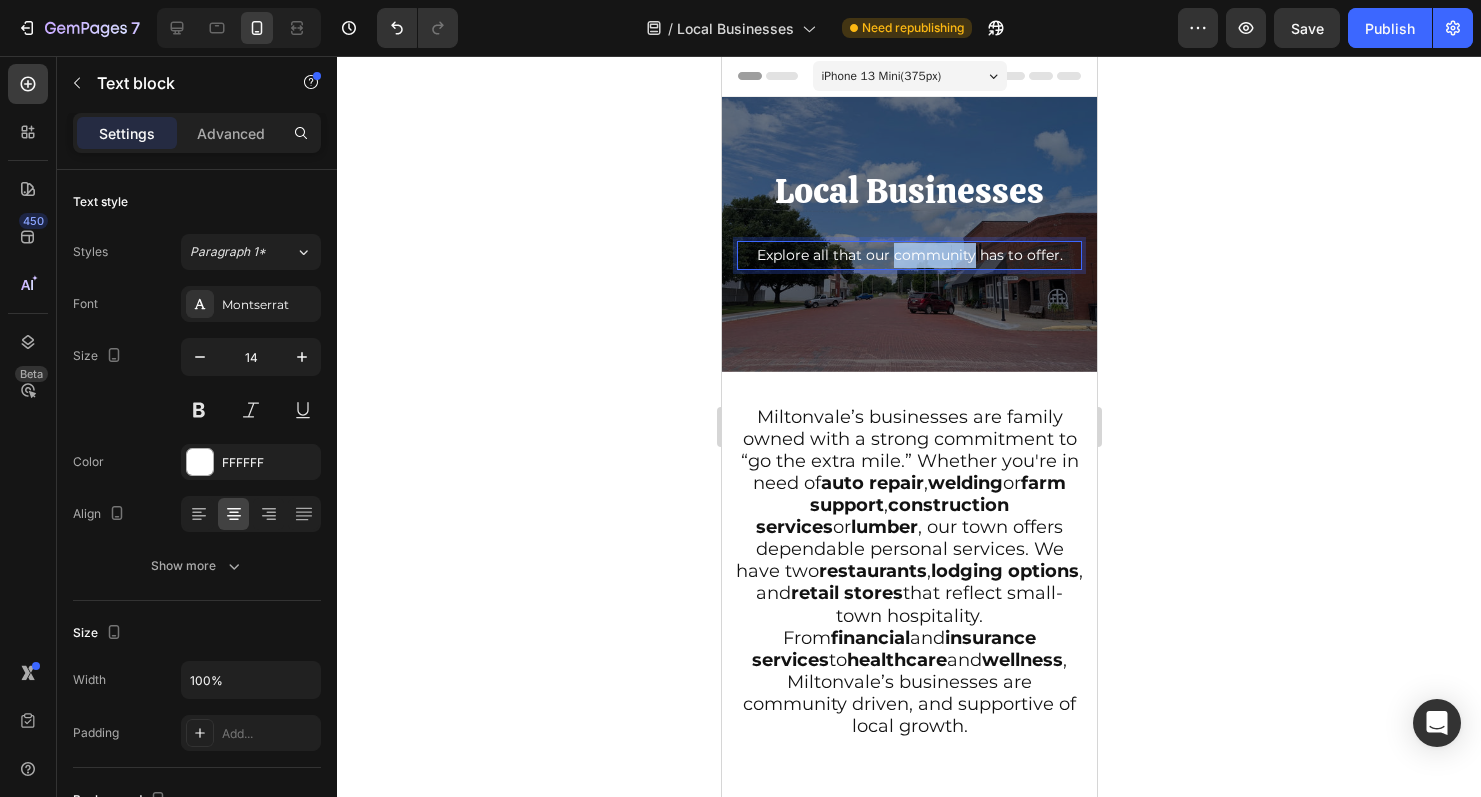click on "Explore all that our community has to offer." at bounding box center [908, 255] 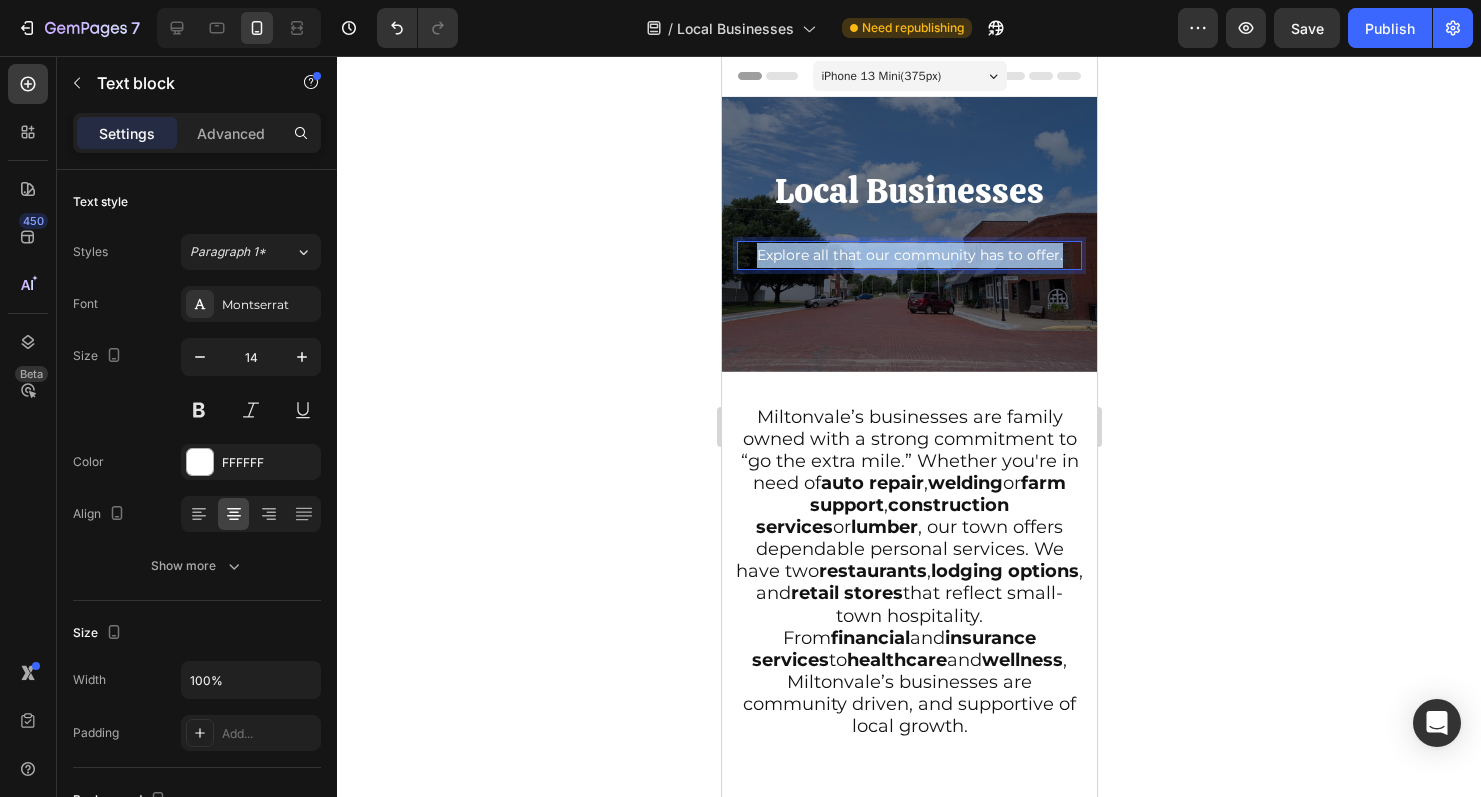 click on "Explore all that our community has to offer." at bounding box center (908, 255) 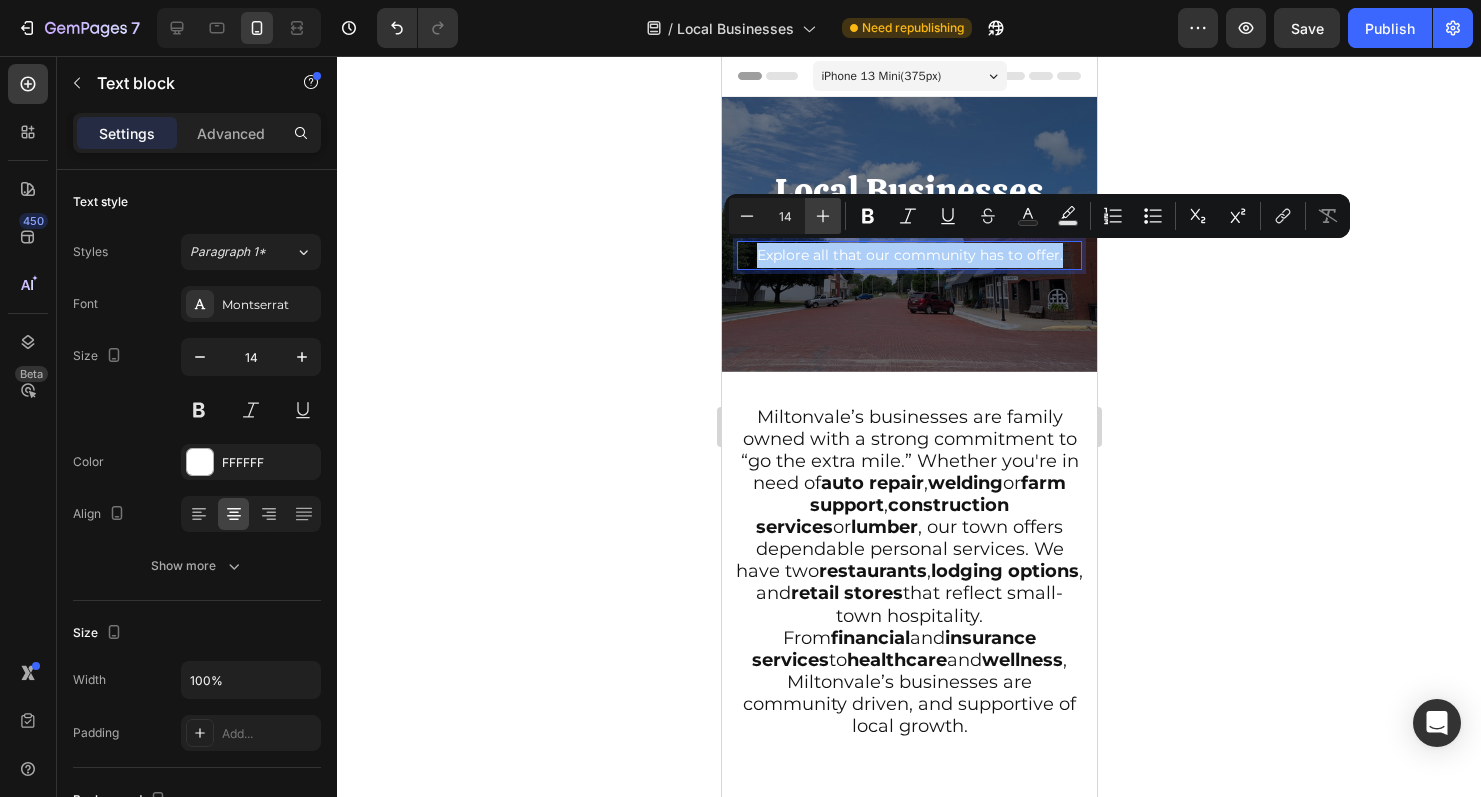 click 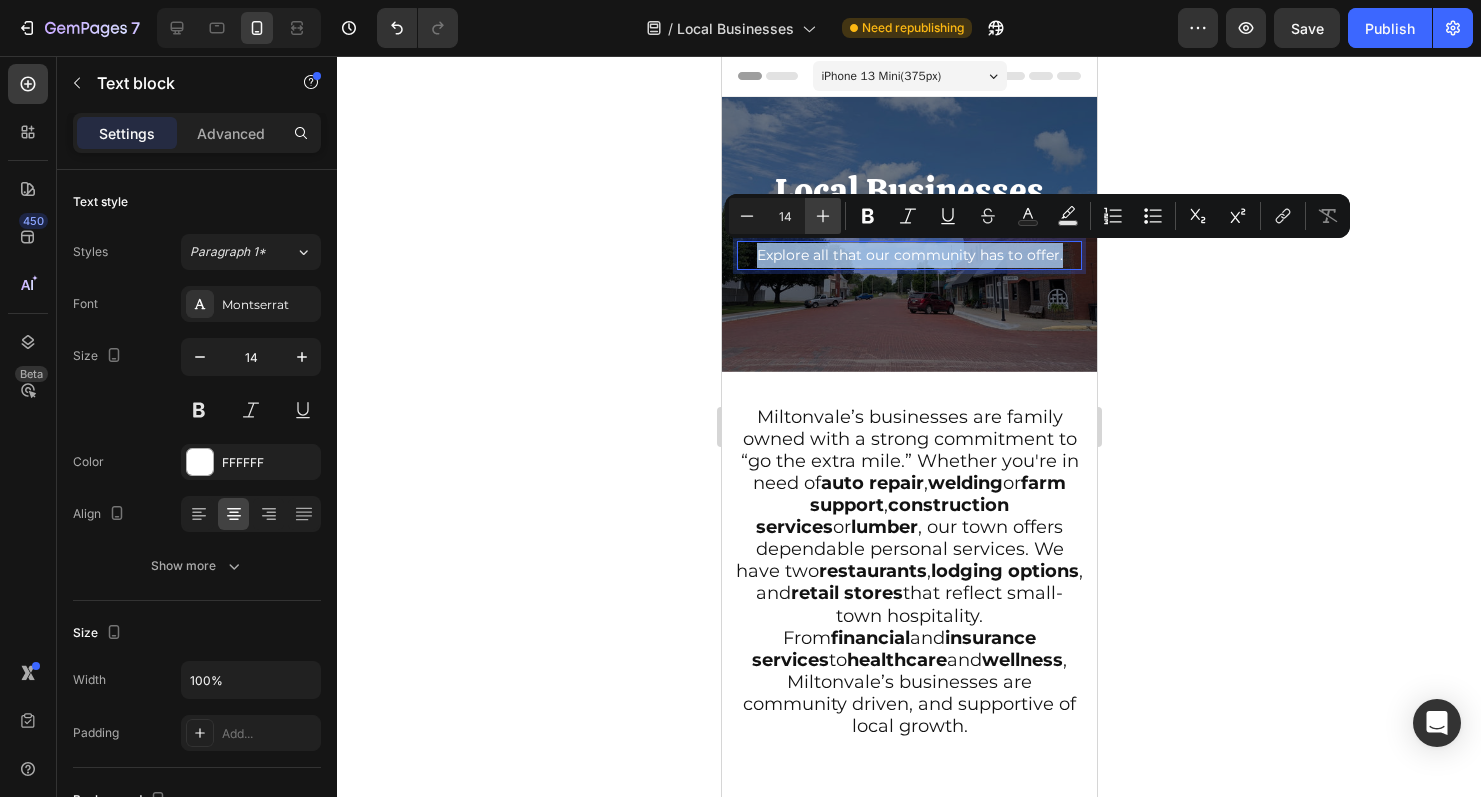 type on "15" 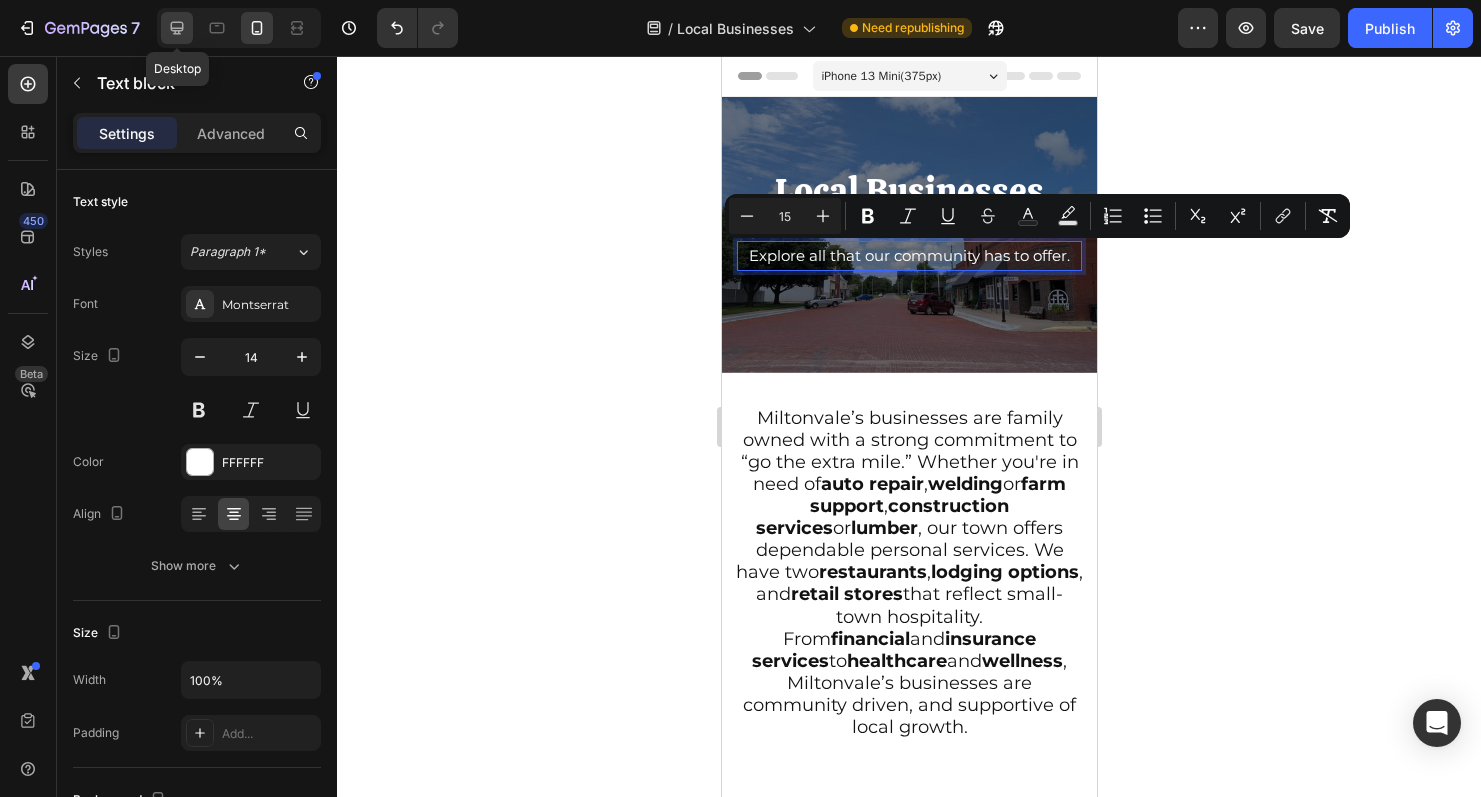 click 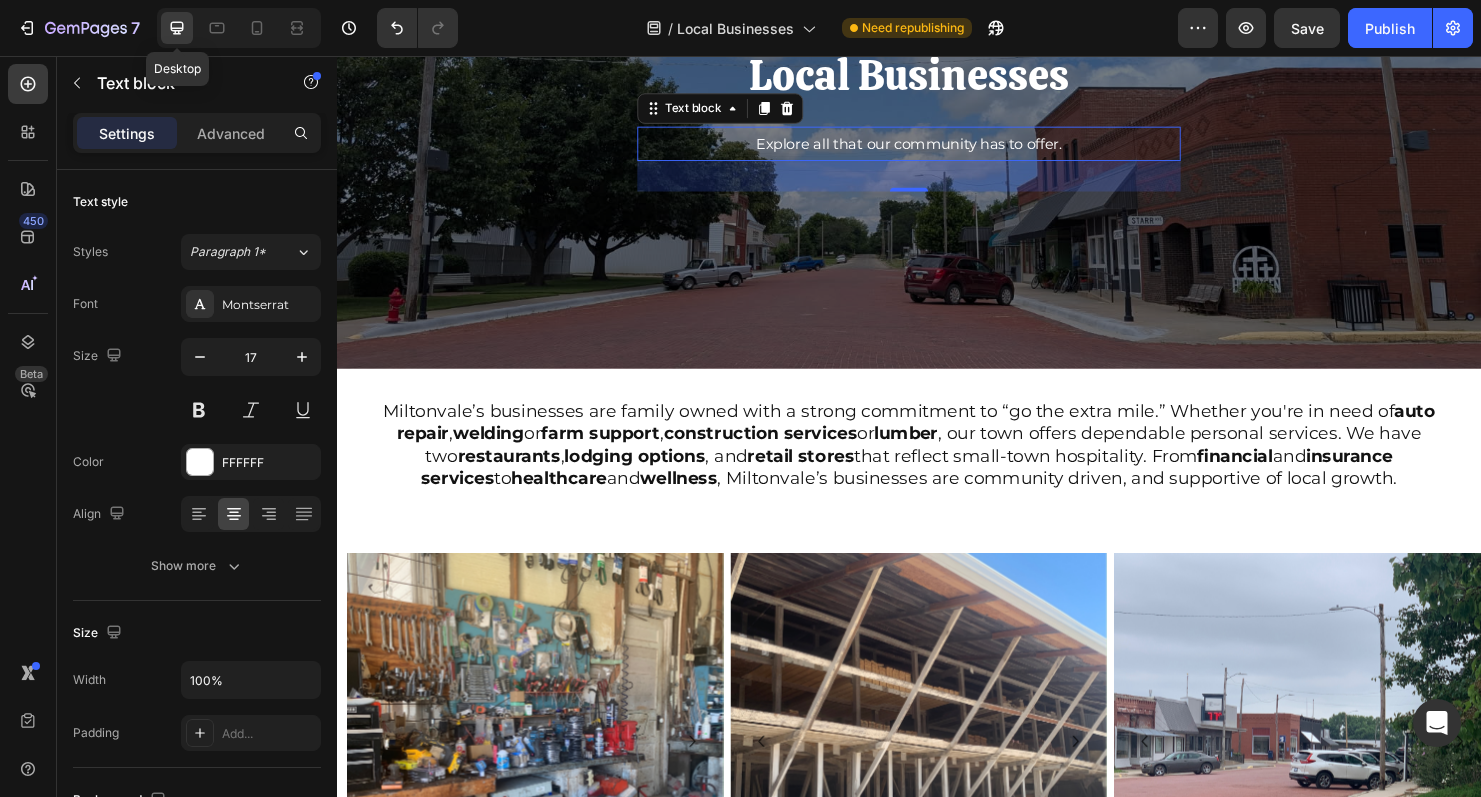 scroll, scrollTop: 242, scrollLeft: 0, axis: vertical 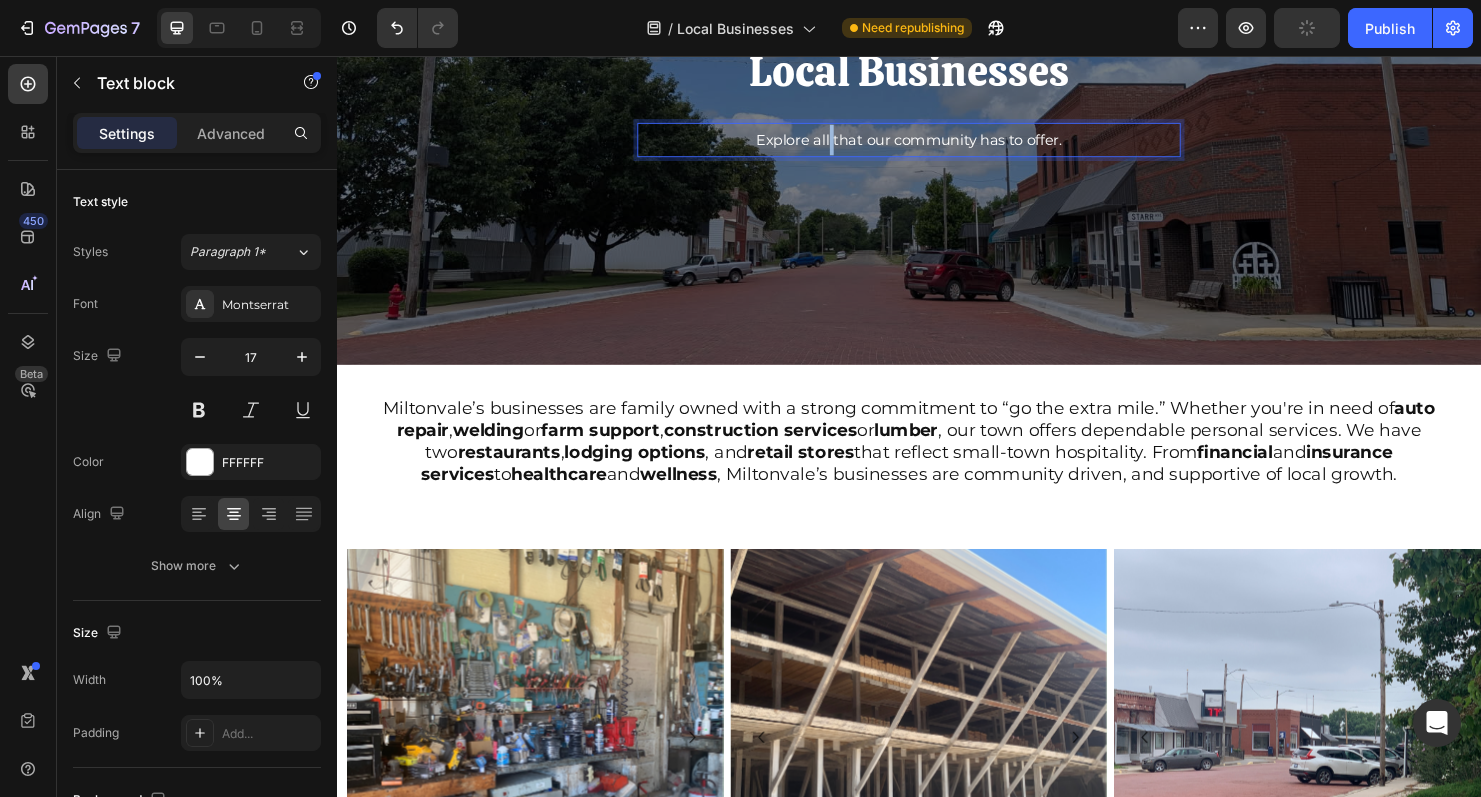 click on "Explore all that our community has to offer." at bounding box center [937, 143] 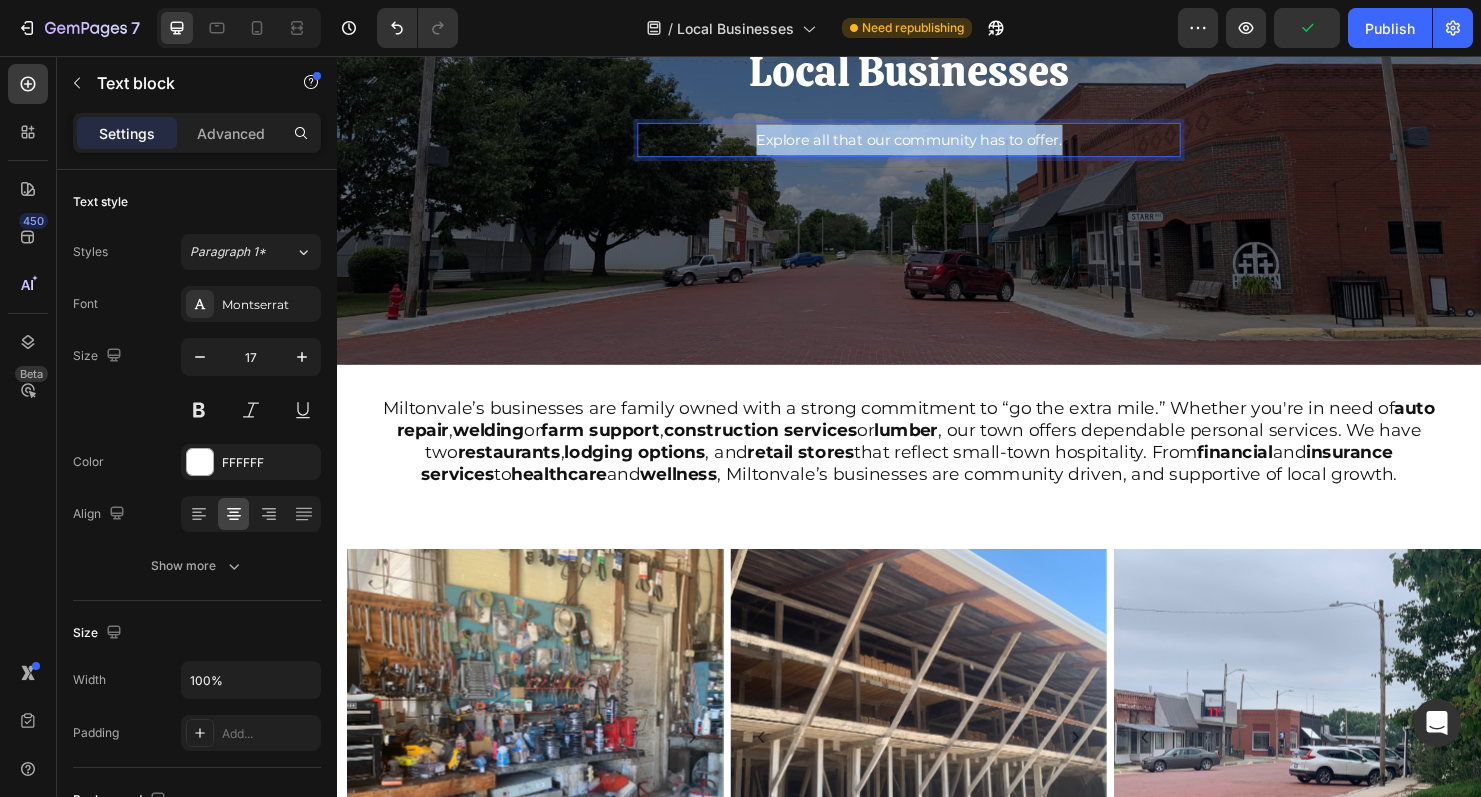 click on "Explore all that our community has to offer." at bounding box center [937, 143] 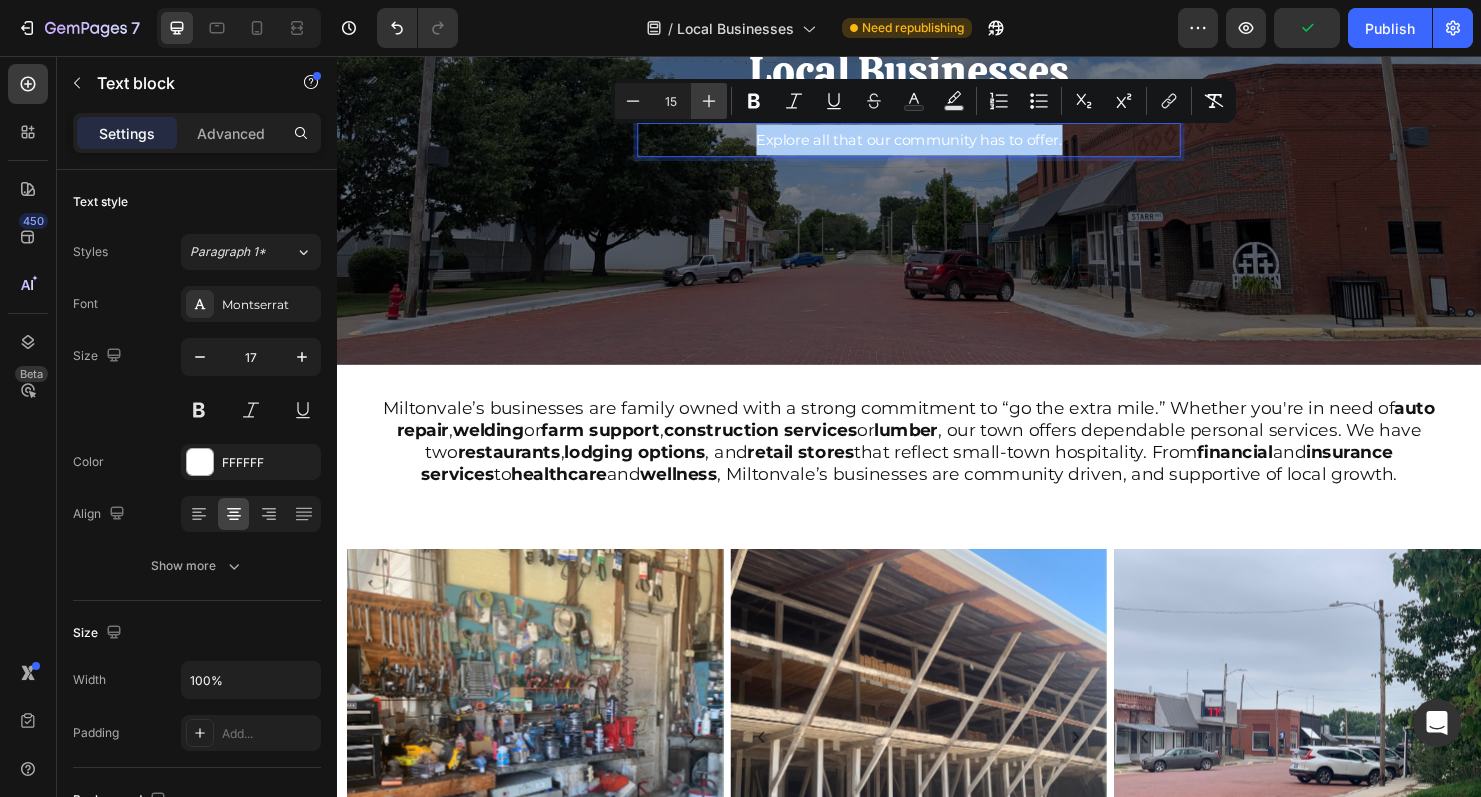 click 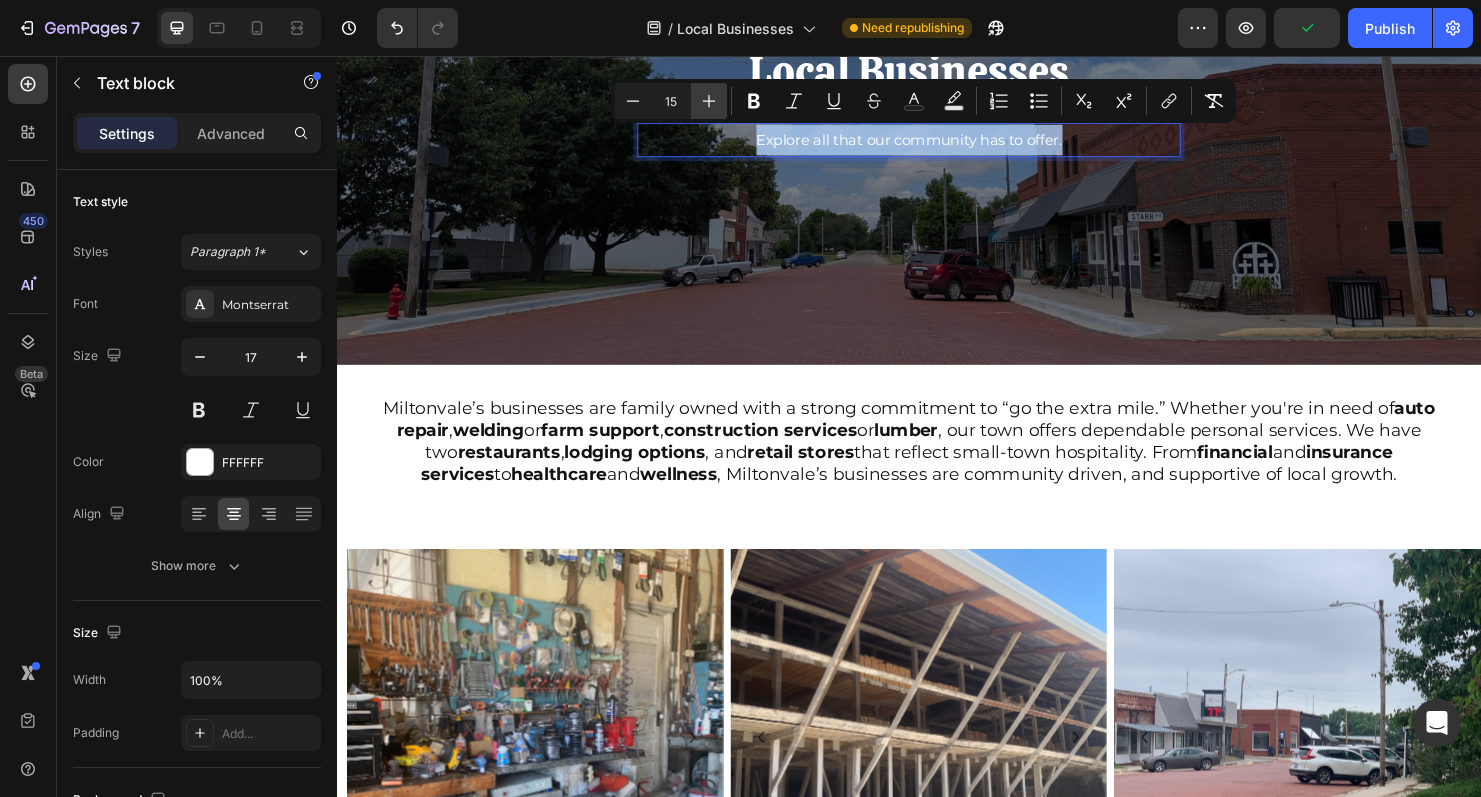 type on "16" 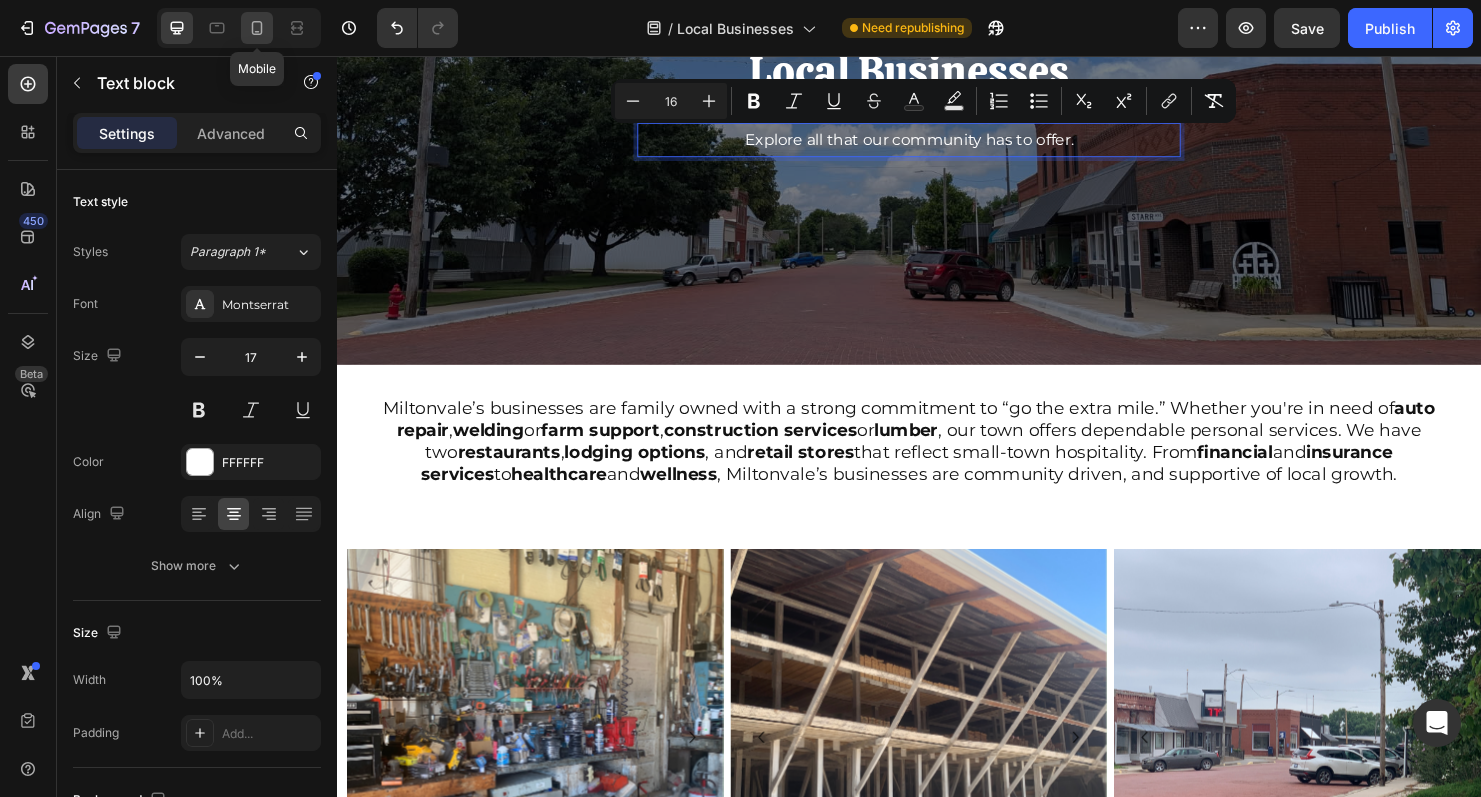 click 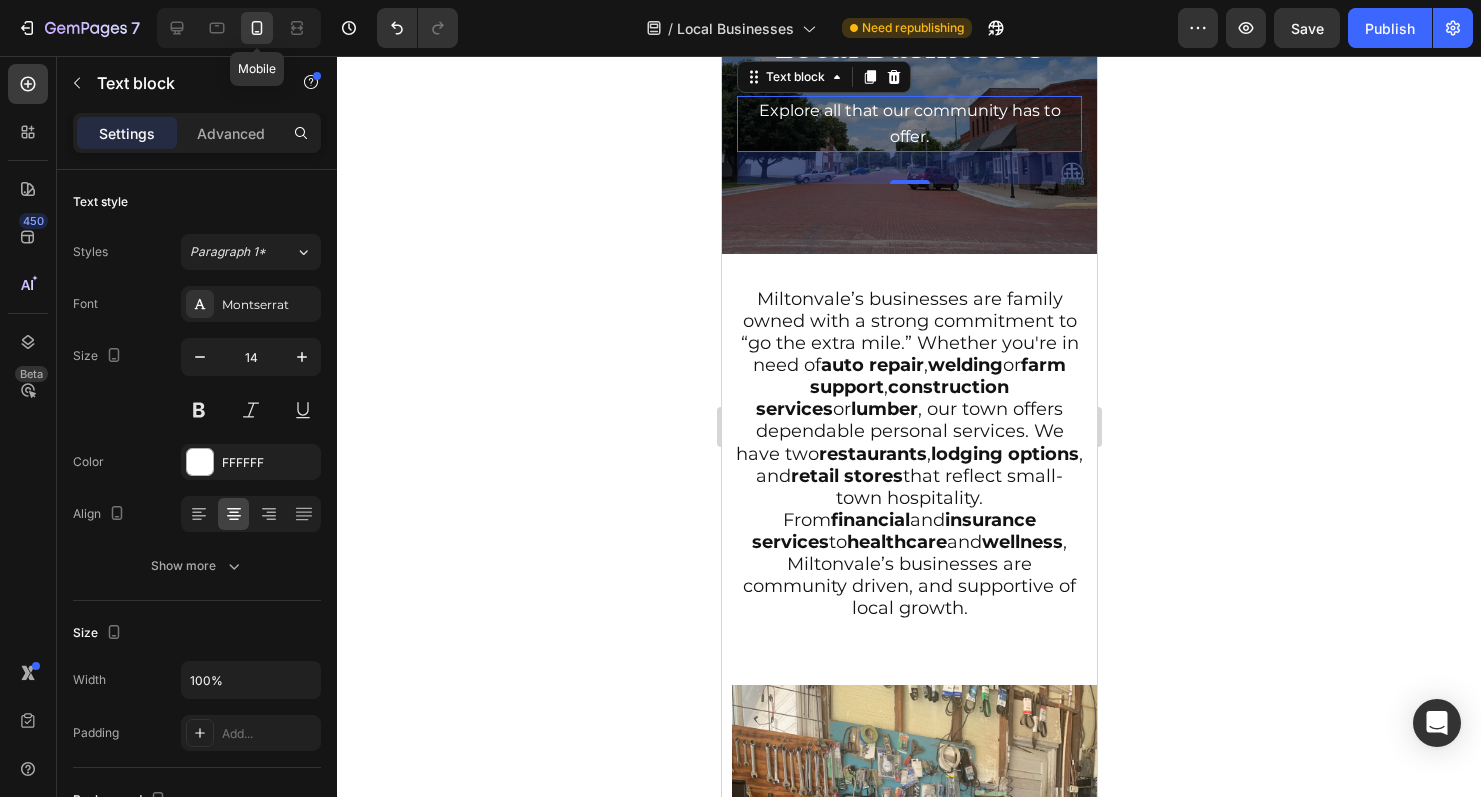 scroll, scrollTop: 114, scrollLeft: 0, axis: vertical 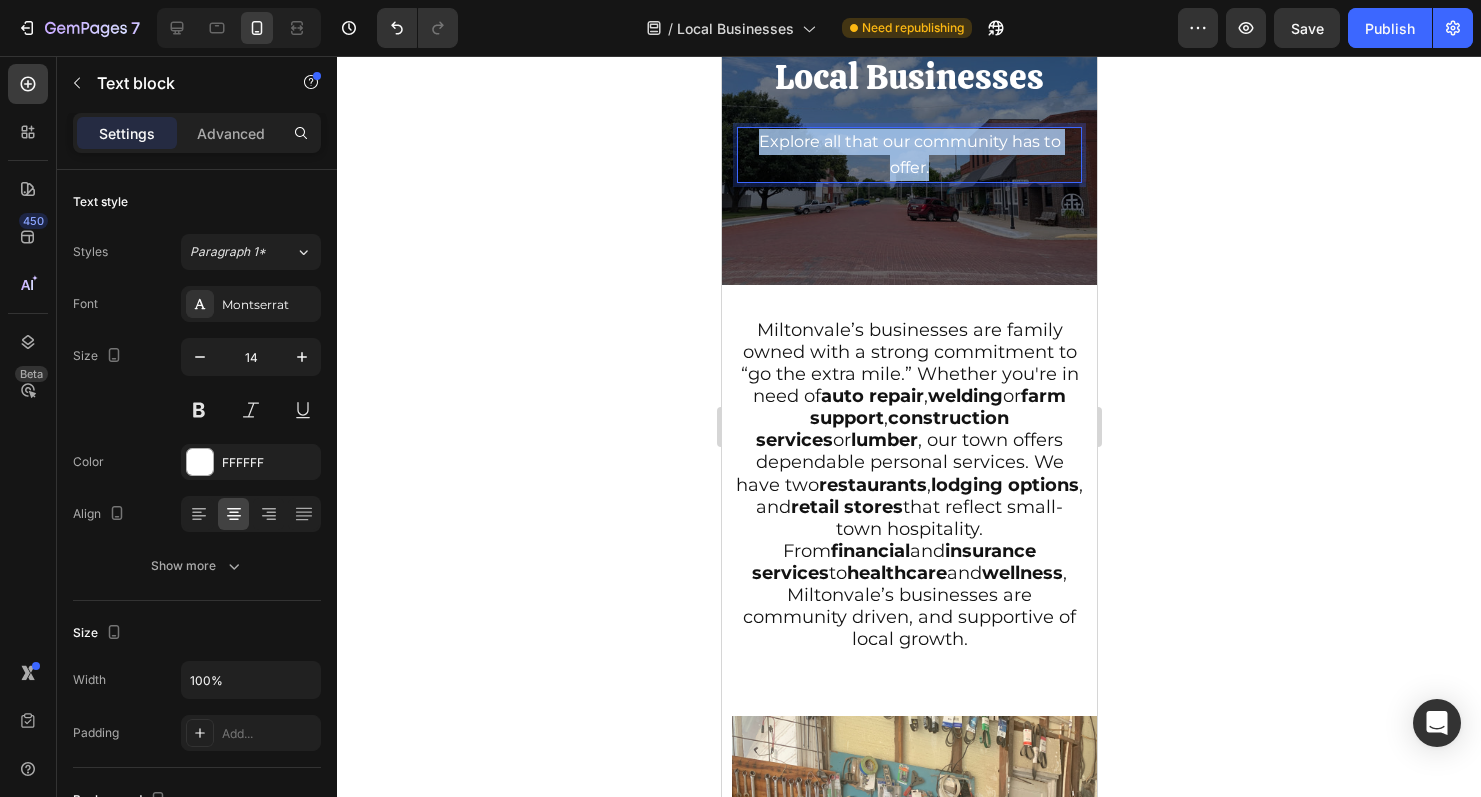drag, startPoint x: 945, startPoint y: 174, endPoint x: 740, endPoint y: 153, distance: 206.0728 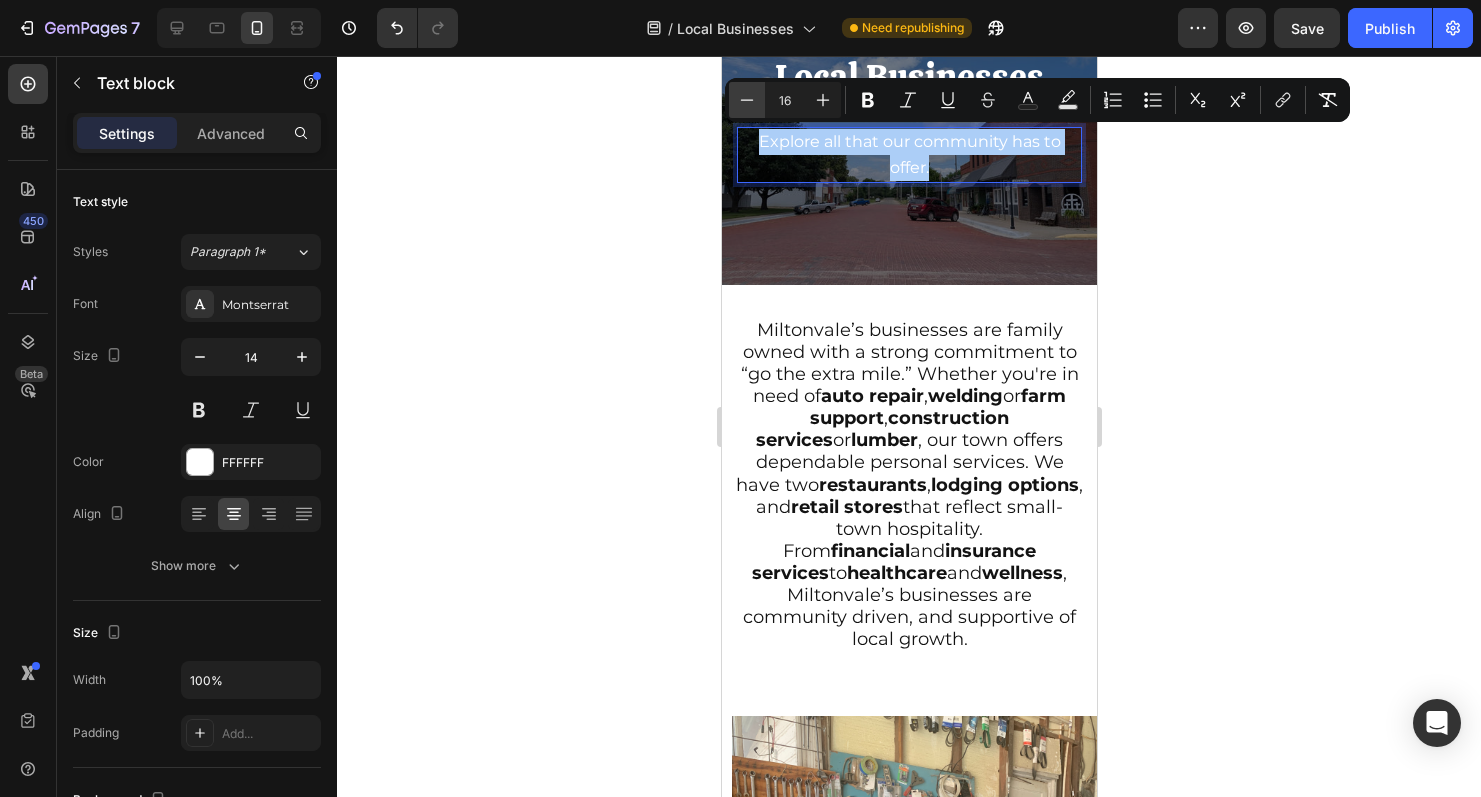 click 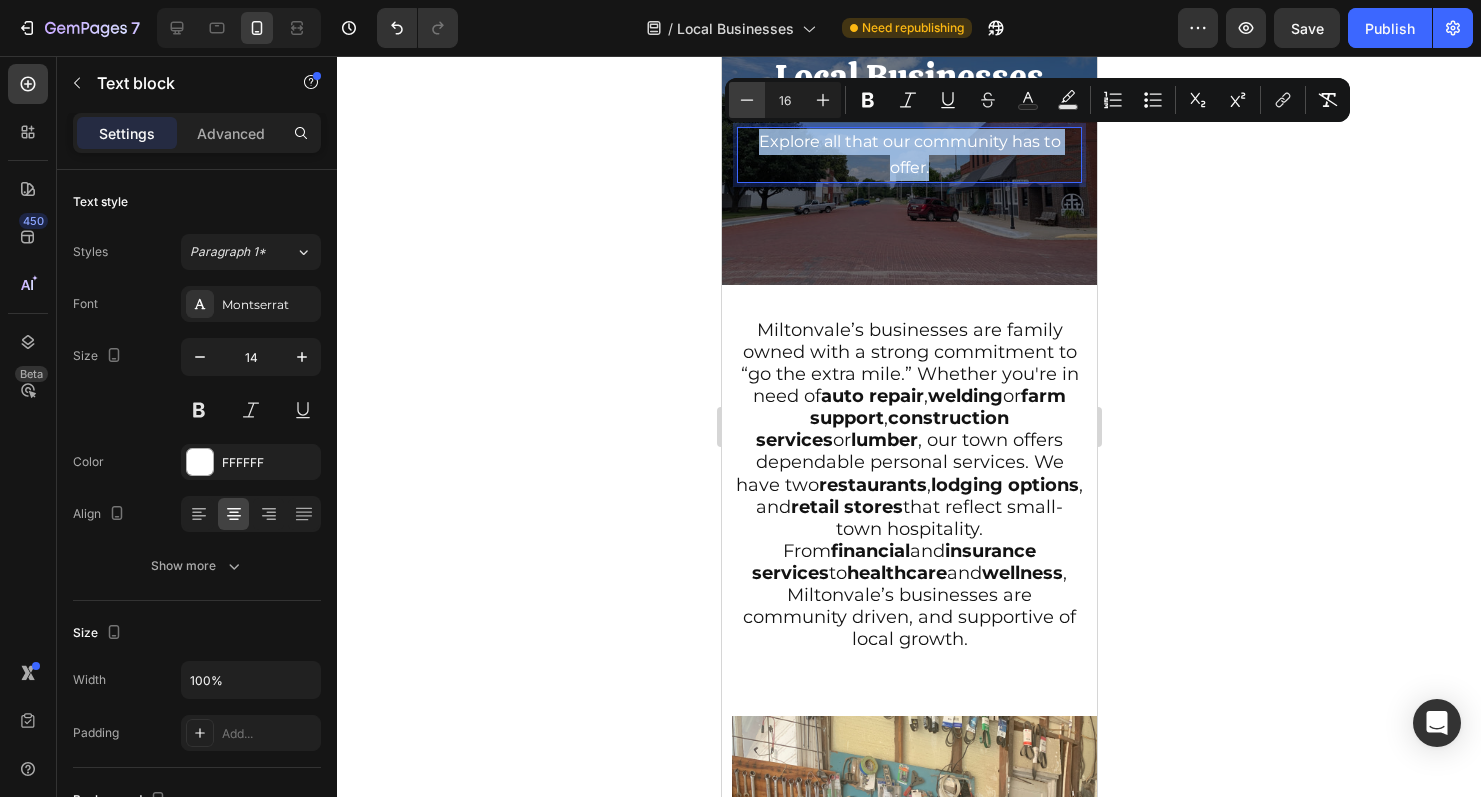 type on "15" 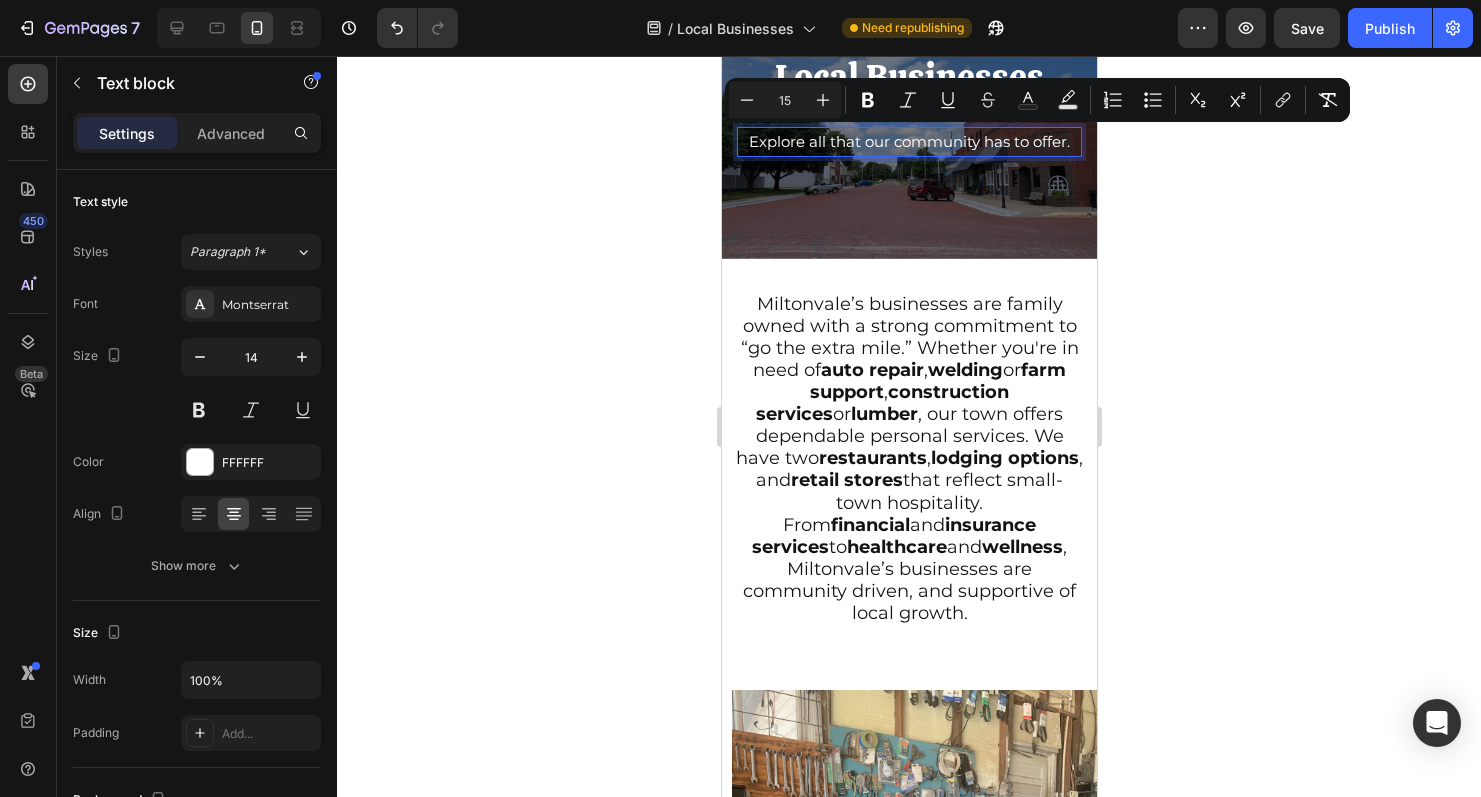 click 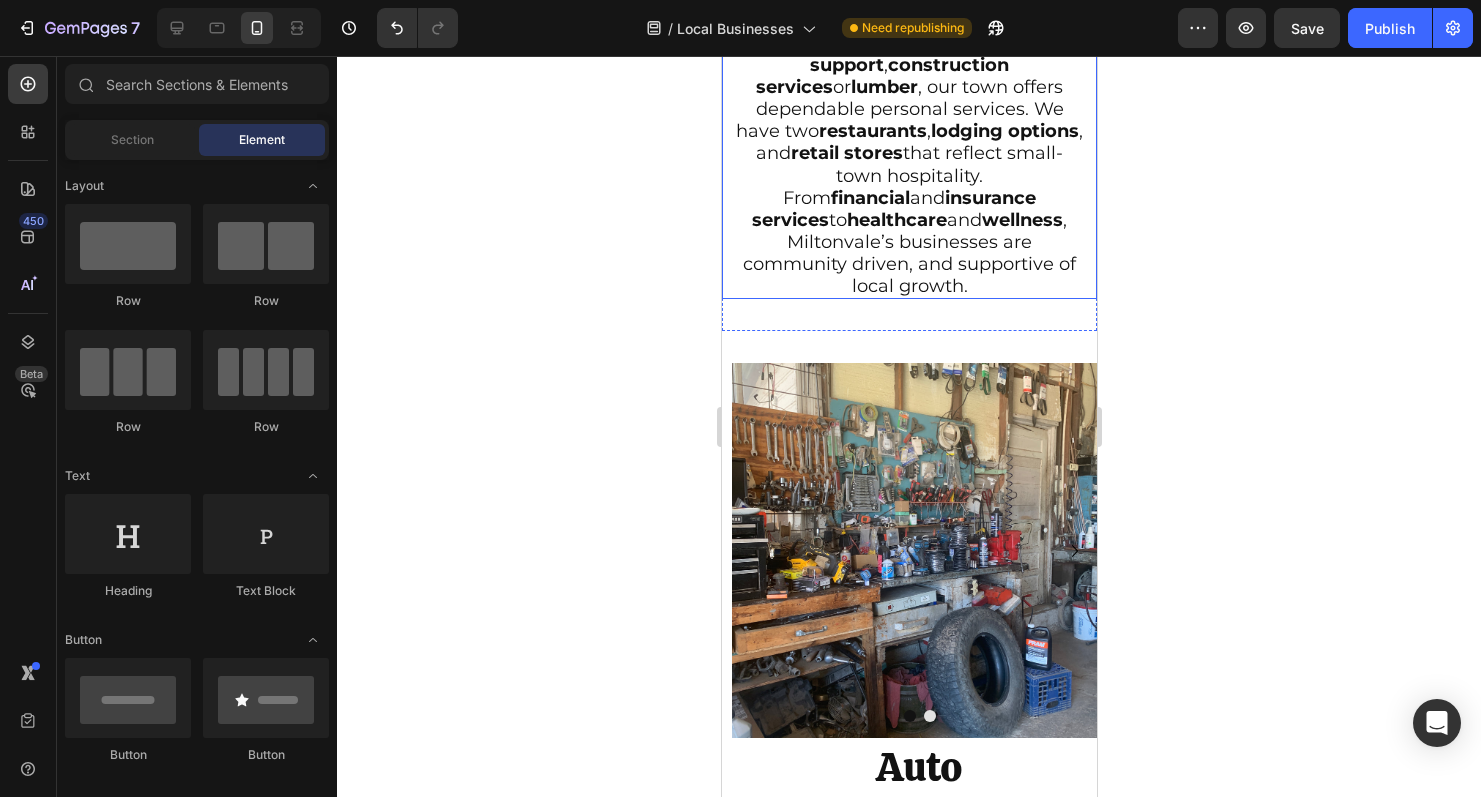 scroll, scrollTop: 442, scrollLeft: 0, axis: vertical 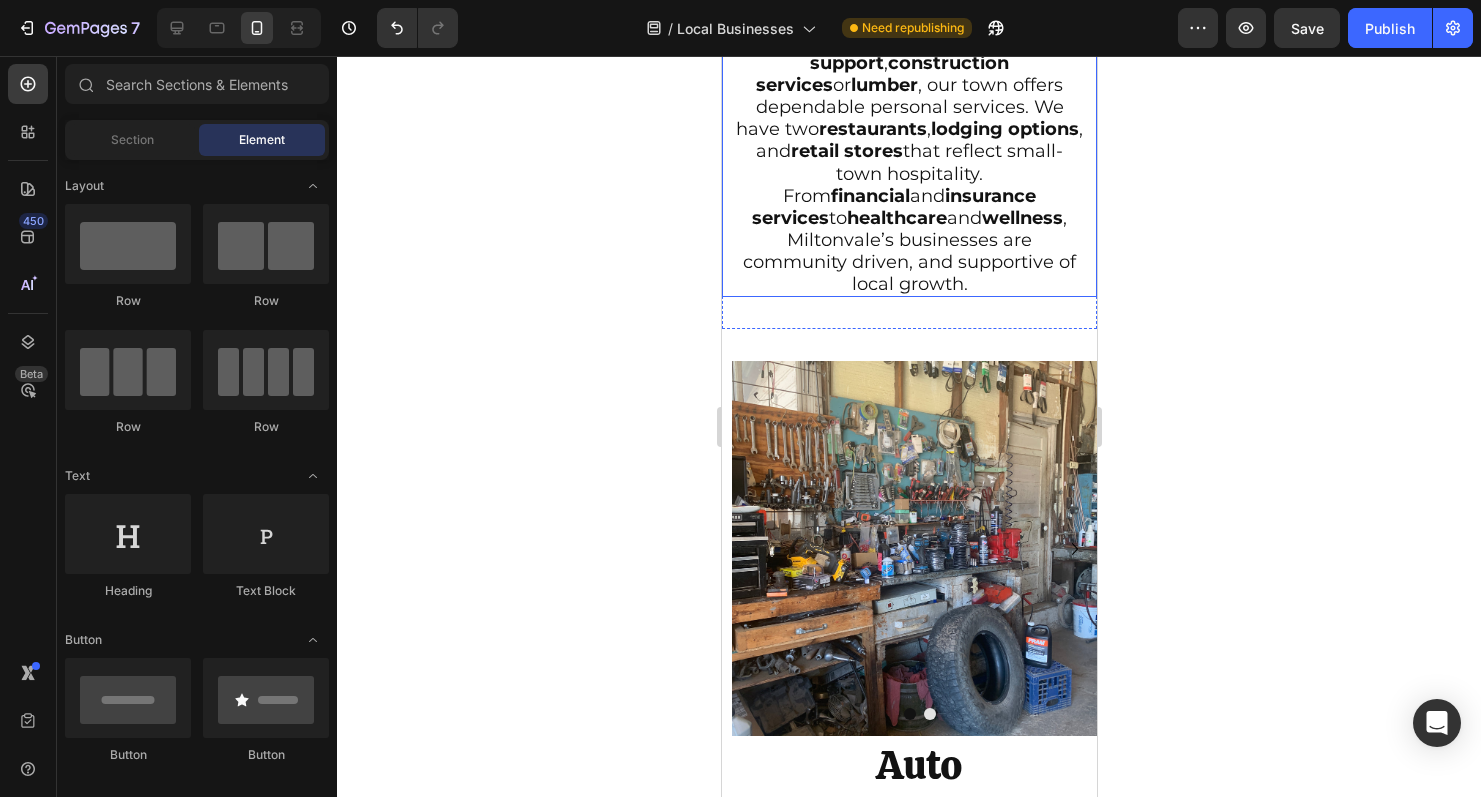 click on "Miltonvale’s businesses are family owned with a strong commitment to “go the extra mile.” Whether you're in need of  auto repair ,  welding  or  farm support ,  construction services  or  lumber , our town offers dependable personal services. We have two  restaurants ,  lodging options , and  retail stores  that reflect small-town hospitality. From  financial  and  insurance services  to  healthcare  and  wellness , Miltonvale’s businesses are community driven, and supportive of local growth." at bounding box center (908, 129) 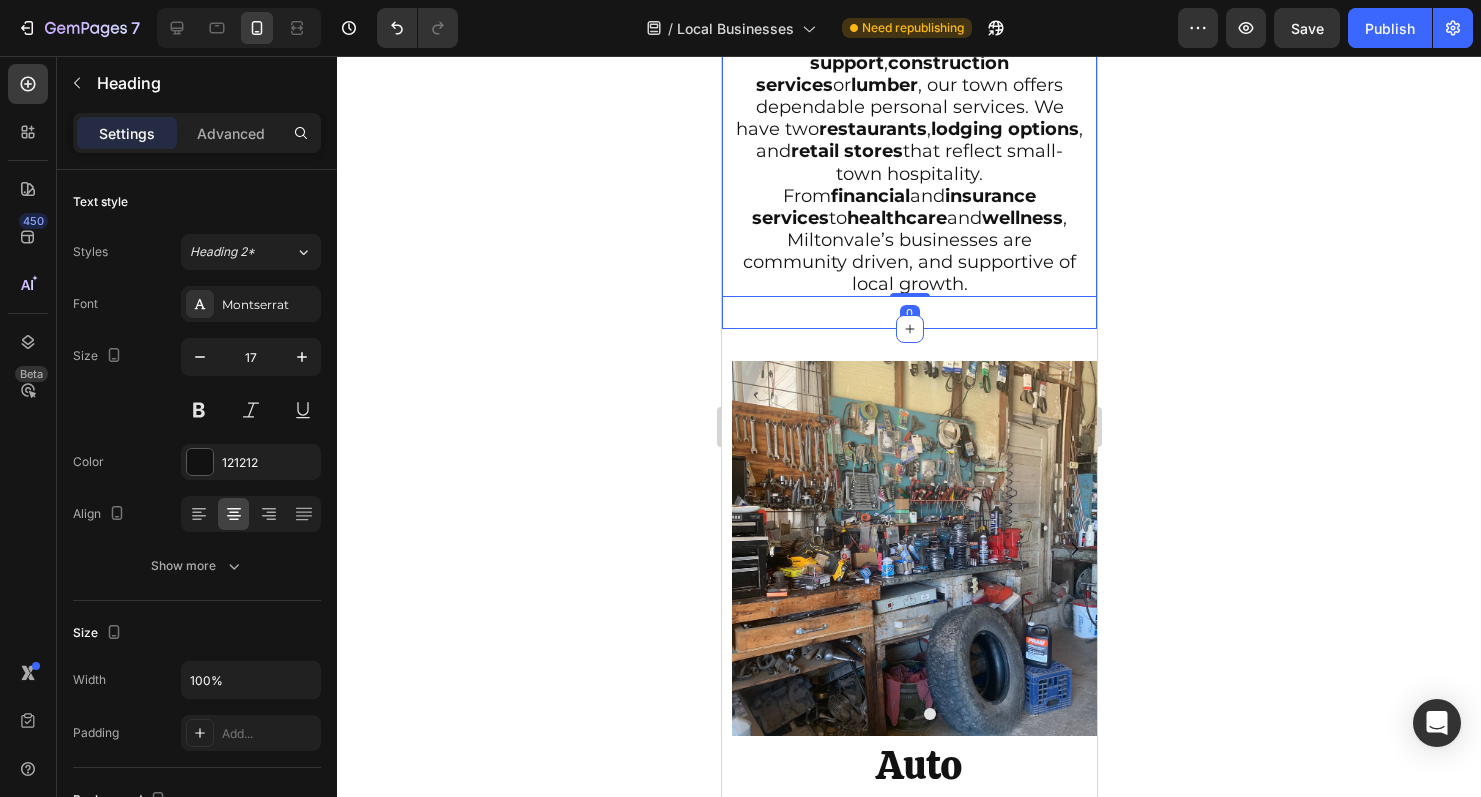 click on "⁠⁠⁠⁠⁠⁠⁠ Miltonvale’s businesses are family owned with a strong commitment to “go the extra mile.” Whether you're in need of  auto repair ,  welding  or  farm support ,  construction services  or  lumber , our town offers dependable personal services. We have two  restaurants ,  lodging options , and  retail stores  that reflect small-town hospitality. From  financial  and  insurance services  to  healthcare  and  wellness , Miltonvale’s businesses are community driven, and supportive of local growth. Heading   0 Section 2" at bounding box center [908, 129] 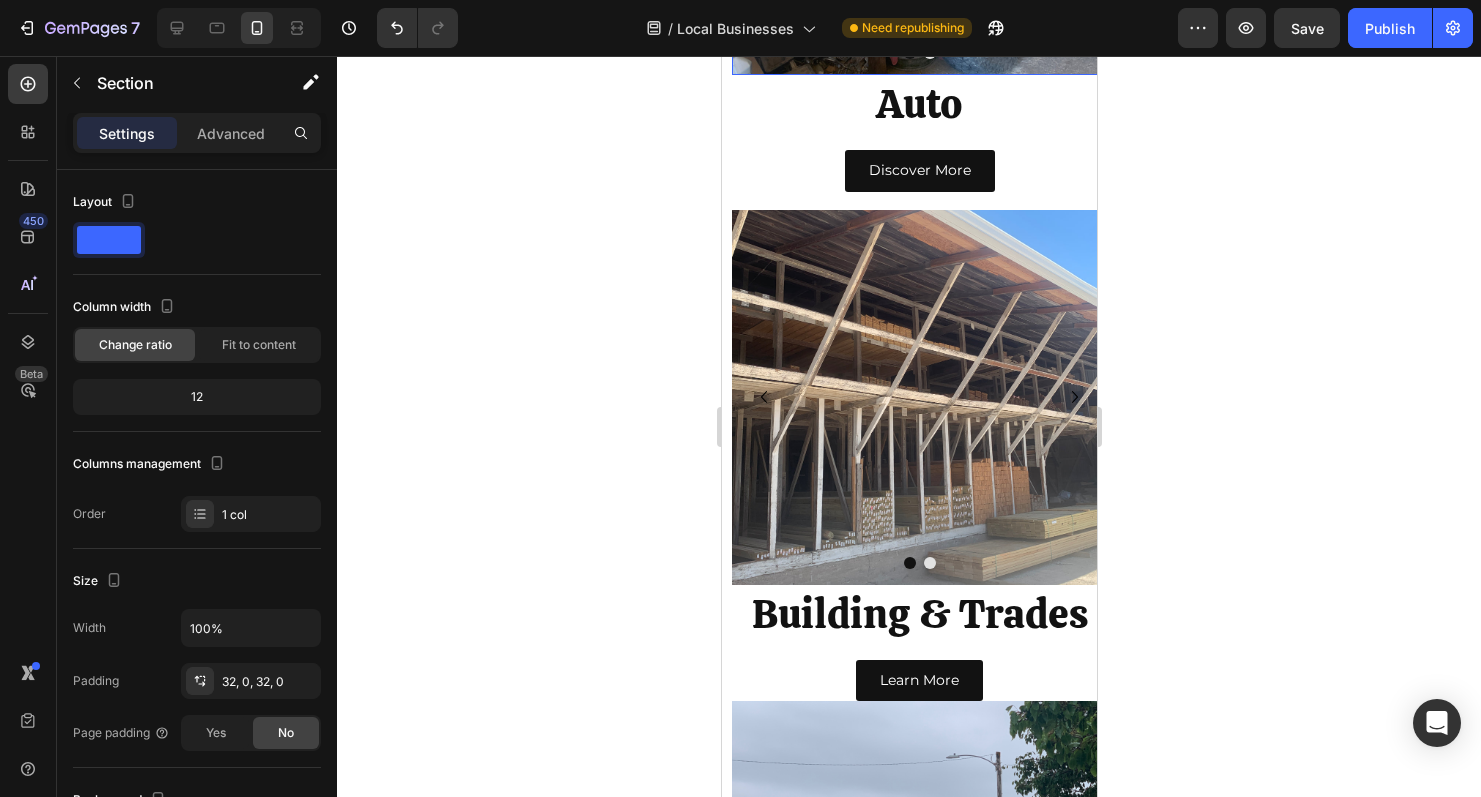 scroll, scrollTop: 1099, scrollLeft: 0, axis: vertical 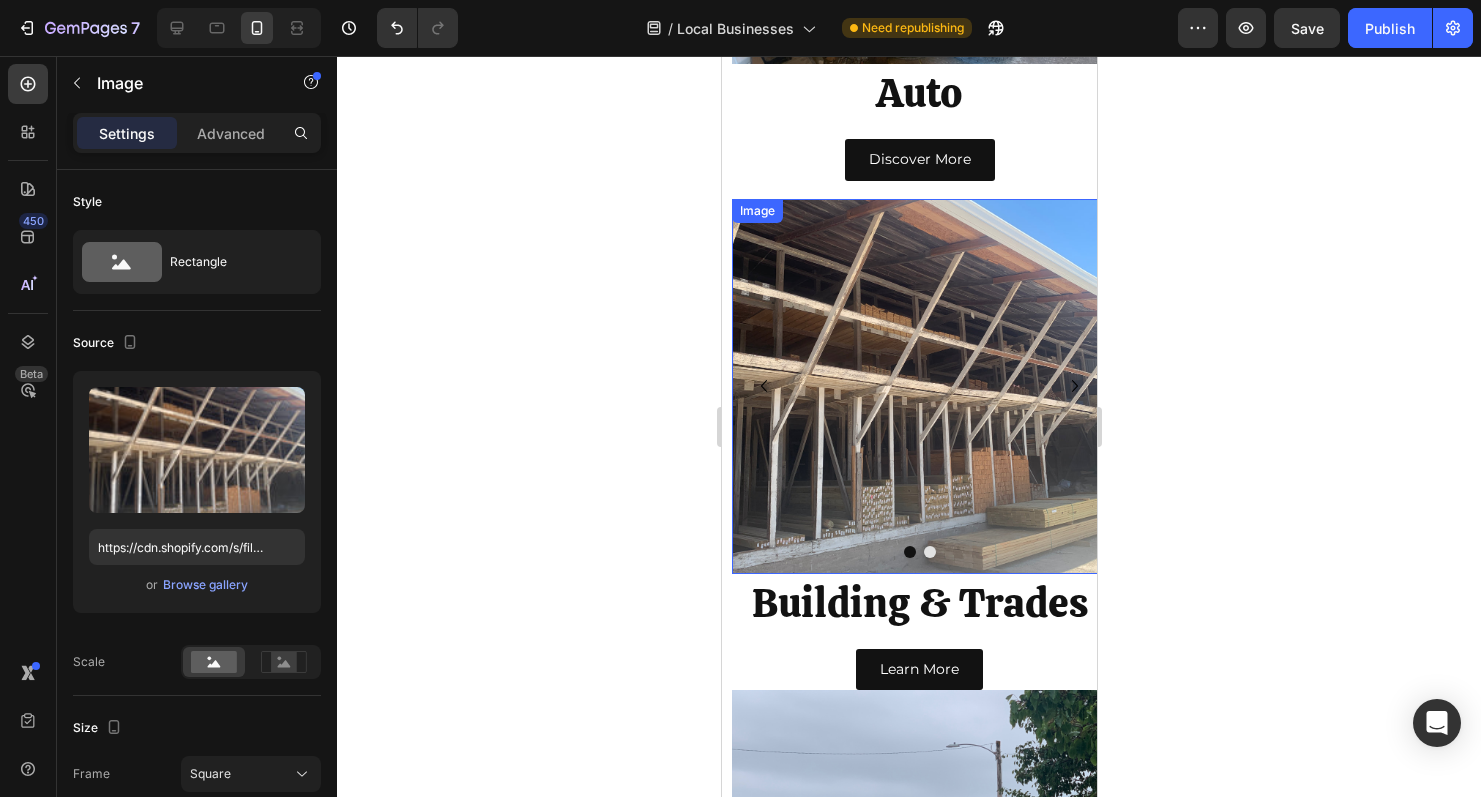 click at bounding box center (918, 386) 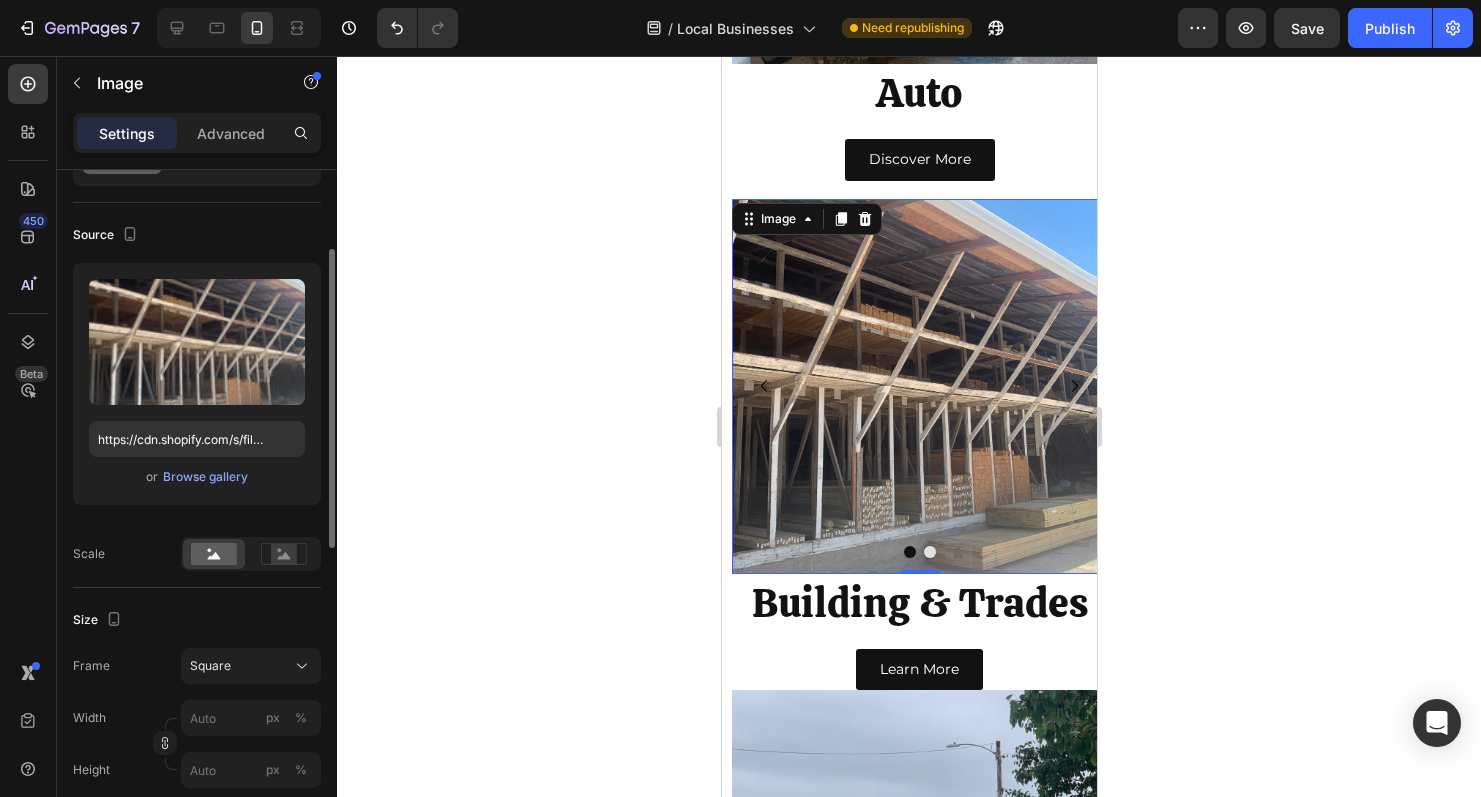 scroll, scrollTop: 130, scrollLeft: 0, axis: vertical 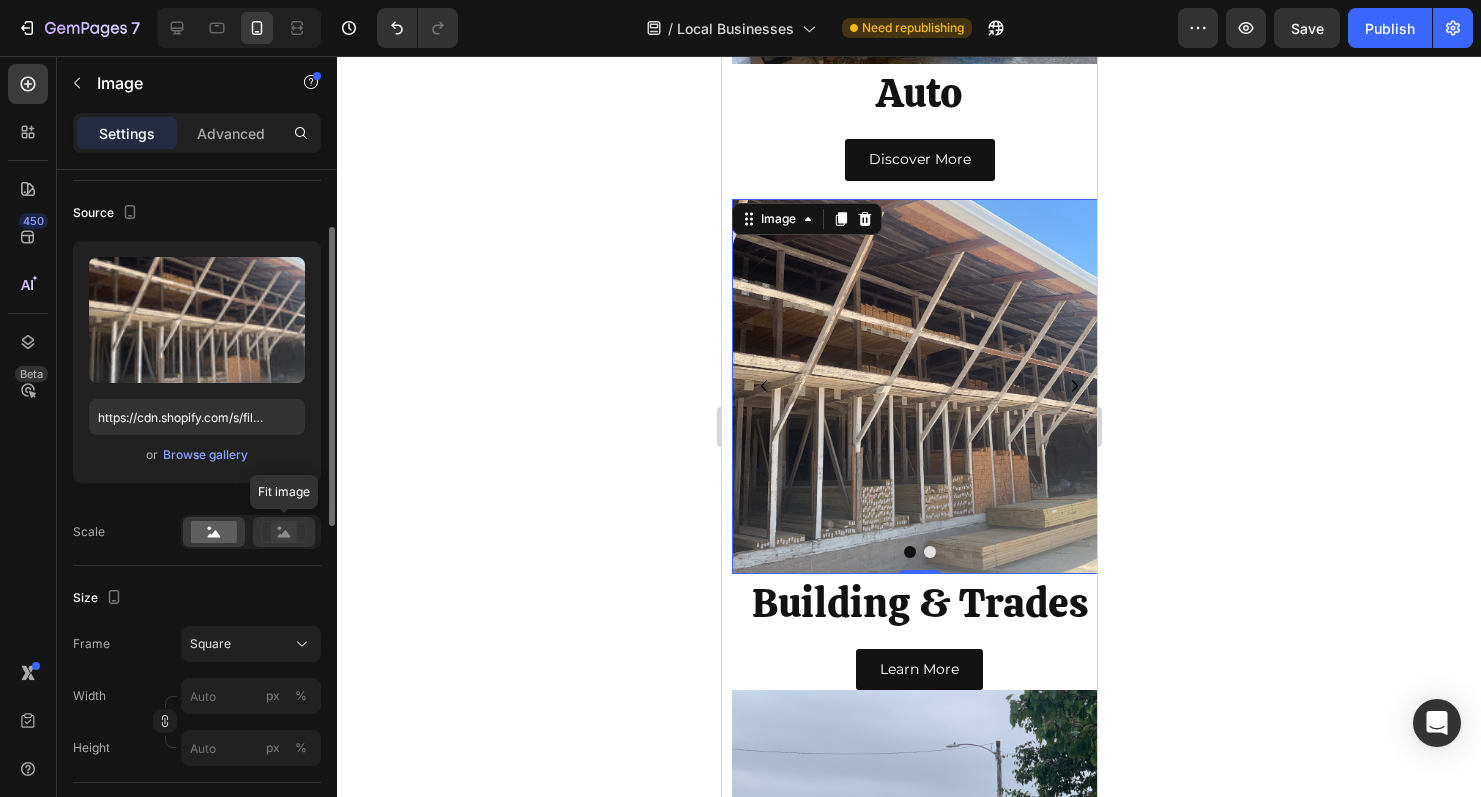 click 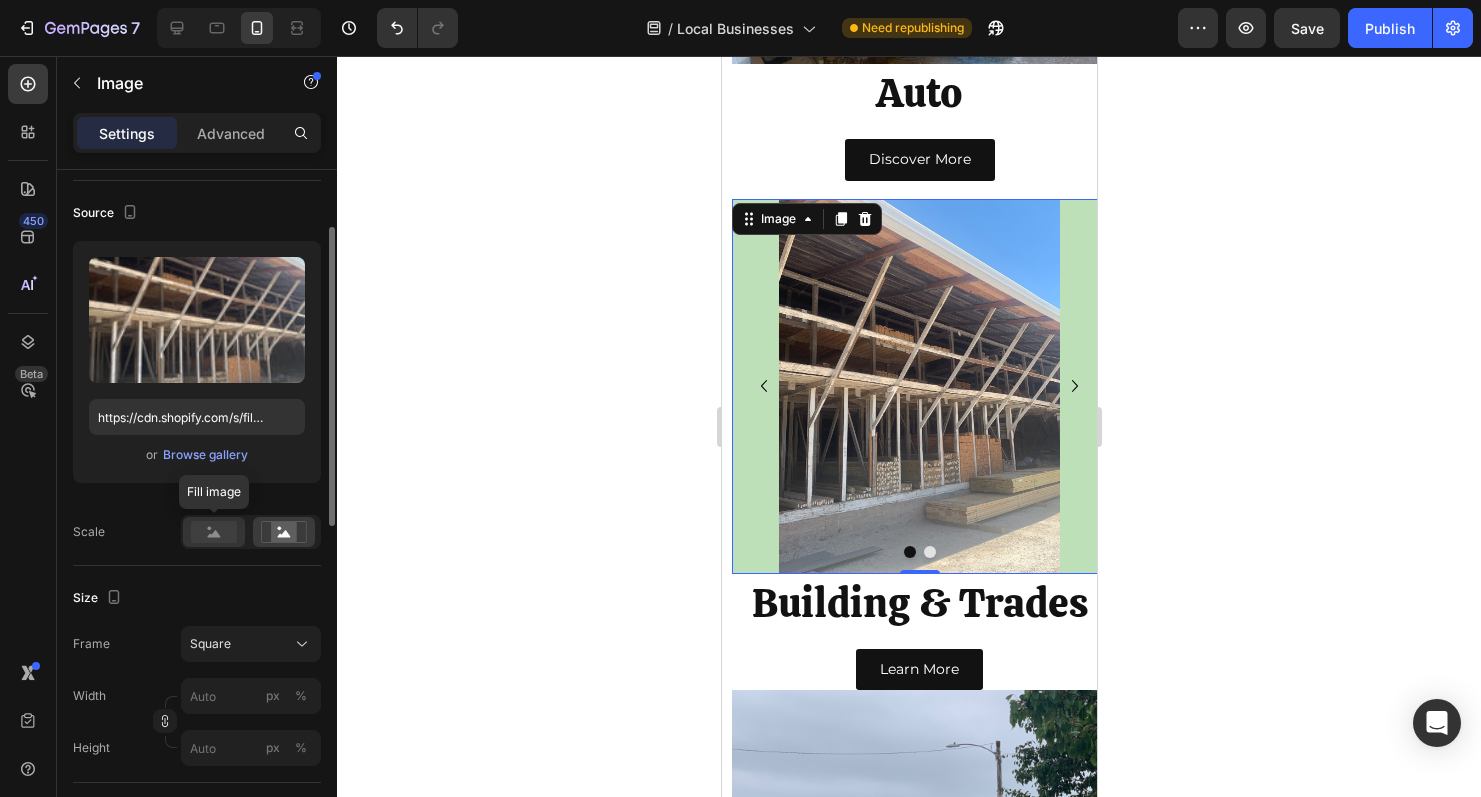 click 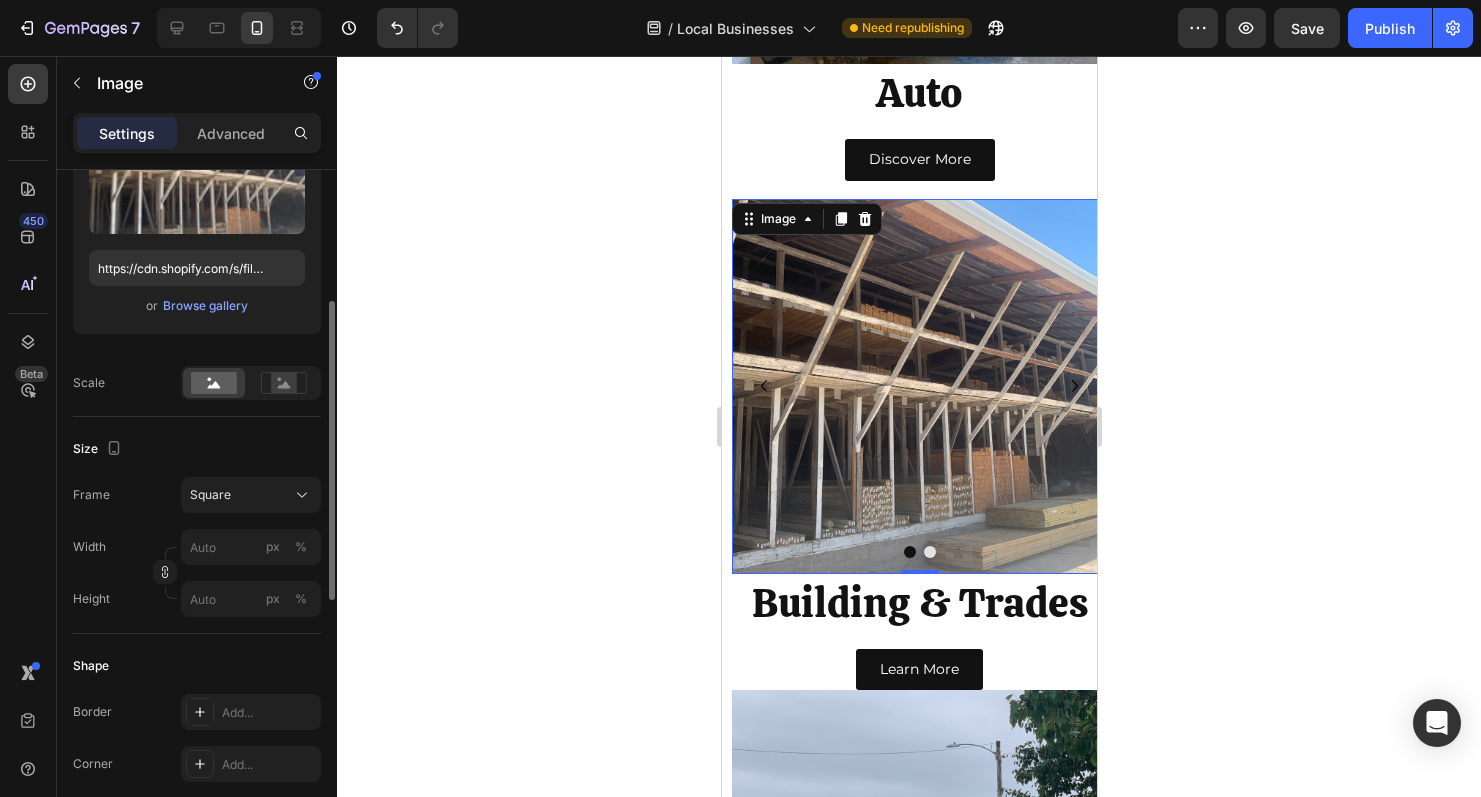 scroll, scrollTop: 301, scrollLeft: 0, axis: vertical 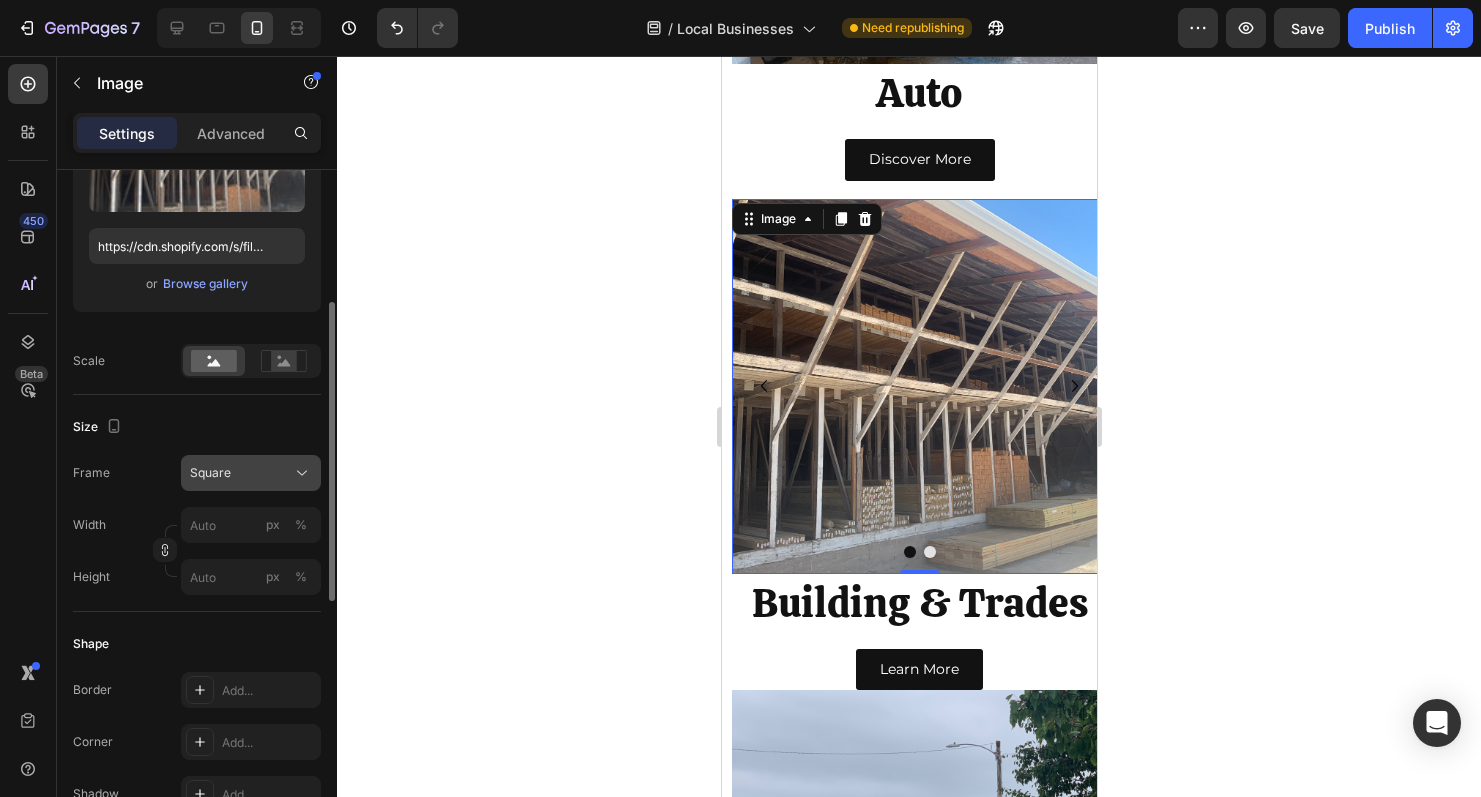 click 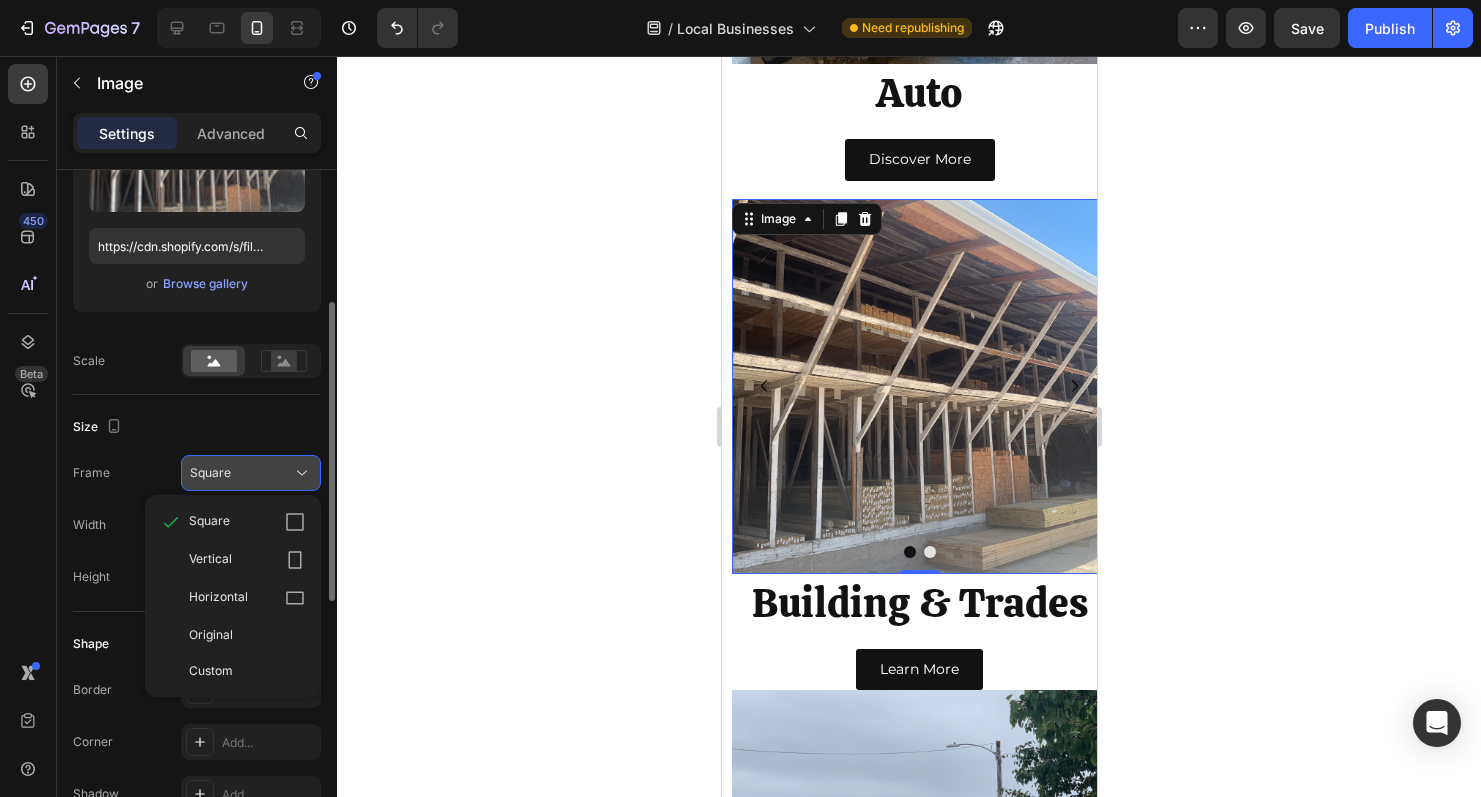 click 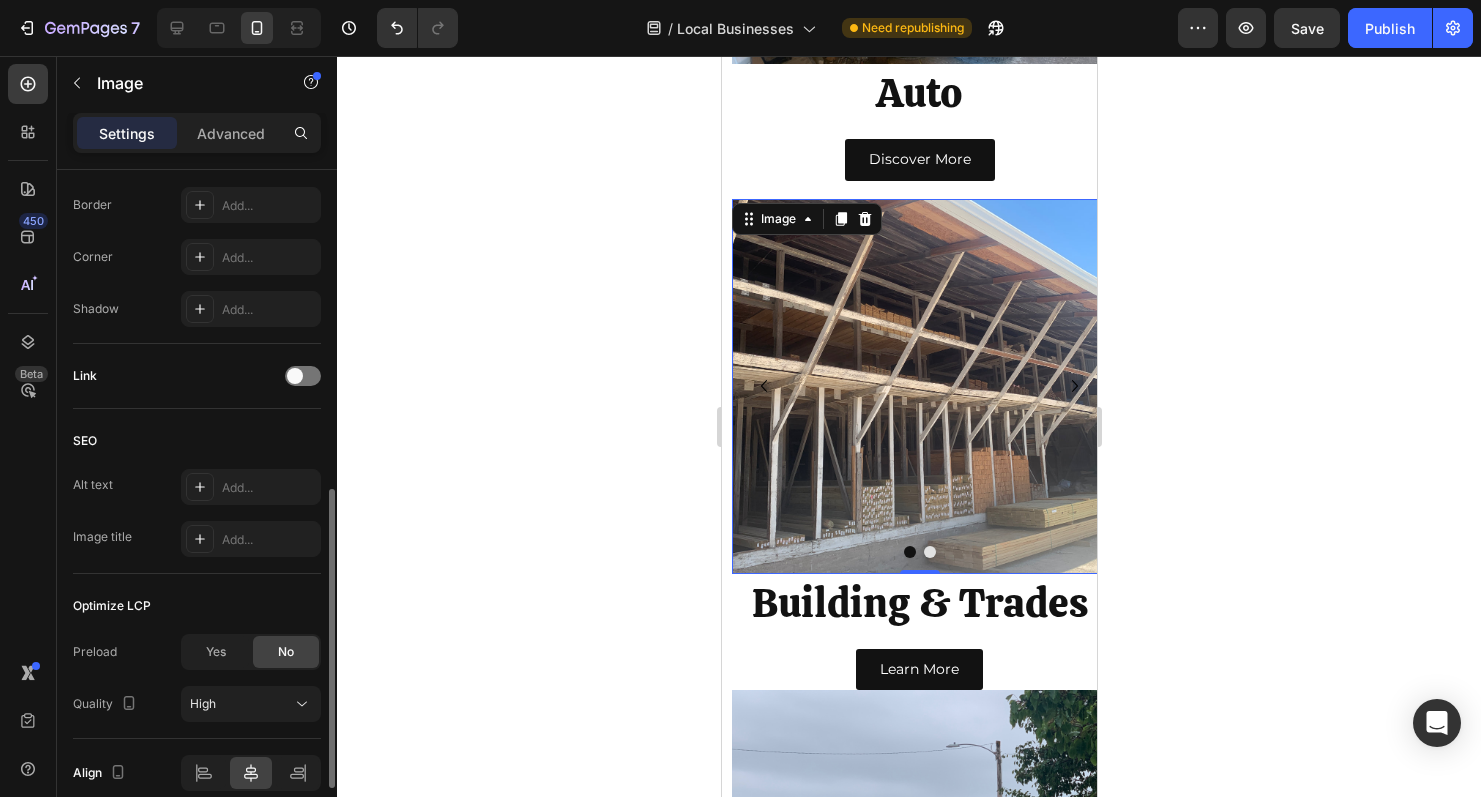 scroll, scrollTop: 876, scrollLeft: 0, axis: vertical 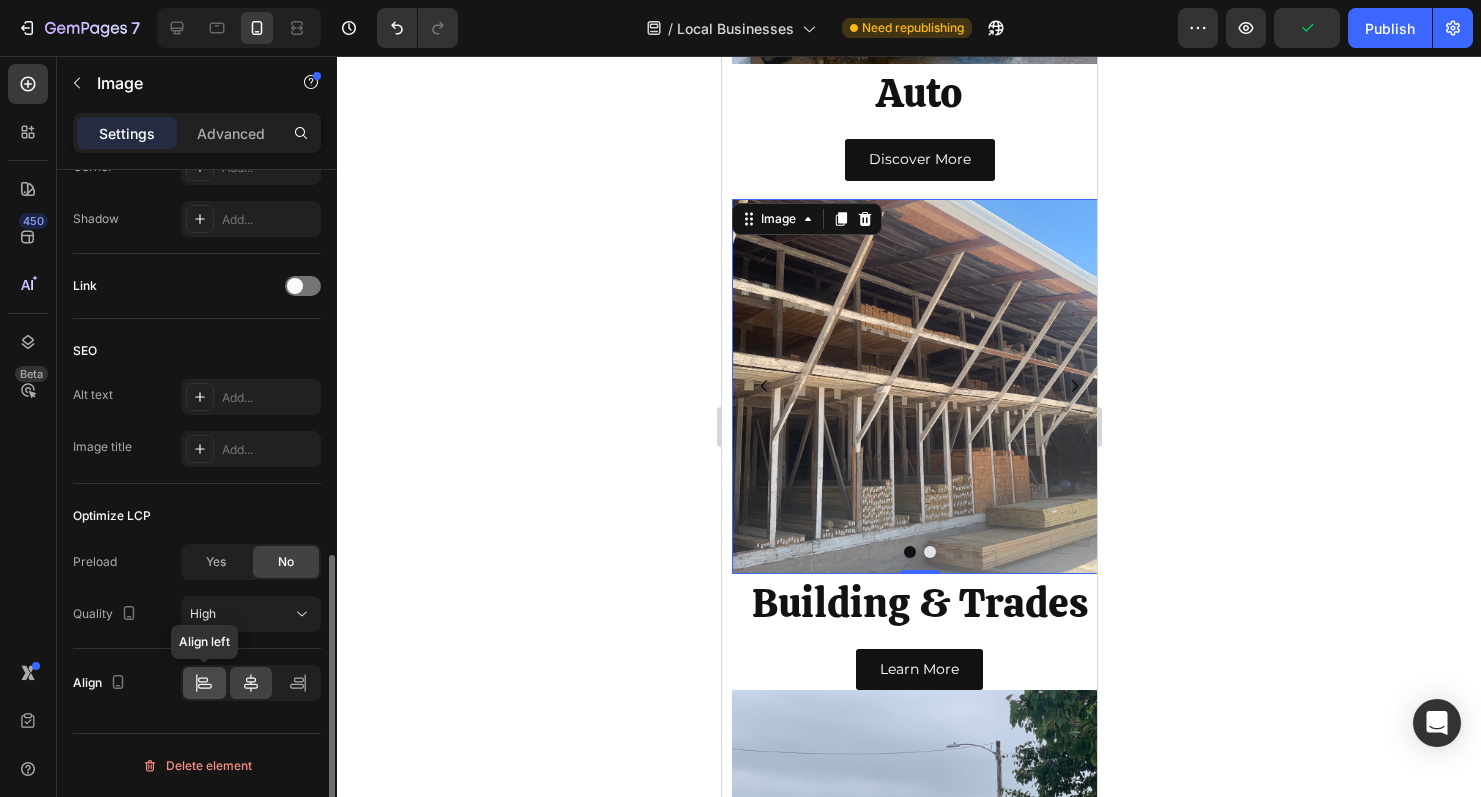 click 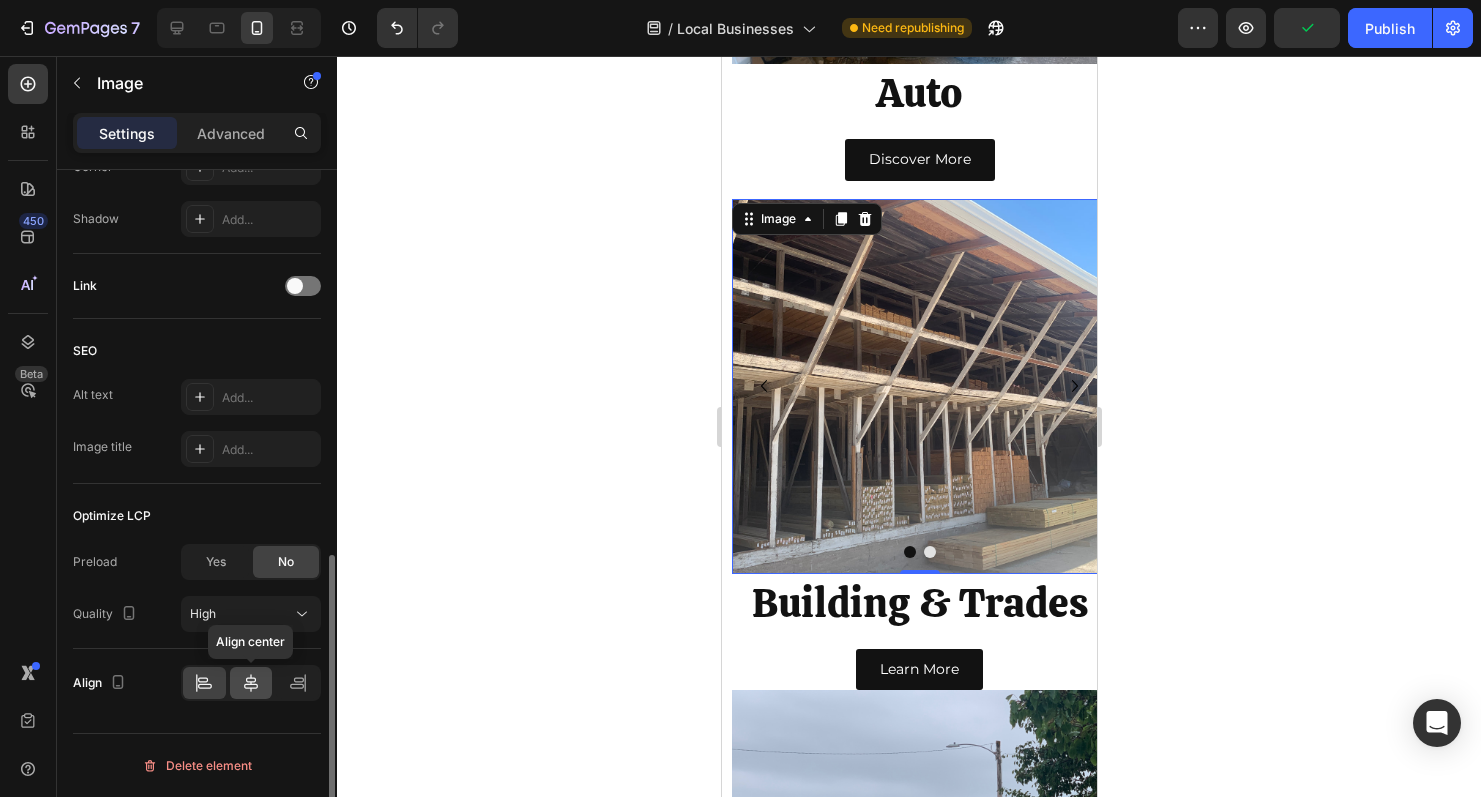 click 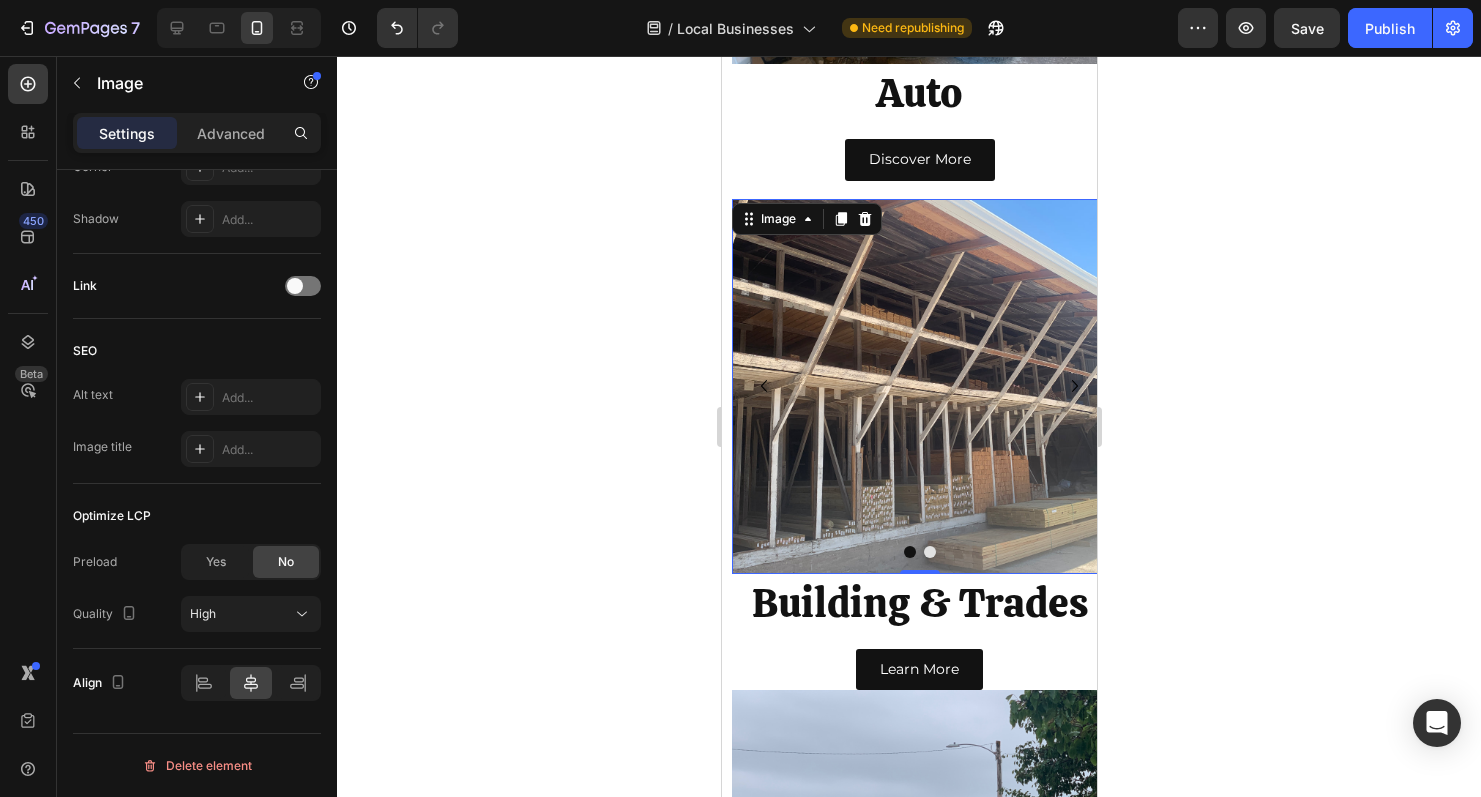 click at bounding box center [918, 386] 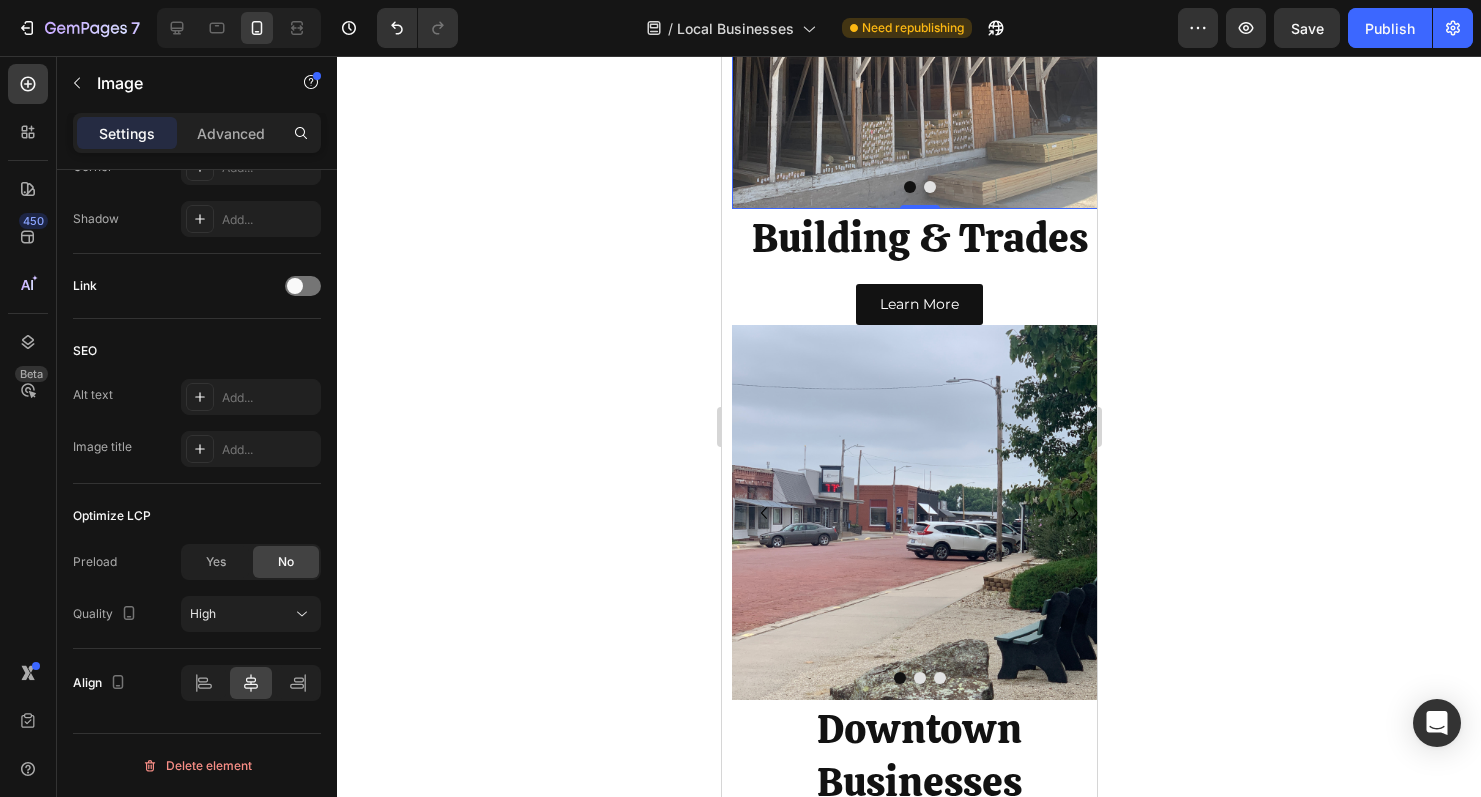 scroll, scrollTop: 1466, scrollLeft: 0, axis: vertical 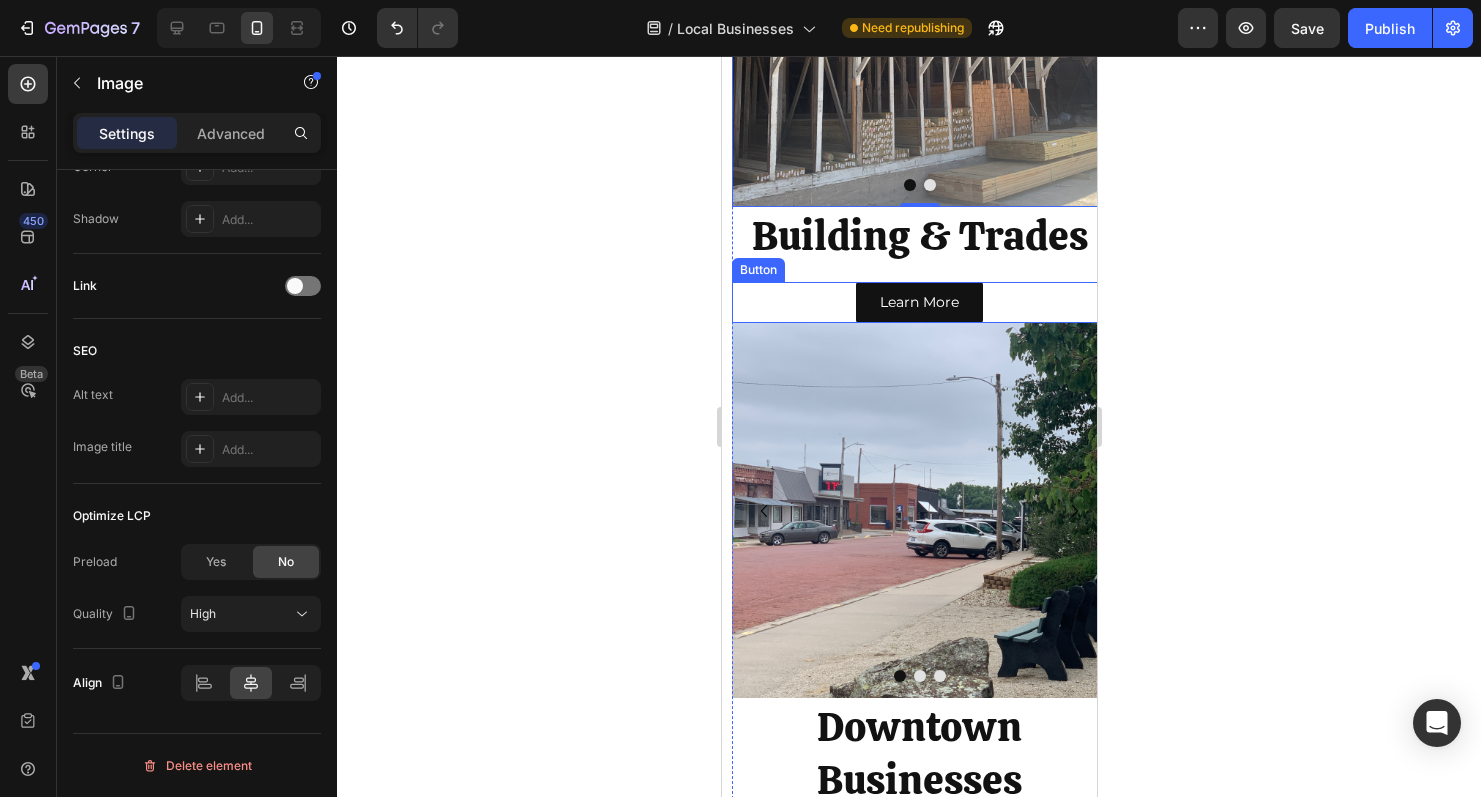 click on "Learn More Button" at bounding box center (918, 302) 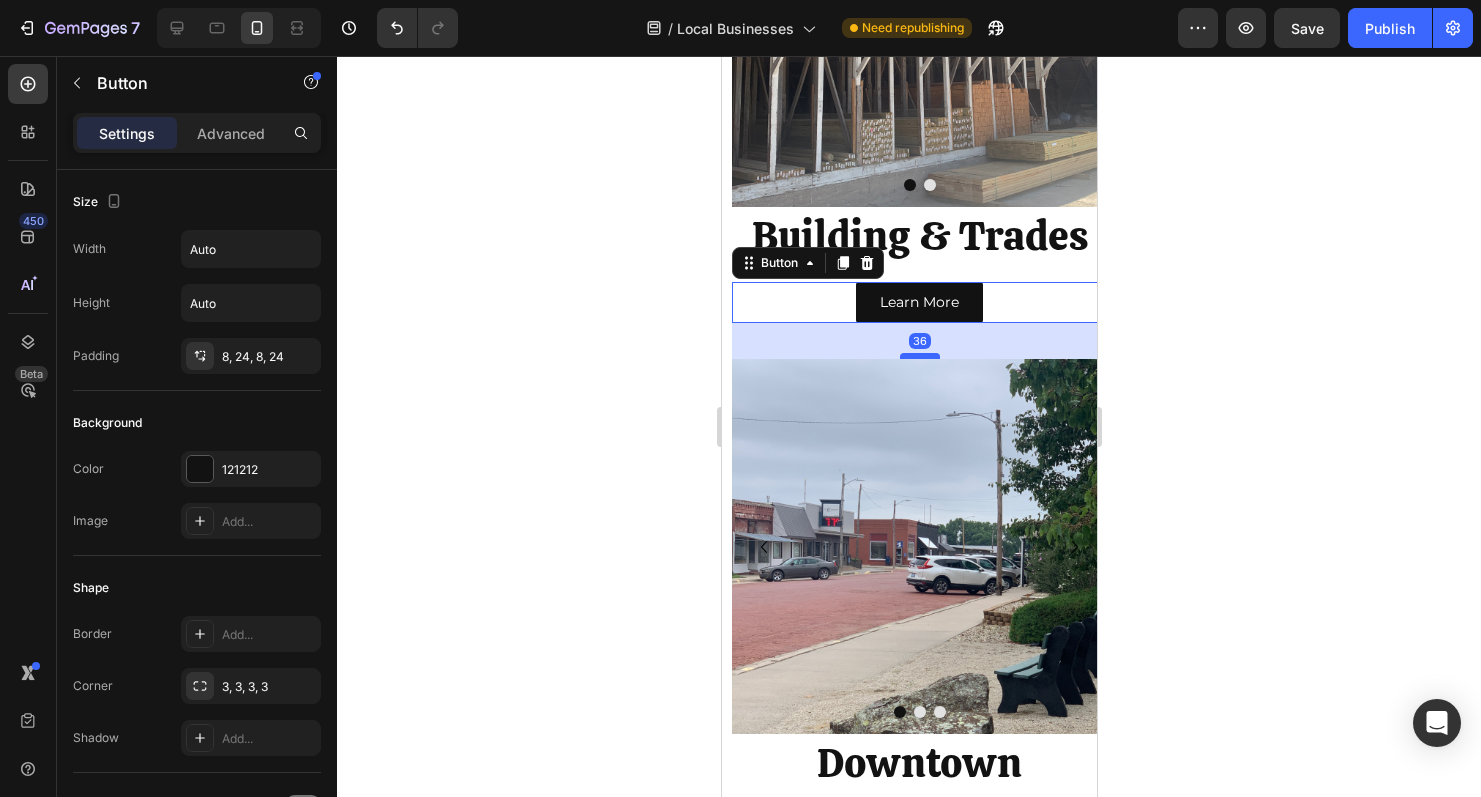 drag, startPoint x: 915, startPoint y: 320, endPoint x: 916, endPoint y: 356, distance: 36.013885 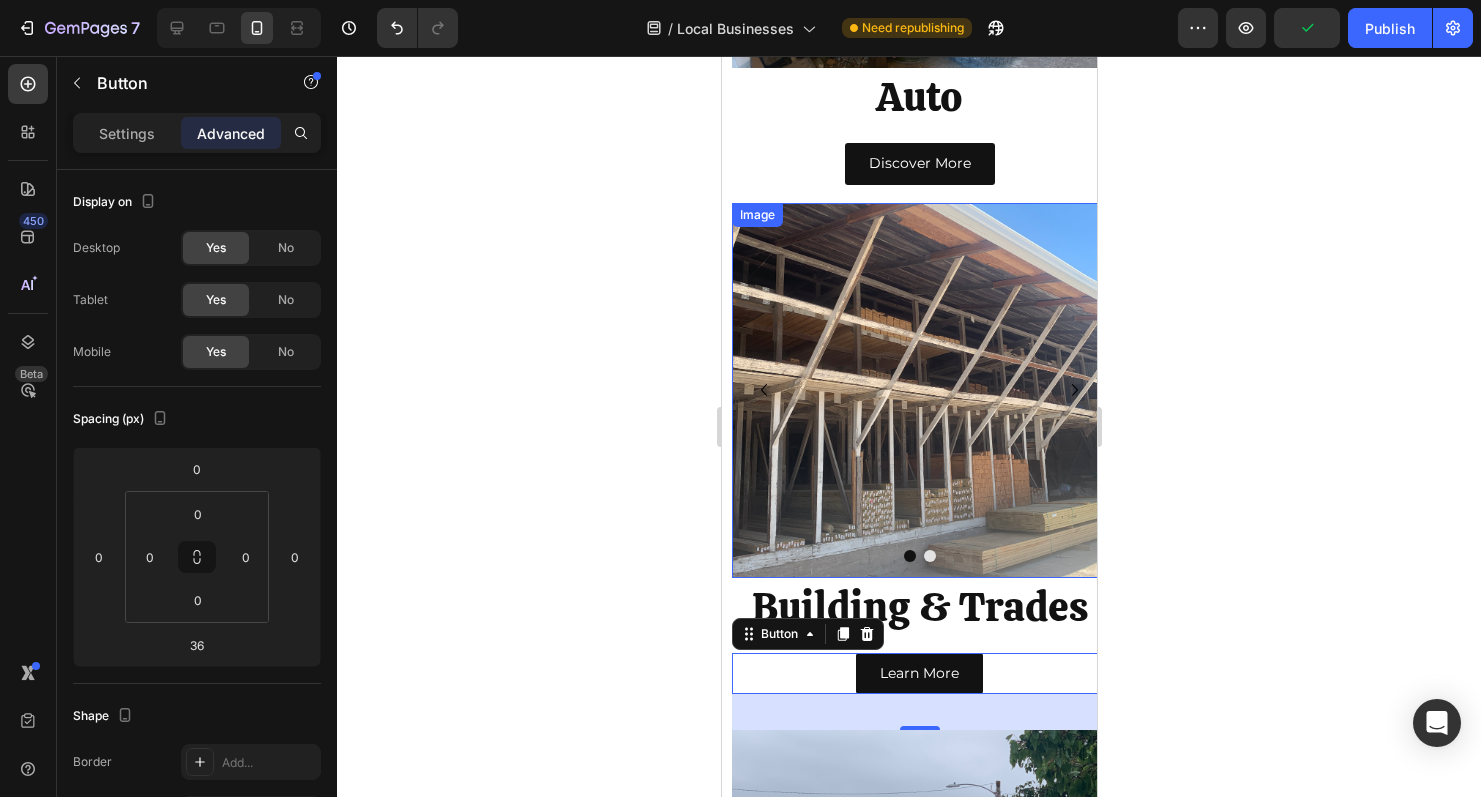 scroll, scrollTop: 1075, scrollLeft: 0, axis: vertical 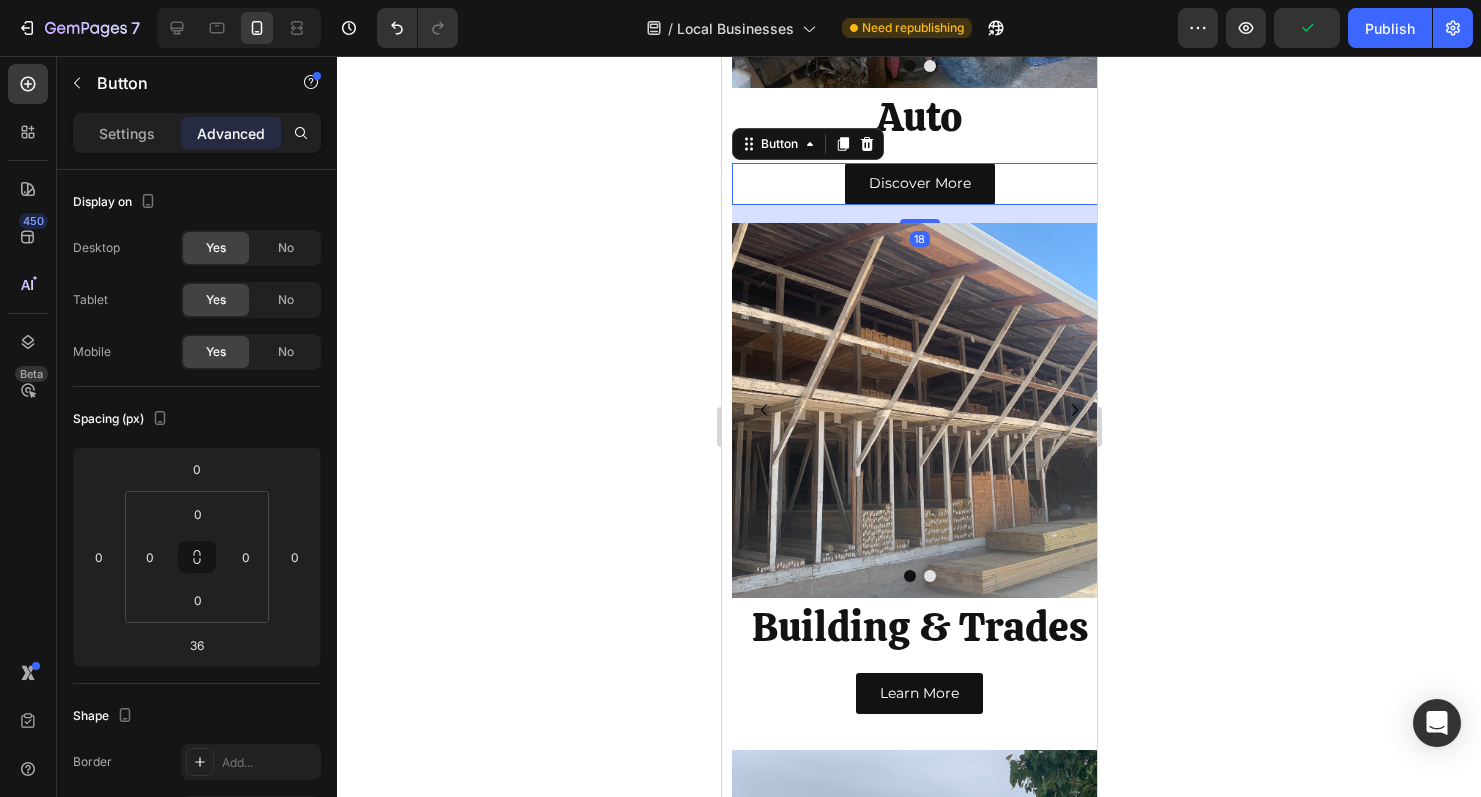 click on "Discover More Button   18" at bounding box center (918, 183) 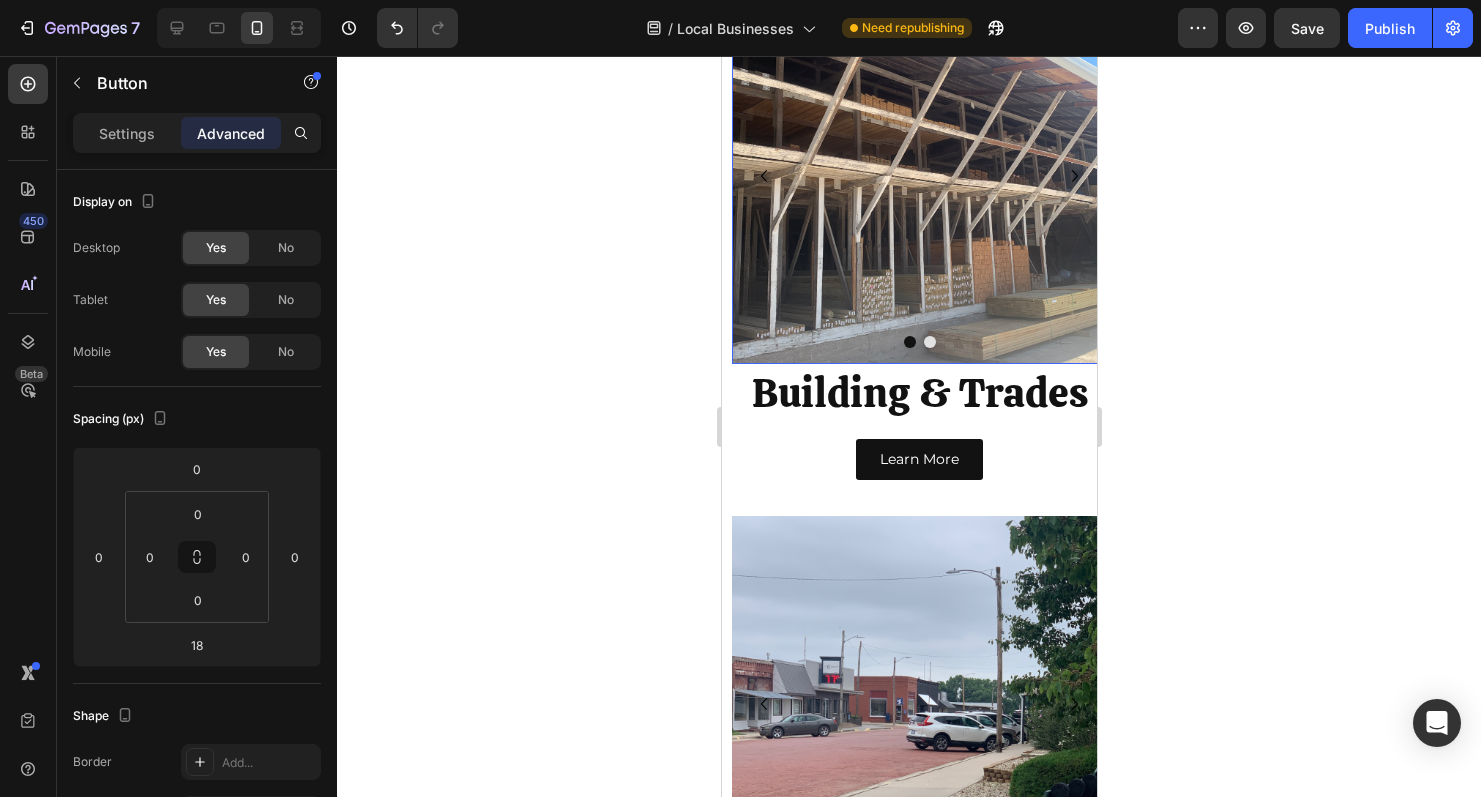 scroll, scrollTop: 1343, scrollLeft: 0, axis: vertical 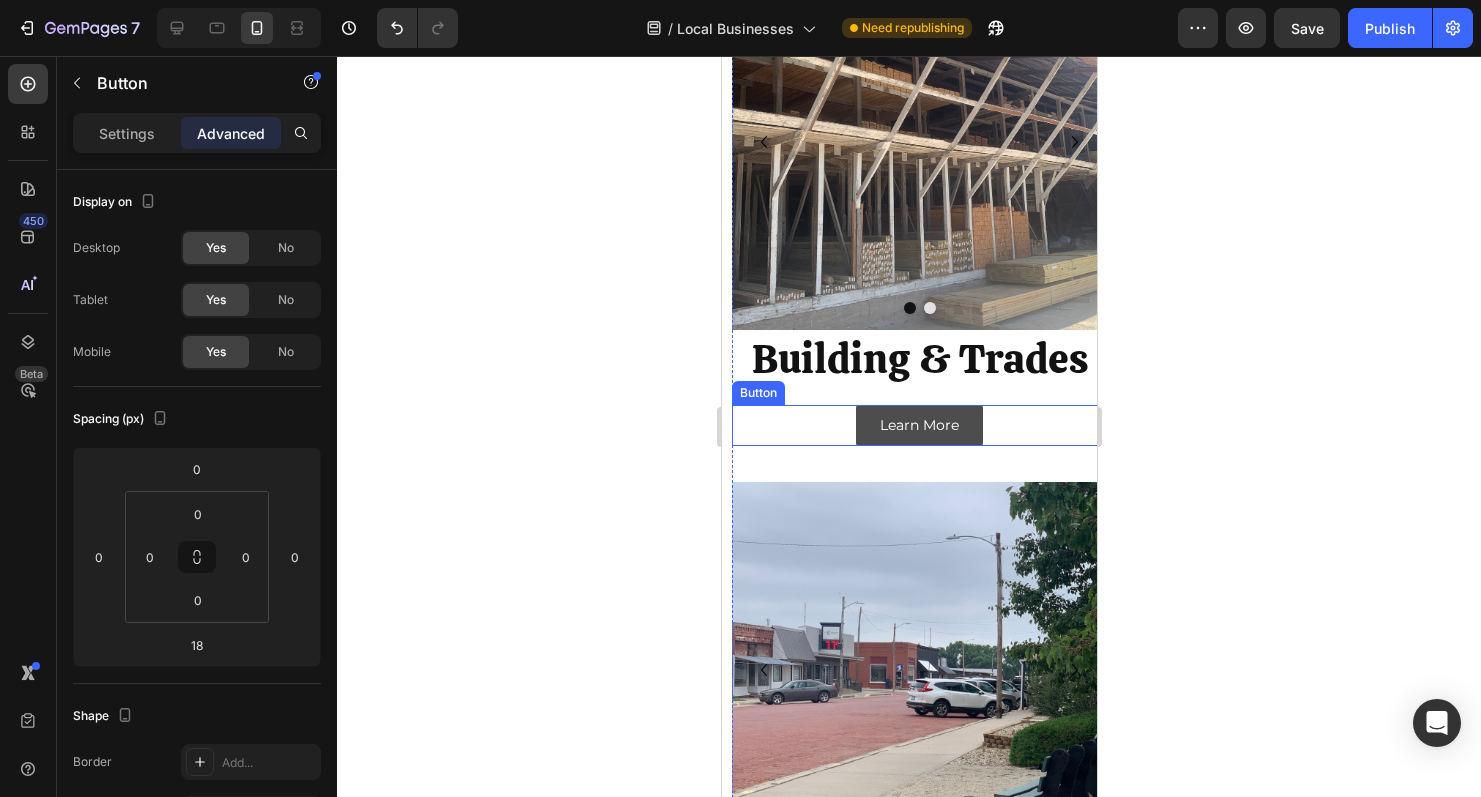click on "Learn More" at bounding box center (918, 425) 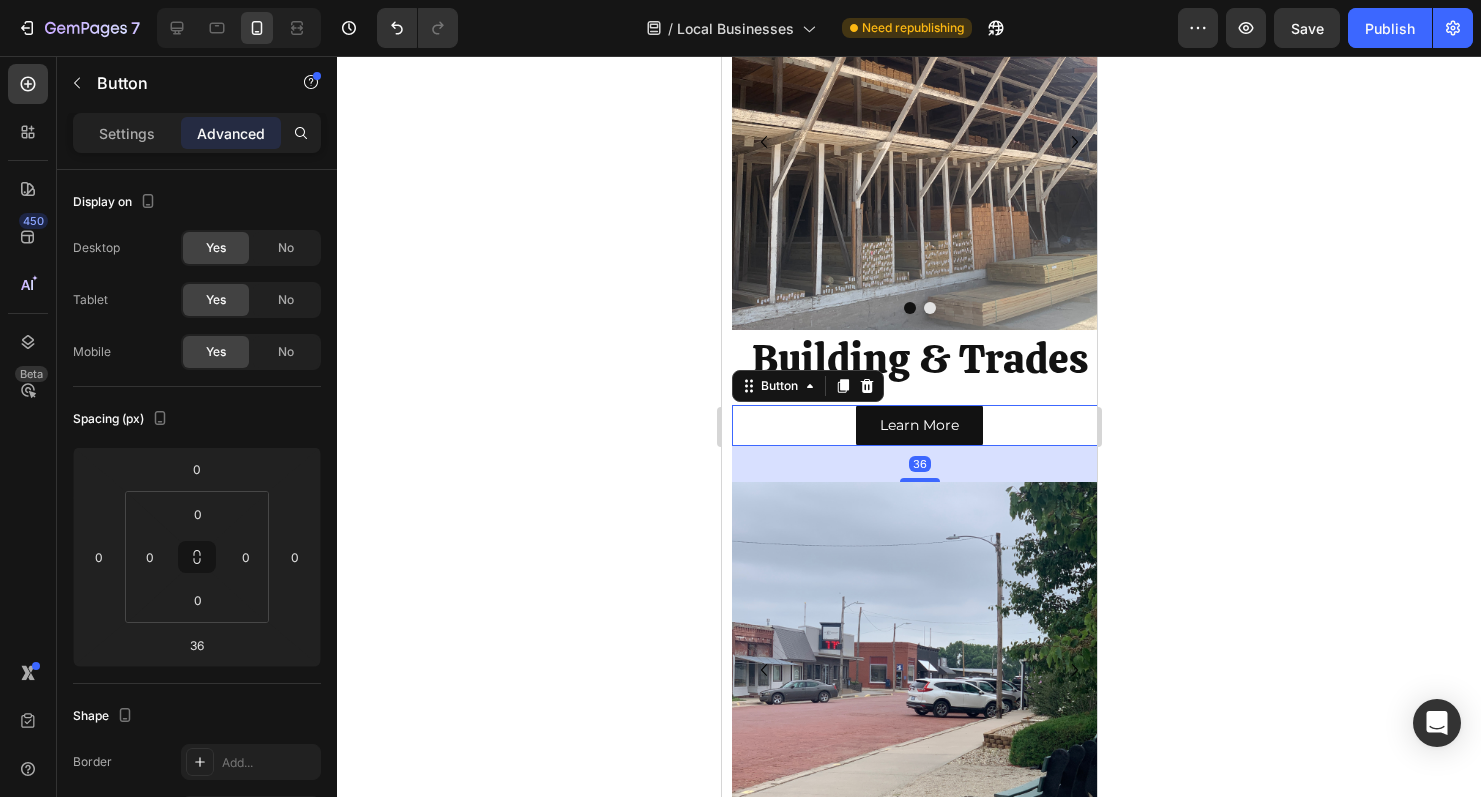 drag, startPoint x: 924, startPoint y: 476, endPoint x: 924, endPoint y: 461, distance: 15 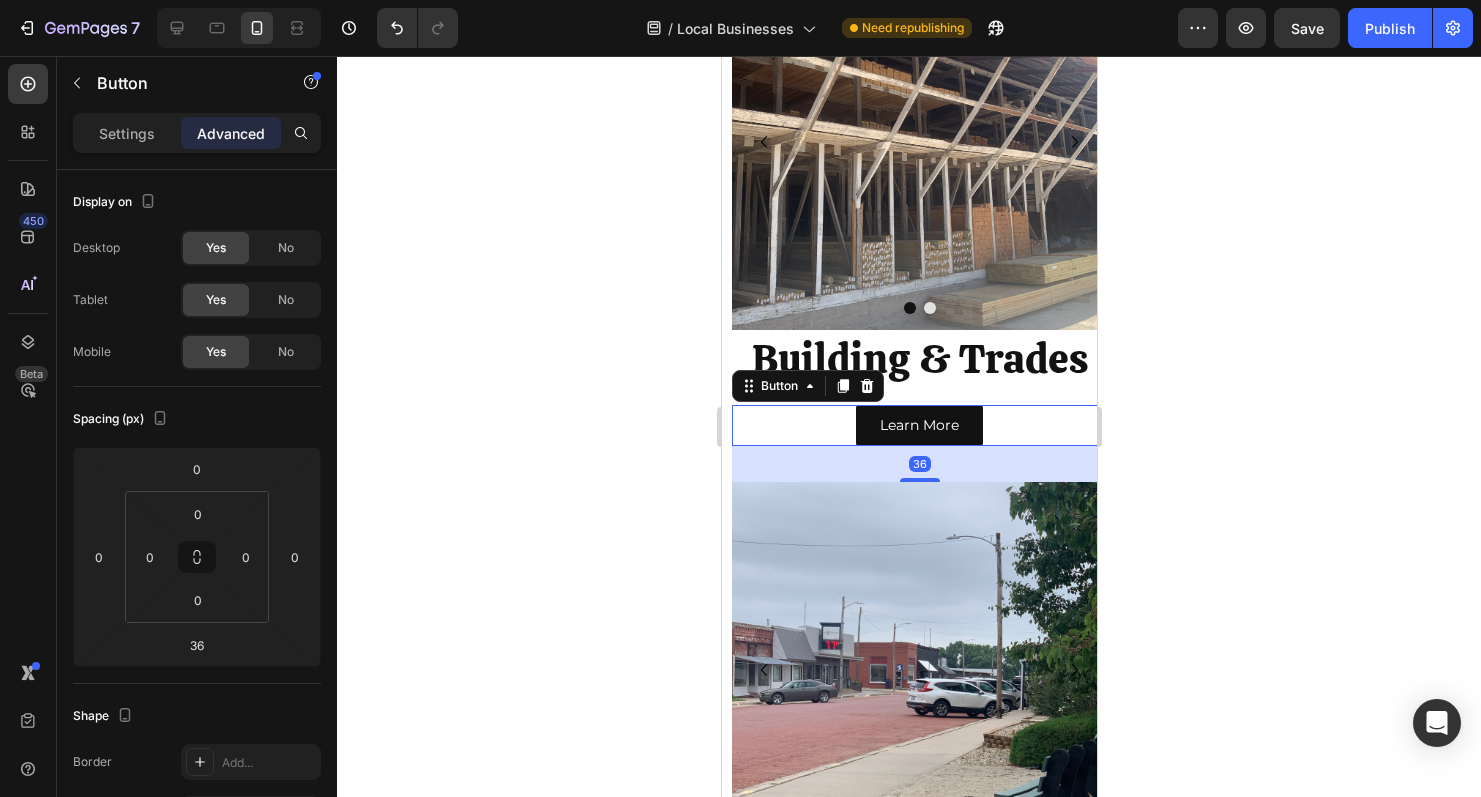 click on "36" at bounding box center (918, 464) 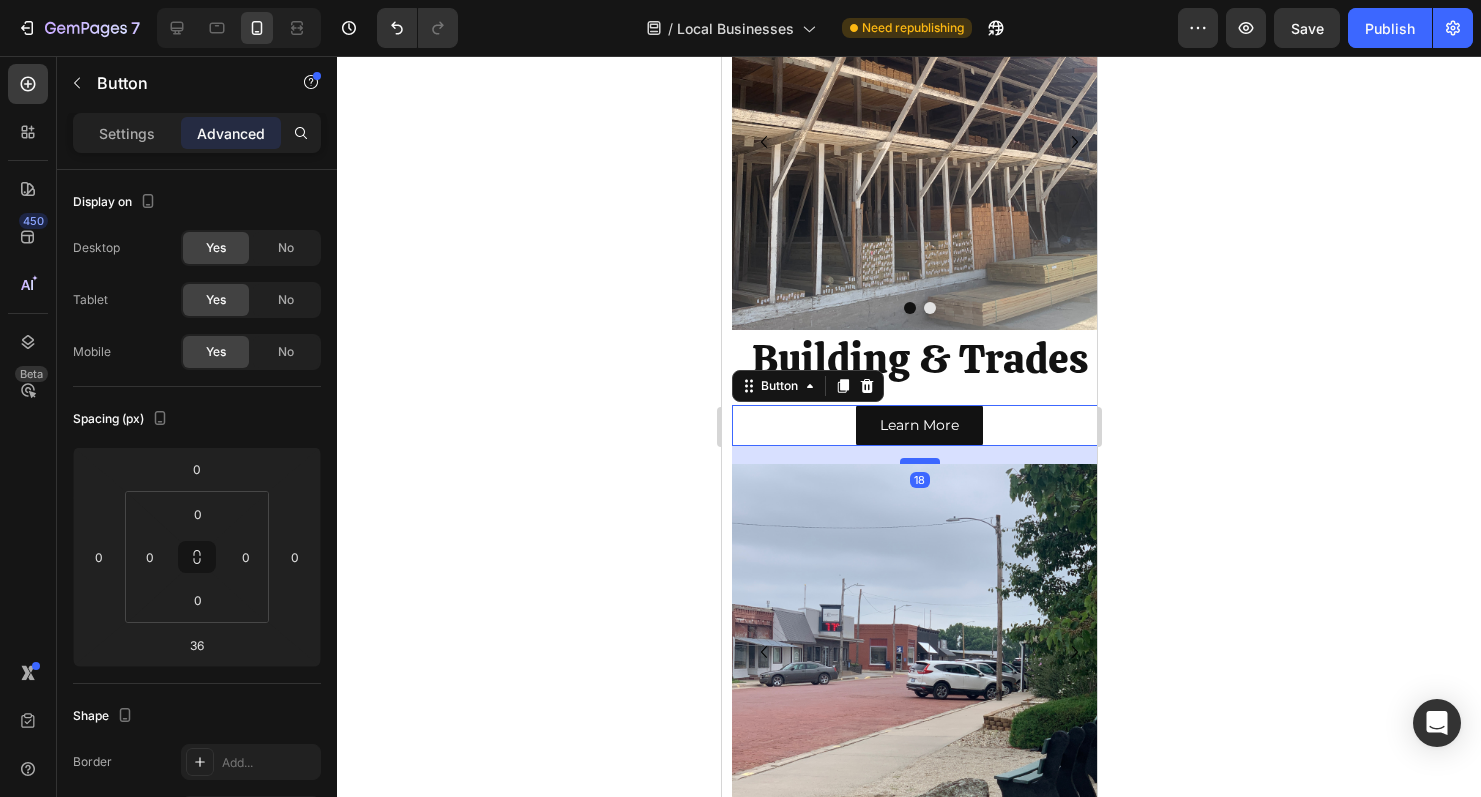 drag, startPoint x: 915, startPoint y: 481, endPoint x: 915, endPoint y: 463, distance: 18 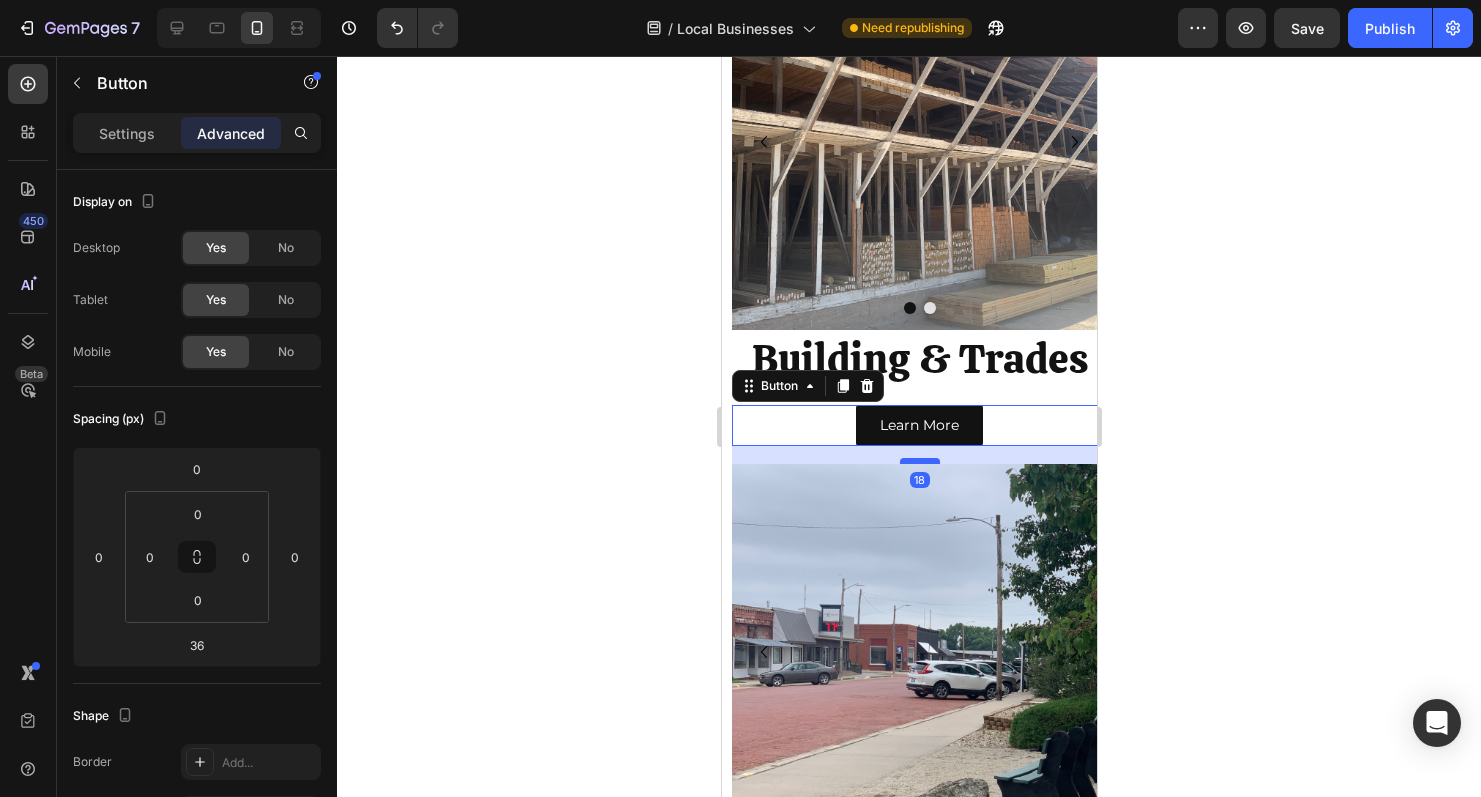 click on "18" at bounding box center (918, 446) 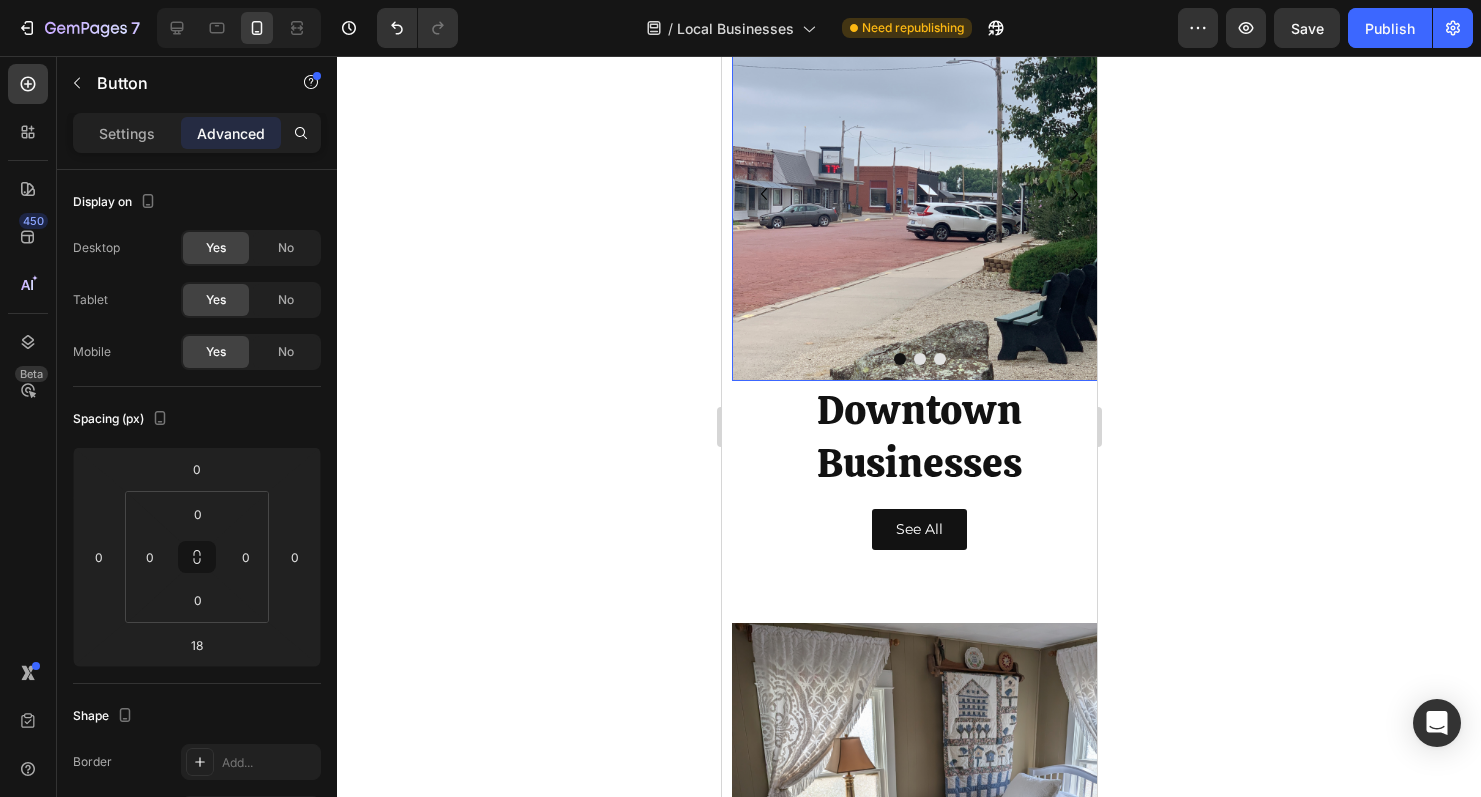 scroll, scrollTop: 1803, scrollLeft: 0, axis: vertical 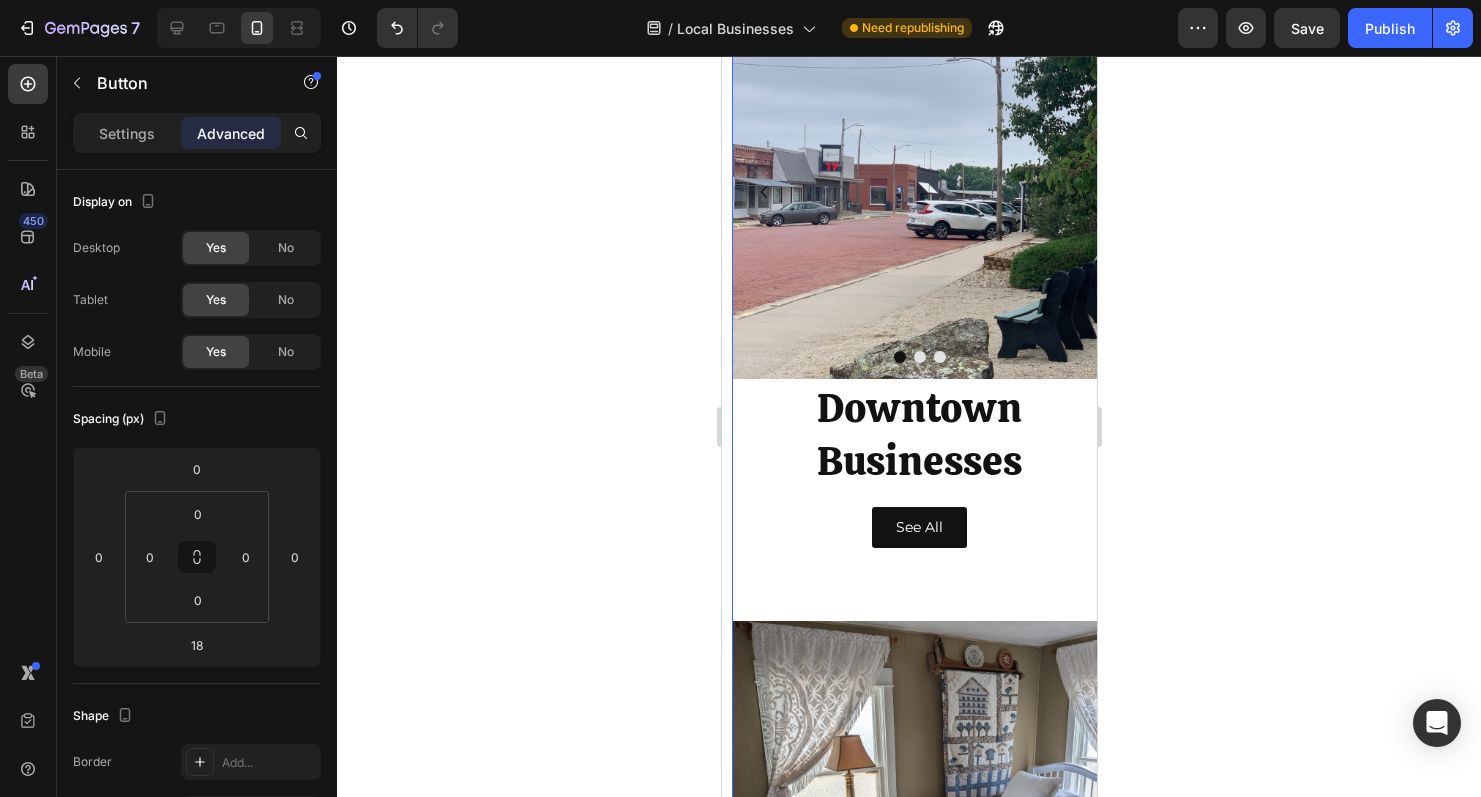 click on "Image CVA Pumps T & T Service                 Text Block
Carousel Auto Heading Discover More Button
Image CM Welding - Chris McNeil 5BLLC Miltonvale Lumber Co Text Block
Carousel Building & Trades Heading Learn More Button   18
Image Ayres Insurance Agency LLC Blake's Bar & Grill Central Valley Ag - Fuel Pumps CM Welding Cynthia's Attic Einstein Sewing Workshop First National Bank of Hope Kountry Kafe Miltonvale Lumber Co N.C.K. Fireworks Text Block Ride On Bicycle Shop Starr Ave Salon & Spa T & T Service Tootle Books & Such Text Block
Carousel Downtown Businesses Heading See All Button Row
Image 81-24 RV Park Miltonvale RV Park (Tootle Park)               Carousel" at bounding box center (918, 566) 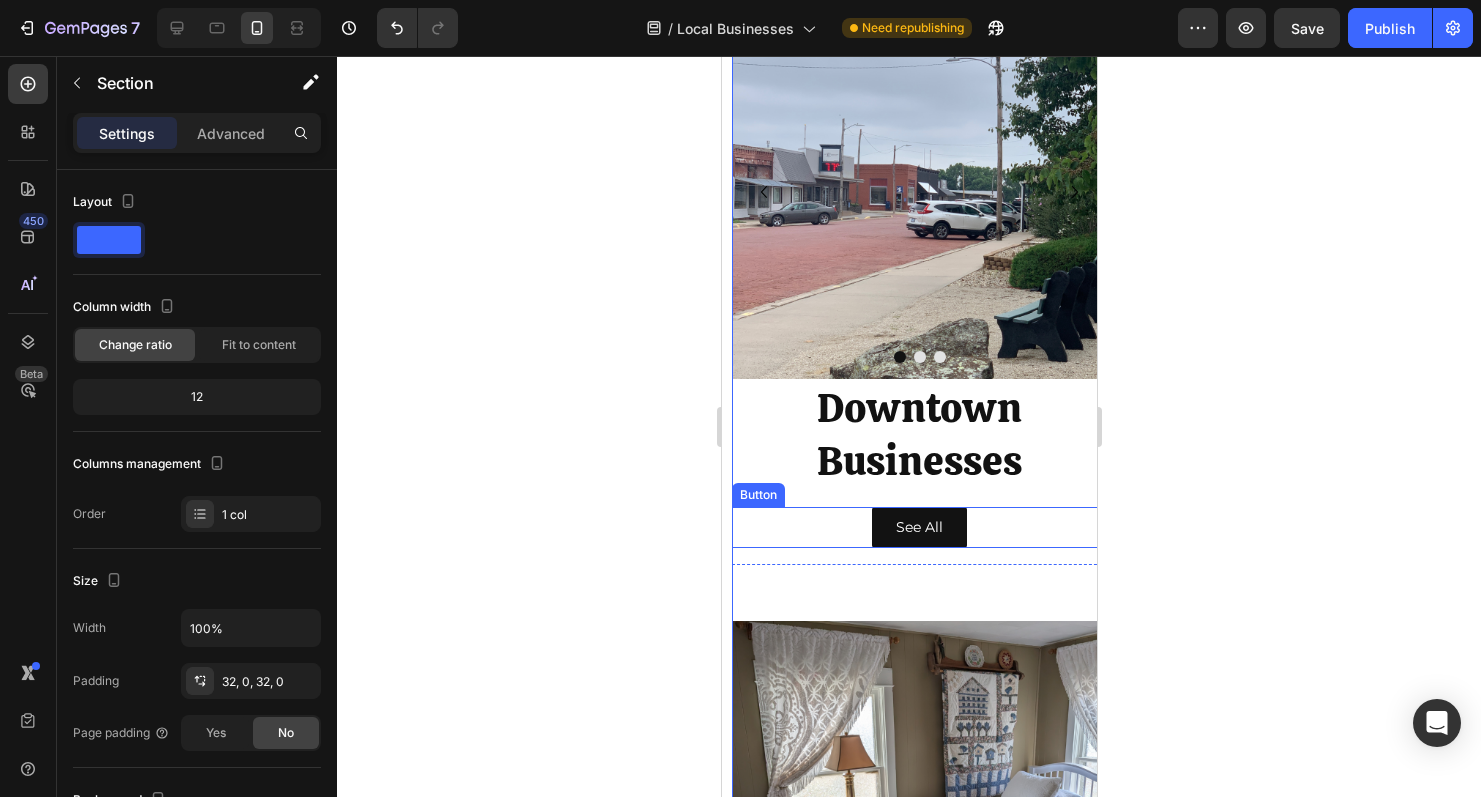 click on "See All Button" at bounding box center [918, 527] 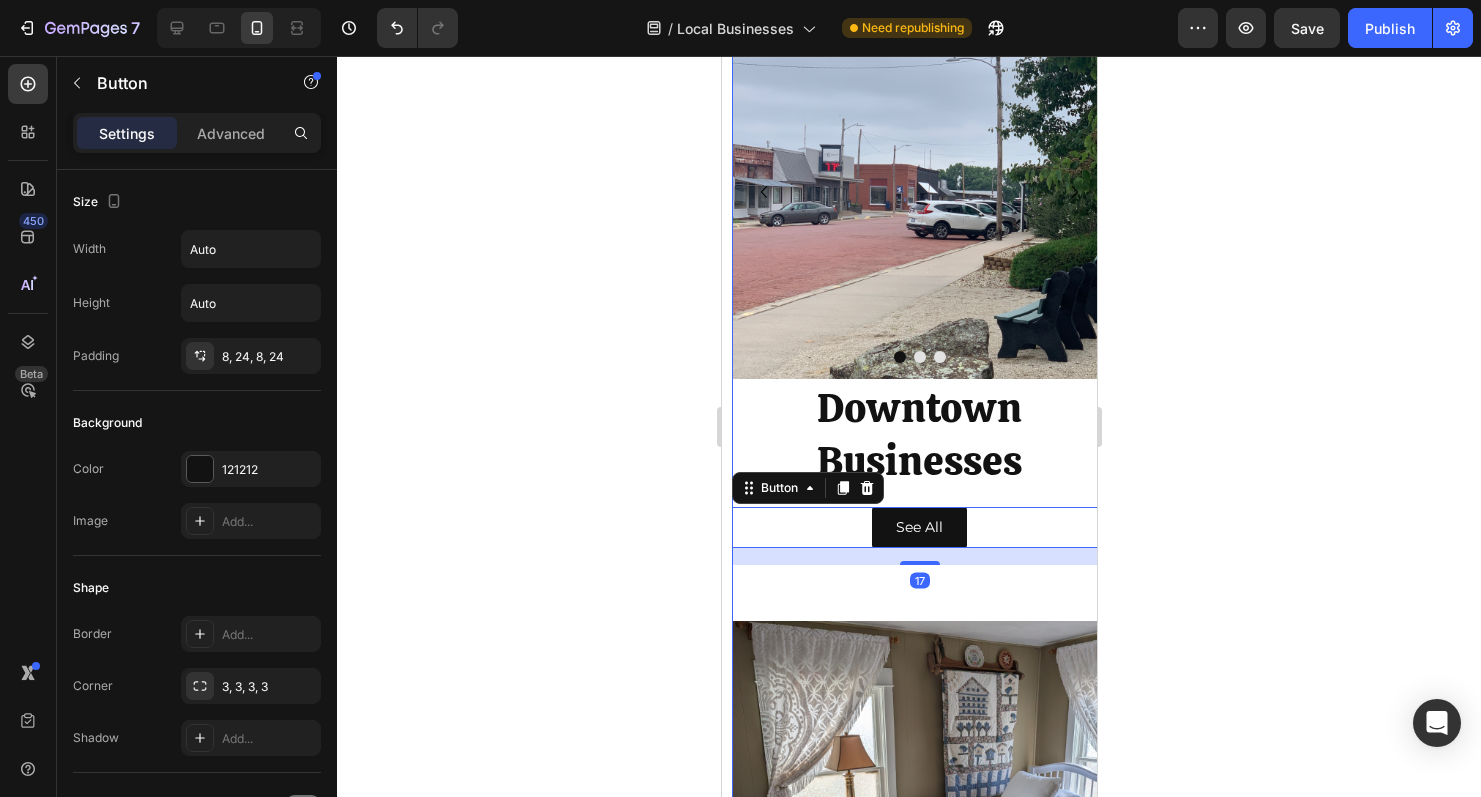 click on "Image CVA Pumps T & T Service                 Text Block
Carousel Auto Heading Discover More Button
Image CM Welding - Chris McNeil 5BLLC Miltonvale Lumber Co Text Block
Carousel Building & Trades Heading Learn More Button
Image Ayres Insurance Agency LLC Blake's Bar & Grill Central Valley Ag - Fuel Pumps CM Welding Cynthia's Attic Einstein Sewing Workshop First National Bank of Hope Kountry Kafe Miltonvale Lumber Co N.C.K. Fireworks Text Block Ride On Bicycle Shop Starr Ave Salon & Spa T & T Service Tootle Books & Such Text Block
Carousel Downtown Businesses Heading See All Button   17 Row
Image 81-24 RV Park Miltonvale RV Park (Tootle Park)               Carousel" at bounding box center [918, 566] 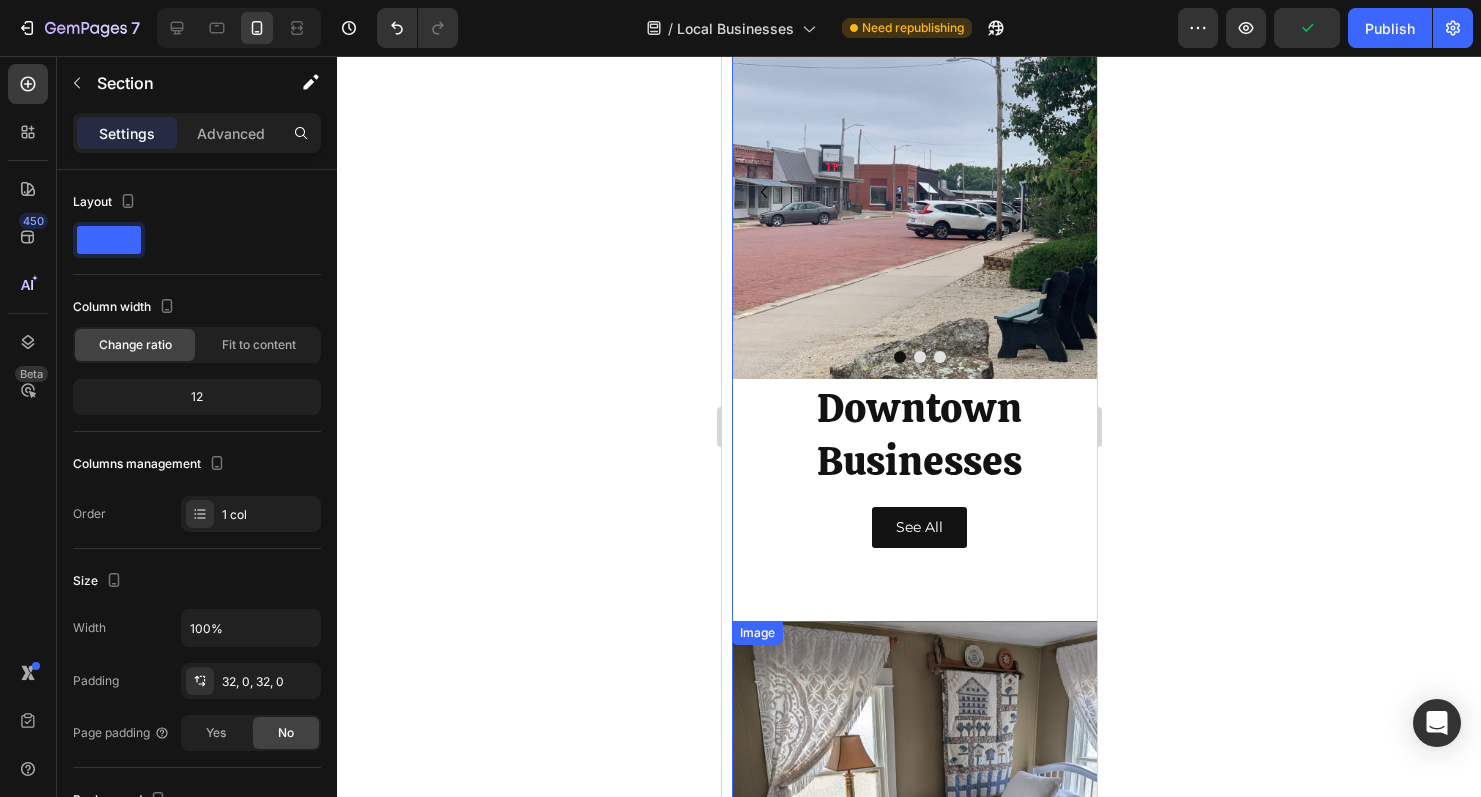 click at bounding box center [918, 808] 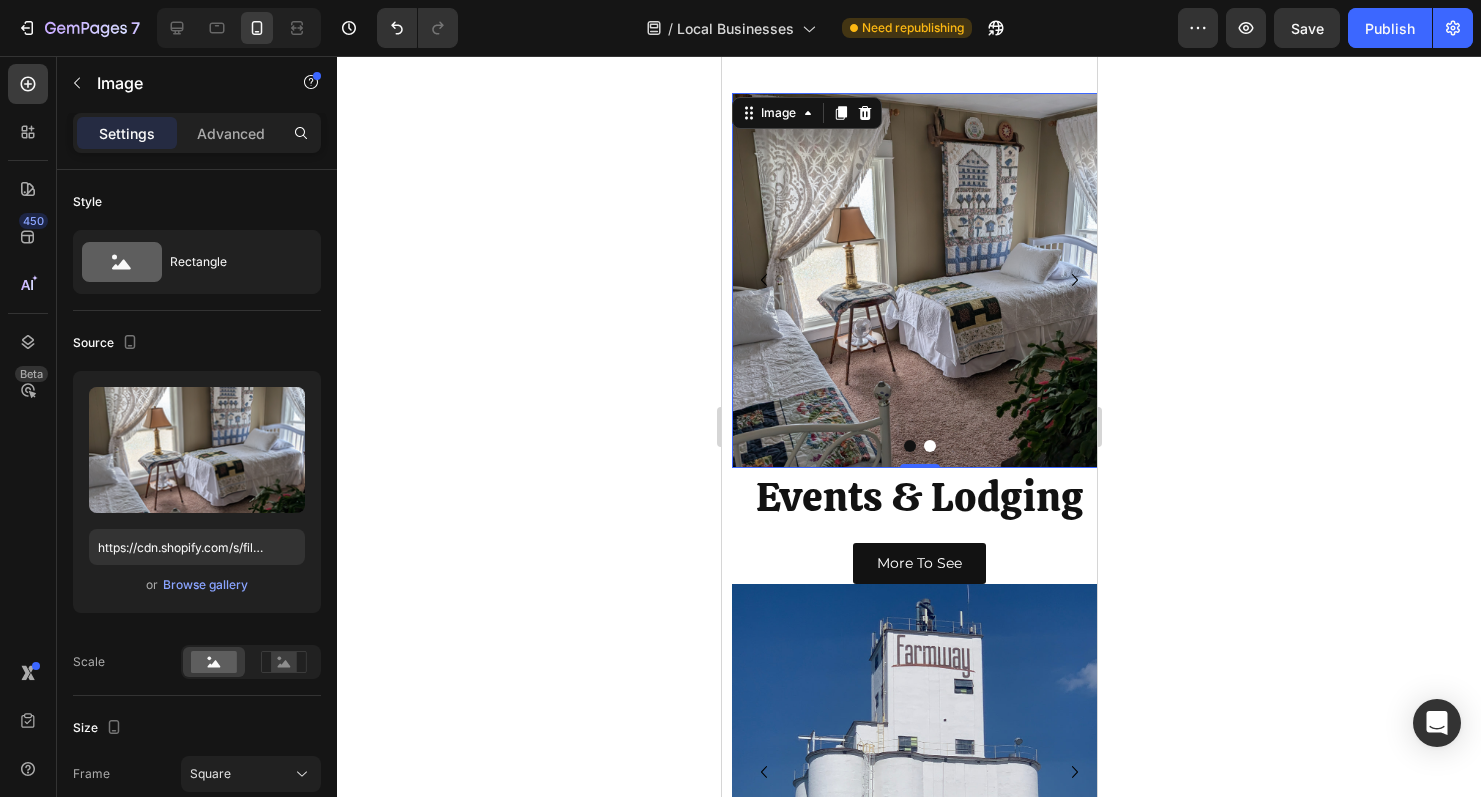 scroll, scrollTop: 2353, scrollLeft: 0, axis: vertical 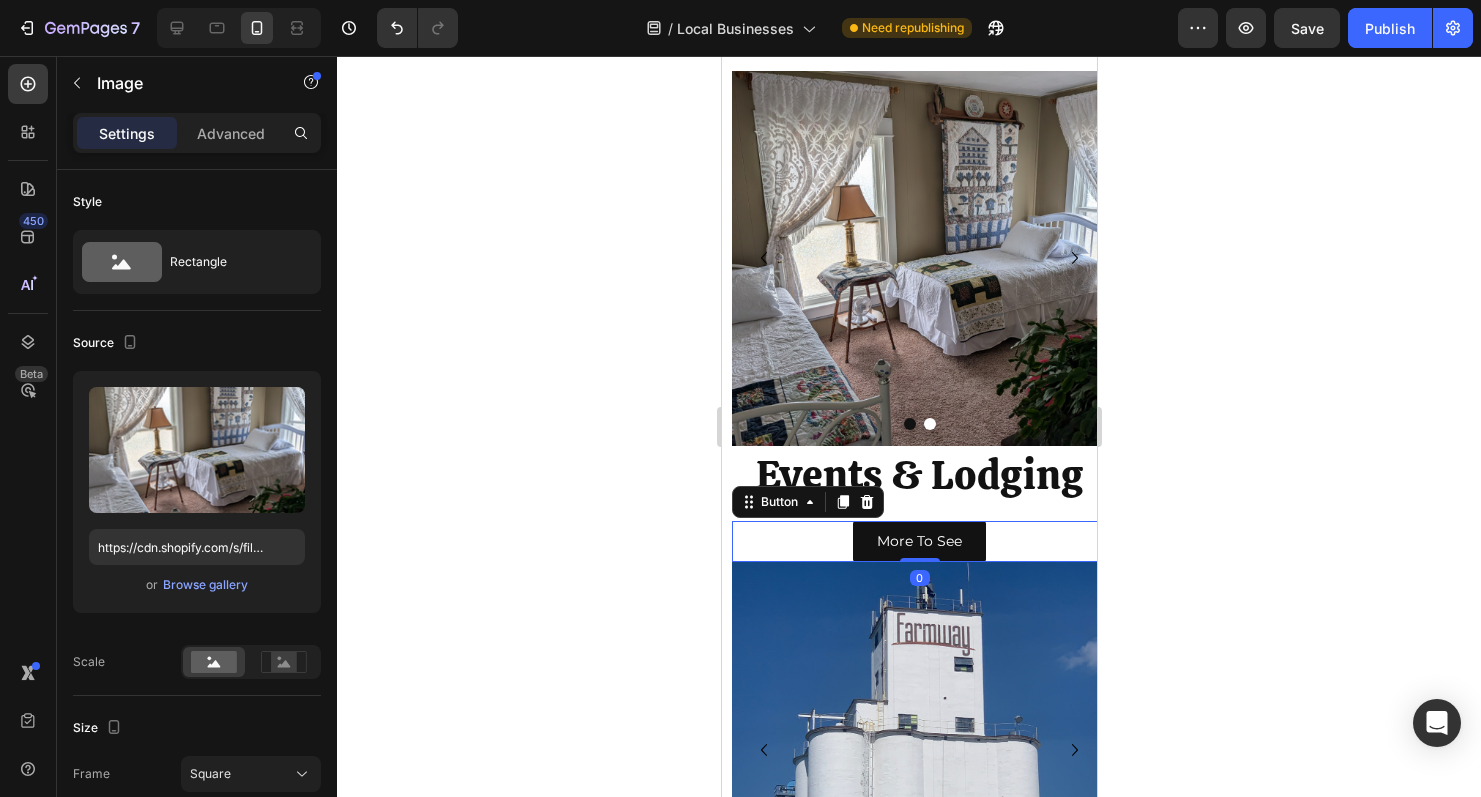 click on "More To See Button   0" at bounding box center [918, 541] 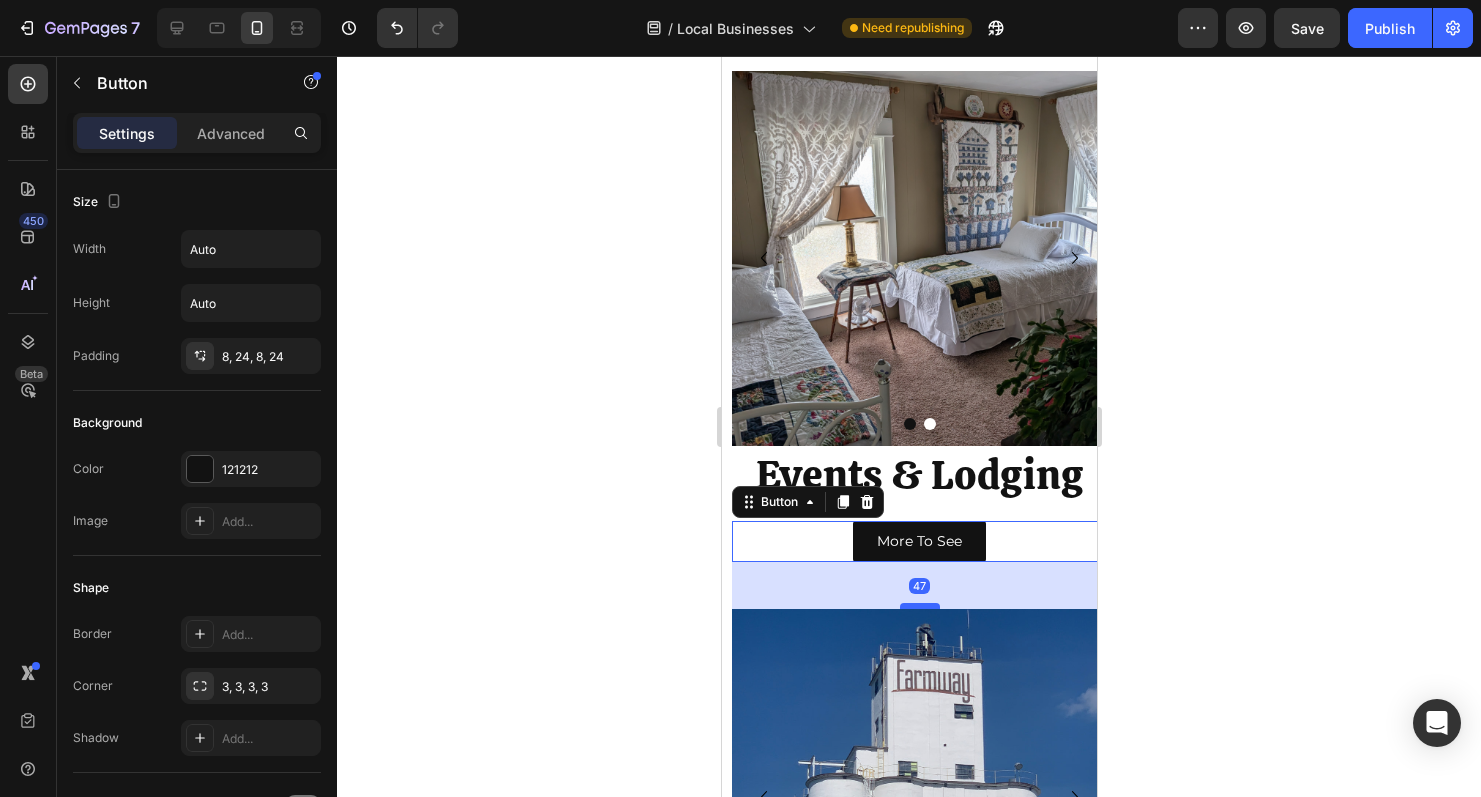 drag, startPoint x: 928, startPoint y: 559, endPoint x: 930, endPoint y: 606, distance: 47.042534 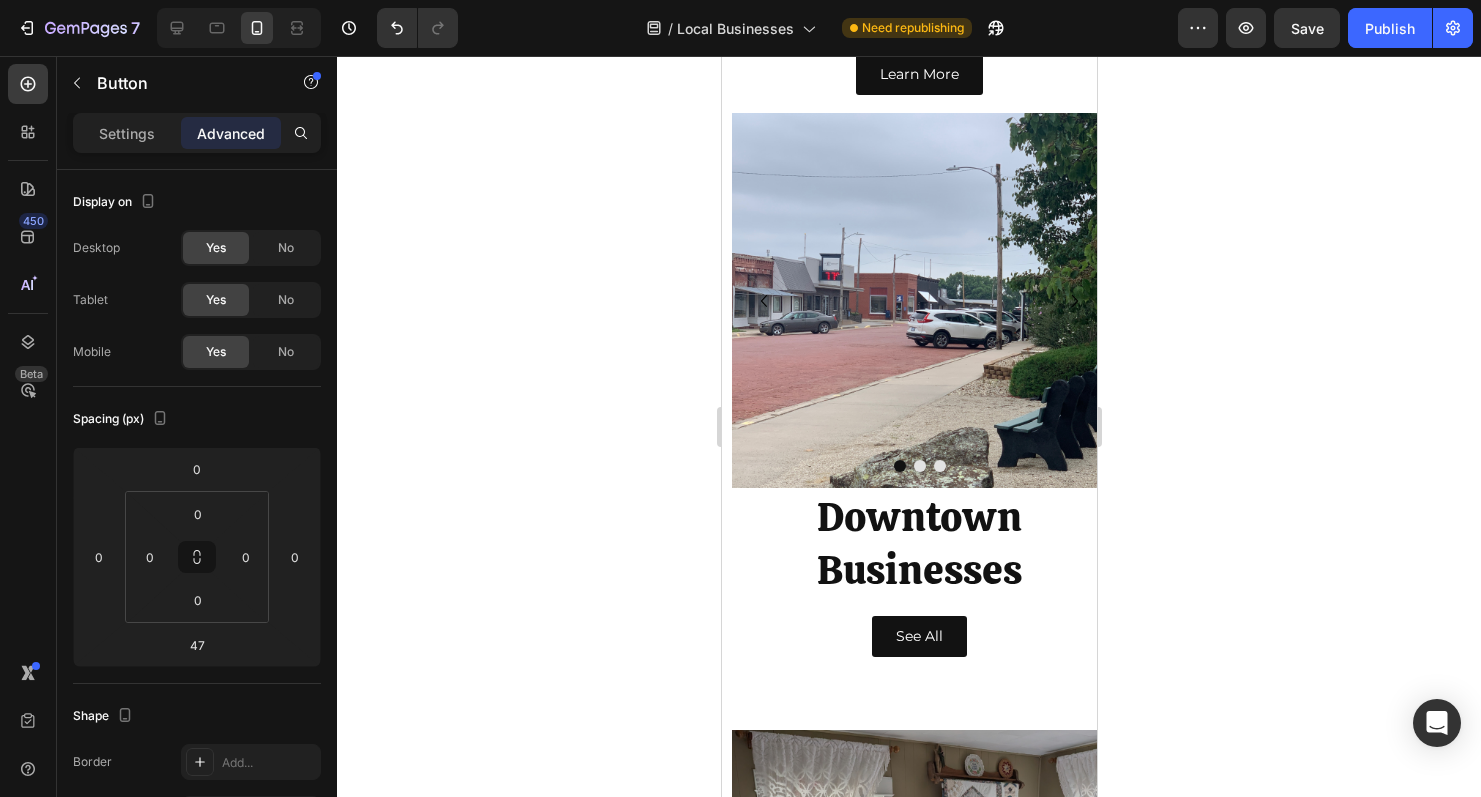 scroll, scrollTop: 1693, scrollLeft: 0, axis: vertical 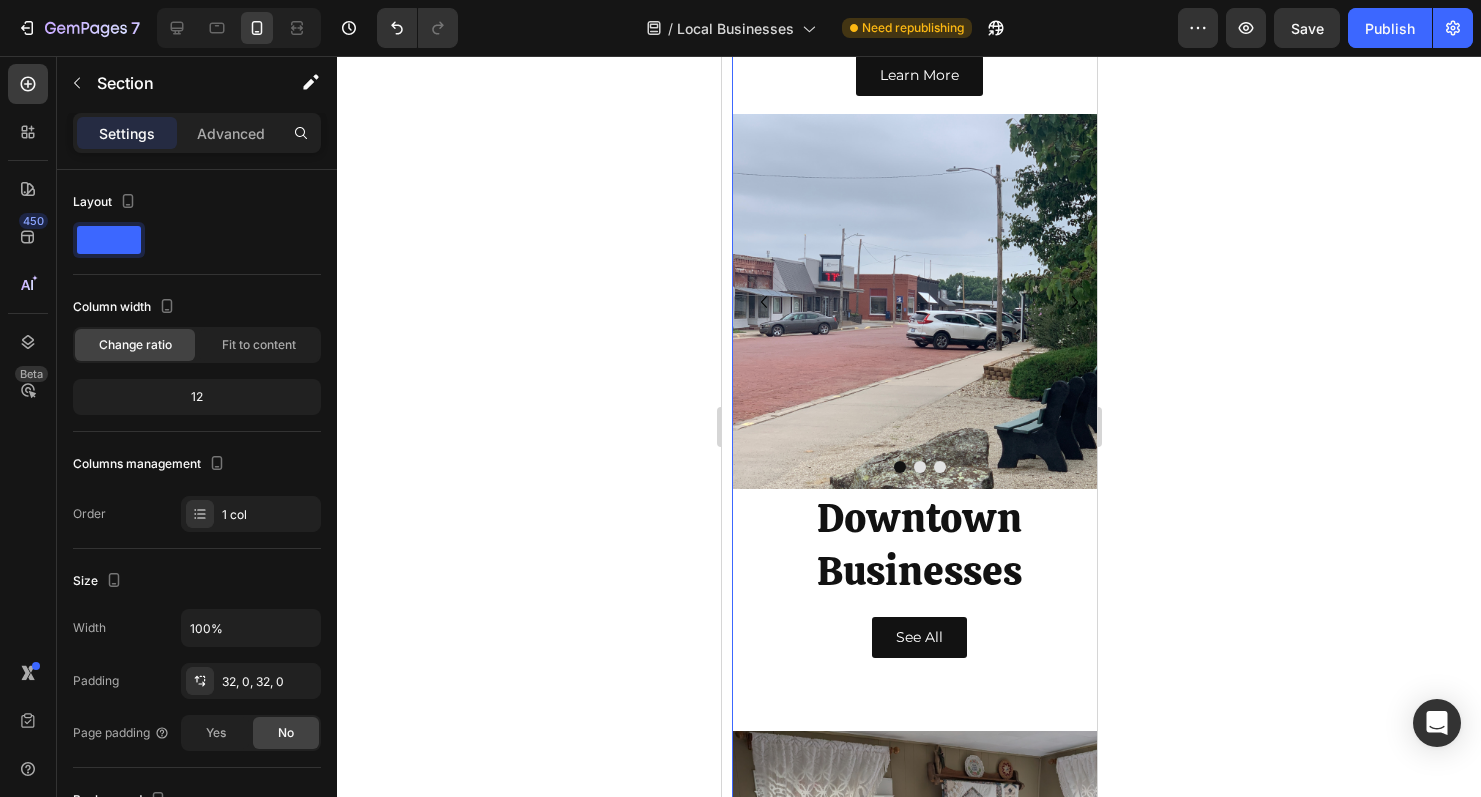 click on "Image CVA Pumps T & T Service                 Text Block
Carousel Auto Heading Discover More Button
Image CM Welding - Chris McNeil 5BLLC Miltonvale Lumber Co Text Block
Carousel Building & Trades Heading Learn More Button
Image Ayres Insurance Agency LLC Blake's Bar & Grill Central Valley Ag - Fuel Pumps CM Welding Cynthia's Attic Einstein Sewing Workshop First National Bank of Hope Kountry Kafe Miltonvale Lumber Co N.C.K. Fireworks Text Block Ride On Bicycle Shop Starr Ave Salon & Spa T & T Service Tootle Books & Such Text Block
Carousel Downtown Businesses Heading See All Button Row
Image 81-24 RV Park Miltonvale RV Park (Tootle Park) Needlecraft Shack Quilting Retreat" at bounding box center (918, 699) 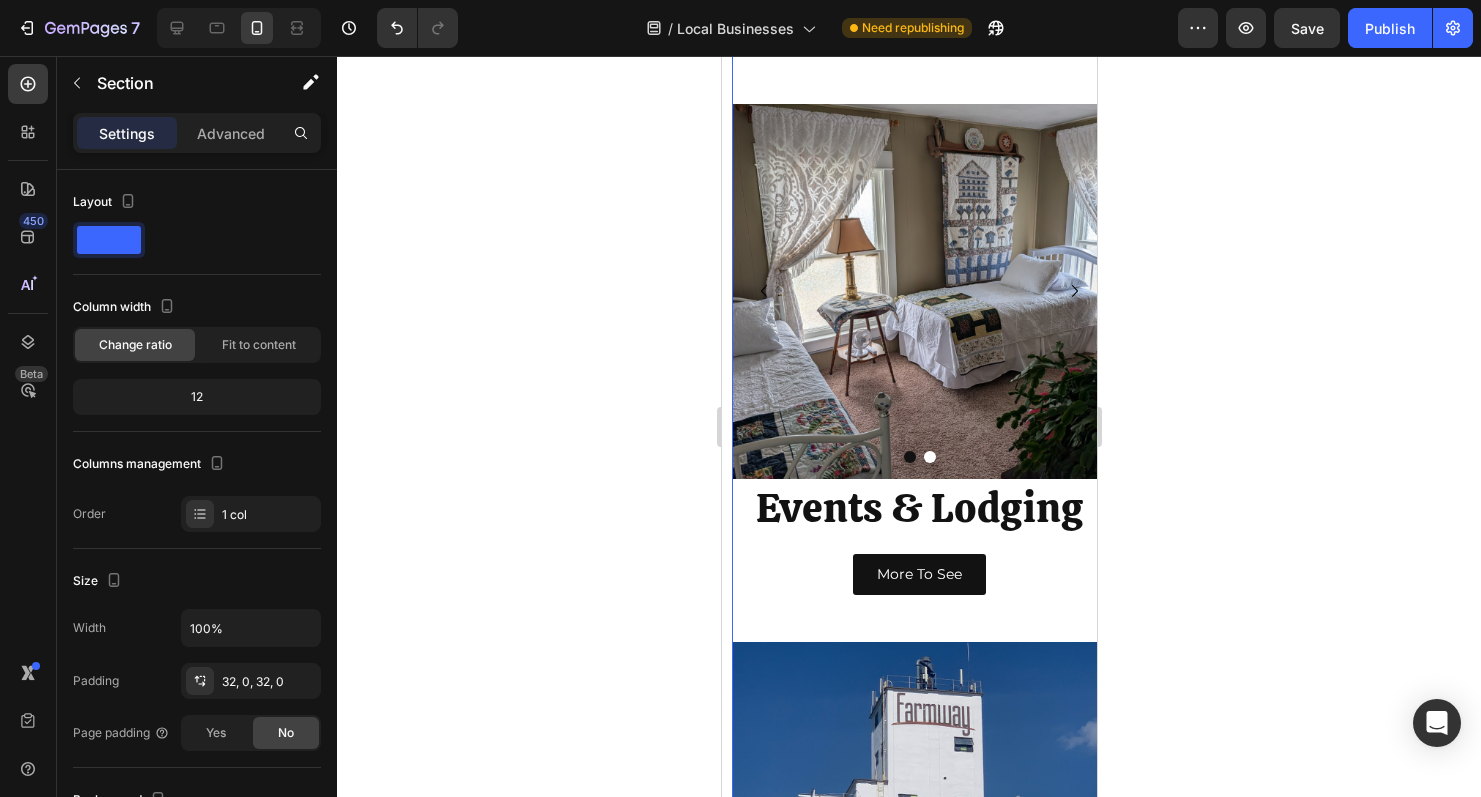 scroll, scrollTop: 2337, scrollLeft: 0, axis: vertical 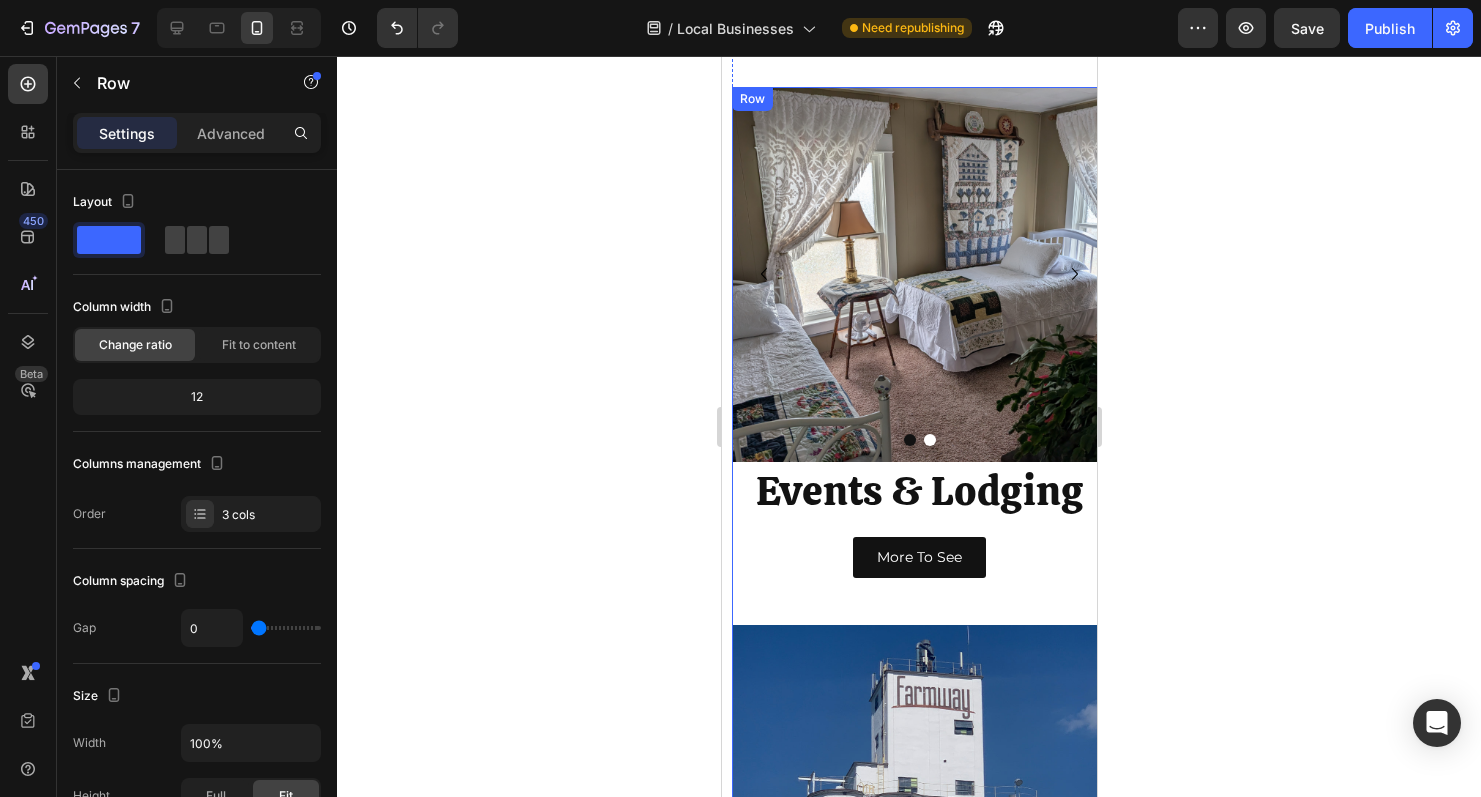 click on "More To See Button" at bounding box center [918, 581] 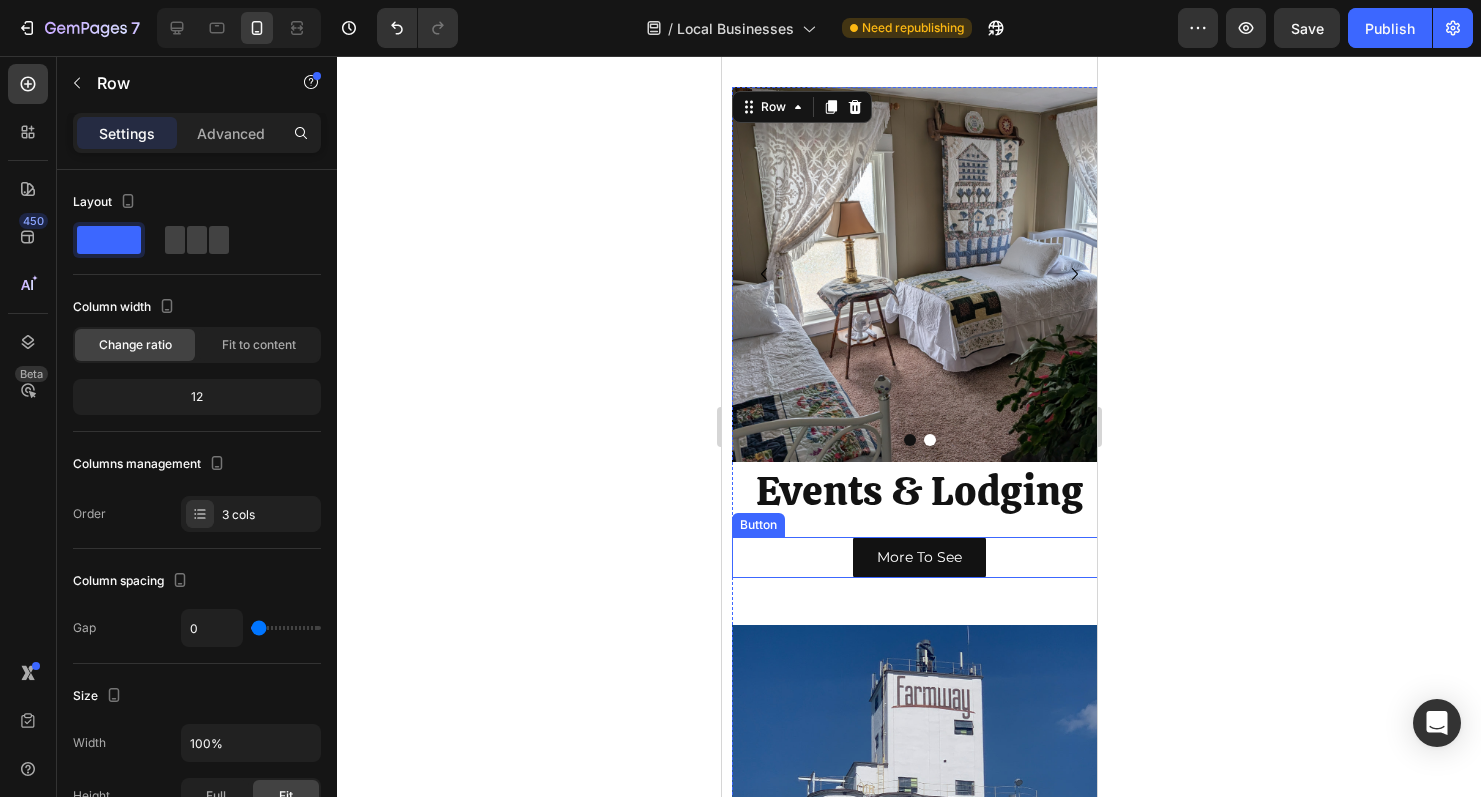 click on "More To See Button" at bounding box center (918, 557) 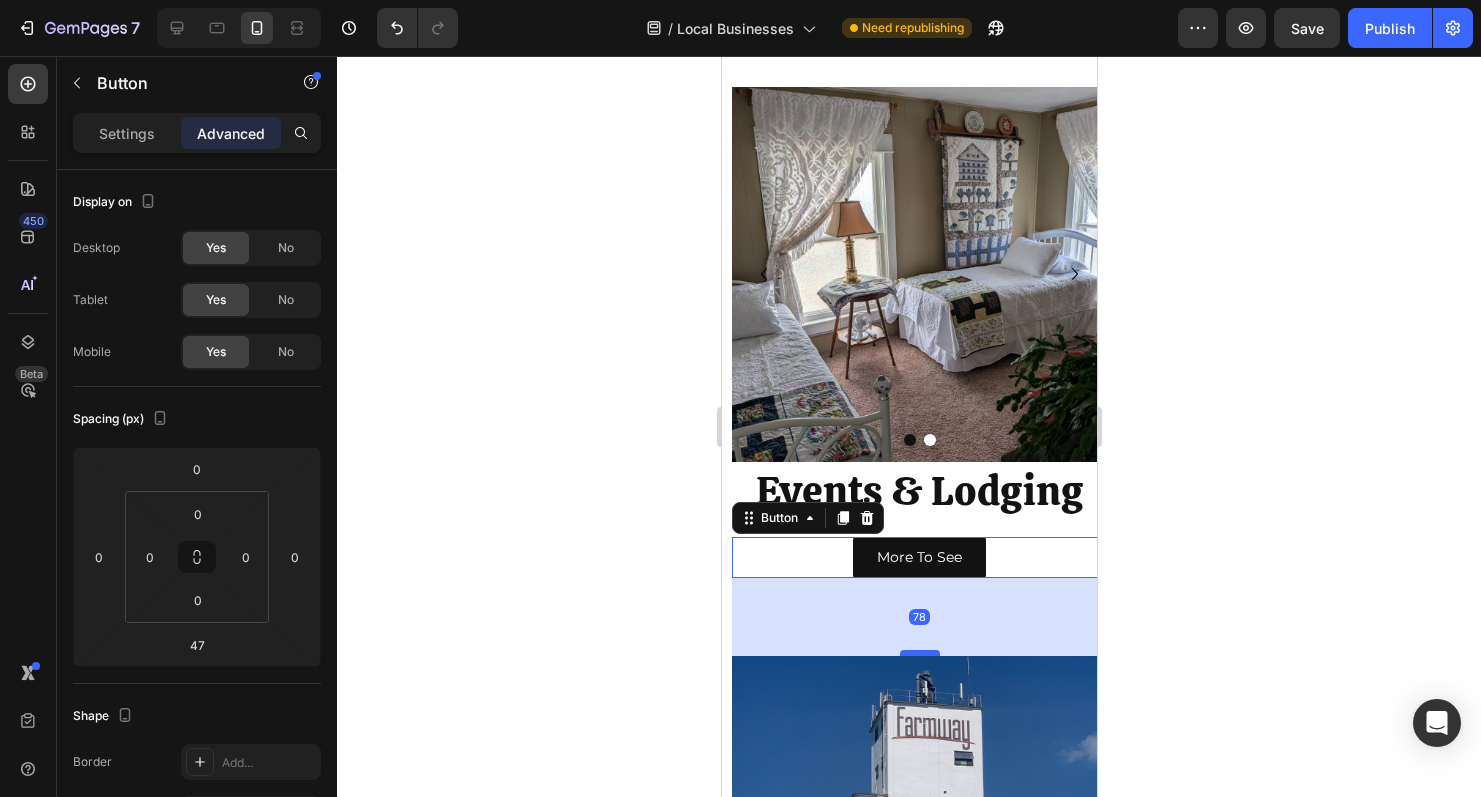 drag, startPoint x: 923, startPoint y: 623, endPoint x: 923, endPoint y: 654, distance: 31 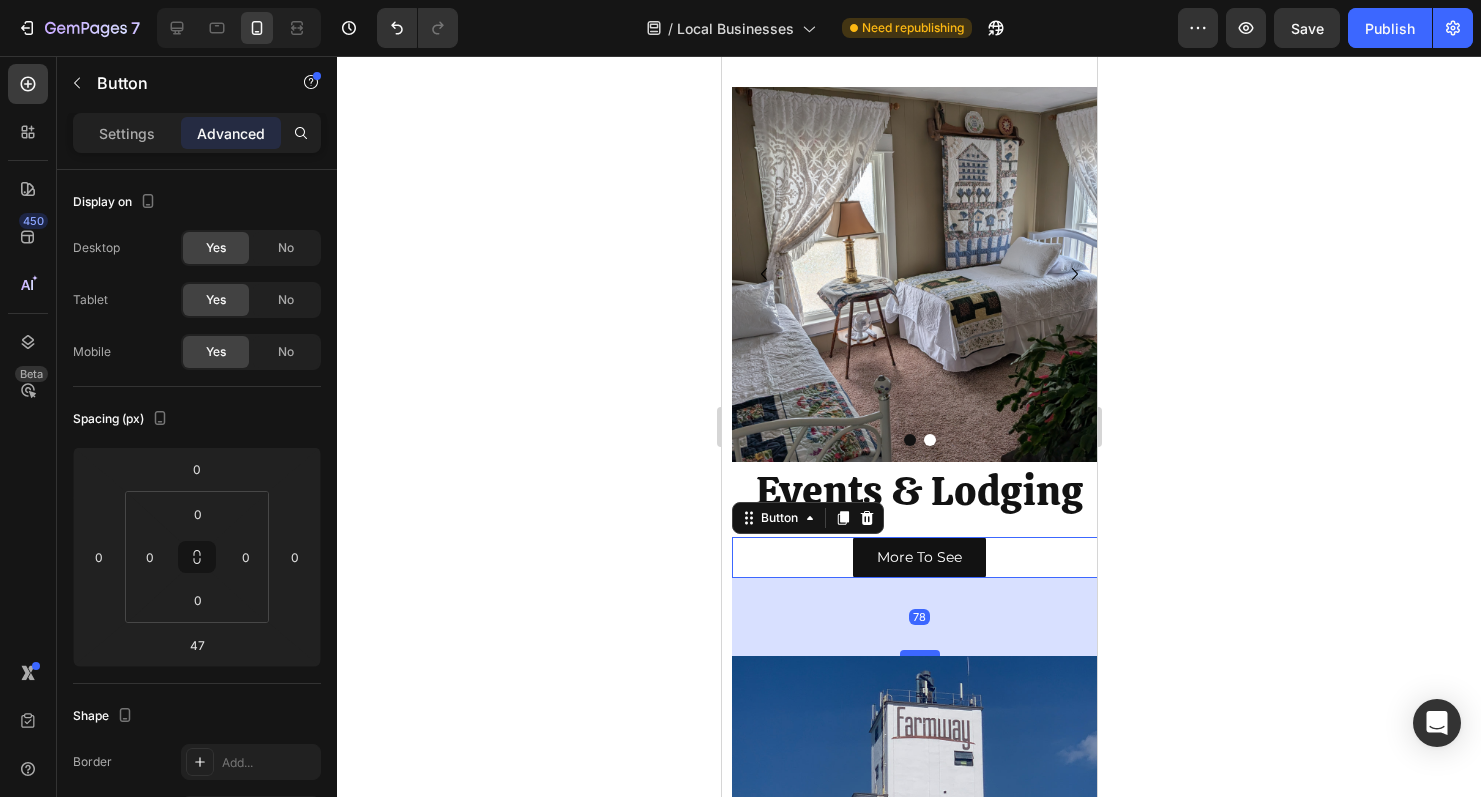 click at bounding box center (919, 653) 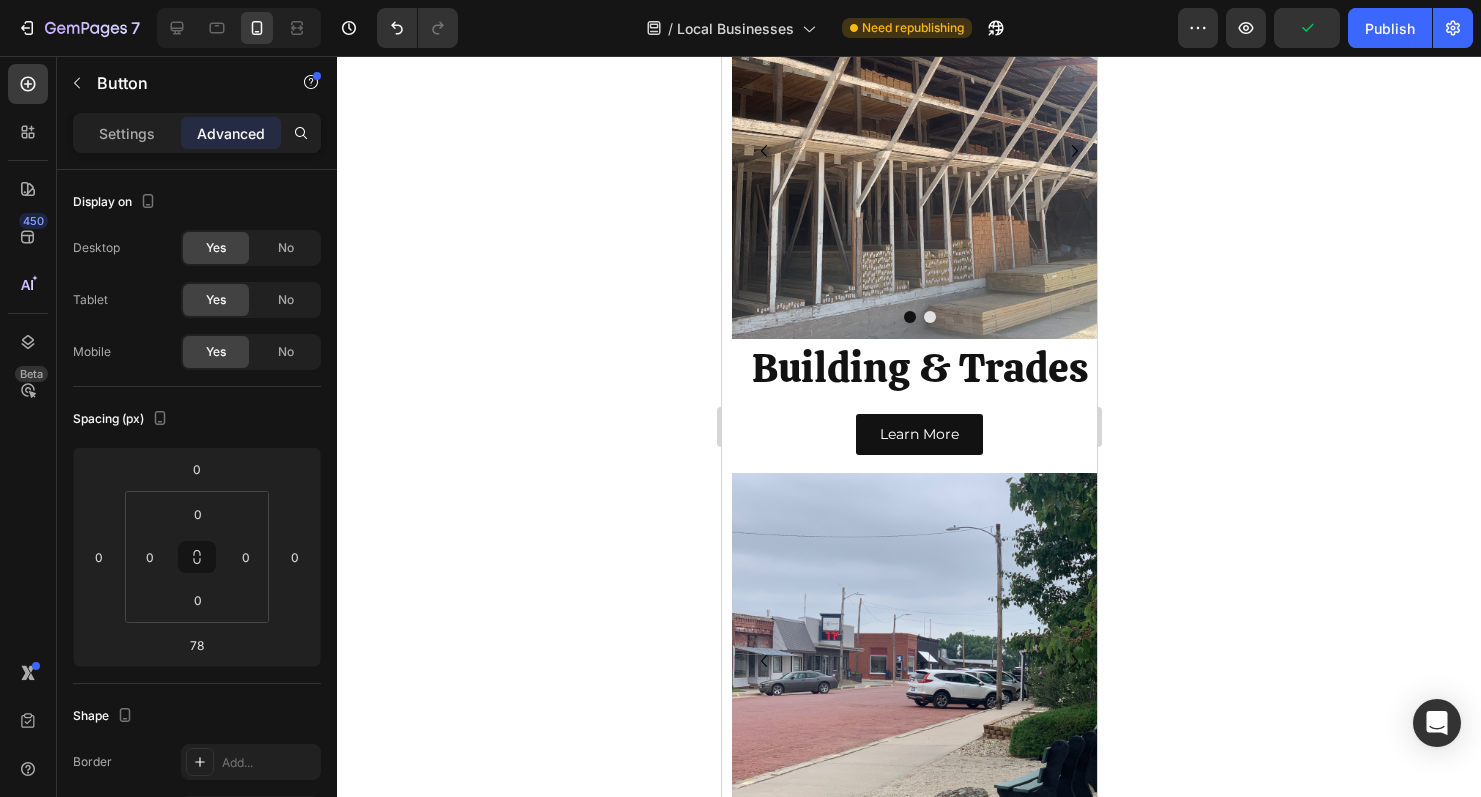 scroll, scrollTop: 1317, scrollLeft: 0, axis: vertical 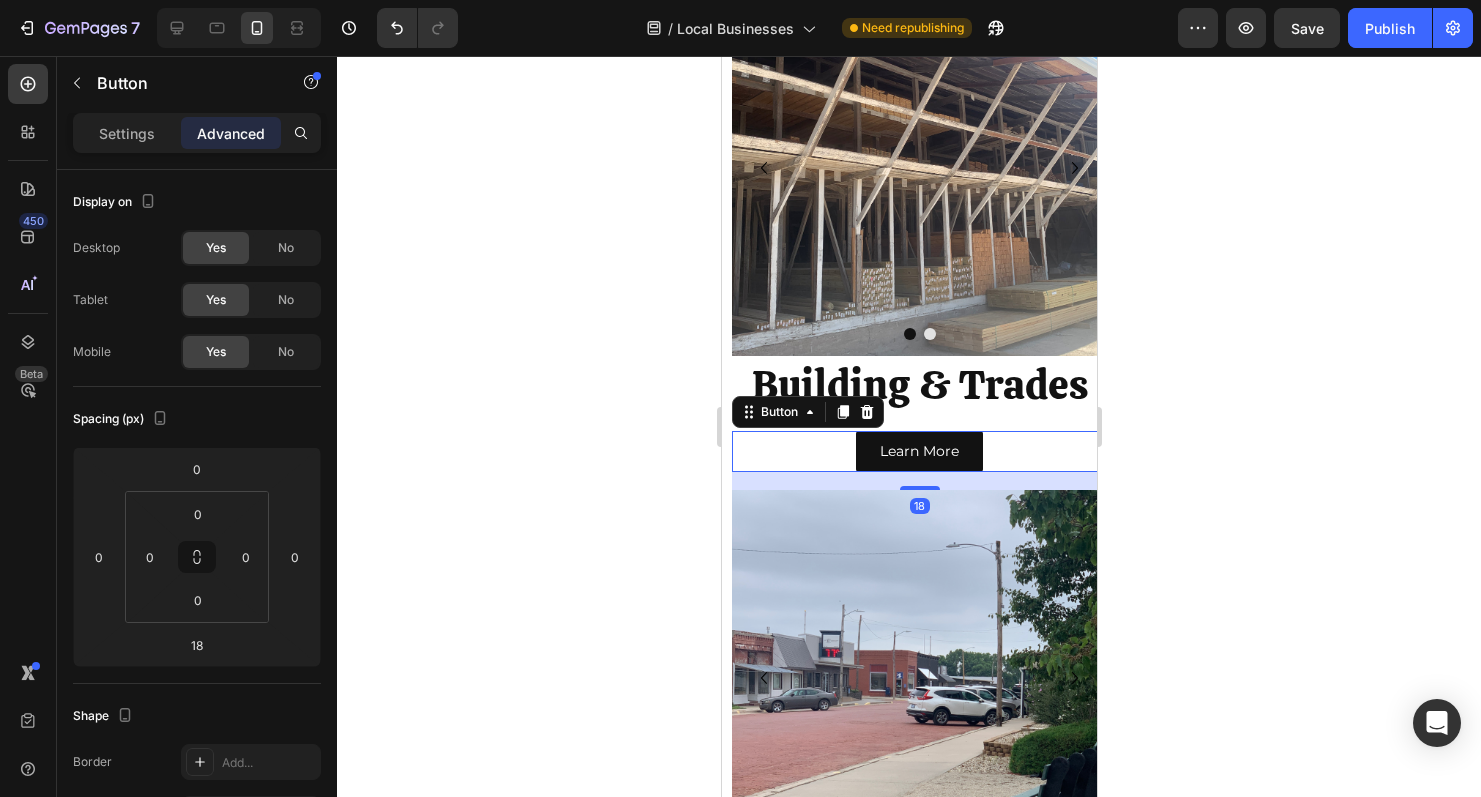 click on "Learn More Button   18" at bounding box center [918, 451] 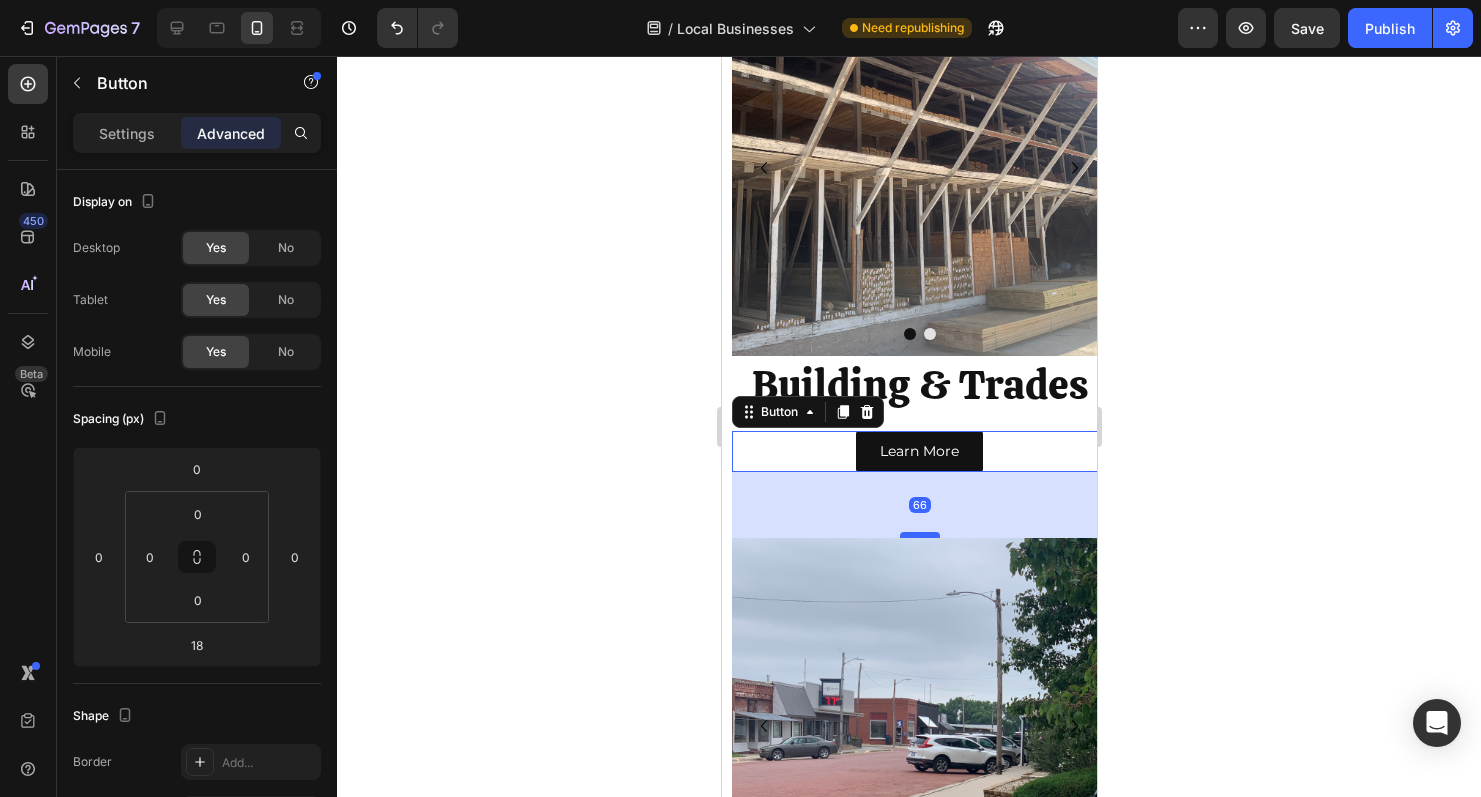 drag, startPoint x: 923, startPoint y: 485, endPoint x: 923, endPoint y: 533, distance: 48 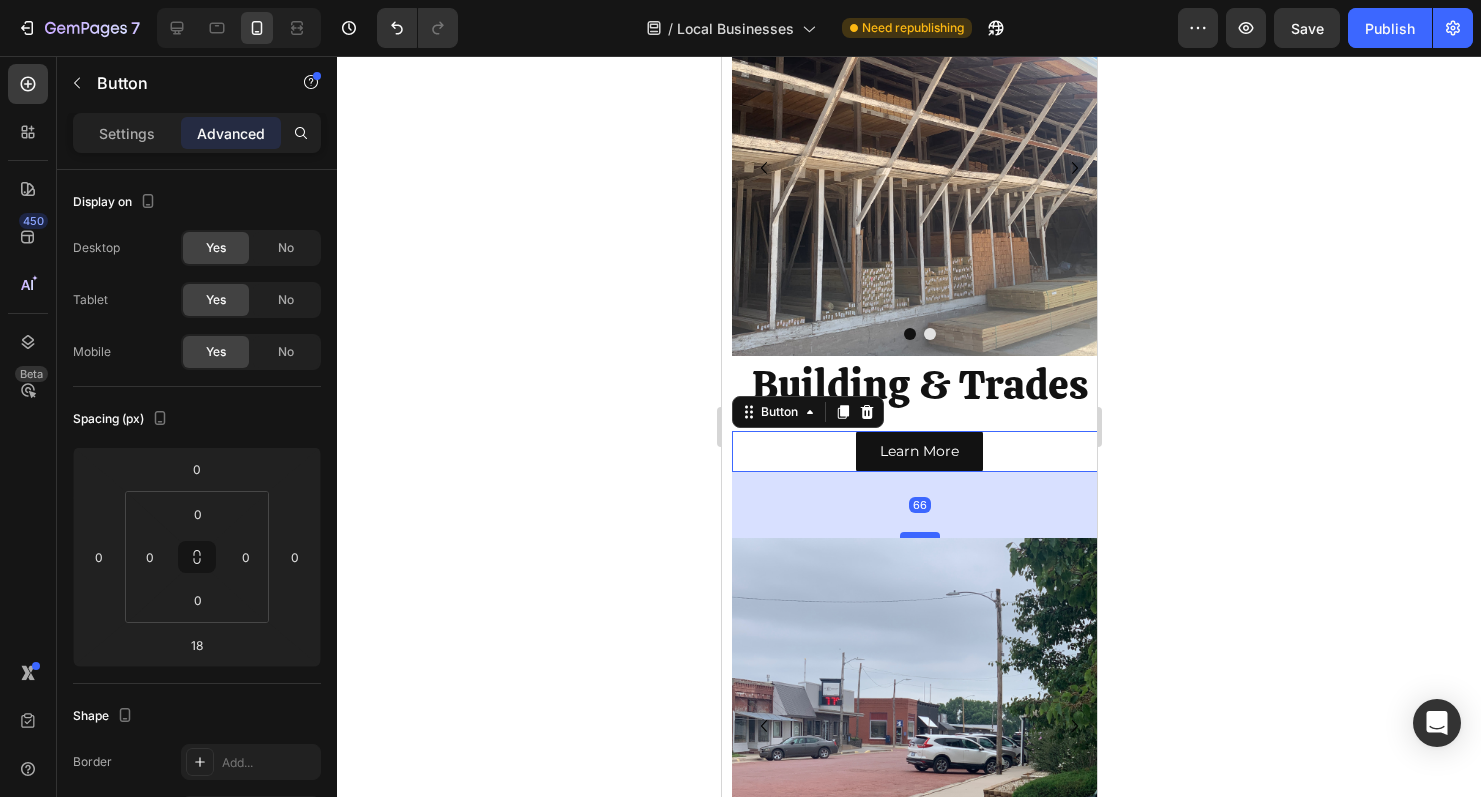 click at bounding box center [919, 535] 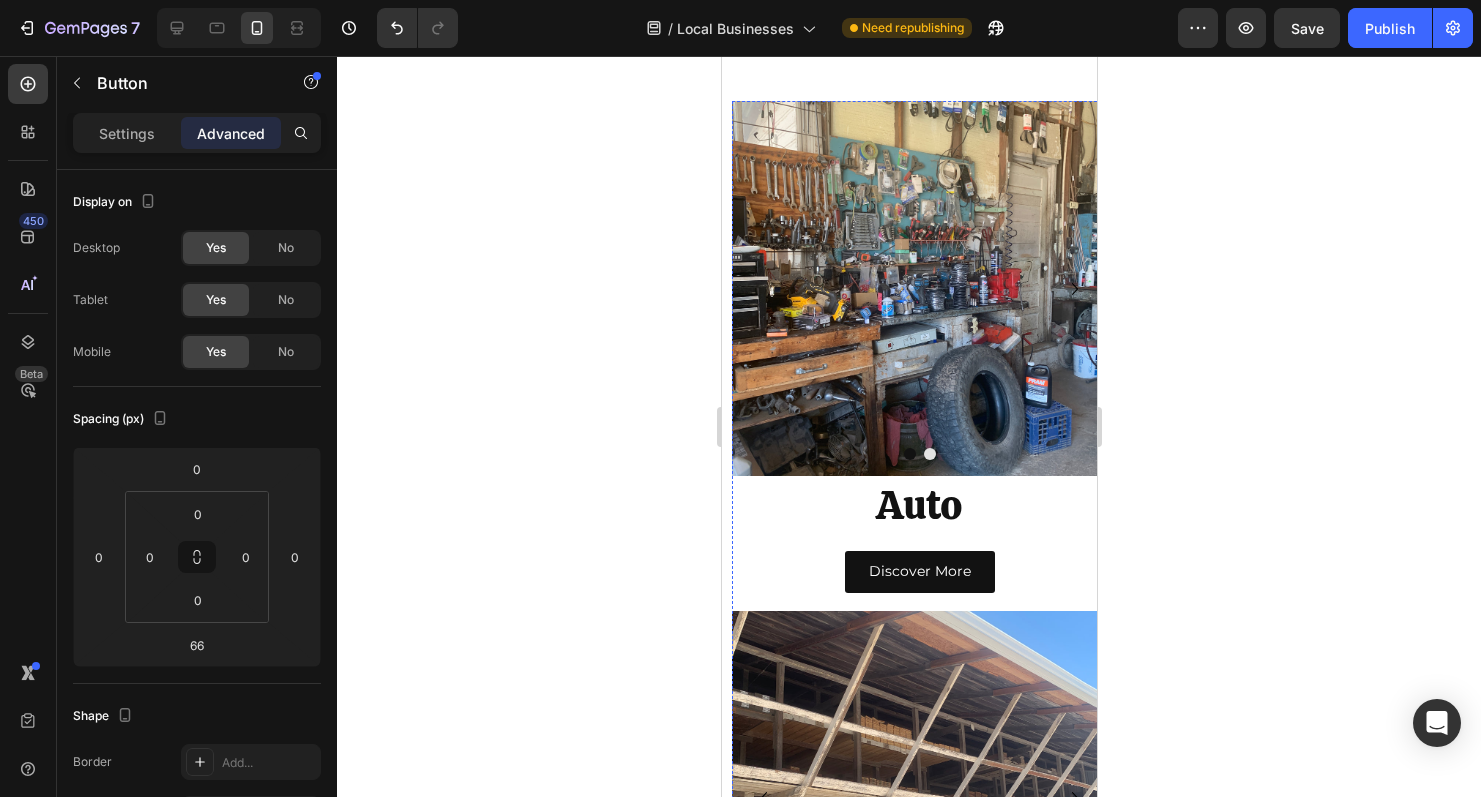 scroll, scrollTop: 669, scrollLeft: 0, axis: vertical 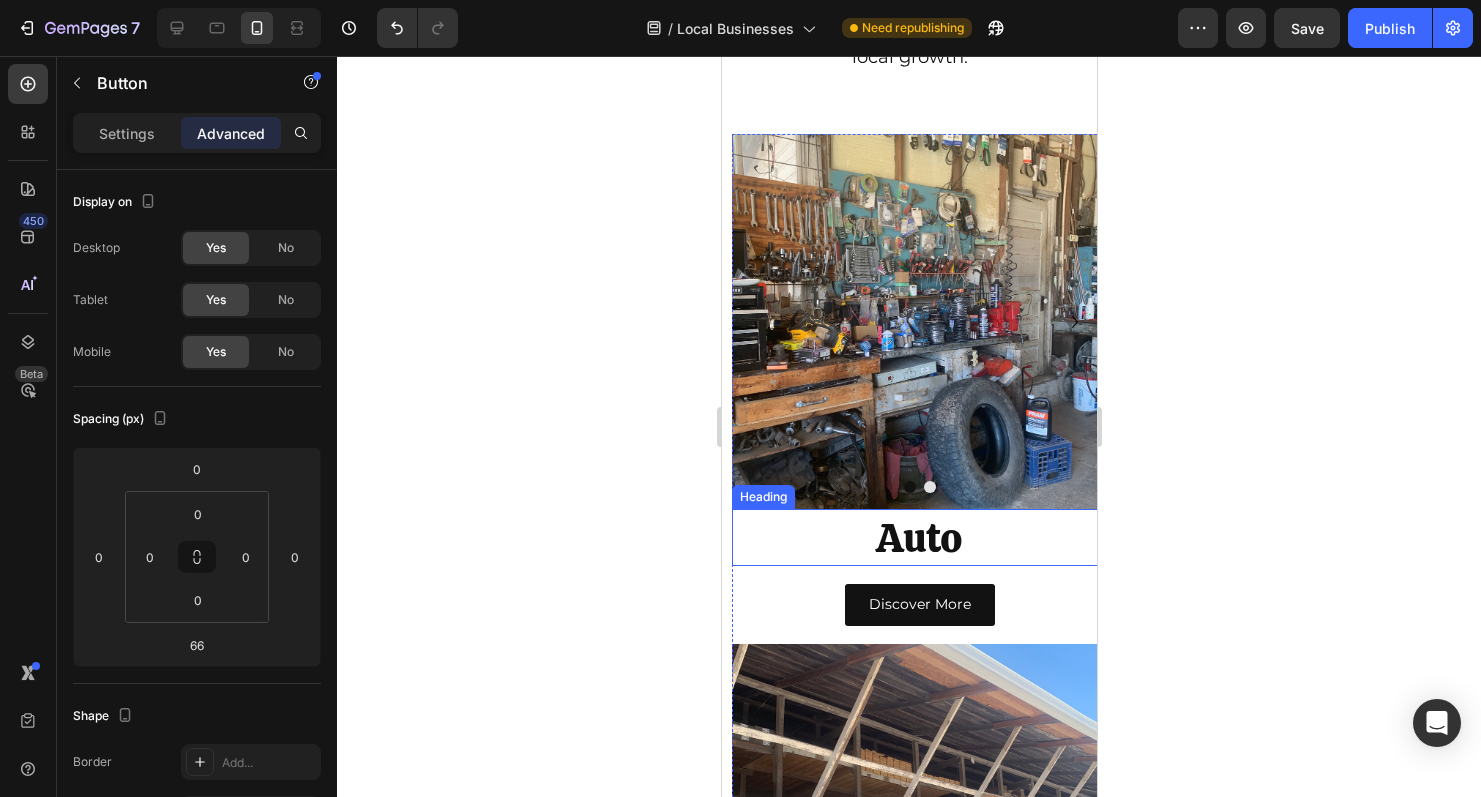 click on "Auto" at bounding box center (918, 537) 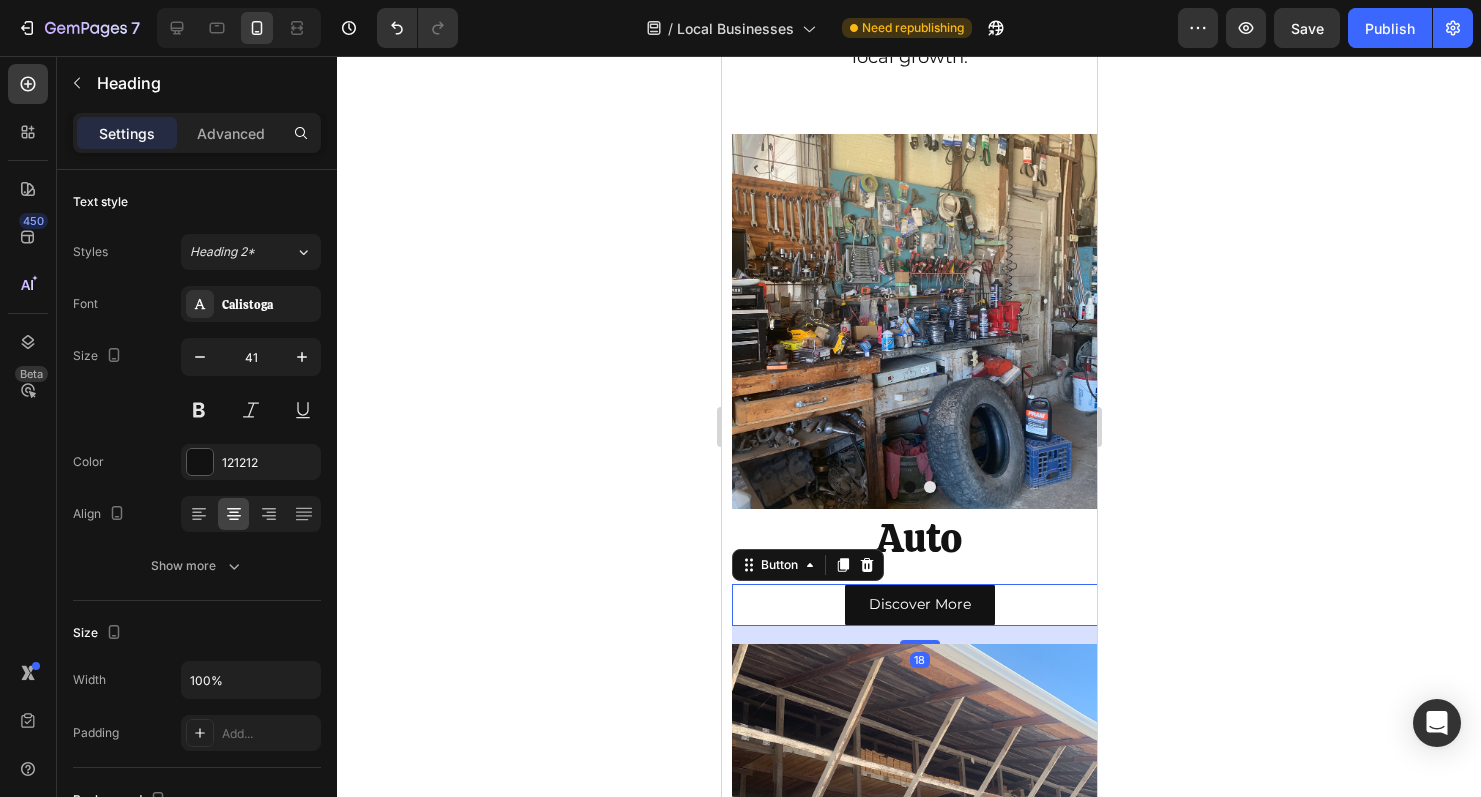 click on "Discover More Button   18" at bounding box center (918, 604) 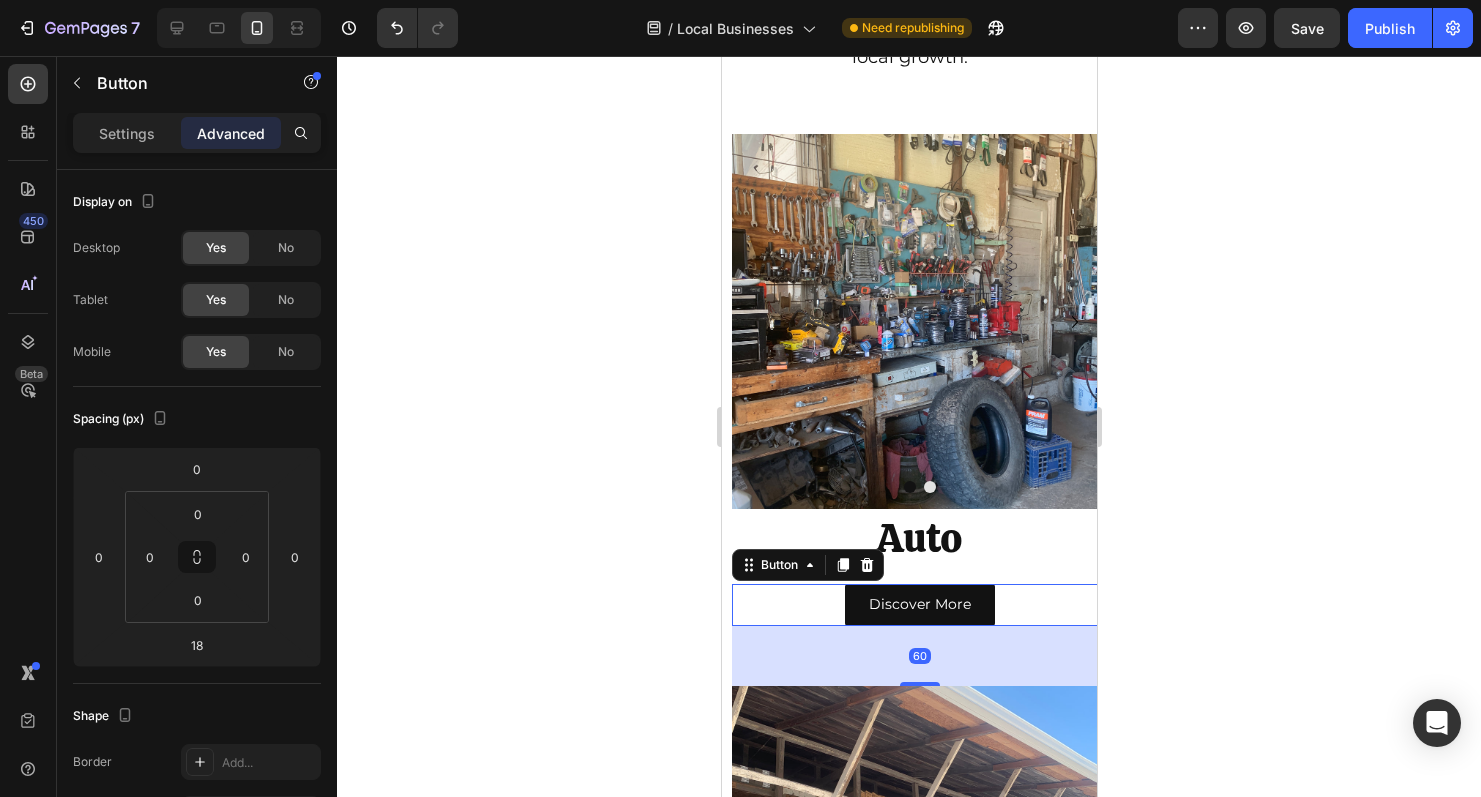 drag, startPoint x: 925, startPoint y: 621, endPoint x: 924, endPoint y: 663, distance: 42.0119 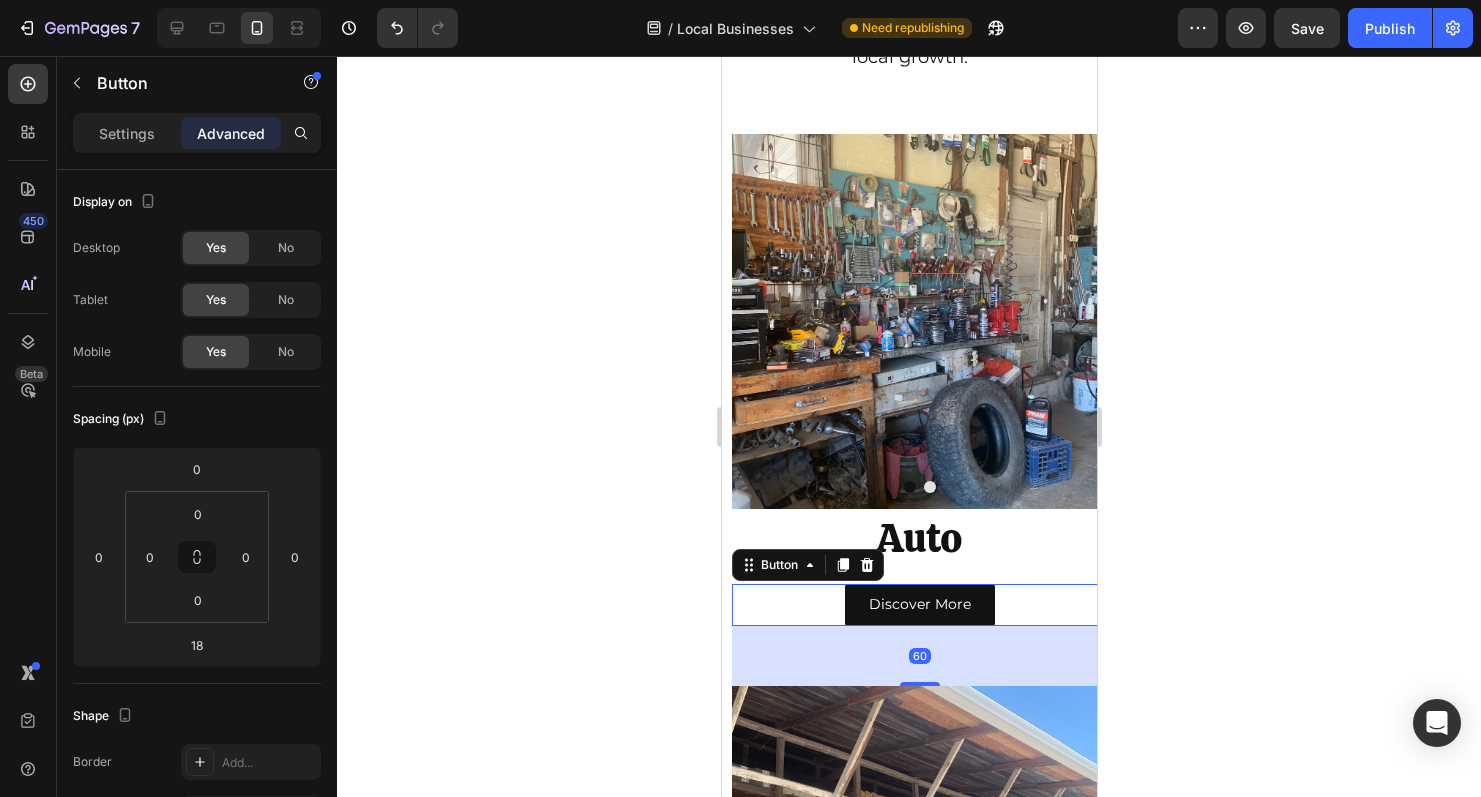 click on "60" at bounding box center [918, 626] 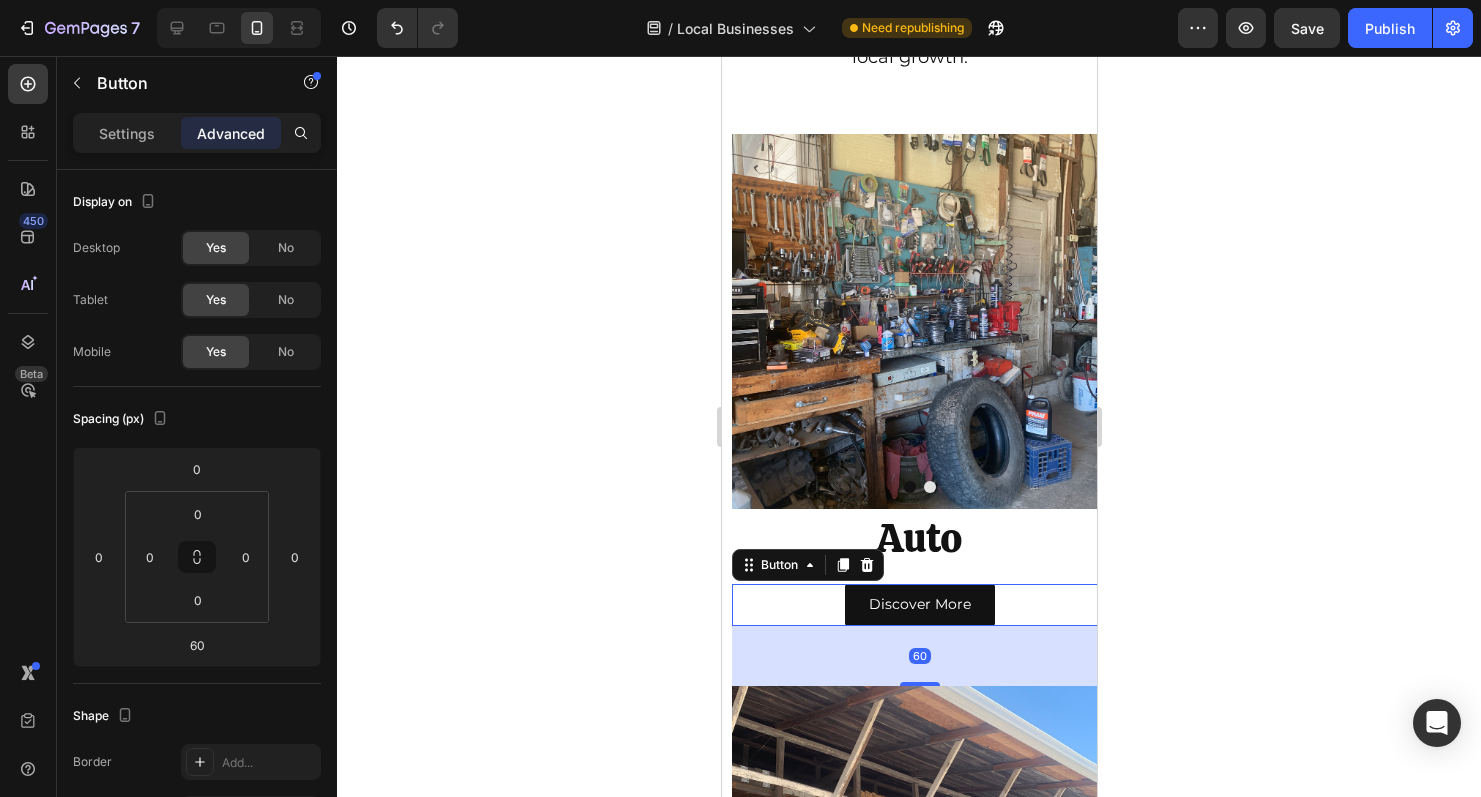 click 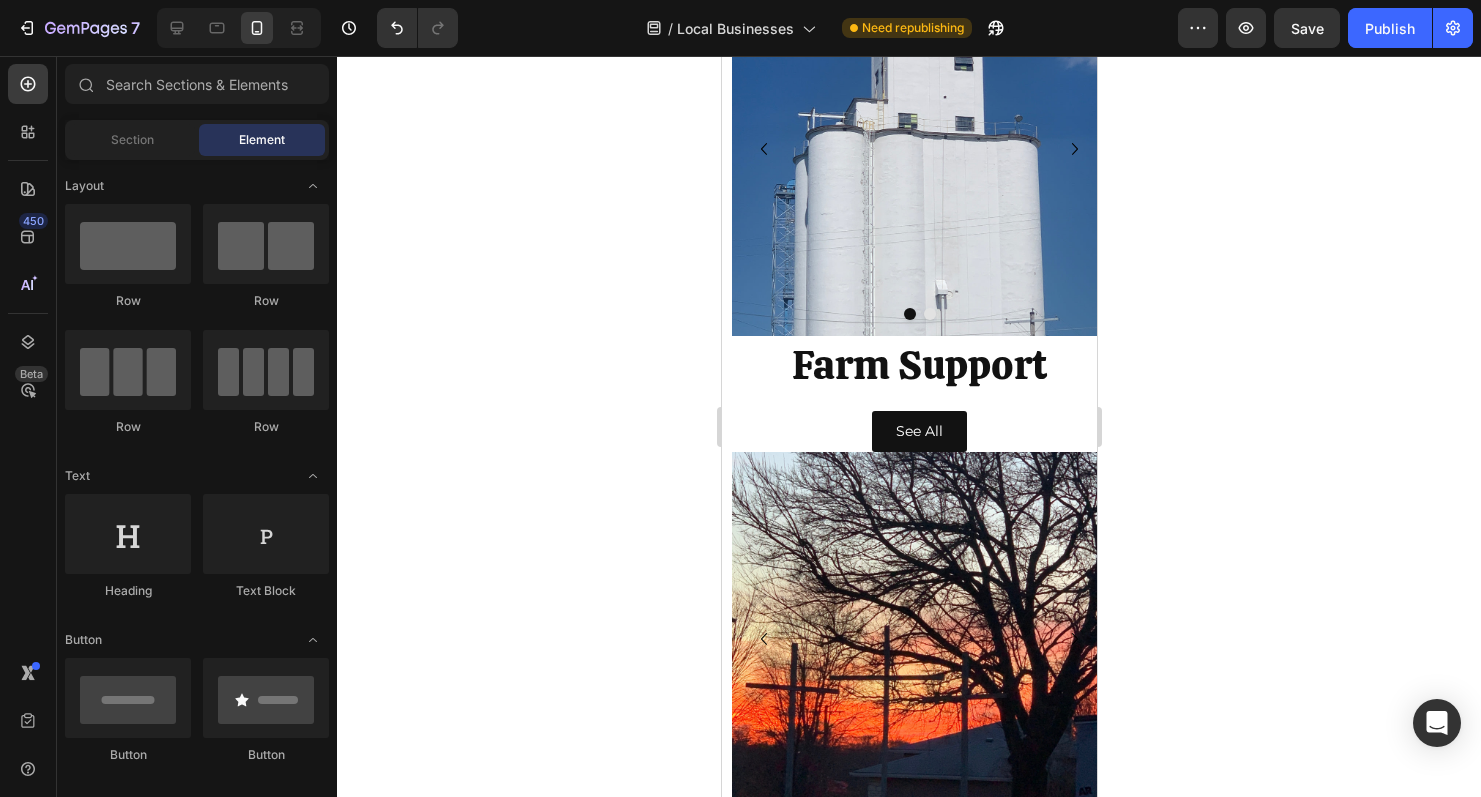 scroll, scrollTop: 3154, scrollLeft: 0, axis: vertical 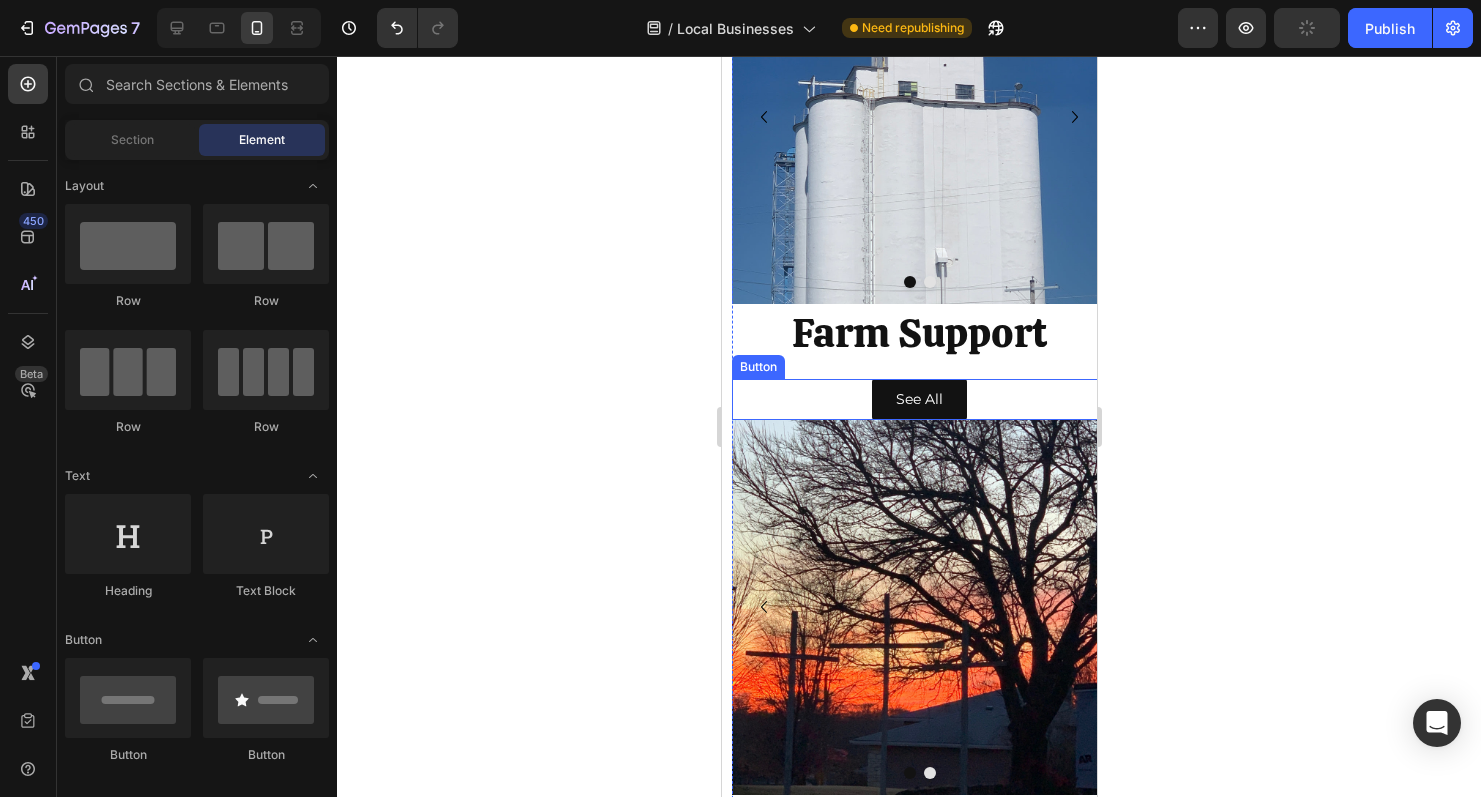 click on "See All Button" at bounding box center [918, 399] 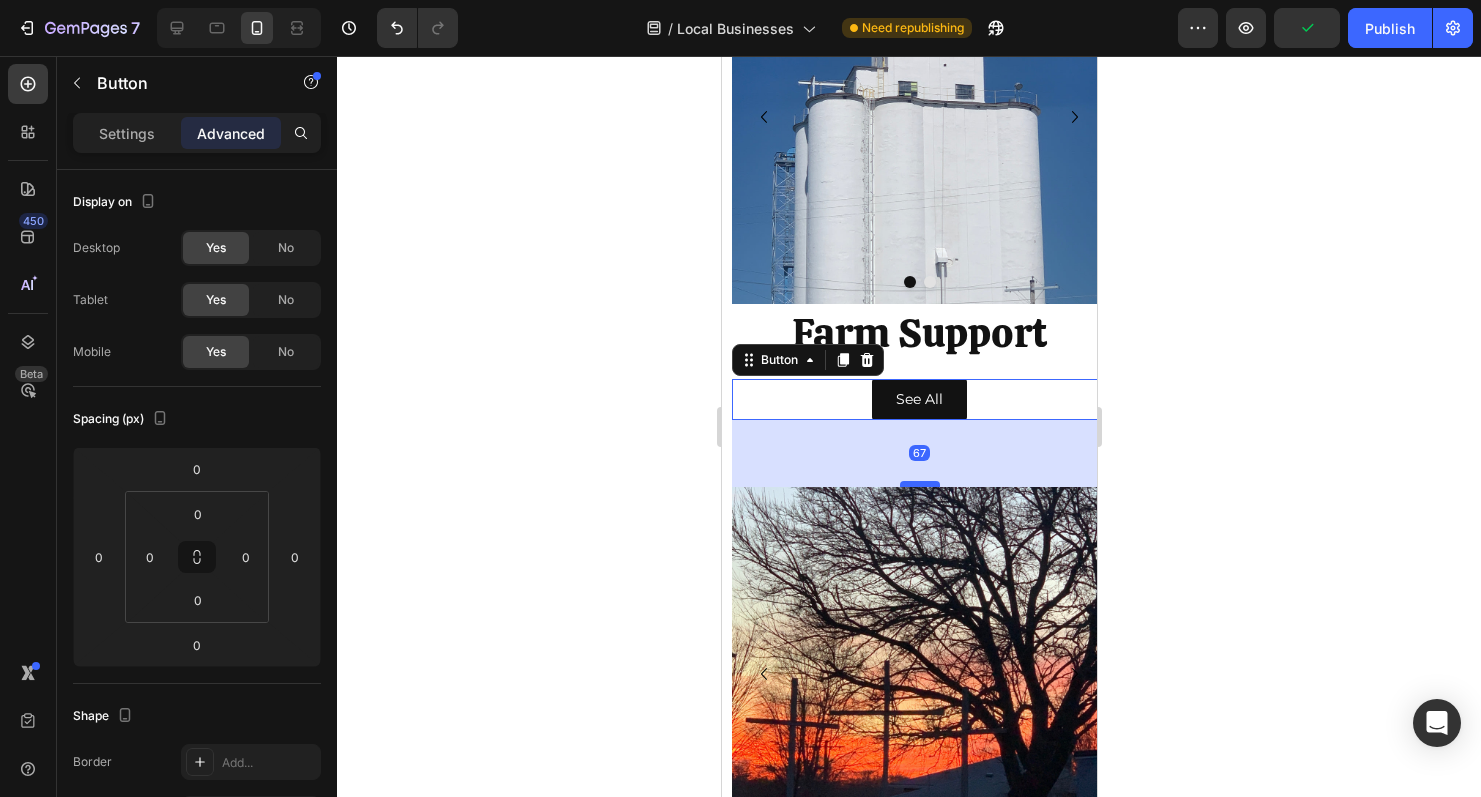 drag, startPoint x: 918, startPoint y: 414, endPoint x: 918, endPoint y: 481, distance: 67 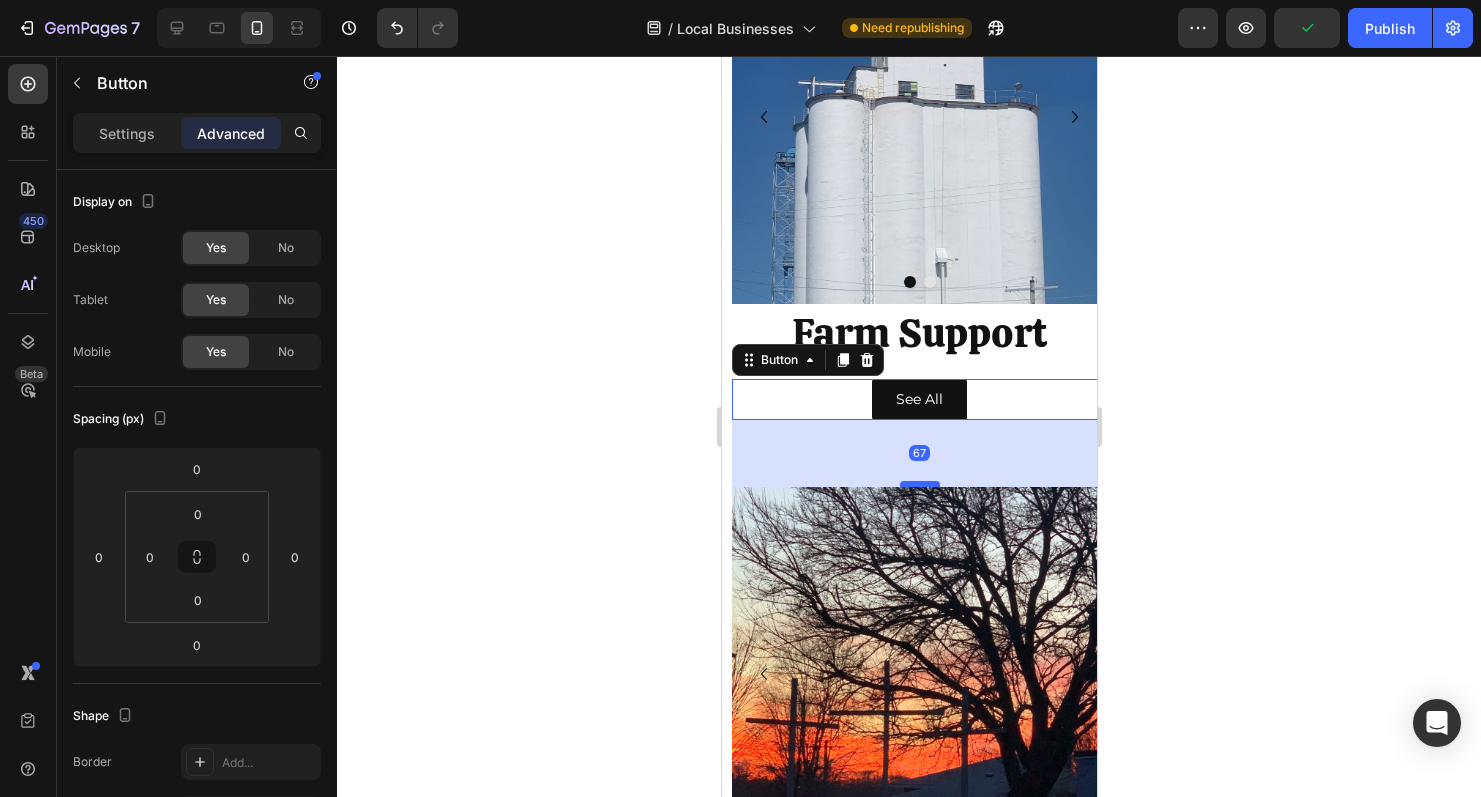 click at bounding box center (919, 484) 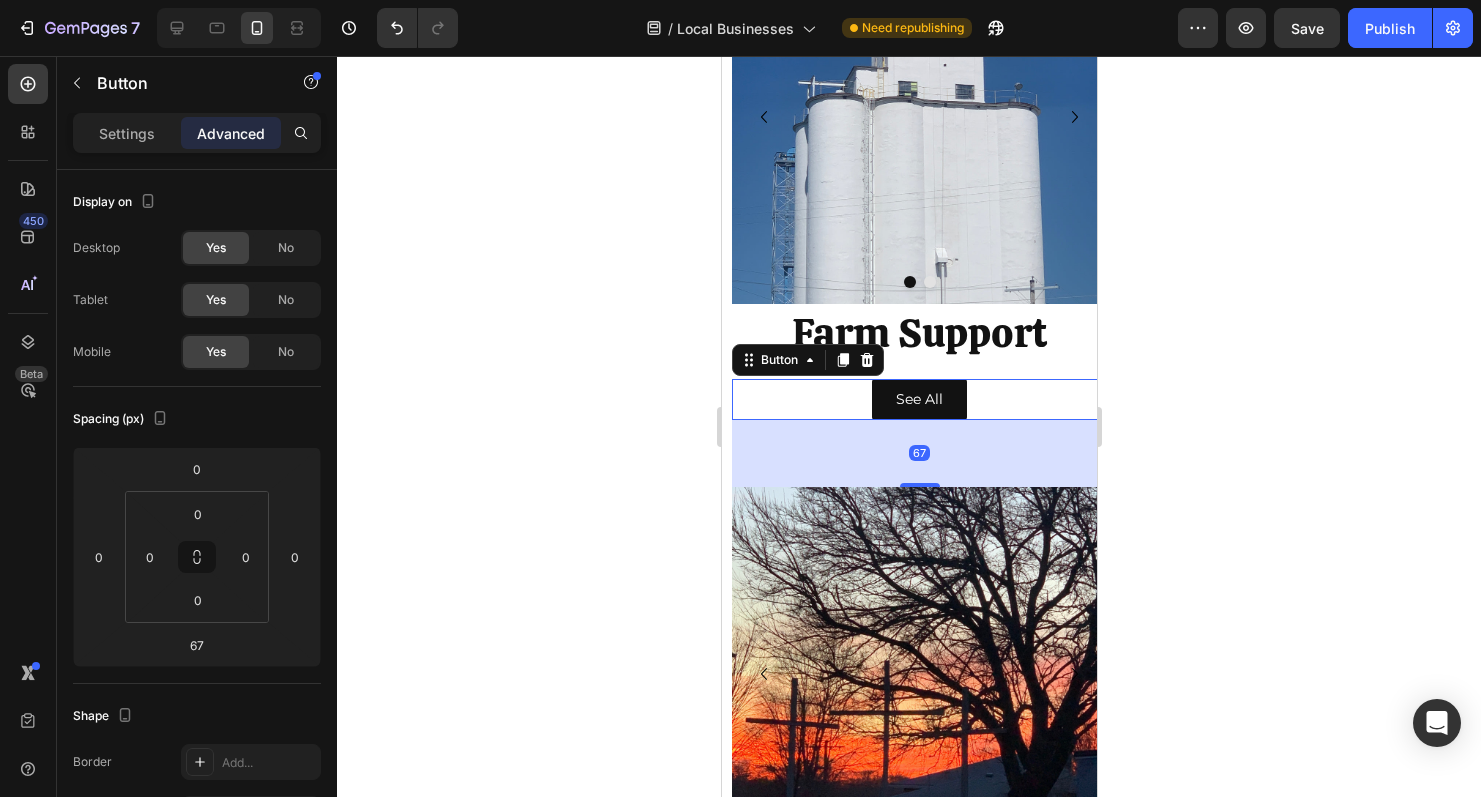 click 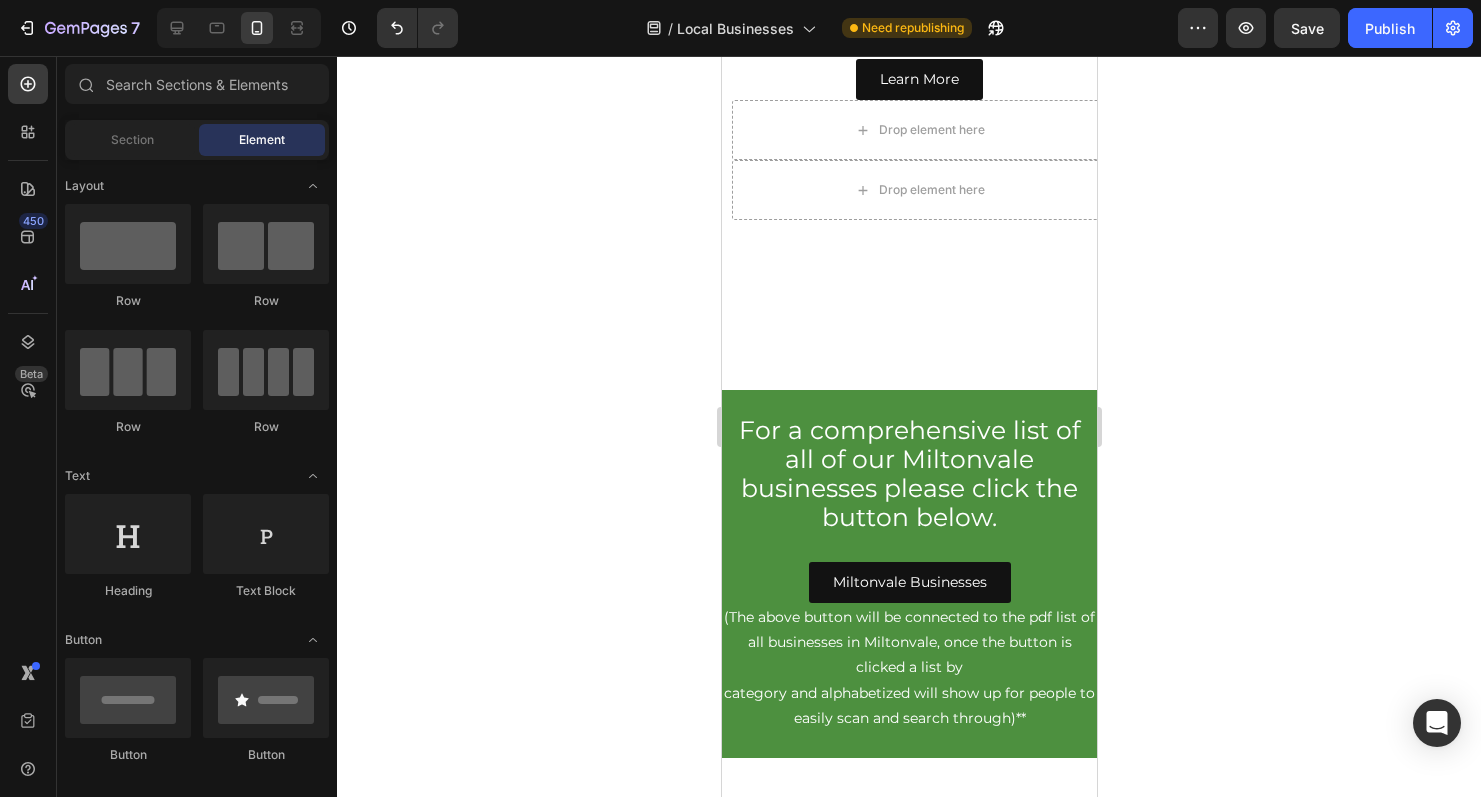 scroll, scrollTop: 4696, scrollLeft: 0, axis: vertical 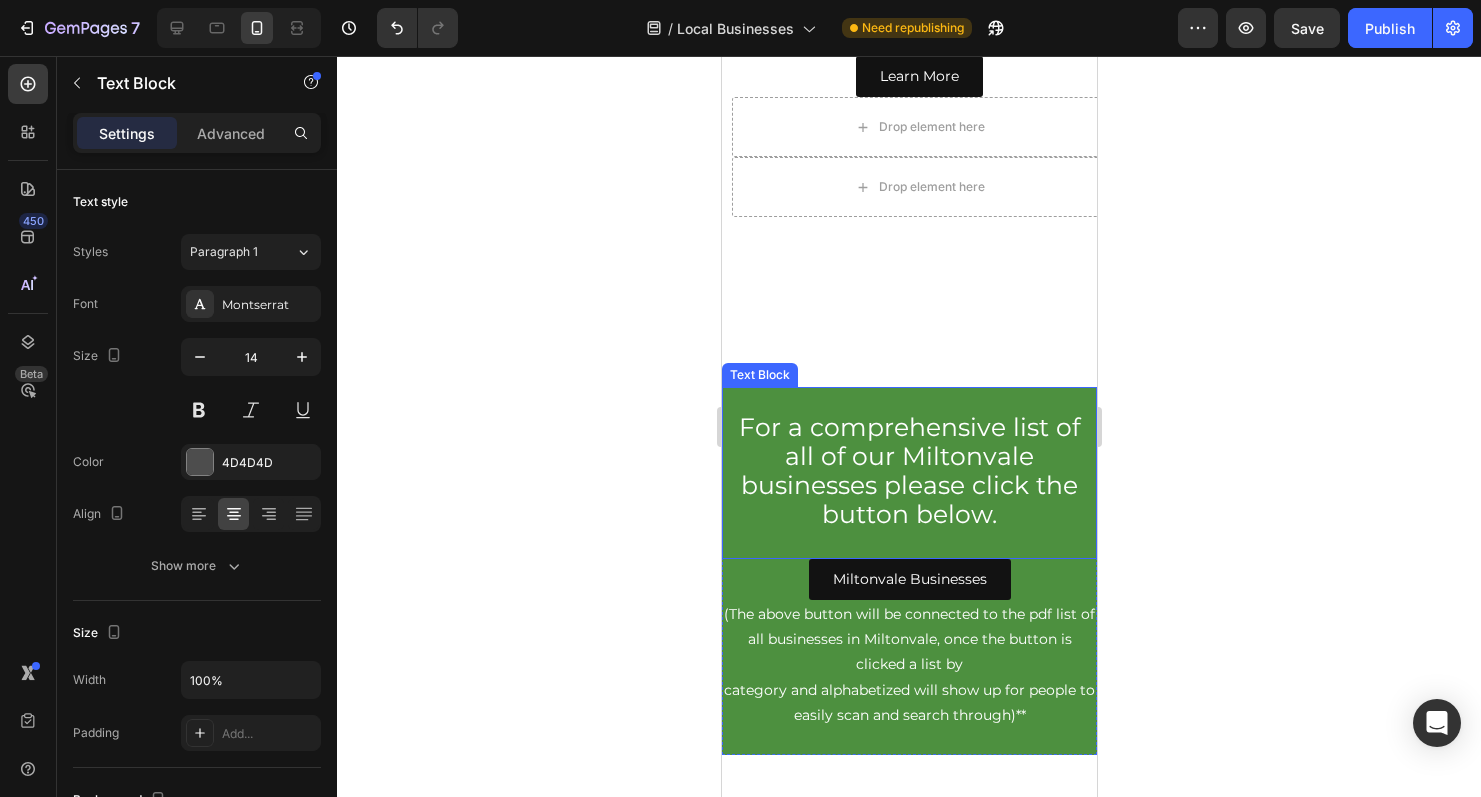 click on "For a comprehensive list of all of our Miltonvale businesses please click the button below." at bounding box center [908, 471] 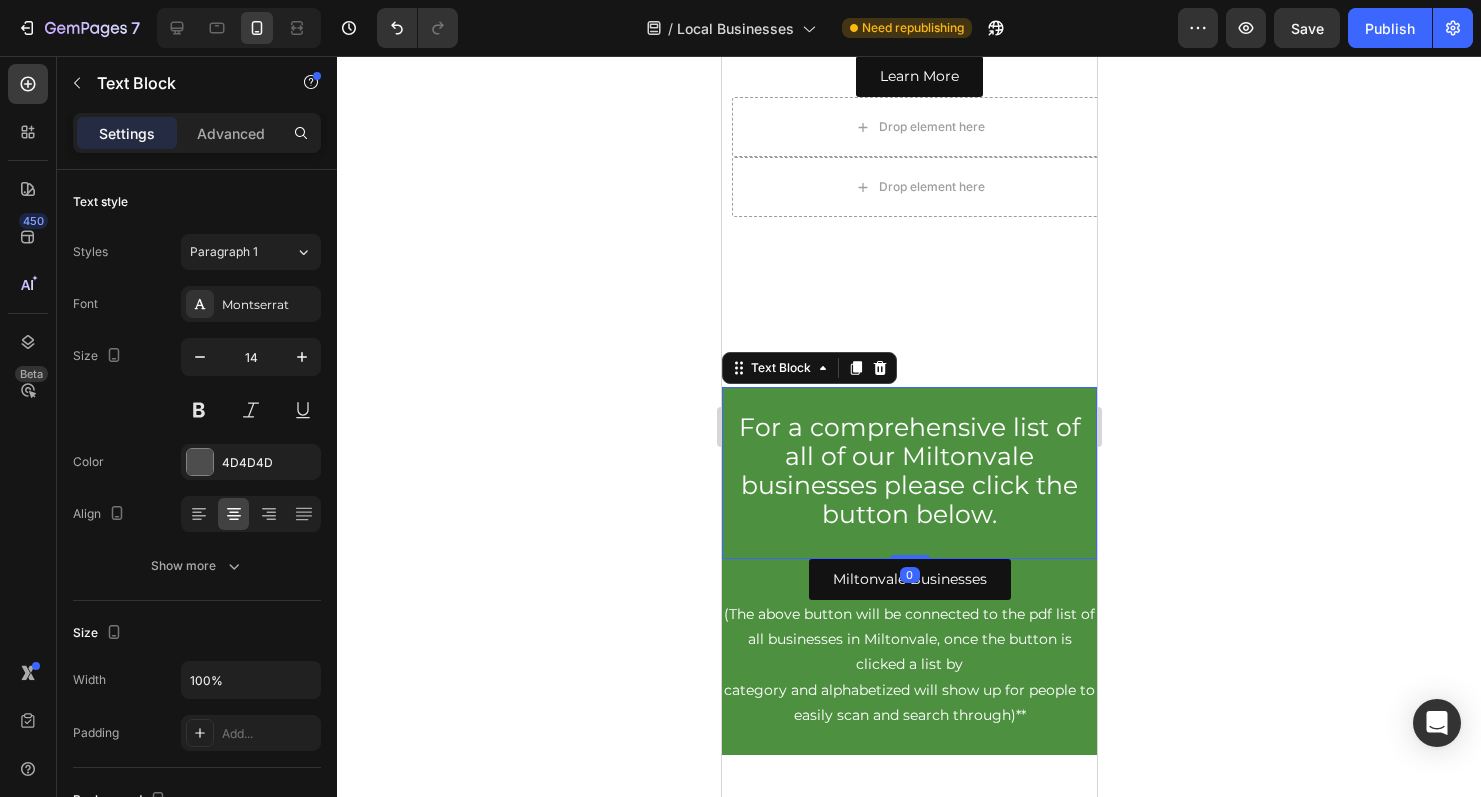 click on "For a comprehensive list of all of our Miltonvale businesses please click the button below." at bounding box center (908, 471) 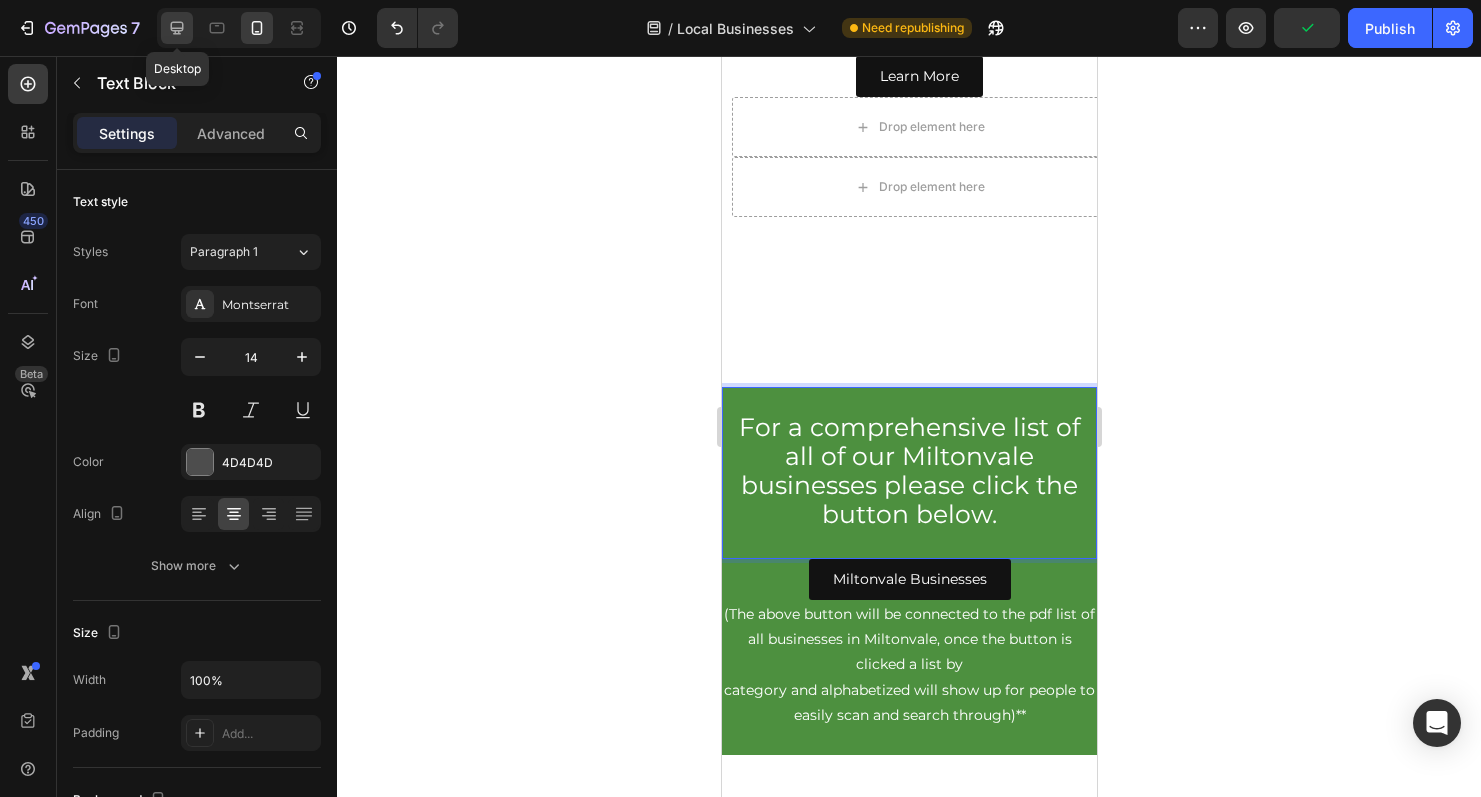 click 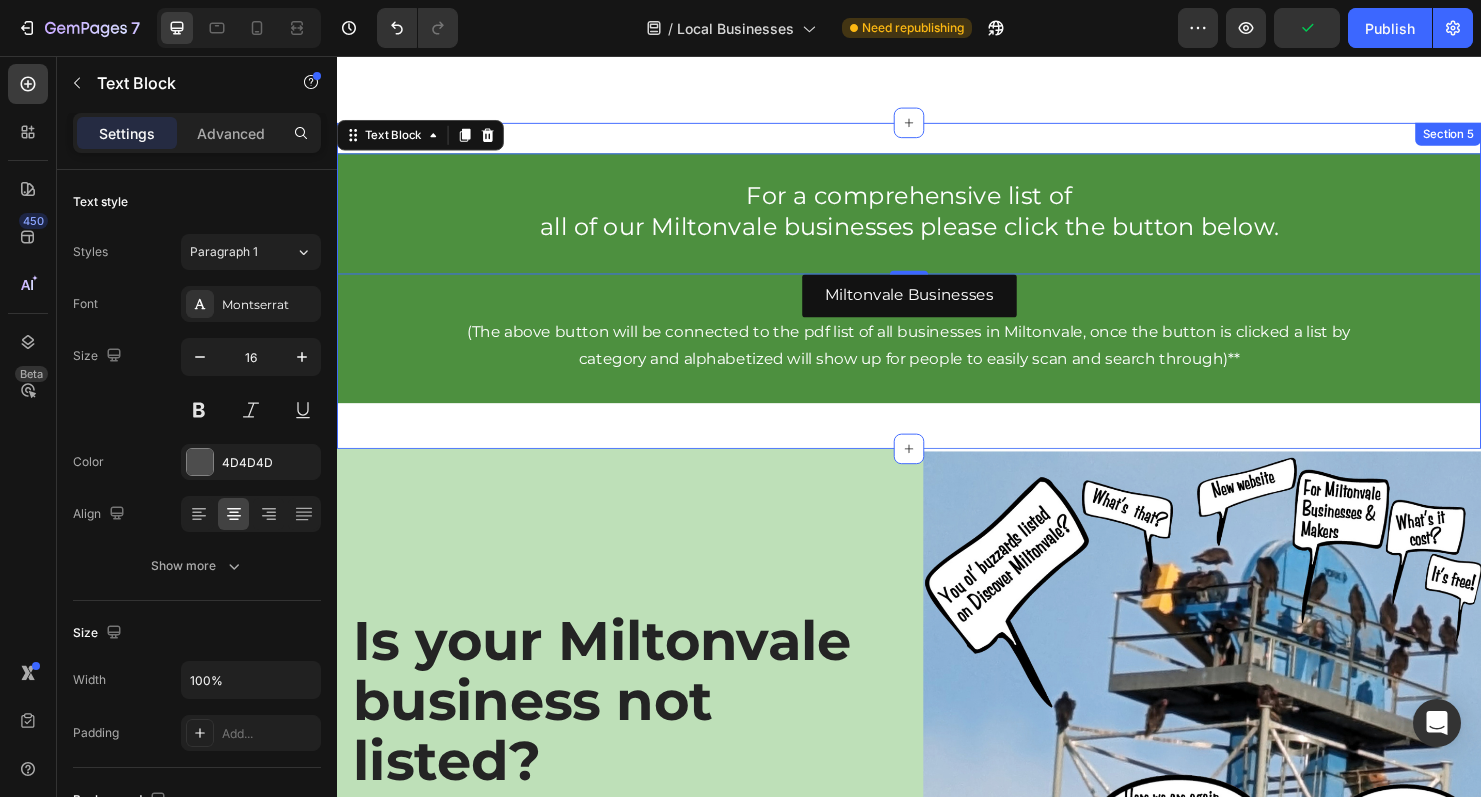 scroll, scrollTop: 4842, scrollLeft: 0, axis: vertical 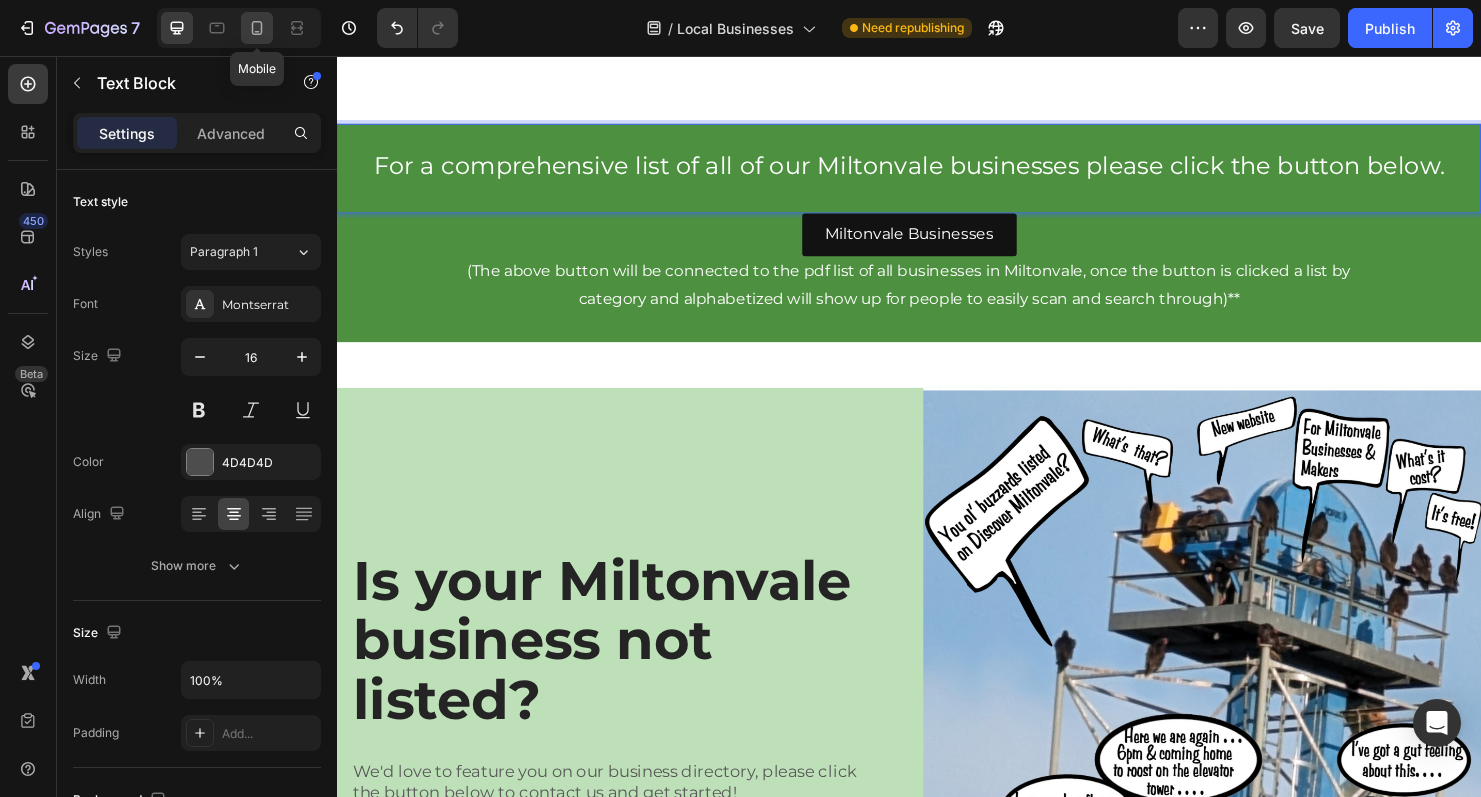 click 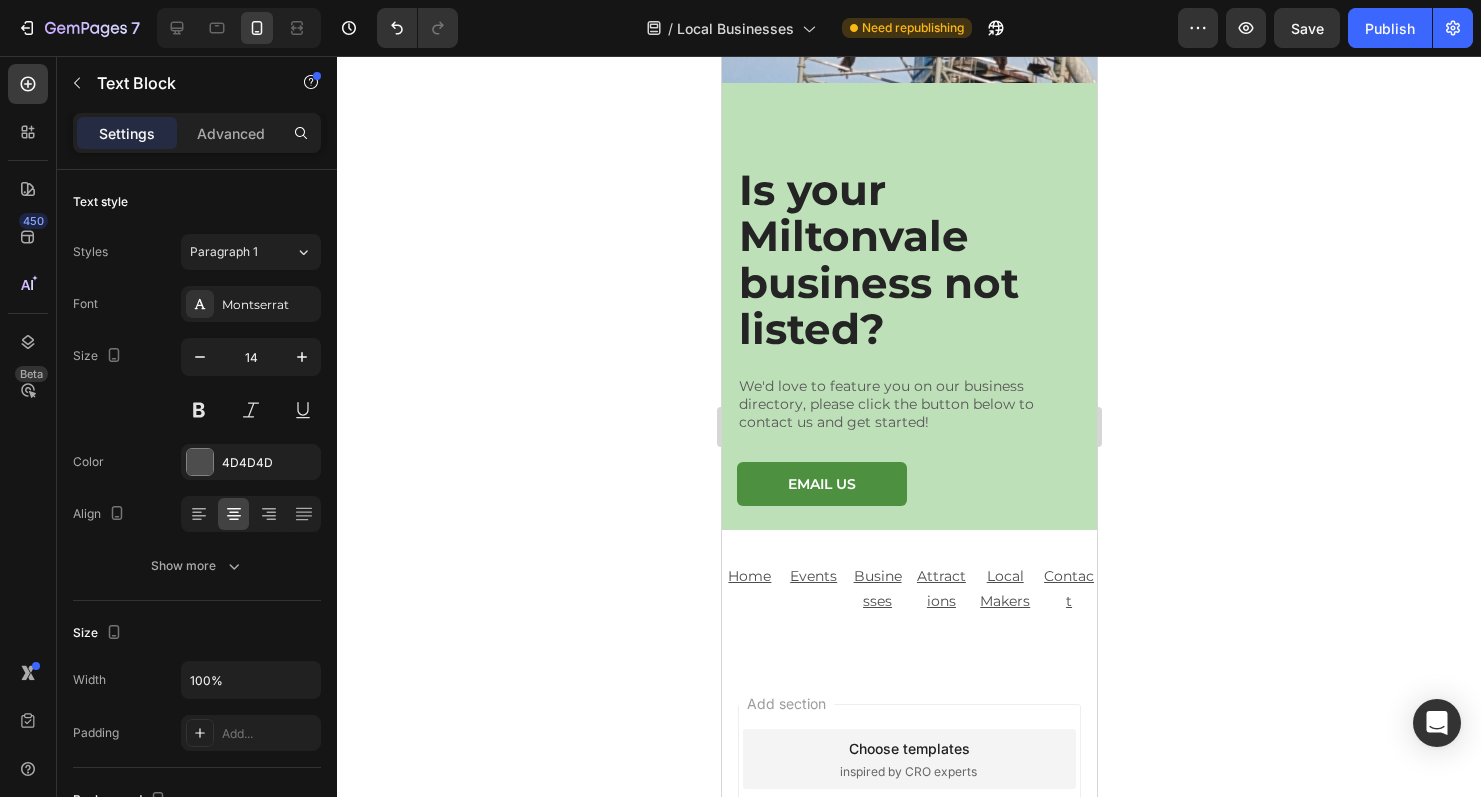 scroll, scrollTop: 5737, scrollLeft: 0, axis: vertical 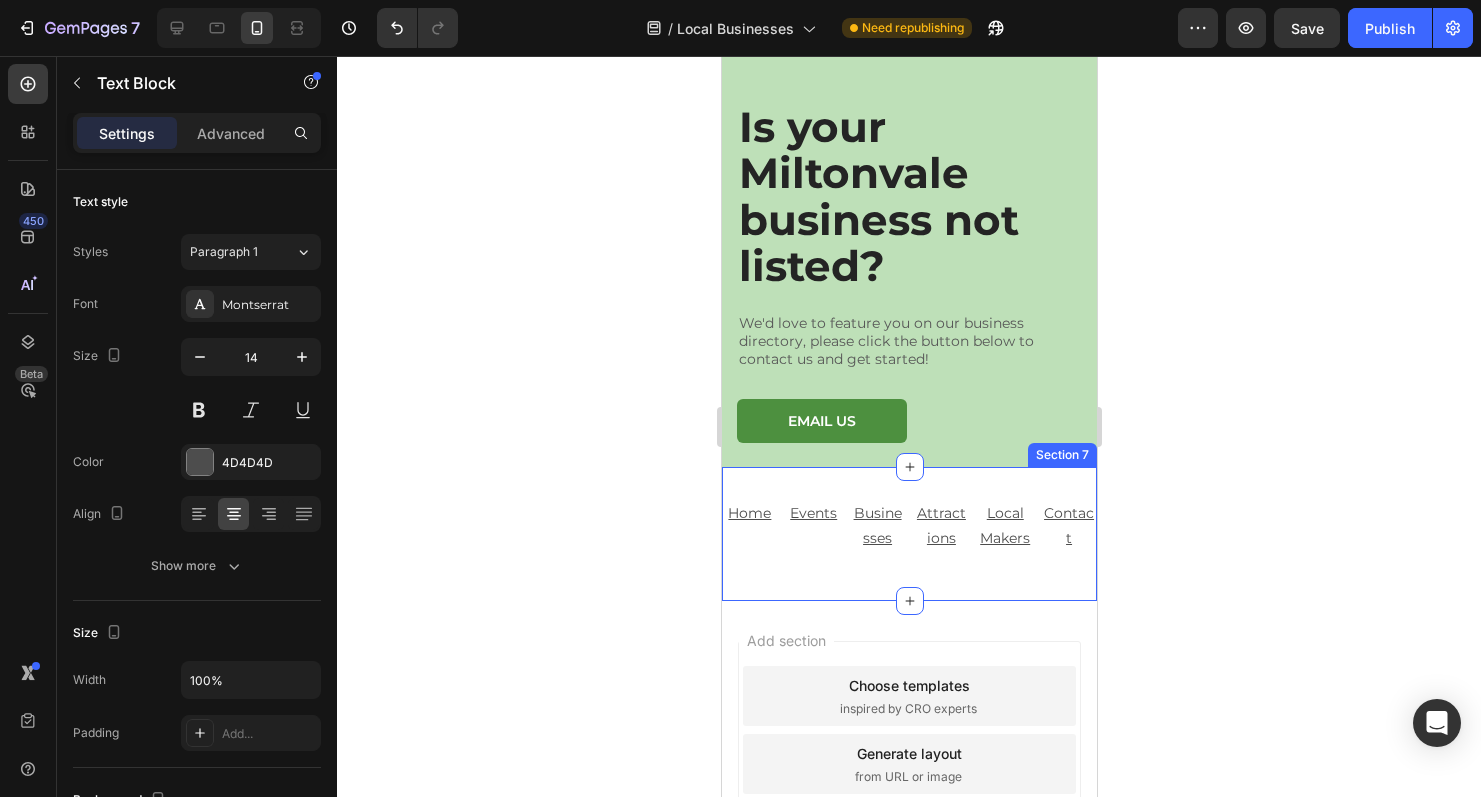 click on "Home Text Block Events Text Block Businesses Text Block Attractions Text Block Local Makers Text Block Contact Text Block Row Section 7" at bounding box center [908, 534] 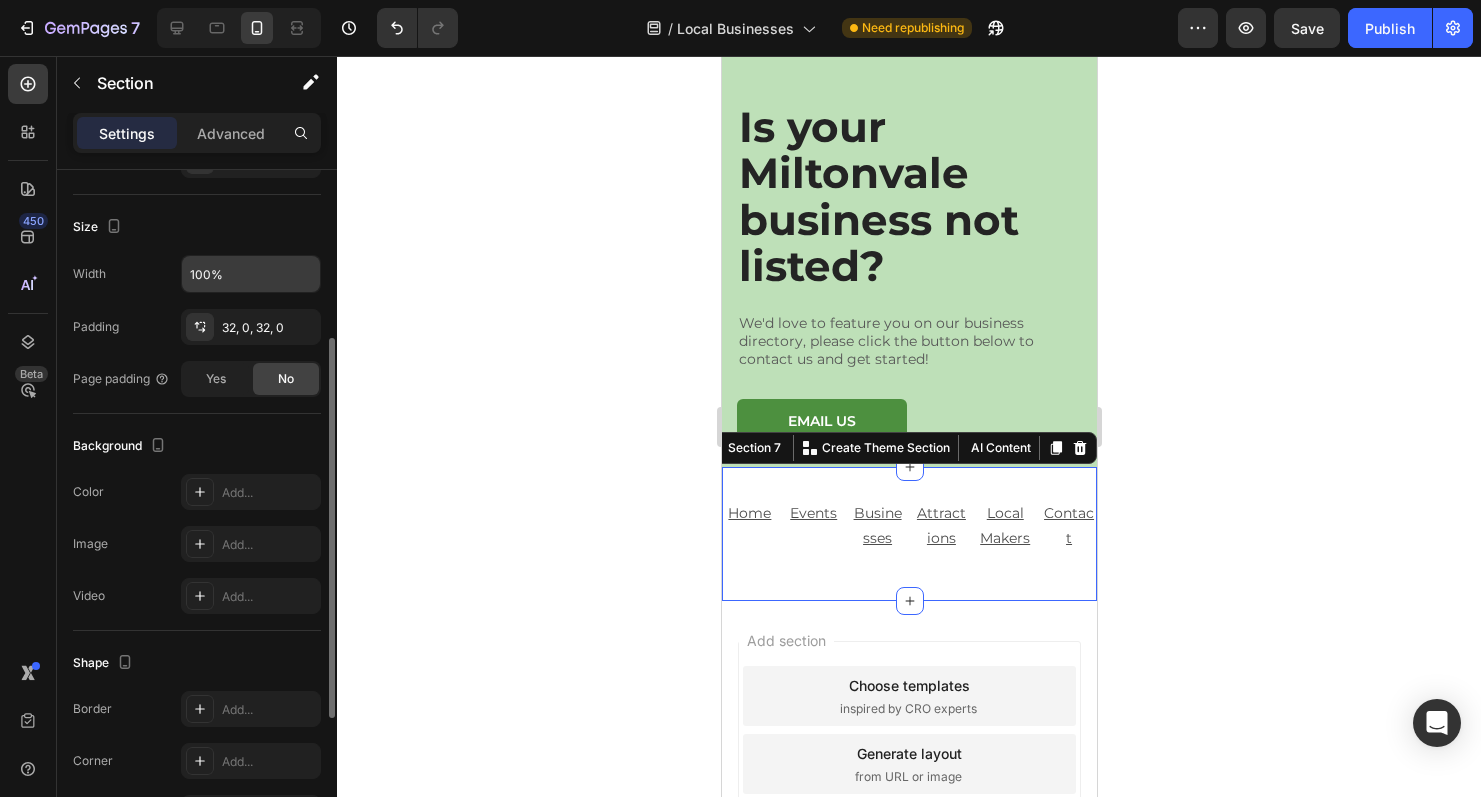 scroll, scrollTop: 0, scrollLeft: 0, axis: both 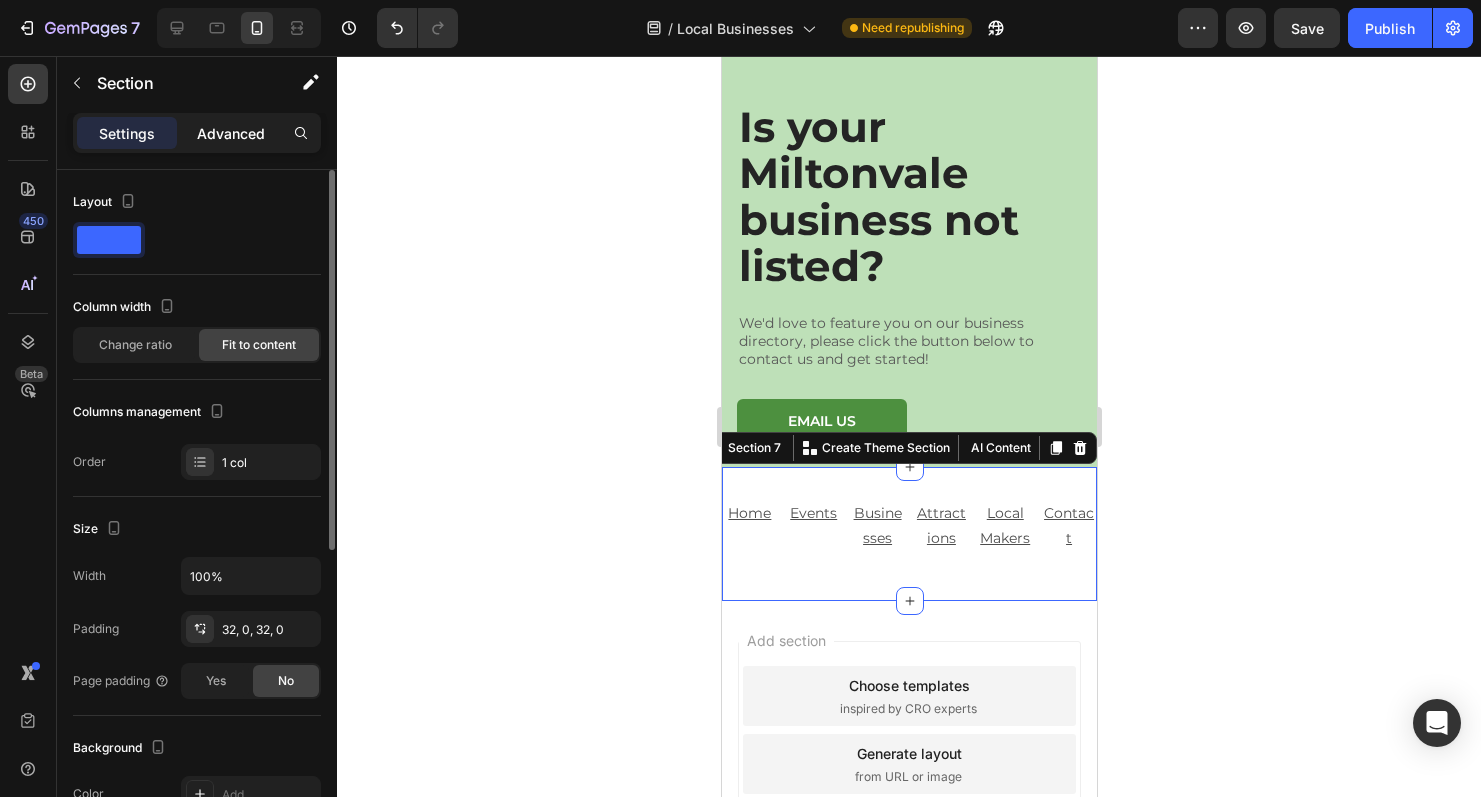 click on "Advanced" at bounding box center [231, 133] 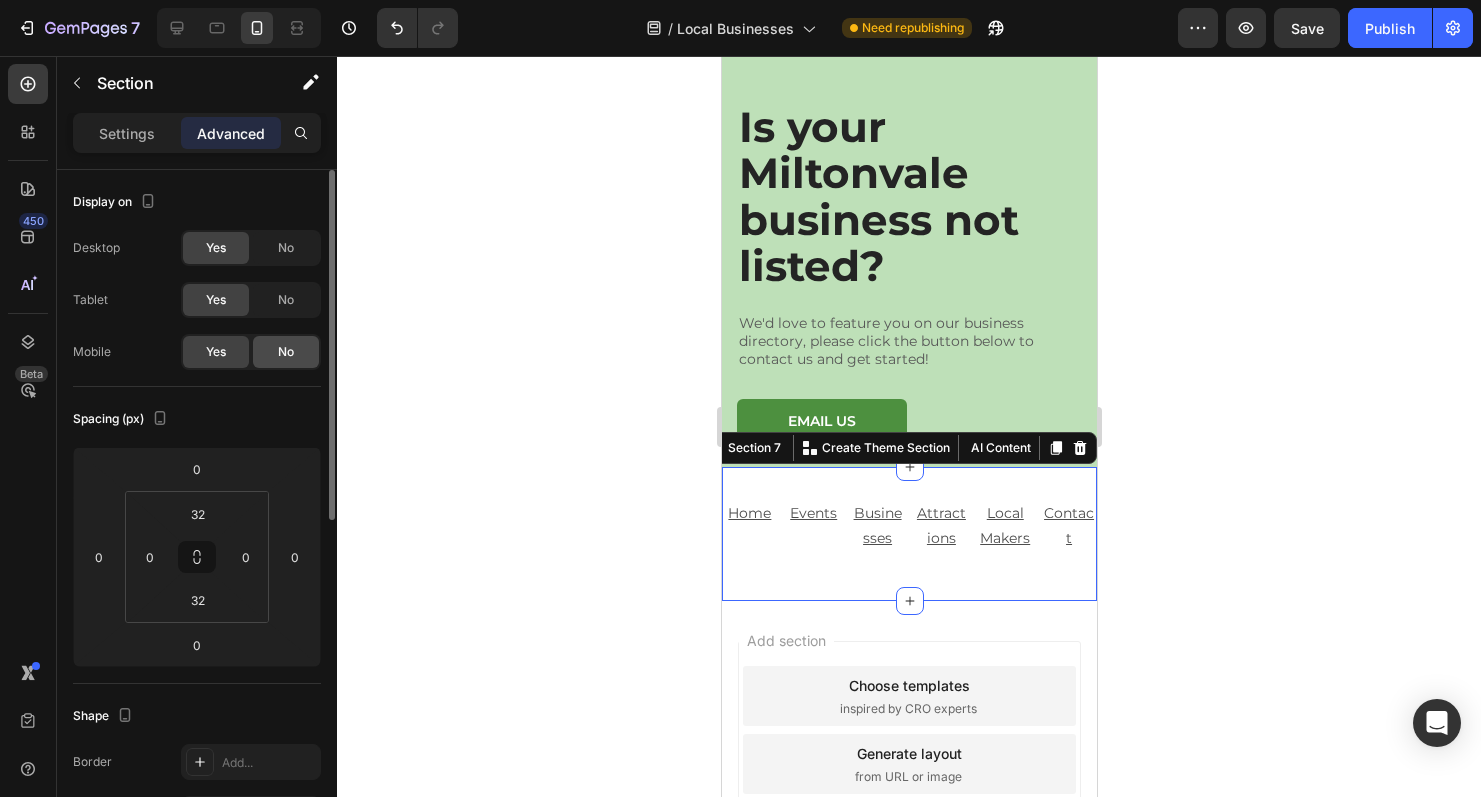 click on "No" 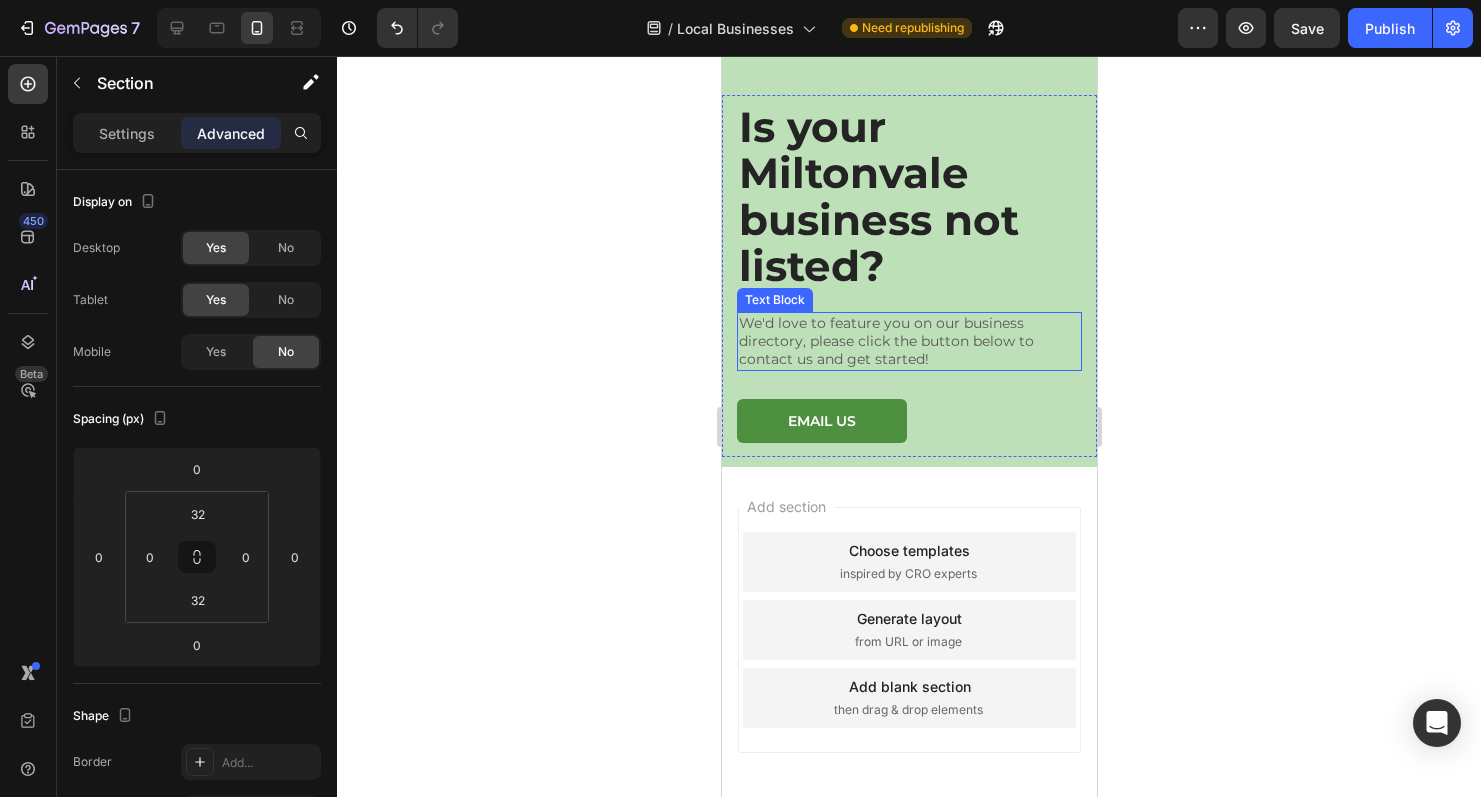 click on "We'd love to feature you on our business directory, please click the button below to contact us and get started!" at bounding box center [908, 341] 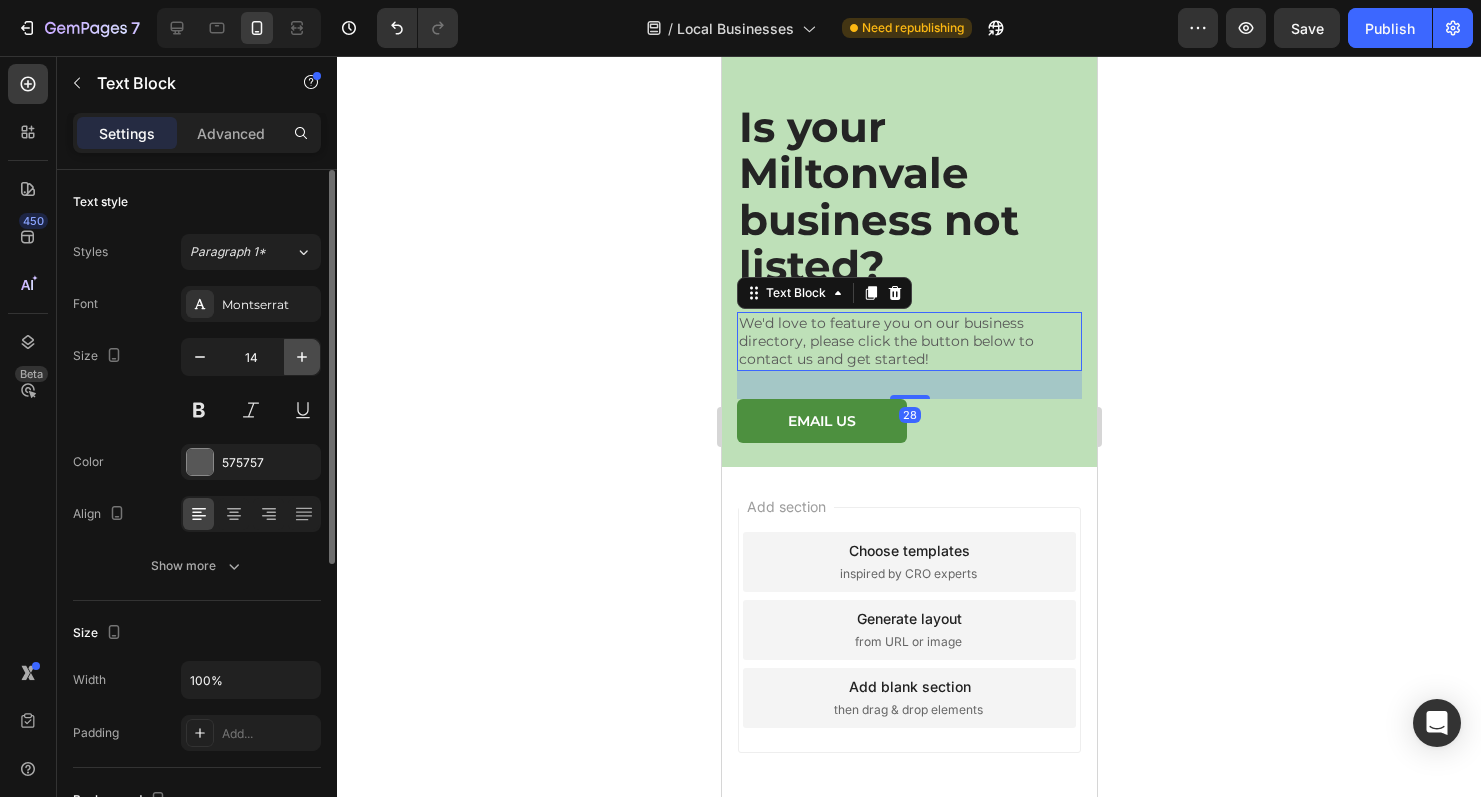 click 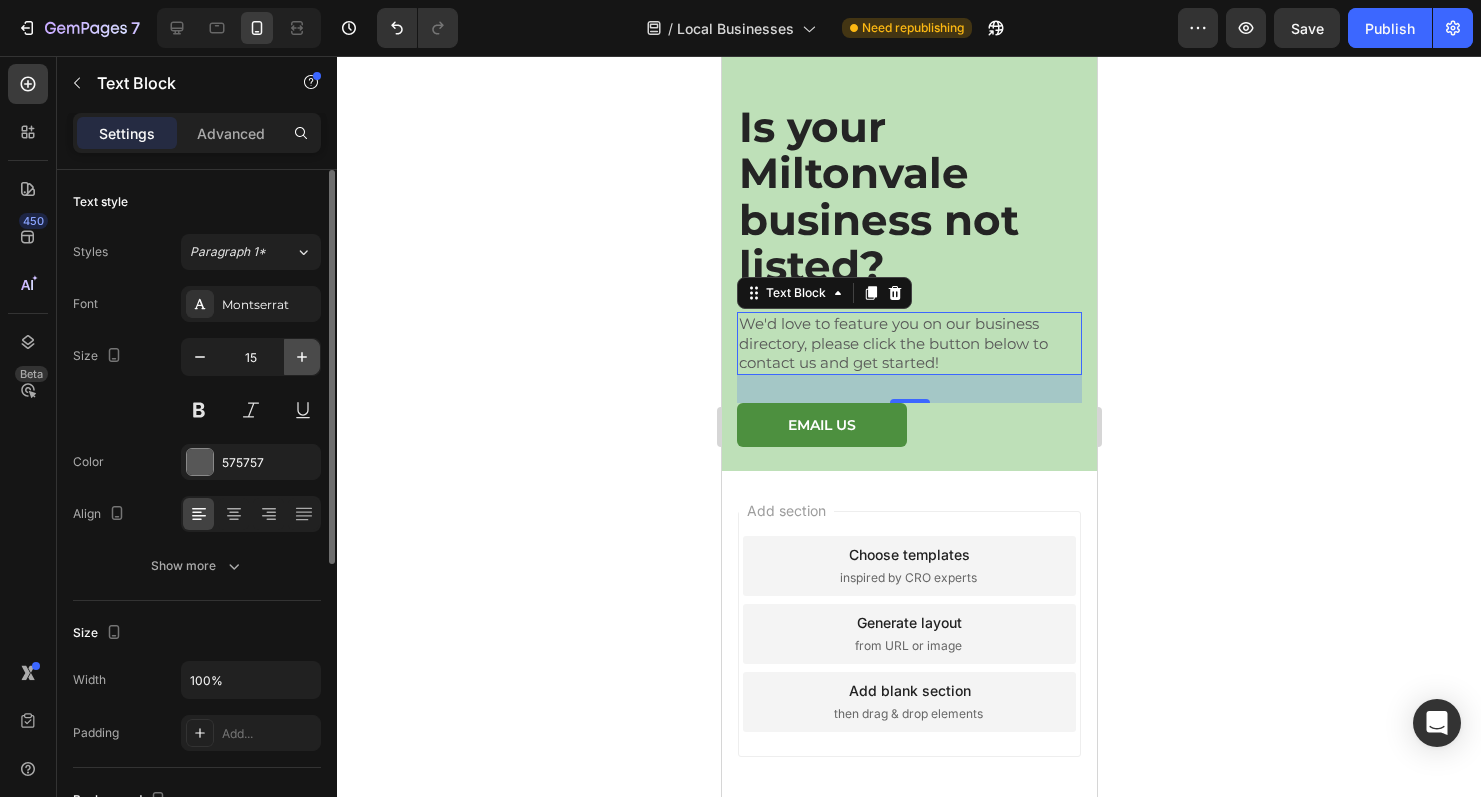 click 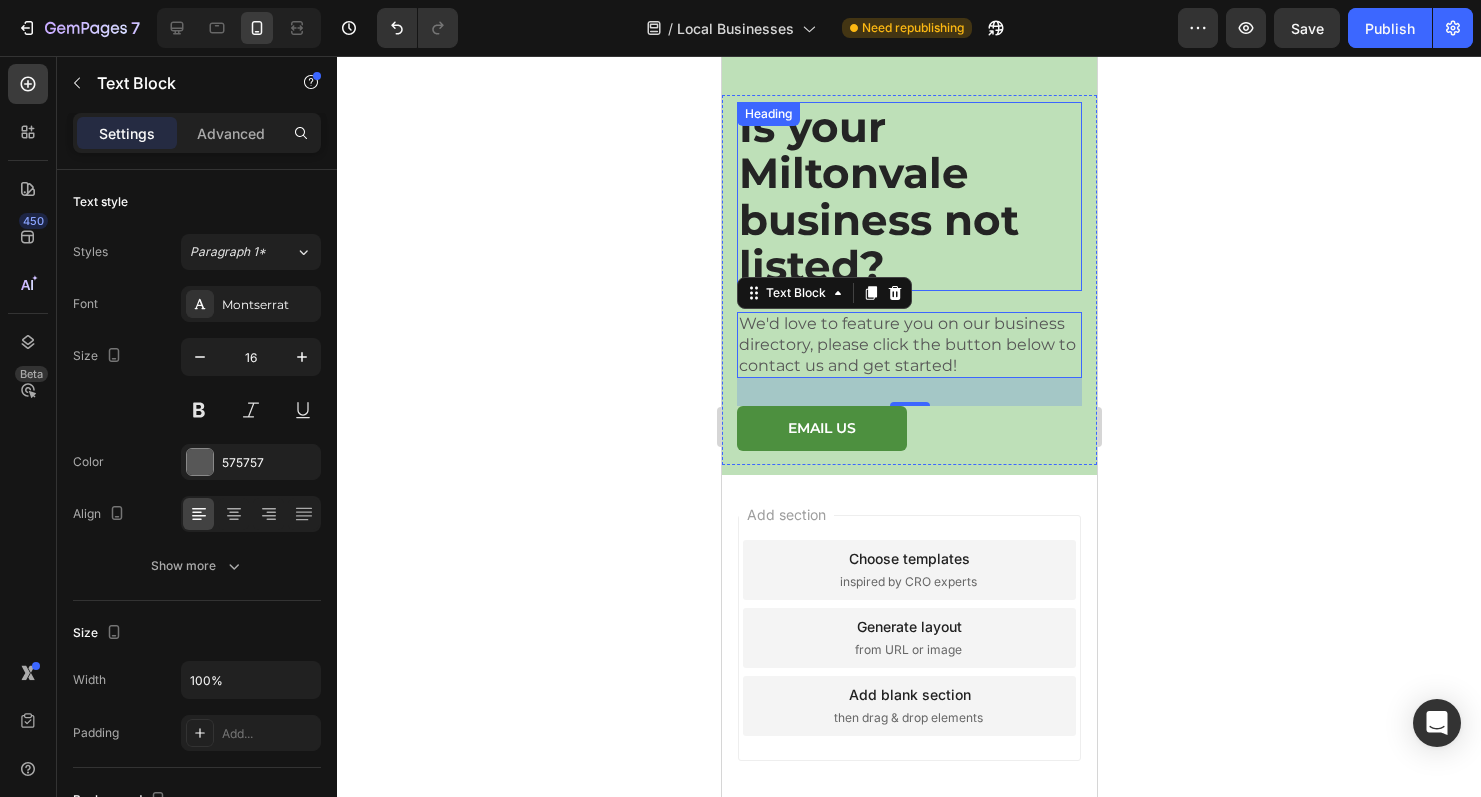 click 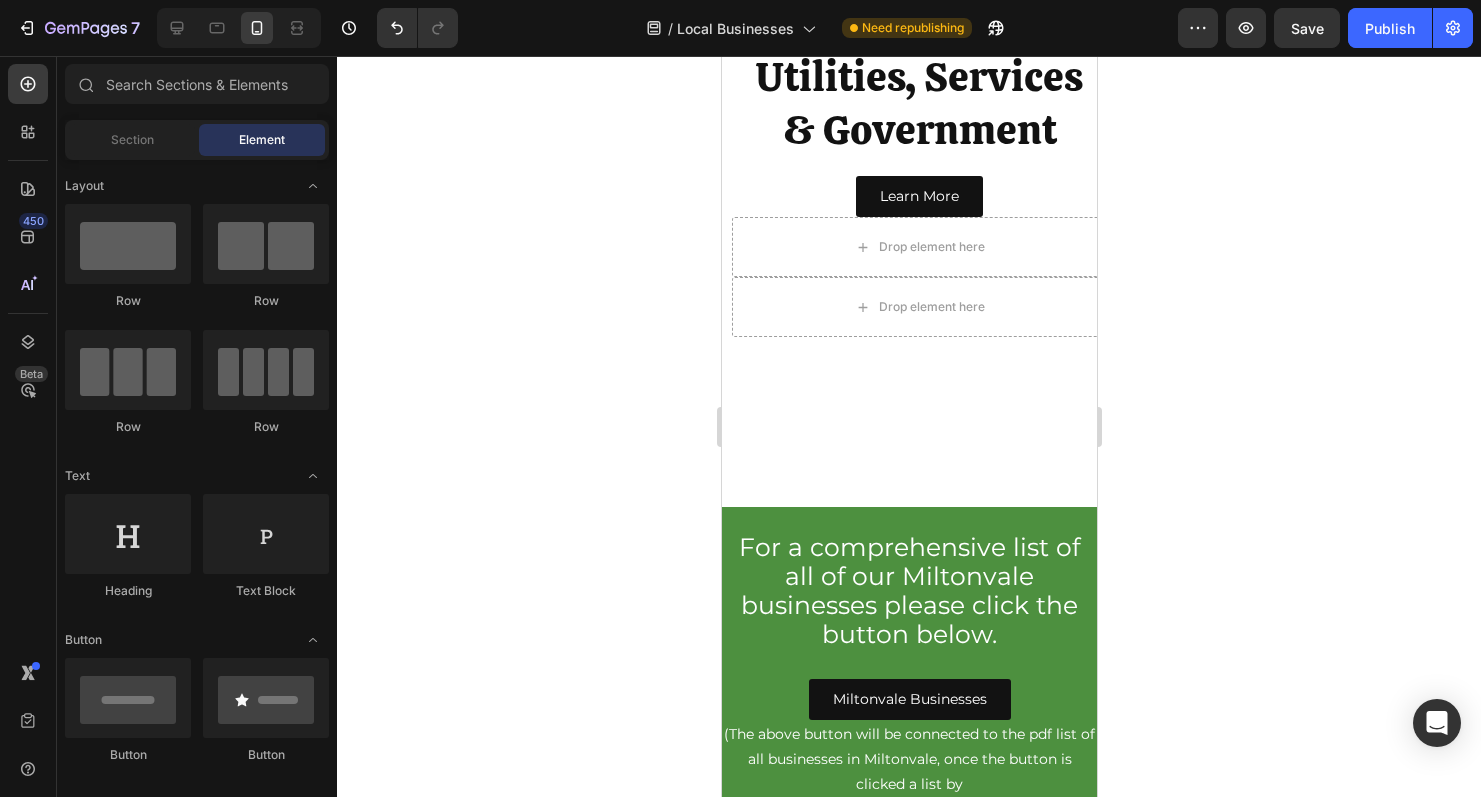 scroll, scrollTop: 4582, scrollLeft: 0, axis: vertical 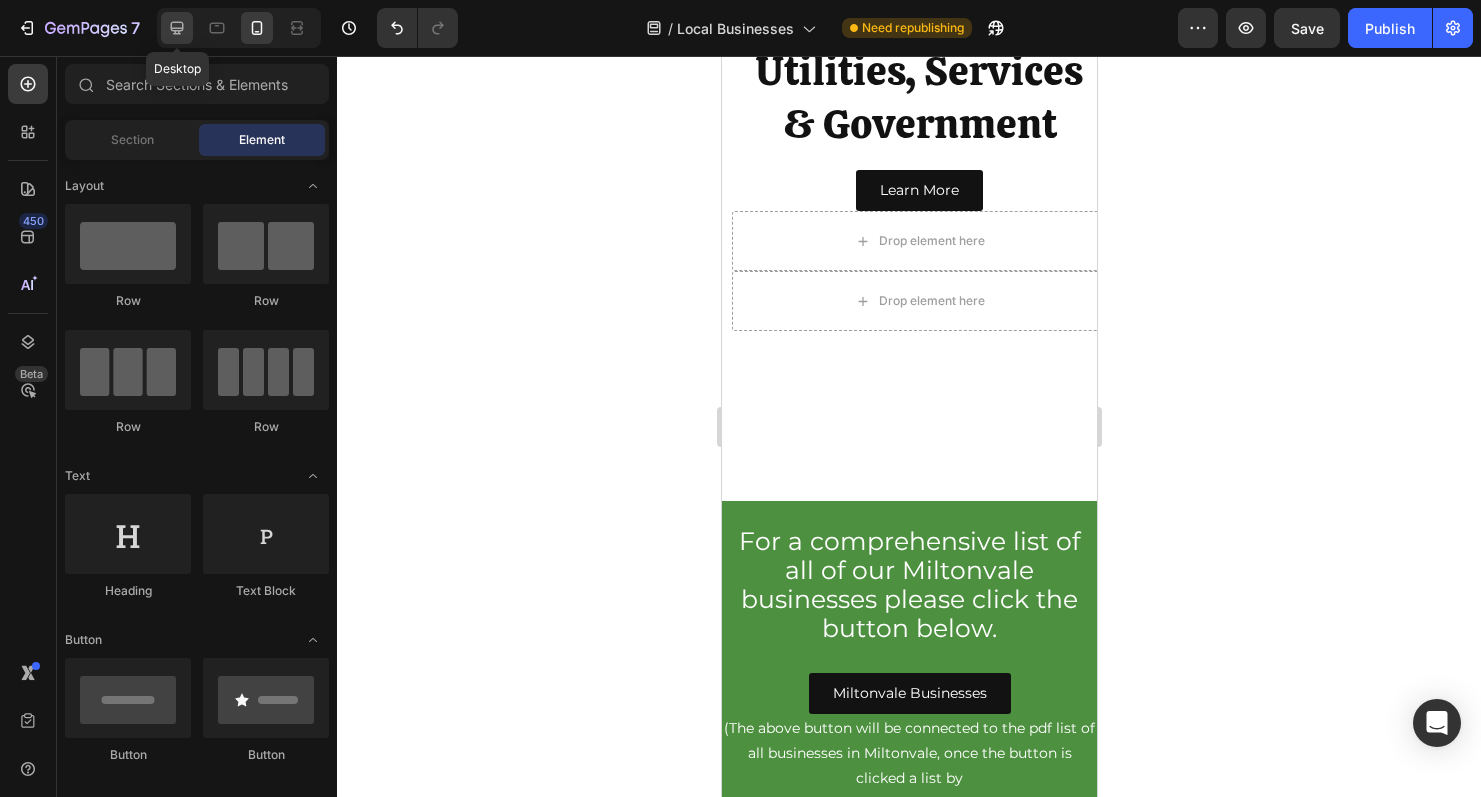 click 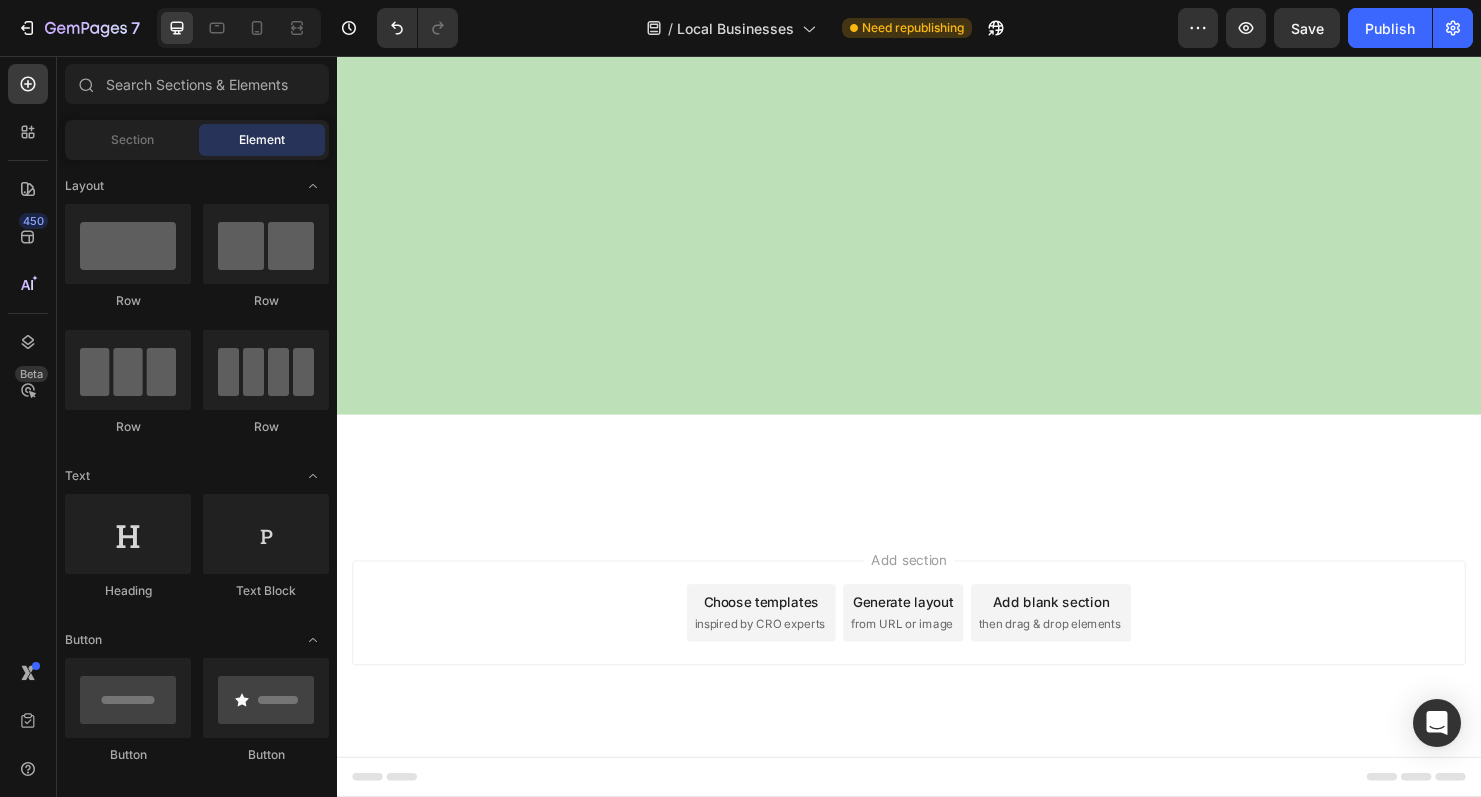 scroll, scrollTop: 3112, scrollLeft: 0, axis: vertical 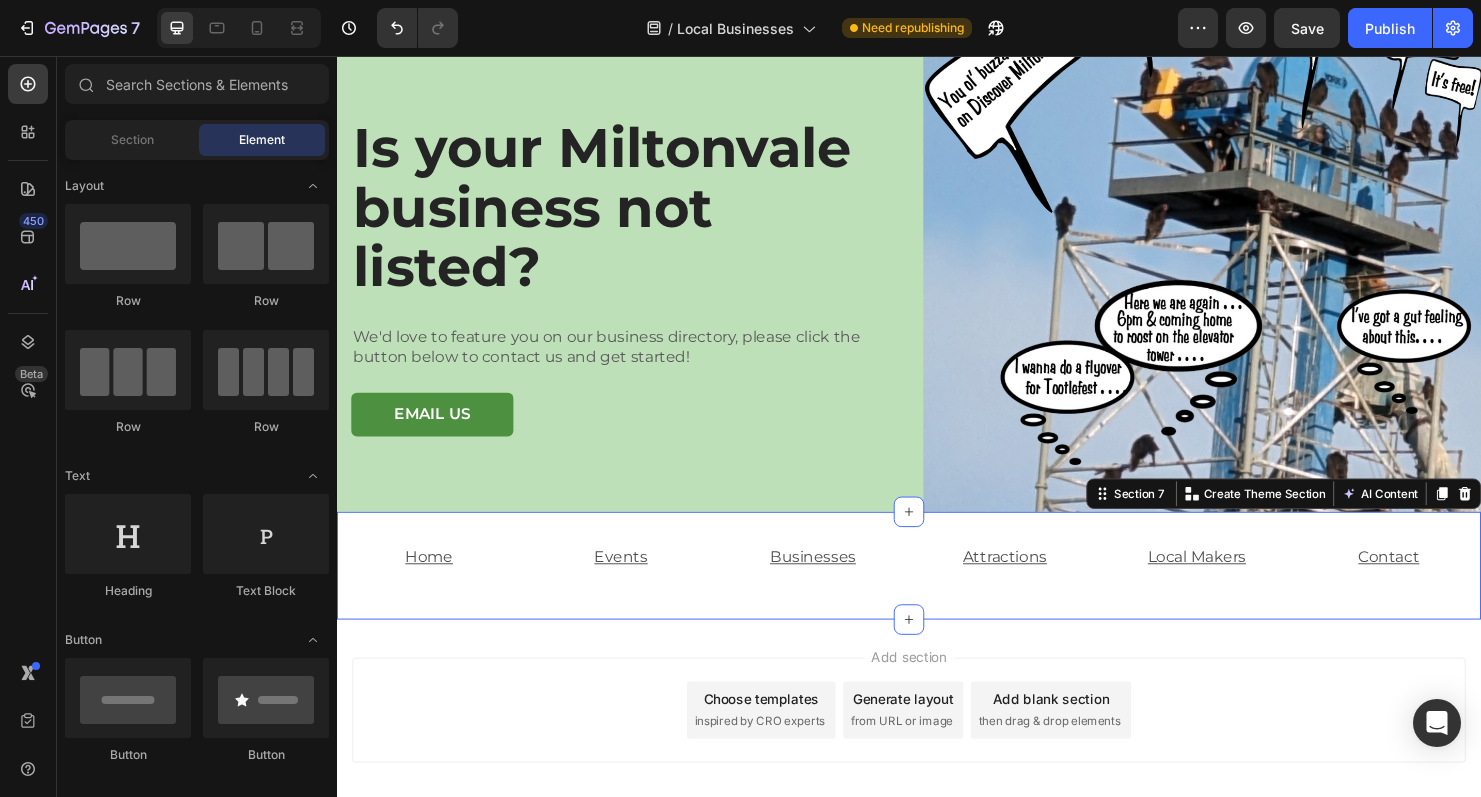 click on "Home Text Block Events Text Block Businesses Text Block Attractions Text Block Local Makers Text Block Contact Text Block Row Section 7   You can create reusable sections Create Theme Section AI Content Write with GemAI What would you like to describe here? Tone and Voice Persuasive Product Tootlefest 2016 Graphic Tee Show more Generate" at bounding box center (937, 590) 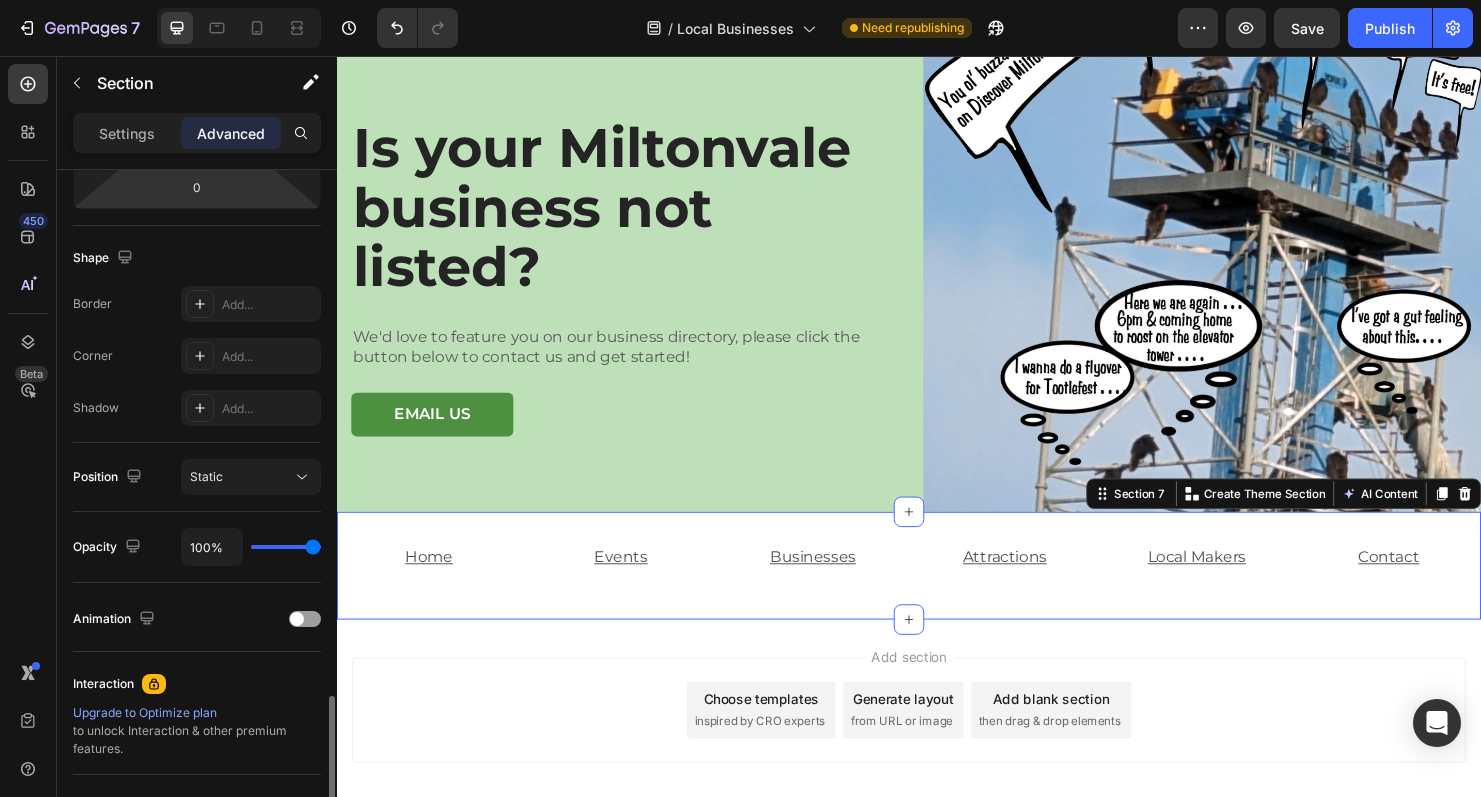 scroll, scrollTop: 650, scrollLeft: 0, axis: vertical 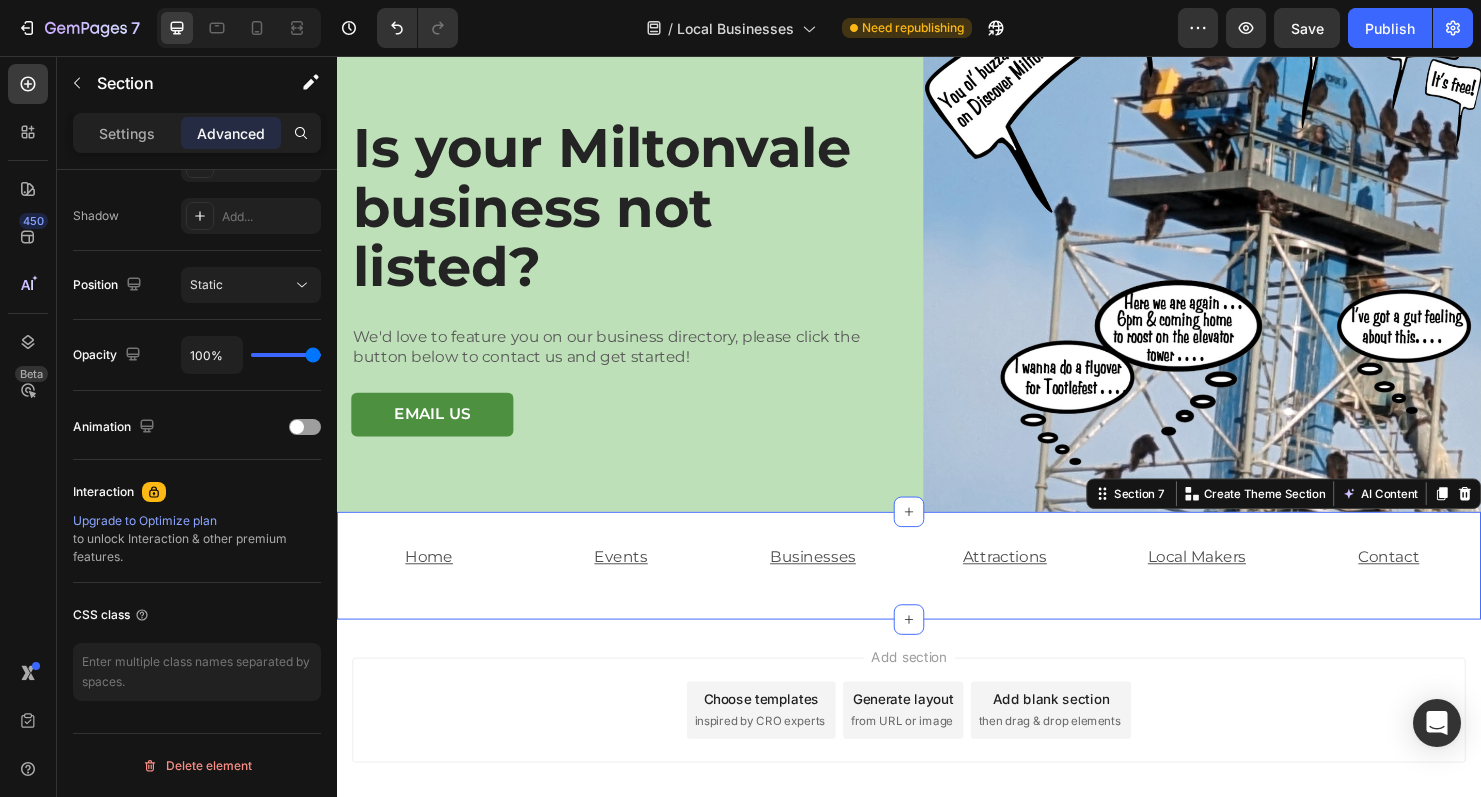 click on "Settings Advanced" at bounding box center [197, 141] 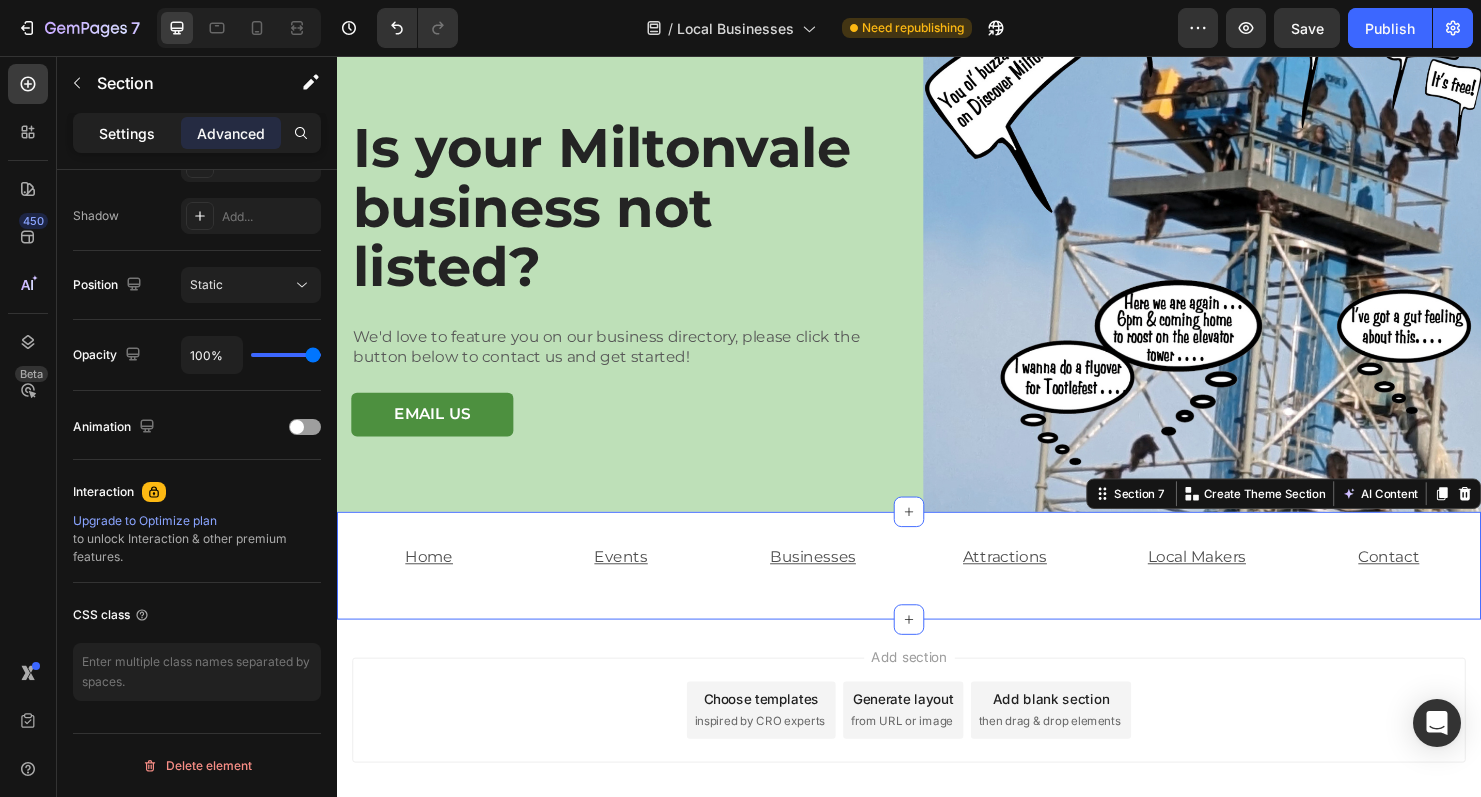 click on "Settings" at bounding box center (127, 133) 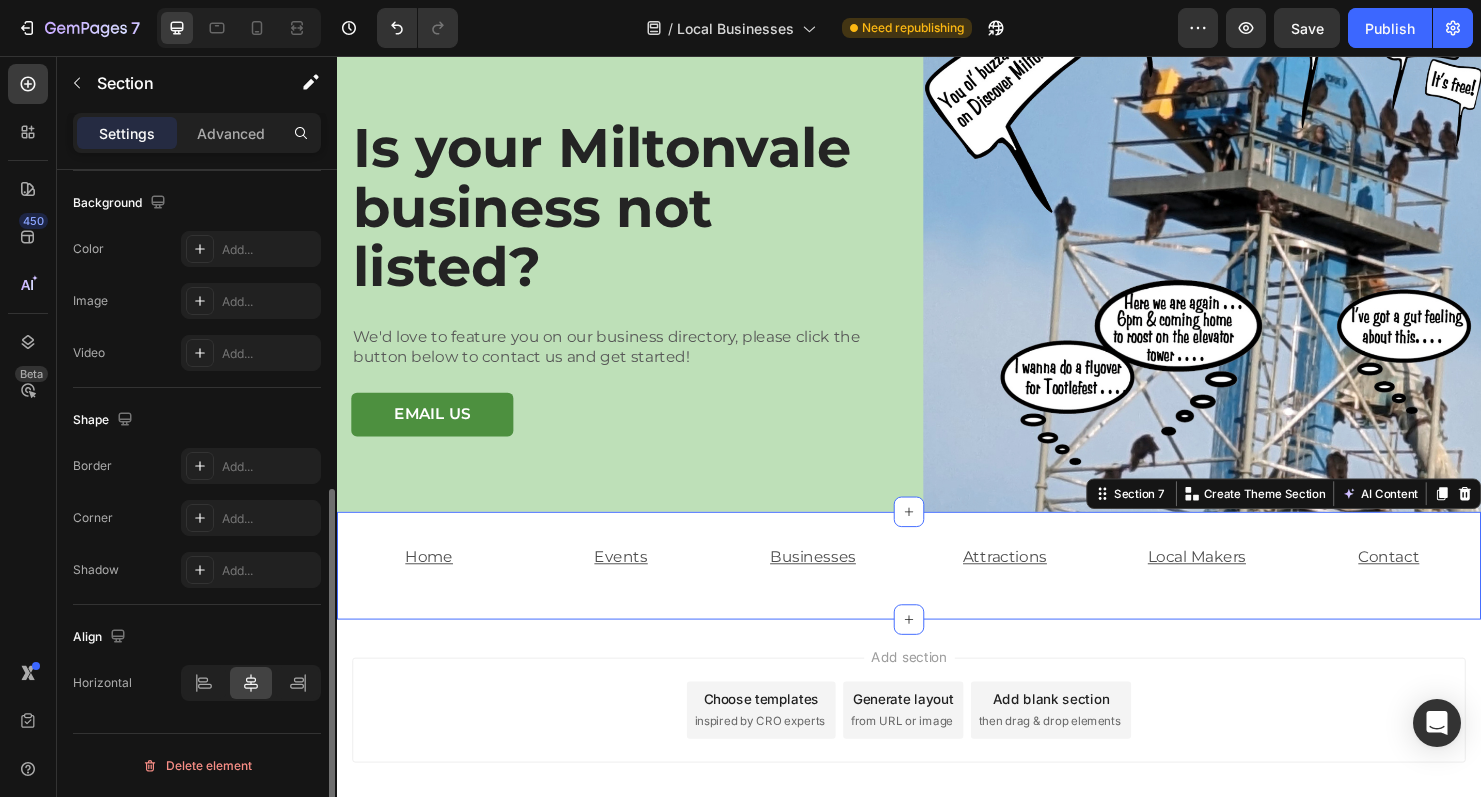 scroll, scrollTop: 597, scrollLeft: 0, axis: vertical 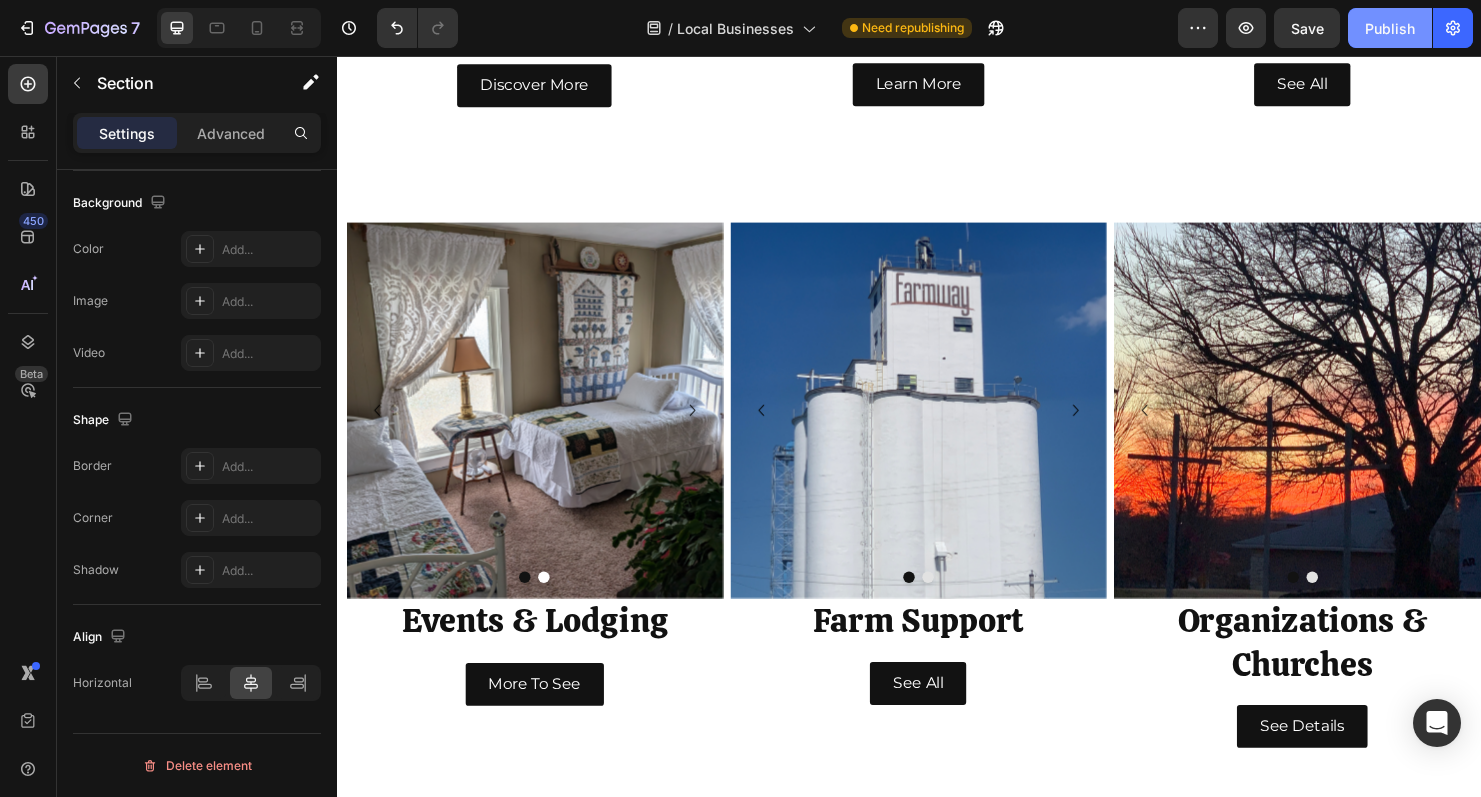 click on "Publish" at bounding box center (1390, 28) 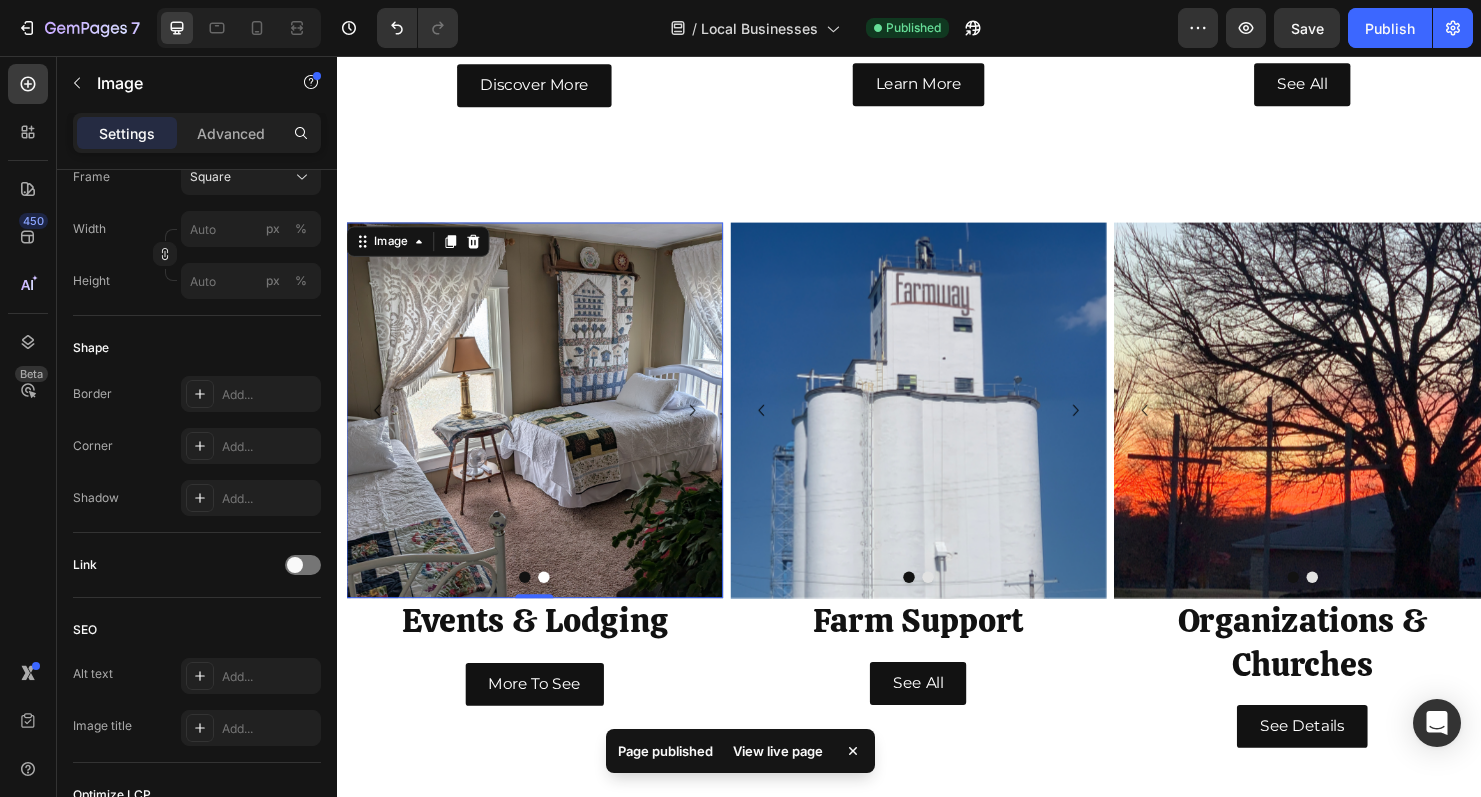 click at bounding box center [544, 428] 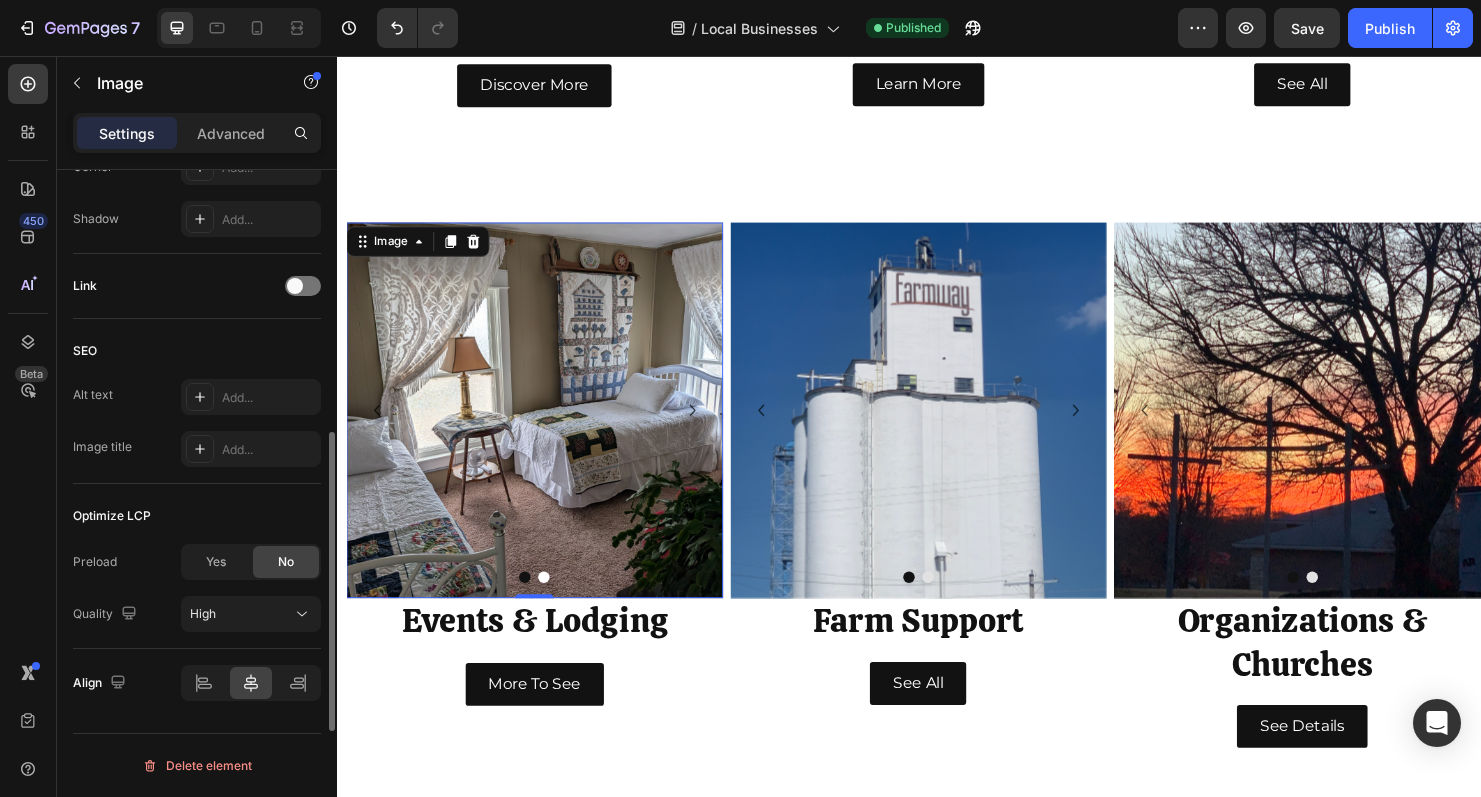 scroll, scrollTop: 0, scrollLeft: 0, axis: both 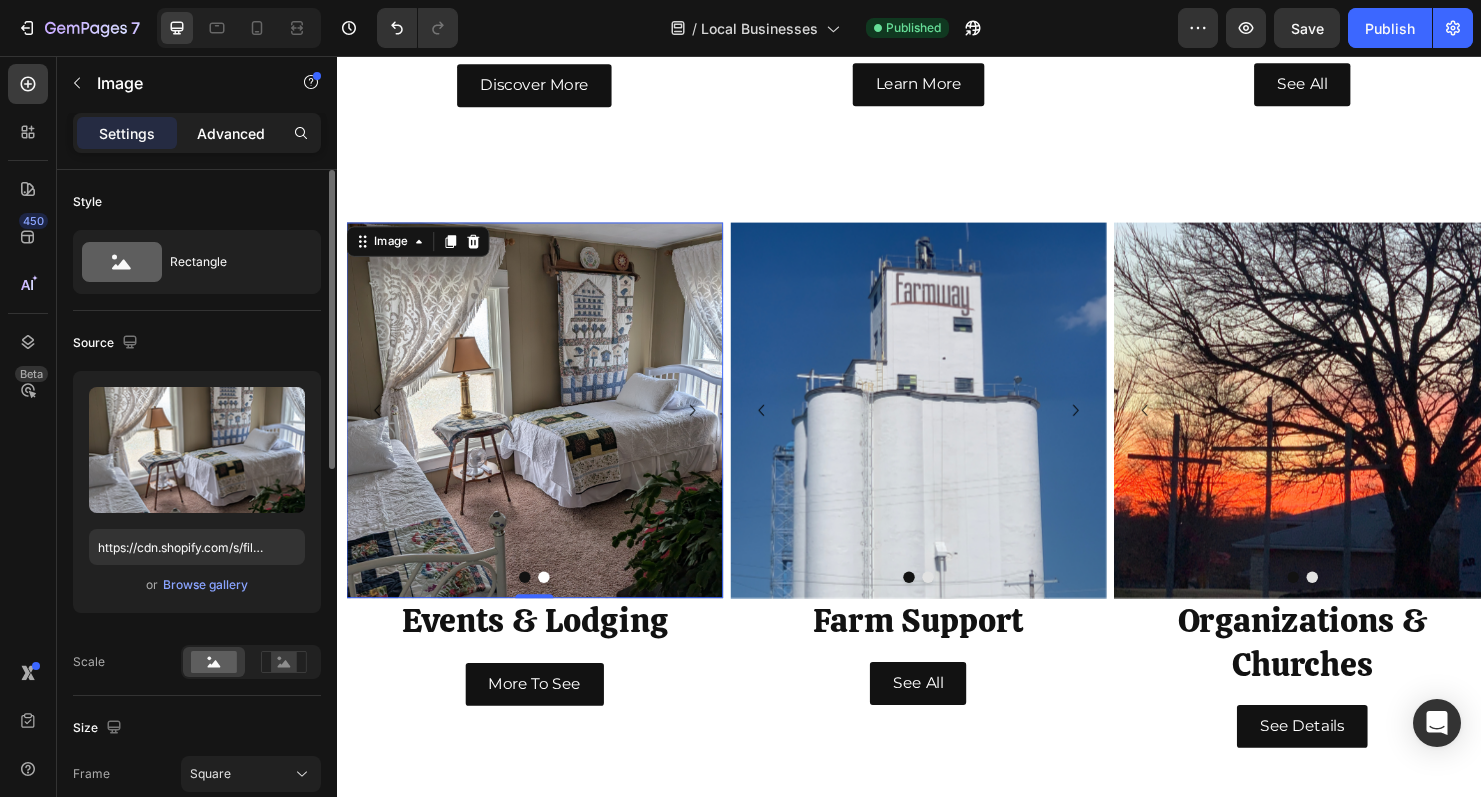 click on "Advanced" at bounding box center [231, 133] 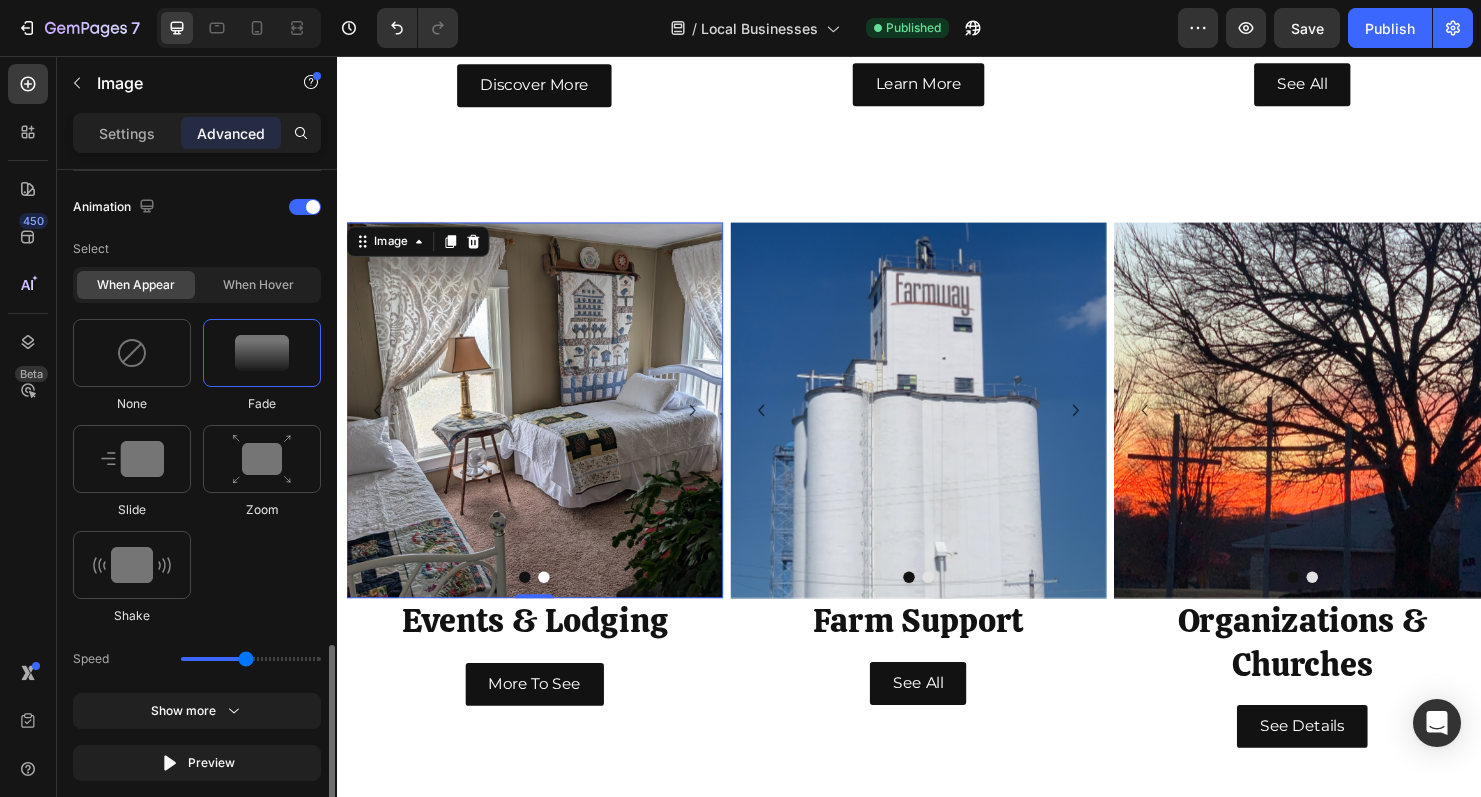 scroll, scrollTop: 410, scrollLeft: 0, axis: vertical 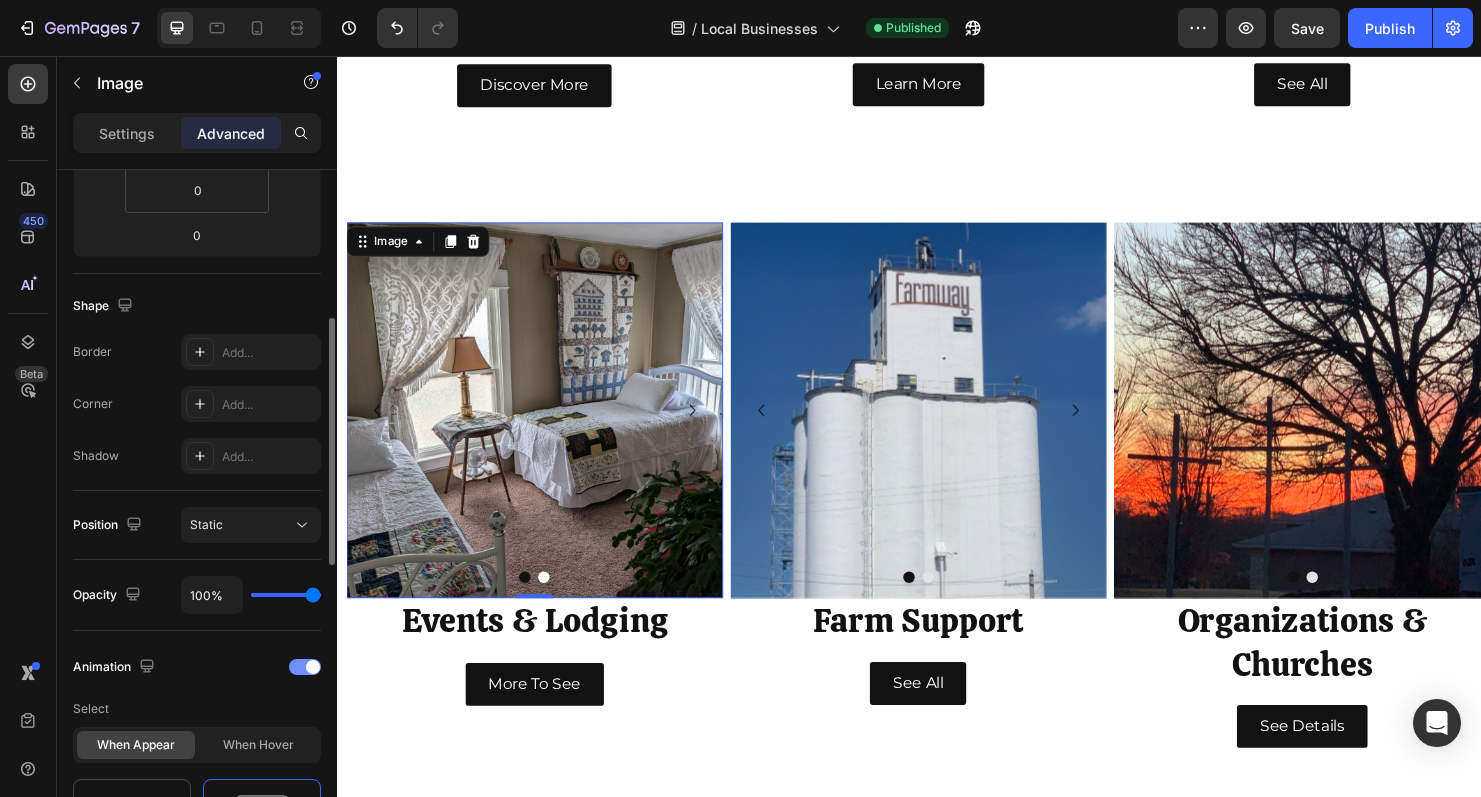 click at bounding box center (313, 667) 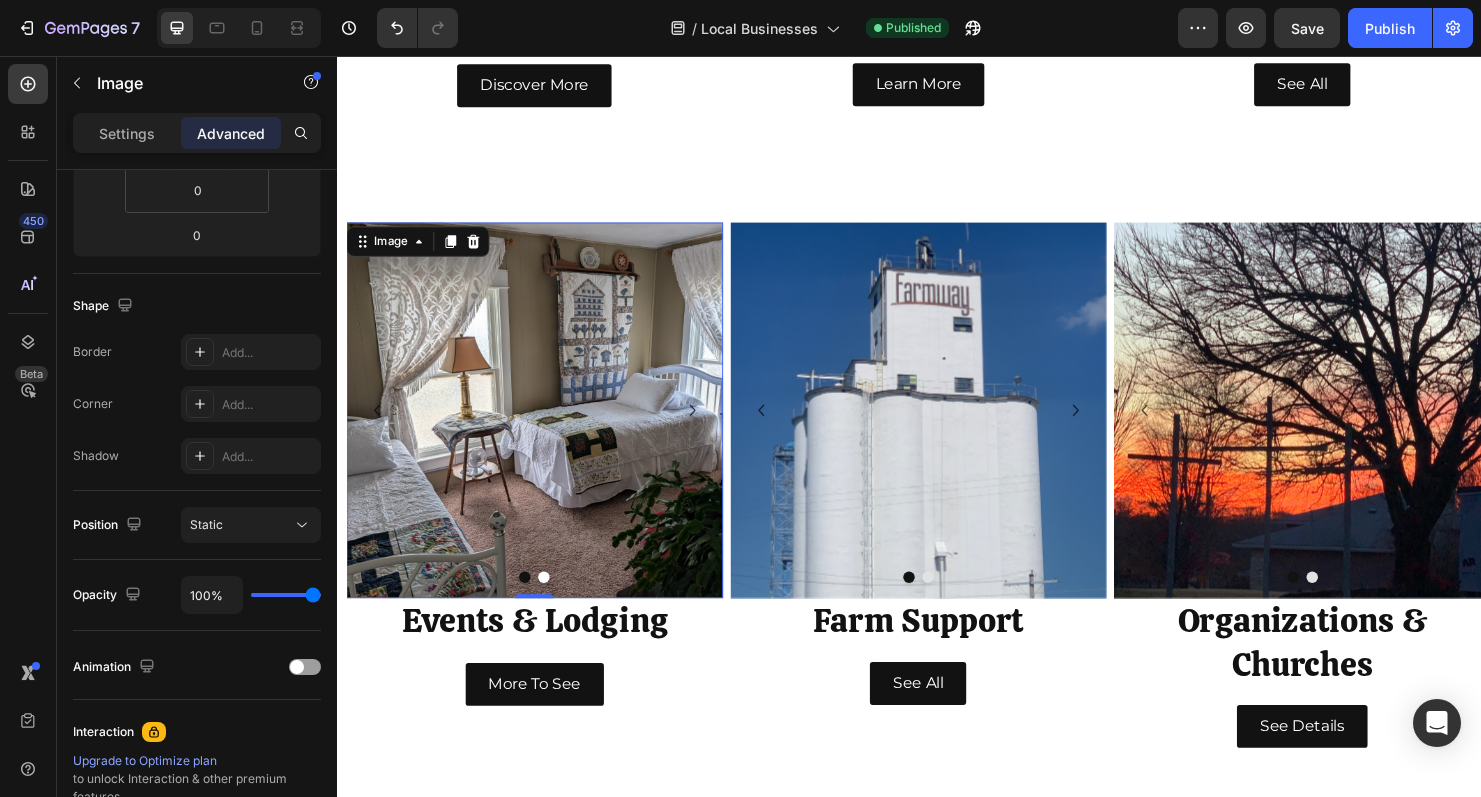 click at bounding box center [544, 428] 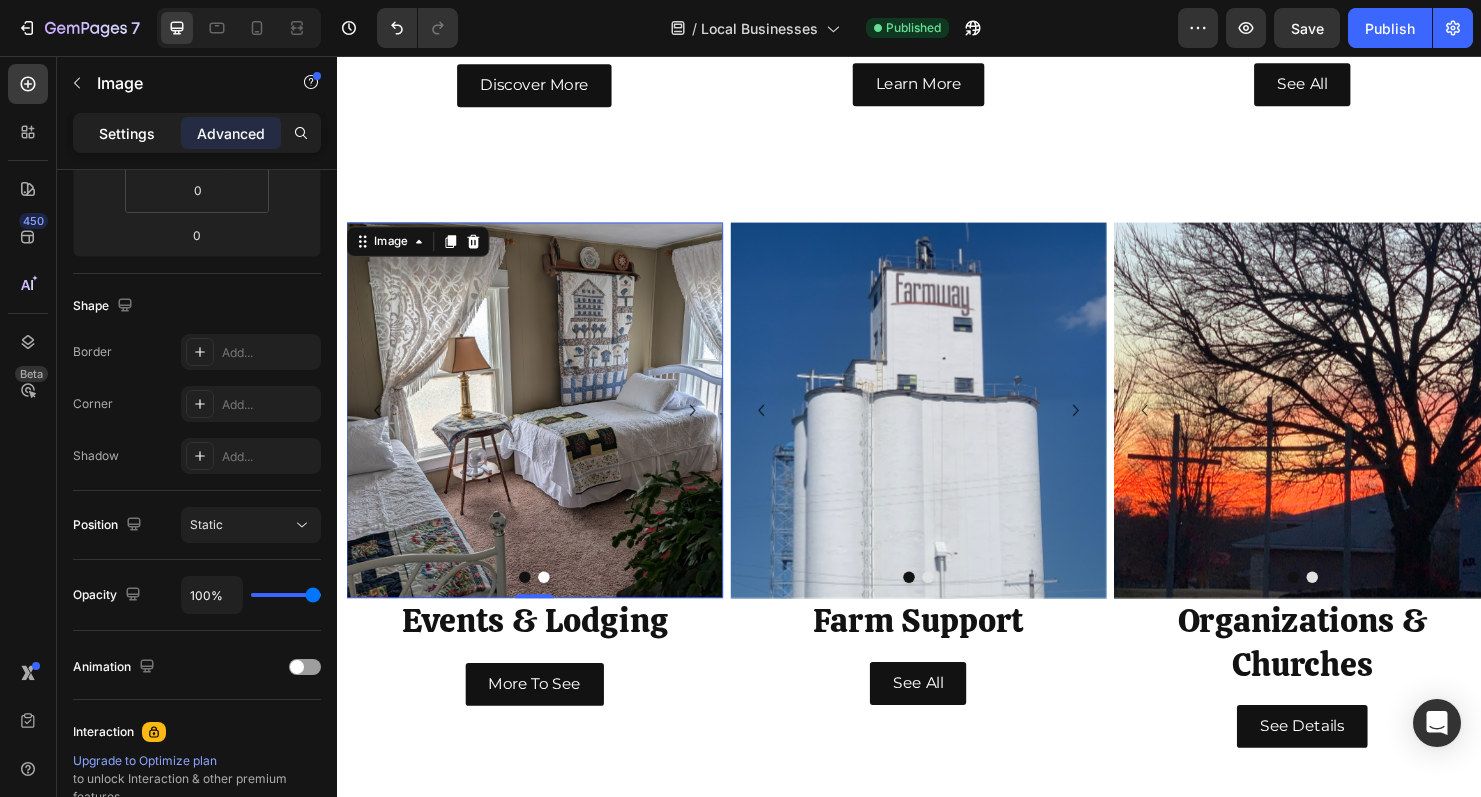 click on "Settings" at bounding box center (127, 133) 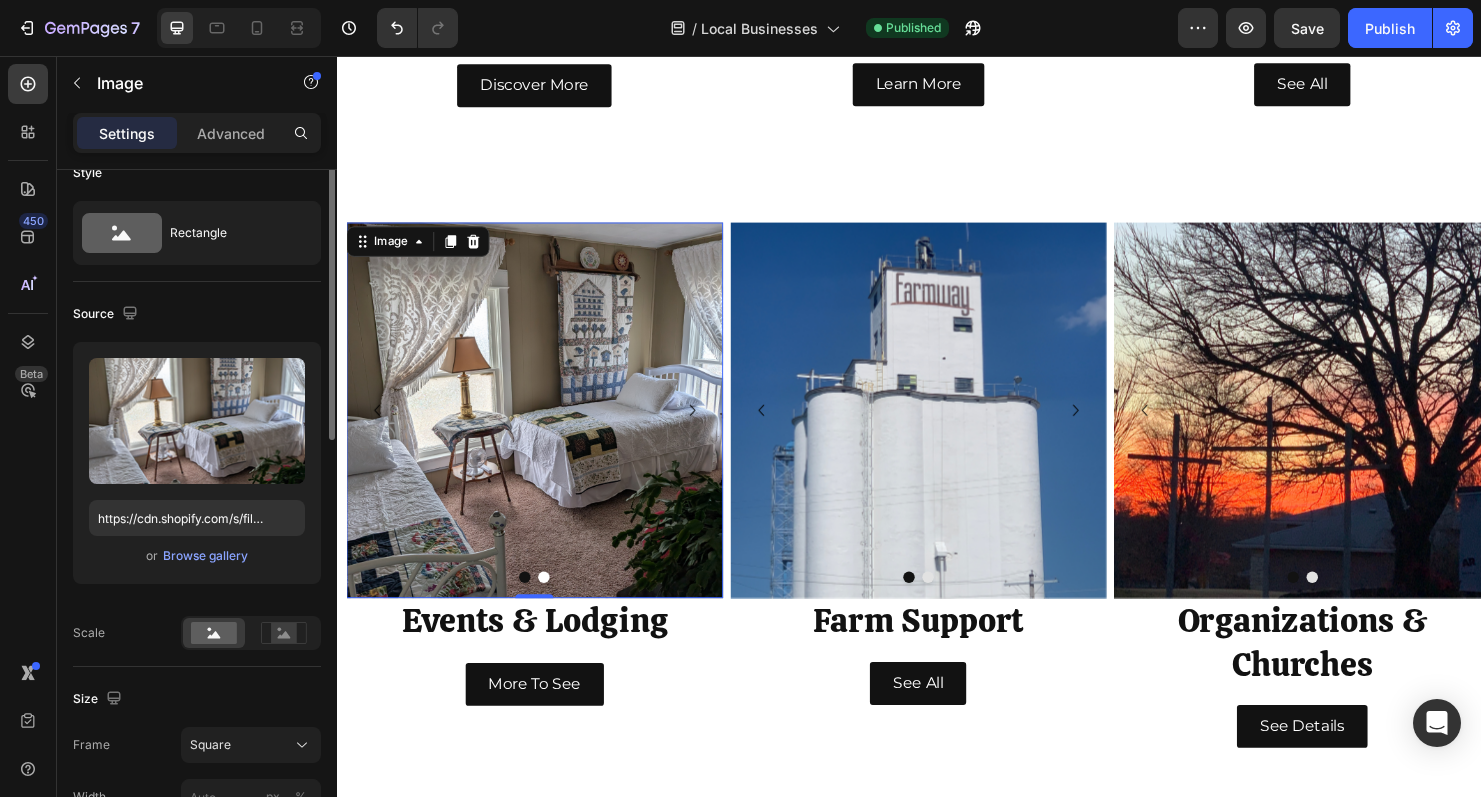 scroll, scrollTop: 0, scrollLeft: 0, axis: both 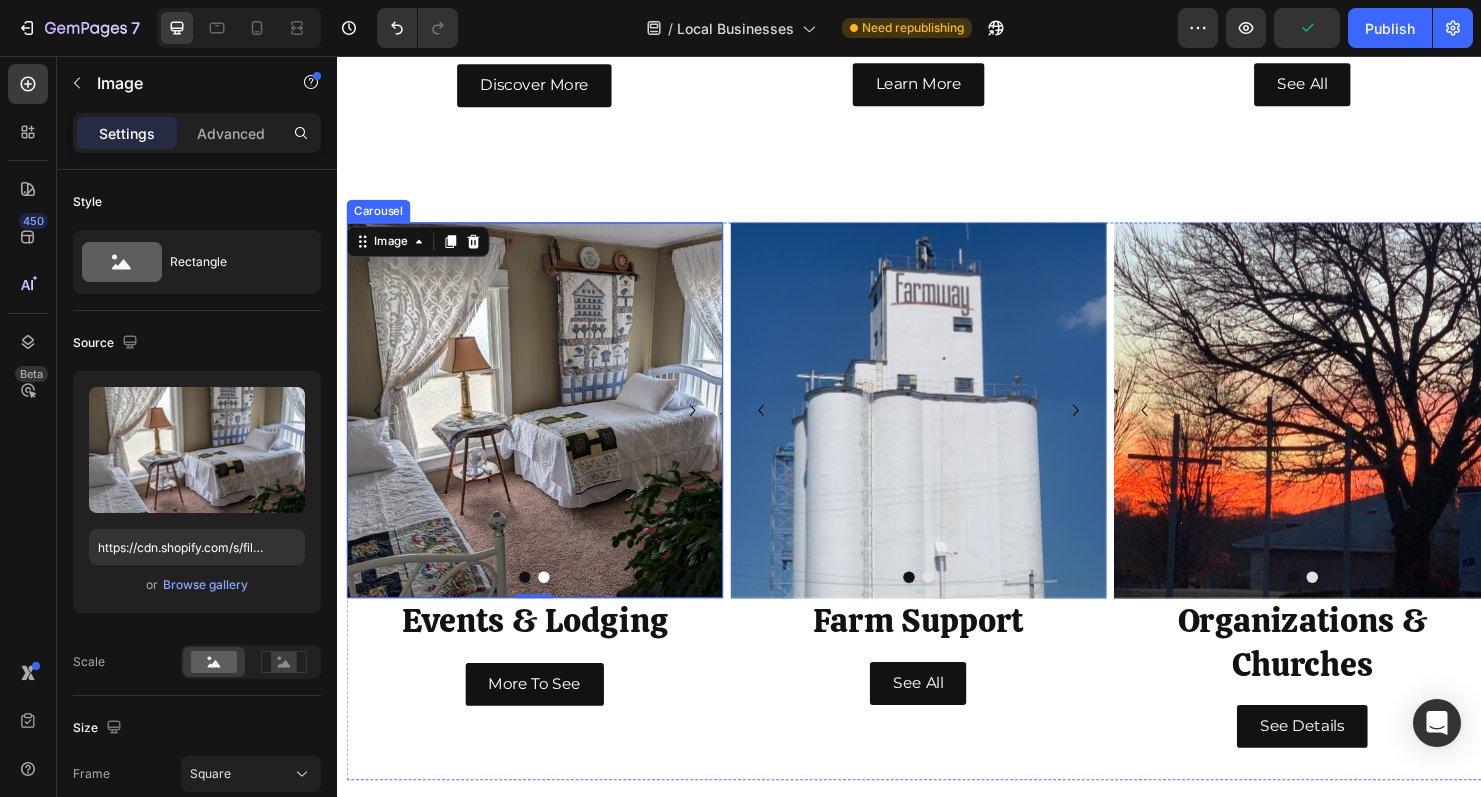 click at bounding box center [534, 603] 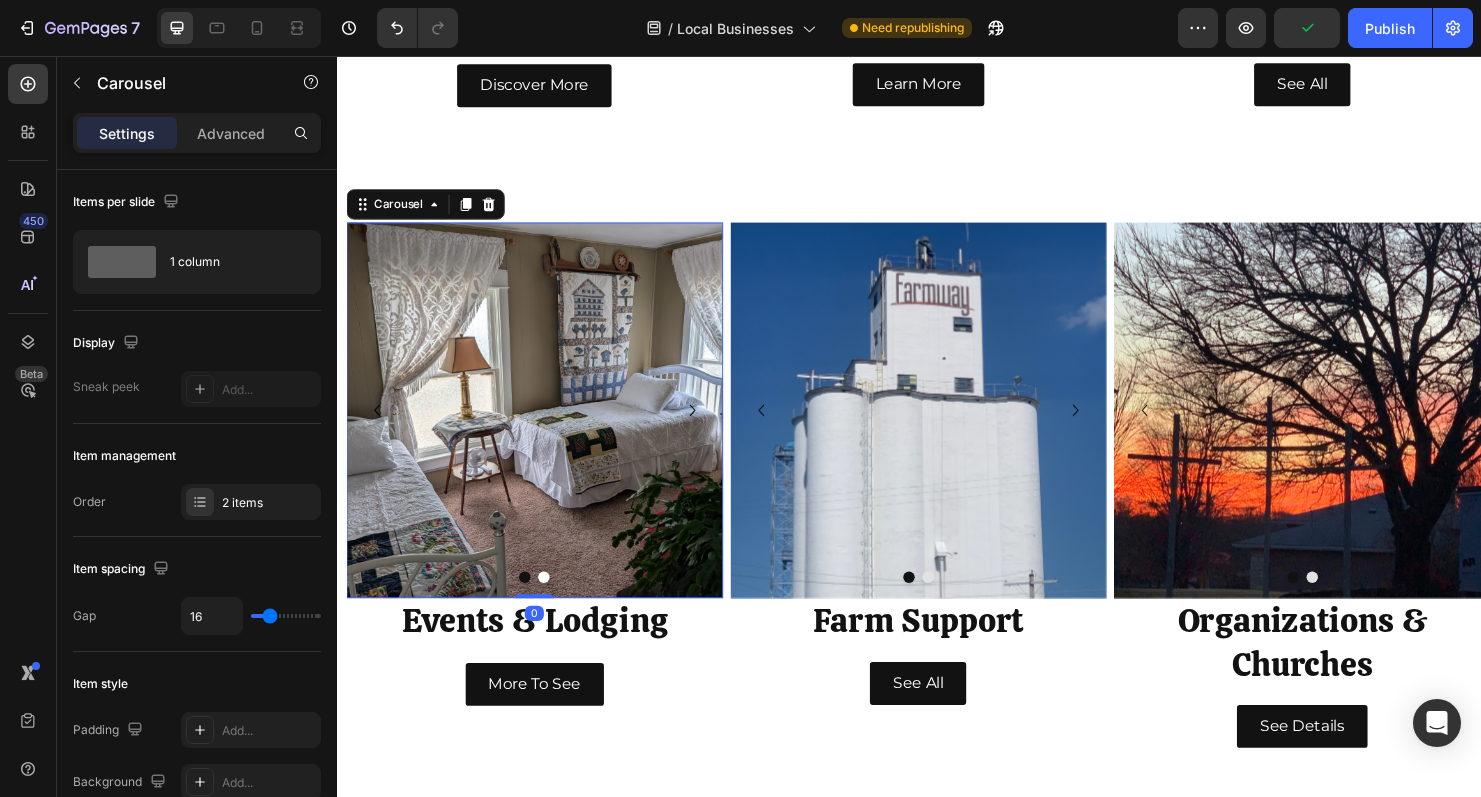 click at bounding box center (534, 603) 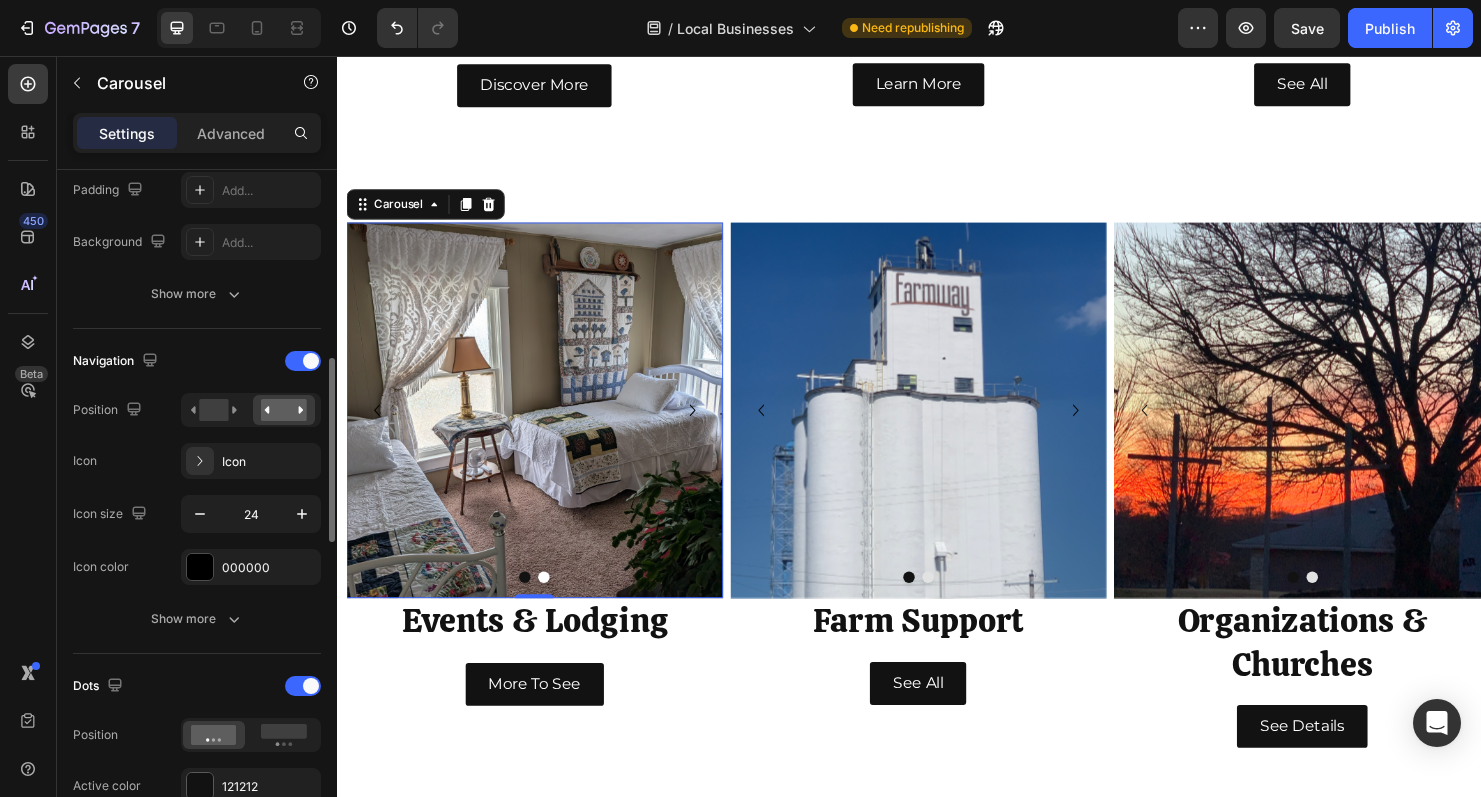 scroll, scrollTop: 585, scrollLeft: 0, axis: vertical 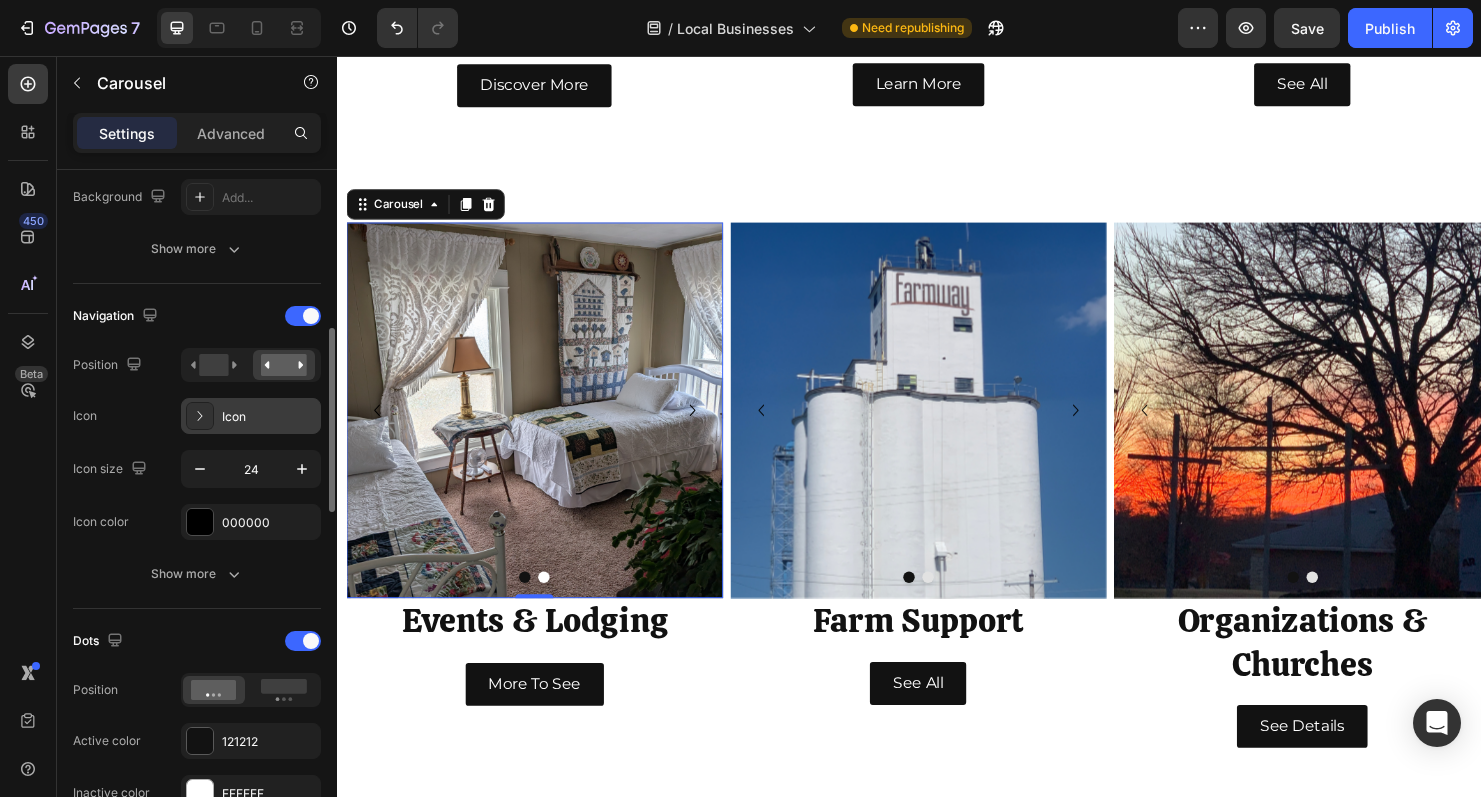 click 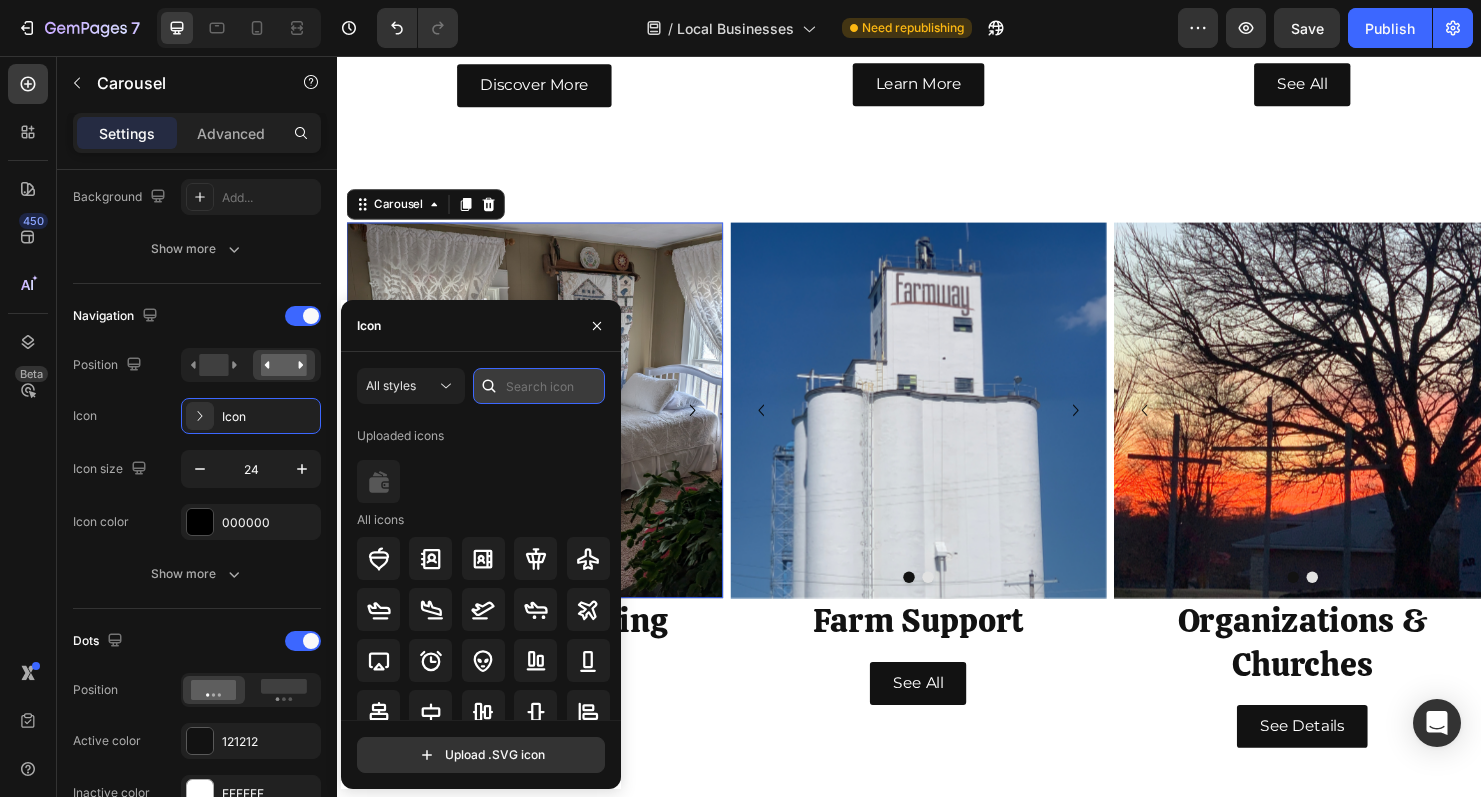 click at bounding box center [539, 386] 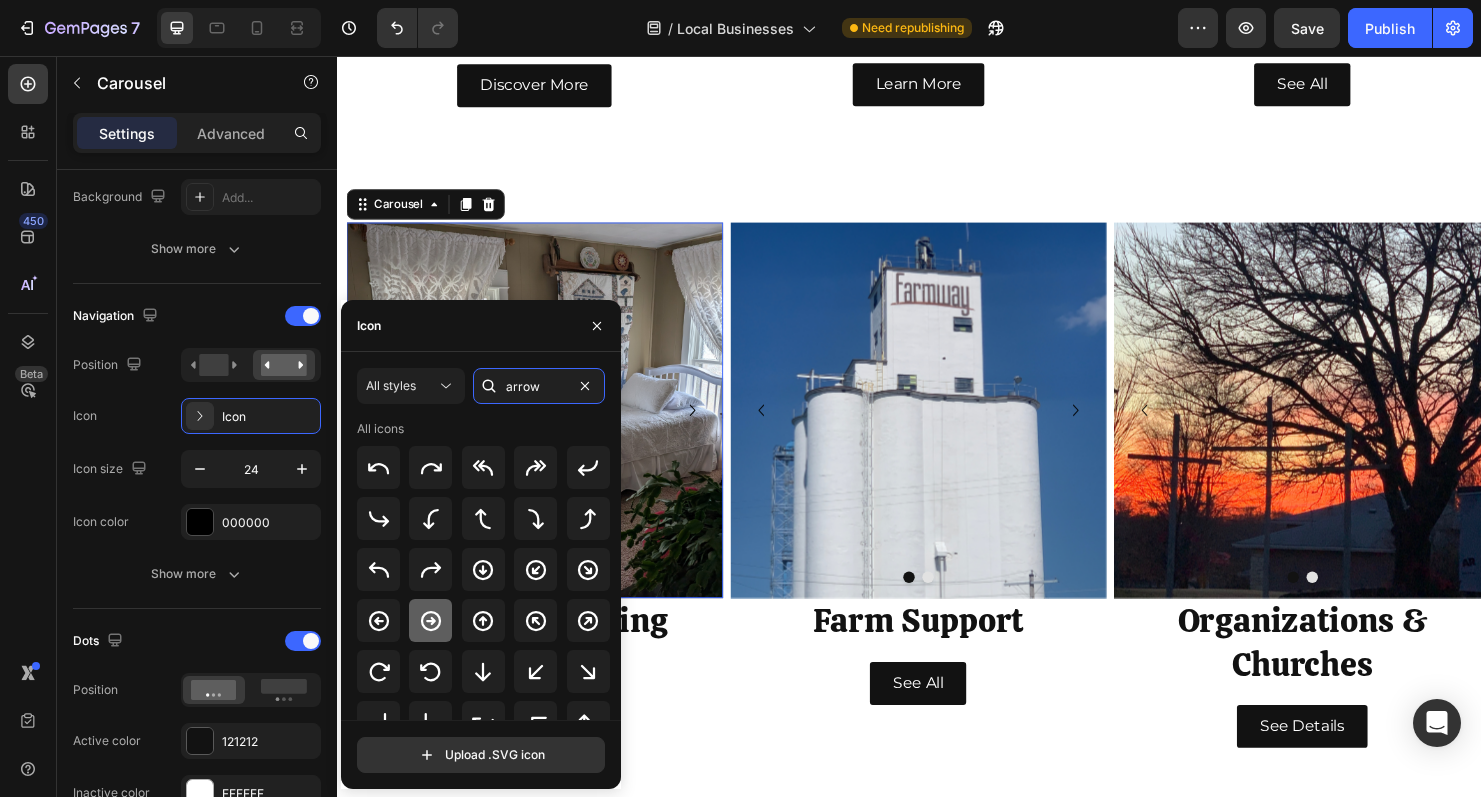 type on "arrow" 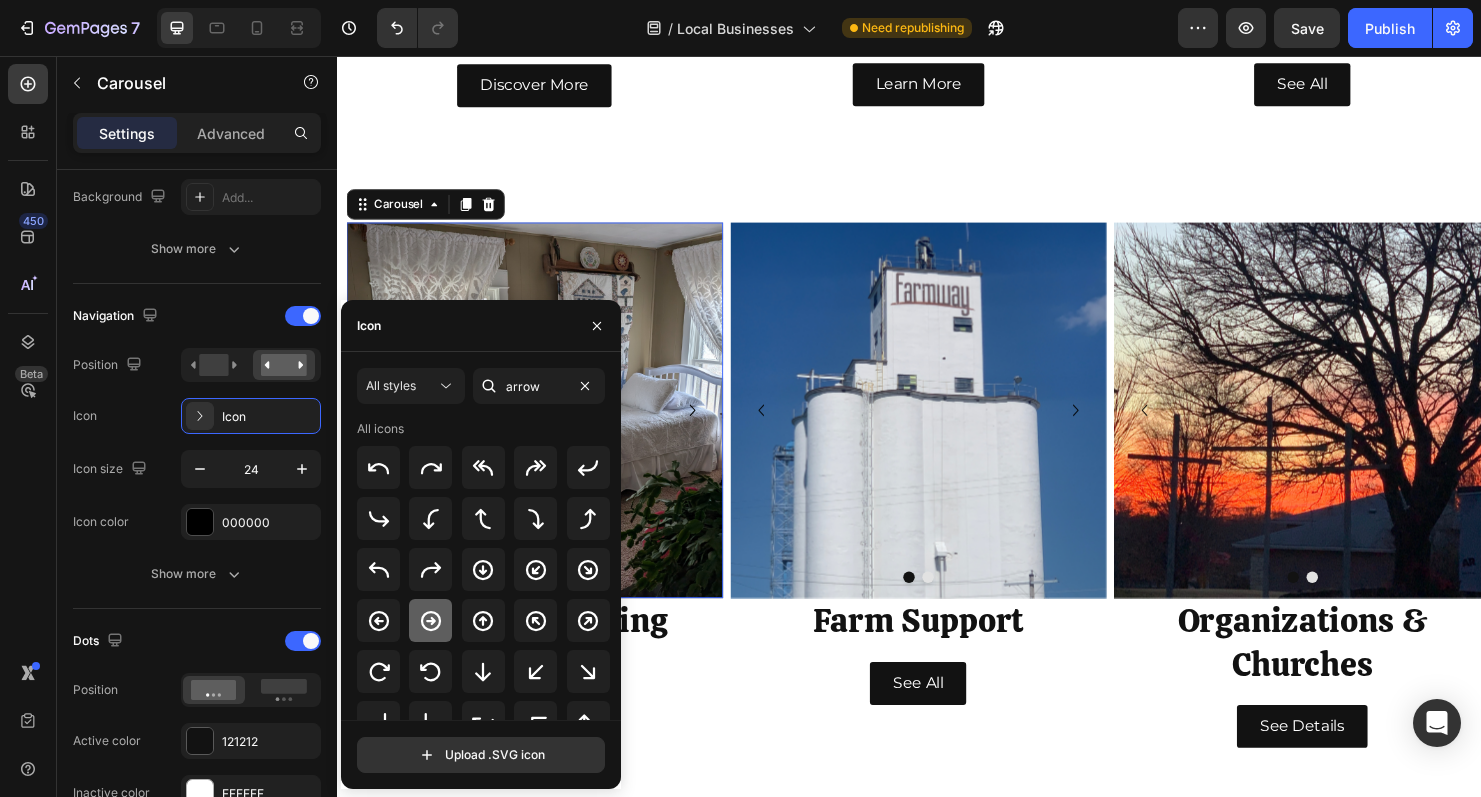 click 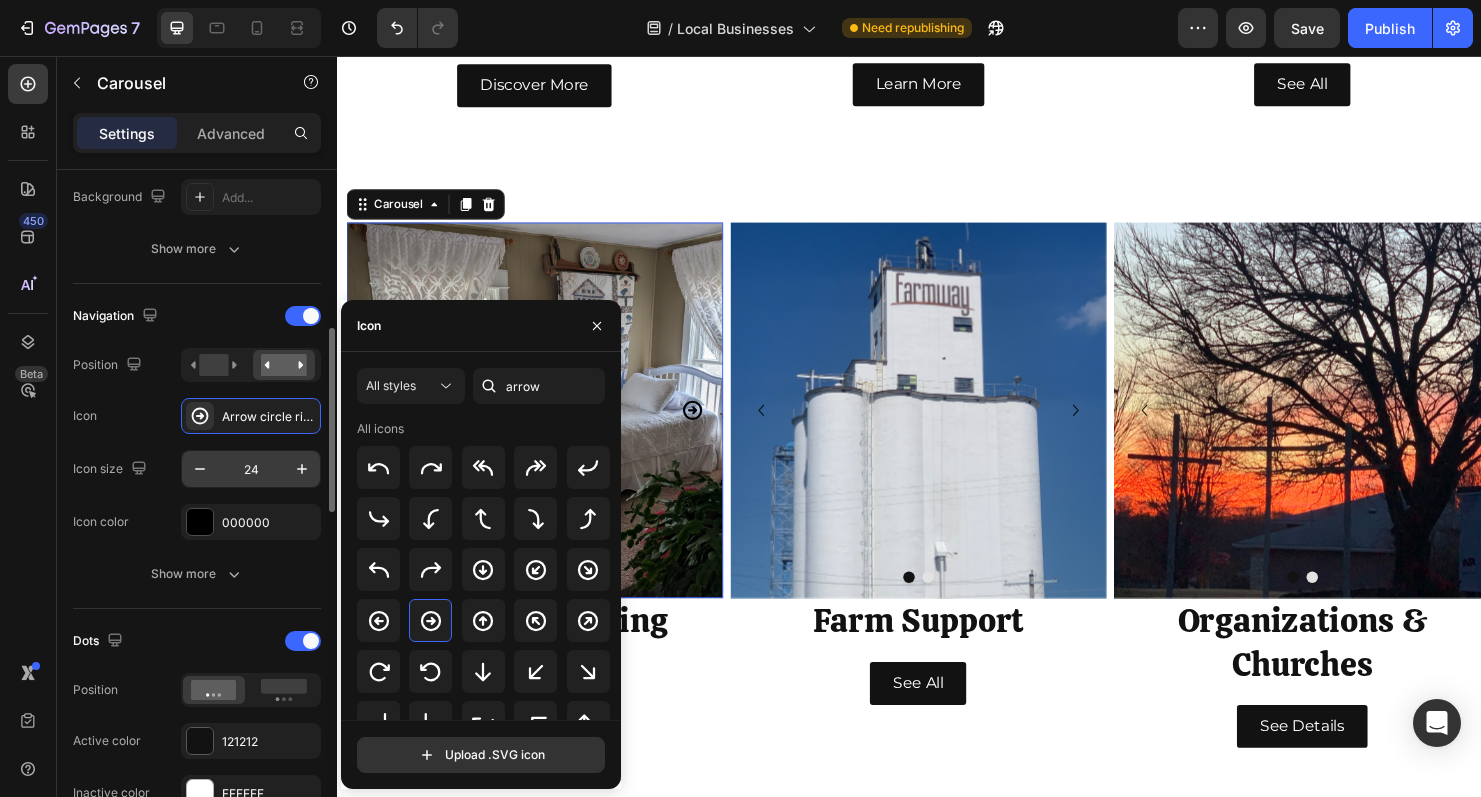 click on "24" at bounding box center [251, 469] 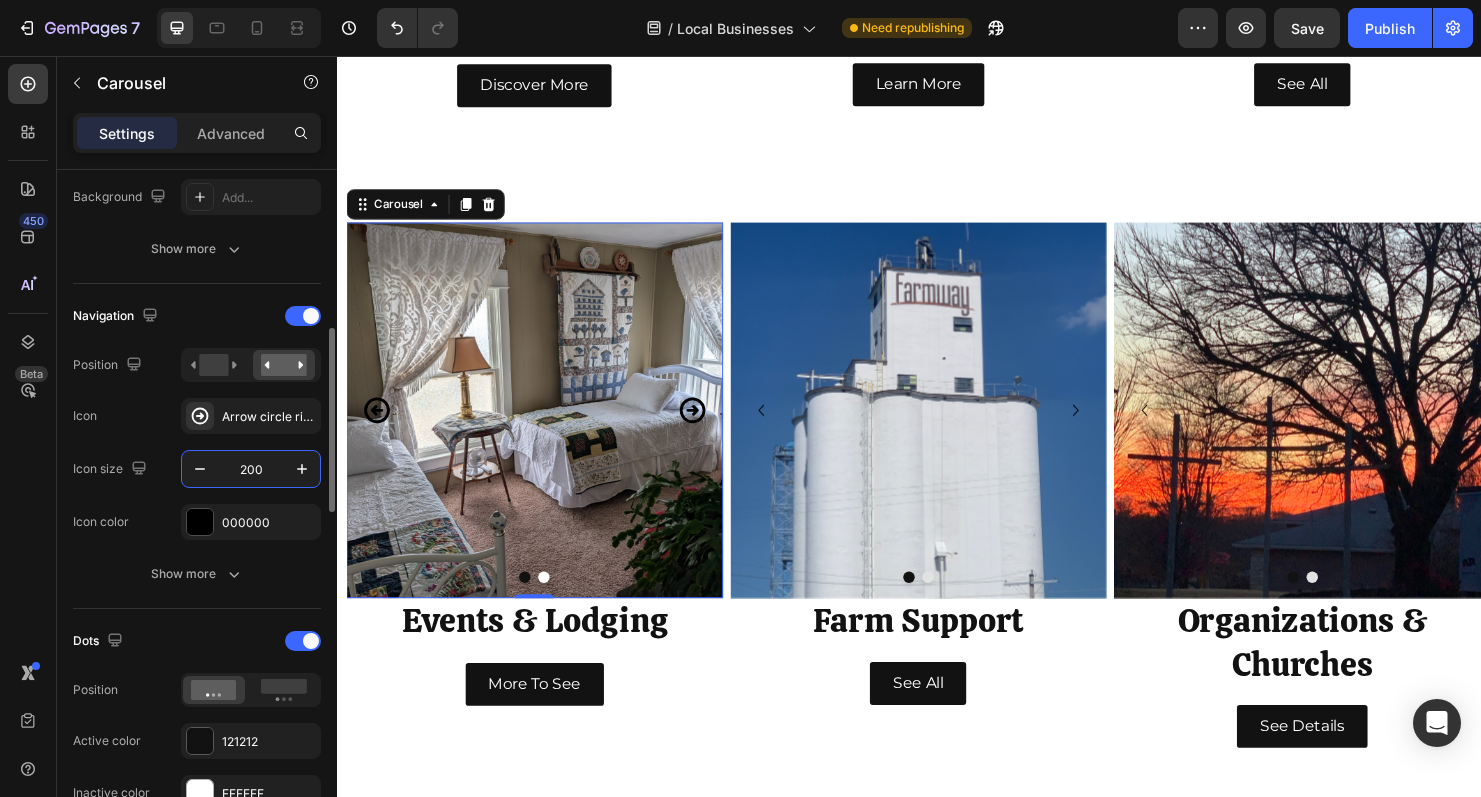 type on "200" 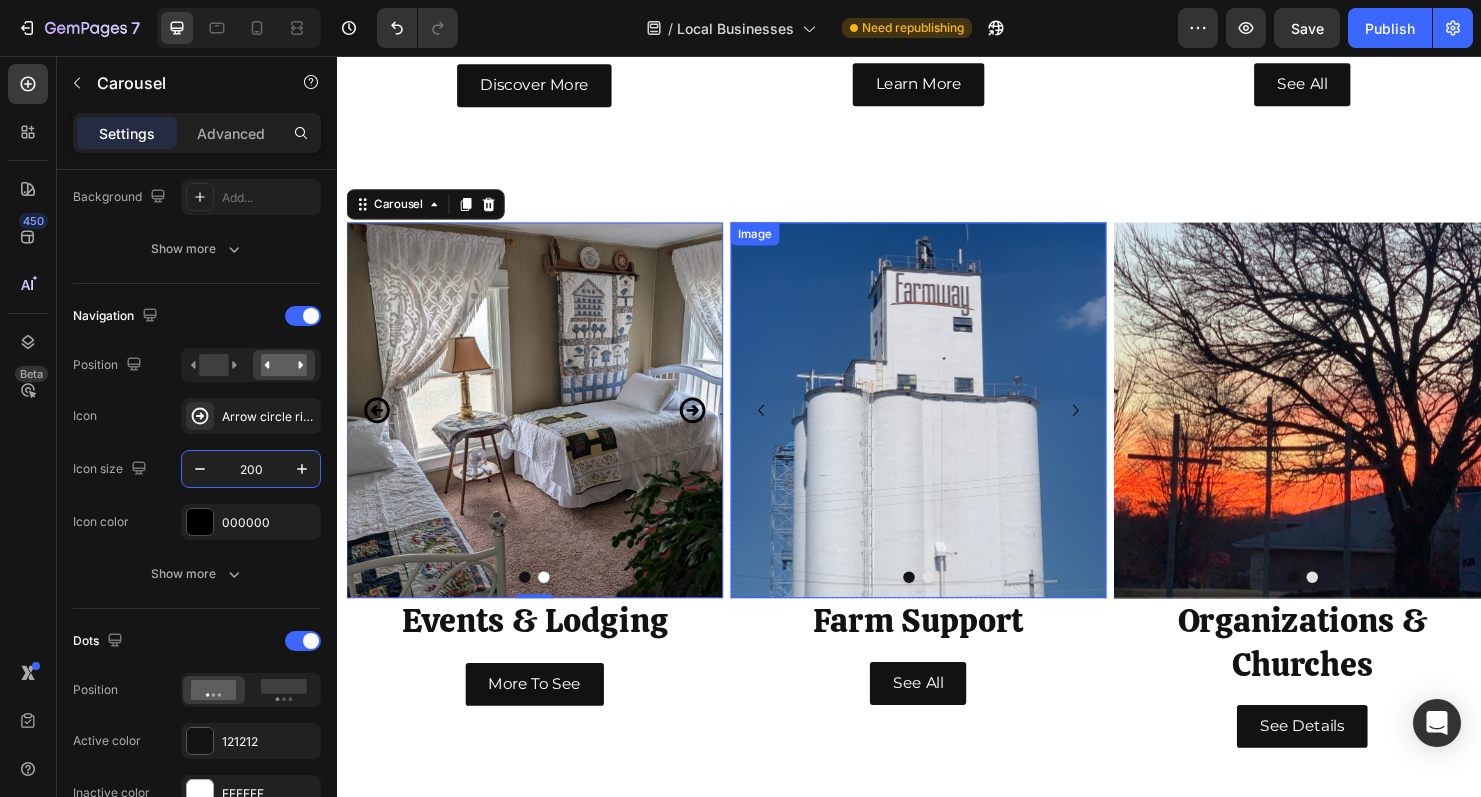click at bounding box center (947, 428) 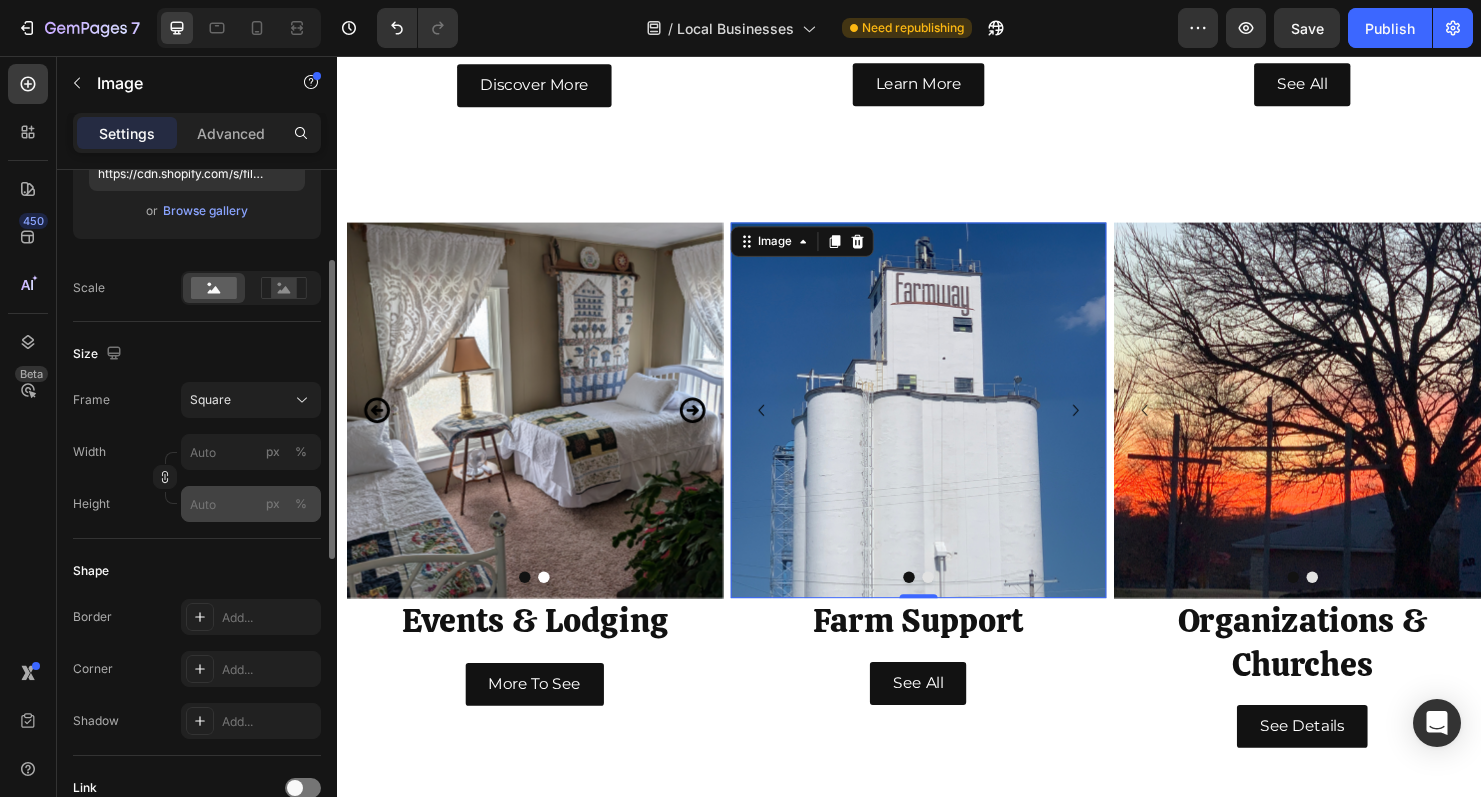 scroll, scrollTop: 380, scrollLeft: 0, axis: vertical 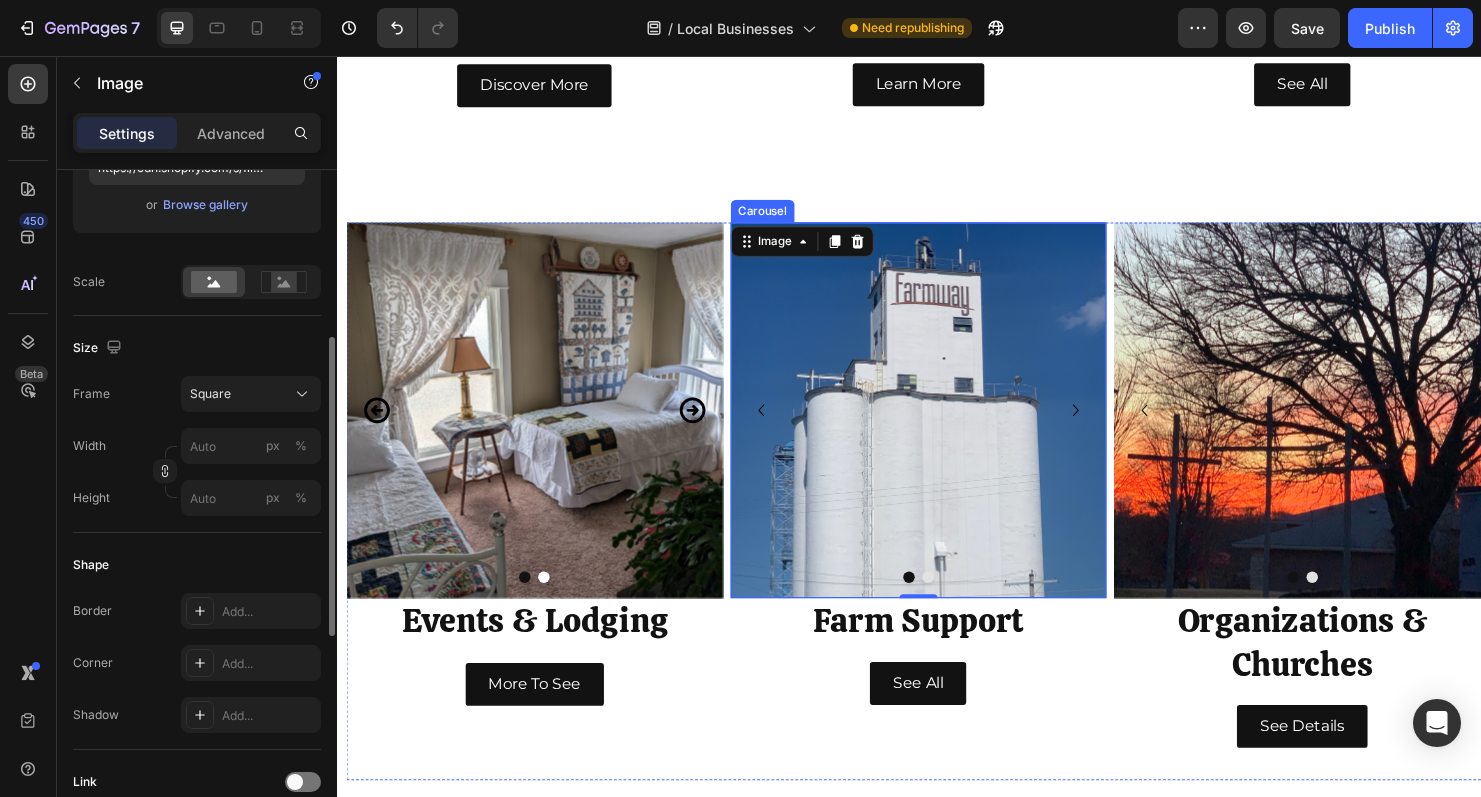 click at bounding box center (957, 603) 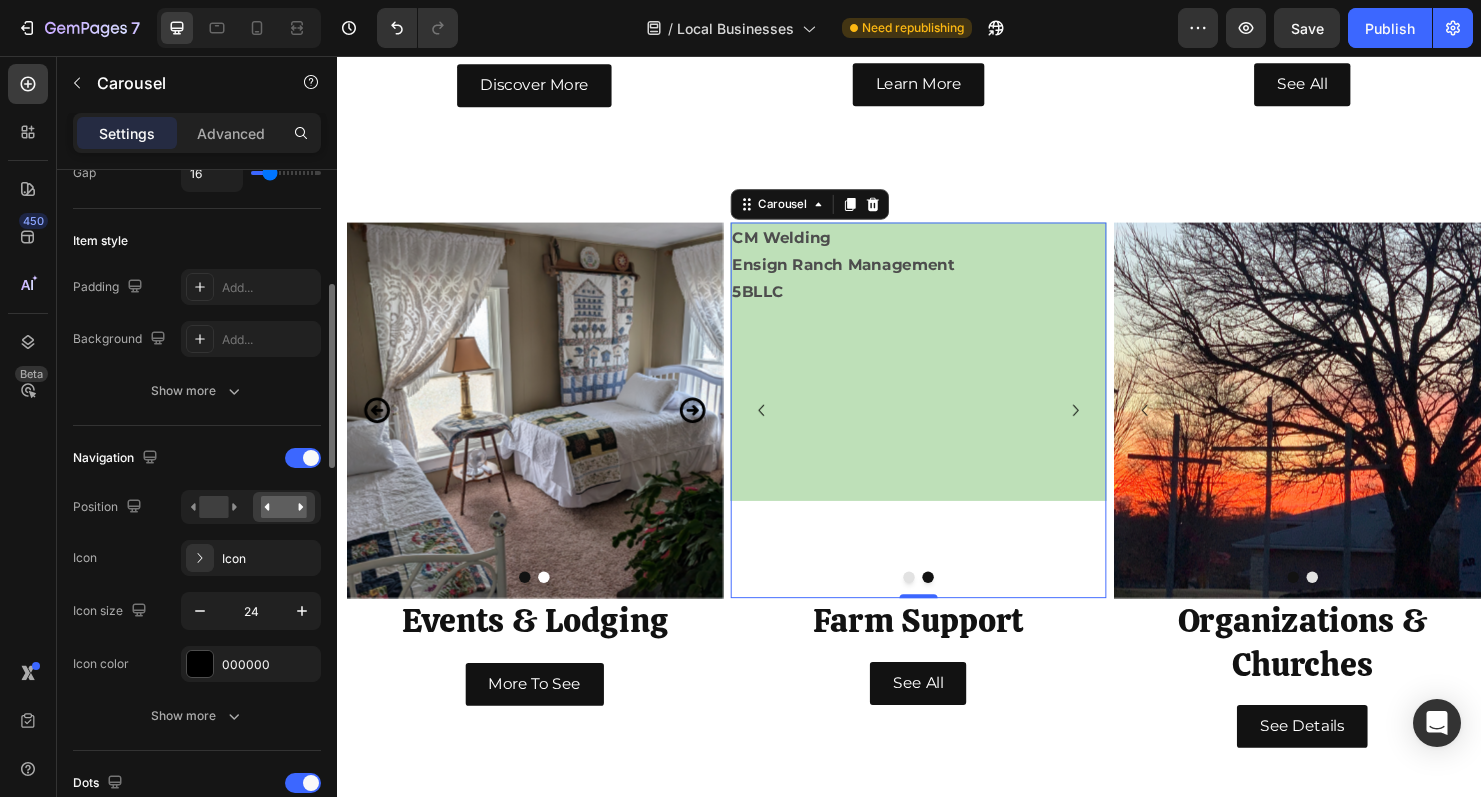 scroll, scrollTop: 455, scrollLeft: 0, axis: vertical 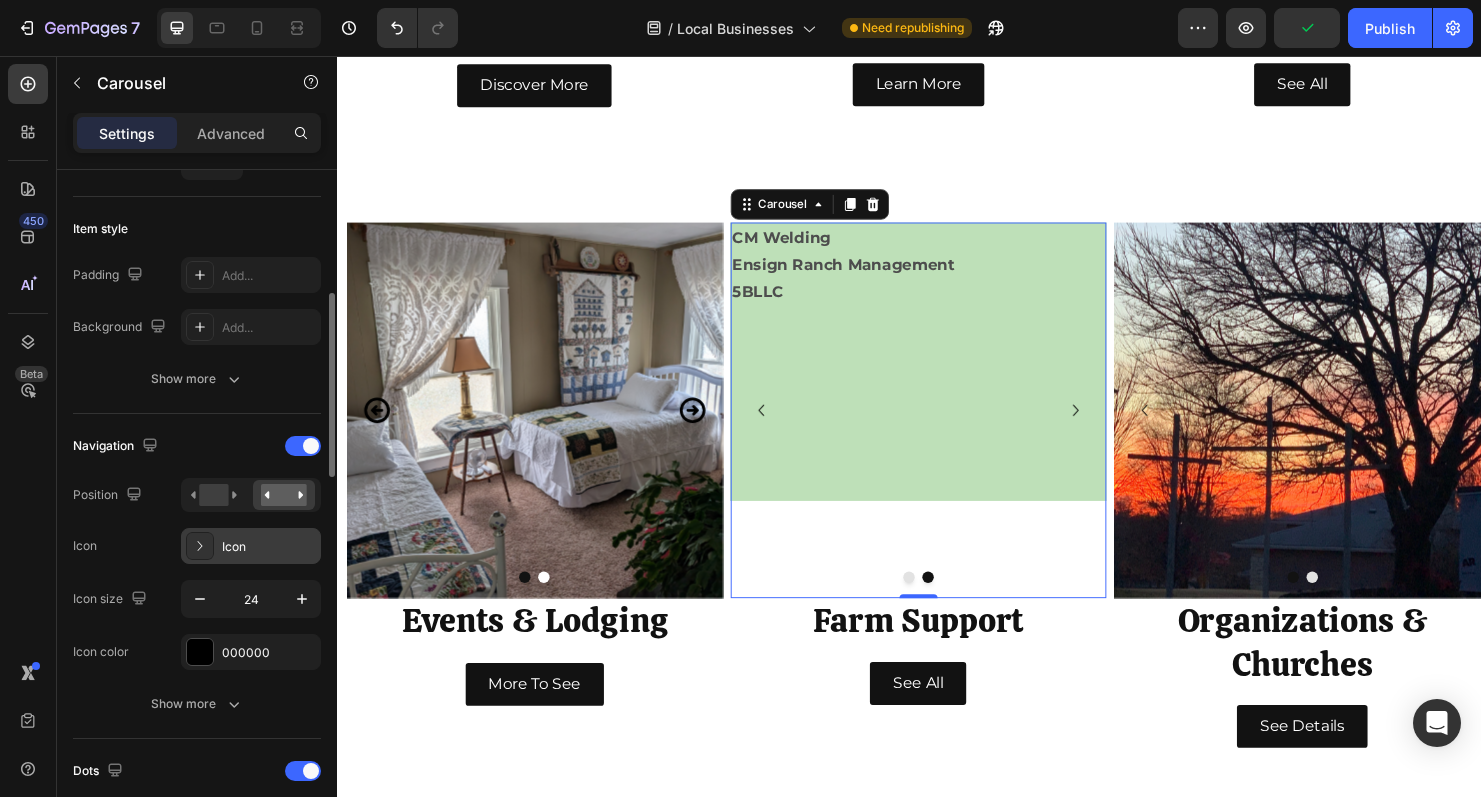 click on "Icon" at bounding box center [269, 547] 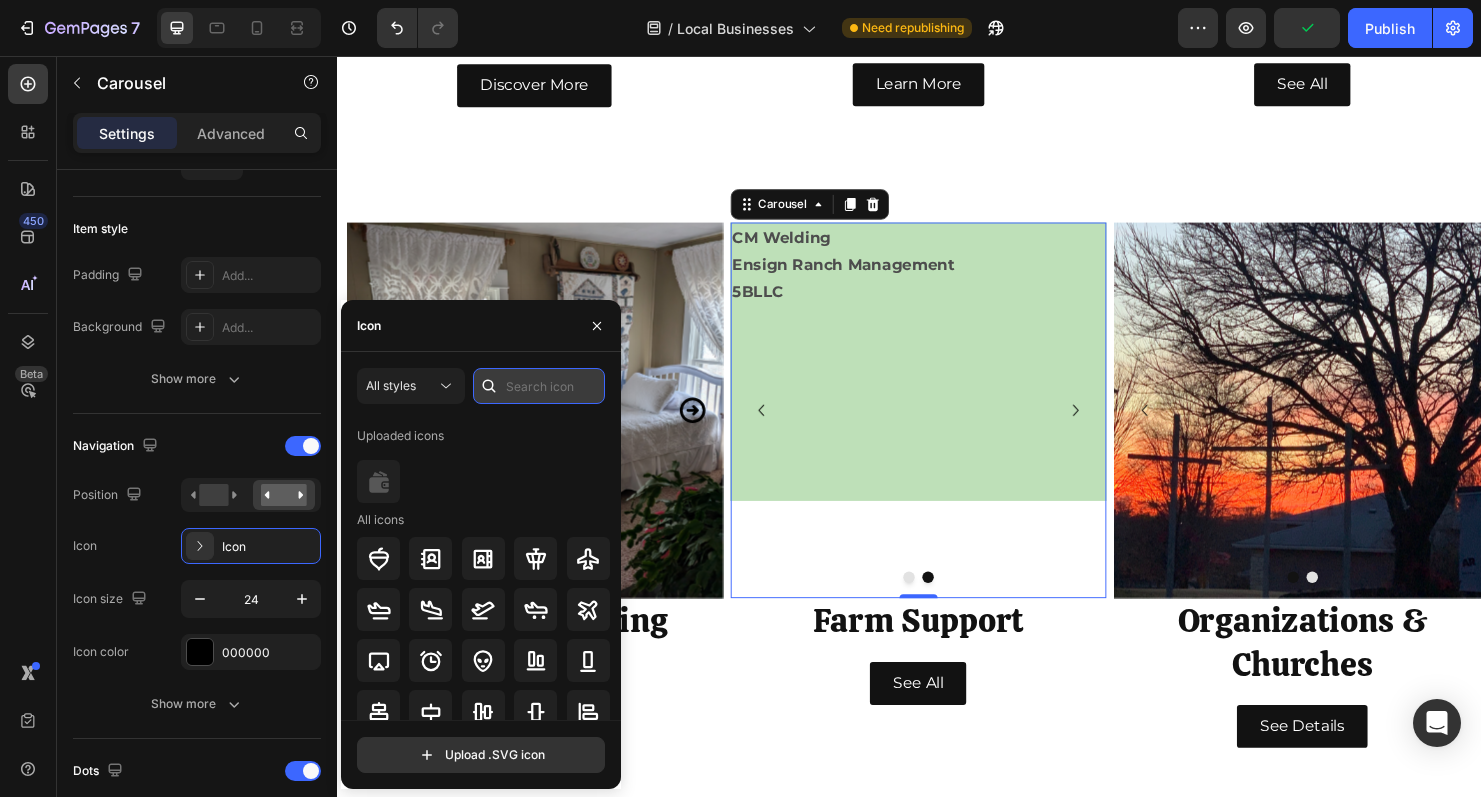 click at bounding box center (539, 386) 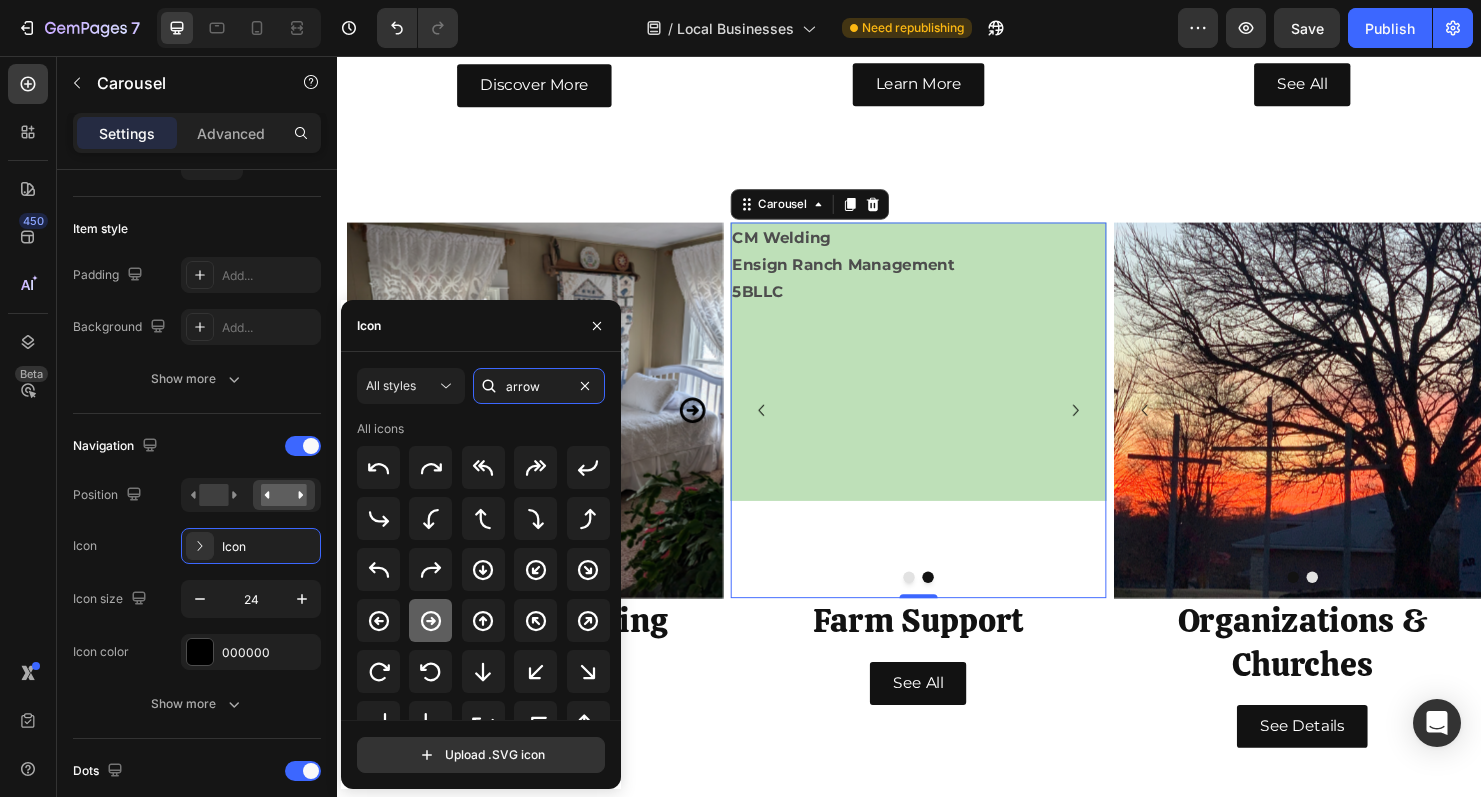 type on "arrow" 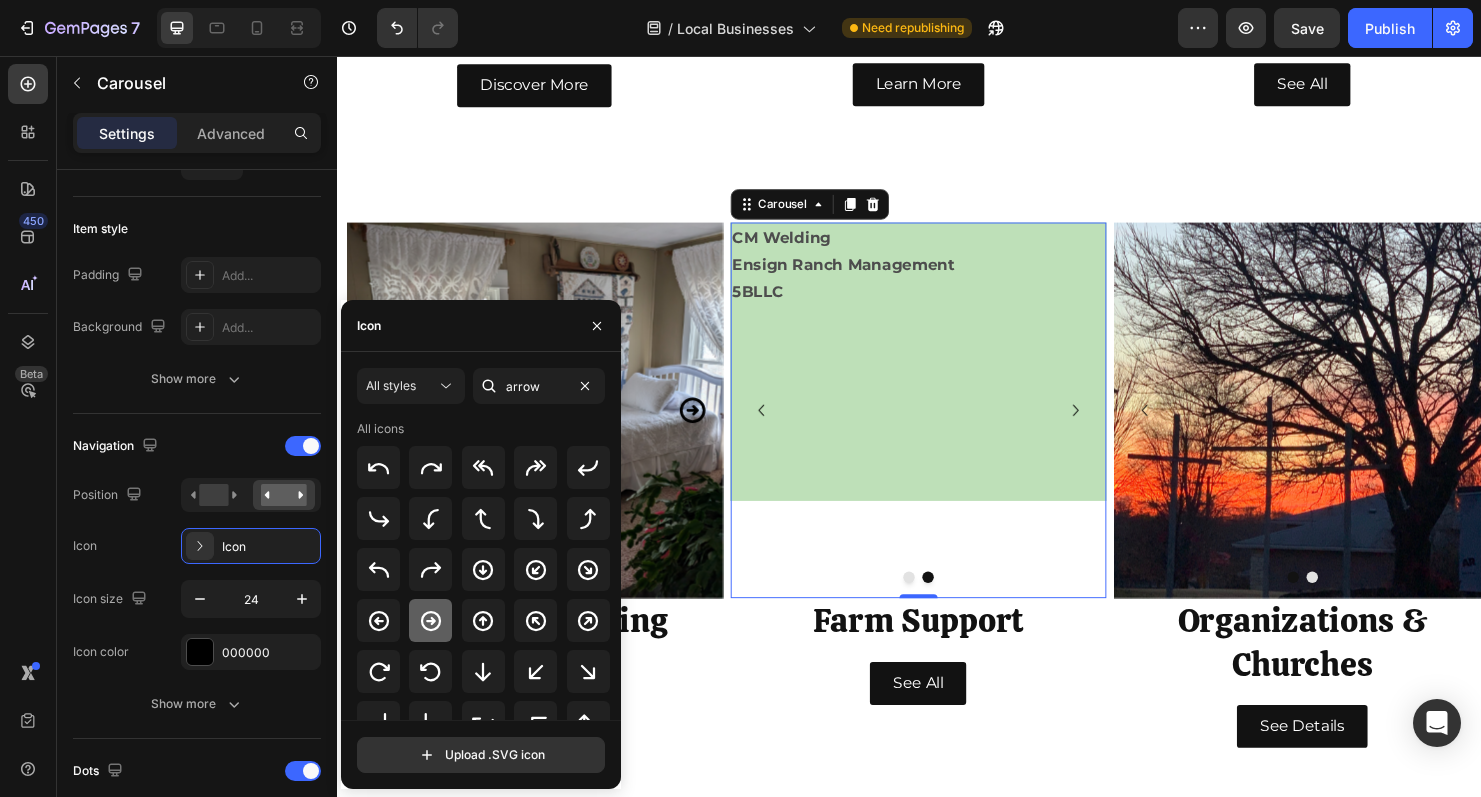 click 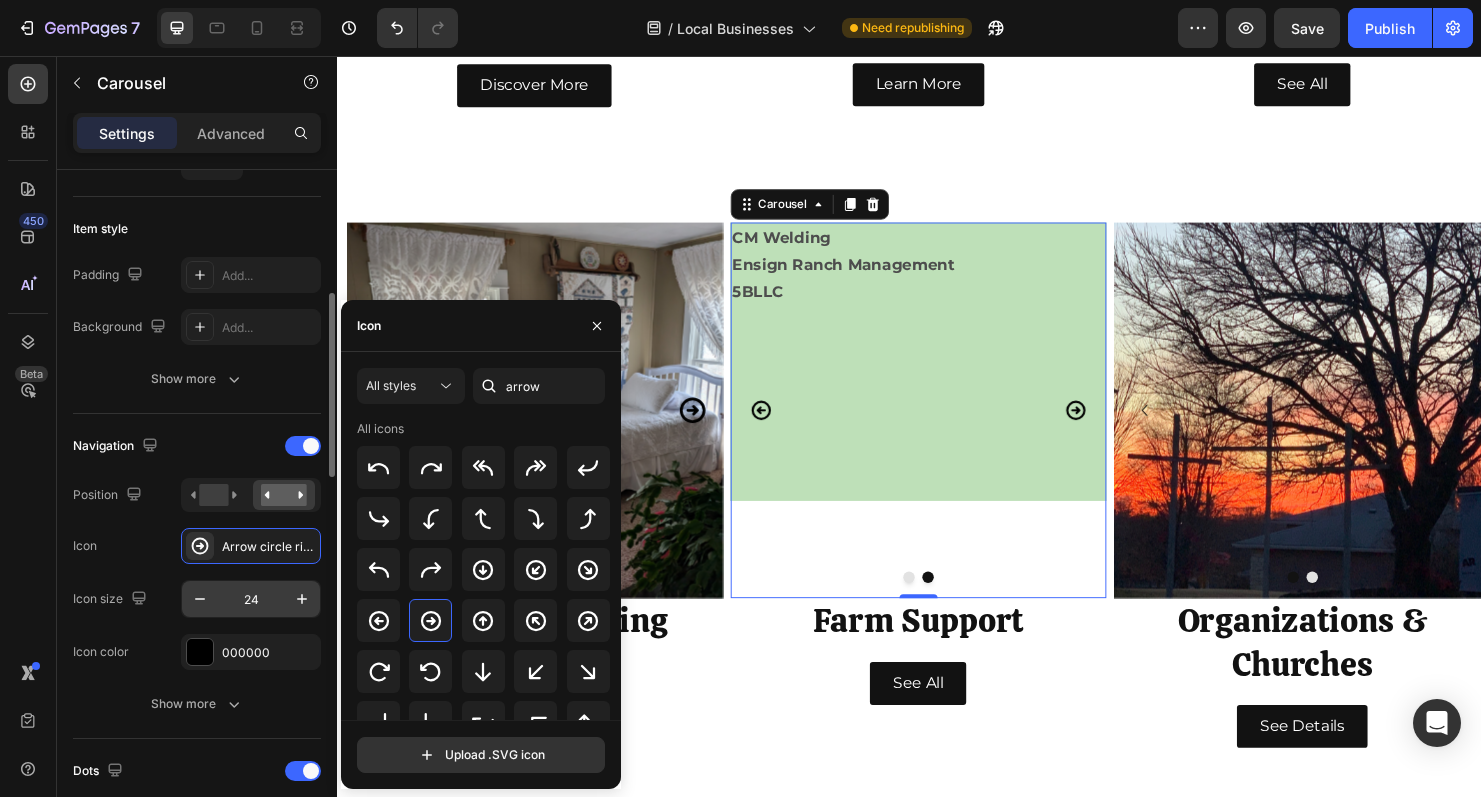 click on "24" at bounding box center (251, 599) 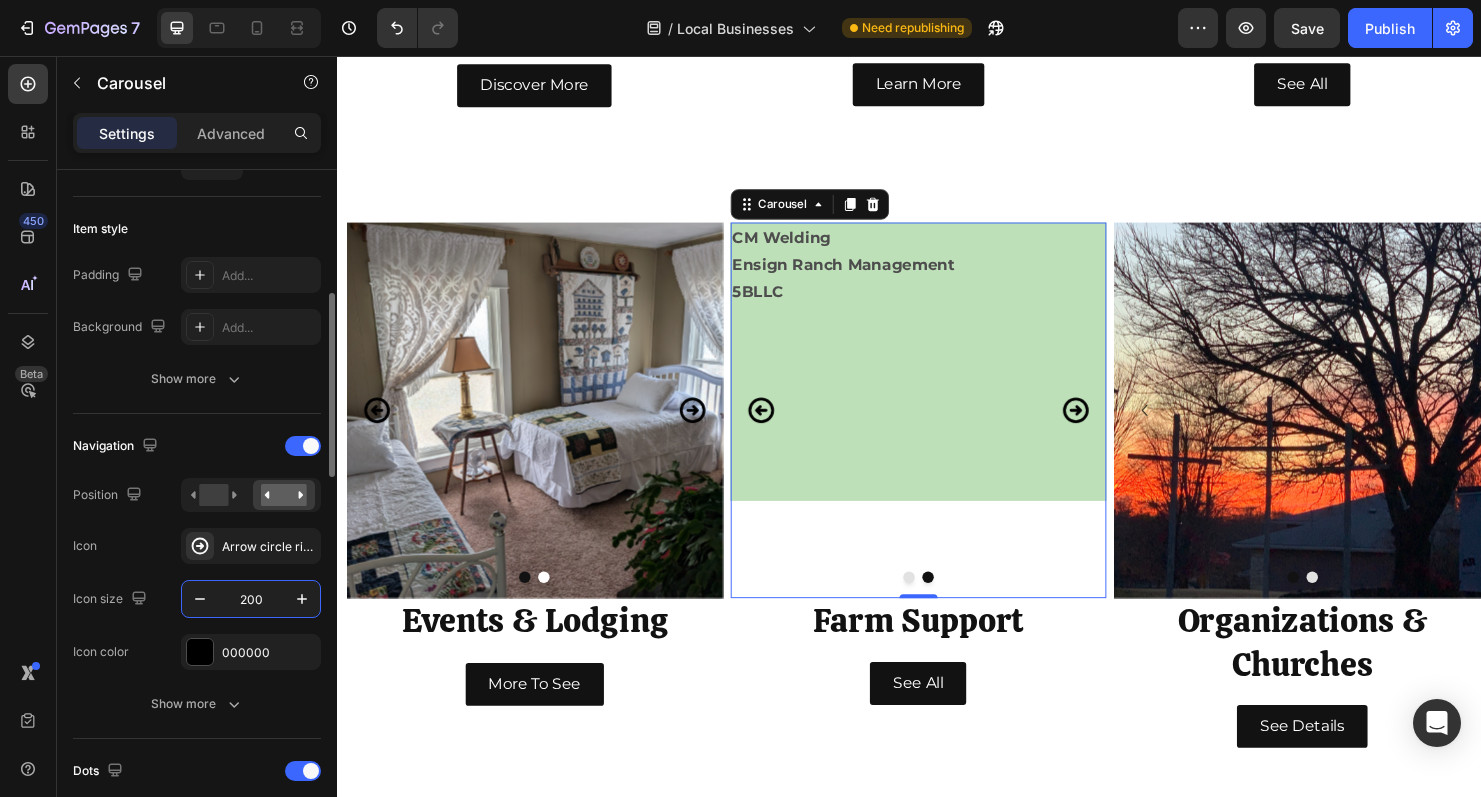 type on "200" 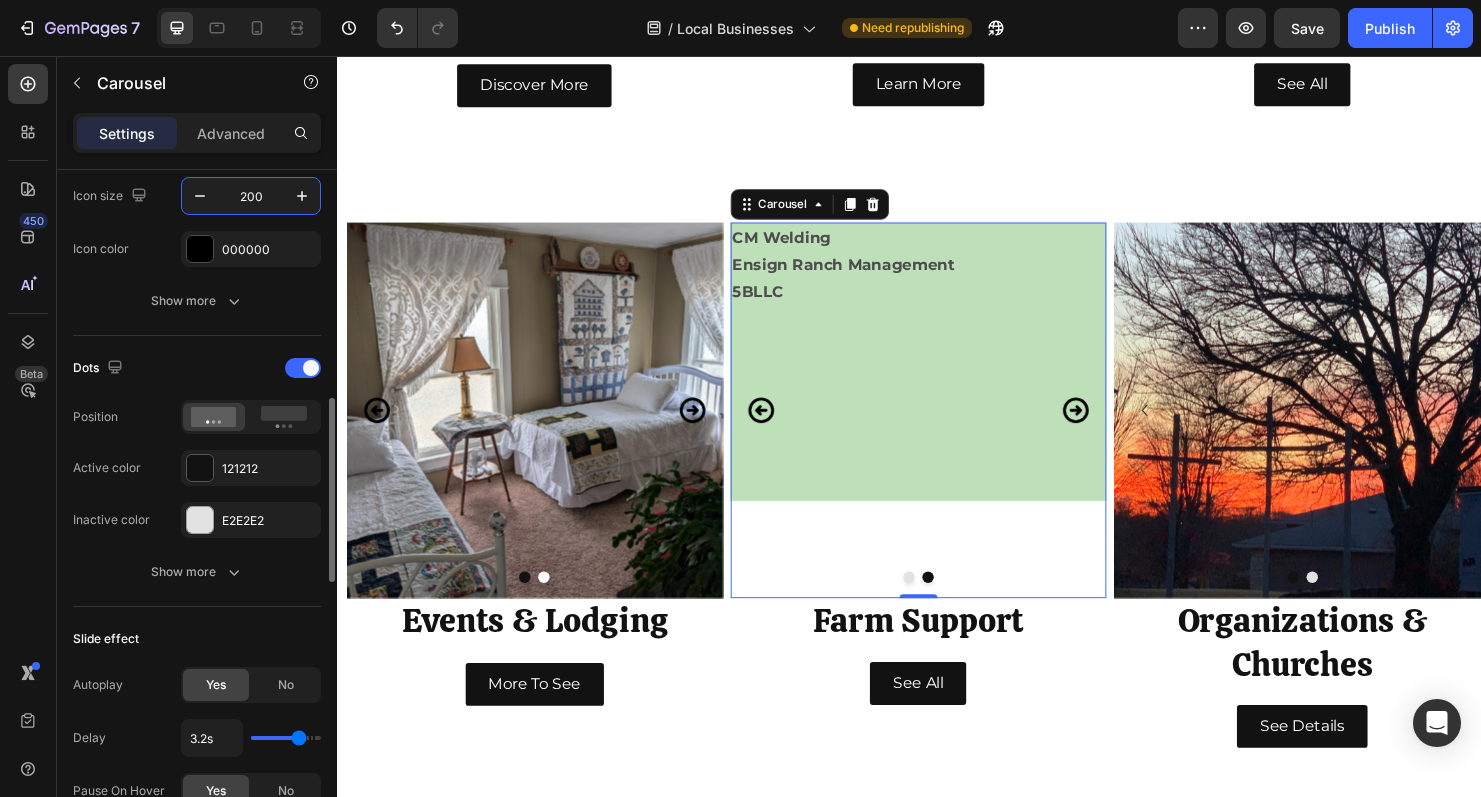 scroll, scrollTop: 859, scrollLeft: 0, axis: vertical 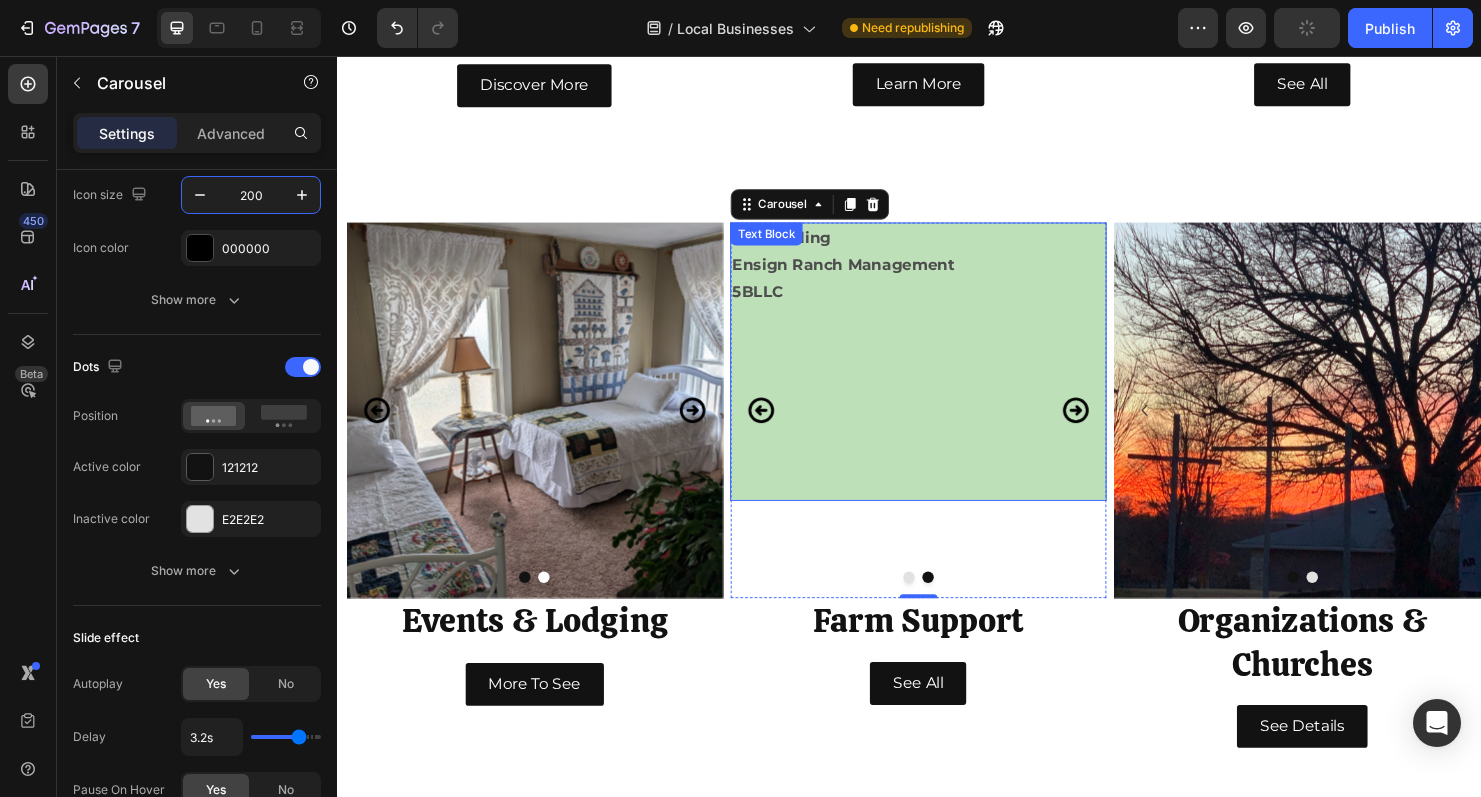 click on "Image CM Welding Ensign Ranch Management 5BLLC               Text Block" at bounding box center [947, 428] 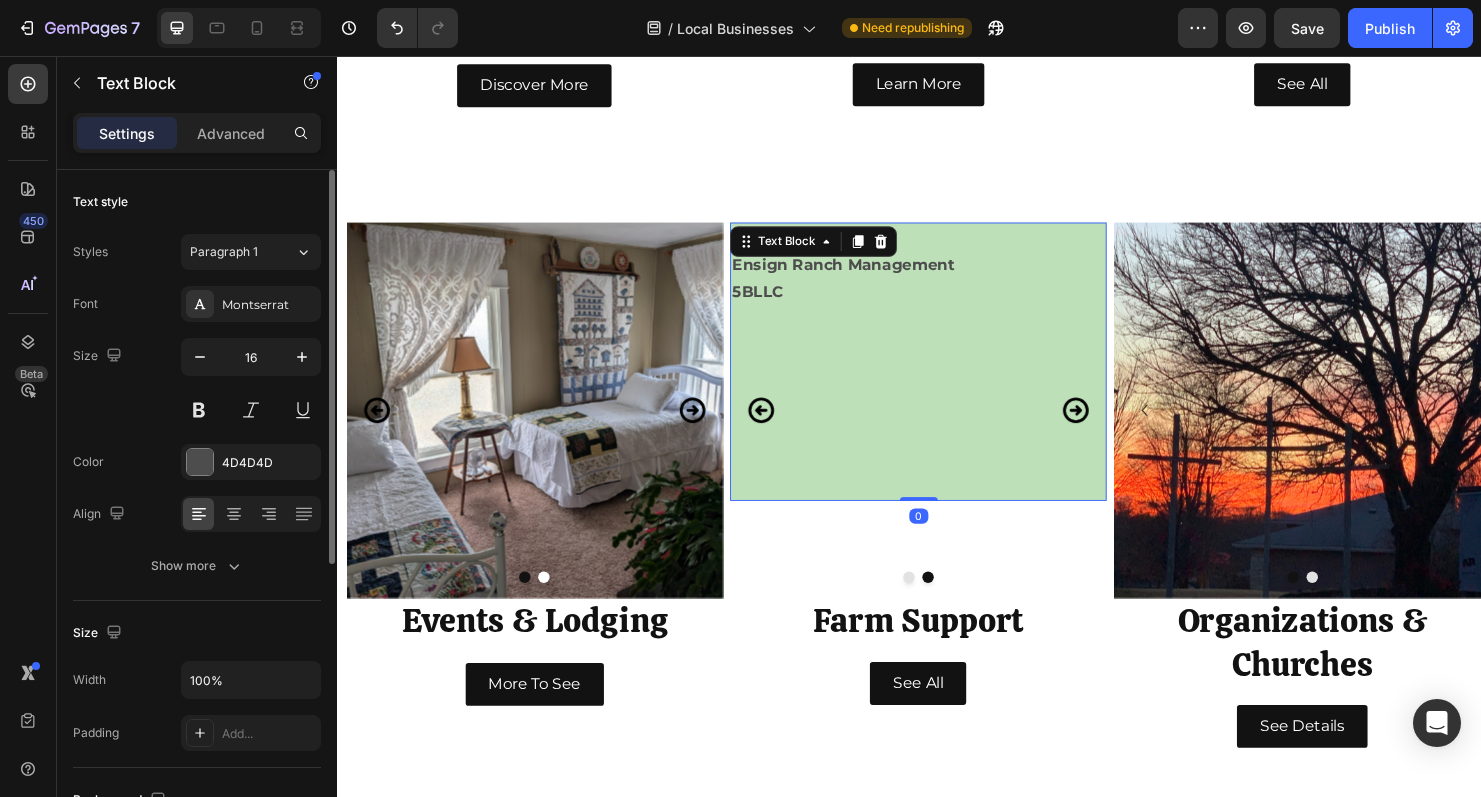 click on "5BLLC" at bounding box center [947, 304] 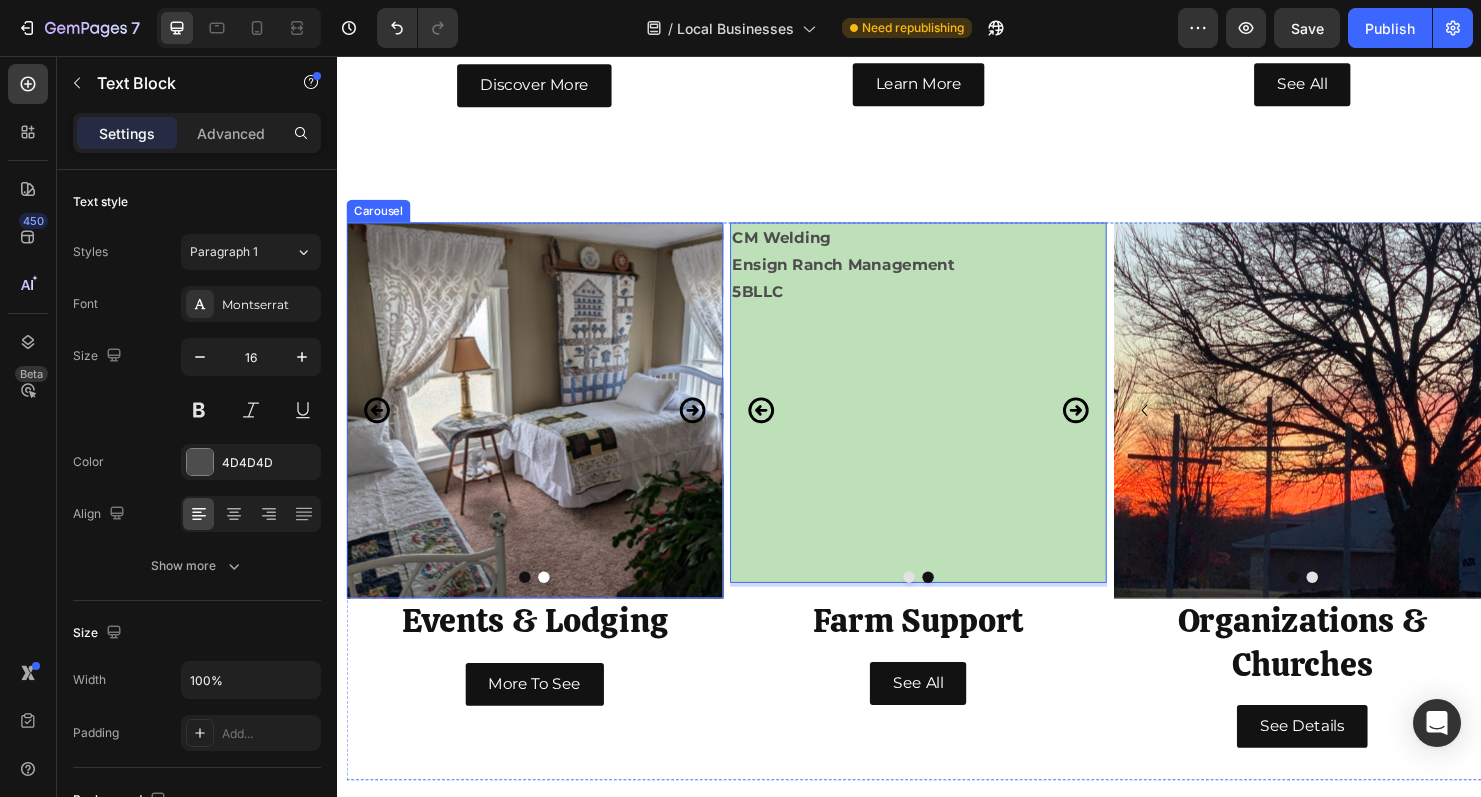 click 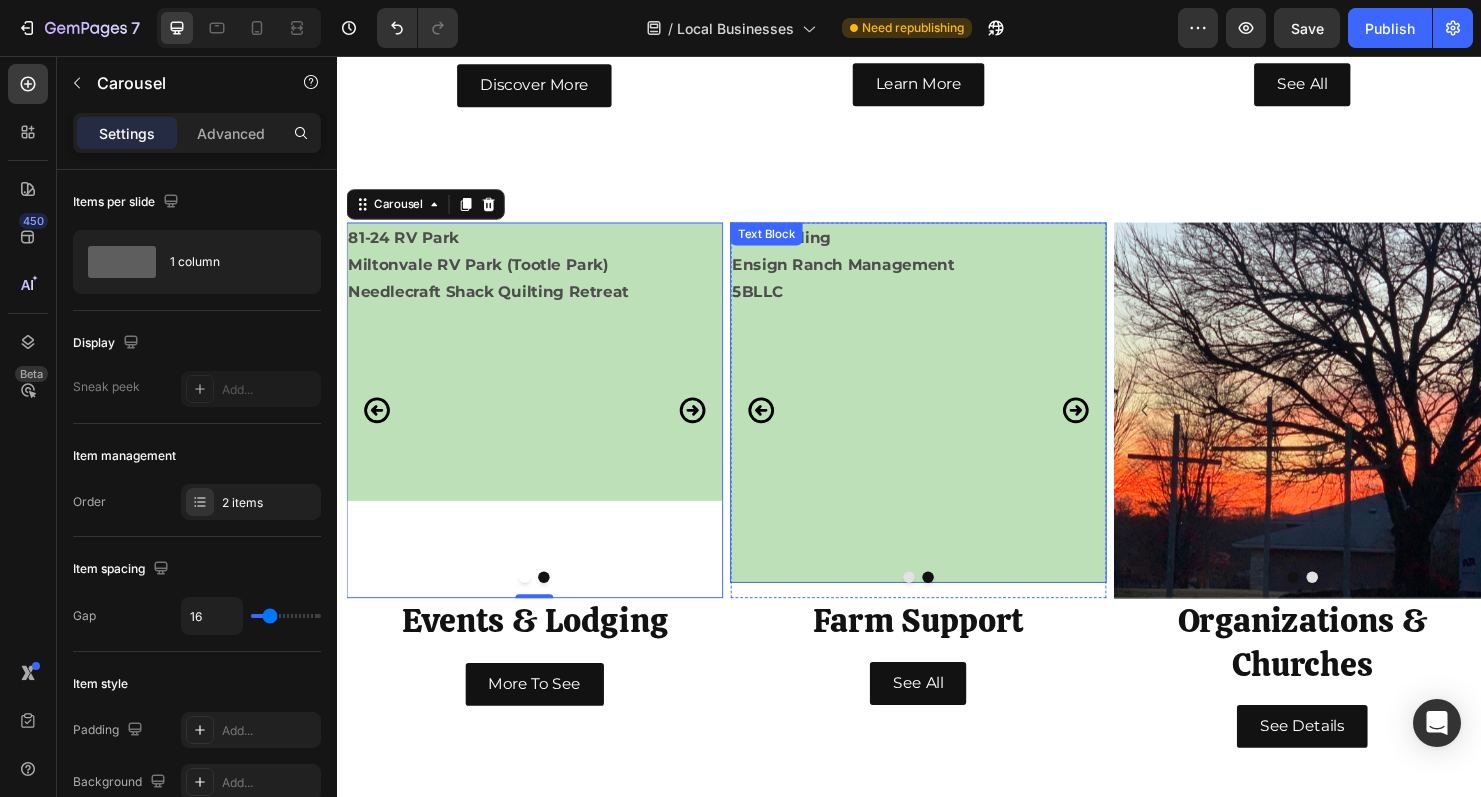 click at bounding box center (947, 535) 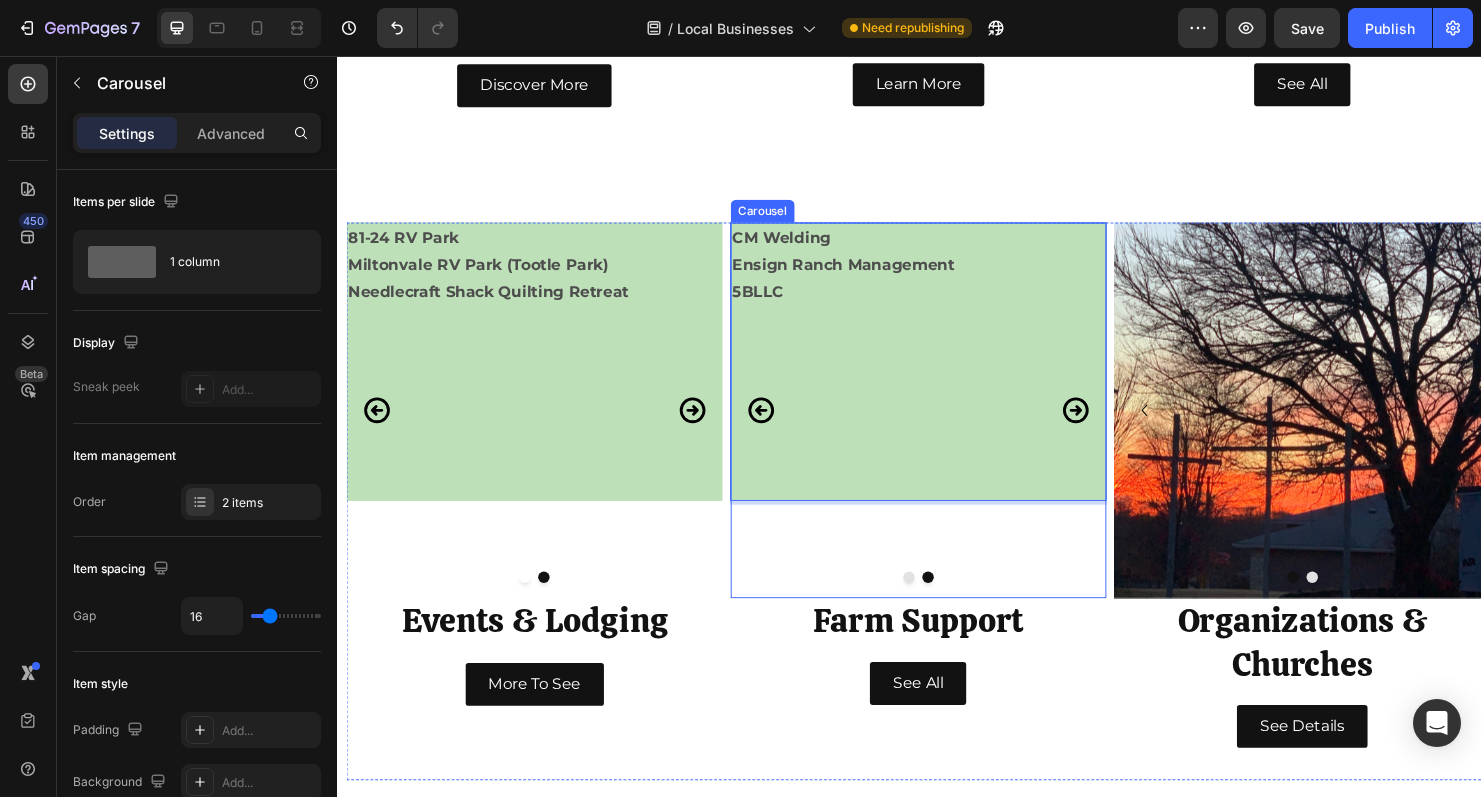 click 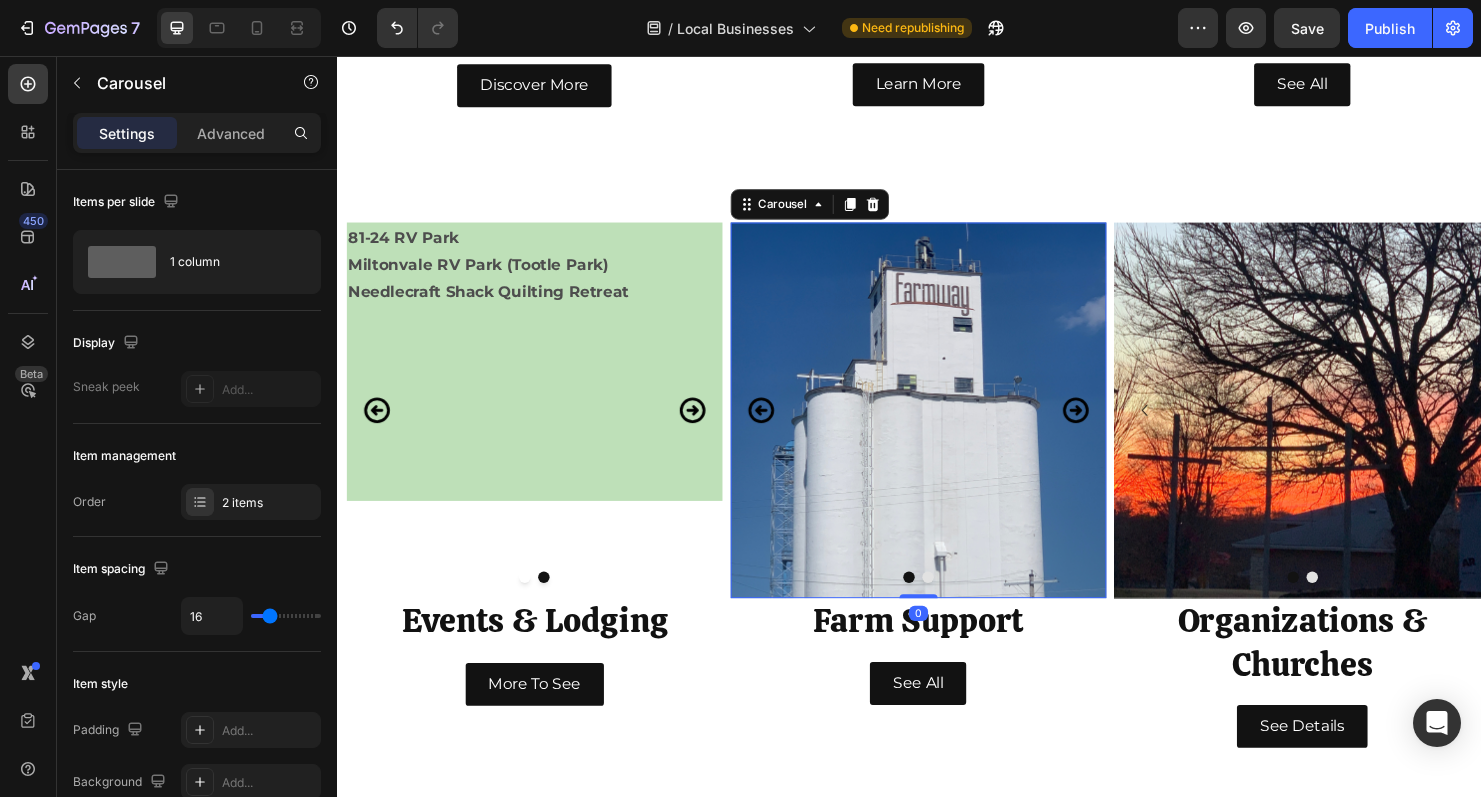 click 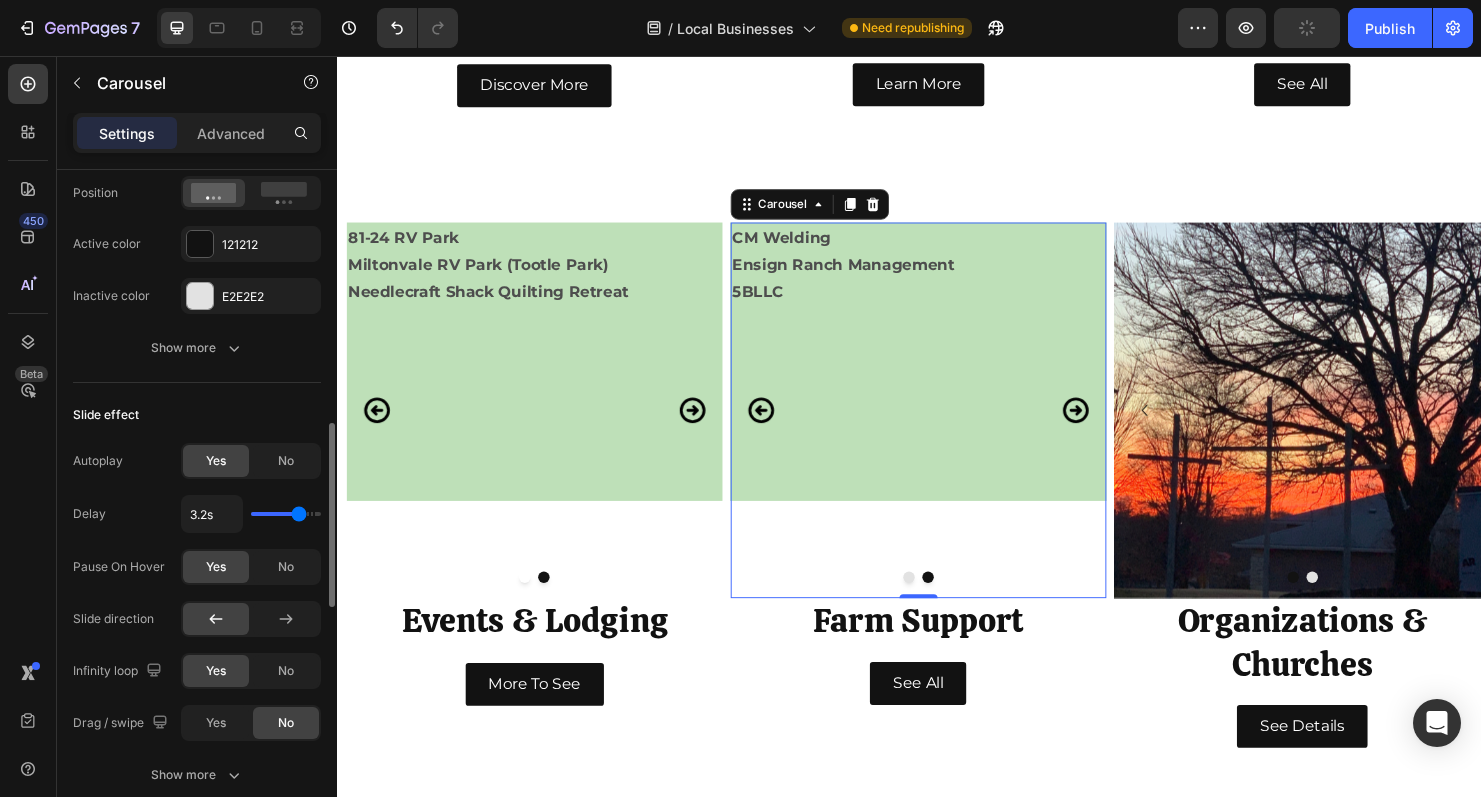 scroll, scrollTop: 1113, scrollLeft: 0, axis: vertical 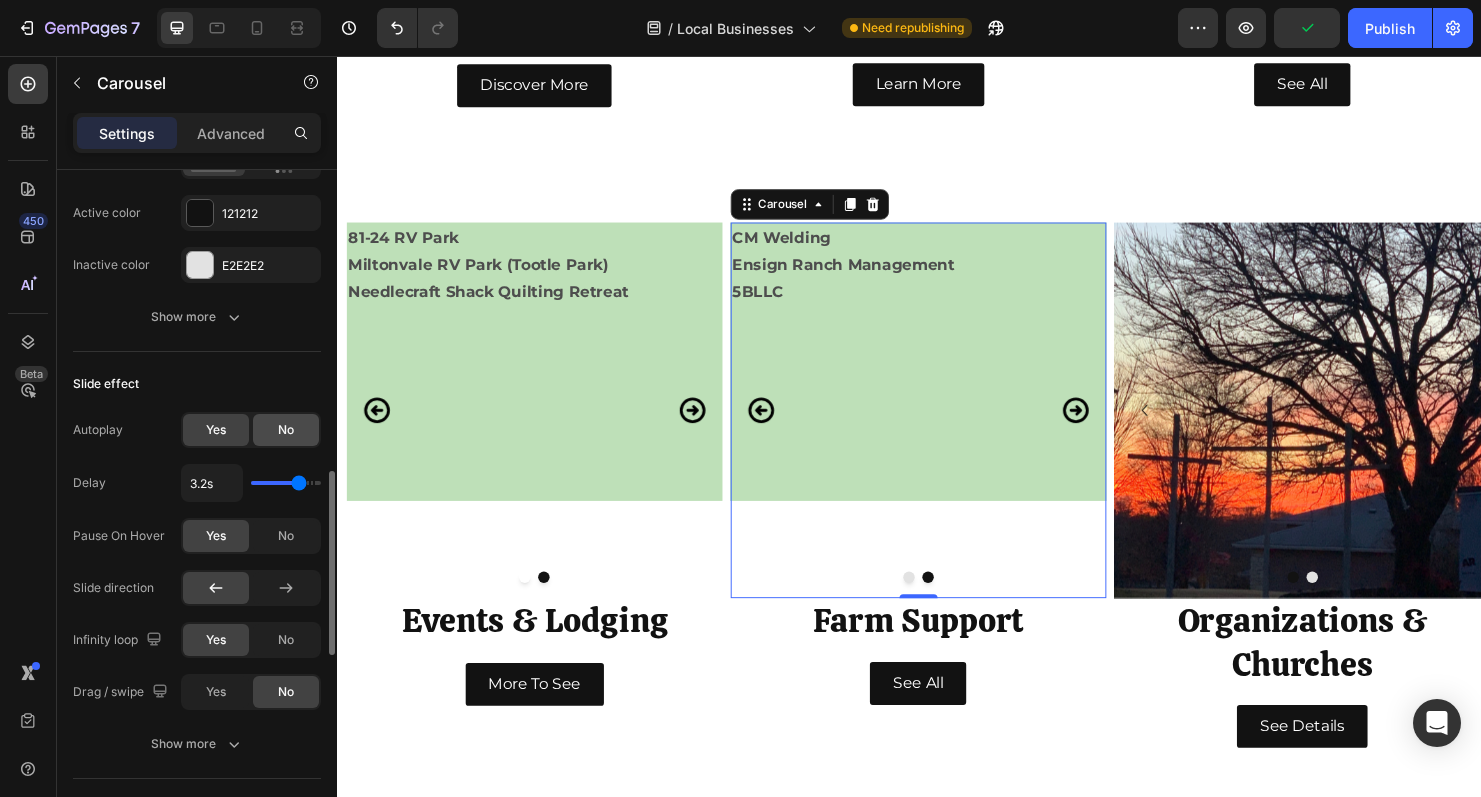 click on "No" 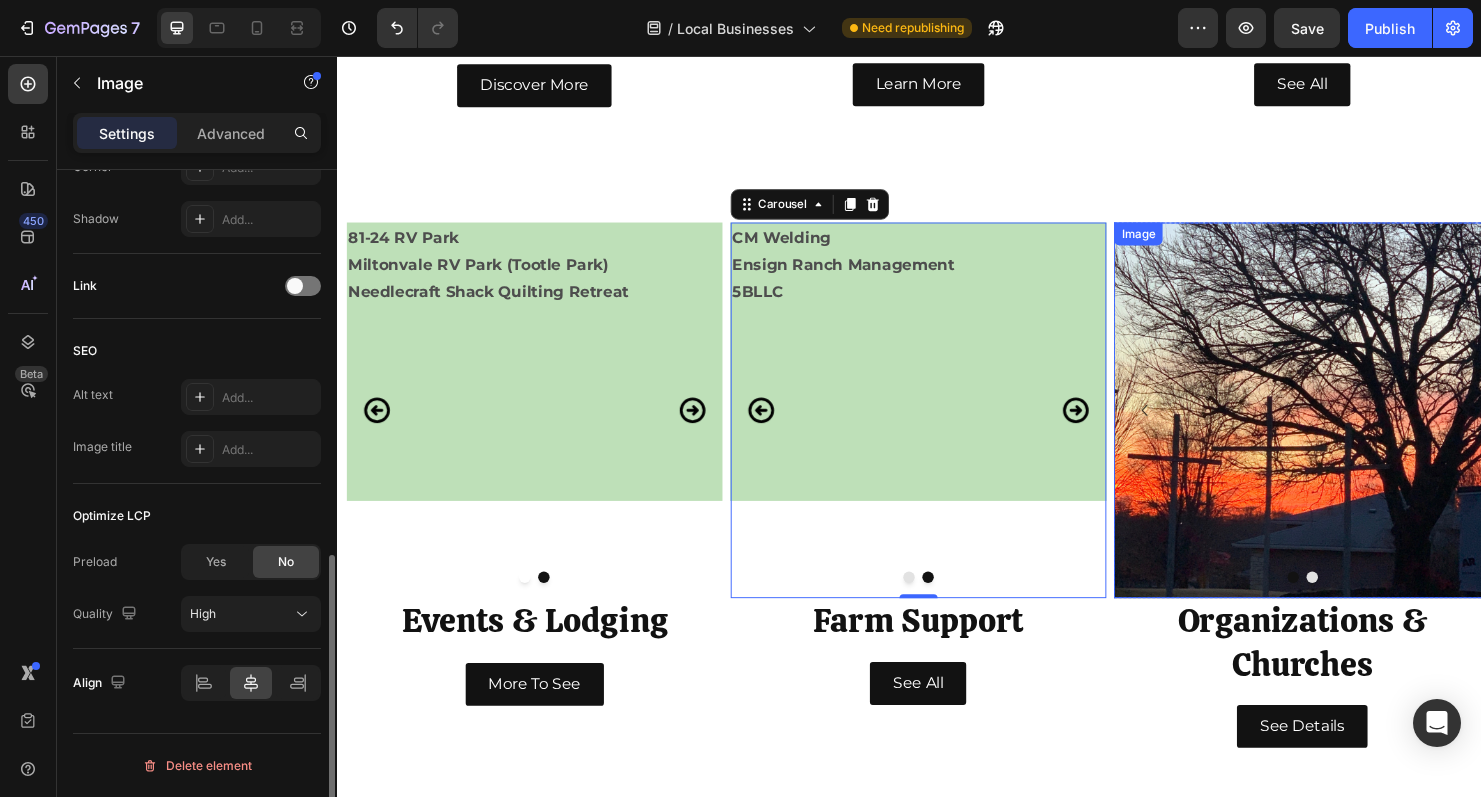 click at bounding box center [1349, 428] 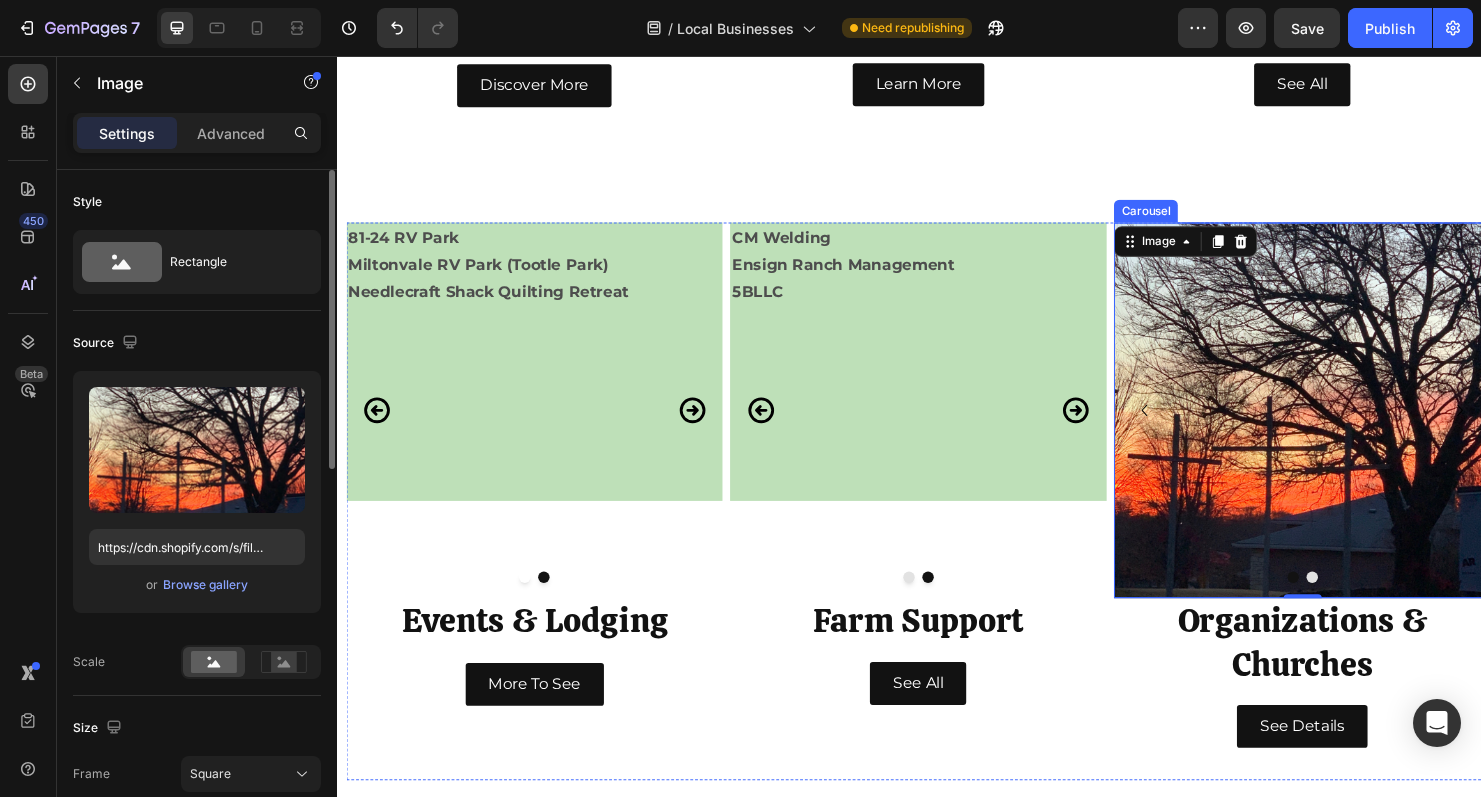 click at bounding box center [1360, 603] 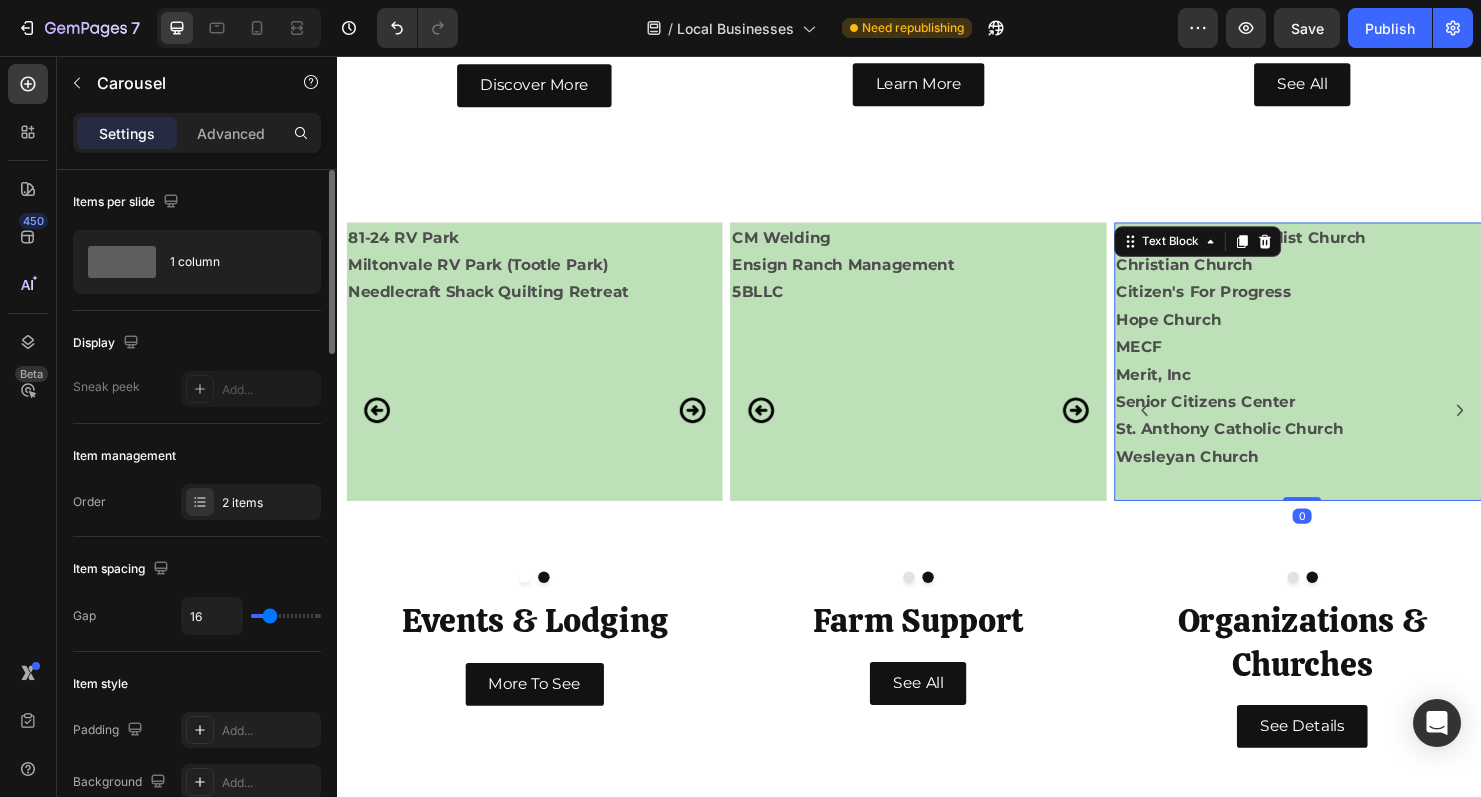 click on "Hope Church" at bounding box center [1349, 333] 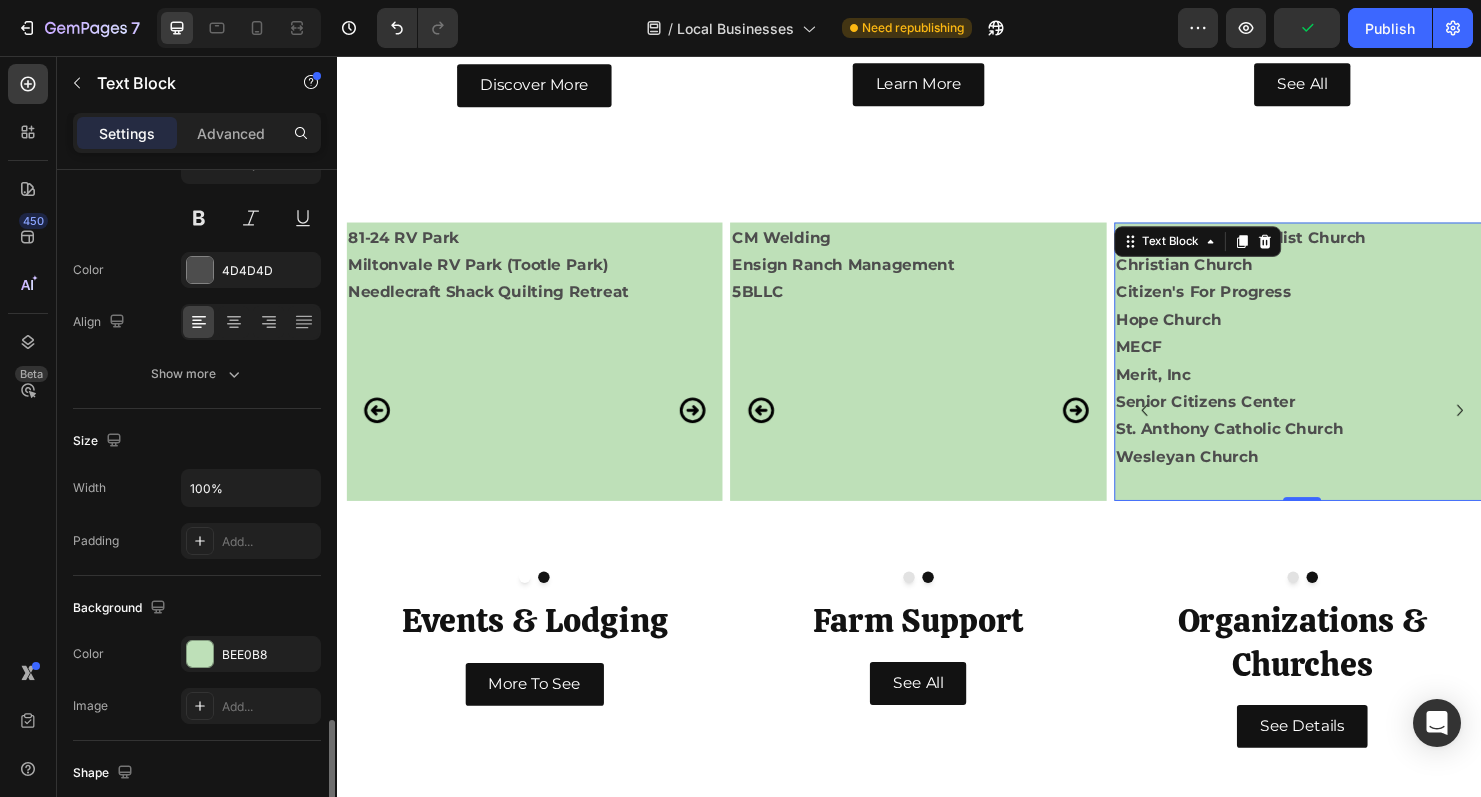 scroll, scrollTop: 0, scrollLeft: 0, axis: both 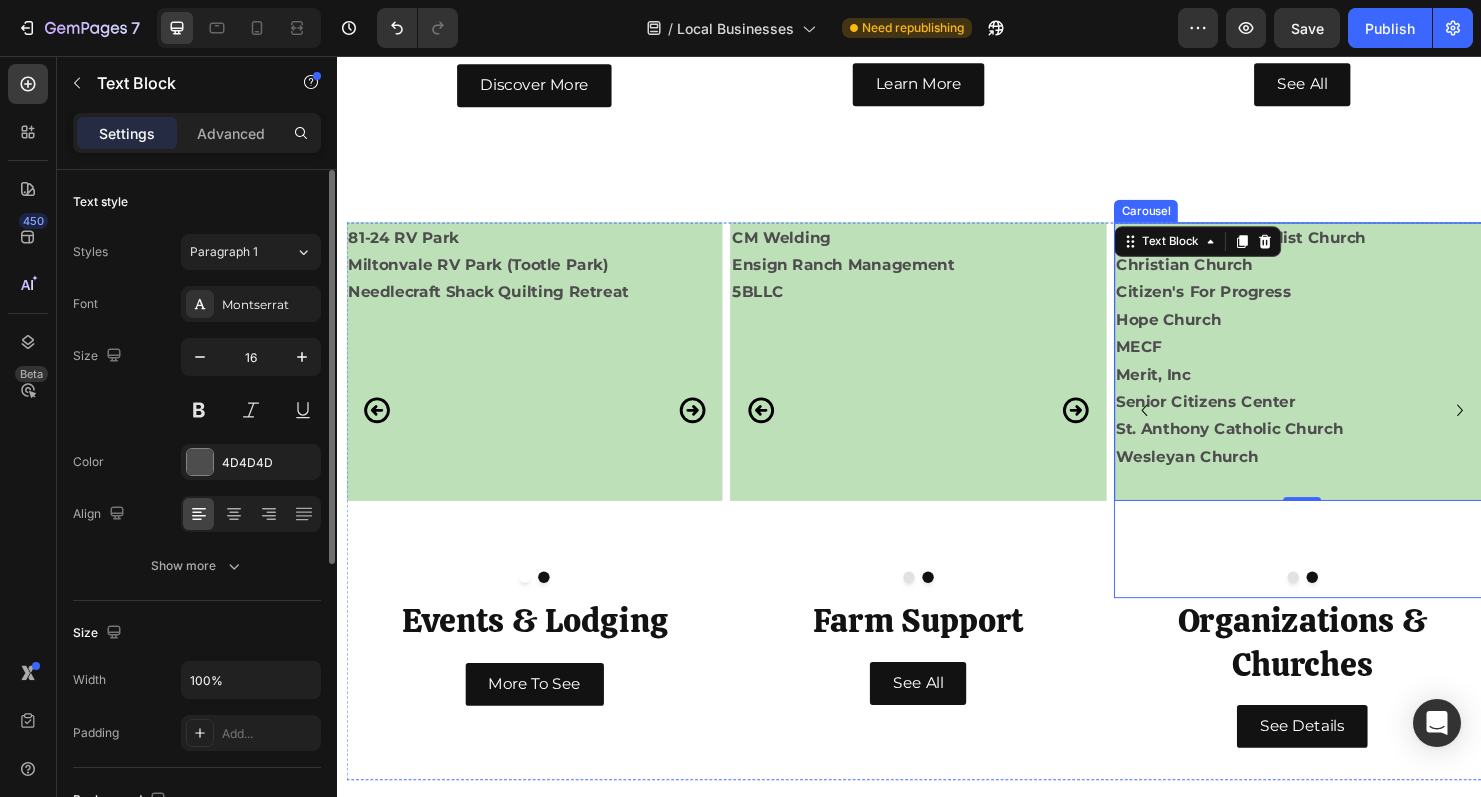 click at bounding box center (1340, 603) 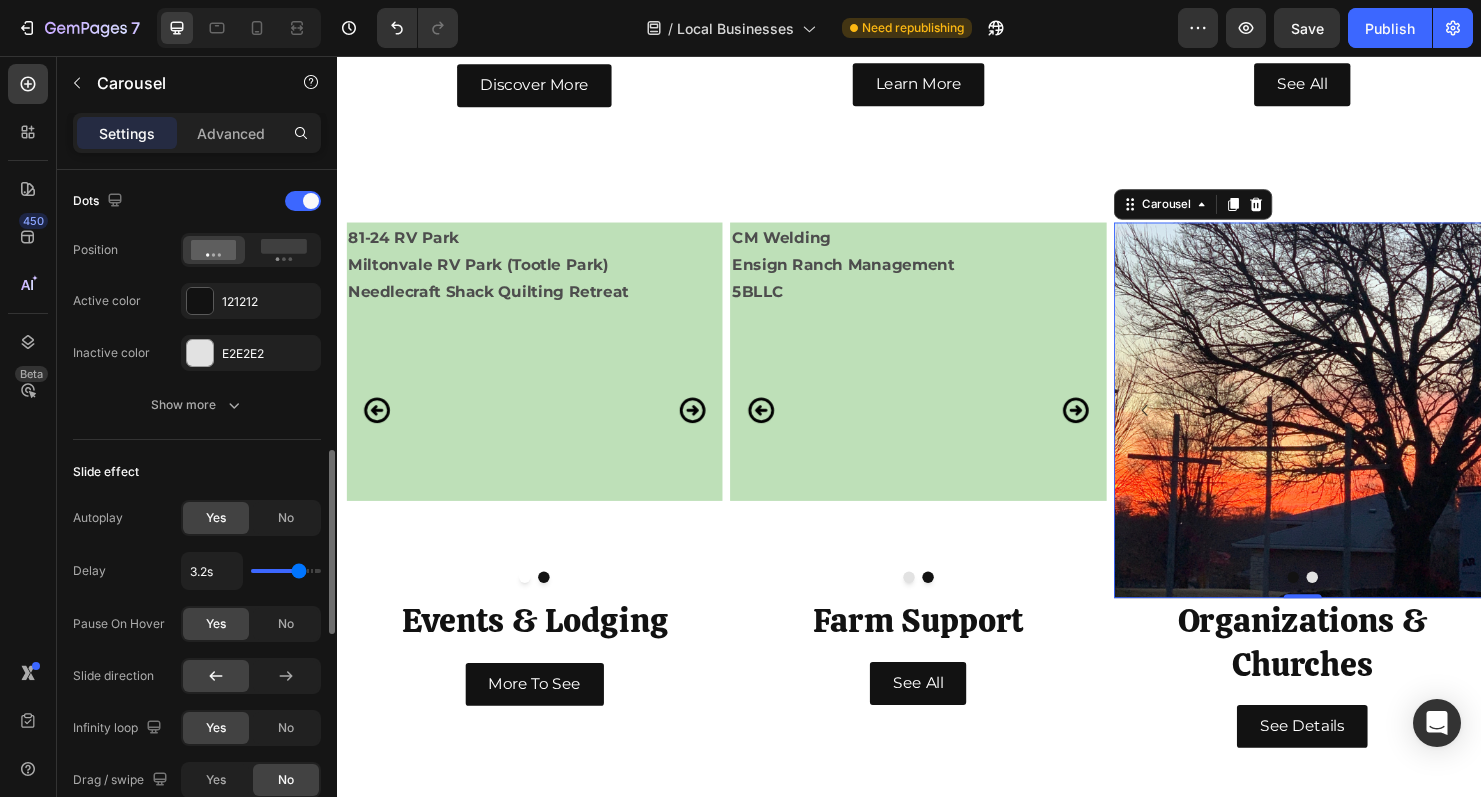 scroll, scrollTop: 1031, scrollLeft: 0, axis: vertical 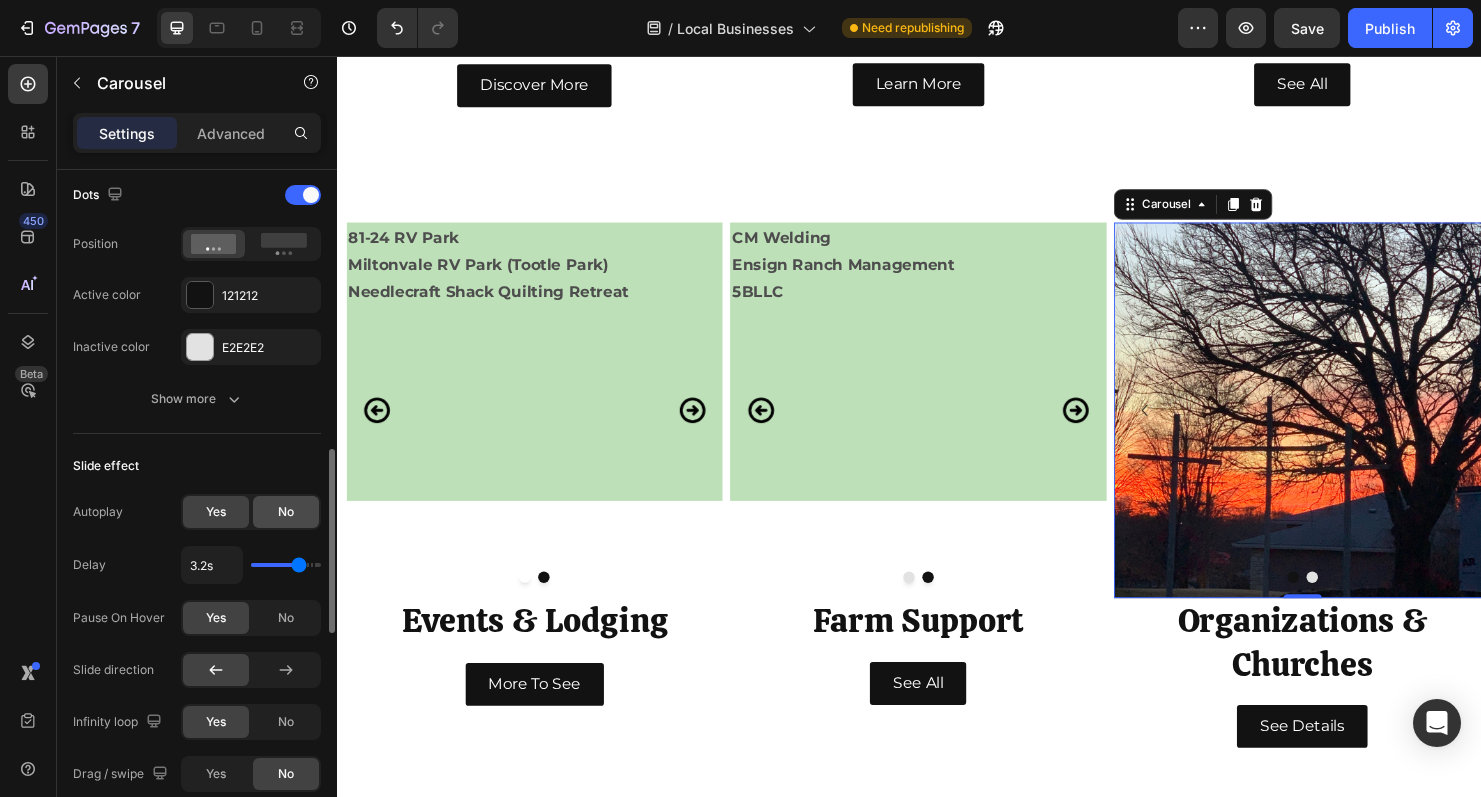 click on "No" 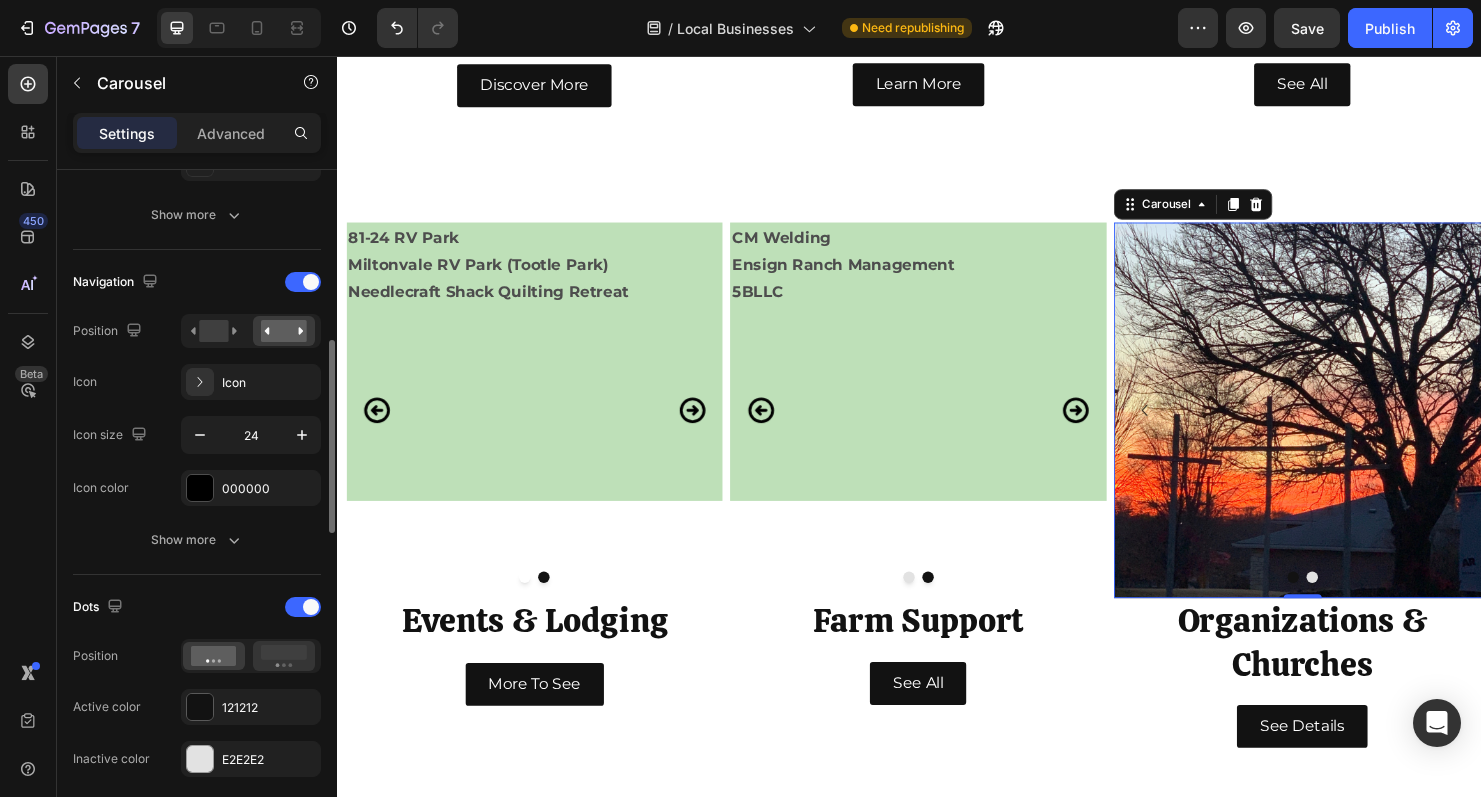 scroll, scrollTop: 569, scrollLeft: 0, axis: vertical 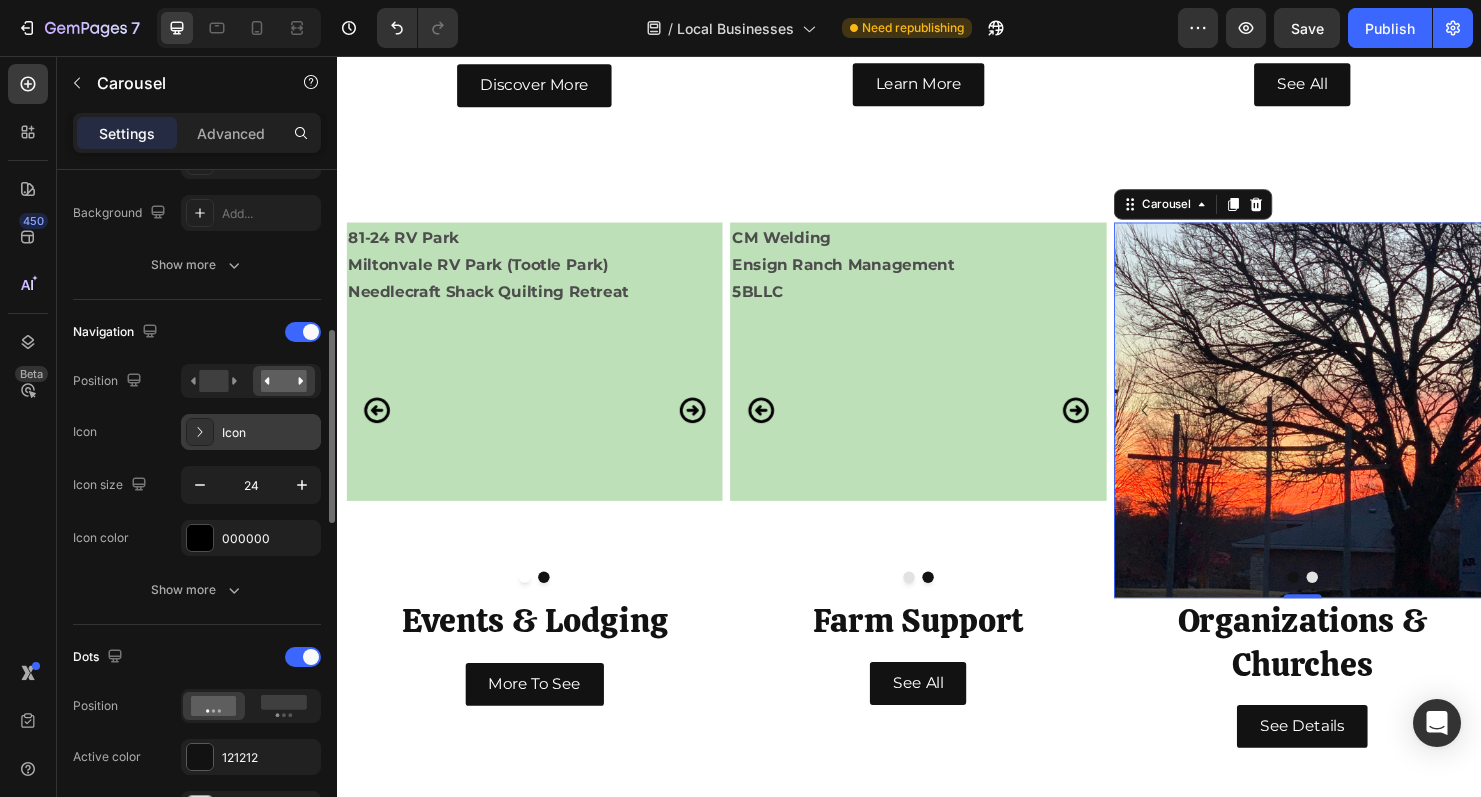 click on "Icon" at bounding box center (269, 433) 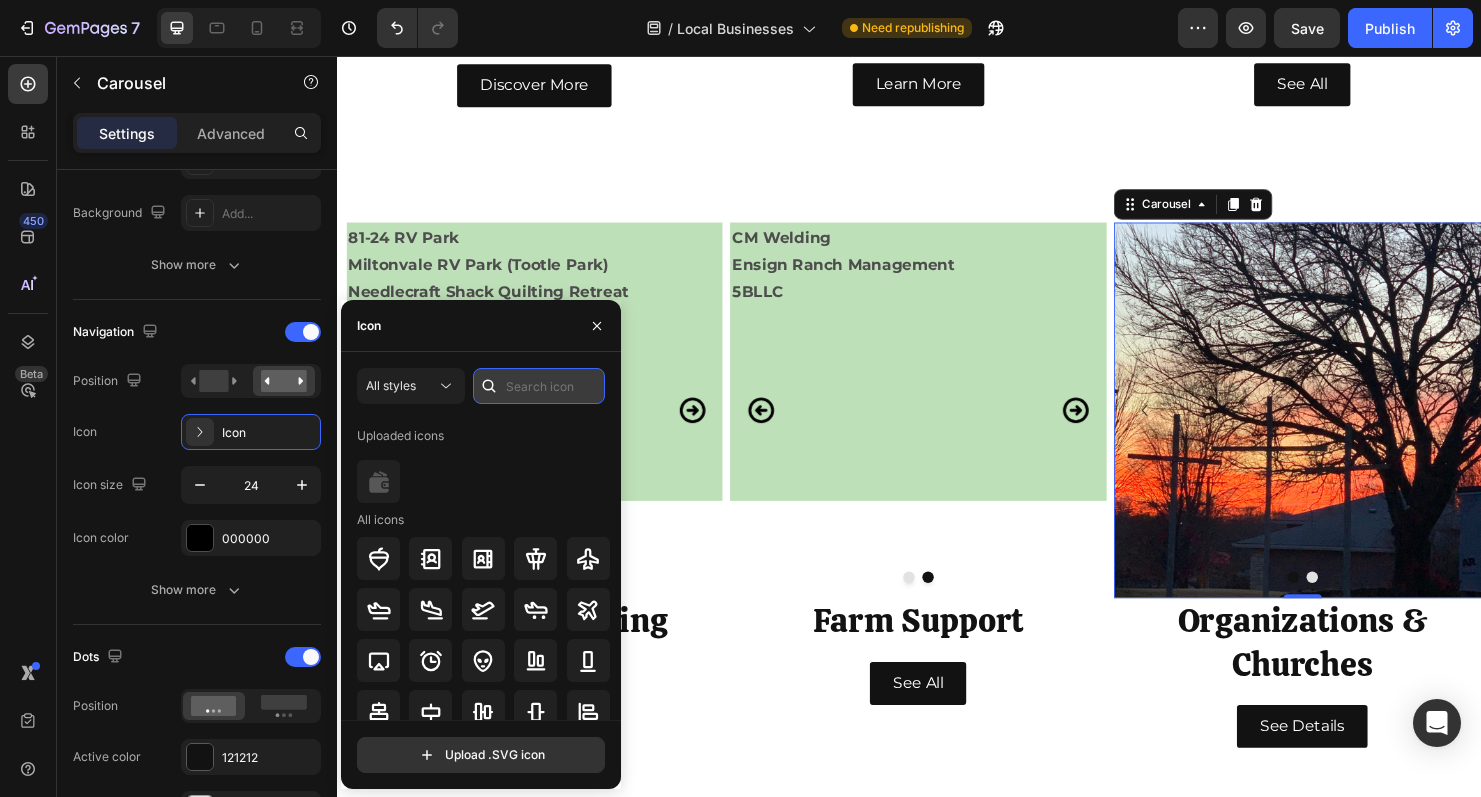 click at bounding box center [539, 386] 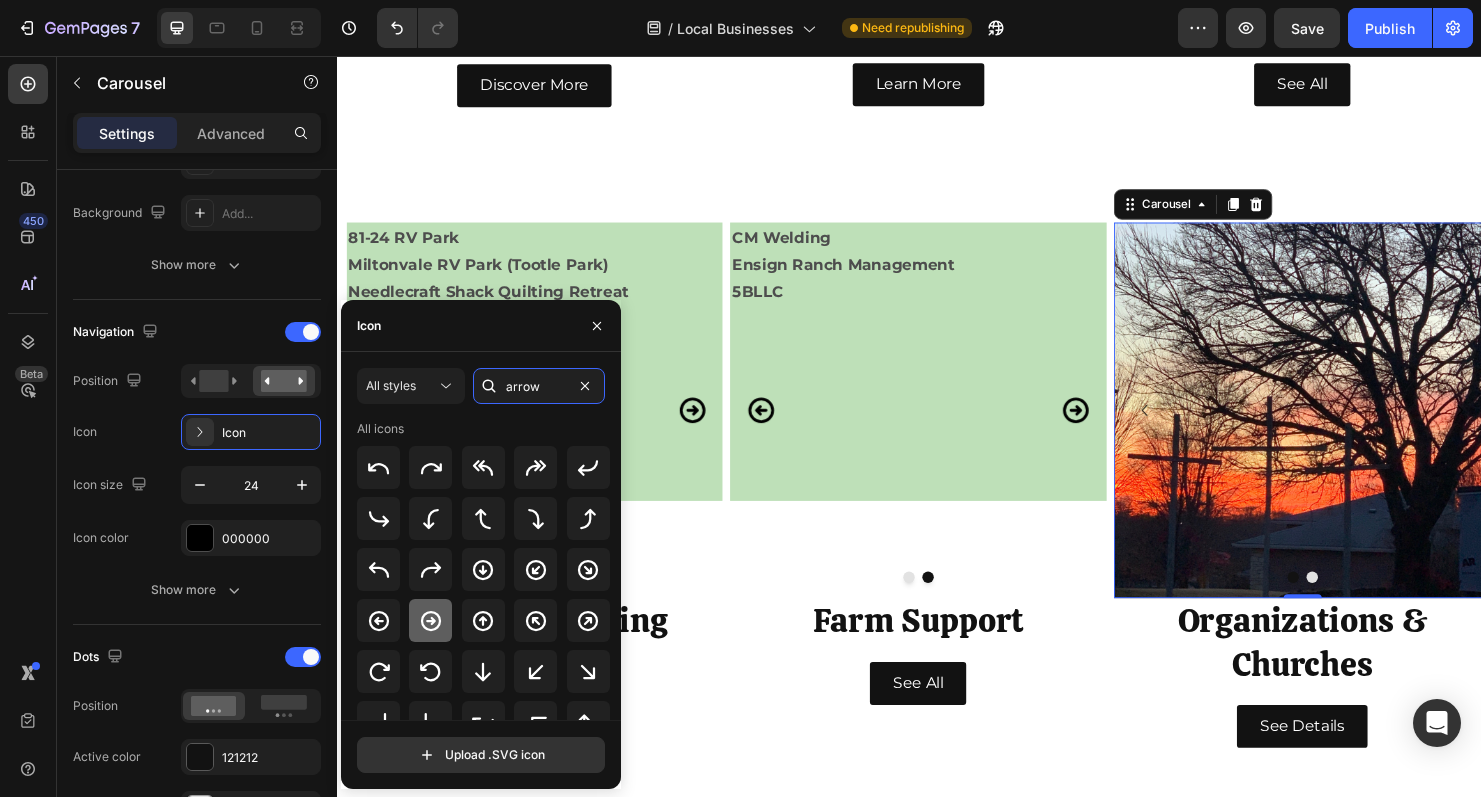 type on "arrow" 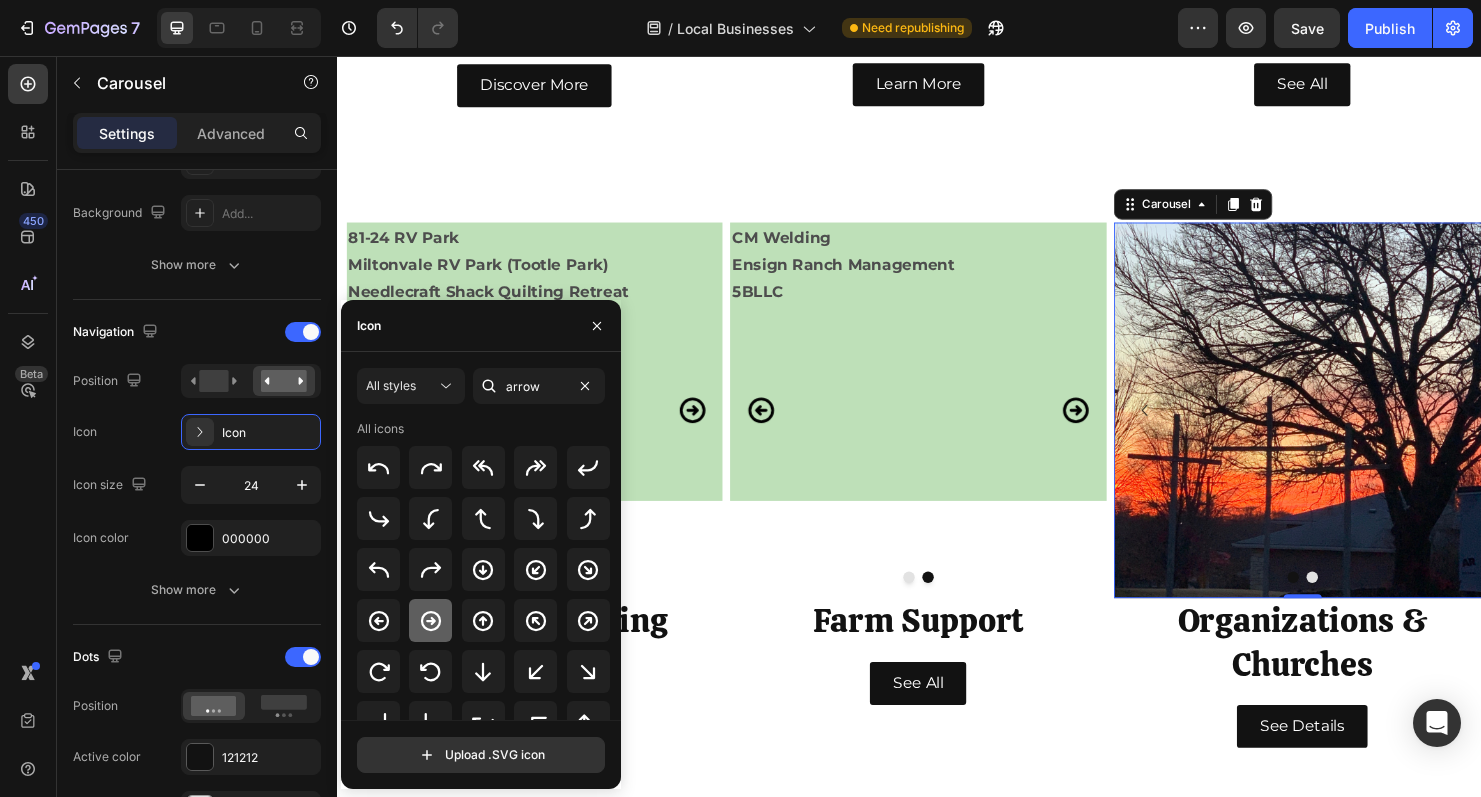 click 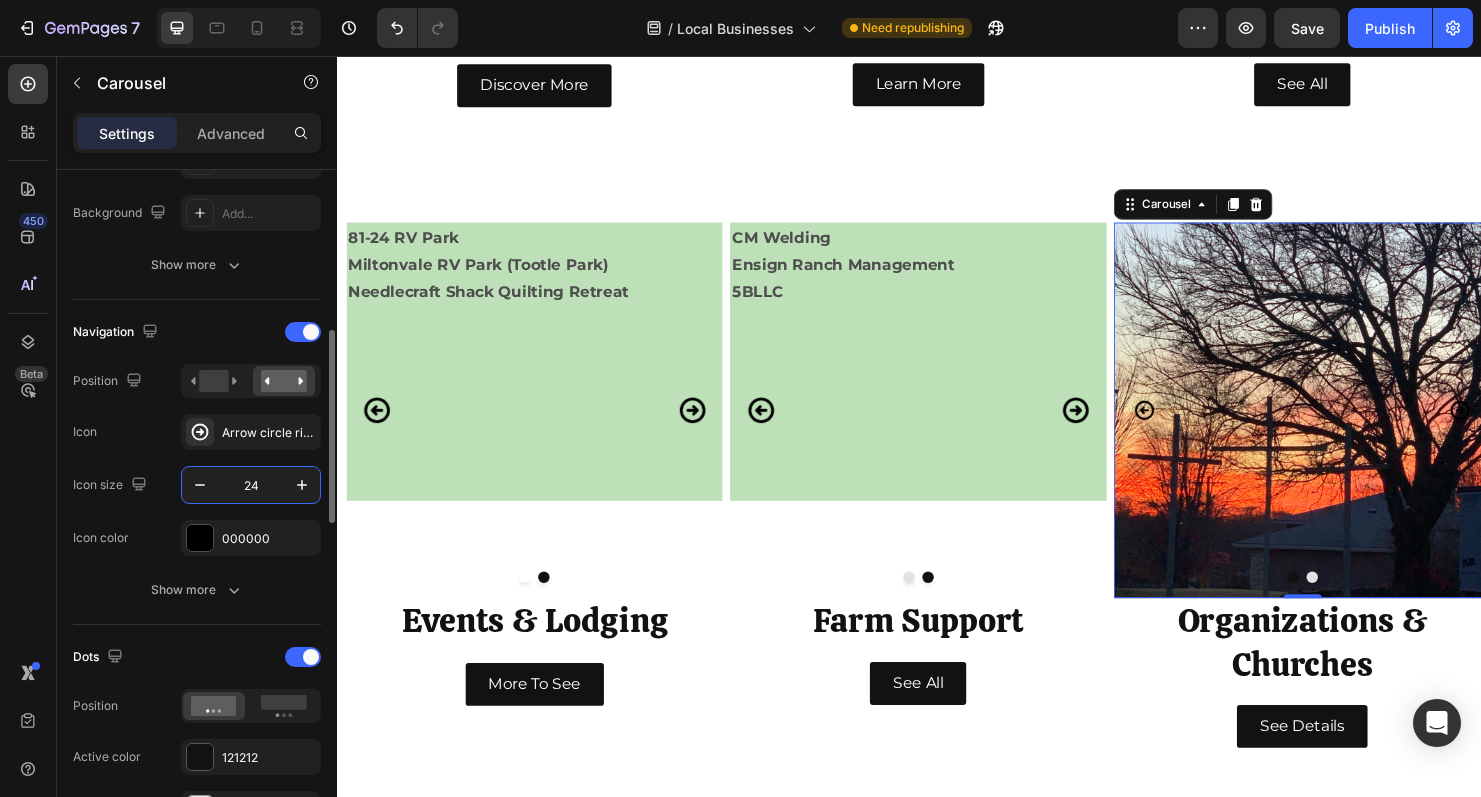 click on "24" at bounding box center [251, 485] 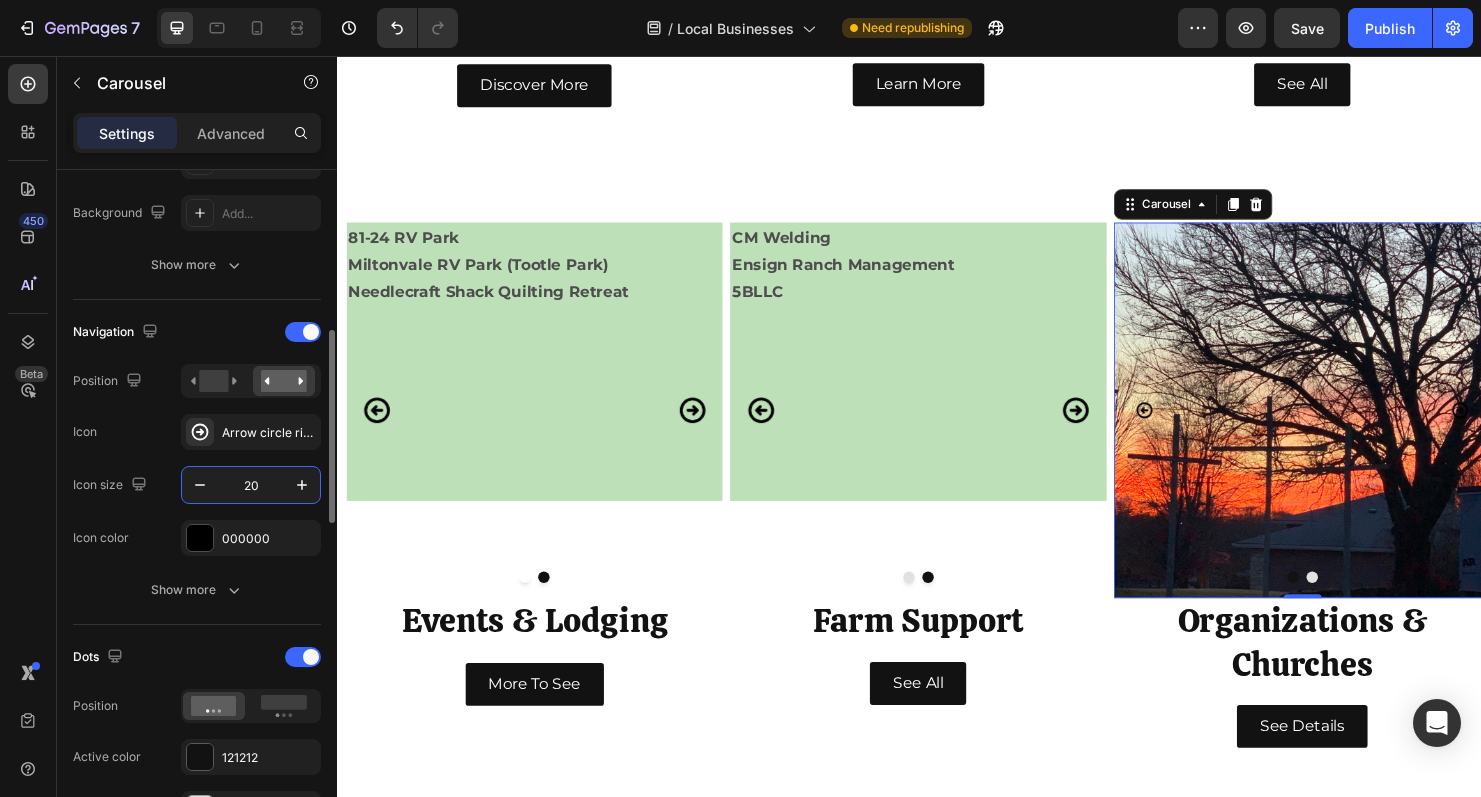 type on "200" 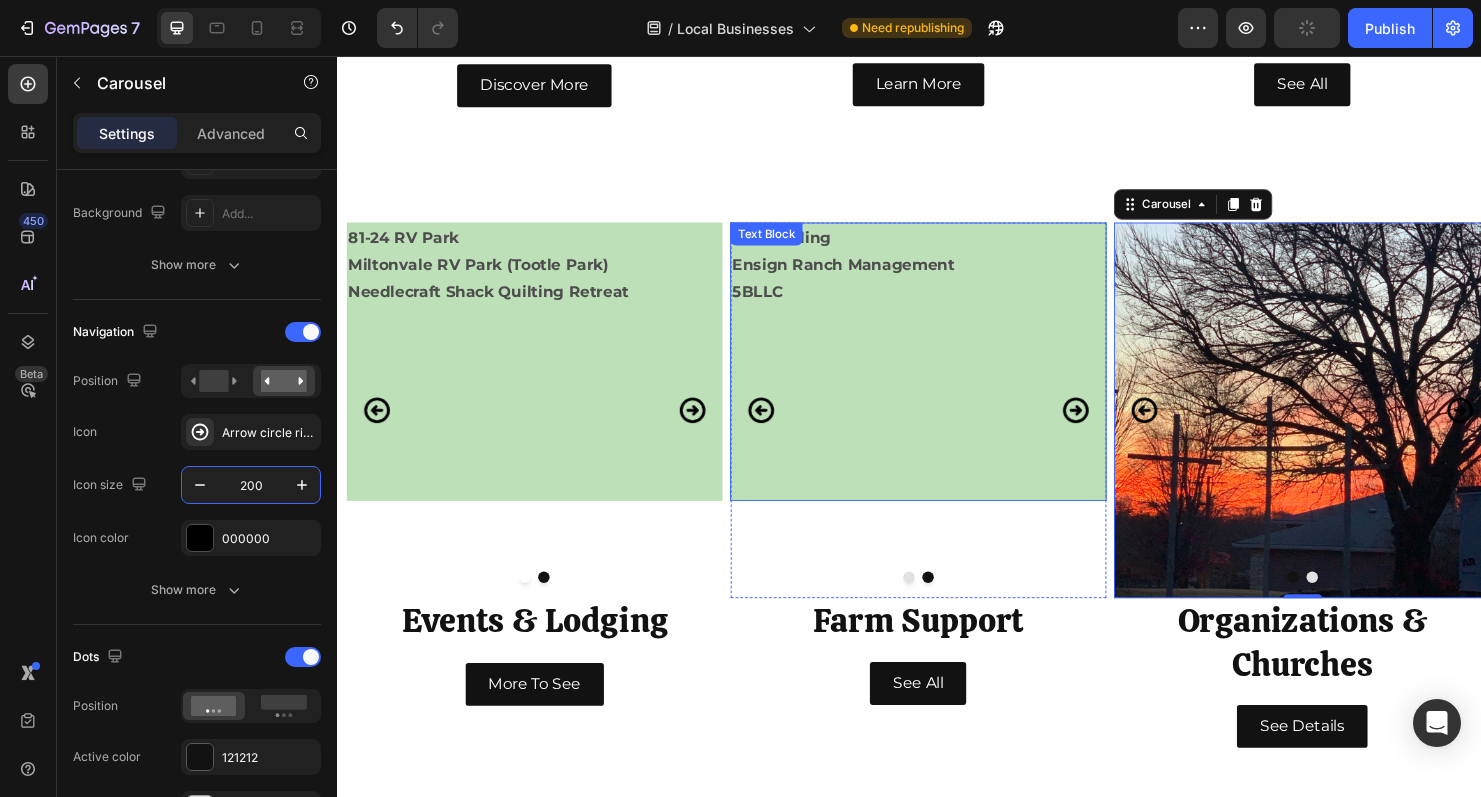 click at bounding box center [947, 477] 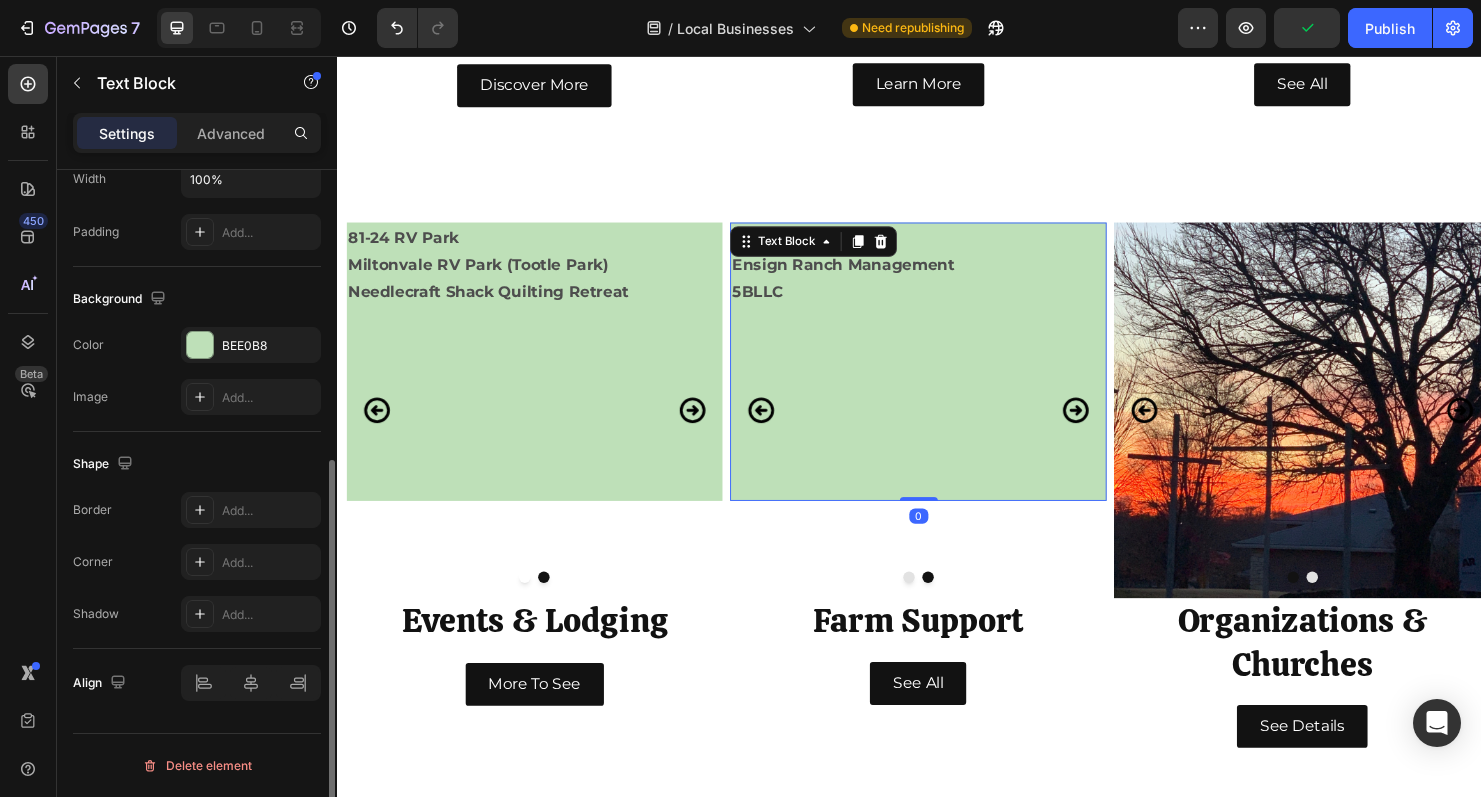 scroll, scrollTop: 0, scrollLeft: 0, axis: both 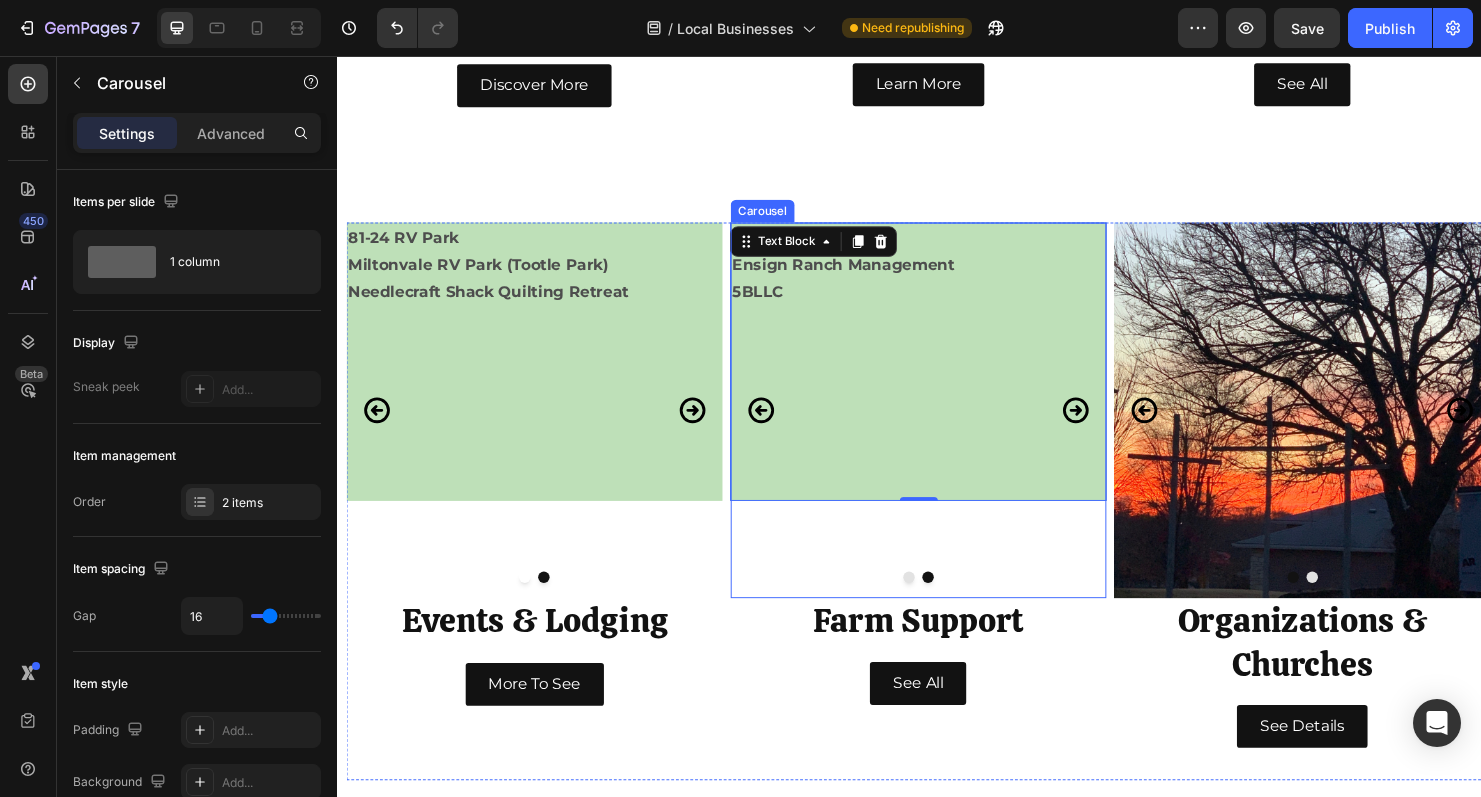 click at bounding box center [957, 603] 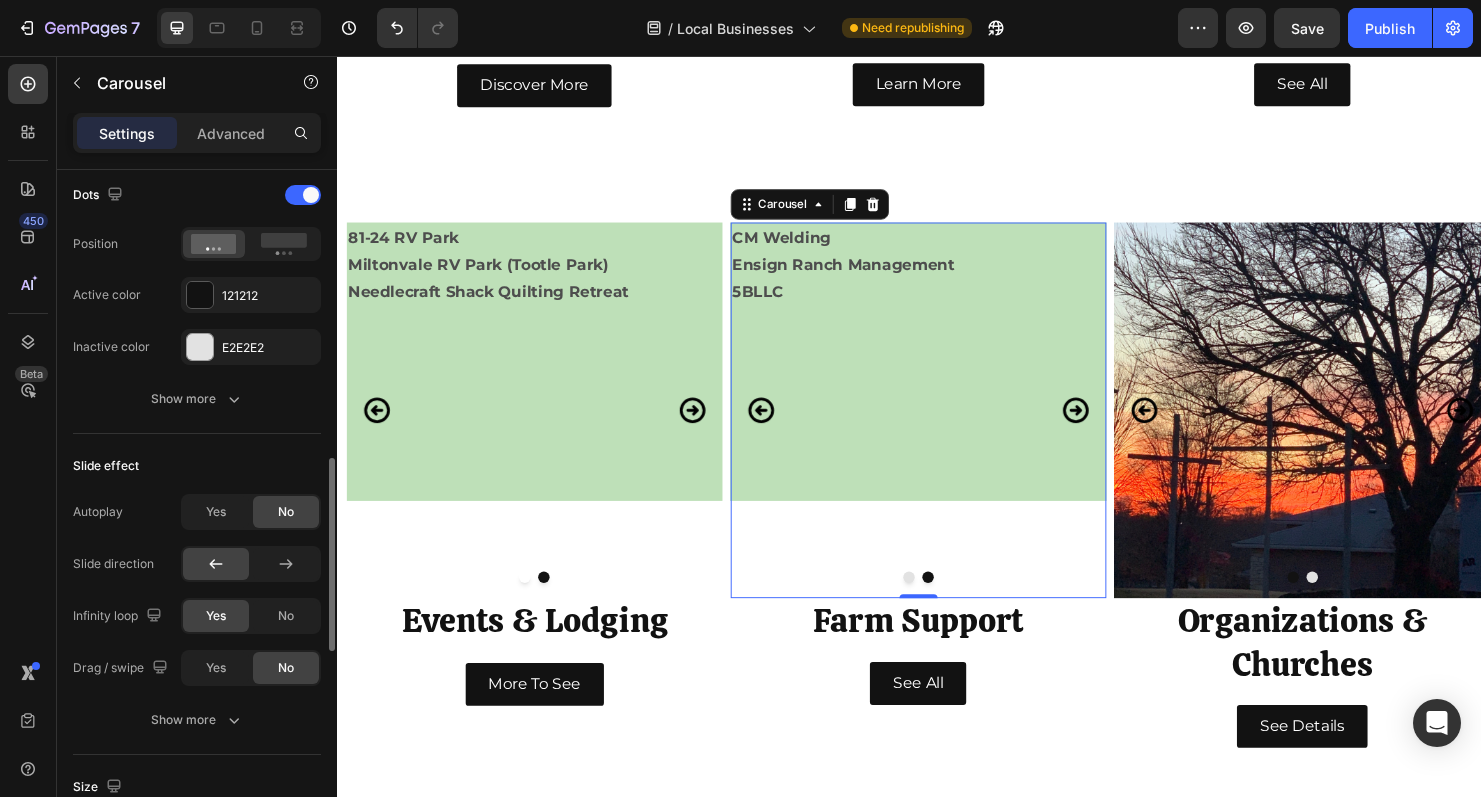 scroll, scrollTop: 1032, scrollLeft: 0, axis: vertical 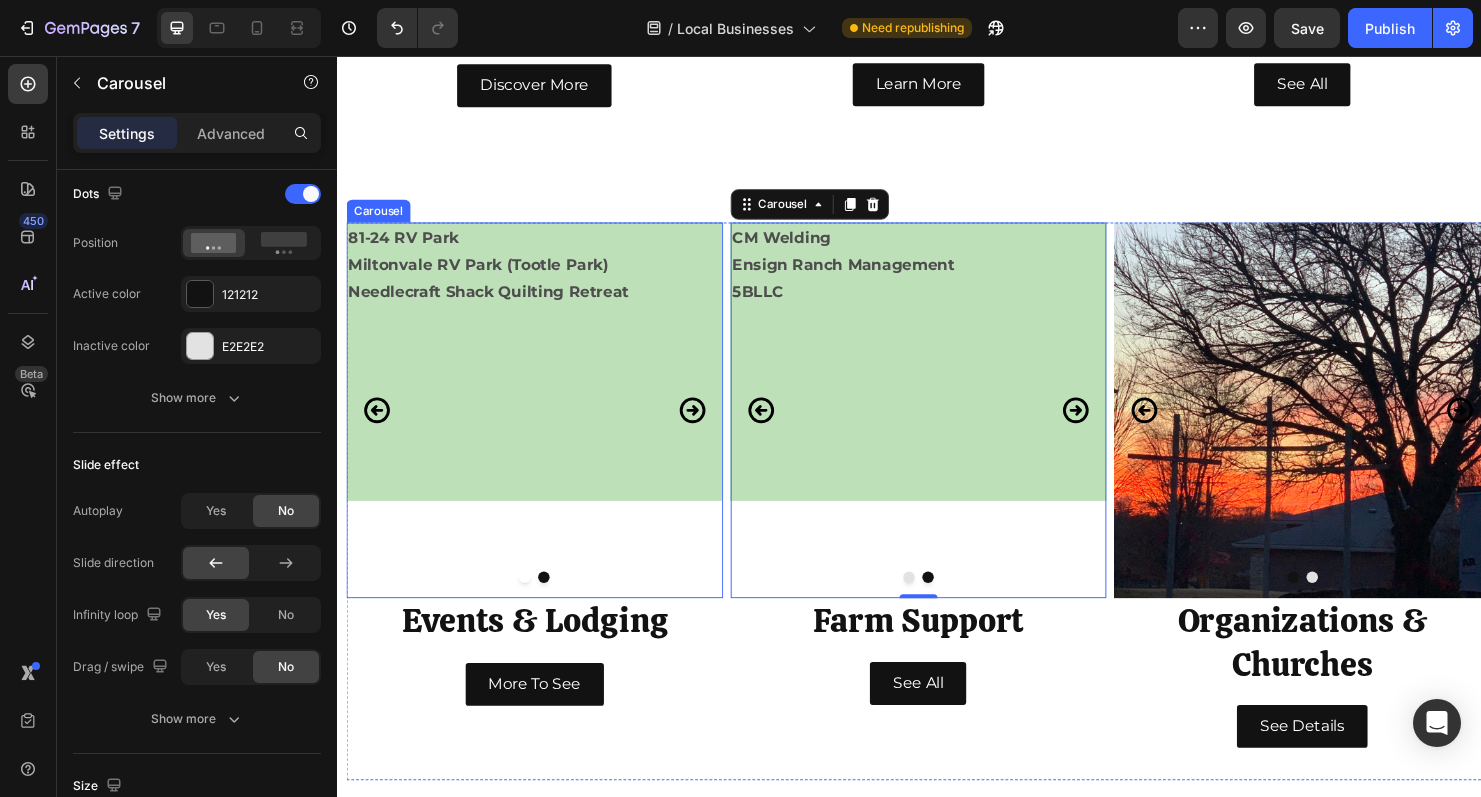 click at bounding box center [554, 603] 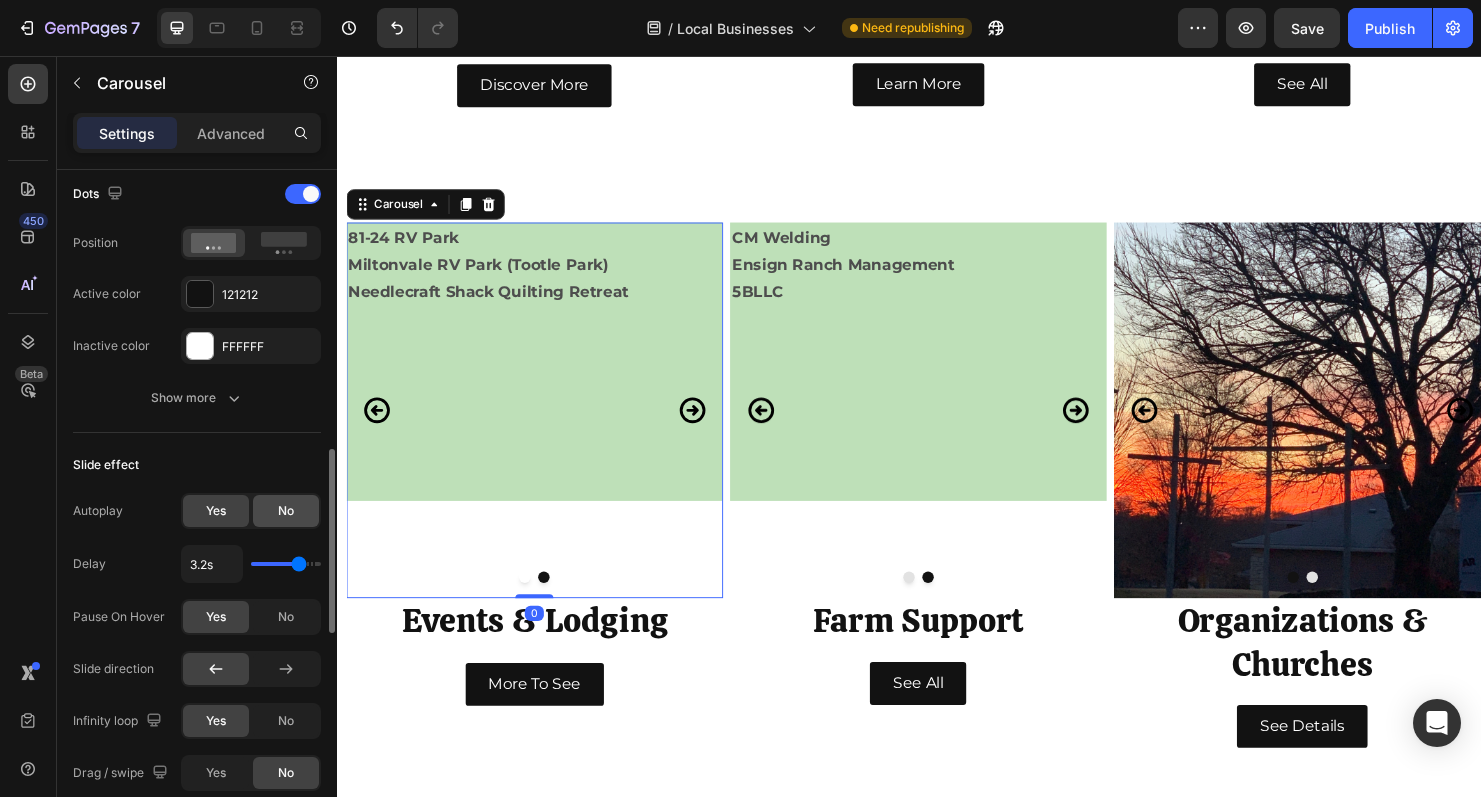 click on "No" 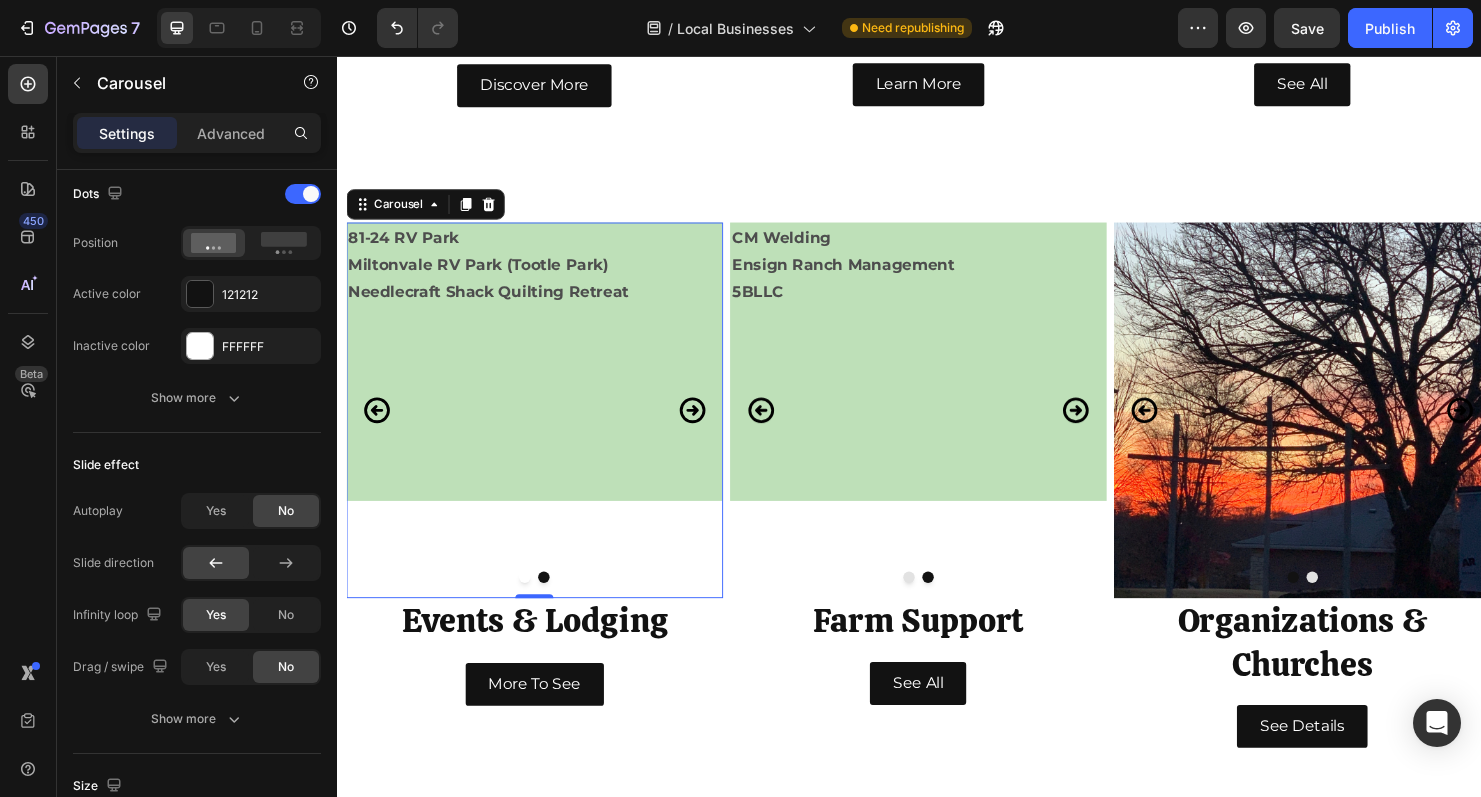 click 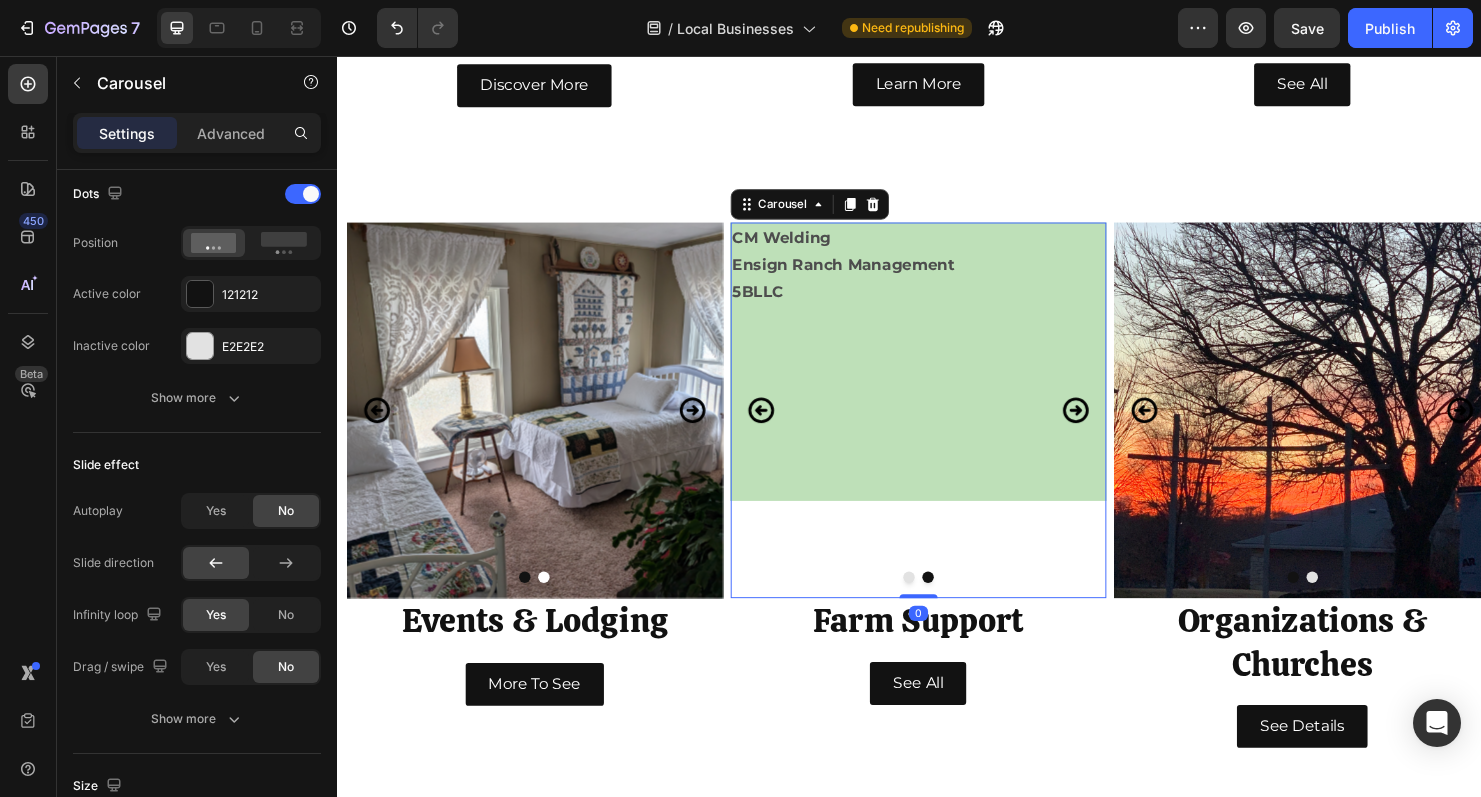 click 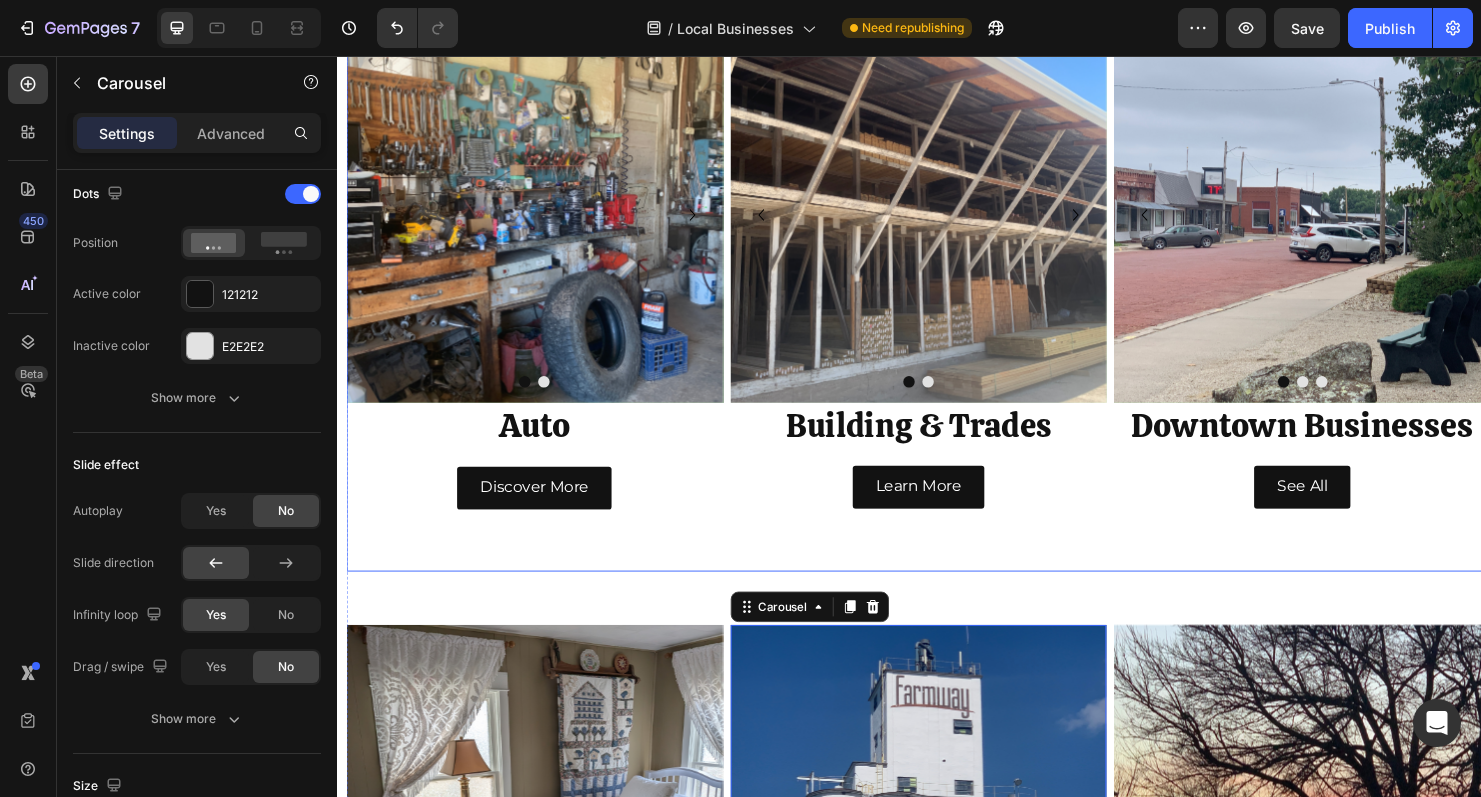 scroll, scrollTop: 532, scrollLeft: 0, axis: vertical 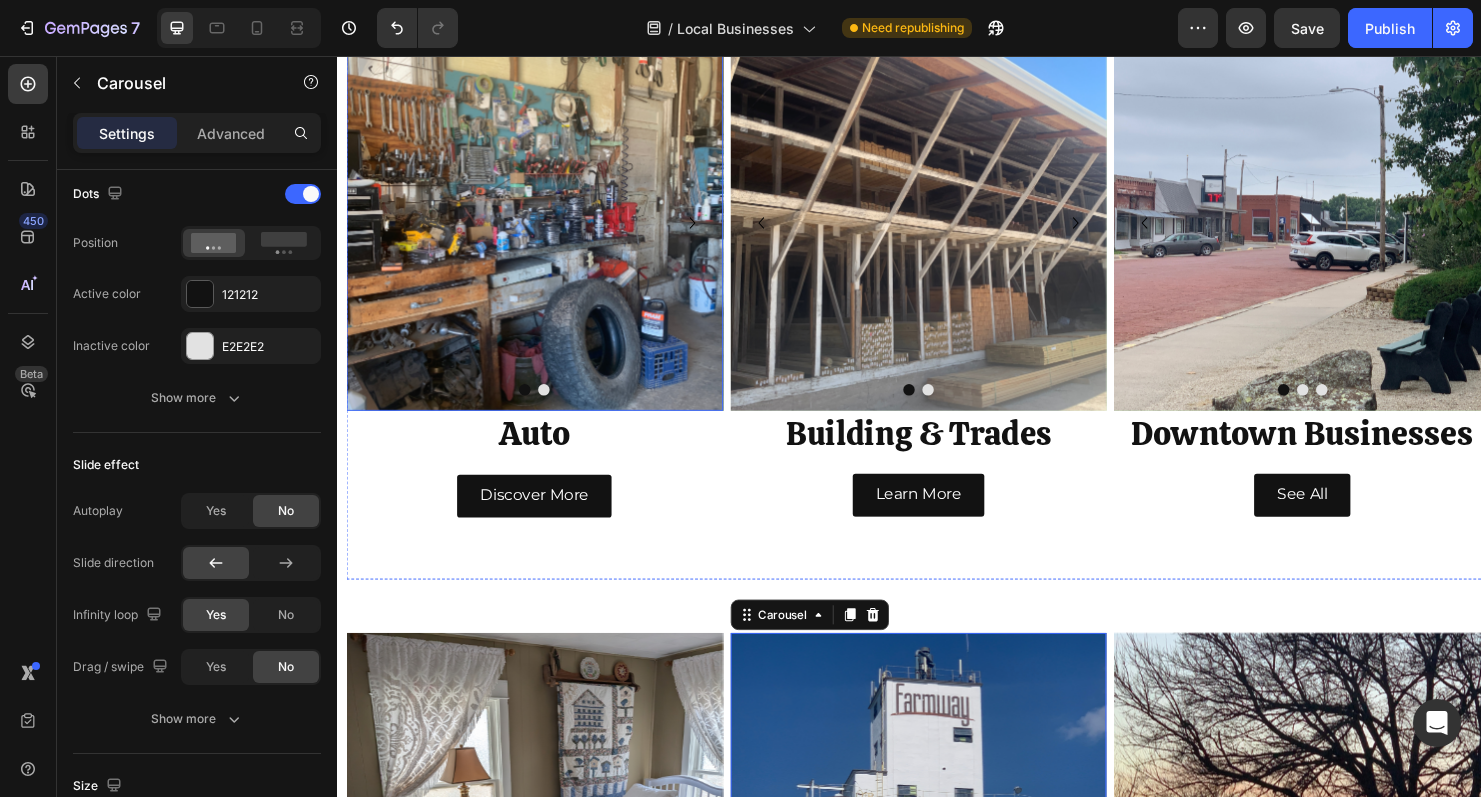 click at bounding box center (554, 406) 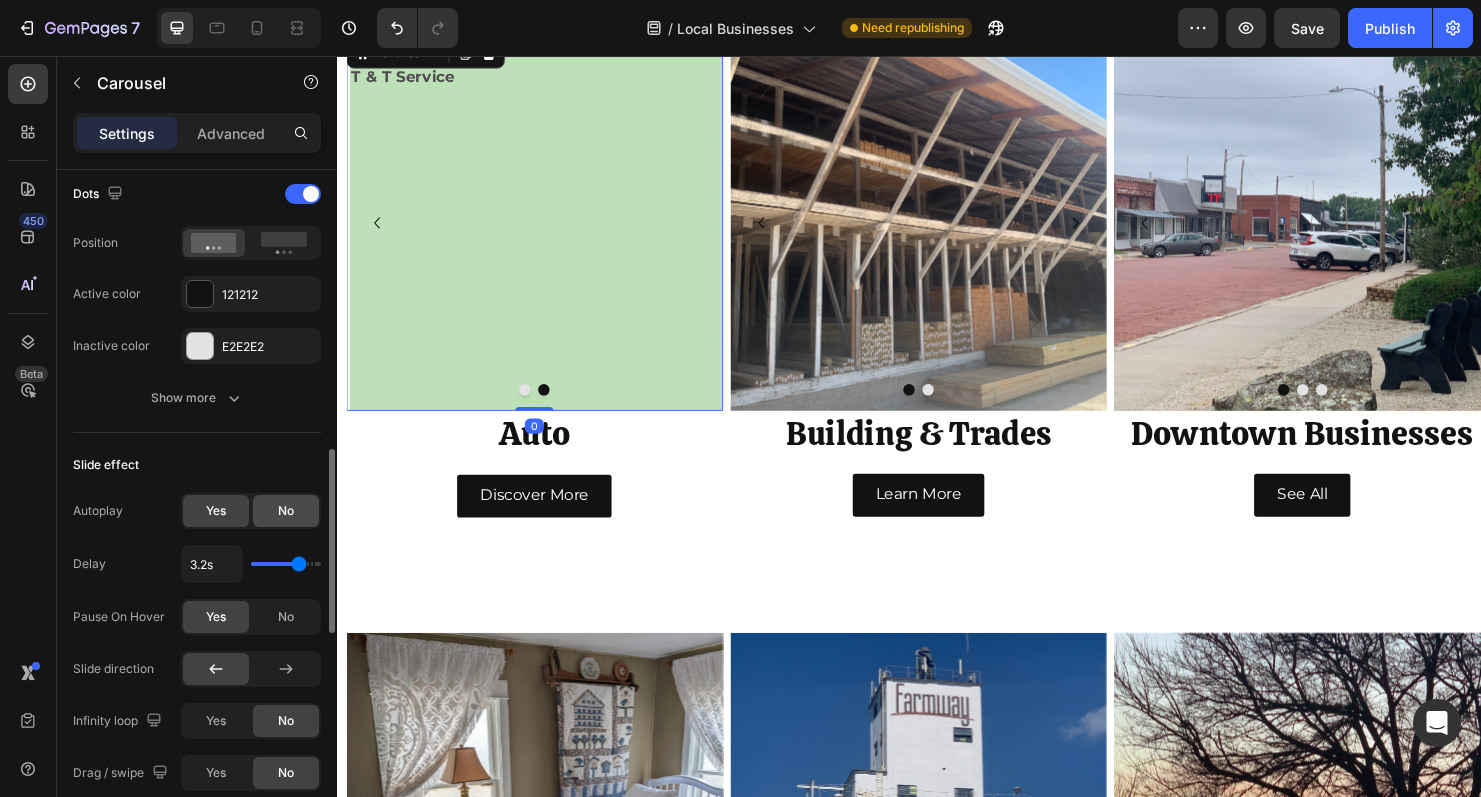 click on "No" 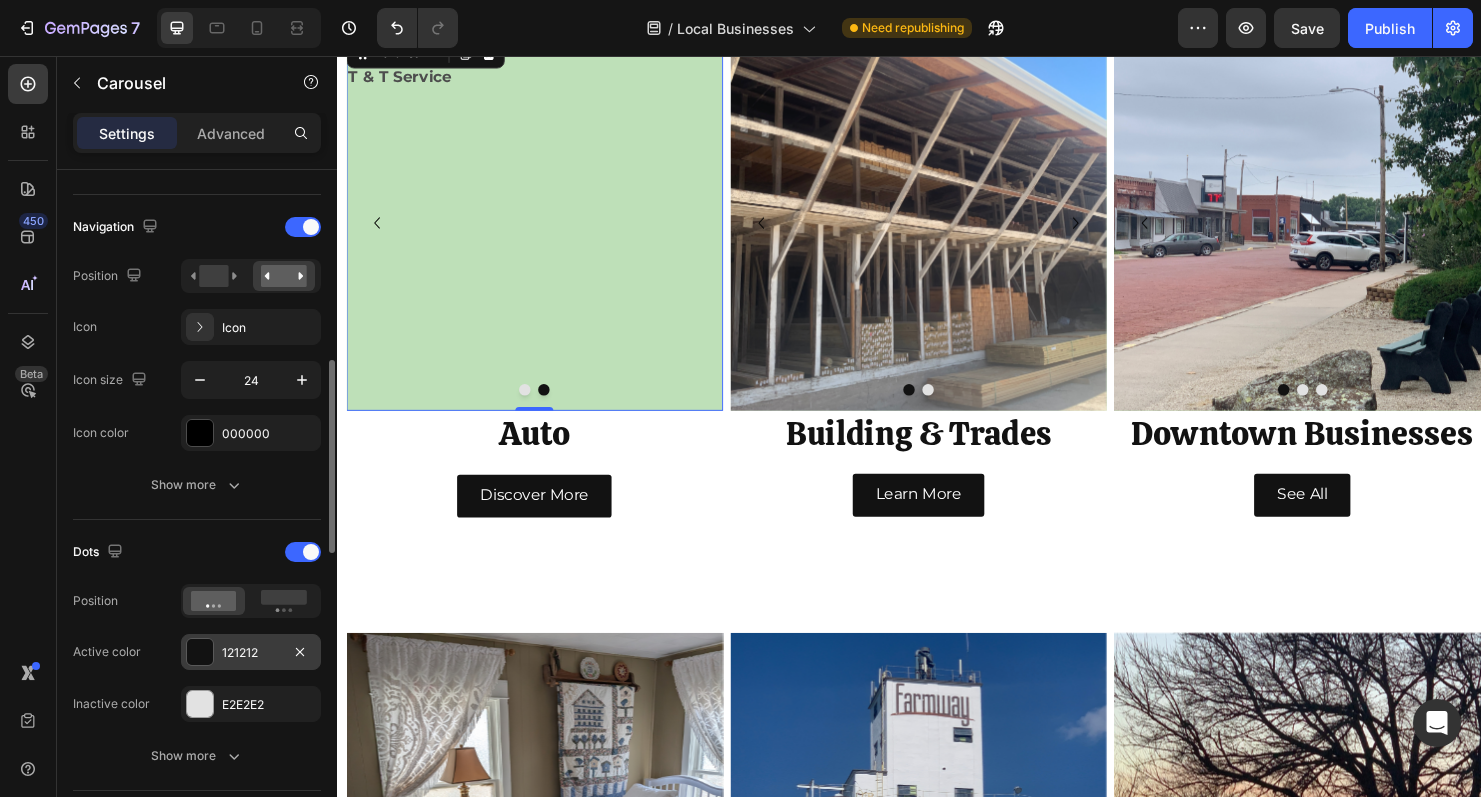 scroll, scrollTop: 664, scrollLeft: 0, axis: vertical 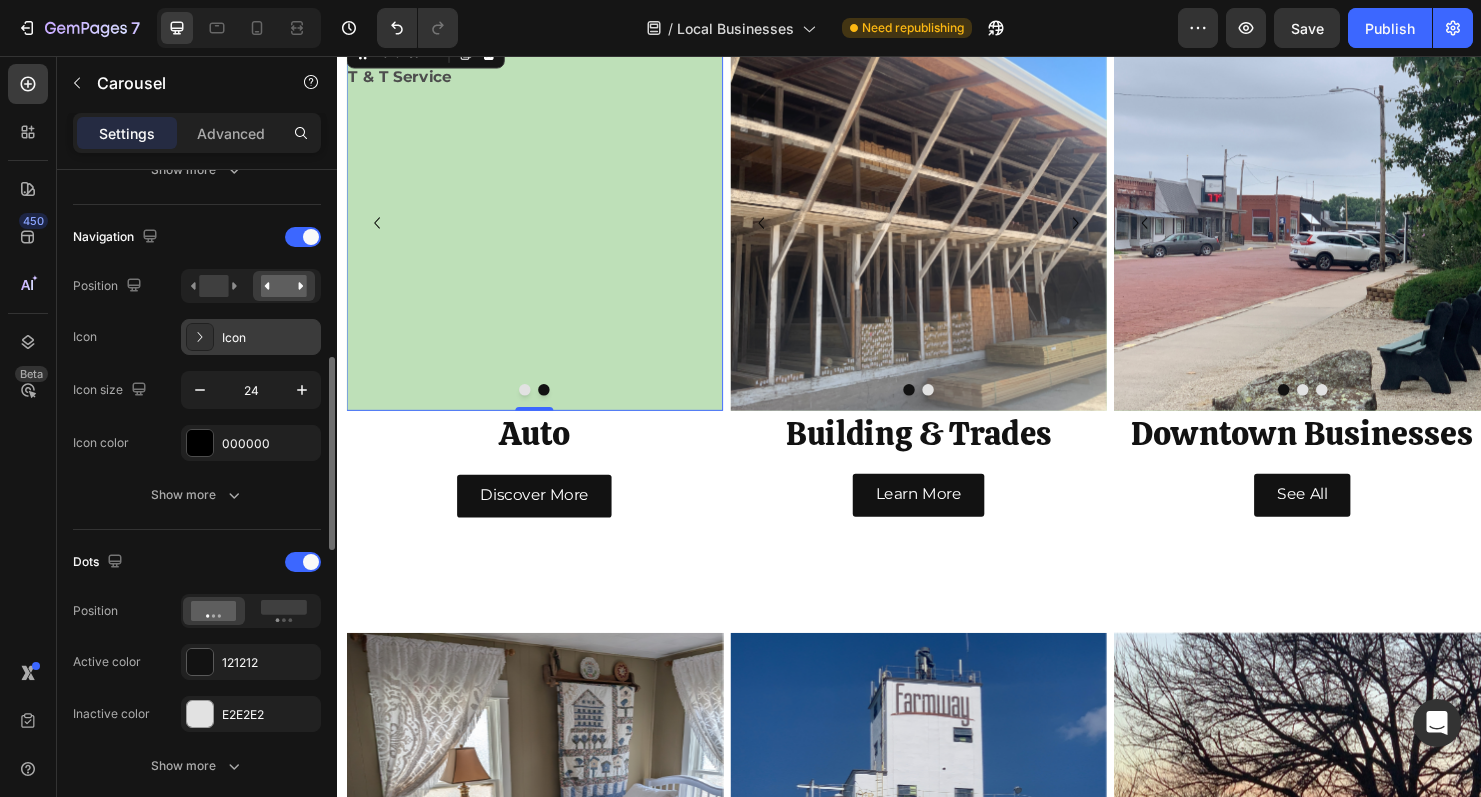 click on "Icon" at bounding box center [269, 338] 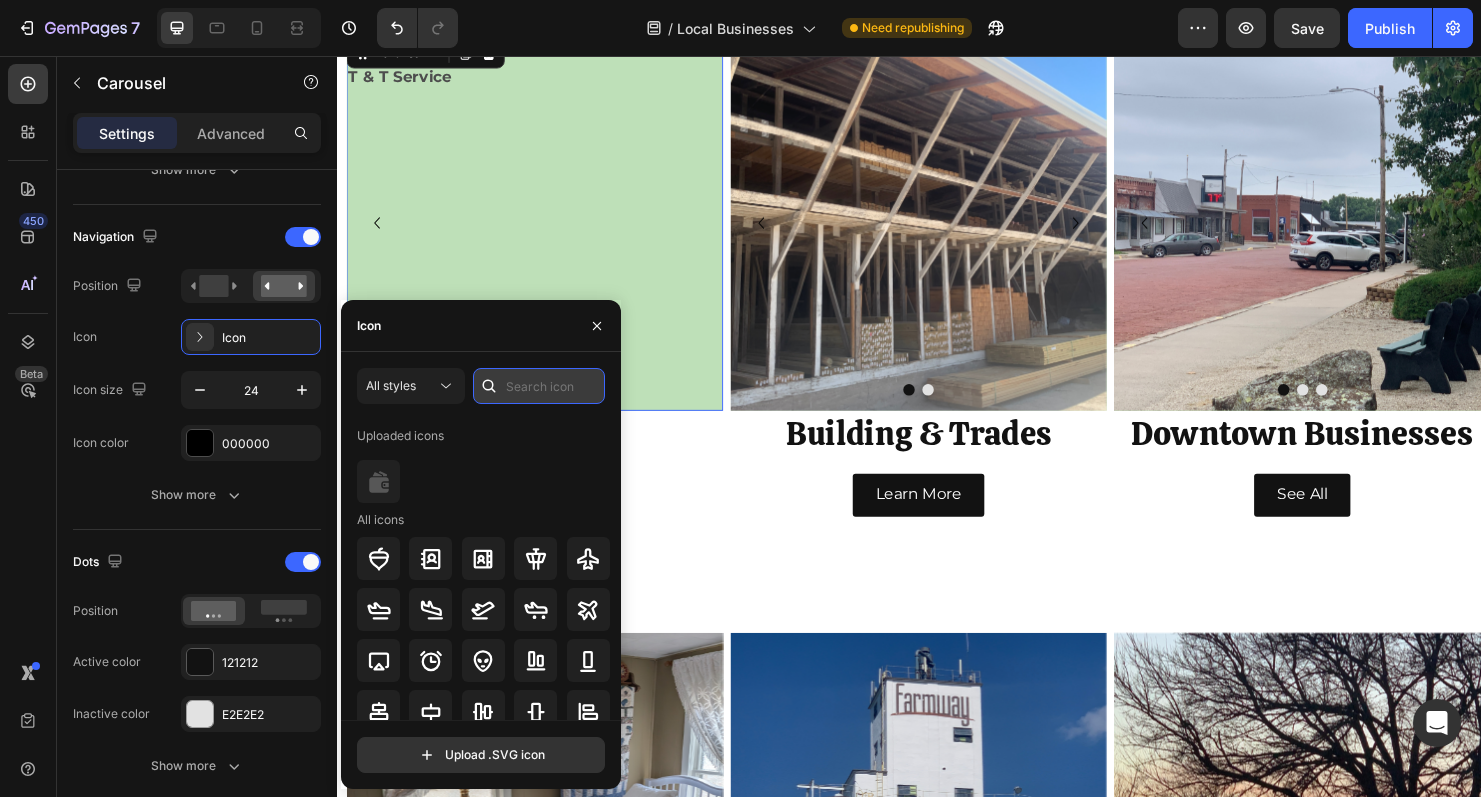 click at bounding box center (539, 386) 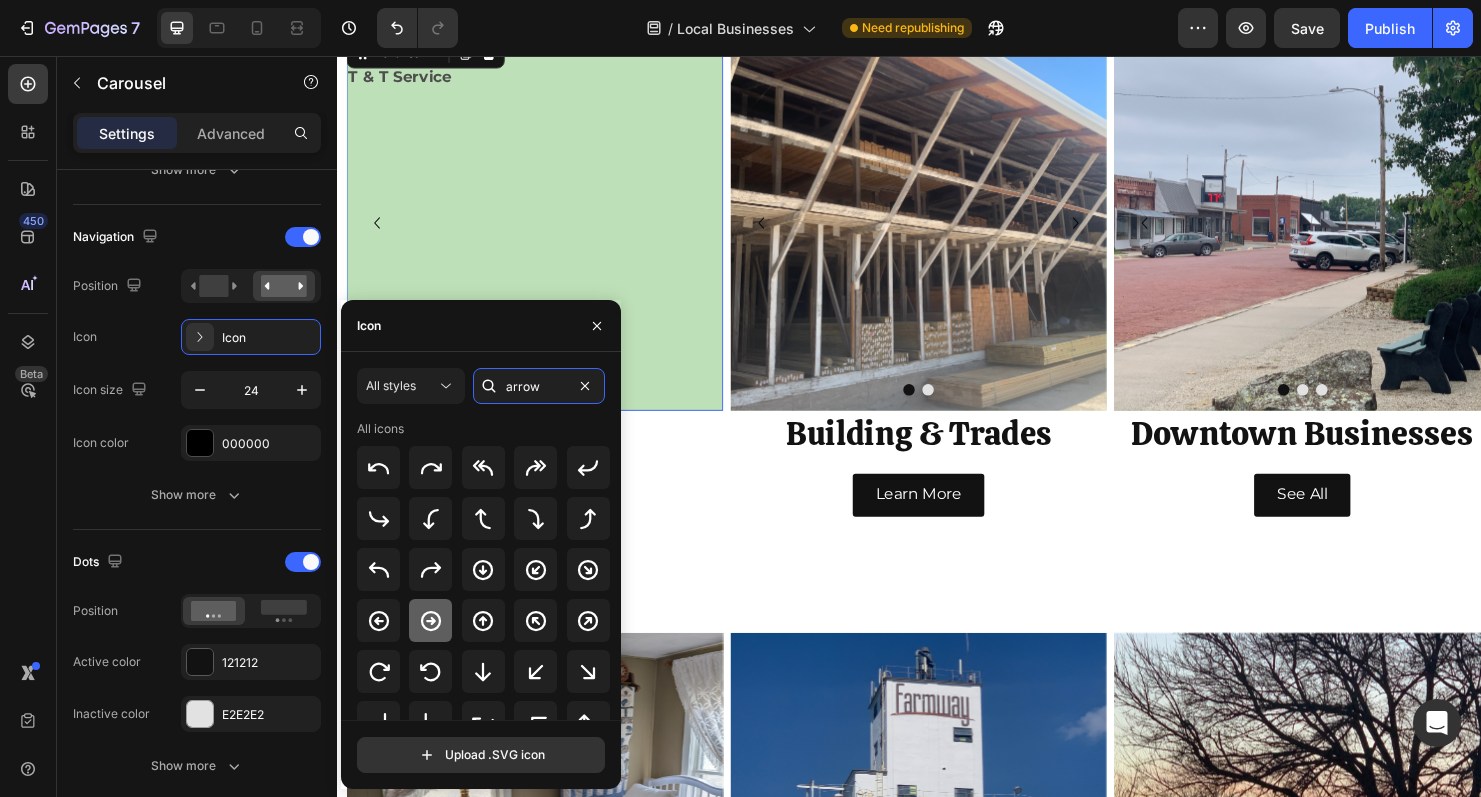 type on "arrow" 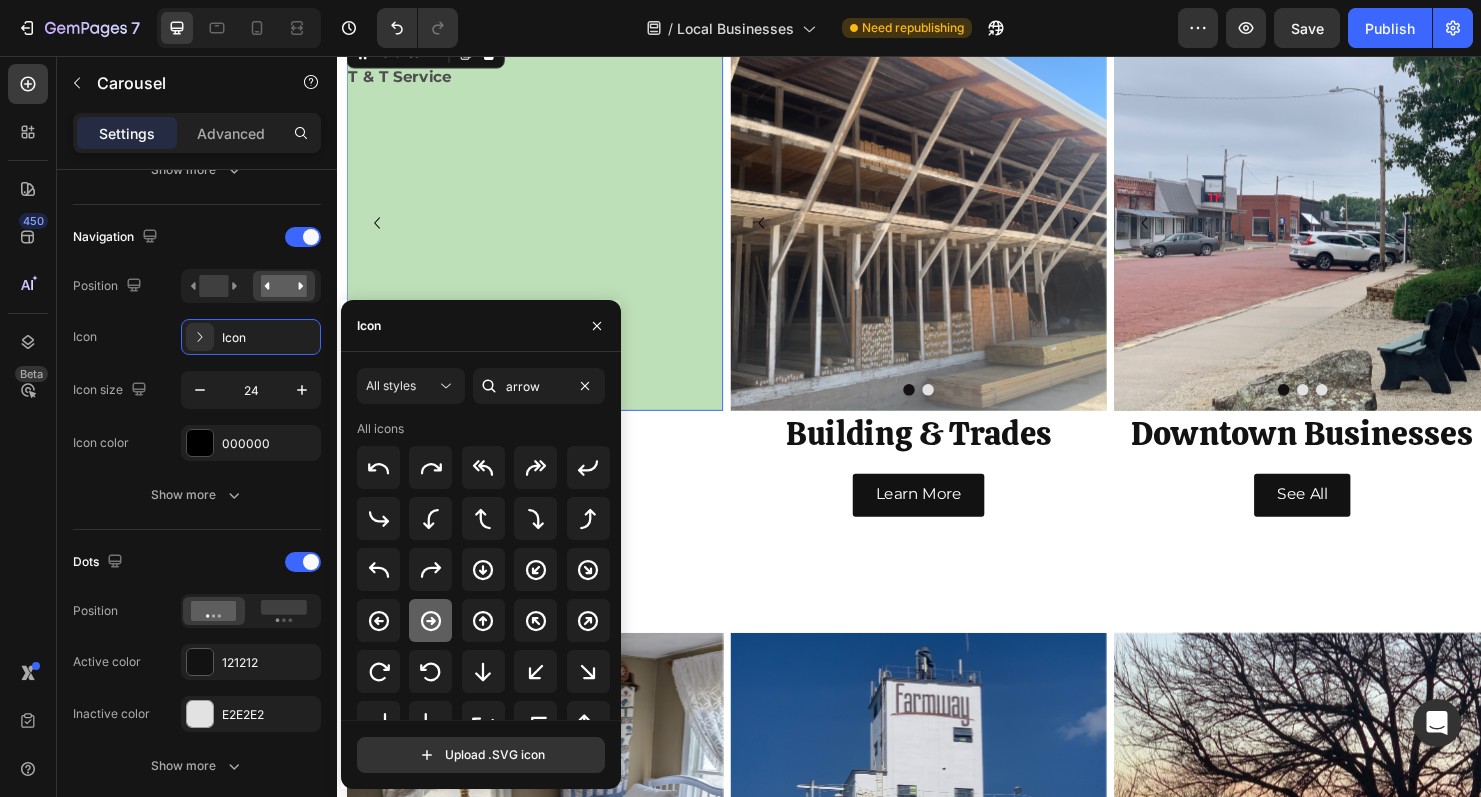 click 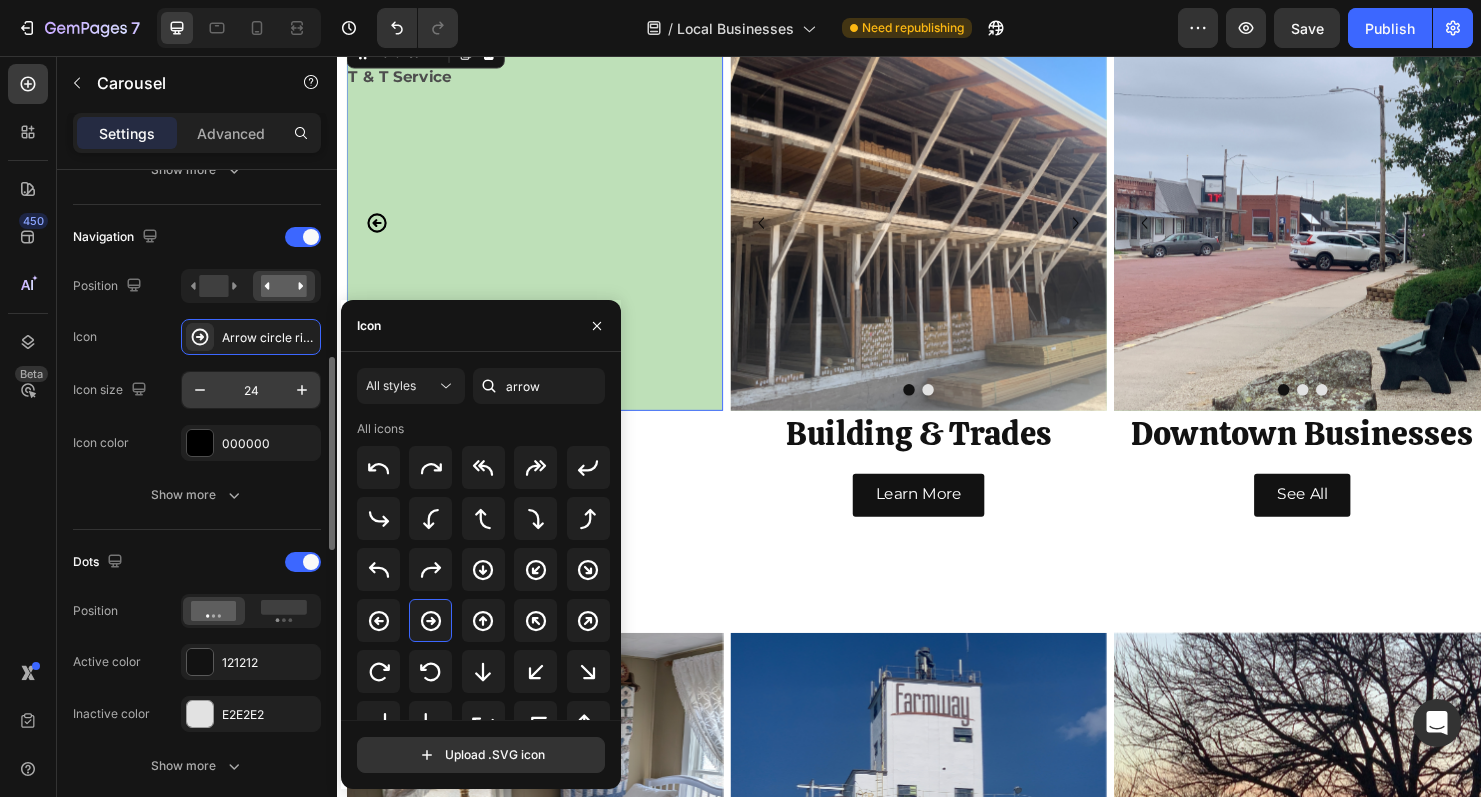 click on "24" at bounding box center (251, 390) 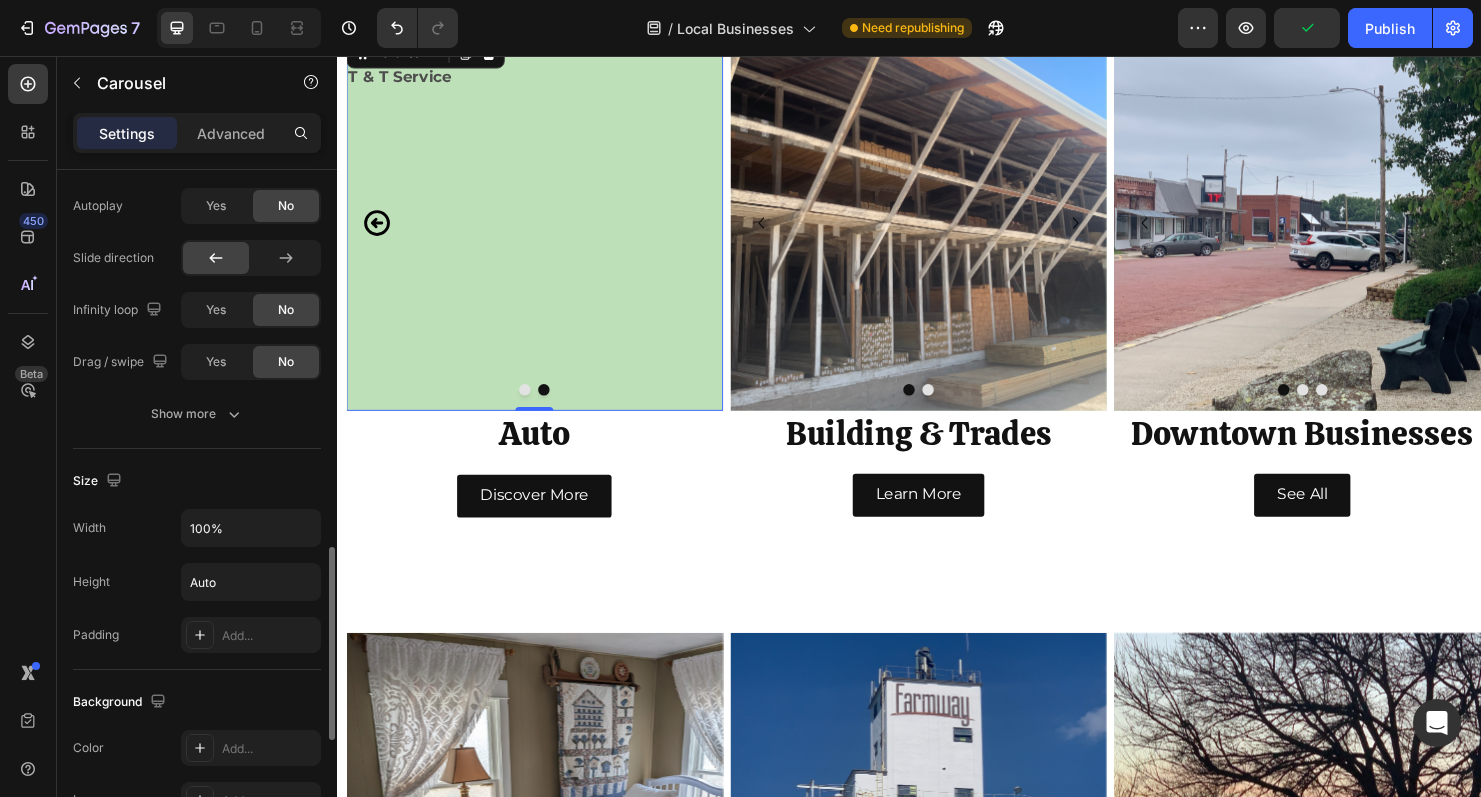 scroll, scrollTop: 1328, scrollLeft: 0, axis: vertical 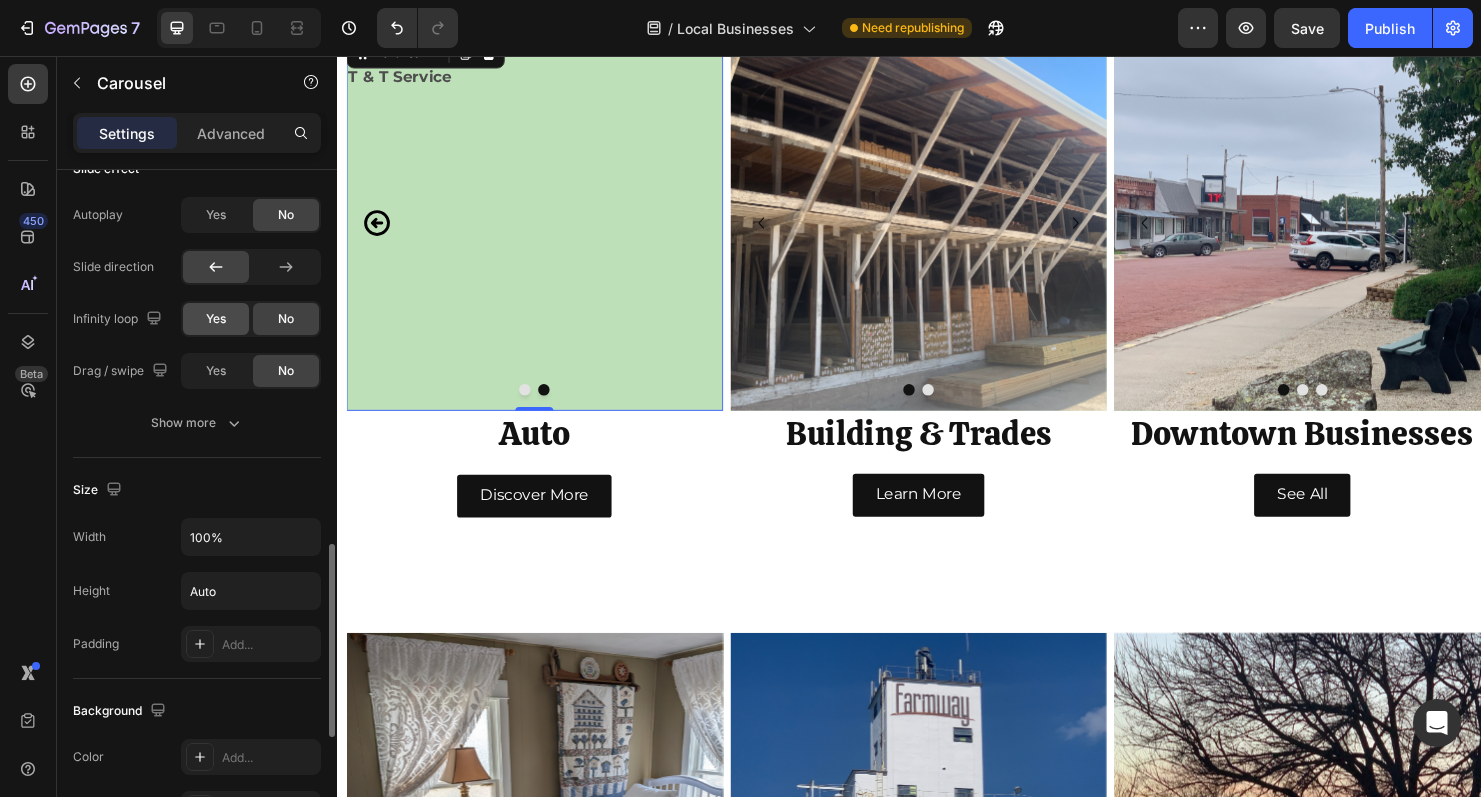 type on "200" 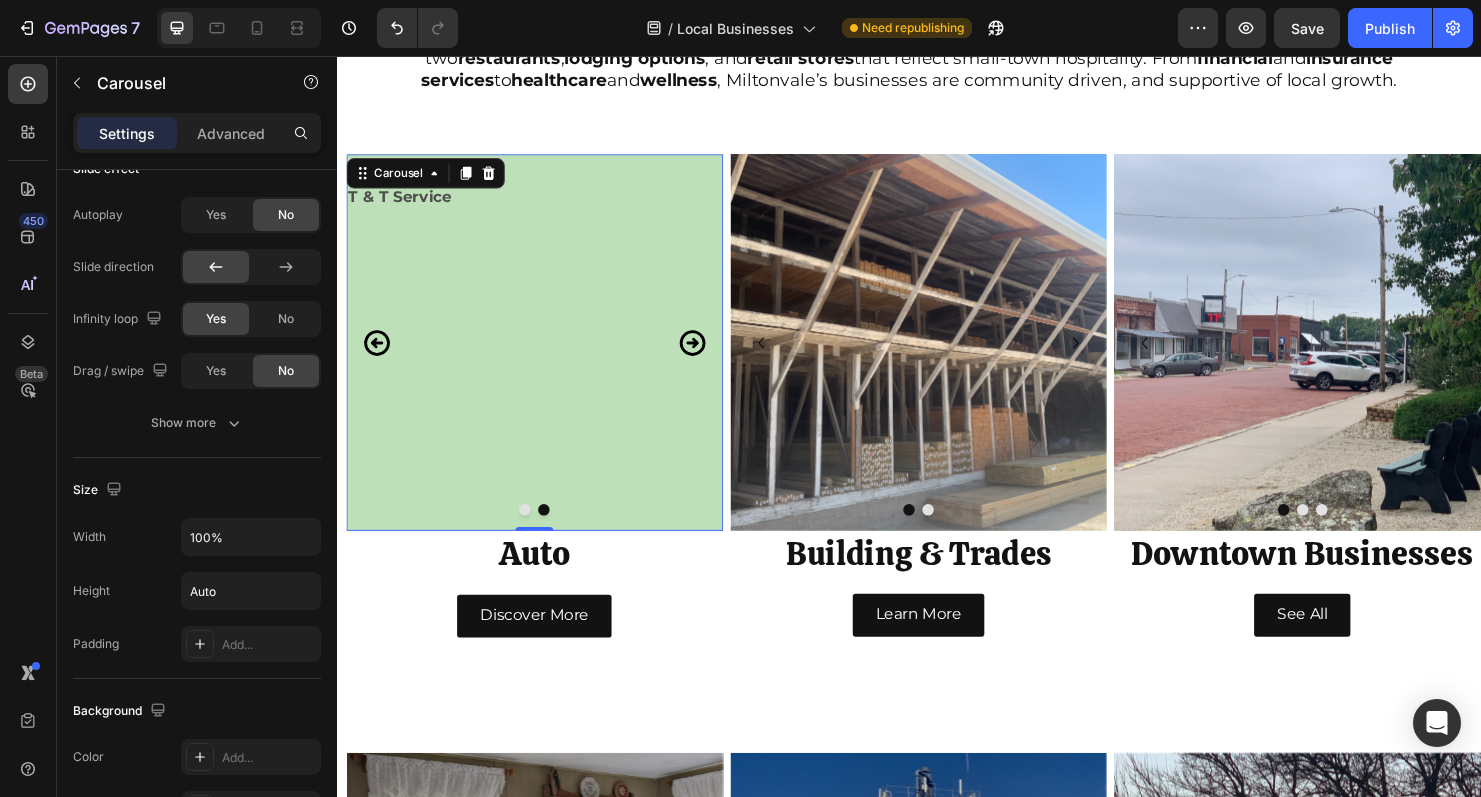 scroll, scrollTop: 403, scrollLeft: 0, axis: vertical 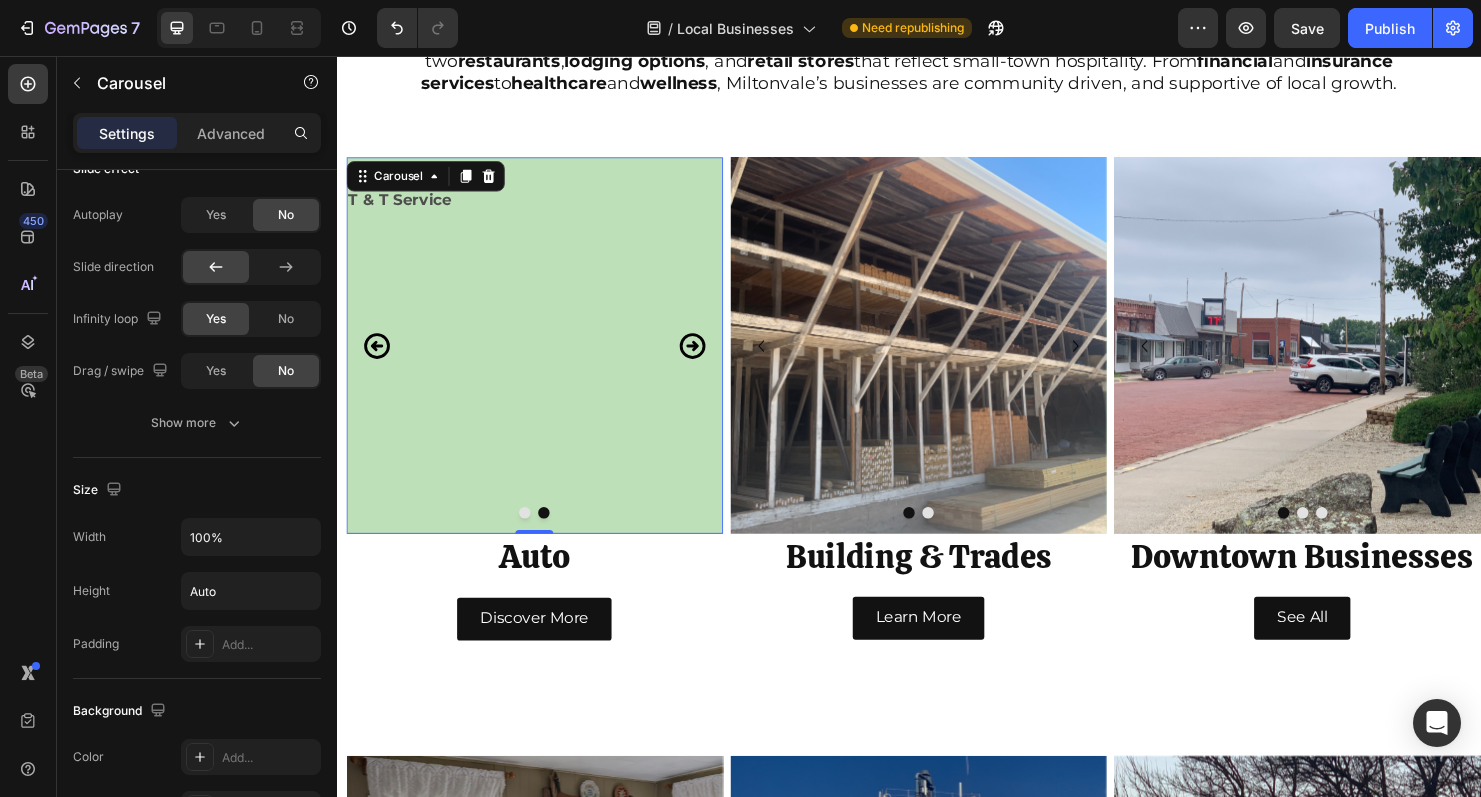 click at bounding box center [534, 535] 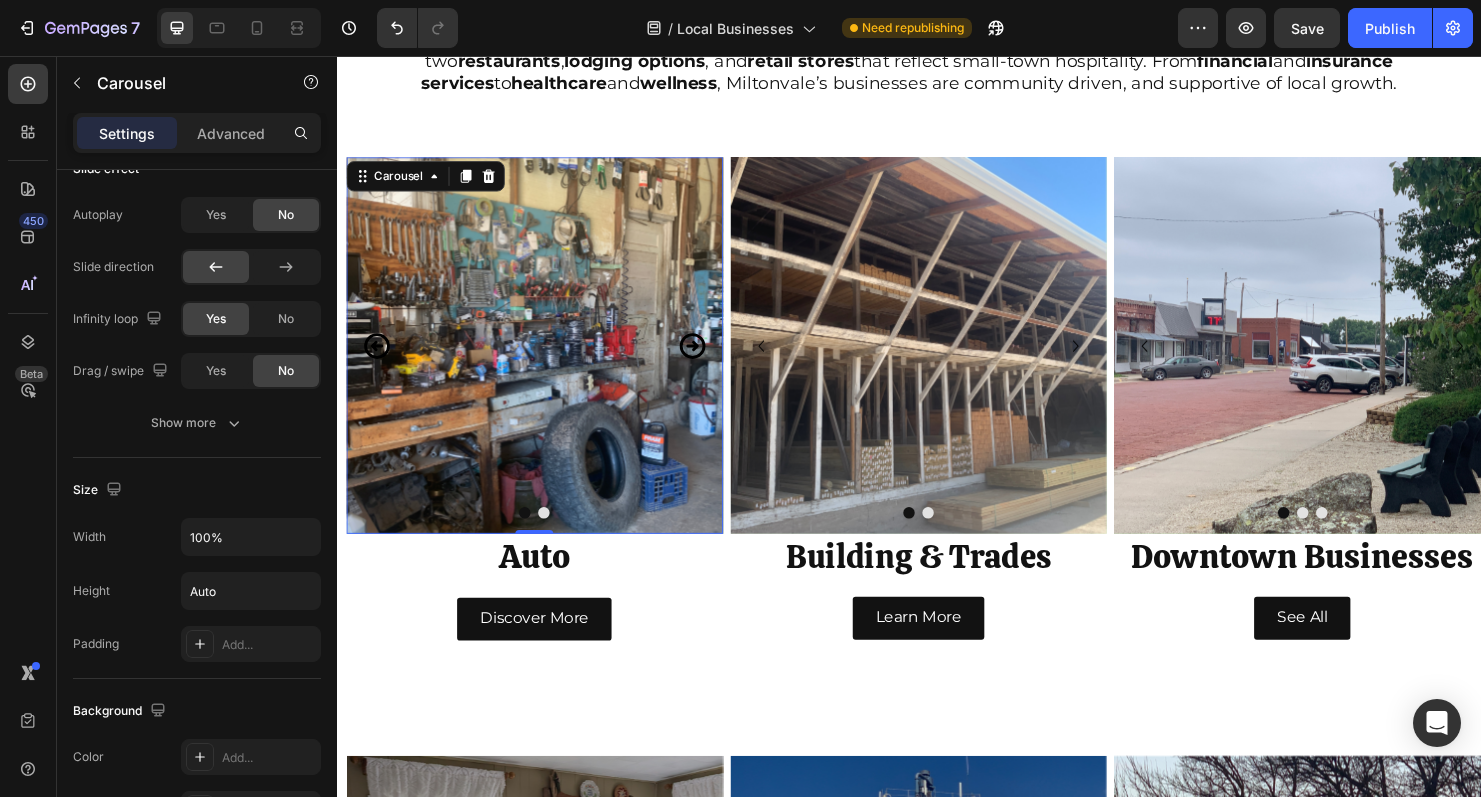 click at bounding box center (554, 535) 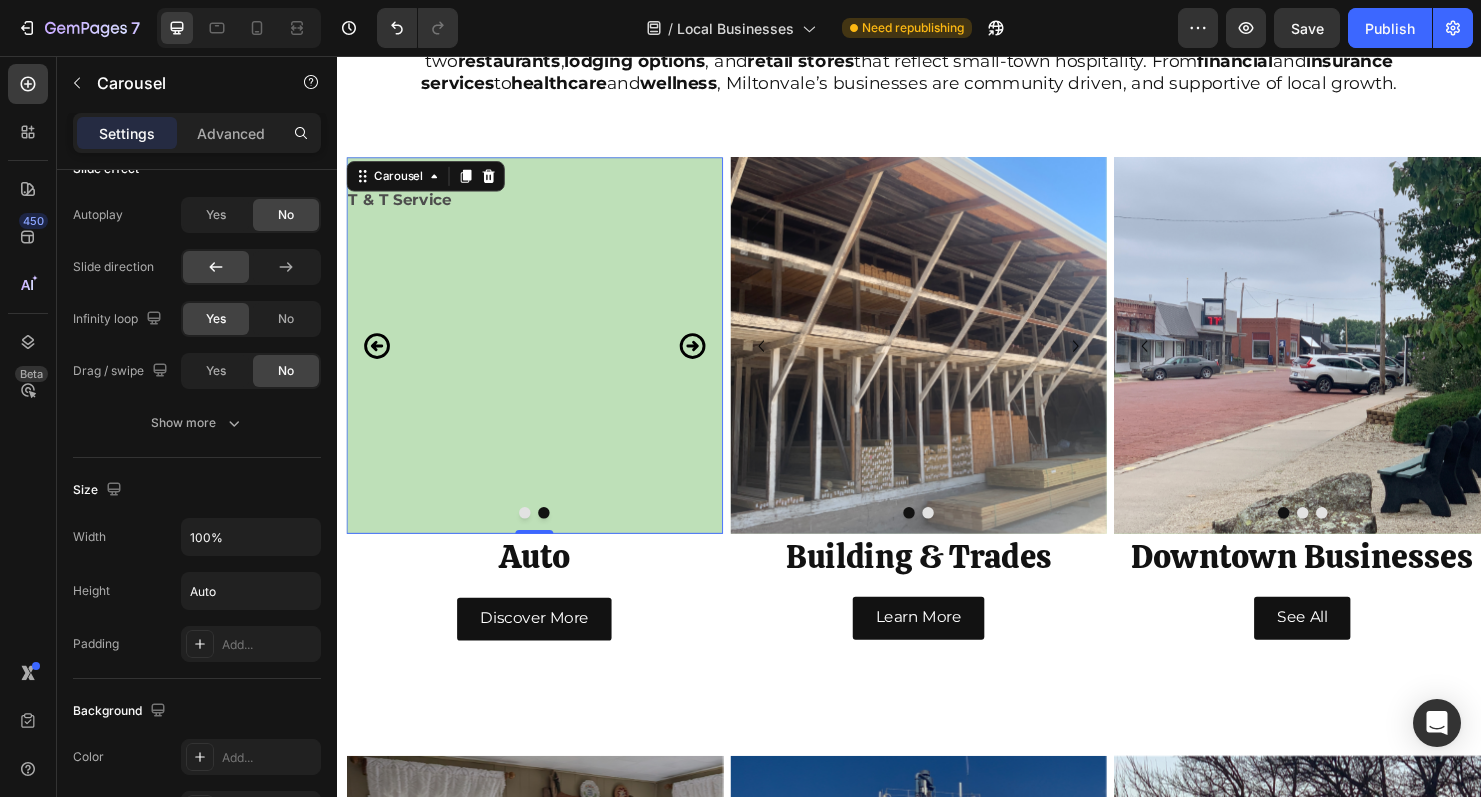 click on "CVA Pumps T & T Service                 Text Block" at bounding box center (544, 359) 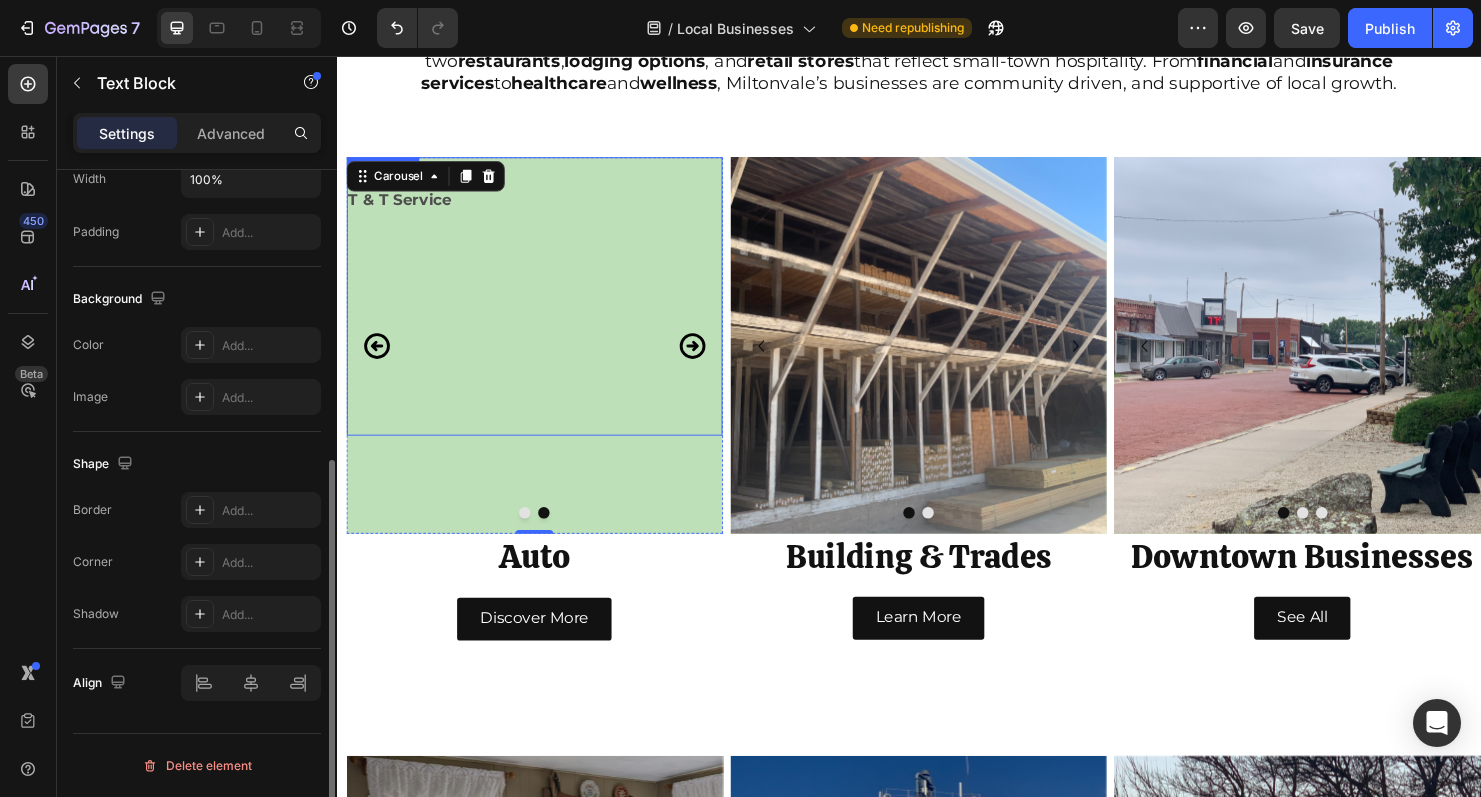 click at bounding box center (544, 409) 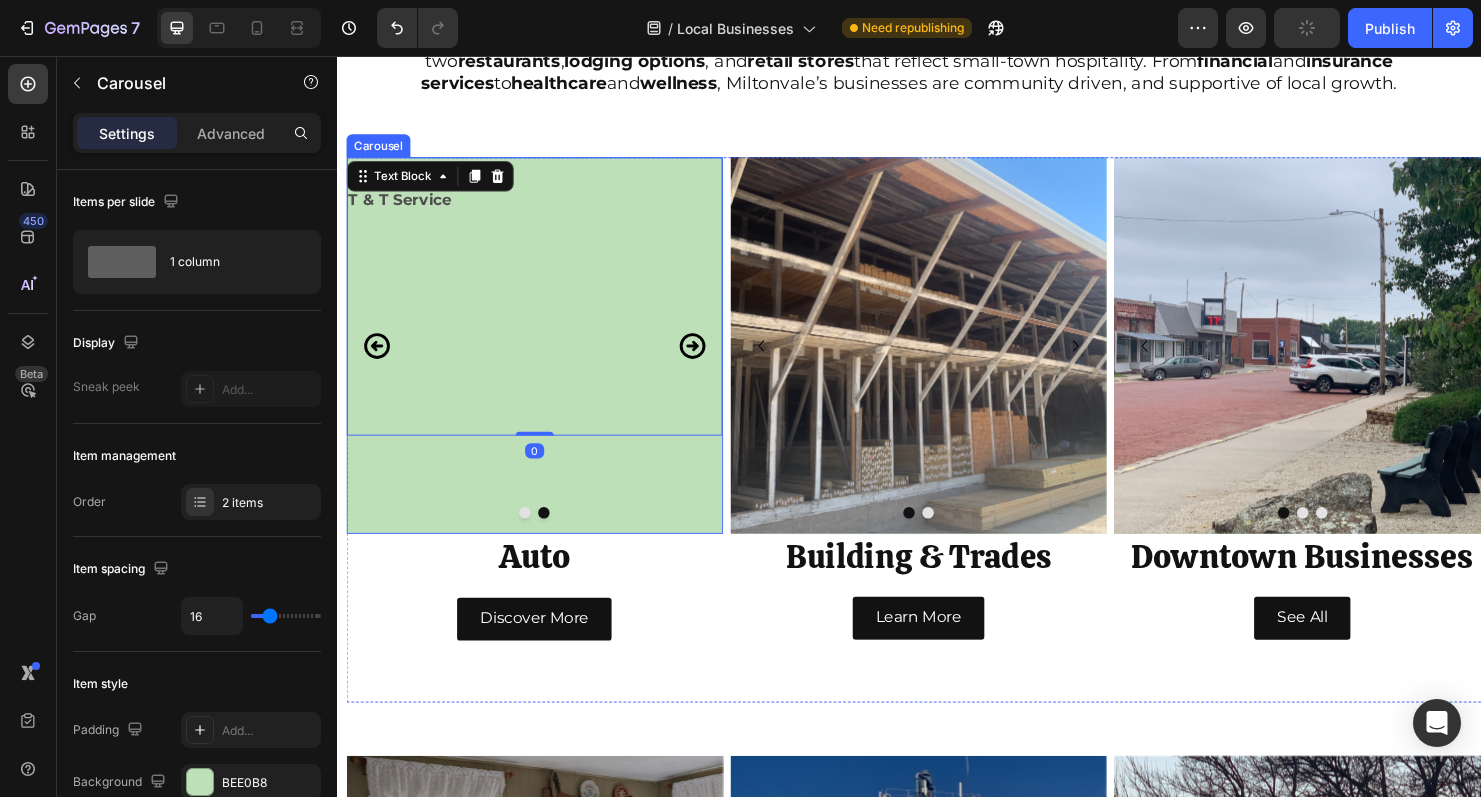 click on "CVA Pumps T & T Service                 Text Block   0" at bounding box center [544, 359] 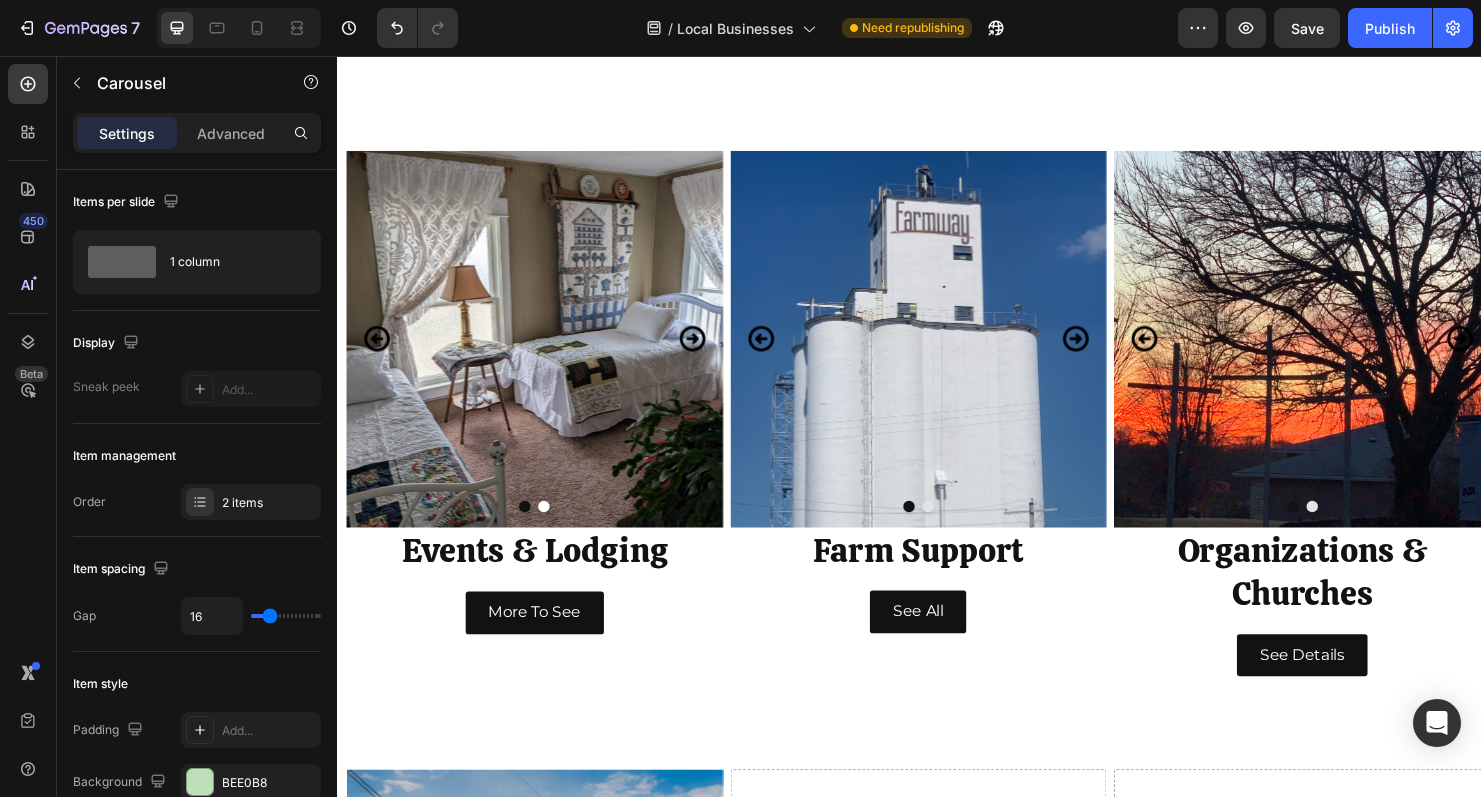 scroll, scrollTop: 1088, scrollLeft: 0, axis: vertical 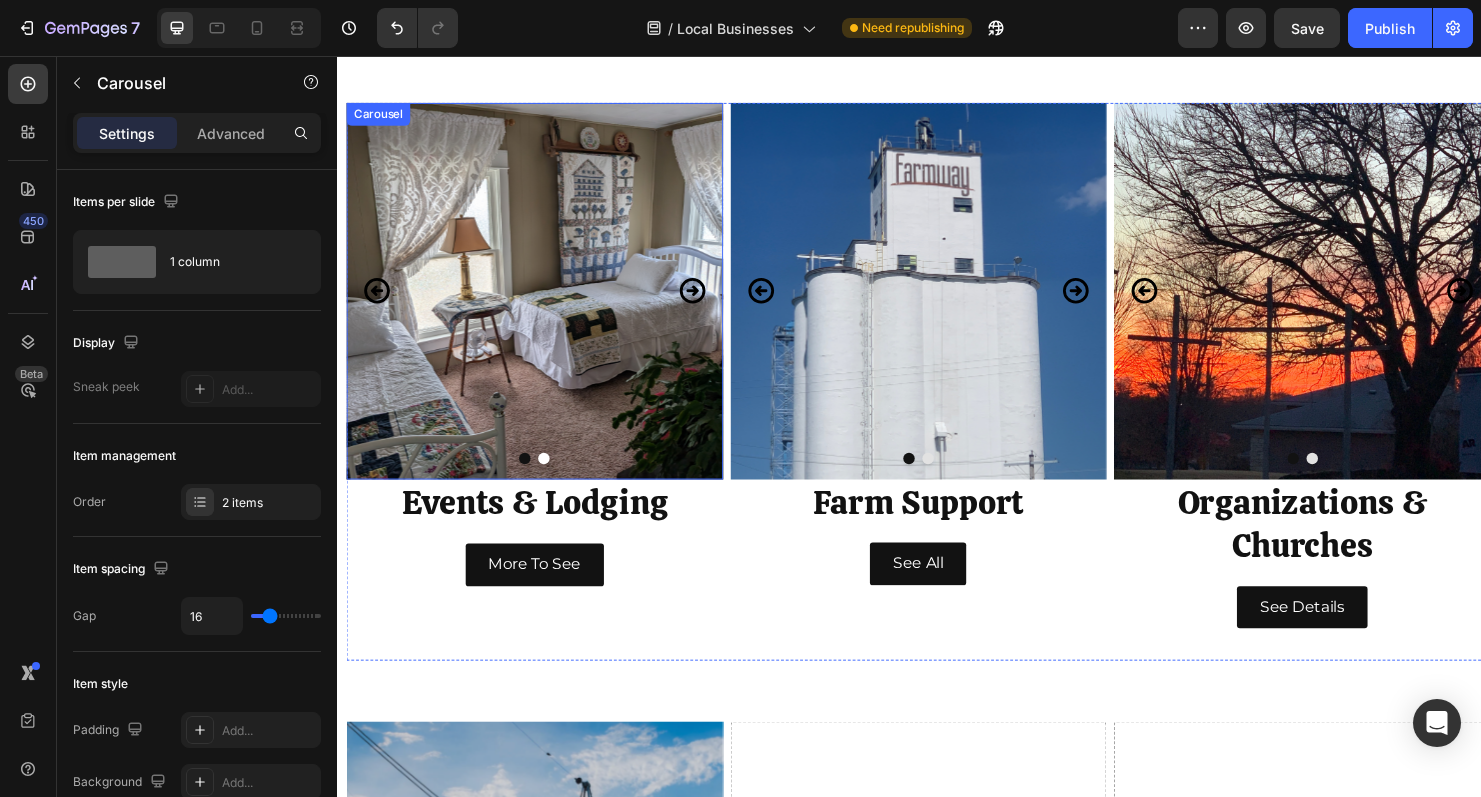 click at bounding box center [534, 478] 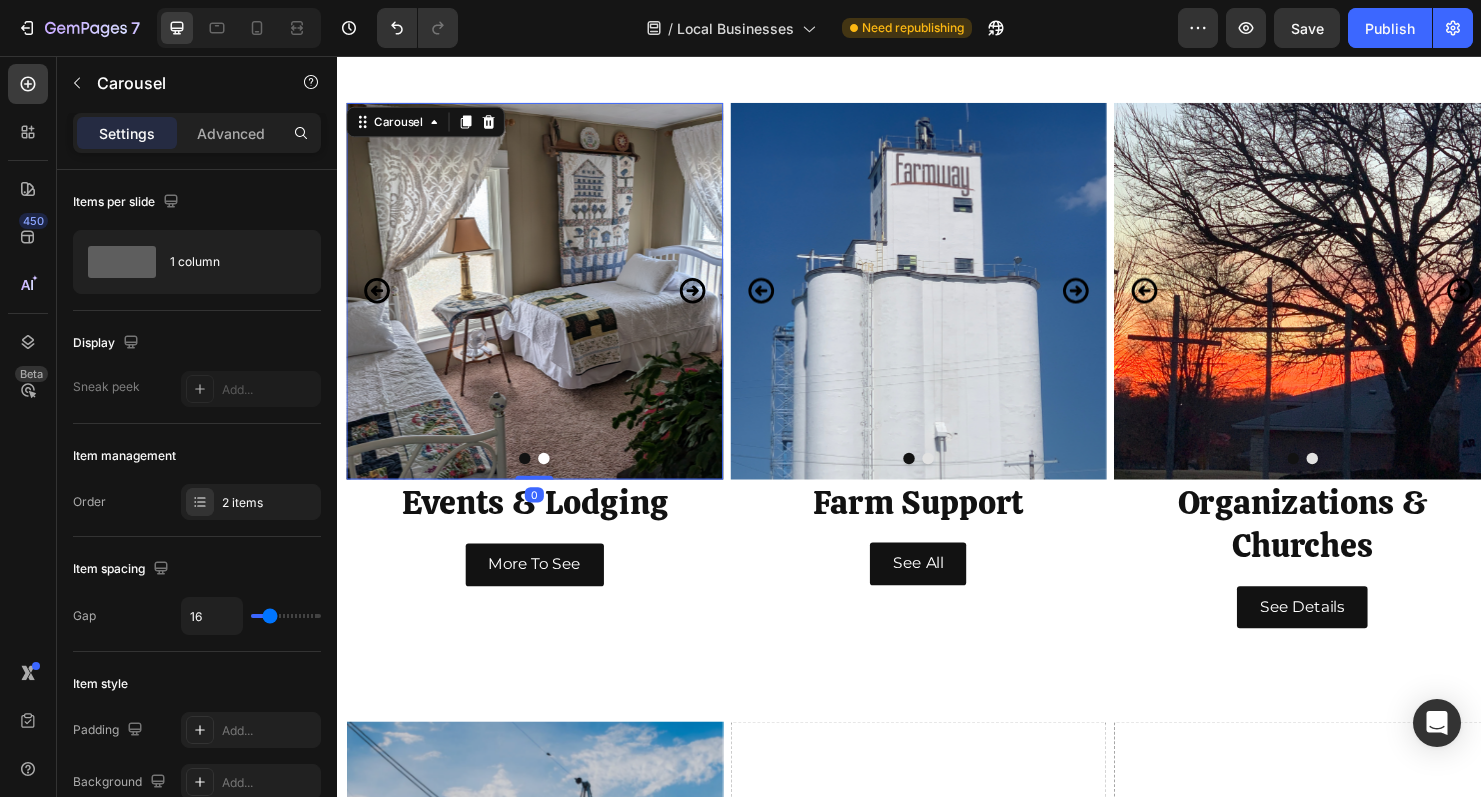 click at bounding box center (554, 478) 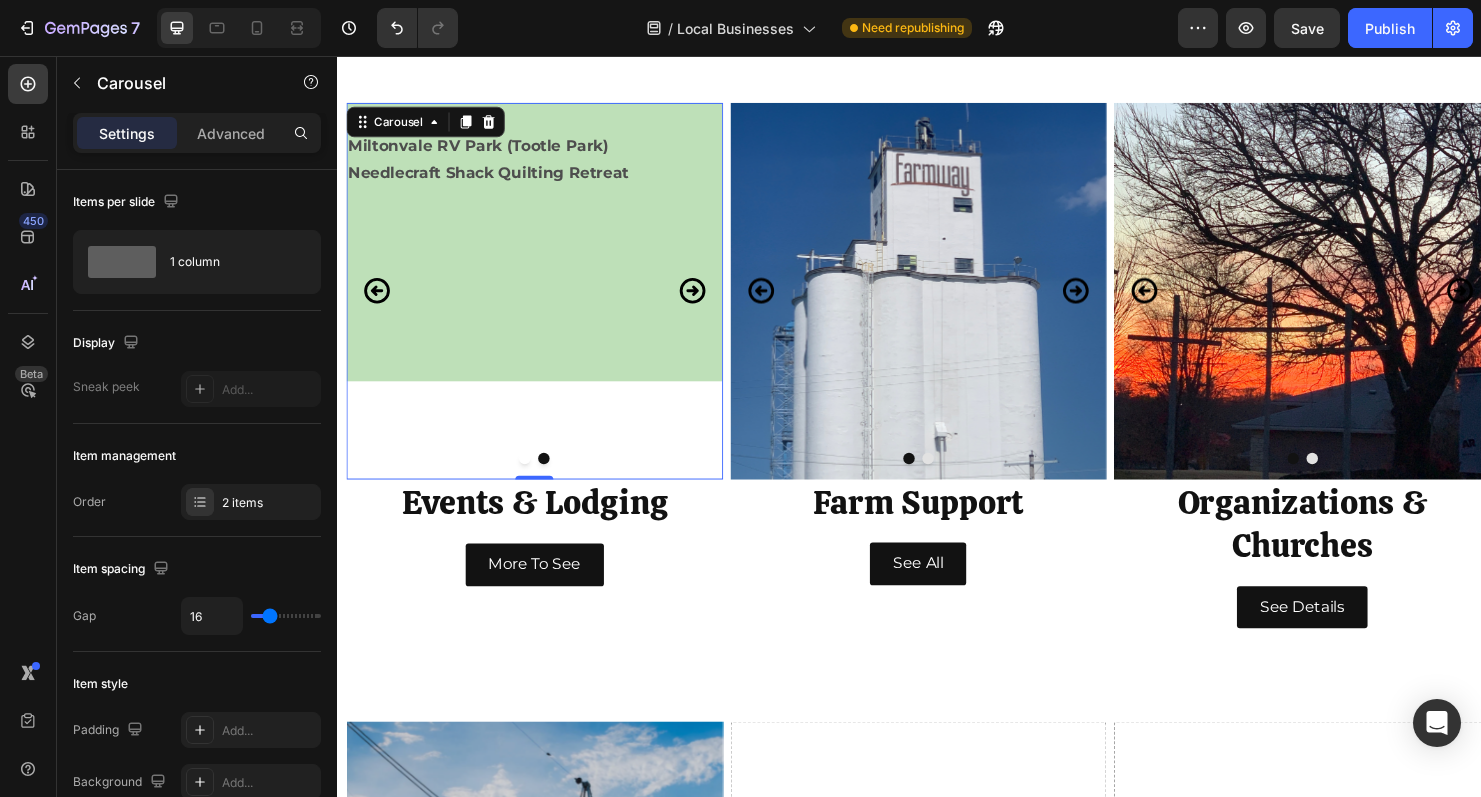 click on "81-24 RV Park Miltonvale RV Park (Tootle Park) Needlecraft Shack Quilting Retreat               Text Block" at bounding box center (544, 302) 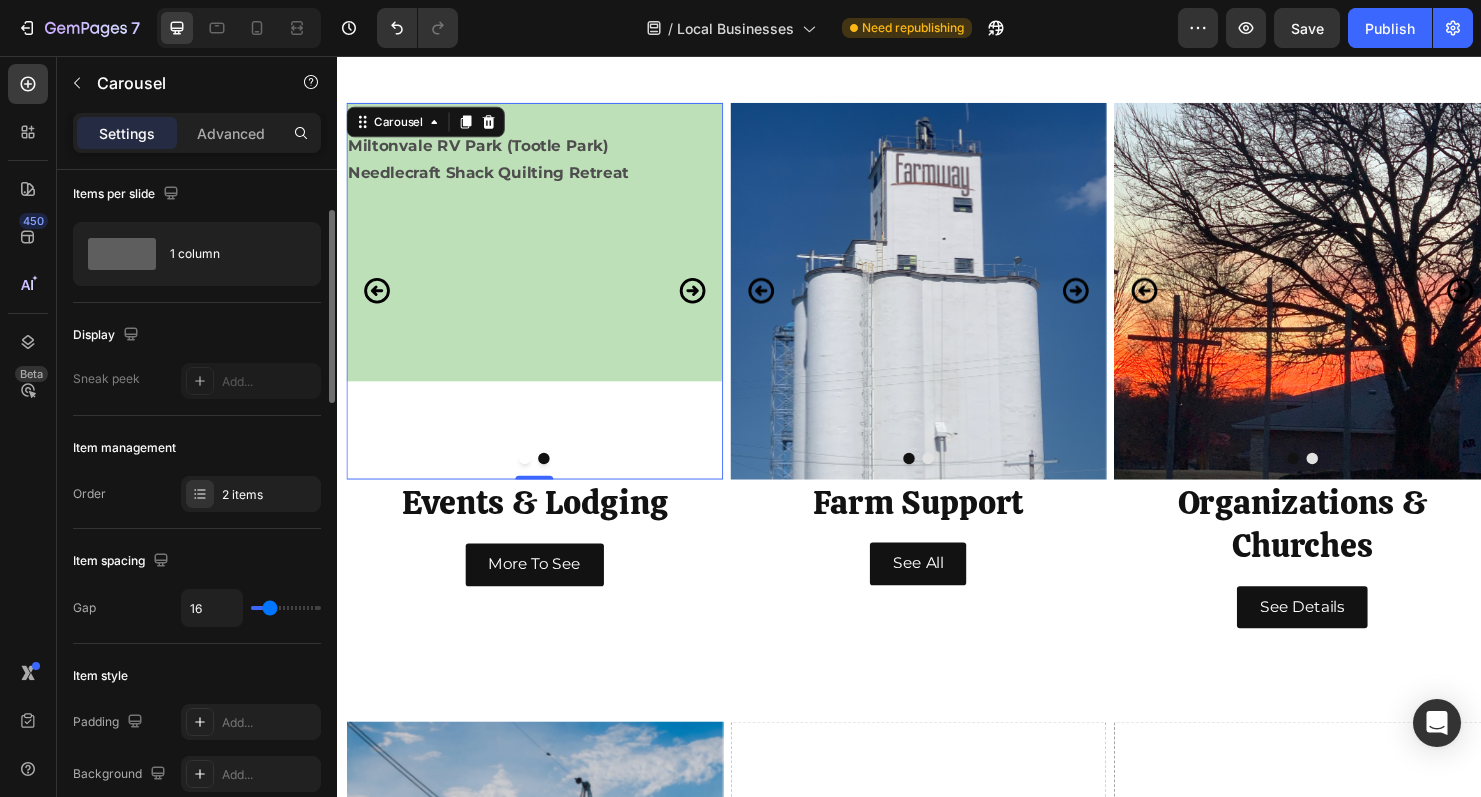 scroll, scrollTop: 0, scrollLeft: 0, axis: both 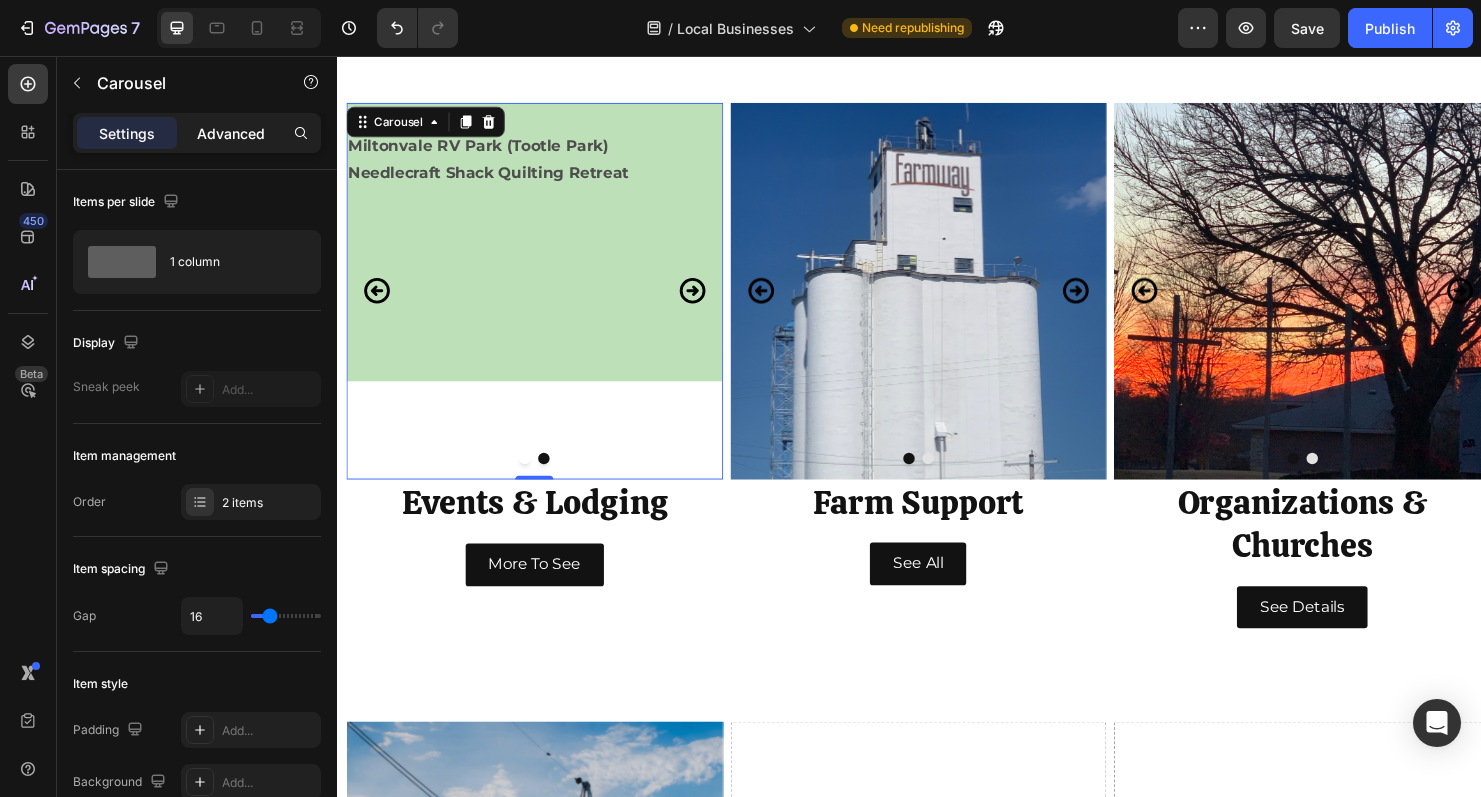 click on "Advanced" at bounding box center (231, 133) 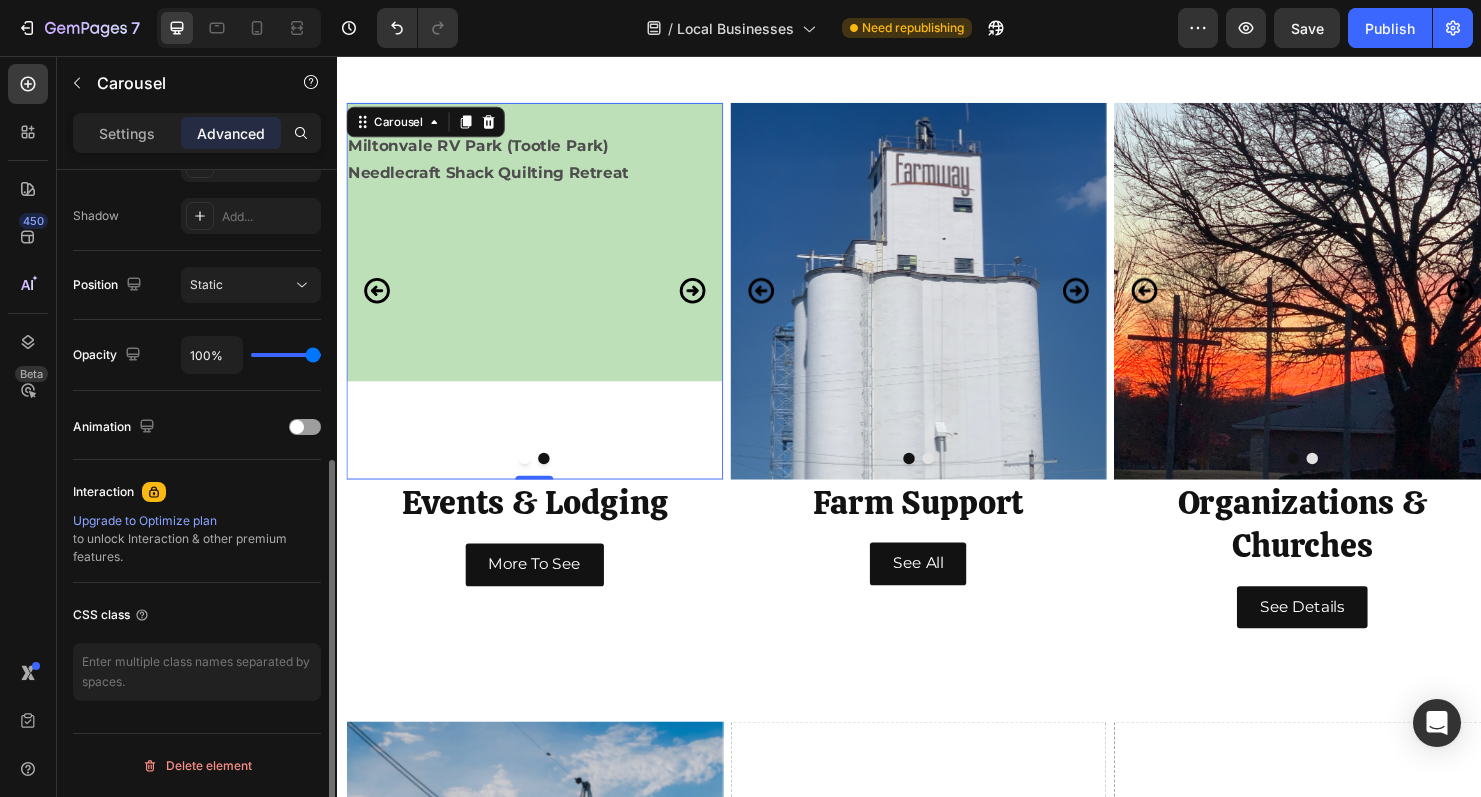 scroll, scrollTop: 0, scrollLeft: 0, axis: both 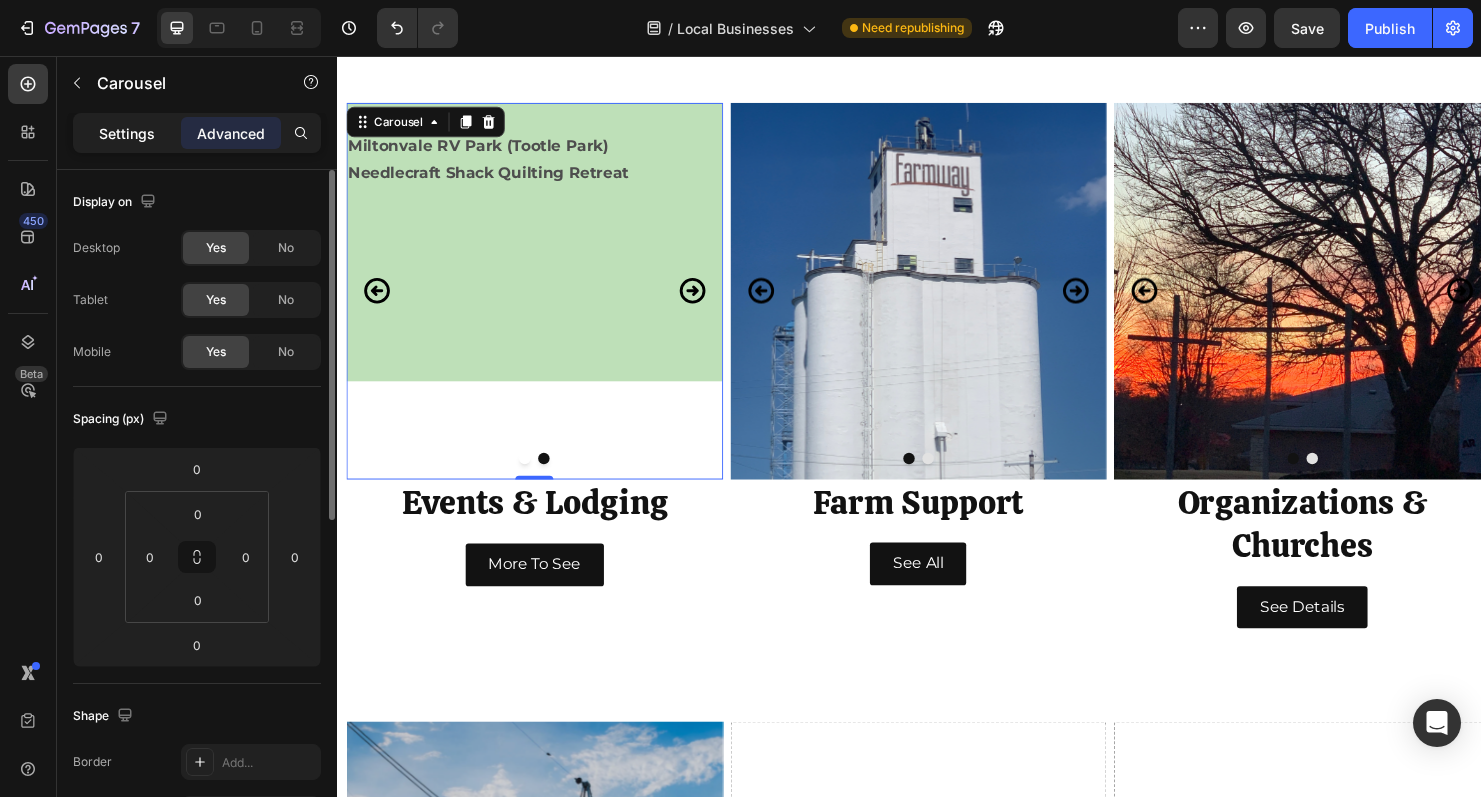 click on "Settings" at bounding box center (127, 133) 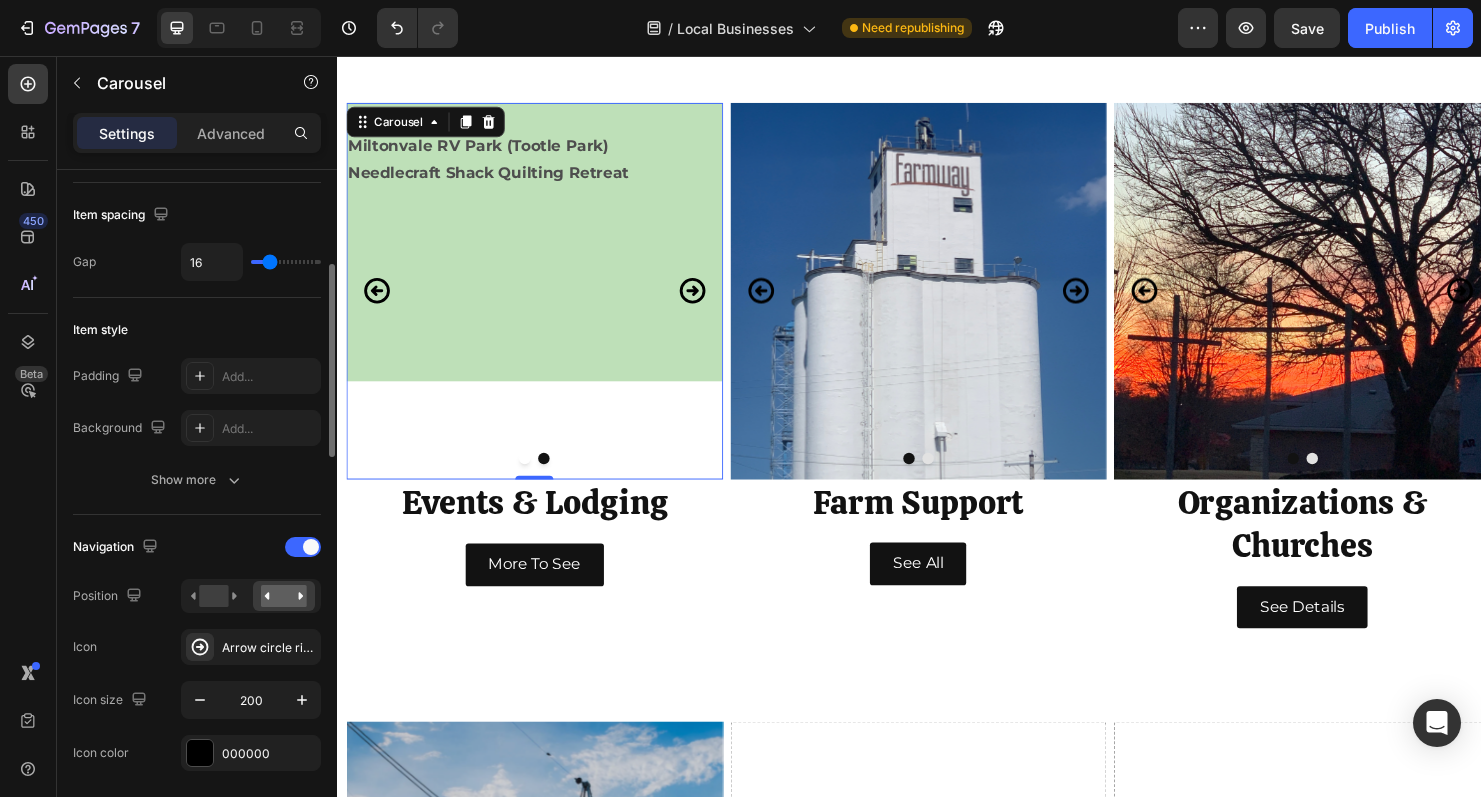 scroll, scrollTop: 358, scrollLeft: 0, axis: vertical 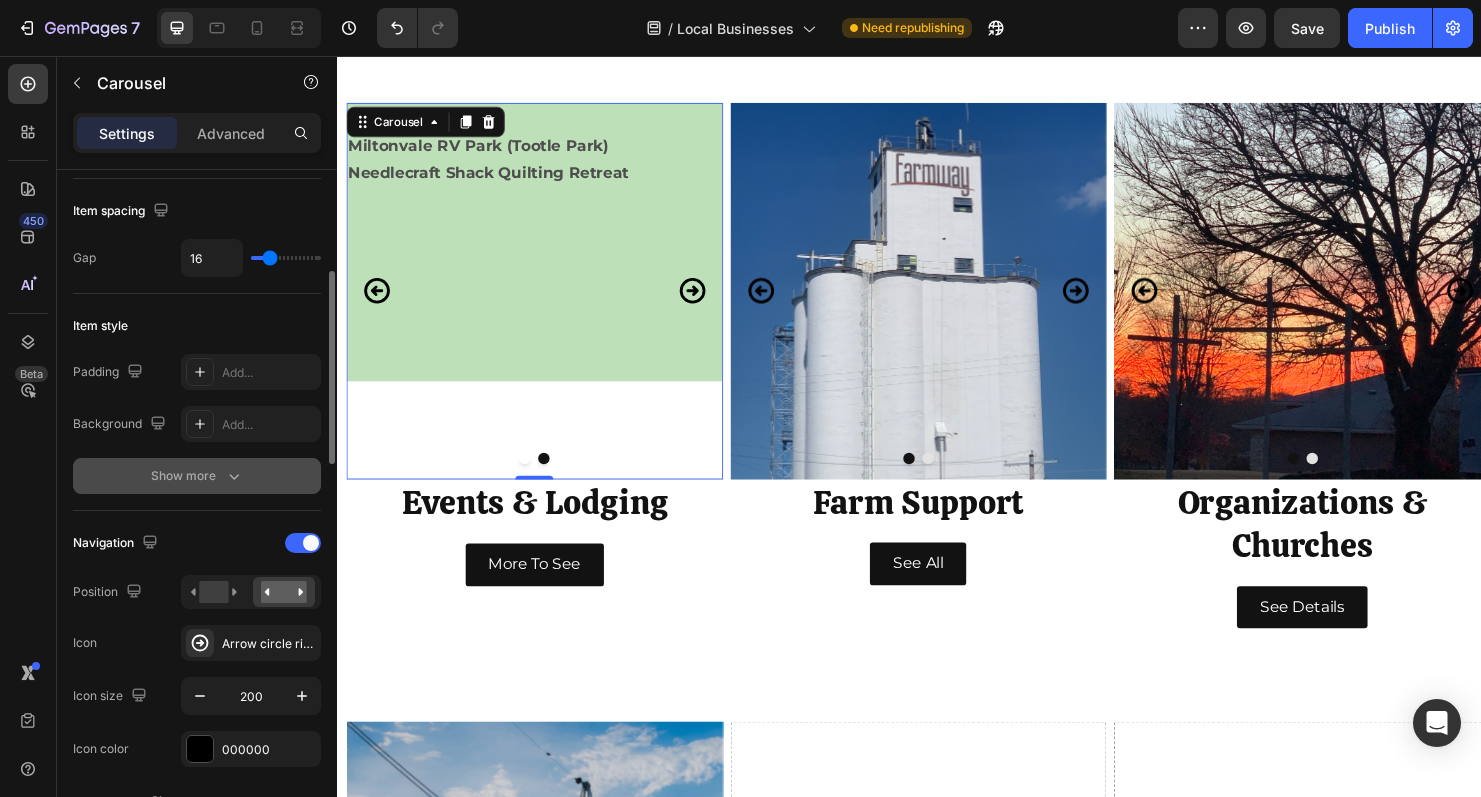 click on "Show more" at bounding box center [197, 476] 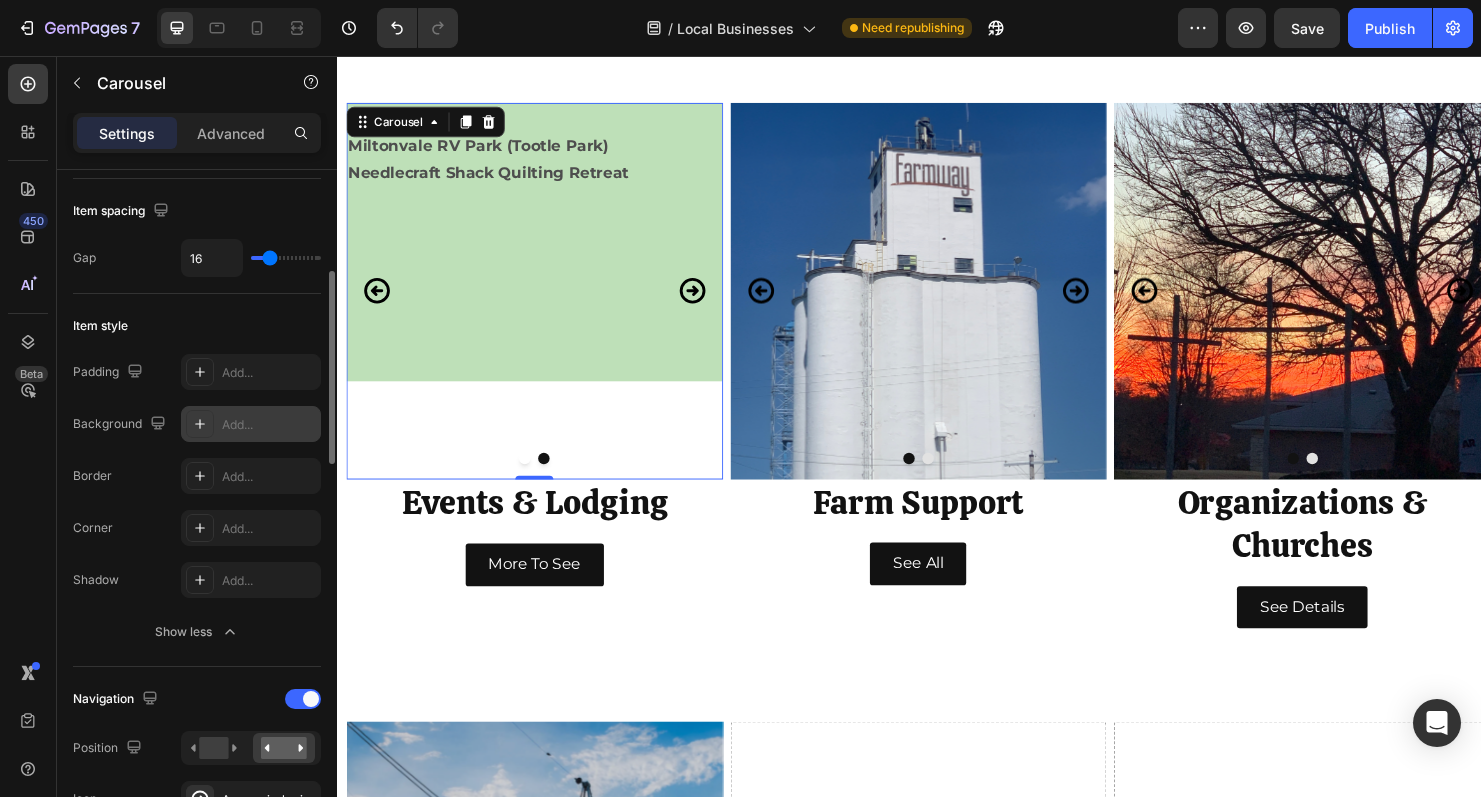 click on "Add..." at bounding box center (269, 425) 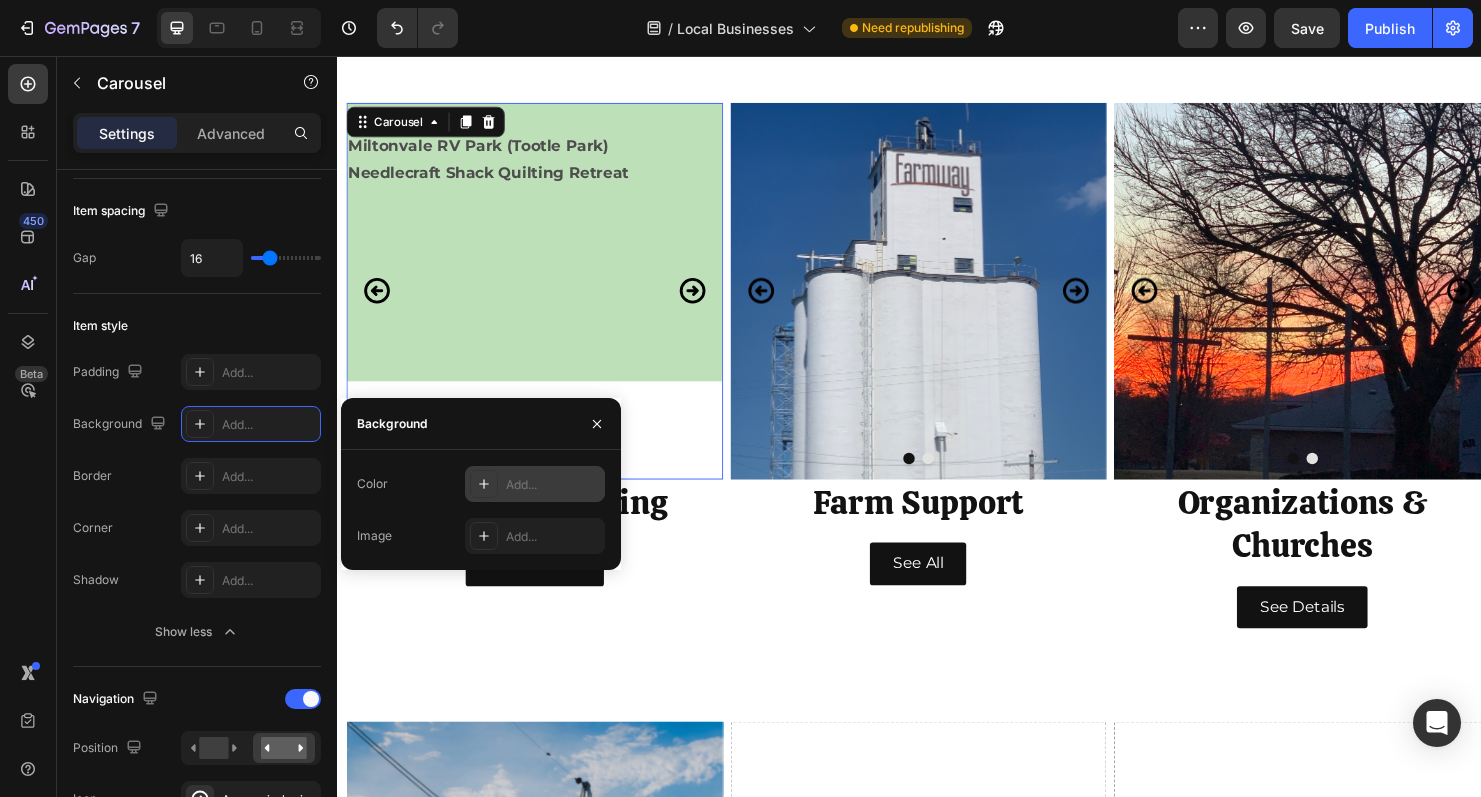 click on "Add..." at bounding box center (553, 485) 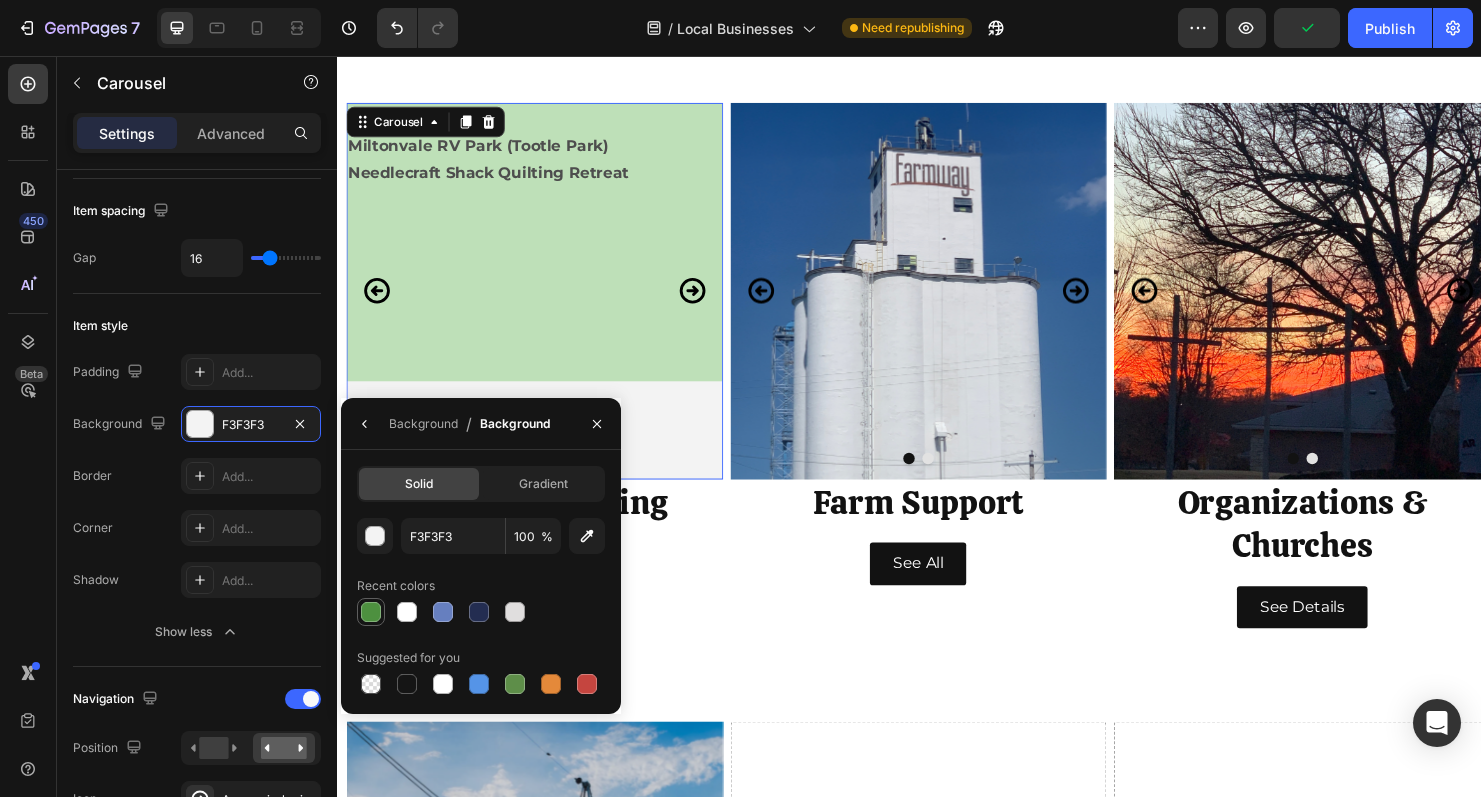 click at bounding box center (371, 612) 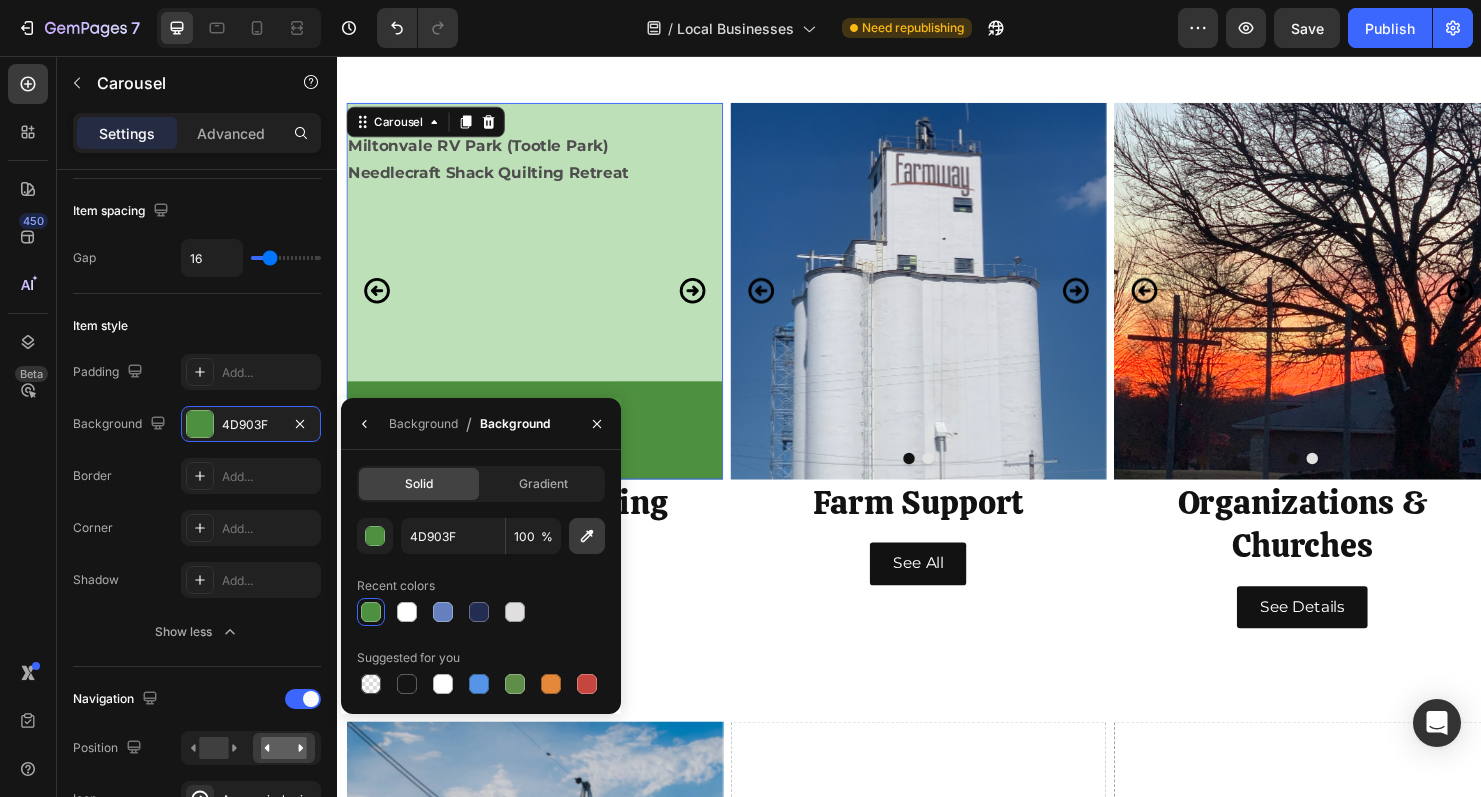 click 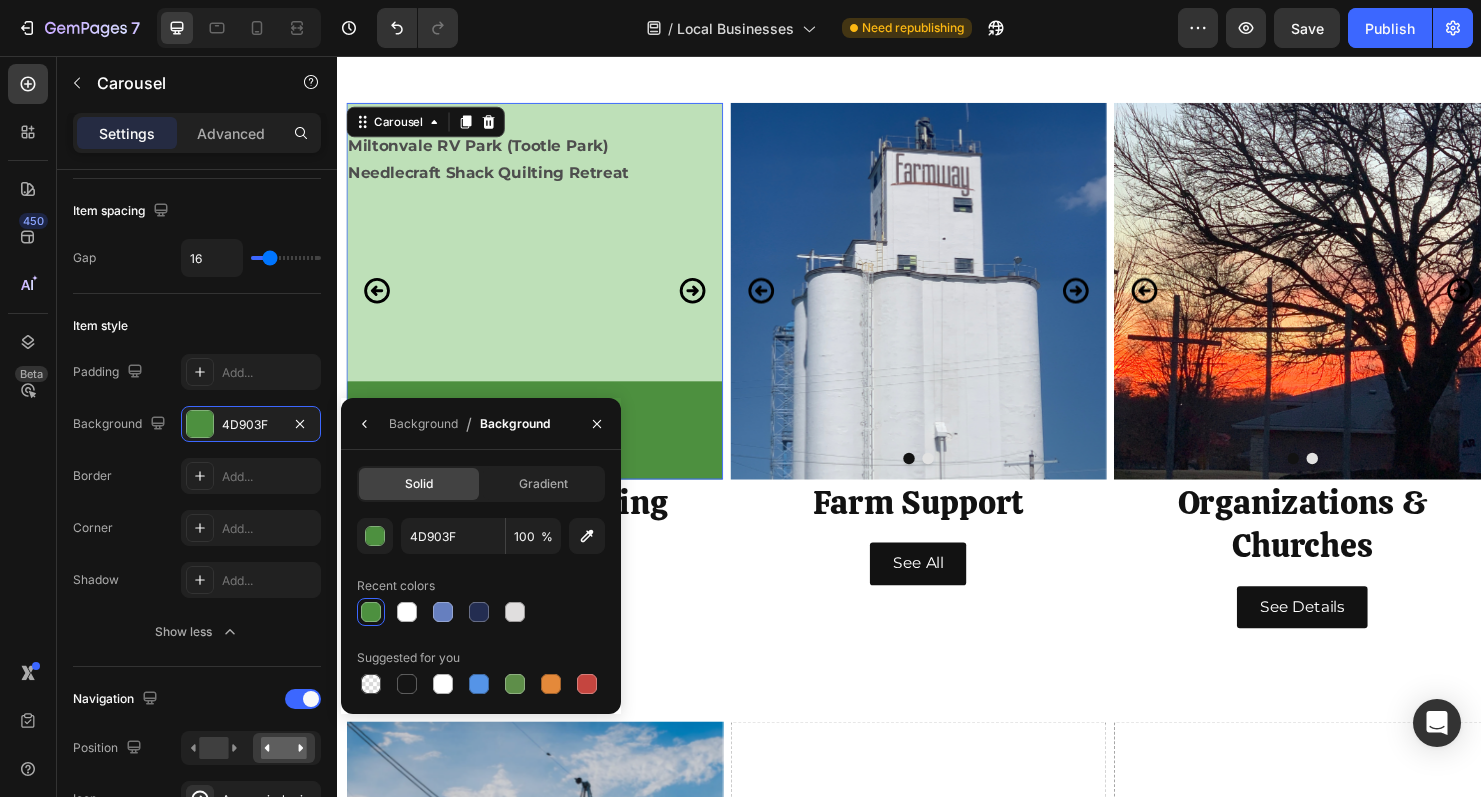 type on "BEE0B8" 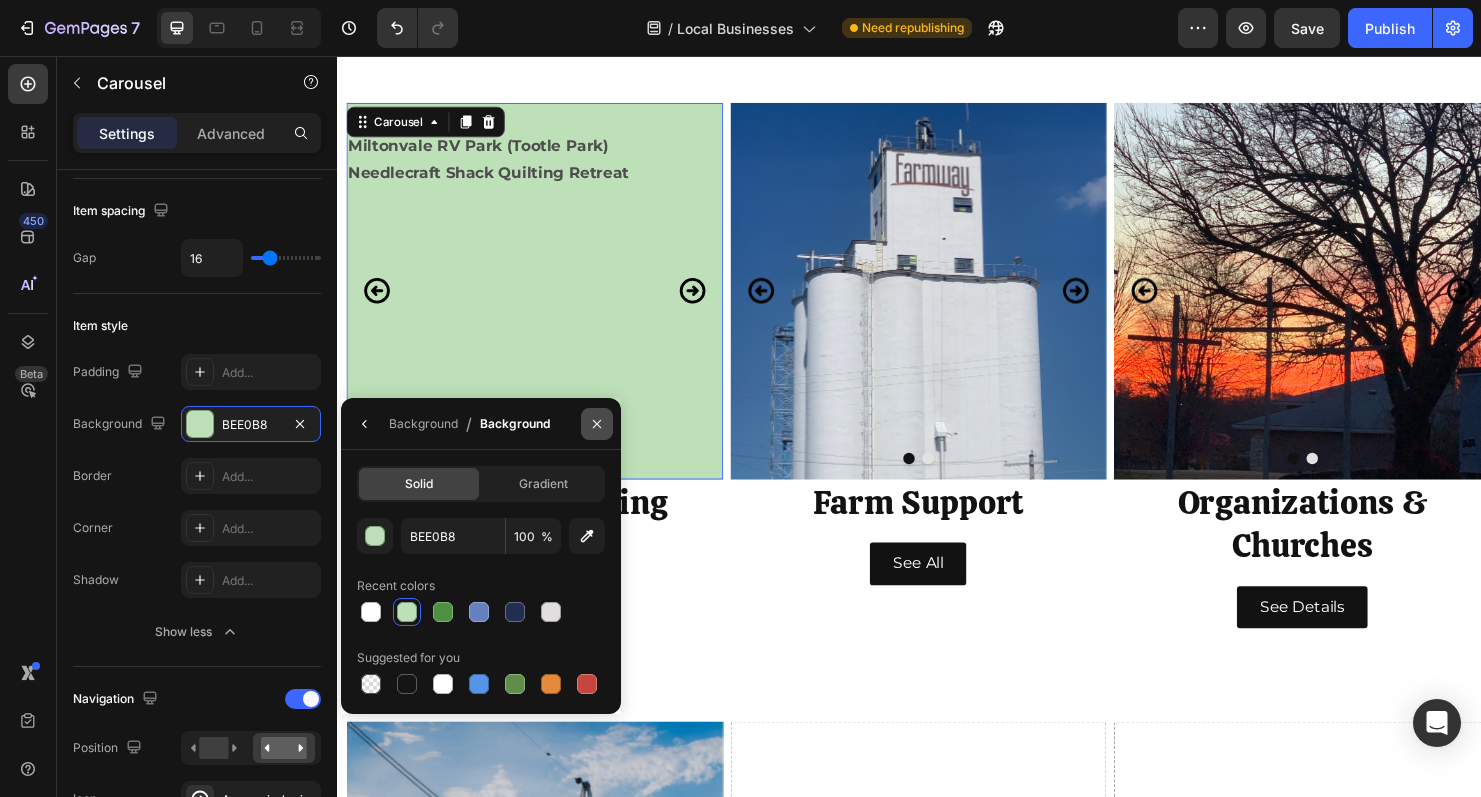 click 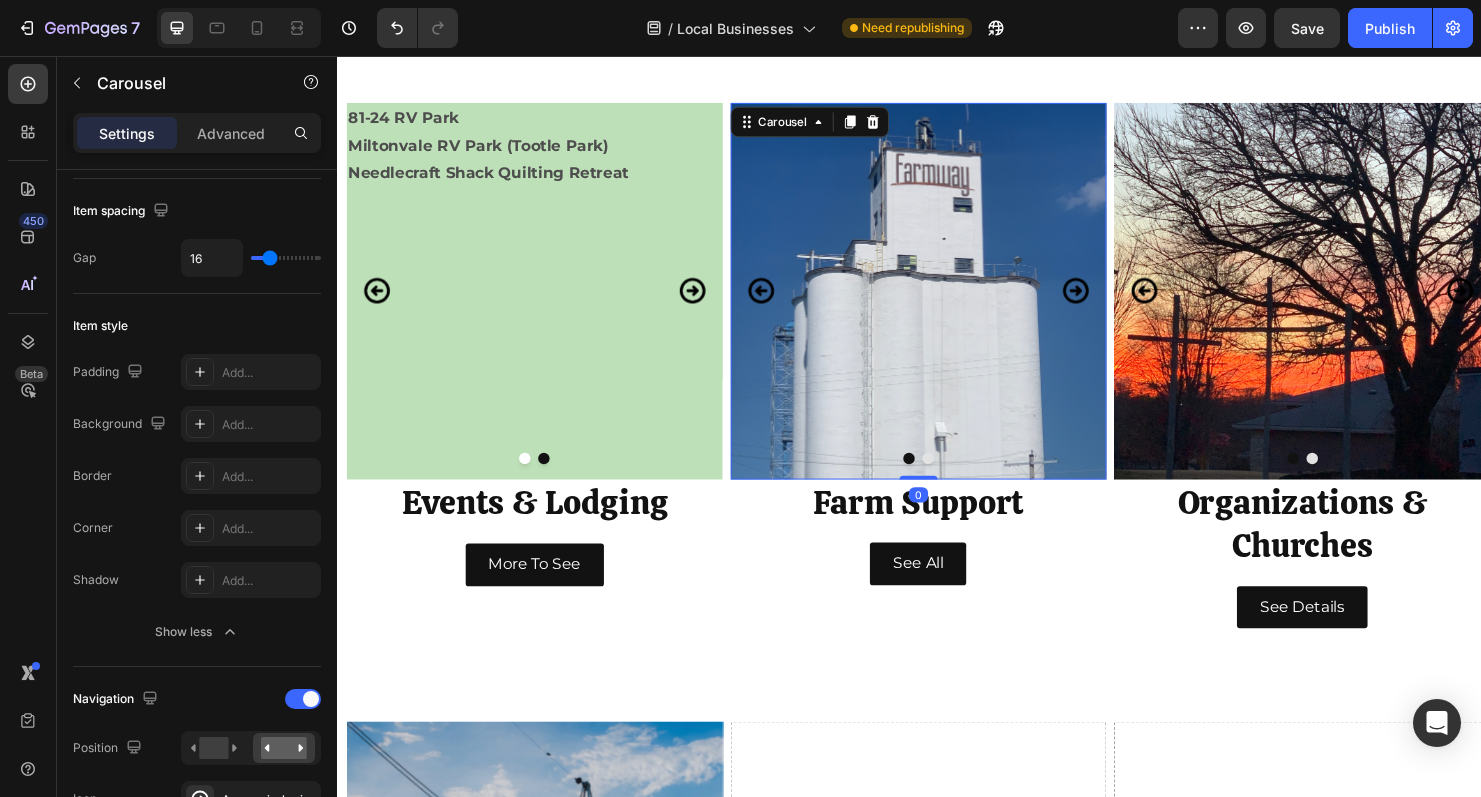 click at bounding box center [957, 478] 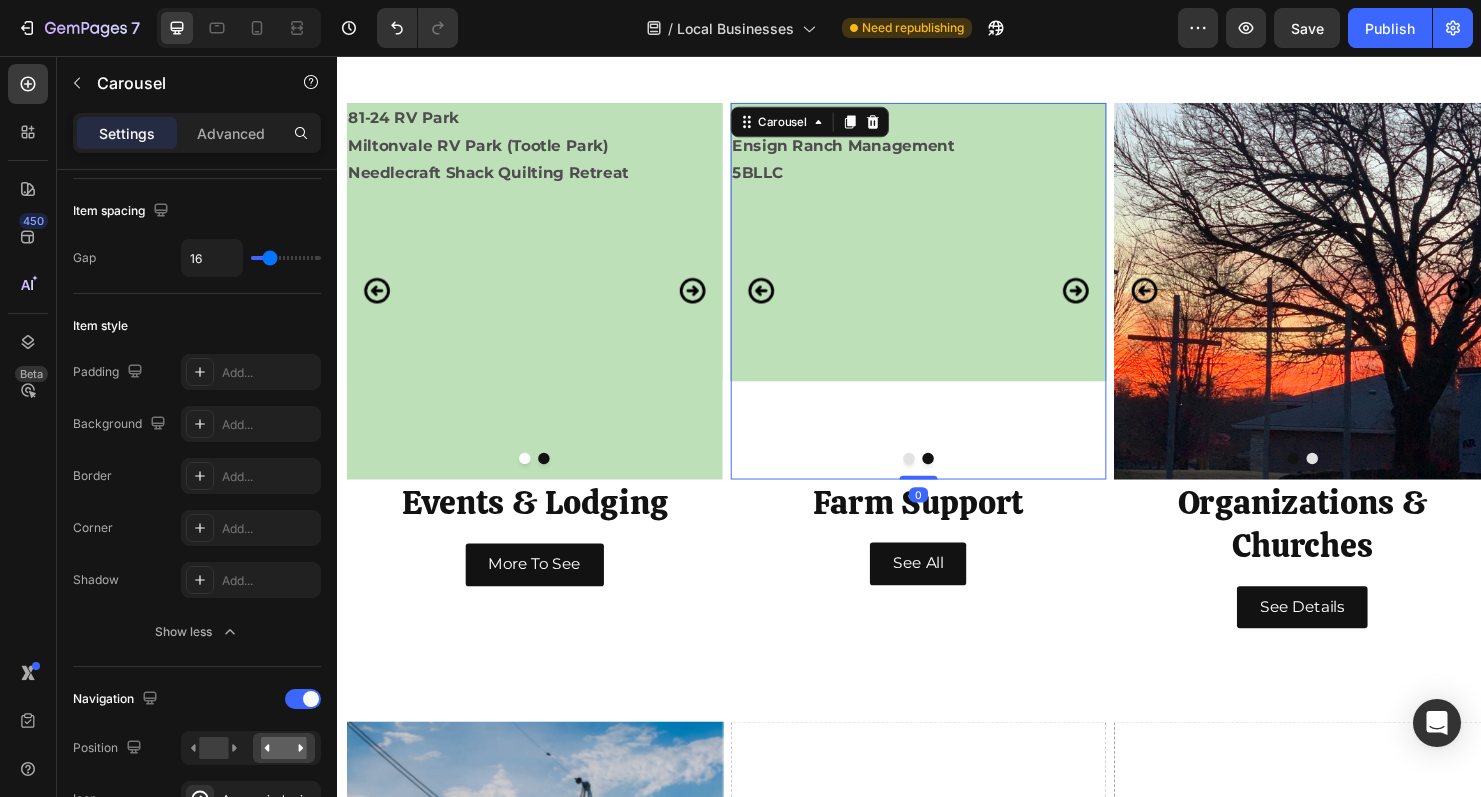 click on "CM Welding Ensign Ranch Management 5BLLC Text Block" at bounding box center [947, 302] 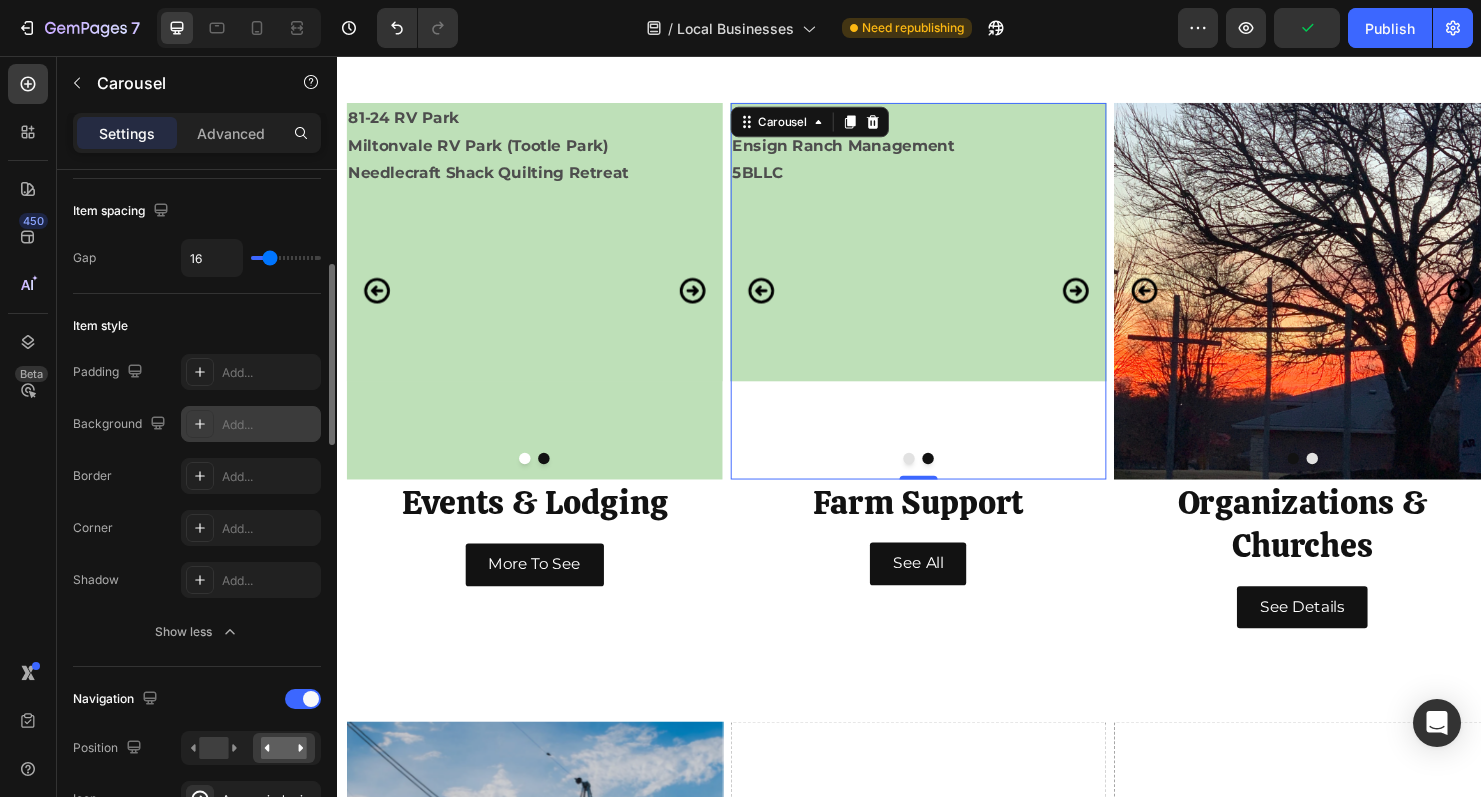 click on "Add..." at bounding box center (251, 424) 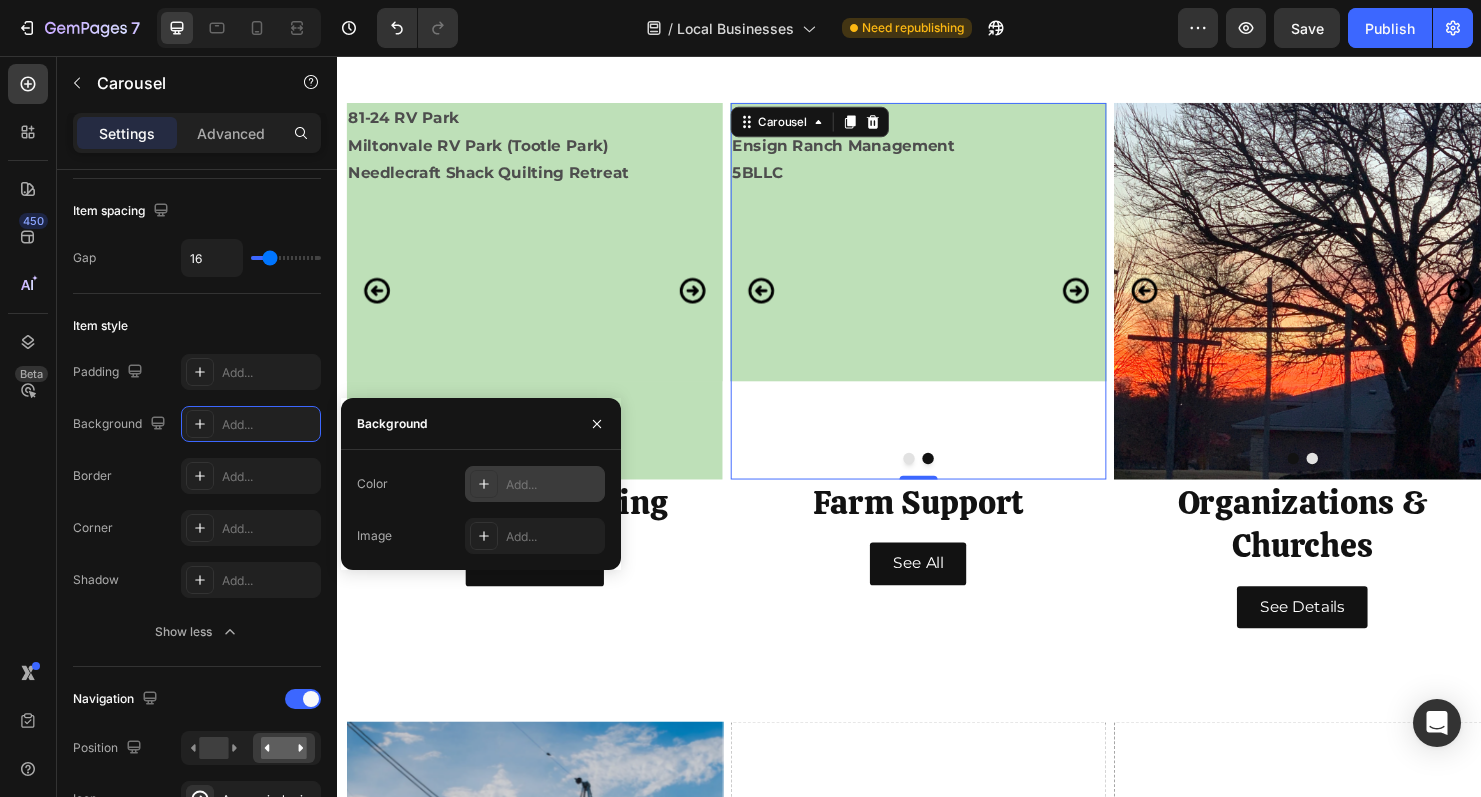 click on "Add..." at bounding box center (535, 484) 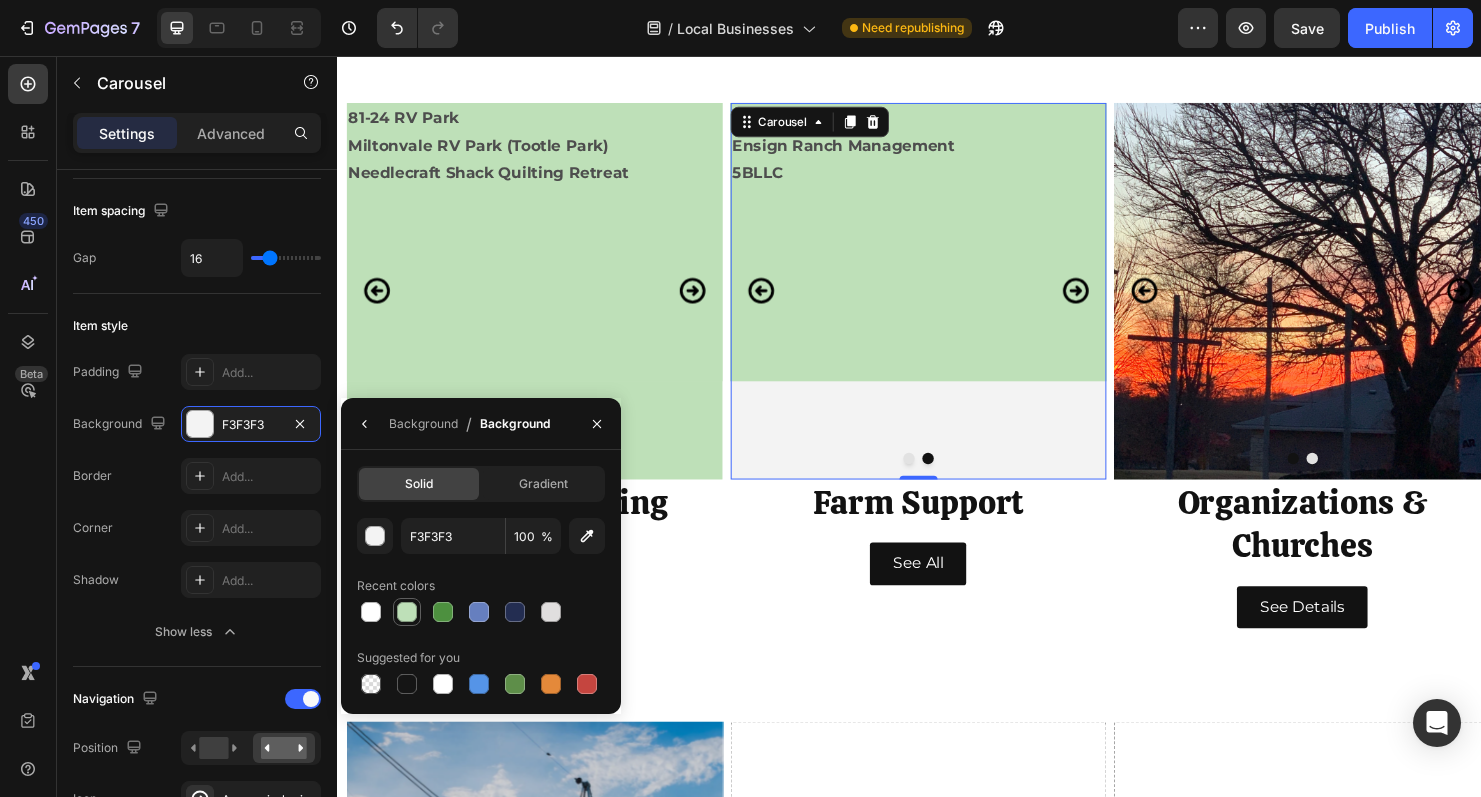click at bounding box center (407, 612) 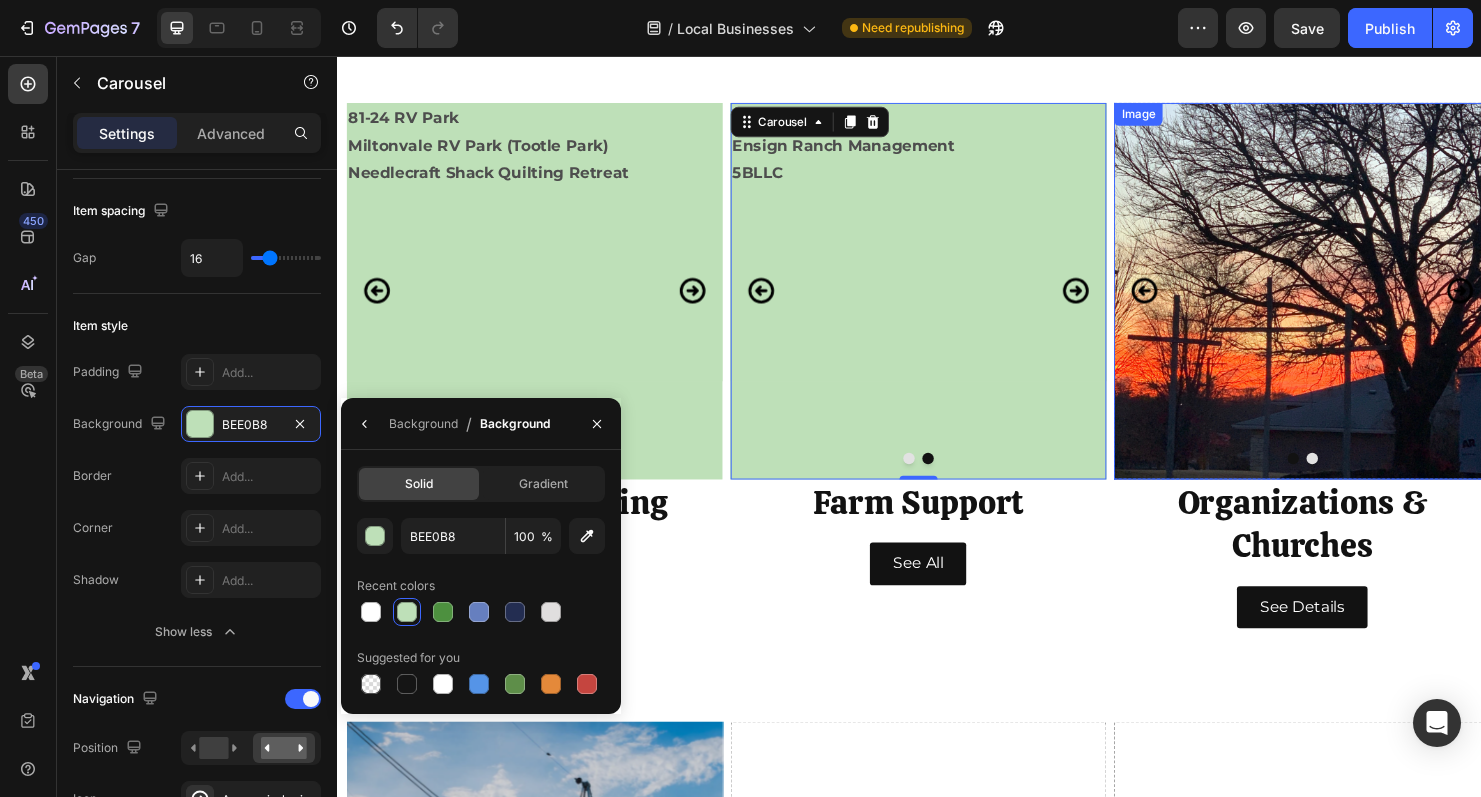 click at bounding box center [1349, 302] 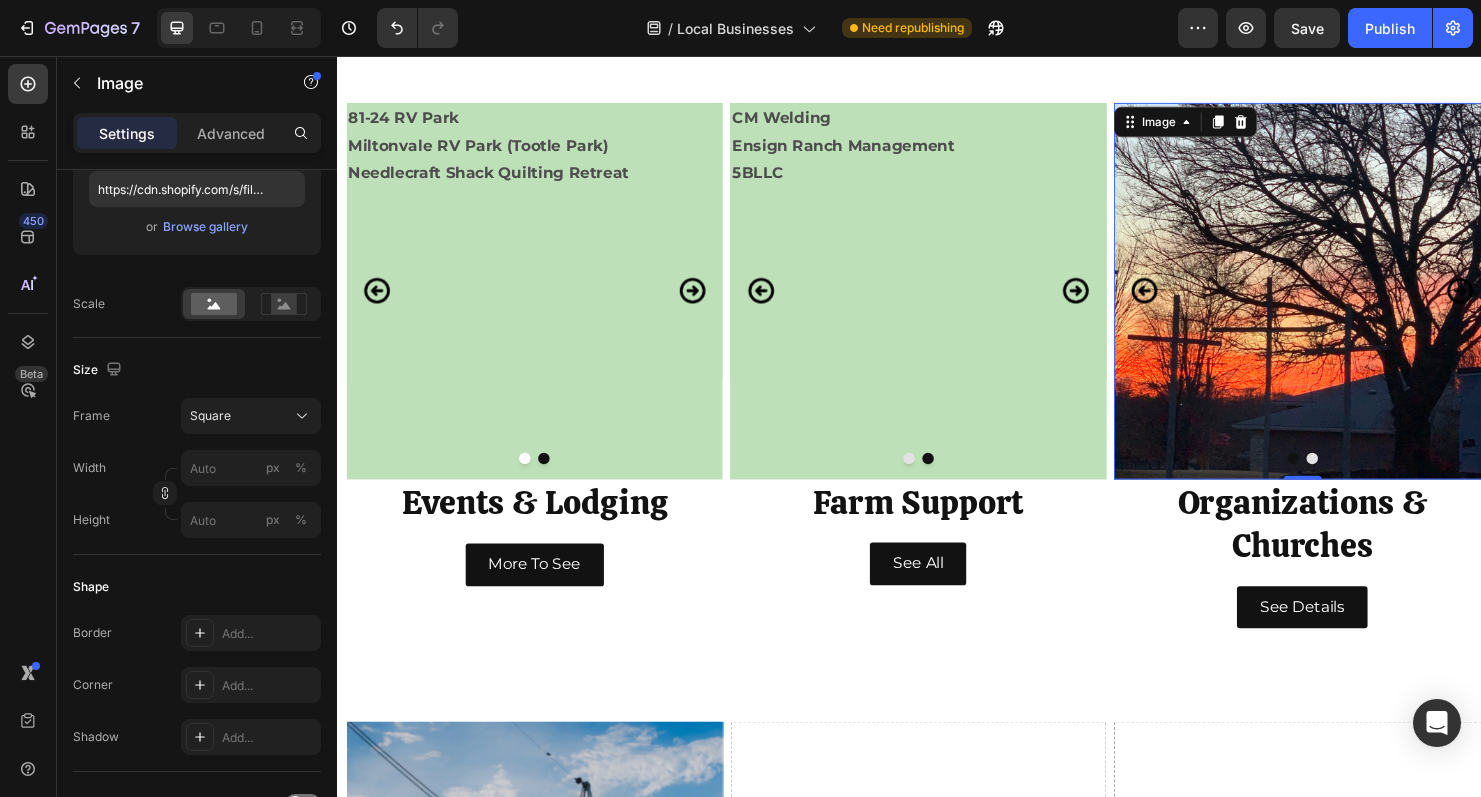 scroll, scrollTop: 0, scrollLeft: 0, axis: both 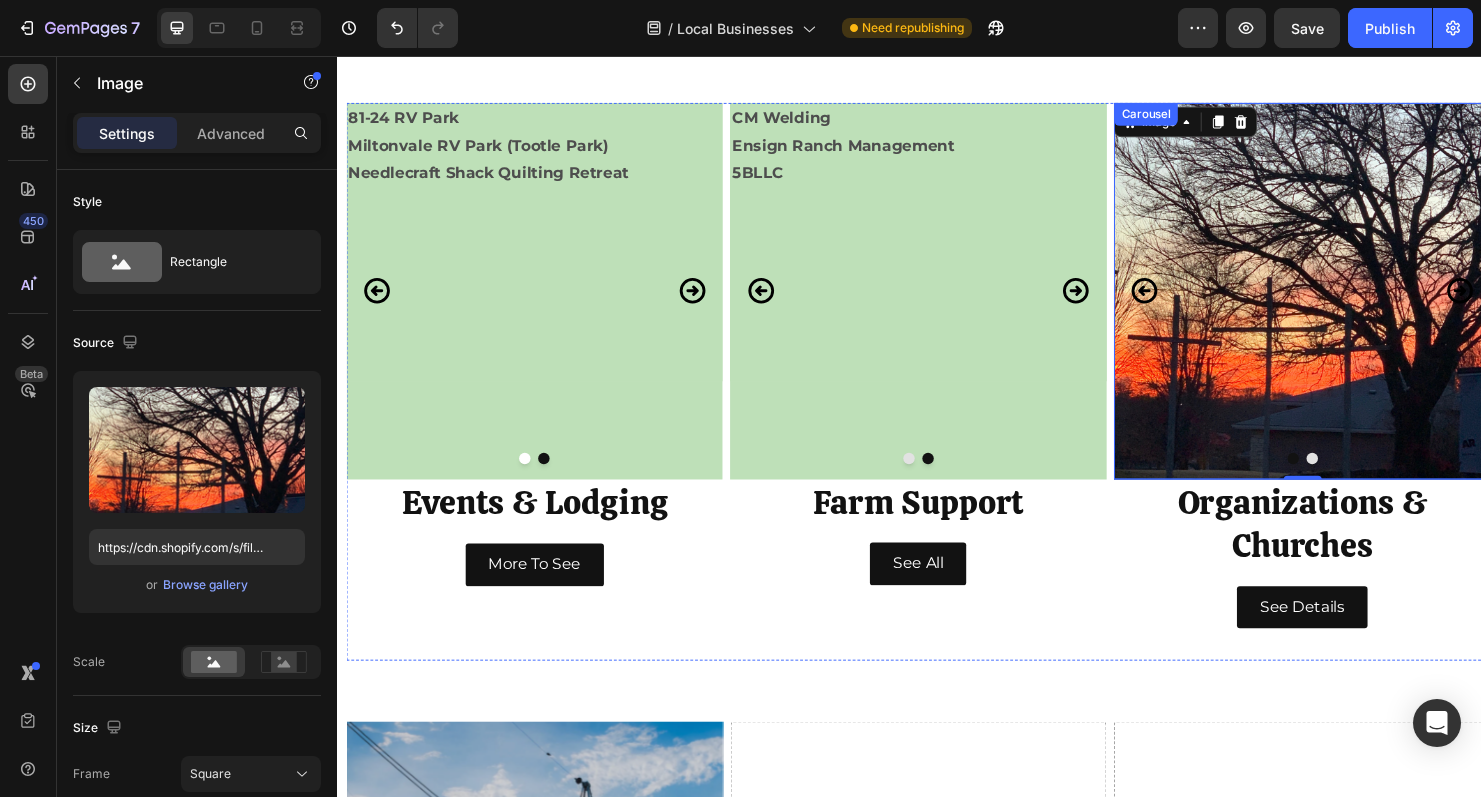 click 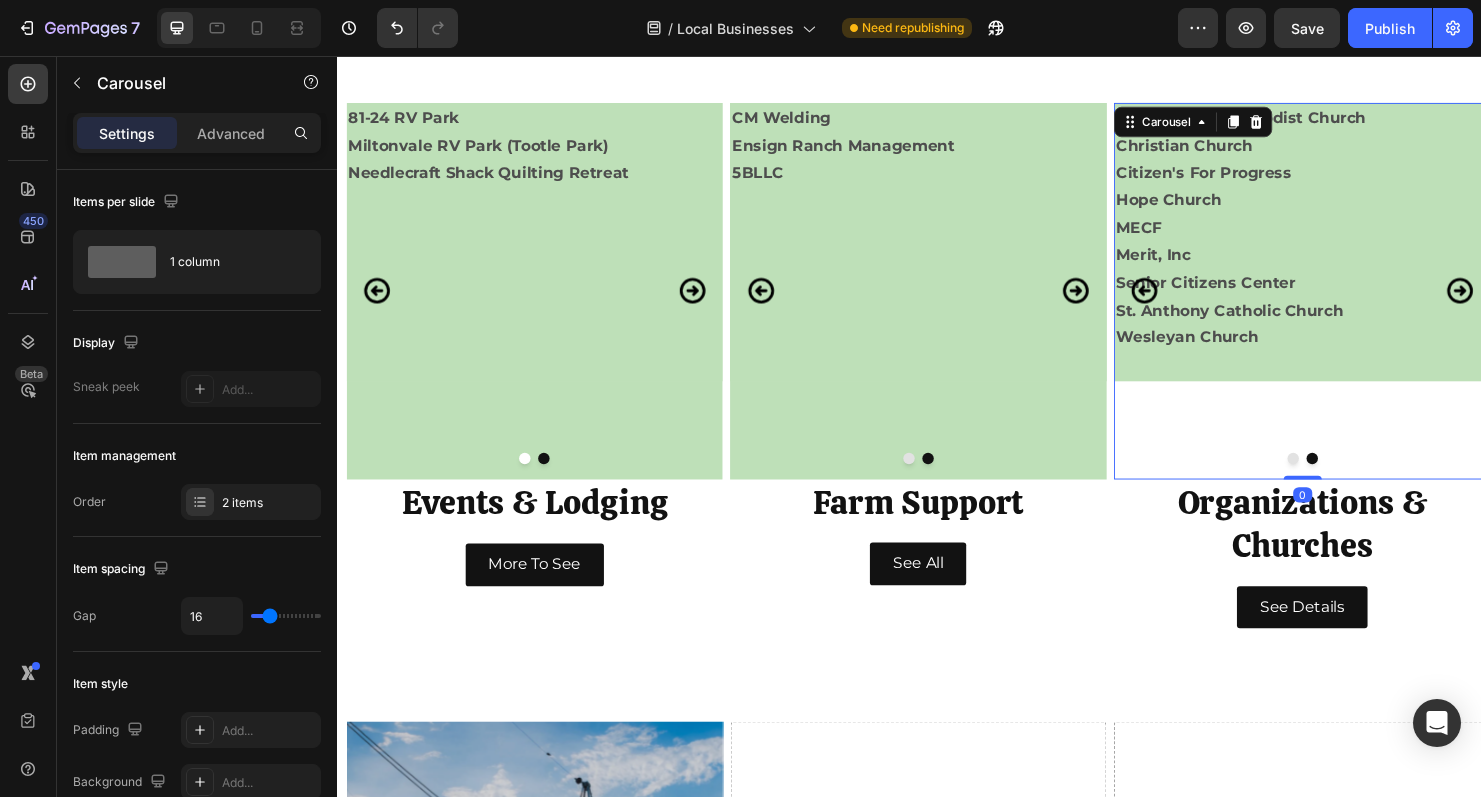 click on "Herber Bible Methodist Church Christian Church Citizen's For Progress Hope Church MECF Merit, Inc Senior Citizens Center St. Anthony Catholic Church Wesleyan Church   Text Block" at bounding box center (1349, 302) 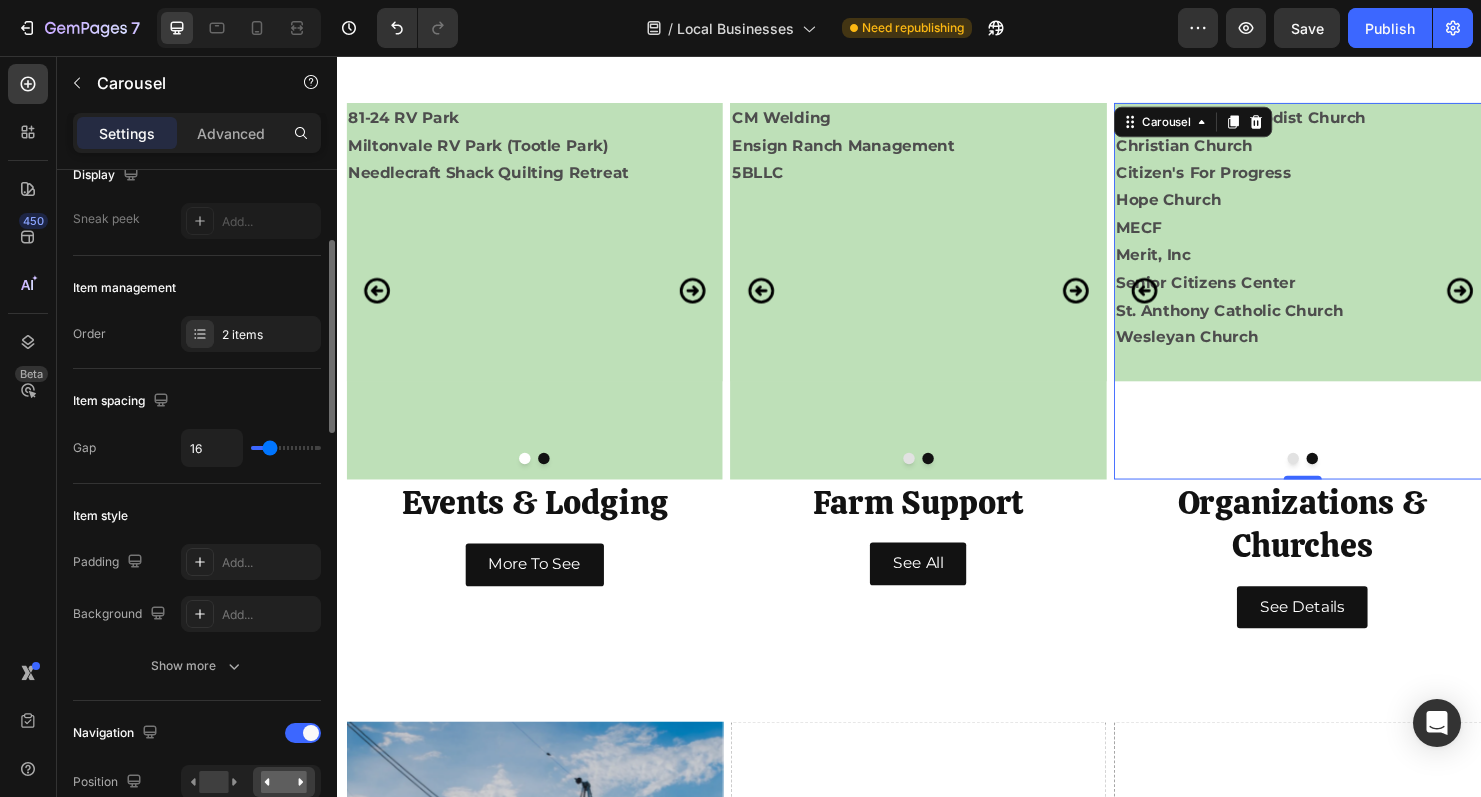 scroll, scrollTop: 194, scrollLeft: 0, axis: vertical 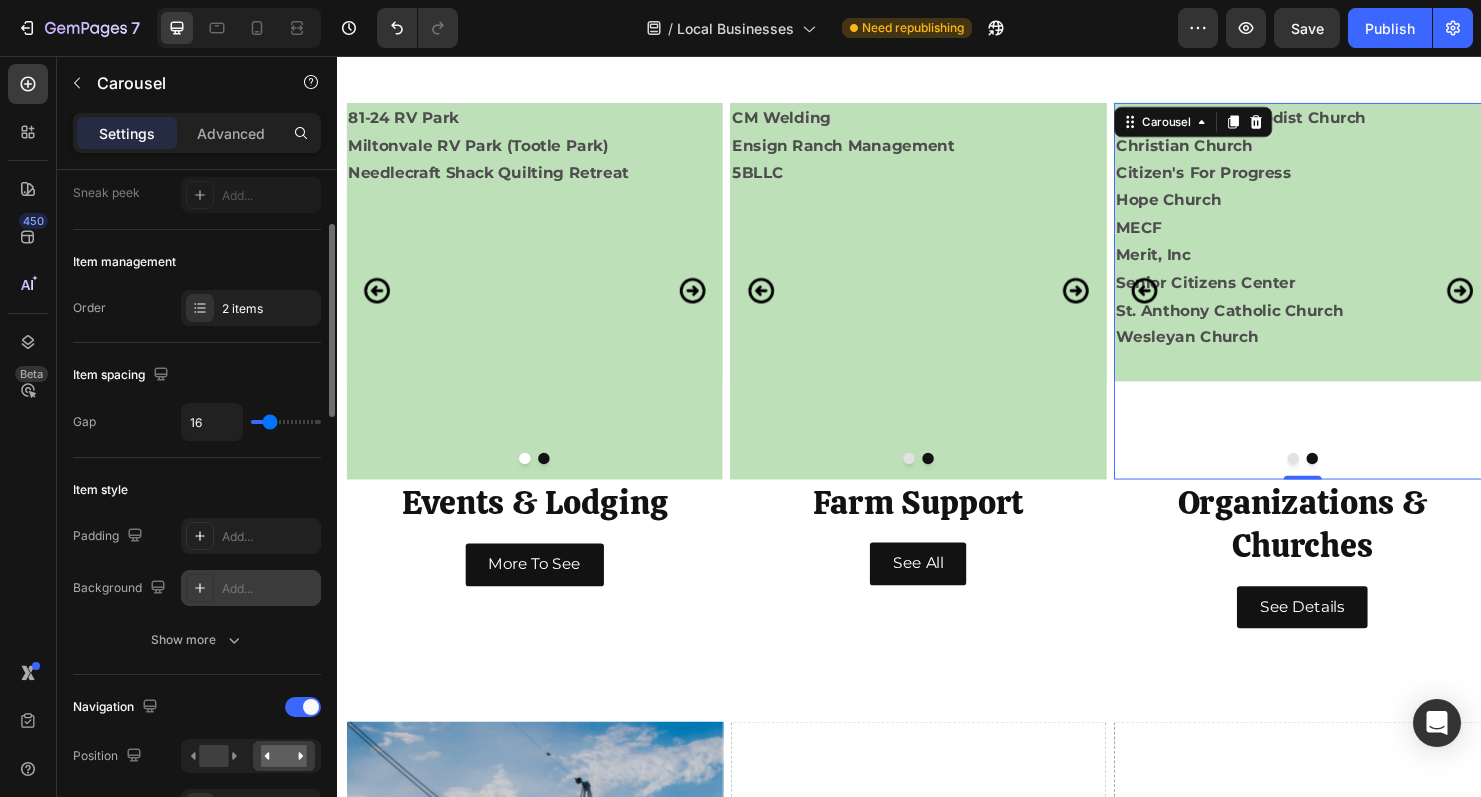 click on "Add..." at bounding box center [269, 589] 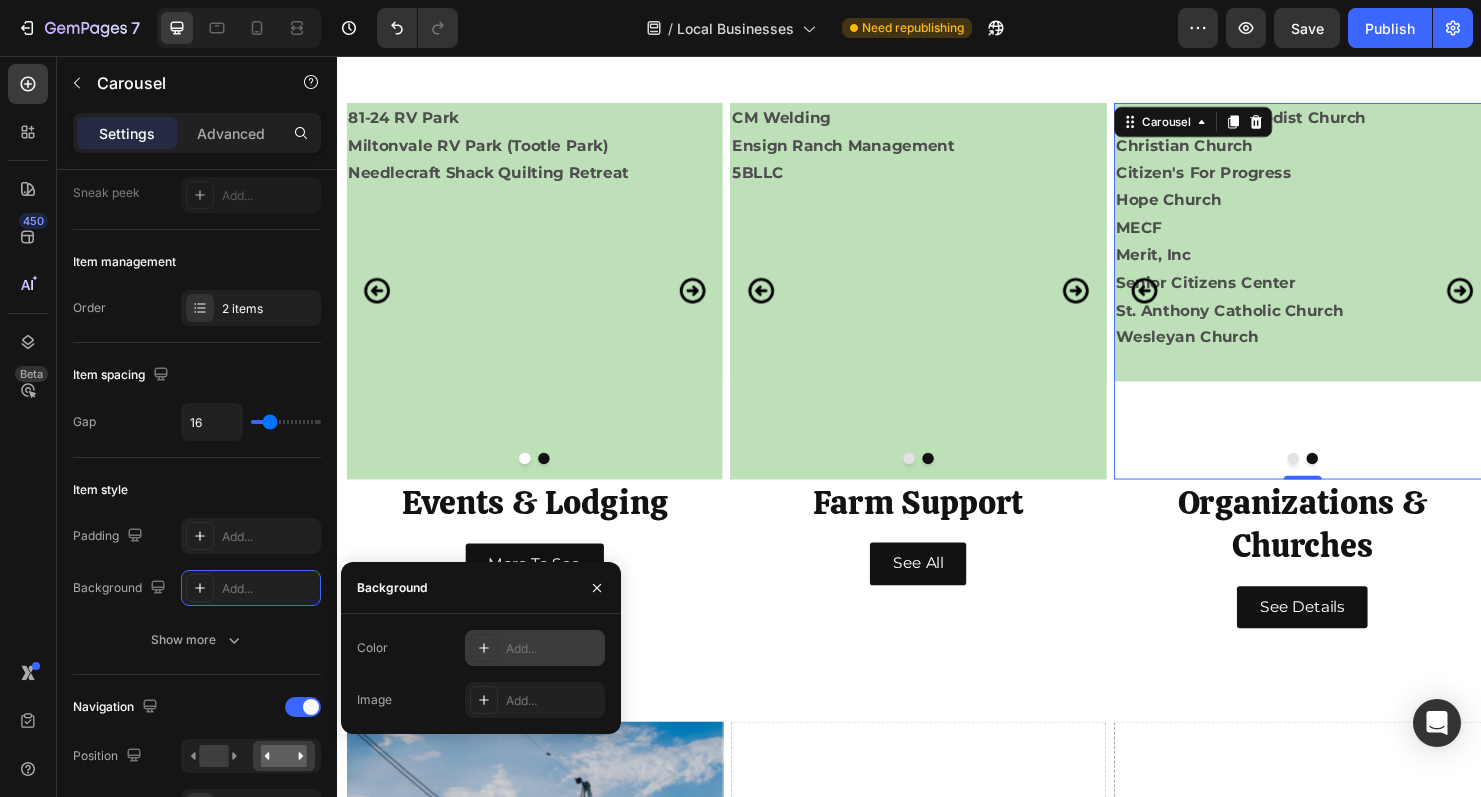 click at bounding box center (484, 648) 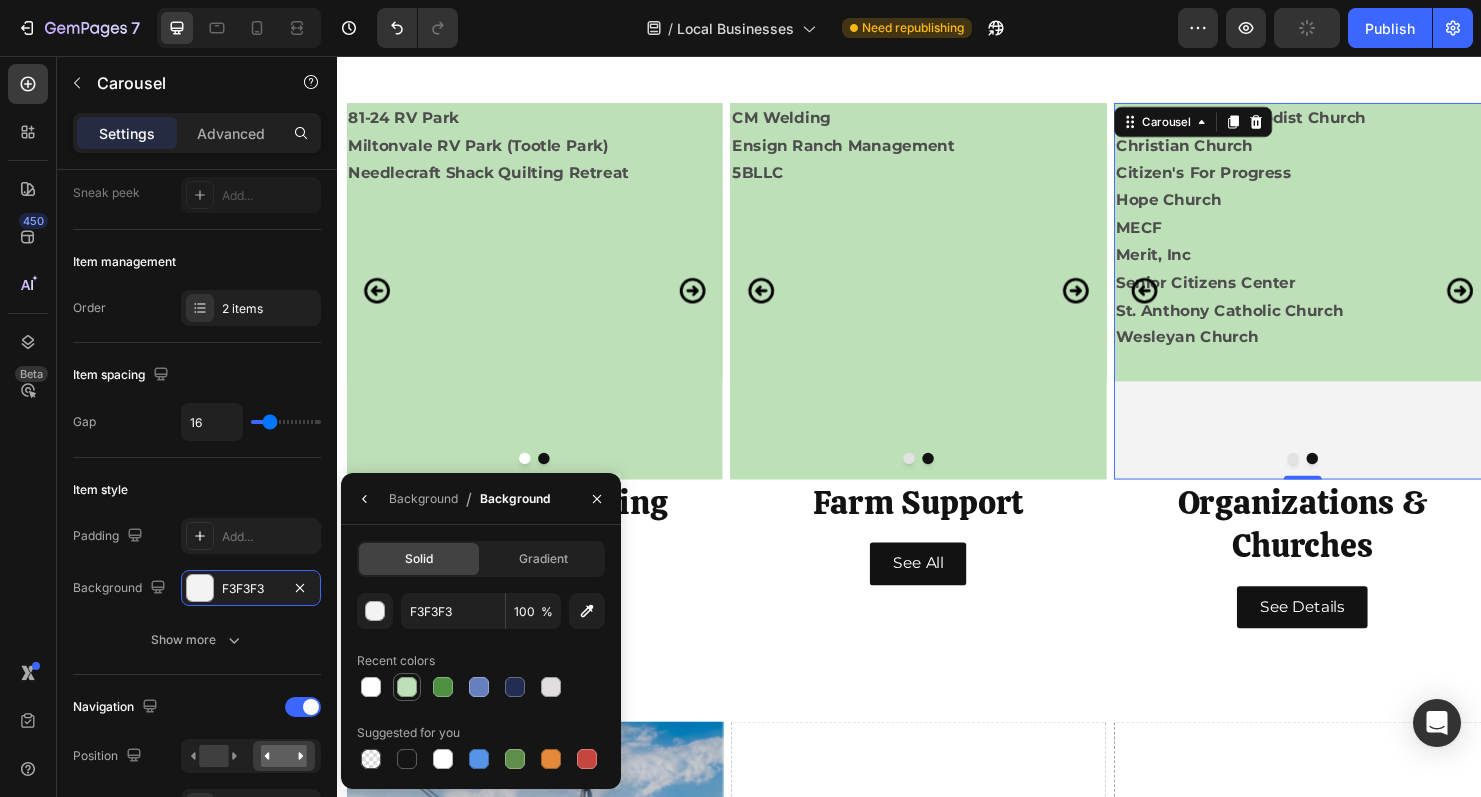 click at bounding box center [407, 687] 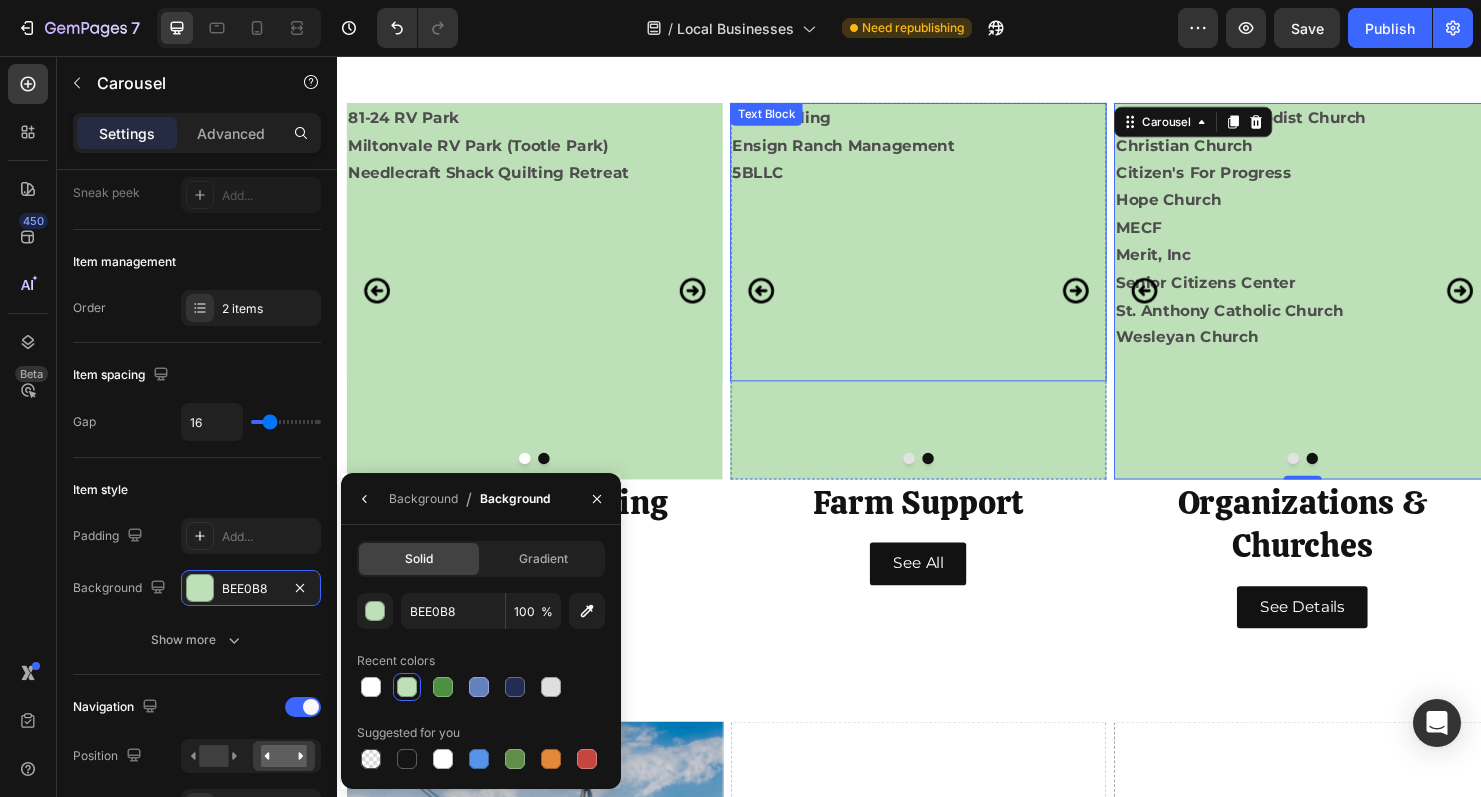 click at bounding box center (947, 380) 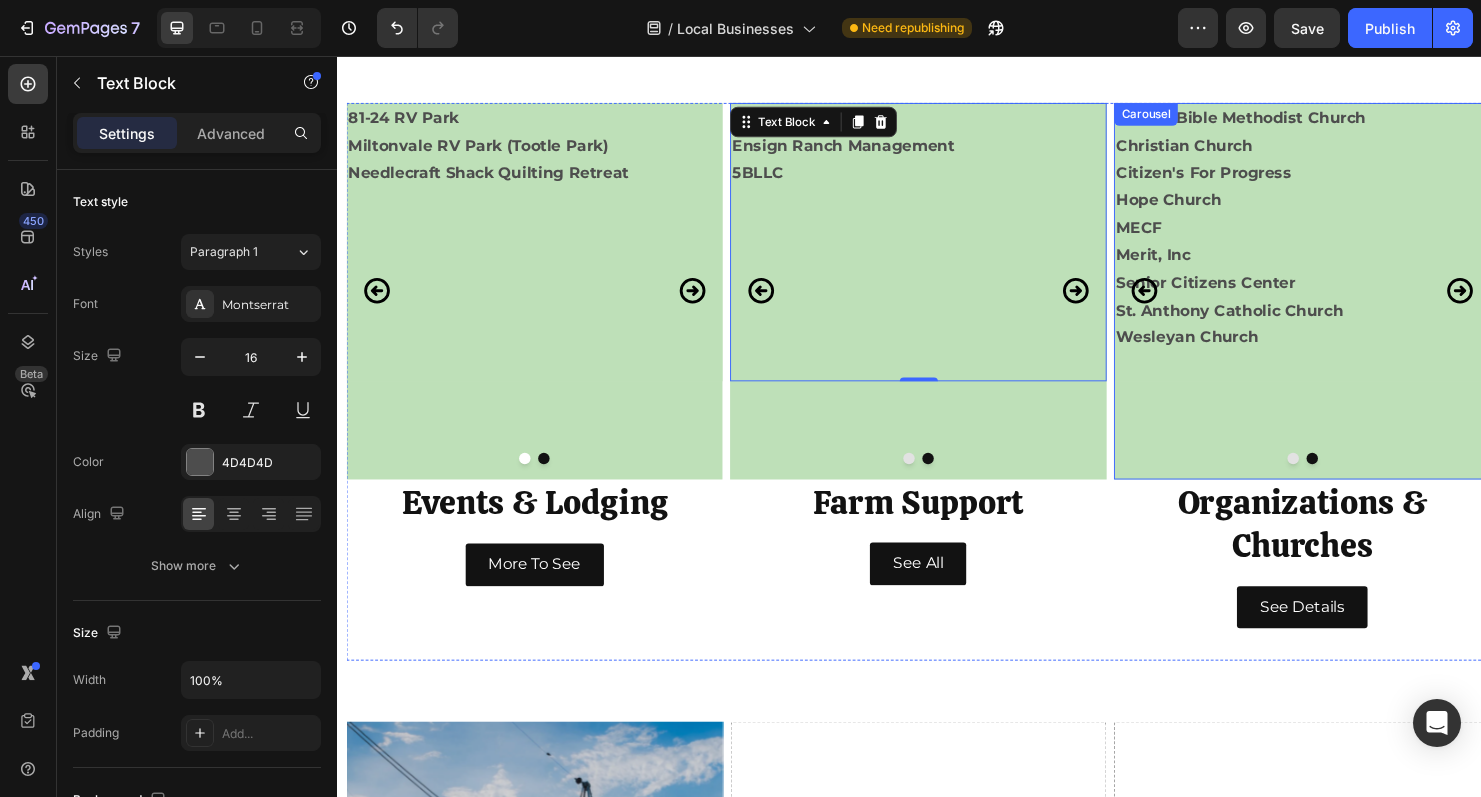 click 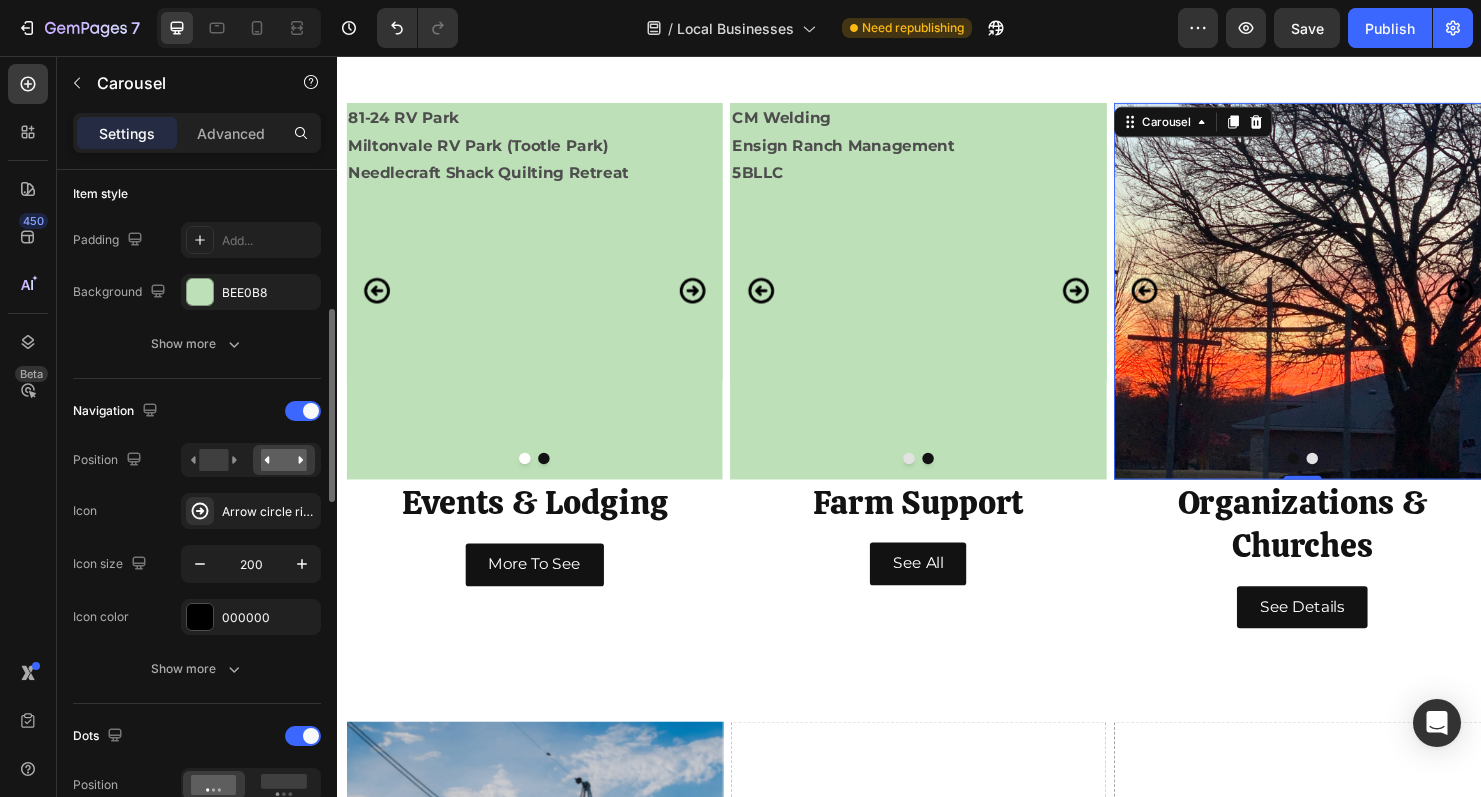 scroll, scrollTop: 492, scrollLeft: 0, axis: vertical 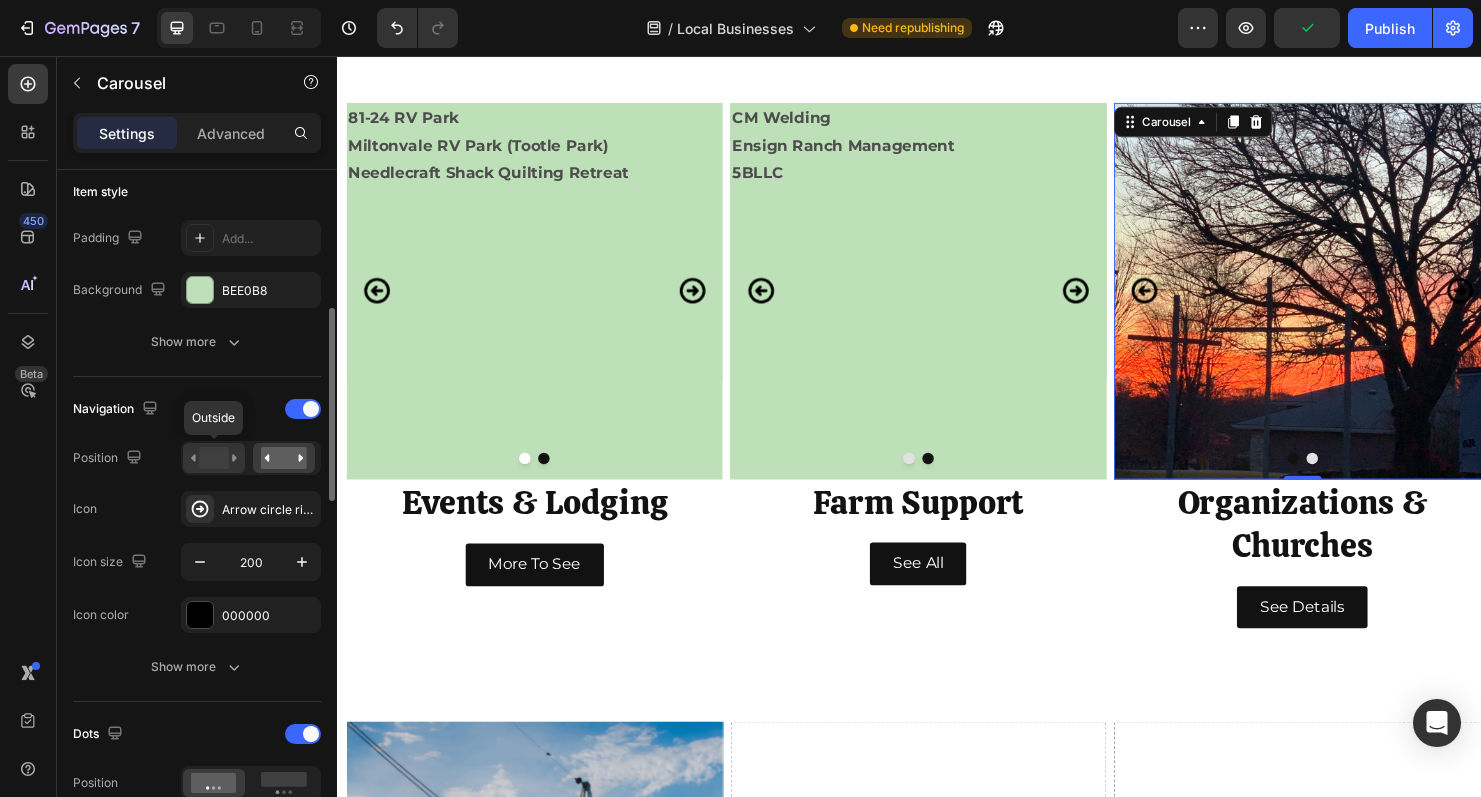 click 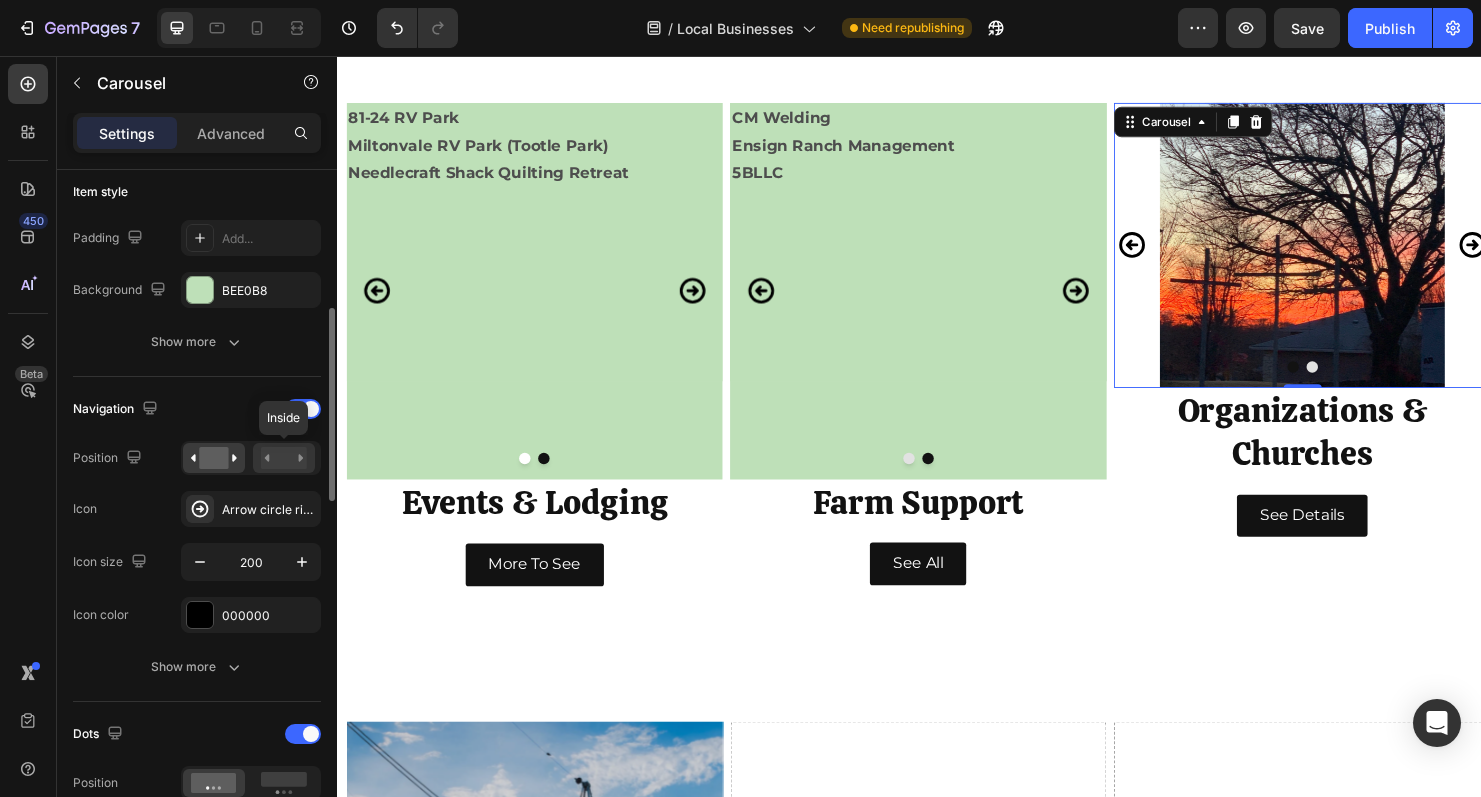 click 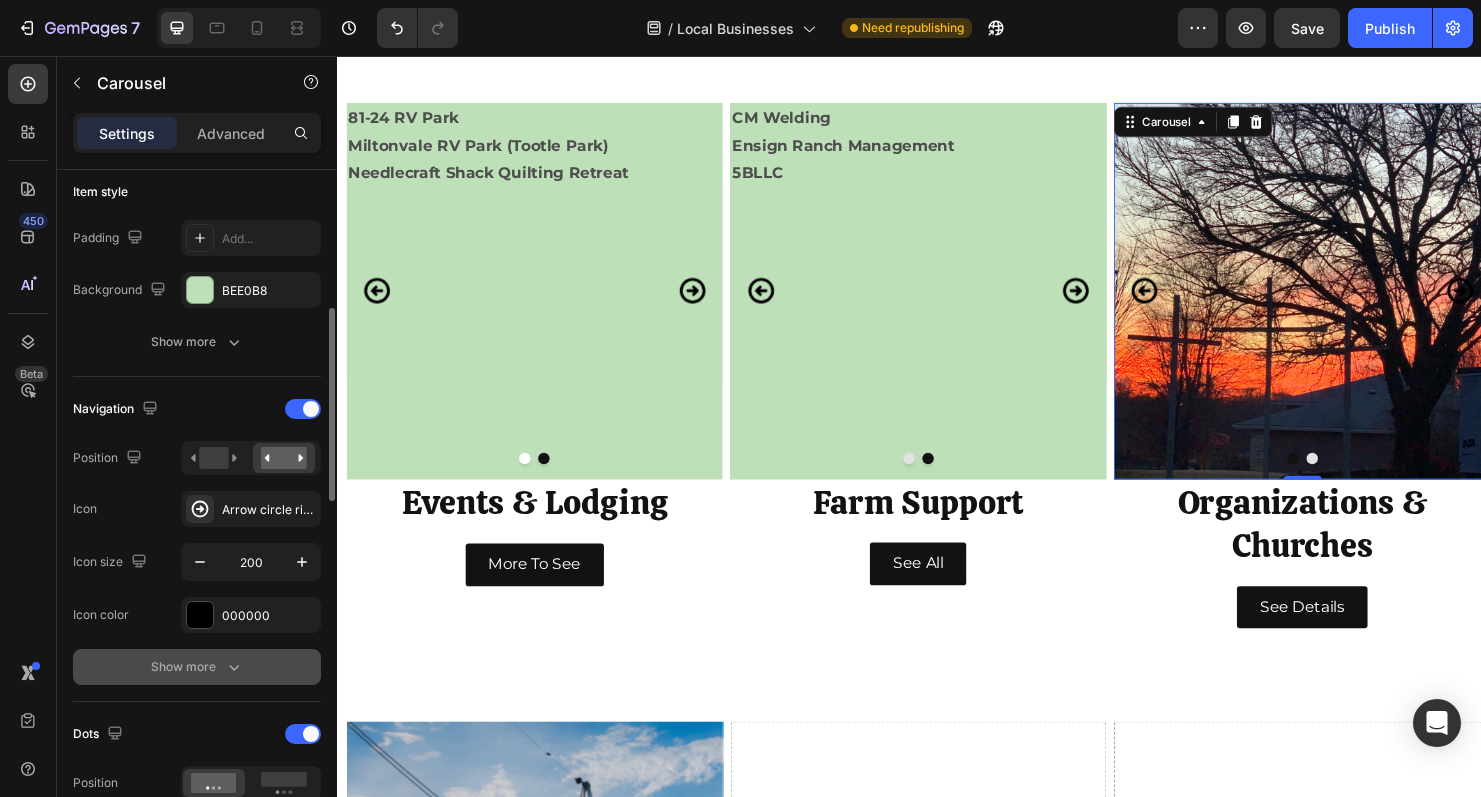 click on "Show more" at bounding box center (197, 667) 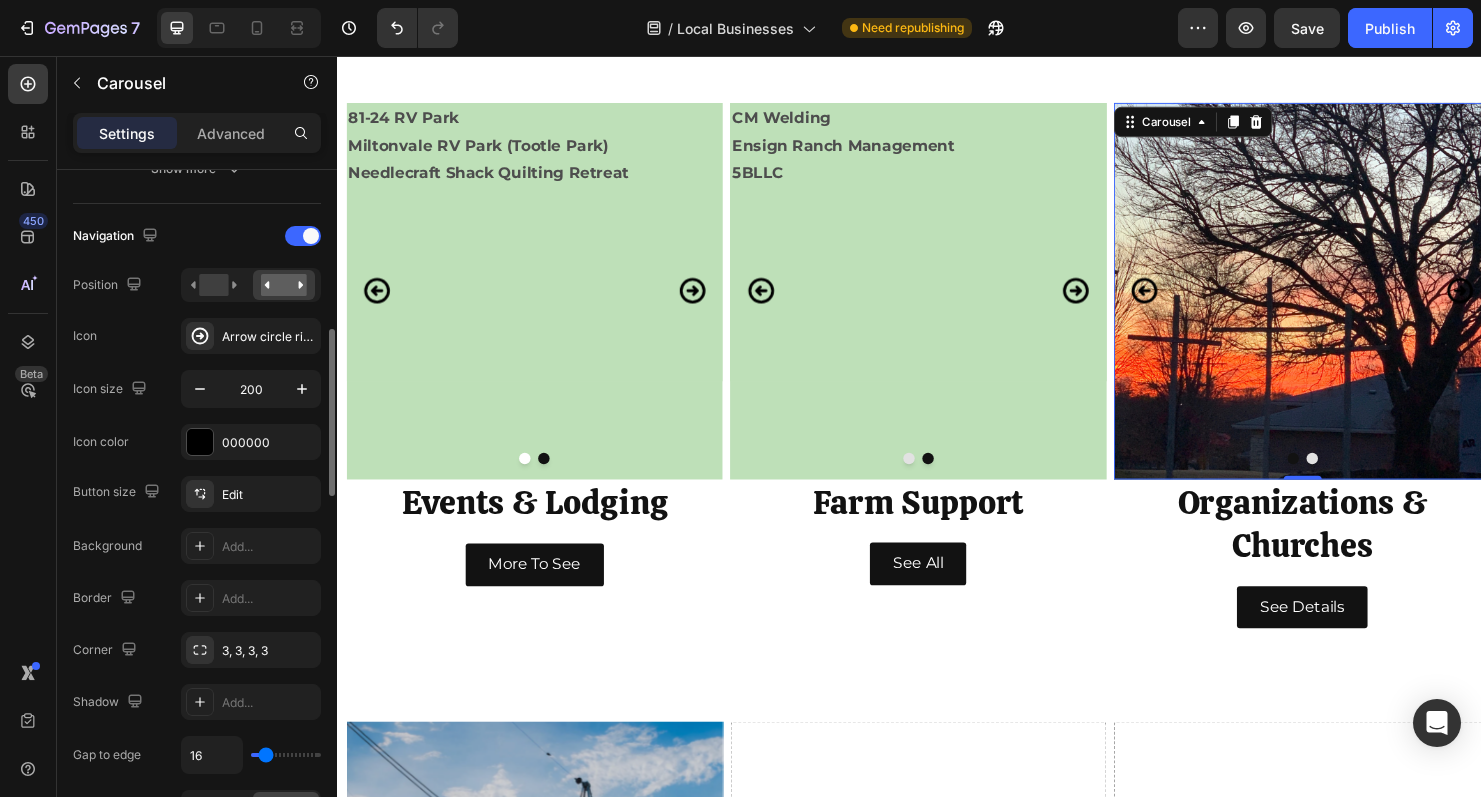 scroll, scrollTop: 667, scrollLeft: 0, axis: vertical 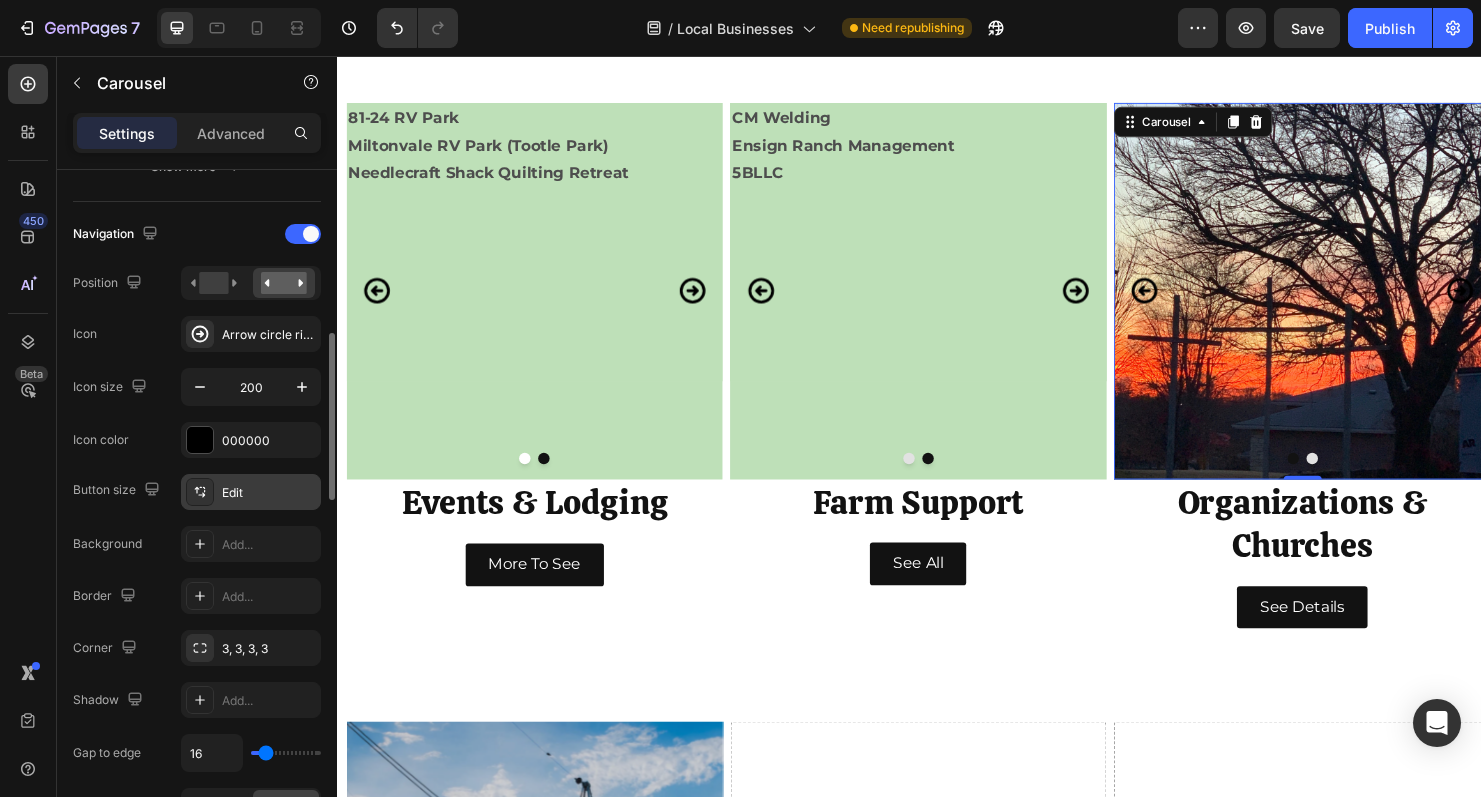 click on "Edit" at bounding box center [269, 493] 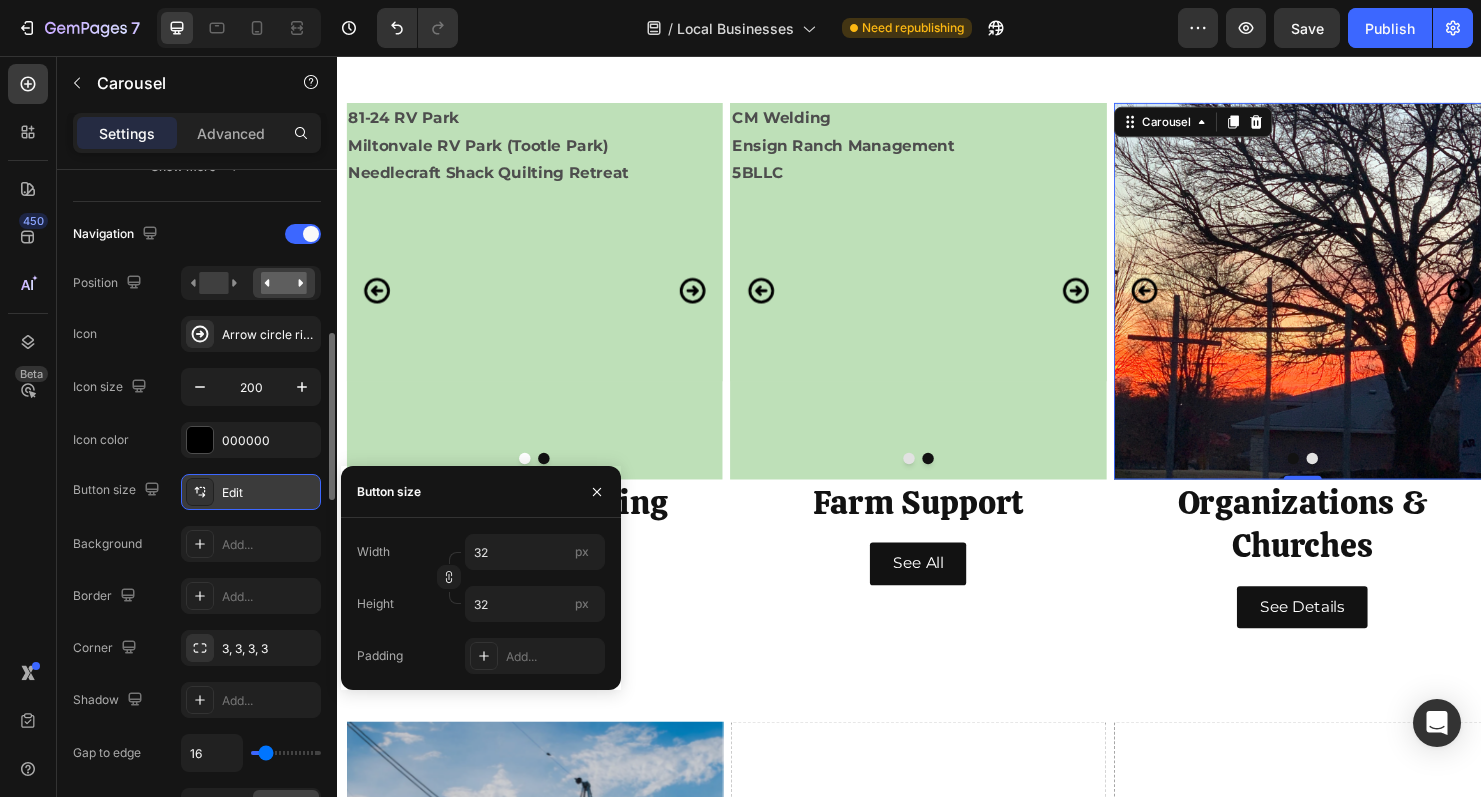 click on "Edit" at bounding box center (269, 493) 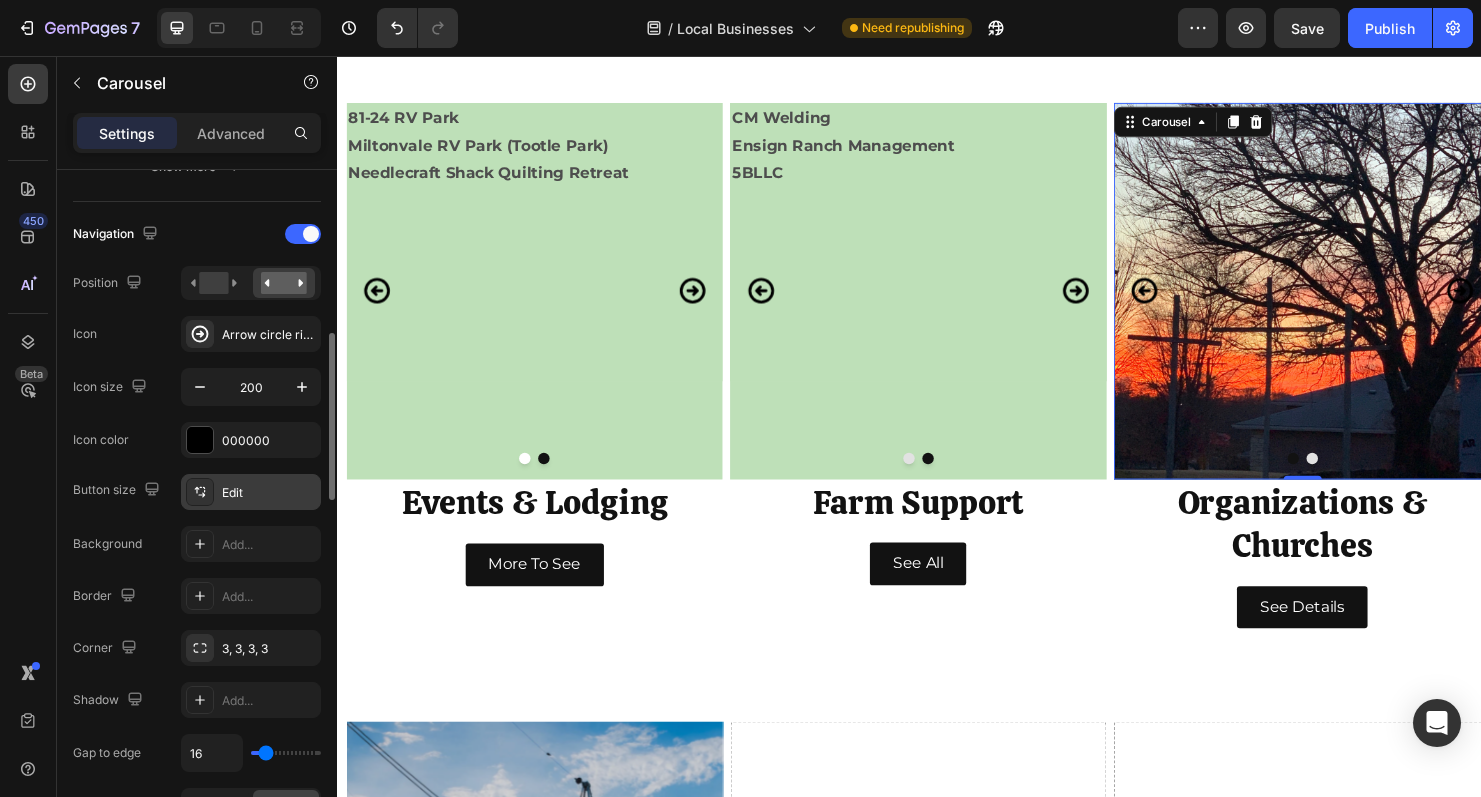 click on "Edit" at bounding box center [269, 493] 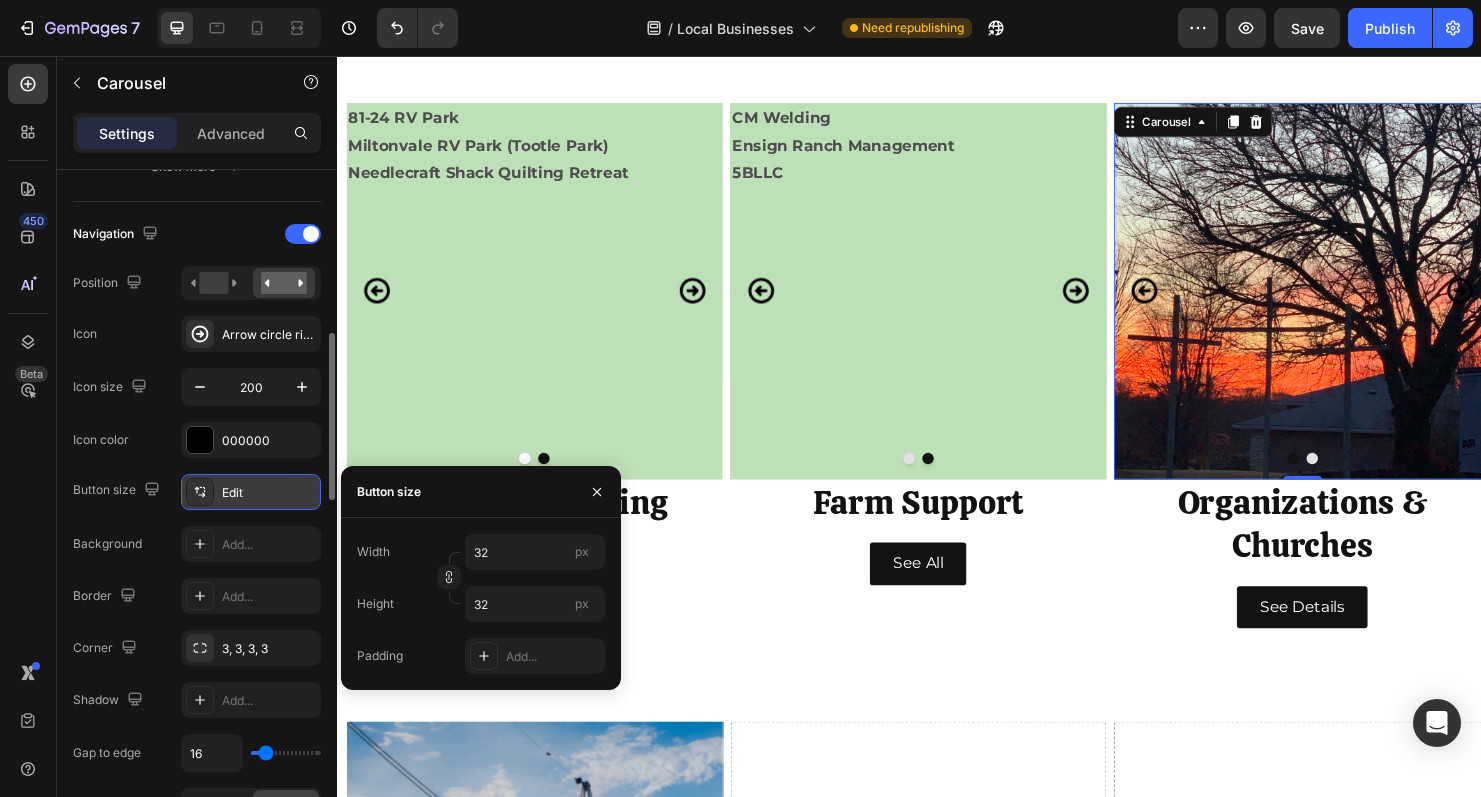 click on "Edit" at bounding box center (269, 493) 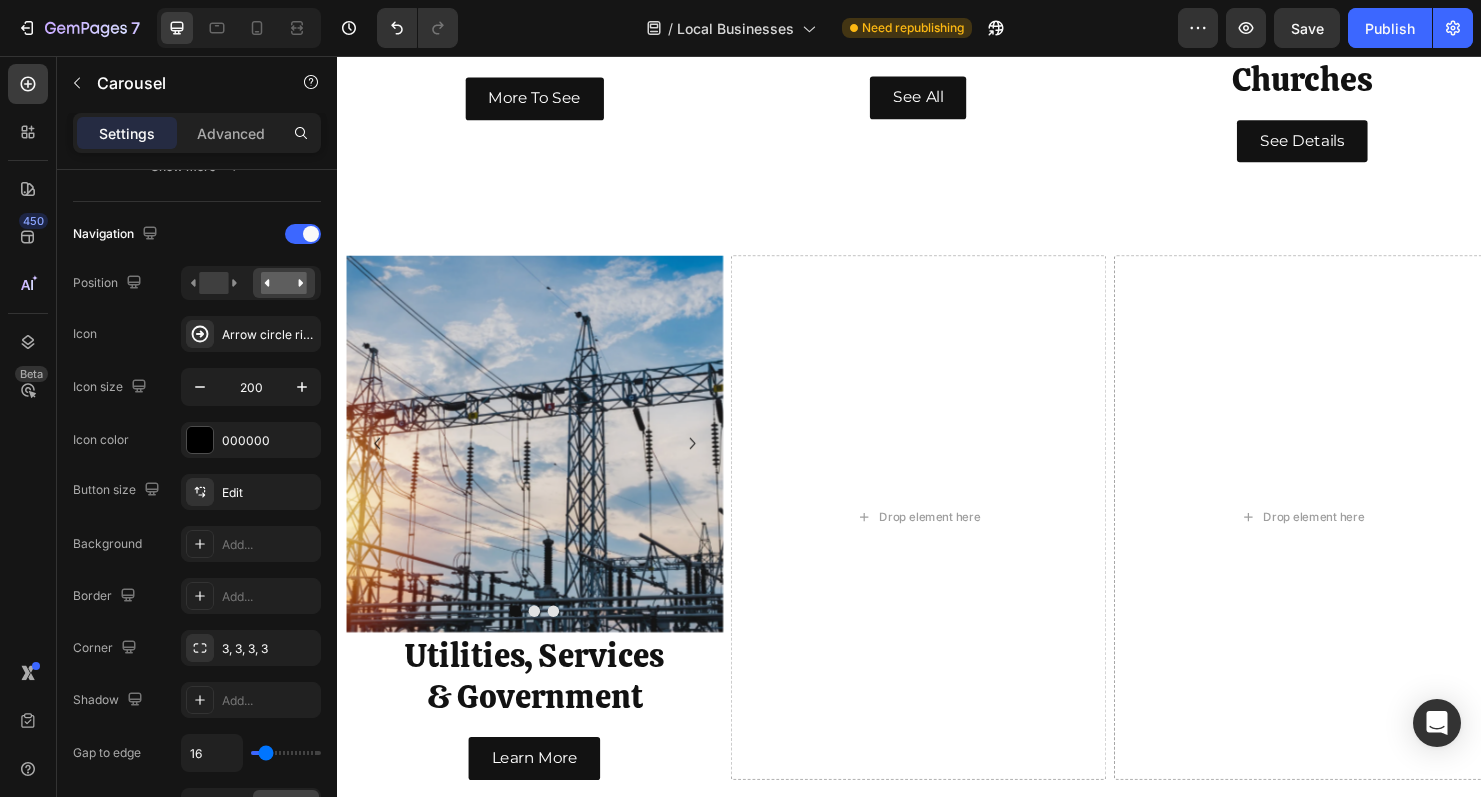 scroll, scrollTop: 1633, scrollLeft: 0, axis: vertical 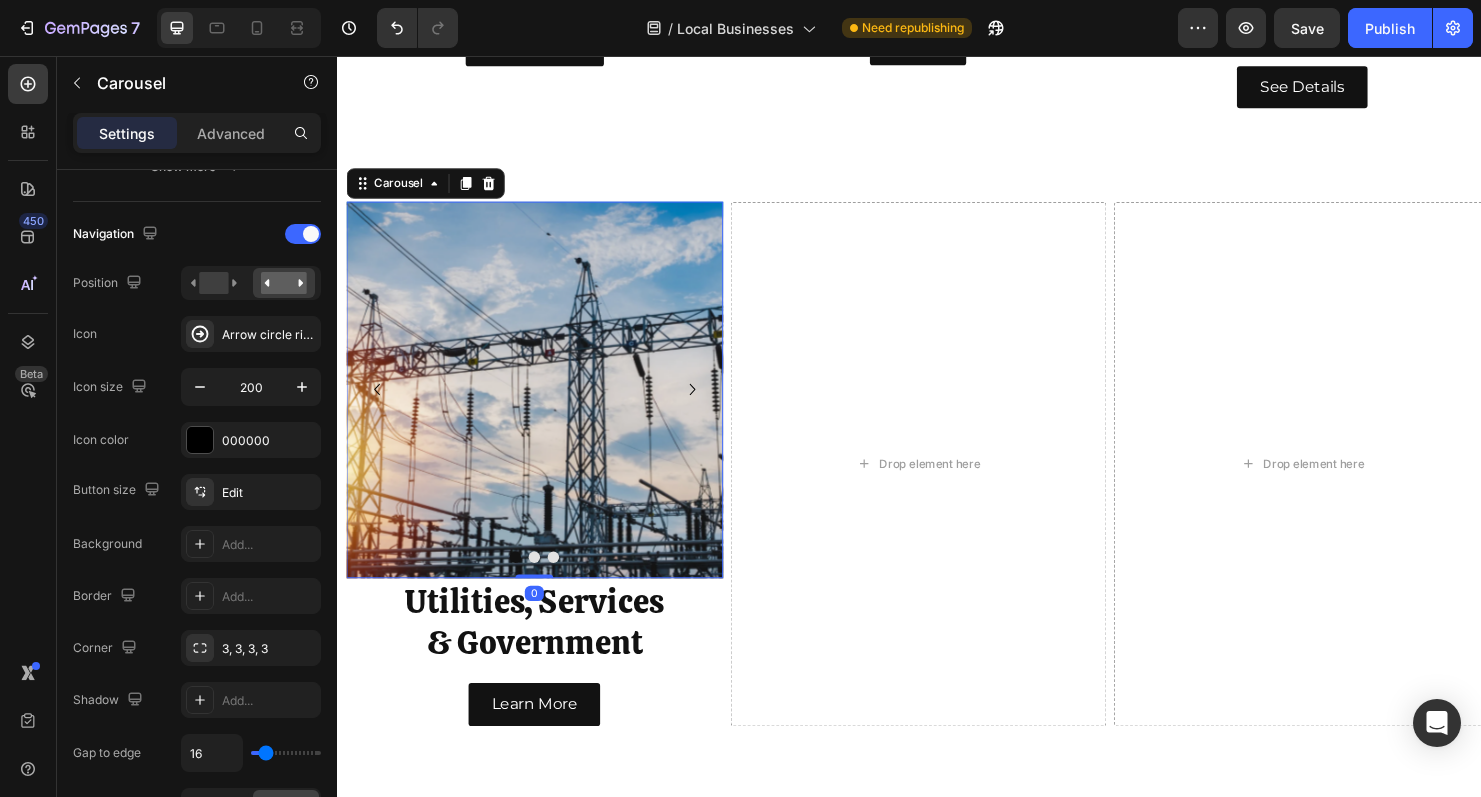 click at bounding box center (564, 582) 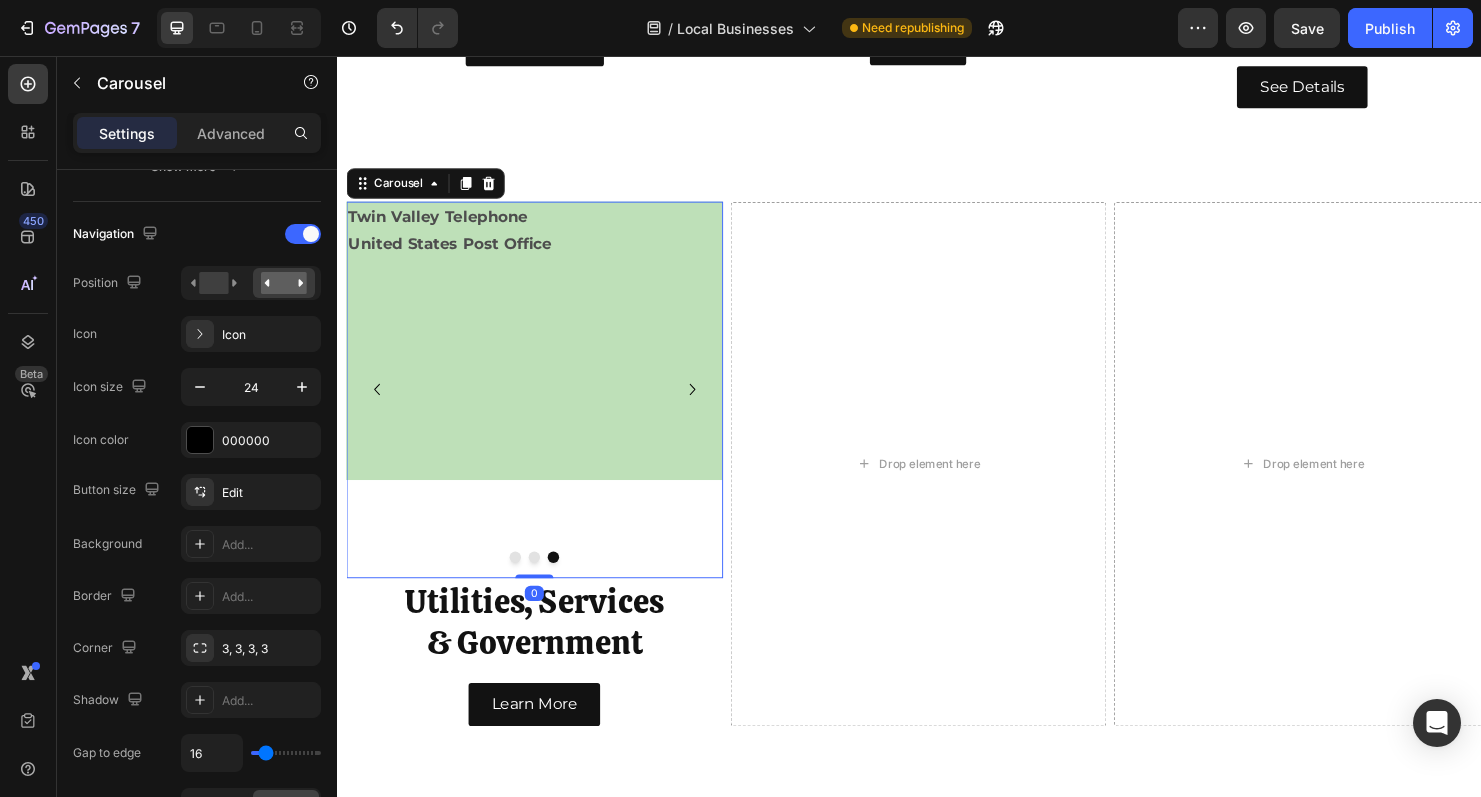 click on "Twin Valley Telephone United States Post Office                 Text Block" at bounding box center [544, 406] 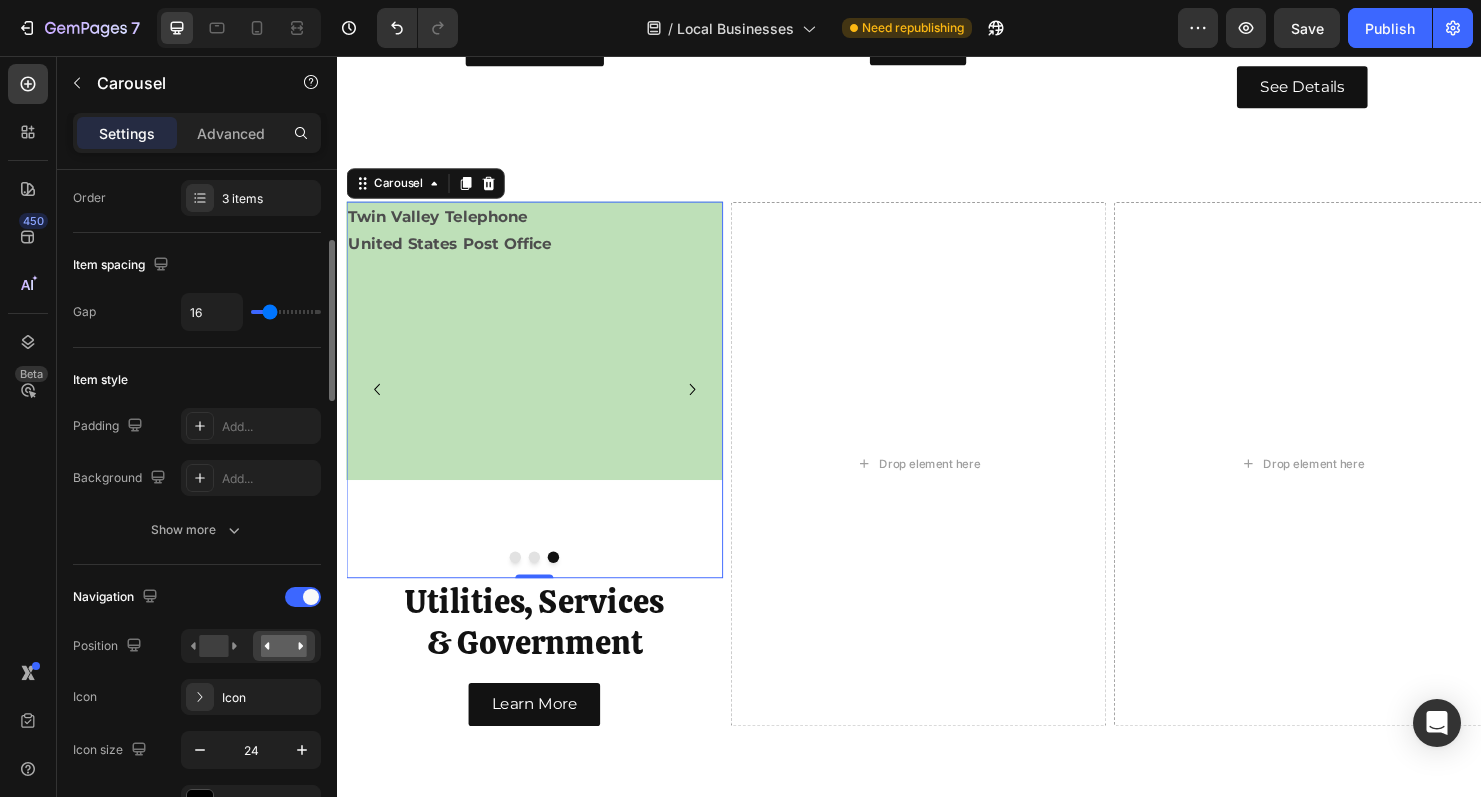 scroll, scrollTop: 303, scrollLeft: 0, axis: vertical 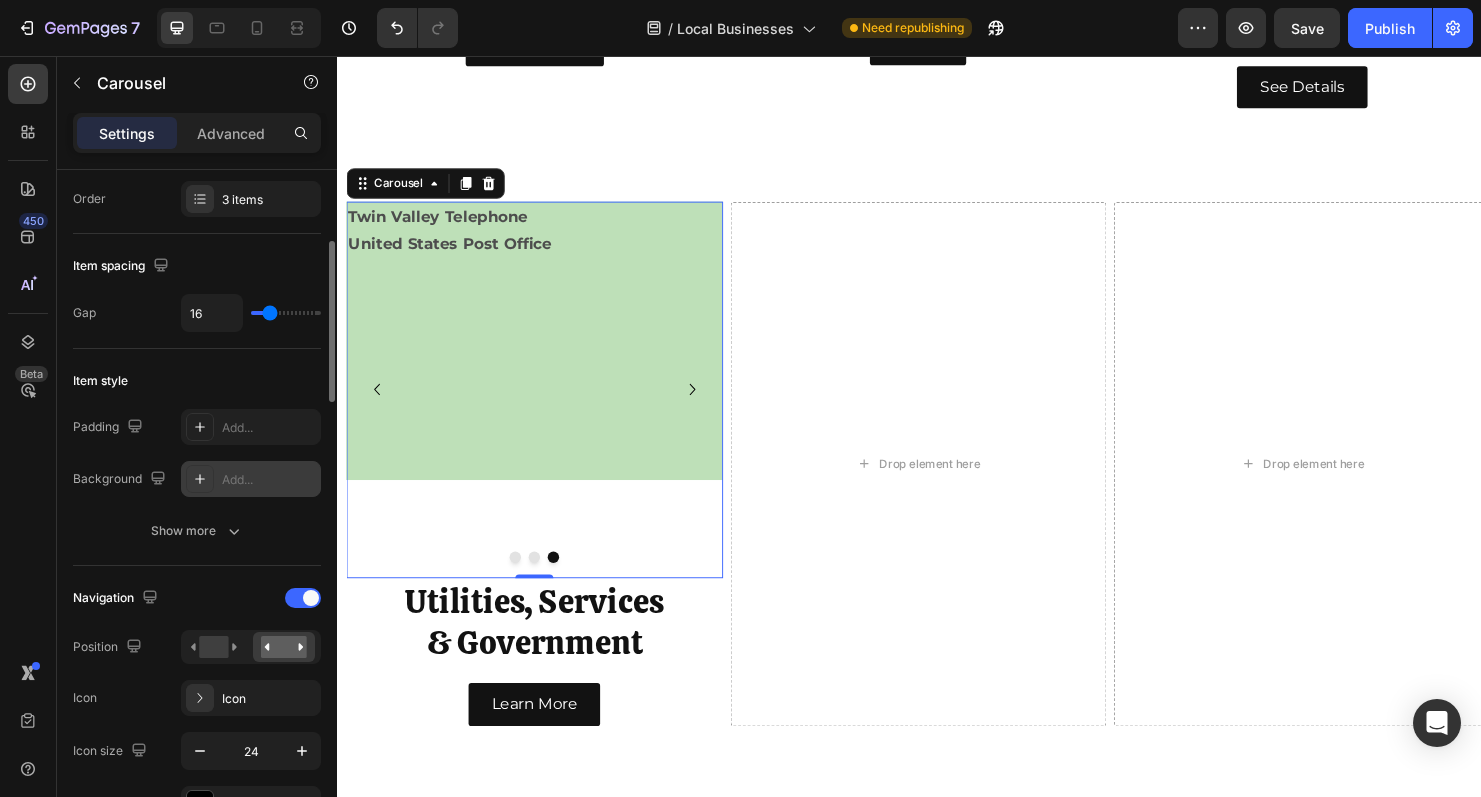 click on "Add..." at bounding box center (269, 480) 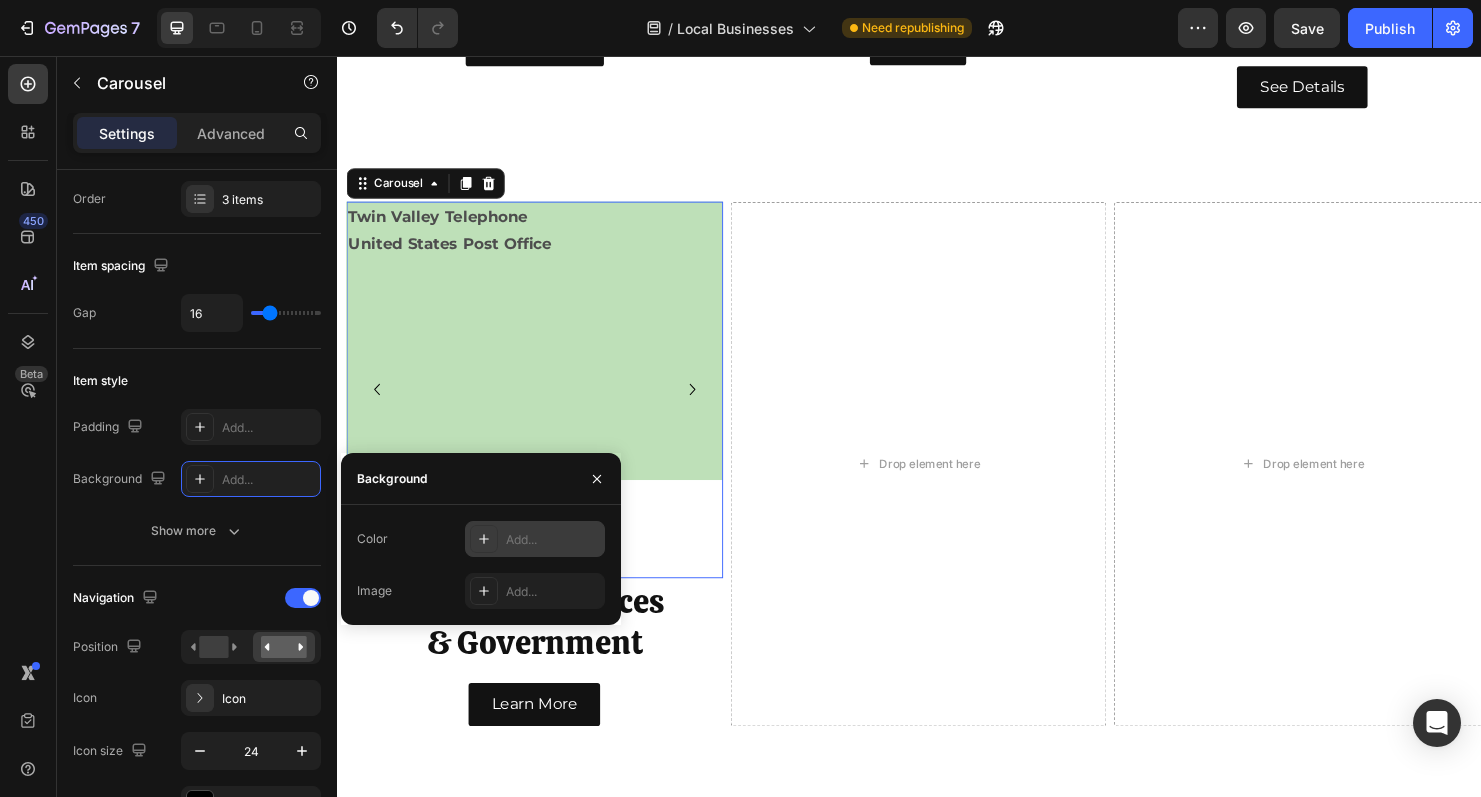 click at bounding box center [484, 539] 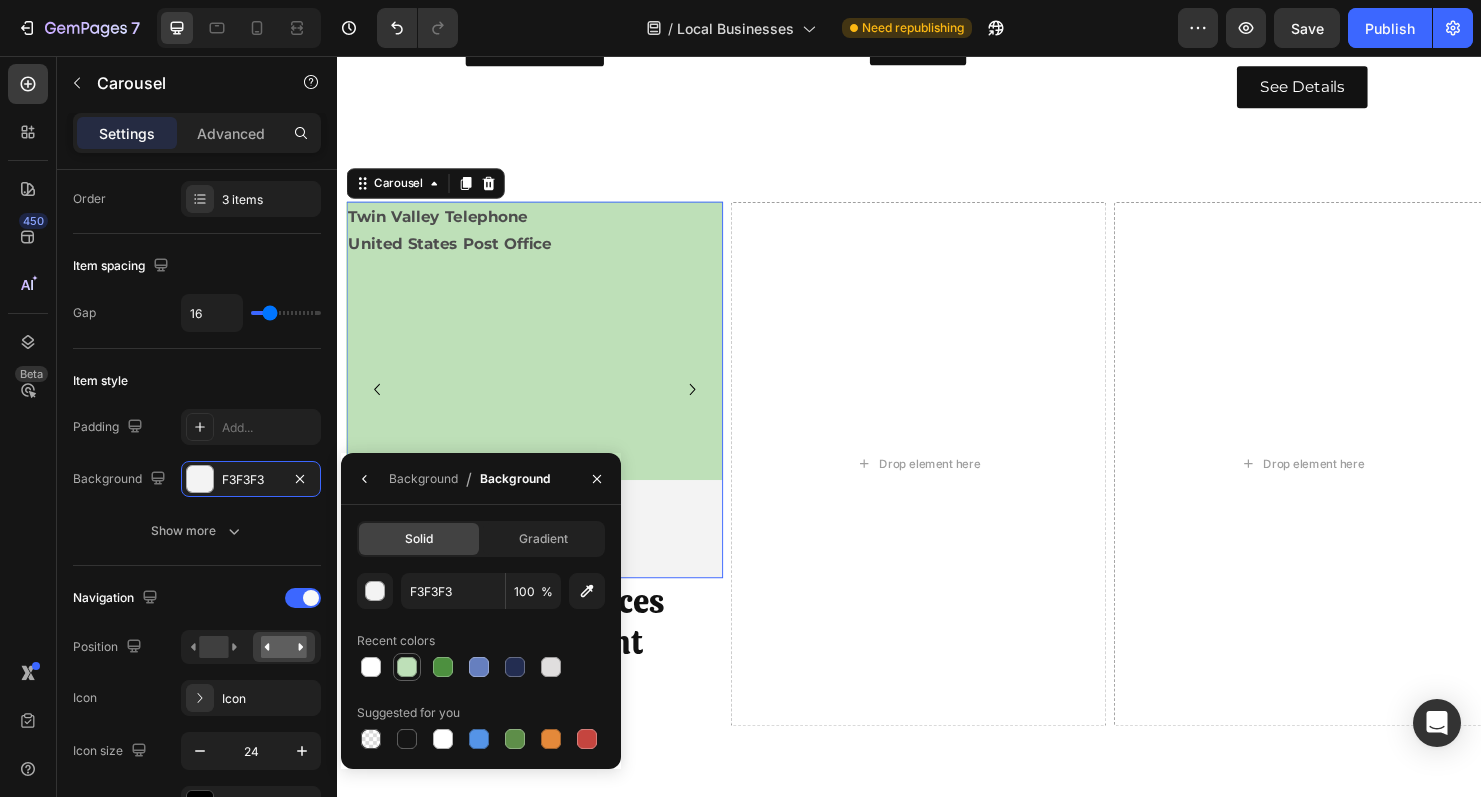 click at bounding box center [407, 667] 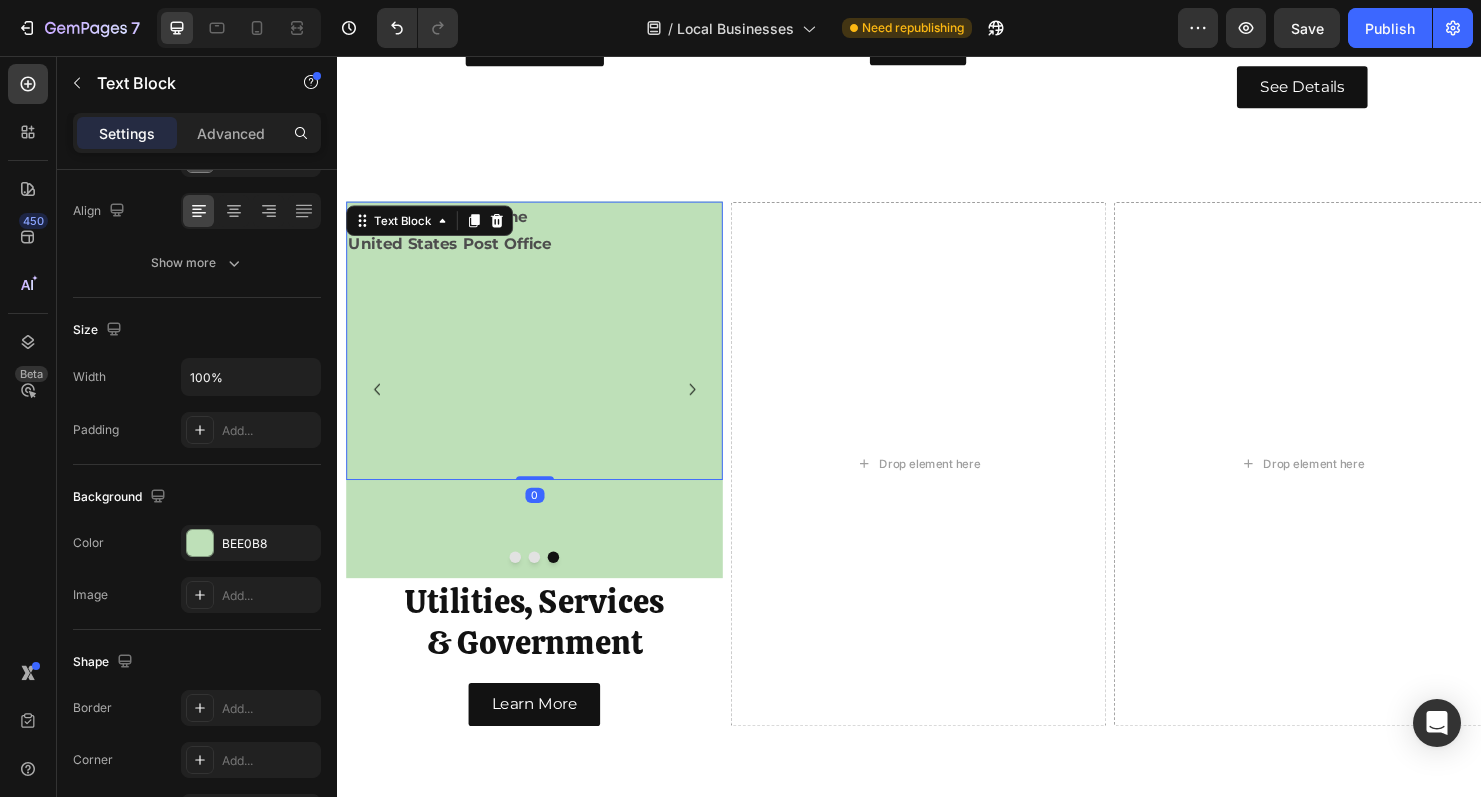 click at bounding box center (544, 398) 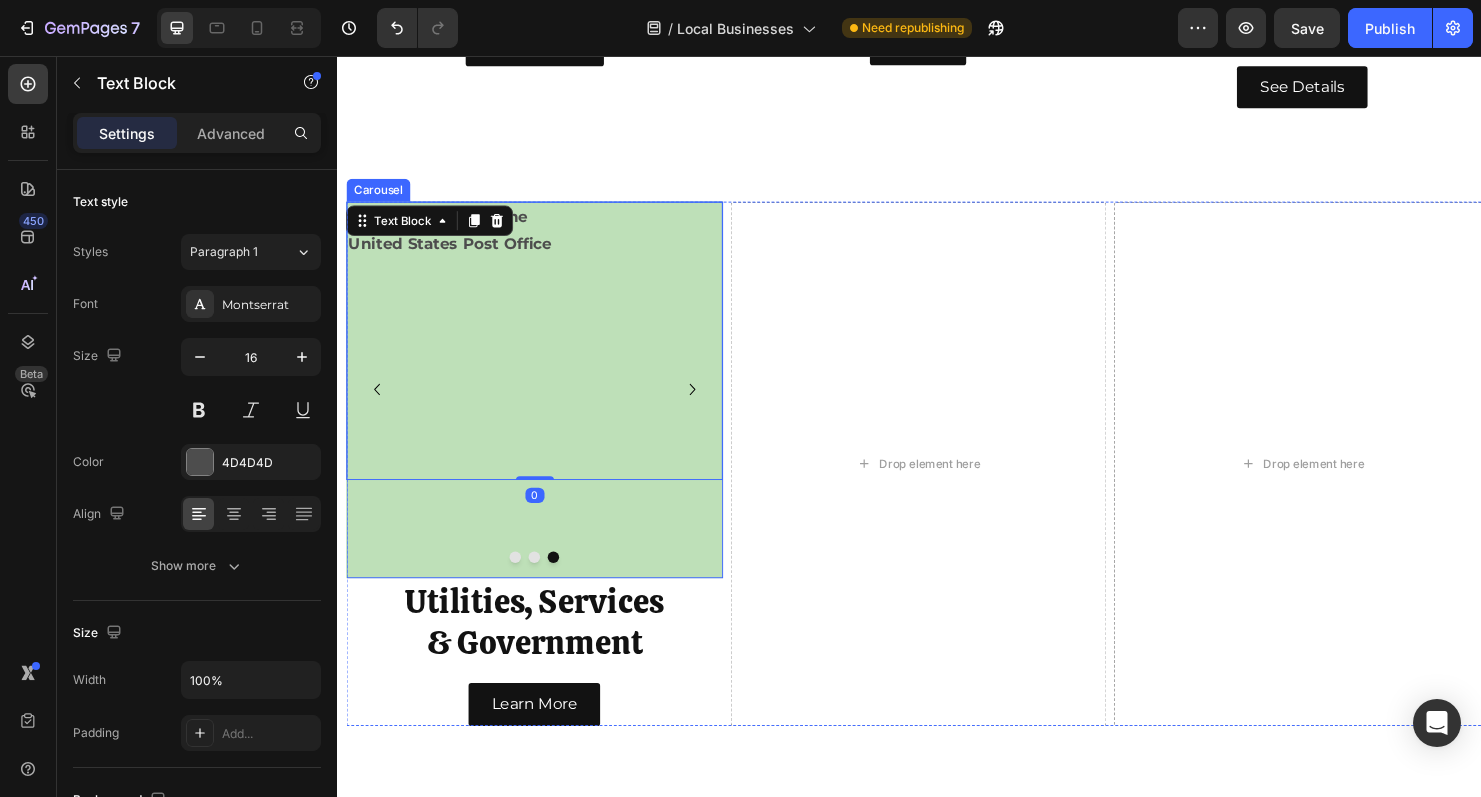 click at bounding box center (544, 582) 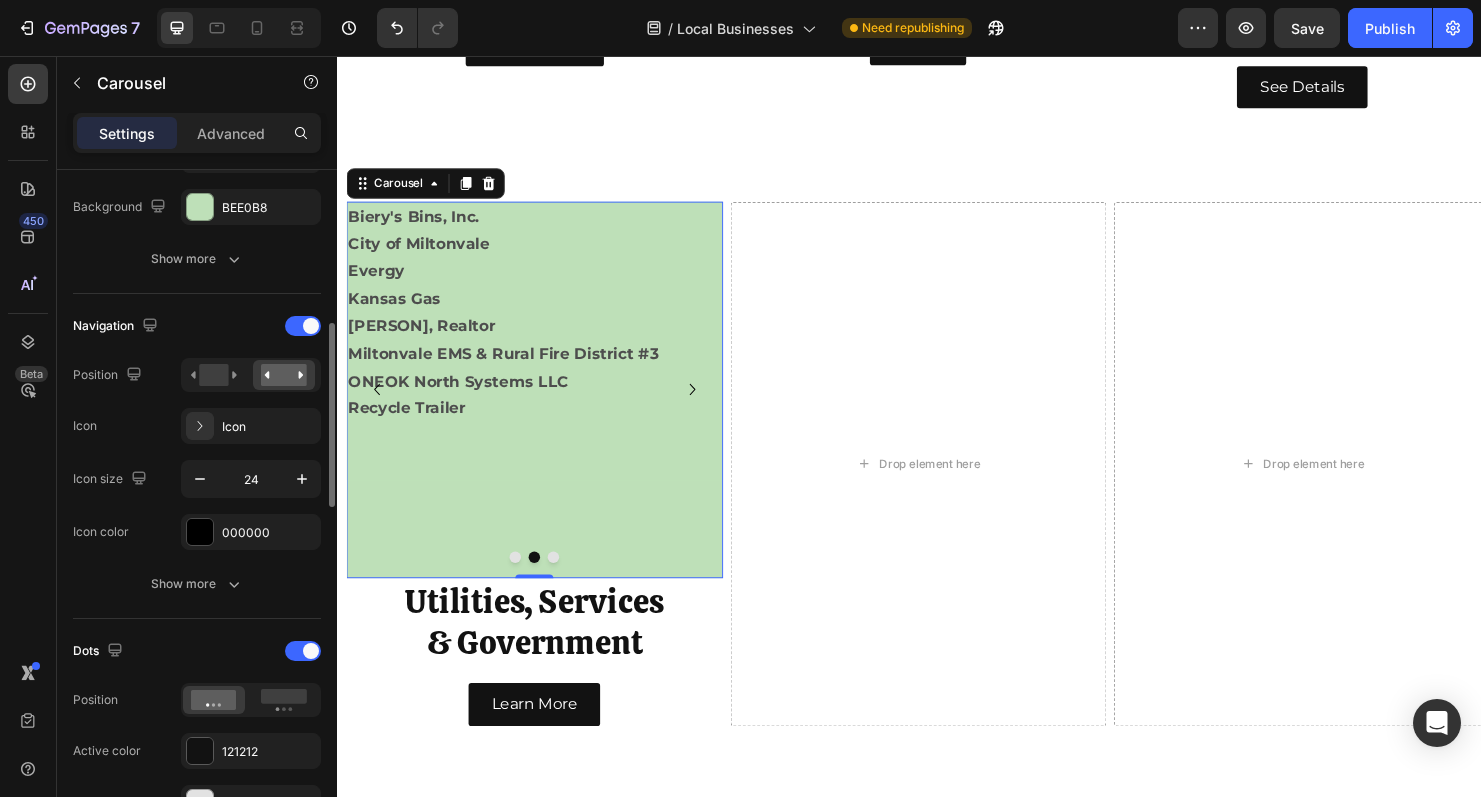 scroll, scrollTop: 580, scrollLeft: 0, axis: vertical 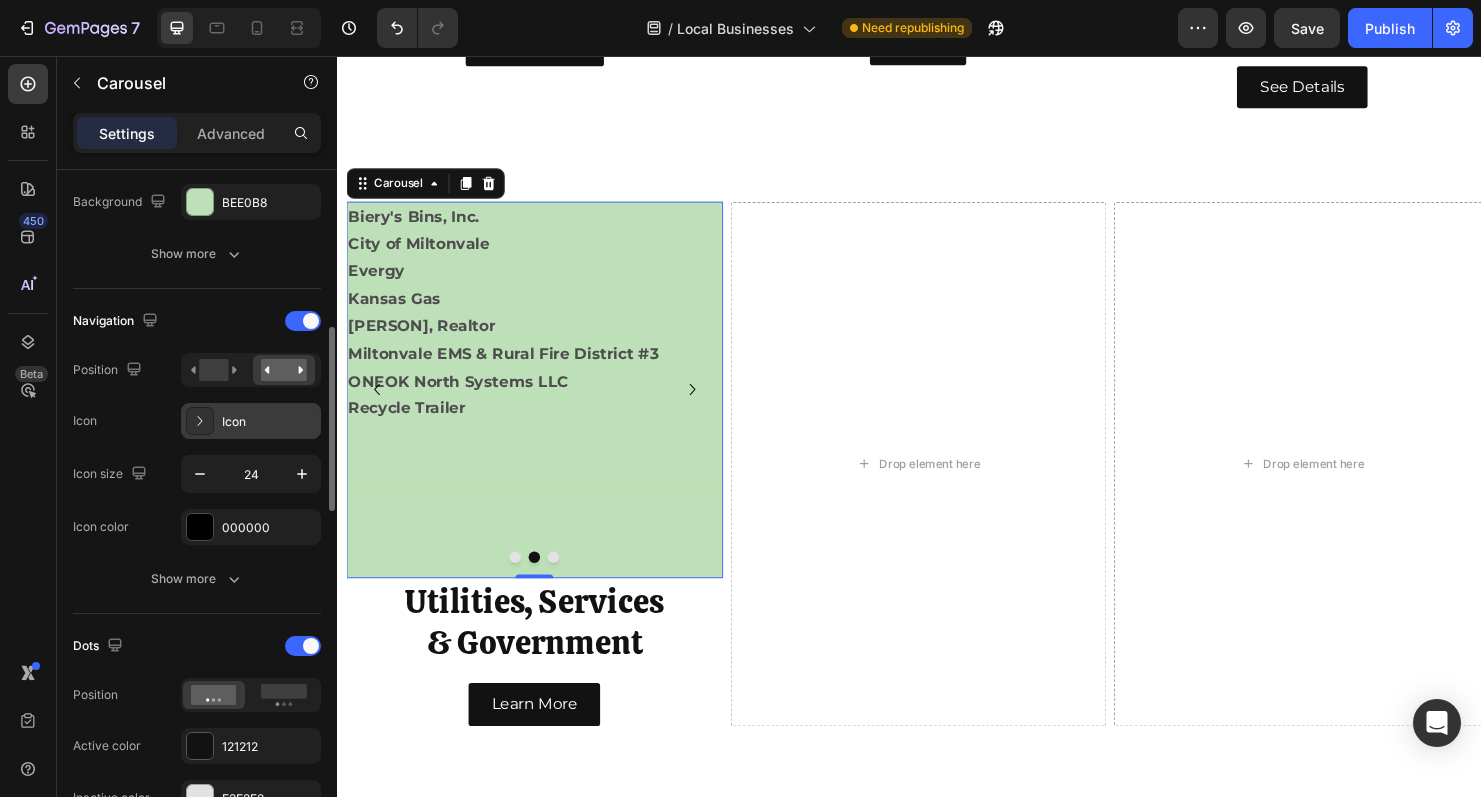 click on "Icon" at bounding box center (269, 422) 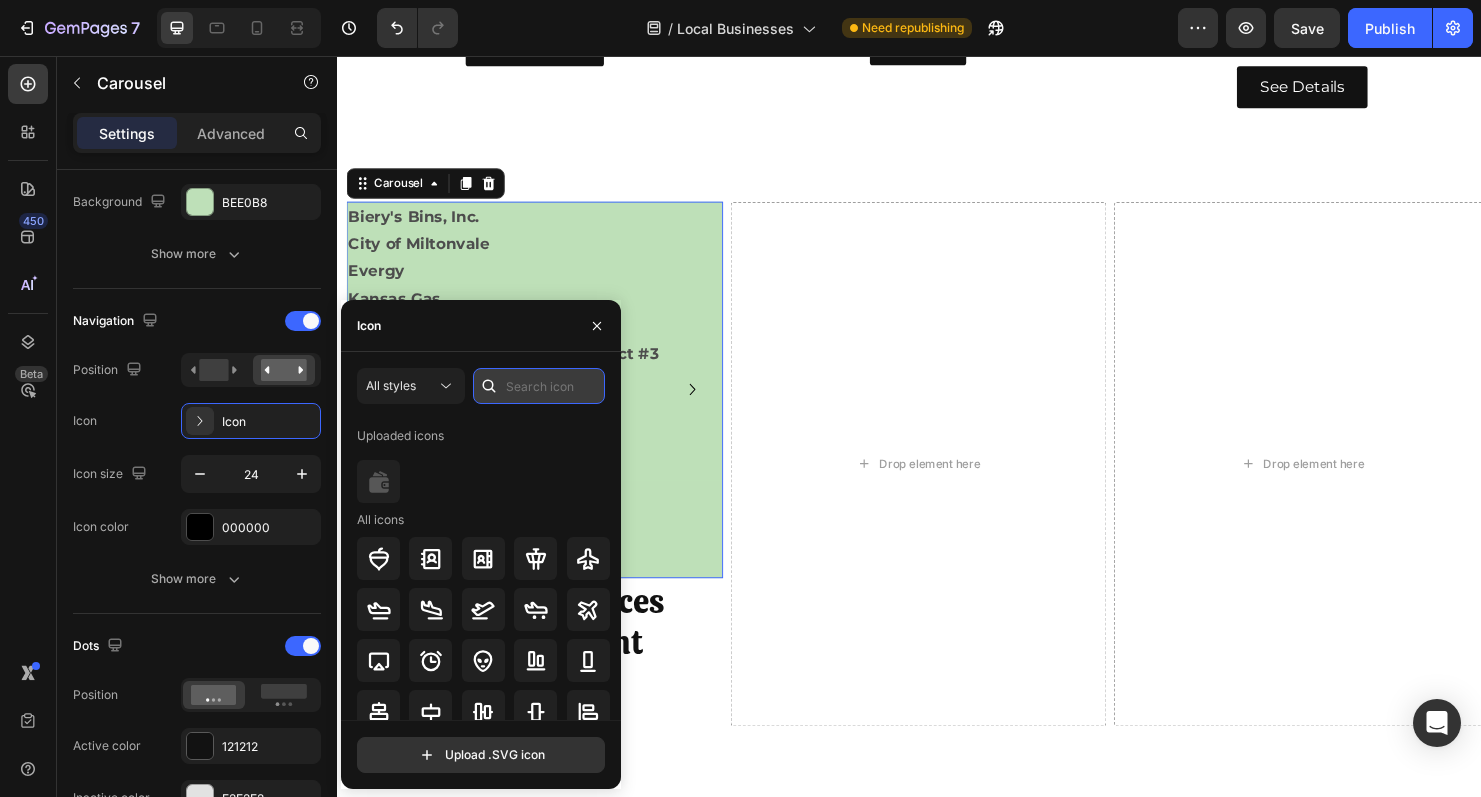 click at bounding box center (539, 386) 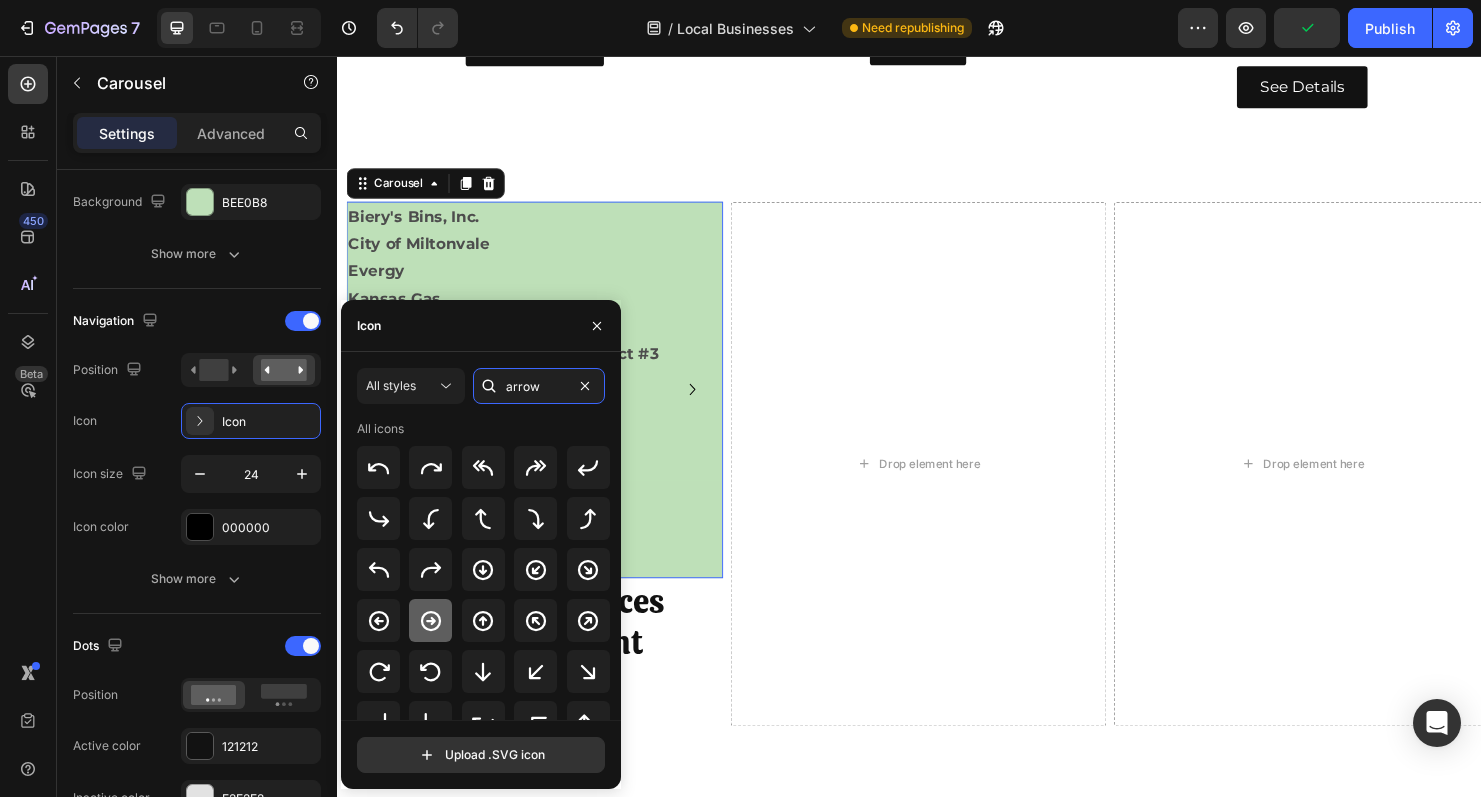 type on "arrow" 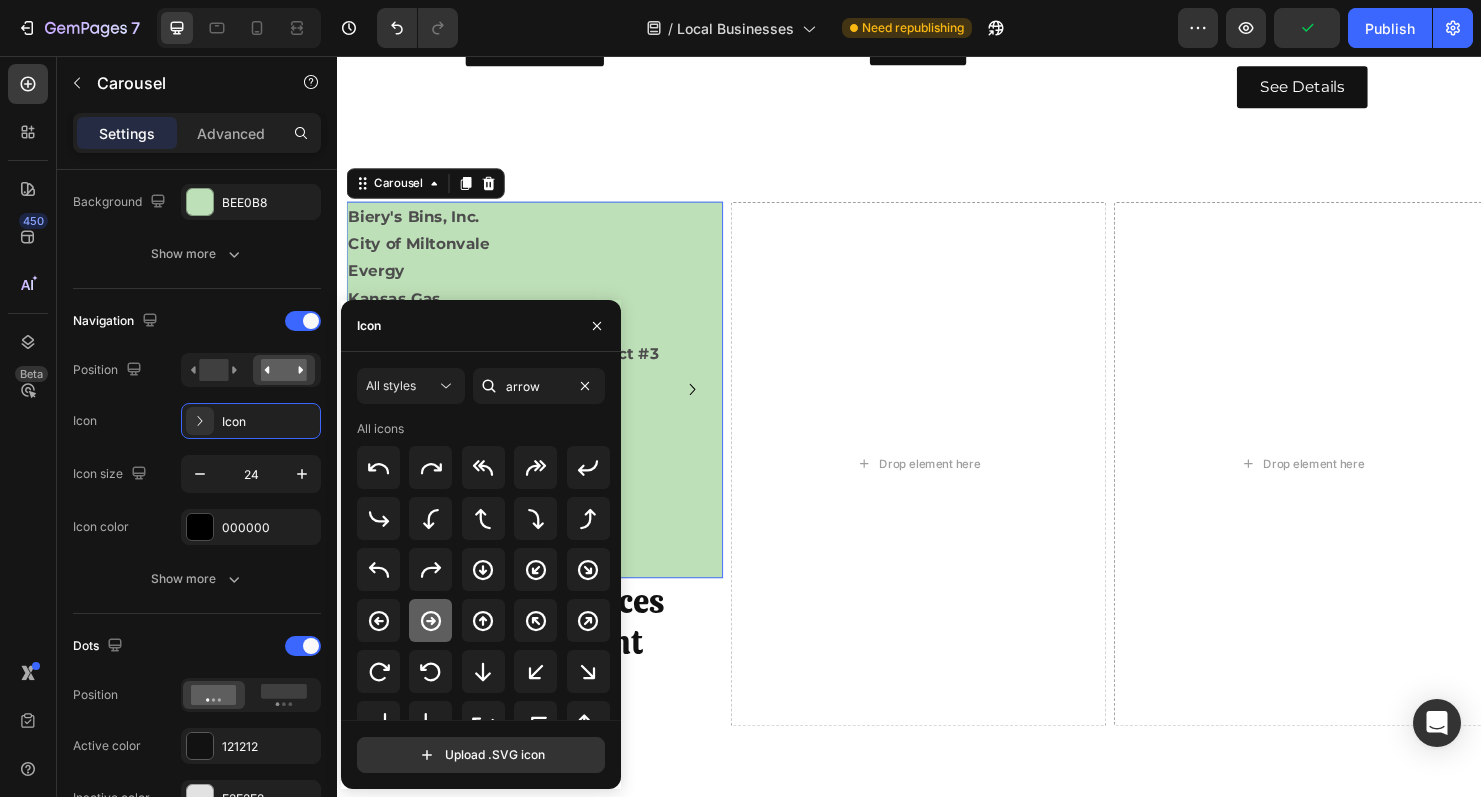 click 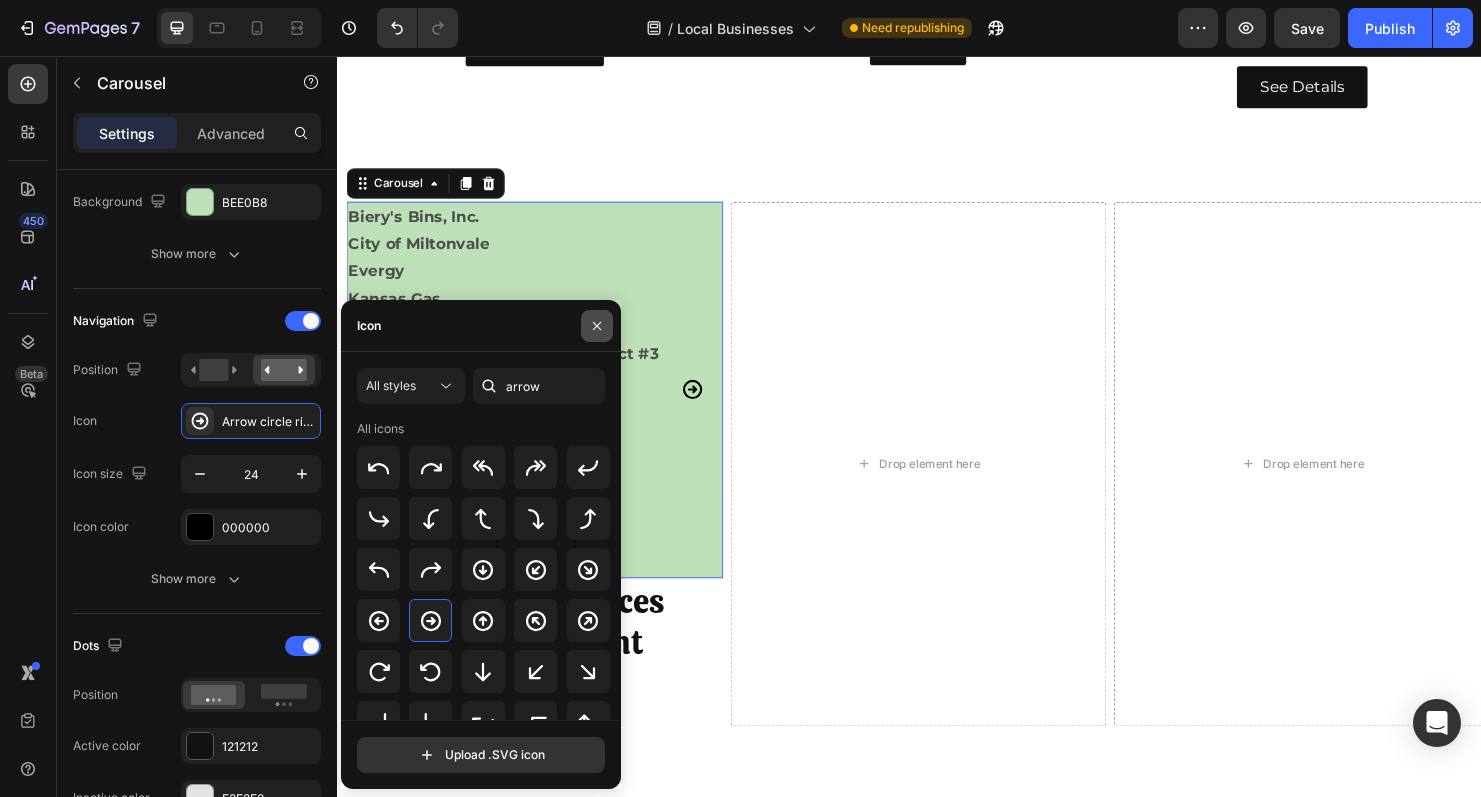 click 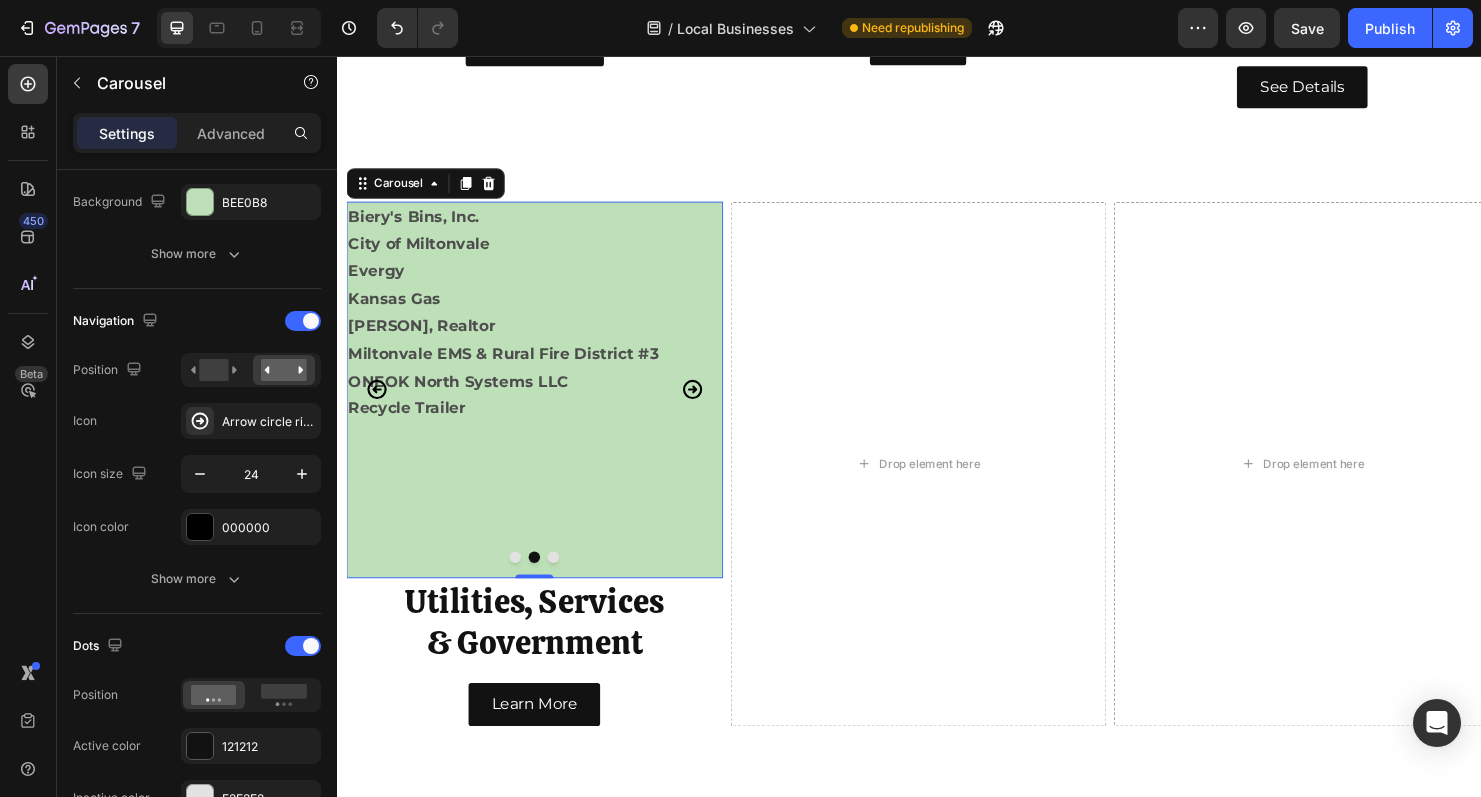 click at bounding box center [564, 582] 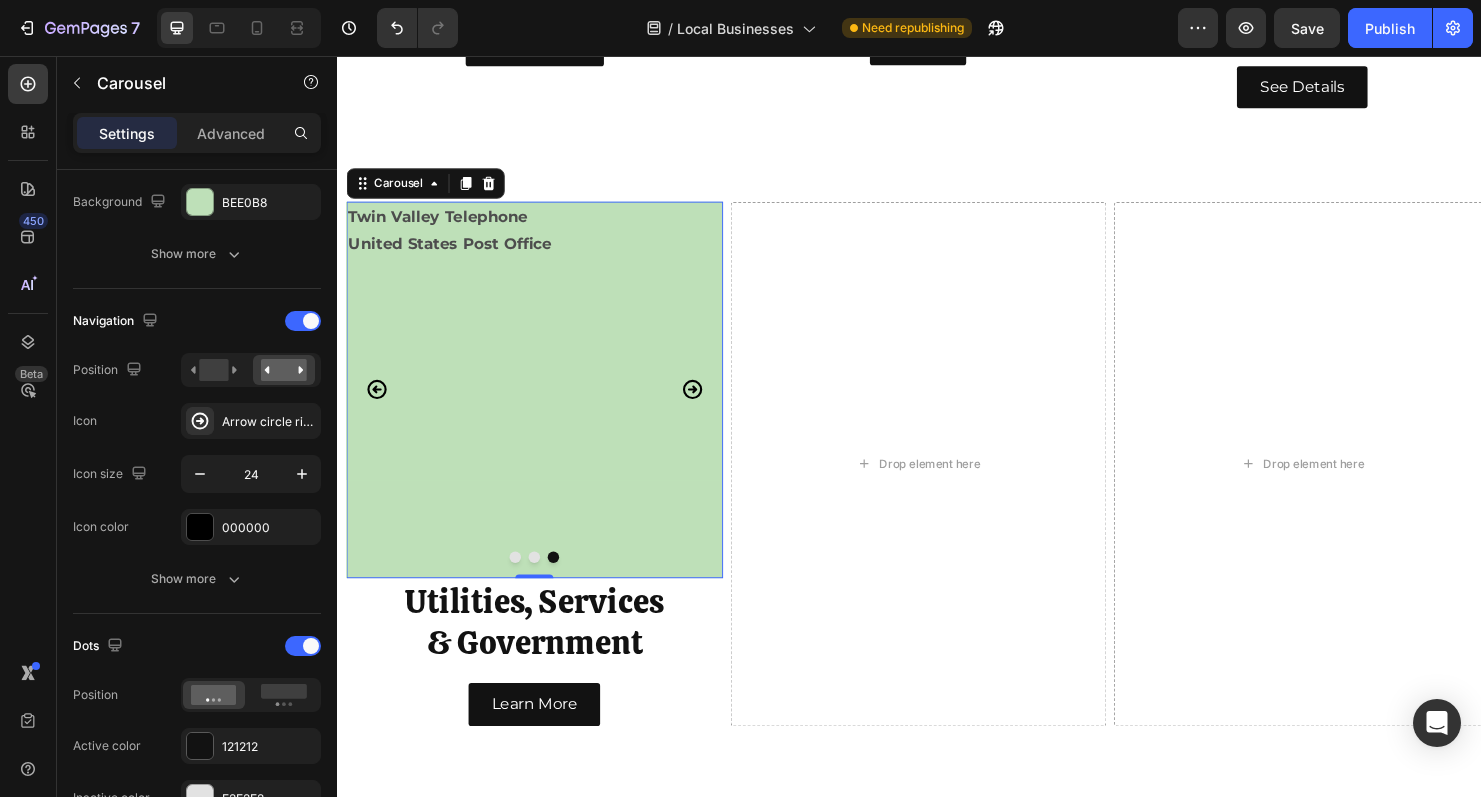 click at bounding box center [544, 582] 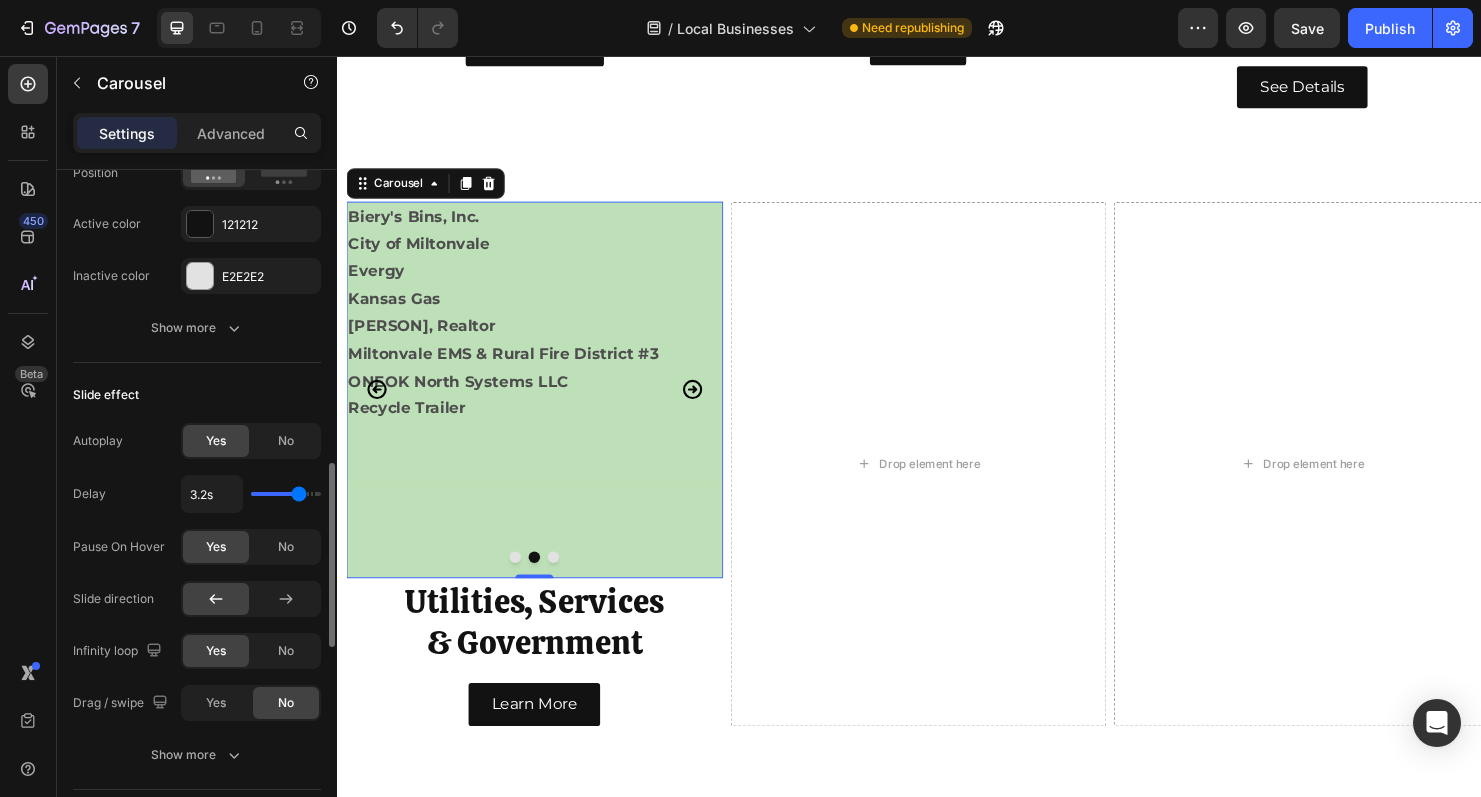 scroll, scrollTop: 1105, scrollLeft: 0, axis: vertical 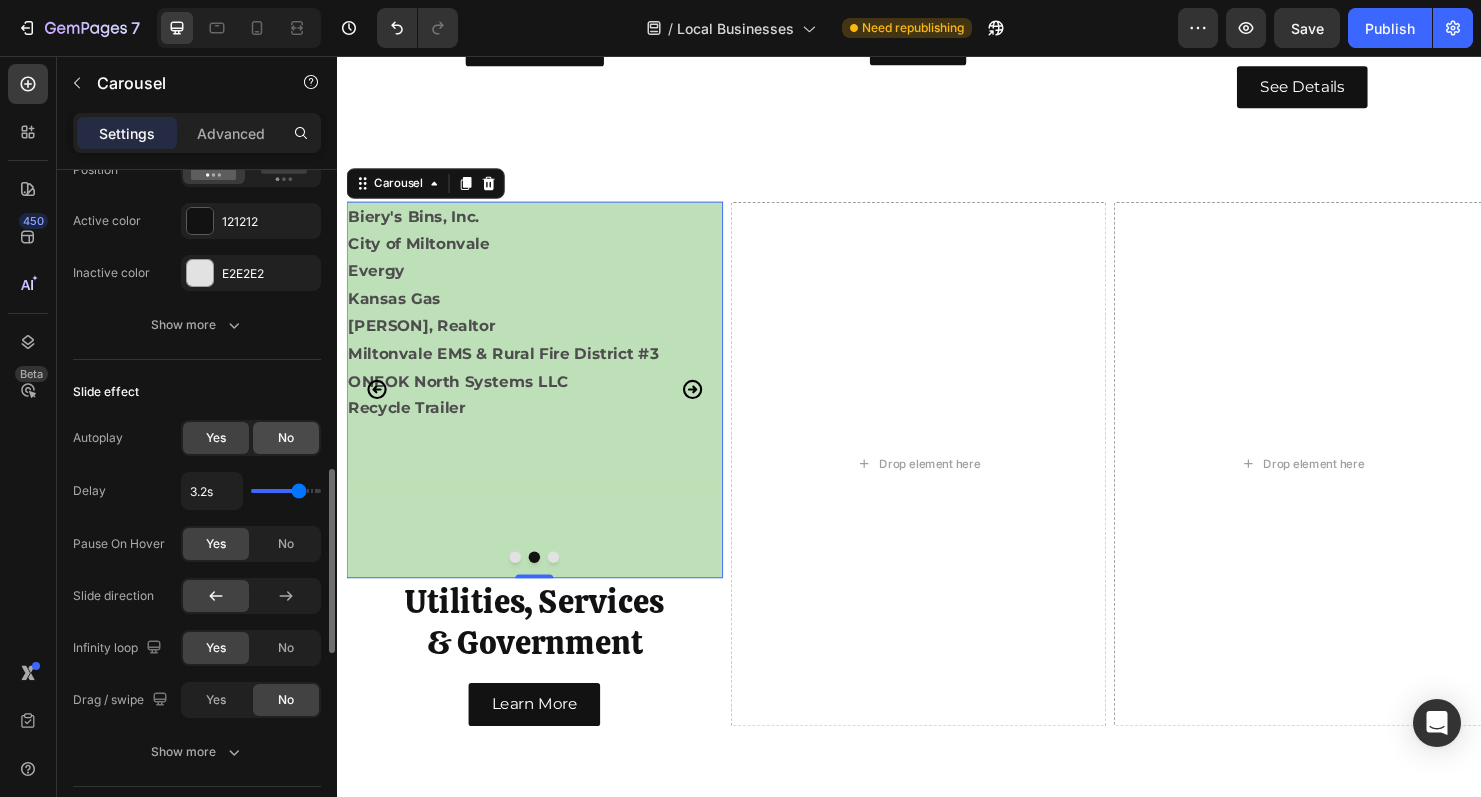 click on "No" 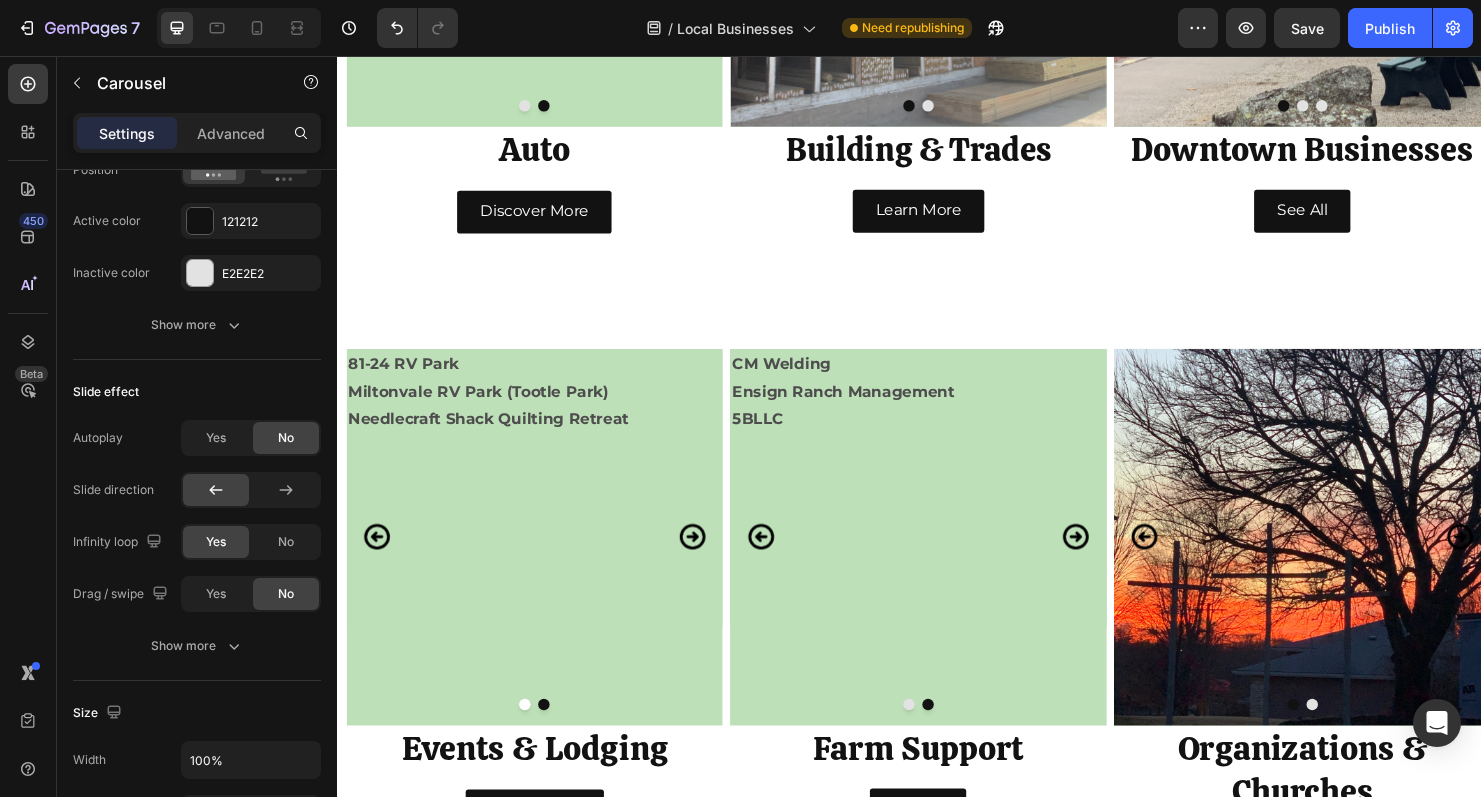 scroll, scrollTop: 781, scrollLeft: 0, axis: vertical 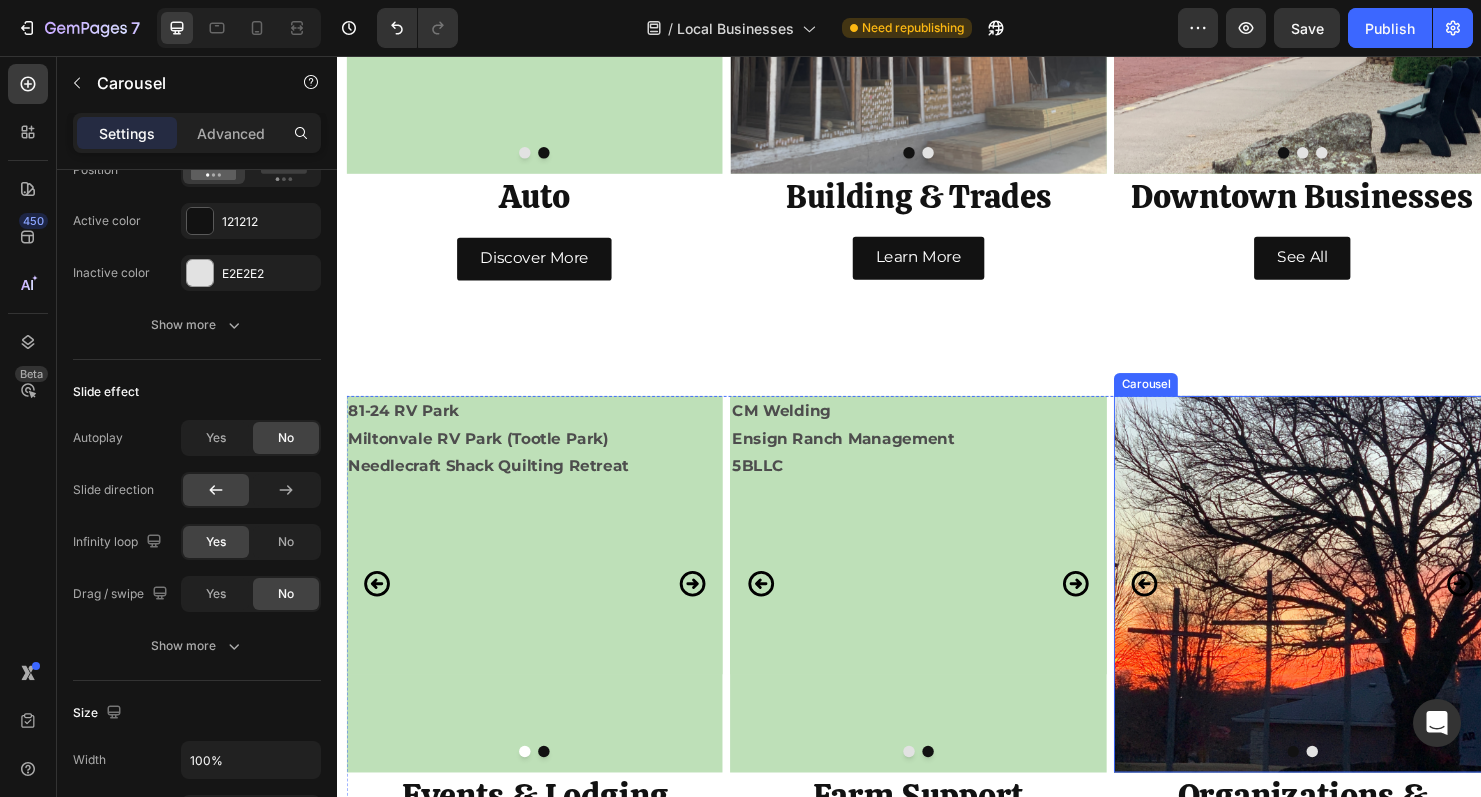 click 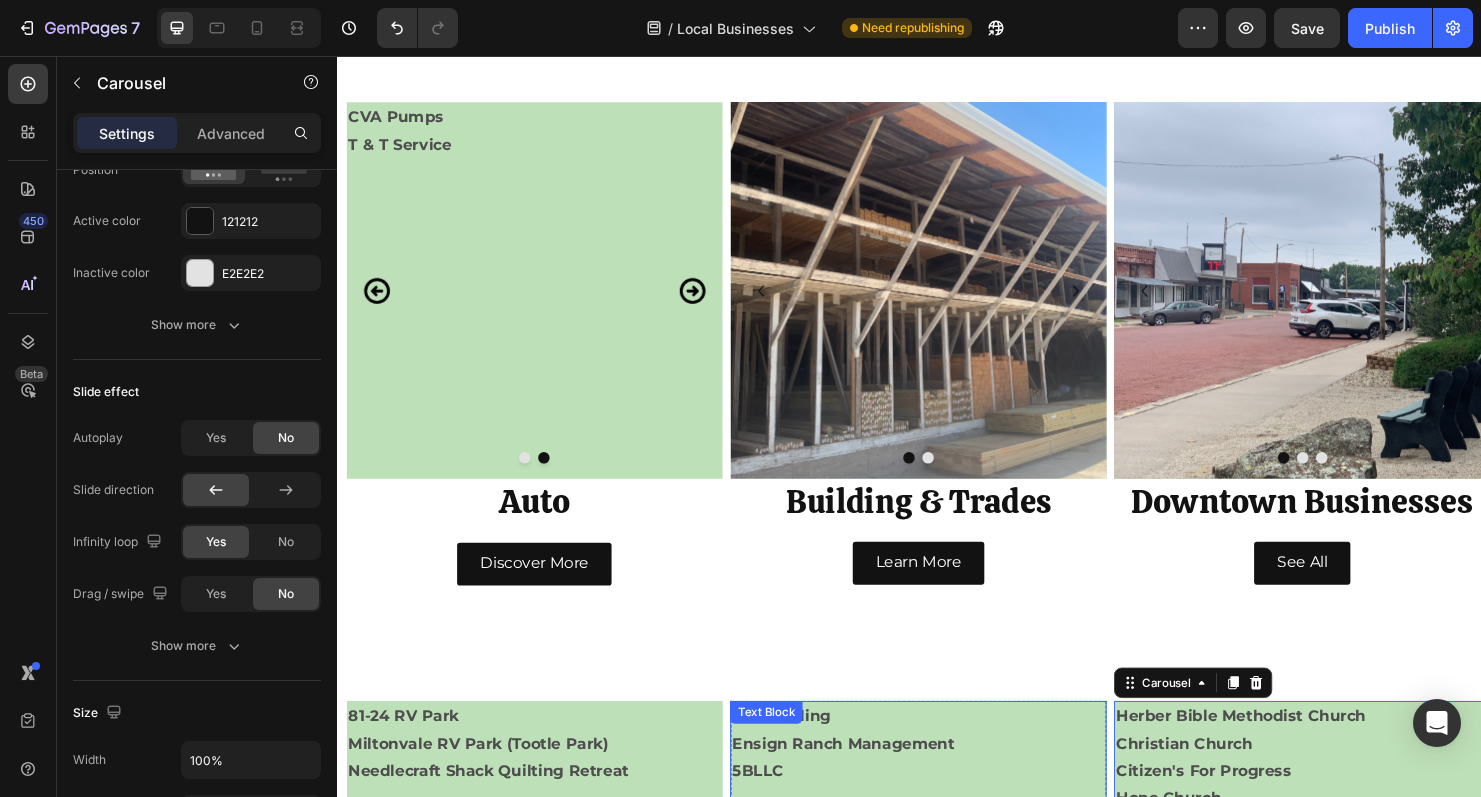 scroll, scrollTop: 452, scrollLeft: 0, axis: vertical 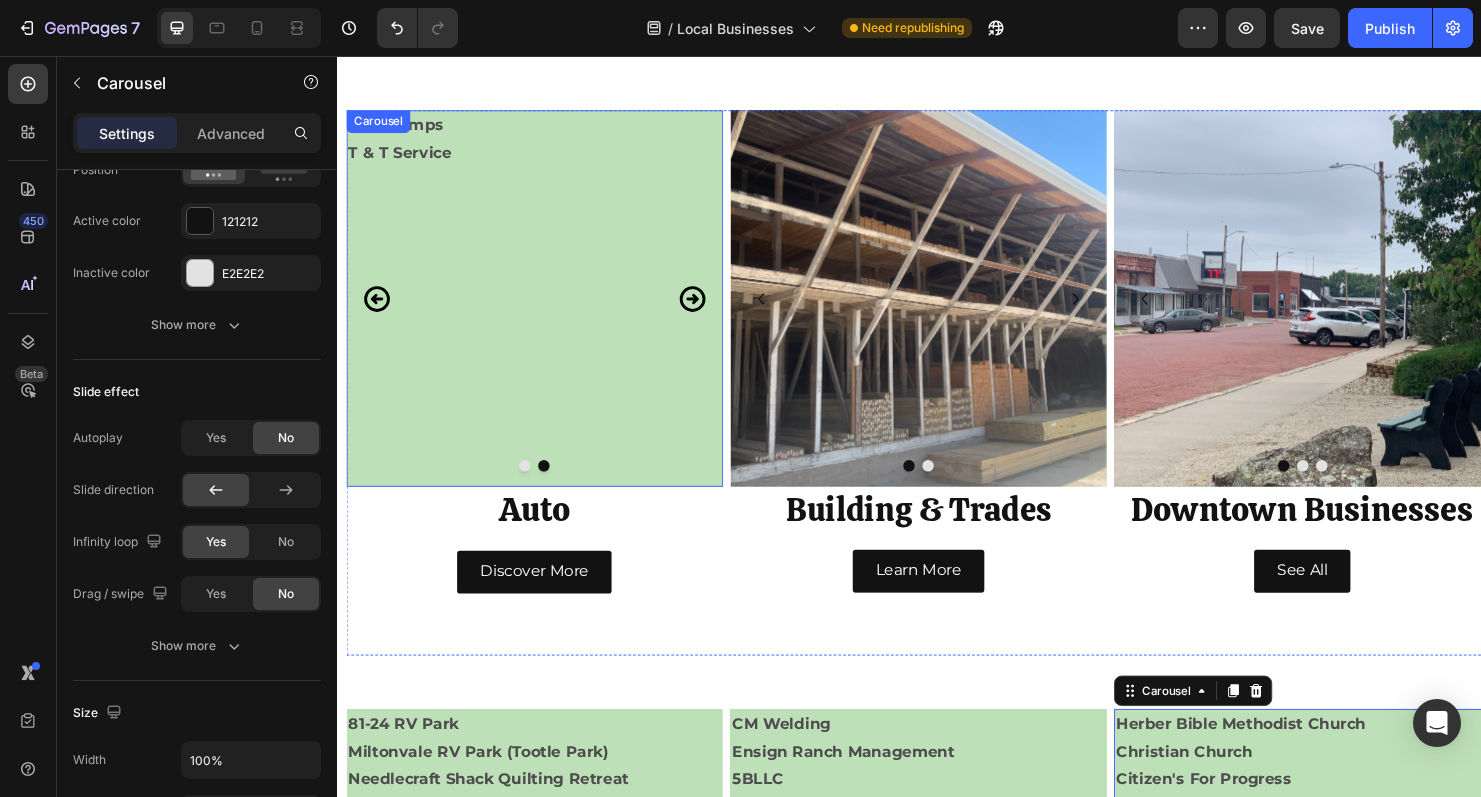 click at bounding box center (554, 486) 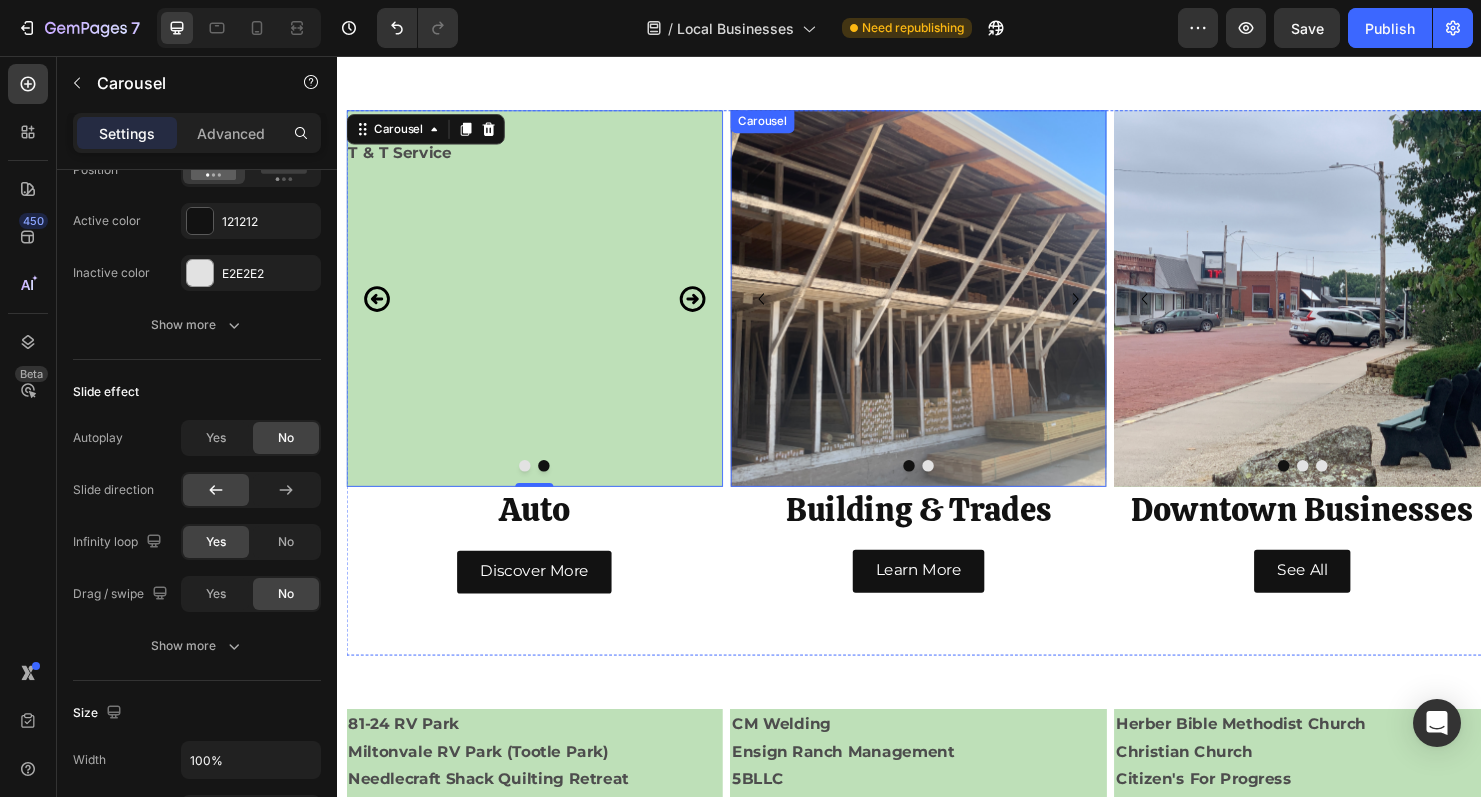 click at bounding box center (957, 486) 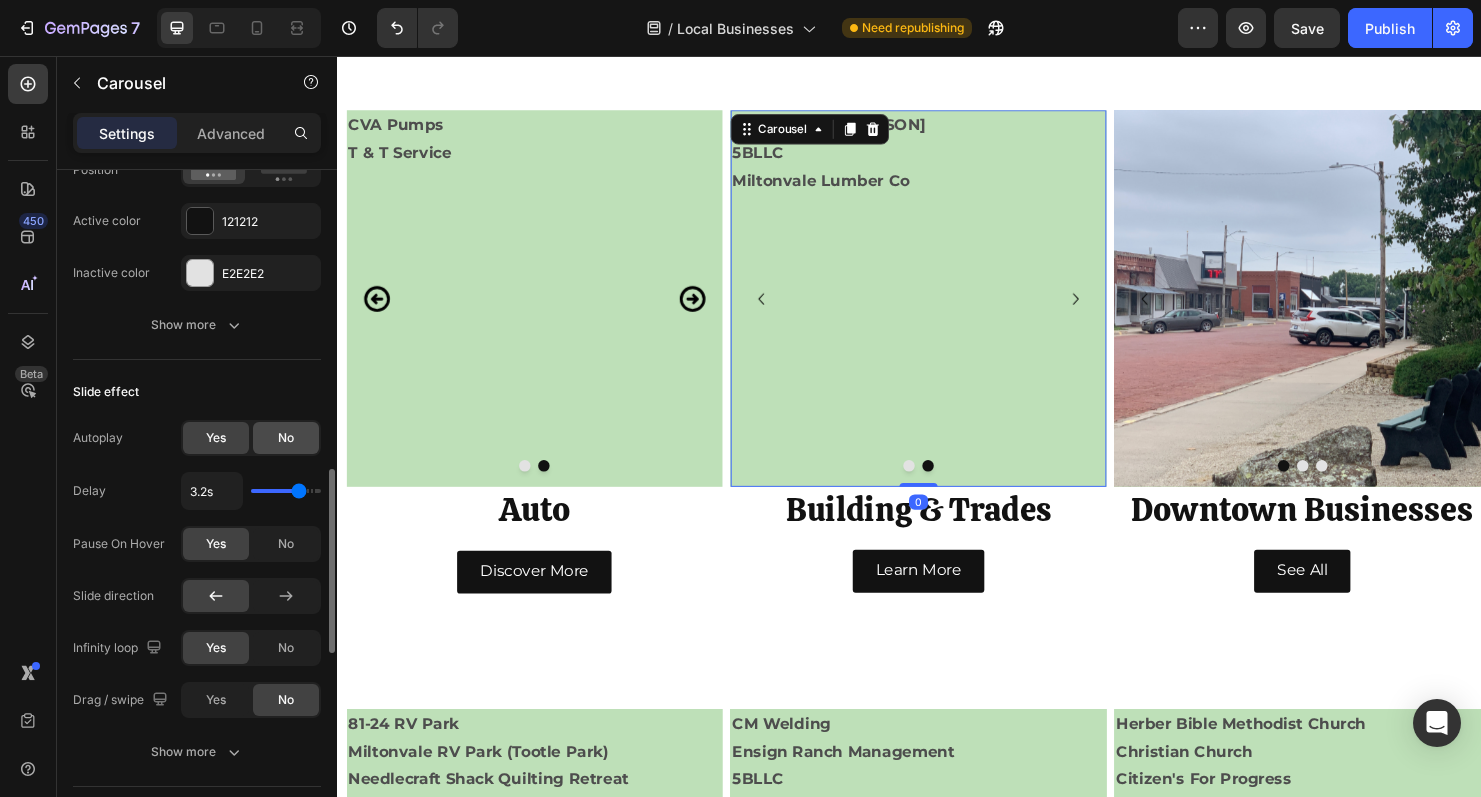 click on "No" 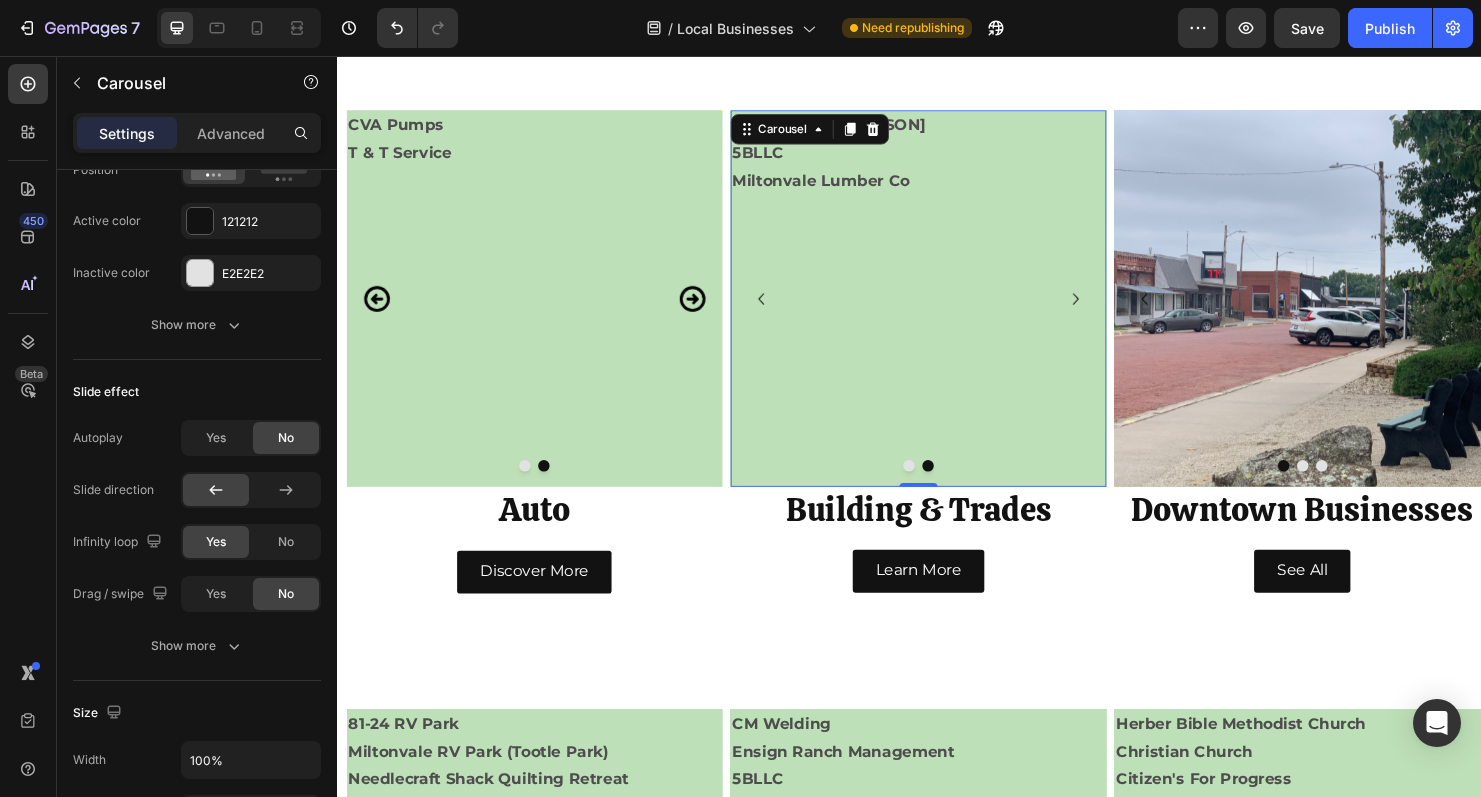 click on "CM Welding - Chris McNeil 5BLLC Miltonvale Lumber Co Text Block" at bounding box center [947, 310] 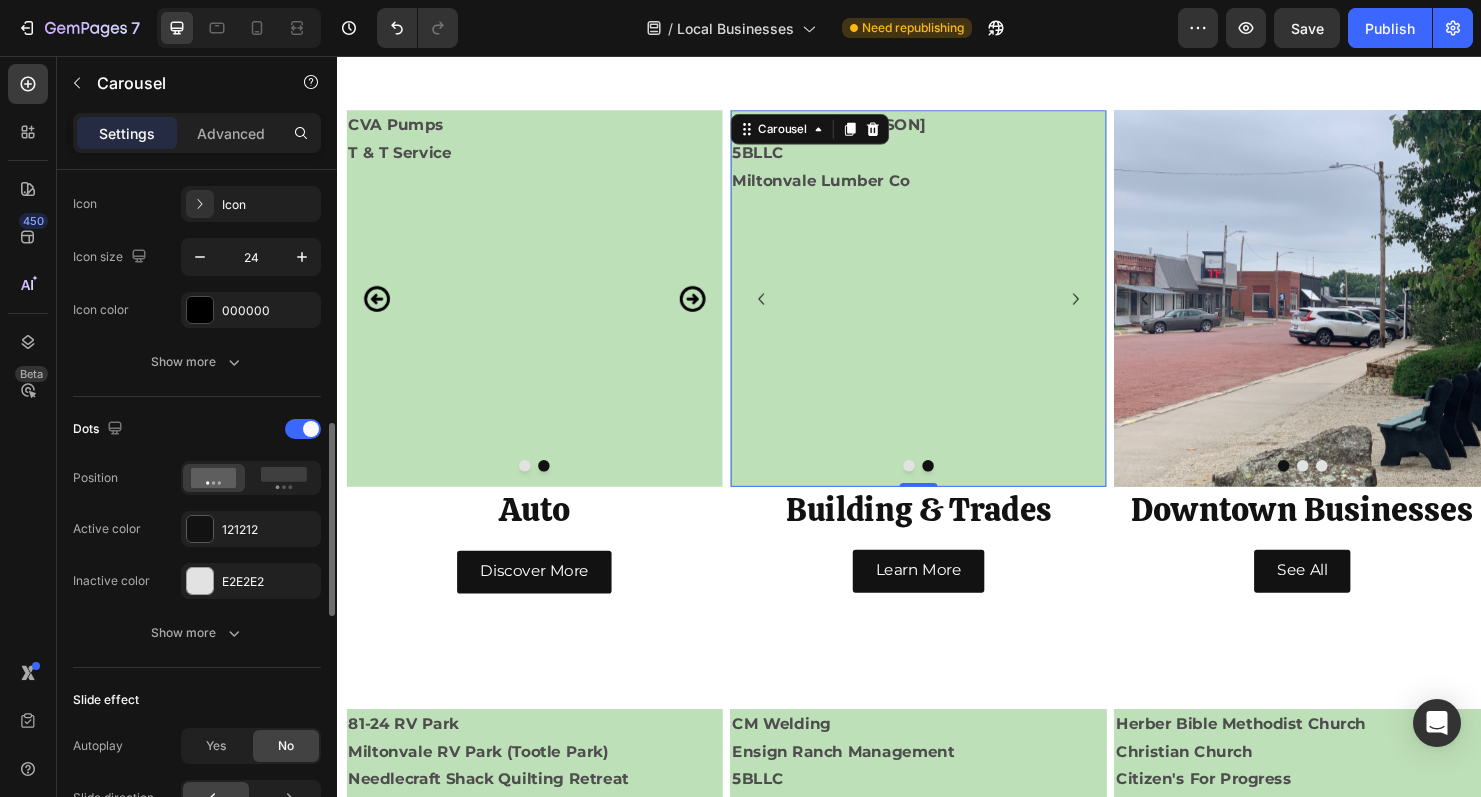 scroll, scrollTop: 793, scrollLeft: 0, axis: vertical 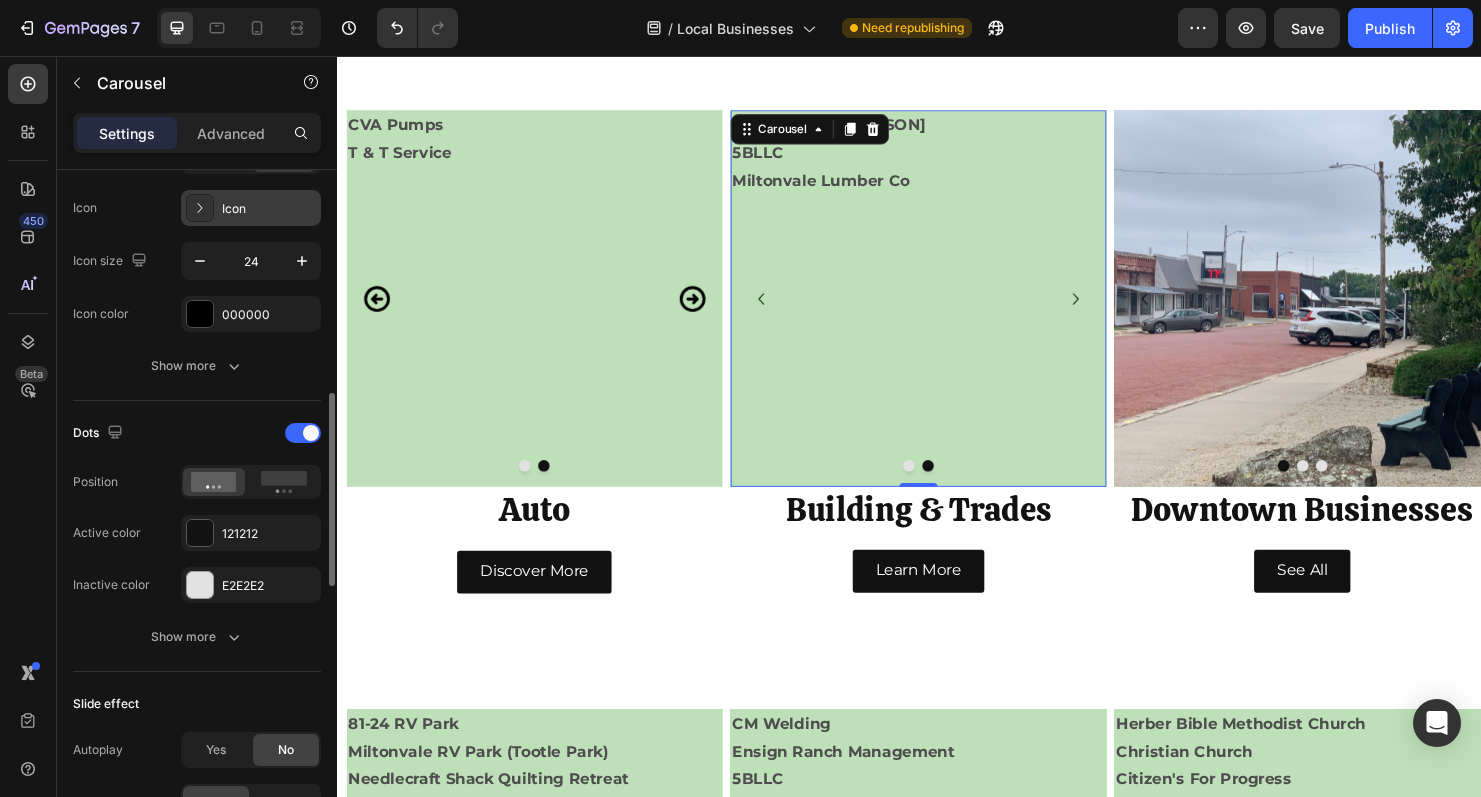 click on "Icon" at bounding box center [251, 208] 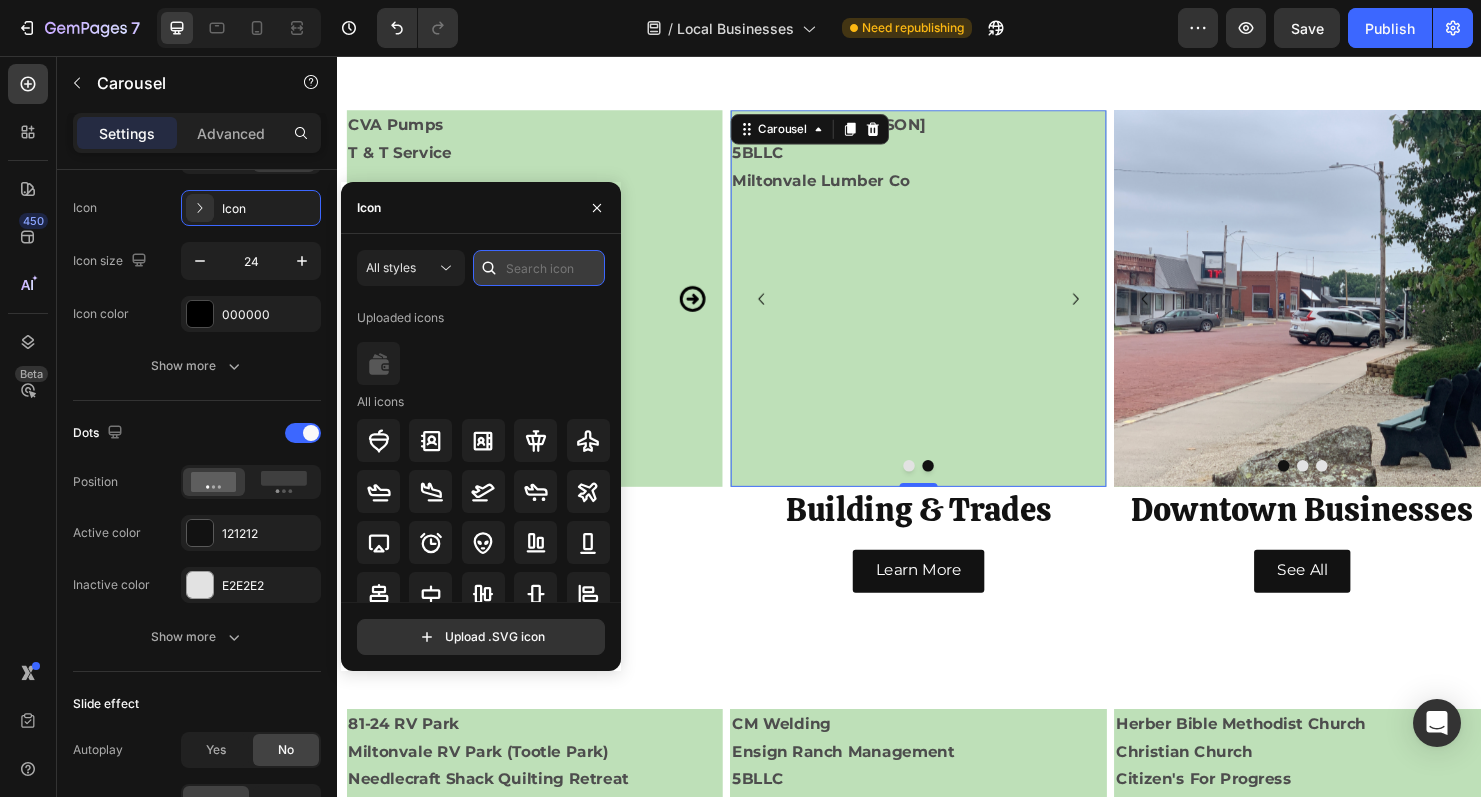 click at bounding box center (539, 268) 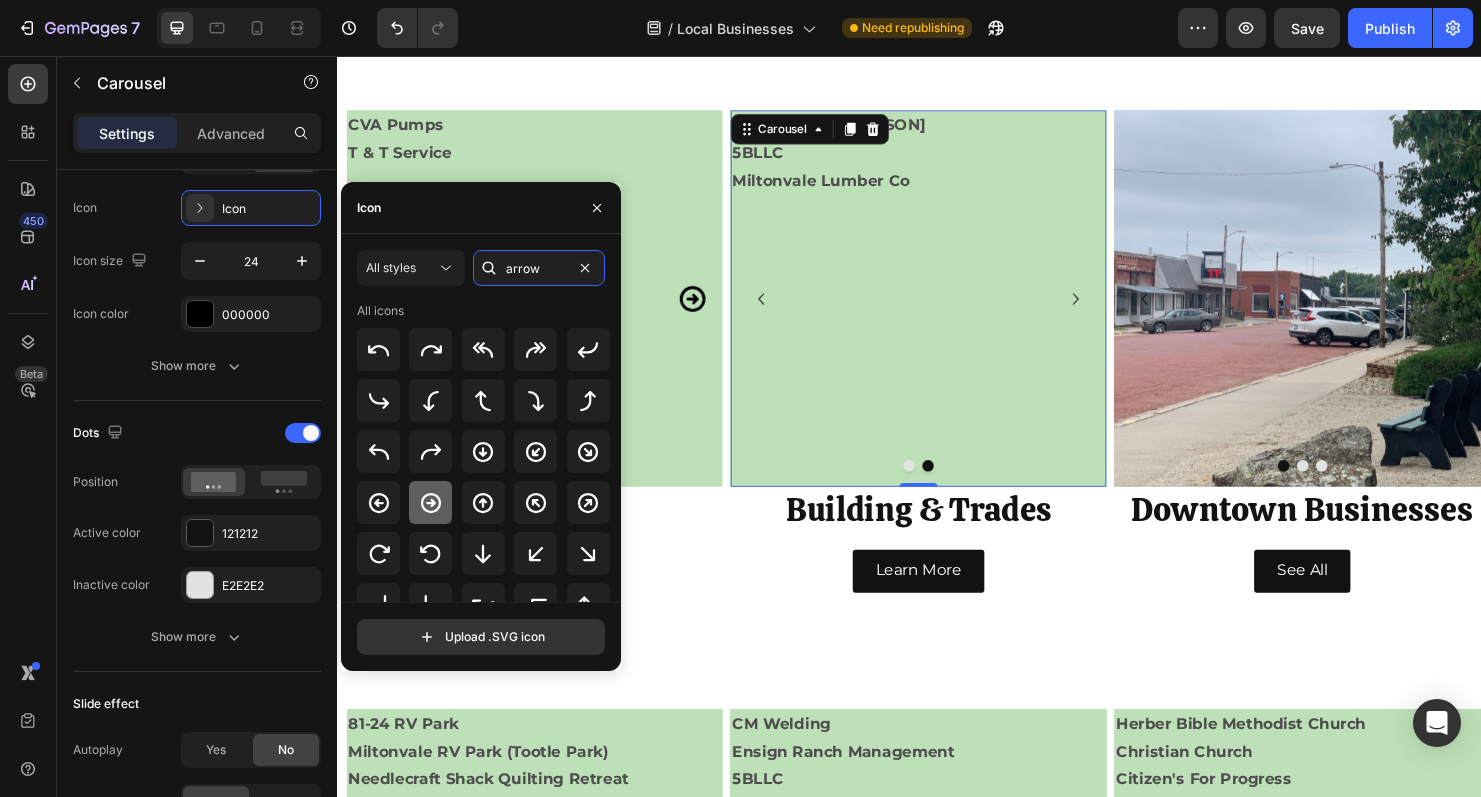 type on "arrow" 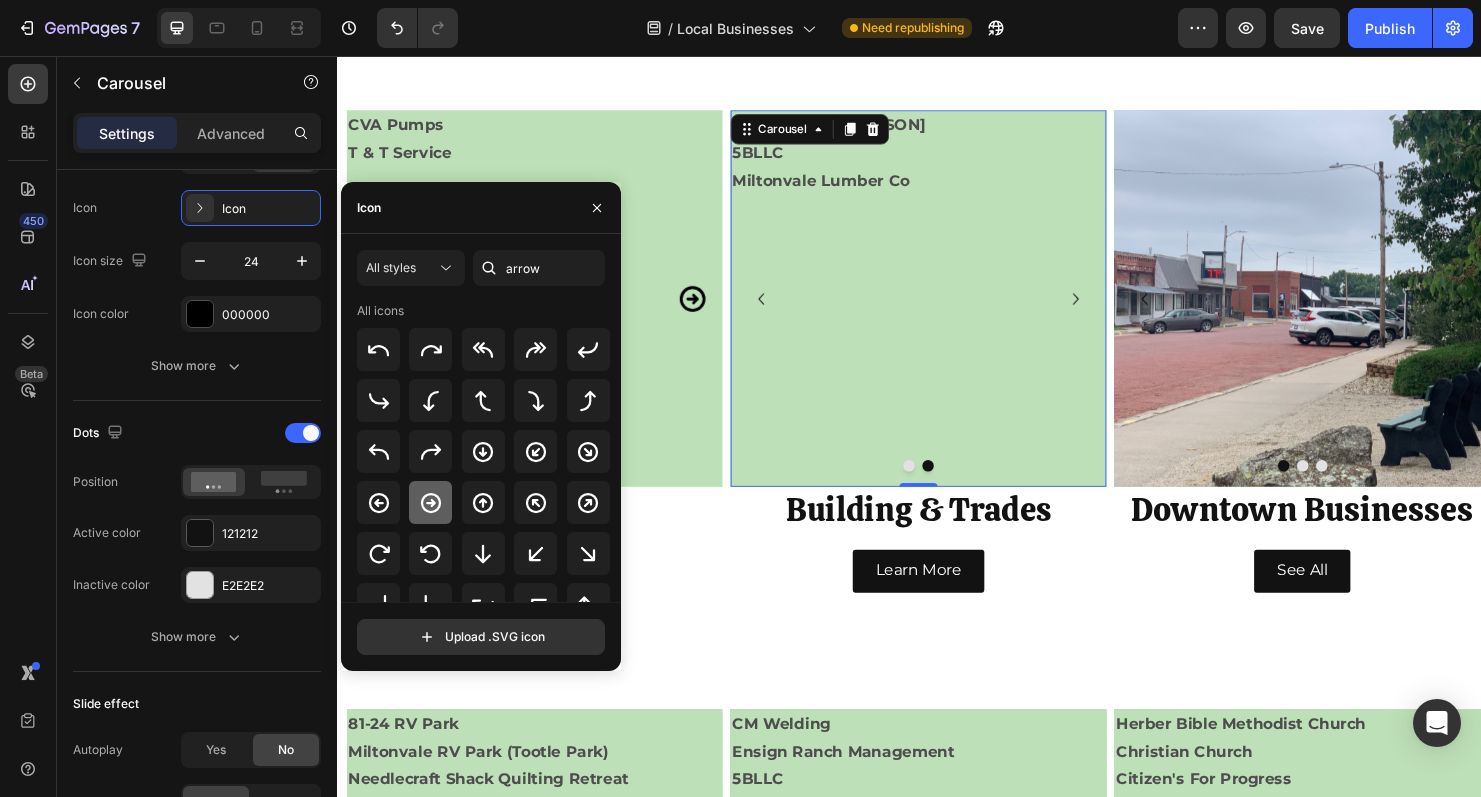 click 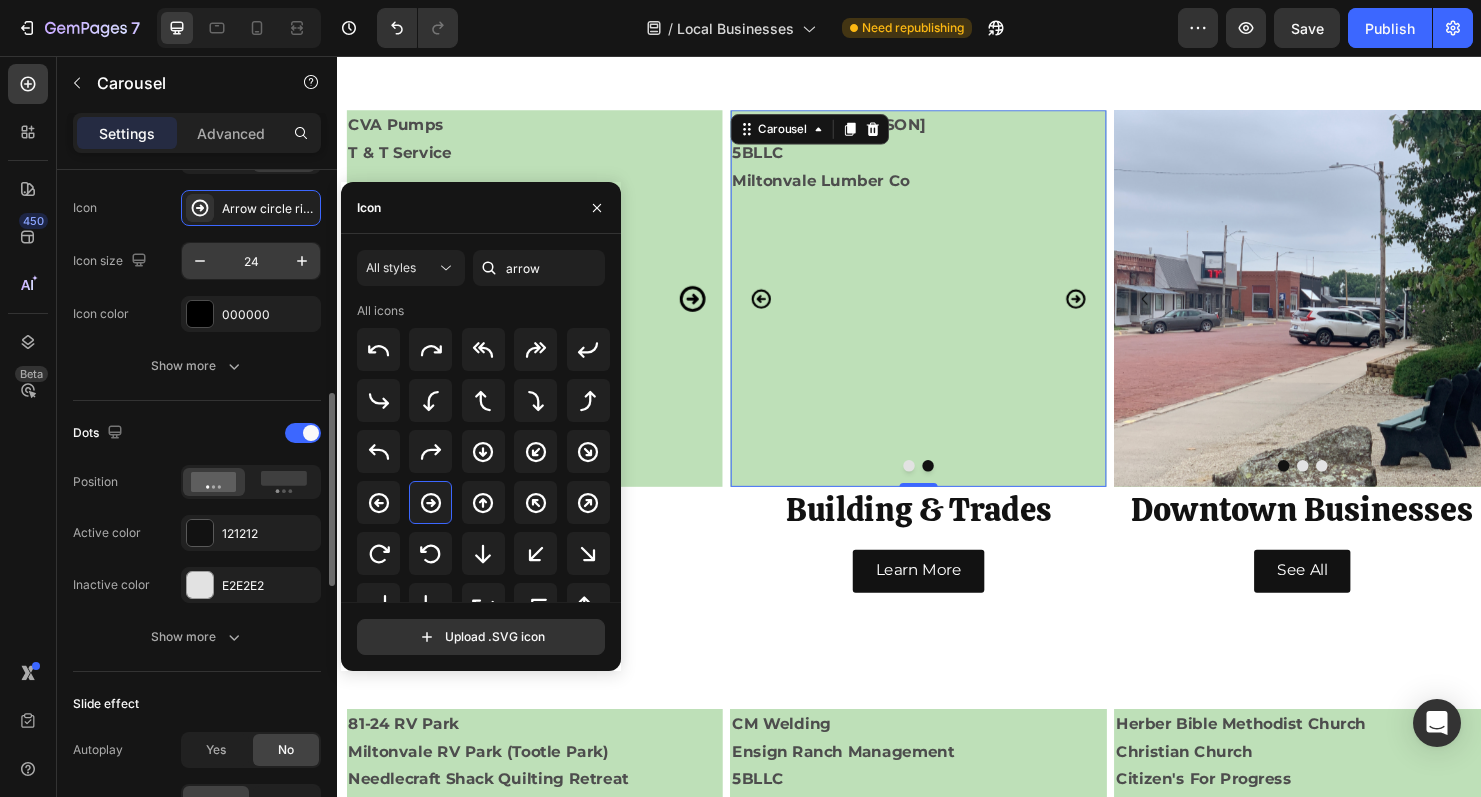 click on "24" at bounding box center (251, 261) 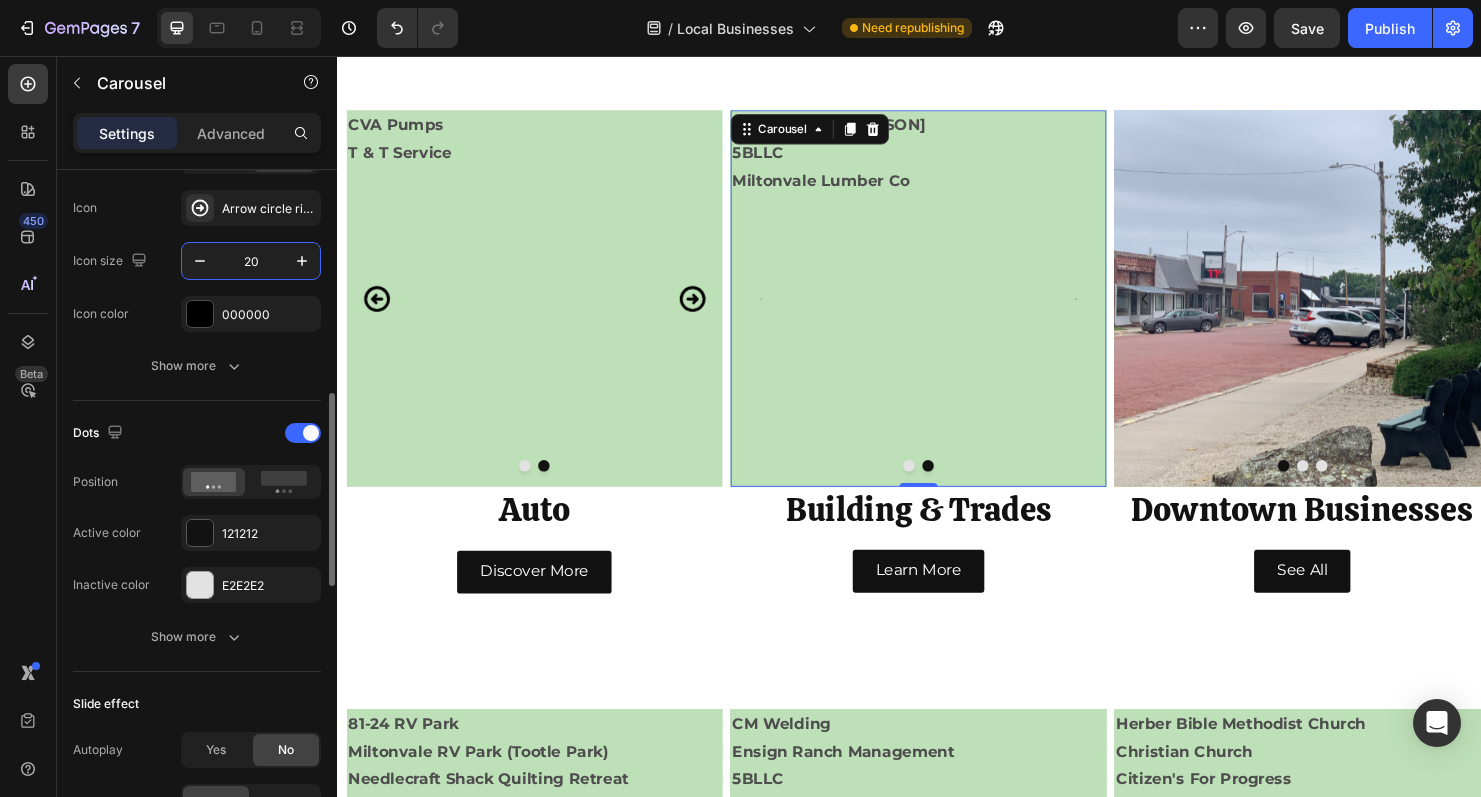 type on "200" 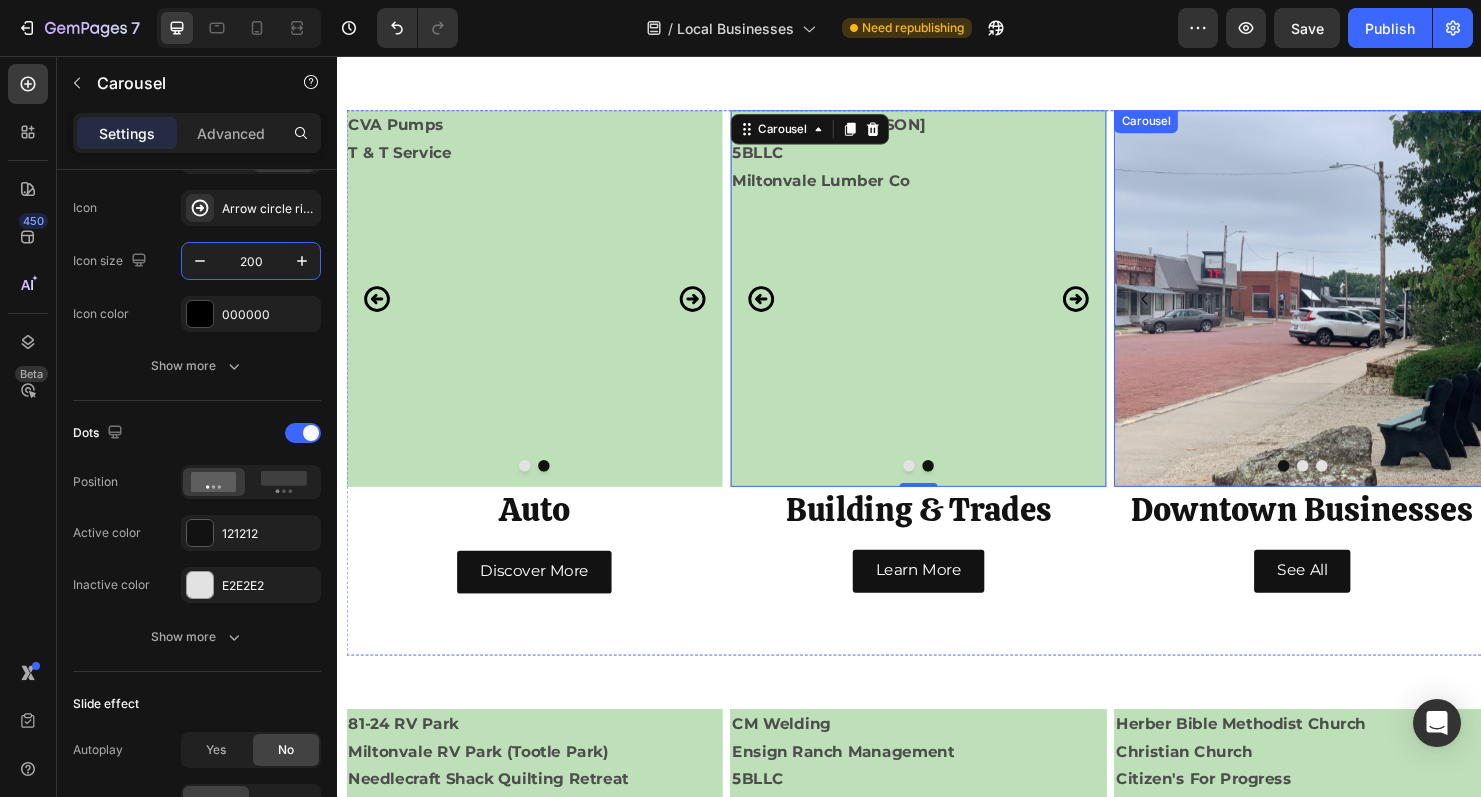 click at bounding box center (1350, 486) 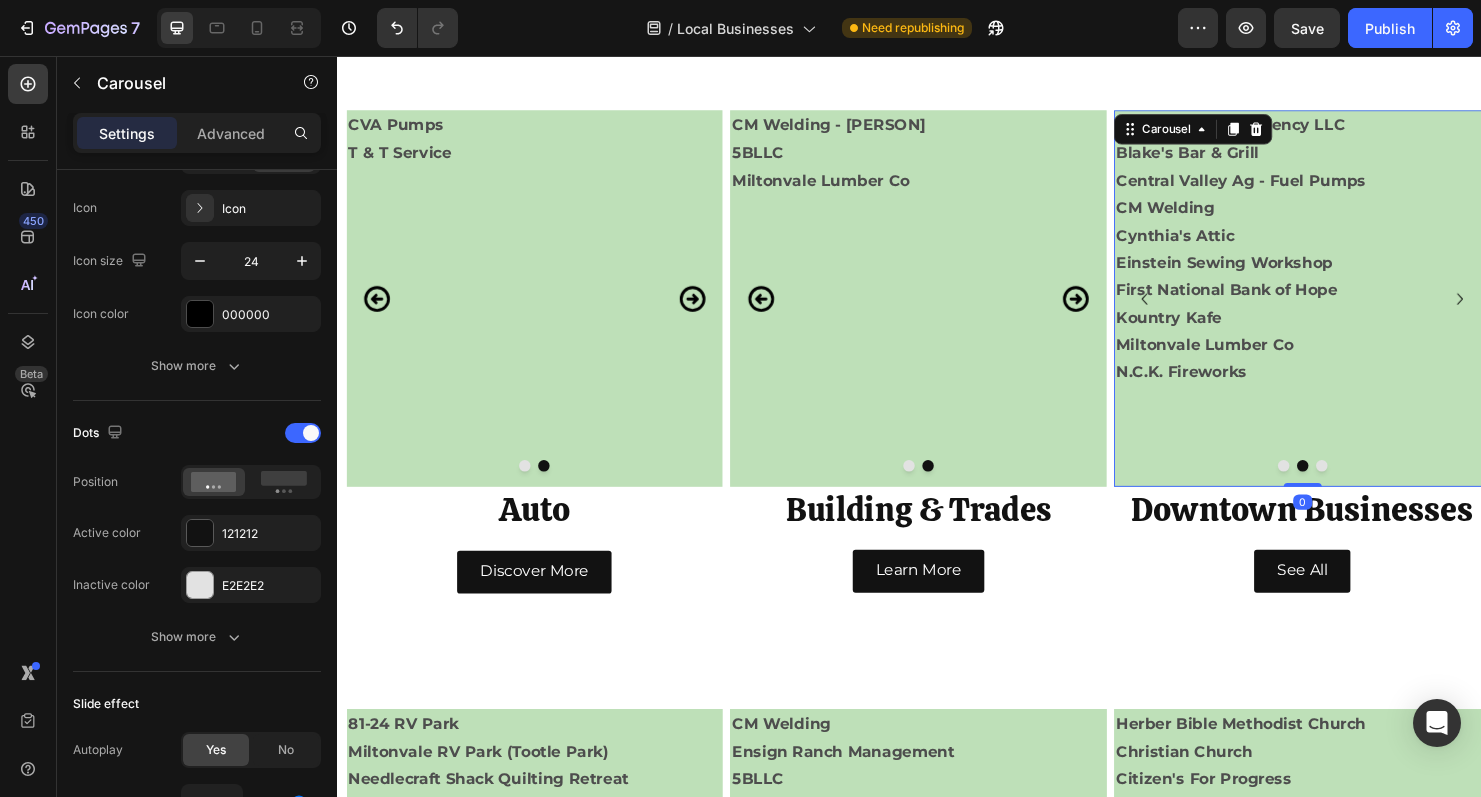 click at bounding box center (1370, 486) 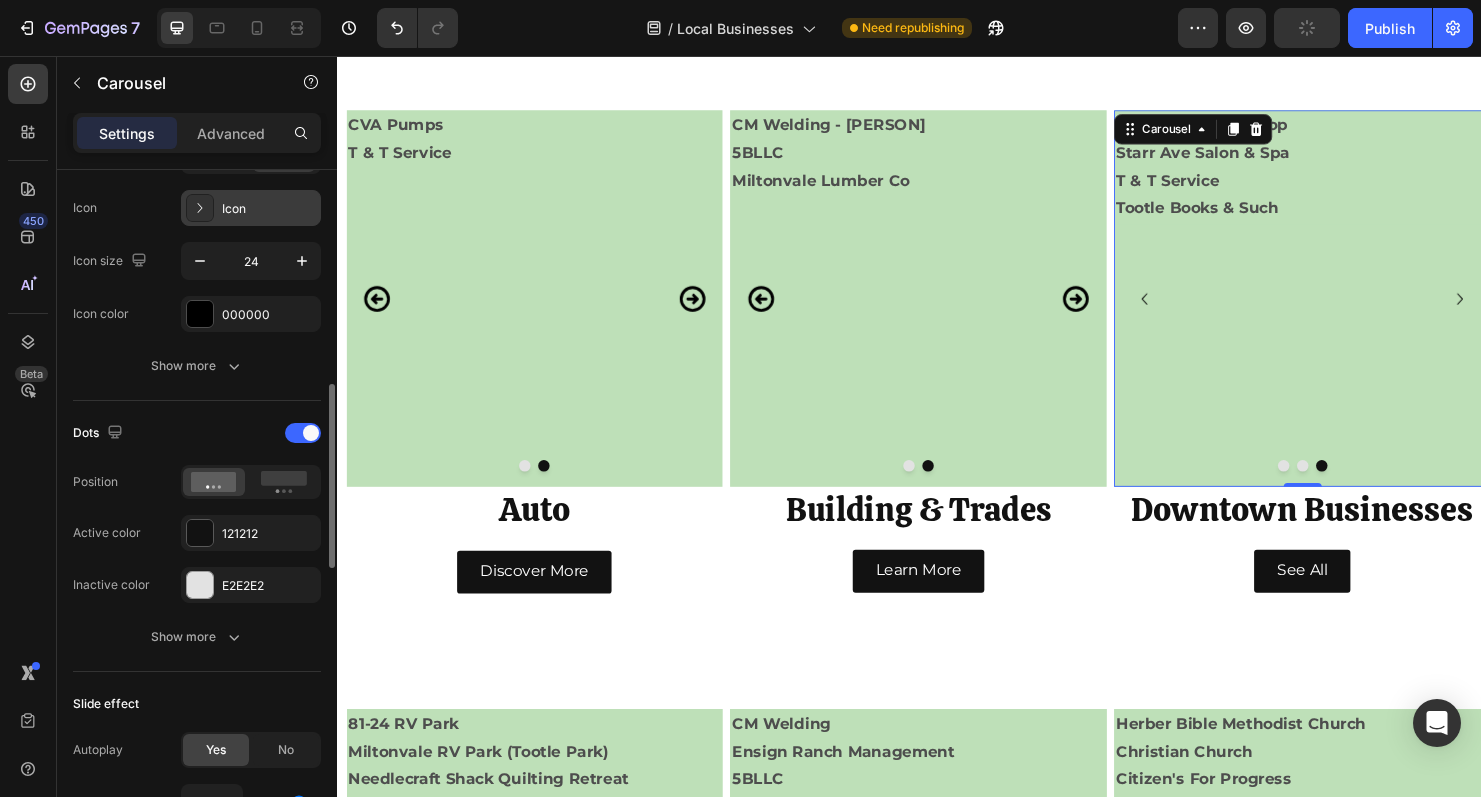 click on "Icon" at bounding box center [269, 209] 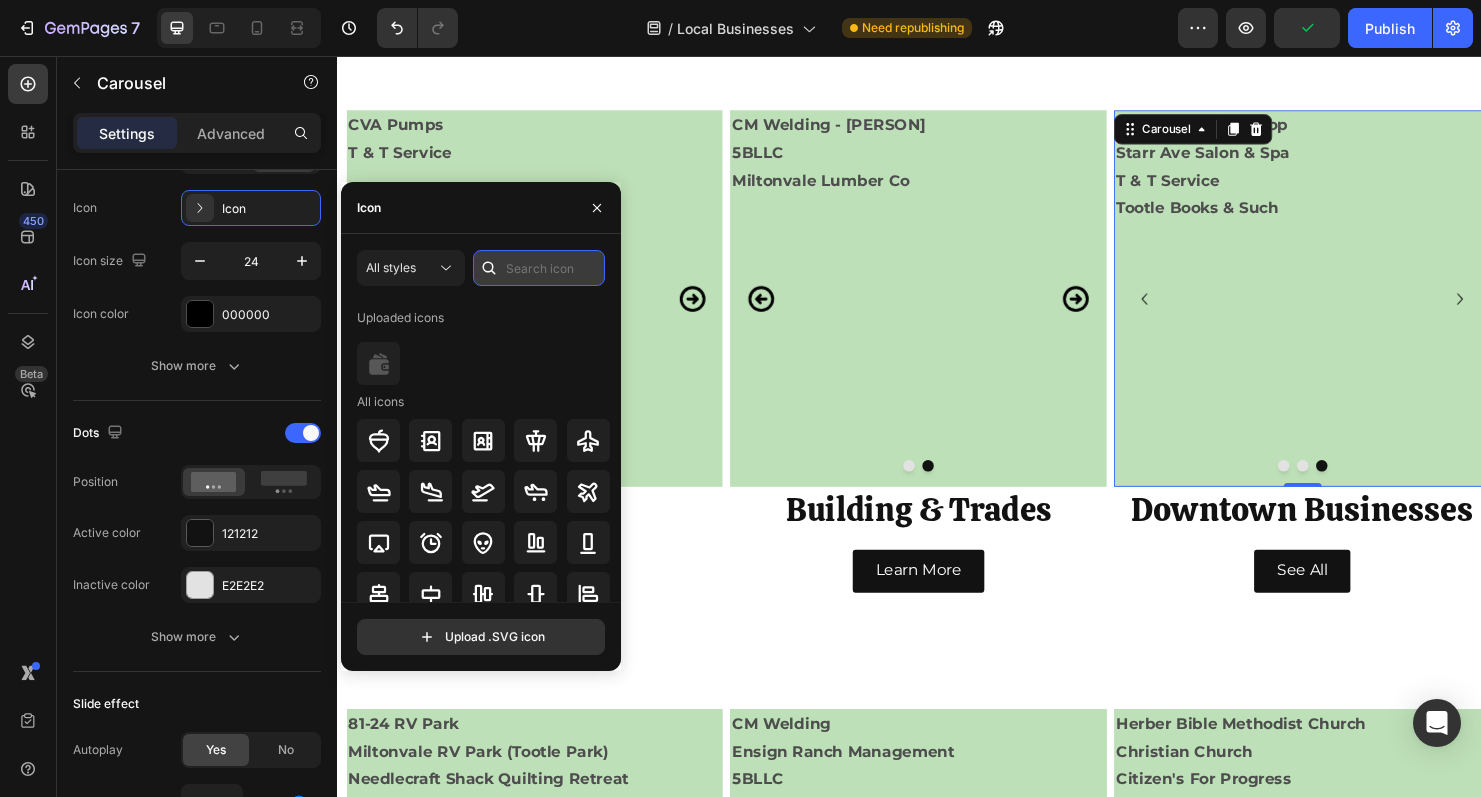 click at bounding box center [539, 268] 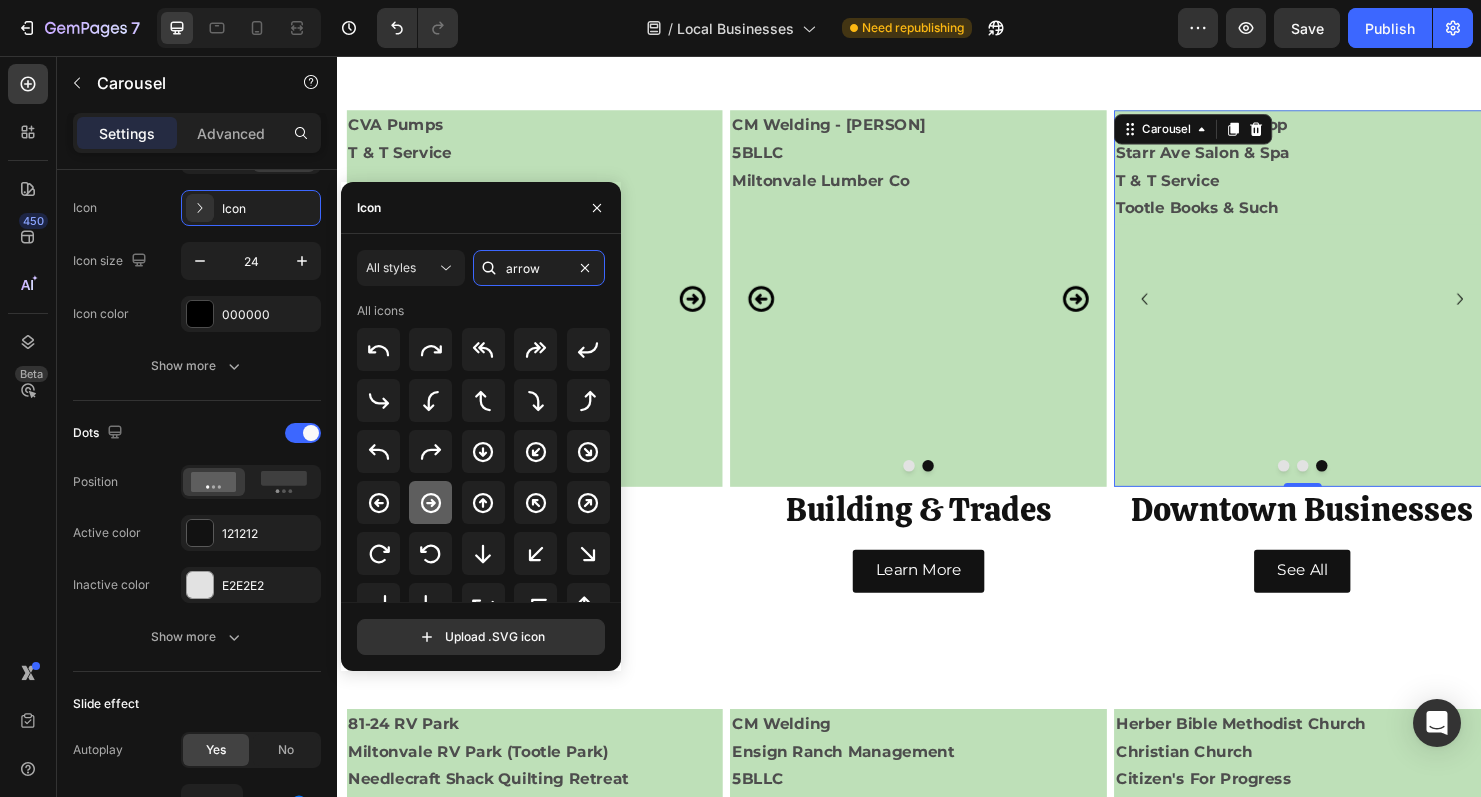 type on "arrow" 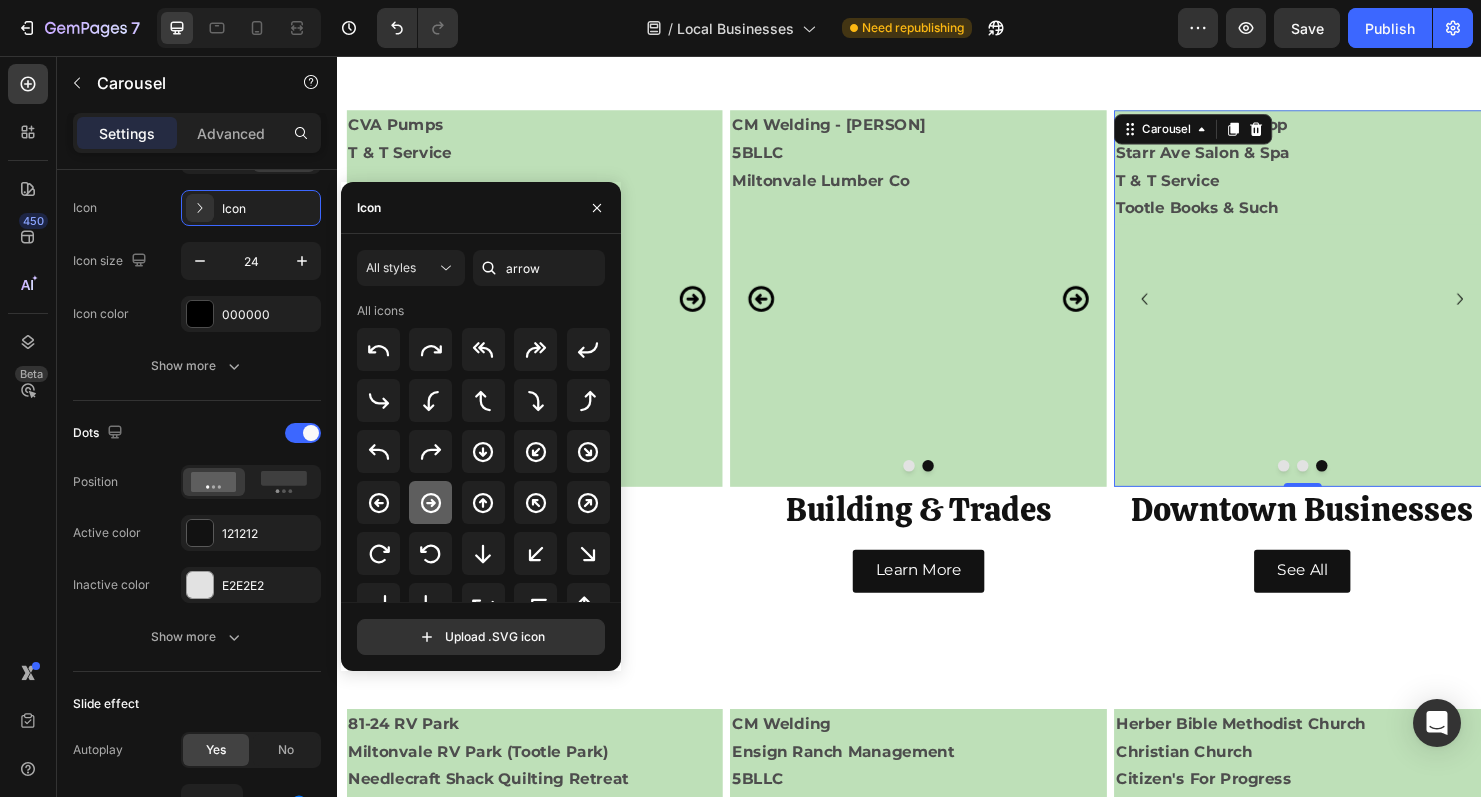 click 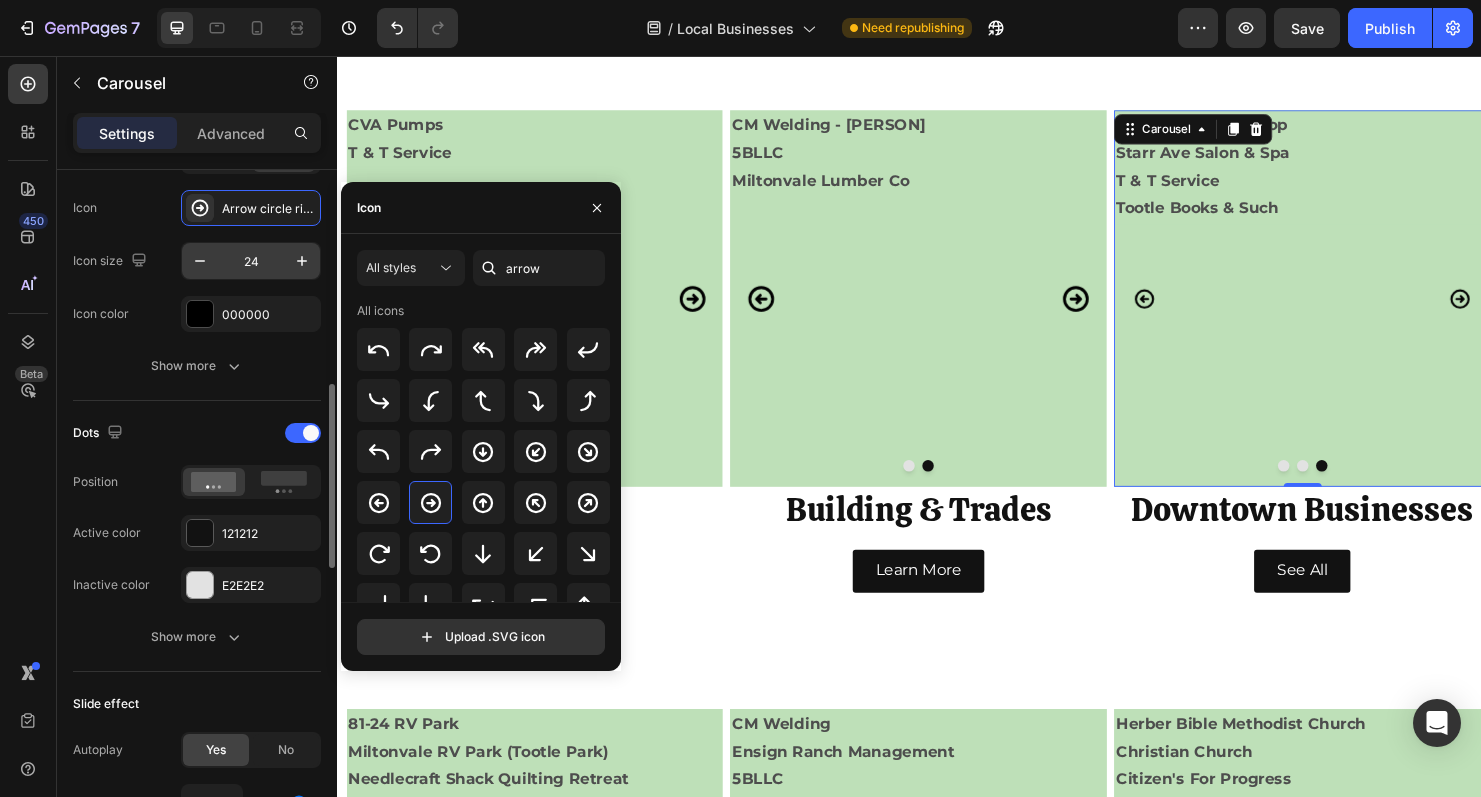 click on "24" at bounding box center (251, 261) 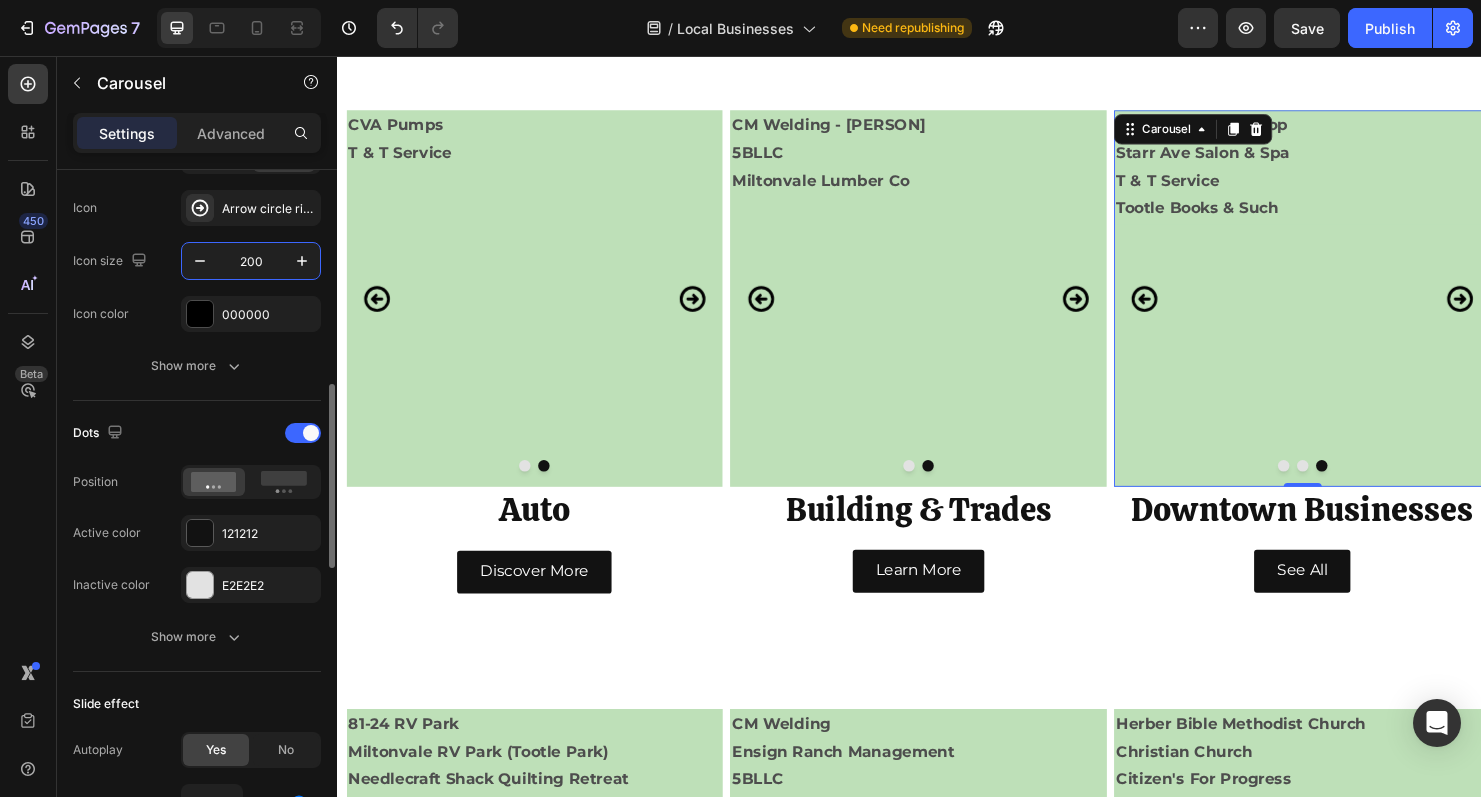 type on "200" 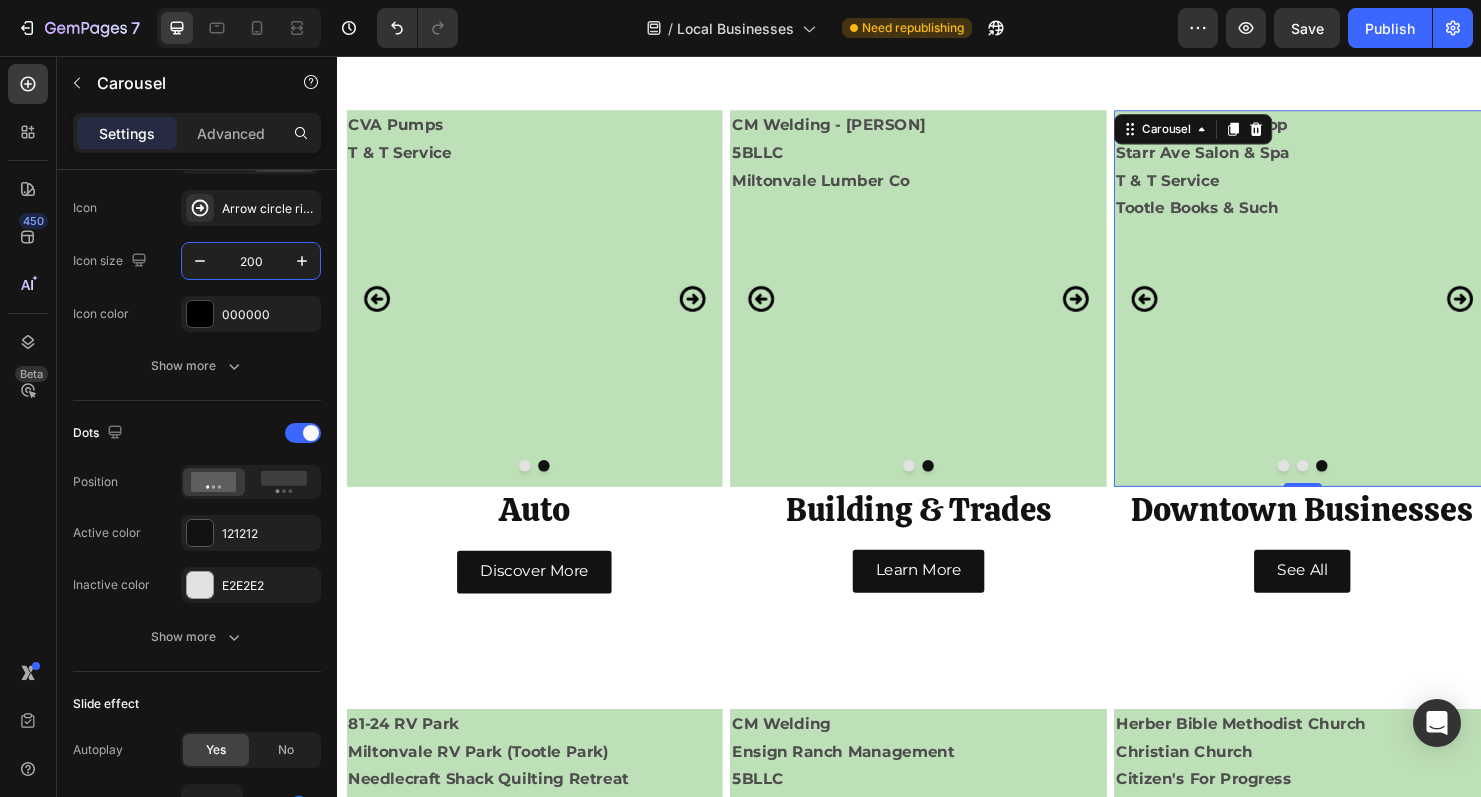 click at bounding box center (1350, 486) 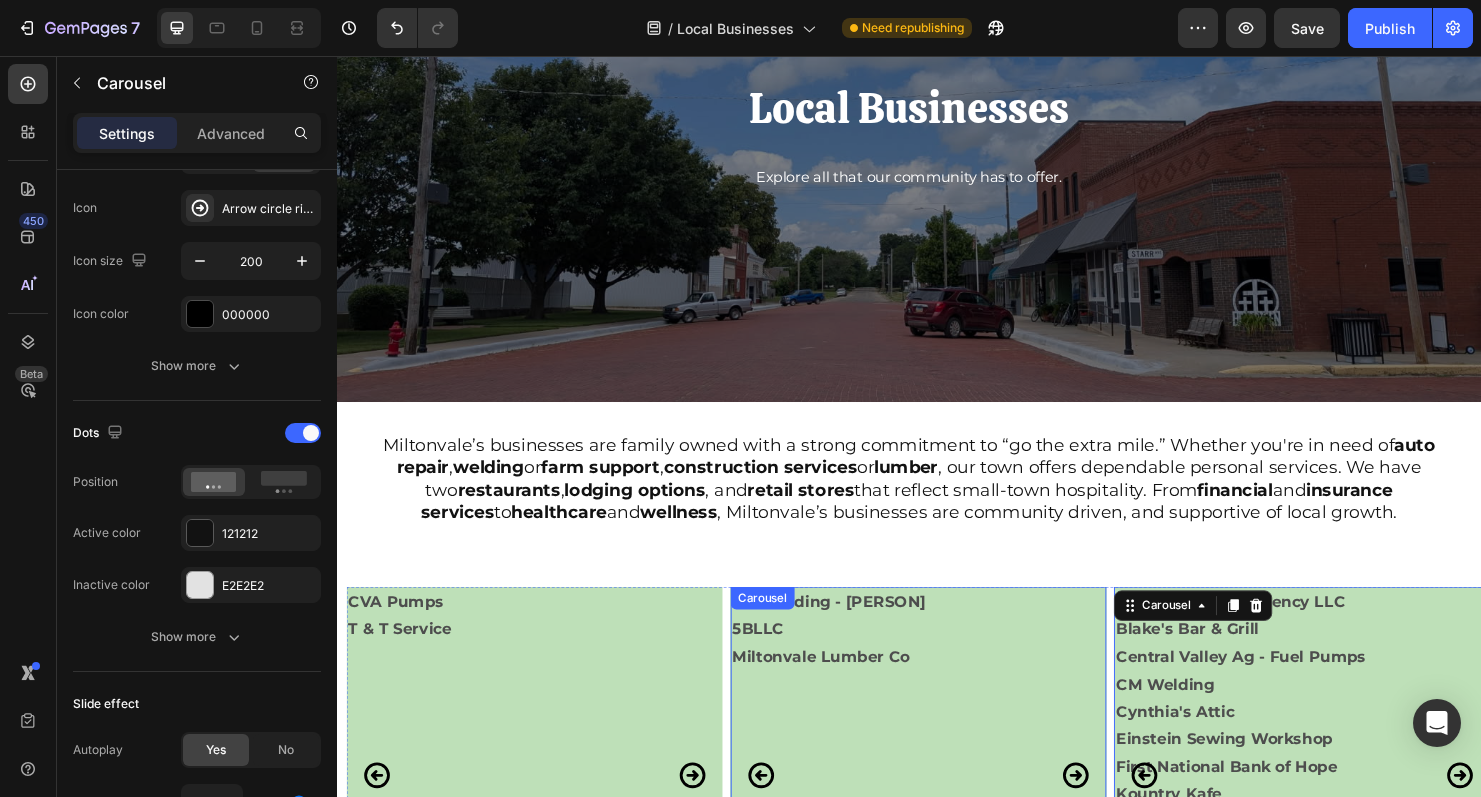 scroll, scrollTop: 202, scrollLeft: 0, axis: vertical 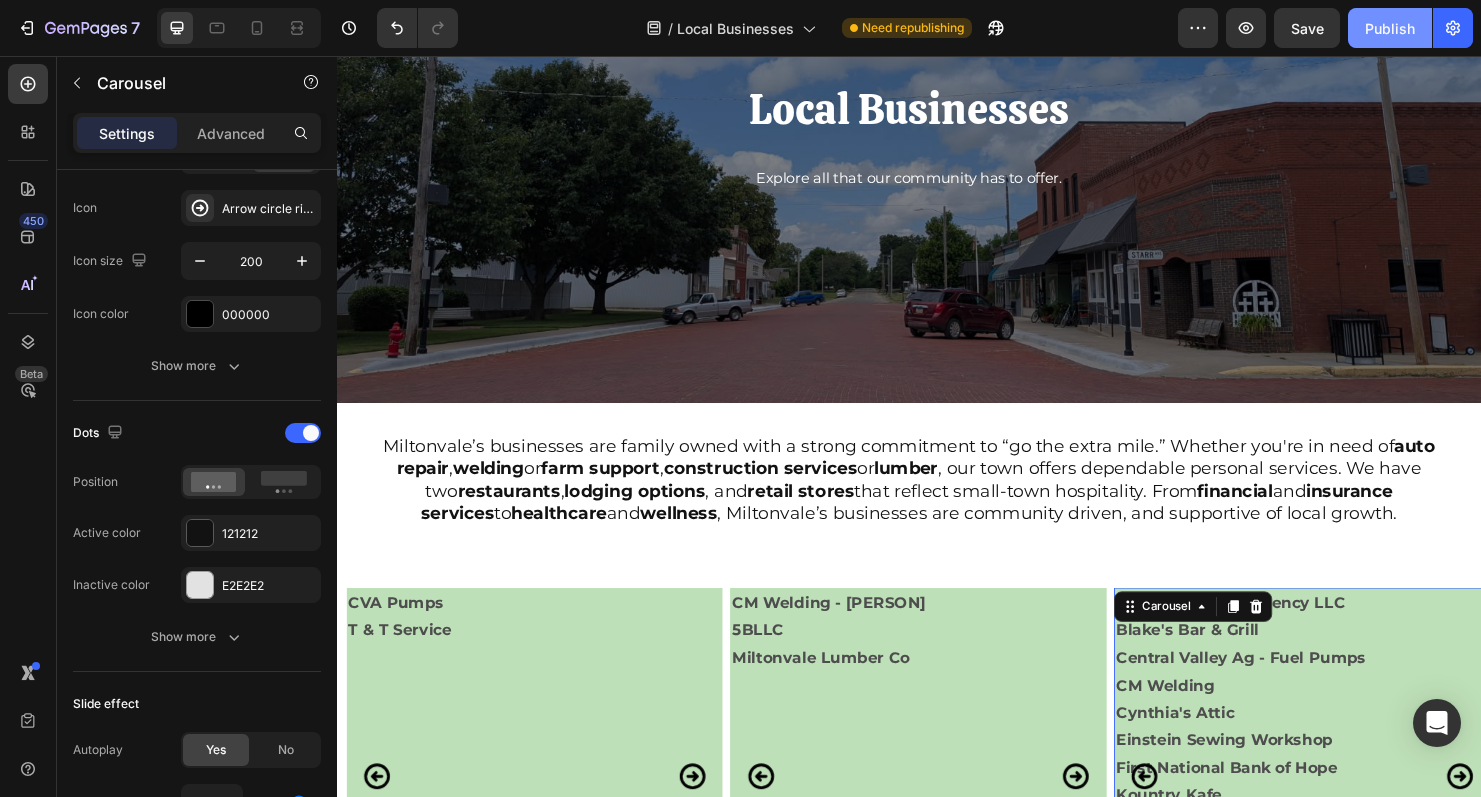click on "Publish" at bounding box center (1390, 28) 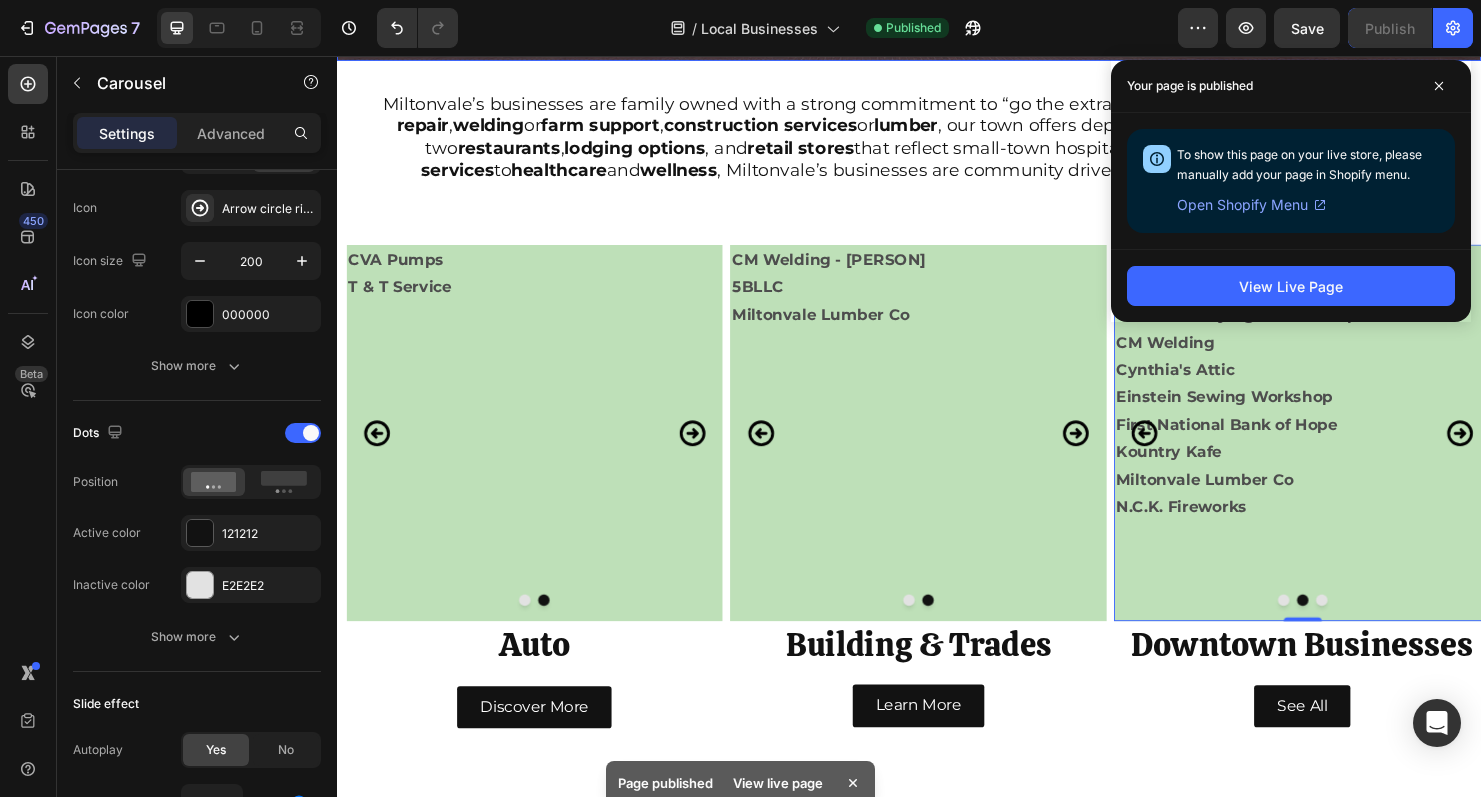 scroll, scrollTop: 582, scrollLeft: 0, axis: vertical 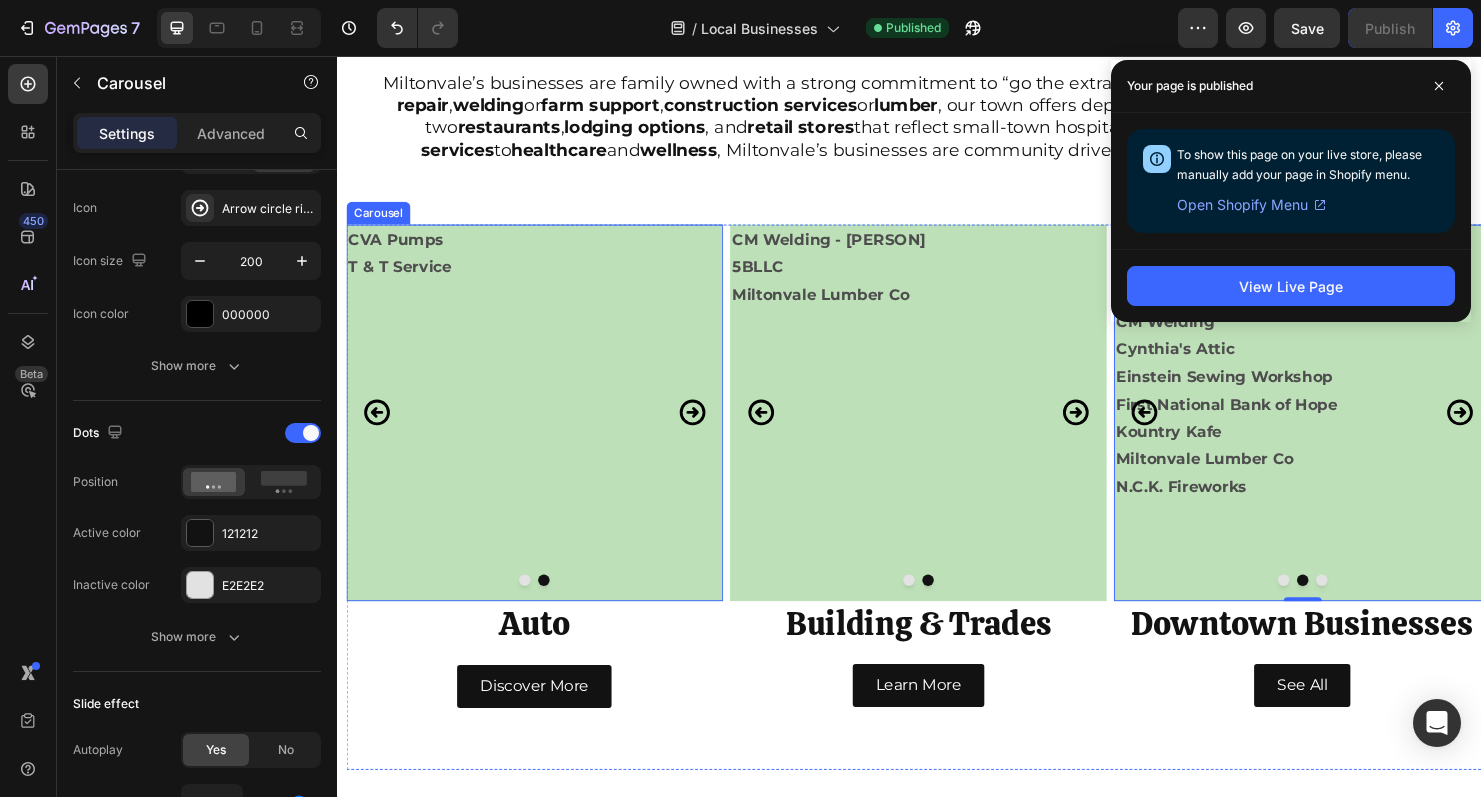 click 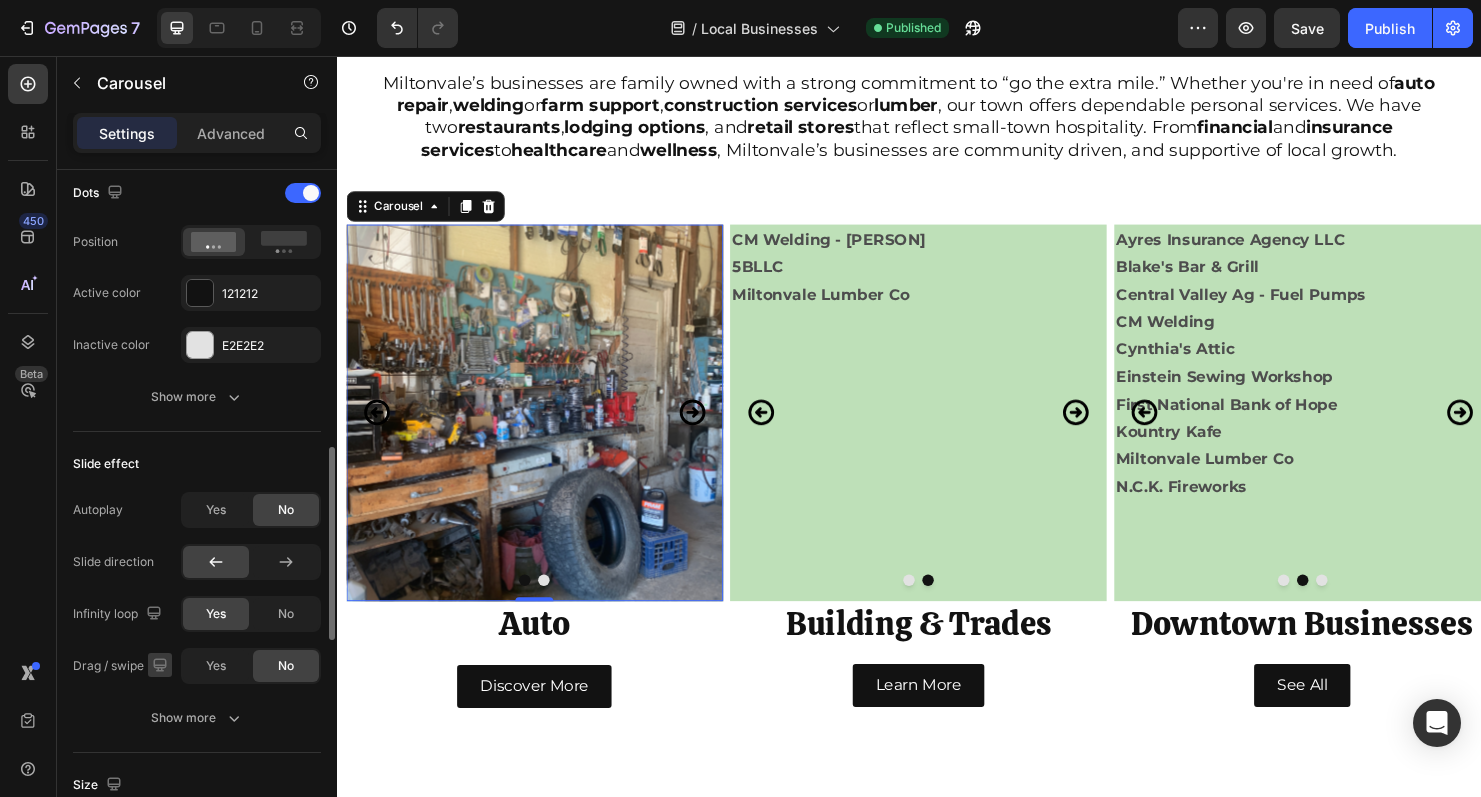 scroll, scrollTop: 1035, scrollLeft: 0, axis: vertical 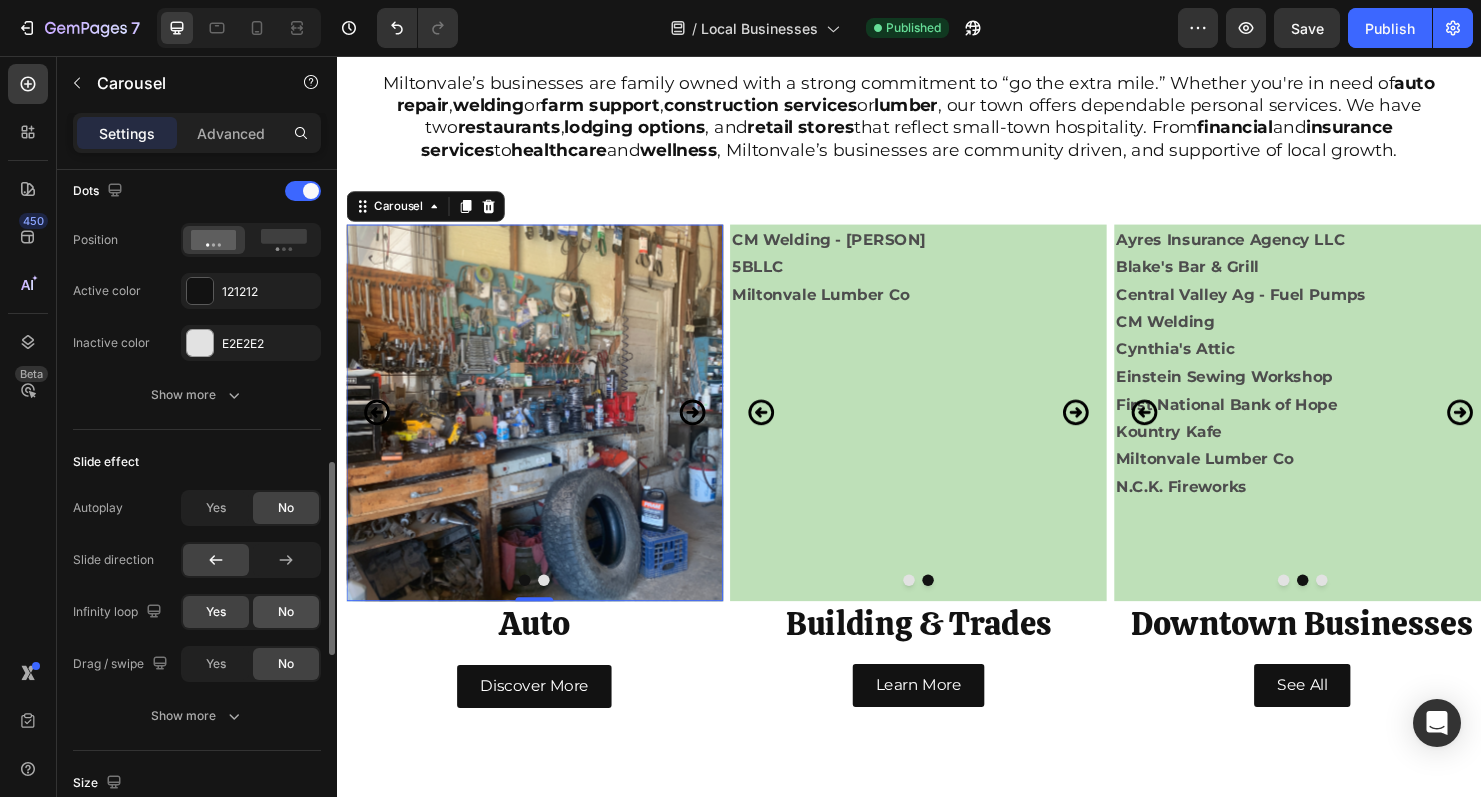 click on "No" 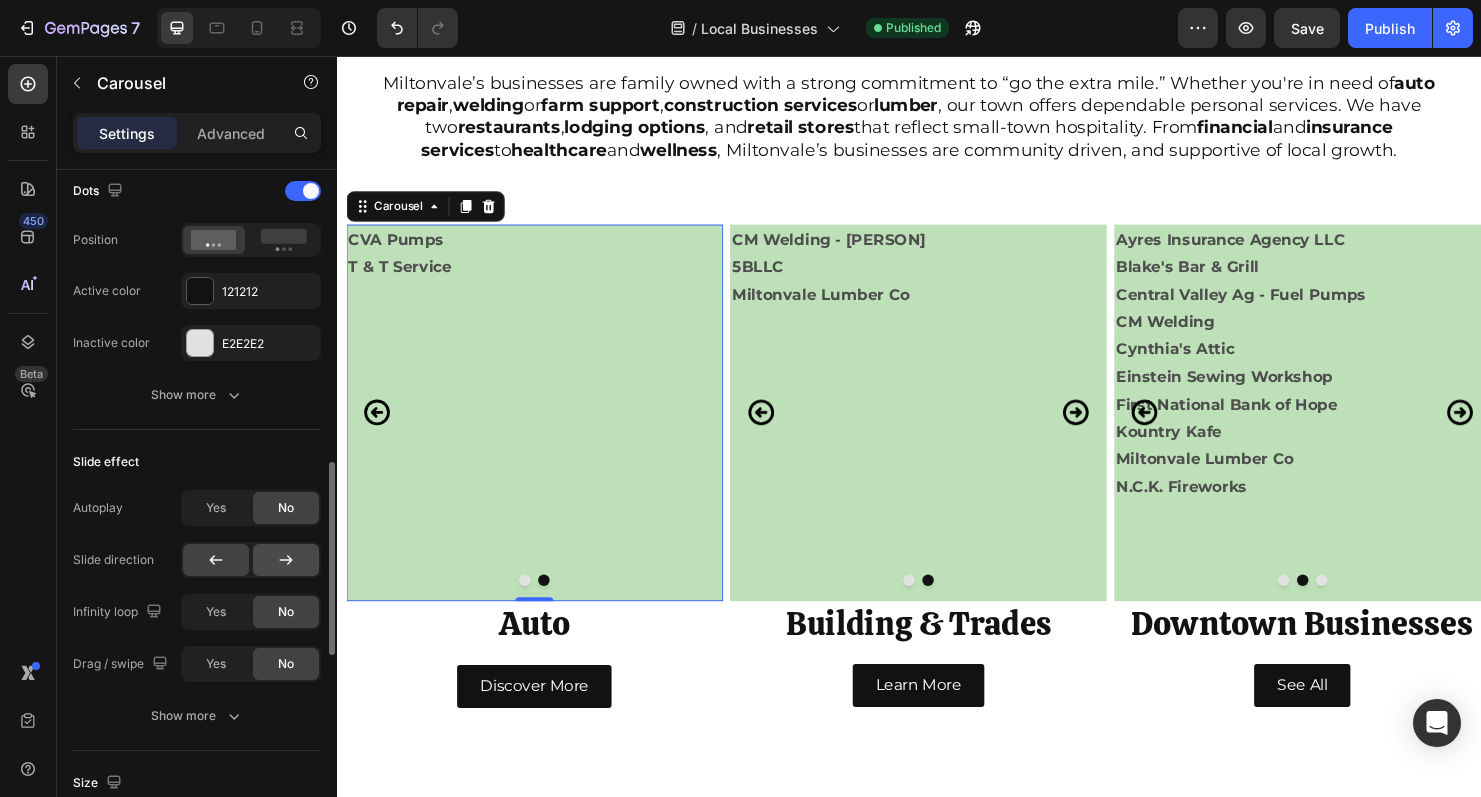 click 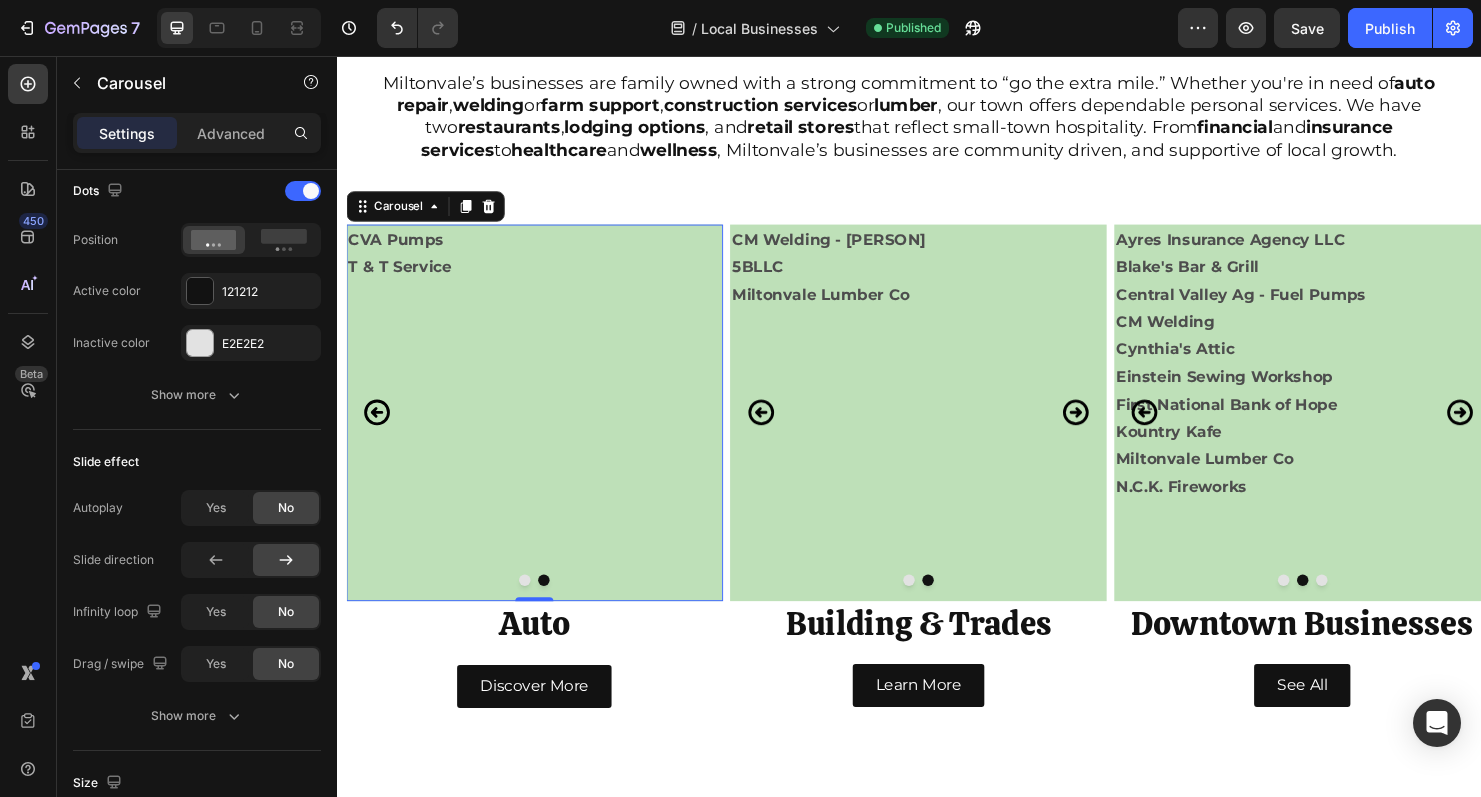 click 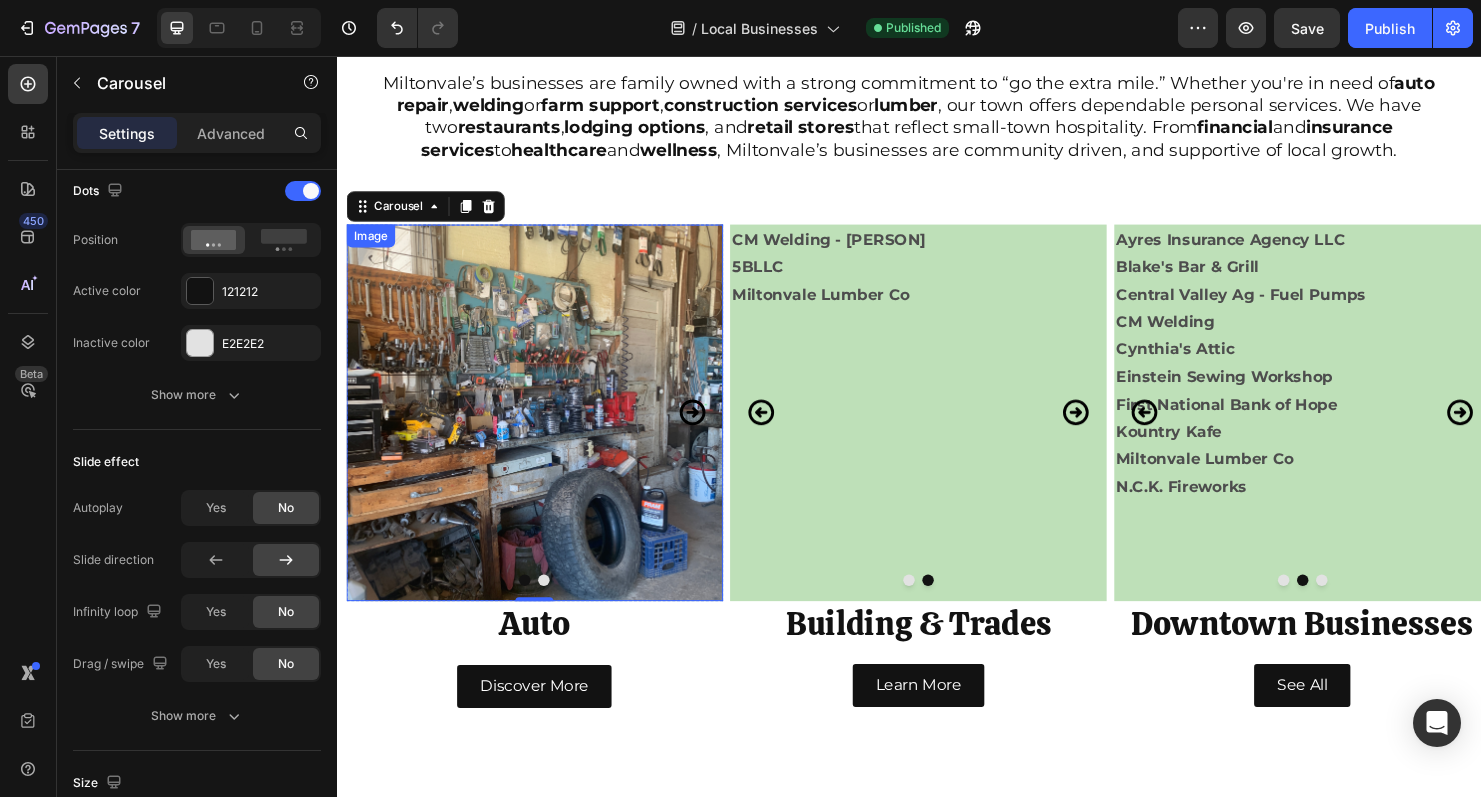 click 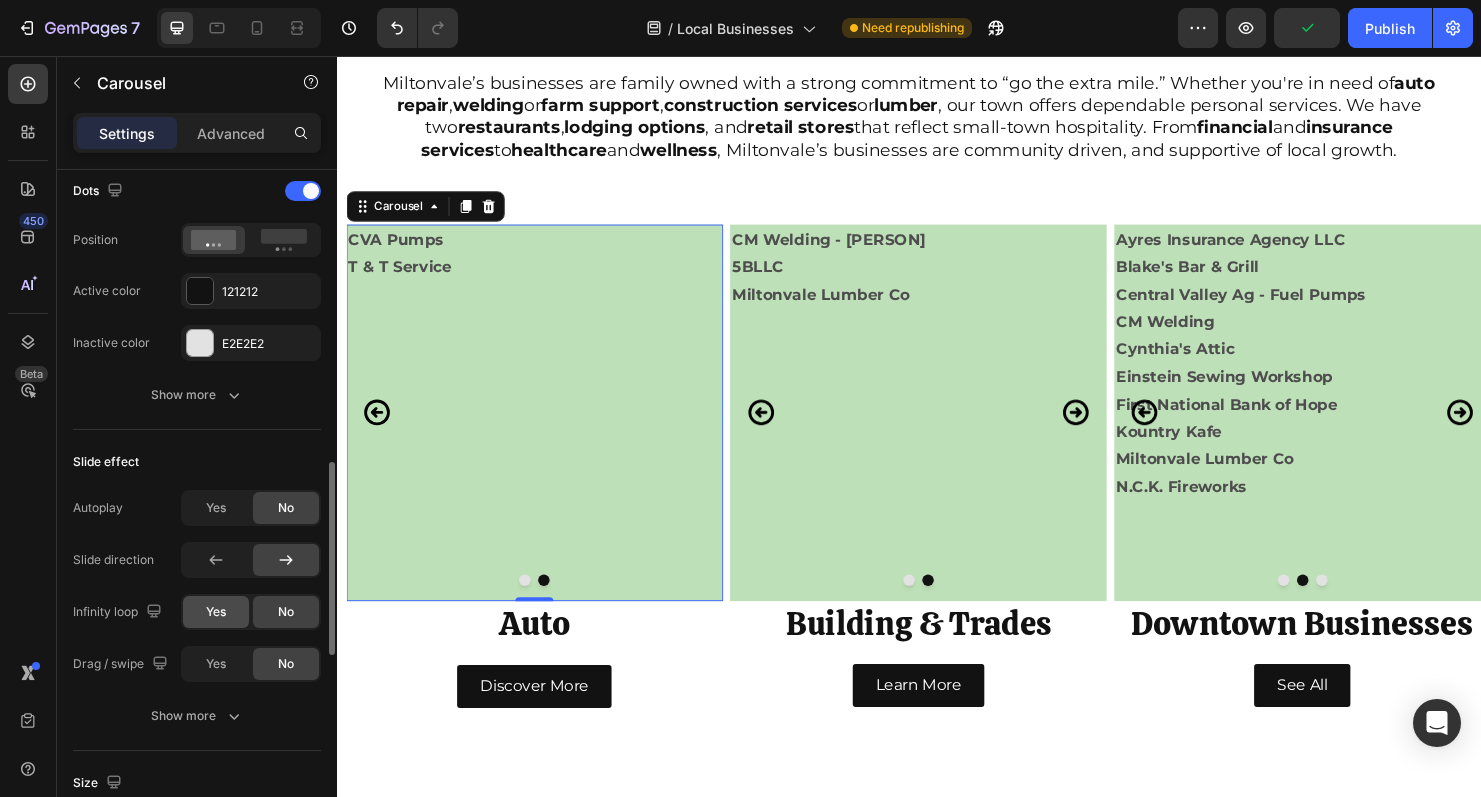 click on "Yes" 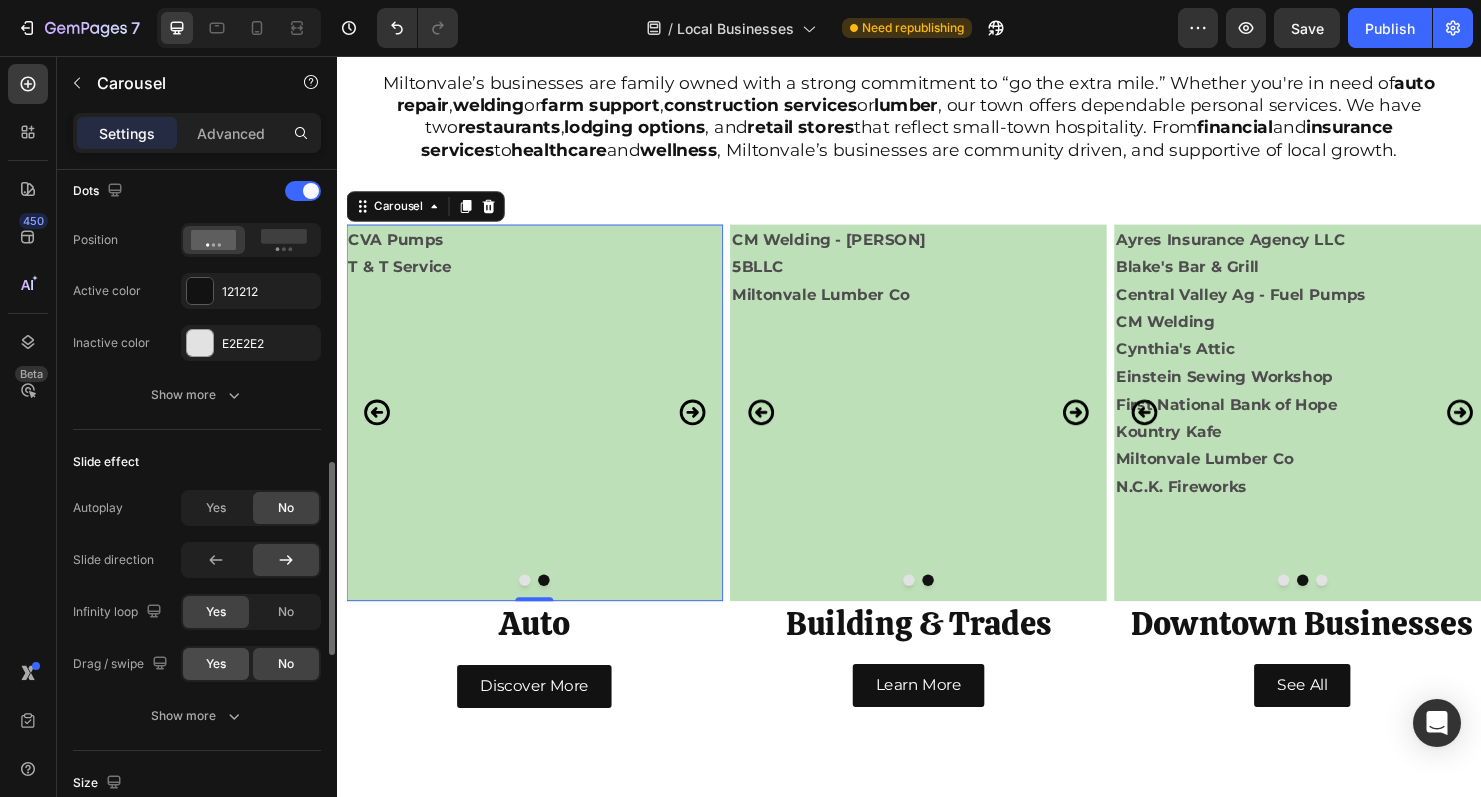 click on "Yes" 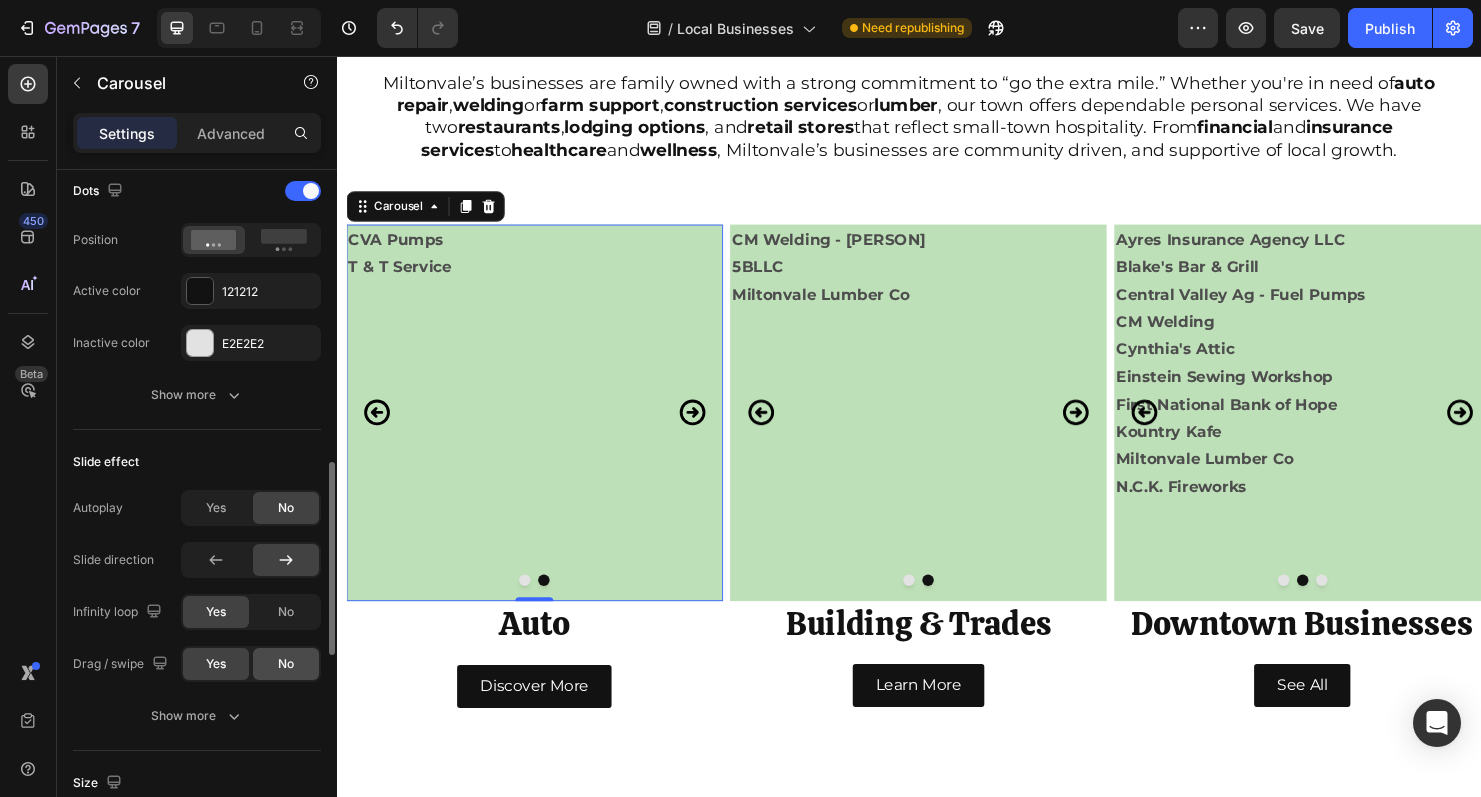 click on "No" 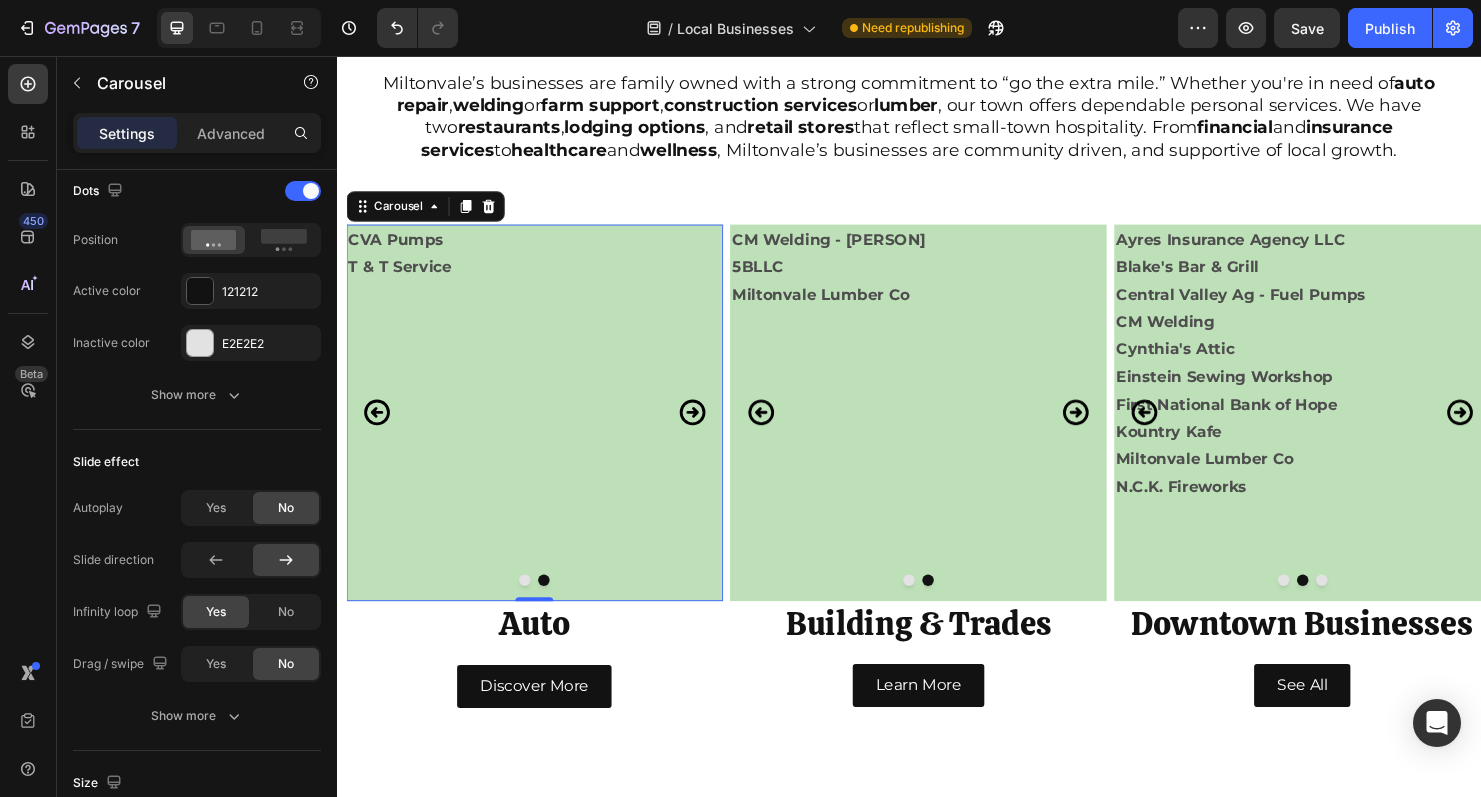 click 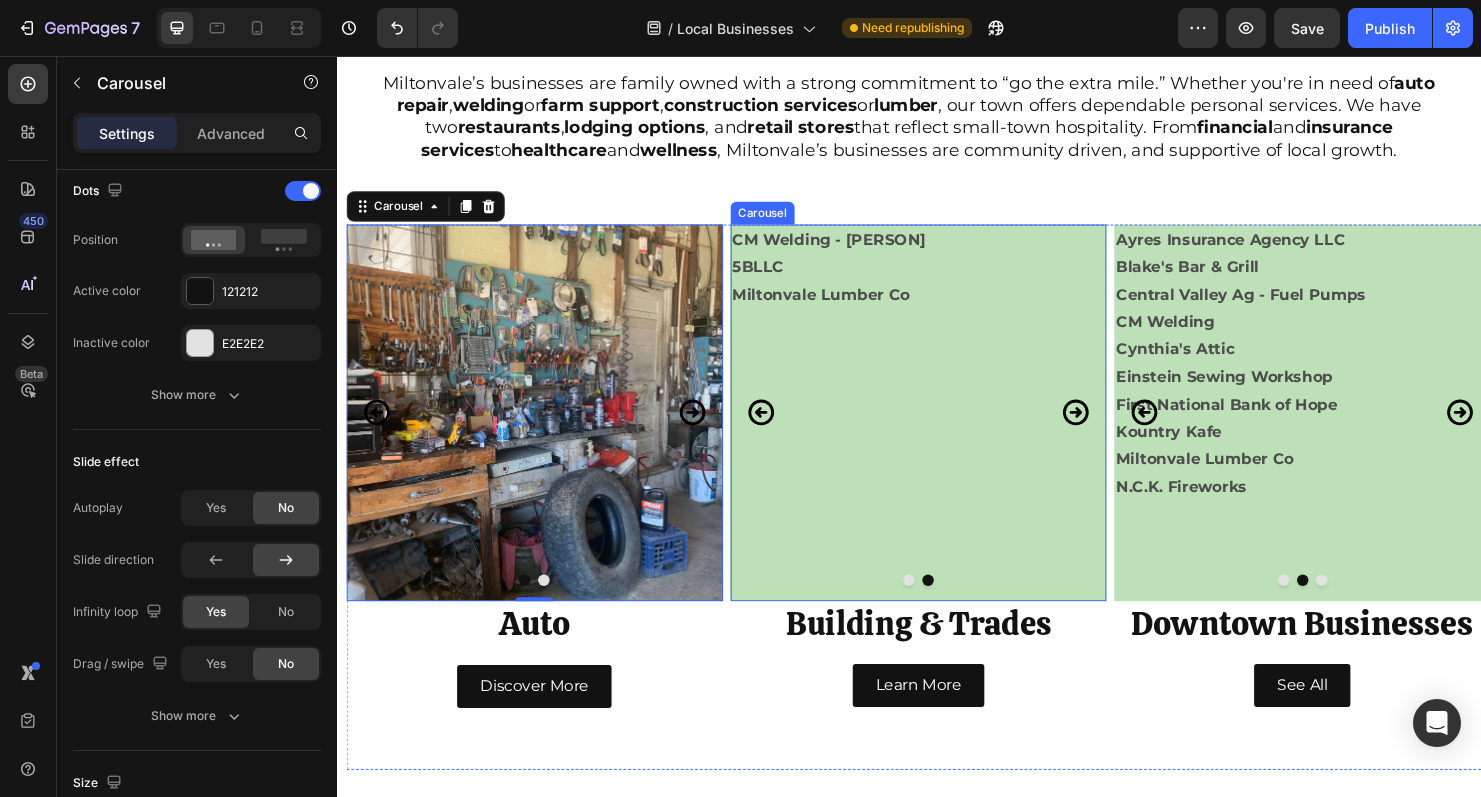 click 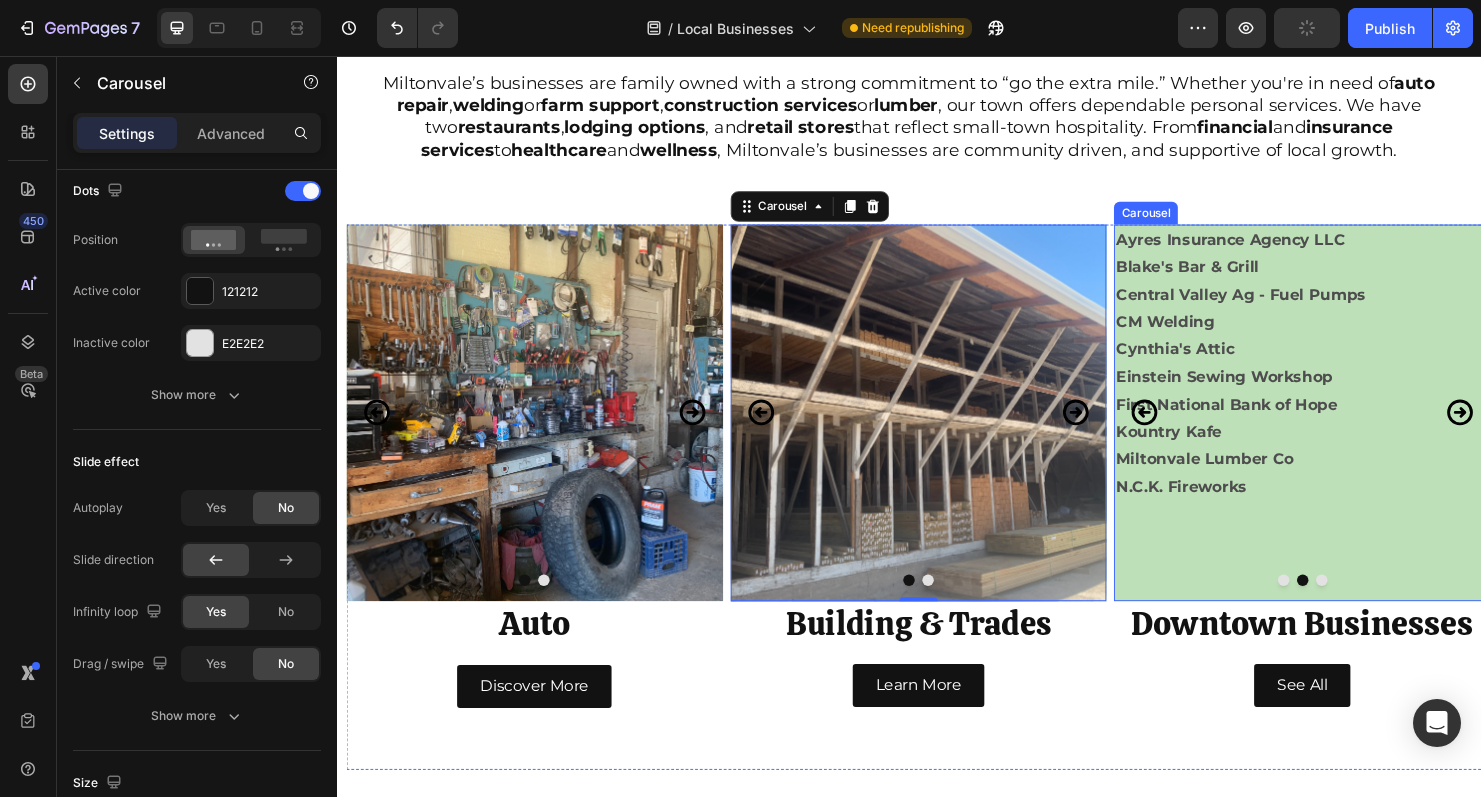 click at bounding box center (1350, 606) 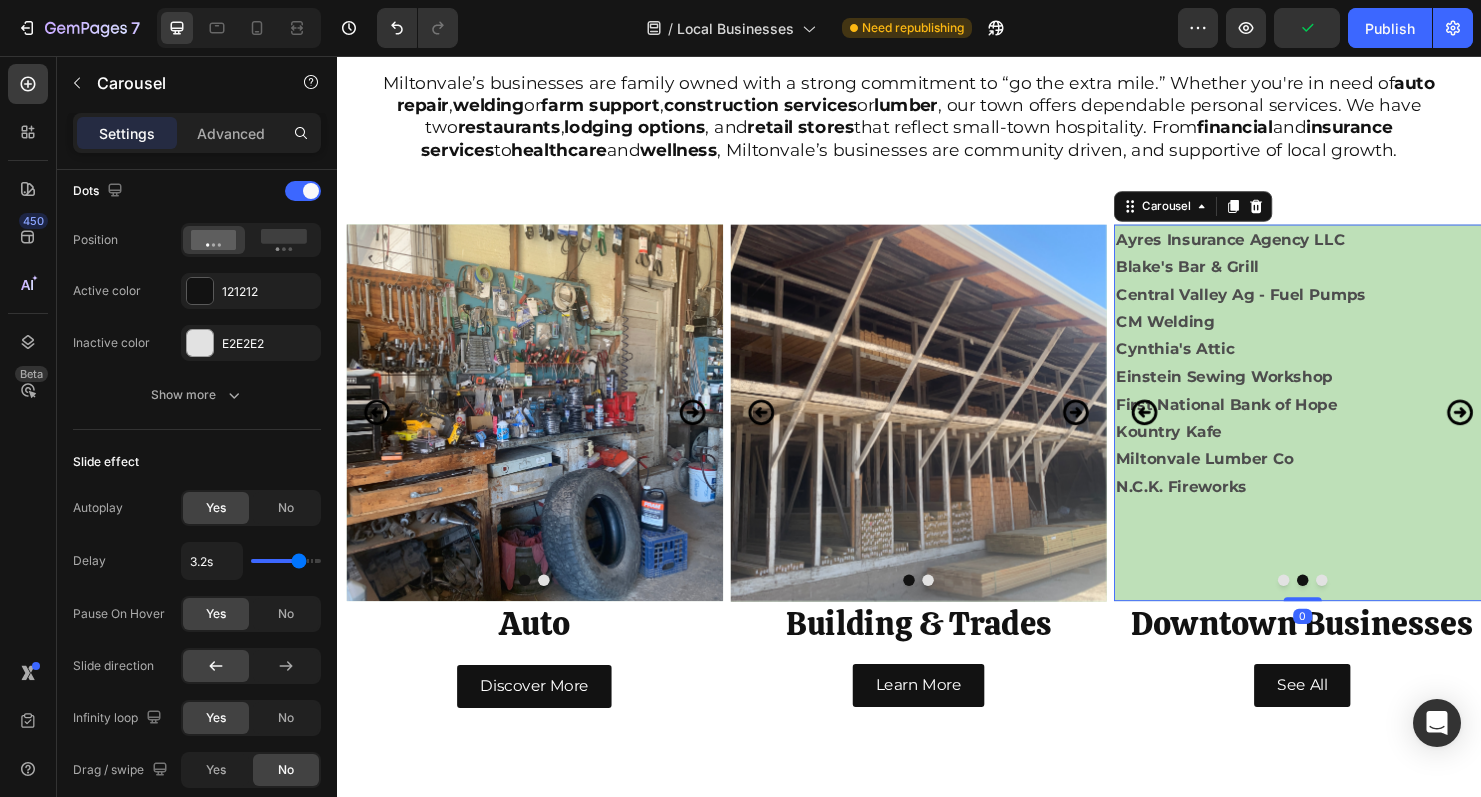 click at bounding box center (1370, 606) 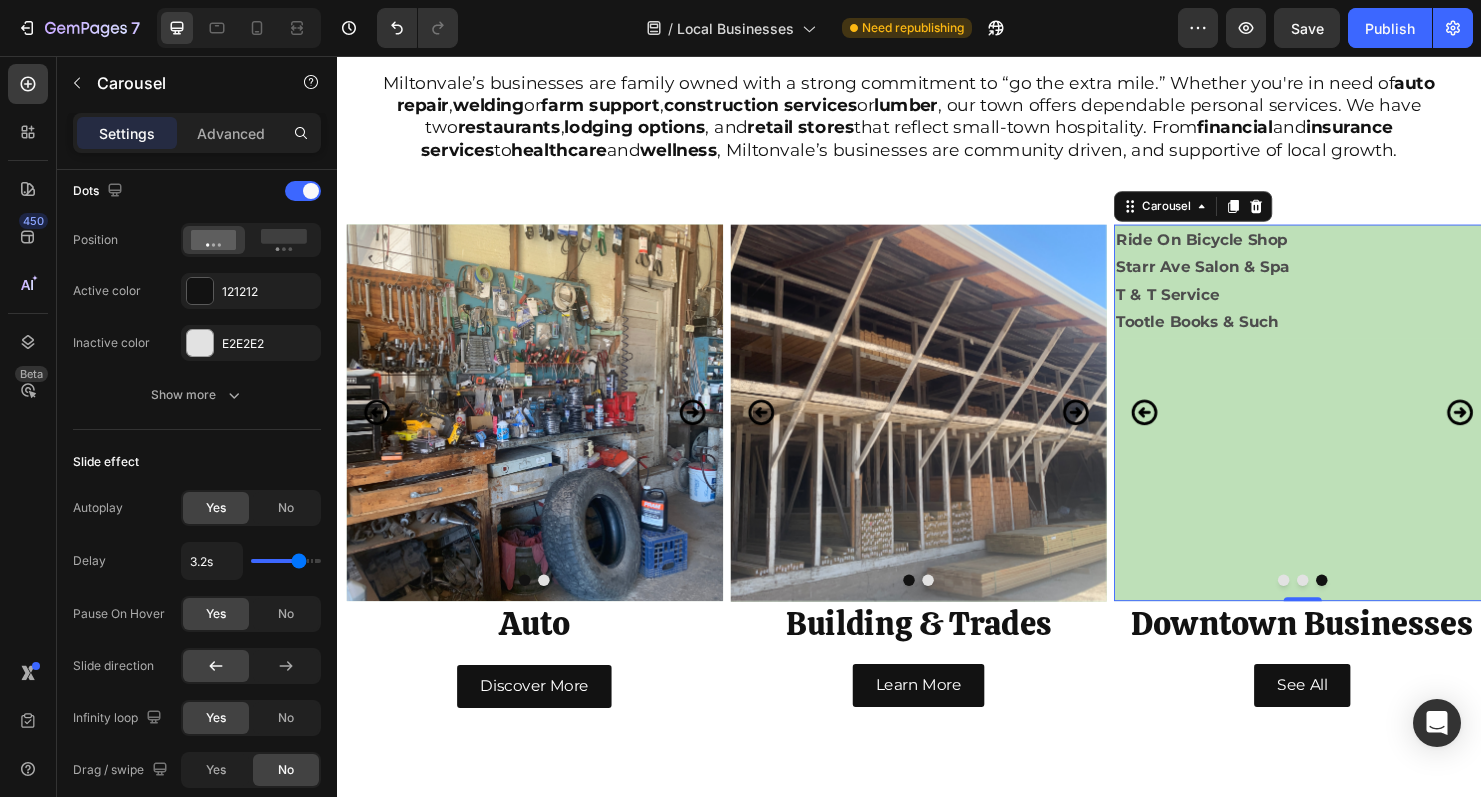 click at bounding box center [1350, 606] 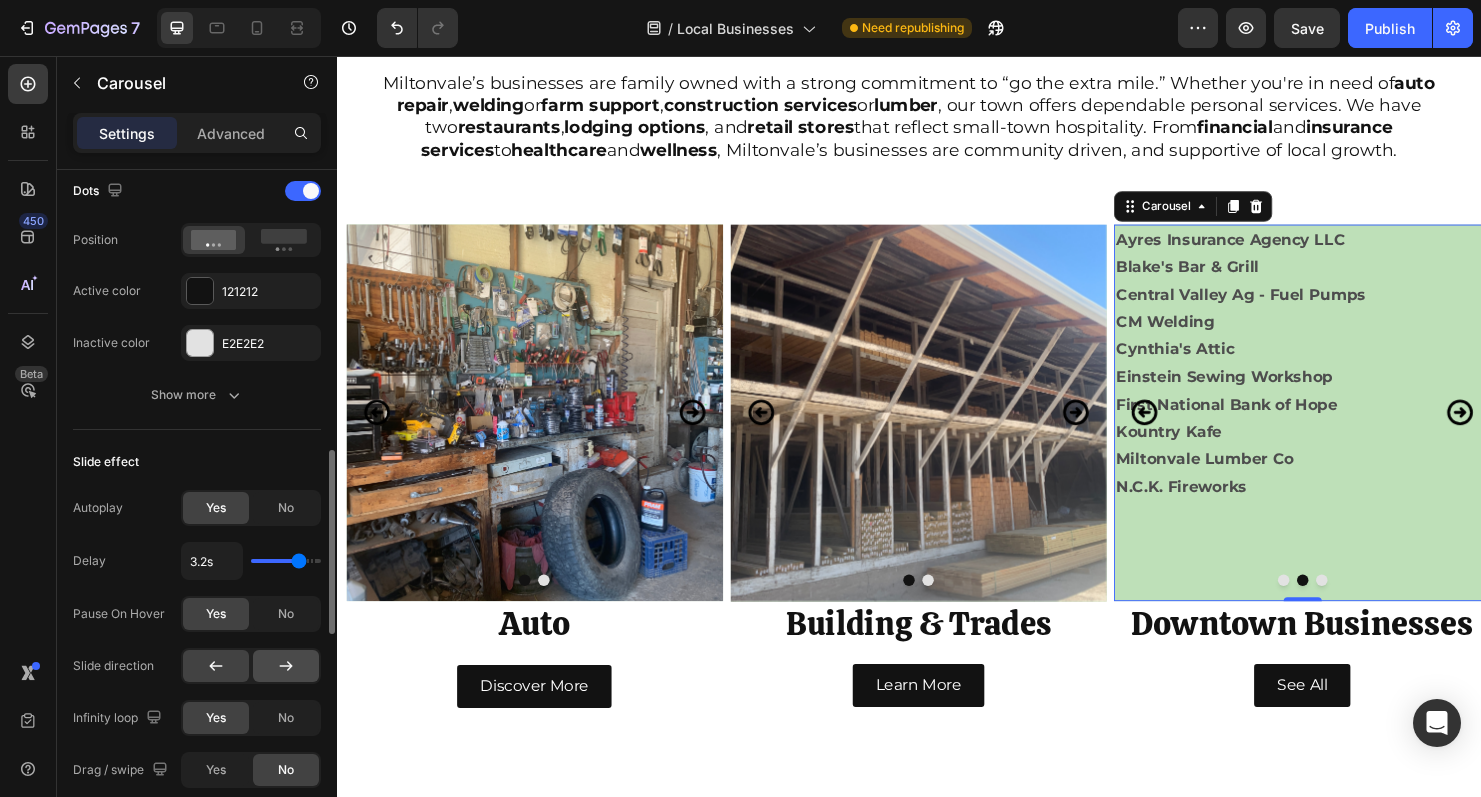 click 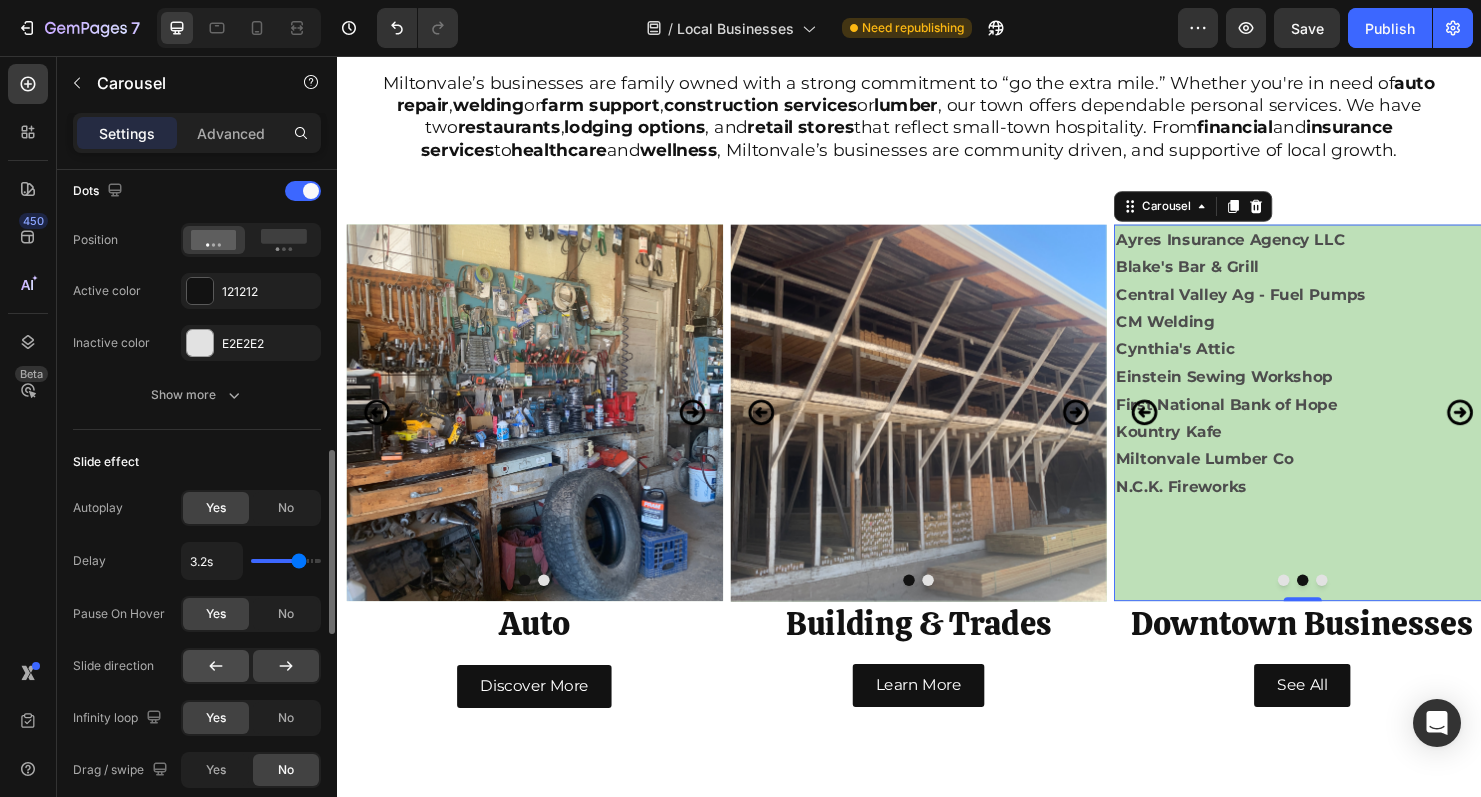 click 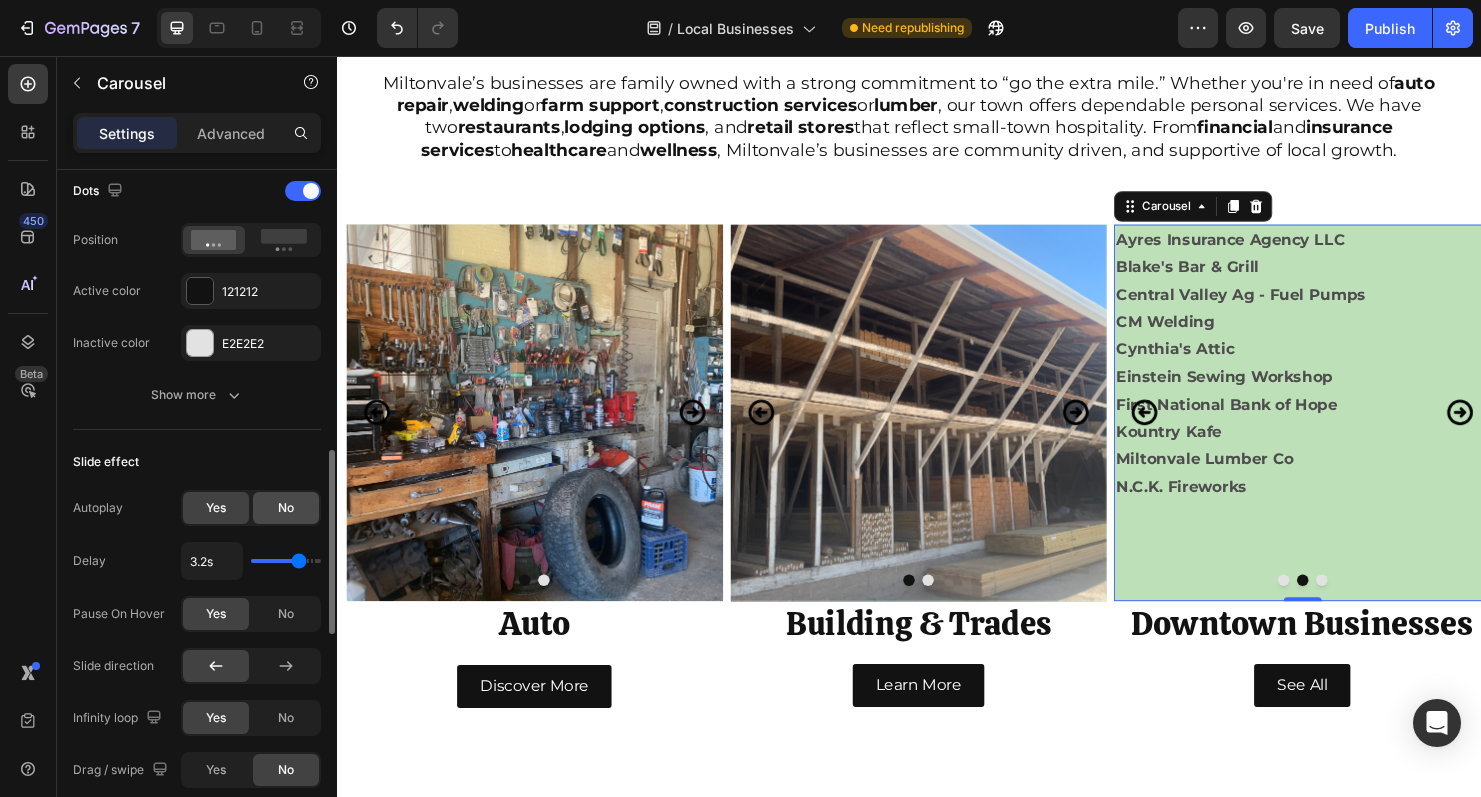 click on "No" 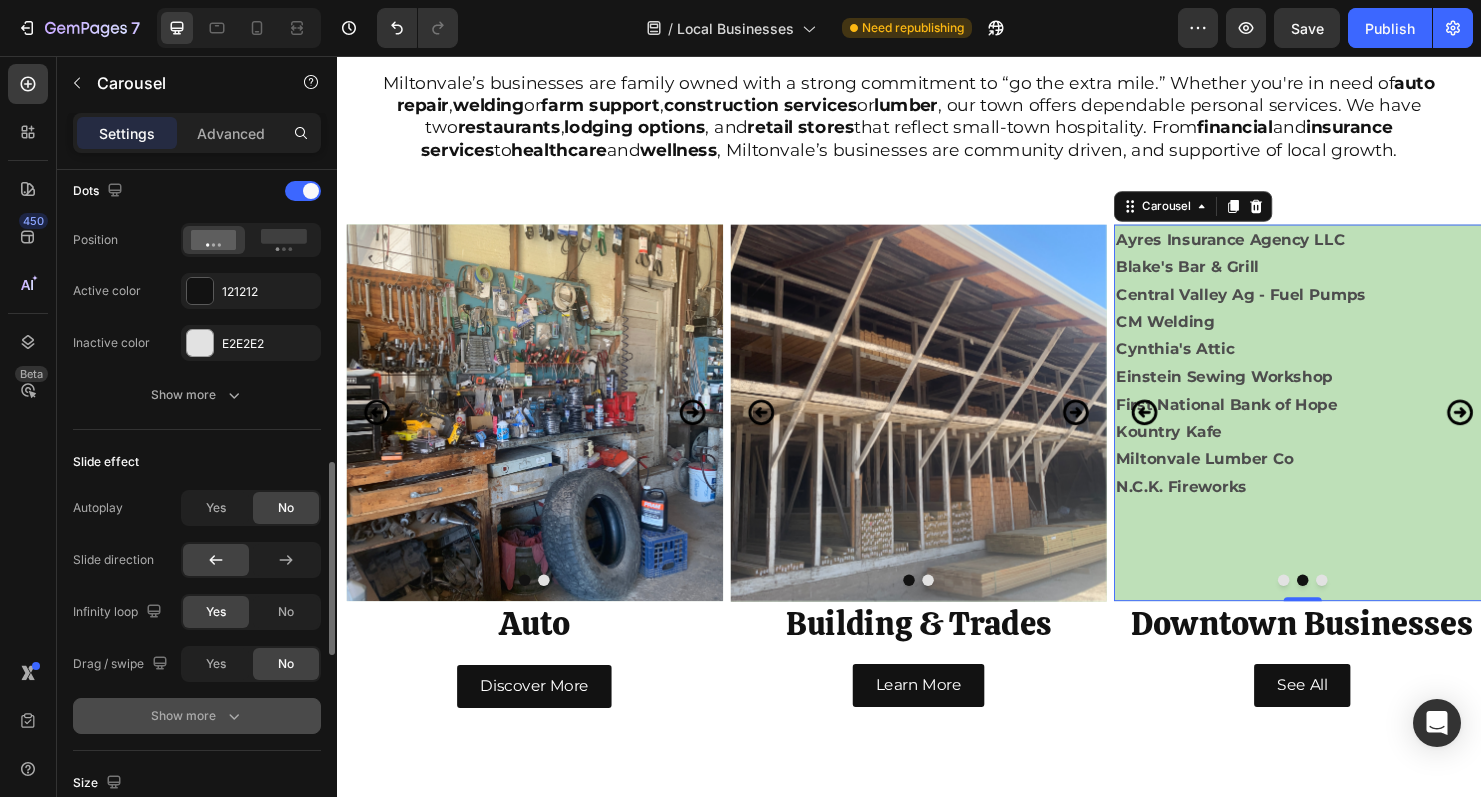 click on "Show more" at bounding box center [197, 716] 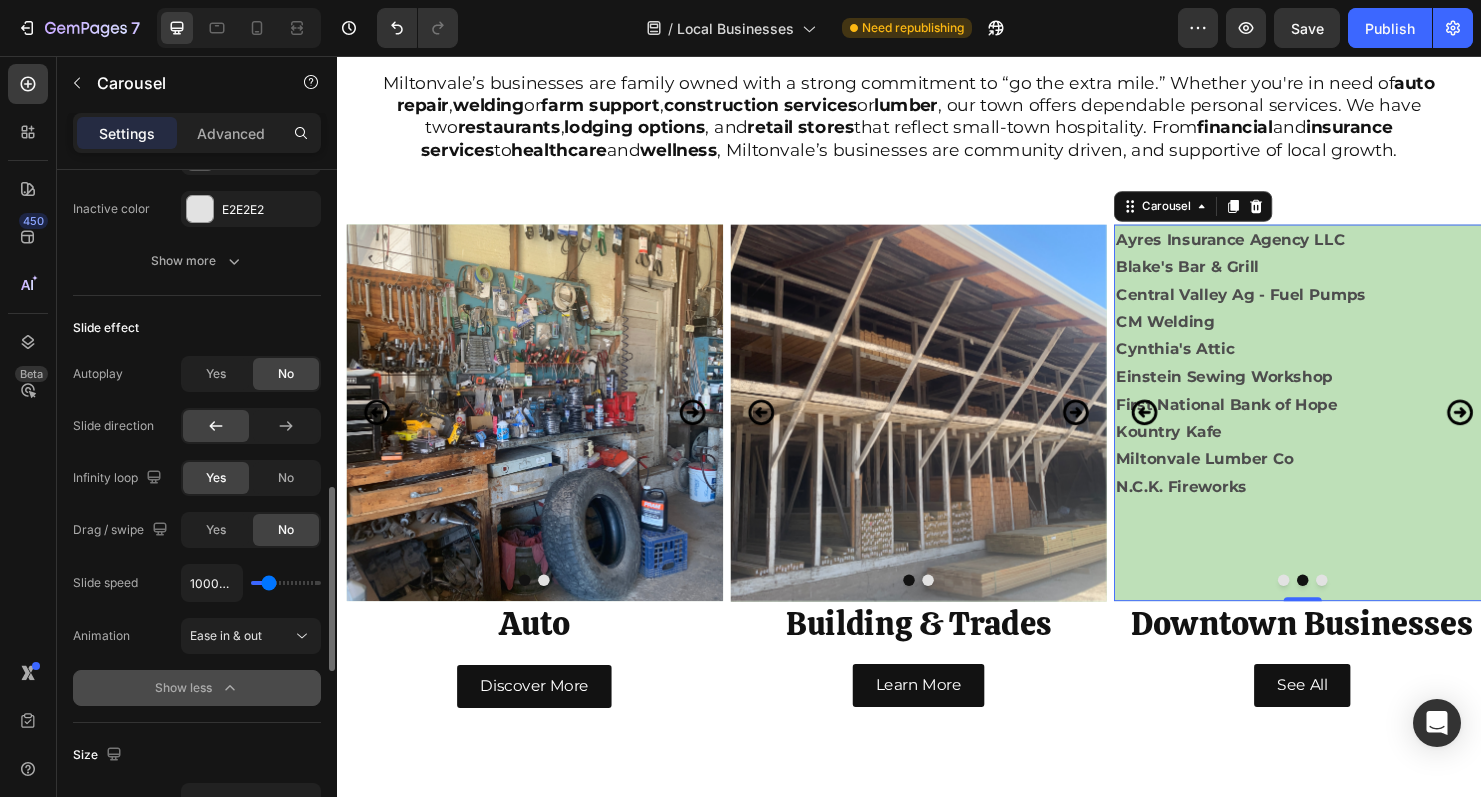 scroll, scrollTop: 1170, scrollLeft: 0, axis: vertical 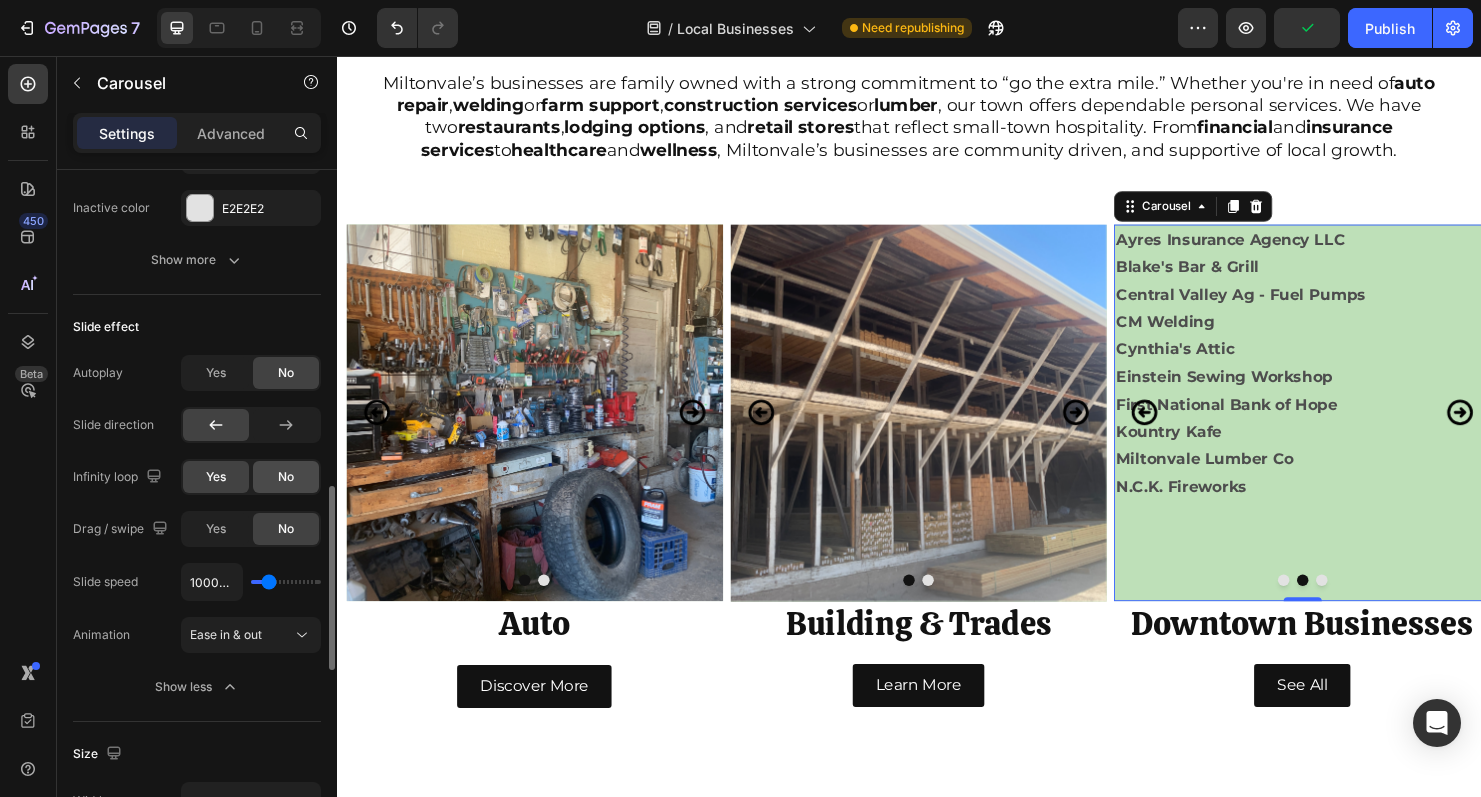 click on "No" 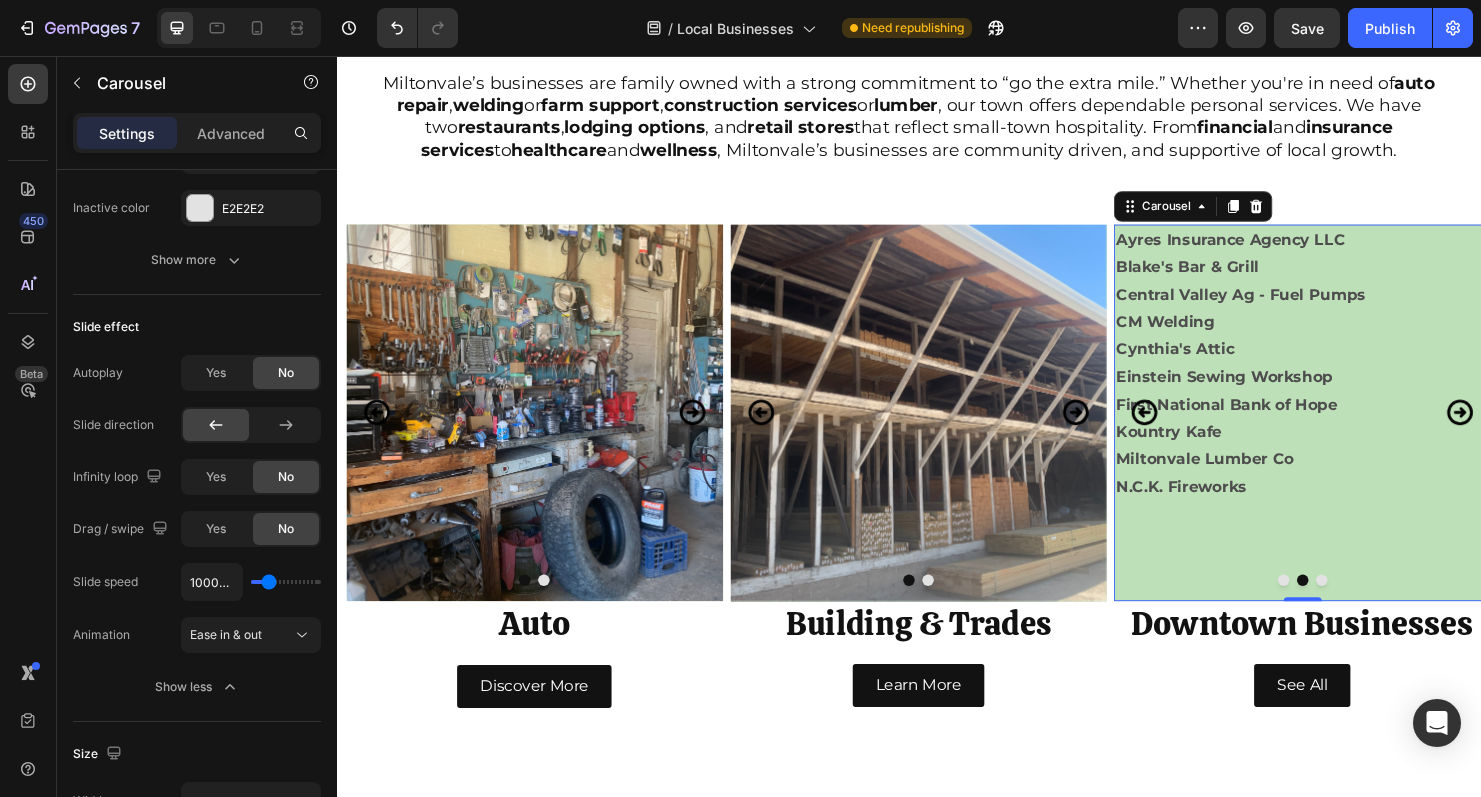 click at bounding box center [1370, 606] 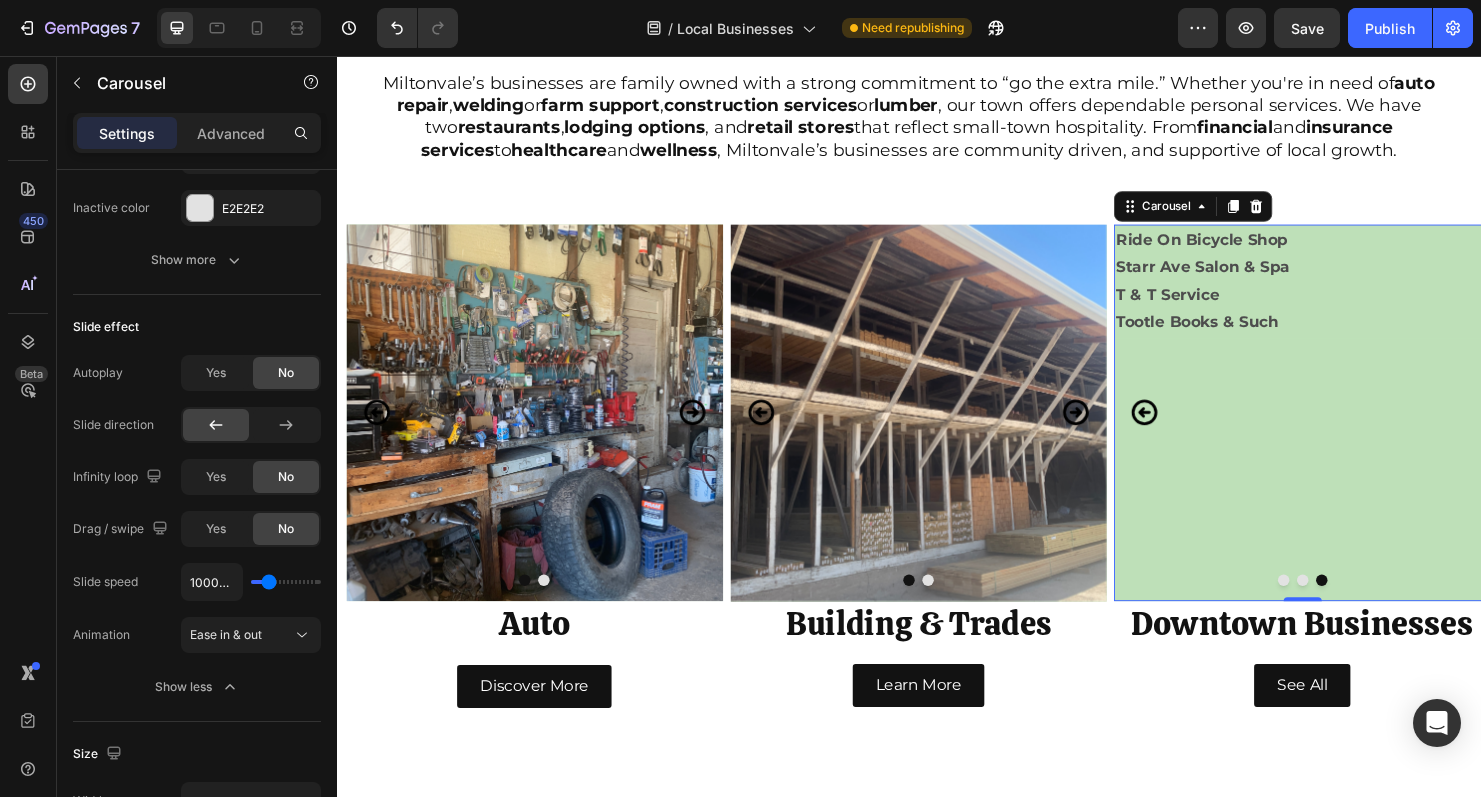 click at bounding box center [1350, 606] 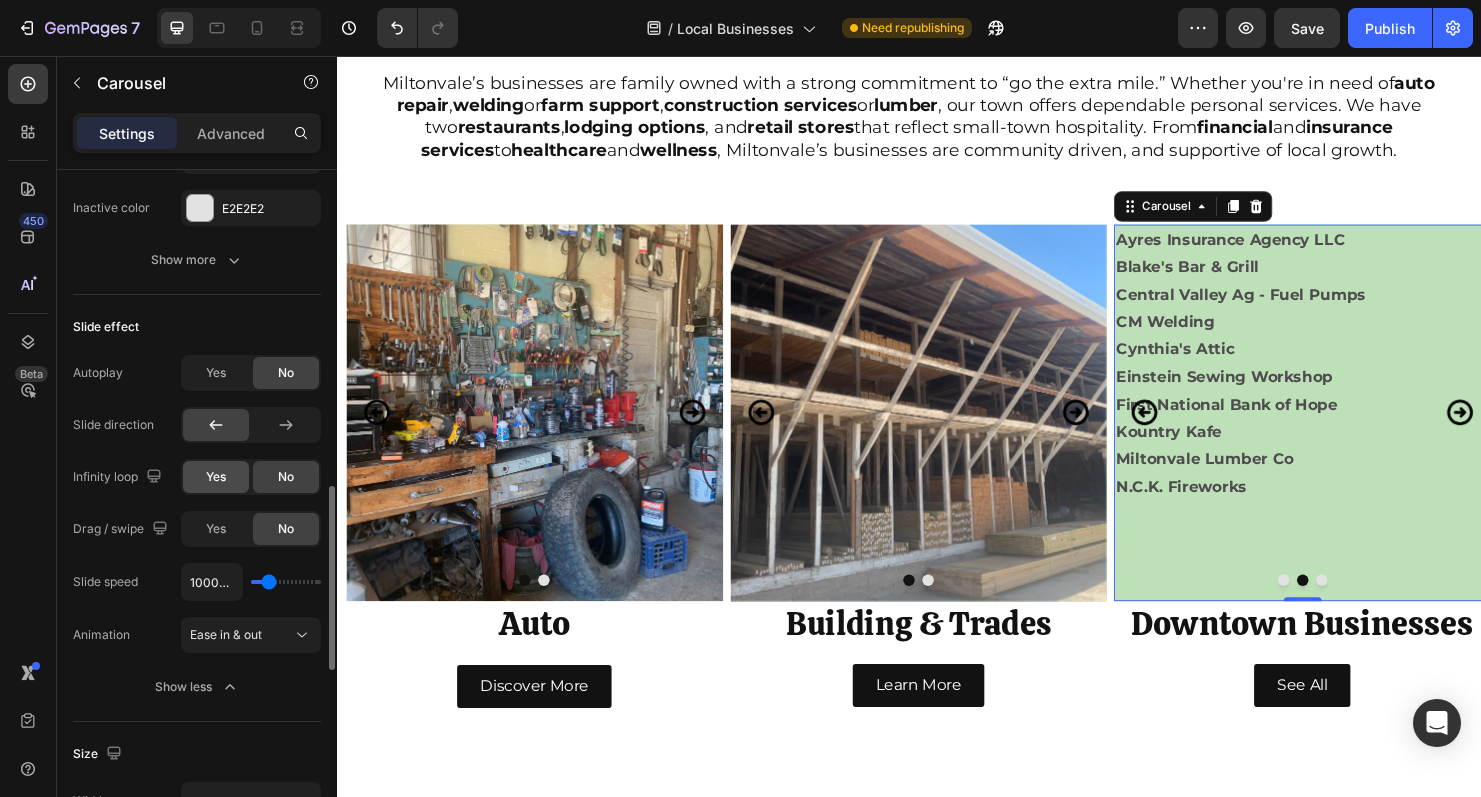 click on "Yes" 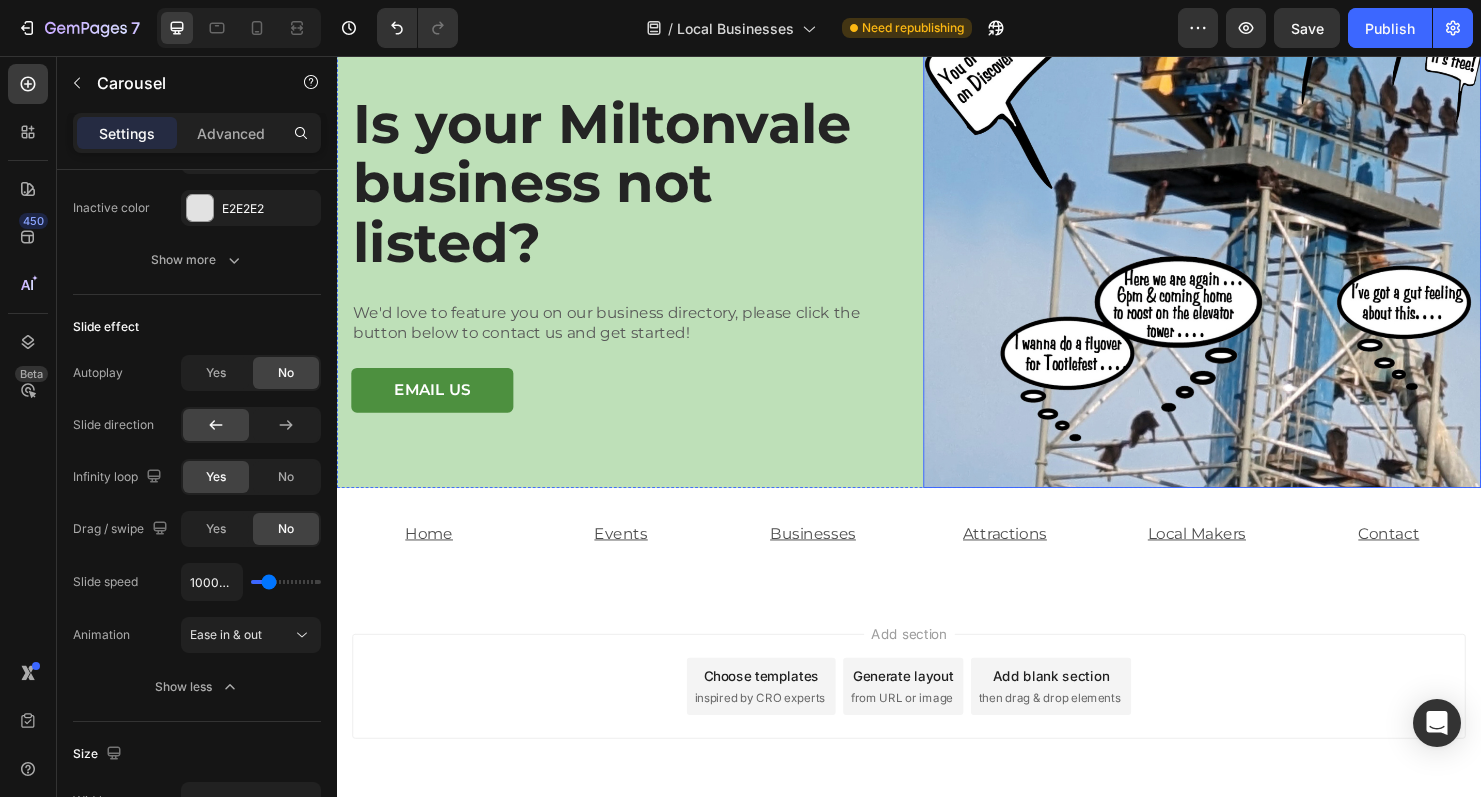 scroll, scrollTop: 3240, scrollLeft: 0, axis: vertical 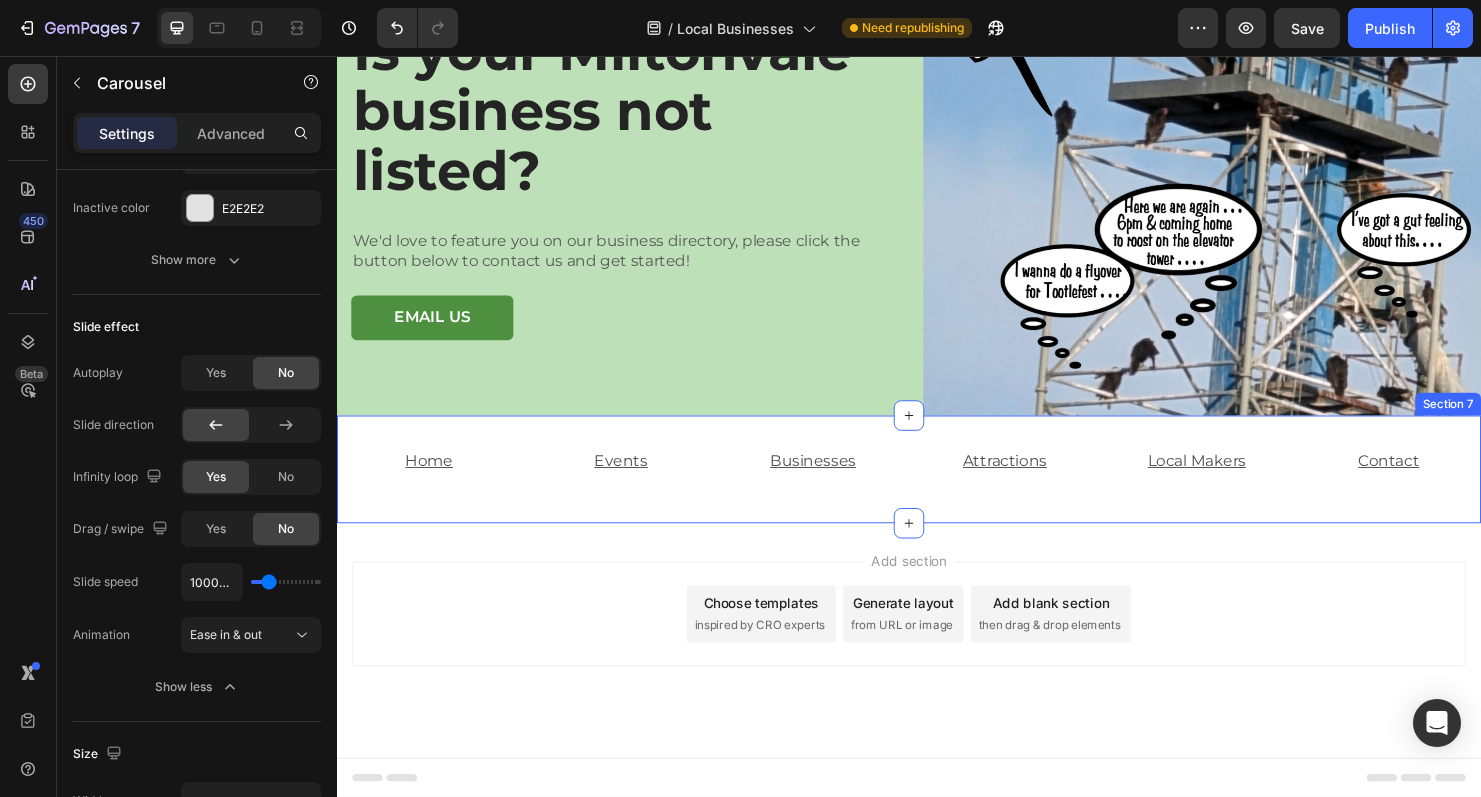 click on "Home Text Block Events Text Block Businesses Text Block Attractions Text Block Local Makers Text Block Contact Text Block Row" at bounding box center [937, 489] 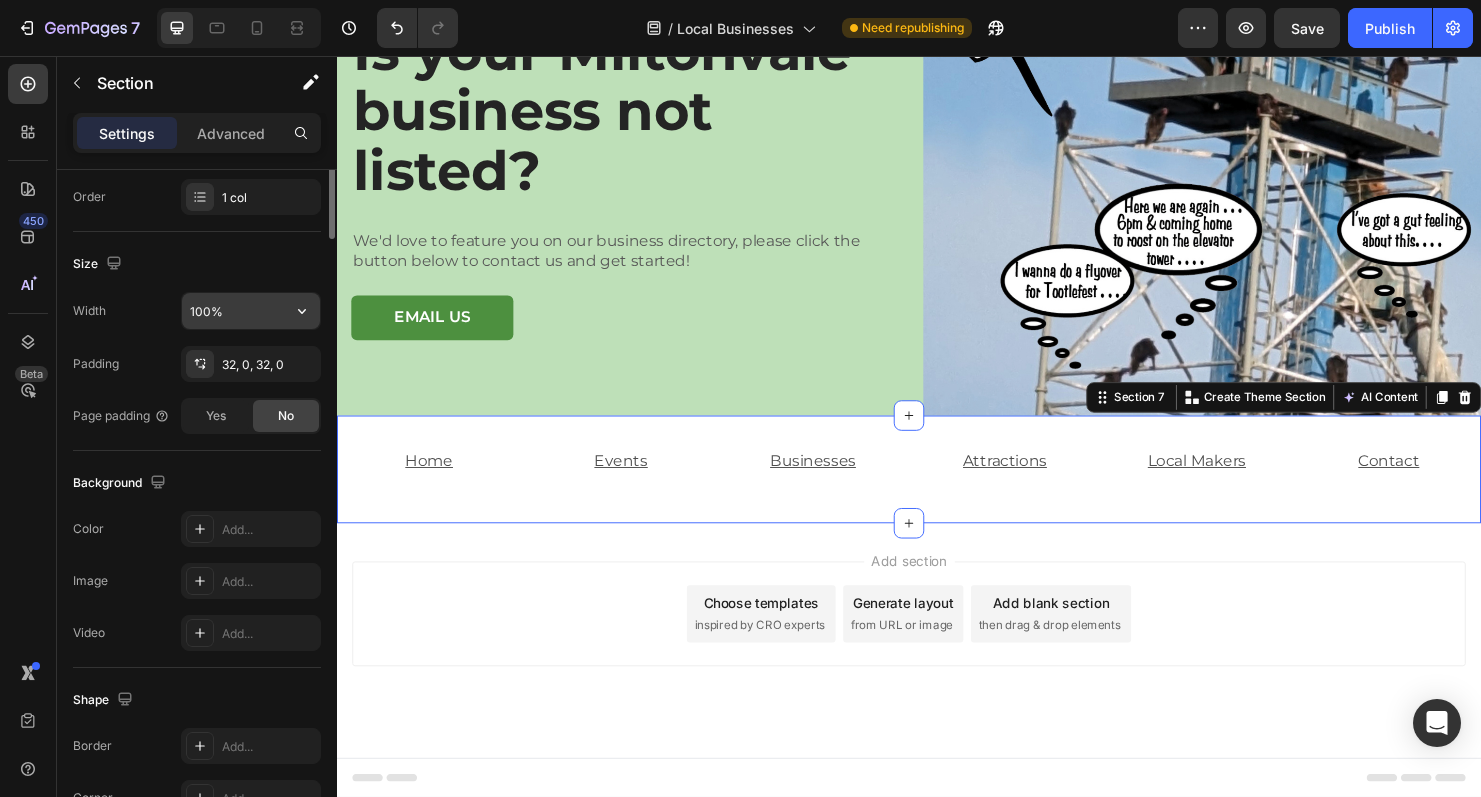 scroll, scrollTop: 597, scrollLeft: 0, axis: vertical 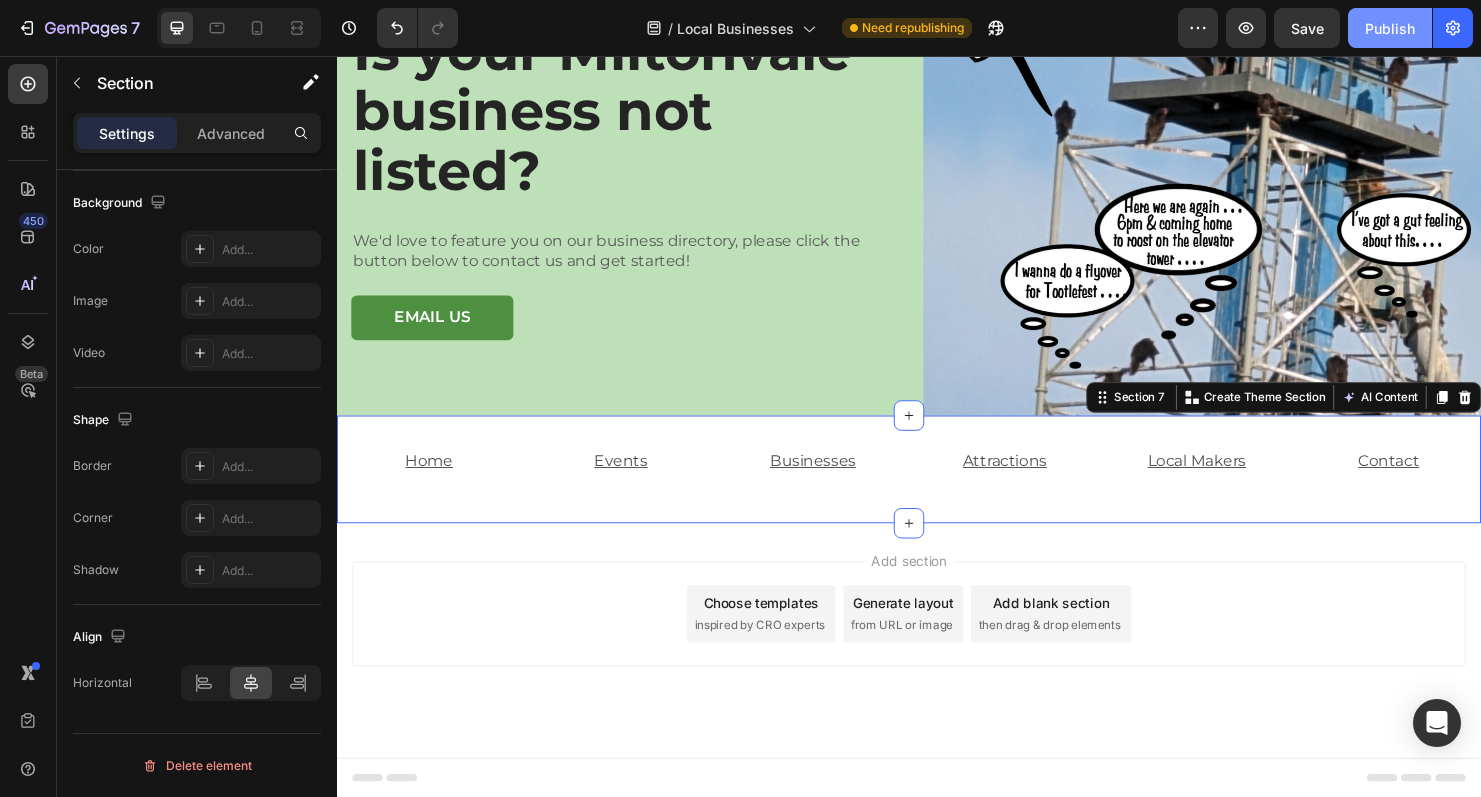 click on "Publish" at bounding box center [1390, 28] 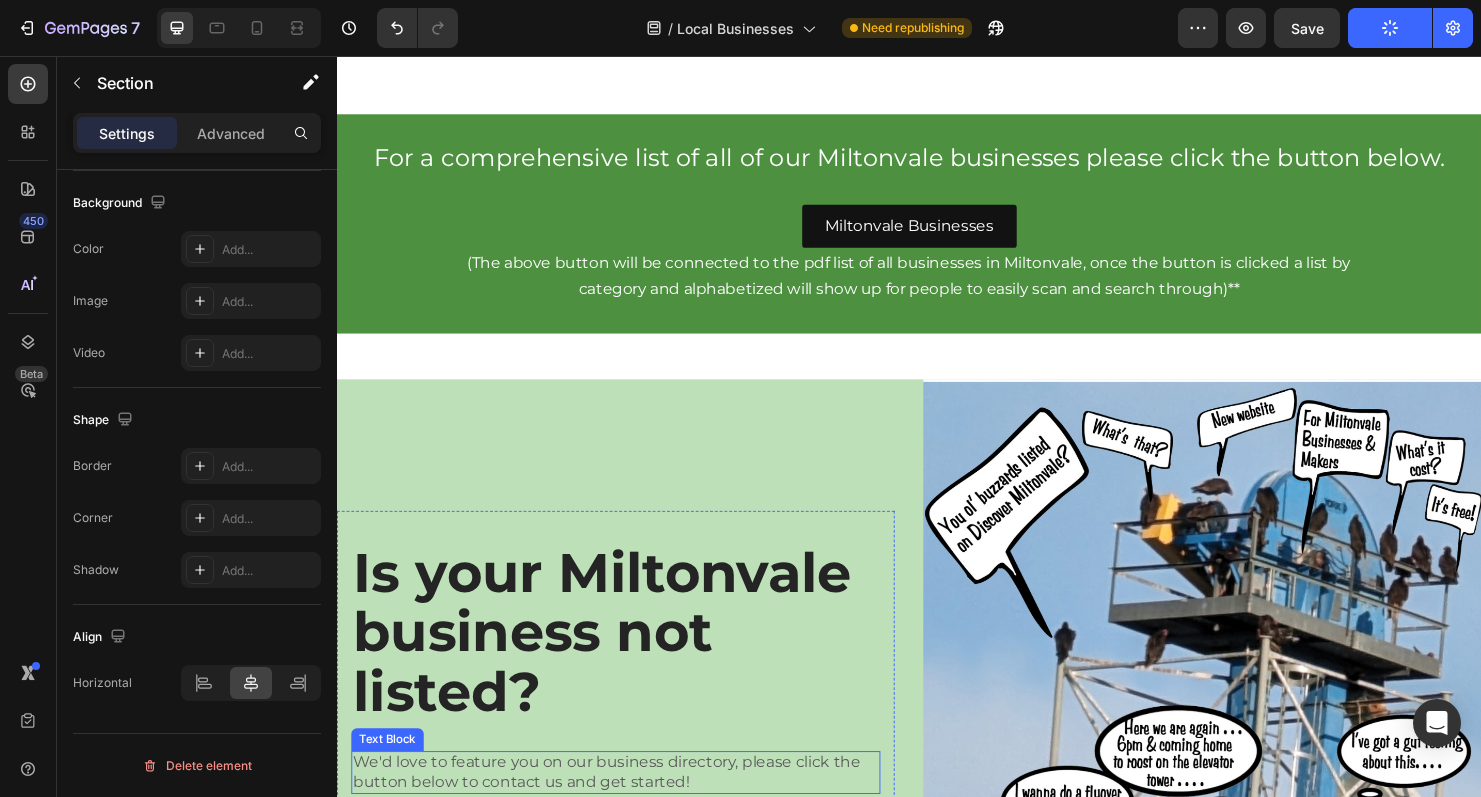scroll, scrollTop: 2693, scrollLeft: 0, axis: vertical 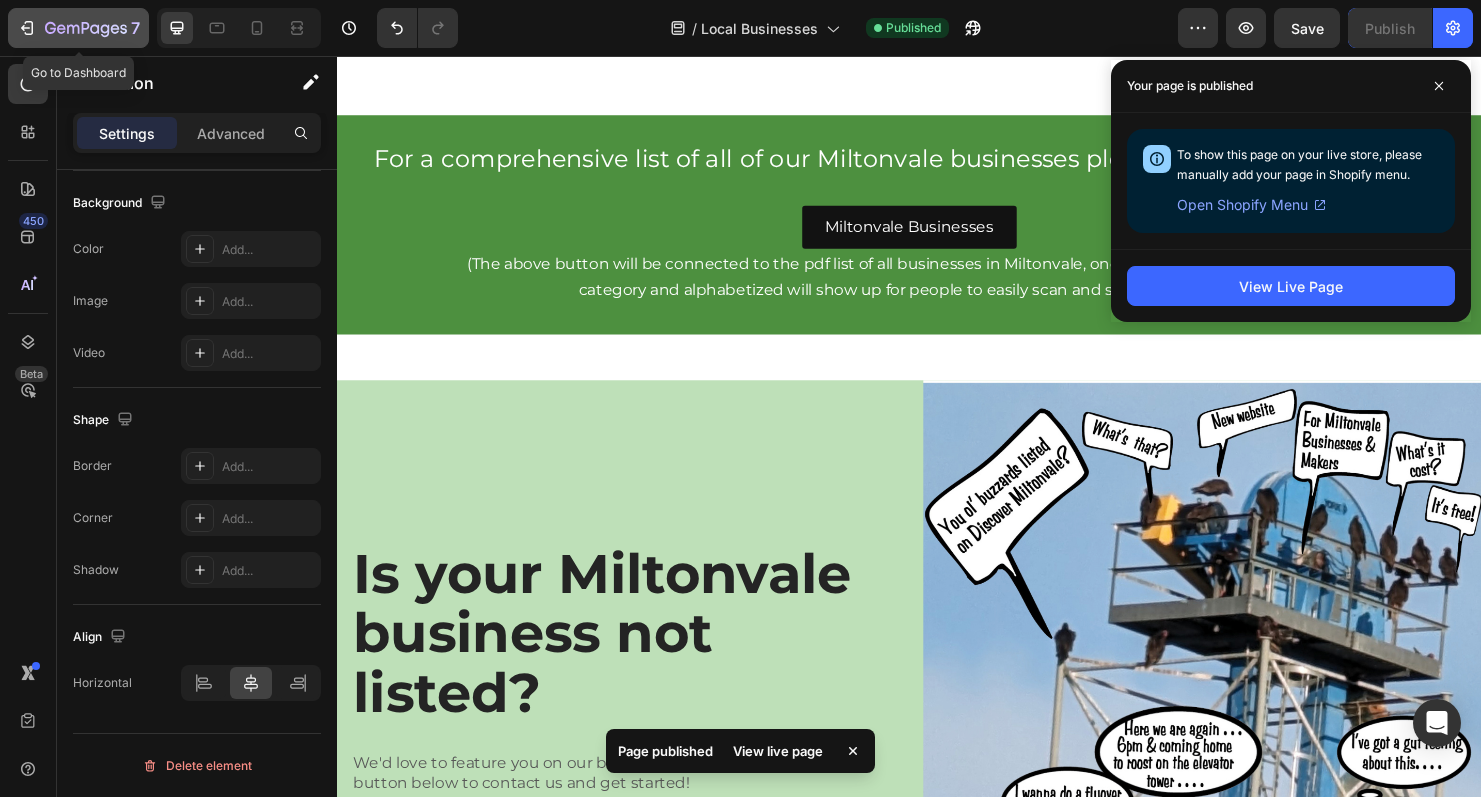 click on "7" 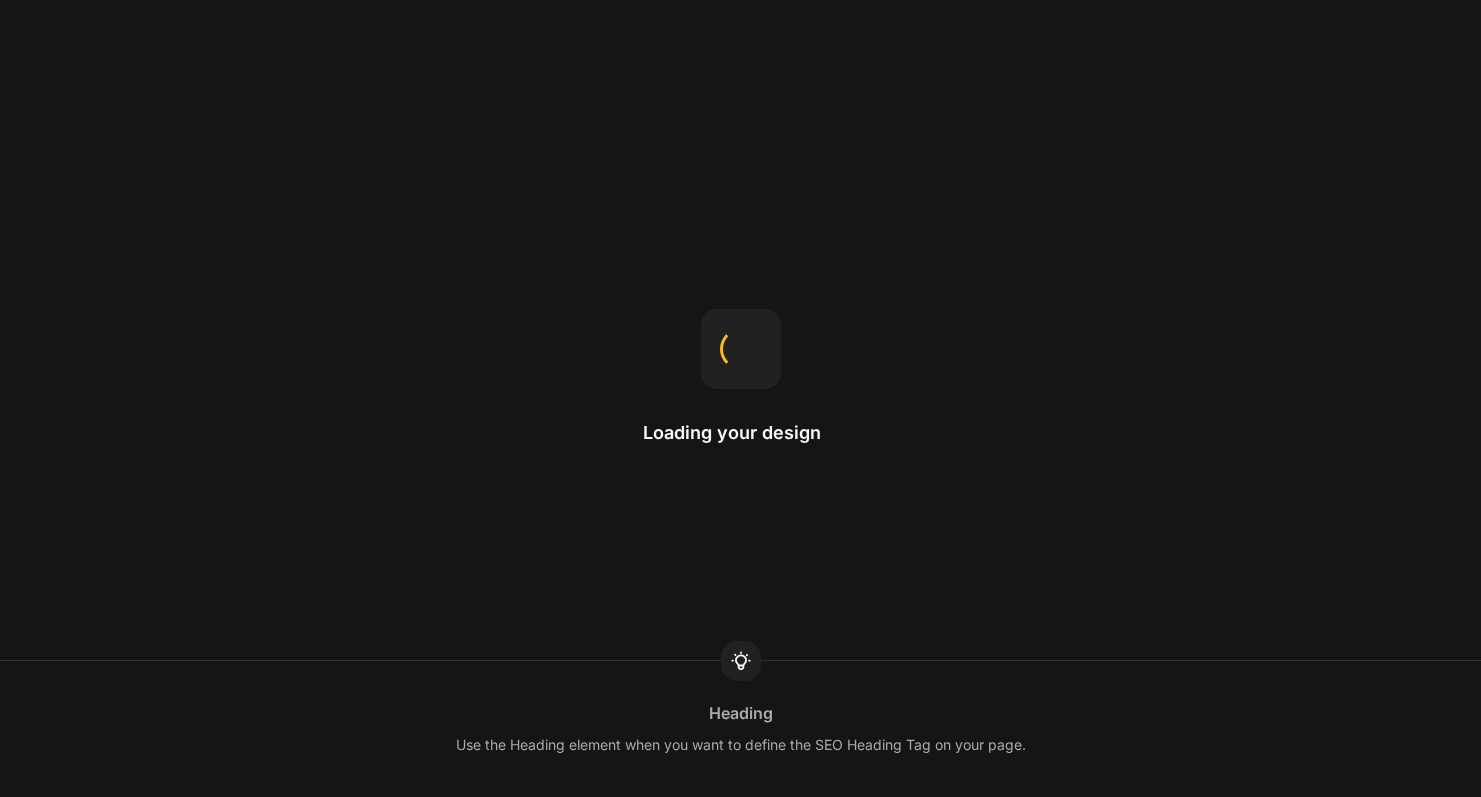 scroll, scrollTop: 0, scrollLeft: 0, axis: both 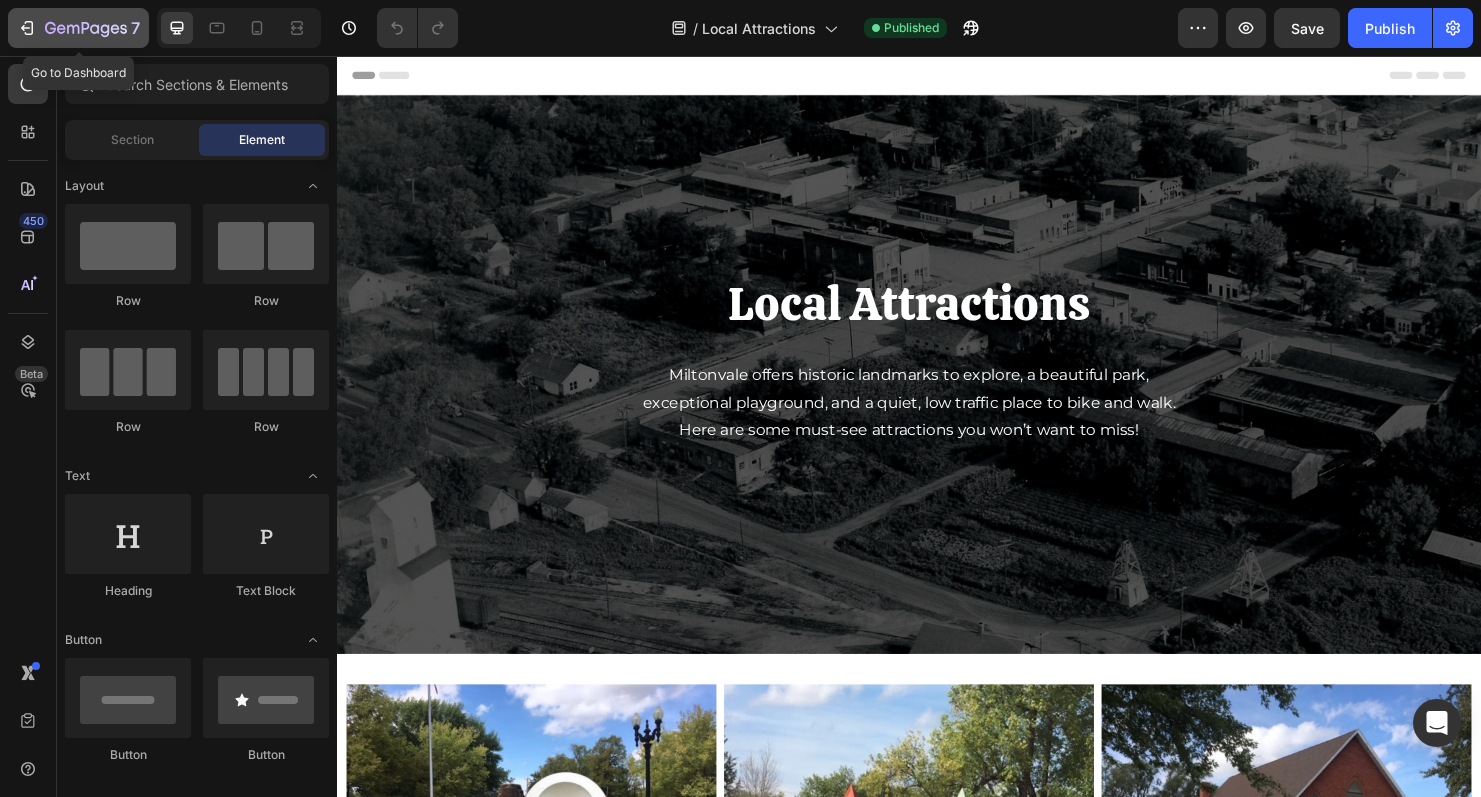 click 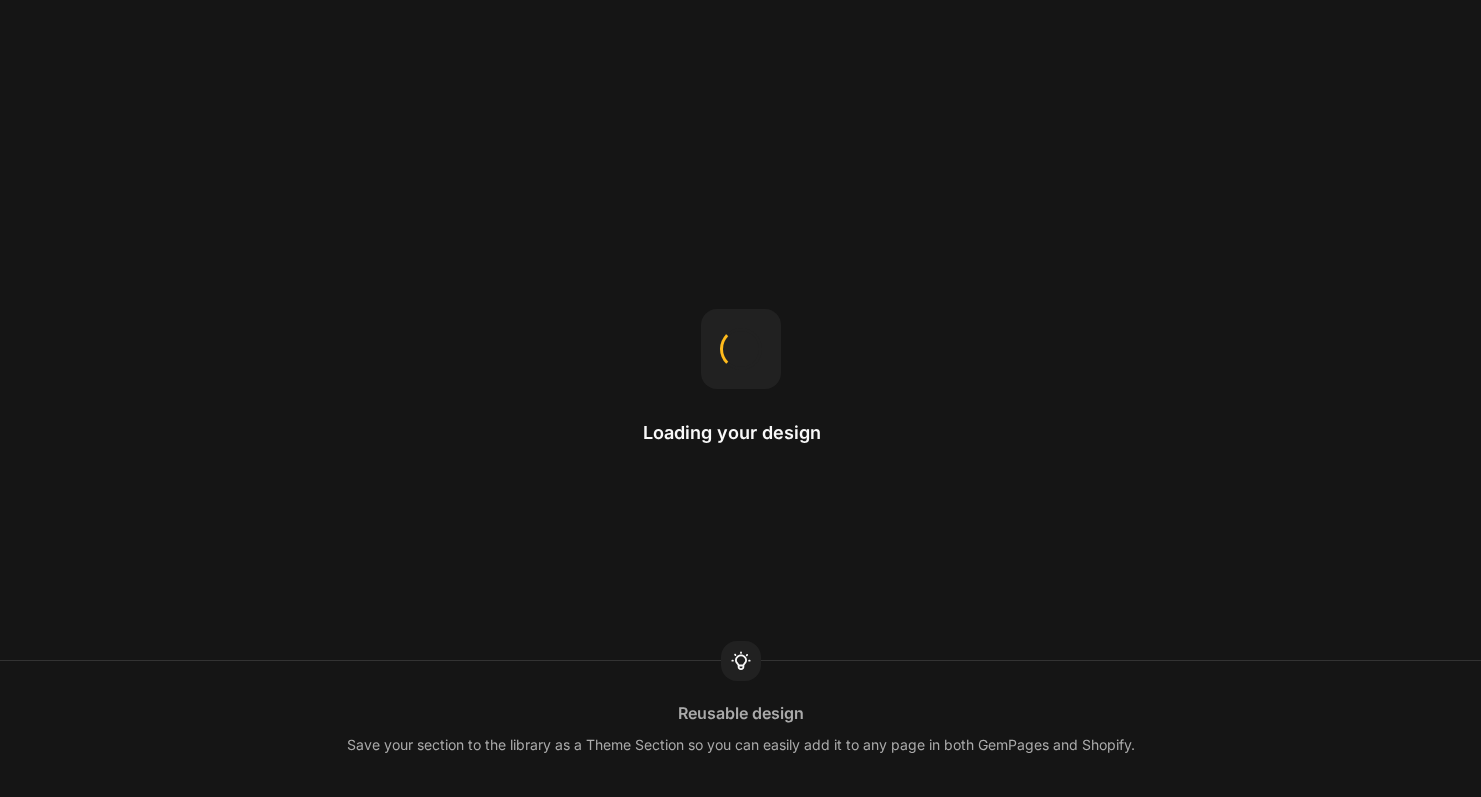 scroll, scrollTop: 0, scrollLeft: 0, axis: both 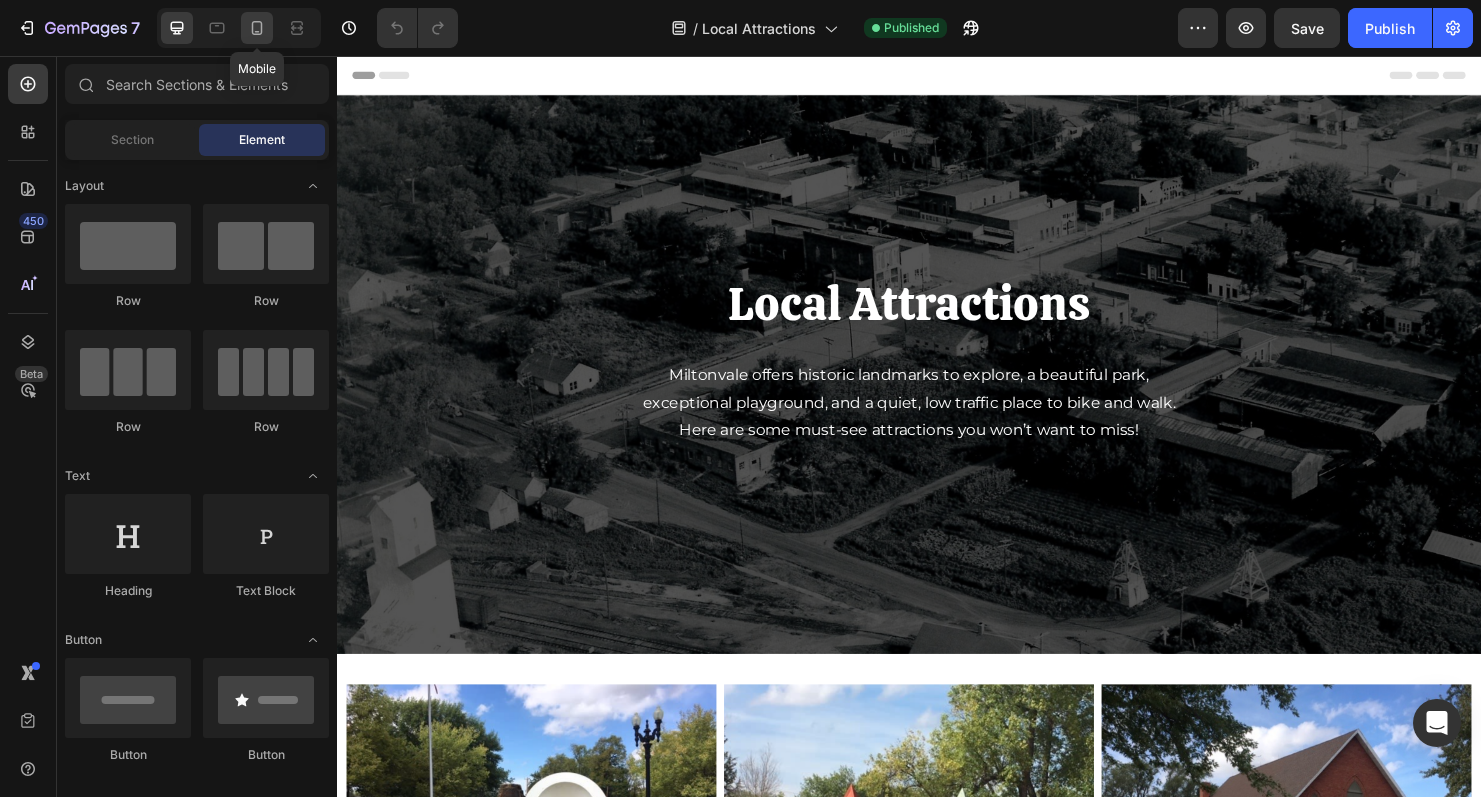 click 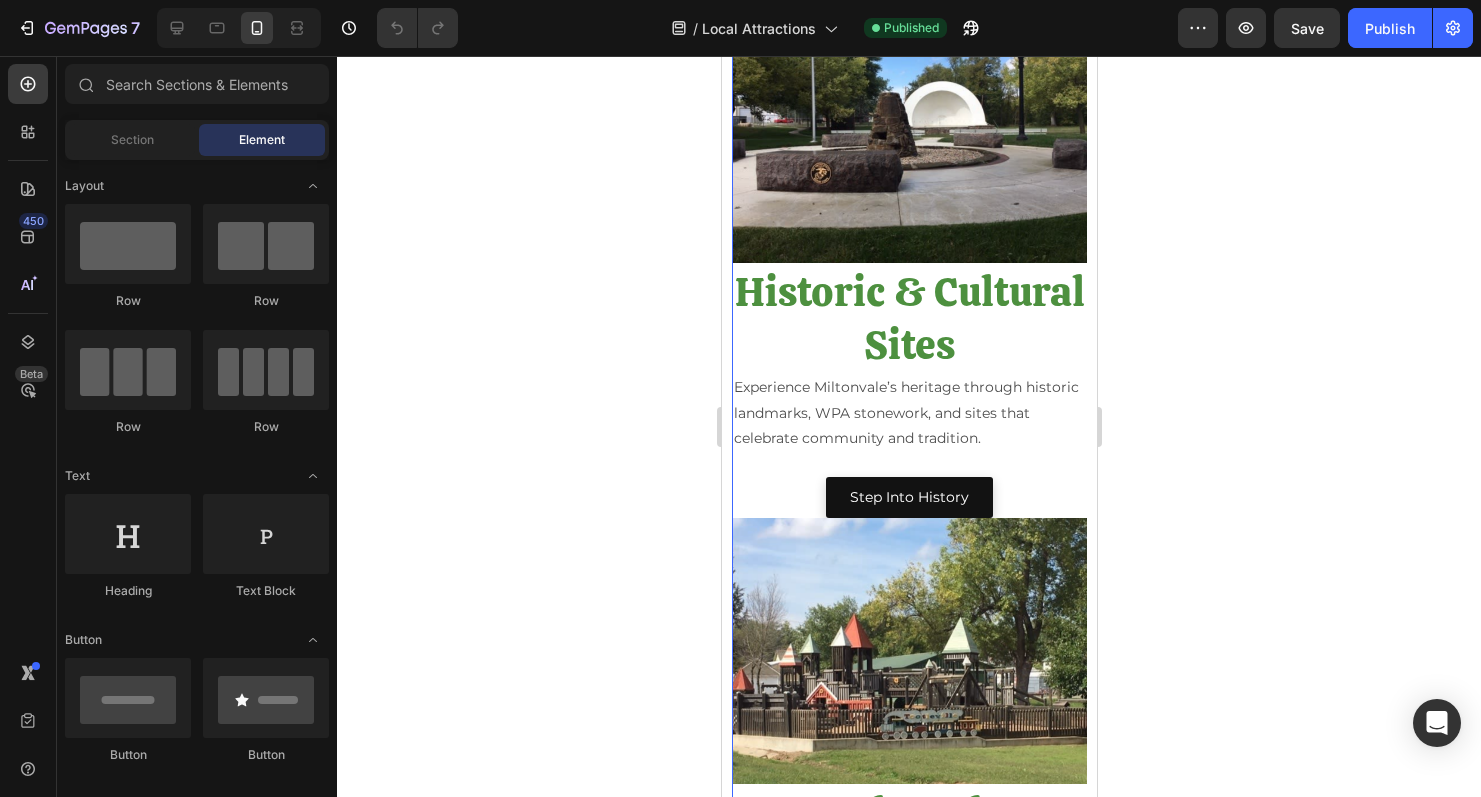 scroll, scrollTop: 513, scrollLeft: 0, axis: vertical 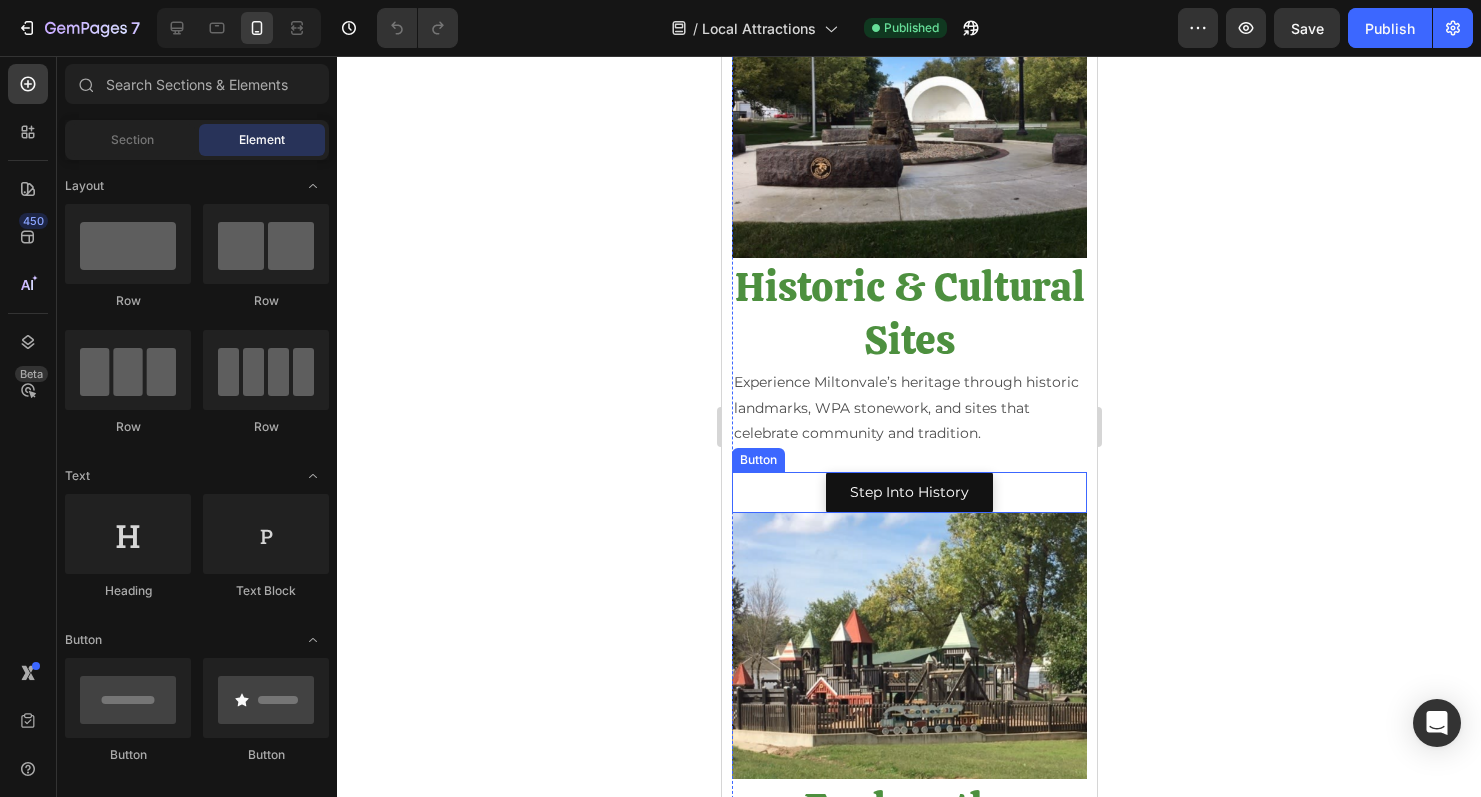 click on "Step Into History Button" at bounding box center (908, 492) 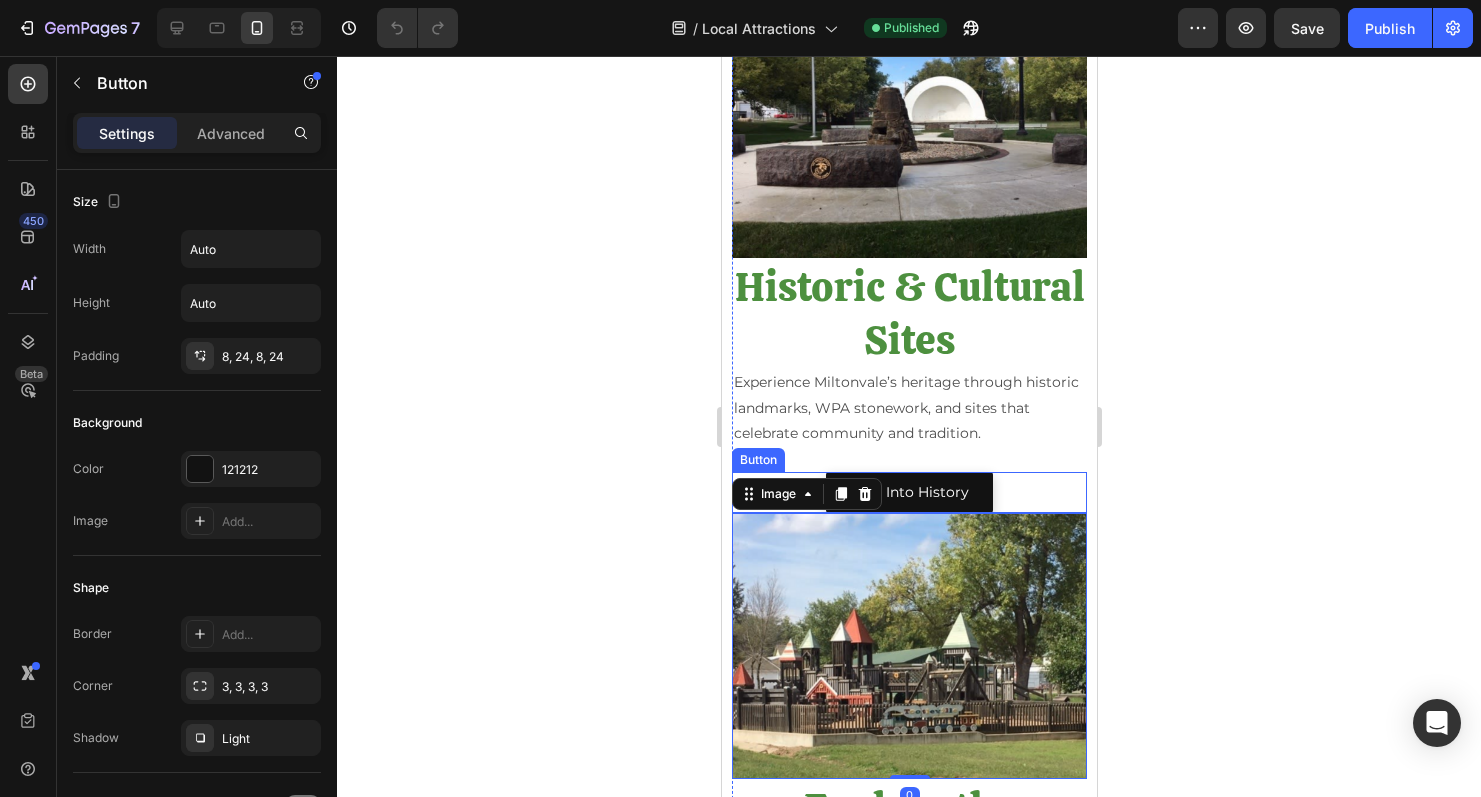 click on "Step Into History Button" at bounding box center [908, 492] 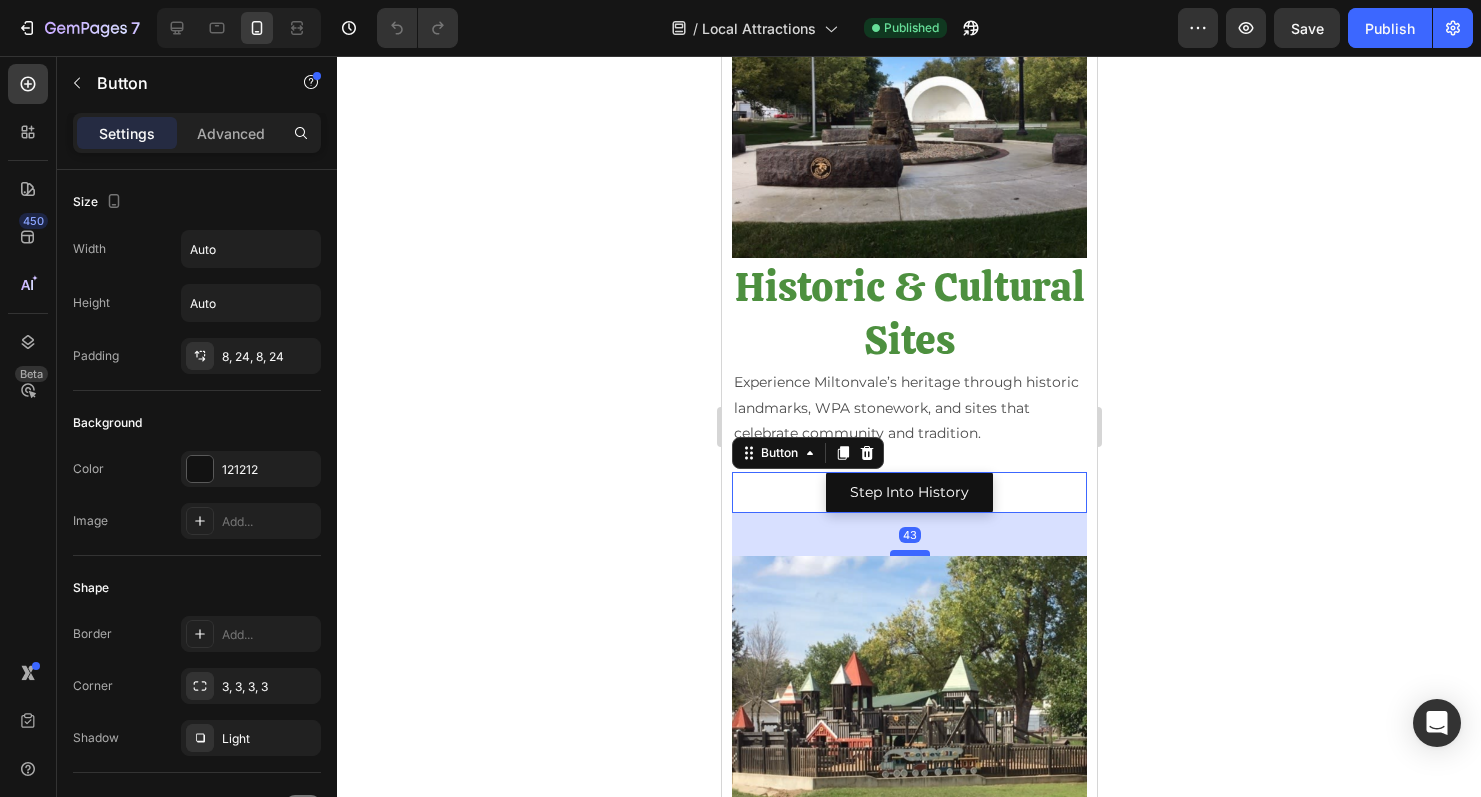 drag, startPoint x: 914, startPoint y: 511, endPoint x: 916, endPoint y: 553, distance: 42.047592 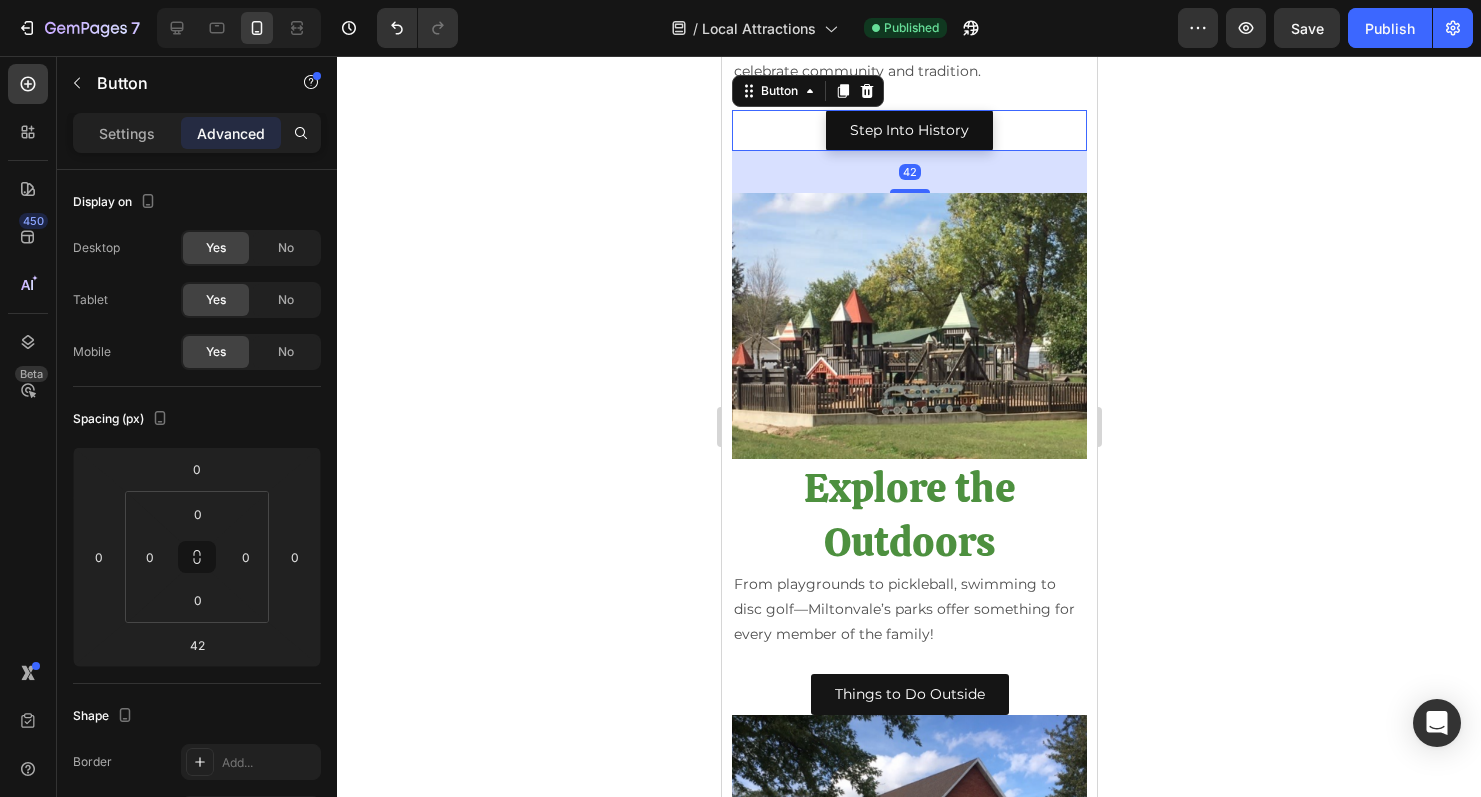 scroll, scrollTop: 879, scrollLeft: 0, axis: vertical 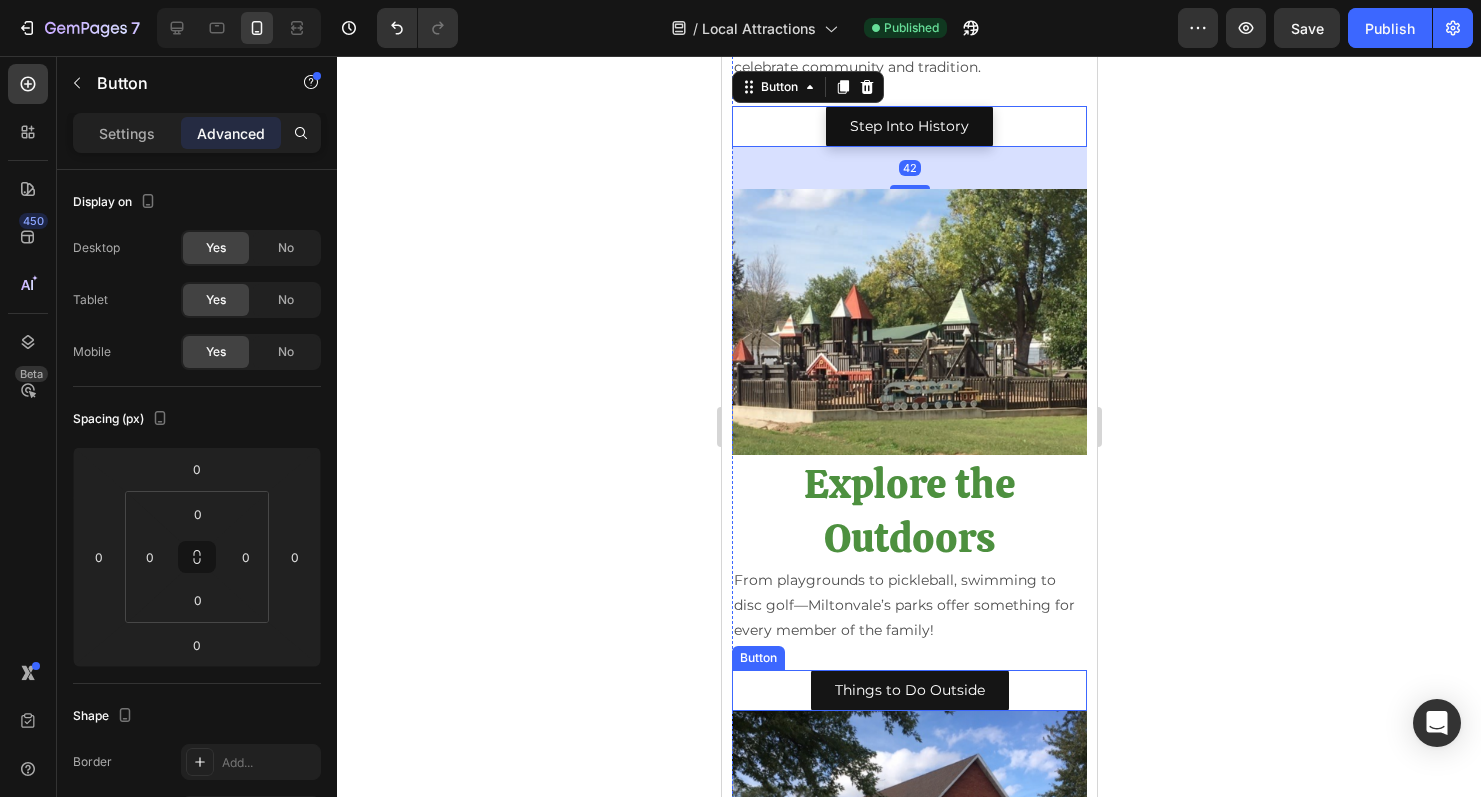 click on "Things to Do Outside Button" at bounding box center [908, 690] 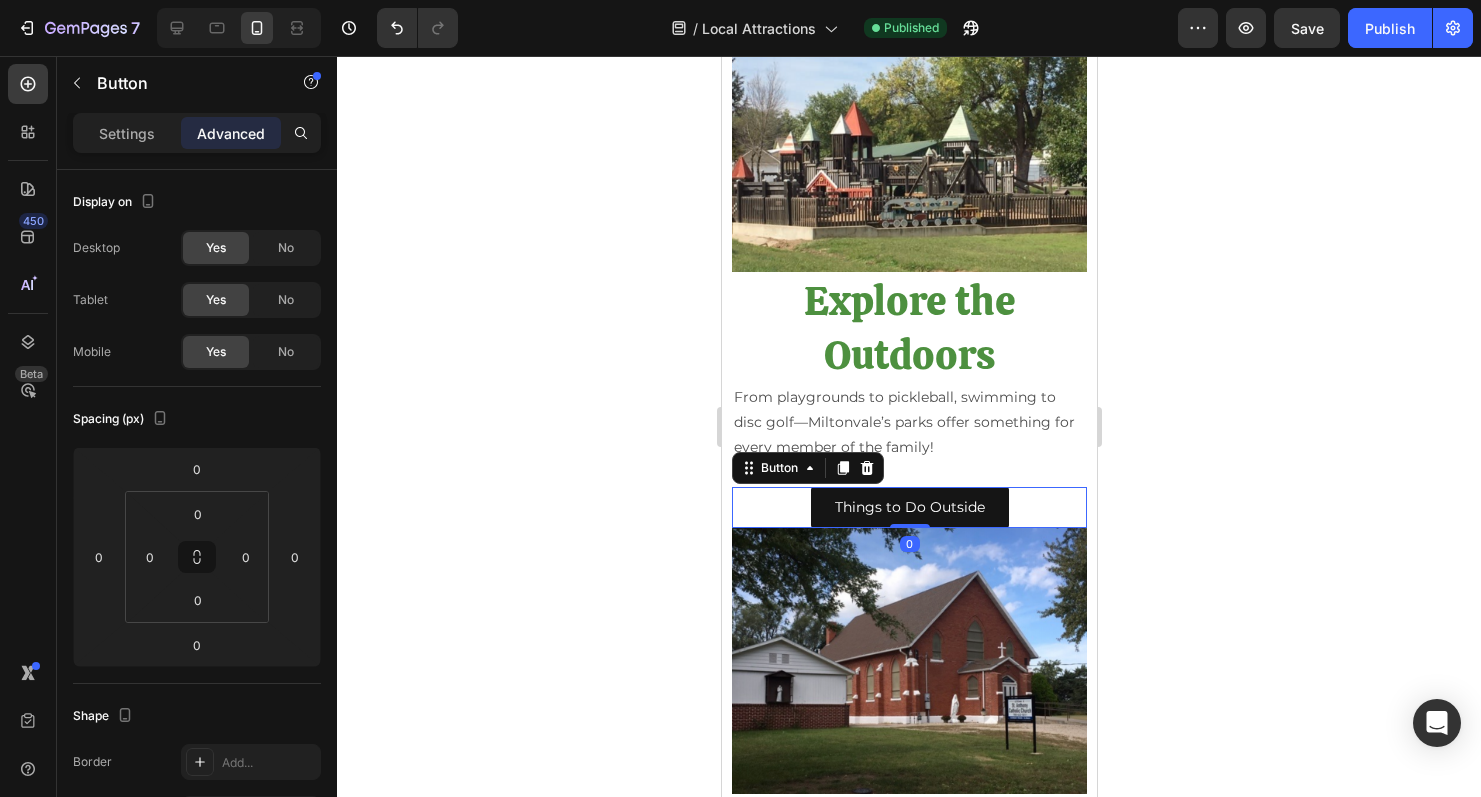 scroll, scrollTop: 1084, scrollLeft: 0, axis: vertical 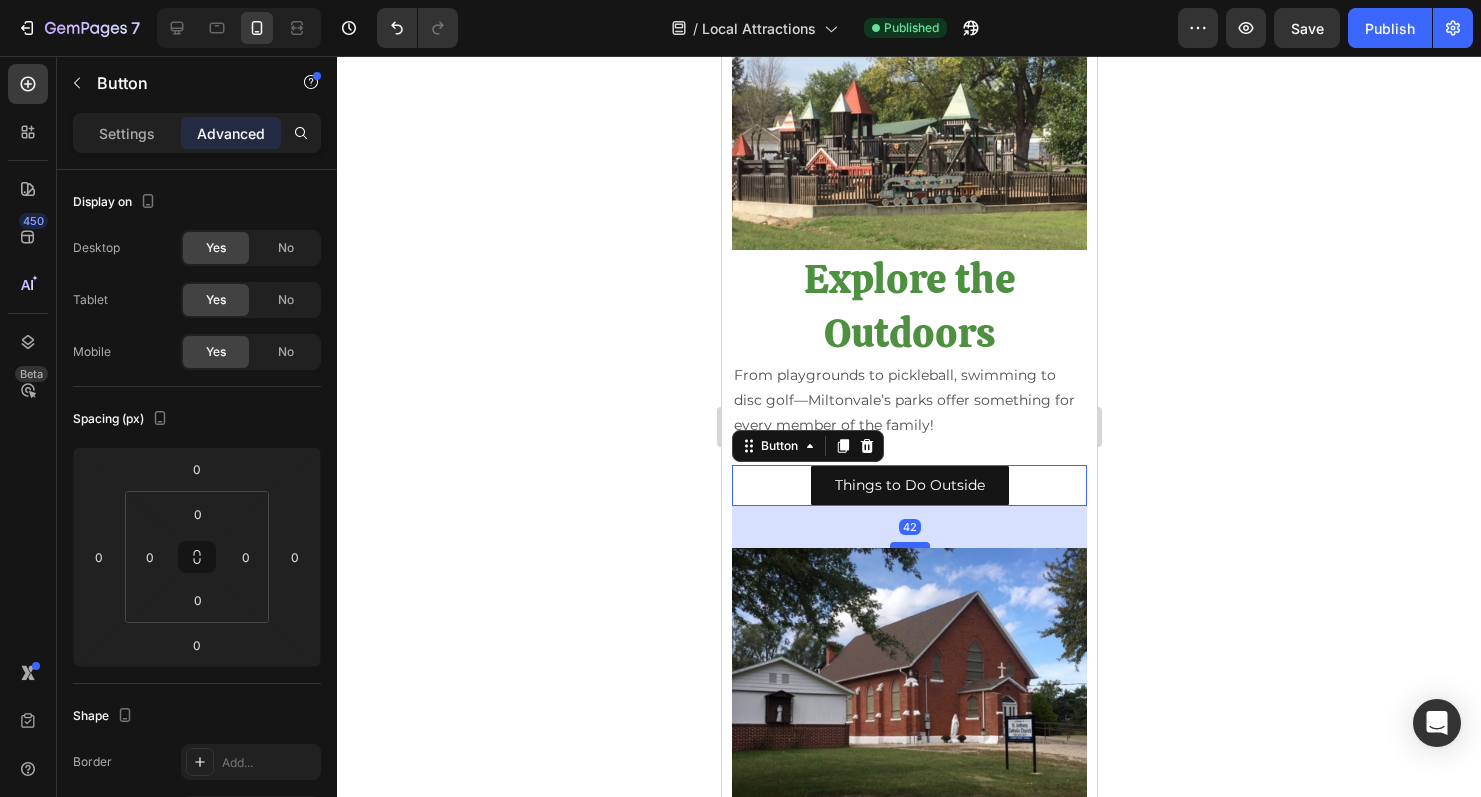 drag, startPoint x: 912, startPoint y: 500, endPoint x: 915, endPoint y: 542, distance: 42.107006 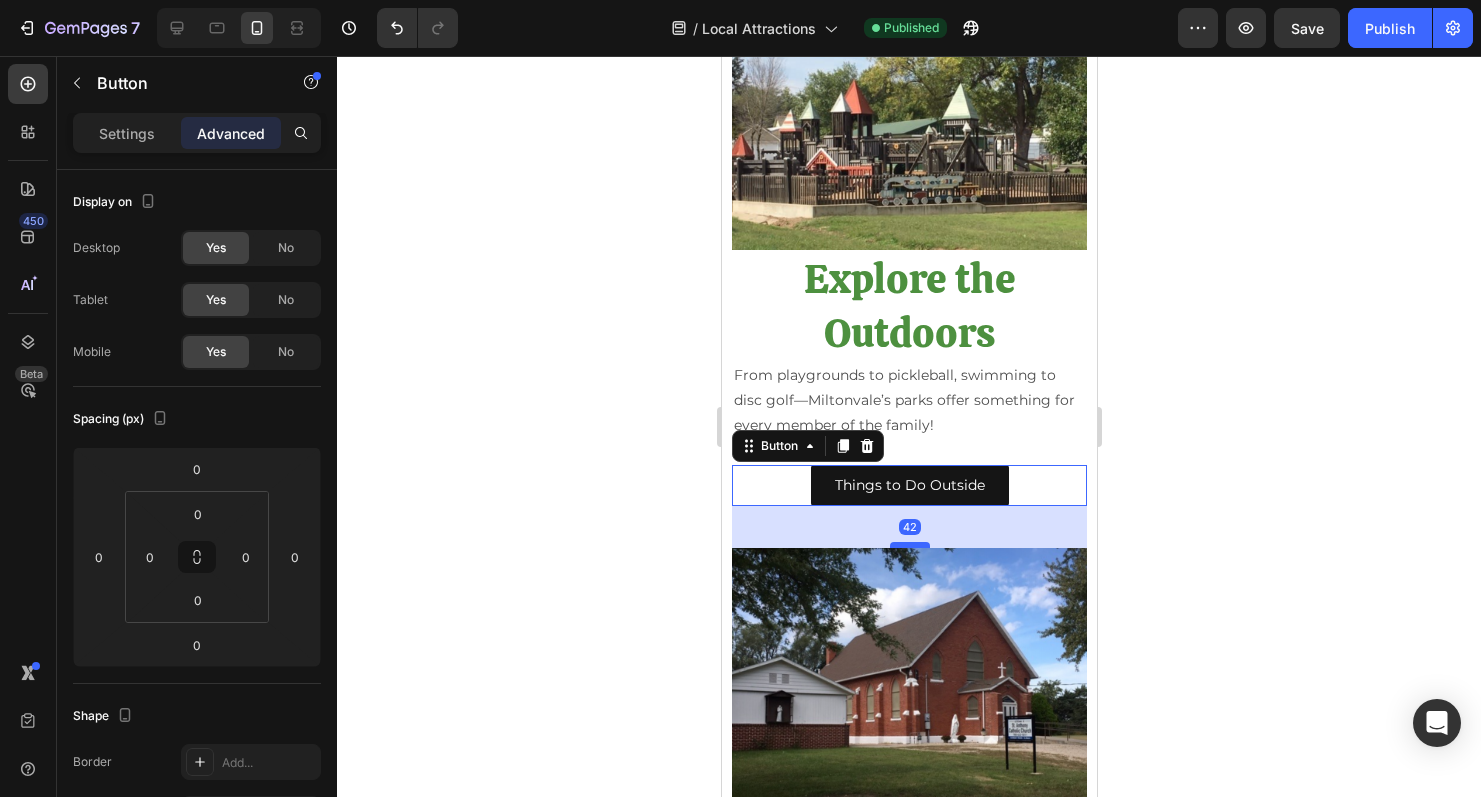 click at bounding box center (909, 545) 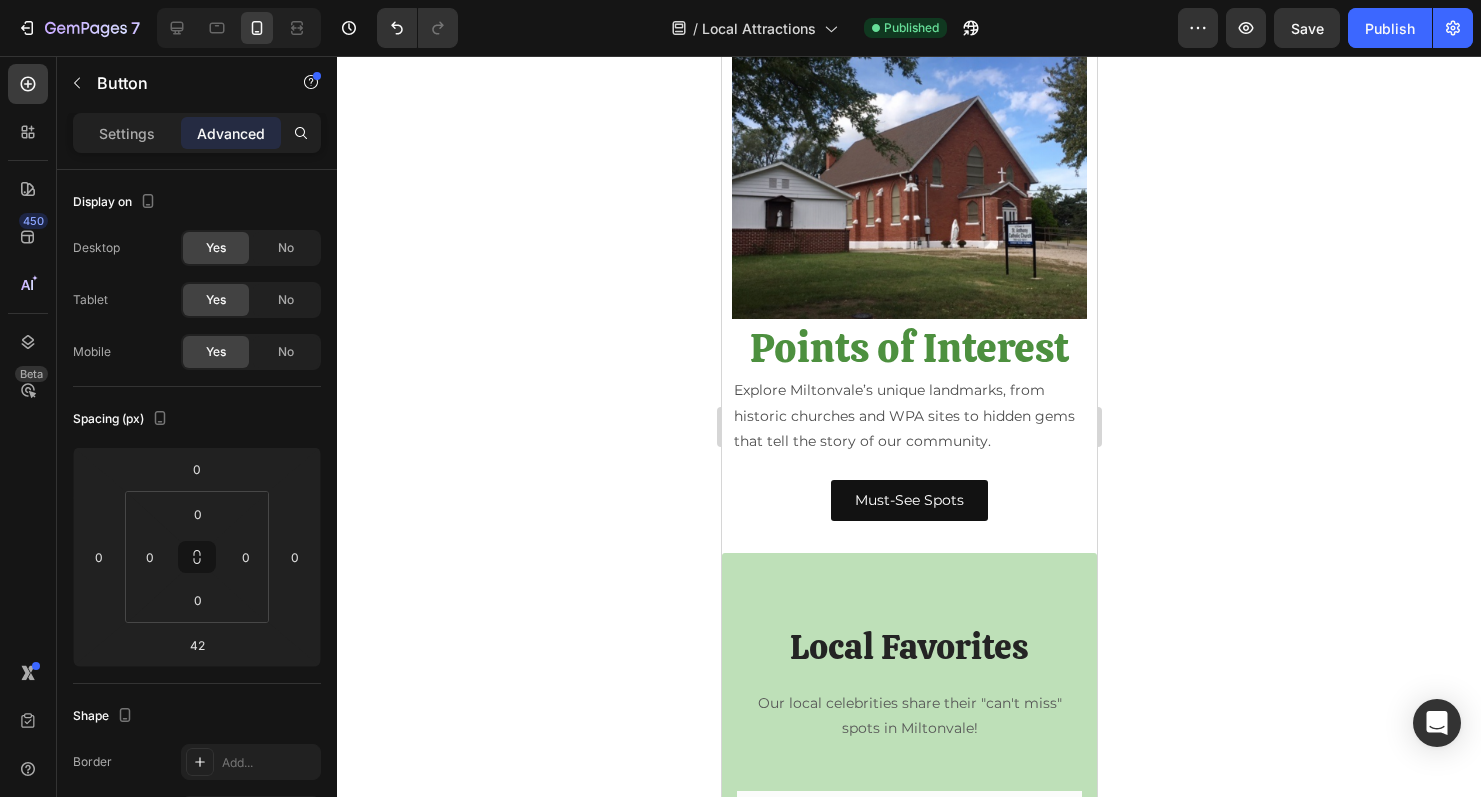 scroll, scrollTop: 1581, scrollLeft: 0, axis: vertical 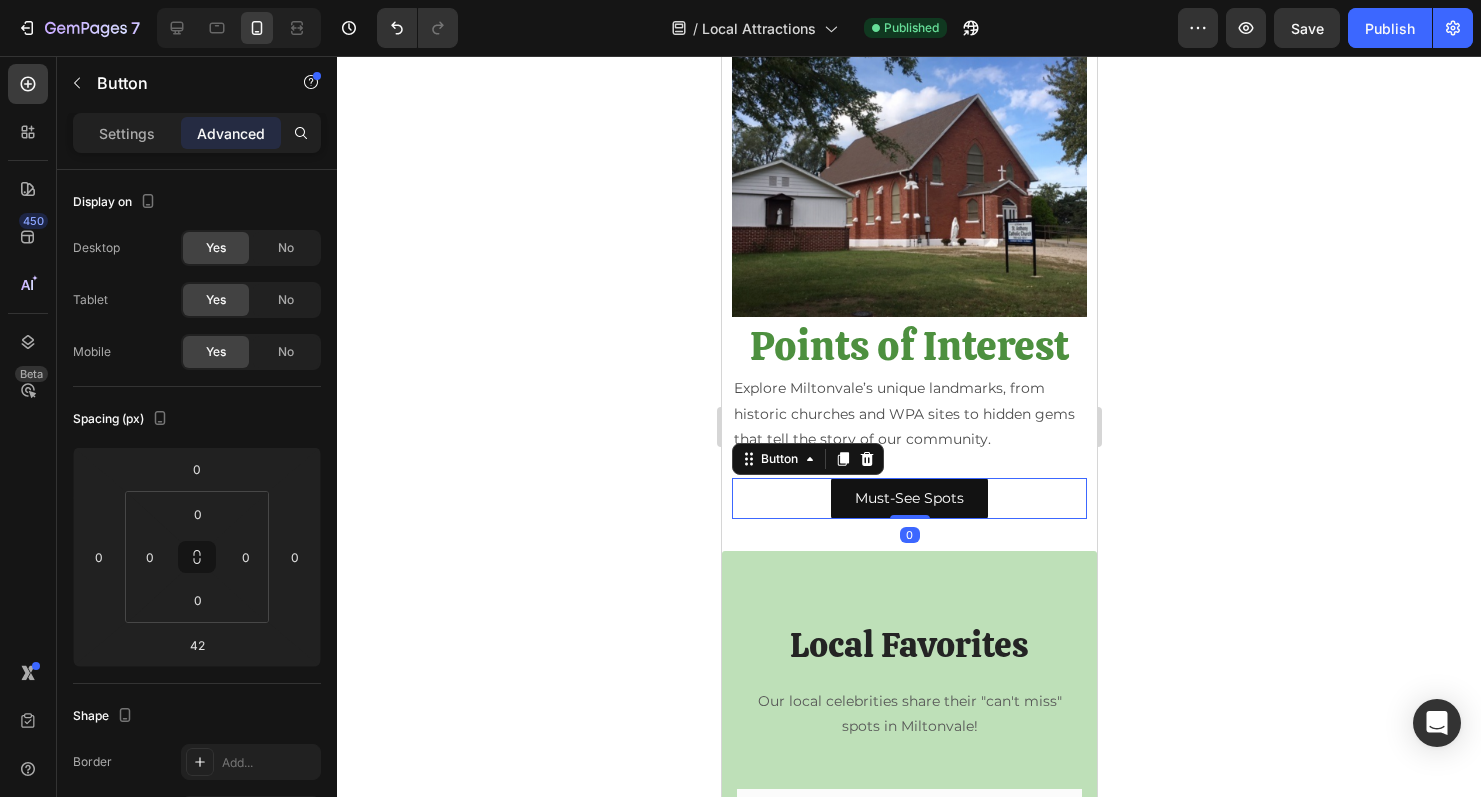 click on "Must-See Spots Button   0" at bounding box center [908, 498] 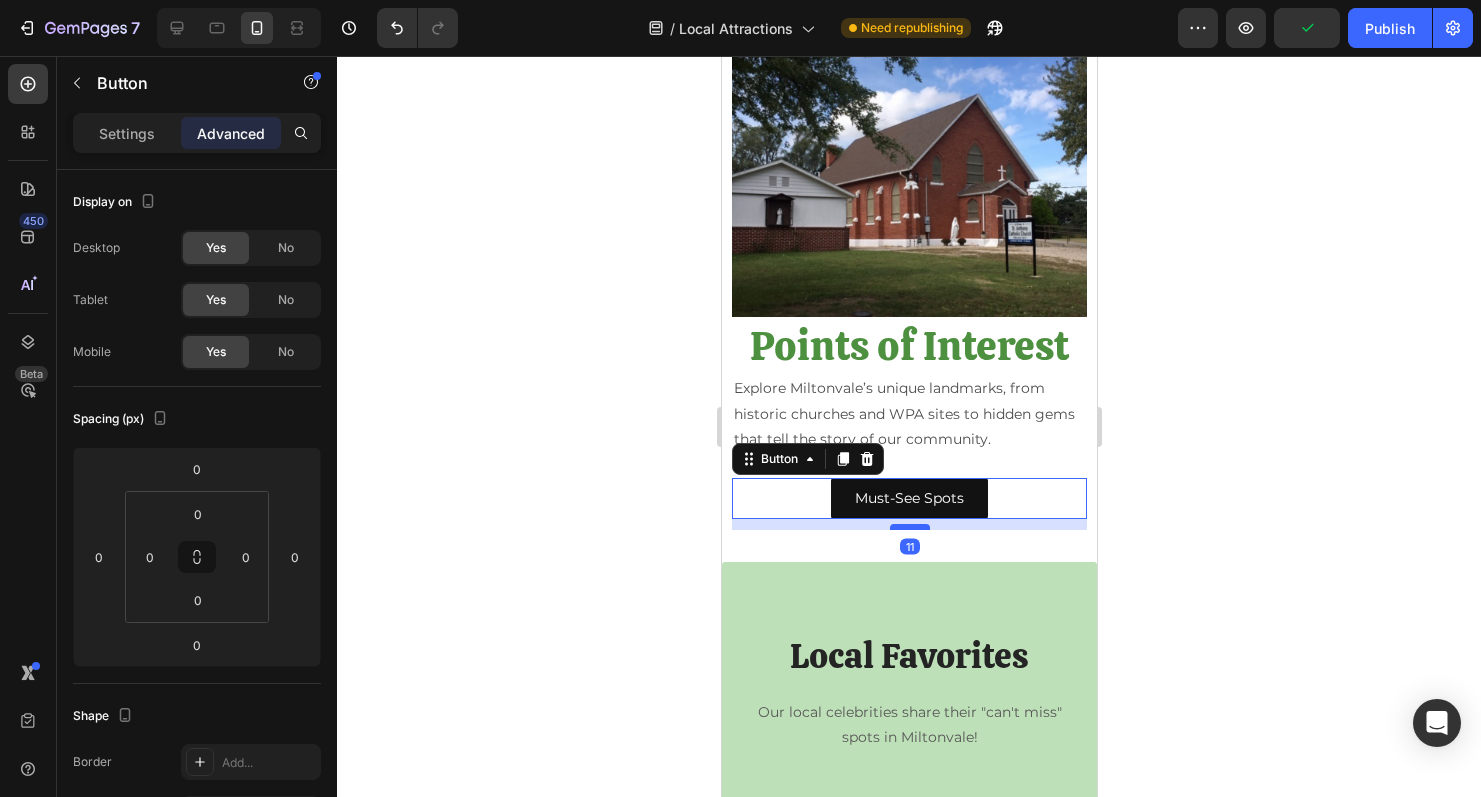 drag, startPoint x: 920, startPoint y: 515, endPoint x: 921, endPoint y: 526, distance: 11.045361 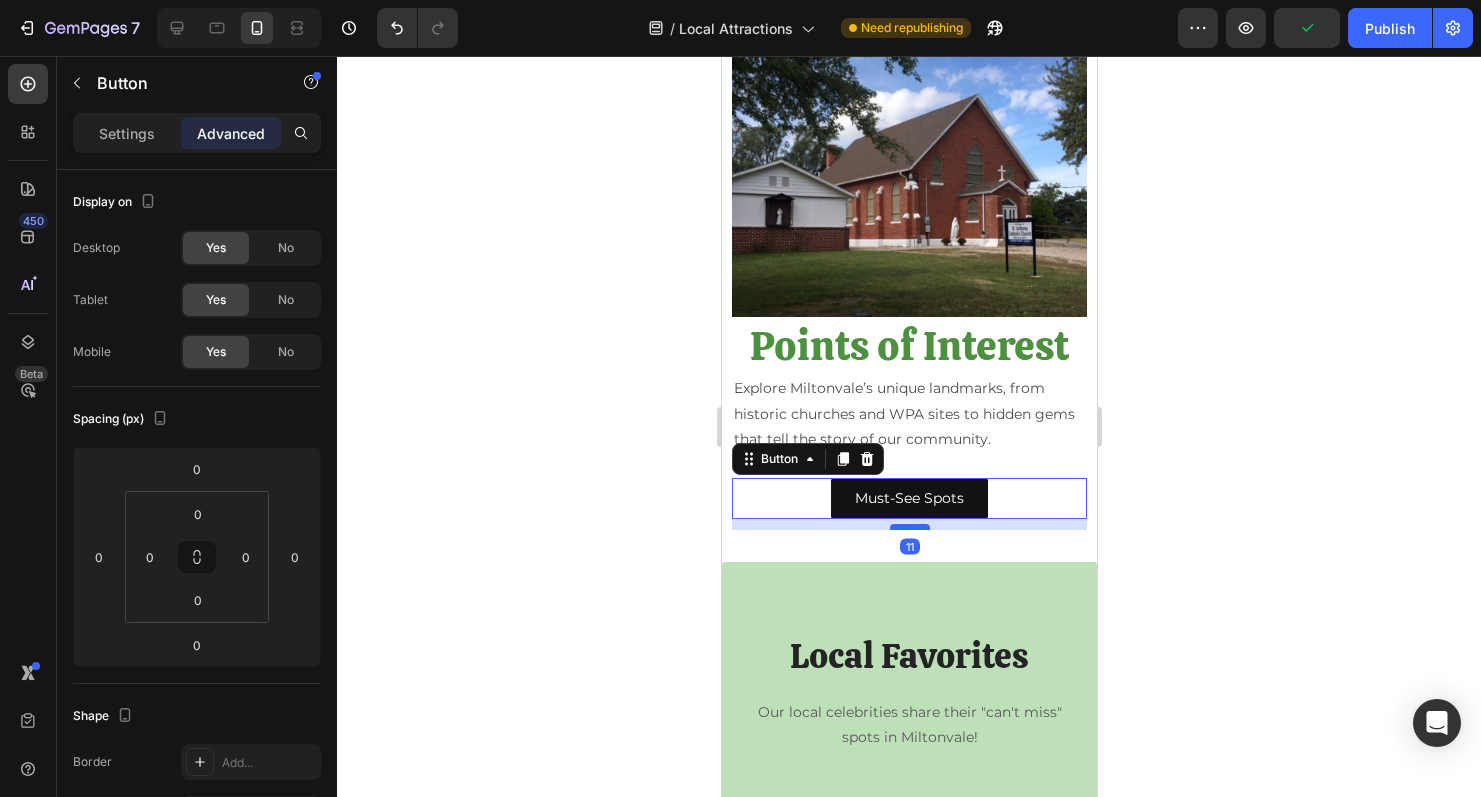 click at bounding box center (909, 527) 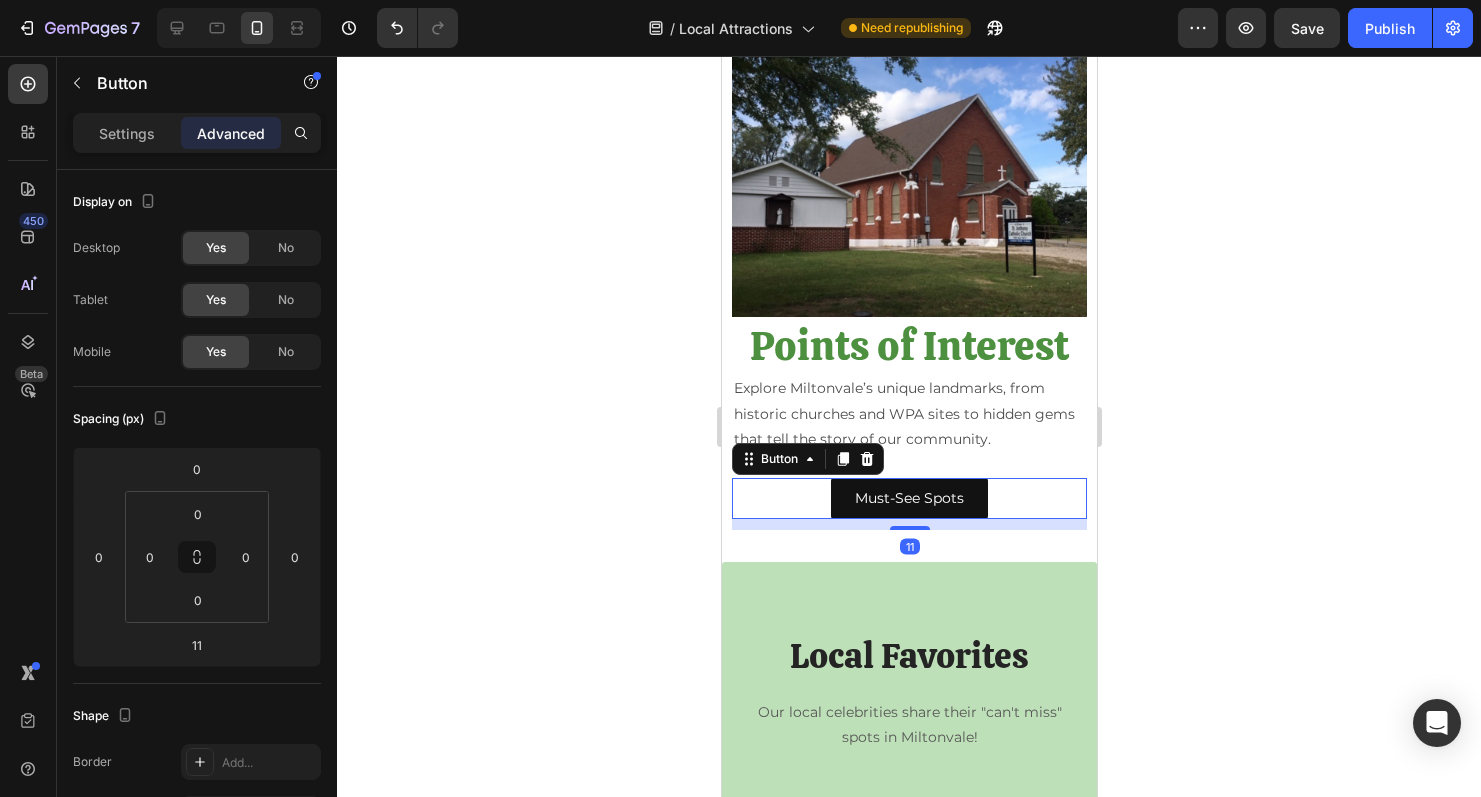 click 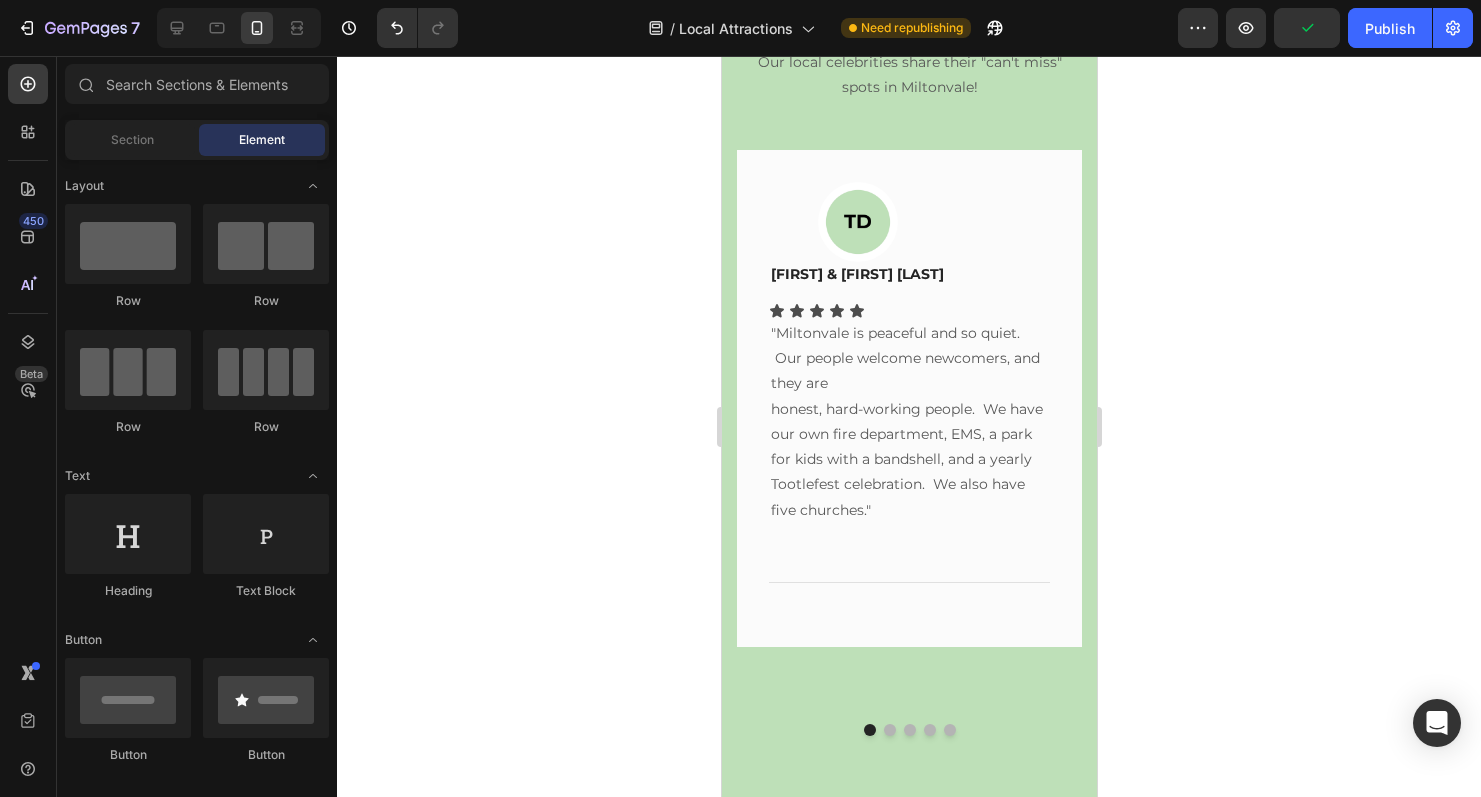 scroll, scrollTop: 2236, scrollLeft: 0, axis: vertical 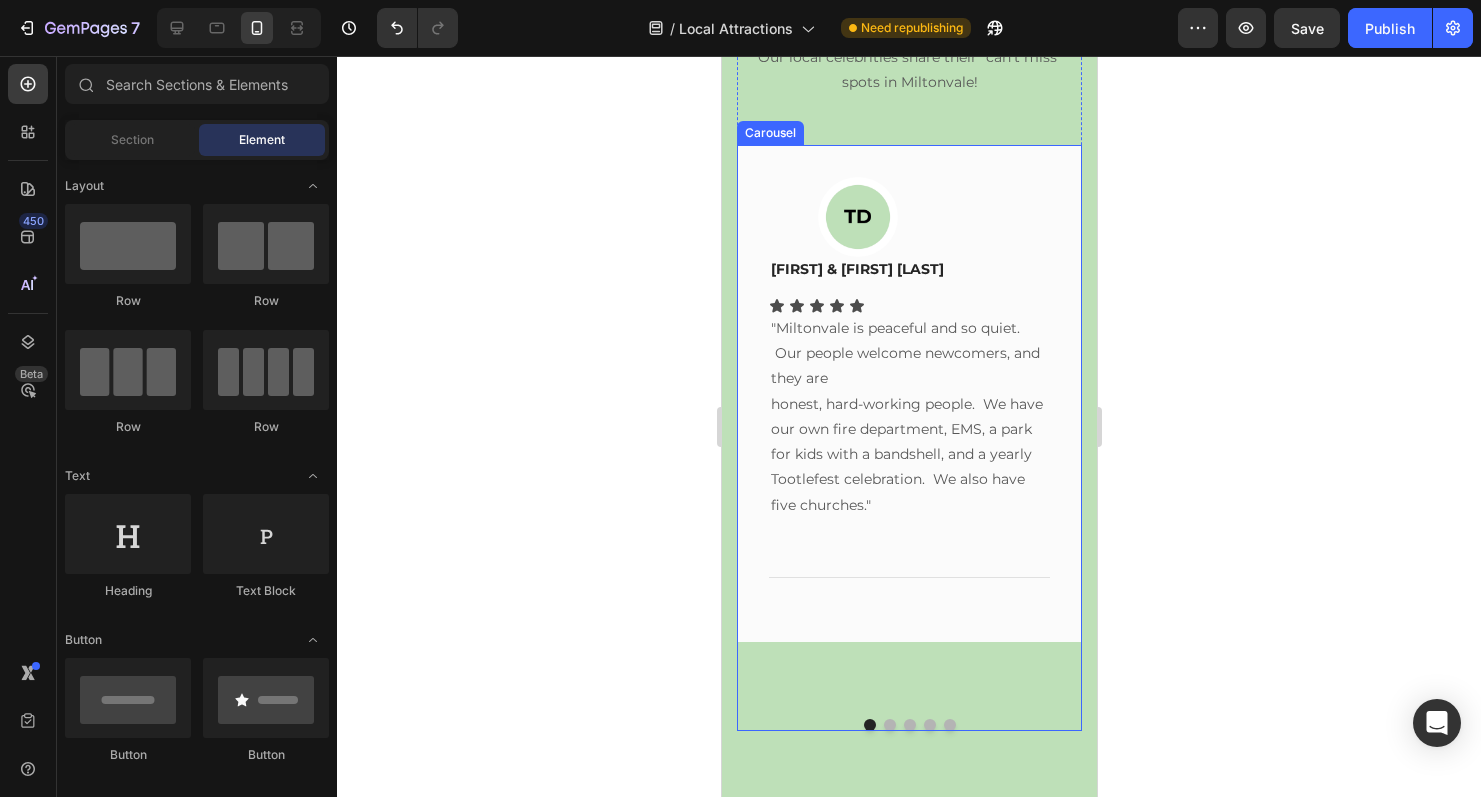 click at bounding box center [889, 725] 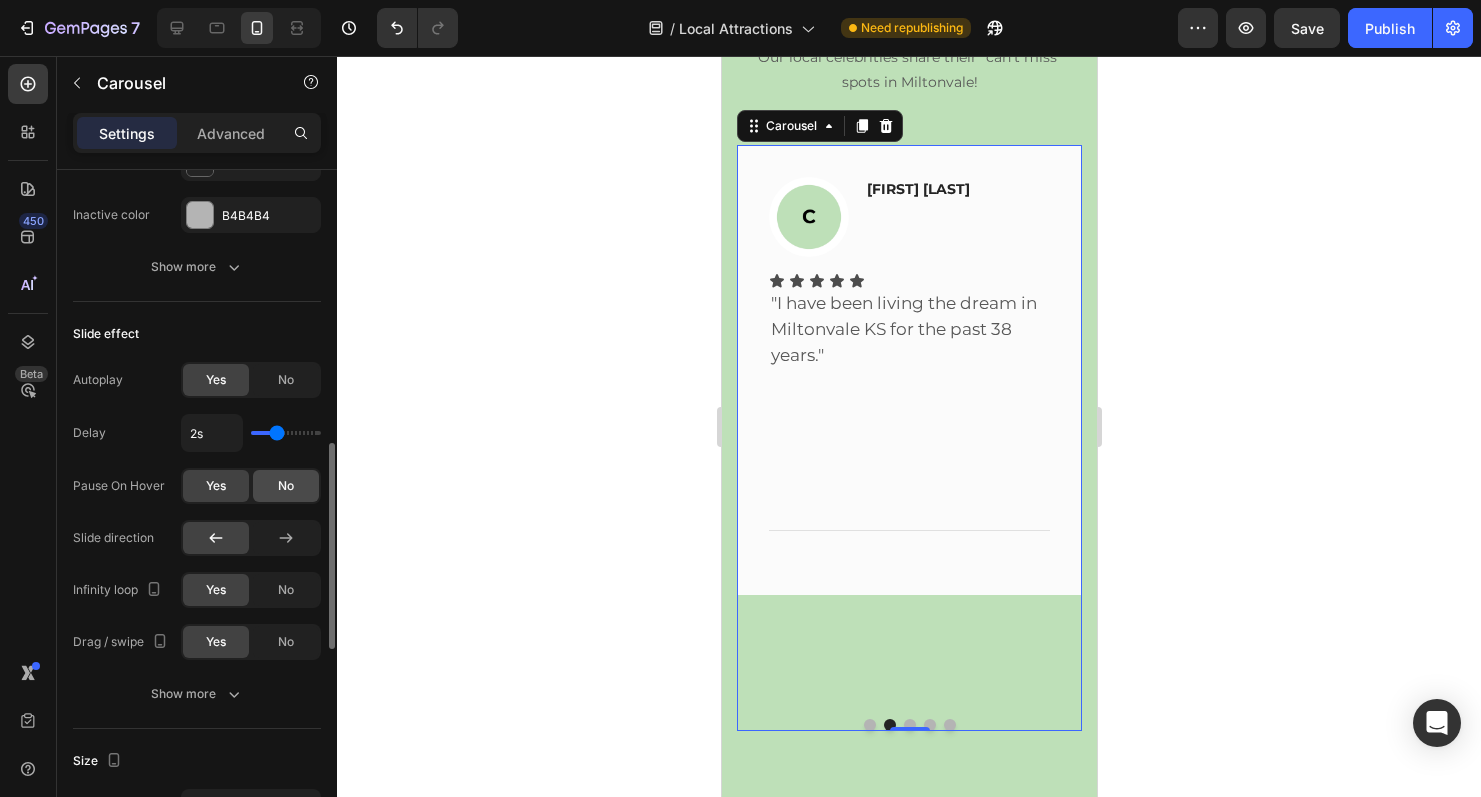 scroll, scrollTop: 904, scrollLeft: 0, axis: vertical 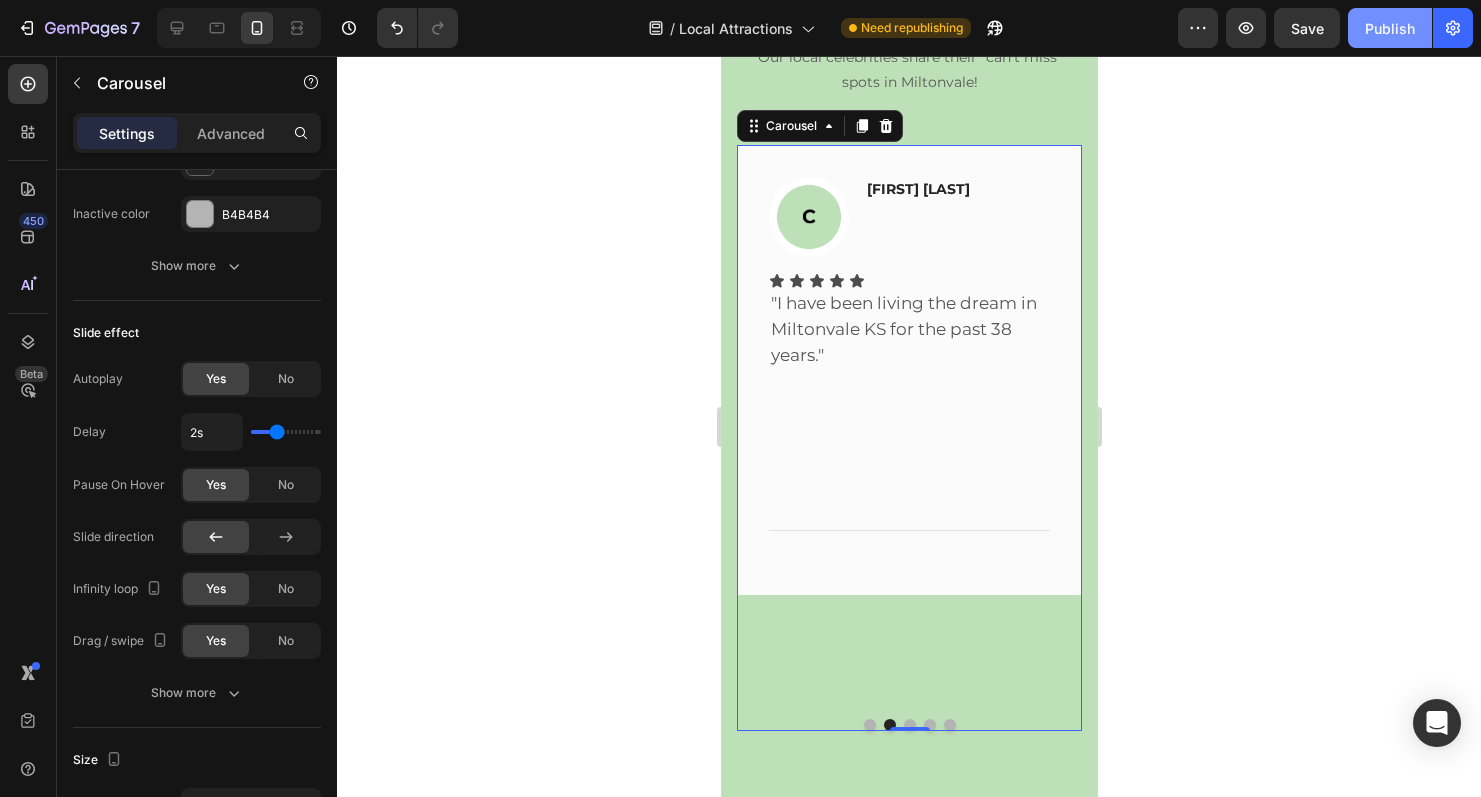 click on "Publish" at bounding box center [1390, 28] 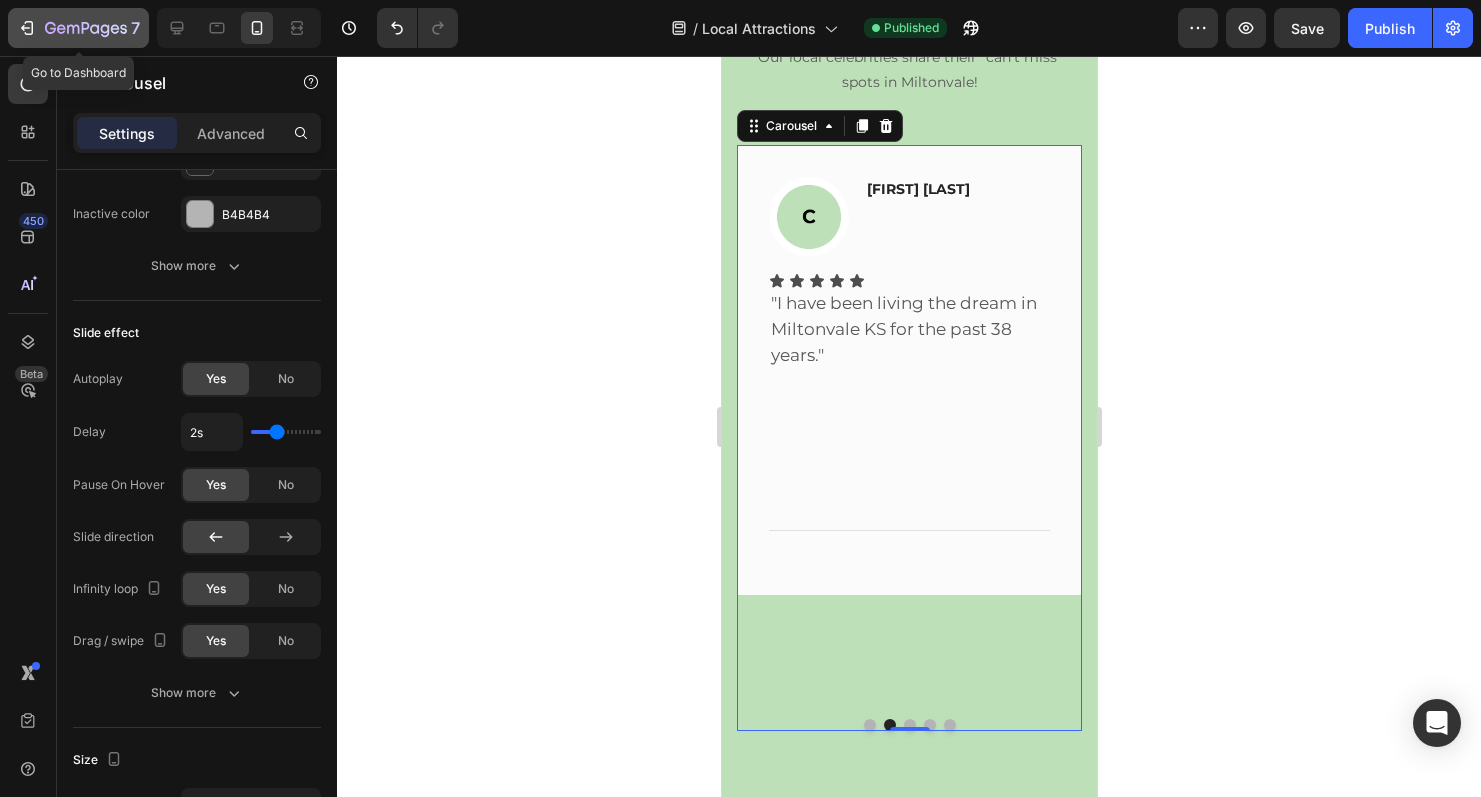 click 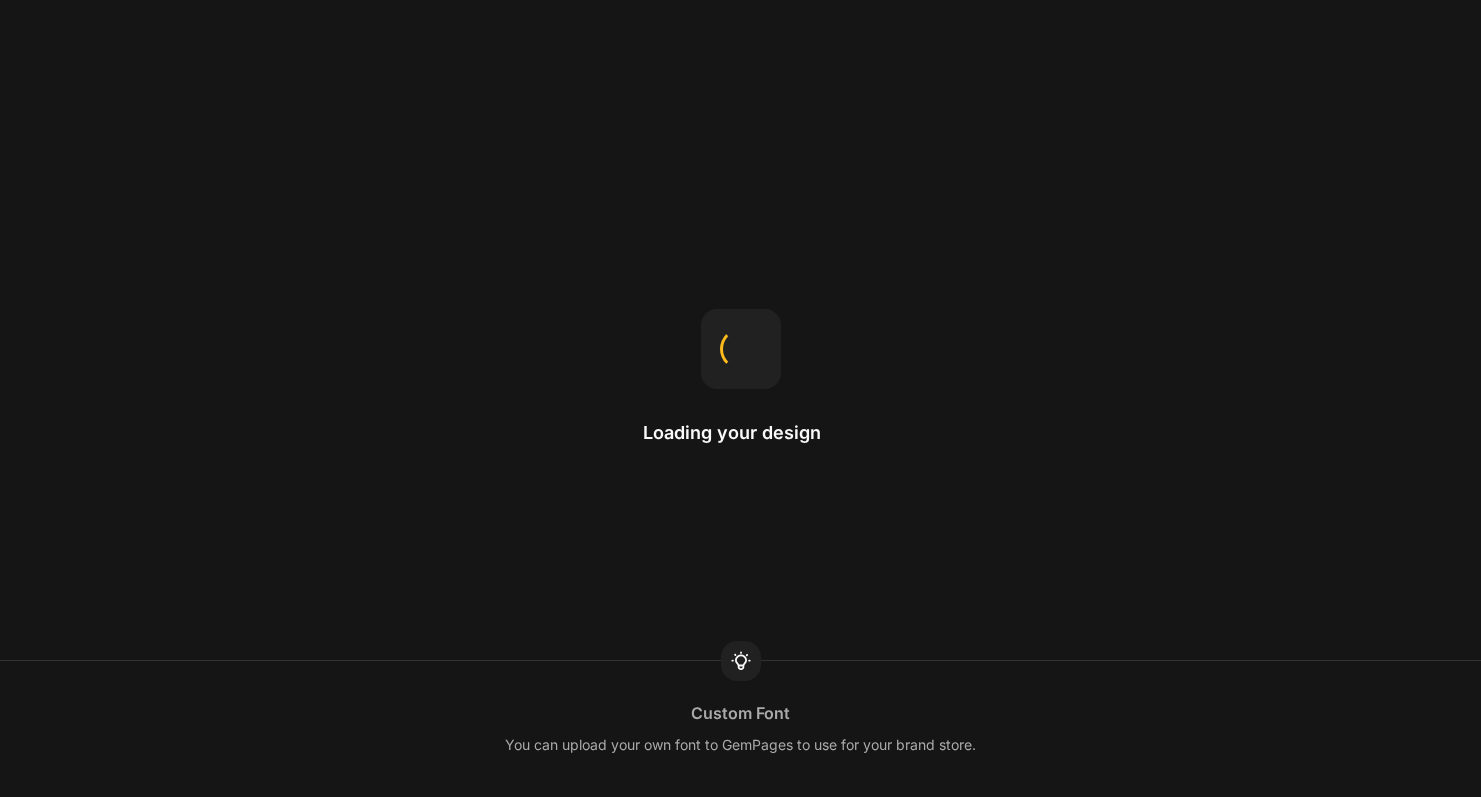 scroll, scrollTop: 0, scrollLeft: 0, axis: both 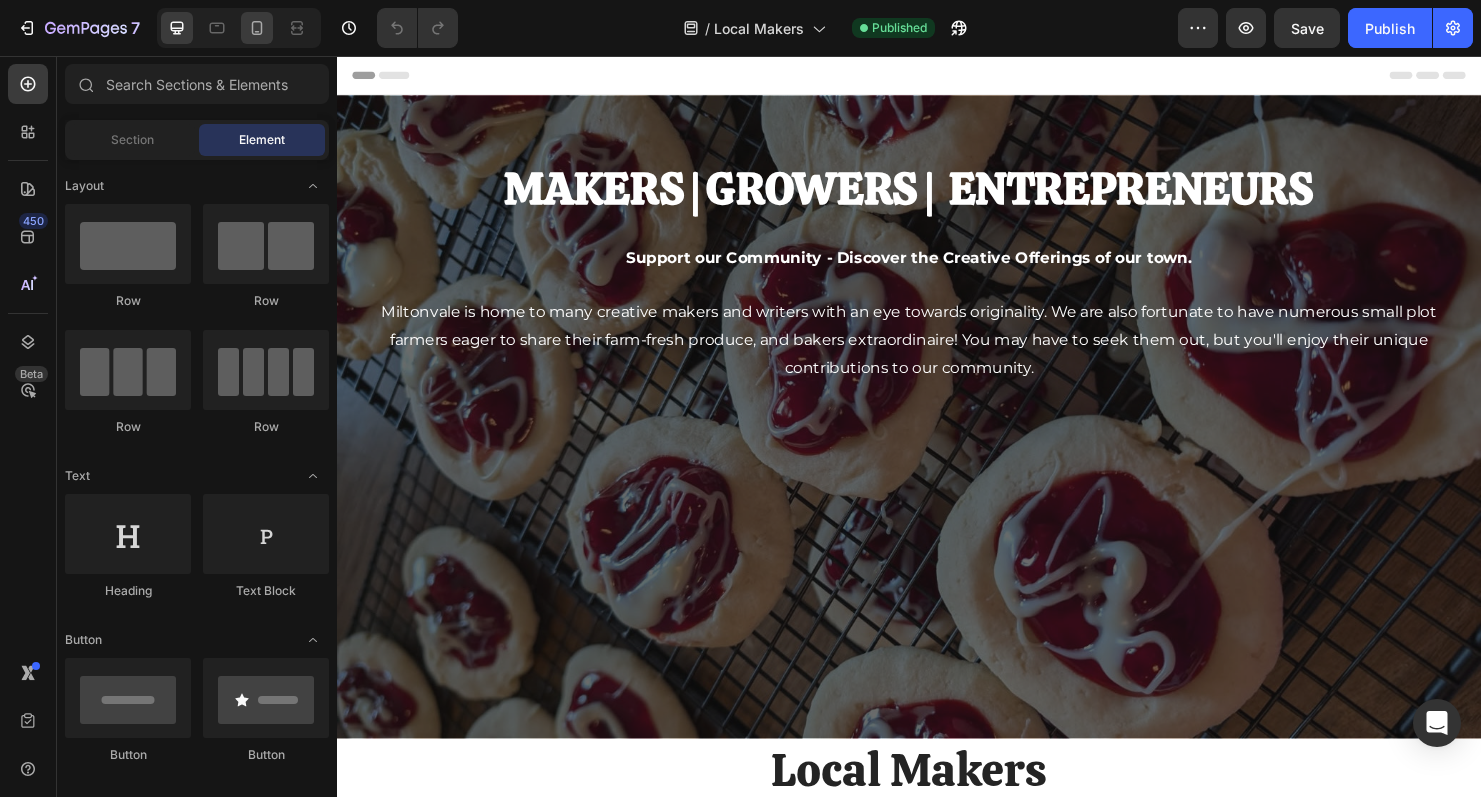 click 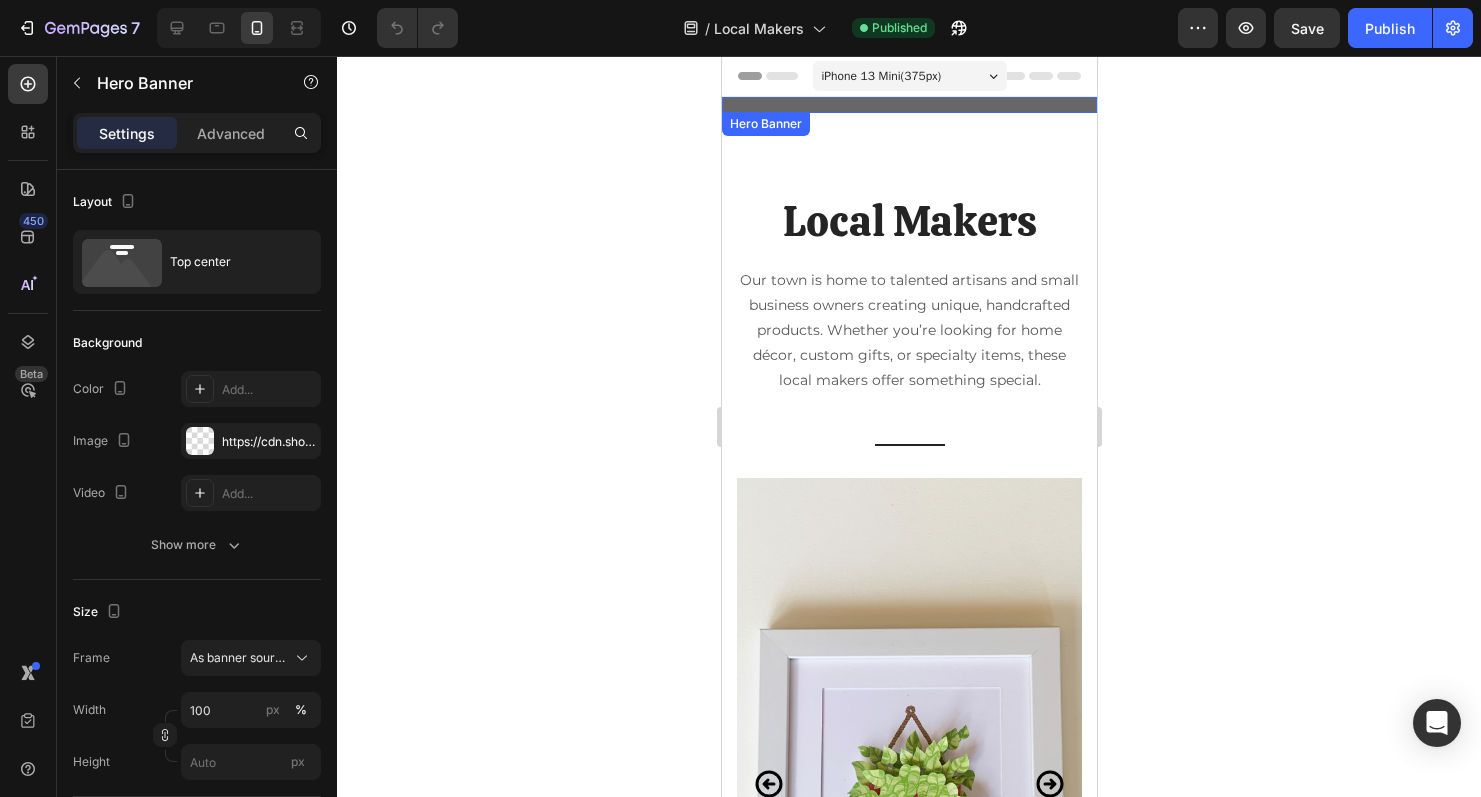 click on "Makers | Growers |  Entrepreneurs Heading Support our Community - Discover the Creative Offerings of our town.   Miltonvale is home to many creative makers and writers with an eye towards originality. We are also fortunate to have numerous small plot farmers eager to share their farm-fresh produce, and bakers extraordinaire! You may have to seek them out, but you'll enjoy their unique contributions to our community.  Text Block" at bounding box center (908, 383) 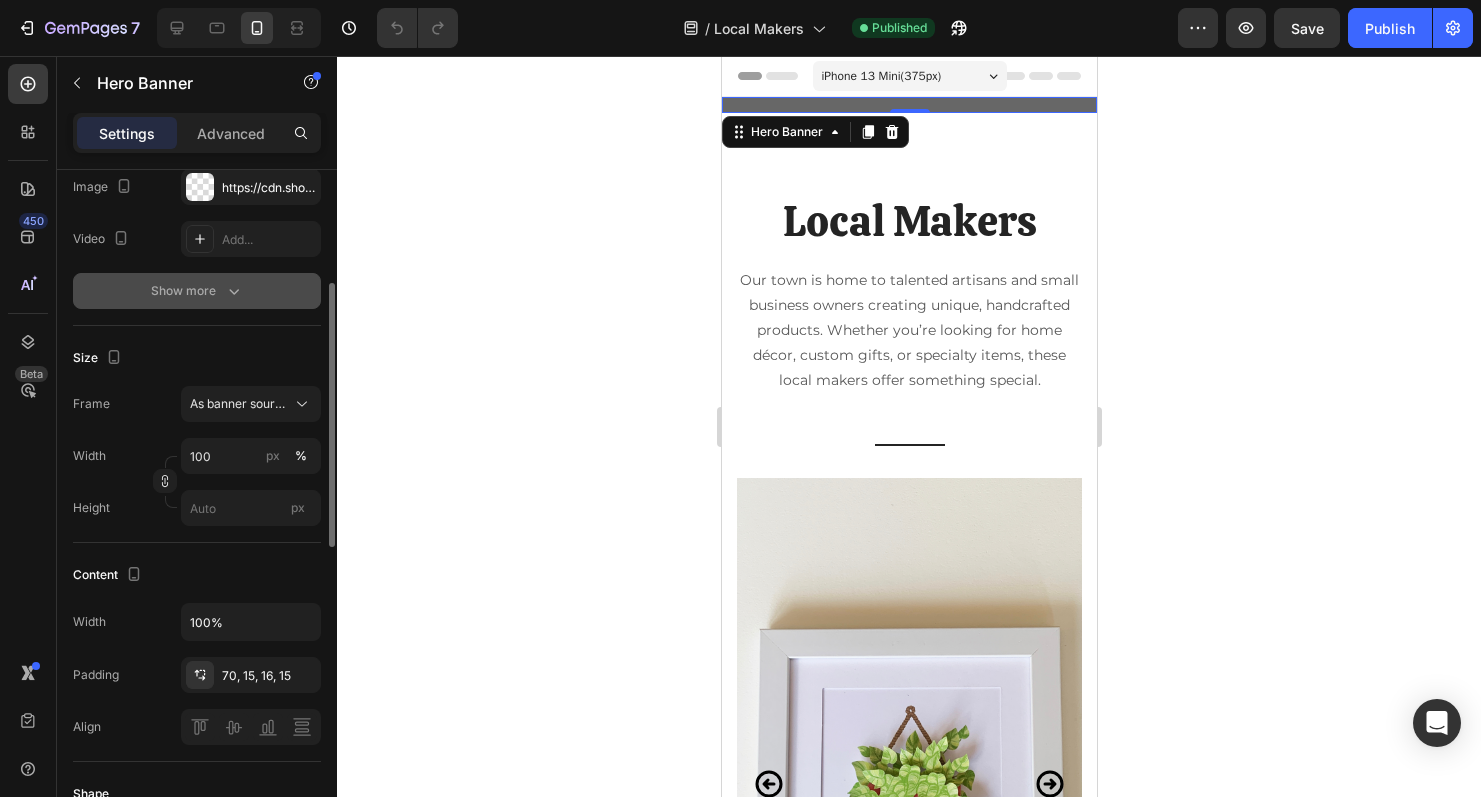 scroll, scrollTop: 309, scrollLeft: 0, axis: vertical 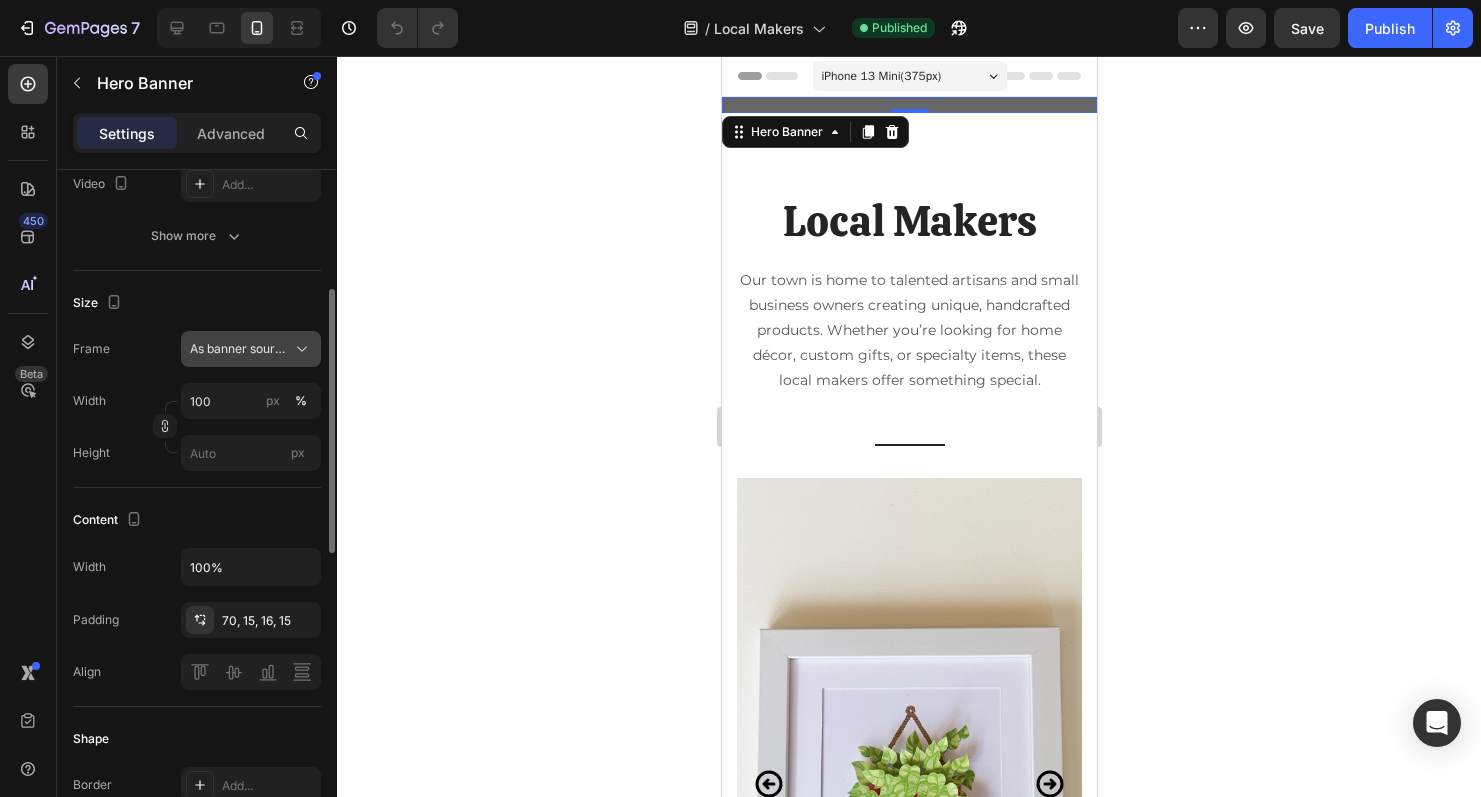 click 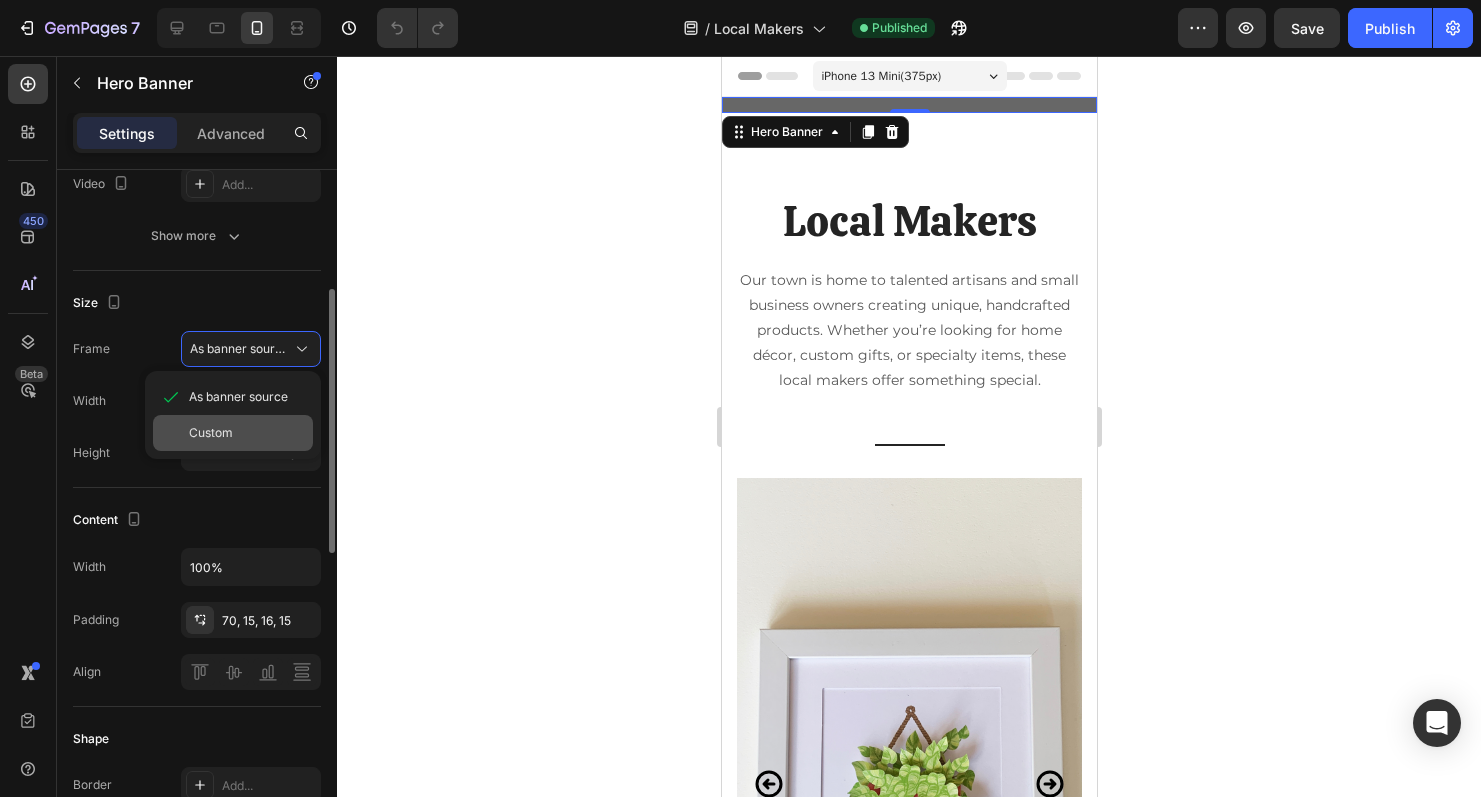 click on "Custom" 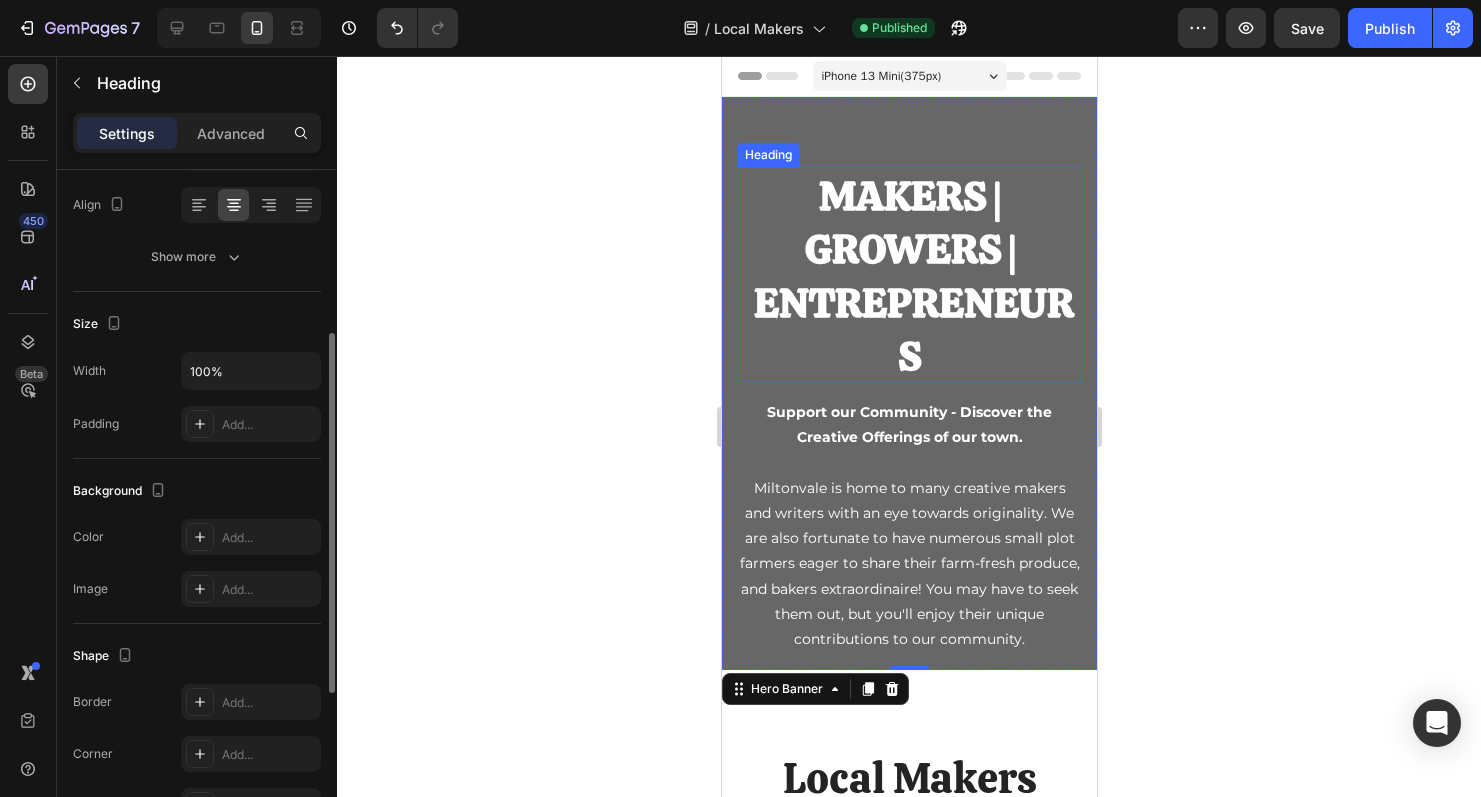 click on "Makers | Growers |  Entrepreneurs" at bounding box center [908, 275] 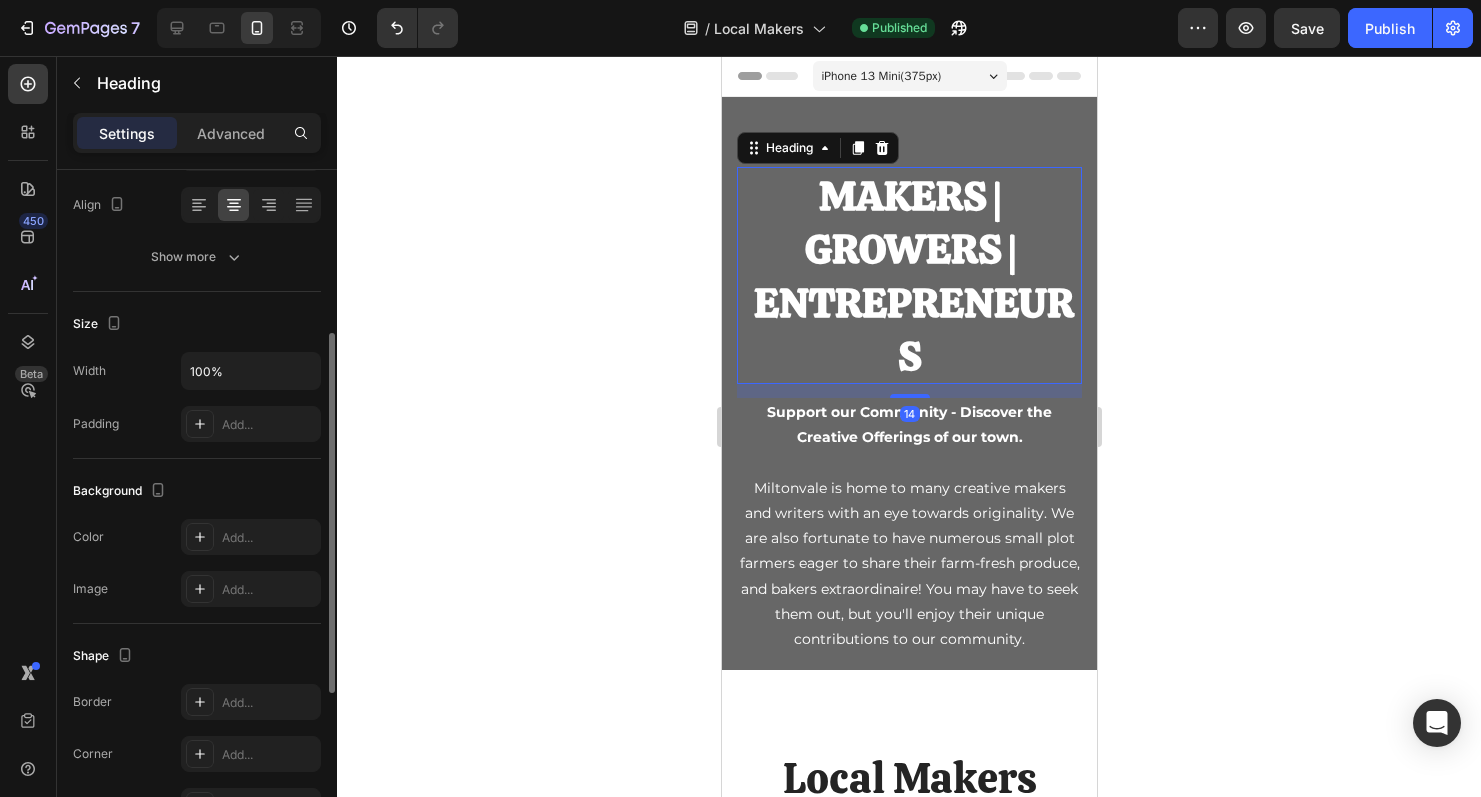 scroll, scrollTop: 0, scrollLeft: 0, axis: both 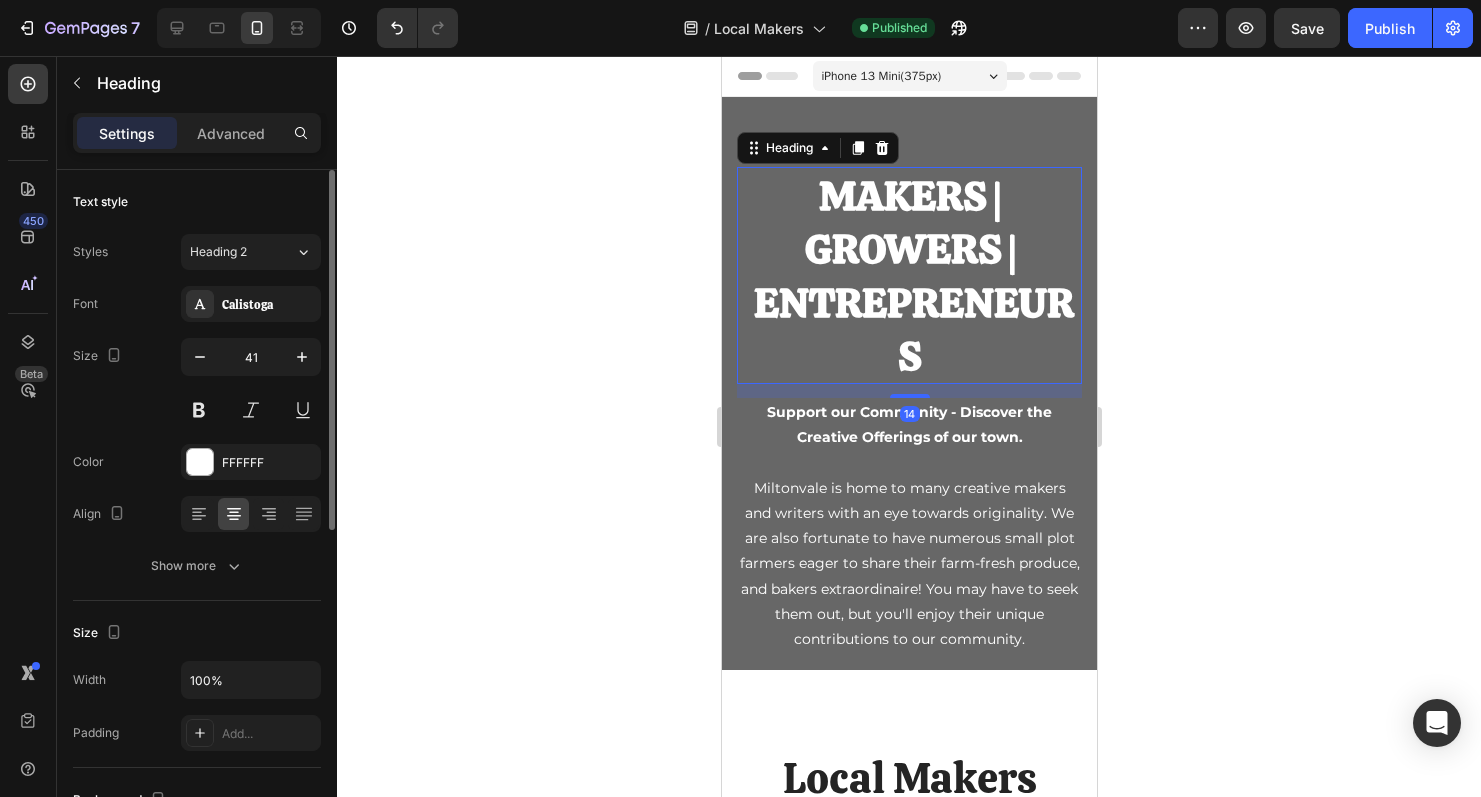 click on "Makers | Growers |  Entrepreneurs" at bounding box center (908, 275) 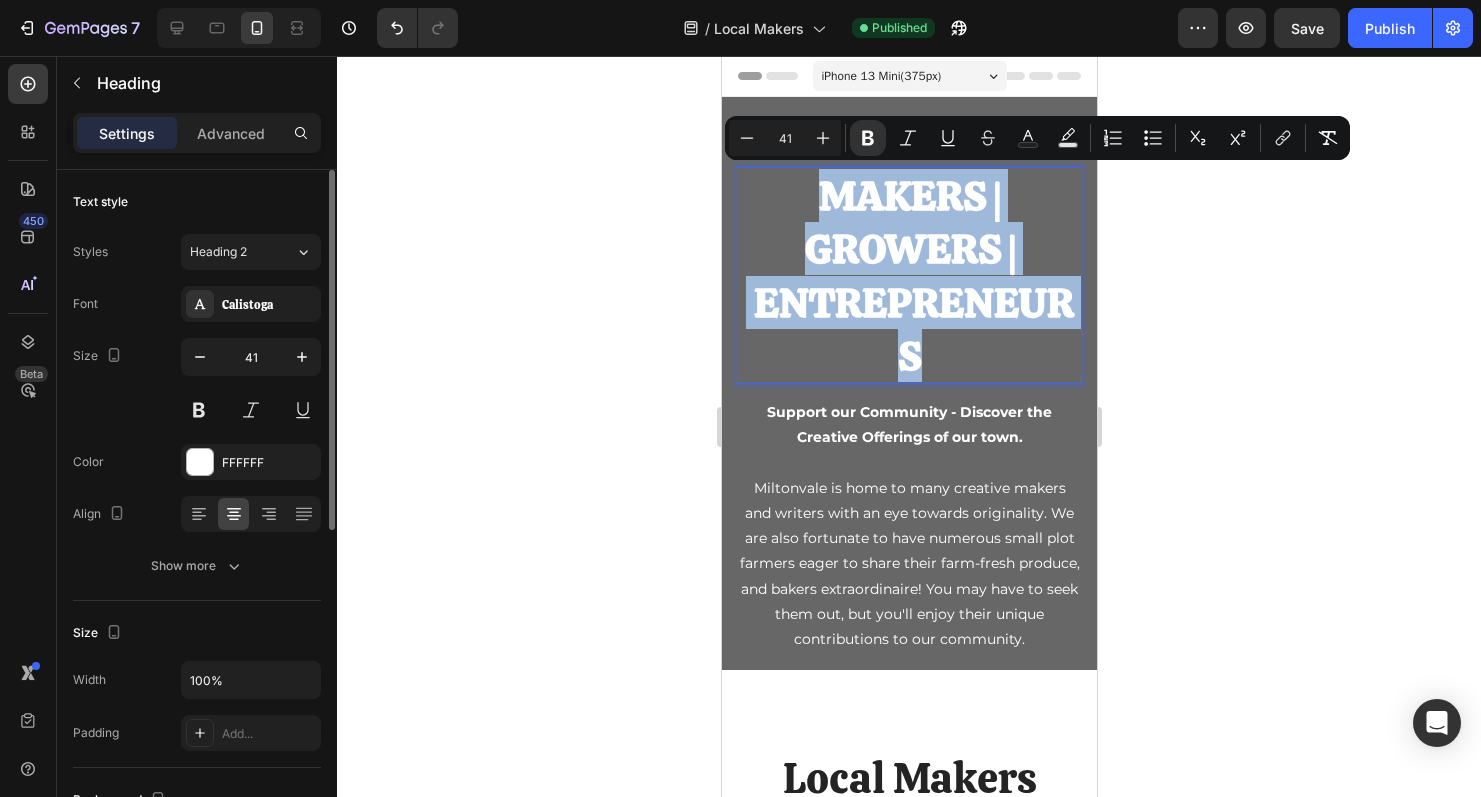 drag, startPoint x: 937, startPoint y: 349, endPoint x: 802, endPoint y: 199, distance: 201.80437 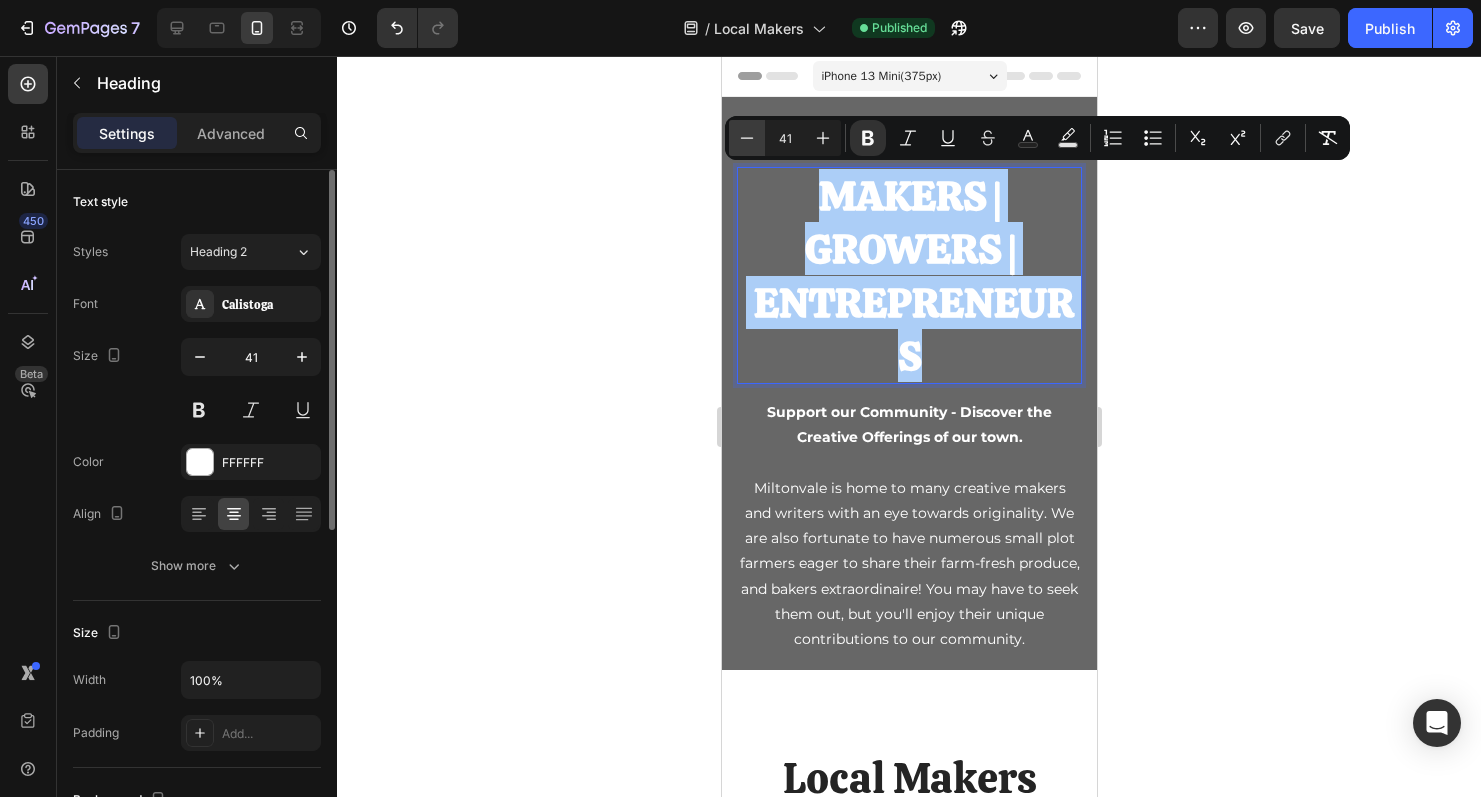 click 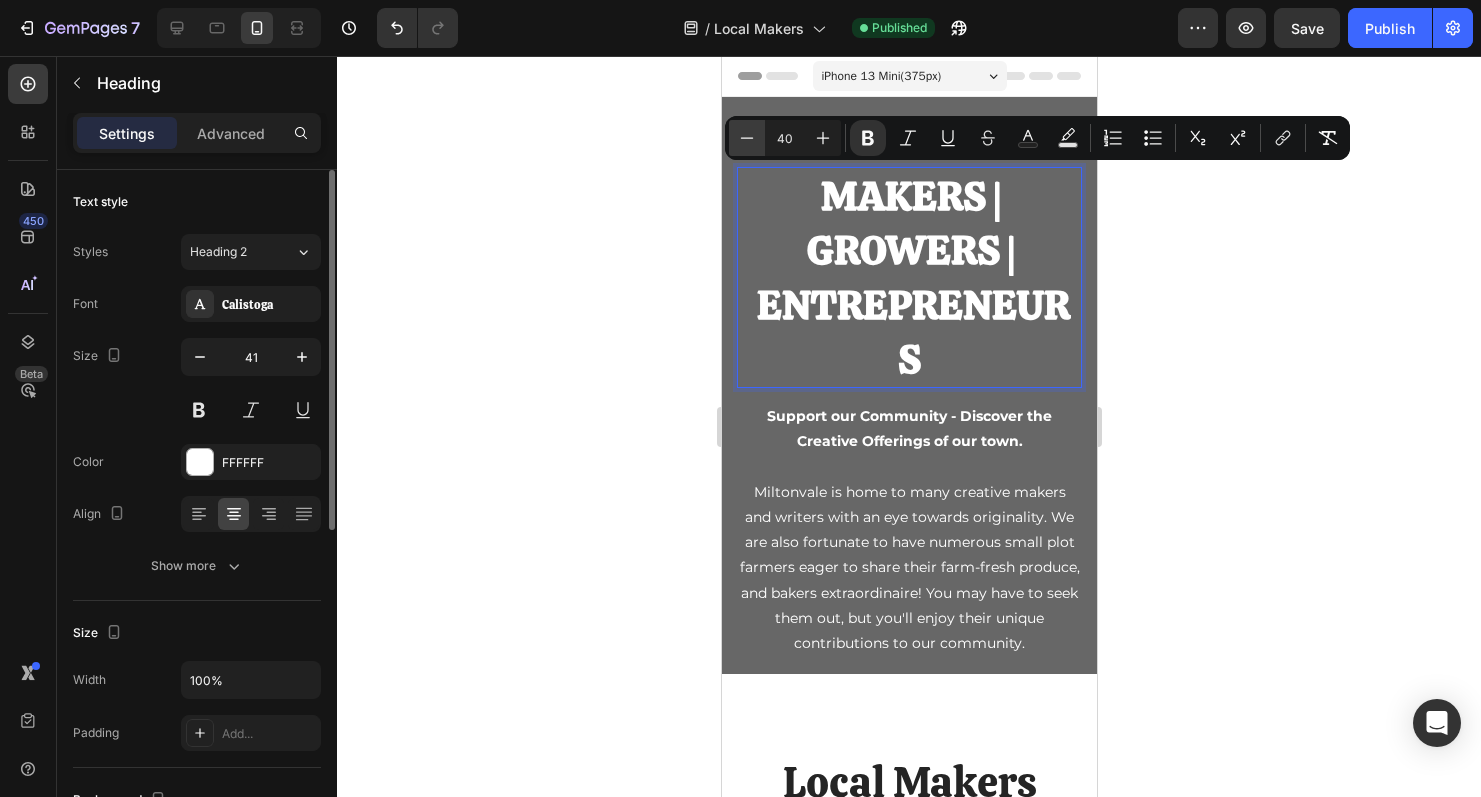 click 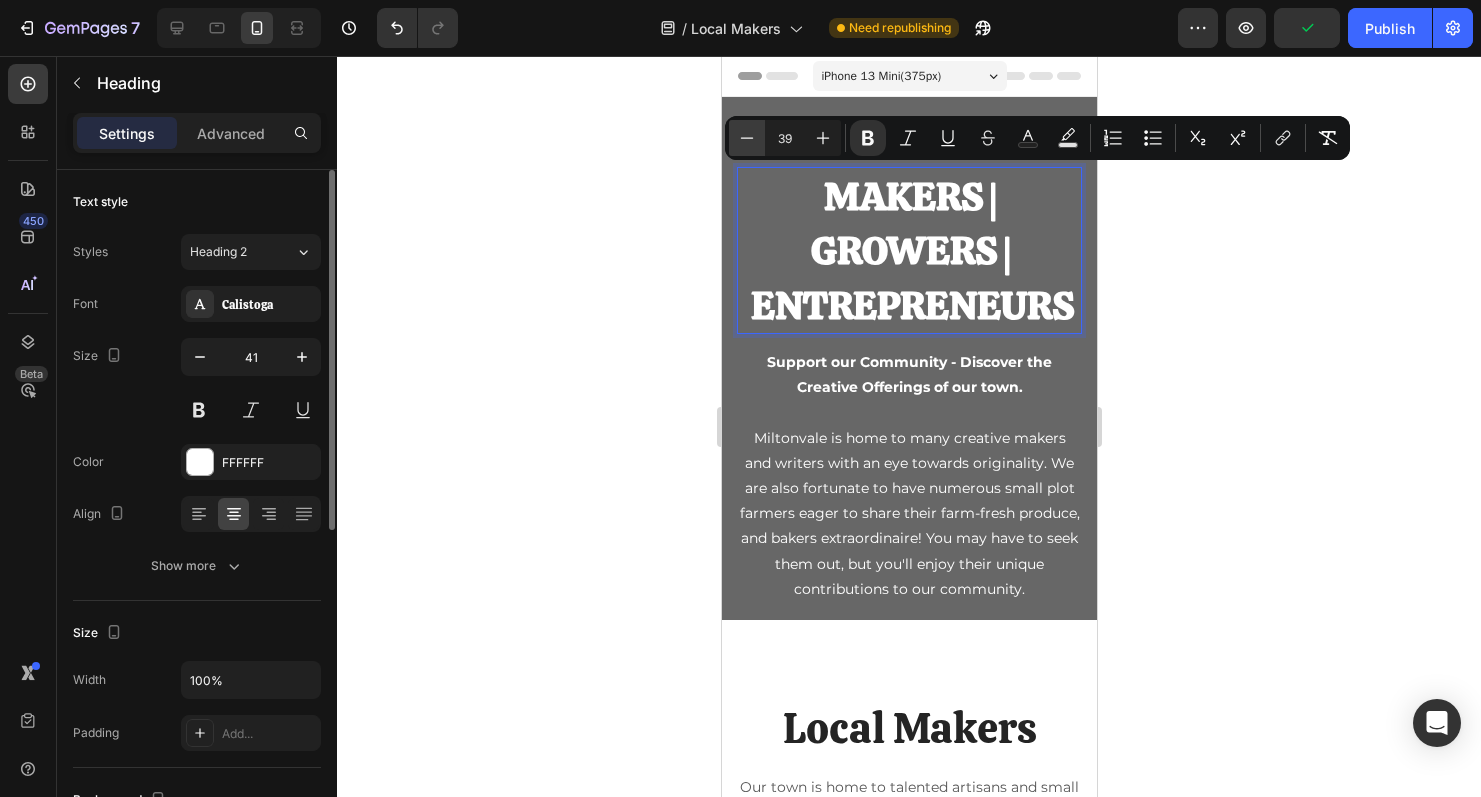 click 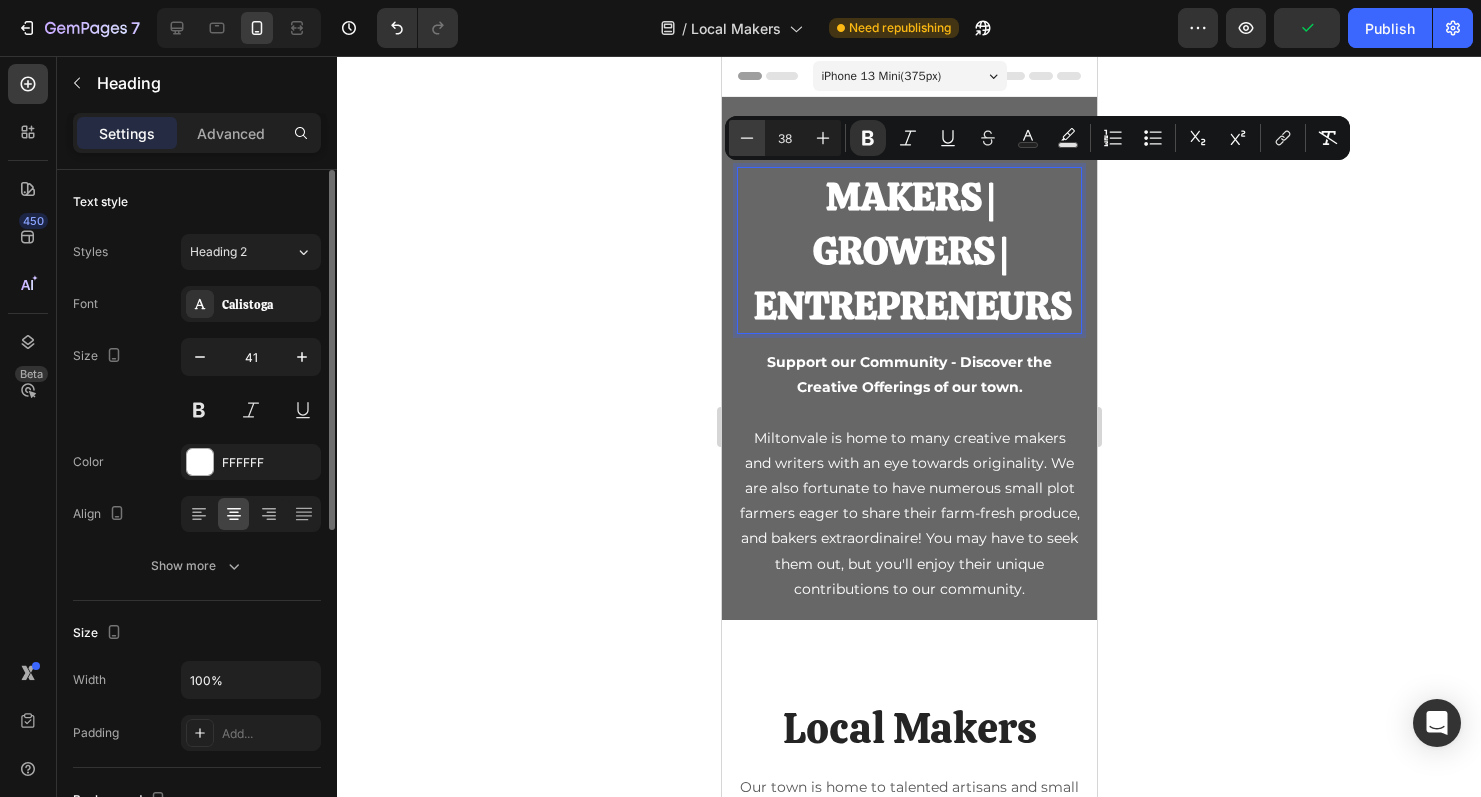 click 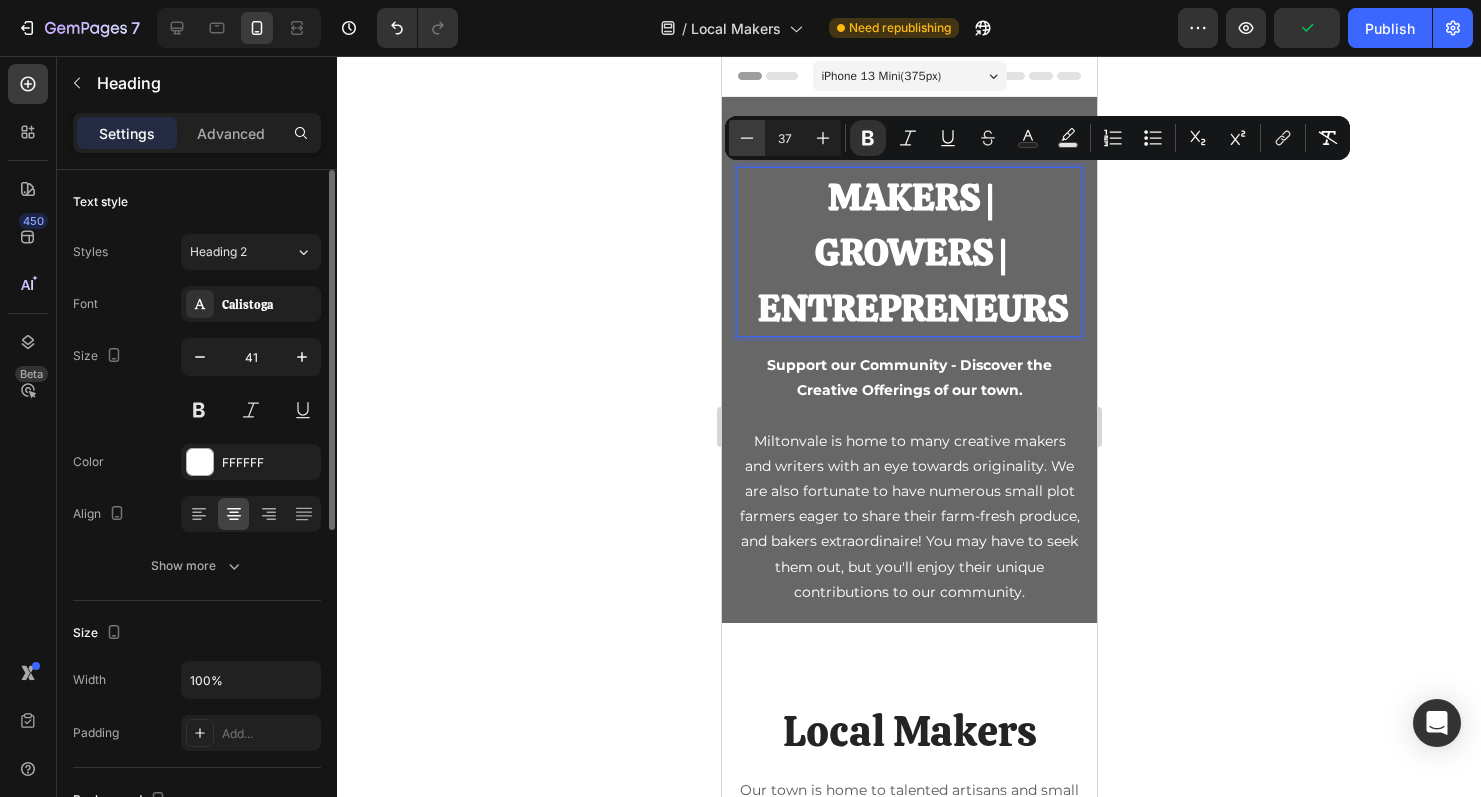click 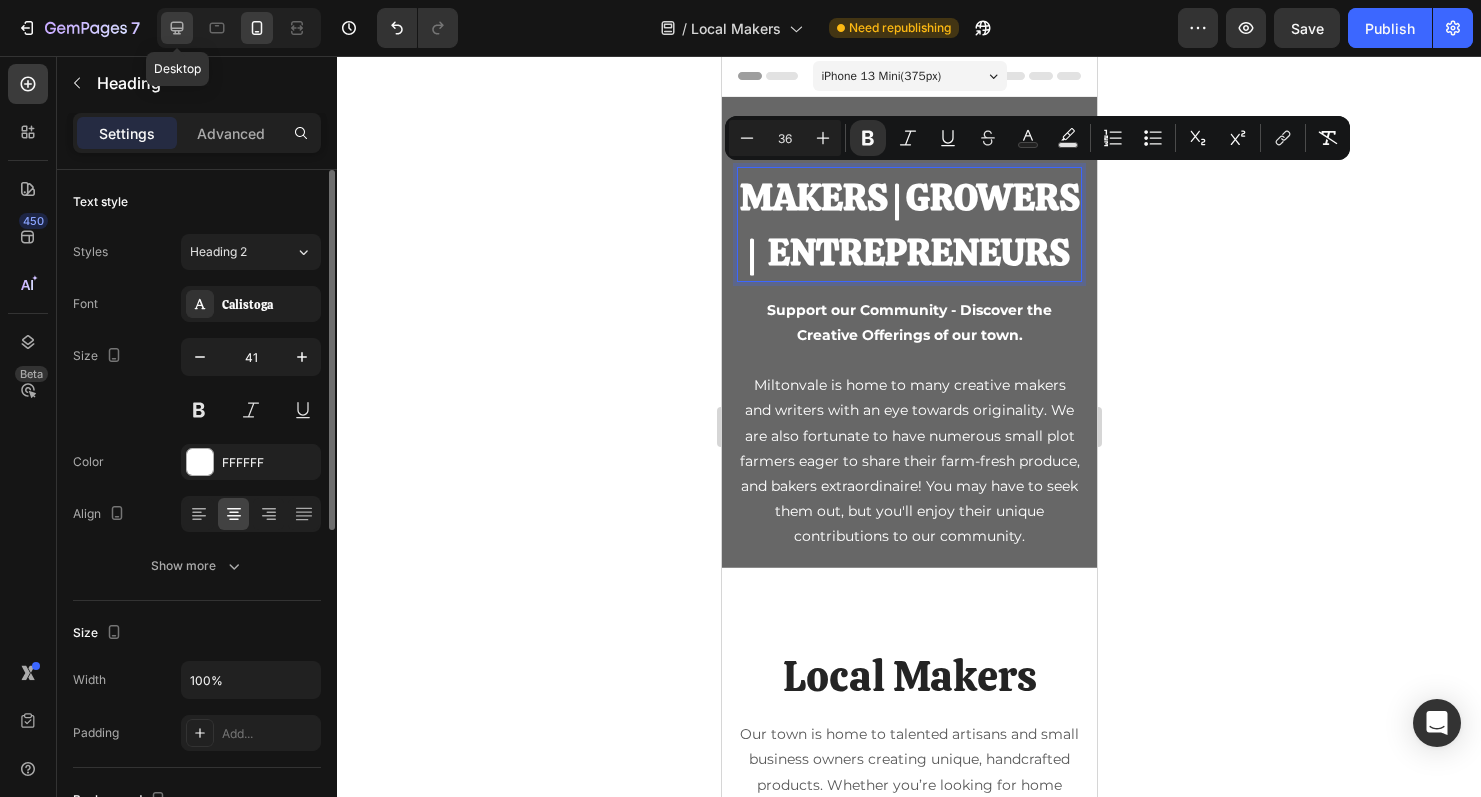 click 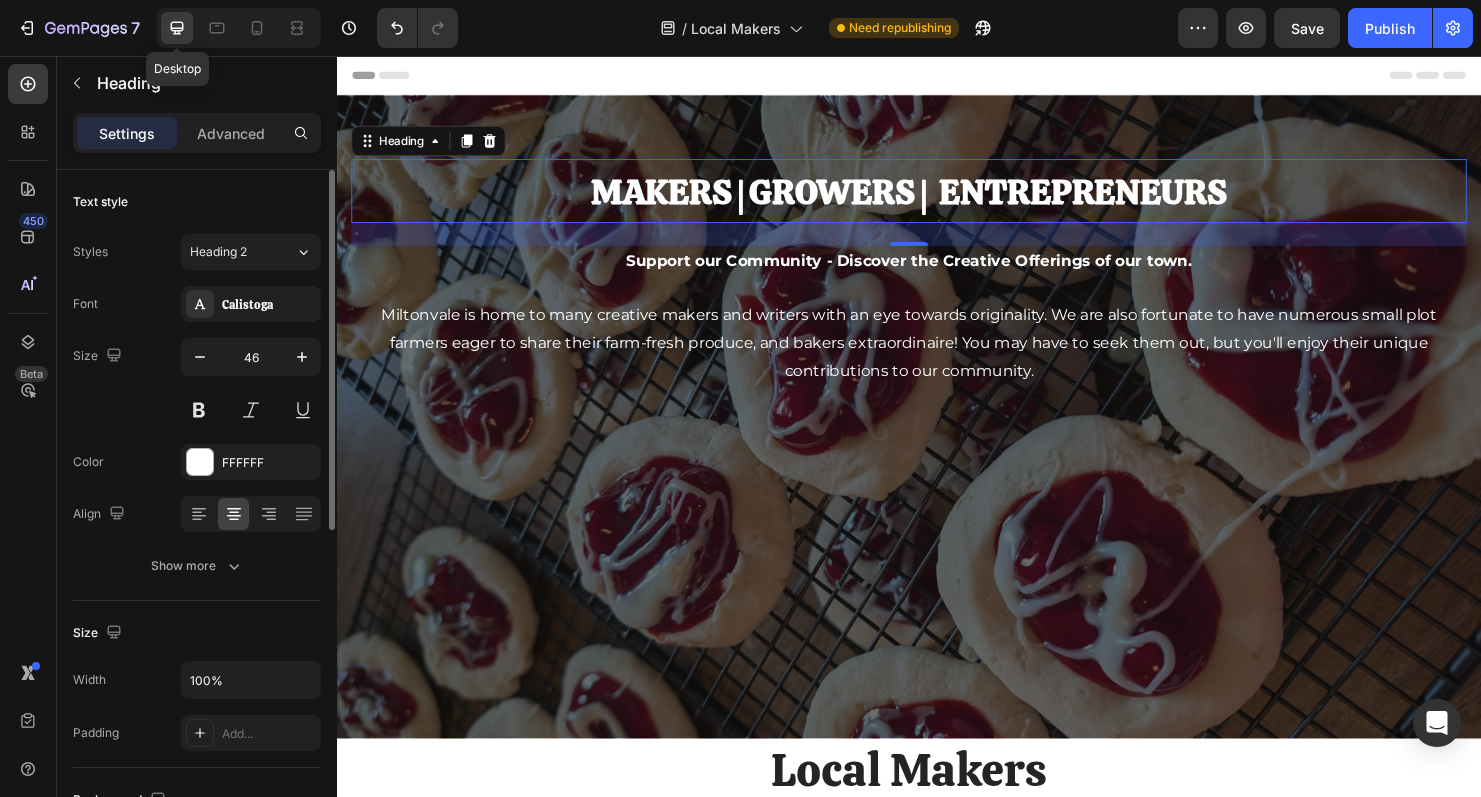 scroll, scrollTop: 38, scrollLeft: 0, axis: vertical 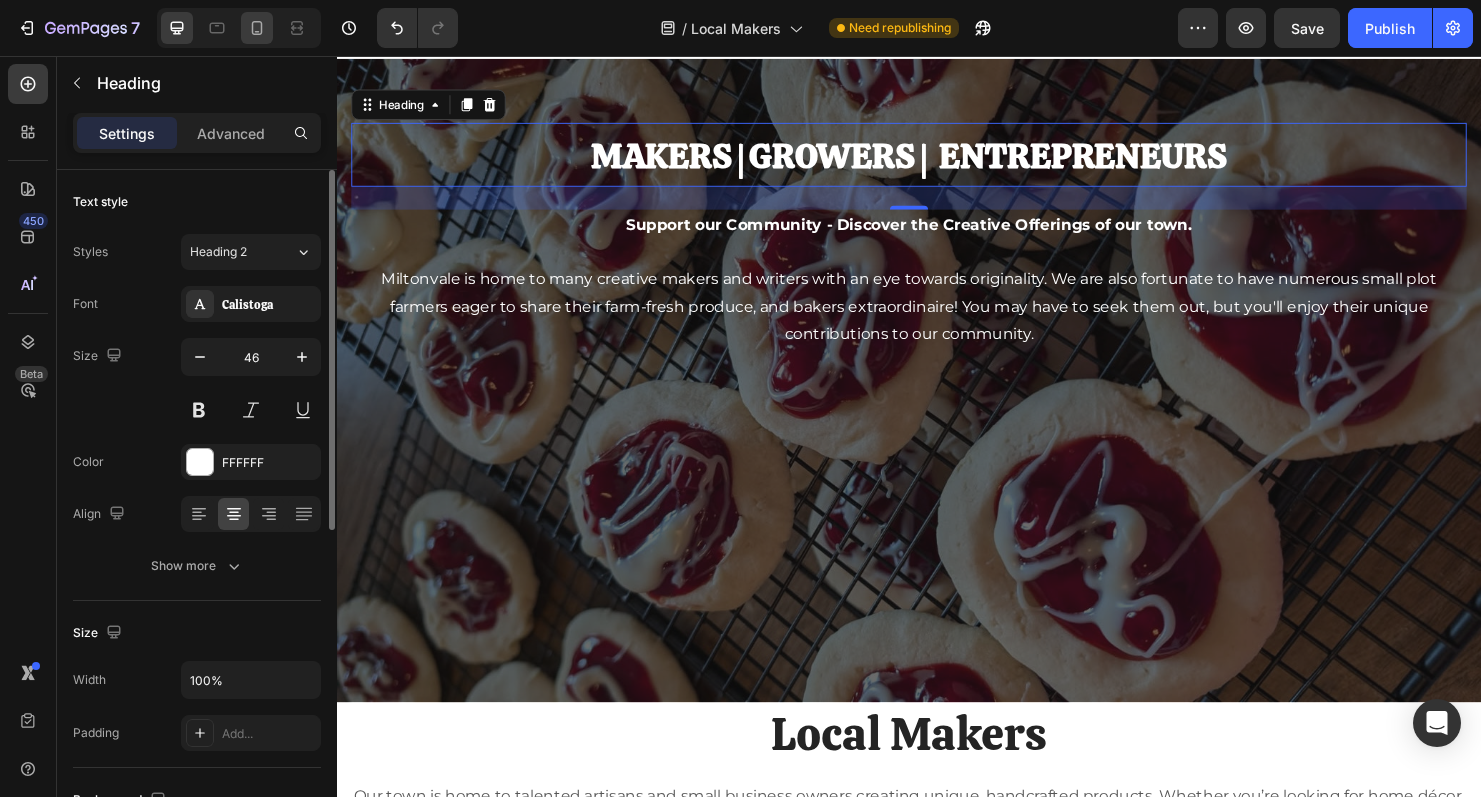 click 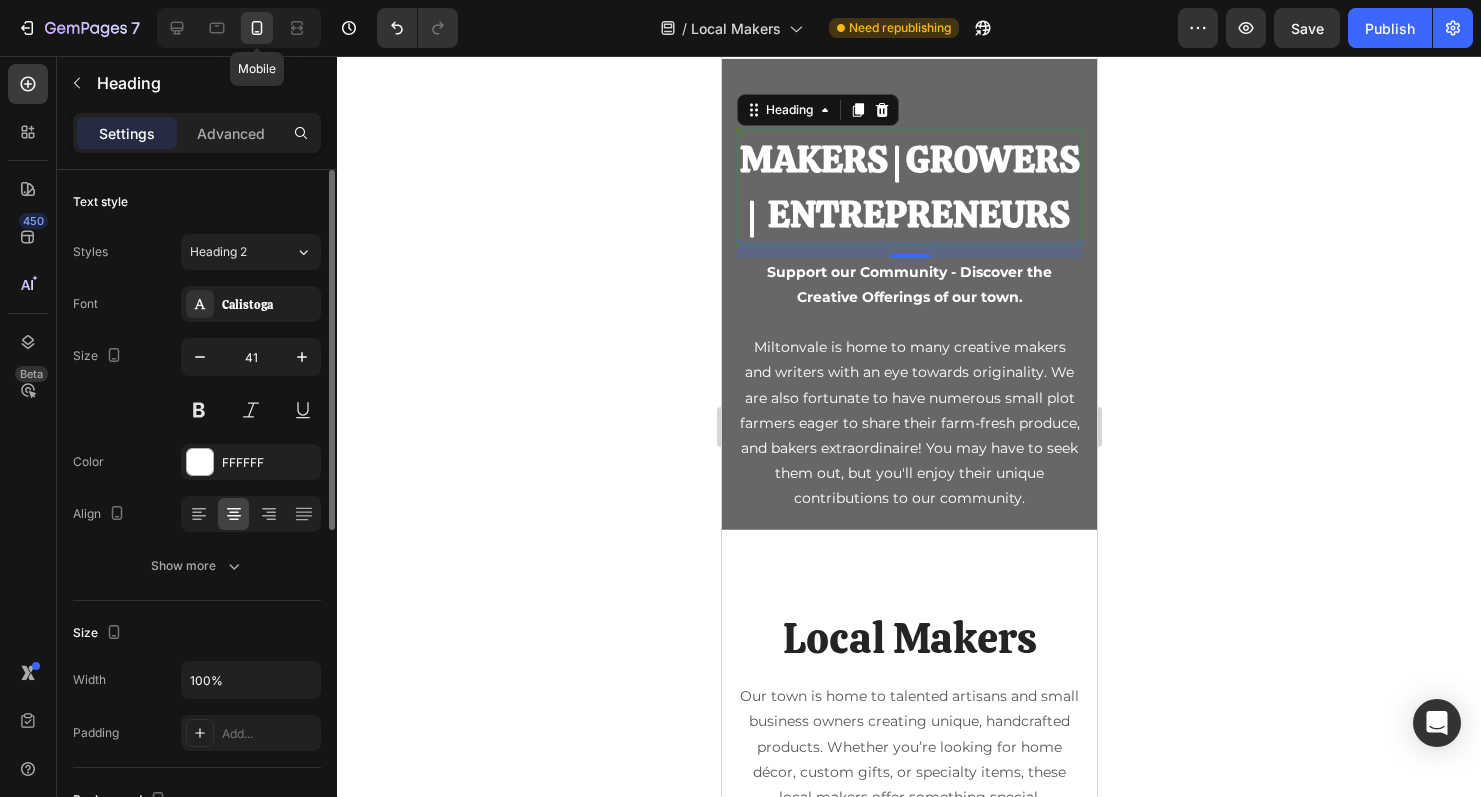 scroll, scrollTop: 41, scrollLeft: 0, axis: vertical 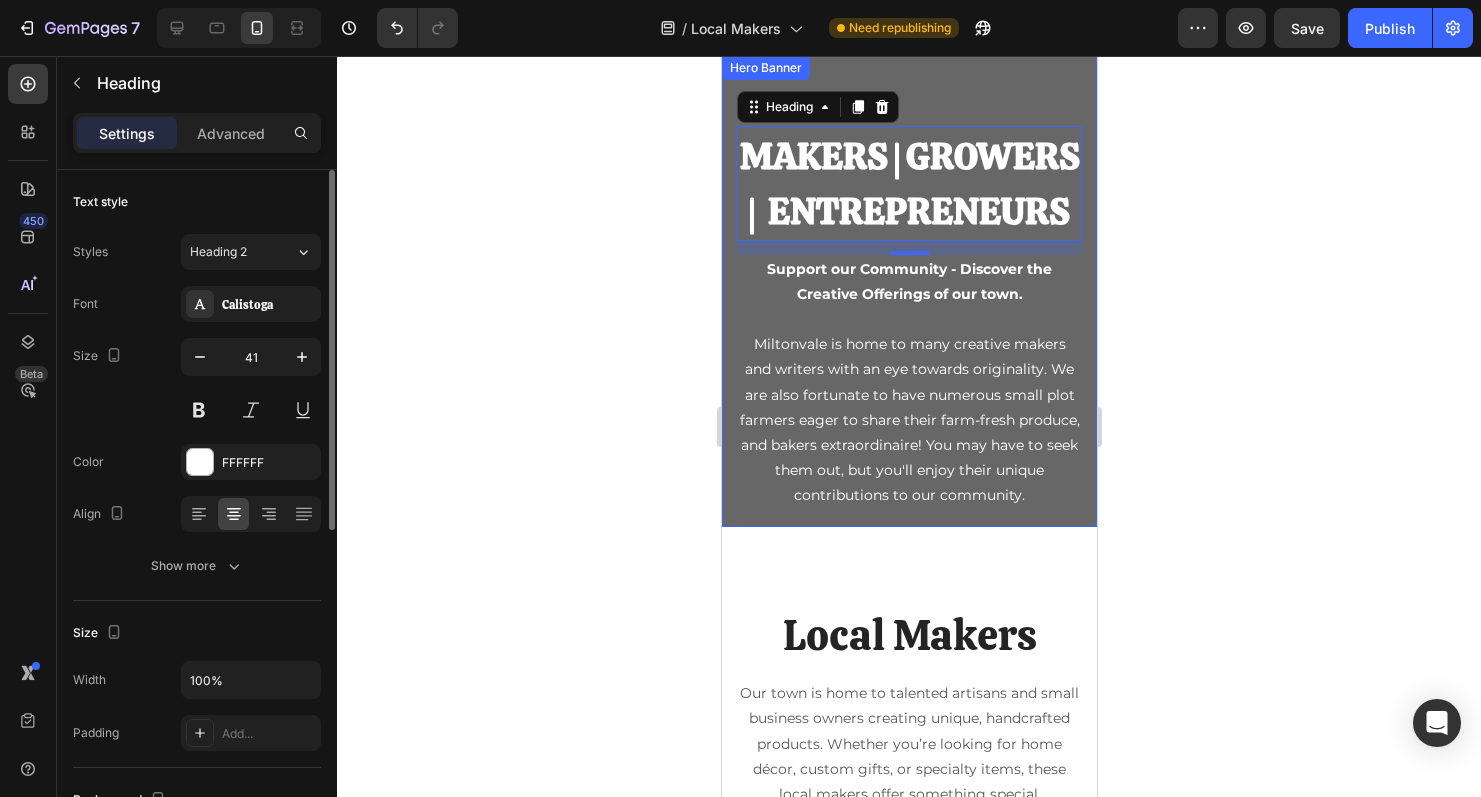 click on "⁠⁠⁠⁠⁠⁠⁠ Makers | Growers |  Entrepreneurs Heading   14 Support our Community - Discover the Creative Offerings of our town.   Miltonvale is home to many creative makers and writers with an eye towards originality. We are also fortunate to have numerous small plot farmers eager to share their farm-fresh produce, and bakers extraordinaire! You may have to seek them out, but you'll enjoy their unique contributions to our community.  Text Block" at bounding box center [908, 291] 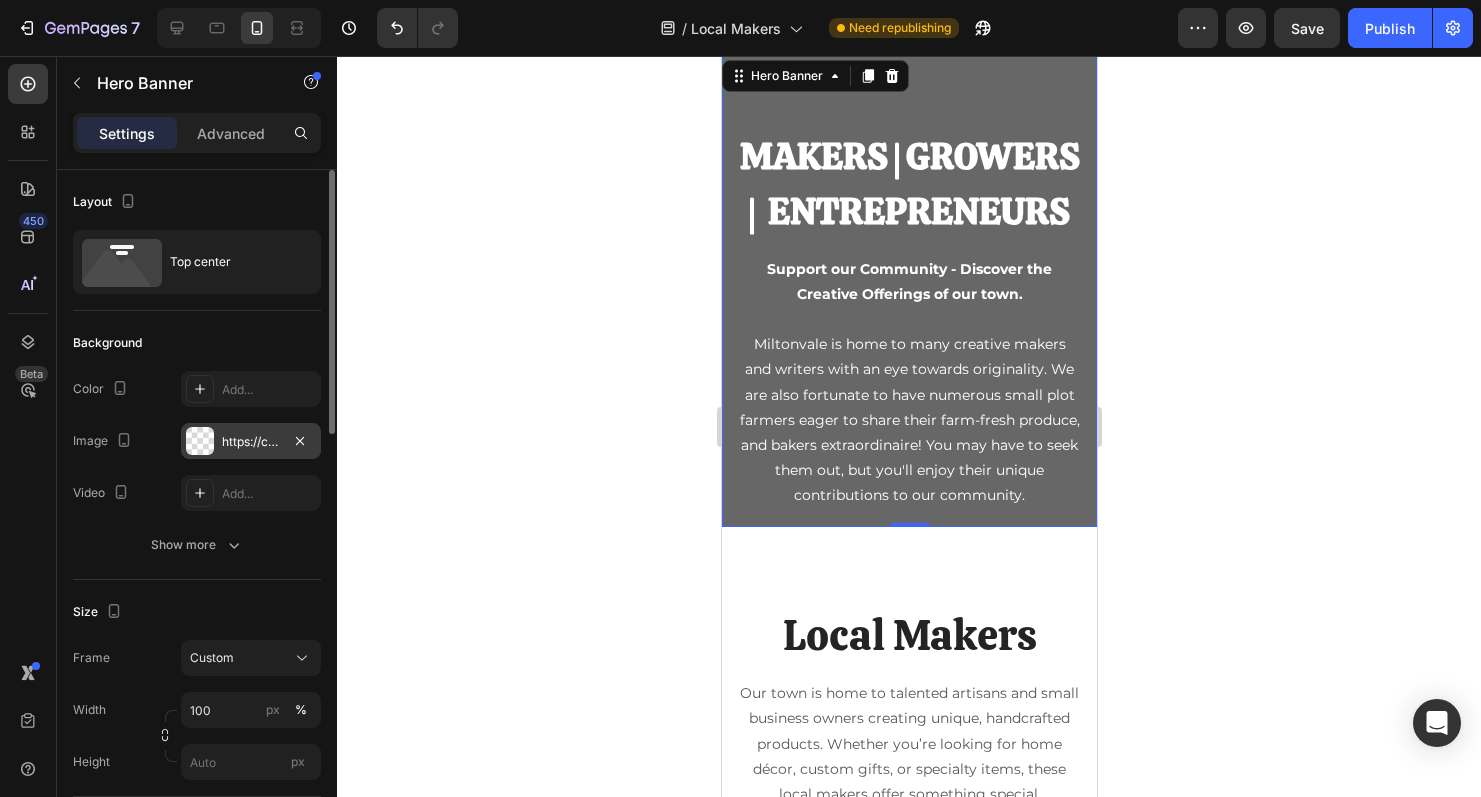 click on "https://cdn.shopify.com/s/files/1/0936/5238/6080/files/gempages_558778175300044019-7c2a9301-8620-435a-a0d2-f14fefb14992.png" at bounding box center (251, 442) 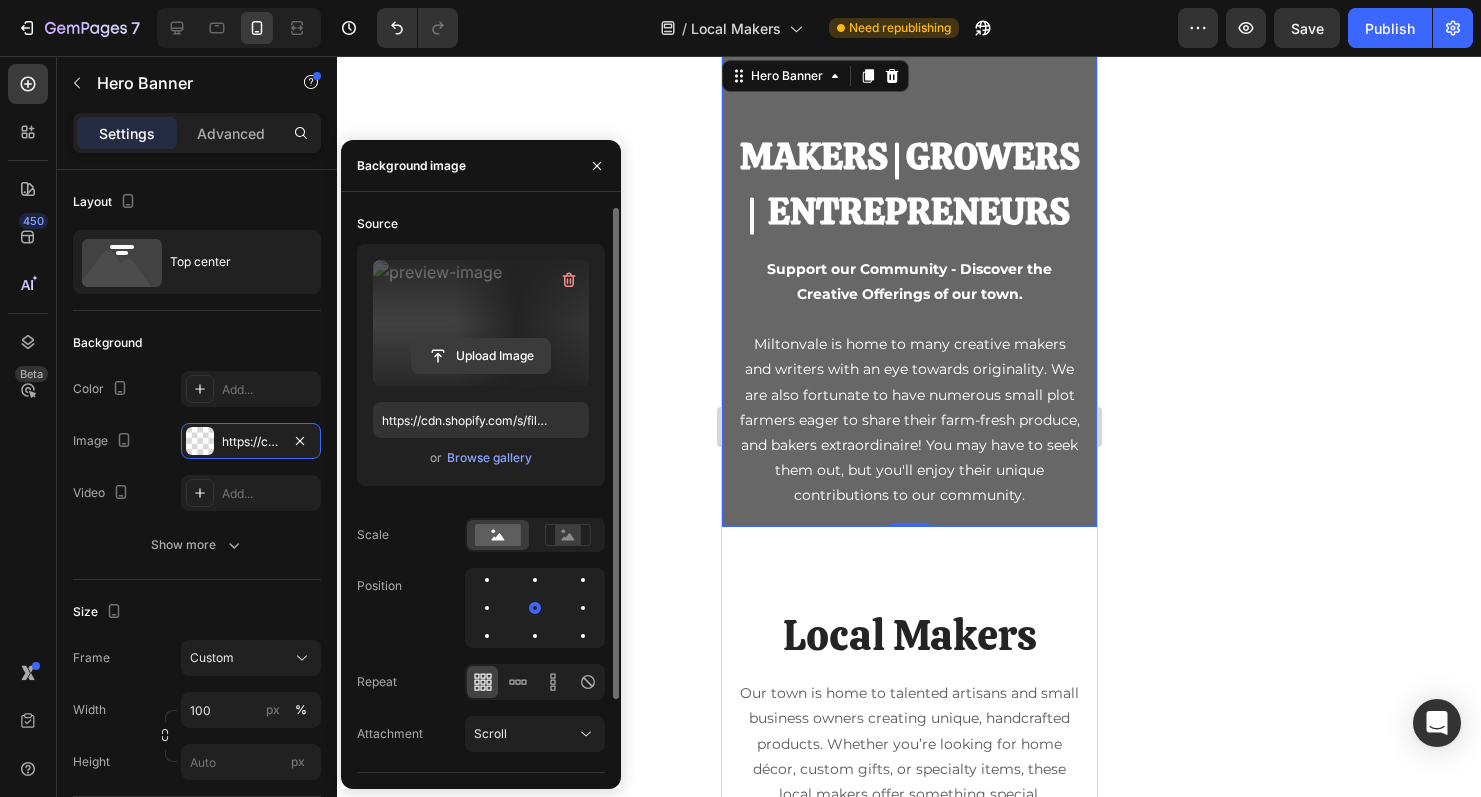 click 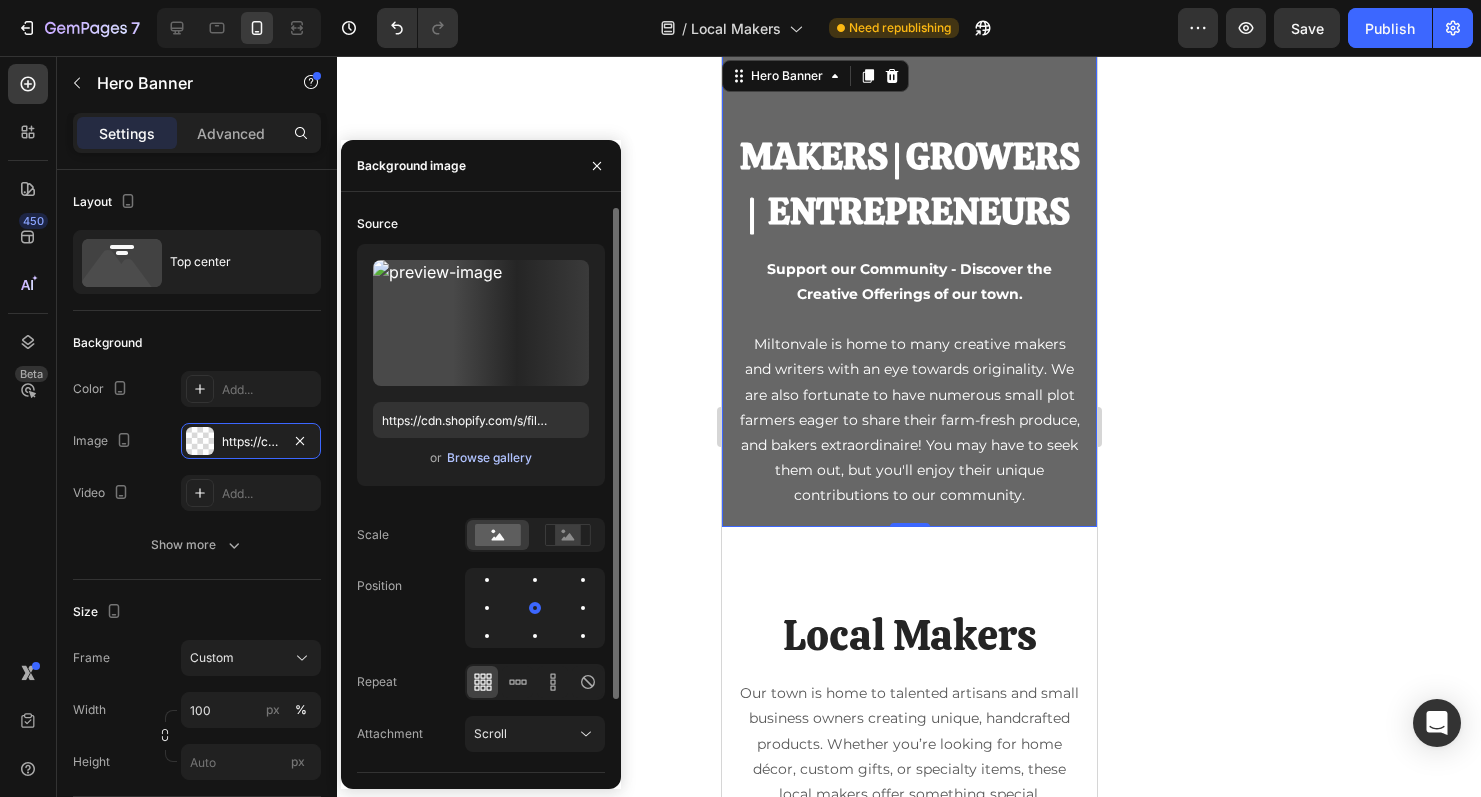 click on "Browse gallery" at bounding box center [489, 458] 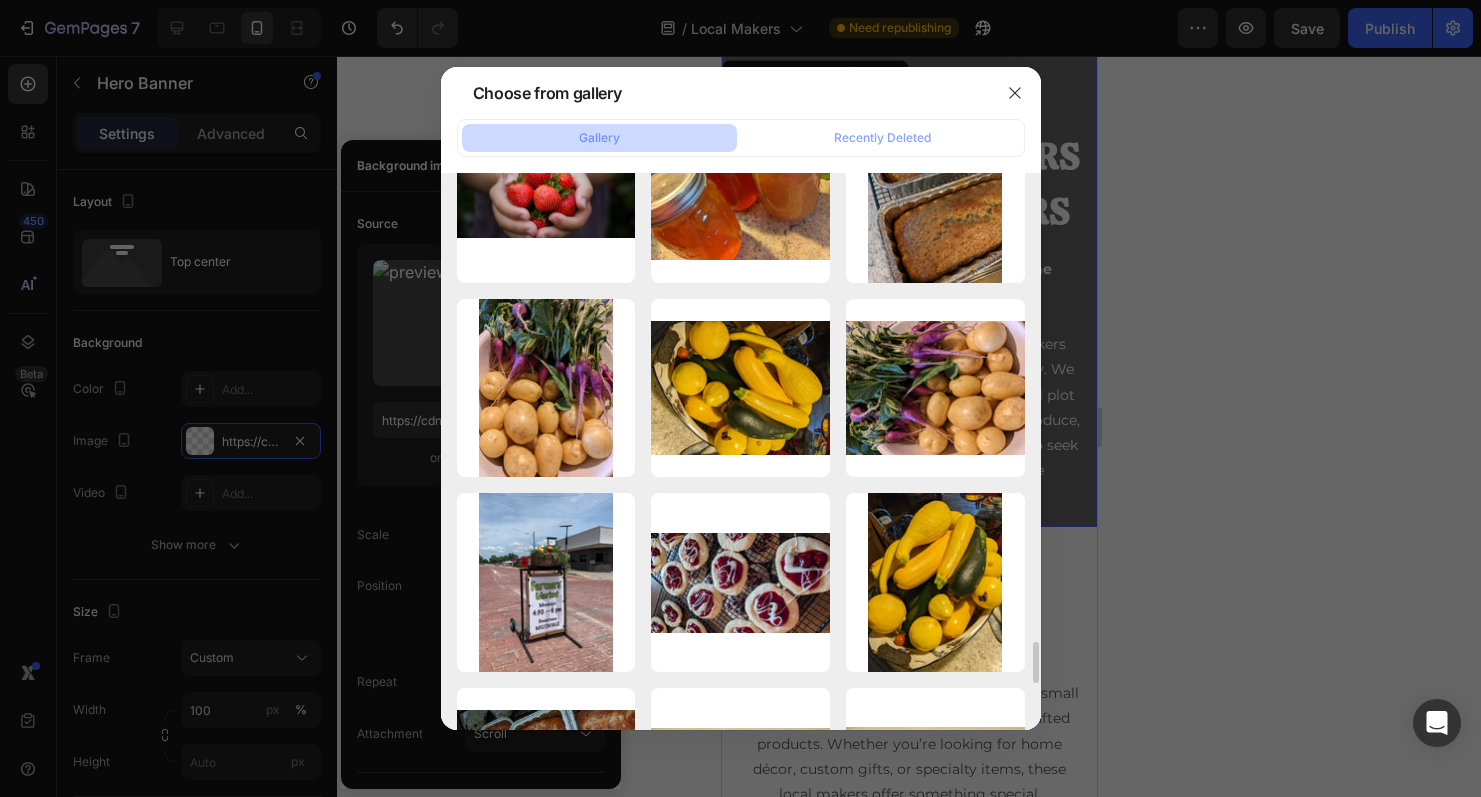 scroll, scrollTop: 6315, scrollLeft: 0, axis: vertical 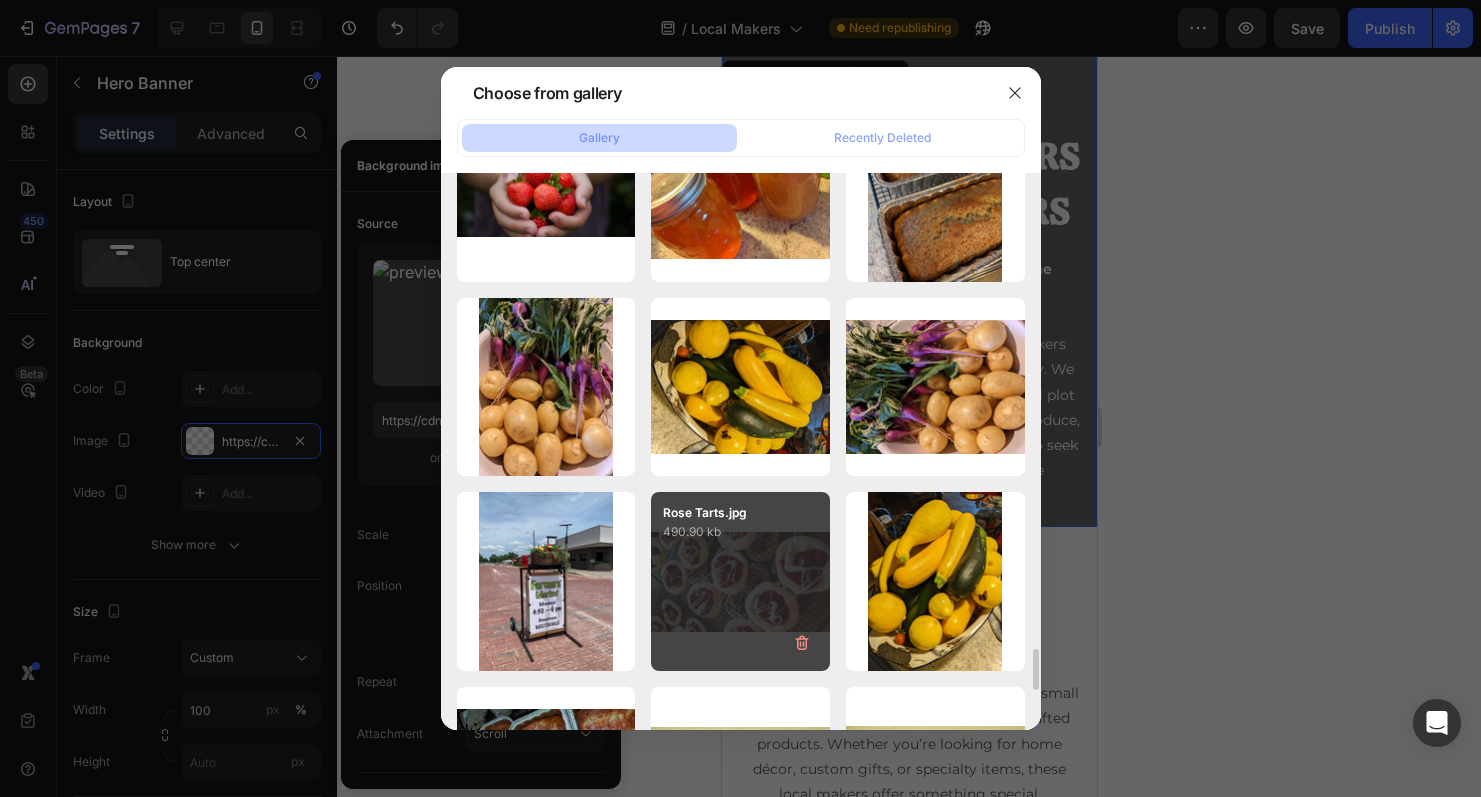 click on "Rose Tarts.jpg 490.90 kb" at bounding box center (740, 581) 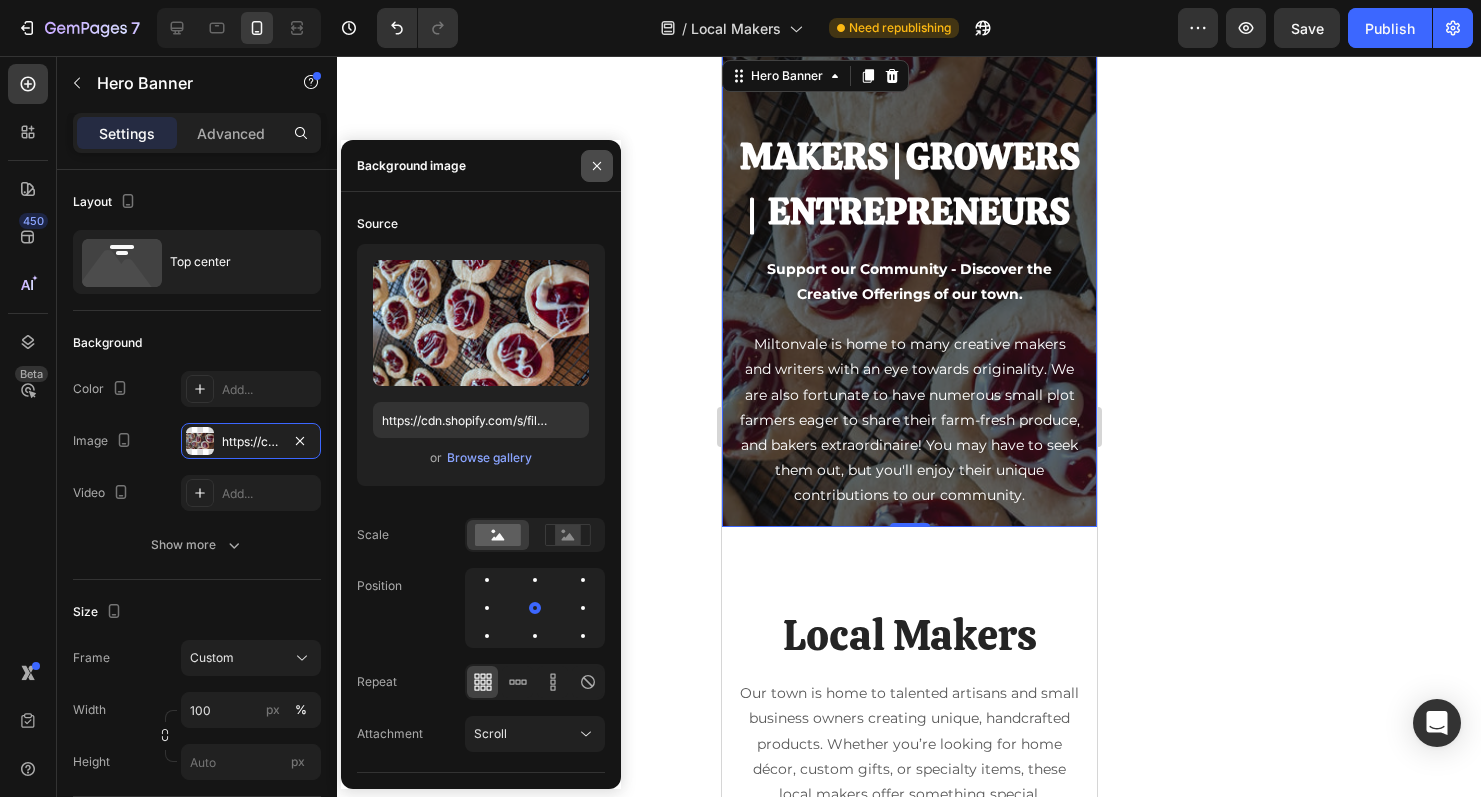 click 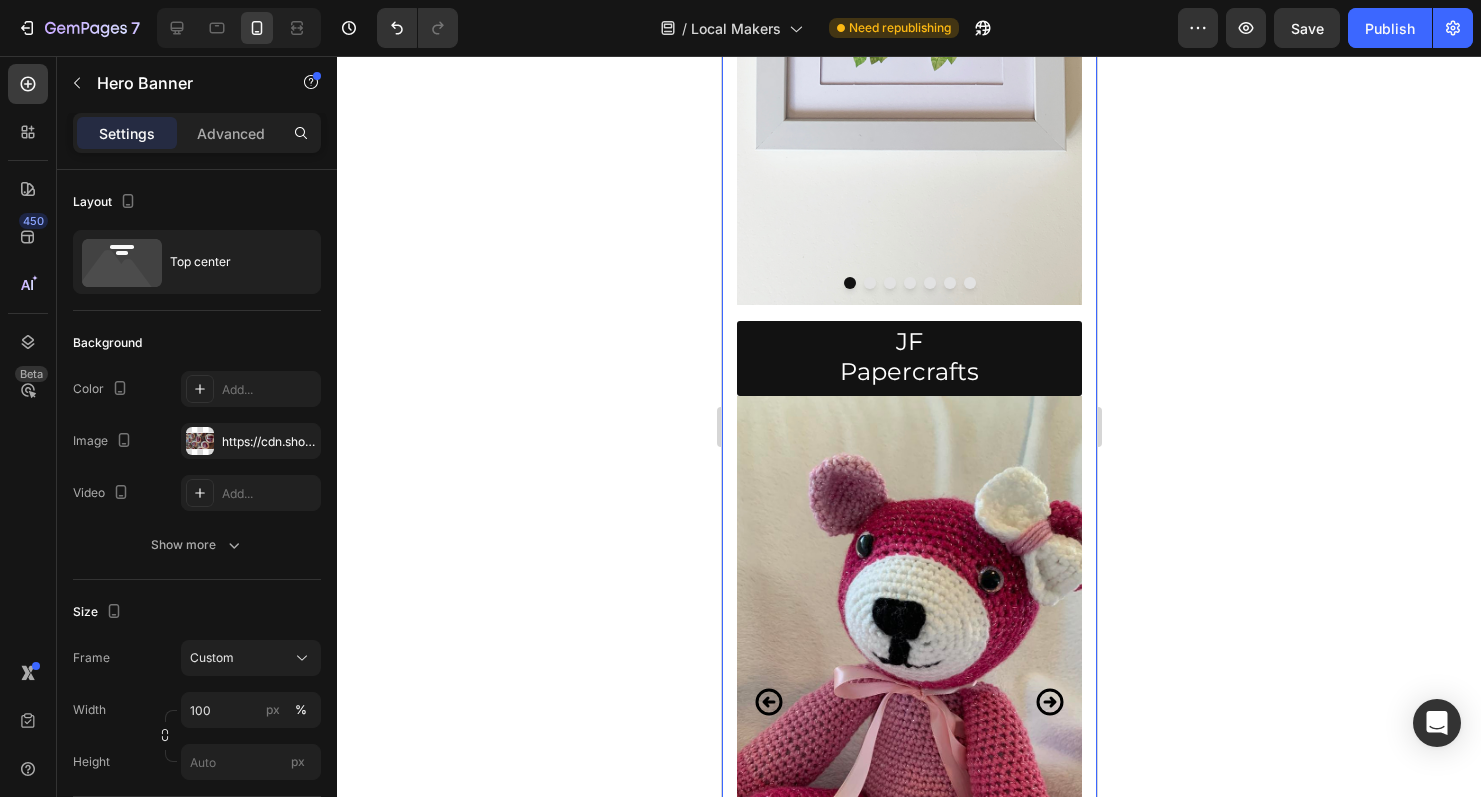 scroll, scrollTop: 1240, scrollLeft: 0, axis: vertical 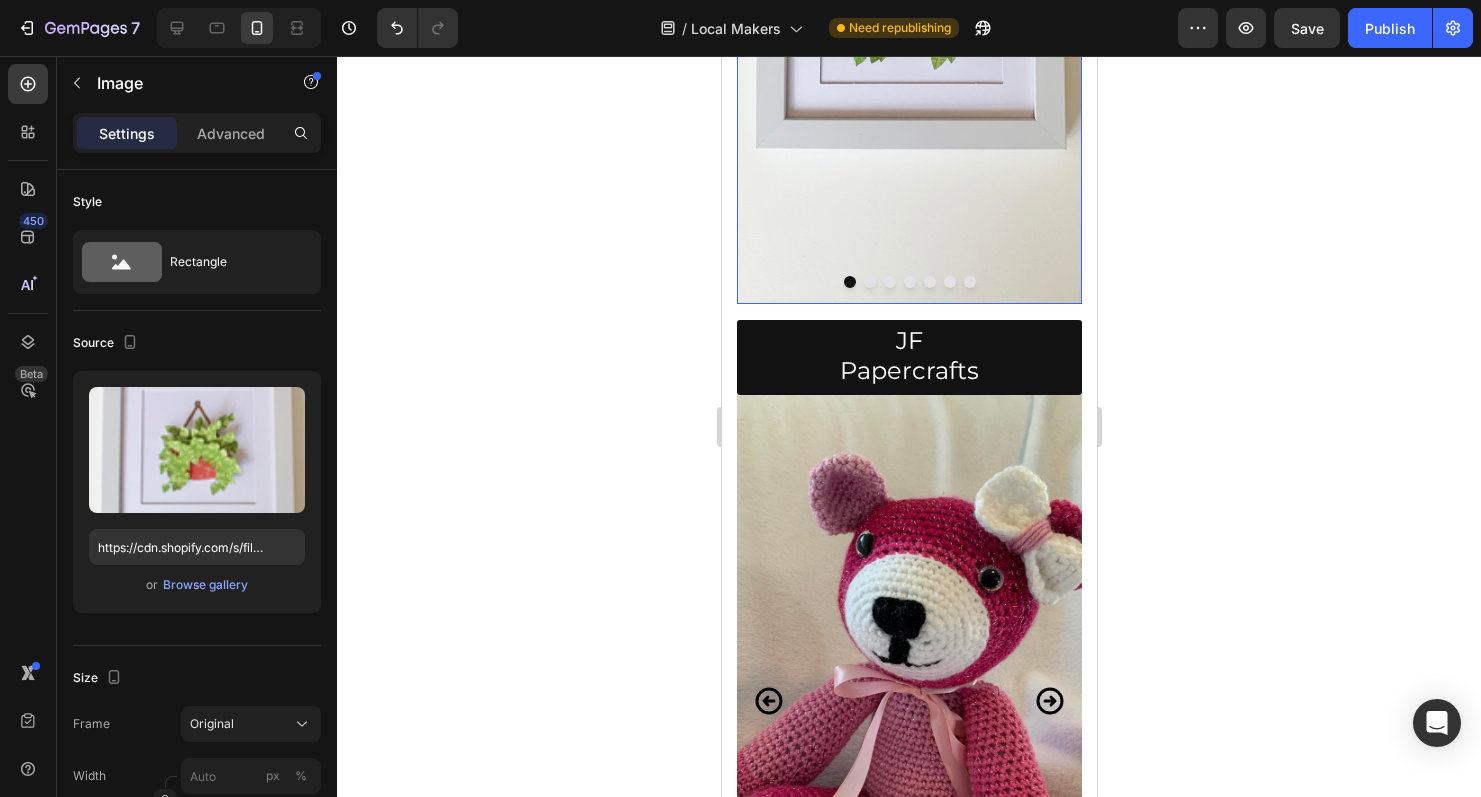 click at bounding box center (908, -3) 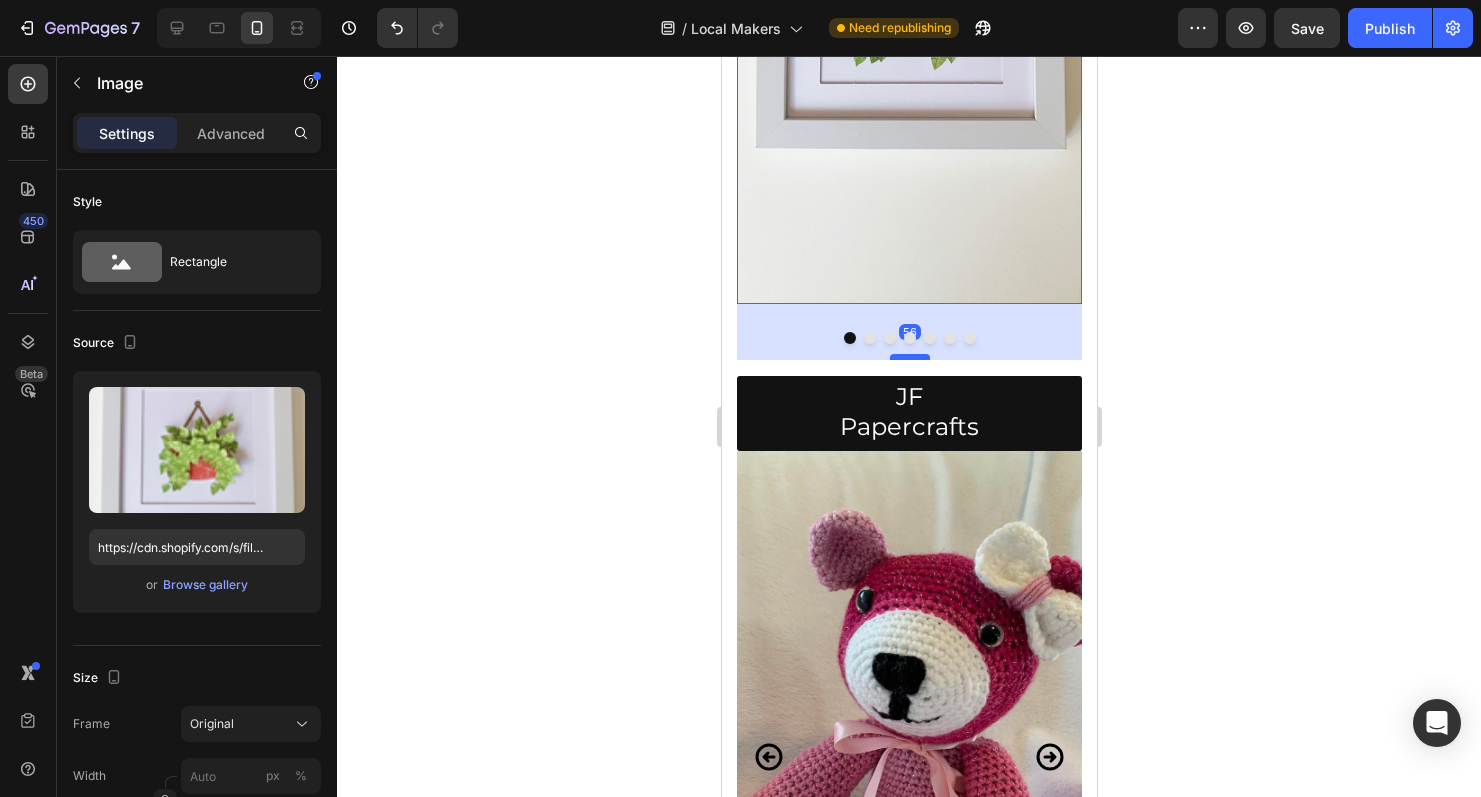drag, startPoint x: 911, startPoint y: 302, endPoint x: 914, endPoint y: 358, distance: 56.0803 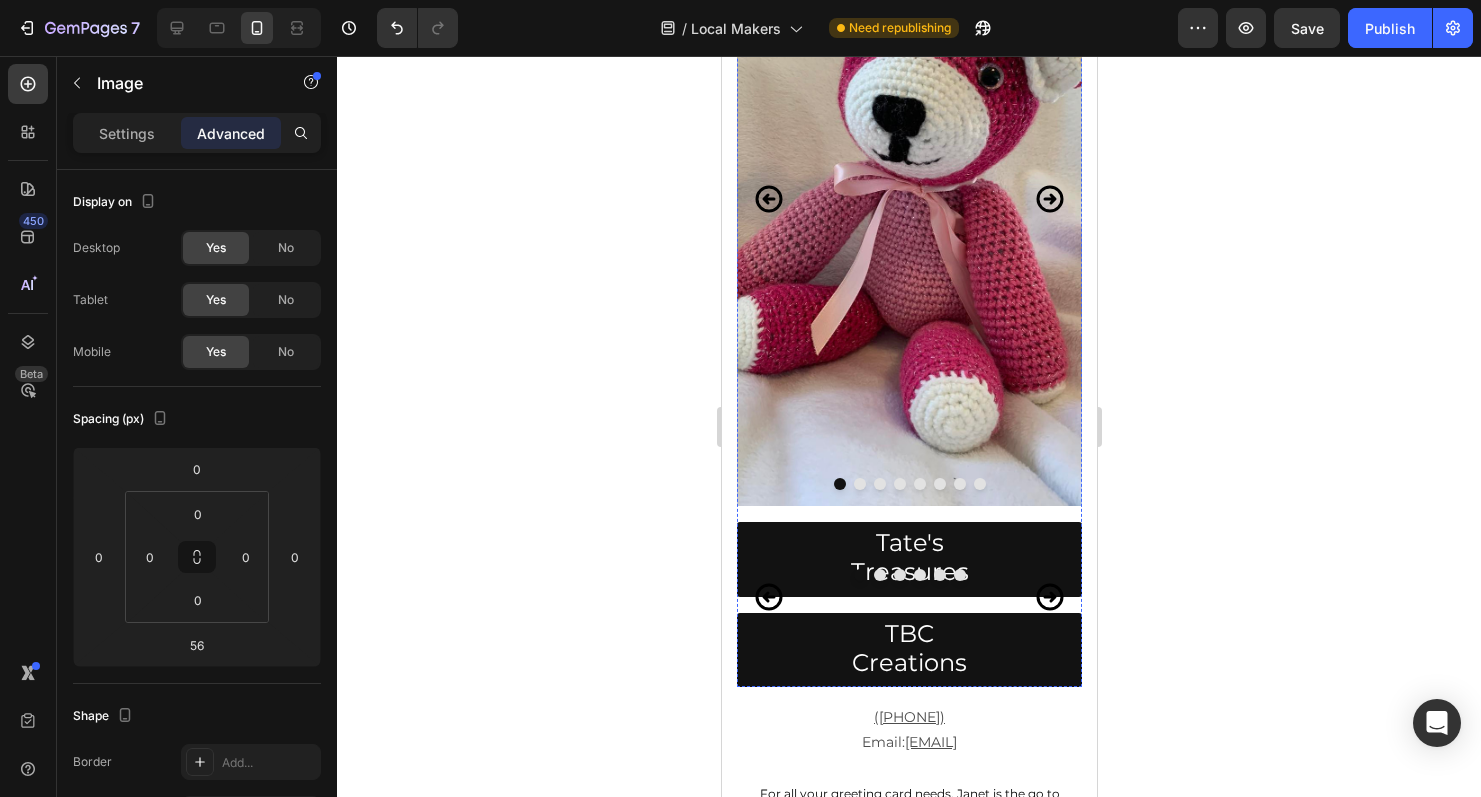 scroll, scrollTop: 1822, scrollLeft: 0, axis: vertical 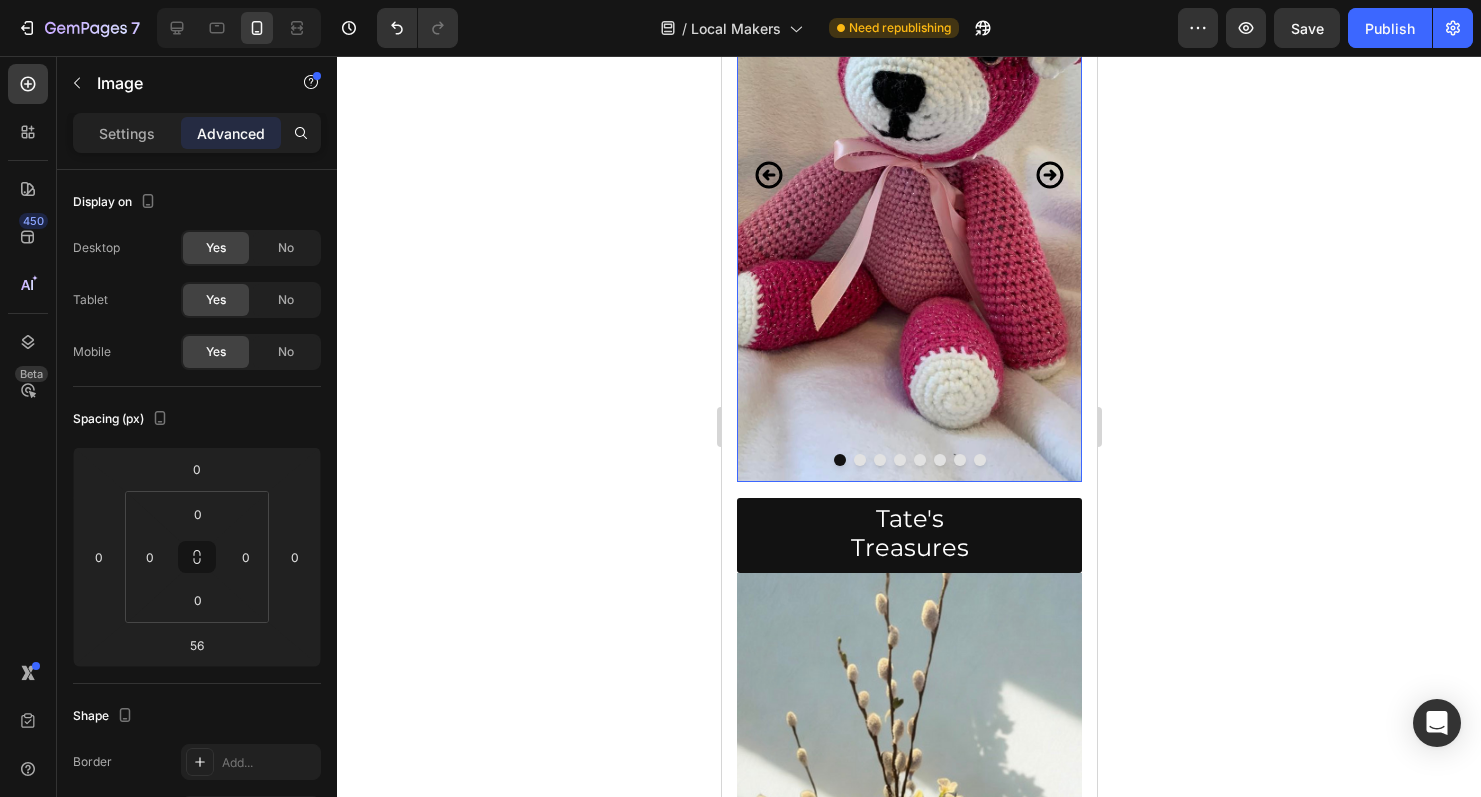 click at bounding box center [908, 175] 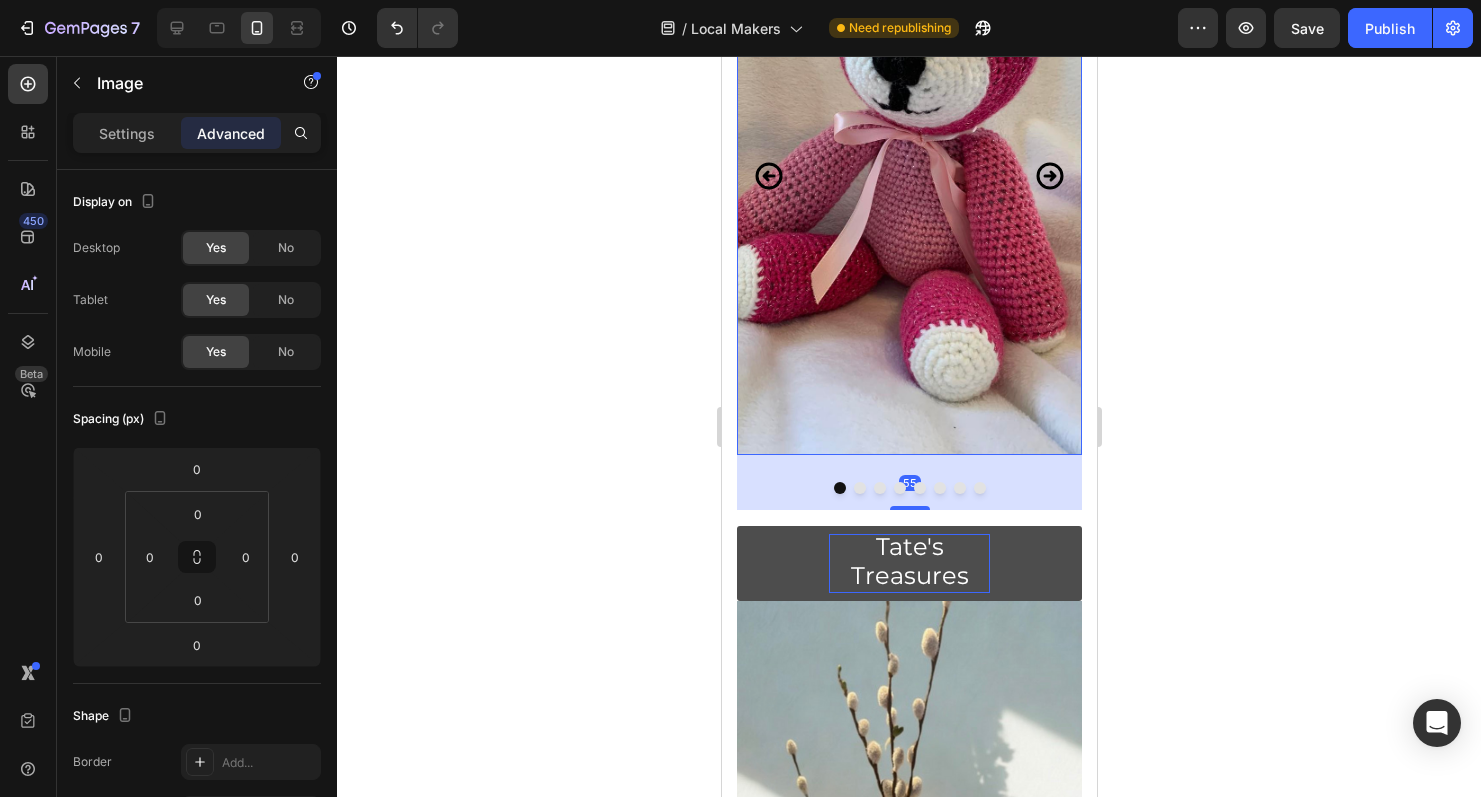scroll, scrollTop: 1850, scrollLeft: 0, axis: vertical 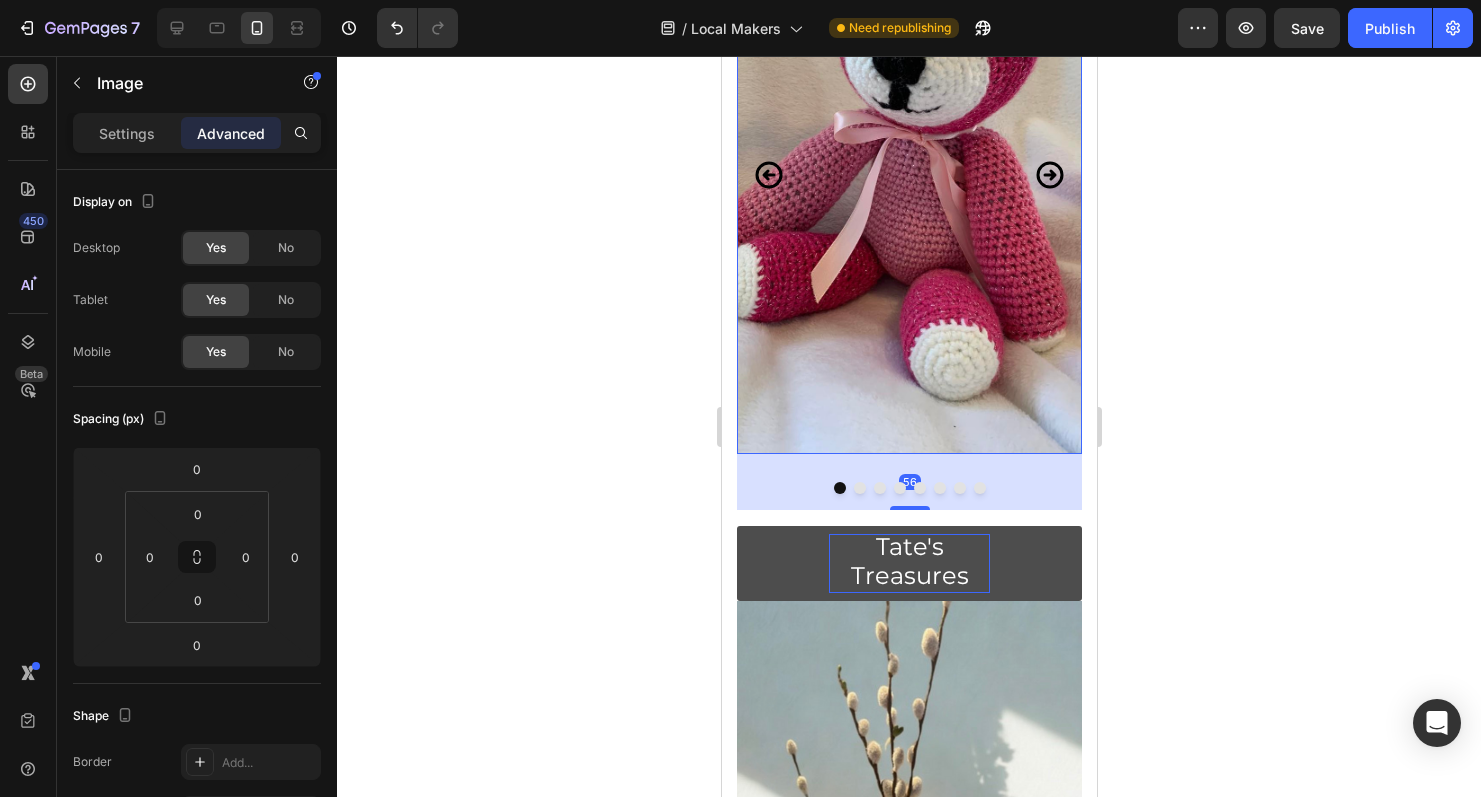 drag, startPoint x: 913, startPoint y: 479, endPoint x: 913, endPoint y: 535, distance: 56 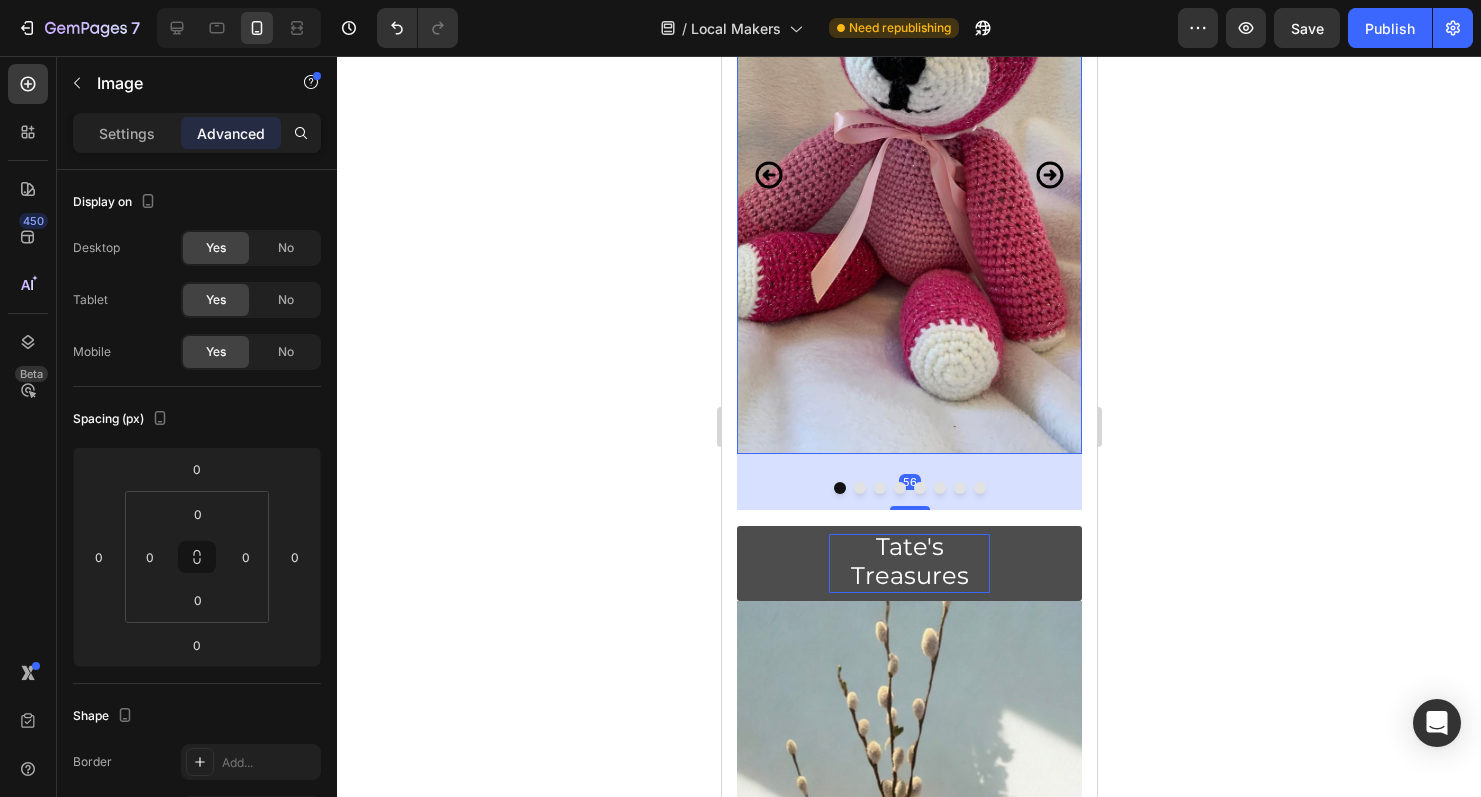 click on "Image   56 Image Image Image Image Image Image Image
Carousel Tate's Treasures Button" at bounding box center [908, 221] 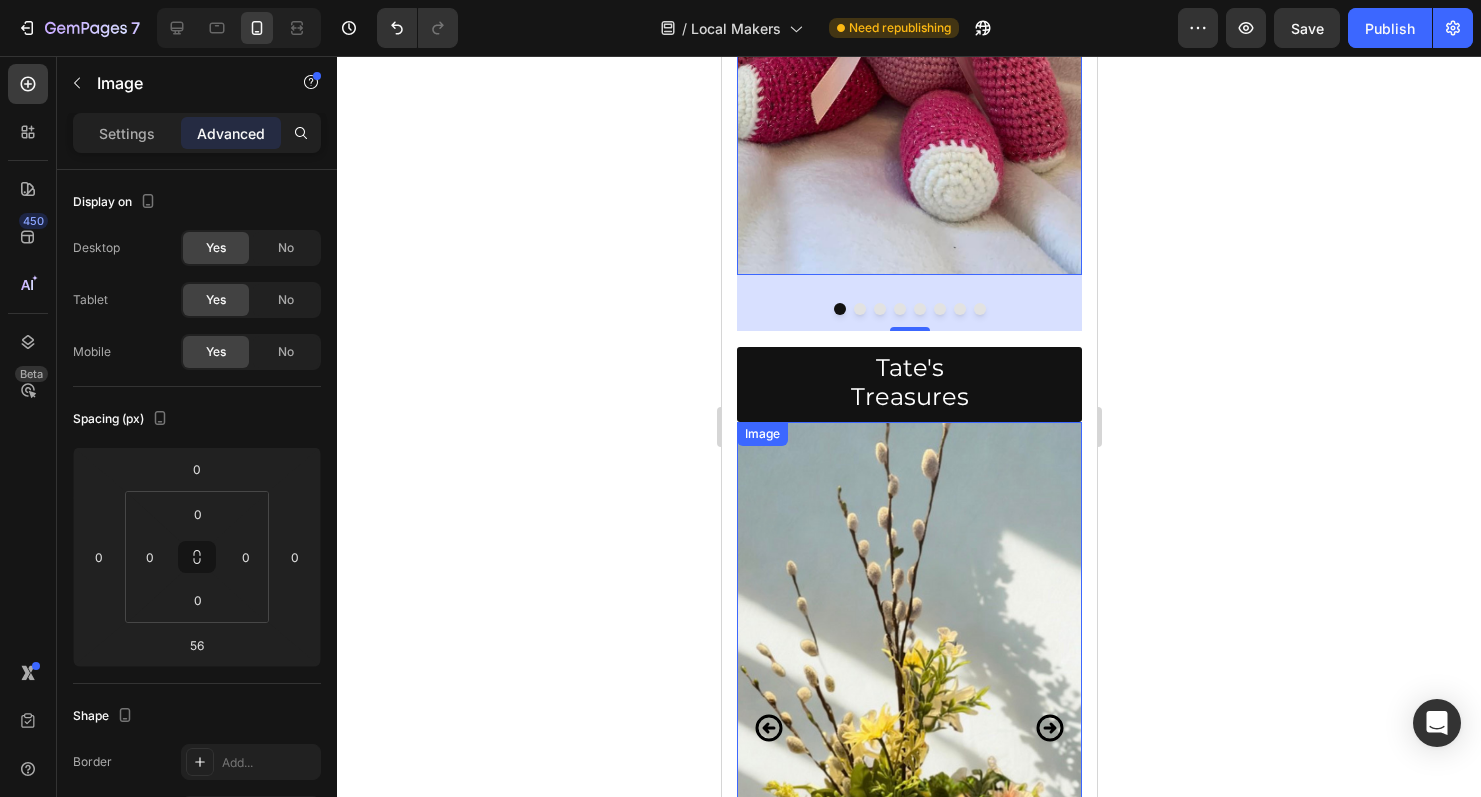 scroll, scrollTop: 2027, scrollLeft: 0, axis: vertical 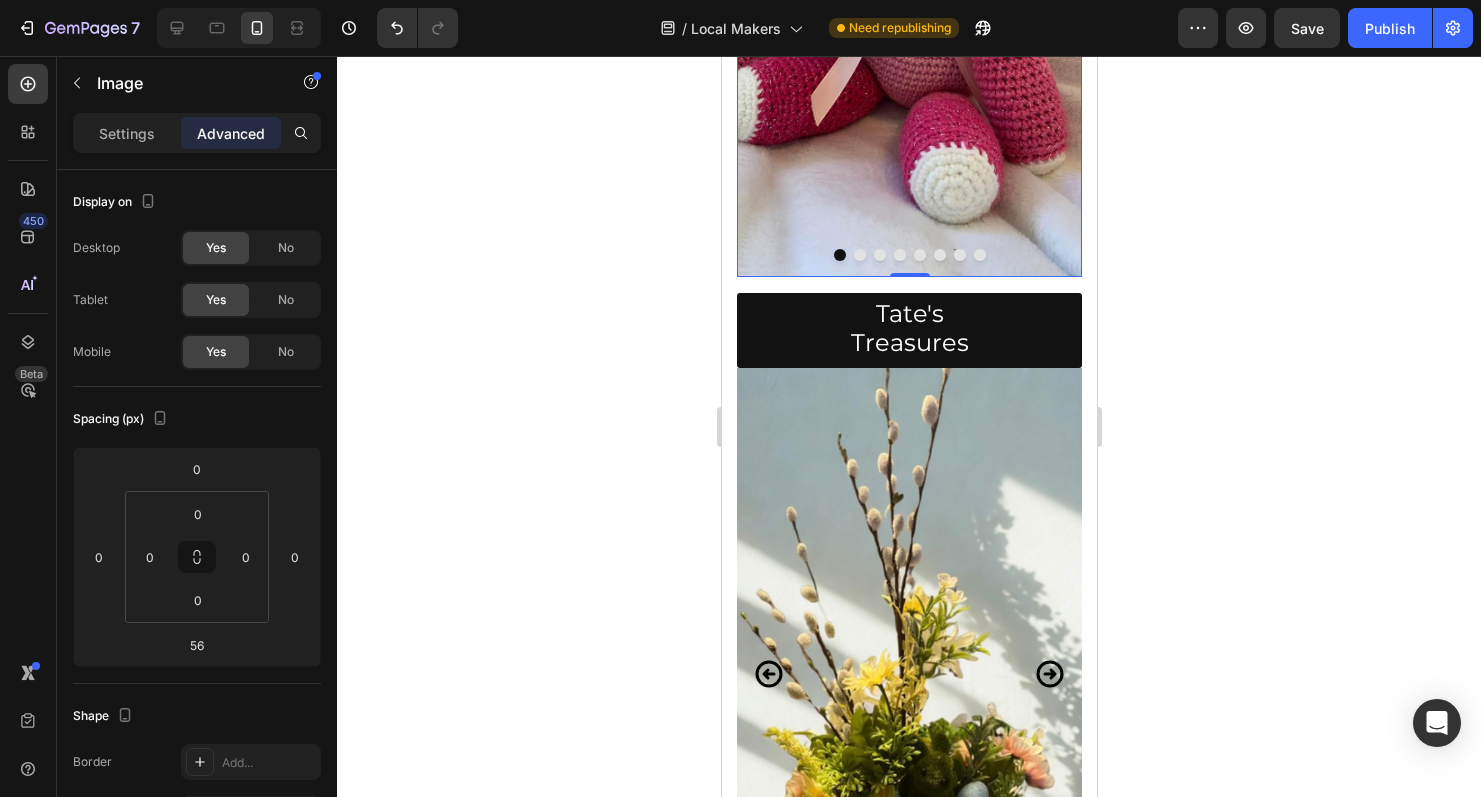 drag, startPoint x: 912, startPoint y: 330, endPoint x: 913, endPoint y: 258, distance: 72.00694 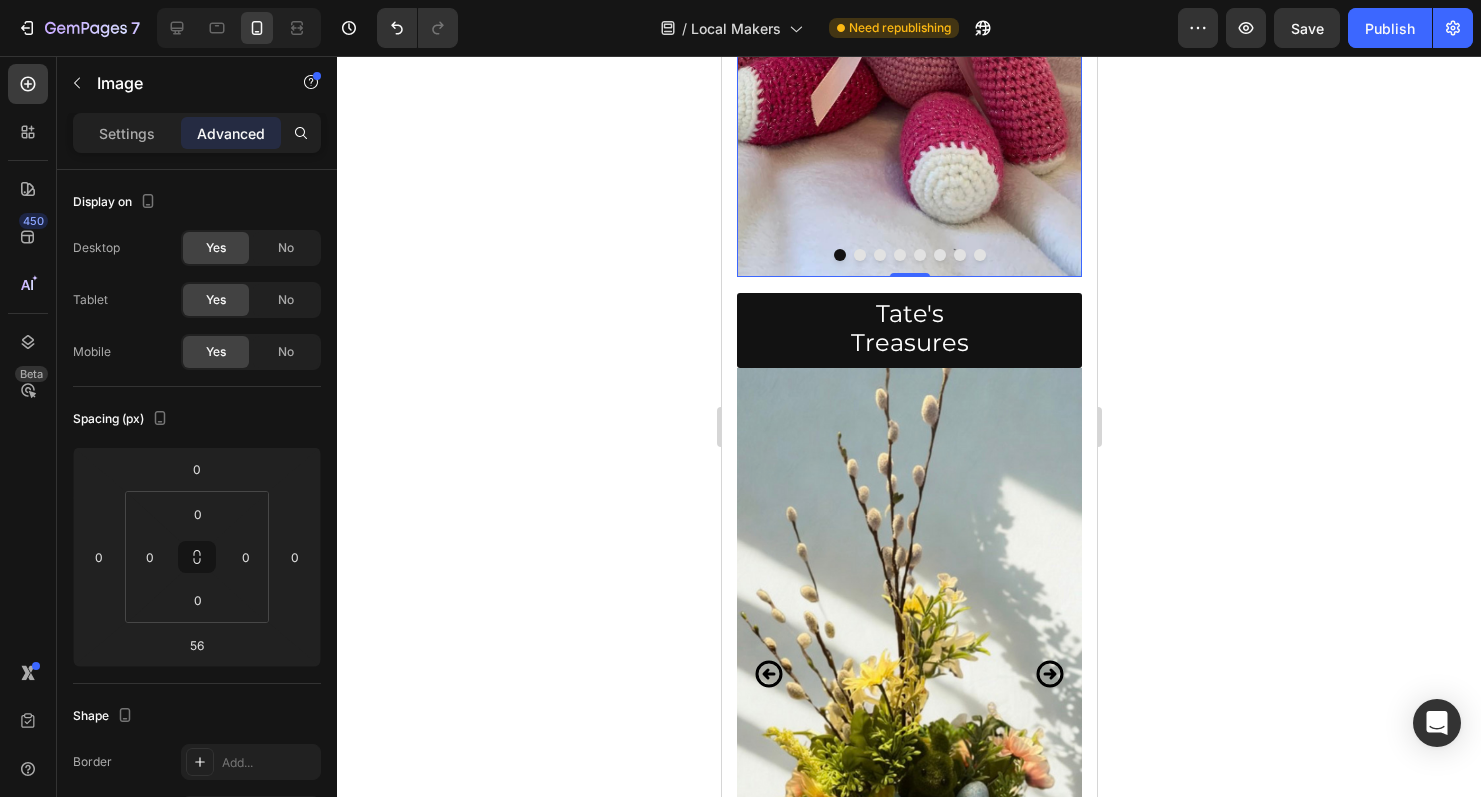 click on "Image   0 Image Image Image Image Image Image Image
Carousel" at bounding box center [908, -30] 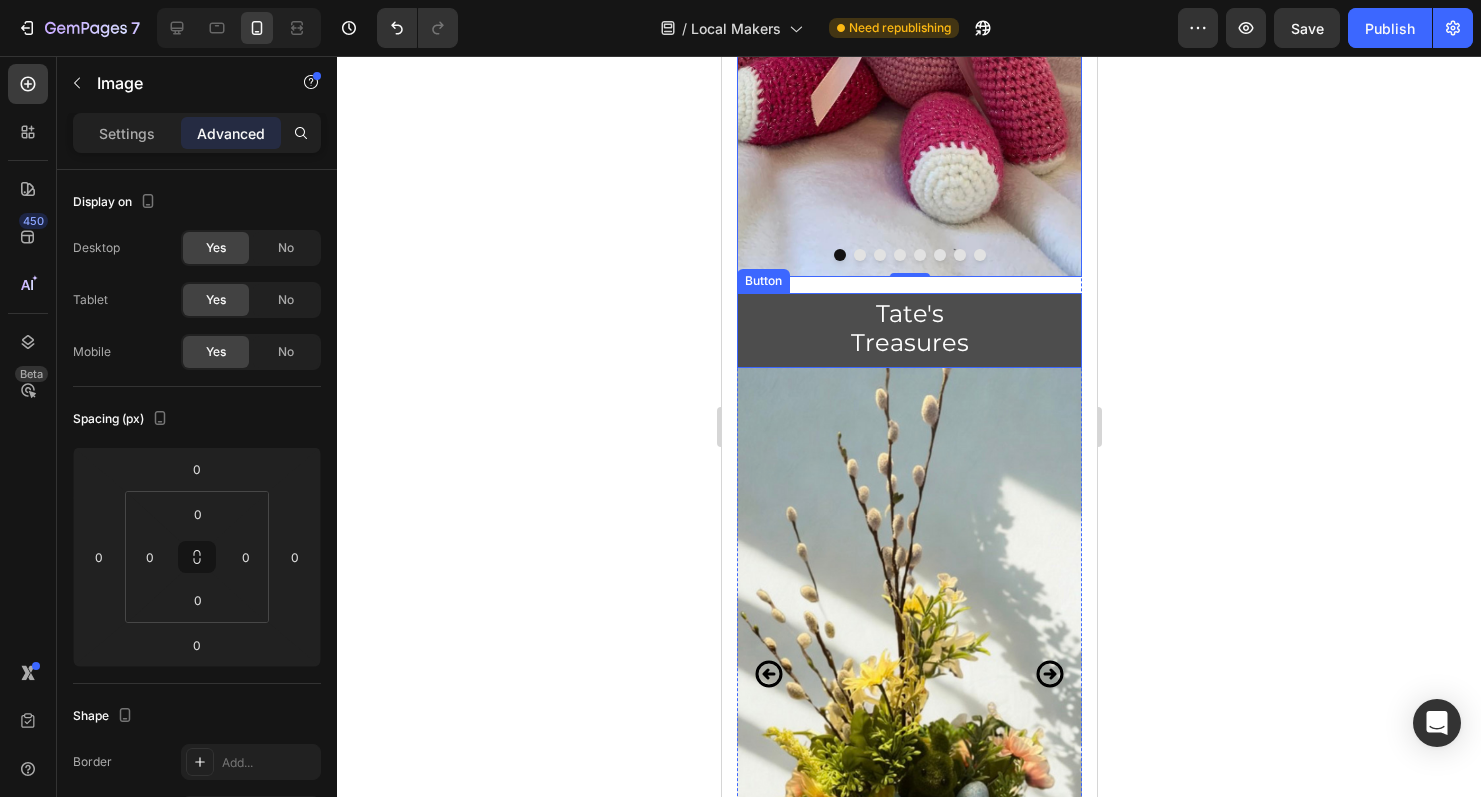 click on "Tate's Treasures" at bounding box center [908, 330] 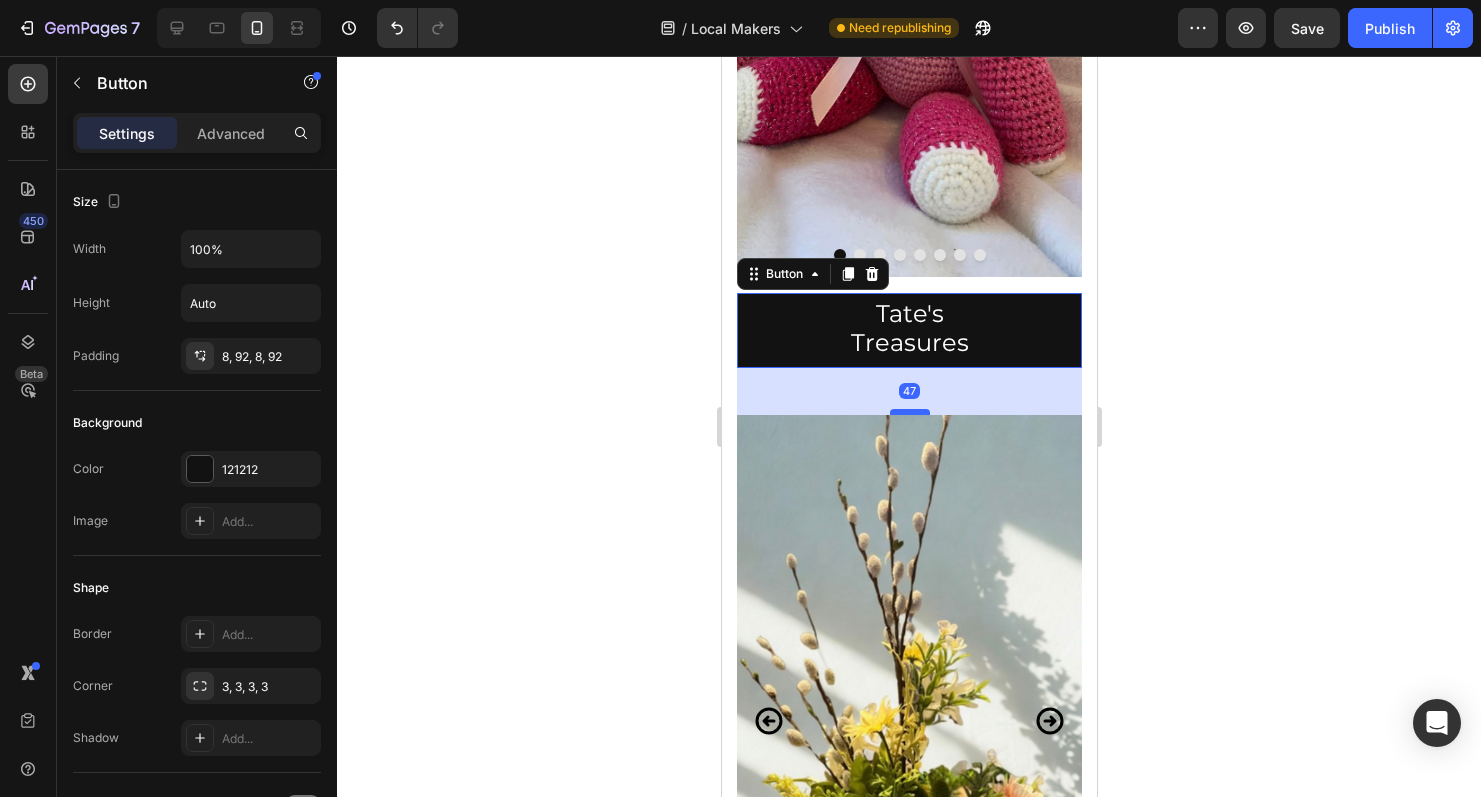 drag, startPoint x: 907, startPoint y: 362, endPoint x: 908, endPoint y: 409, distance: 47.010635 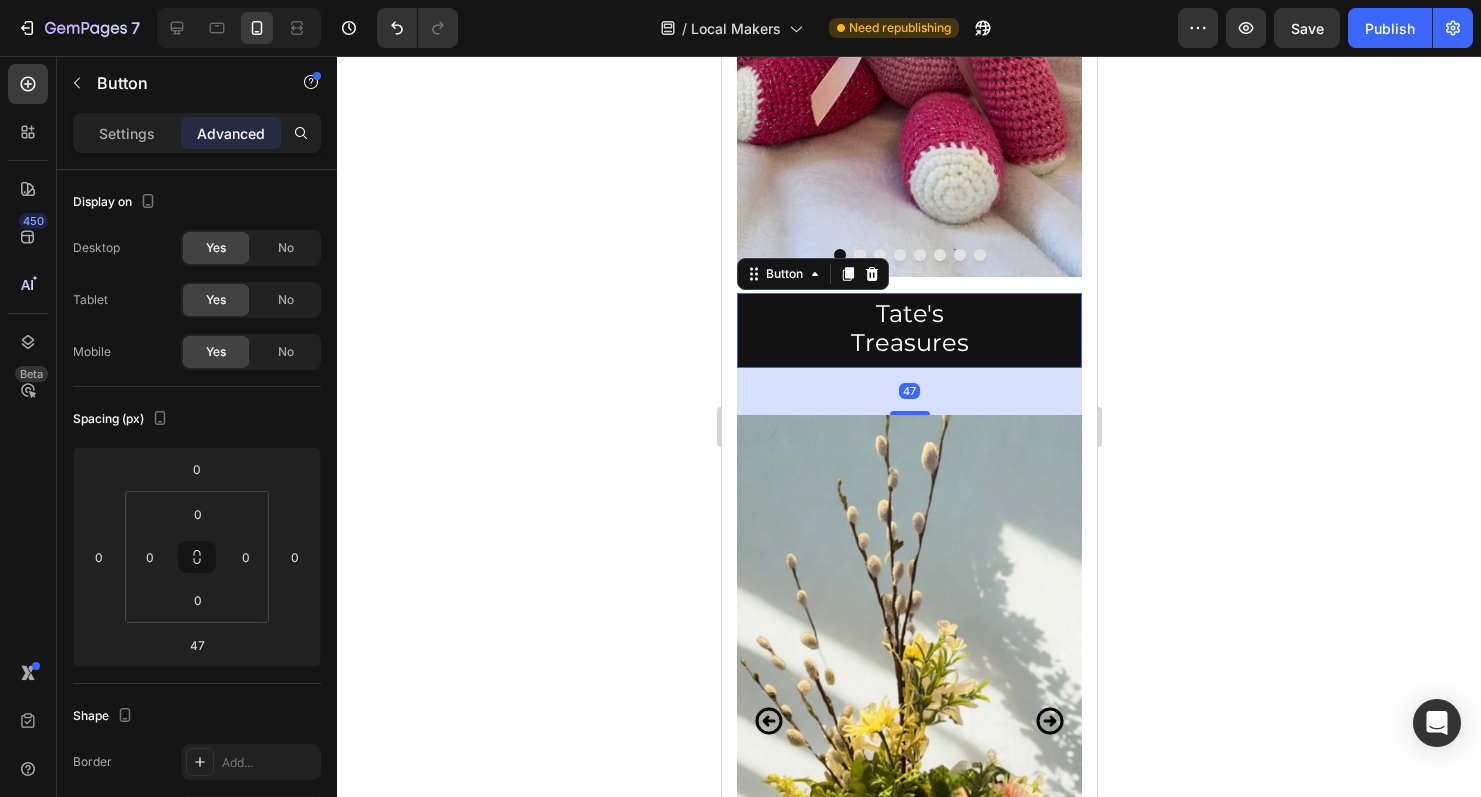 click 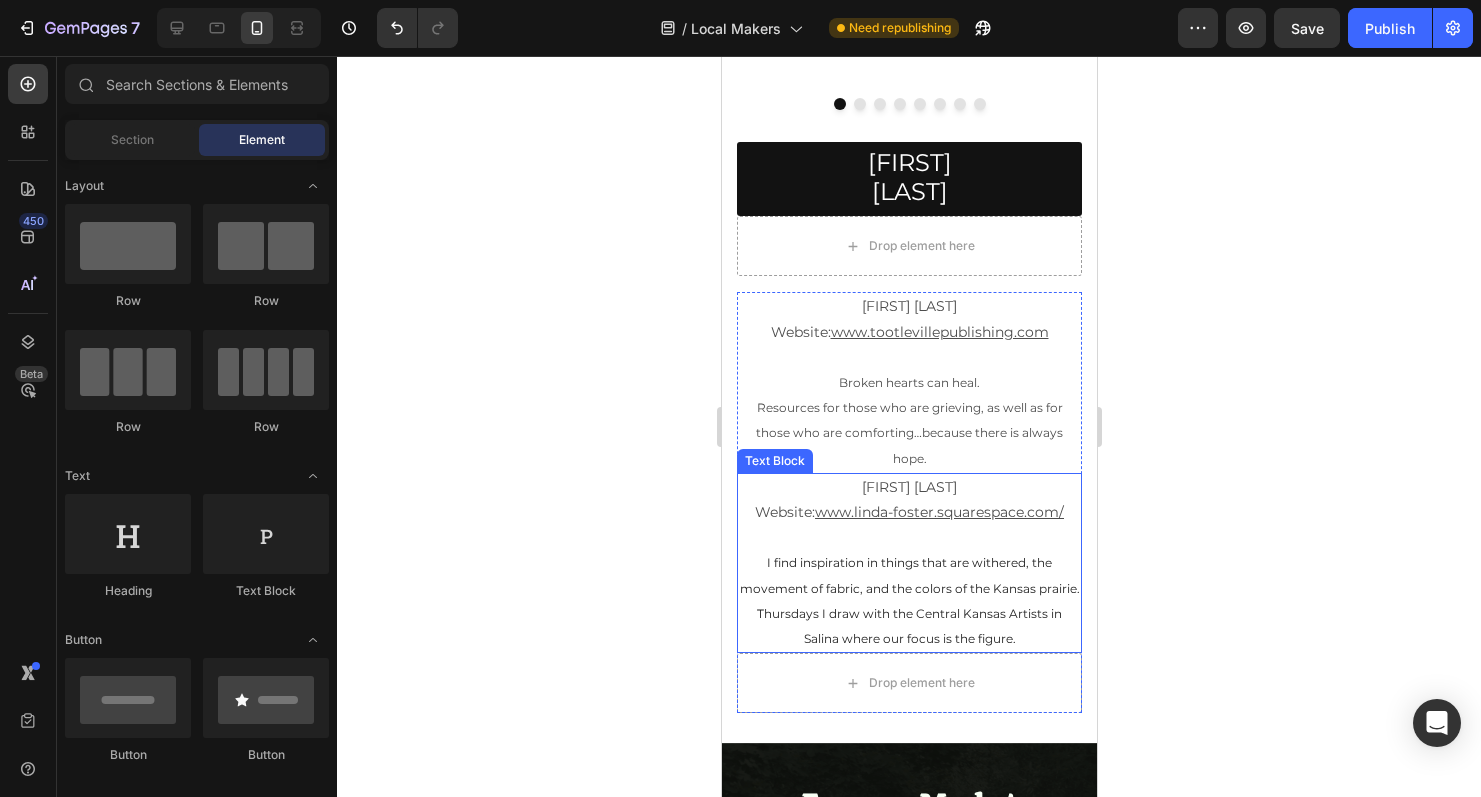 scroll, scrollTop: 4650, scrollLeft: 0, axis: vertical 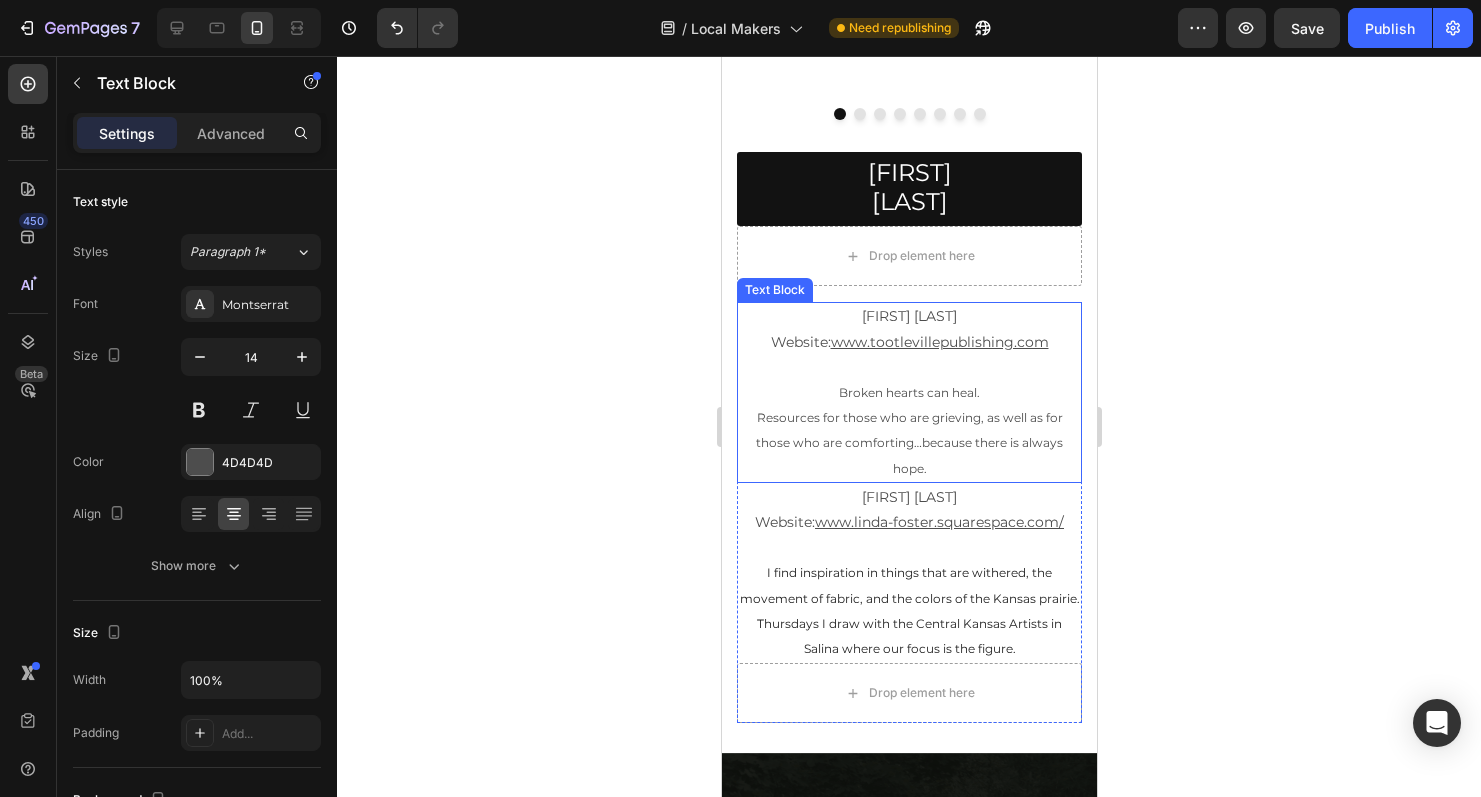 click on "Broken hearts can heal." at bounding box center (908, 392) 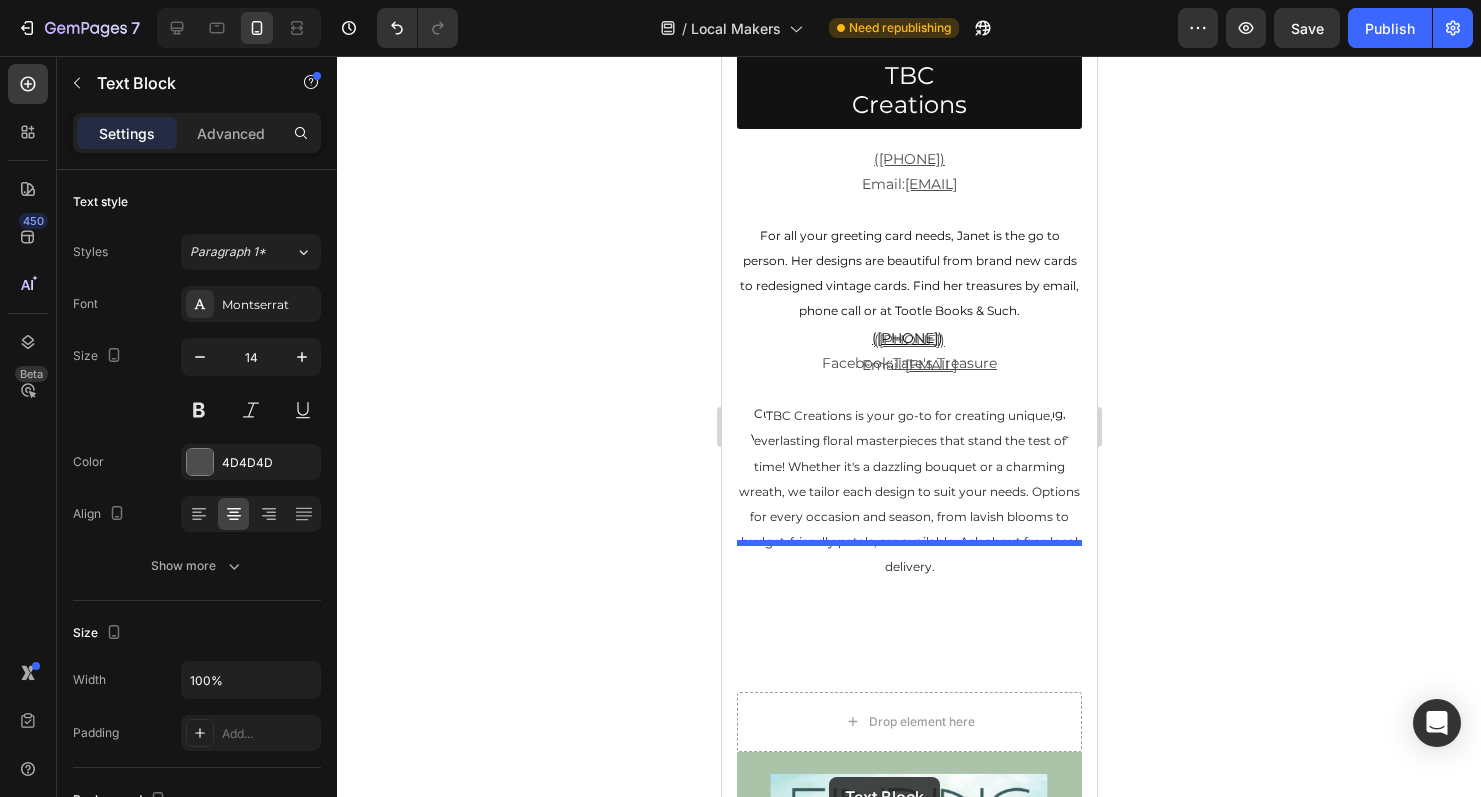 scroll, scrollTop: 3031, scrollLeft: 0, axis: vertical 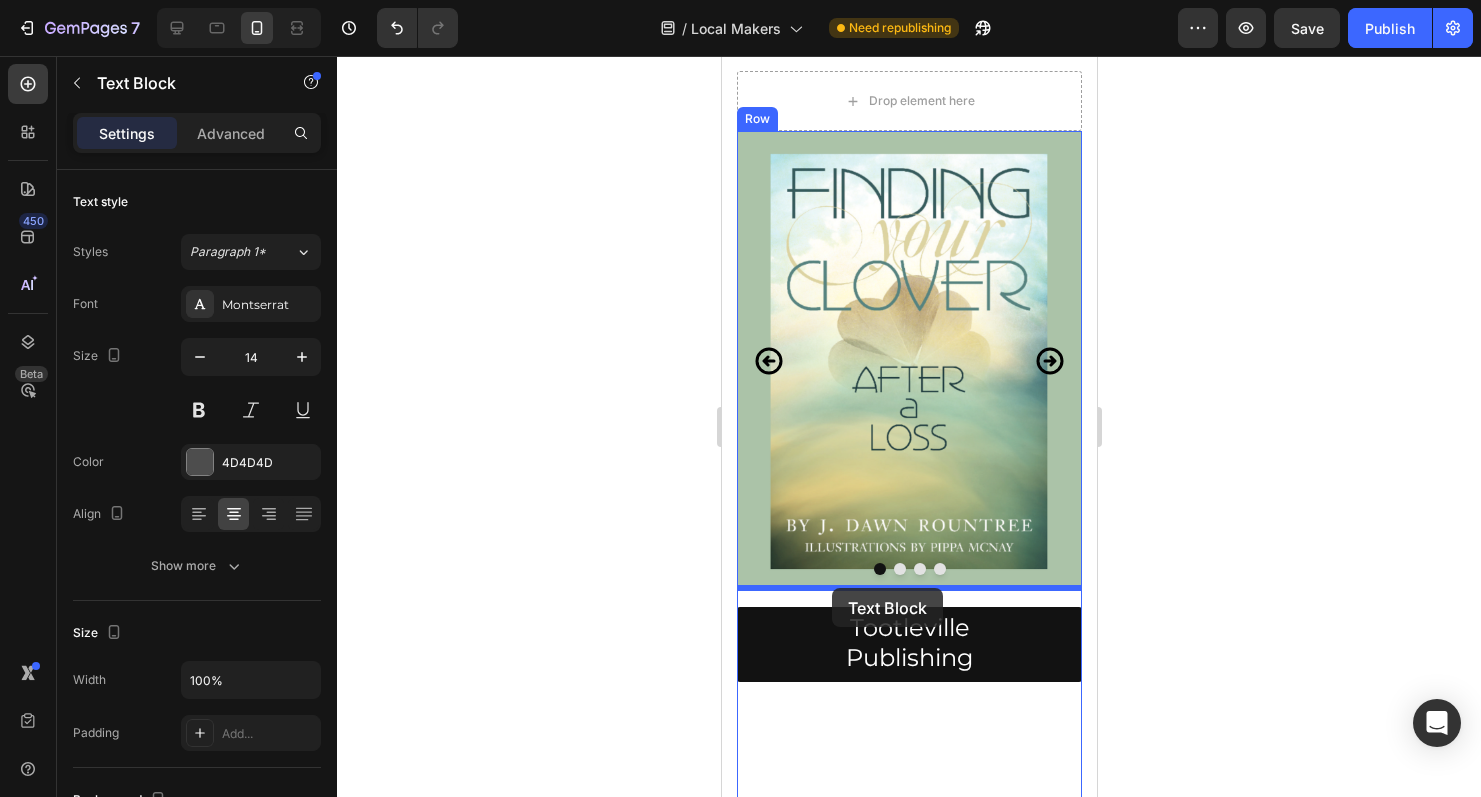 drag, startPoint x: 752, startPoint y: 256, endPoint x: 831, endPoint y: 588, distance: 341.26968 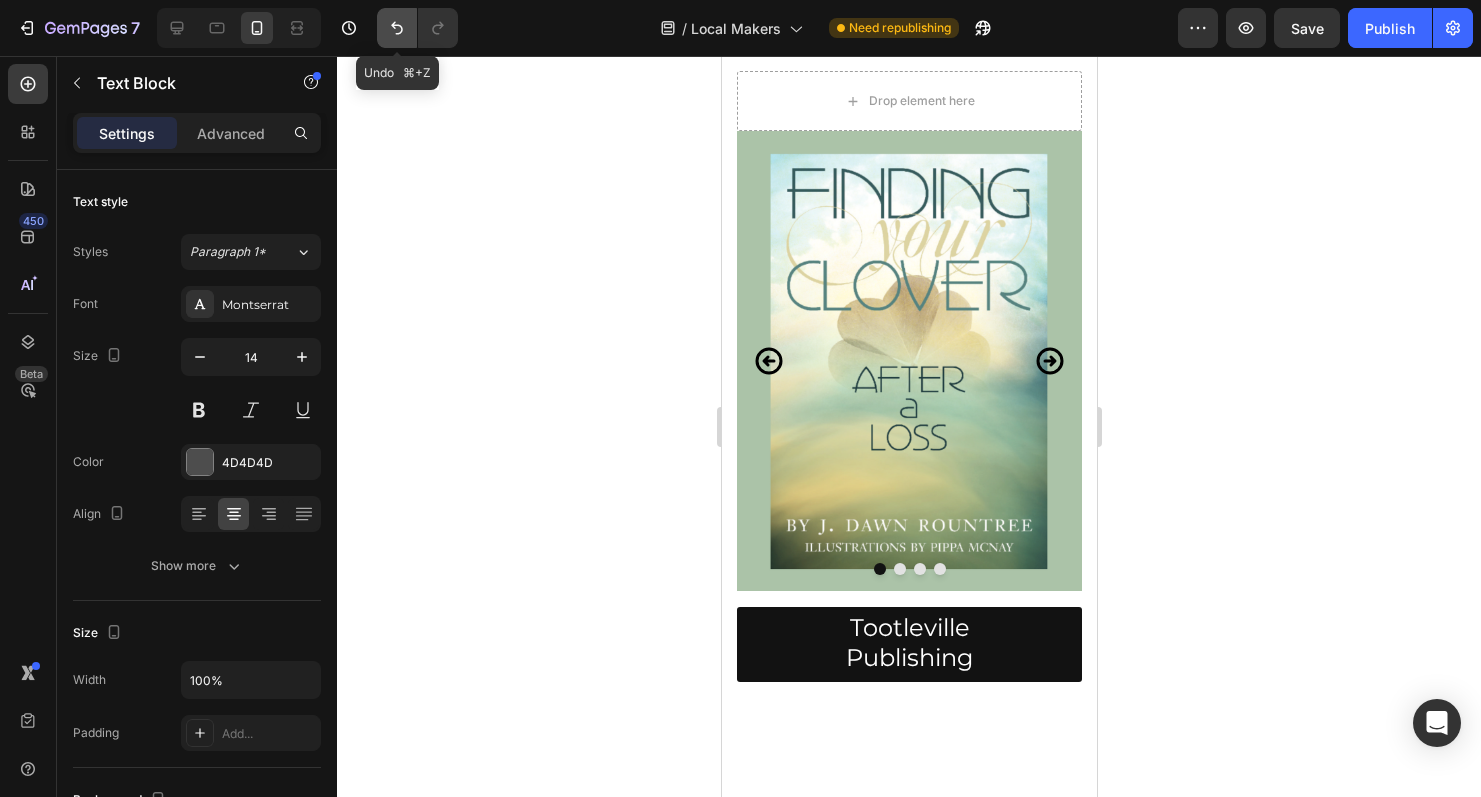 click 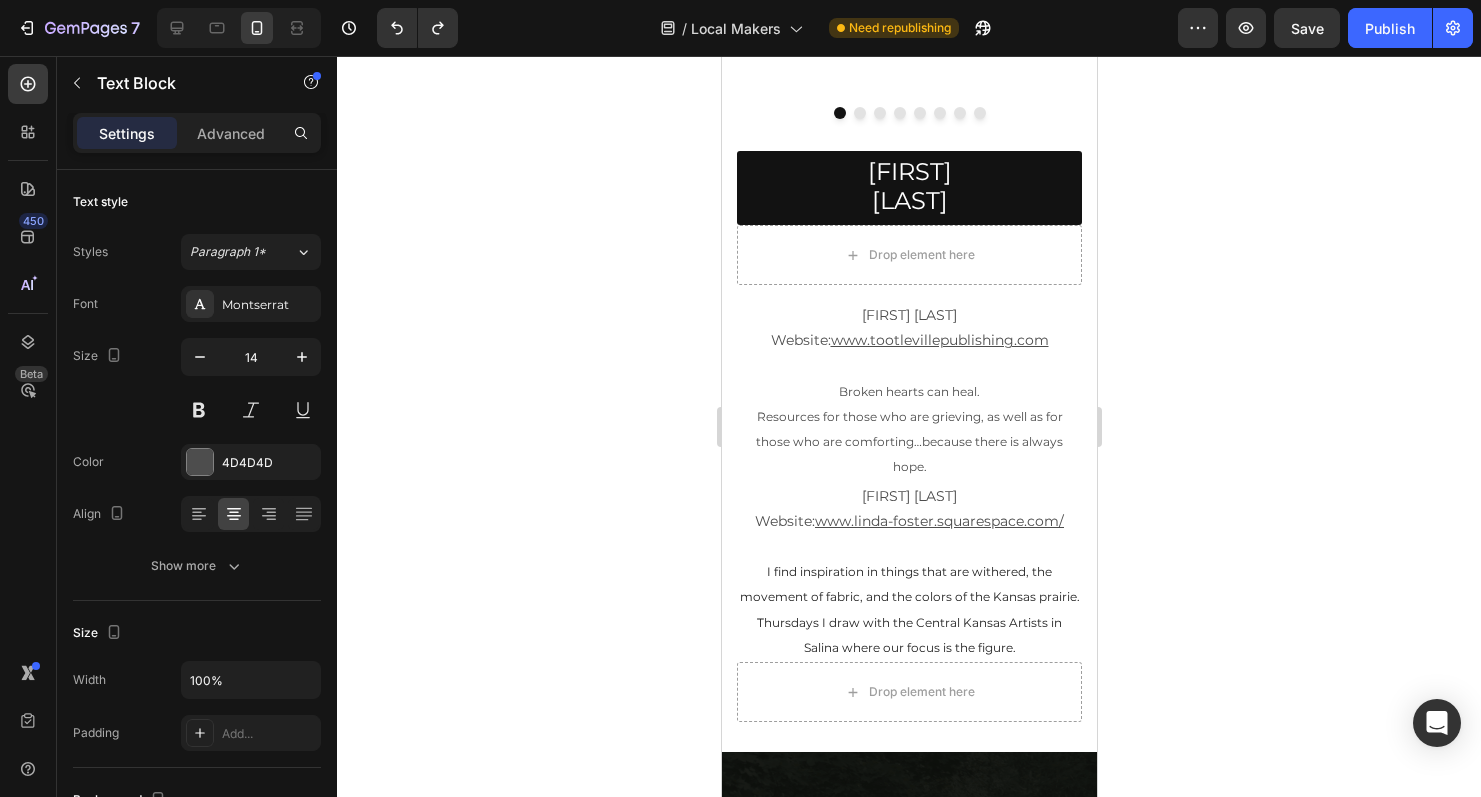 scroll, scrollTop: 4070, scrollLeft: 0, axis: vertical 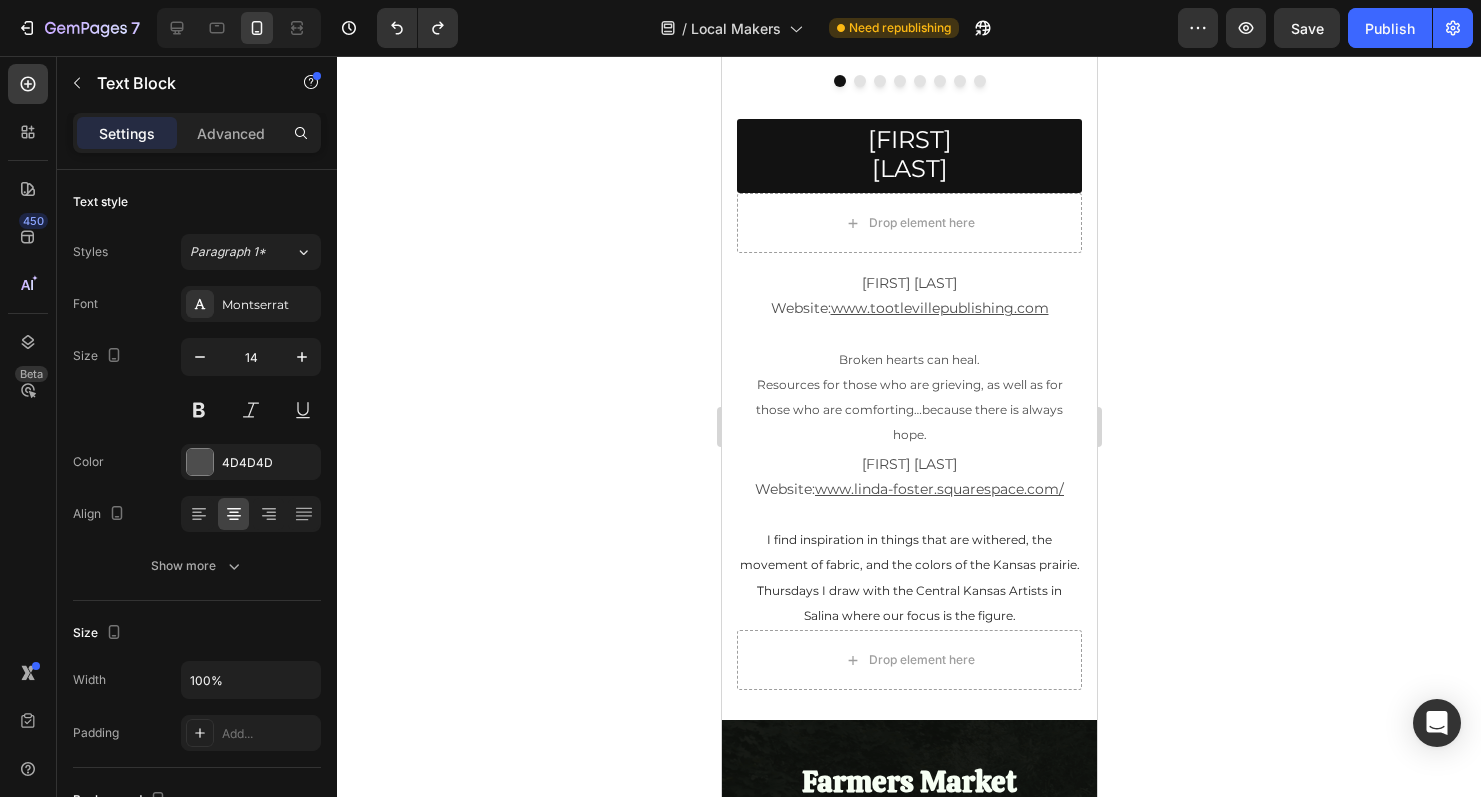 click on "[FIRST] [LAST]" at bounding box center (908, 283) 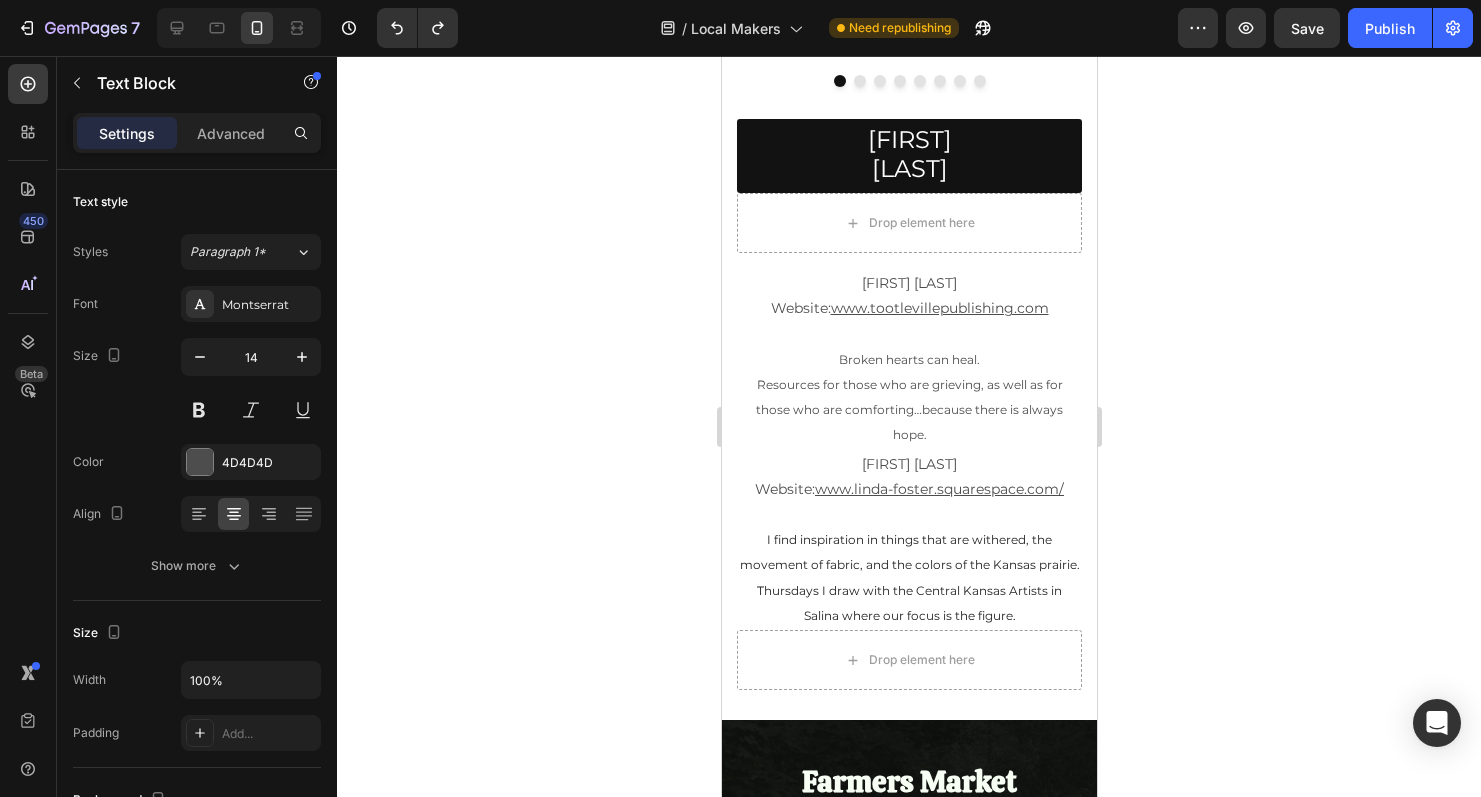 click on "[FIRST] [LAST]" at bounding box center [908, 464] 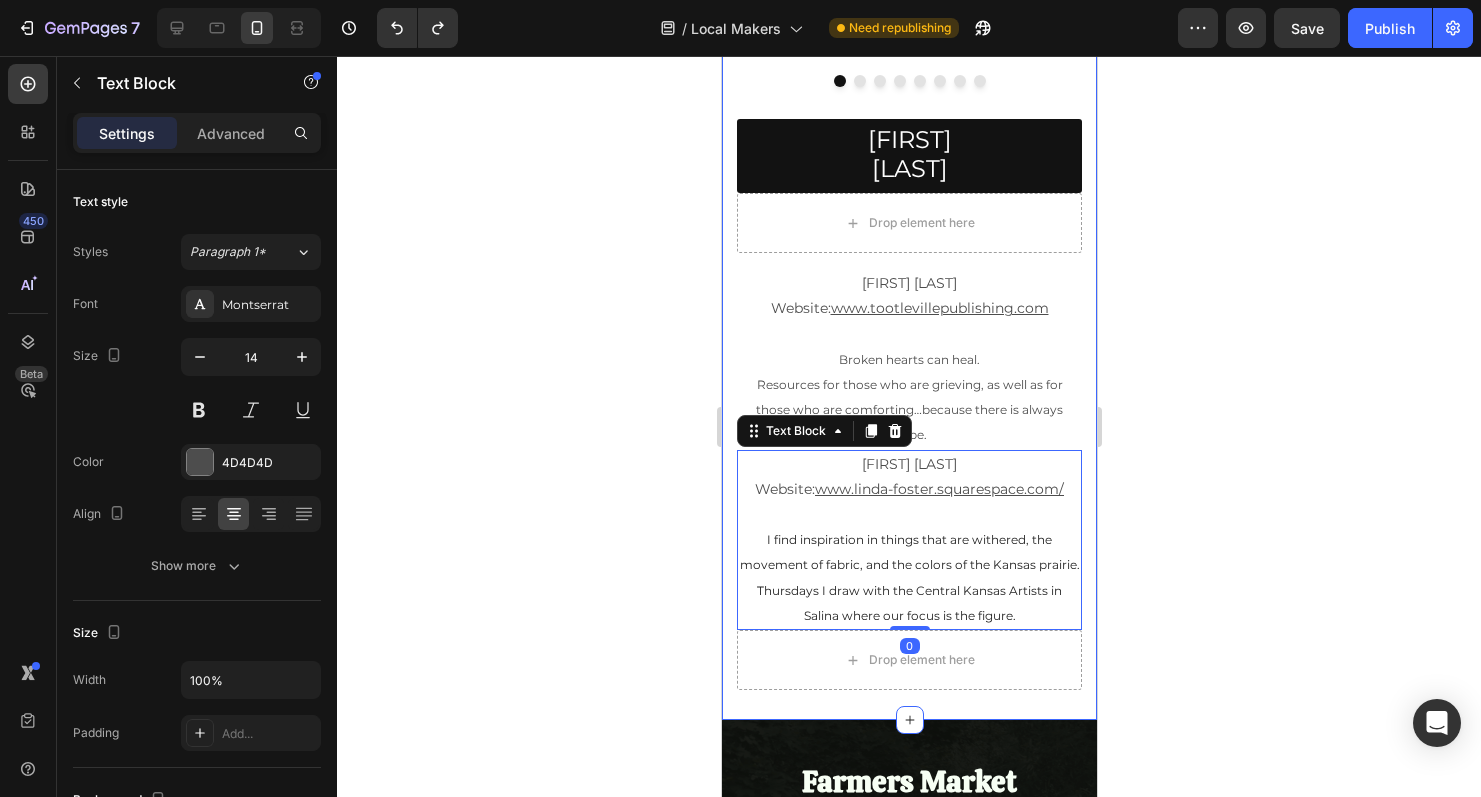 click on "Drop element here Row
Image Image Image Image
Carousel Tootleville Publishing Button
Image
Drop element here Image Image Image Image Image Image
Carousel Linda Foster Button
Drop element here Row Dawn Phelps Website:  www.tootlevillepublishing.com Broken hearts can heal. Resources for those who are grieving, as well as for those who are comforting…because there is always hope. Text Block Linda Foster Website:  www.linda-foster.squarespace.com/   I find inspiration in things that are withered, the movement of fabric, and the colors of the Kansas prairie. Thursdays I draw with the Central Kansas Artists in Salina where our focus is the figure. Text Block   0
Drop element here Row Section 3" at bounding box center [908, -164] 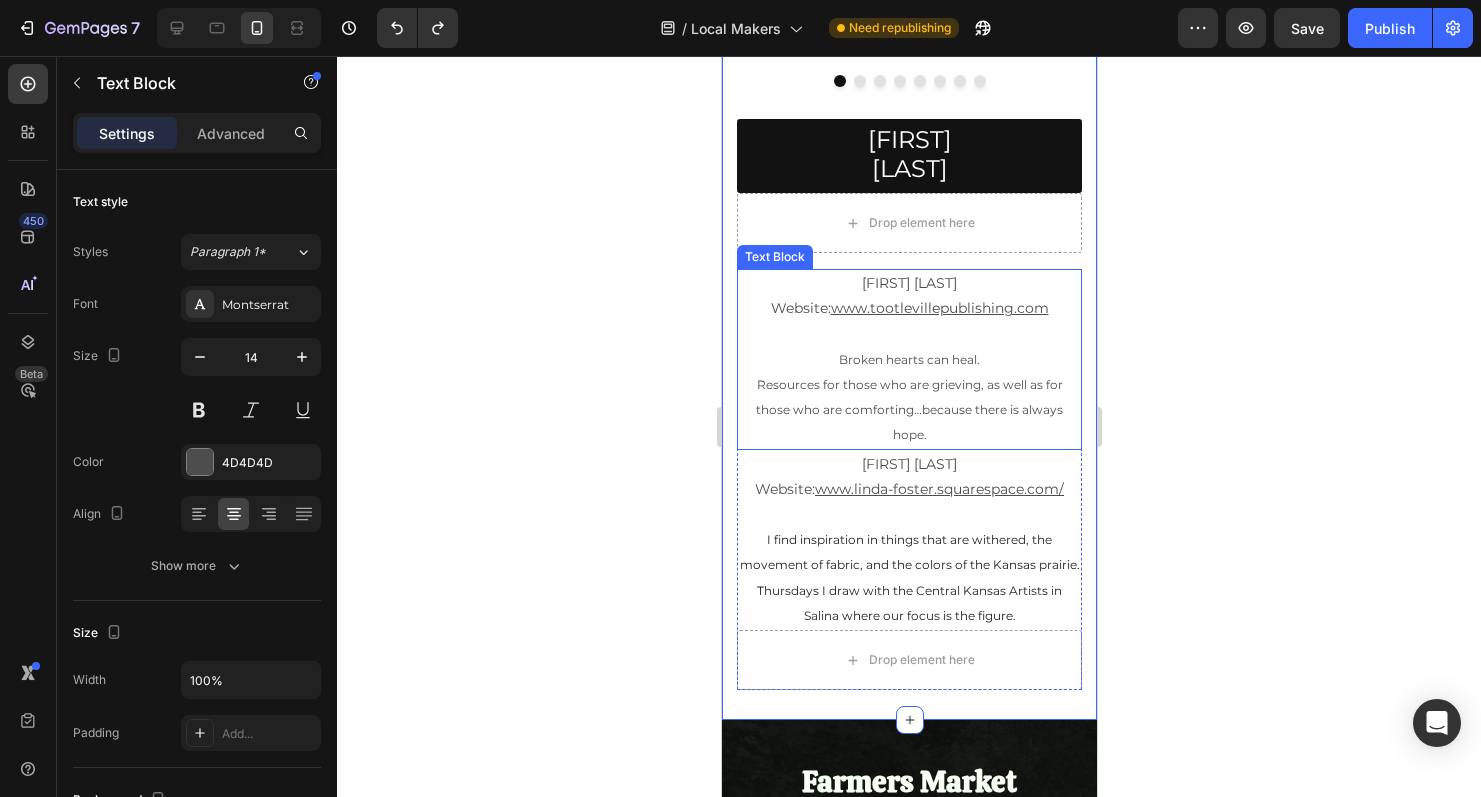 click on "Resources for those who are grieving, as well as for those who are comforting…because there is always hope." at bounding box center (908, 409) 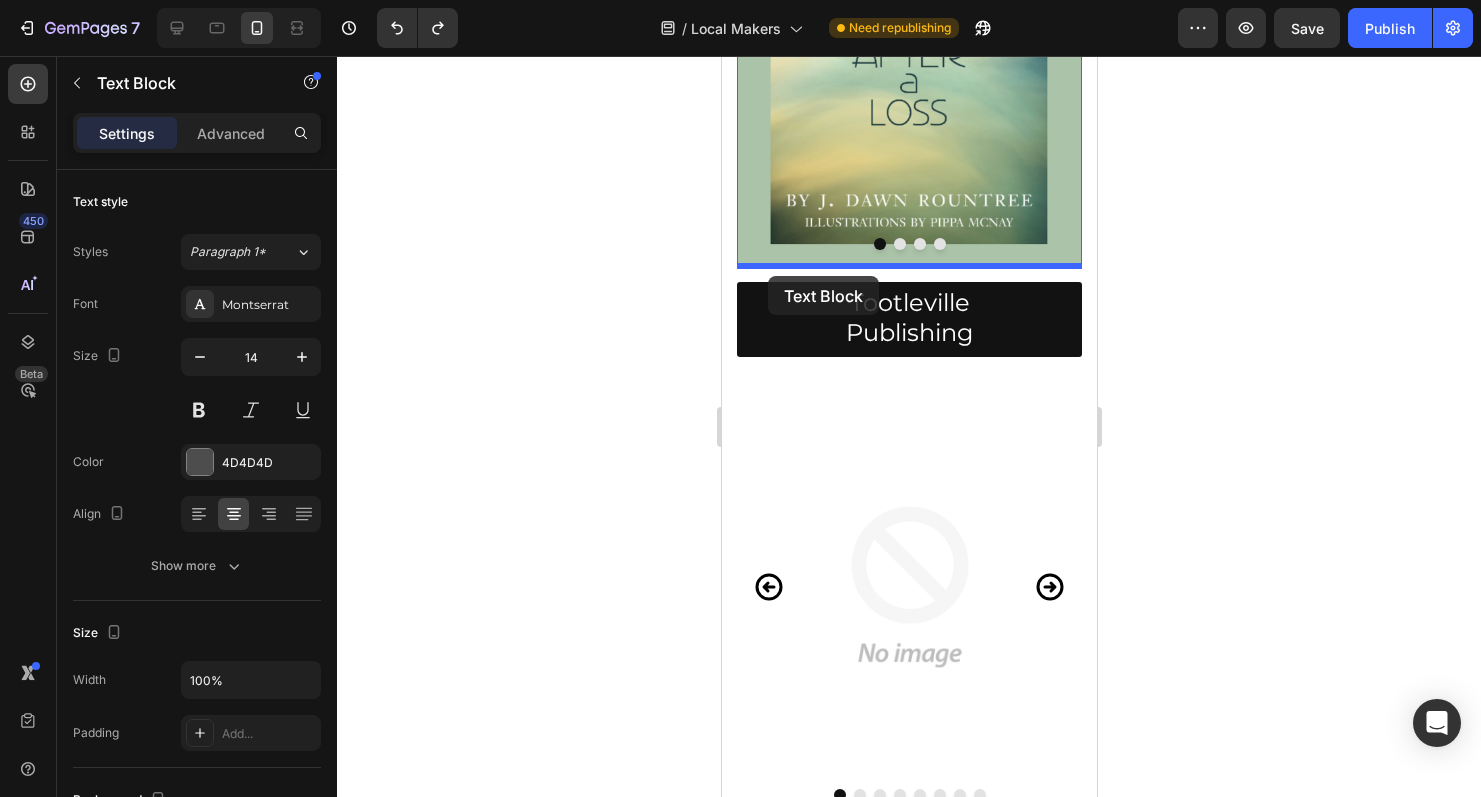 scroll, scrollTop: 3216, scrollLeft: 0, axis: vertical 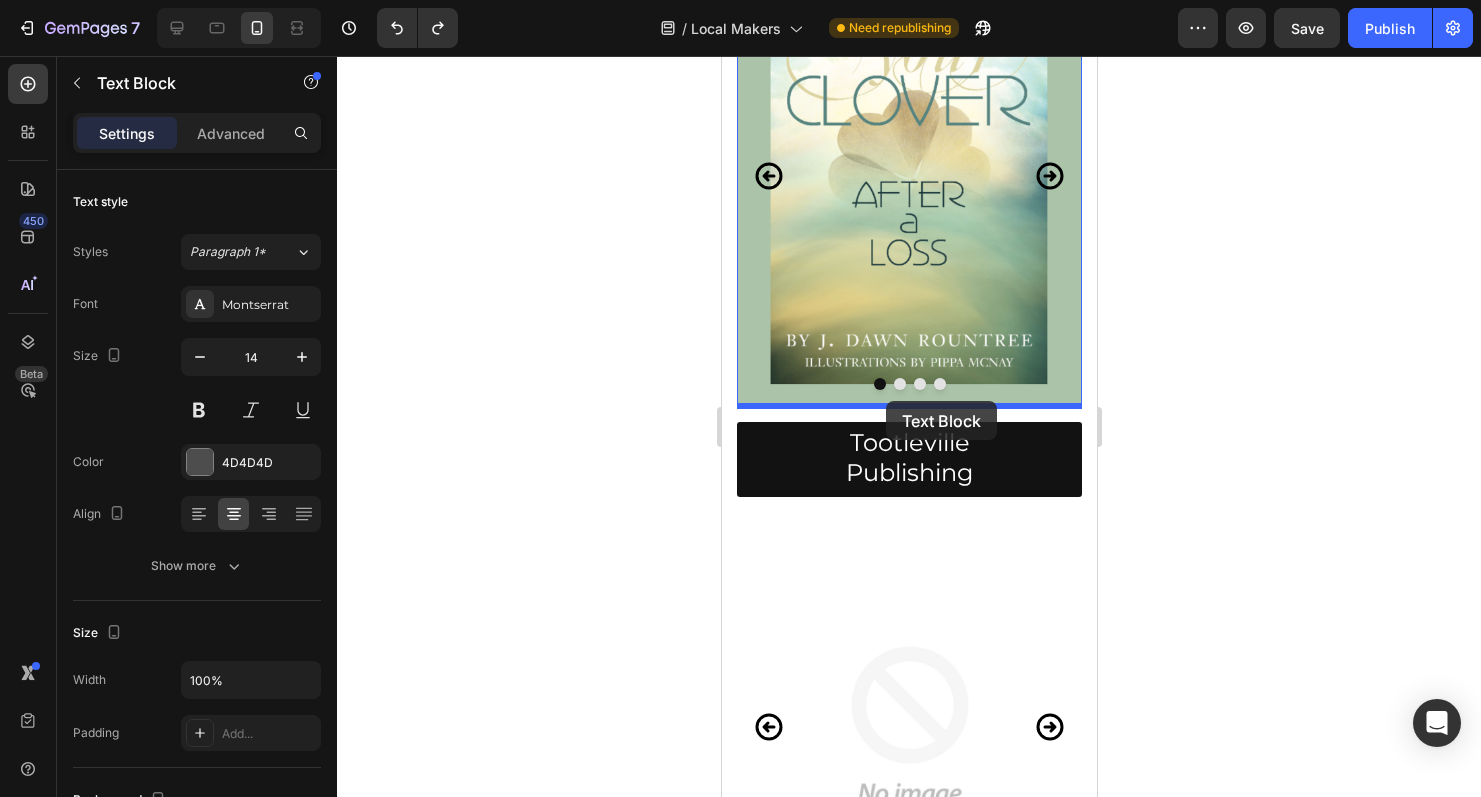 drag, startPoint x: 752, startPoint y: 222, endPoint x: 885, endPoint y: 401, distance: 223.00224 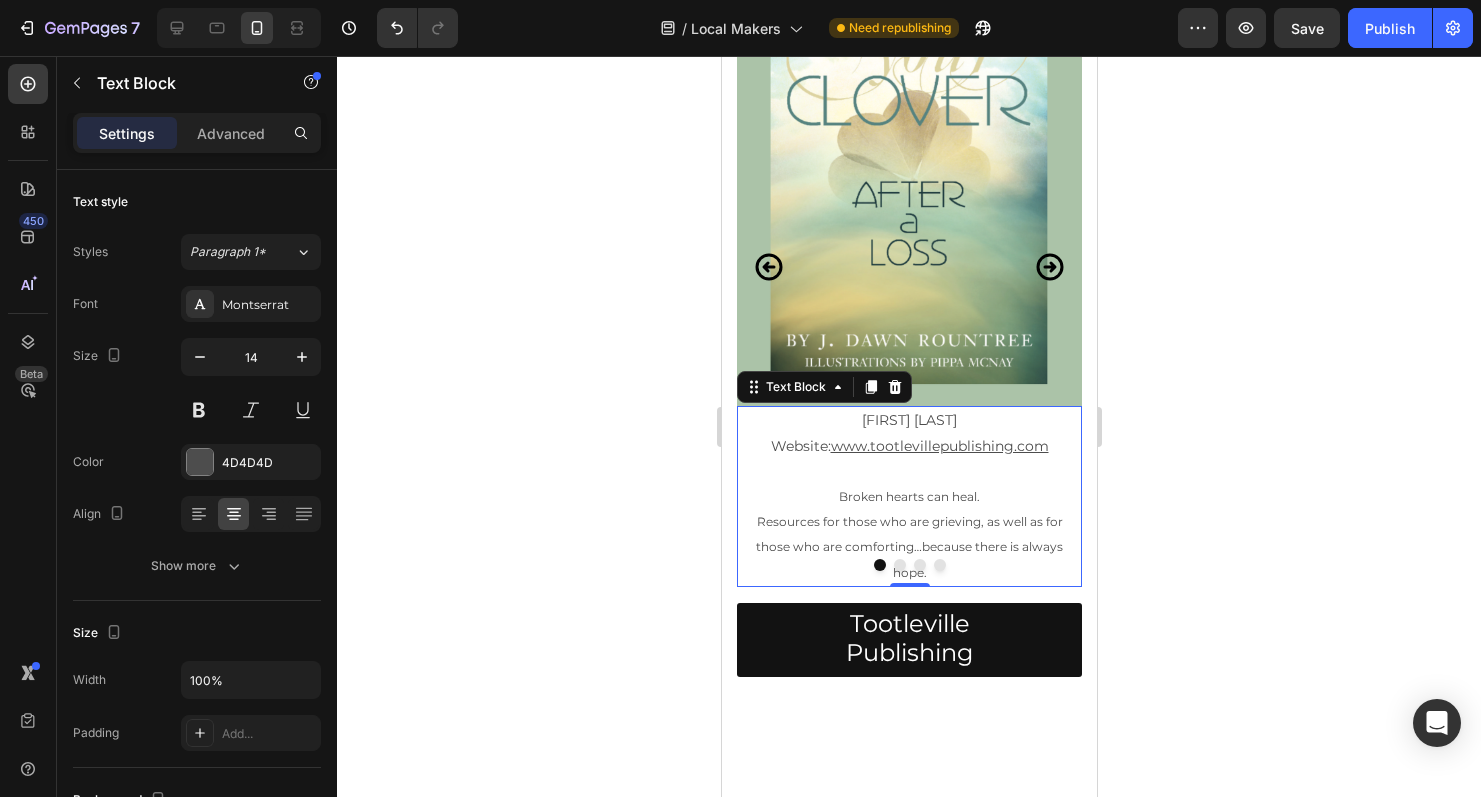 scroll, scrollTop: 3295, scrollLeft: 0, axis: vertical 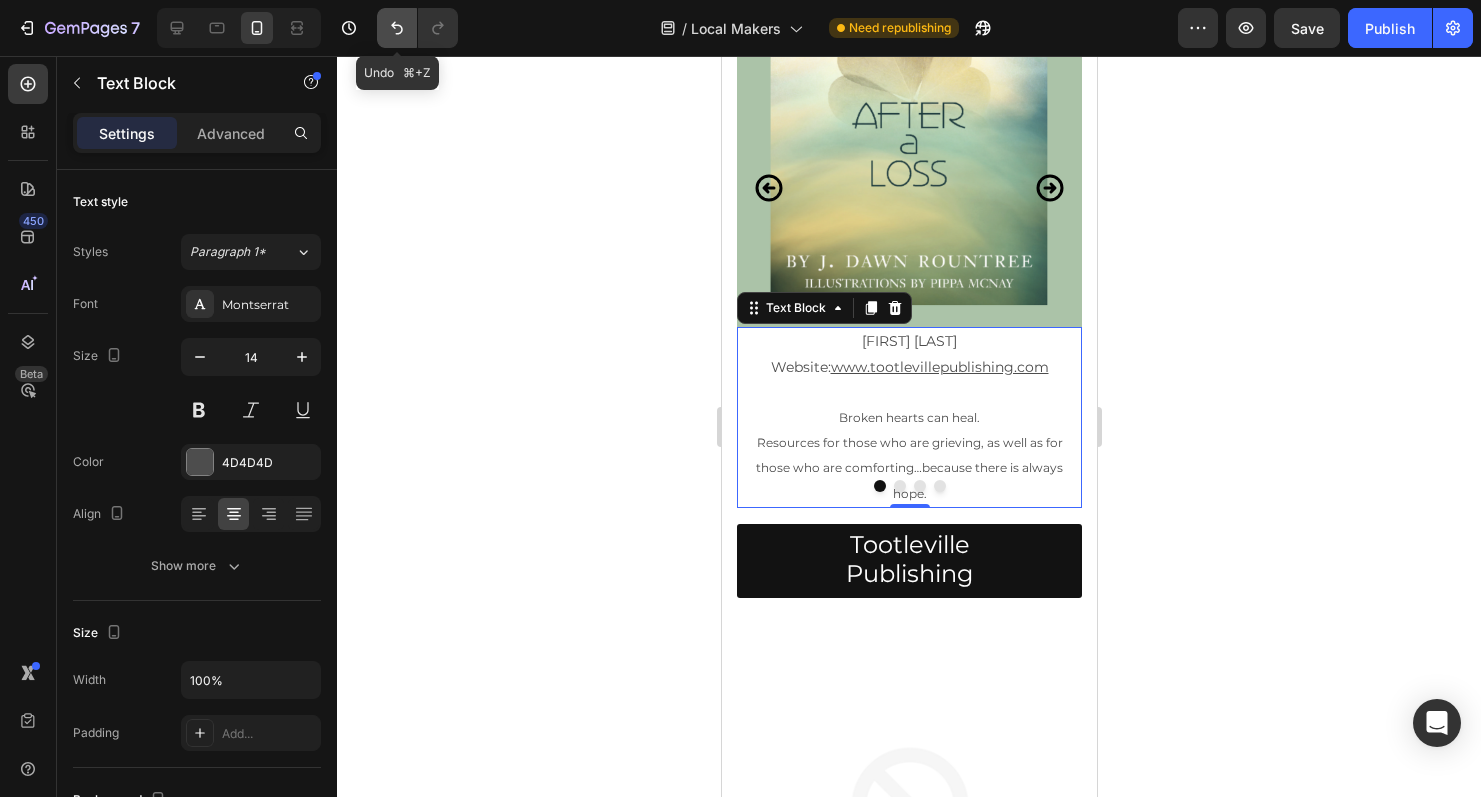 click 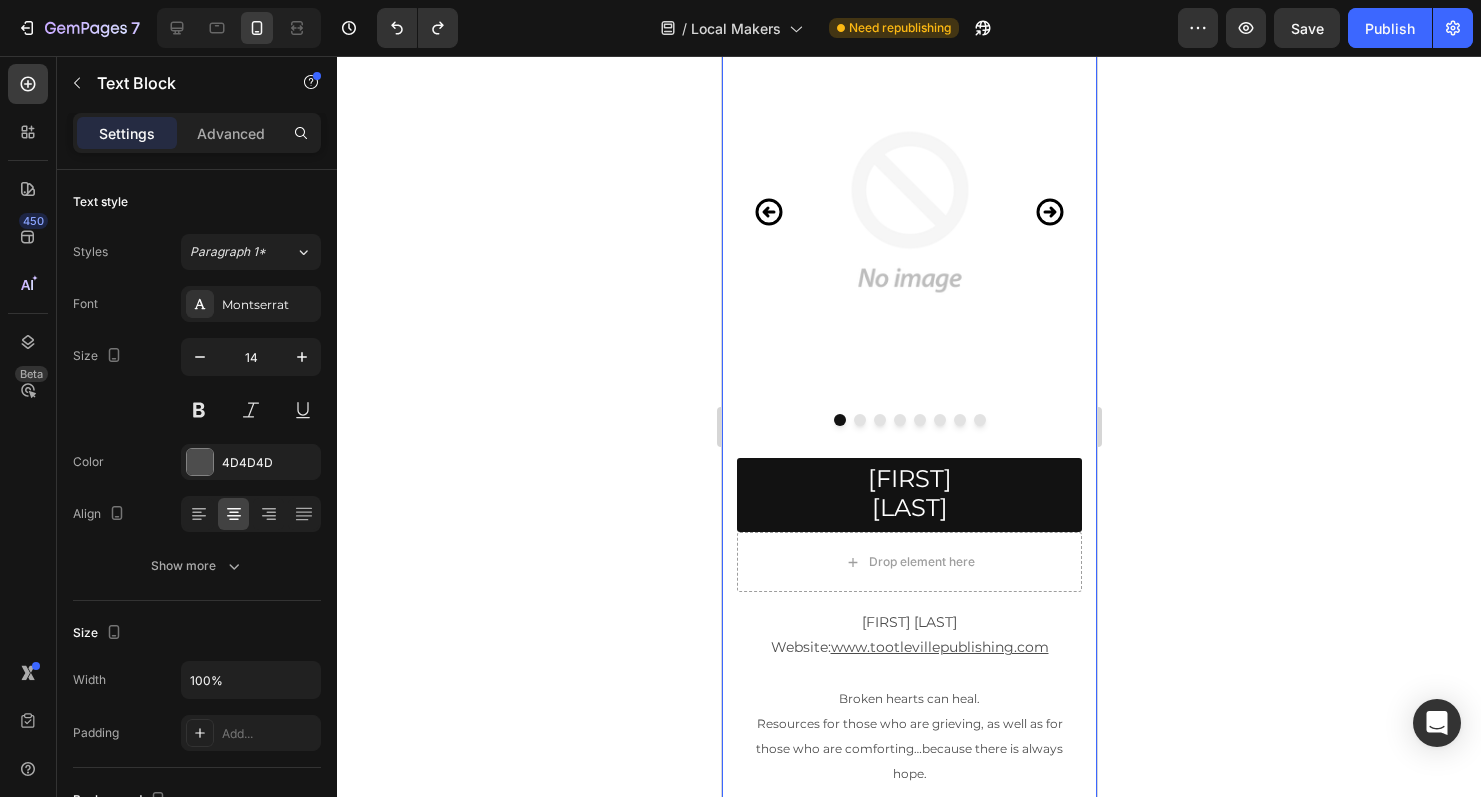 scroll, scrollTop: 3789, scrollLeft: 0, axis: vertical 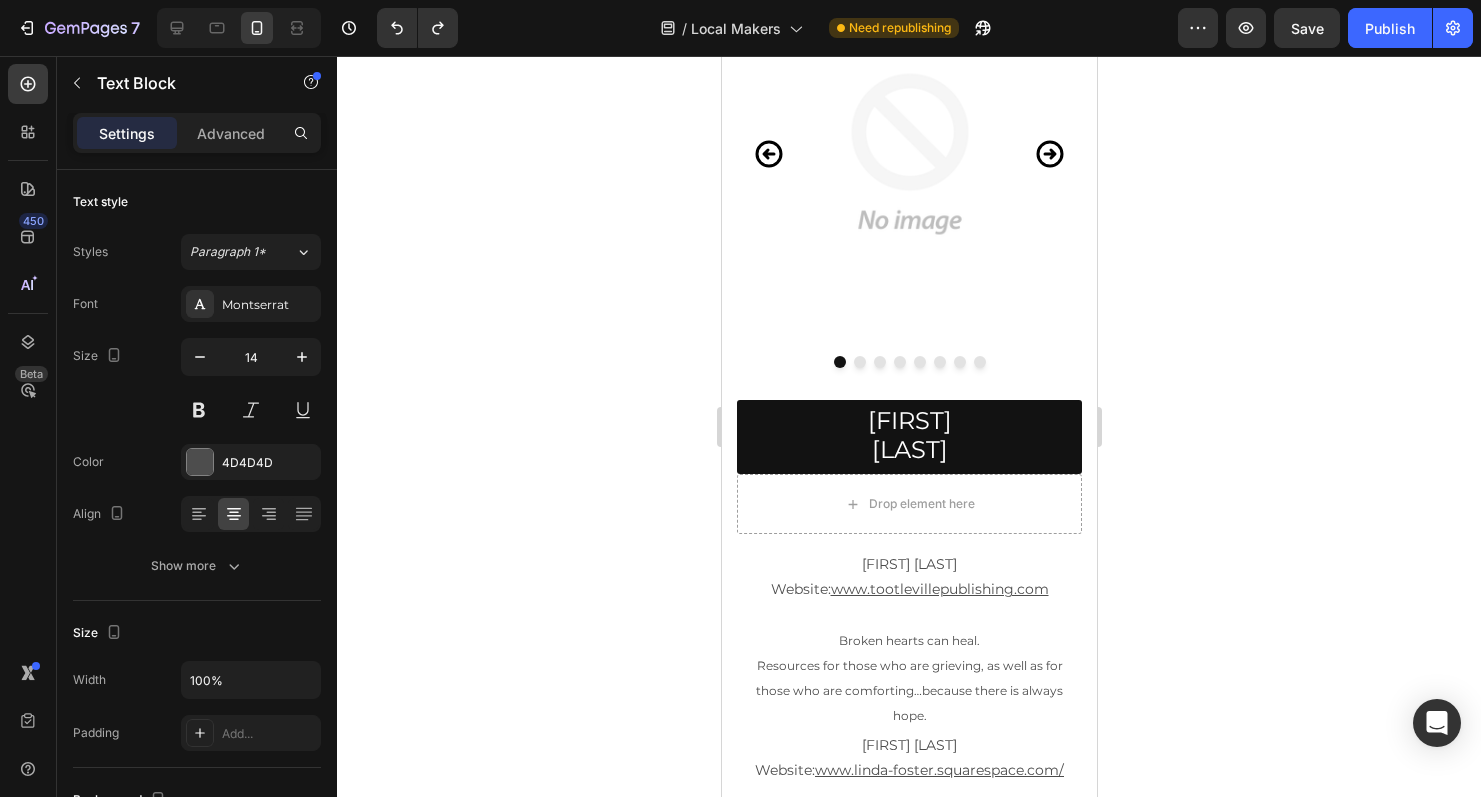 click on "Website:  www.tootlevillepublishing.com" at bounding box center (908, 589) 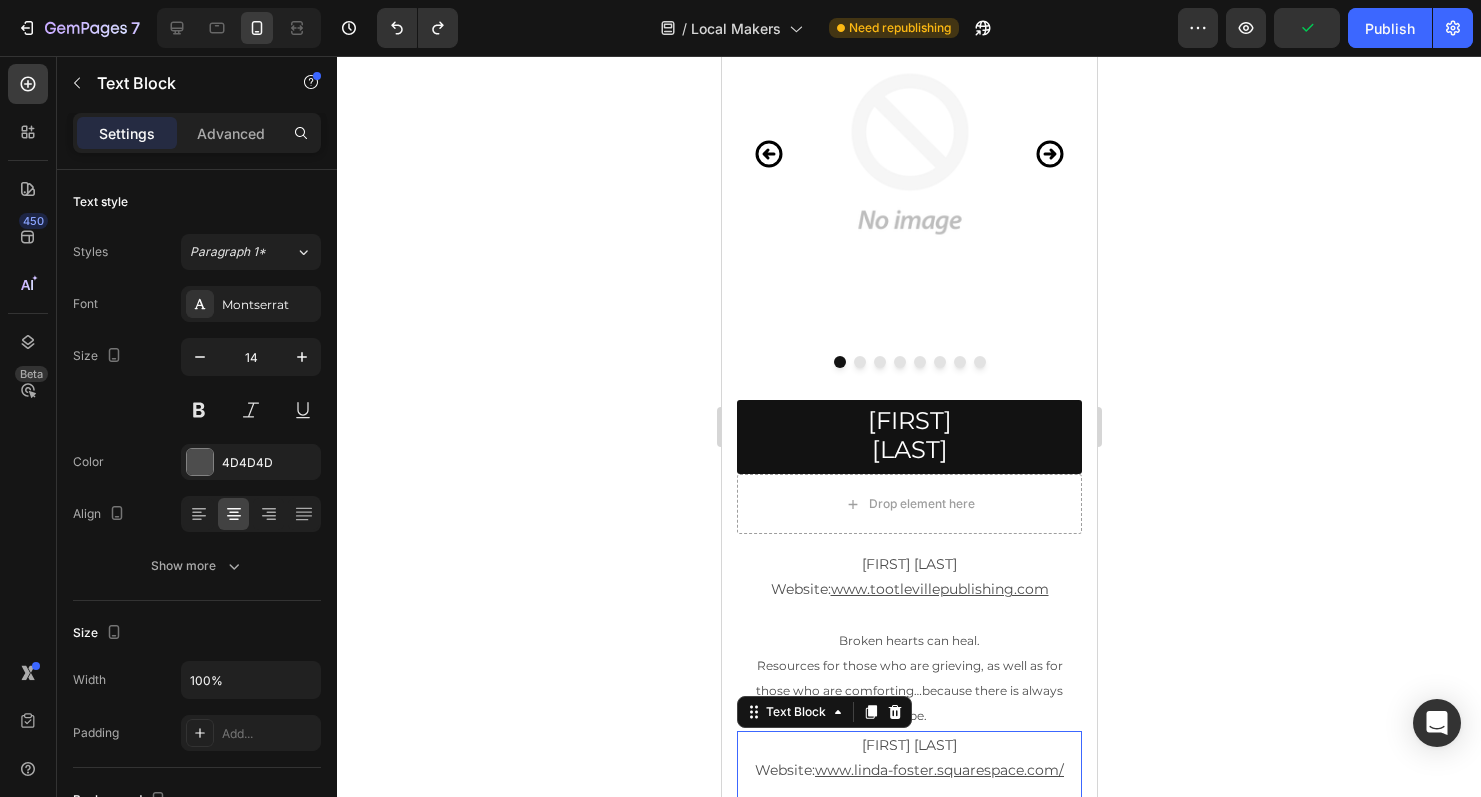 click on "[FIRST] [LAST]" at bounding box center [908, 745] 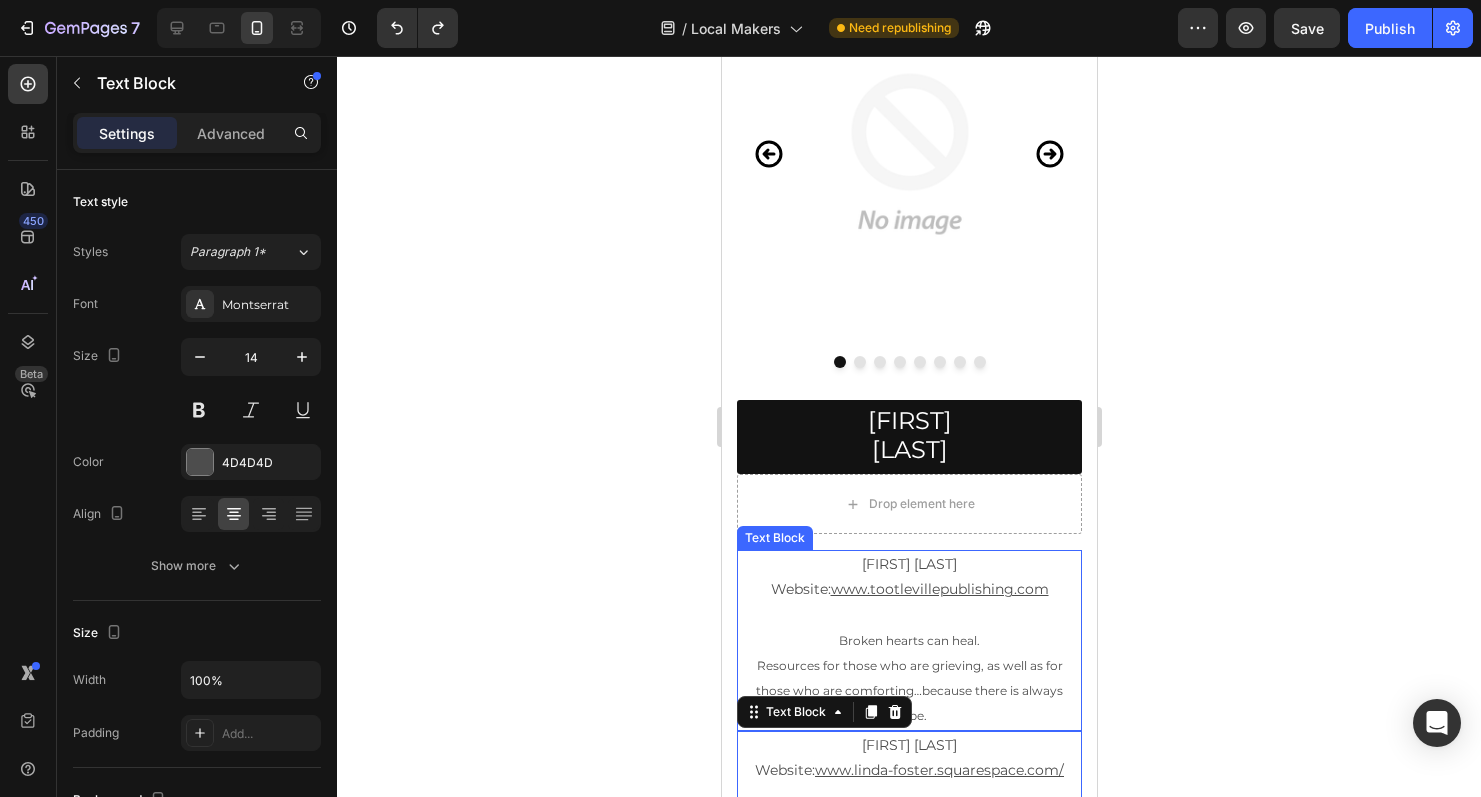 click on "Broken hearts can heal." at bounding box center (908, 640) 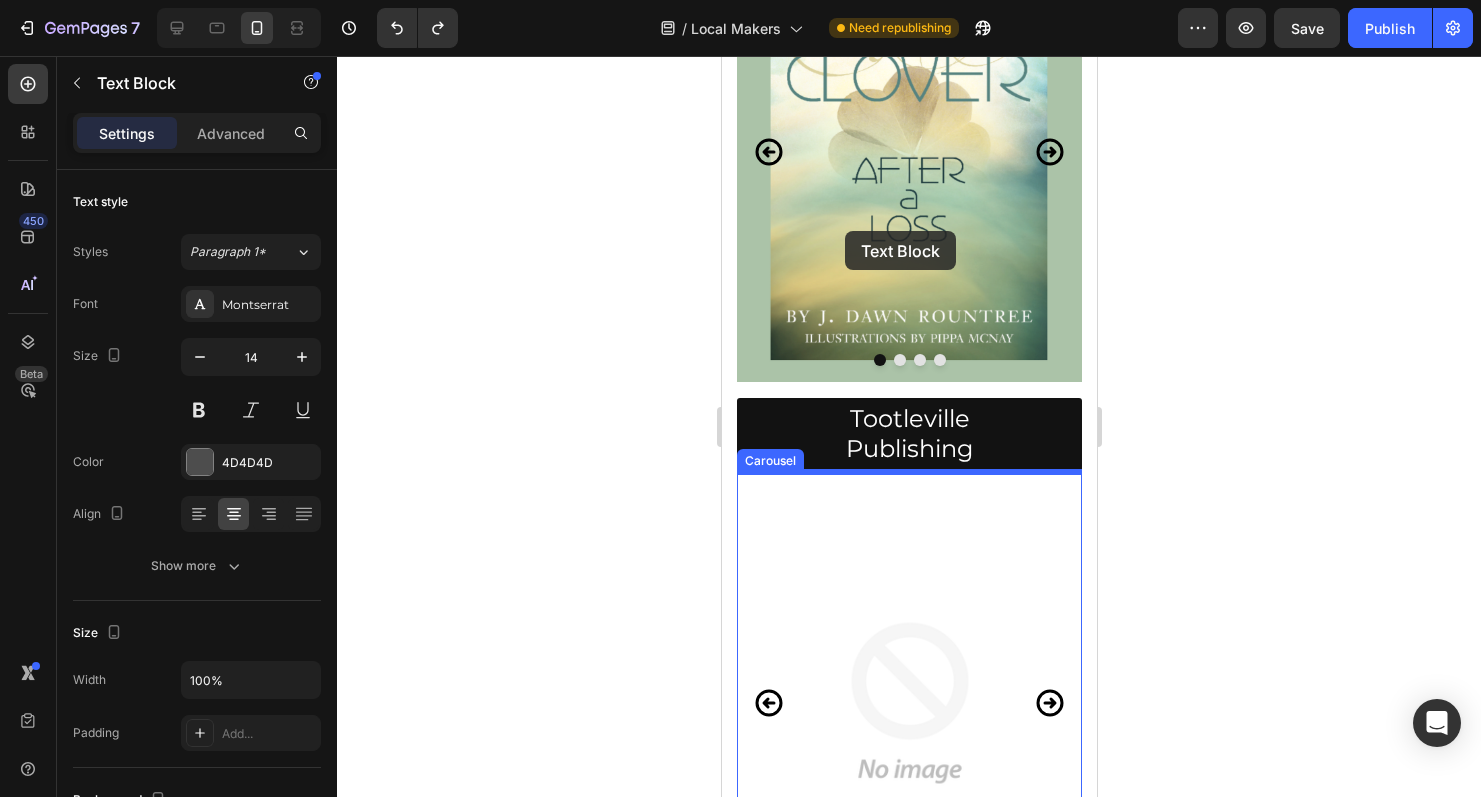 scroll, scrollTop: 3222, scrollLeft: 0, axis: vertical 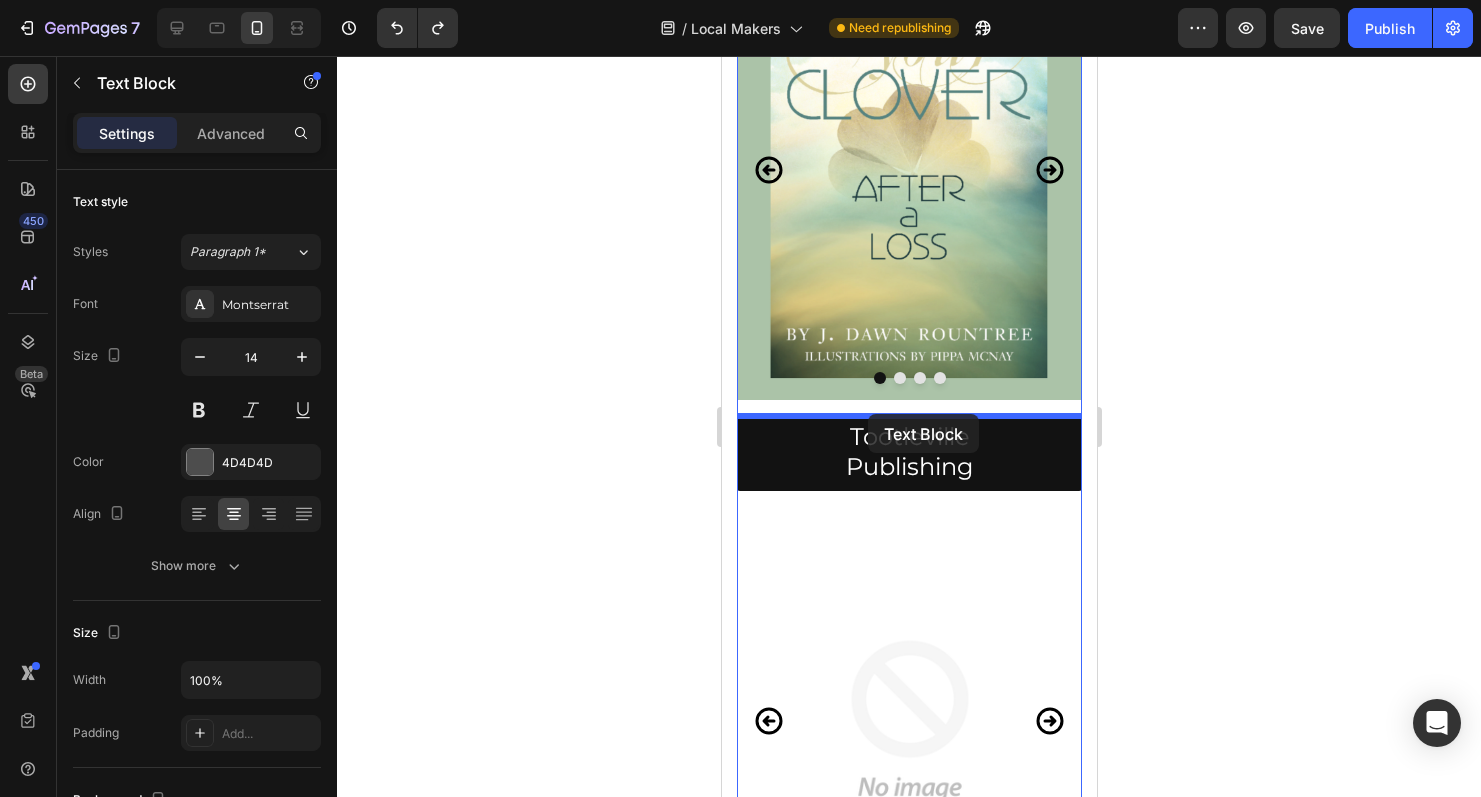 drag, startPoint x: 750, startPoint y: 506, endPoint x: 868, endPoint y: 415, distance: 149.01343 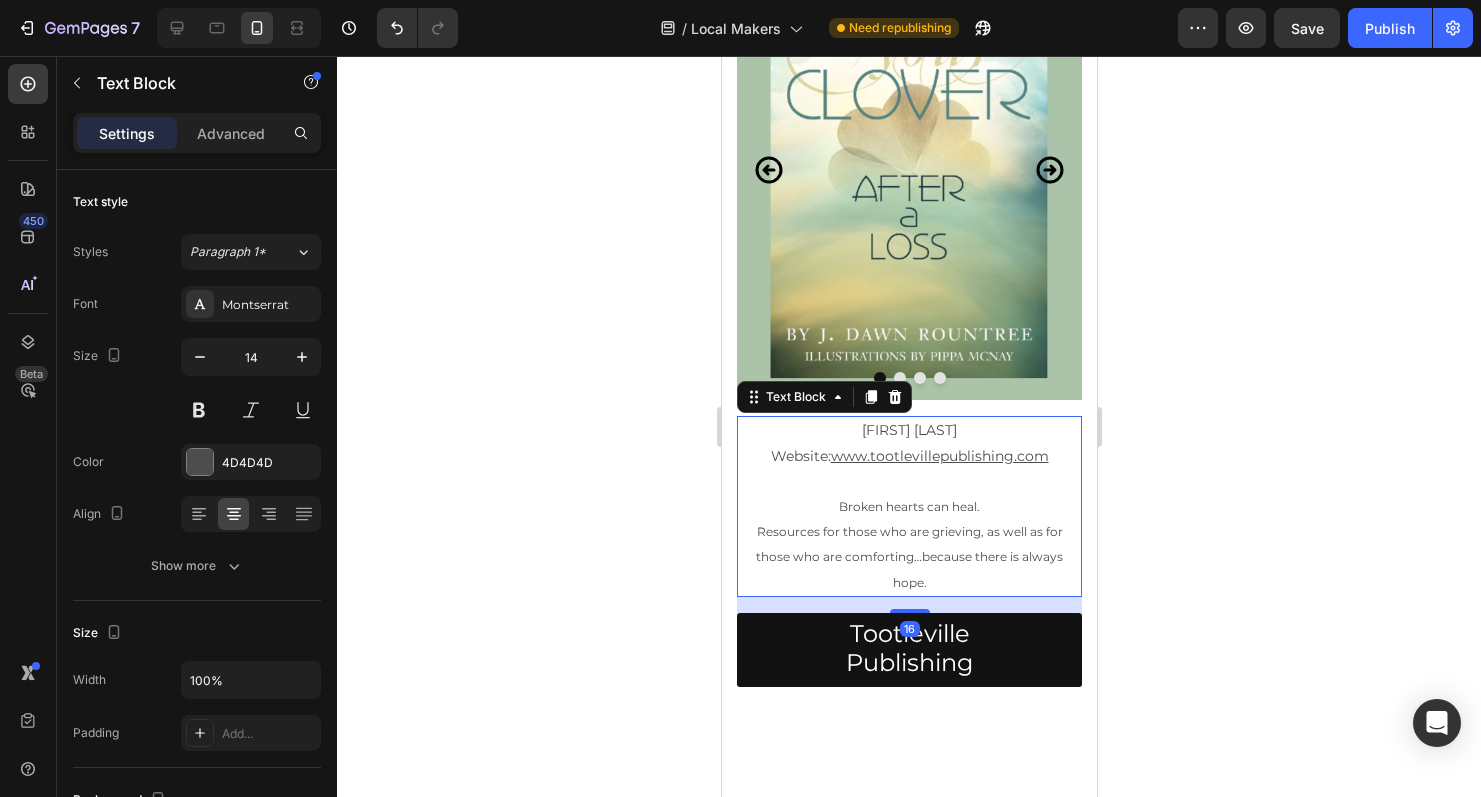 click 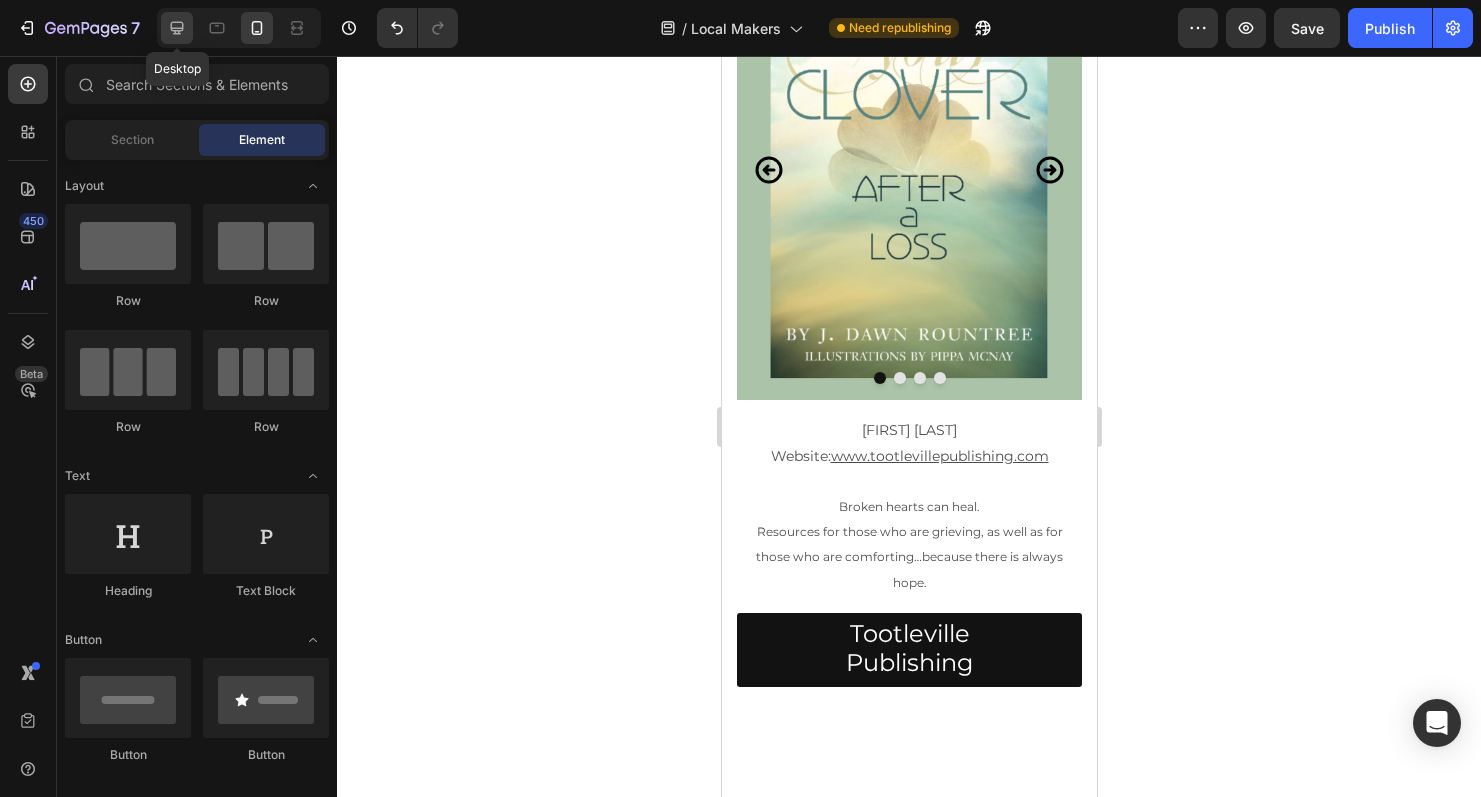 click 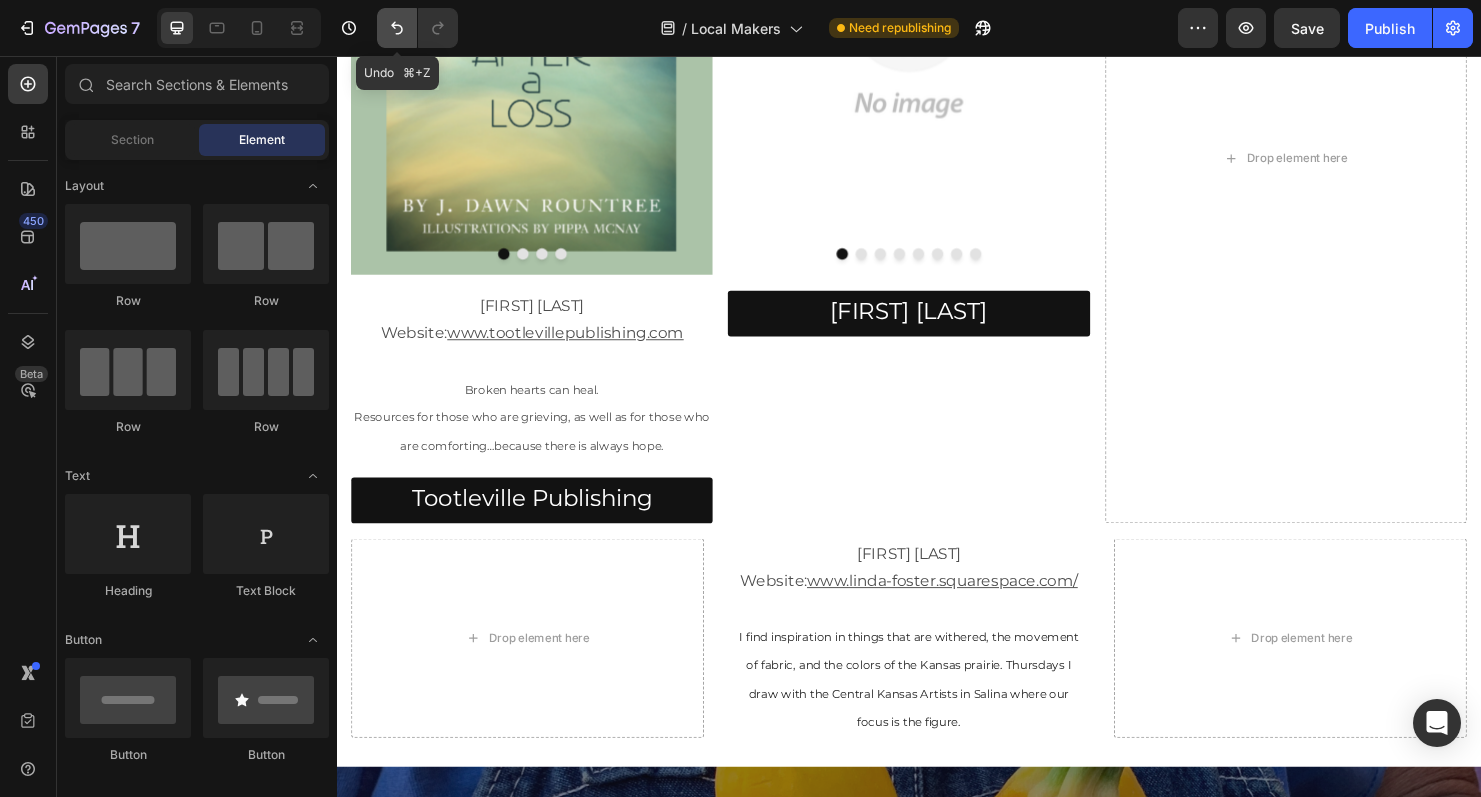 click 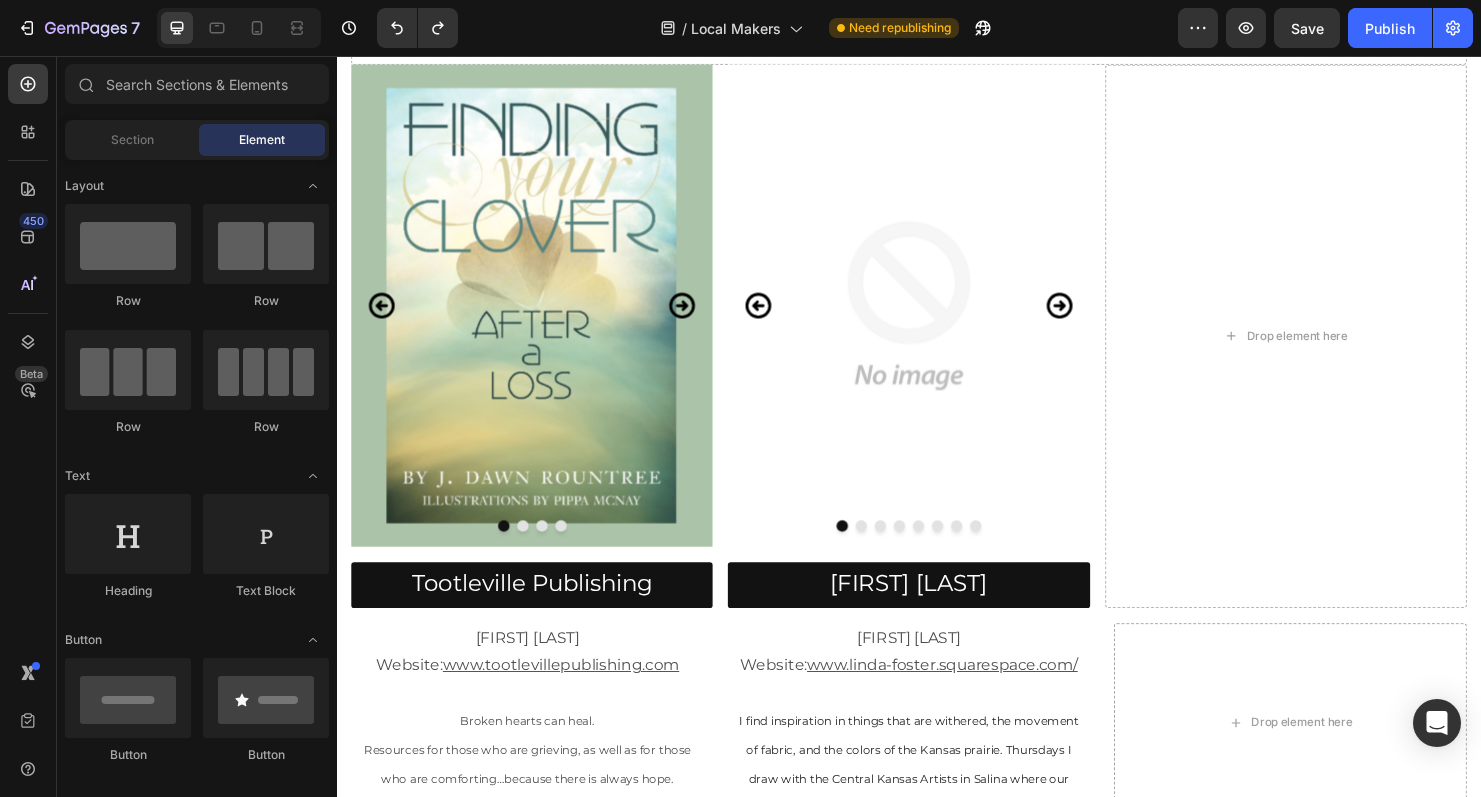 scroll, scrollTop: 1781, scrollLeft: 0, axis: vertical 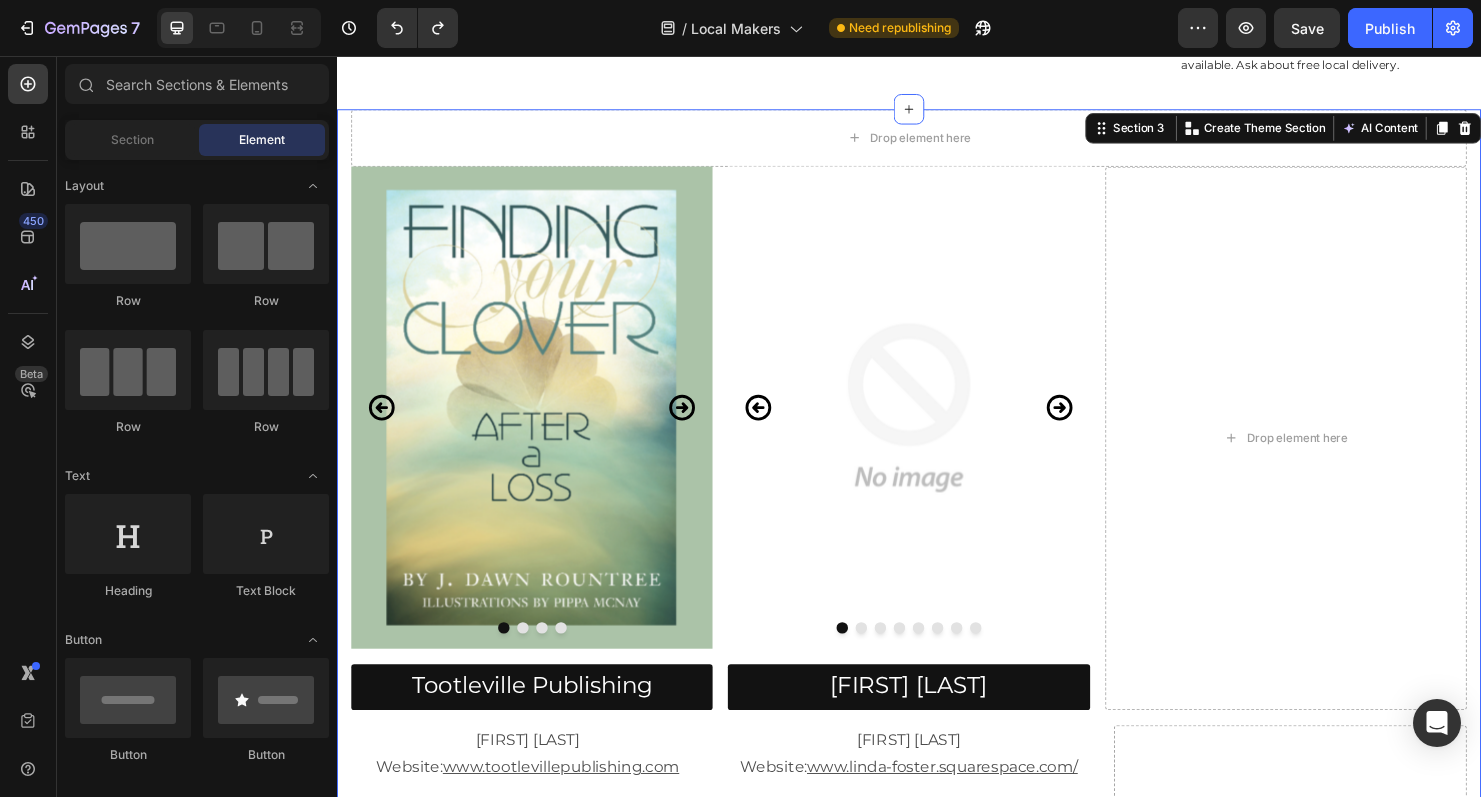 click on "Drop element here Row
Image Image Image Image
Carousel Tootleville Publishing Button
Image
Drop element here Image Image Image Image Image Image
Carousel [FIRST] [LAST] Button
Drop element here Row [FIRST] [LAST] Website:  www.tootlevillepublishing.com   Broken hearts can heal. Resources for those who are grieving, as well as for those who are comforting…because there is always hope. Text Block [FIRST] [LAST] Website:  www.linda-foster.squarespace.com/   I find inspiration in things that are withered, the movement of fabric, and the colors of the Kansas prairie. Thursdays I draw with the Central Kansas Artists in Salina where our focus is the figure. Text Block
Drop element here Row Section 3   You can create reusable sections Create Theme Section AI Content Write with GemAI What would you like to describe here? Tone and Voice Persuasive Product Tootlefest 2016 Graphic Tee" at bounding box center [937, 554] 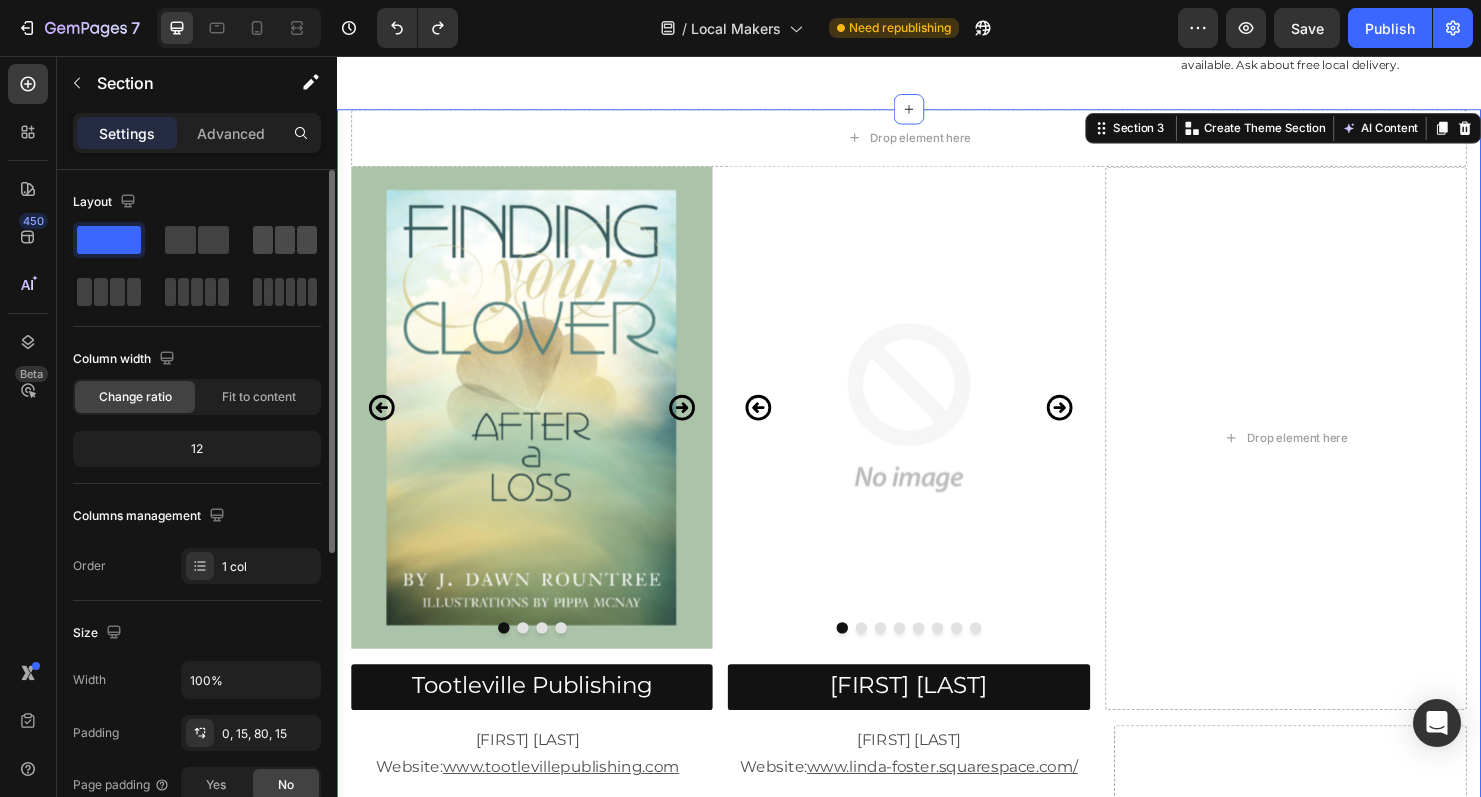 click 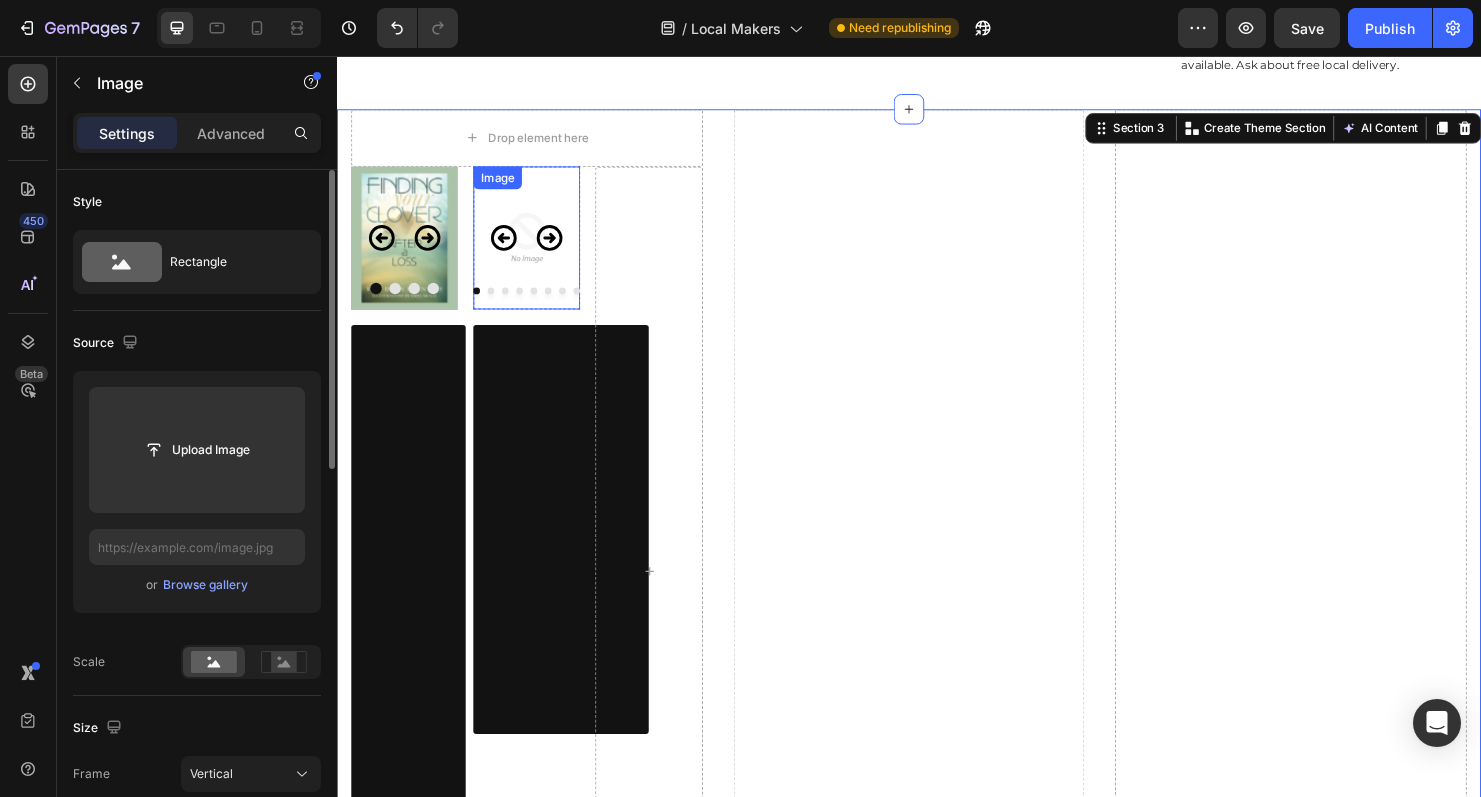click on "Image" at bounding box center [536, 247] 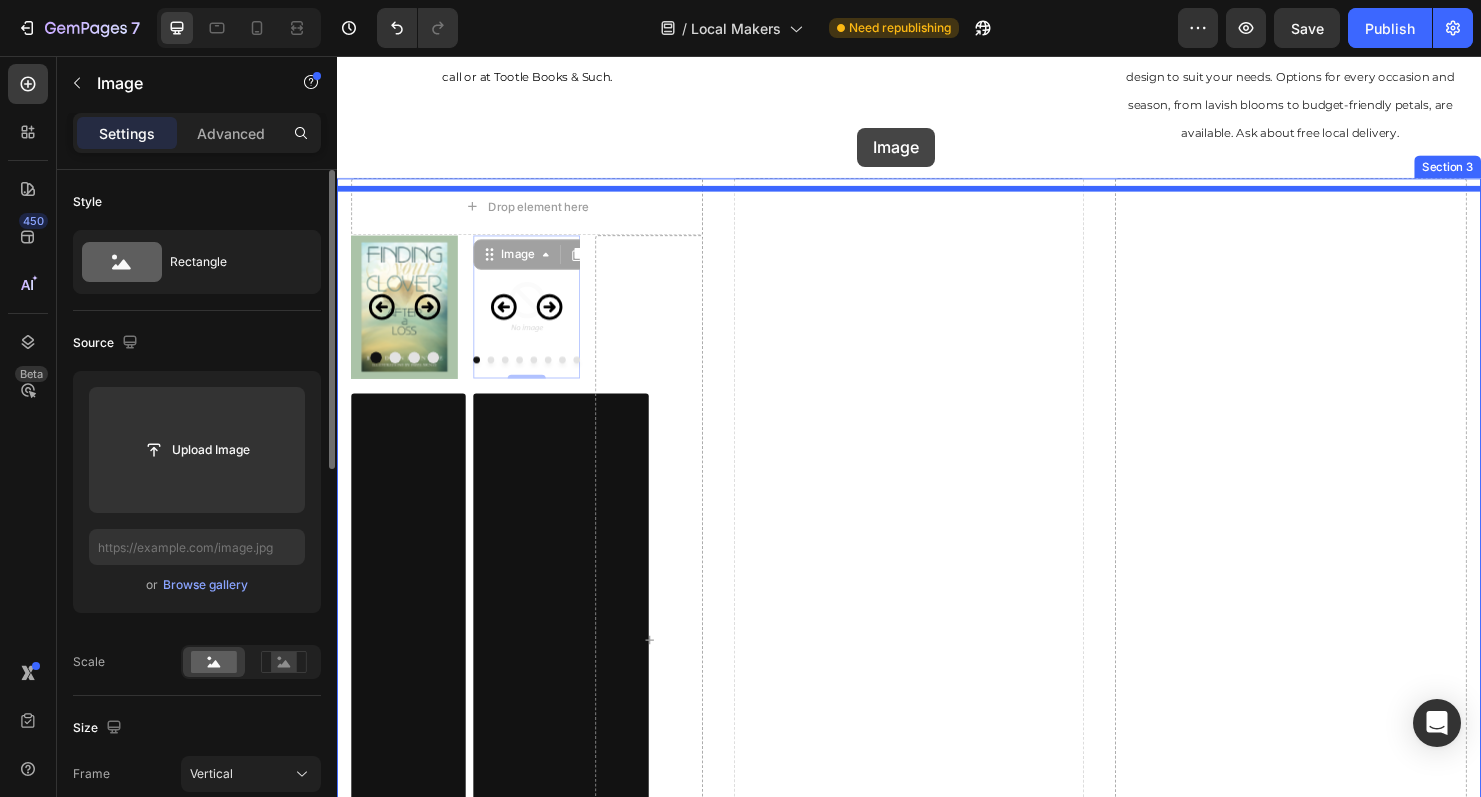 scroll, scrollTop: 1661, scrollLeft: 0, axis: vertical 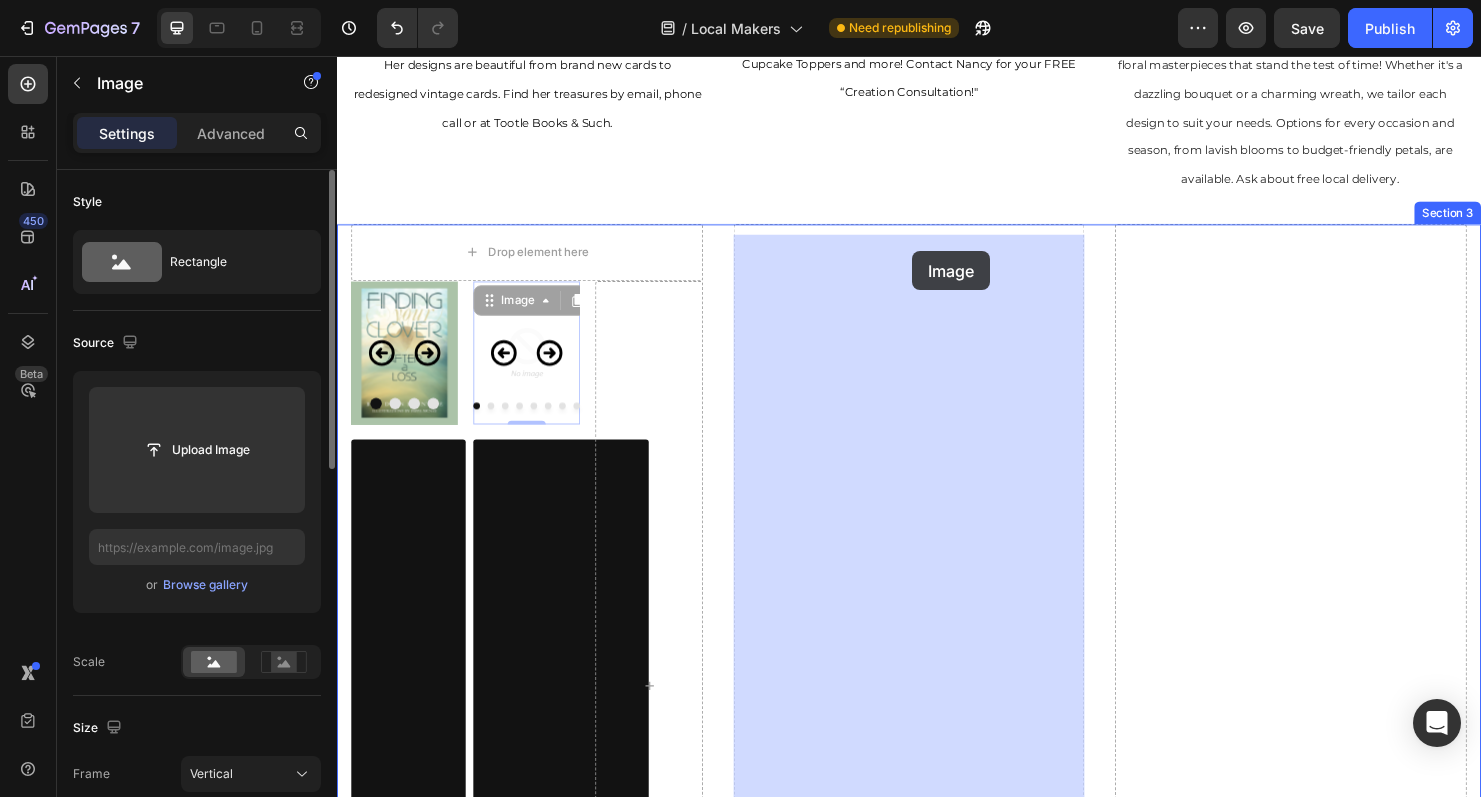 drag, startPoint x: 499, startPoint y: 201, endPoint x: 941, endPoint y: 261, distance: 446.0538 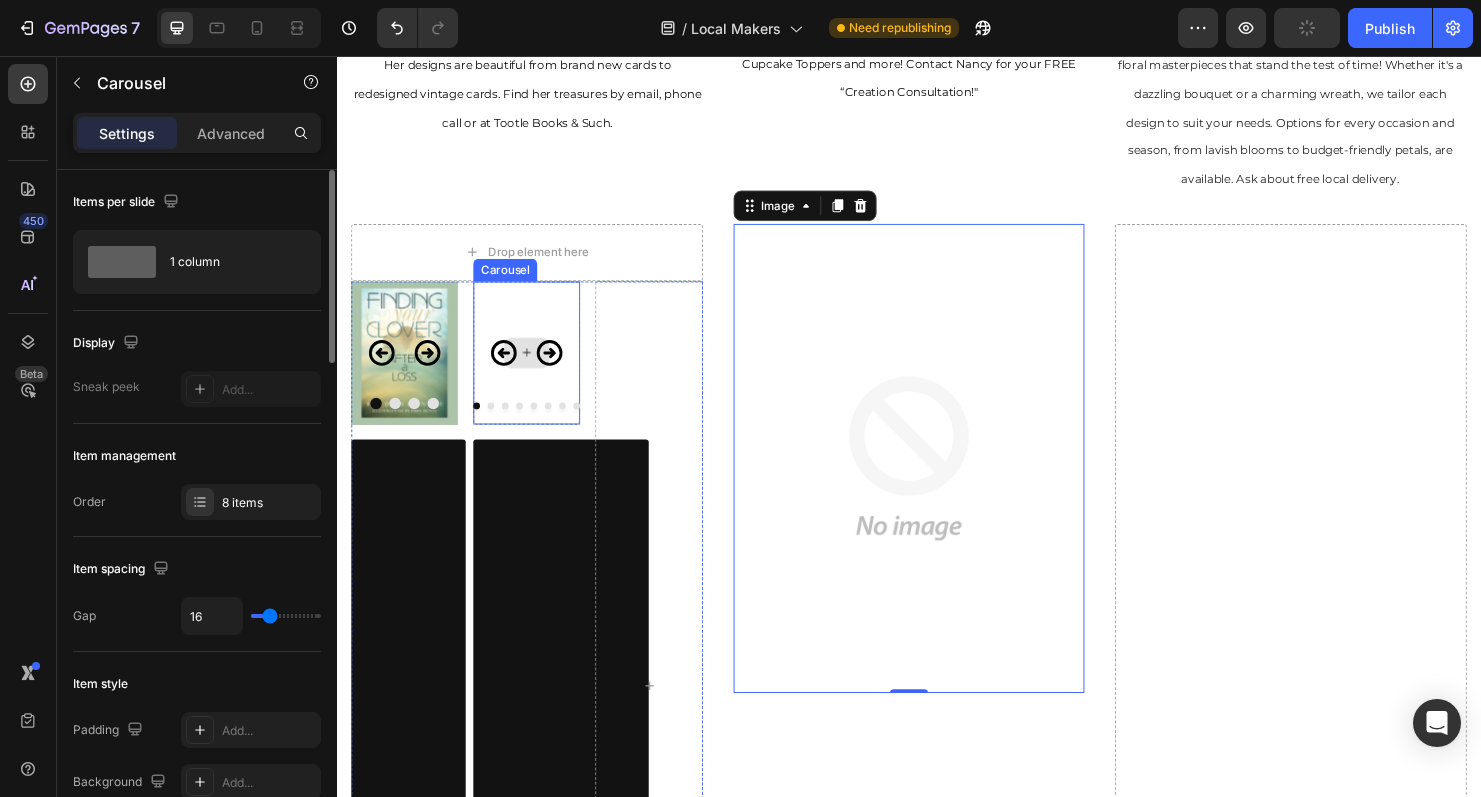 click at bounding box center [536, 367] 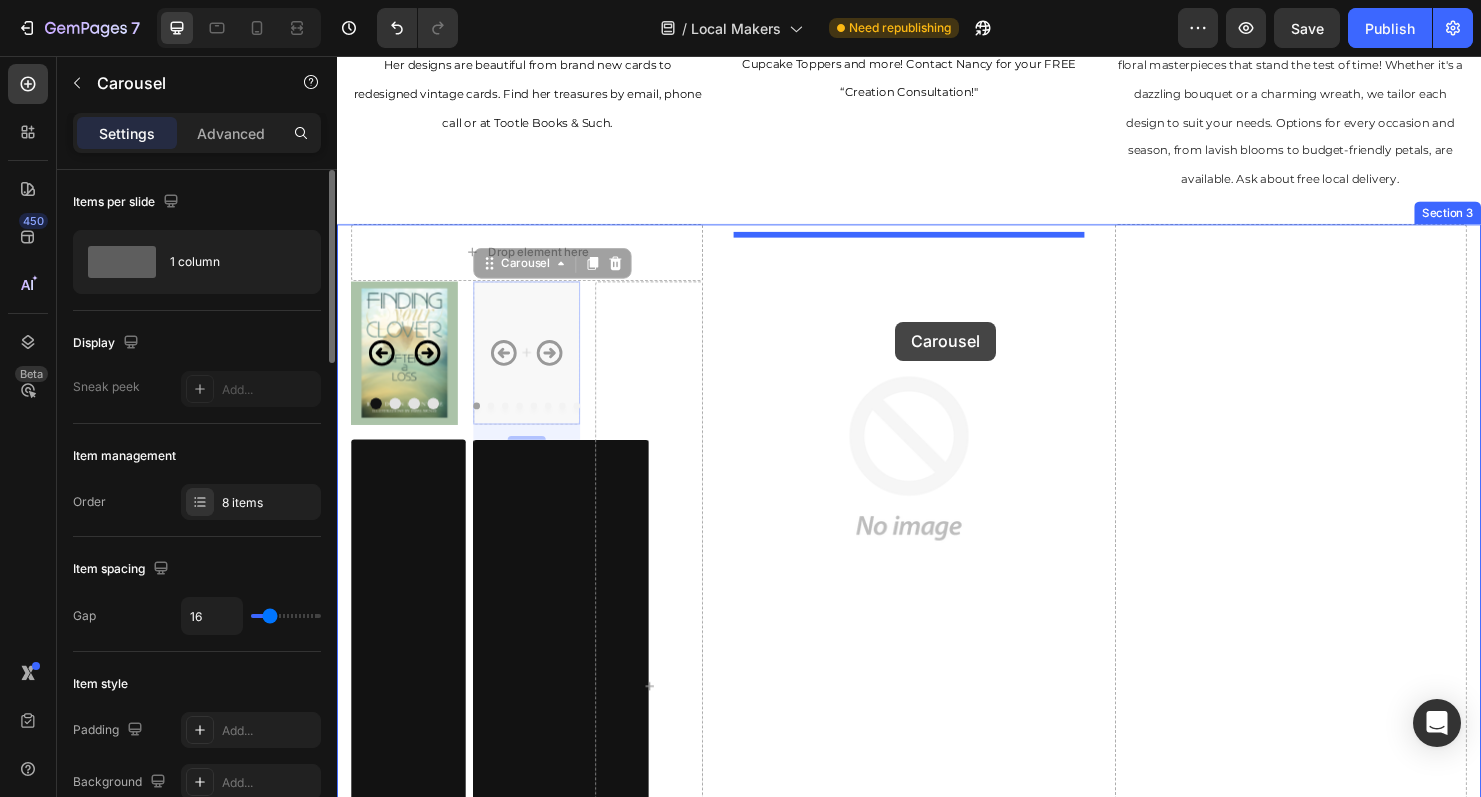 drag, startPoint x: 495, startPoint y: 289, endPoint x: 922, endPoint y: 335, distance: 429.4706 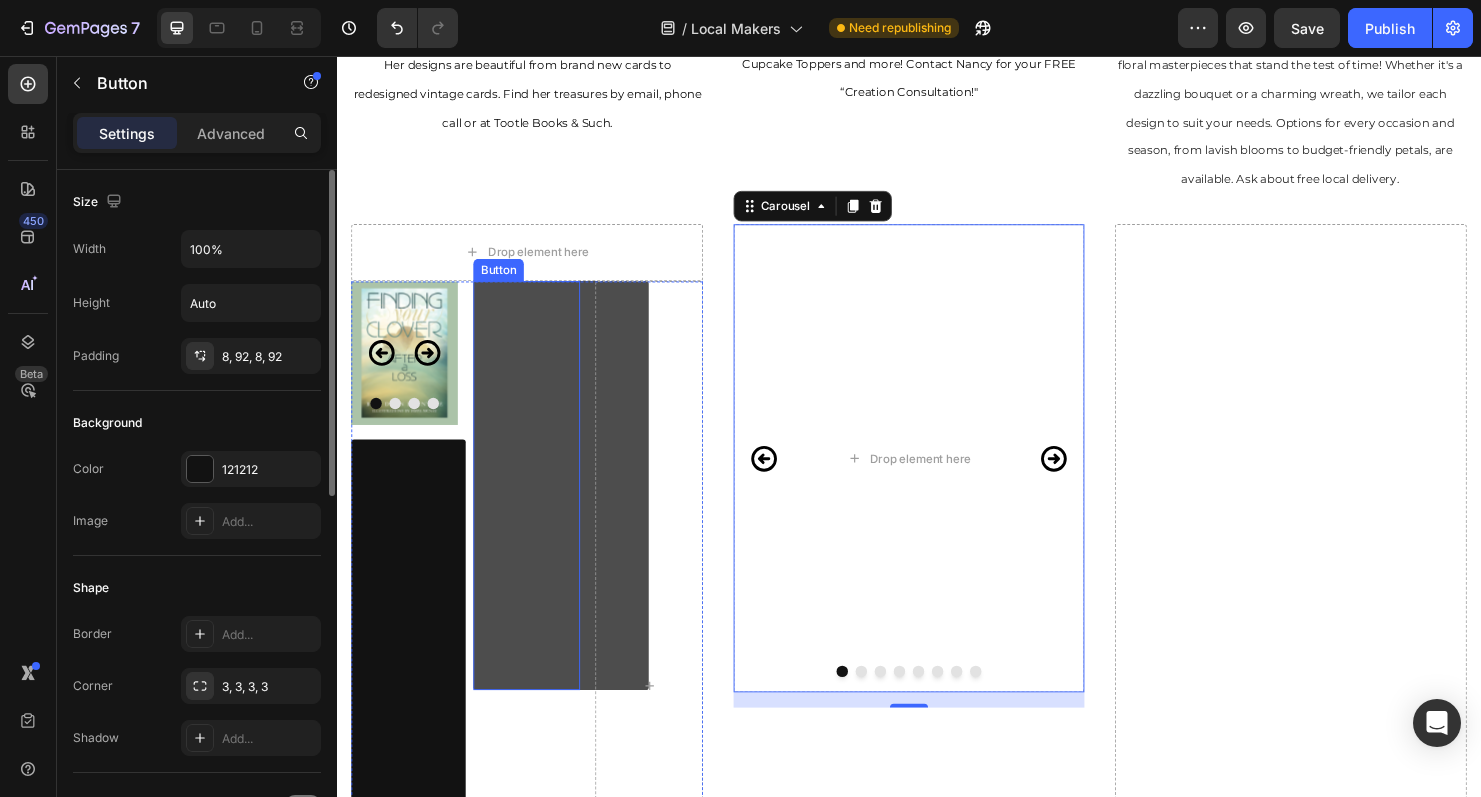 click on "[FIRST] [LAST]" at bounding box center [572, 506] 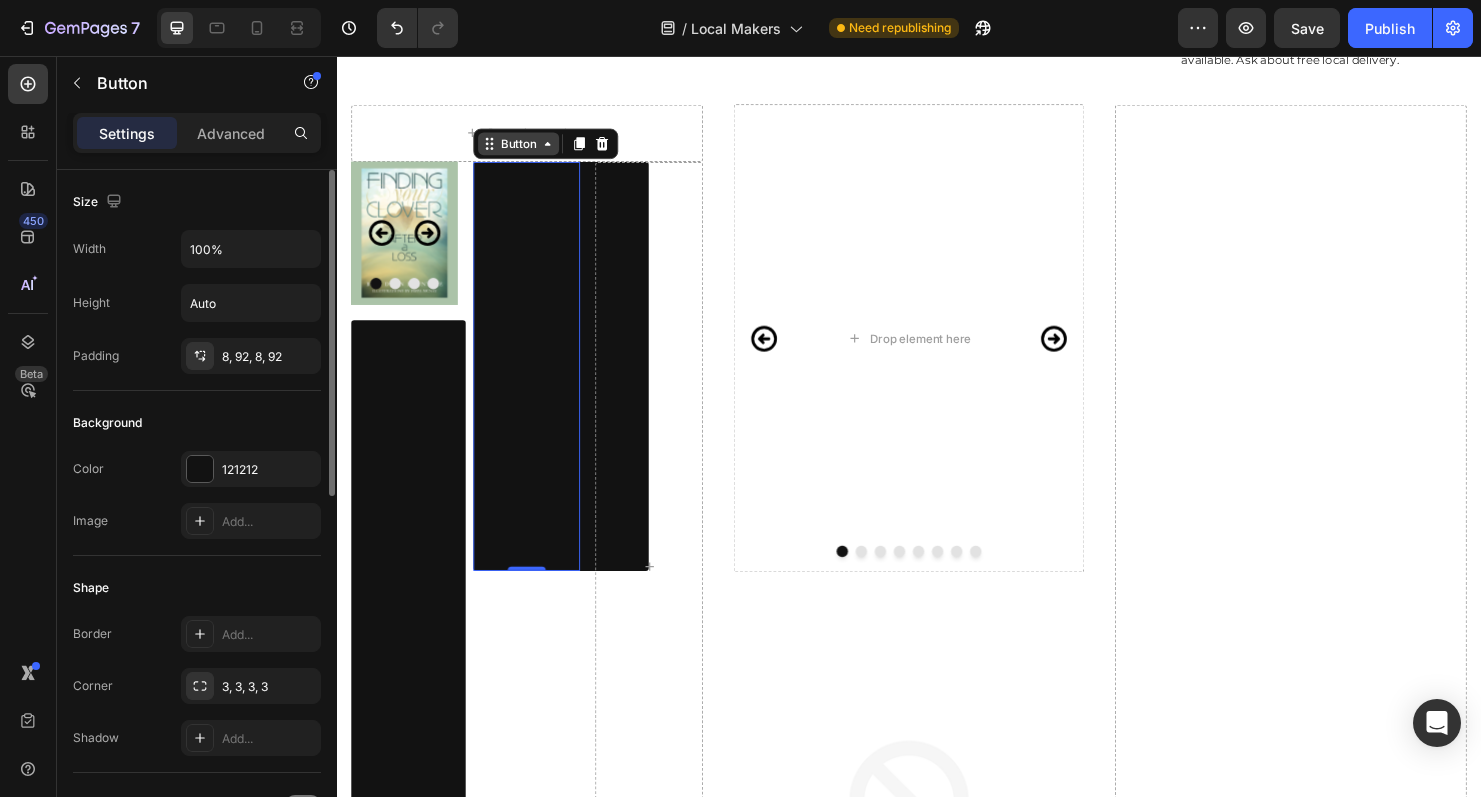 scroll, scrollTop: 1797, scrollLeft: 0, axis: vertical 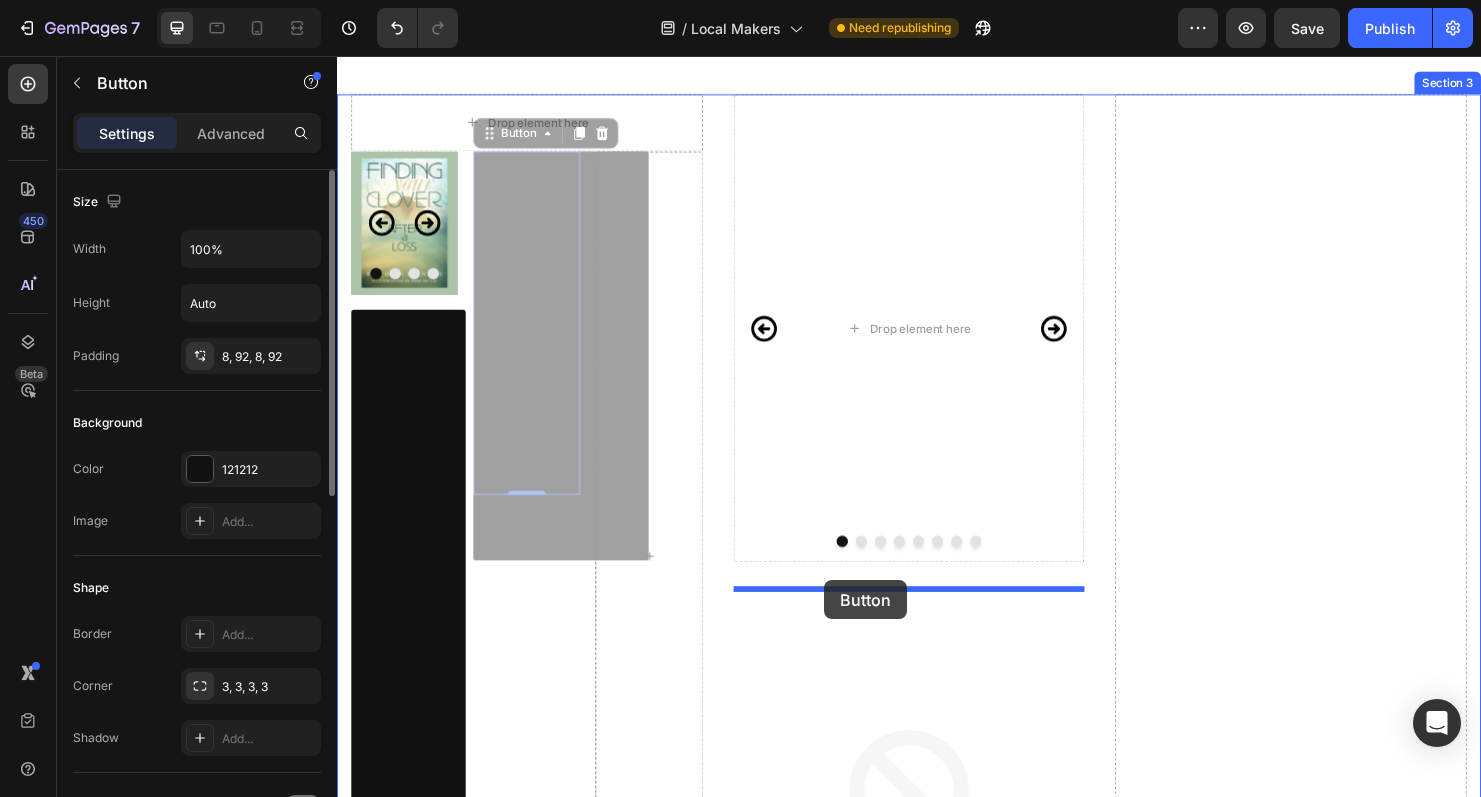 drag, startPoint x: 497, startPoint y: 151, endPoint x: 848, endPoint y: 606, distance: 574.65295 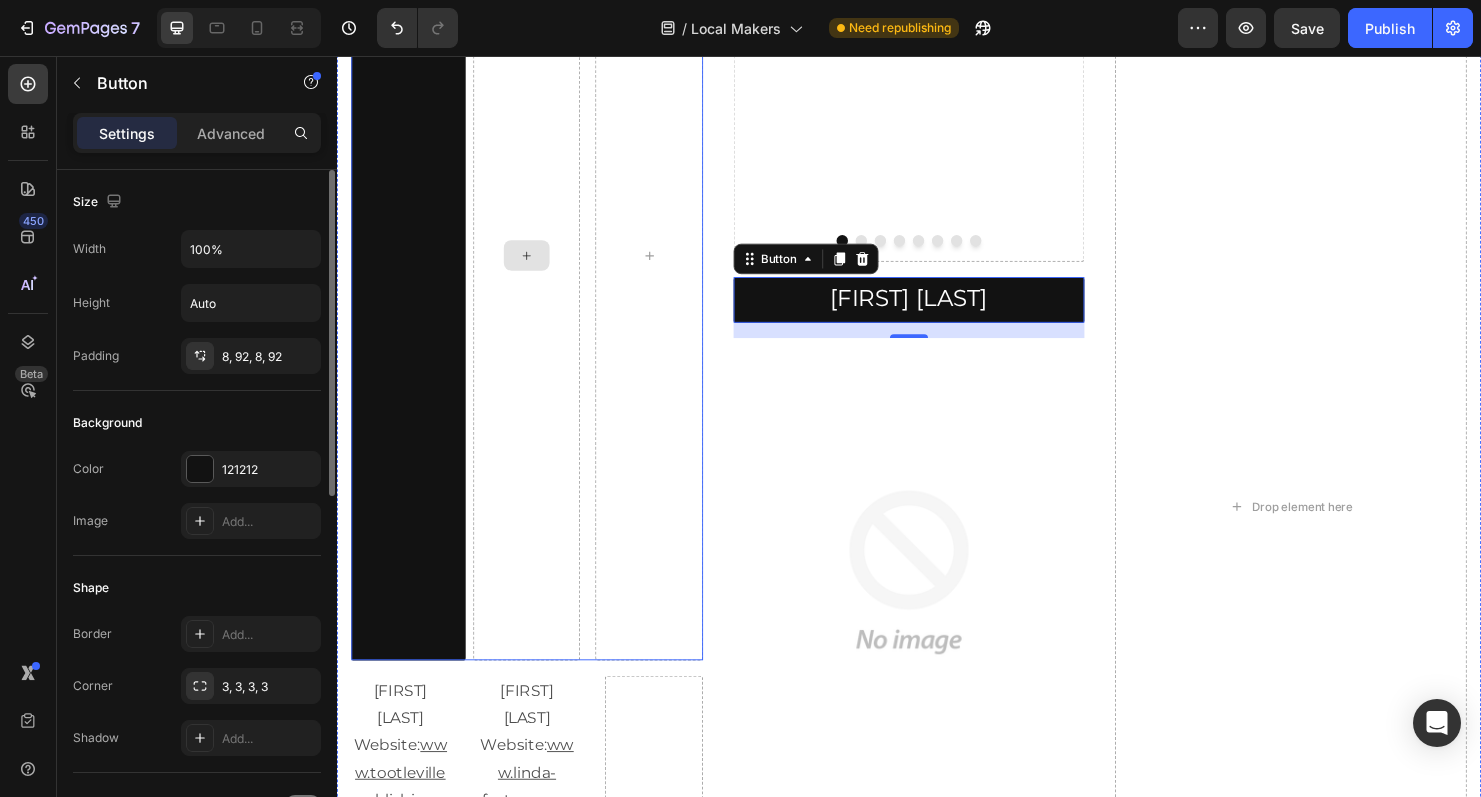 scroll, scrollTop: 2144, scrollLeft: 0, axis: vertical 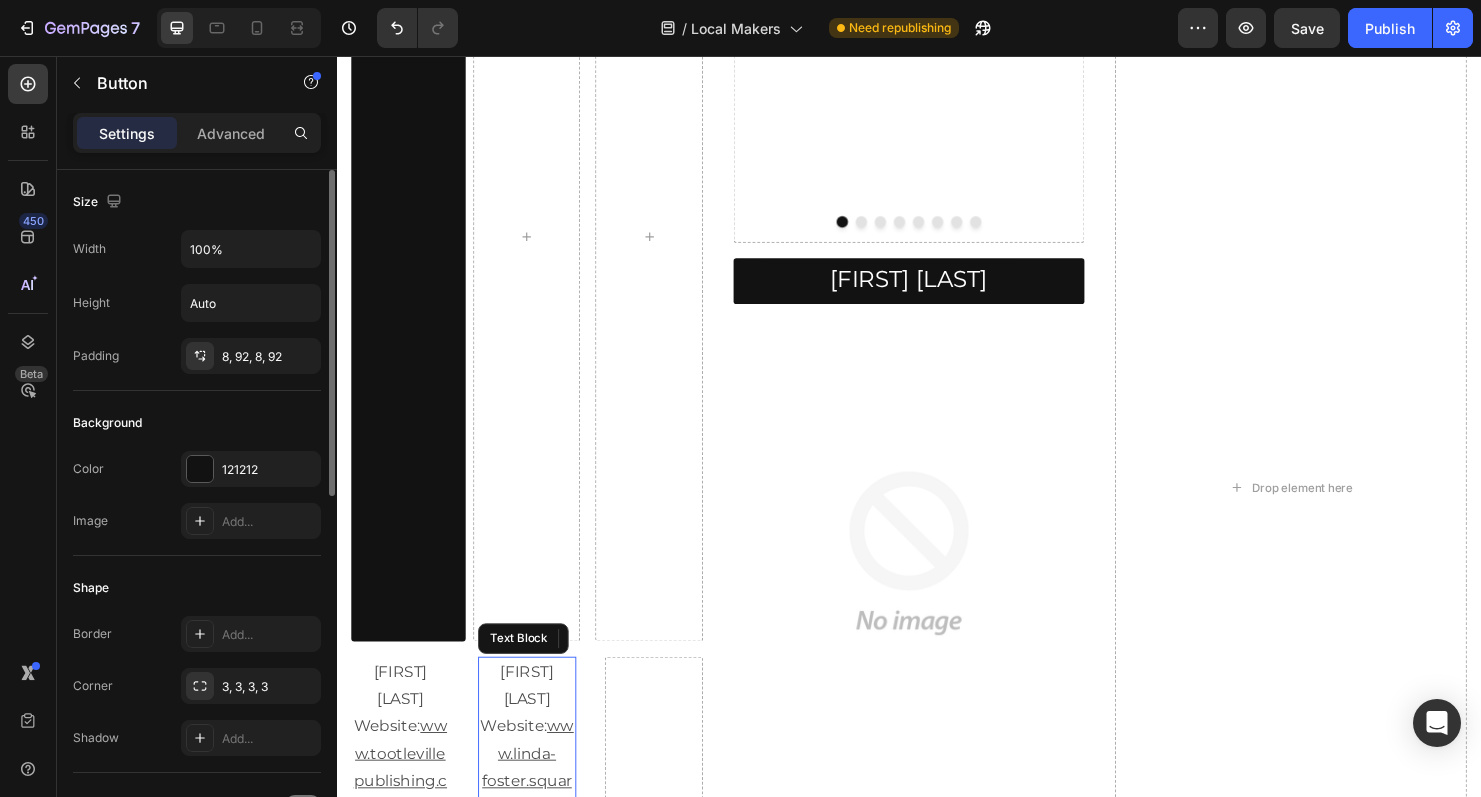 click on "[FIRST] [LAST]" at bounding box center [536, 717] 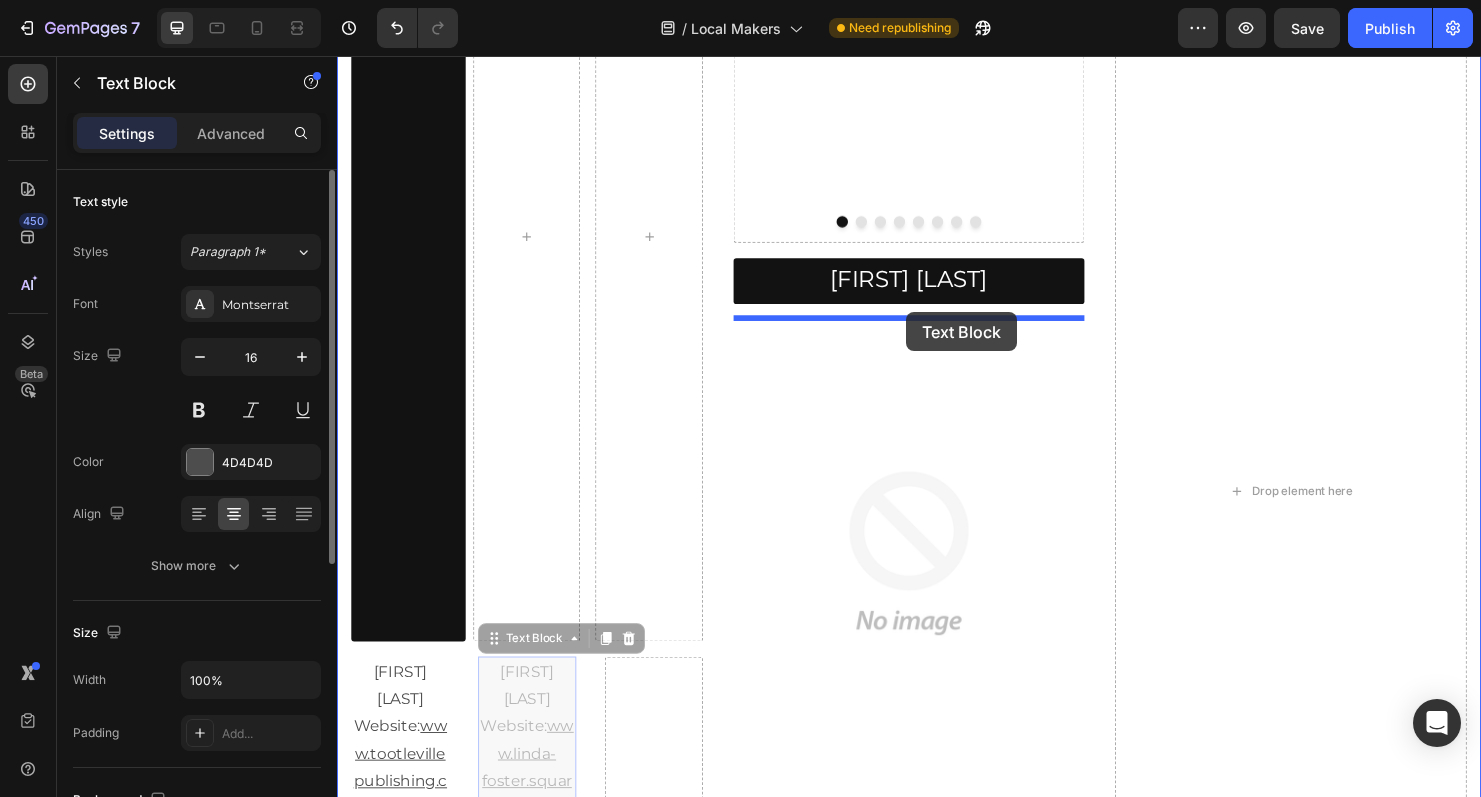 drag, startPoint x: 501, startPoint y: 658, endPoint x: 934, endPoint y: 326, distance: 545.6308 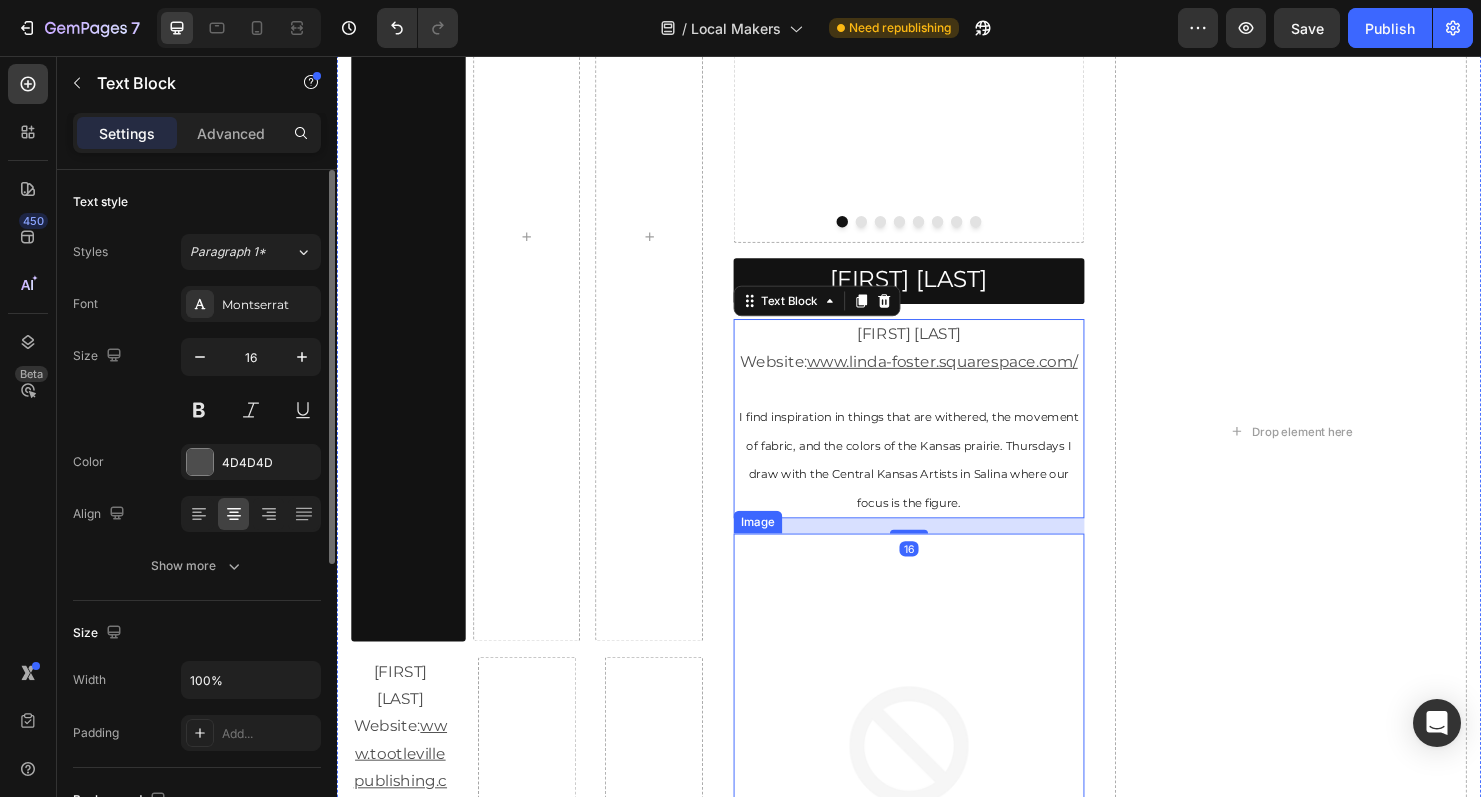 click at bounding box center (937, 803) 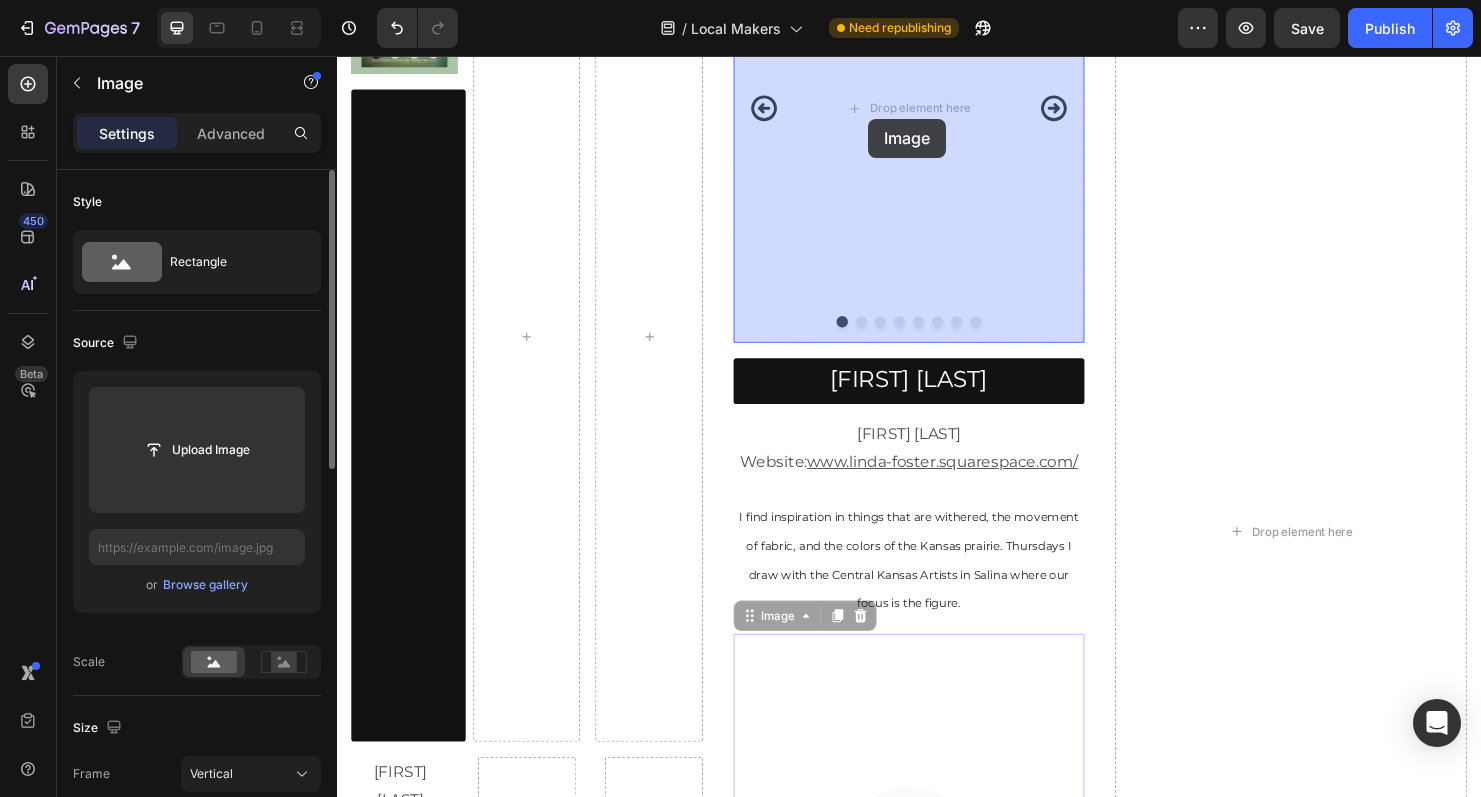 drag, startPoint x: 768, startPoint y: 541, endPoint x: 894, endPoint y: 122, distance: 437.53516 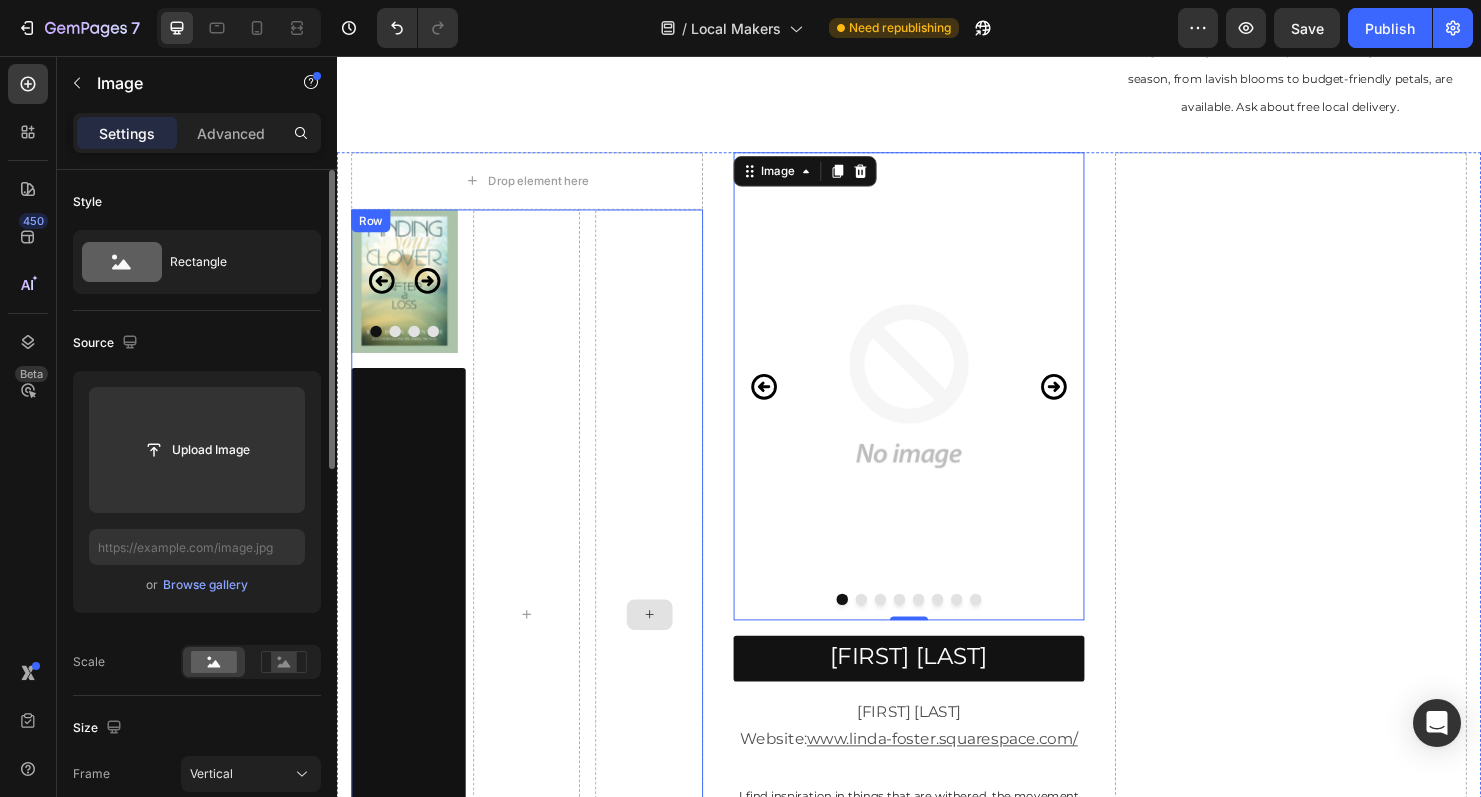 scroll, scrollTop: 1711, scrollLeft: 0, axis: vertical 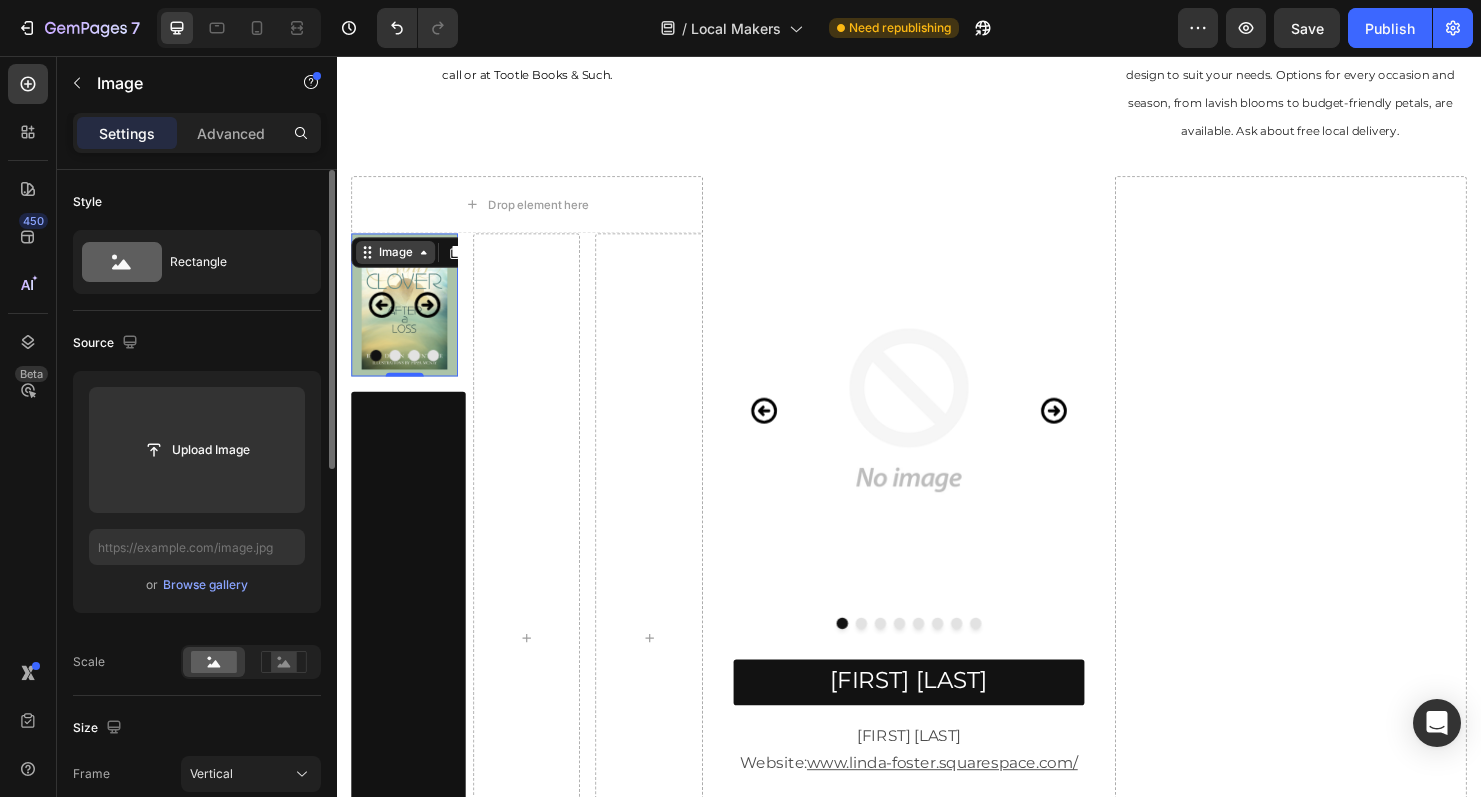 click on "Image" at bounding box center [398, 262] 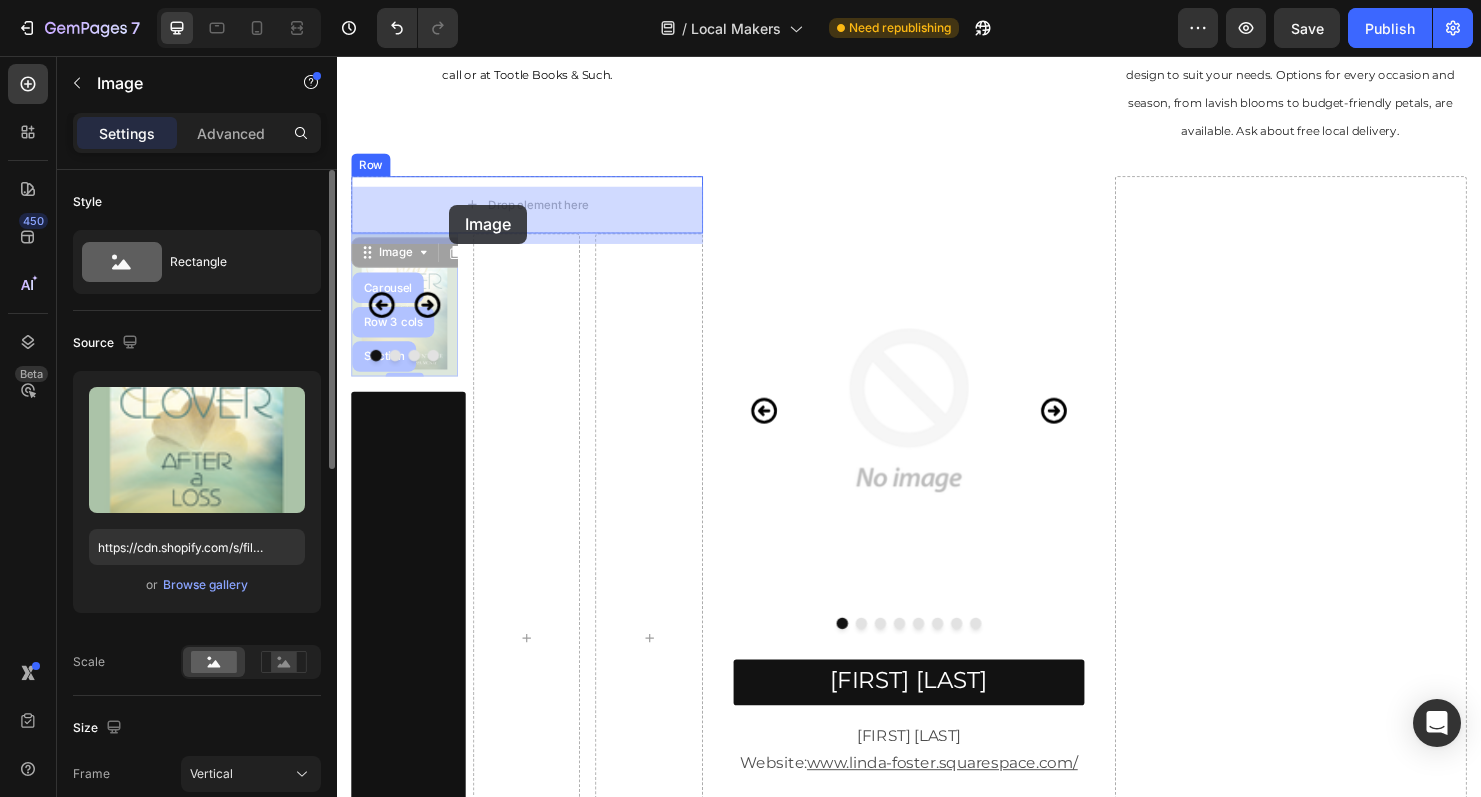 drag, startPoint x: 366, startPoint y: 278, endPoint x: 454, endPoint y: 213, distance: 109.40292 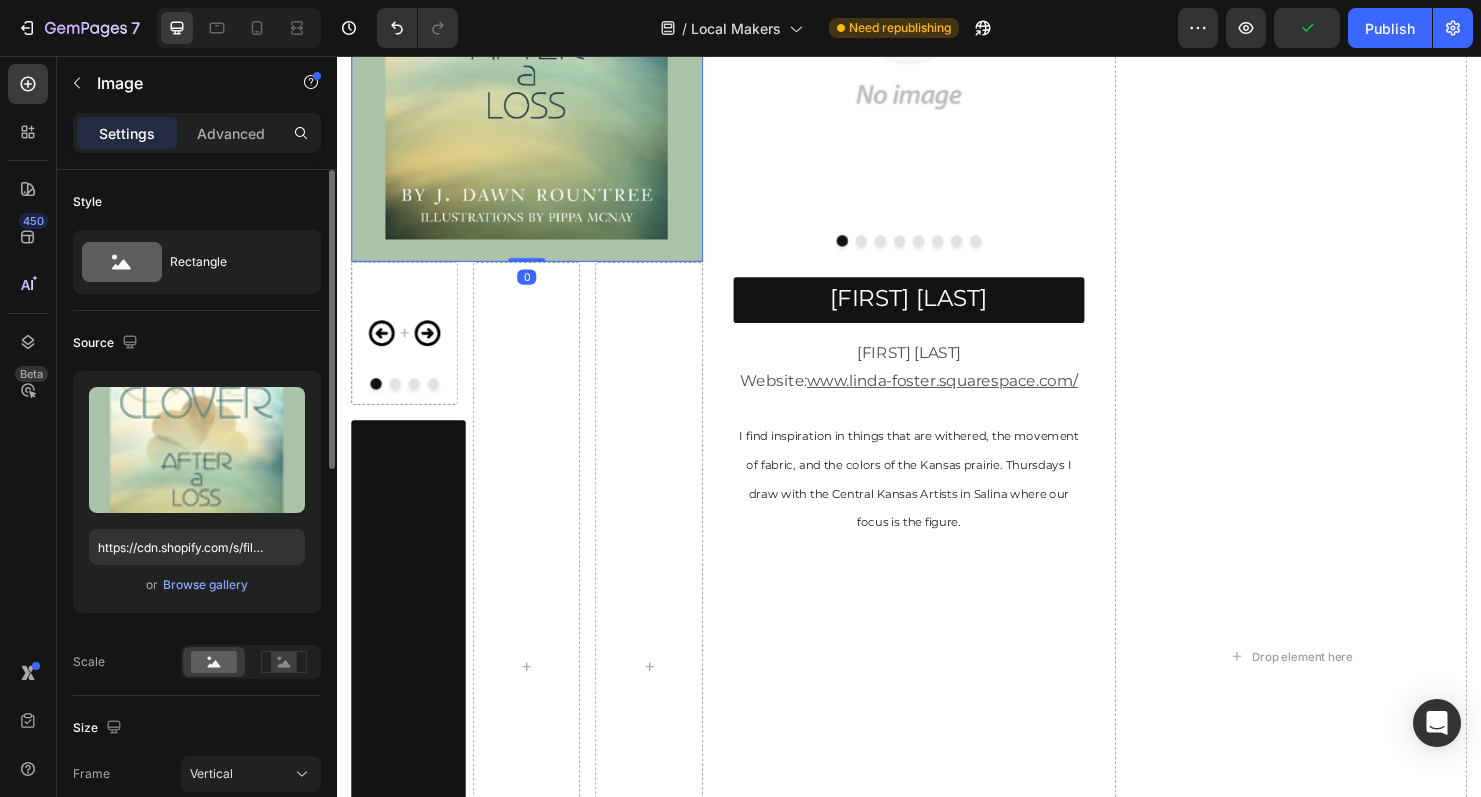scroll, scrollTop: 2130, scrollLeft: 0, axis: vertical 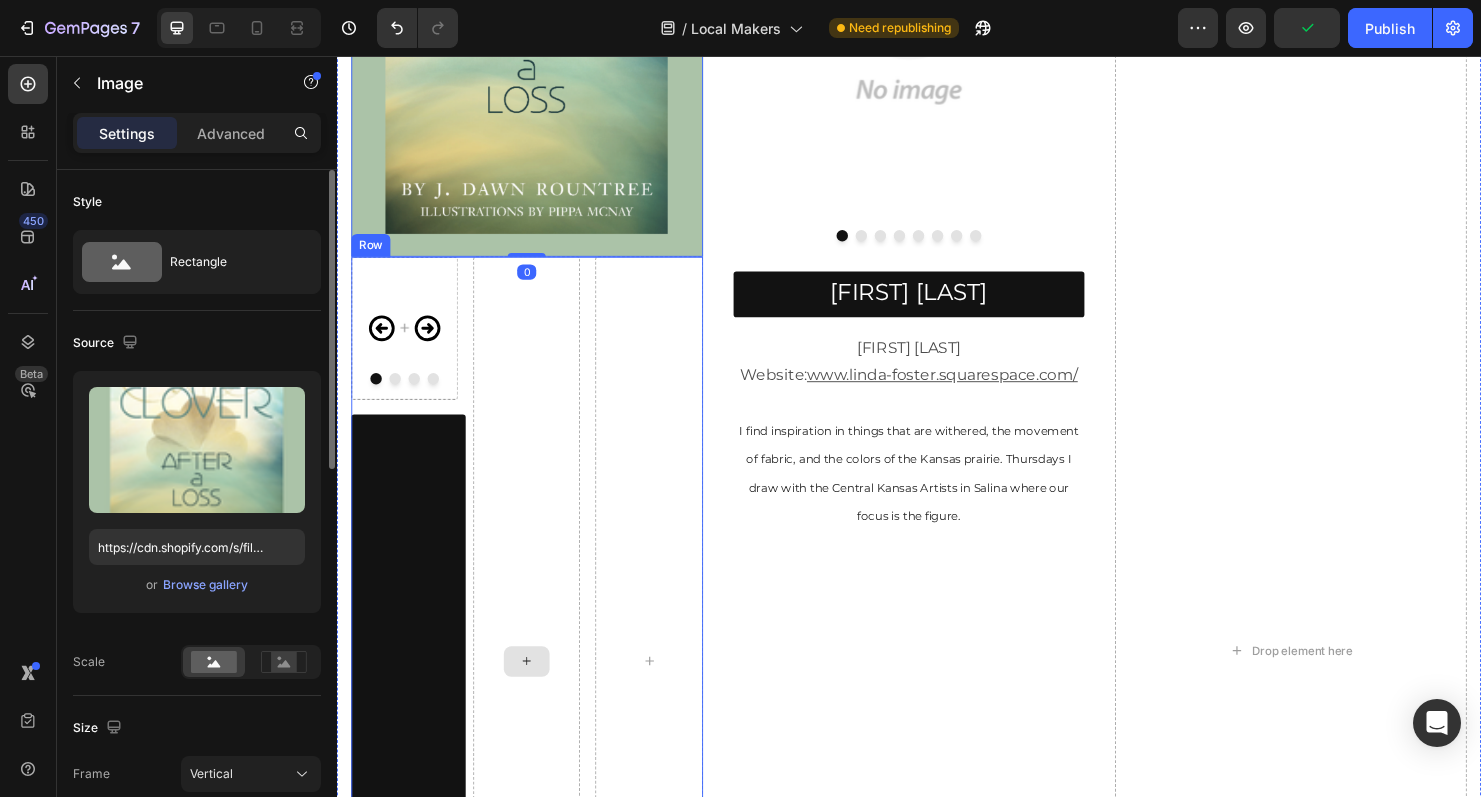 click at bounding box center (536, 690) 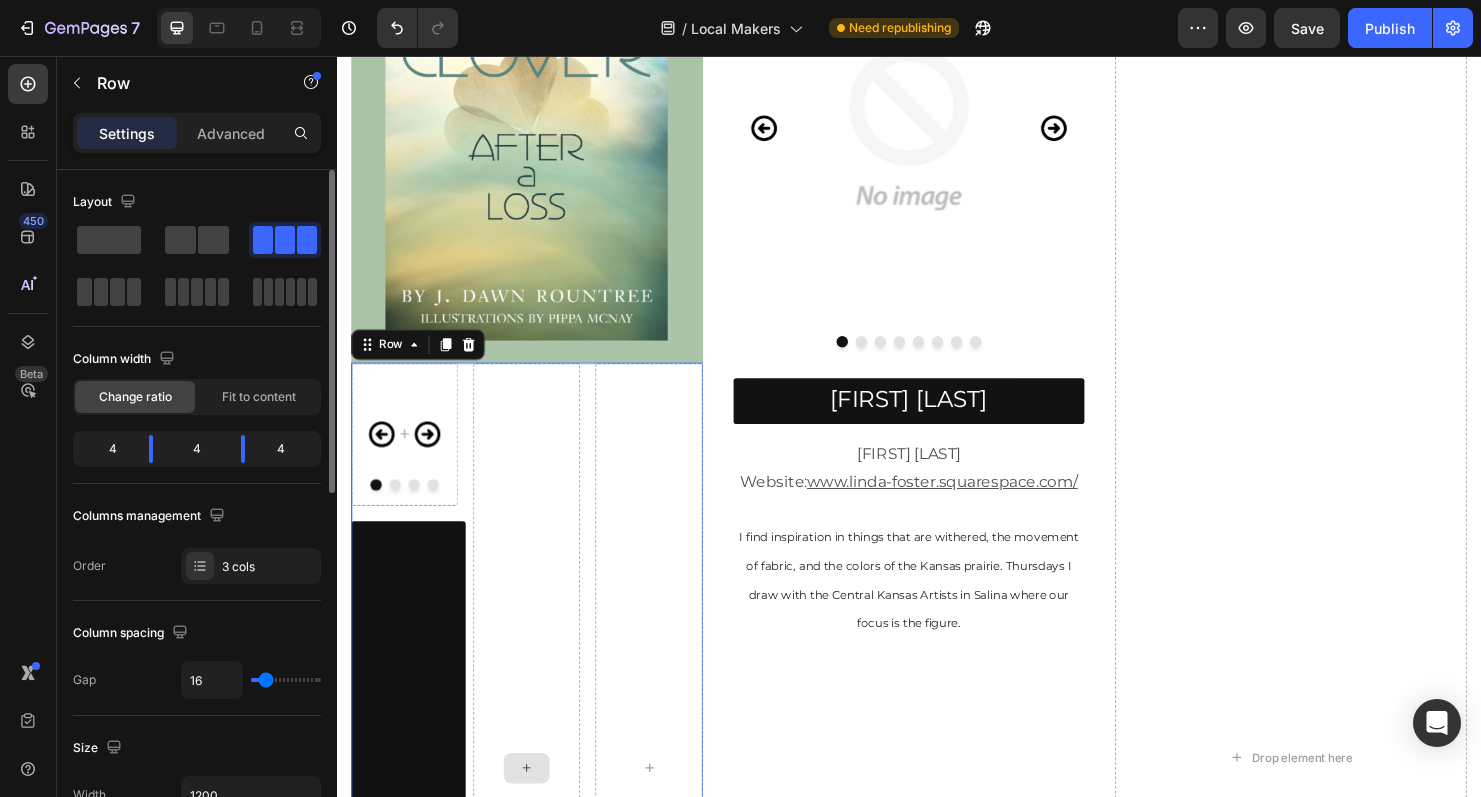 scroll, scrollTop: 2014, scrollLeft: 0, axis: vertical 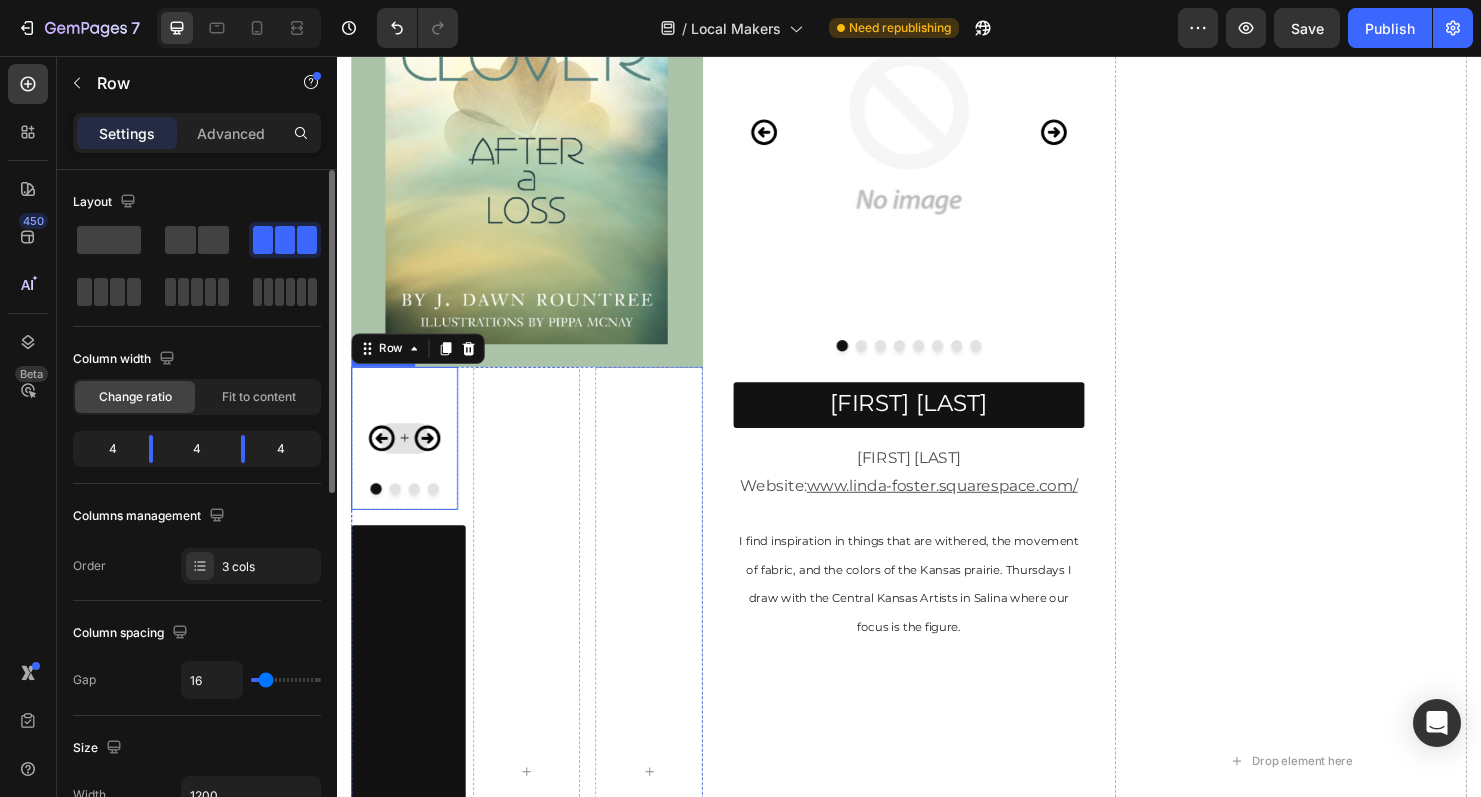 click at bounding box center [408, 457] 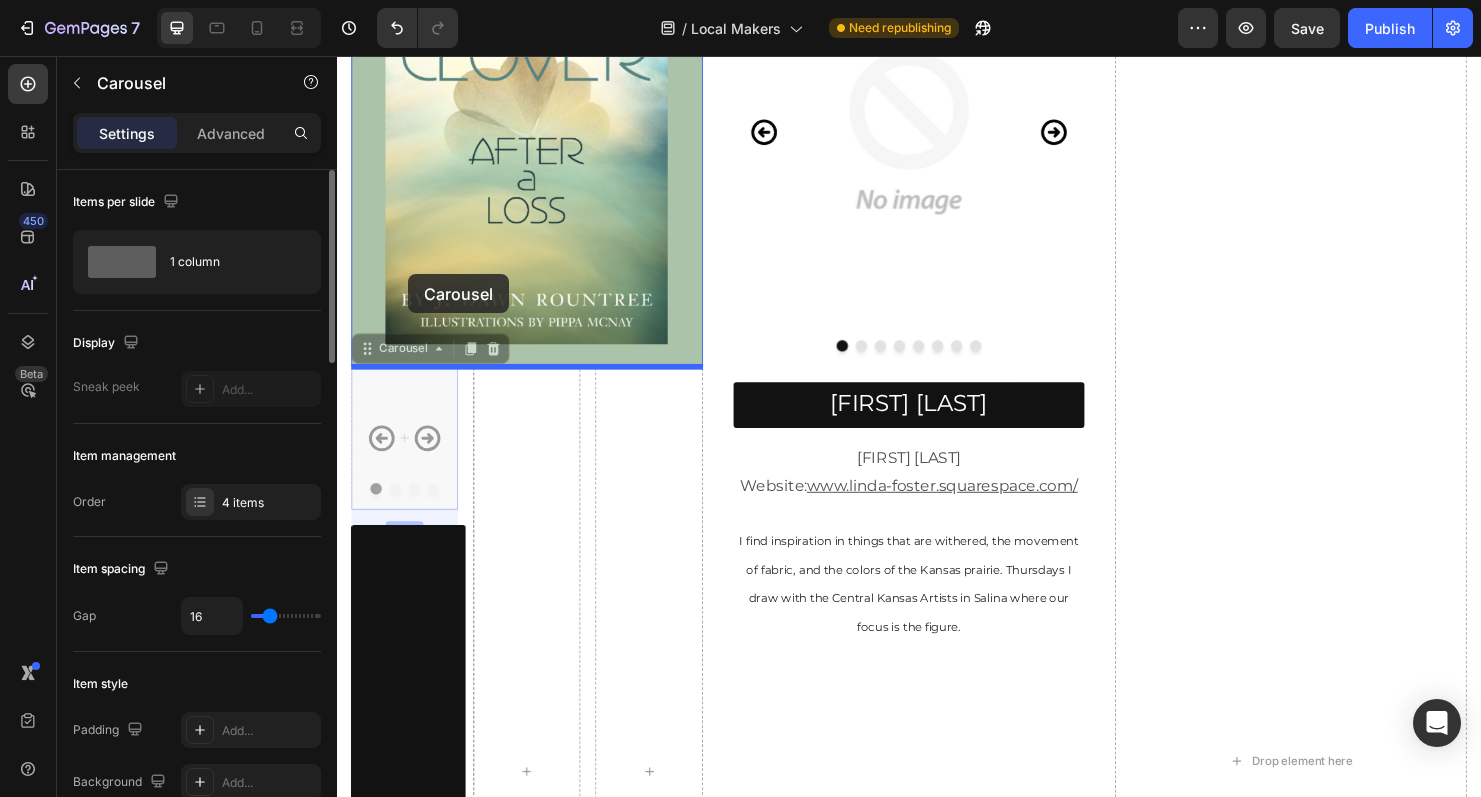 drag, startPoint x: 367, startPoint y: 368, endPoint x: 411, endPoint y: 285, distance: 93.941475 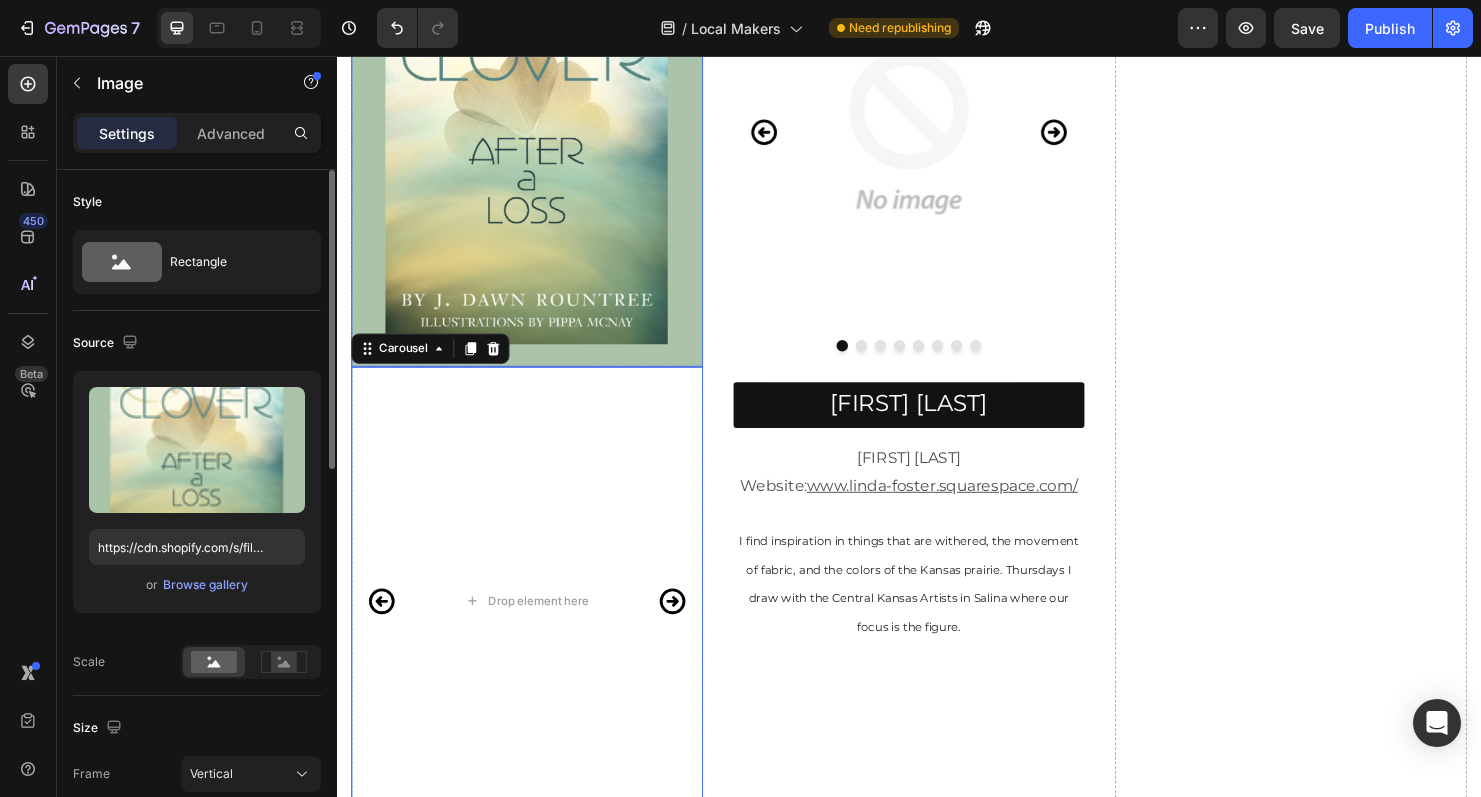 click at bounding box center [536, 136] 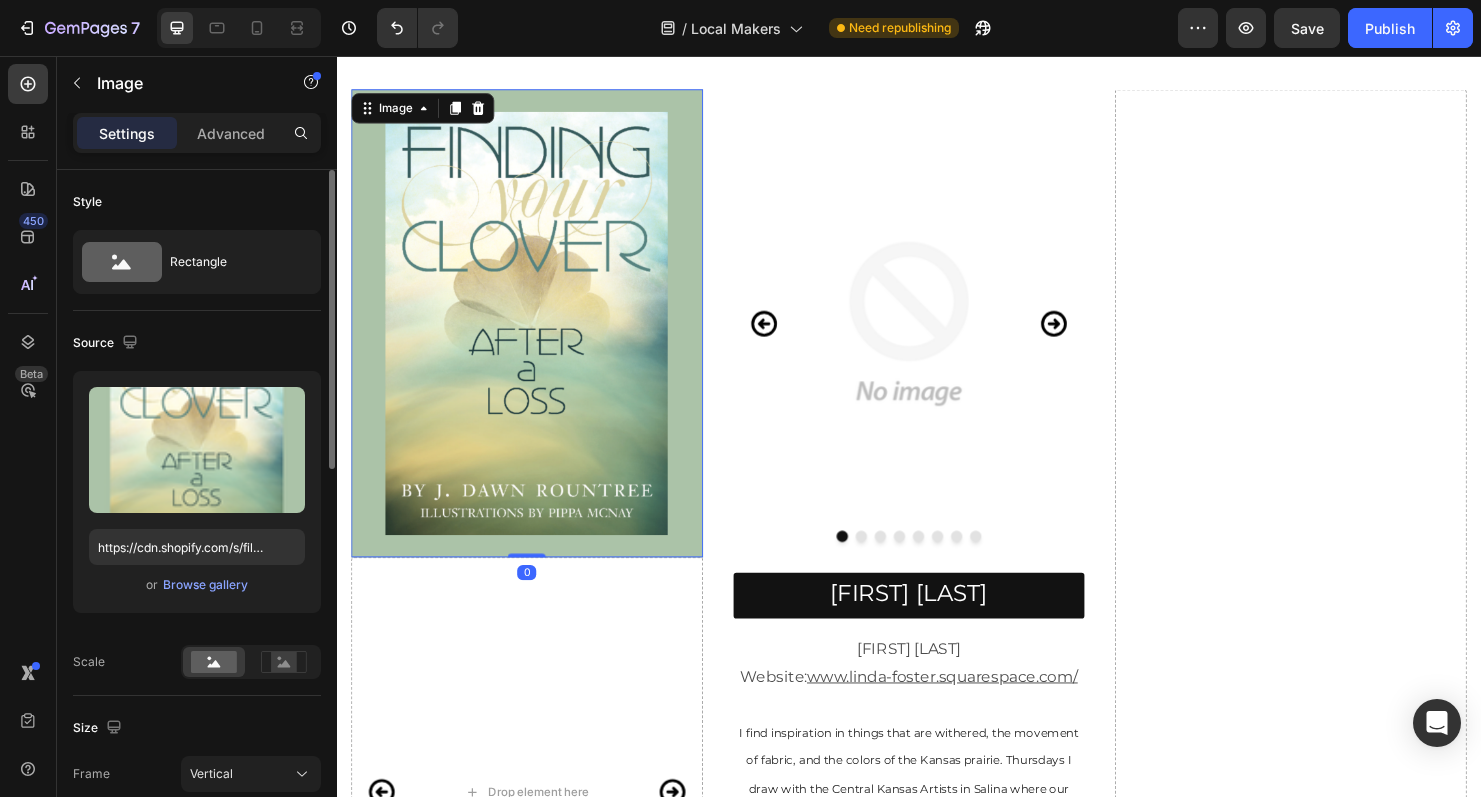 scroll, scrollTop: 1801, scrollLeft: 0, axis: vertical 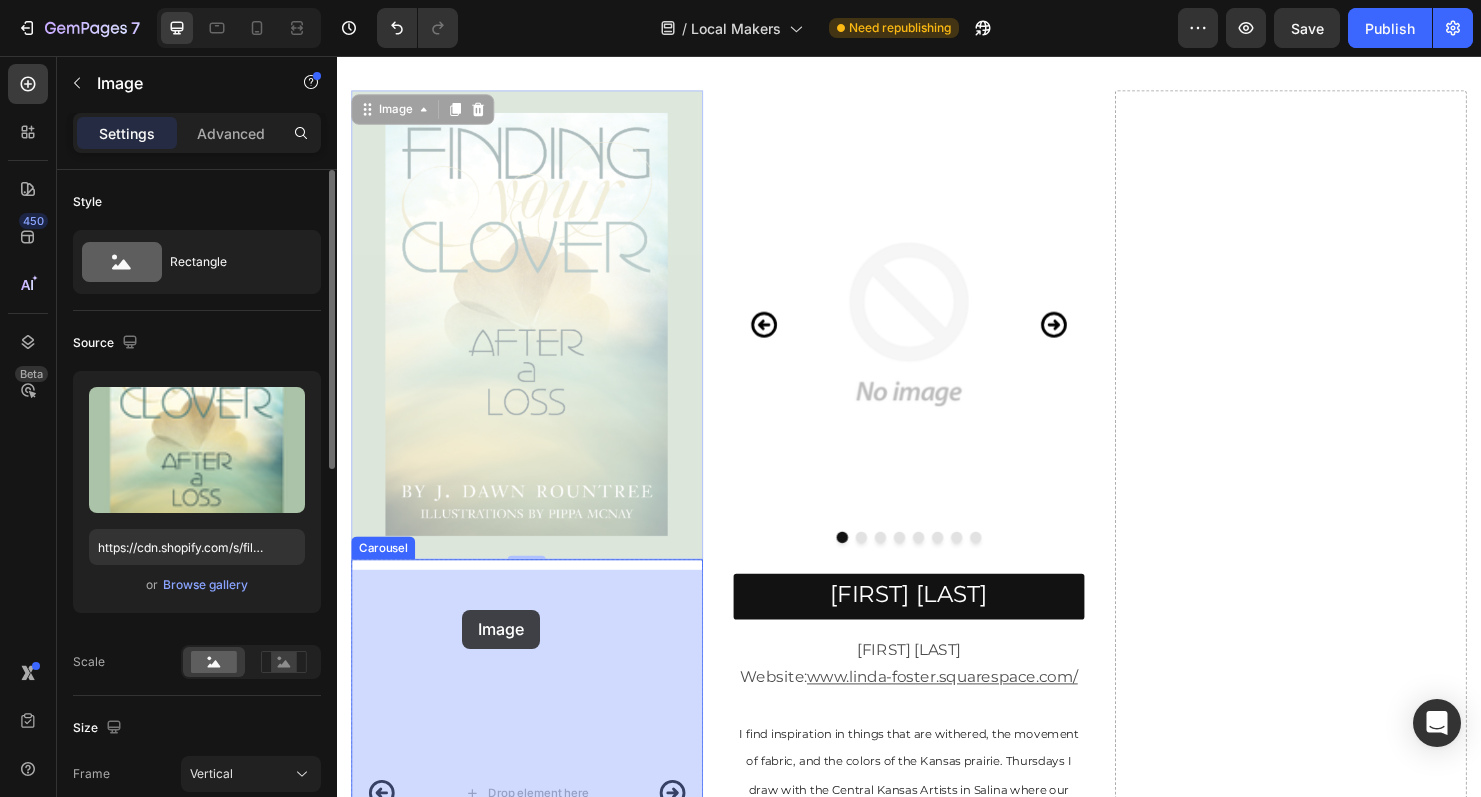 drag, startPoint x: 366, startPoint y: 118, endPoint x: 468, endPoint y: 636, distance: 527.94696 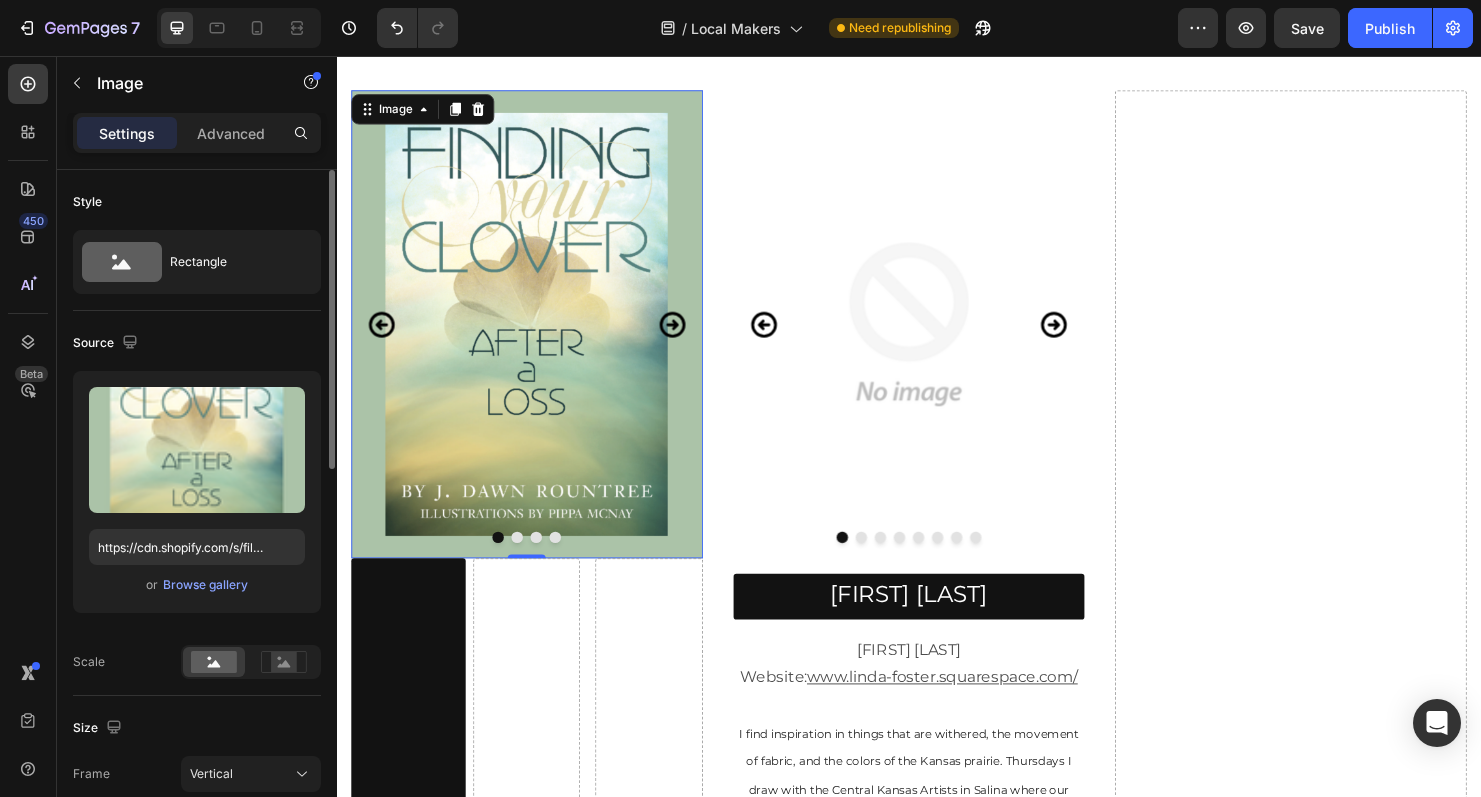click at bounding box center (536, 338) 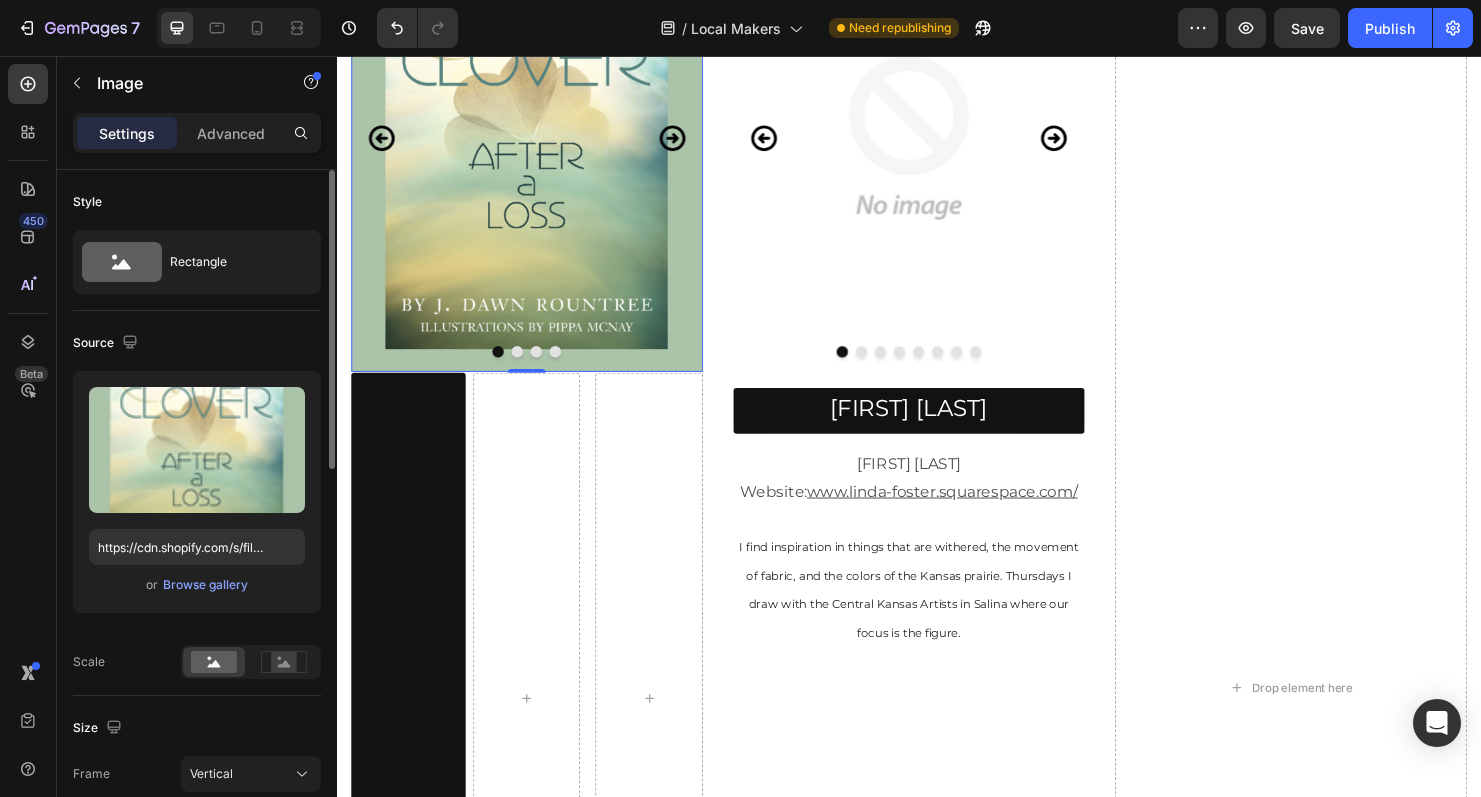 scroll, scrollTop: 2120, scrollLeft: 0, axis: vertical 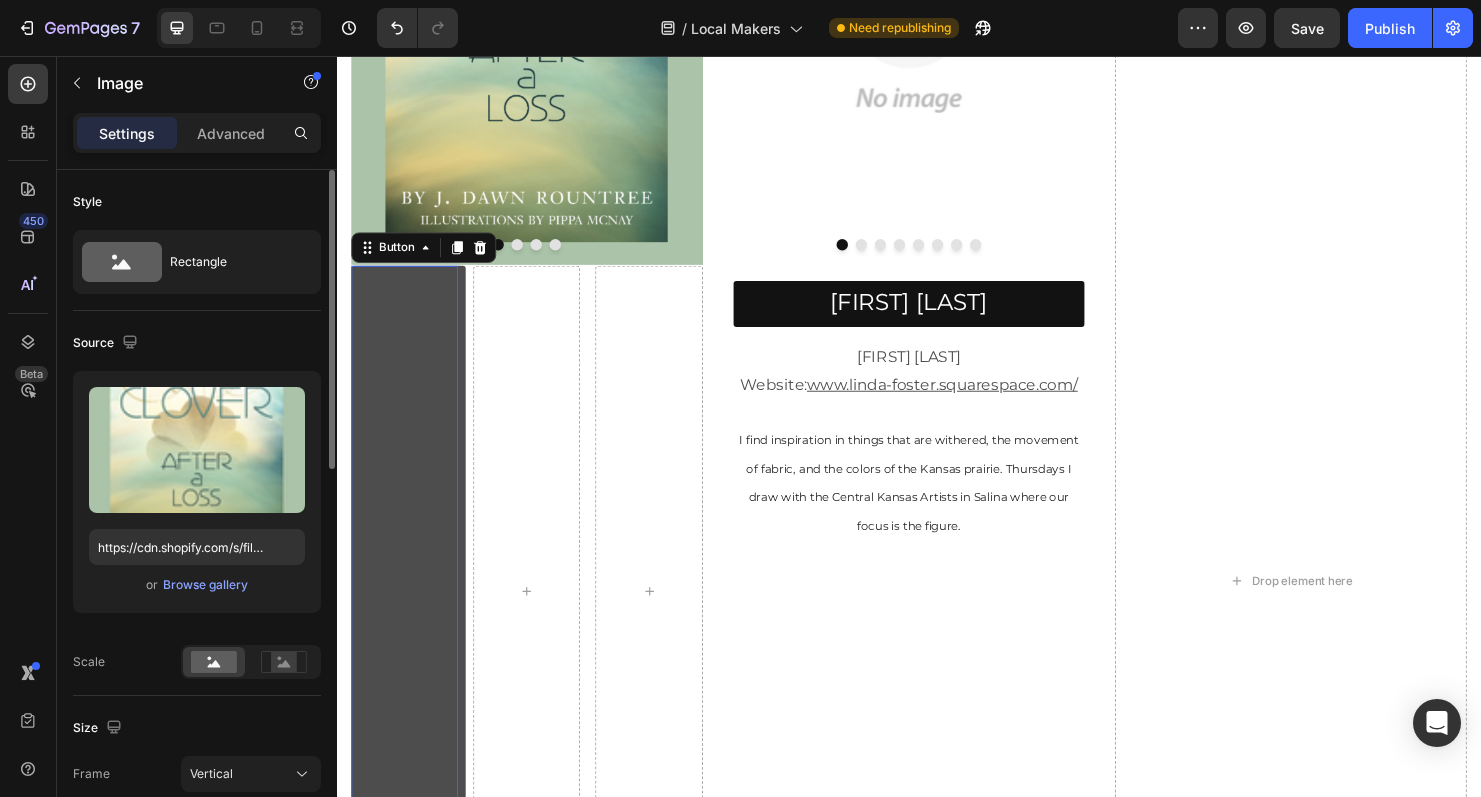 click on "Tootleville Publishing" at bounding box center (412, 618) 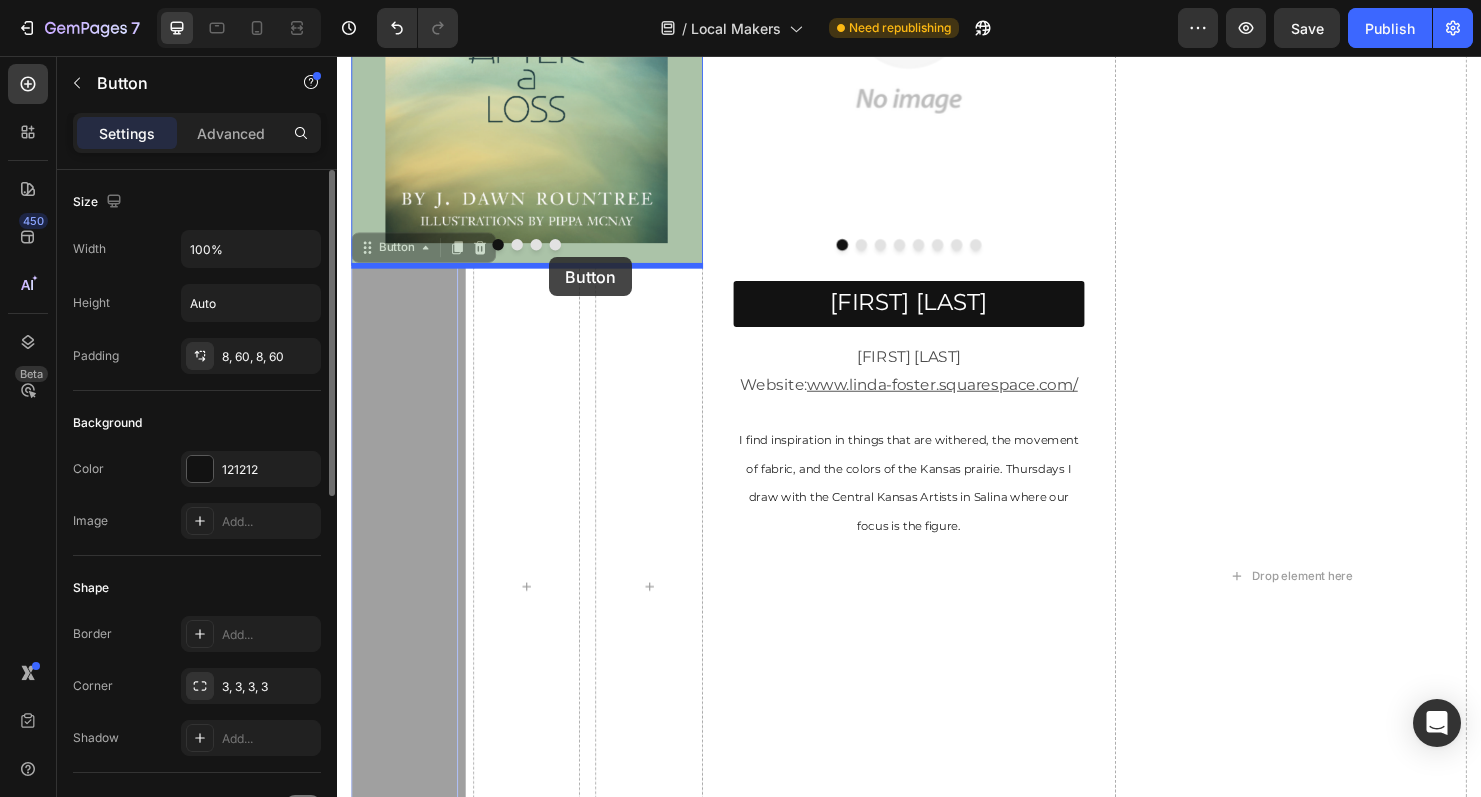 drag, startPoint x: 366, startPoint y: 255, endPoint x: 559, endPoint y: 267, distance: 193.3727 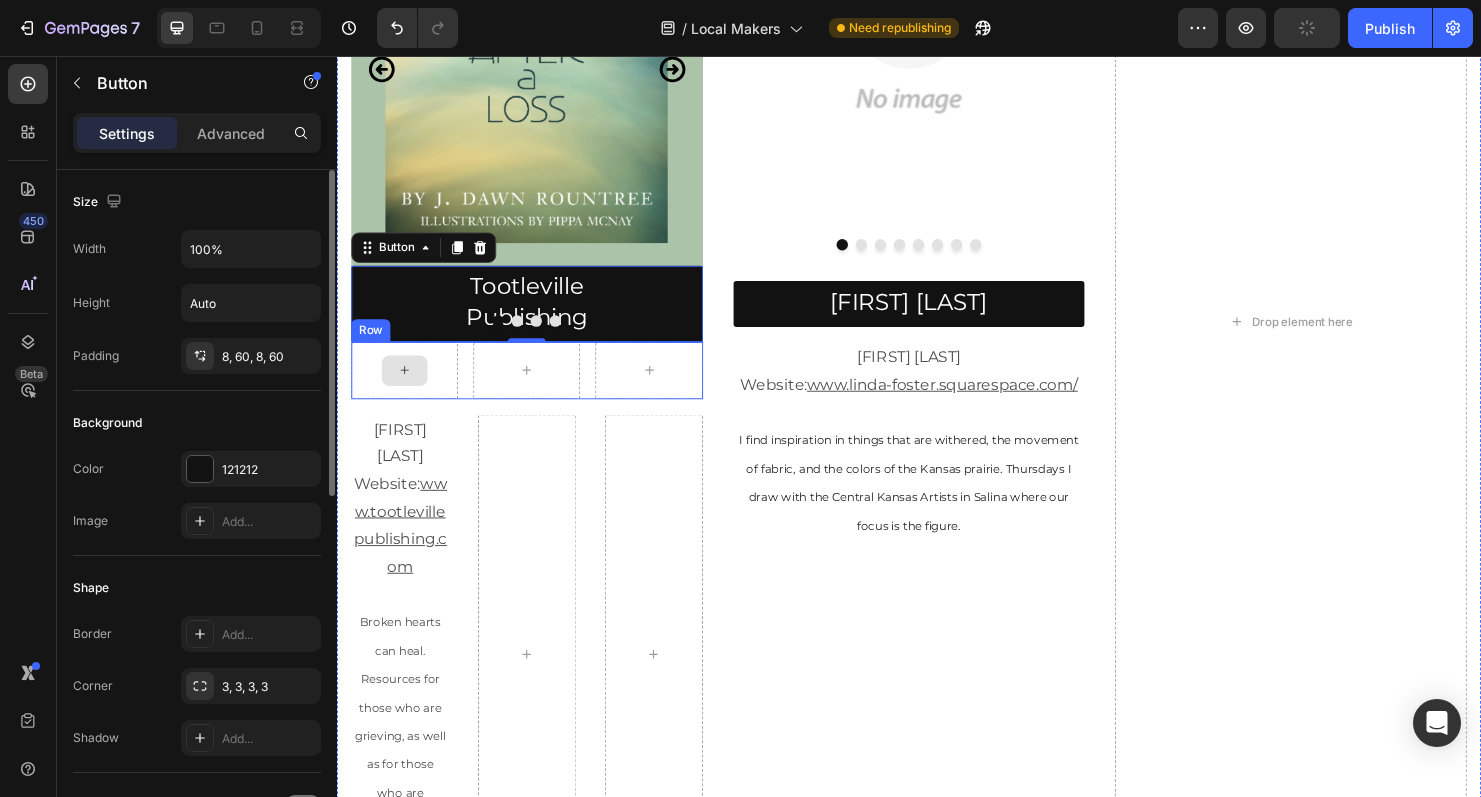 click at bounding box center [408, 386] 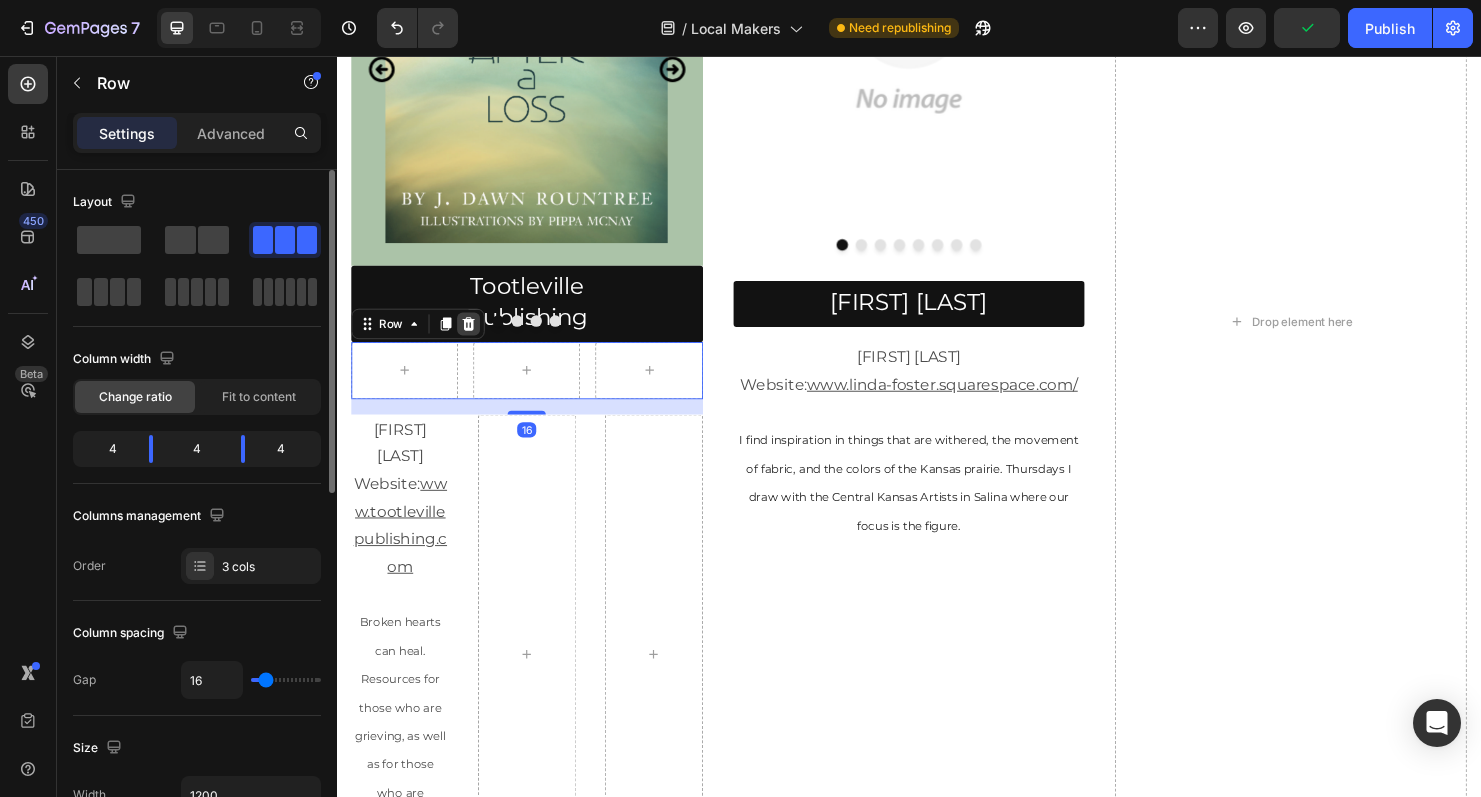 click 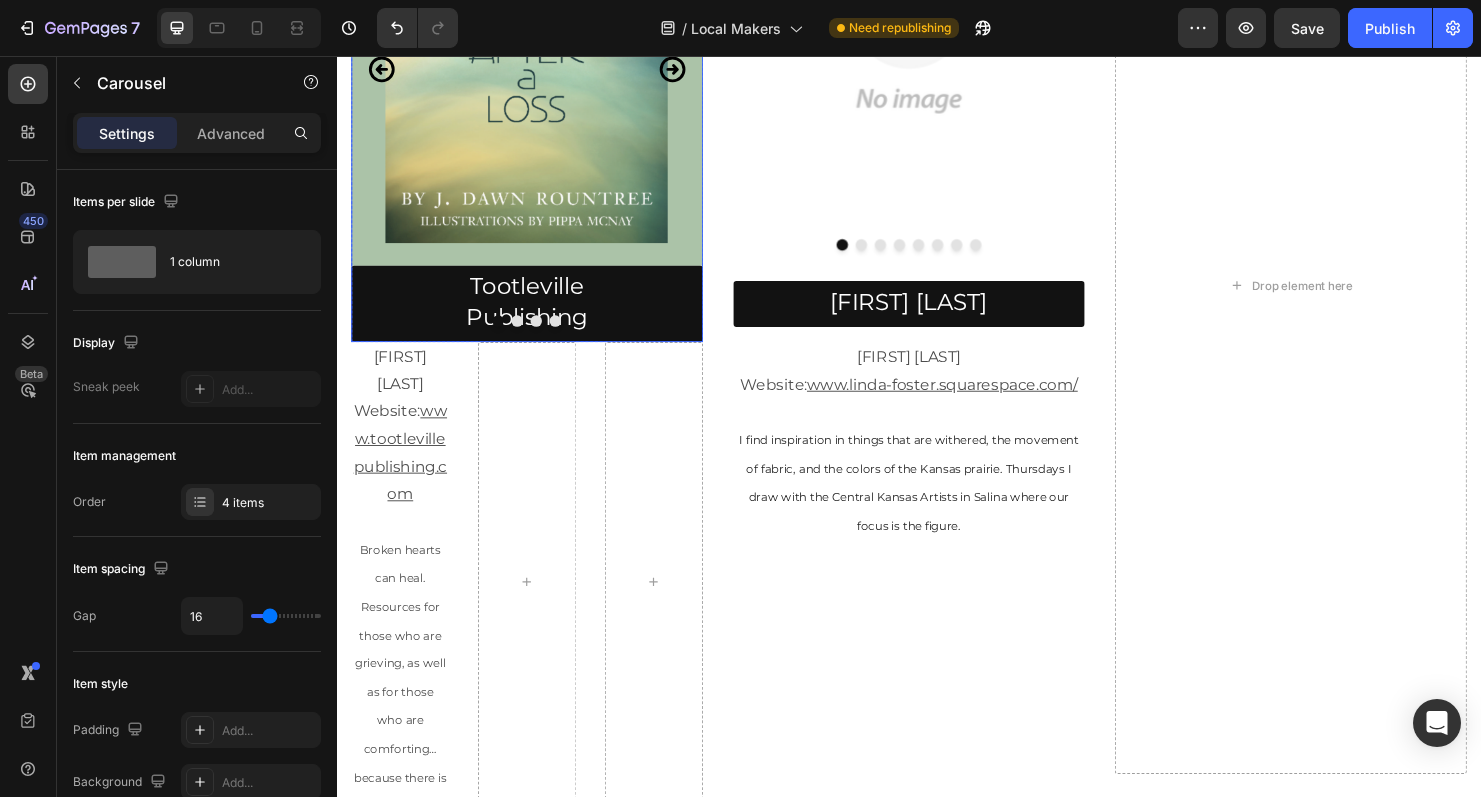 click at bounding box center [566, 334] 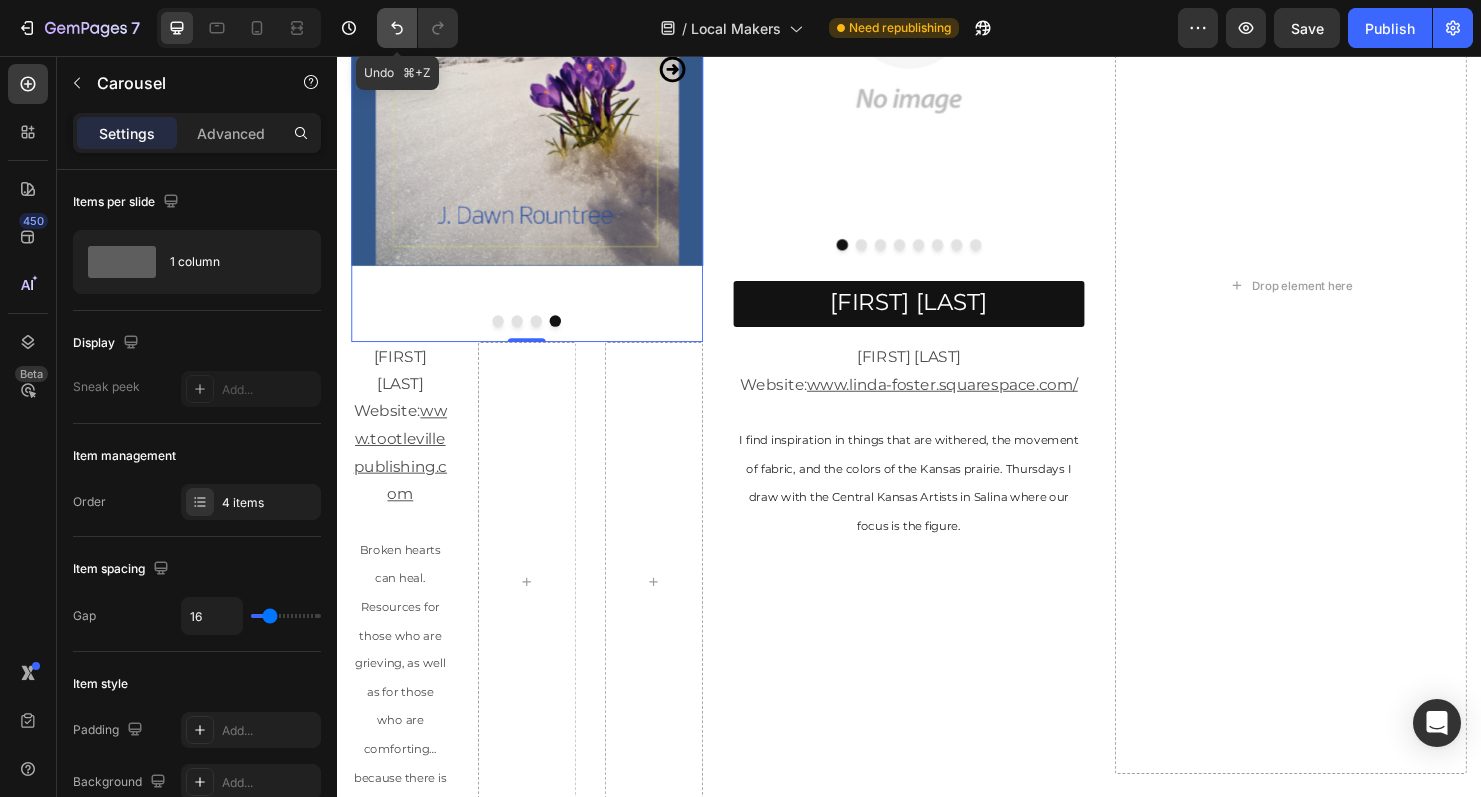 click 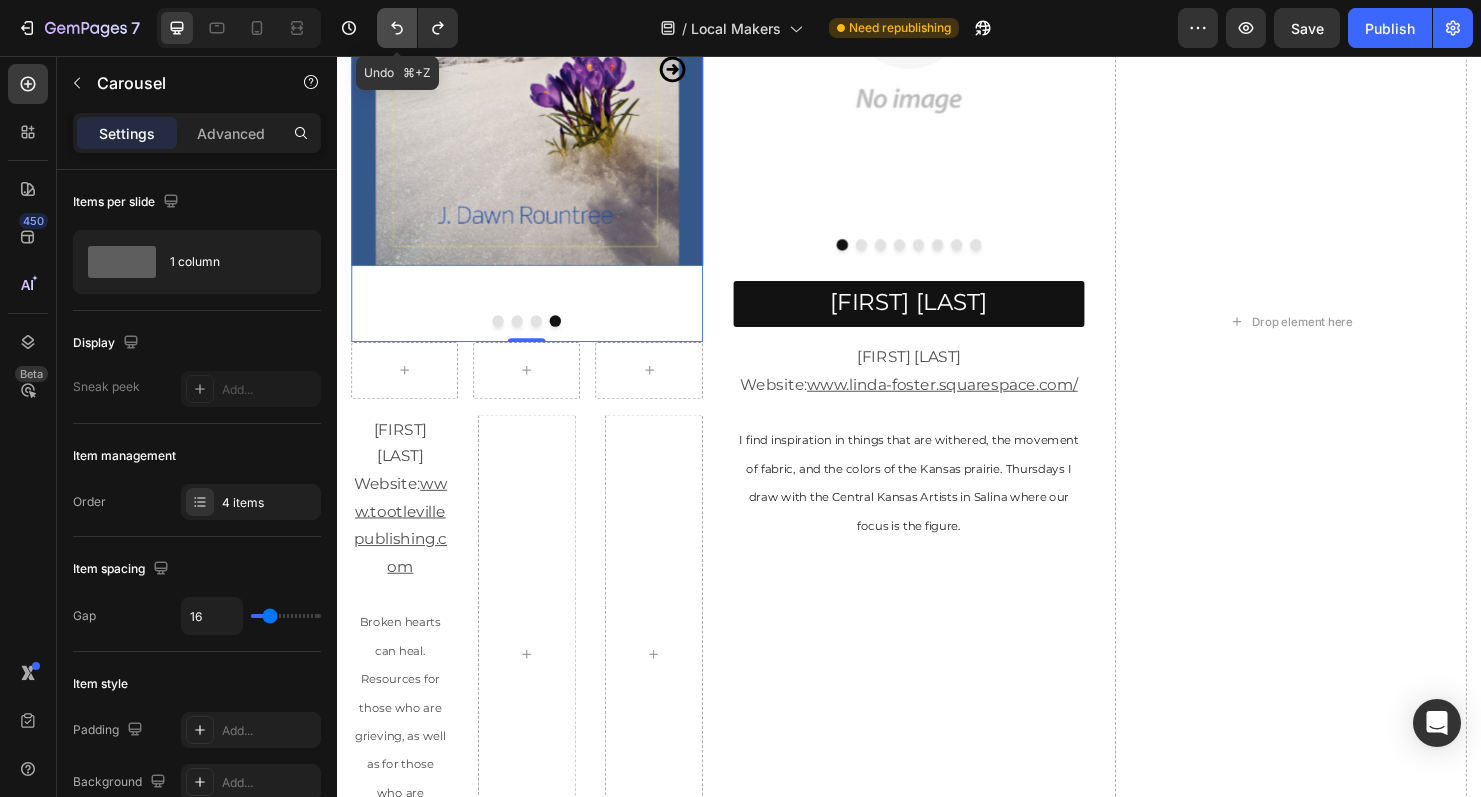 click 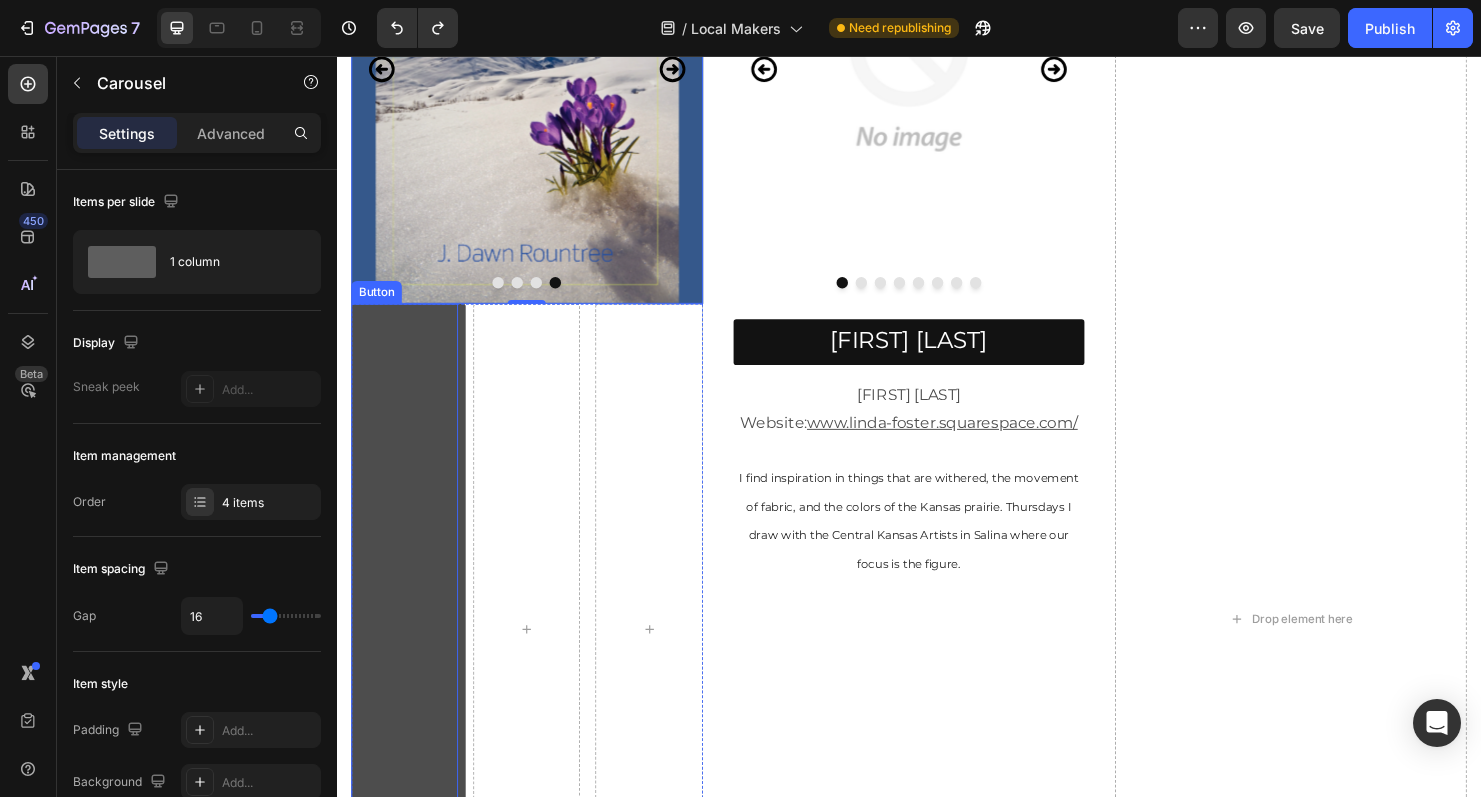 click on "Tootleville Publishing" at bounding box center (412, 658) 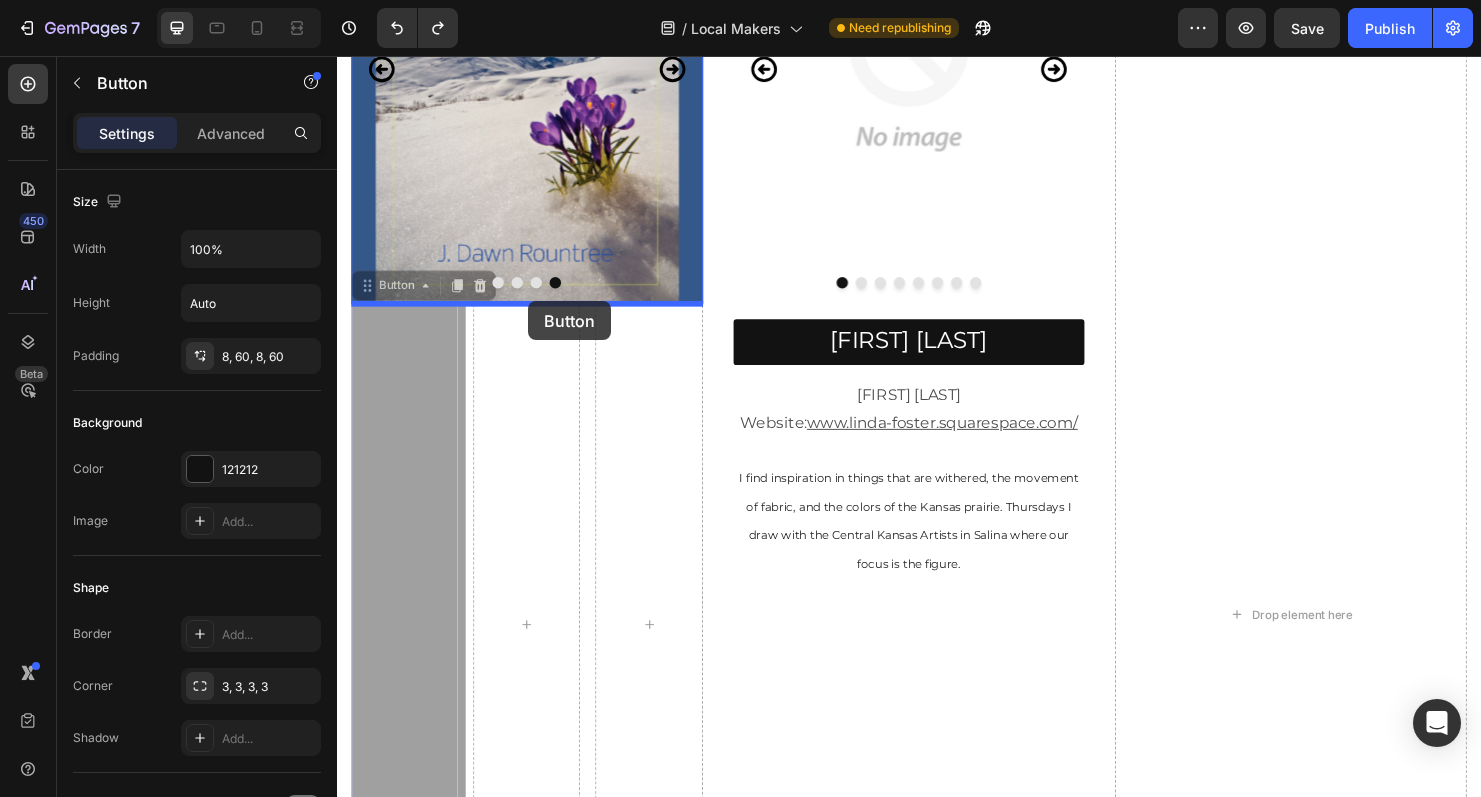 drag, startPoint x: 367, startPoint y: 296, endPoint x: 537, endPoint y: 313, distance: 170.84789 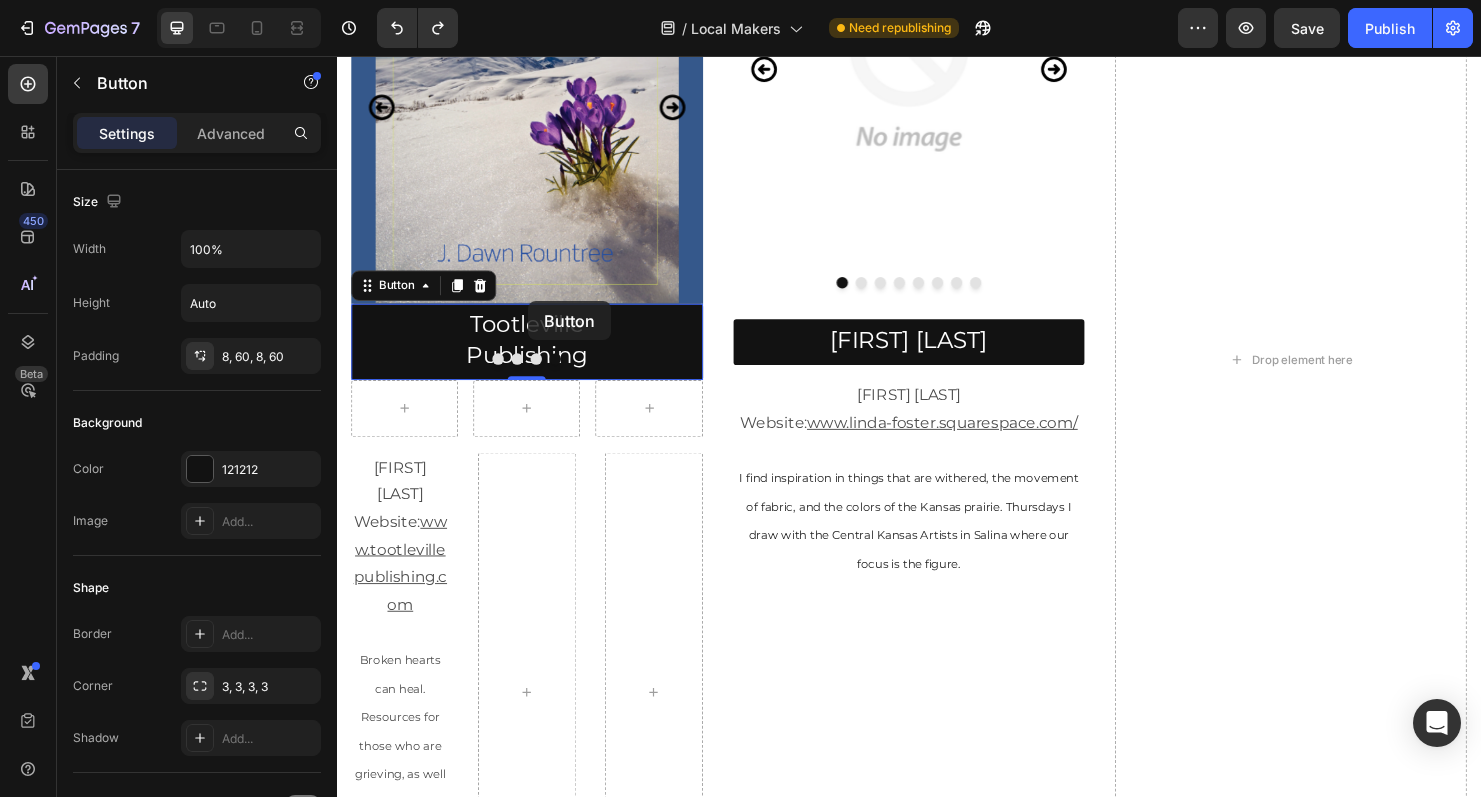 scroll, scrollTop: 2120, scrollLeft: 0, axis: vertical 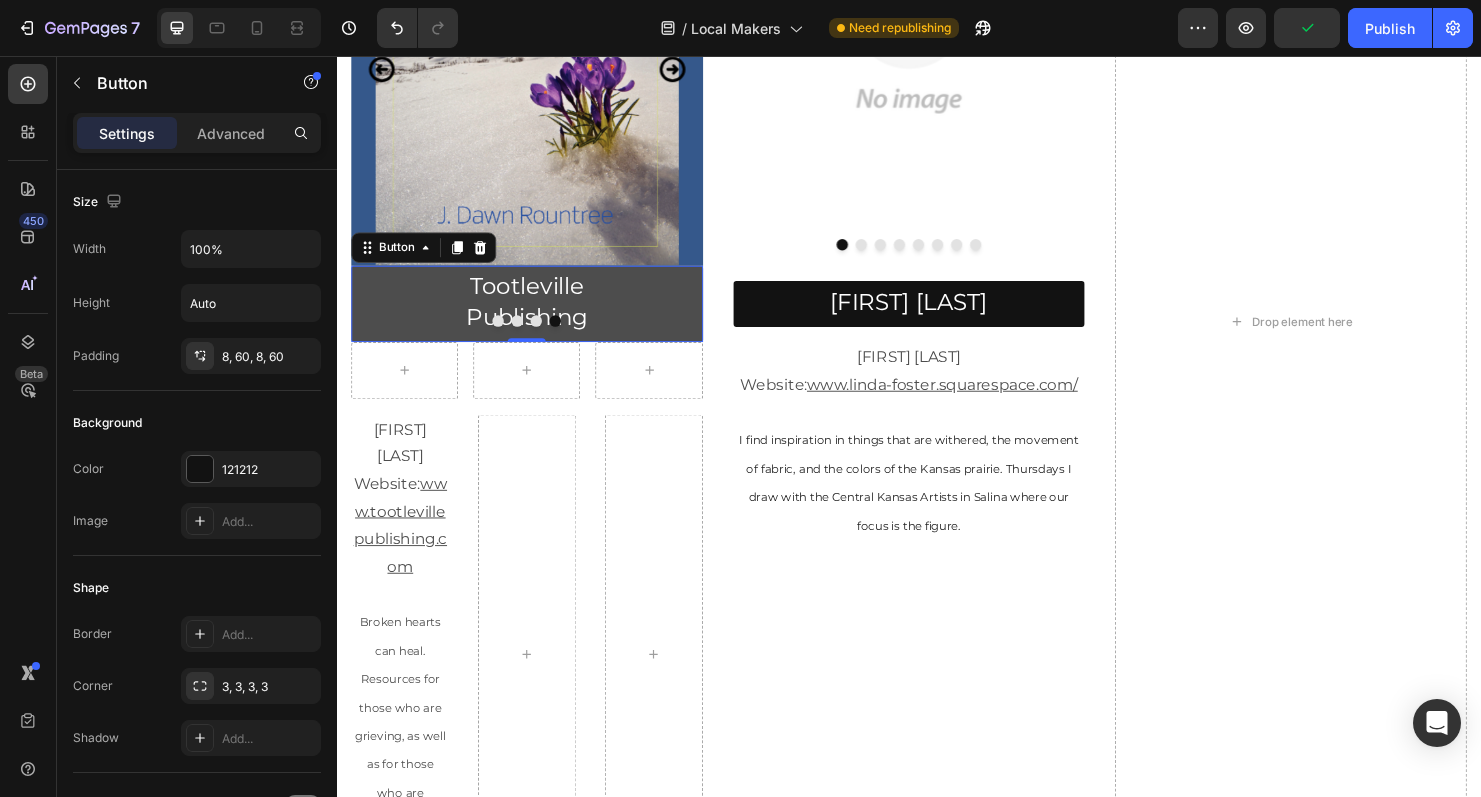 click on "Tootleville Publishing" at bounding box center [536, 316] 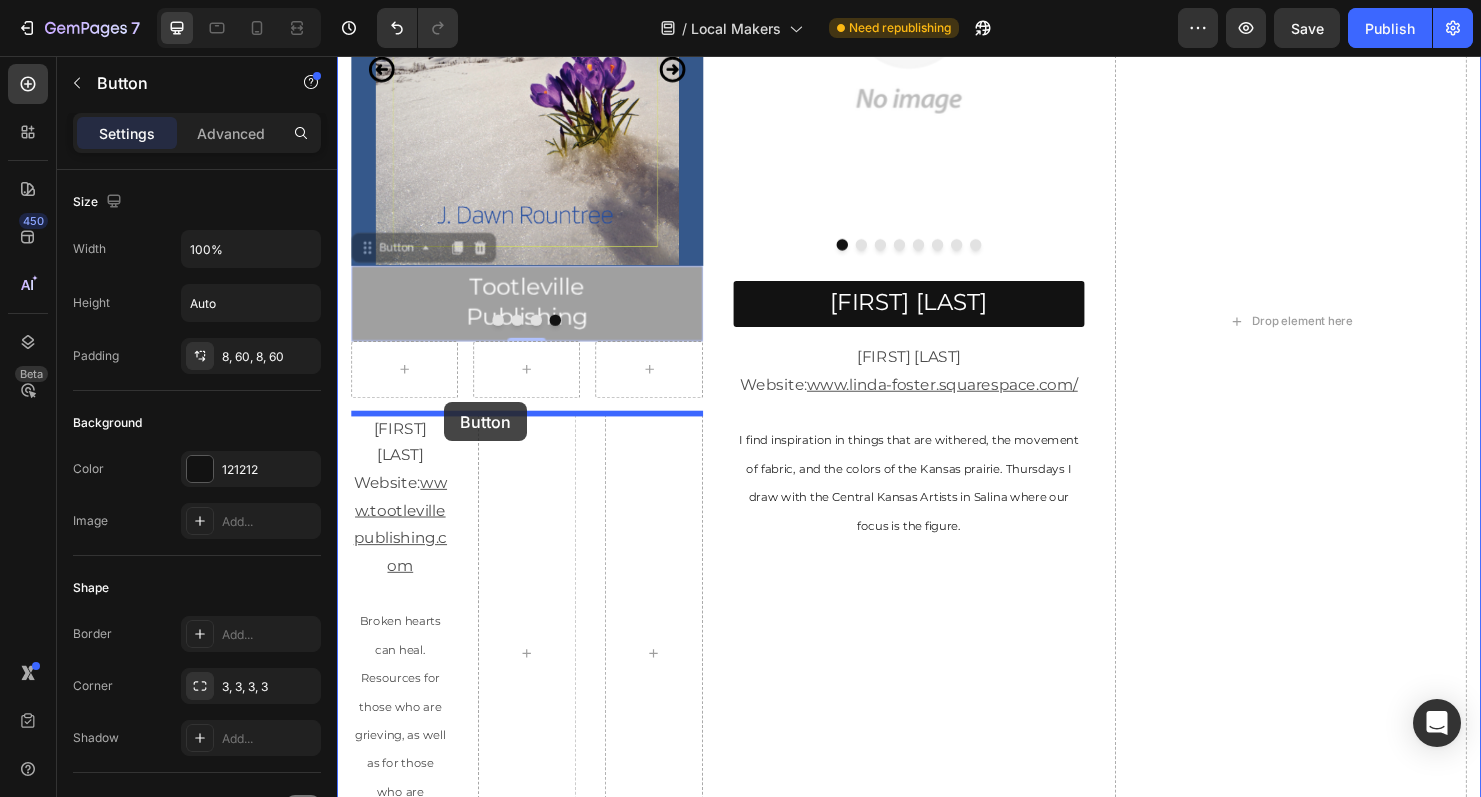 drag, startPoint x: 365, startPoint y: 259, endPoint x: 448, endPoint y: 418, distance: 179.35997 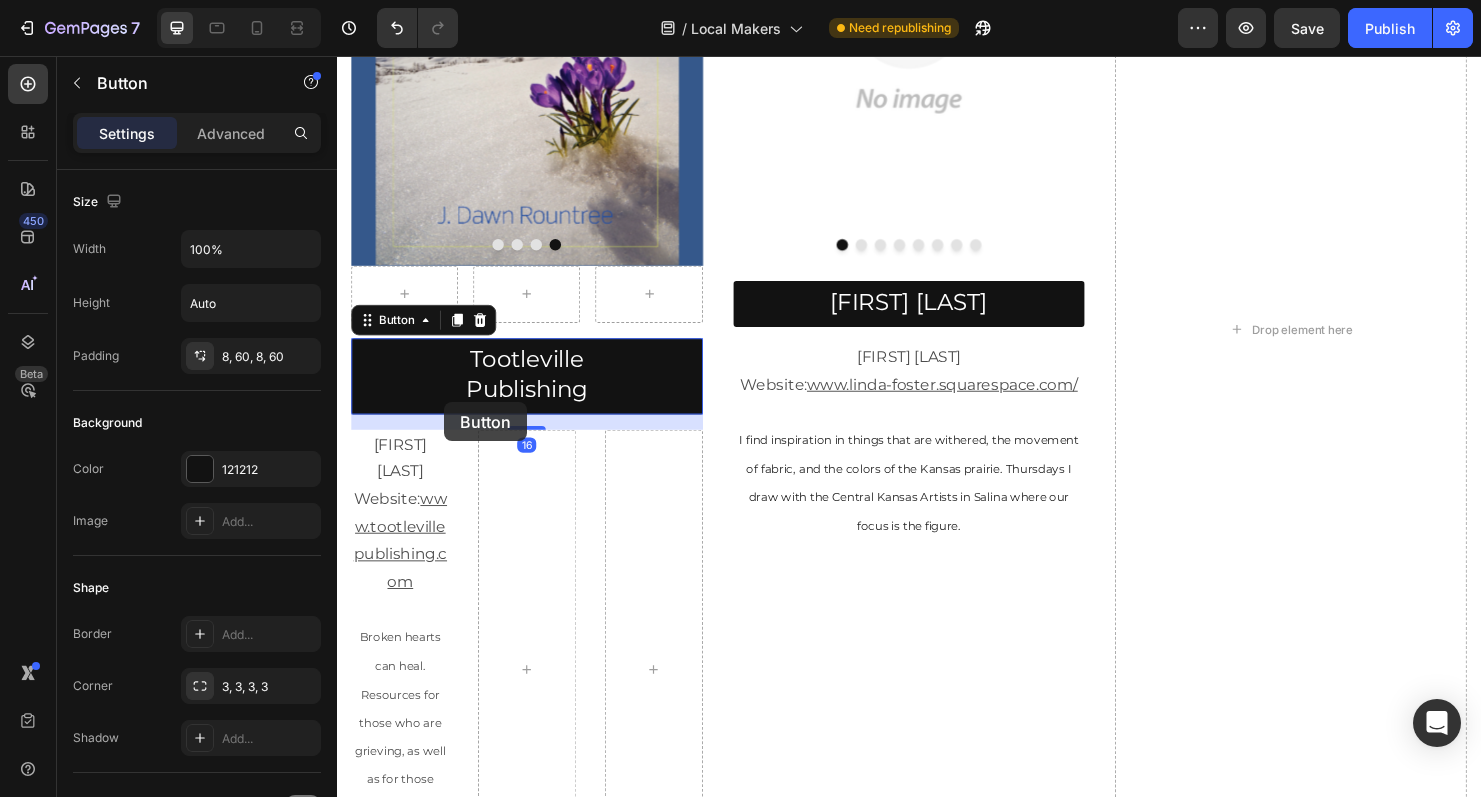 scroll, scrollTop: 2080, scrollLeft: 0, axis: vertical 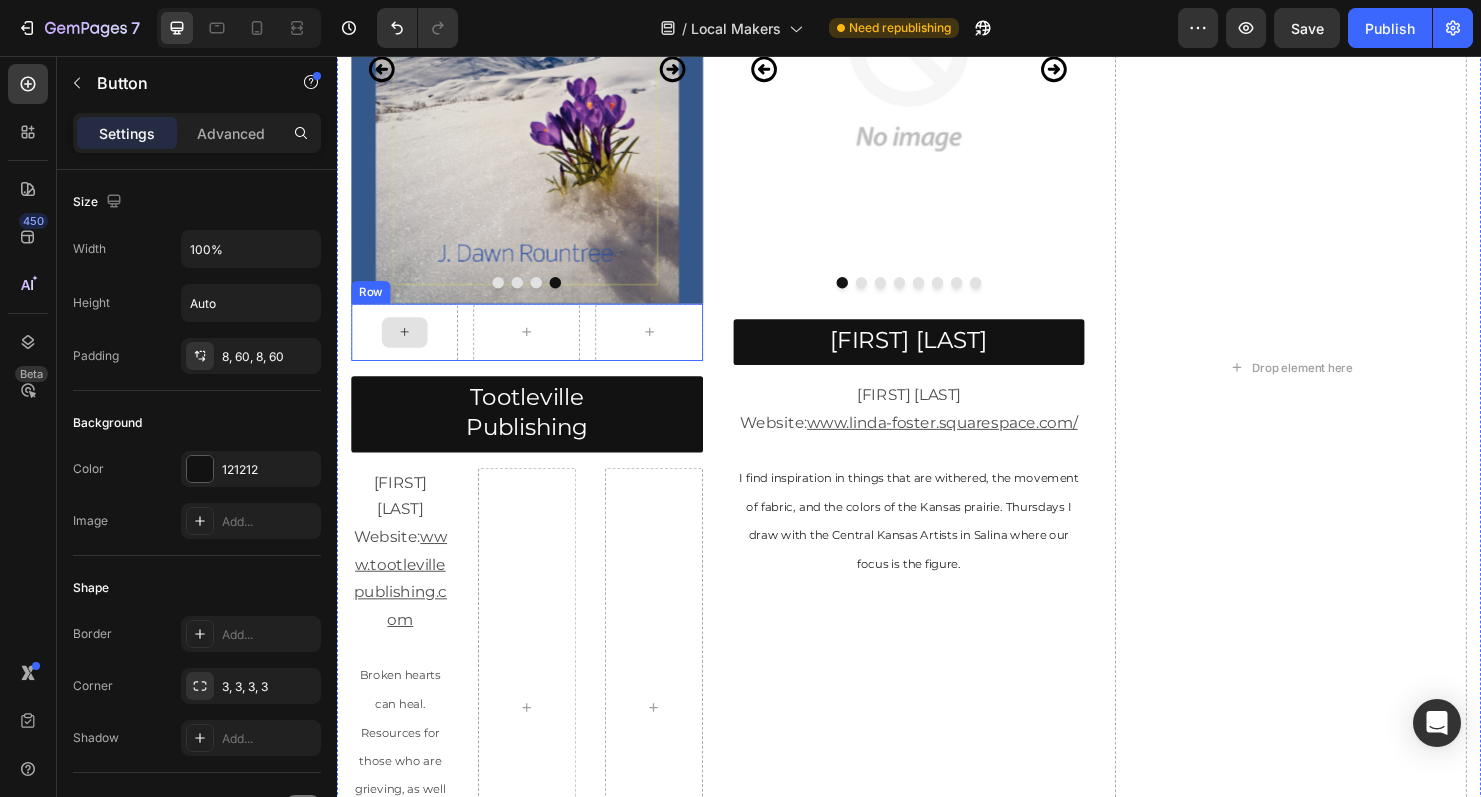 click at bounding box center [408, 346] 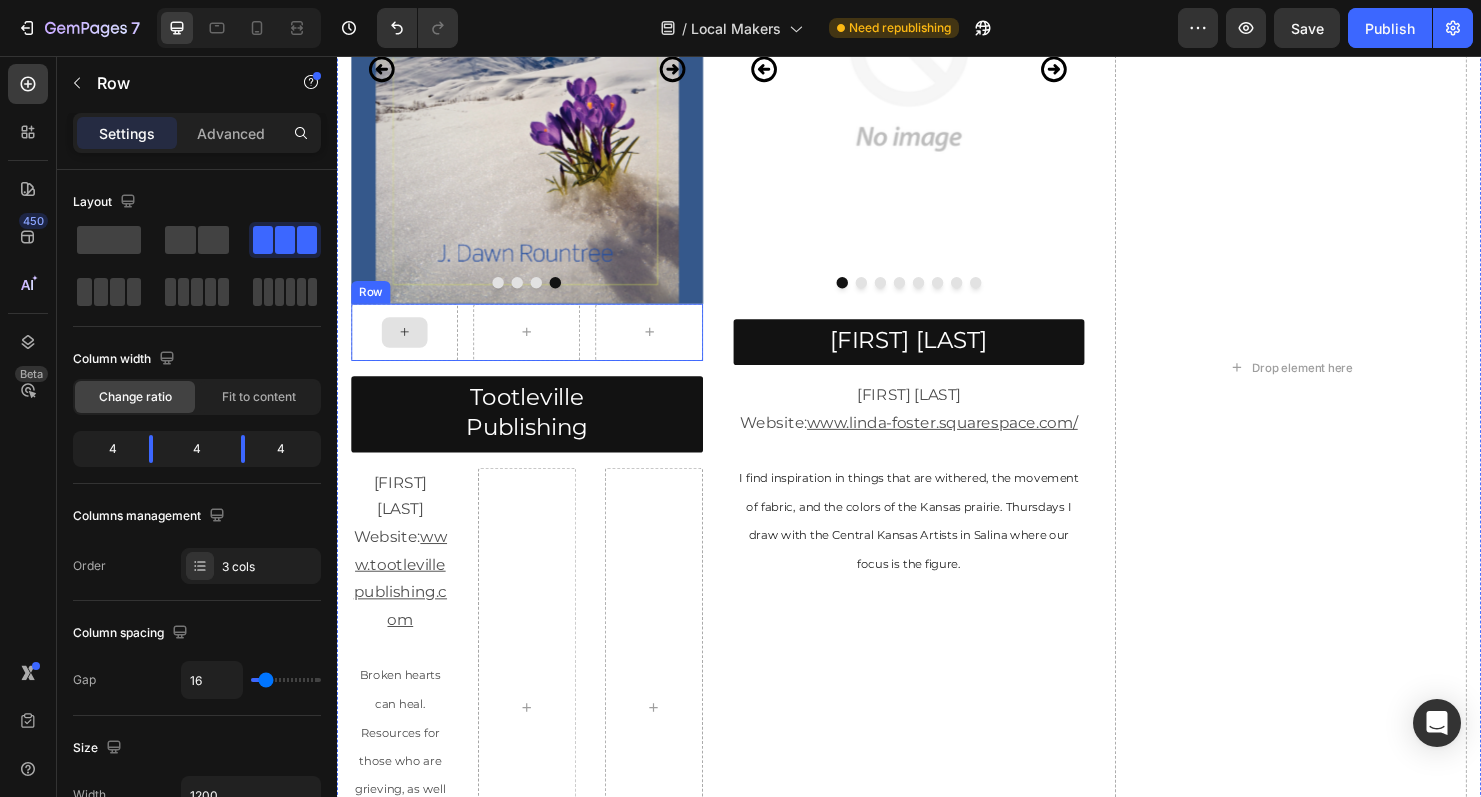 click at bounding box center [408, 346] 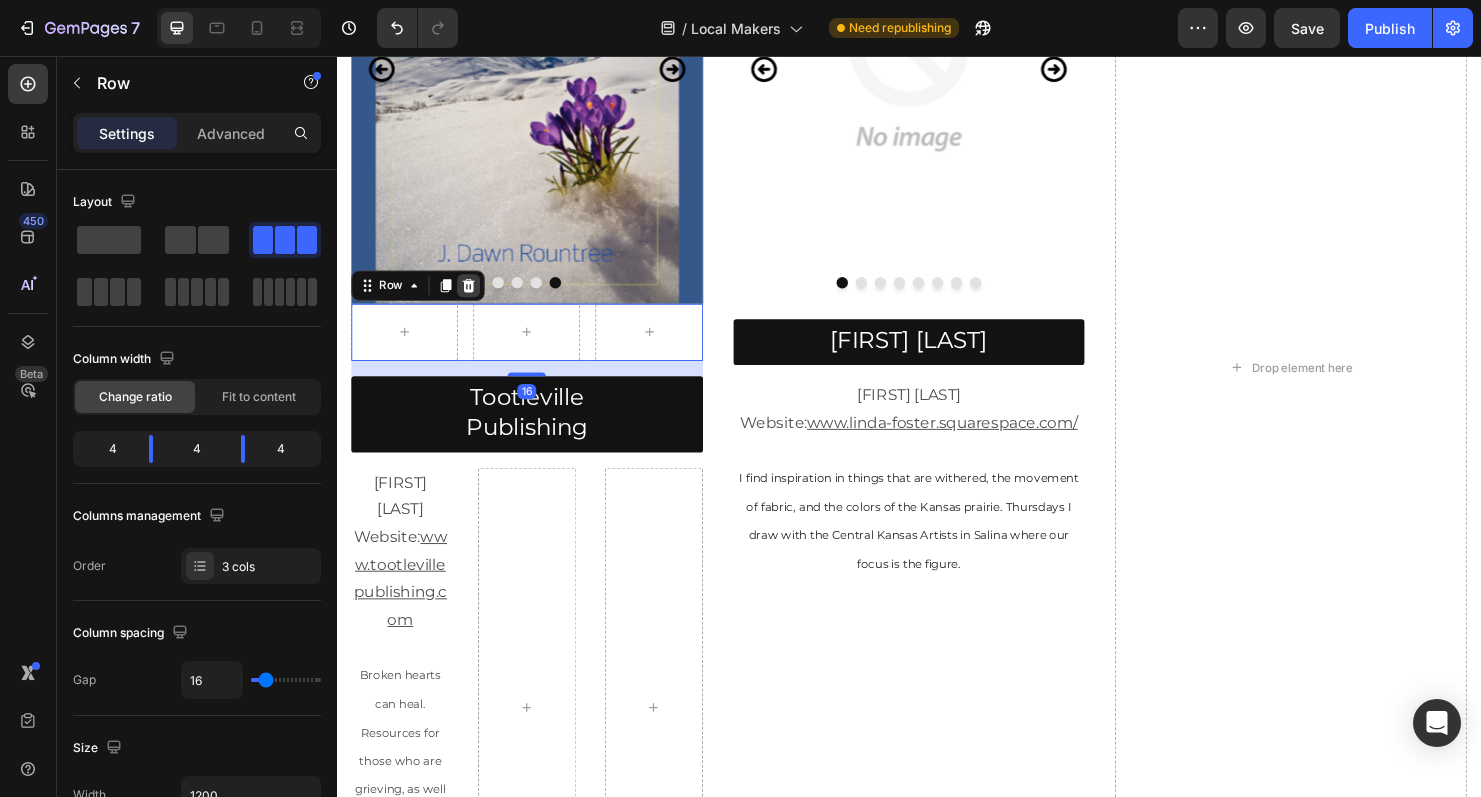 click 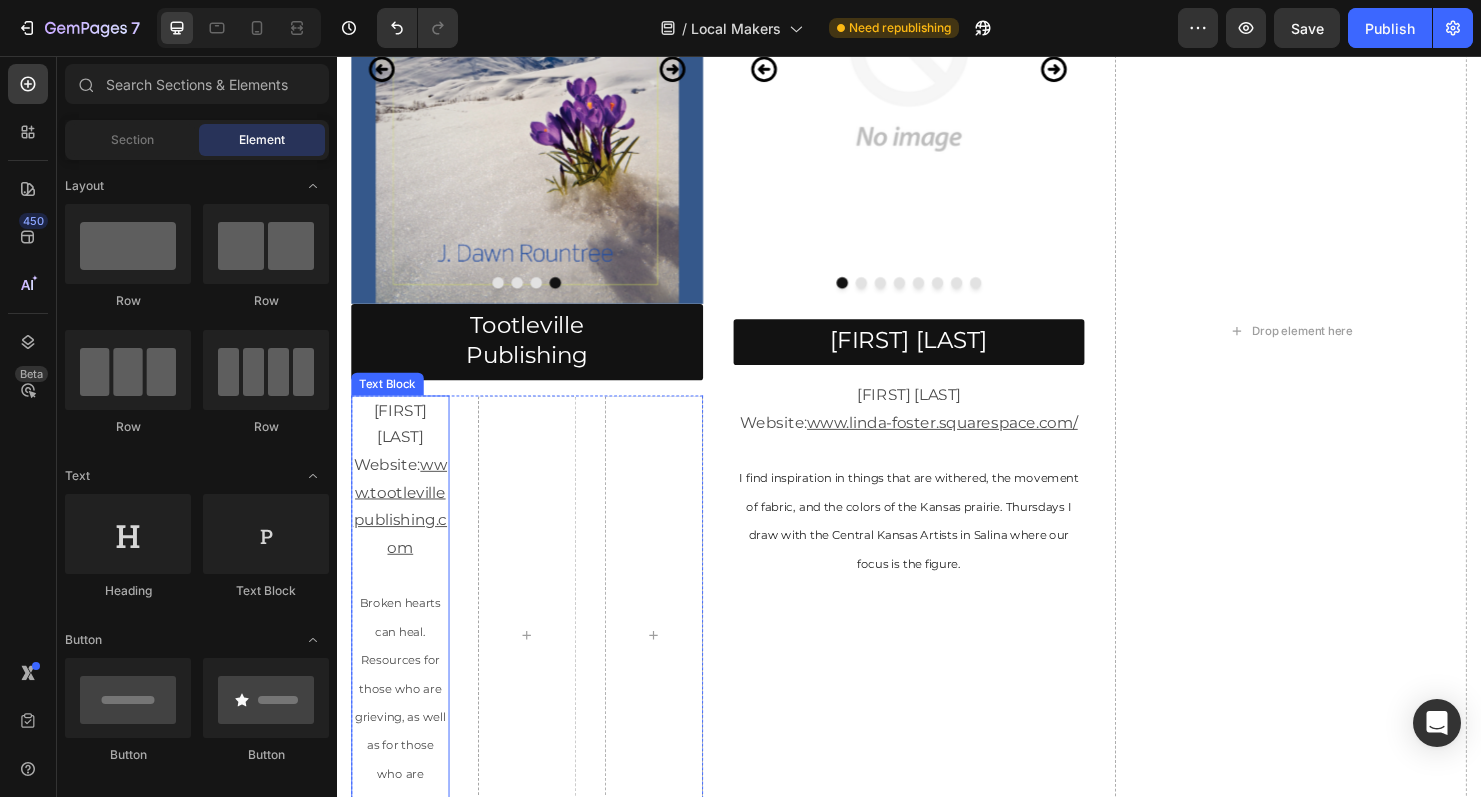 click on "[FIRST] [LAST]" at bounding box center (403, 443) 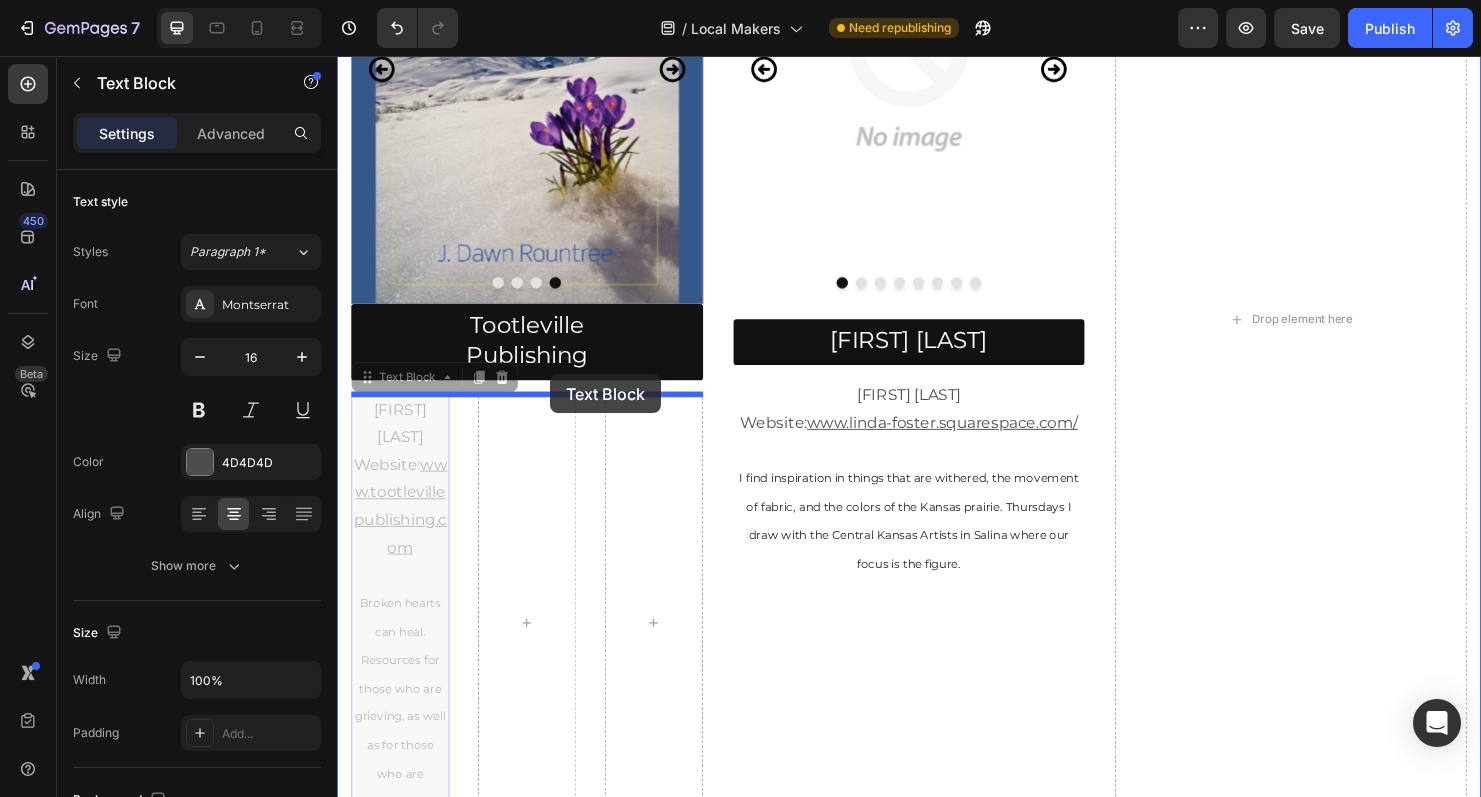 drag, startPoint x: 366, startPoint y: 395, endPoint x: 560, endPoint y: 390, distance: 194.06442 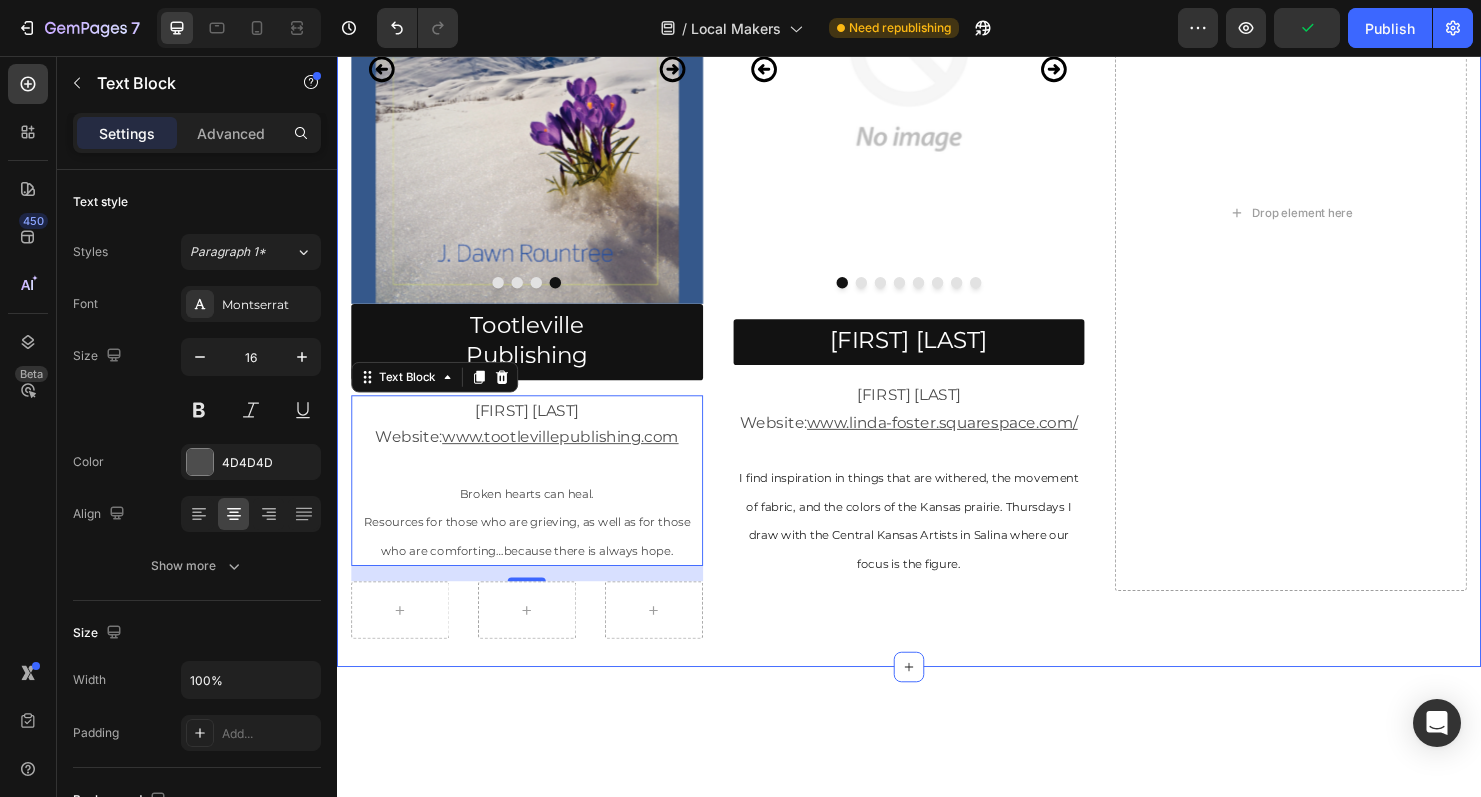 click on "Image Image Image Image
Carousel Row Tootleville Publishing Button [FIRST] [LAST] Website:  www.tootlevillepublishing.com   Broken hearts can heal. Resources for those who are grieving, as well as for those who are comforting…because there is always hope. Text Block   16
Row
Image
Drop element here Image Image Image Image Image Image
Carousel [FIRST] [LAST] Button [FIRST] [LAST] Website:  www.linda-foster.squarespace.com/   I find inspiration in things that are withered, the movement of fabric, and the colors of the Kansas prairie. Thursdays I draw with the Central Kansas Artists in Salina where our focus is the figure. Text Block
Drop element here Section 3" at bounding box center [937, 260] 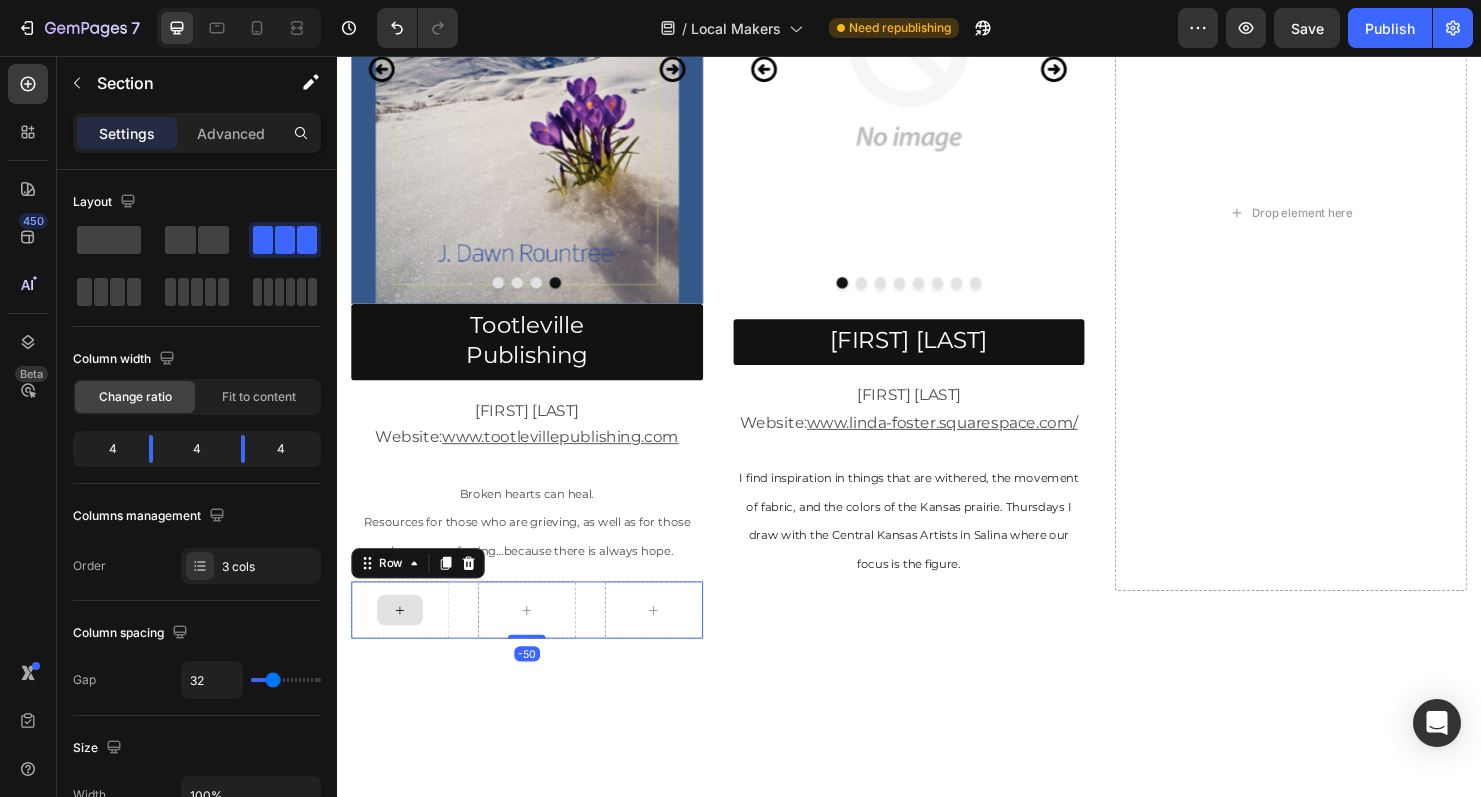 click at bounding box center [403, 637] 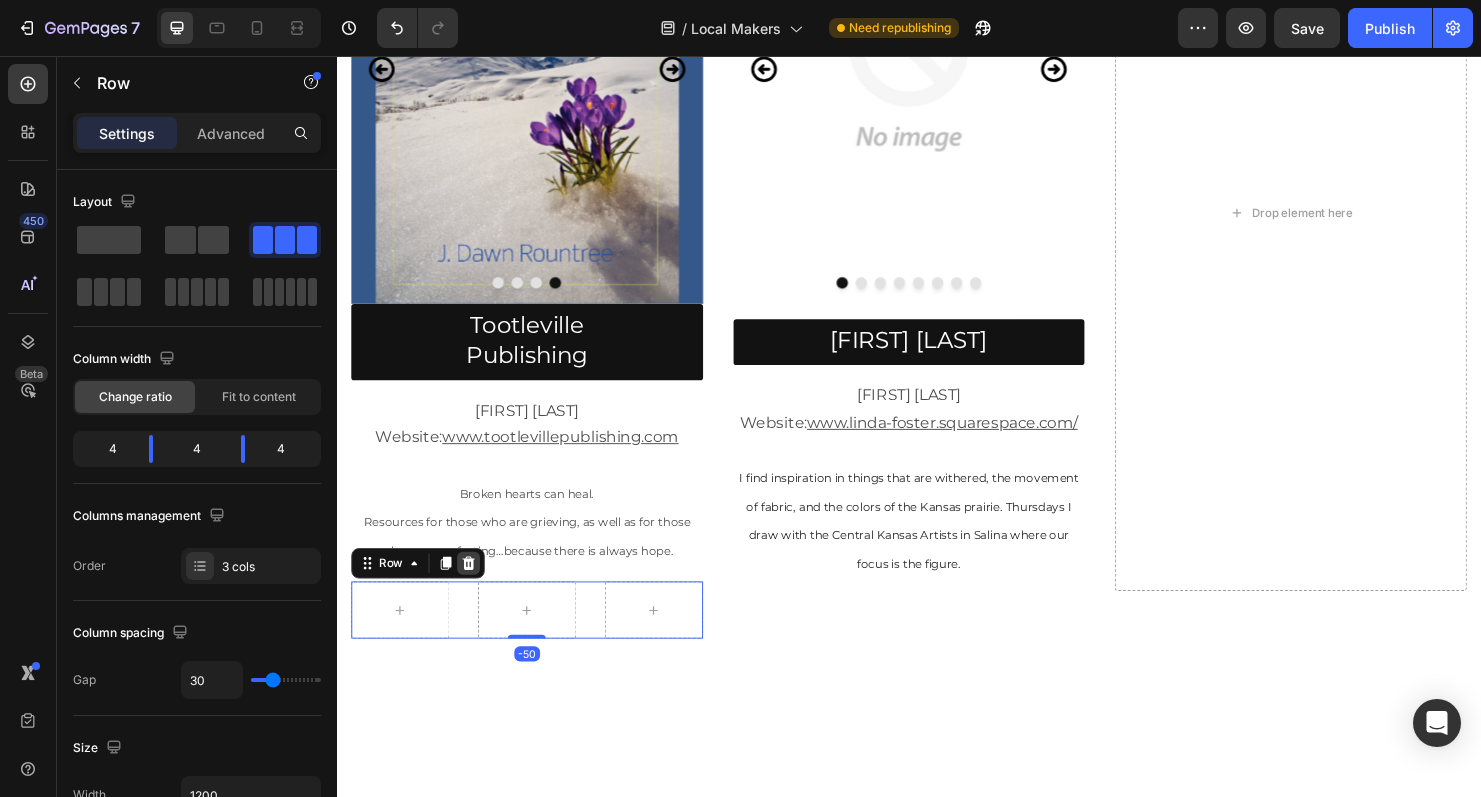 click 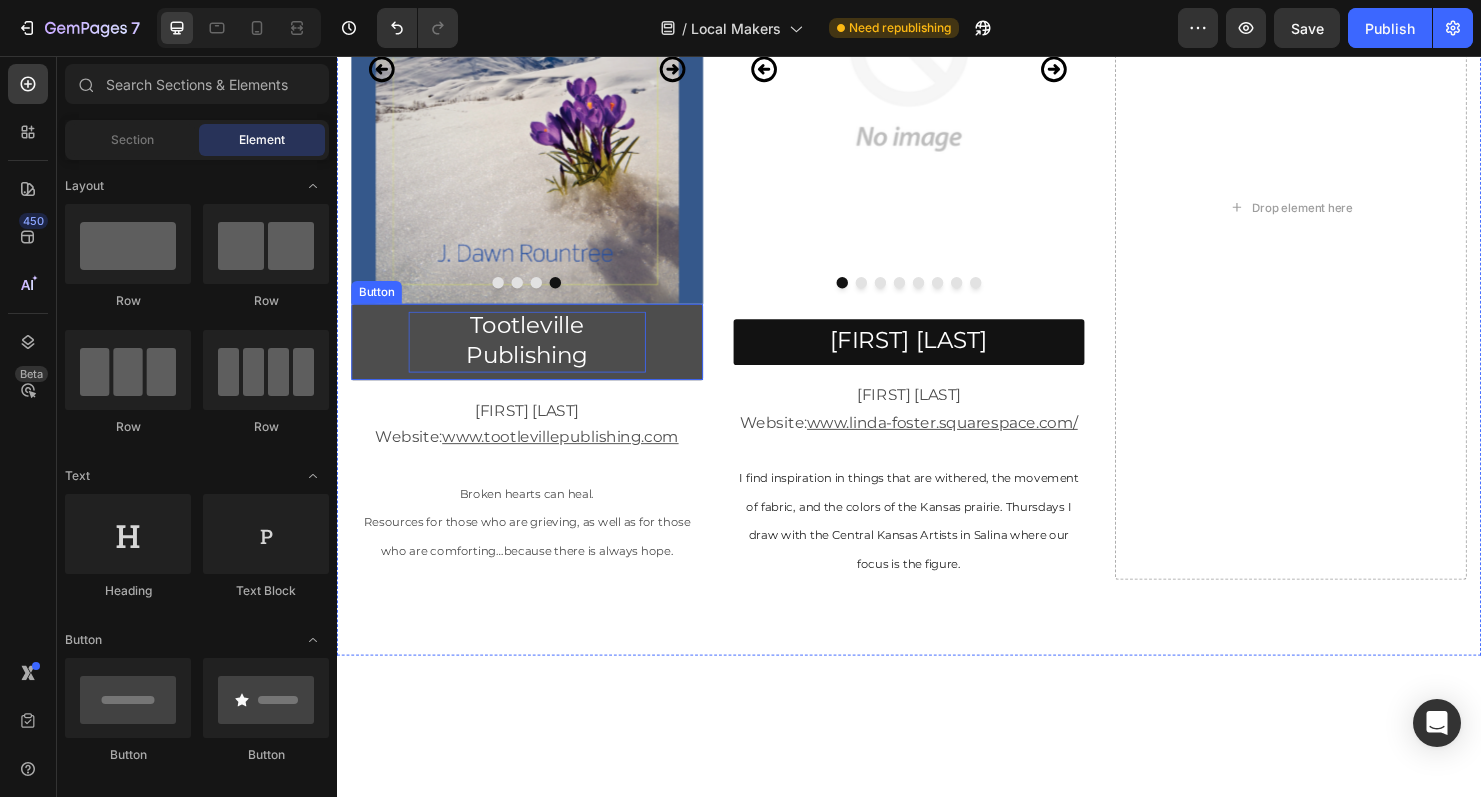 click on "Tootleville Publishing" at bounding box center (536, 356) 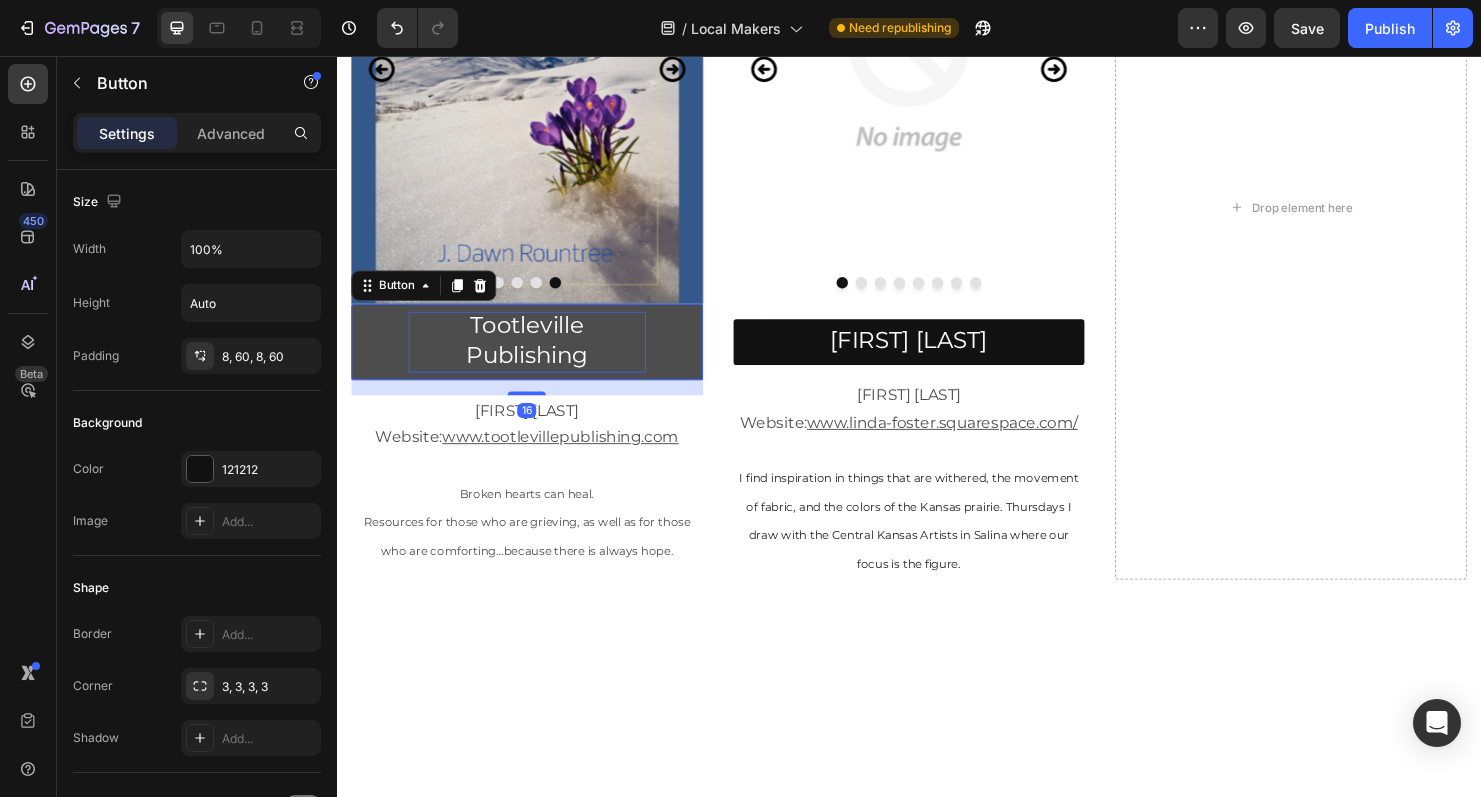 click on "Tootleville Publishing" at bounding box center (536, 356) 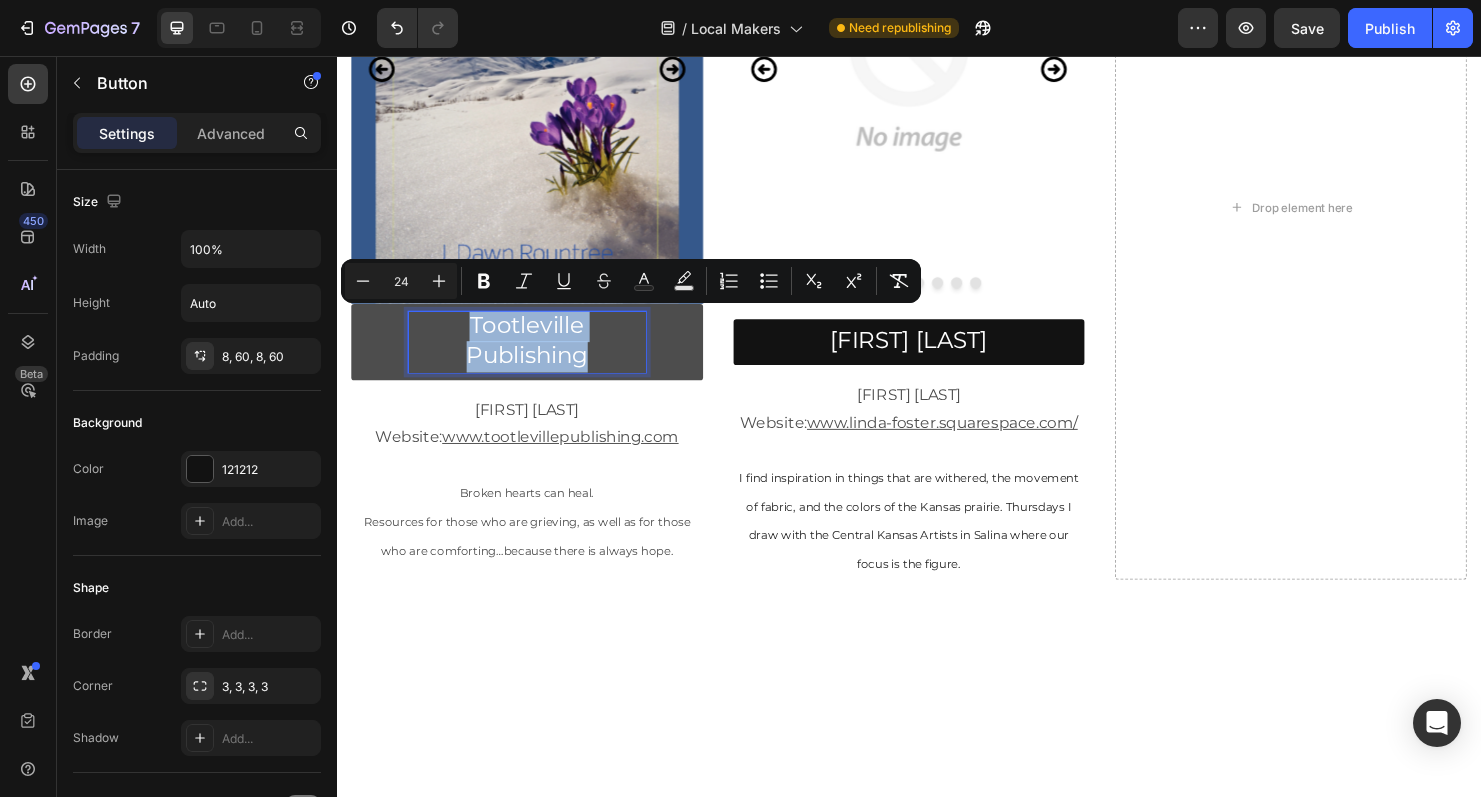 drag, startPoint x: 612, startPoint y: 372, endPoint x: 466, endPoint y: 349, distance: 147.80054 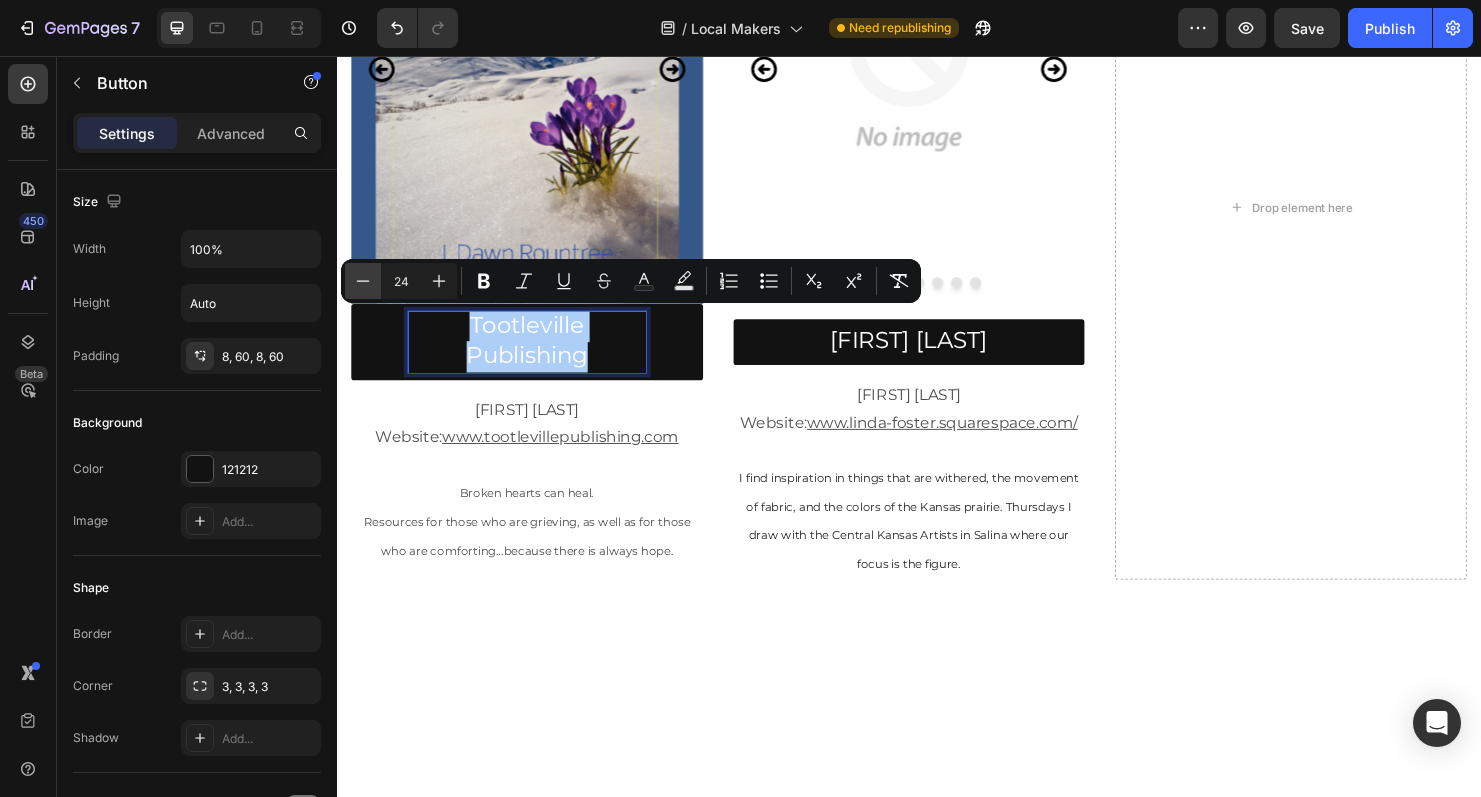 click 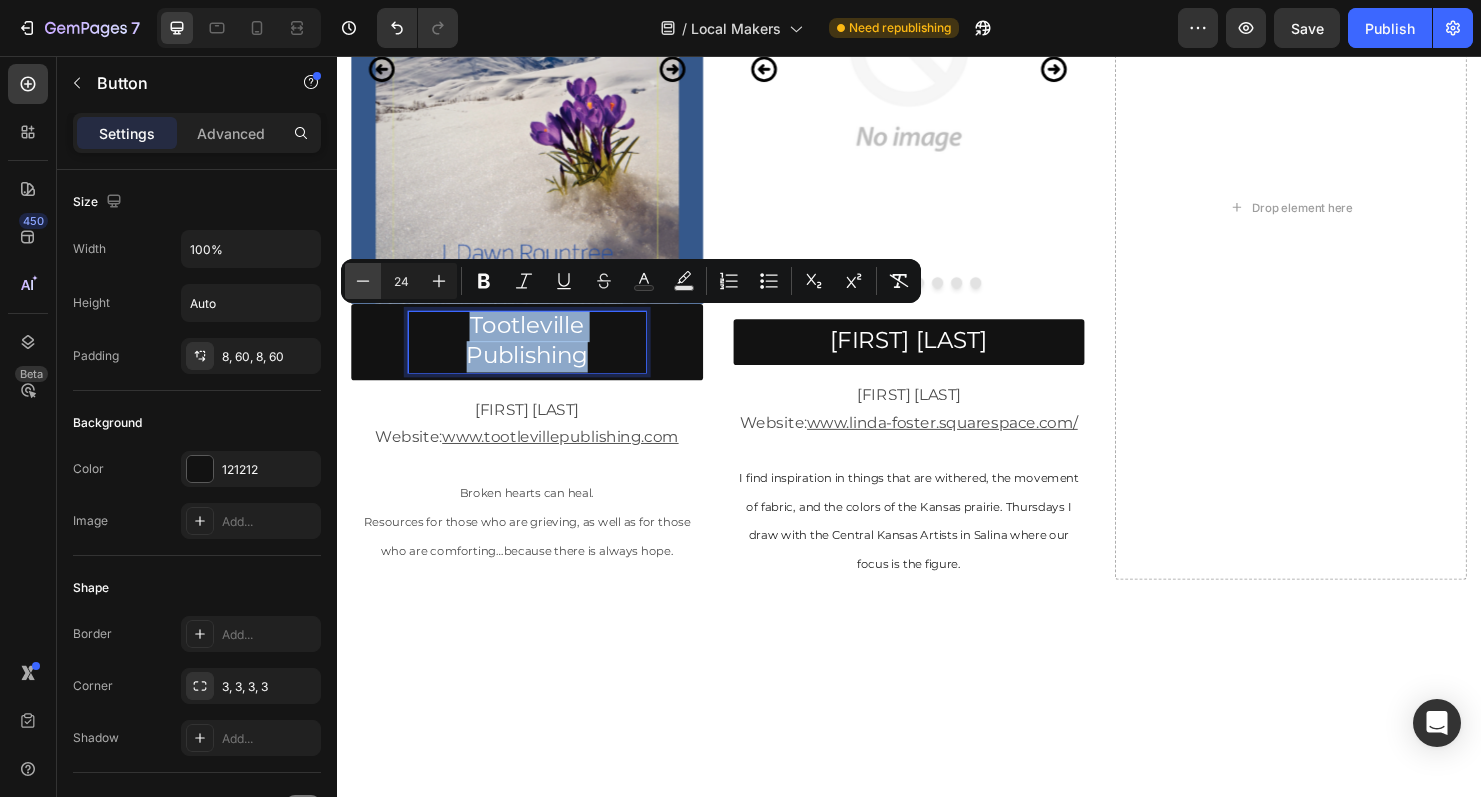 type on "23" 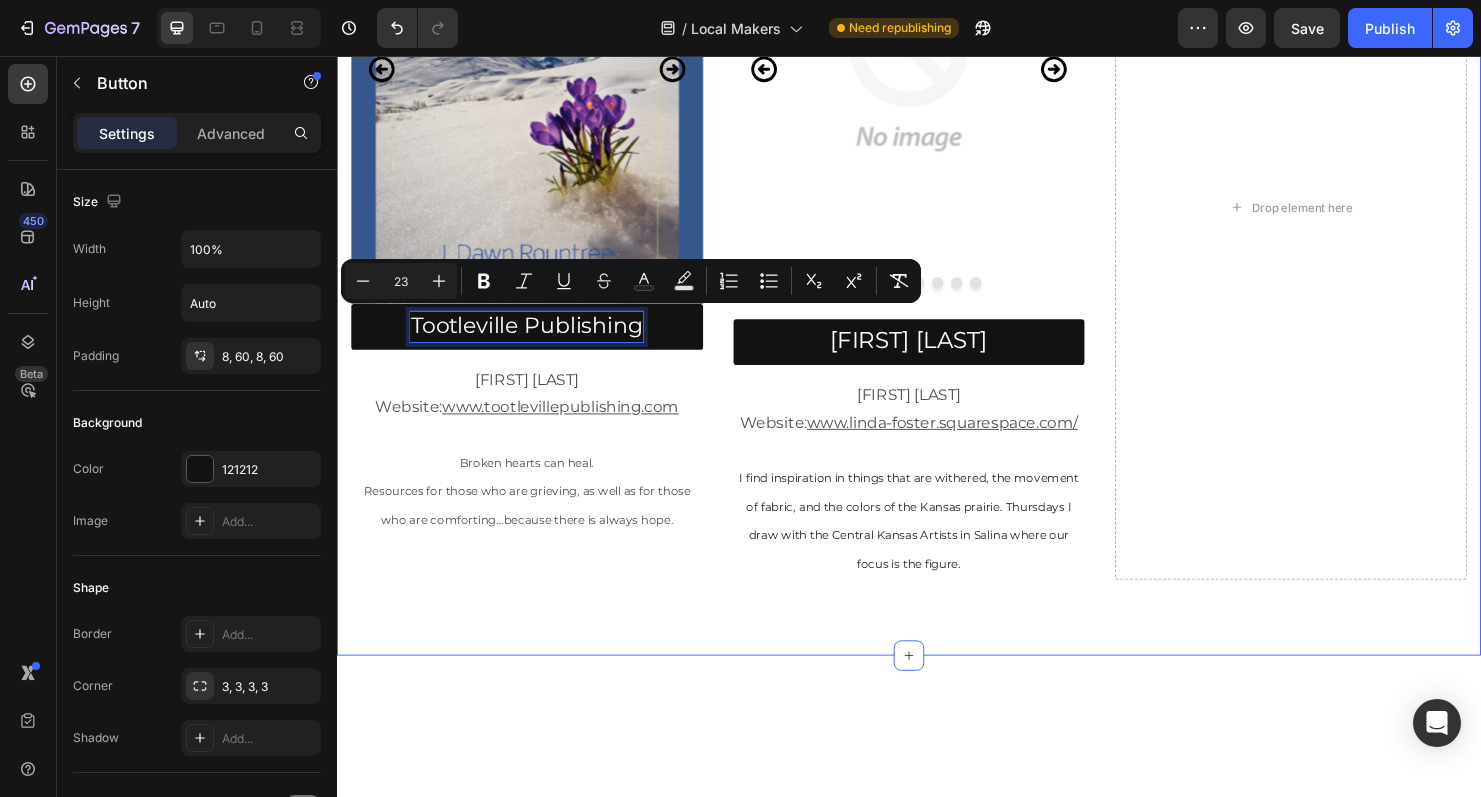 click on "Image Image Image Image
Carousel Row Tootleville Publishing Button   16 [FIRST] [LAST] Website:  www.tootlevillepublishing.com   Broken hearts can heal. Resources for those who are grieving, as well as for those who are comforting…because there is always hope. Text Block
Image
Drop element here Image Image Image Image Image Image
Carousel [FIRST] [LAST] Button [FIRST] [LAST] Website:  www.linda-foster.squarespace.com/   I find inspiration in things that are withered, the movement of fabric, and the colors of the Kansas prairie. Thursdays I draw with the Central Kansas Artists in Salina where our focus is the figure. Text Block
Drop element here Section 3" at bounding box center (937, 254) 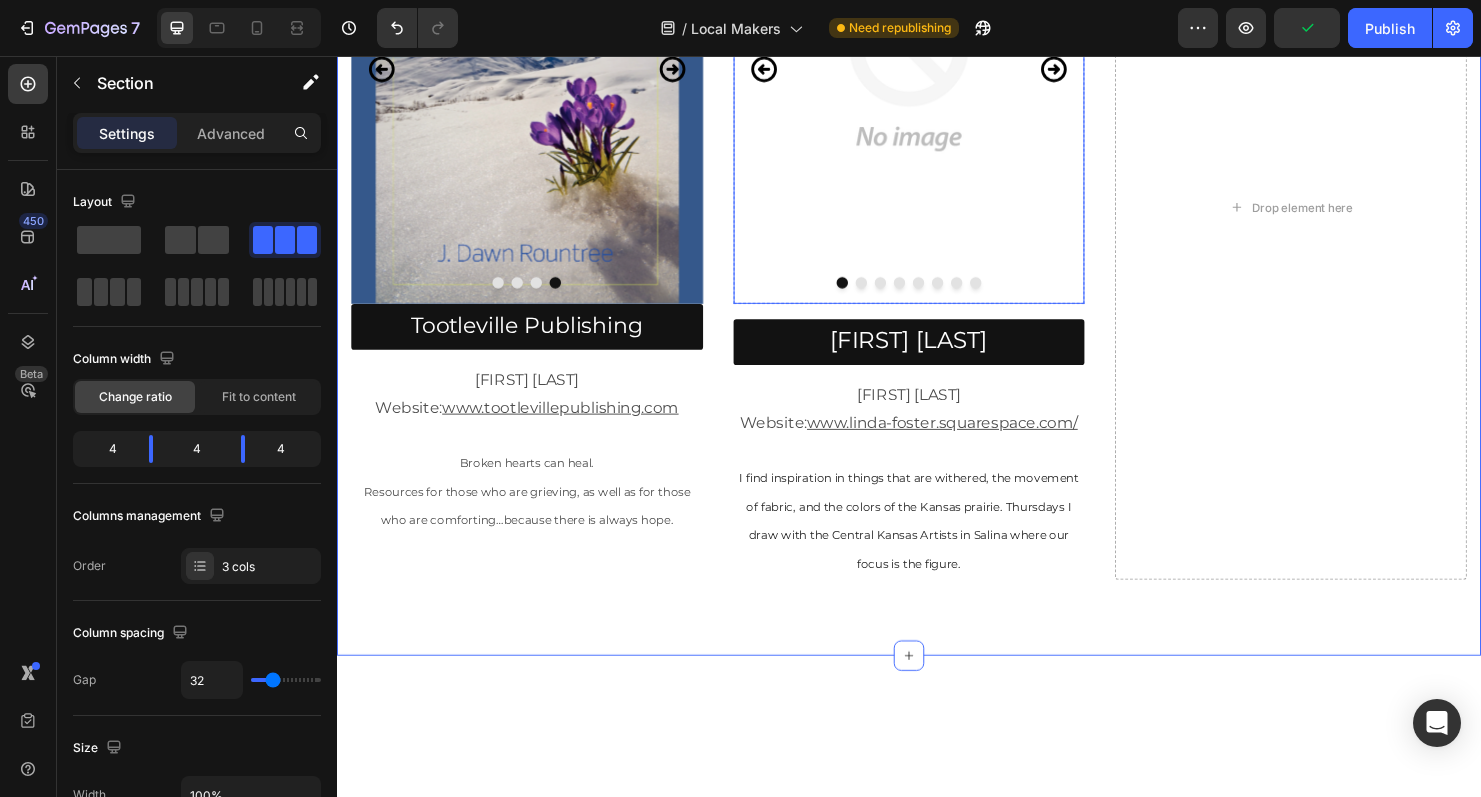 click at bounding box center (937, 294) 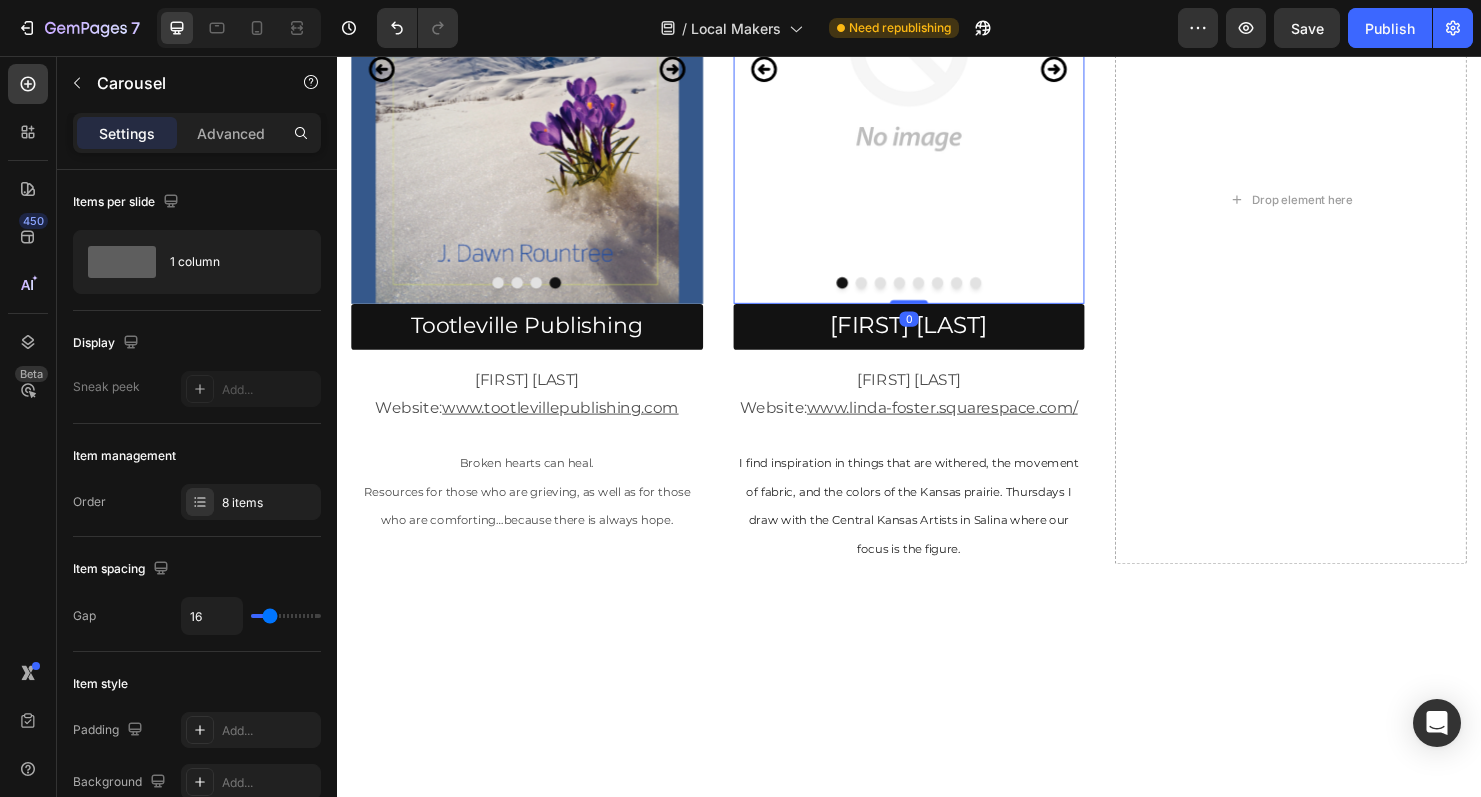 drag, startPoint x: 928, startPoint y: 328, endPoint x: 928, endPoint y: 306, distance: 22 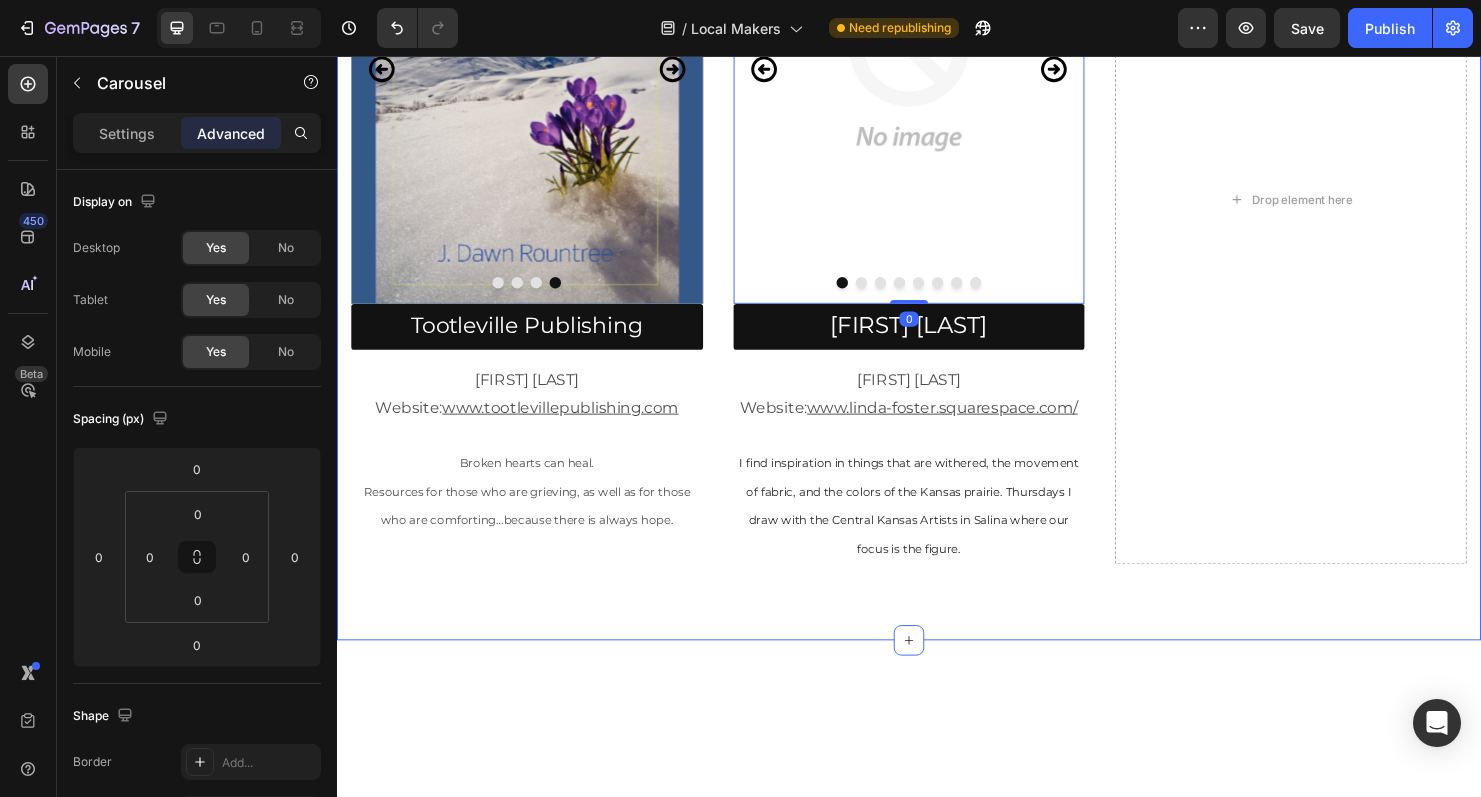 click on "Image Image Image Image
Carousel Row Tootleville Publishing Button [FIRST] [LAST] Website:  www.tootlevillepublishing.com   Broken hearts can heal. Resources for those who are grieving, as well as for those who are comforting…because there is always hope. Text Block
Image
Drop element here Image Image Image Image Image Image
Carousel   0 [FIRST] [LAST] Button [FIRST] [LAST] Website:  www.linda-foster.squarespace.com/   I find inspiration in things that are withered, the movement of fabric, and the colors of the Kansas prairie. Thursdays I draw with the Central Kansas Artists in Salina where our focus is the figure. Text Block
Drop element here Section 3" at bounding box center (937, 246) 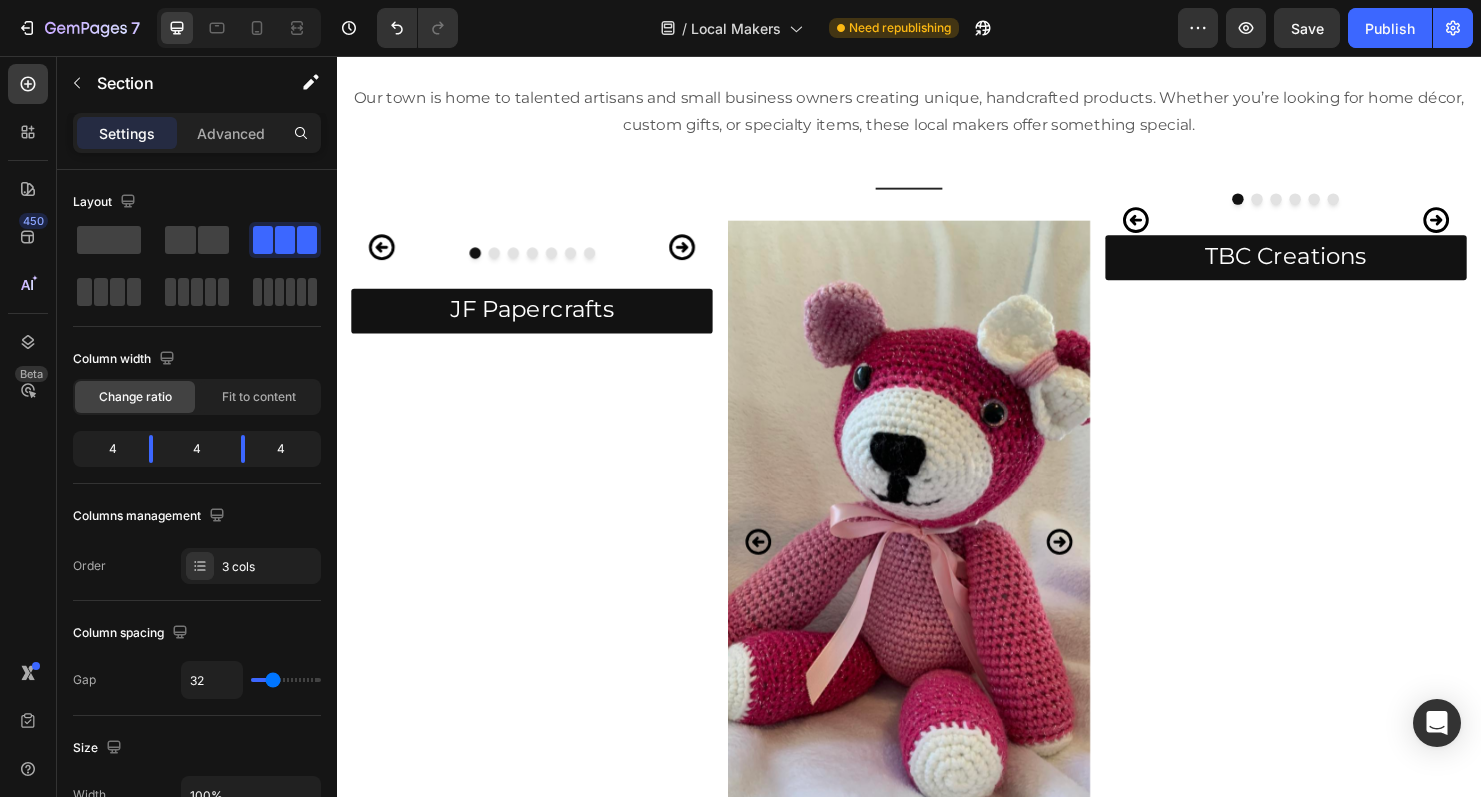 scroll, scrollTop: 550, scrollLeft: 0, axis: vertical 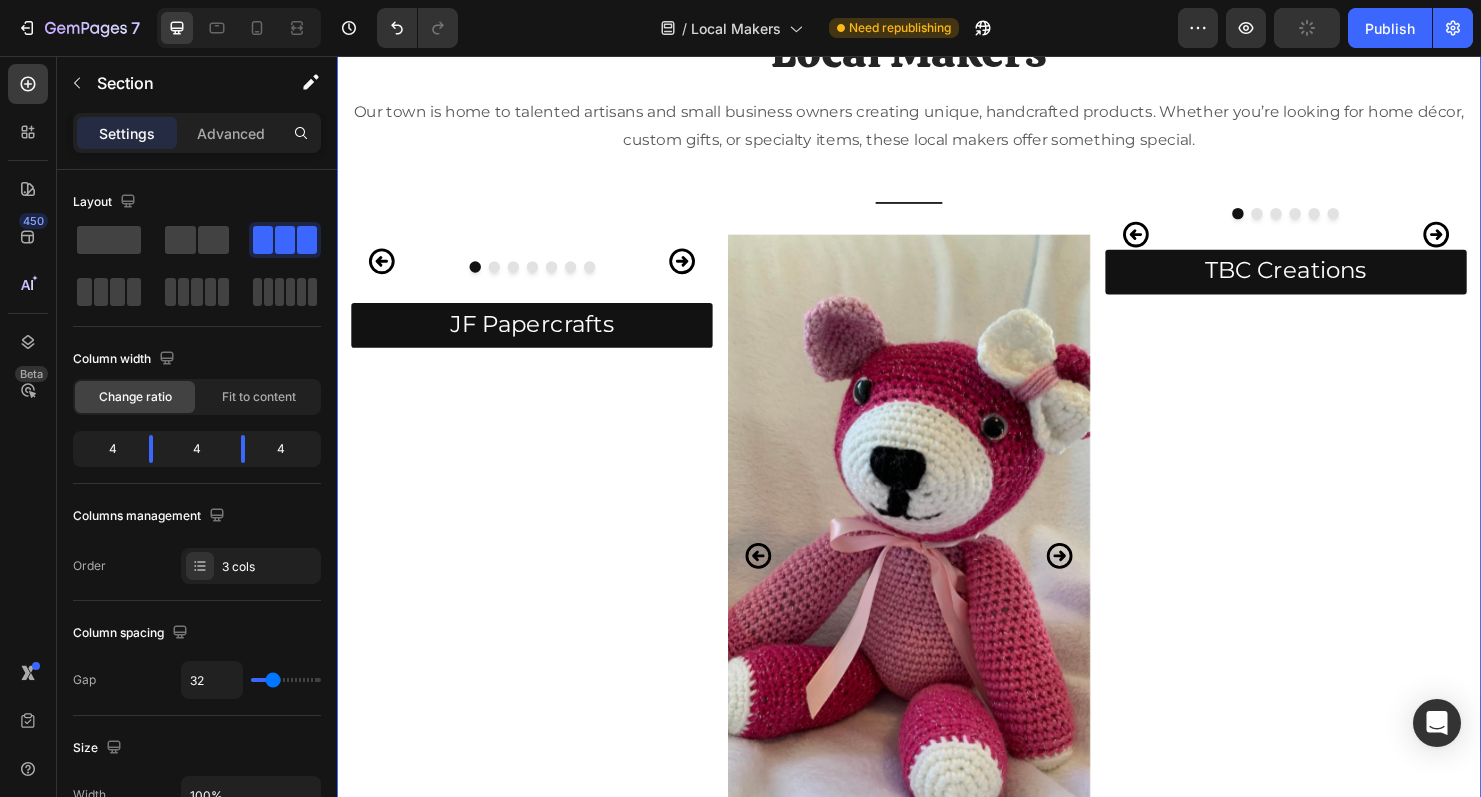 click on "Local Makers Heading Our town is home to talented artisans and small business owners creating unique, handcrafted products. Whether you’re looking for home décor, custom gifts, or specialty items, these local makers offer something special. Text block                Title Line Row
Image Image Image Image Image Image Image
Carousel JF Papercrafts Button
Image Image Image Image Image Image Image Image
Carousel Tate's Treasures Button
Image Image Image Image Image Image
Carousel TBC Creations Button Row ([PHONE]) Email:  [EMAIL]   For all your greeting card needs, [FIRST] is the go to person. Her designs are beautiful from brand new cards to redesigned vintage cards. Find her treasures by email, phone call or at Tootle Books & Such. Text Block ([PHONE])   Facebook:  Tate's Treasure   Text Block ([PHONE]) Email:  [EMAIL]   Text Block Row Section 2" at bounding box center (937, 680) 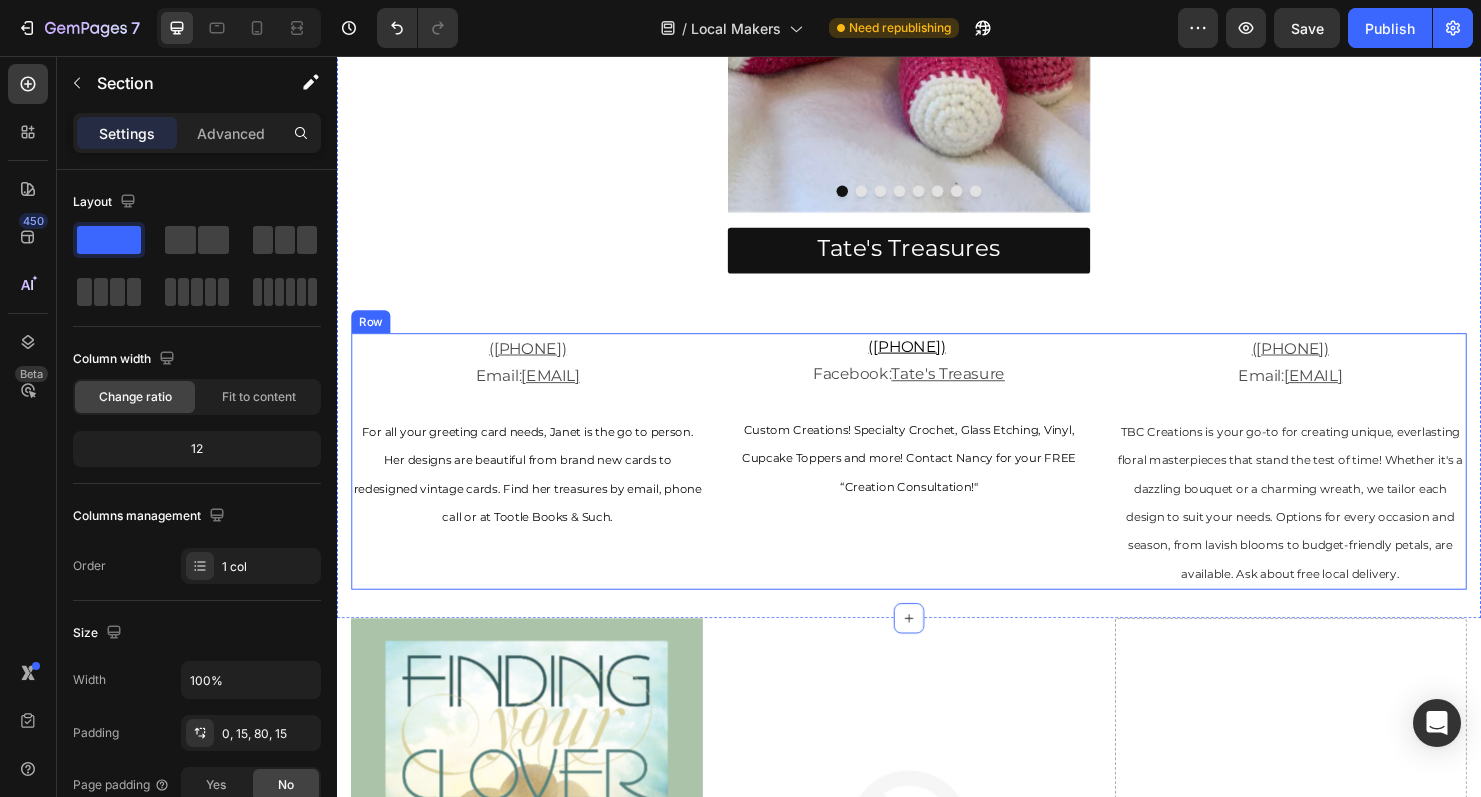 scroll, scrollTop: 1322, scrollLeft: 0, axis: vertical 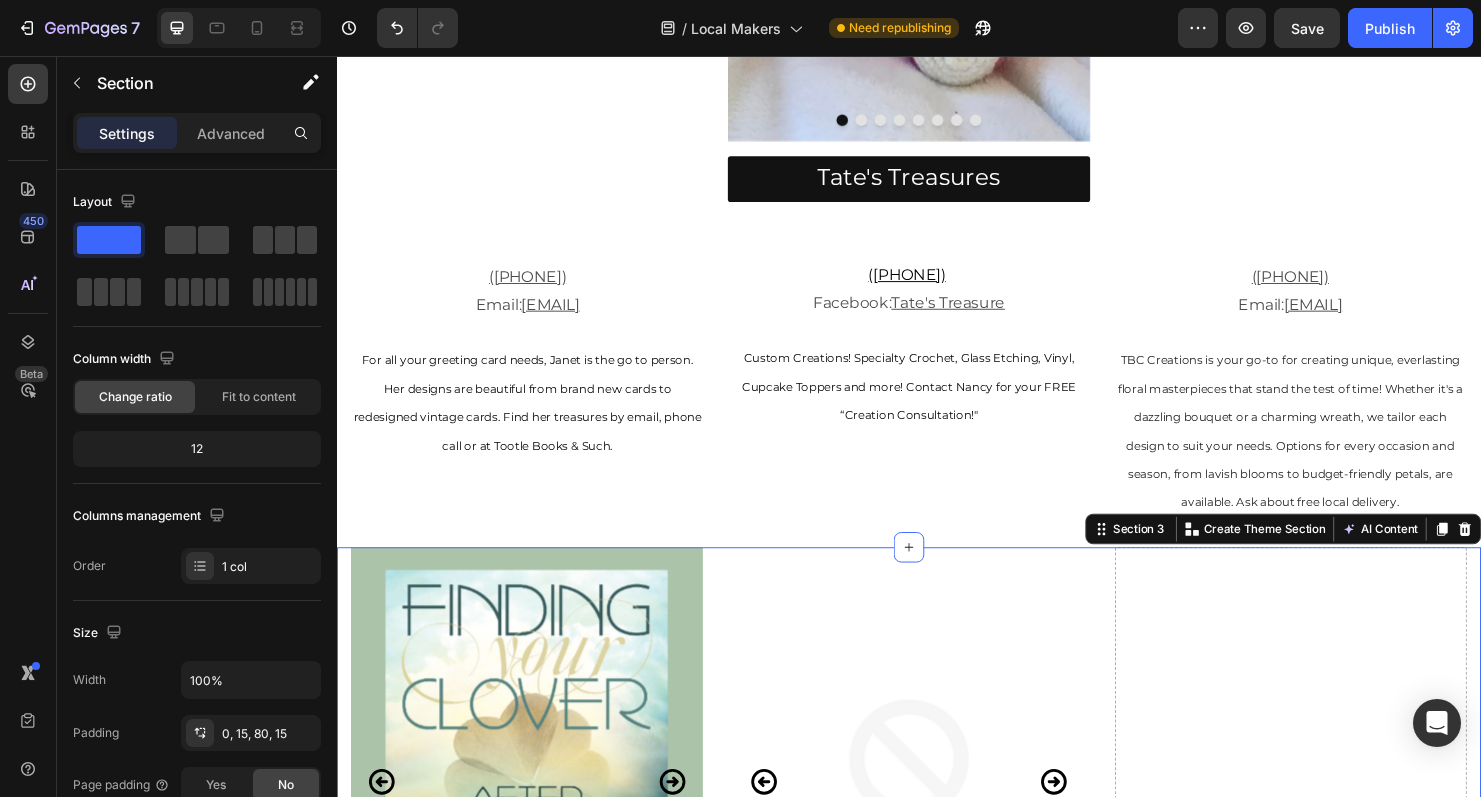click on "Image Image Image Image
Carousel Row Tootleville Publishing Button [FIRST] [LAST] Website:  www.tootlevillepublishing.com   Broken hearts can heal. Resources for those who are grieving, as well as for those who are comforting…because there is always hope. Text Block
Image
Drop element here Image Image Image Image Image Image
Carousel [FIRST] [LAST] Button [FIRST] [LAST] Website:  www.linda-foster.squarespace.com/   I find inspiration in things that are withered, the movement of fabric, and the colors of the Kansas prairie. Thursdays I draw with the Central Kansas Artists in Salina where our focus is the figure. Text Block
Drop element here Section 3   You can create reusable sections Create Theme Section AI Content Write with GemAI What would you like to describe here? Tone and Voice Persuasive Product Tootlefest 2016 Graphic Tee Show more Generate" at bounding box center [937, 993] 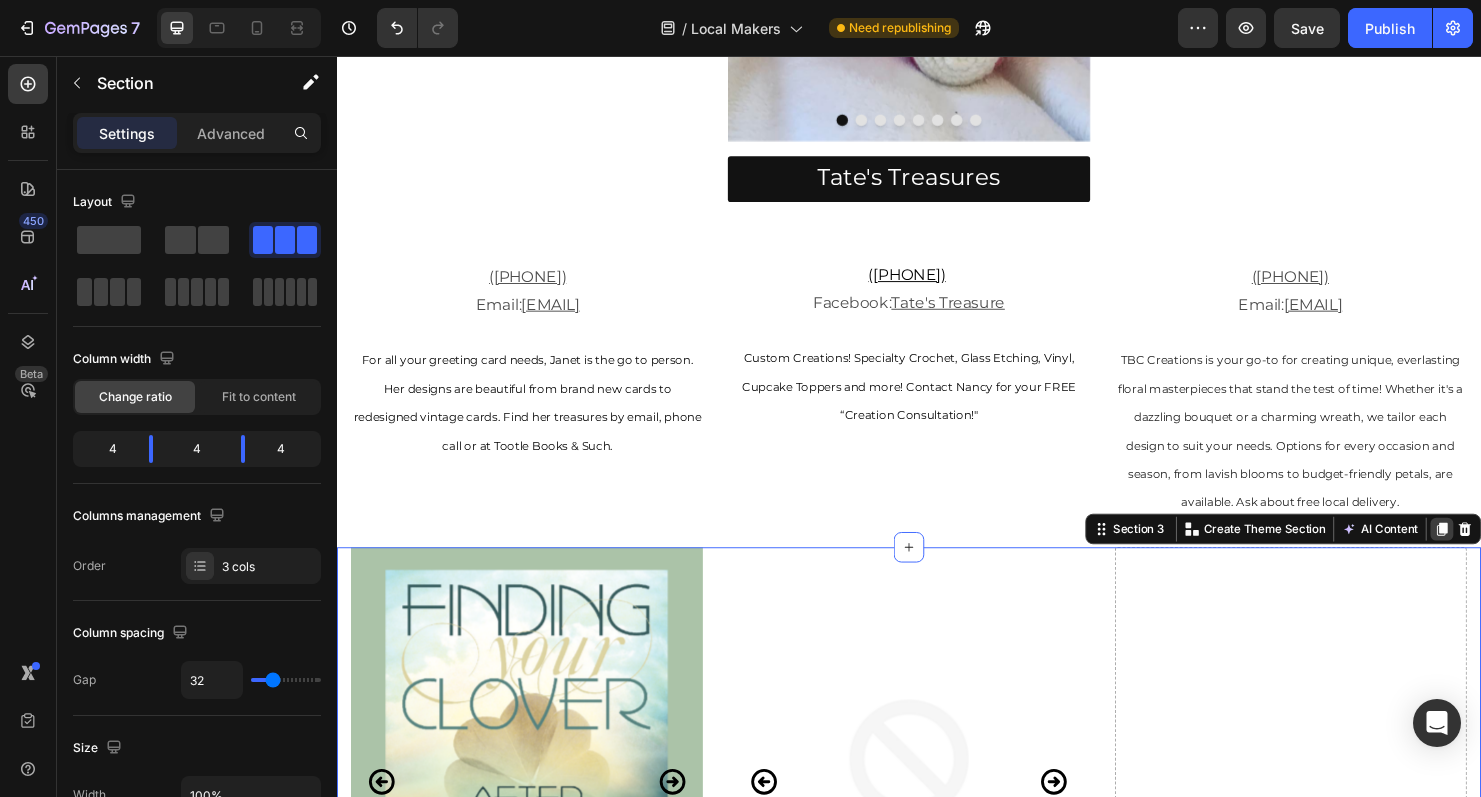 click 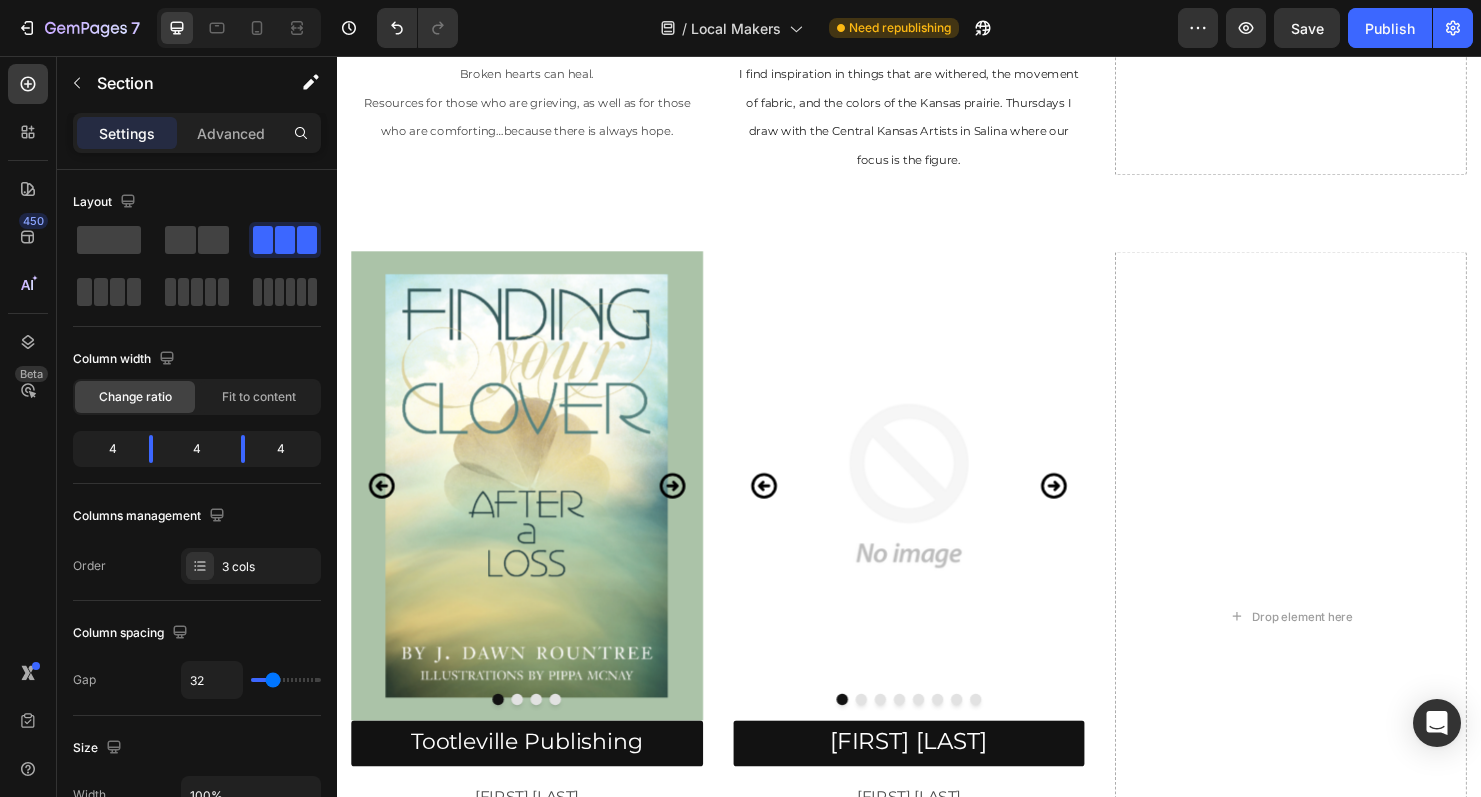 scroll, scrollTop: 2625, scrollLeft: 0, axis: vertical 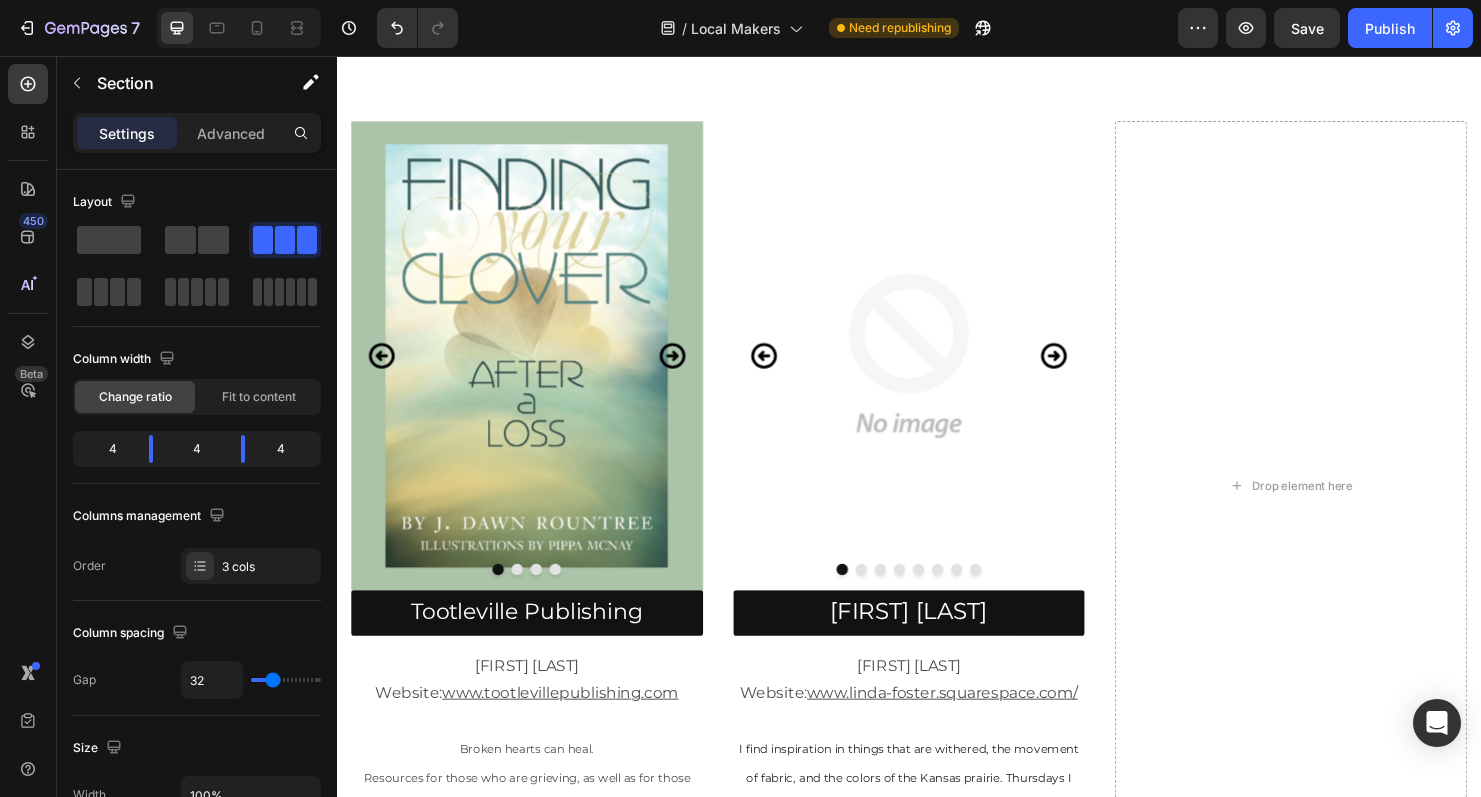 click on "Image Image Image Image
Carousel Row Tootleville Publishing Button [FIRST] [LAST] Website:  www.tootlevillepublishing.com   Broken hearts can heal. Resources for those who are grieving, as well as for those who are comforting…because there is always hope. Text Block
Image
Drop element here Image Image Image Image Image Image
Carousel [FIRST] [LAST] Button [FIRST] [LAST] Website:  www.linda-foster.squarespace.com/   I find inspiration in things that are withered, the movement of fabric, and the colors of the Kansas prairie. Thursdays I draw with the Central Kansas Artists in Salina where our focus is the figure. Text Block
Drop element here Section 4" at bounding box center [937, 546] 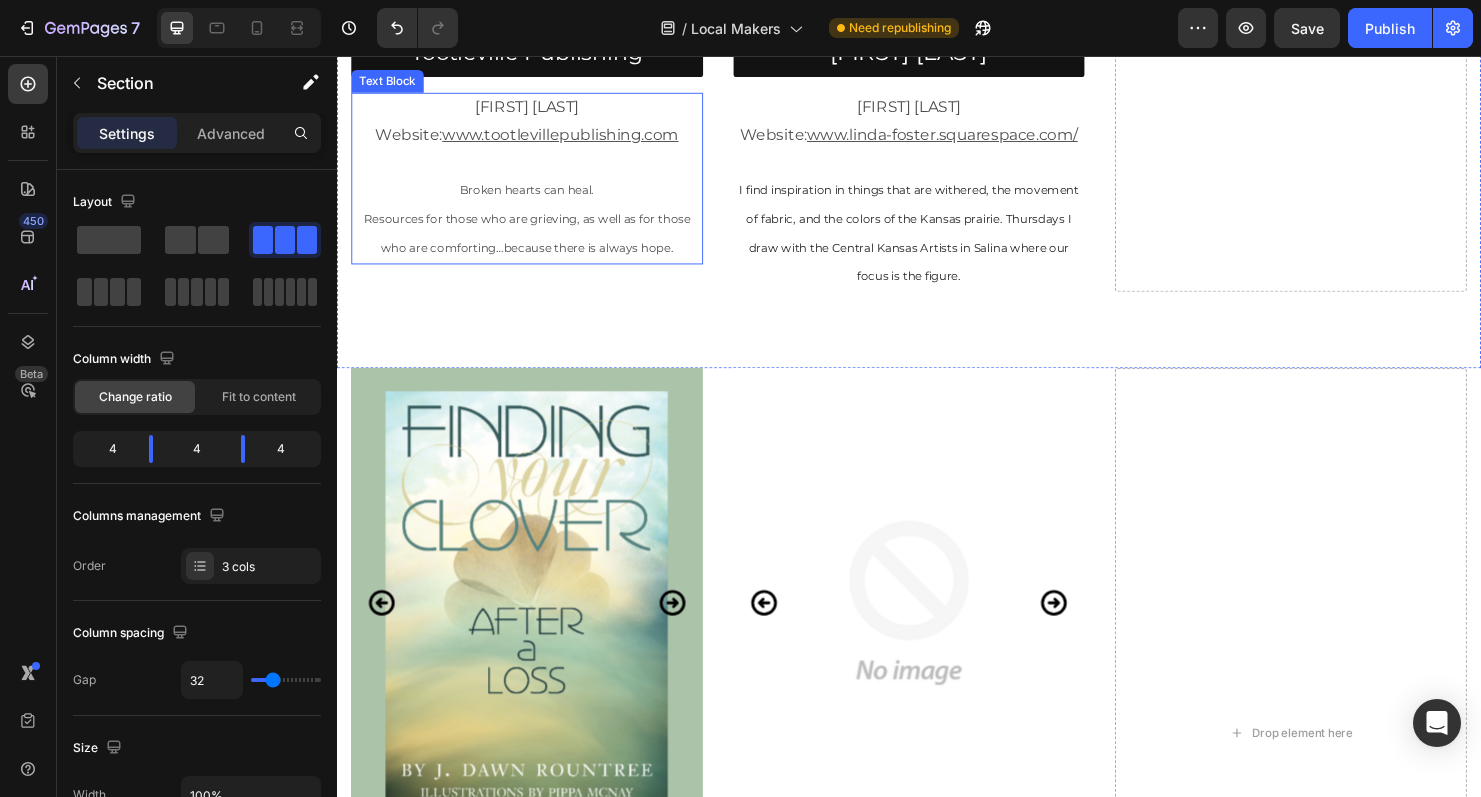 scroll, scrollTop: 2402, scrollLeft: 0, axis: vertical 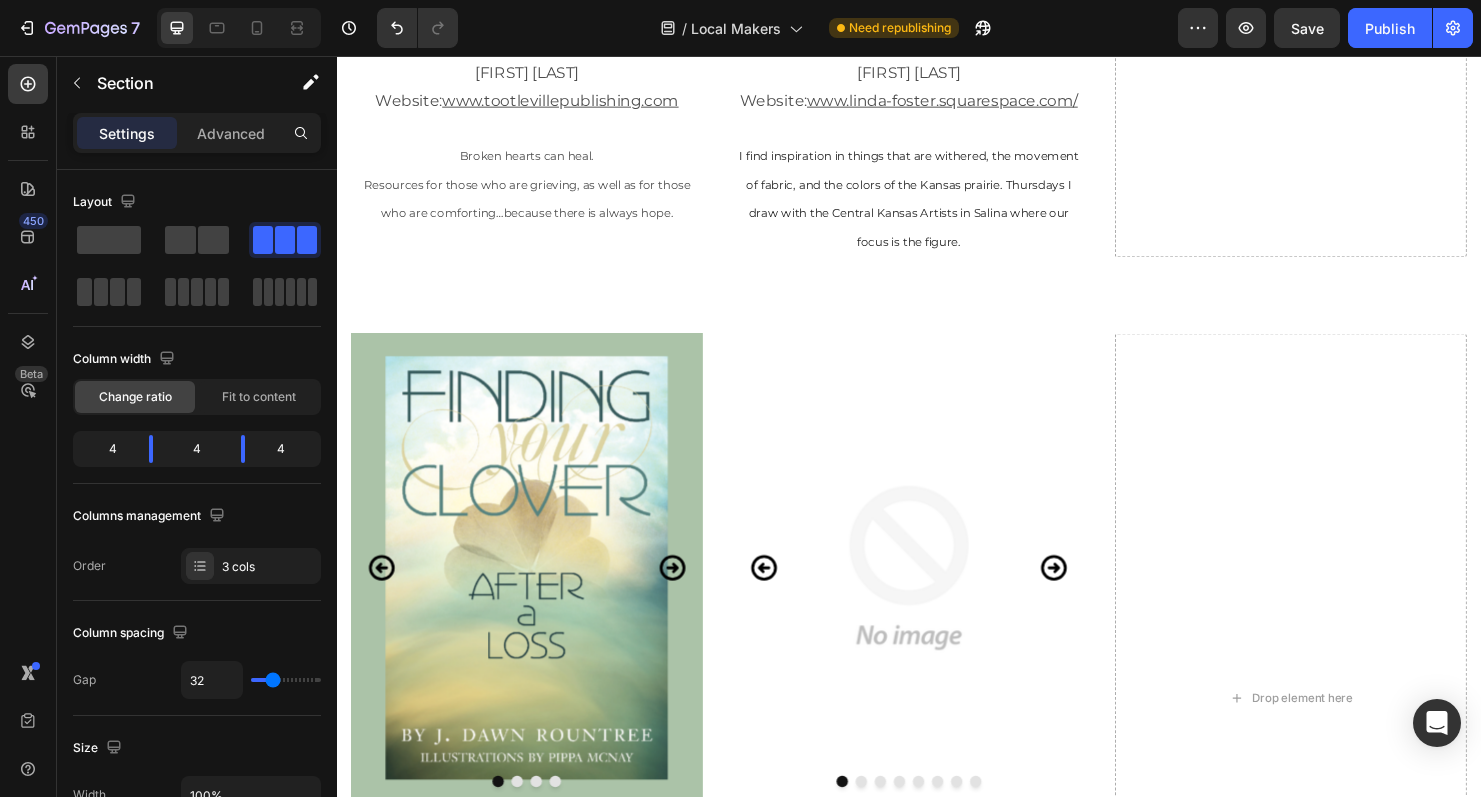 click on "Image Image Image Image
Carousel Row Tootleville Publishing Button [FIRST] [LAST] Website:  www.tootlevillepublishing.com   Broken hearts can heal. Resources for those who are grieving, as well as for those who are comforting…because there is always hope. Text Block
Image
Drop element here Image Image Image Image Image Image
Carousel [FIRST] [LAST] Button [FIRST] [LAST] Website:  www.linda-foster.squarespace.com/   I find inspiration in things that are withered, the movement of fabric, and the colors of the Kansas prairie. Thursdays I draw with the Central Kansas Artists in Salina where our focus is the figure. Text Block
Drop element here Section 4" at bounding box center (937, 769) 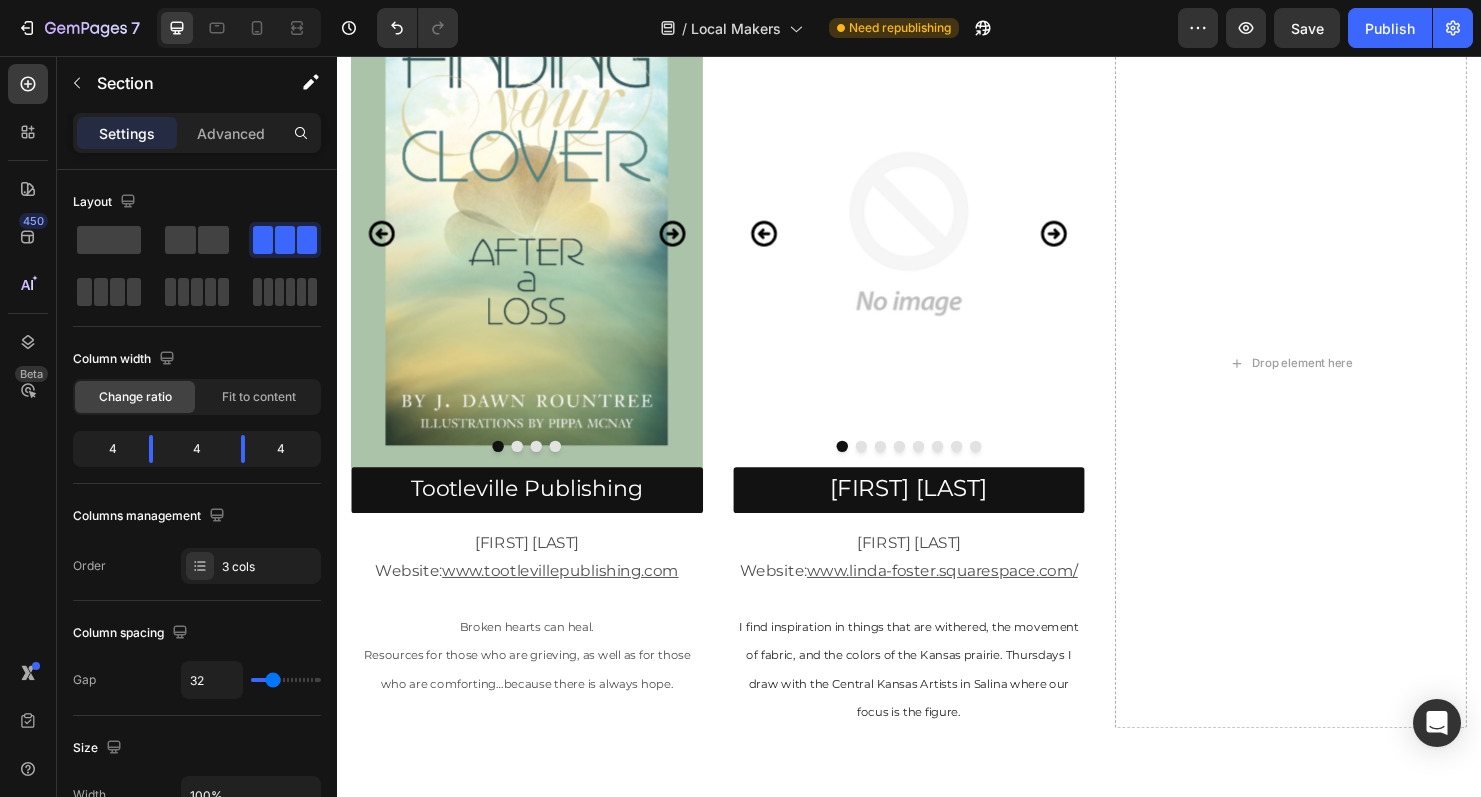 scroll, scrollTop: 2819, scrollLeft: 0, axis: vertical 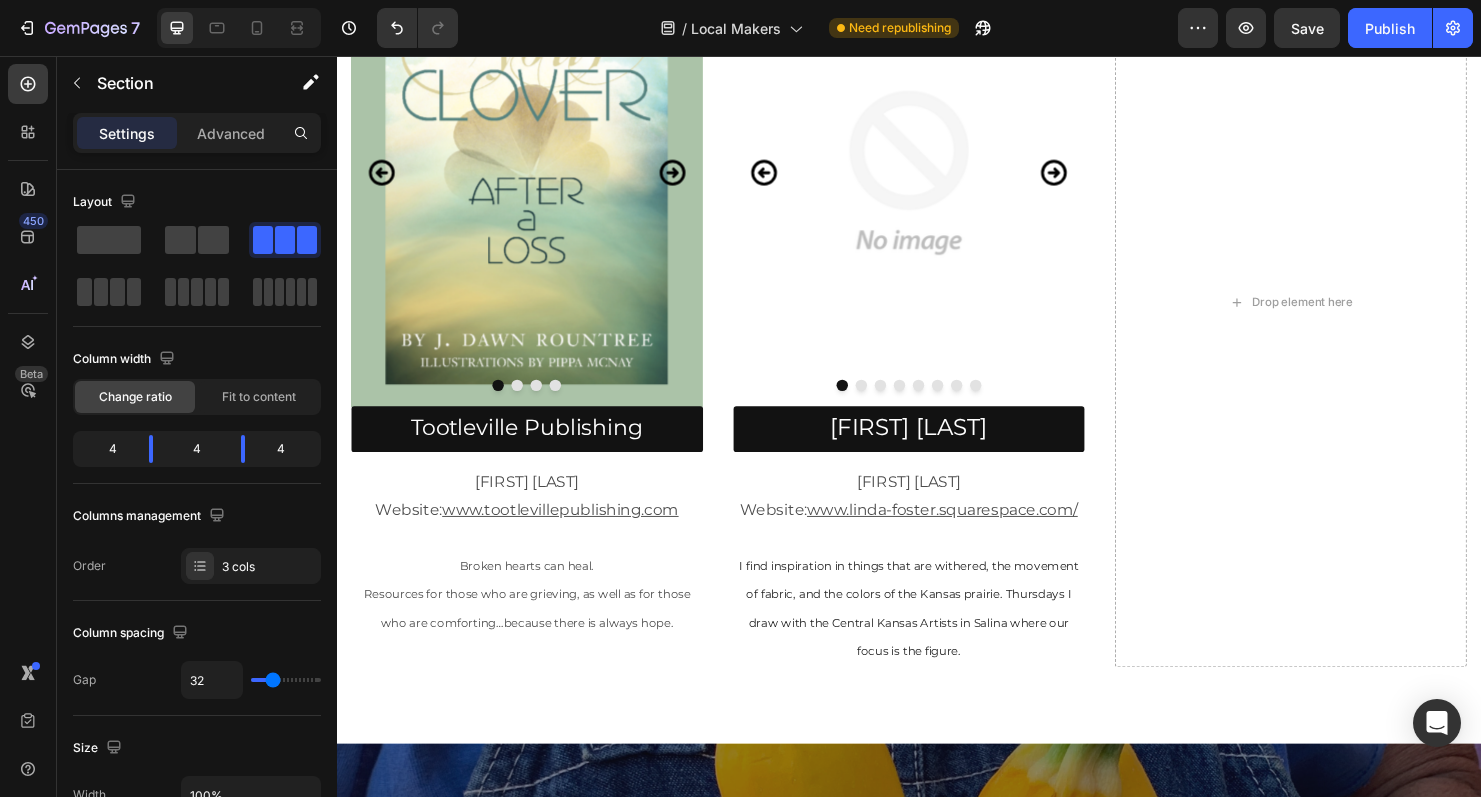click on "[FIRST] [LAST] Website:  www.tootlevillepublishing.com   Broken hearts can heal. Resources for those who are grieving, as well as for those who are comforting…because there is always hope." at bounding box center [536, 577] 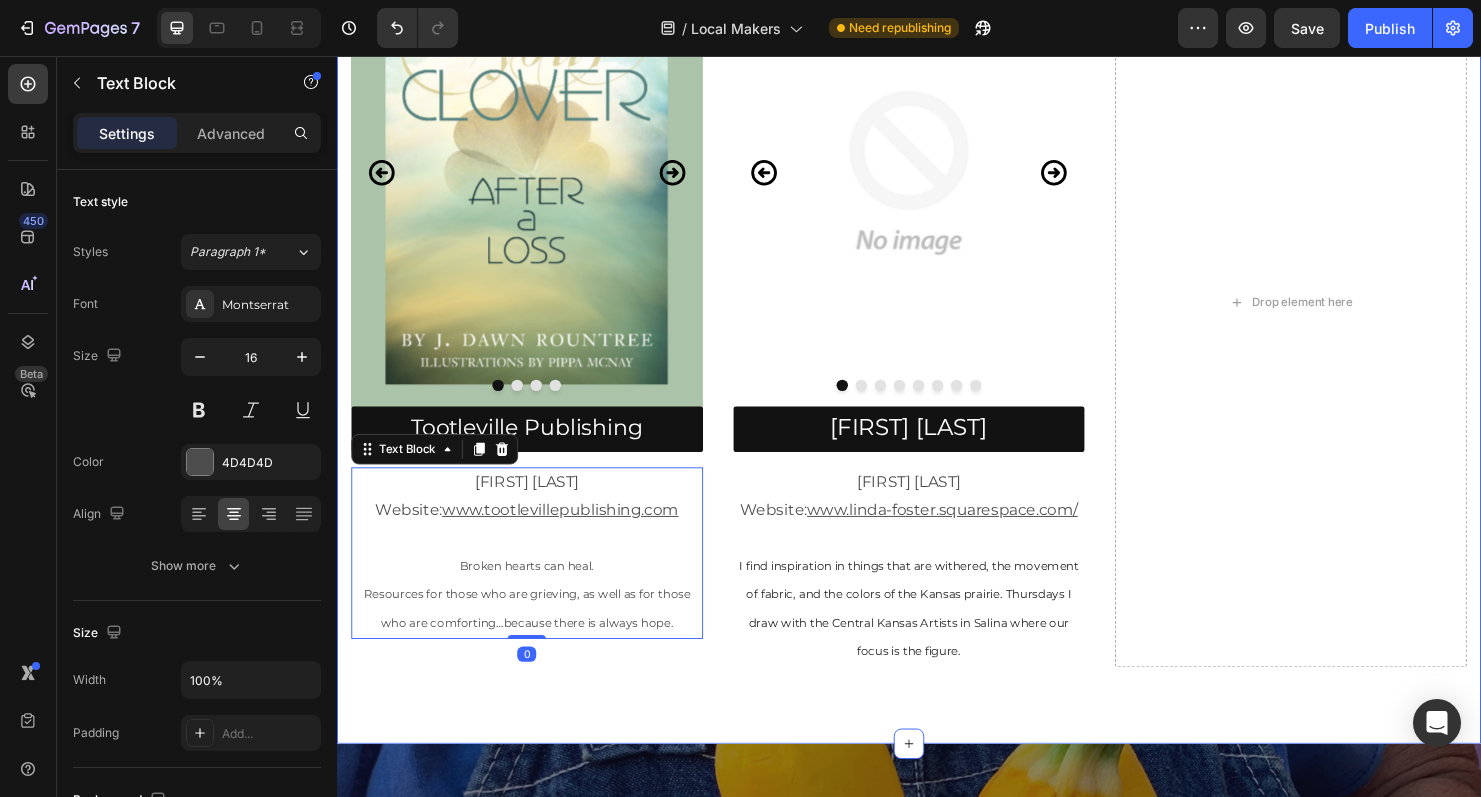 click on "Image Image Image Image
Carousel Row Tootleville Publishing Button [FIRST] [LAST] Website:  www.tootlevillepublishing.com   Broken hearts can heal. Resources for those who are grieving, as well as for those who are comforting…because there is always hope. Text Block   0
Image
Drop element here Image Image Image Image Image Image
Carousel [FIRST] [LAST] Button [FIRST] [LAST] Website:  www.linda-foster.squarespace.com/   I find inspiration in things that are withered, the movement of fabric, and the colors of the Kansas prairie. Thursdays I draw with the Central Kansas Artists in Salina where our focus is the figure. Text Block
Drop element here Section 4" at bounding box center [937, 354] 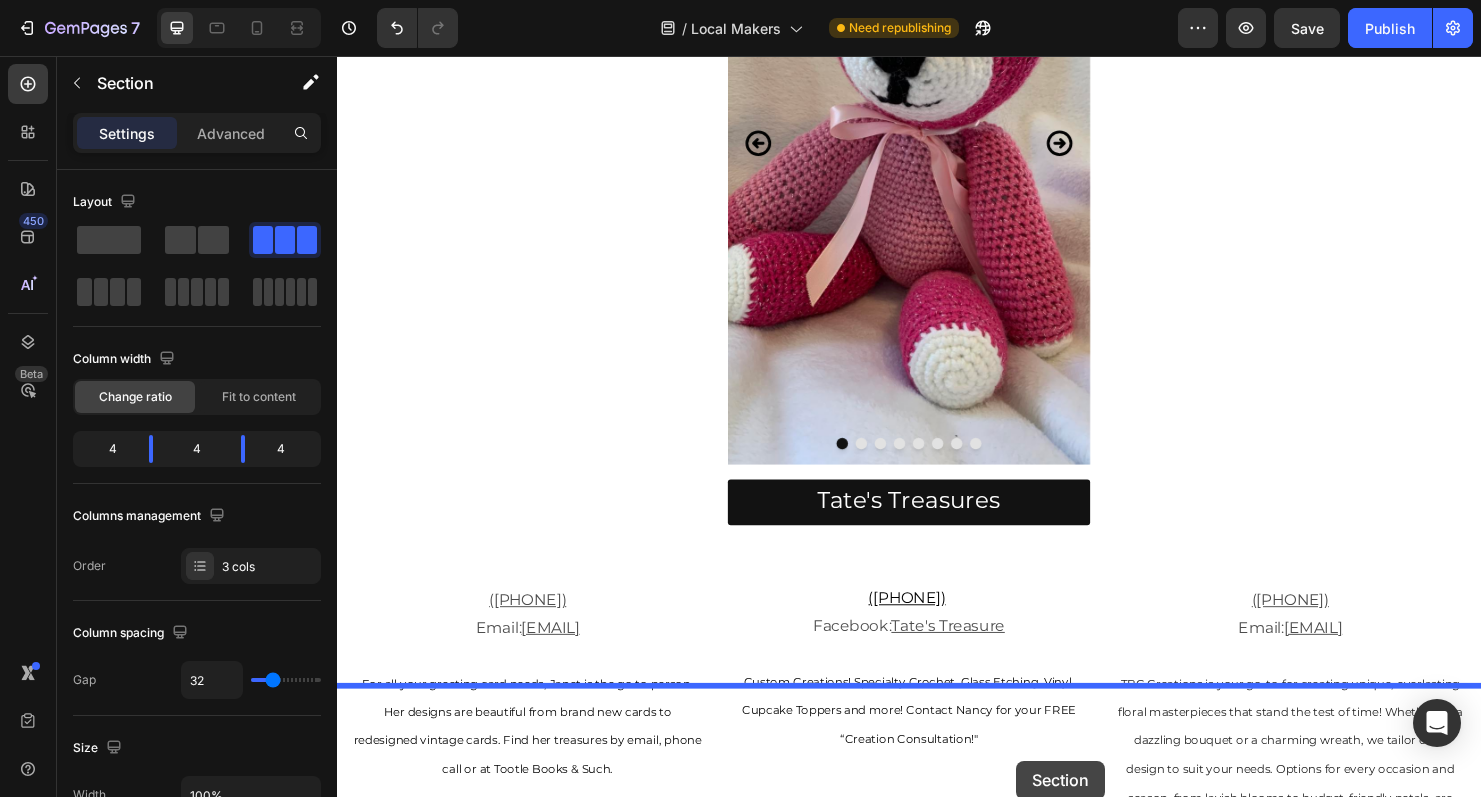scroll, scrollTop: 1410, scrollLeft: 0, axis: vertical 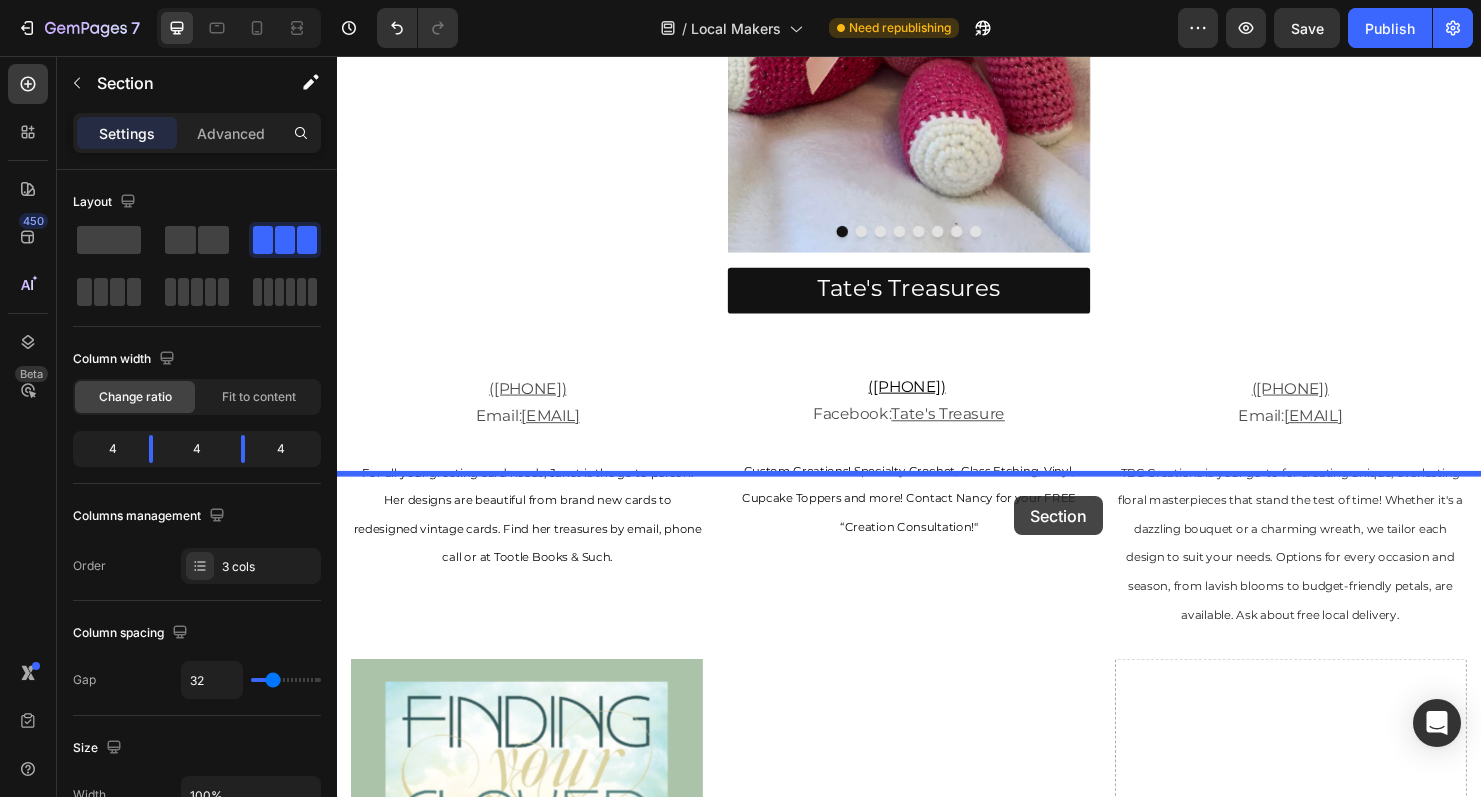 drag, startPoint x: 1137, startPoint y: 130, endPoint x: 1047, endPoint y: 518, distance: 398.3014 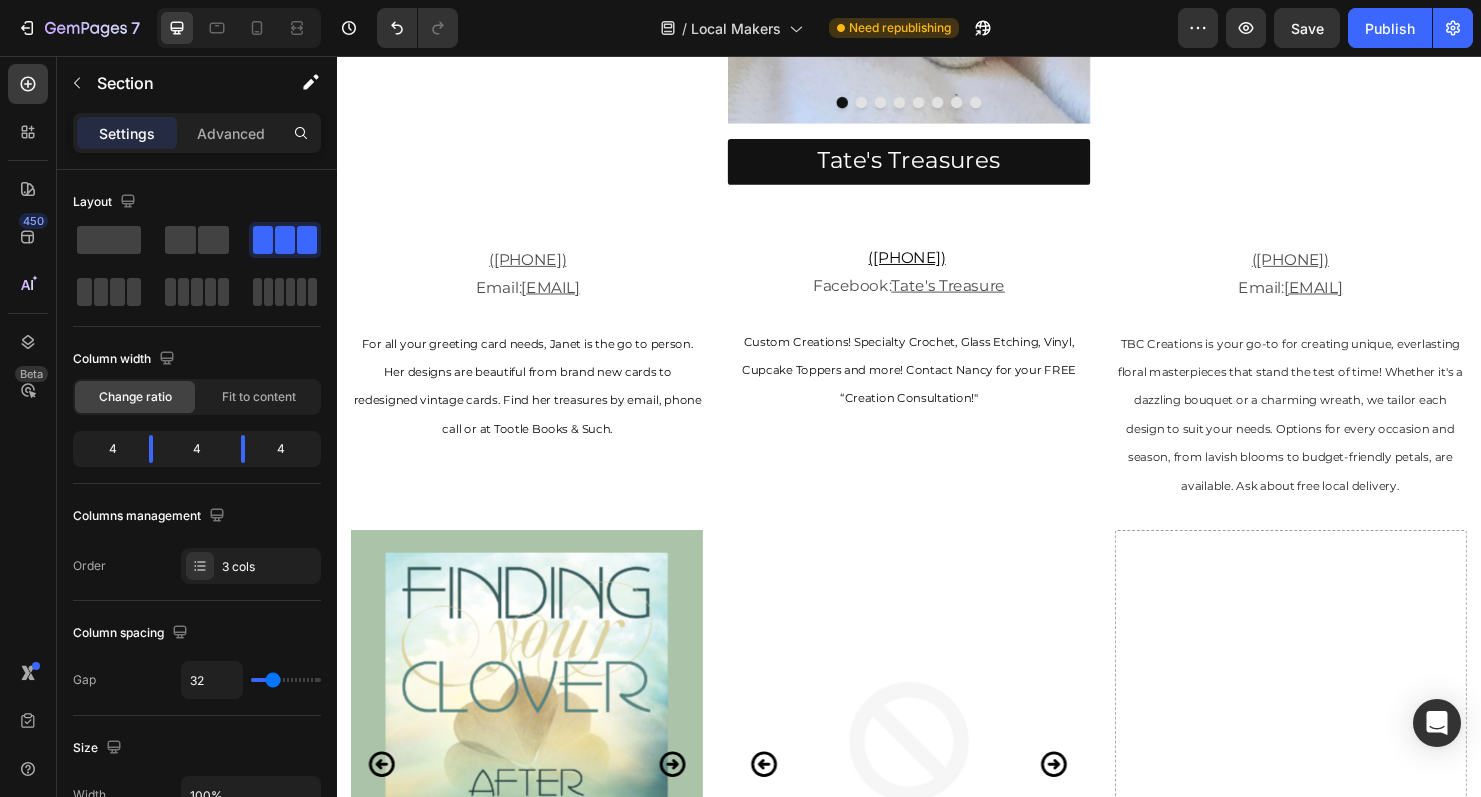 scroll, scrollTop: 1622, scrollLeft: 0, axis: vertical 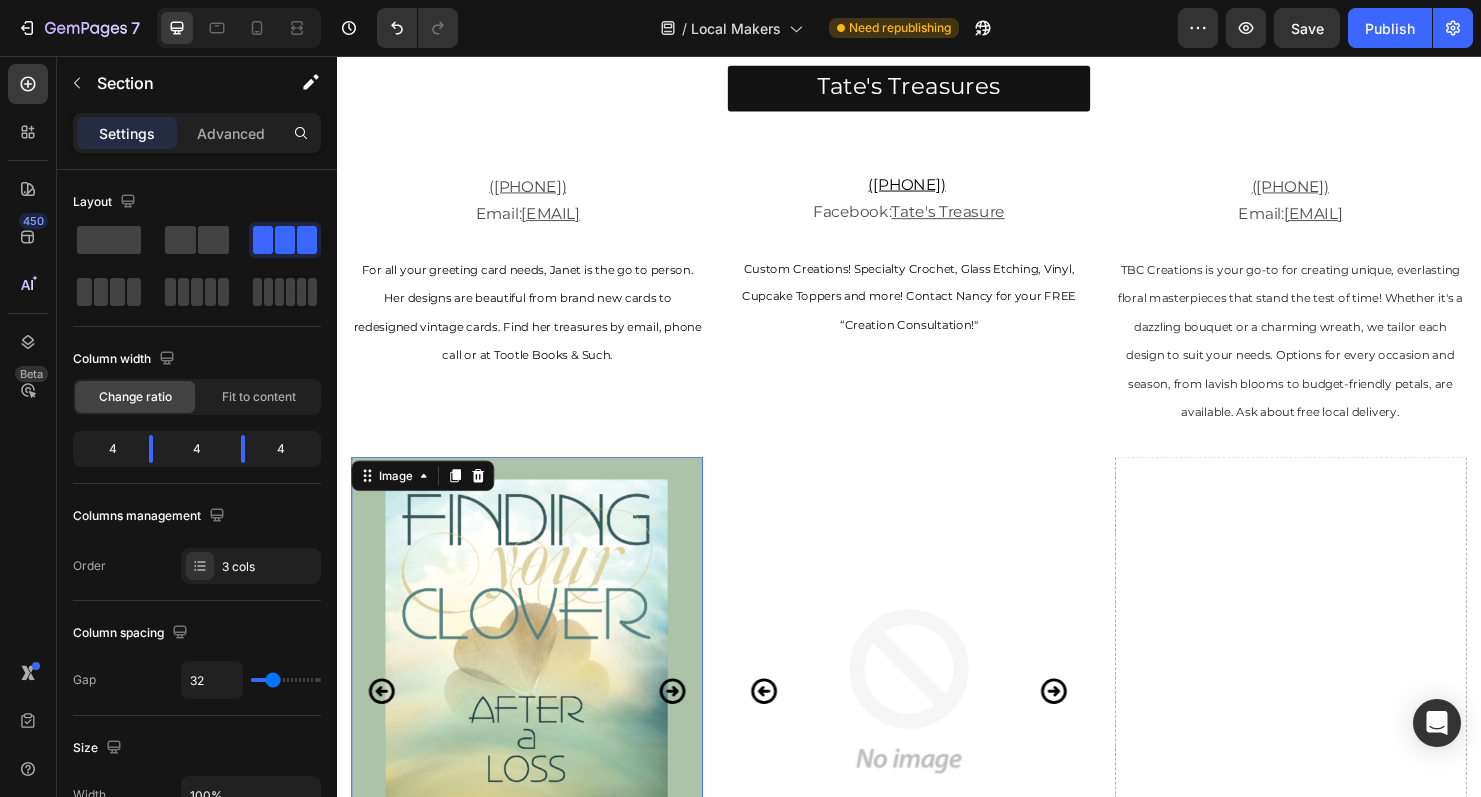 click at bounding box center (536, 722) 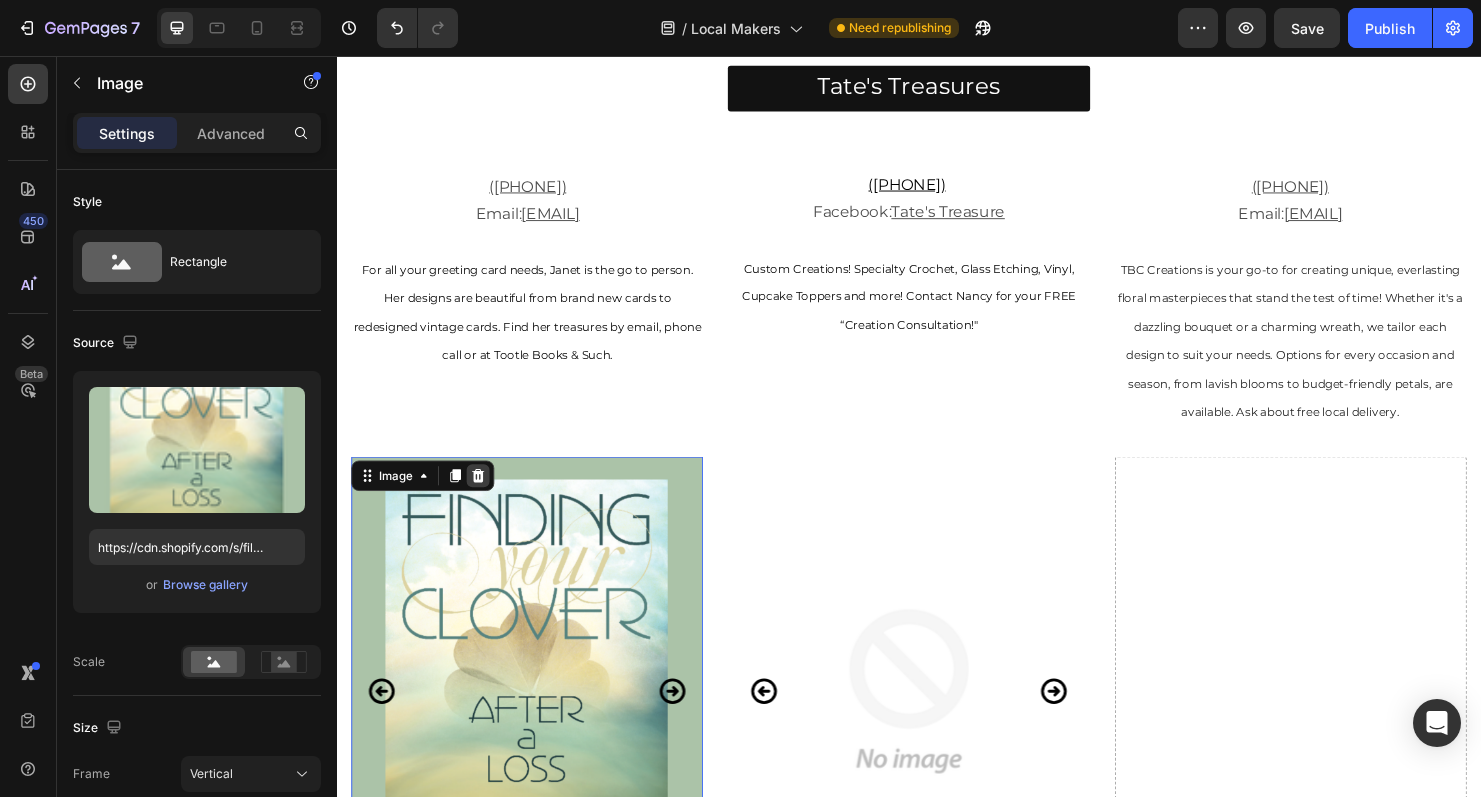 click 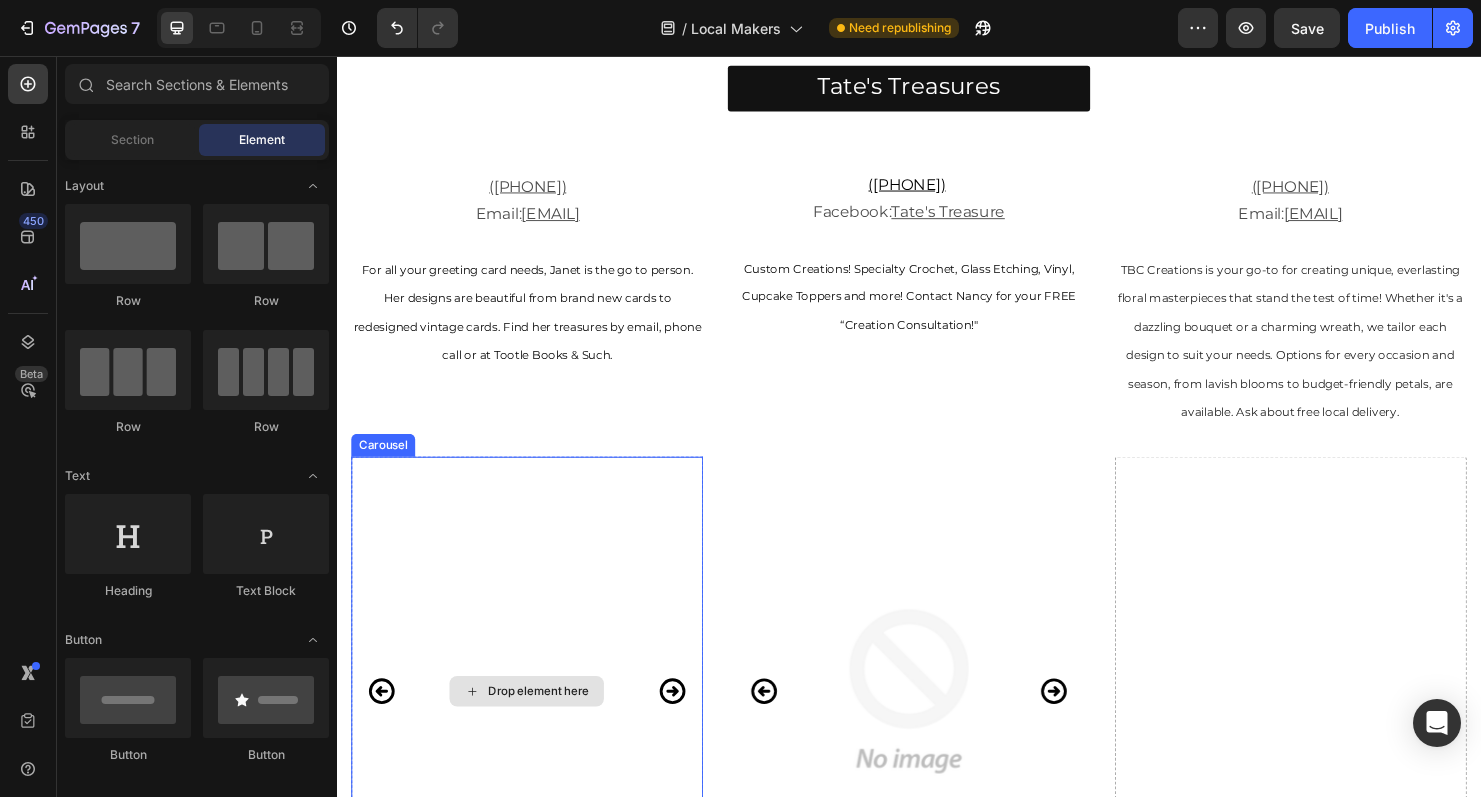 click on "Drop element here" at bounding box center [536, 722] 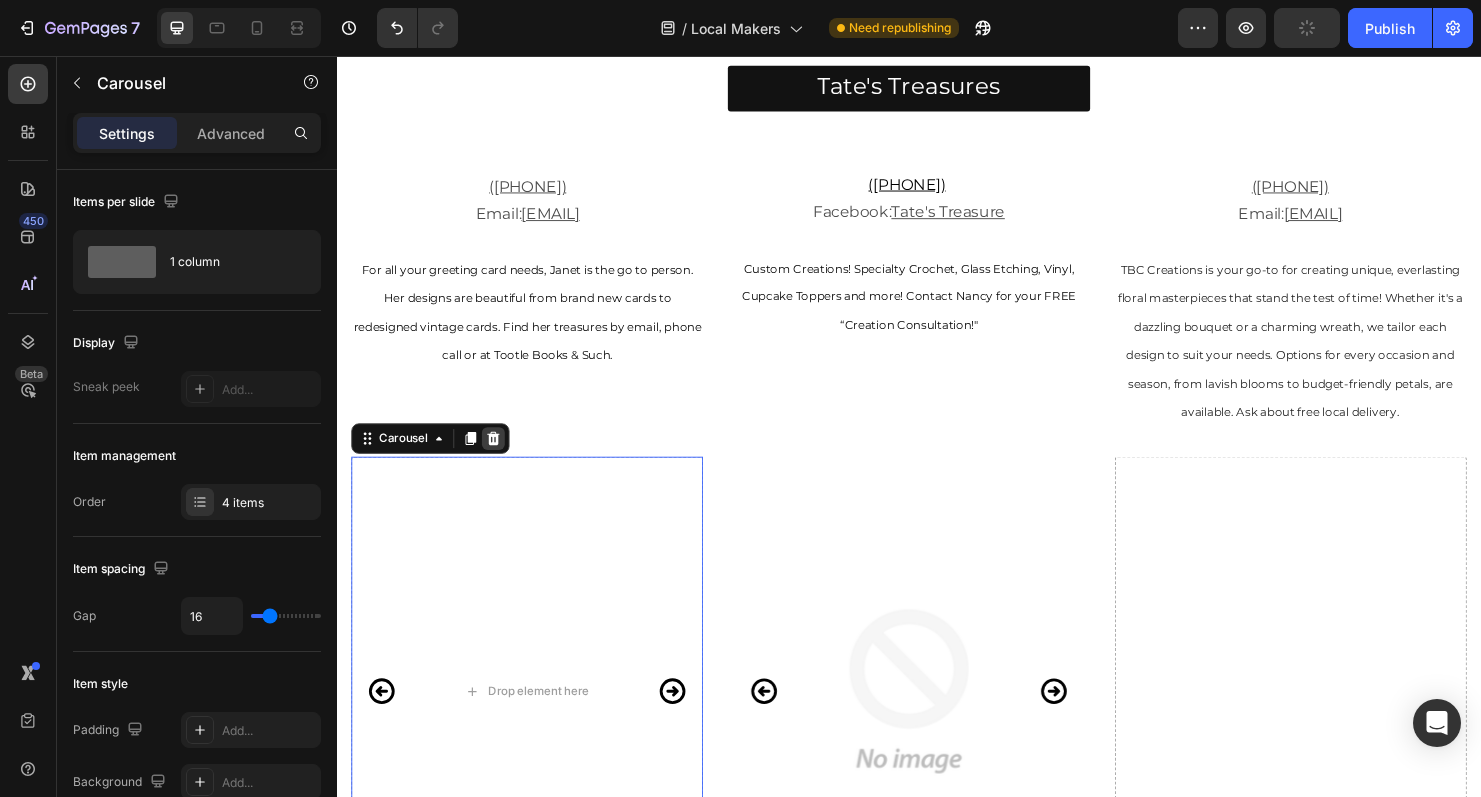 click 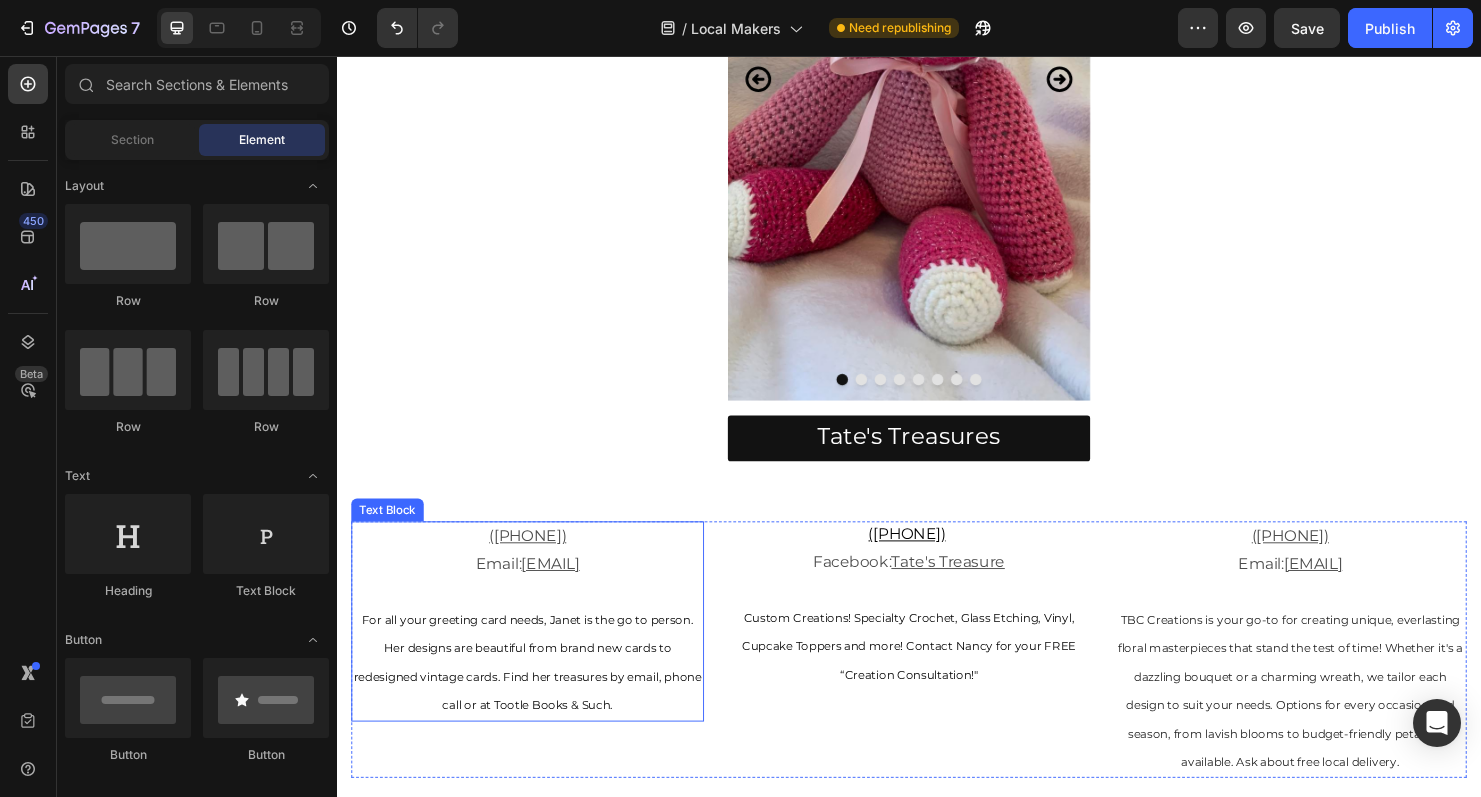 scroll, scrollTop: 1029, scrollLeft: 0, axis: vertical 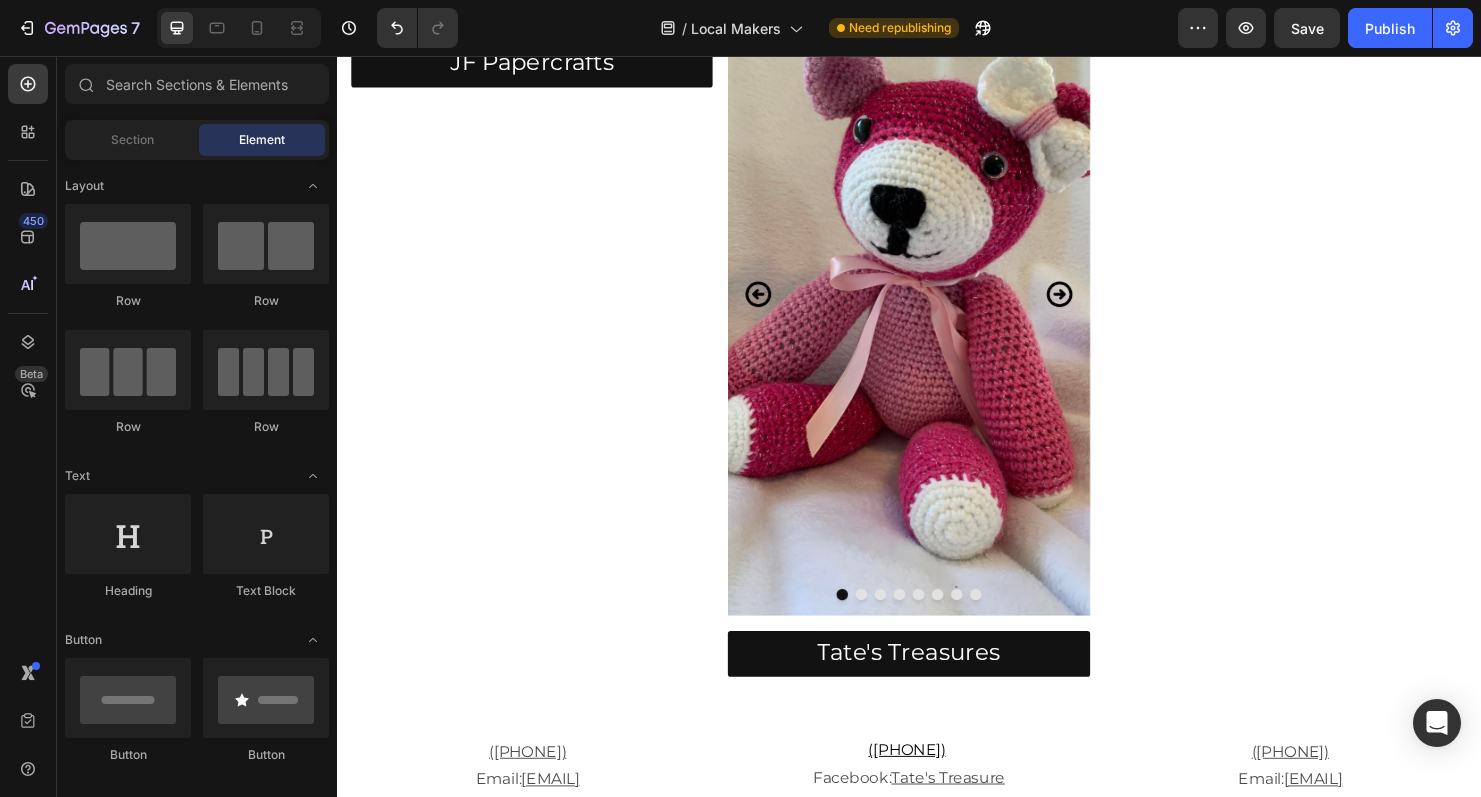 click at bounding box center (541, -31) 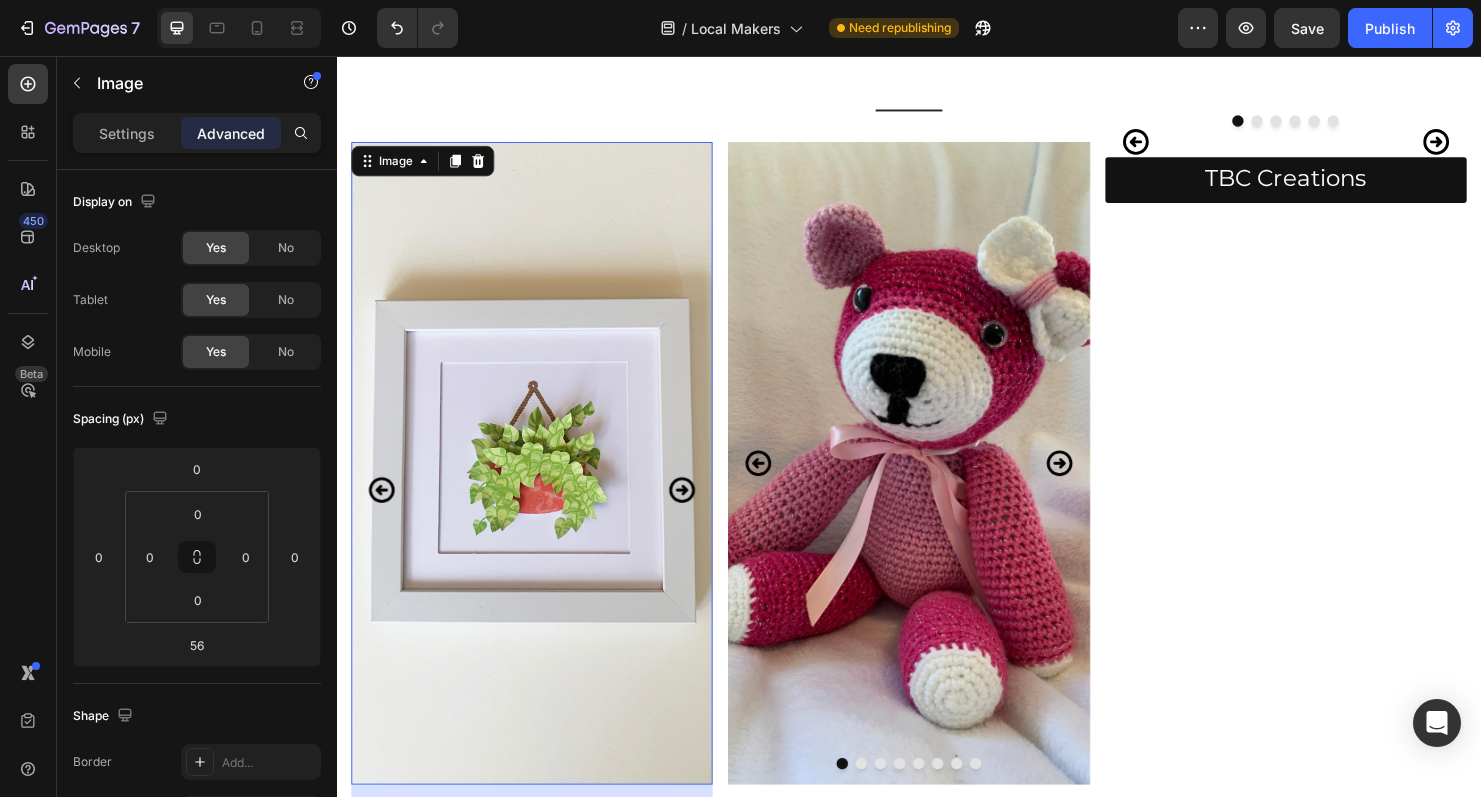 scroll, scrollTop: 840, scrollLeft: 0, axis: vertical 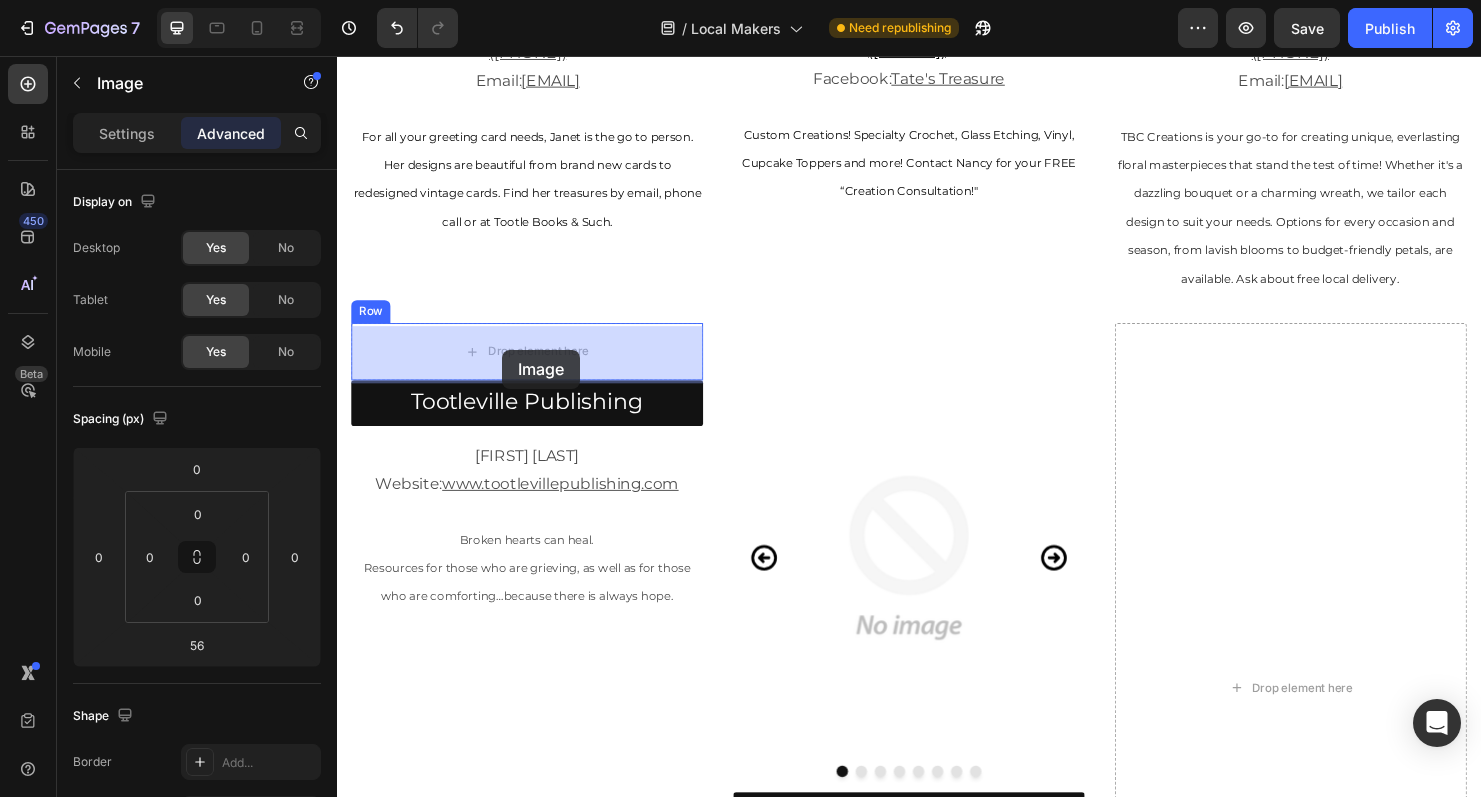 drag, startPoint x: 368, startPoint y: 181, endPoint x: 510, endPoint y: 361, distance: 229.2684 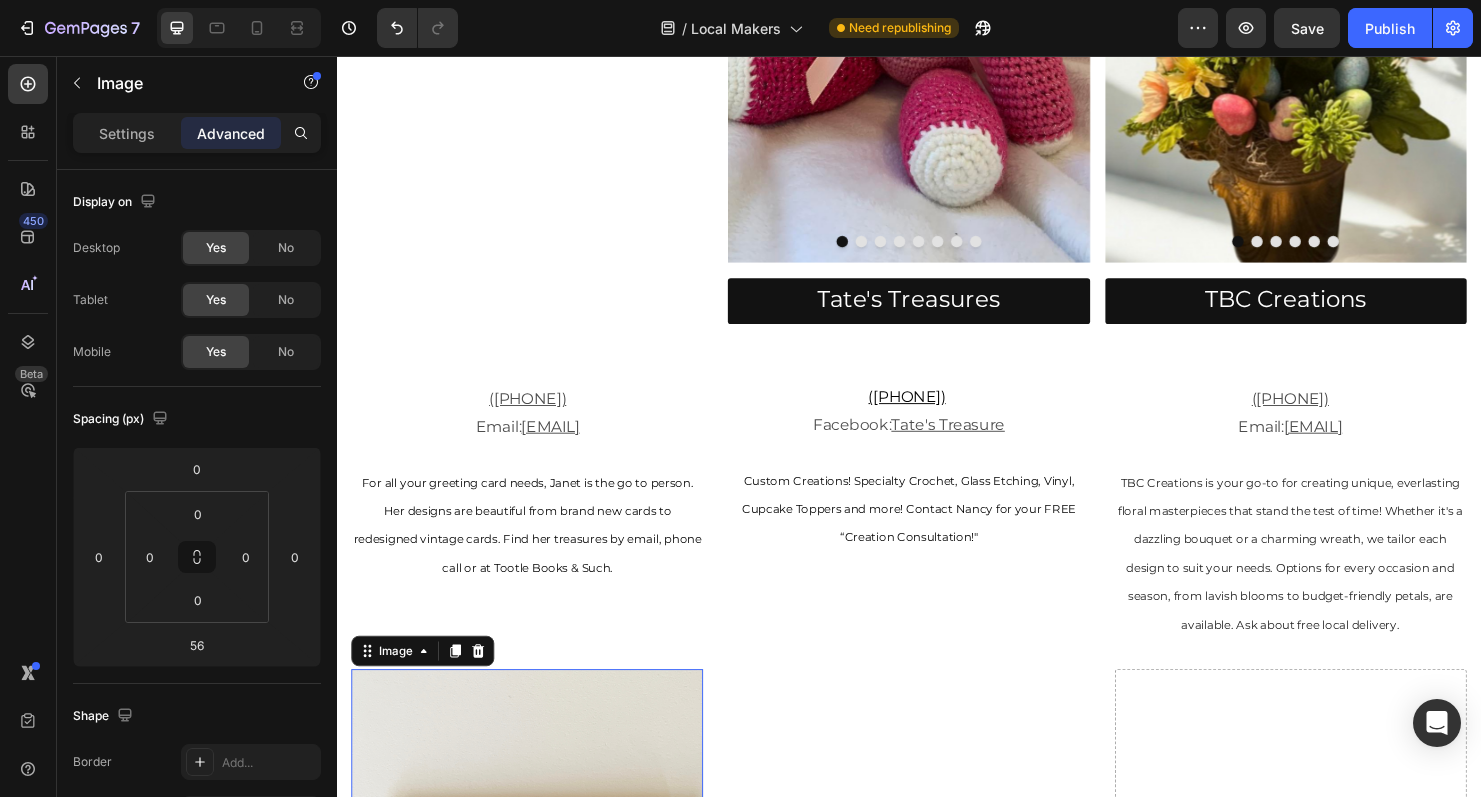 scroll, scrollTop: 1116, scrollLeft: 0, axis: vertical 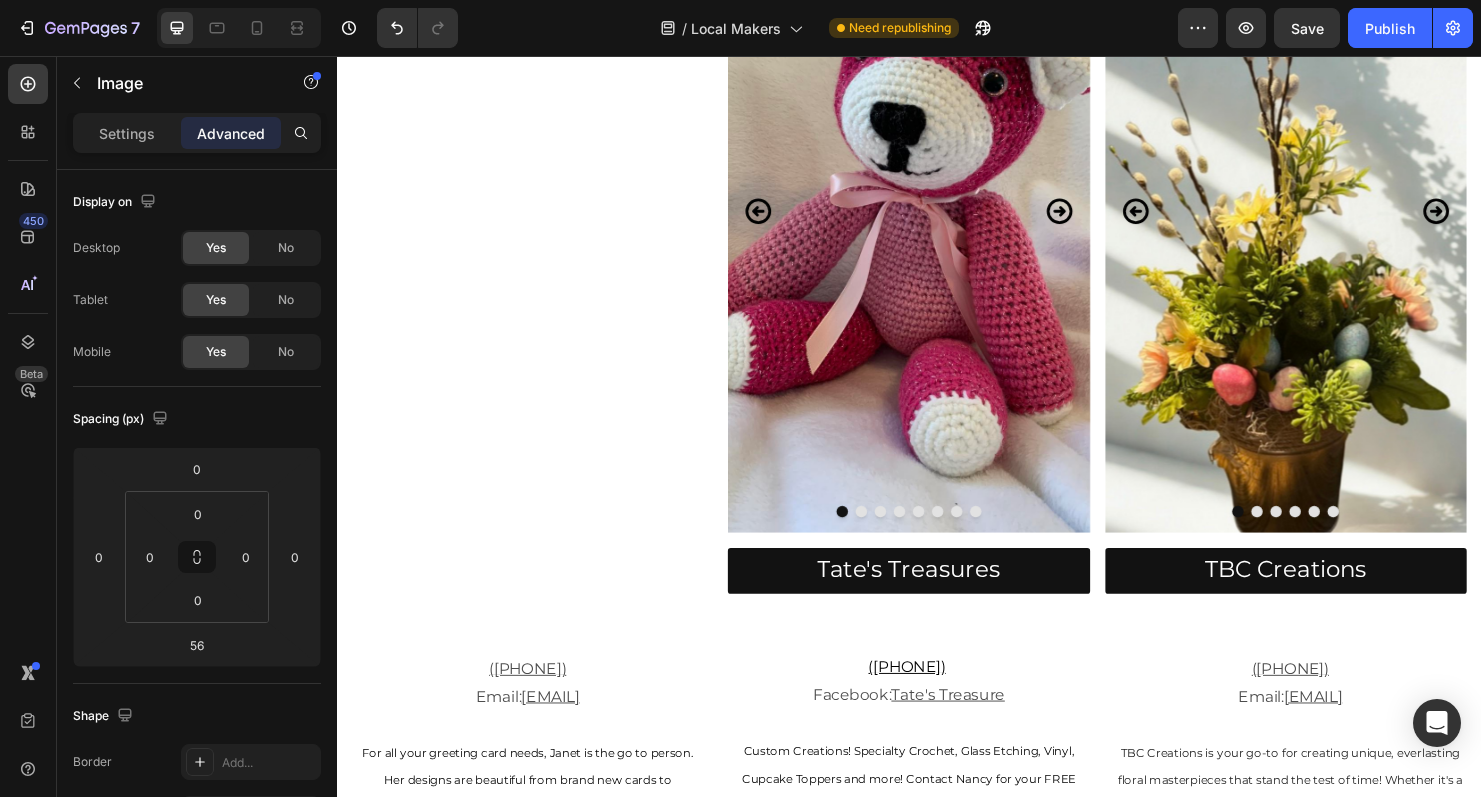 click on "Drop element here" at bounding box center [541, -88] 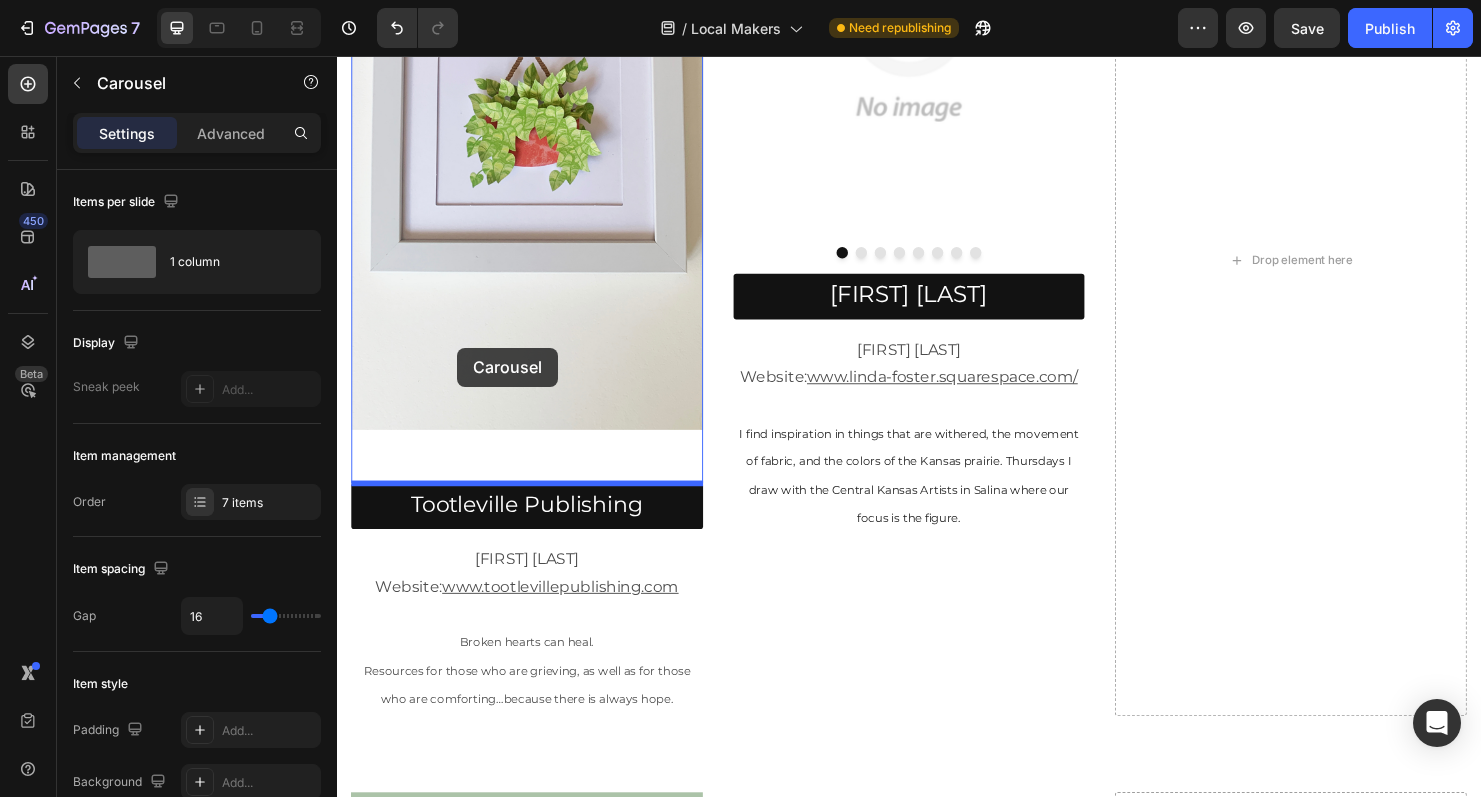 scroll, scrollTop: 2336, scrollLeft: 0, axis: vertical 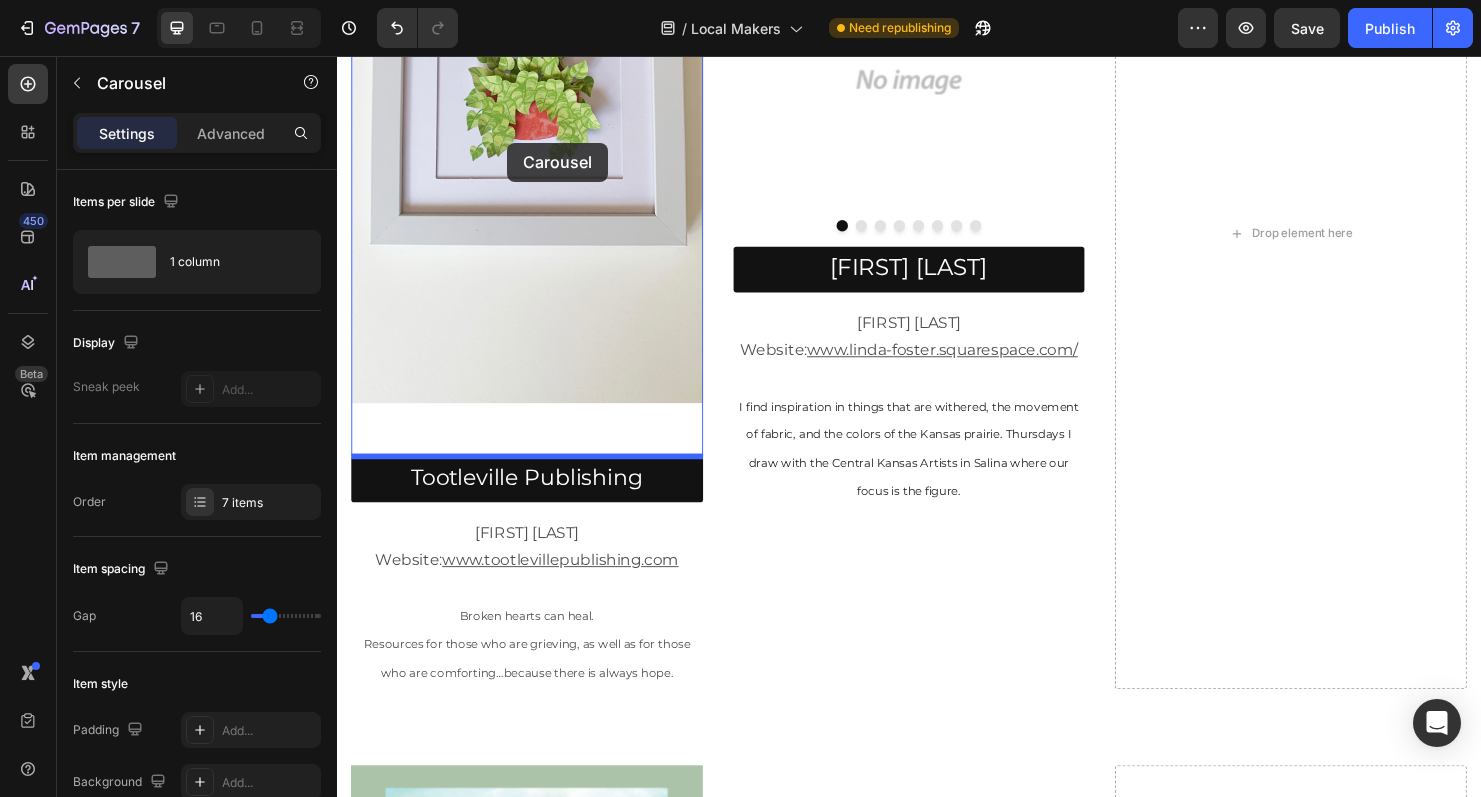 drag, startPoint x: 365, startPoint y: 137, endPoint x: 515, endPoint y: 147, distance: 150.33296 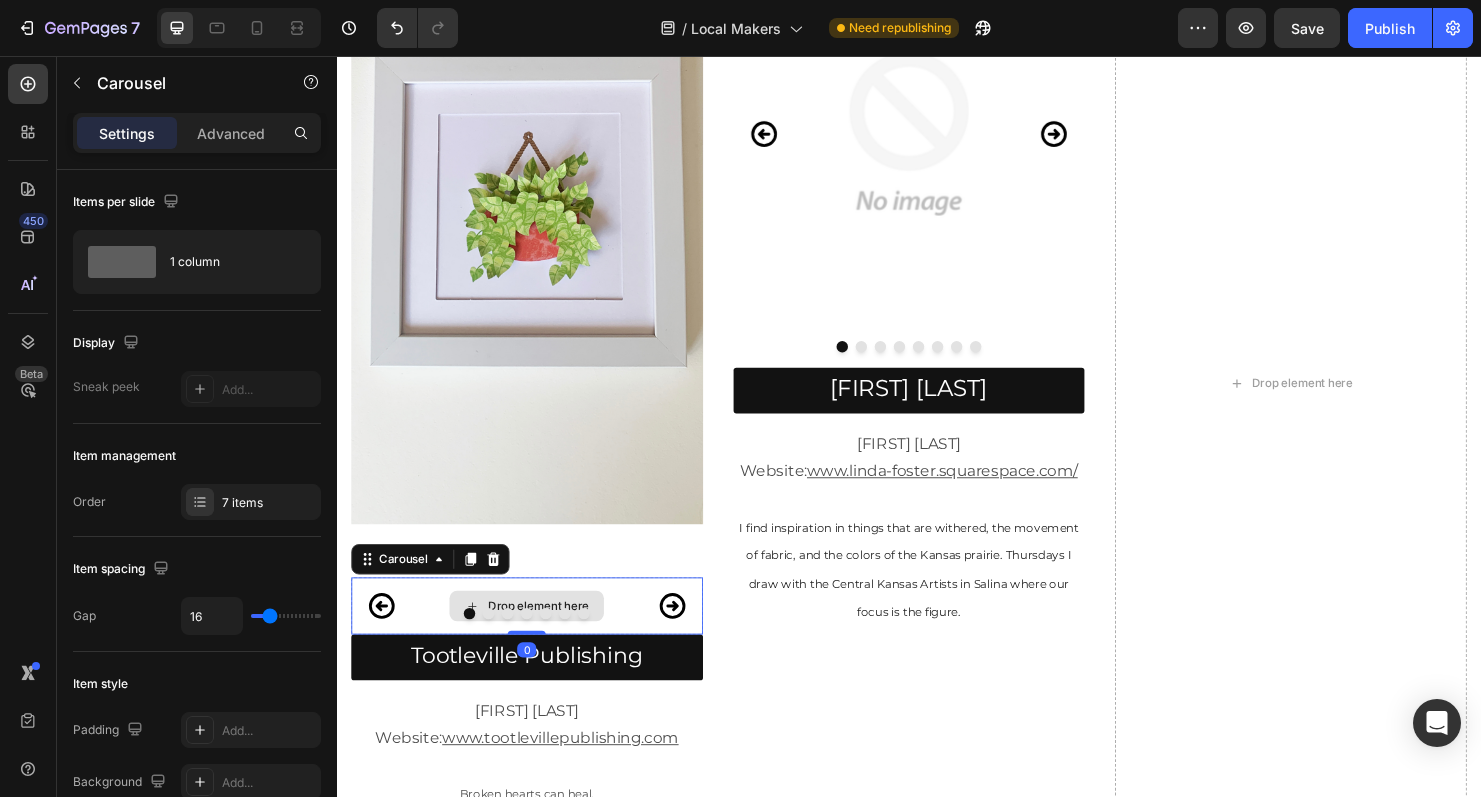 scroll, scrollTop: 2204, scrollLeft: 0, axis: vertical 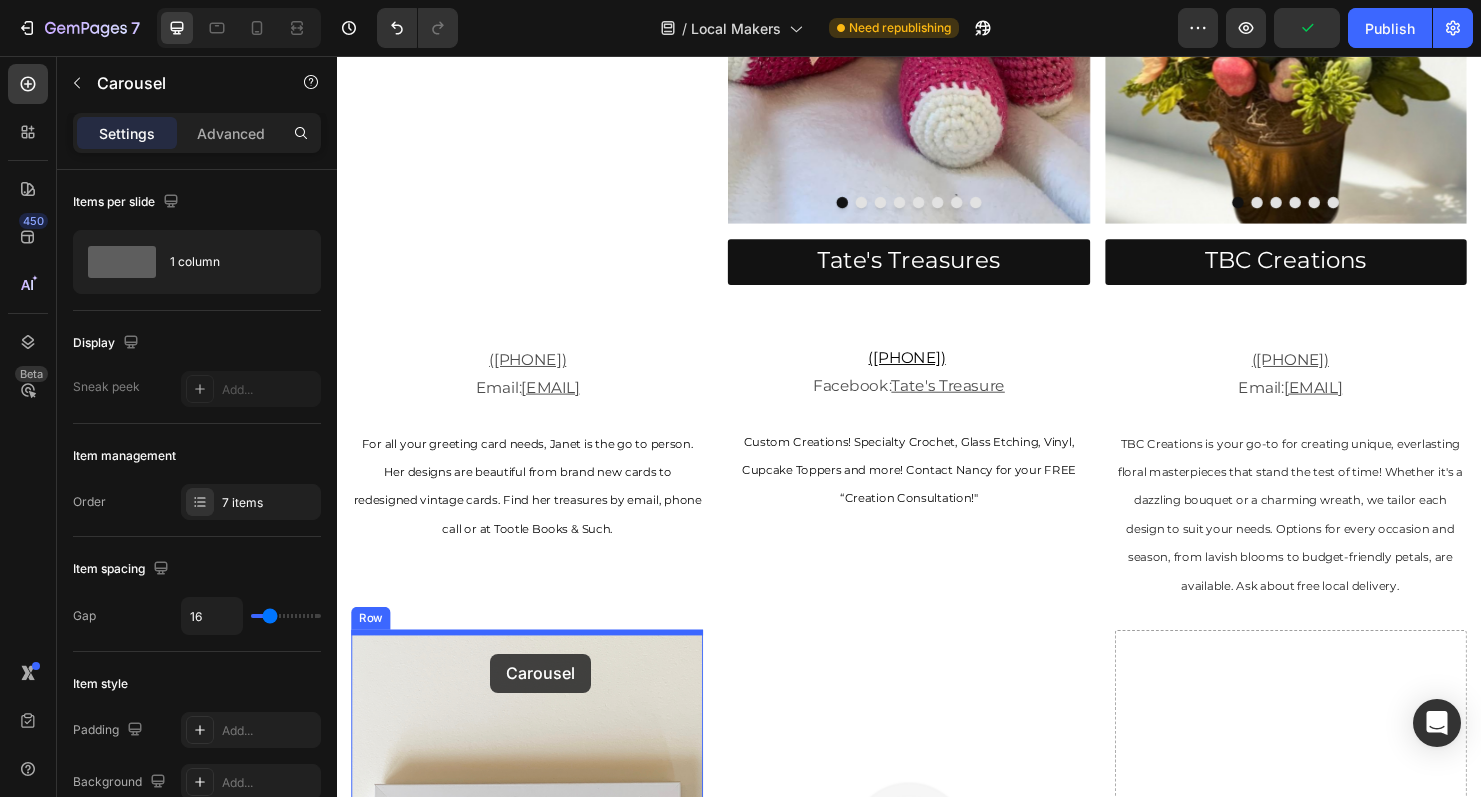 drag, startPoint x: 372, startPoint y: 594, endPoint x: 497, endPoint y: 683, distance: 153.44705 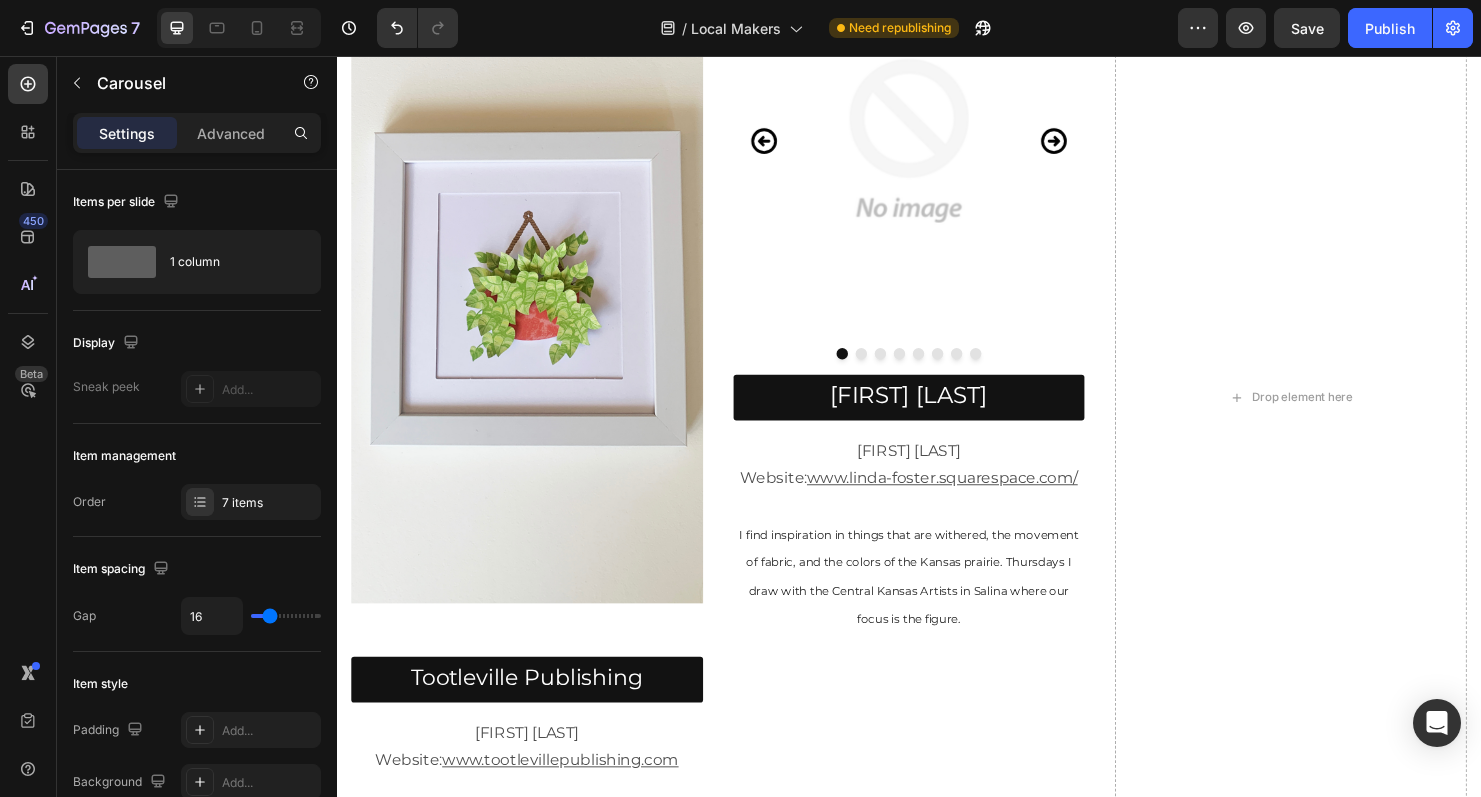 scroll, scrollTop: 2206, scrollLeft: 0, axis: vertical 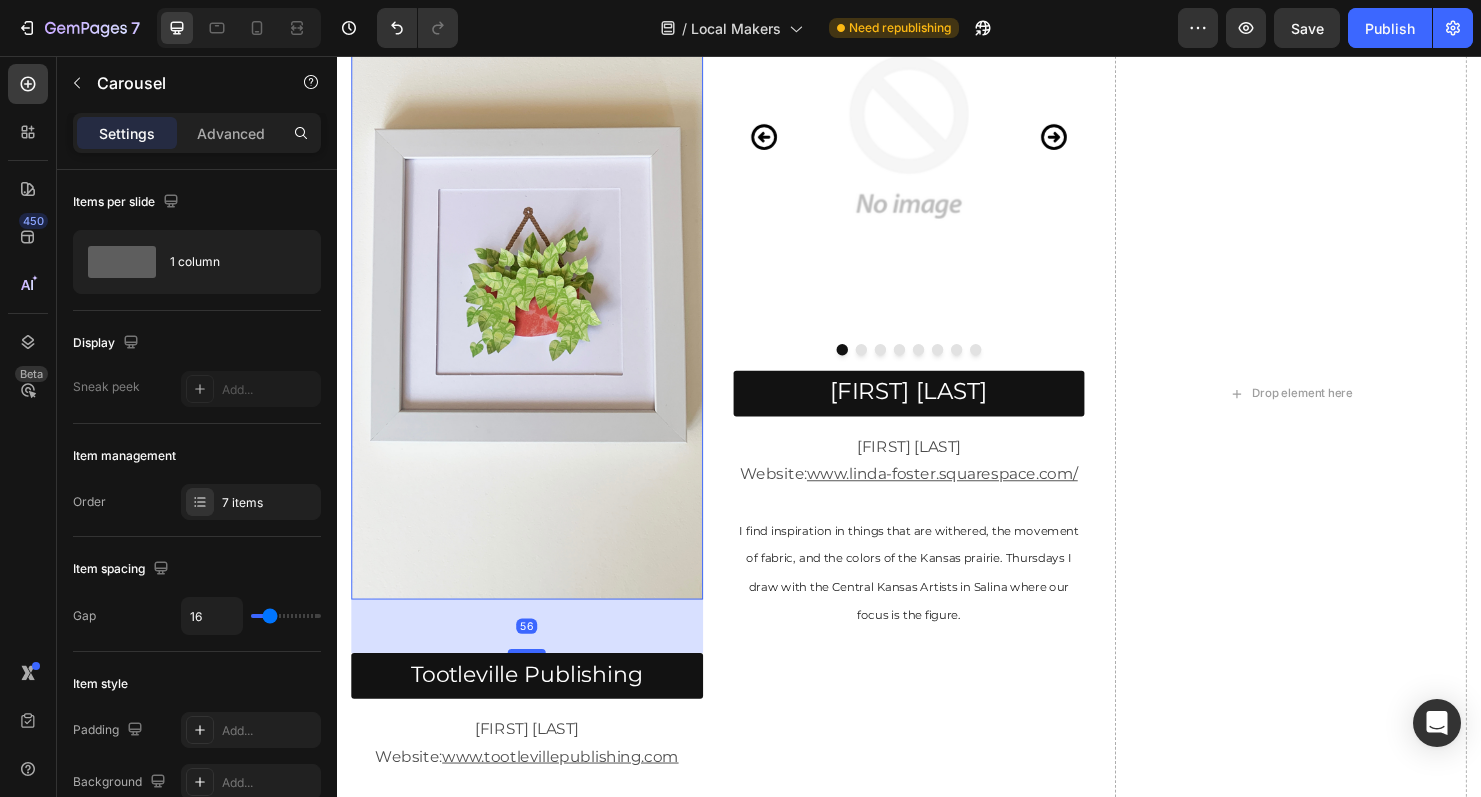 click at bounding box center [536, 298] 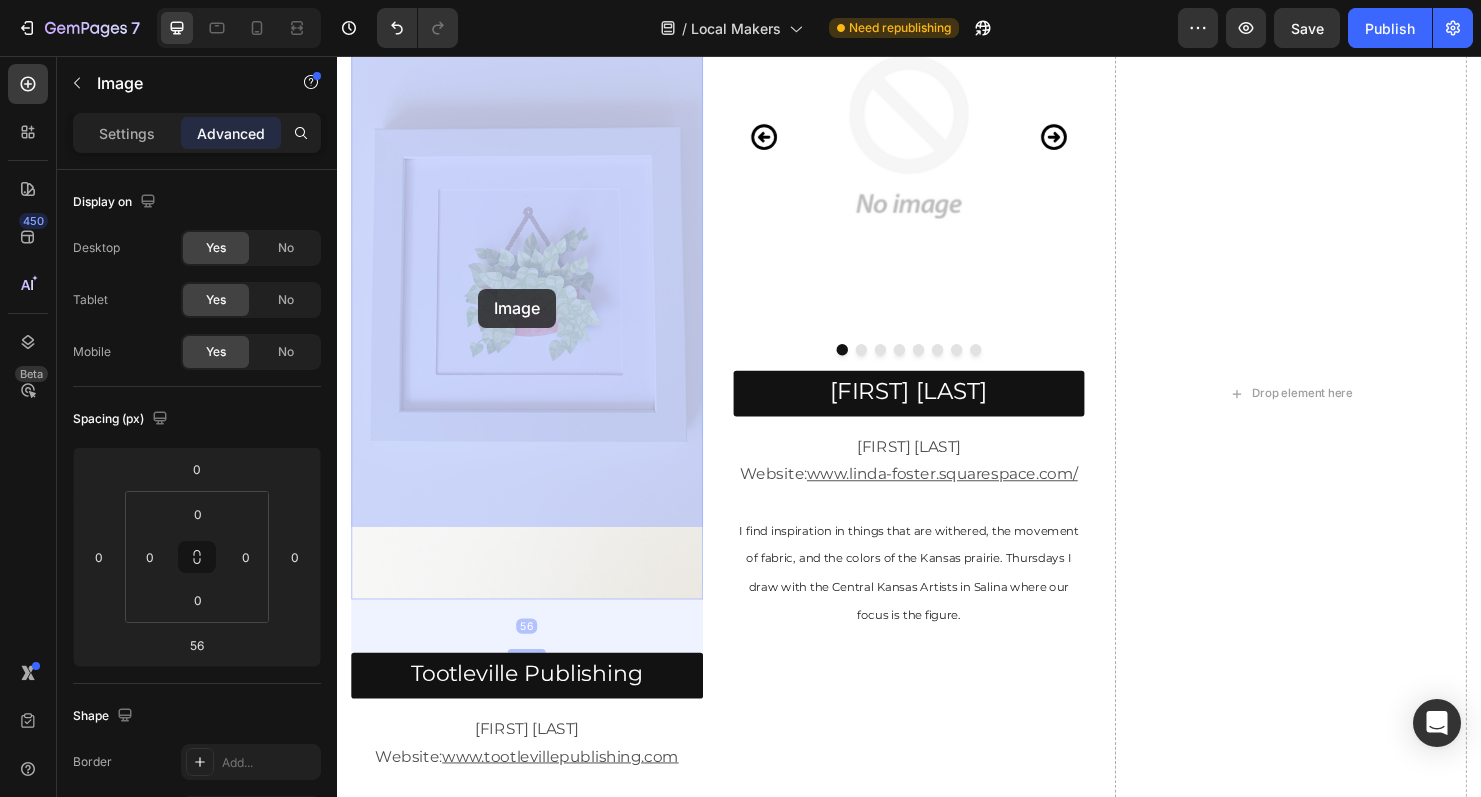 drag, startPoint x: 366, startPoint y: 549, endPoint x: 485, endPoint y: 301, distance: 275.07272 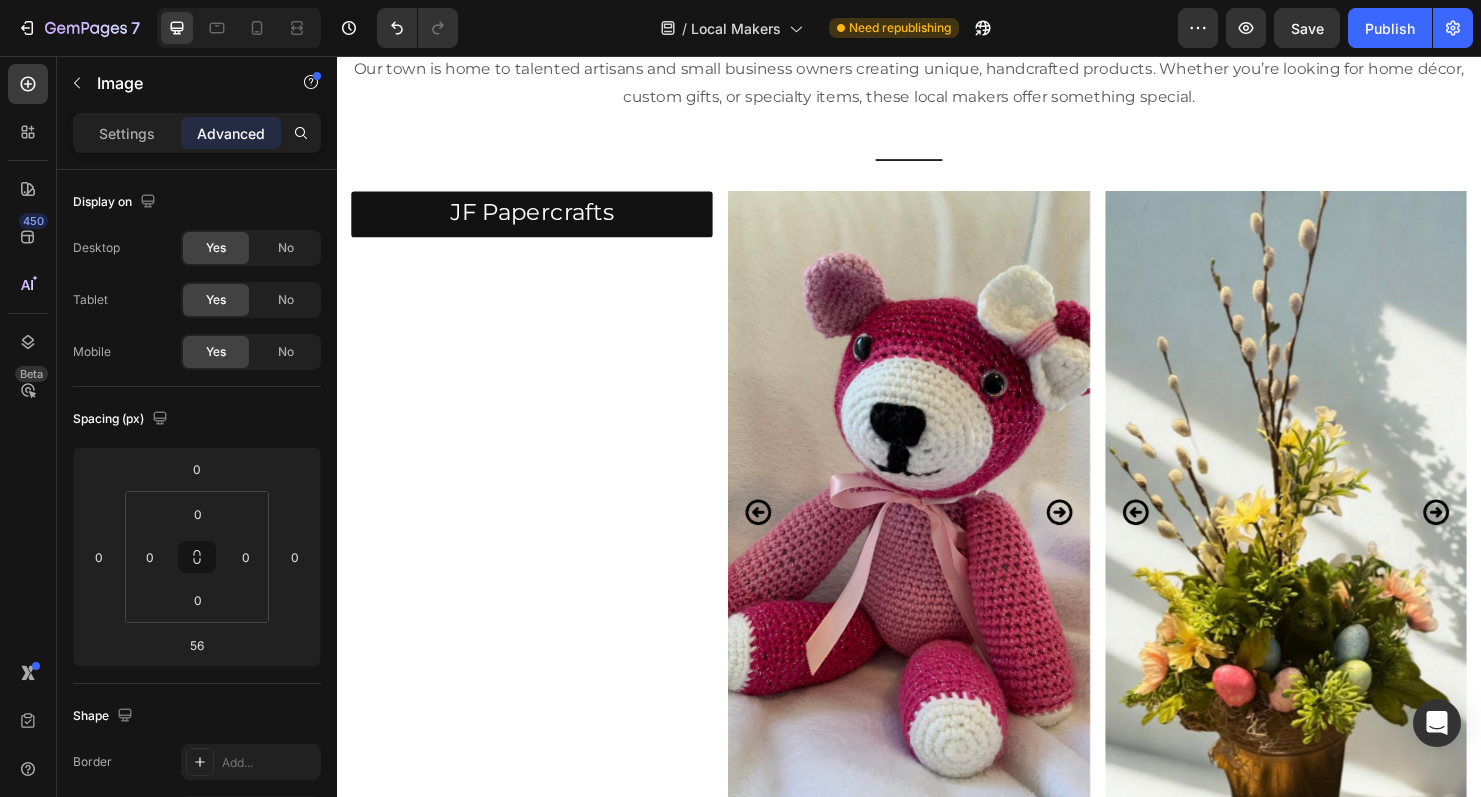 scroll, scrollTop: 787, scrollLeft: 0, axis: vertical 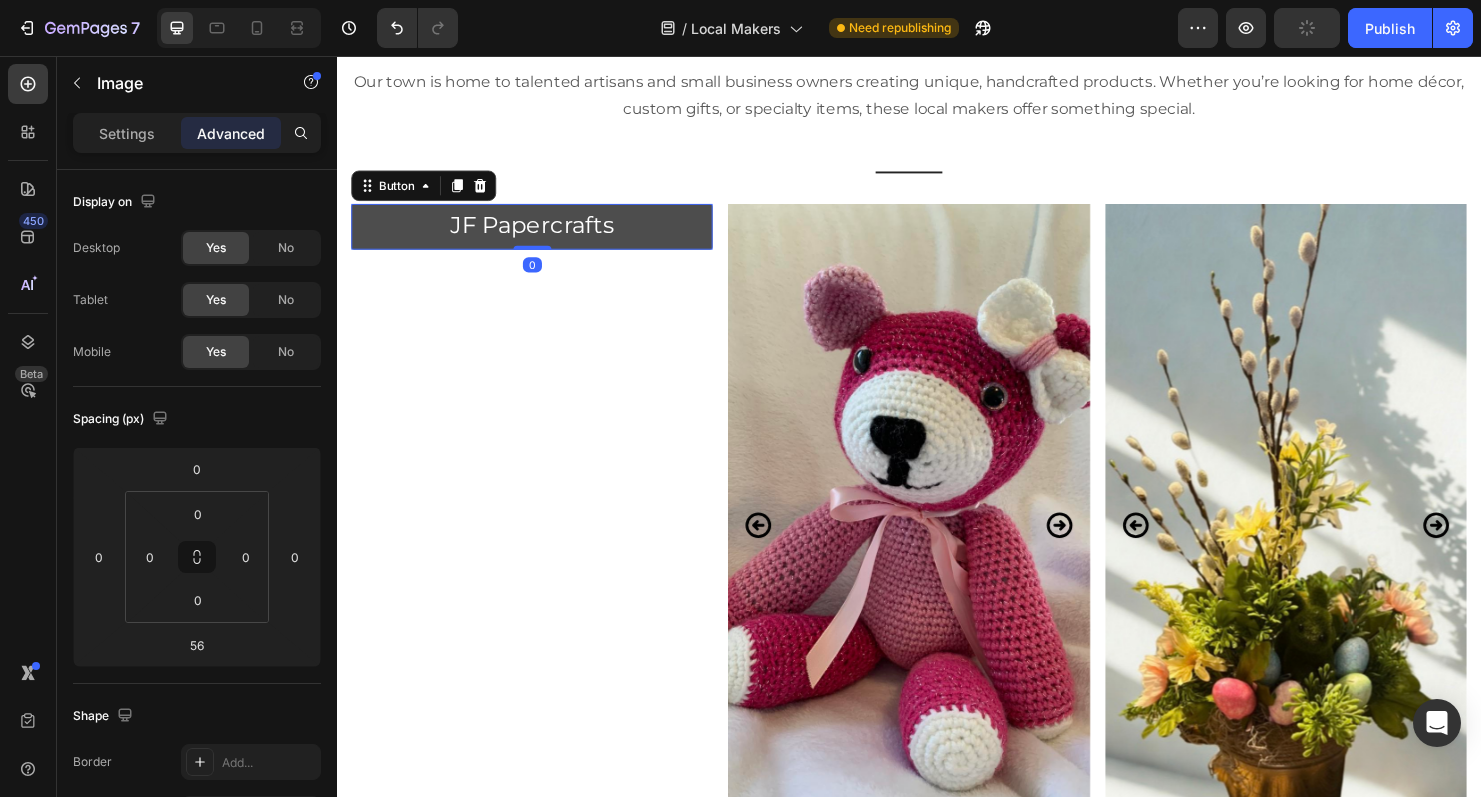 click on "JF Papercrafts" at bounding box center (541, 235) 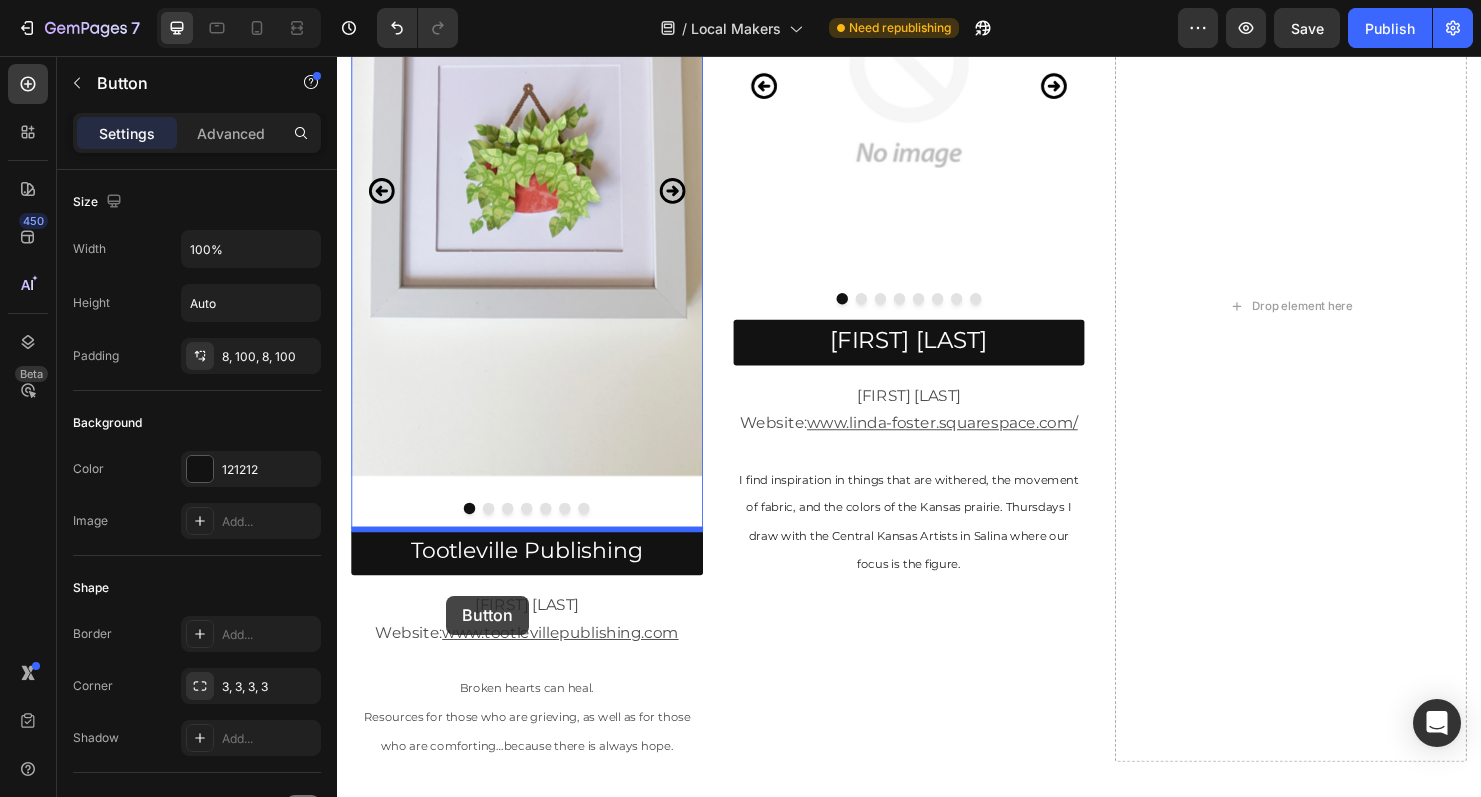 scroll, scrollTop: 2380, scrollLeft: 0, axis: vertical 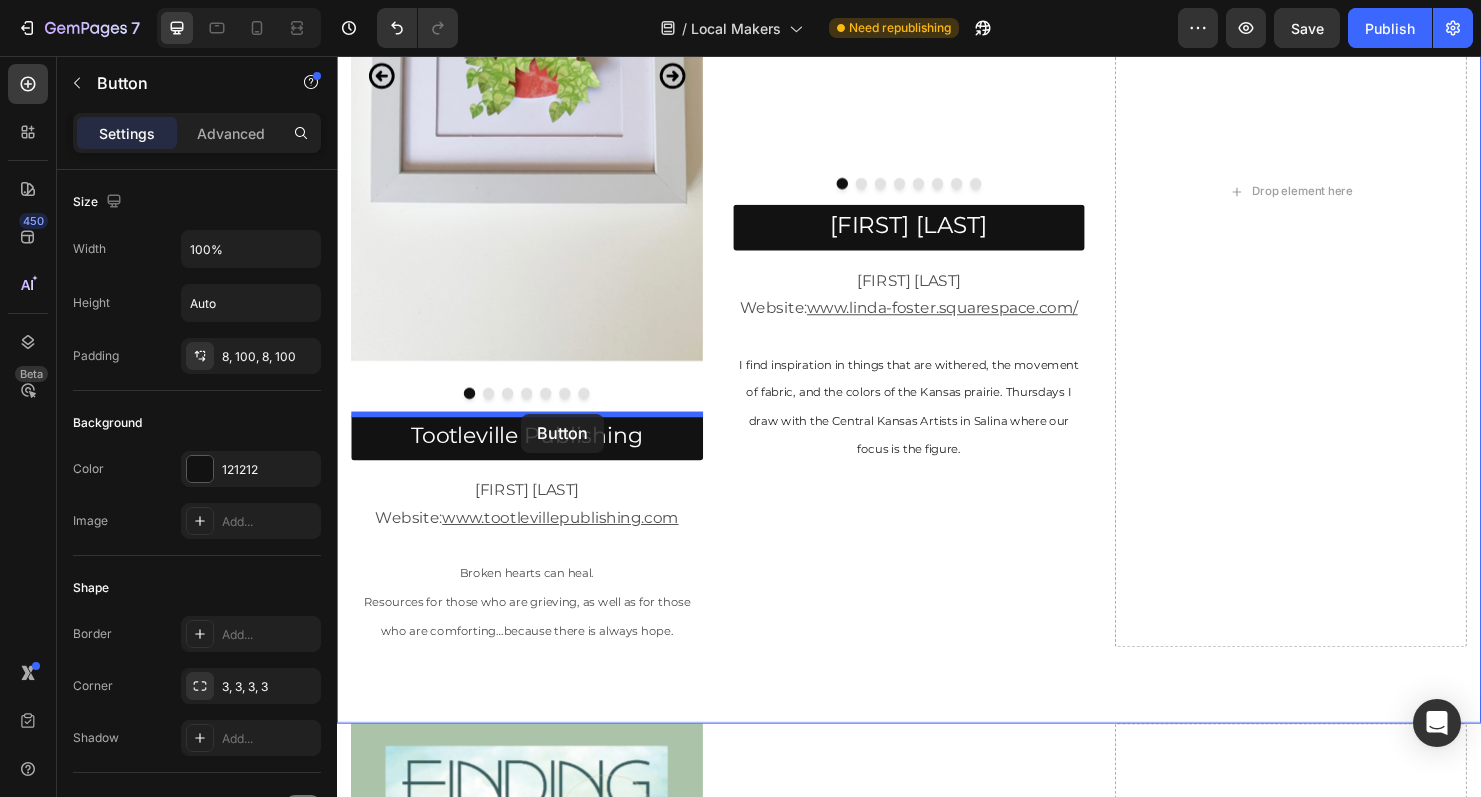 drag, startPoint x: 370, startPoint y: 190, endPoint x: 530, endPoint y: 431, distance: 289.27667 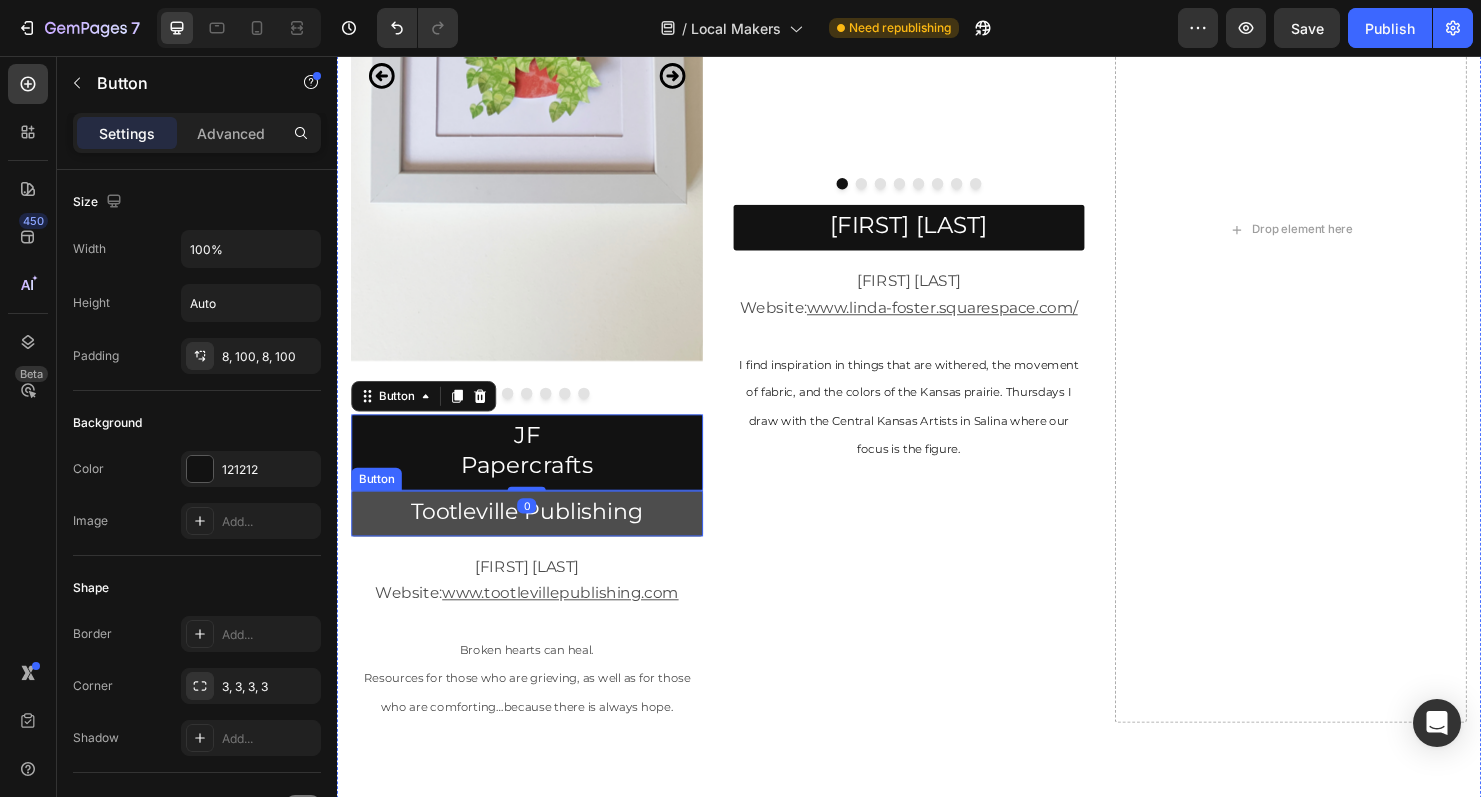 click on "Tootleville Publishing" at bounding box center [536, 536] 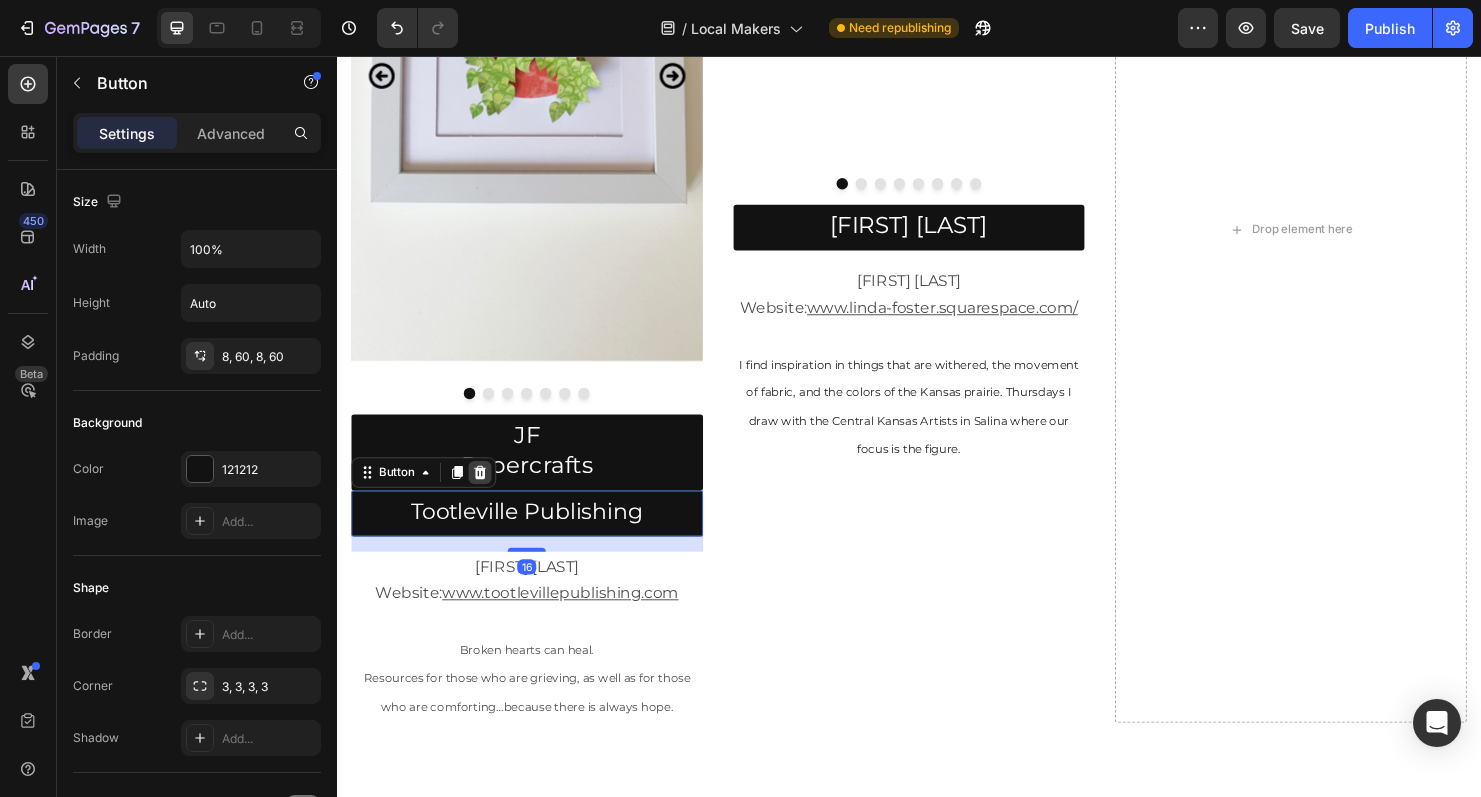 click 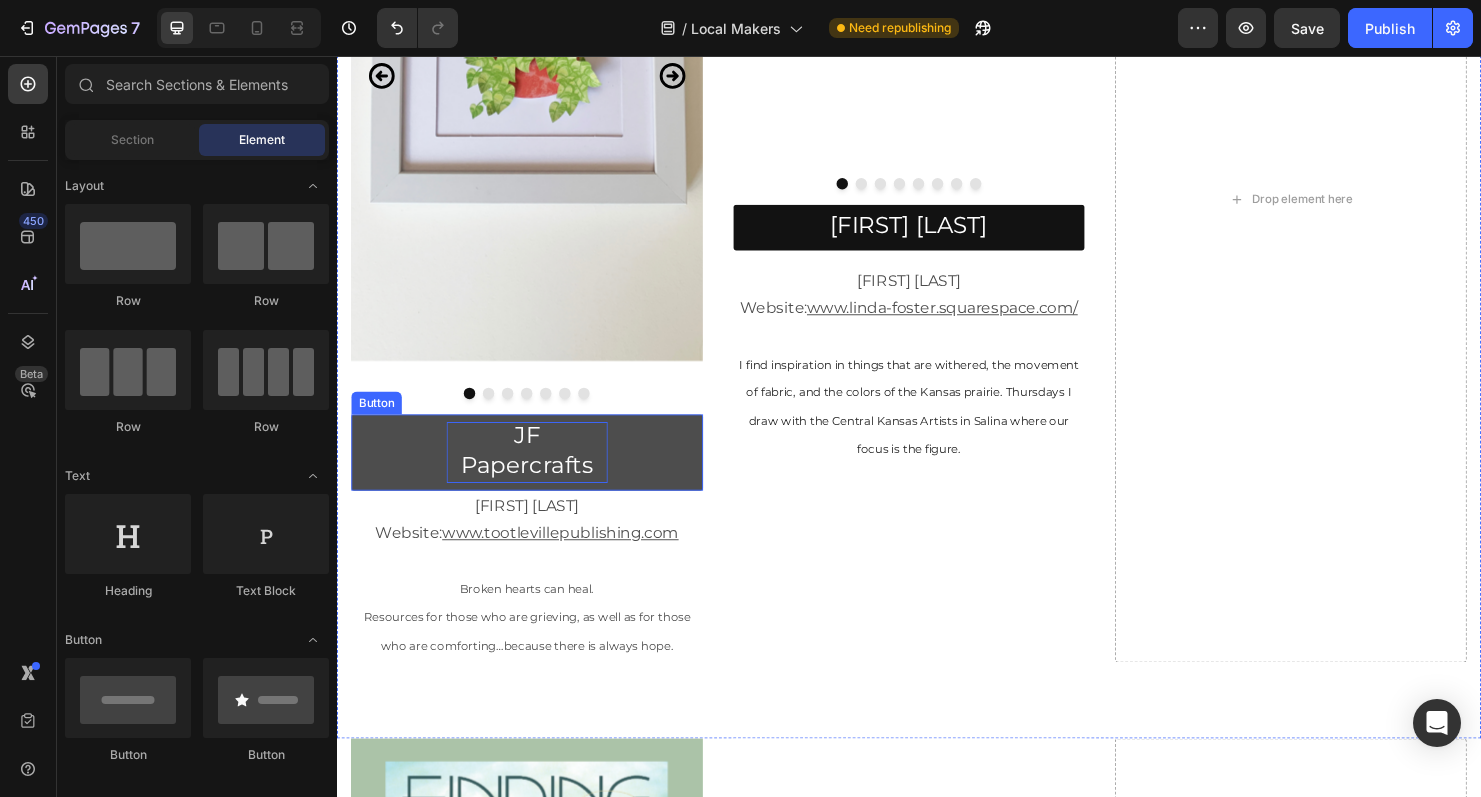click on "JF Papercrafts" at bounding box center [536, 469] 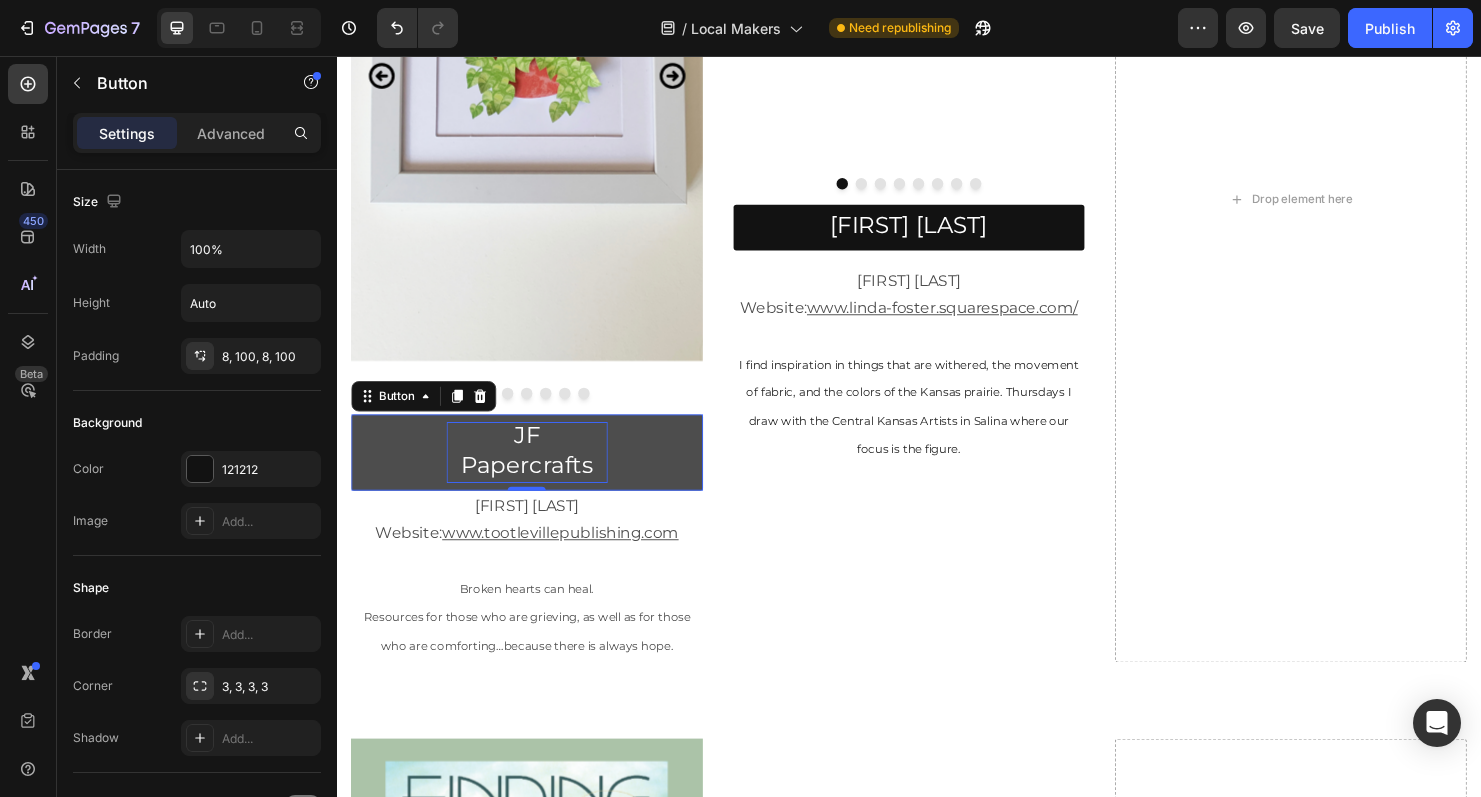 click on "JF Papercrafts" at bounding box center (536, 469) 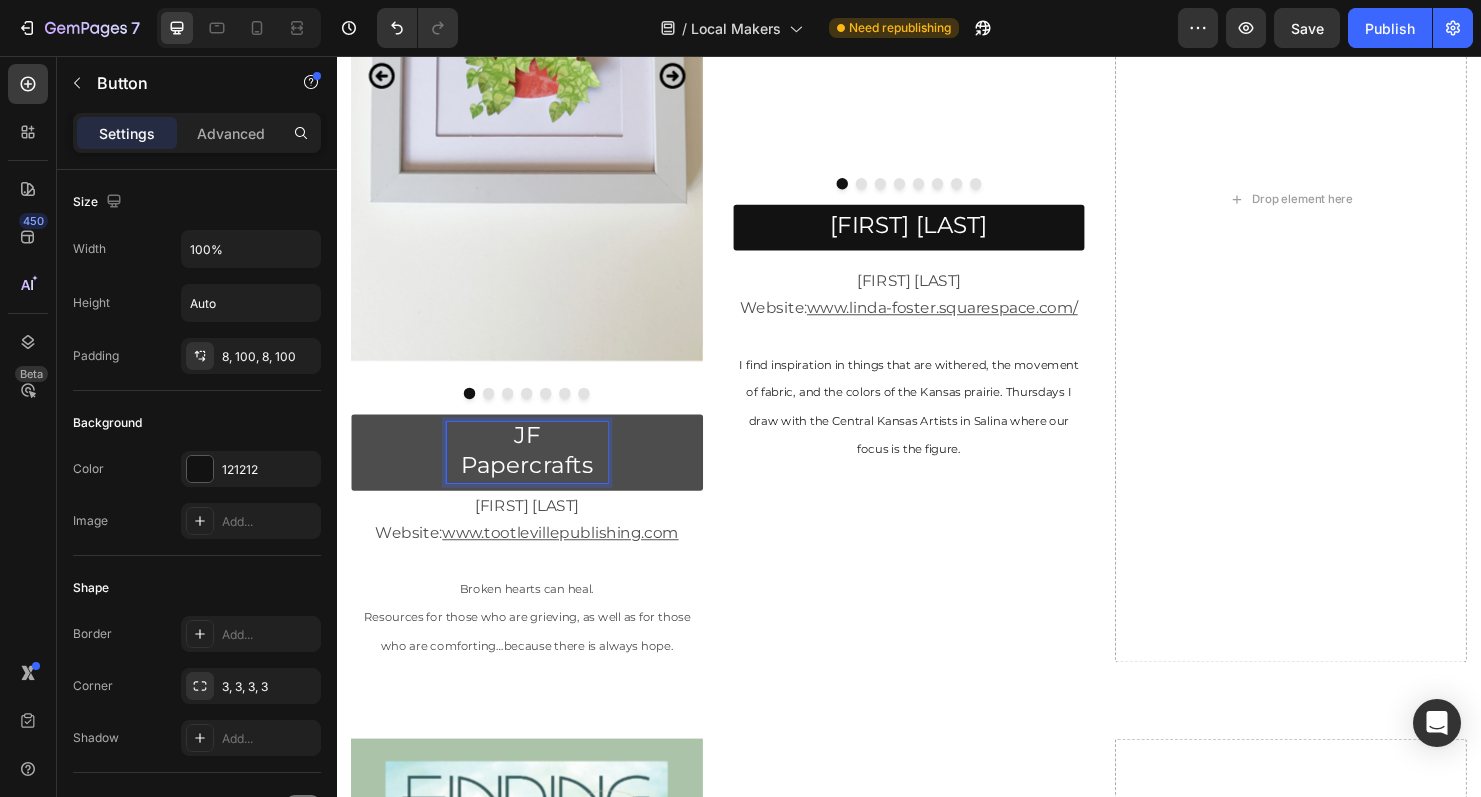 click on "JF Papercrafts" at bounding box center [536, 472] 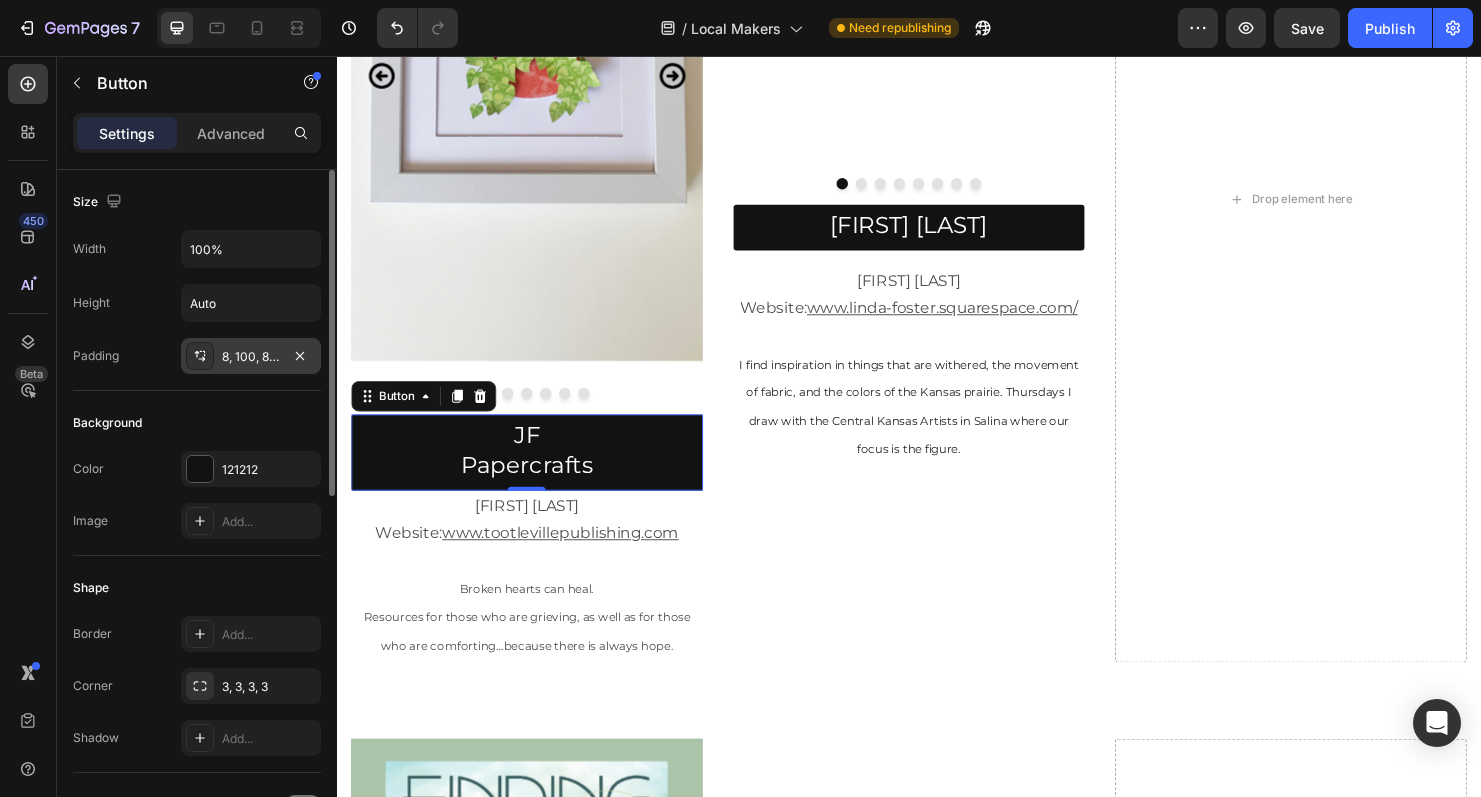 click on "8, 100, 8, 100" at bounding box center [251, 357] 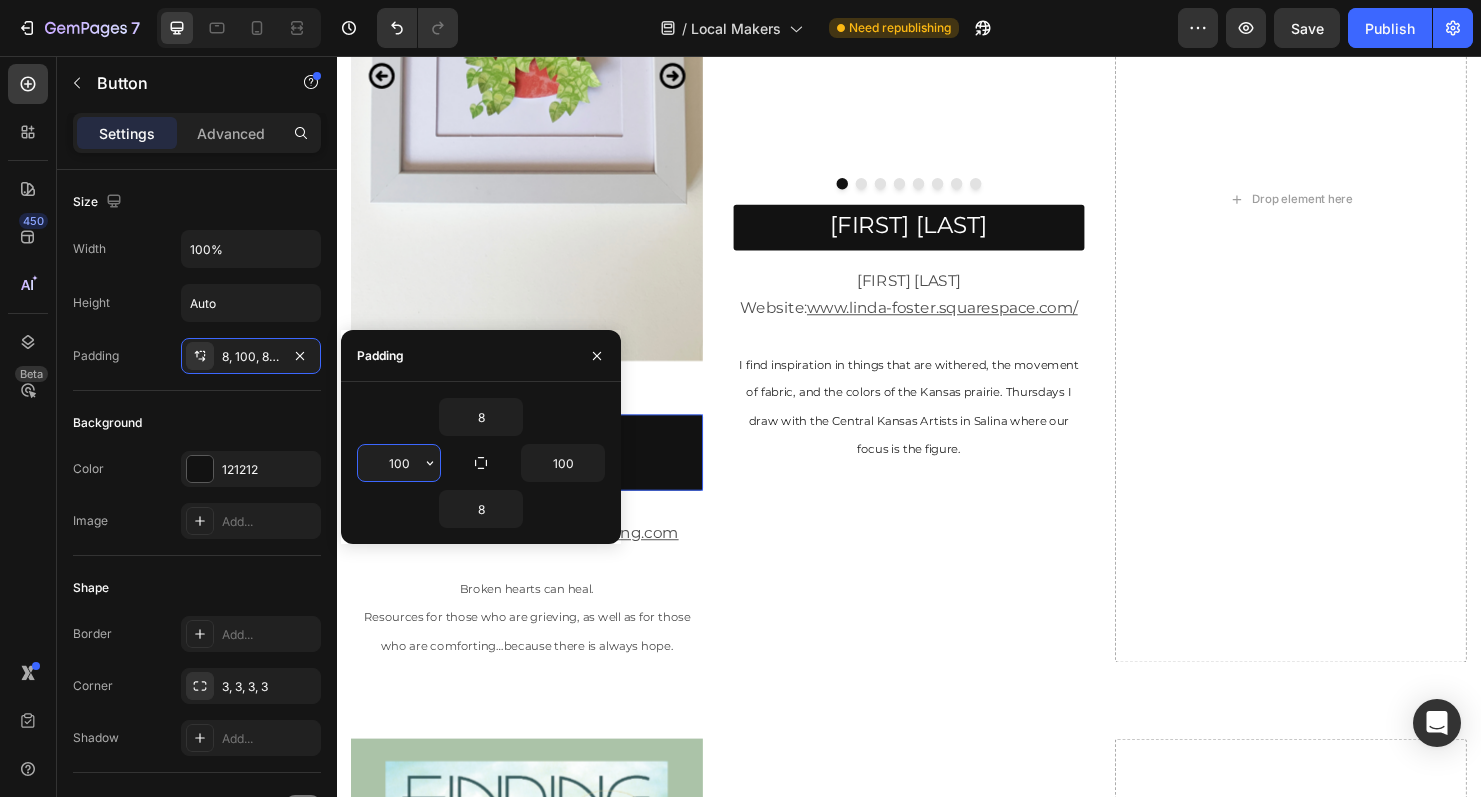 click on "100" at bounding box center [399, 463] 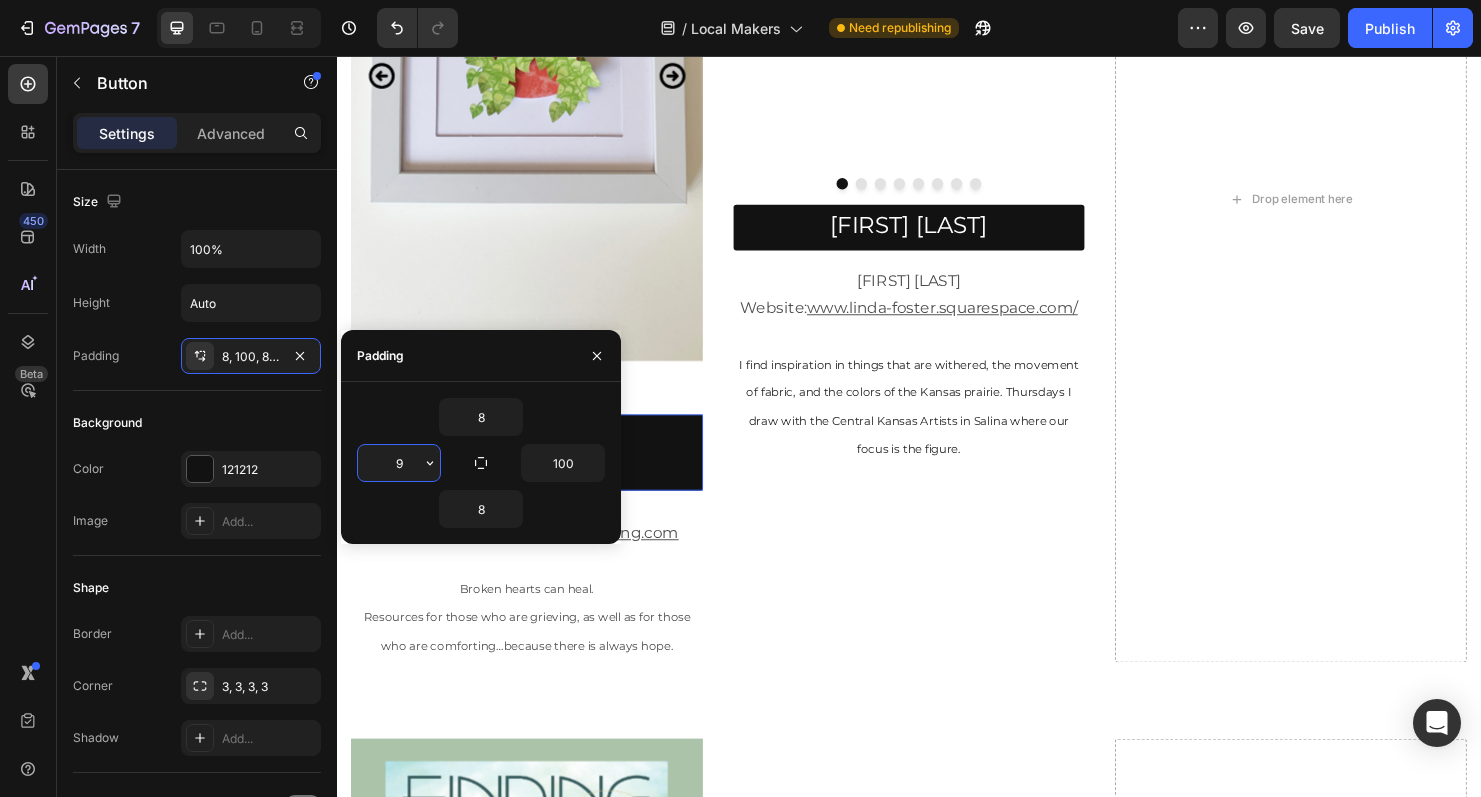 type on "90" 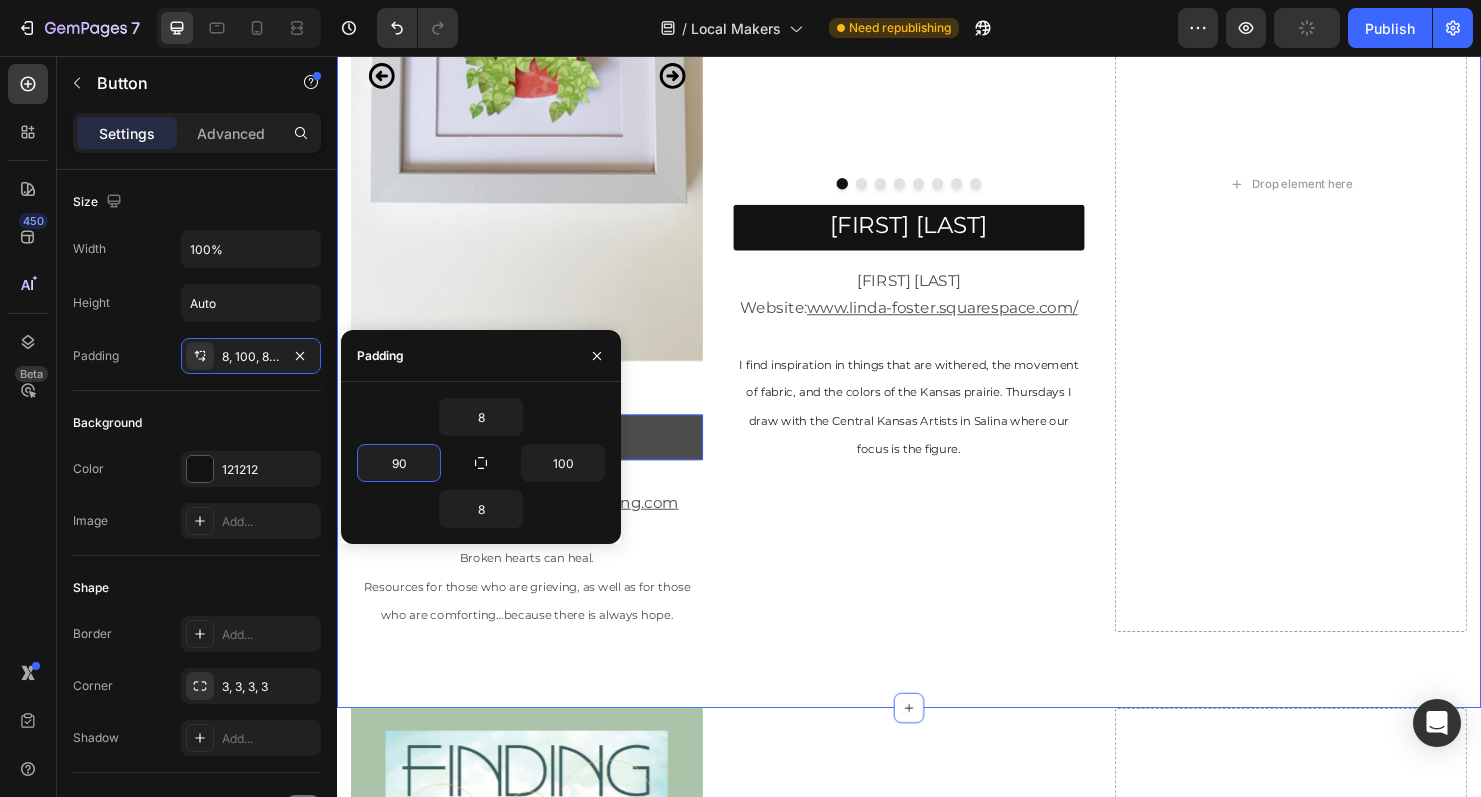click on "JF Papercrafts" at bounding box center [536, 456] 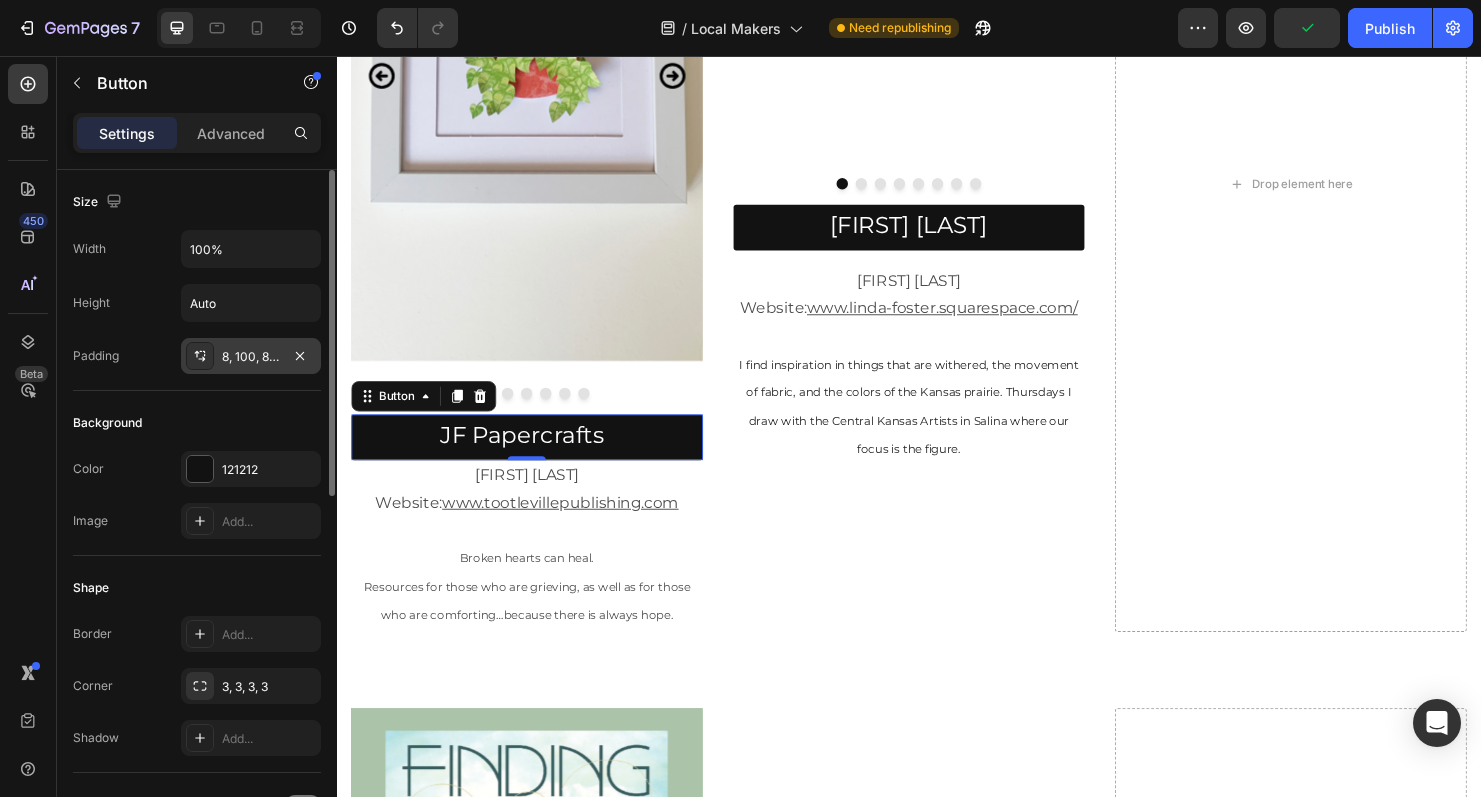 click on "8, 100, 8, 90" at bounding box center (251, 357) 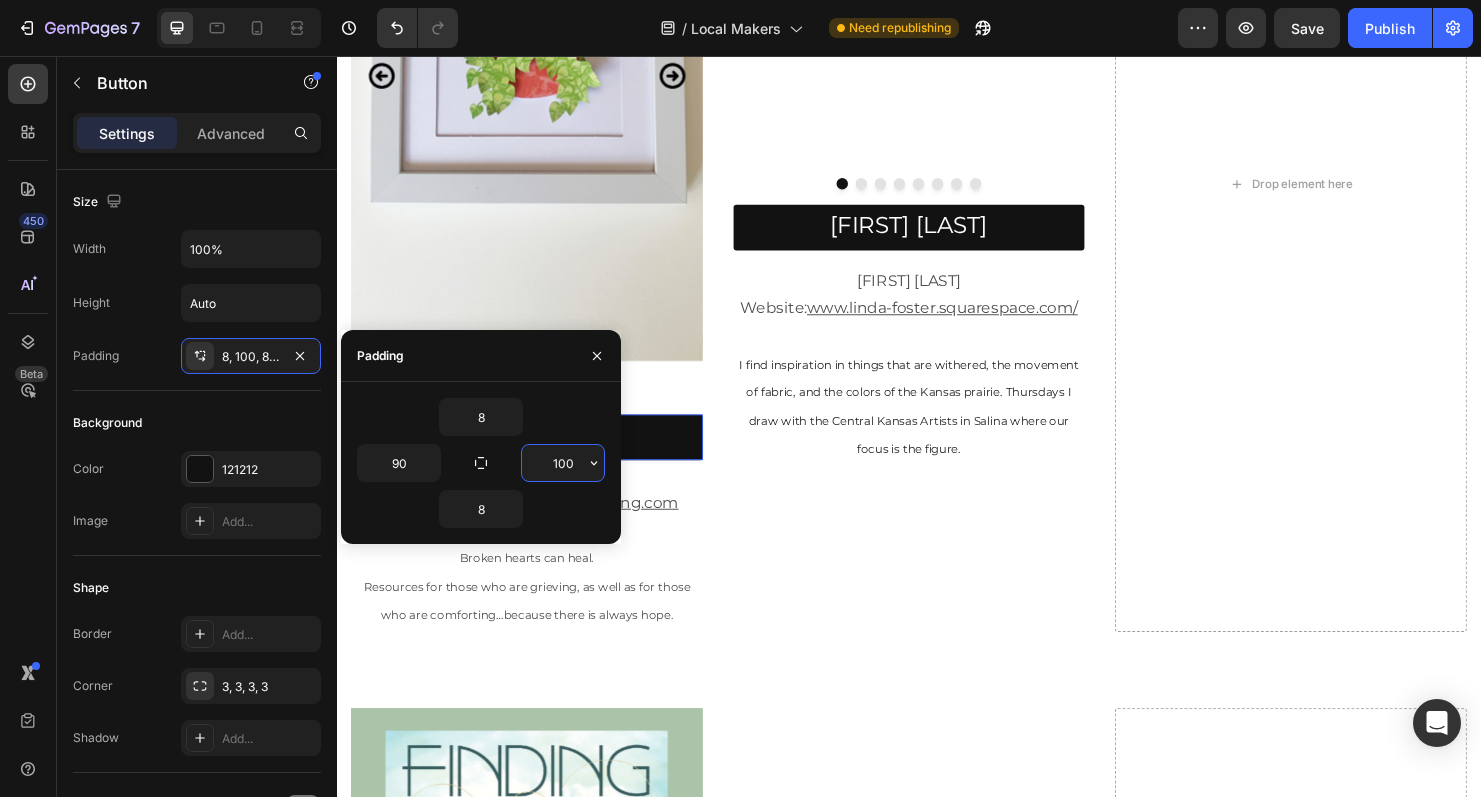 click on "100" at bounding box center (563, 463) 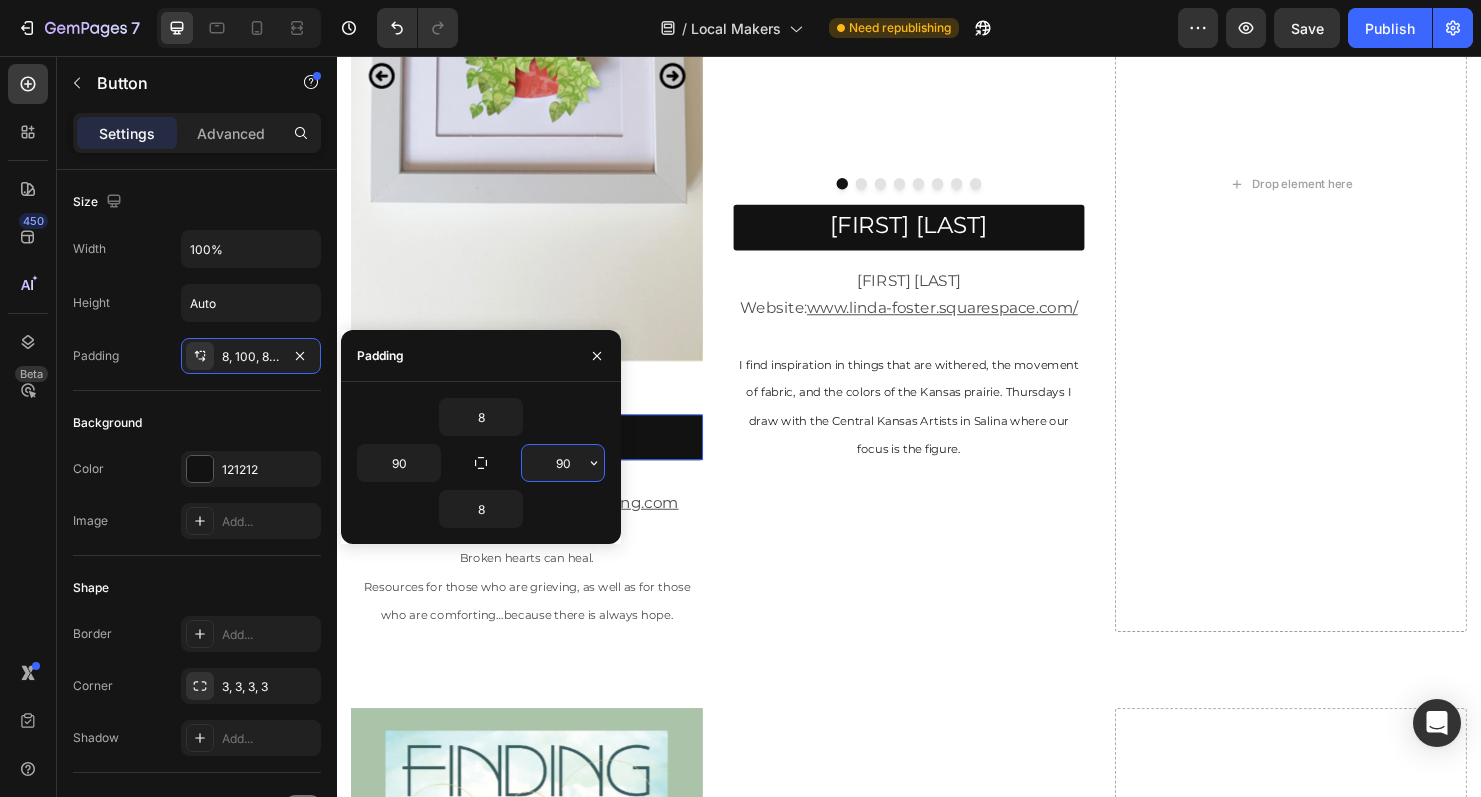 type on "90" 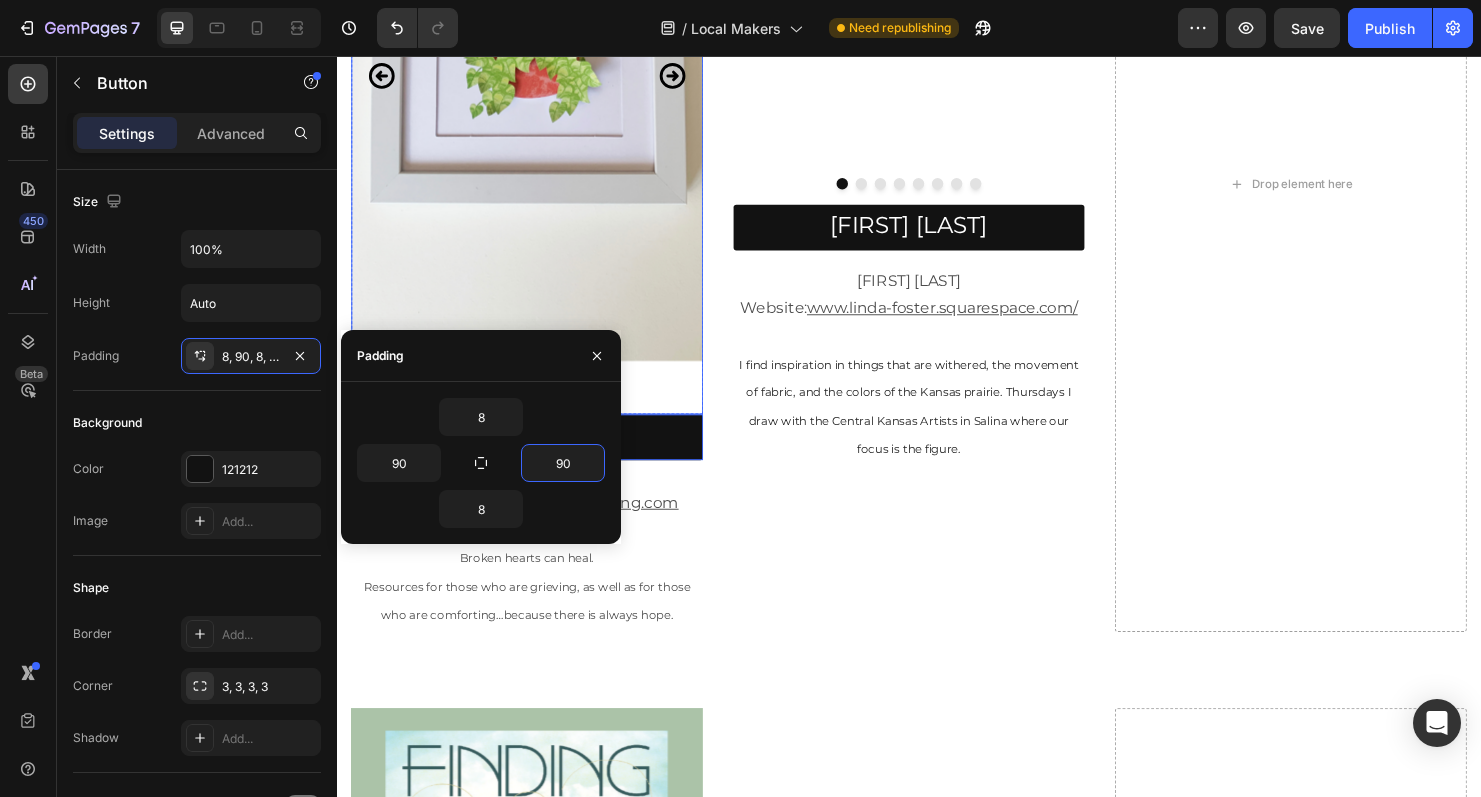 click on "Image" at bounding box center [536, 76] 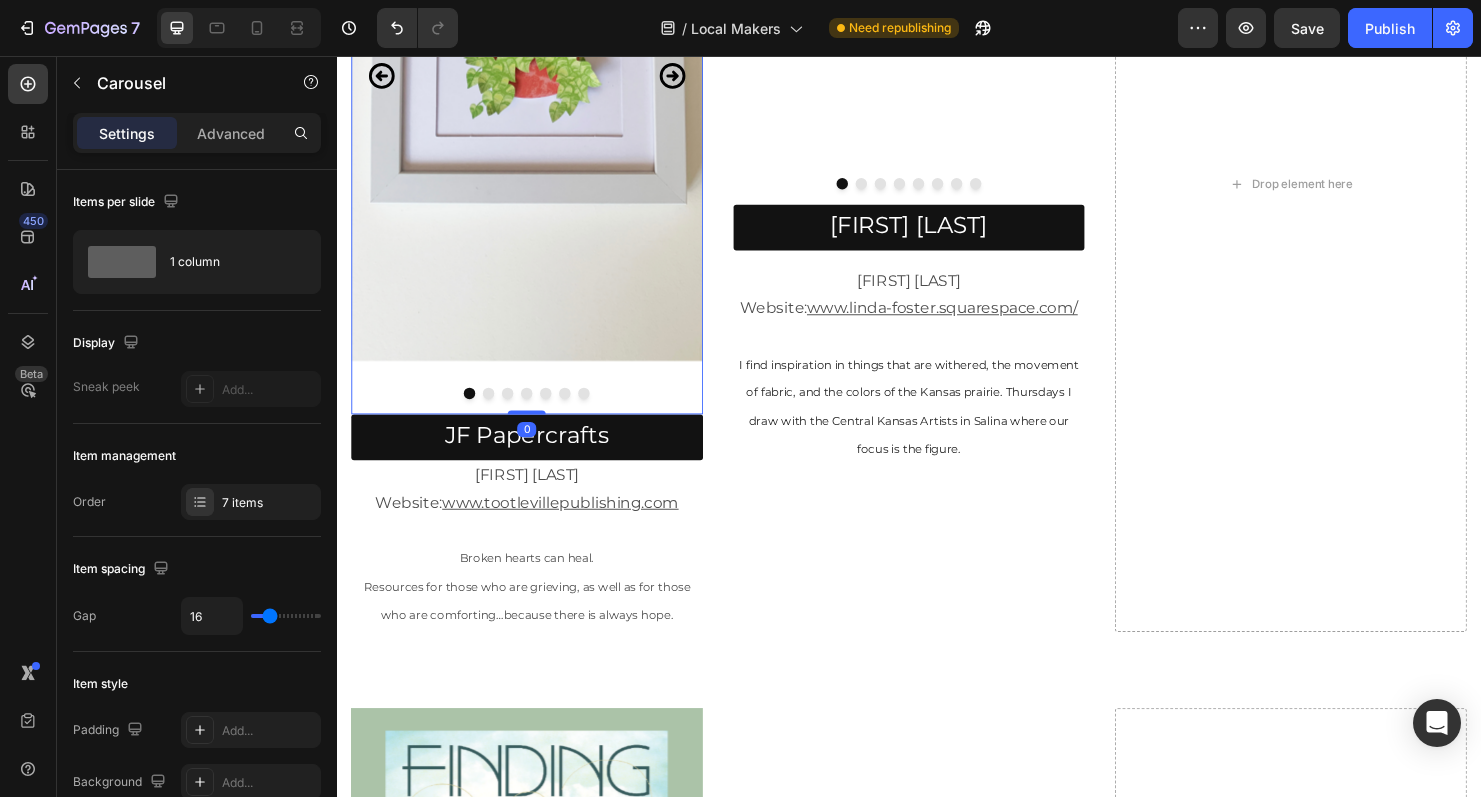 click on "Image" at bounding box center [536, 76] 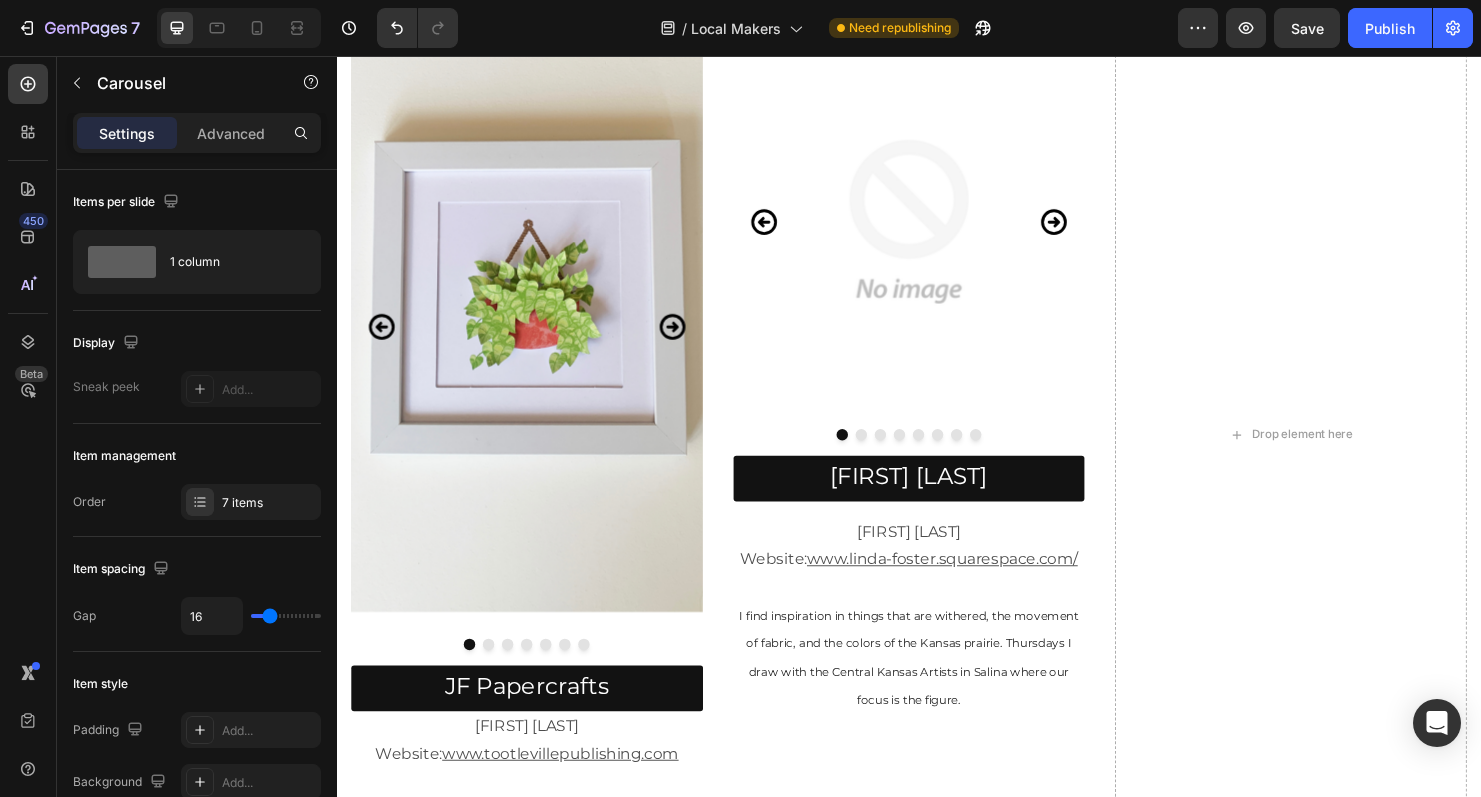 scroll, scrollTop: 2105, scrollLeft: 0, axis: vertical 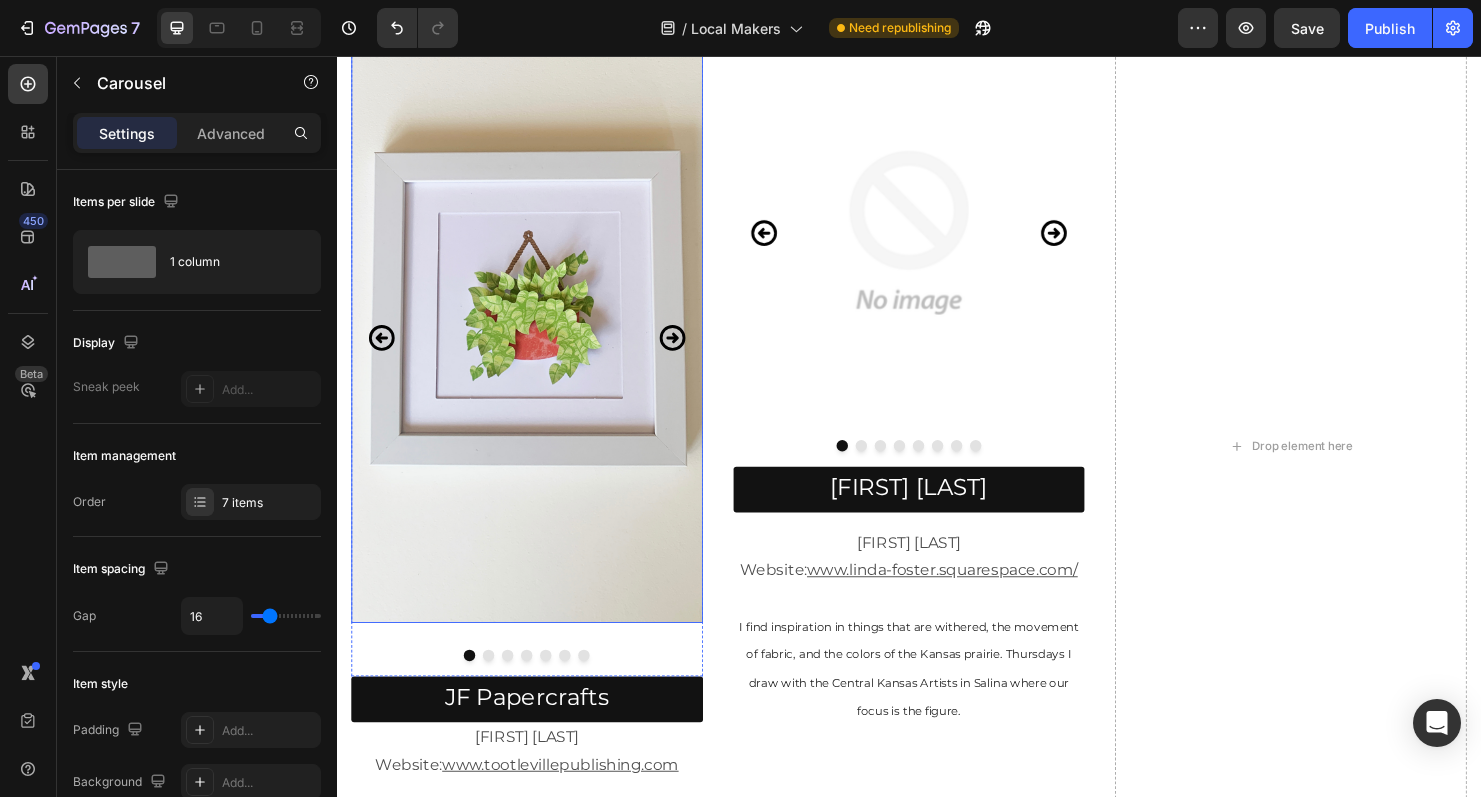 click at bounding box center (536, 323) 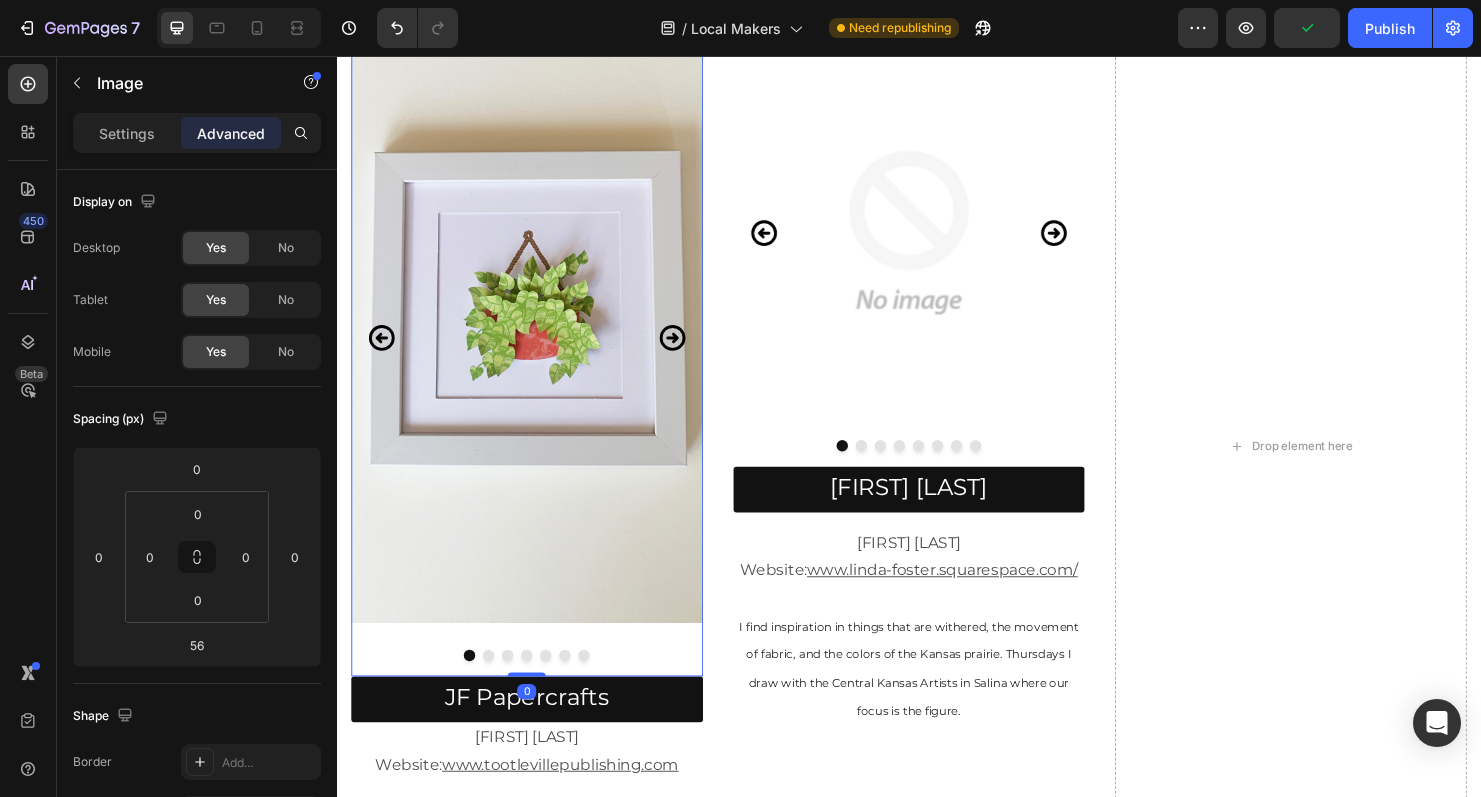 click at bounding box center [536, 685] 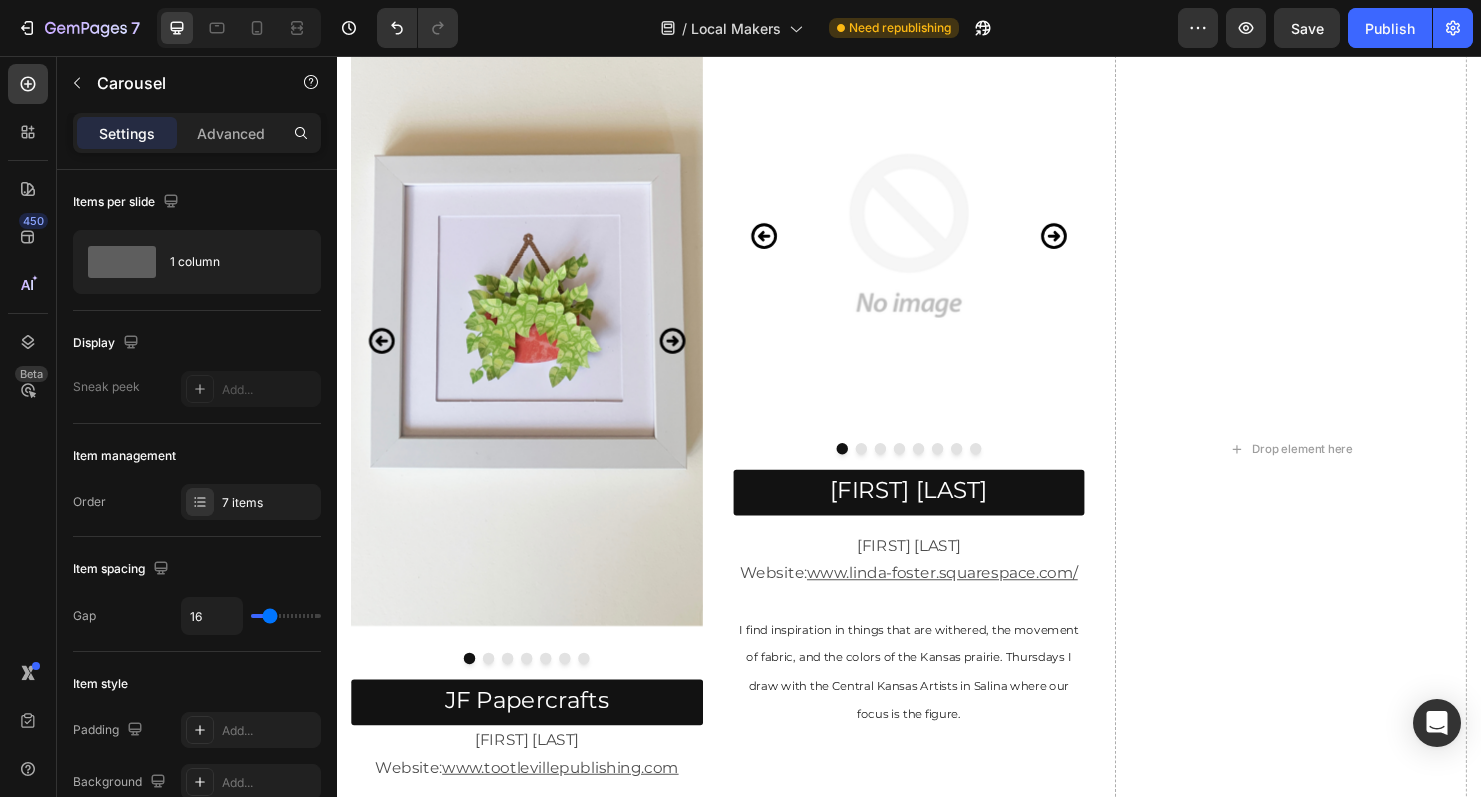 scroll, scrollTop: 2065, scrollLeft: 0, axis: vertical 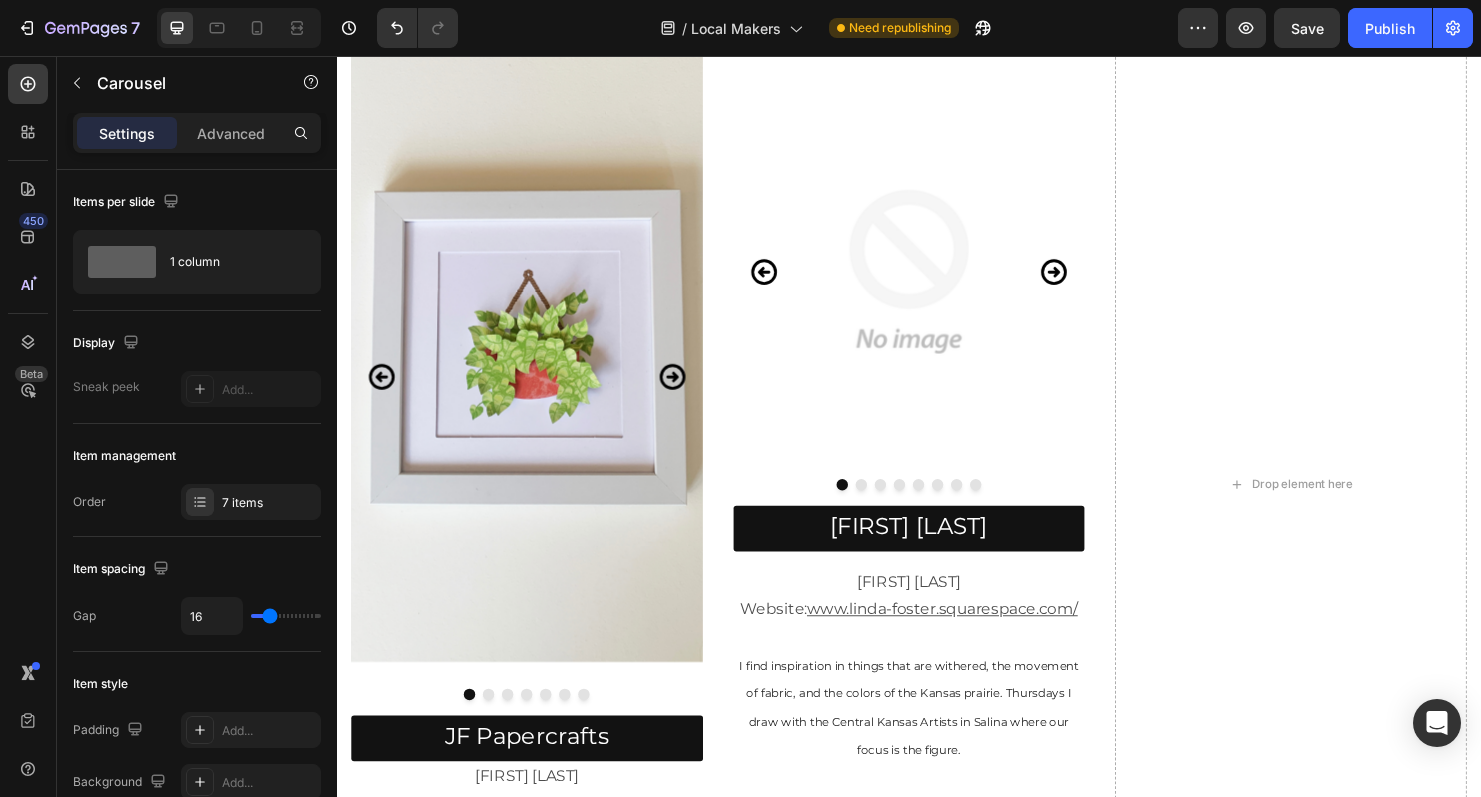 click on "Image" at bounding box center [536, 391] 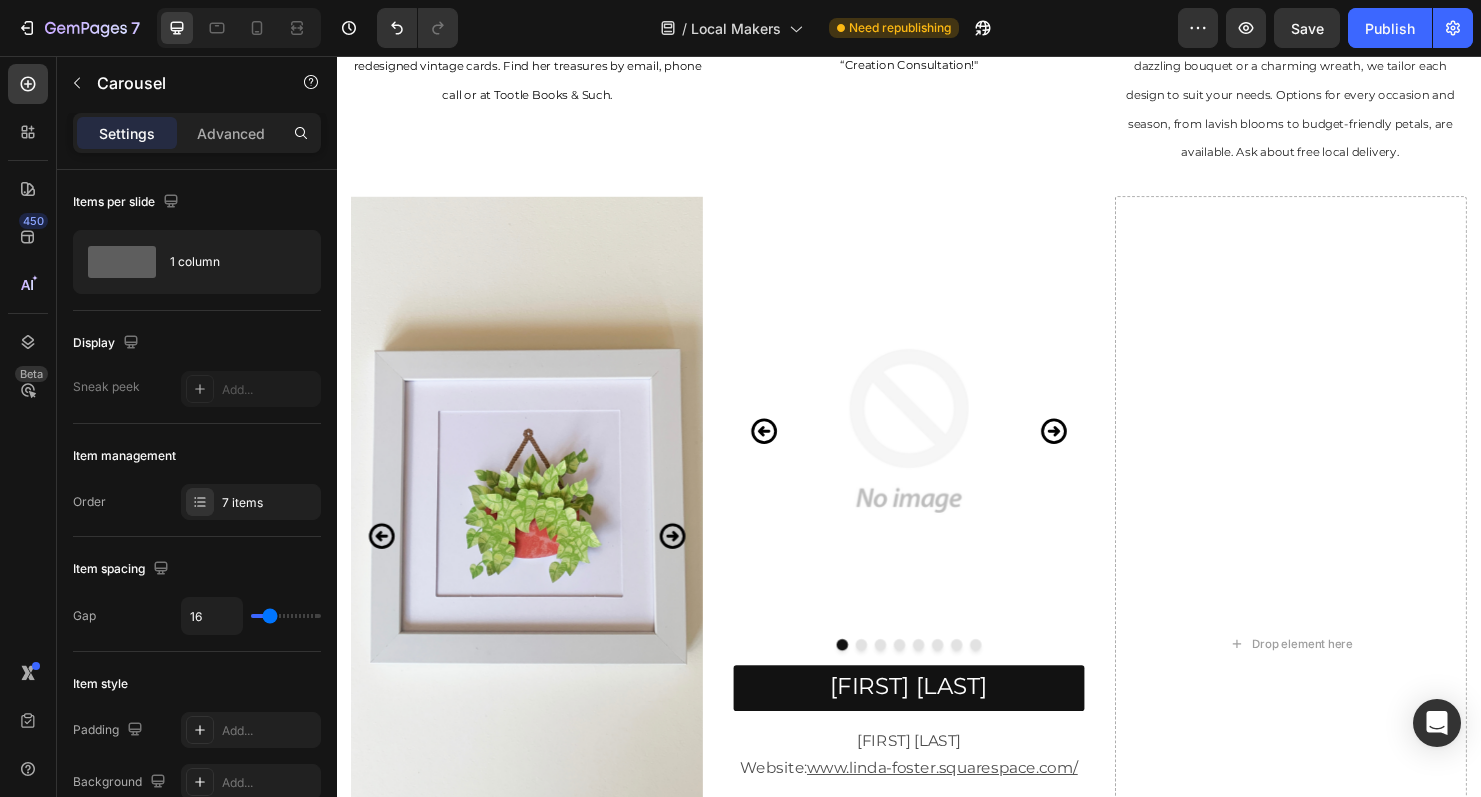 scroll, scrollTop: 1893, scrollLeft: 0, axis: vertical 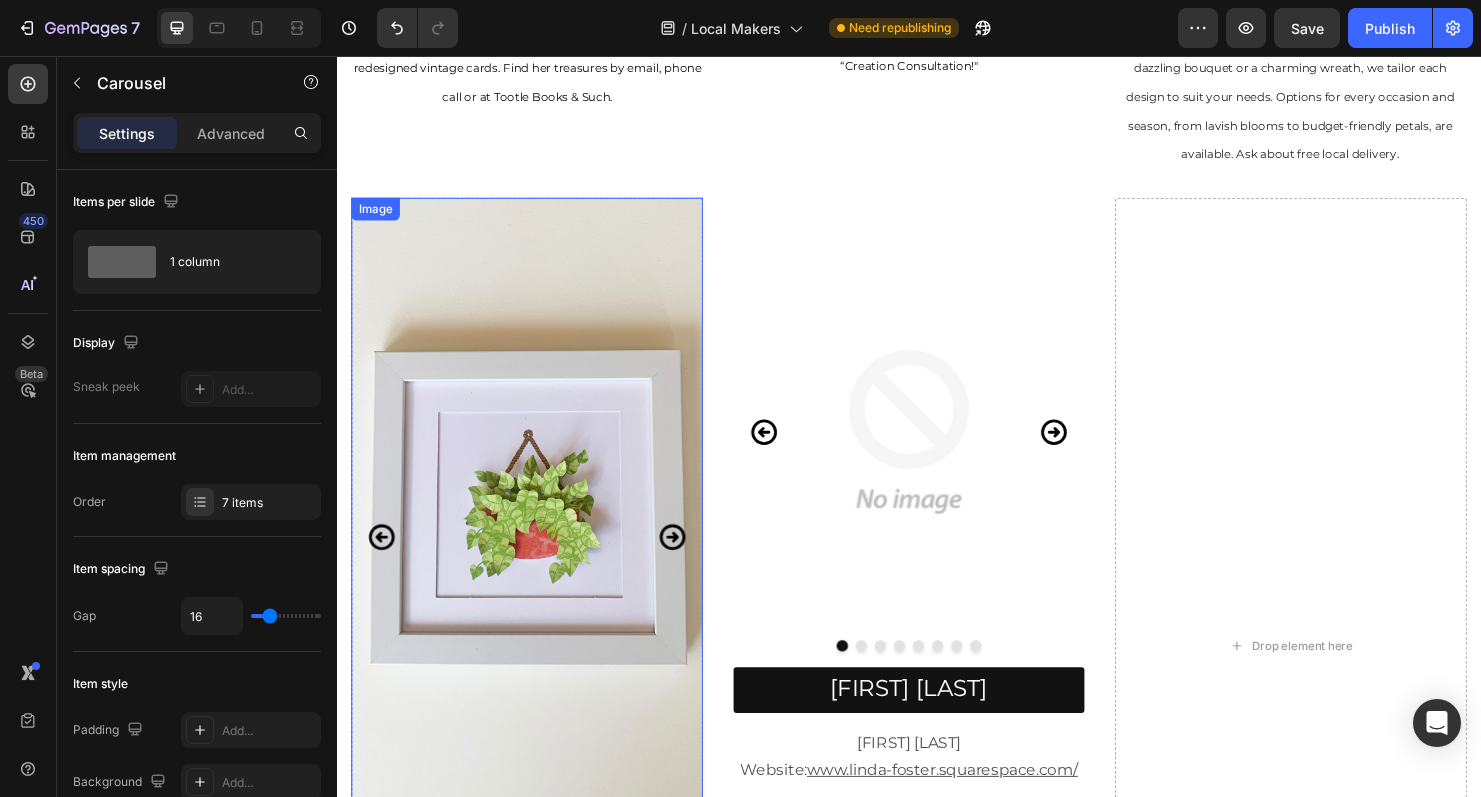 click at bounding box center [536, 532] 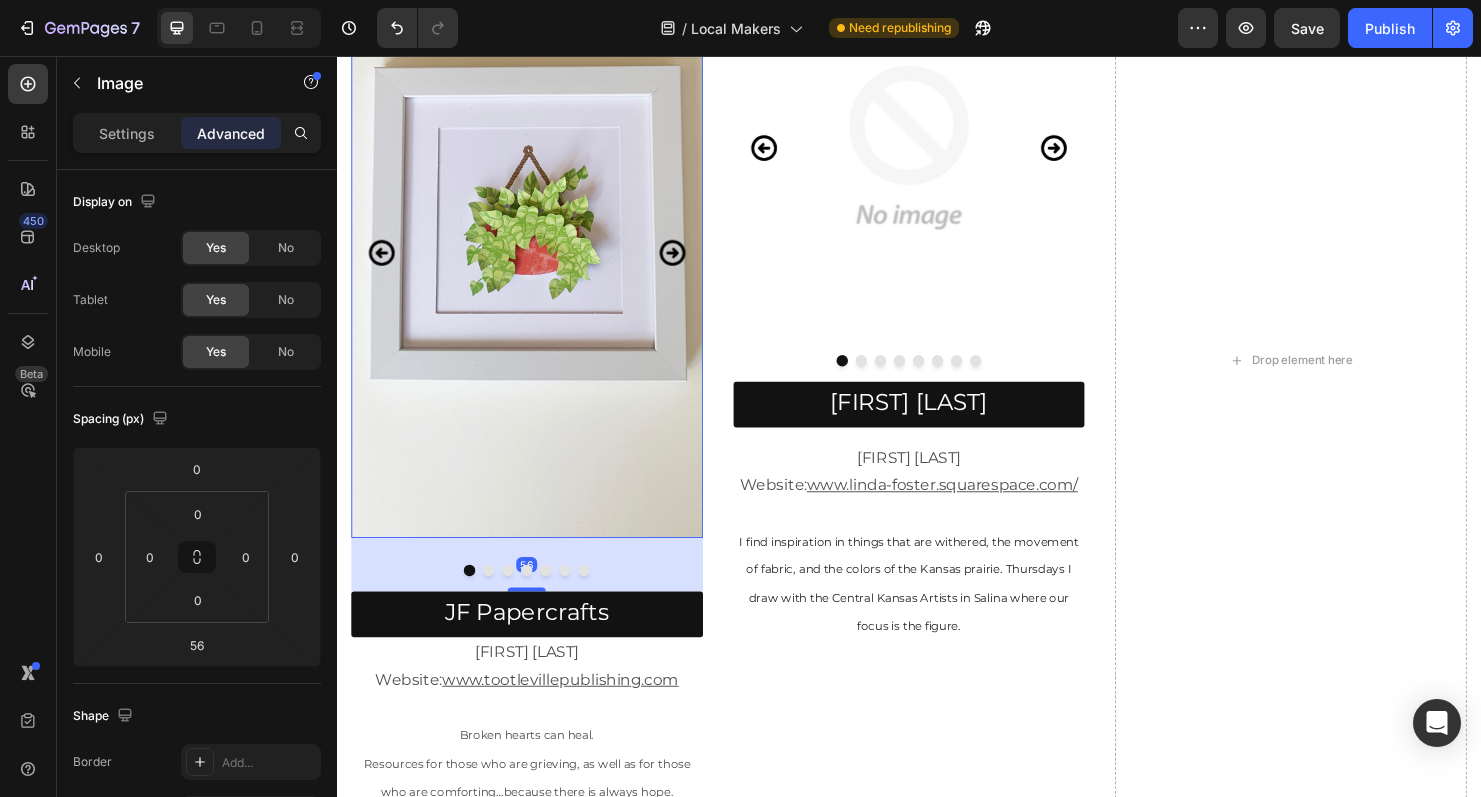 scroll, scrollTop: 2276, scrollLeft: 0, axis: vertical 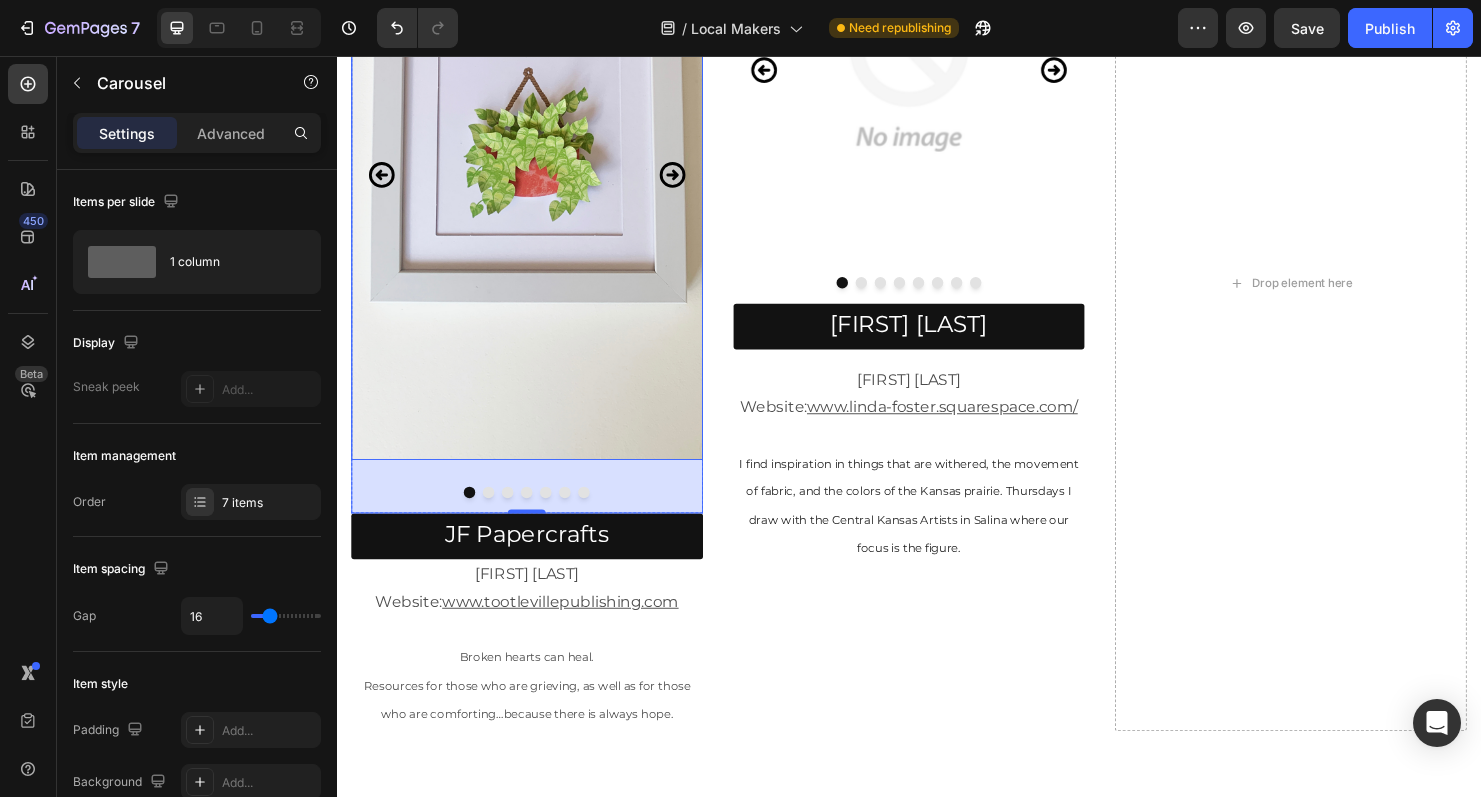 click at bounding box center [496, 514] 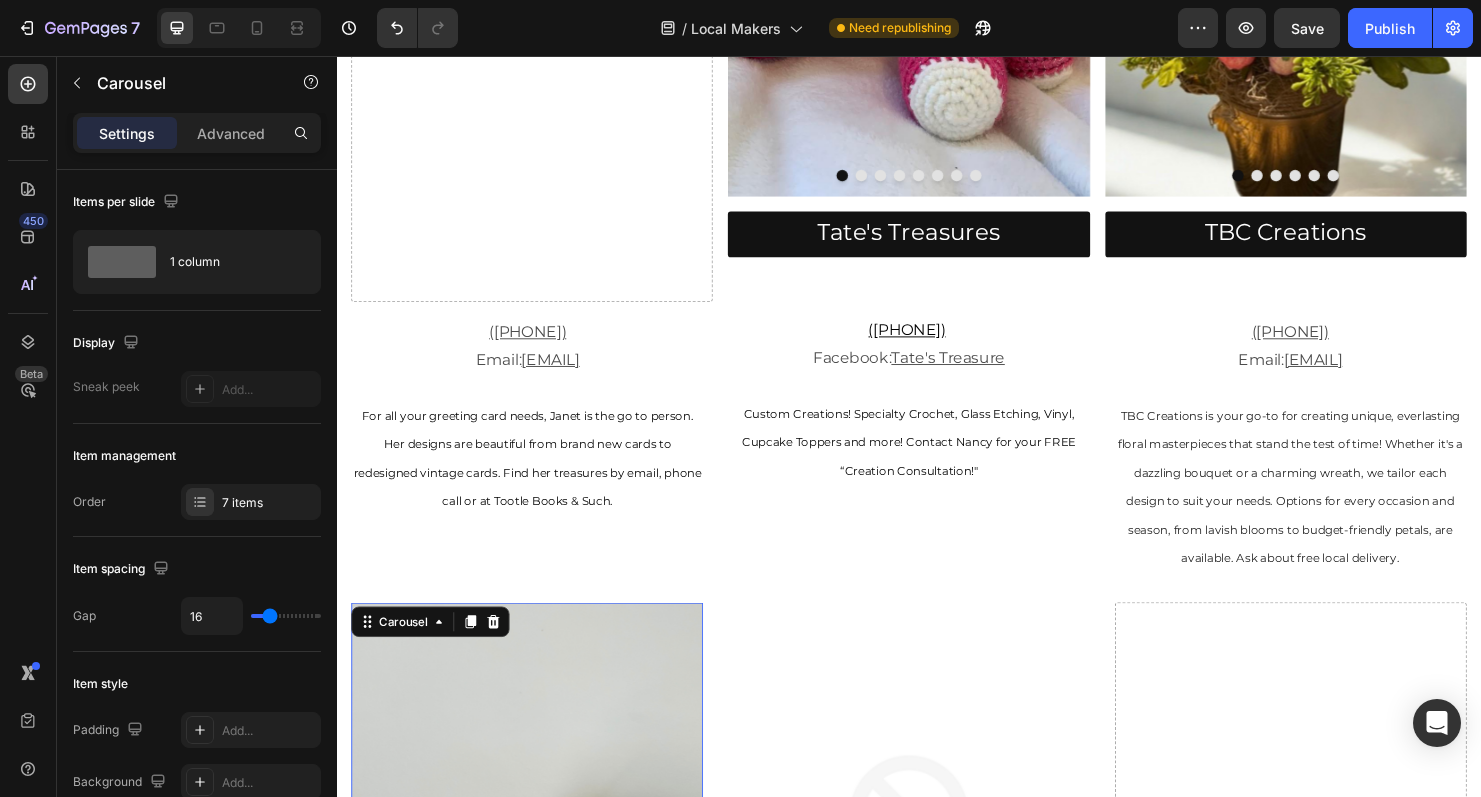 scroll, scrollTop: 1465, scrollLeft: 0, axis: vertical 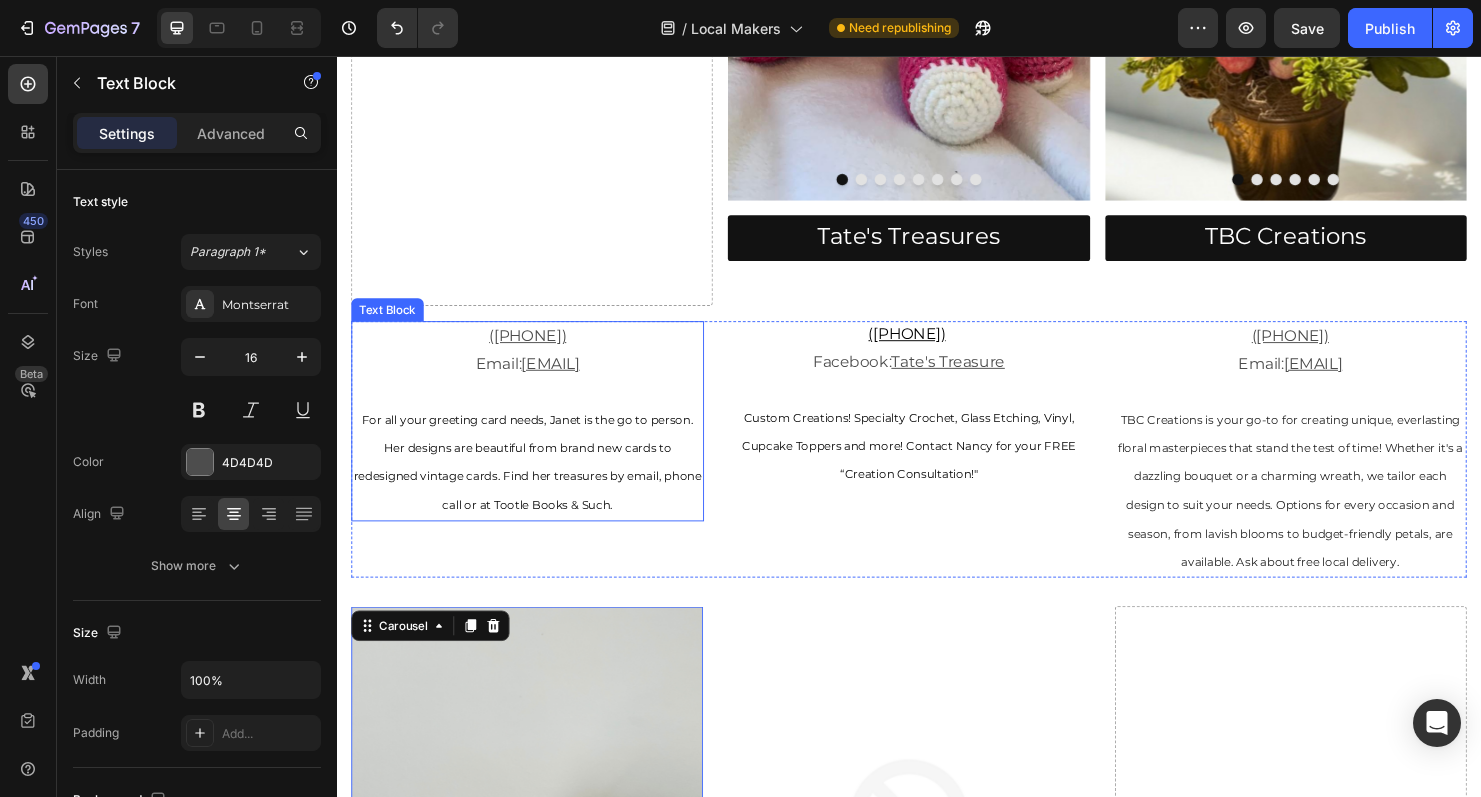 click on "Email:  [EMAIL]" at bounding box center [537, 379] 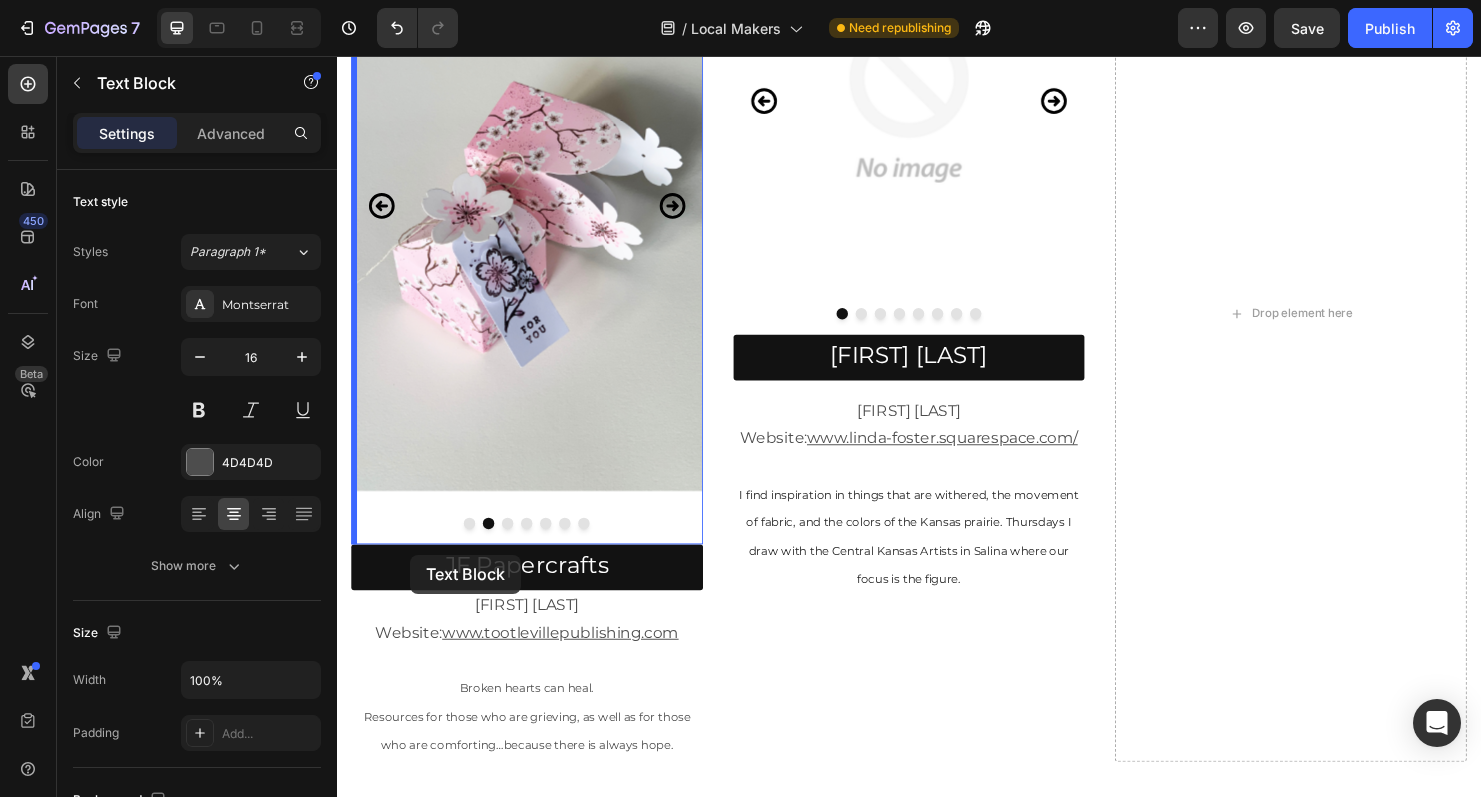 scroll, scrollTop: 2396, scrollLeft: 0, axis: vertical 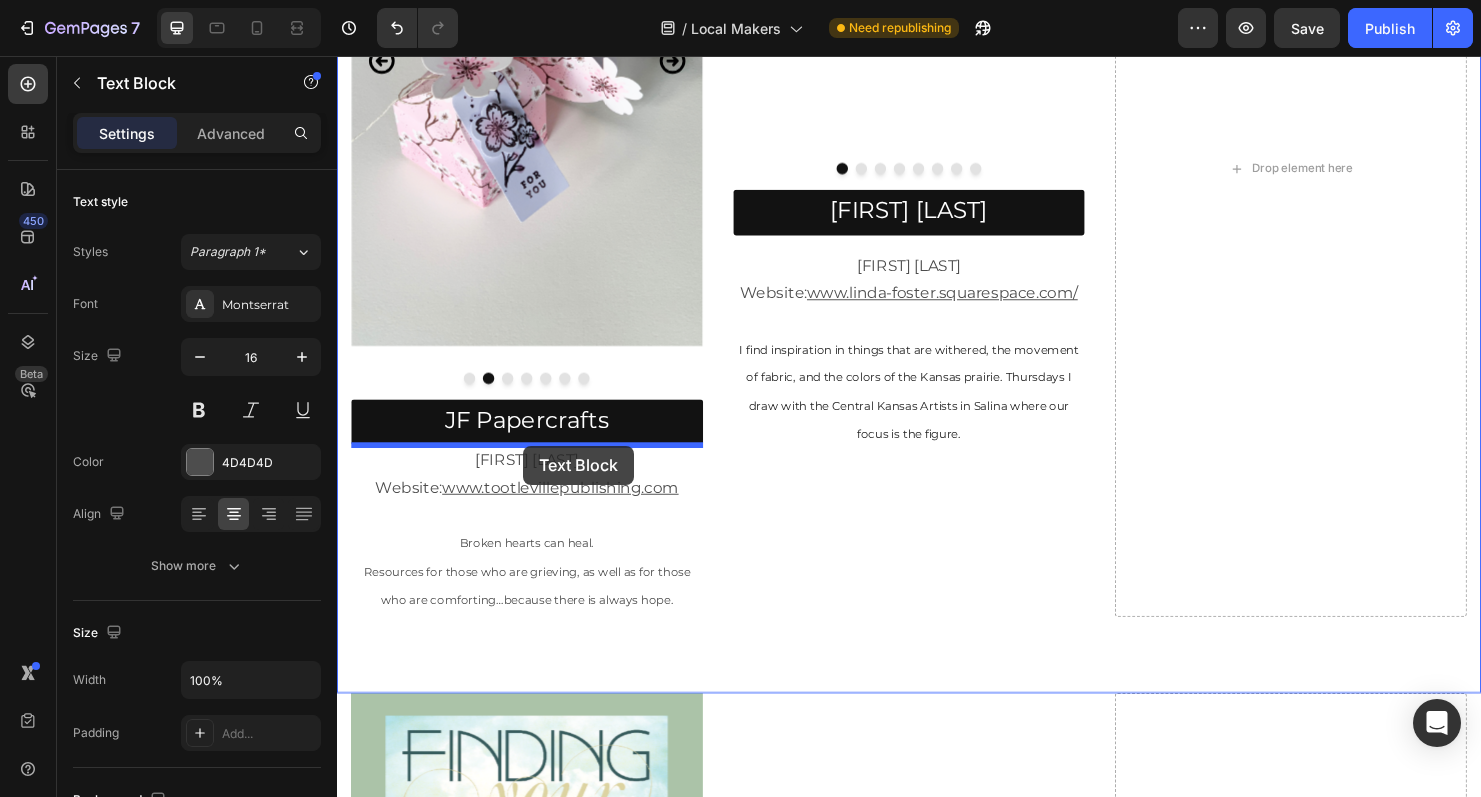 drag, startPoint x: 363, startPoint y: 315, endPoint x: 532, endPoint y: 464, distance: 225.30424 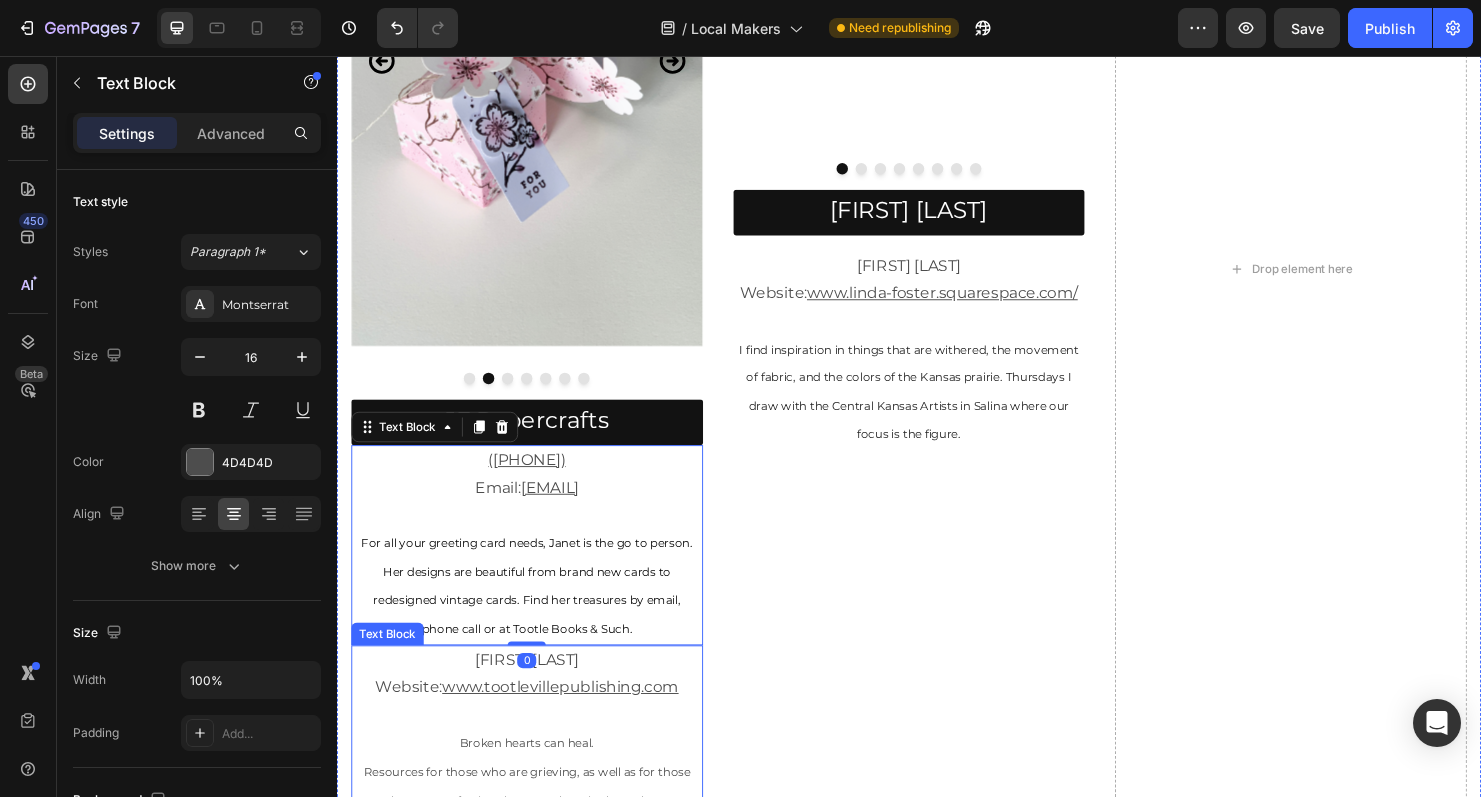 click on "[FIRST] [LAST]" at bounding box center (536, 690) 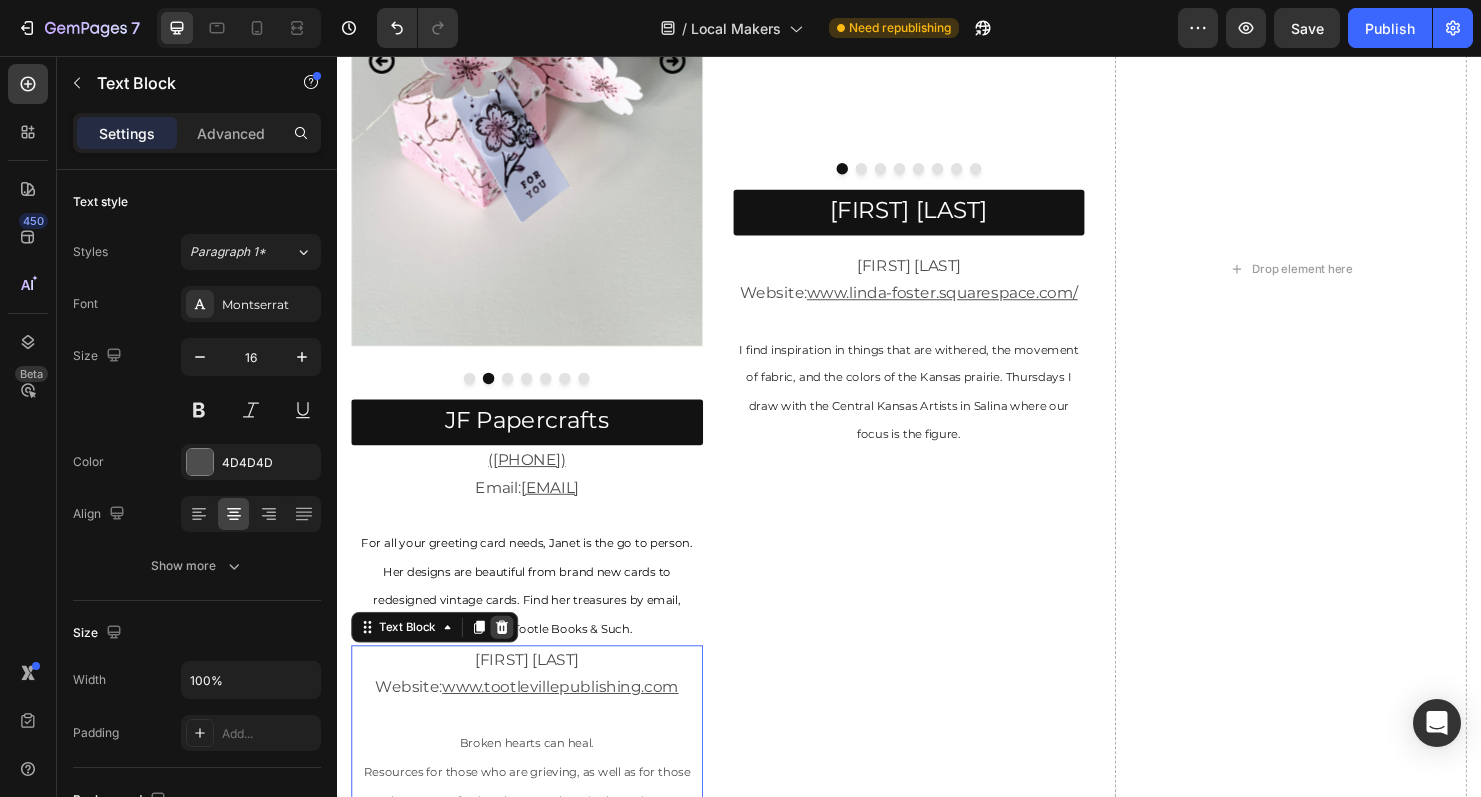 click 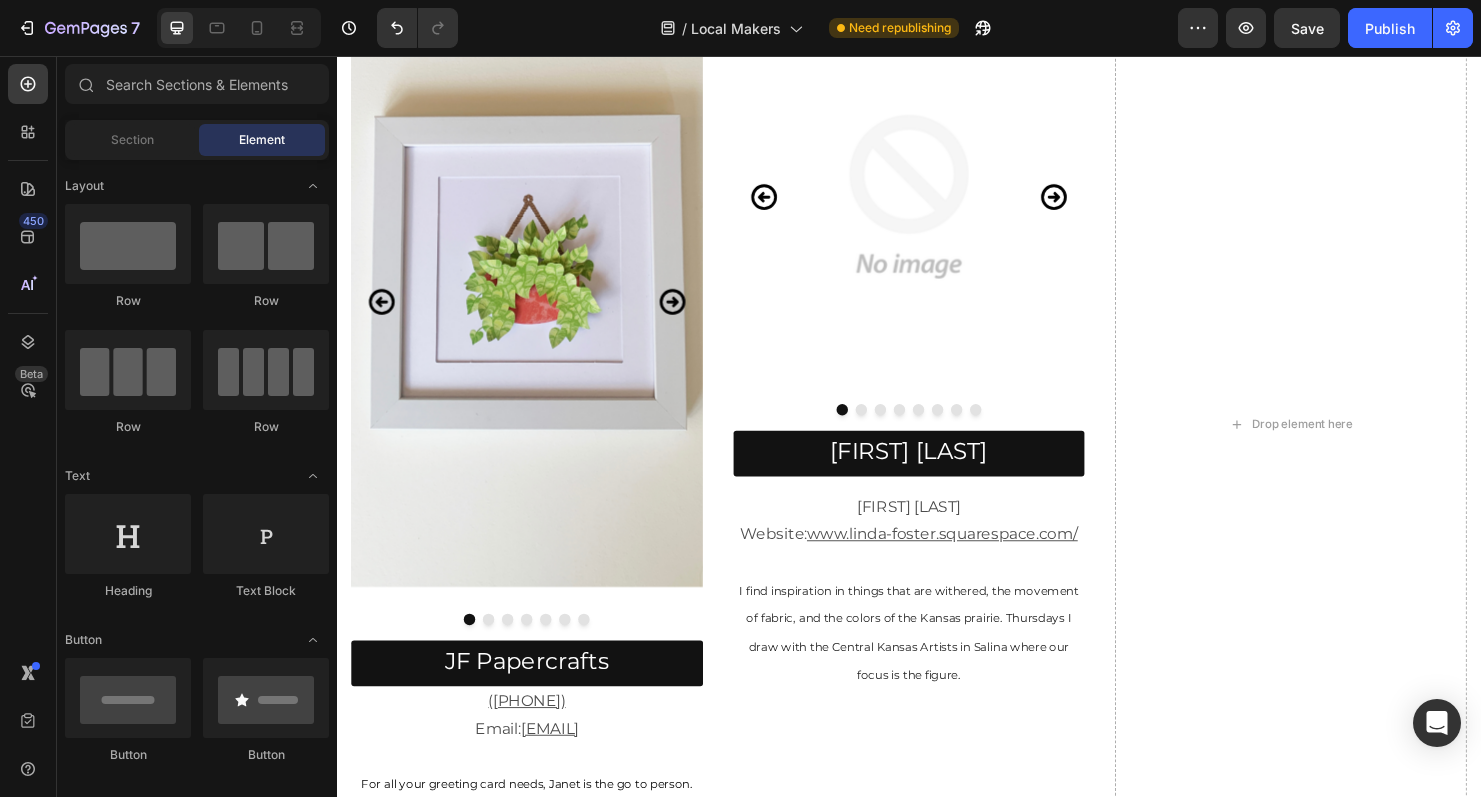 scroll, scrollTop: 2149, scrollLeft: 0, axis: vertical 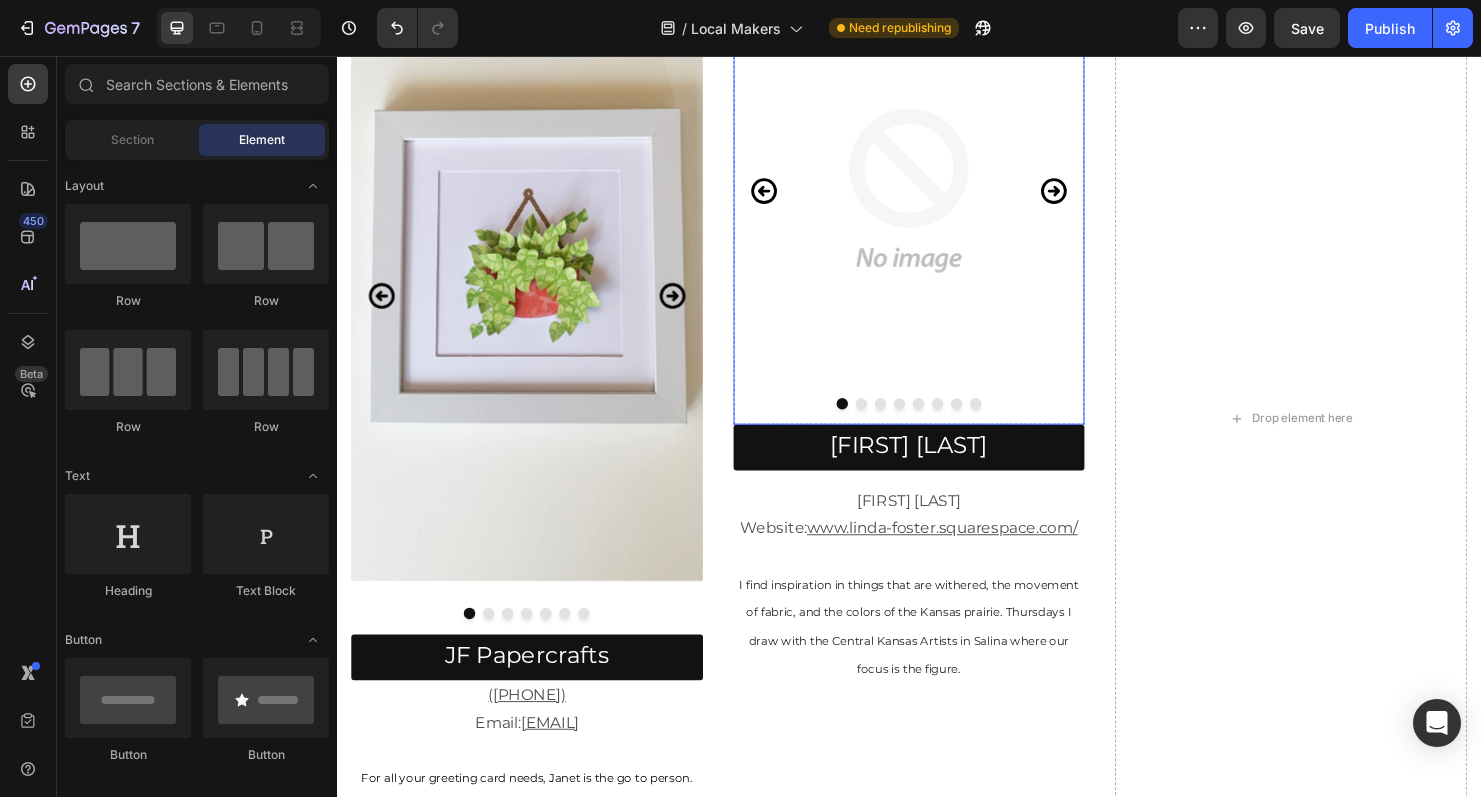 click at bounding box center [937, 198] 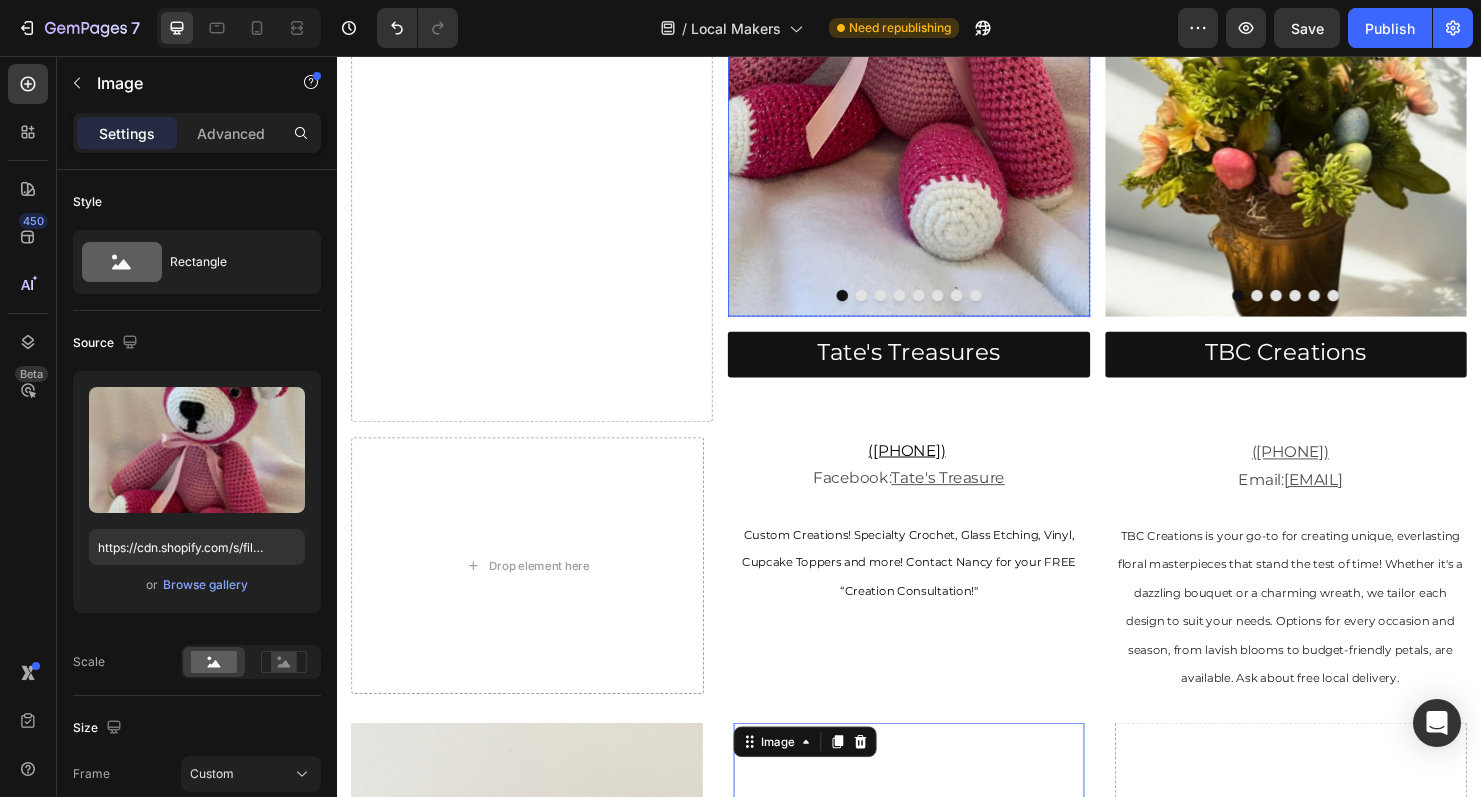 click at bounding box center (936, -8) 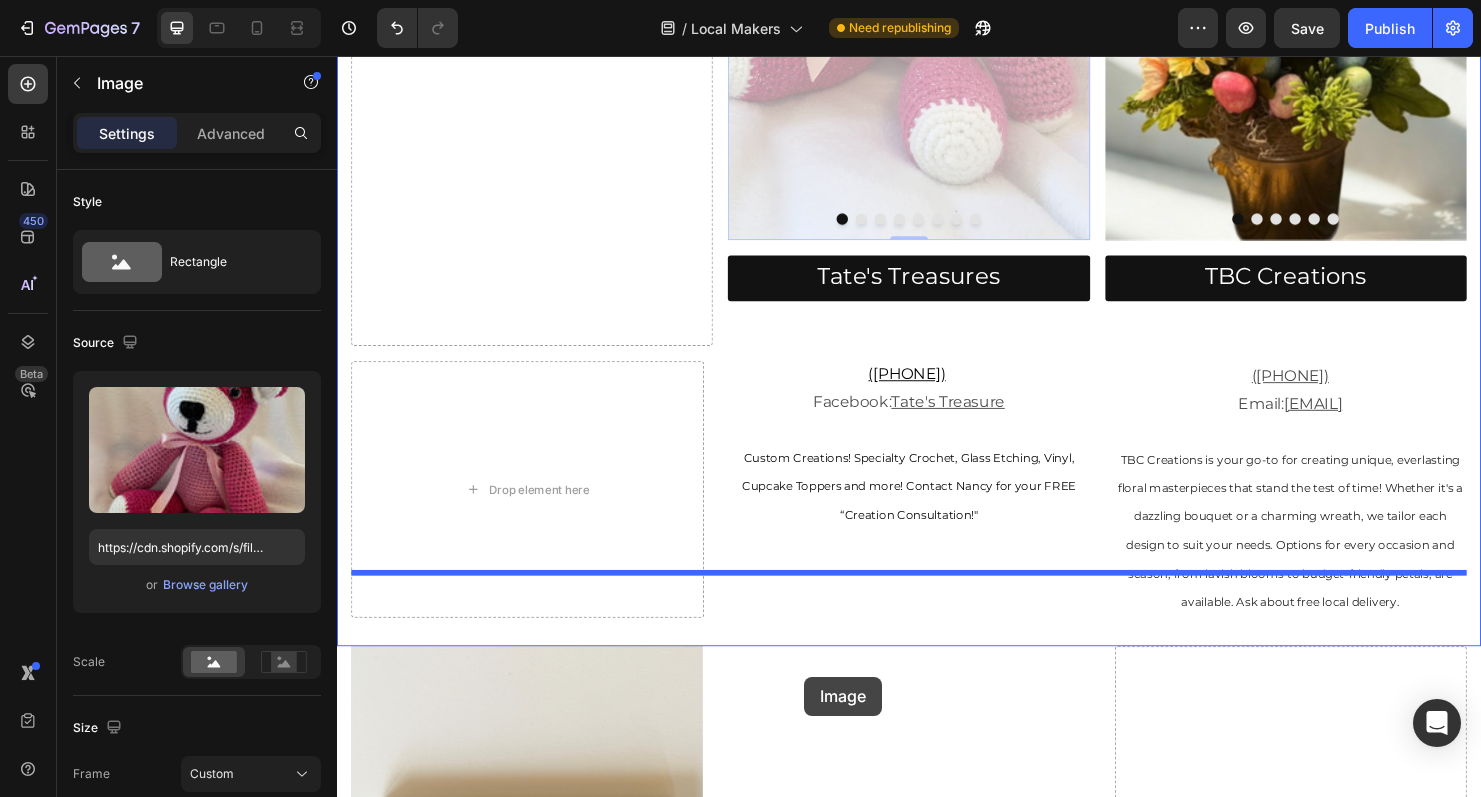 scroll, scrollTop: 796, scrollLeft: 0, axis: vertical 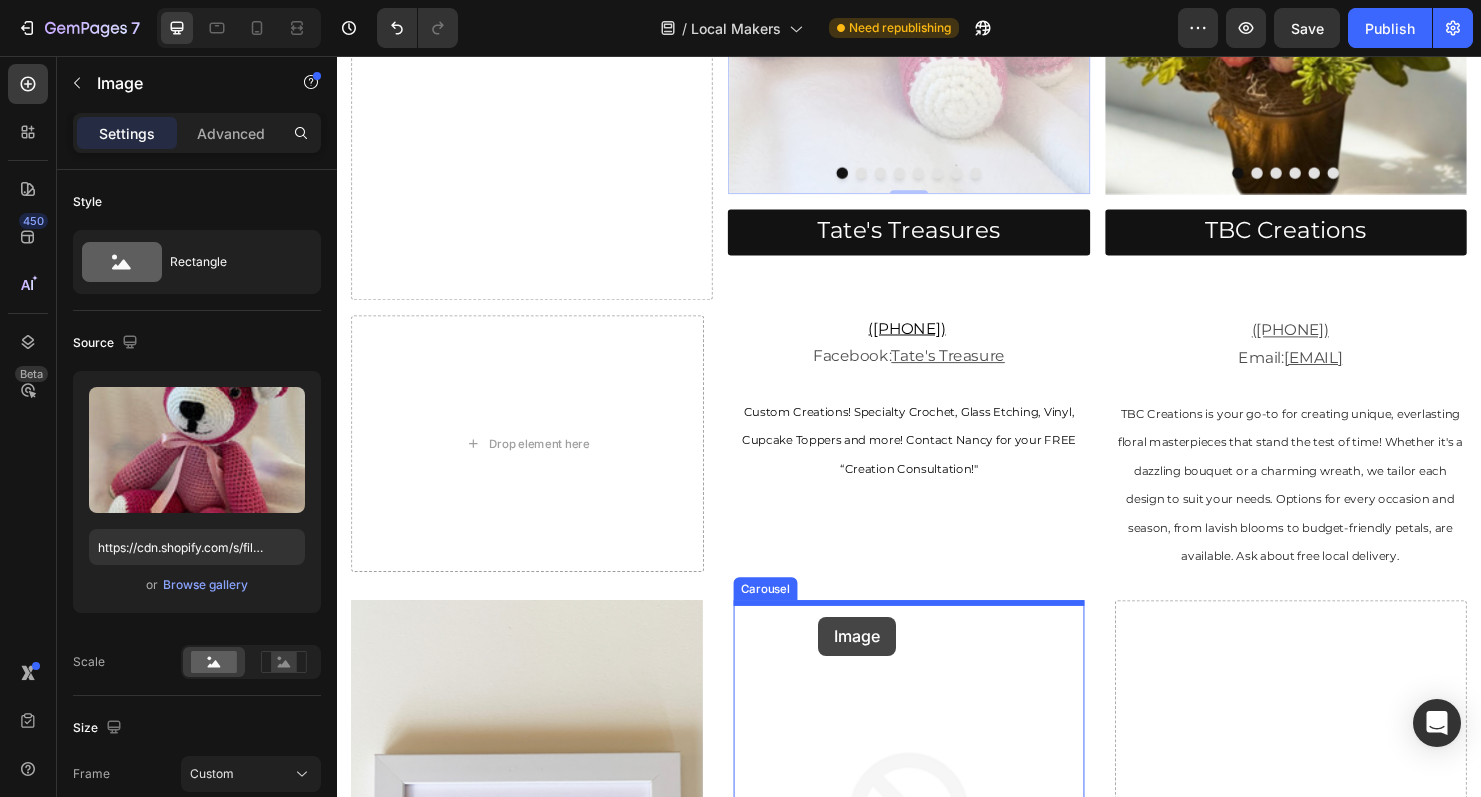 drag, startPoint x: 763, startPoint y: 234, endPoint x: 842, endPoint y: 644, distance: 417.54163 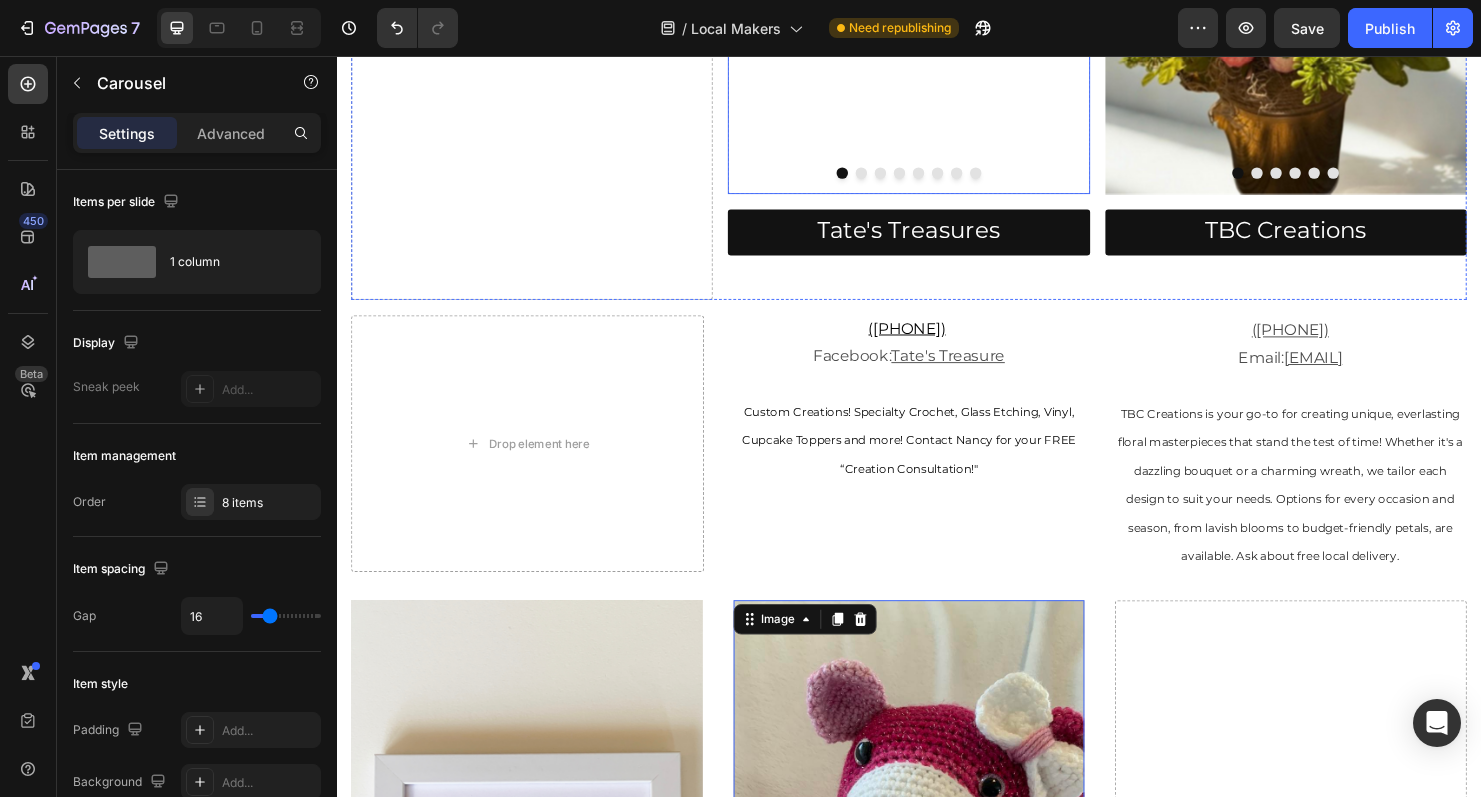 click on "Drop element here" at bounding box center (936, -136) 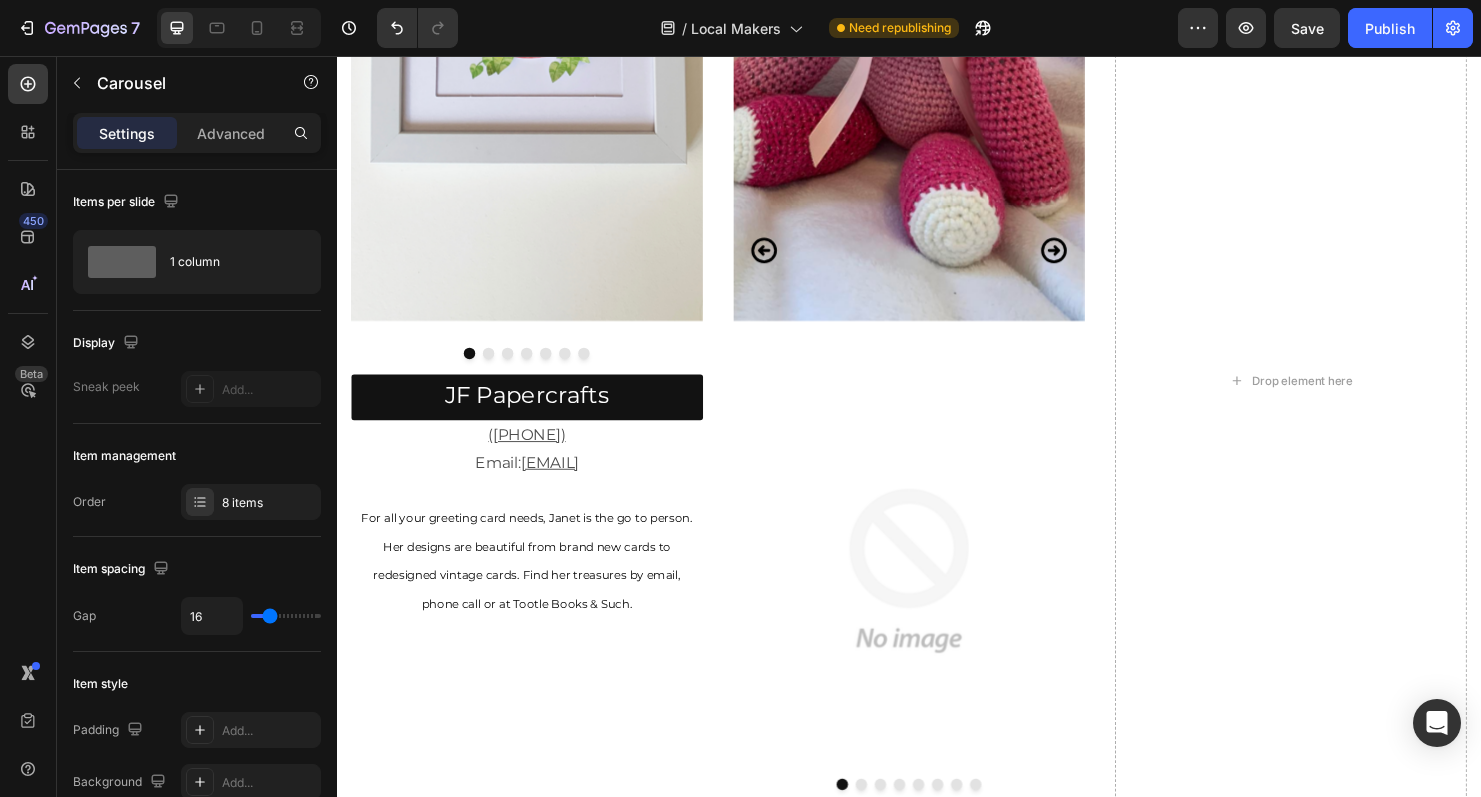 scroll, scrollTop: 2504, scrollLeft: 0, axis: vertical 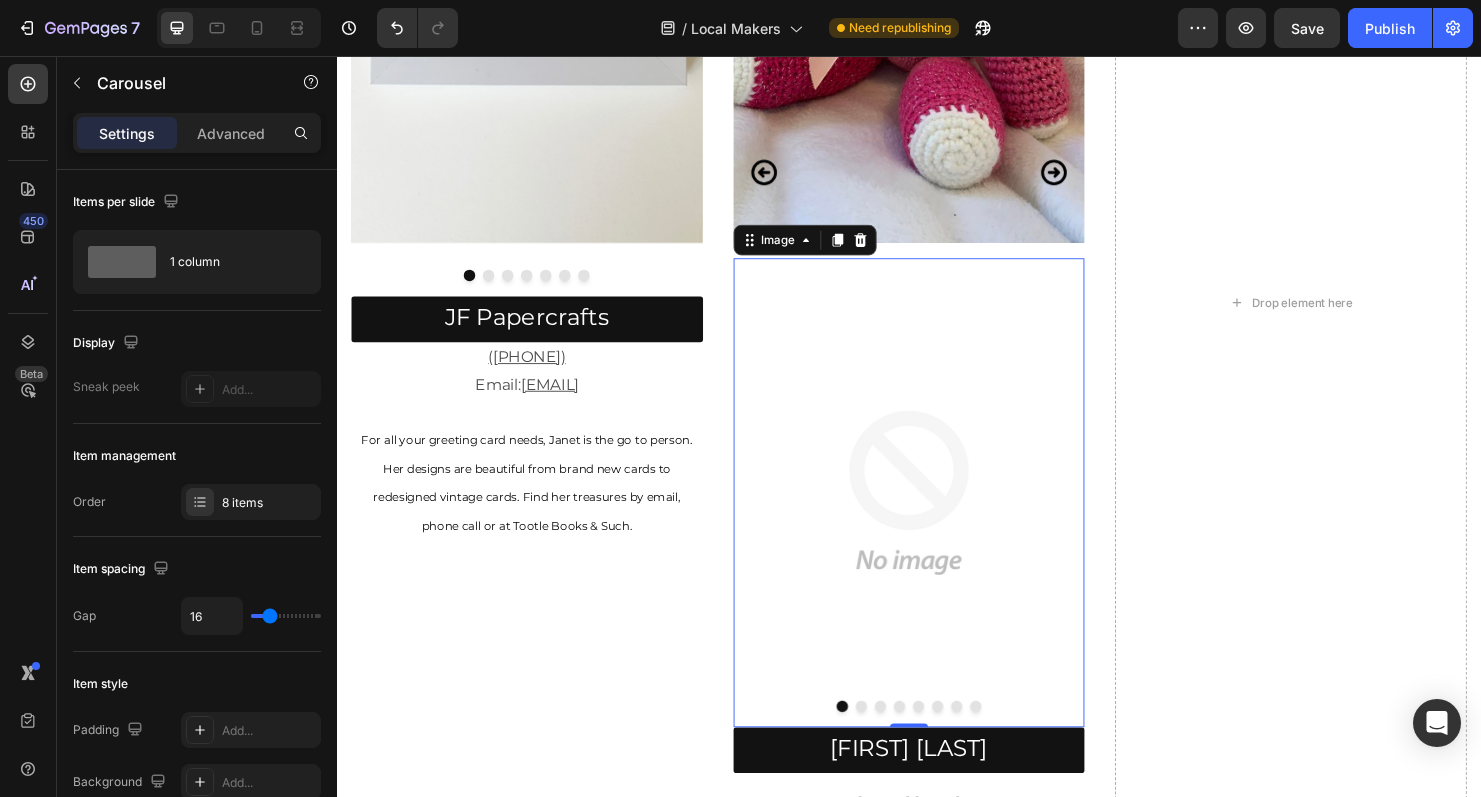 click at bounding box center (937, 514) 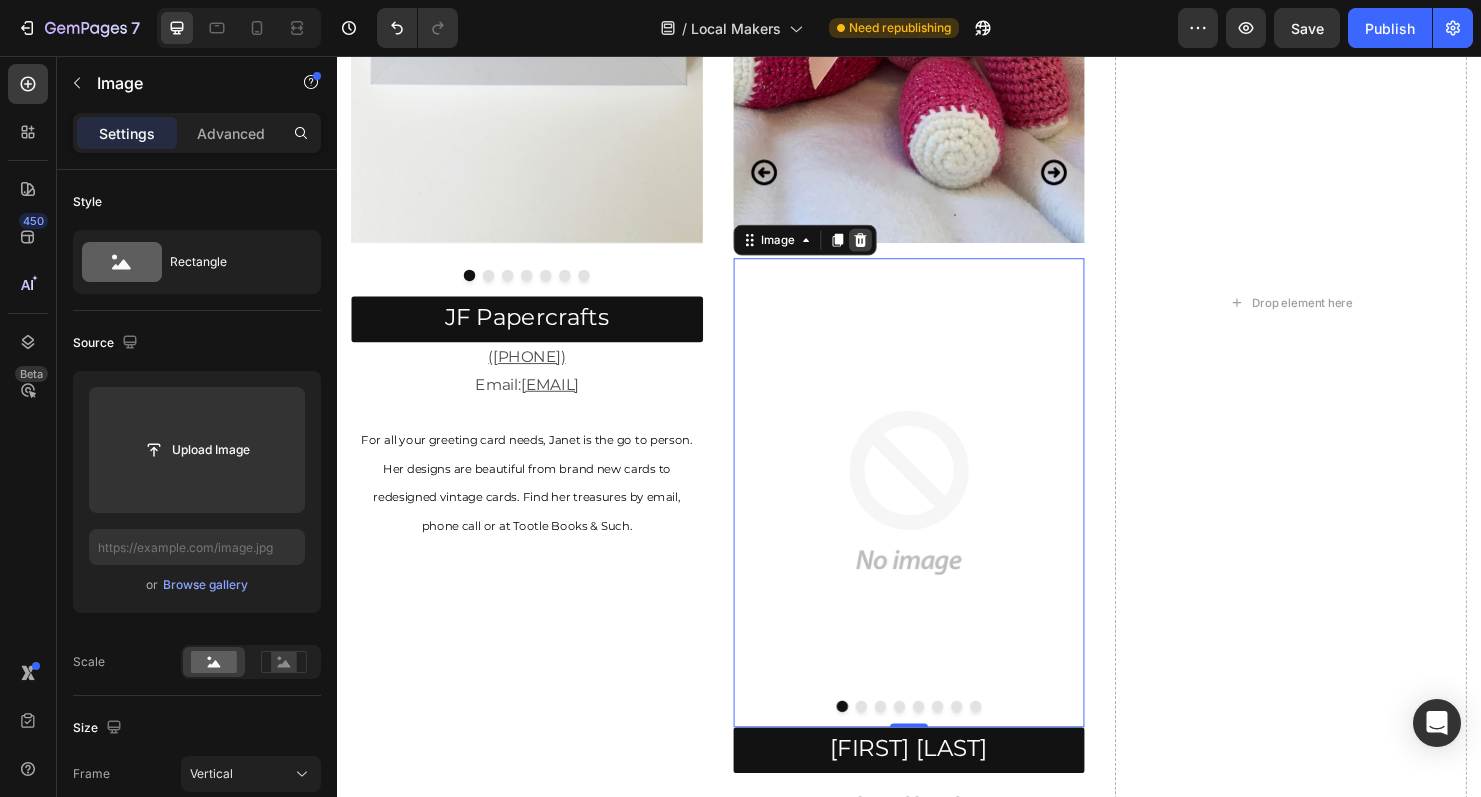 click 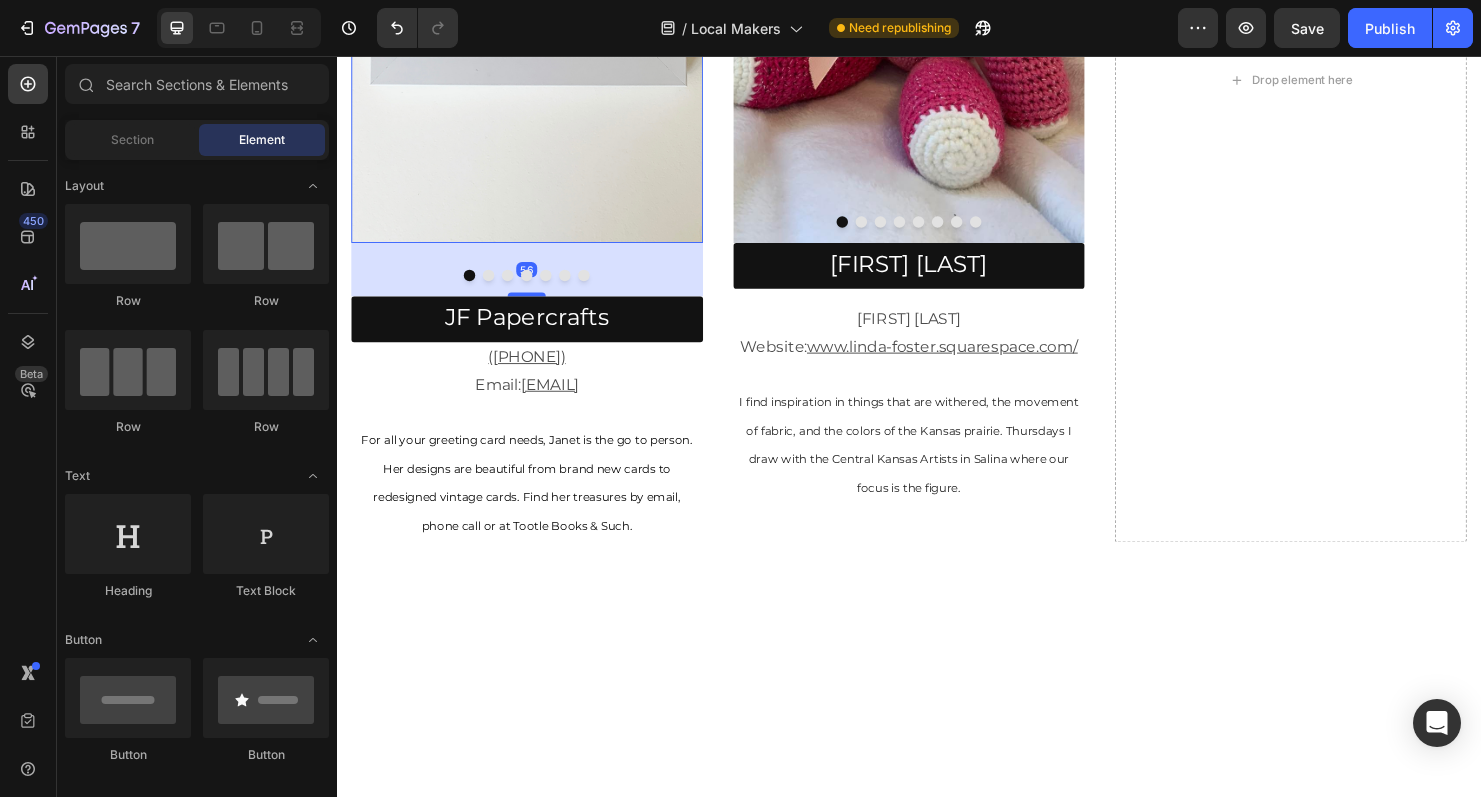 click at bounding box center (536, -76) 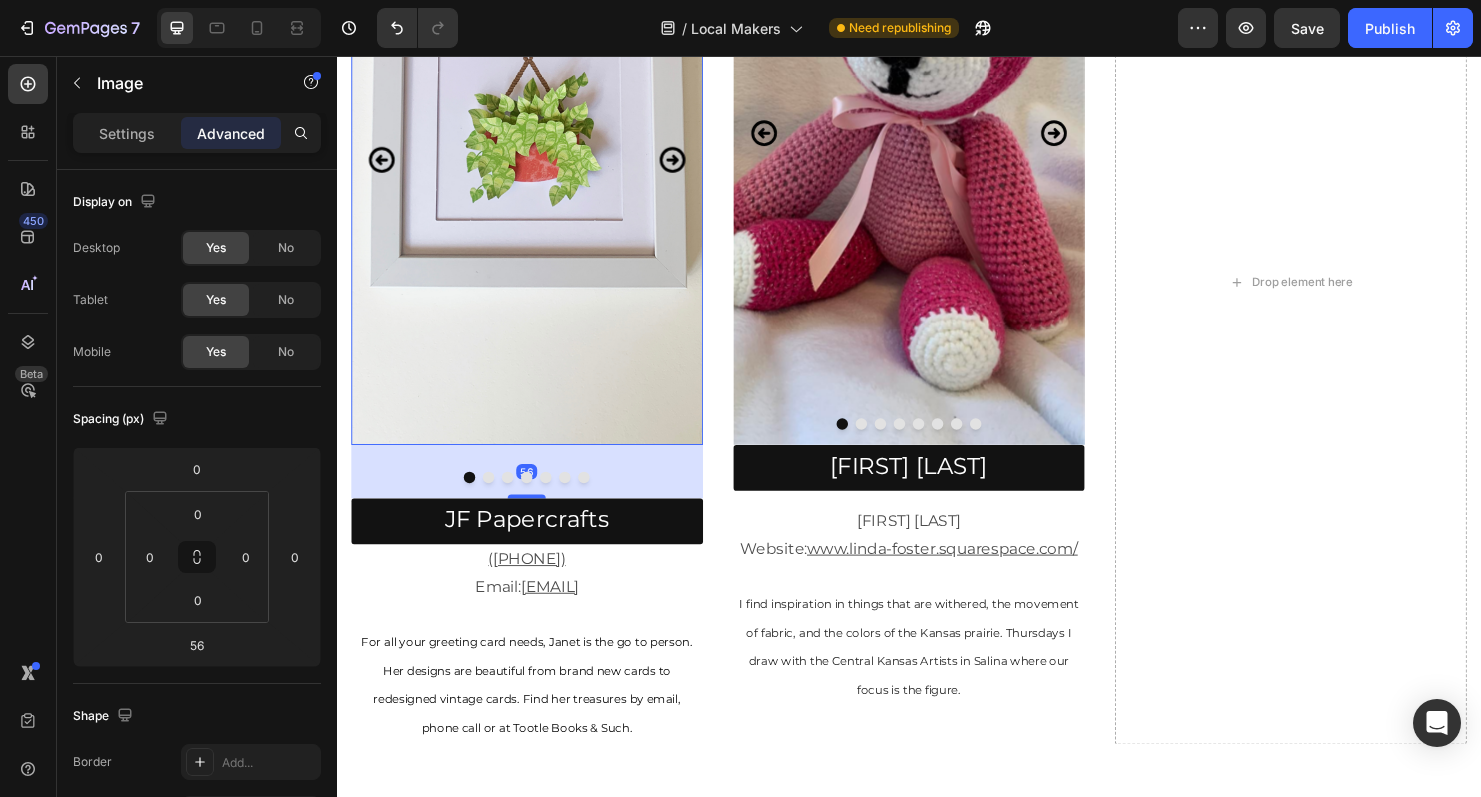 scroll, scrollTop: 2217, scrollLeft: 0, axis: vertical 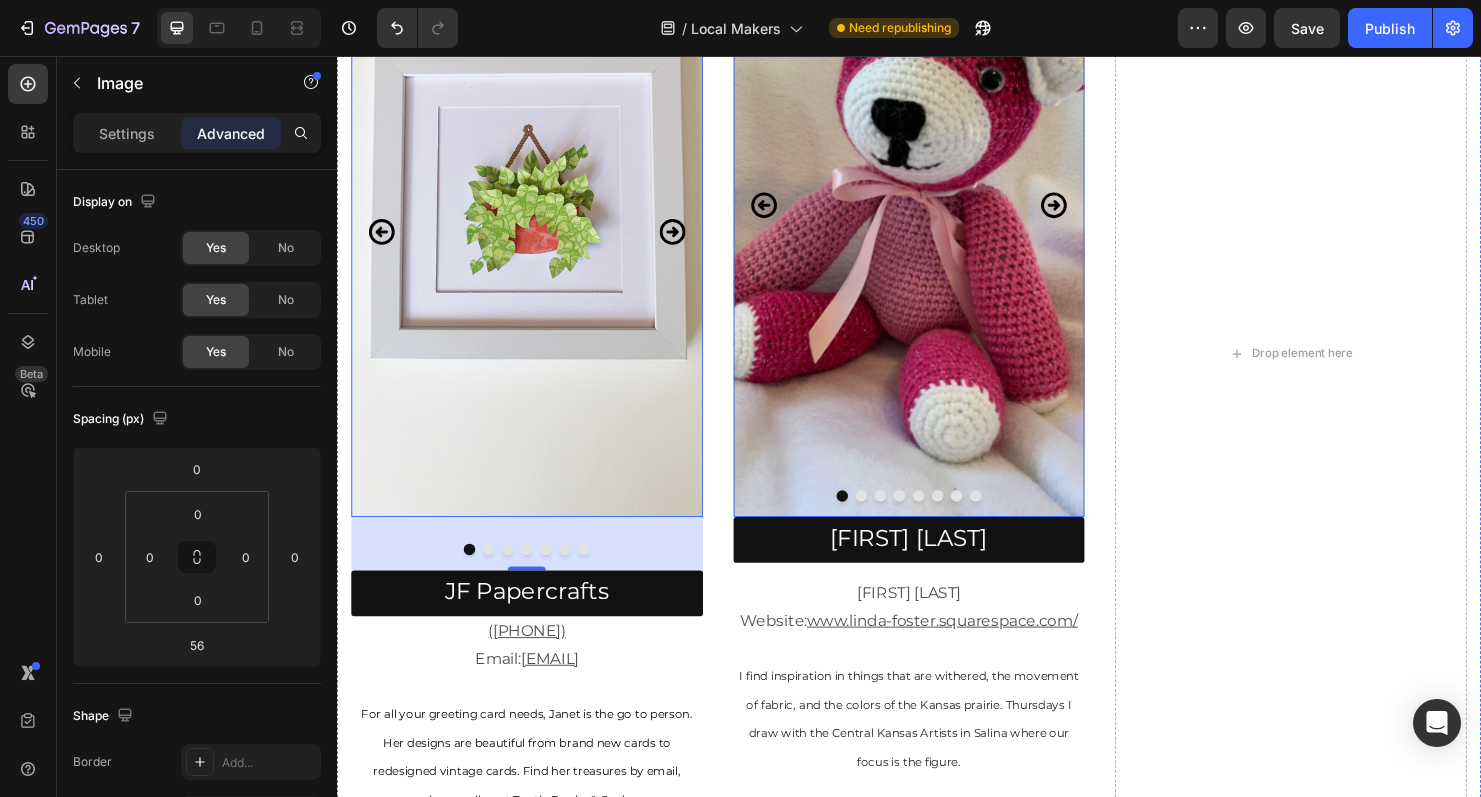 click at bounding box center [887, 517] 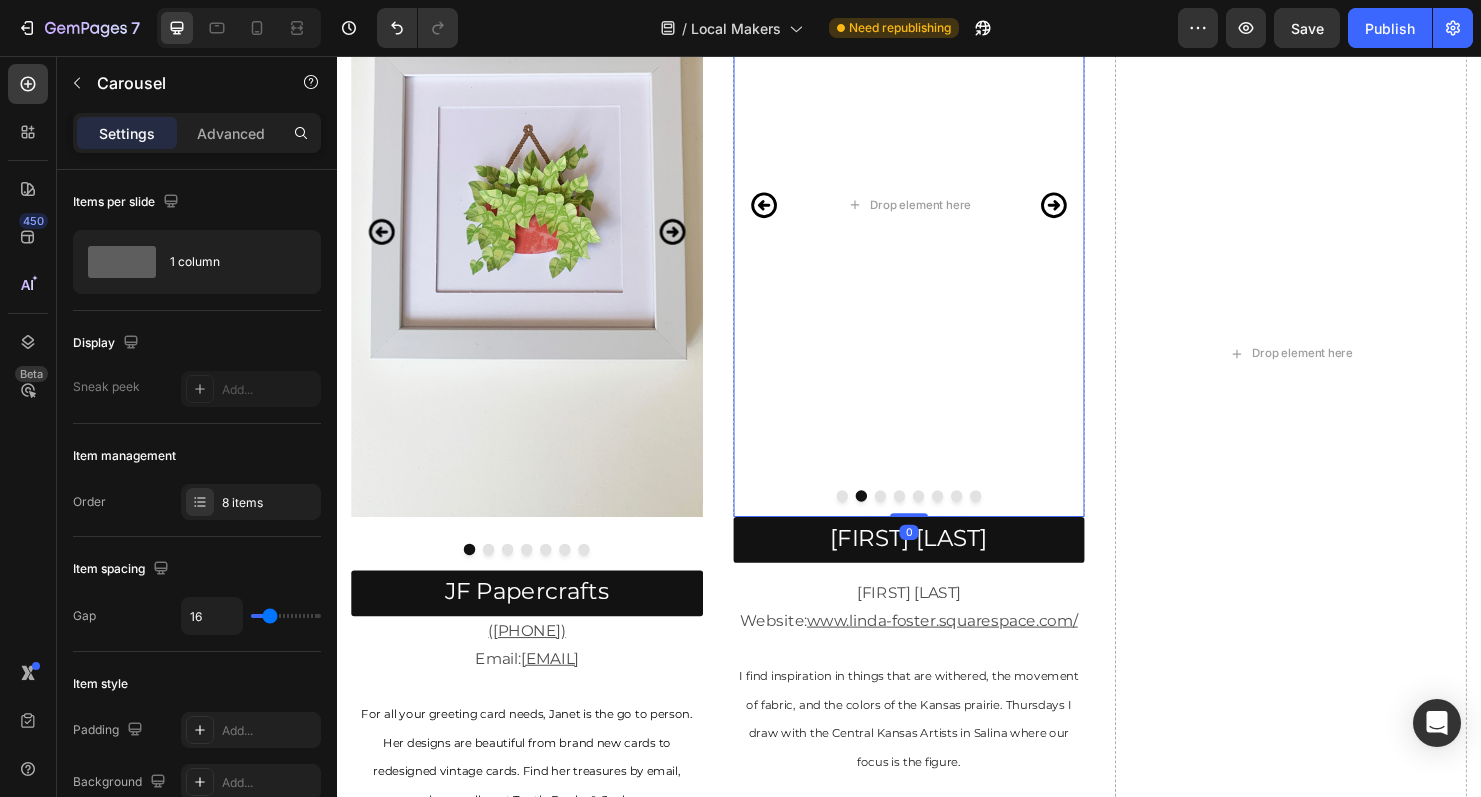 click at bounding box center (907, 517) 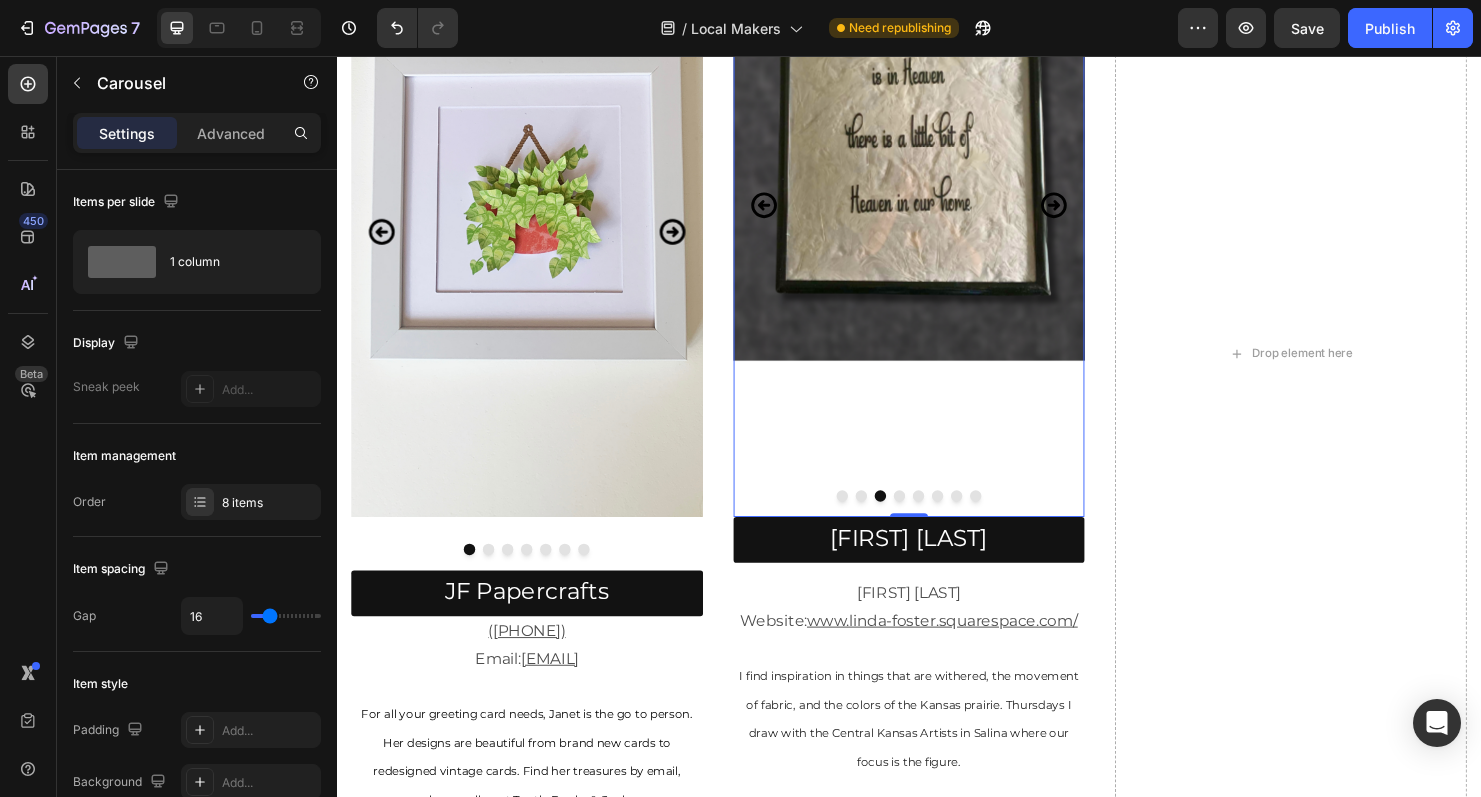 click at bounding box center (927, 517) 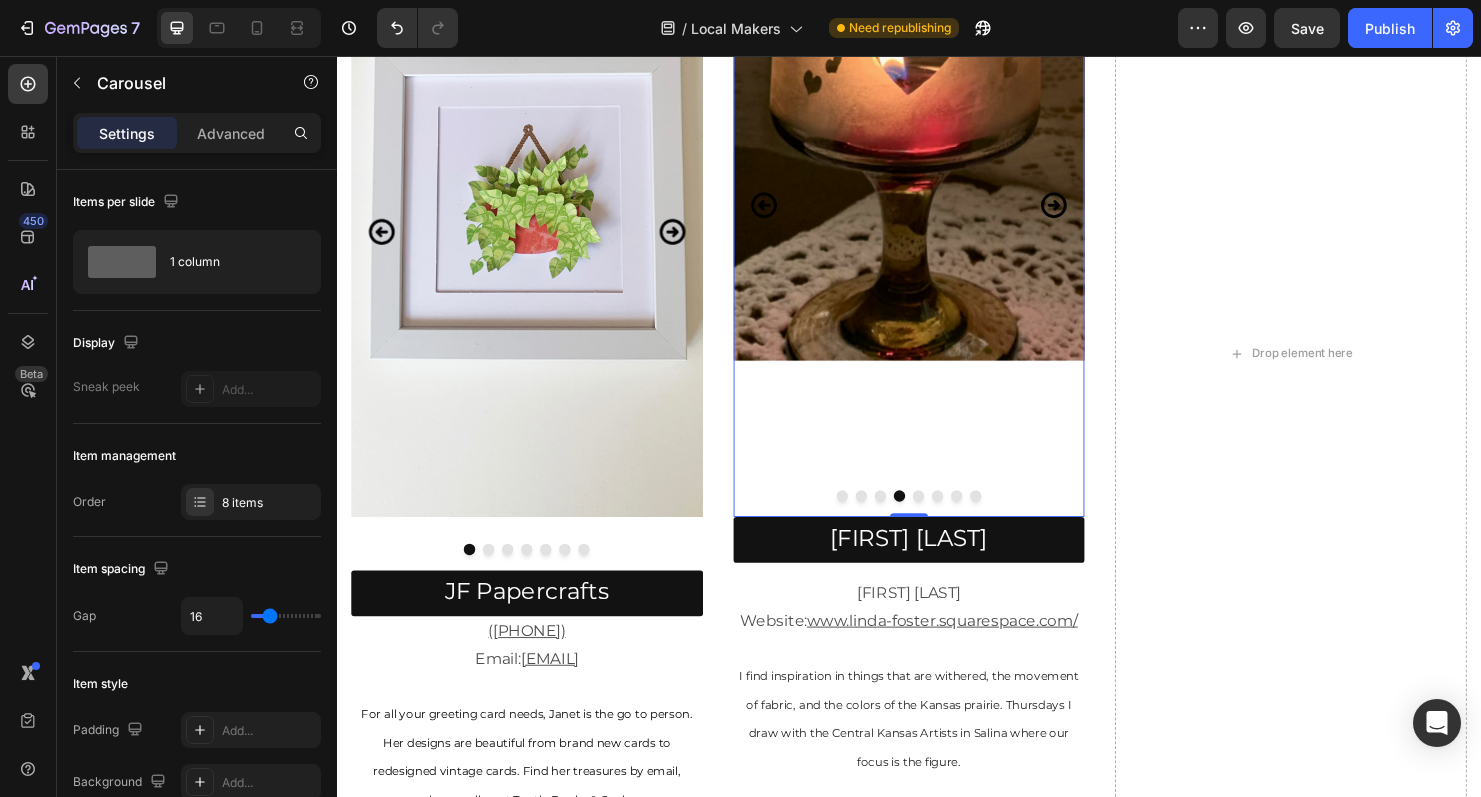 click at bounding box center (947, 517) 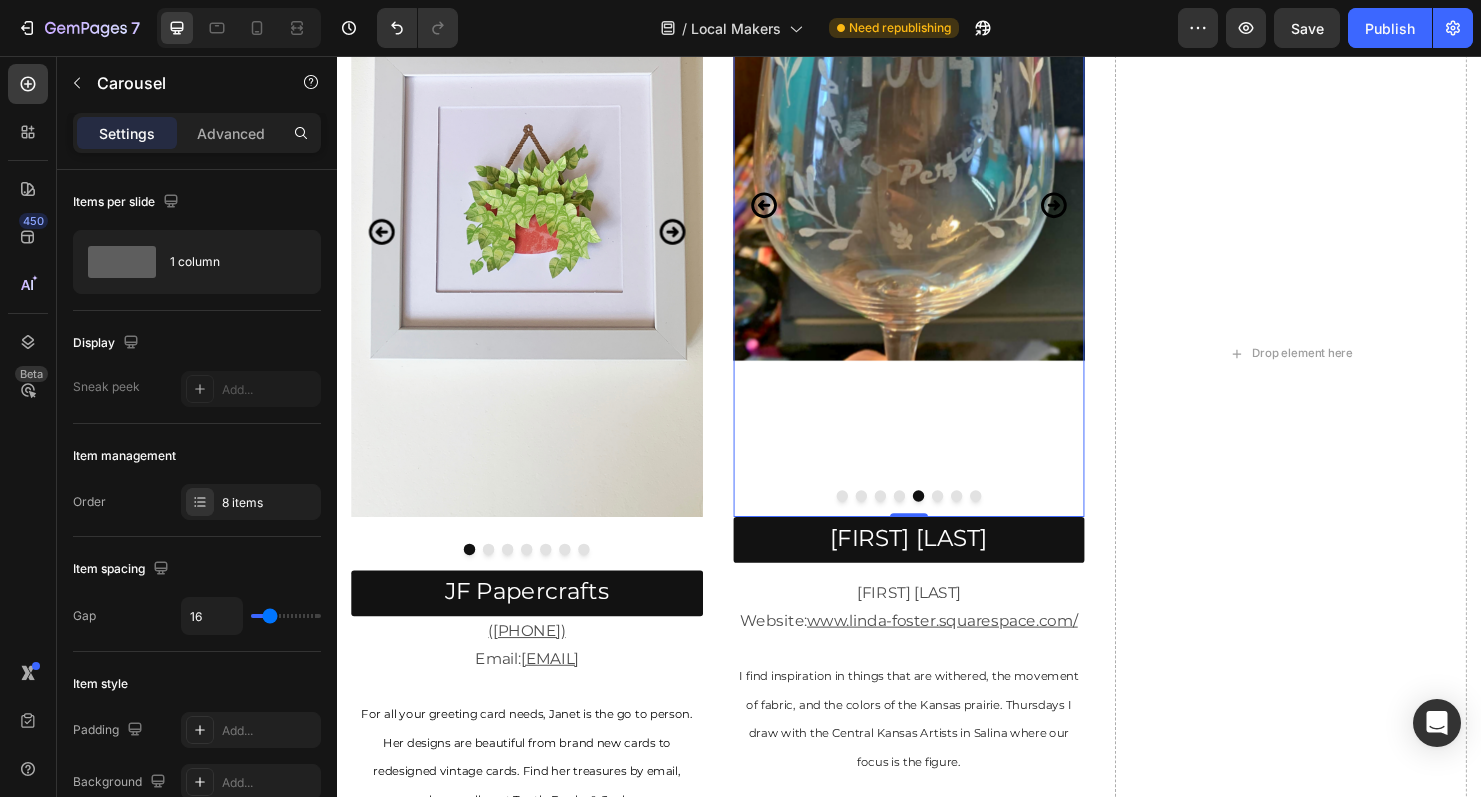 click at bounding box center (967, 517) 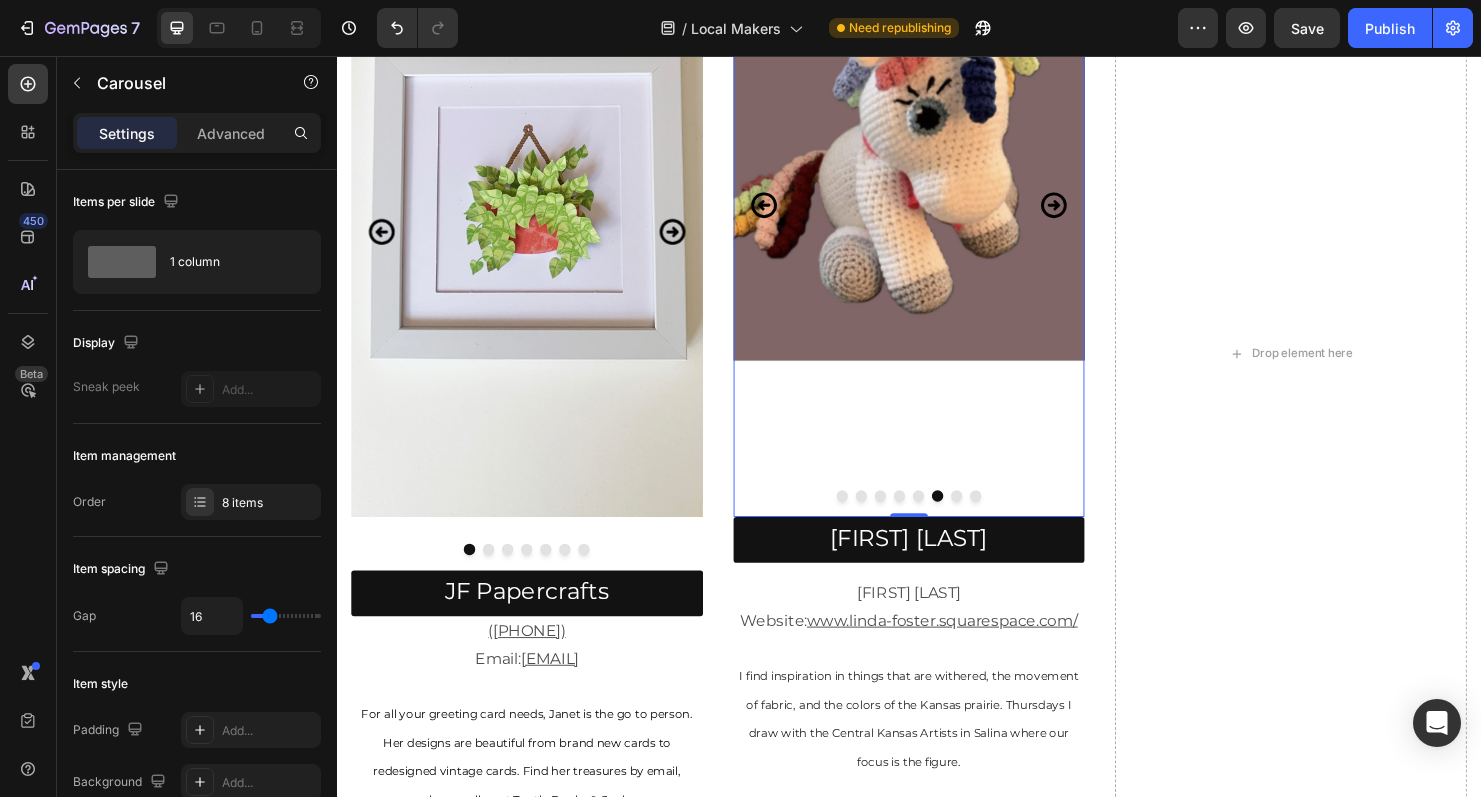 click at bounding box center (987, 517) 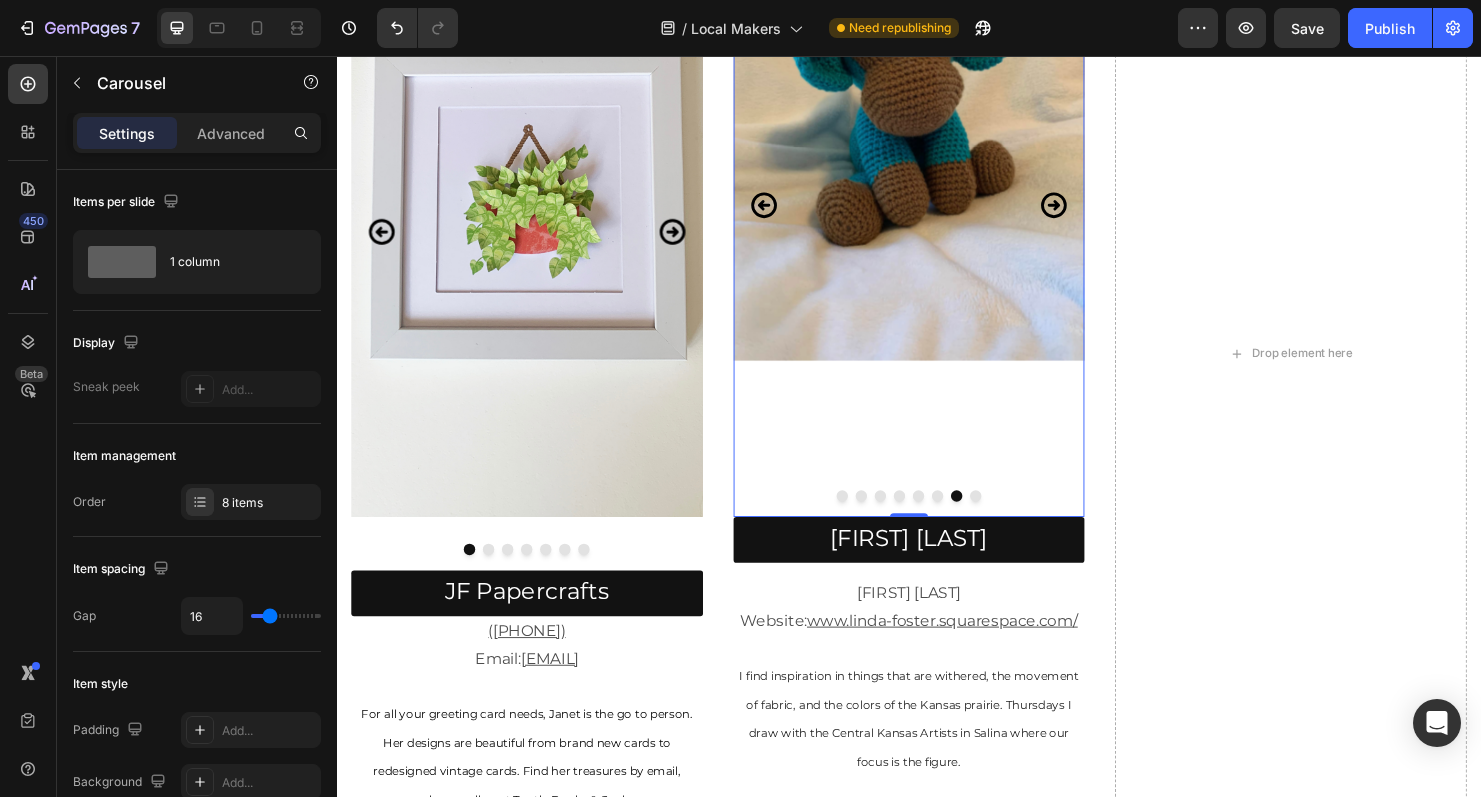 click at bounding box center [1007, 517] 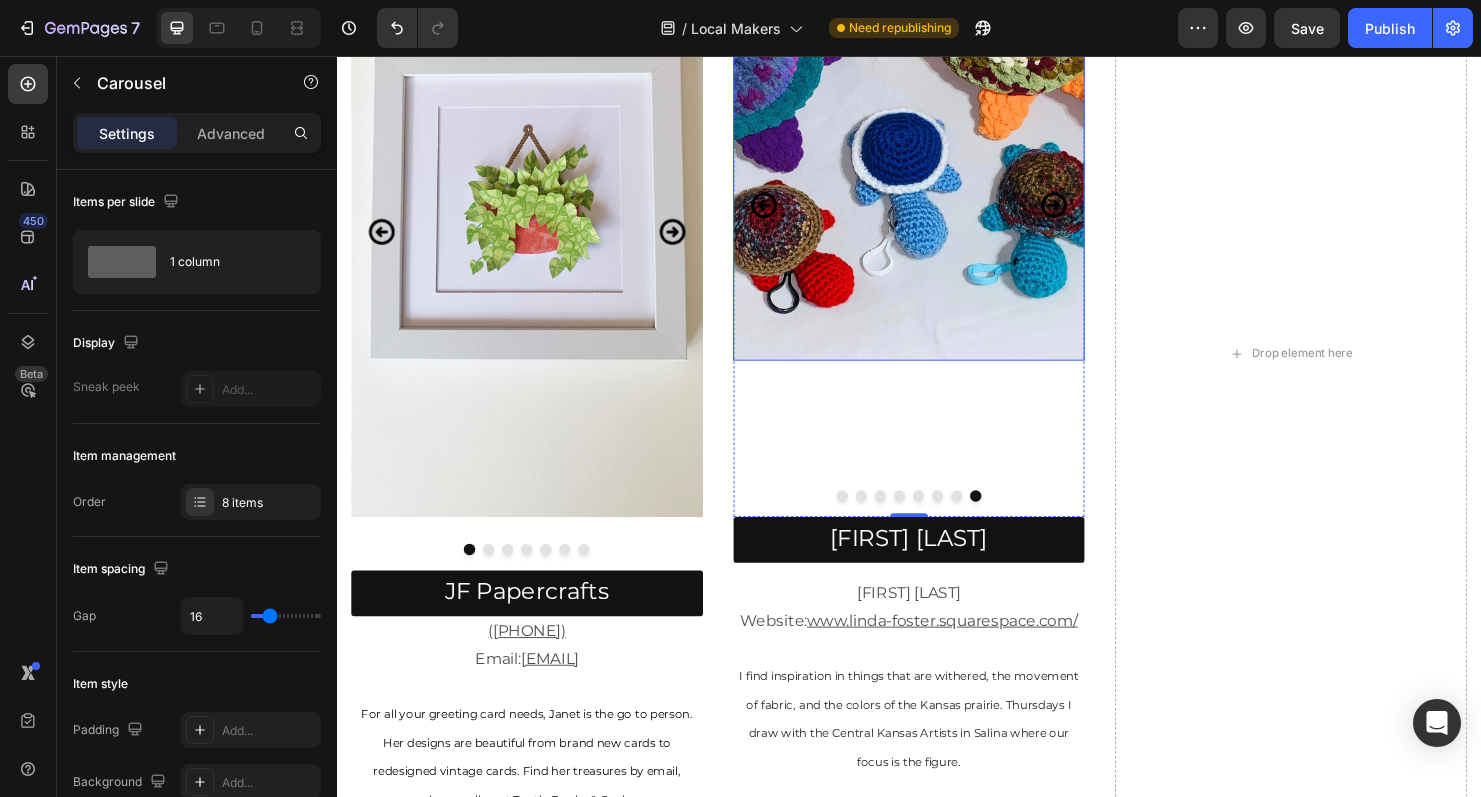 click at bounding box center [937, 130] 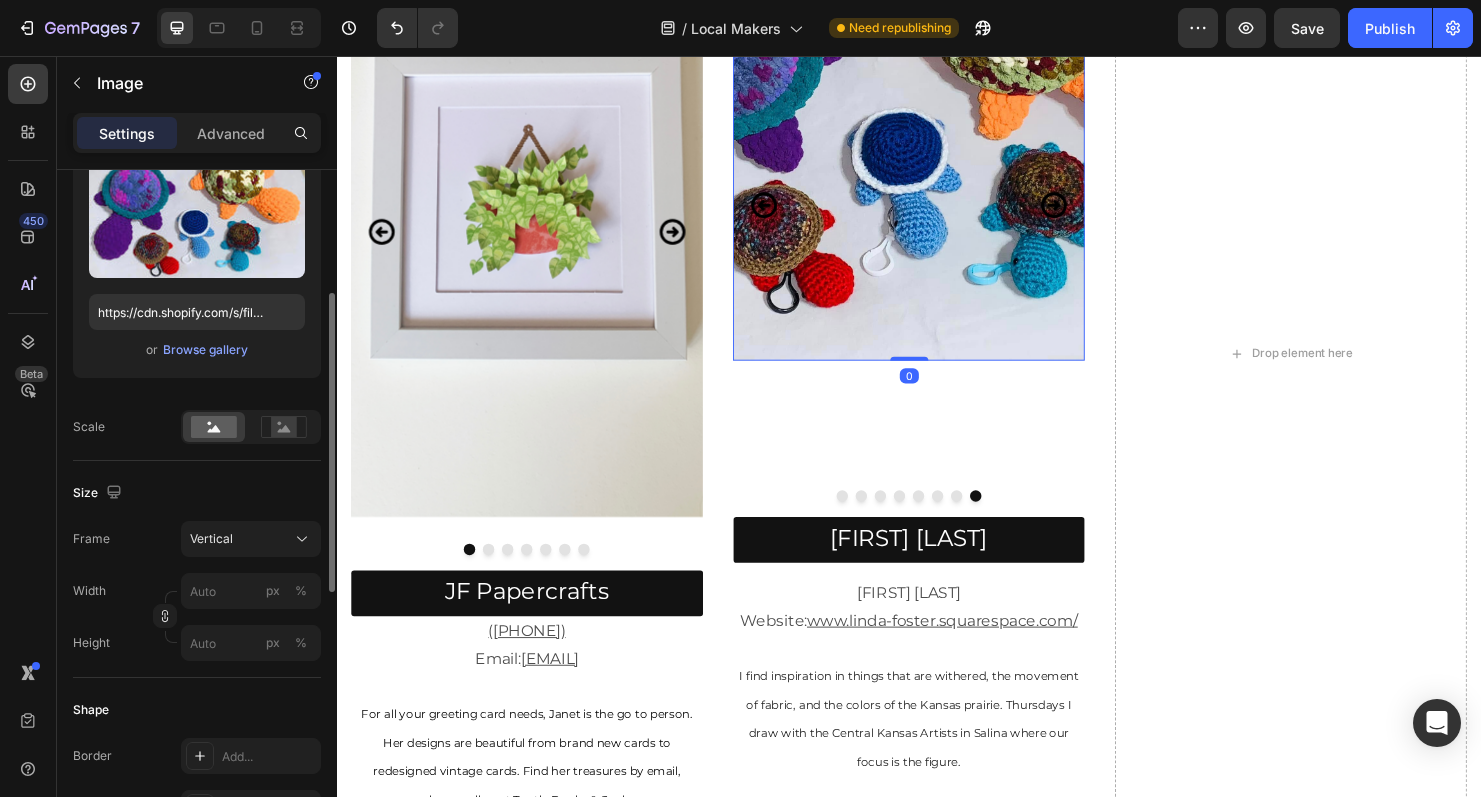 scroll, scrollTop: 288, scrollLeft: 0, axis: vertical 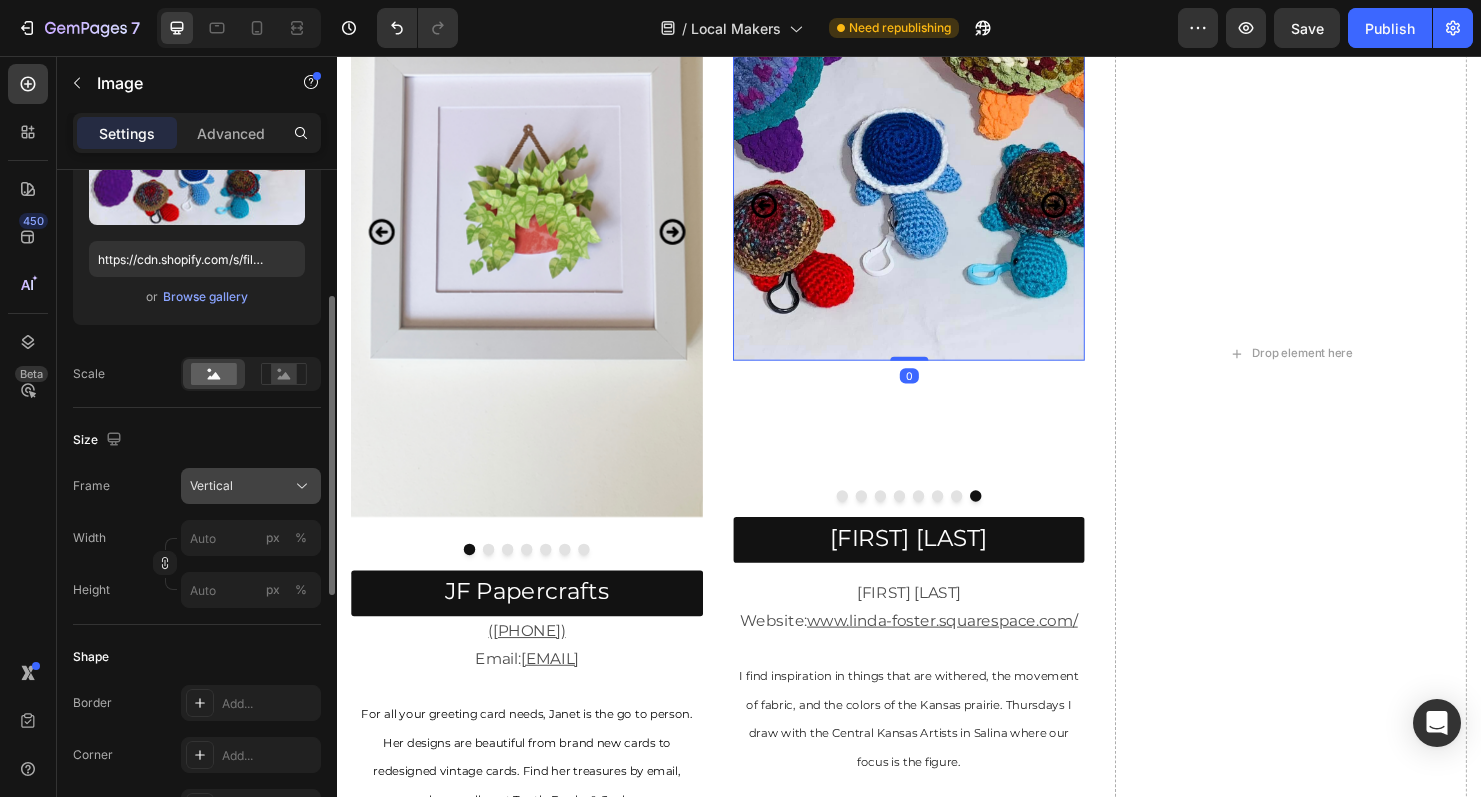 click 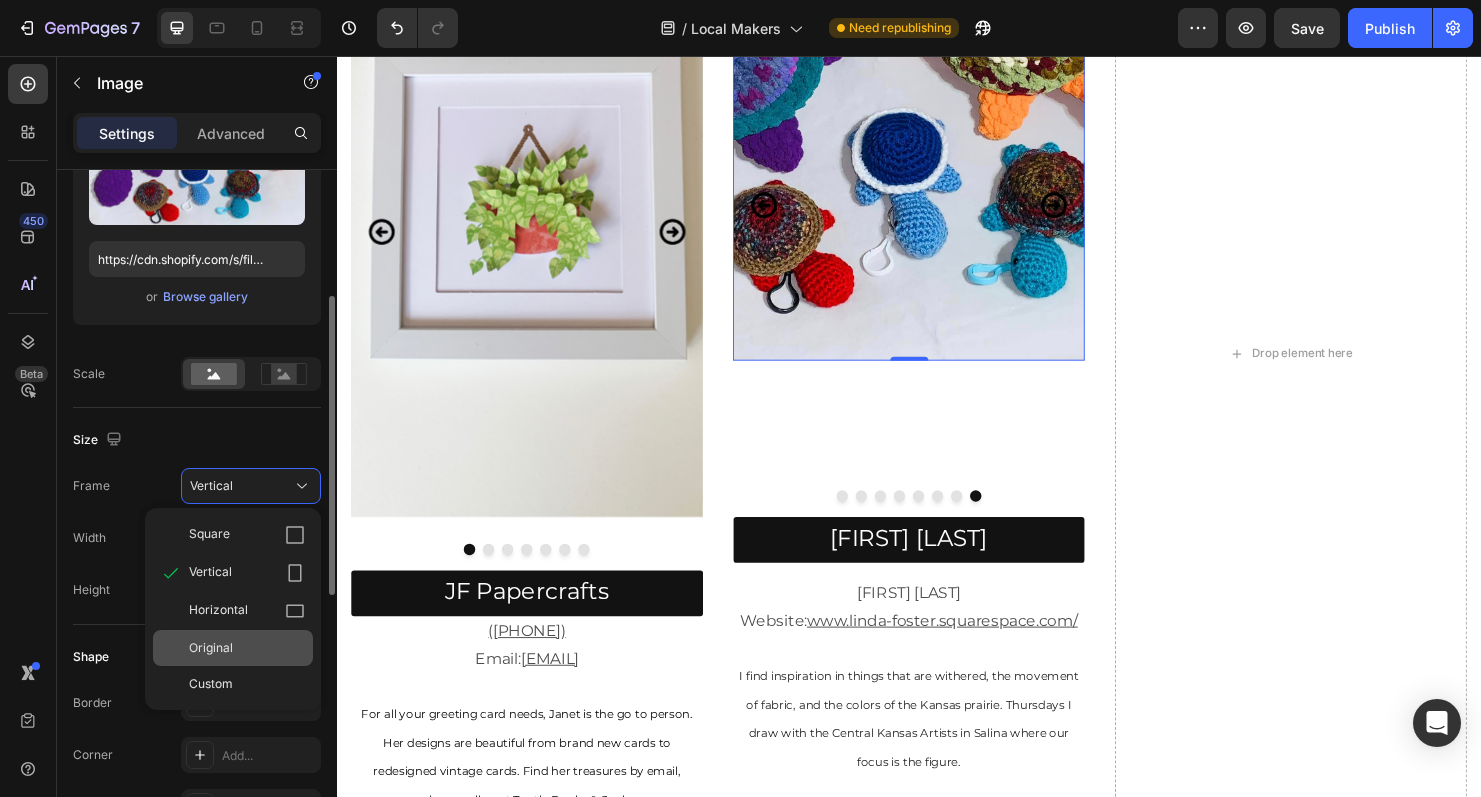 click on "Original" at bounding box center (247, 648) 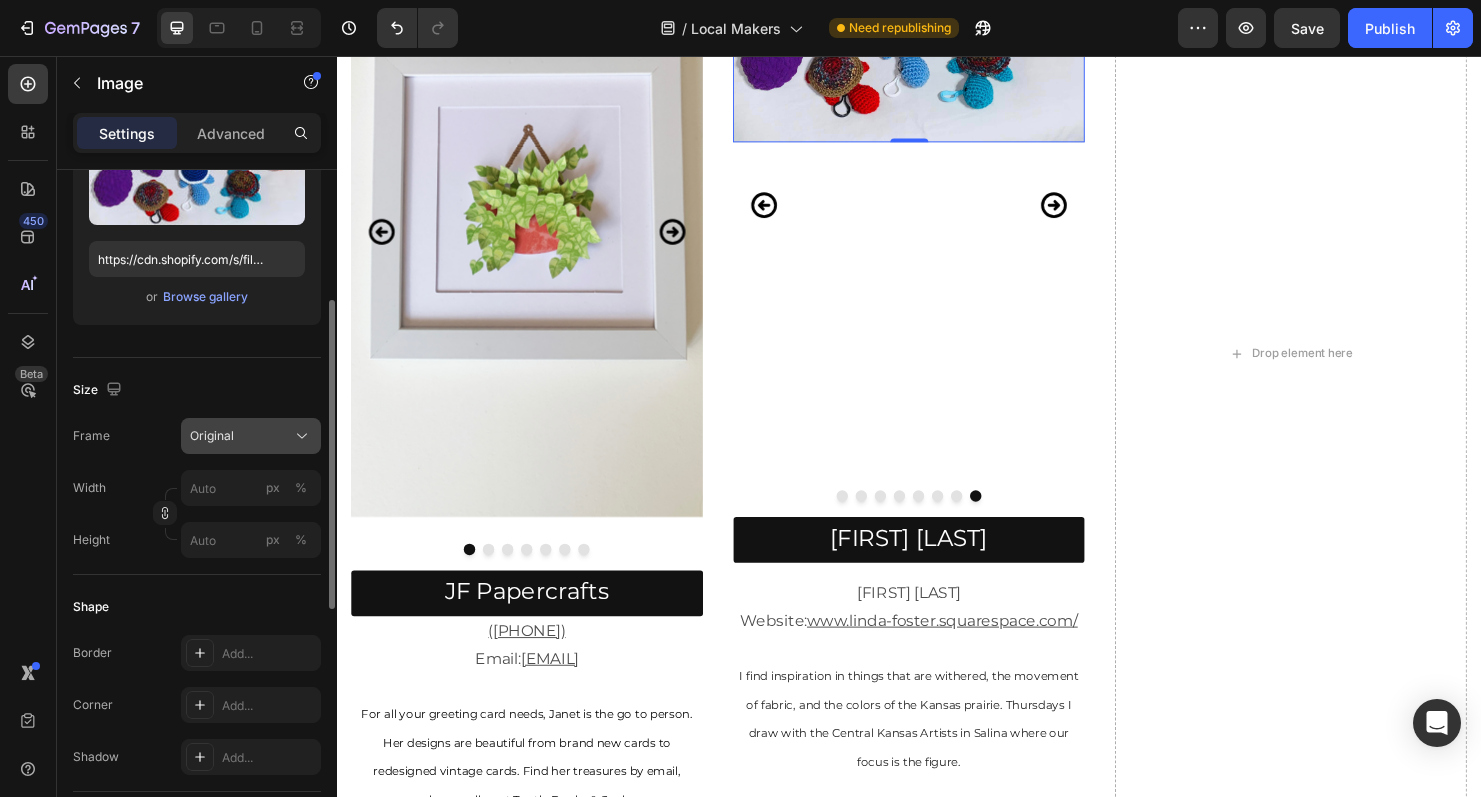 click 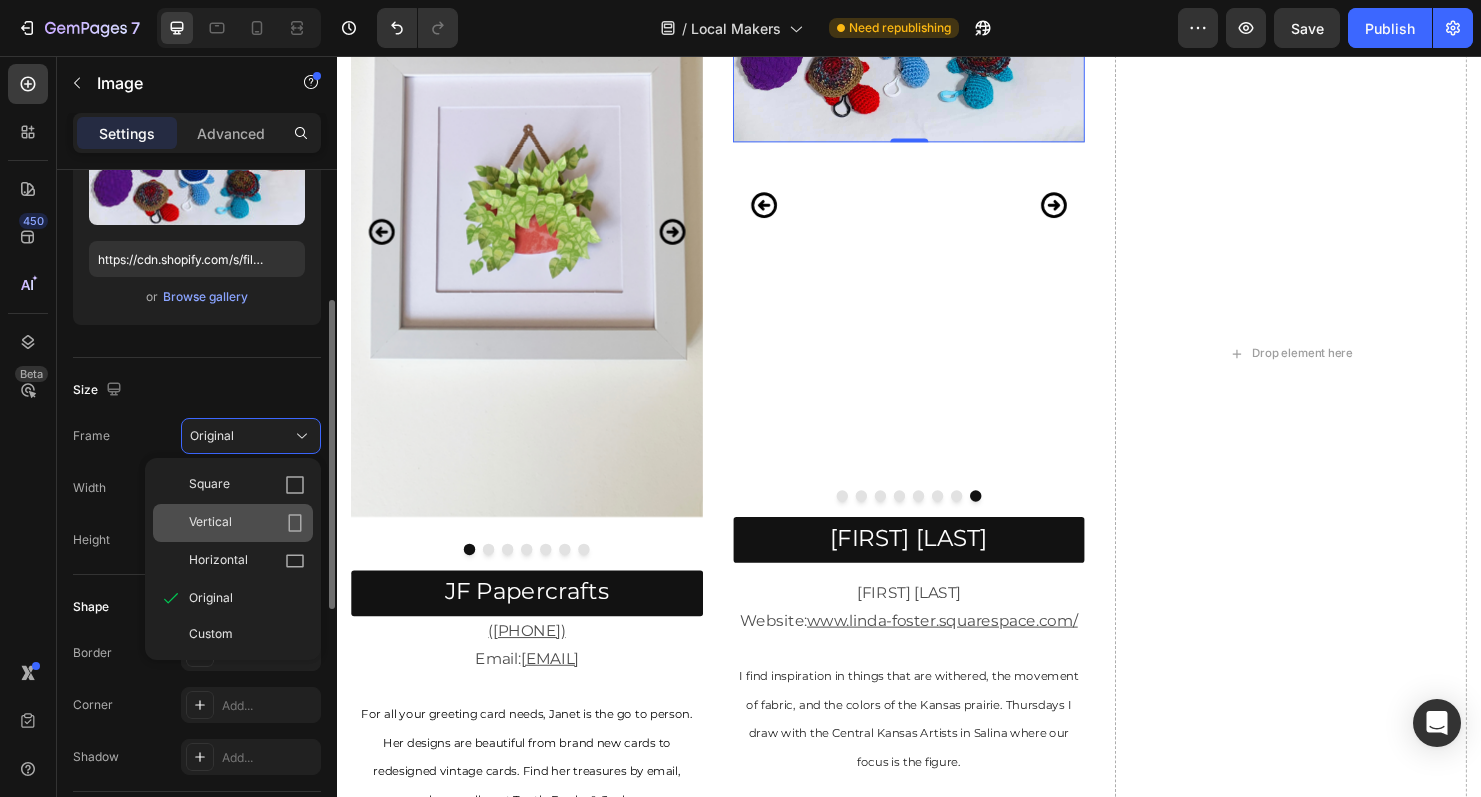 click 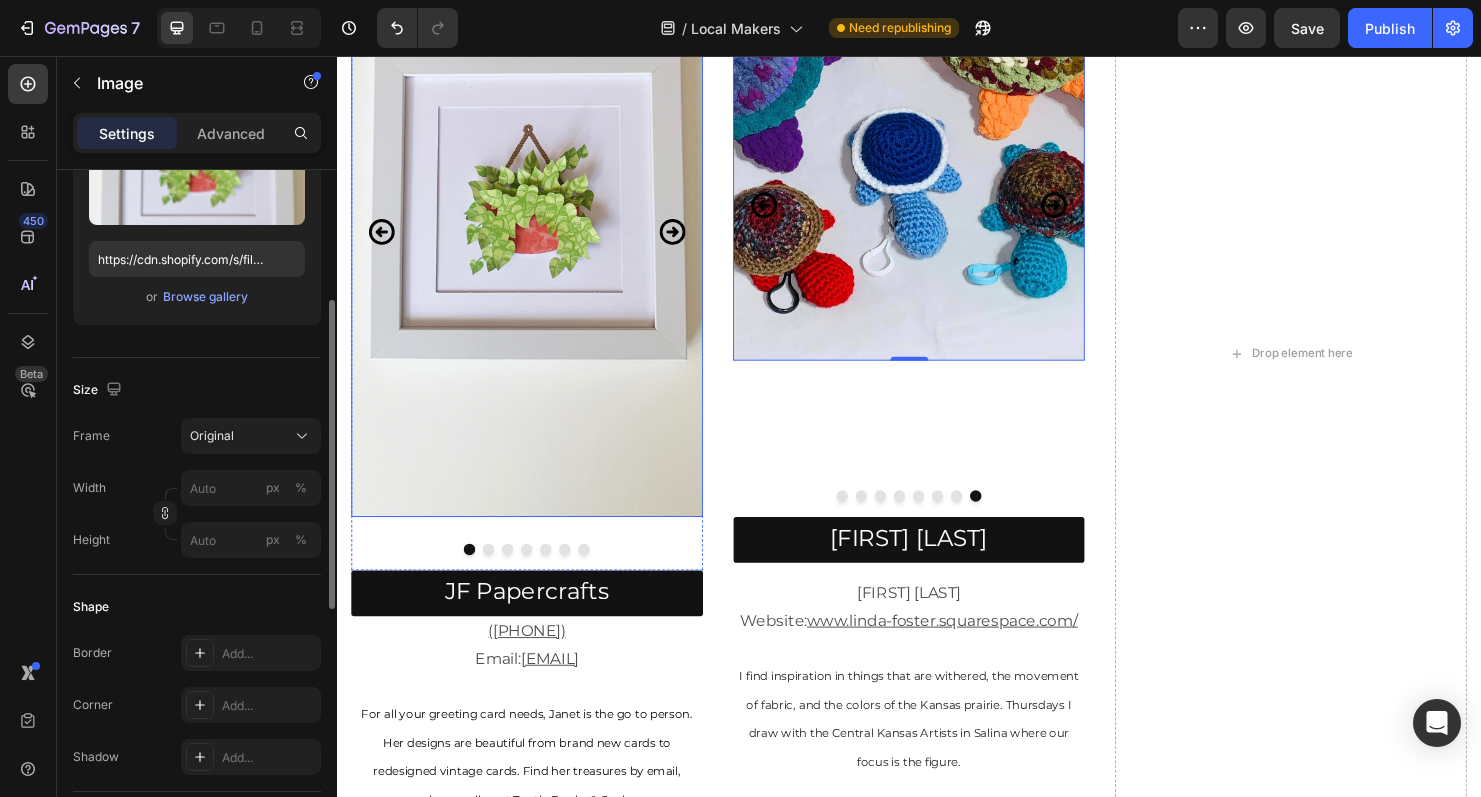 click at bounding box center [536, 211] 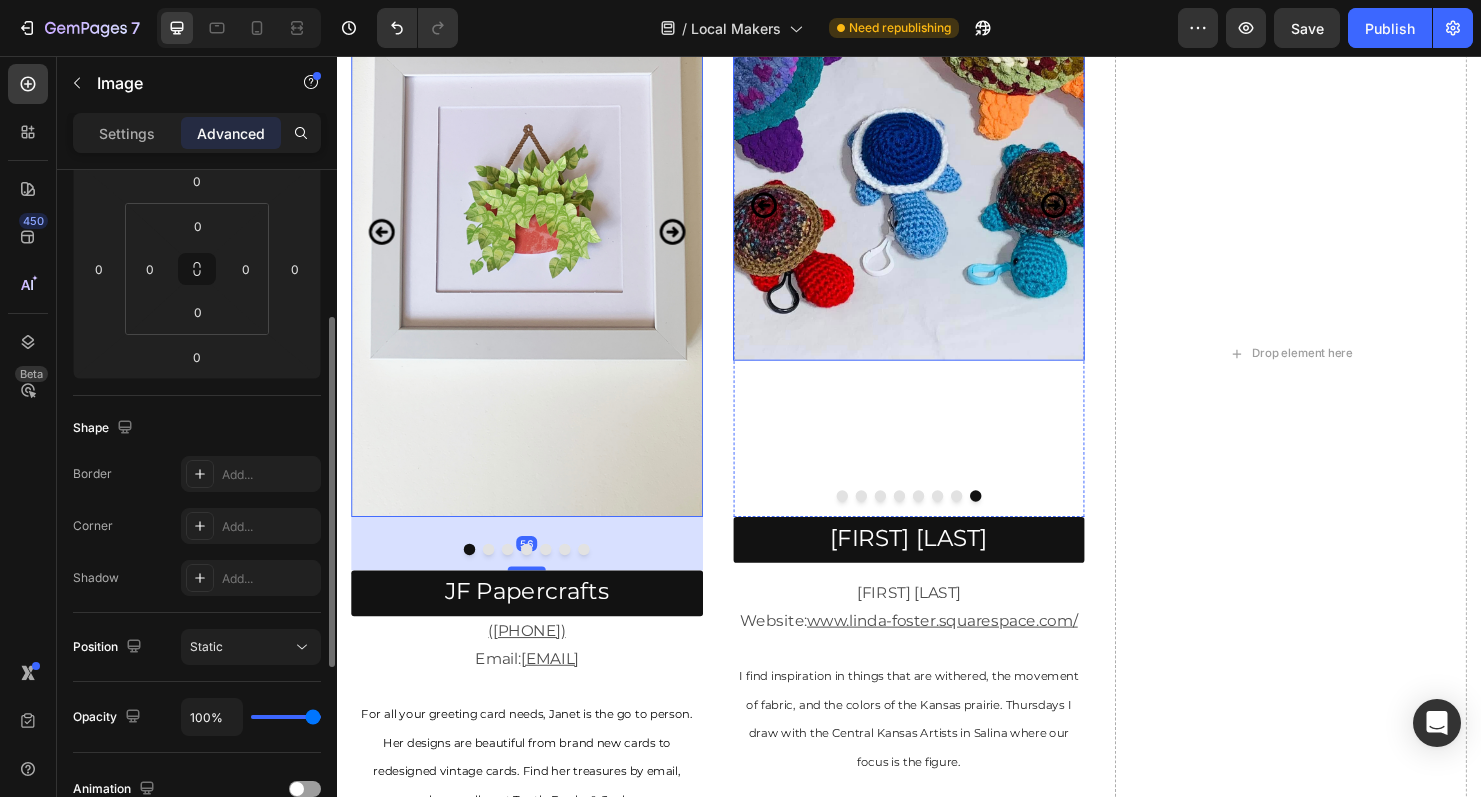 click at bounding box center (937, 130) 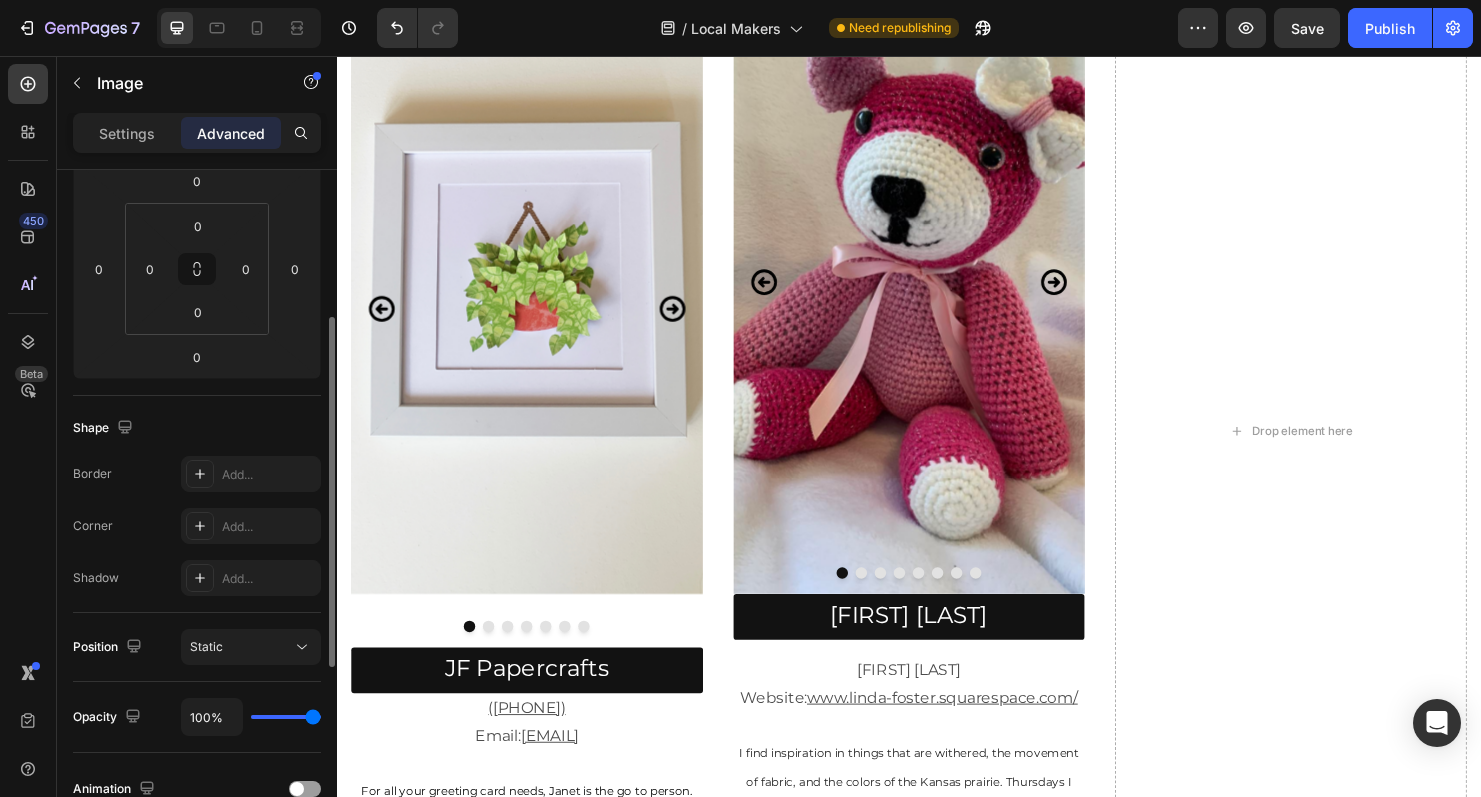 scroll, scrollTop: 2156, scrollLeft: 0, axis: vertical 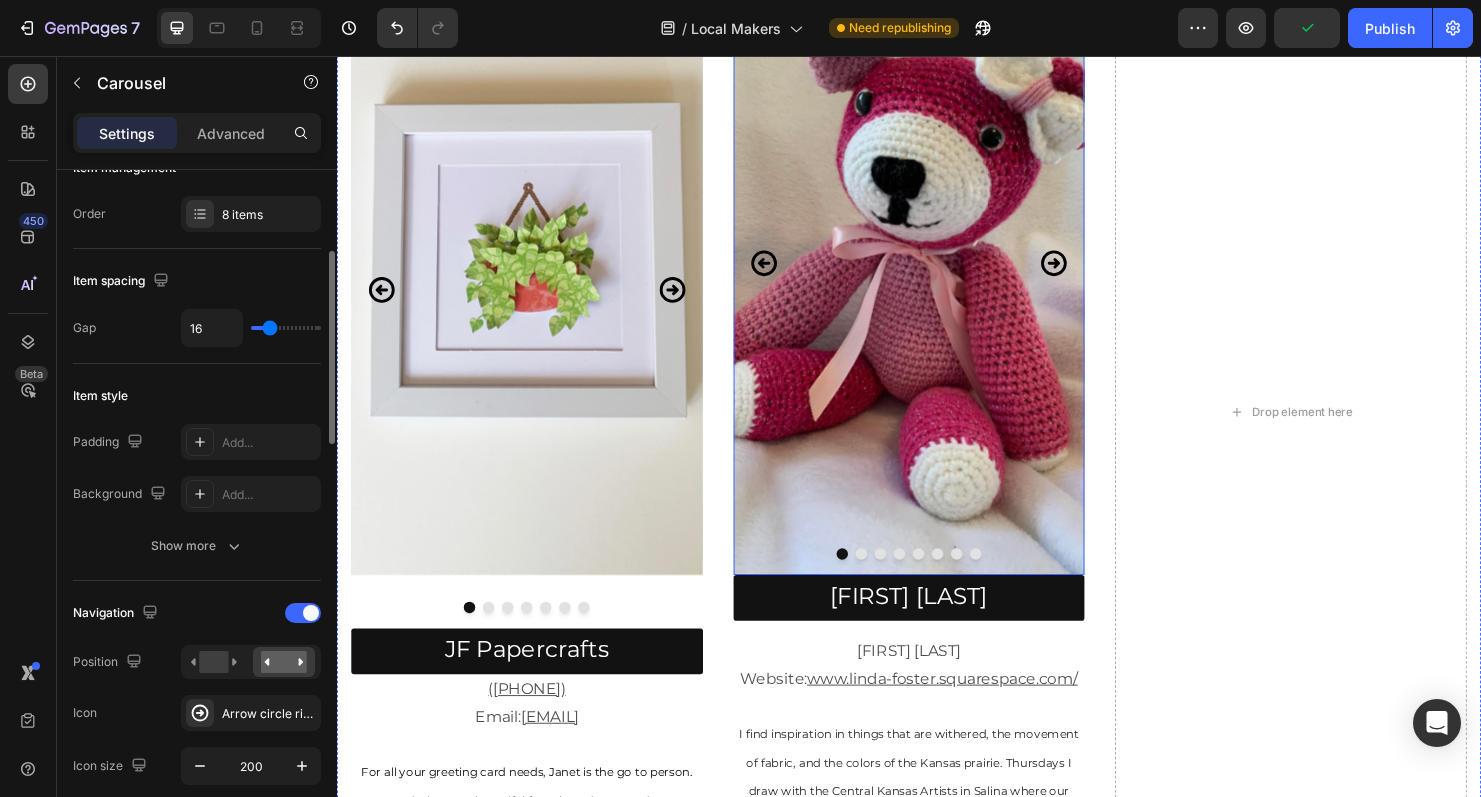 click at bounding box center [887, 578] 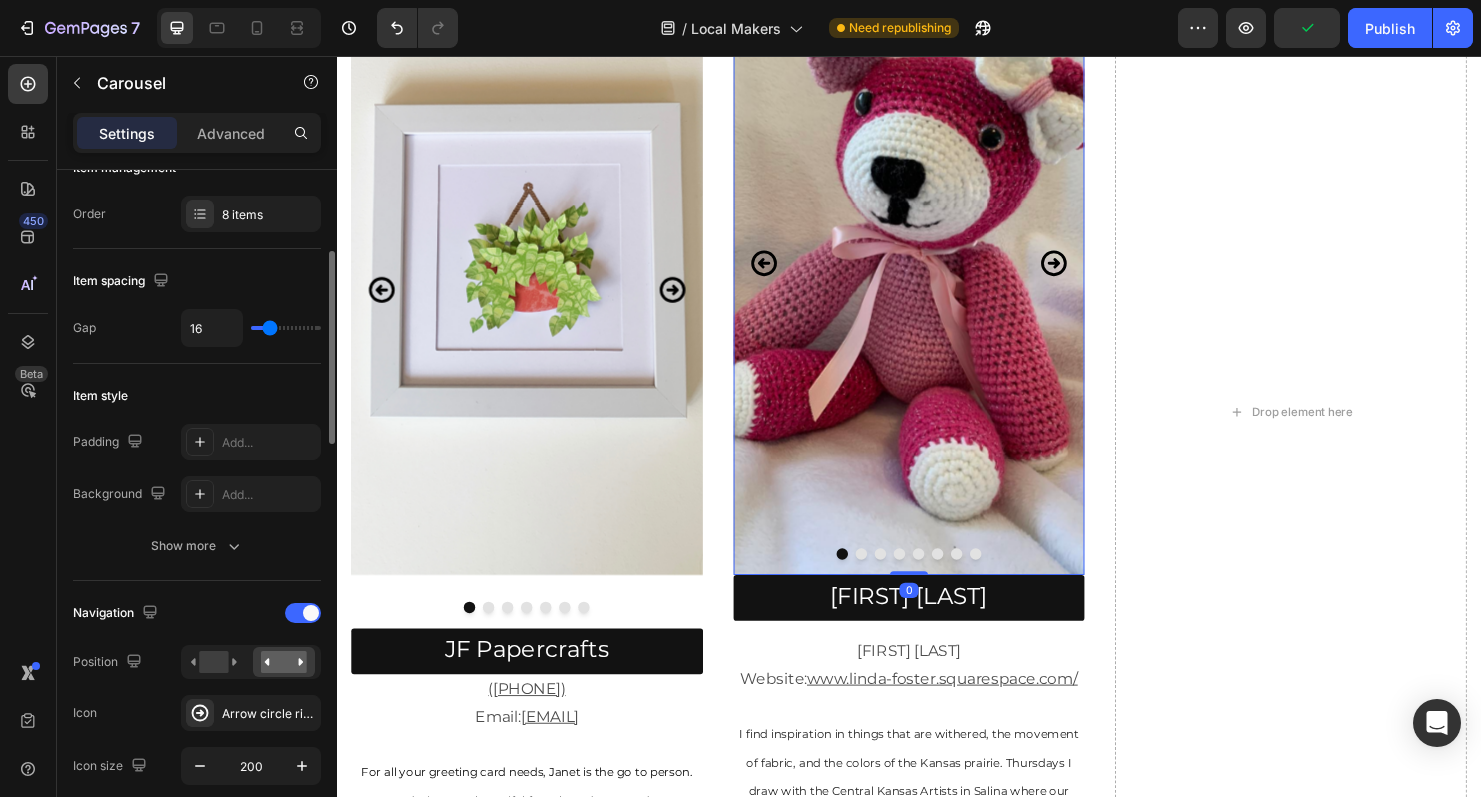 scroll, scrollTop: 0, scrollLeft: 0, axis: both 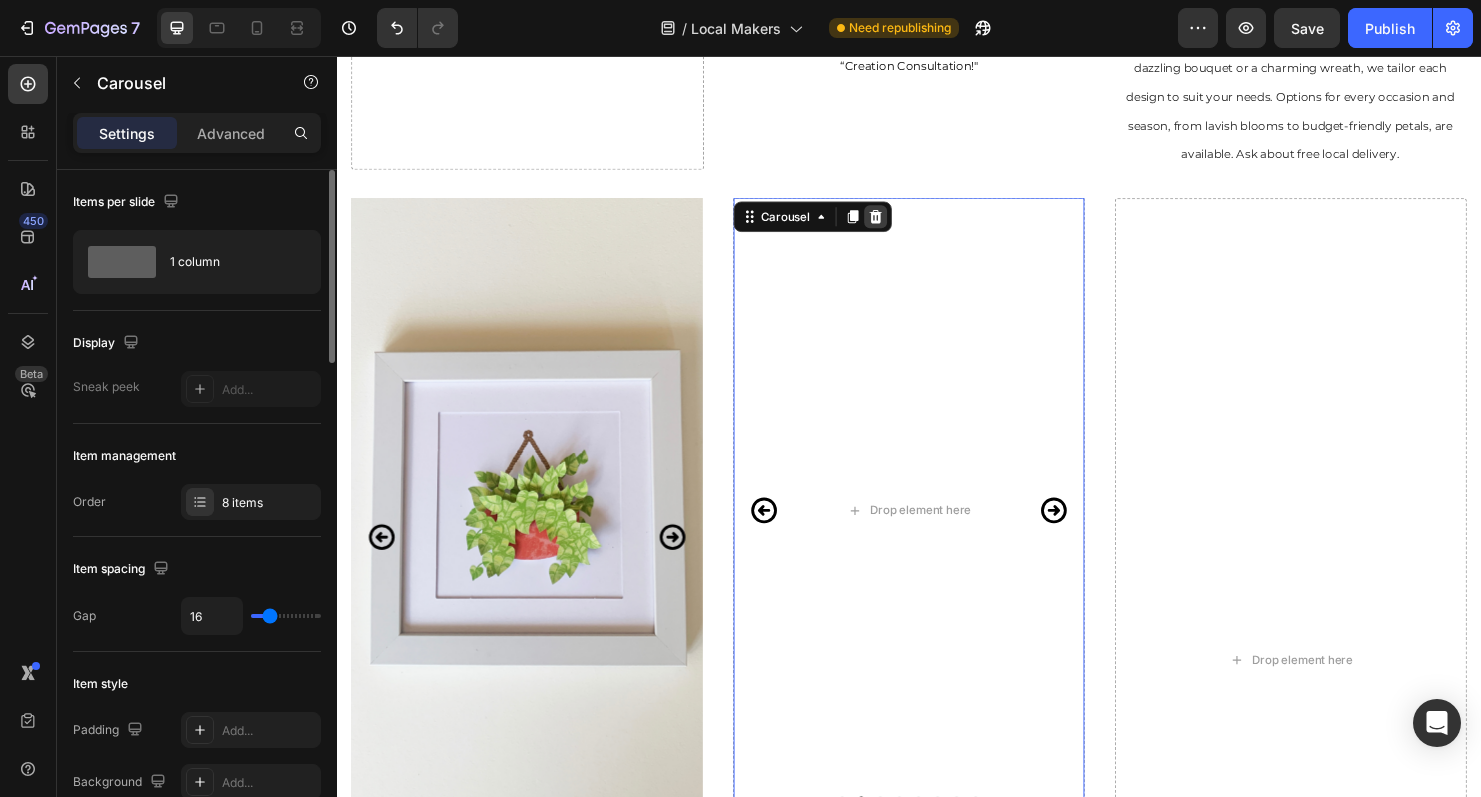 click at bounding box center (902, 225) 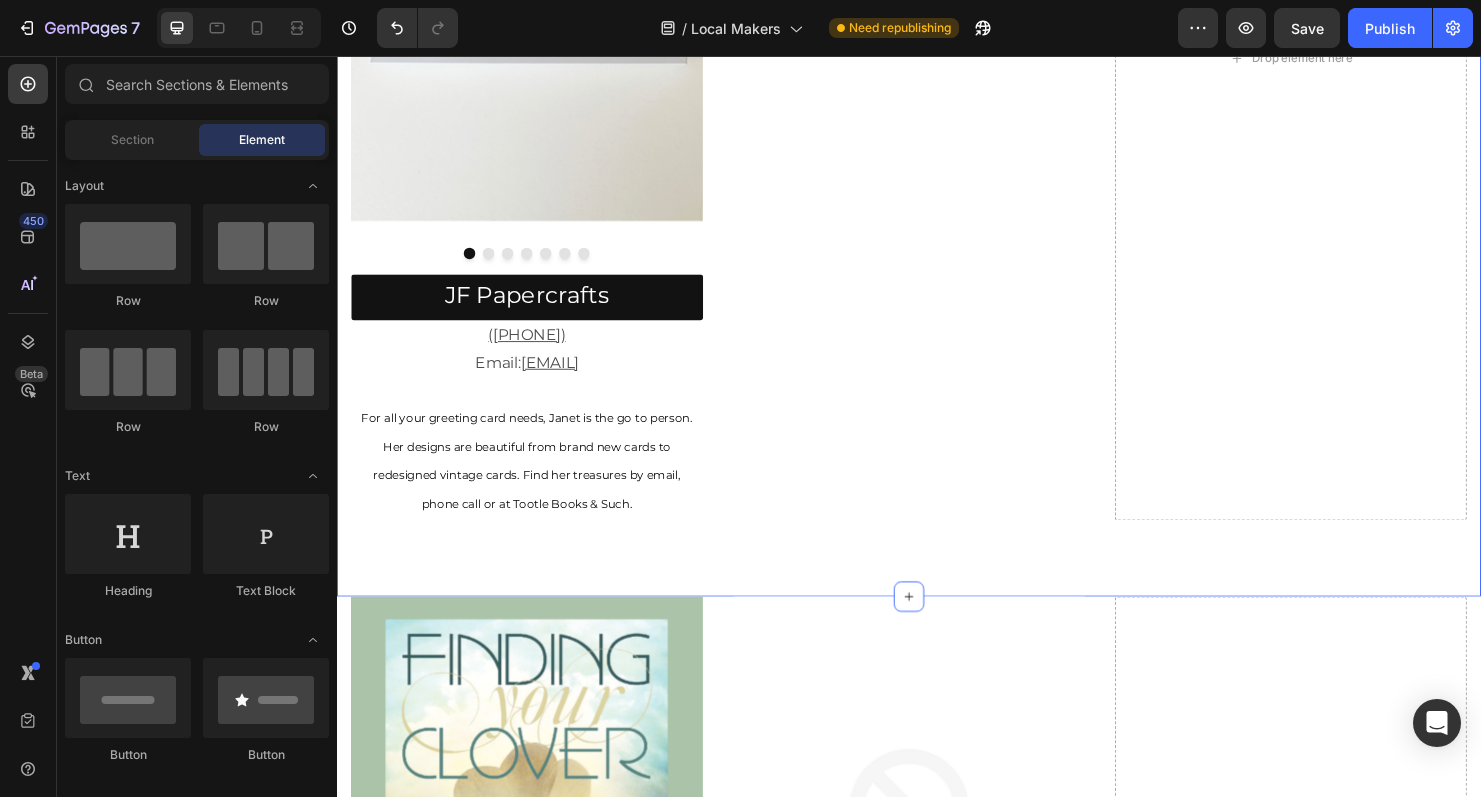 scroll, scrollTop: 2700, scrollLeft: 0, axis: vertical 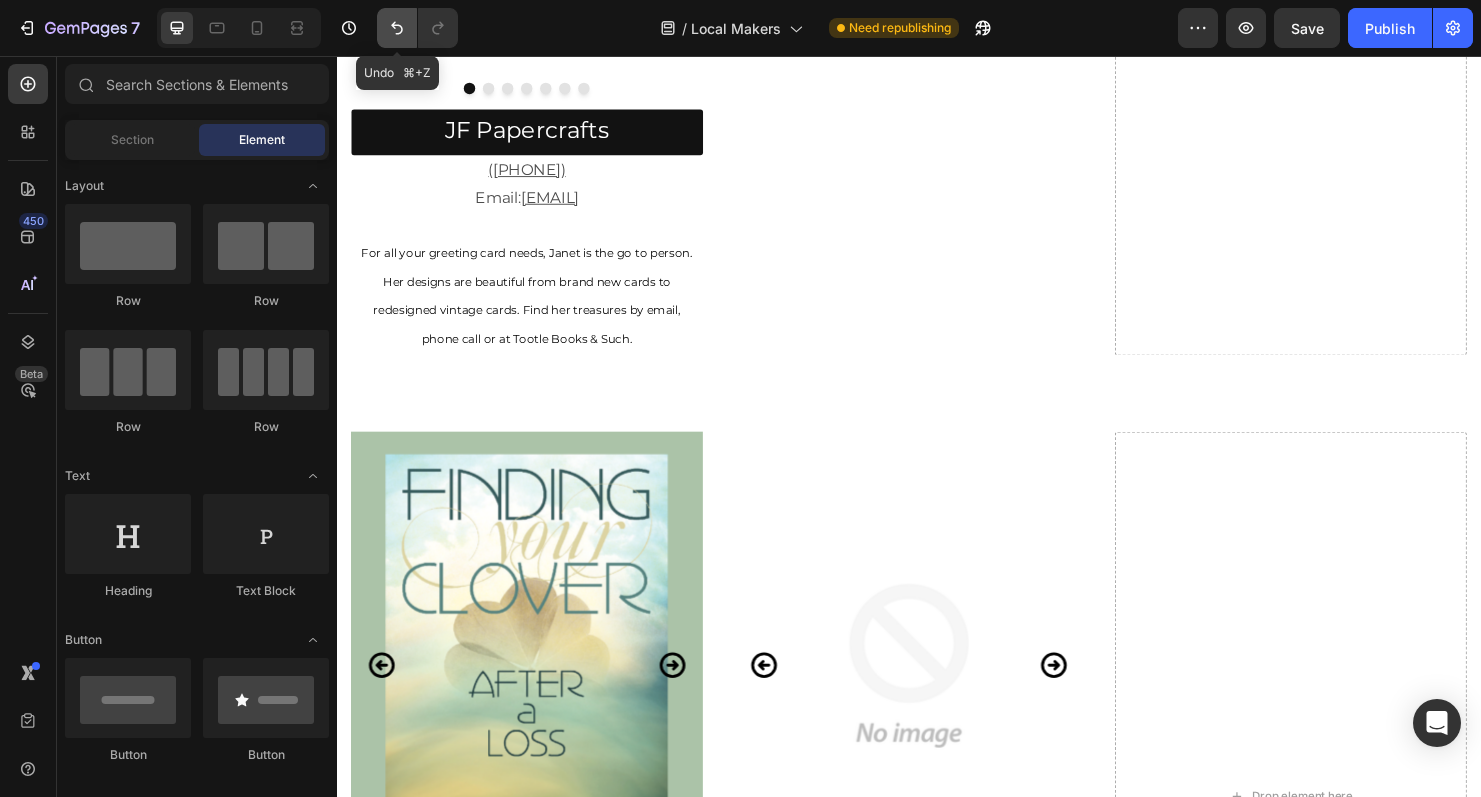 click 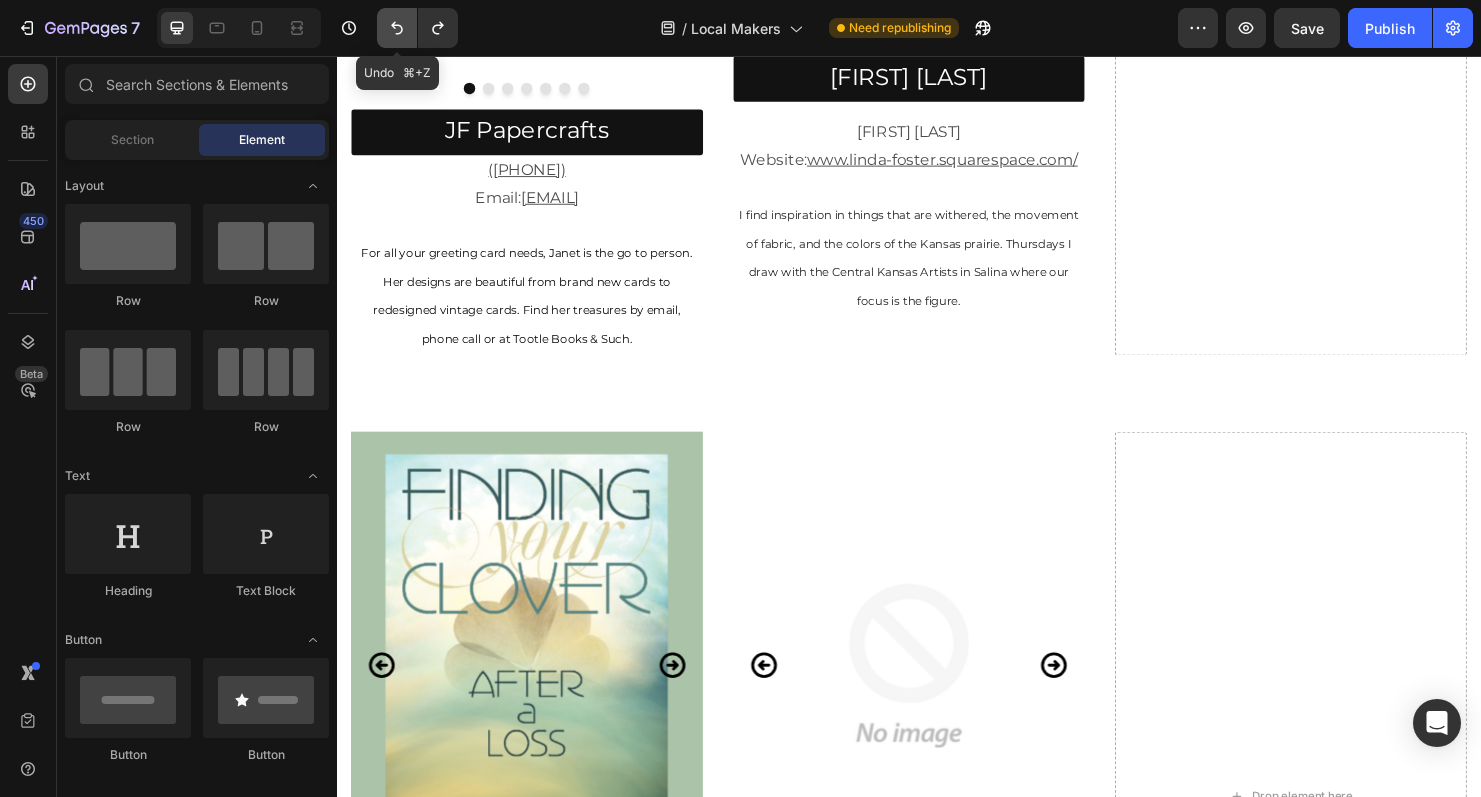 click 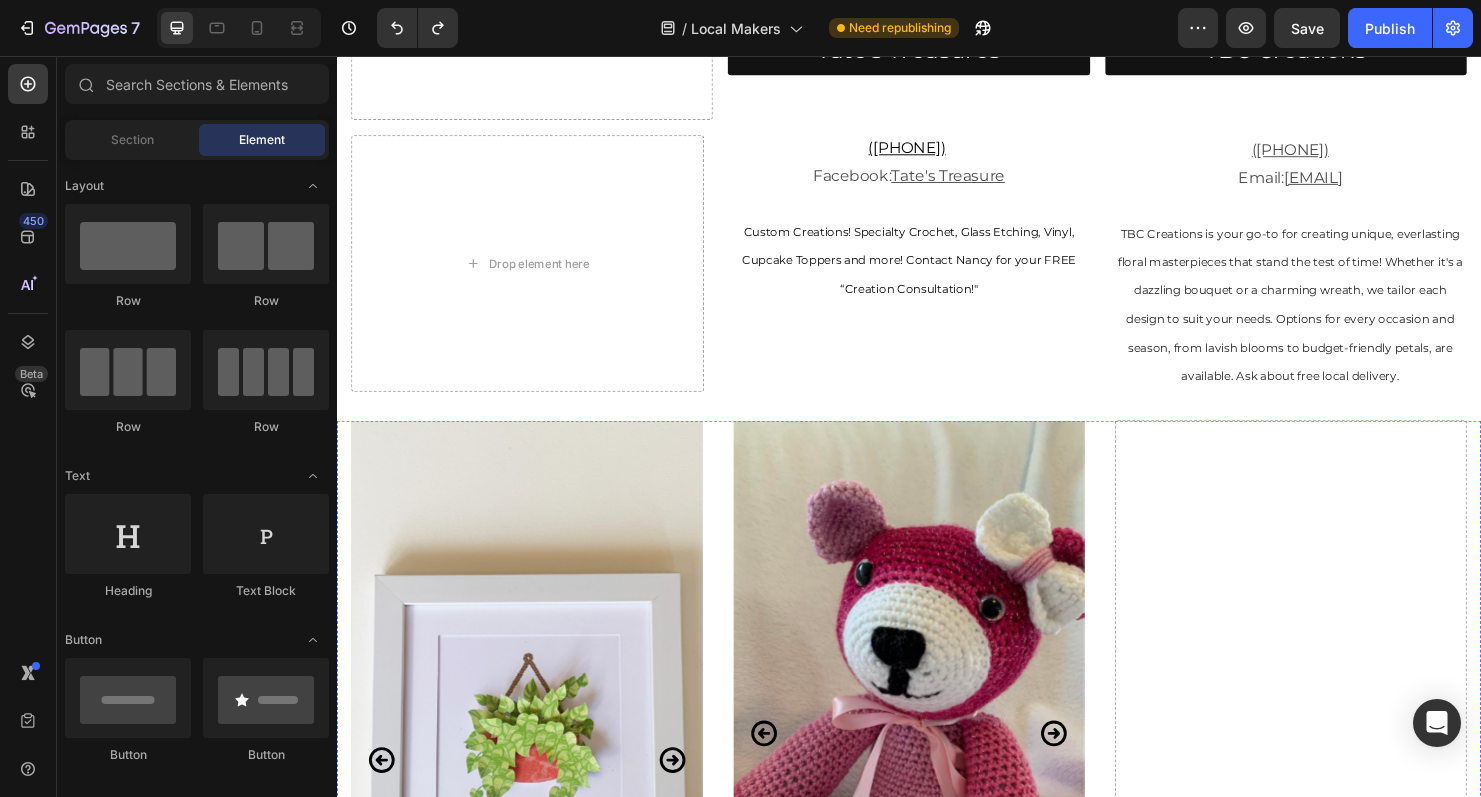 scroll, scrollTop: 1628, scrollLeft: 0, axis: vertical 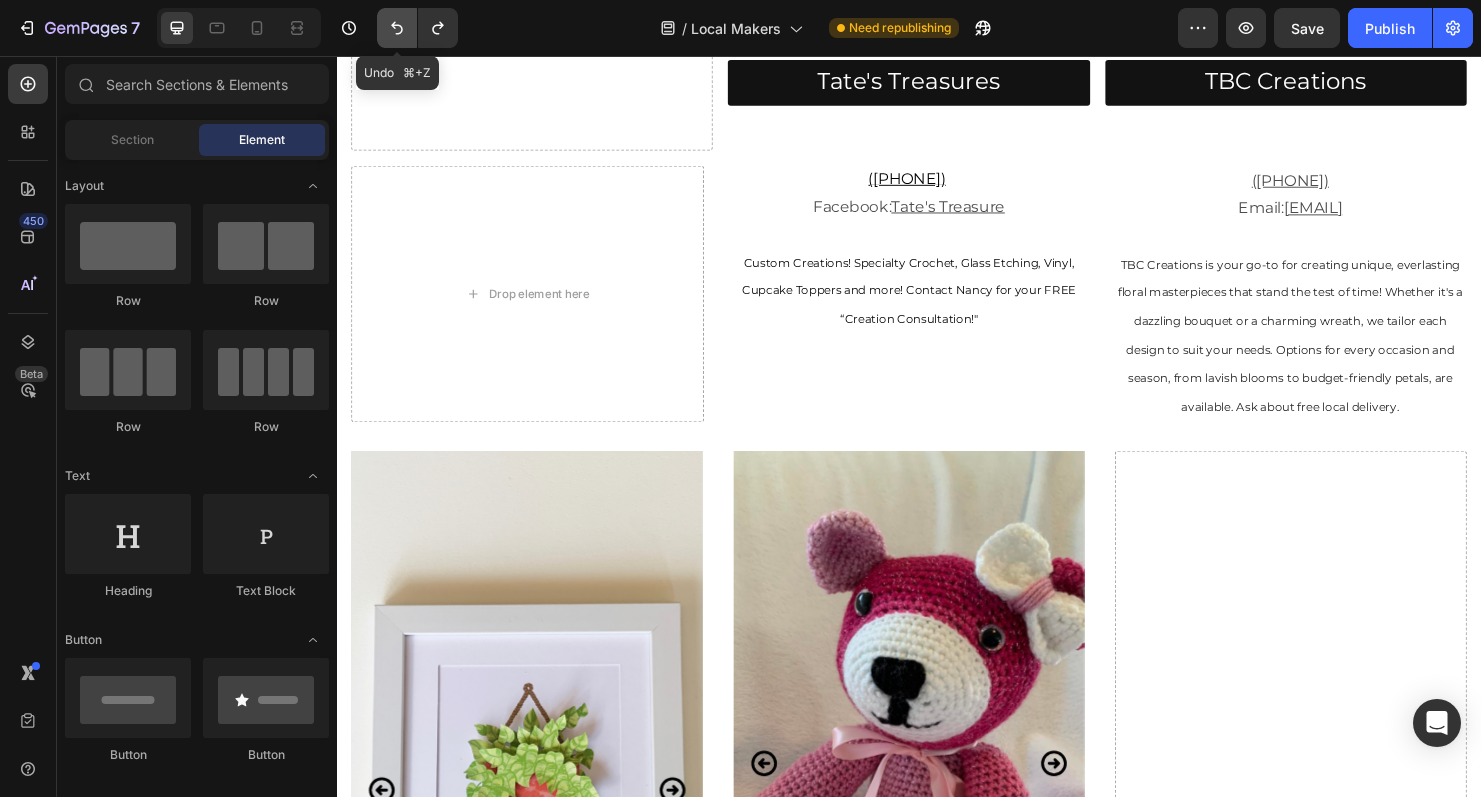click 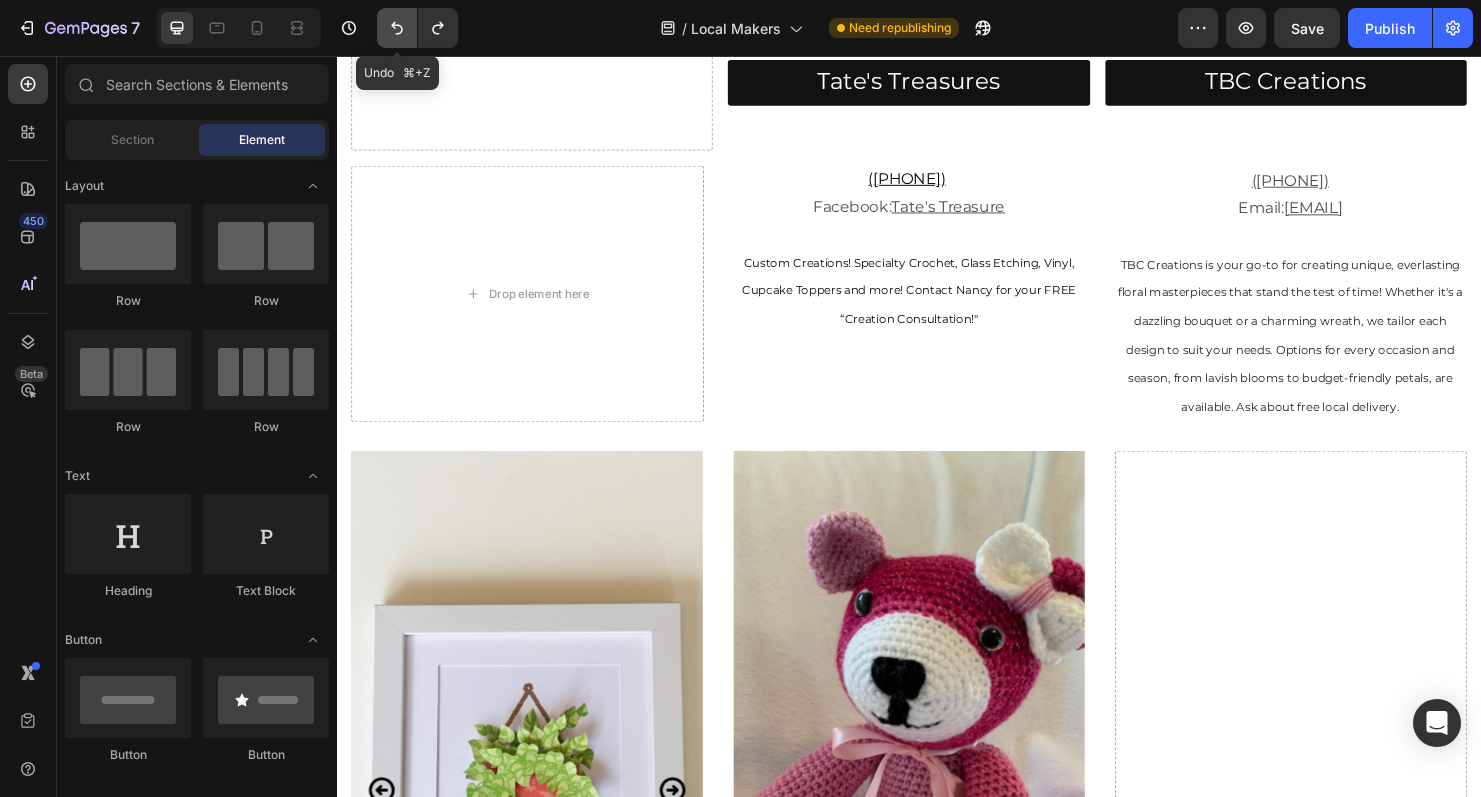 click 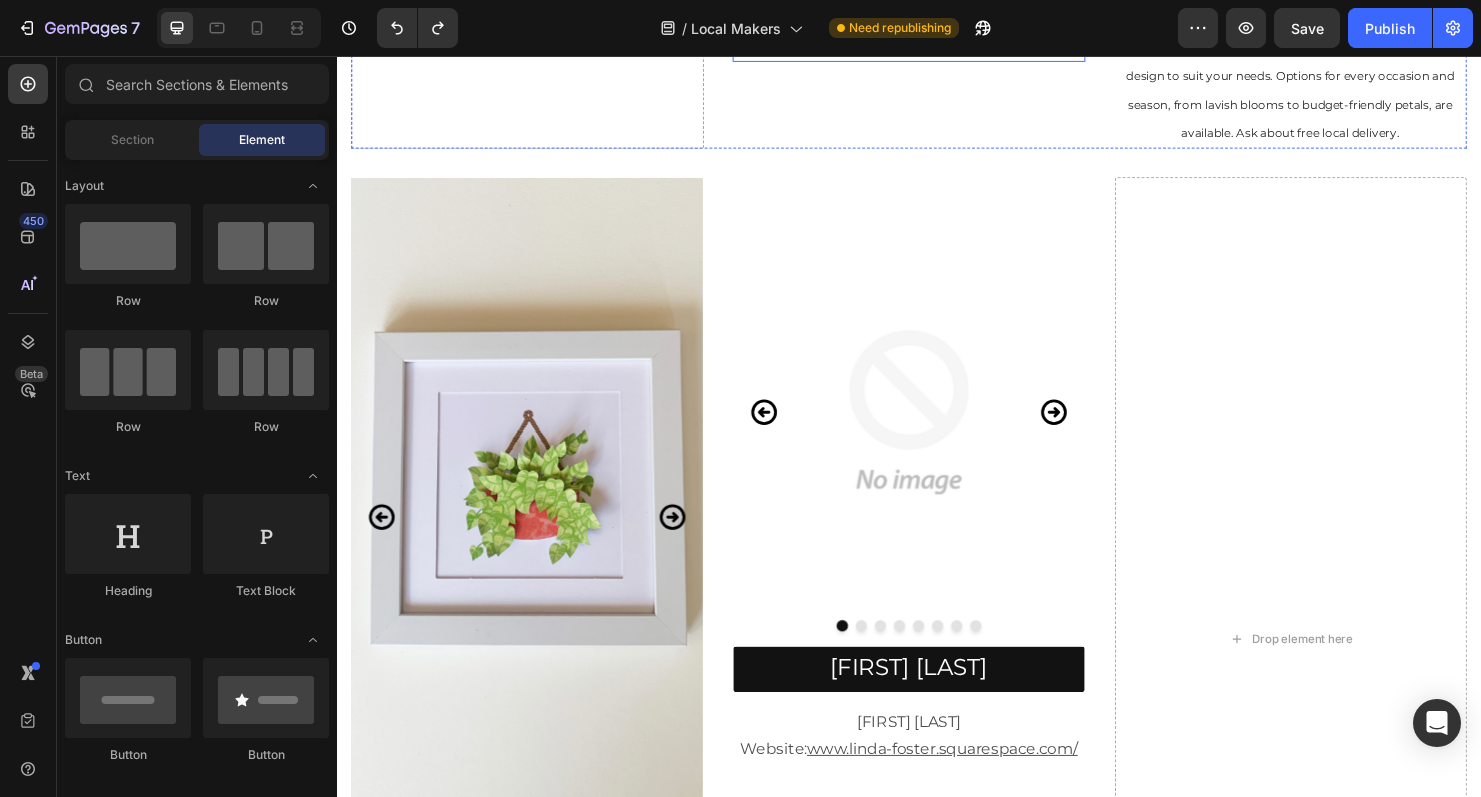 scroll, scrollTop: 1958, scrollLeft: 0, axis: vertical 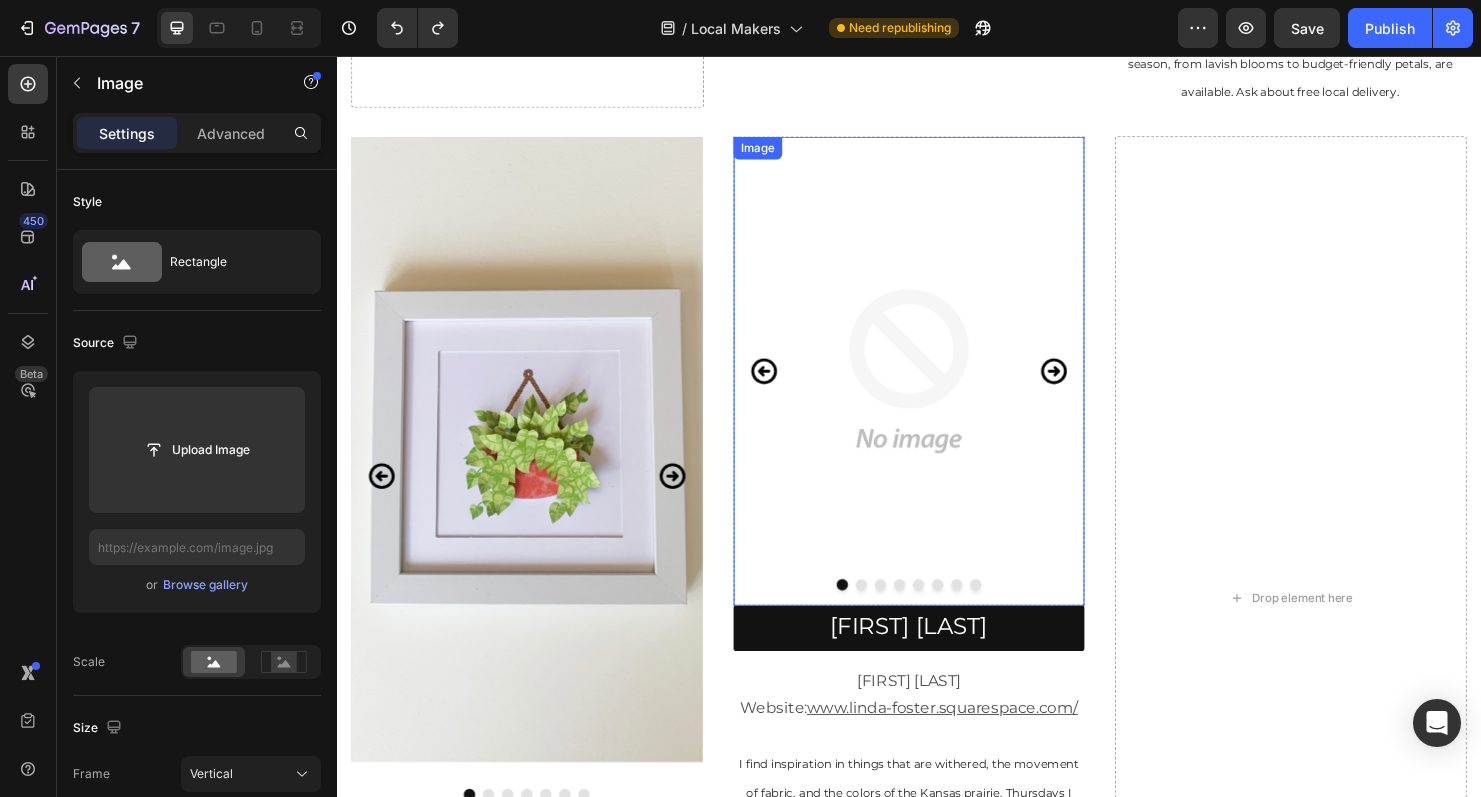 click at bounding box center (937, 386) 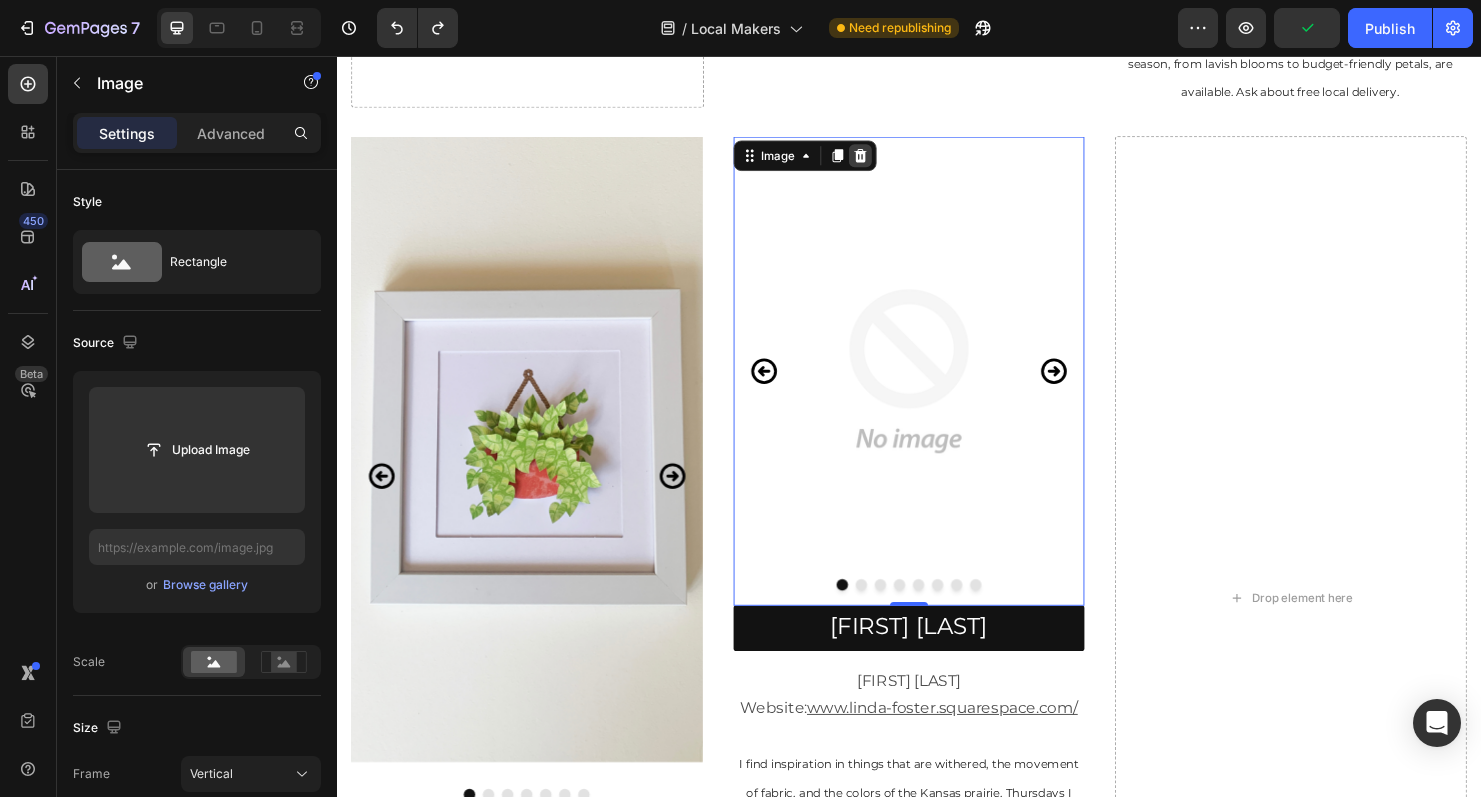 click 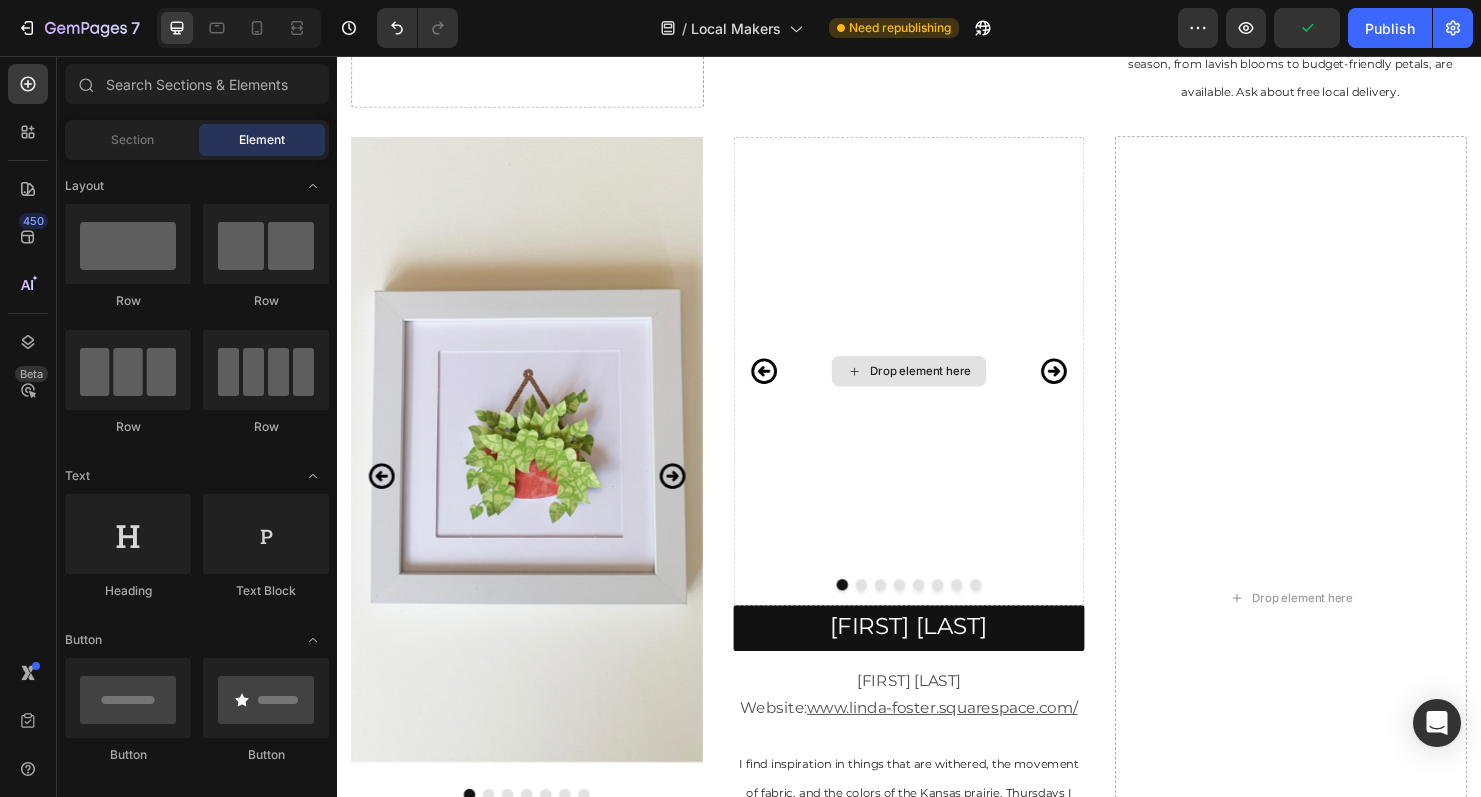 click on "Drop element here" at bounding box center [937, 386] 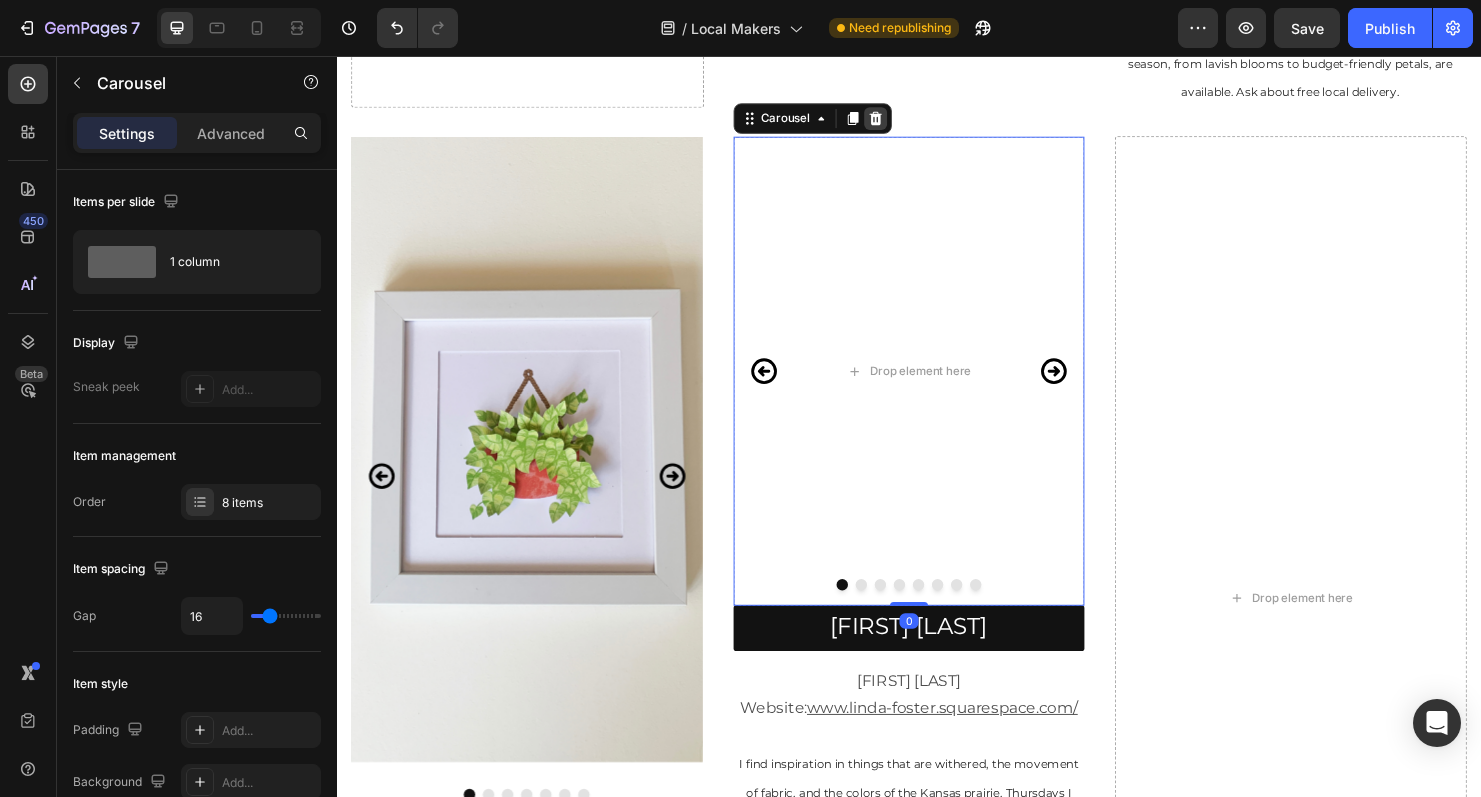 click 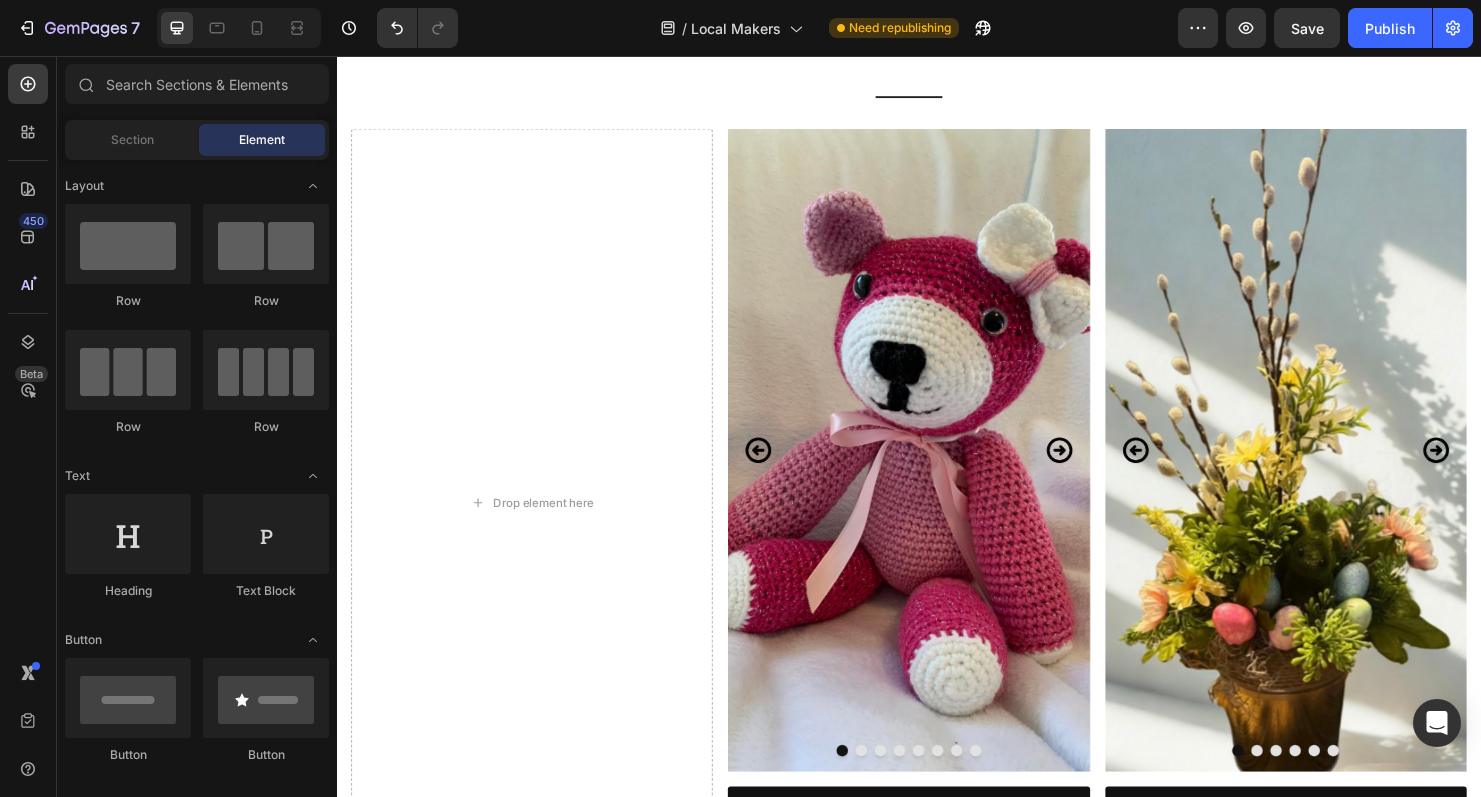 scroll, scrollTop: 851, scrollLeft: 0, axis: vertical 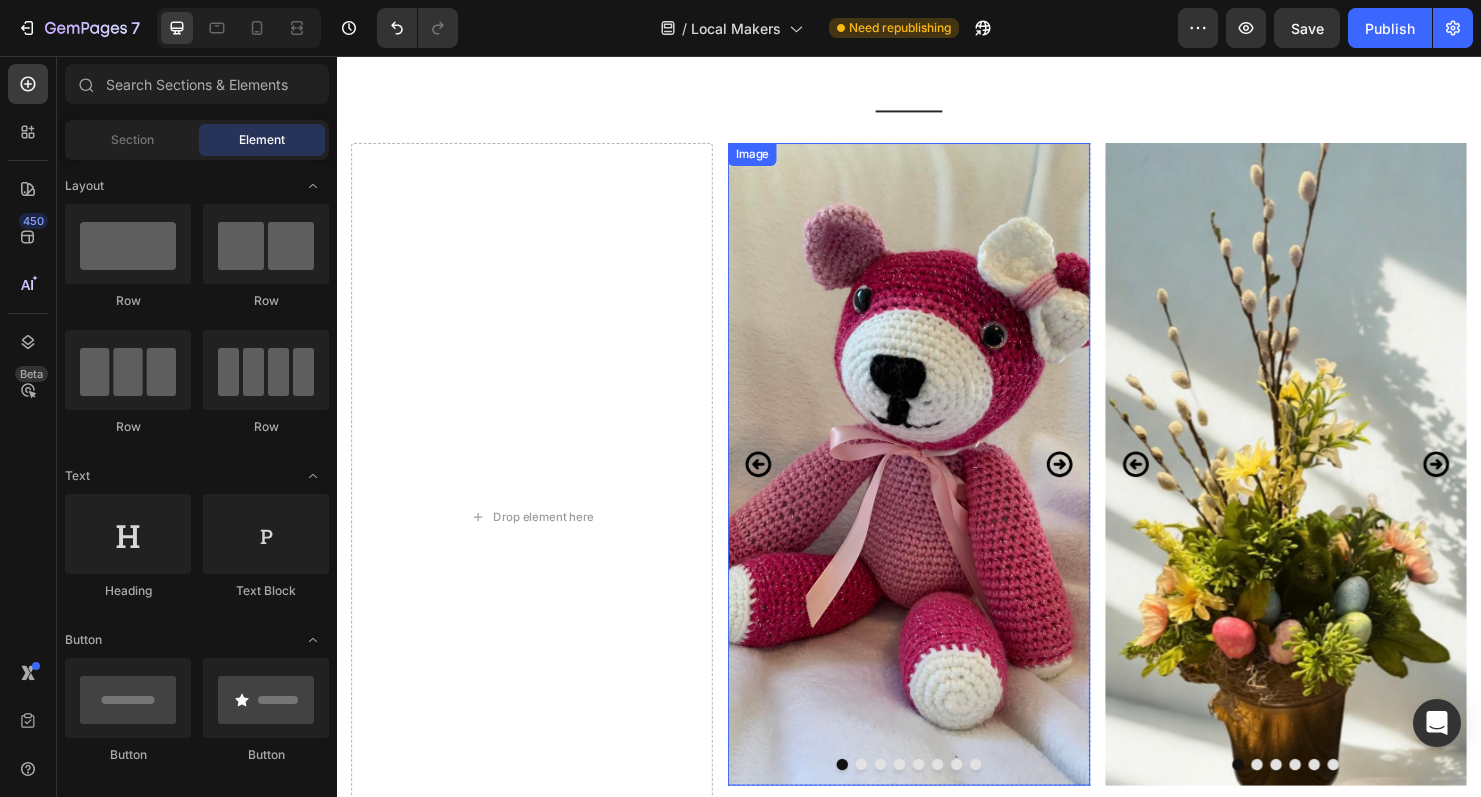 click at bounding box center (936, 484) 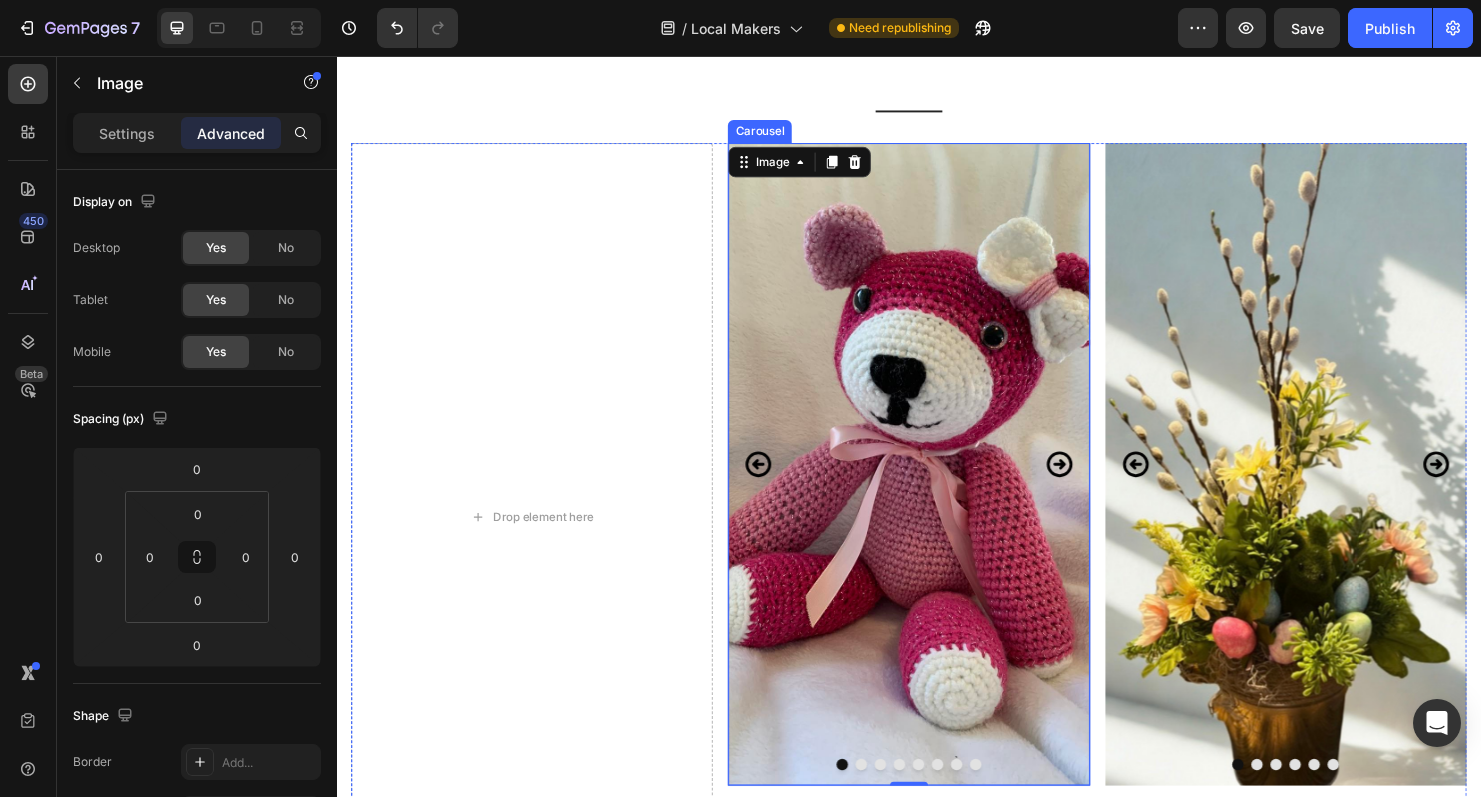 click at bounding box center (887, 799) 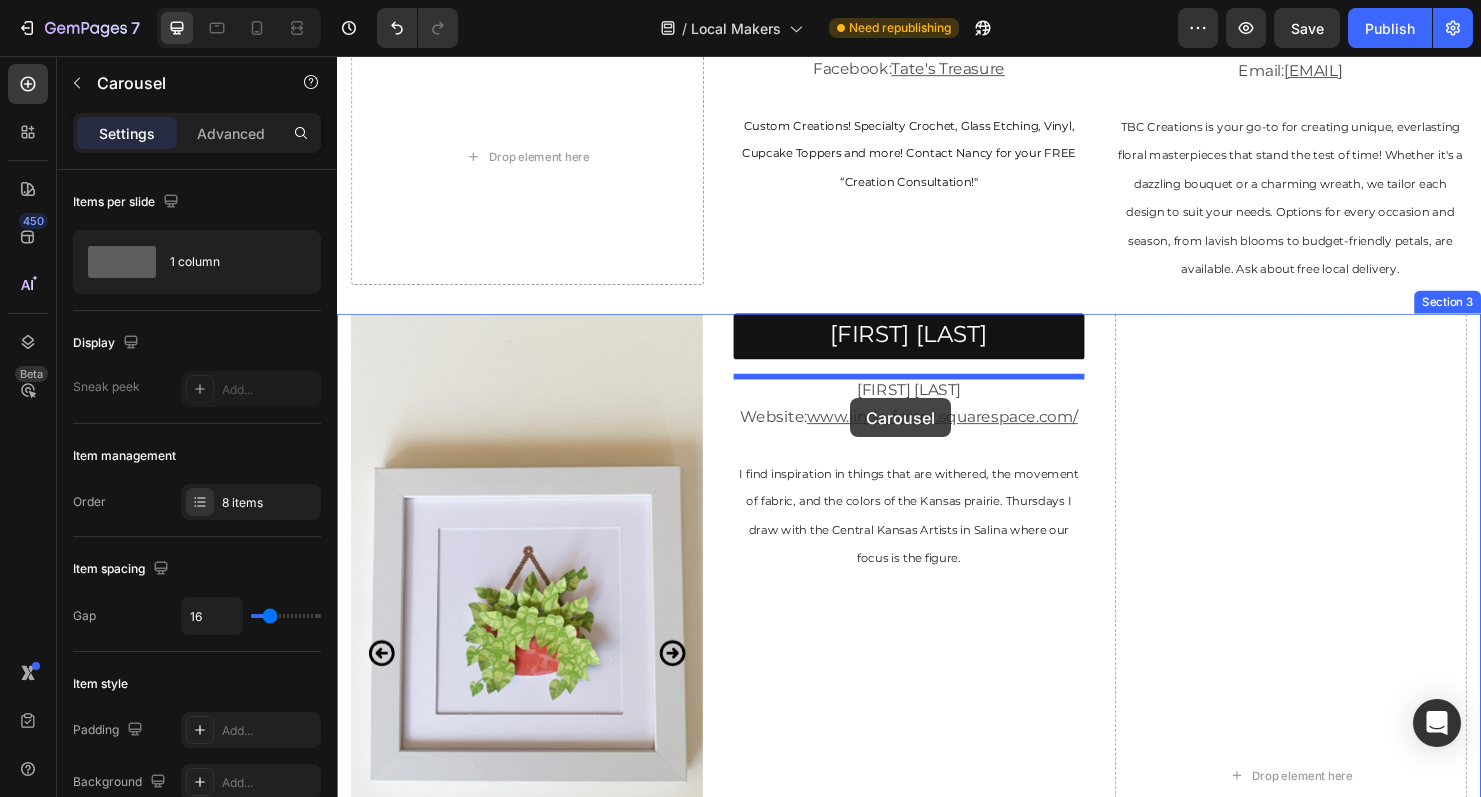 scroll, scrollTop: 1784, scrollLeft: 0, axis: vertical 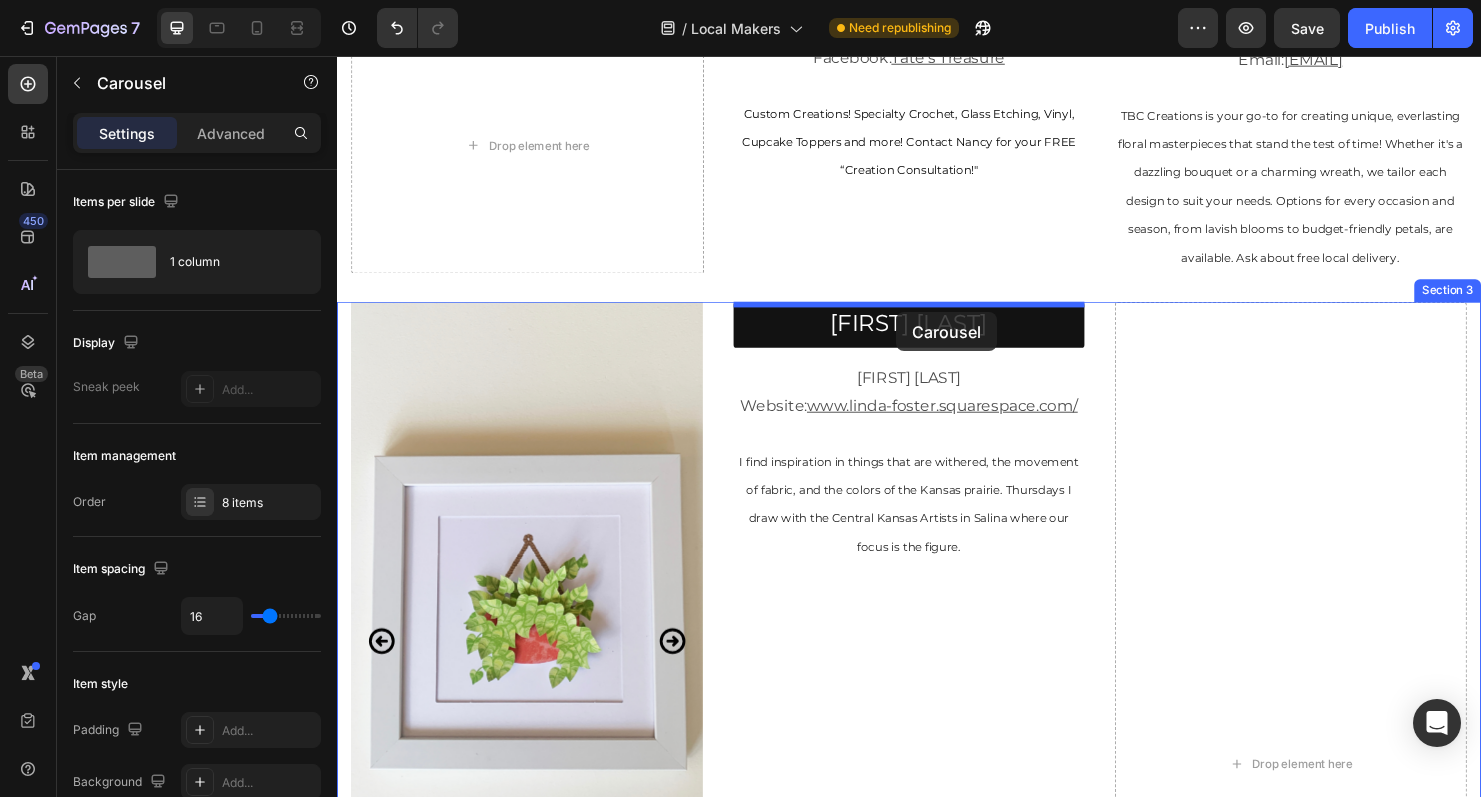 drag, startPoint x: 767, startPoint y: 132, endPoint x: 923, endPoint y: 325, distance: 248.16325 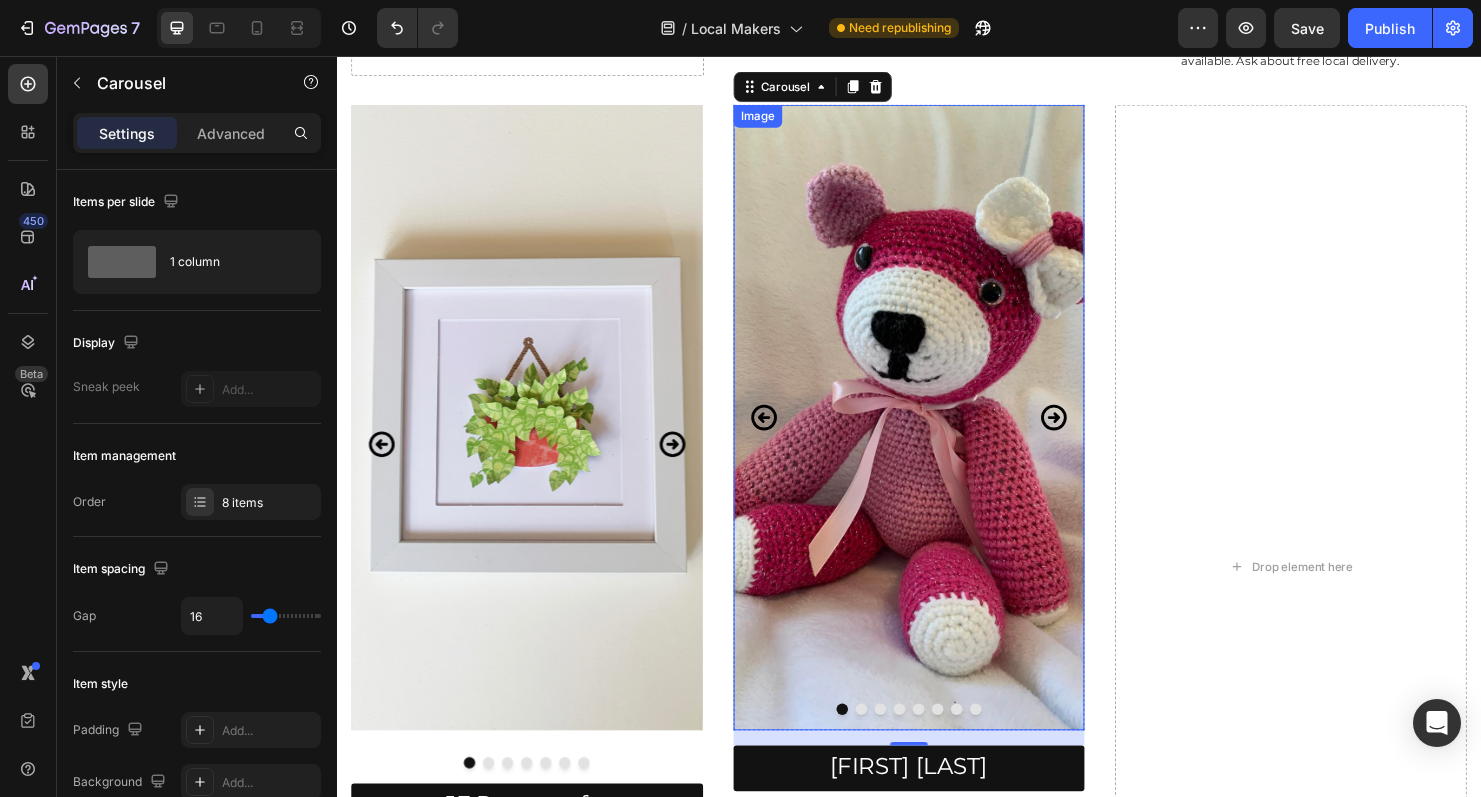 scroll, scrollTop: 1879, scrollLeft: 0, axis: vertical 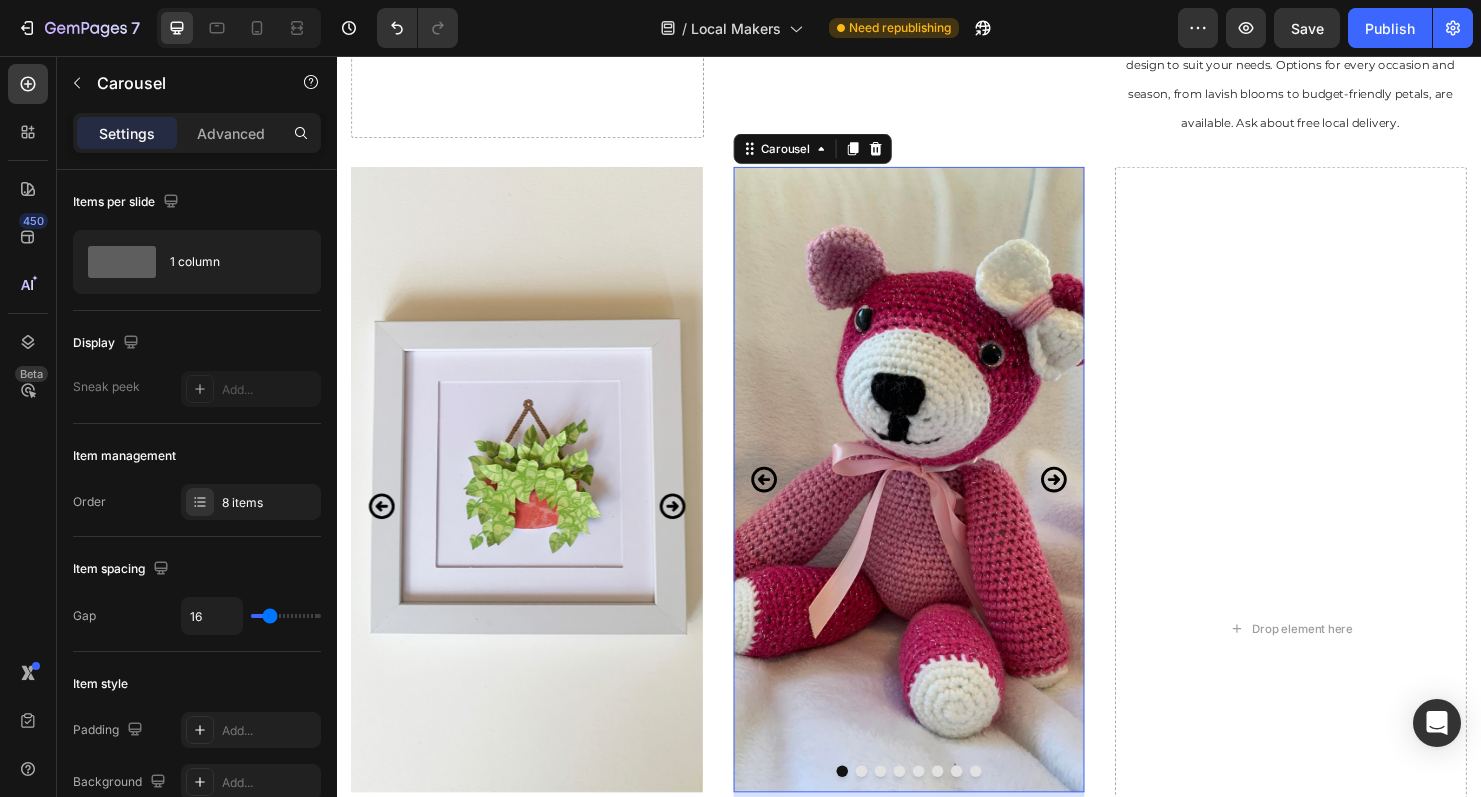 click 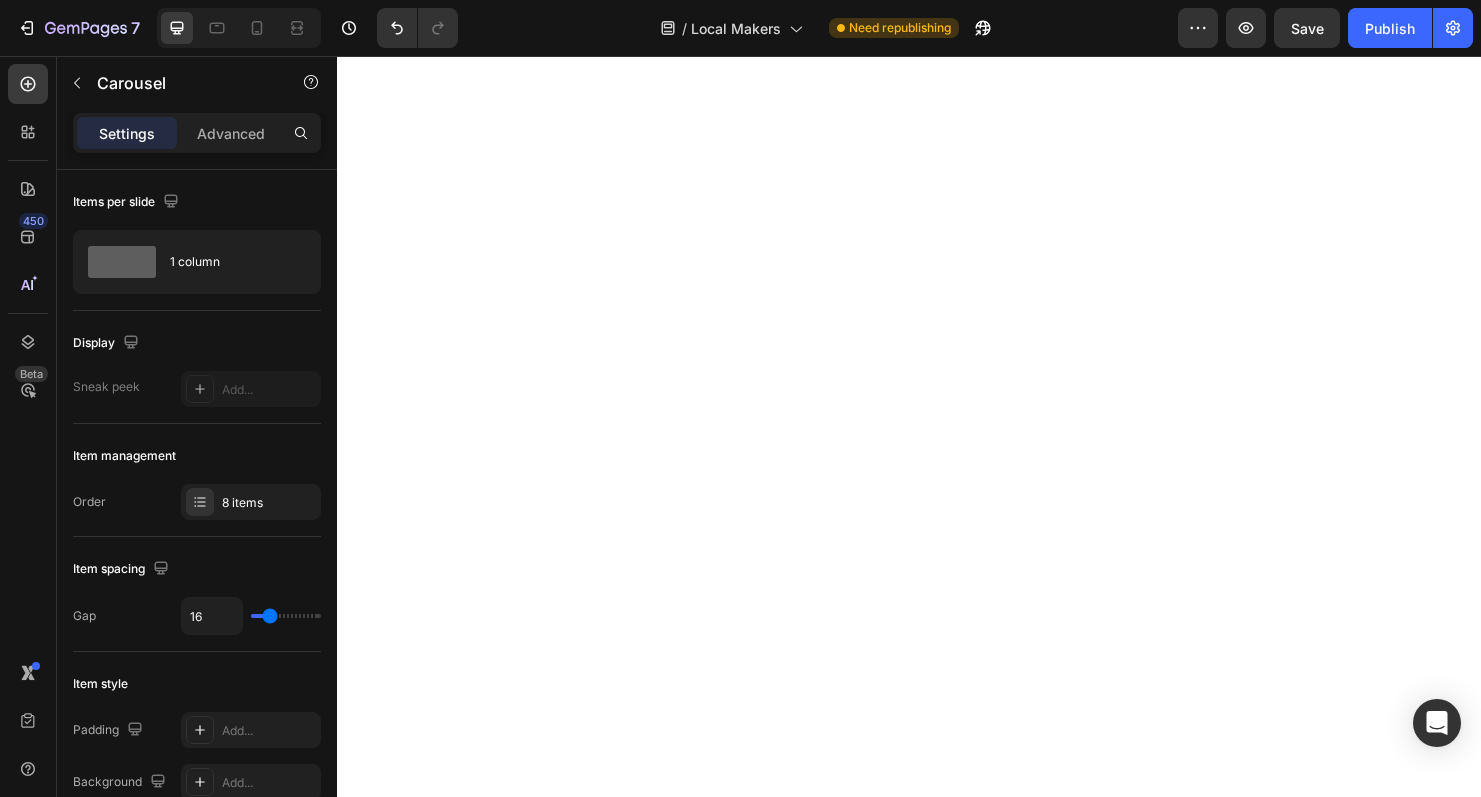 scroll, scrollTop: 0, scrollLeft: 0, axis: both 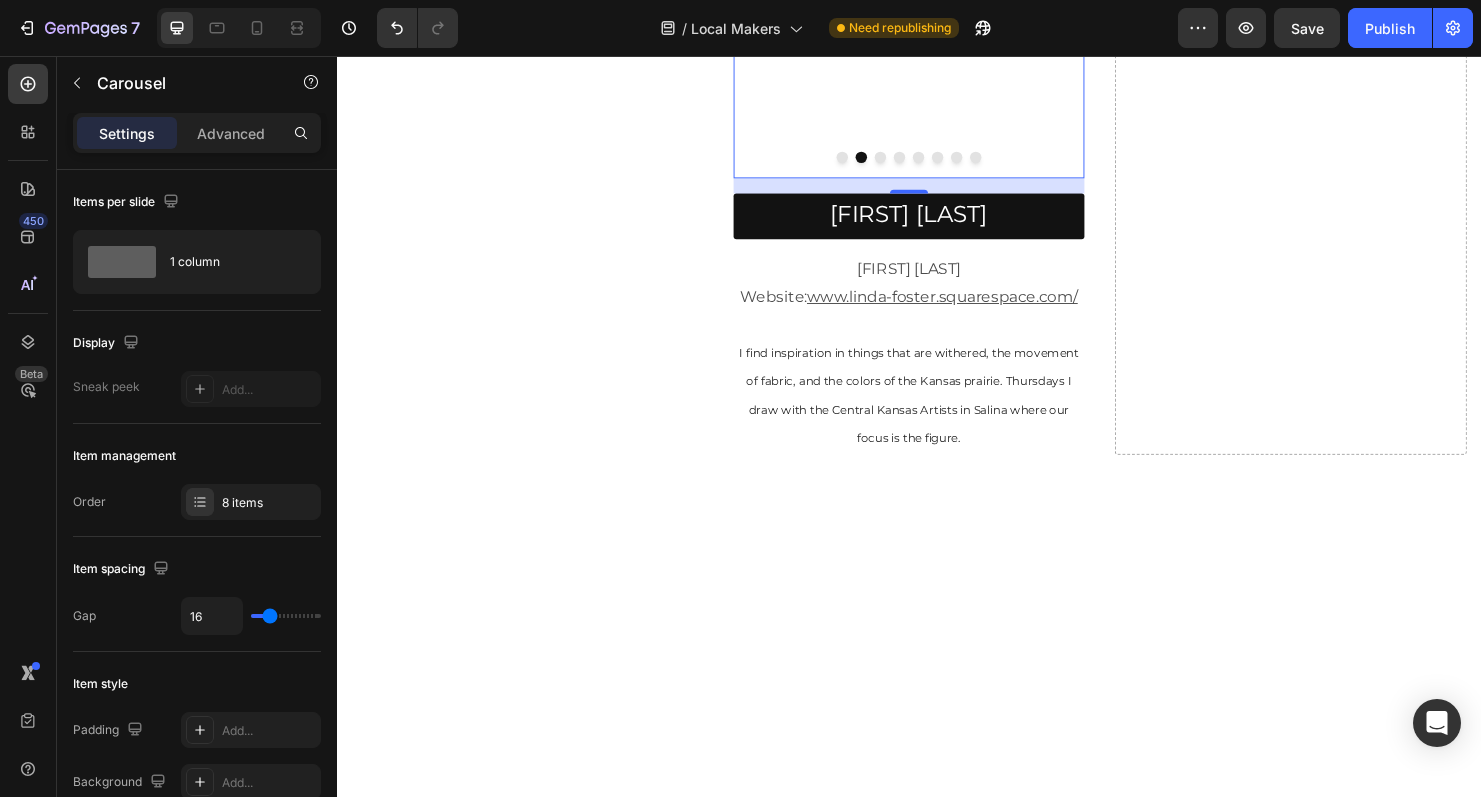 click 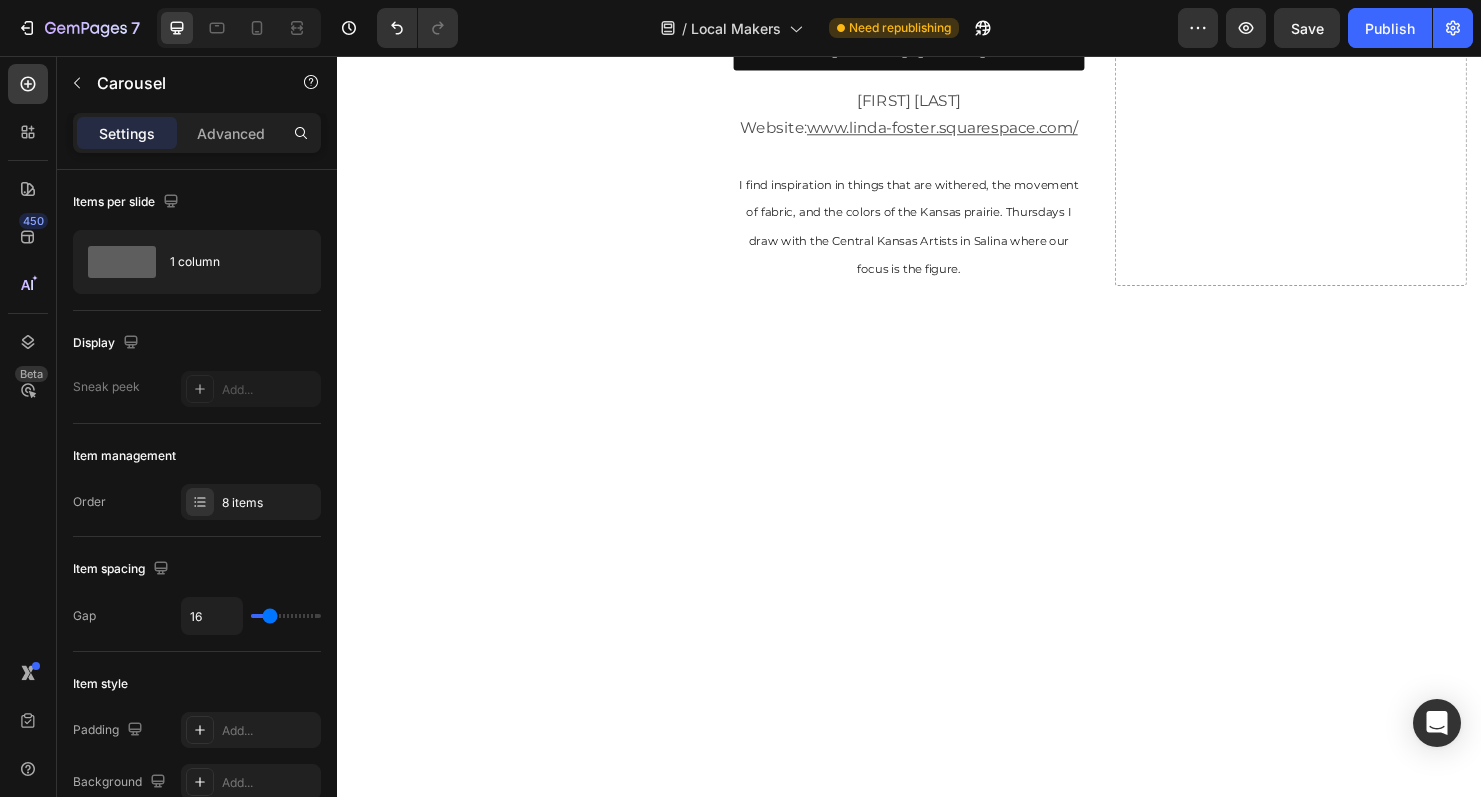 scroll, scrollTop: 2212, scrollLeft: 0, axis: vertical 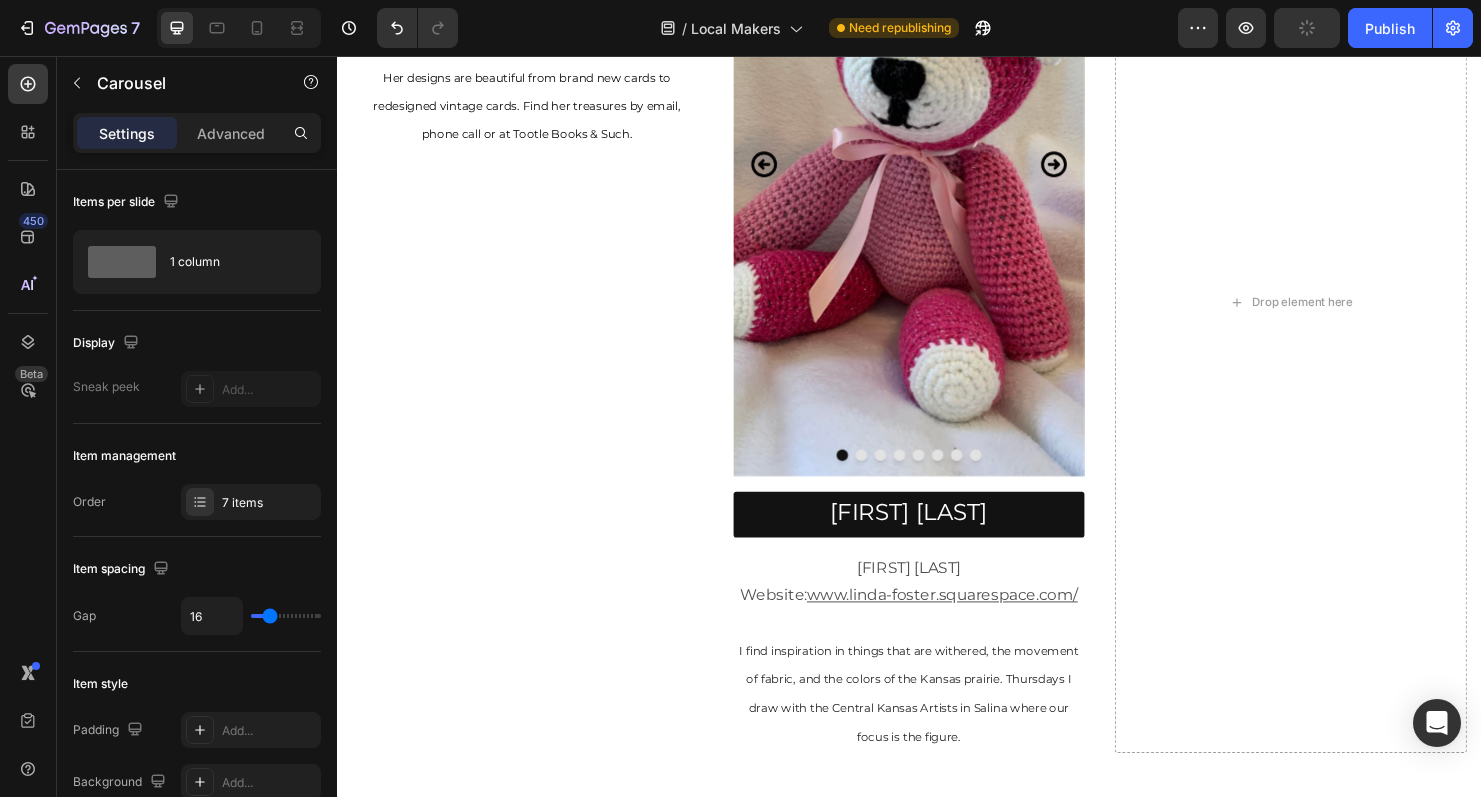 click at bounding box center (536, -124) 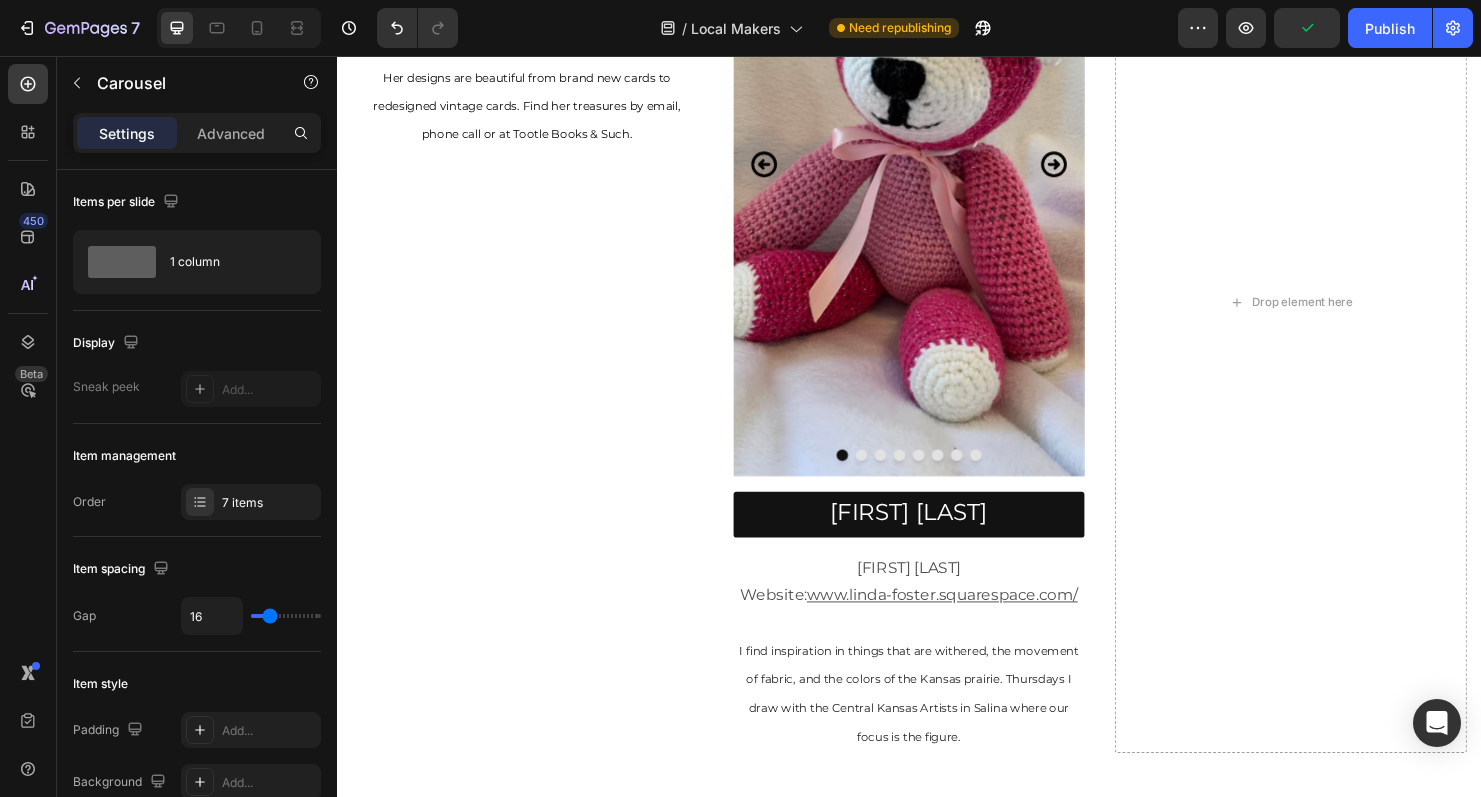 click at bounding box center [476, -124] 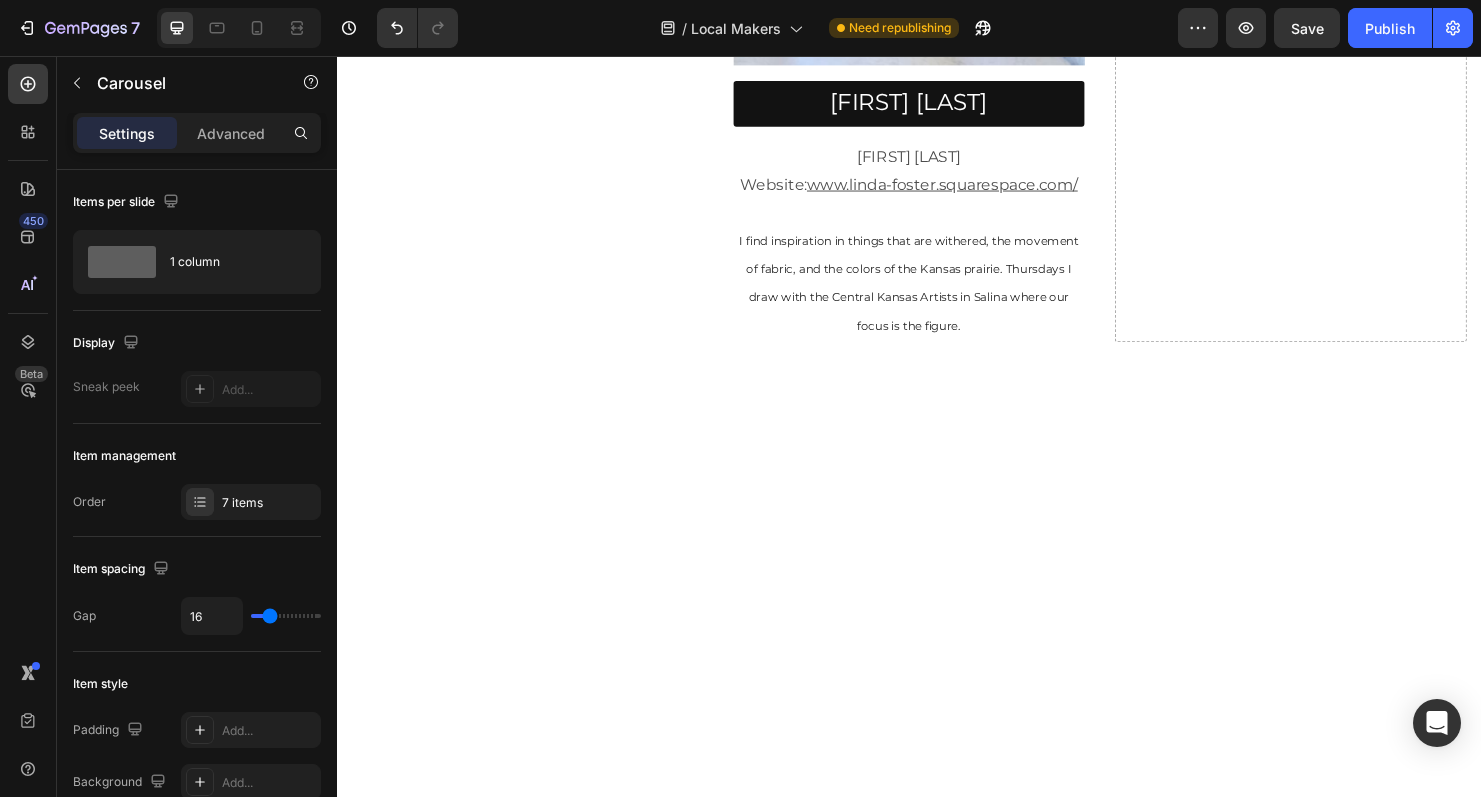 scroll, scrollTop: 1892, scrollLeft: 0, axis: vertical 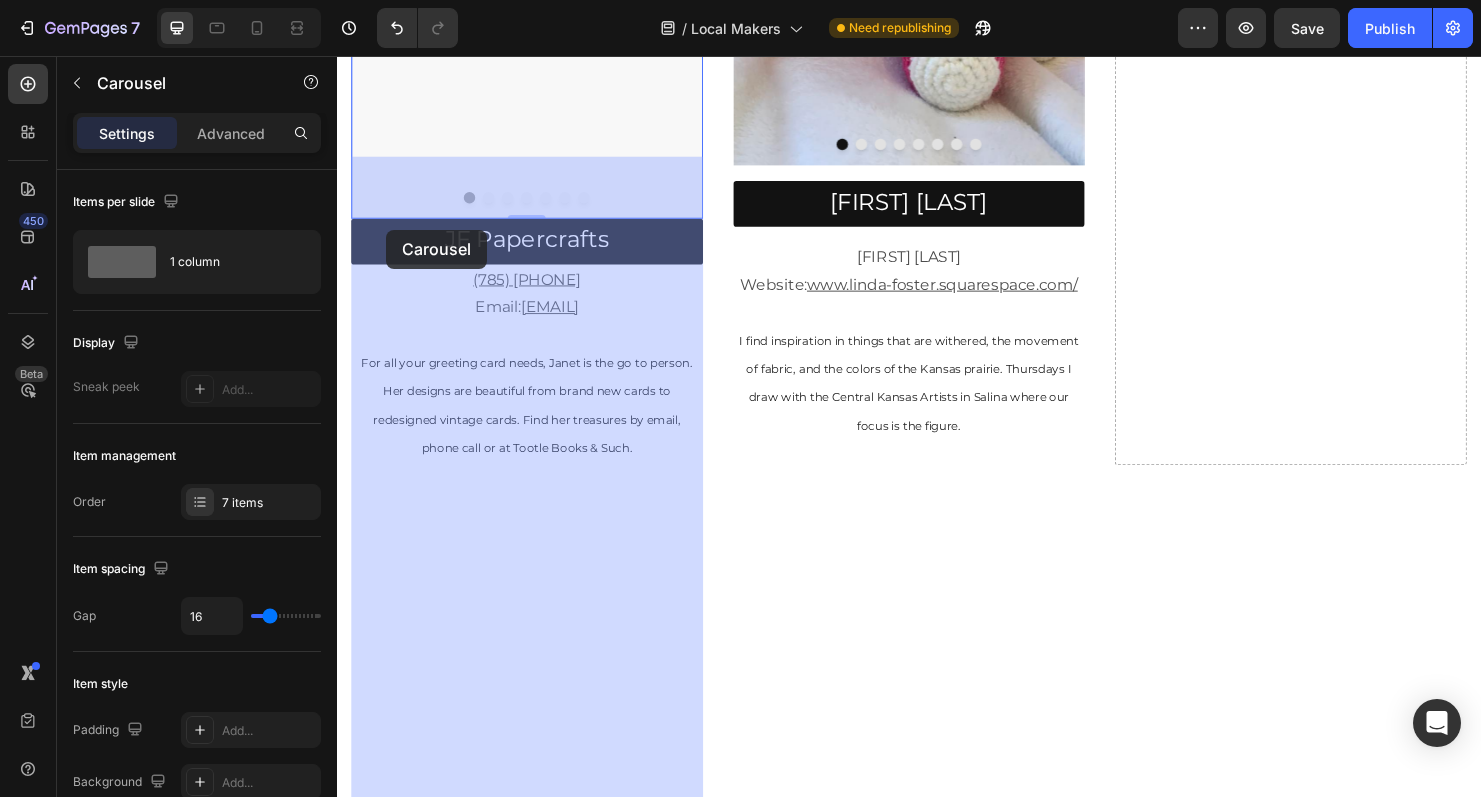 drag, startPoint x: 367, startPoint y: 183, endPoint x: 388, endPoint y: 238, distance: 58.872746 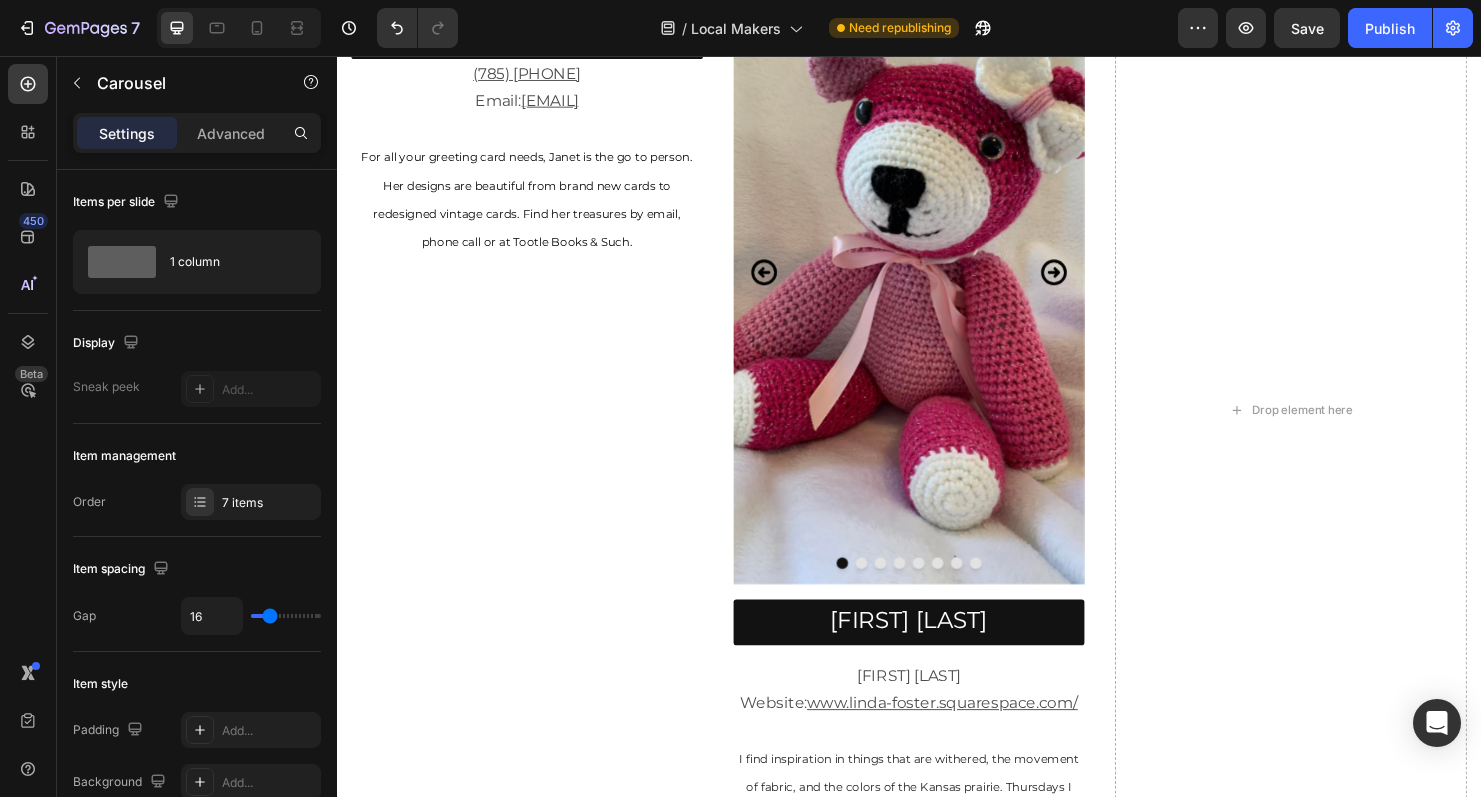 scroll, scrollTop: 2106, scrollLeft: 0, axis: vertical 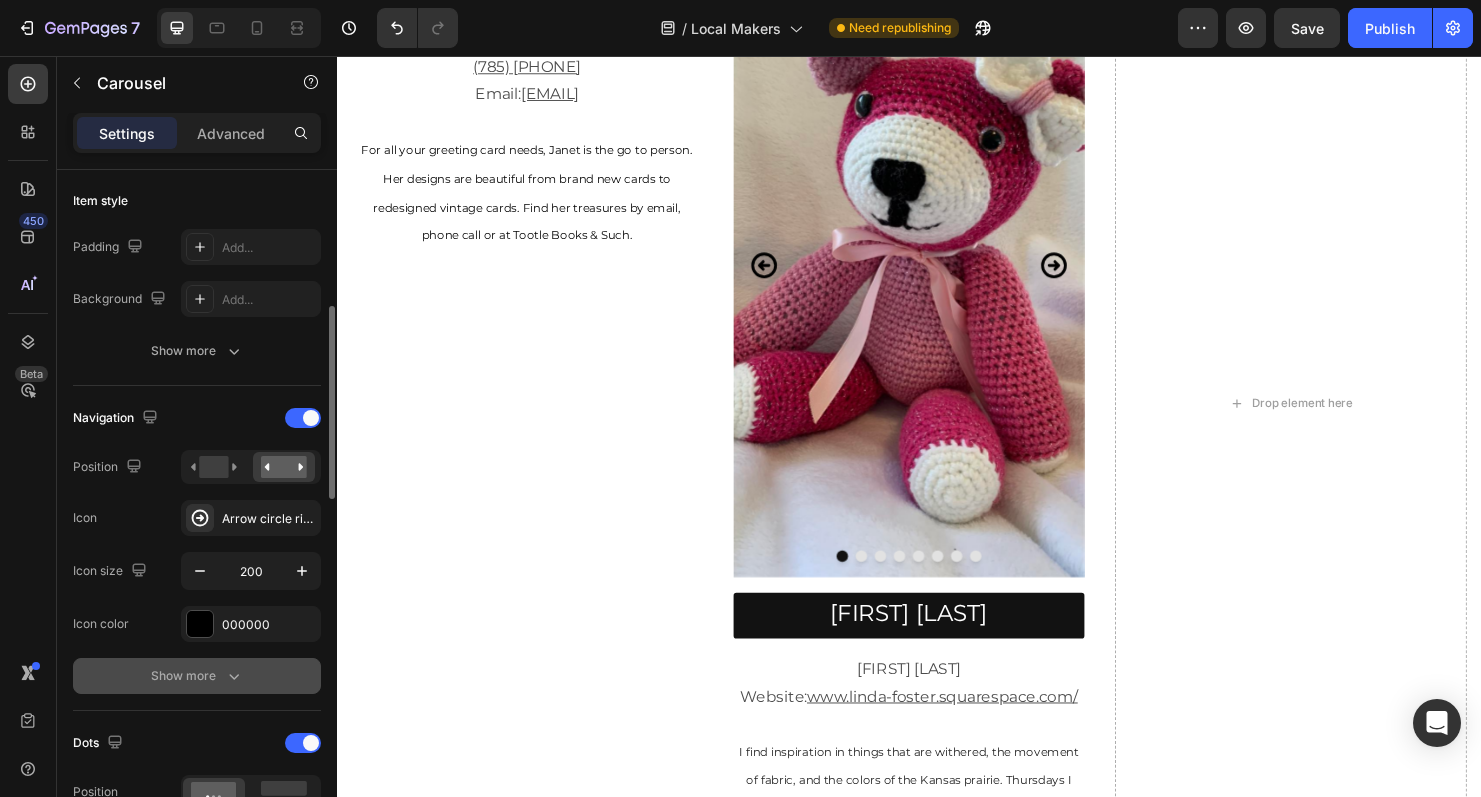 click on "Show more" at bounding box center [197, 676] 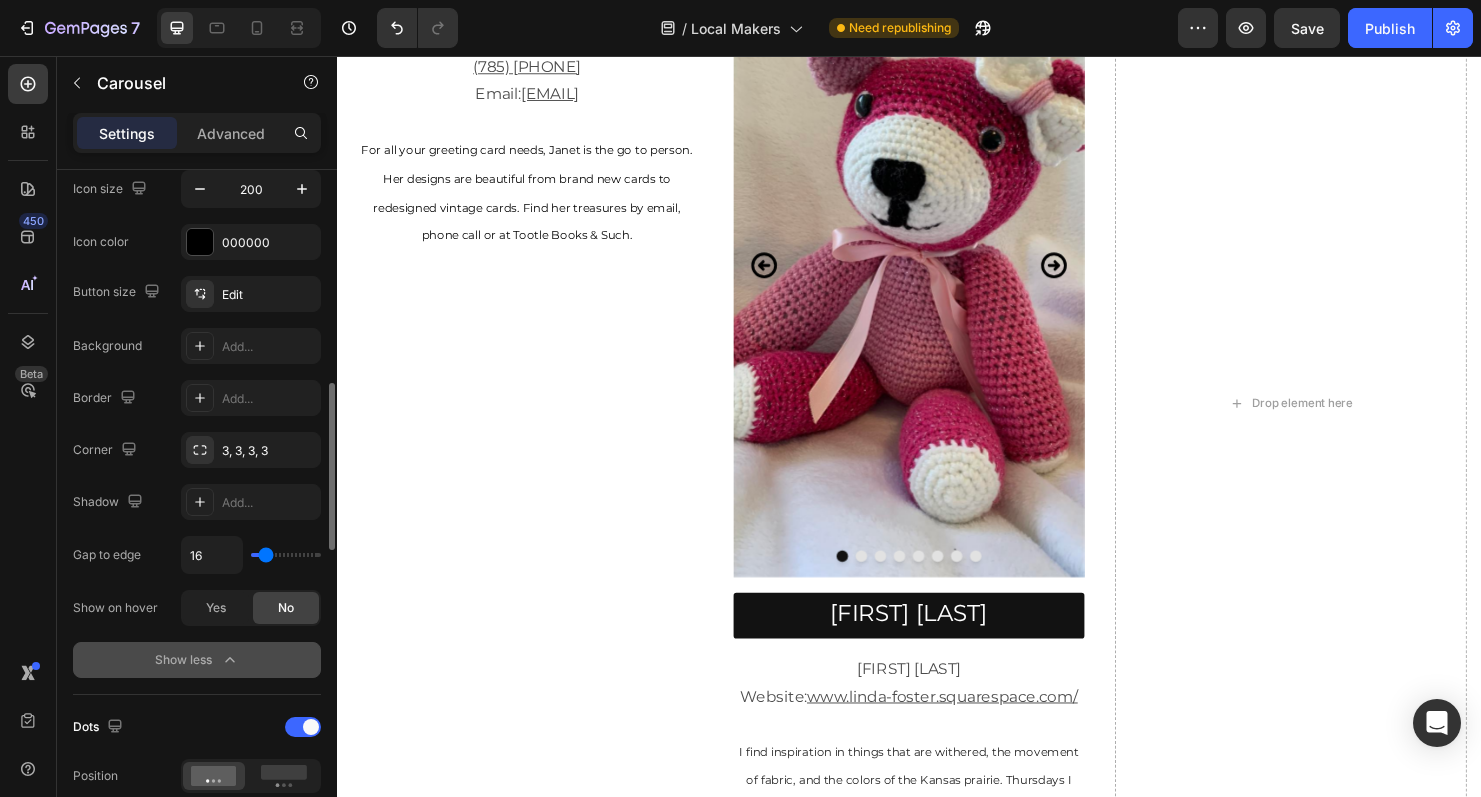 scroll, scrollTop: 866, scrollLeft: 0, axis: vertical 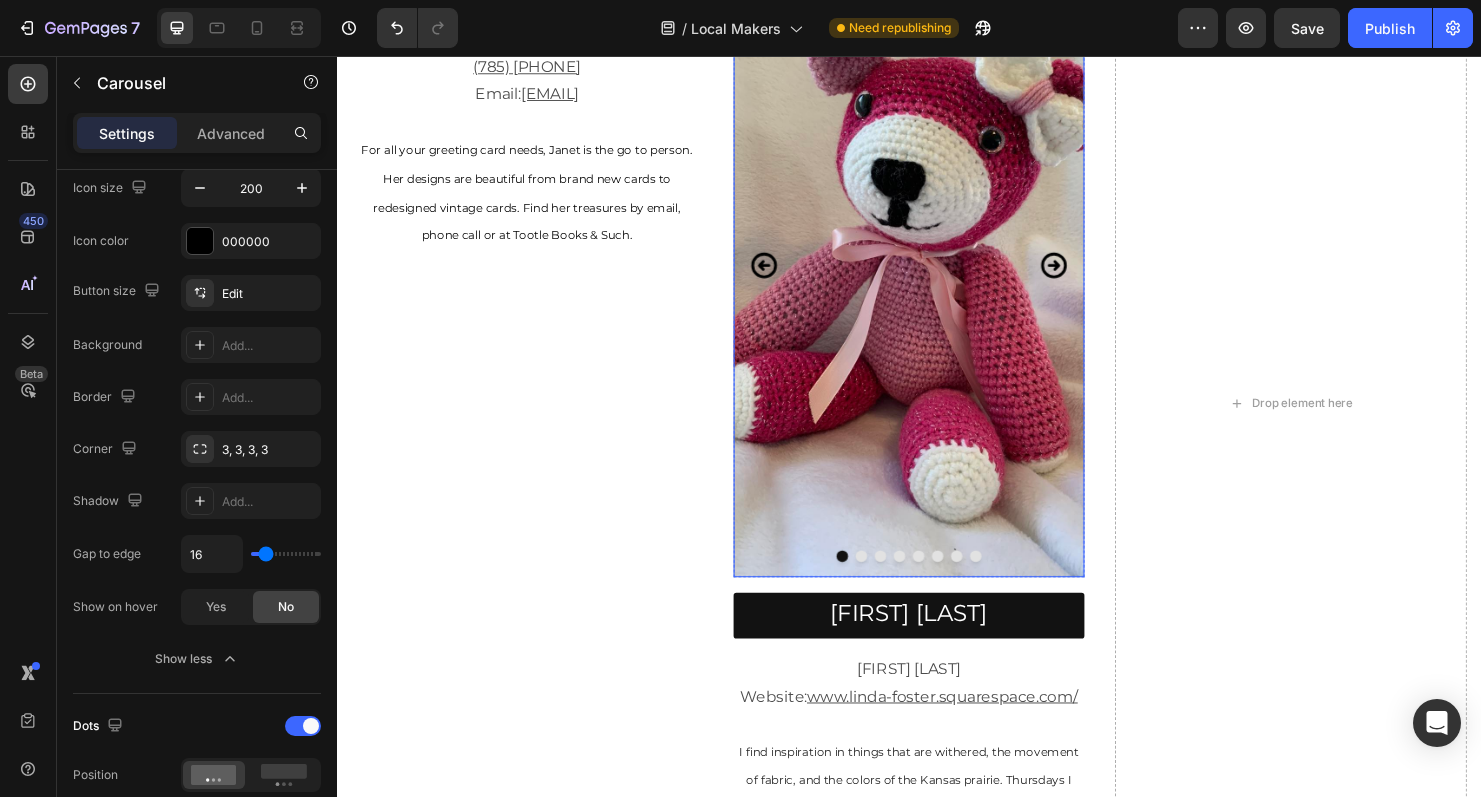 click at bounding box center (937, 275) 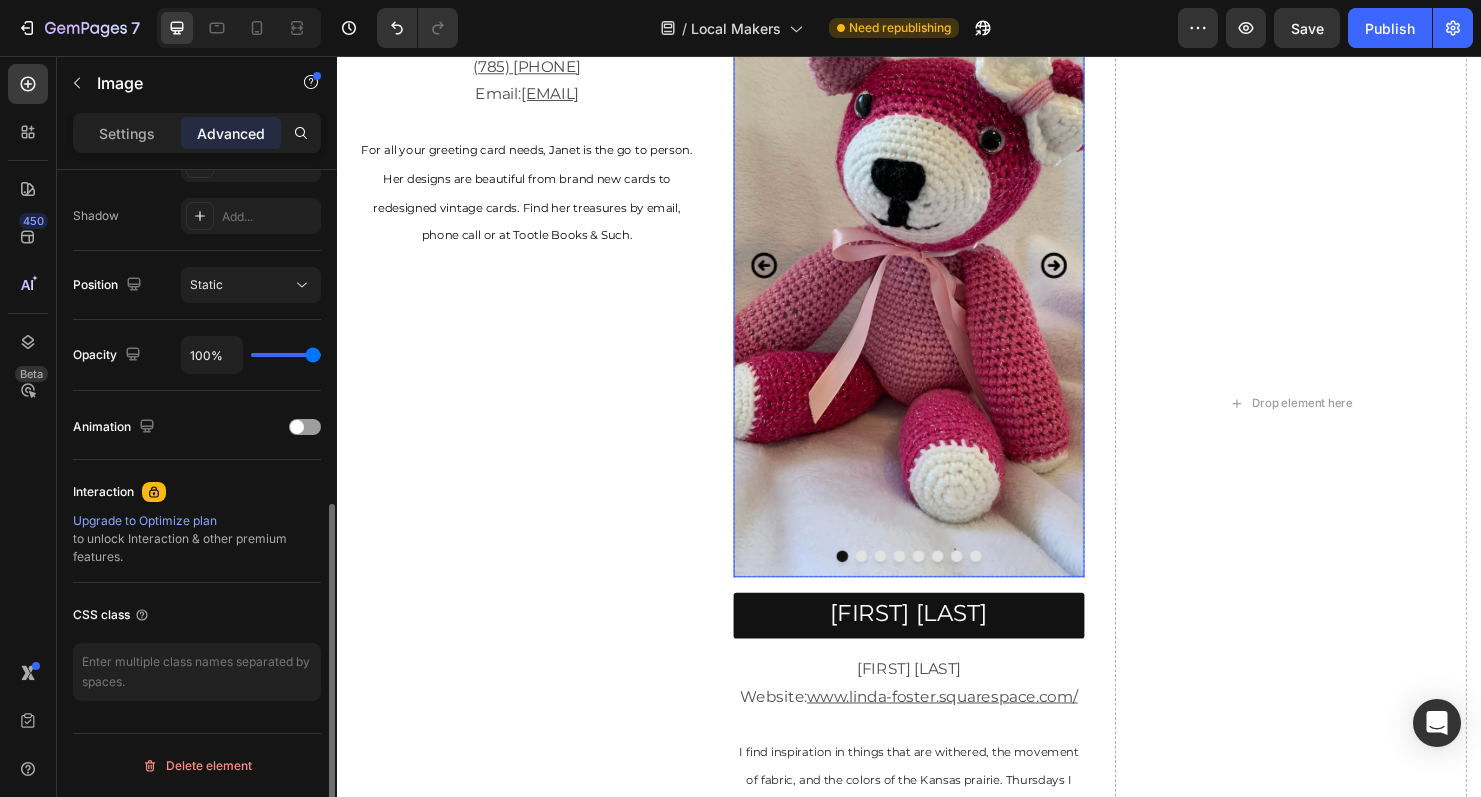 scroll, scrollTop: 0, scrollLeft: 0, axis: both 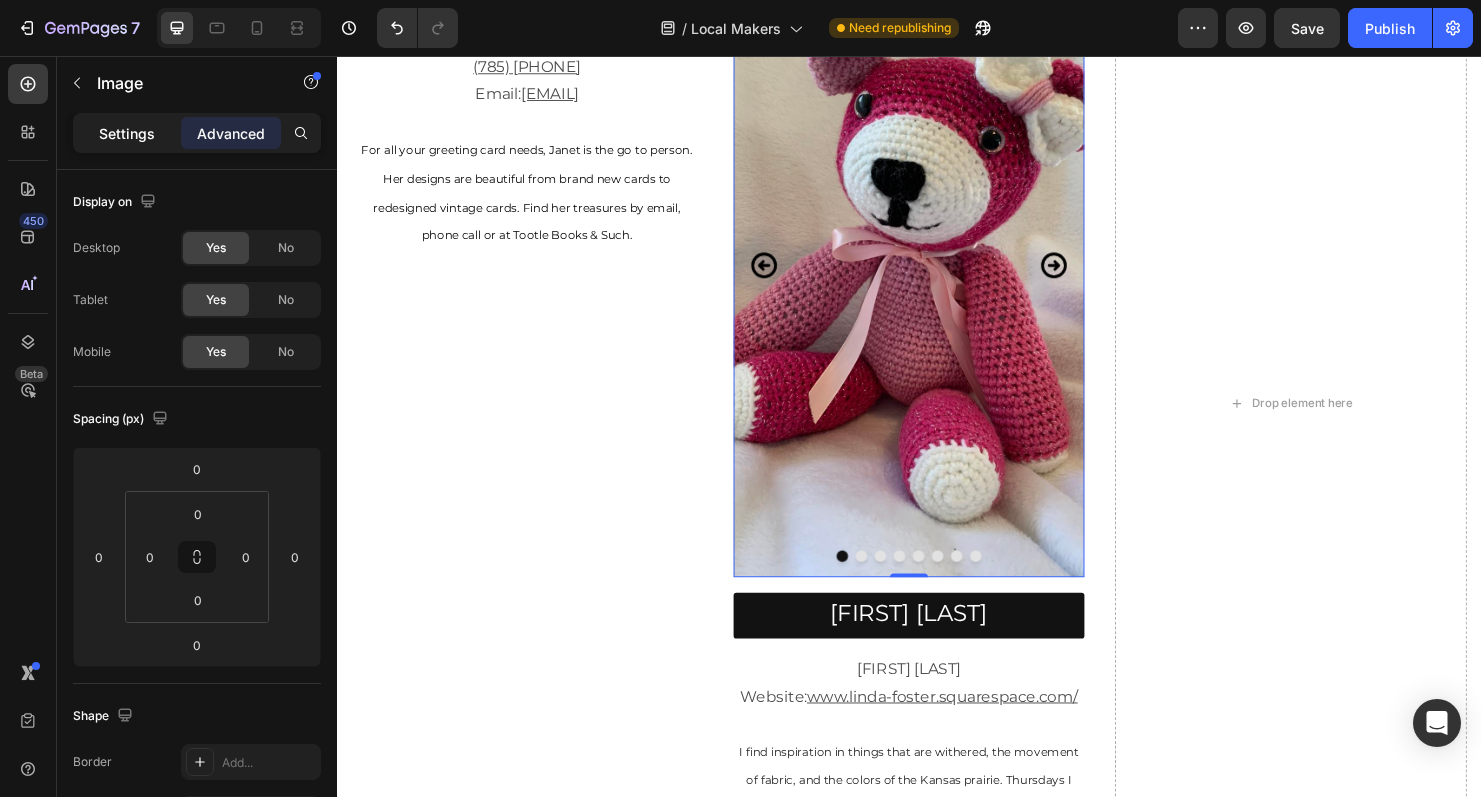 click on "Settings" at bounding box center (127, 133) 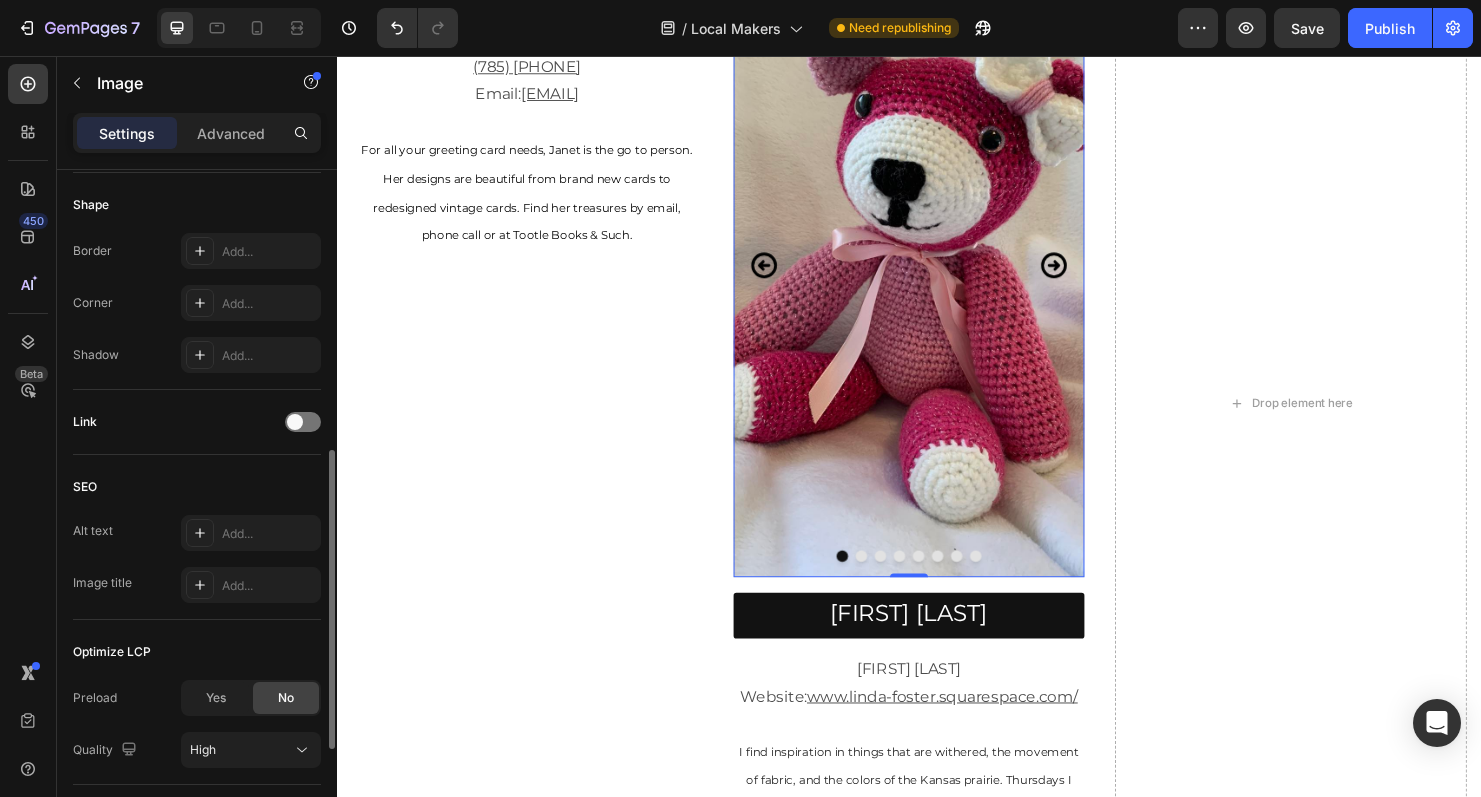 scroll, scrollTop: 876, scrollLeft: 0, axis: vertical 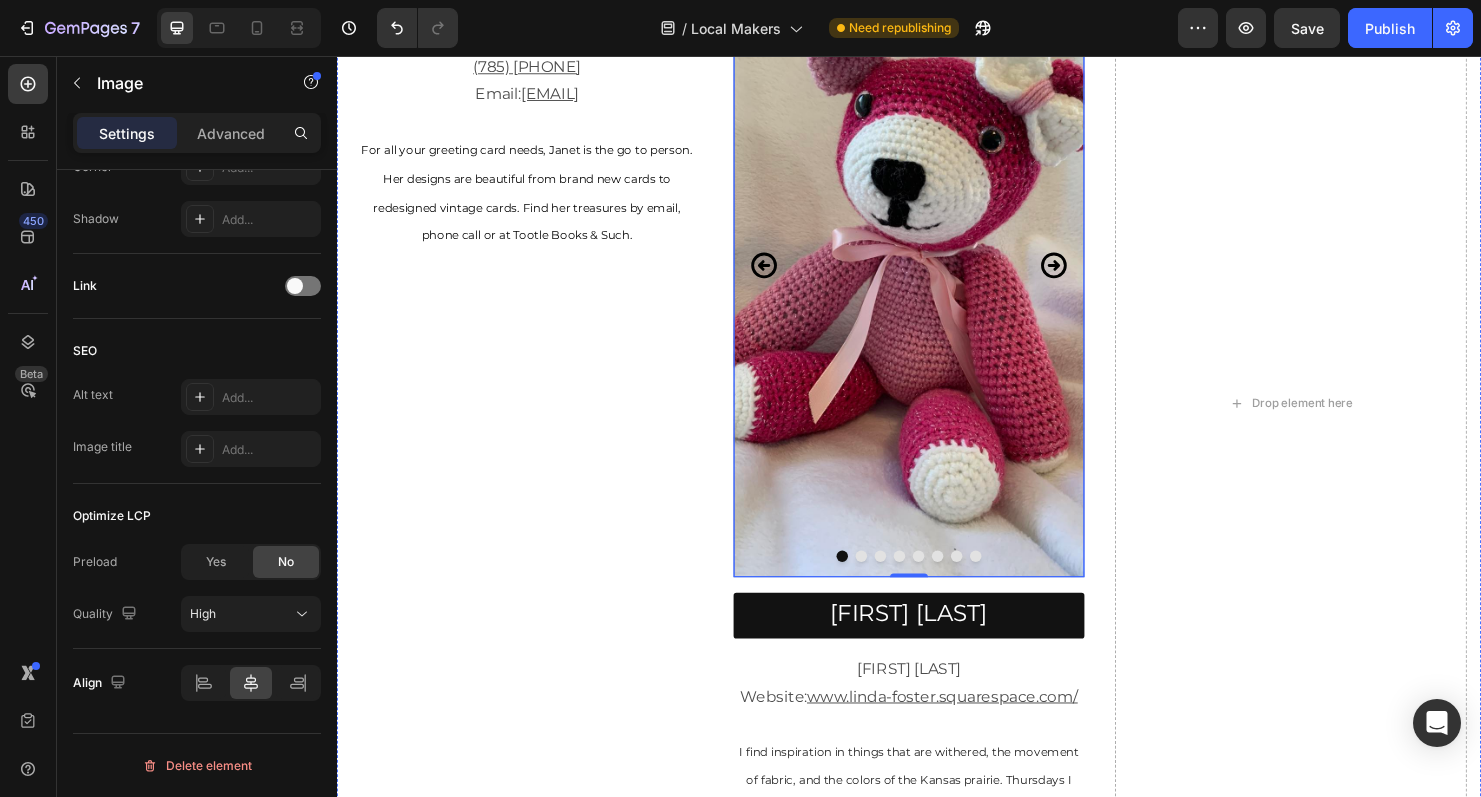 click at bounding box center [887, 581] 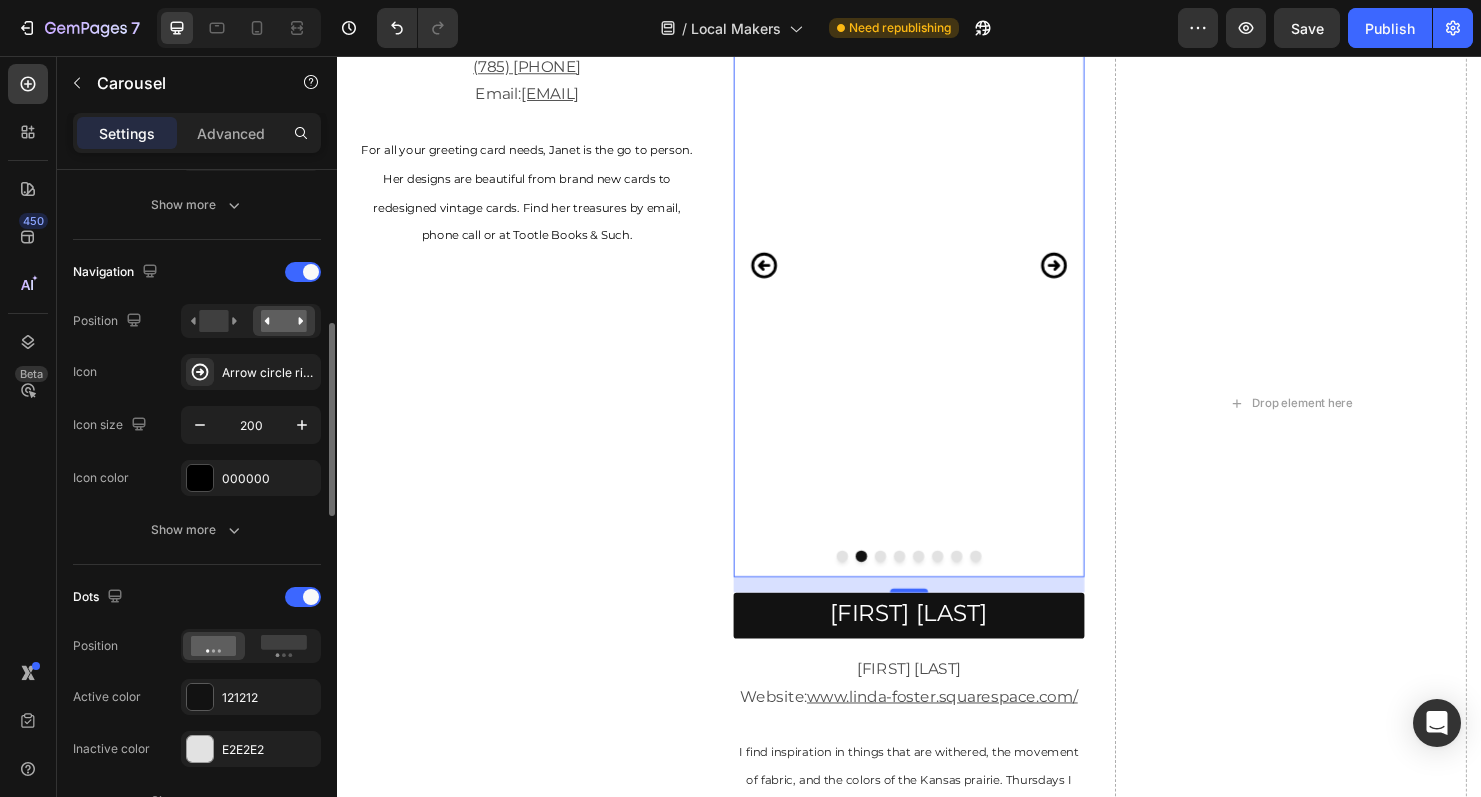 scroll, scrollTop: 647, scrollLeft: 0, axis: vertical 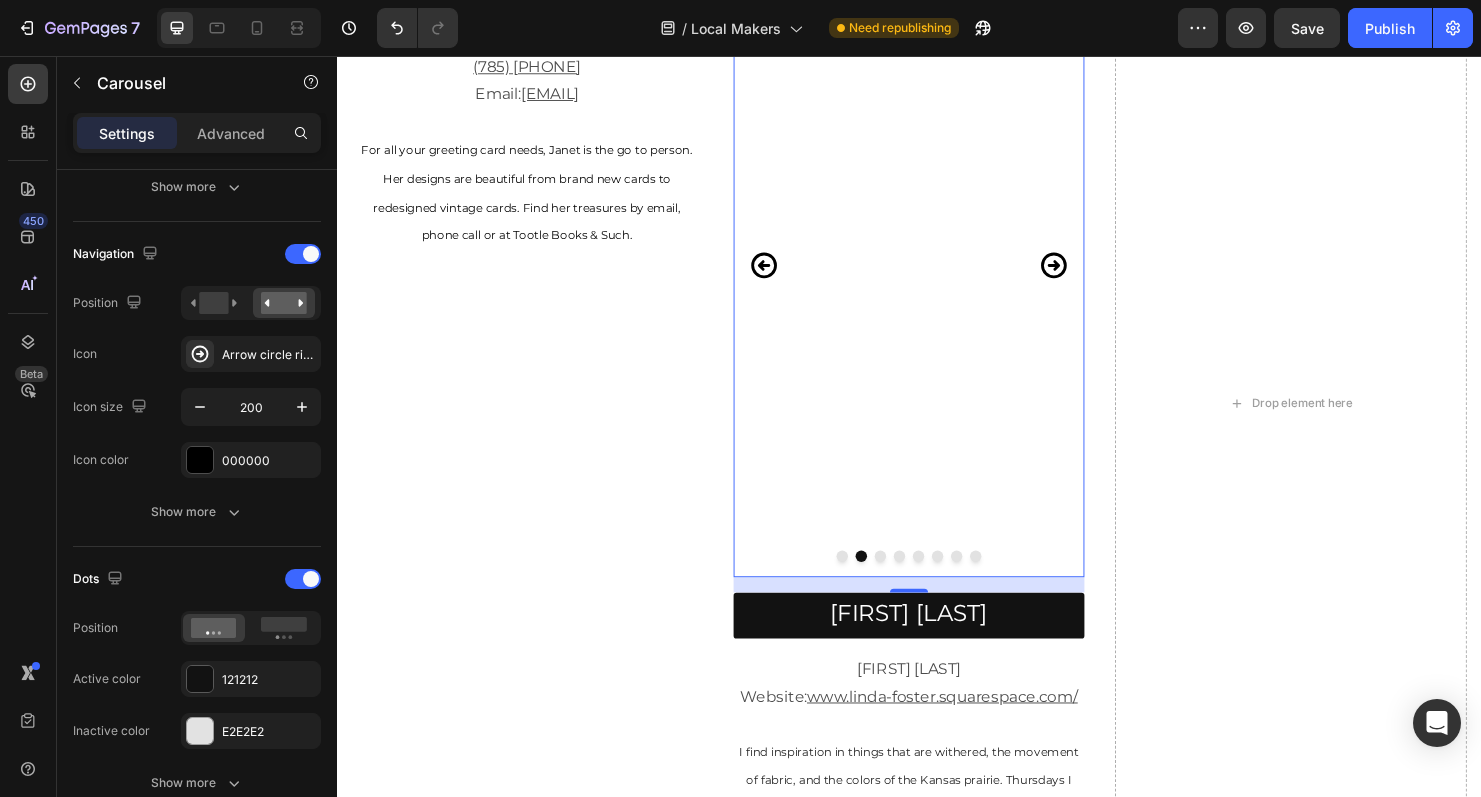 click at bounding box center (536, -52) 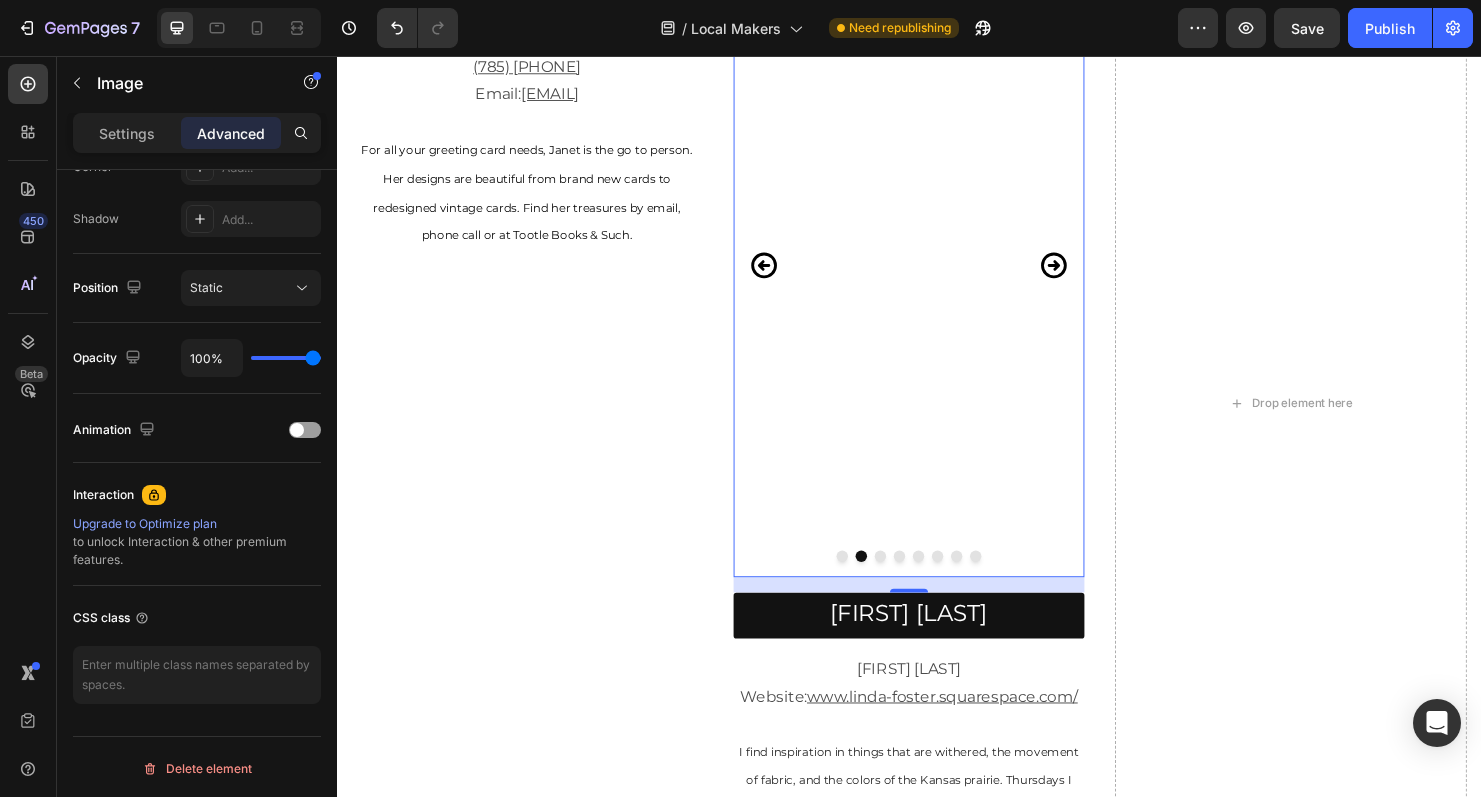 scroll, scrollTop: 0, scrollLeft: 0, axis: both 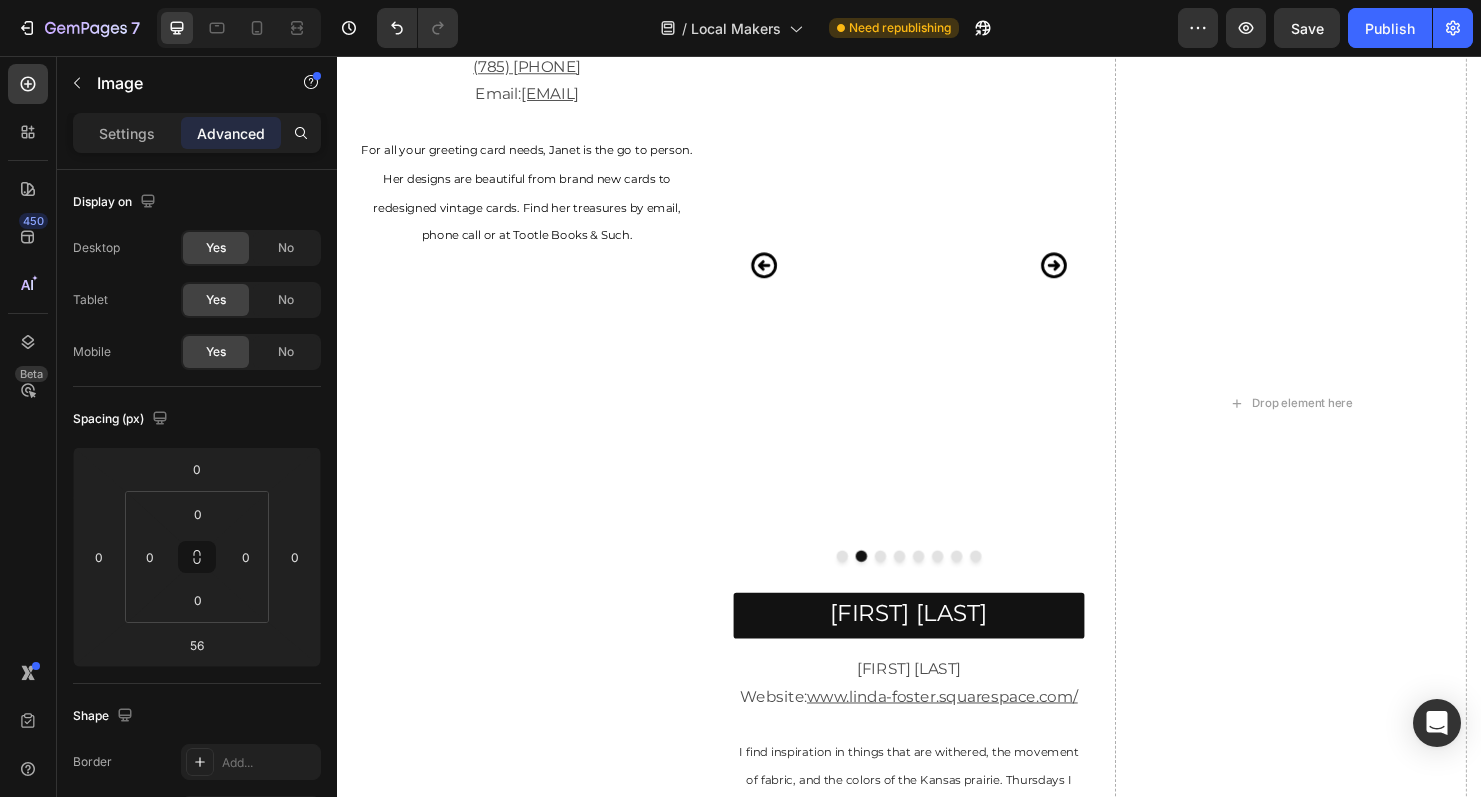 click on "Settings Advanced" at bounding box center (197, 133) 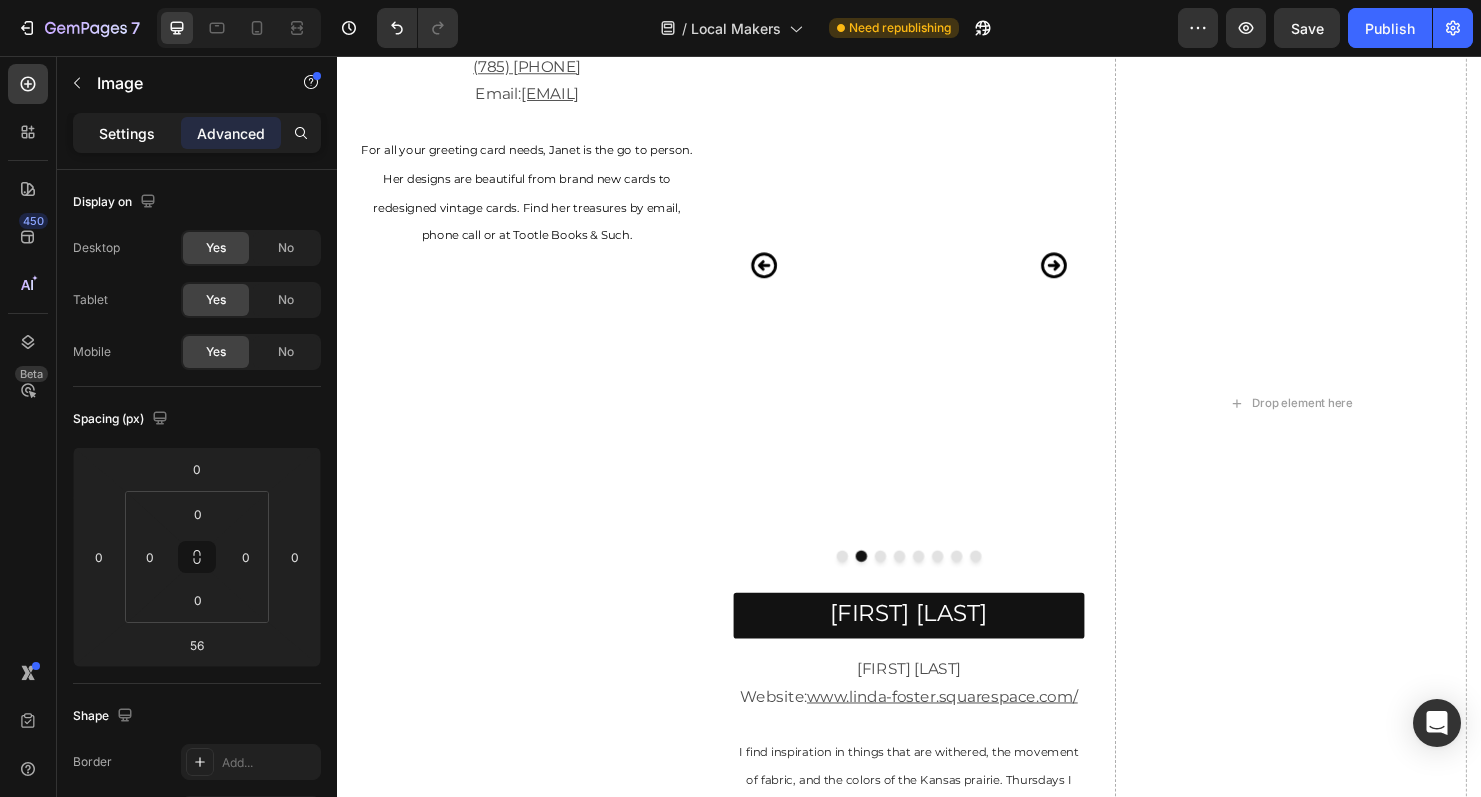 click on "Settings" at bounding box center (127, 133) 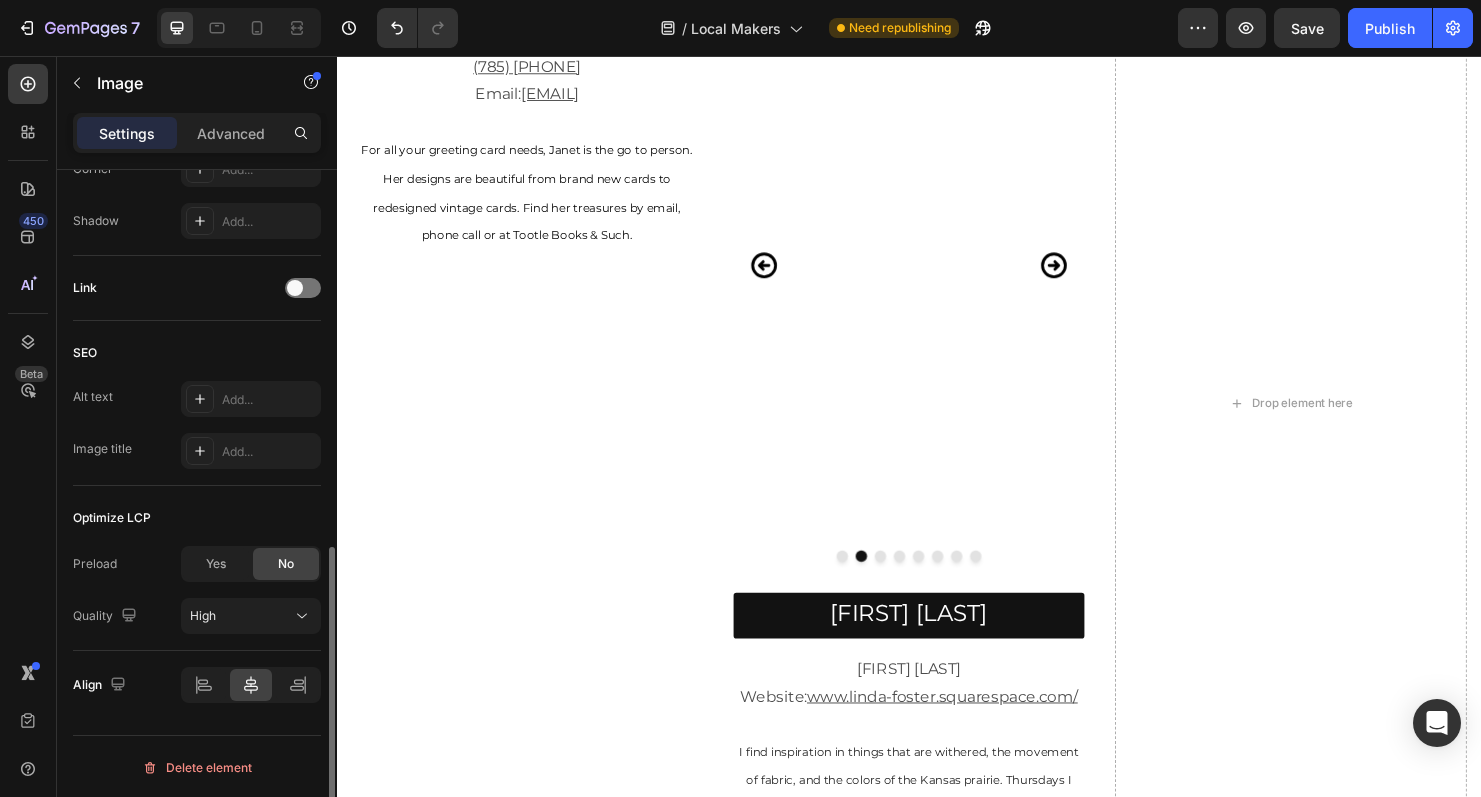 scroll, scrollTop: 826, scrollLeft: 0, axis: vertical 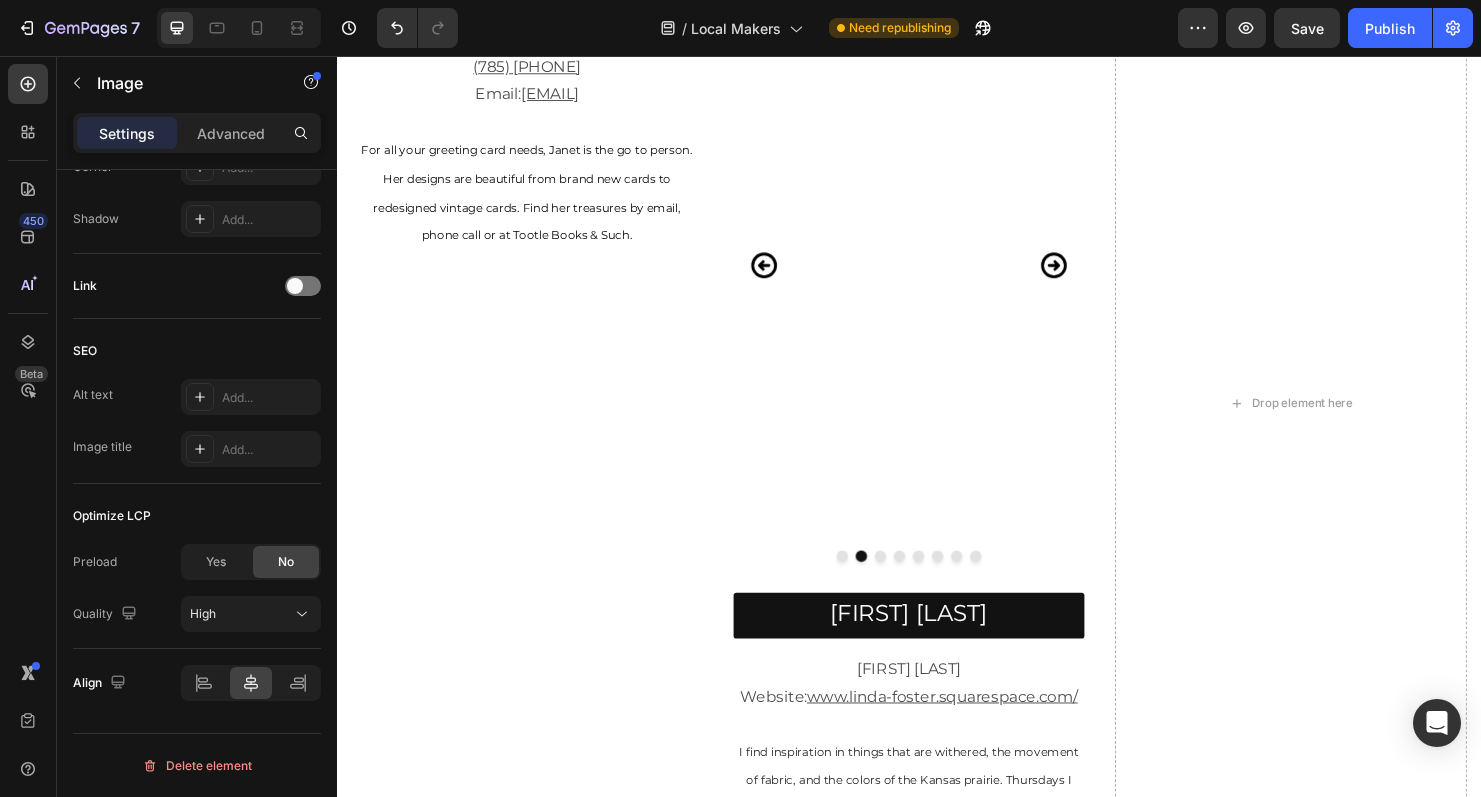 click at bounding box center [476, -18] 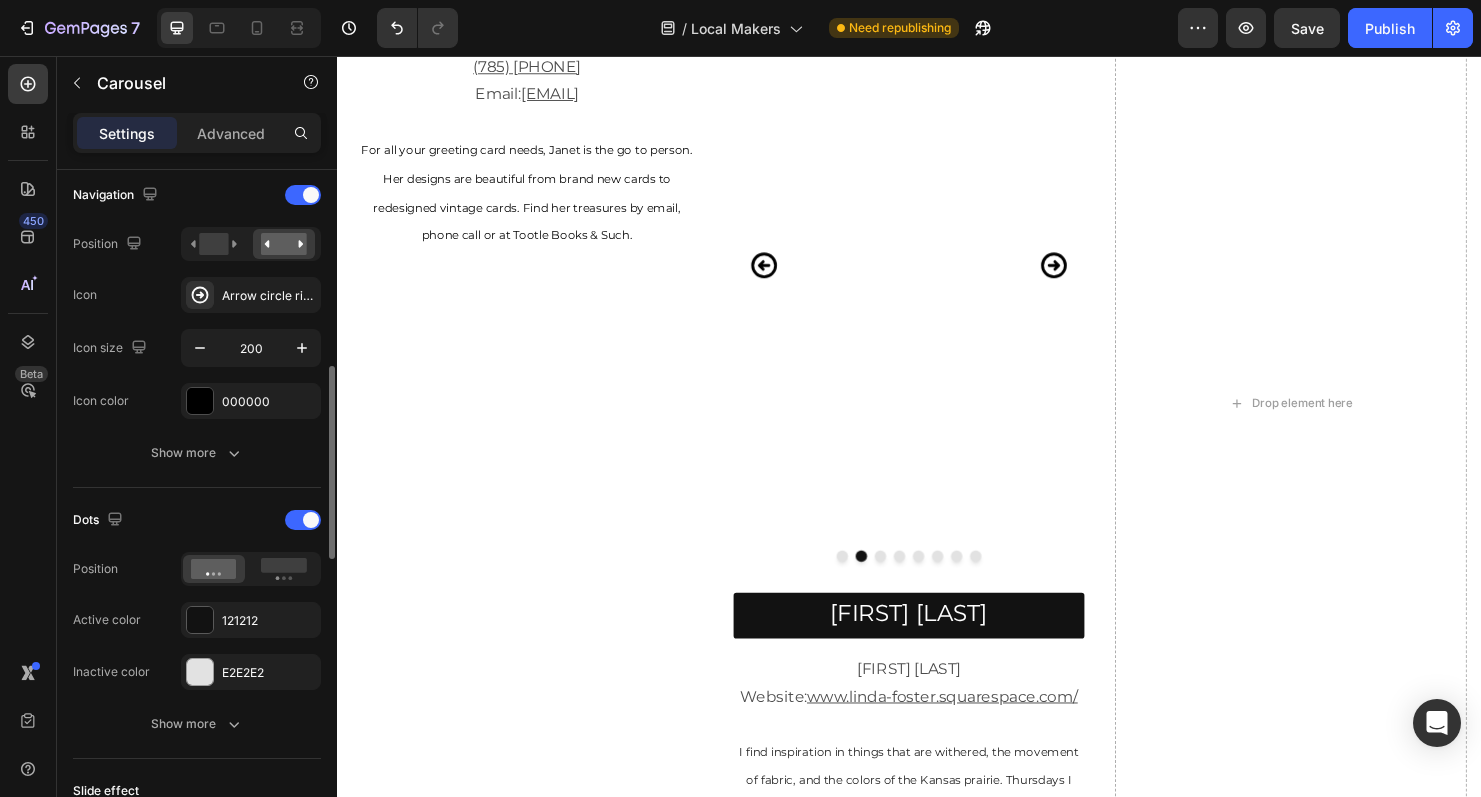 scroll, scrollTop: 725, scrollLeft: 0, axis: vertical 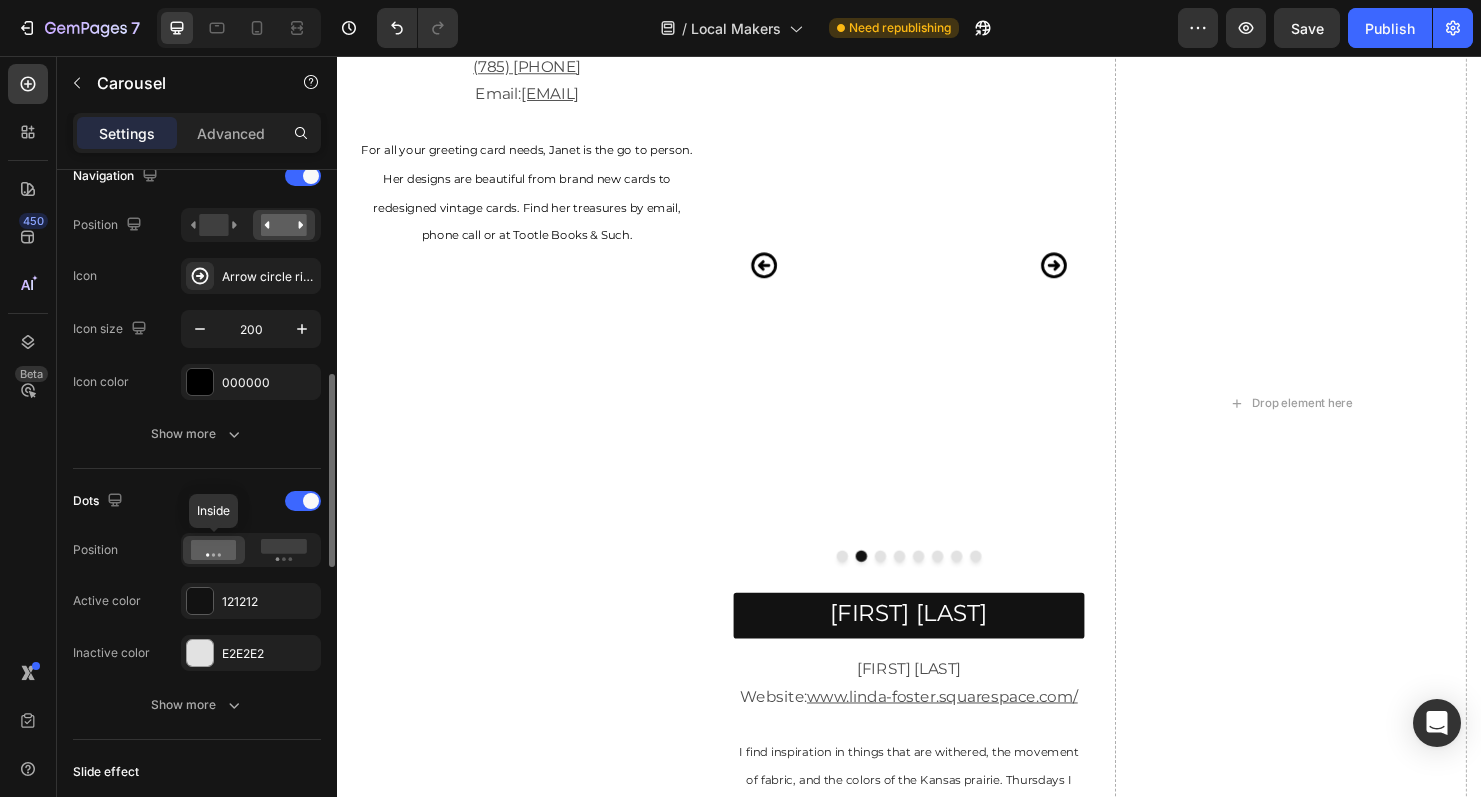 click 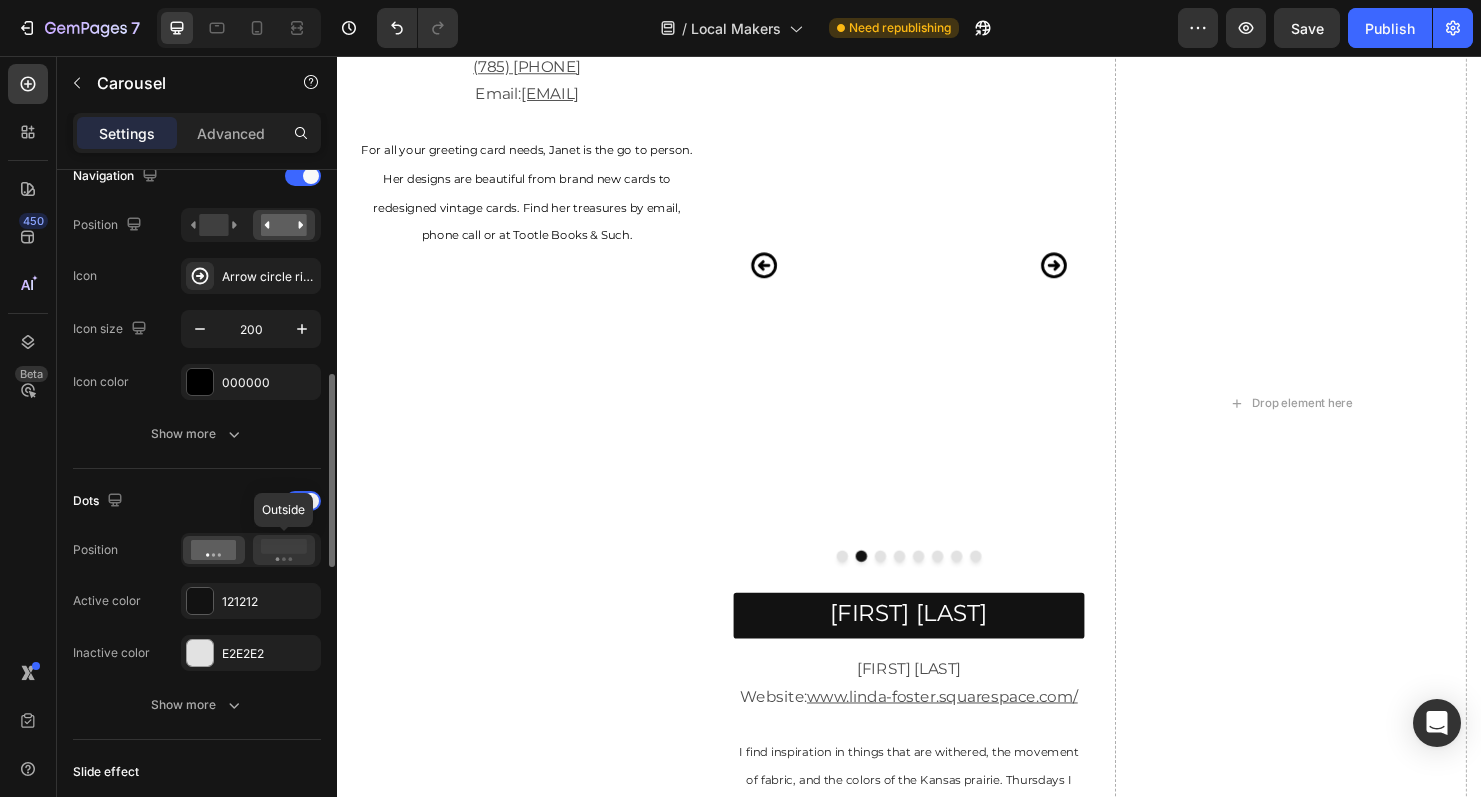 click 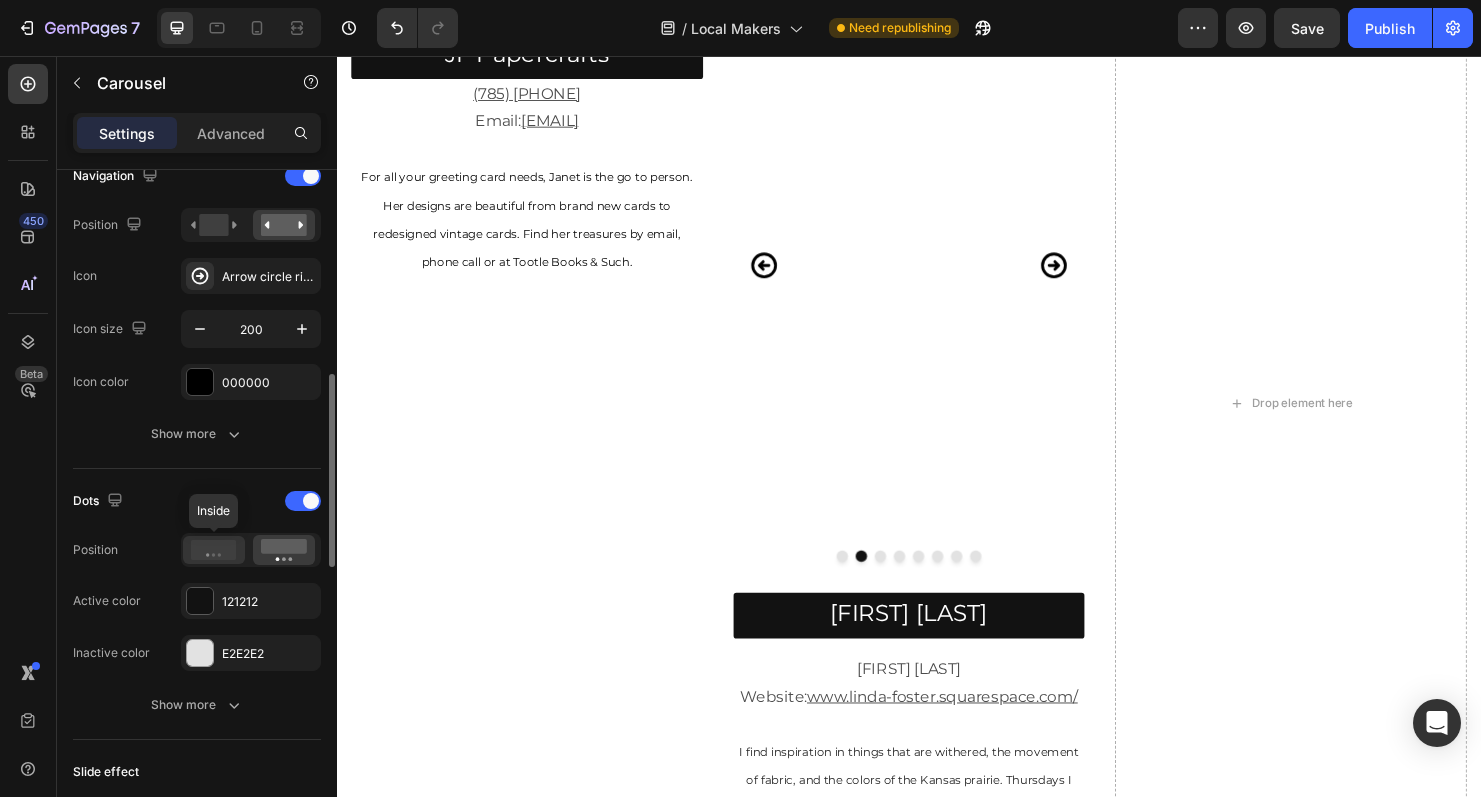 click 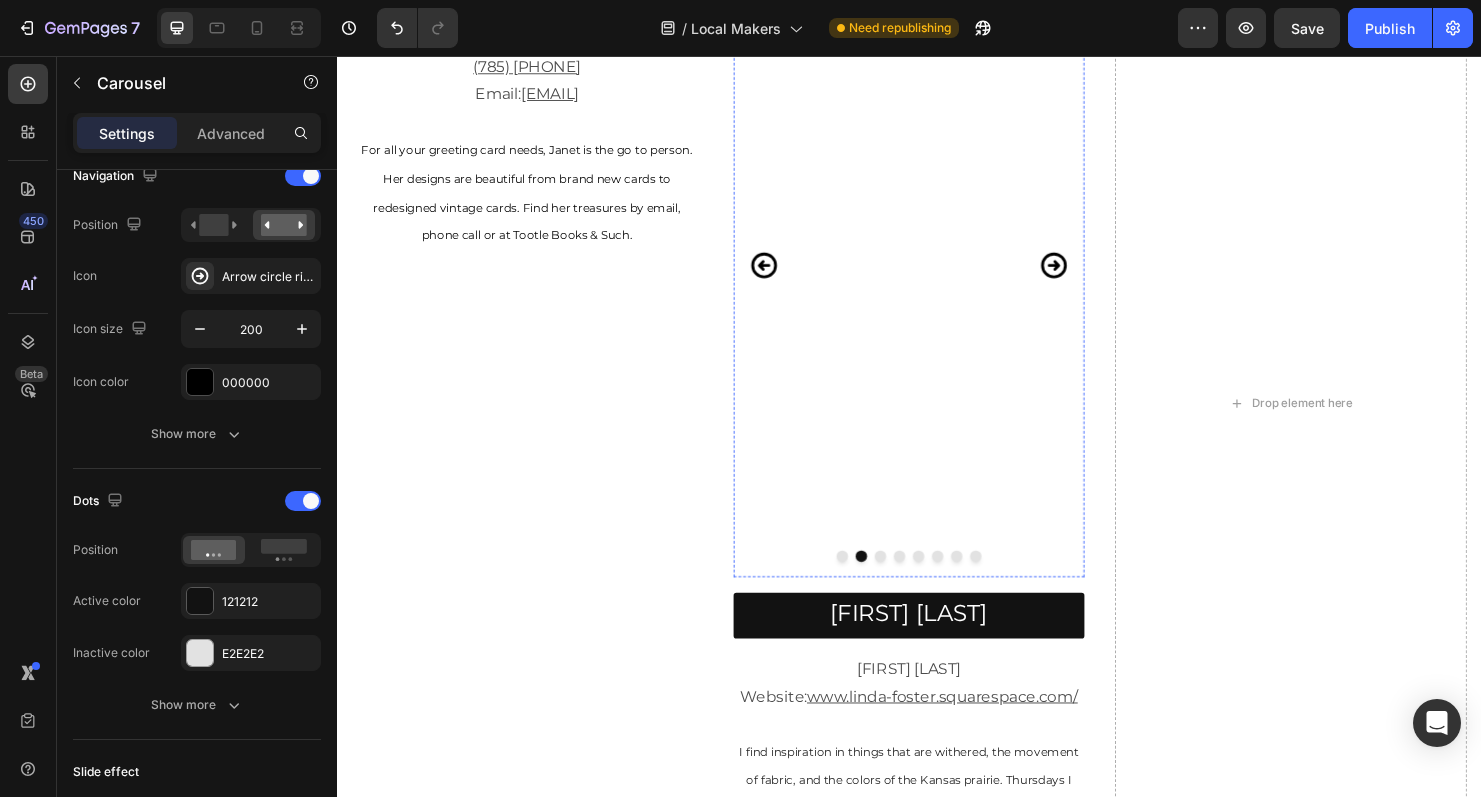 click at bounding box center [937, -52] 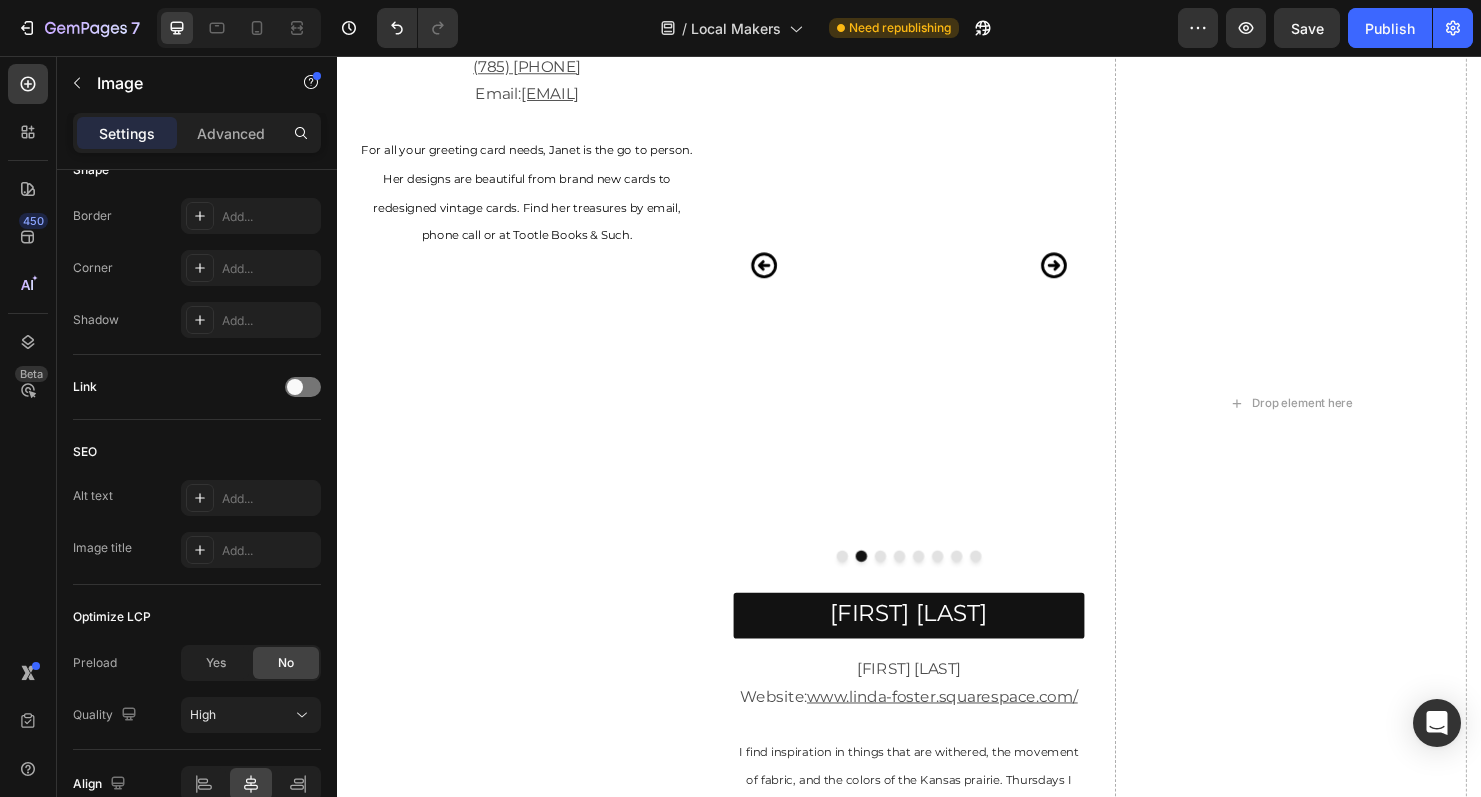 scroll, scrollTop: 0, scrollLeft: 0, axis: both 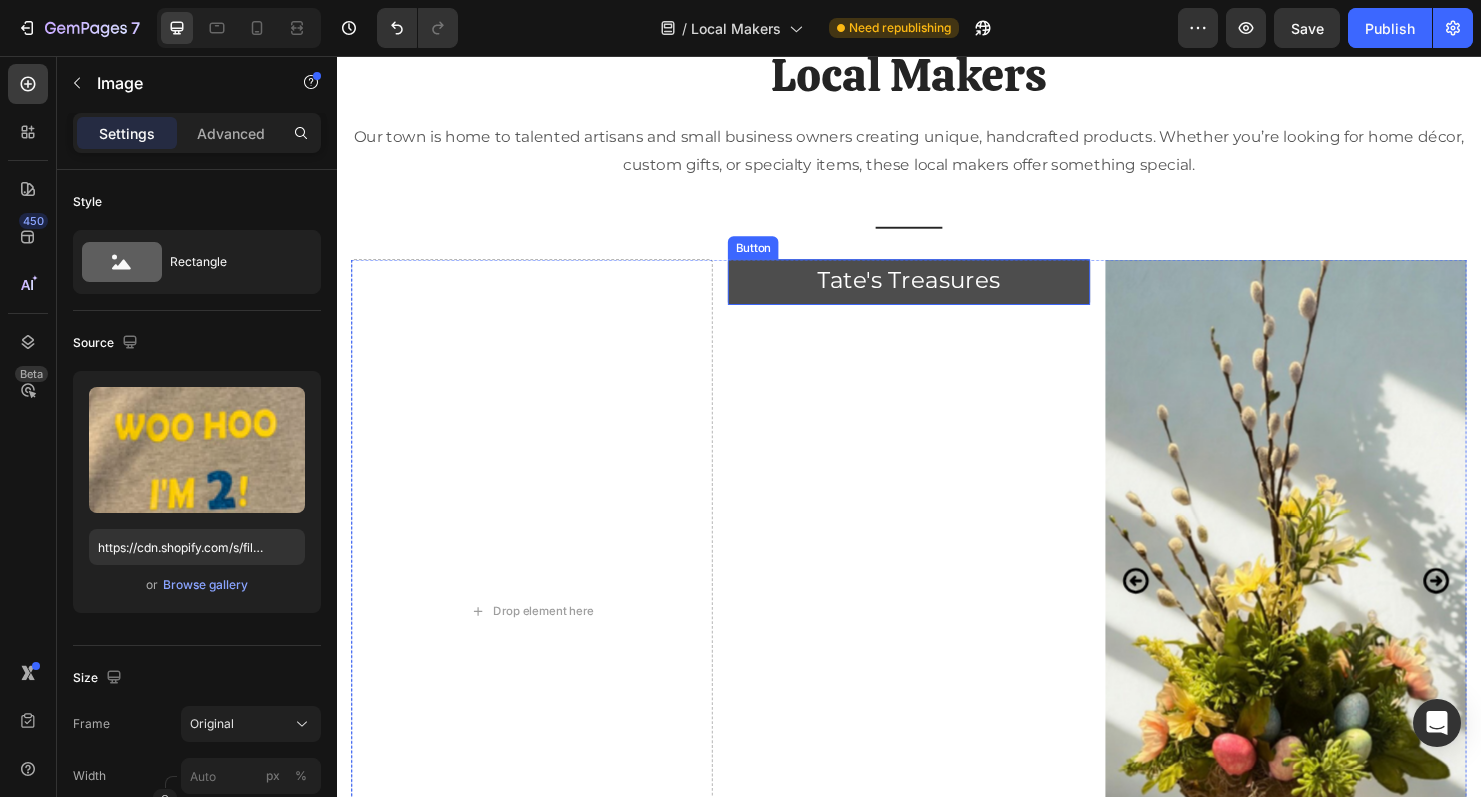 click on "Tate's Treasures" at bounding box center [936, 293] 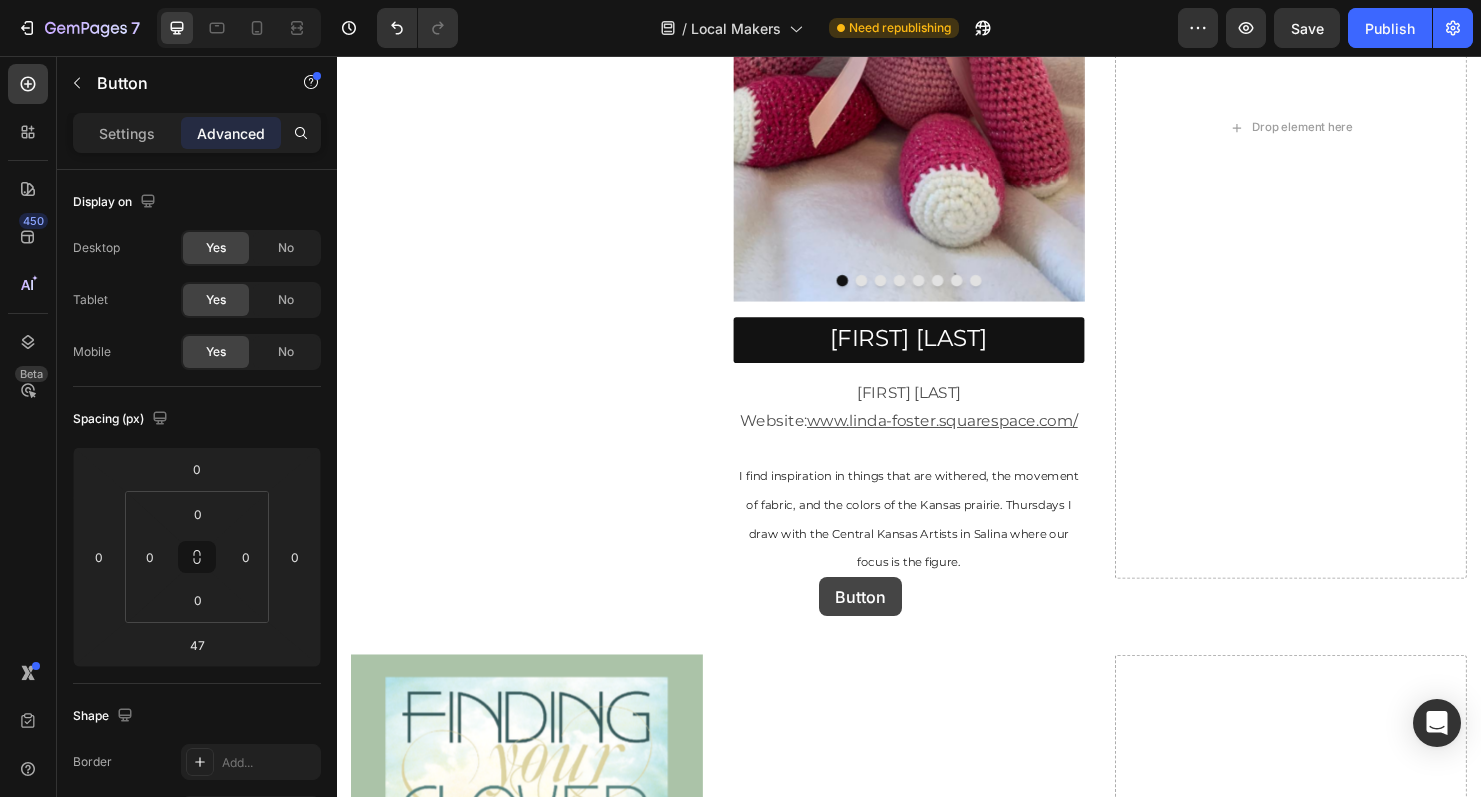 scroll, scrollTop: 1737, scrollLeft: 0, axis: vertical 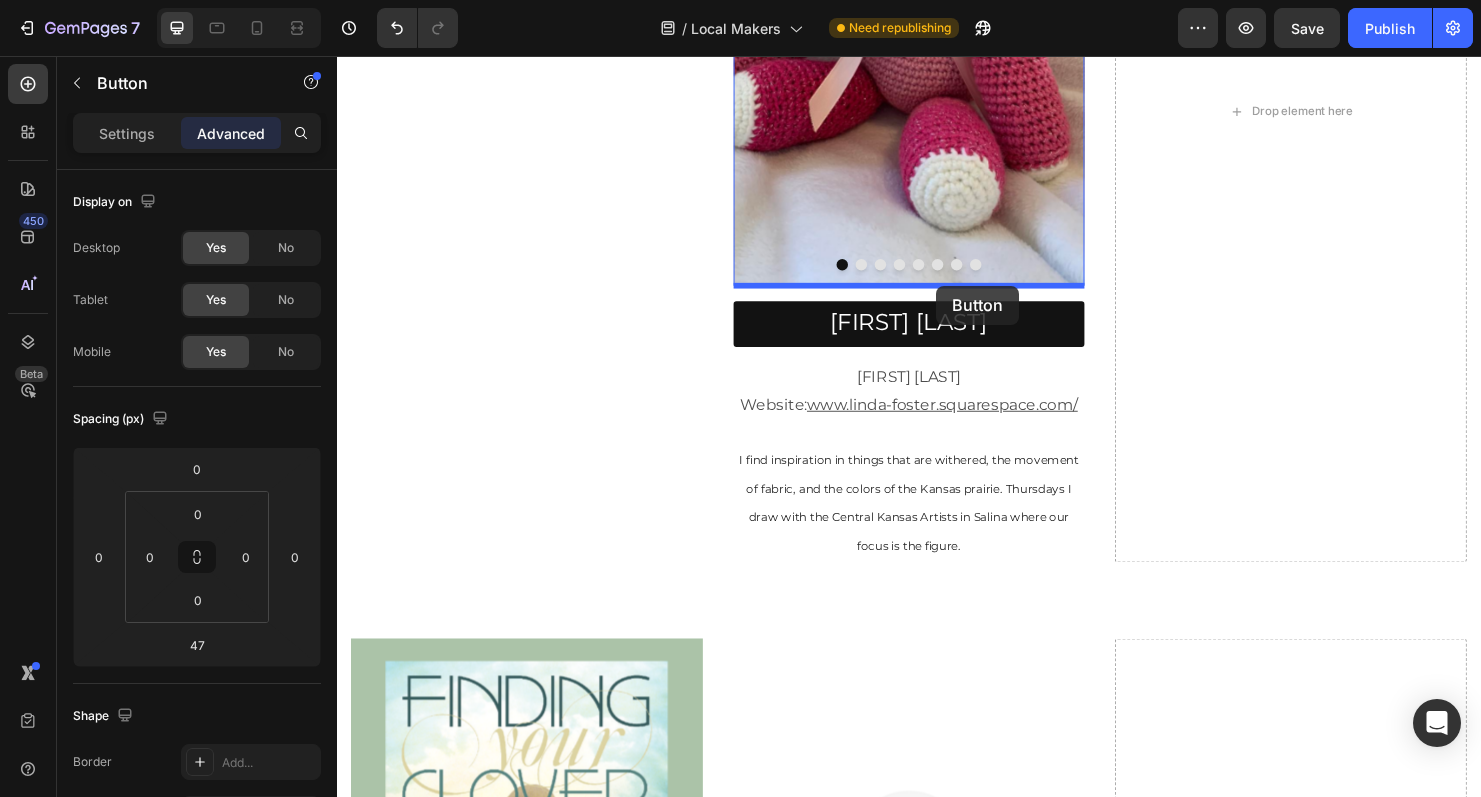 drag, startPoint x: 765, startPoint y: 254, endPoint x: 965, endPoint y: 297, distance: 204.57028 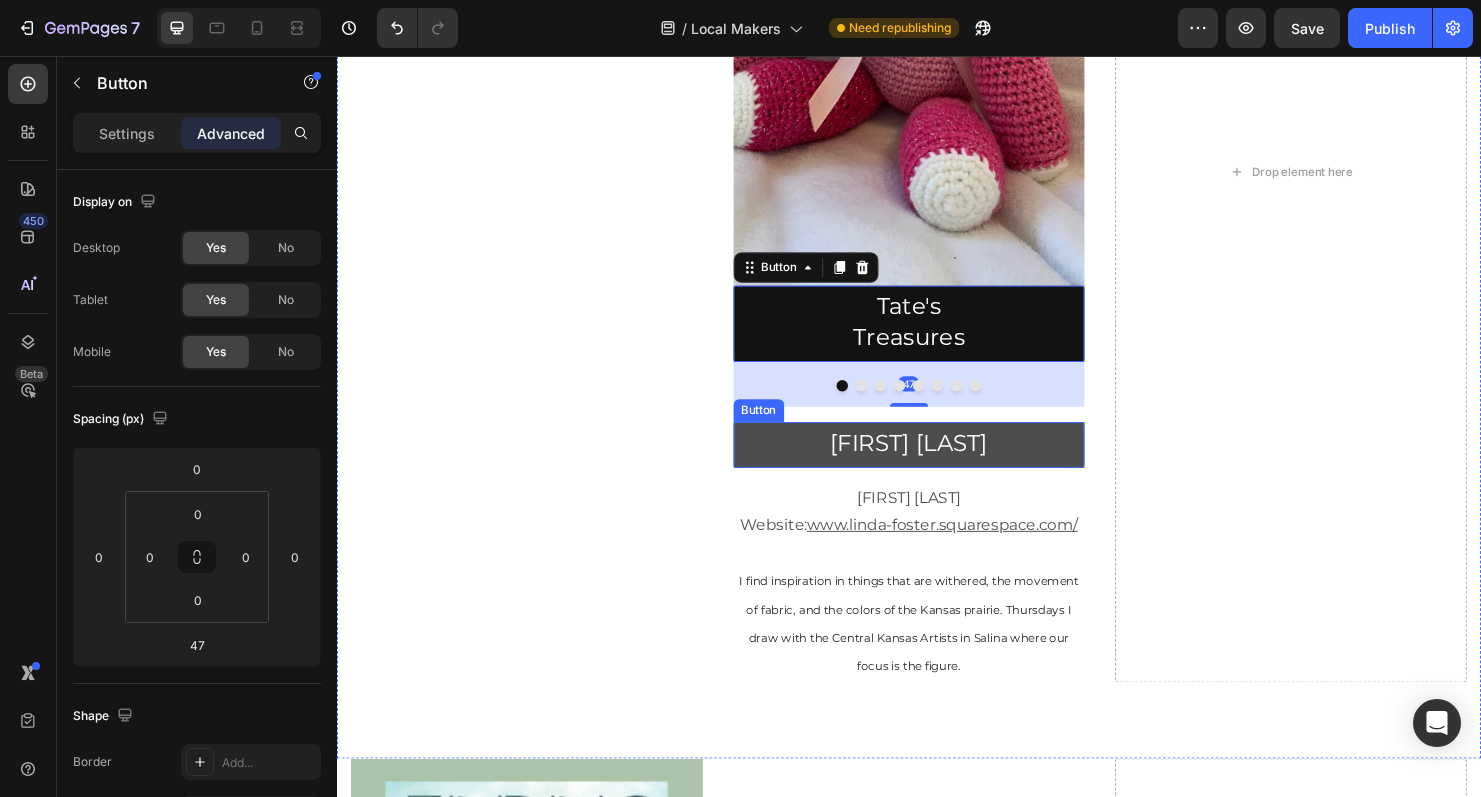 click on "[FIRST] [LAST]" at bounding box center [937, 464] 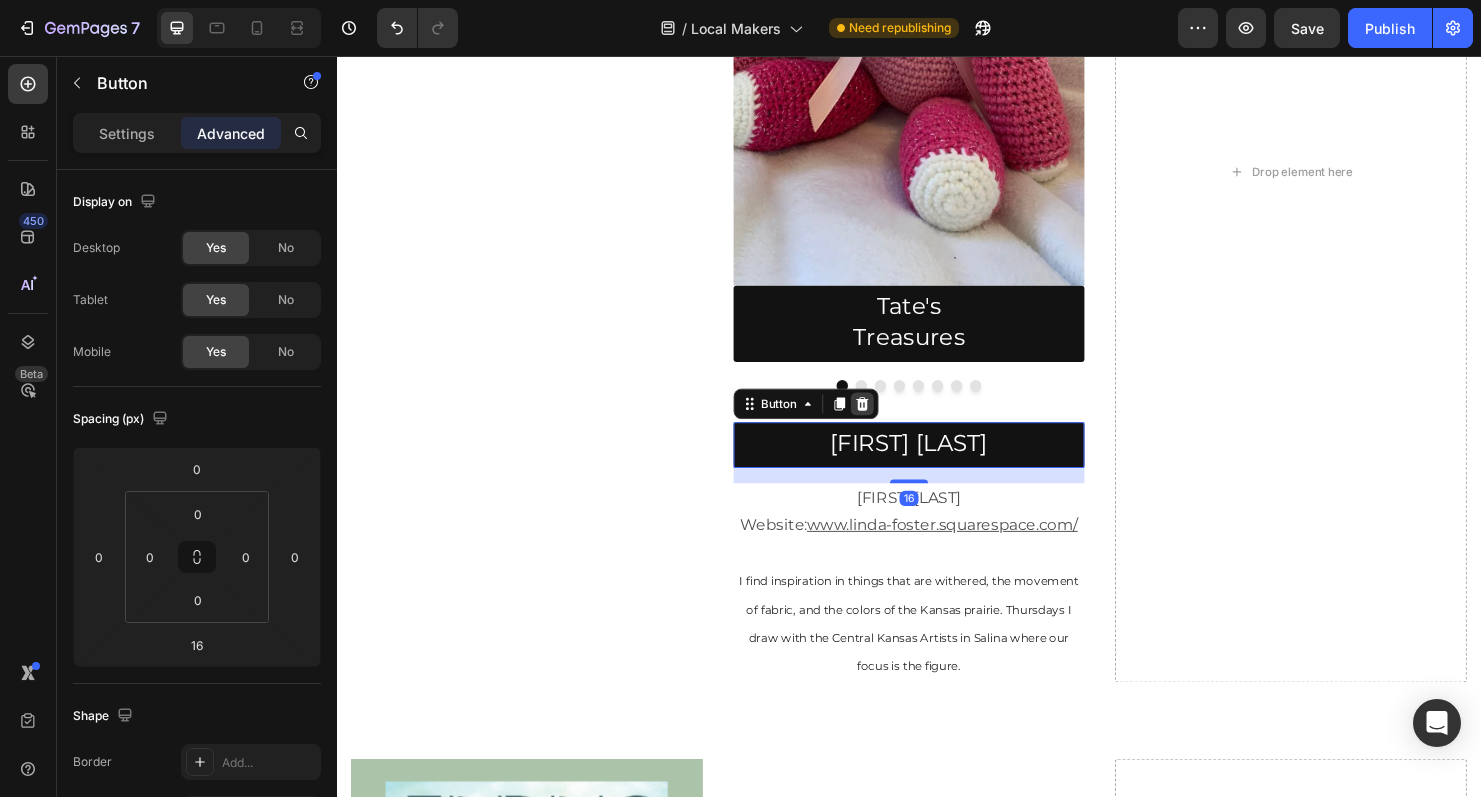click 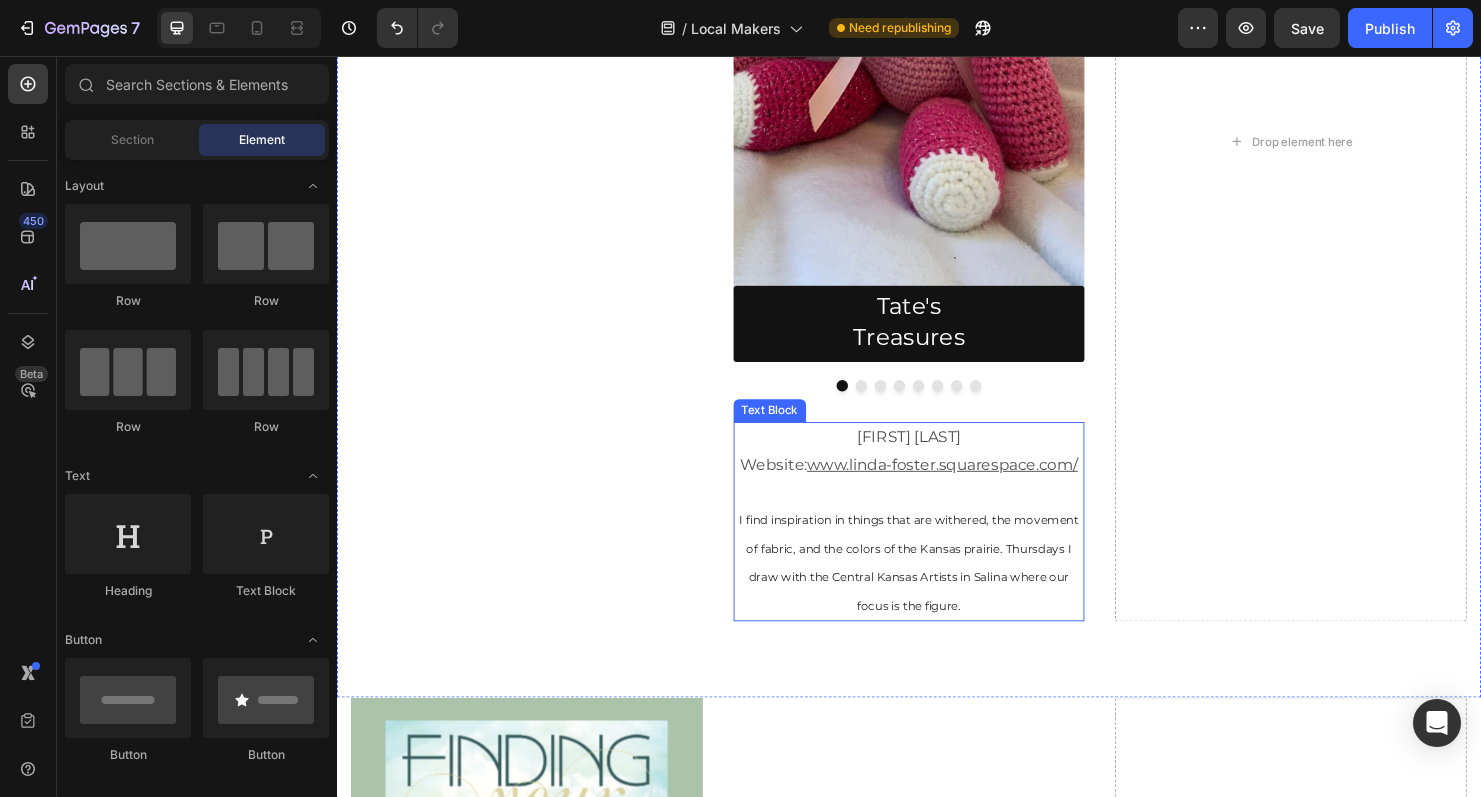 click on "I find inspiration in things that are withered, the movement of fabric, and the colors of the Kansas prairie. Thursdays I draw with the Central Kansas Artists in Salina where our focus is the figure." at bounding box center [937, 587] 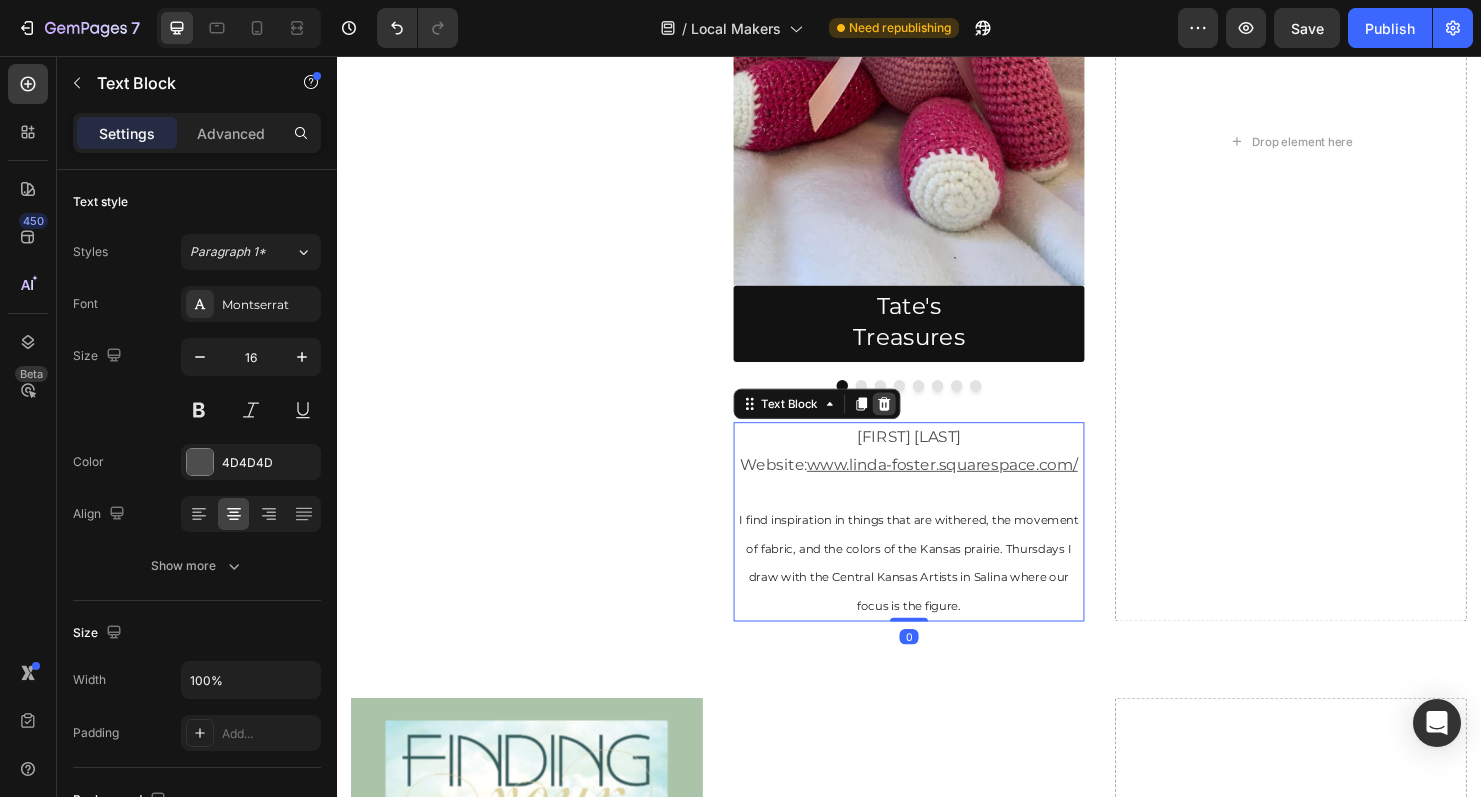 click at bounding box center (911, 421) 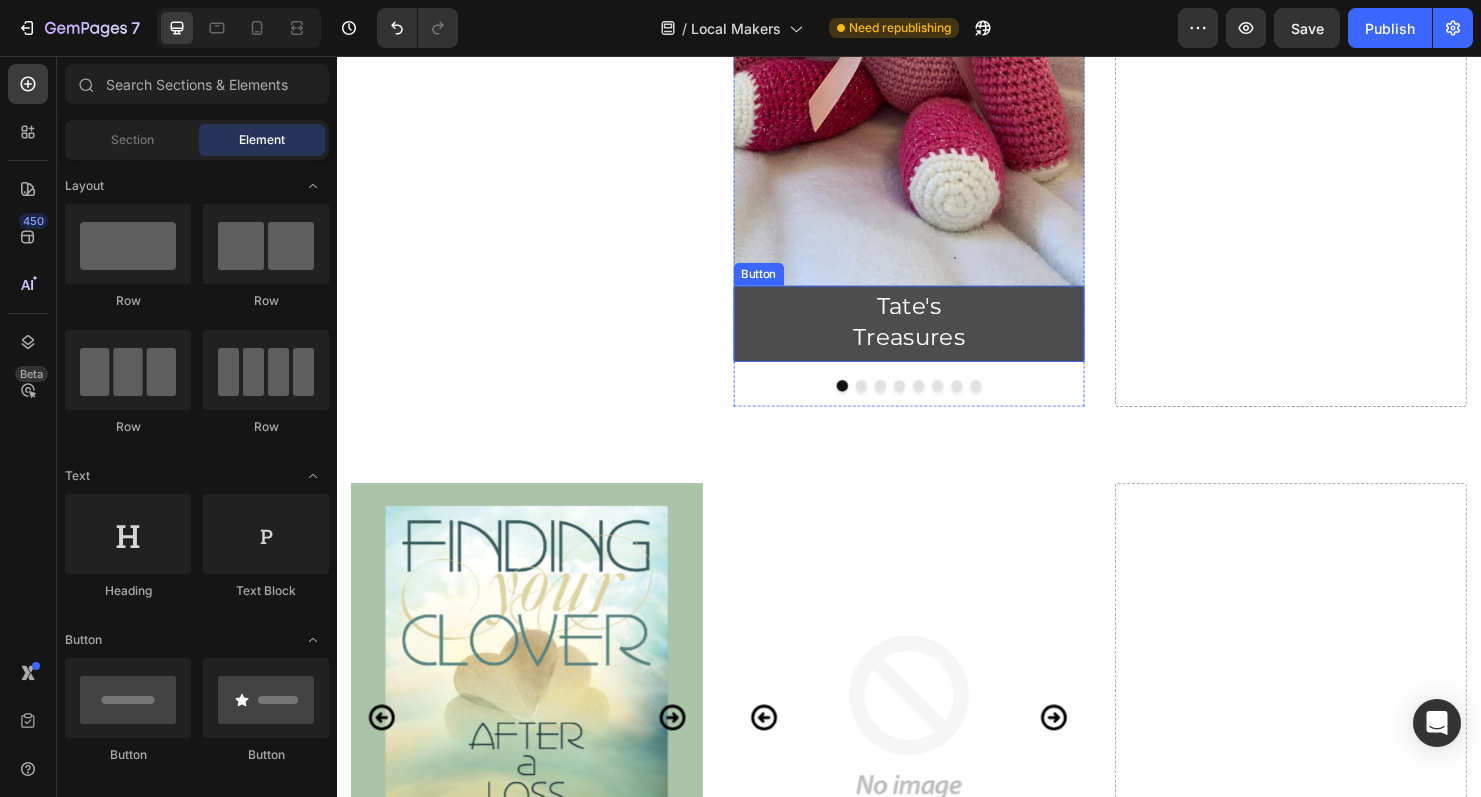 click on "Tate's Treasures" at bounding box center (937, 337) 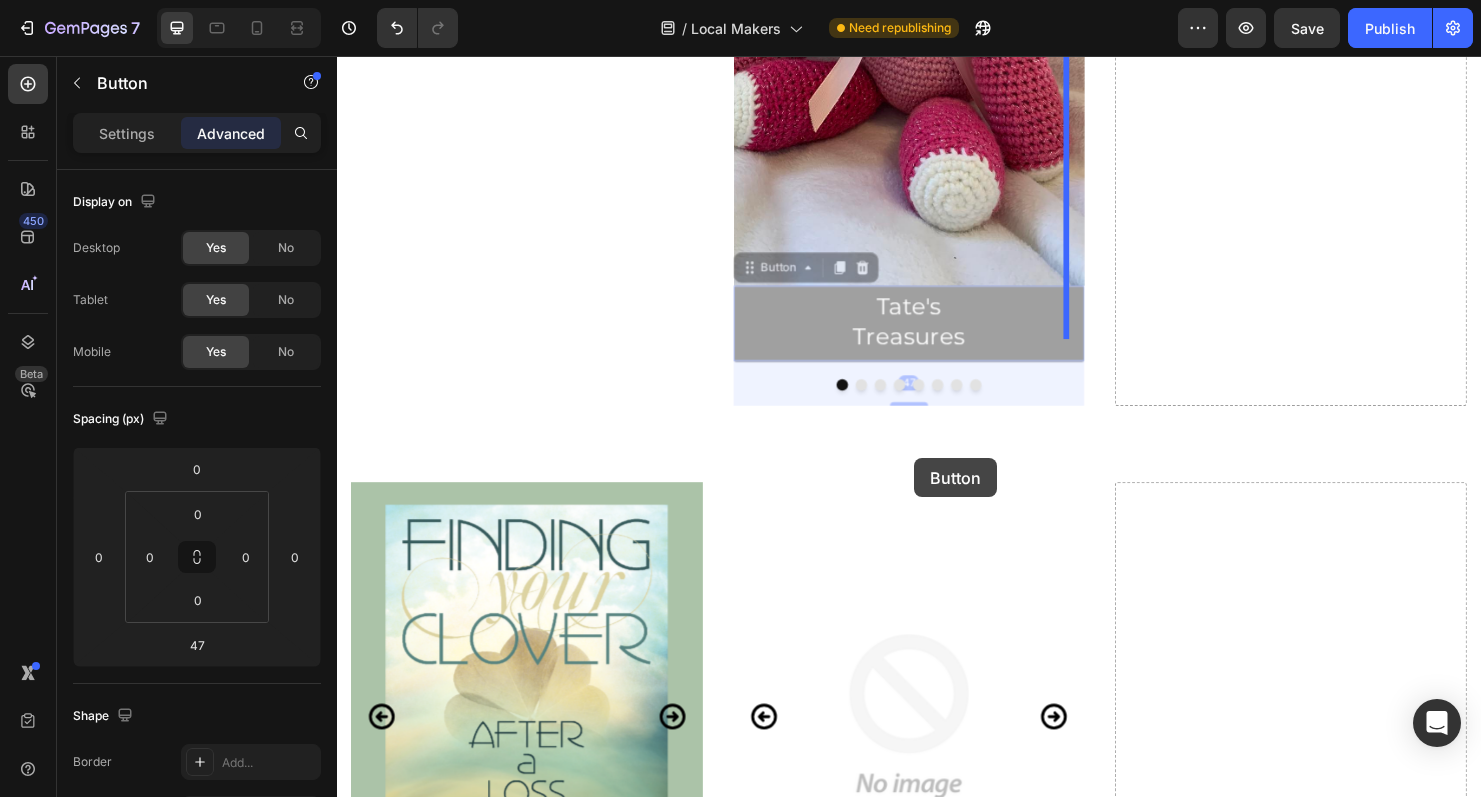 drag, startPoint x: 770, startPoint y: 274, endPoint x: 942, endPoint y: 478, distance: 266.83328 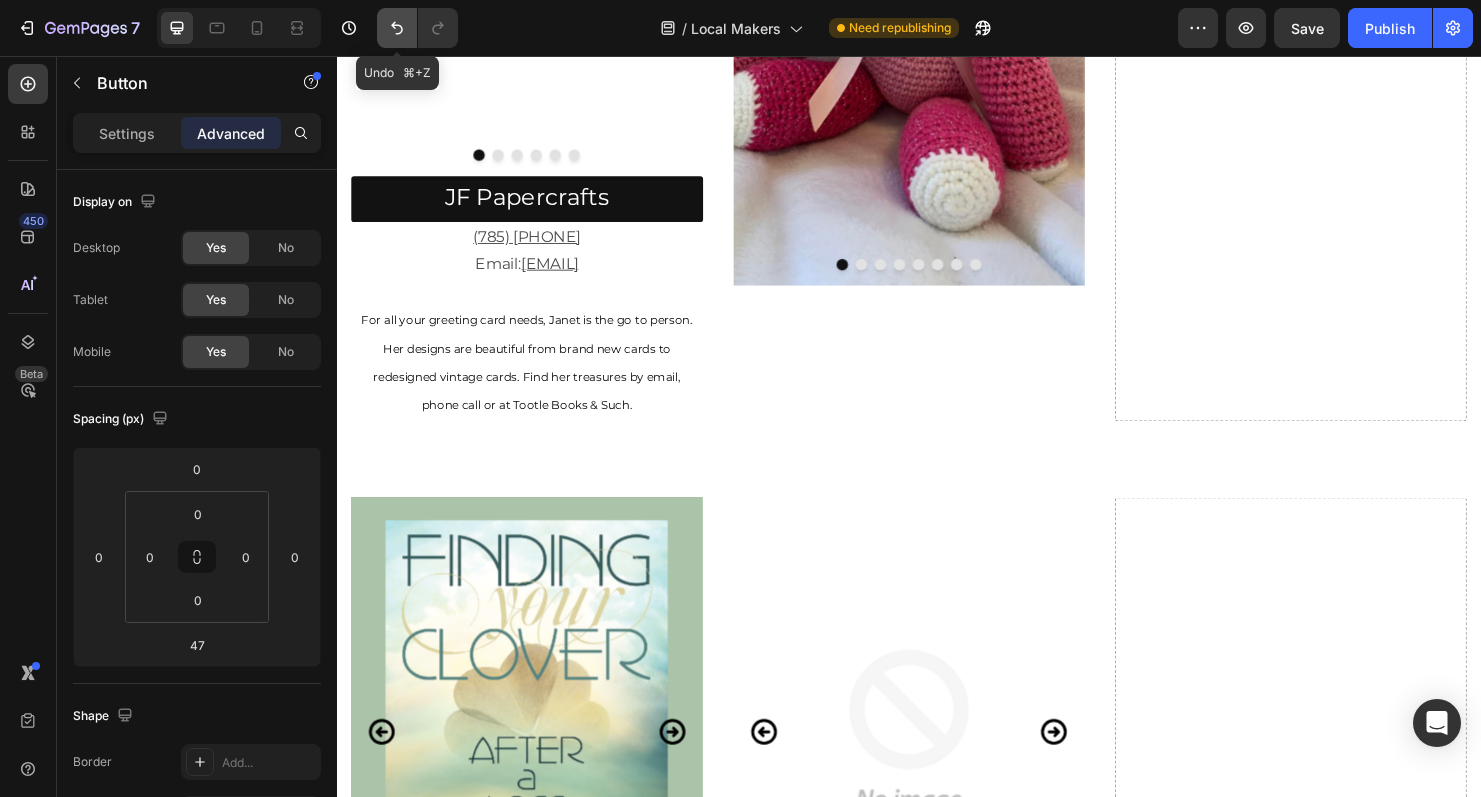 click 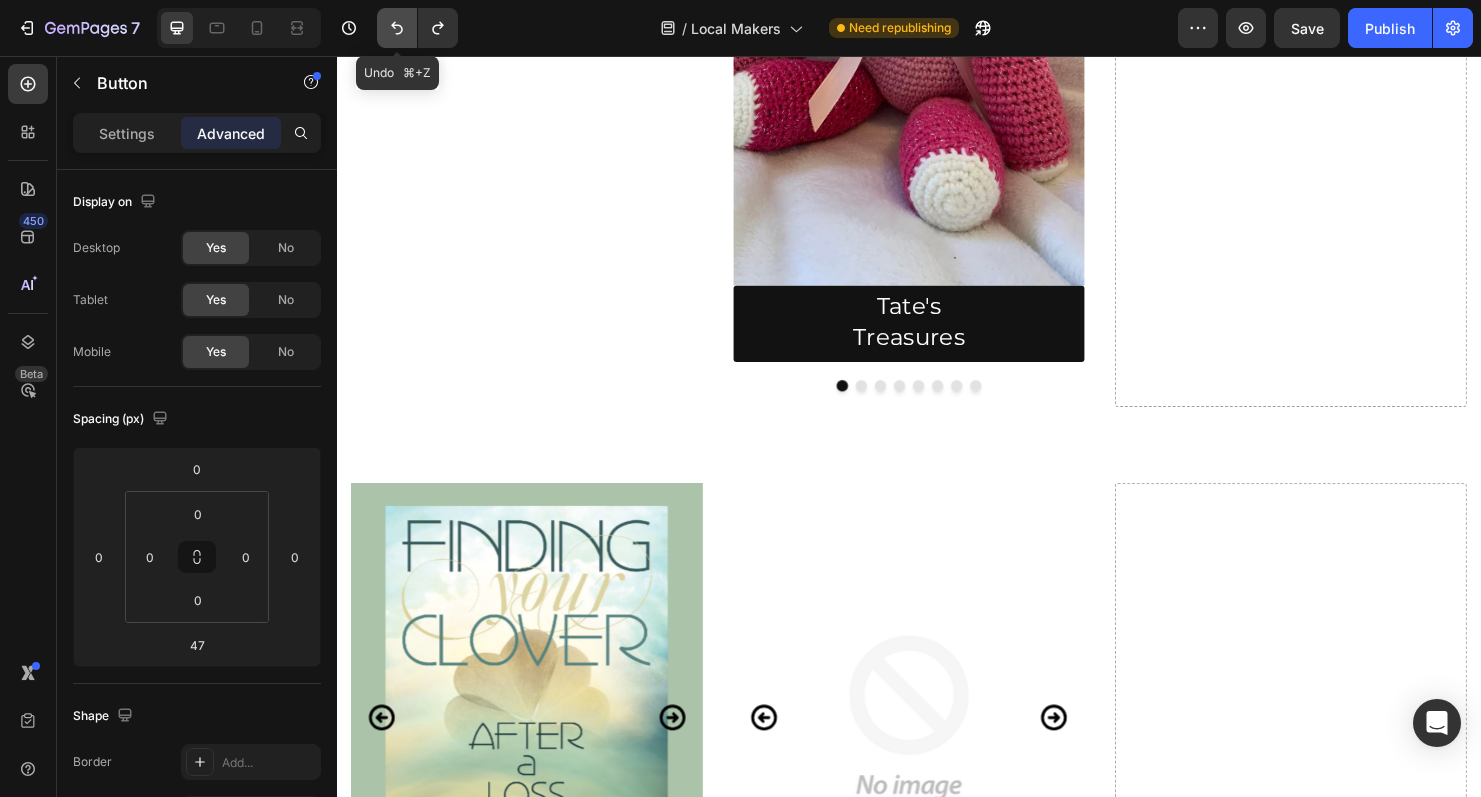 click 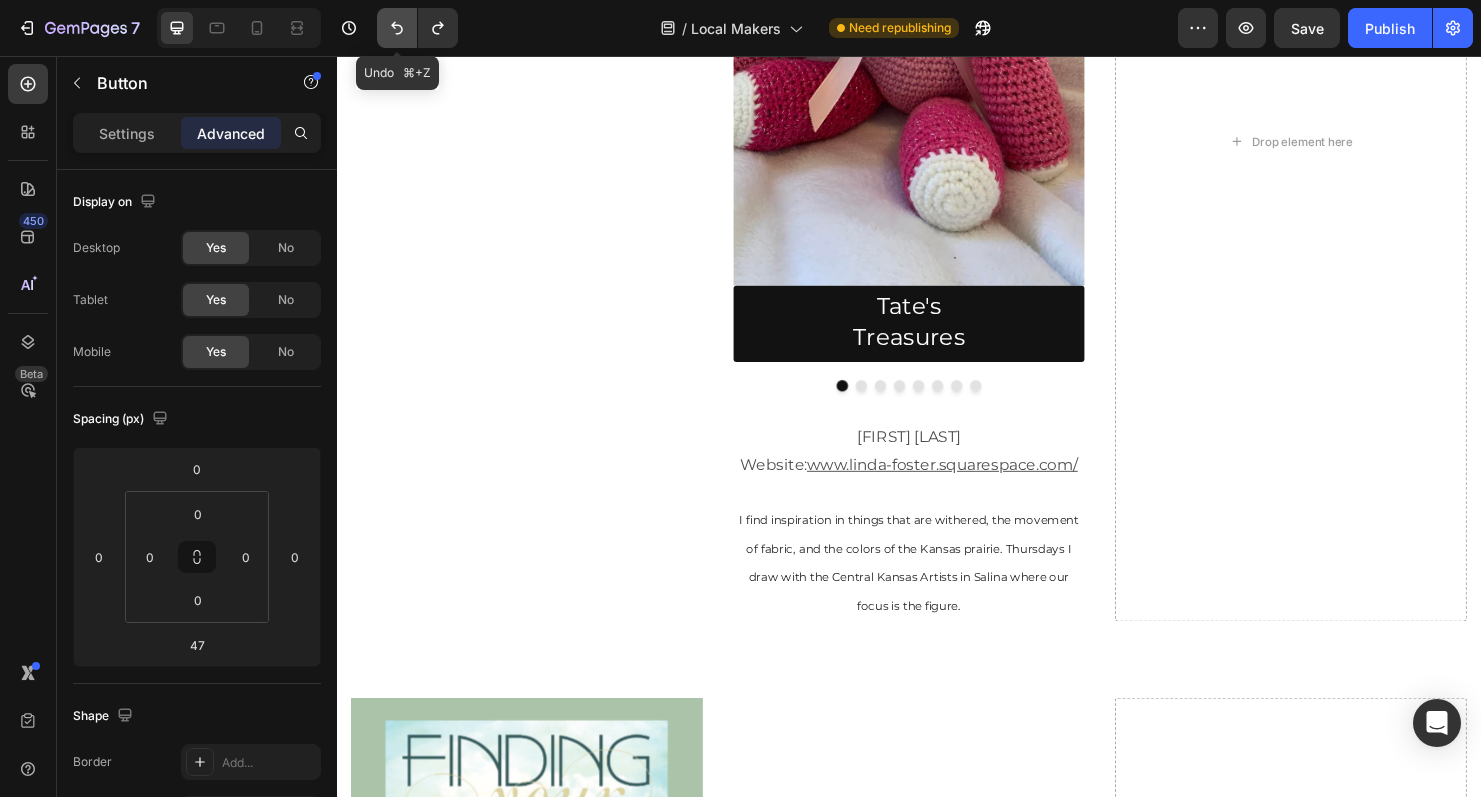 click 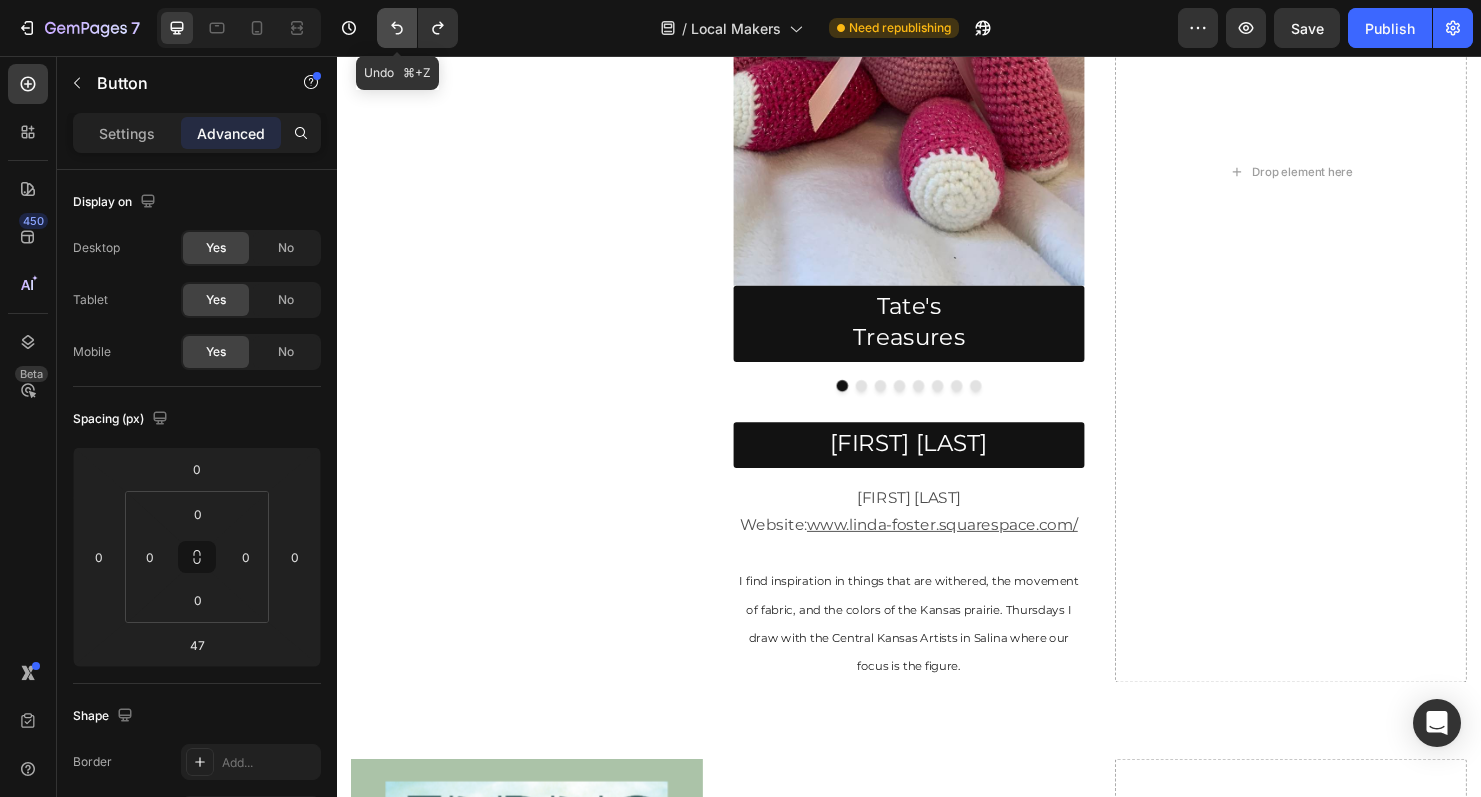click 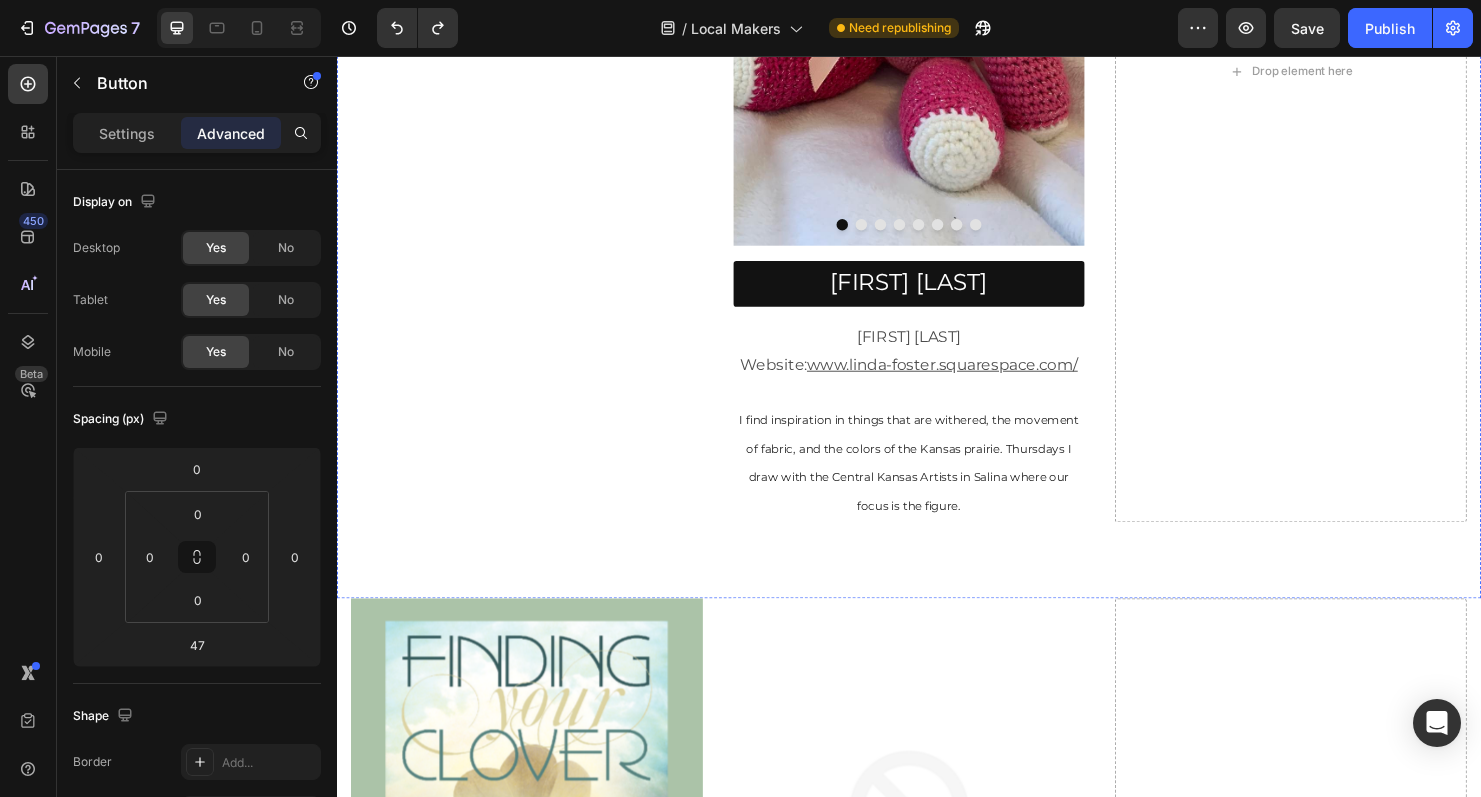 scroll, scrollTop: 1669, scrollLeft: 0, axis: vertical 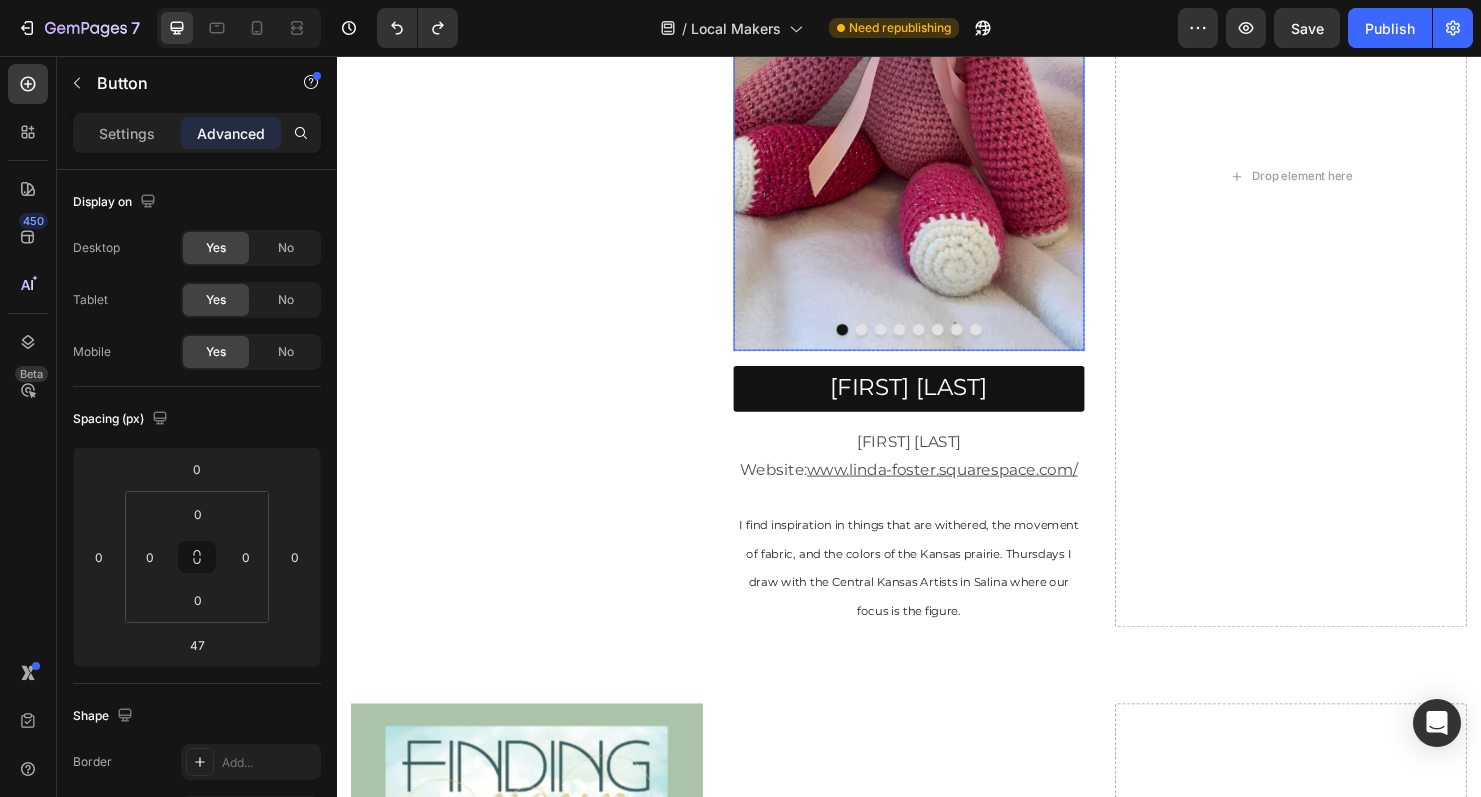 click at bounding box center (937, 37) 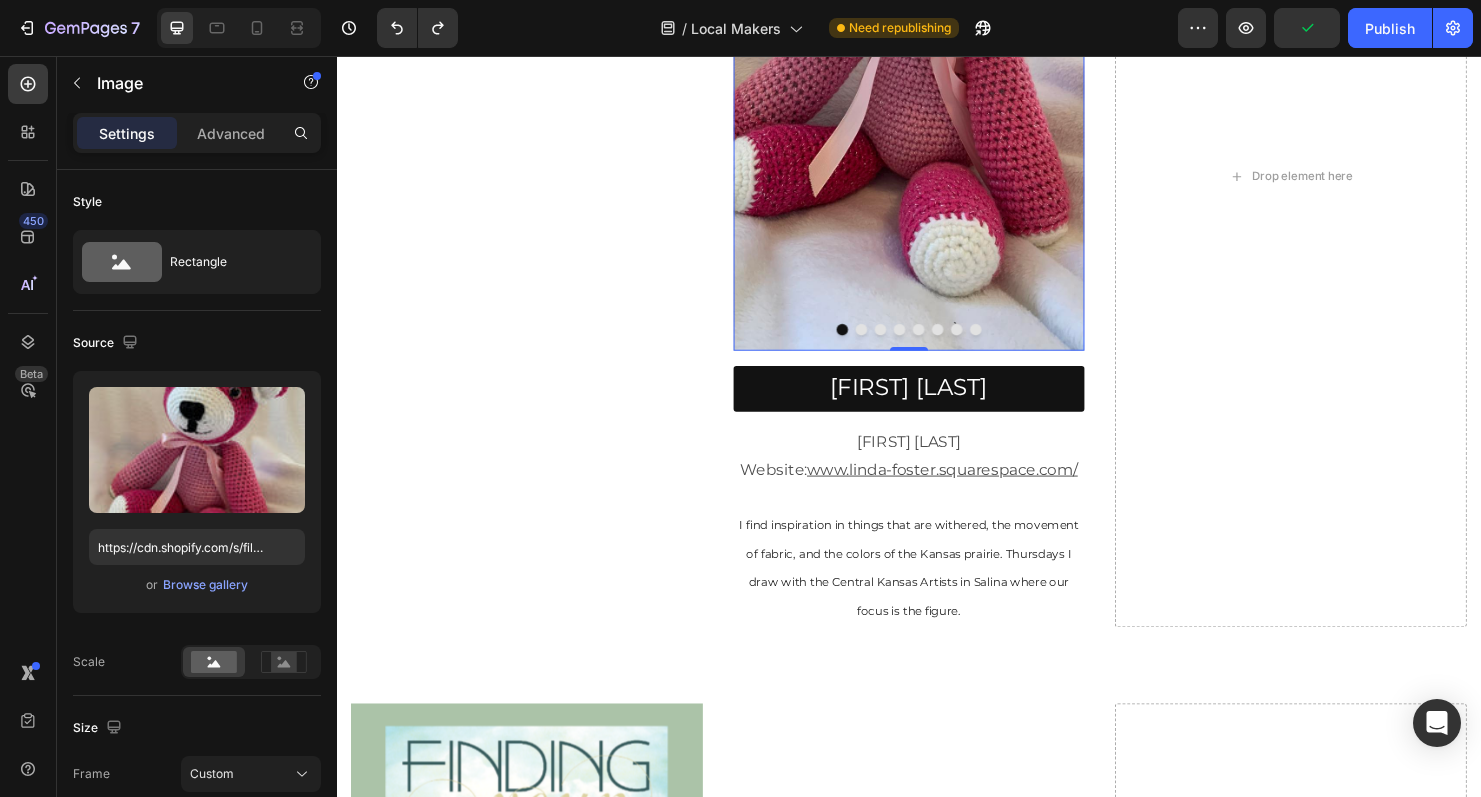 click on "Image   0" at bounding box center [937, 37] 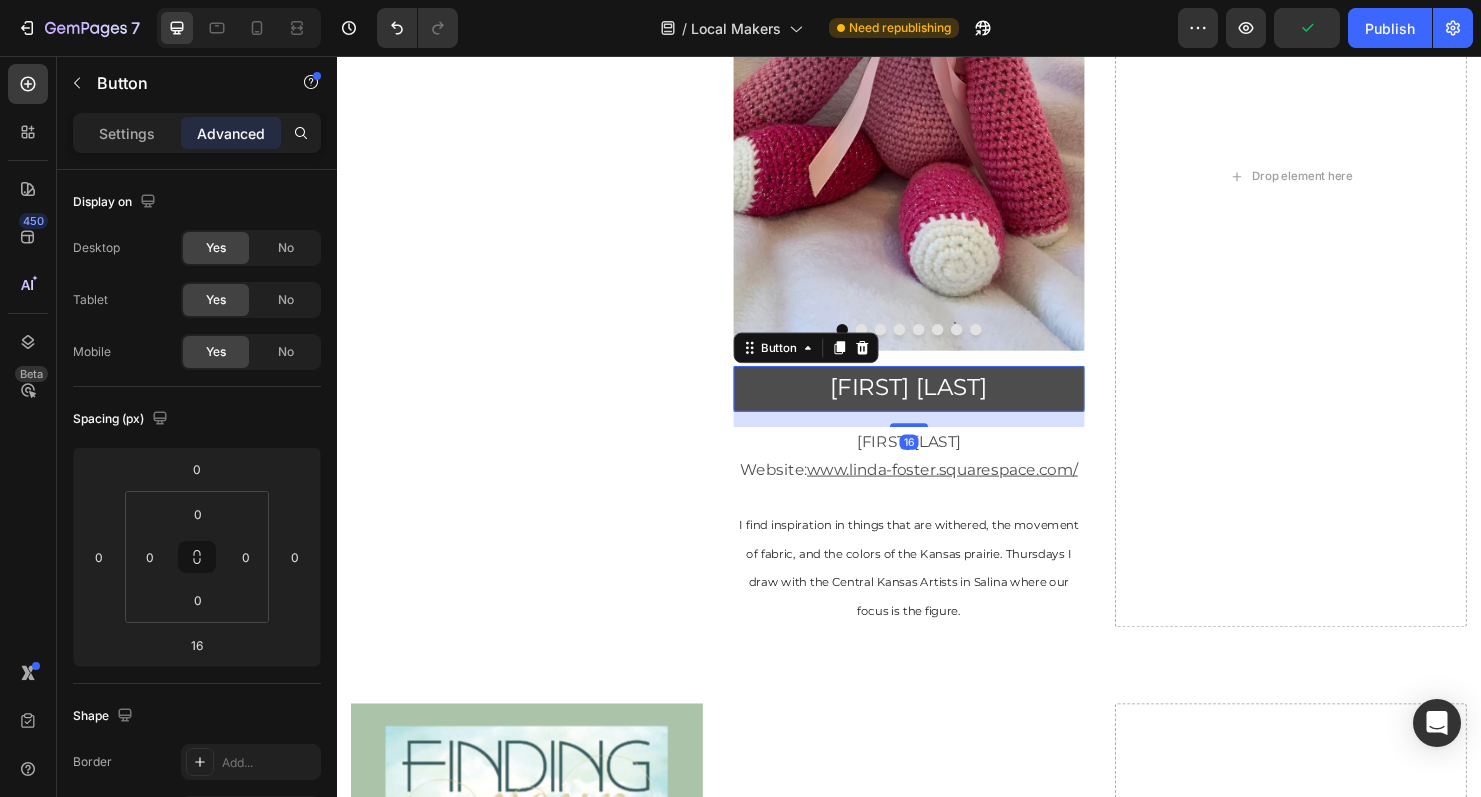 click on "[FIRST] [LAST]" at bounding box center (937, 405) 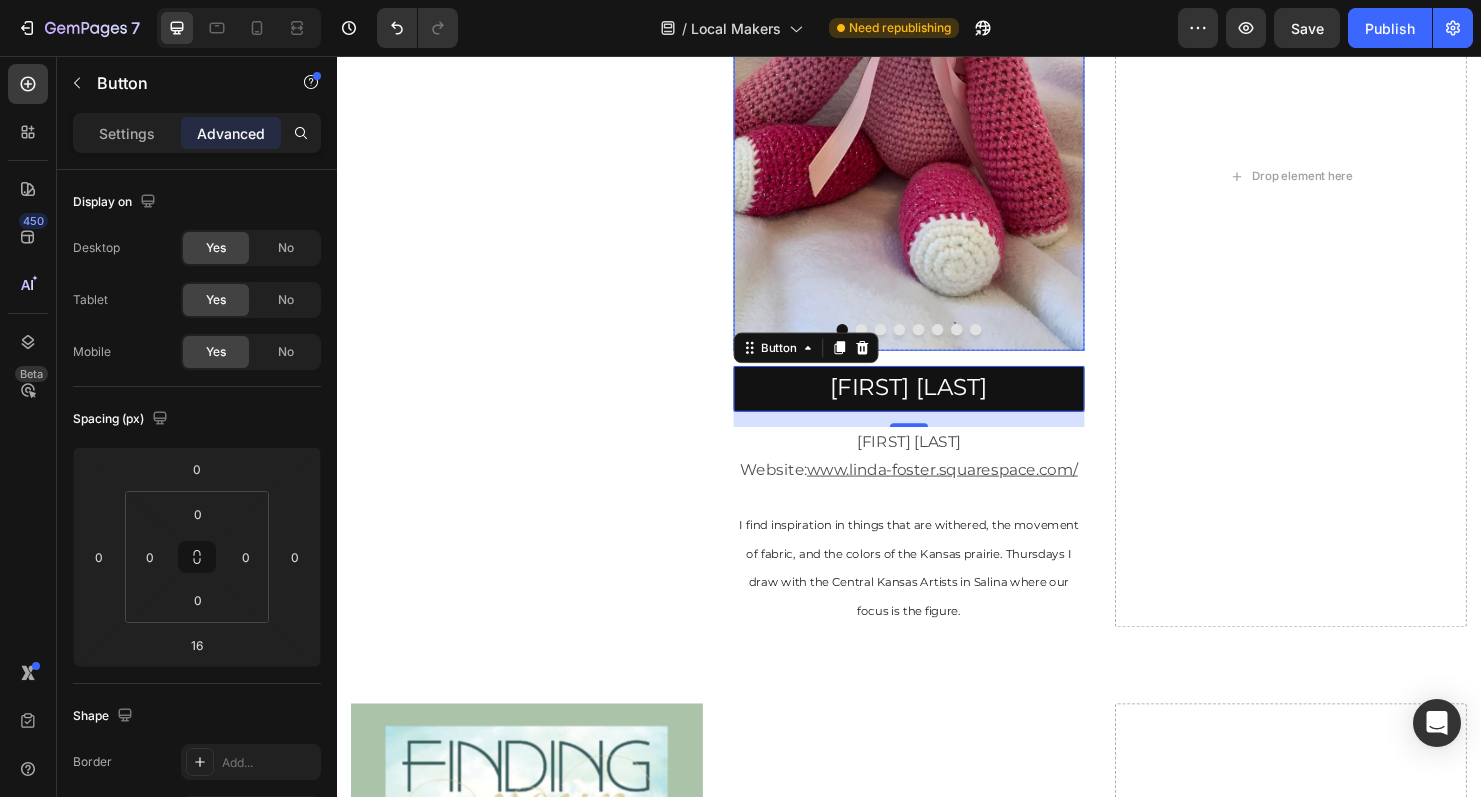 click at bounding box center [937, 37] 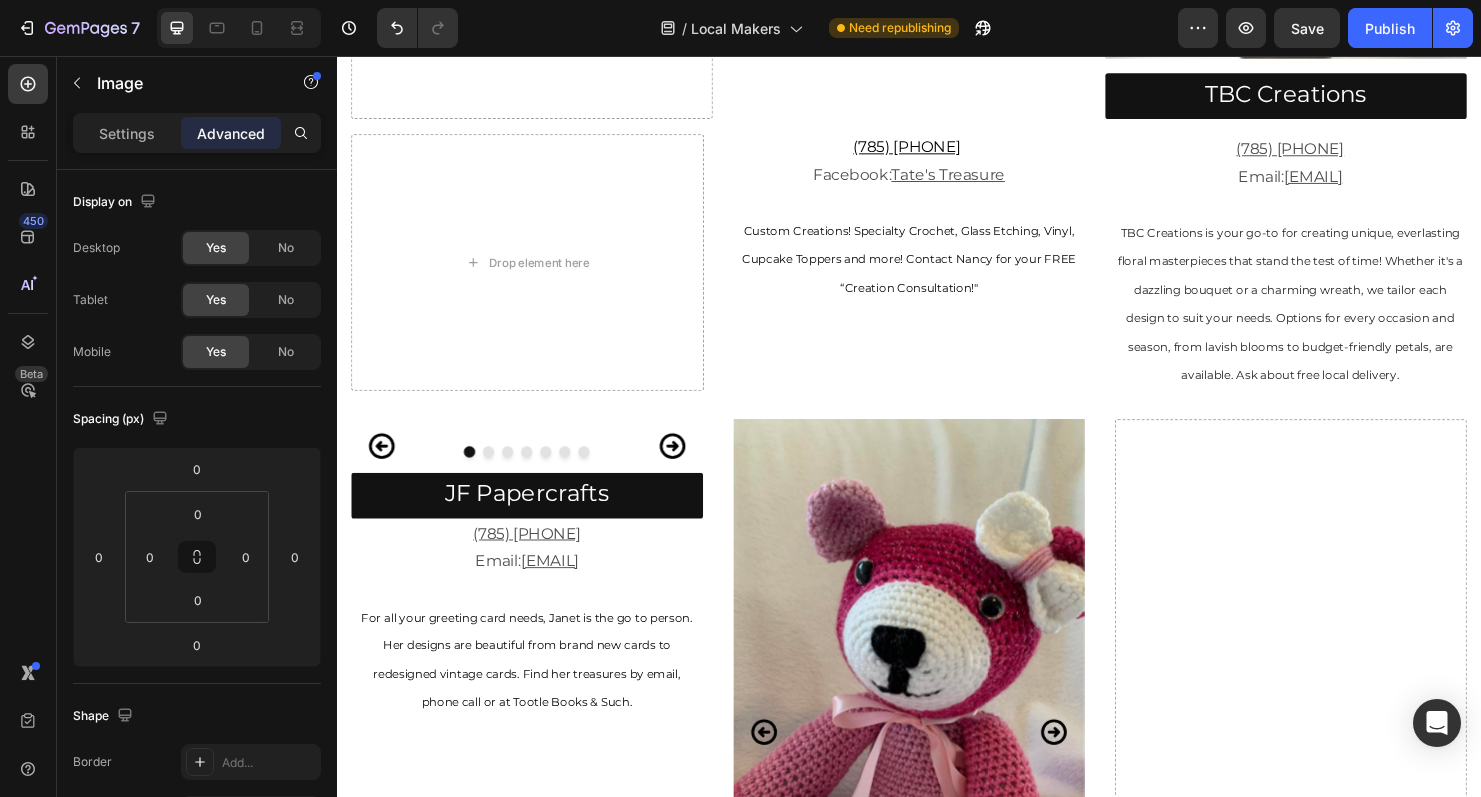 scroll, scrollTop: 954, scrollLeft: 0, axis: vertical 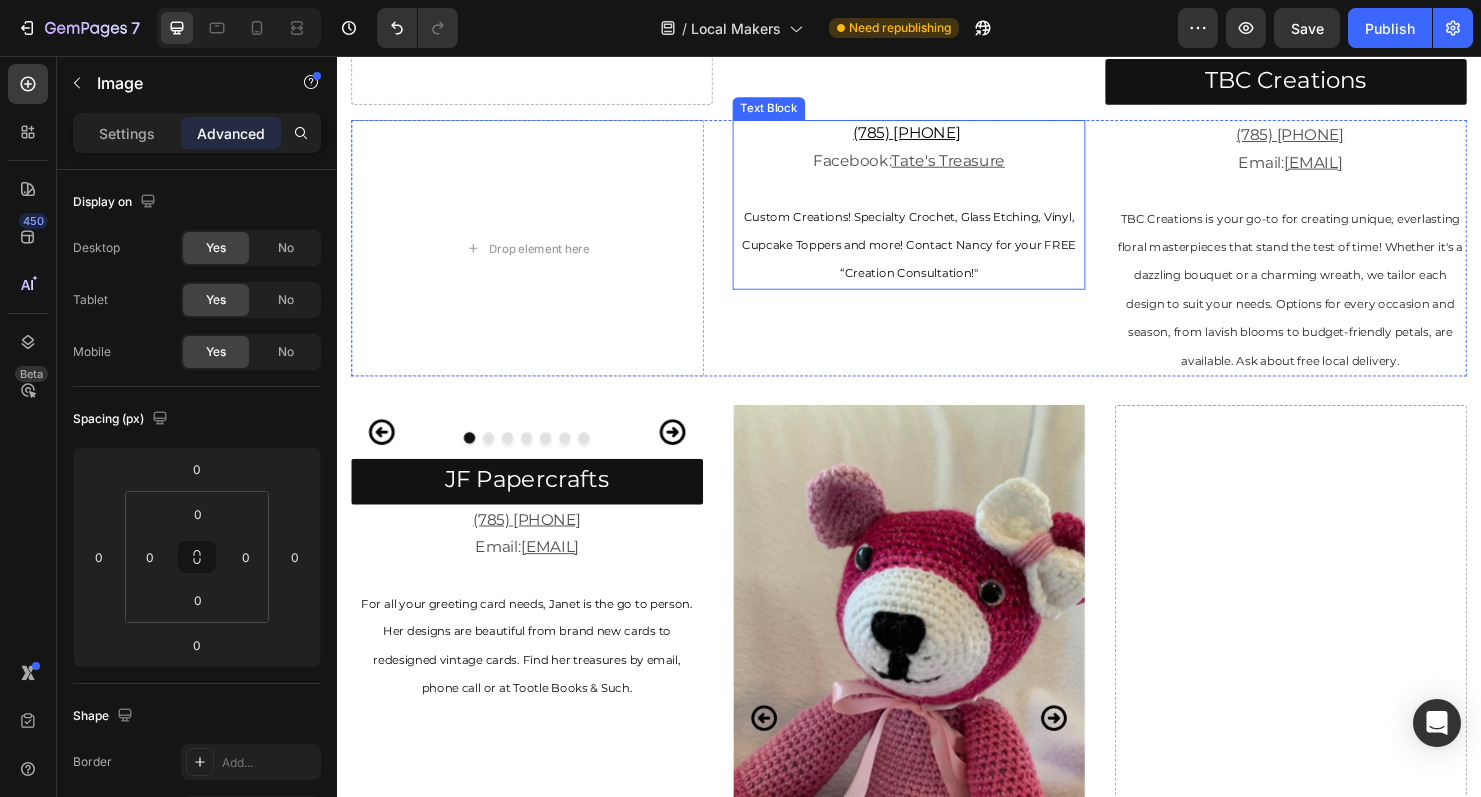 click on "Custom Creations! Specialty Crochet, Glass Etching, Vinyl, Cupcake Toppers and more! Contact Nancy for your FREE “Creation Consultation!"" at bounding box center (937, 254) 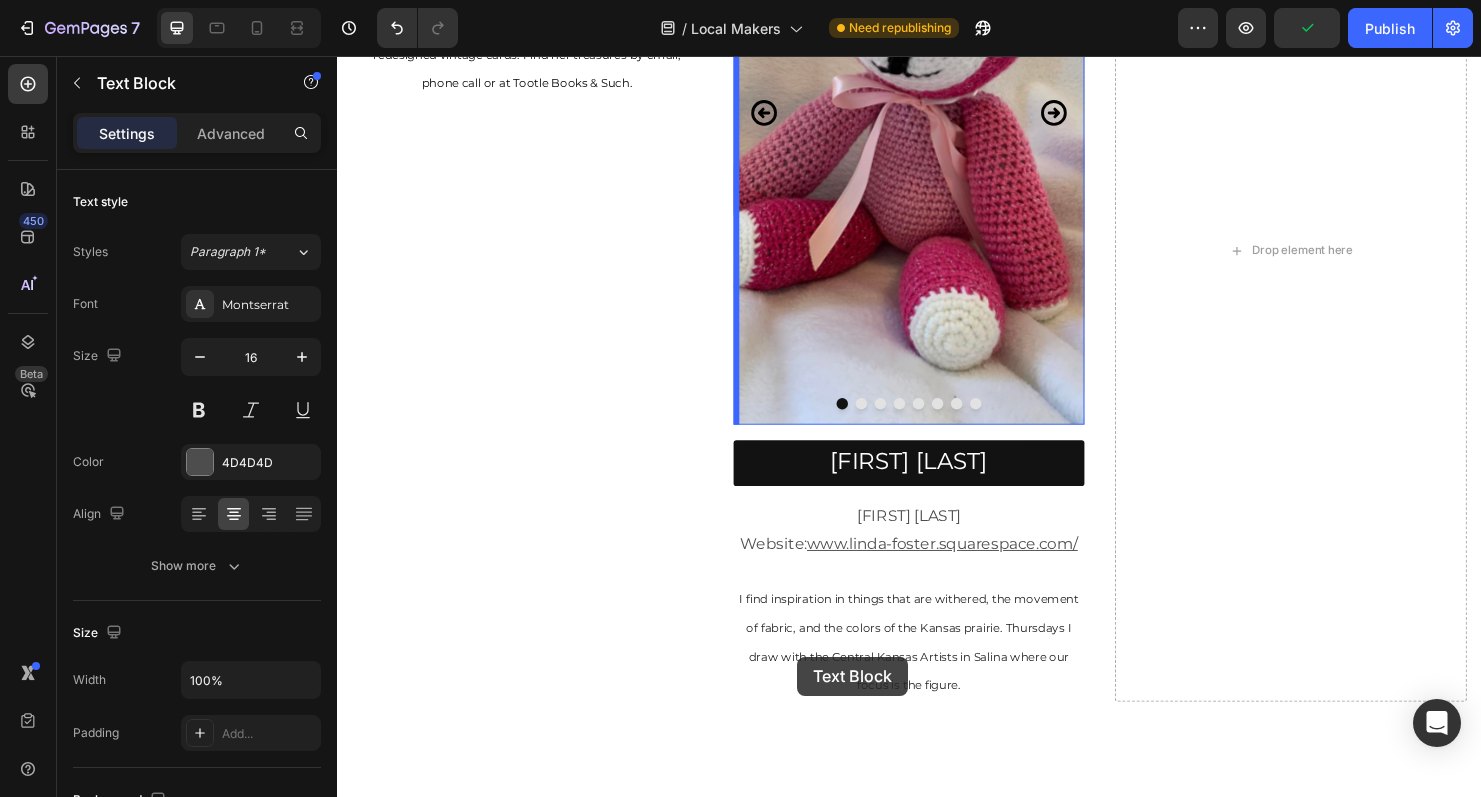 scroll, scrollTop: 1615, scrollLeft: 0, axis: vertical 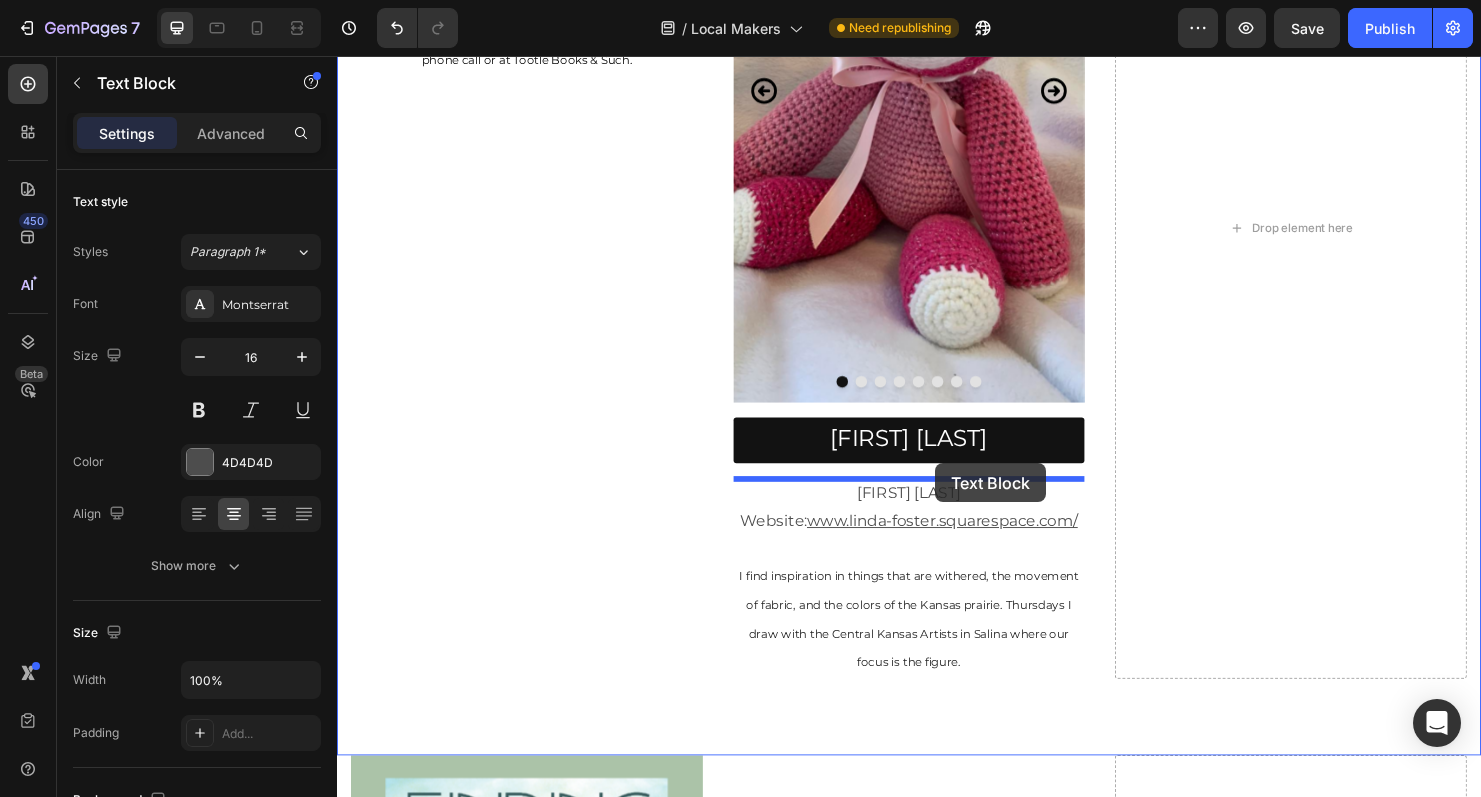 drag, startPoint x: 765, startPoint y: 144, endPoint x: 964, endPoint y: 483, distance: 393.09286 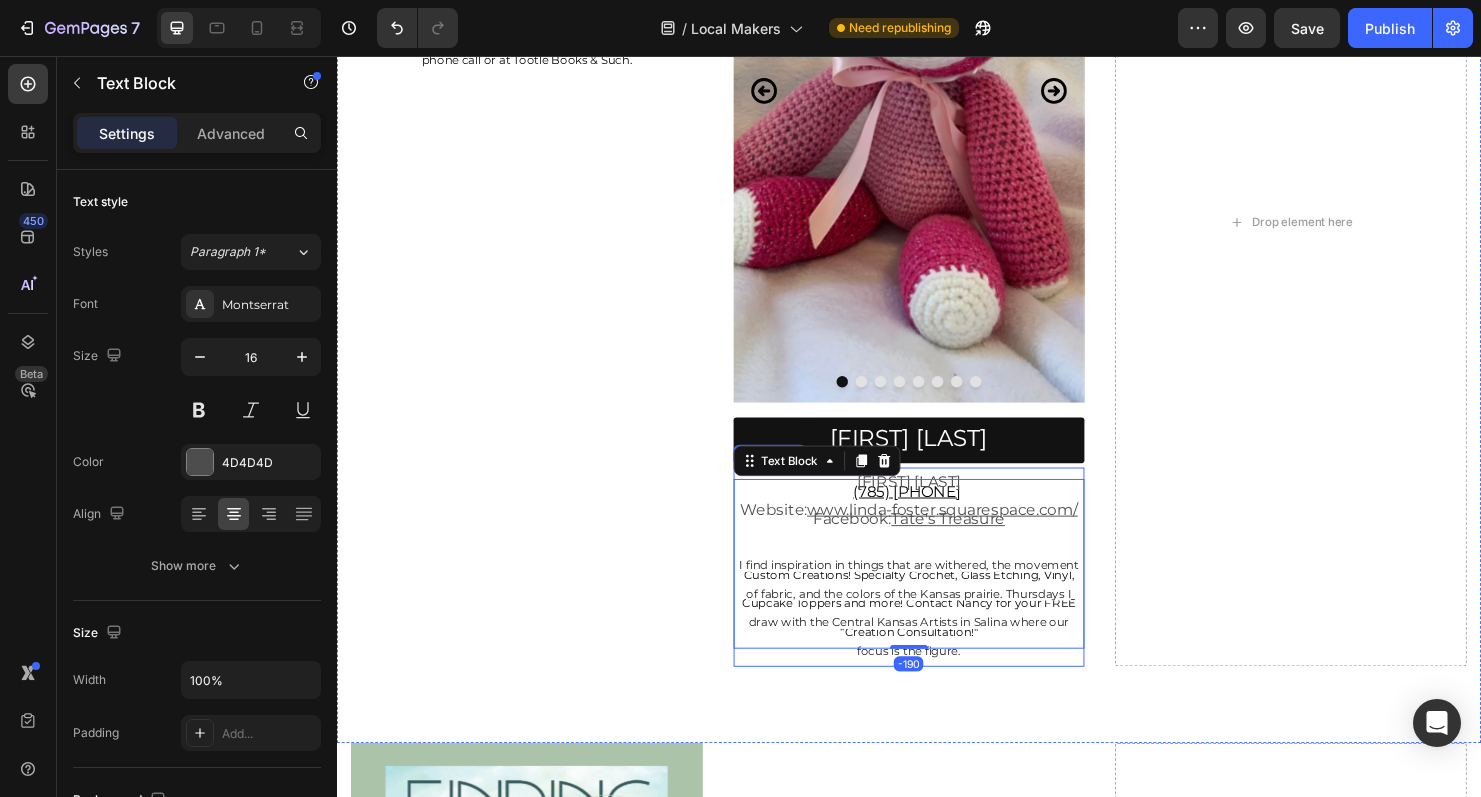 click on "I find inspiration in things that are withered, the movement of fabric, and the colors of the Kansas prairie. Thursdays I draw with the Central Kansas Artists in Salina where our focus is the figure." at bounding box center [937, 634] 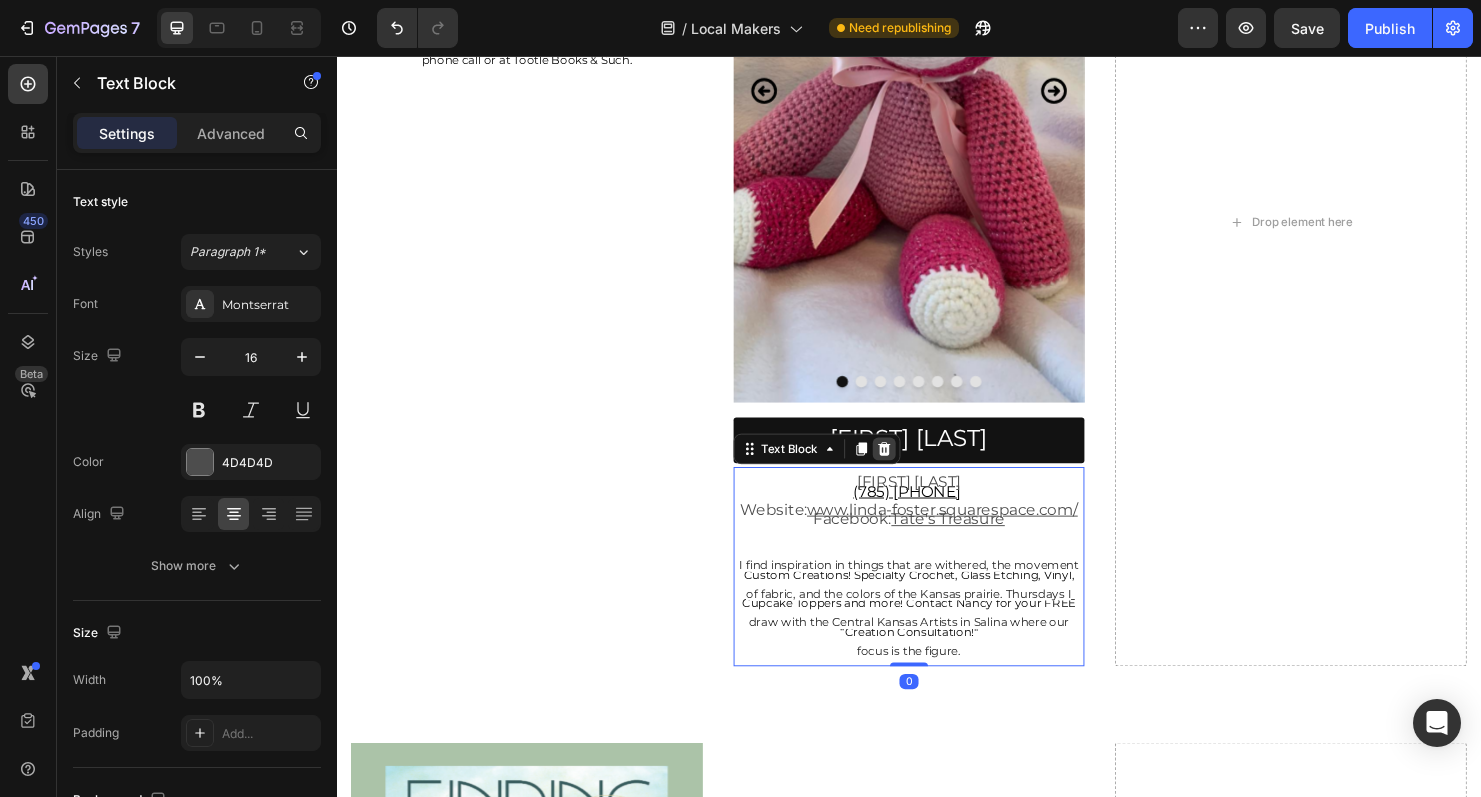 click 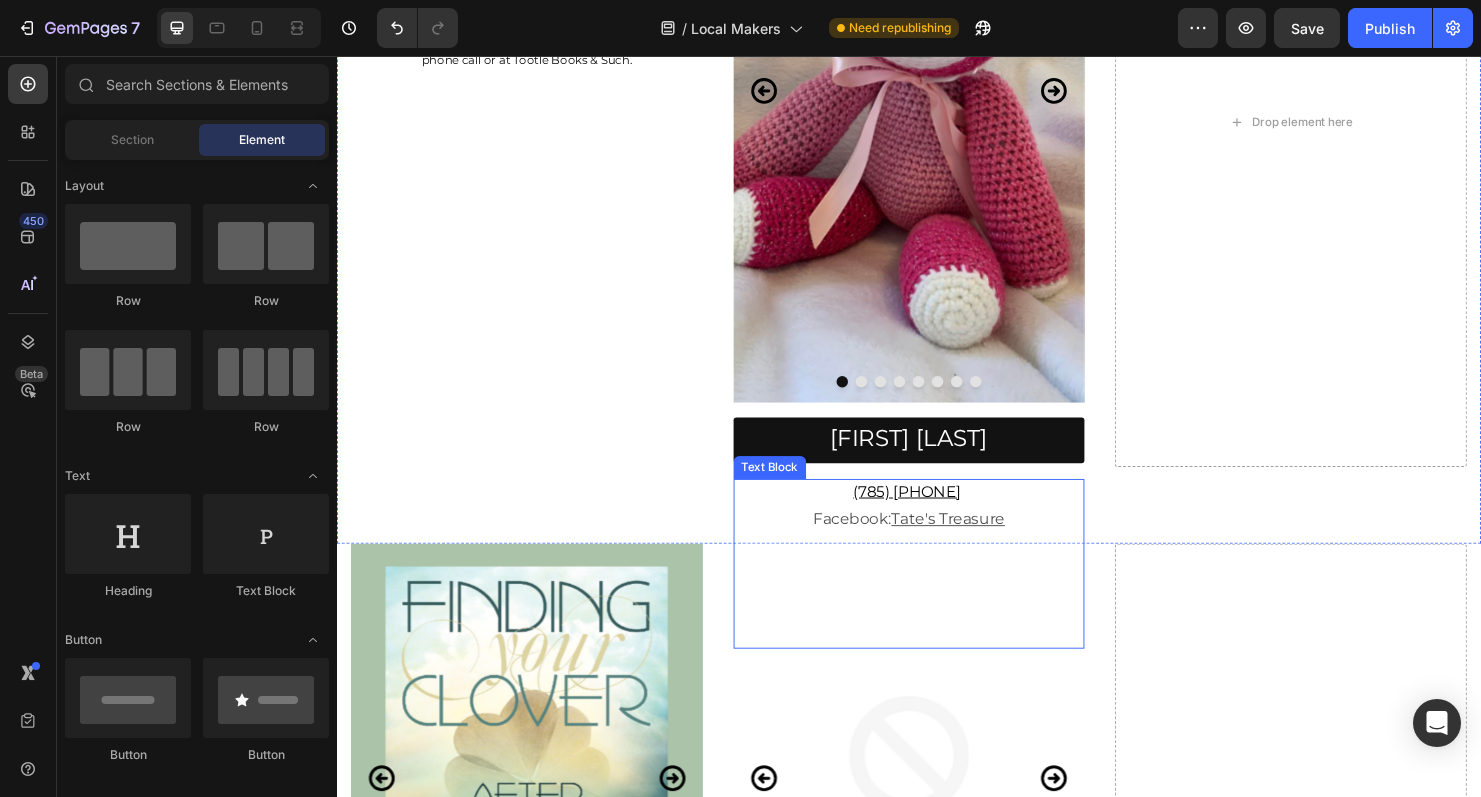 click on "Custom Creations! Specialty Crochet, Glass Etching, Vinyl, Cupcake Toppers and more! Contact Nancy for your FREE “Creation Consultation!"" at bounding box center (937, 629) 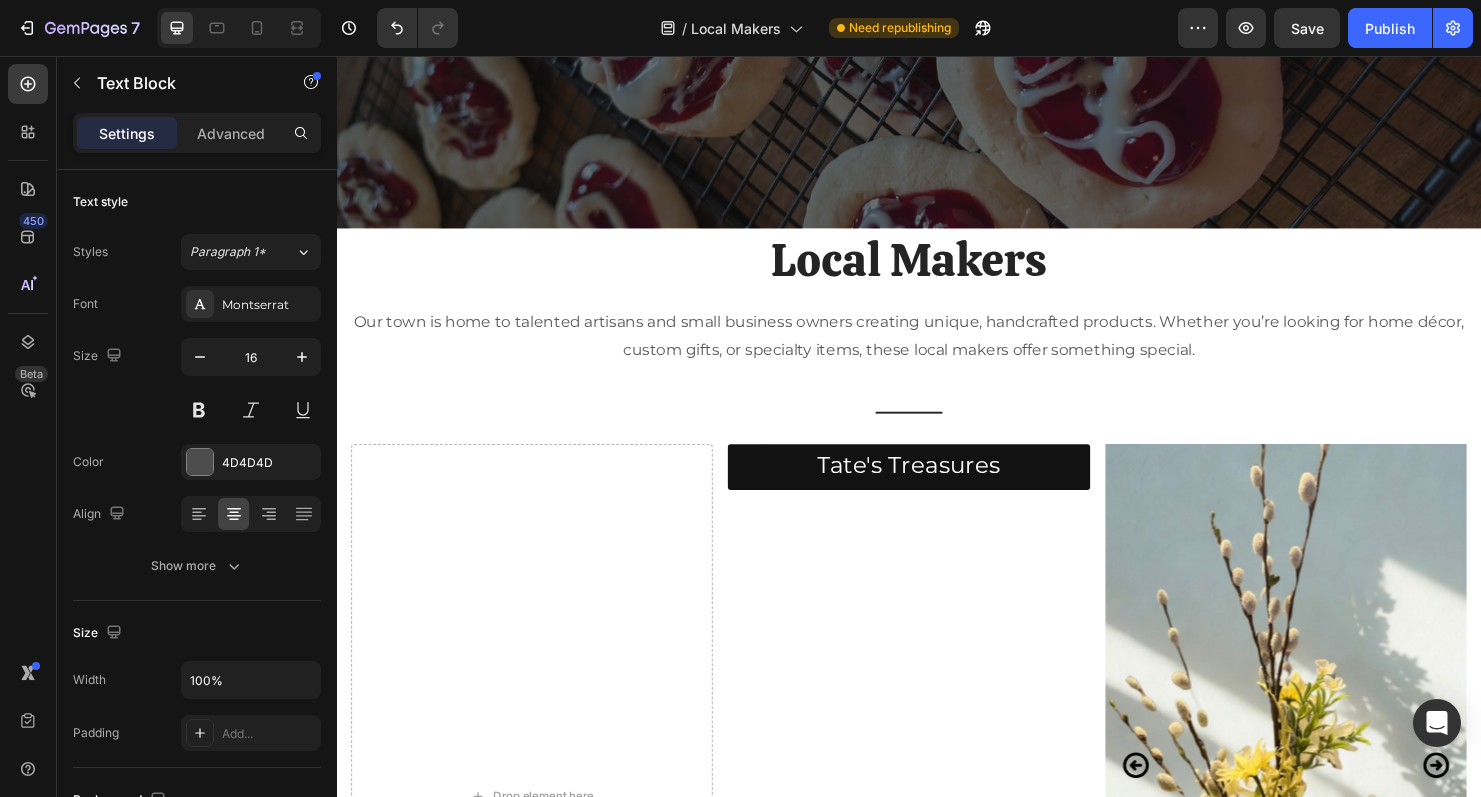 scroll, scrollTop: 565, scrollLeft: 0, axis: vertical 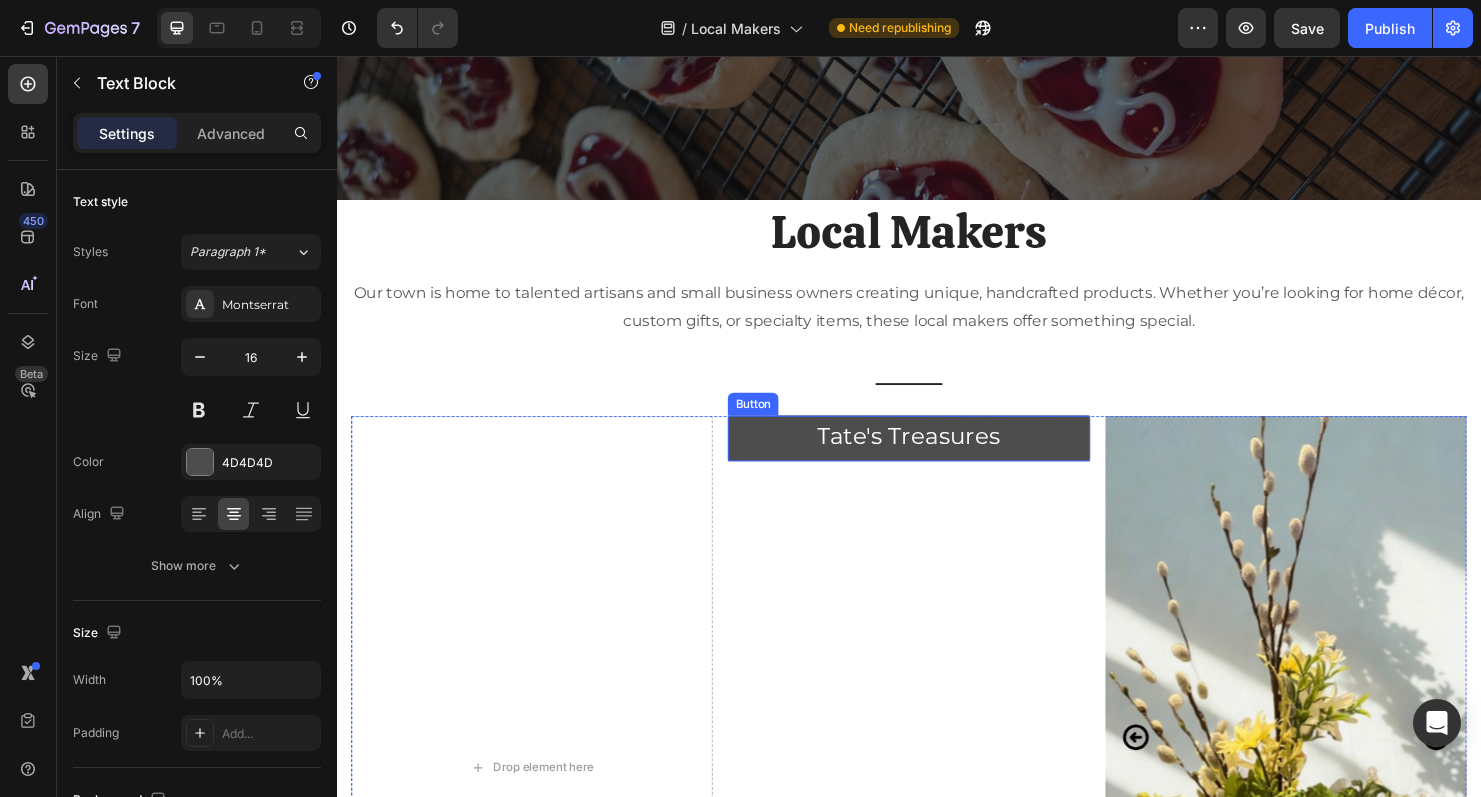 click on "Tate's Treasures" at bounding box center (936, 457) 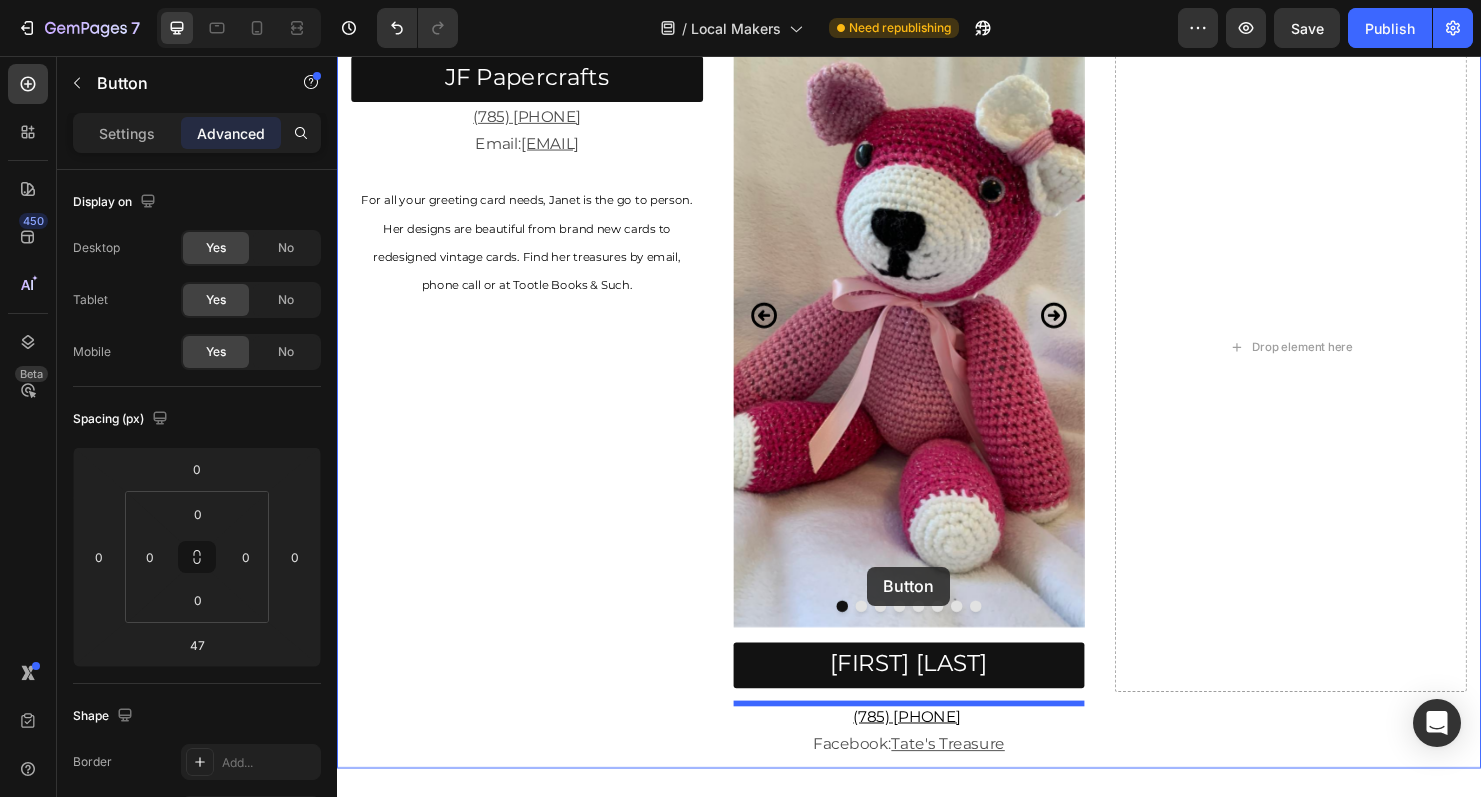 scroll, scrollTop: 1977, scrollLeft: 0, axis: vertical 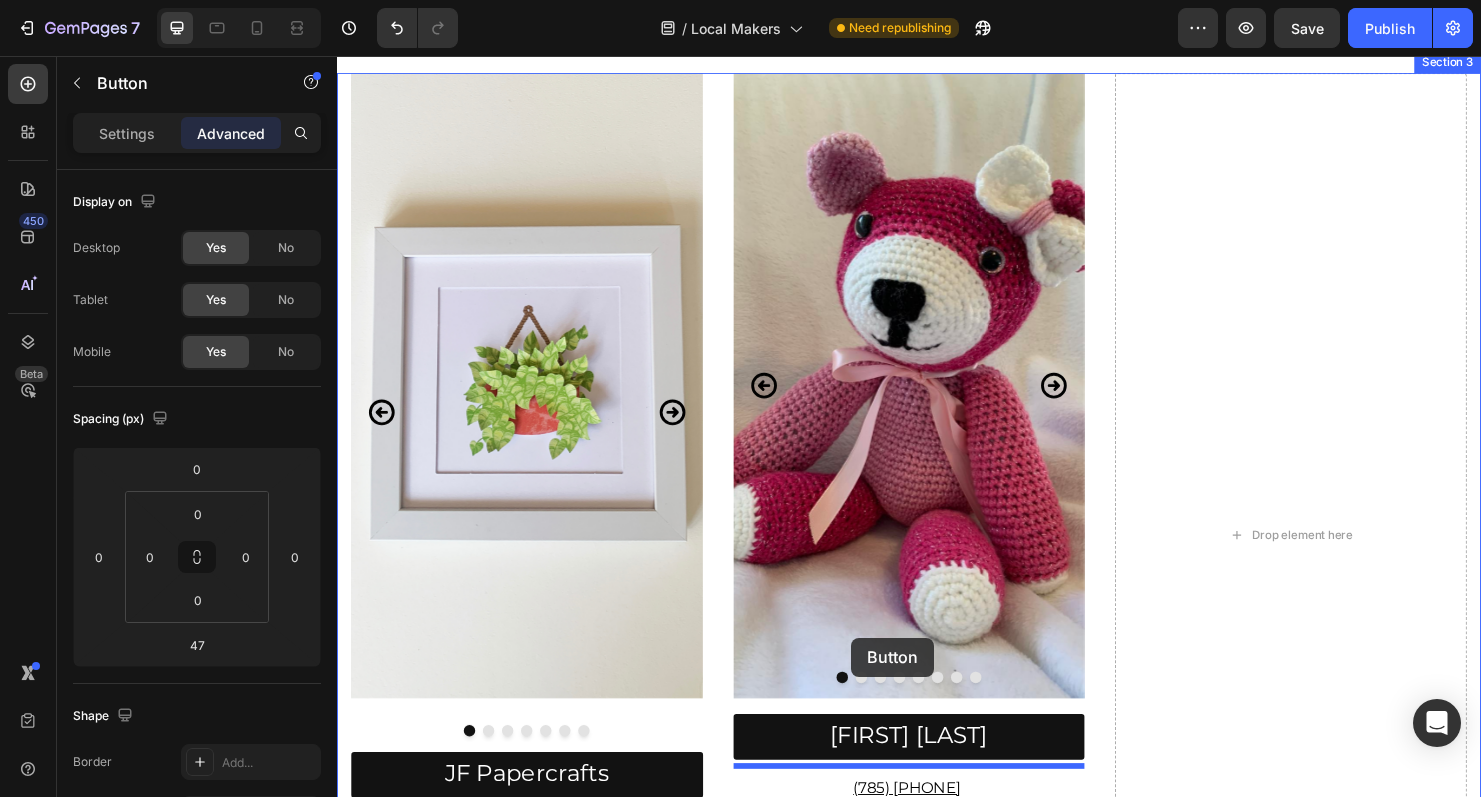 drag, startPoint x: 758, startPoint y: 412, endPoint x: 876, endPoint y: 666, distance: 280.0714 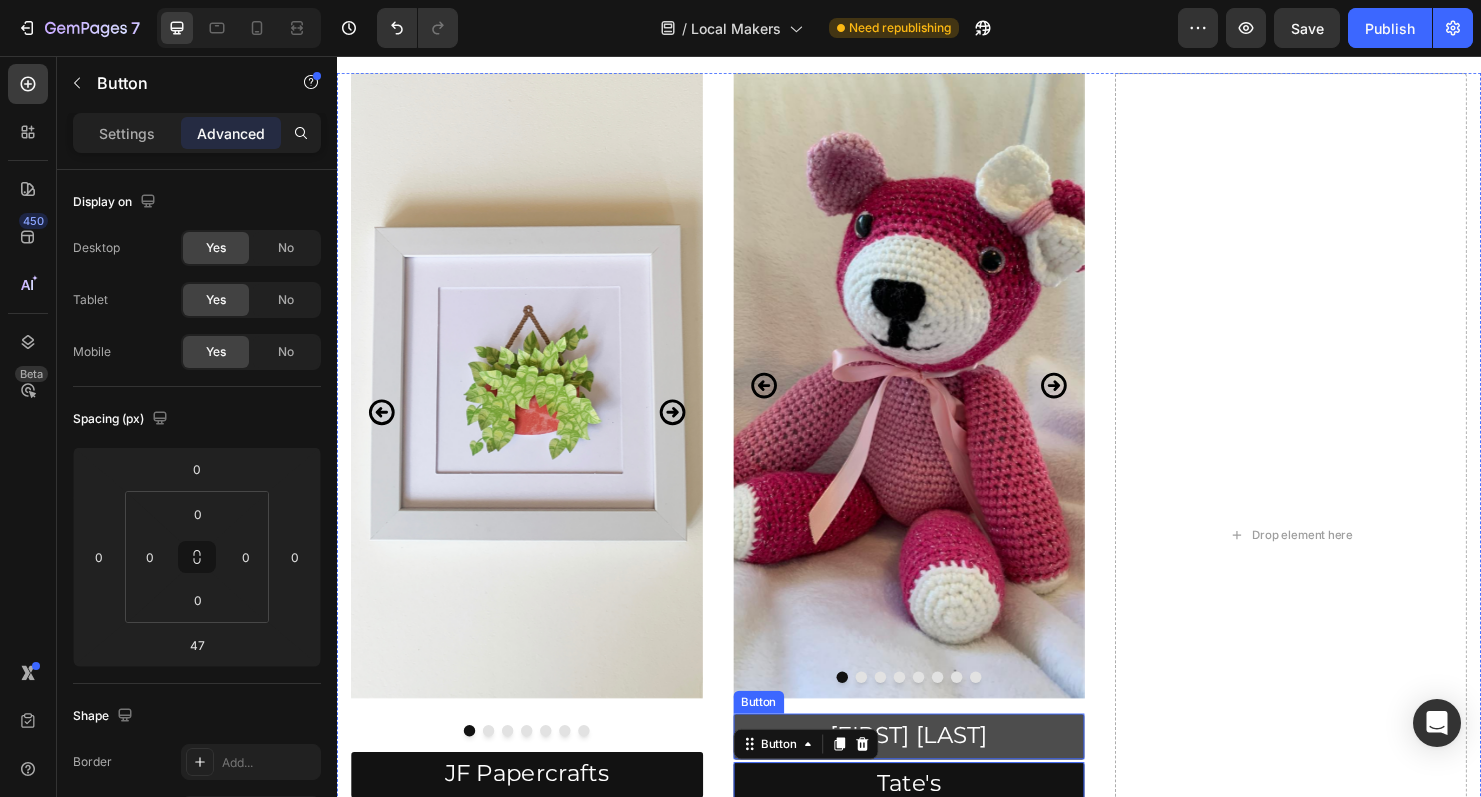 click on "[FIRST] [LAST]" at bounding box center [937, 770] 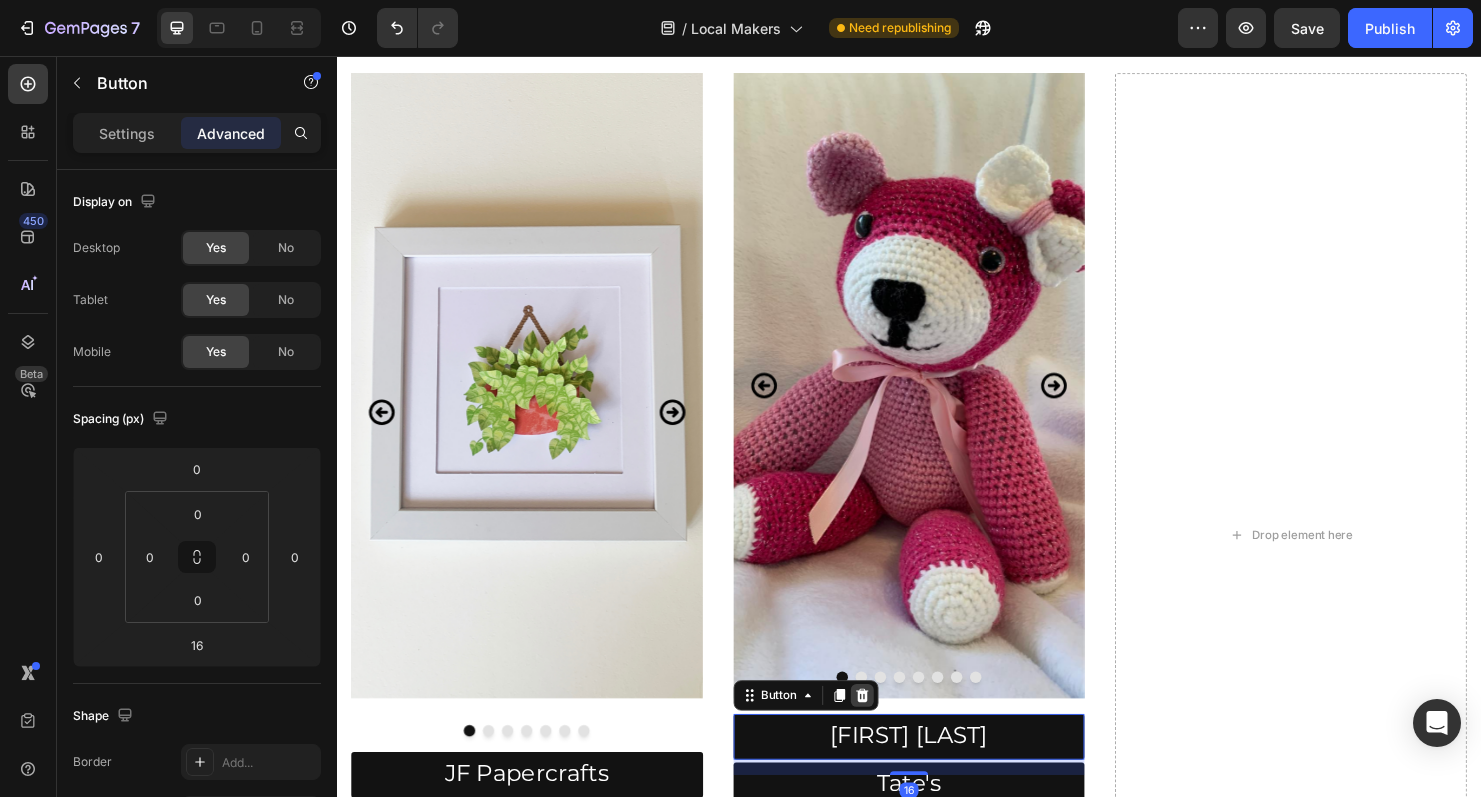 click 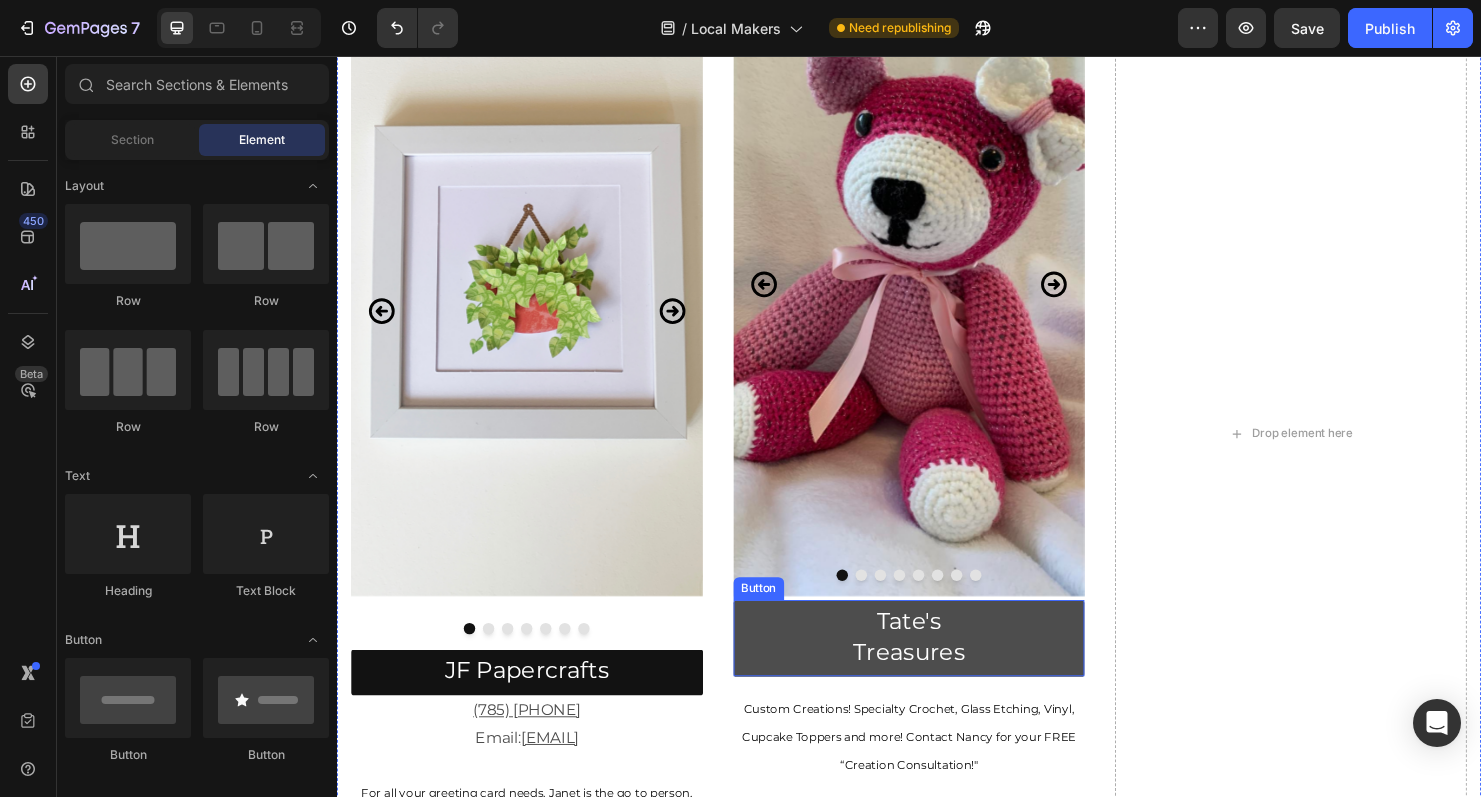 scroll, scrollTop: 2141, scrollLeft: 0, axis: vertical 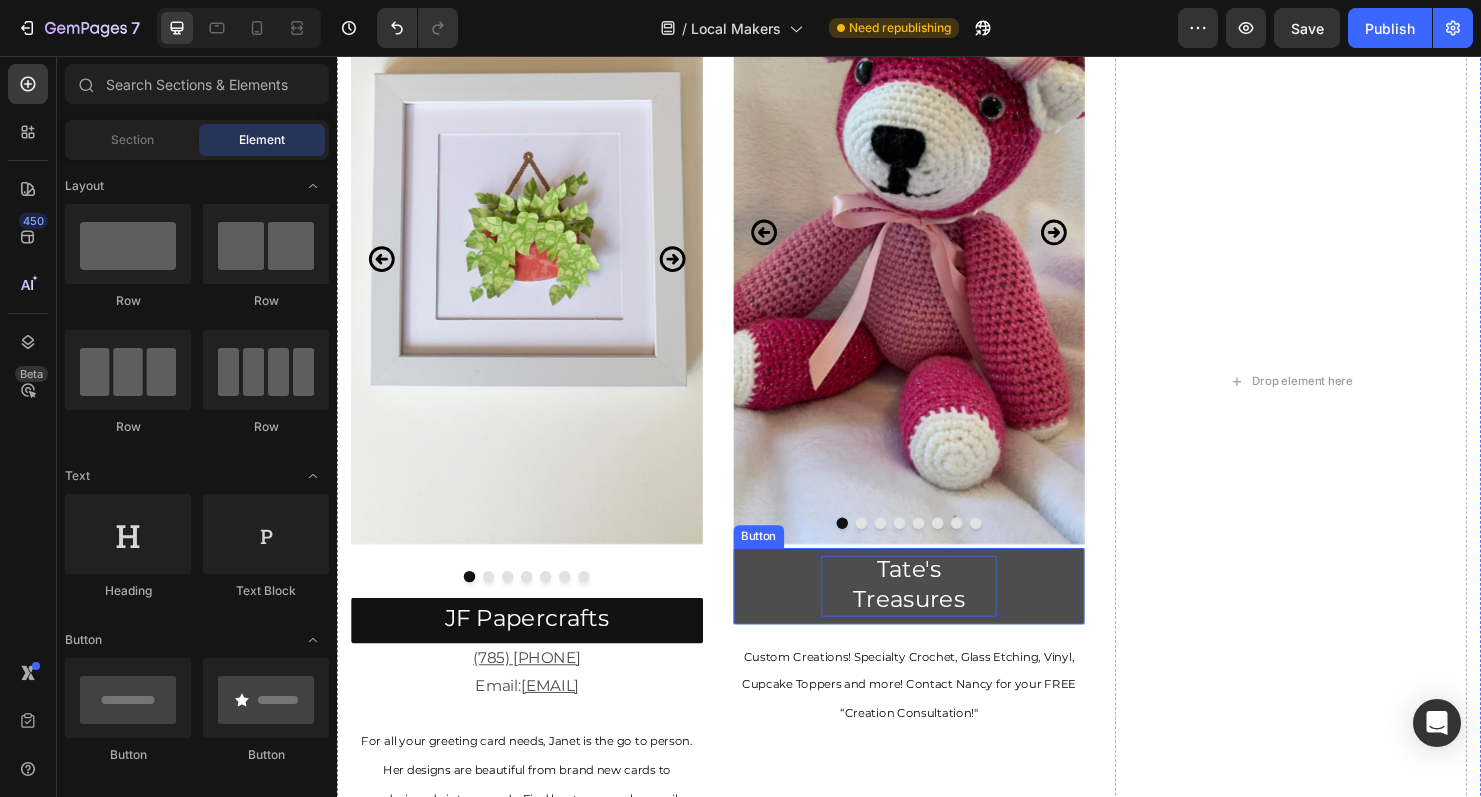 click on "Tate's Treasures" at bounding box center [937, 612] 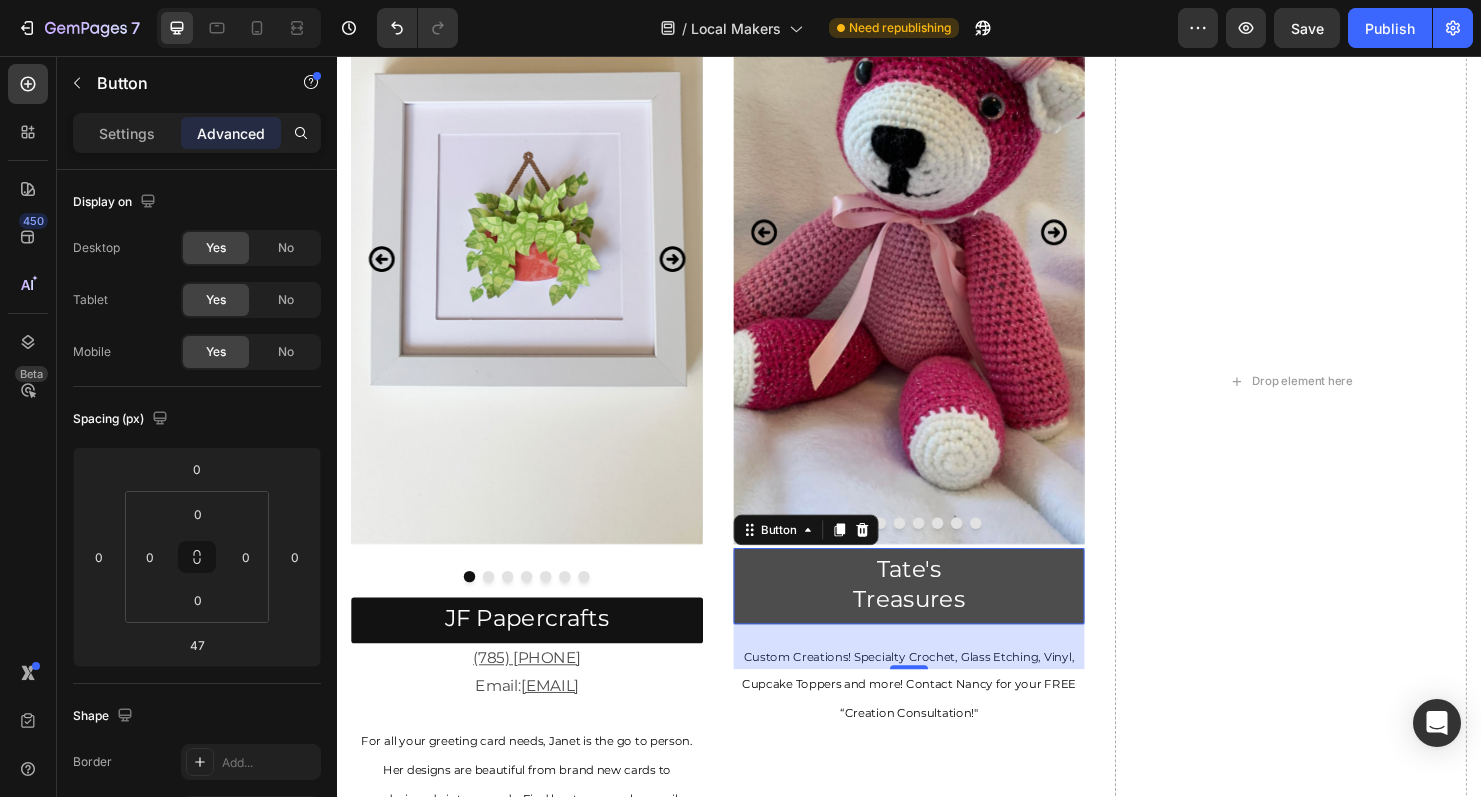 click on "Tate's Treasures" at bounding box center [937, 612] 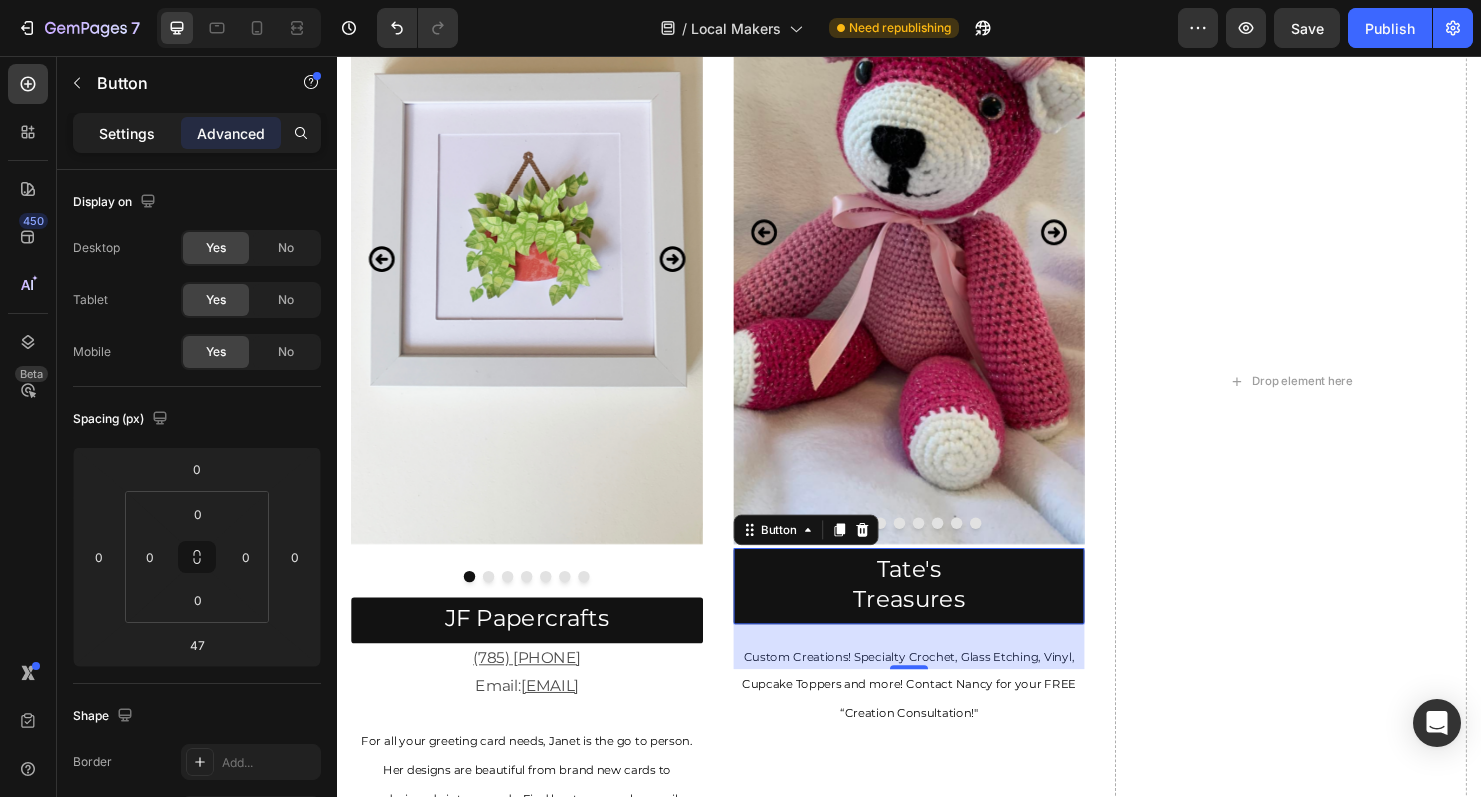 click on "Settings" at bounding box center (127, 133) 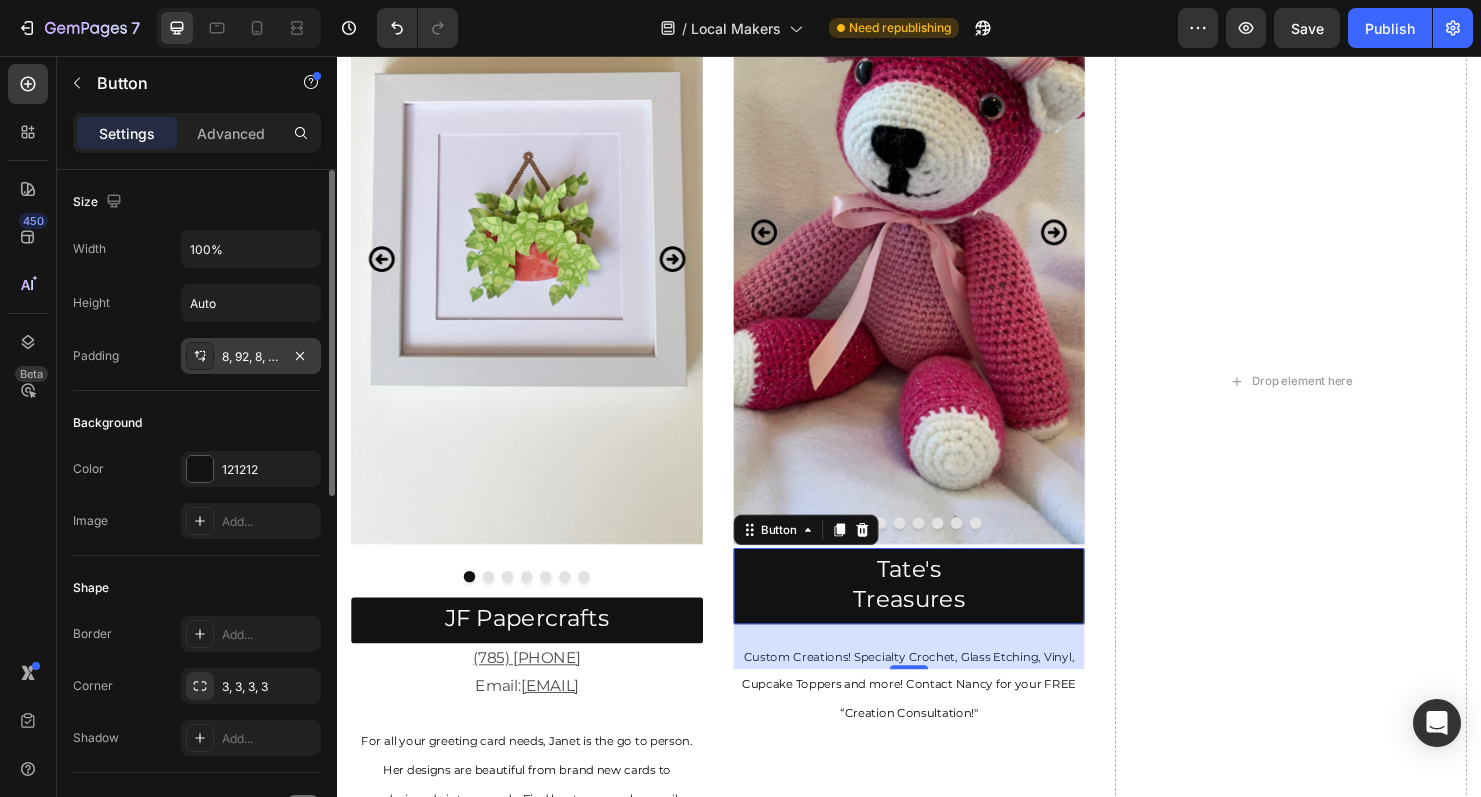 click on "8, 92, 8, 92" at bounding box center (251, 357) 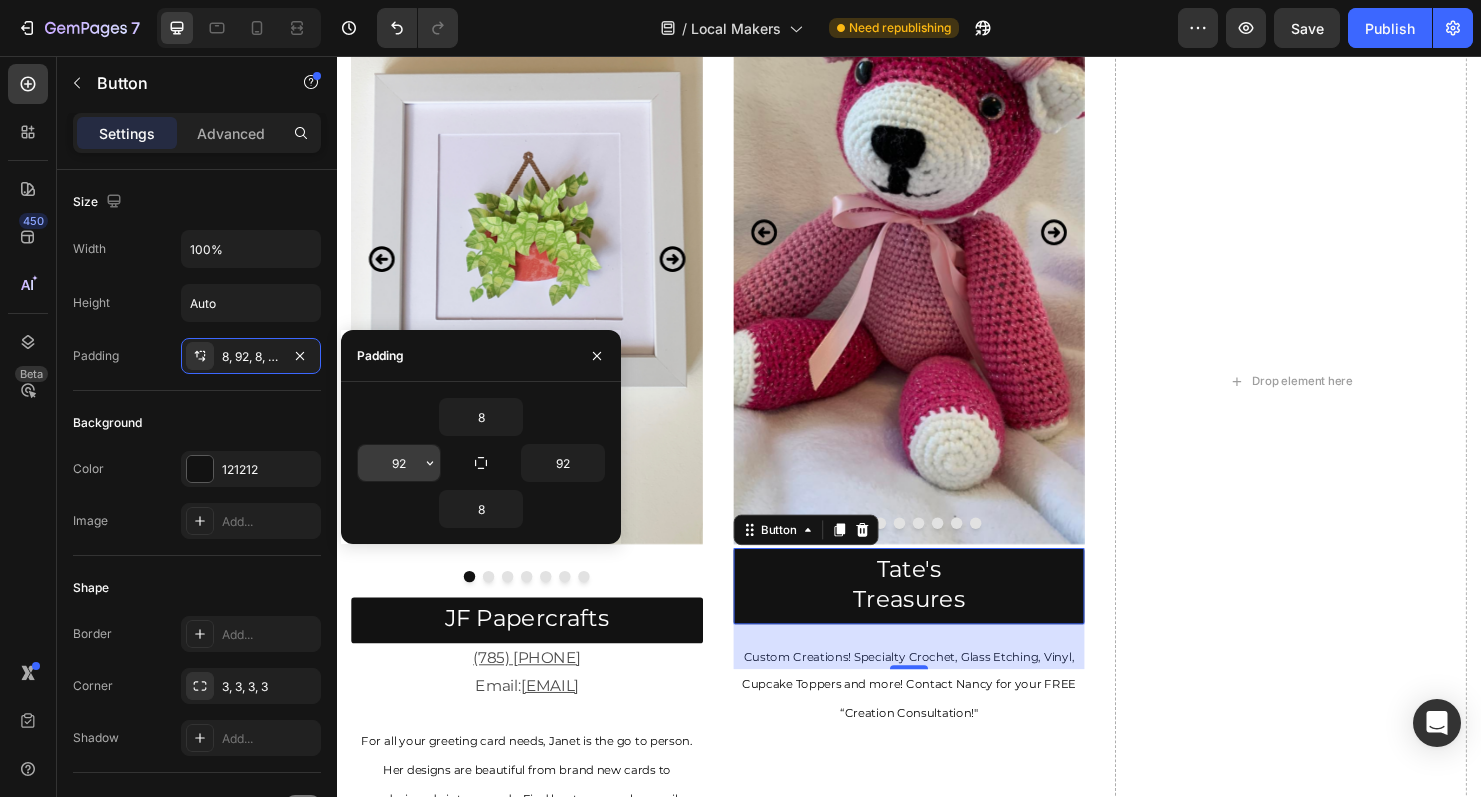 click on "92" at bounding box center [399, 463] 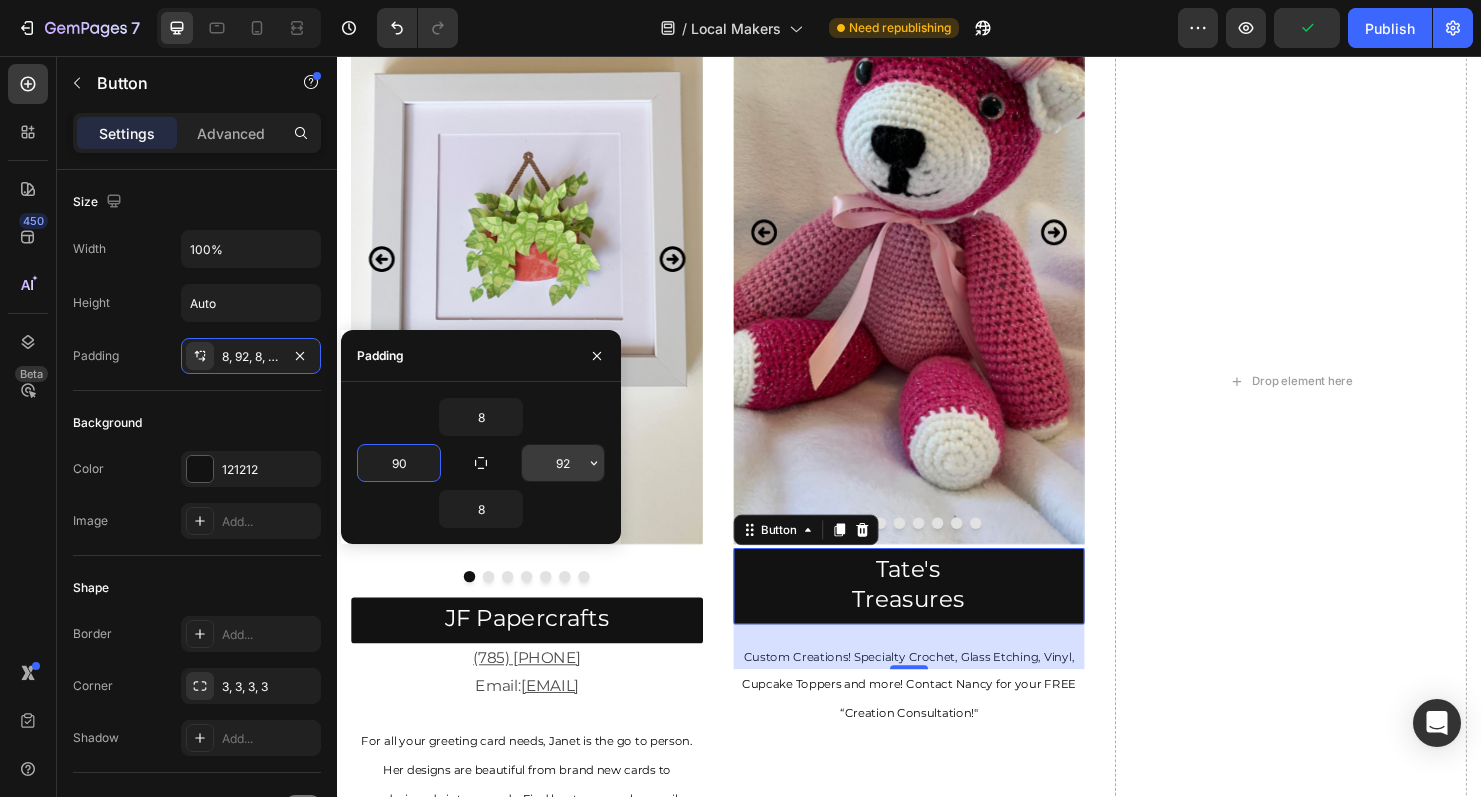 type on "90" 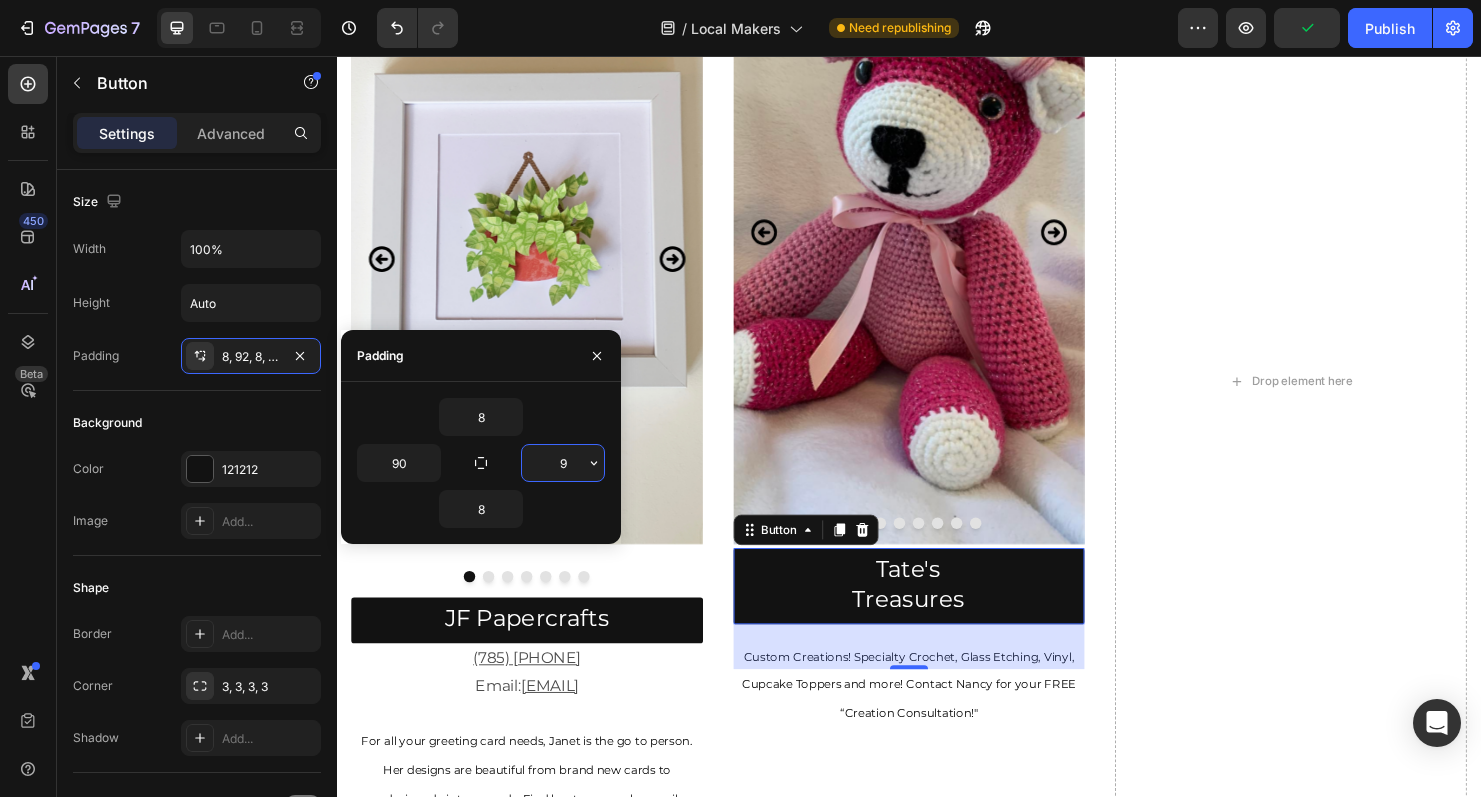 type on "90" 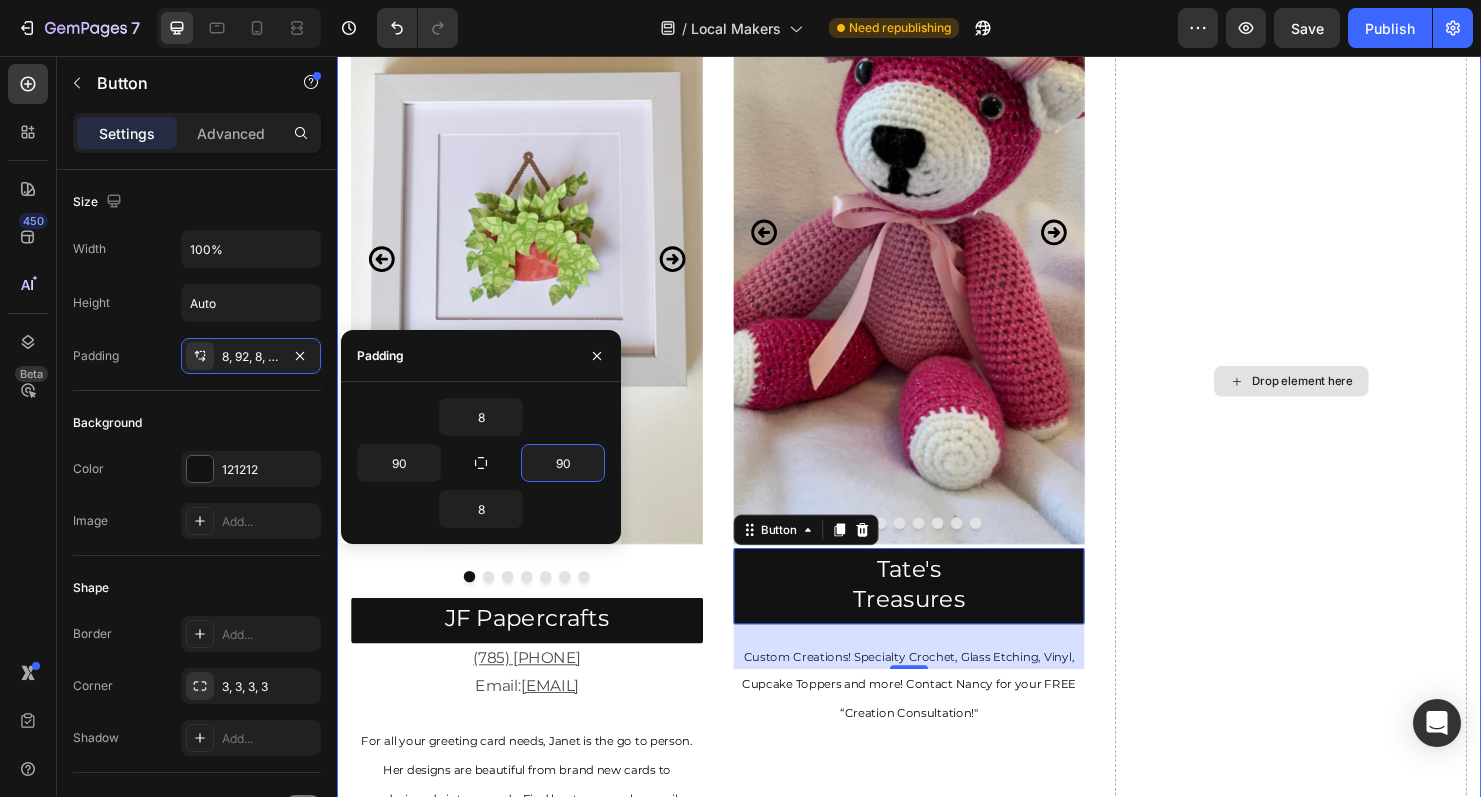 click on "Drop element here" at bounding box center [1337, 397] 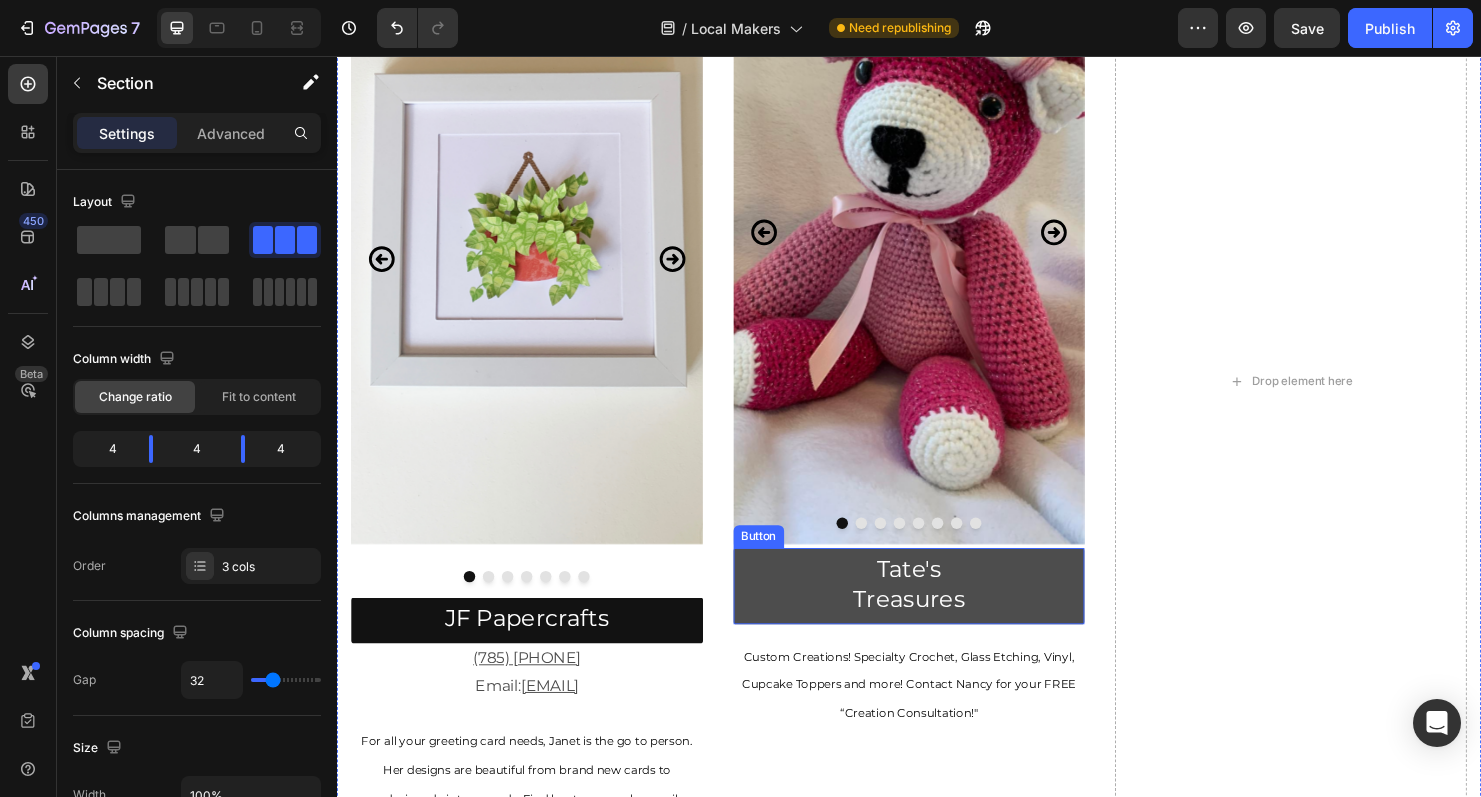 click on "Tate's Treasures" at bounding box center (937, 612) 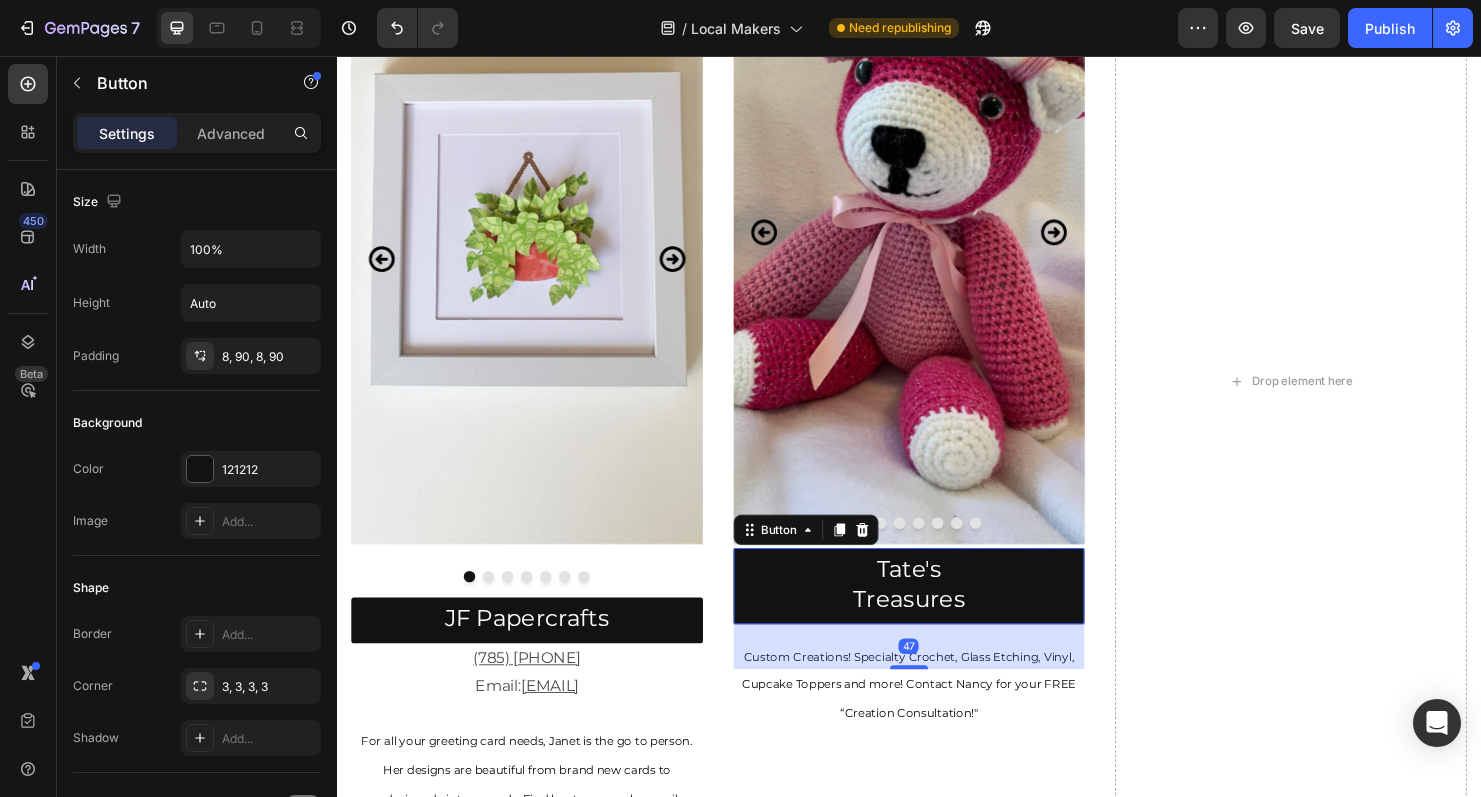 click on "47" at bounding box center [937, 675] 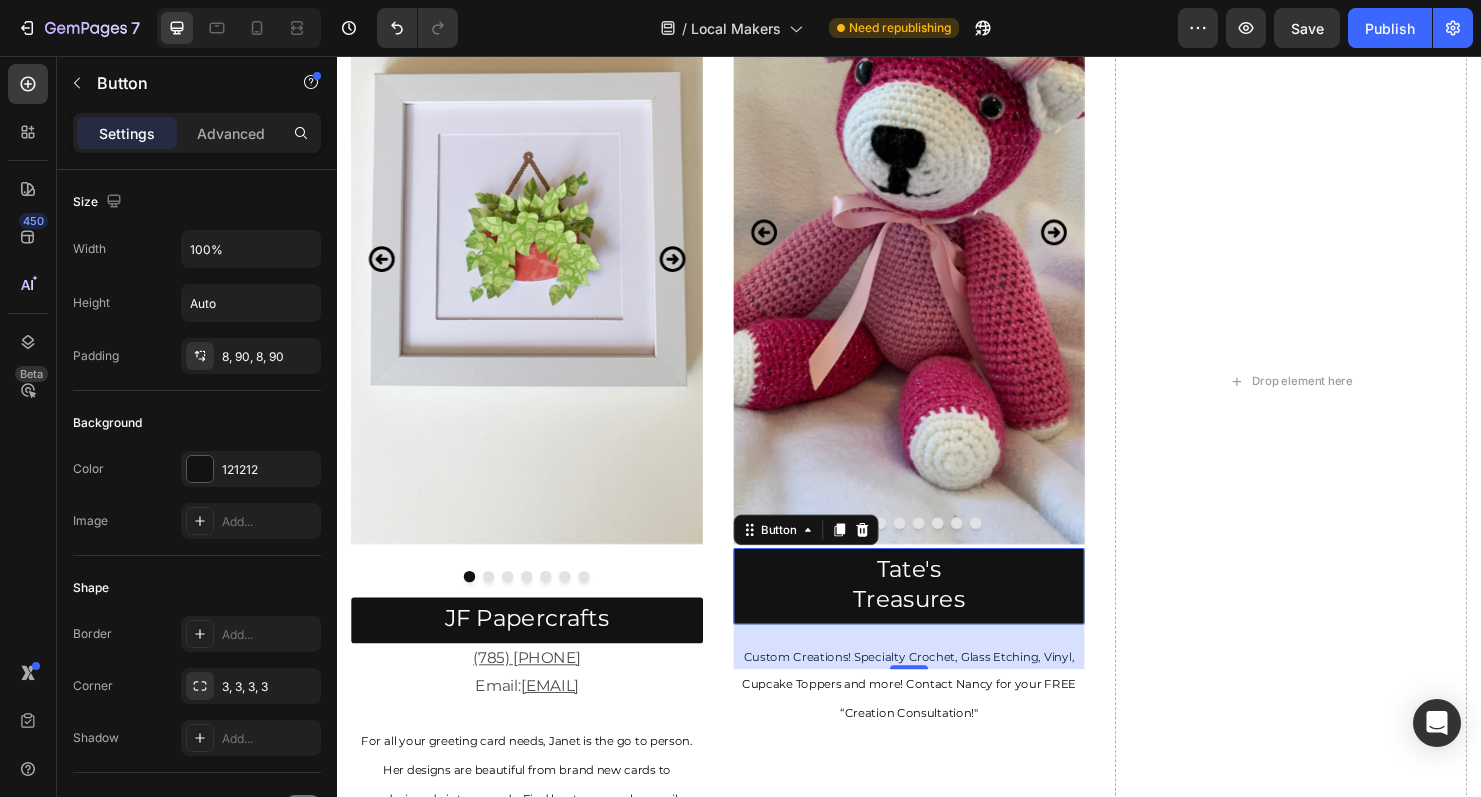 click on "47" at bounding box center [937, 675] 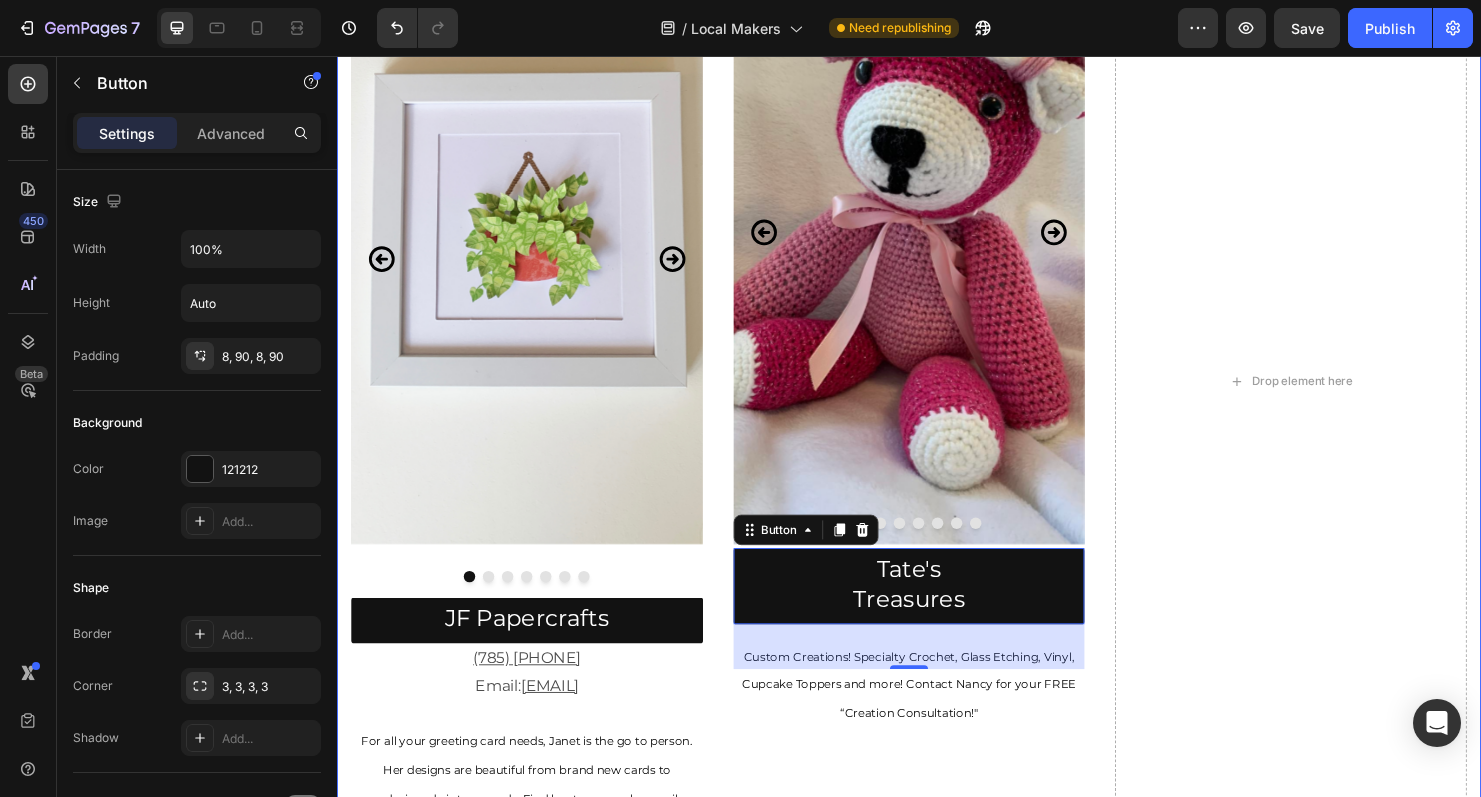 click on "Image Image Image Image Image Image Image
Carousel Row JF Papercrafts Button (785) 427-8127 Email:  jfread_98@yahoo.com   For all your greeting card needs, Janet is the go to person. Her designs are beautiful from brand new cards to redesigned vintage cards. Find her treasures by email, phone call or at Tootle Books & Such. Text Block
Image Image Image Image Image Image Image Image
Carousel (785) 427-5003   Facebook:  Tate's Treasure   Custom Creations! Specialty Crochet, Glass Etching, Vinyl, Cupcake Toppers and more! Contact Nancy for your FREE “Creation Consultation!" Text Block Tate's Treasures Button   47
Drop element here Section 3" at bounding box center [937, 437] 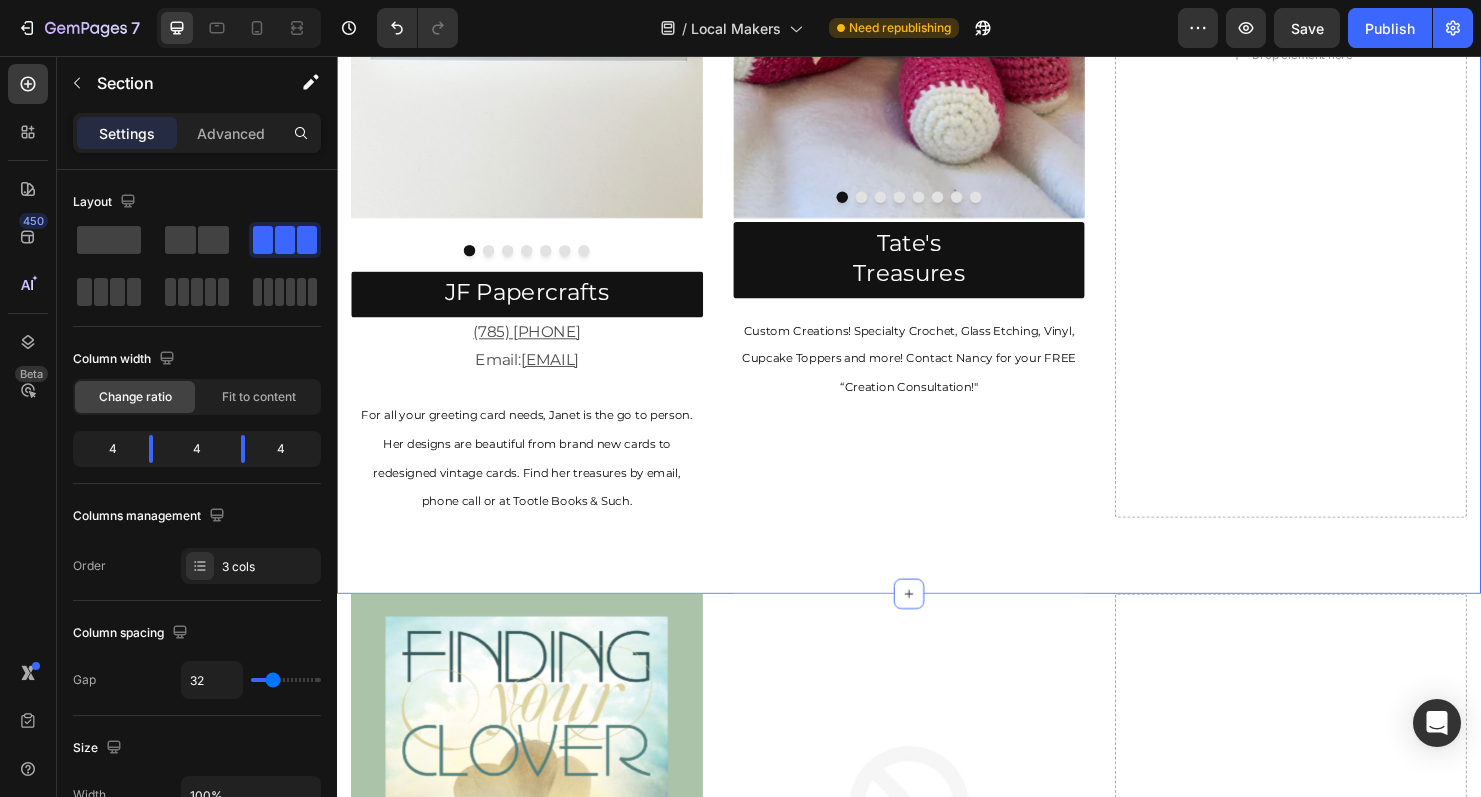 scroll, scrollTop: 2498, scrollLeft: 0, axis: vertical 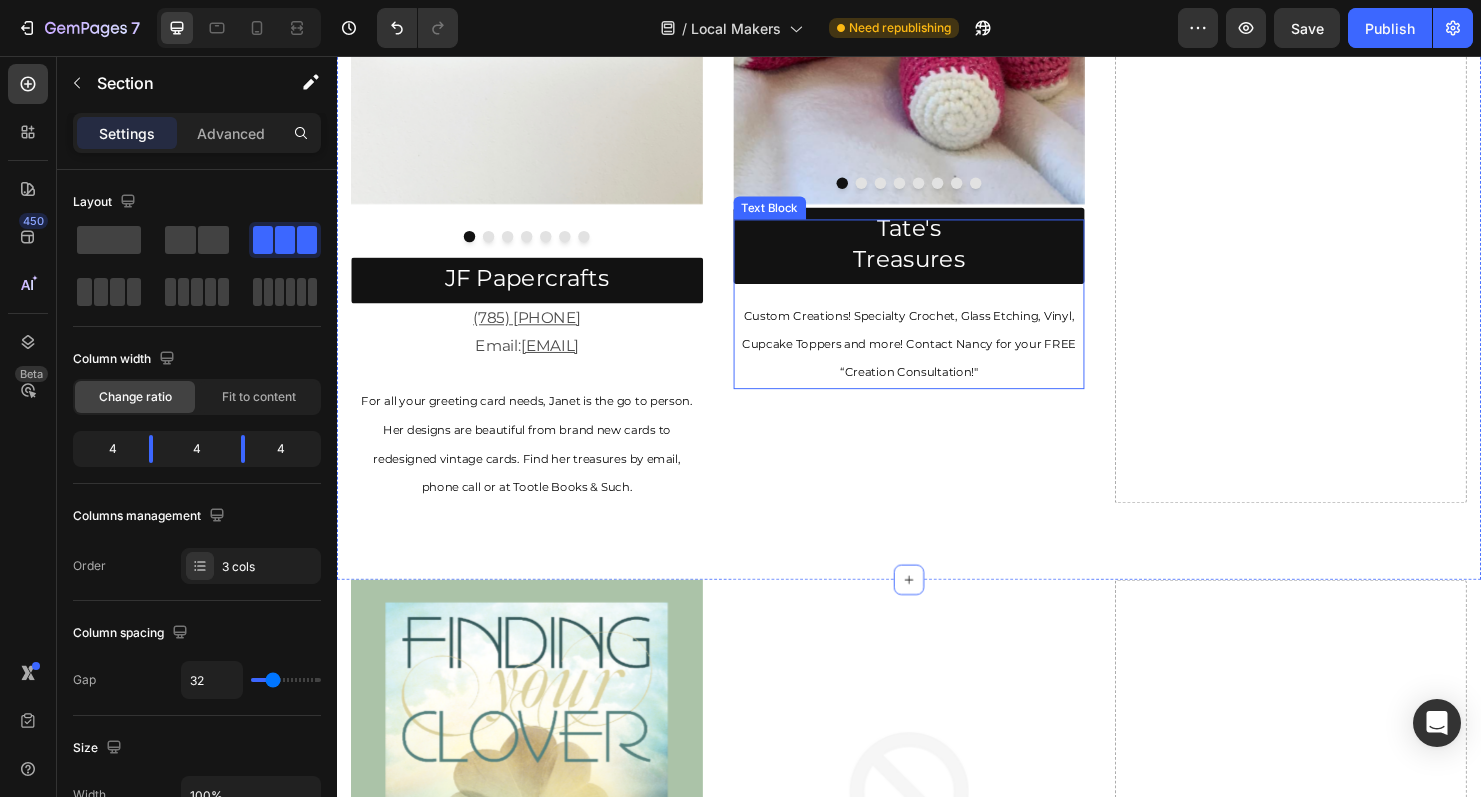 click on "Custom Creations! Specialty Crochet, Glass Etching, Vinyl, Cupcake Toppers and more! Contact Nancy for your FREE “Creation Consultation!"" at bounding box center [937, 358] 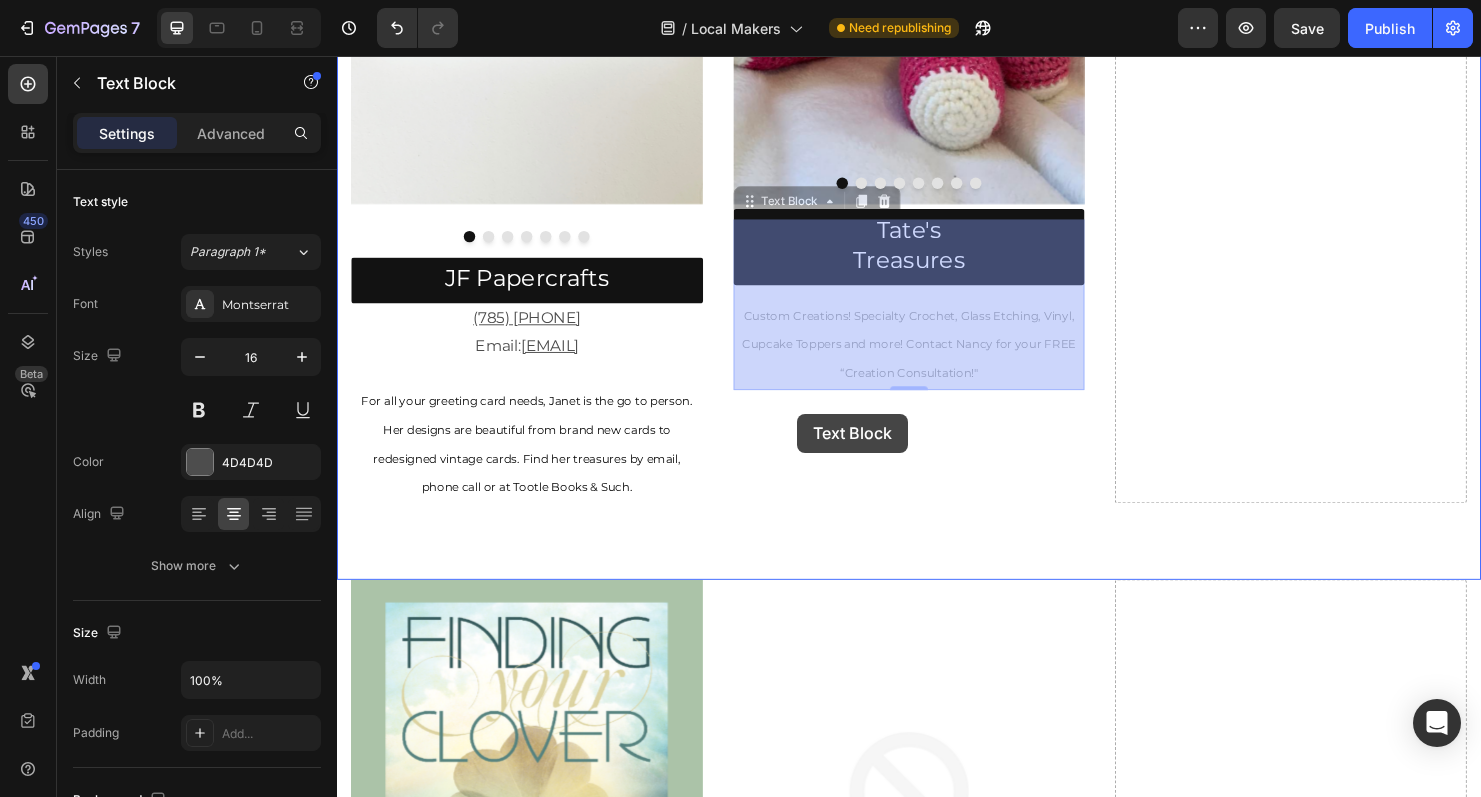 drag, startPoint x: 771, startPoint y: 208, endPoint x: 820, endPoint y: 431, distance: 228.31995 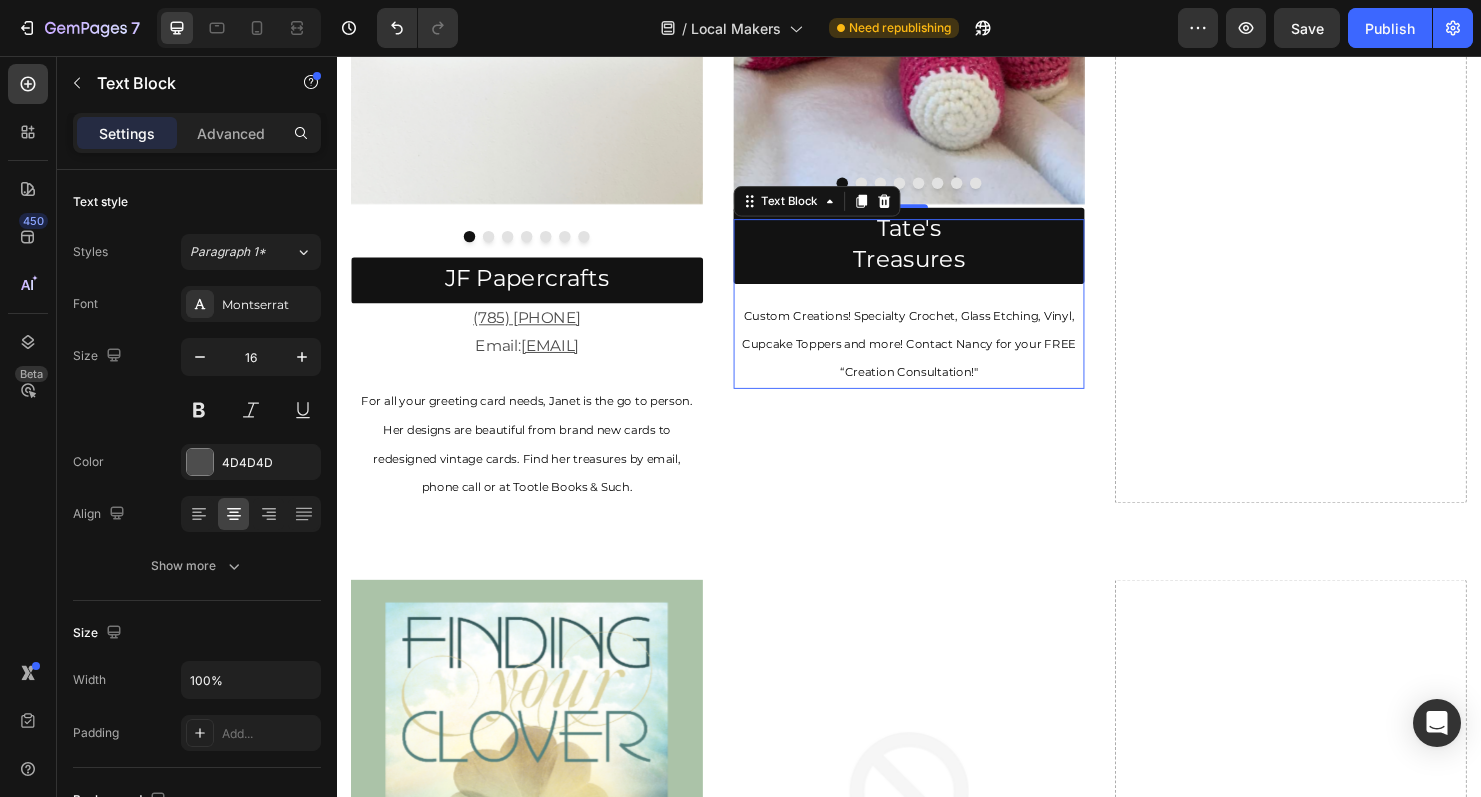 click on "Facebook:  Tate's Treasure" at bounding box center [937, 270] 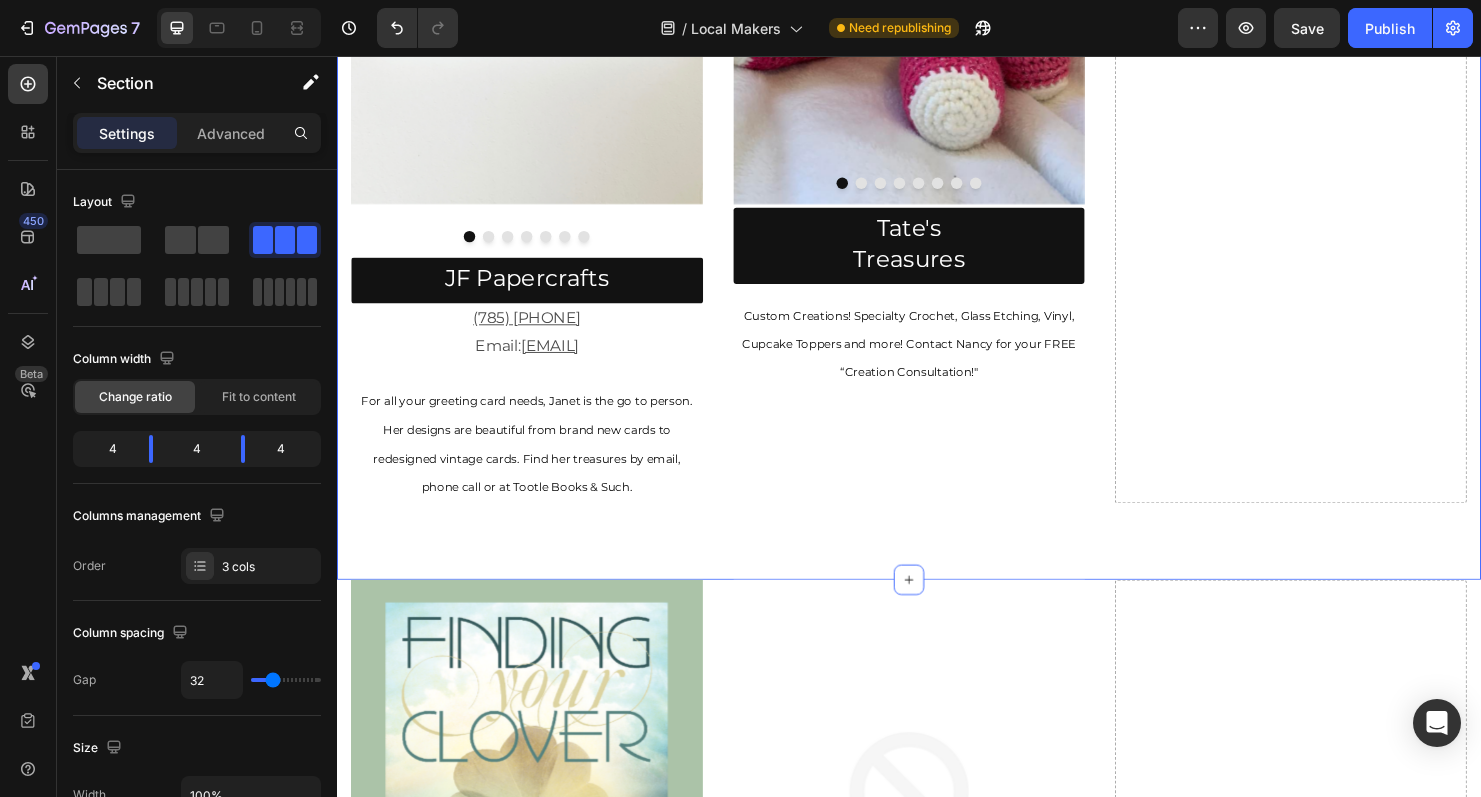 click on "Image Image Image Image Image Image Image Image
Carousel (785) 427-5003   Facebook:  Tate's Treasure Custom Creations! Specialty Crochet, Glass Etching, Vinyl, Cupcake Toppers and more! Contact Nancy for your FREE “Creation Consultation!" Text Block Tate's Treasures Button" at bounding box center [937, 40] 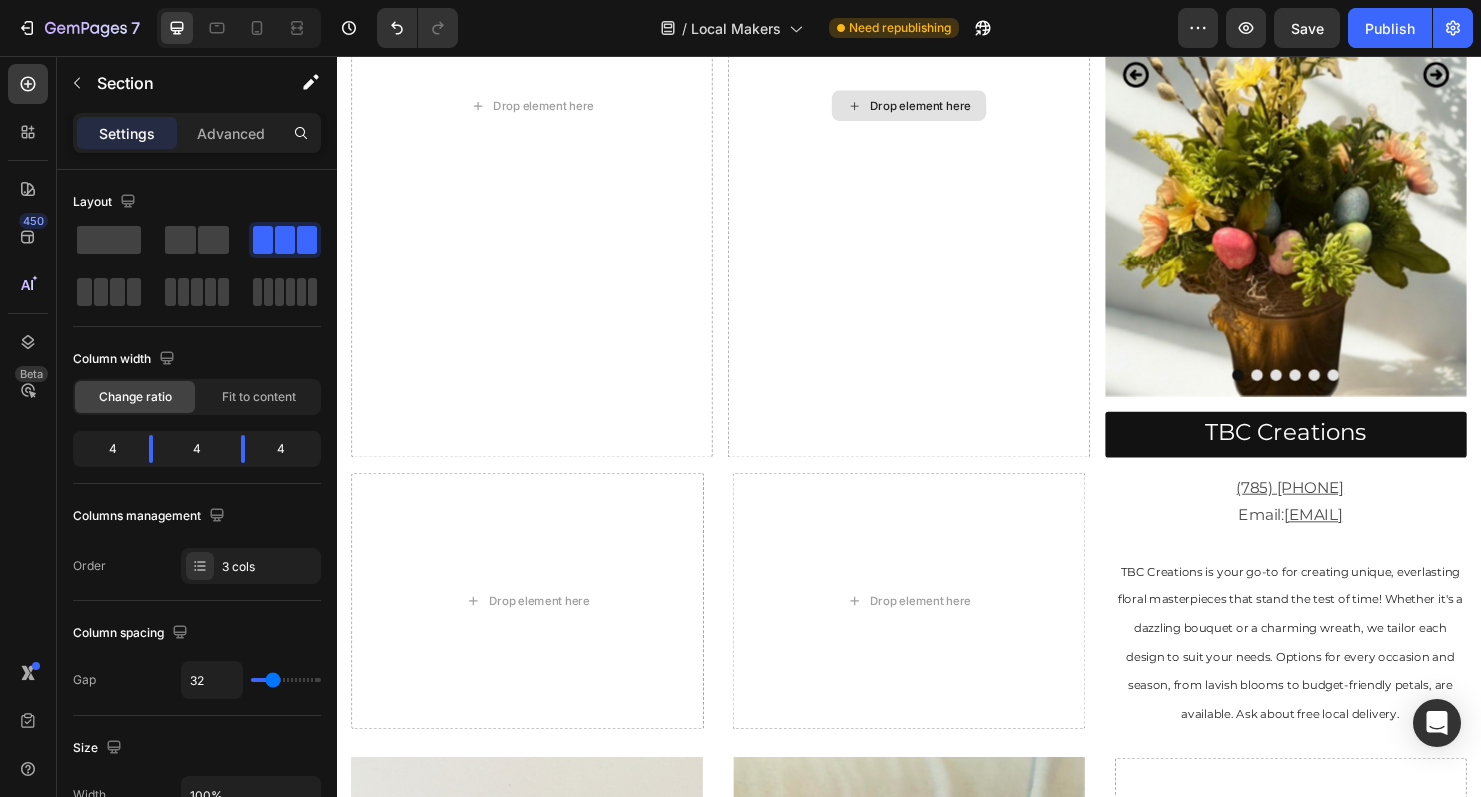 scroll, scrollTop: 573, scrollLeft: 0, axis: vertical 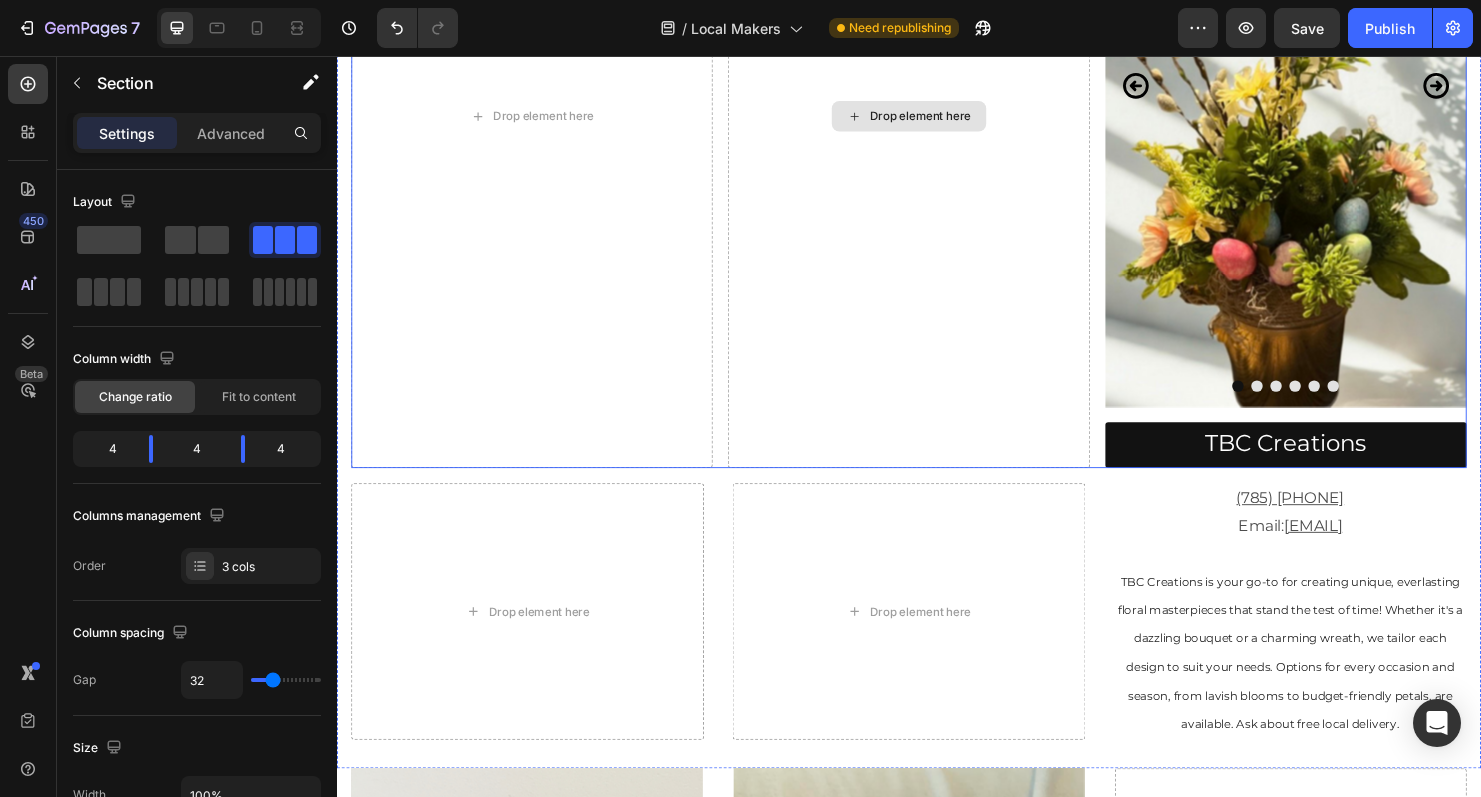 click on "Drop element here" at bounding box center (936, 119) 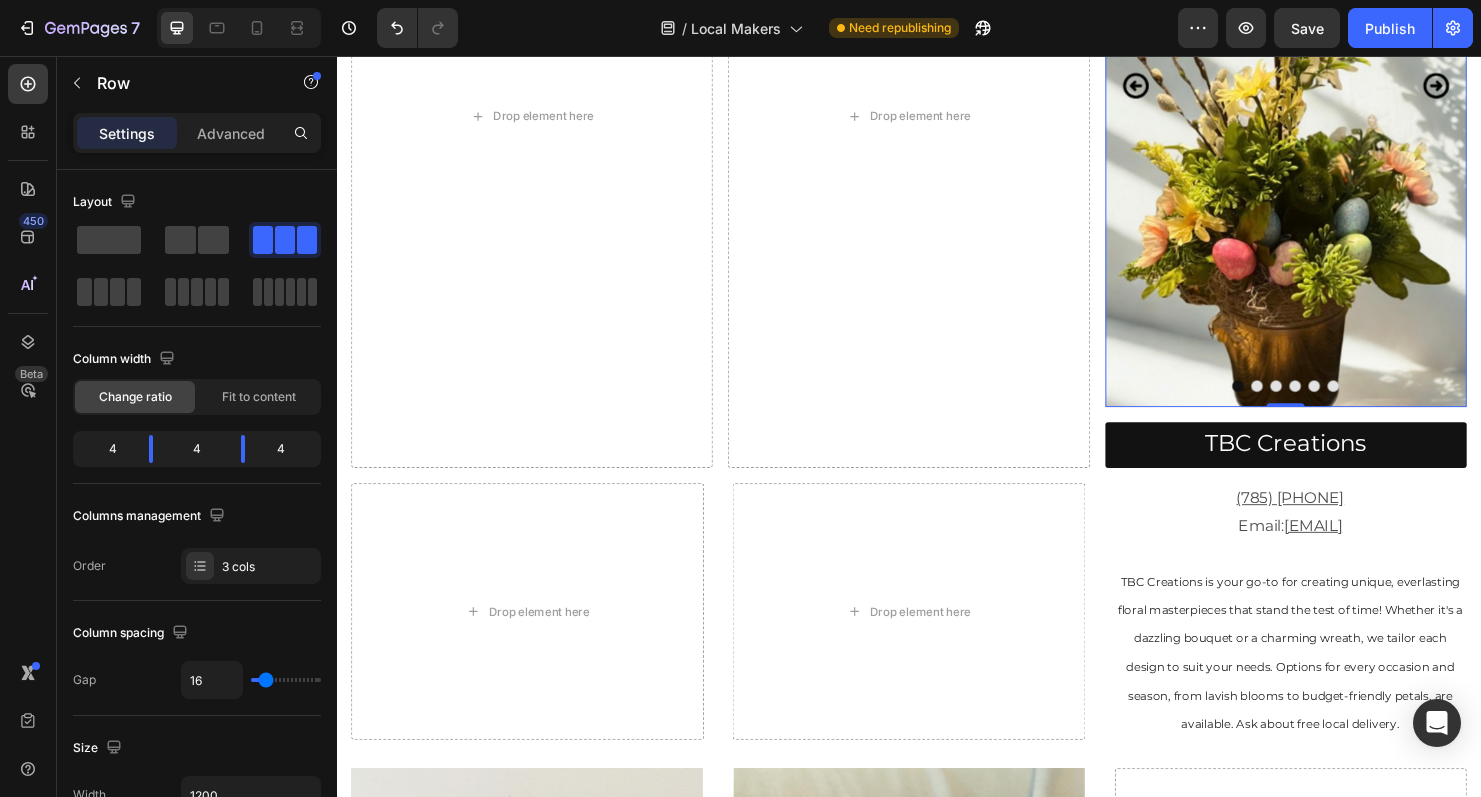 click at bounding box center (1332, 87) 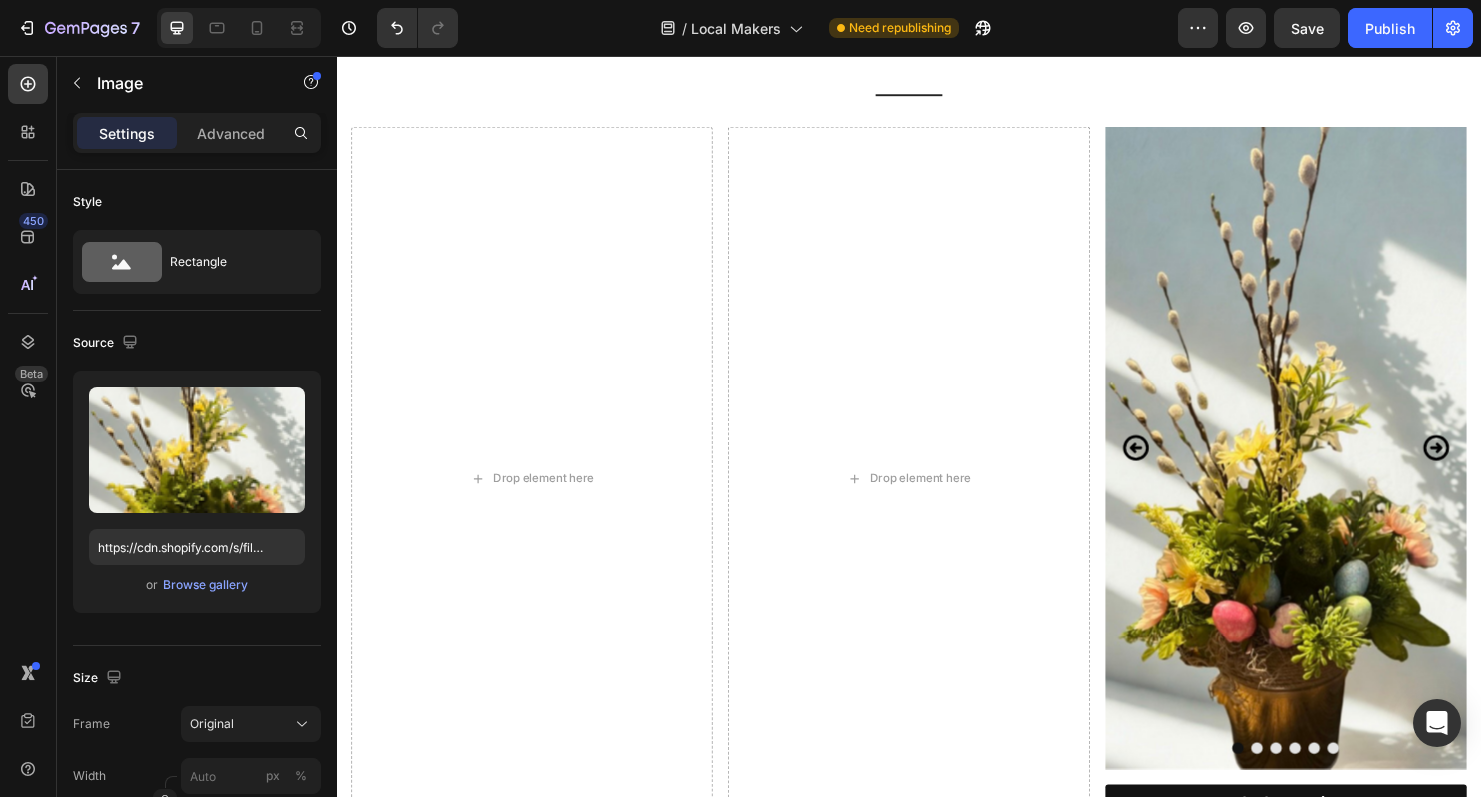 scroll, scrollTop: 190, scrollLeft: 0, axis: vertical 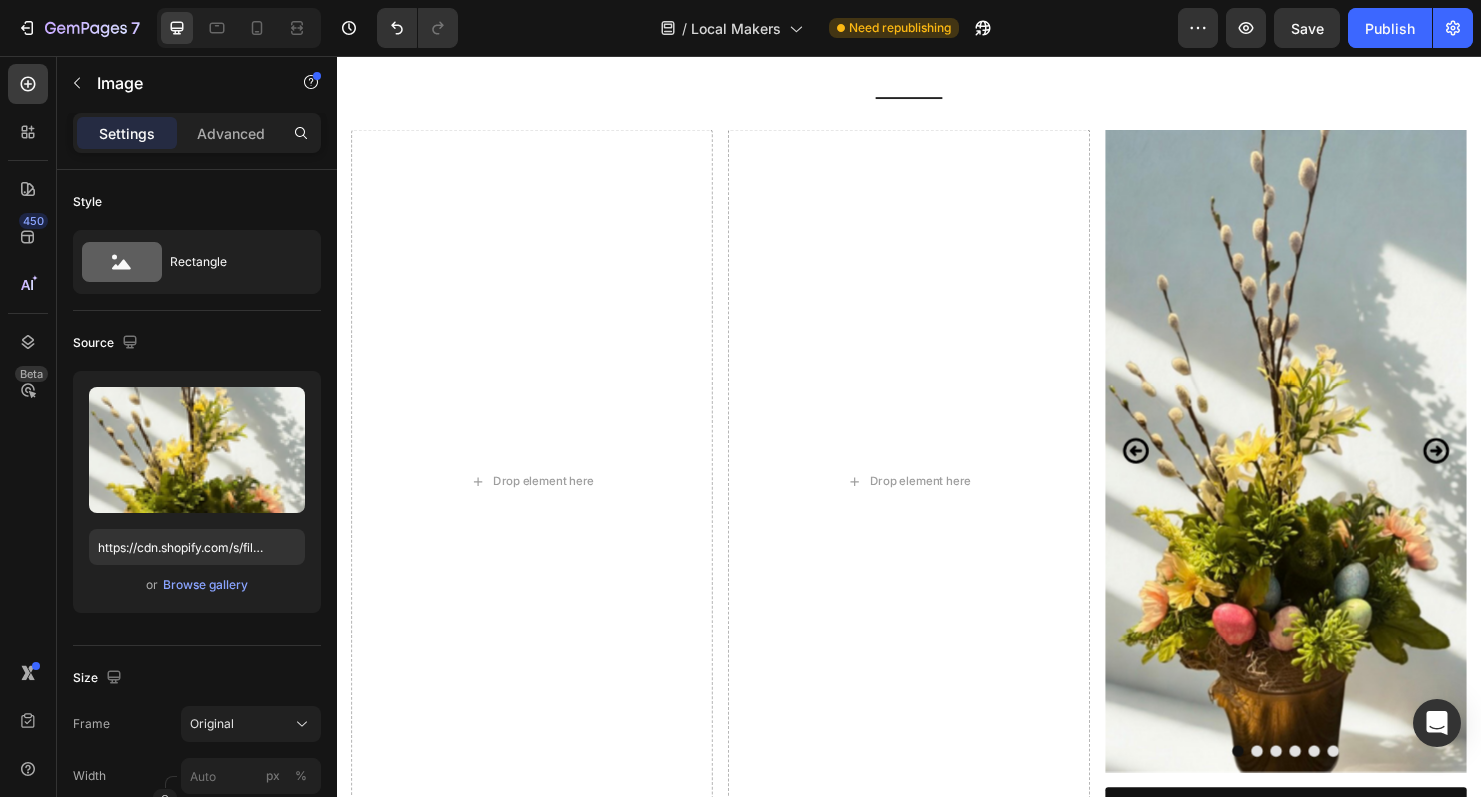 click at bounding box center (1332, 470) 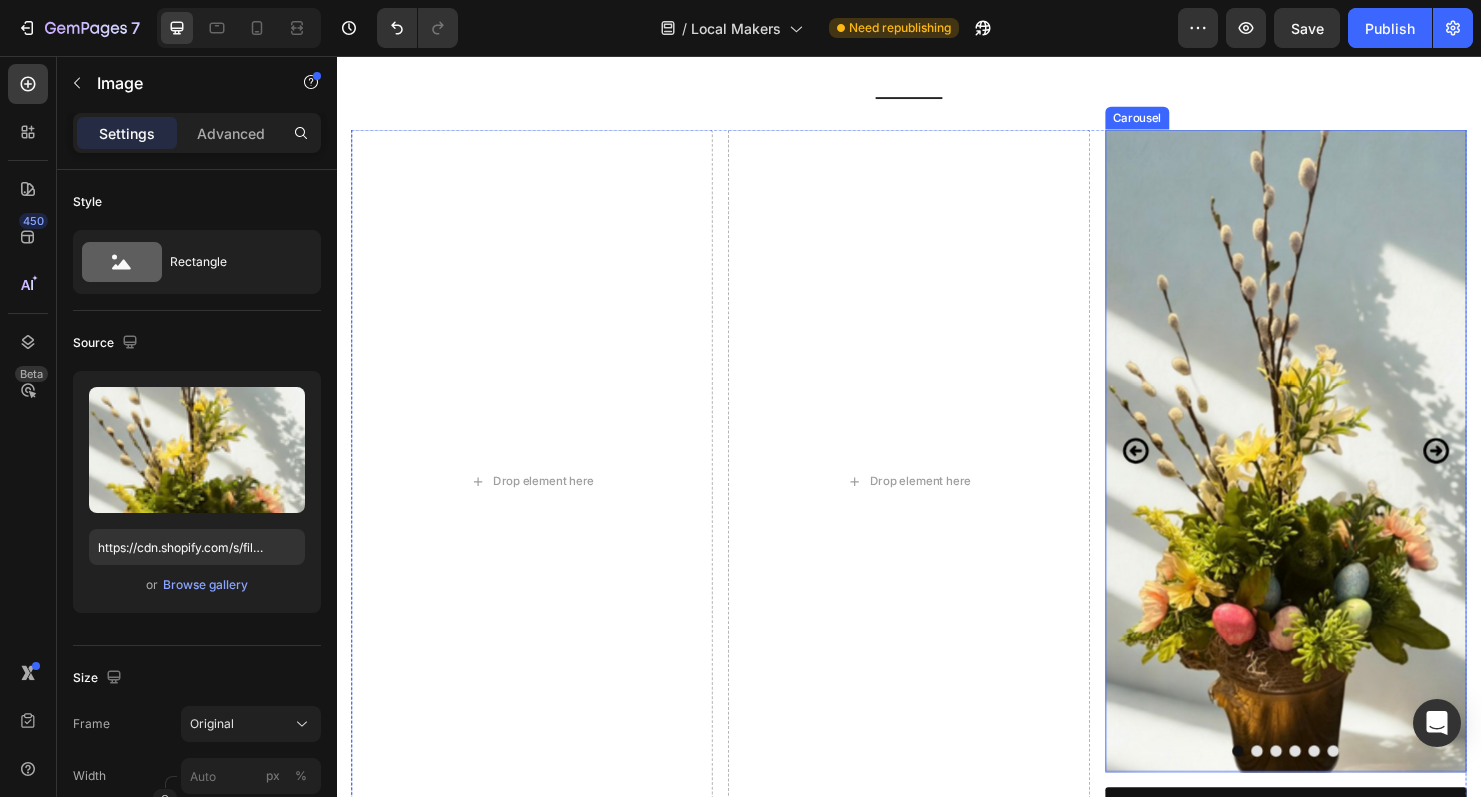 click at bounding box center [1302, 785] 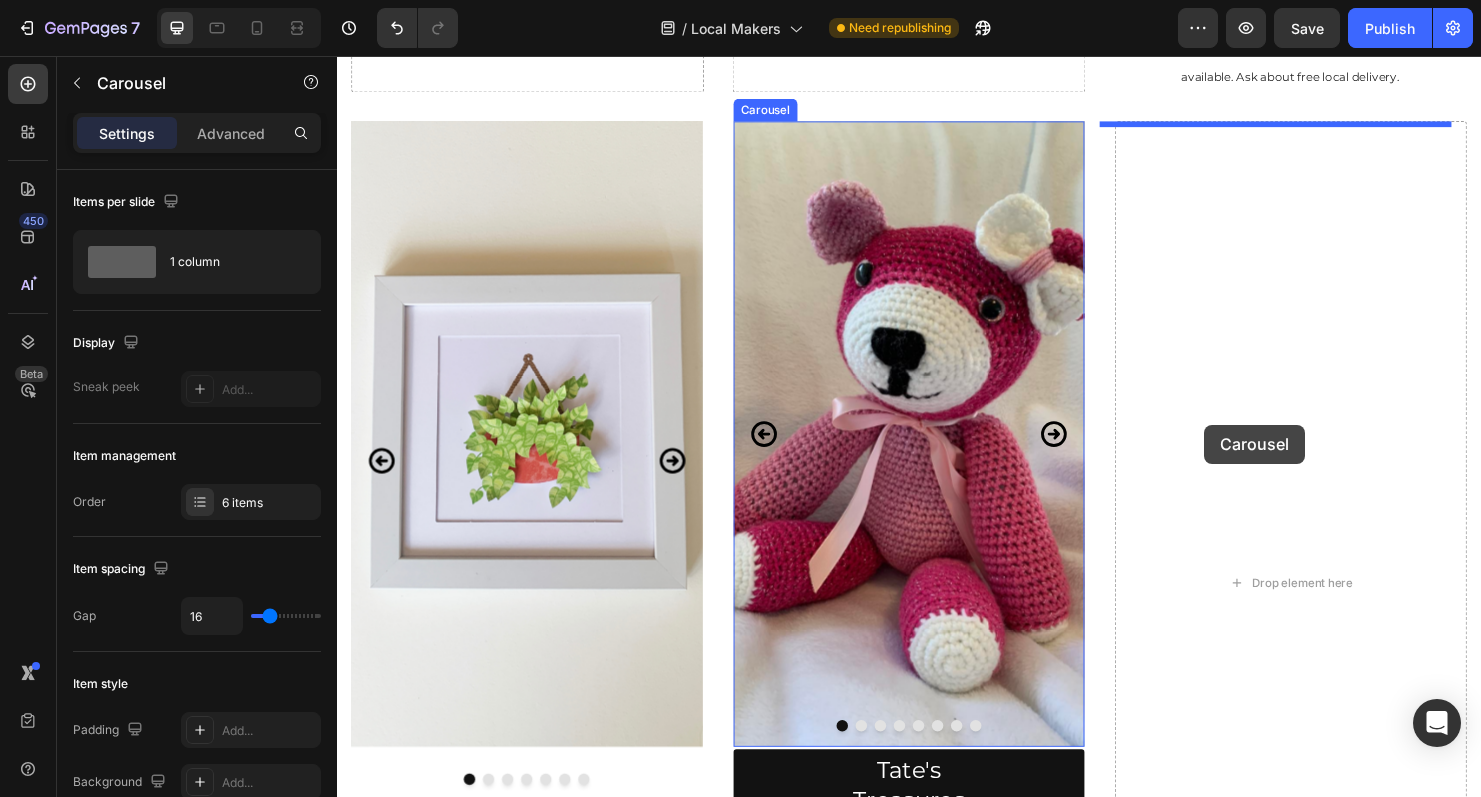 drag, startPoint x: 1159, startPoint y: 117, endPoint x: 1246, endPoint y: 443, distance: 337.40924 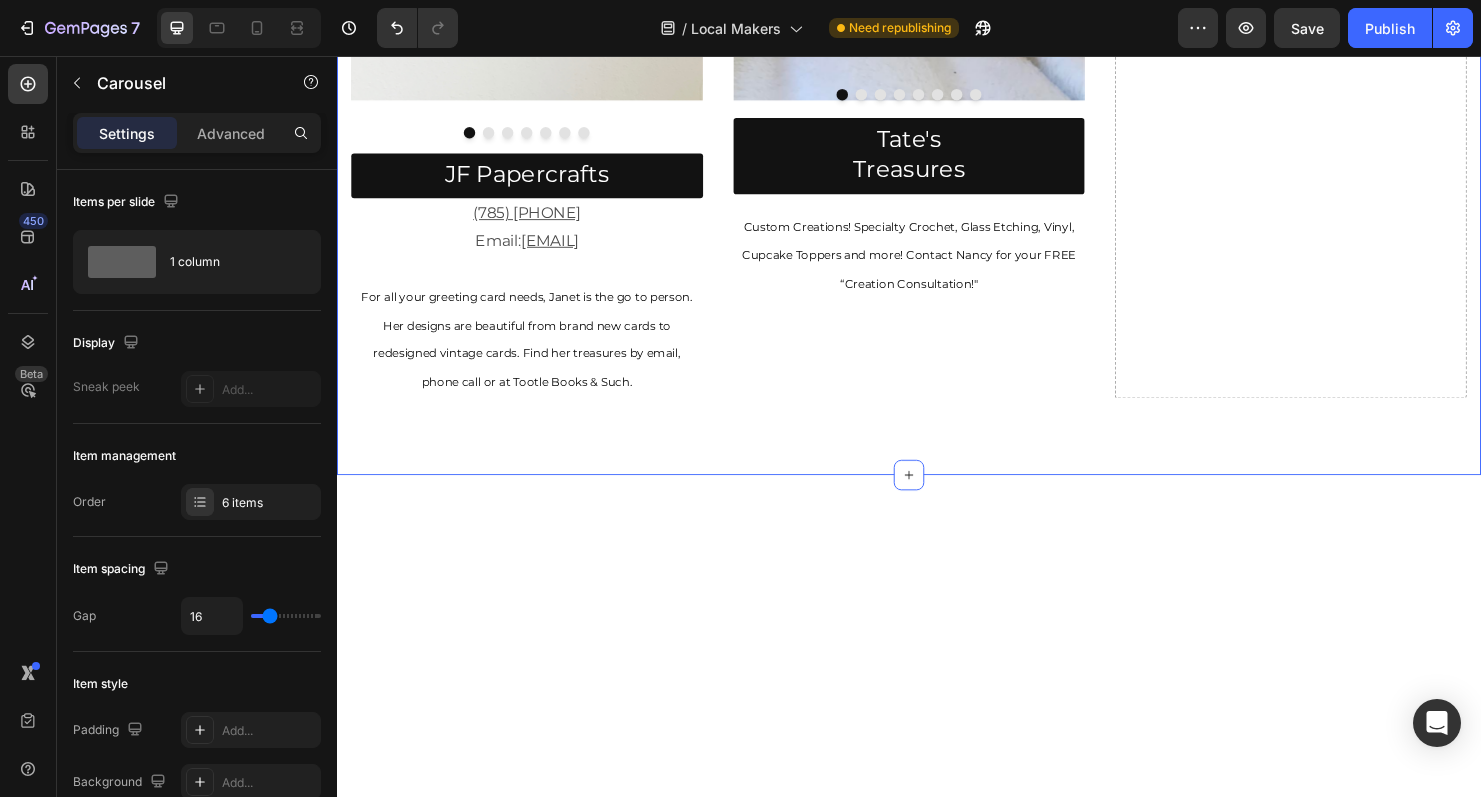 scroll, scrollTop: 574, scrollLeft: 0, axis: vertical 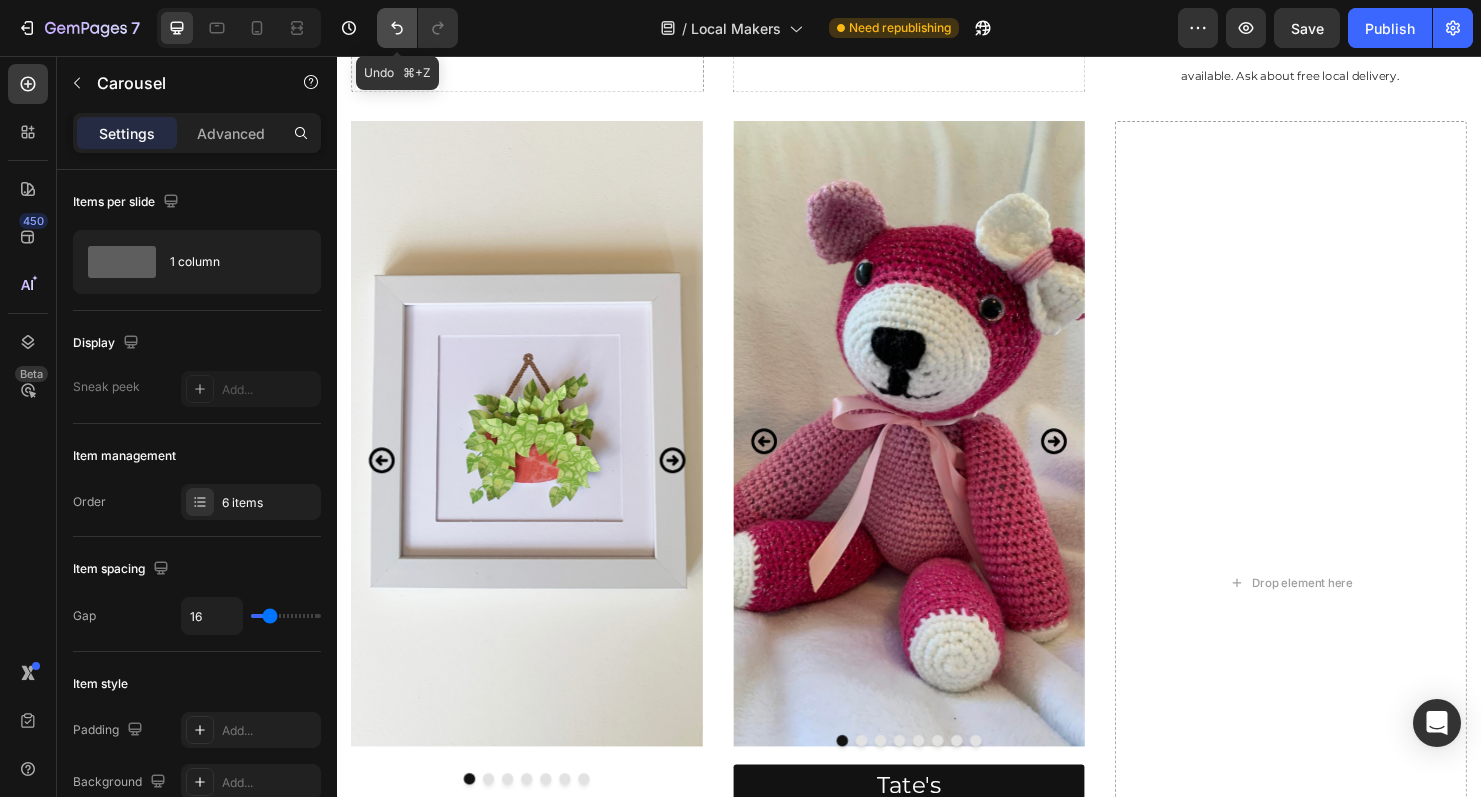 click 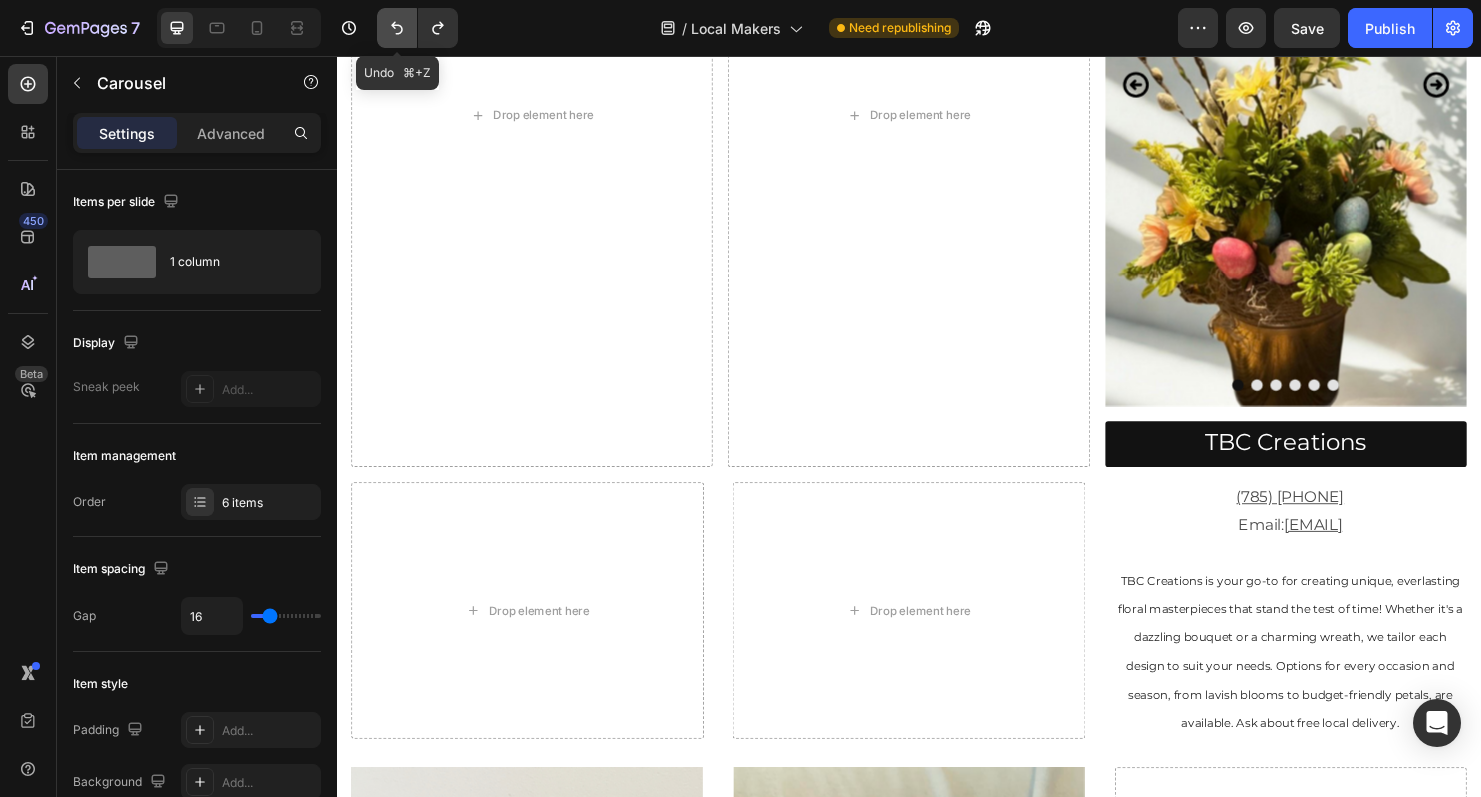 scroll, scrollTop: 1252, scrollLeft: 0, axis: vertical 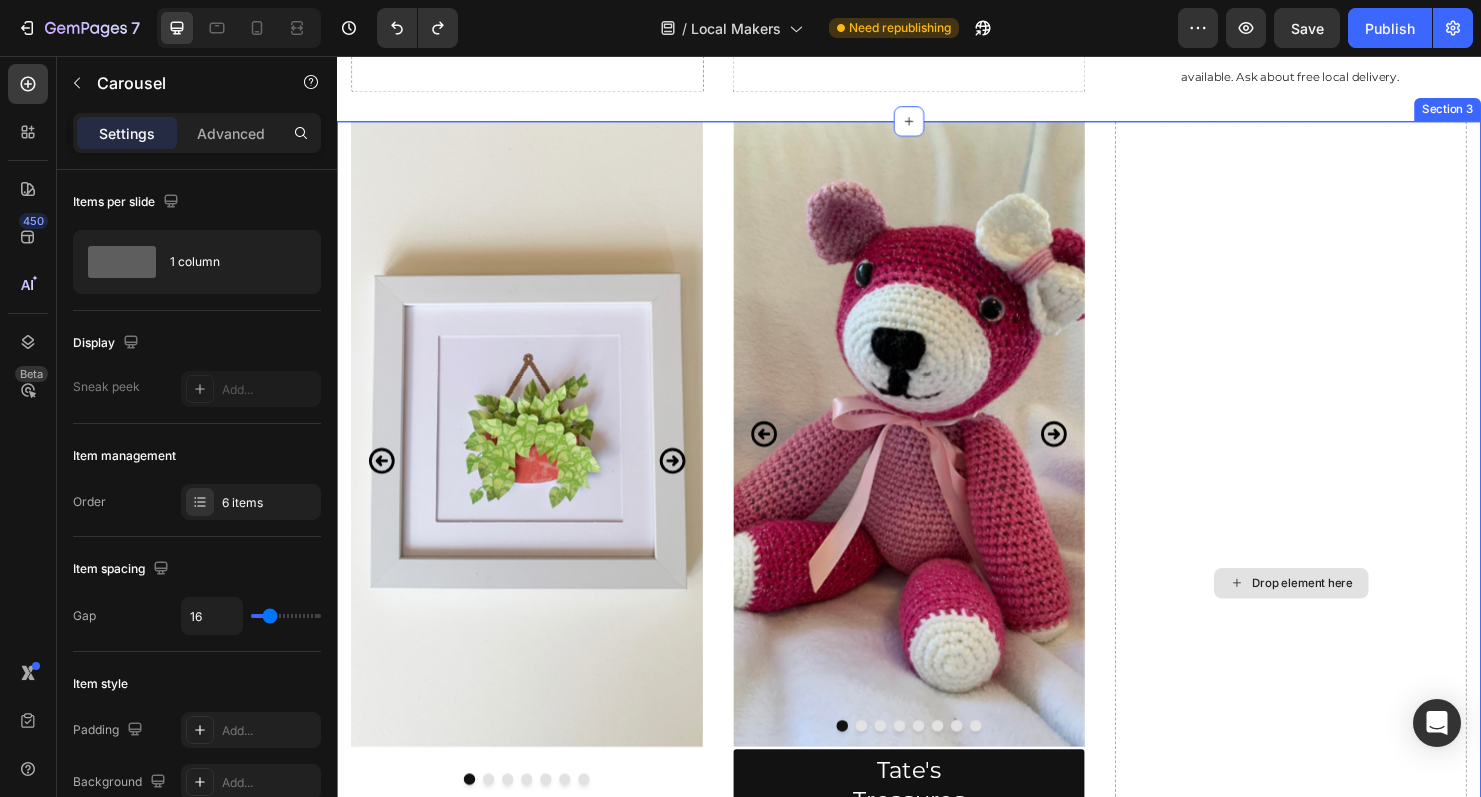 click on "Drop element here" at bounding box center (1337, 608) 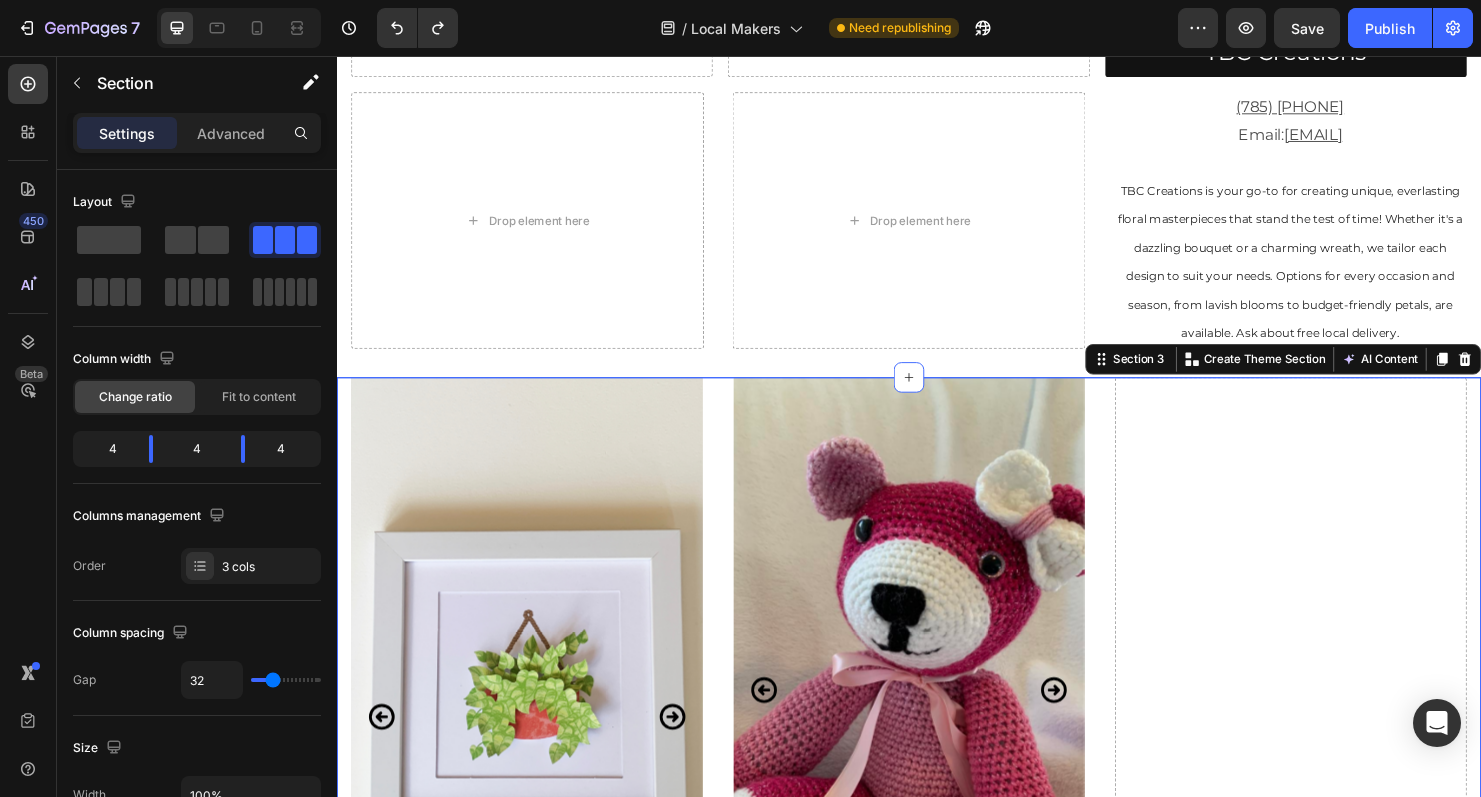 scroll, scrollTop: 625, scrollLeft: 0, axis: vertical 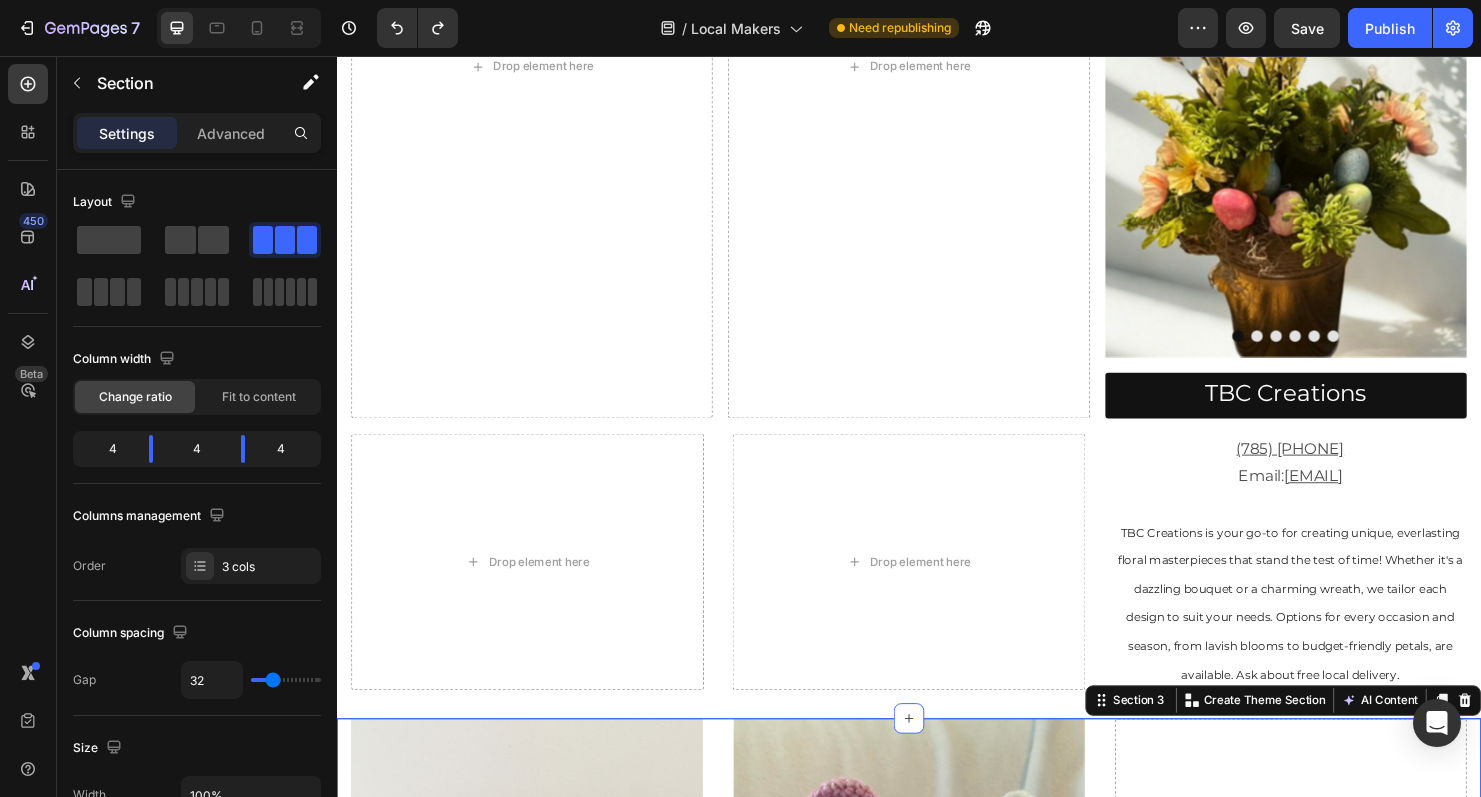 click at bounding box center [1332, 35] 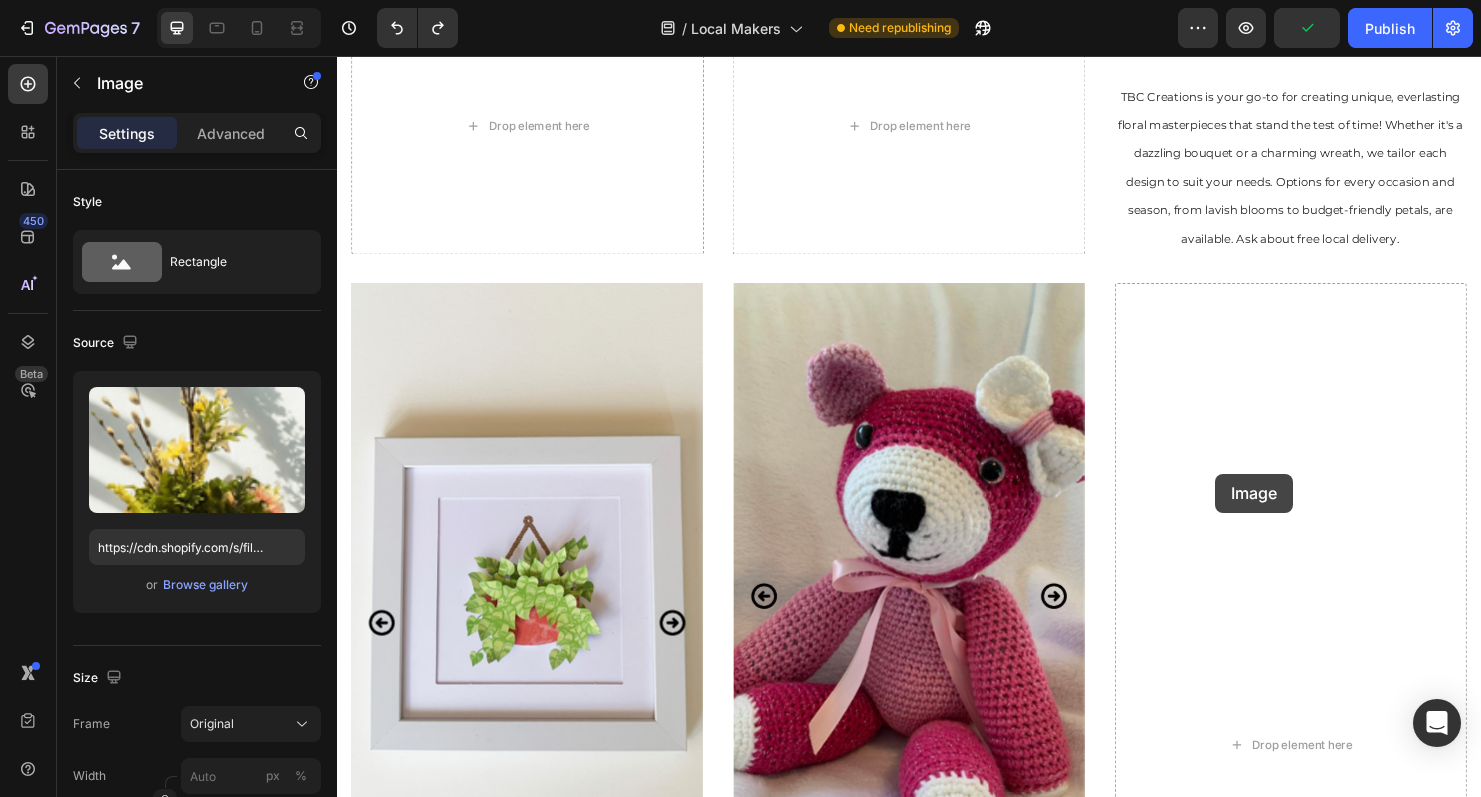 scroll, scrollTop: 1130, scrollLeft: 0, axis: vertical 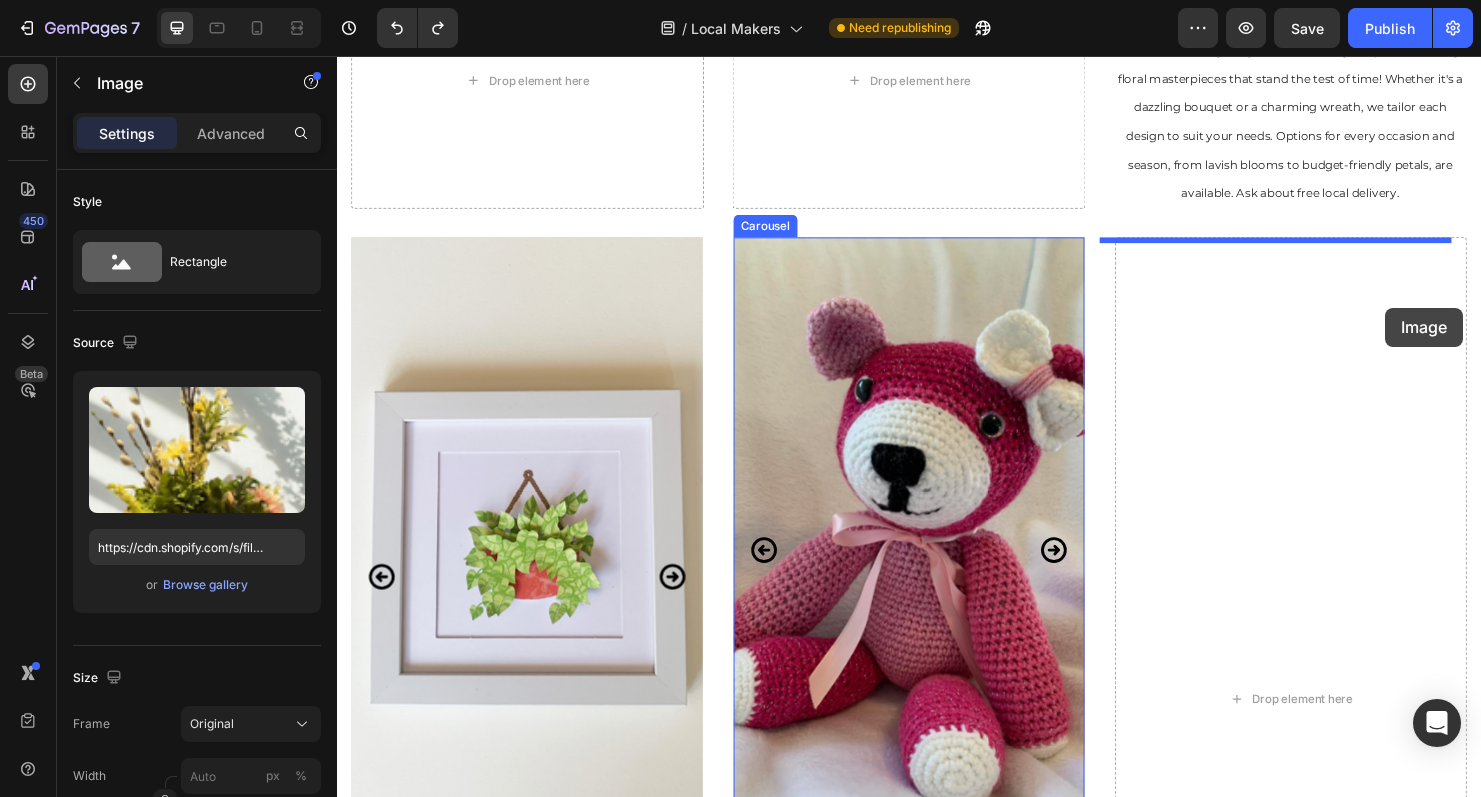 drag, startPoint x: 1166, startPoint y: 169, endPoint x: 1437, endPoint y: 319, distance: 309.74344 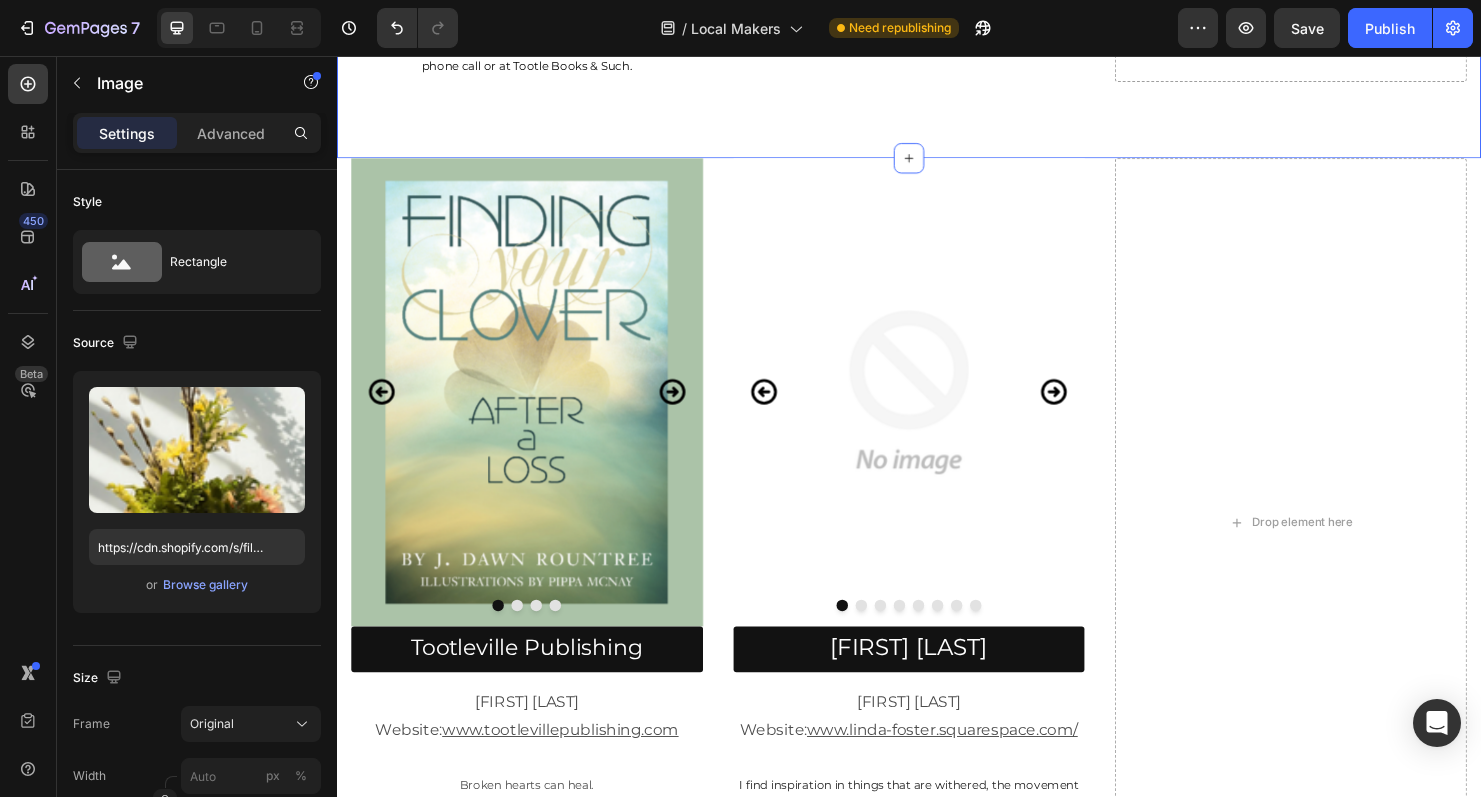 scroll, scrollTop: 2266, scrollLeft: 0, axis: vertical 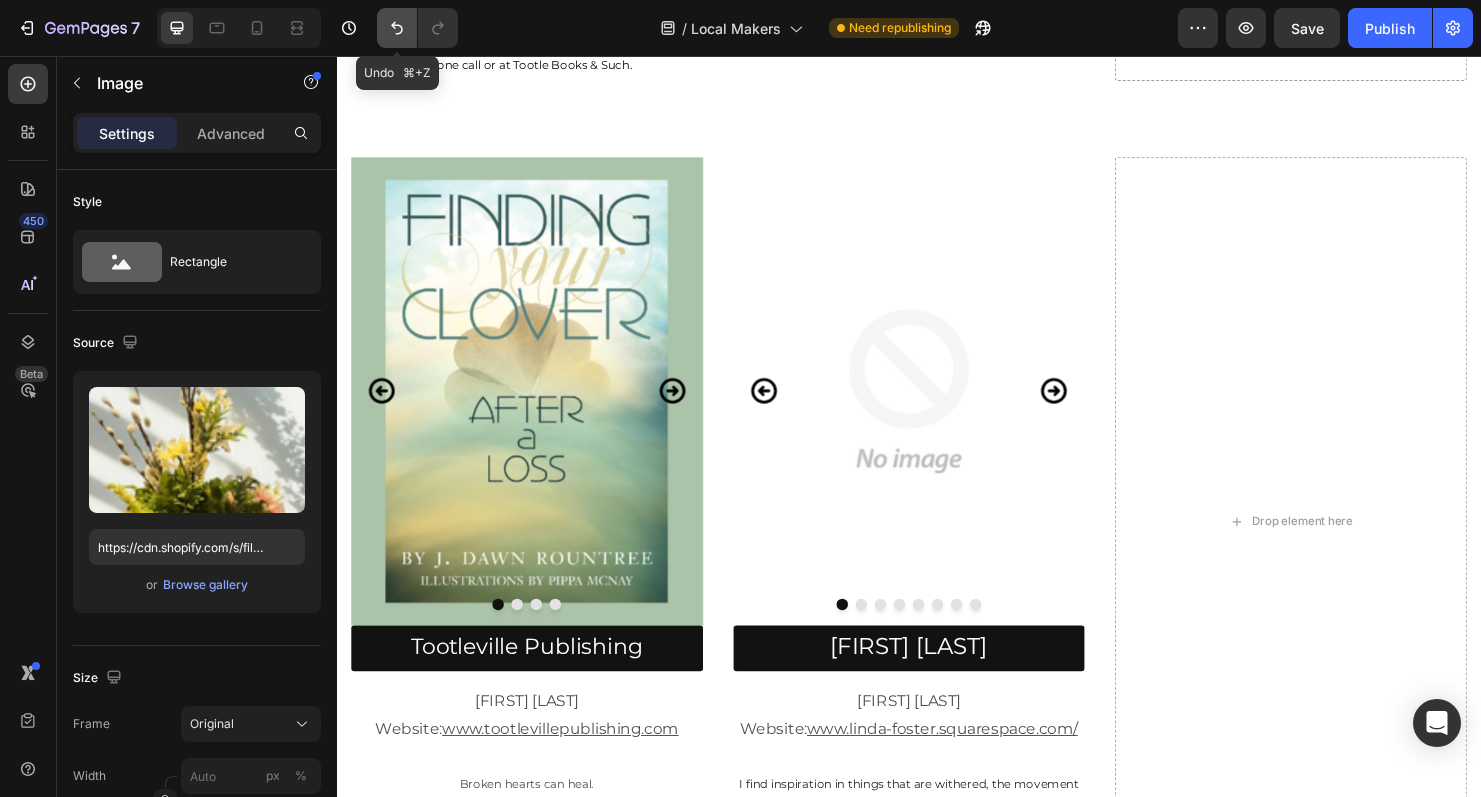 click 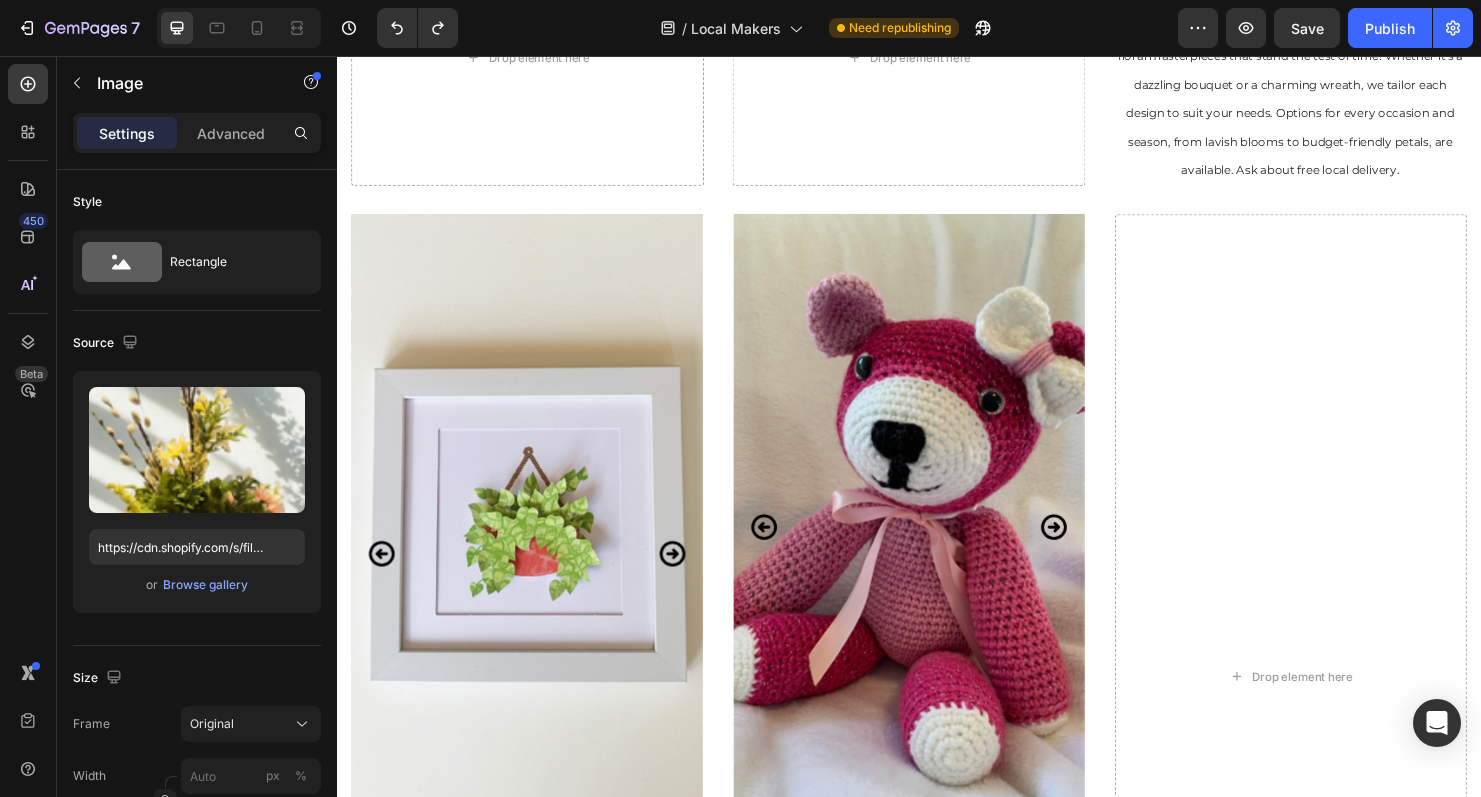 scroll, scrollTop: 1153, scrollLeft: 0, axis: vertical 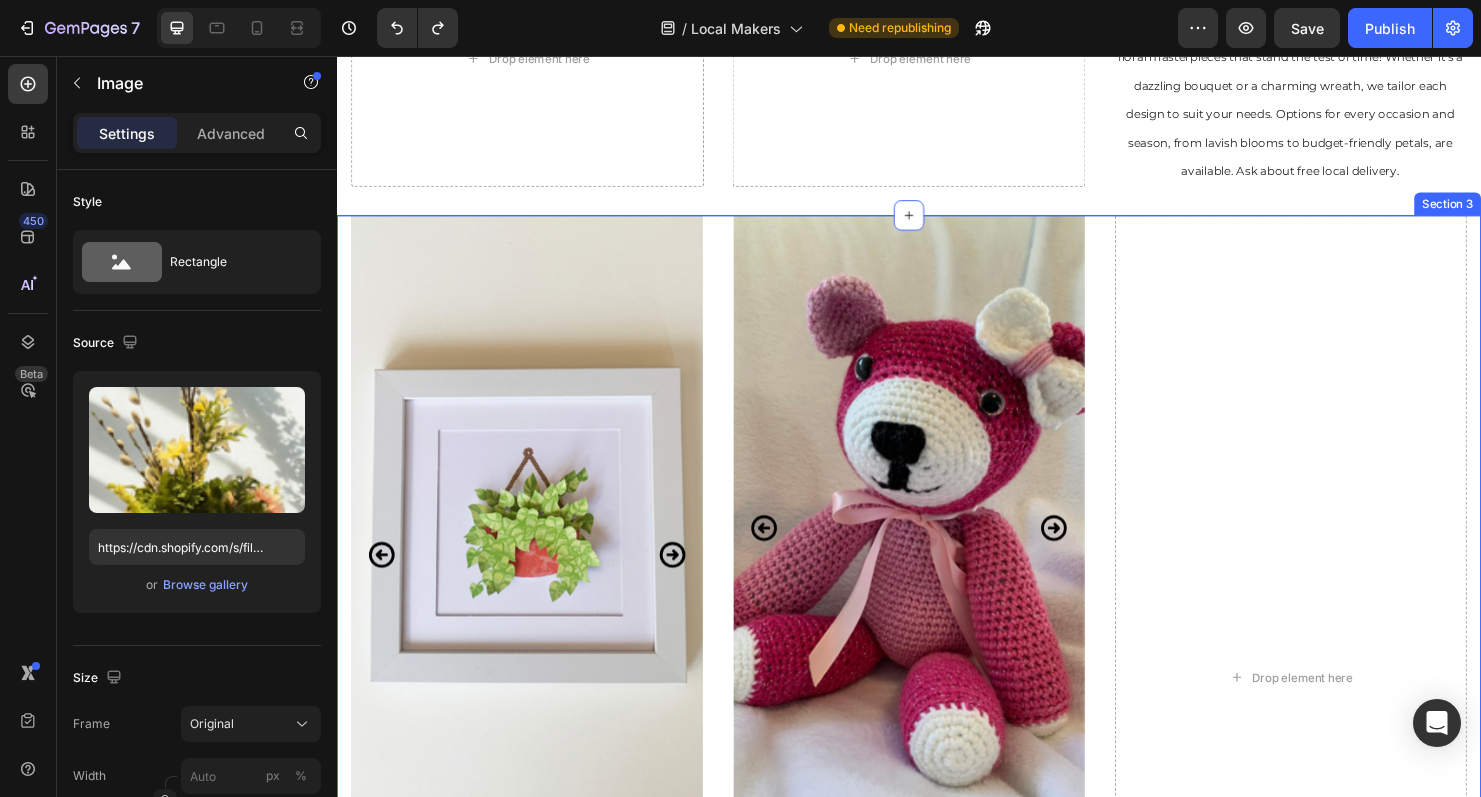 click on "Image Image Image Image Image Image Image
Carousel Row JF Papercrafts Button (785) 427-8127 Email:  jfread_98@yahoo.com   For all your greeting card needs, Janet is the go to person. Her designs are beautiful from brand new cards to redesigned vintage cards. Find her treasures by email, phone call or at Tootle Books & Such. Text Block
Image Image Image Image Image Image Image Image
Carousel (785) 427-5003   Facebook:  Tate's Treasure   Custom Creations! Specialty Crochet, Glass Etching, Vinyl, Cupcake Toppers and more! Contact Nancy for your FREE “Creation Consultation!" Text Block Tate's Treasures Button
Drop element here Section 3" at bounding box center [937, 747] 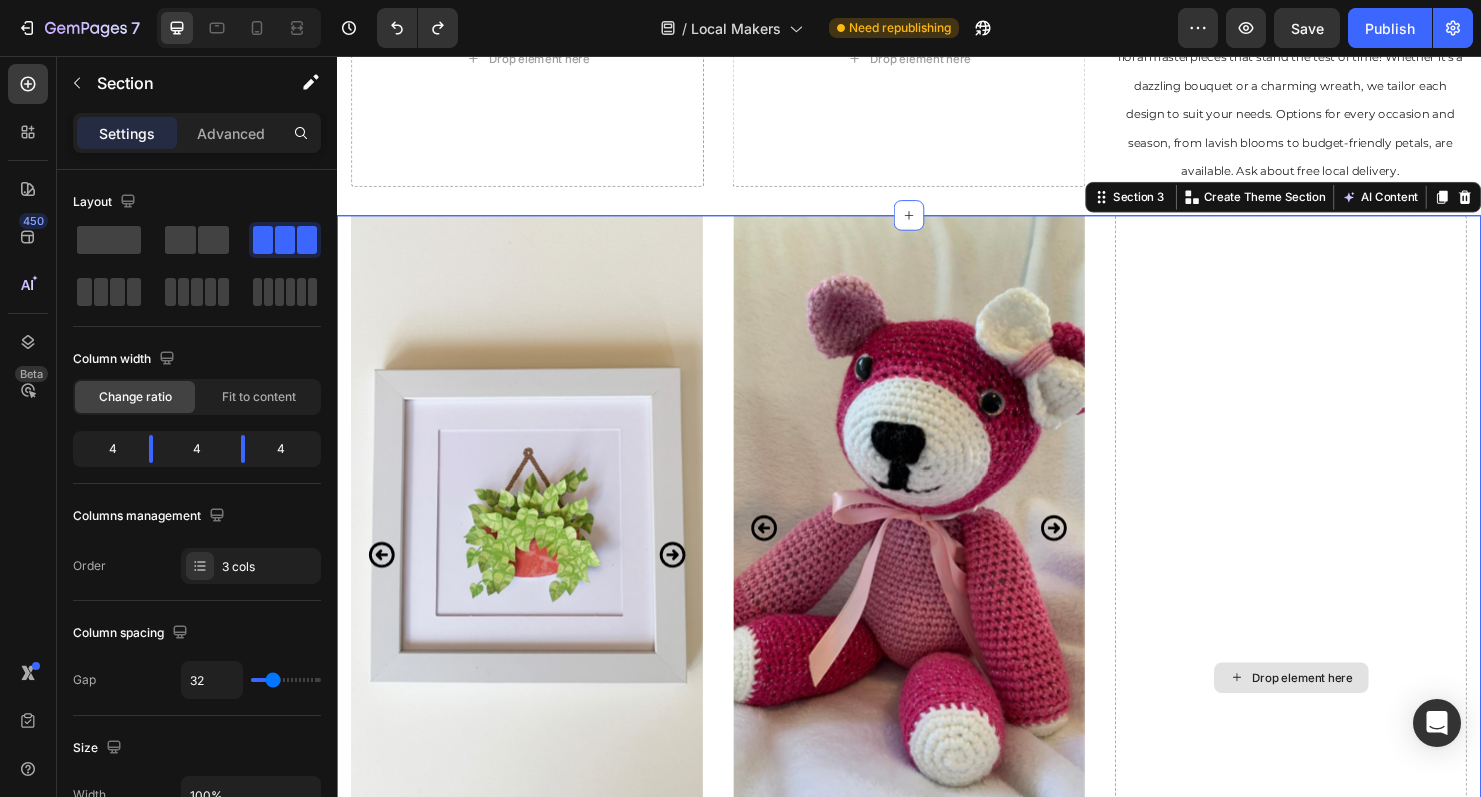 click on "Drop element here" at bounding box center (1337, 707) 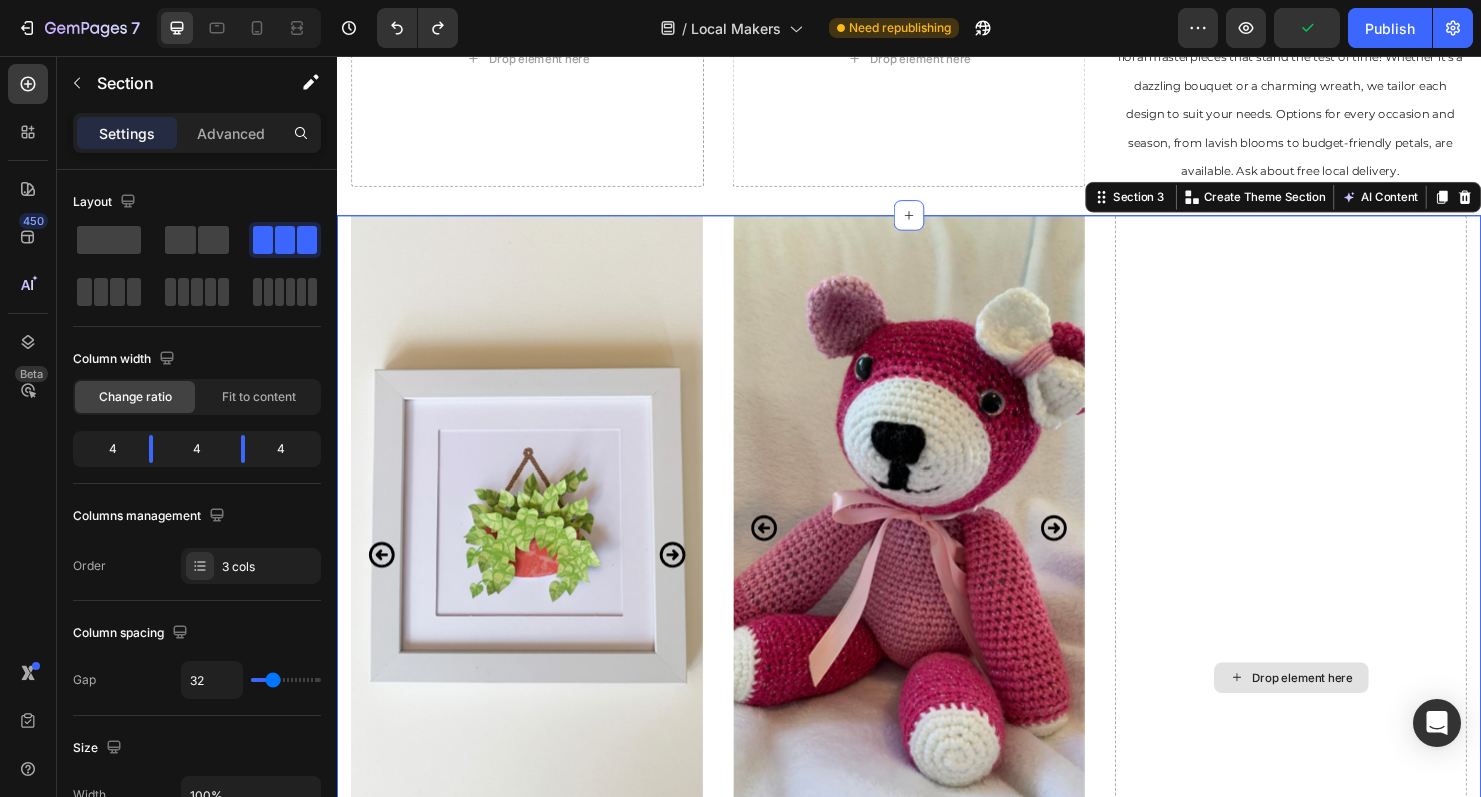 click on "Drop element here" at bounding box center [1350, 708] 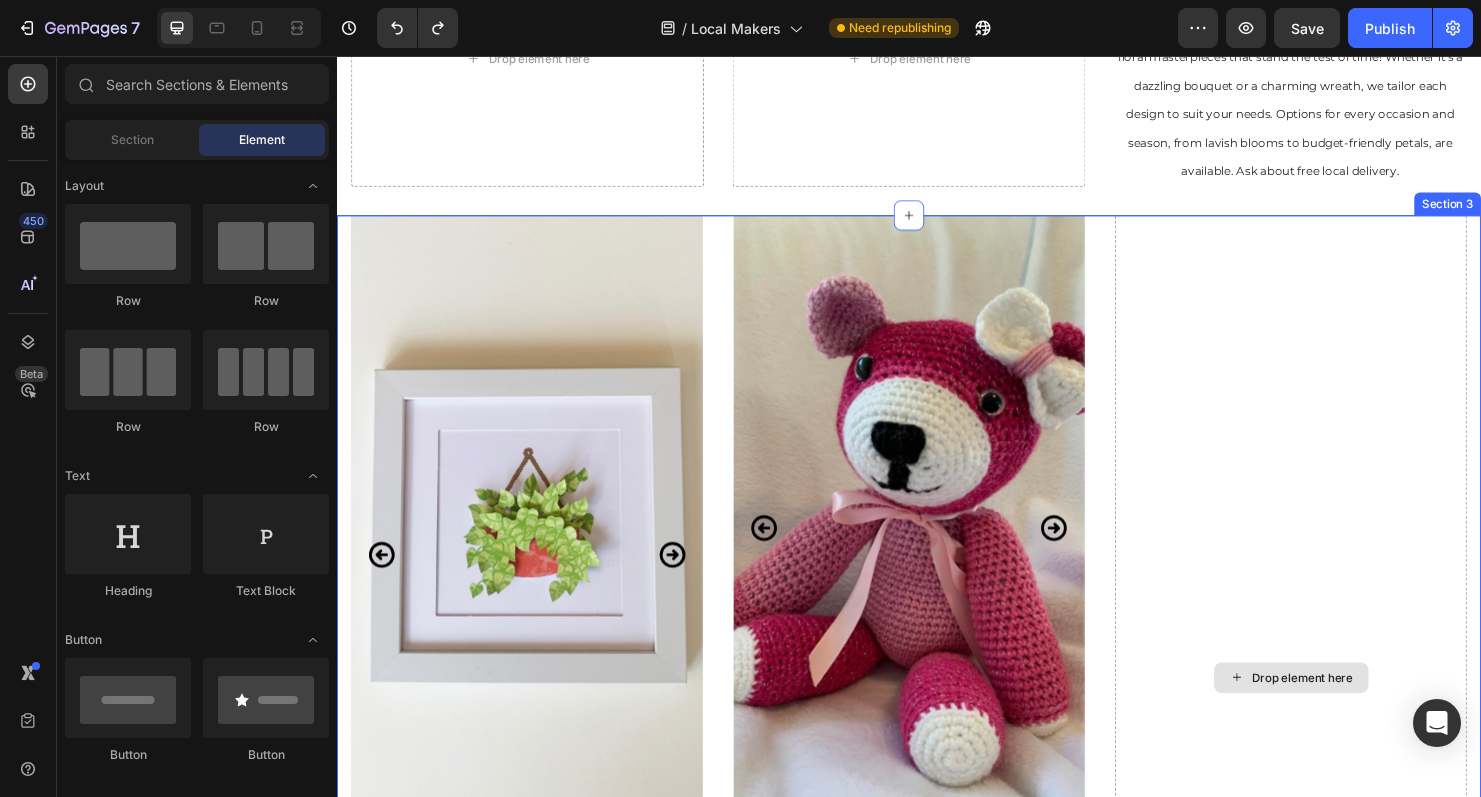 click on "Drop element here" at bounding box center (1350, 708) 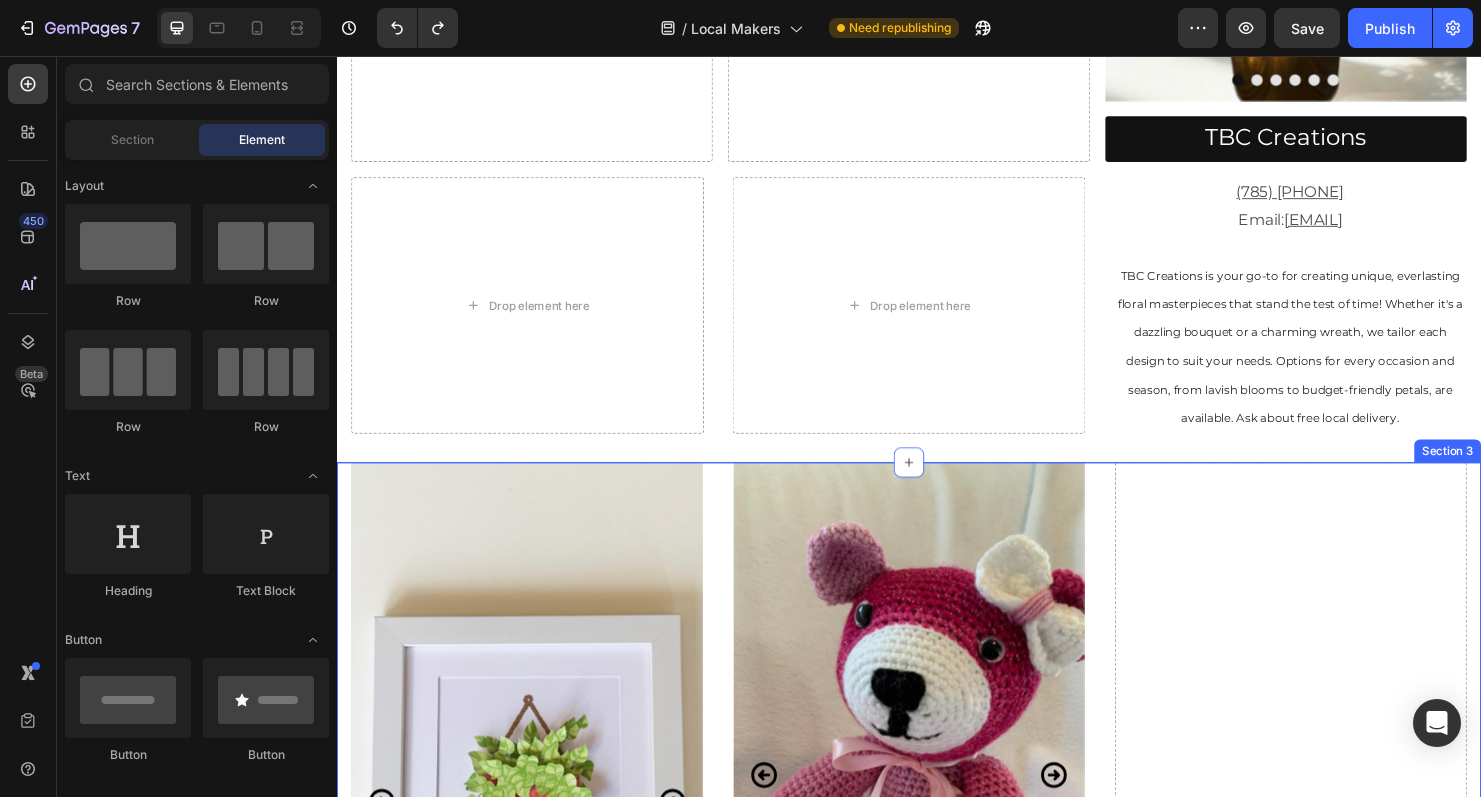 scroll, scrollTop: 775, scrollLeft: 0, axis: vertical 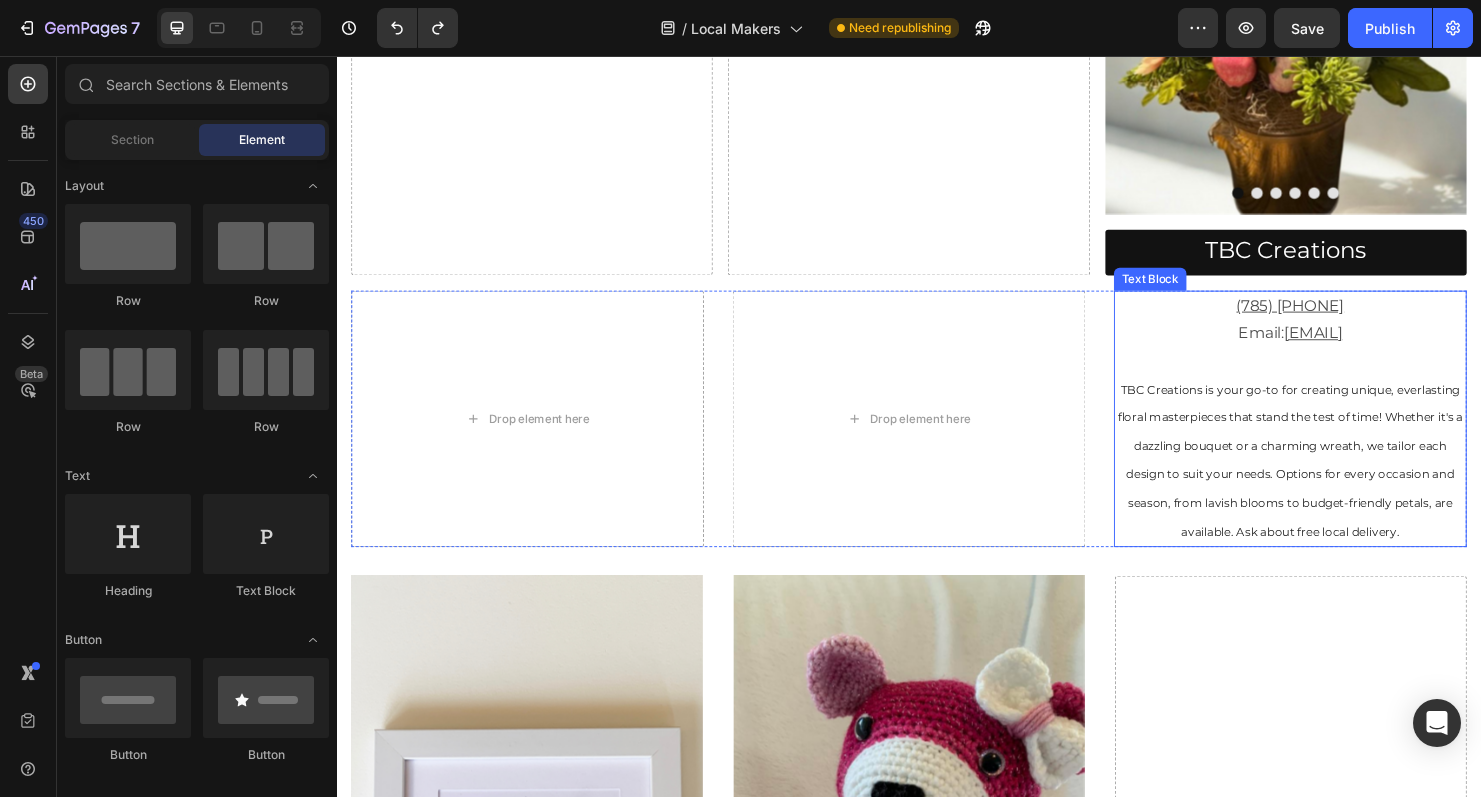 click on "TBC Creations is your go-to for creating unique, everlasting floral masterpieces that stand the test of time! Whether it's a dazzling bouquet or a charming wreath, we tailor each design to suit your needs. Options for every occasion and season, from lavish blooms to budget-friendly petals, are available. Ask about free local delivery." at bounding box center [1337, 480] 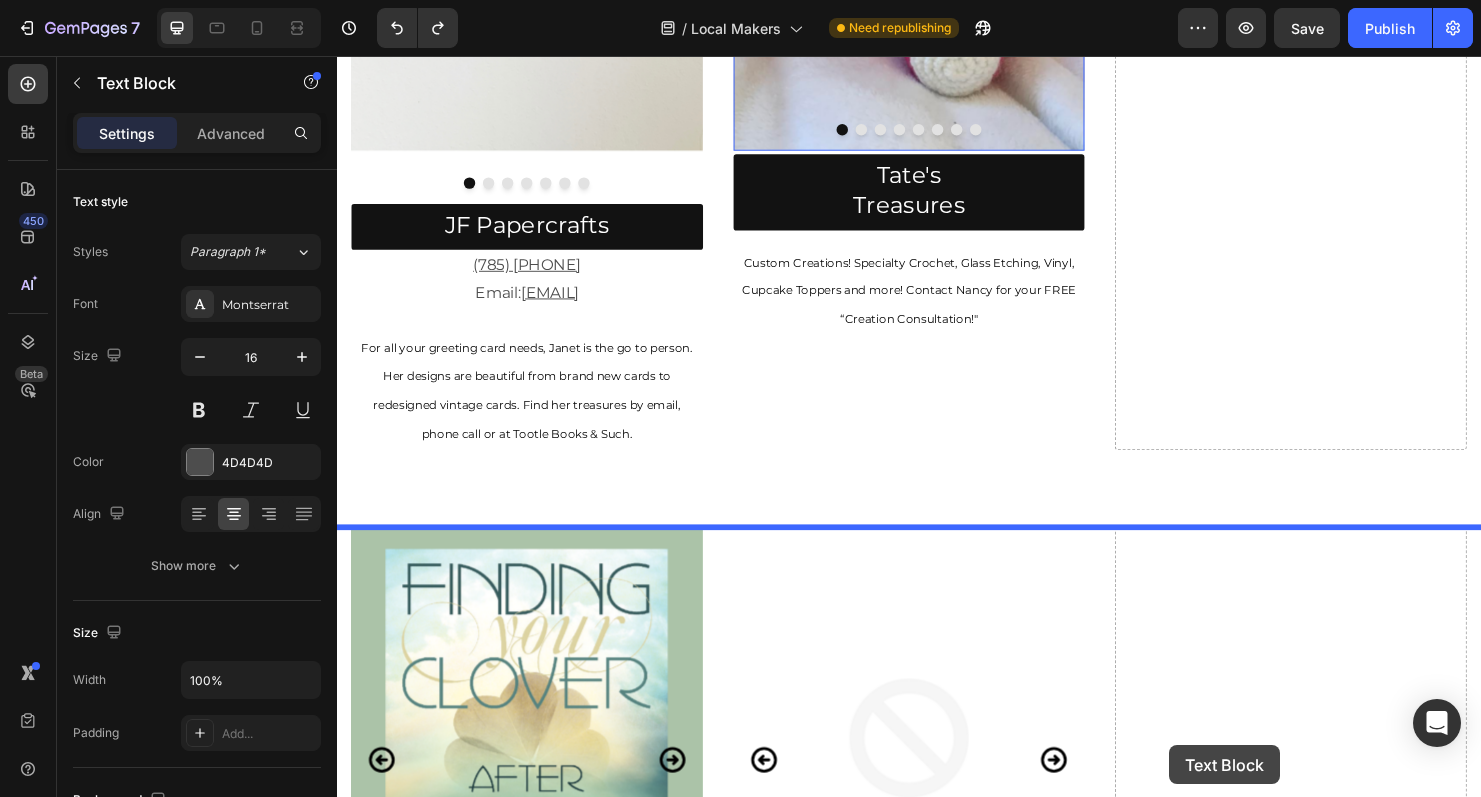 scroll, scrollTop: 1927, scrollLeft: 0, axis: vertical 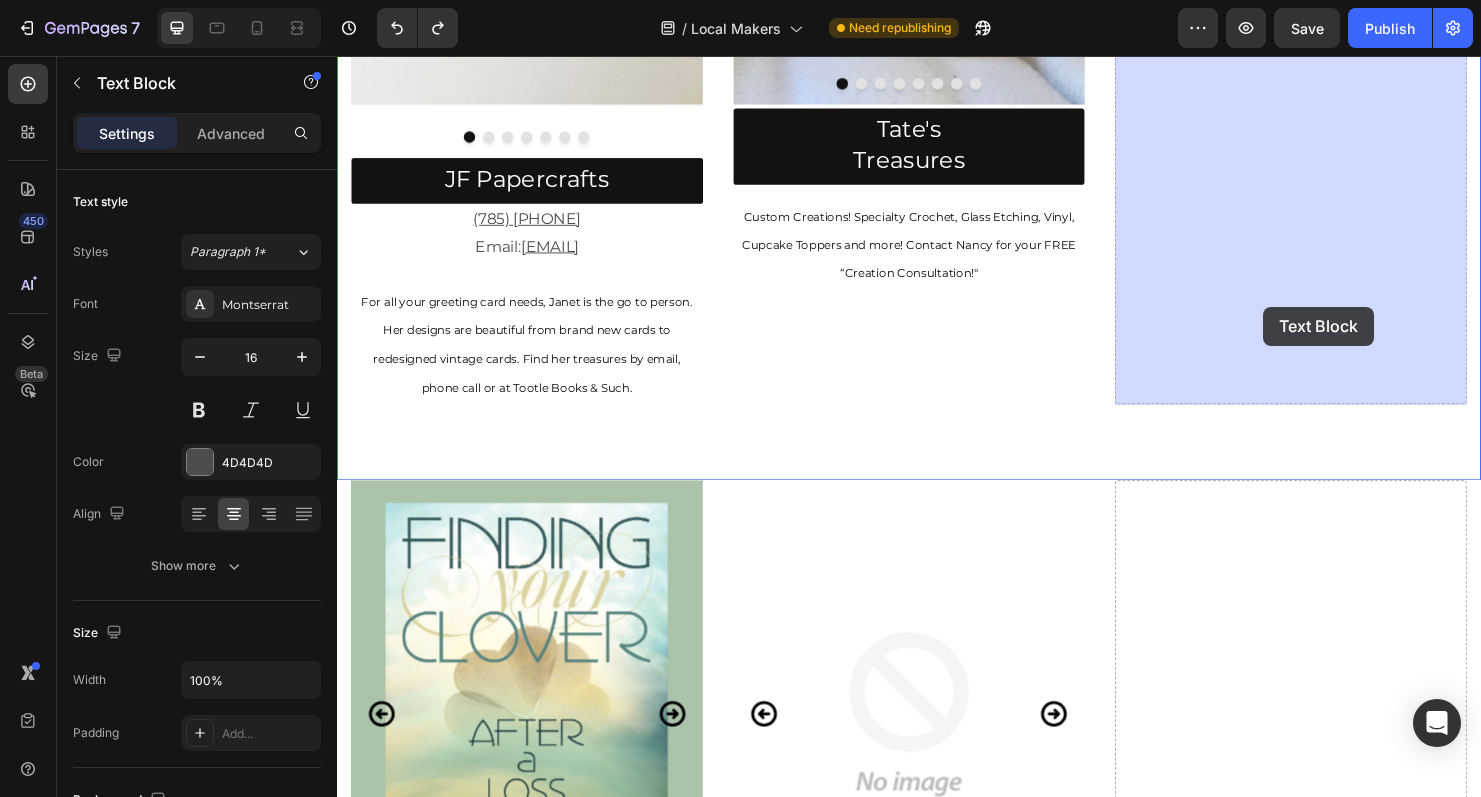drag, startPoint x: 1172, startPoint y: 289, endPoint x: 1308, endPoint y: 319, distance: 139.26952 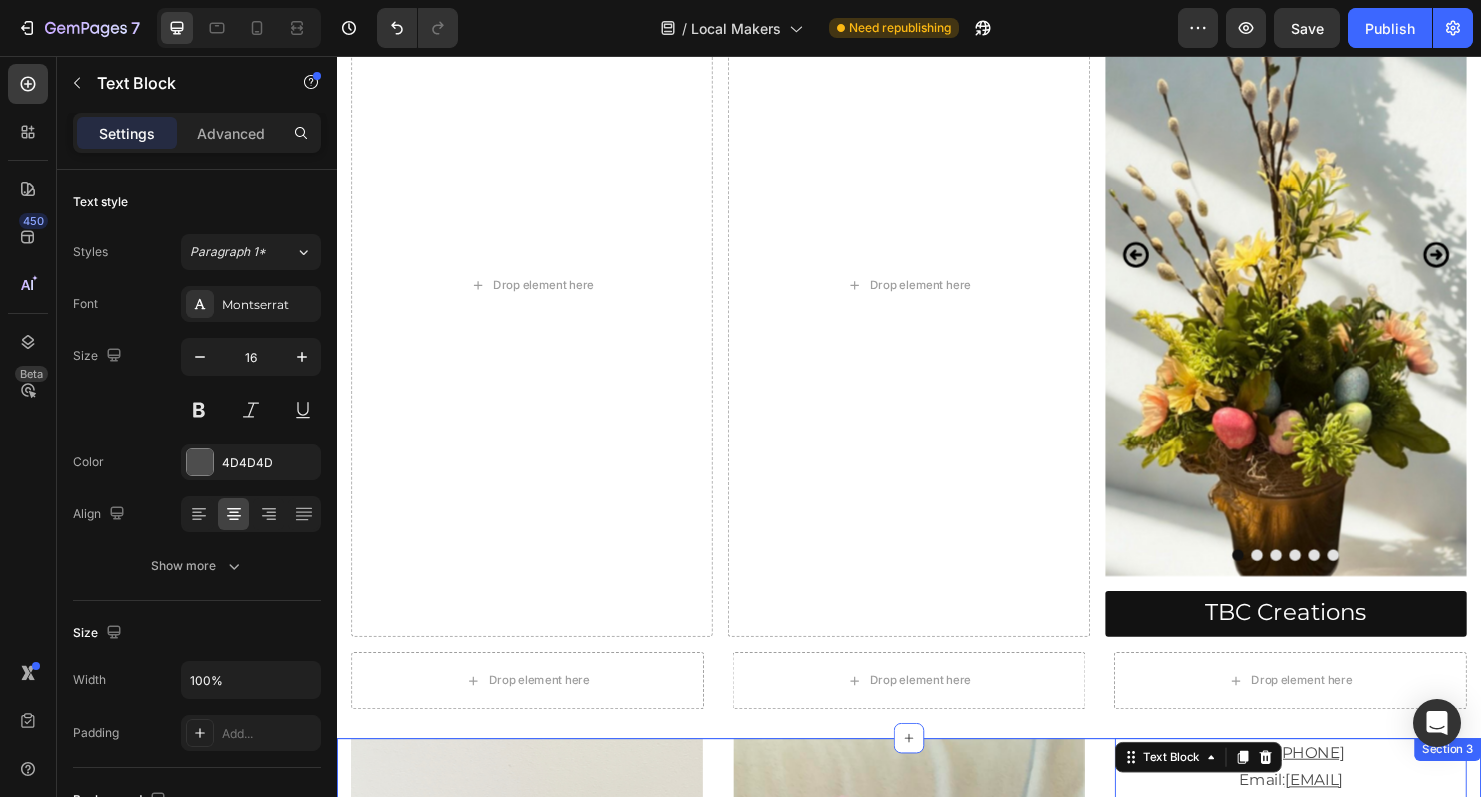 scroll, scrollTop: 395, scrollLeft: 0, axis: vertical 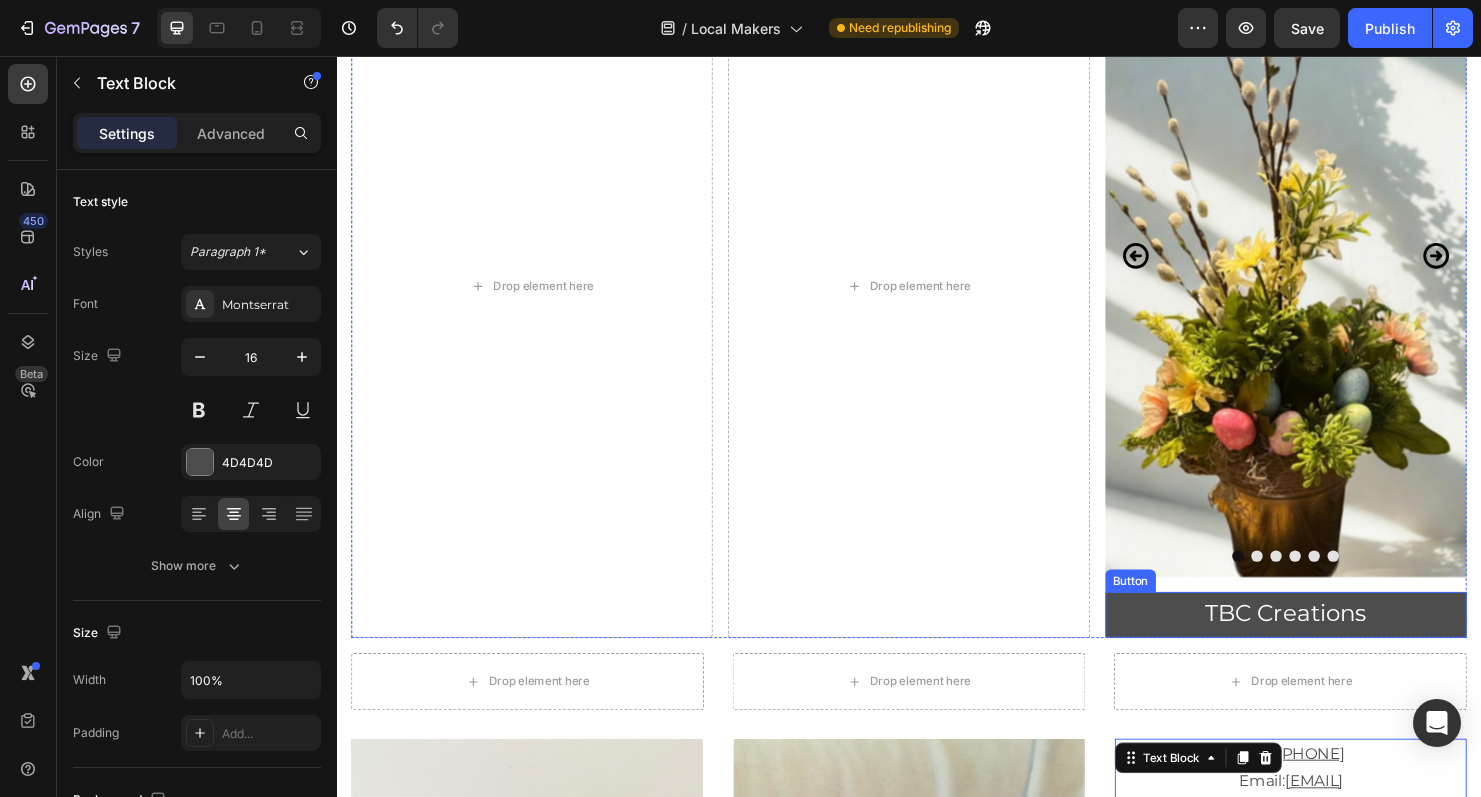 click on "TBC Creations" at bounding box center (1332, 642) 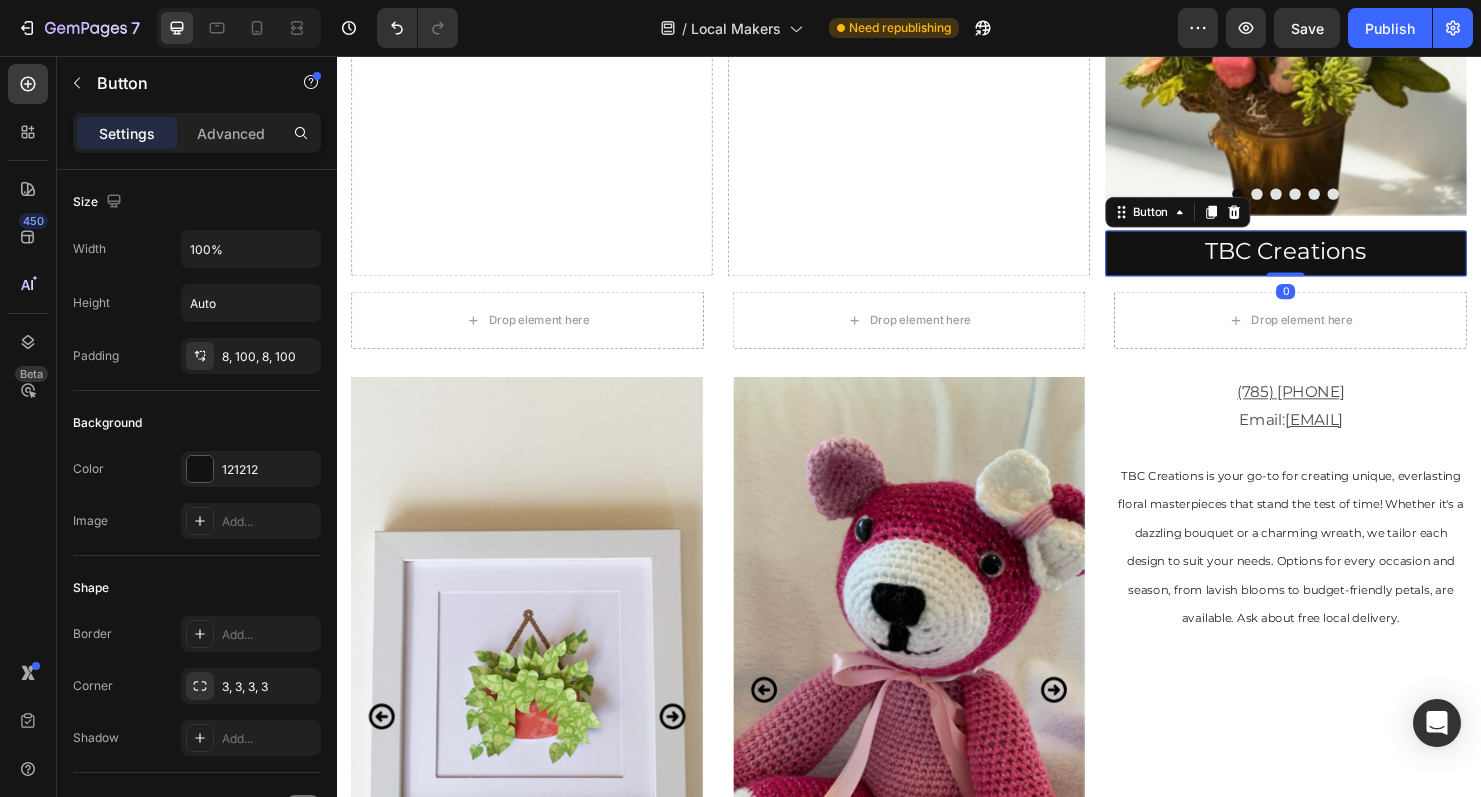 scroll, scrollTop: 785, scrollLeft: 0, axis: vertical 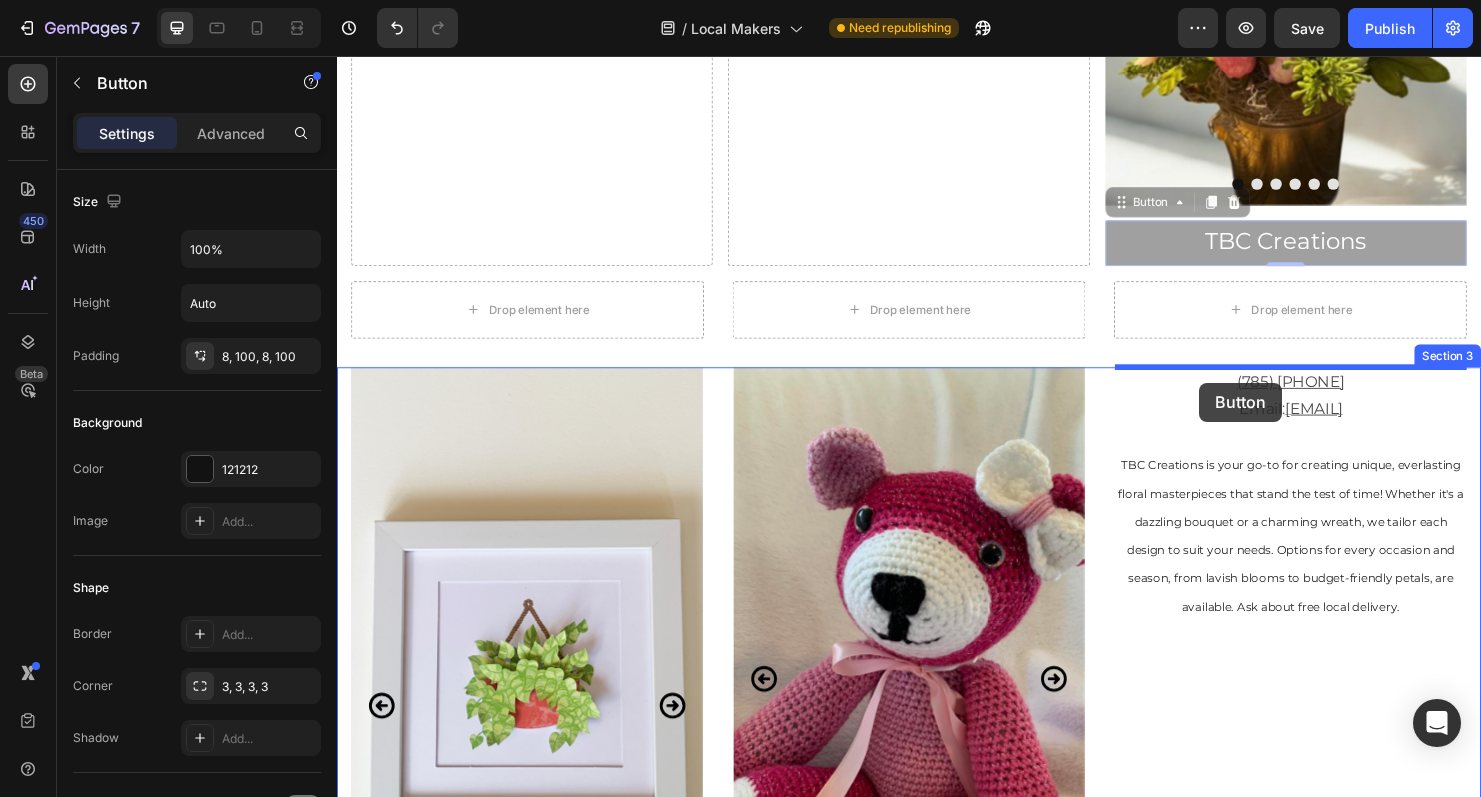 drag, startPoint x: 1159, startPoint y: 209, endPoint x: 1241, endPoint y: 399, distance: 206.9396 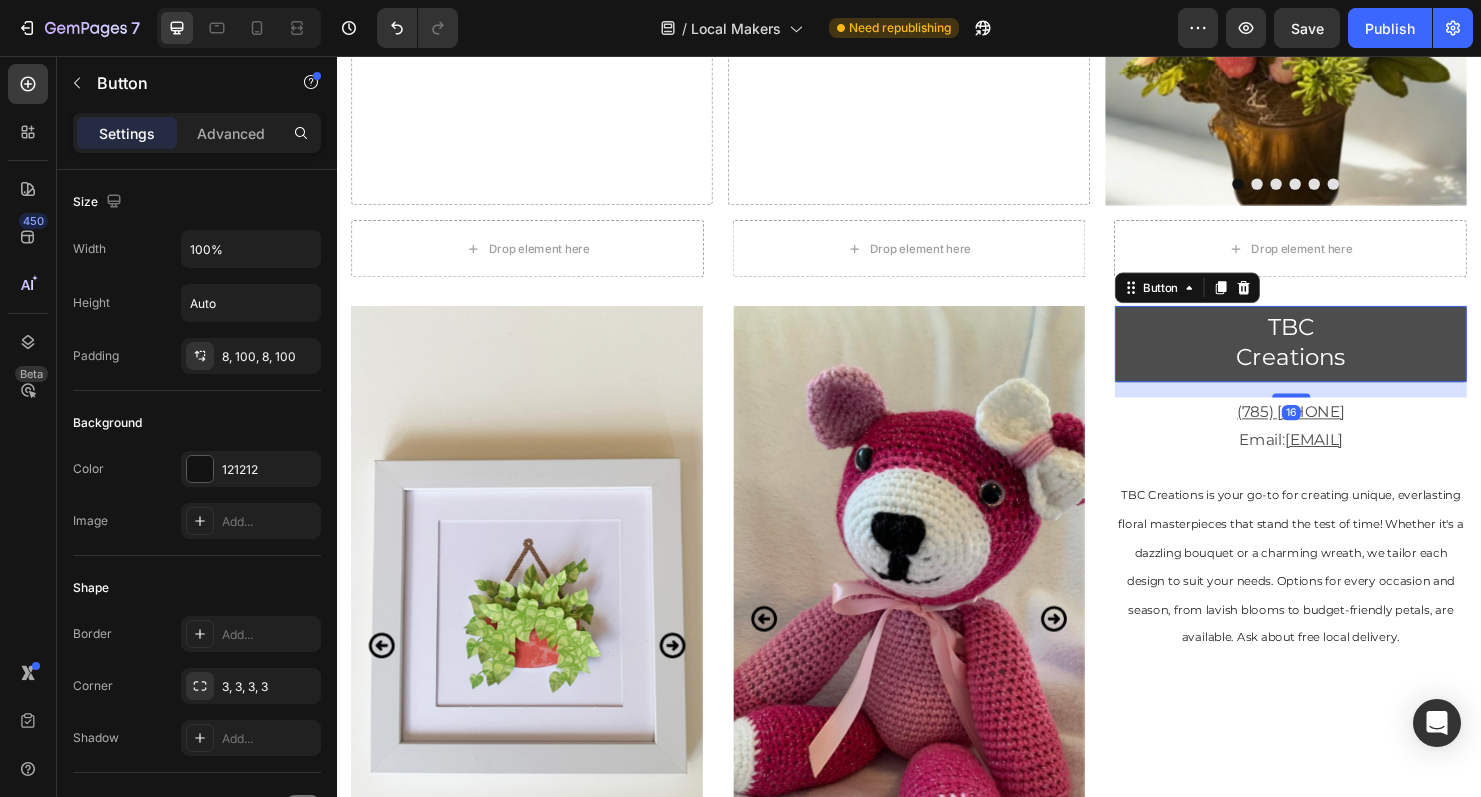 click on "TBC Creations" at bounding box center (1337, 358) 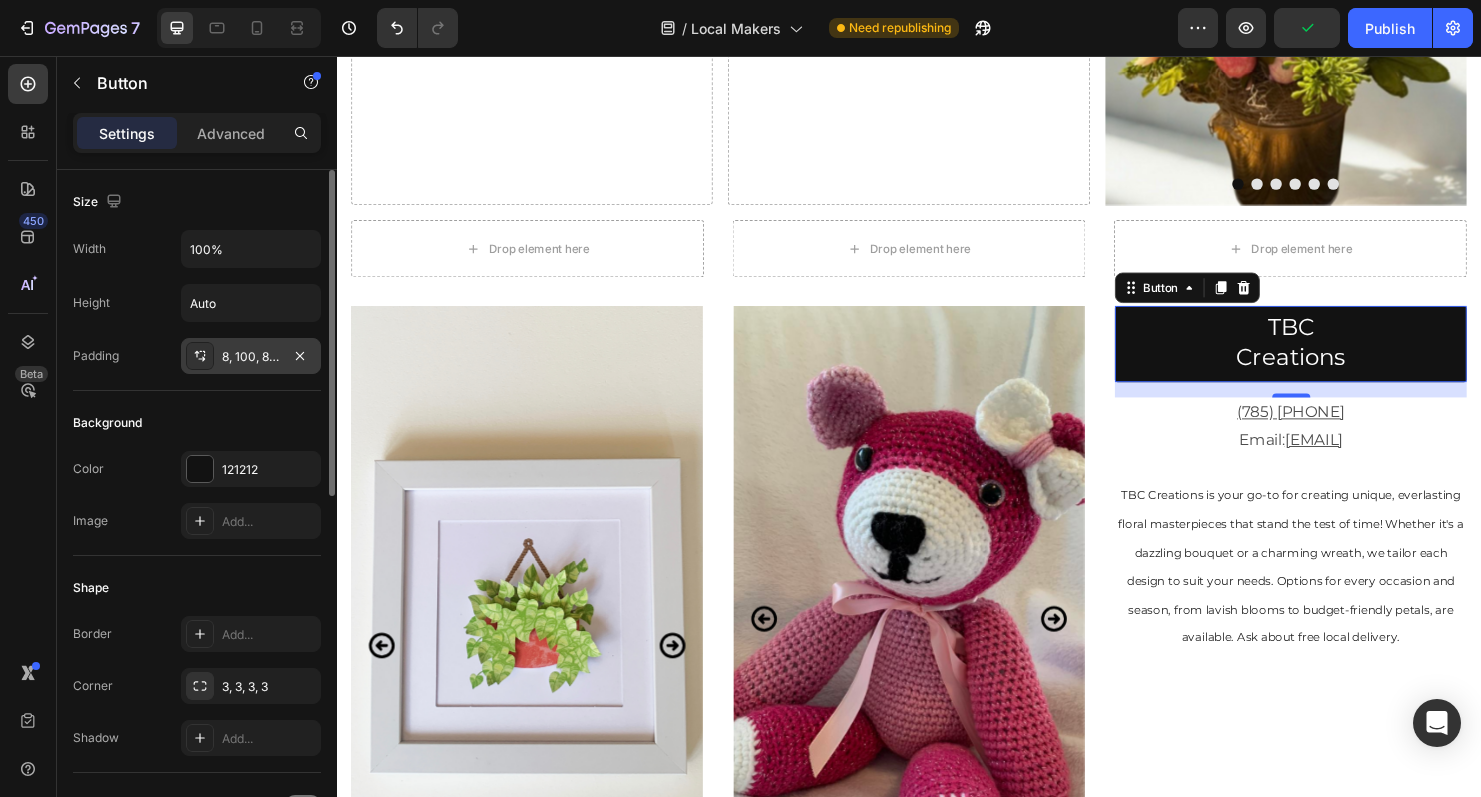 click on "8, 100, 8, 100" at bounding box center [251, 357] 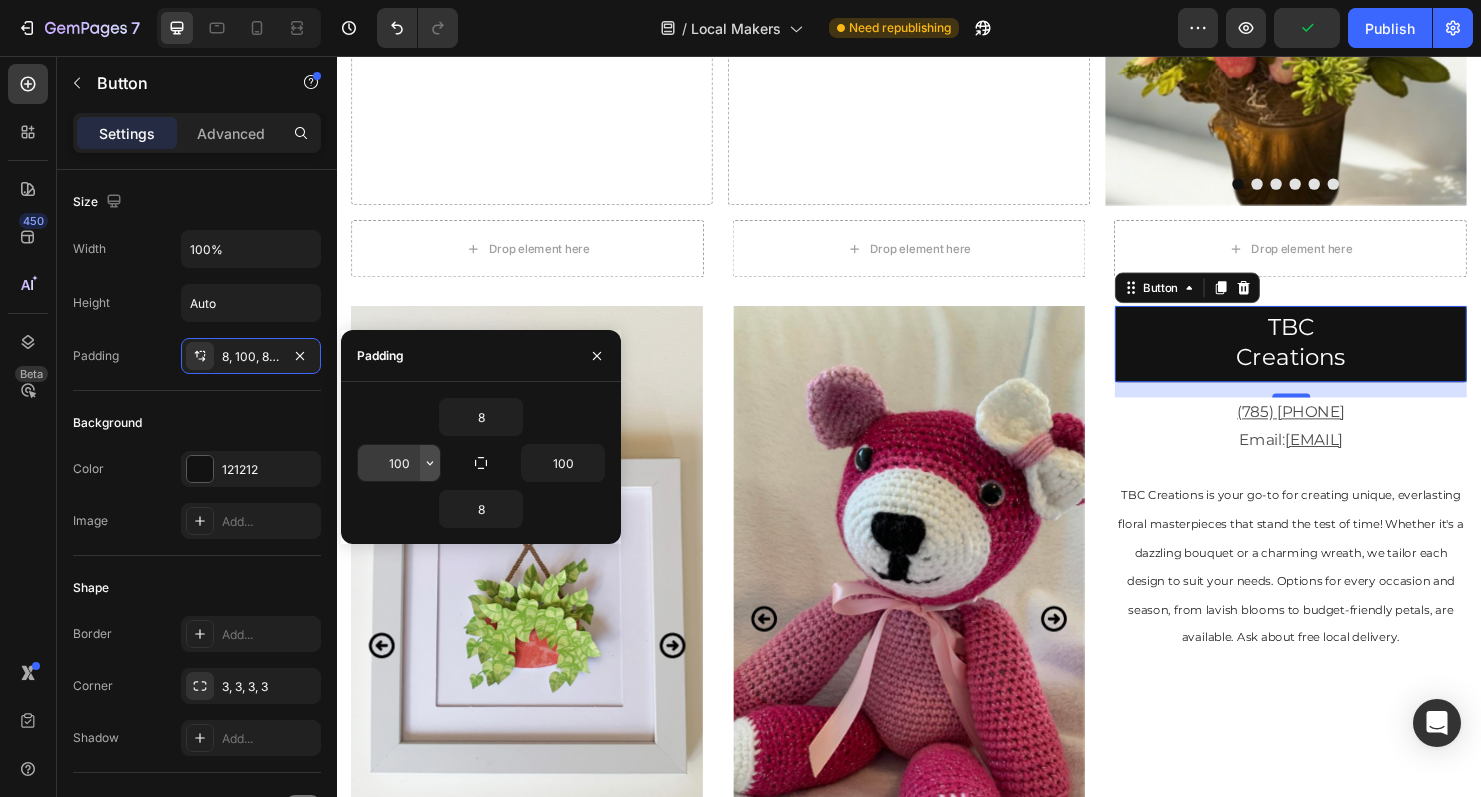 click 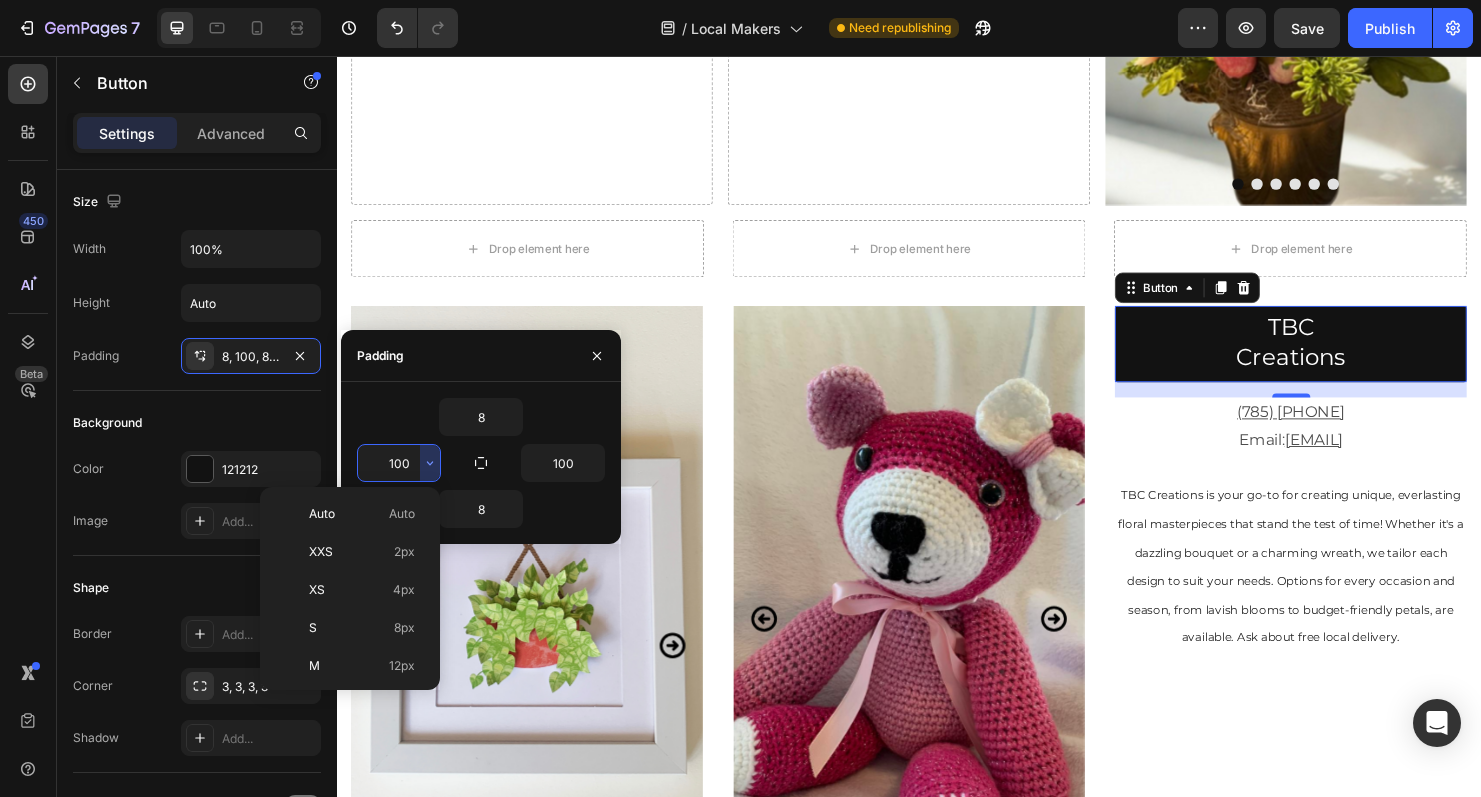 click on "100" at bounding box center [399, 463] 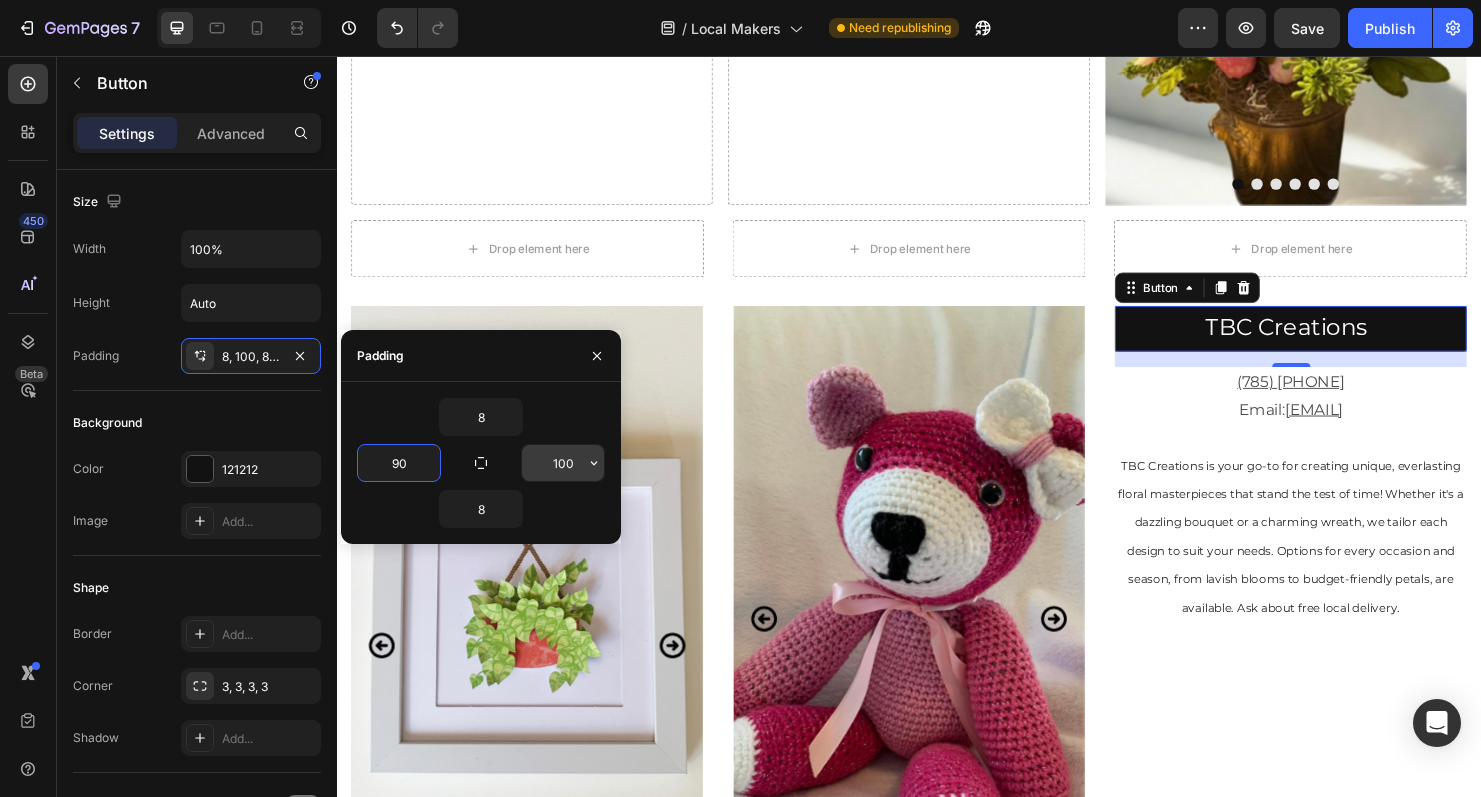 type on "90" 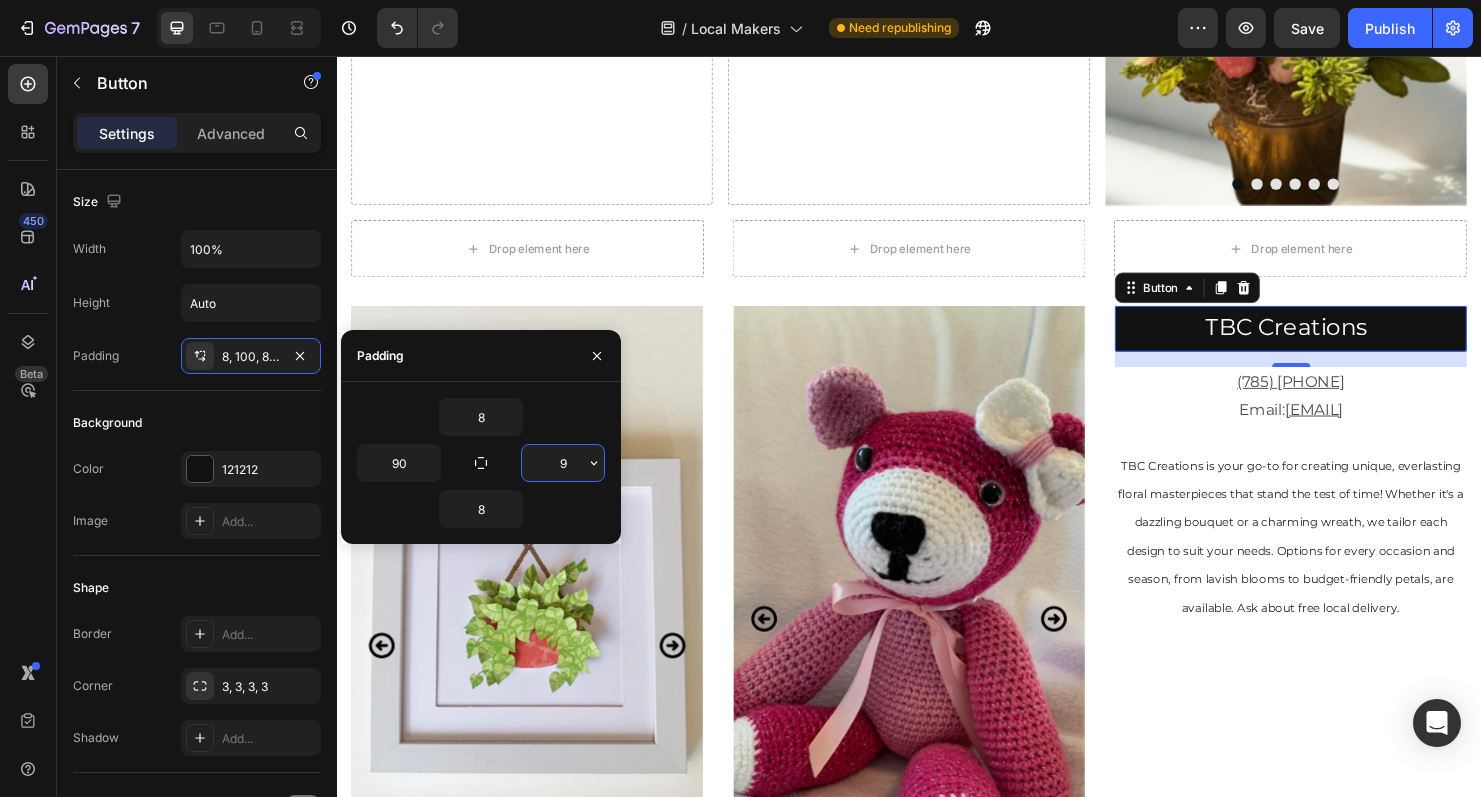 type on "90" 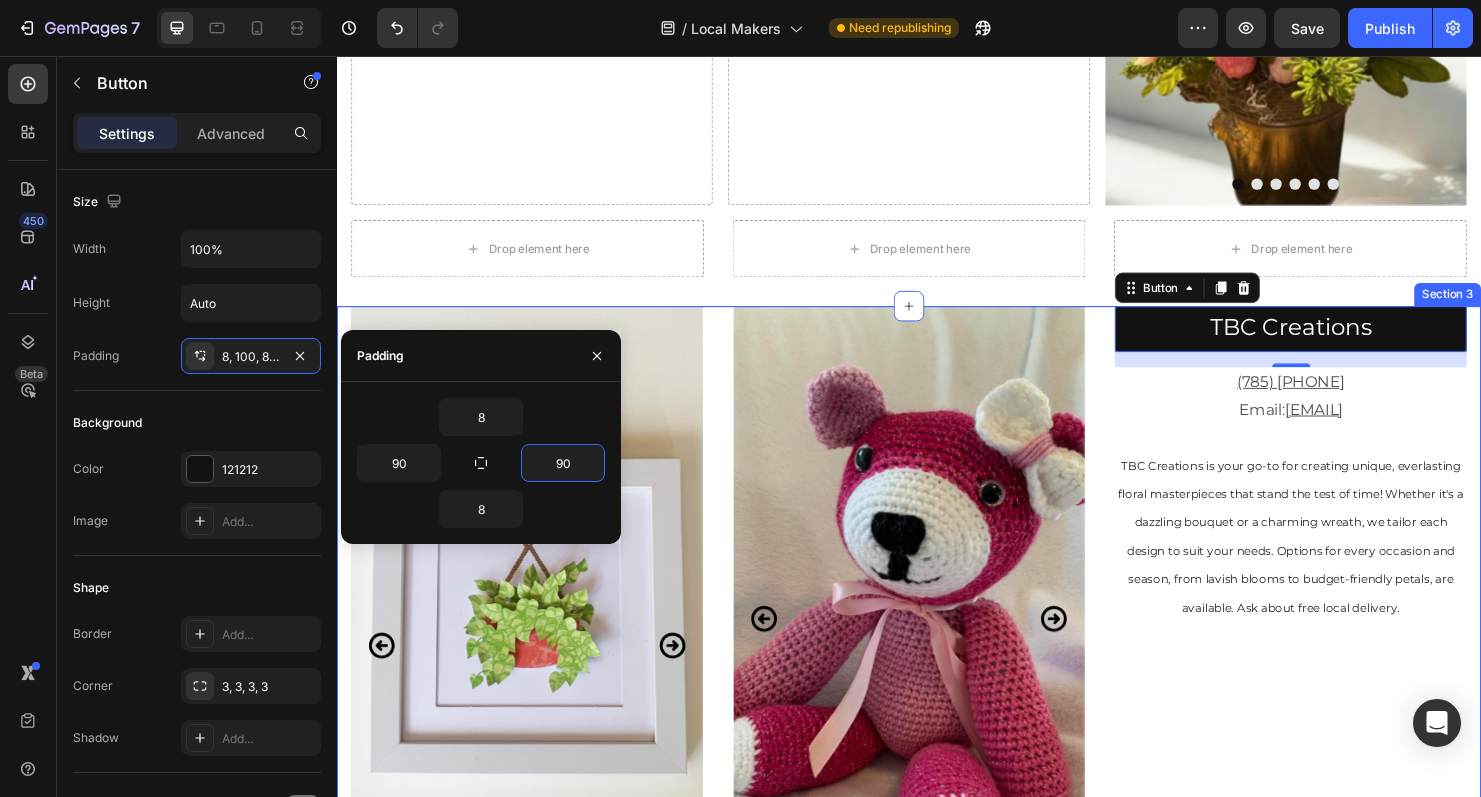 click on "TBC Creations Button   16 (785) 630-0230 Email:  tbccreations79@gmail.com   TBC Creations is your go-to for creating unique, everlasting floral masterpieces that stand the test of time! Whether it's a dazzling bouquet or a charming wreath, we tailor each design to suit your needs. Options for every occasion and season, from lavish blooms to budget-friendly petals, are available. Ask about free local delivery. Text Block" at bounding box center (1337, 802) 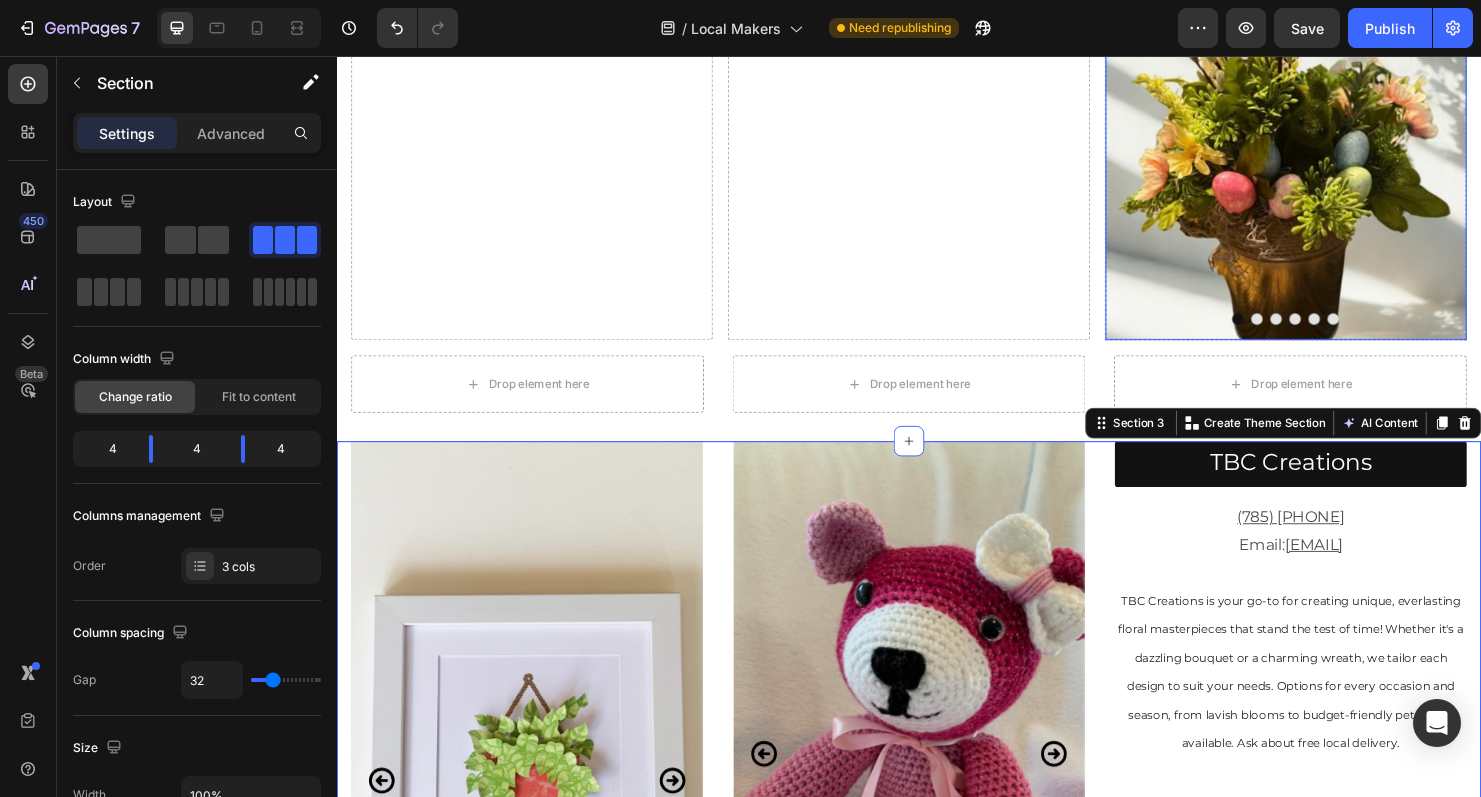 click at bounding box center [1332, 17] 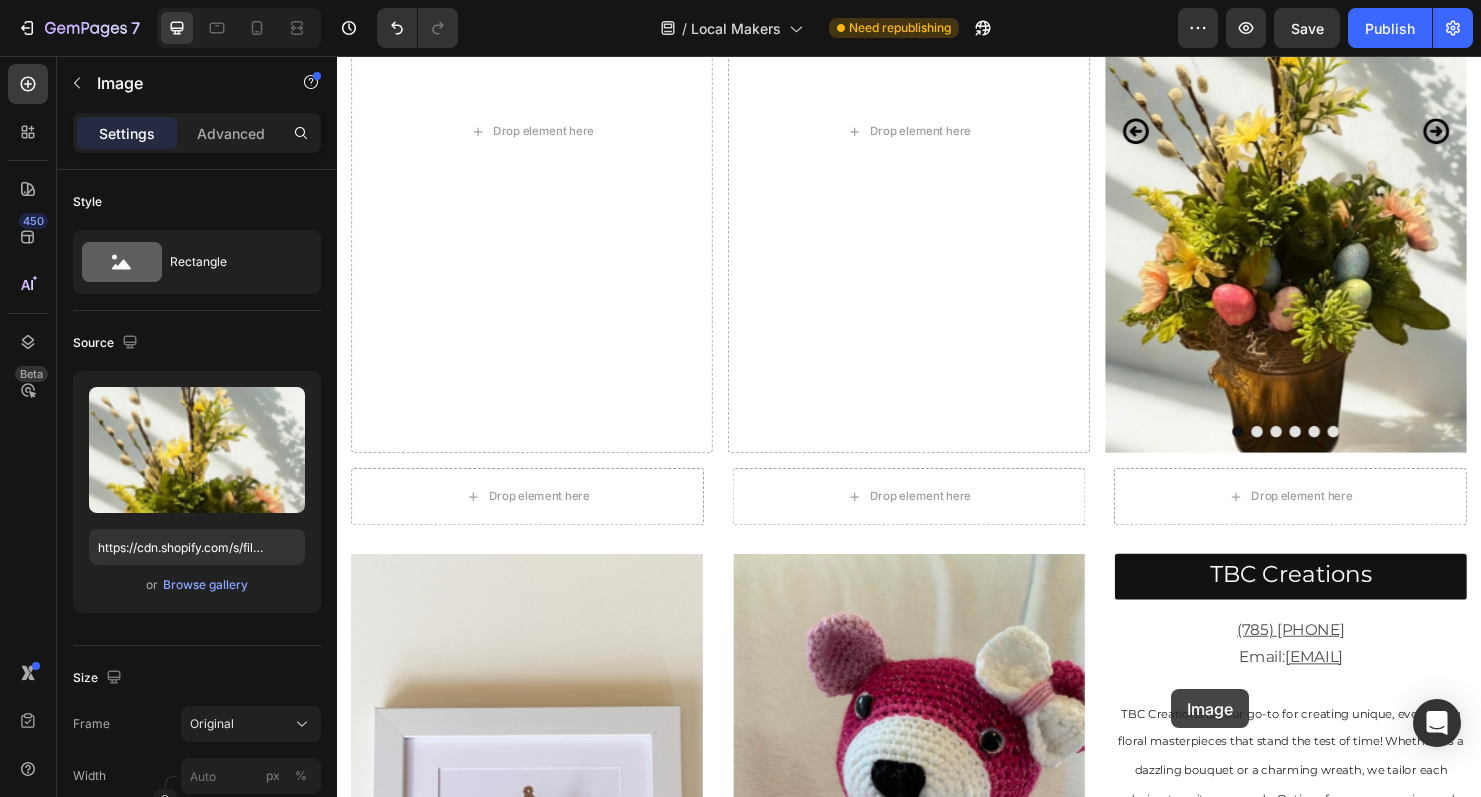 scroll, scrollTop: 1260, scrollLeft: 0, axis: vertical 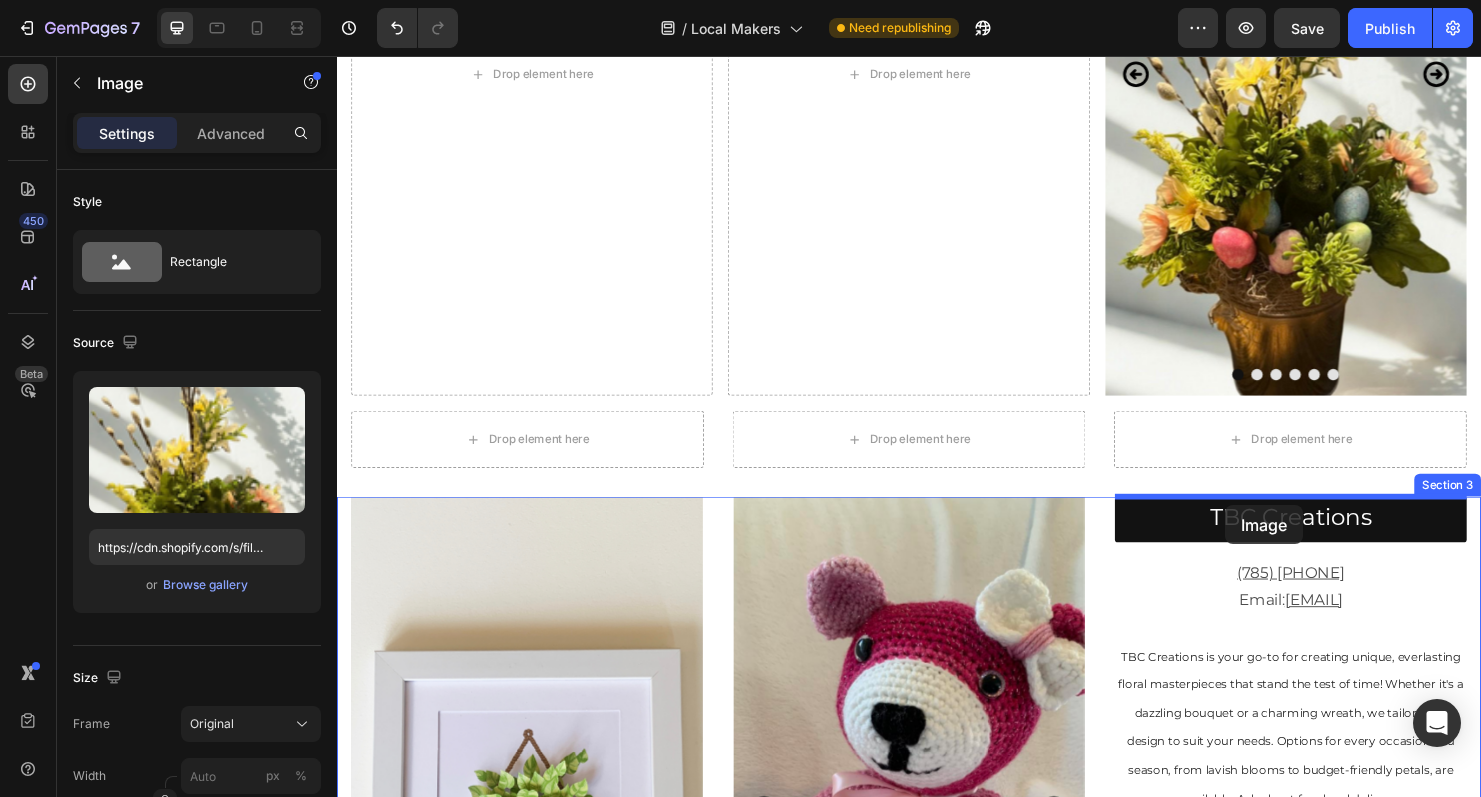 drag, startPoint x: 1159, startPoint y: 211, endPoint x: 1268, endPoint y: 527, distance: 334.27084 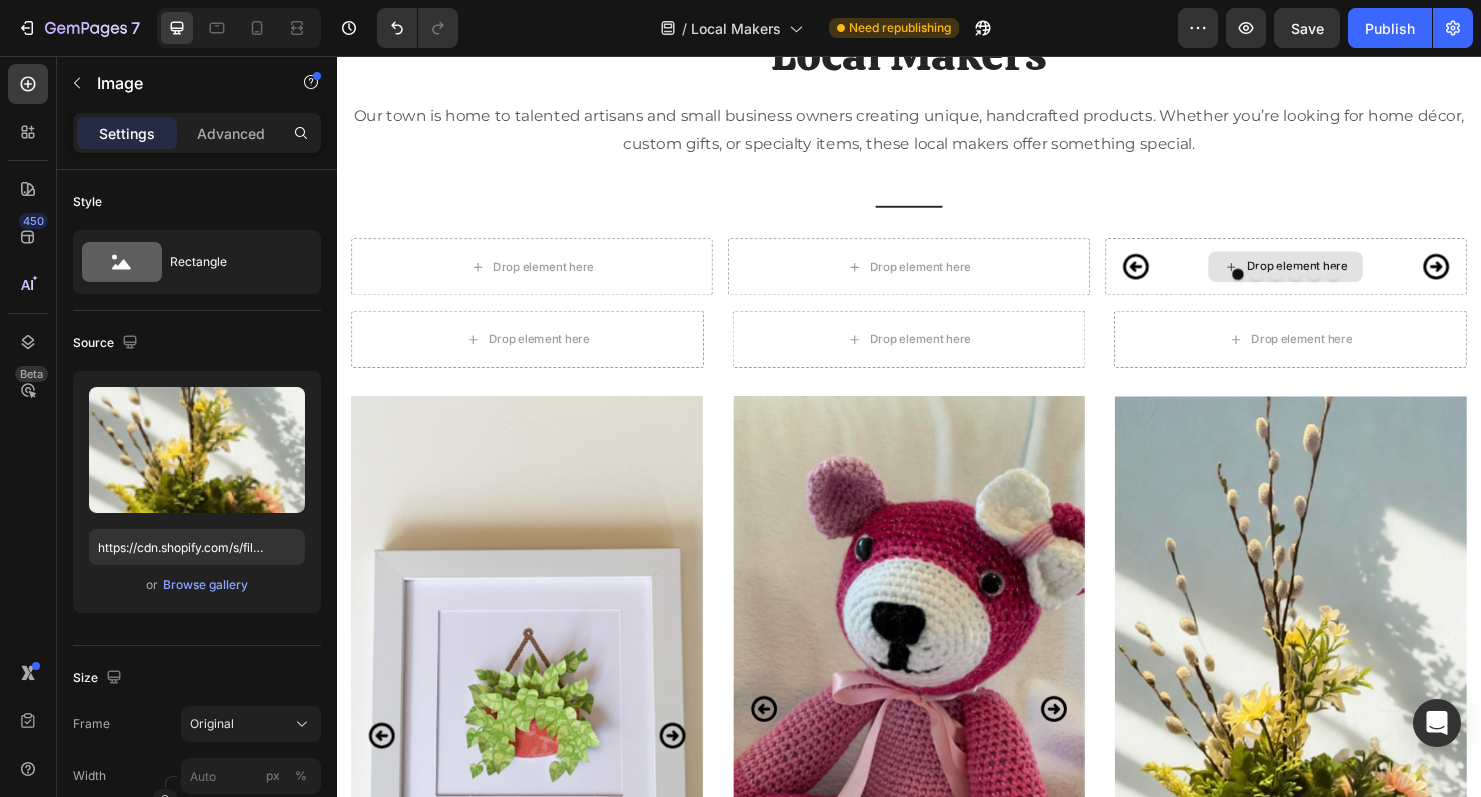 scroll, scrollTop: 769, scrollLeft: 0, axis: vertical 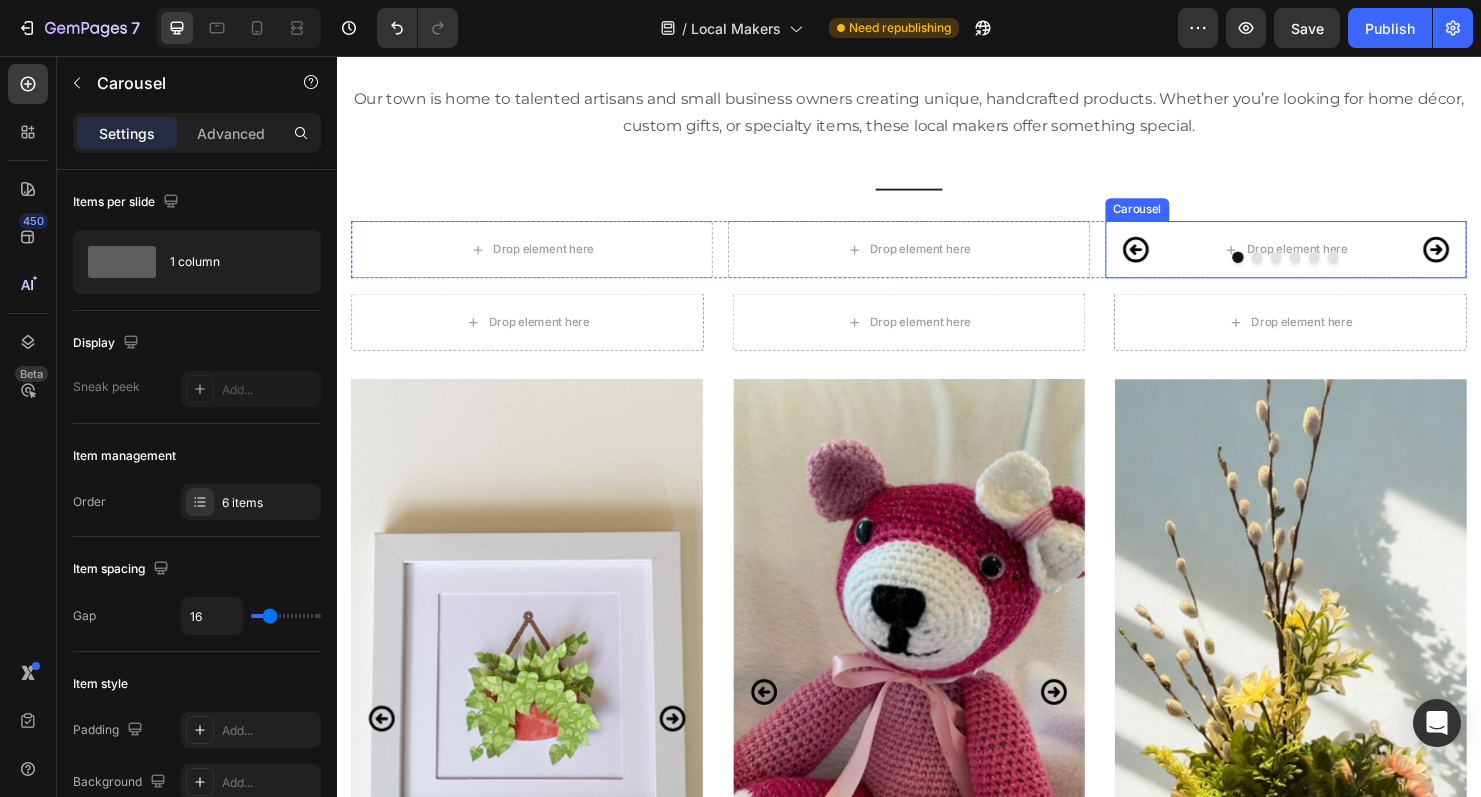 click at bounding box center (1282, 267) 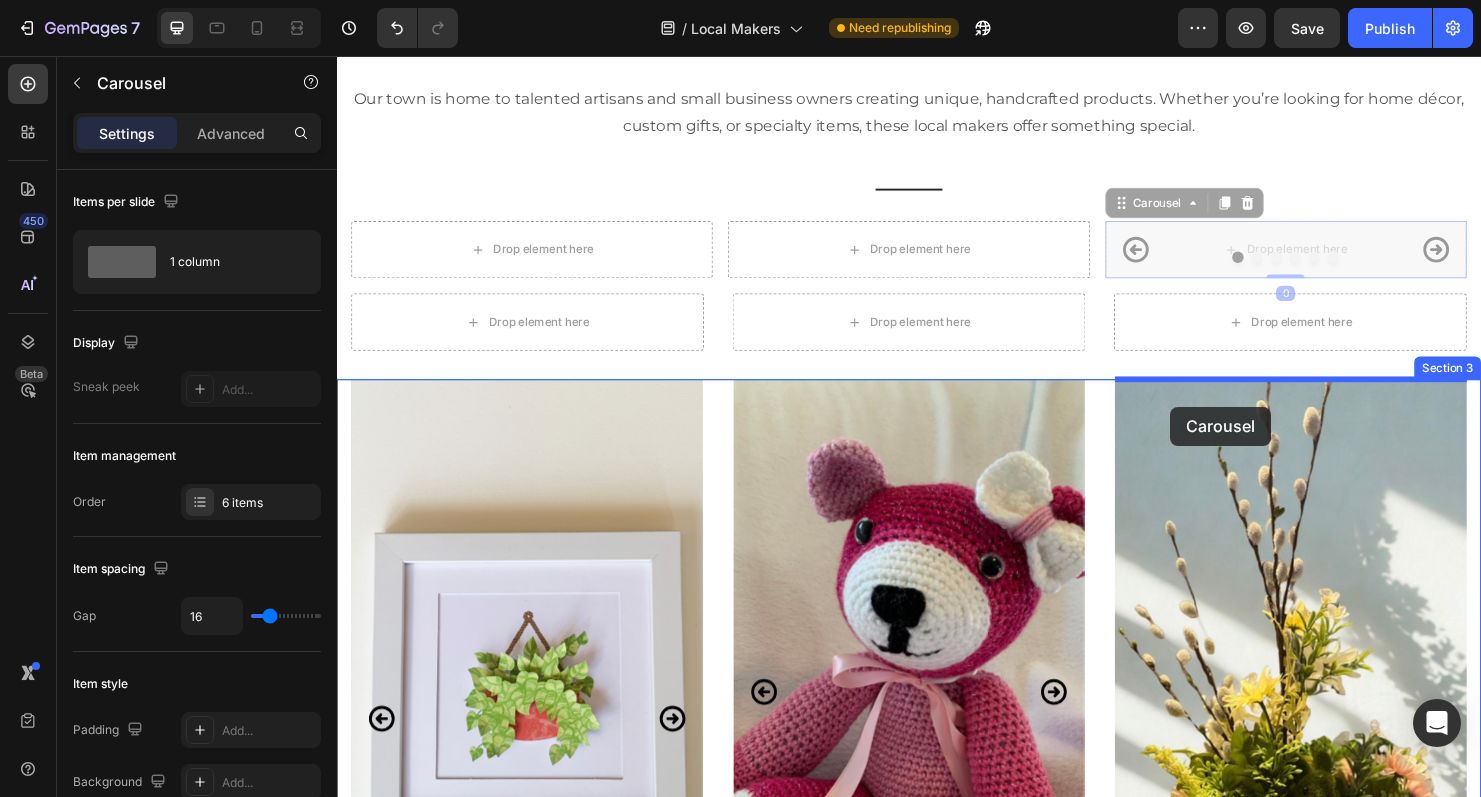 drag, startPoint x: 1161, startPoint y: 210, endPoint x: 1210, endPoint y: 421, distance: 216.61487 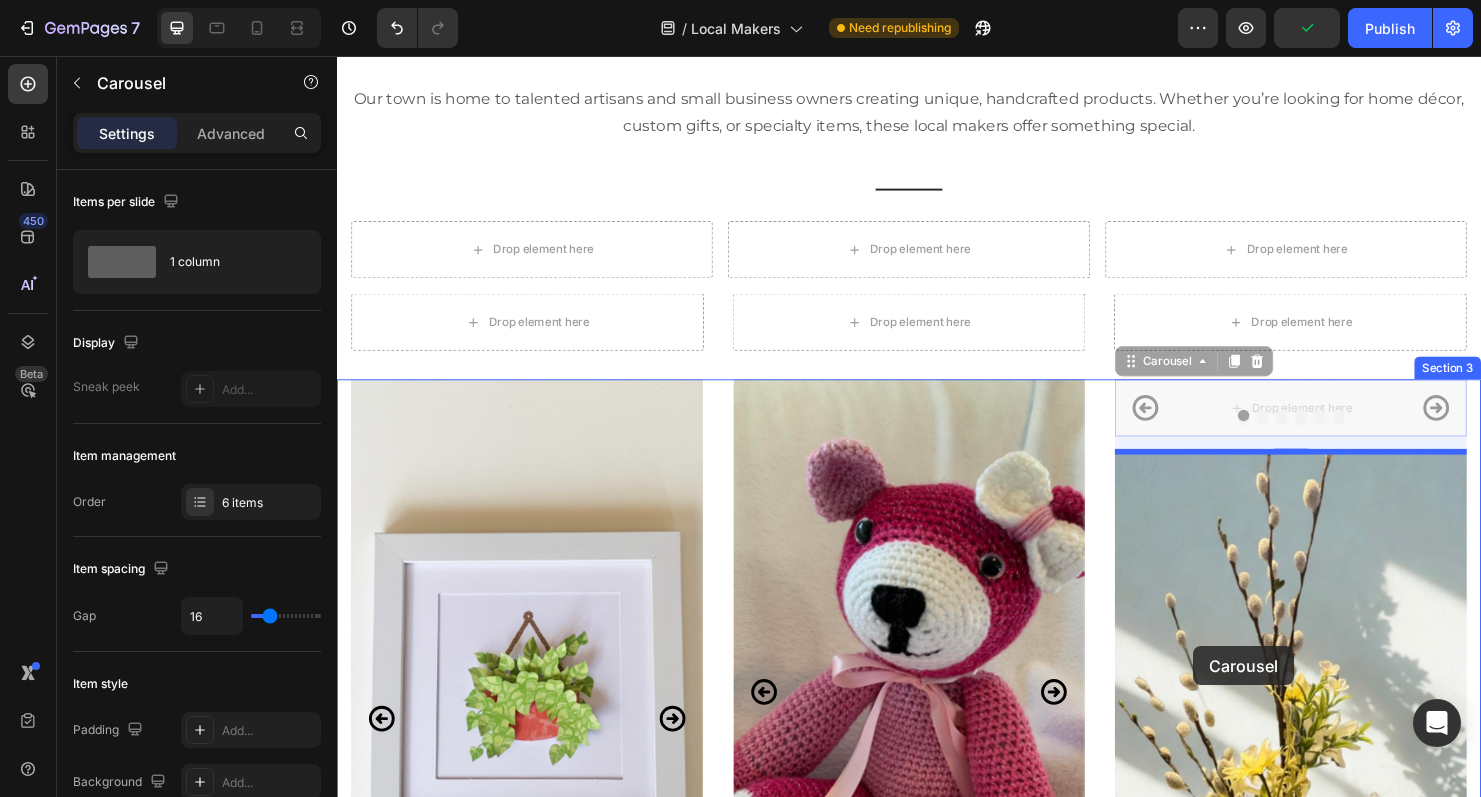 drag, startPoint x: 1171, startPoint y: 375, endPoint x: 1235, endPoint y: 675, distance: 306.7507 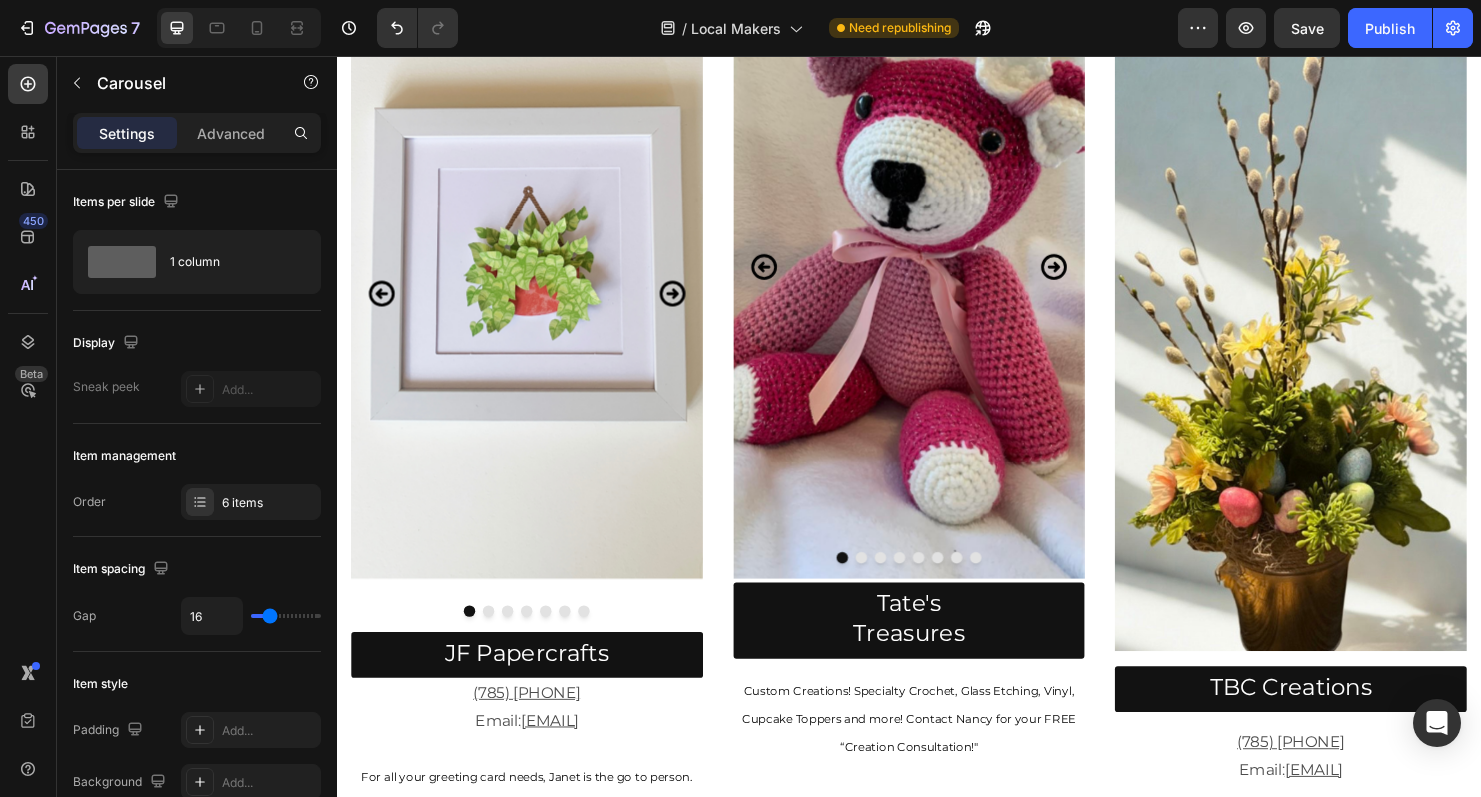 scroll, scrollTop: 1216, scrollLeft: 0, axis: vertical 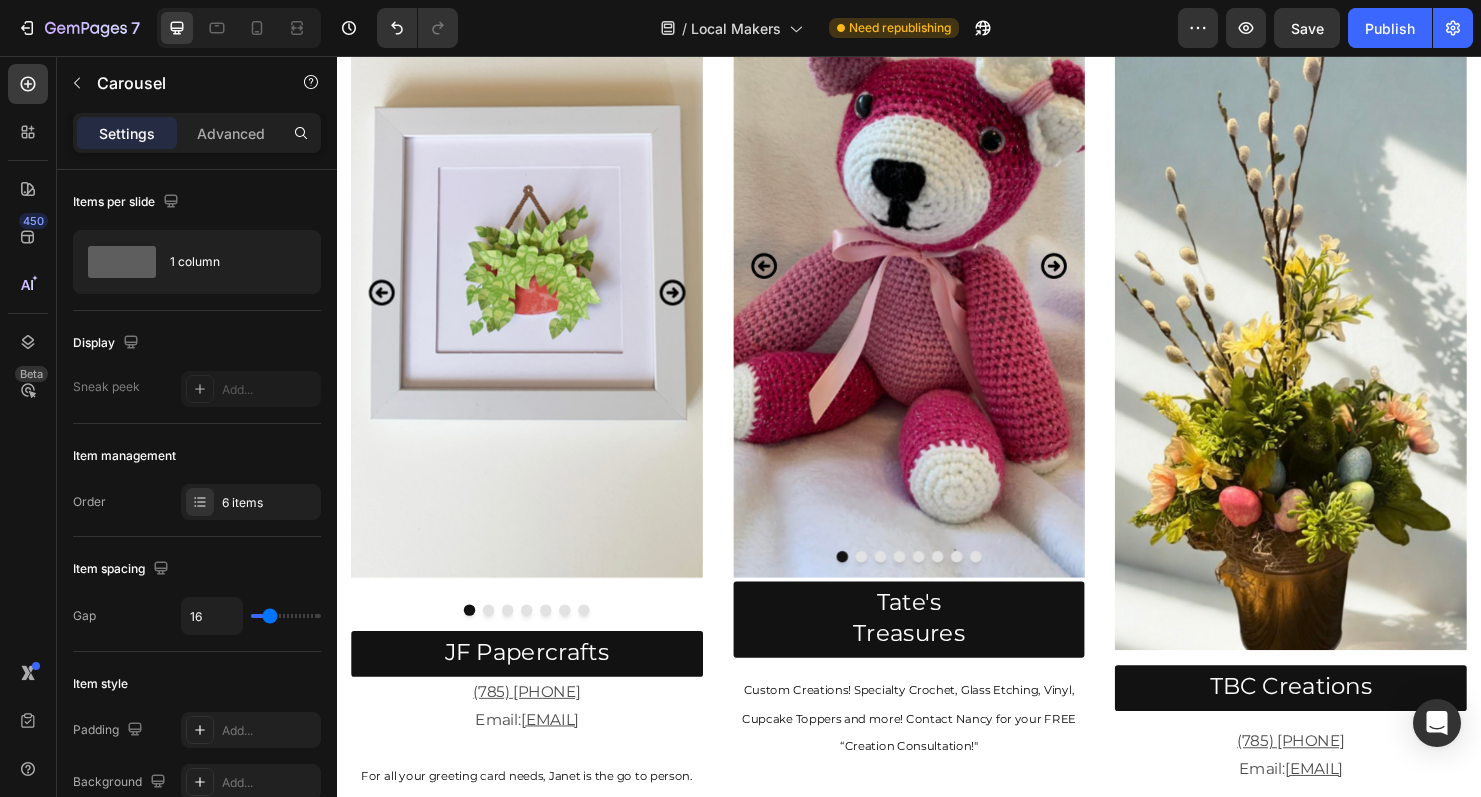 click at bounding box center (1337, 351) 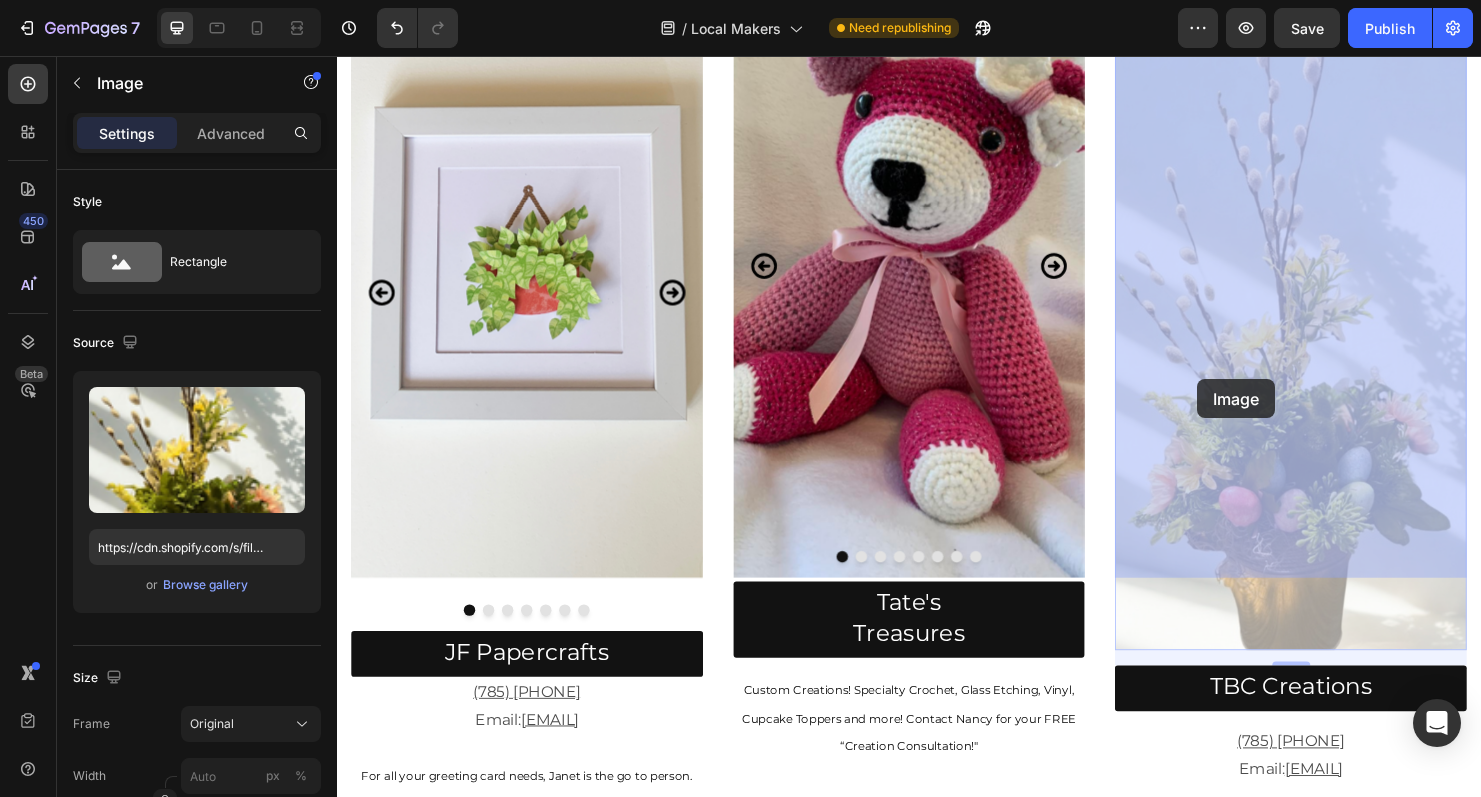 drag, startPoint x: 1171, startPoint y: 603, endPoint x: 1239, endPoint y: 396, distance: 217.883 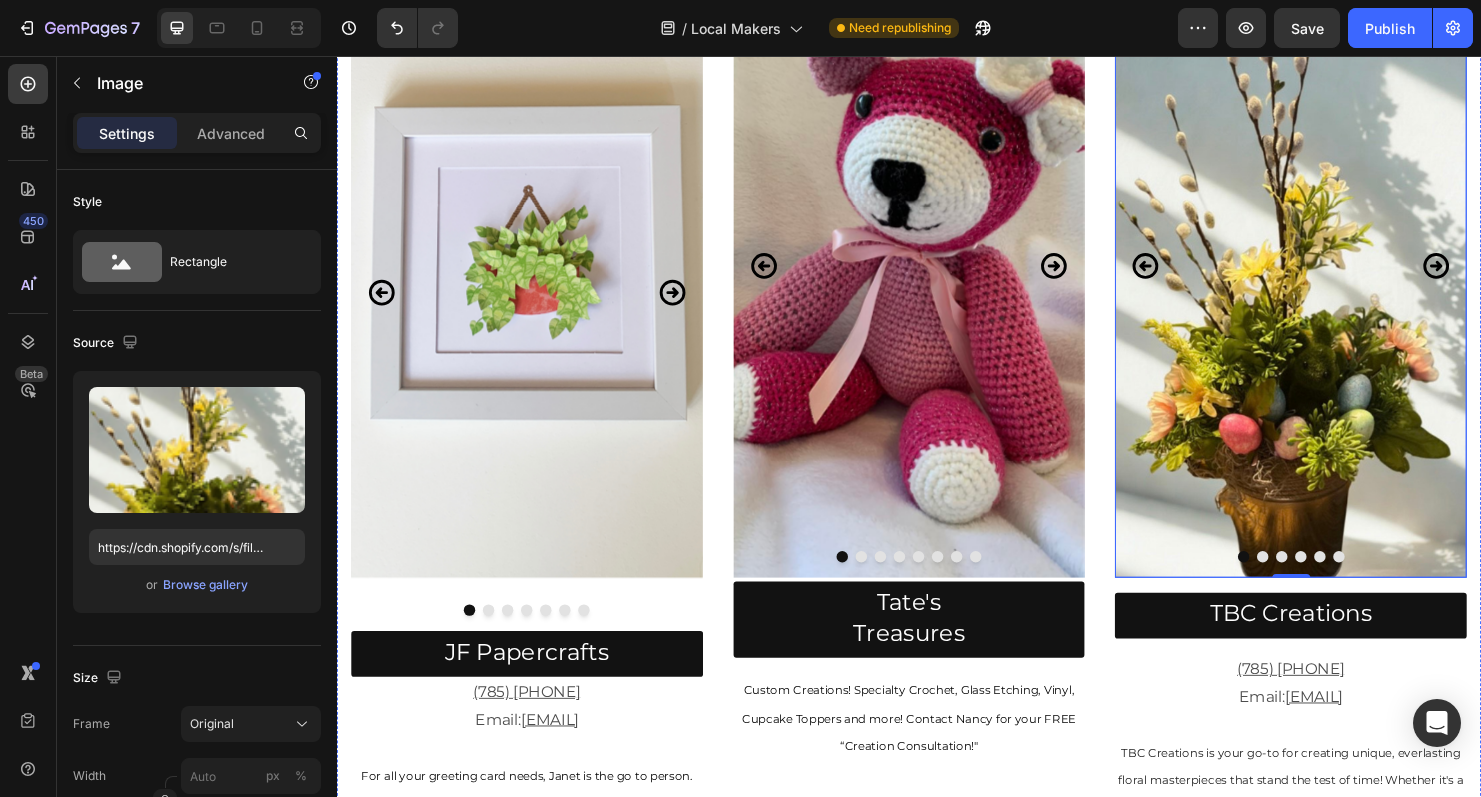 click at bounding box center (1337, 275) 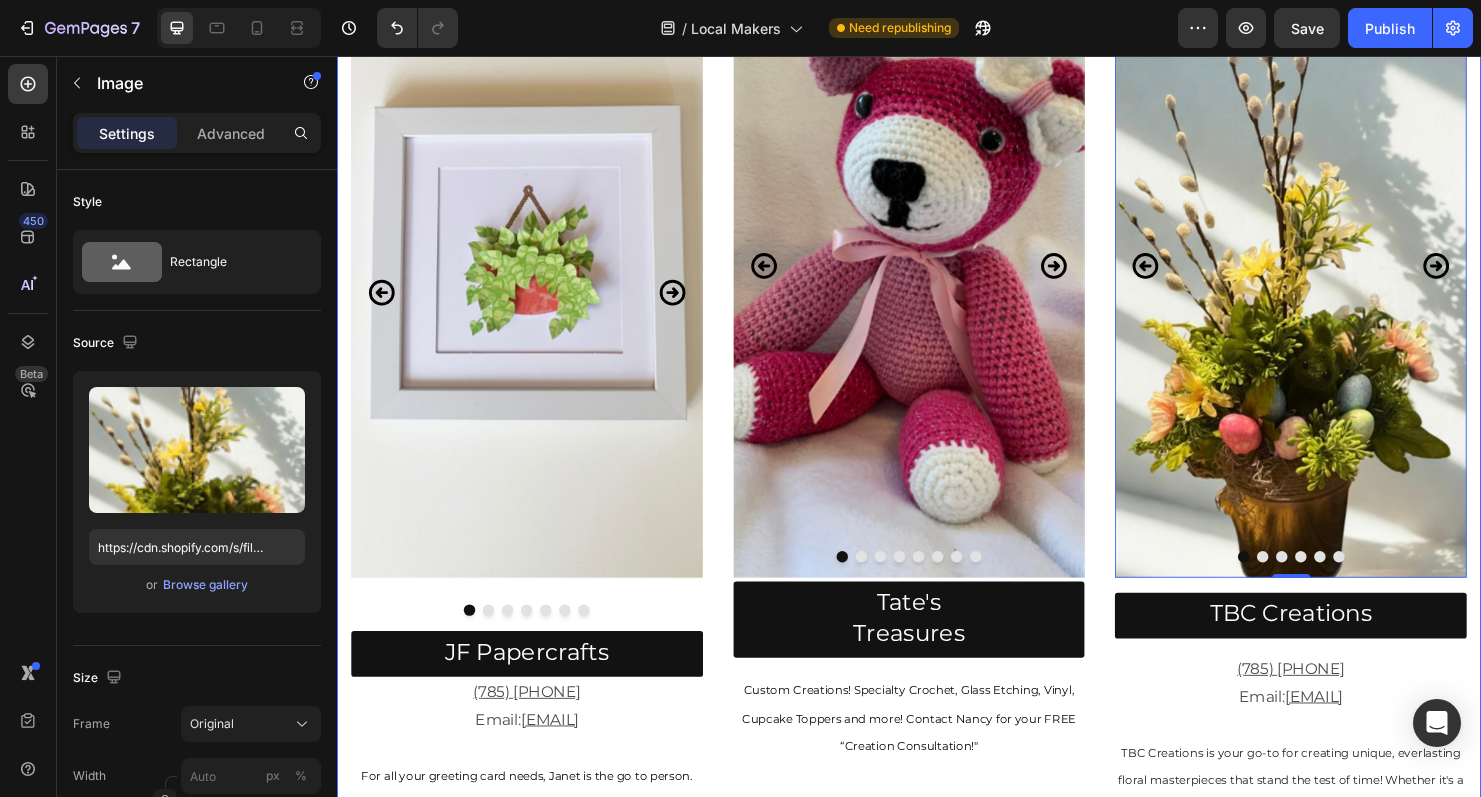 click on "Image Image Image Image Image Image Image Image
Carousel" at bounding box center [937, 283] 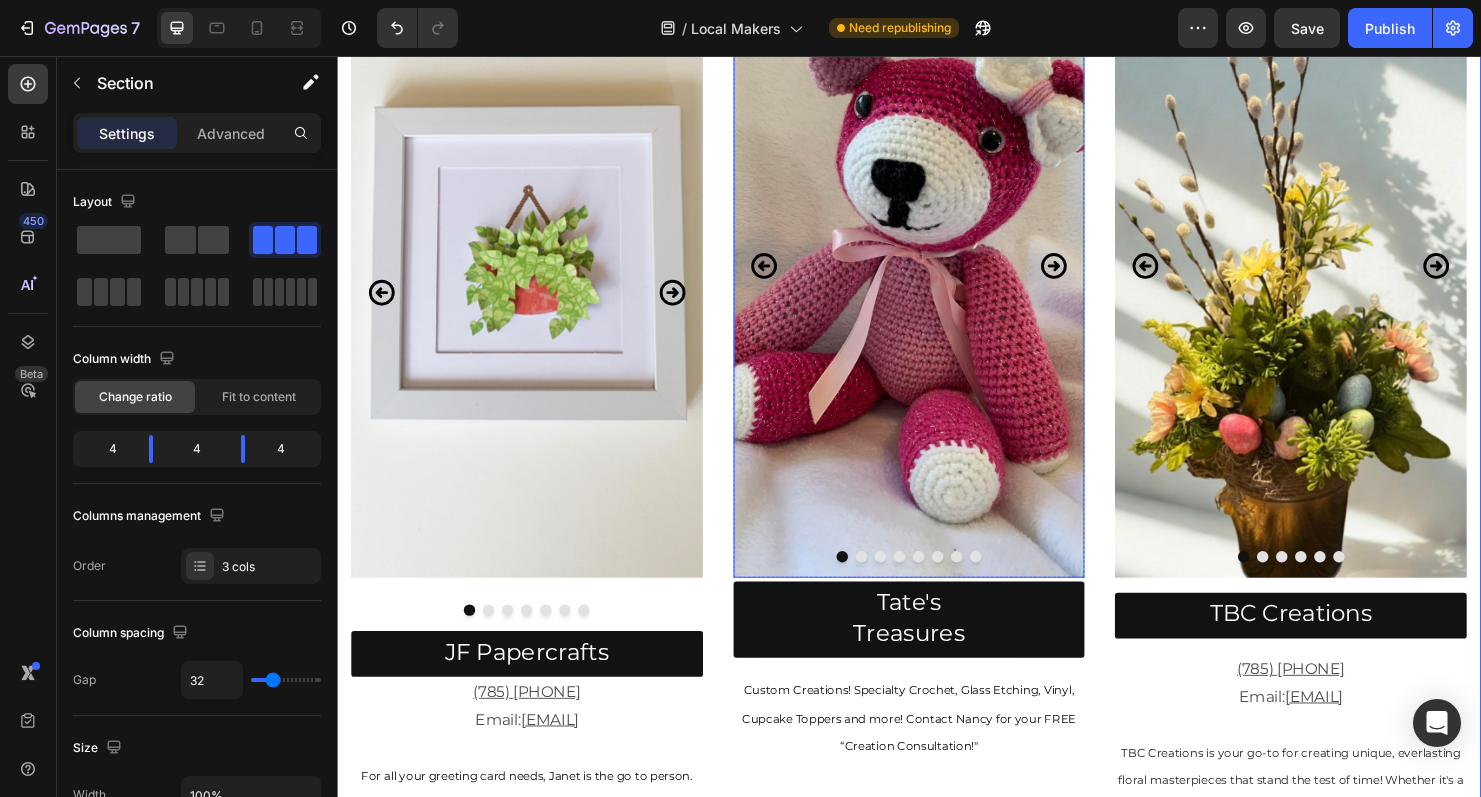 click at bounding box center [937, 275] 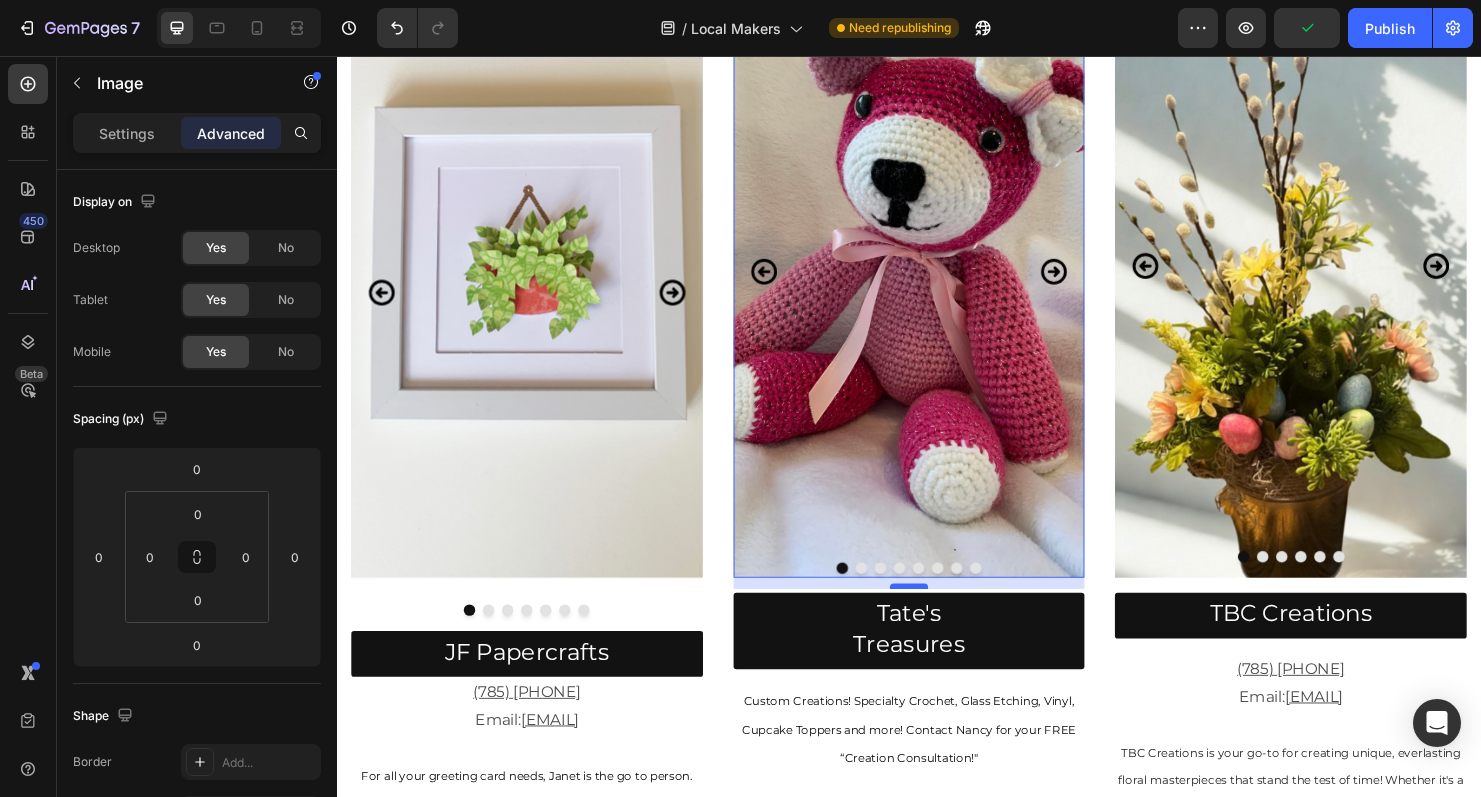 drag, startPoint x: 949, startPoint y: 599, endPoint x: 949, endPoint y: 611, distance: 12 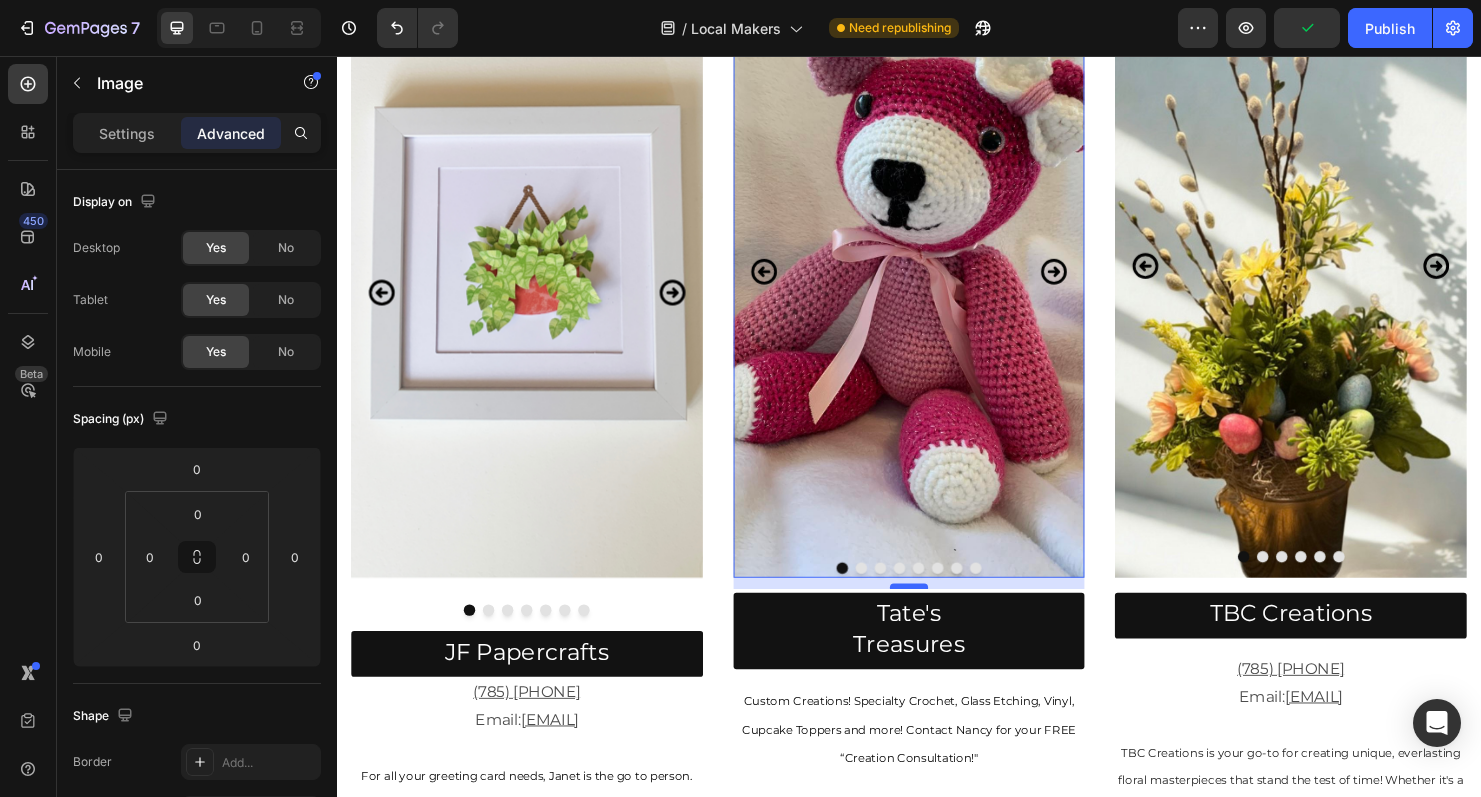 click at bounding box center [937, 612] 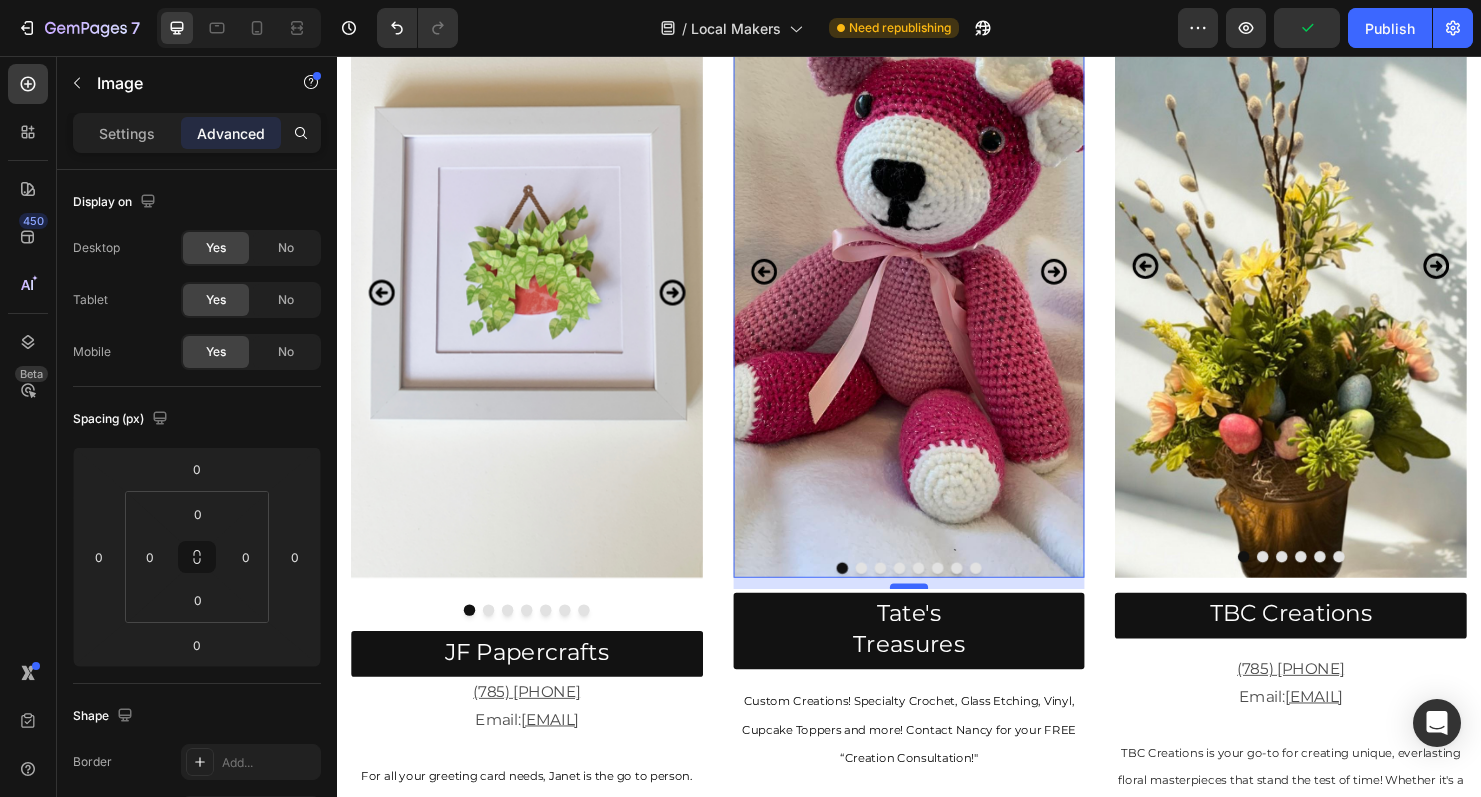 type on "12" 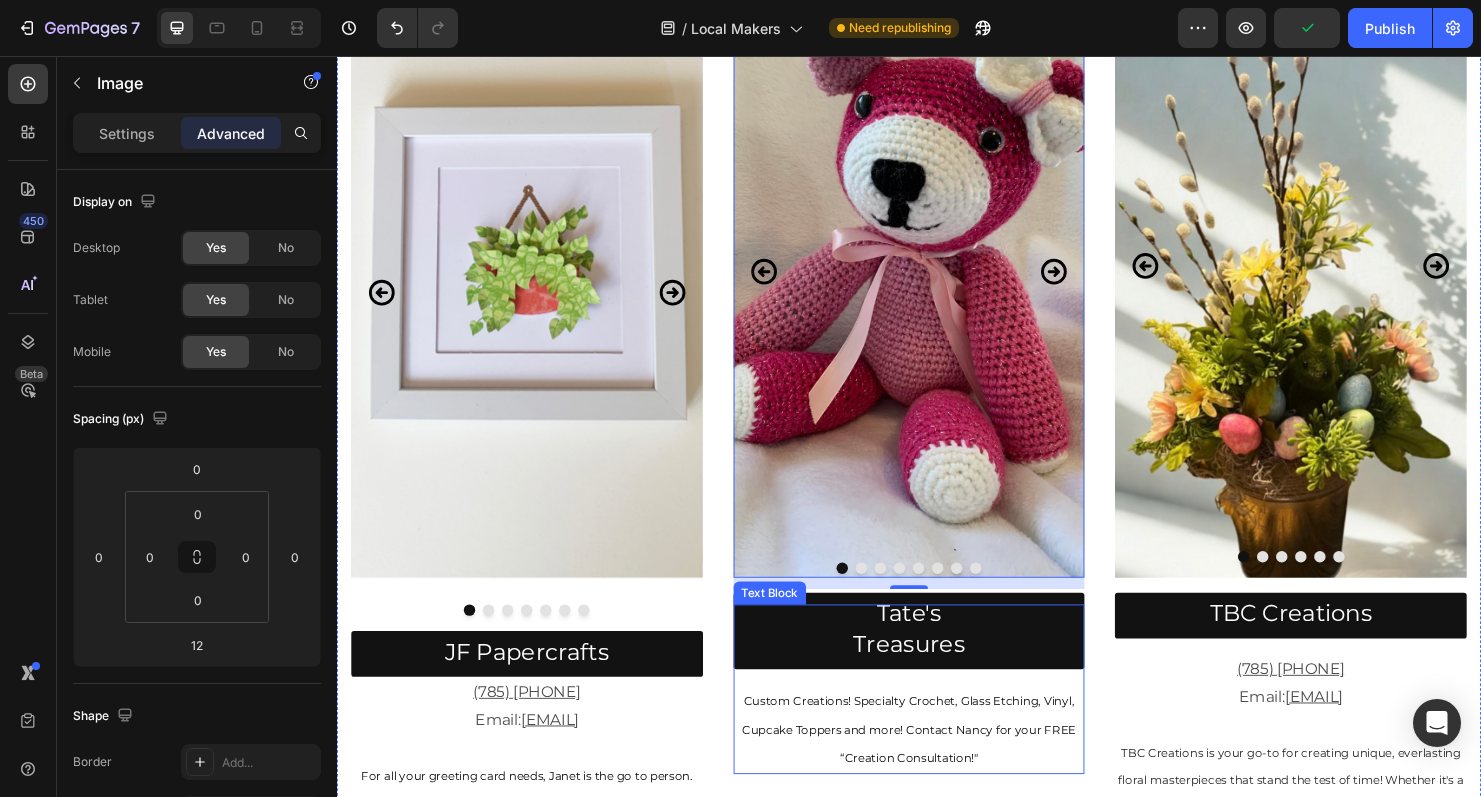 click on "Custom Creations! Specialty Crochet, Glass Etching, Vinyl, Cupcake Toppers and more! Contact Nancy for your FREE “Creation Consultation!"" at bounding box center (937, 762) 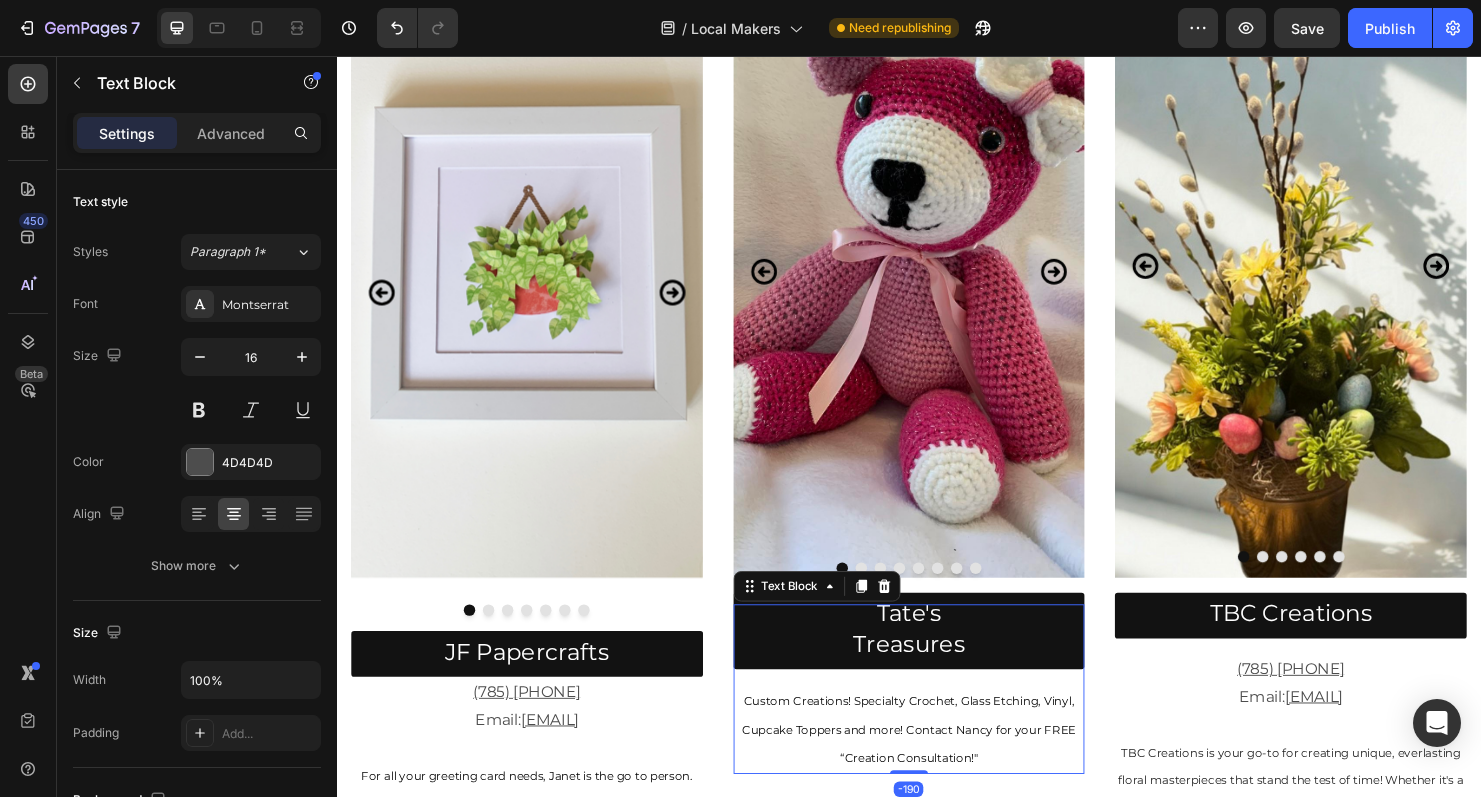 click at bounding box center (937, 703) 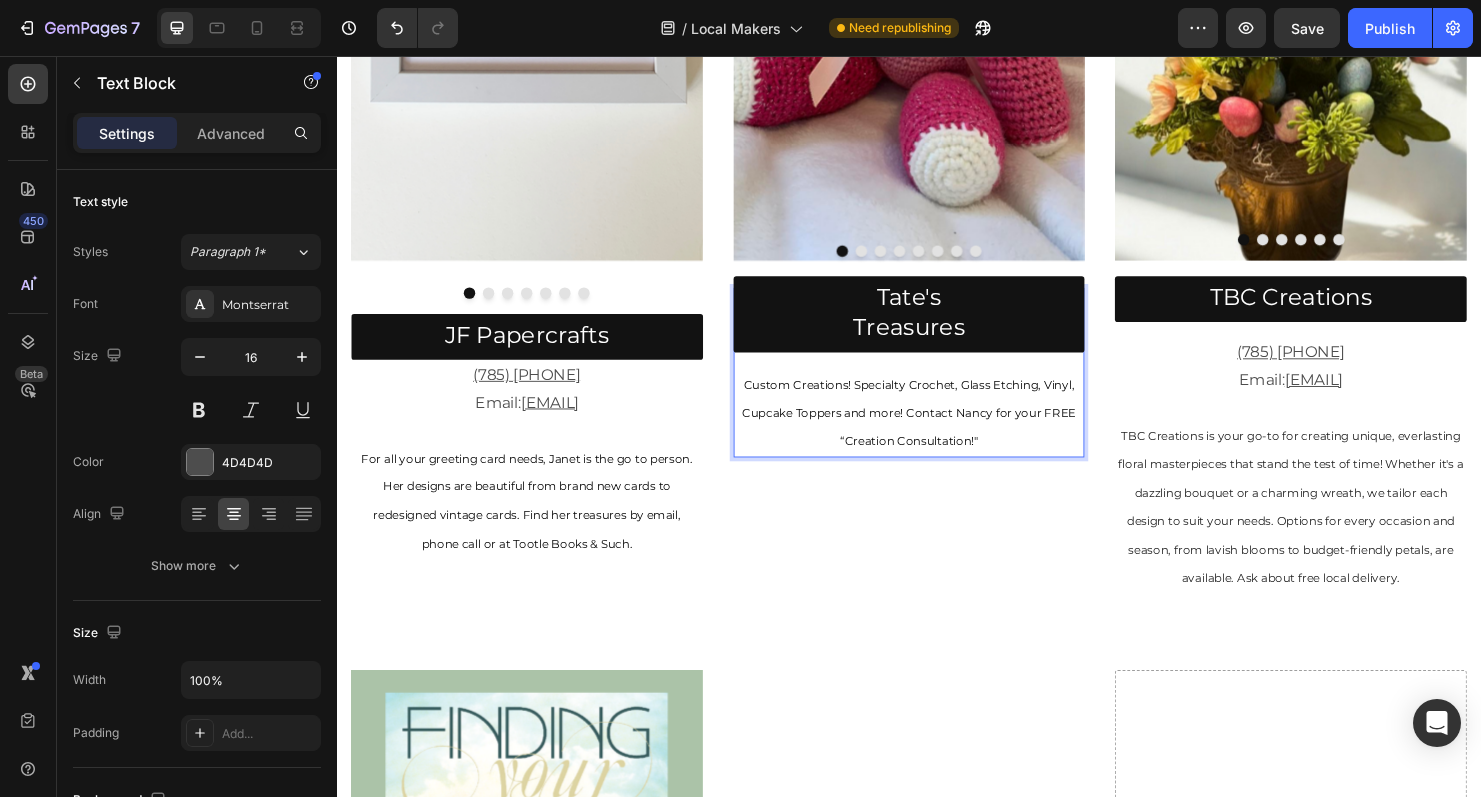 scroll, scrollTop: 1550, scrollLeft: 0, axis: vertical 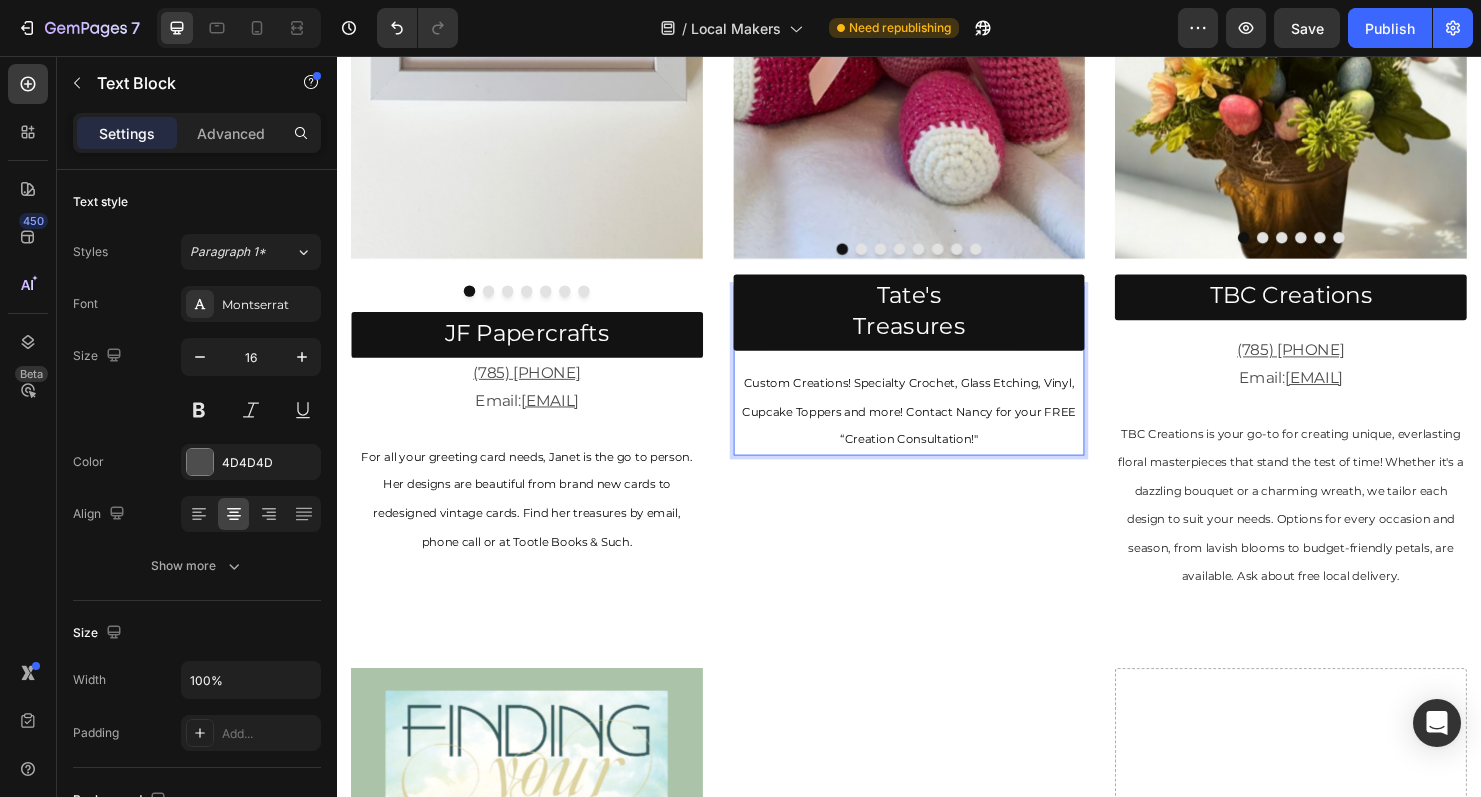click on "Custom Creations! Specialty Crochet, Glass Etching, Vinyl, Cupcake Toppers and more! Contact Nancy for your FREE “Creation Consultation!"" at bounding box center [937, 428] 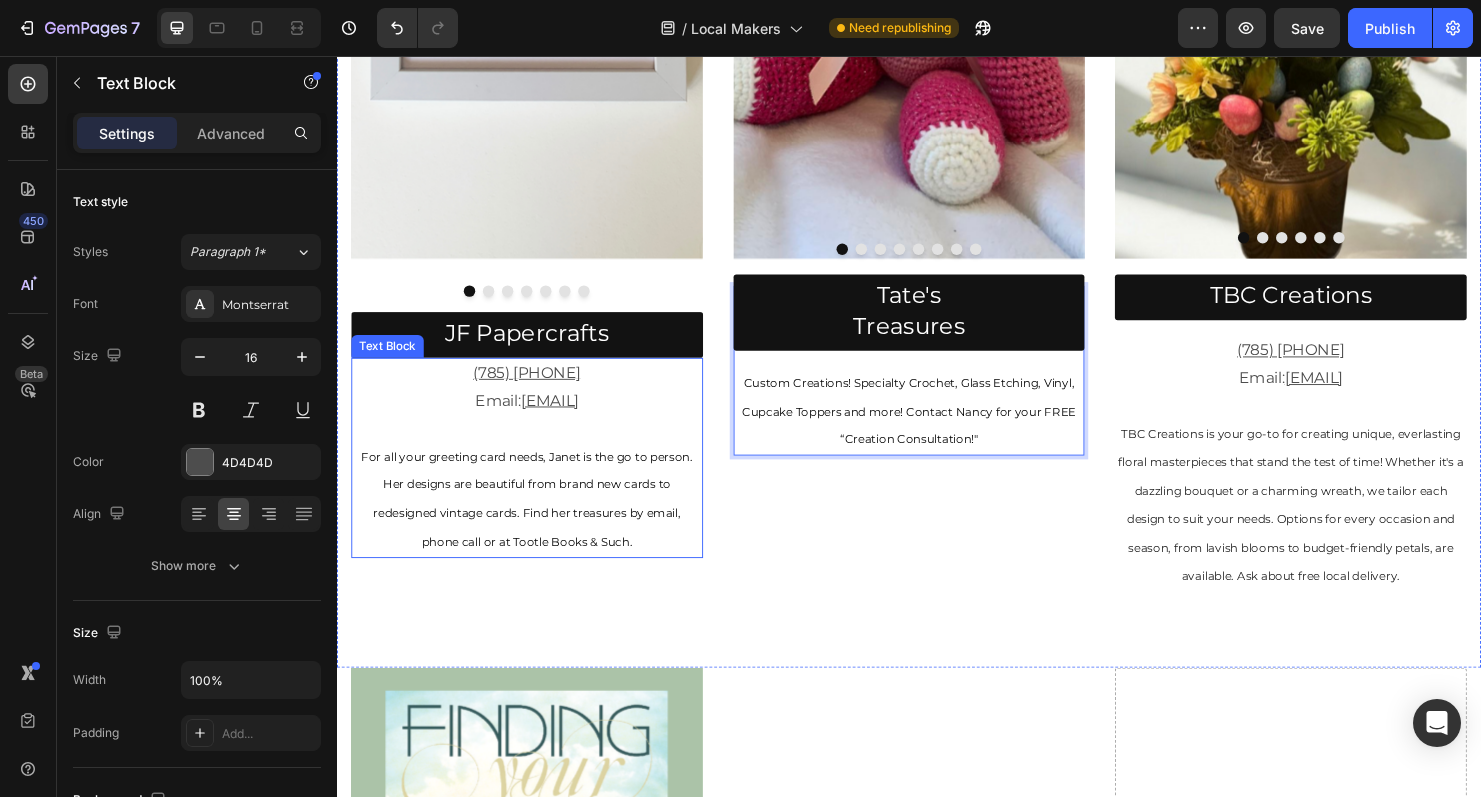 click on "For all your greeting card needs, Janet is the go to person. Her designs are beautiful from brand new cards to redesigned vintage cards. Find her treasures by email, phone call or at Tootle Books & Such." at bounding box center (536, 521) 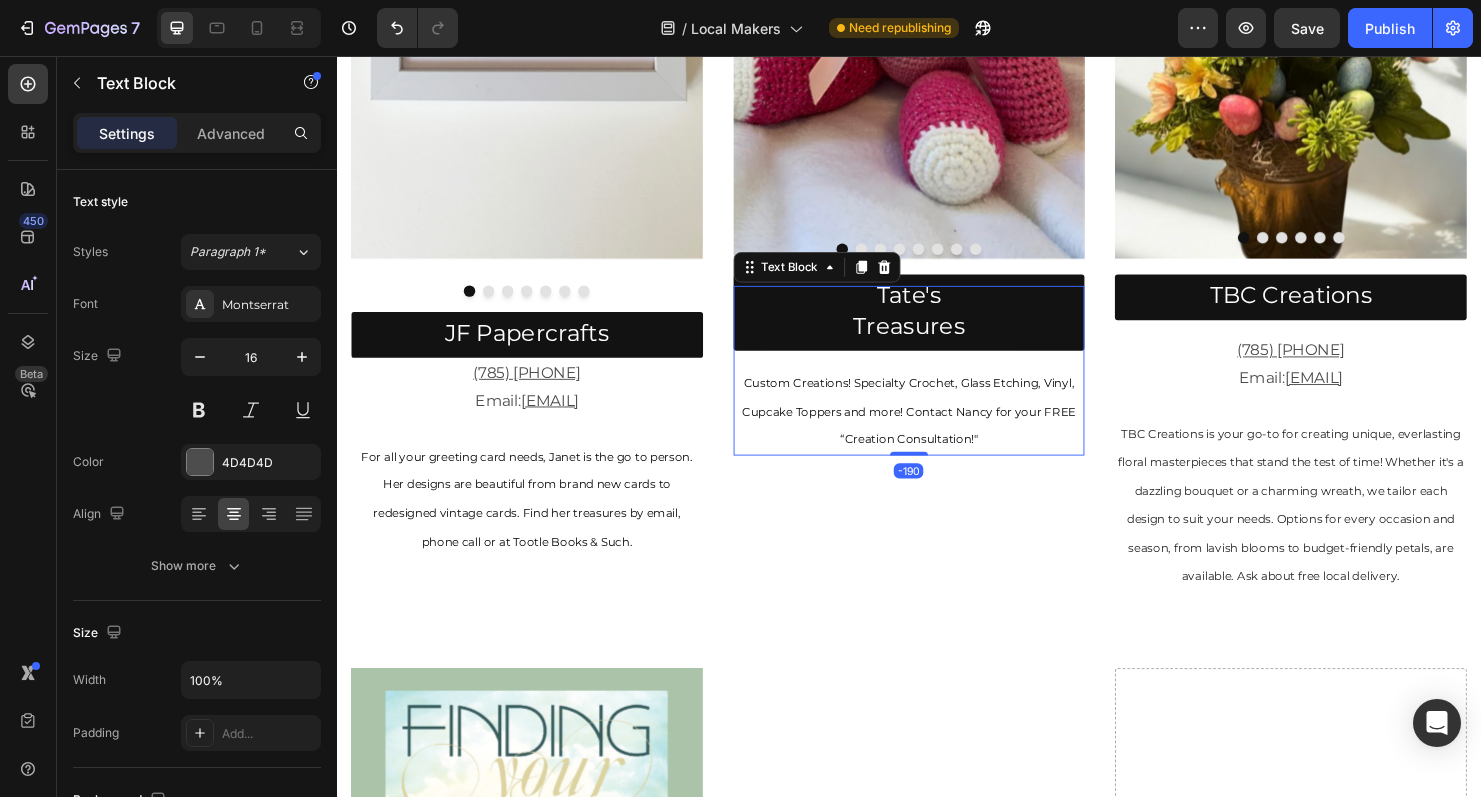 click on "Custom Creations! Specialty Crochet, Glass Etching, Vinyl, Cupcake Toppers and more! Contact Nancy for your FREE “Creation Consultation!"" at bounding box center [937, 428] 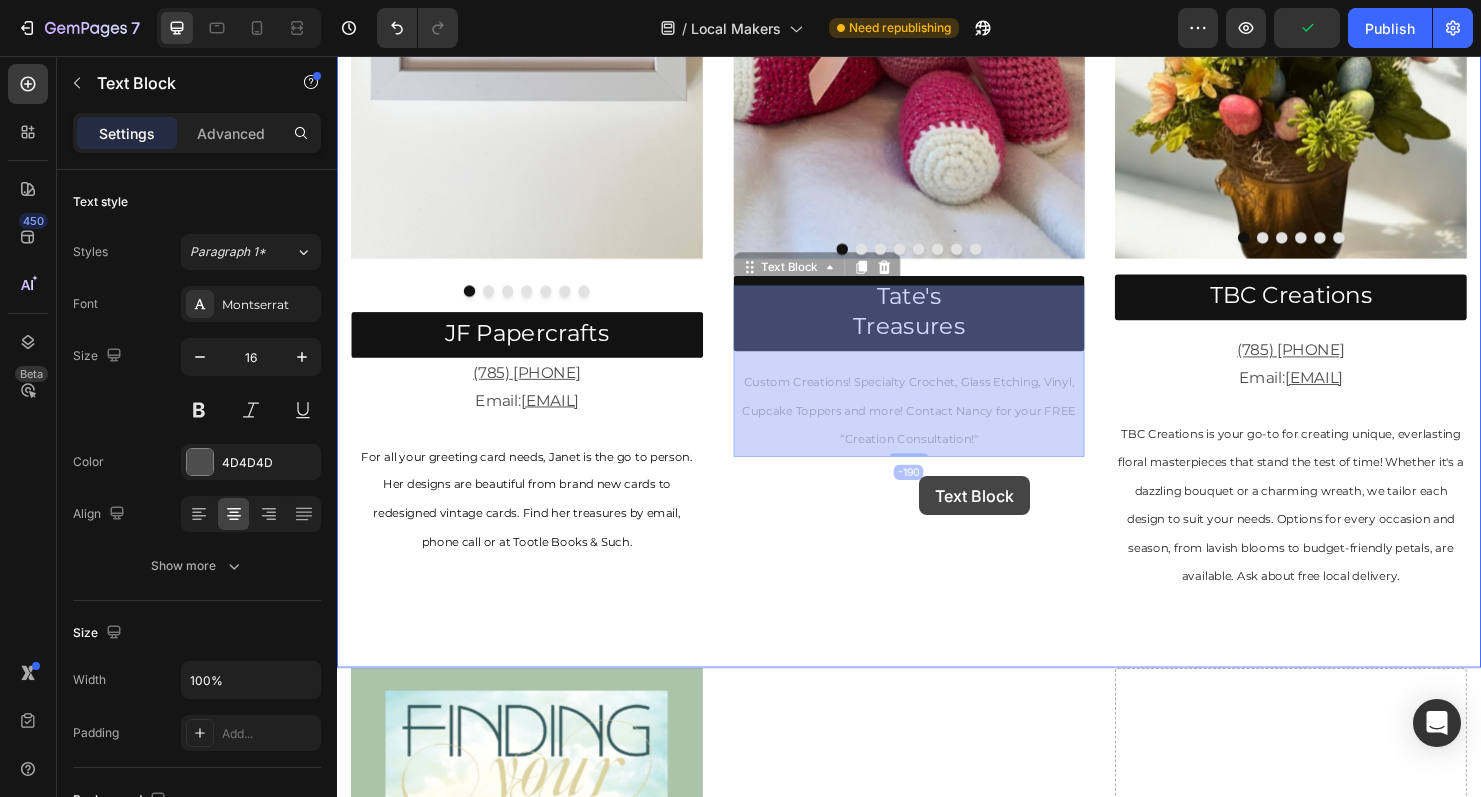 drag, startPoint x: 771, startPoint y: 274, endPoint x: 948, endPoint y: 497, distance: 284.70688 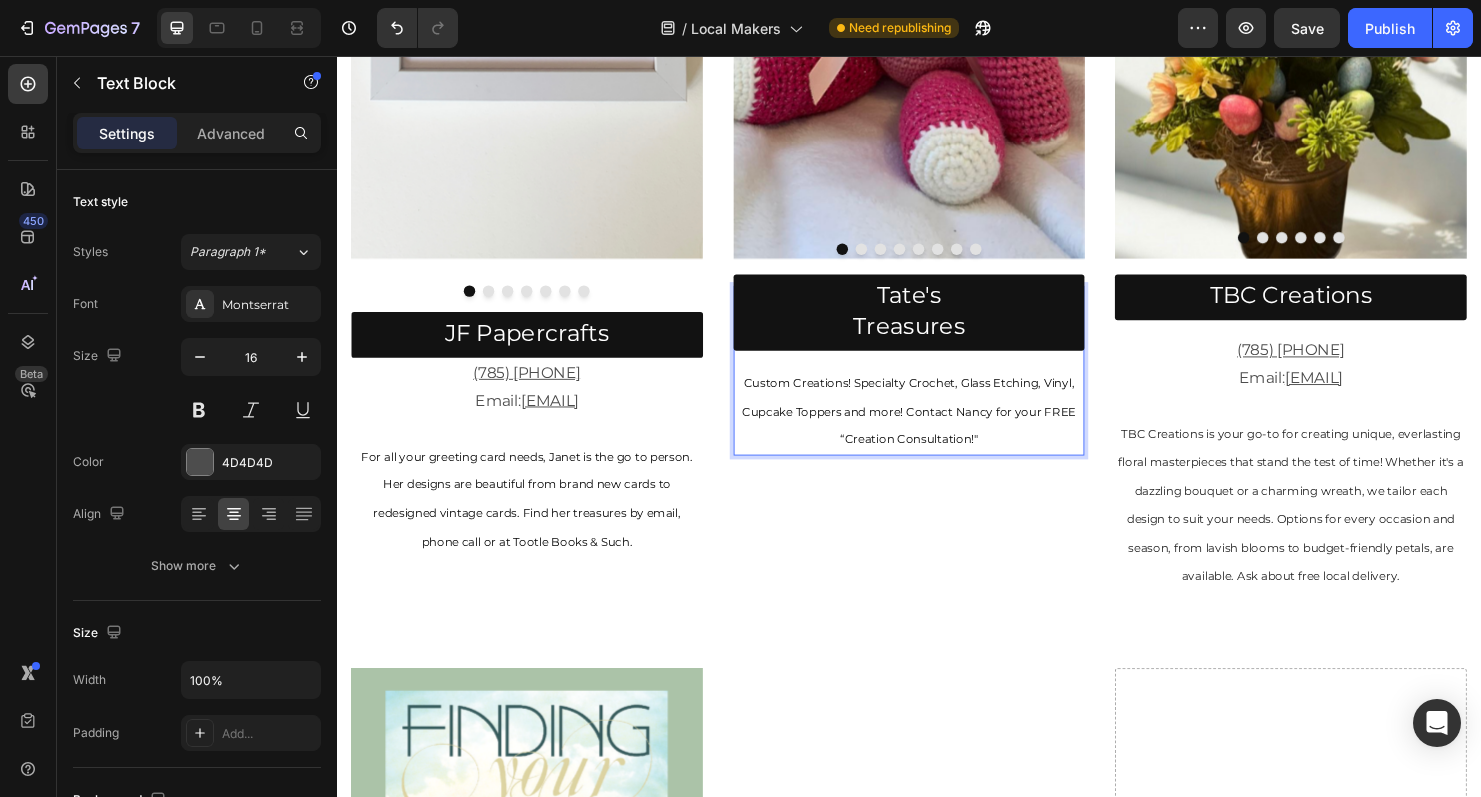 click on "Custom Creations! Specialty Crochet, Glass Etching, Vinyl, Cupcake Toppers and more! Contact Nancy for your FREE “Creation Consultation!"" at bounding box center (937, 428) 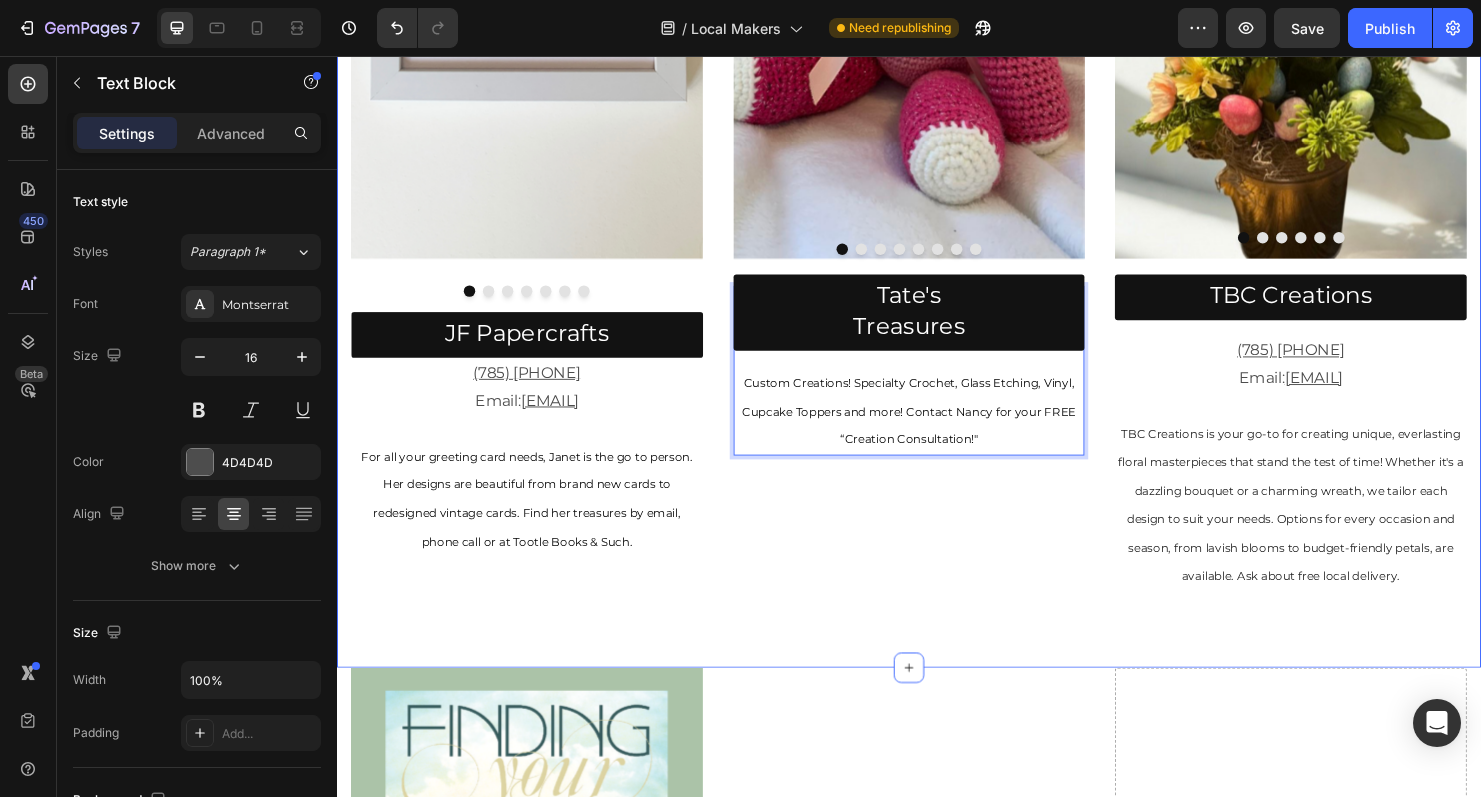 click on "Image Image Image Image Image Image Image Image
Carousel (785) 427-5003   Facebook:  Tate's Treasure Custom Creations! Specialty Crochet, Glass Etching, Vinyl, Cupcake Toppers and more! Contact Nancy for your FREE “Creation Consultation!" Text Block   -190 Tate's Treasures Button" at bounding box center (937, 116) 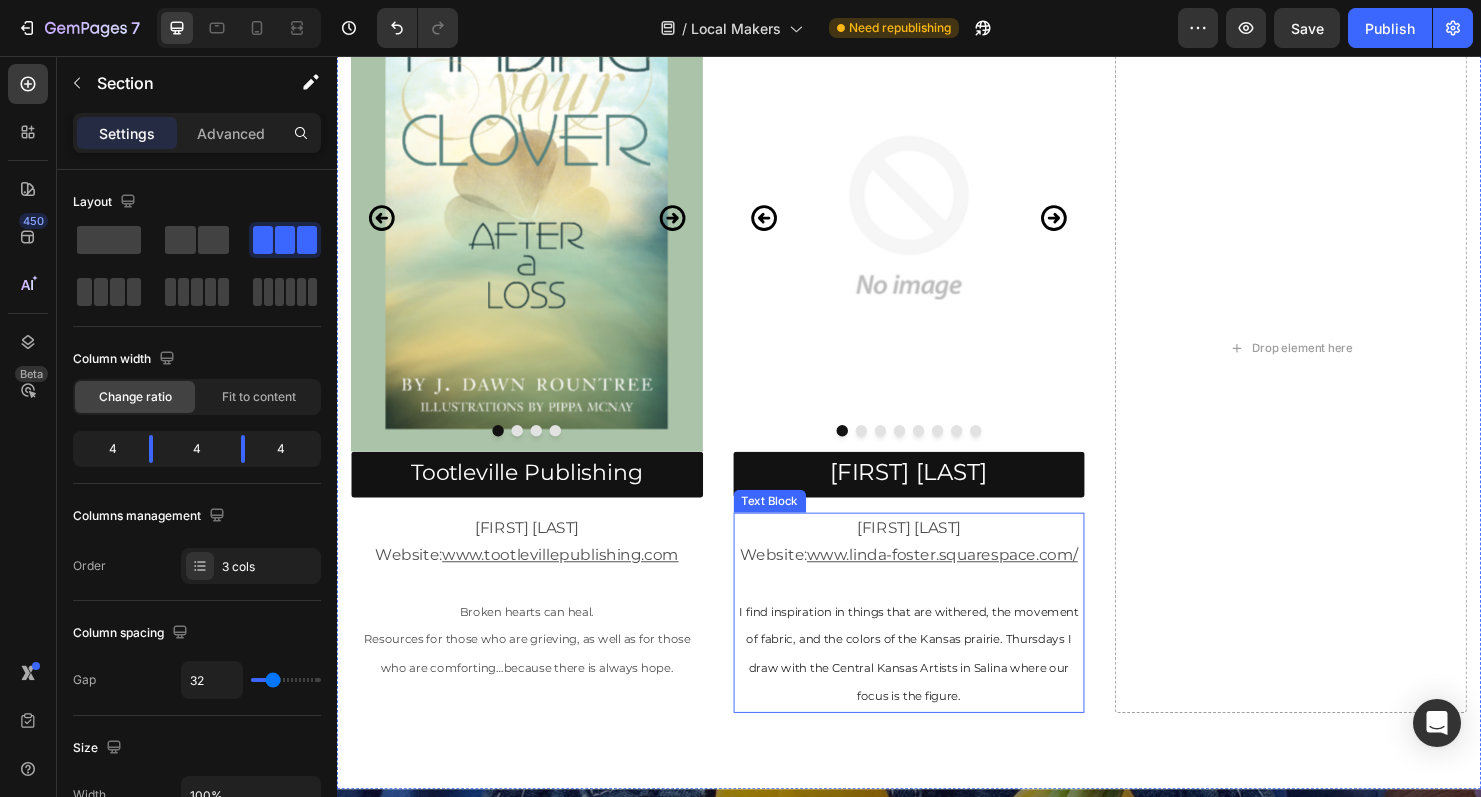 scroll, scrollTop: 2354, scrollLeft: 0, axis: vertical 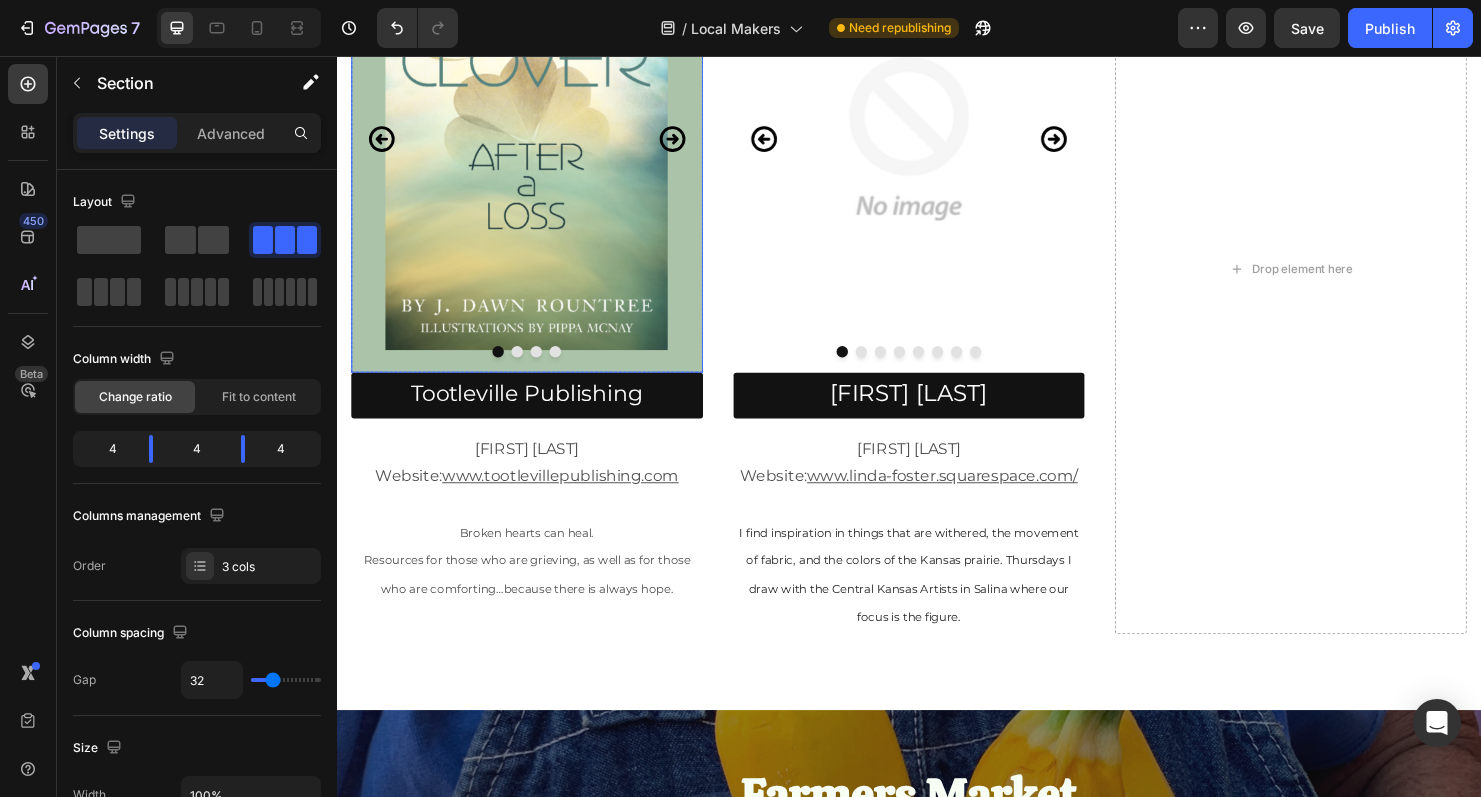 click at bounding box center (536, 143) 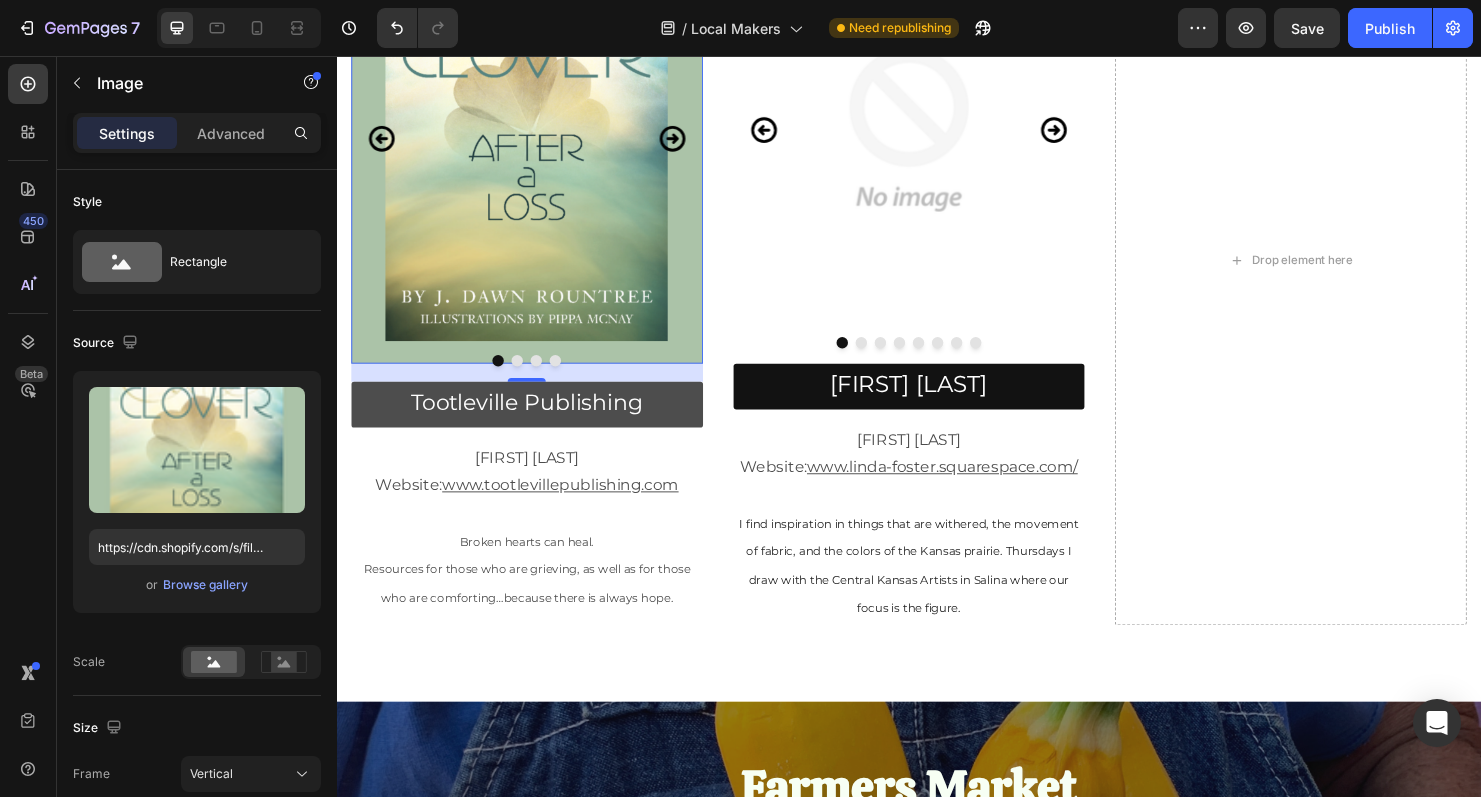 scroll, scrollTop: 2364, scrollLeft: 0, axis: vertical 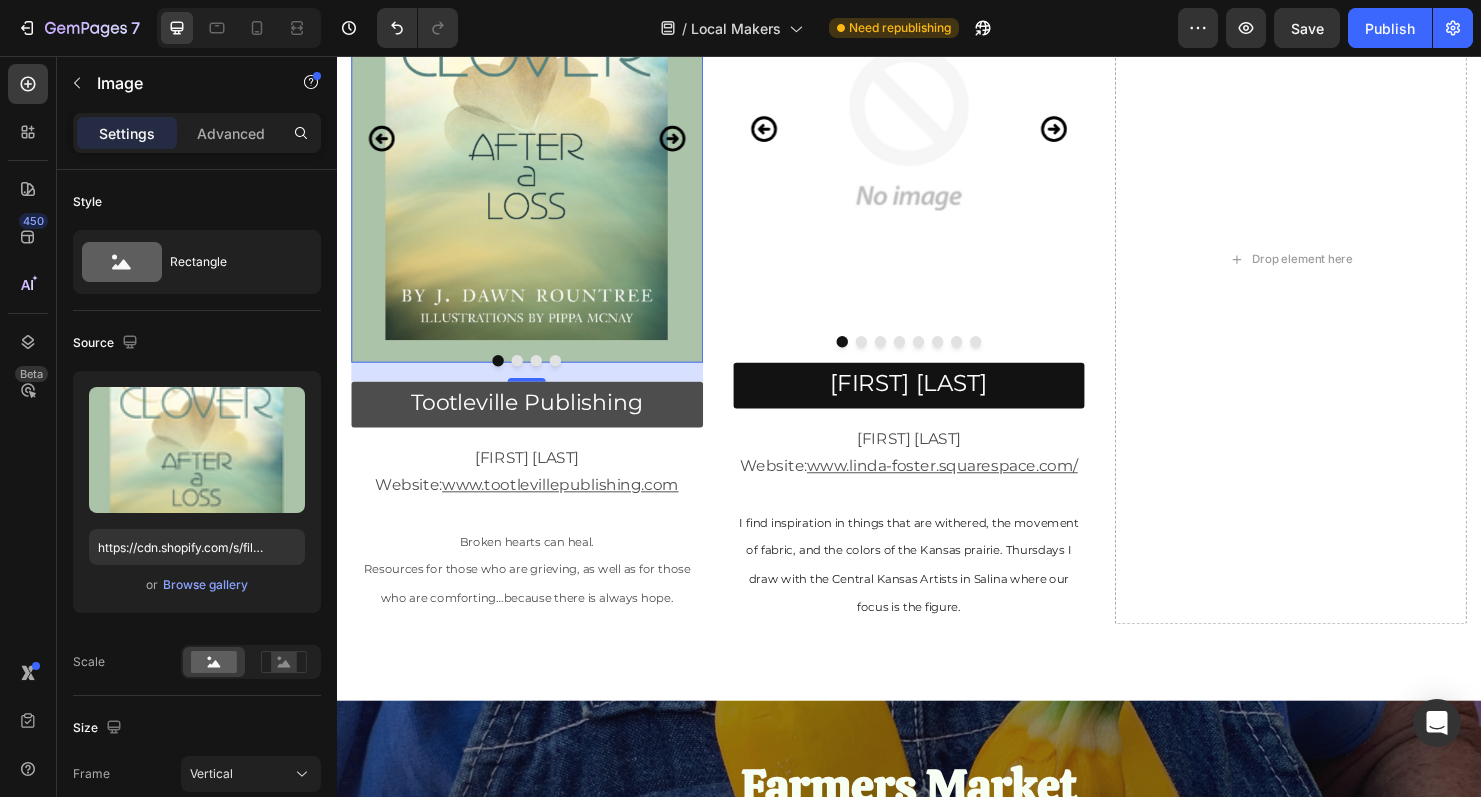 drag, startPoint x: 545, startPoint y: 384, endPoint x: 547, endPoint y: 404, distance: 20.09975 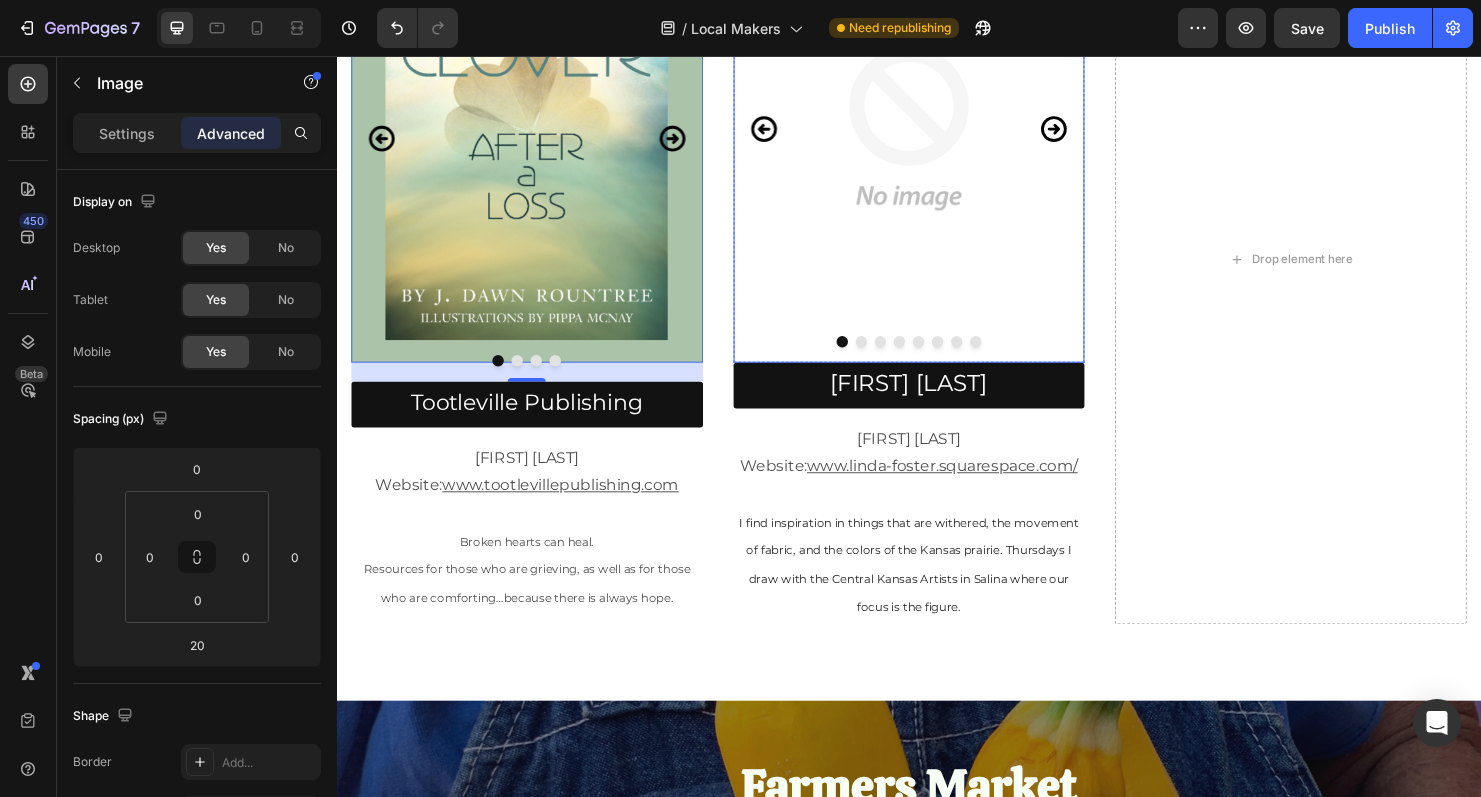 click at bounding box center [937, 133] 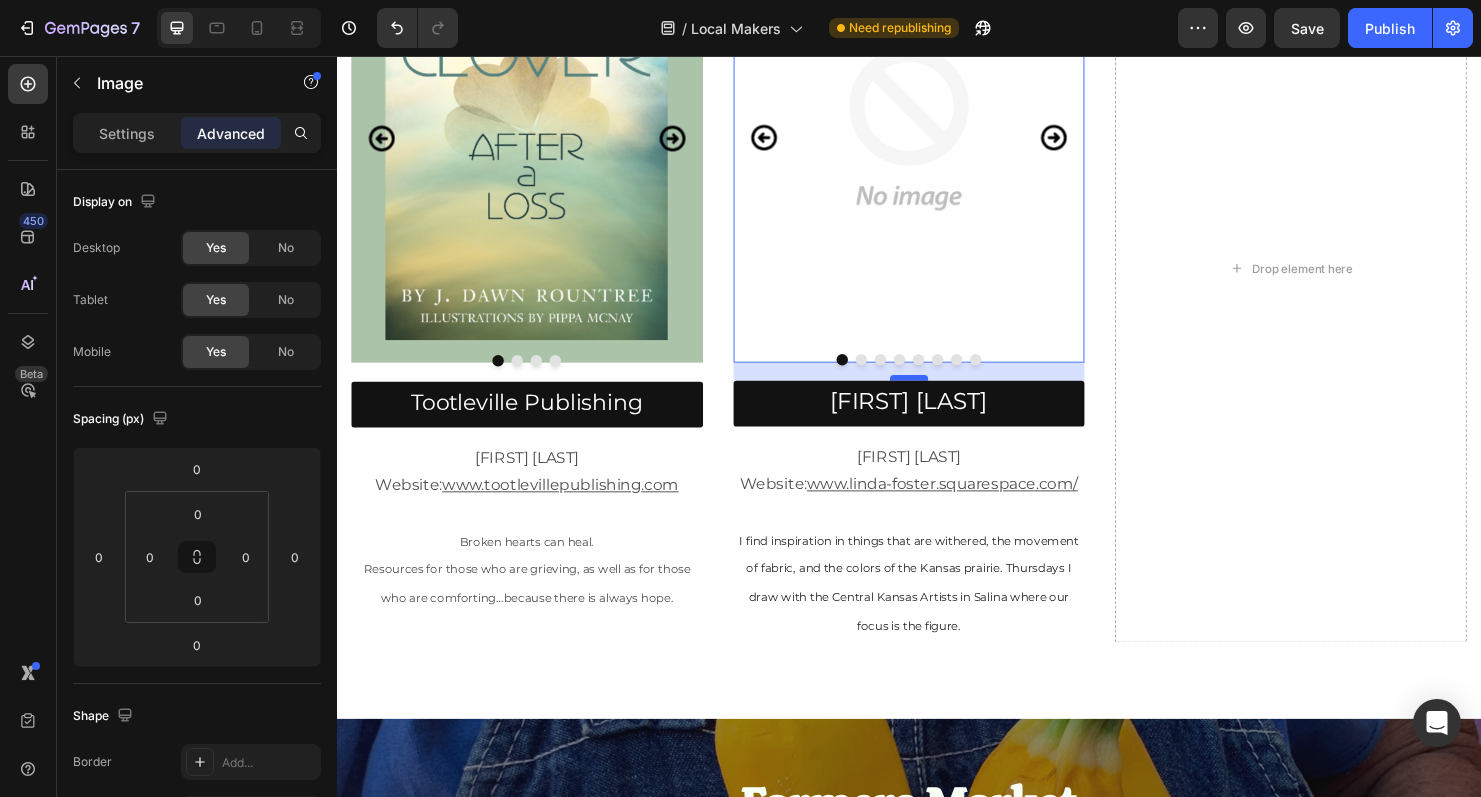 drag, startPoint x: 944, startPoint y: 374, endPoint x: 944, endPoint y: 393, distance: 19 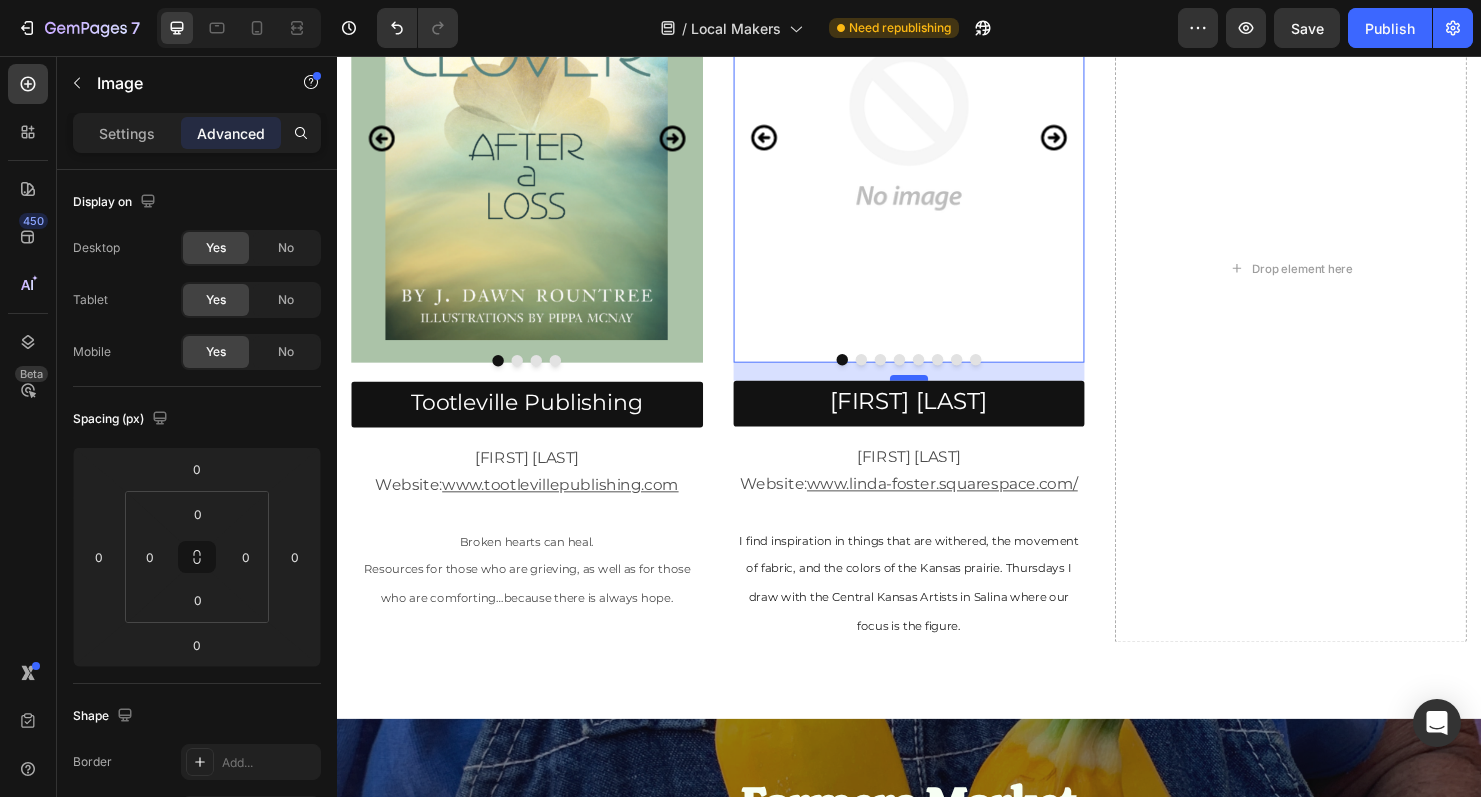 click at bounding box center [937, 394] 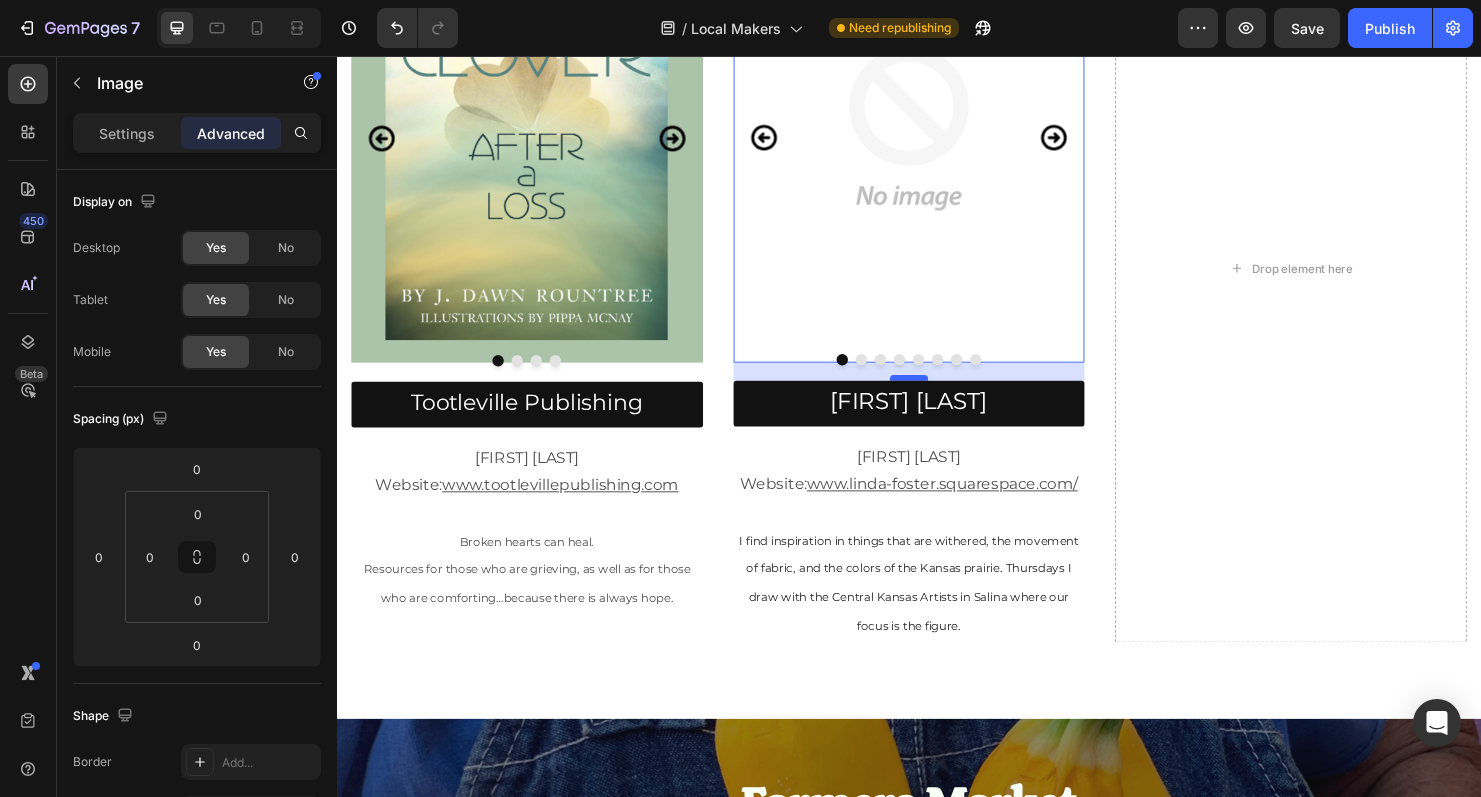 type on "19" 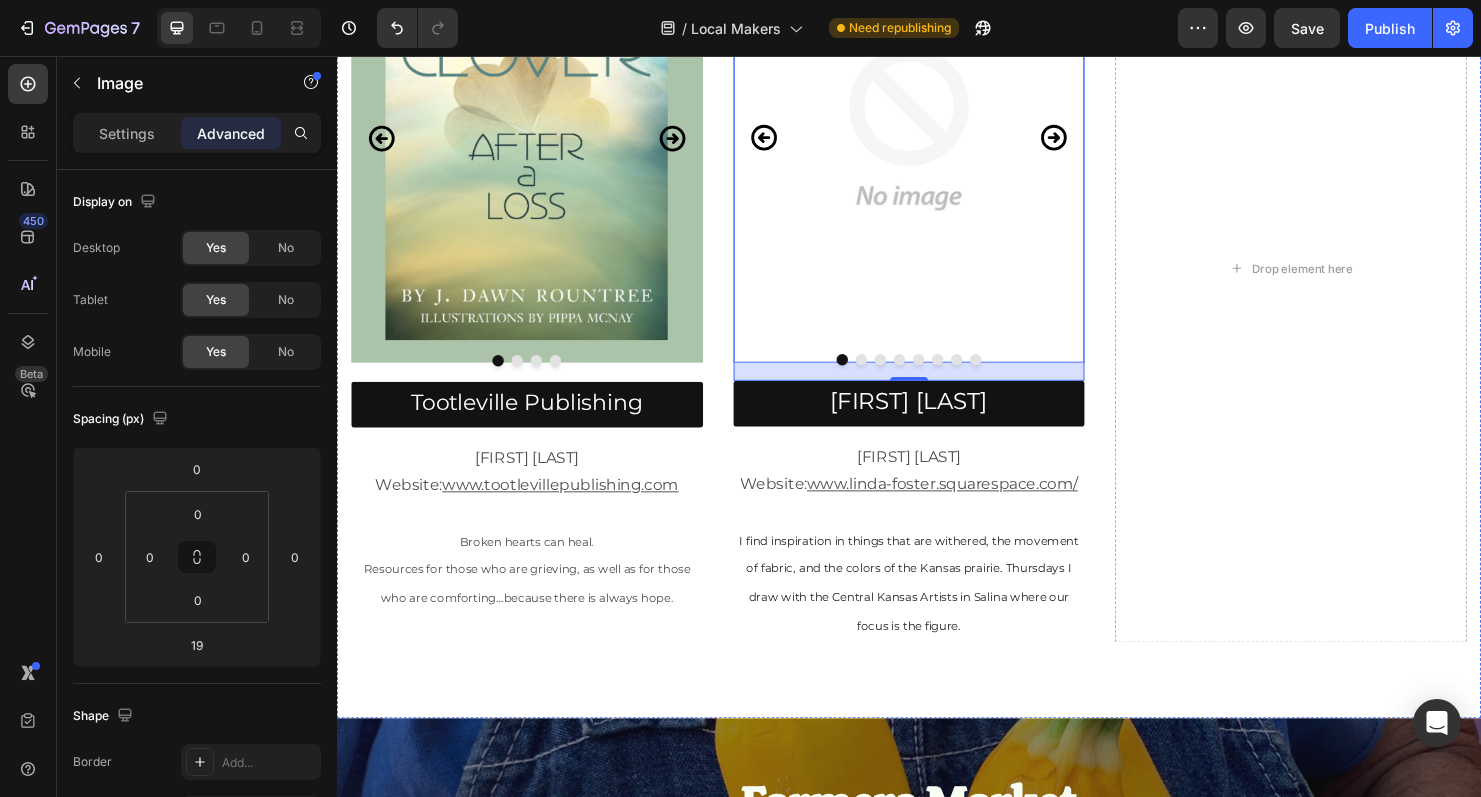 click on "Image Image Image Image
Carousel Row Tootleville Publishing Button Dawn Phelps Website:  www.tootlevillepublishing.com   Broken hearts can heal. Resources for those who are grieving, as well as for those who are comforting…because there is always hope. Text Block
Image   19
Drop element here Image Image Image Image Image Image
Carousel Linda Foster Button Linda Foster Website:  www.linda-foster.squarespace.com/   I find inspiration in things that are withered, the movement of fabric, and the colors of the Kansas prairie. Thursdays I draw with the Central Kansas Artists in Salina where our focus is the figure. Text Block
Drop element here Section 4" at bounding box center (937, 319) 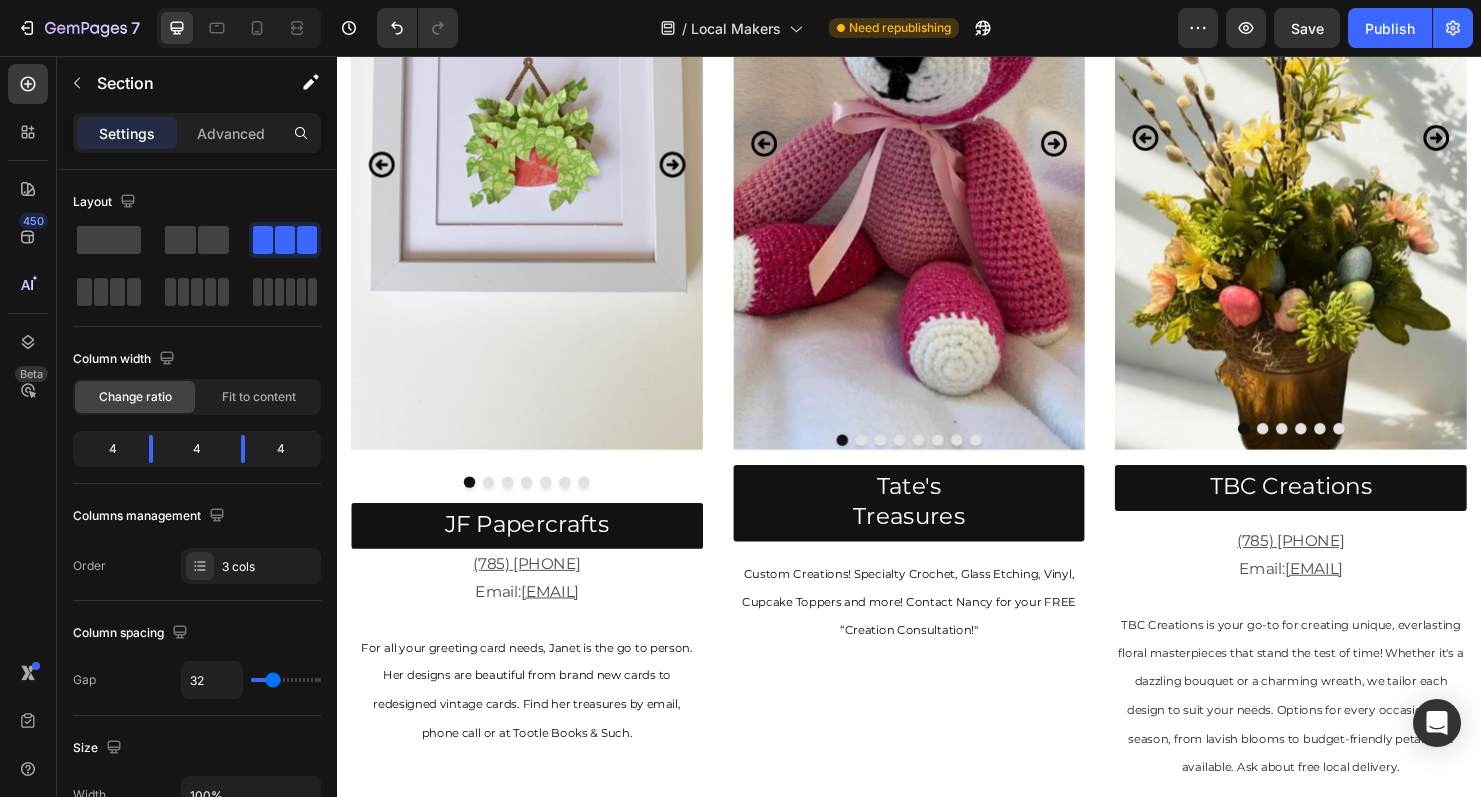 scroll, scrollTop: 1349, scrollLeft: 0, axis: vertical 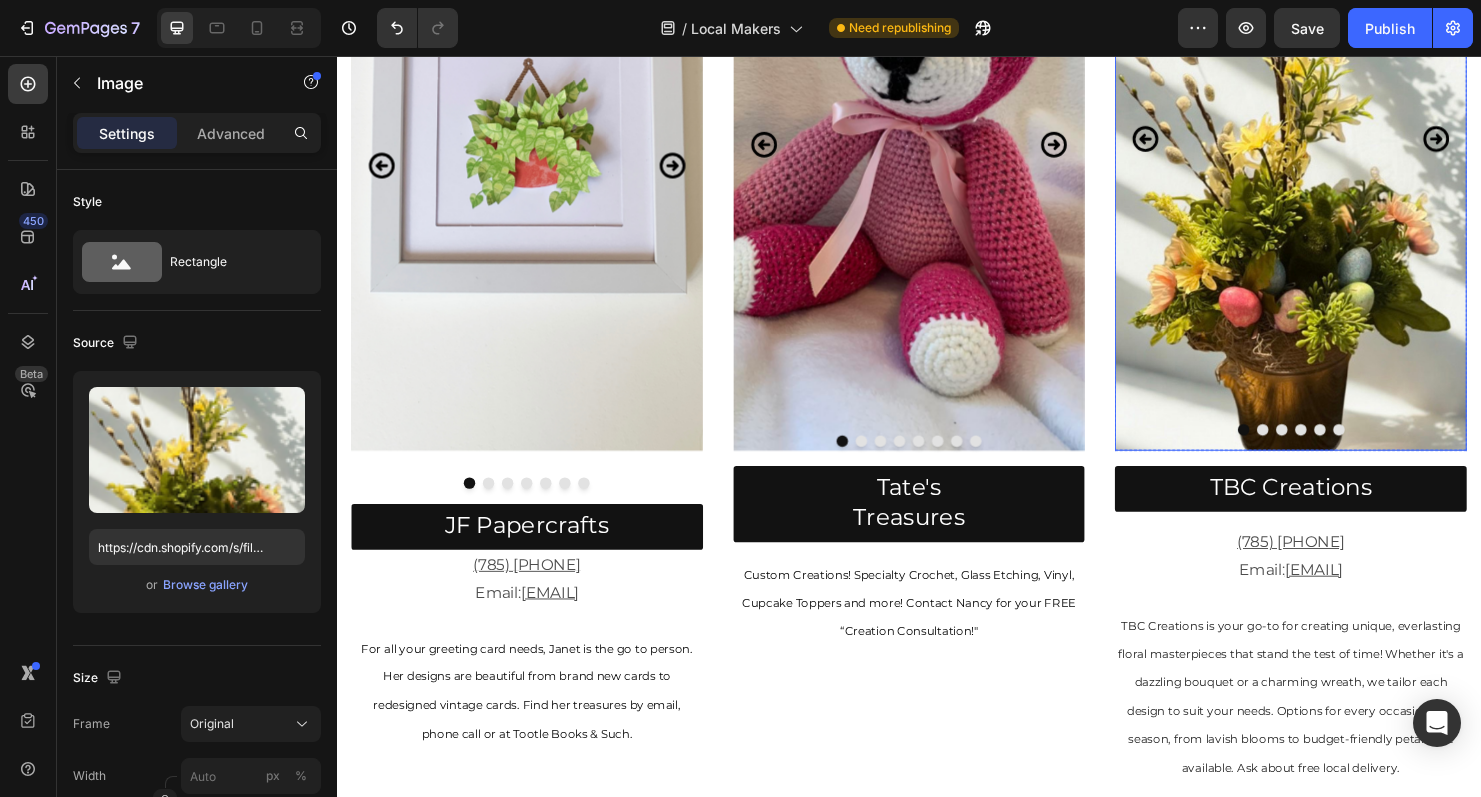 click at bounding box center [1337, 142] 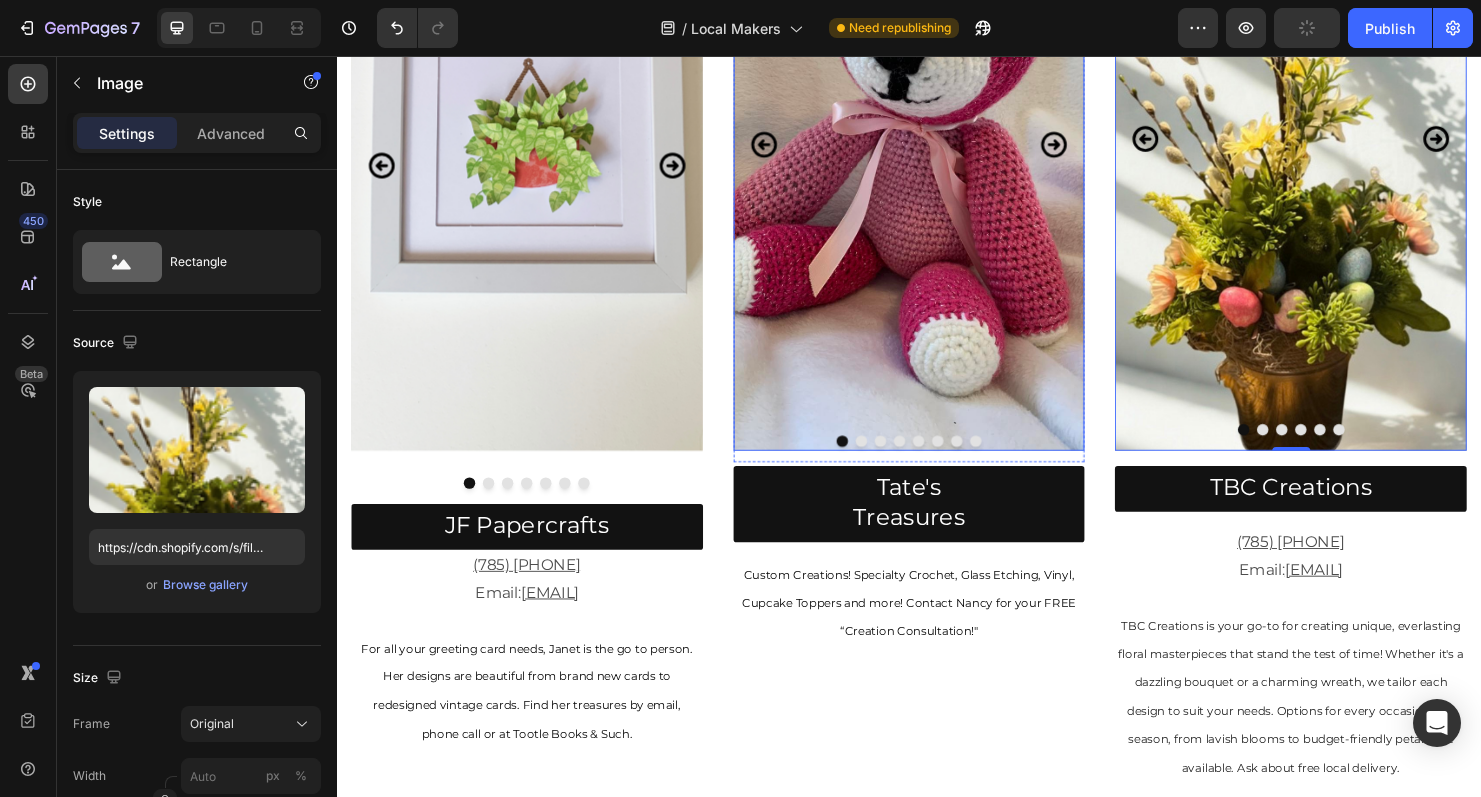 click at bounding box center [937, 142] 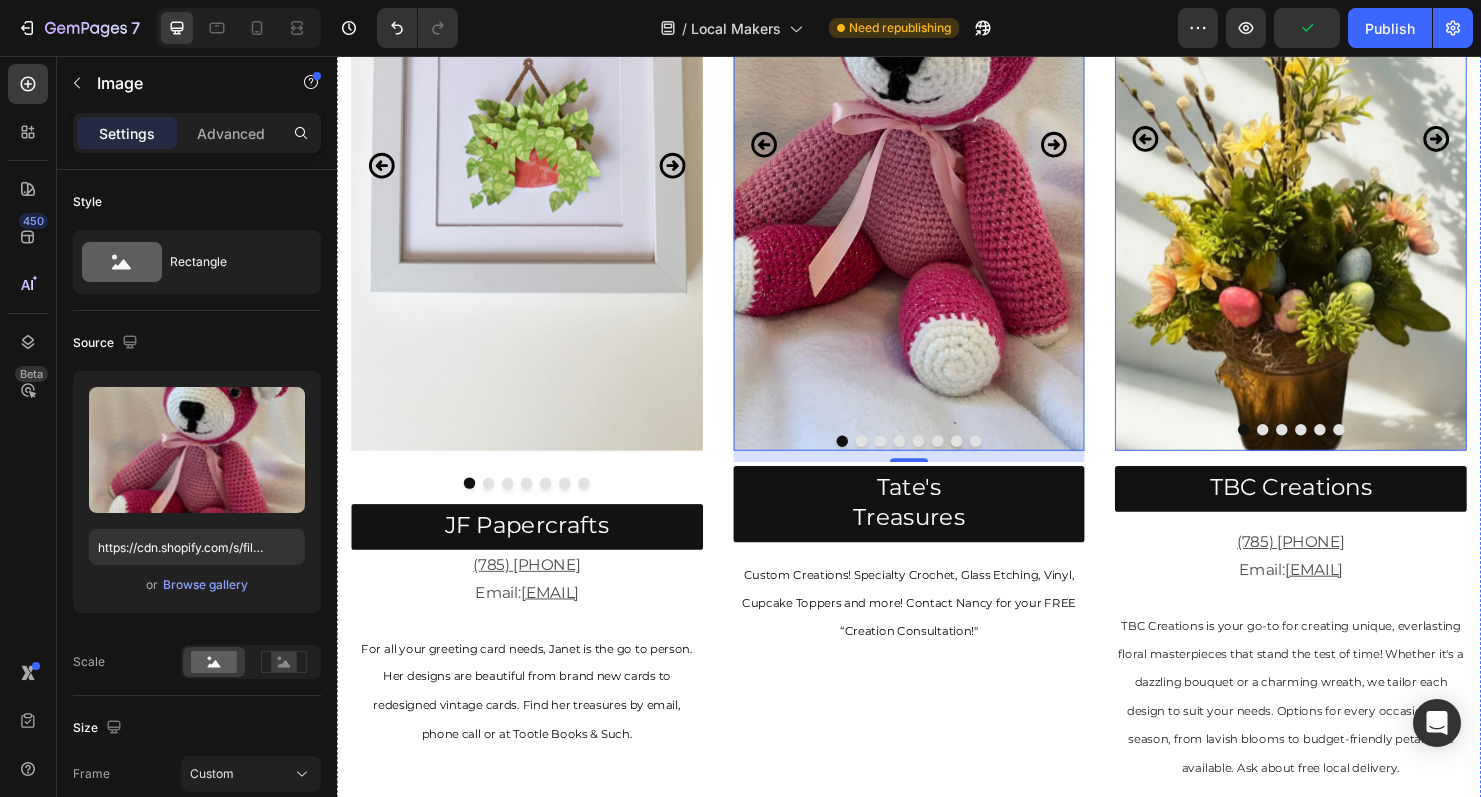 click at bounding box center [1288, 448] 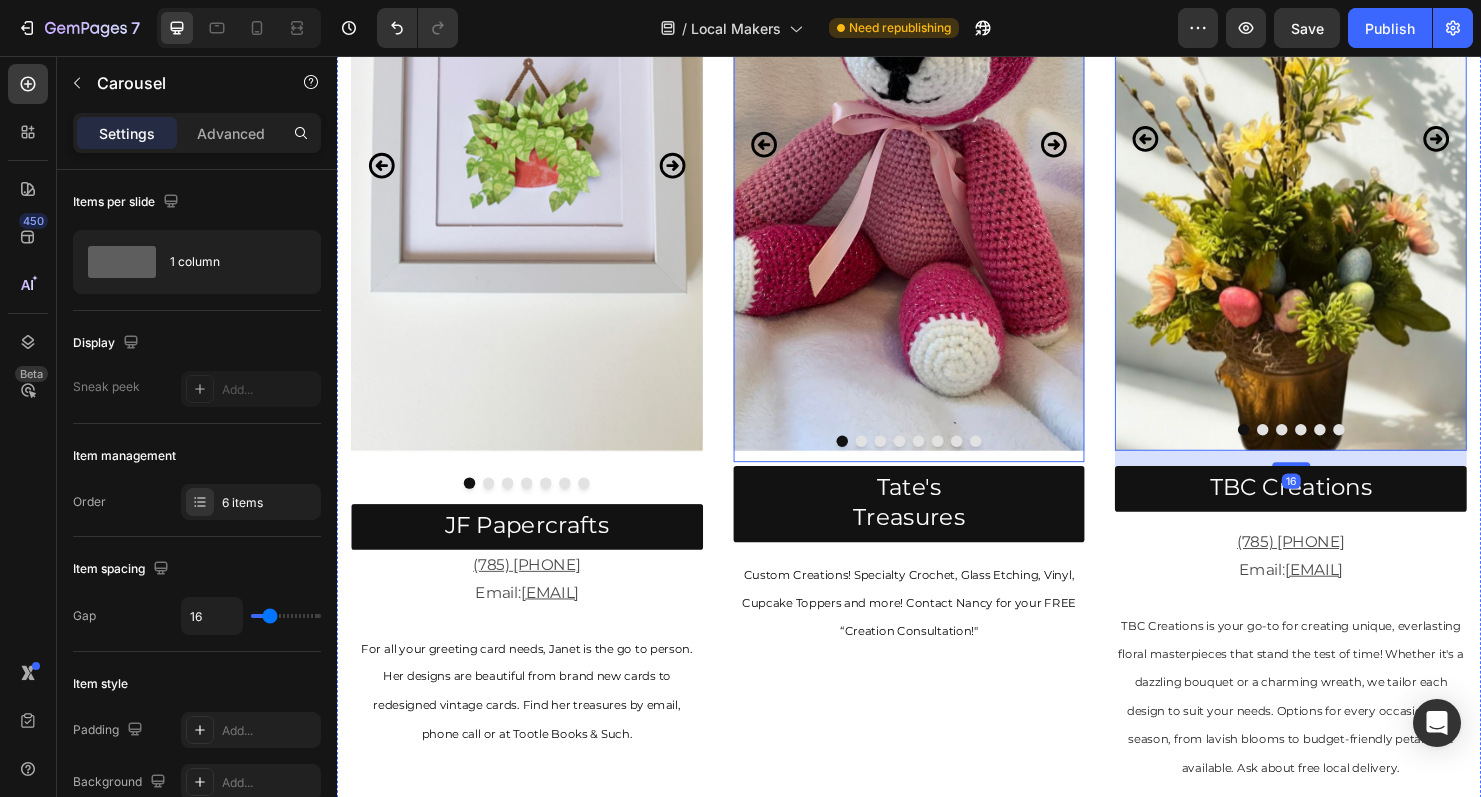 click at bounding box center [937, 142] 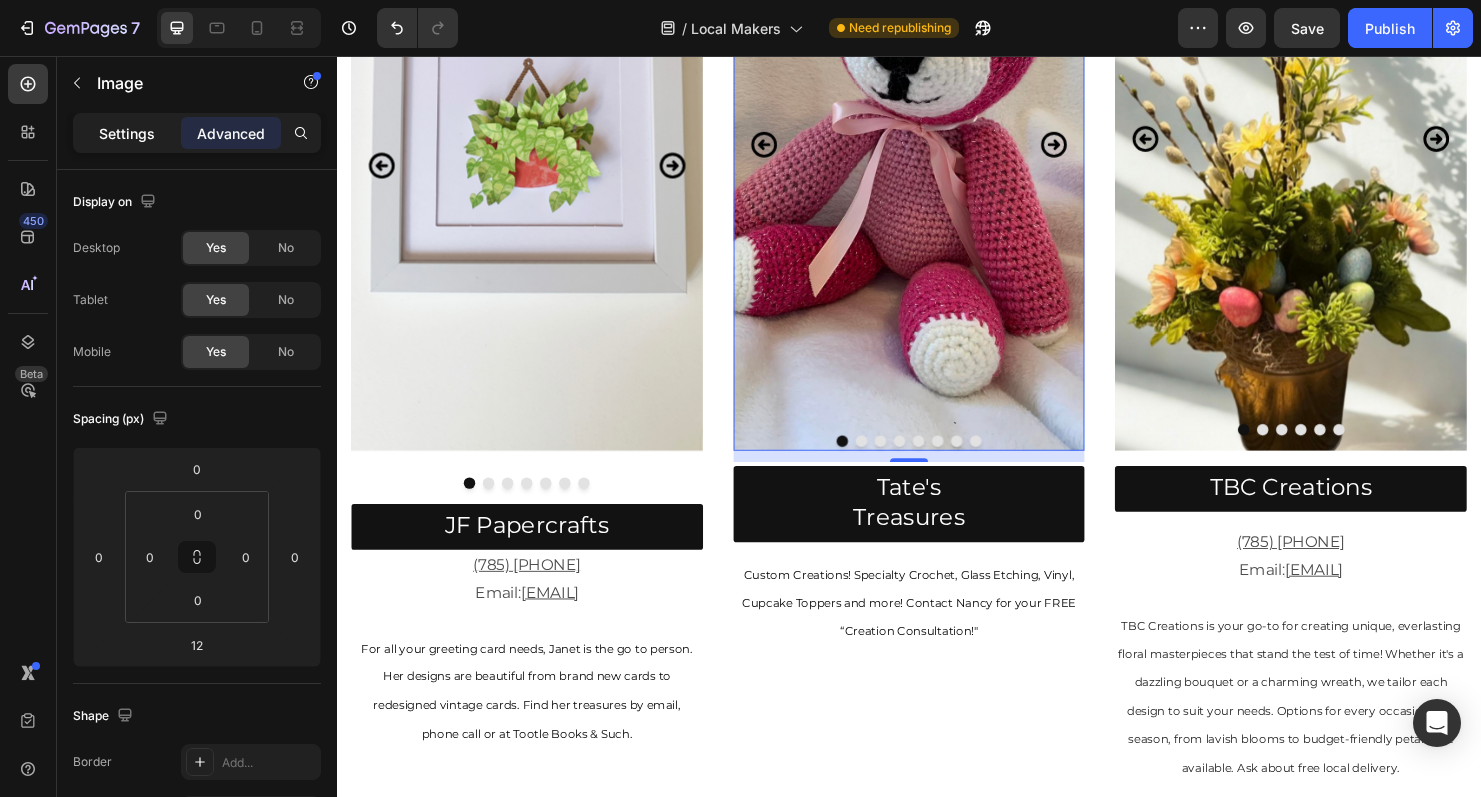 click on "Settings" at bounding box center [127, 133] 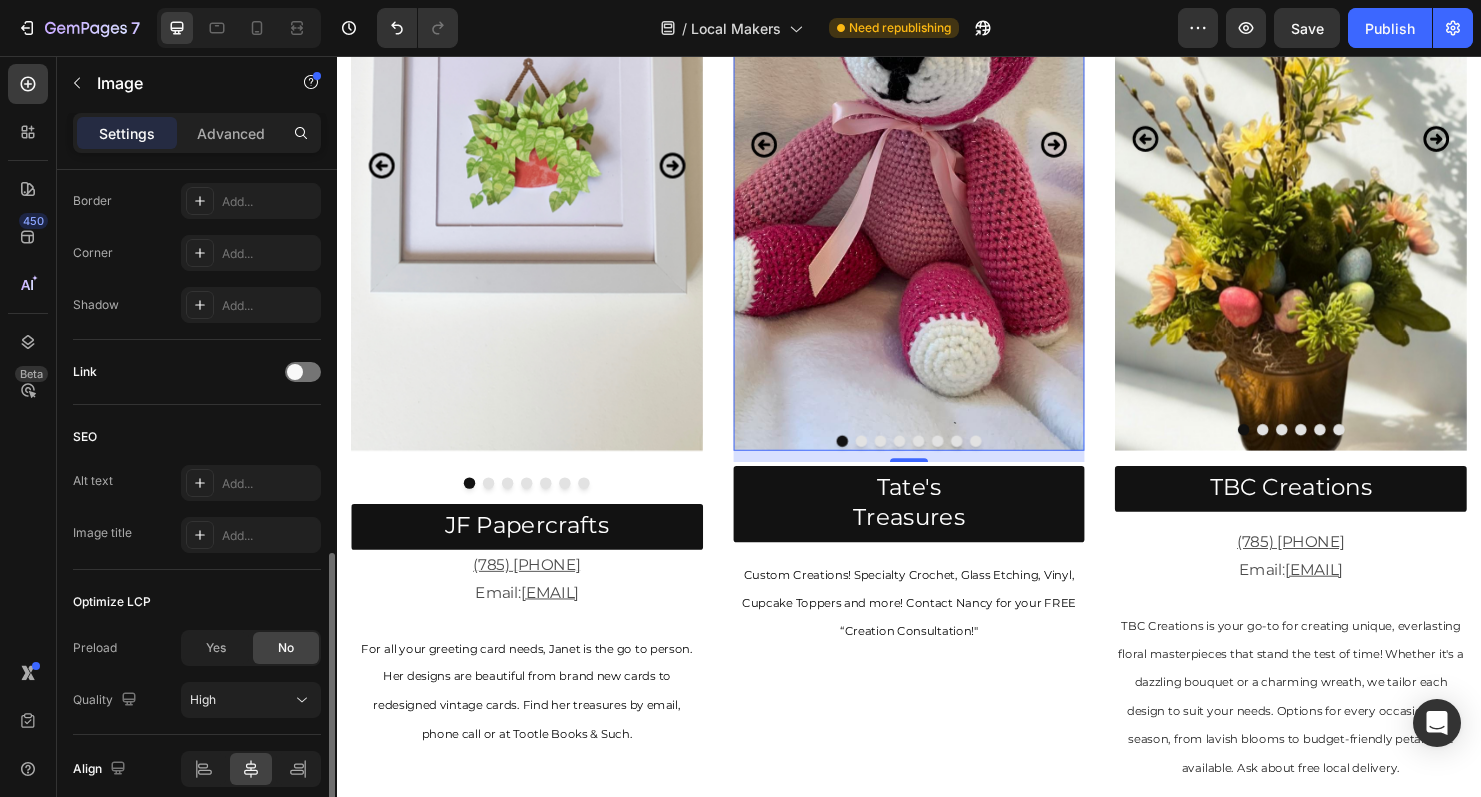 scroll, scrollTop: 876, scrollLeft: 0, axis: vertical 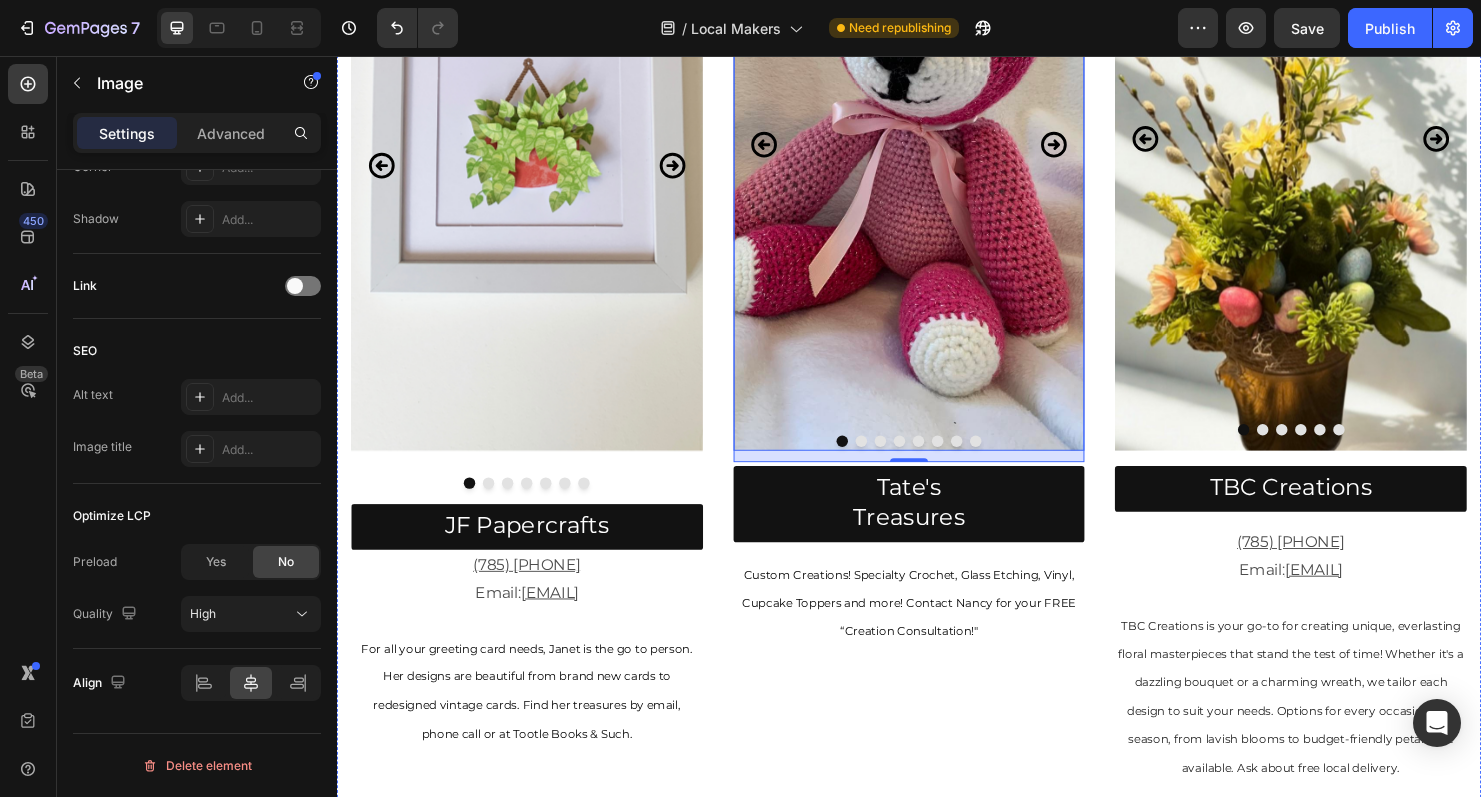 click at bounding box center [887, 460] 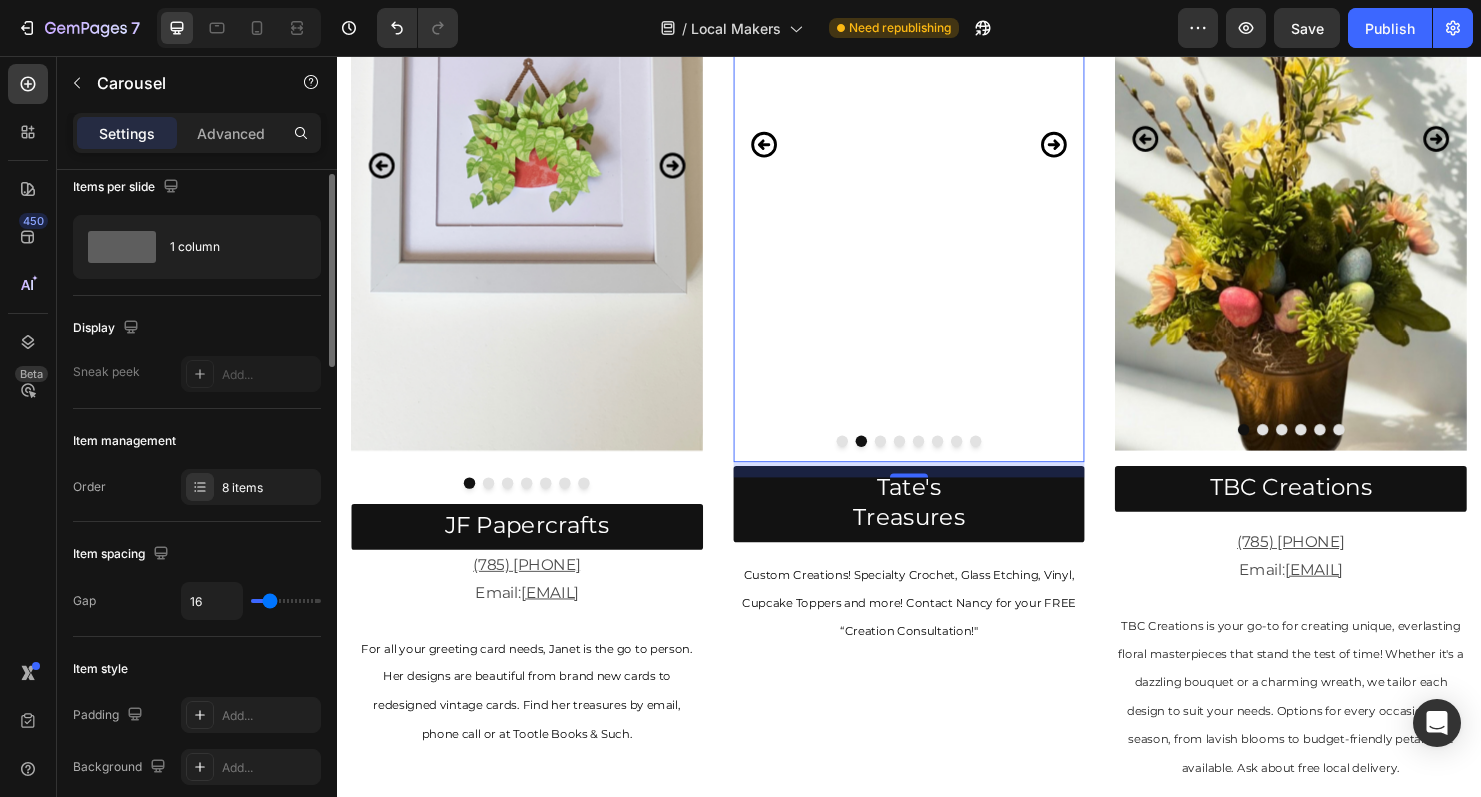 scroll, scrollTop: 0, scrollLeft: 0, axis: both 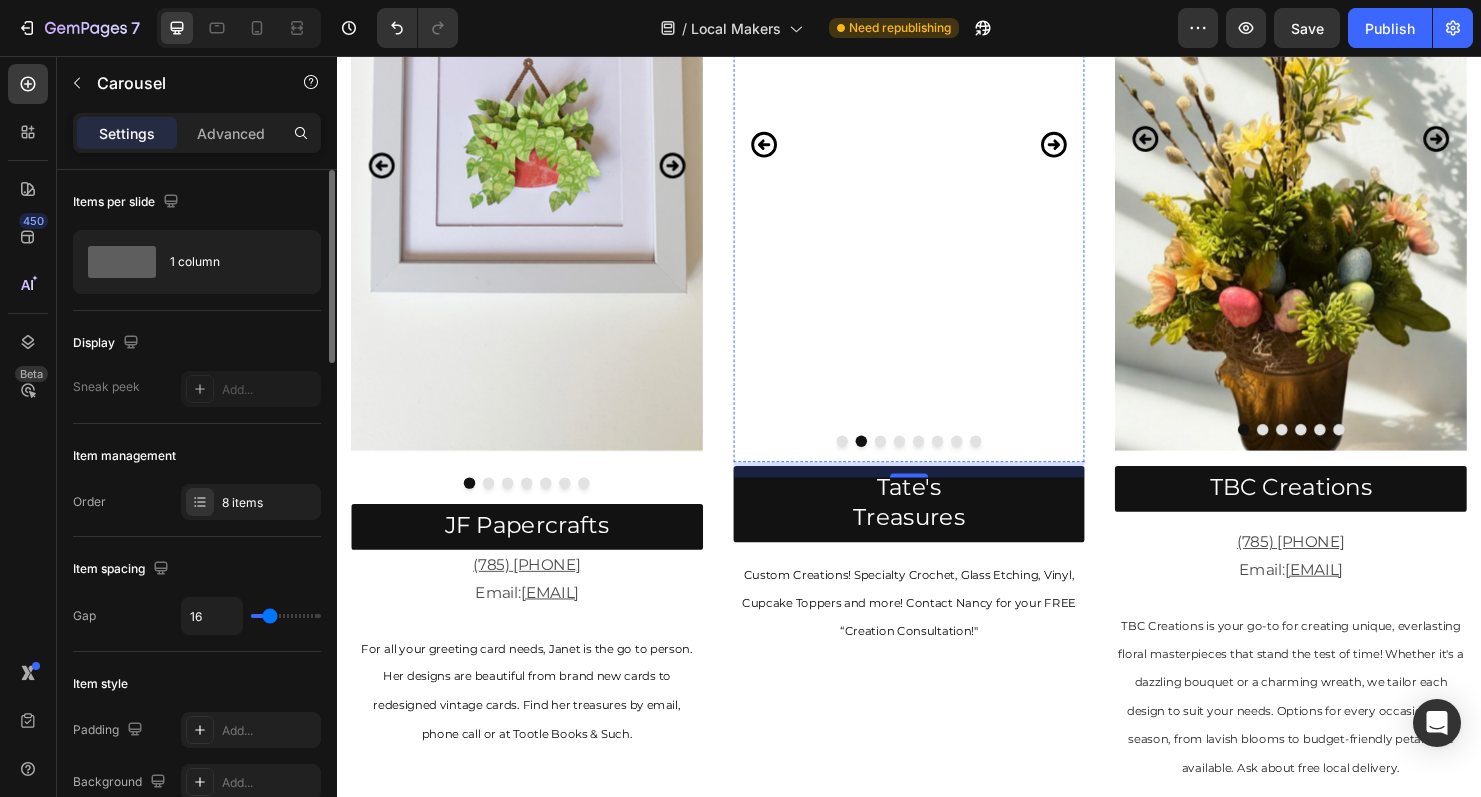 click at bounding box center (937, -185) 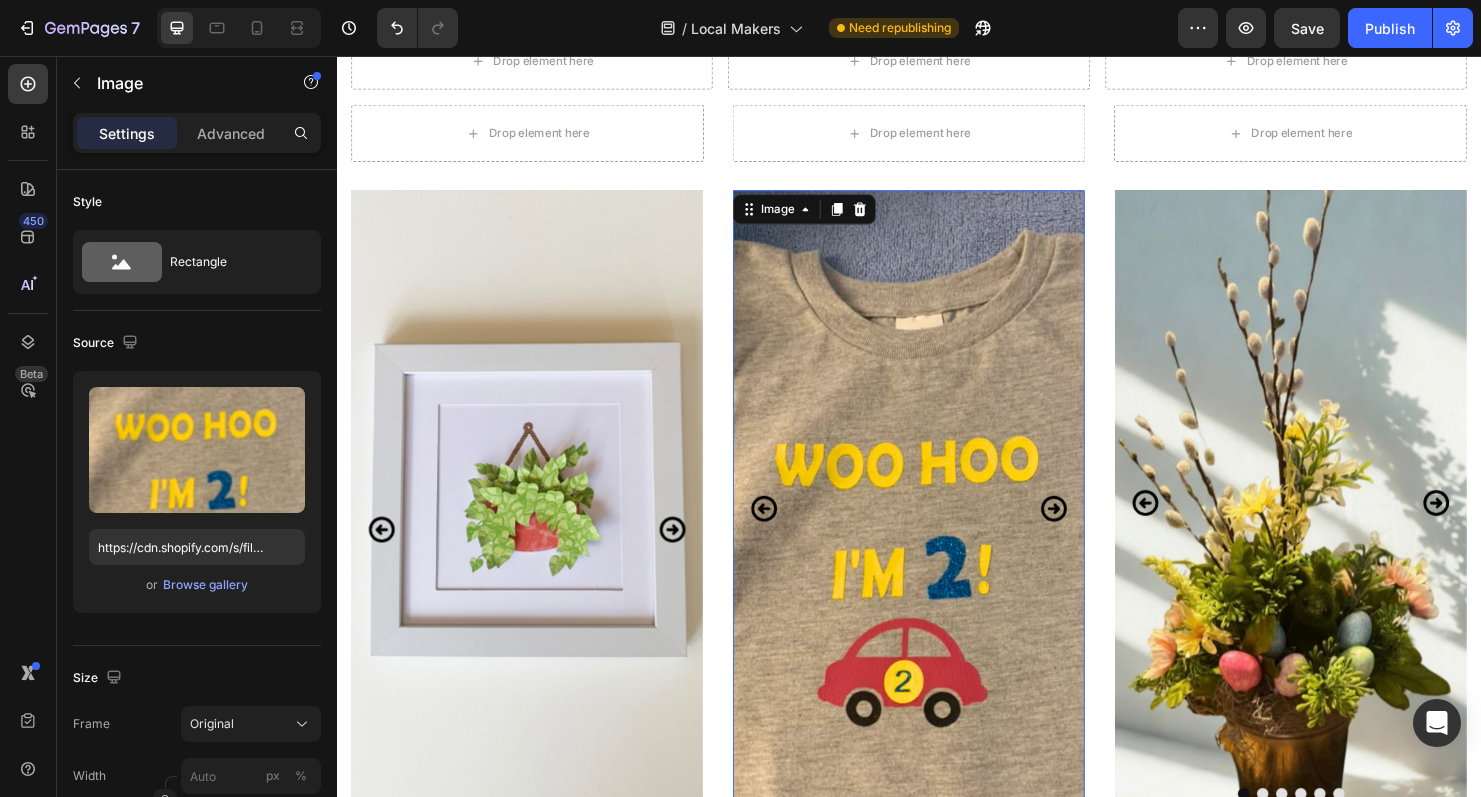 scroll, scrollTop: 961, scrollLeft: 0, axis: vertical 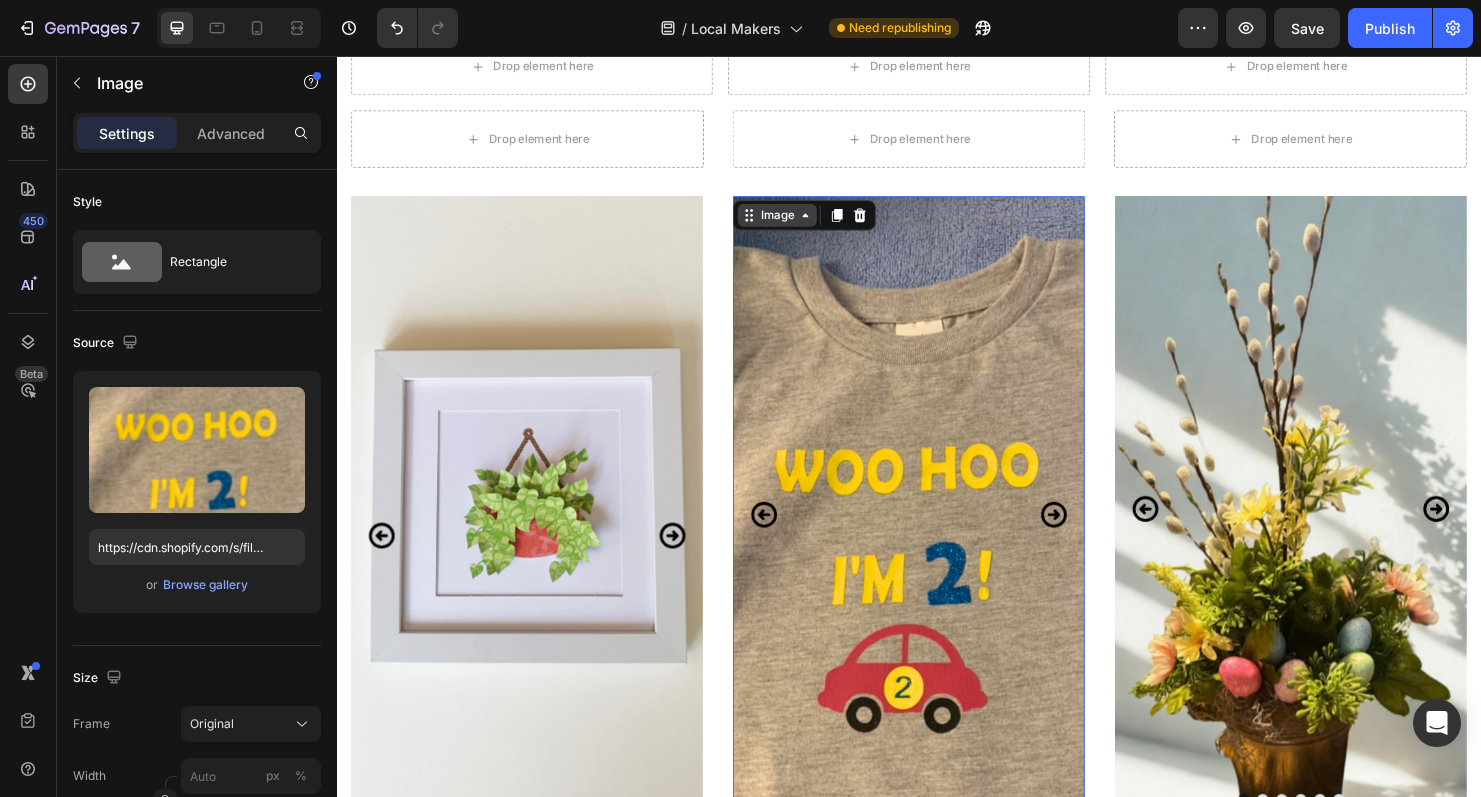 click on "Image" at bounding box center (799, 223) 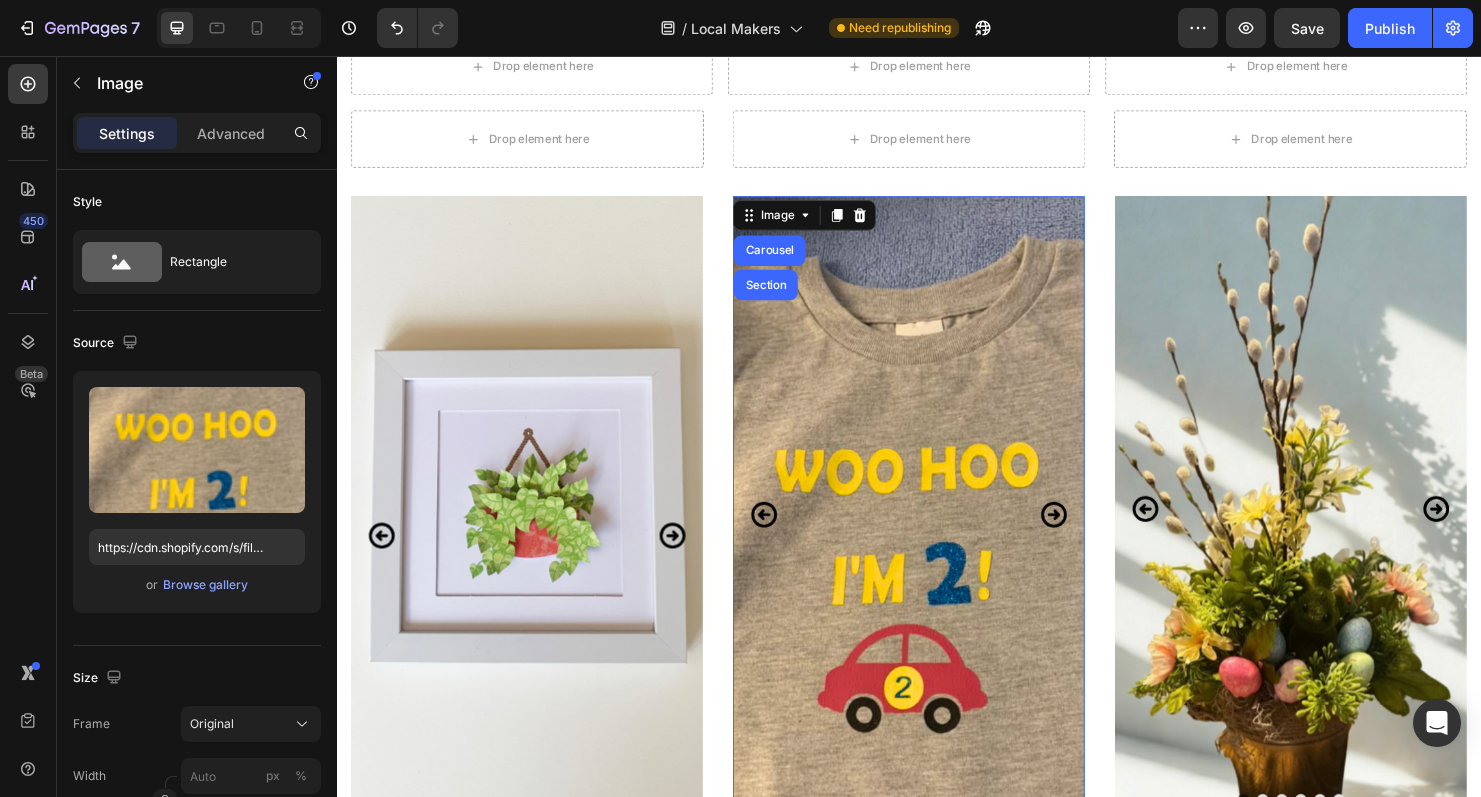 click at bounding box center (937, 530) 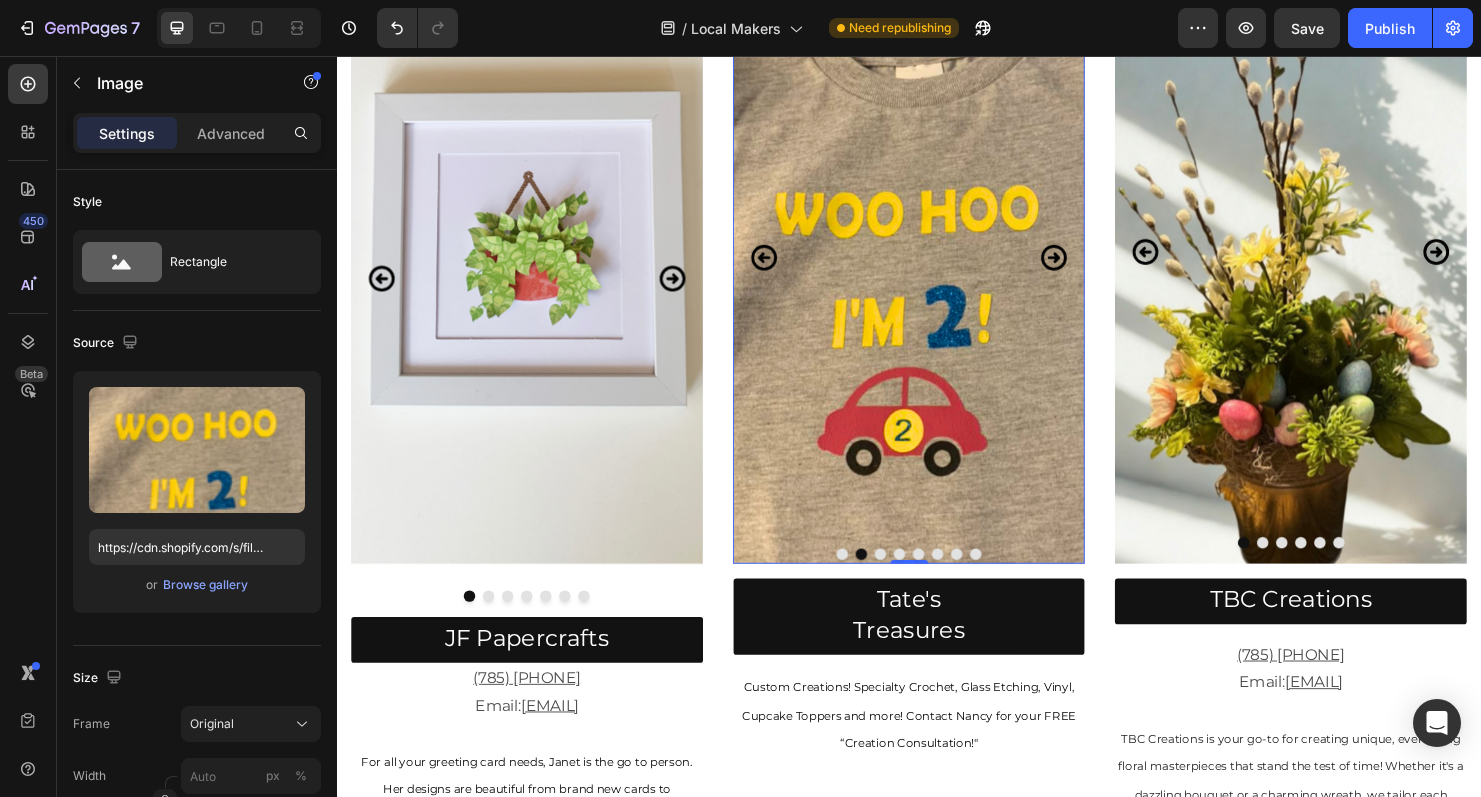 scroll, scrollTop: 1487, scrollLeft: 0, axis: vertical 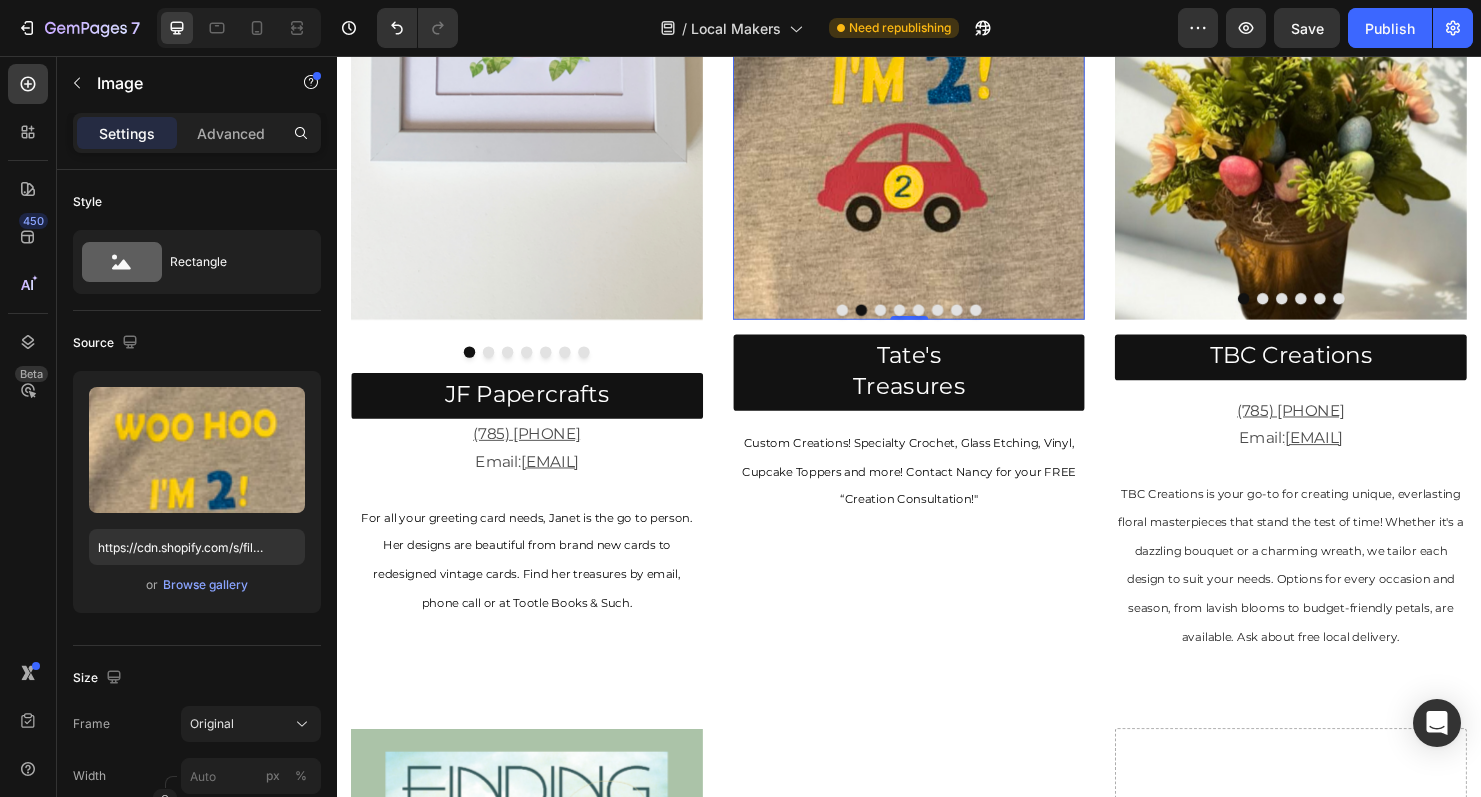 click at bounding box center (937, 4) 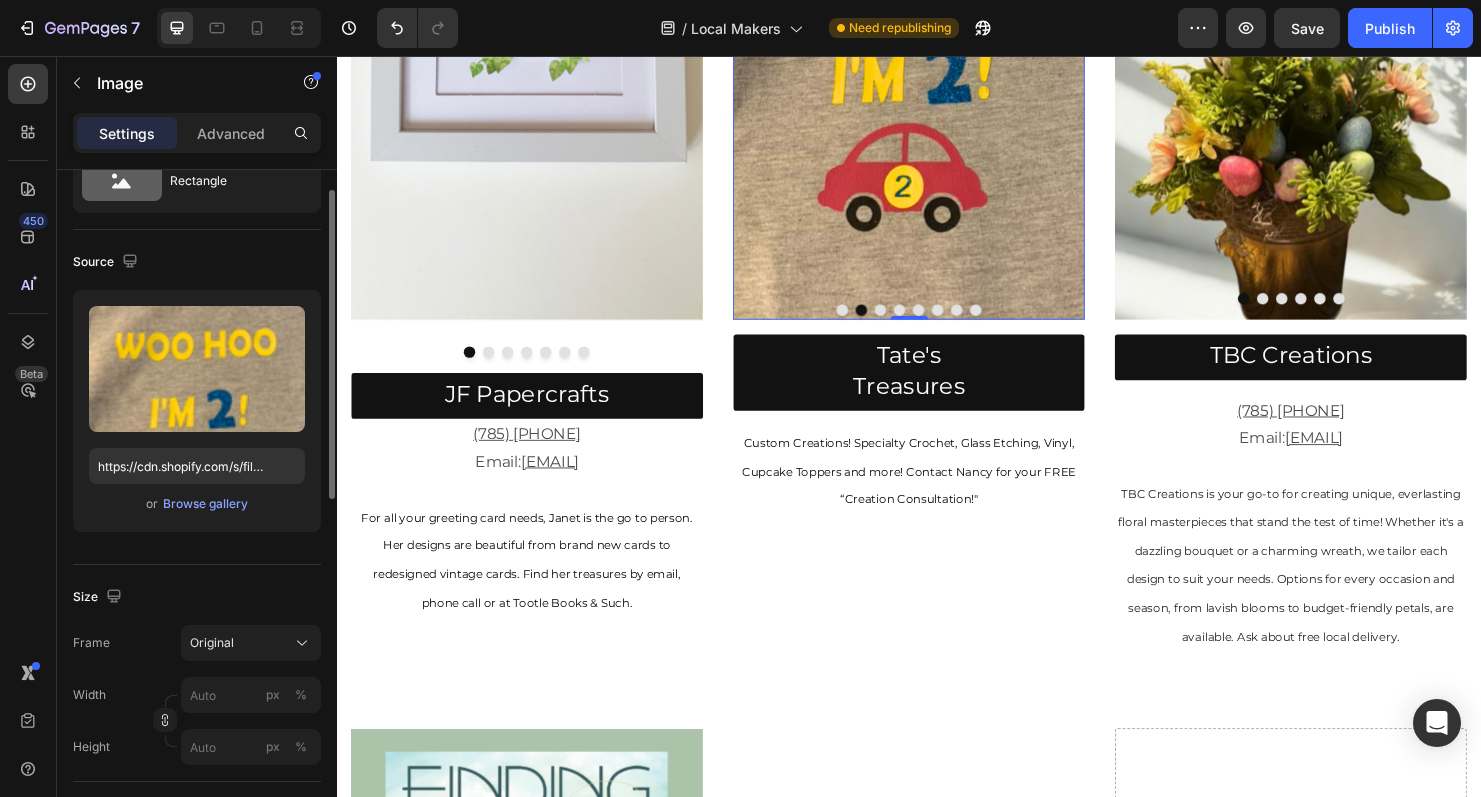 scroll, scrollTop: 137, scrollLeft: 0, axis: vertical 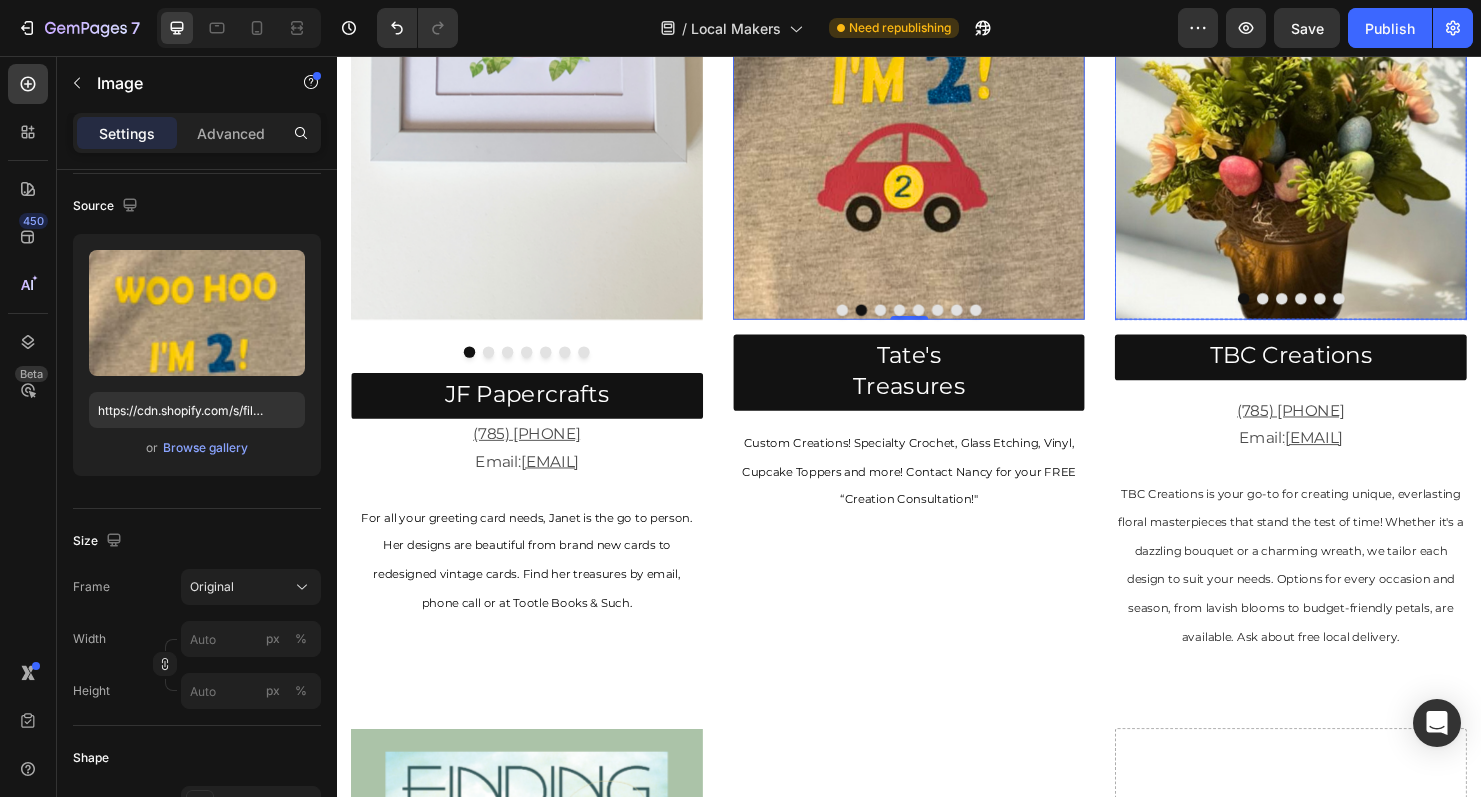 click at bounding box center [1337, 4] 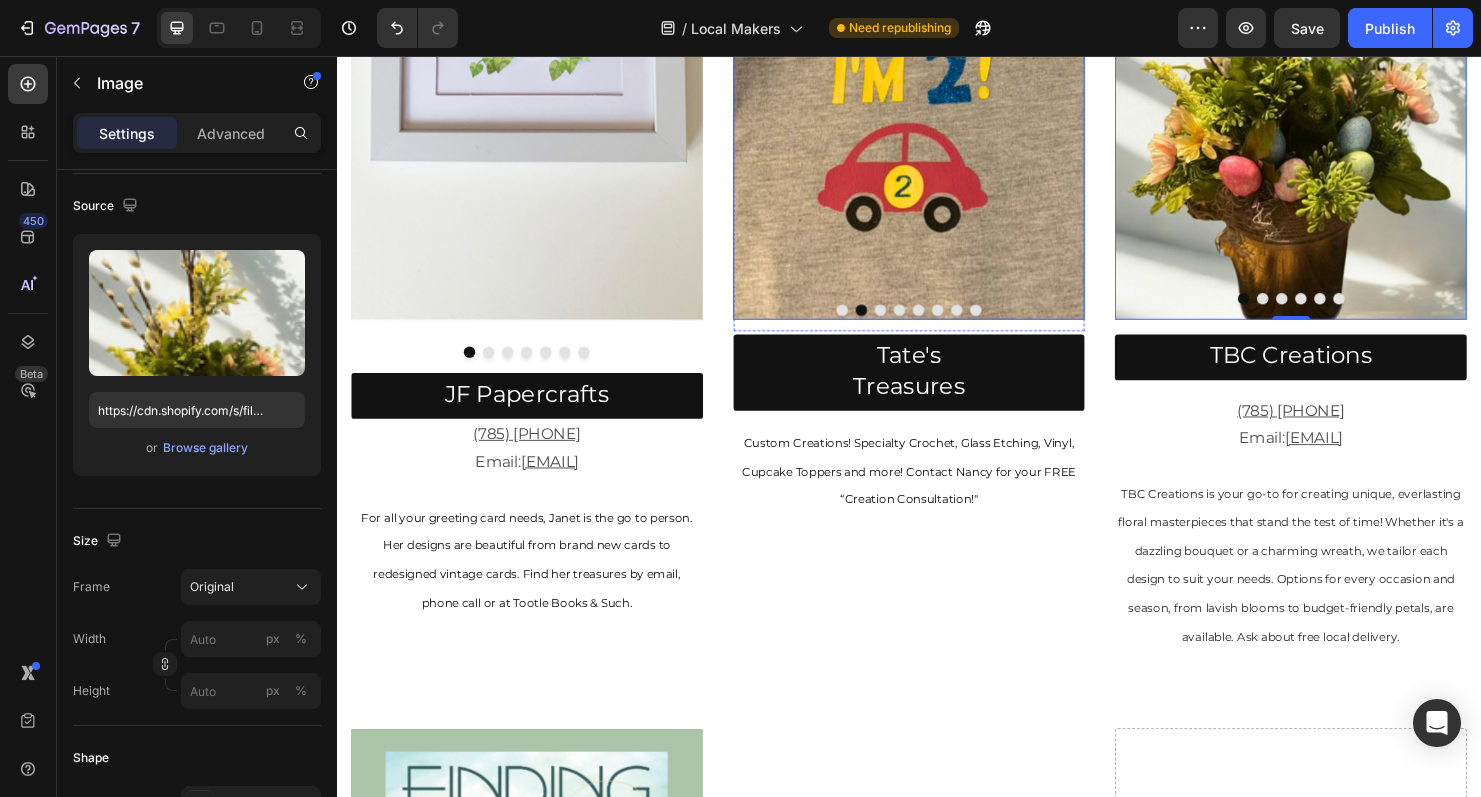 click at bounding box center (937, 4) 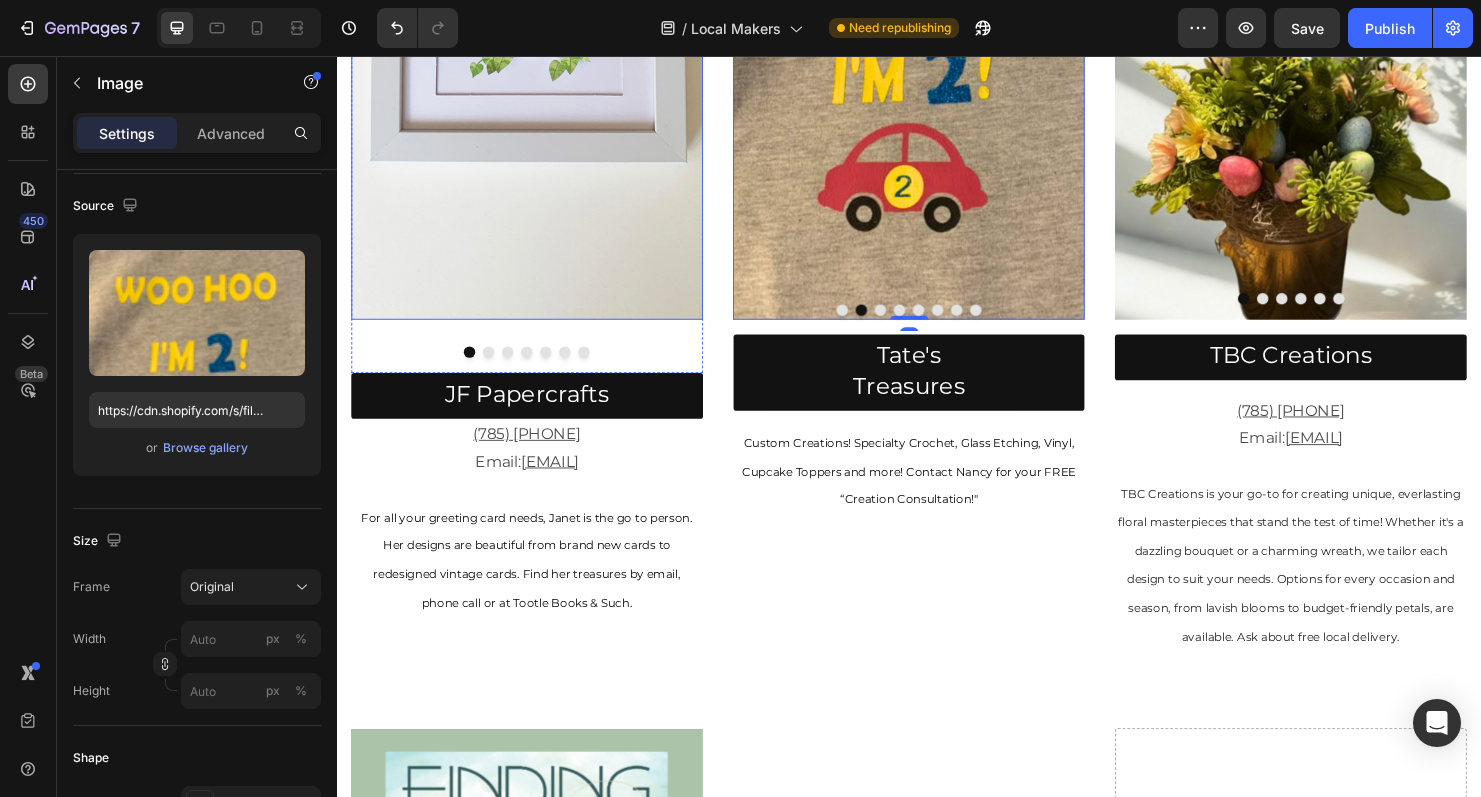 click at bounding box center (536, 4) 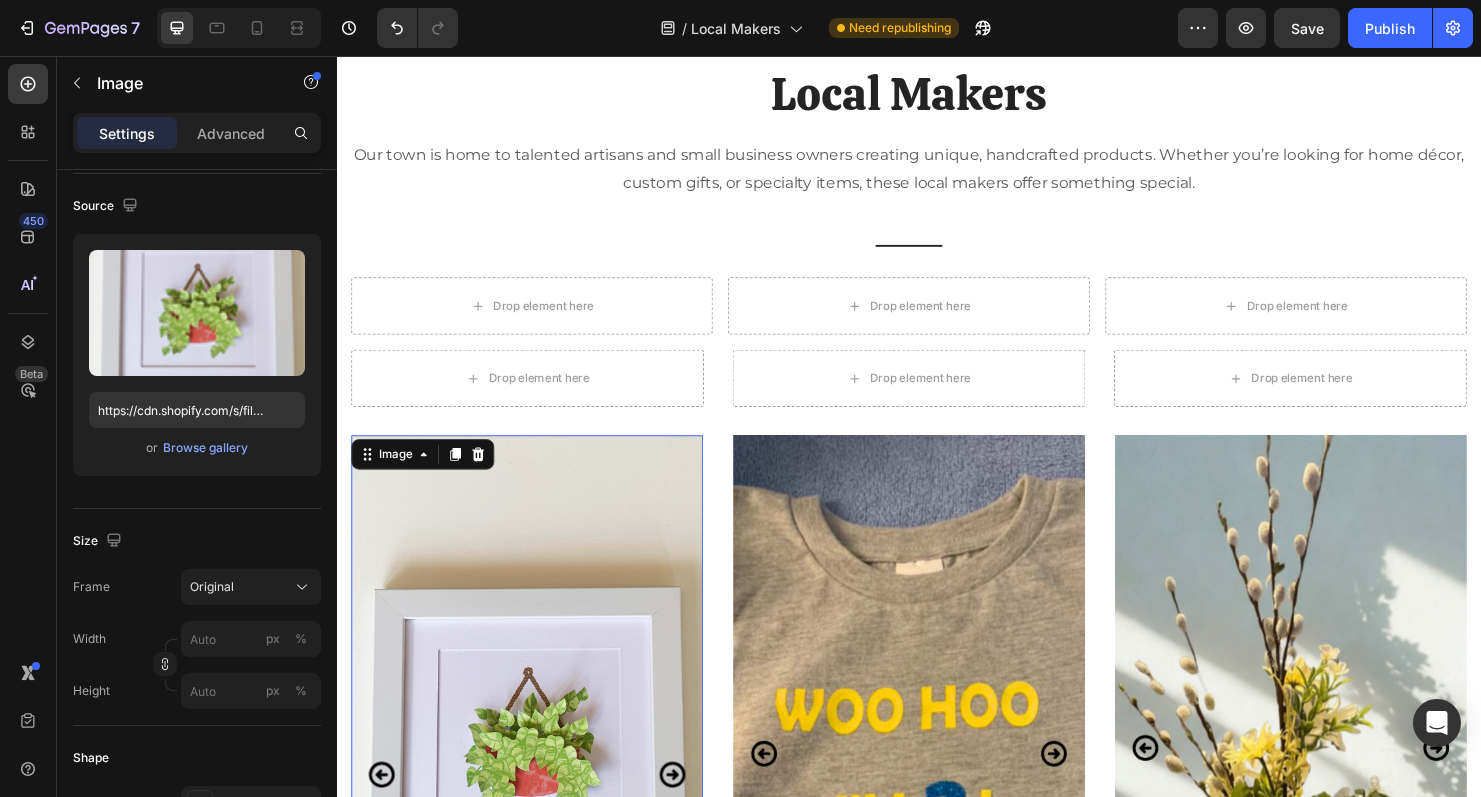 scroll, scrollTop: 694, scrollLeft: 0, axis: vertical 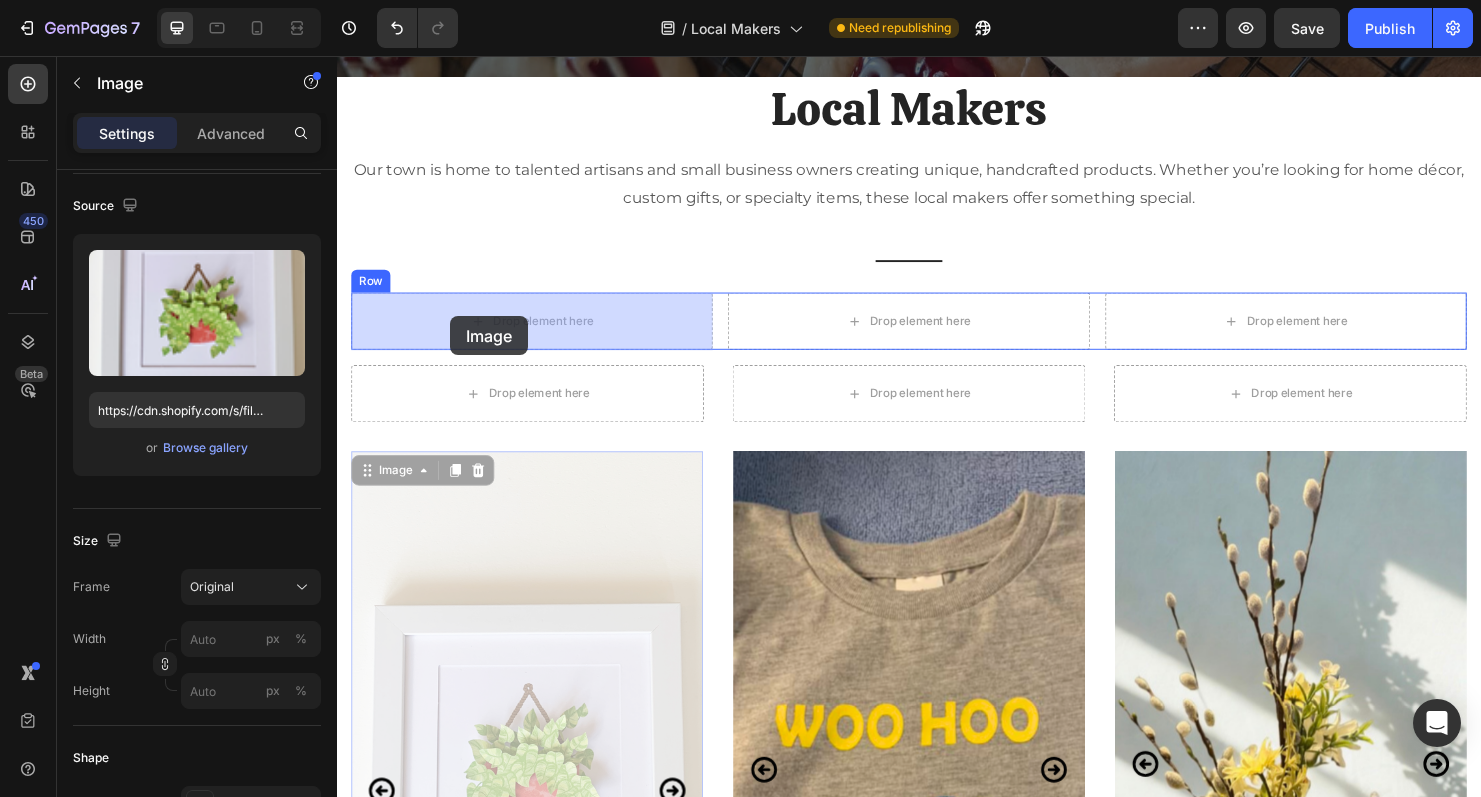 drag, startPoint x: 368, startPoint y: 493, endPoint x: 456, endPoint y: 331, distance: 184.35835 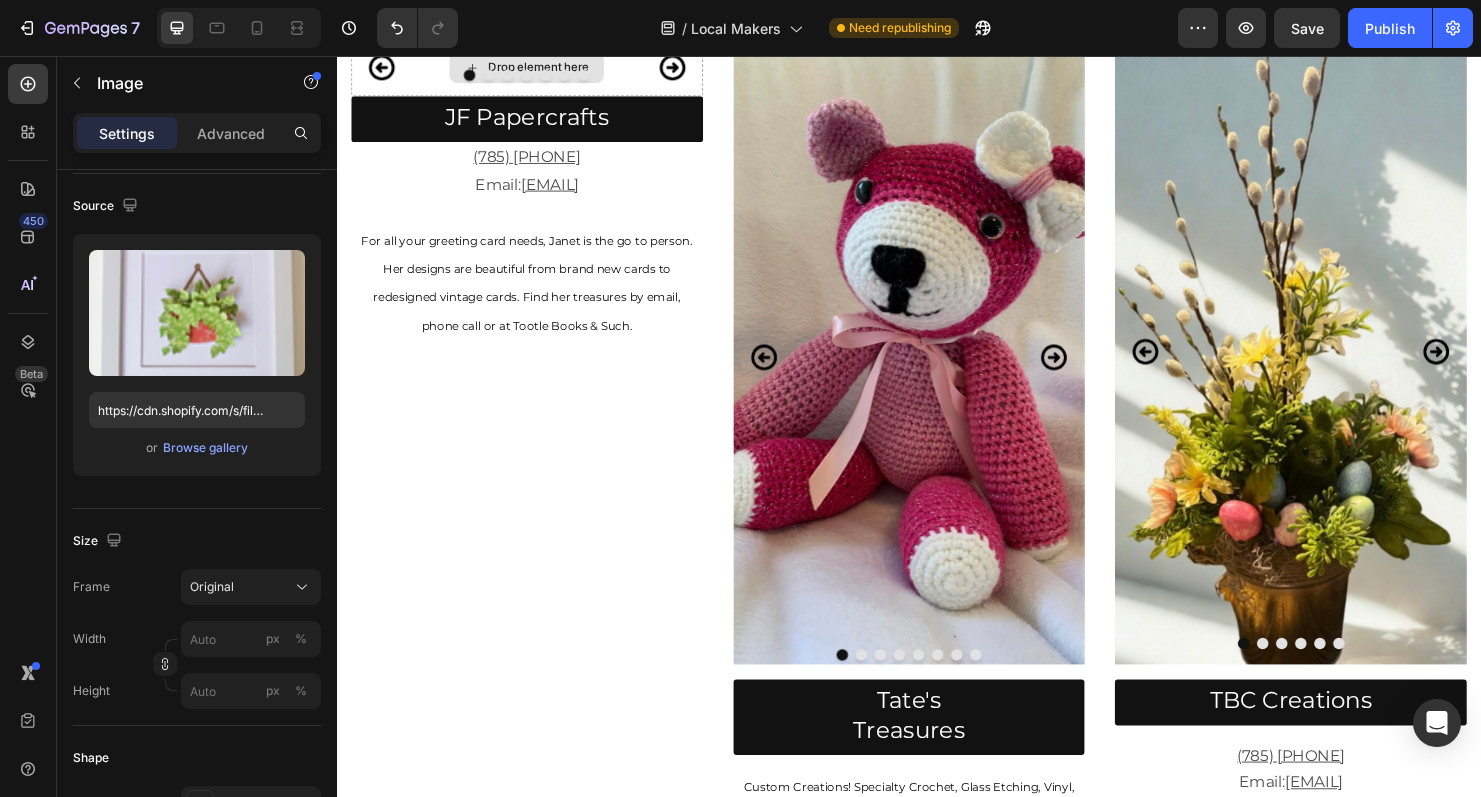 scroll, scrollTop: 1798, scrollLeft: 0, axis: vertical 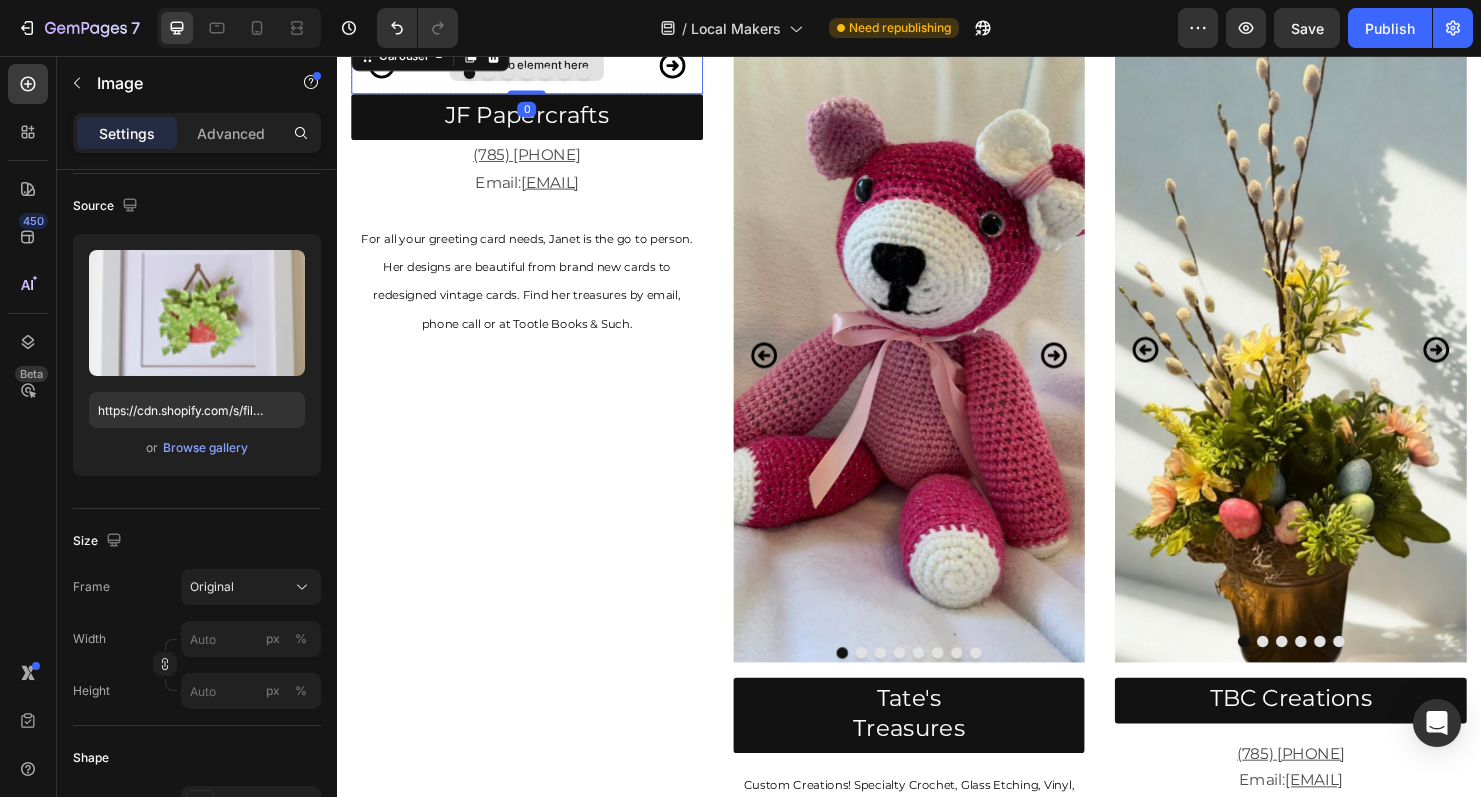 click on "Drop element here" at bounding box center (536, 66) 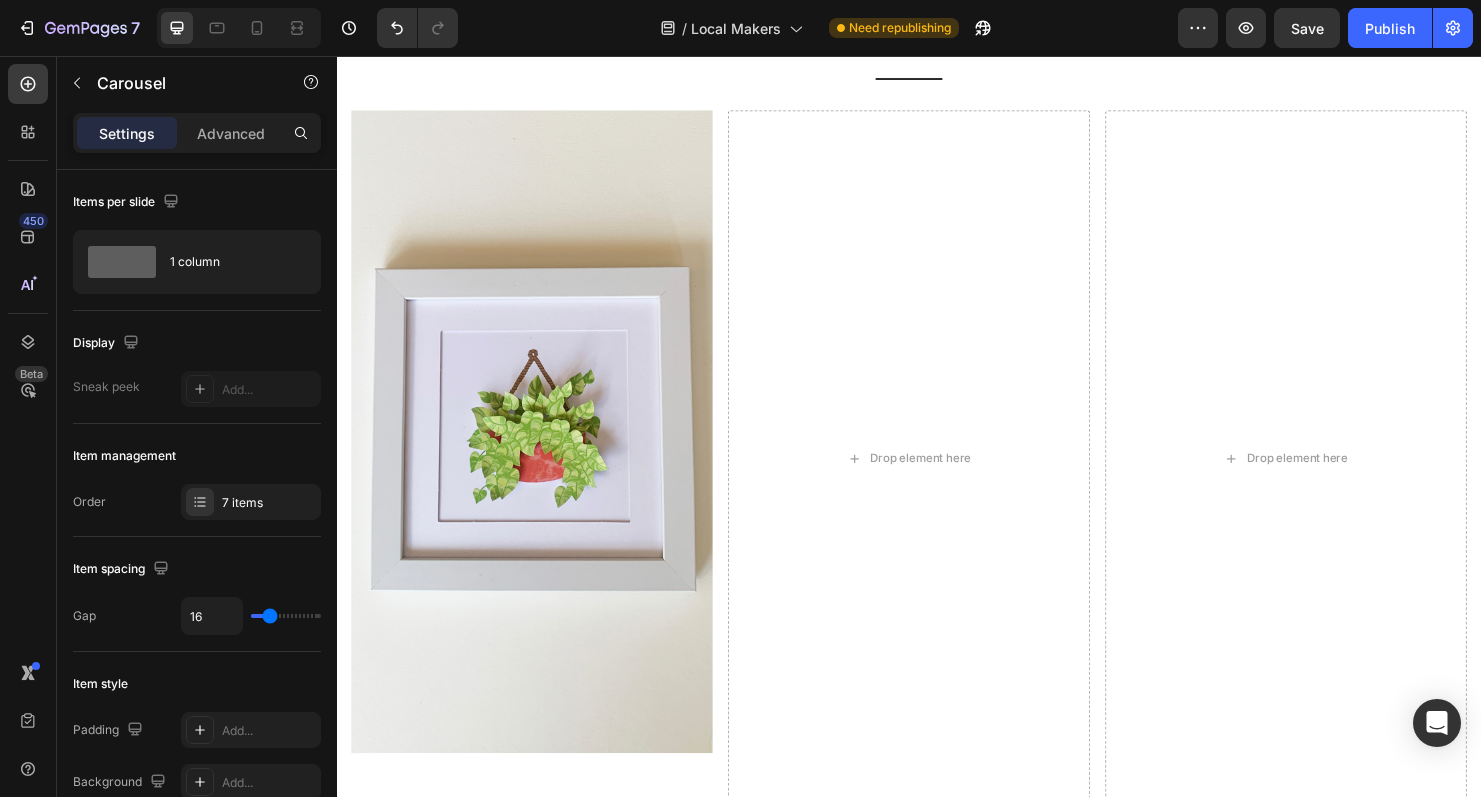 scroll, scrollTop: 868, scrollLeft: 0, axis: vertical 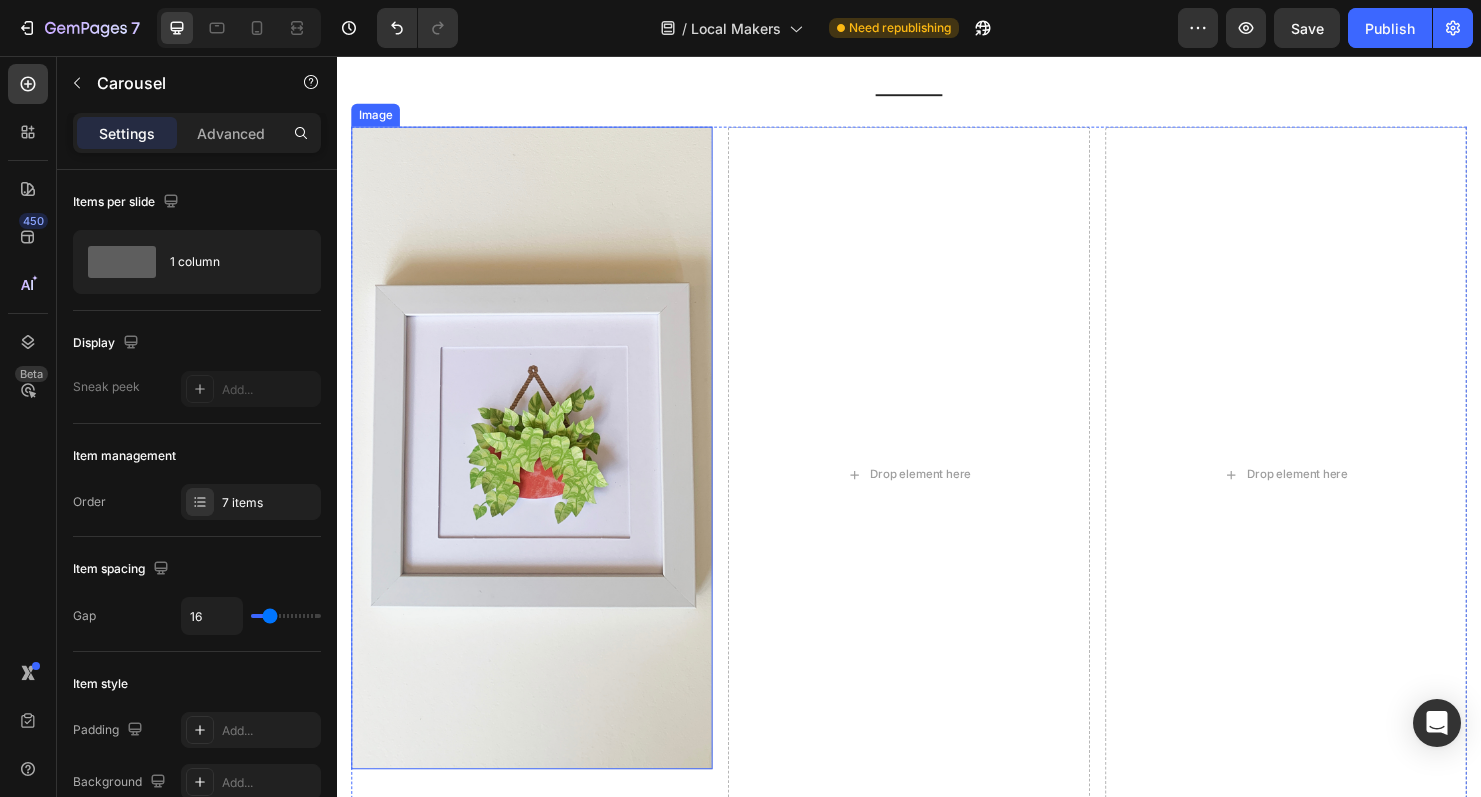 click at bounding box center (541, 467) 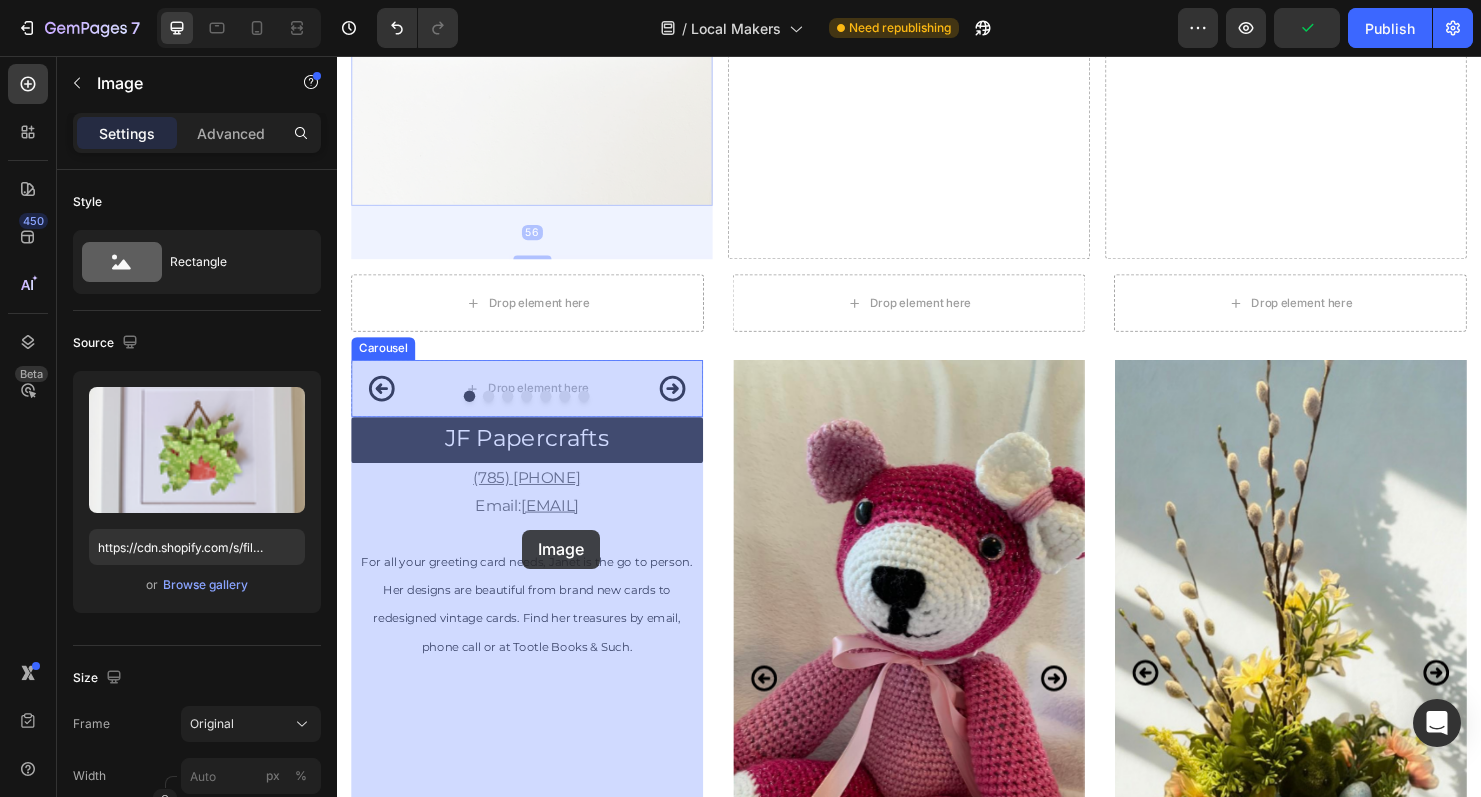 scroll, scrollTop: 1487, scrollLeft: 0, axis: vertical 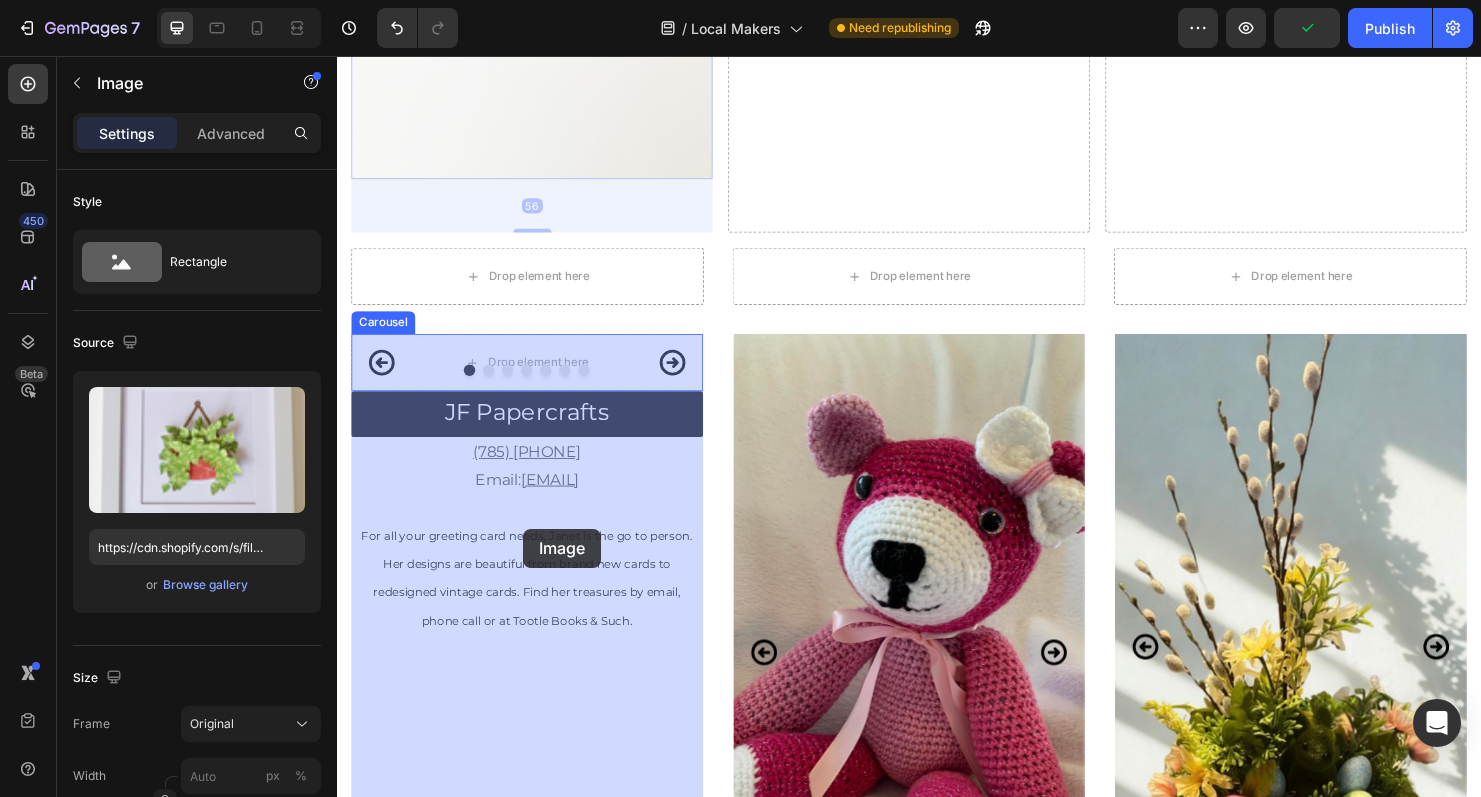 drag, startPoint x: 365, startPoint y: 111, endPoint x: 532, endPoint y: 552, distance: 471.56125 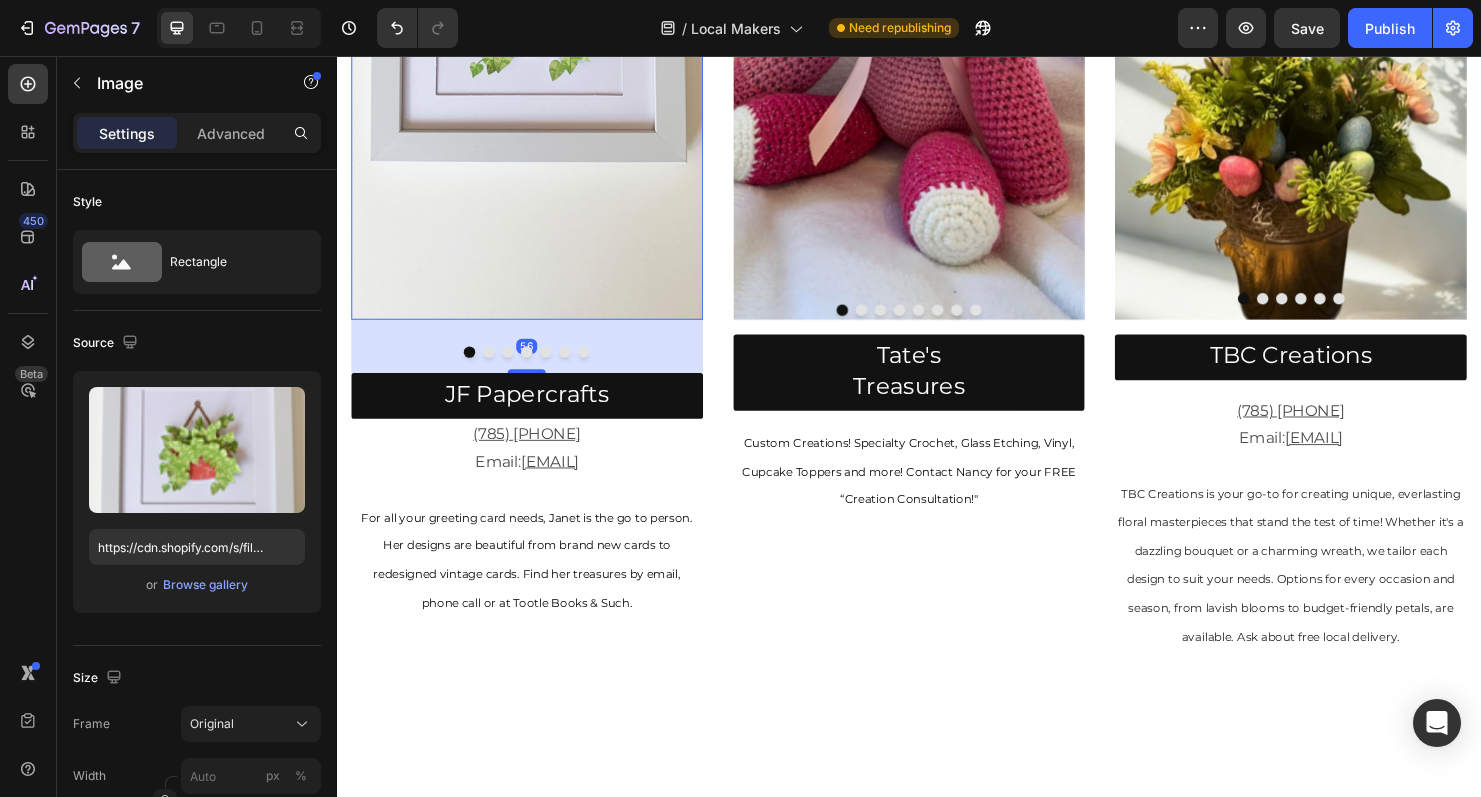 click at bounding box center (536, 4) 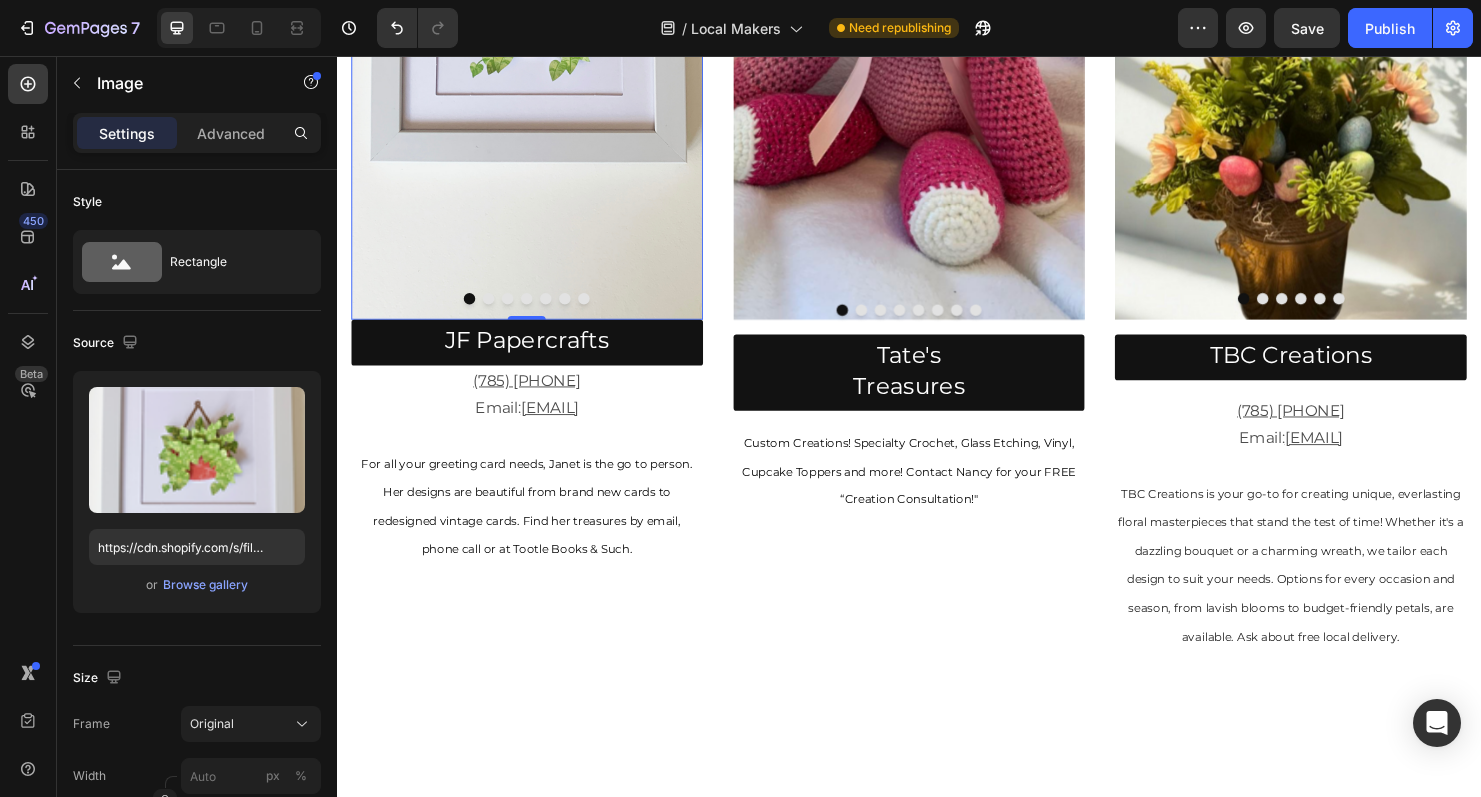drag, startPoint x: 539, startPoint y: 385, endPoint x: 539, endPoint y: 324, distance: 61 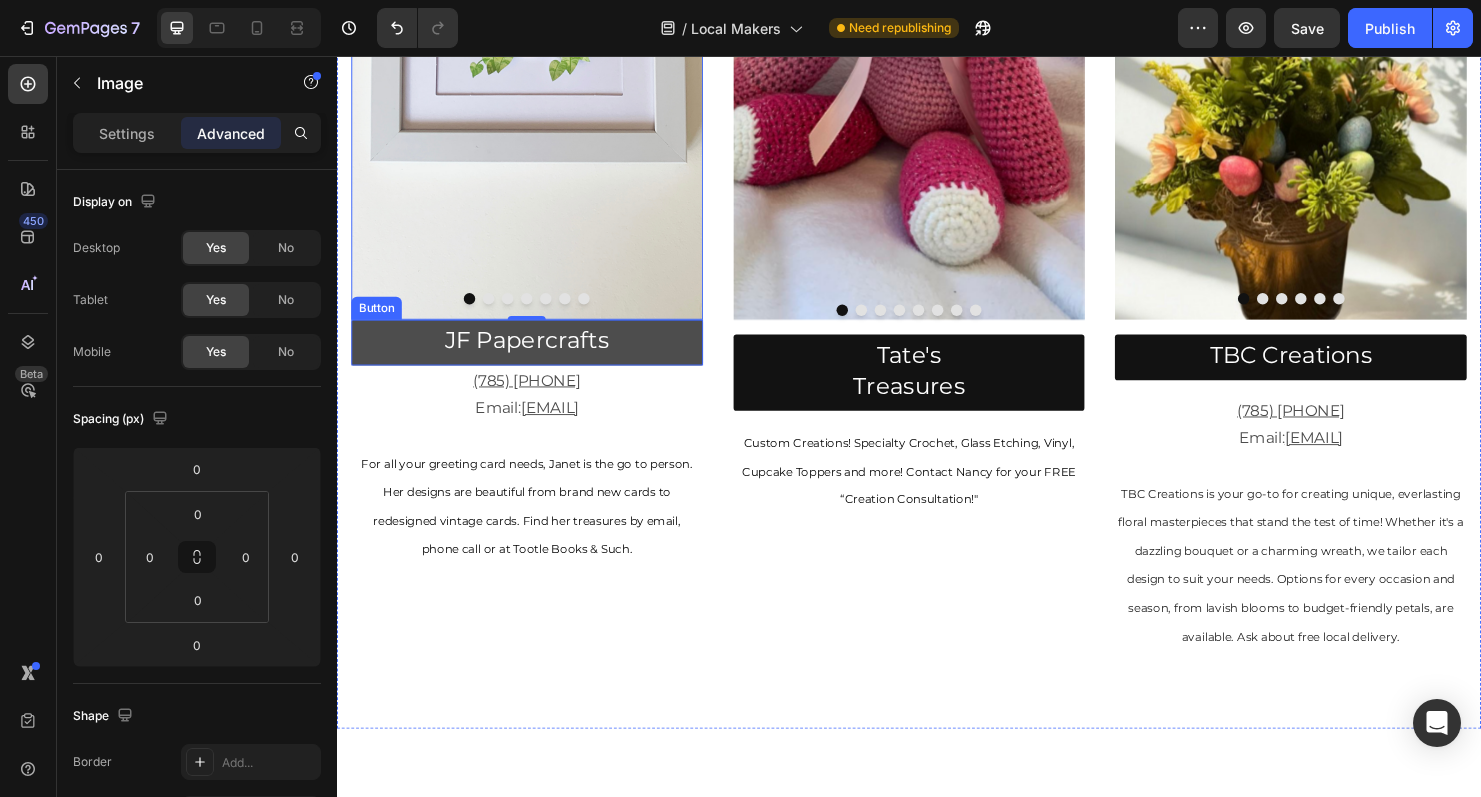 click on "JF Papercrafts" at bounding box center [536, 356] 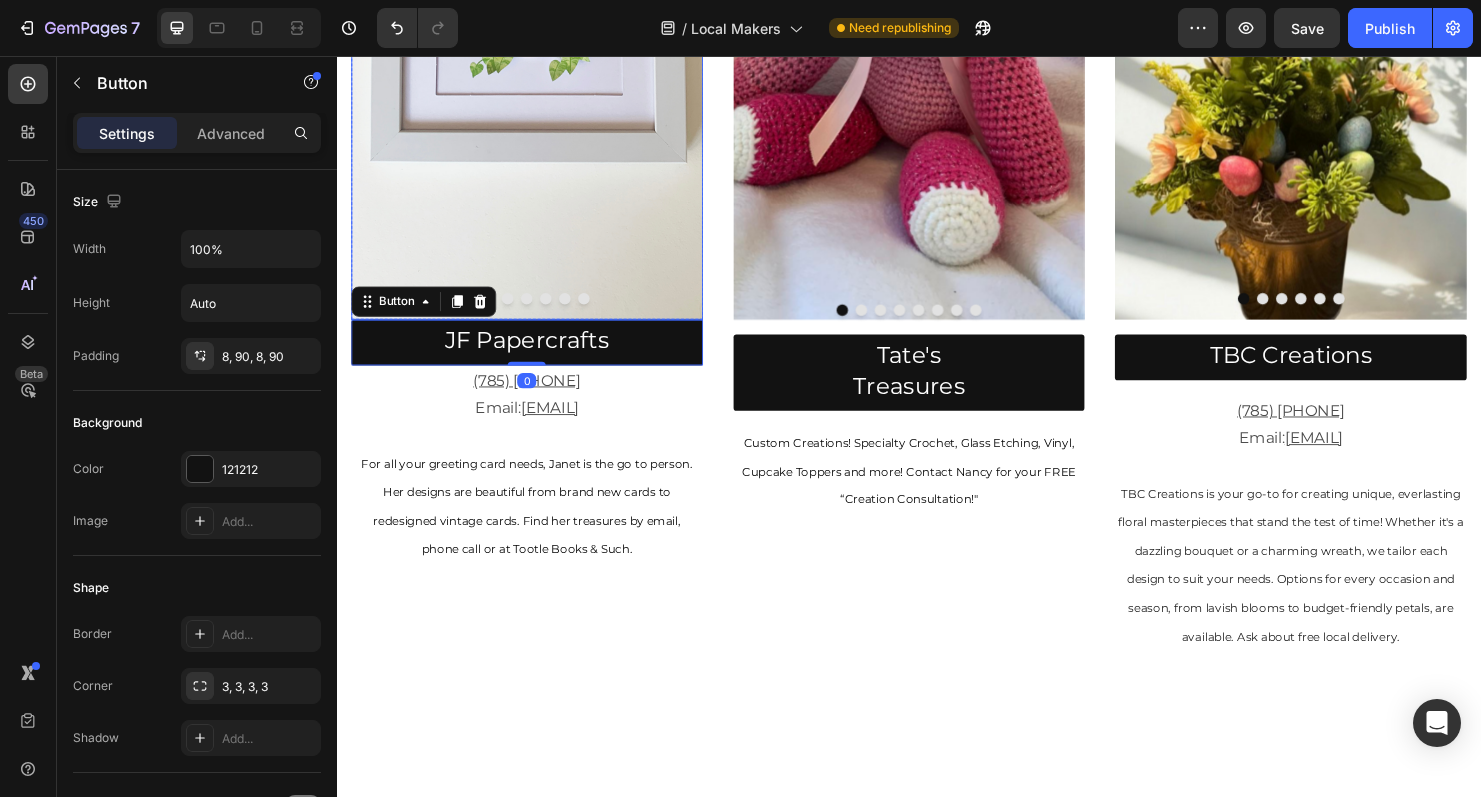 click at bounding box center [536, 4] 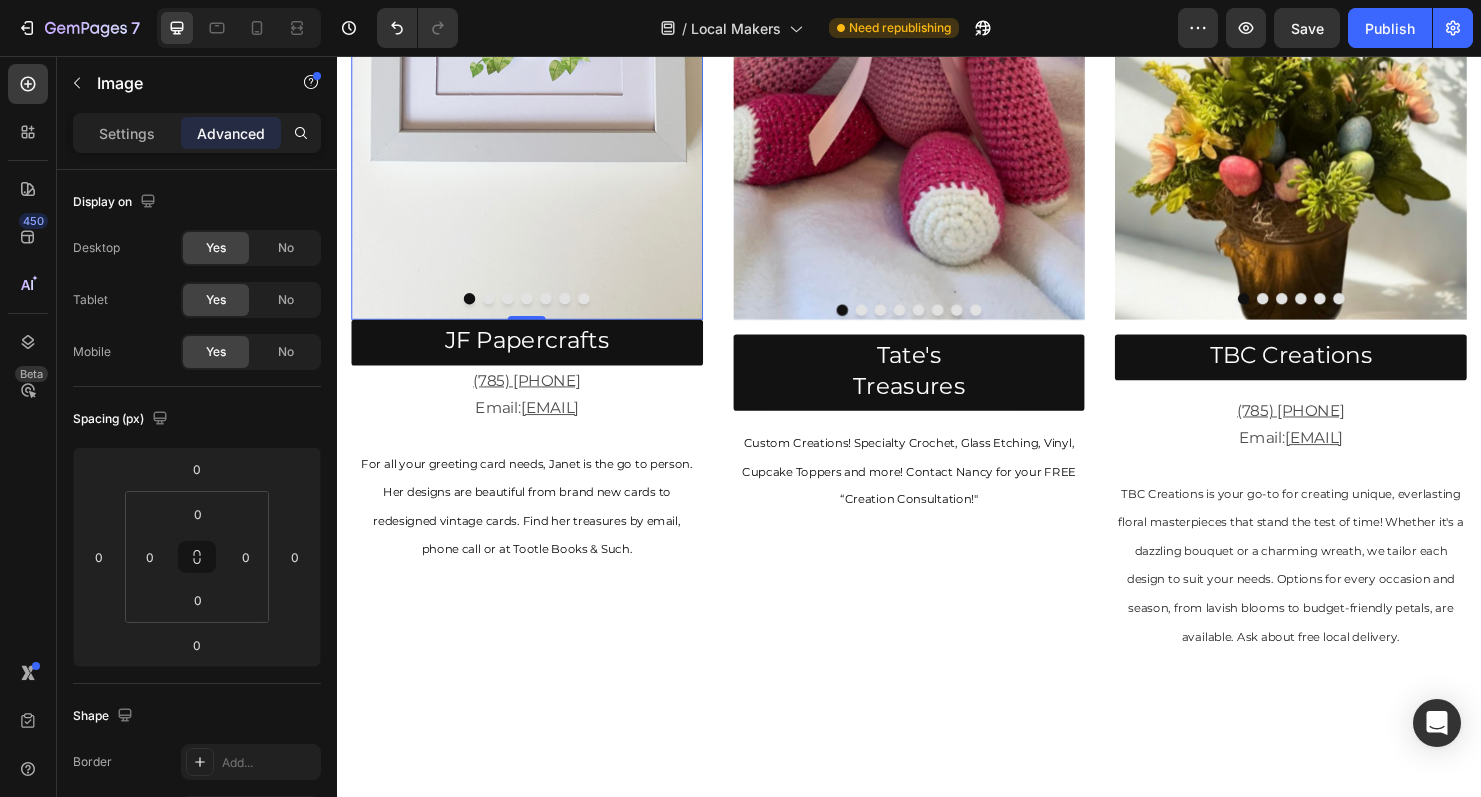 drag, startPoint x: 543, startPoint y: 329, endPoint x: 541, endPoint y: 318, distance: 11.18034 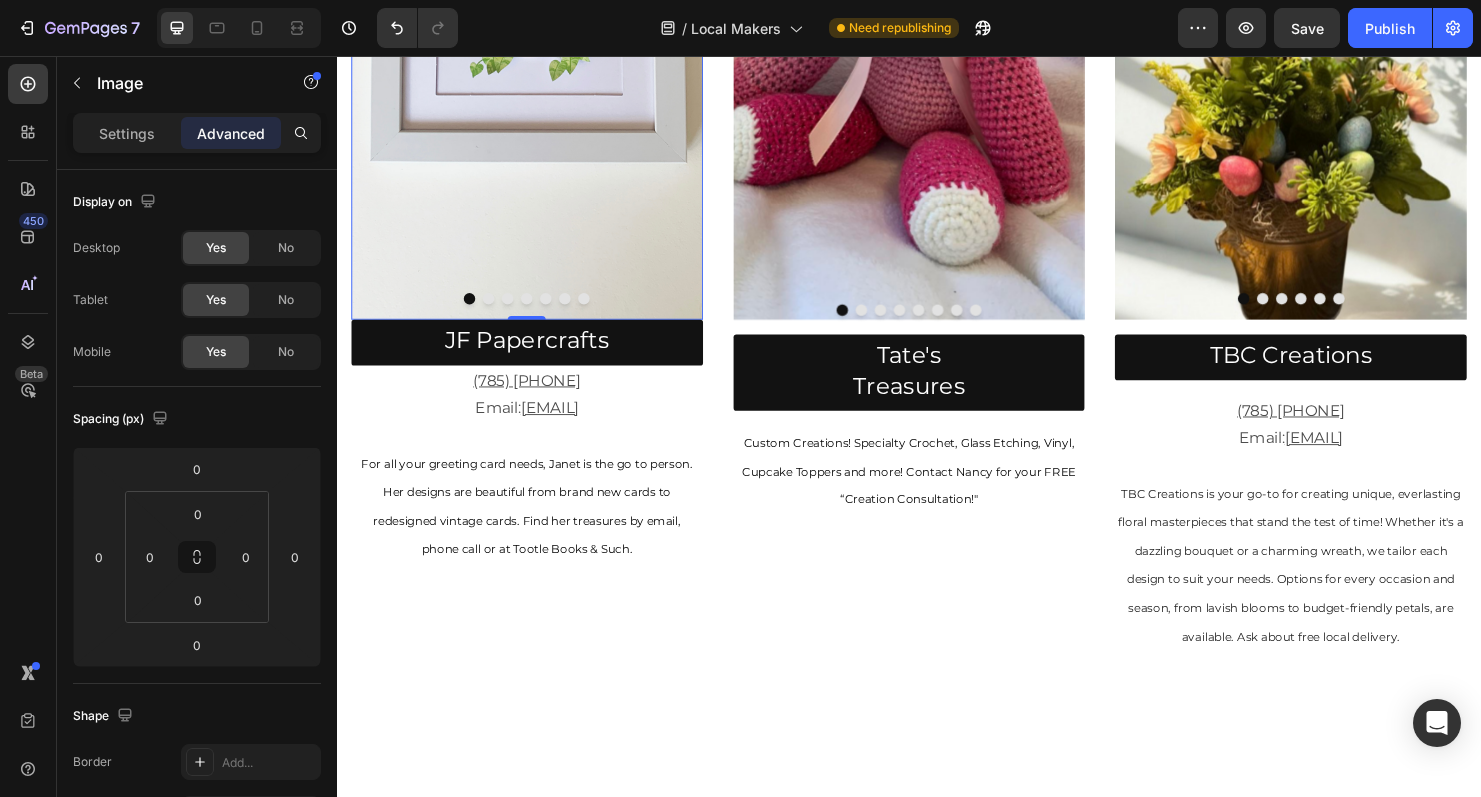 click on "Image   0" at bounding box center [536, 4] 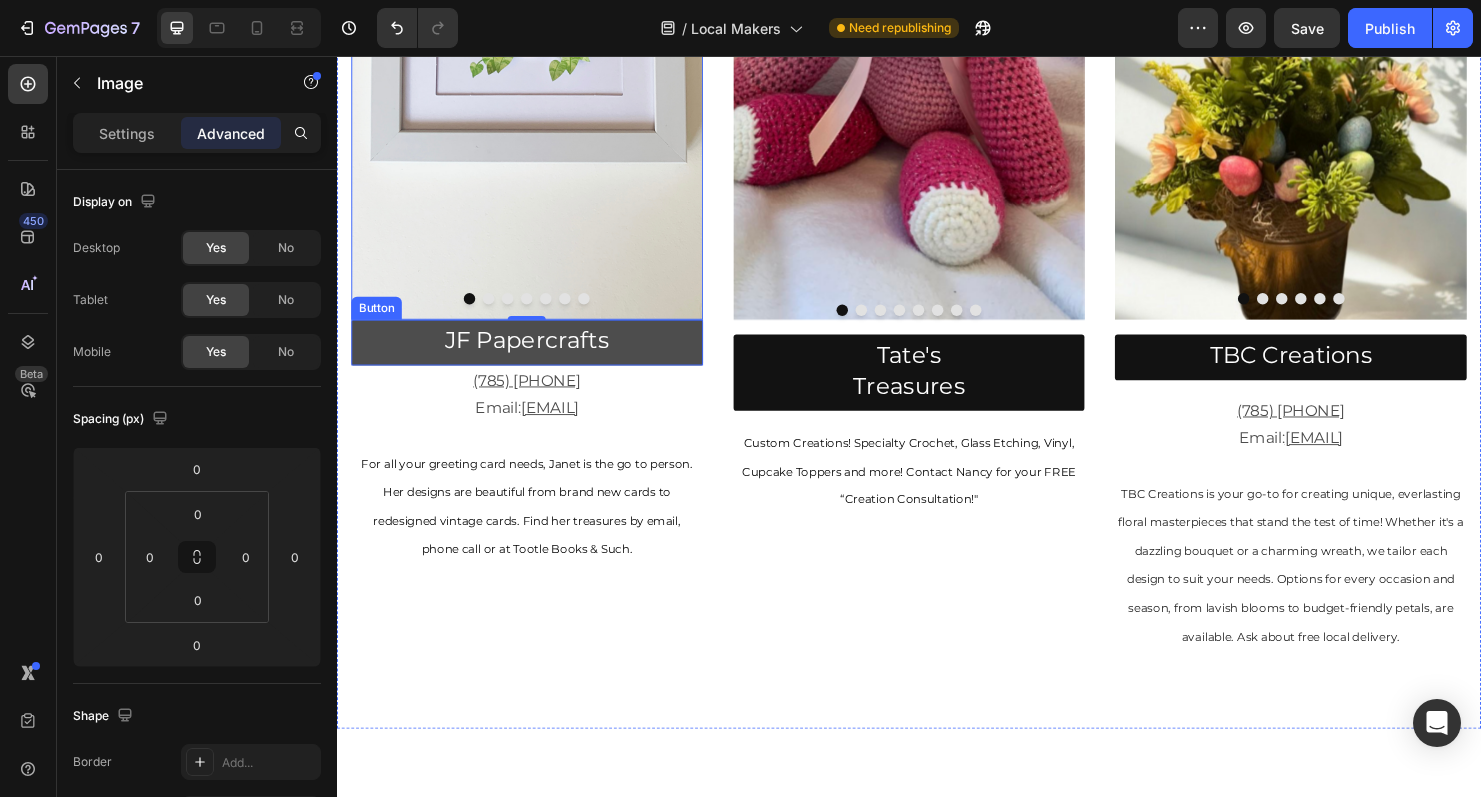 click on "JF Papercrafts" at bounding box center (536, 356) 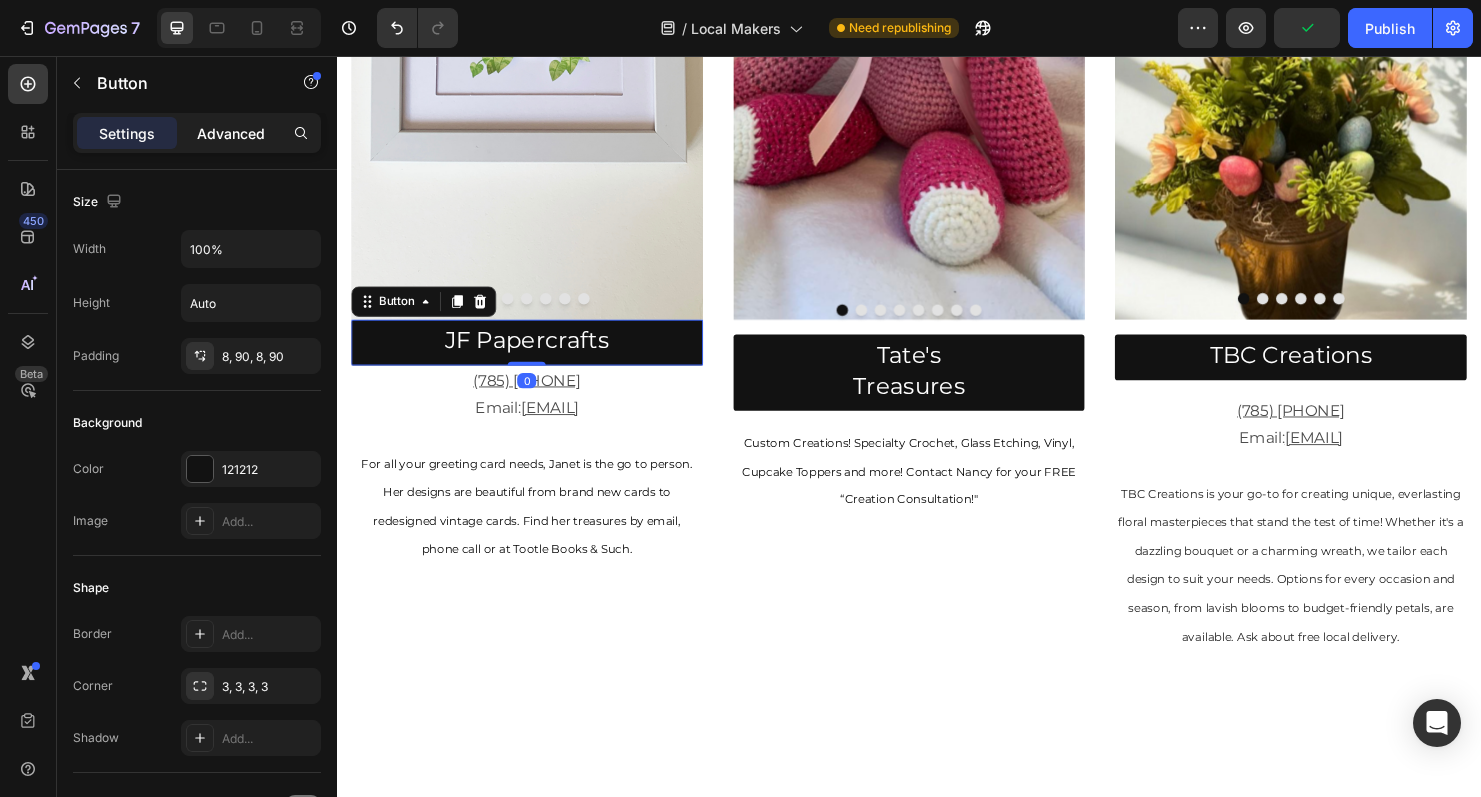 click on "Advanced" 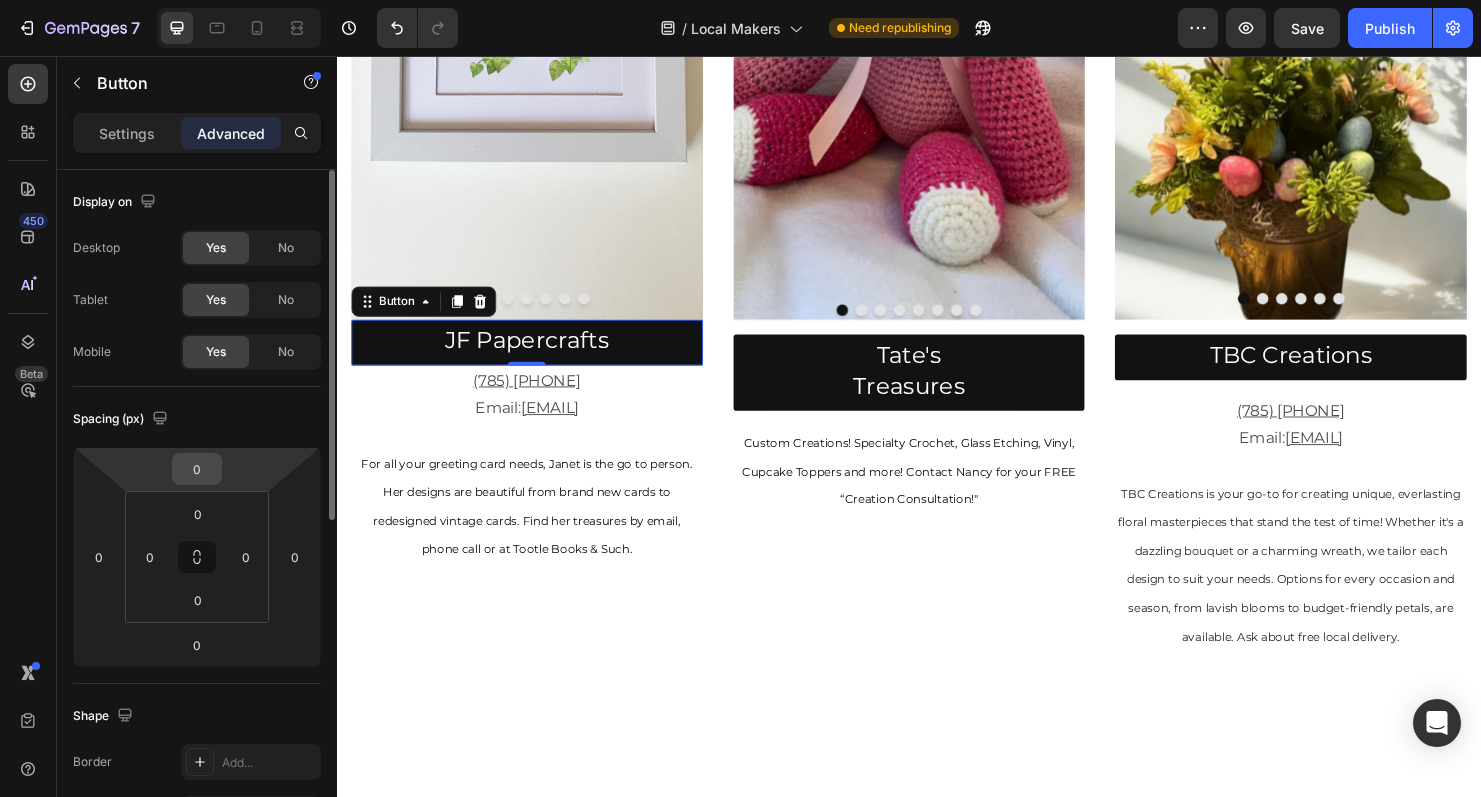 click on "0" at bounding box center [197, 469] 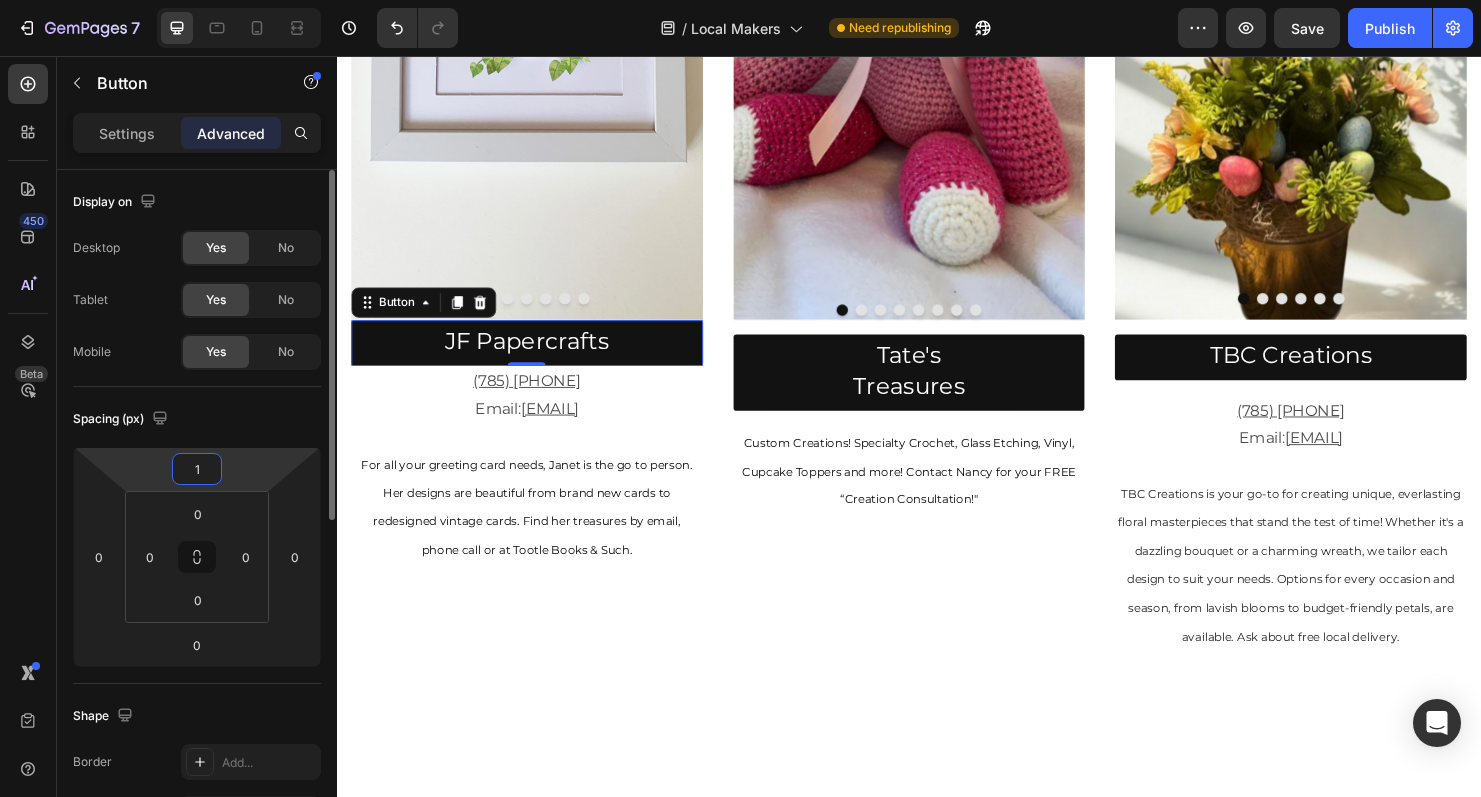 type on "18" 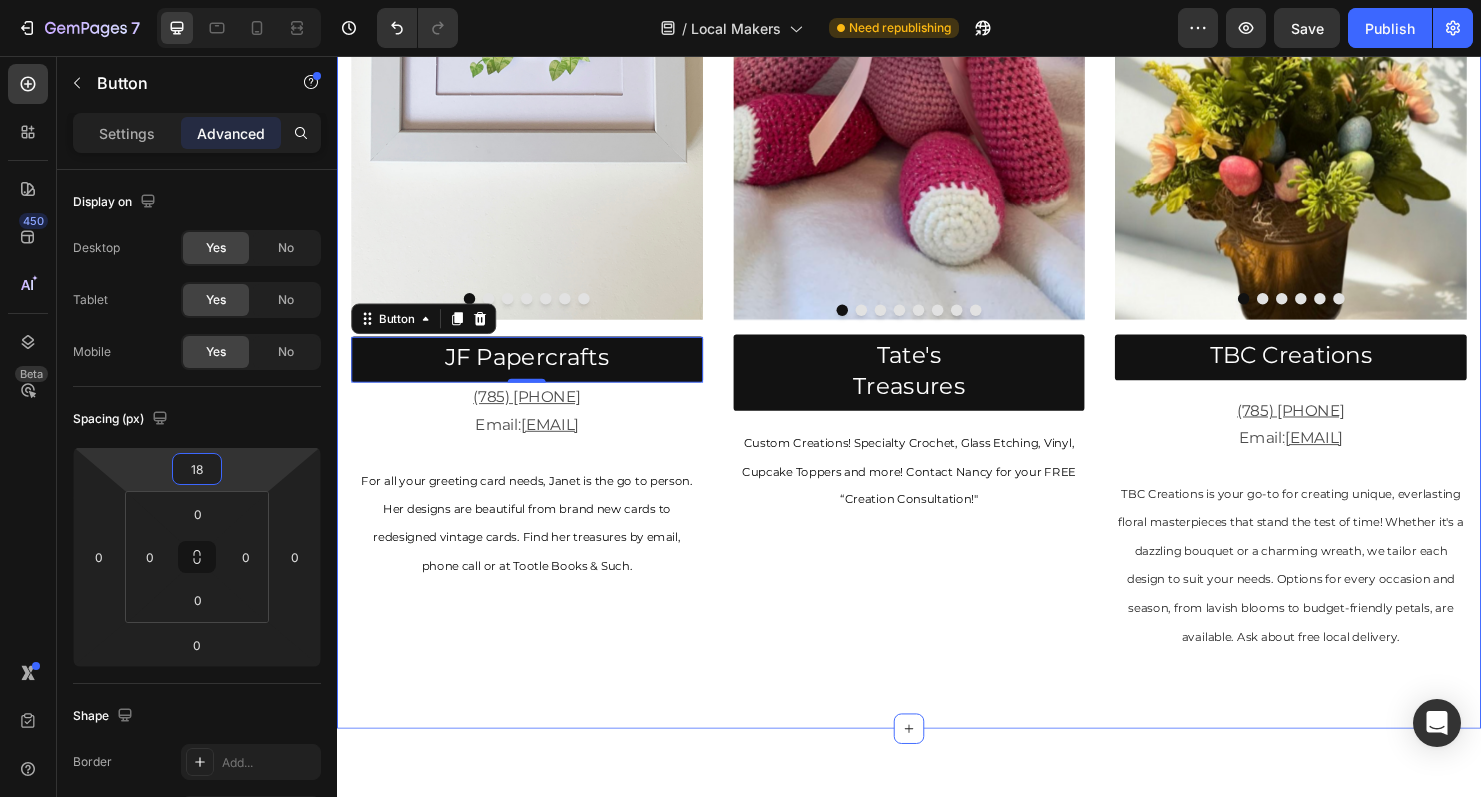 click on "Image Image Image Image Image Image Image Image
Carousel (785) 427-5003   Facebook:  Tate's Treasure   Custom Creations! Specialty Crochet, Glass Etching, Vinyl, Cupcake Toppers and more! Contact Nancy for your FREE “Creation Consultation!" Text Block Tate's Treasures Button" at bounding box center [937, 179] 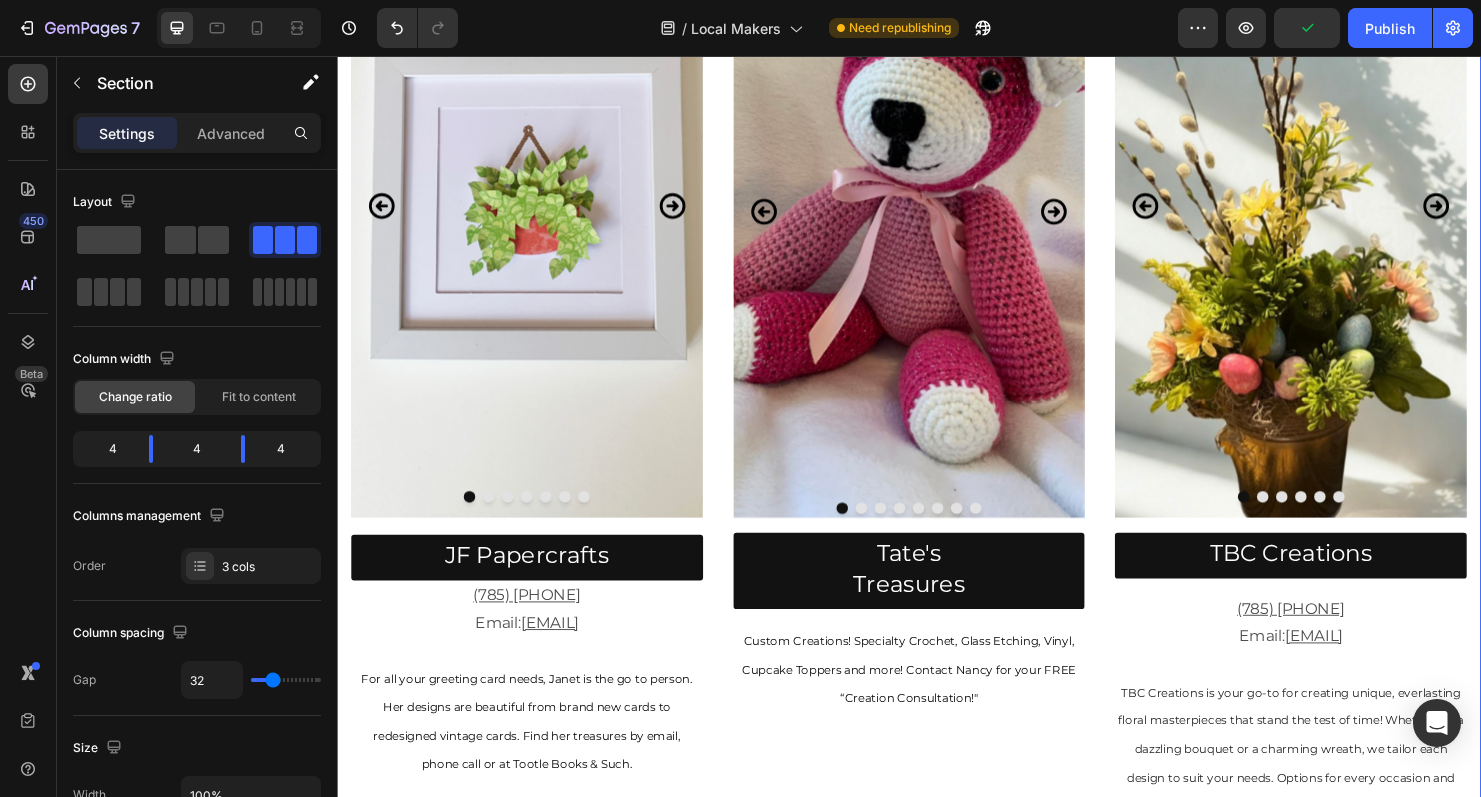 scroll, scrollTop: 1213, scrollLeft: 0, axis: vertical 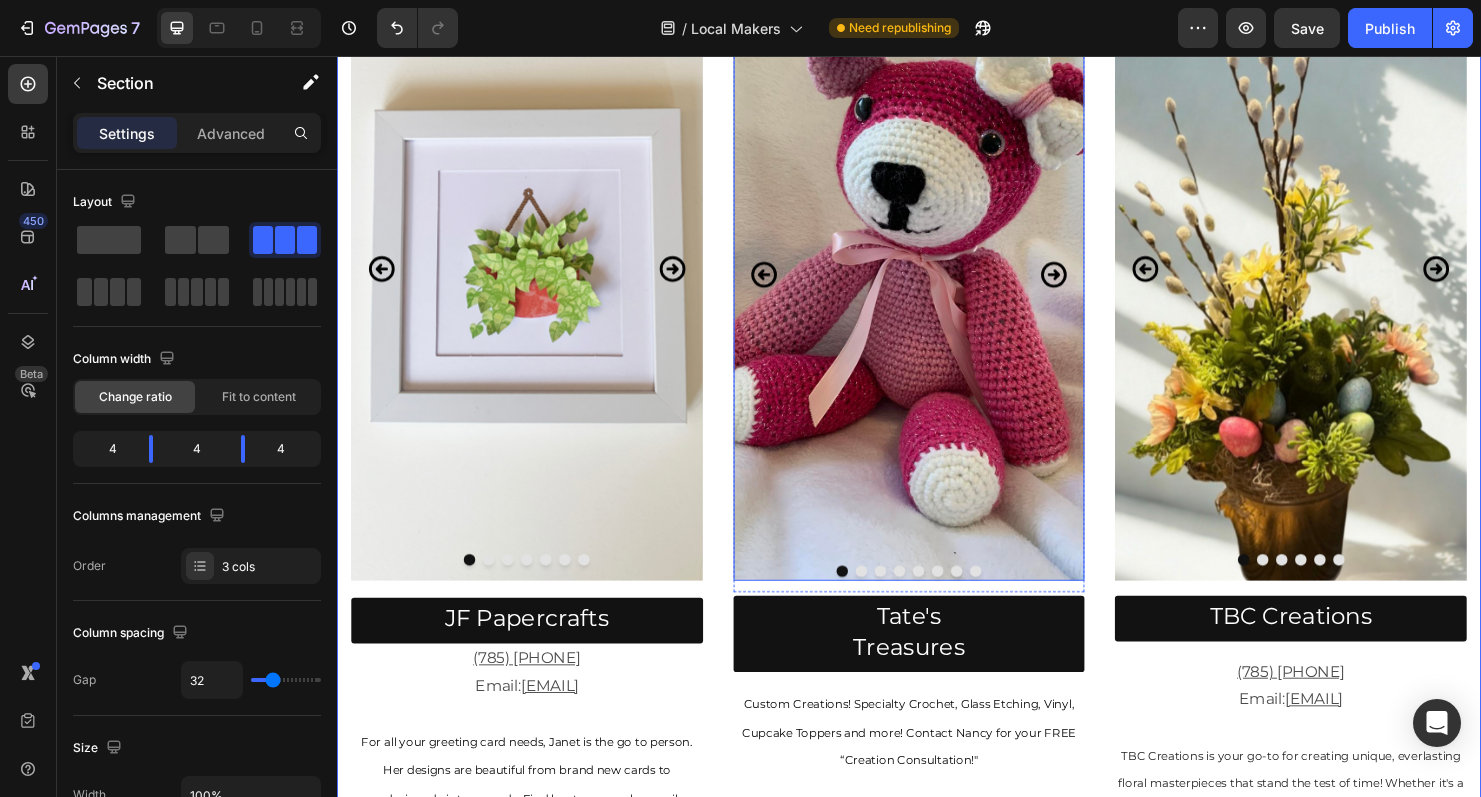click at bounding box center (937, 278) 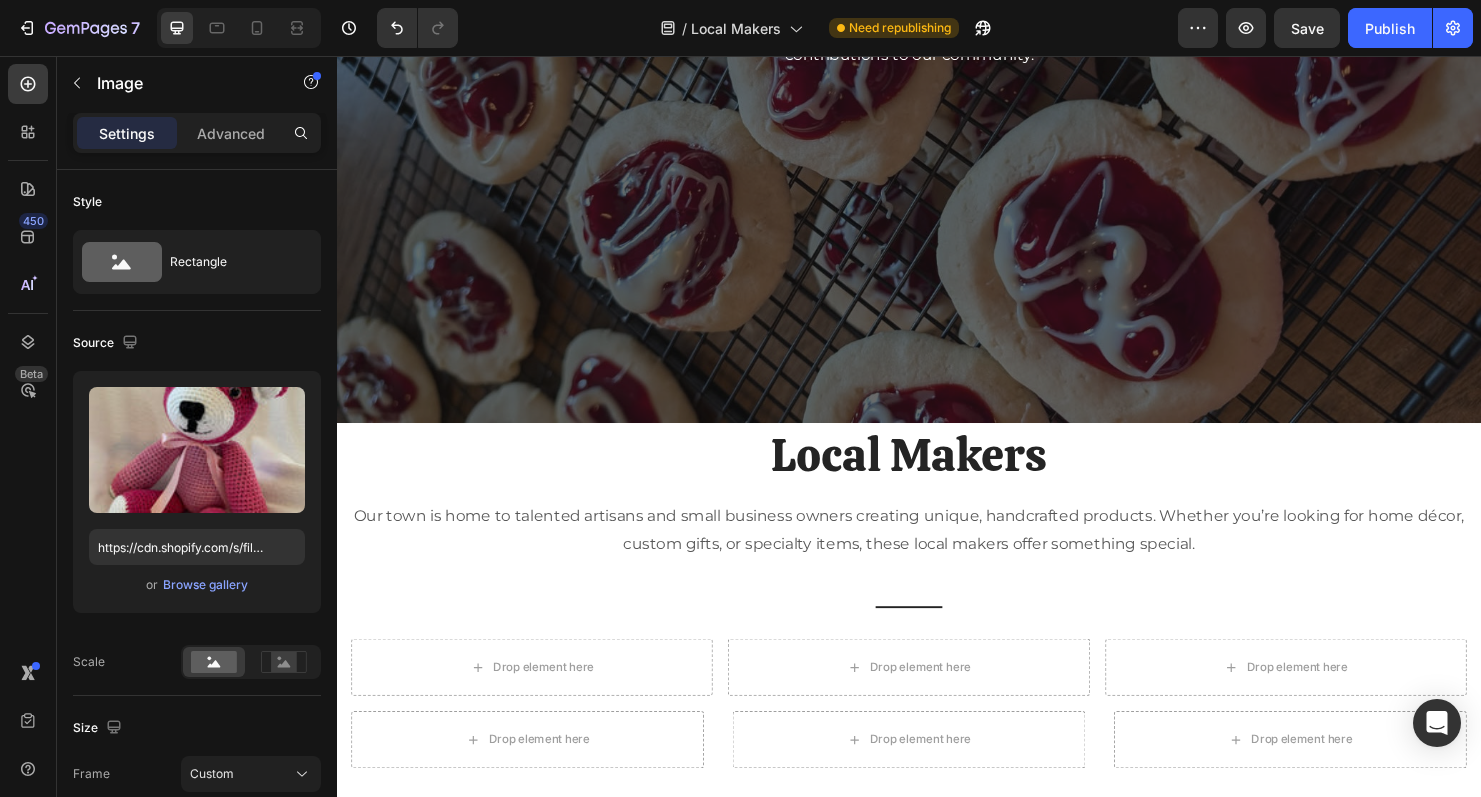 scroll, scrollTop: 422, scrollLeft: 0, axis: vertical 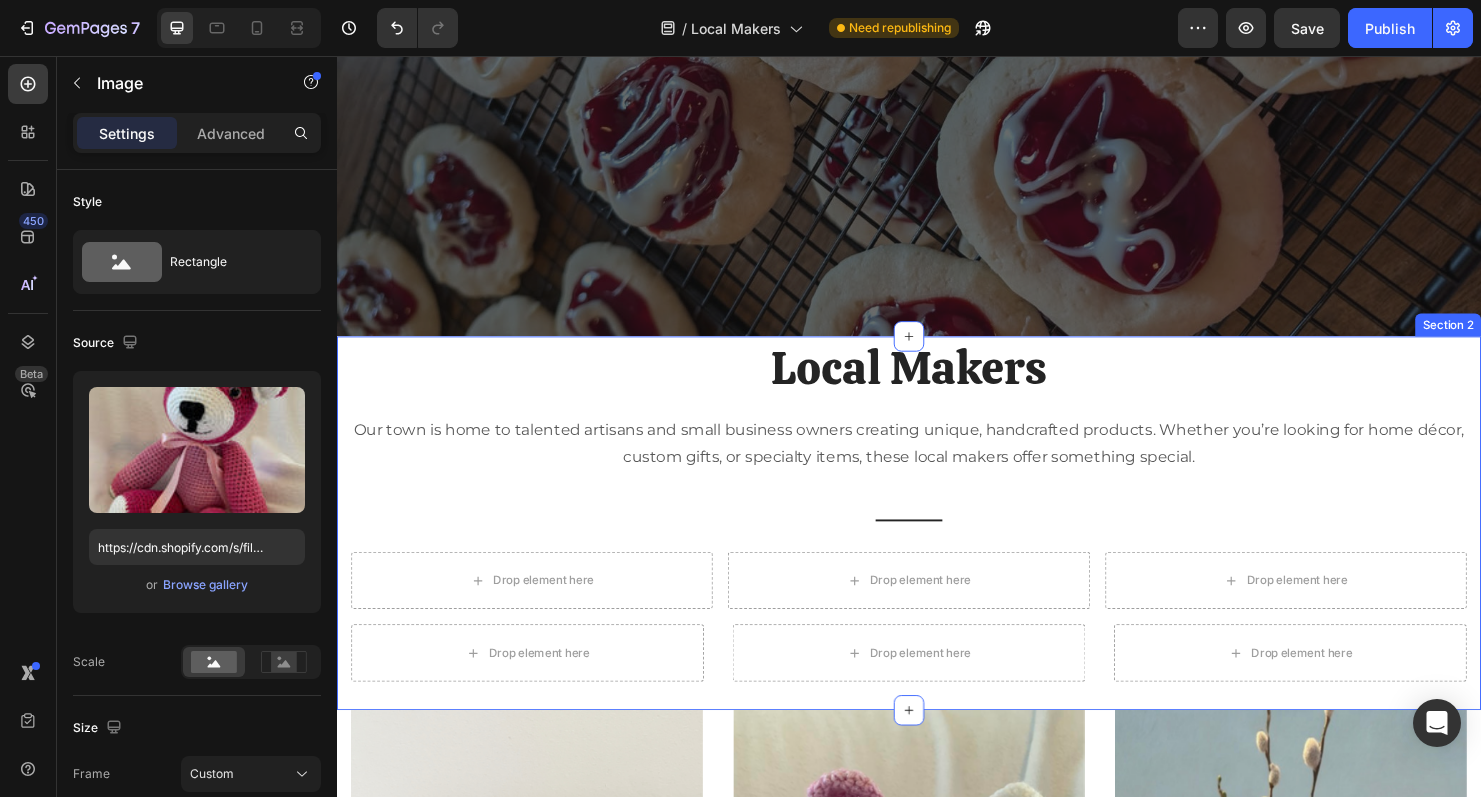 click on "Local Makers Heading Our town is home to talented artisans and small business owners creating unique, handcrafted products. Whether you’re looking for home décor, custom gifts, or specialty items, these local makers offer something special. Text block                Title Line Row
Drop element here
Drop element here
Drop element here Row
Drop element here
Drop element here
Drop element here Row Section 2" at bounding box center (937, 546) 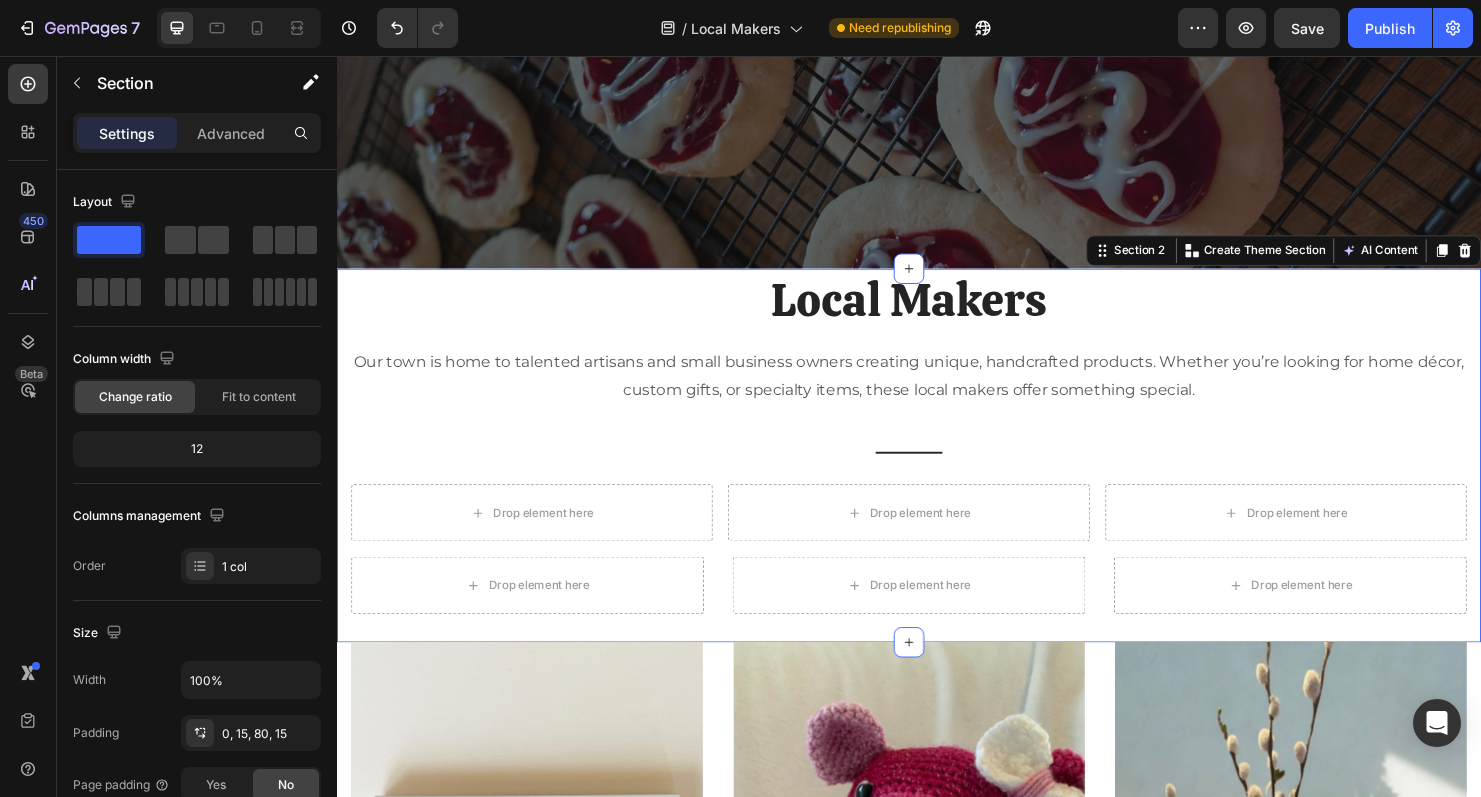 scroll, scrollTop: 534, scrollLeft: 0, axis: vertical 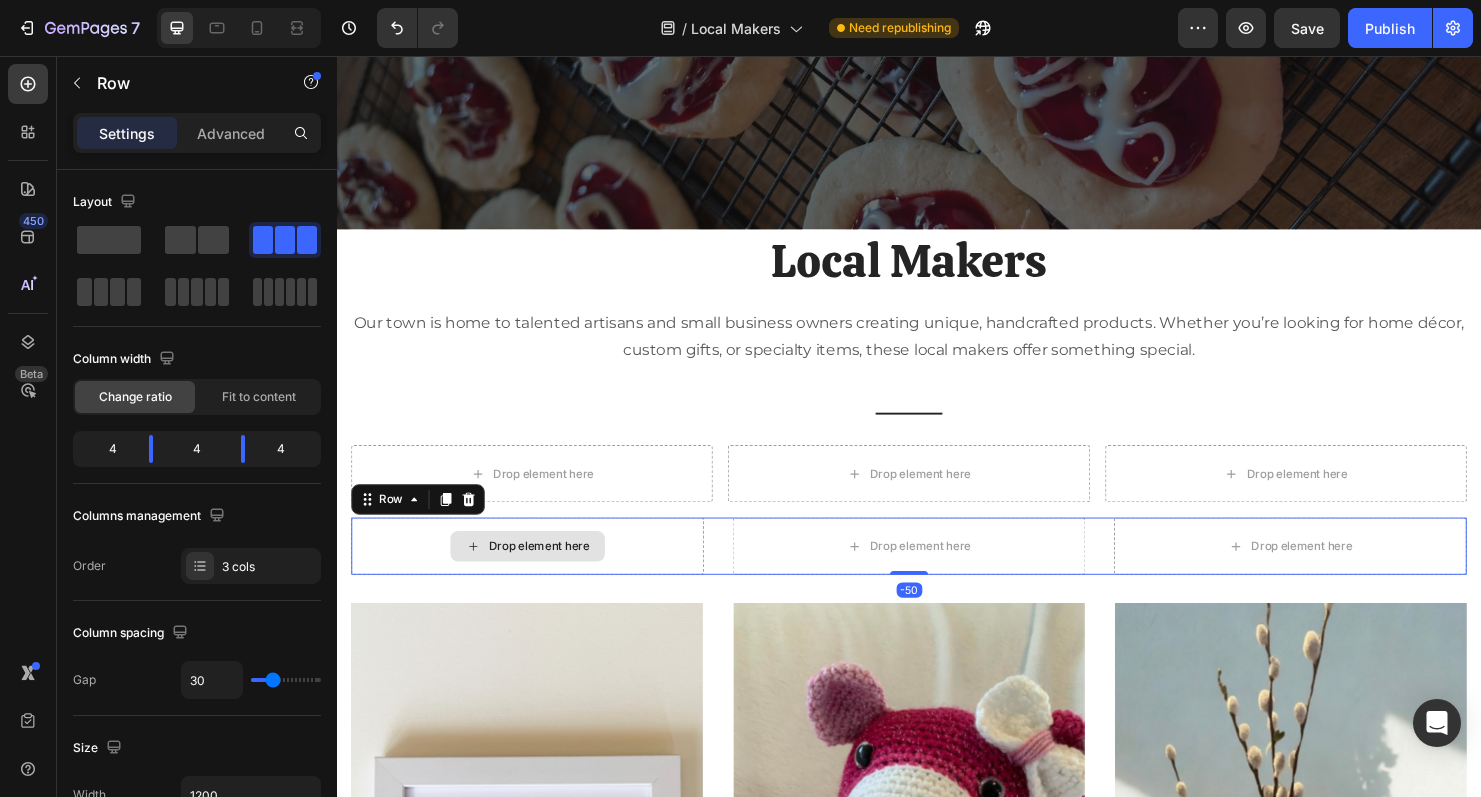 click on "Drop element here" at bounding box center [537, 570] 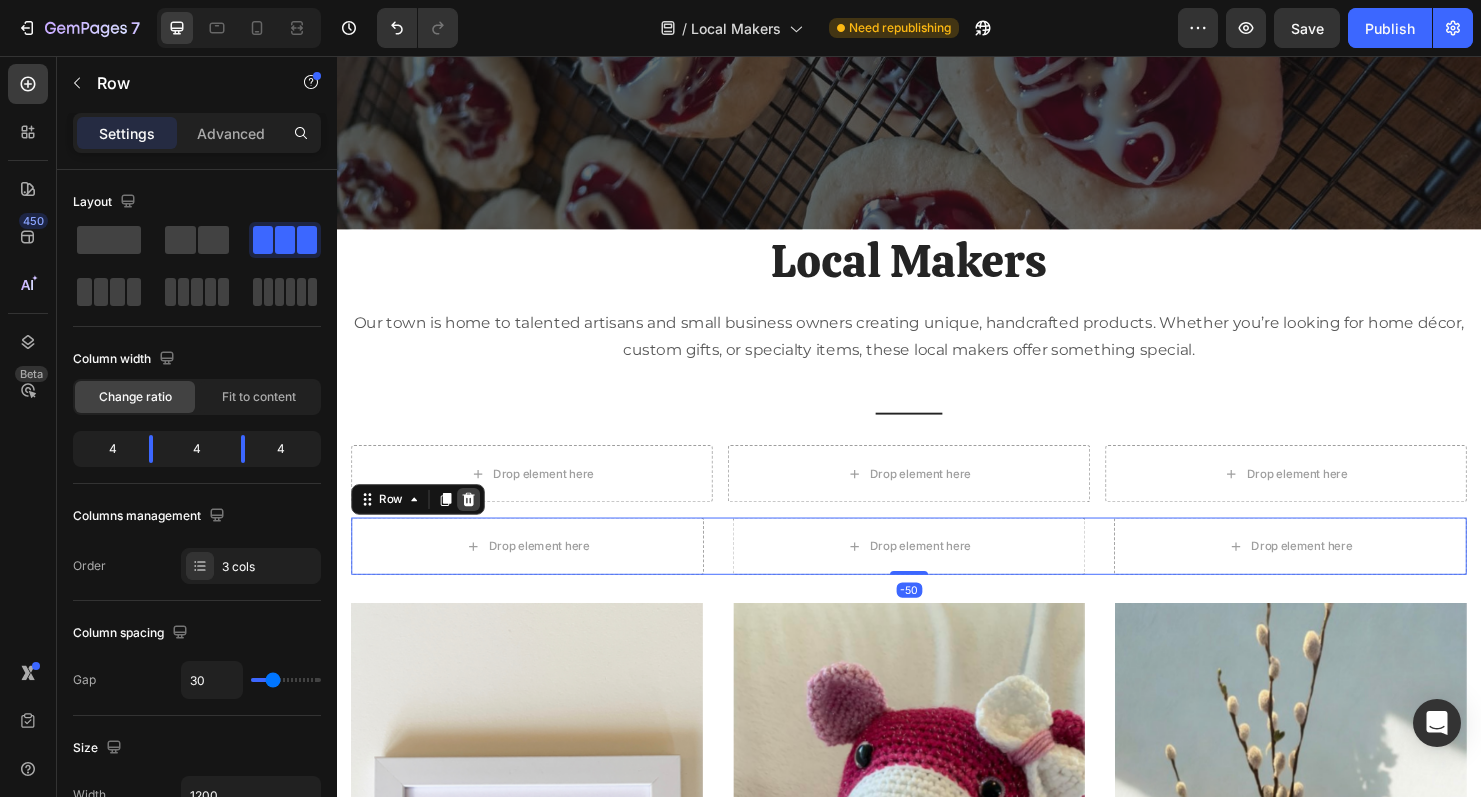 click 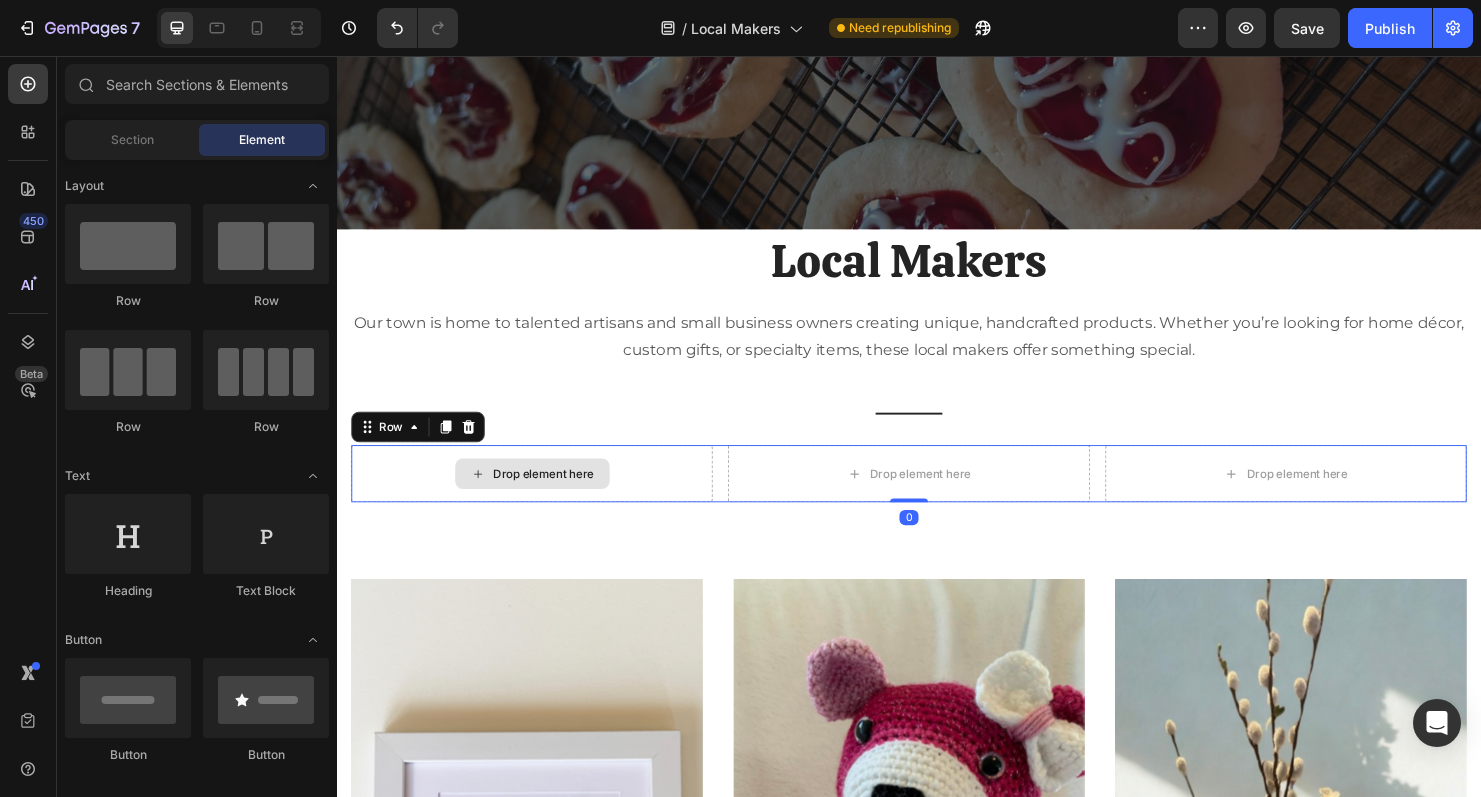 click on "Drop element here" at bounding box center (541, 494) 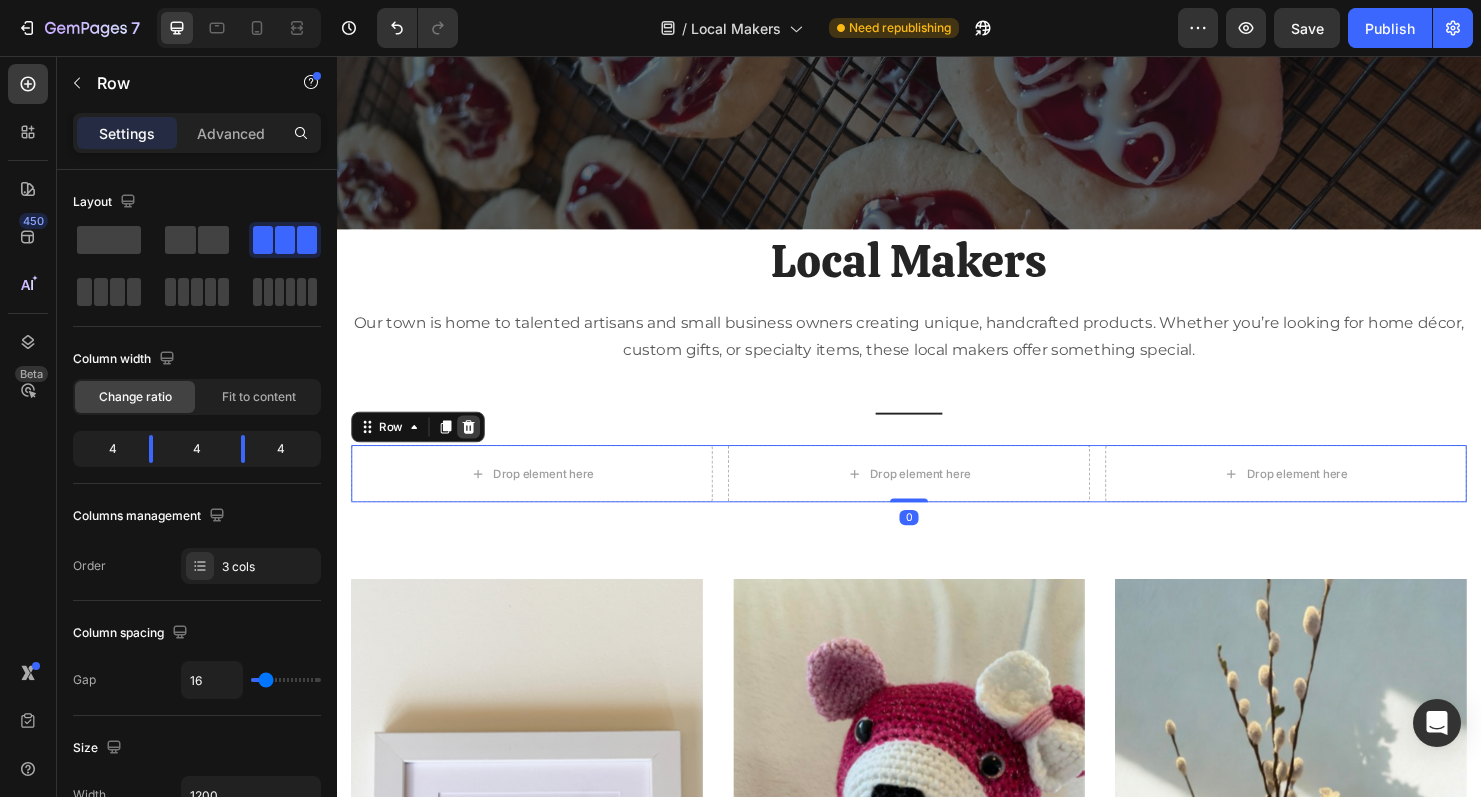 click 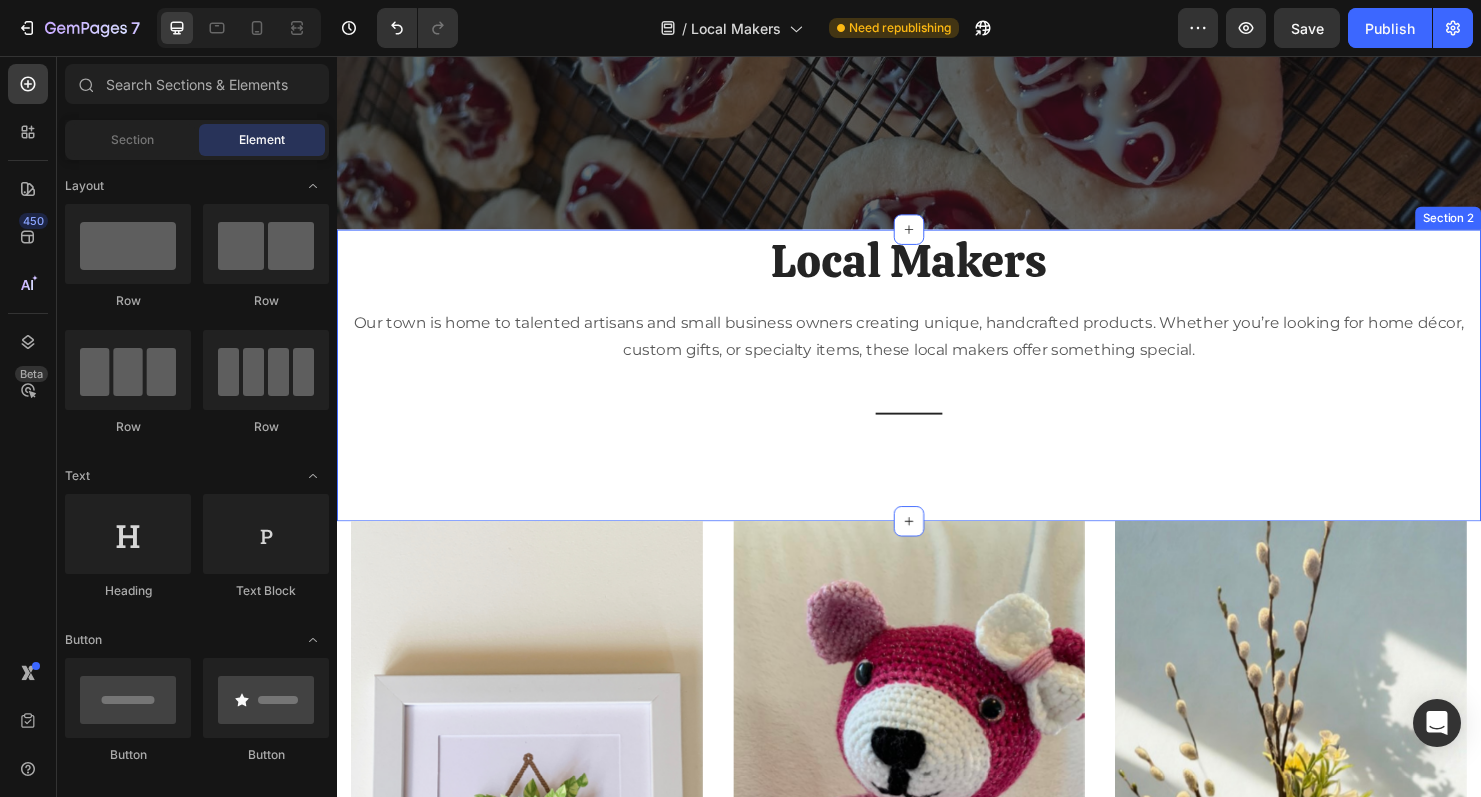 click on "Local Makers Heading Our town is home to talented artisans and small business owners creating unique, handcrafted products. Whether you’re looking for home décor, custom gifts, or specialty items, these local makers offer something special. Text block                Title Line Row Section 2" at bounding box center (937, 391) 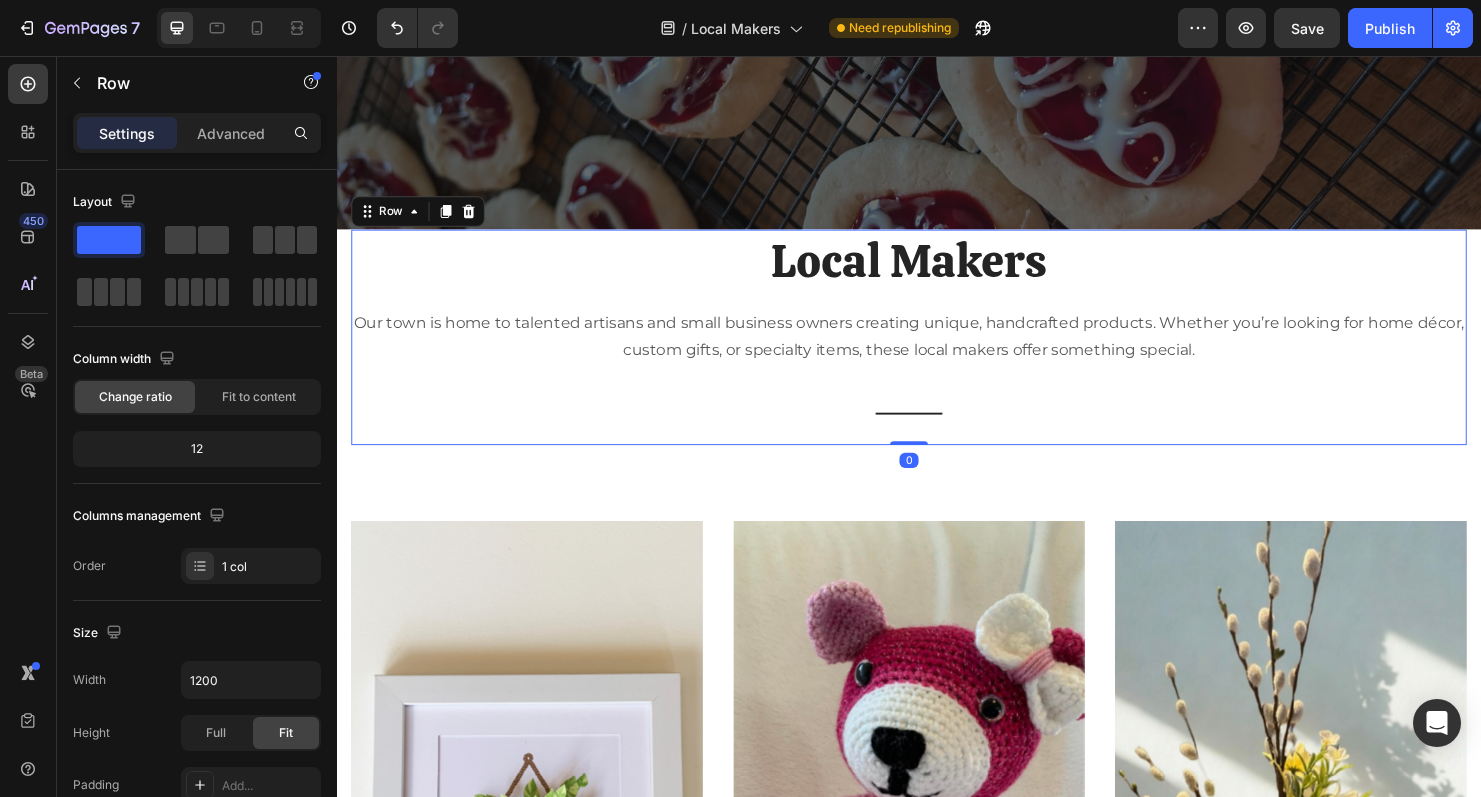 click on "Local Makers Heading Our town is home to talented artisans and small business owners creating unique, handcrafted products. Whether you’re looking for home décor, custom gifts, or specialty items, these local makers offer something special. Text block                Title Line" at bounding box center (937, 351) 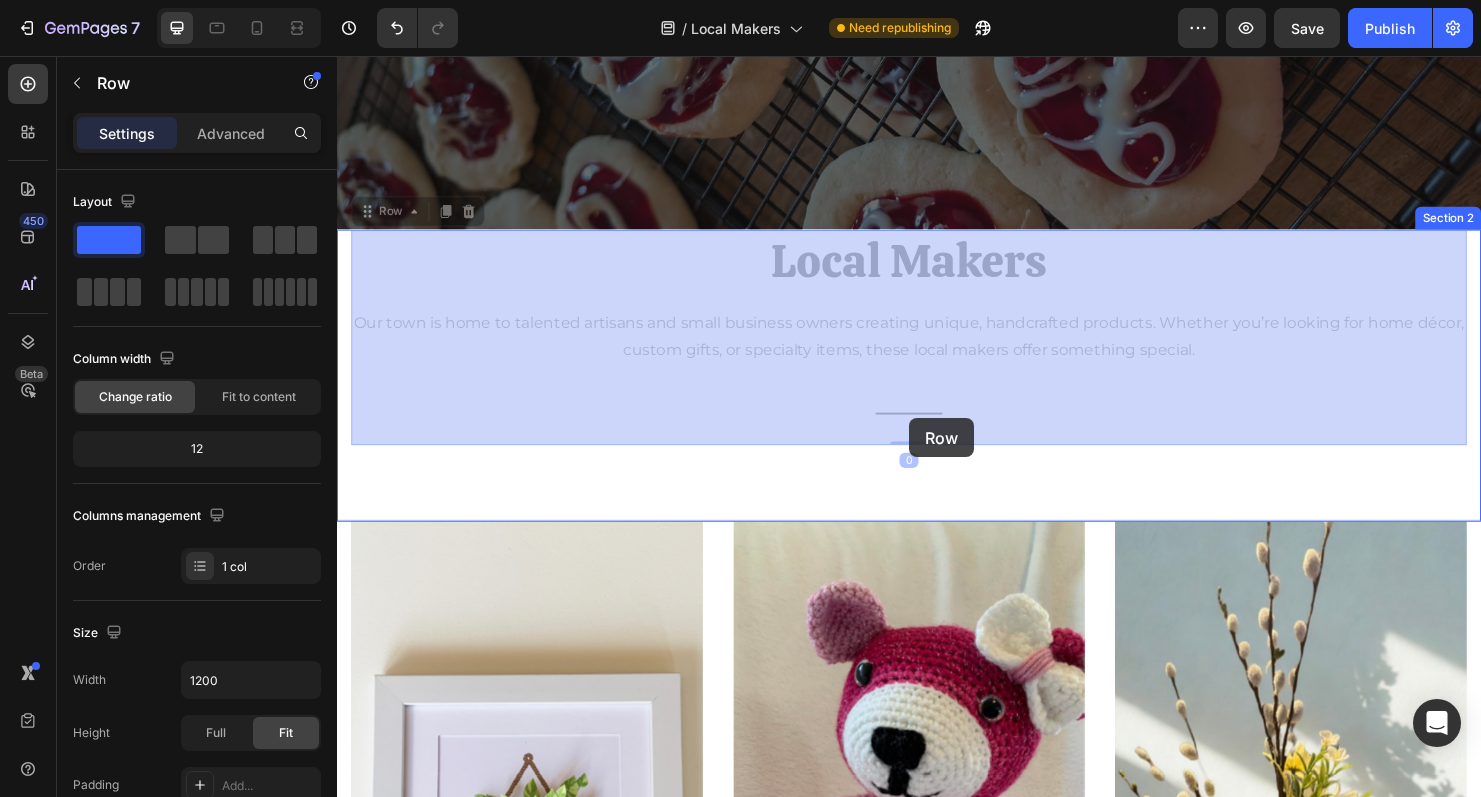 drag, startPoint x: 936, startPoint y: 459, endPoint x: 936, endPoint y: 447, distance: 12 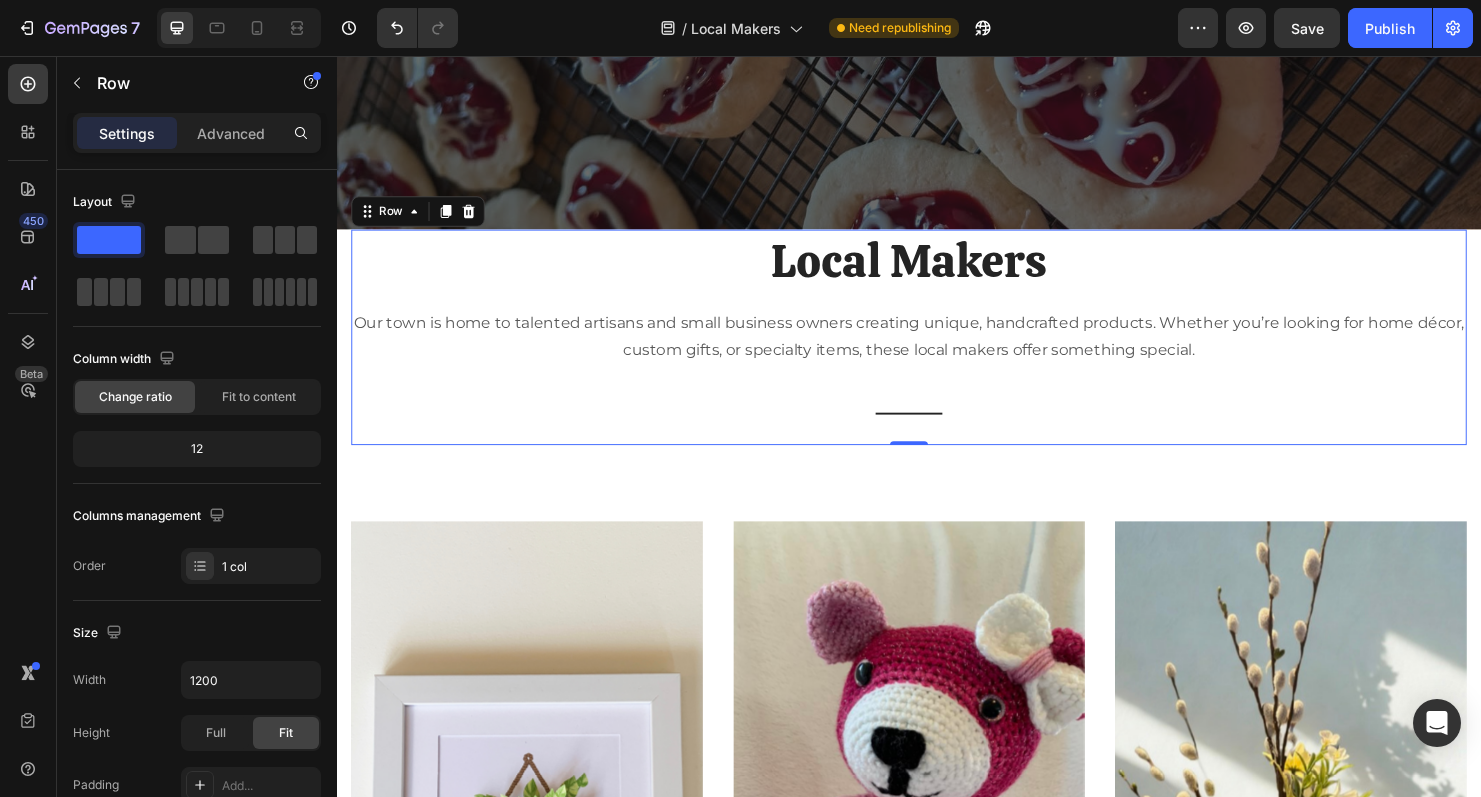 click on "Local Makers Heading Our town is home to talented artisans and small business owners creating unique, handcrafted products. Whether you’re looking for home décor, custom gifts, or specialty items, these local makers offer something special. Text block                Title Line" at bounding box center (937, 351) 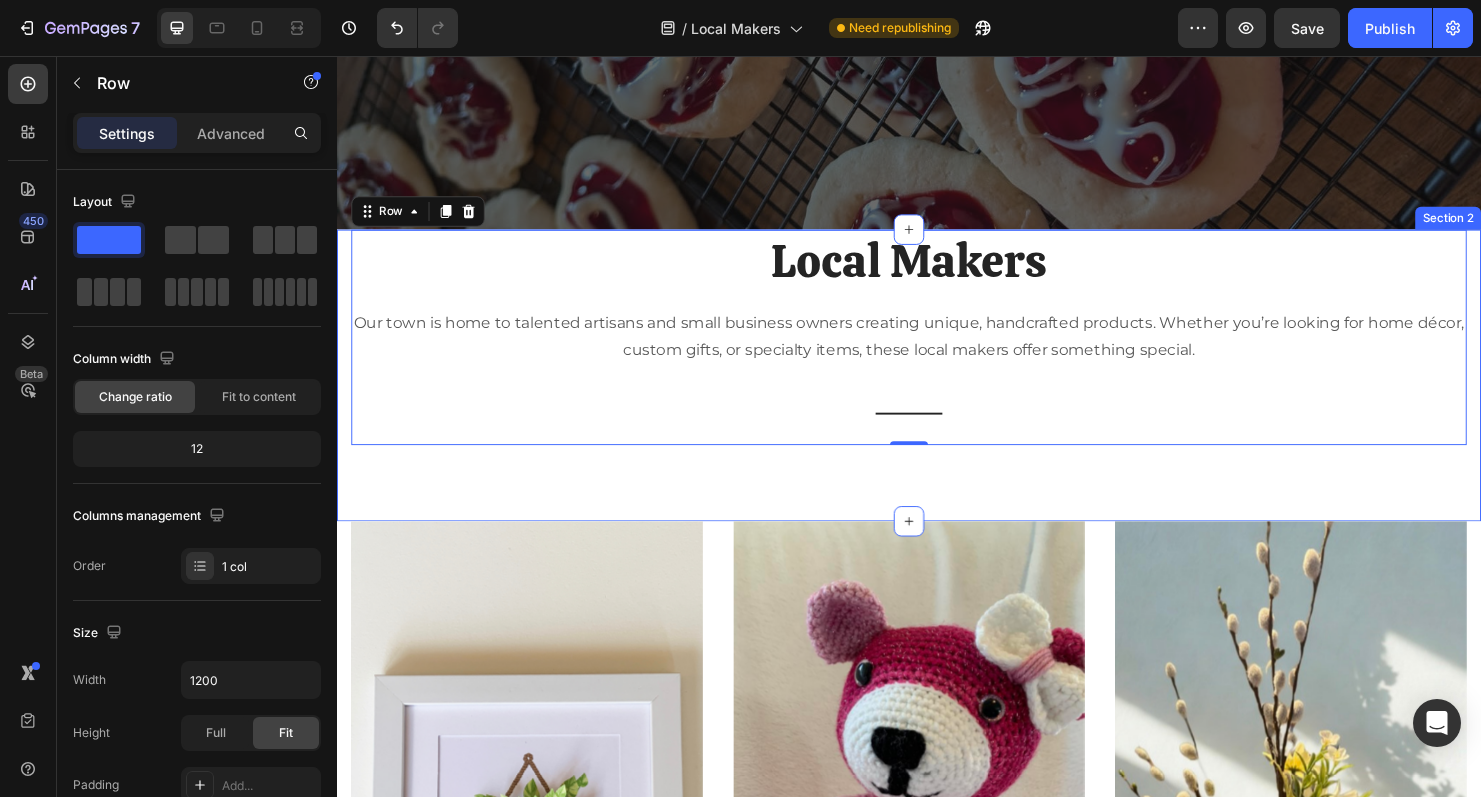 click on "Local Makers Heading Our town is home to talented artisans and small business owners creating unique, handcrafted products. Whether you’re looking for home décor, custom gifts, or specialty items, these local makers offer something special. Text block                Title Line Row   0 Section 2" at bounding box center [937, 391] 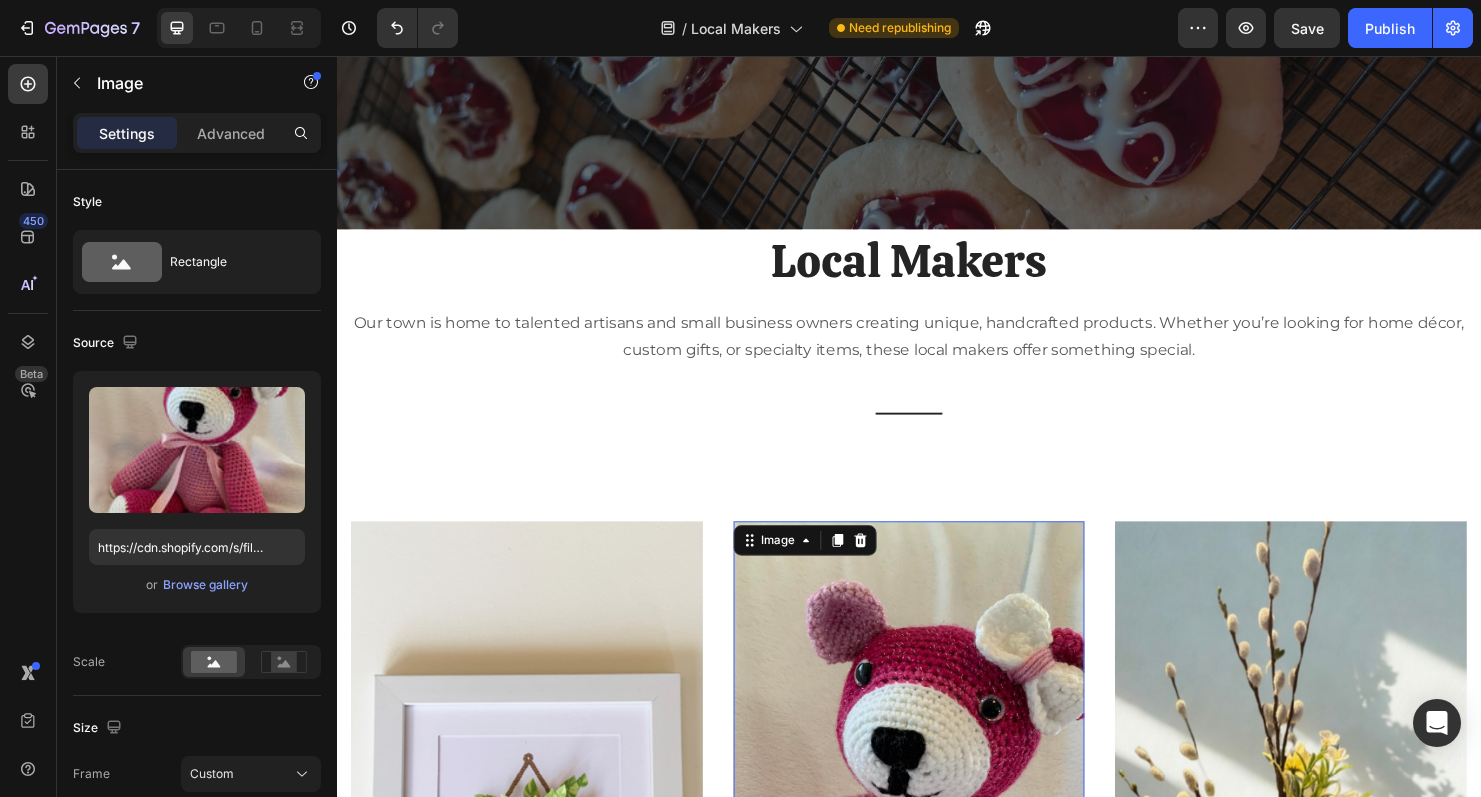 click at bounding box center (937, 871) 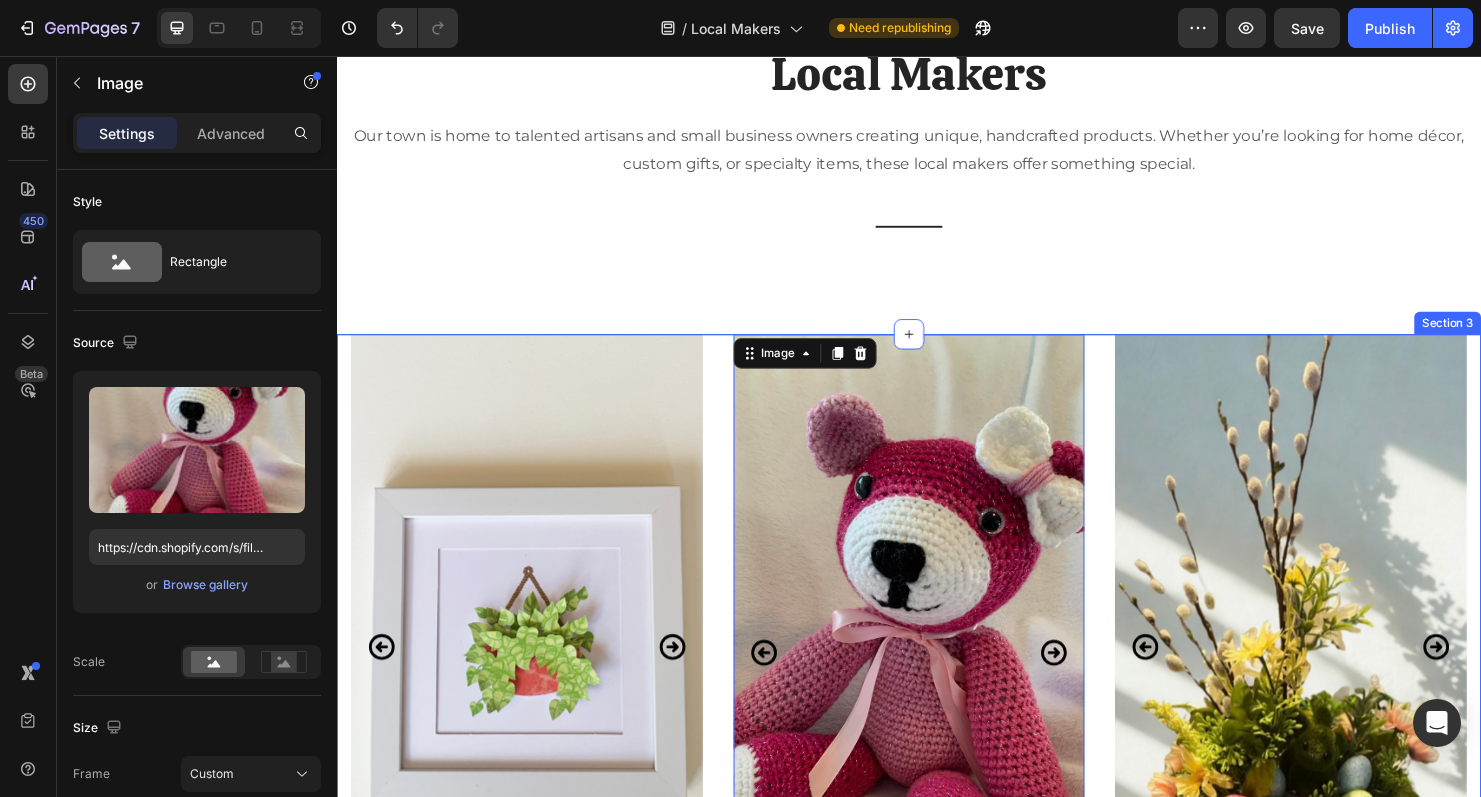 click on "Image Image Image Image Image Image Image
Carousel Row JF Papercrafts Button (785) 427-8127 Email:  jfread_98@yahoo.com   For all your greeting card needs, Janet is the go to person. Her designs are beautiful from brand new cards to redesigned vintage cards. Find her treasures by email, phone call or at Tootle Books & Such. Text Block
Image   12 Image Image Image Image Image Image Image
Carousel (785) 427-5003   Facebook:  Tate's Treasure   Custom Creations! Specialty Crochet, Glass Etching, Vinyl, Cupcake Toppers and more! Contact Nancy for your FREE “Creation Consultation!" Text Block Tate's Treasures Button
Image Image Image Image Image Image
Carousel TBC Creations Button (785) 630-0230 Email:  tbccreations79@gmail.com   Text Block Section 3" at bounding box center [937, 890] 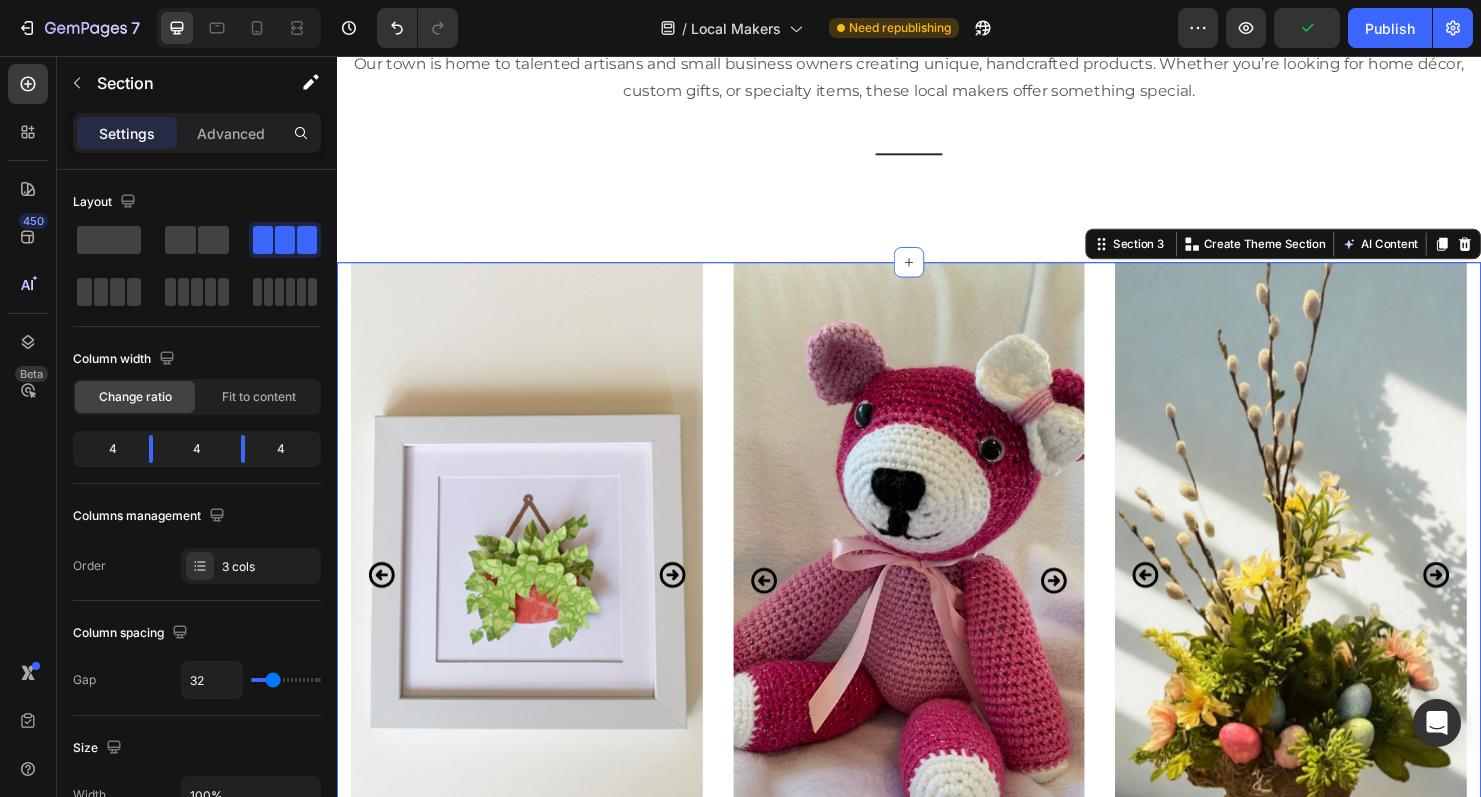 scroll, scrollTop: 808, scrollLeft: 0, axis: vertical 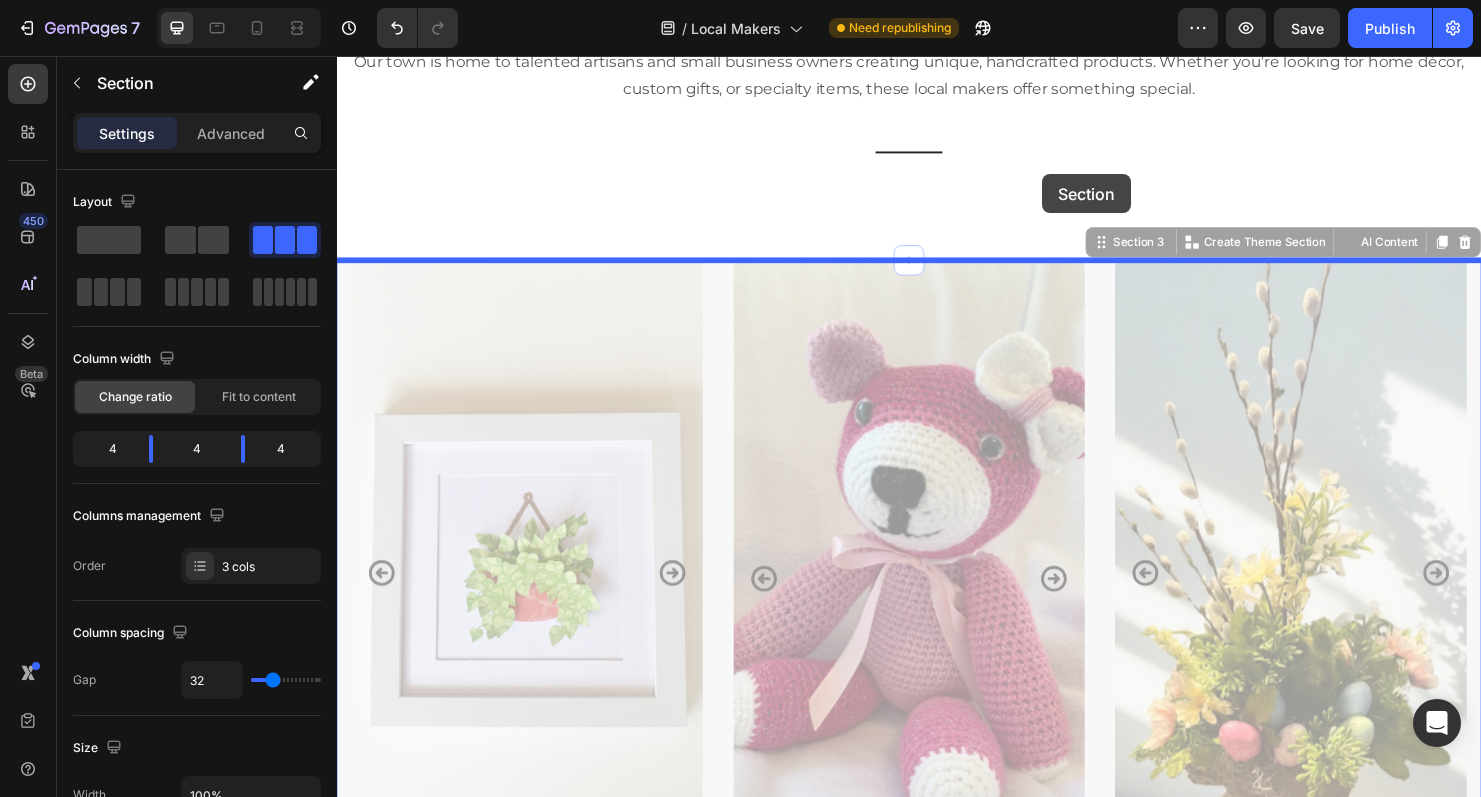 drag, startPoint x: 1137, startPoint y: 252, endPoint x: 1079, endPoint y: 182, distance: 90.90655 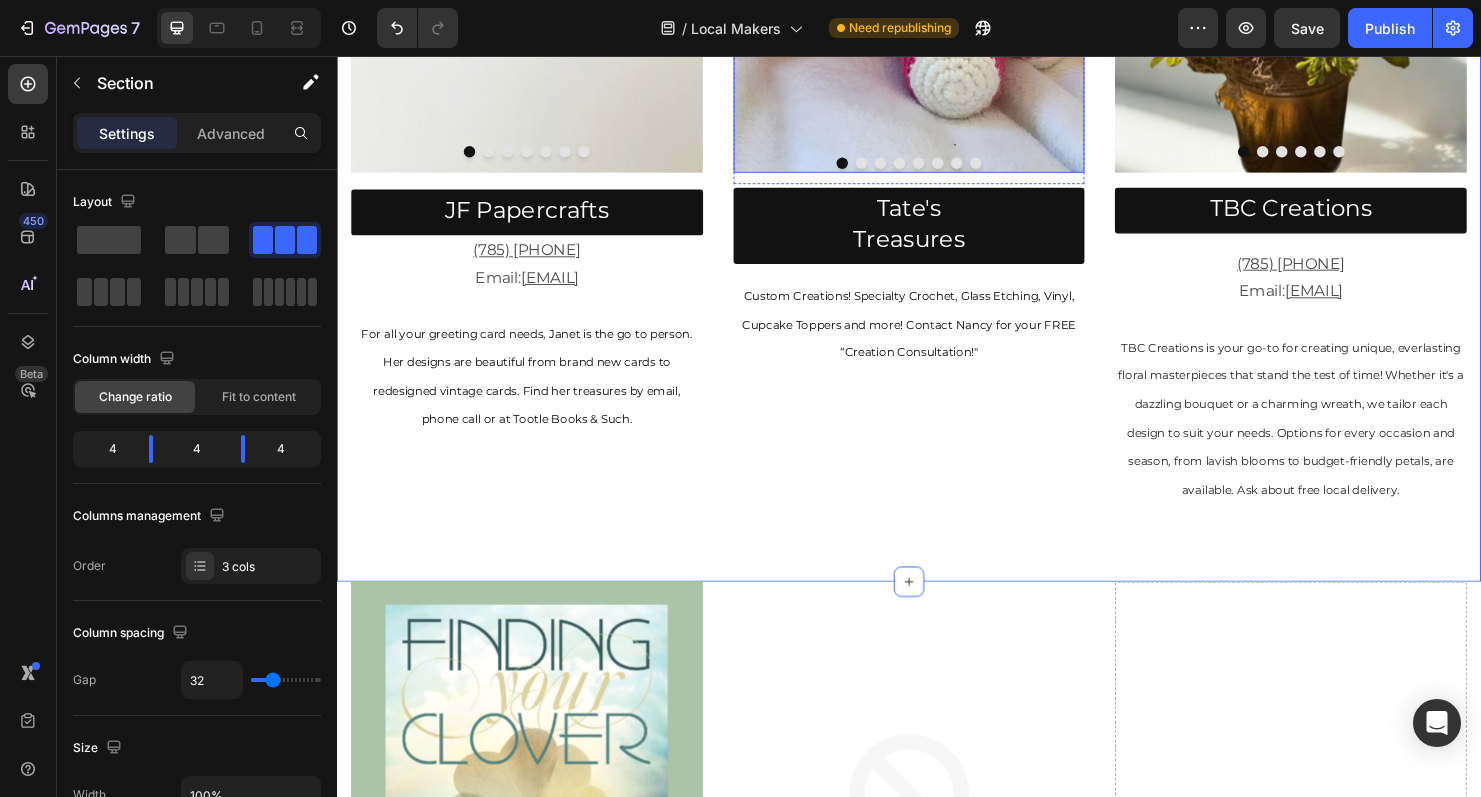 scroll, scrollTop: 1495, scrollLeft: 0, axis: vertical 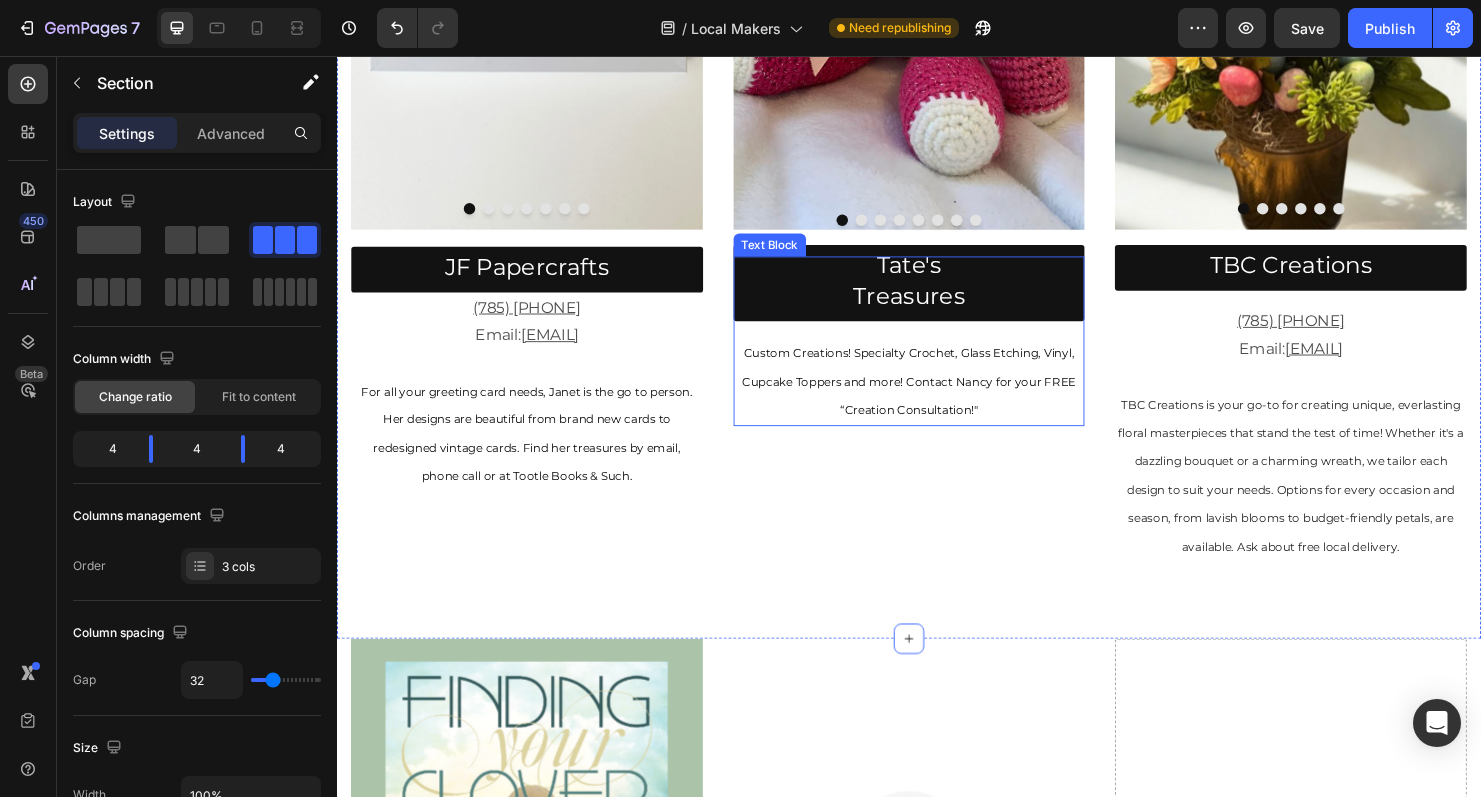 click on "Custom Creations! Specialty Crochet, Glass Etching, Vinyl, Cupcake Toppers and more! Contact Nancy for your FREE “Creation Consultation!"" at bounding box center [937, 397] 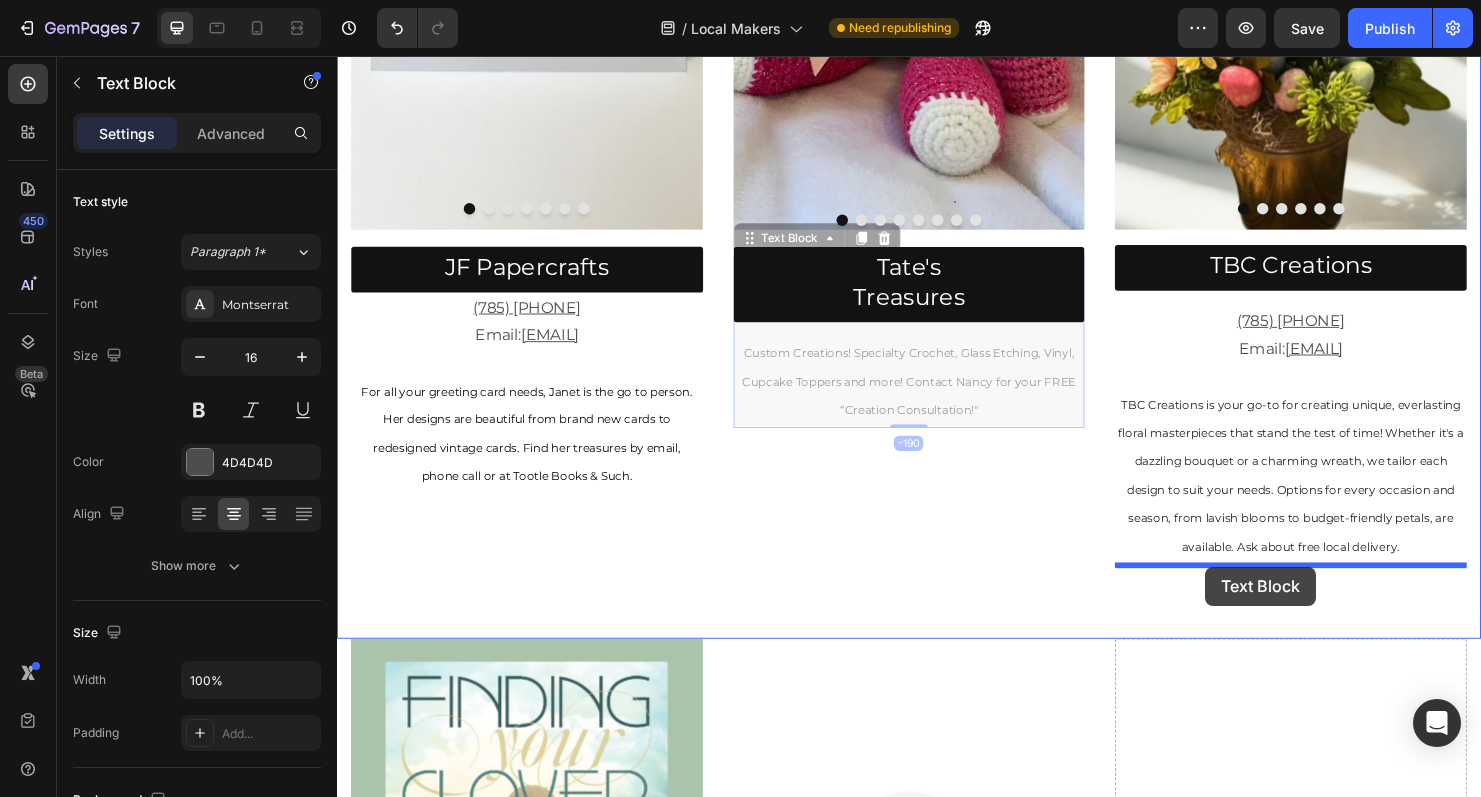 drag, startPoint x: 766, startPoint y: 246, endPoint x: 1246, endPoint y: 589, distance: 589.9568 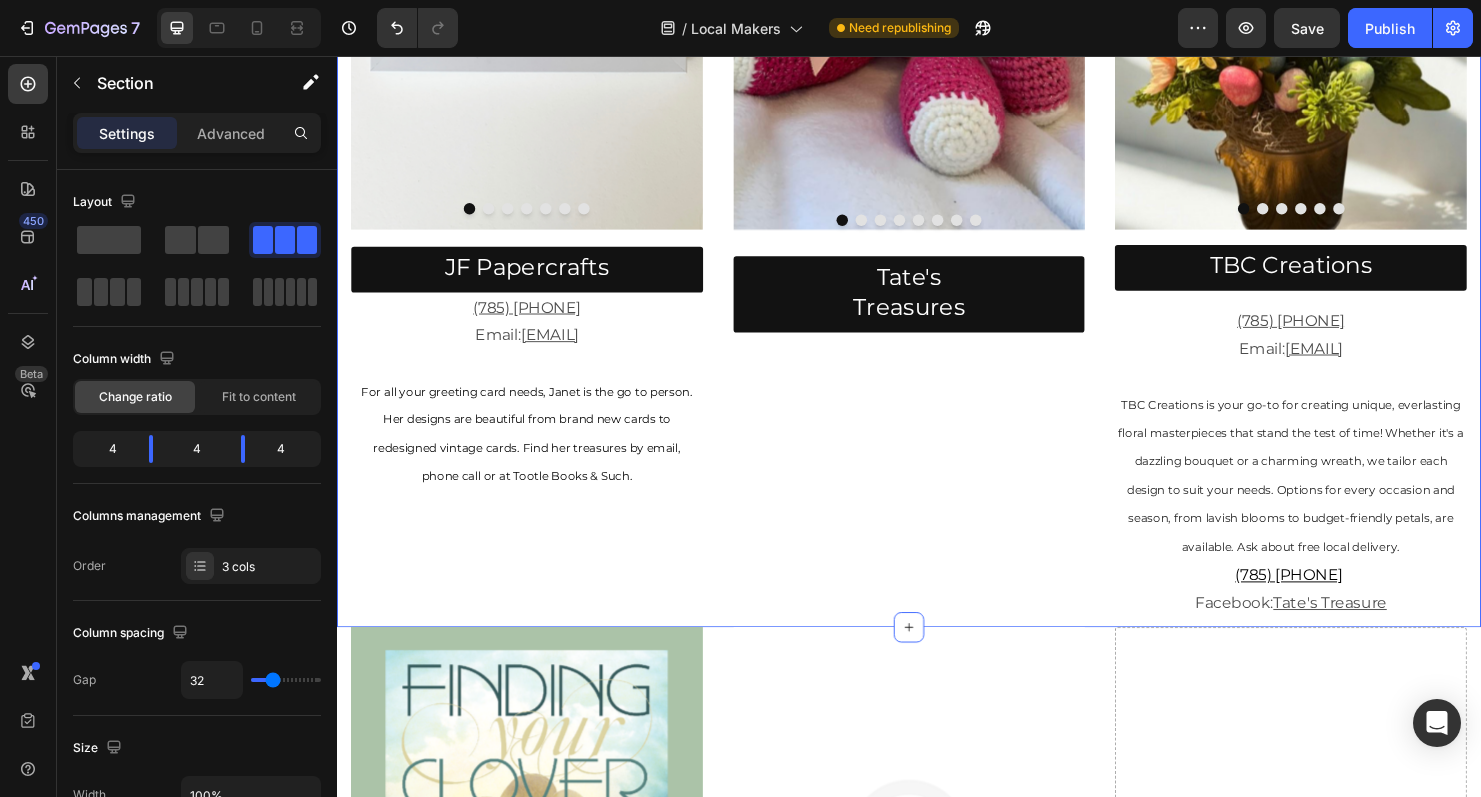 click on "Image Image Image Image Image Image Image Image
Carousel Tate's Treasures Button" at bounding box center [937, 79] 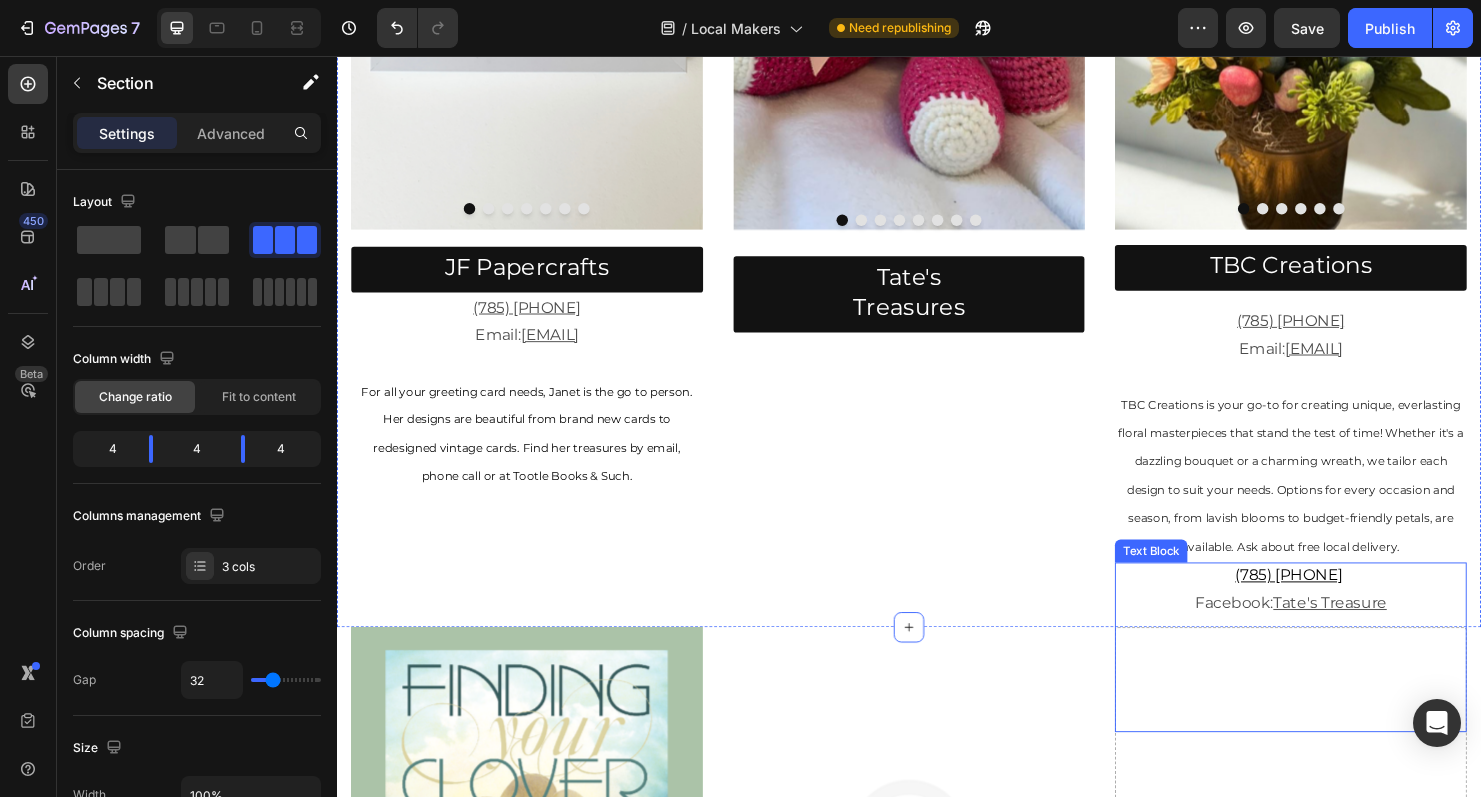 click on "[PHONE]" at bounding box center [1337, 601] 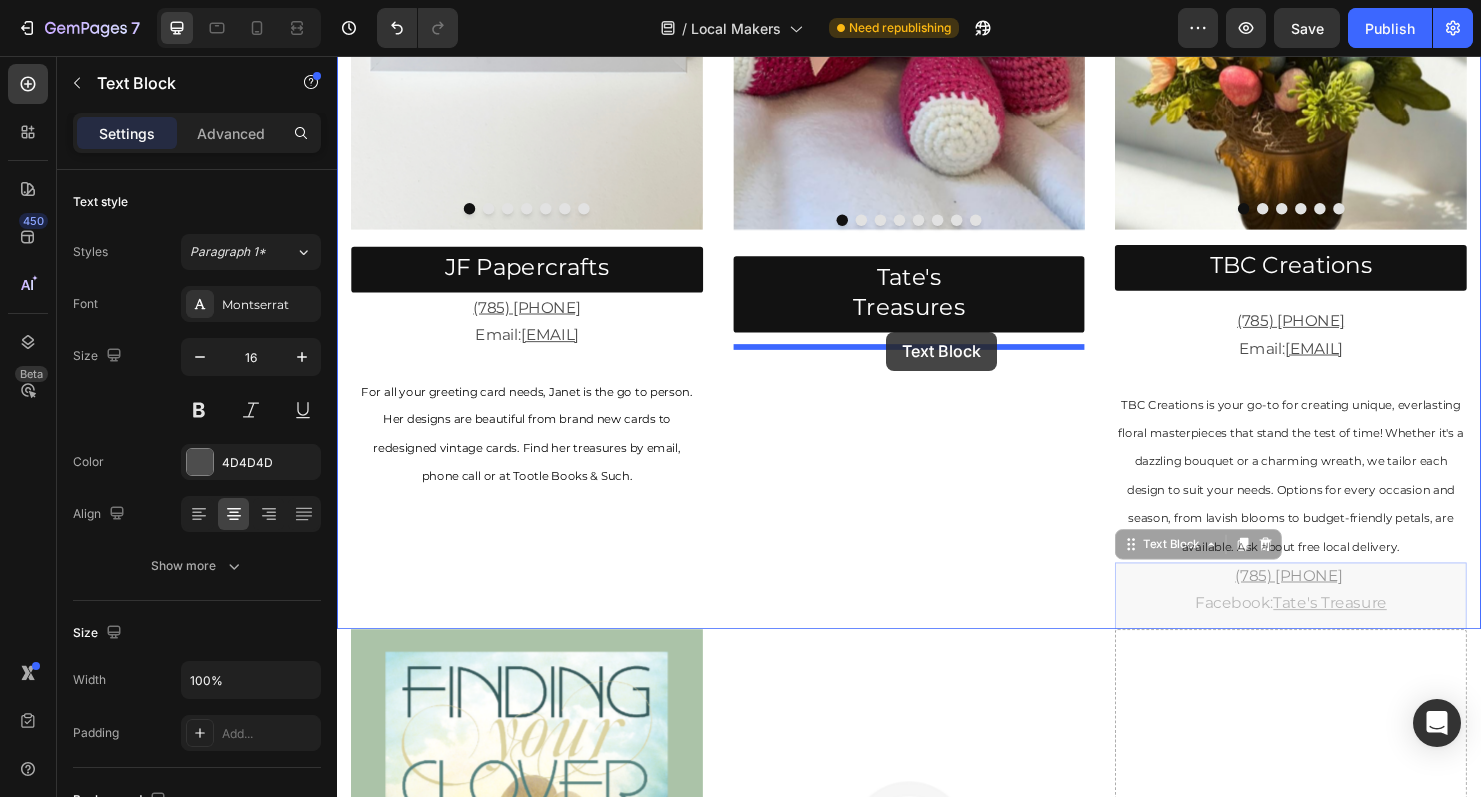 drag, startPoint x: 1172, startPoint y: 578, endPoint x: 915, endPoint y: 346, distance: 346.2268 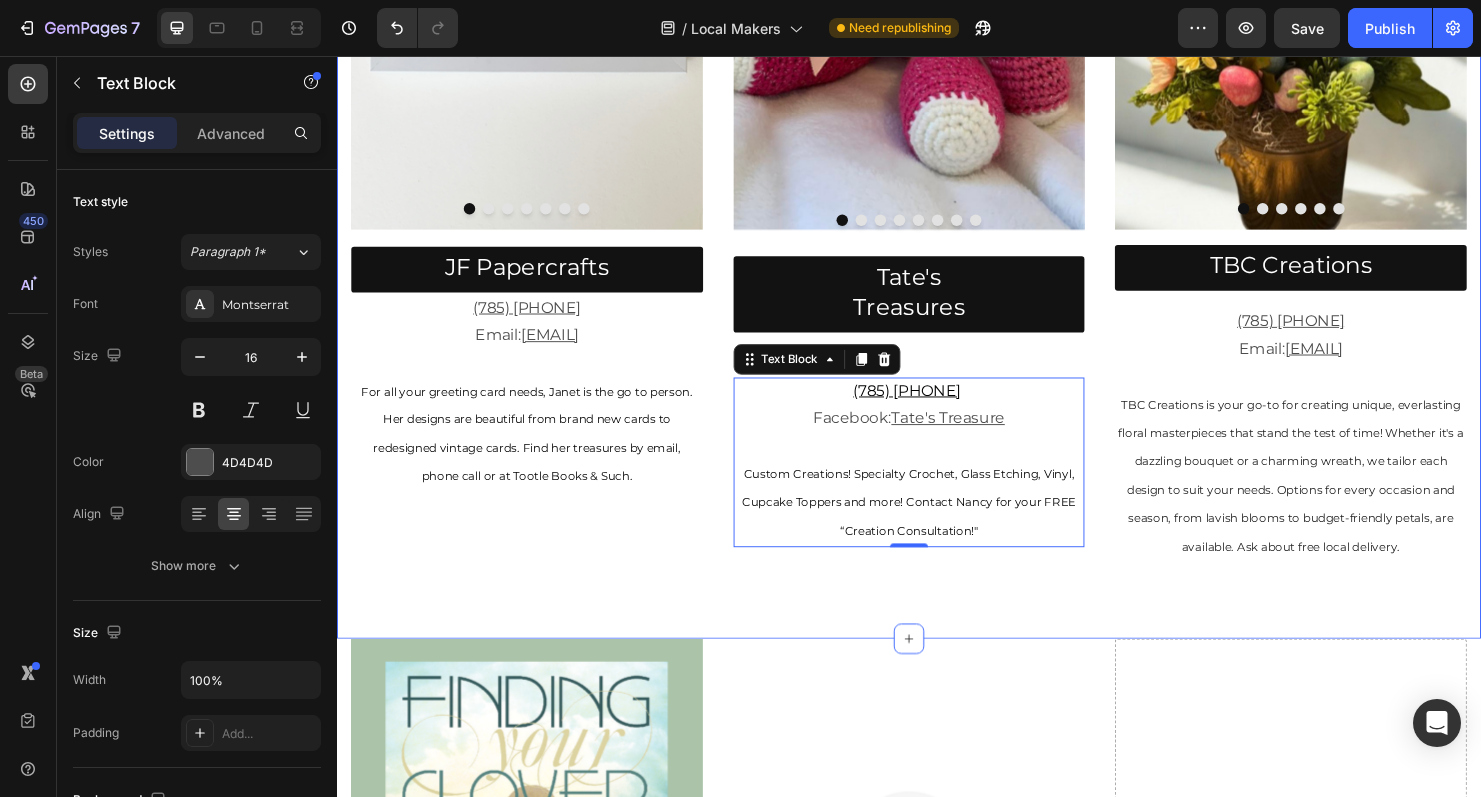 click on "Tate's Treasures Button" at bounding box center (937, 329) 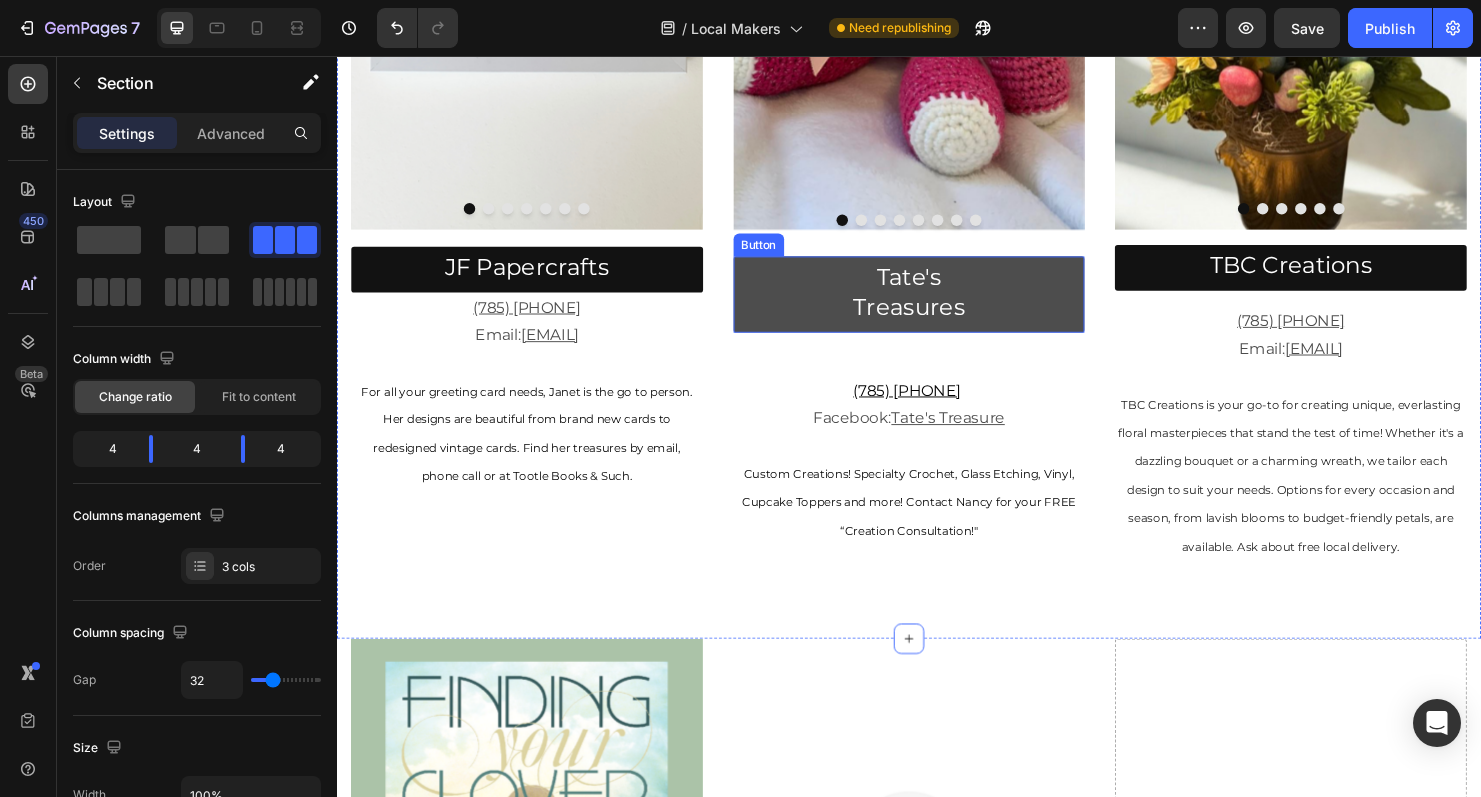 click on "Tate's Treasures" at bounding box center (937, 306) 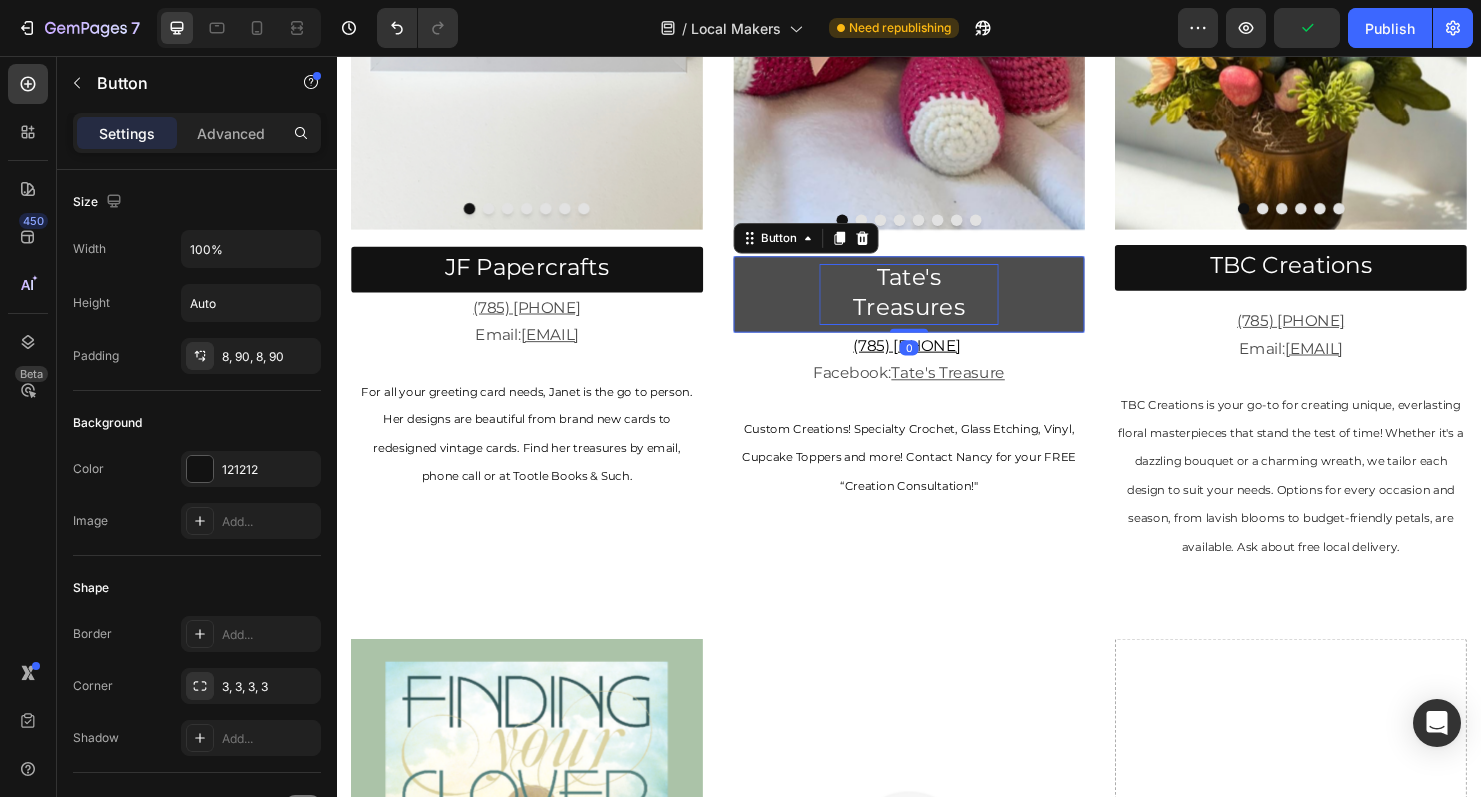 drag, startPoint x: 940, startPoint y: 354, endPoint x: 943, endPoint y: 303, distance: 51.088158 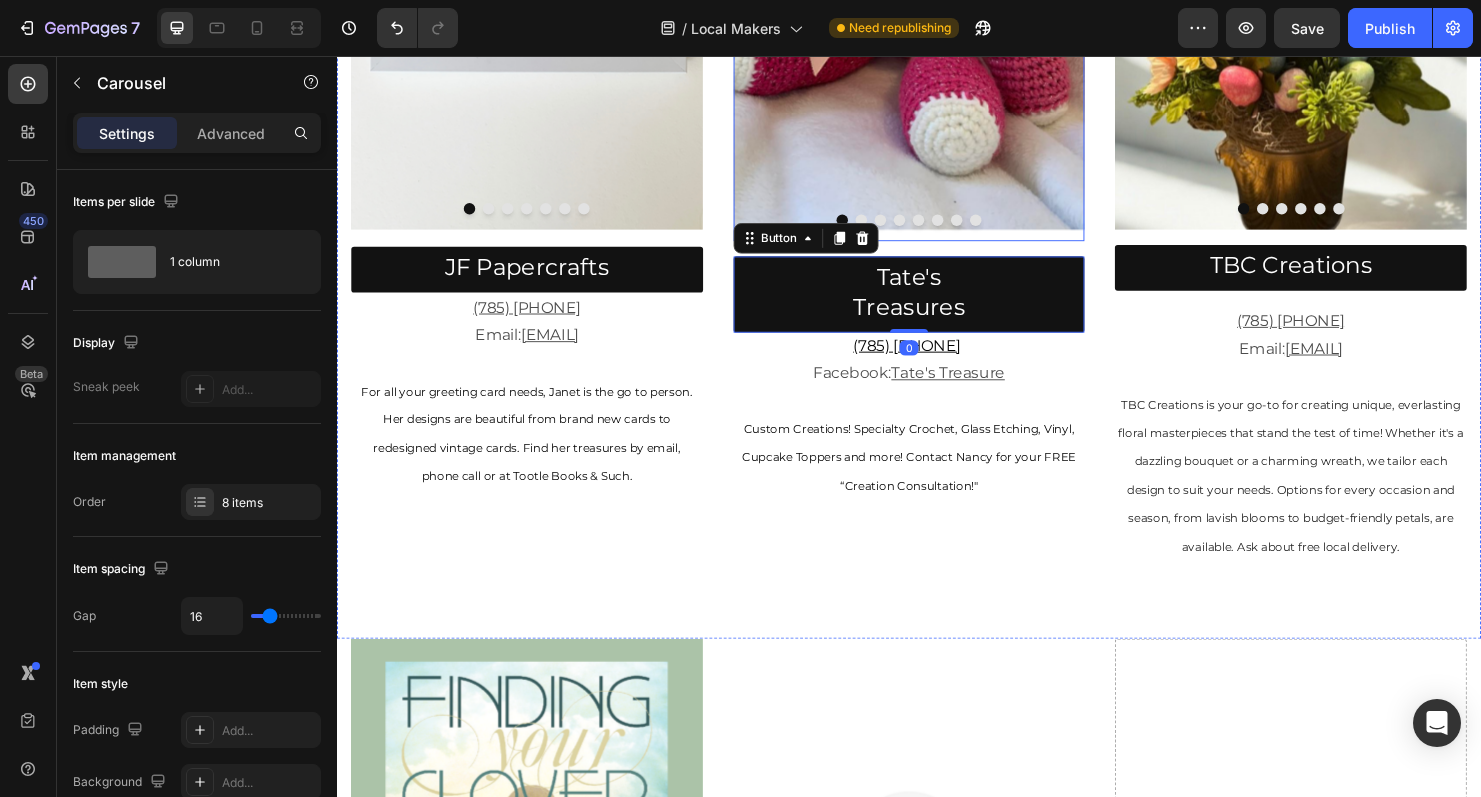 click at bounding box center [937, 228] 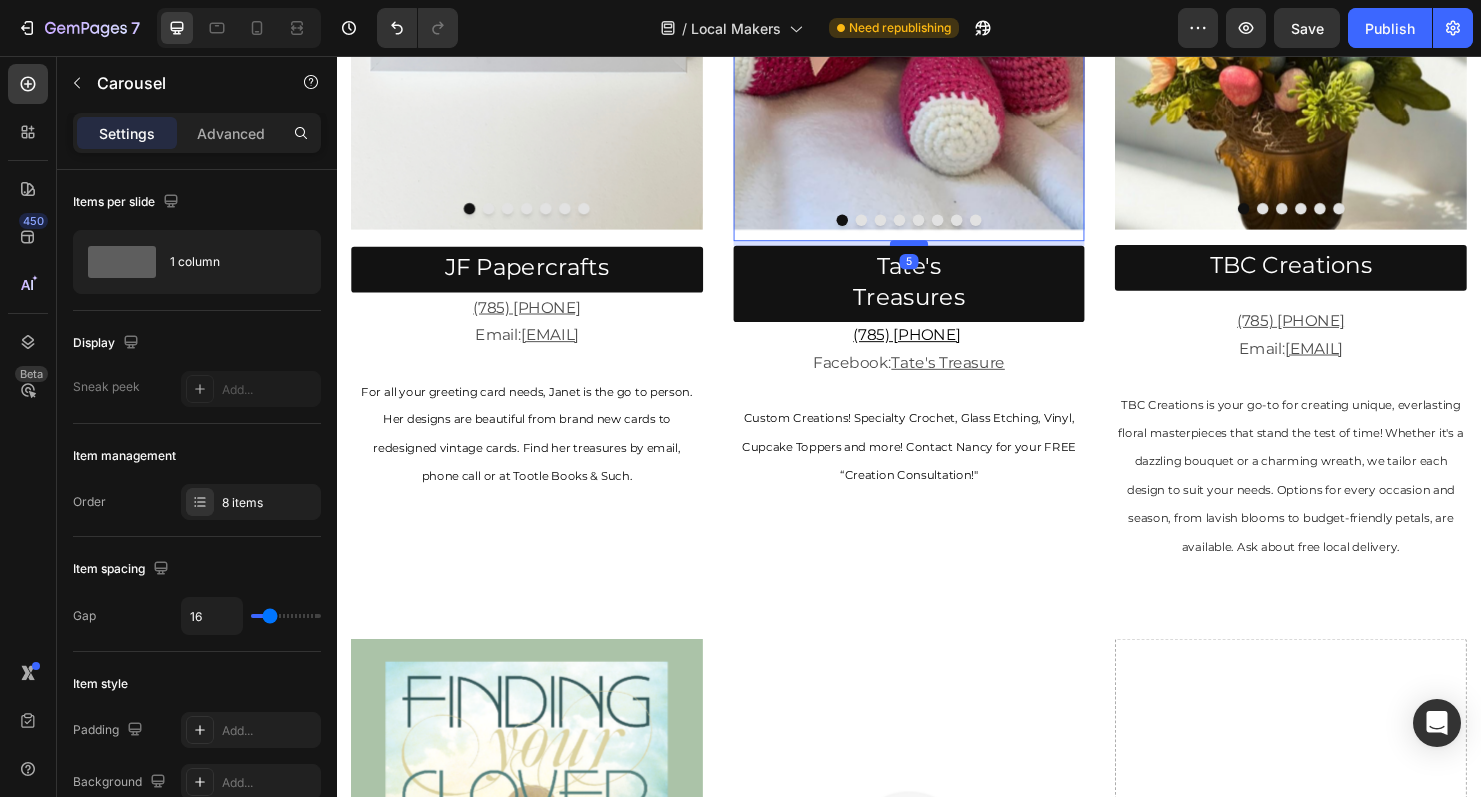 drag, startPoint x: 938, startPoint y: 263, endPoint x: 939, endPoint y: 252, distance: 11.045361 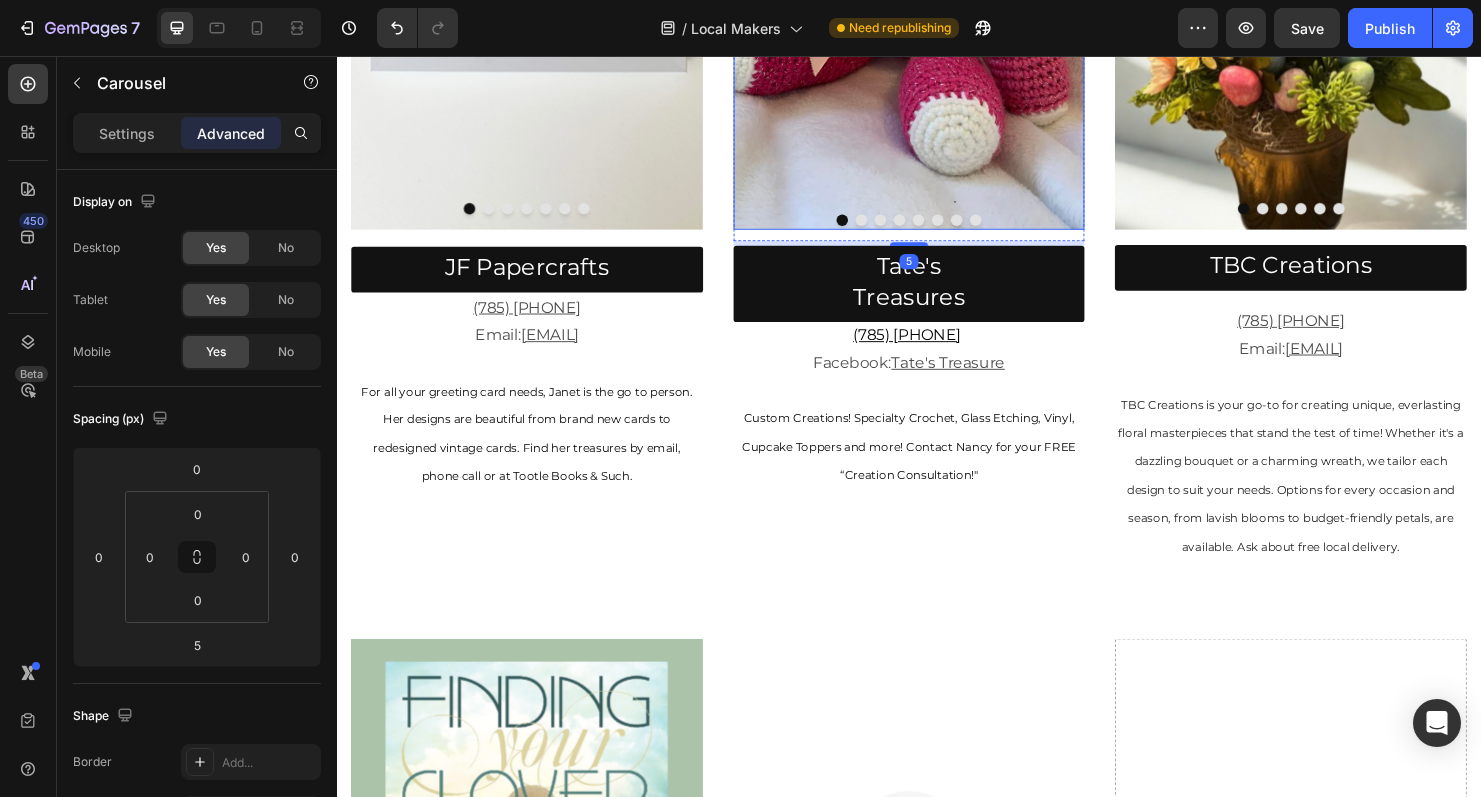 click at bounding box center [937, -90] 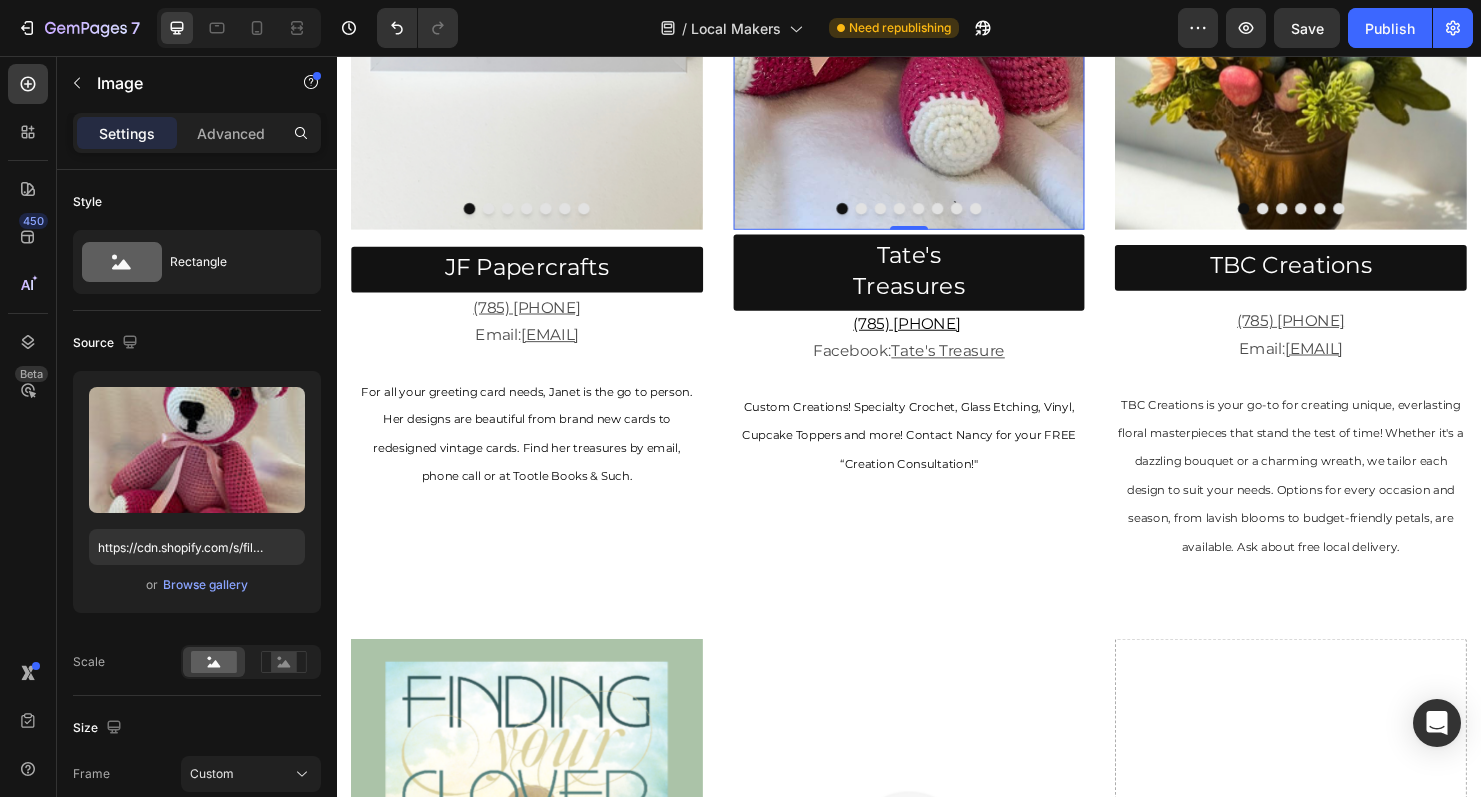 drag, startPoint x: 947, startPoint y: 246, endPoint x: 947, endPoint y: 225, distance: 21 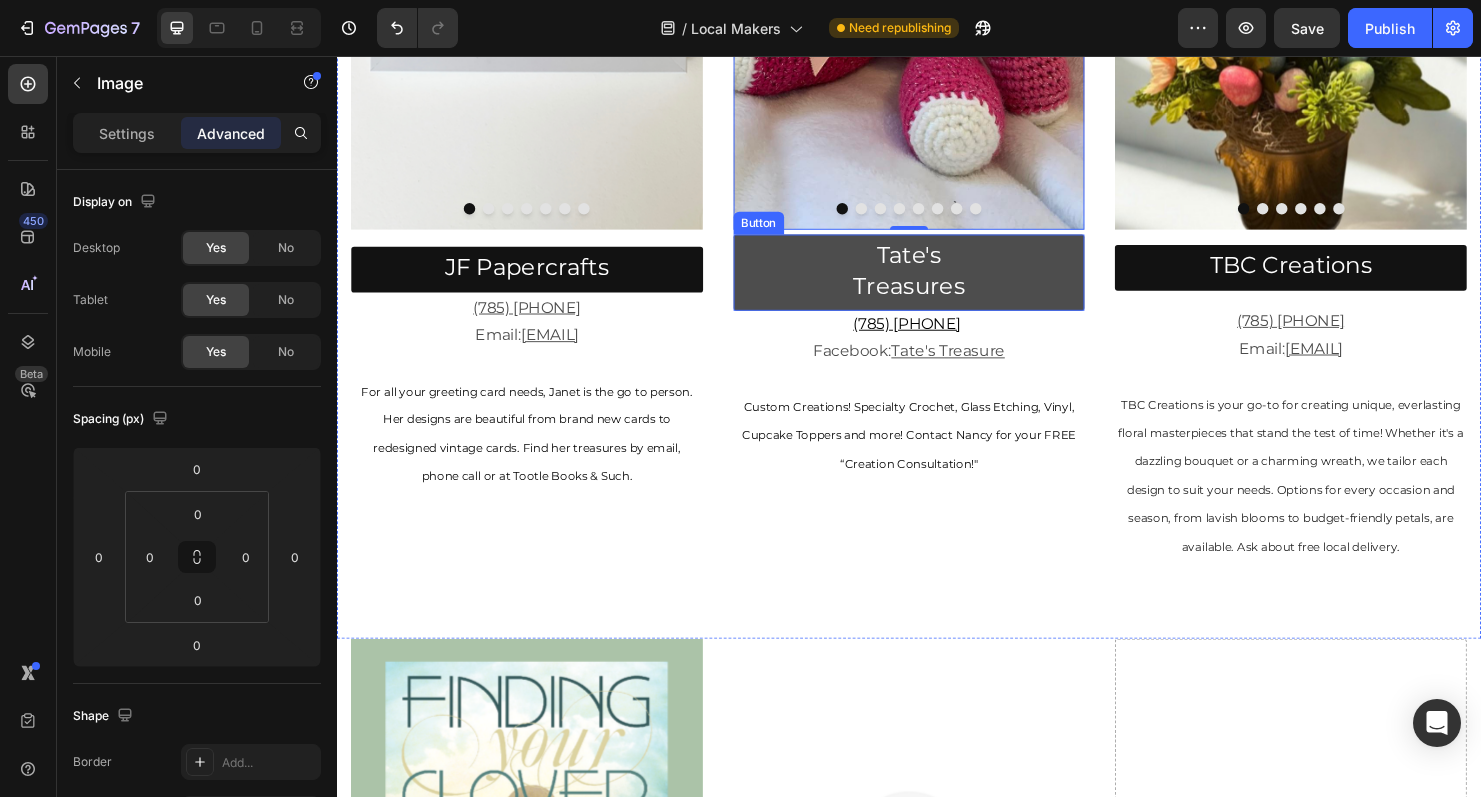 click on "Tate's Treasures" at bounding box center (937, 283) 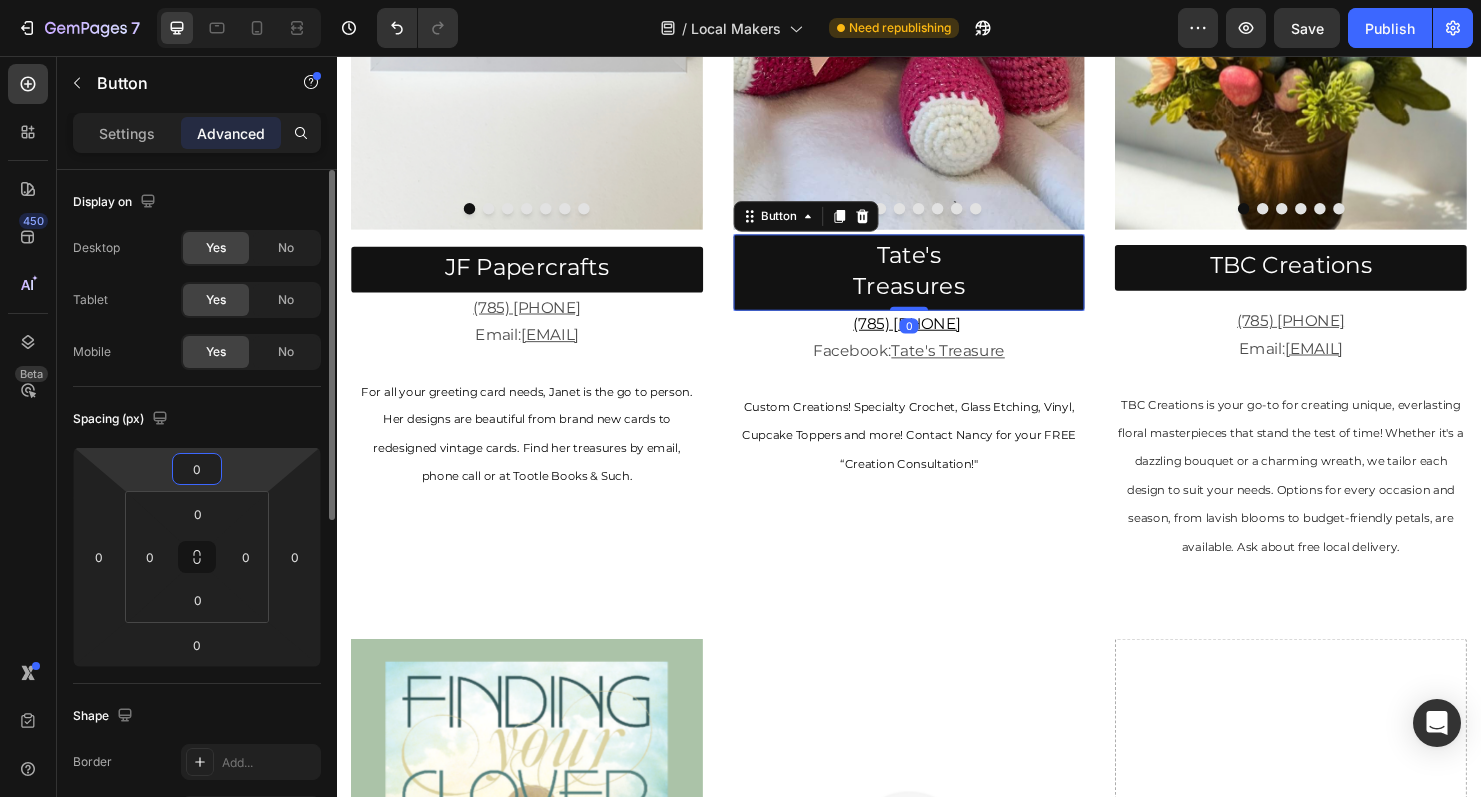 click on "0" at bounding box center [197, 469] 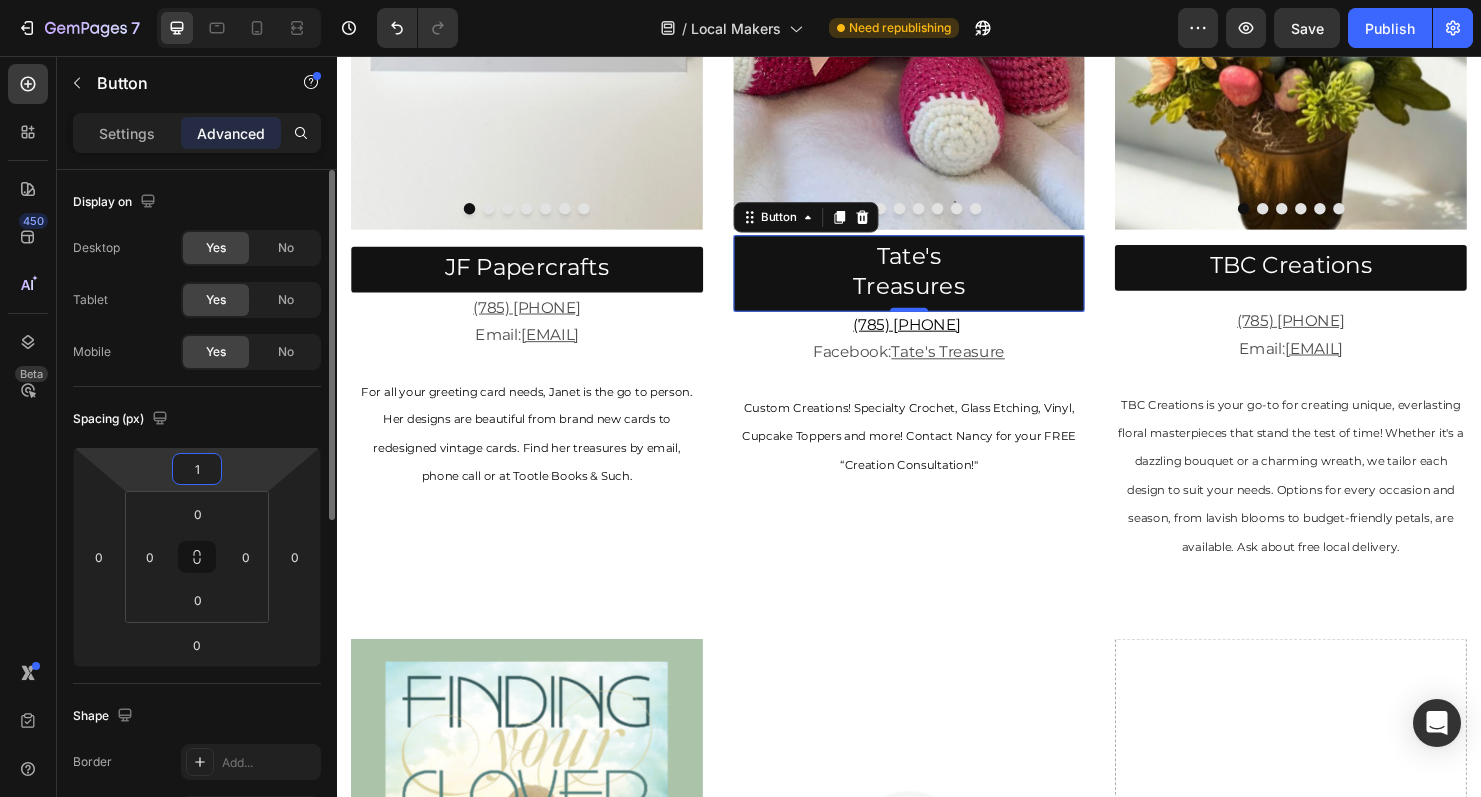 type on "16" 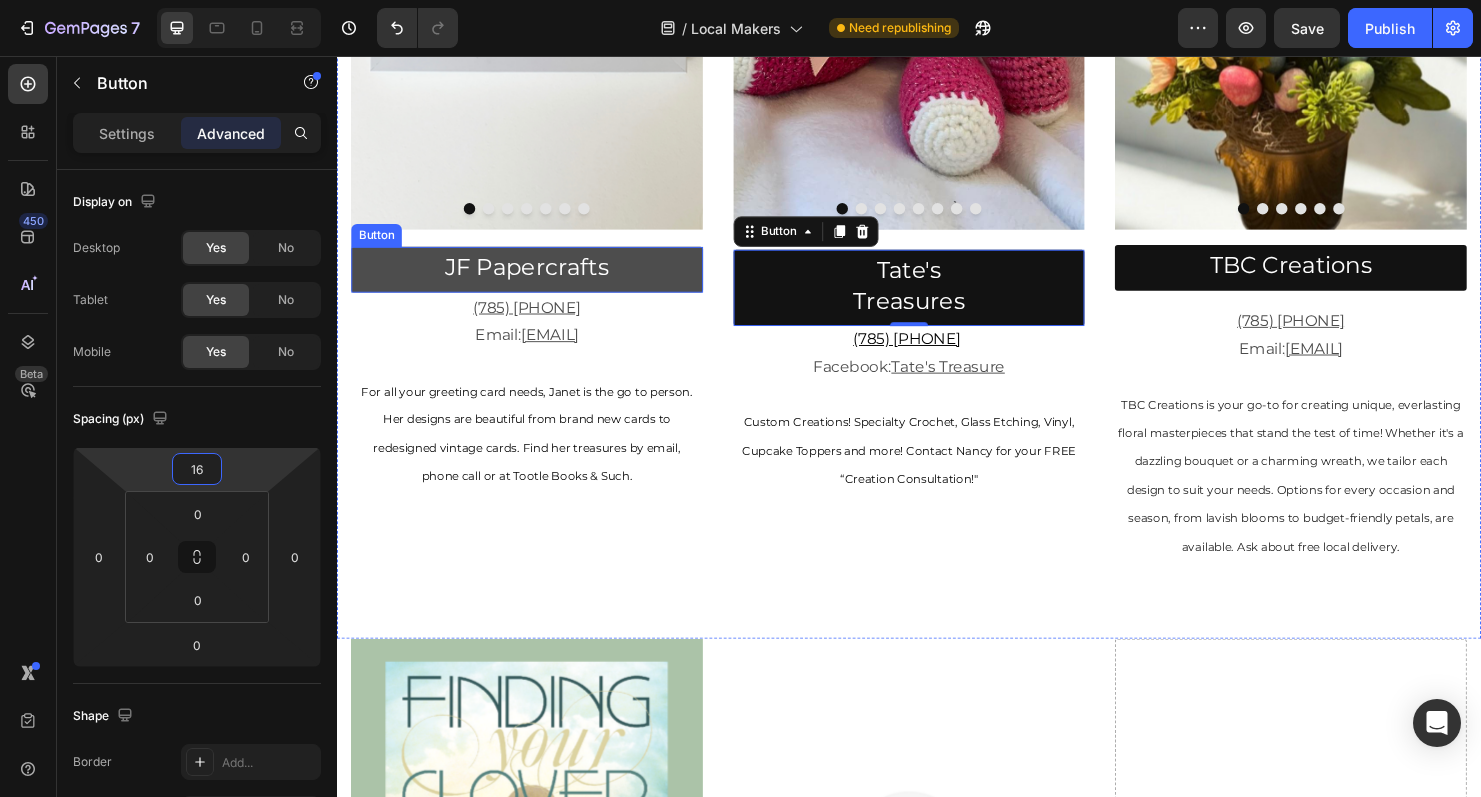 click on "JF Papercrafts" at bounding box center (536, 280) 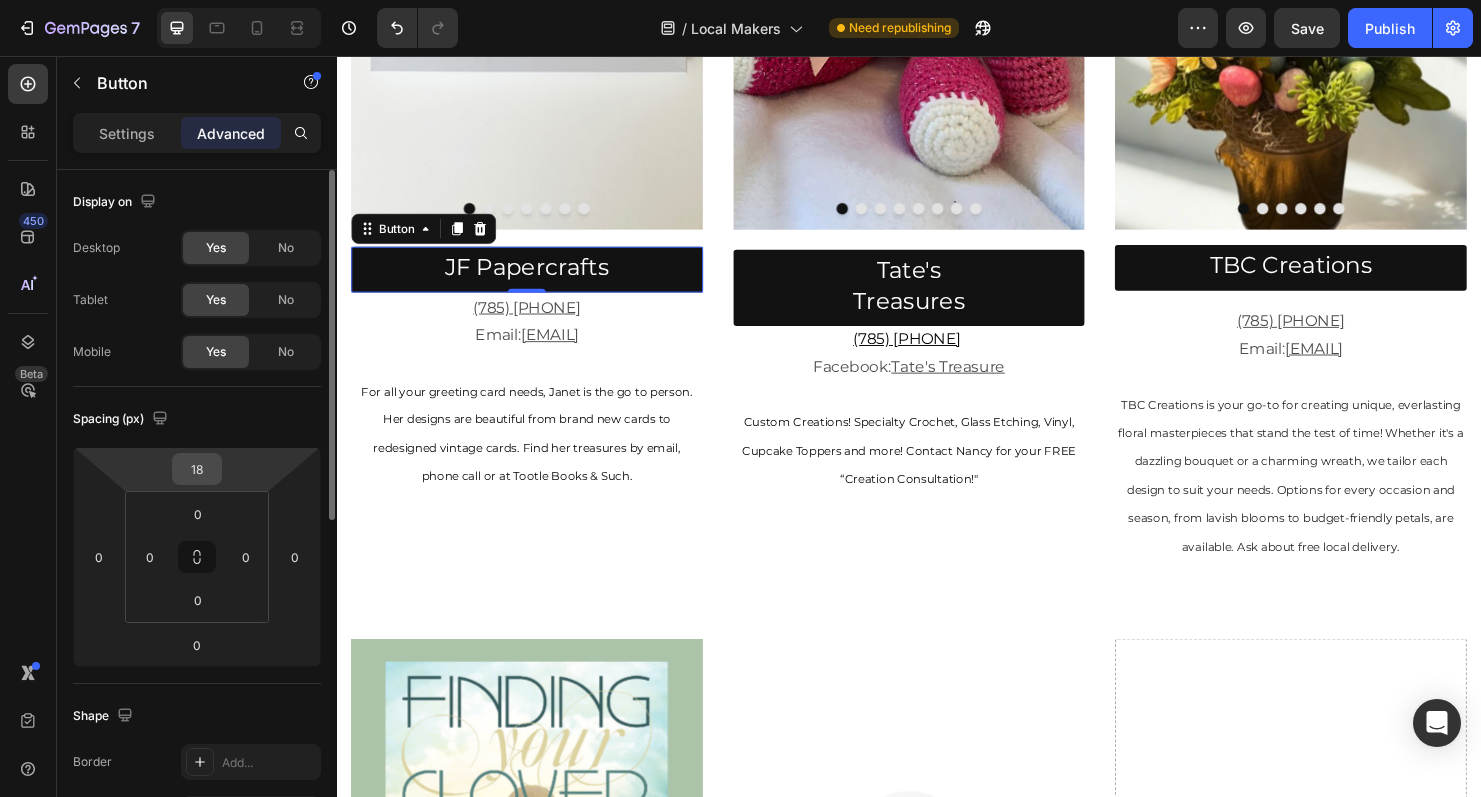 click on "18" at bounding box center [197, 469] 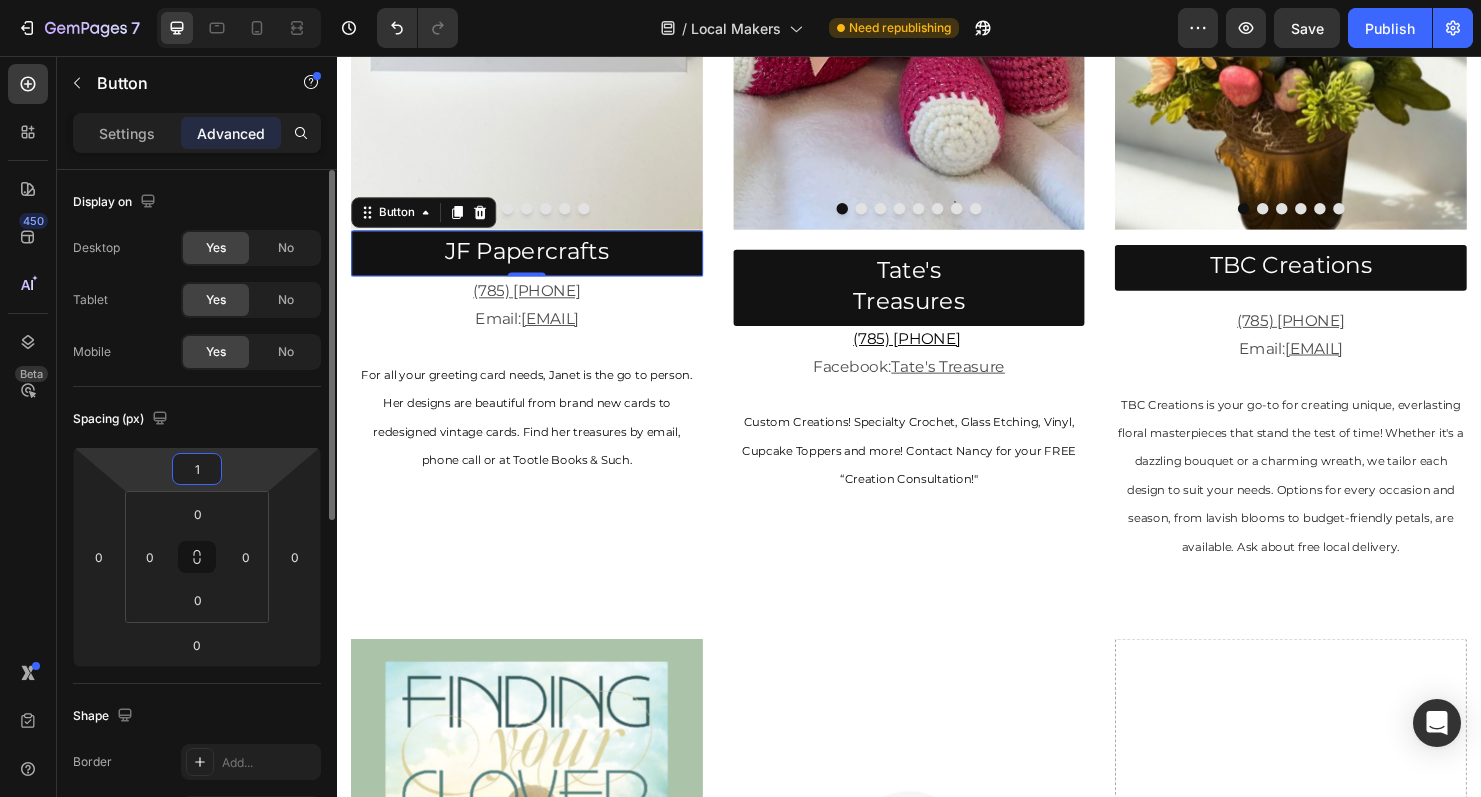 type on "15" 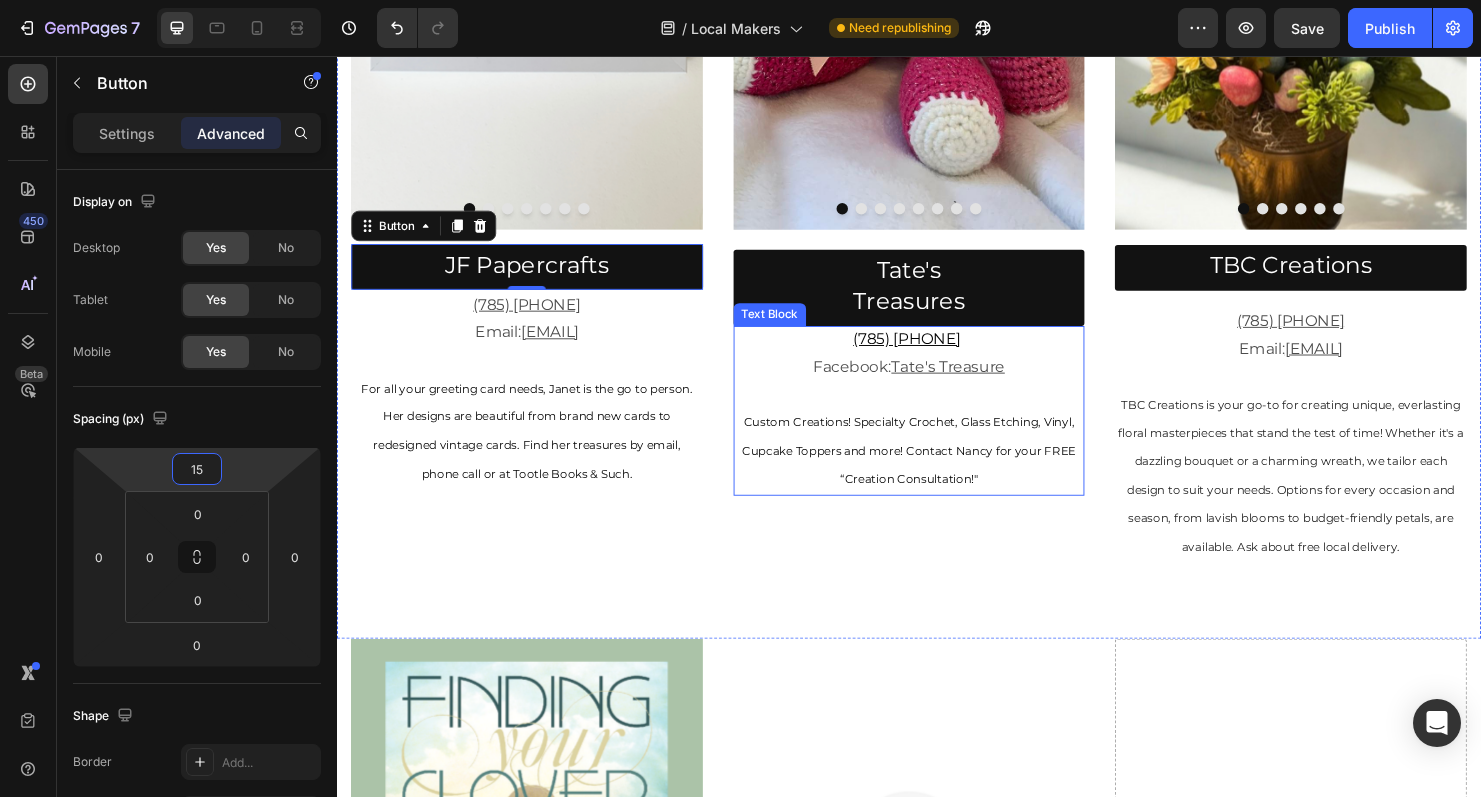 click on "Text Block" at bounding box center (791, 327) 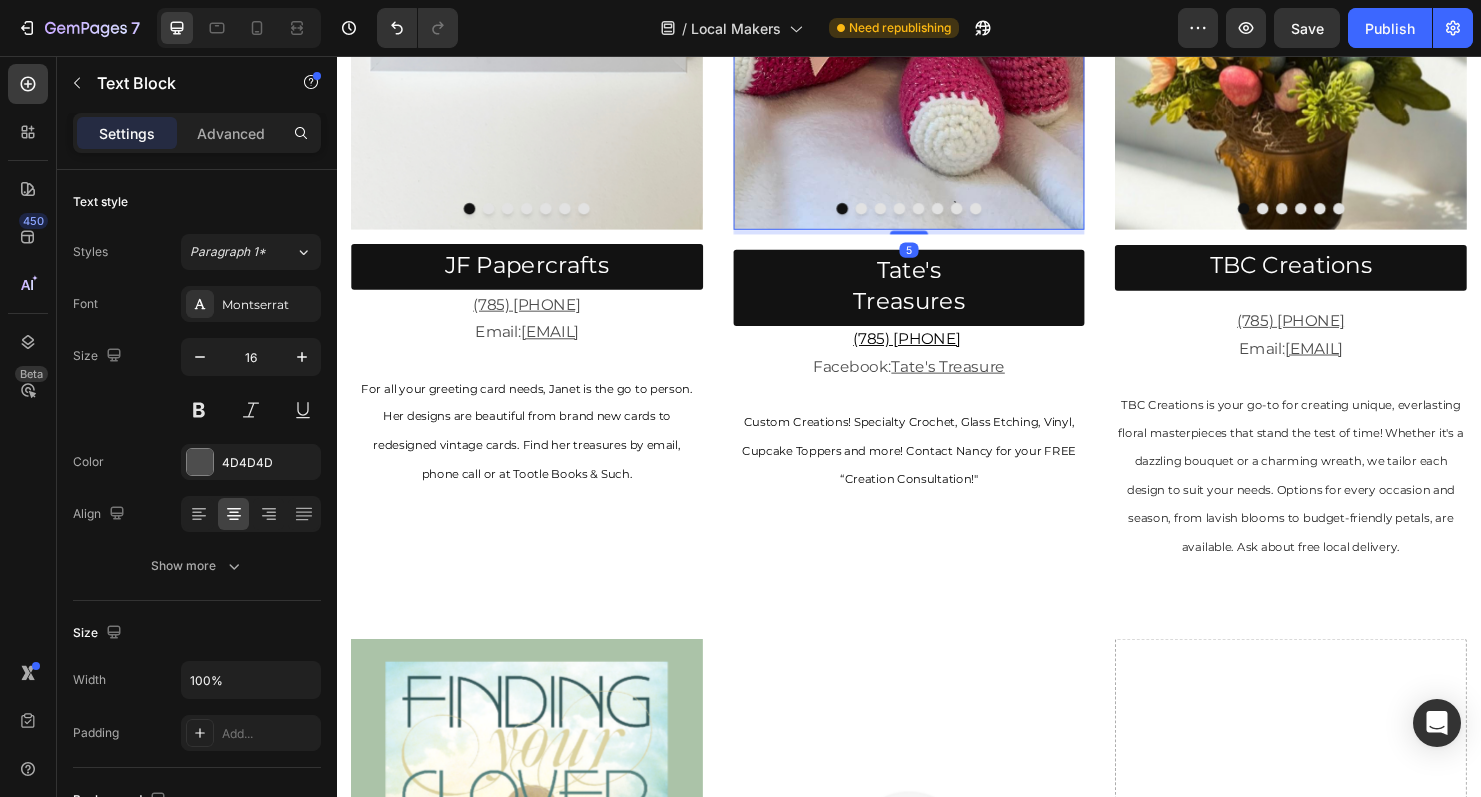 click at bounding box center [937, 216] 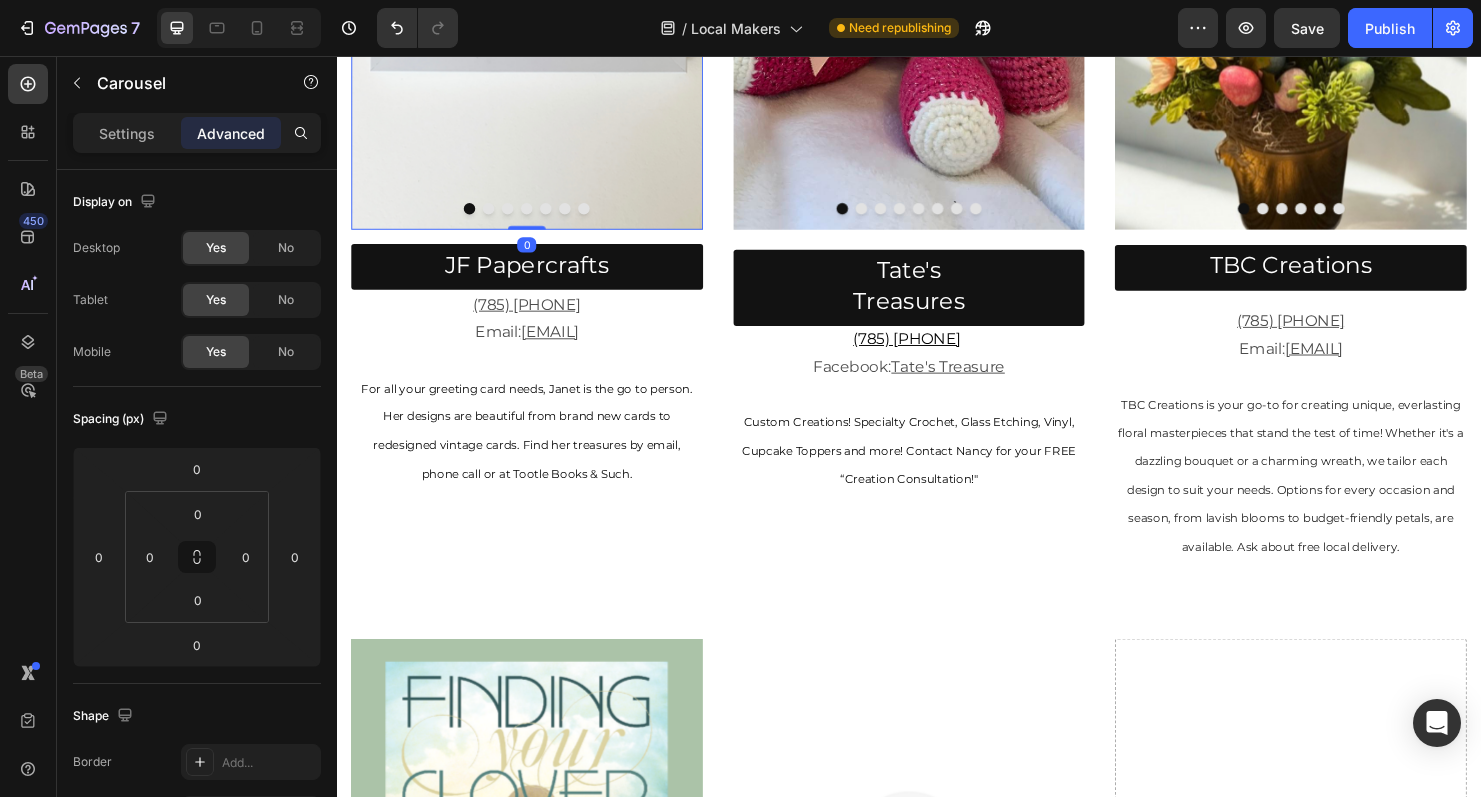 click at bounding box center [536, 216] 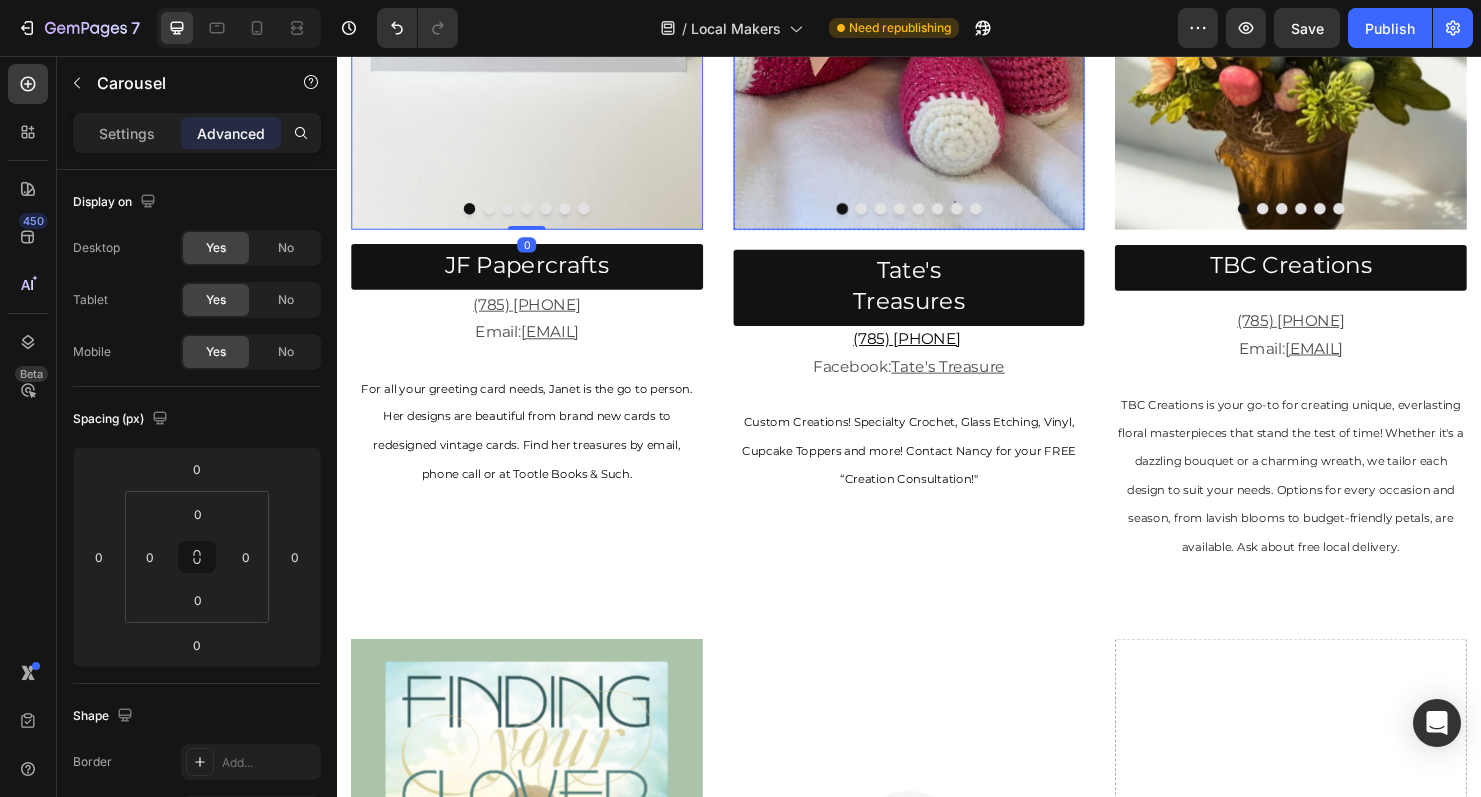 click at bounding box center [937, -90] 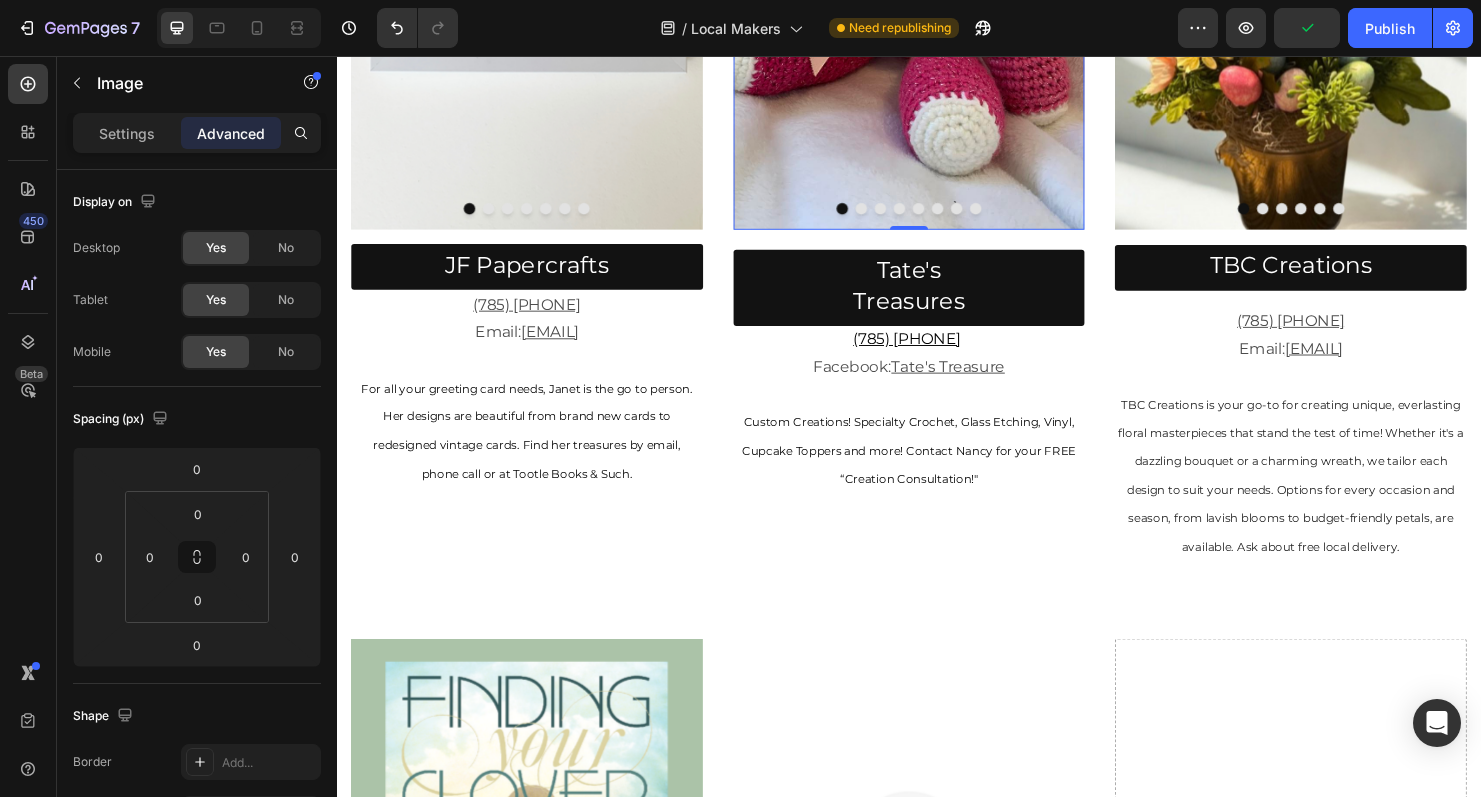 drag, startPoint x: 947, startPoint y: 235, endPoint x: 947, endPoint y: 216, distance: 19 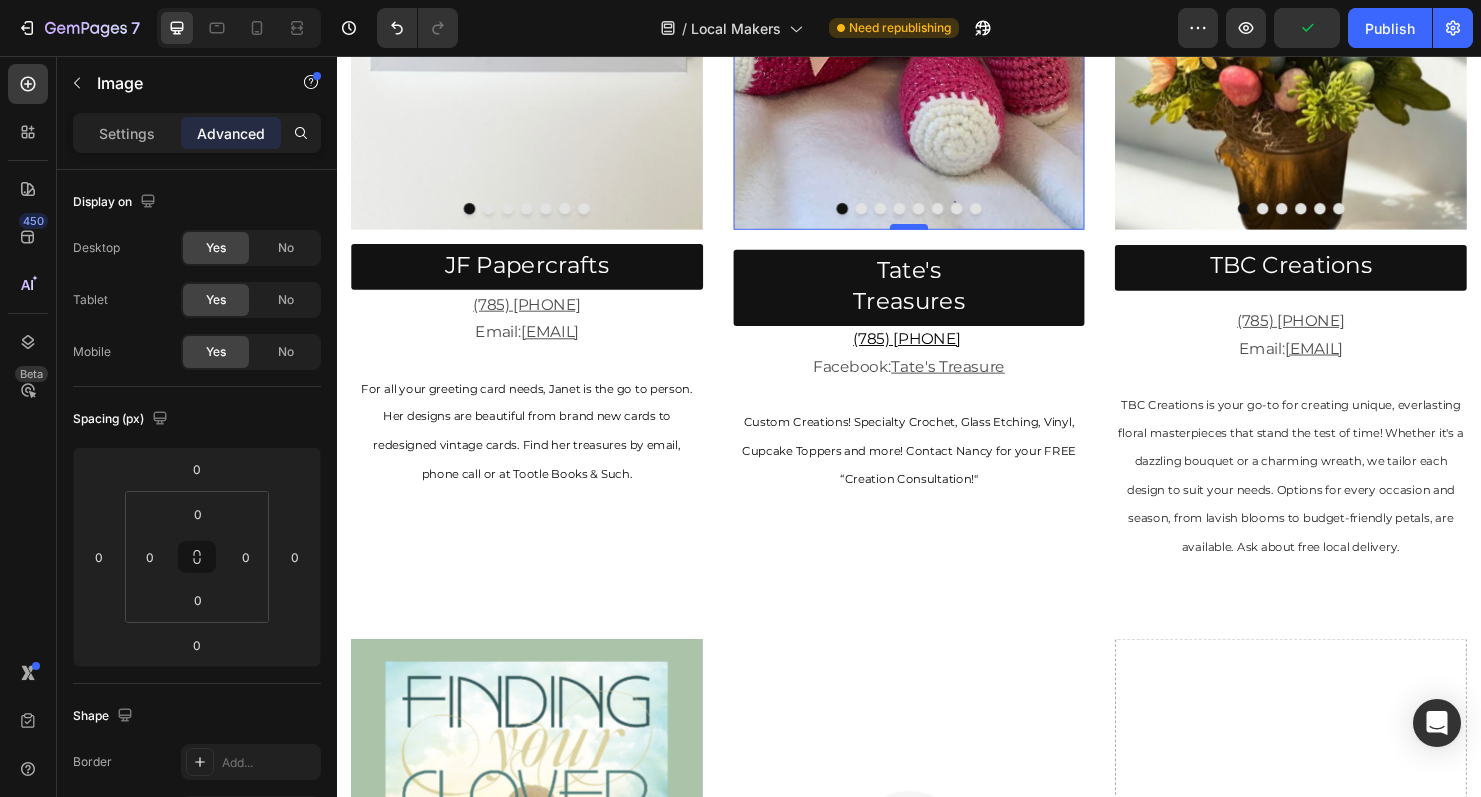 click at bounding box center [937, 235] 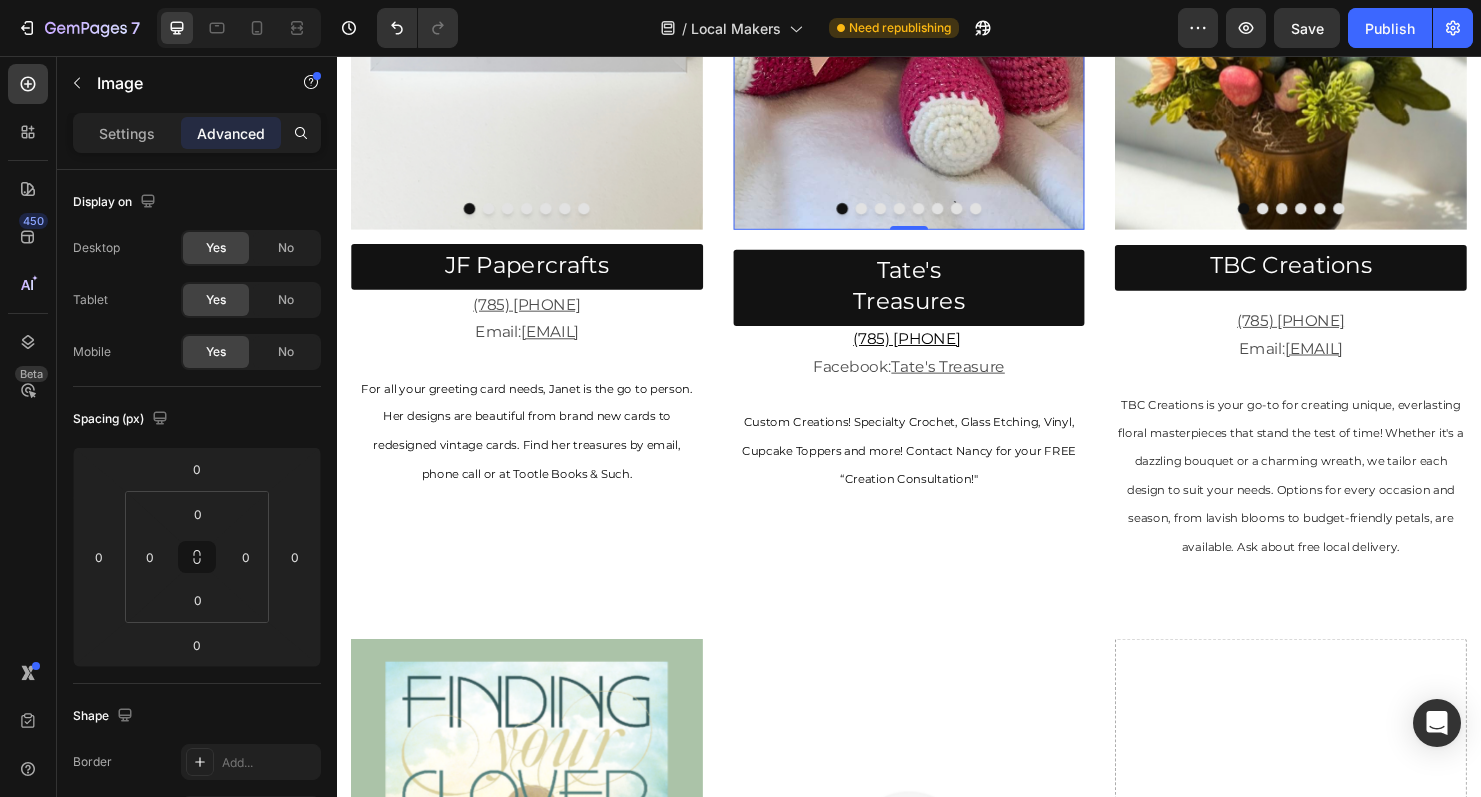 drag, startPoint x: 942, startPoint y: 233, endPoint x: 942, endPoint y: 218, distance: 15 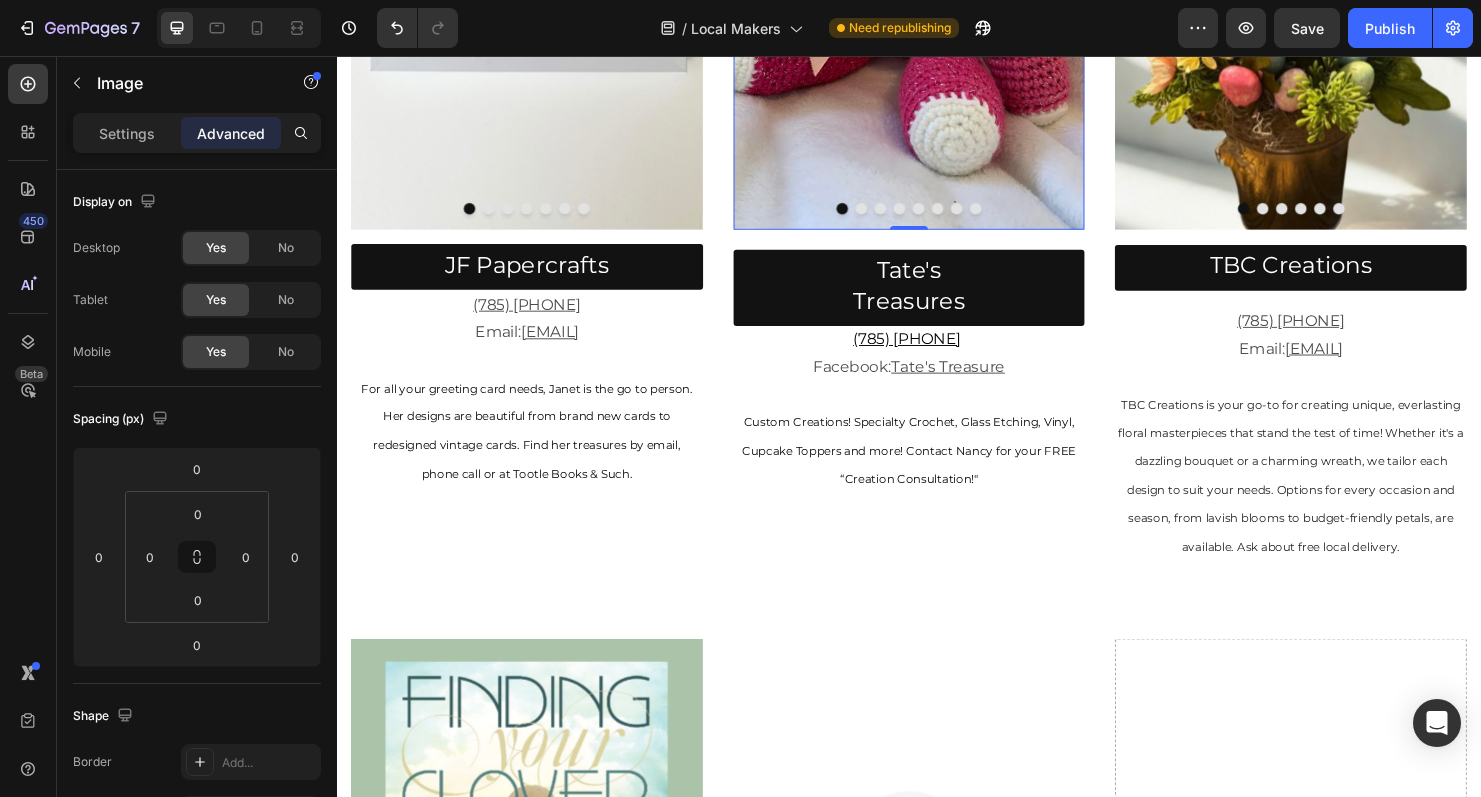 drag, startPoint x: 942, startPoint y: 236, endPoint x: 944, endPoint y: 206, distance: 30.066593 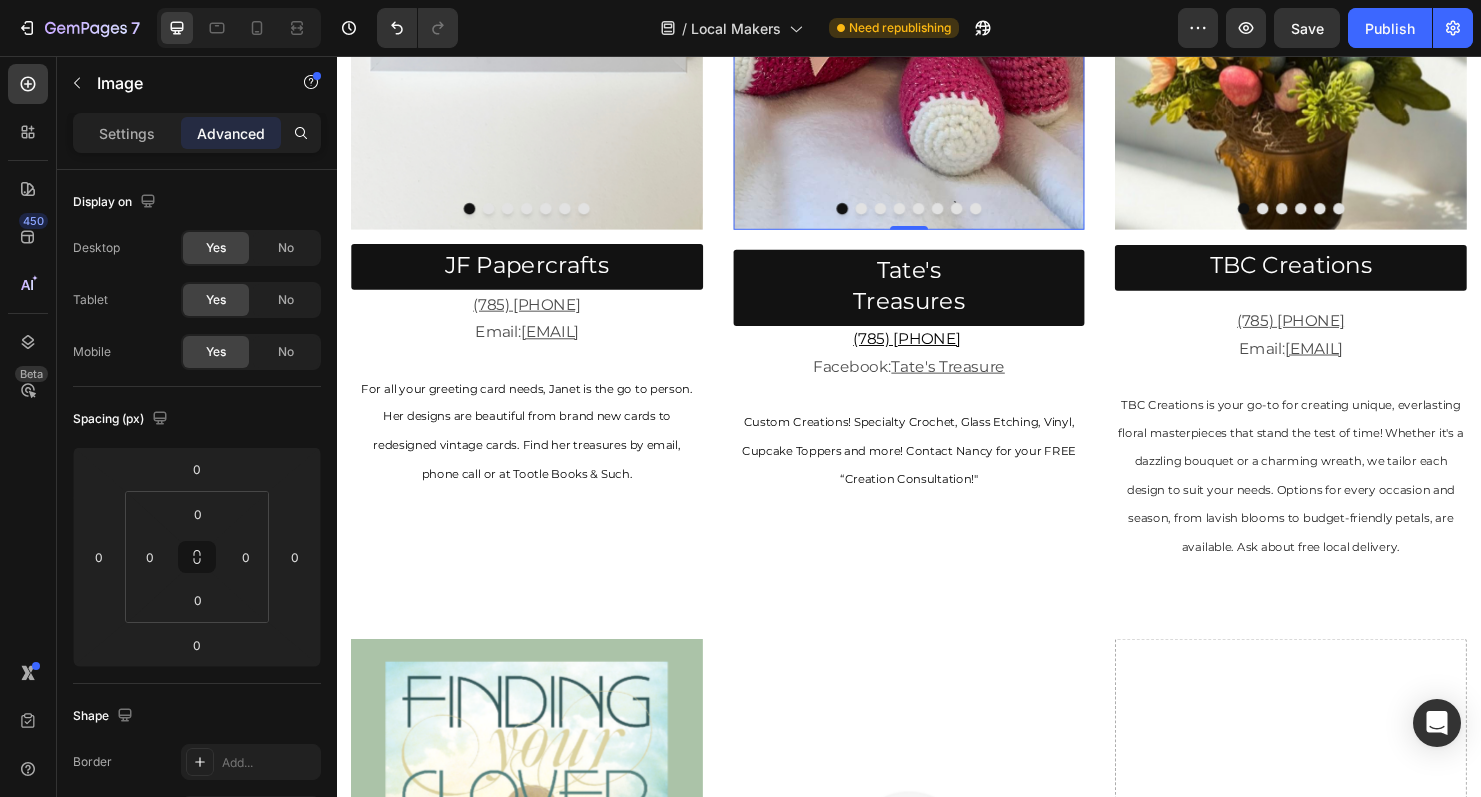 click on "Image   0" at bounding box center [937, -90] 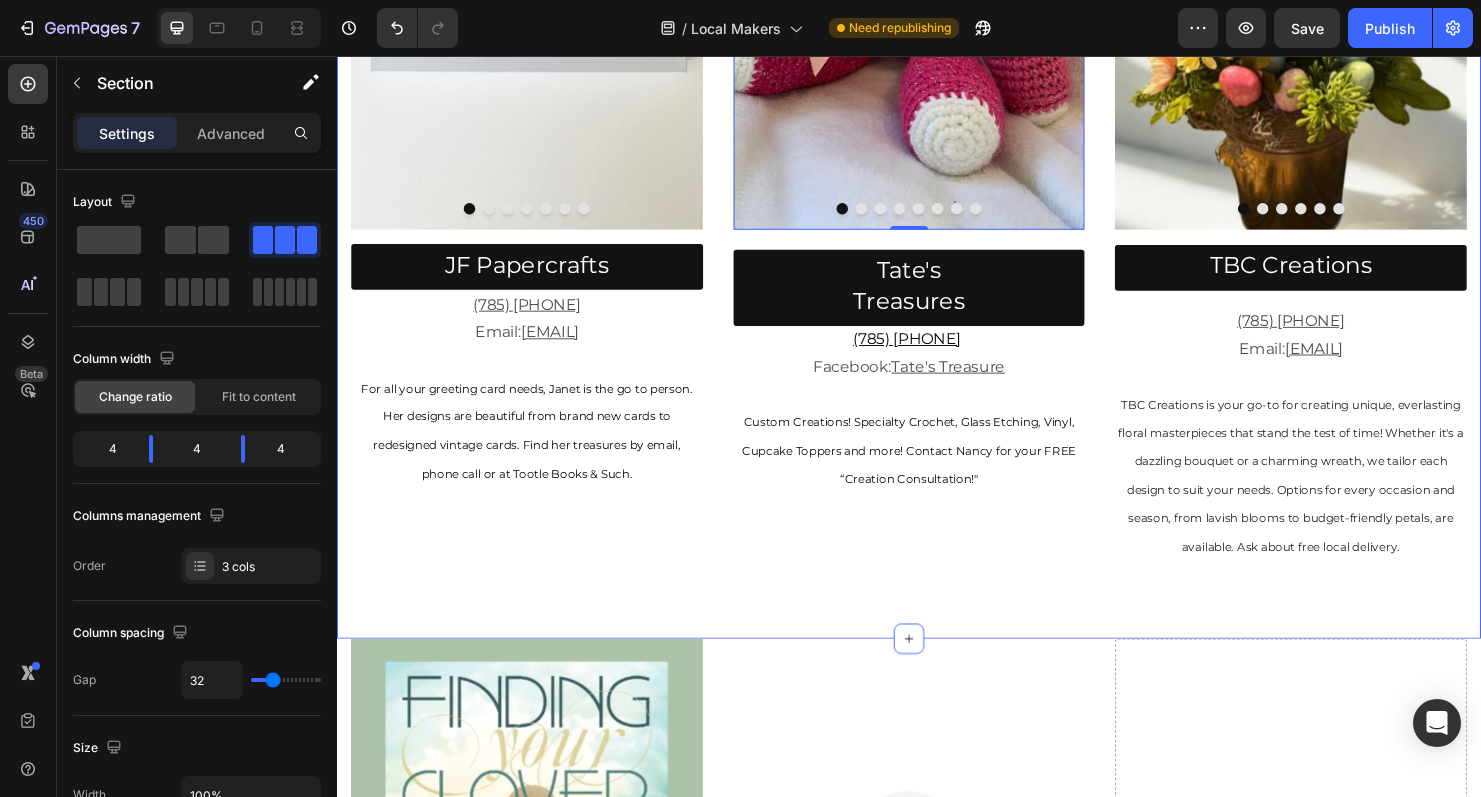 click on "Tate's Treasures Button" at bounding box center (937, 291) 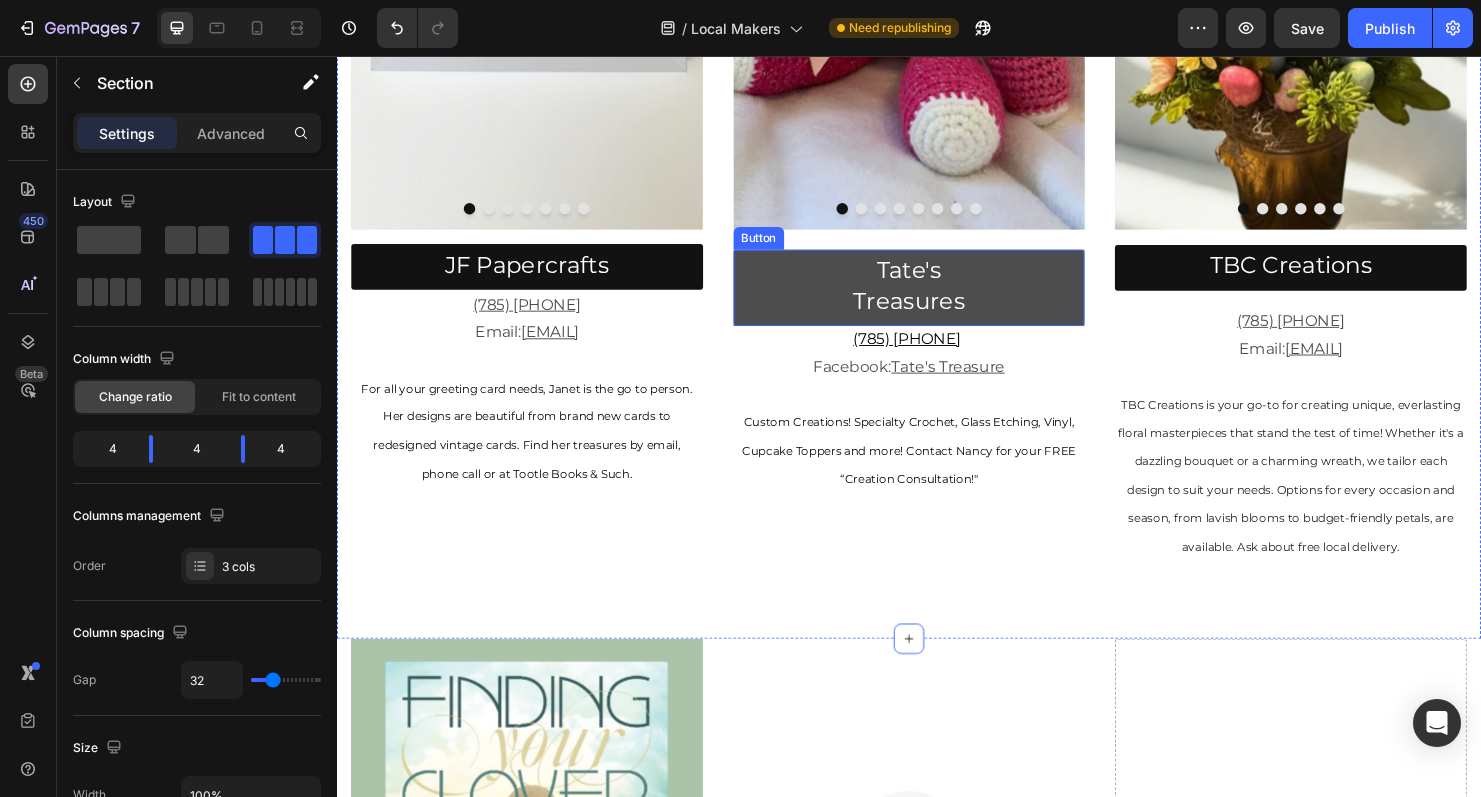 click on "Tate's Treasures" at bounding box center (937, 299) 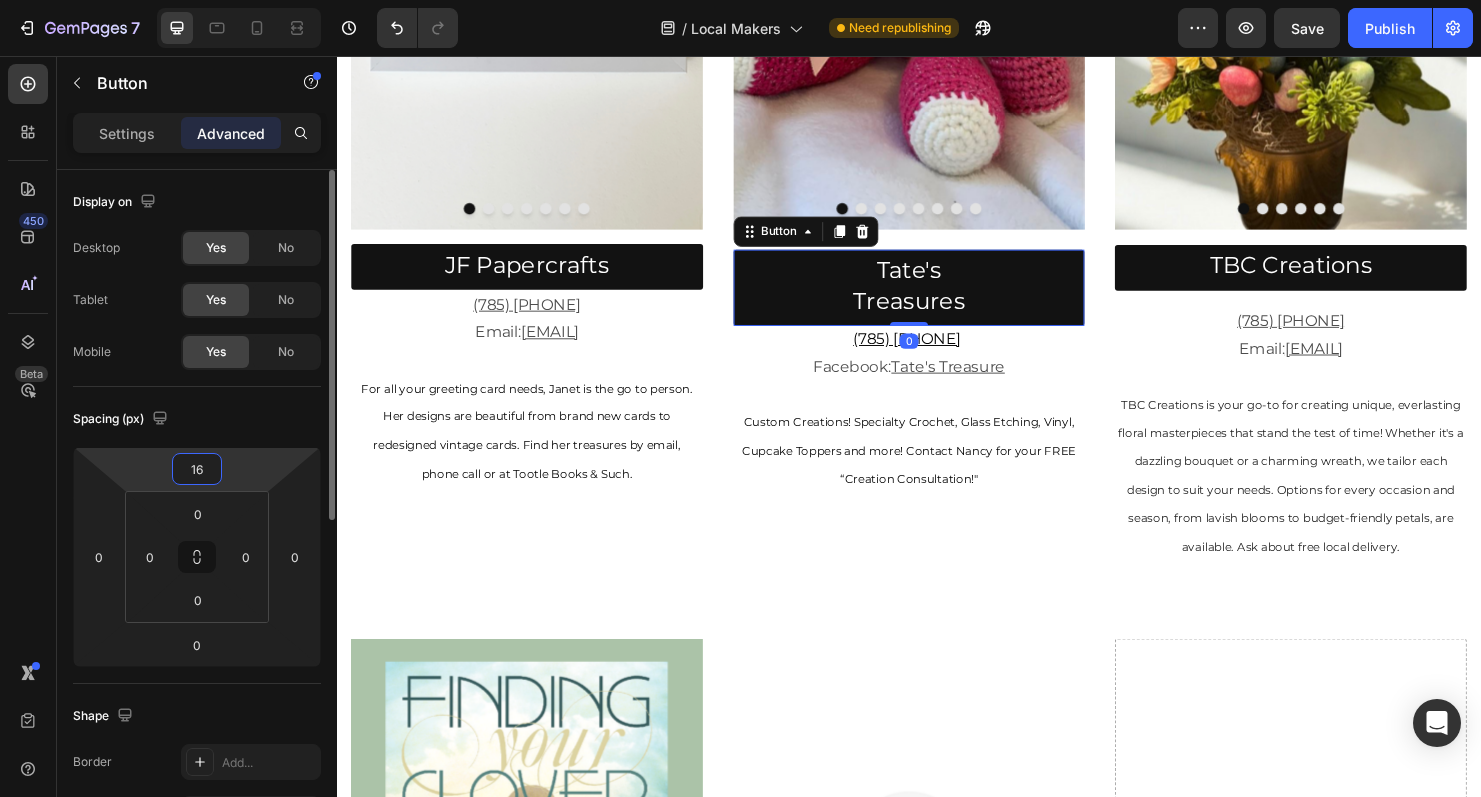 click on "16" at bounding box center (197, 469) 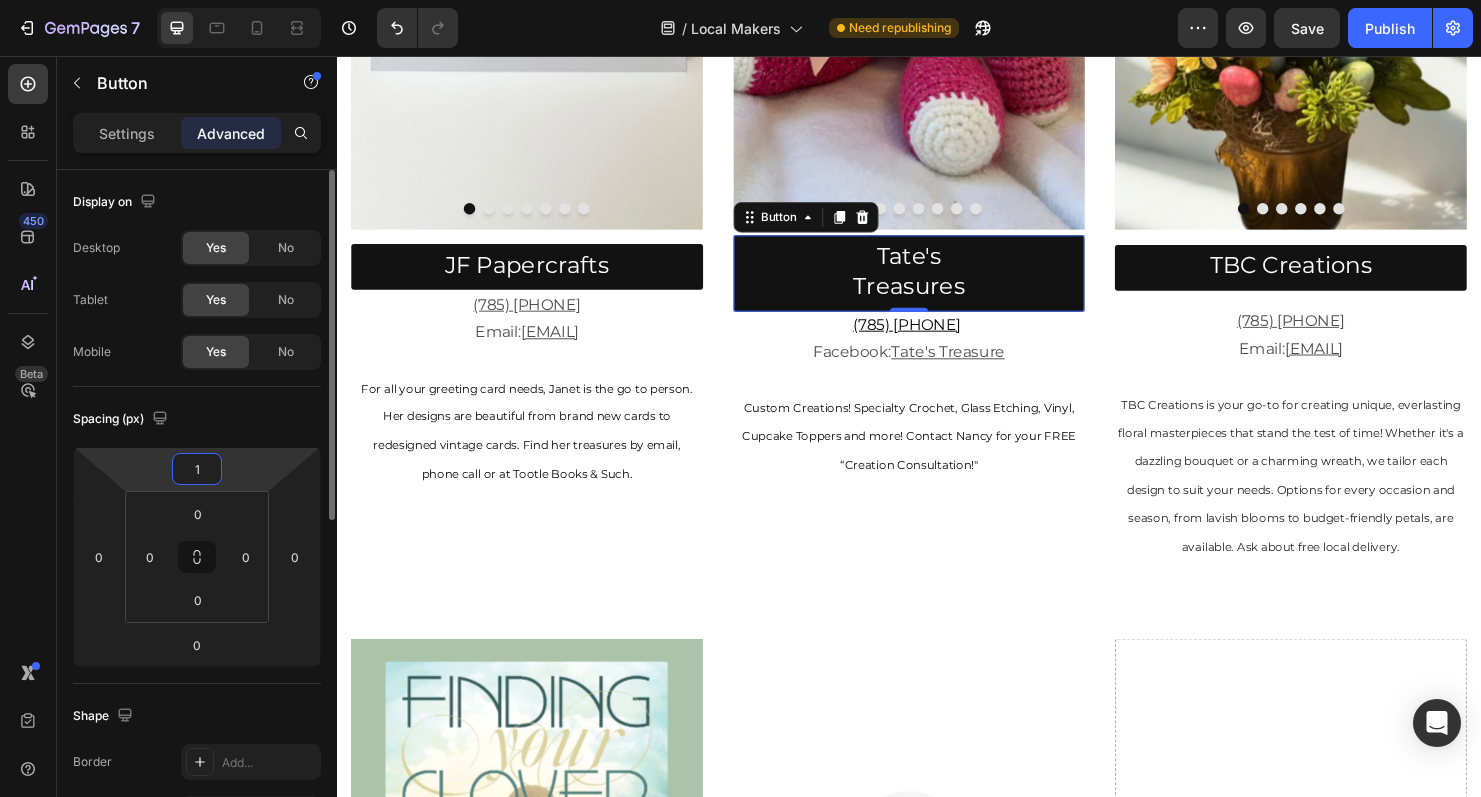 type on "11" 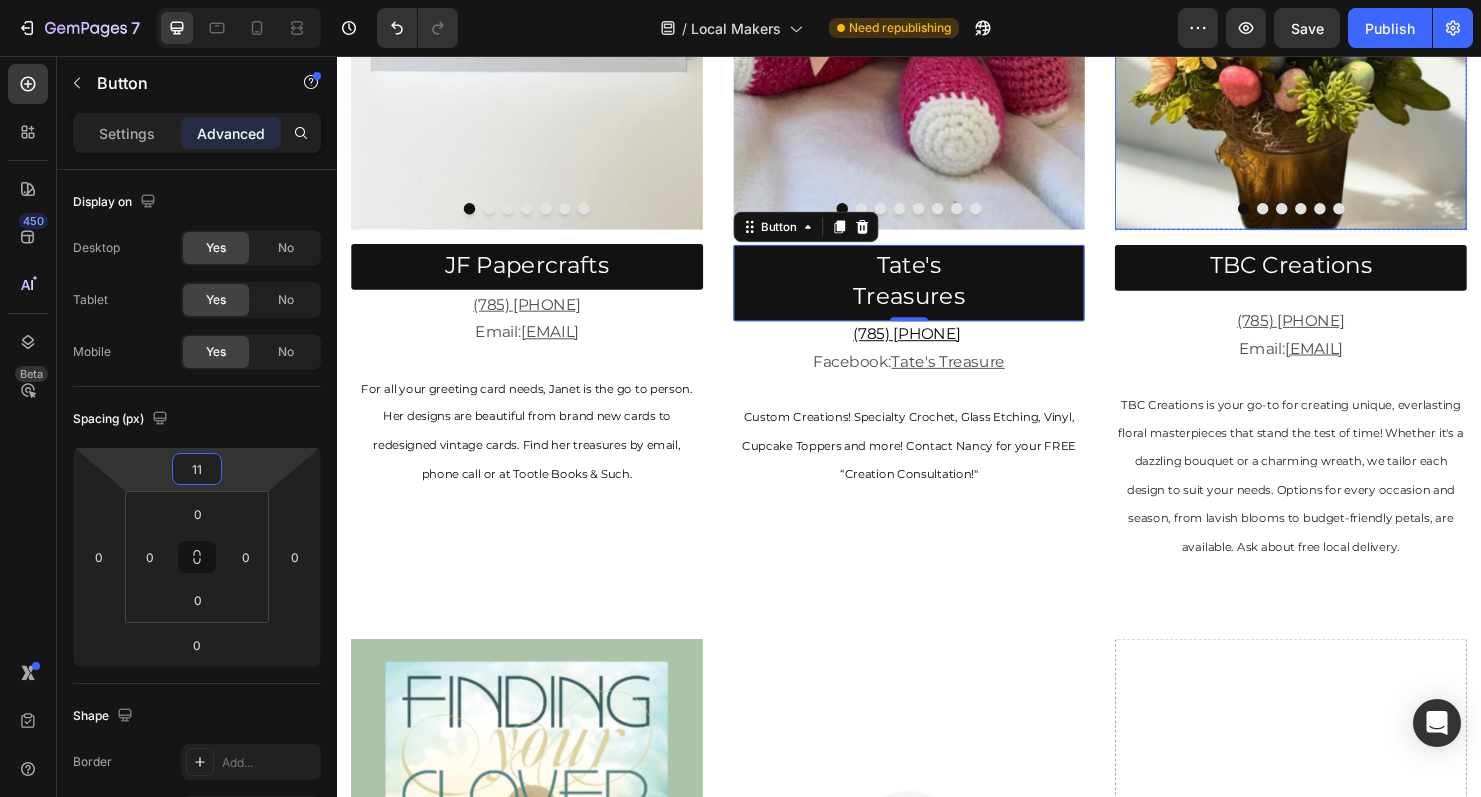 click at bounding box center (1337, -90) 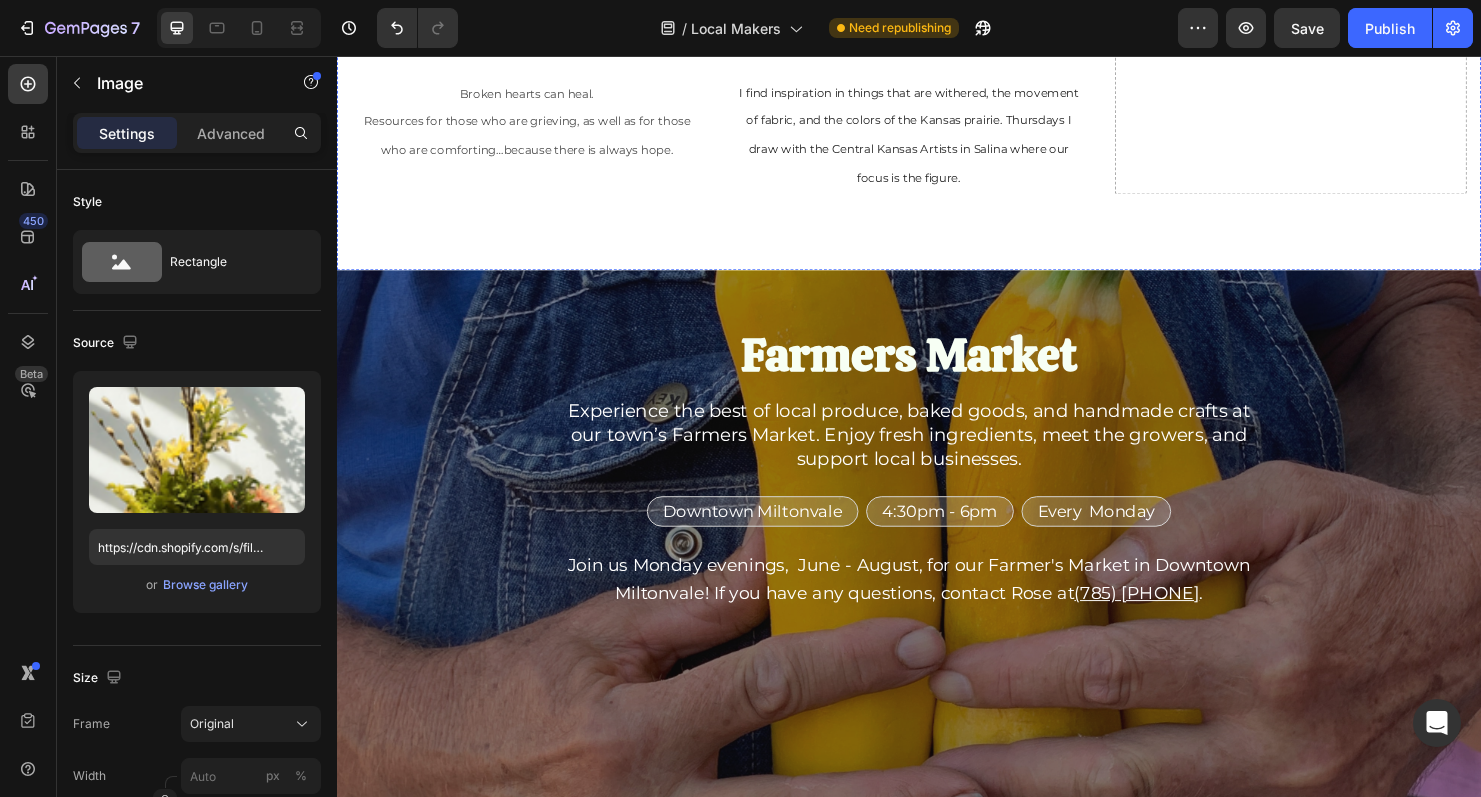 scroll, scrollTop: 2757, scrollLeft: 0, axis: vertical 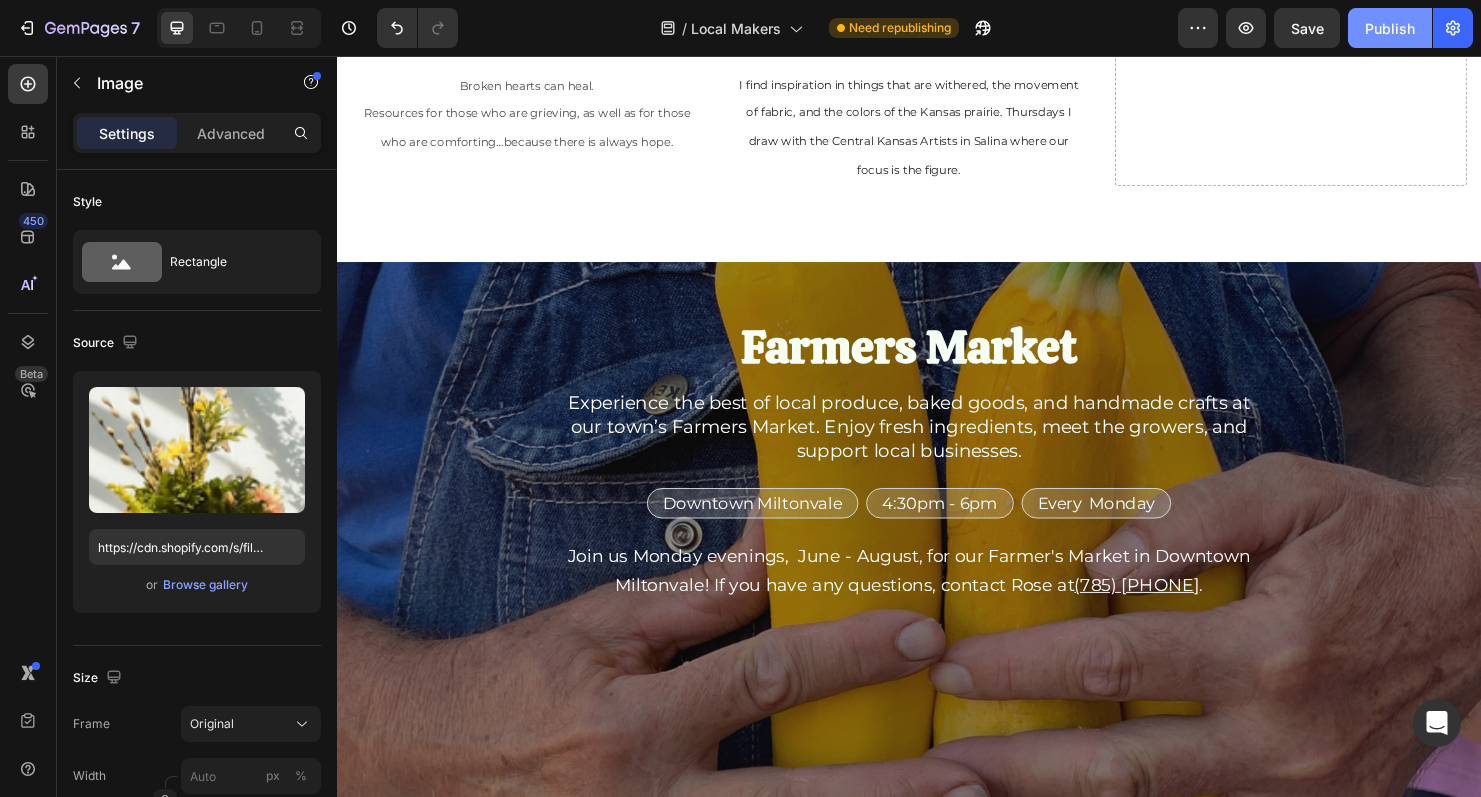 click on "Publish" at bounding box center (1390, 28) 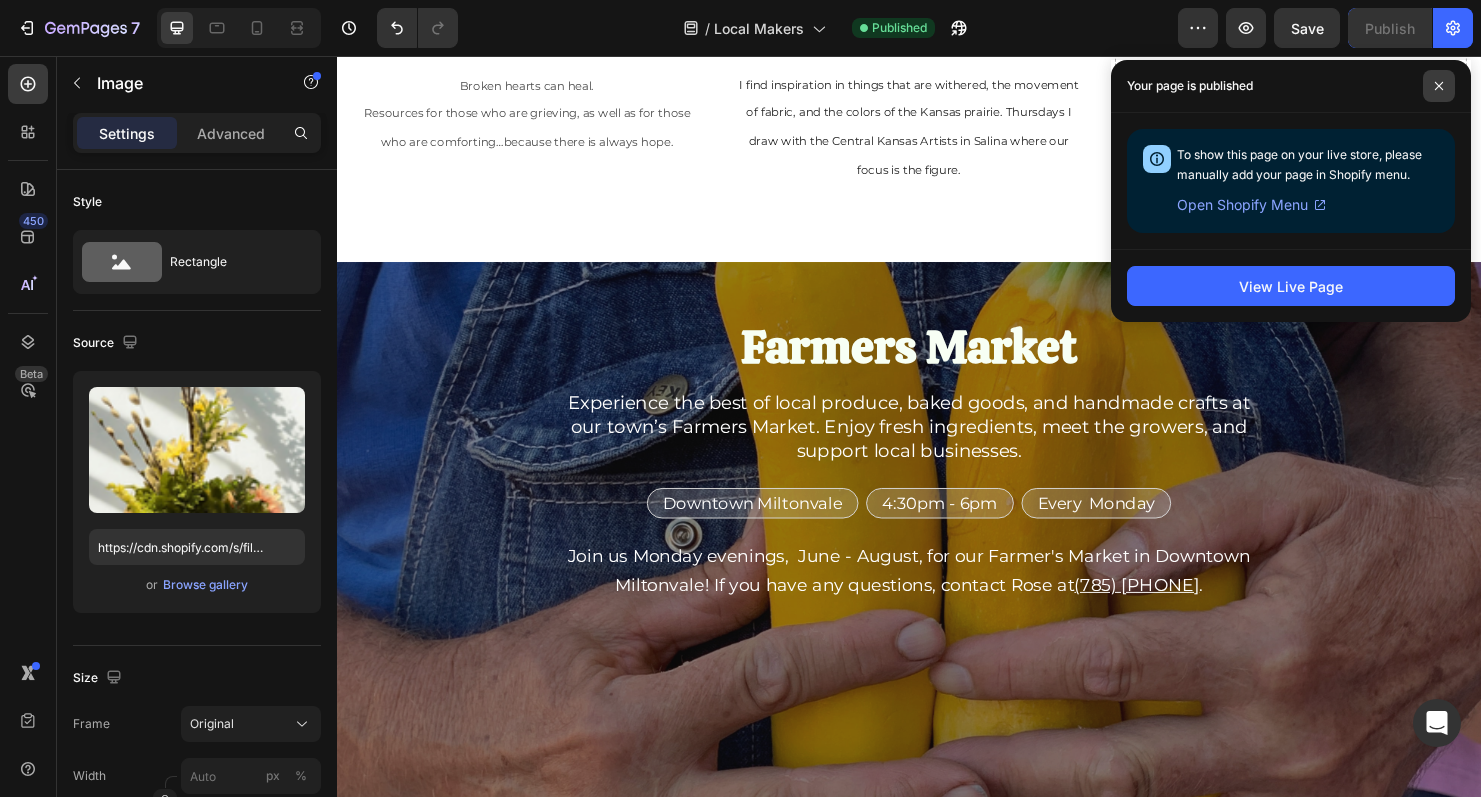 click 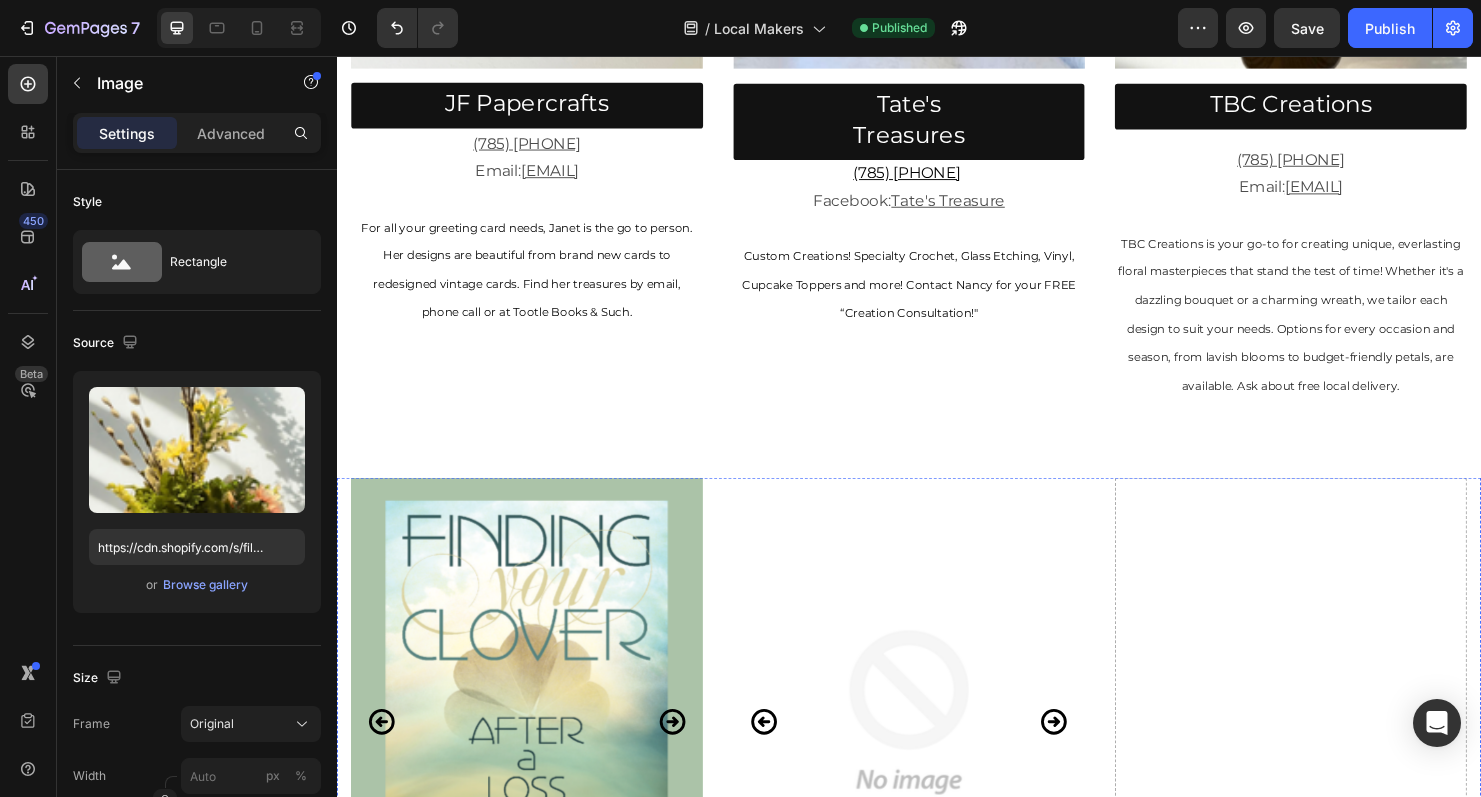 scroll, scrollTop: 1661, scrollLeft: 0, axis: vertical 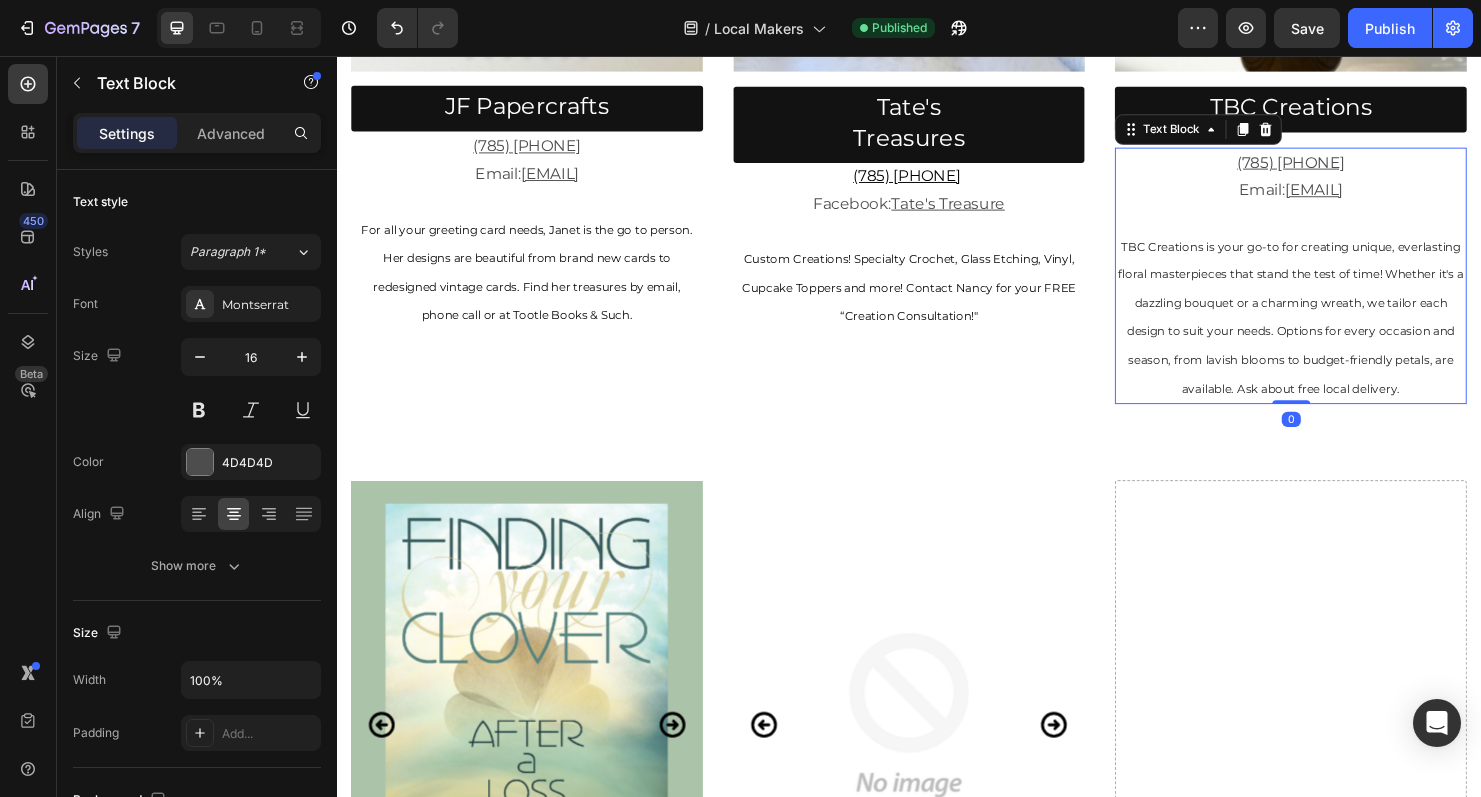 click on "[PHONE]" at bounding box center [1337, 168] 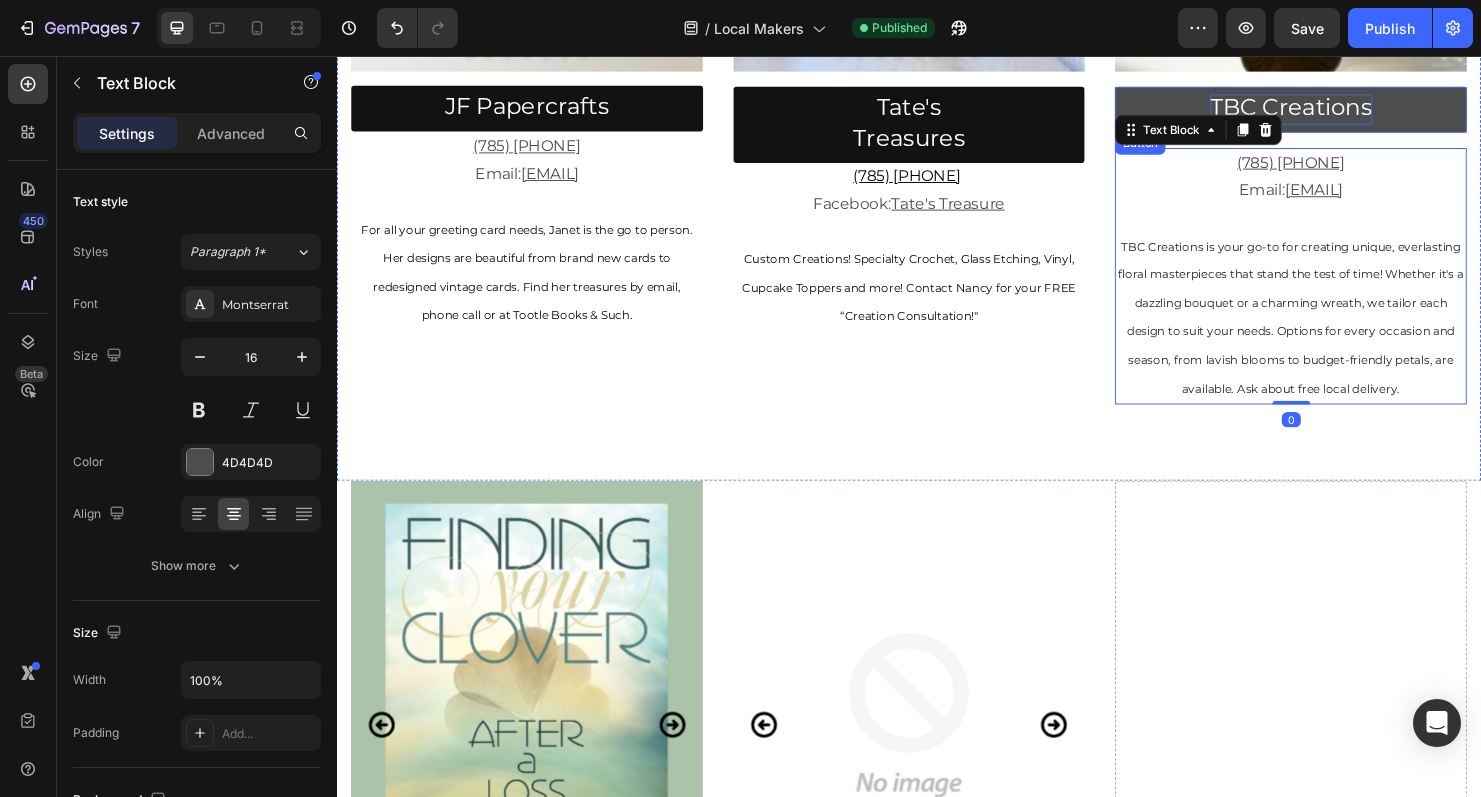 click on "TBC Creations" at bounding box center (1338, 109) 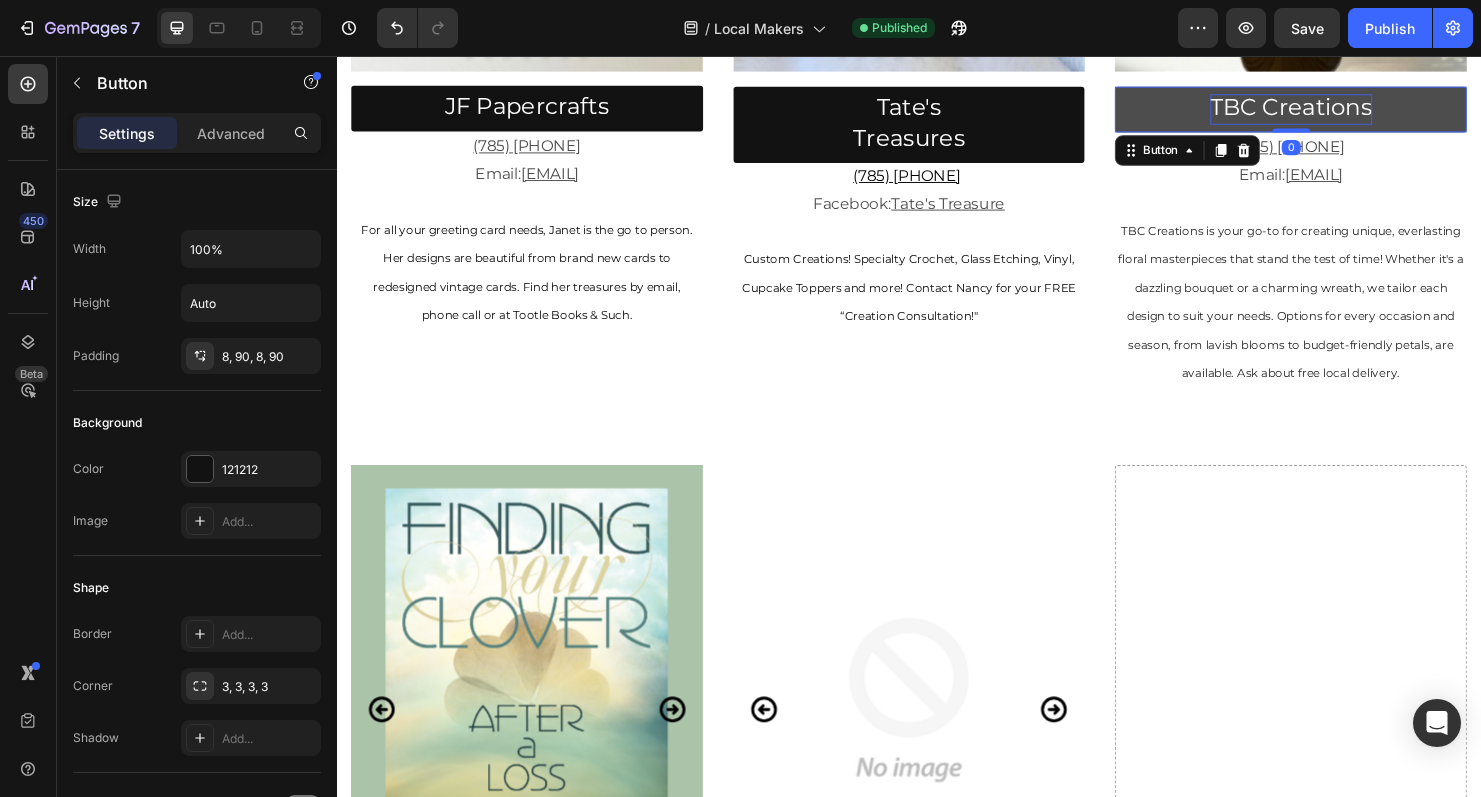 drag, startPoint x: 1348, startPoint y: 148, endPoint x: 1348, endPoint y: 122, distance: 26 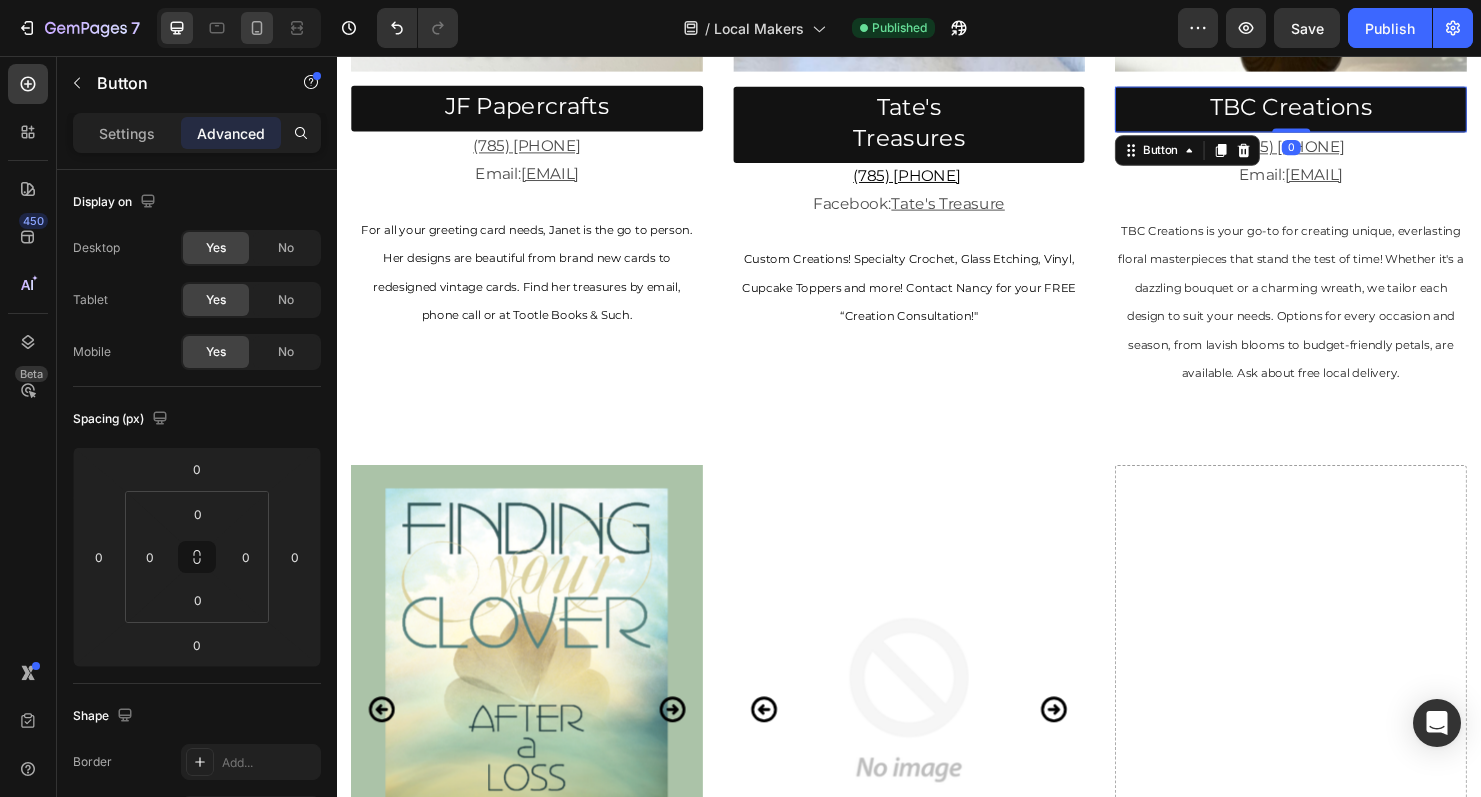 click 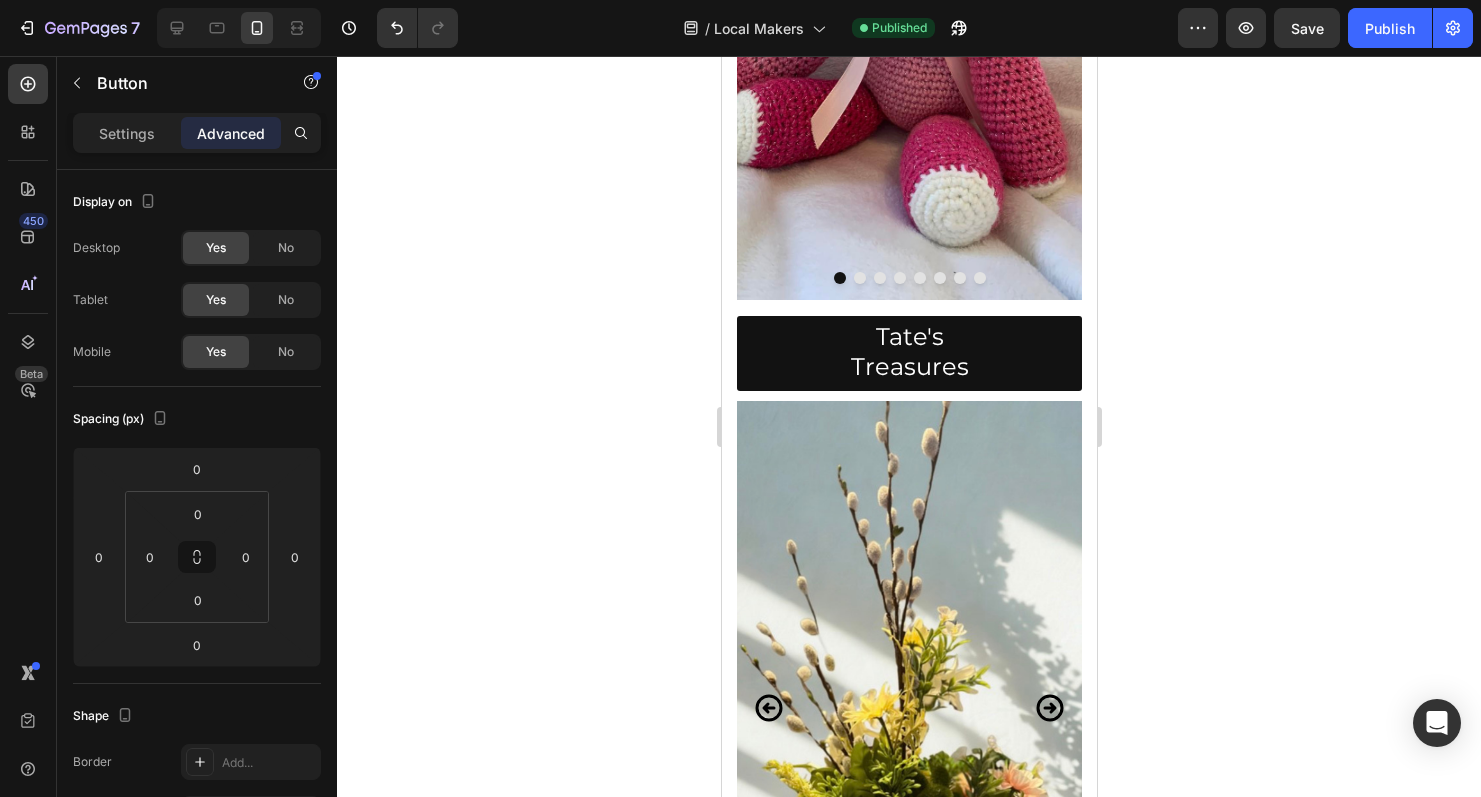 scroll, scrollTop: 2486, scrollLeft: 0, axis: vertical 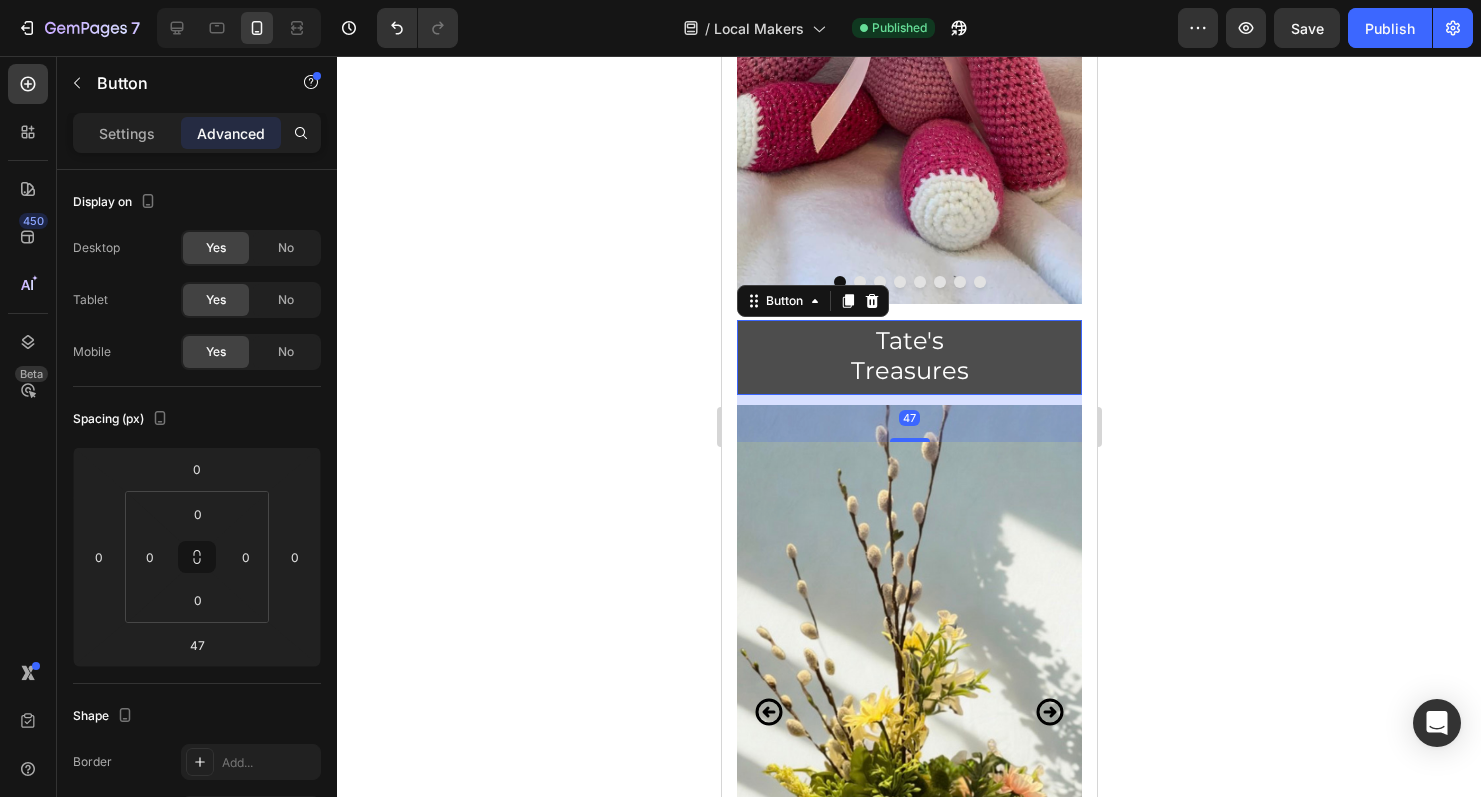 click on "Tate's Treasures" at bounding box center (908, 357) 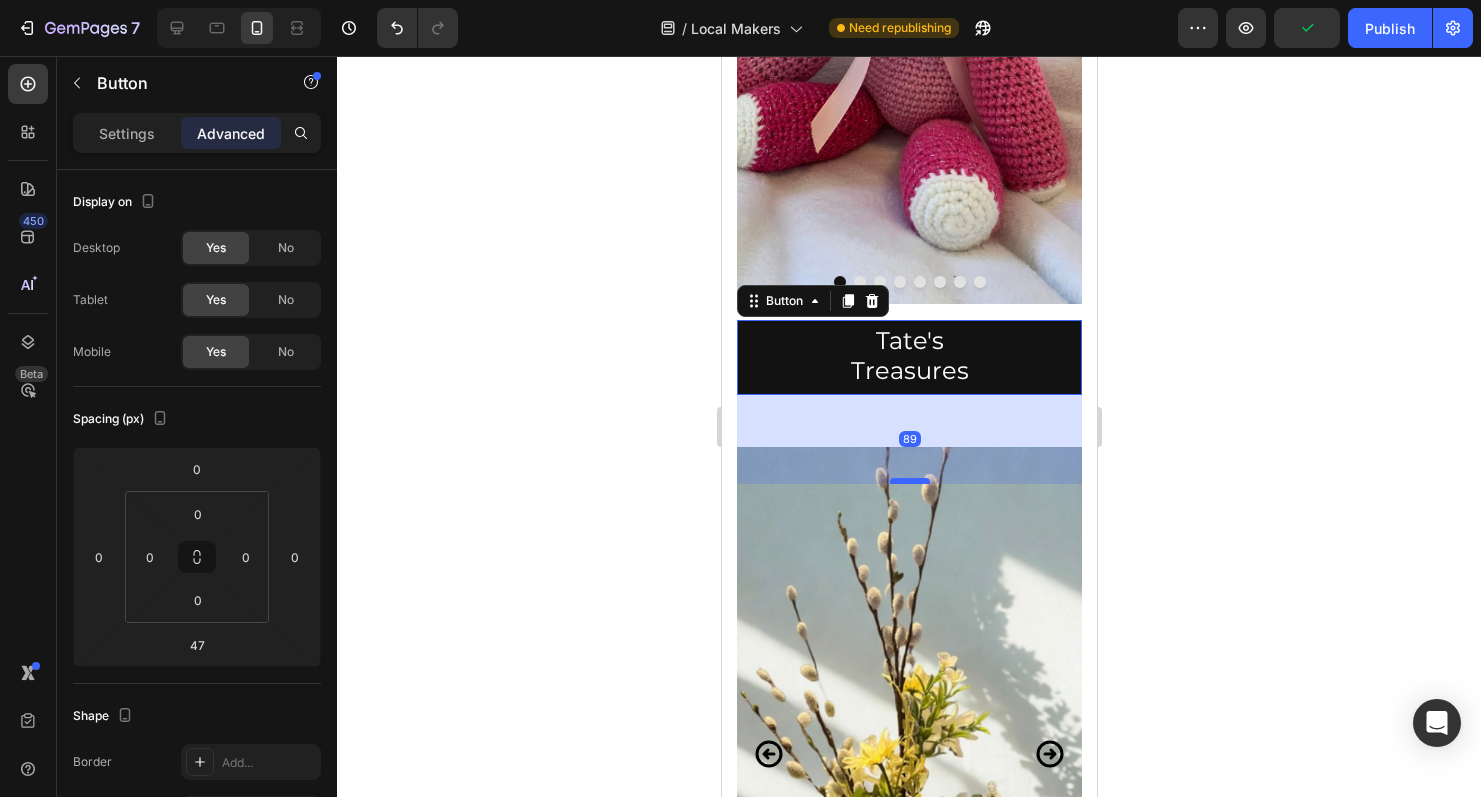 drag, startPoint x: 910, startPoint y: 441, endPoint x: 911, endPoint y: 483, distance: 42.0119 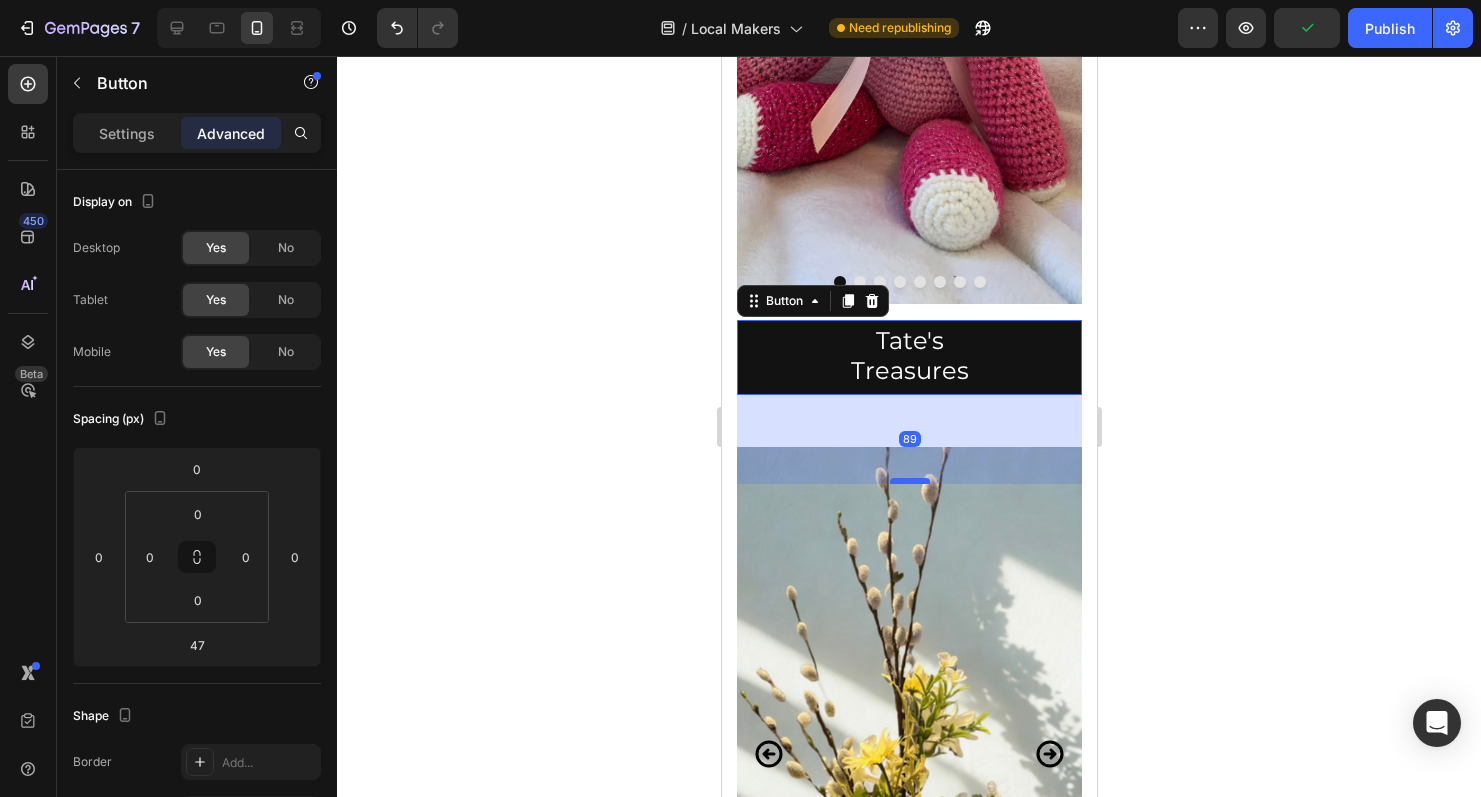 click at bounding box center [909, 481] 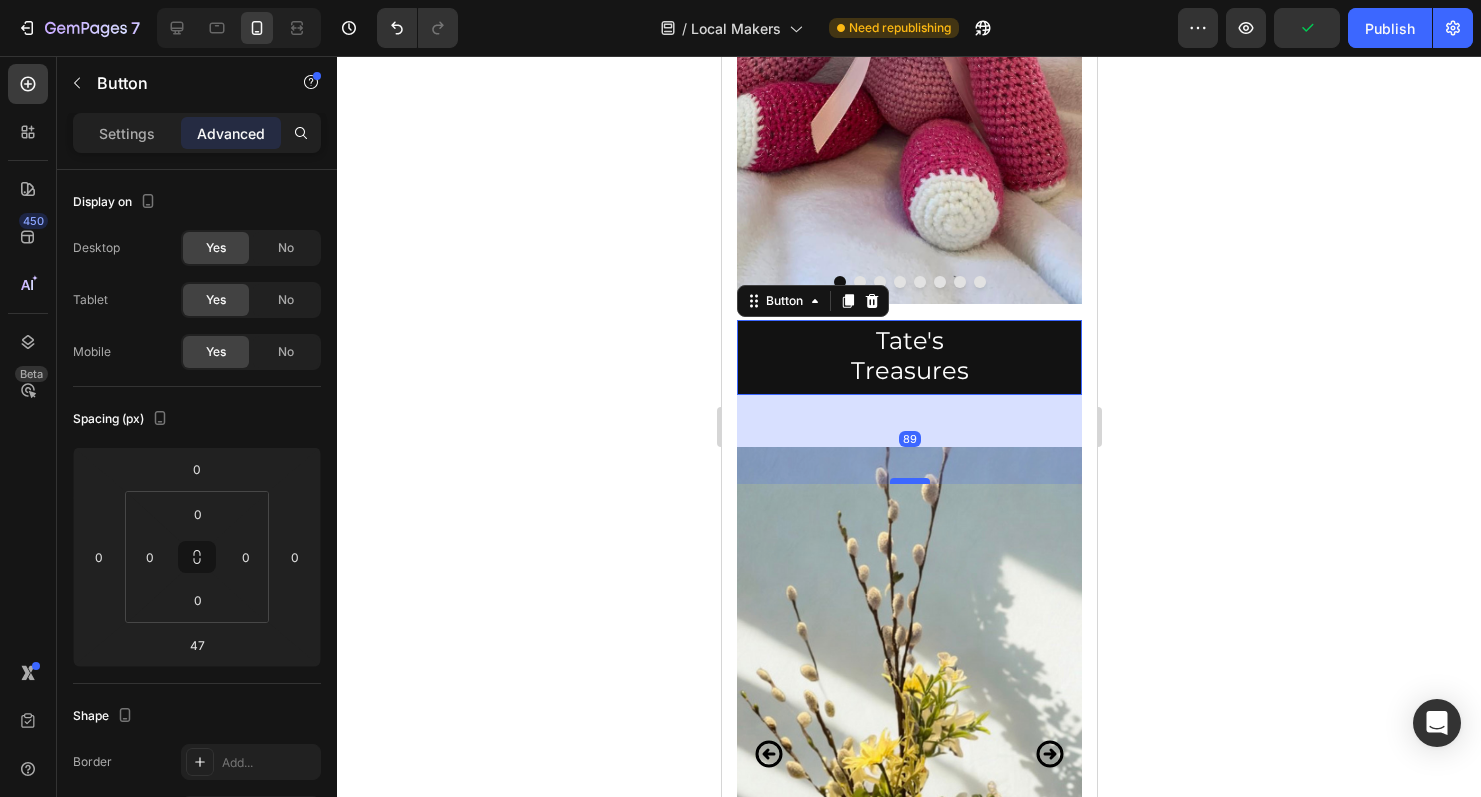 type on "89" 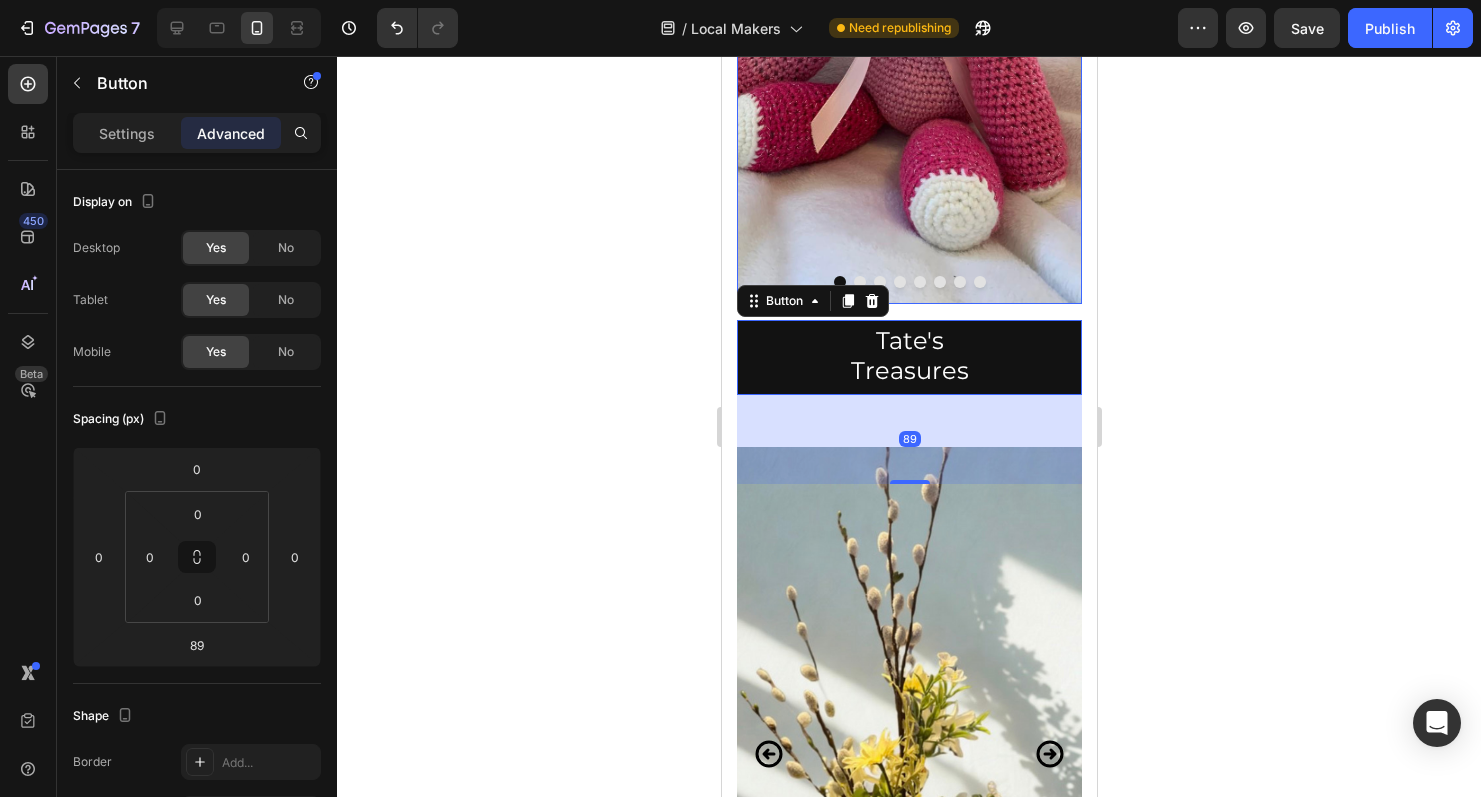 click at bounding box center (908, -3) 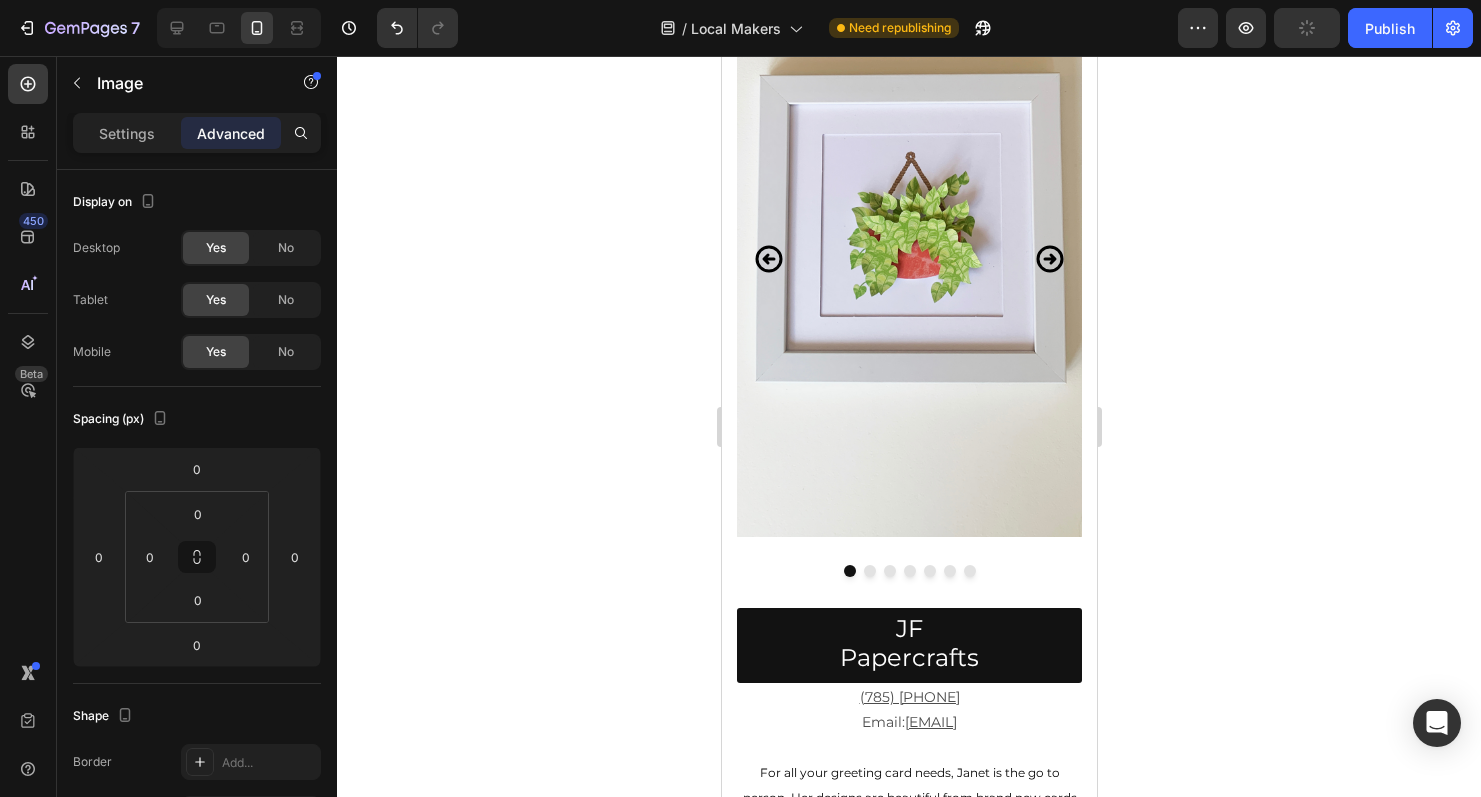 scroll, scrollTop: 1313, scrollLeft: 0, axis: vertical 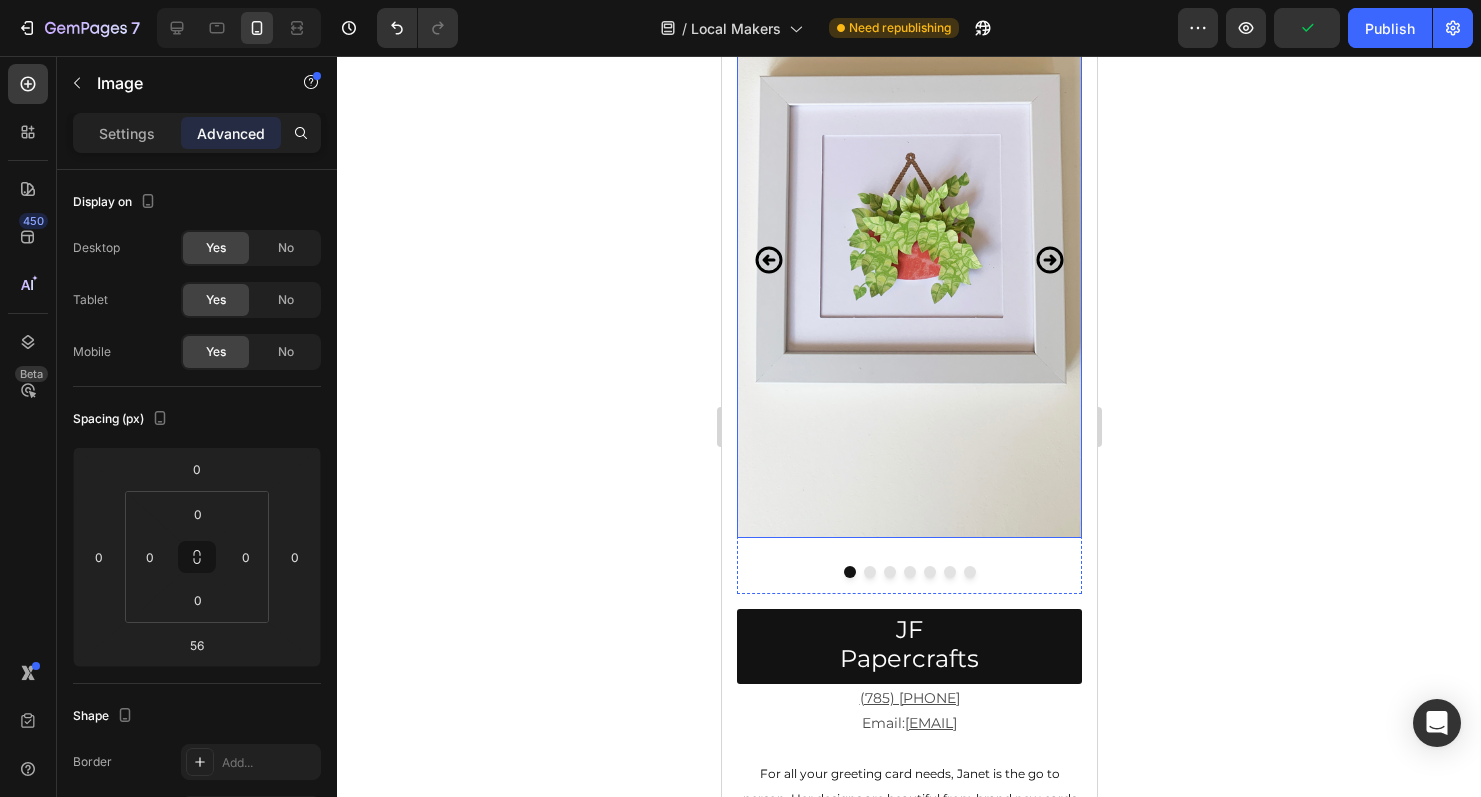 click at bounding box center [908, 231] 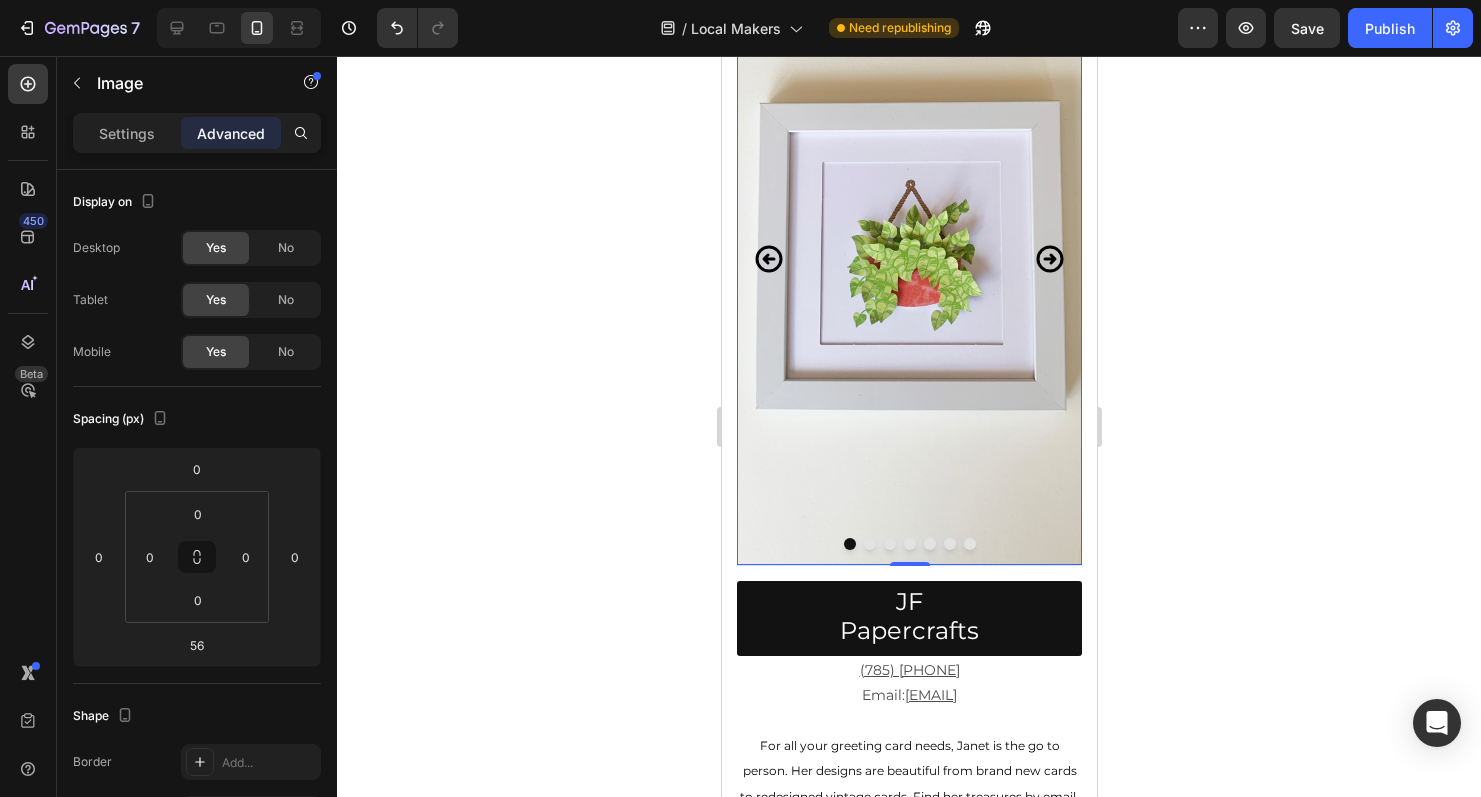 scroll, scrollTop: 1286, scrollLeft: 0, axis: vertical 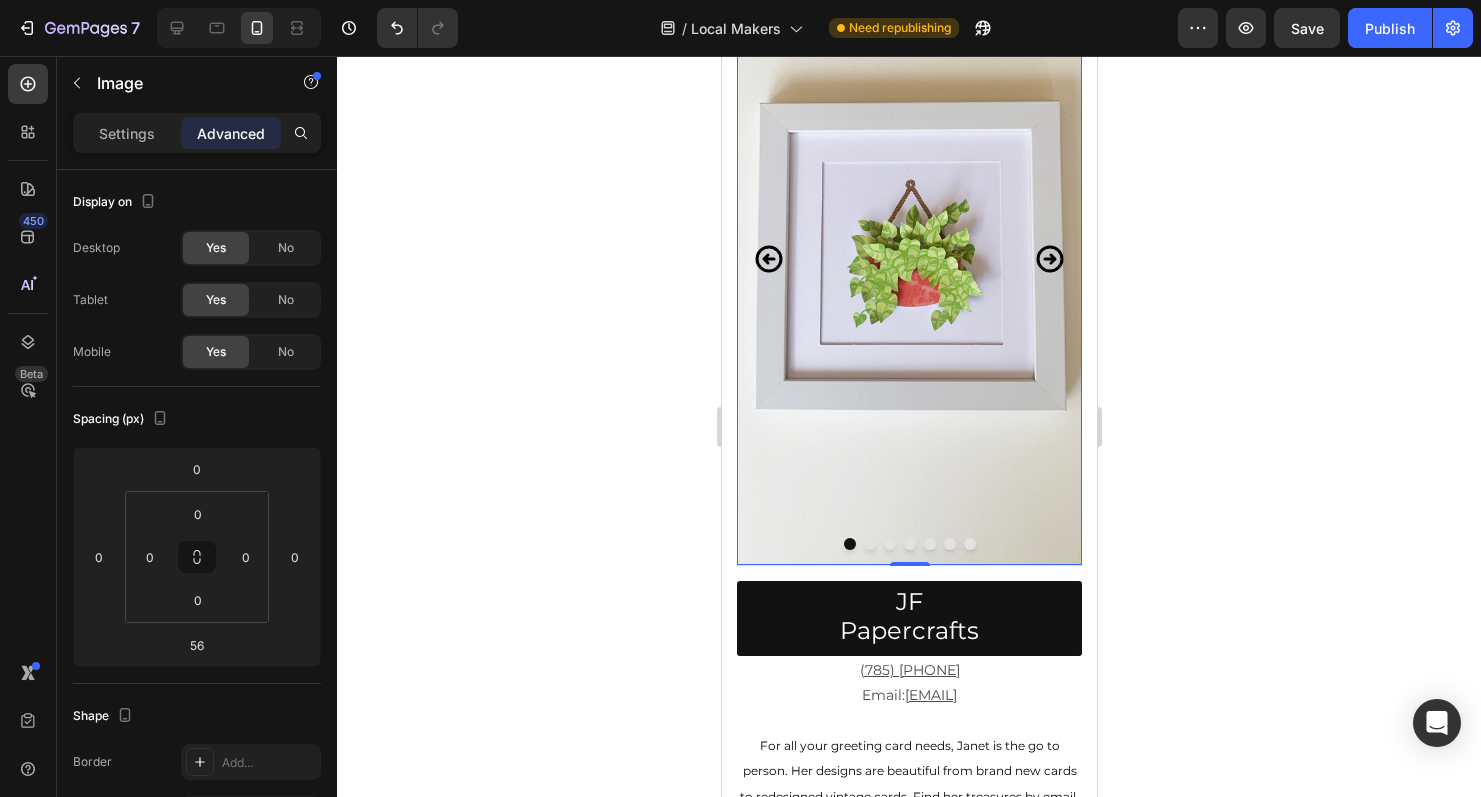 drag, startPoint x: 914, startPoint y: 592, endPoint x: 917, endPoint y: 537, distance: 55.081757 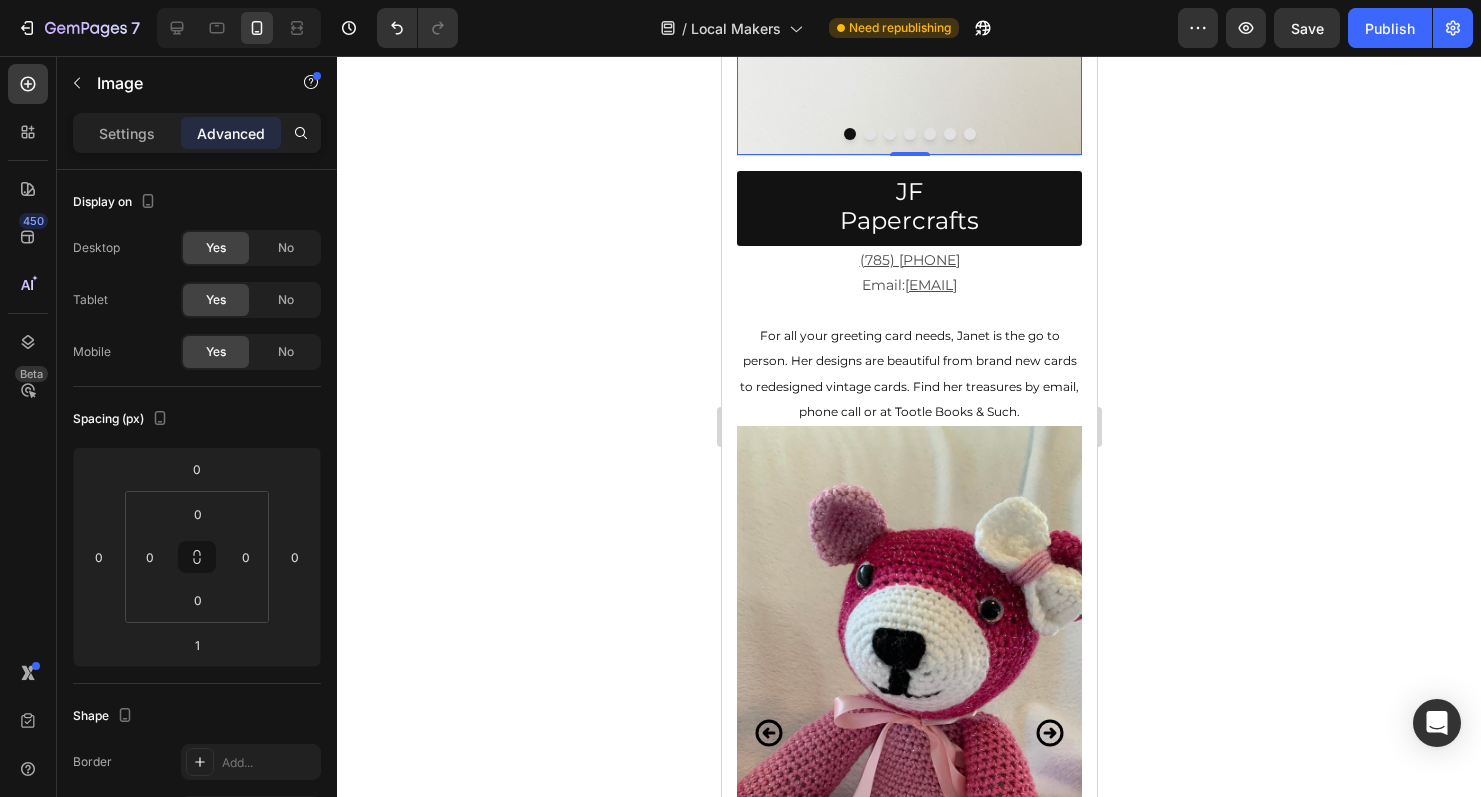 scroll, scrollTop: 1723, scrollLeft: 0, axis: vertical 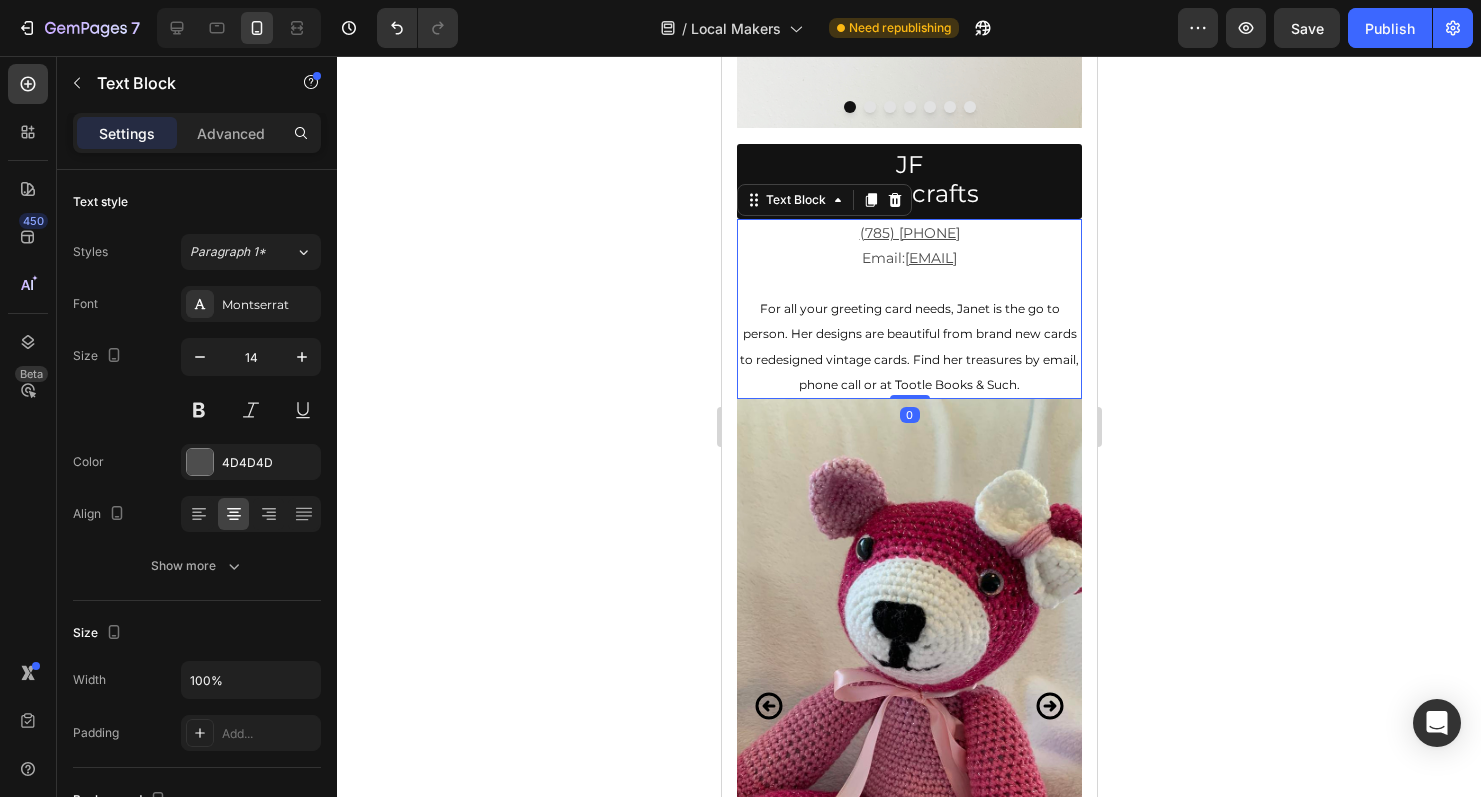click on "For all your greeting card needs, Janet is the go to person. Her designs are beautiful from brand new cards to redesigned vintage cards. Find her treasures by email, phone call or at Tootle Books & Such." at bounding box center (908, 346) 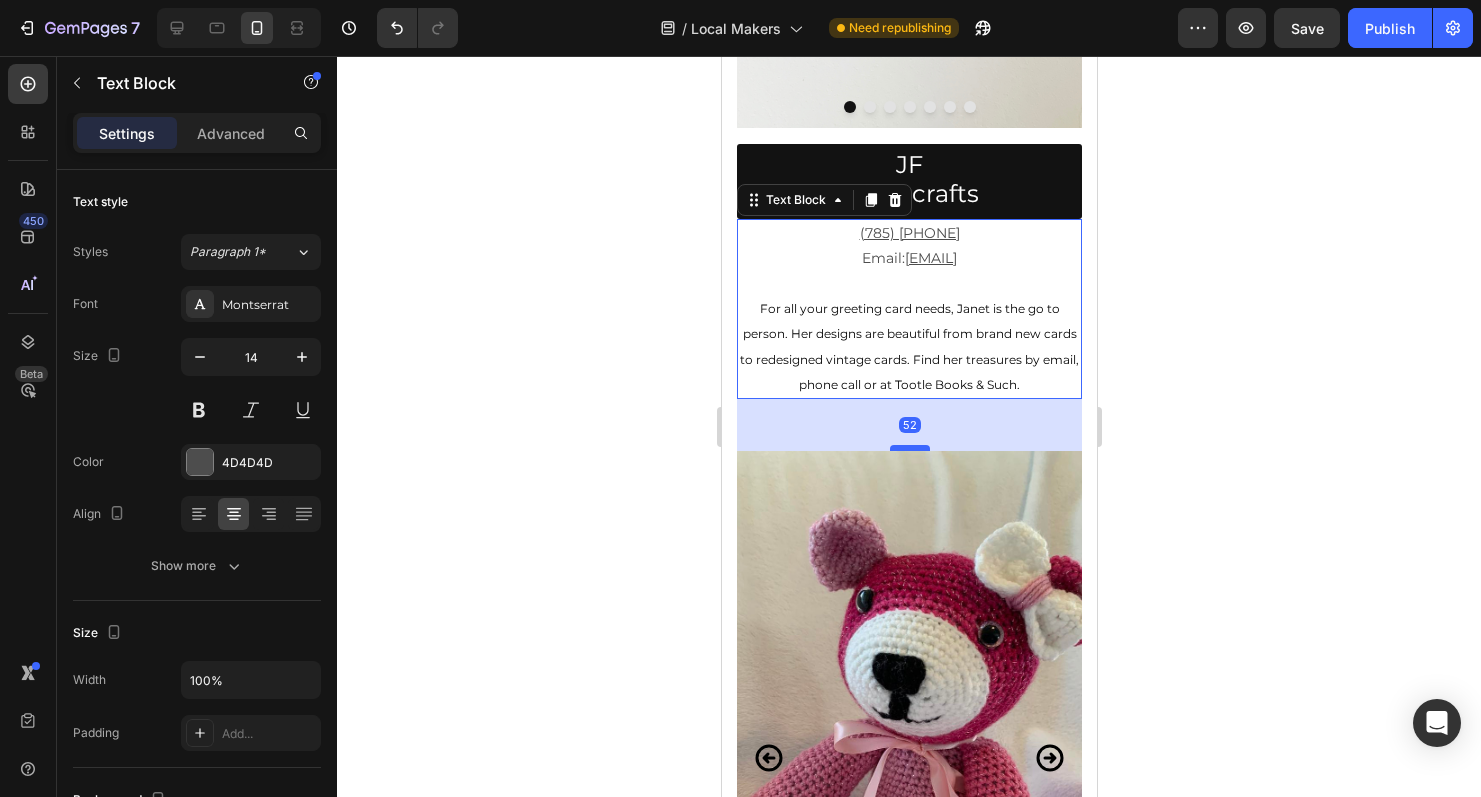 drag, startPoint x: 907, startPoint y: 398, endPoint x: 906, endPoint y: 450, distance: 52.009613 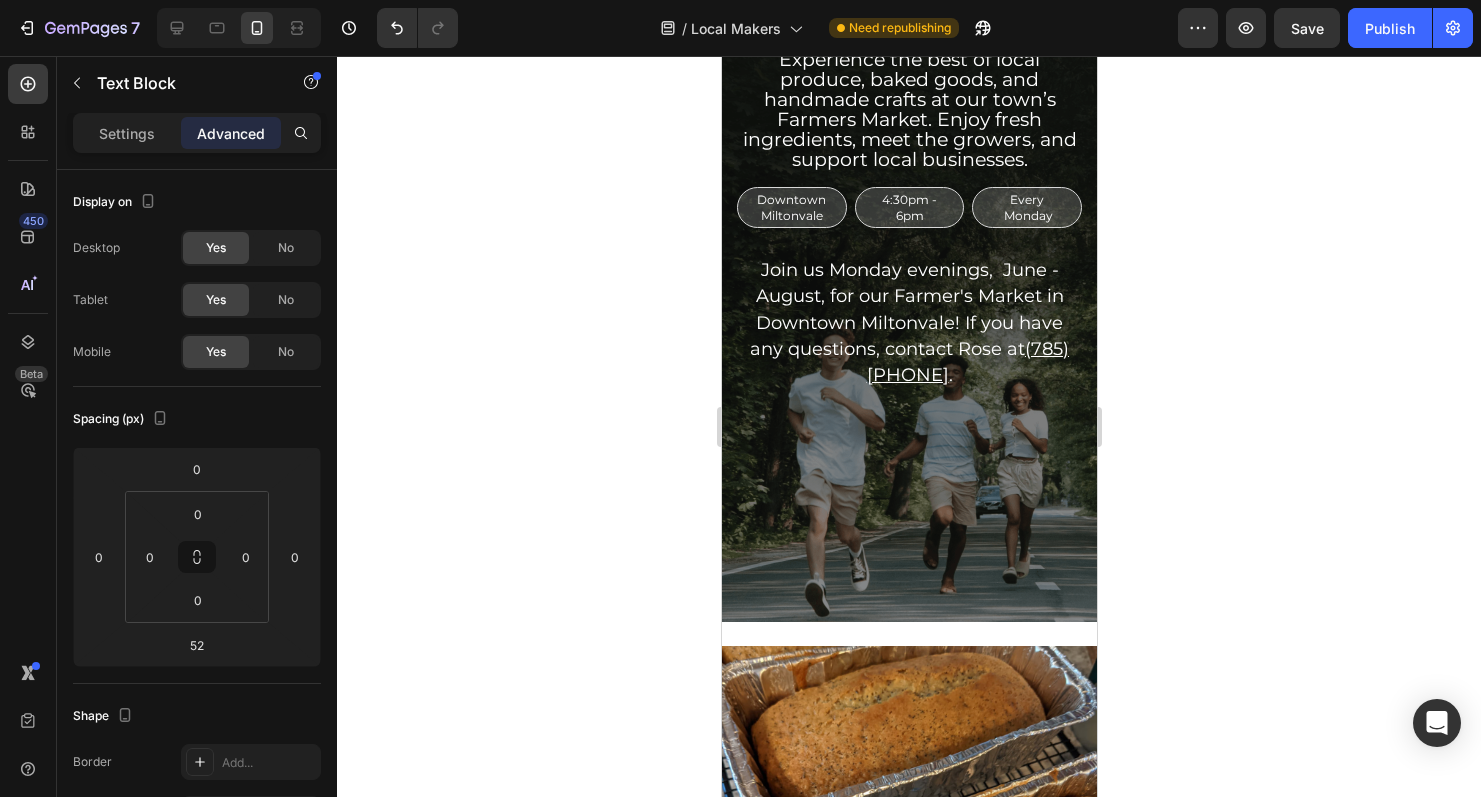 scroll, scrollTop: 5772, scrollLeft: 0, axis: vertical 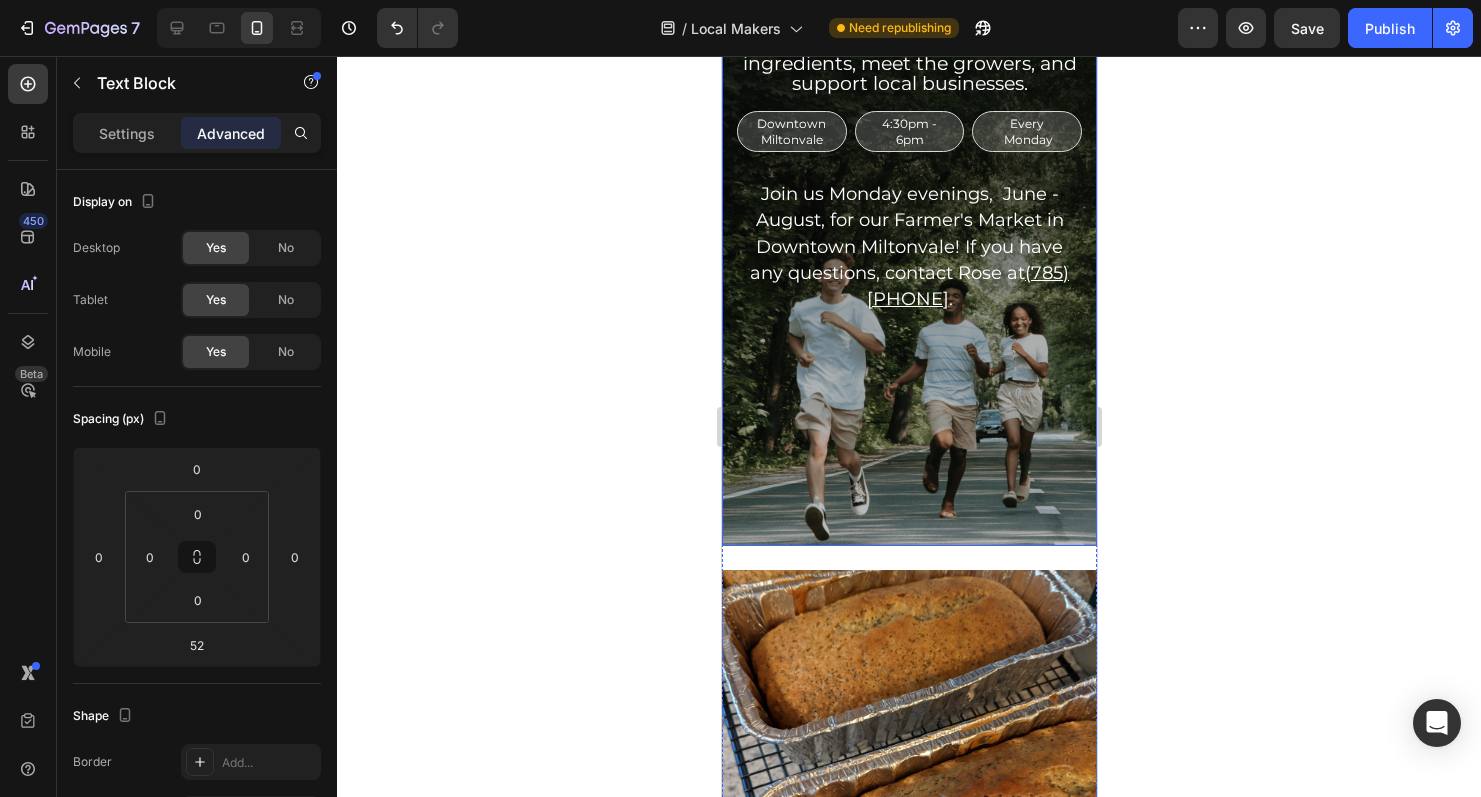 click at bounding box center (908, 212) 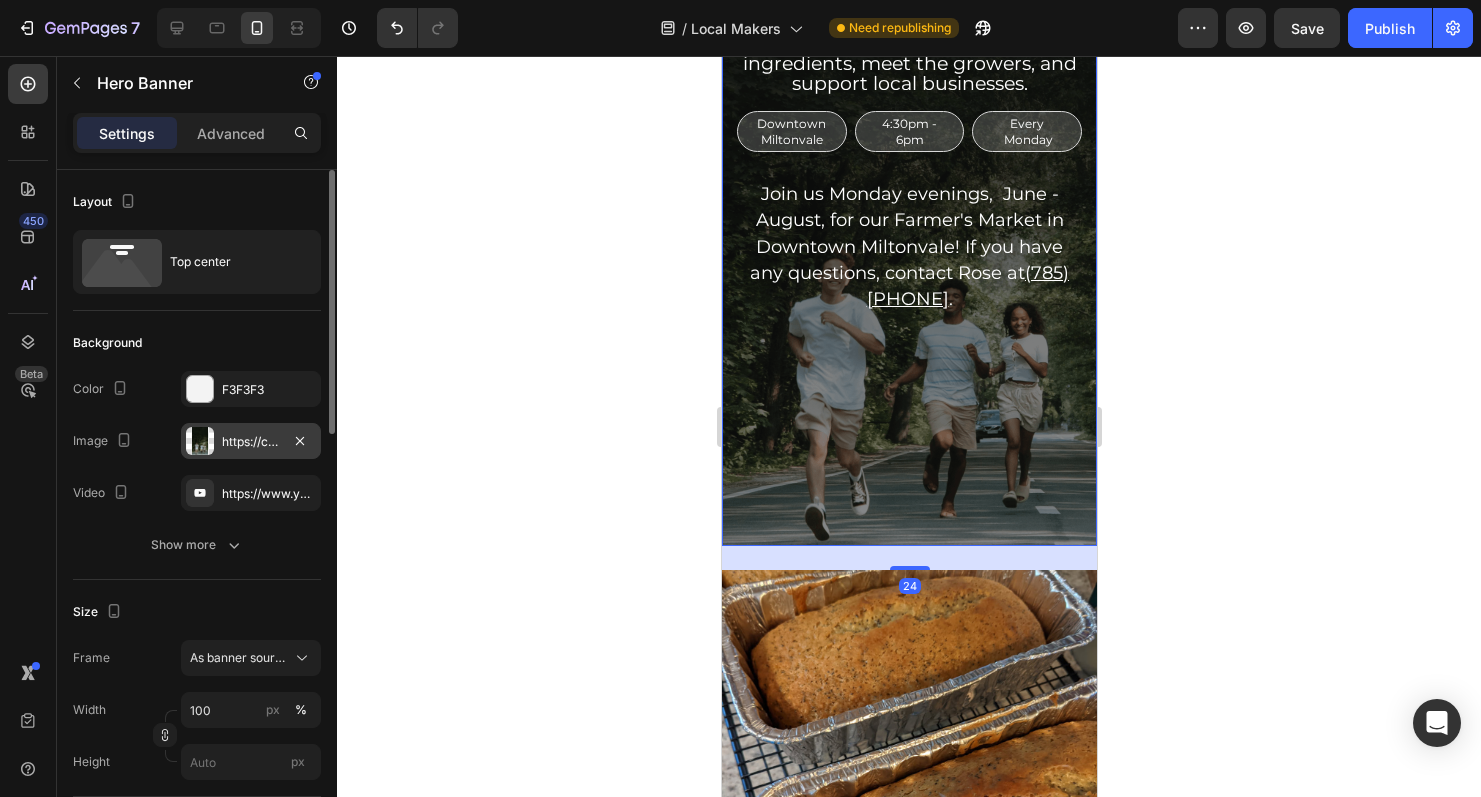 click on "https://cdn.shopify.com/s/files/1/0936/5238/6080/files/gempages_558778175300044019-b9908a76-e4df-4b0d-88e4-eb8d94360b22.png" at bounding box center (251, 442) 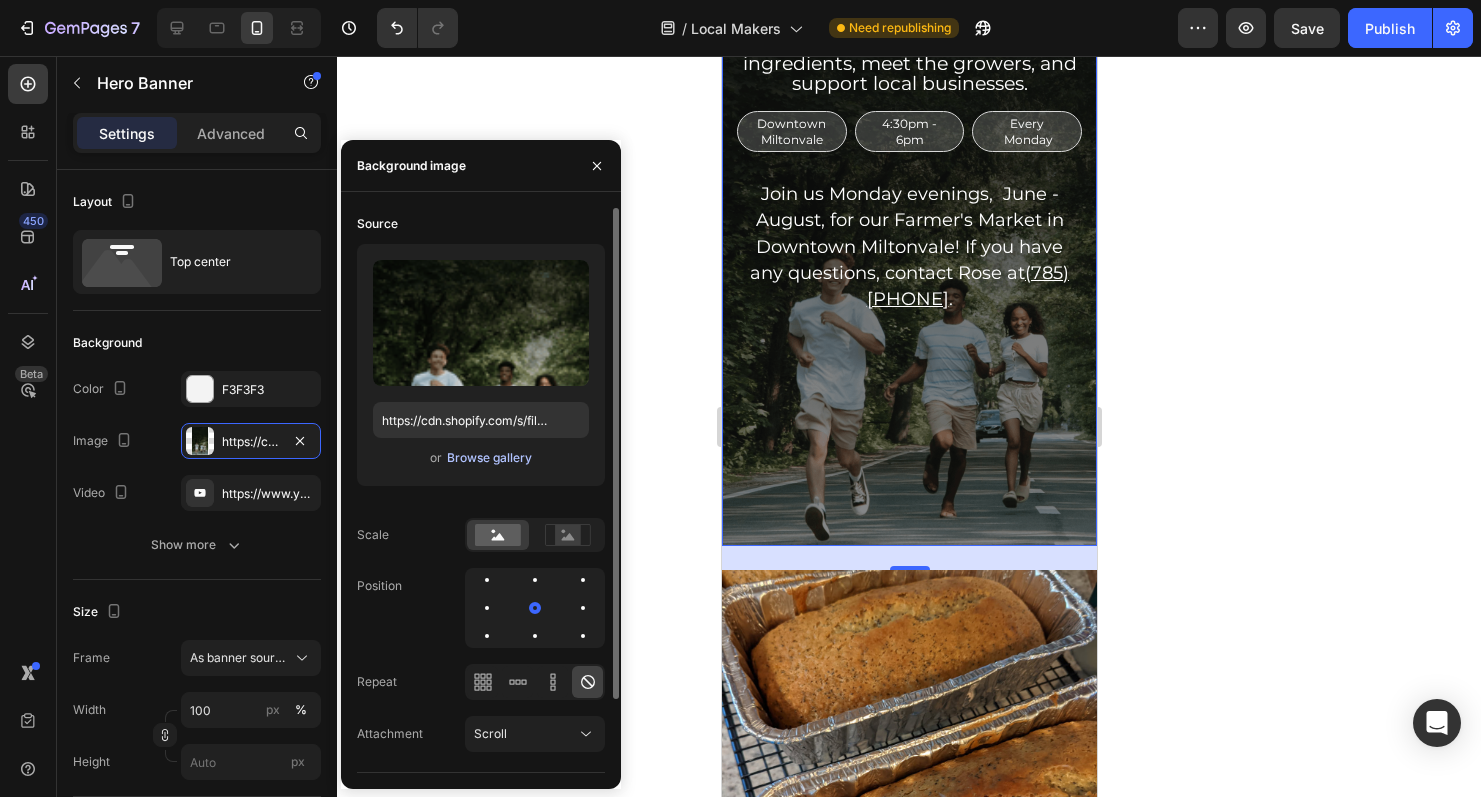 click on "Browse gallery" at bounding box center [489, 458] 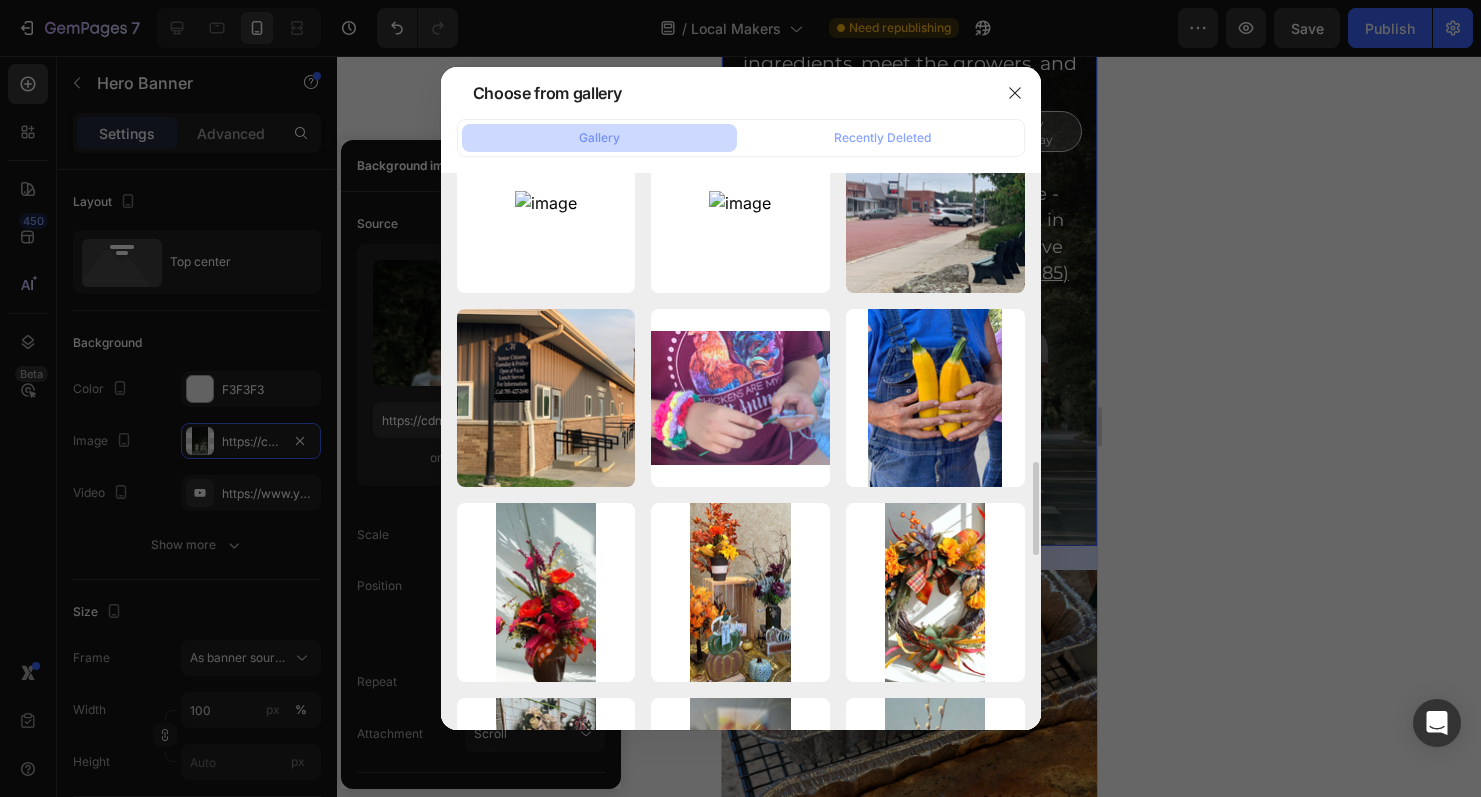 scroll, scrollTop: 1648, scrollLeft: 0, axis: vertical 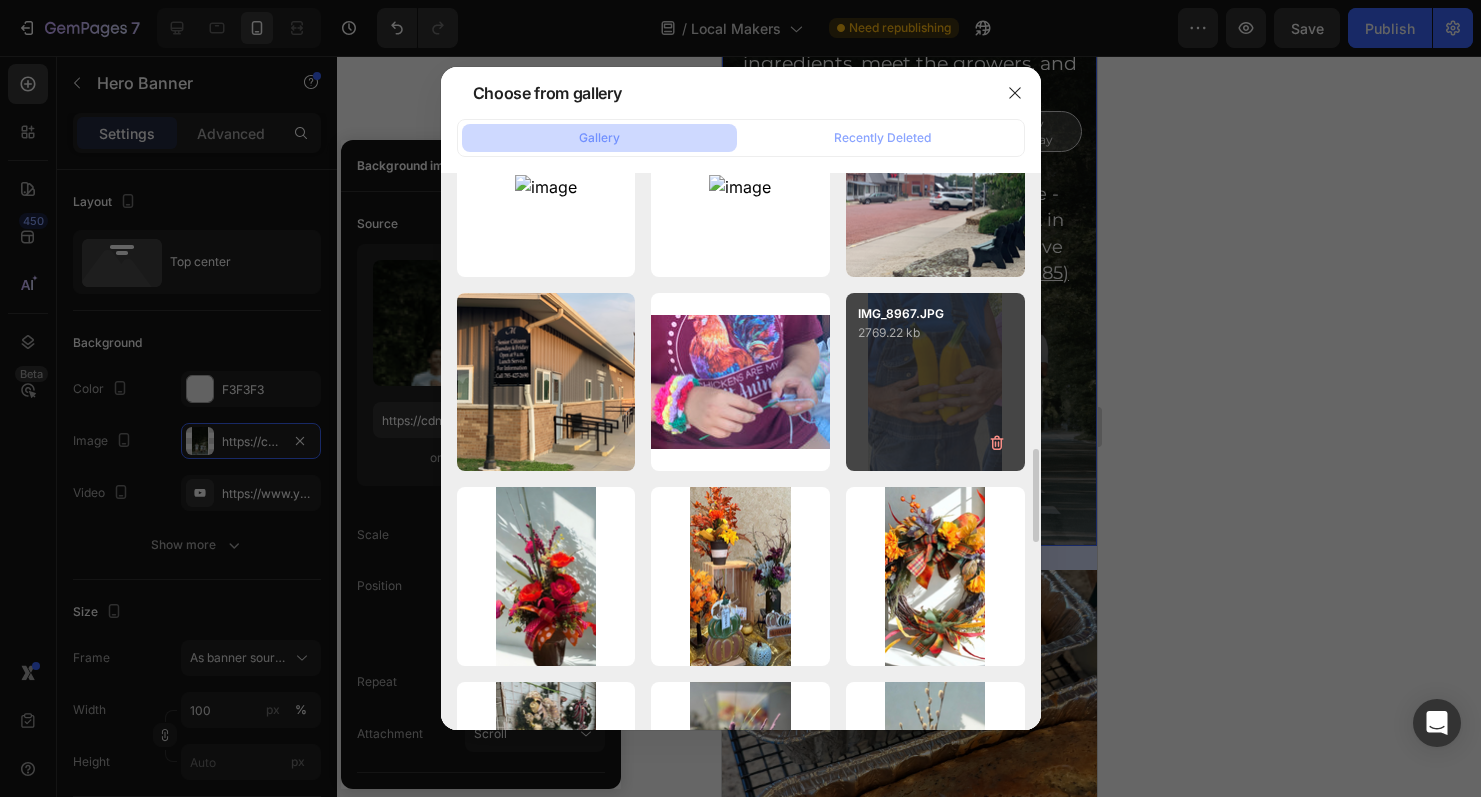 click on "IMG_8967.JPG 2769.22 kb" at bounding box center (935, 382) 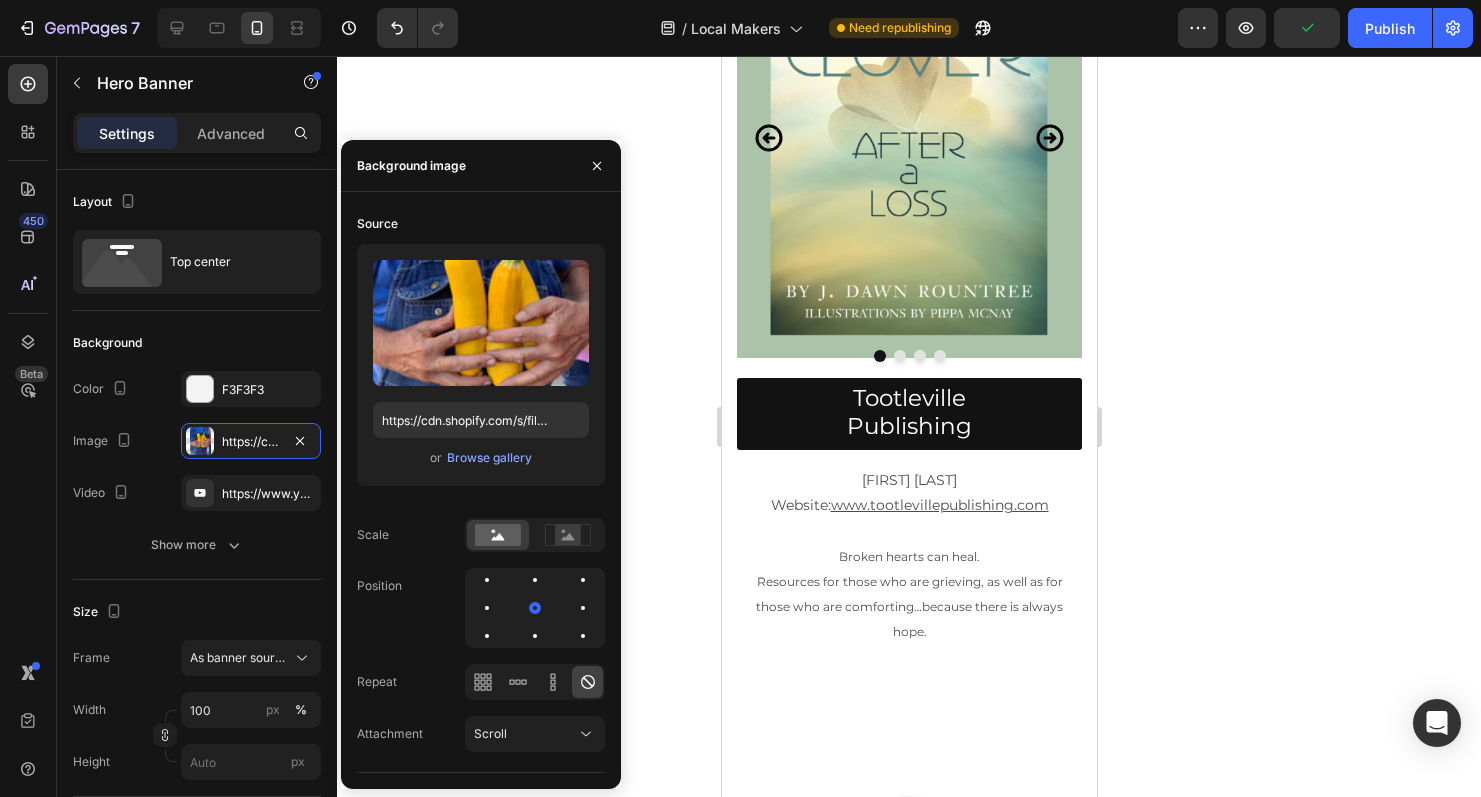 scroll, scrollTop: 3525, scrollLeft: 0, axis: vertical 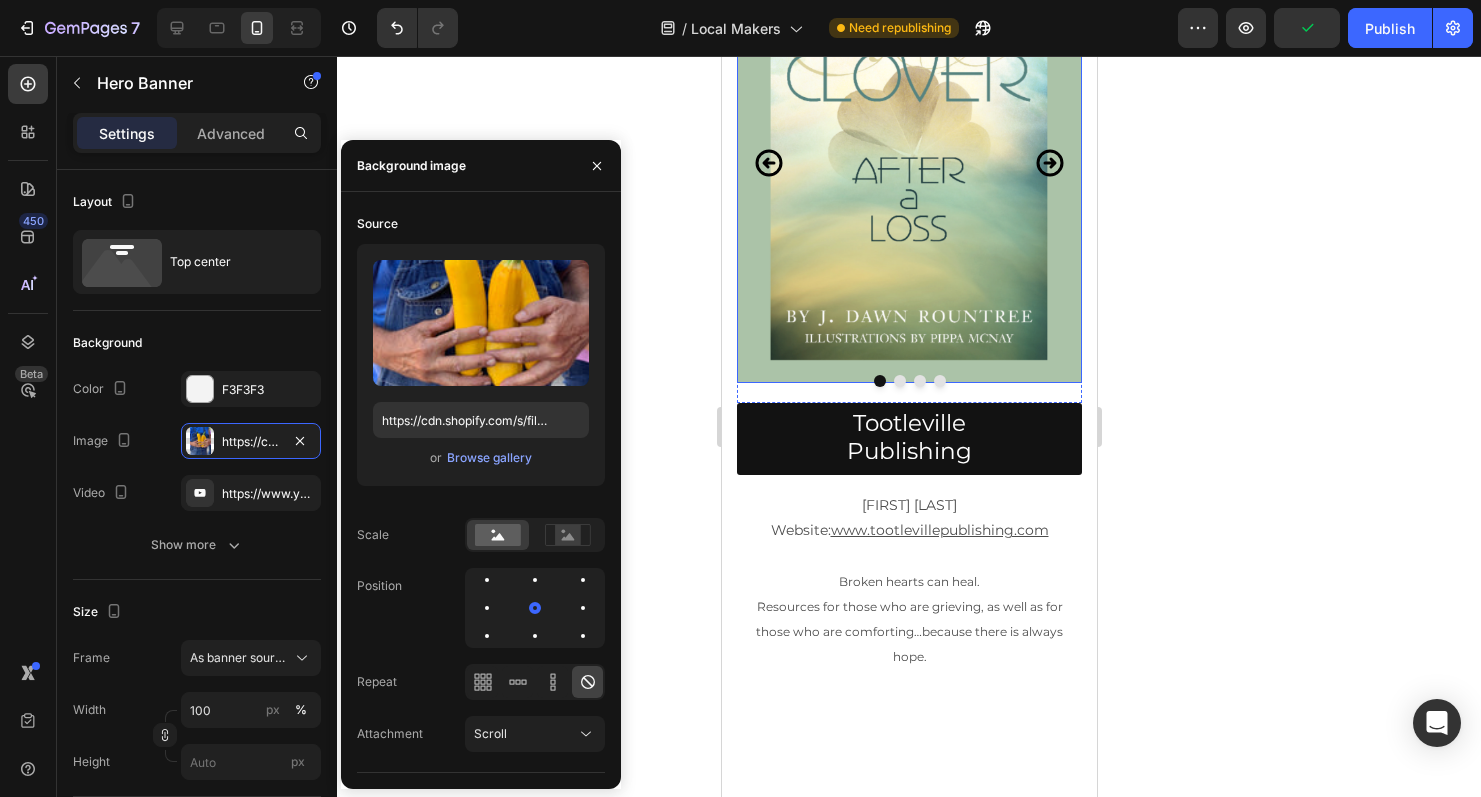 click at bounding box center (908, 153) 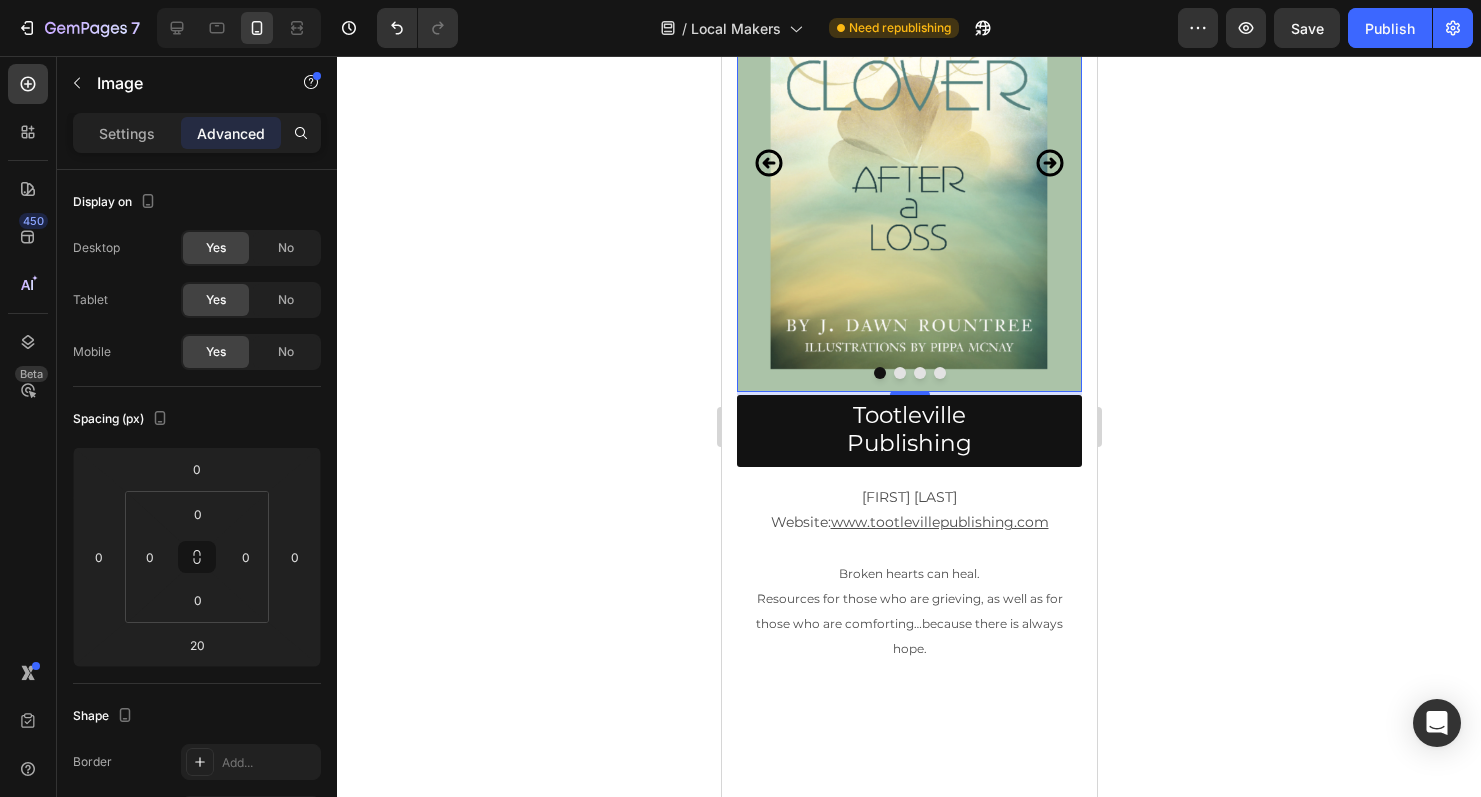 scroll, scrollTop: 3515, scrollLeft: 0, axis: vertical 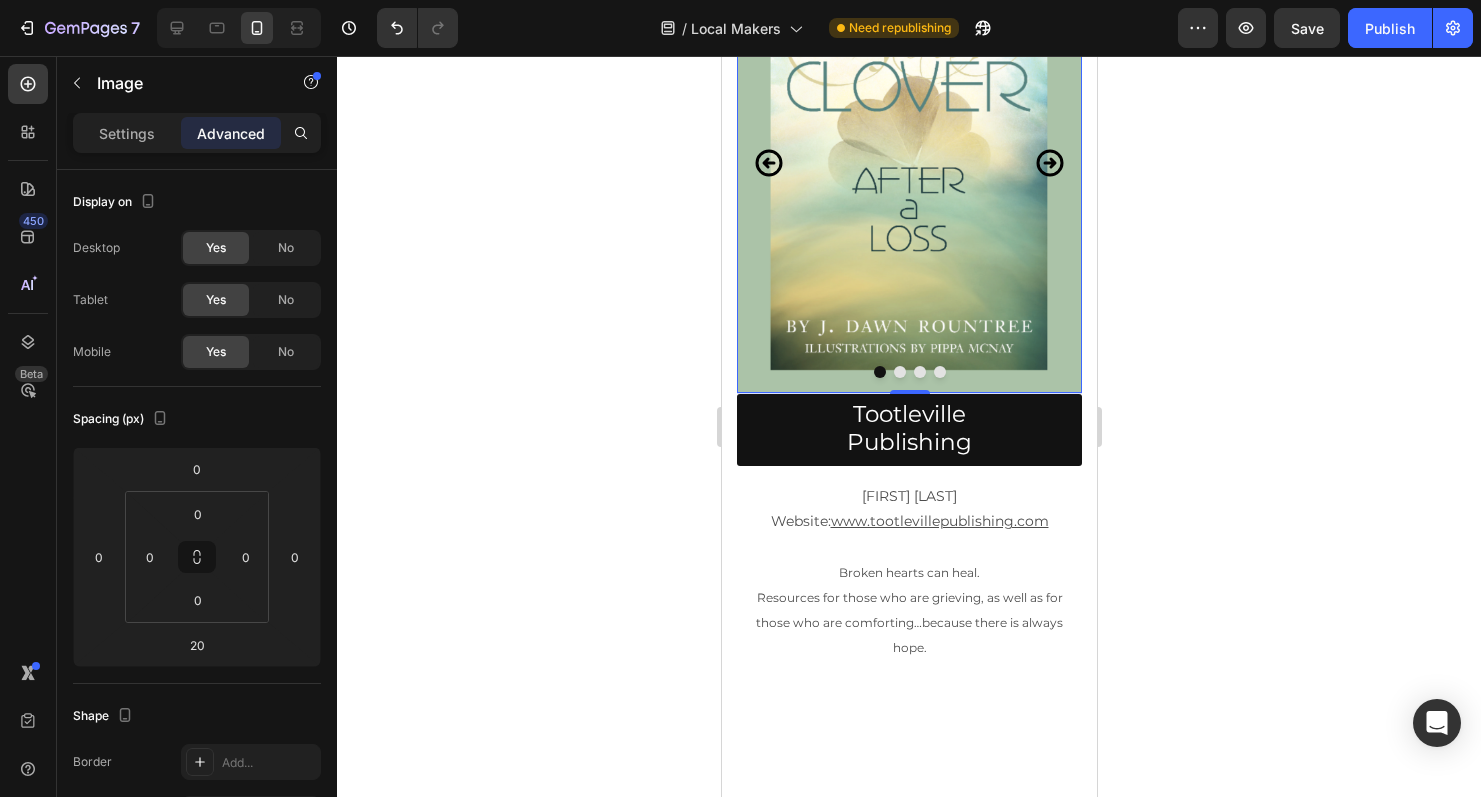 drag, startPoint x: 900, startPoint y: 400, endPoint x: 900, endPoint y: 381, distance: 19 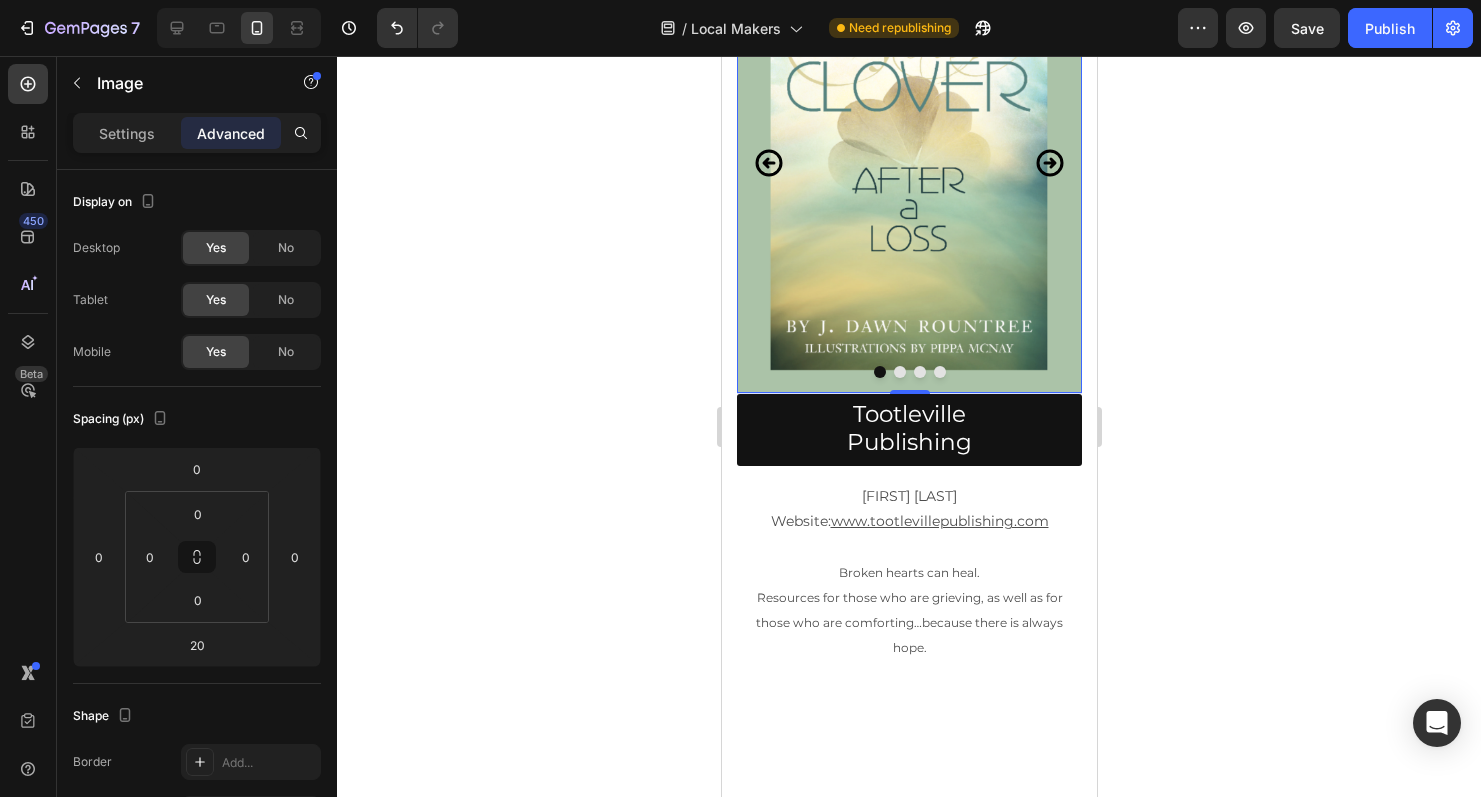 type on "1" 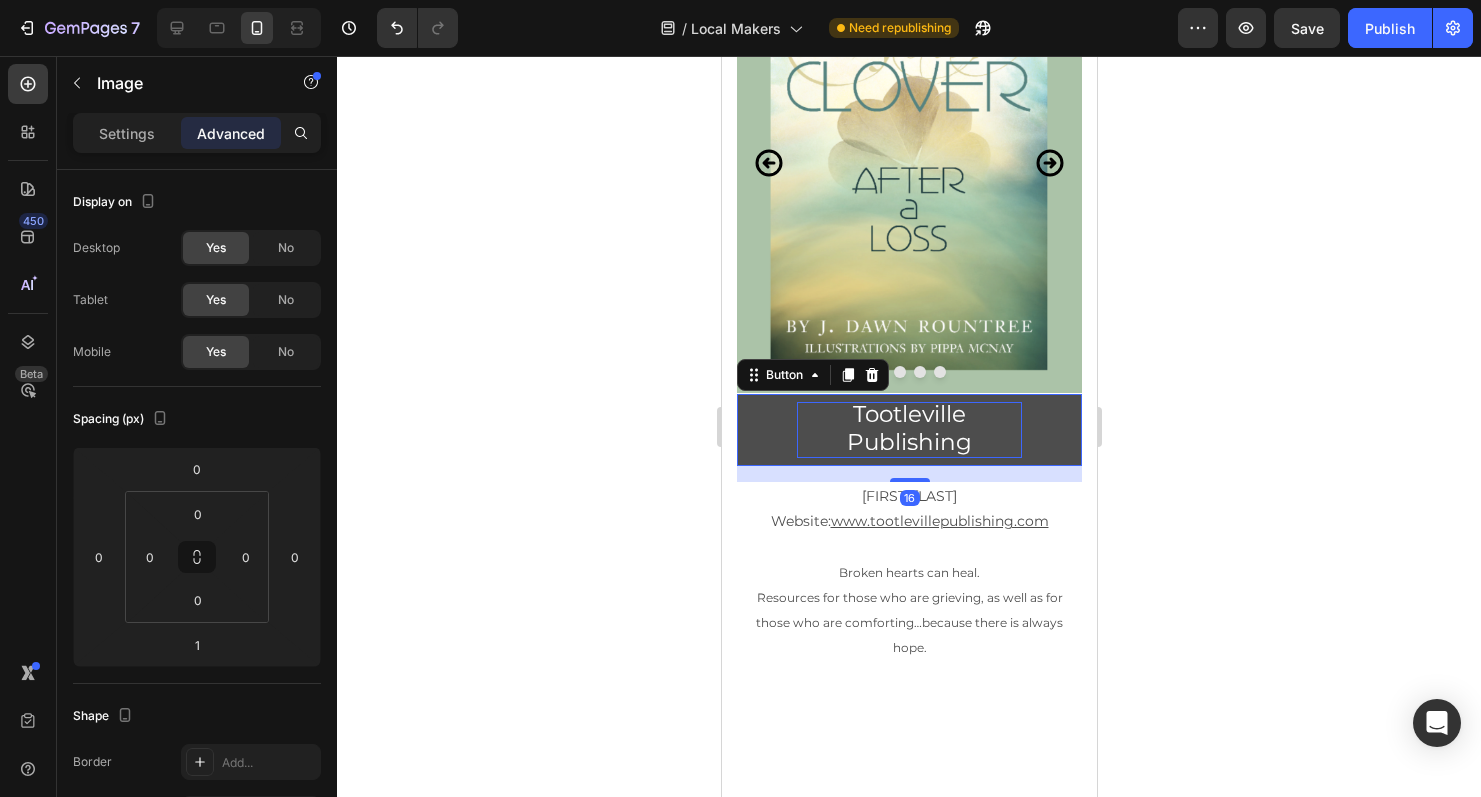 click on "Tootleville Publishing" at bounding box center [908, 430] 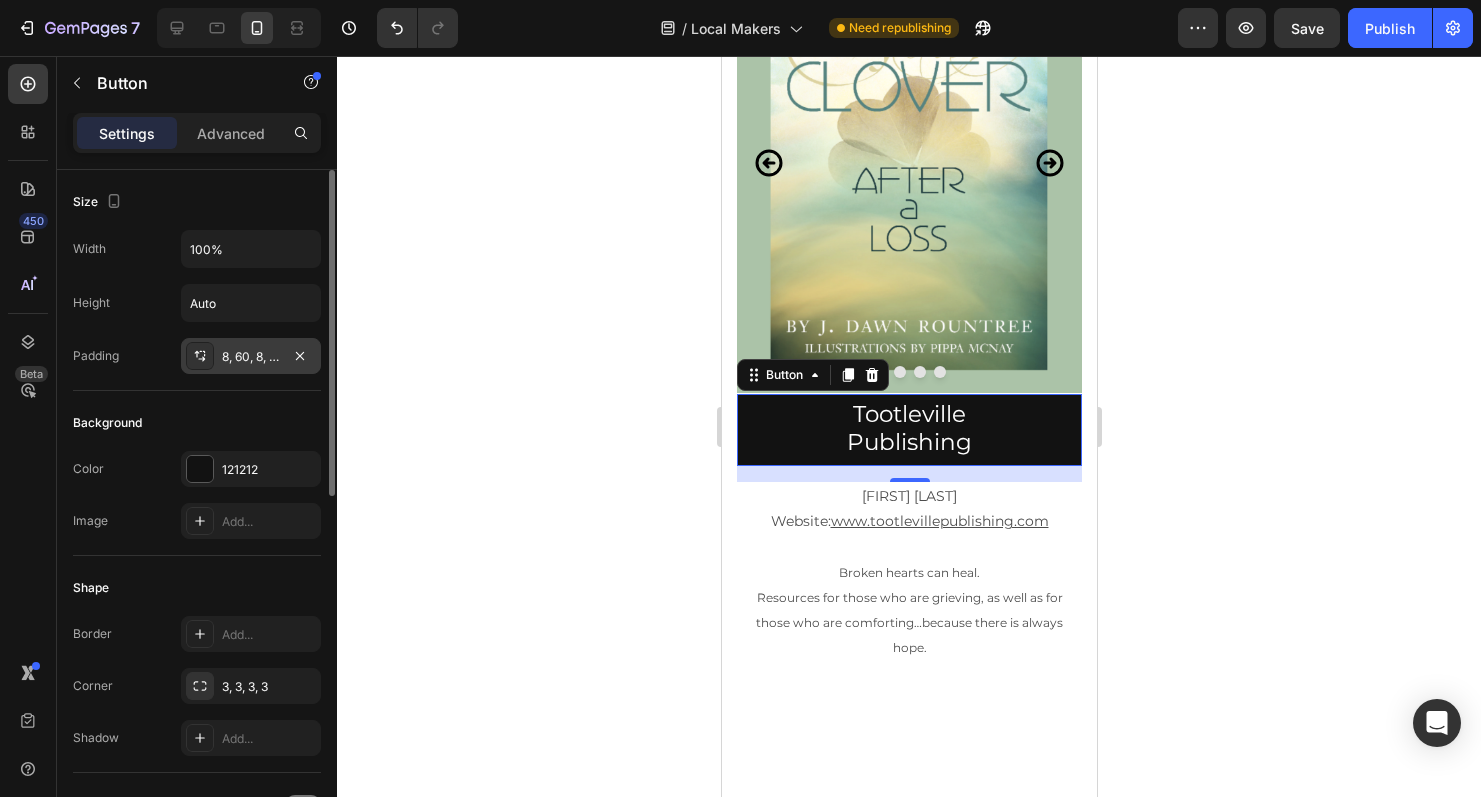 click on "8, 60, 8, 60" at bounding box center (251, 357) 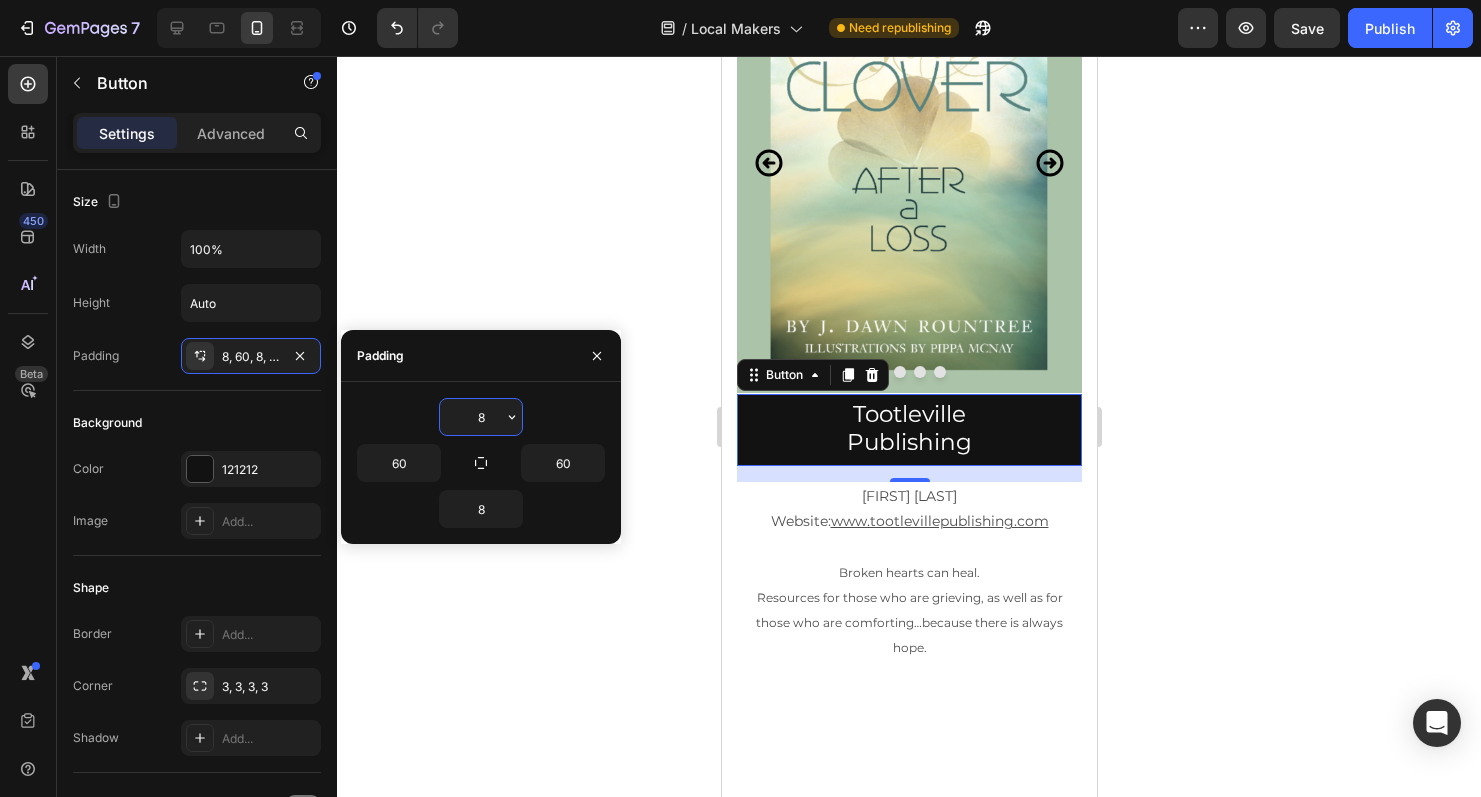 click on "8" at bounding box center (481, 417) 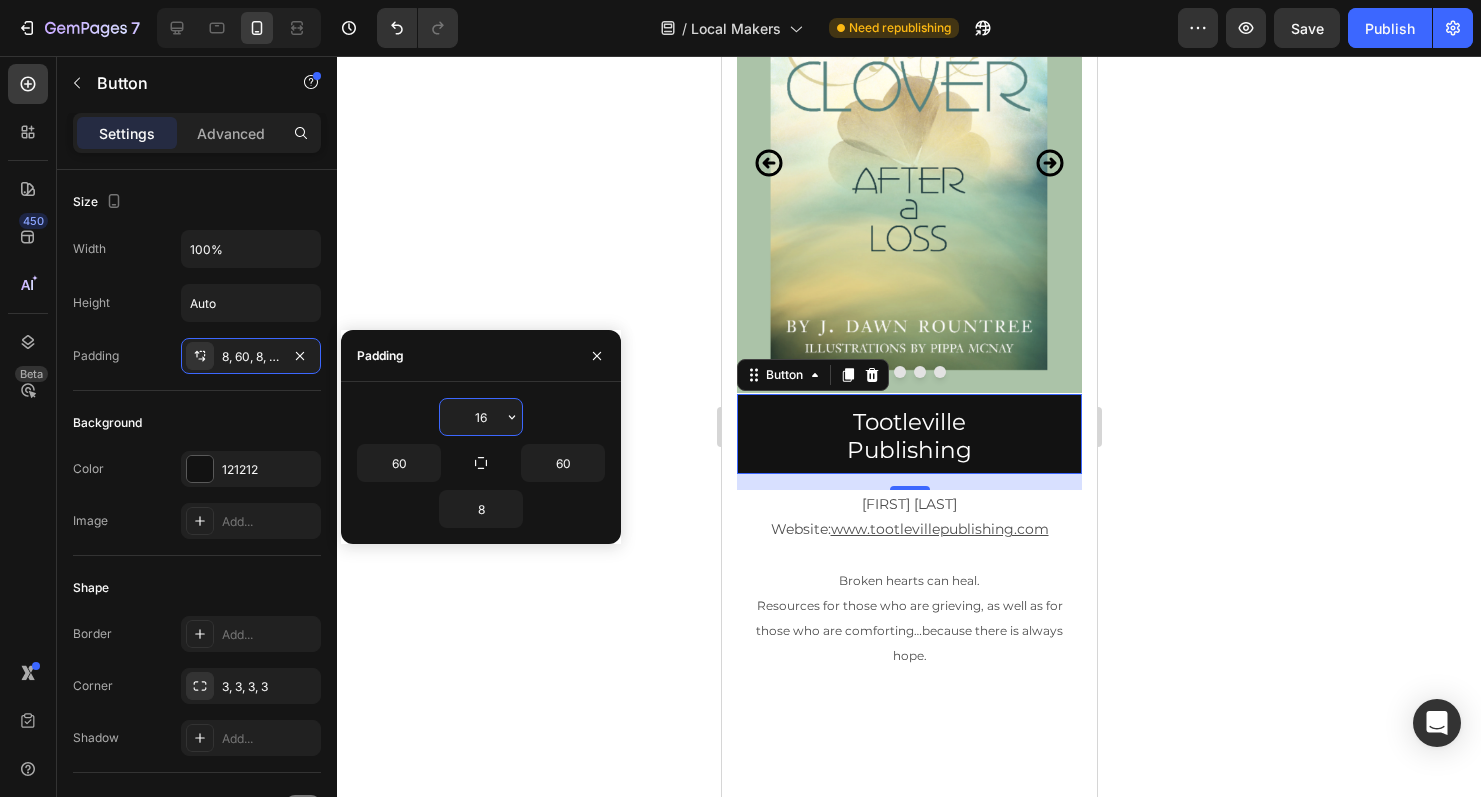 type on "1" 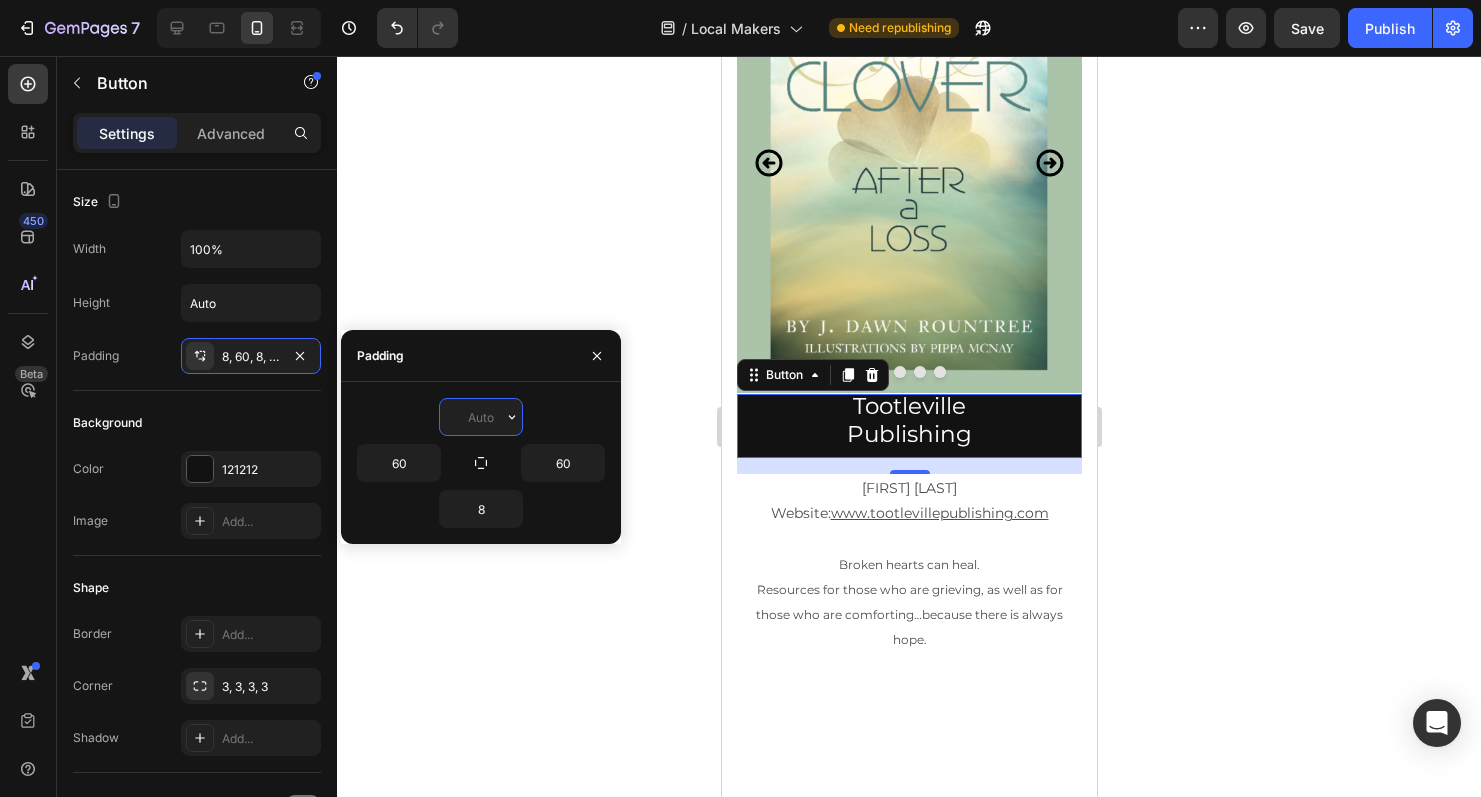 type on "8" 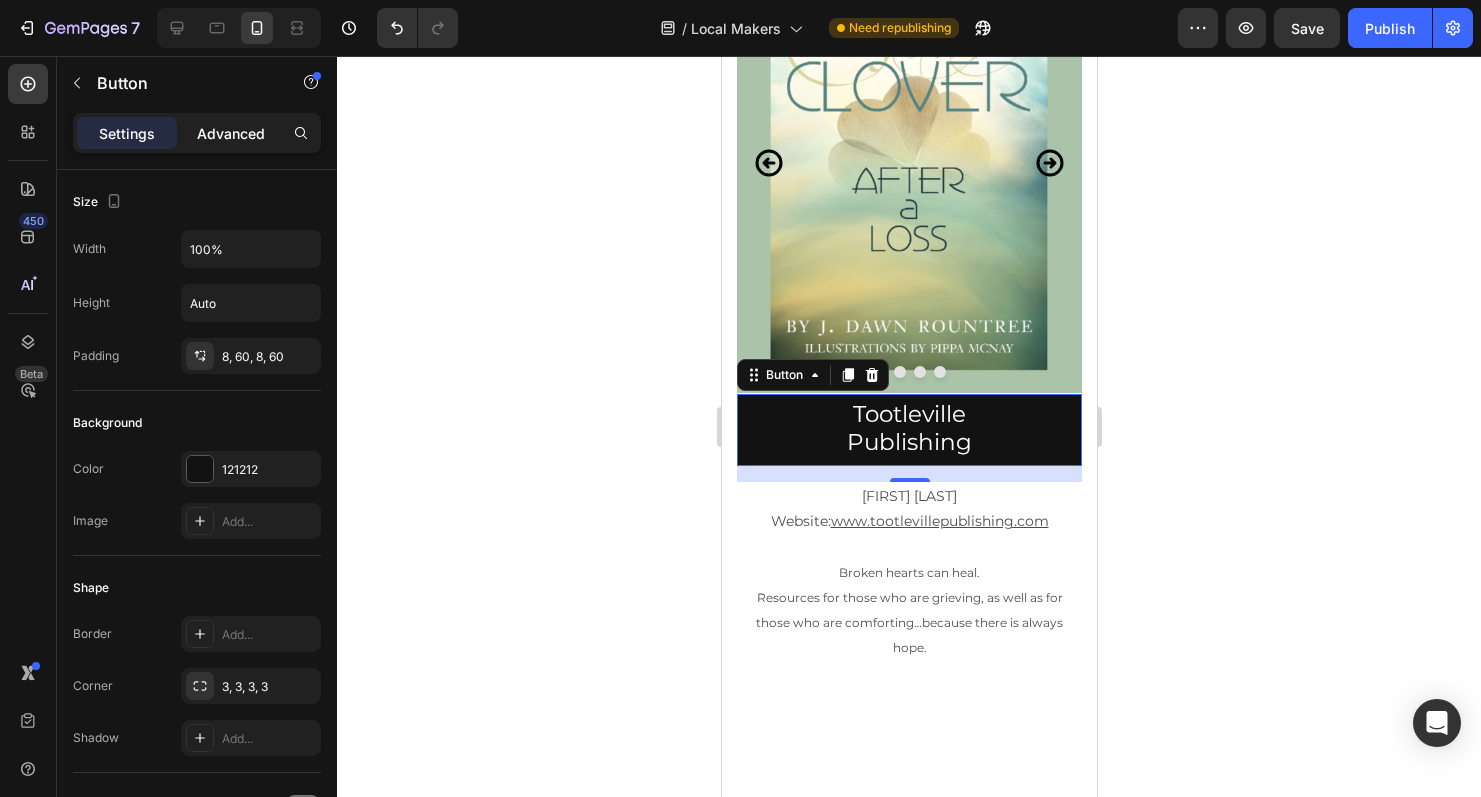 click on "Advanced" at bounding box center (231, 133) 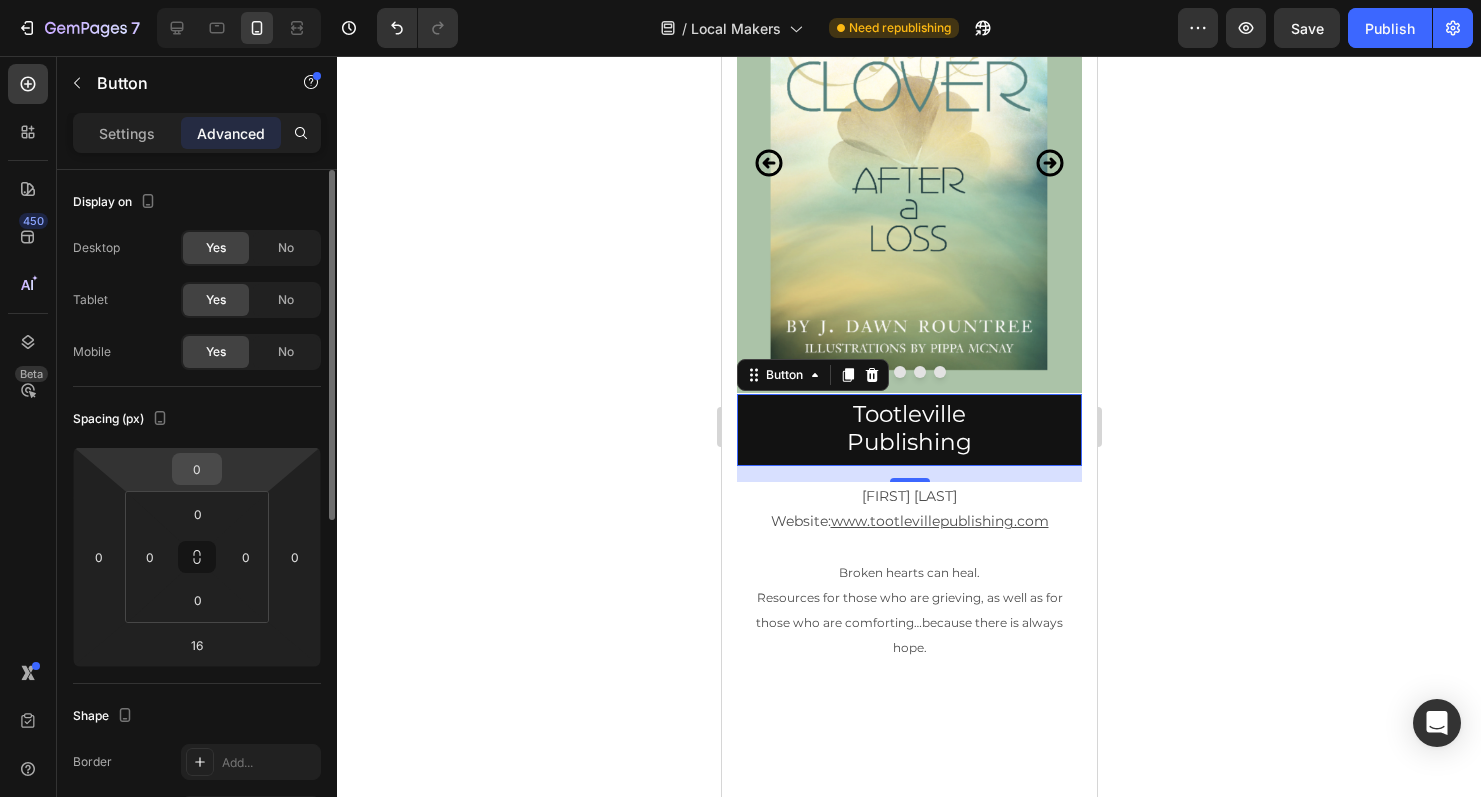click on "0" at bounding box center (197, 469) 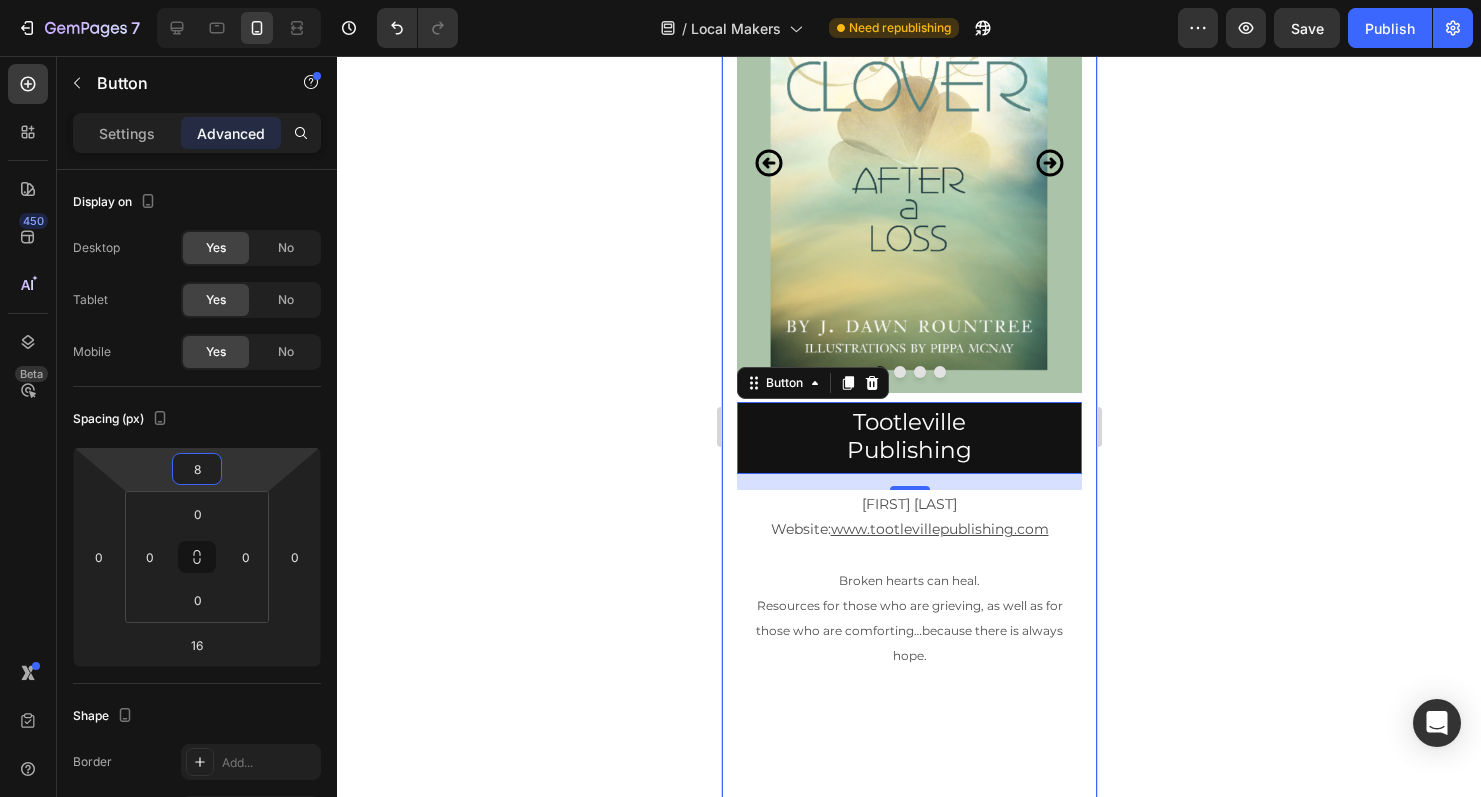 type on "8" 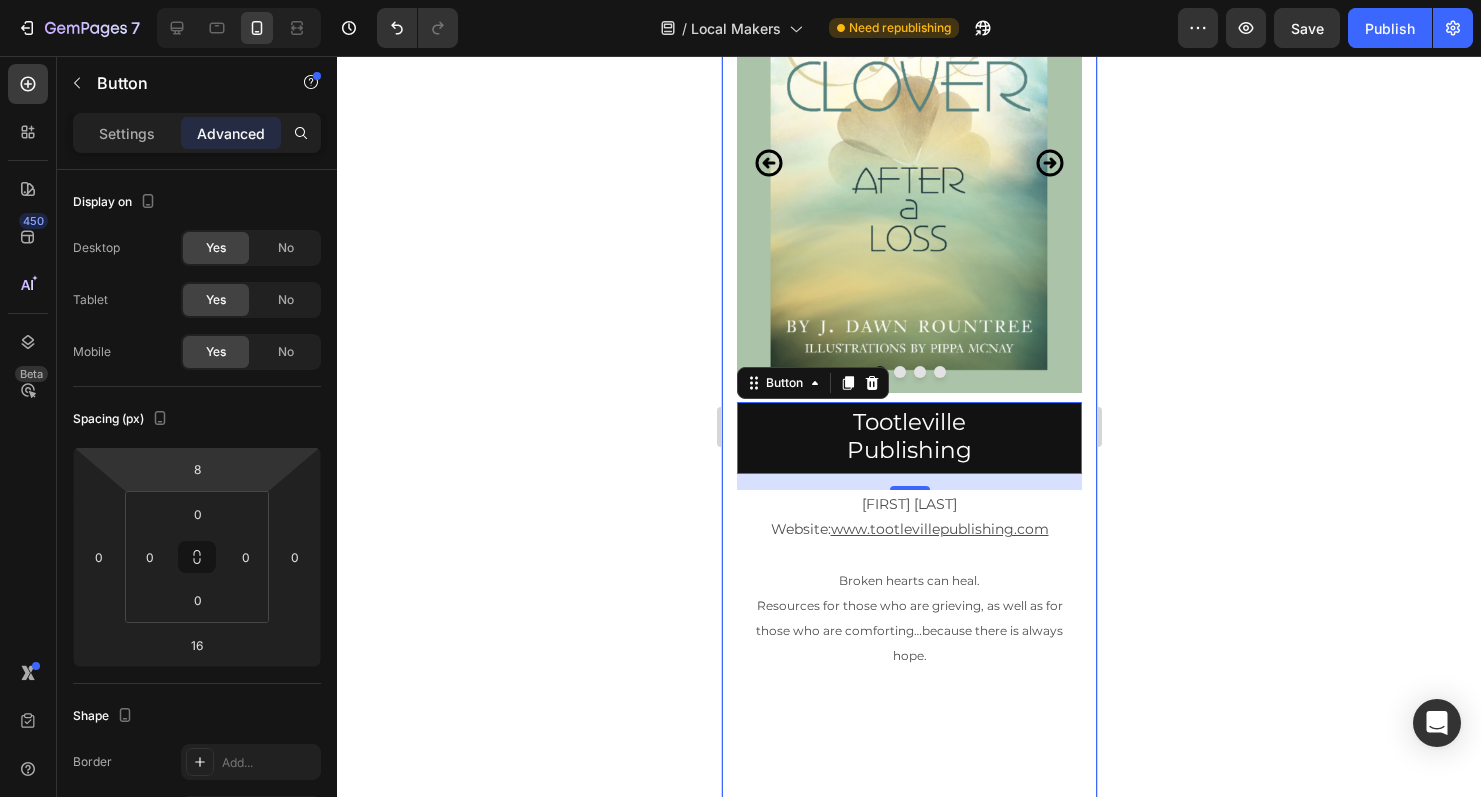 click 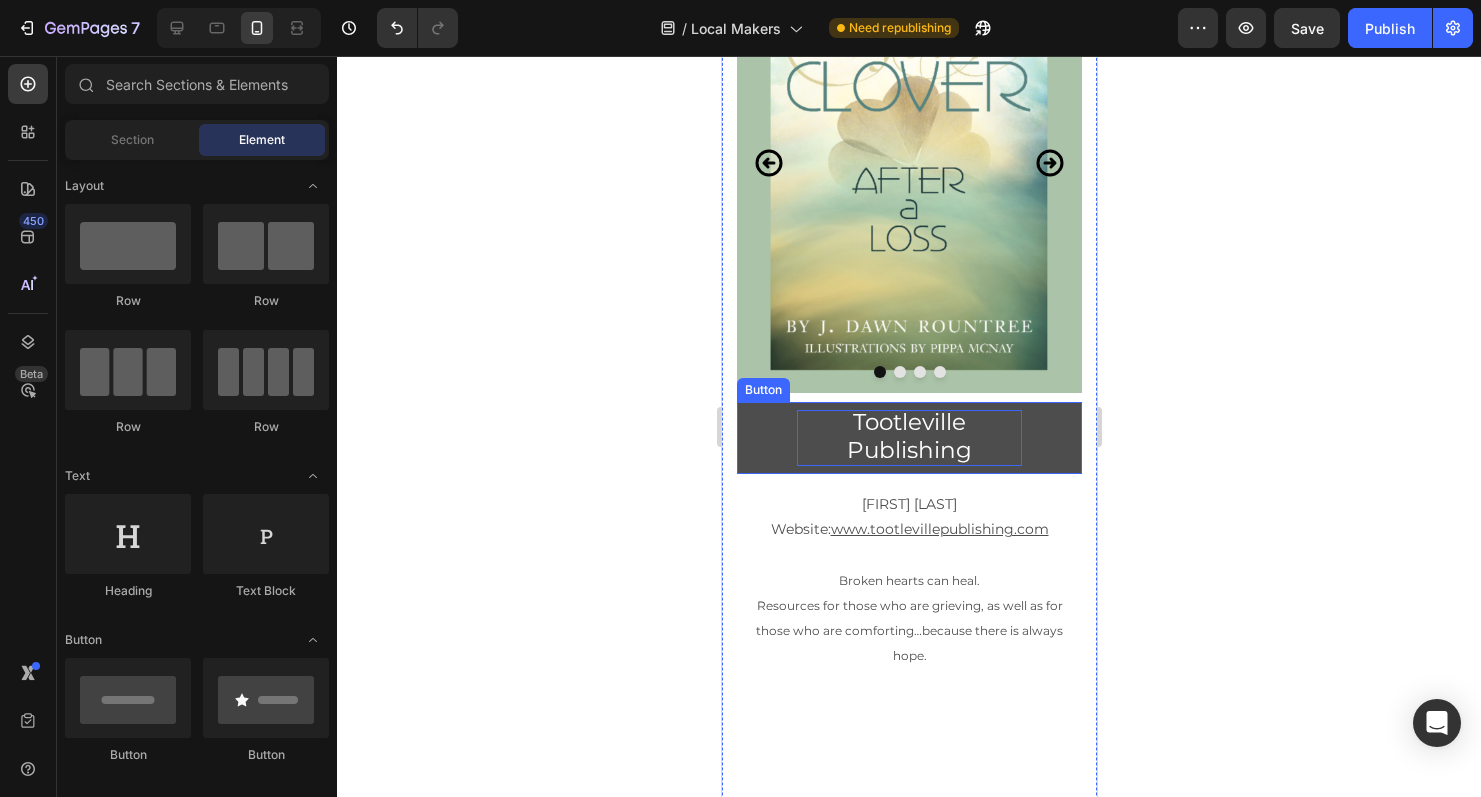 click on "Tootleville Publishing" at bounding box center [908, 436] 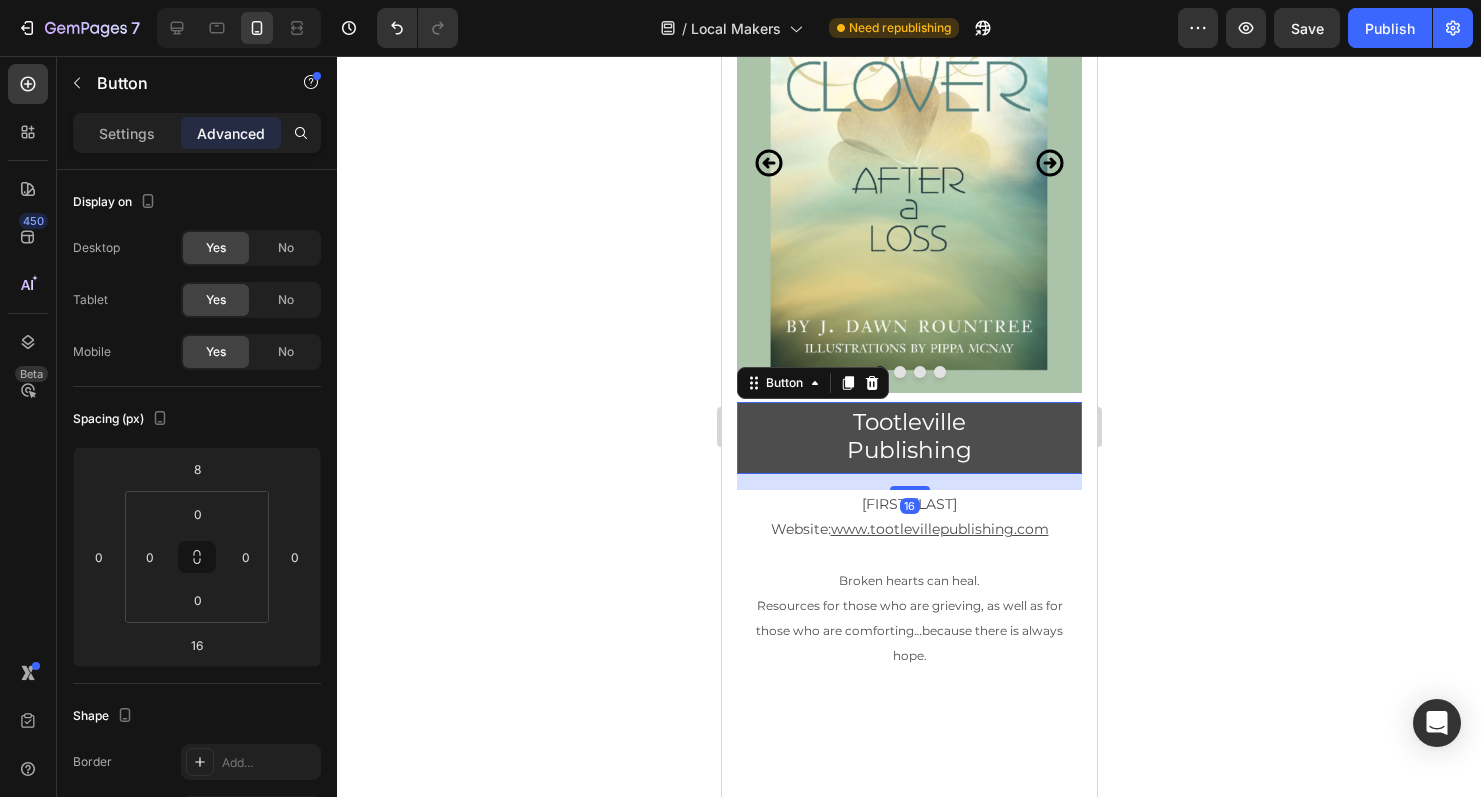 click on "Tootleville Publishing" at bounding box center (908, 438) 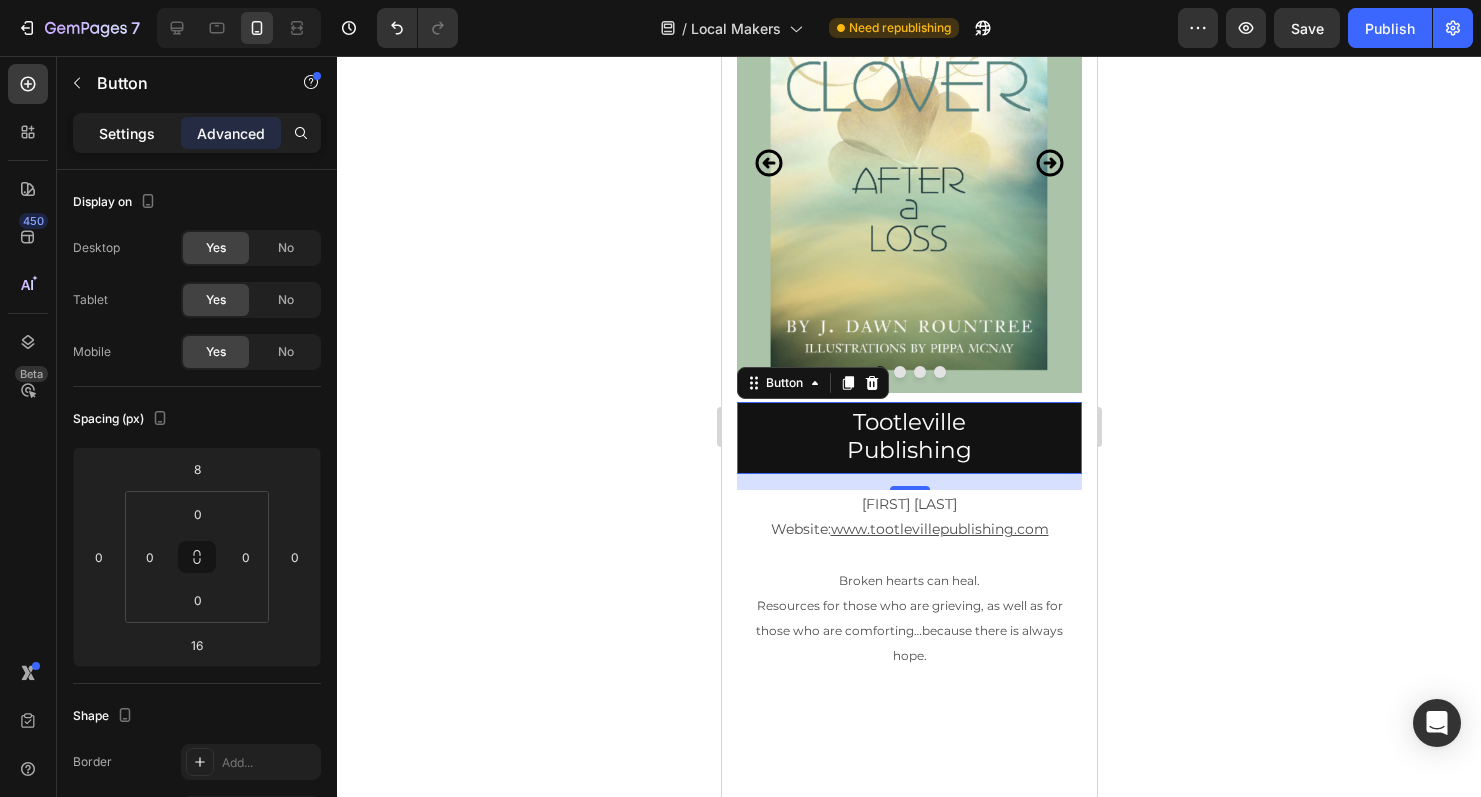 click on "Settings" at bounding box center (127, 133) 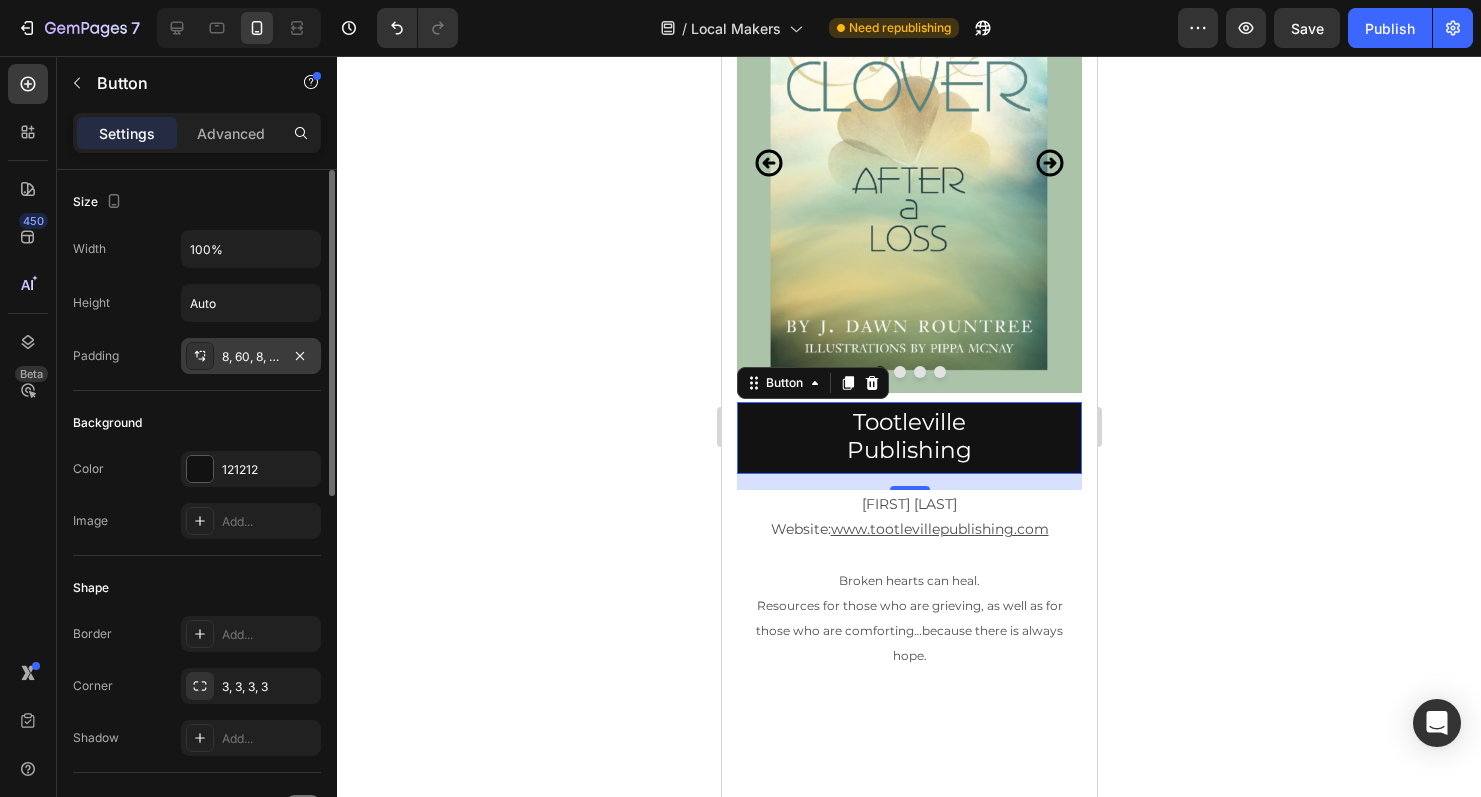 click on "8, 60, 8, 60" at bounding box center [251, 357] 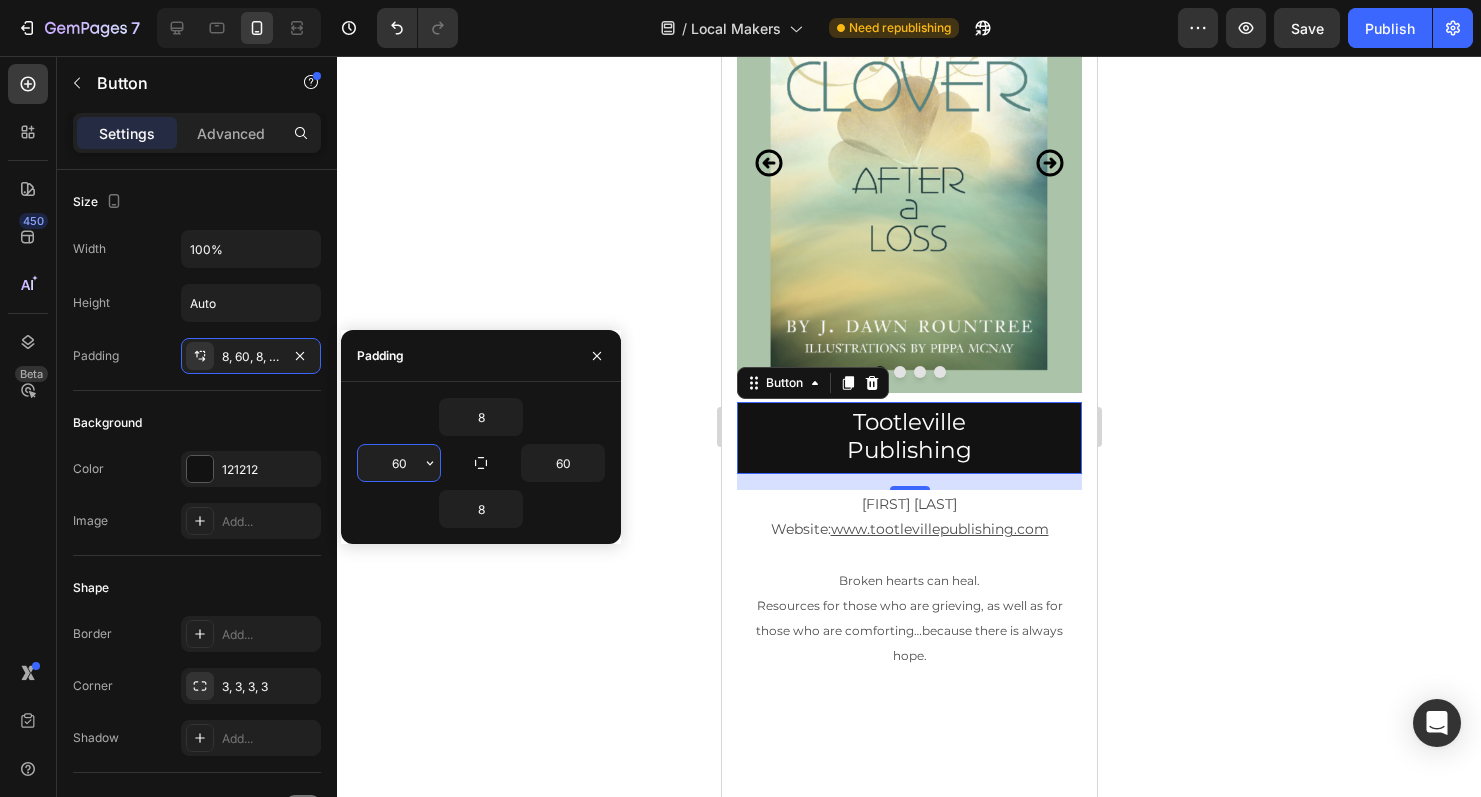 click on "60" at bounding box center [399, 463] 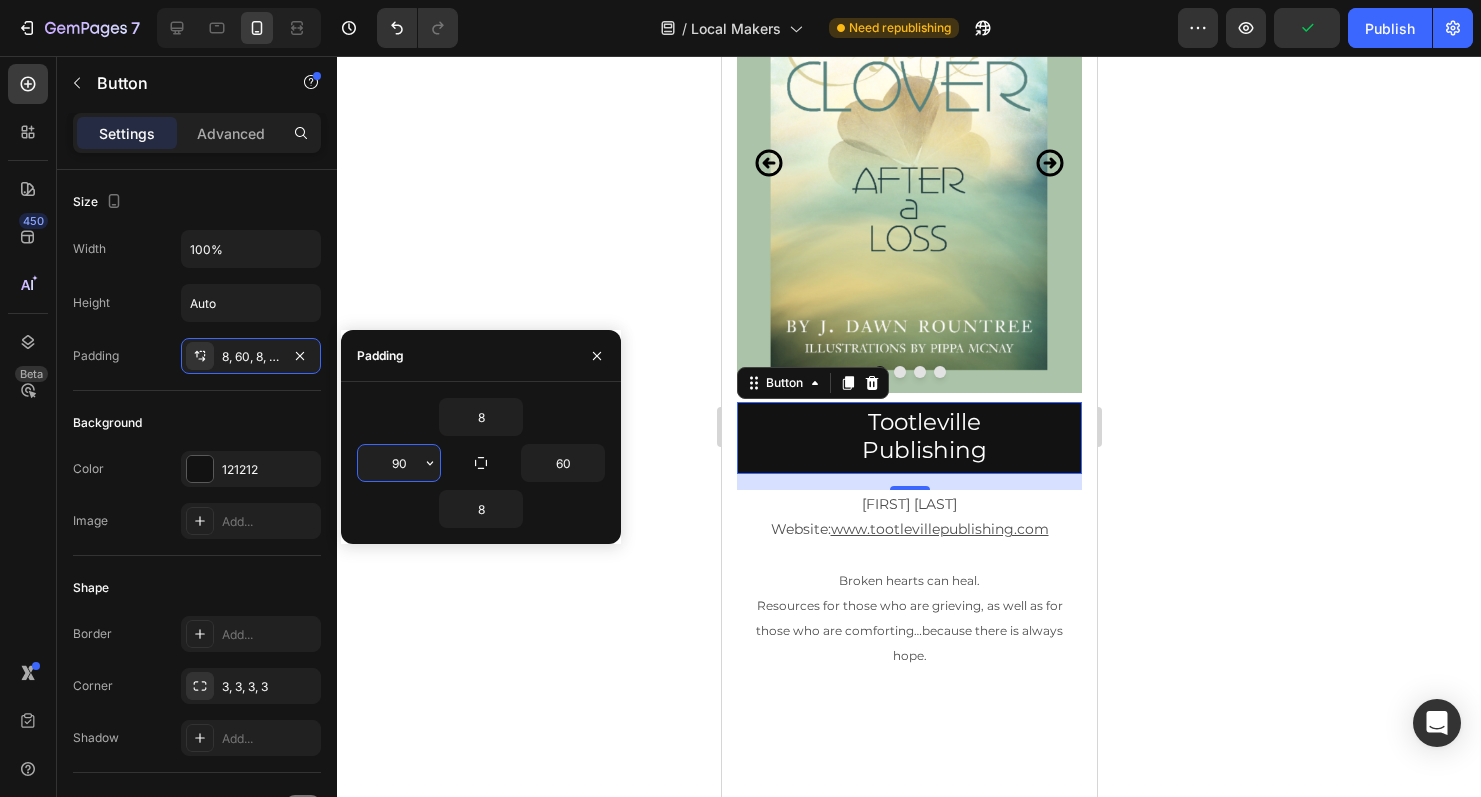 type on "9" 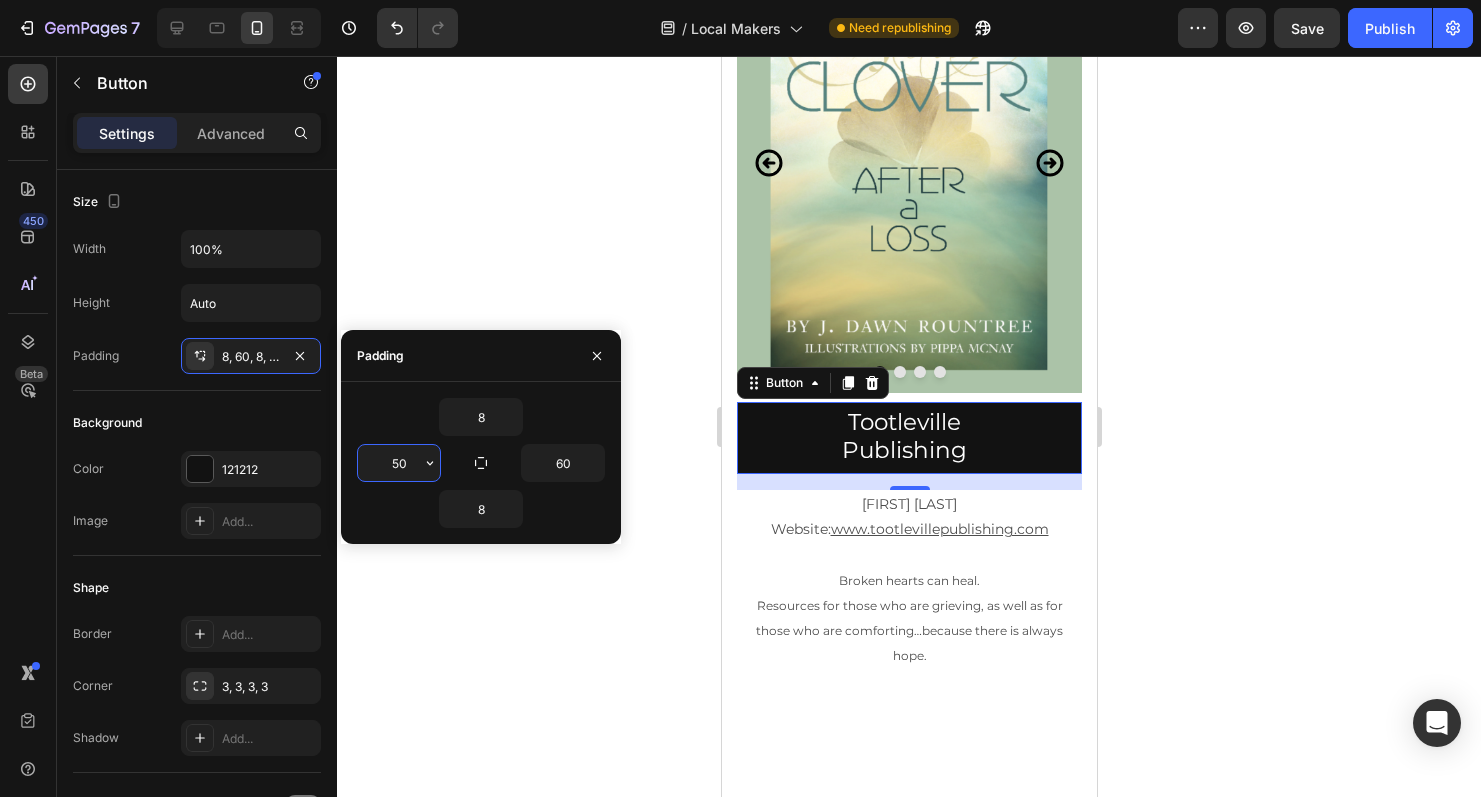 type on "5" 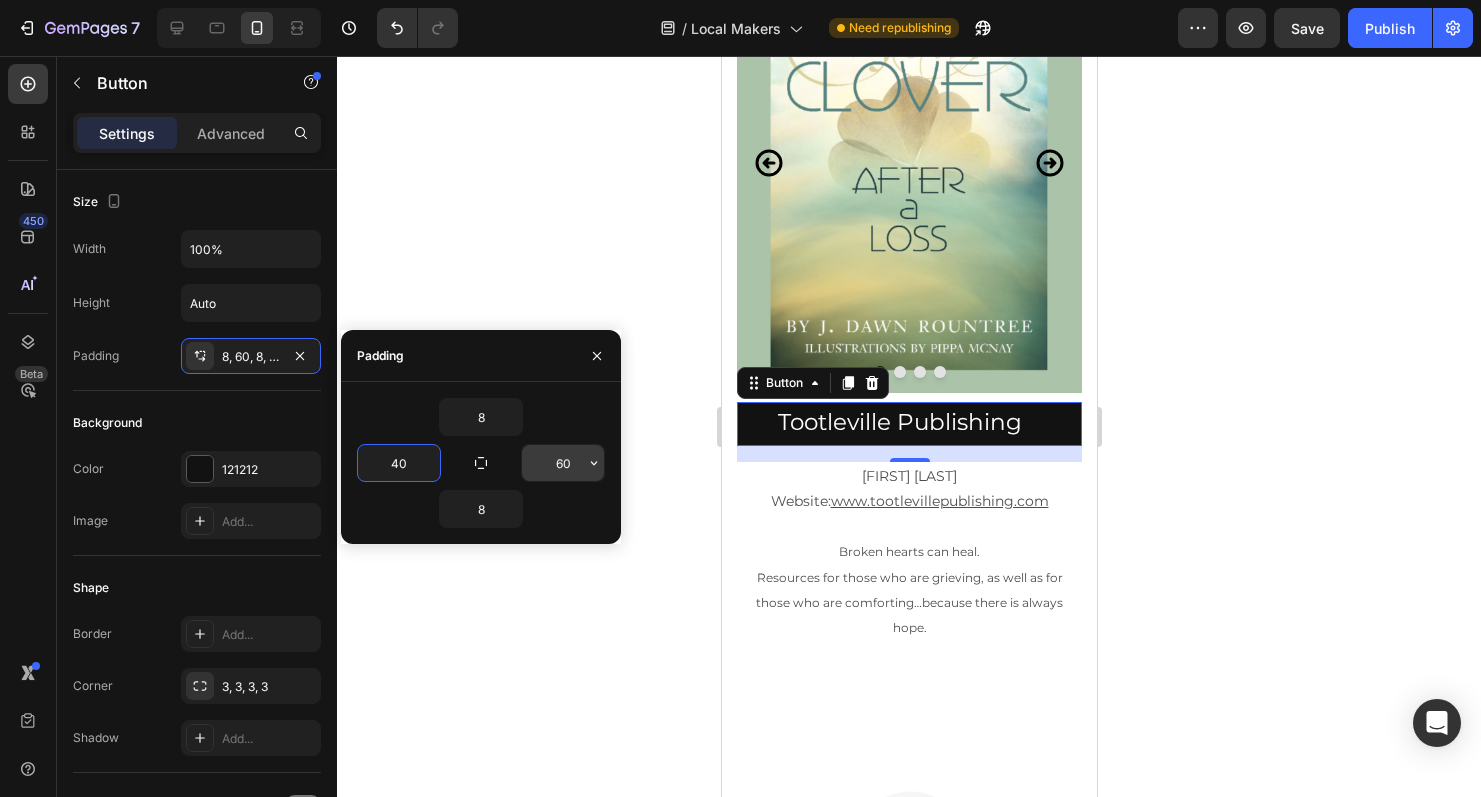 type on "40" 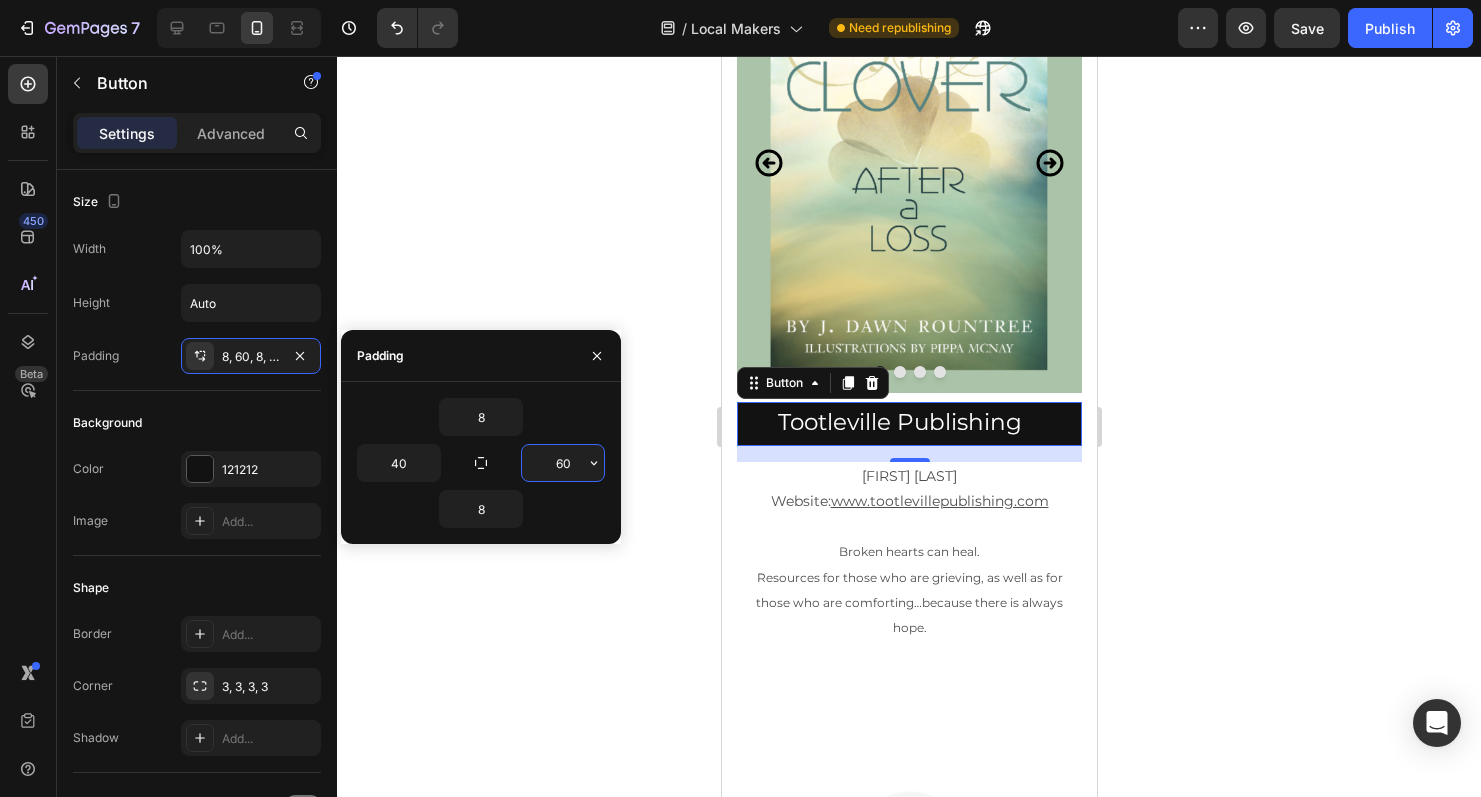 click on "60" at bounding box center (563, 463) 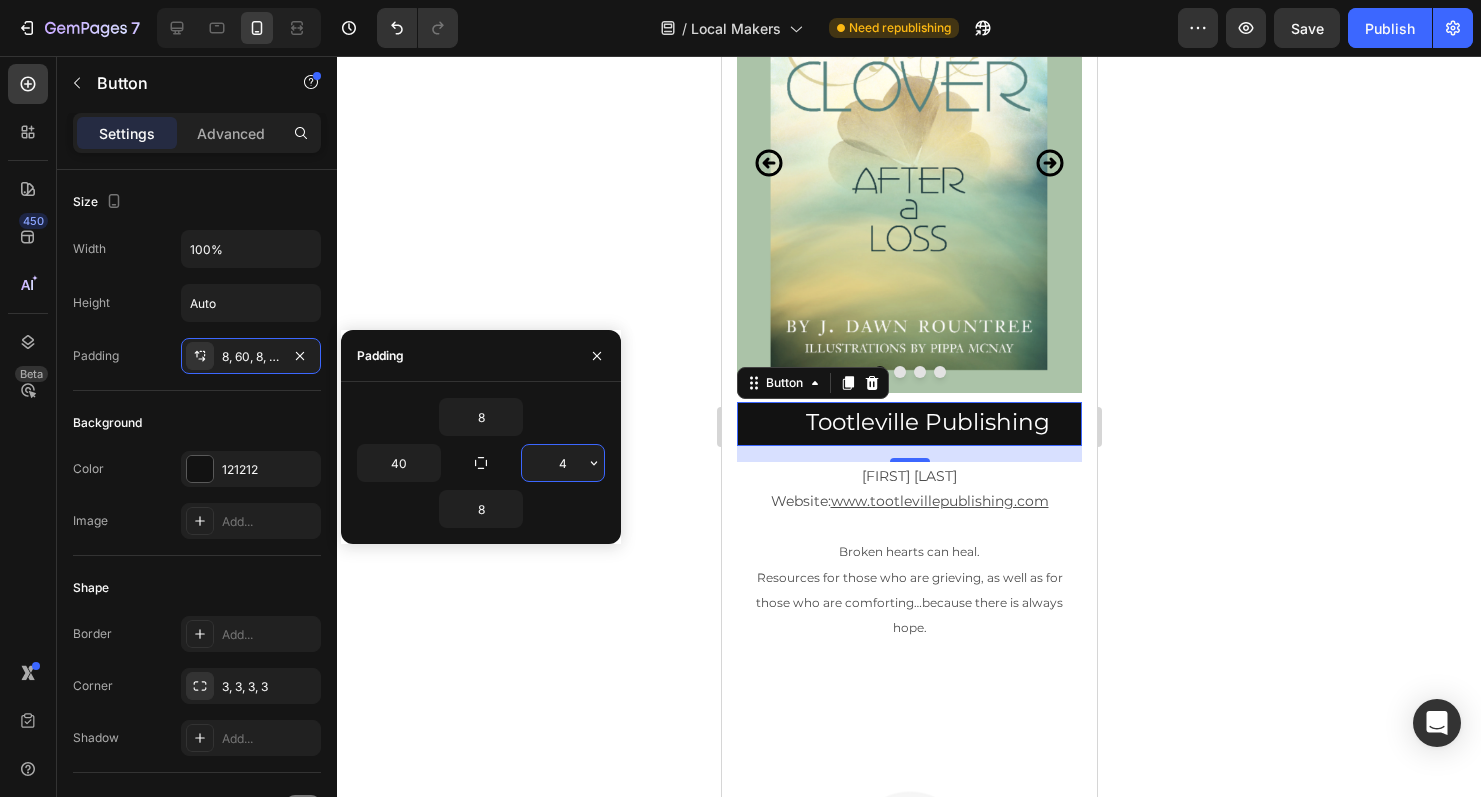 type on "40" 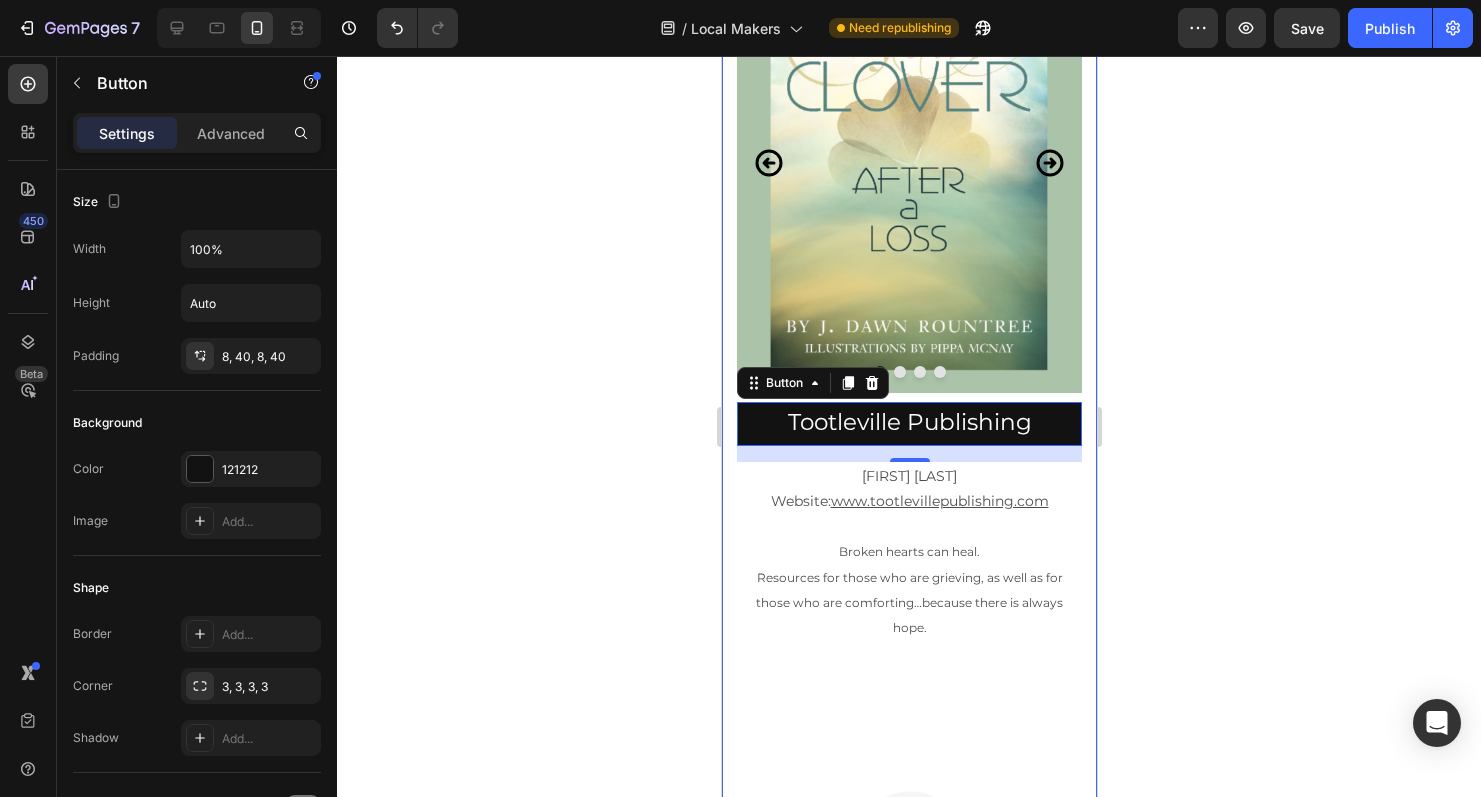 click 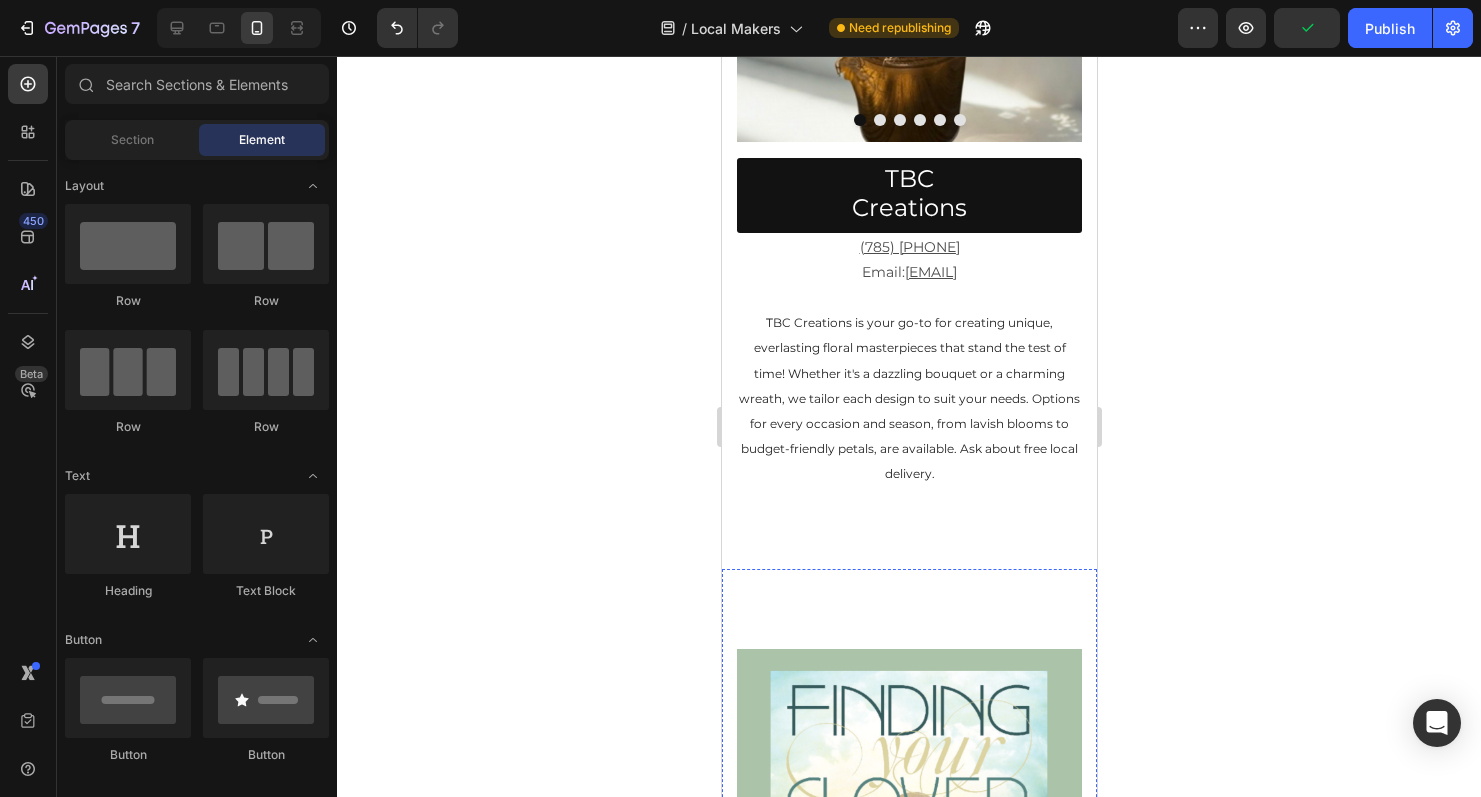 scroll, scrollTop: 3395, scrollLeft: 0, axis: vertical 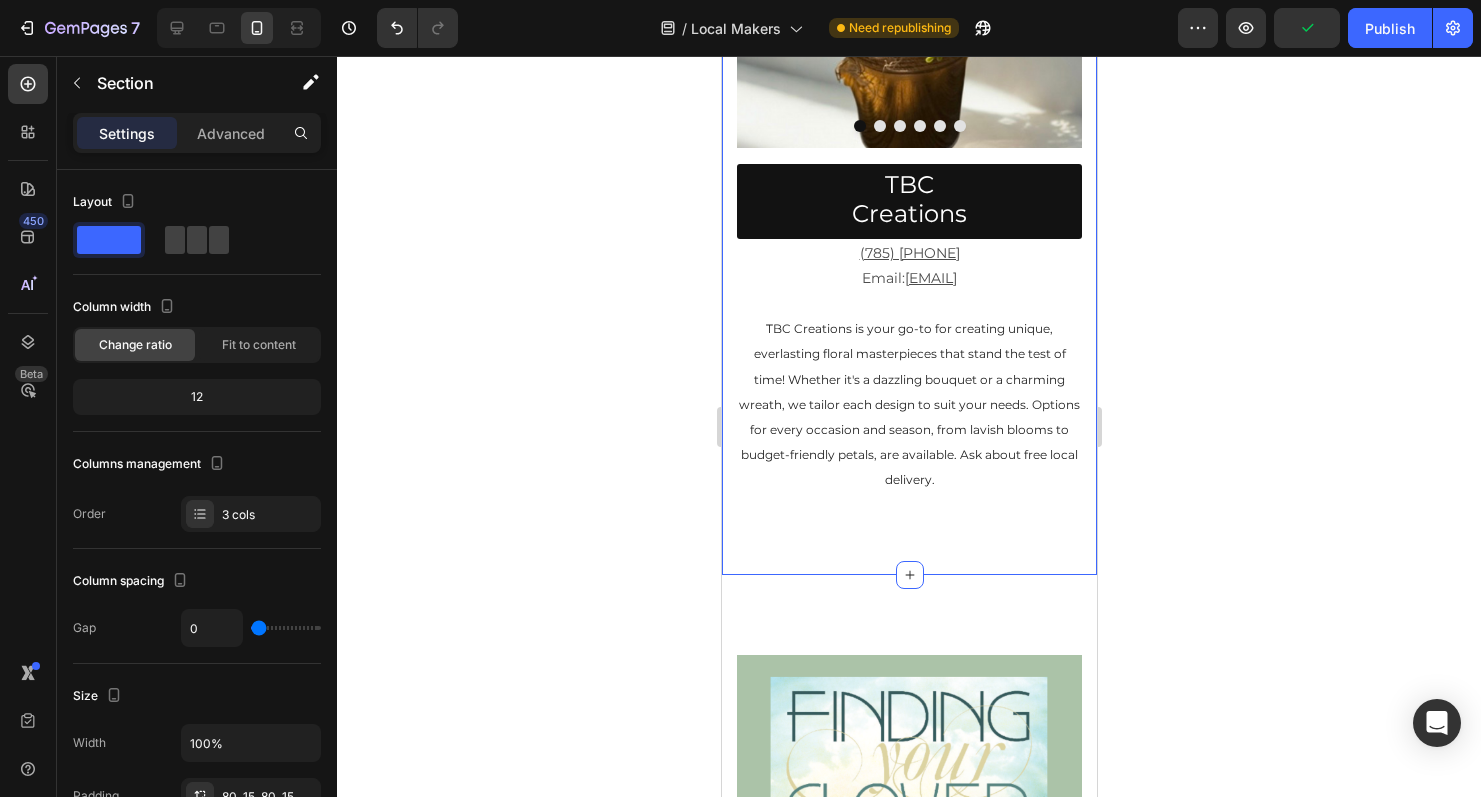 click on "Image Image Image Image Image Image Image
Carousel Row JF Papercrafts Button (785) 427-8127 Email:  jfread_98@yahoo.com   For all your greeting card needs, Janet is the go to person. Her designs are beautiful from brand new cards to redesigned vintage cards. Find her treasures by email, phone call or at Tootle Books & Such. Text Block
Image Image Image Image Image Image Image Image
Carousel Tate's Treasures Button (785) 427-5003   Facebook:  Tate's Treasure   Custom Creations! Specialty Crochet, Glass Etching, Vinyl, Cupcake Toppers and more! Contact Nancy for your FREE “Creation Consultation!" Text Block
Image Image Image Image Image Image
Carousel TBC Creations Button (785) 630-0230 Email:  tbccreations79@gmail.com   Text Block Section 3   You can create reusable sections Create Theme Section AI Content Write with GemAI What would you like to describe here? Tone and Voice Persuasive Product Show more" at bounding box center [908, -831] 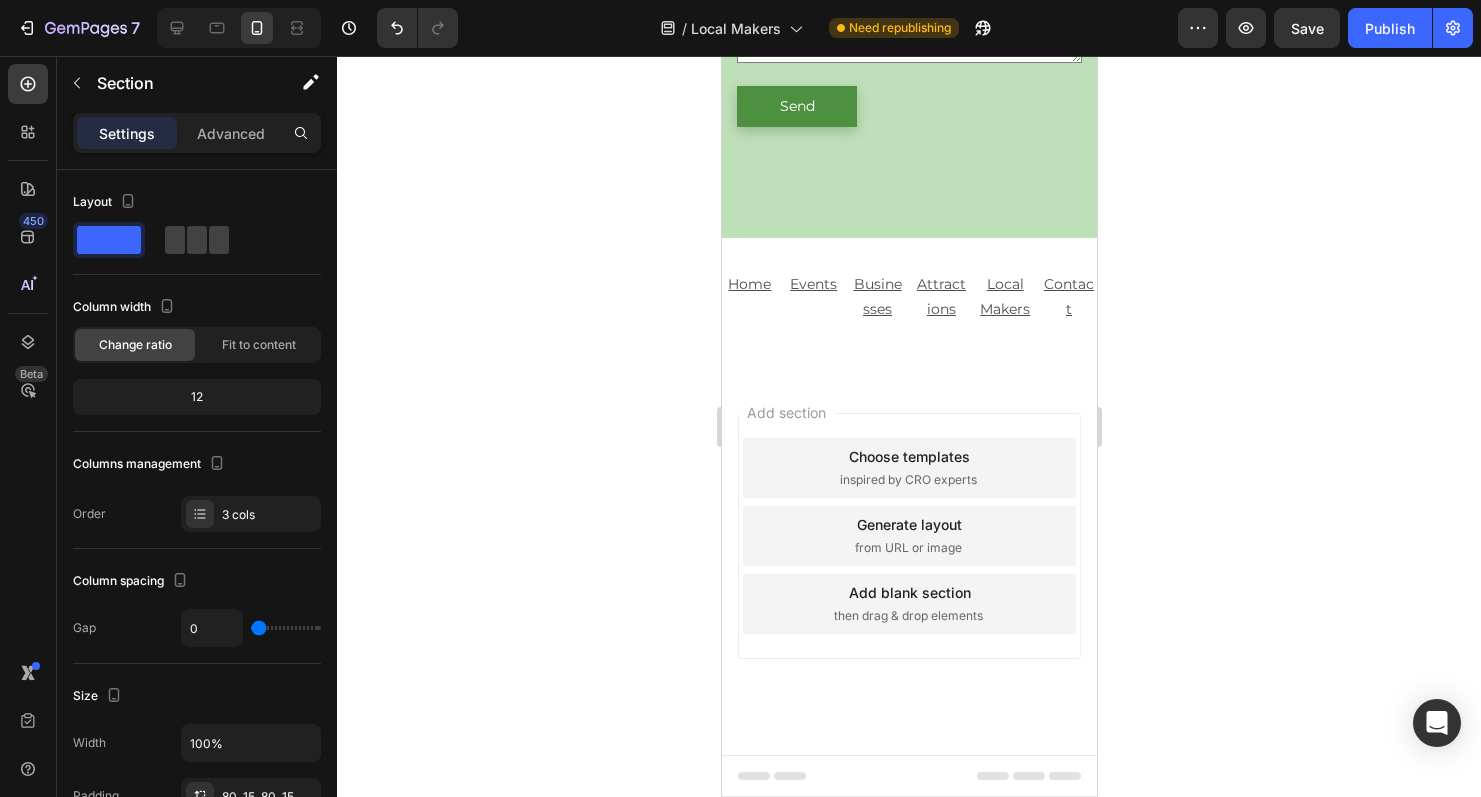 scroll, scrollTop: 7998, scrollLeft: 0, axis: vertical 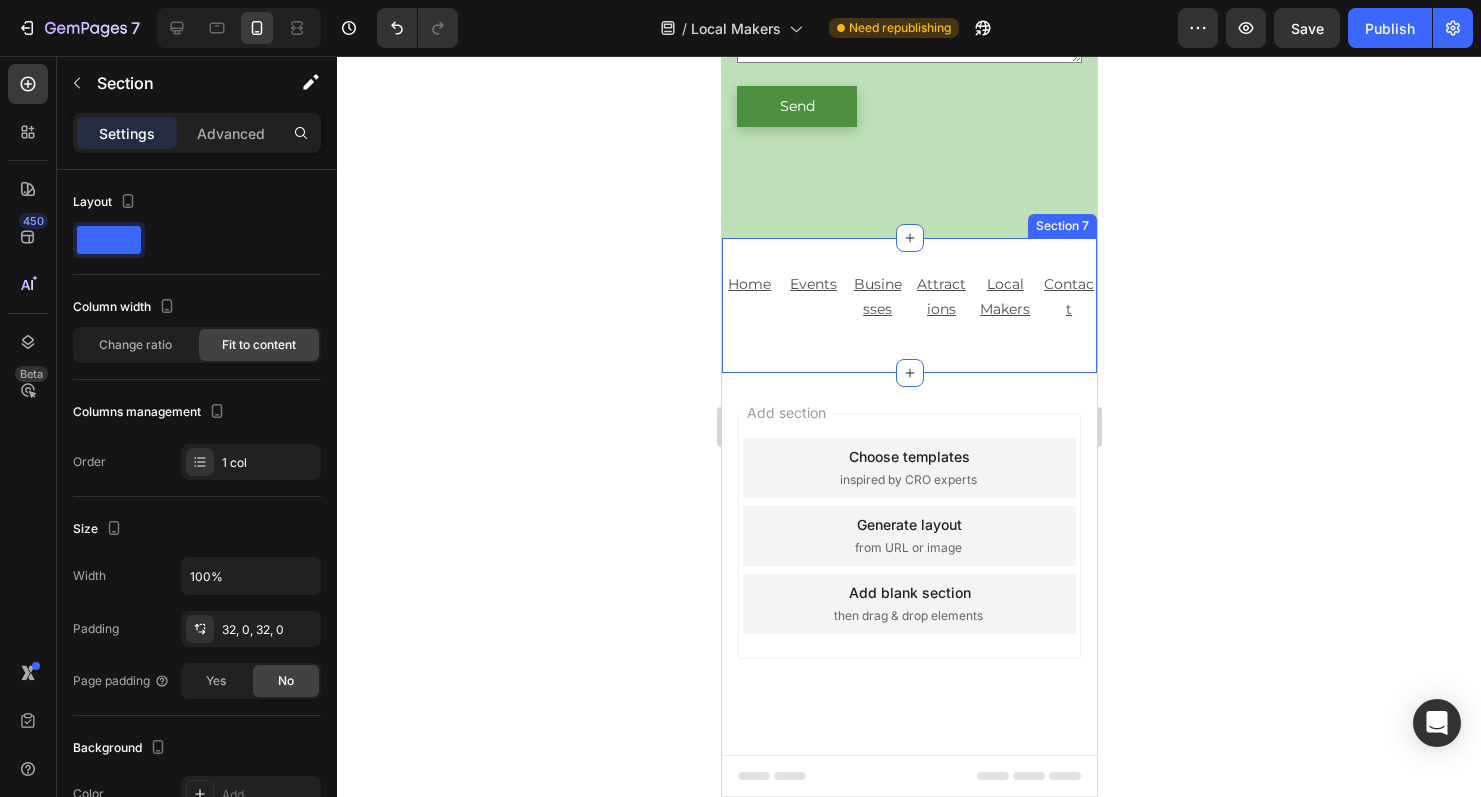 click on "Home Text Block Events Text Block Businesses Text Block Attractions Text Block Local Makers Text Block Contact Text Block Row Section 7" at bounding box center (908, 305) 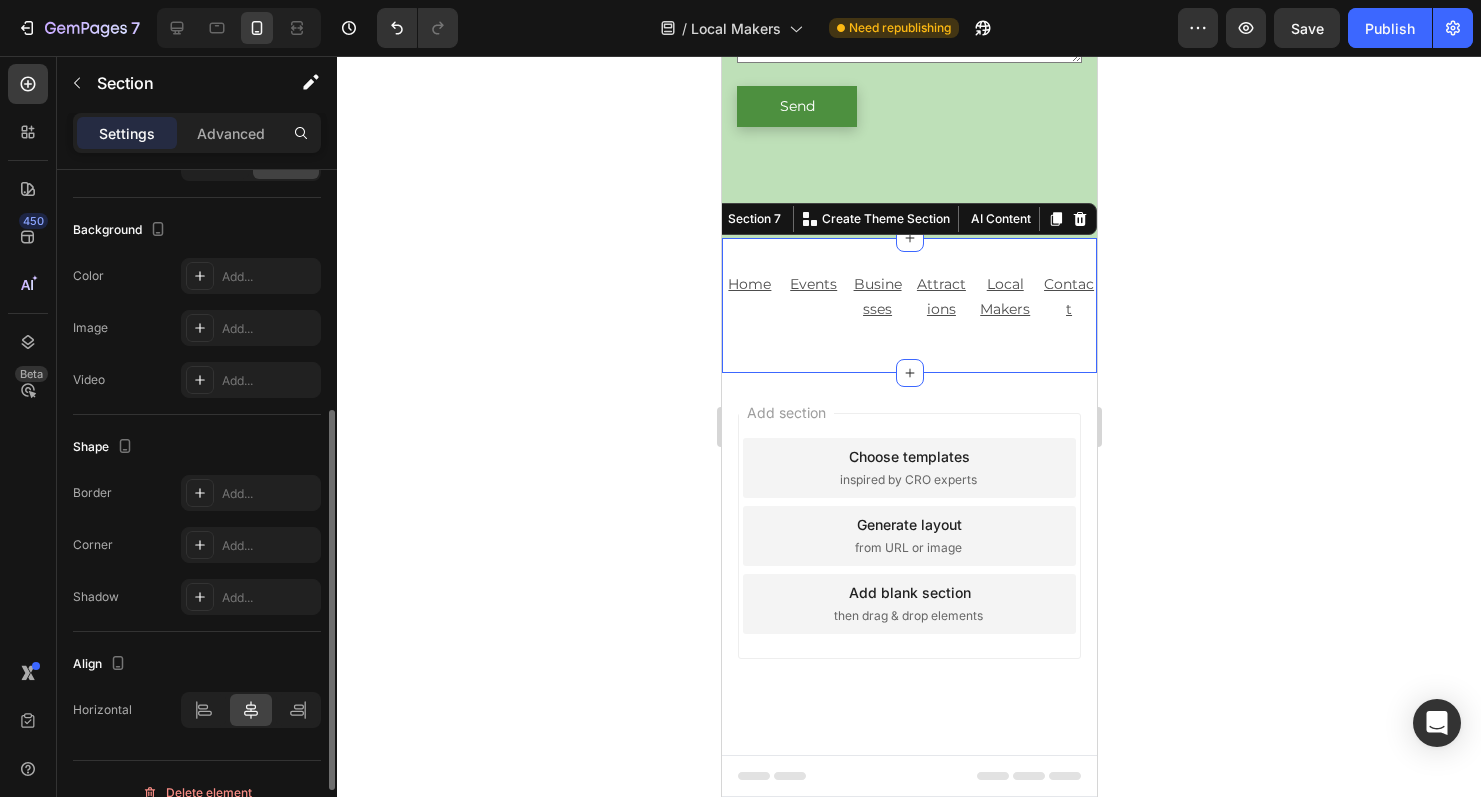 scroll, scrollTop: 545, scrollLeft: 0, axis: vertical 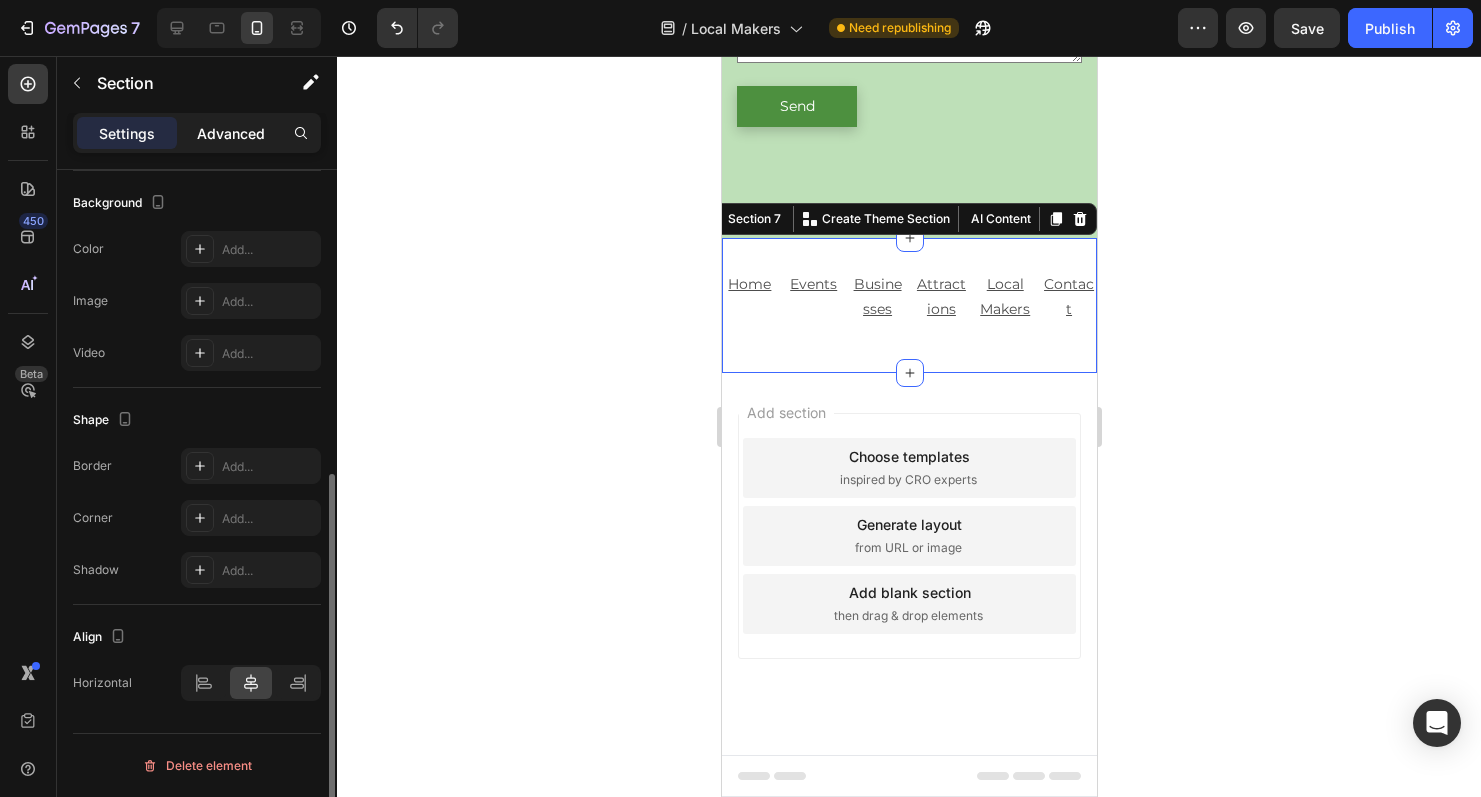 click on "Advanced" at bounding box center [231, 133] 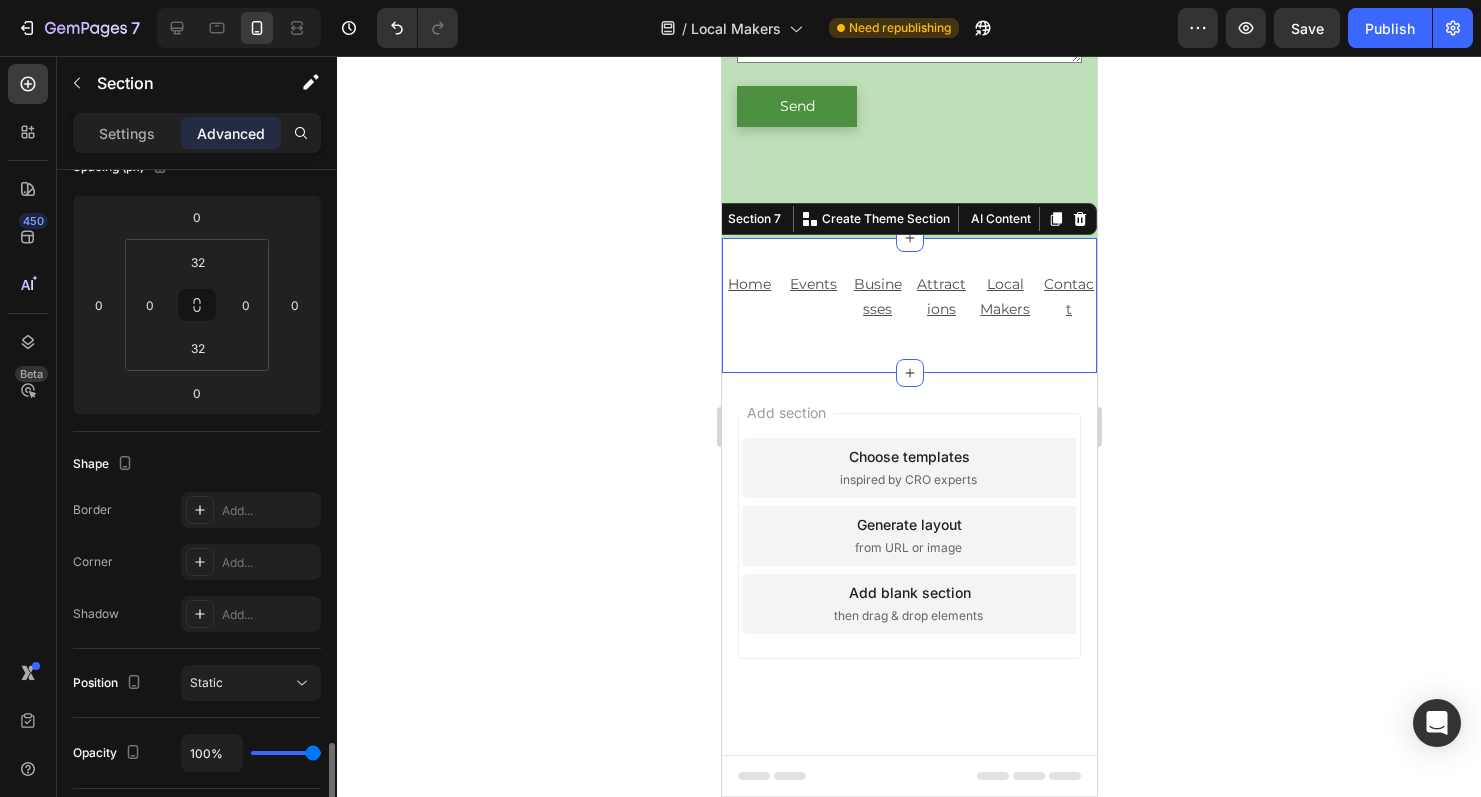 scroll, scrollTop: 0, scrollLeft: 0, axis: both 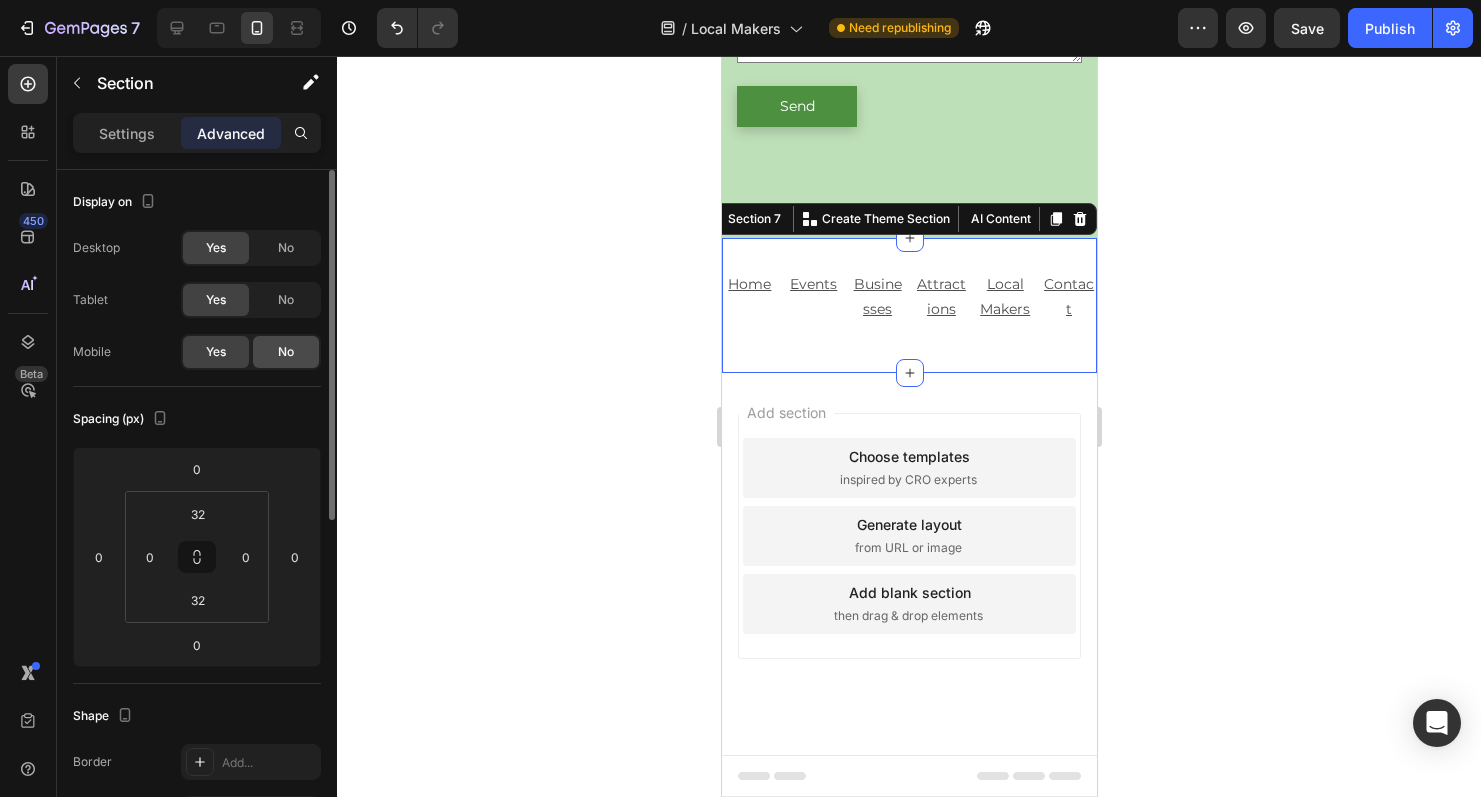 click on "No" 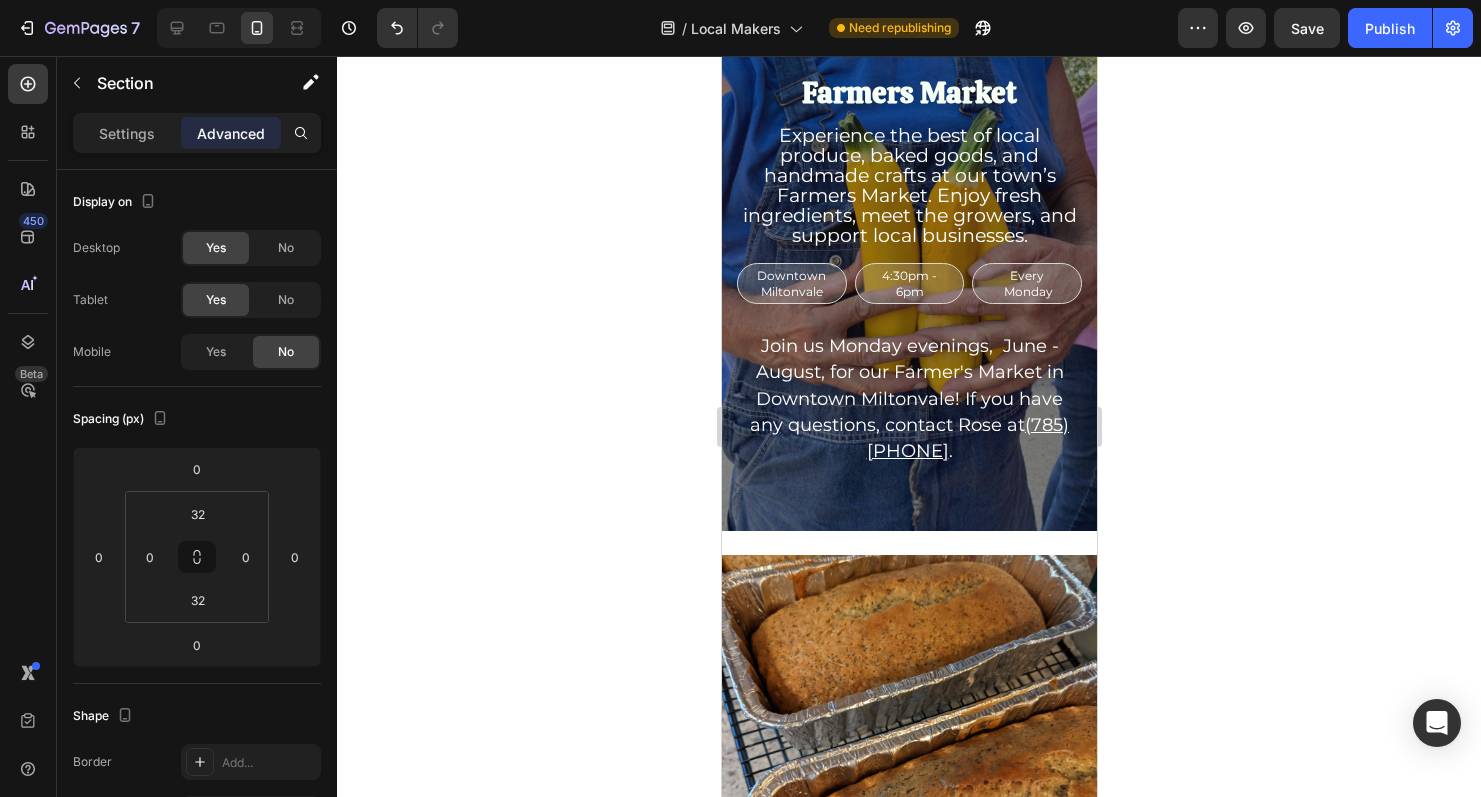 scroll, scrollTop: 5433, scrollLeft: 0, axis: vertical 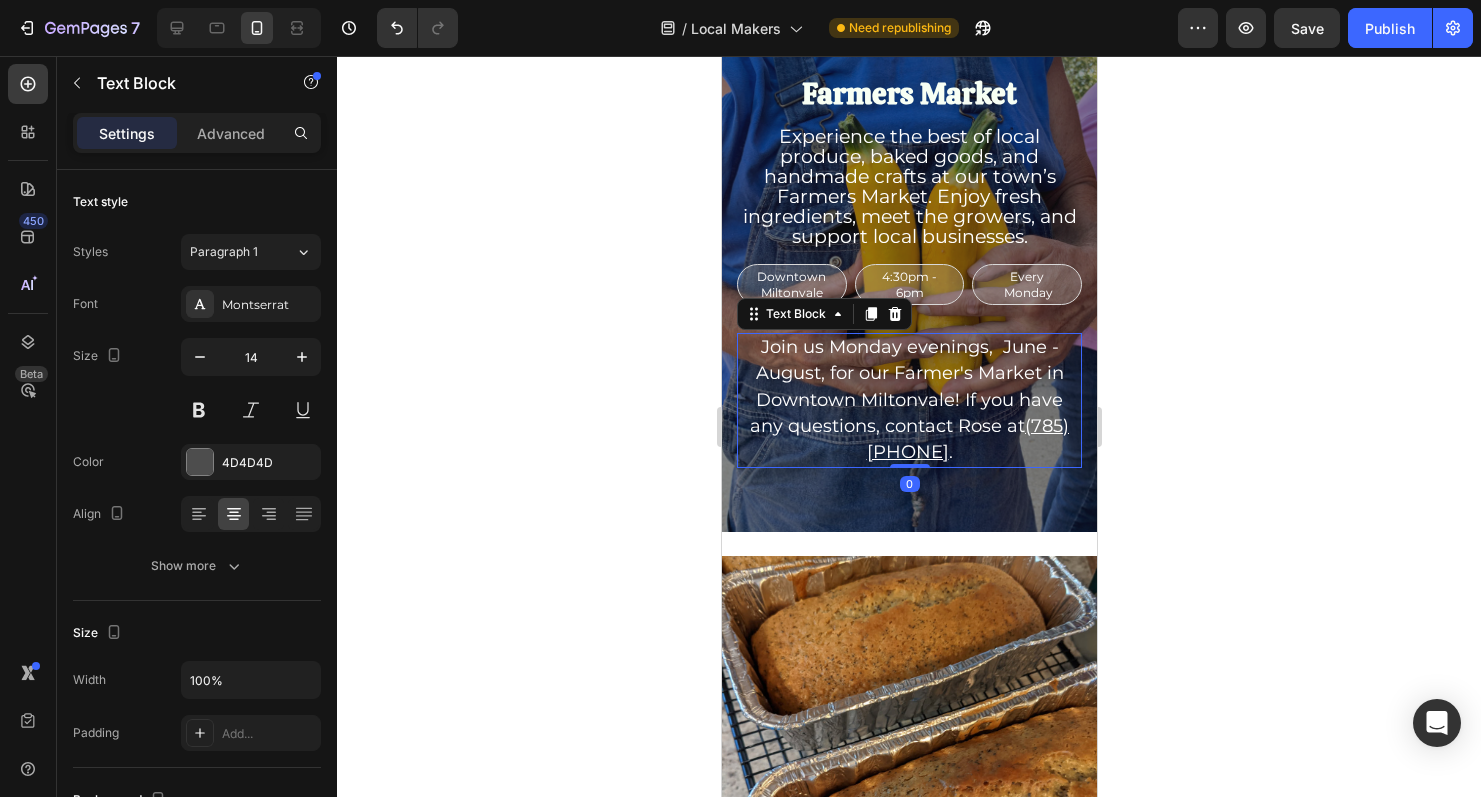 click on "Join us Monday evenings,  June - August, for our Farmer's Market in Downtown Miltonvale! If you have any questions, contact Rose at" at bounding box center (906, 386) 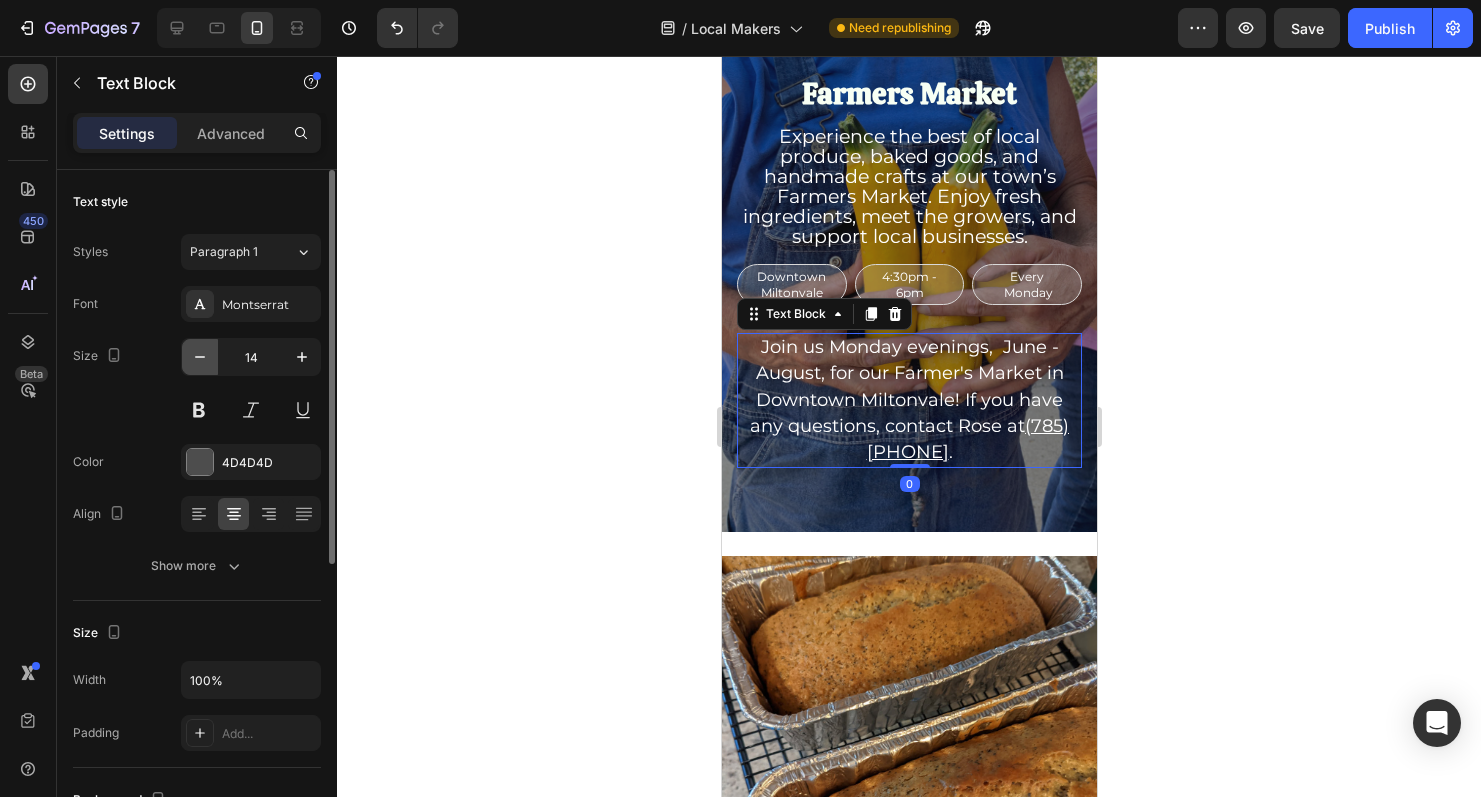 click at bounding box center (200, 357) 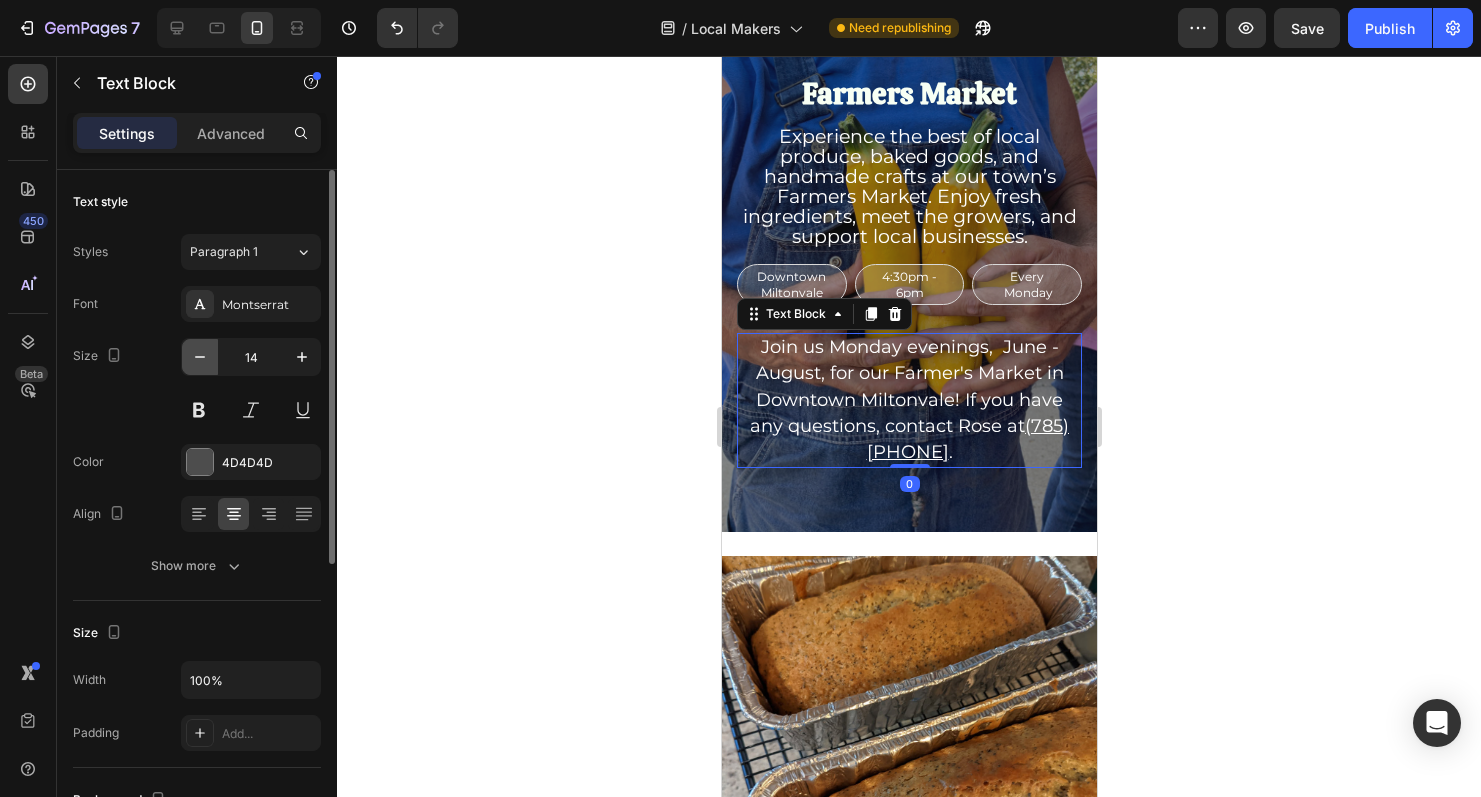 type on "13" 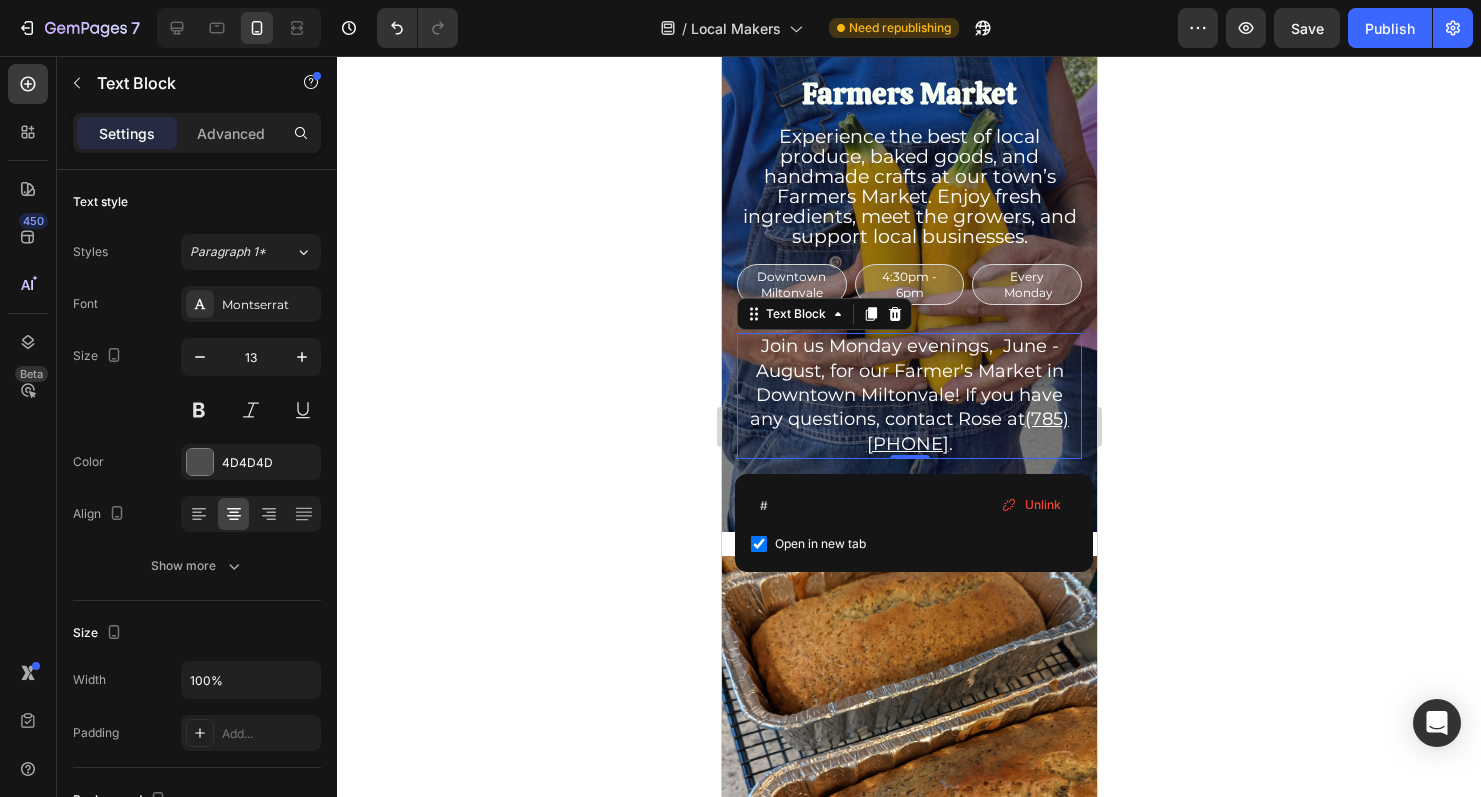 click on "Join us Monday evenings,  June - August, for our Farmer's Market in Downtown Miltonvale! If you have any questions, contact Rose at  785-427-2232 ." at bounding box center [908, 396] 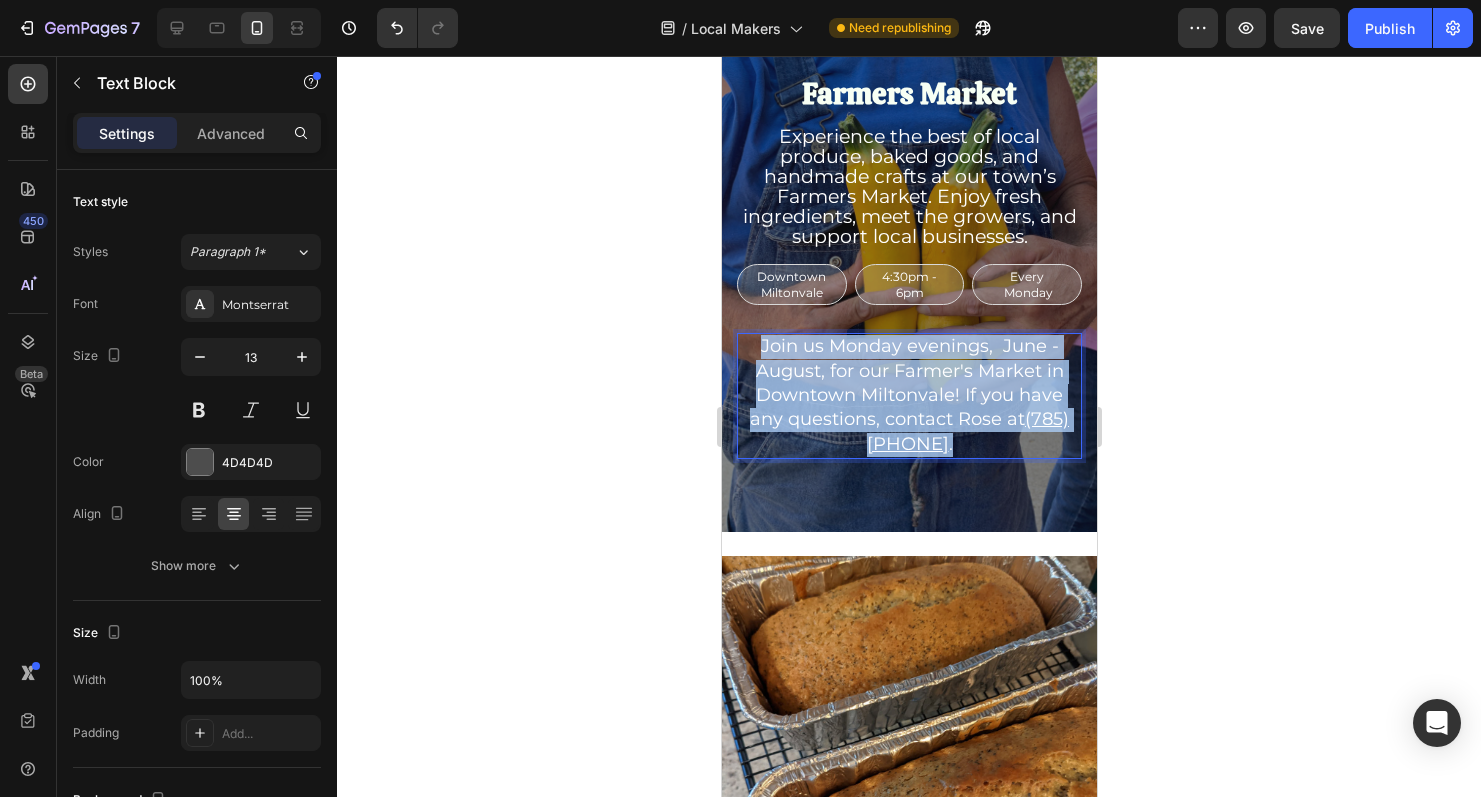 drag, startPoint x: 942, startPoint y: 450, endPoint x: 758, endPoint y: 354, distance: 207.53795 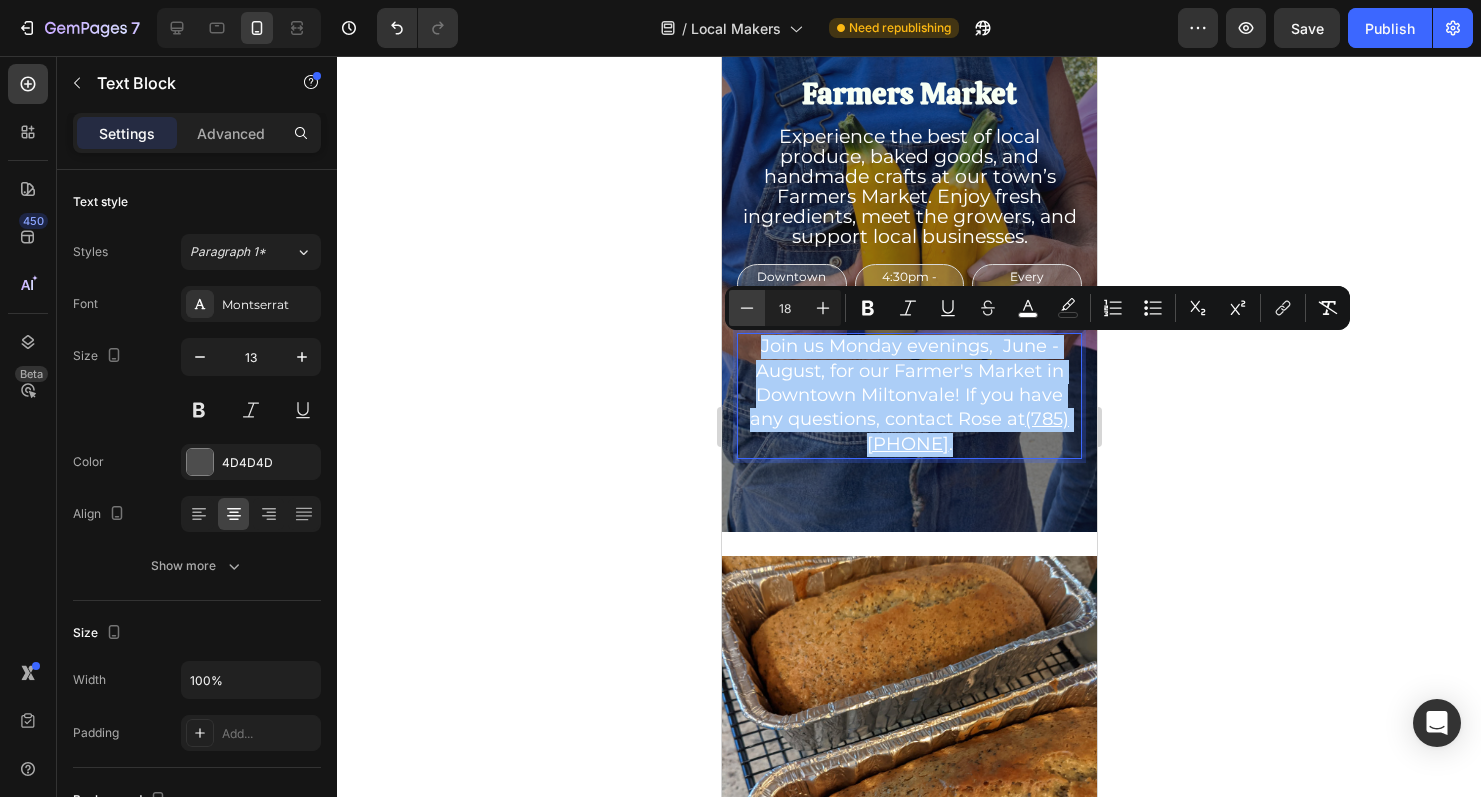 click 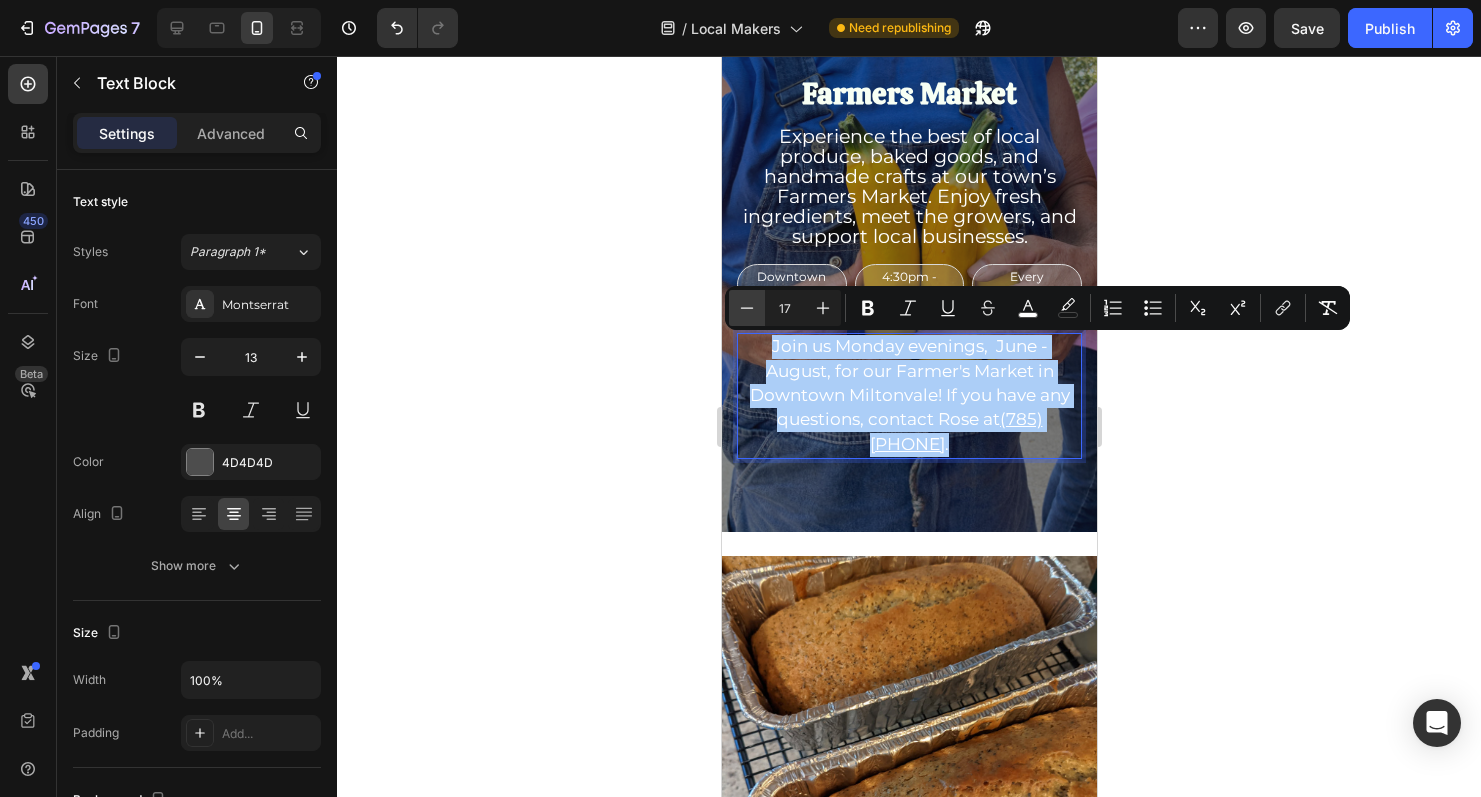 click 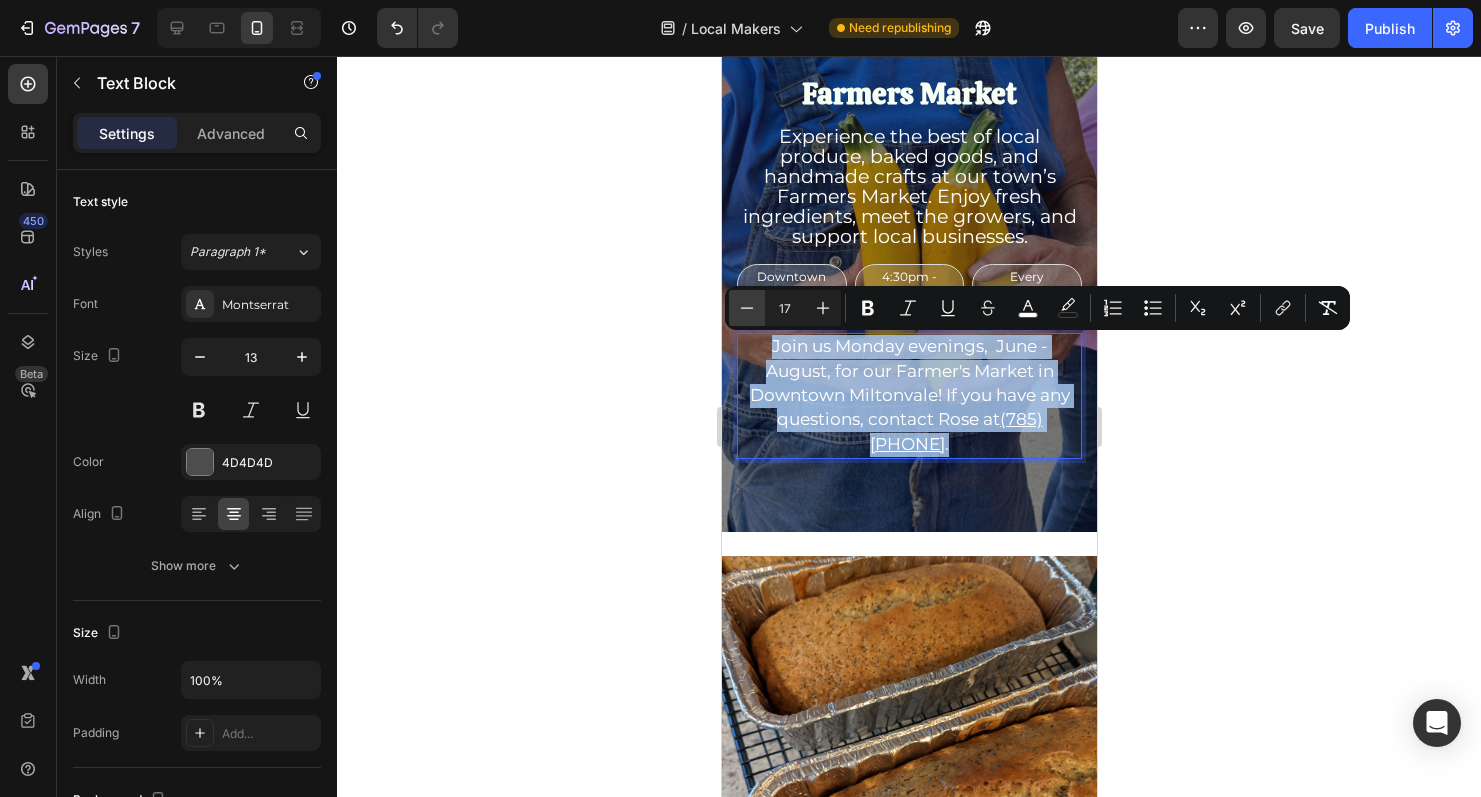 type on "16" 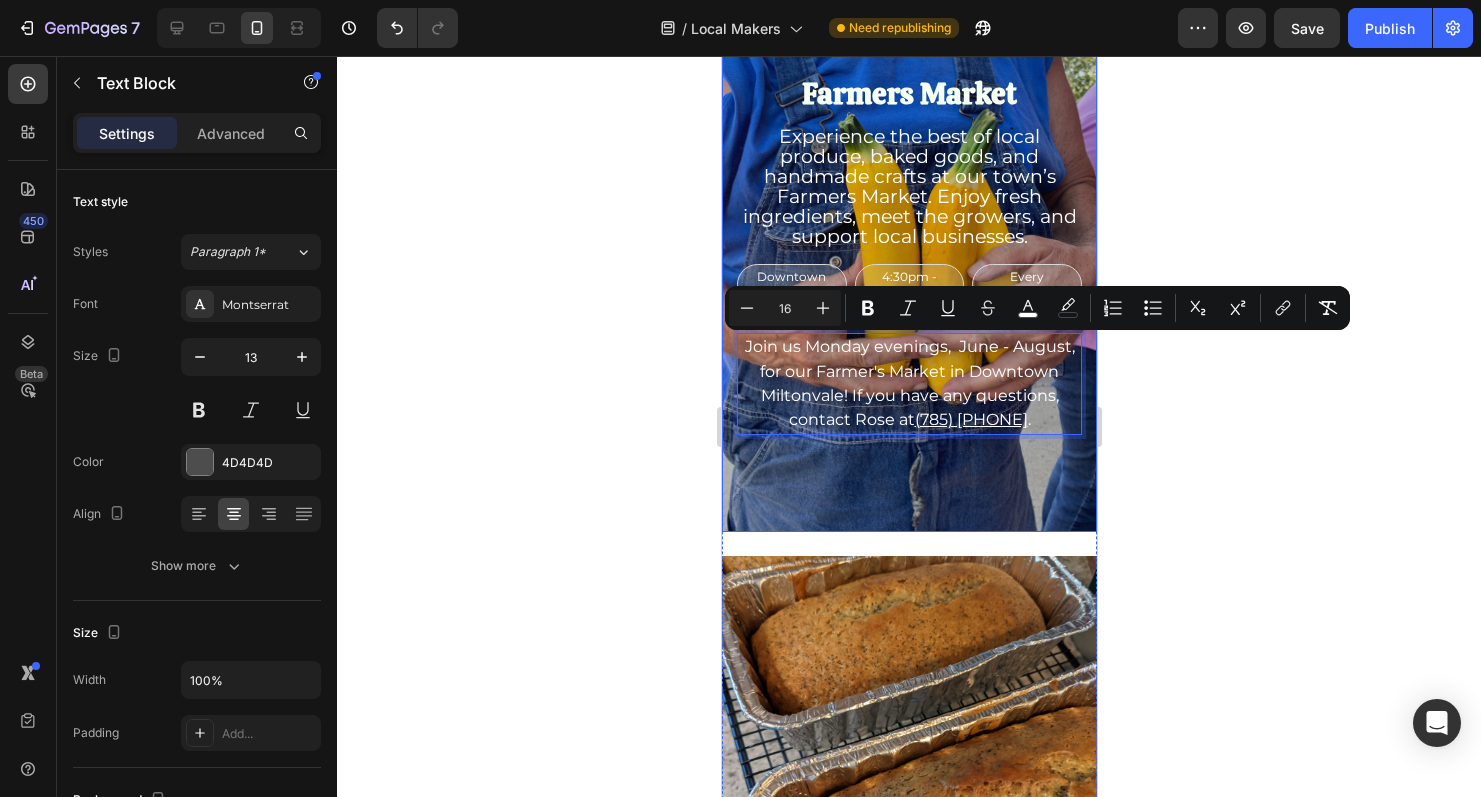 click at bounding box center (908, 282) 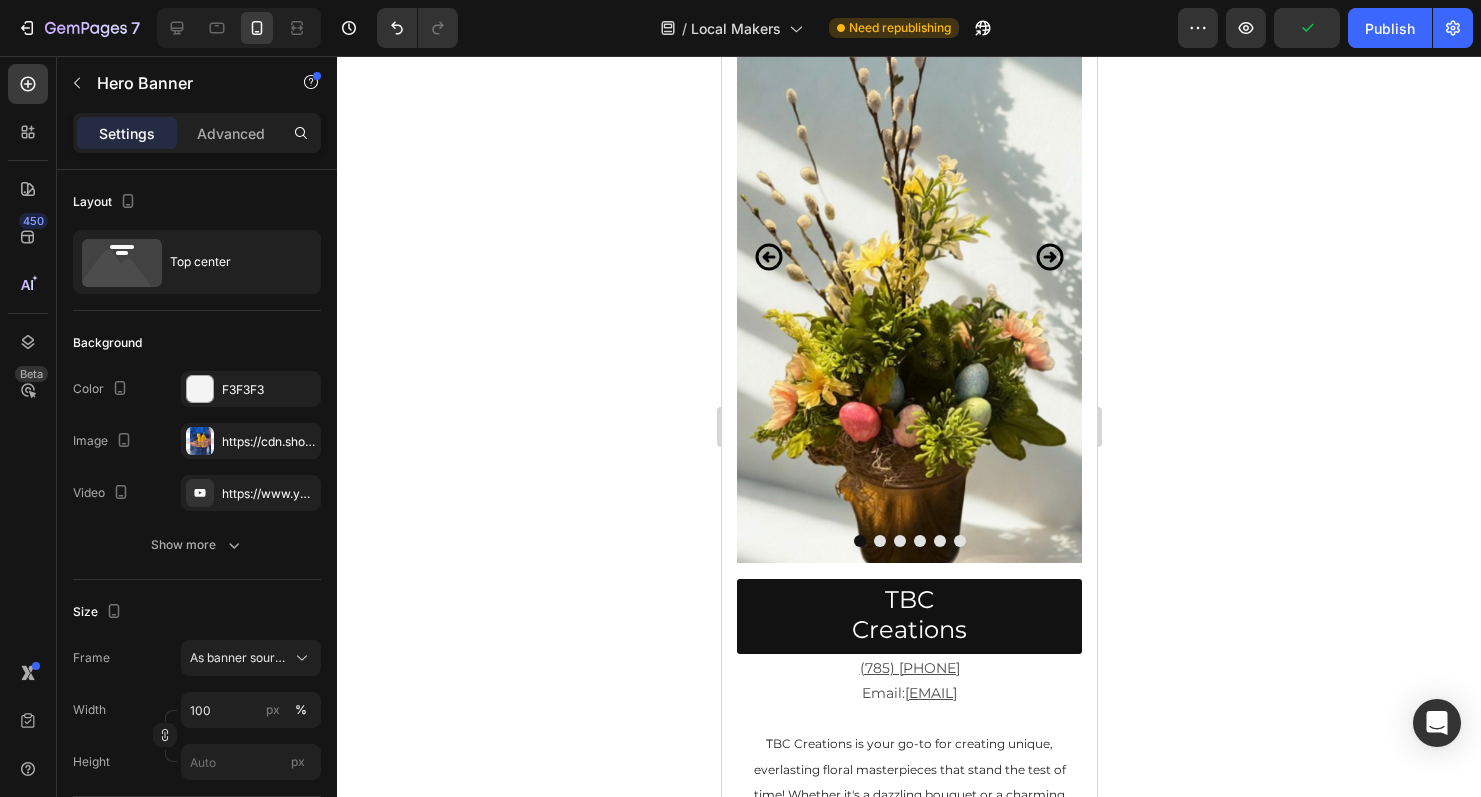 scroll, scrollTop: 2779, scrollLeft: 0, axis: vertical 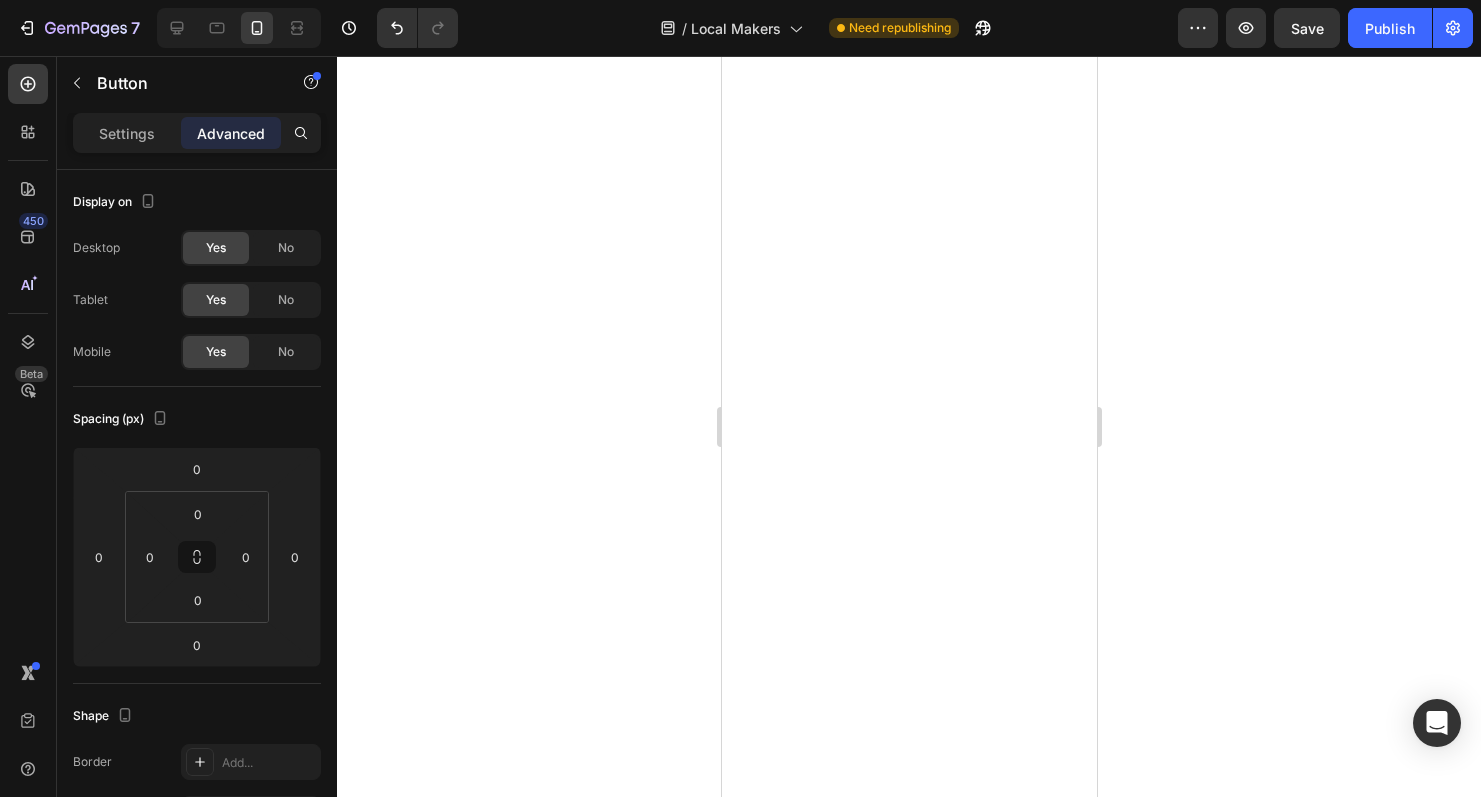 click on "TBC Creations" at bounding box center [908, -463] 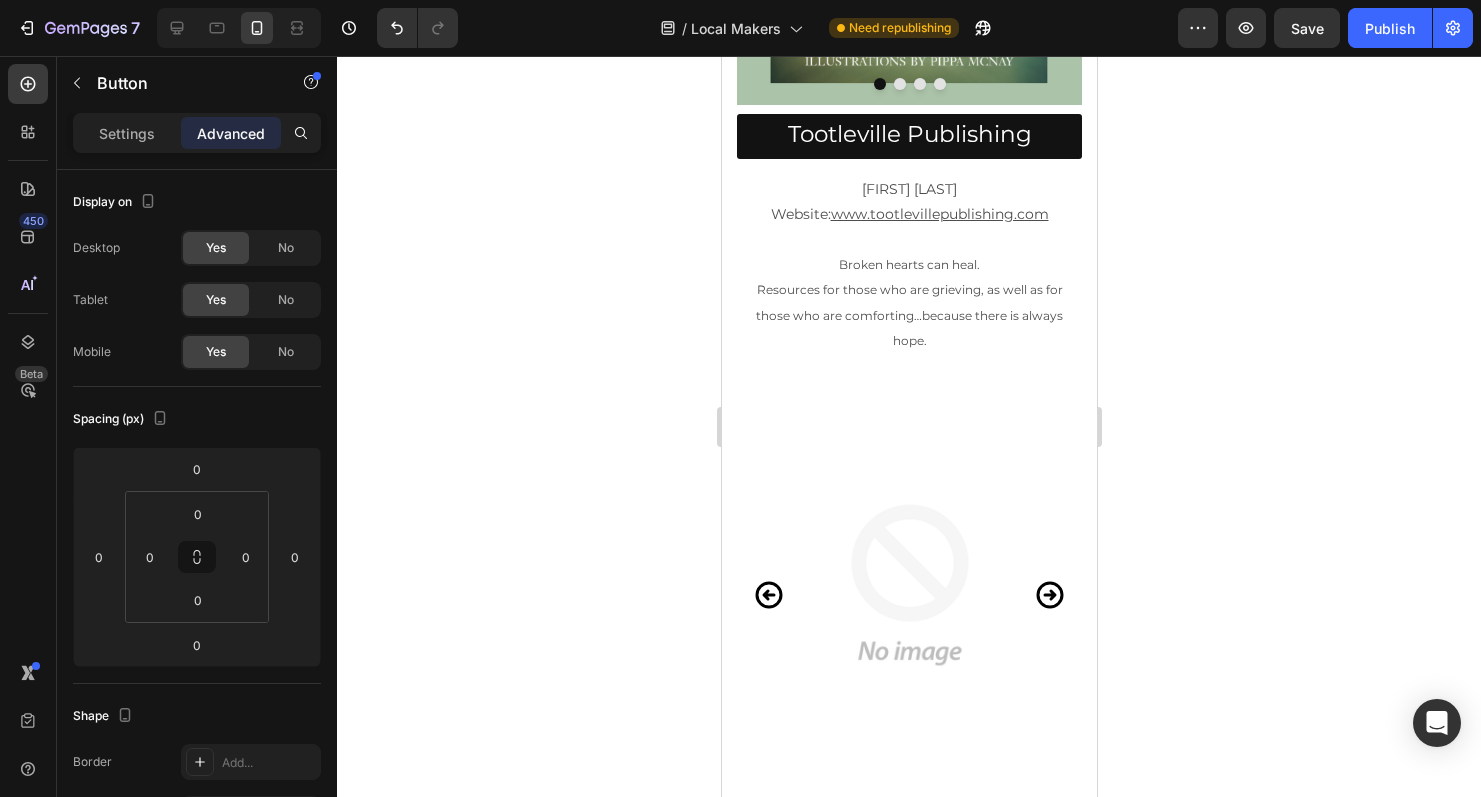 scroll, scrollTop: 3133, scrollLeft: 0, axis: vertical 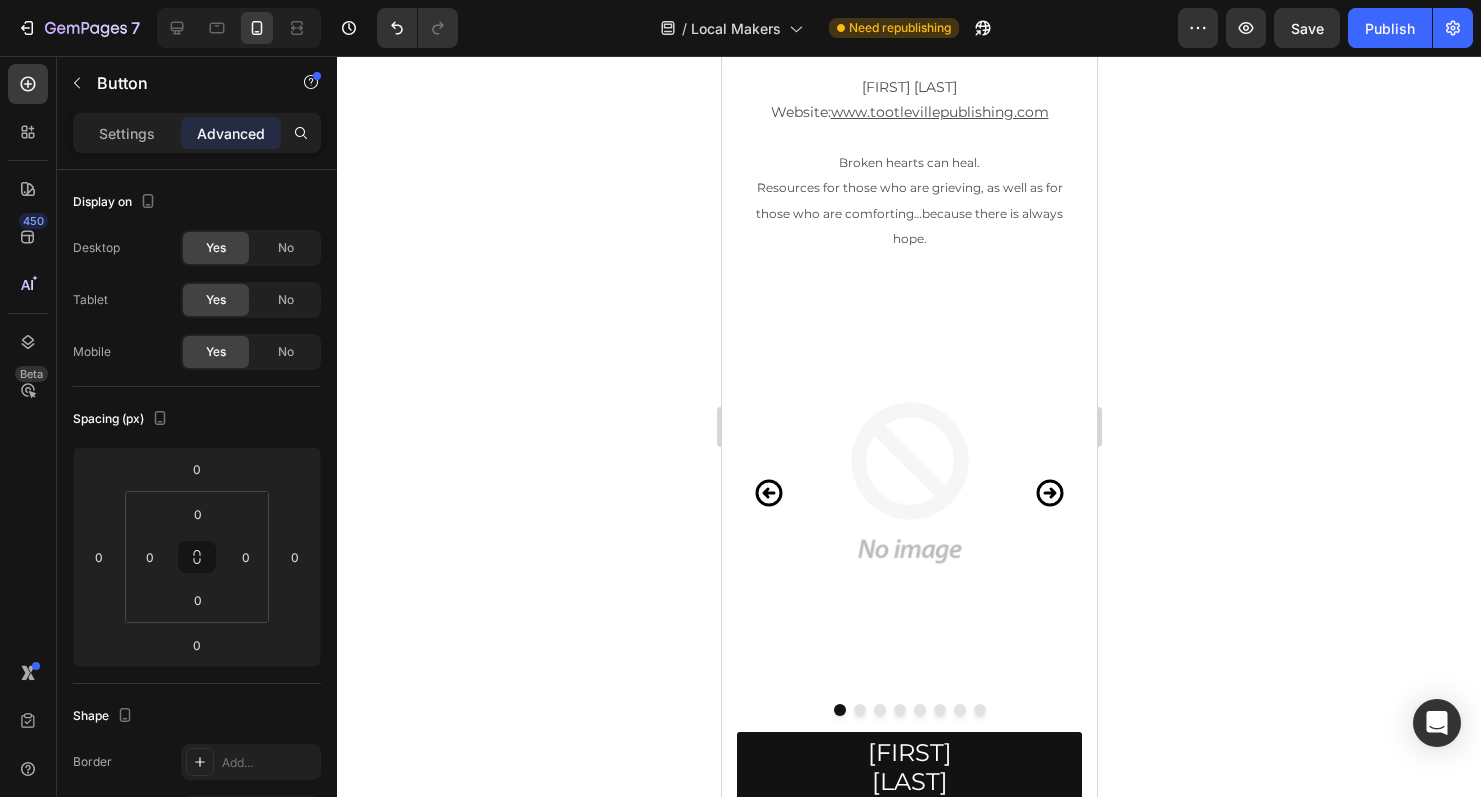 click on "TBC Creations" at bounding box center [908, -910] 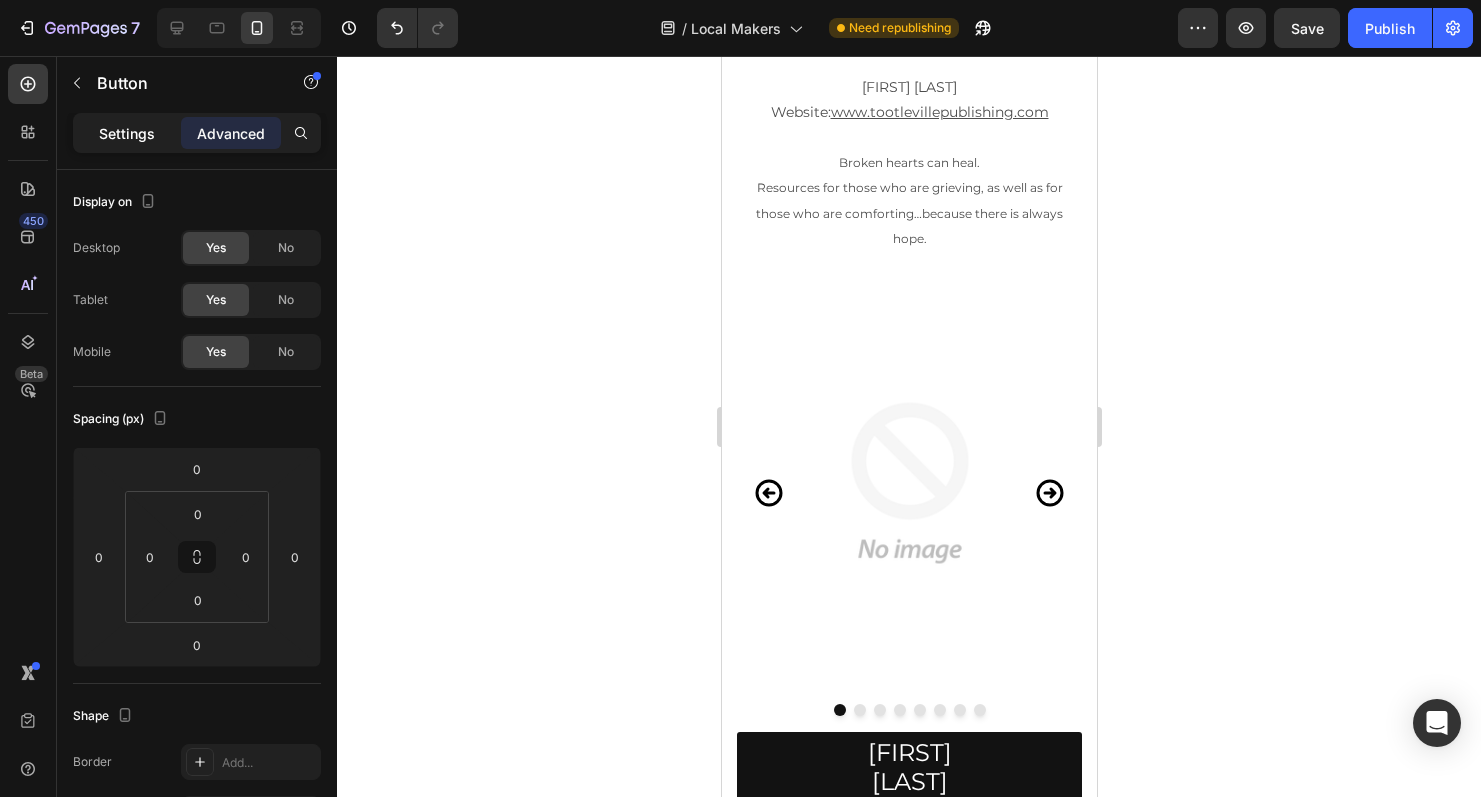 click on "Settings" at bounding box center [127, 133] 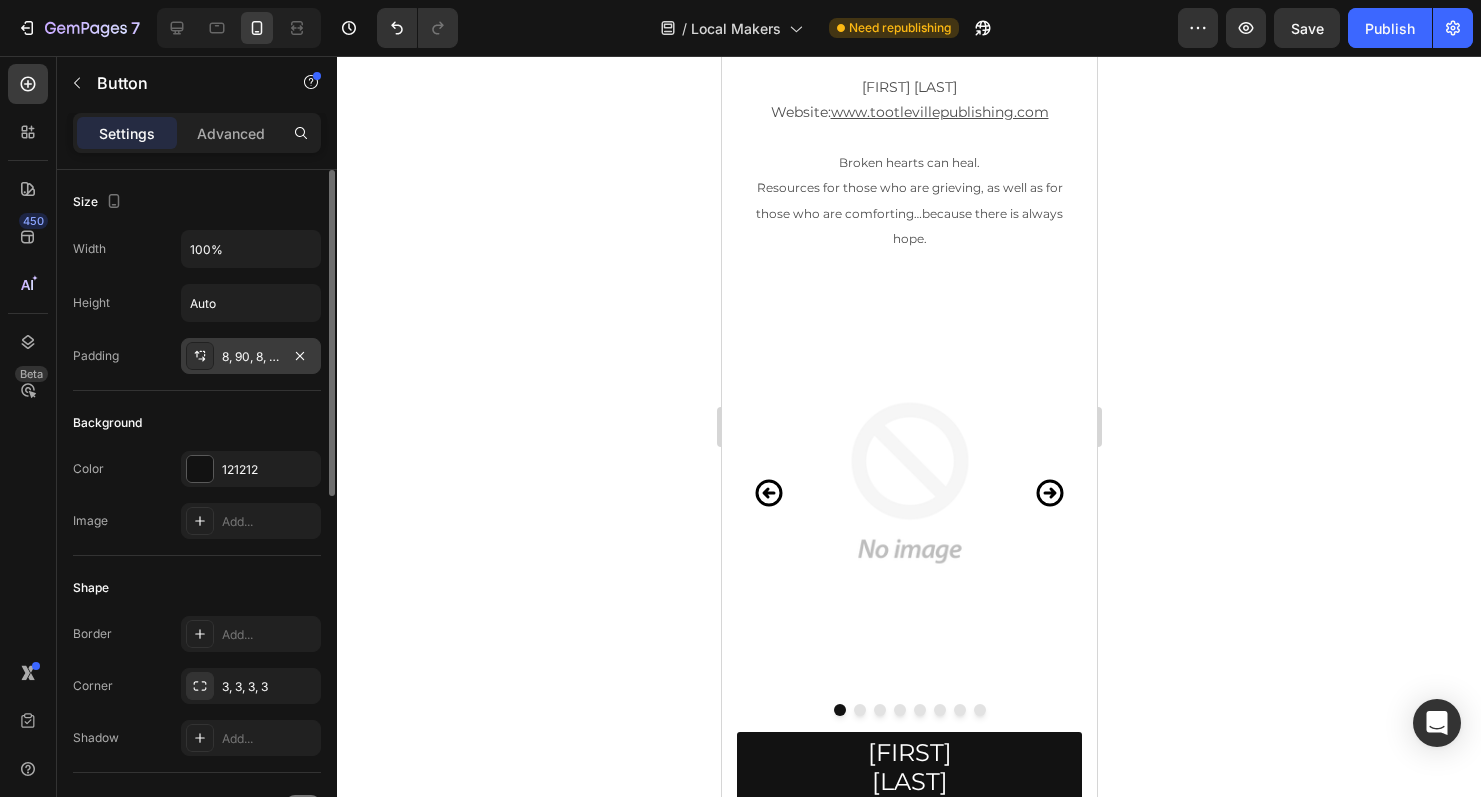 click on "8, 90, 8, 90" at bounding box center [251, 357] 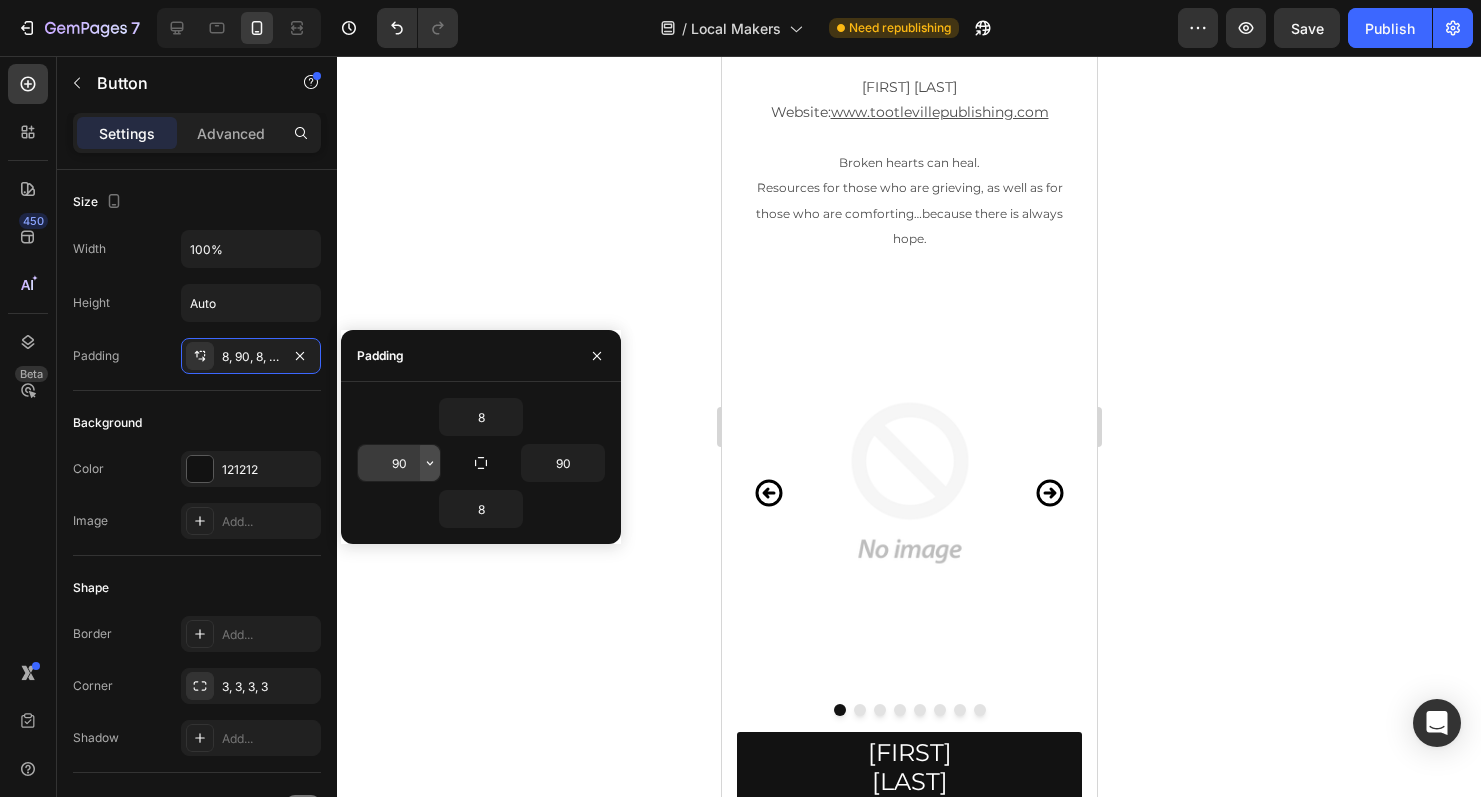 click 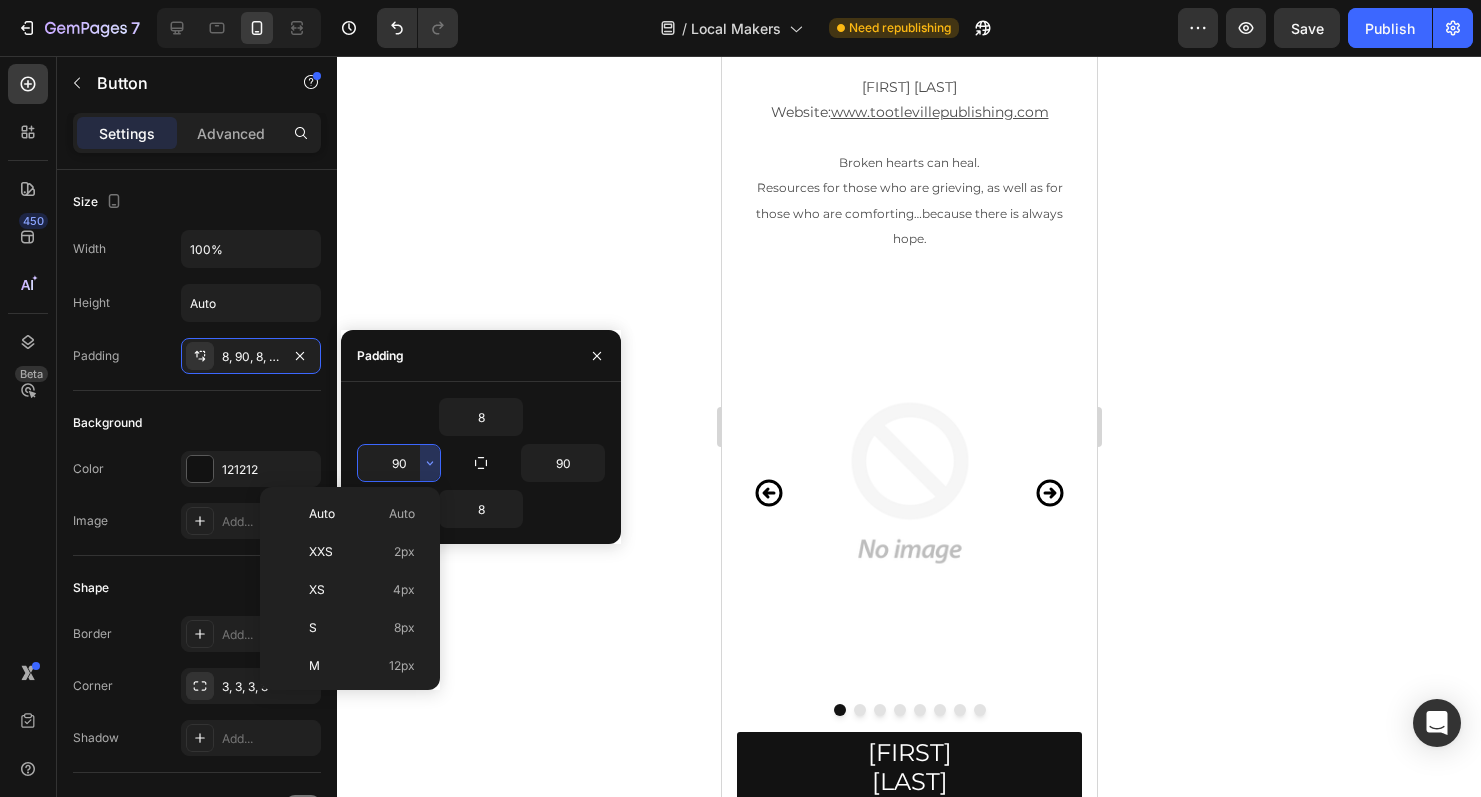 click on "90" at bounding box center (399, 463) 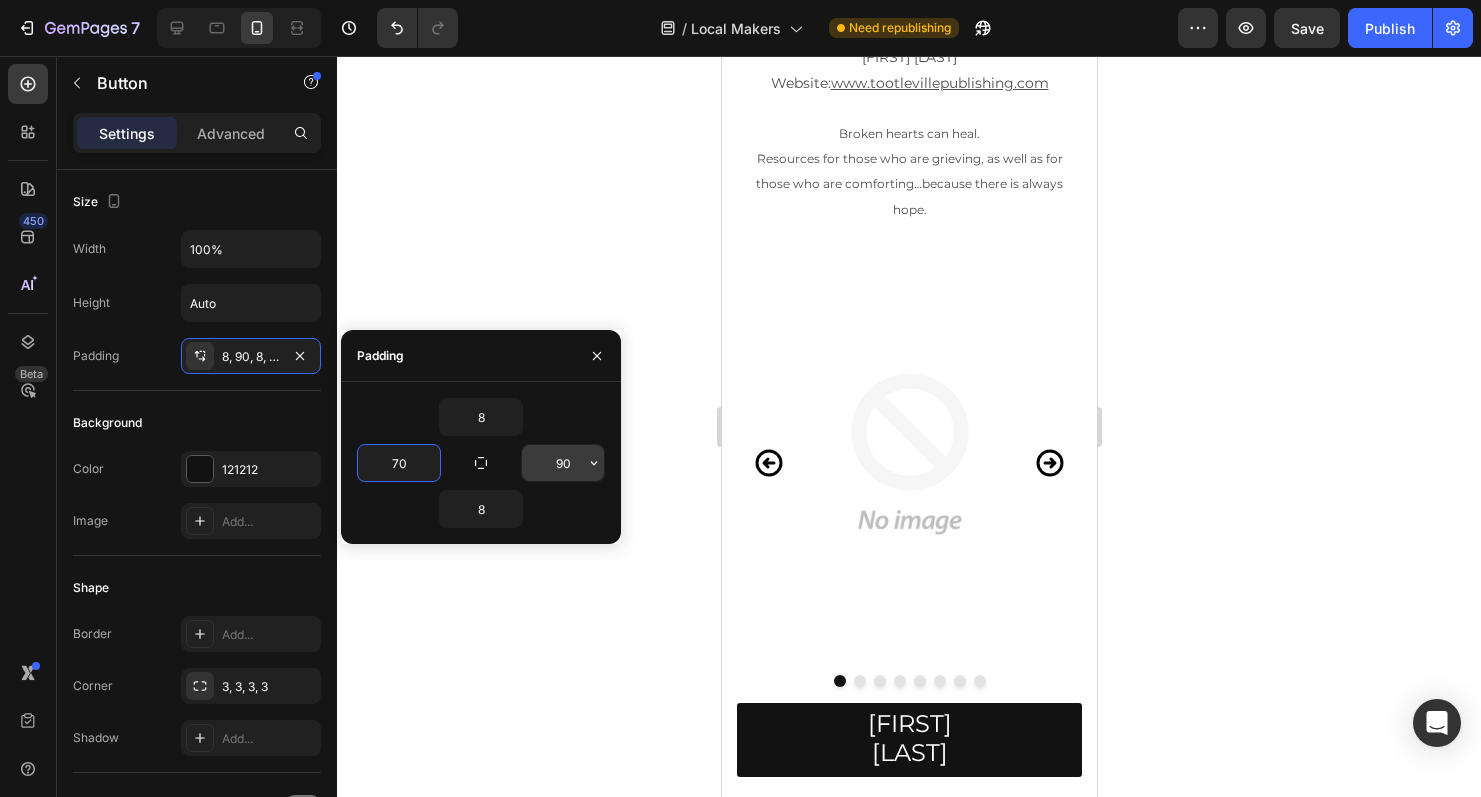 type on "70" 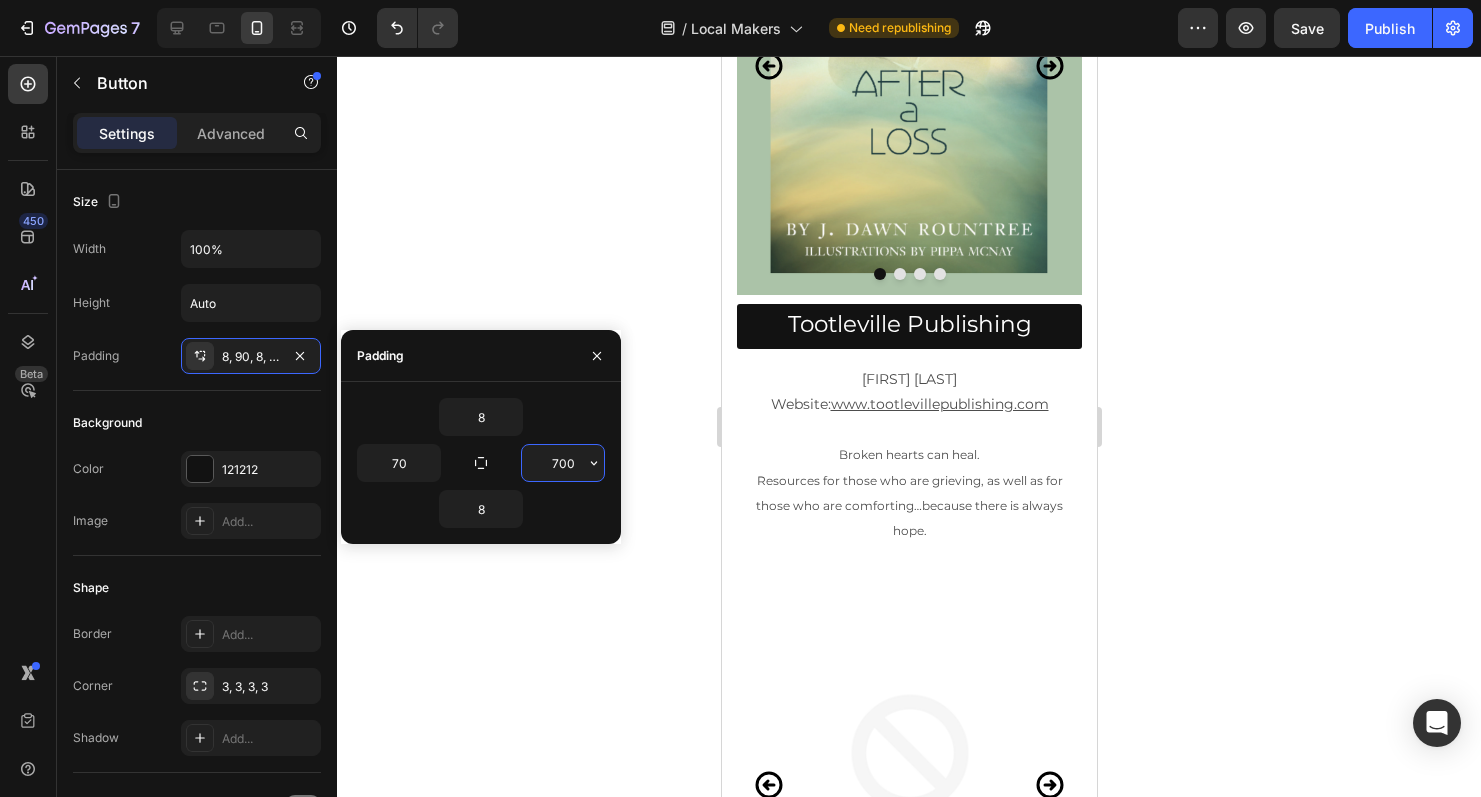 type on "70" 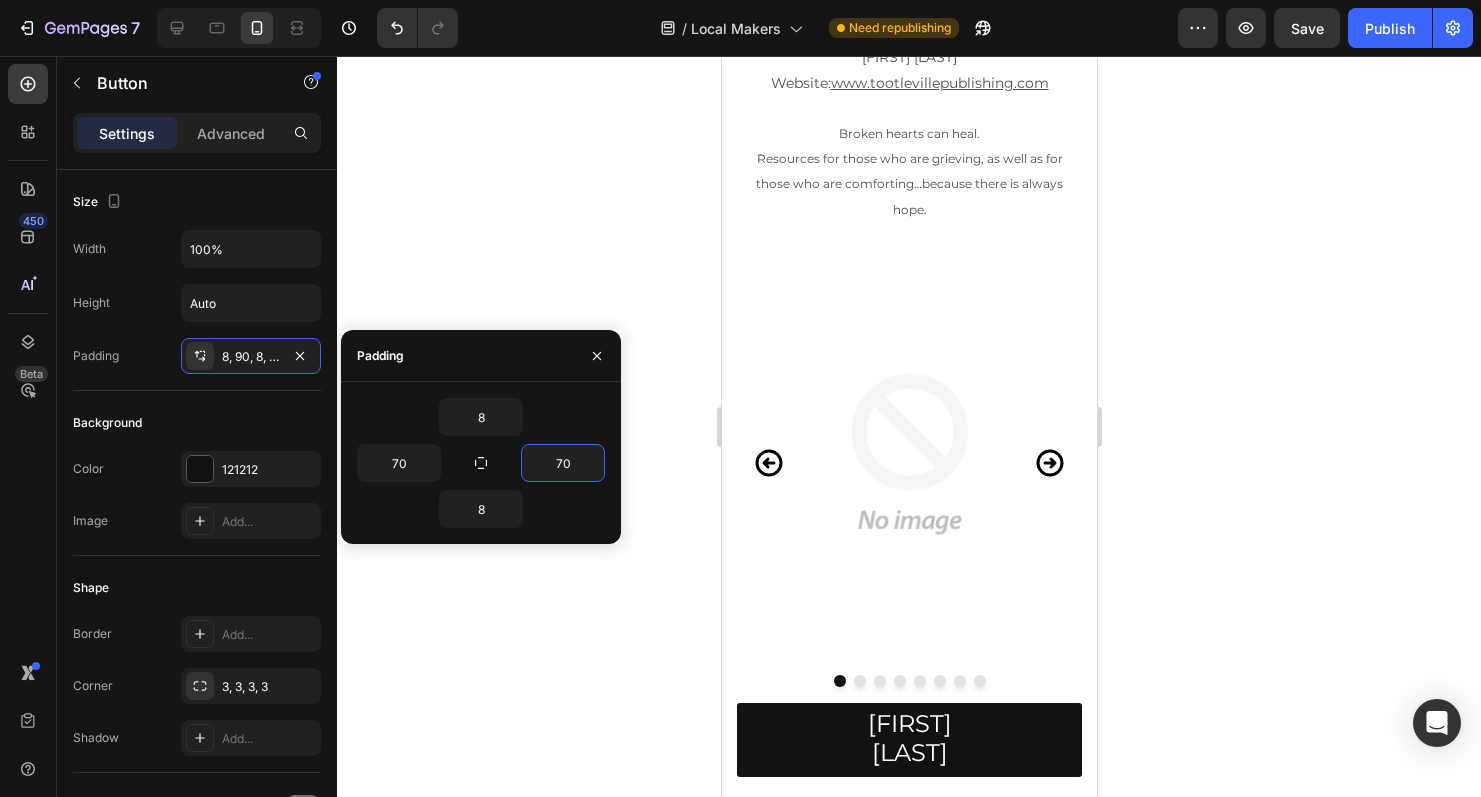 click 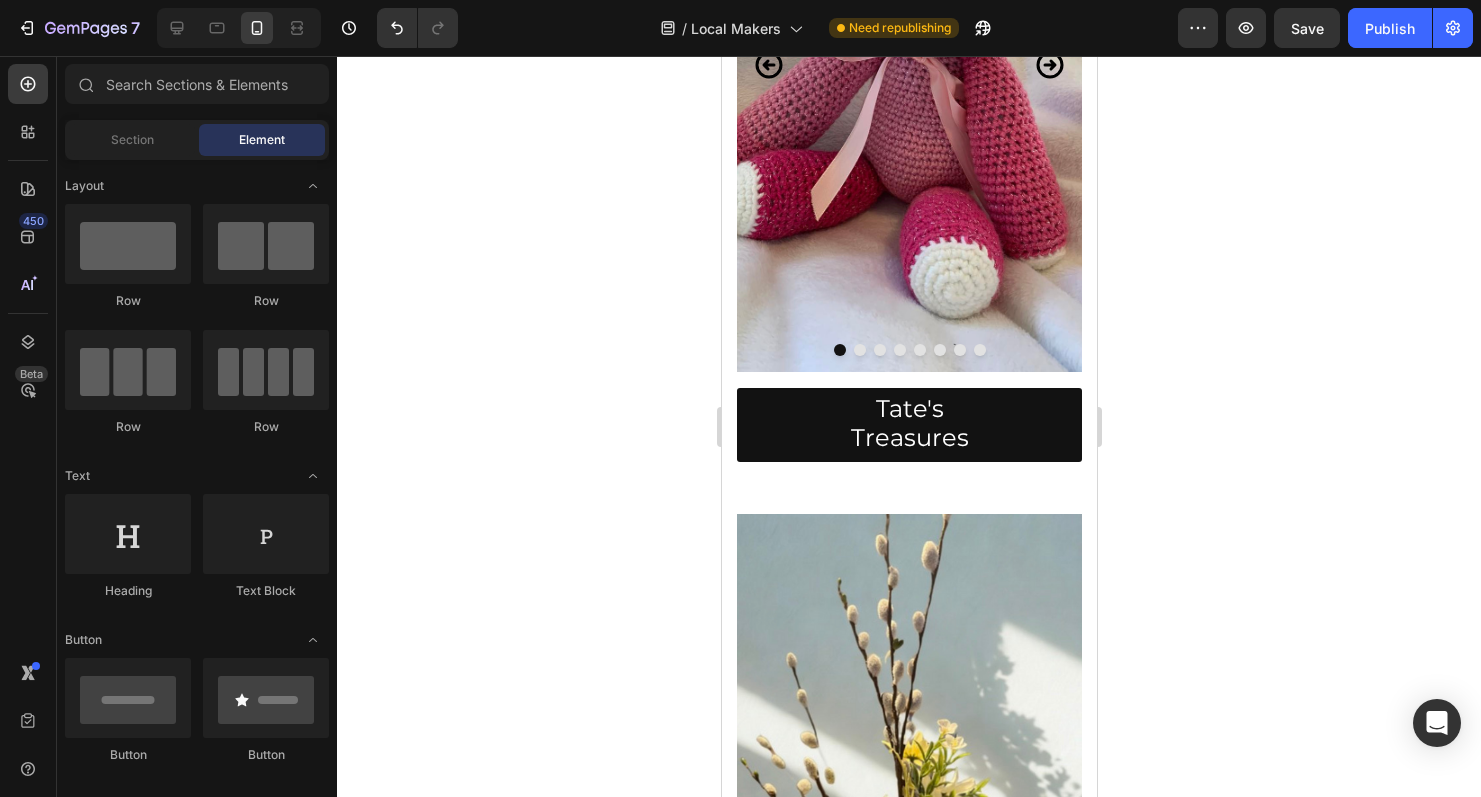 scroll, scrollTop: 2211, scrollLeft: 0, axis: vertical 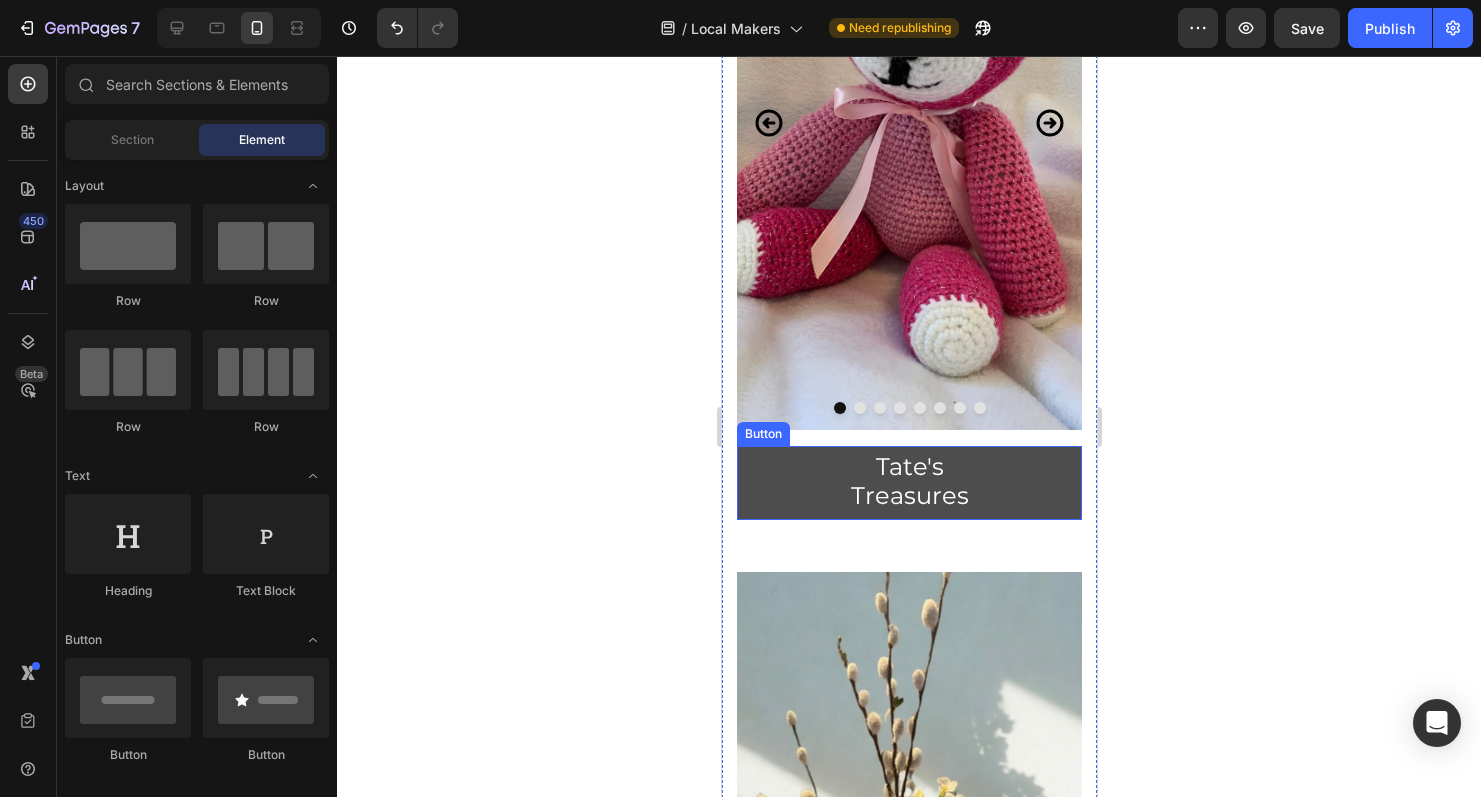 click on "Tate's Treasures" at bounding box center [908, 483] 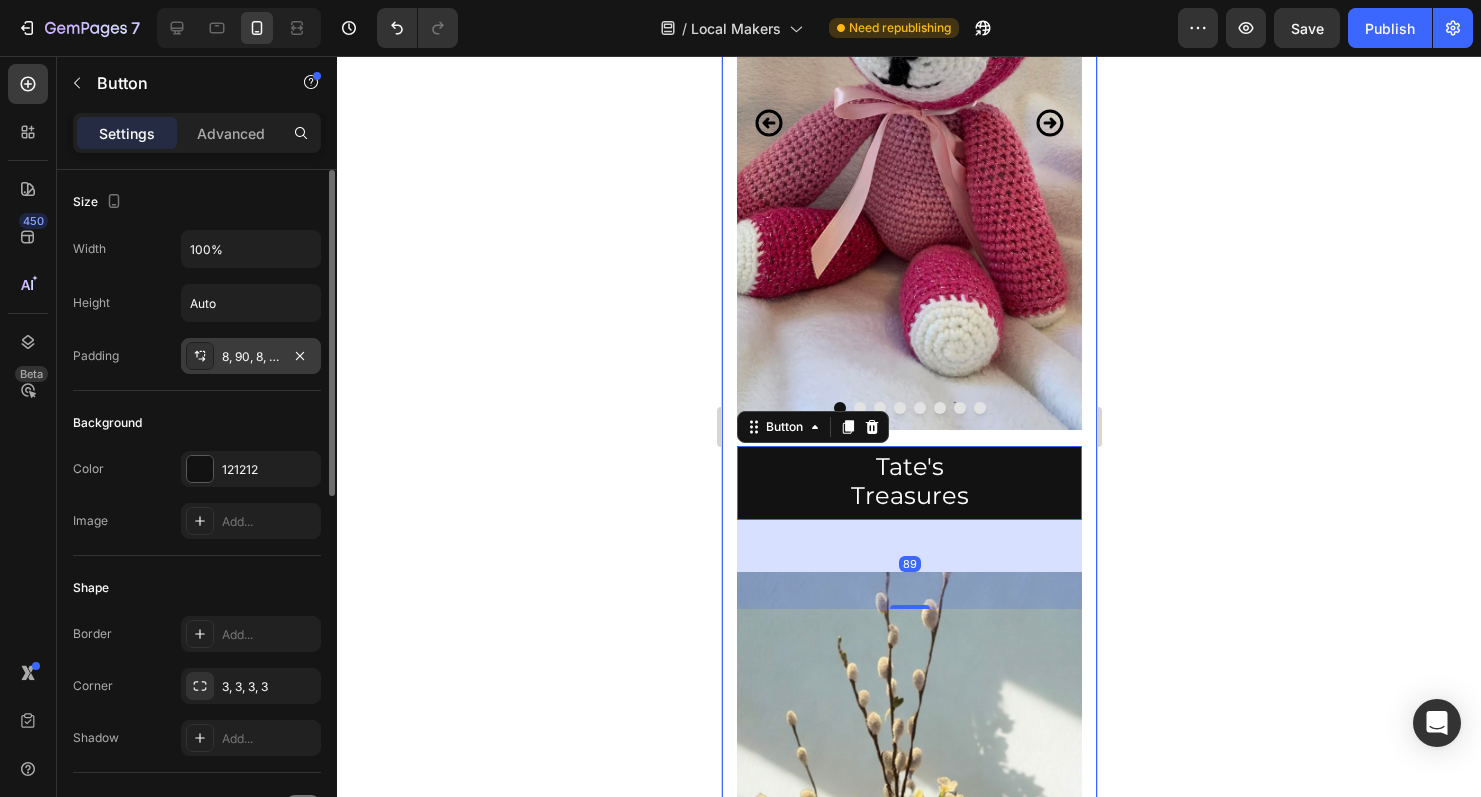 click on "8, 90, 8, 90" at bounding box center (251, 357) 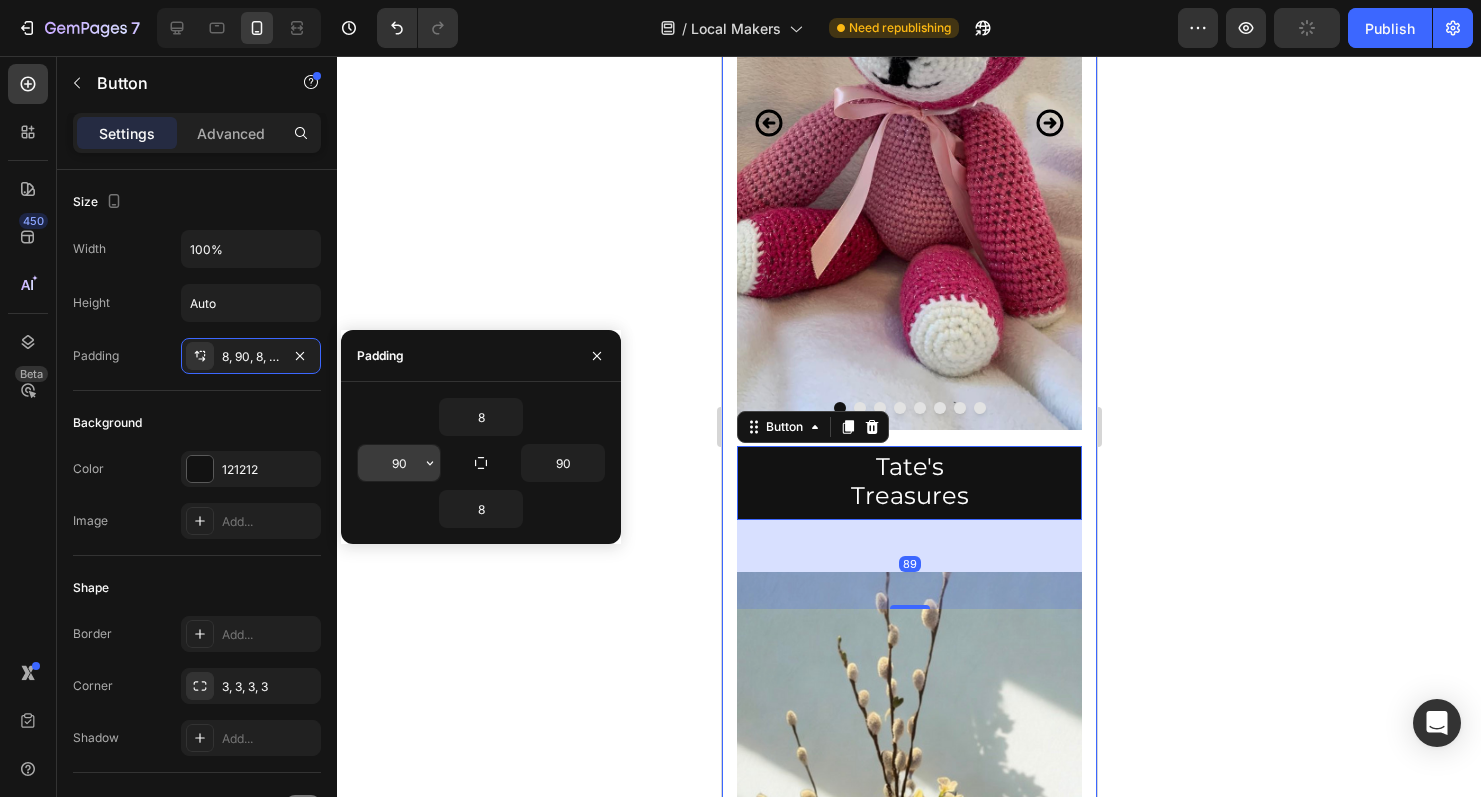 click on "90" at bounding box center [399, 463] 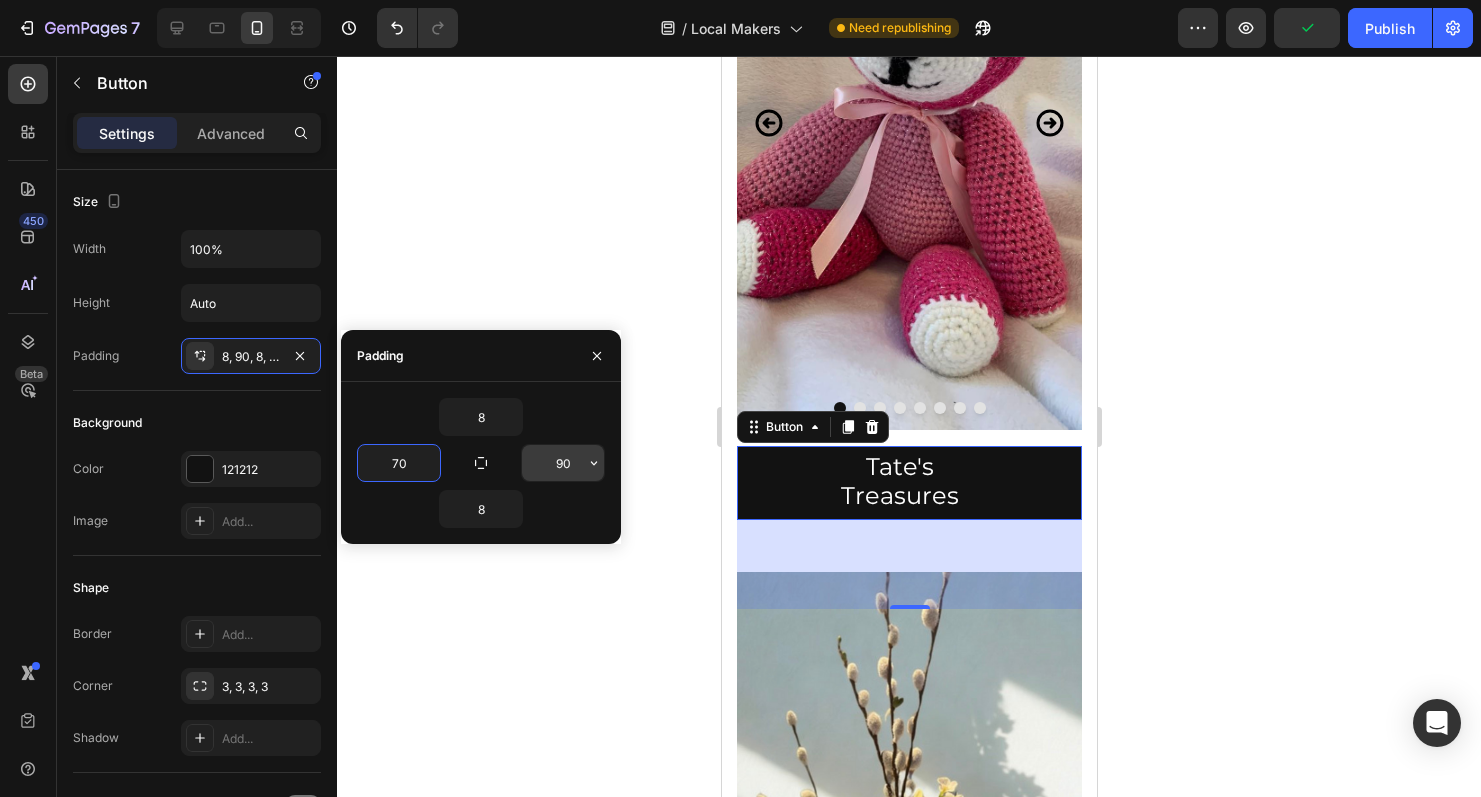 type on "70" 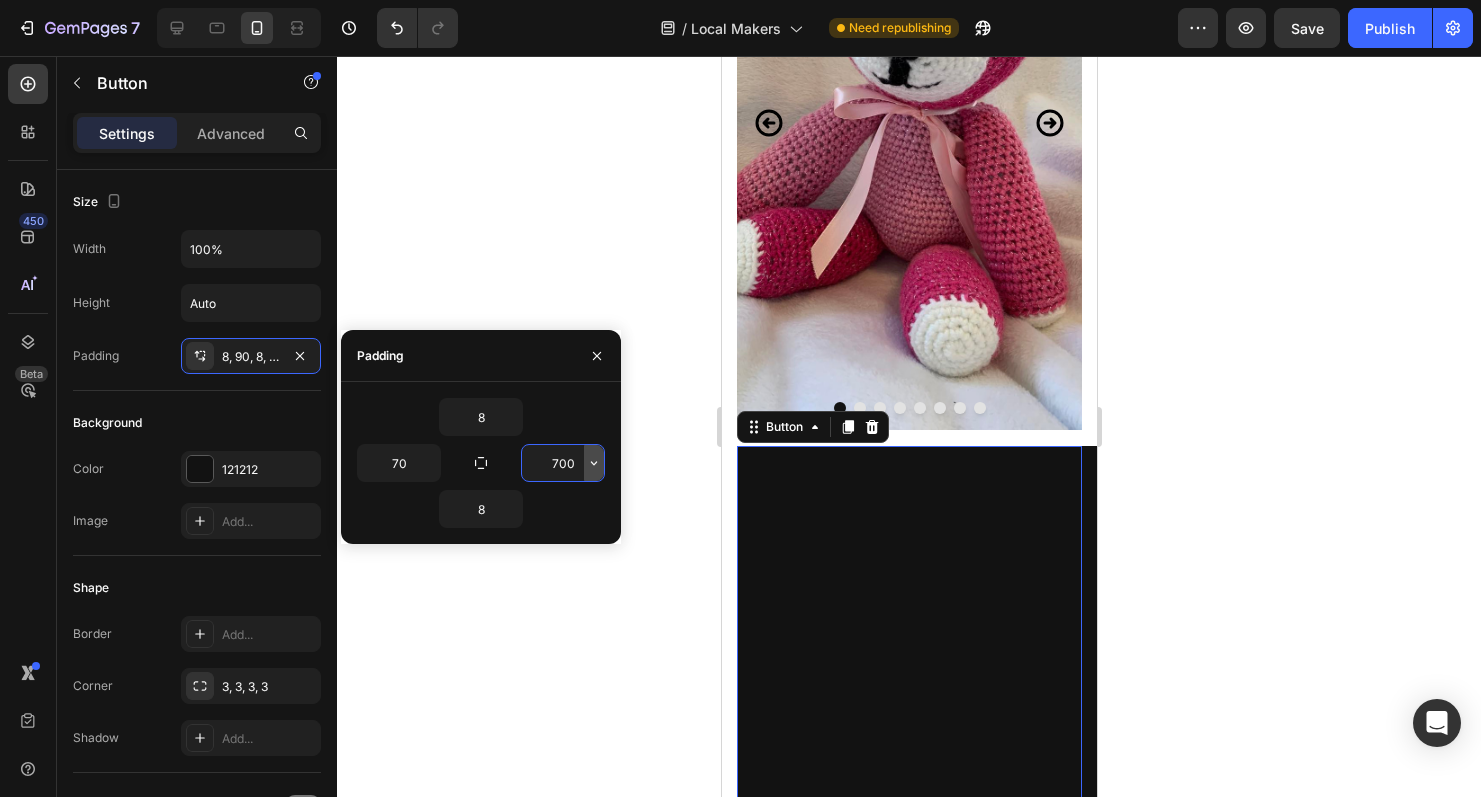 type on "70" 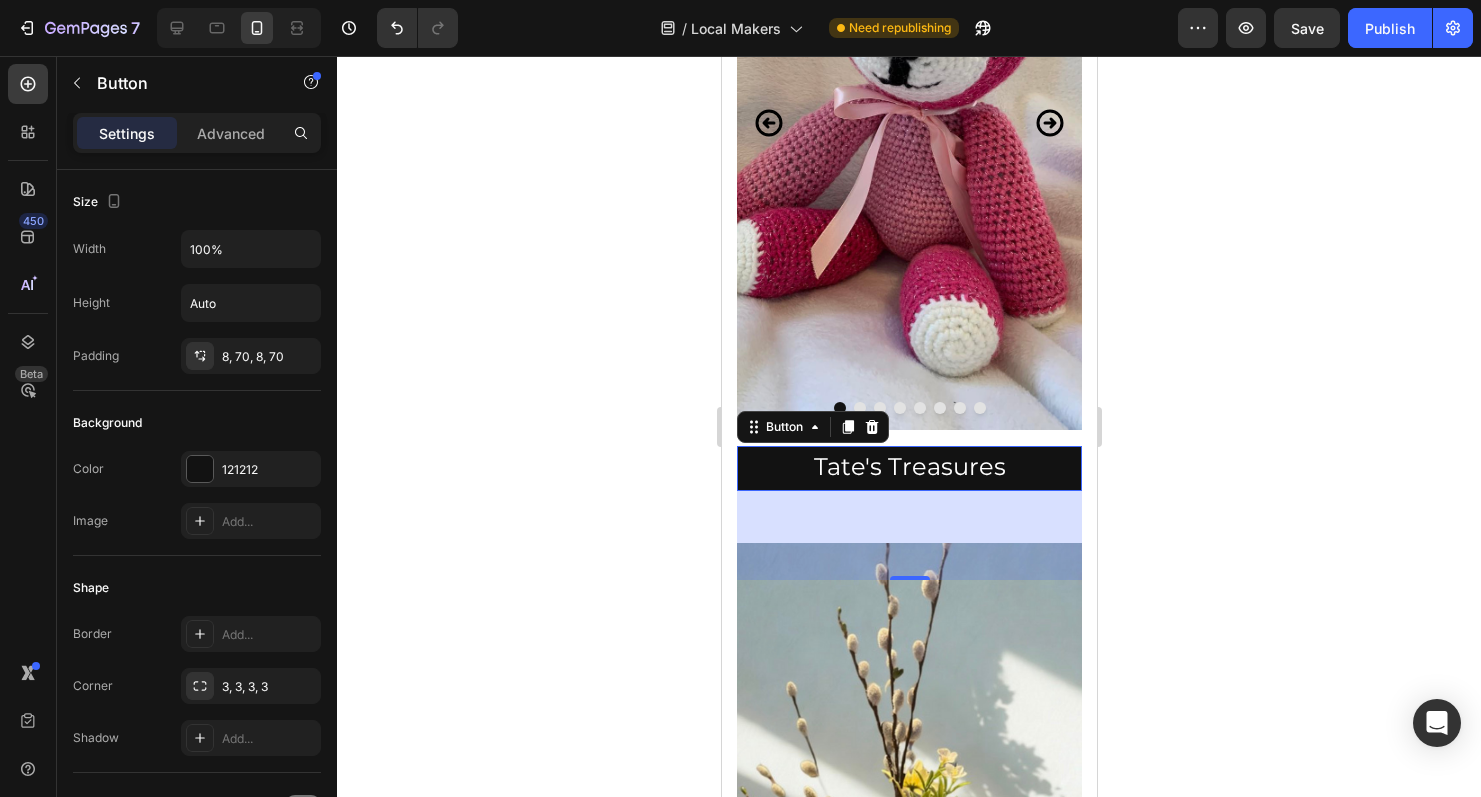 click 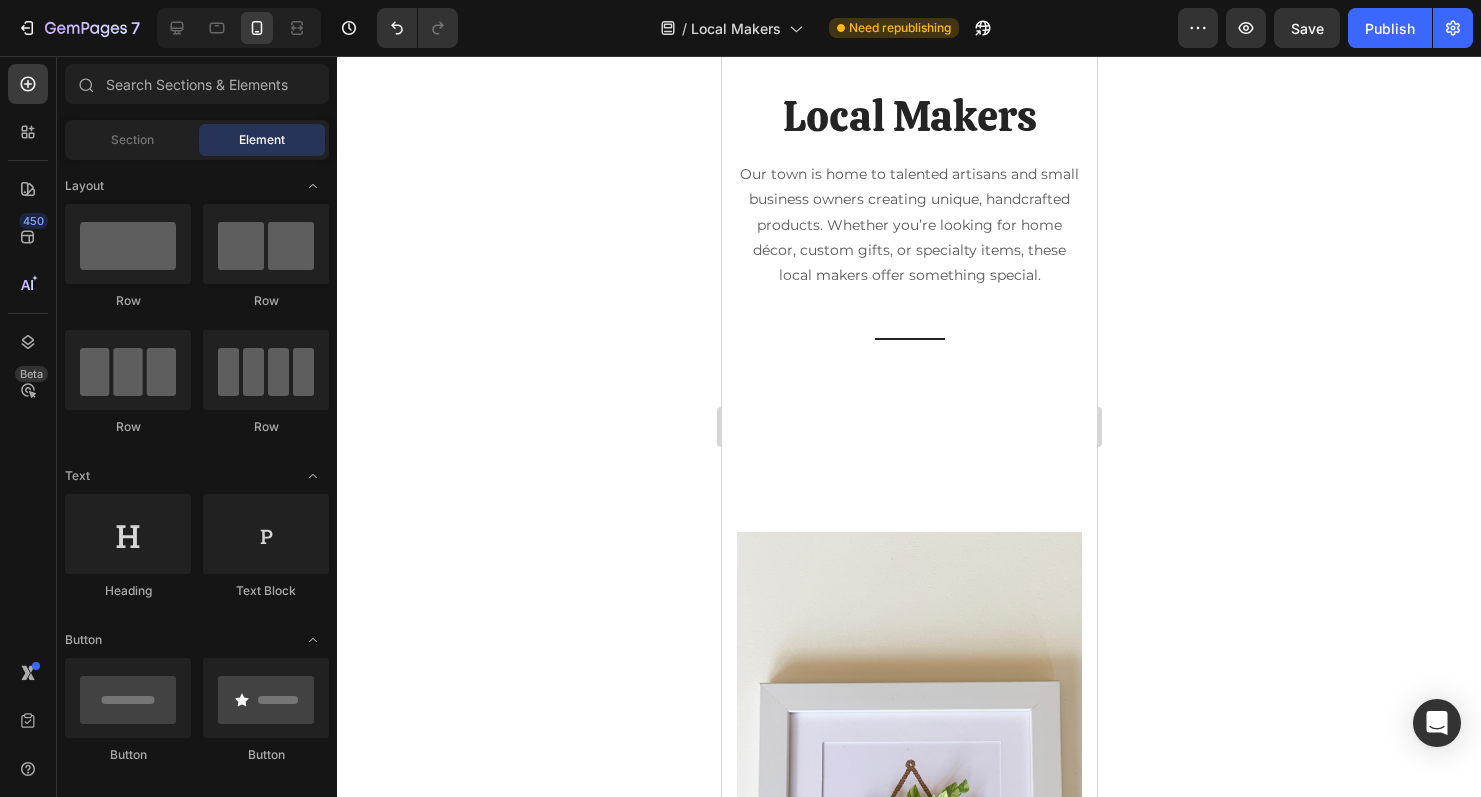 scroll, scrollTop: 618, scrollLeft: 0, axis: vertical 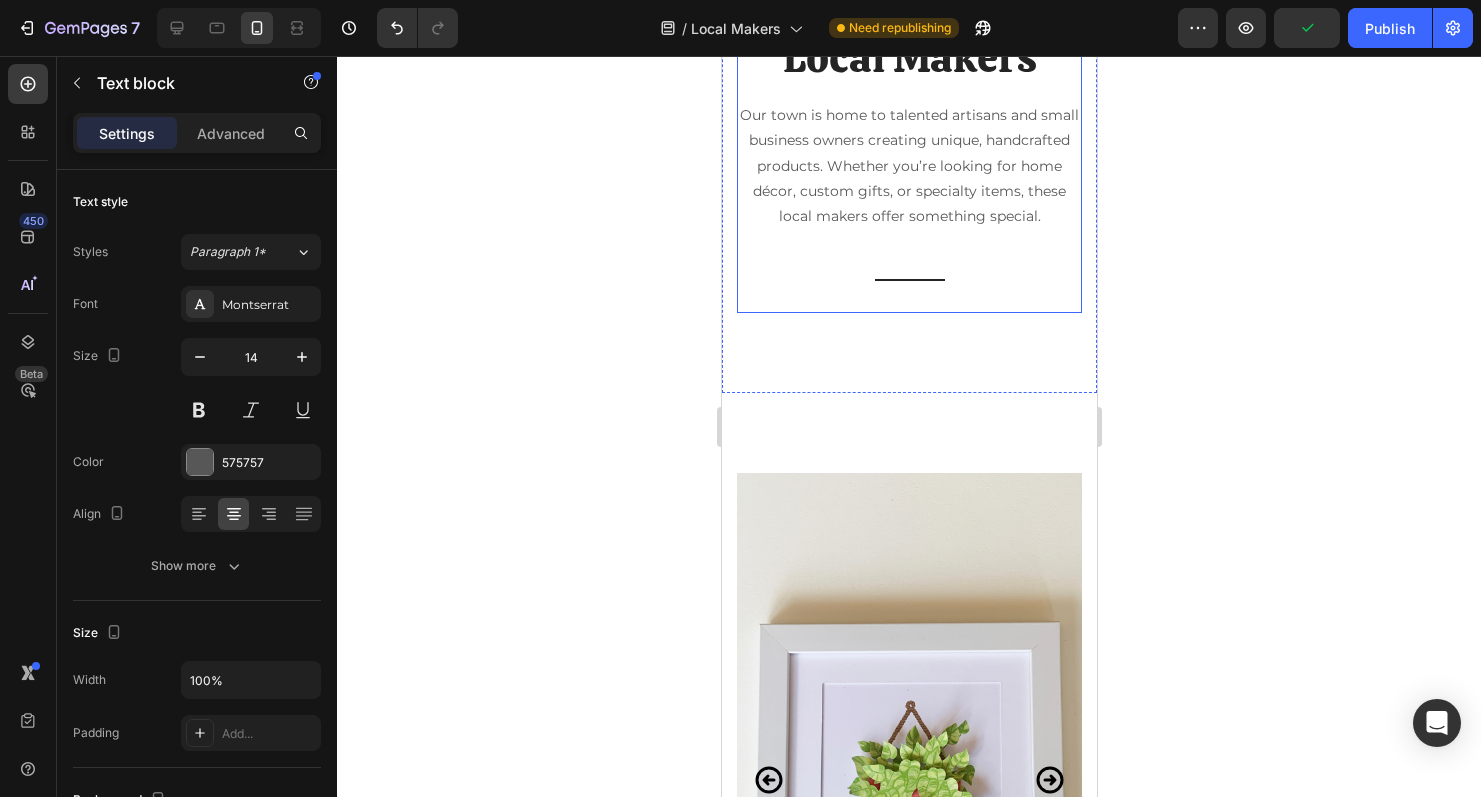 click on "Our town is home to talented artisans and small business owners creating unique, handcrafted products. Whether you’re looking for home décor, custom gifts, or specialty items, these local makers offer something special. Text block" at bounding box center (908, 166) 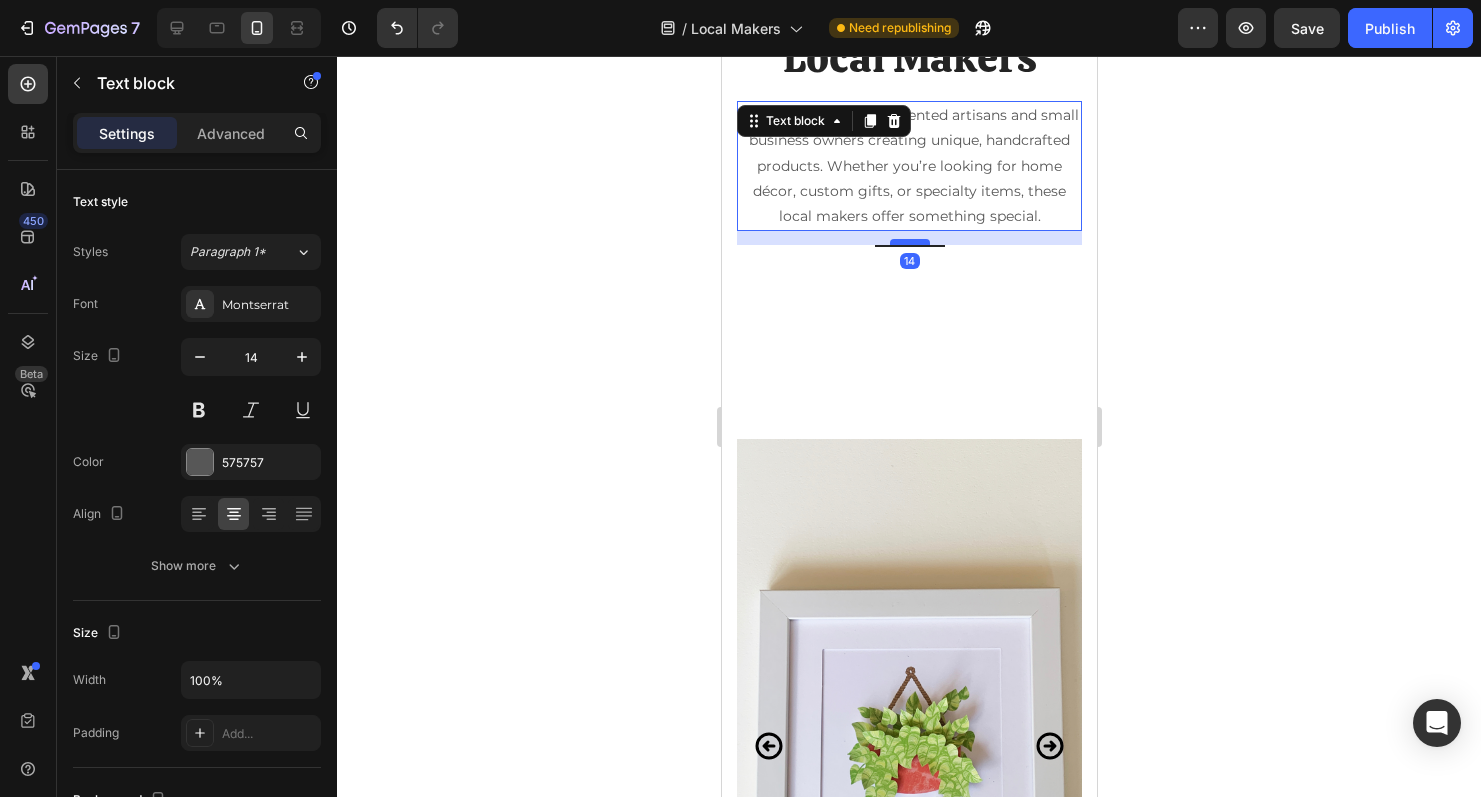 drag, startPoint x: 909, startPoint y: 277, endPoint x: 912, endPoint y: 243, distance: 34.132095 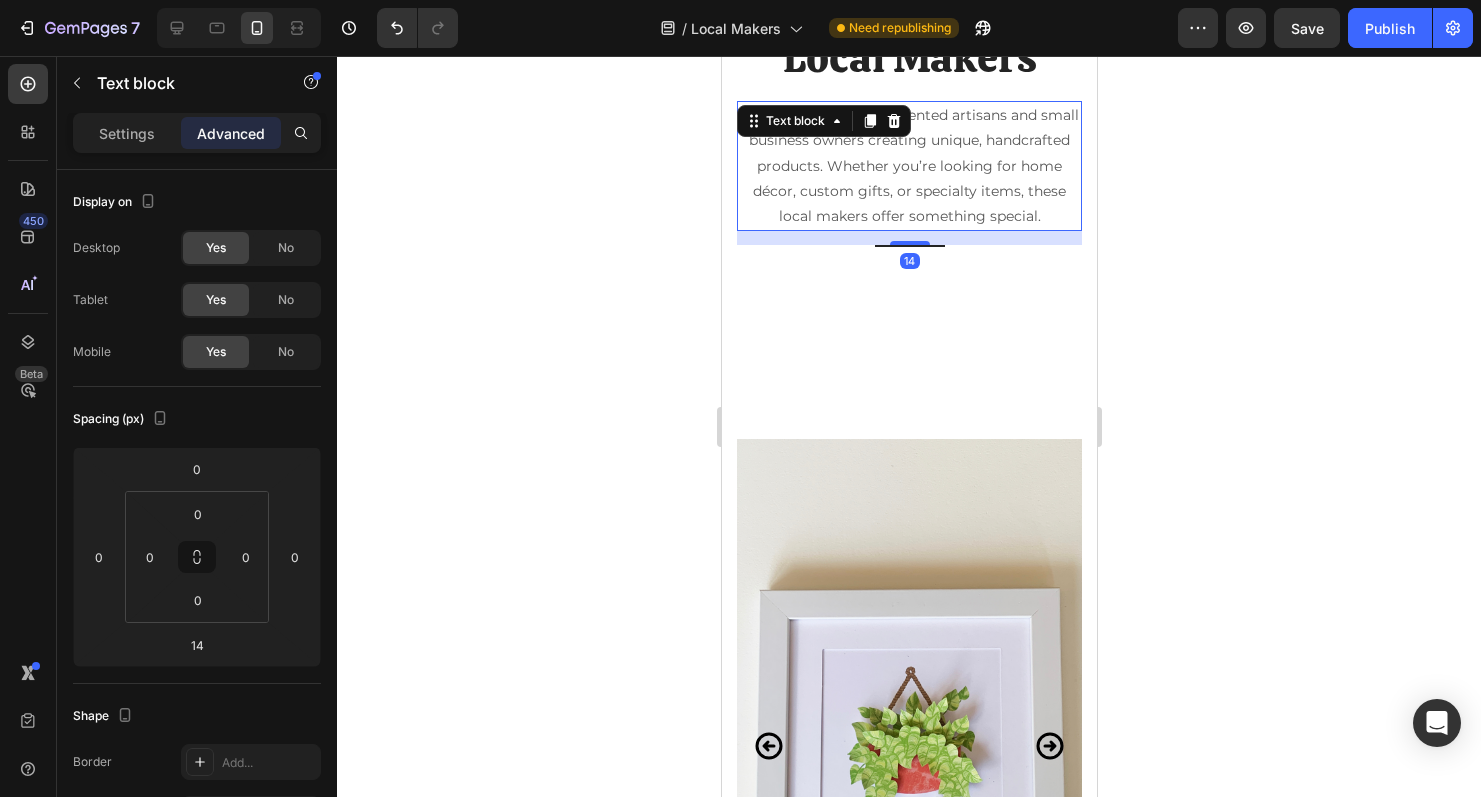 click 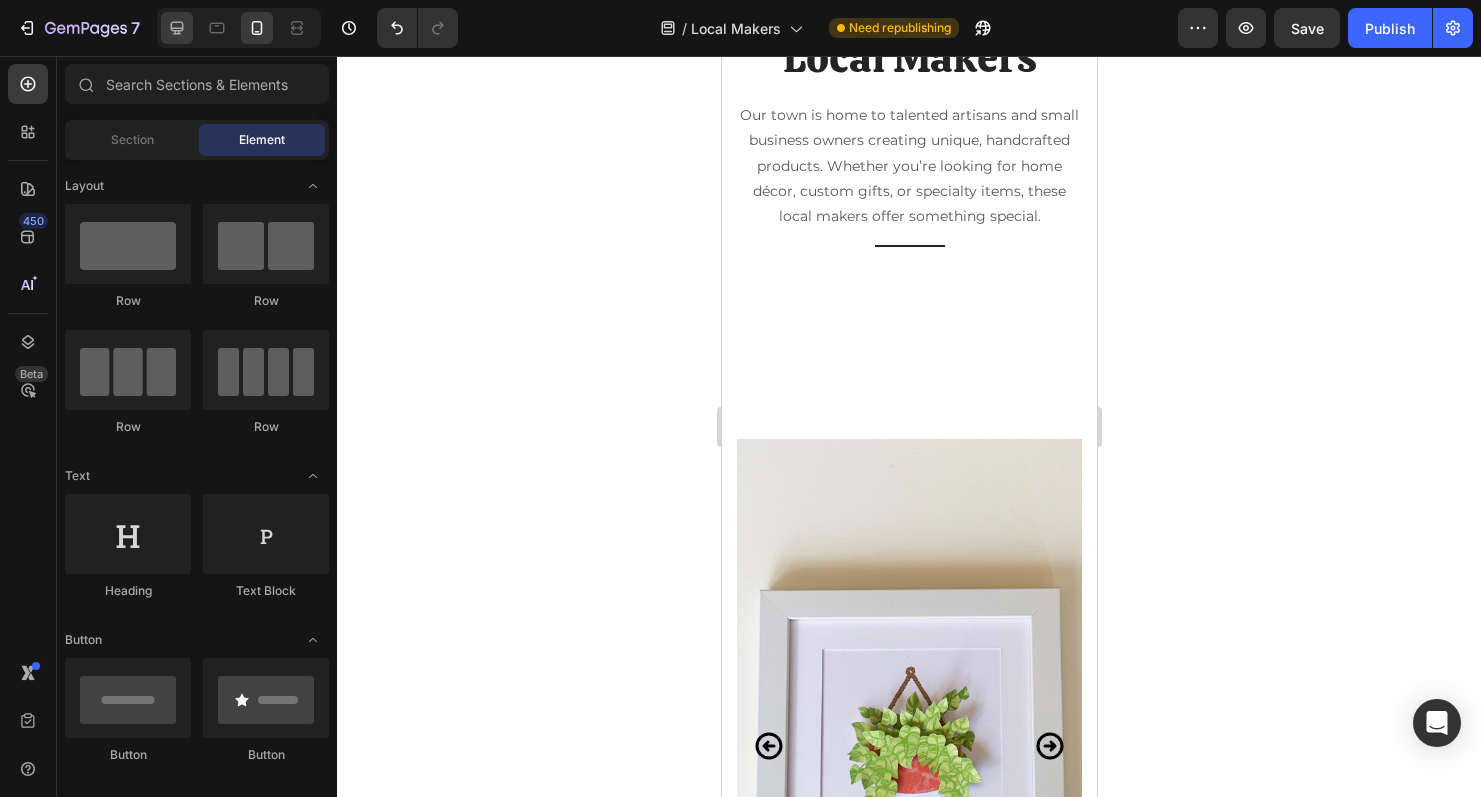 click 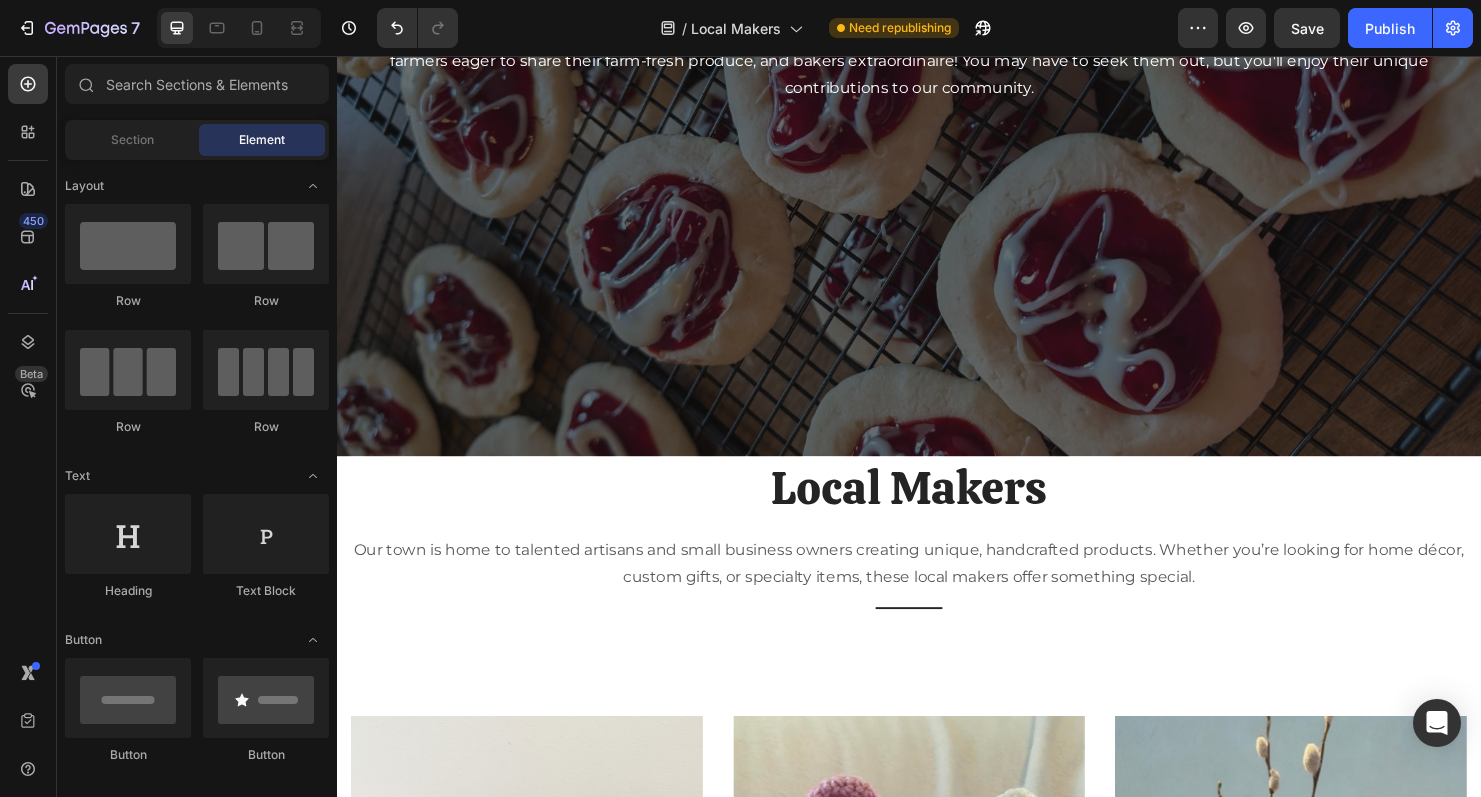 scroll, scrollTop: 304, scrollLeft: 0, axis: vertical 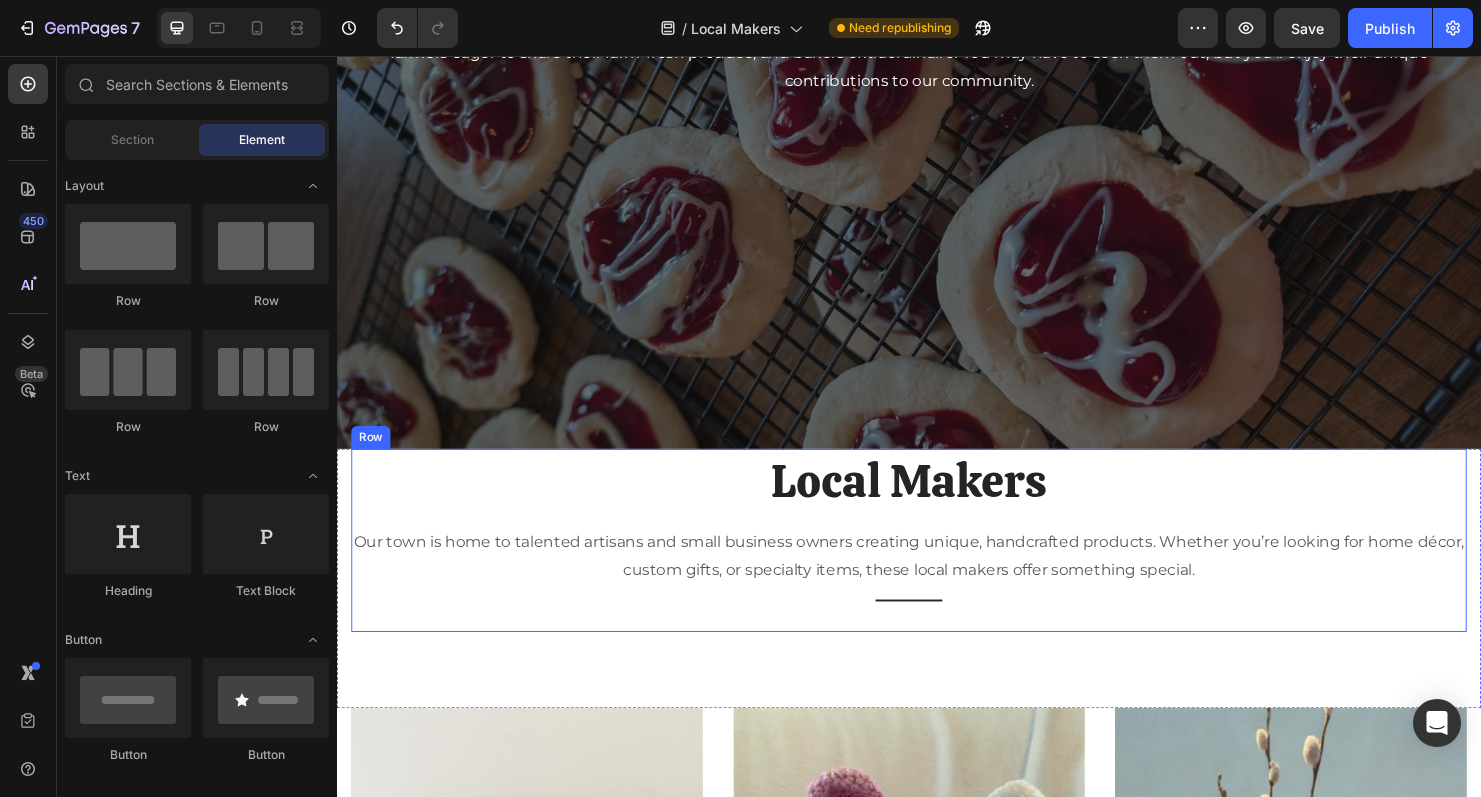 click on "Local Makers Heading Our town is home to talented artisans and small business owners creating unique, handcrafted products. Whether you’re looking for home décor, custom gifts, or specialty items, these local makers offer something special. Text block                Title Line" at bounding box center (937, 564) 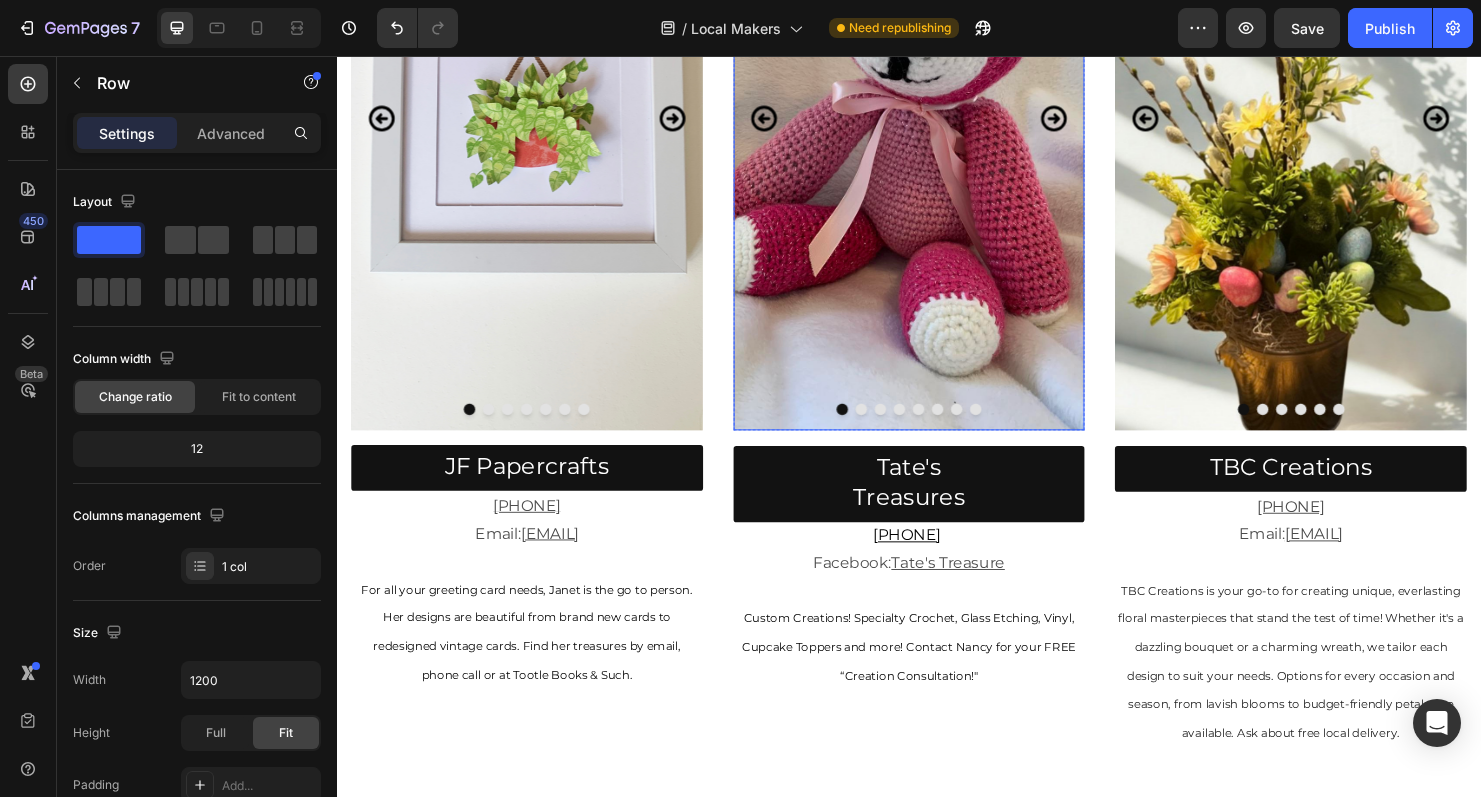 scroll, scrollTop: 1398, scrollLeft: 0, axis: vertical 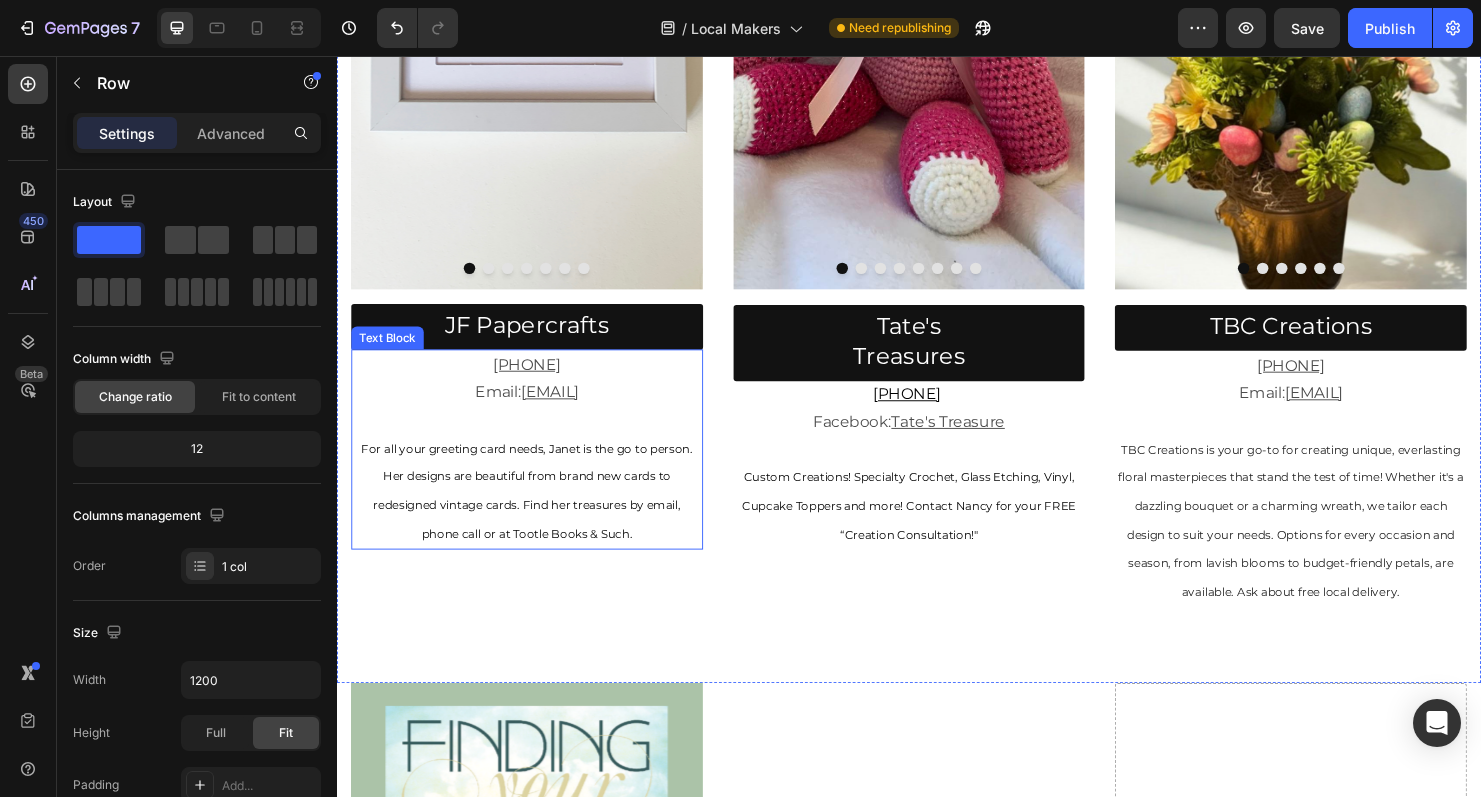 click on "For all your greeting card needs, Janet is the go to person. Her designs are beautiful from brand new cards to redesigned vintage cards. Find her treasures by email, phone call or at Tootle Books & Such." at bounding box center [536, 512] 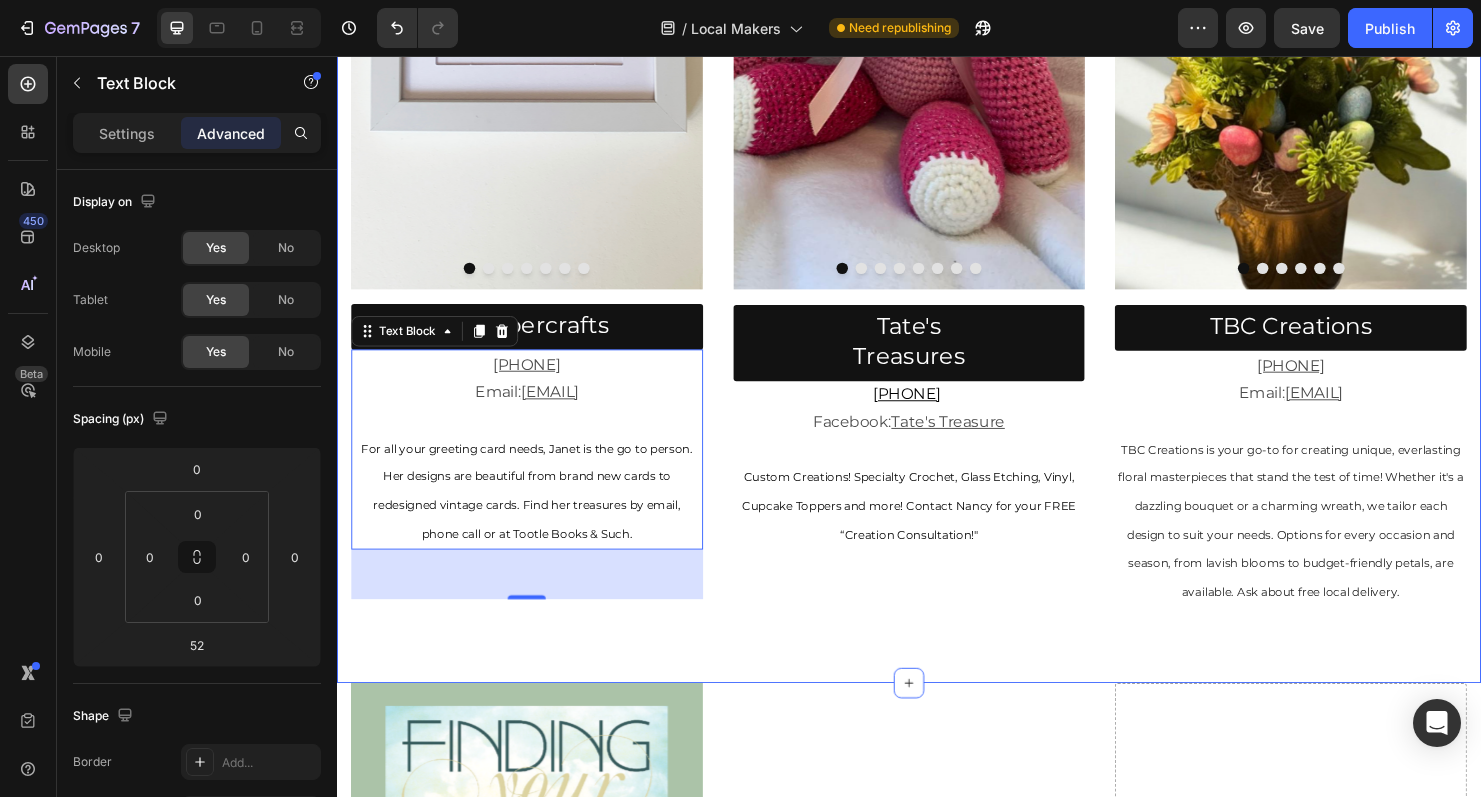click on "Image Image Image Image Image Image Image
Carousel Row JF Papercrafts Button [PHONE] Email:  [EMAIL]   For all your greeting card needs, [FIRST] is the go to person. Her designs are beautiful from brand new cards to redesigned vintage cards. Find her treasures by email, phone call or at Tootle Books & Such. Text Block   52
Image Image Image Image Image Image Image Image
Carousel Tate's Treasures Button [PHONE]   Facebook:  Tate's Treasure   Custom Creations! Specialty Crochet, Glass Etching, Vinyl, Cupcake Toppers and more! Contact [FIRST] for your FREE “Creation Consultation!" Text Block
Image Image Image Image Image Image
Carousel TBC Creations Button [PHONE] Email:  [EMAIL]   Text Block Section 3" at bounding box center [937, 180] 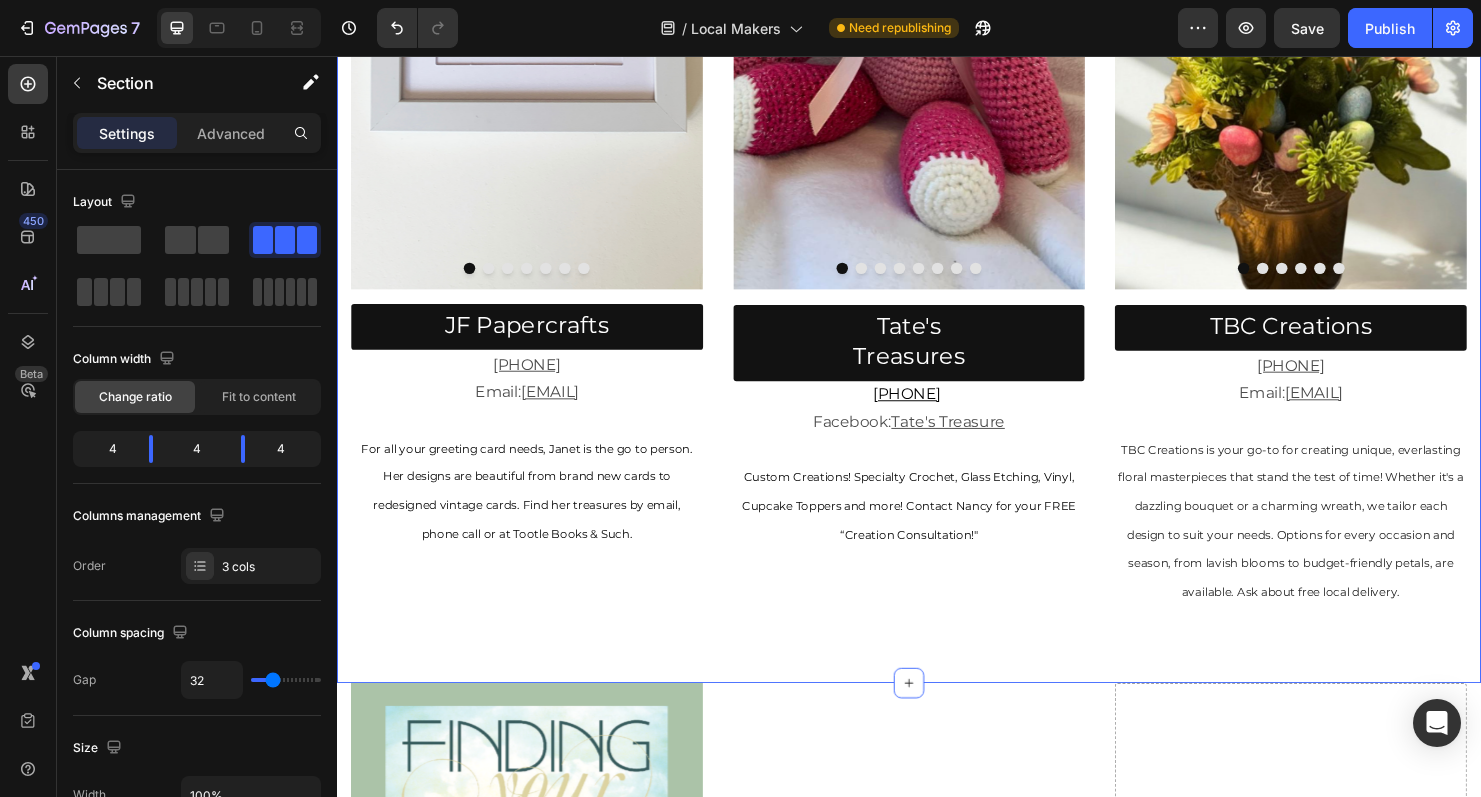 click on "Image Image Image Image Image Image Image Image
Carousel Tate's Treasures Button [PHONE]   Facebook:  Tate's Treasure   Custom Creations! Specialty Crochet, Glass Etching, Vinyl, Cupcake Toppers and more! Contact [FIRST] for your FREE “Creation Consultation!" Text Block" at bounding box center (937, 140) 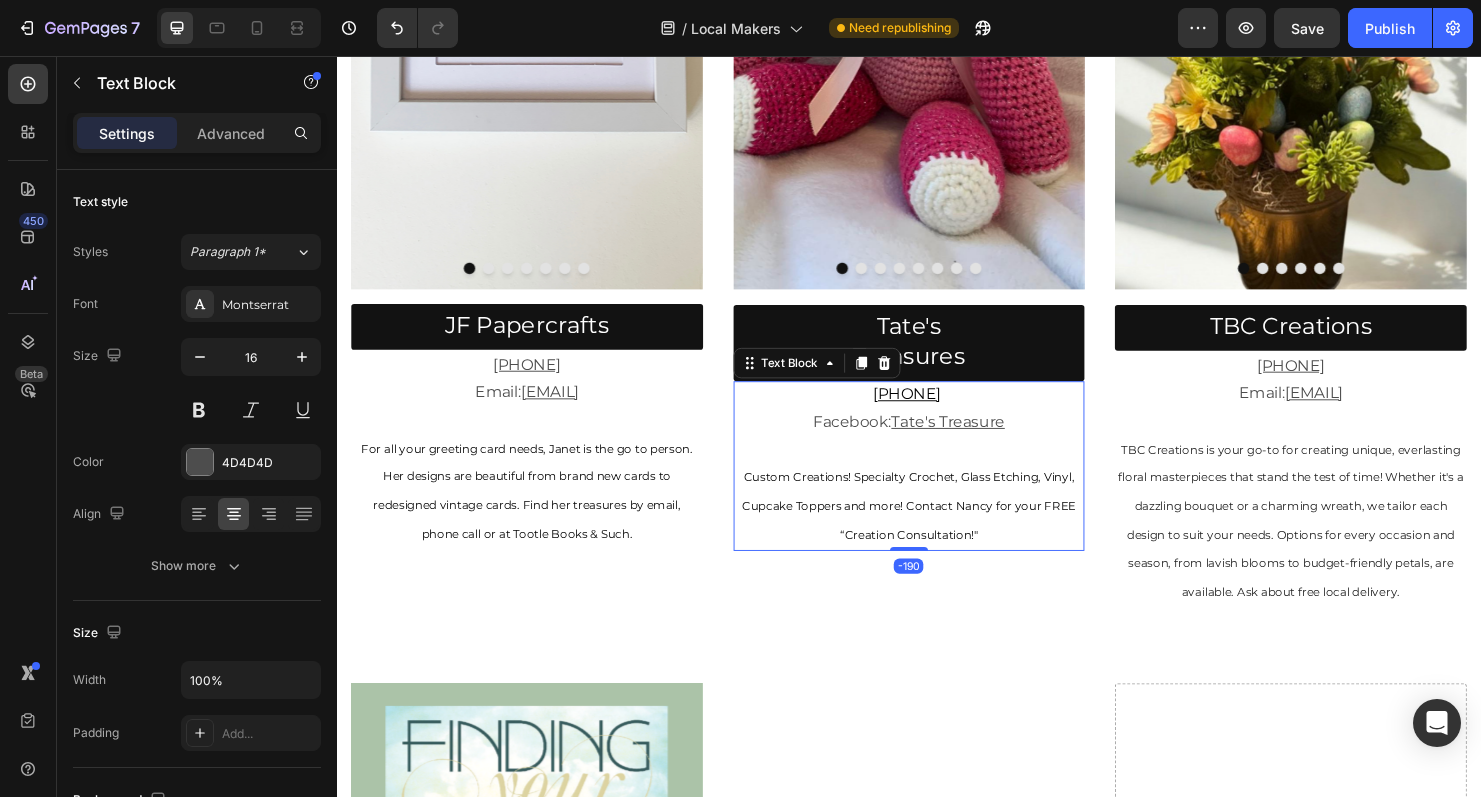 click on "Custom Creations! Specialty Crochet, Glass Etching, Vinyl, Cupcake Toppers and more! Contact Nancy for your FREE “Creation Consultation!"" at bounding box center [937, 527] 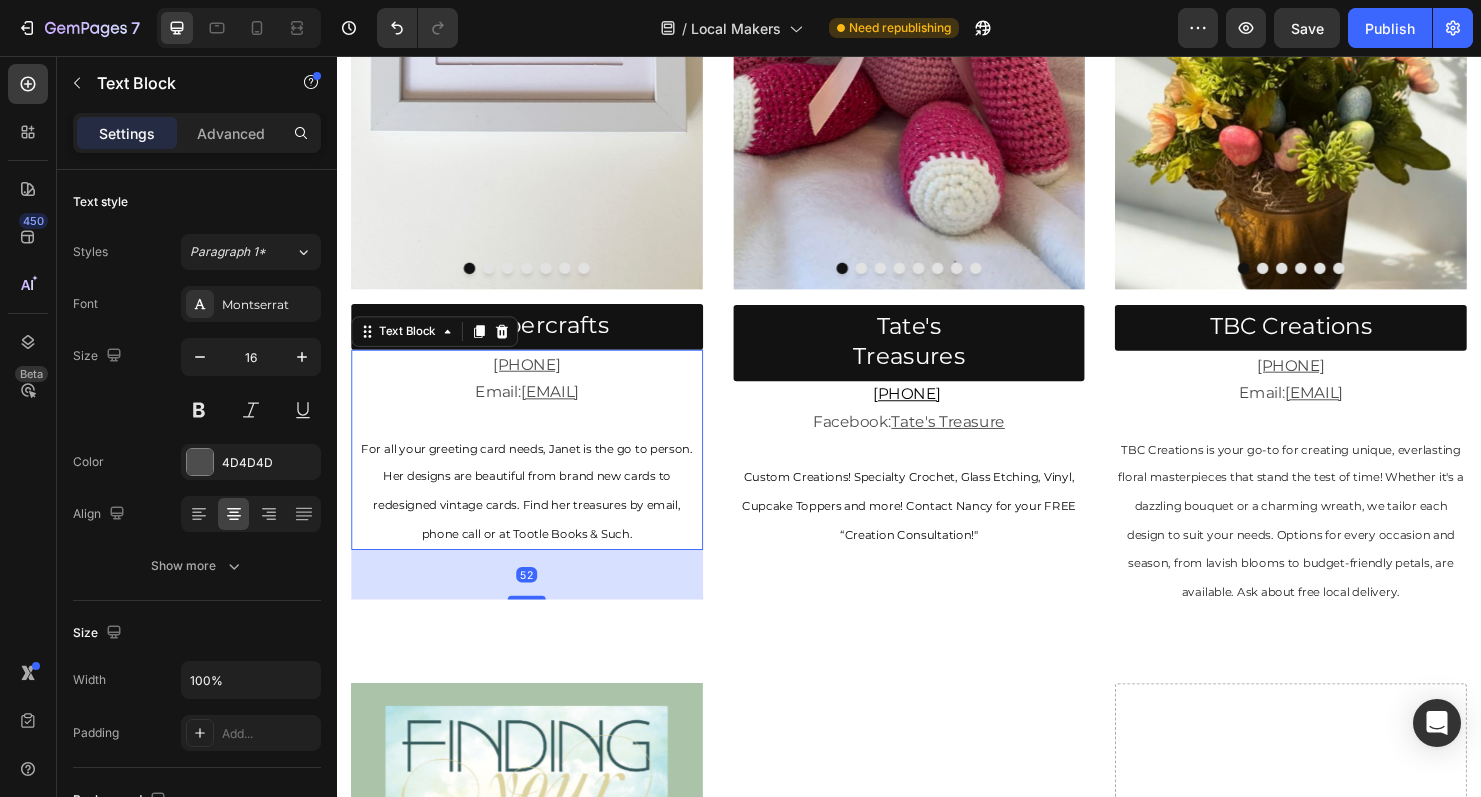 click on "For all your greeting card needs, Janet is the go to person. Her designs are beautiful from brand new cards to redesigned vintage cards. Find her treasures by email, phone call or at Tootle Books & Such." at bounding box center (536, 512) 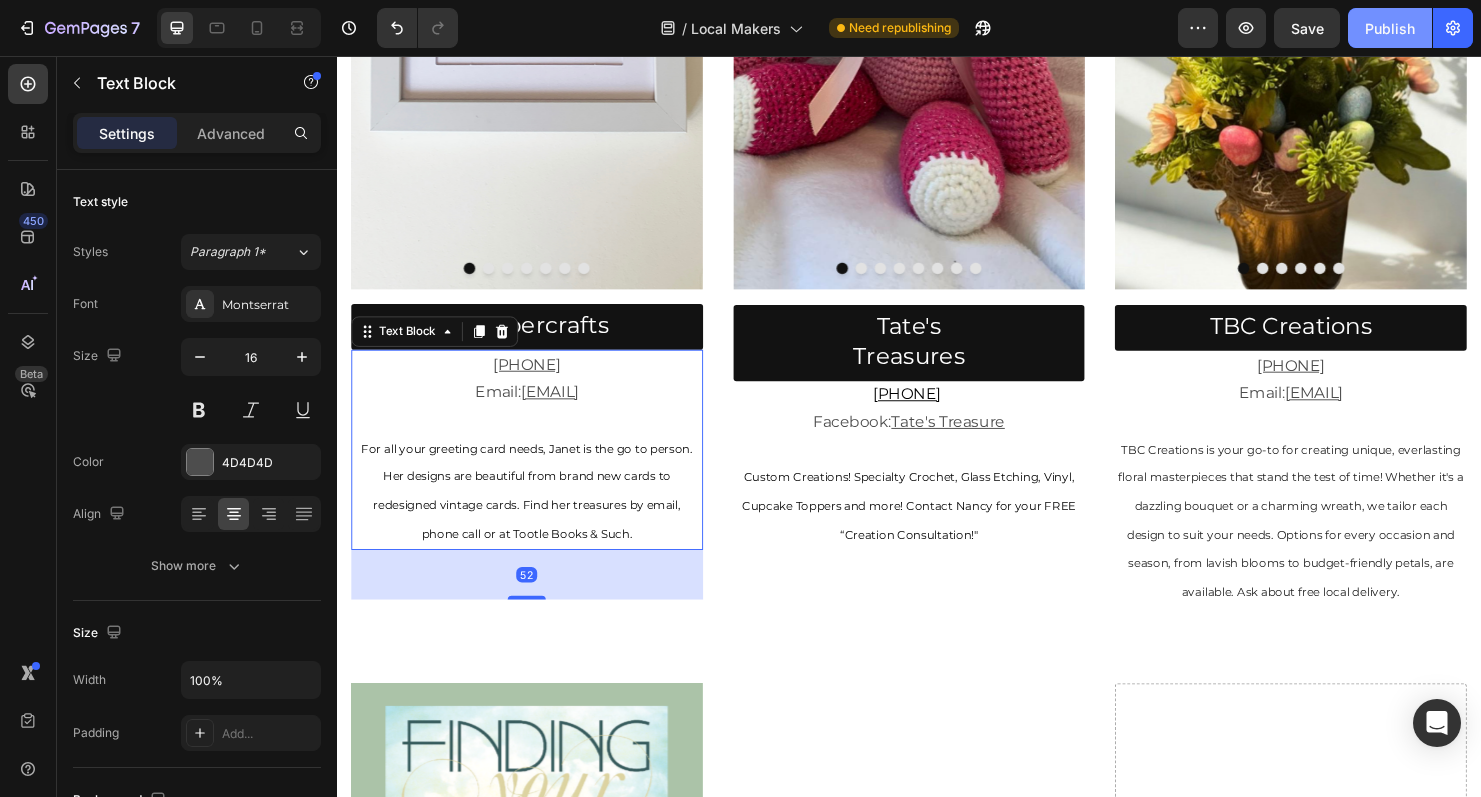 click on "Publish" at bounding box center [1390, 28] 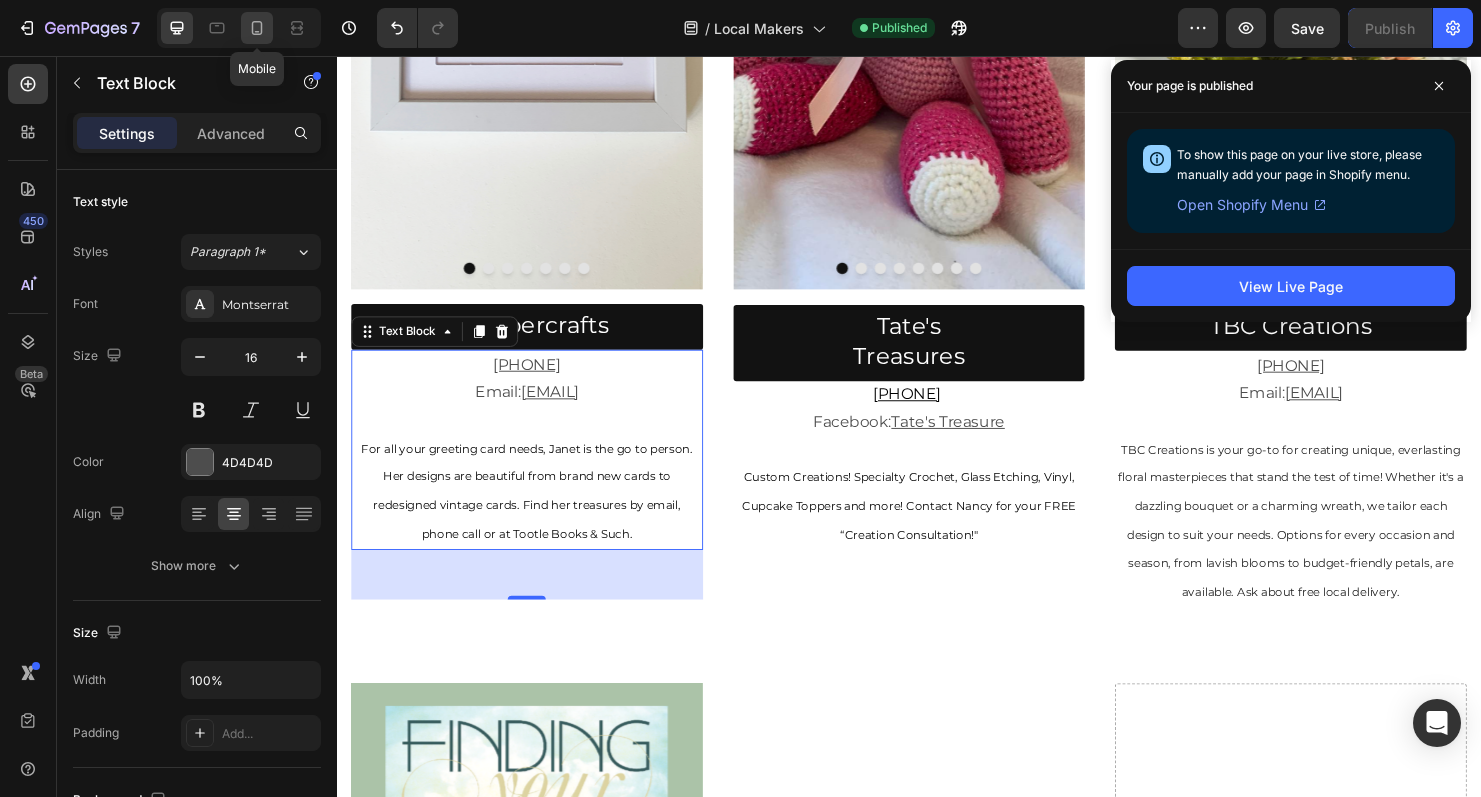 click 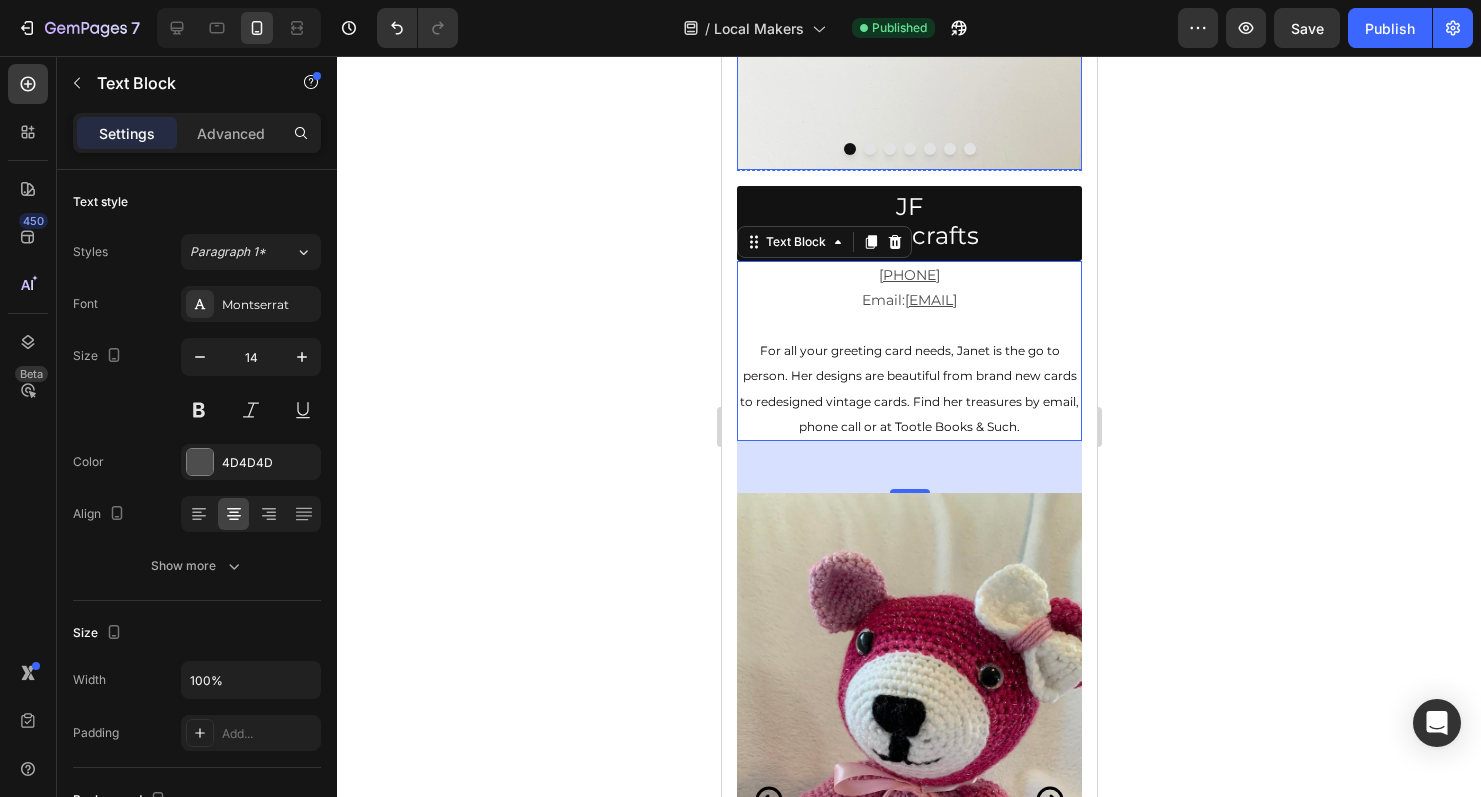 scroll, scrollTop: 1635, scrollLeft: 0, axis: vertical 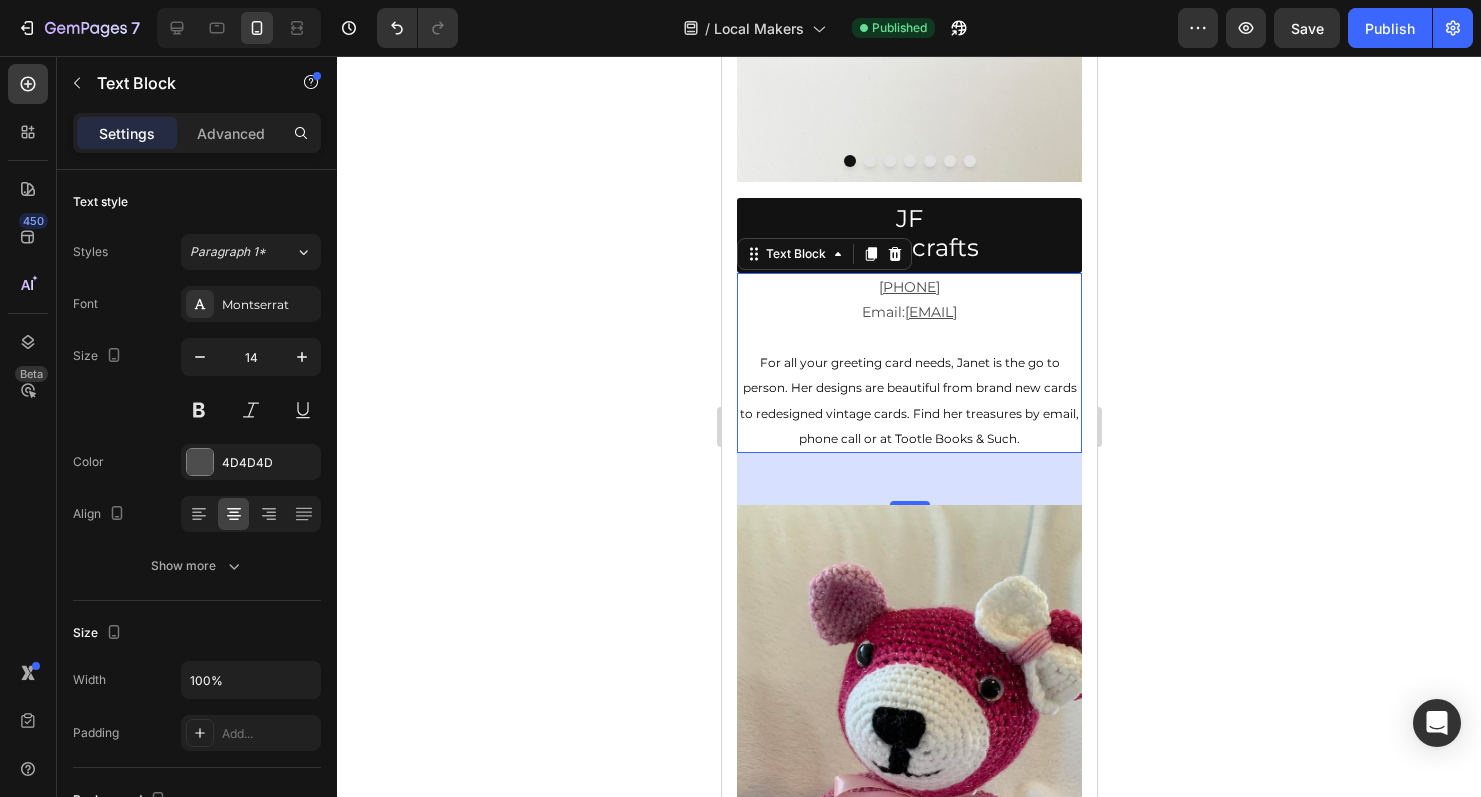 click on "Email:  [EMAIL]" at bounding box center [908, 312] 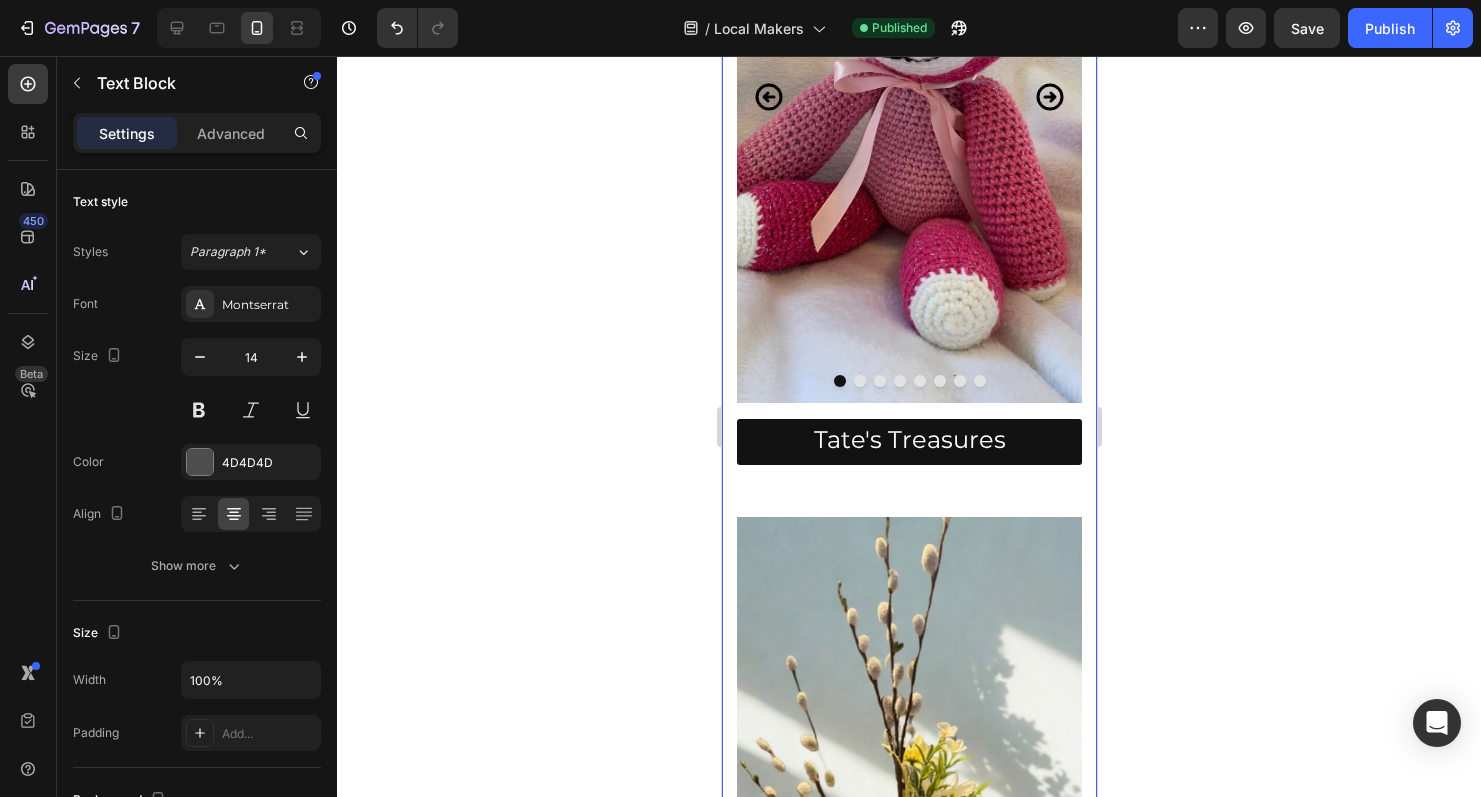 scroll, scrollTop: 2384, scrollLeft: 0, axis: vertical 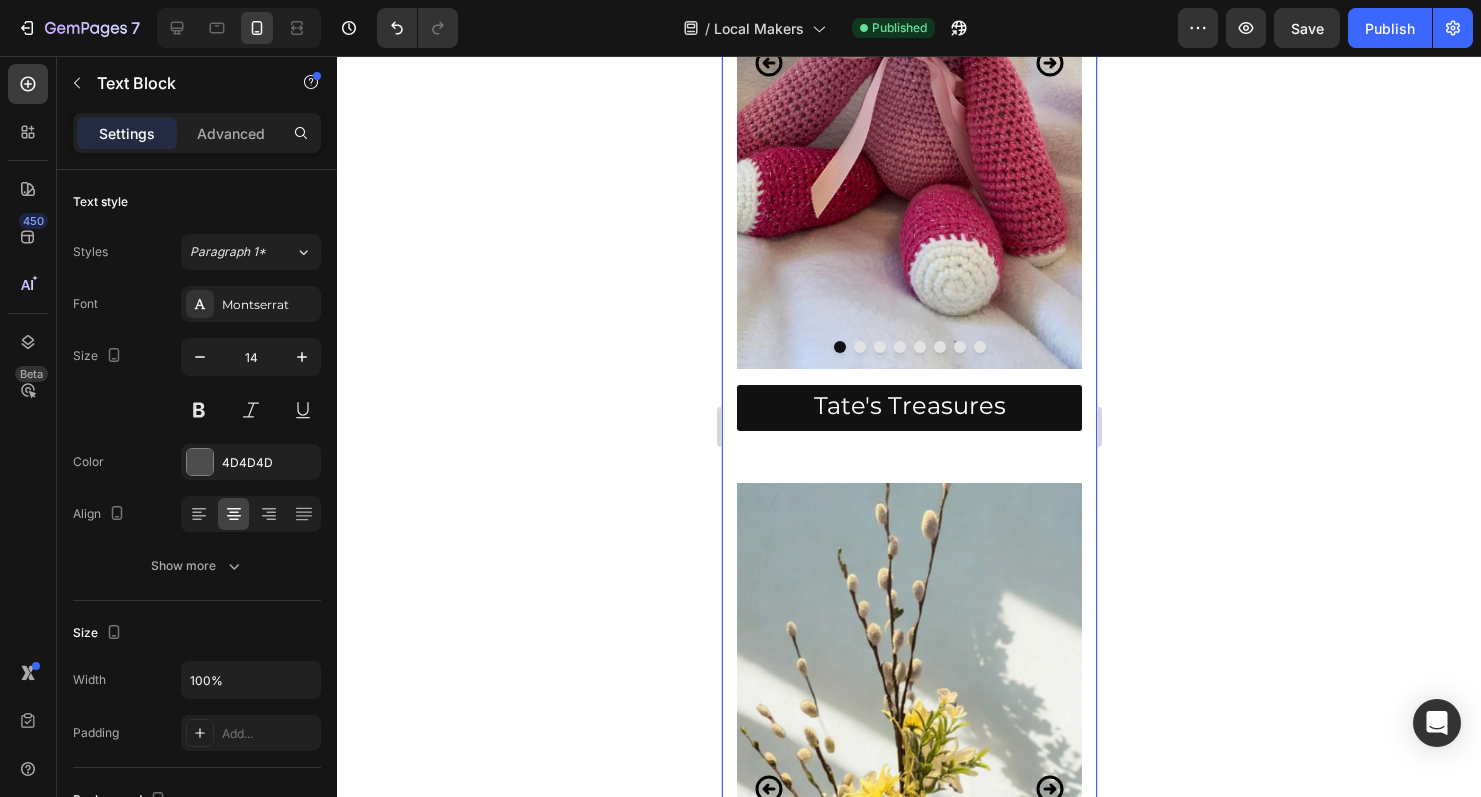click on "Tate's Treasures Button" at bounding box center (908, 446) 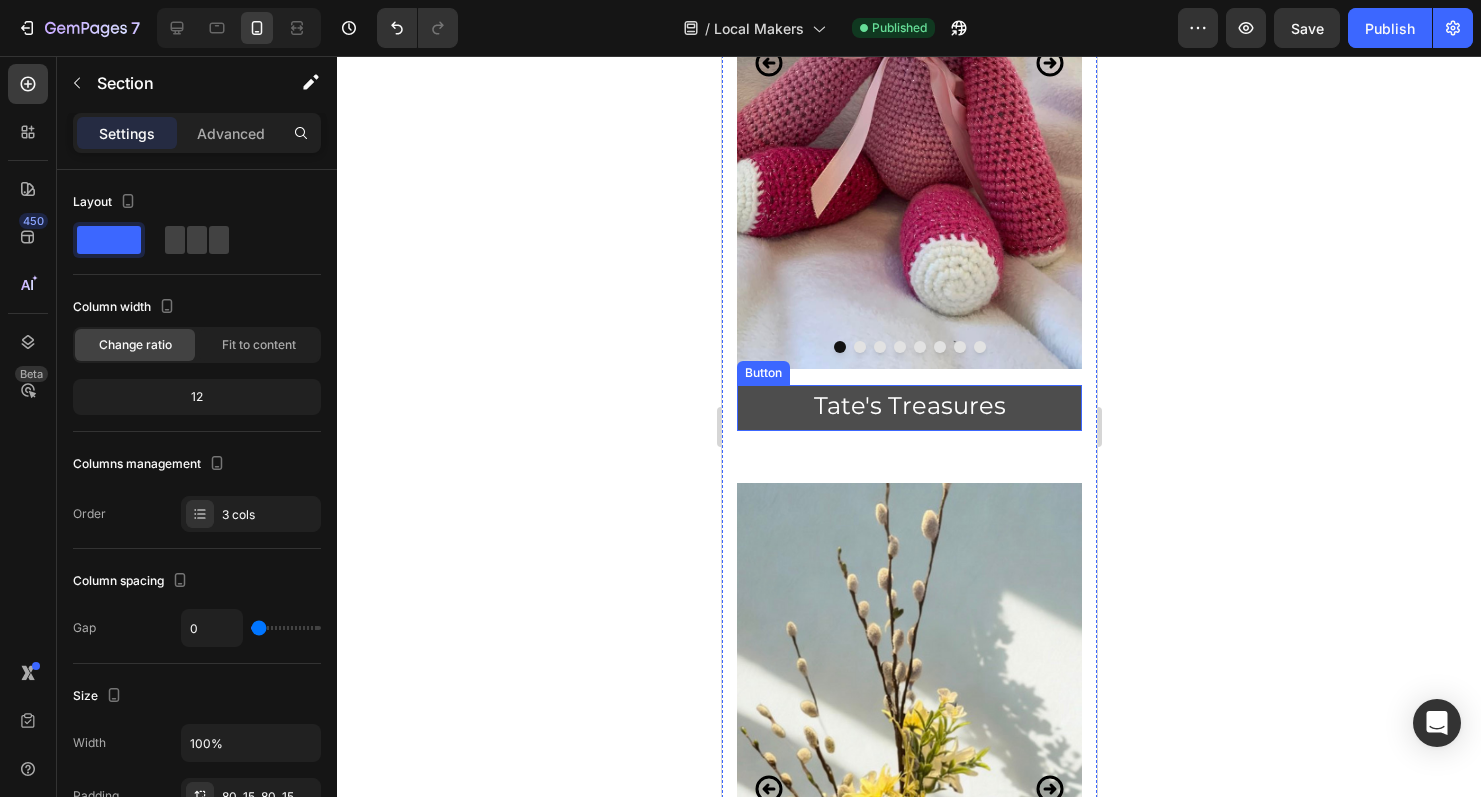 click on "Tate's Treasures" at bounding box center (908, 407) 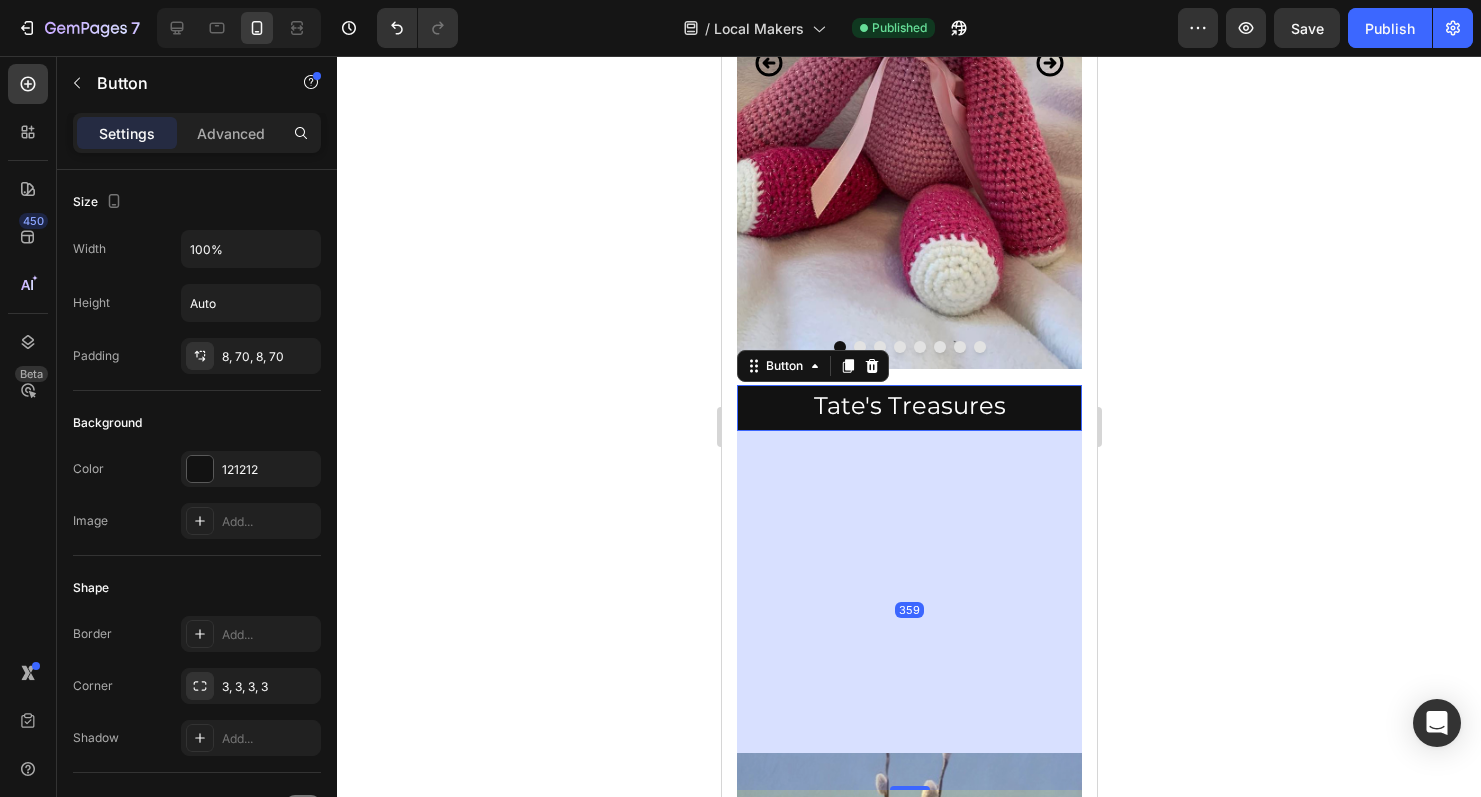 drag, startPoint x: 912, startPoint y: 521, endPoint x: 909, endPoint y: 813, distance: 292.0154 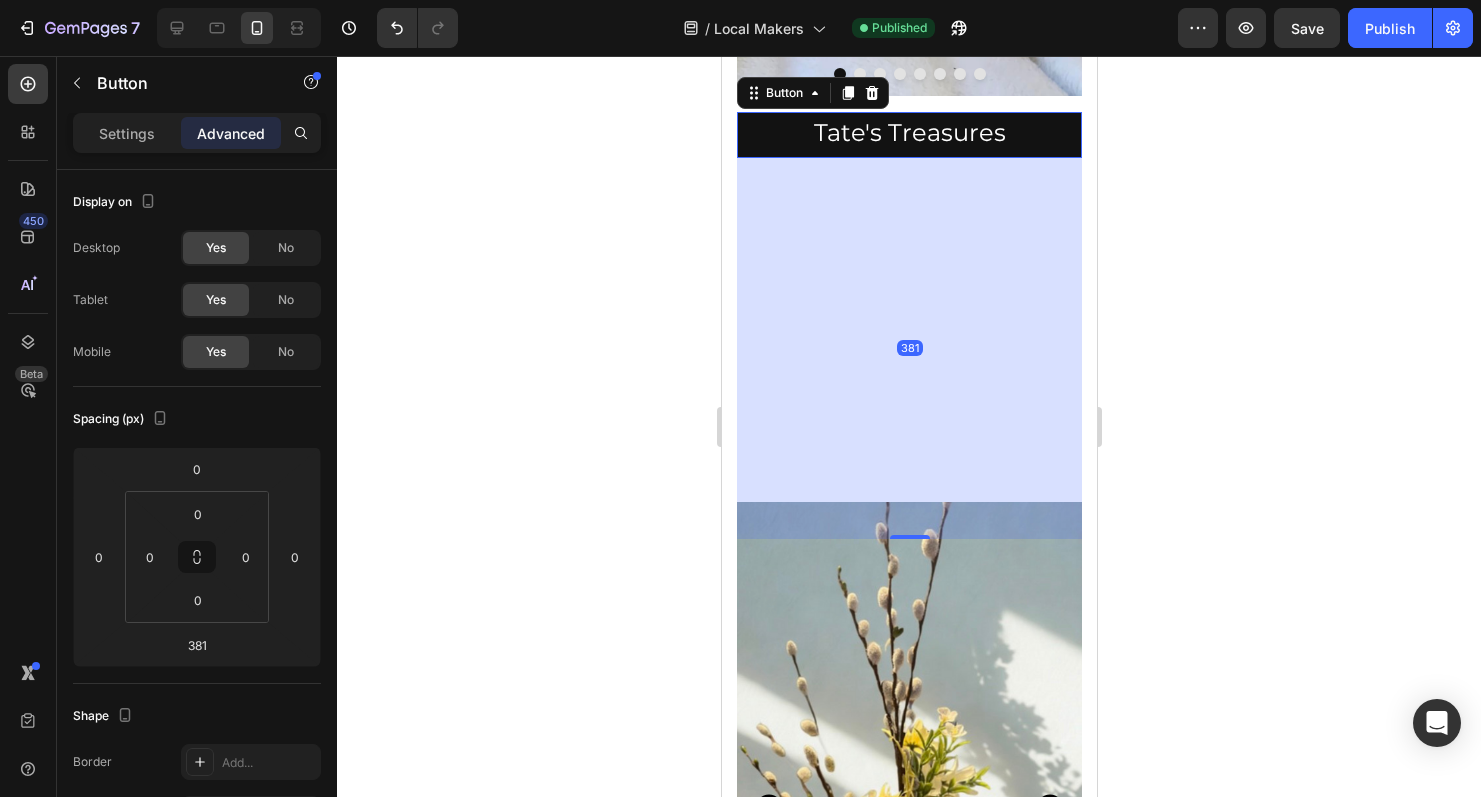 scroll, scrollTop: 2856, scrollLeft: 0, axis: vertical 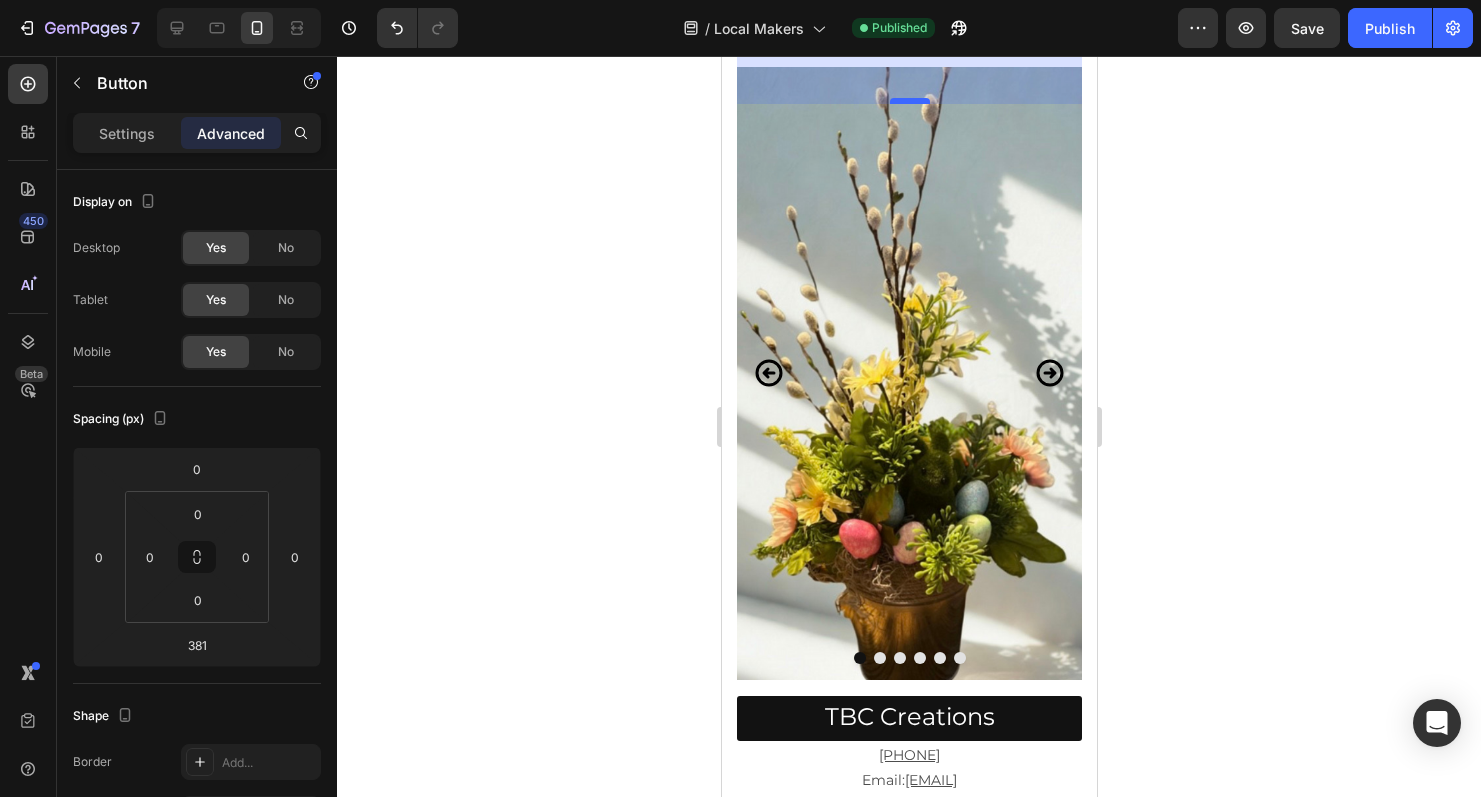 drag, startPoint x: 909, startPoint y: 340, endPoint x: 906, endPoint y: 104, distance: 236.01907 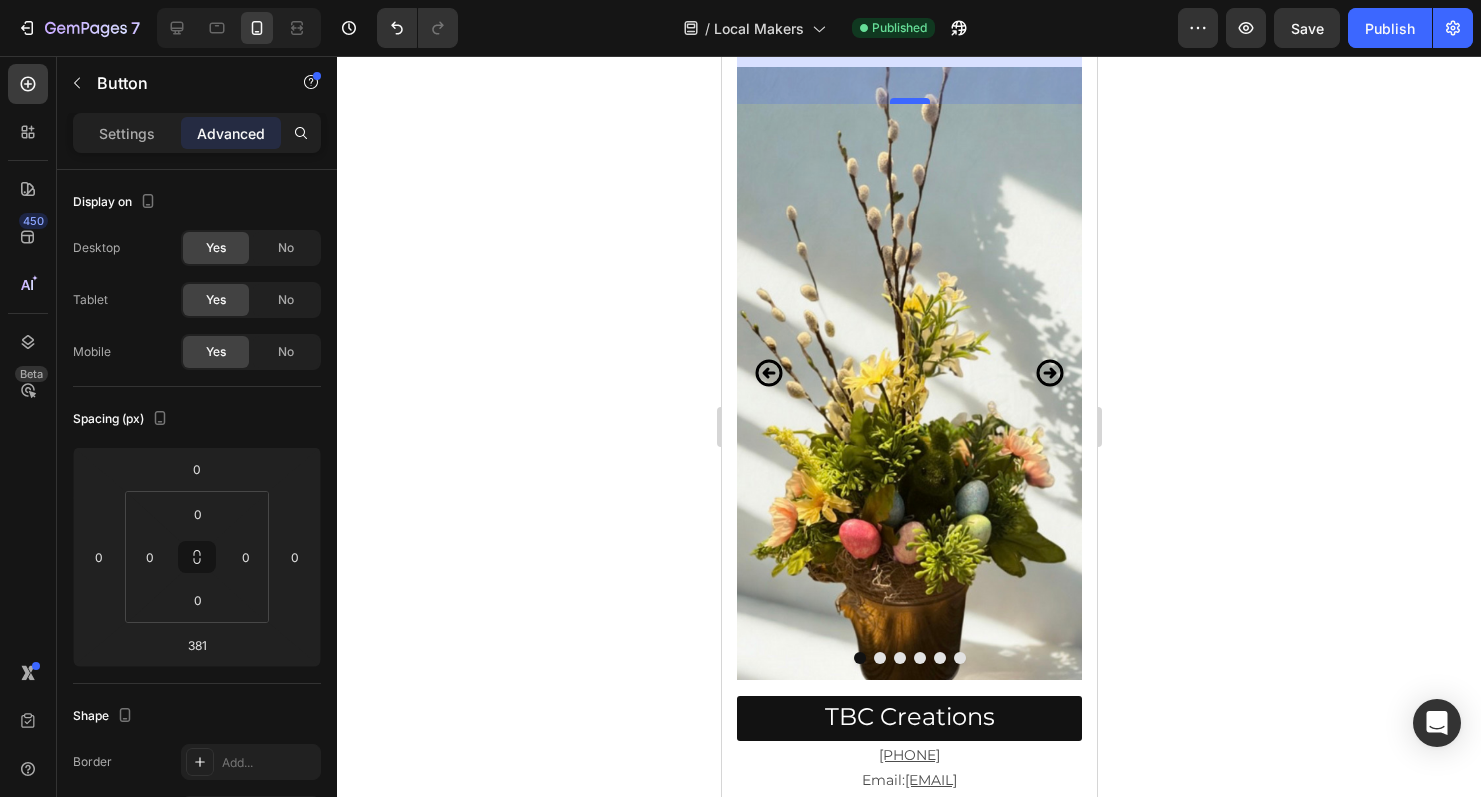 click at bounding box center (909, 101) 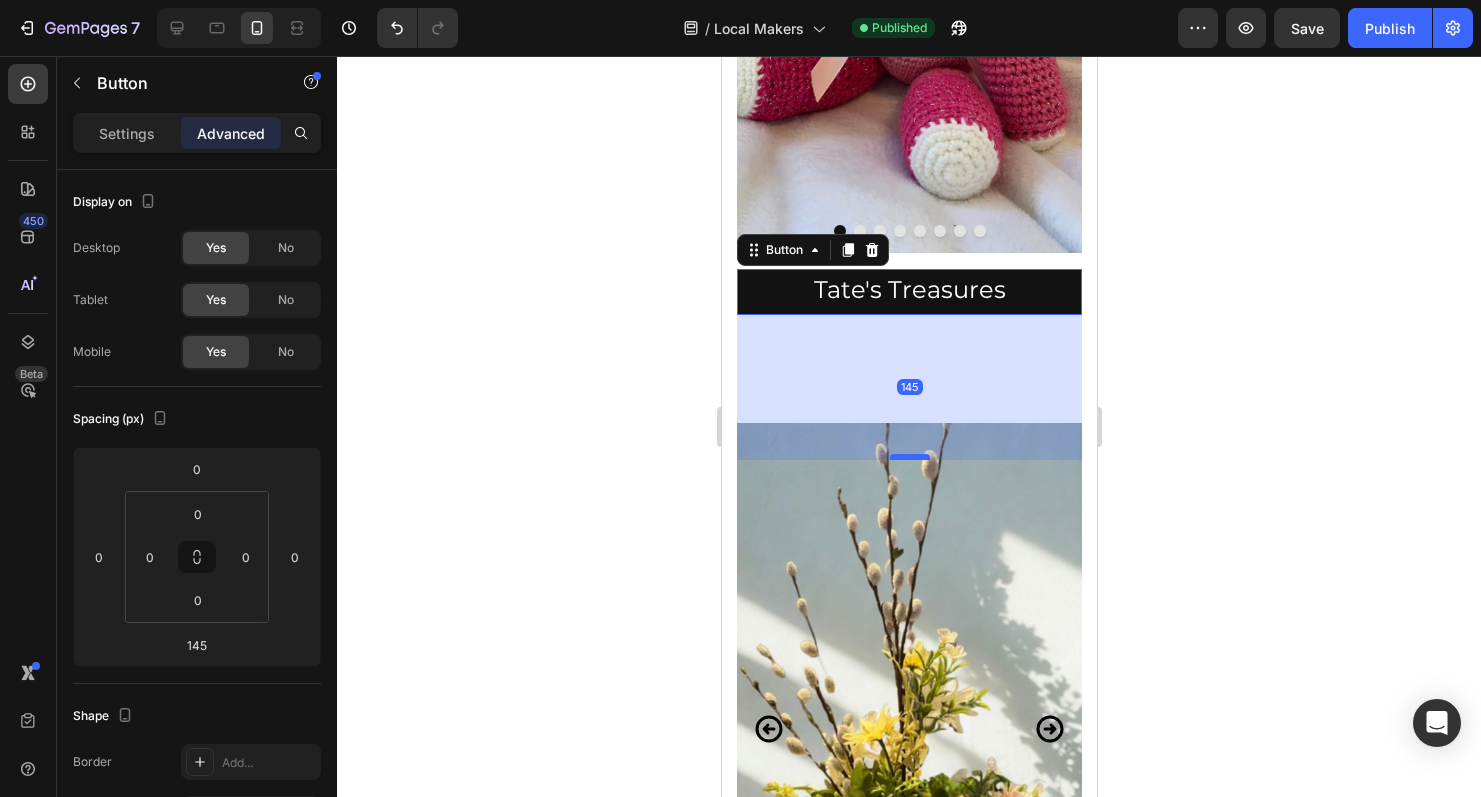 scroll, scrollTop: 2467, scrollLeft: 0, axis: vertical 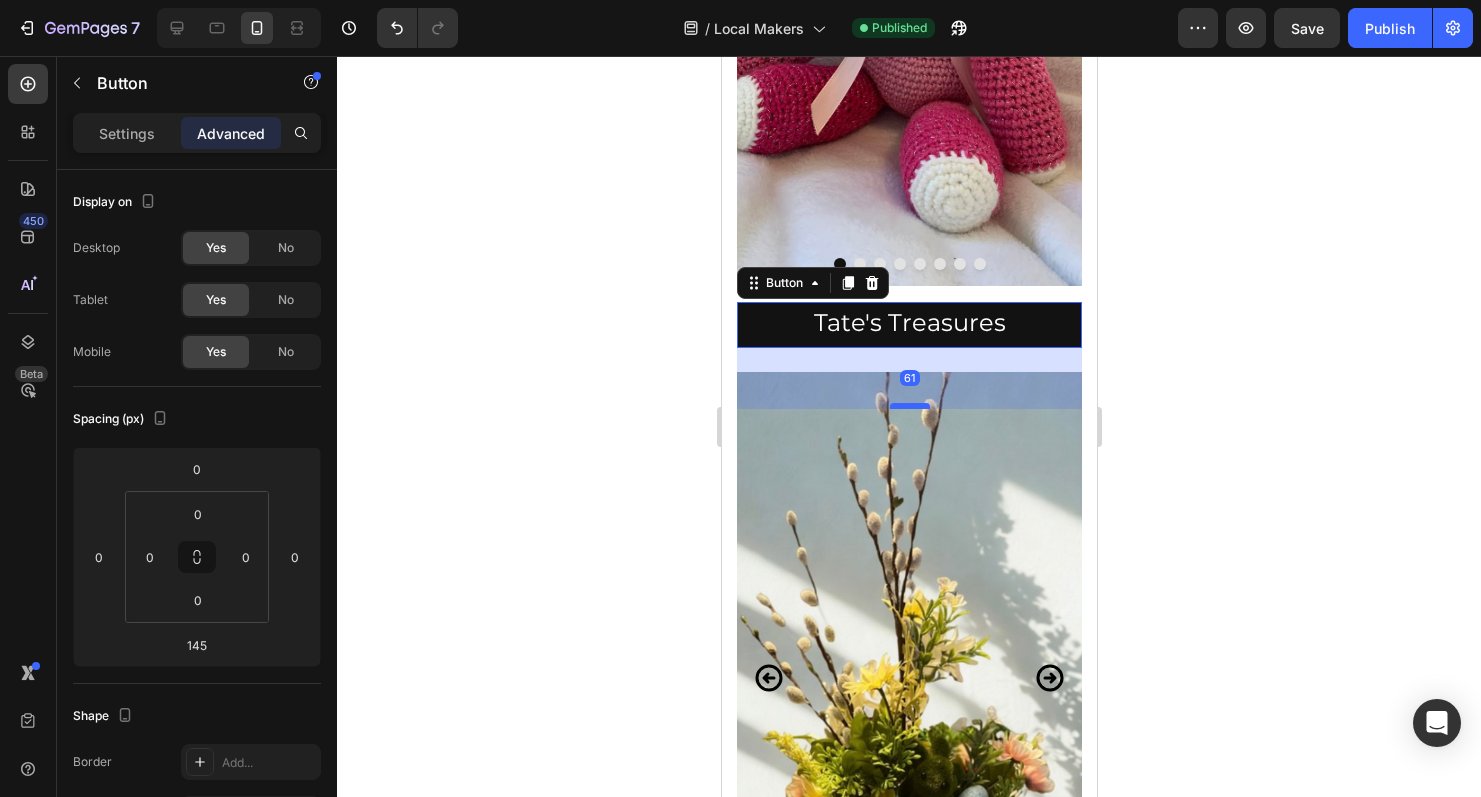 drag, startPoint x: 908, startPoint y: 492, endPoint x: 908, endPoint y: 408, distance: 84 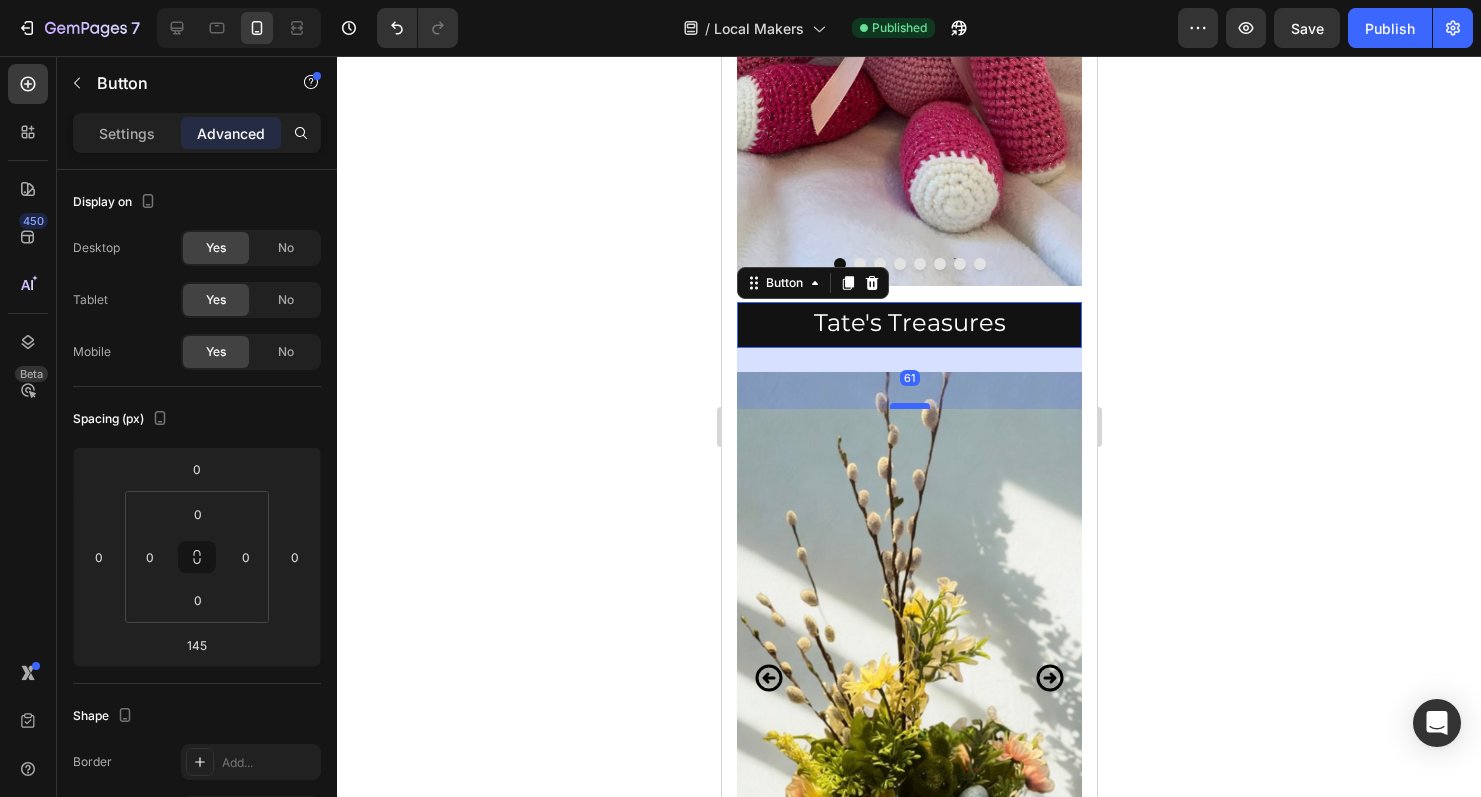 click at bounding box center [909, 406] 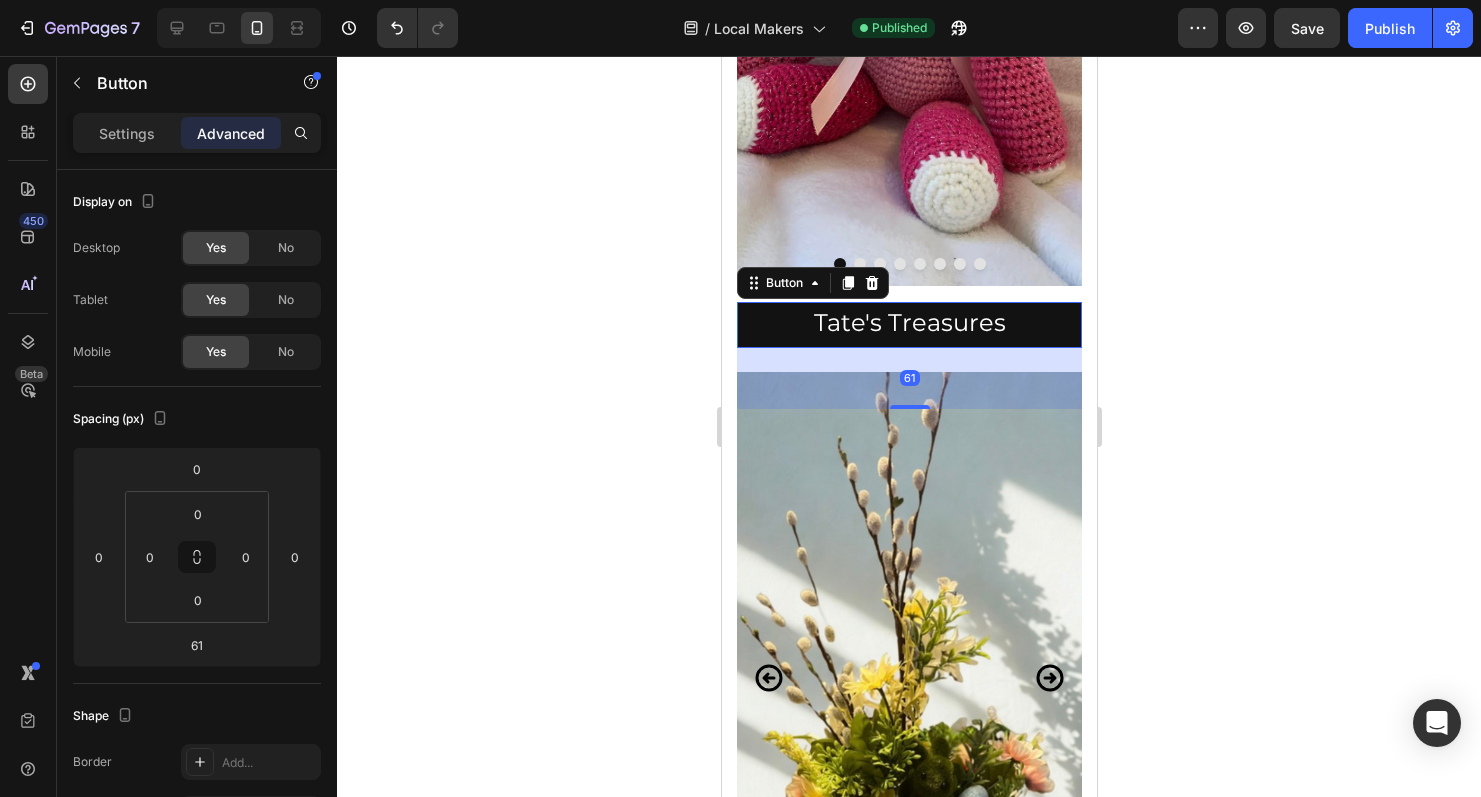 click 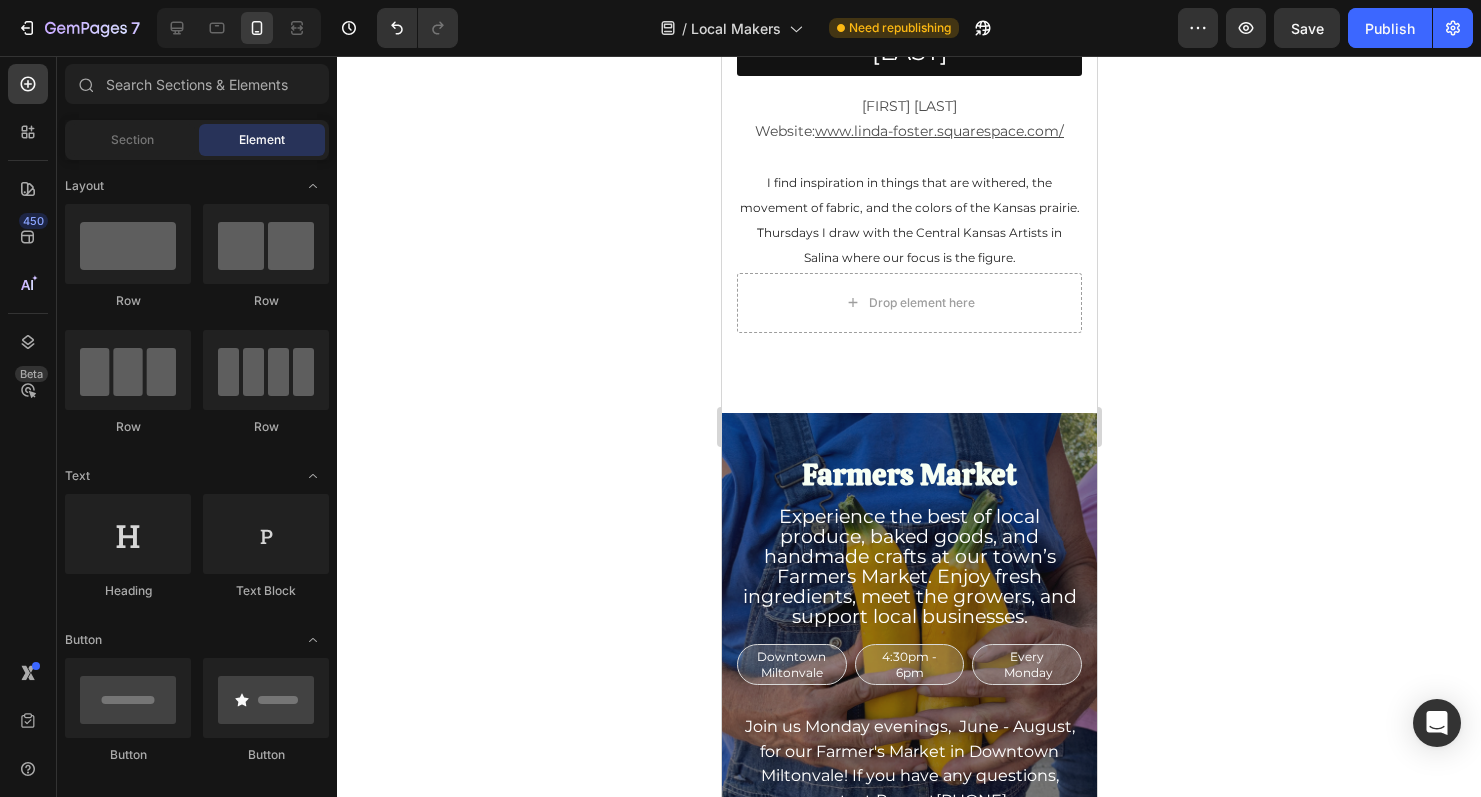 scroll, scrollTop: 5129, scrollLeft: 0, axis: vertical 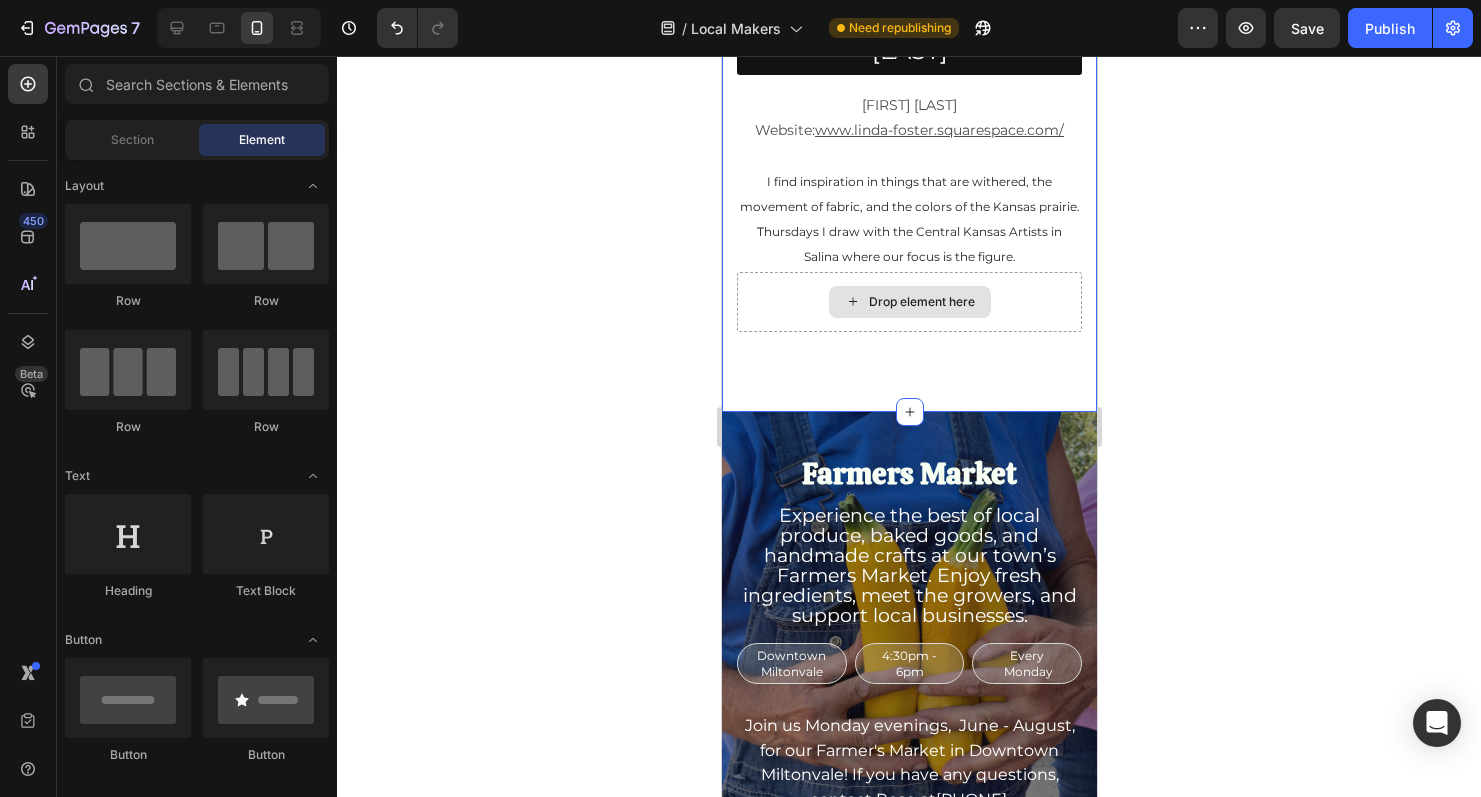 click on "Drop element here" at bounding box center (908, 302) 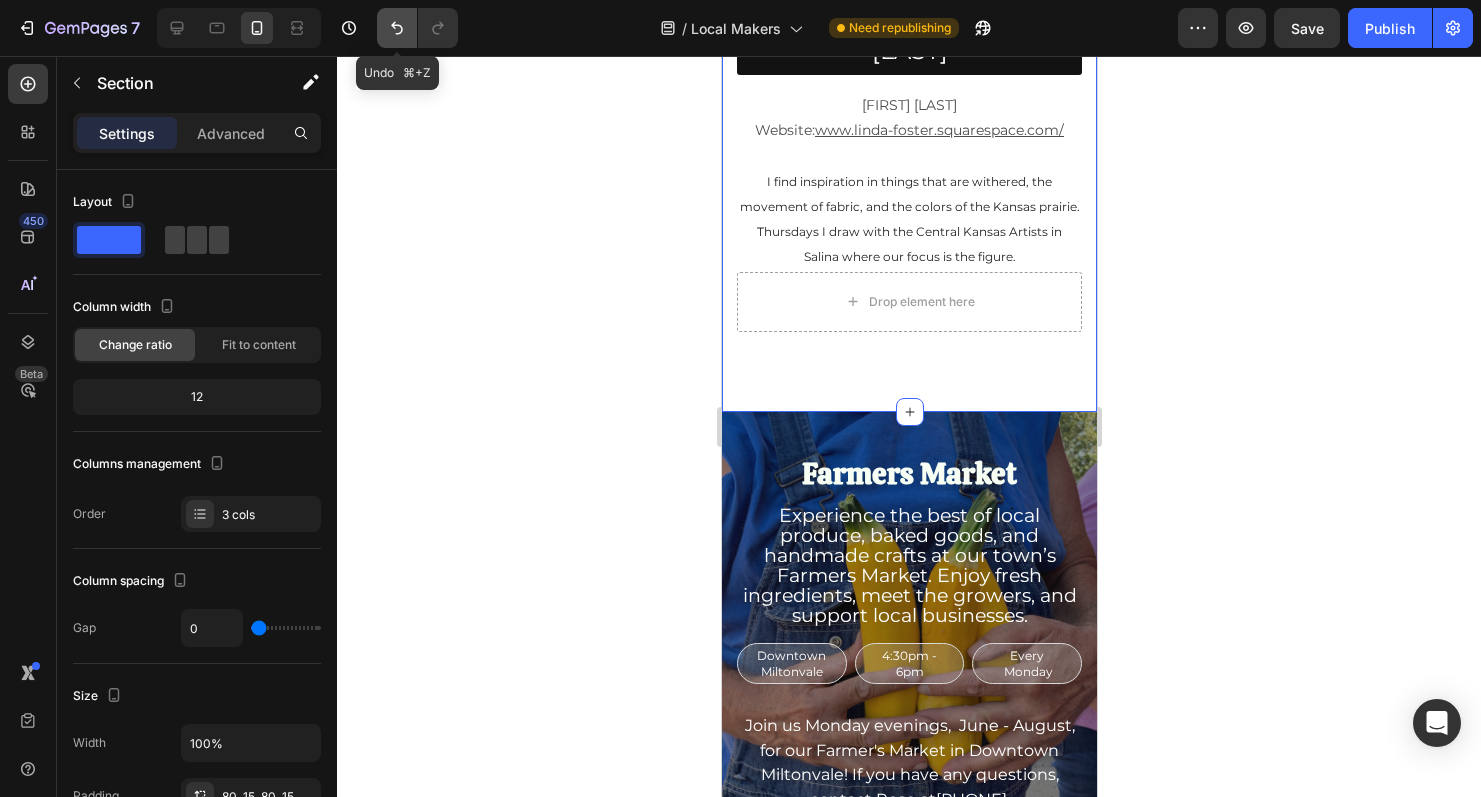 click 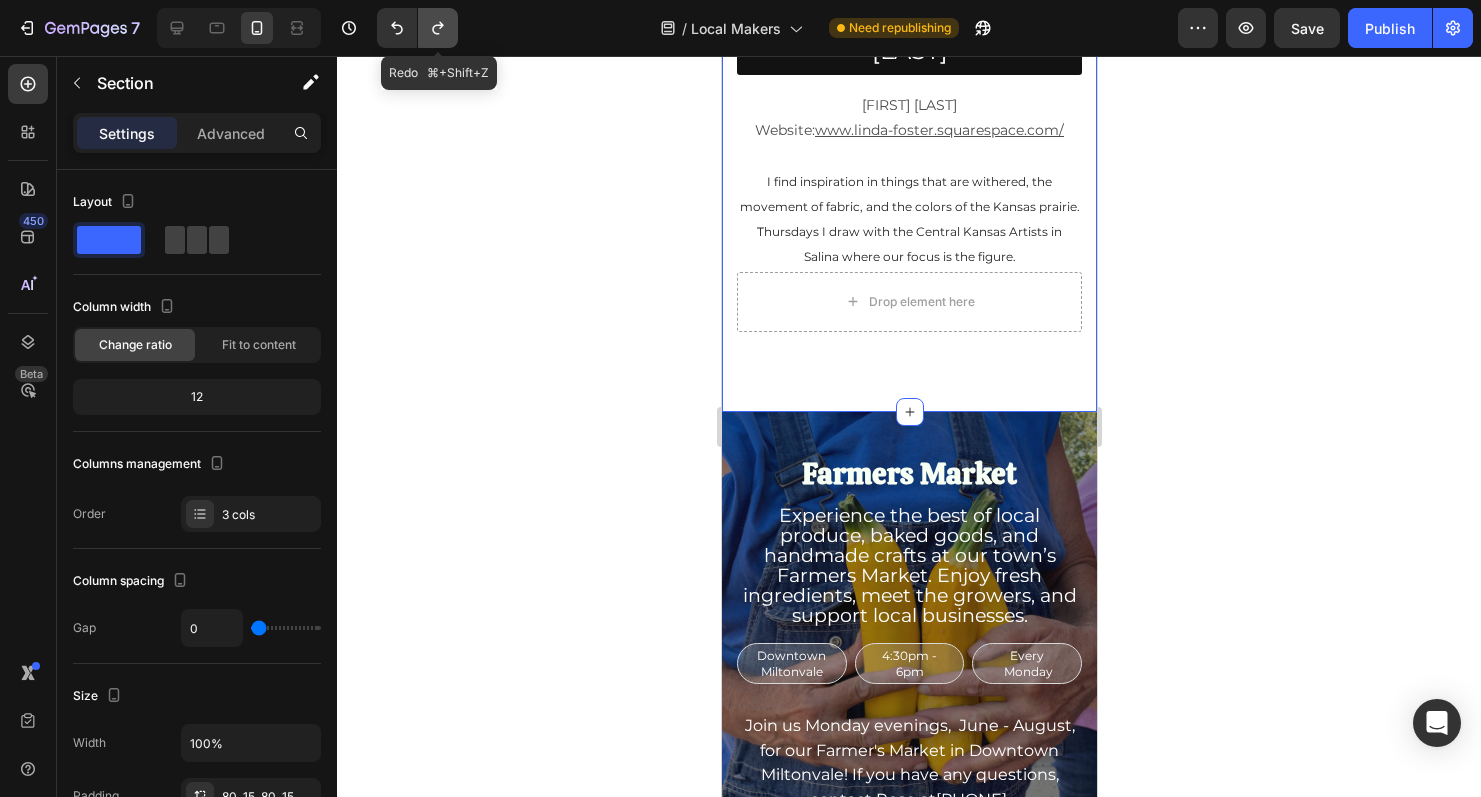 click 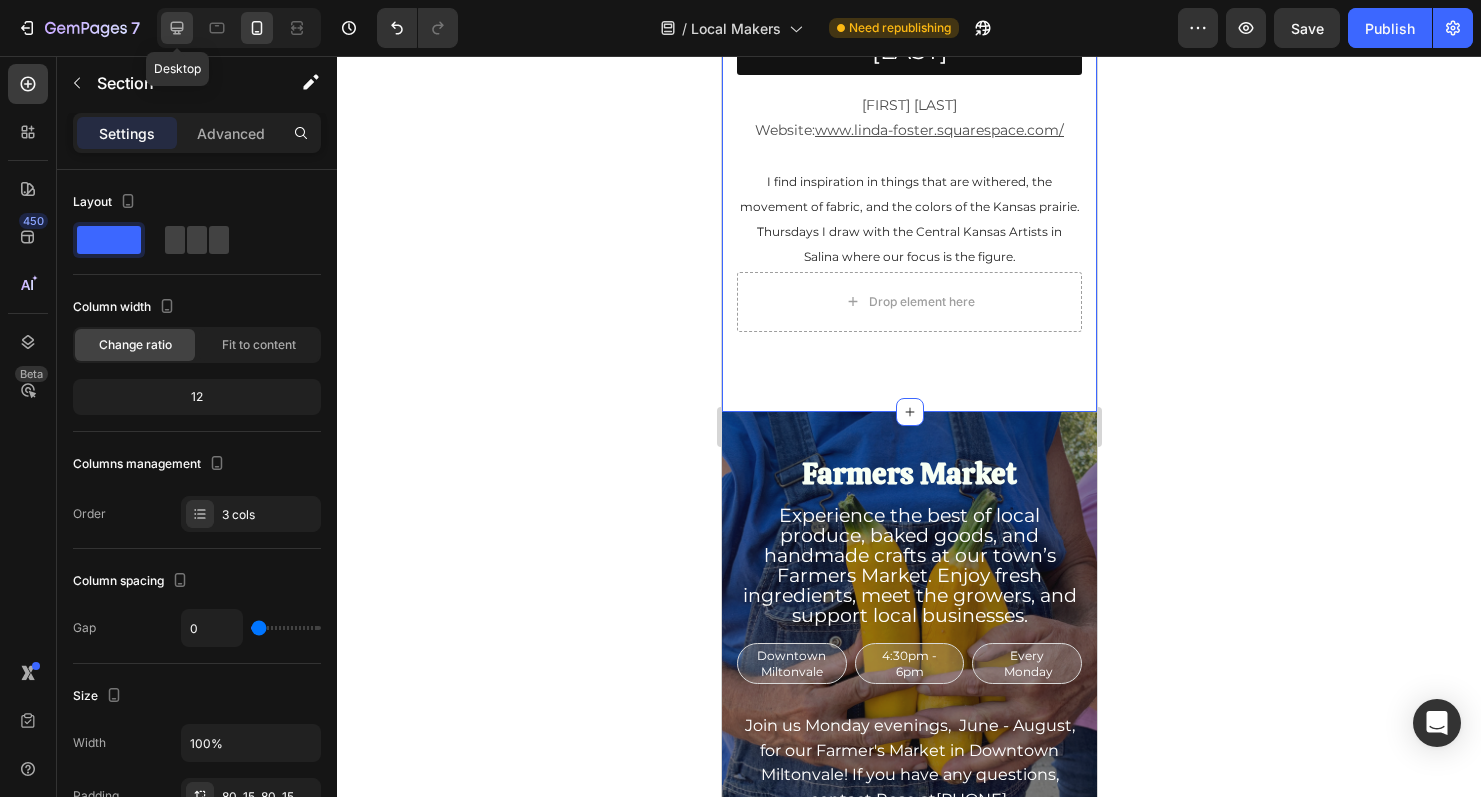 click 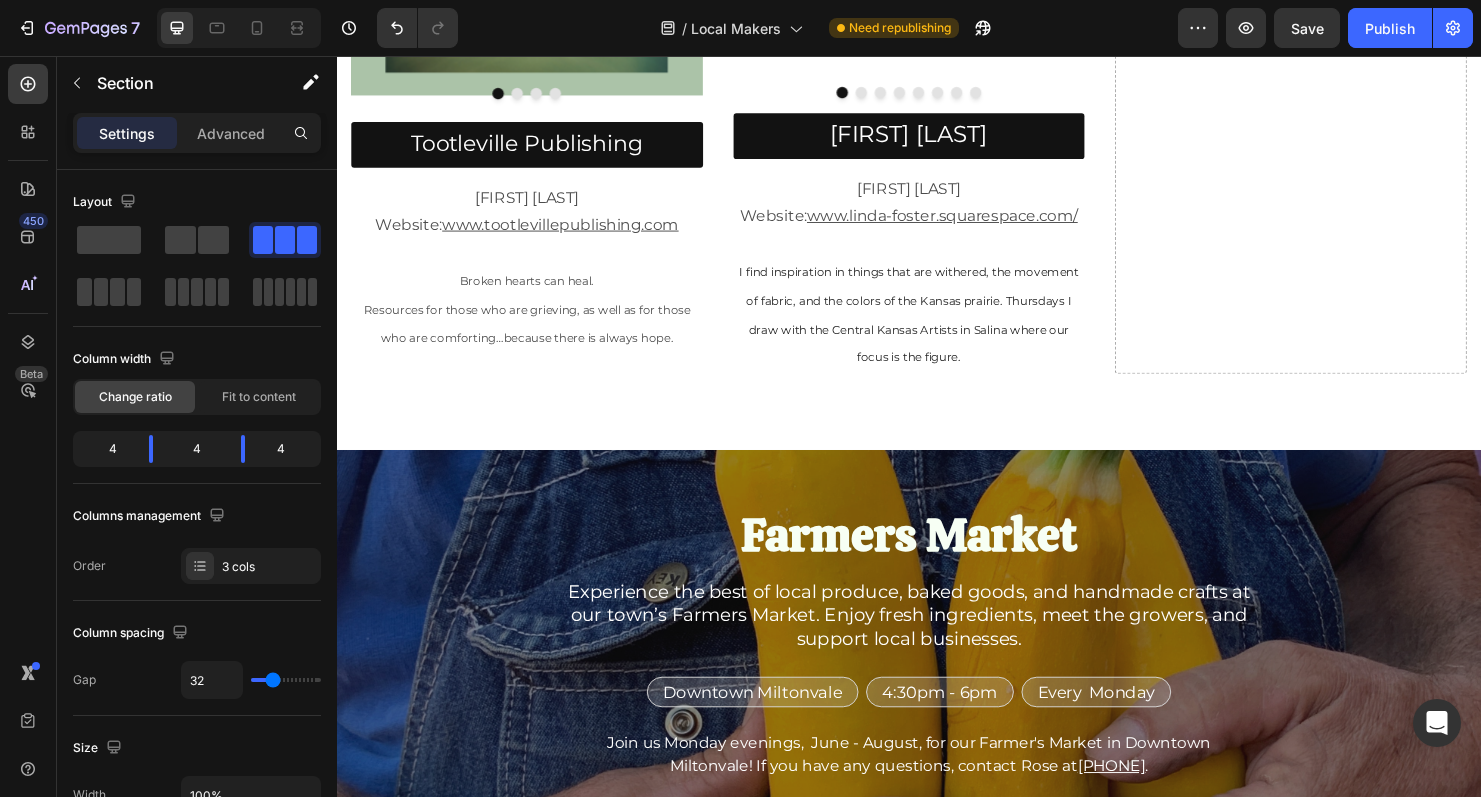 scroll, scrollTop: 2498, scrollLeft: 0, axis: vertical 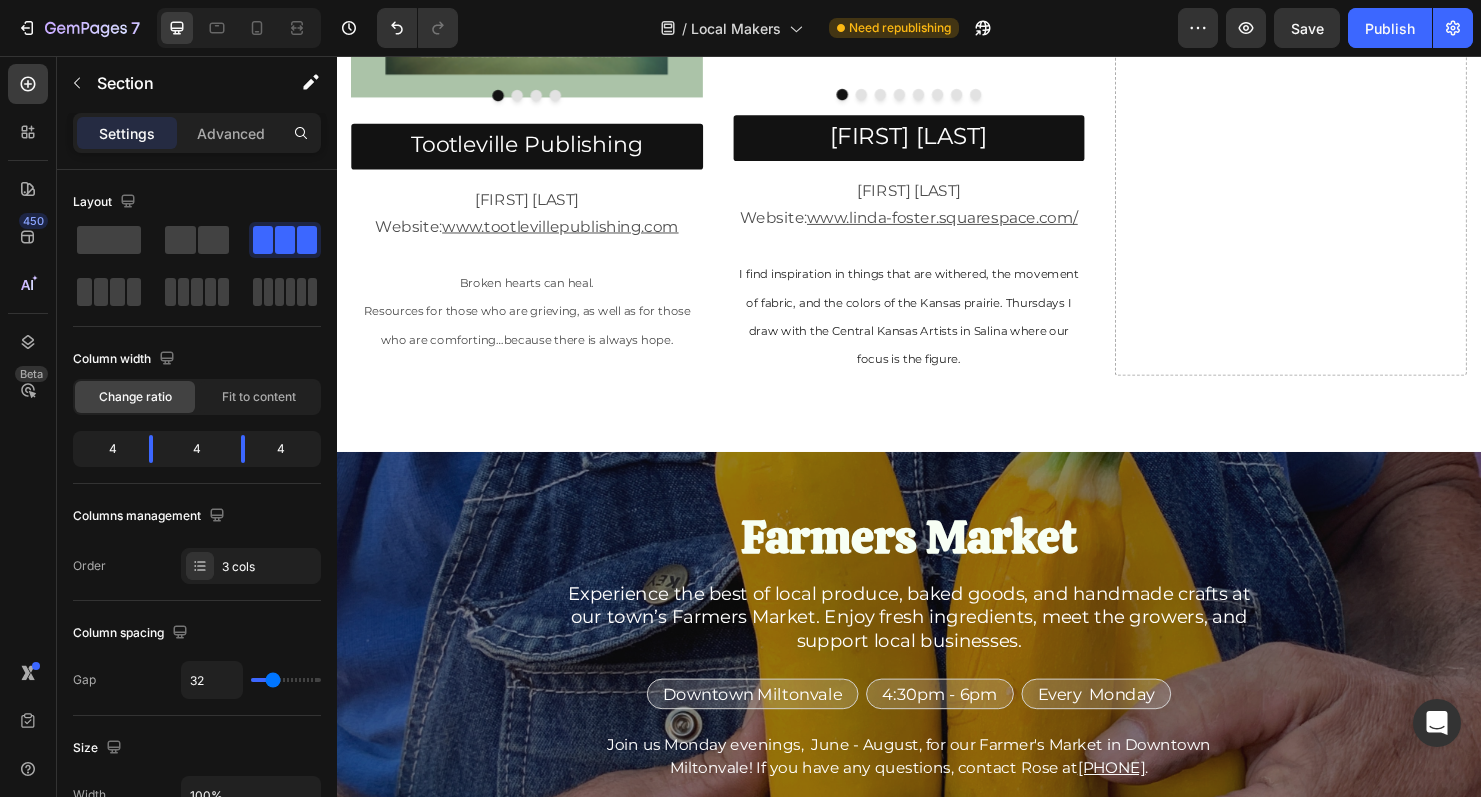 click on "Image Image Image Image
Carousel Row Tootleville Publishing Button [FIRST] [LAST] Website:  www.tootlevillepublishing.com   Broken hearts can heal. Resources for those who are grieving, as well as for those who are comforting…because there is always hope. Text Block
Image
Drop element here Image Image Image Image Image Image
Carousel [FIRST] [LAST] Button [FIRST] [LAST] Website:  www.linda-foster.squarespace.com/   I find inspiration in things that are withered, the movement of fabric, and the colors of the Kansas prairie. Thursdays I draw with the Central Kansas Artists in Salina where our focus is the figure. Text Block
Drop element here Section 4" at bounding box center [937, 39] 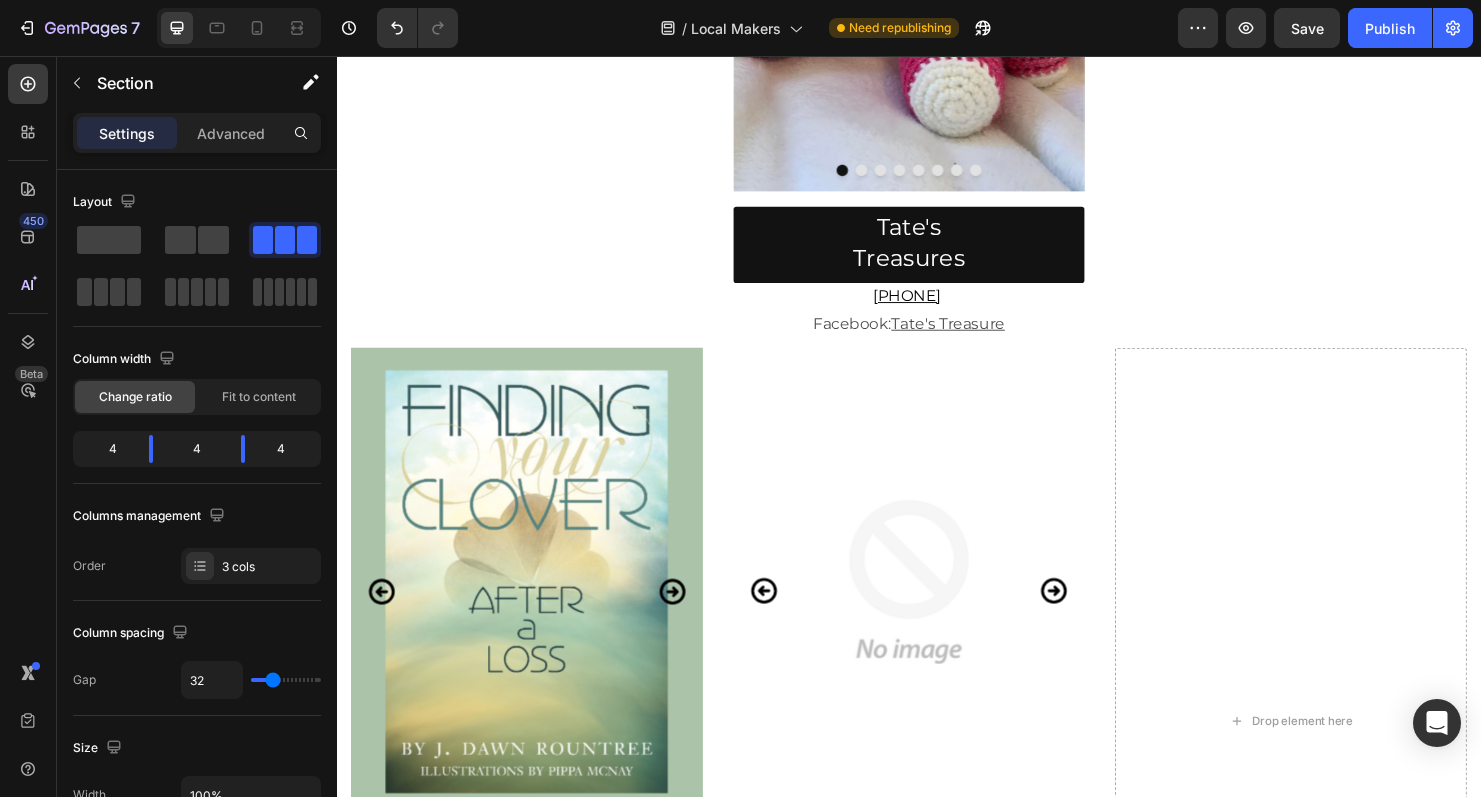 scroll, scrollTop: 1498, scrollLeft: 0, axis: vertical 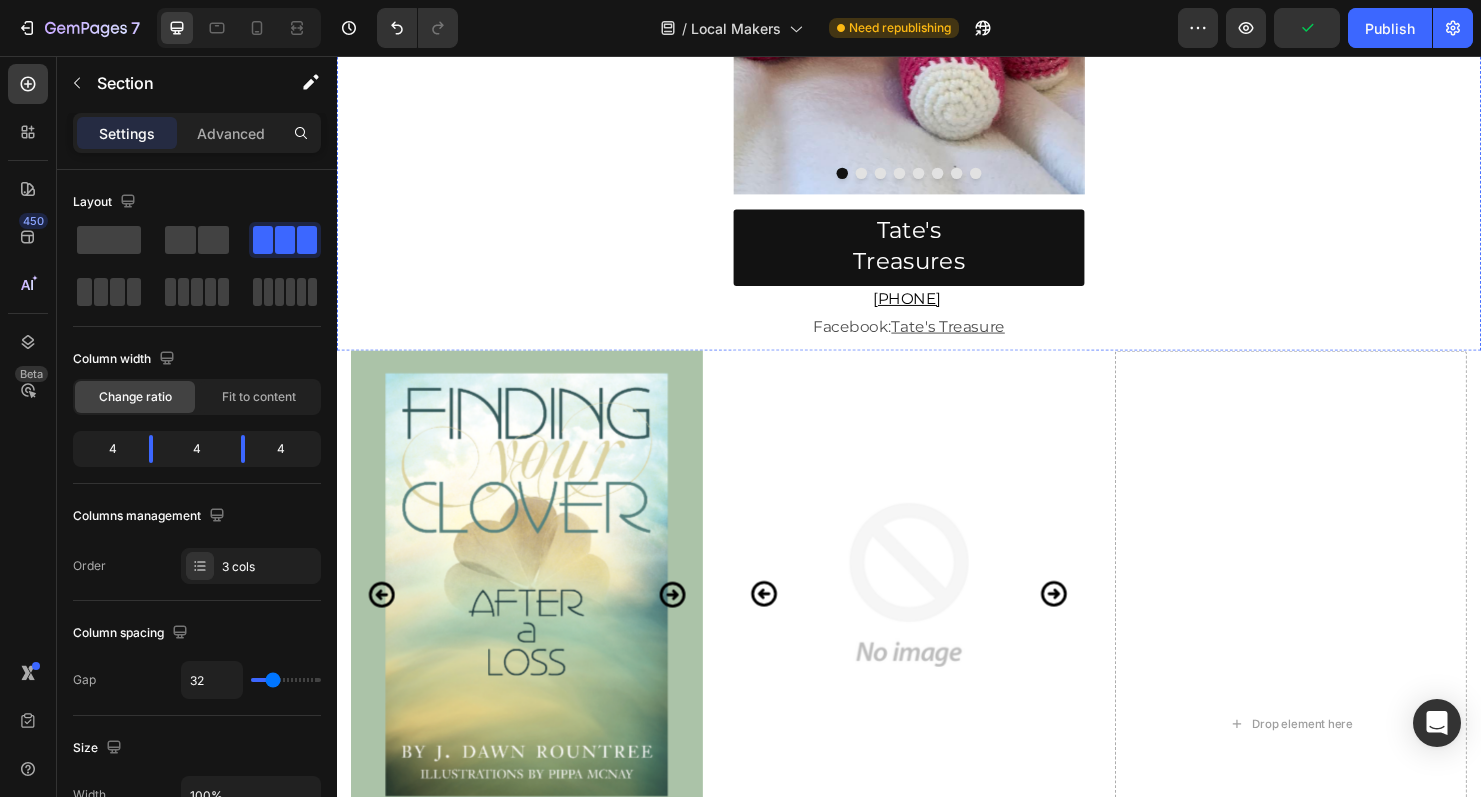 click on "For all your greeting card needs, Janet is the go to person. Her designs are beautiful from brand new cards to redesigned vintage cards. Find her treasures by email, phone call or at Tootle Books & Such." at bounding box center [536, -244] 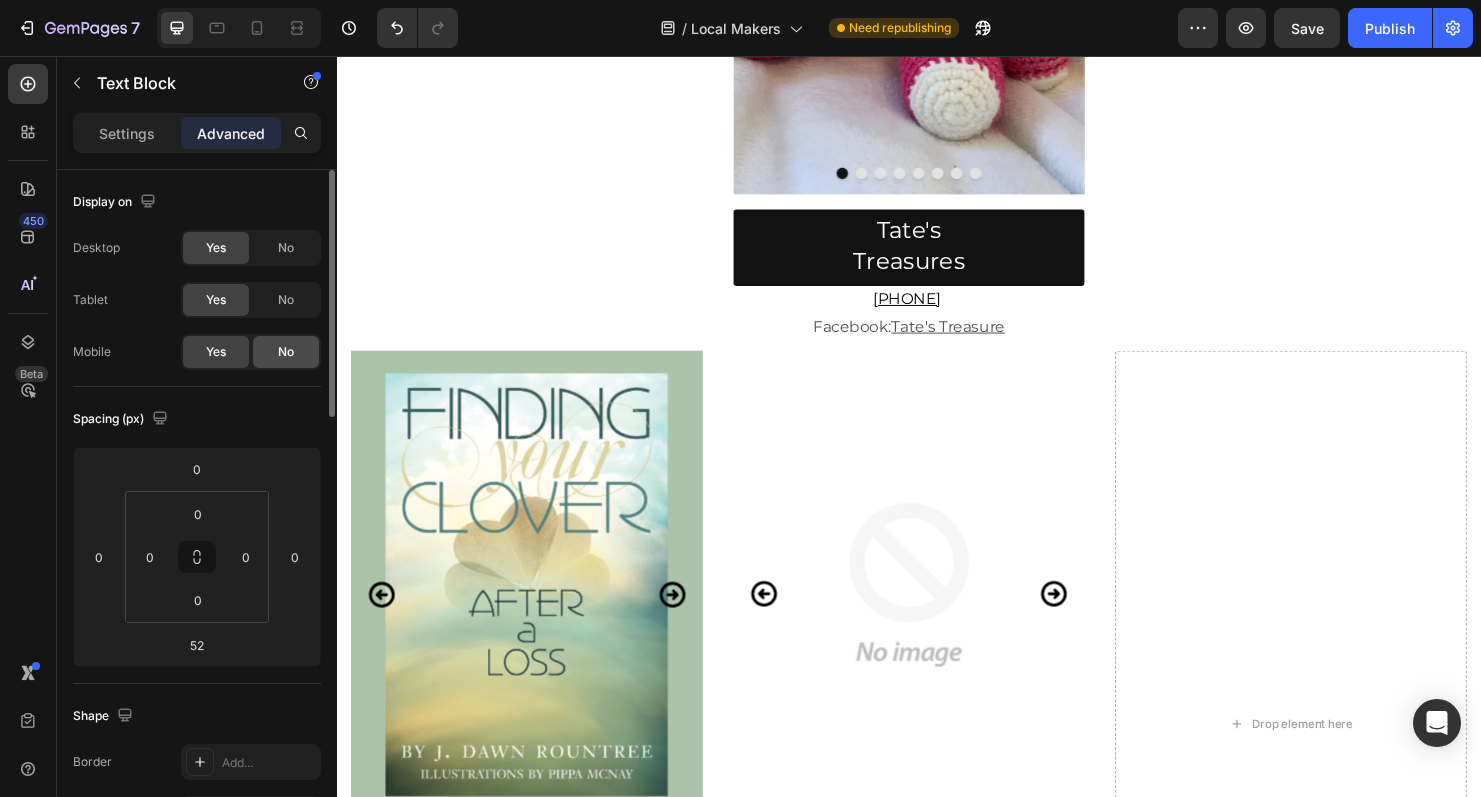 click on "No" 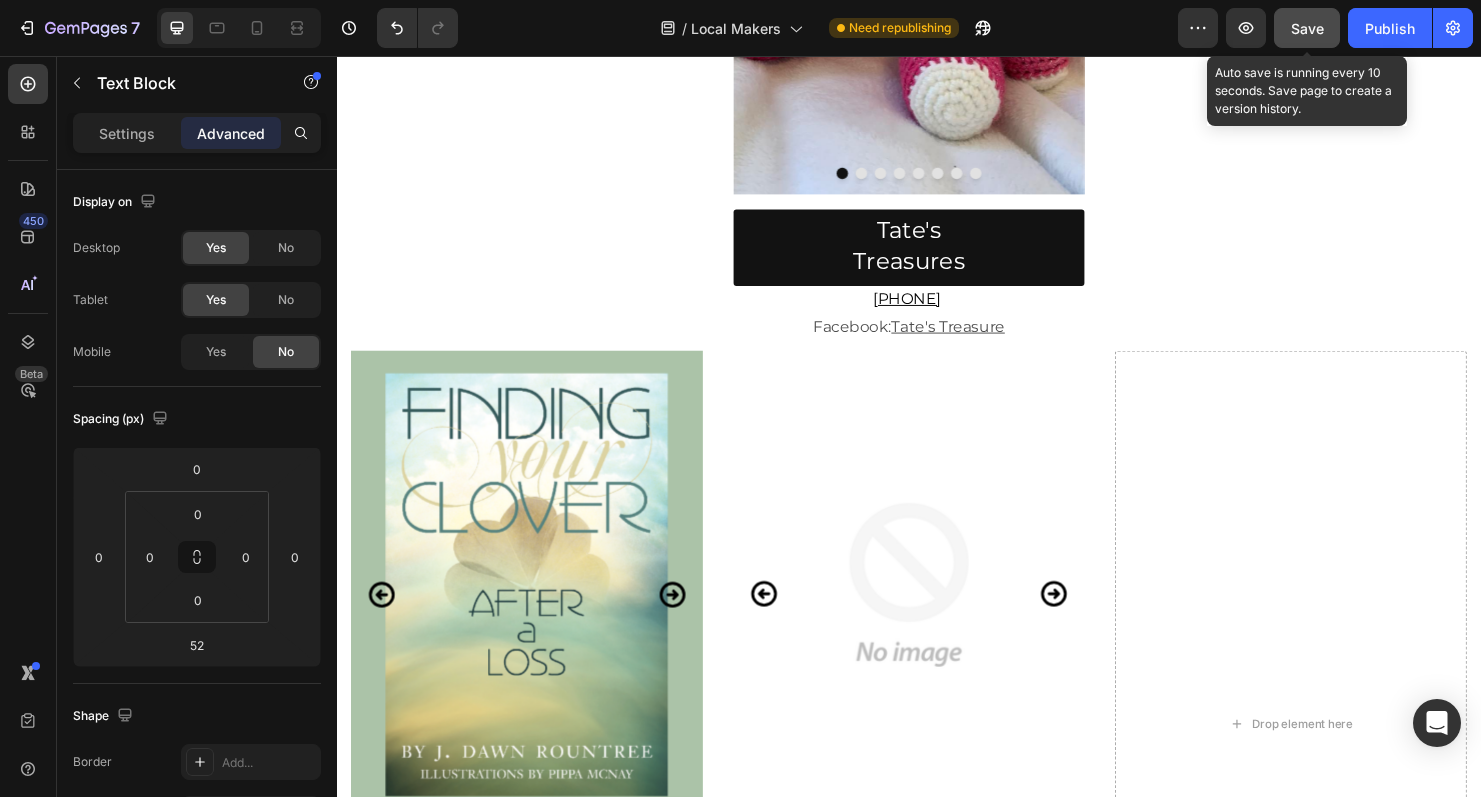 click on "Save" at bounding box center [1307, 28] 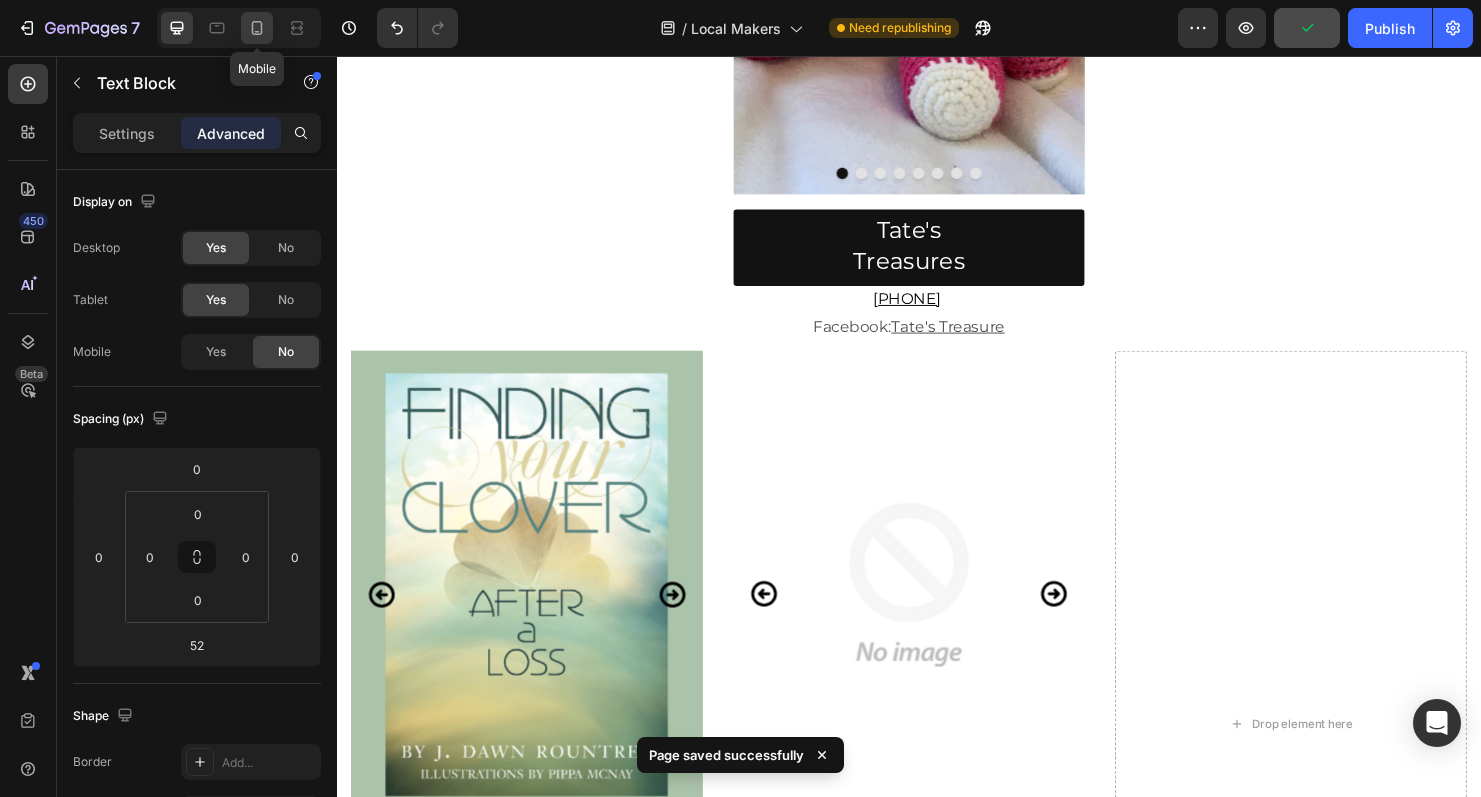 click 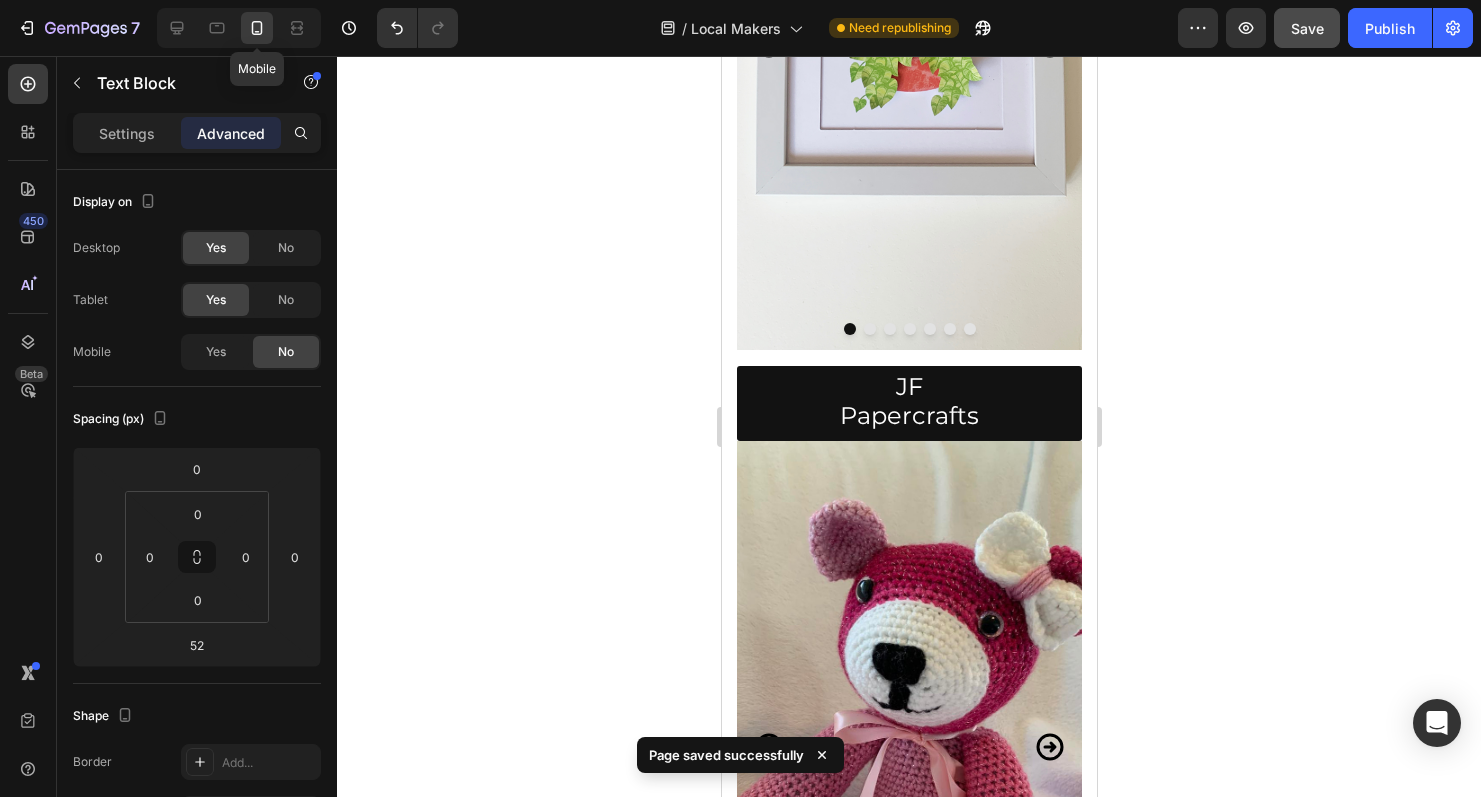 scroll, scrollTop: 1428, scrollLeft: 0, axis: vertical 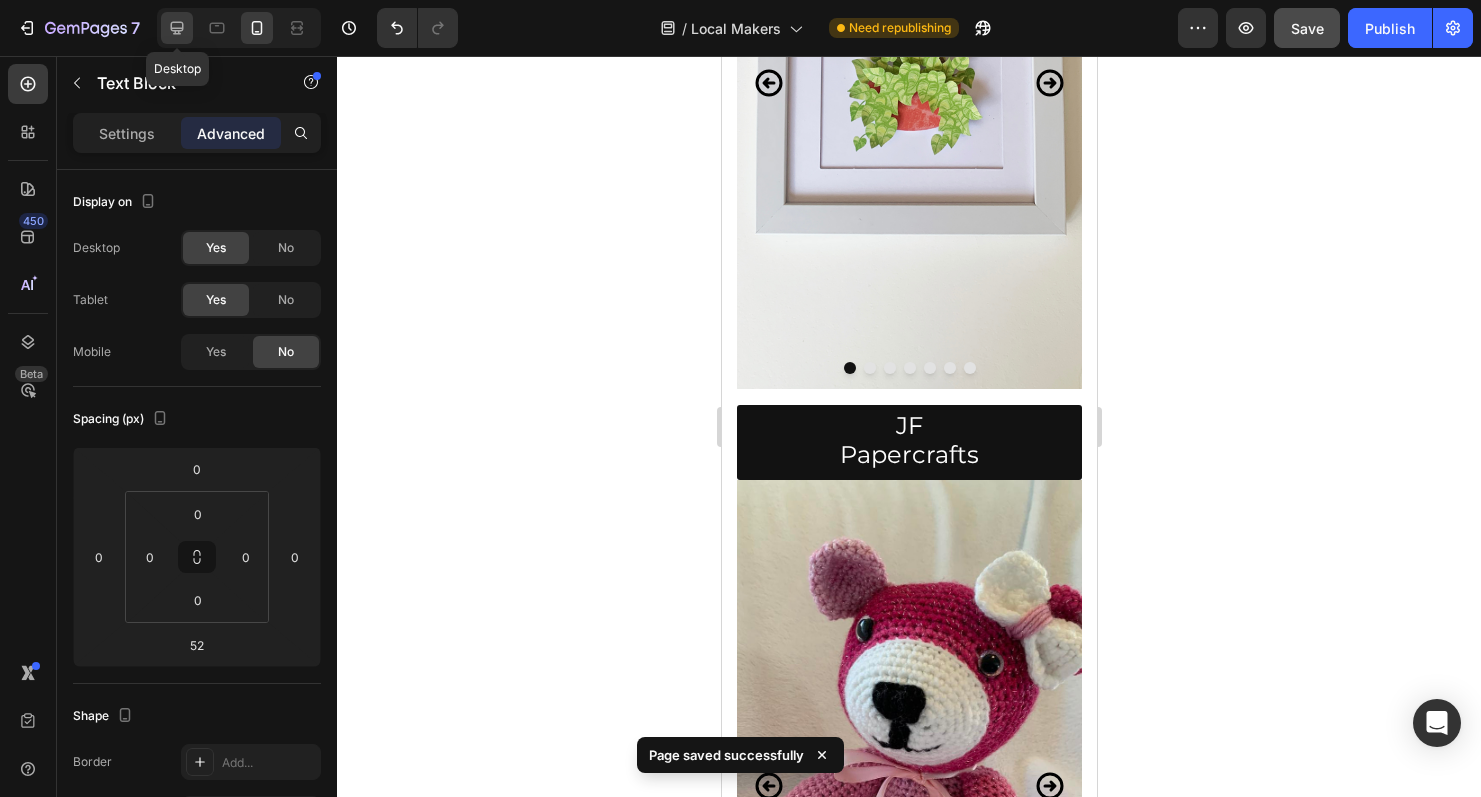 click 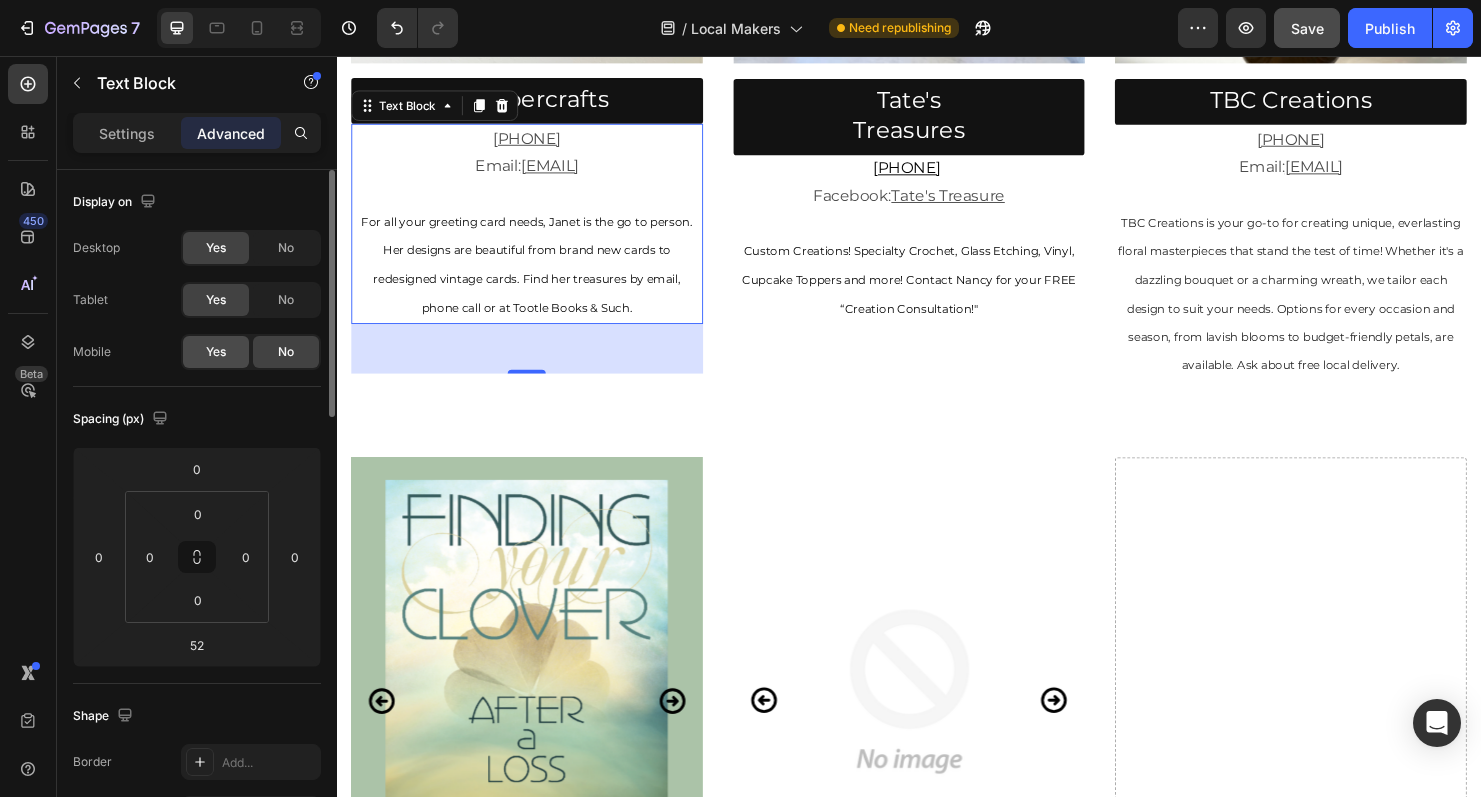 scroll, scrollTop: 1635, scrollLeft: 0, axis: vertical 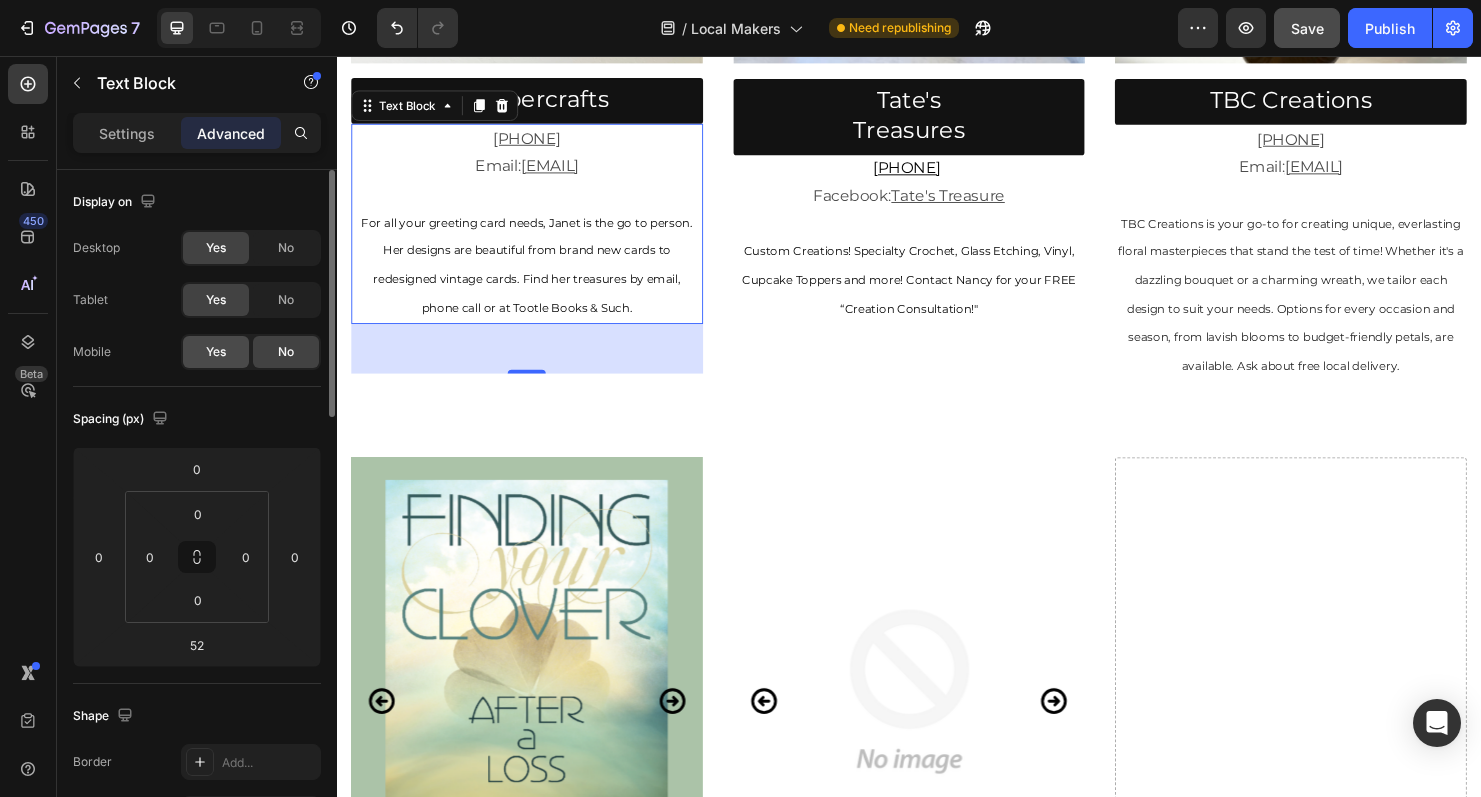 click on "Yes" 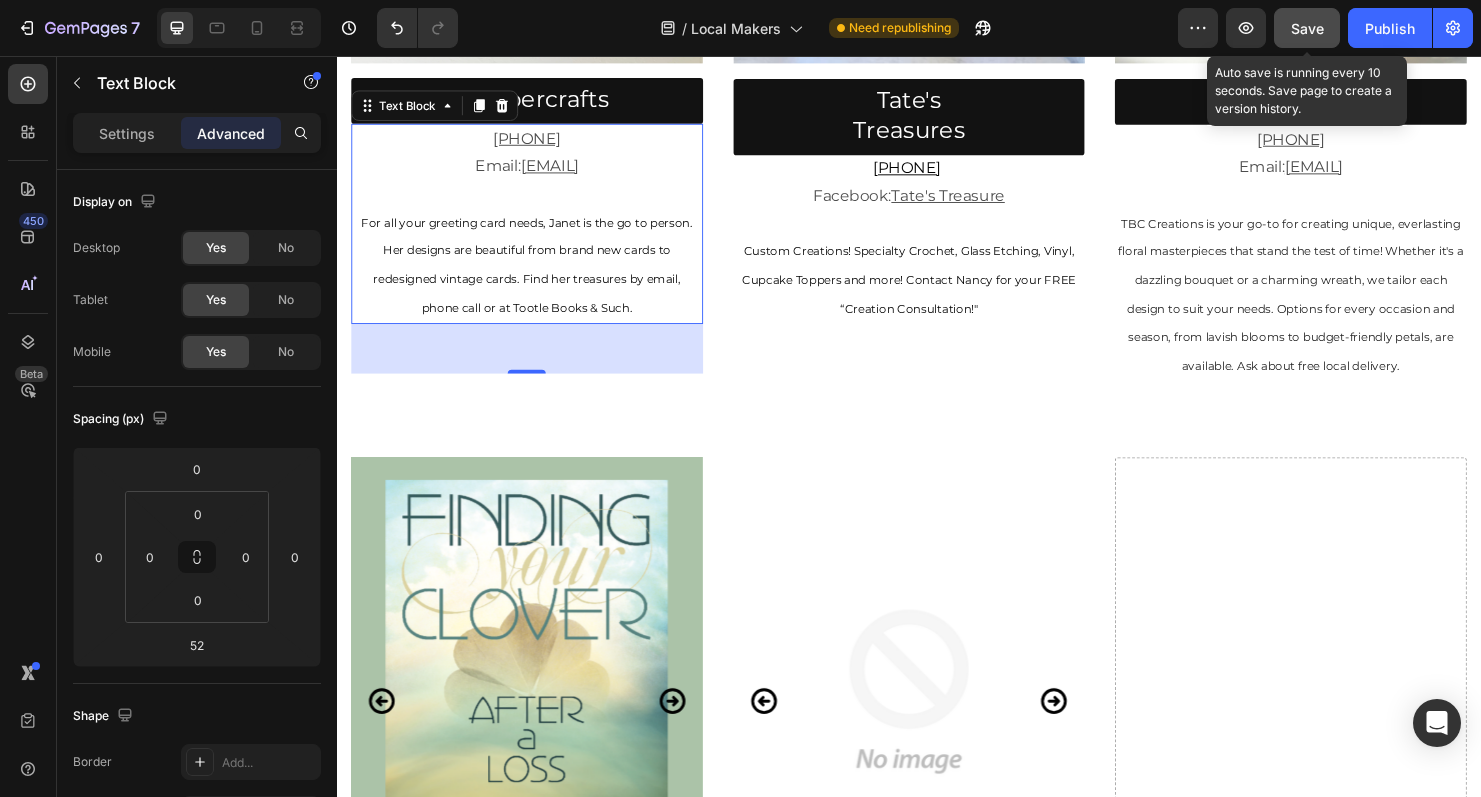 click on "Save" at bounding box center [1307, 28] 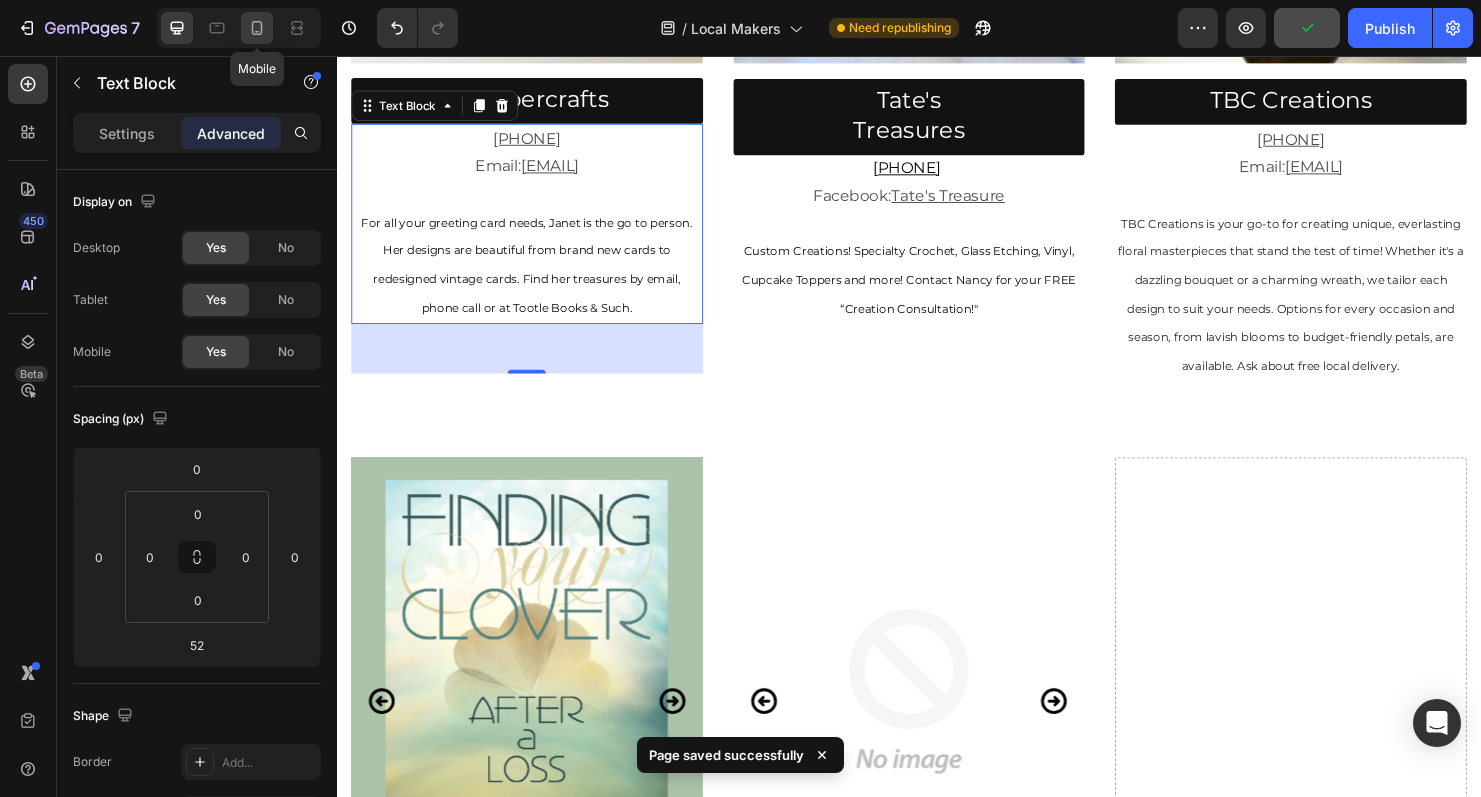 click 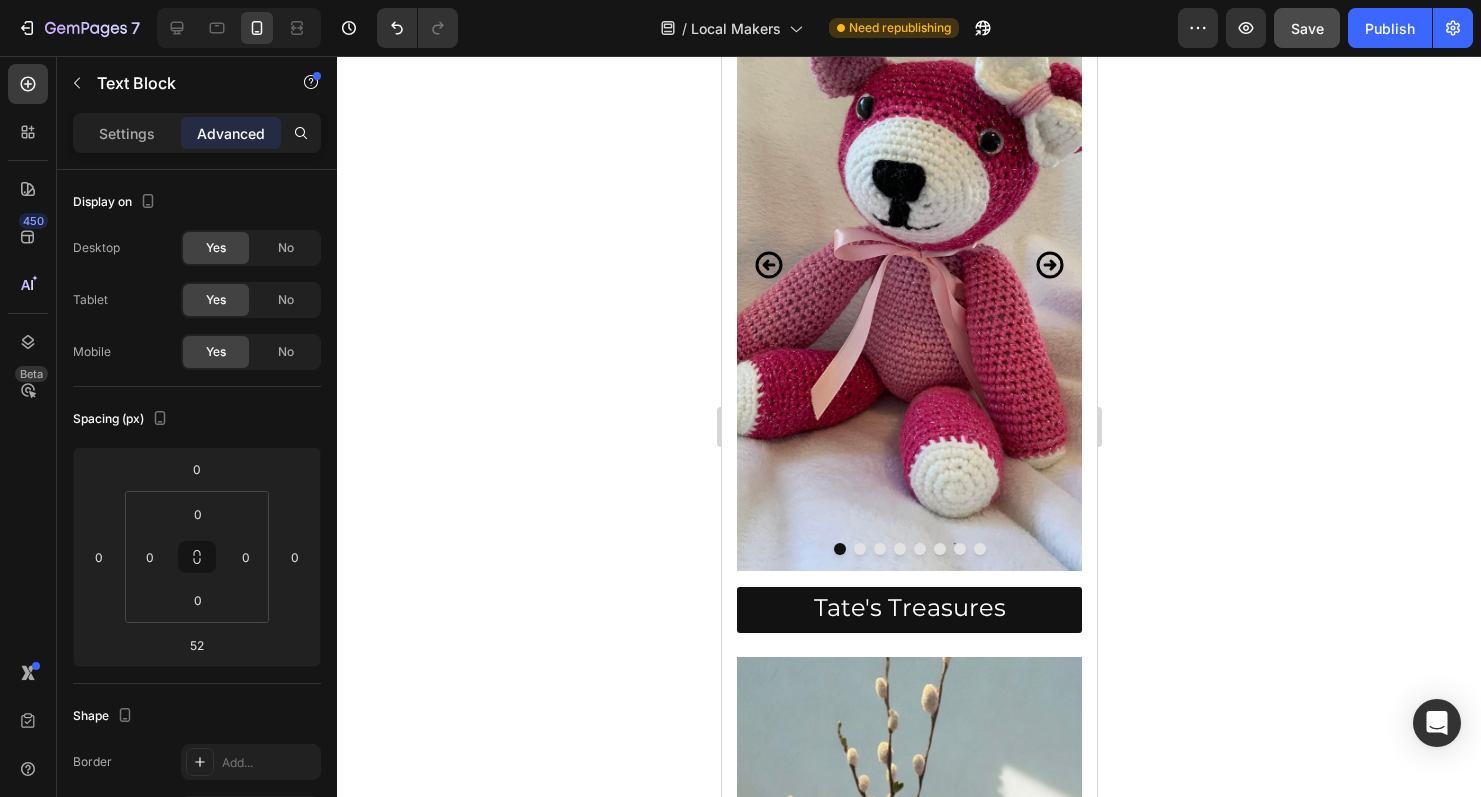 scroll, scrollTop: 2184, scrollLeft: 0, axis: vertical 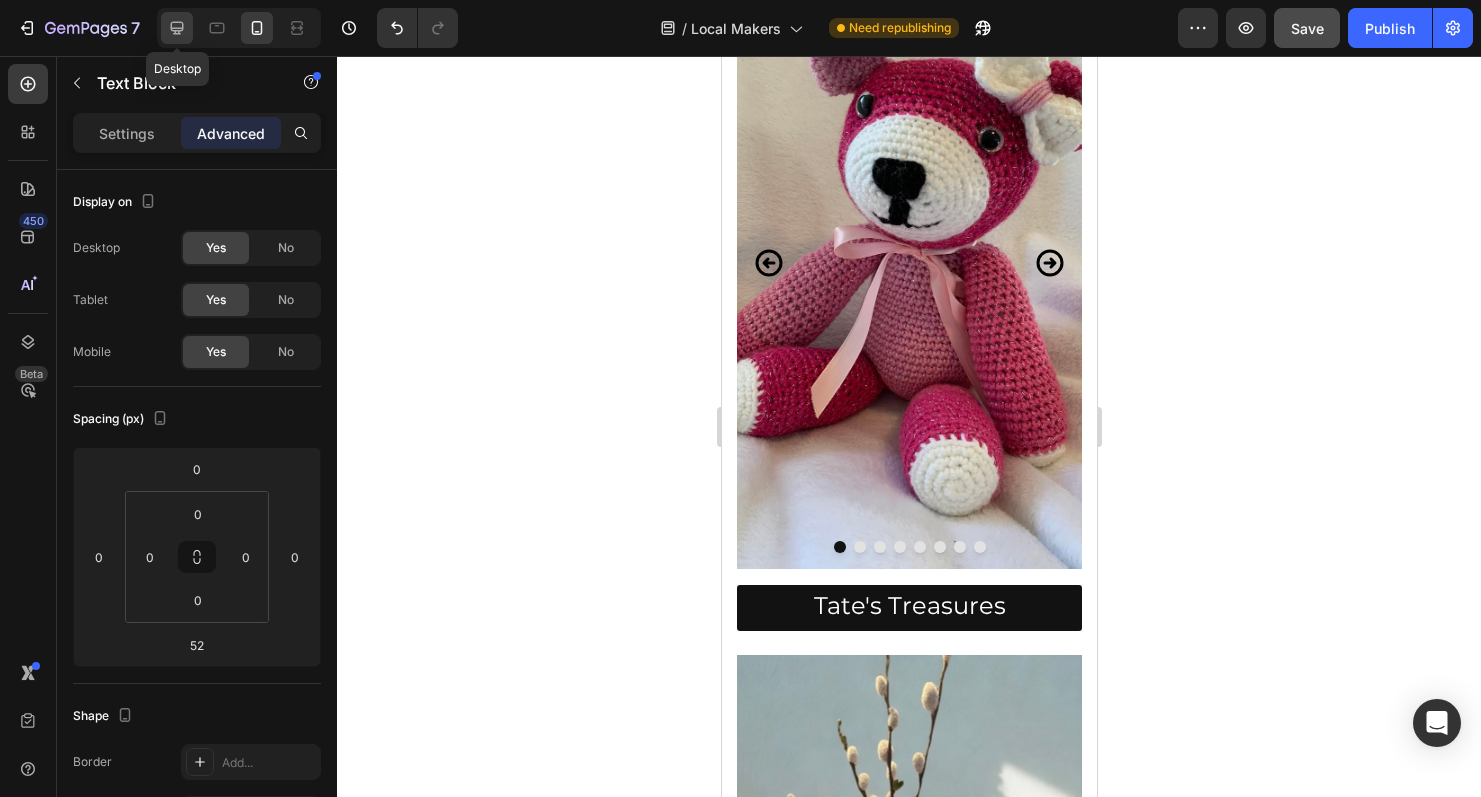 click 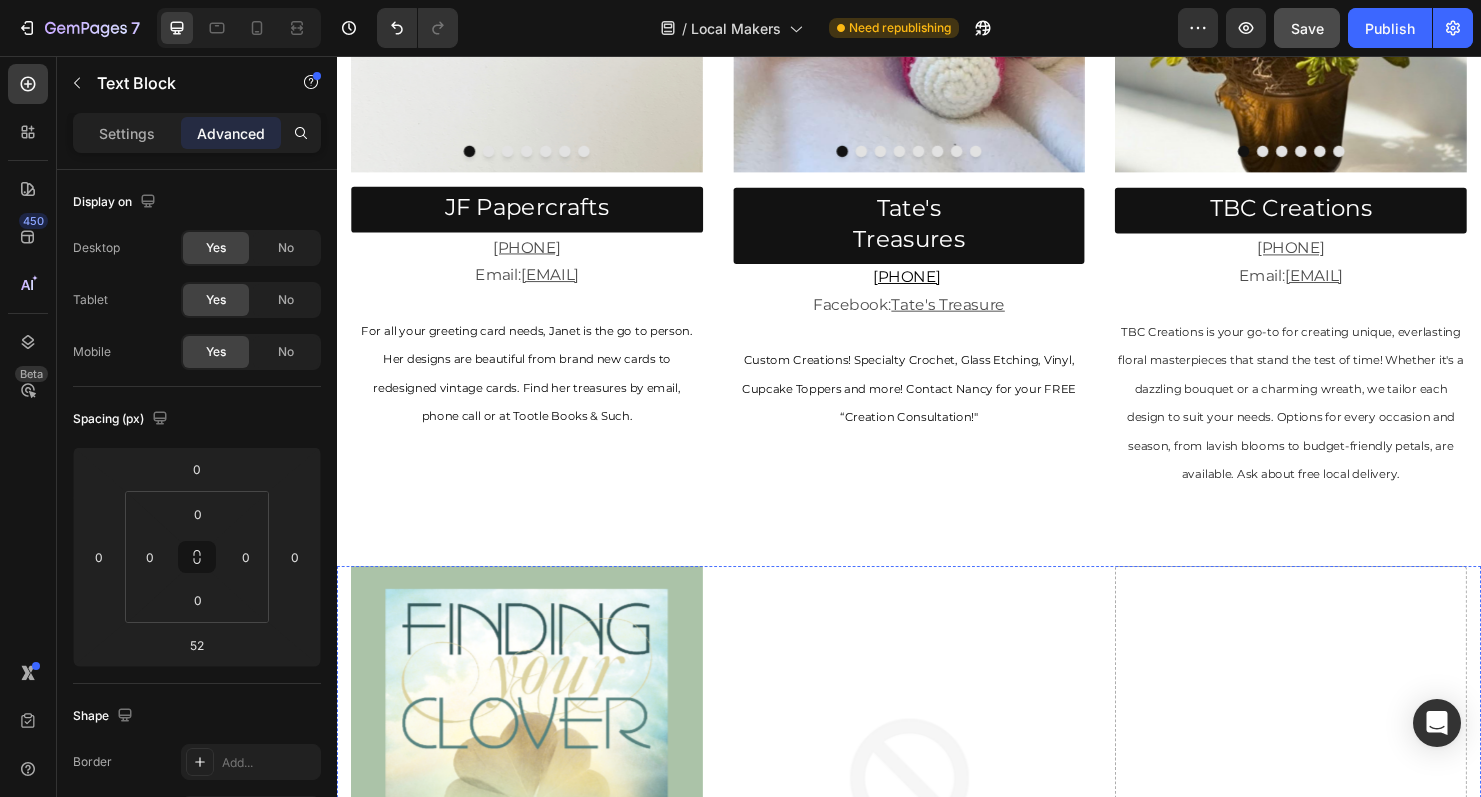 scroll, scrollTop: 1474, scrollLeft: 0, axis: vertical 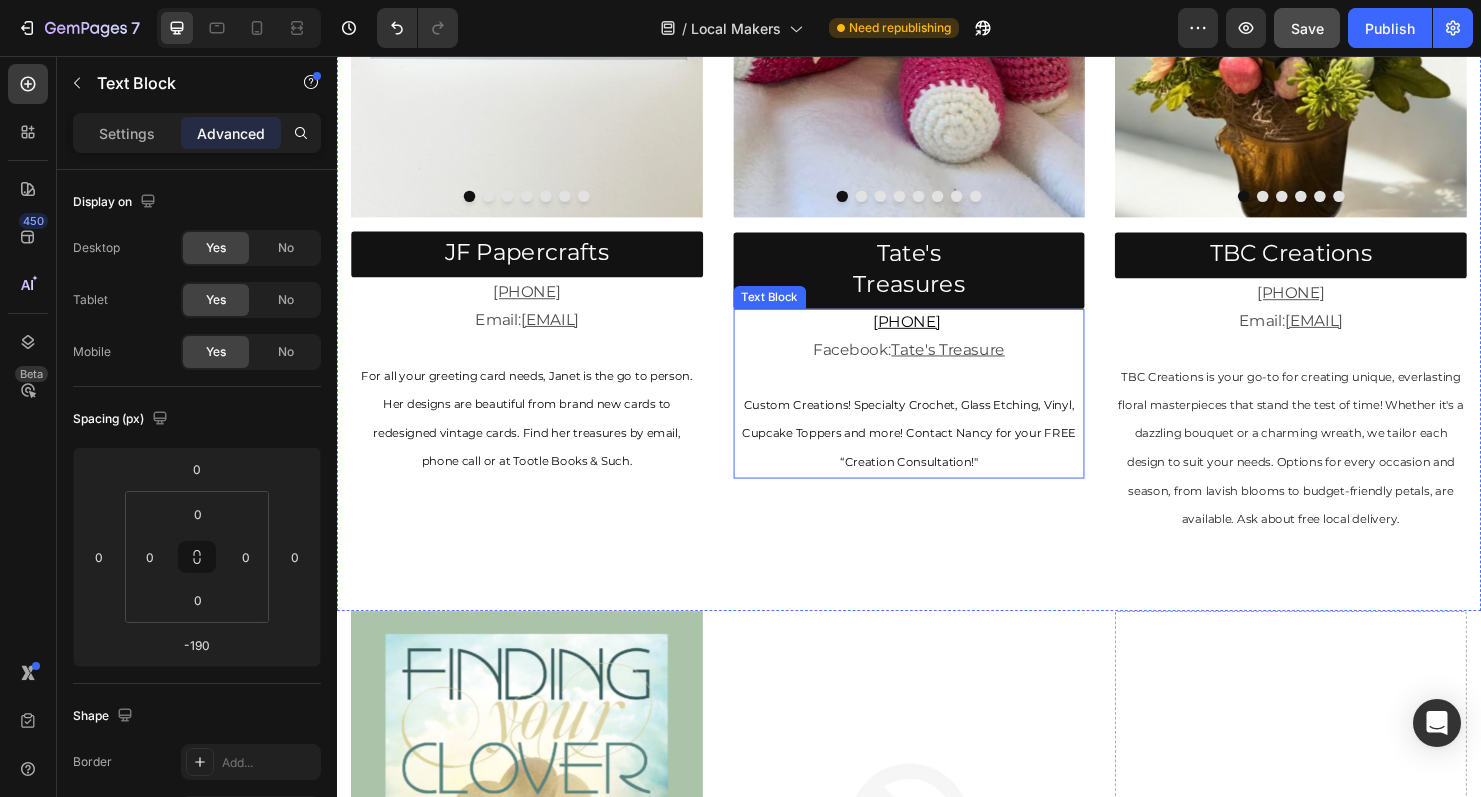 click on "Facebook:  Tate's Treasure" at bounding box center [937, 364] 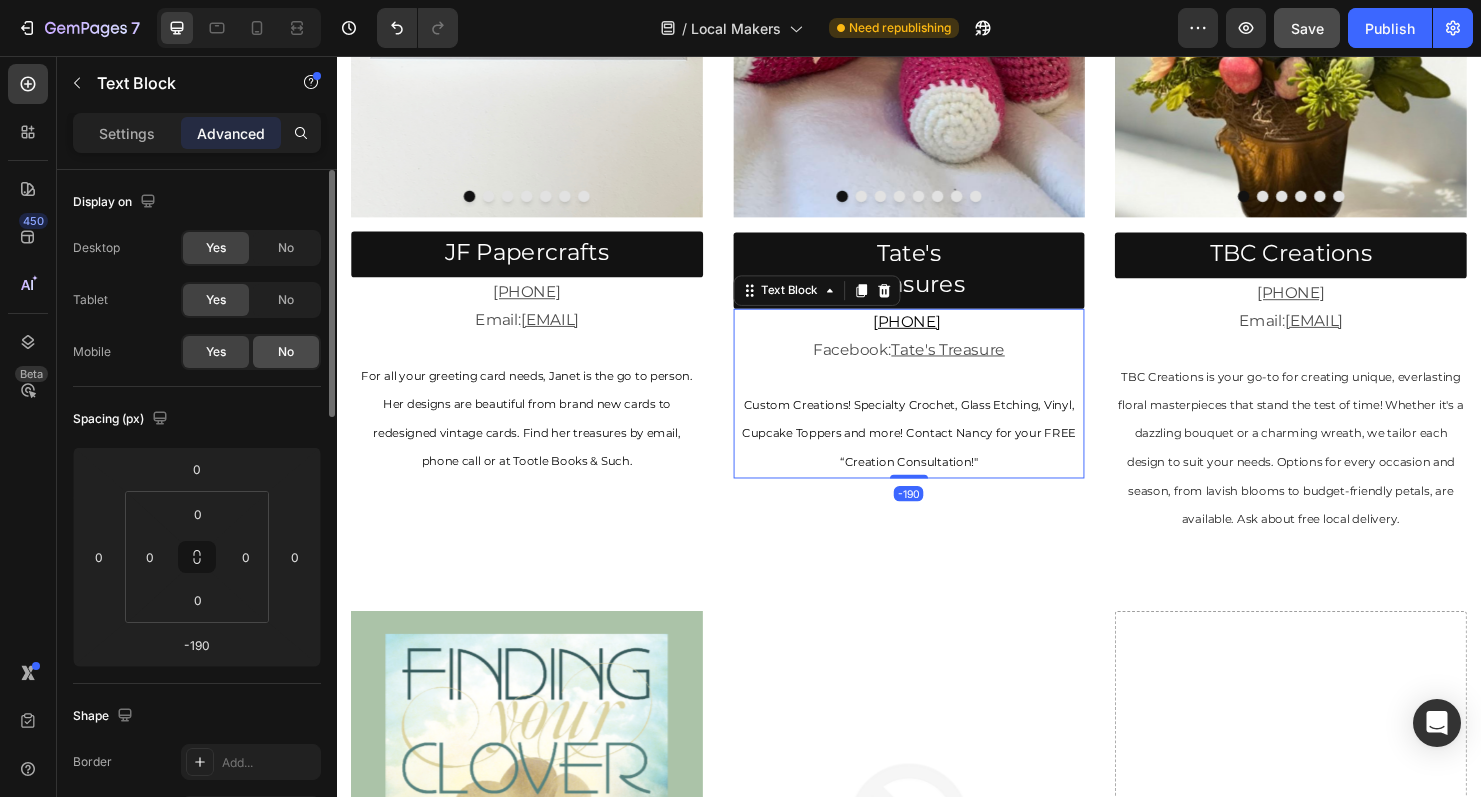 click on "No" 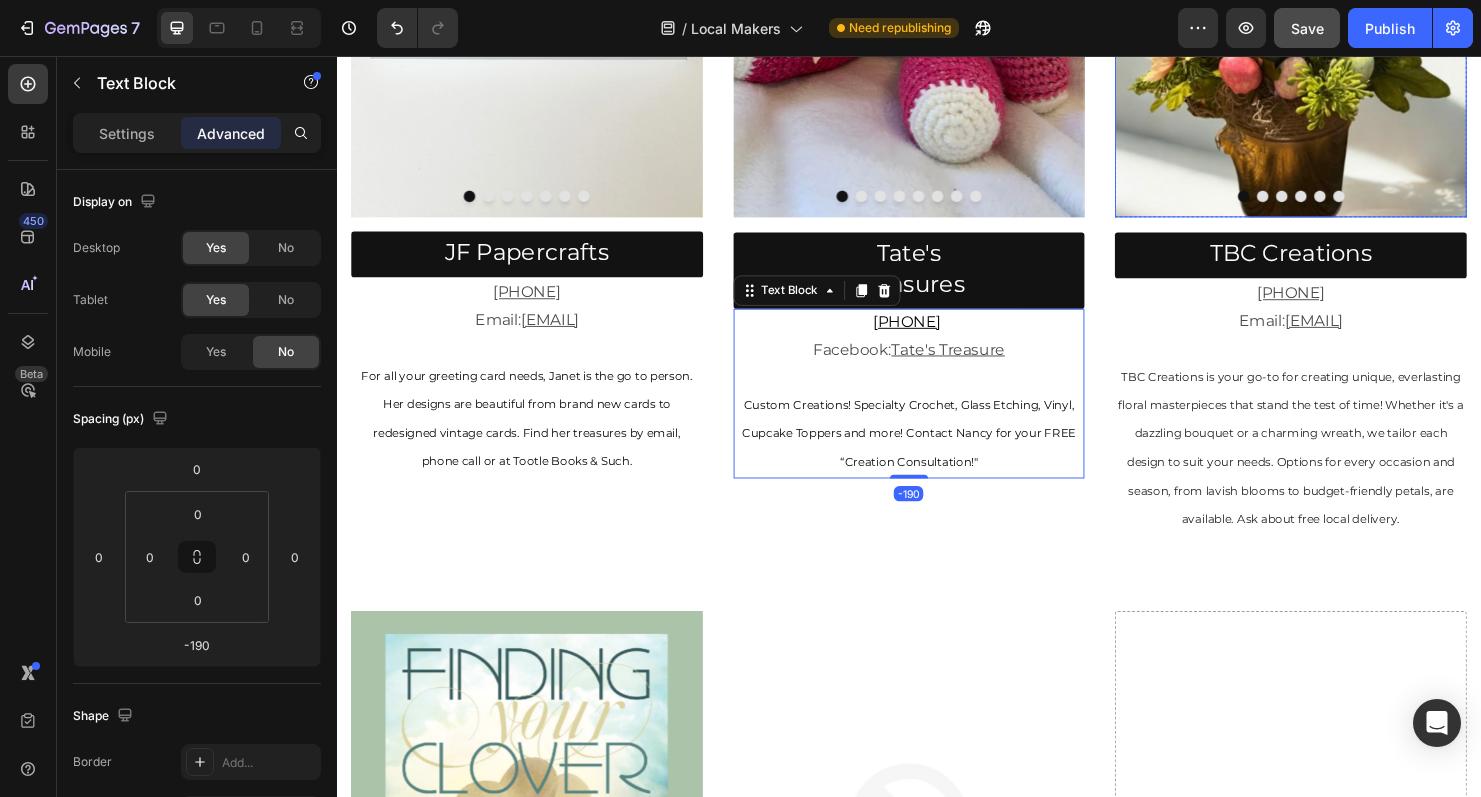 click on "7  Version history  /  Local Makers Need republishing Preview  Save   Publish" 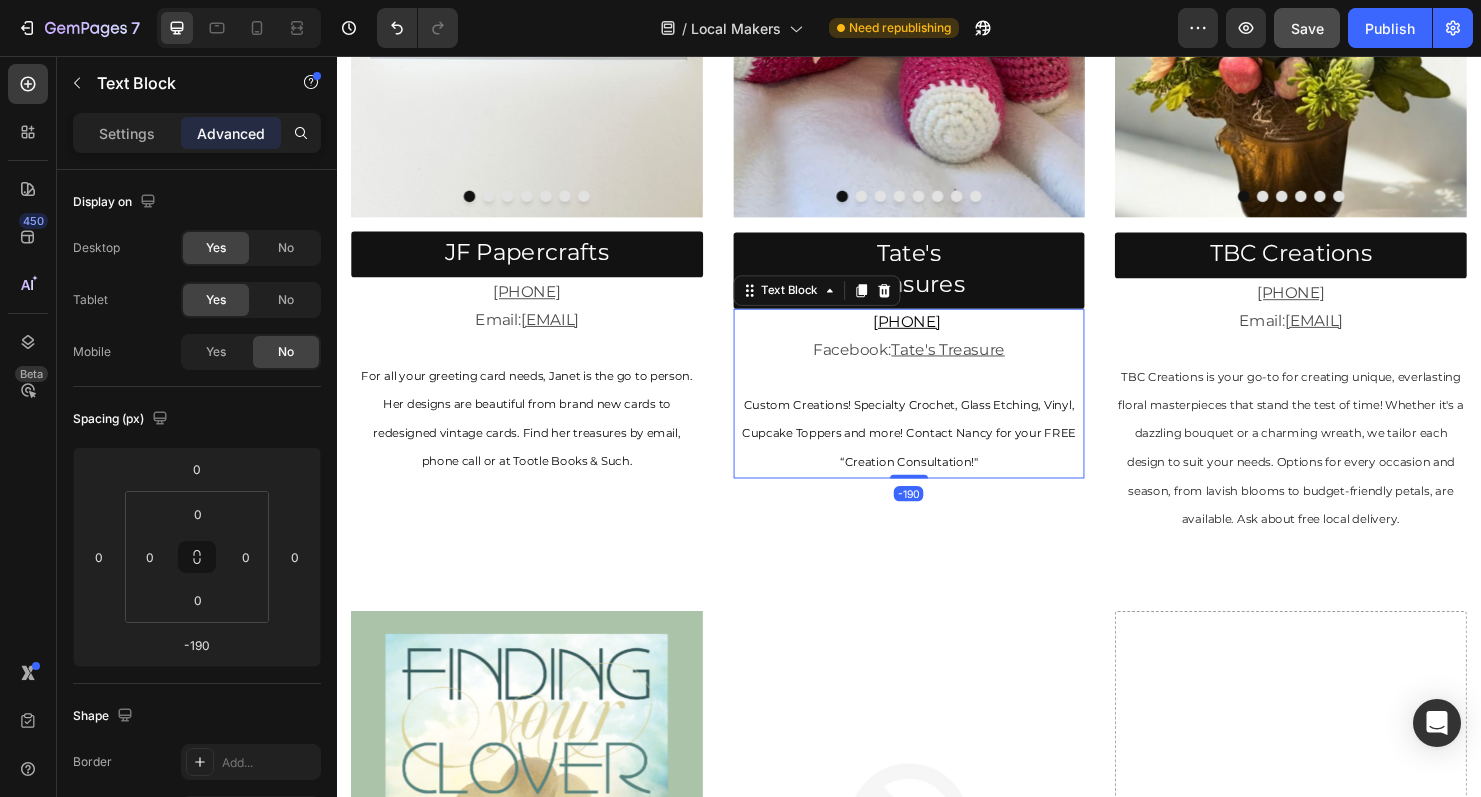 click on "Save" at bounding box center [1307, 28] 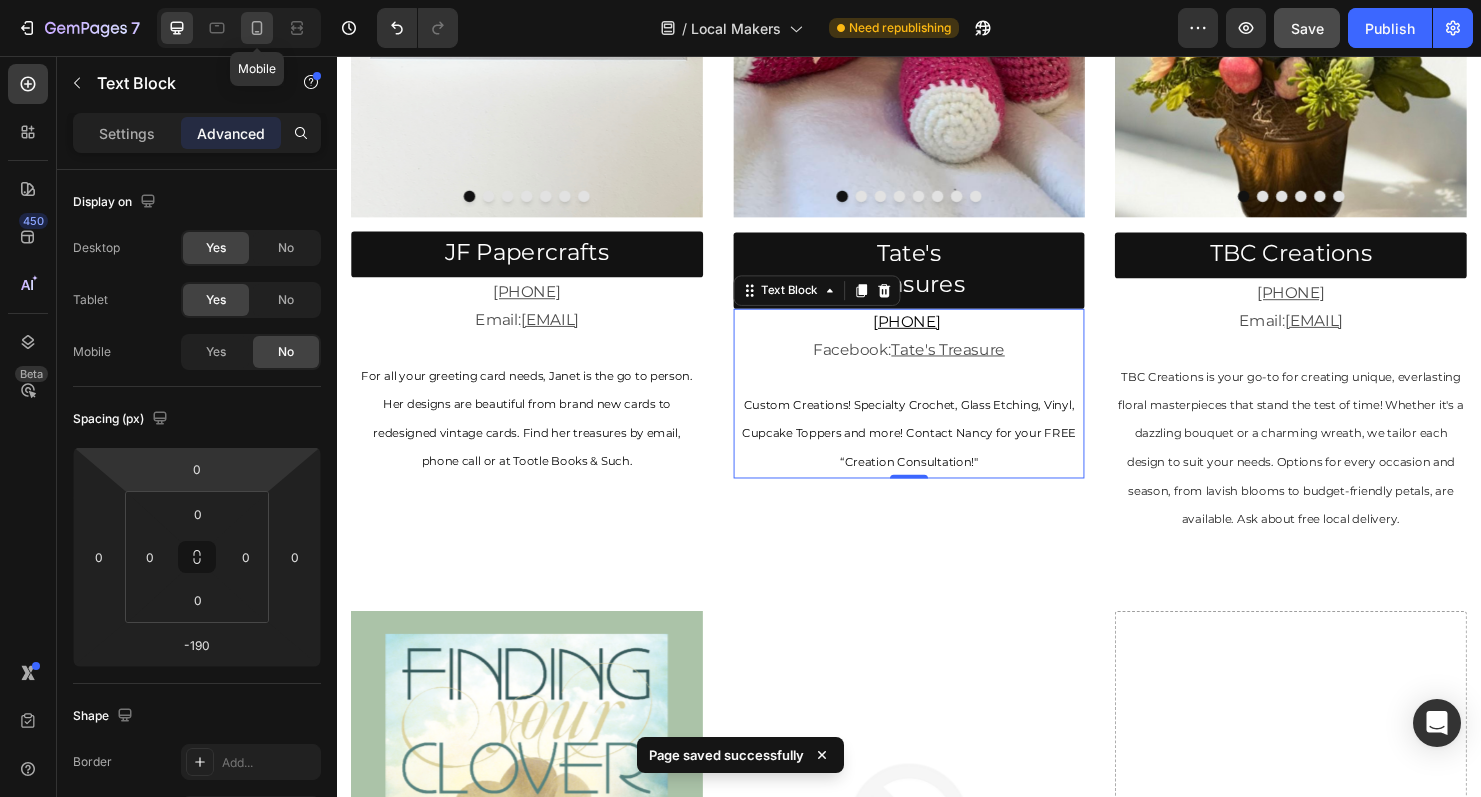 click 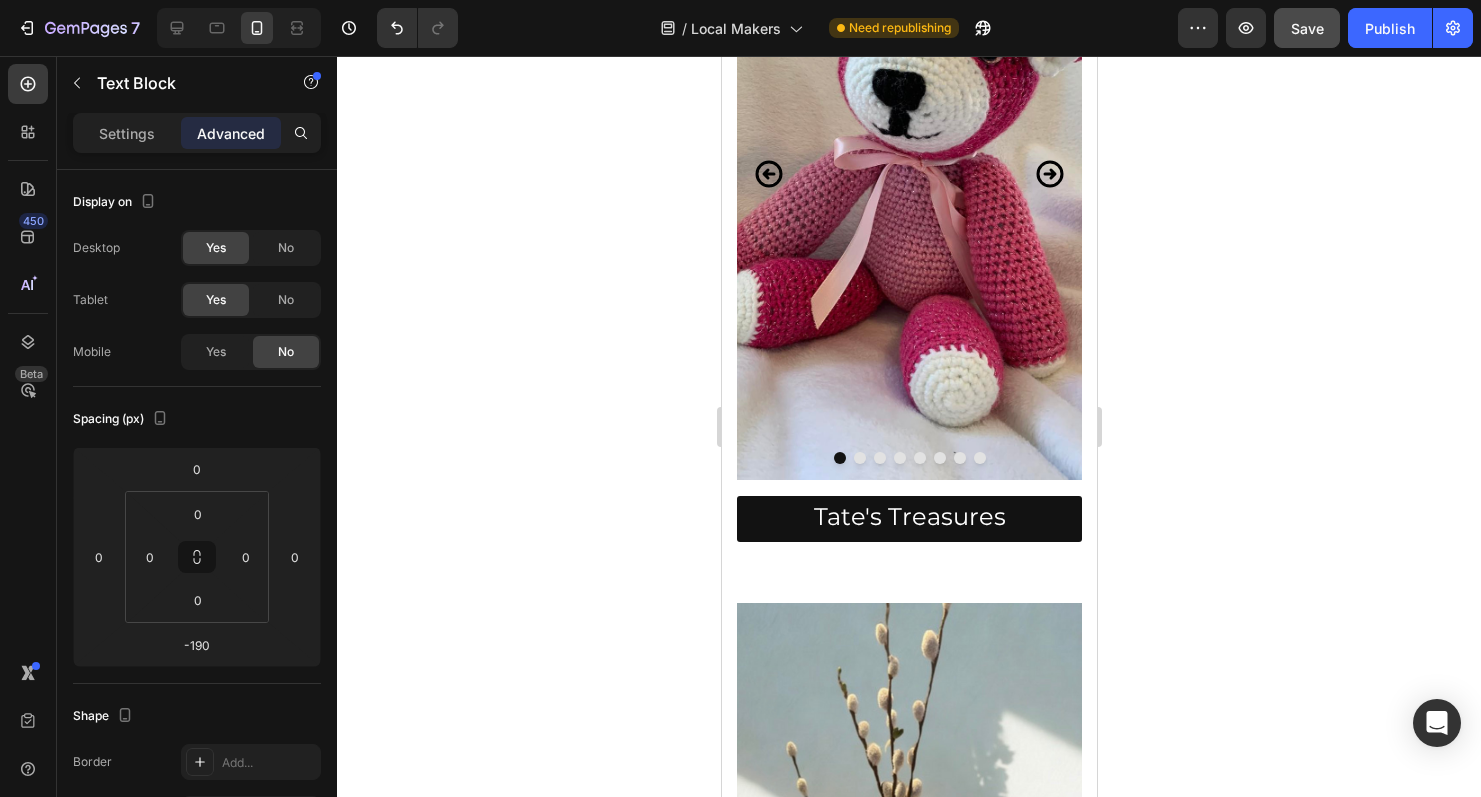 scroll, scrollTop: 2281, scrollLeft: 0, axis: vertical 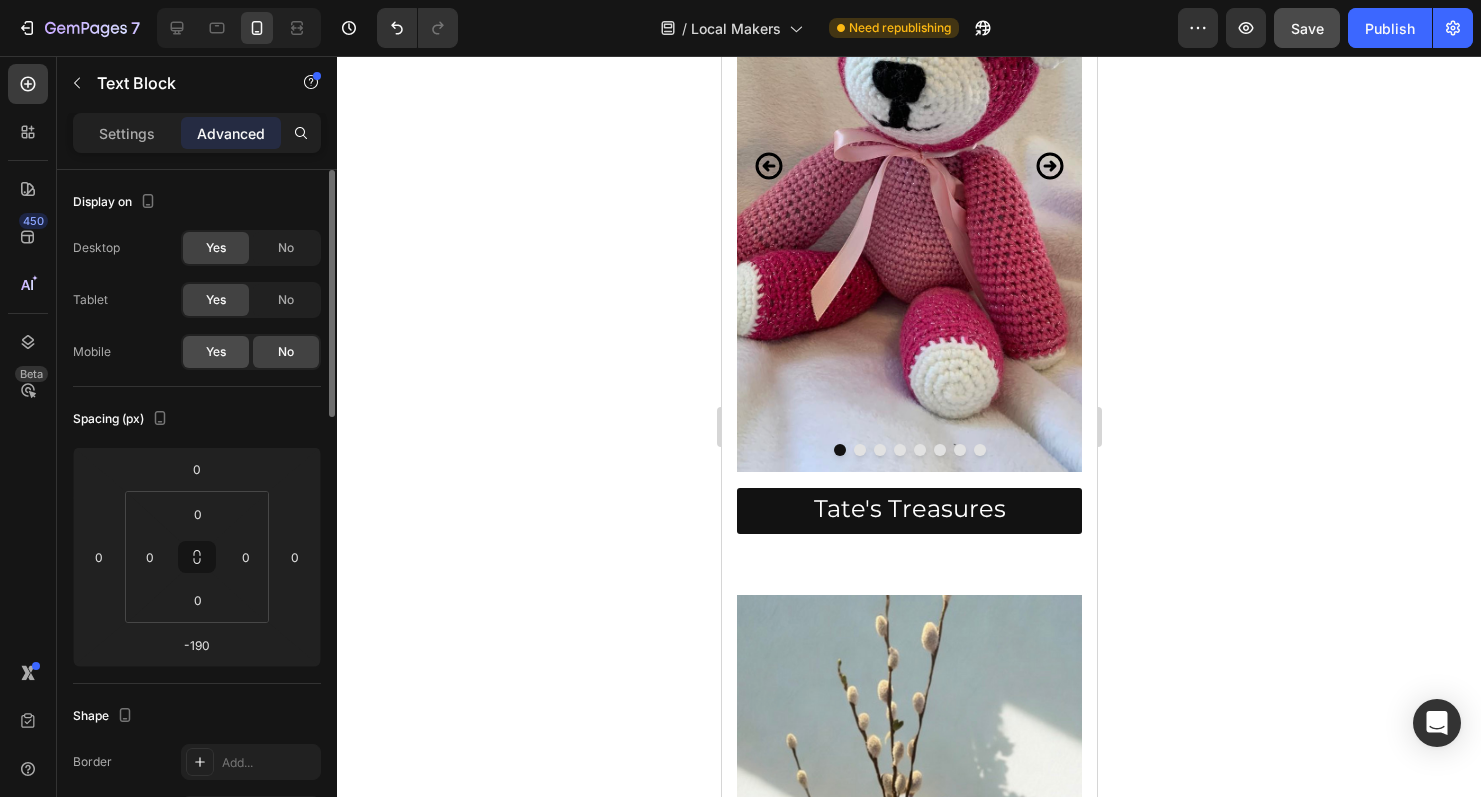 click on "Yes" 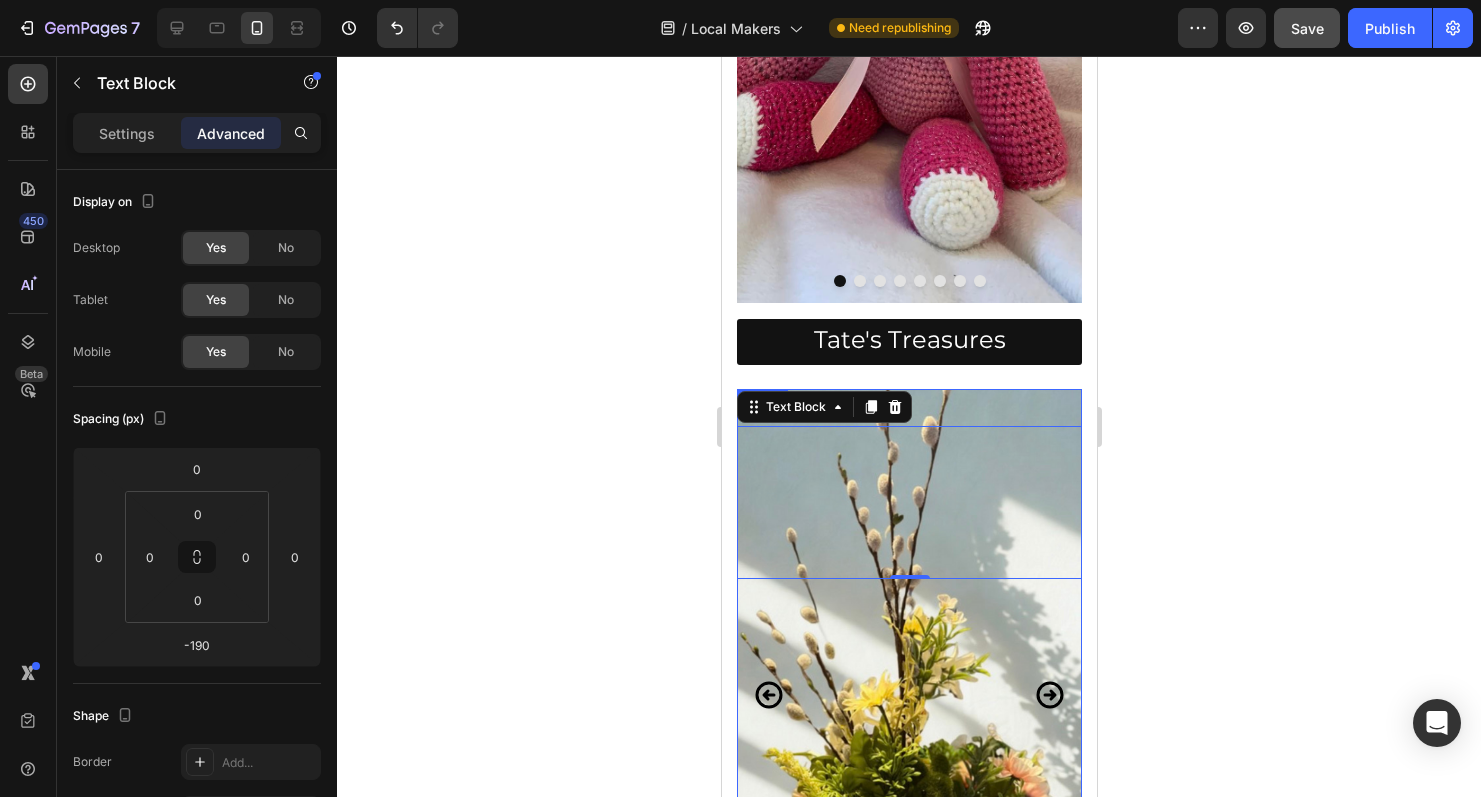 scroll, scrollTop: 2668, scrollLeft: 0, axis: vertical 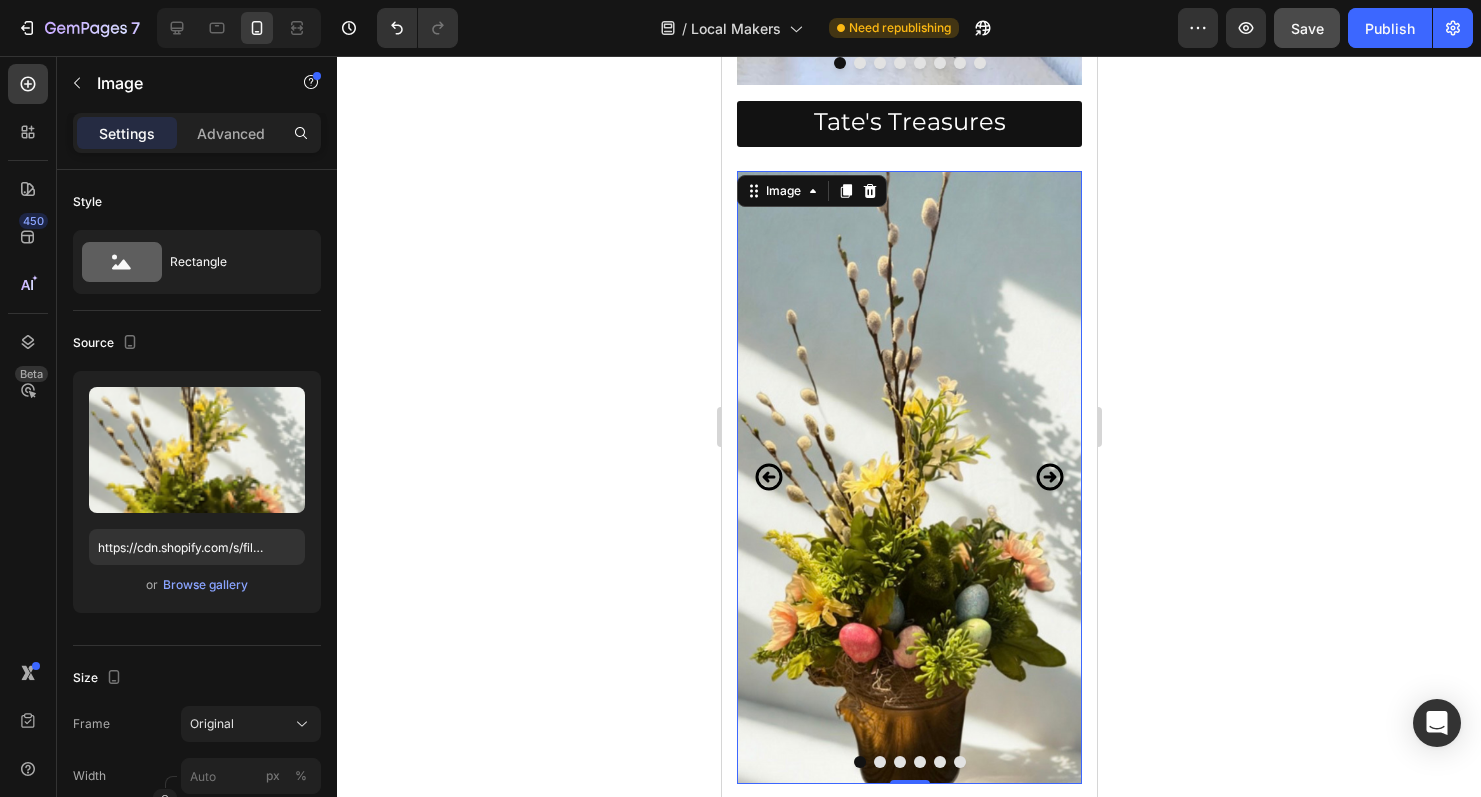click at bounding box center (908, 477) 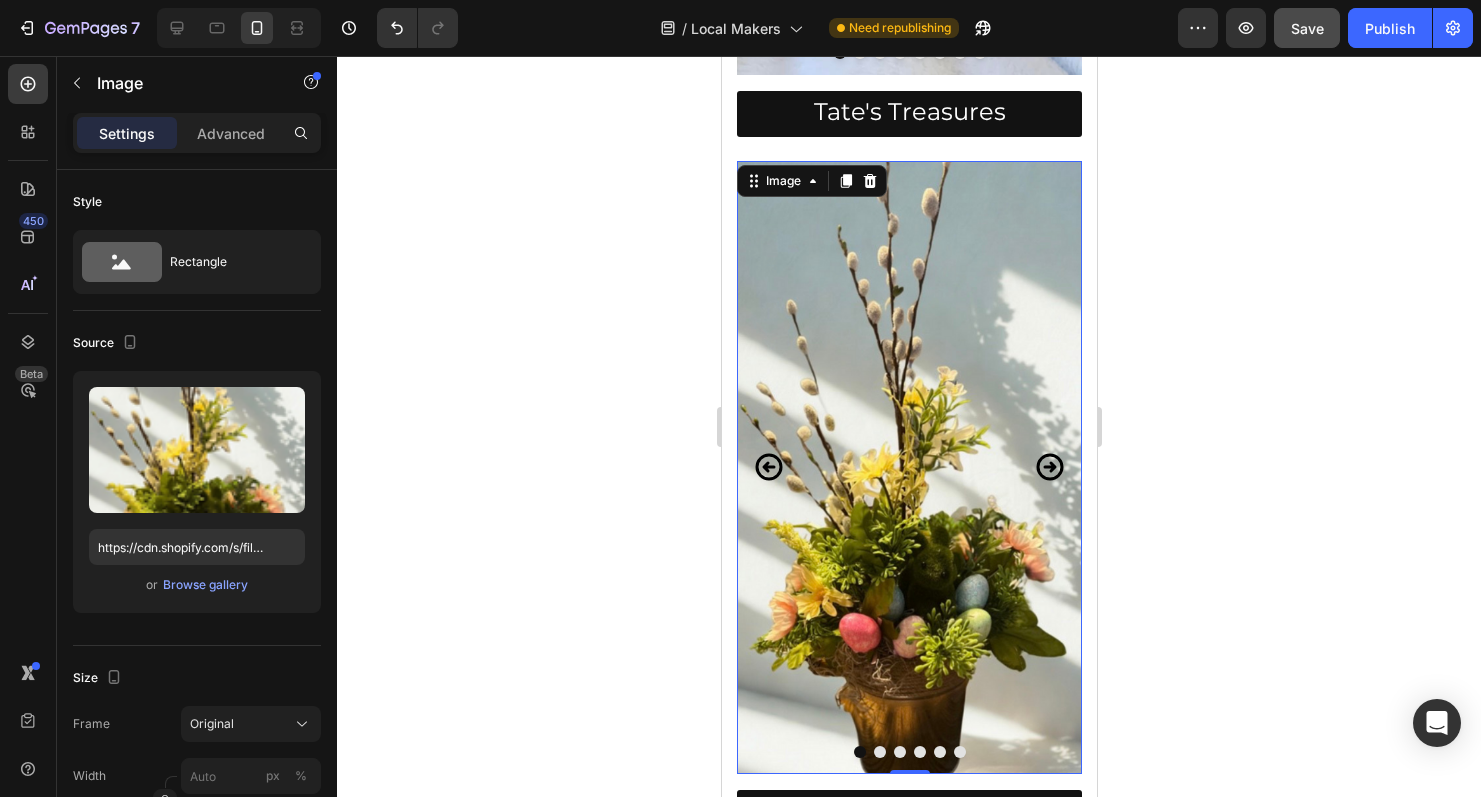 scroll, scrollTop: 2662, scrollLeft: 0, axis: vertical 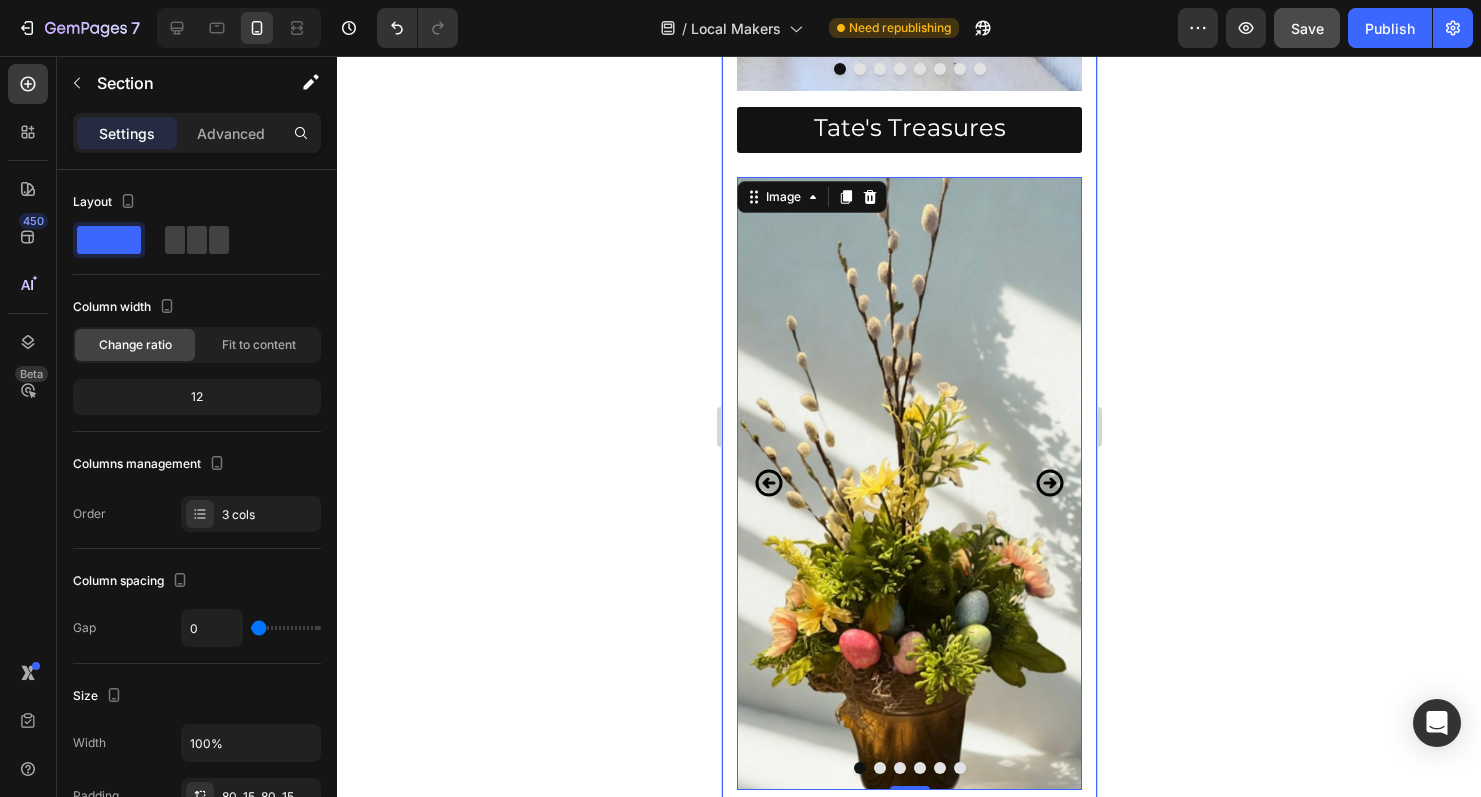 click on "Tate's Treasures Button" at bounding box center [908, 154] 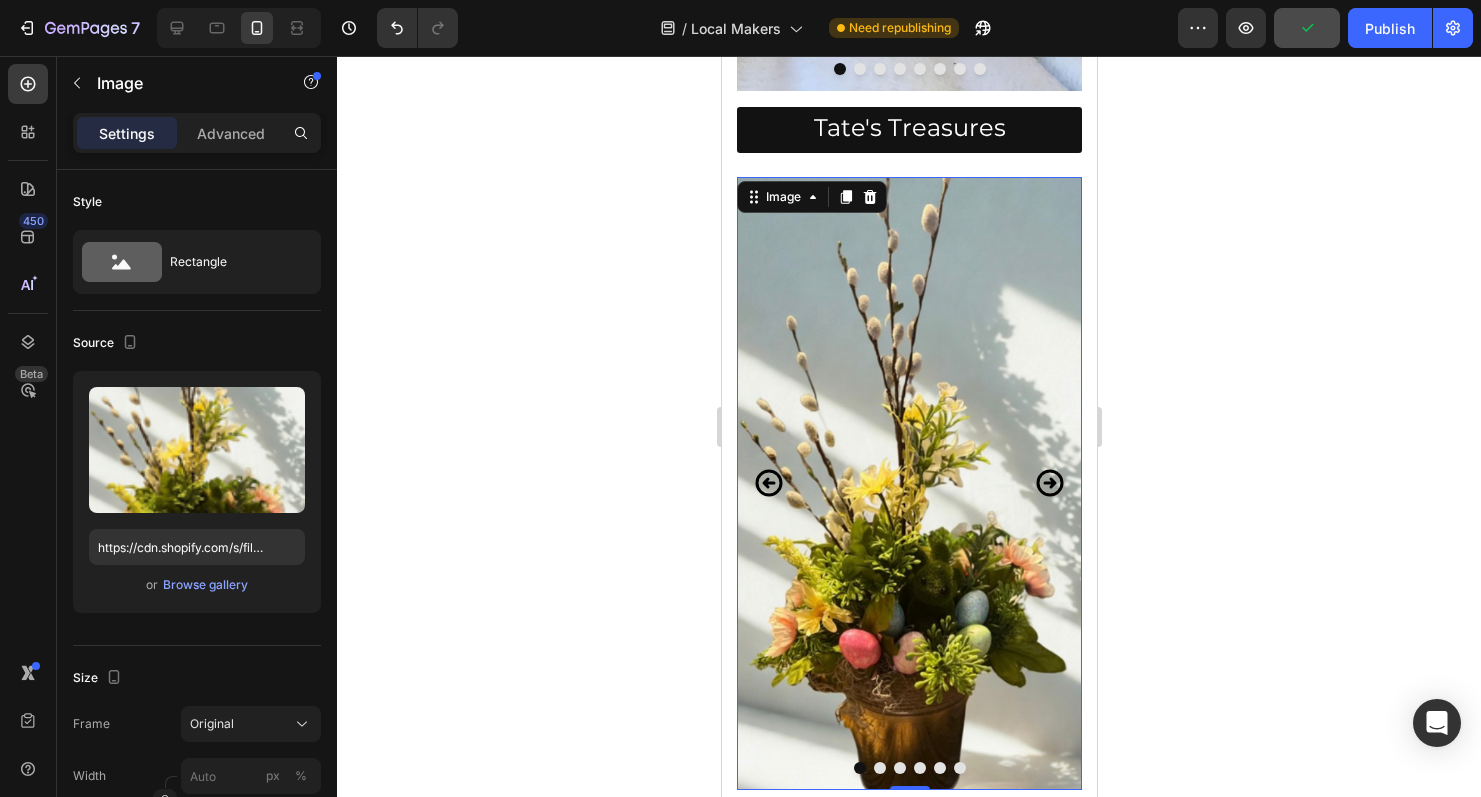 click at bounding box center (908, 483) 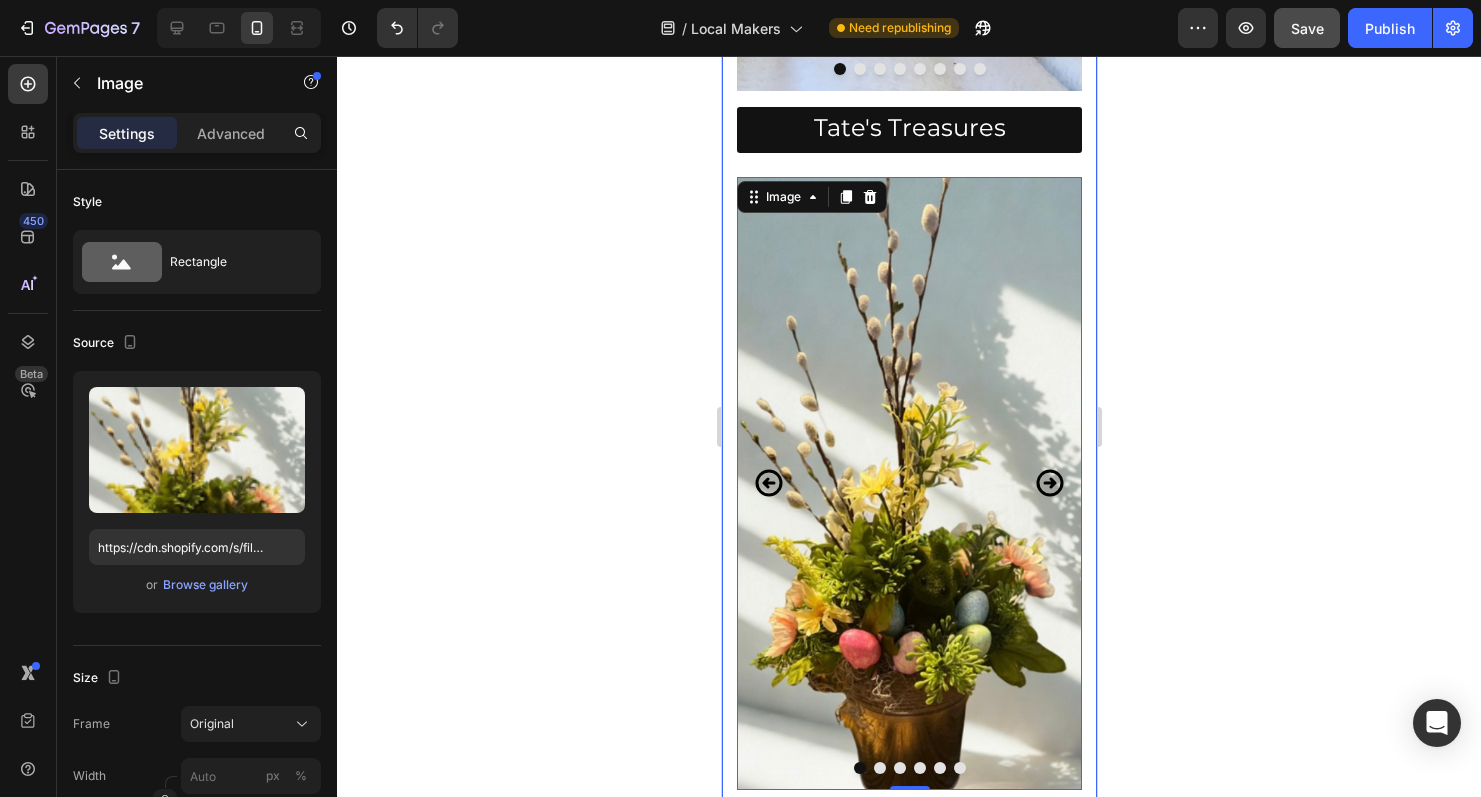 click on "Tate's Treasures Button" at bounding box center [908, 154] 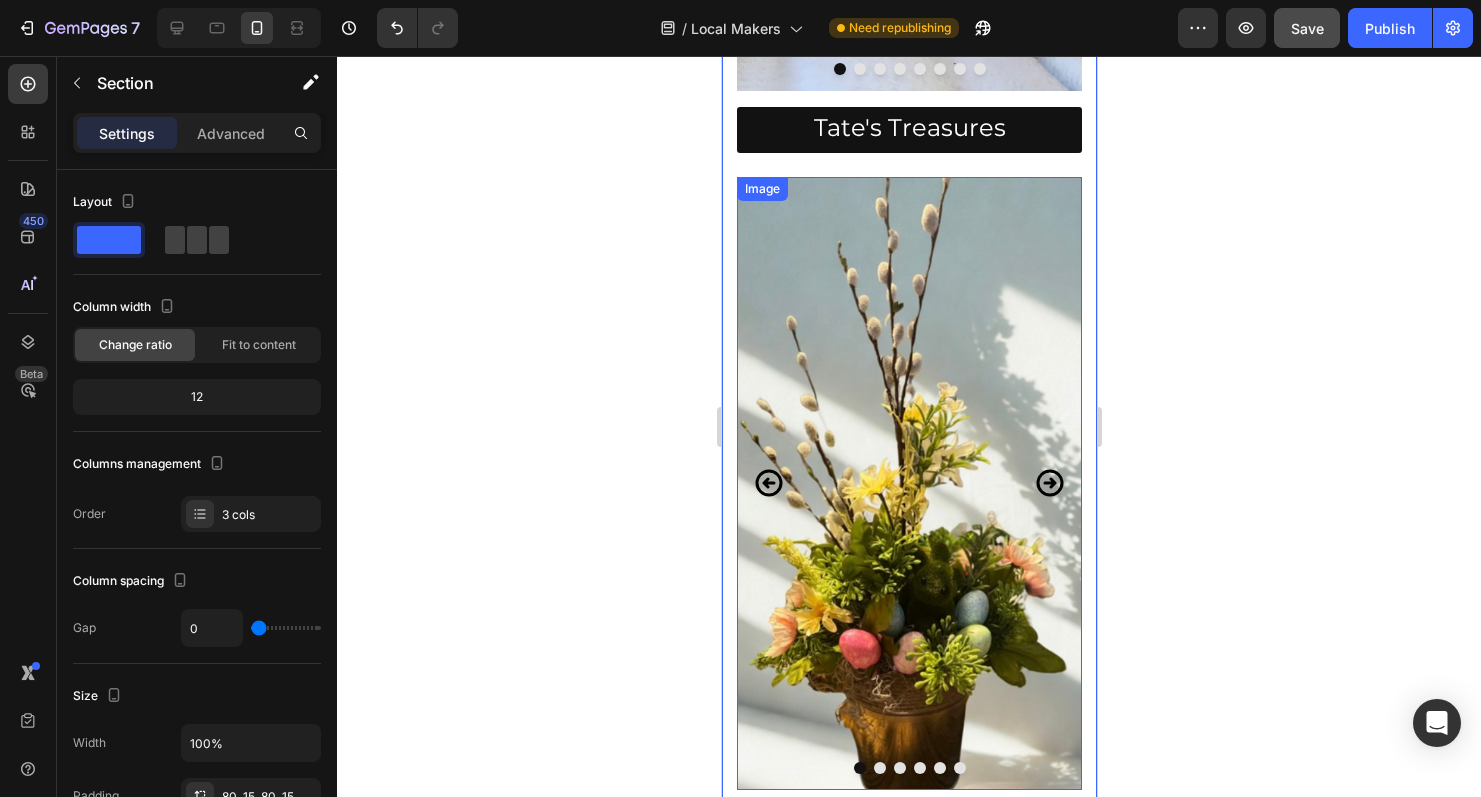 click at bounding box center [908, 483] 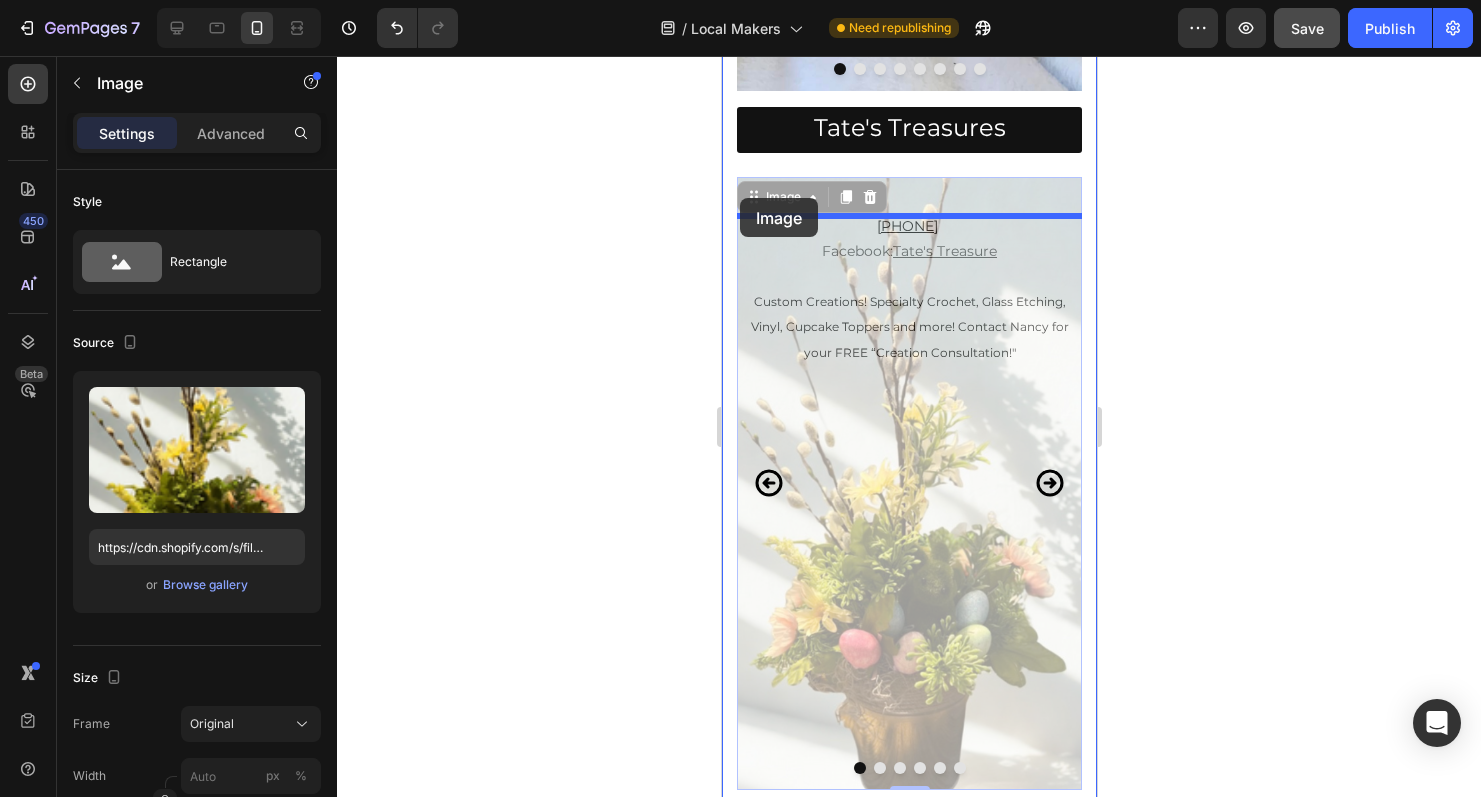 drag, startPoint x: 754, startPoint y: 207, endPoint x: 740, endPoint y: 198, distance: 16.643316 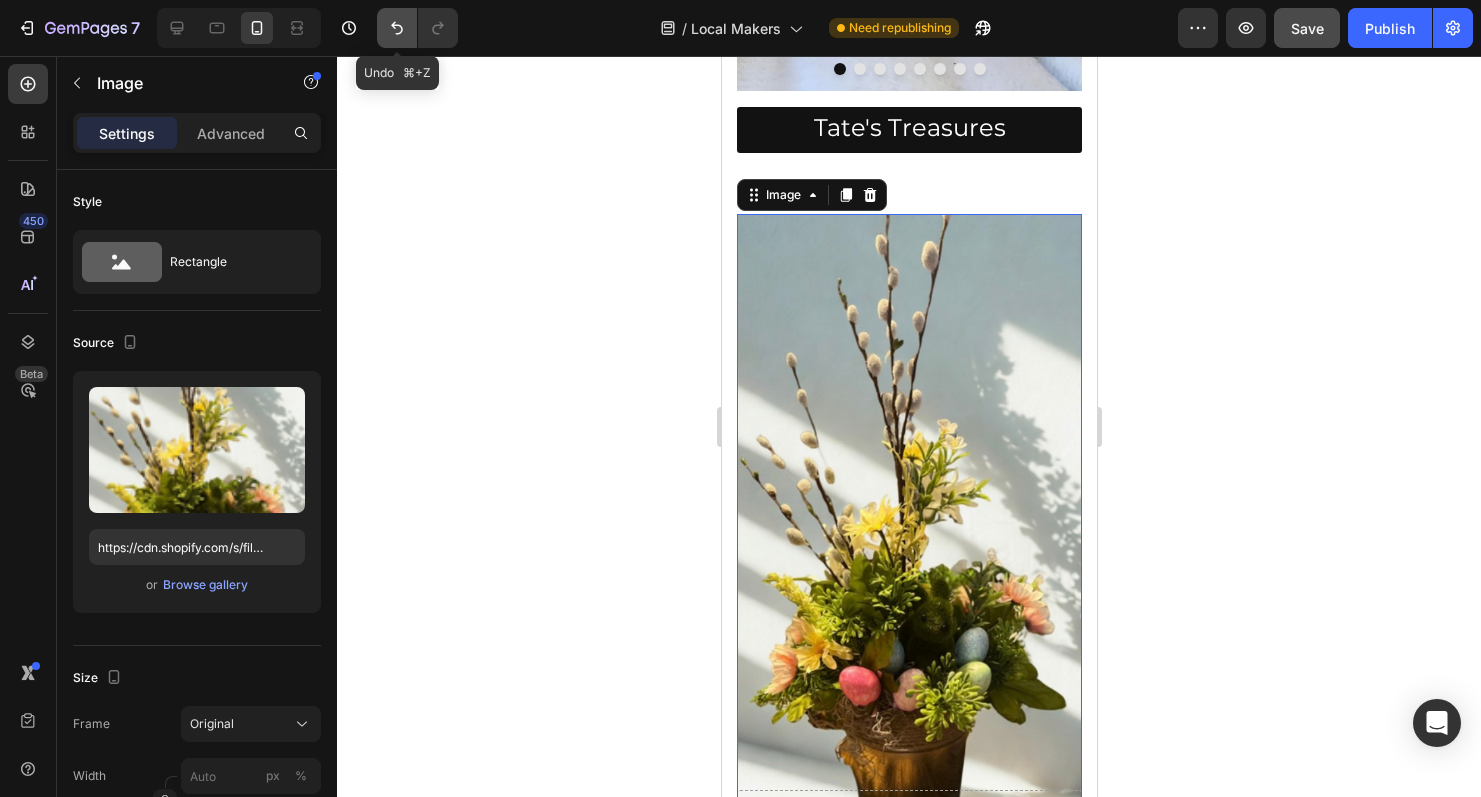 click 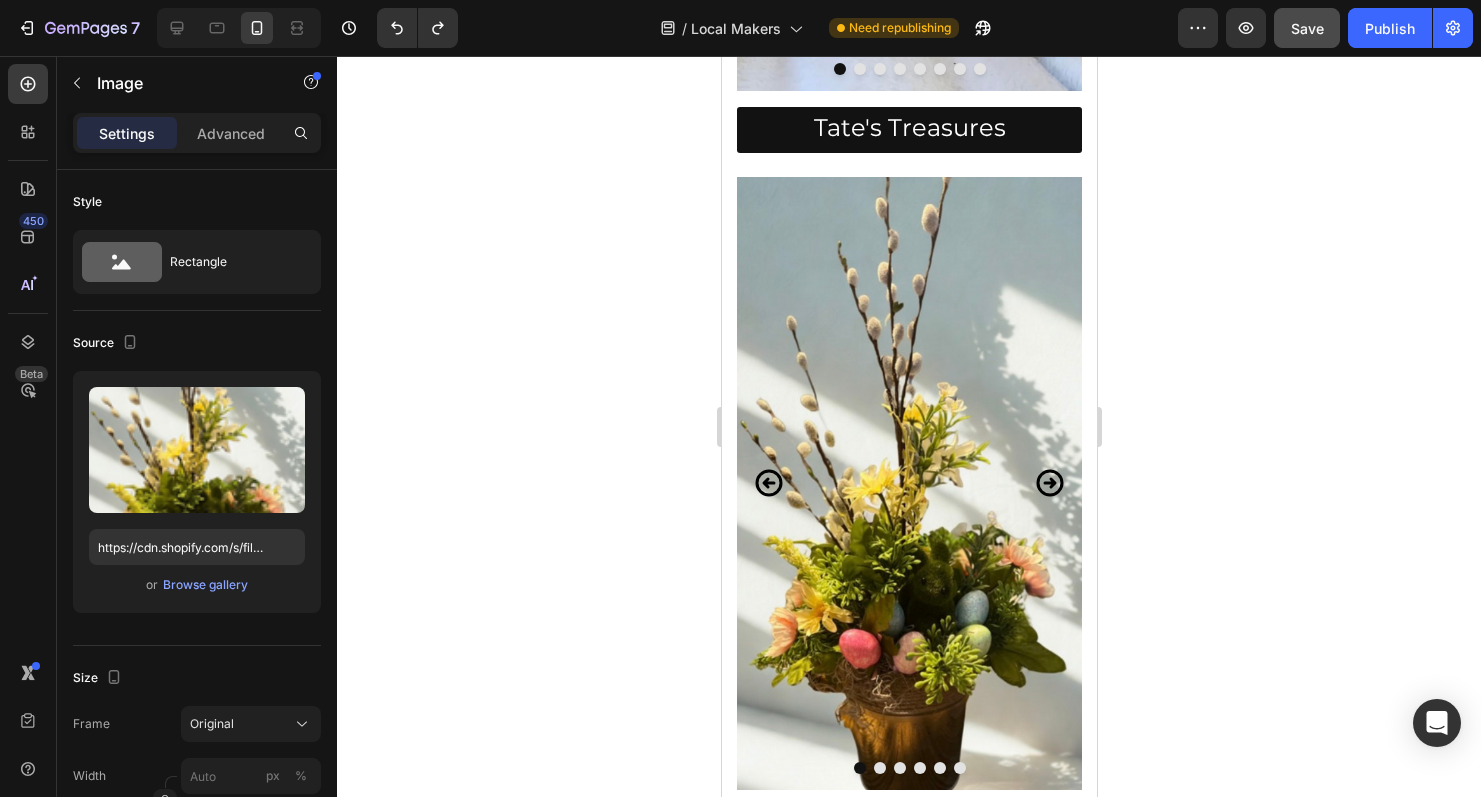 click at bounding box center (908, 483) 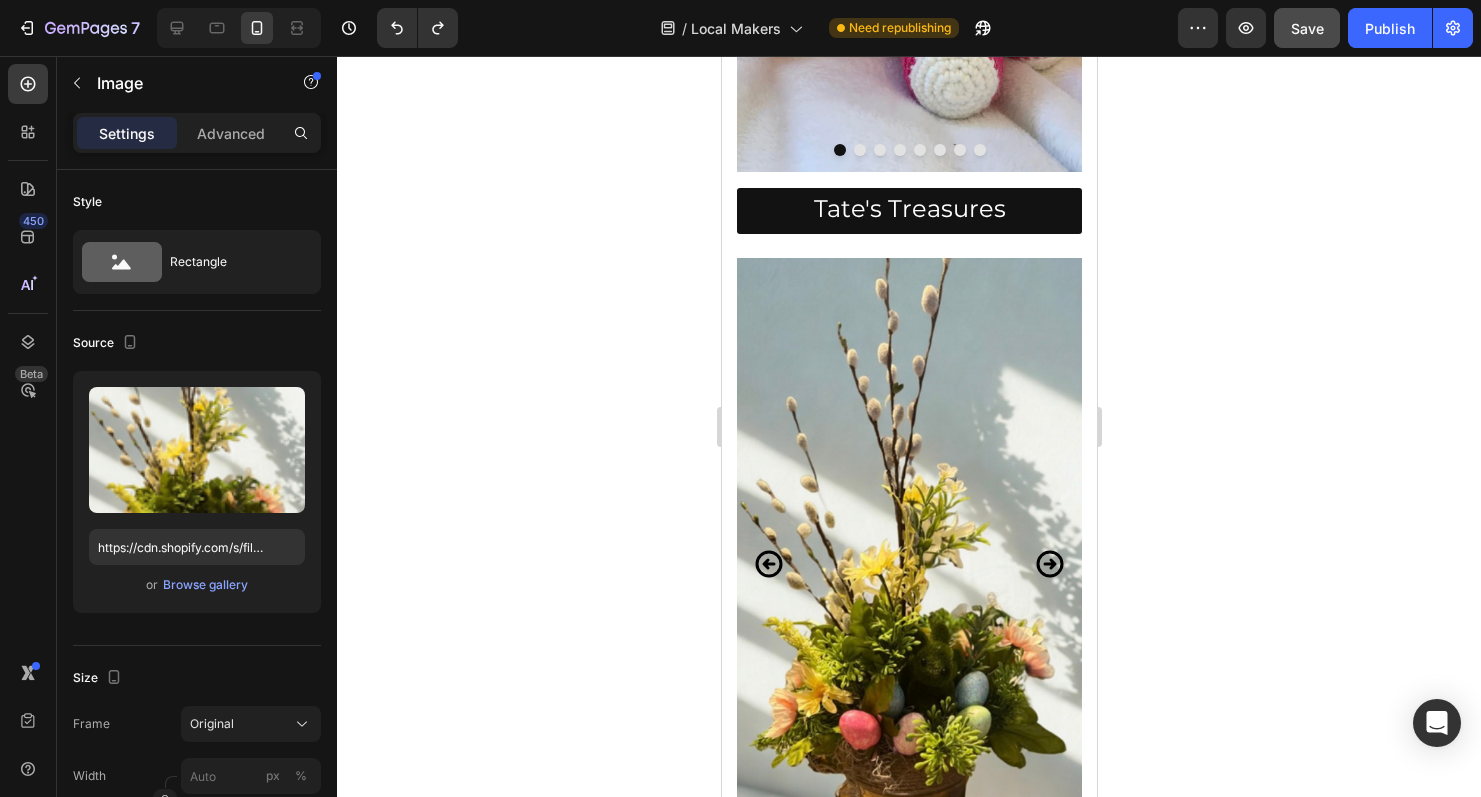 scroll, scrollTop: 2571, scrollLeft: 0, axis: vertical 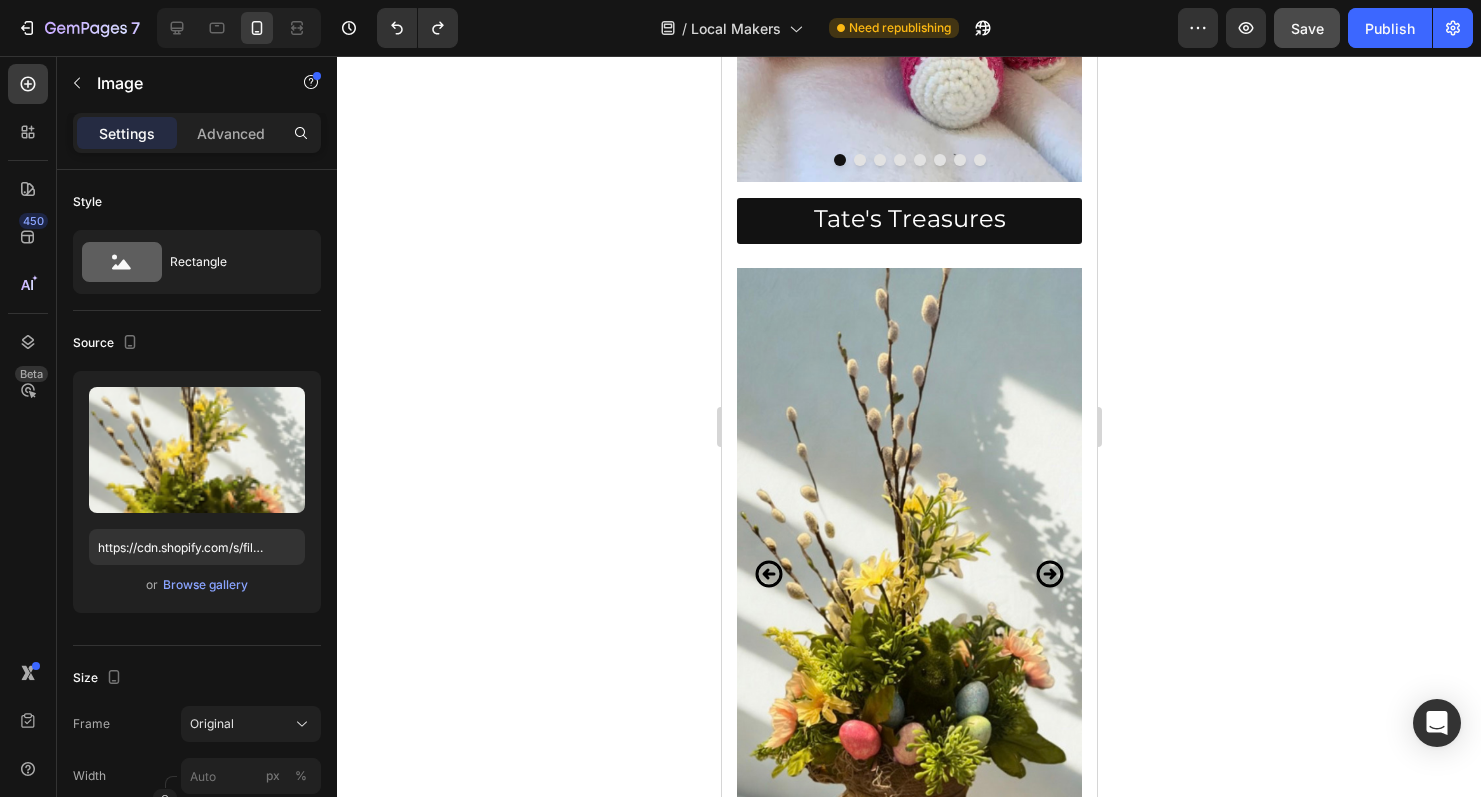 click at bounding box center [908, 574] 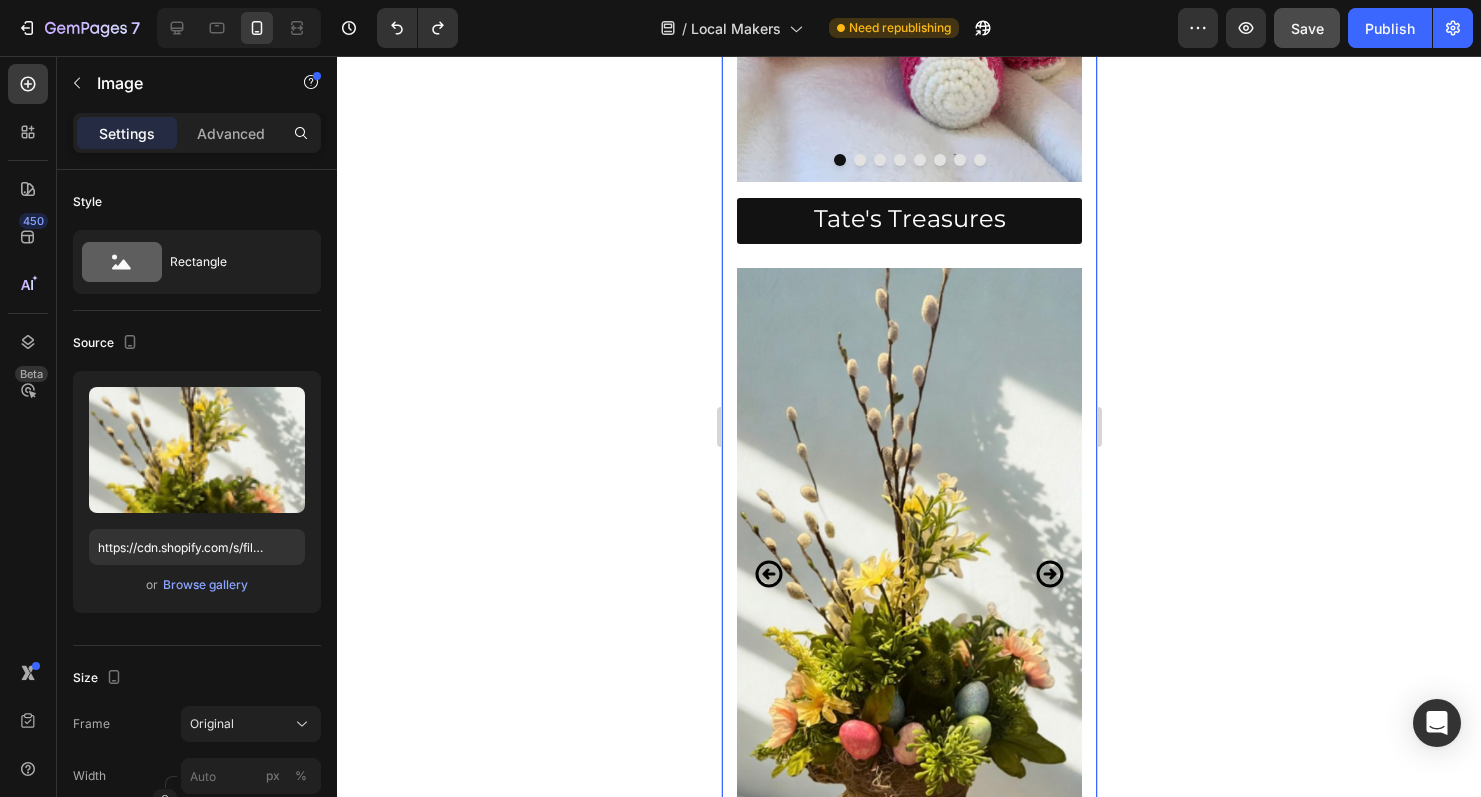click on "Tate's Treasures Button" at bounding box center [908, 245] 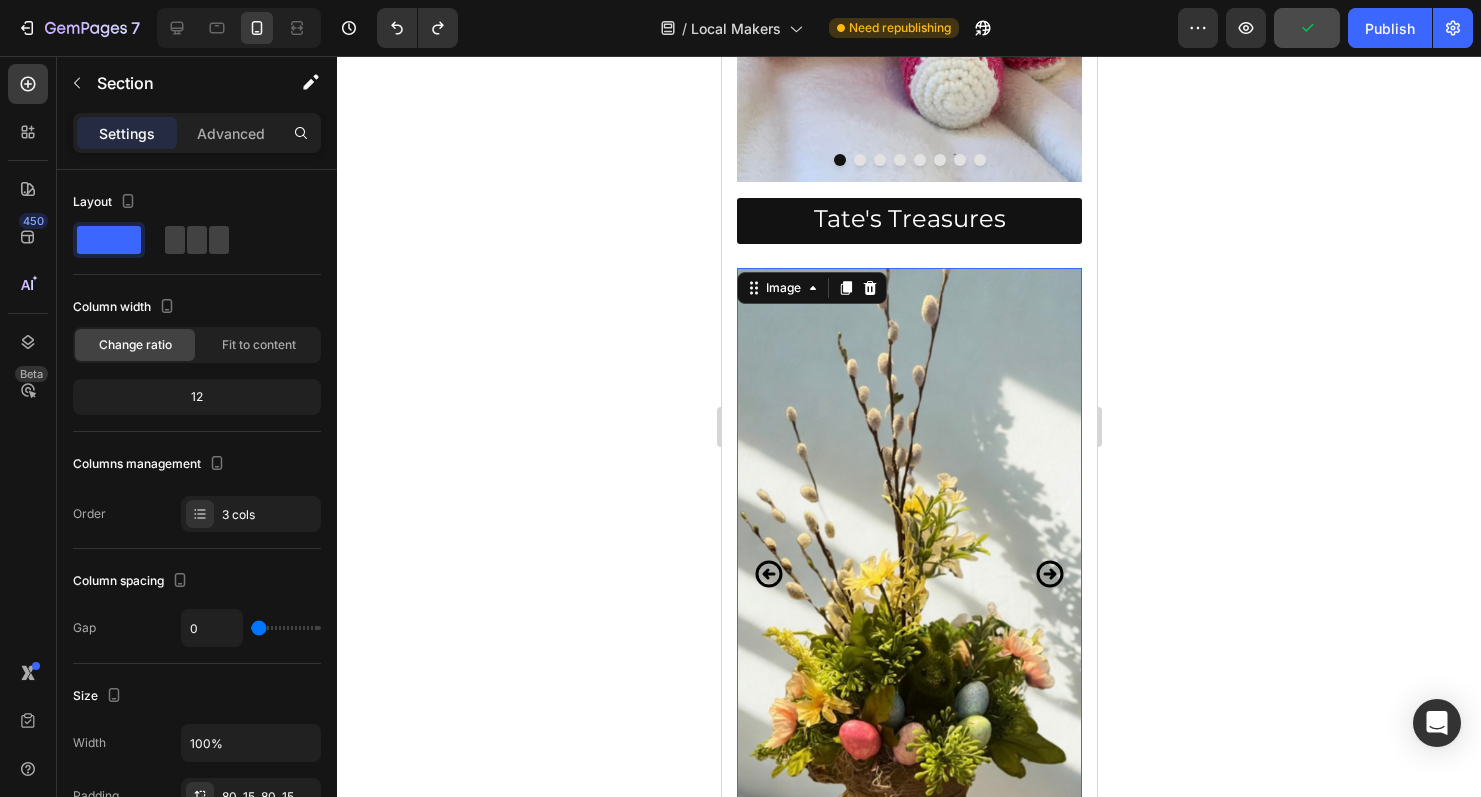 click at bounding box center [908, 574] 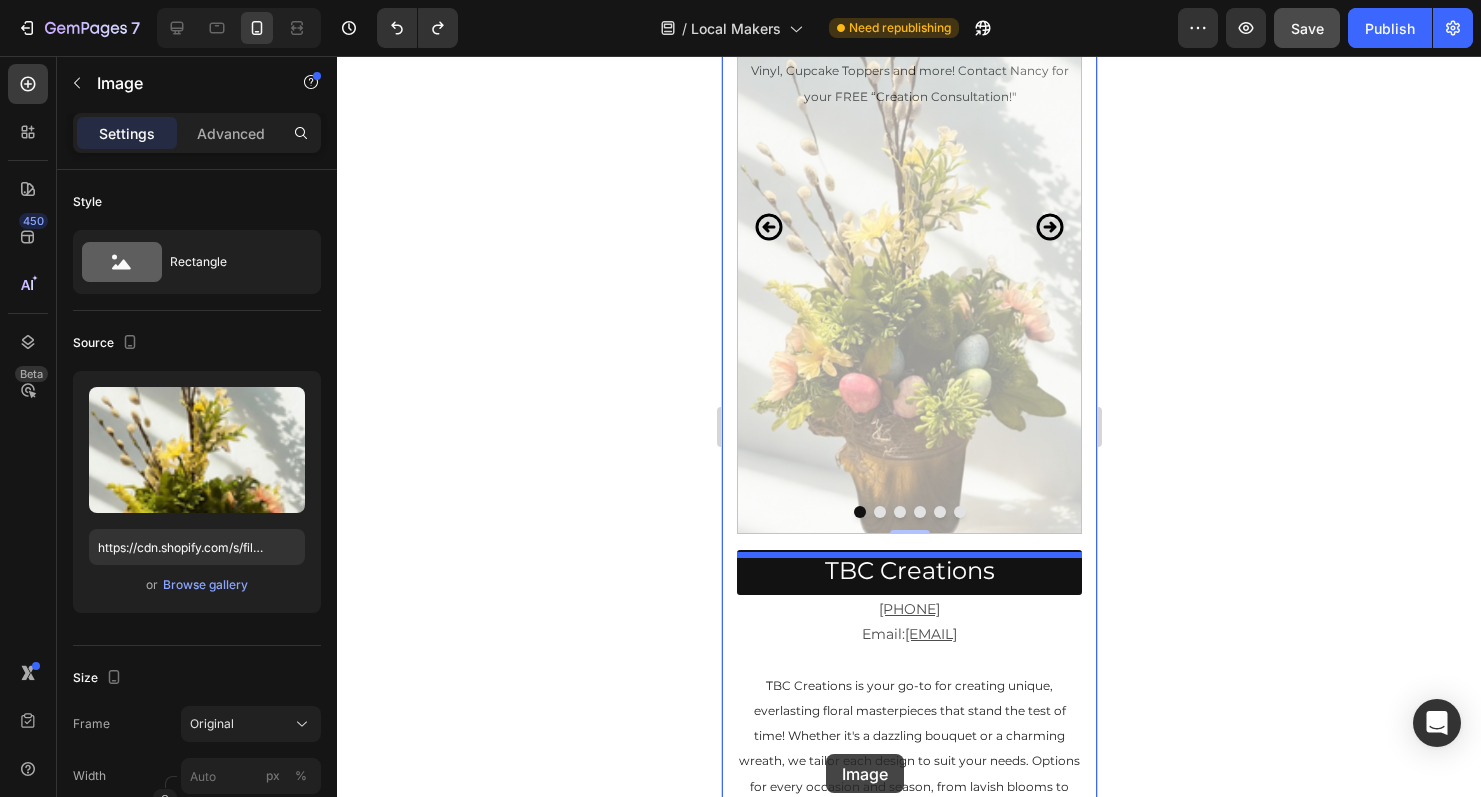 scroll, scrollTop: 3118, scrollLeft: 0, axis: vertical 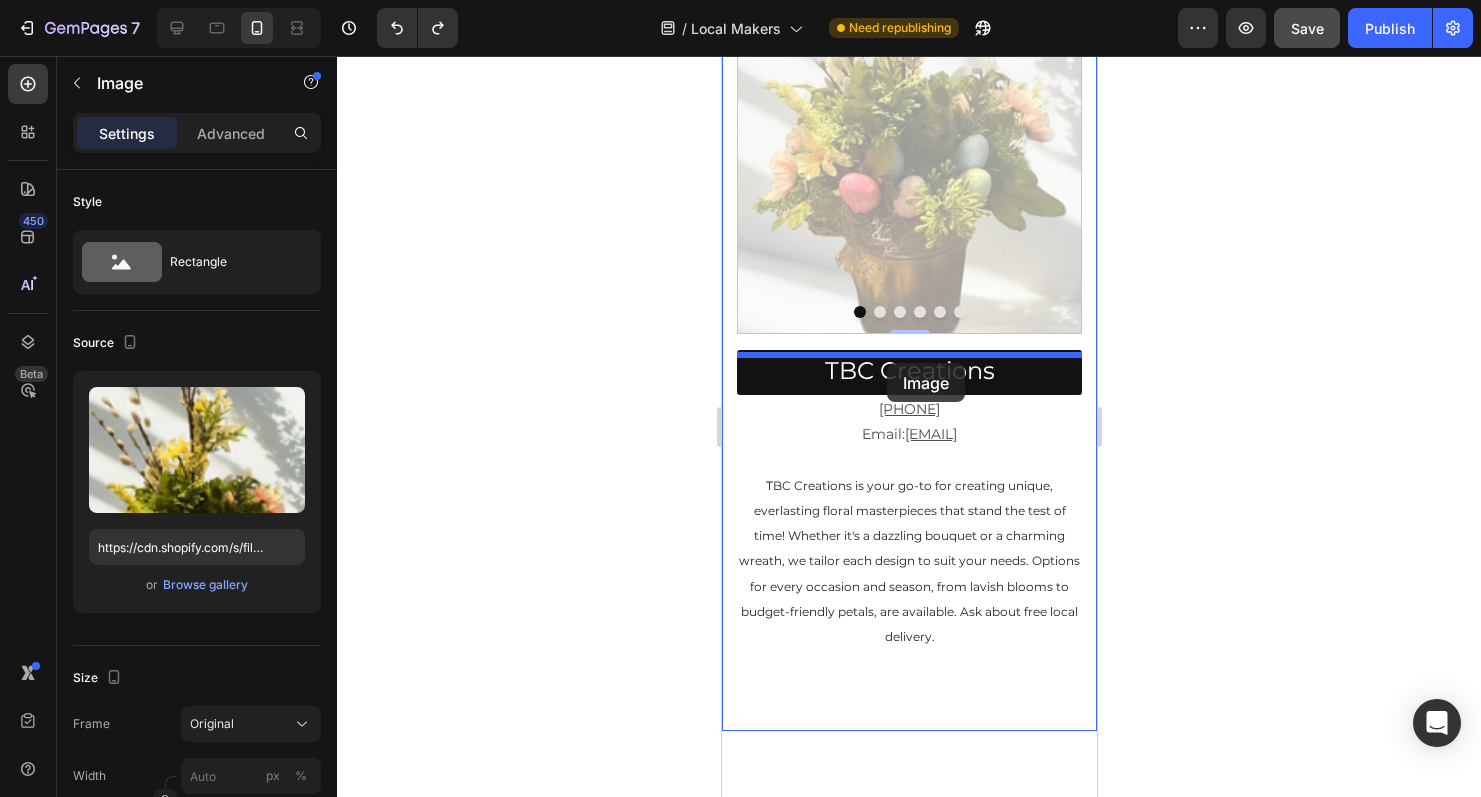drag, startPoint x: 749, startPoint y: 159, endPoint x: 886, endPoint y: 363, distance: 245.7336 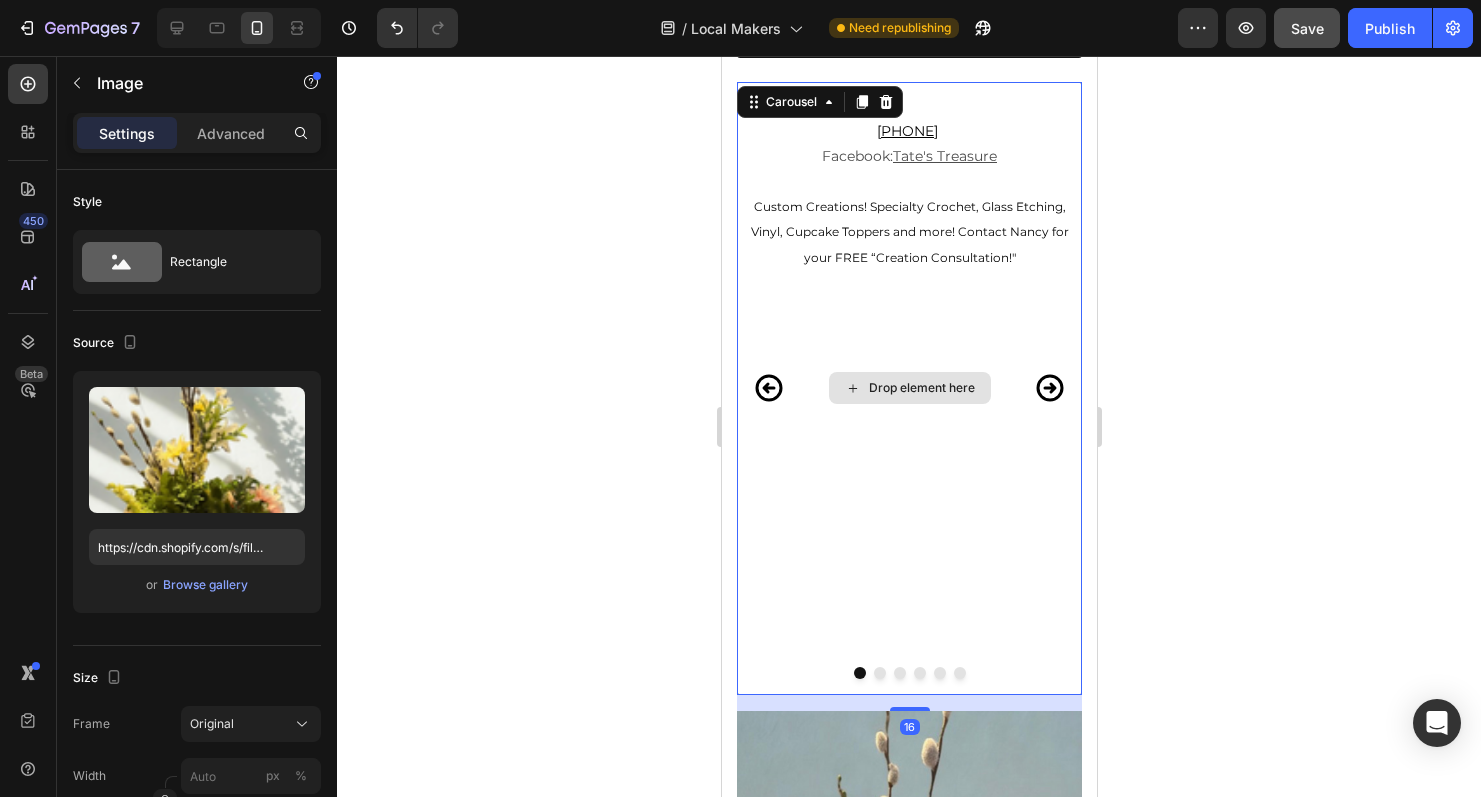 click on "Drop element here" at bounding box center (908, 388) 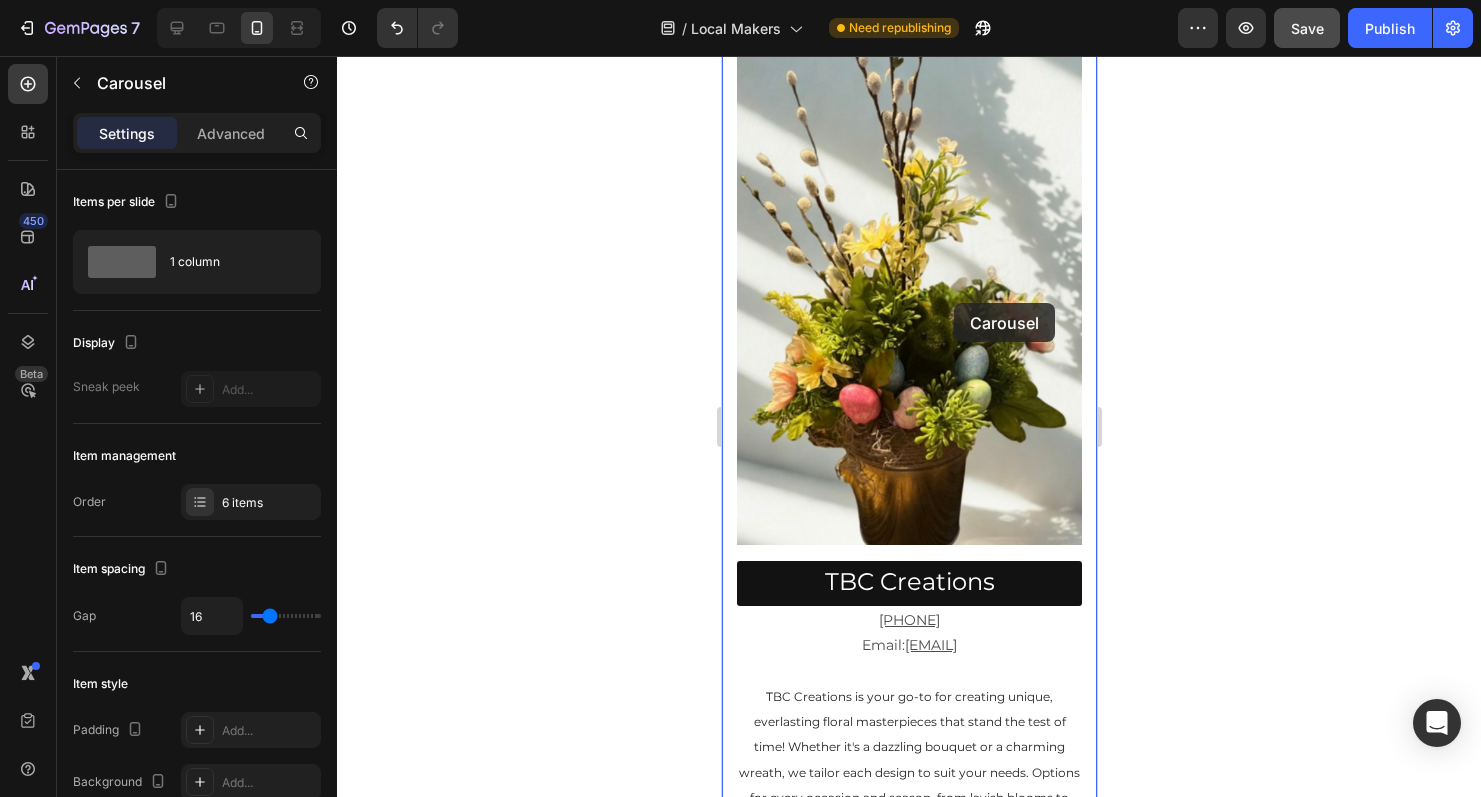scroll, scrollTop: 3606, scrollLeft: 0, axis: vertical 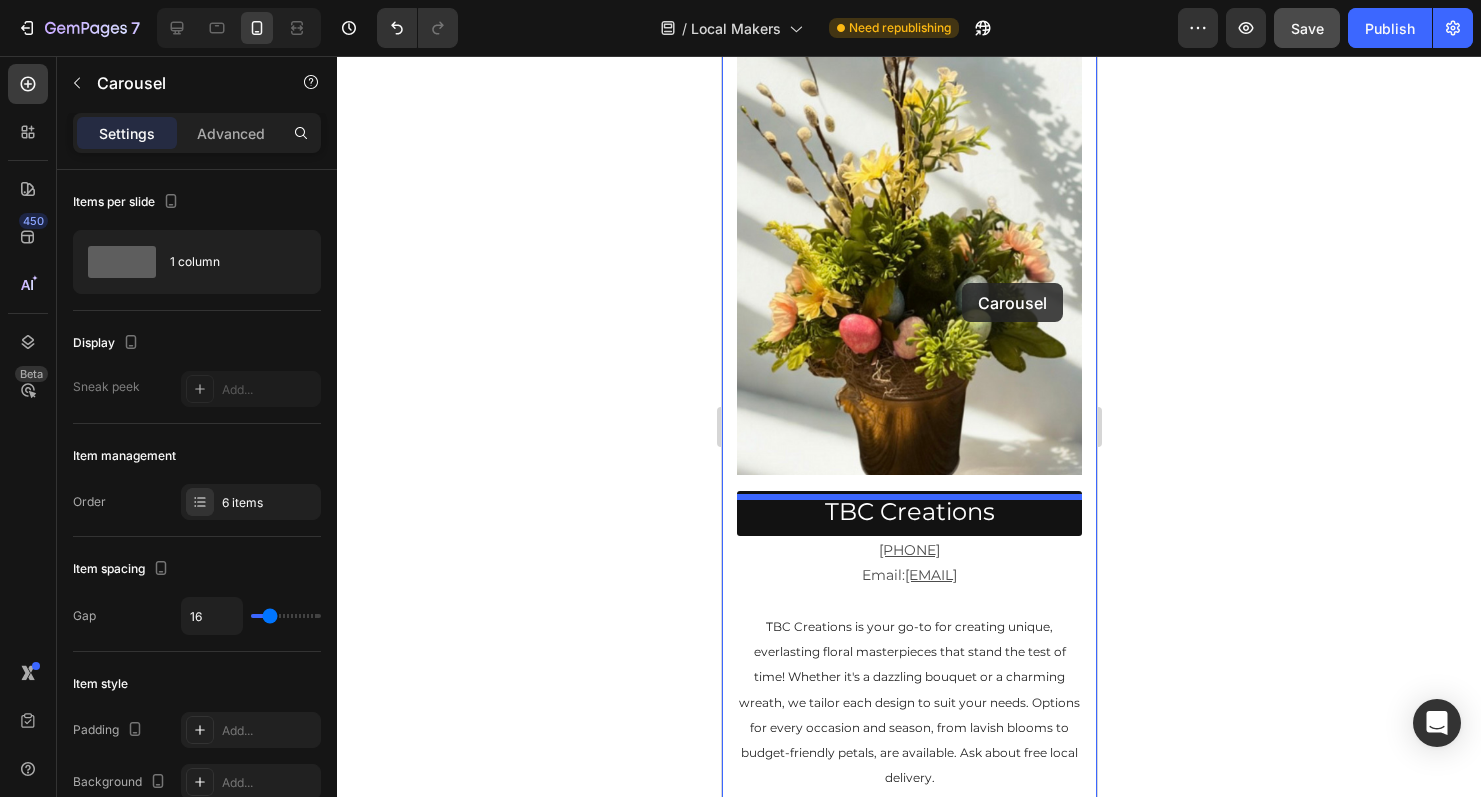 drag, startPoint x: 752, startPoint y: 186, endPoint x: 961, endPoint y: 283, distance: 230.41267 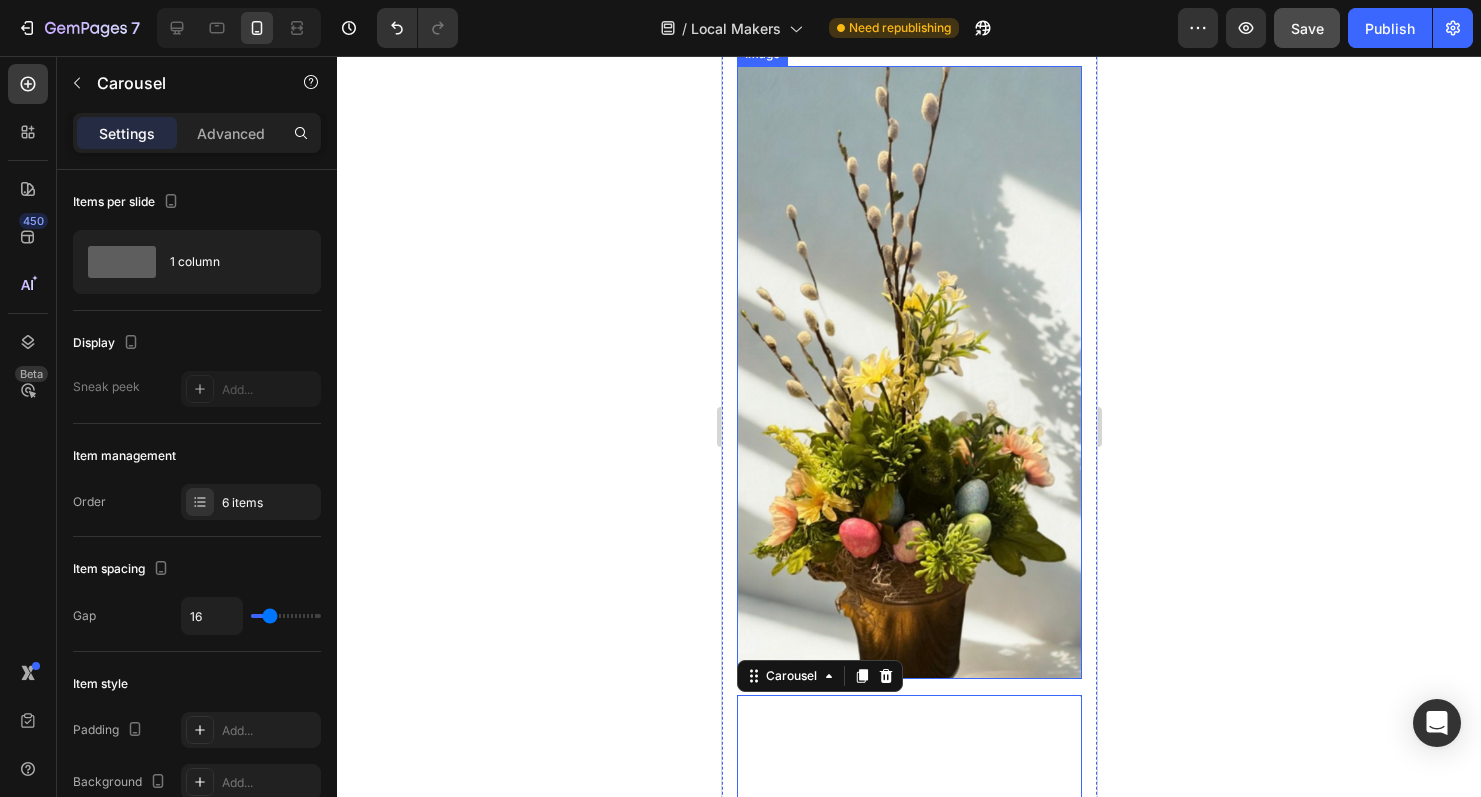 scroll, scrollTop: 2759, scrollLeft: 0, axis: vertical 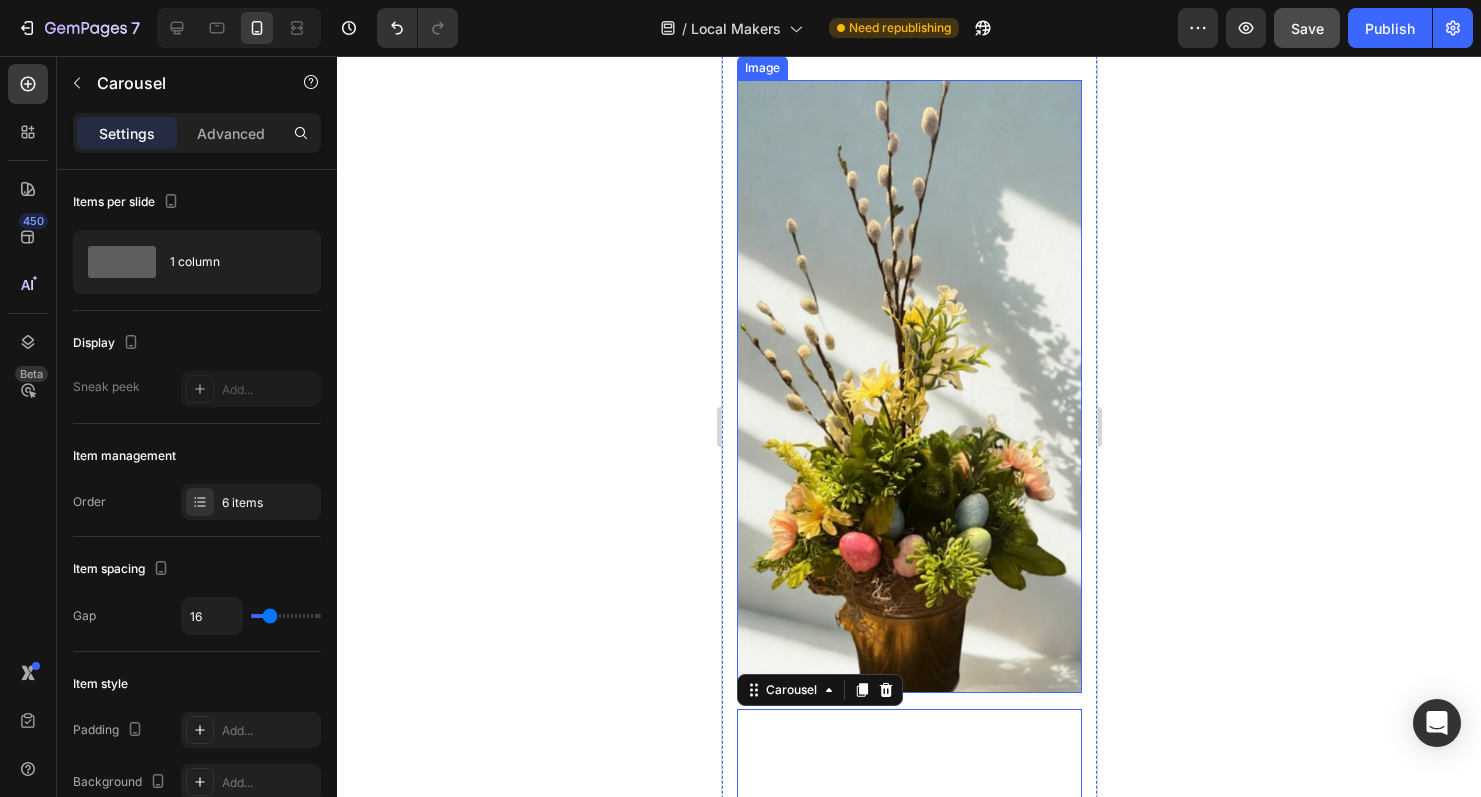 click at bounding box center (908, 386) 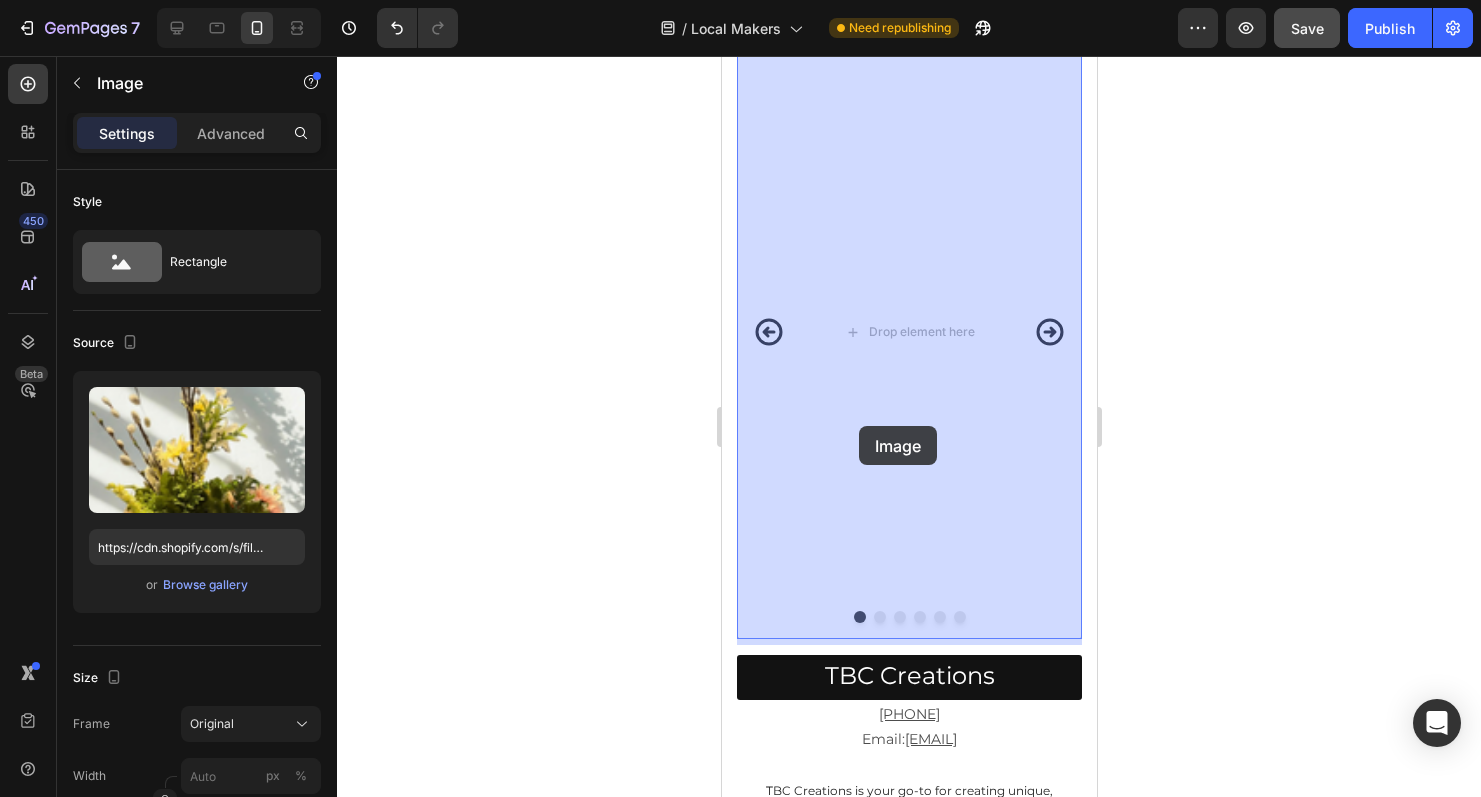 drag, startPoint x: 754, startPoint y: 106, endPoint x: 858, endPoint y: 426, distance: 336.47586 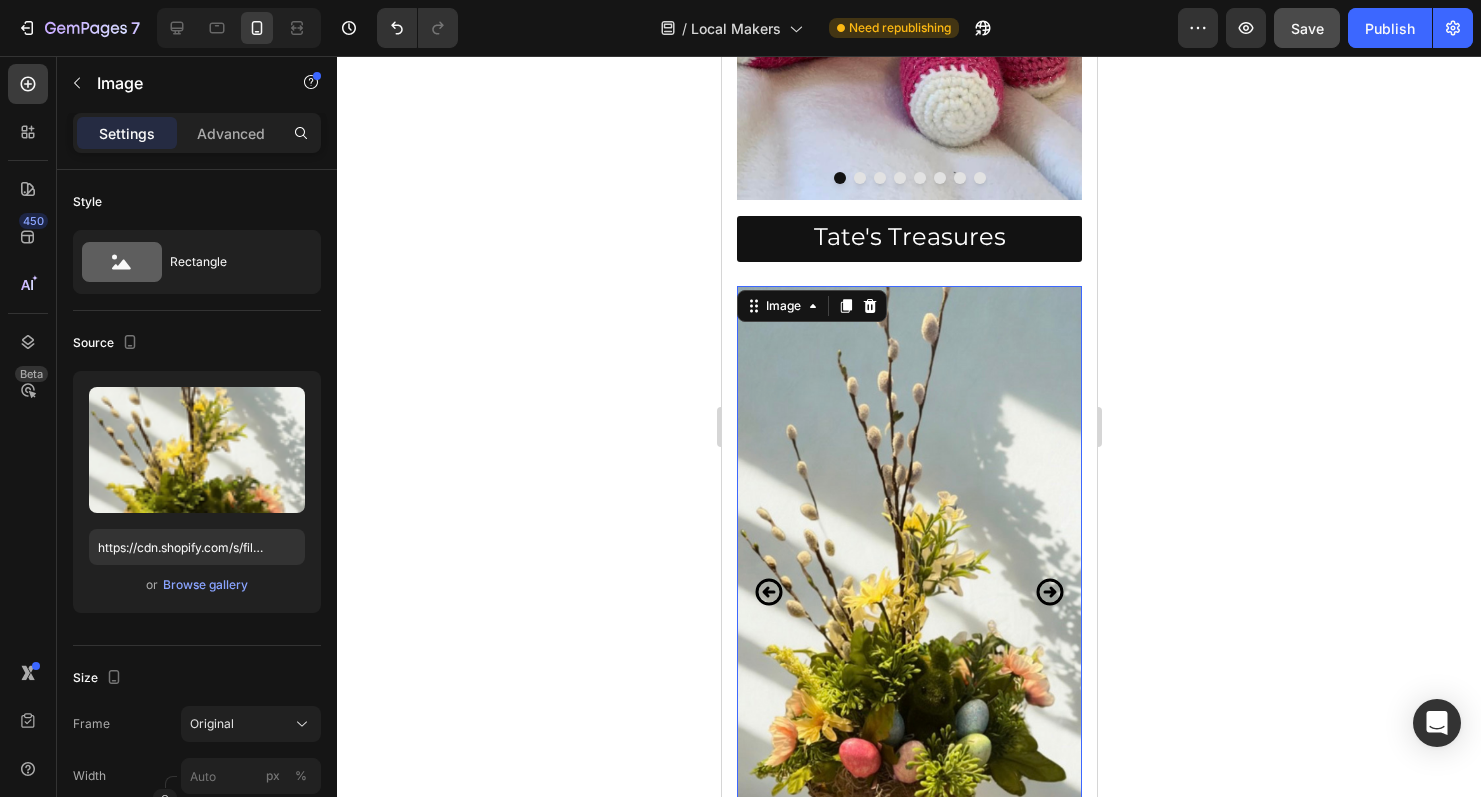 click at bounding box center [908, 592] 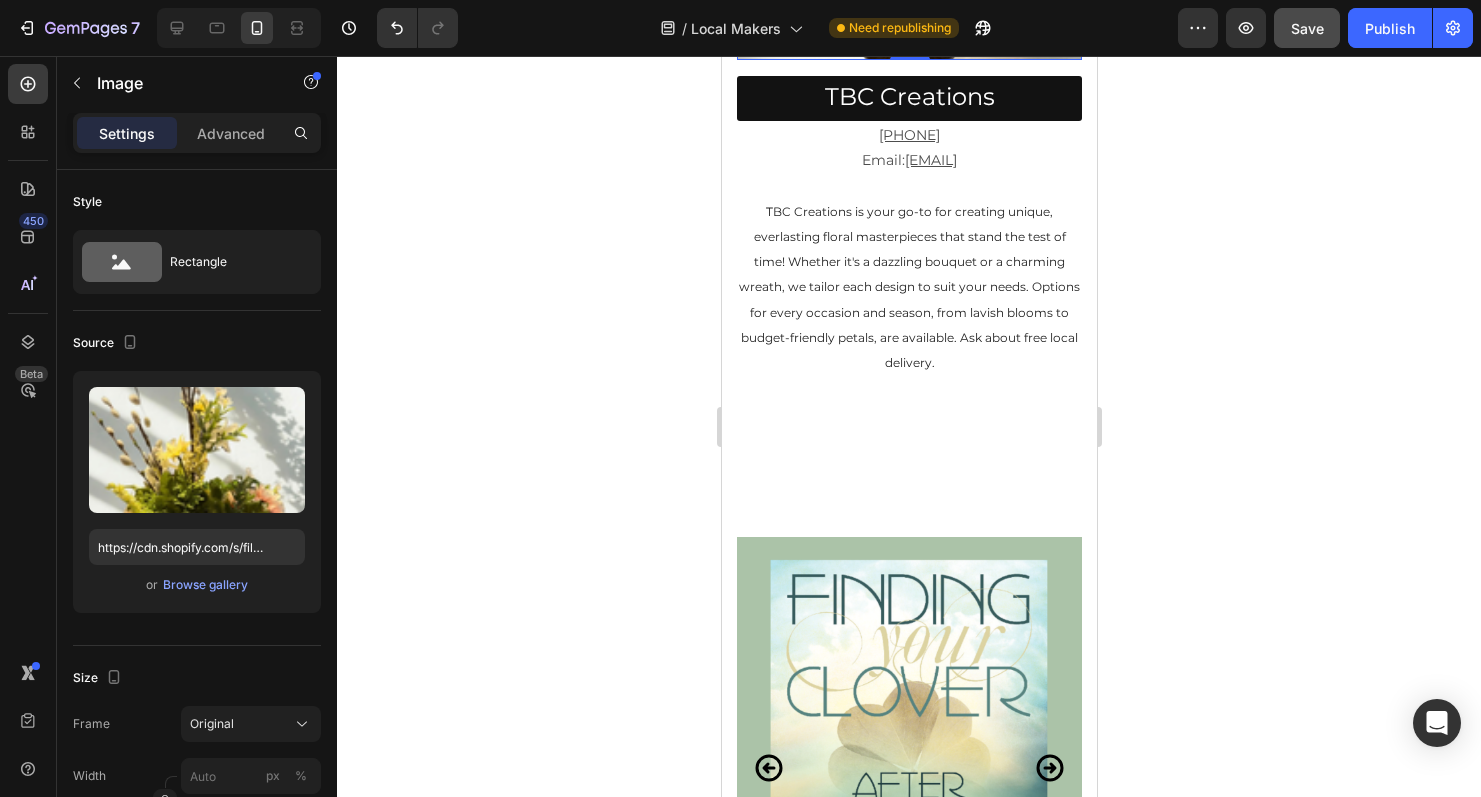 scroll, scrollTop: 3396, scrollLeft: 0, axis: vertical 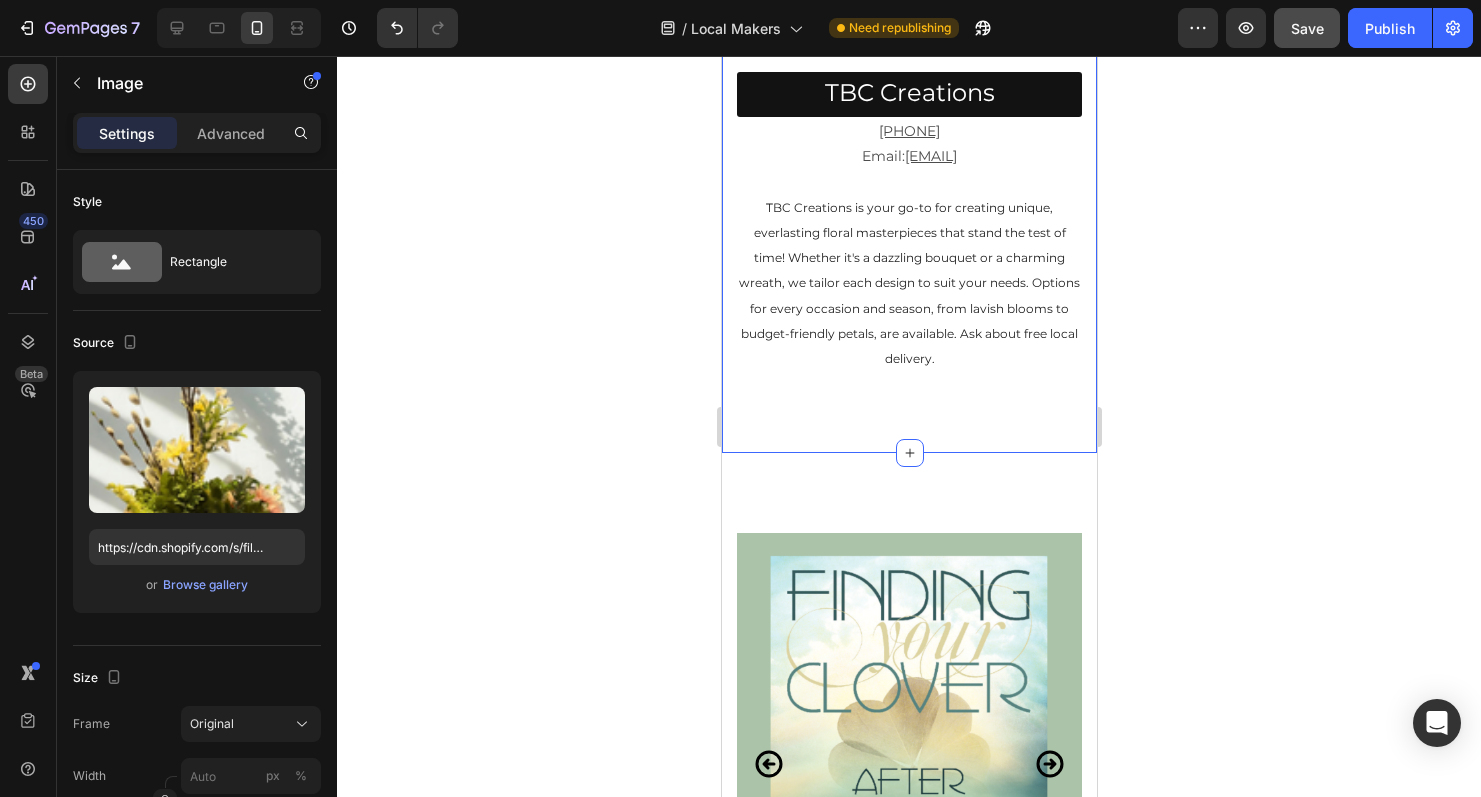 click on "Image Image Image Image Image Image Image
Carousel Row JF Papercrafts Button [PHONE] Email:  [EMAIL]   For all your greeting card needs, [FIRST] is the go to person. Her designs are beautiful from brand new cards to redesigned vintage cards. Find her treasures by email, phone call or at Tootle Books & Such. Text Block
Image Image Image Image Image Image Image Image
Carousel Tate's Treasures Button [PHONE]   Facebook:  Tate's Treasure   Custom Creations! Specialty Crochet, Glass Etching, Vinyl, Cupcake Toppers and more! Contact [FIRST] for your FREE “Creation Consultation!" Text Block
Image   0 Image Image Image Image Image
Carousel TBC Creations Button [PHONE] Email:  [EMAIL]   Text Block Section 3" at bounding box center [908, -910] 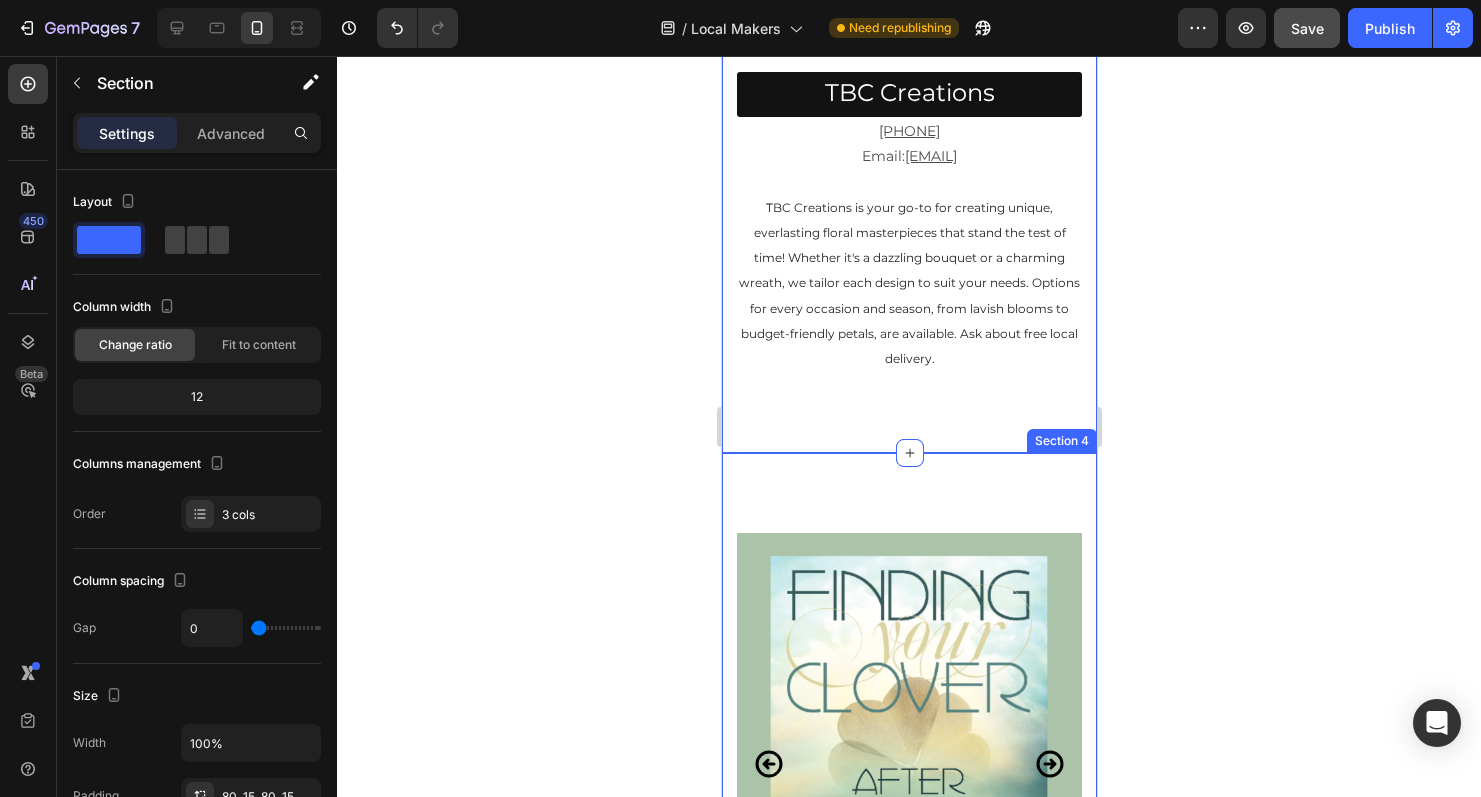 click on "Image Image Image Image
Carousel Row Tootleville Publishing Button [FIRST] [LAST] Website:  www.tootlevillepublishing.com   Broken hearts can heal. Resources for those who are grieving, as well as for those who are comforting…because there is always hope. Text Block
Image
Drop element here Image Image Image Image Image Image
Carousel [FIRST] [LAST] Button [FIRST] [LAST] Website:  www.linda-foster.squarespace.com/   I find inspiration in things that are withered, the movement of fabric, and the colors of the Kansas prairie. Thursdays I draw with the Central Kansas Artists in Salina where our focus is the figure. Text Block
Drop element here Section 4" at bounding box center (908, 1292) 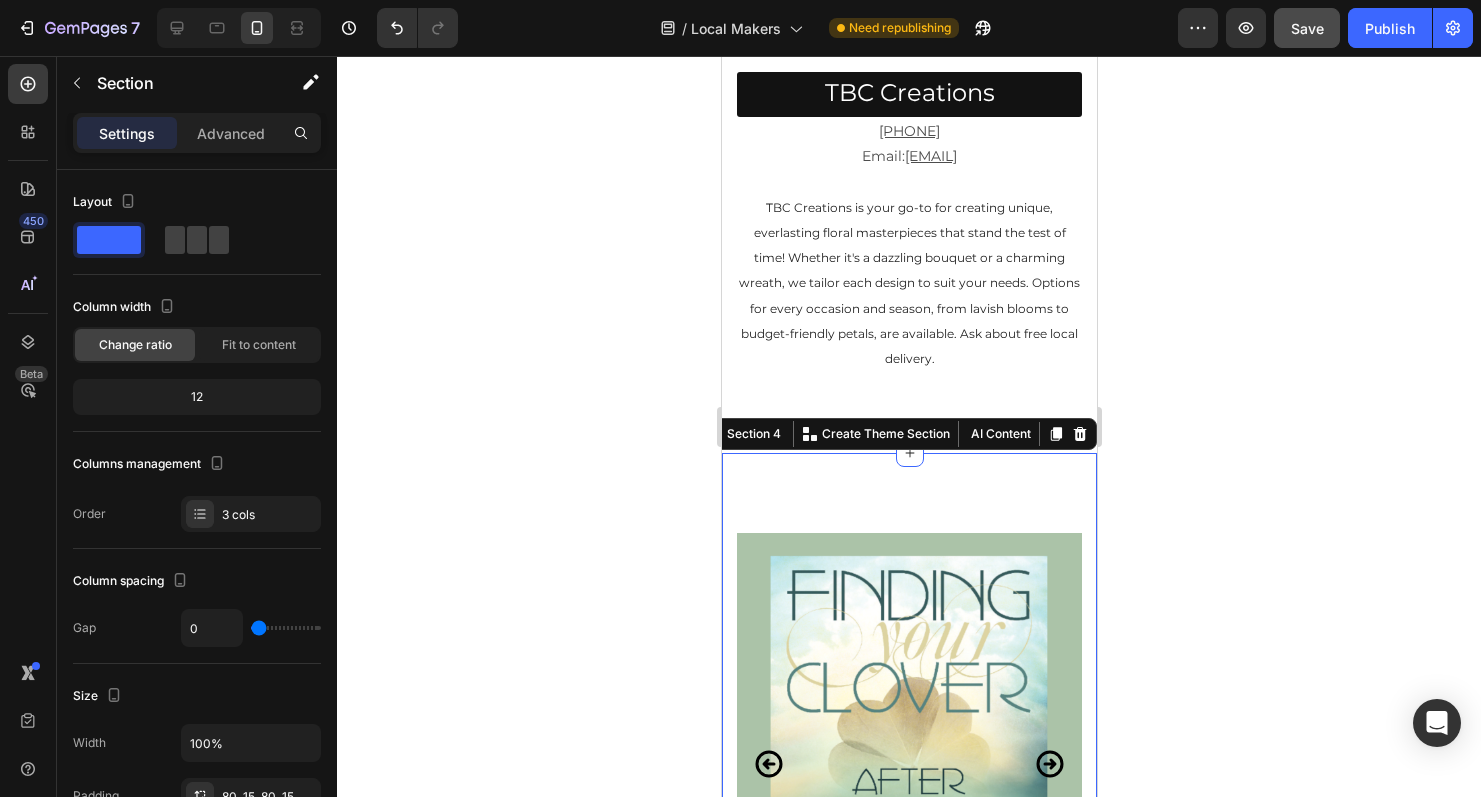 click 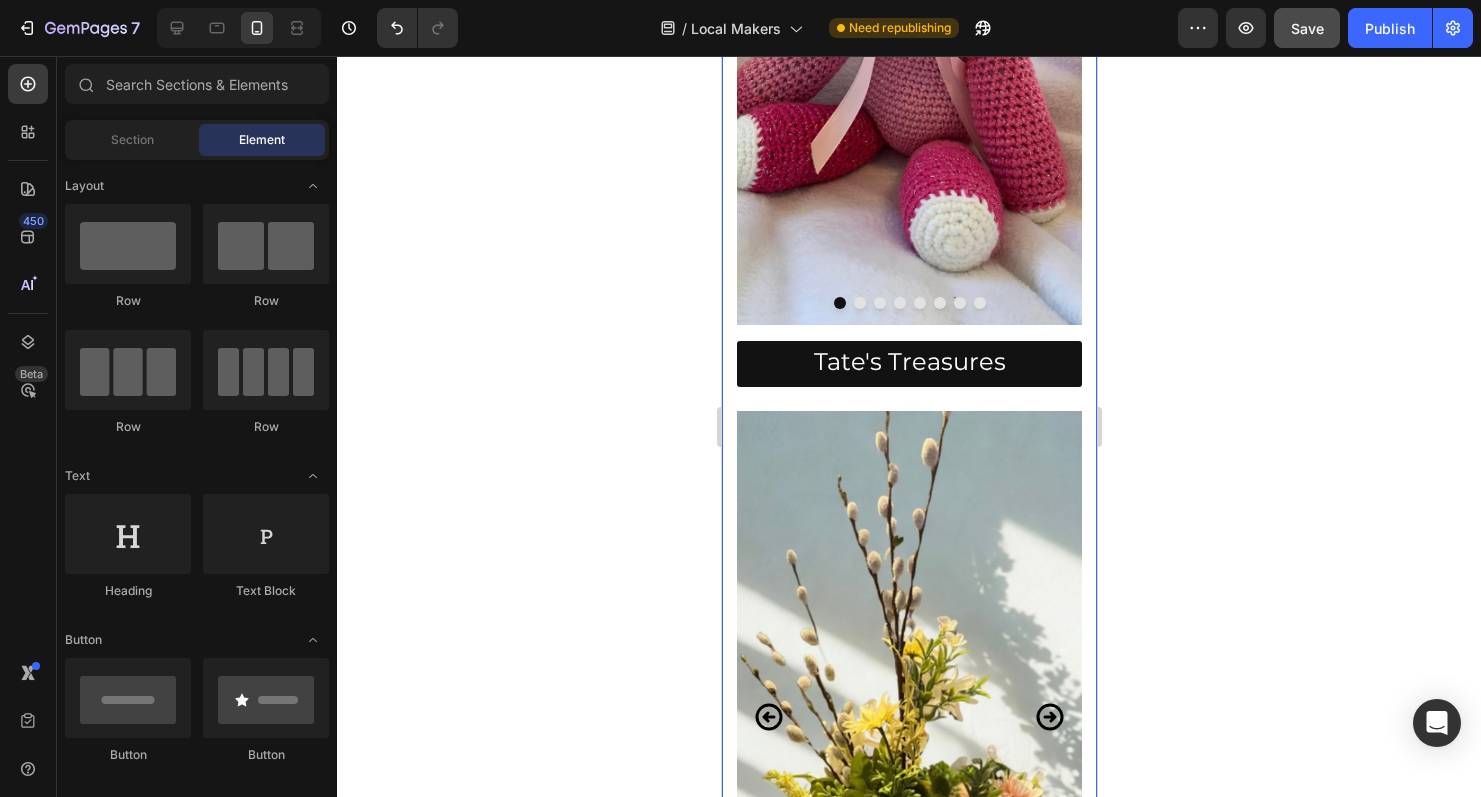 scroll, scrollTop: 2412, scrollLeft: 0, axis: vertical 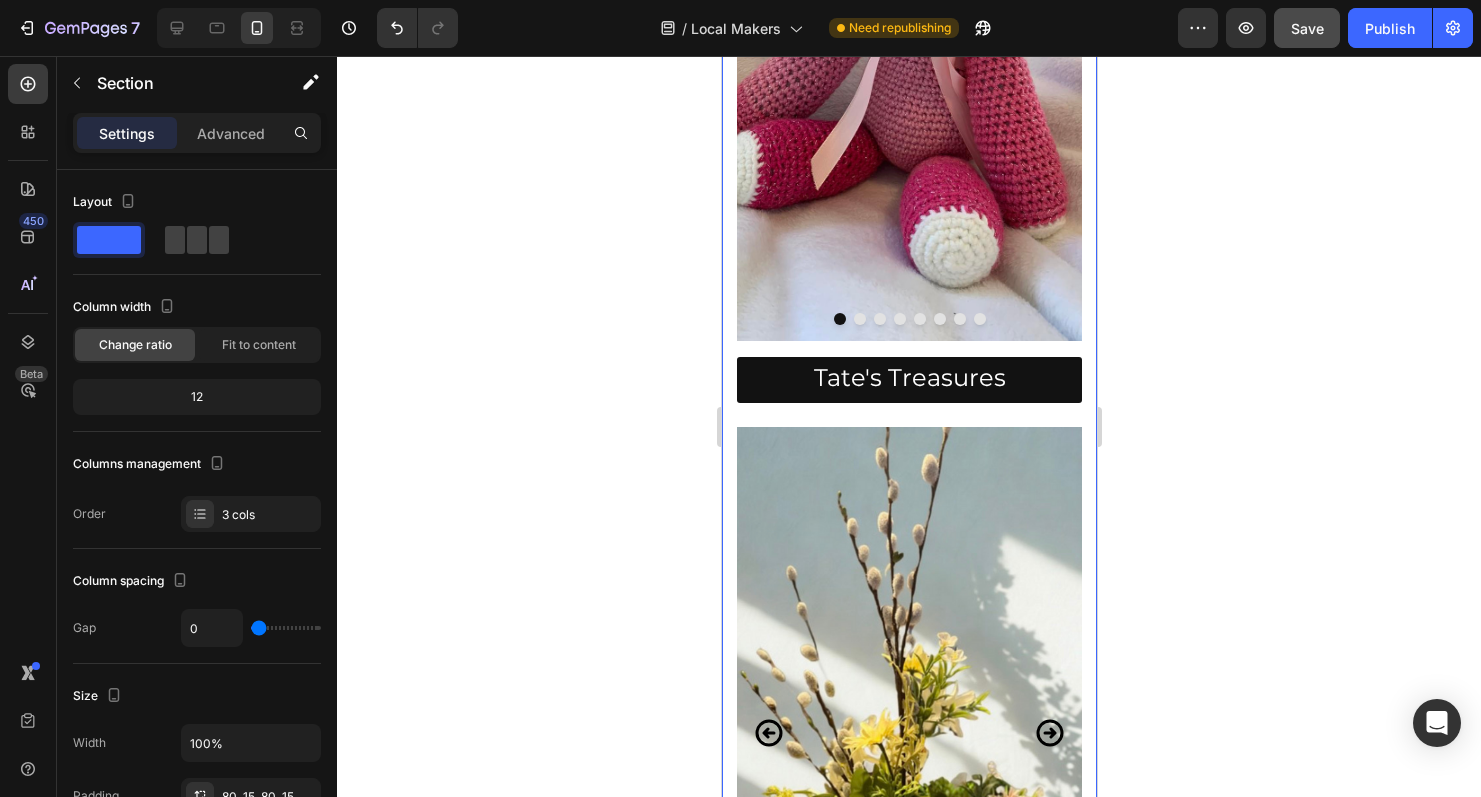 click on "Tate's Treasures Button" at bounding box center [908, 404] 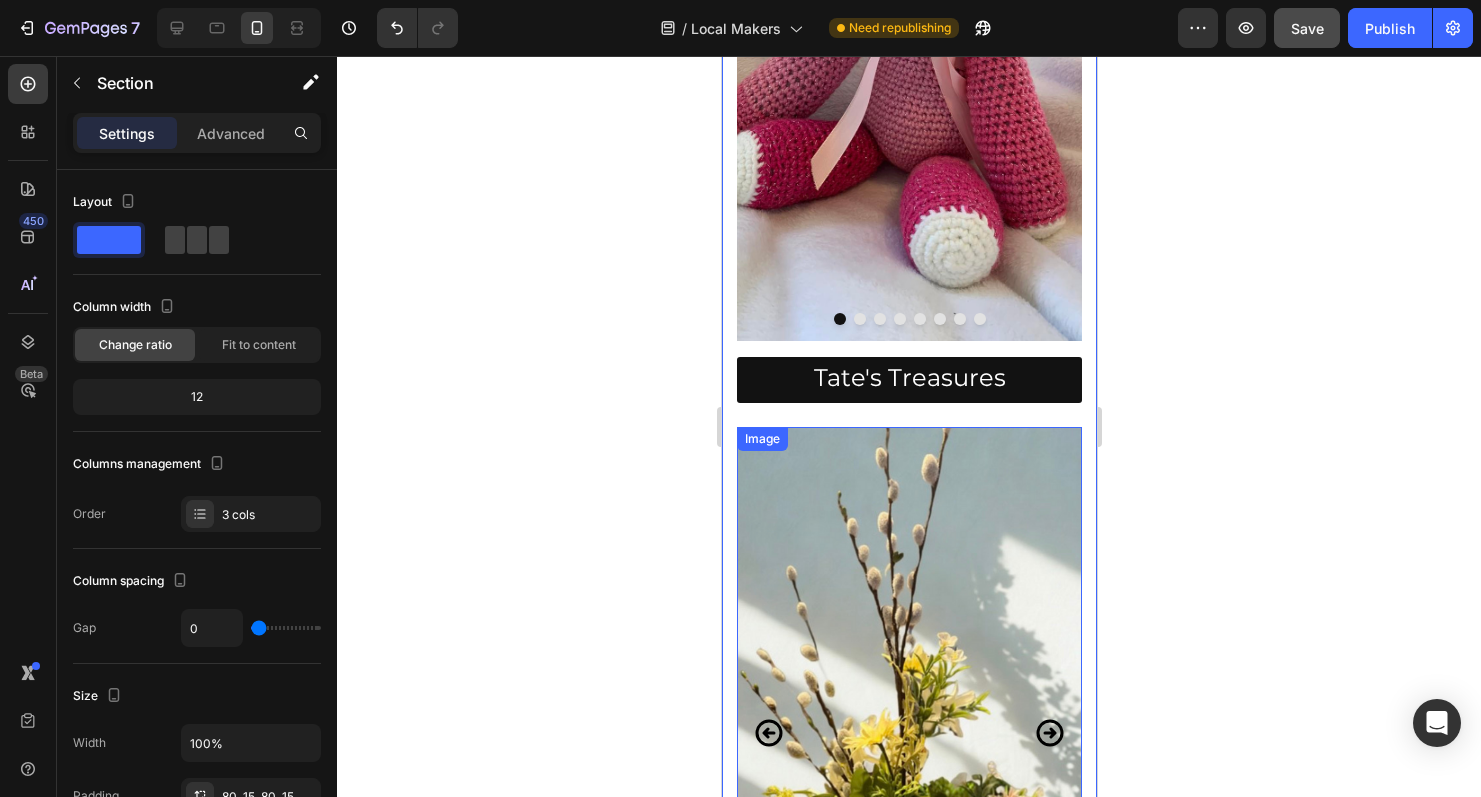 click at bounding box center (908, 733) 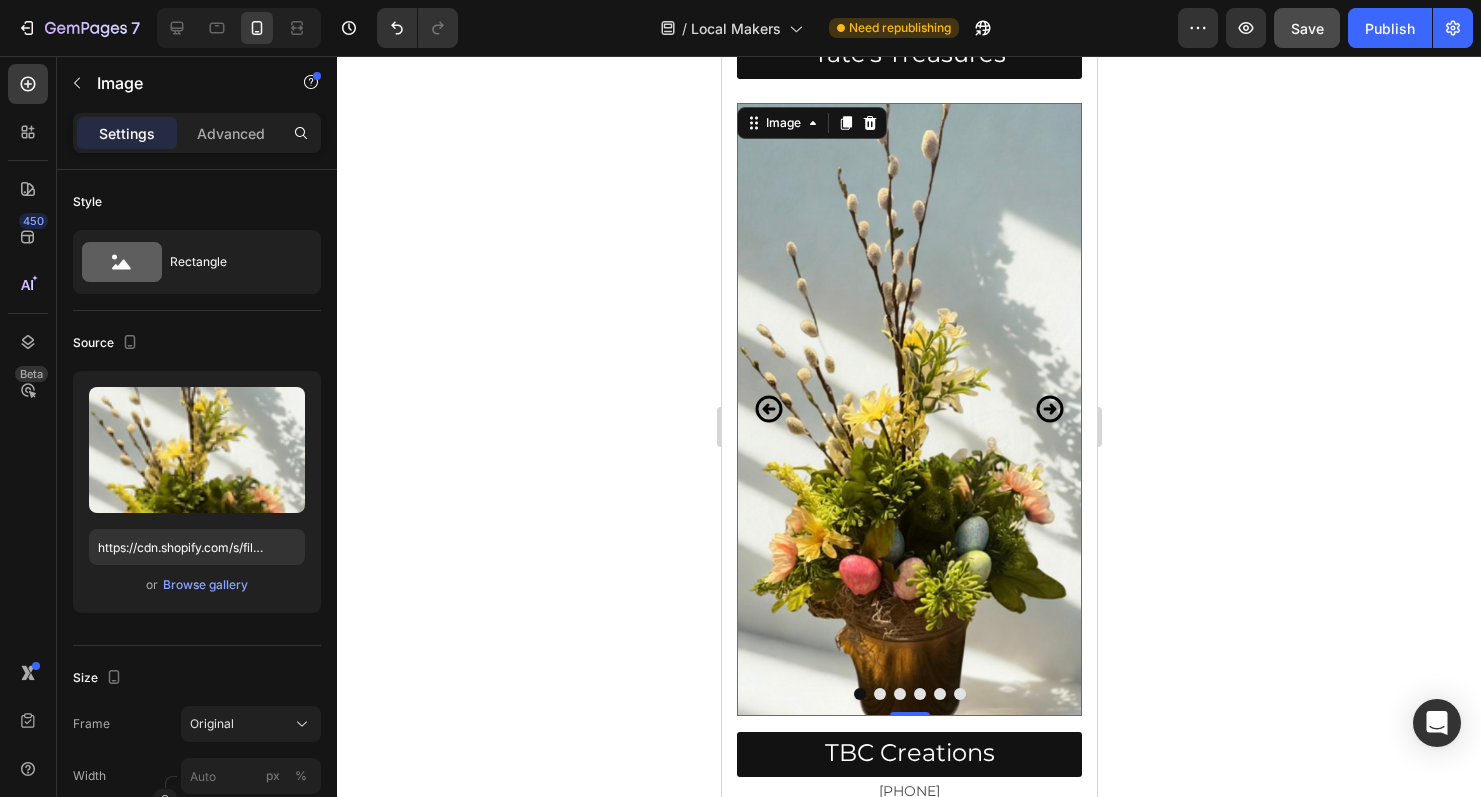 scroll, scrollTop: 2774, scrollLeft: 0, axis: vertical 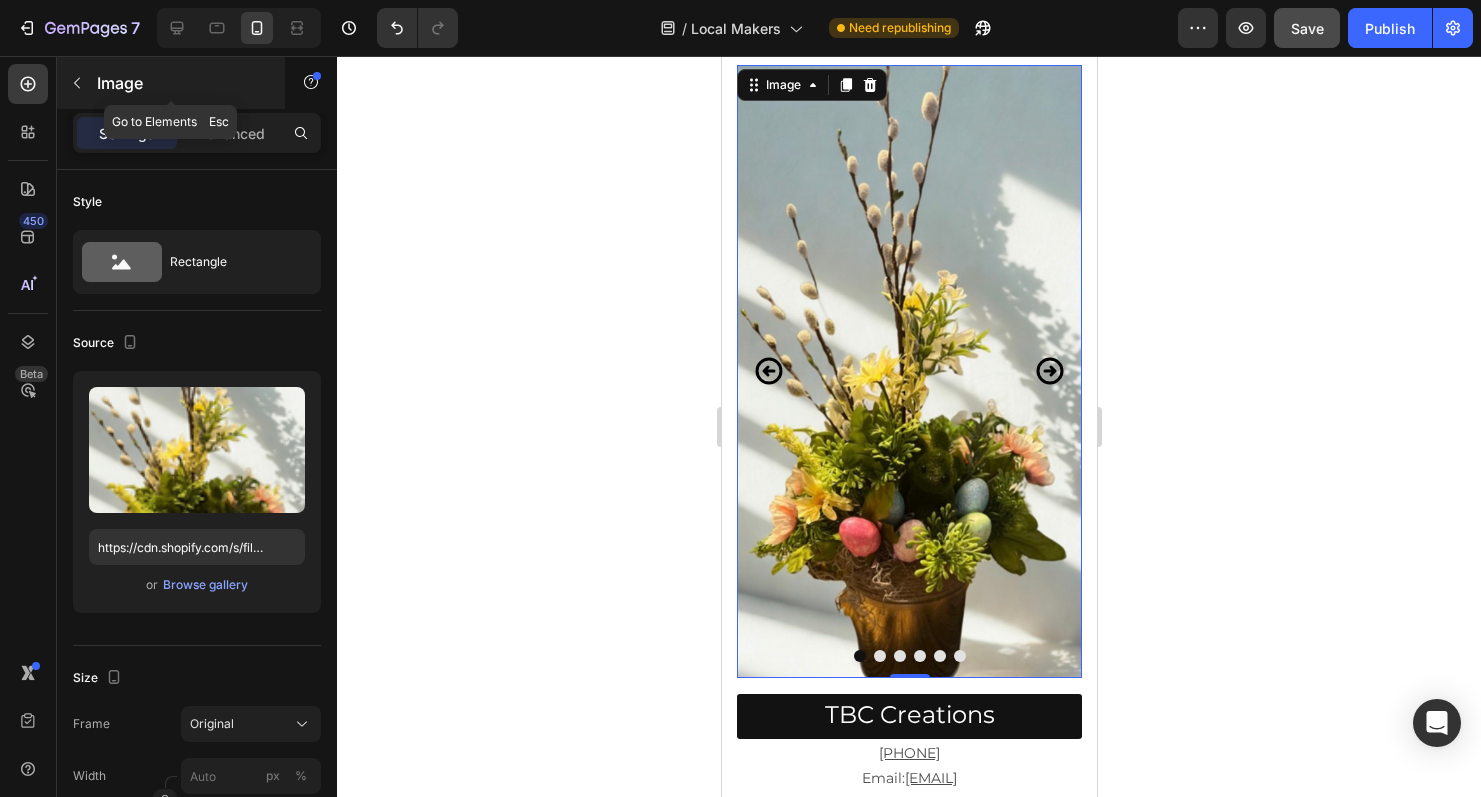 click at bounding box center (77, 83) 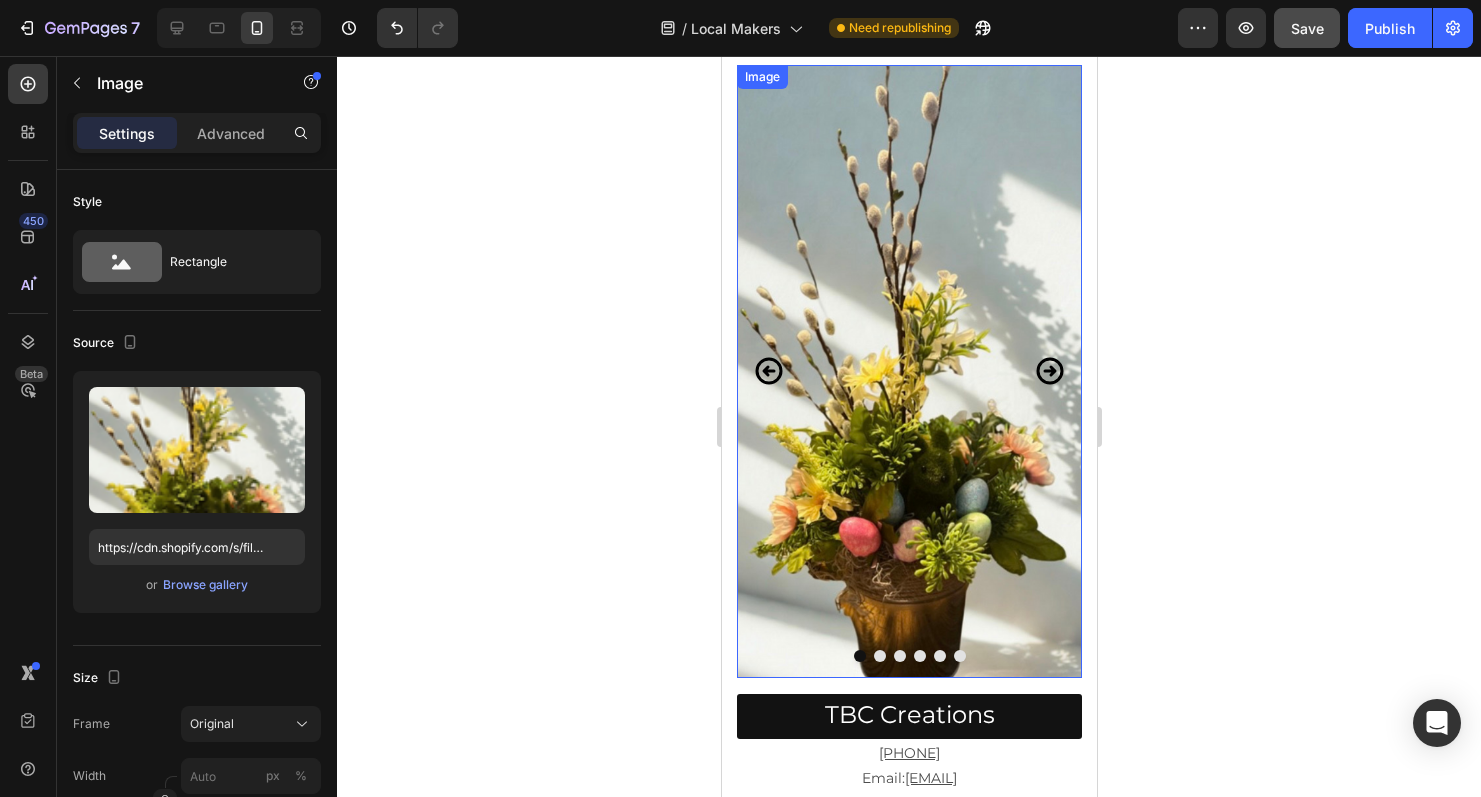 click at bounding box center [908, 371] 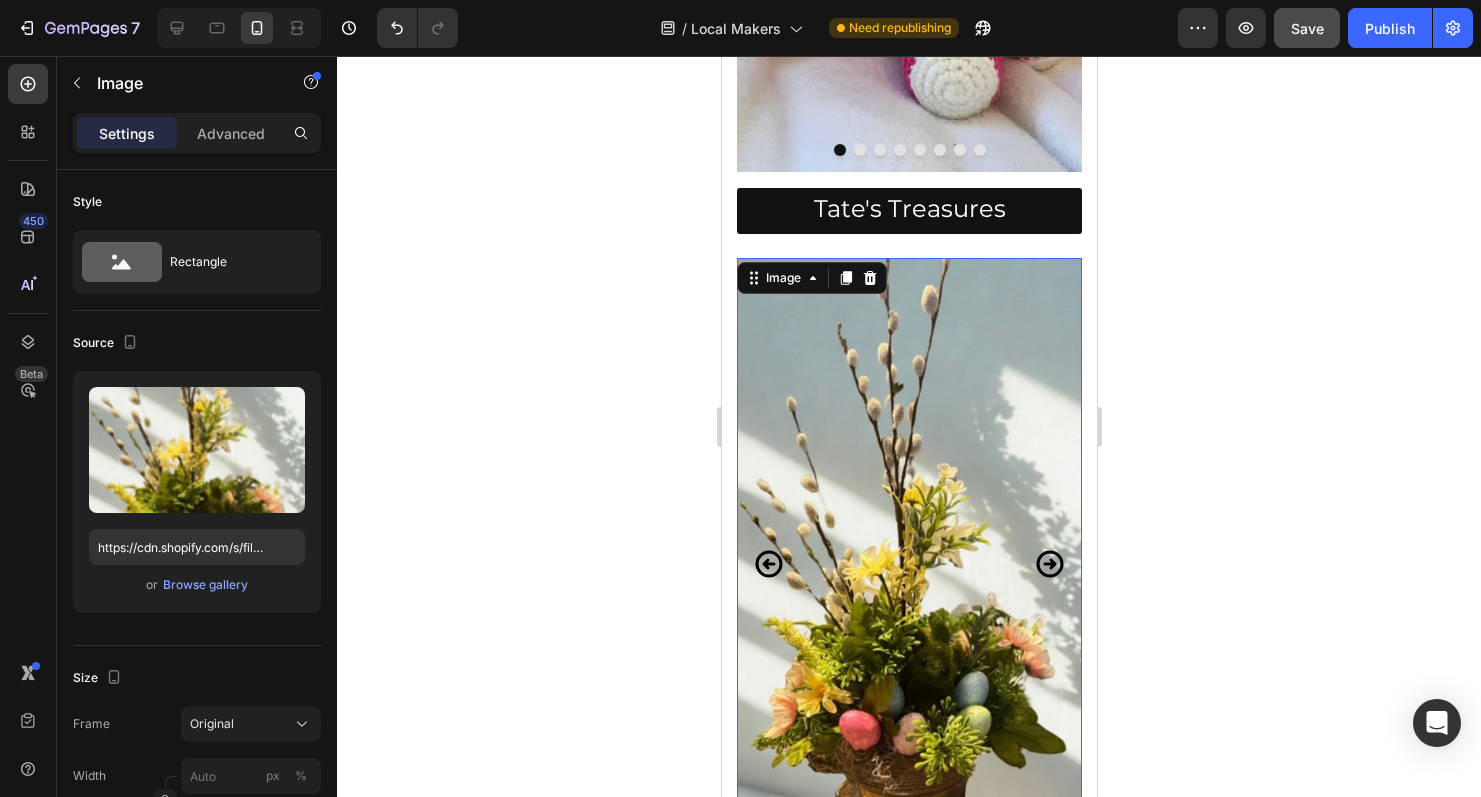 scroll, scrollTop: 2569, scrollLeft: 0, axis: vertical 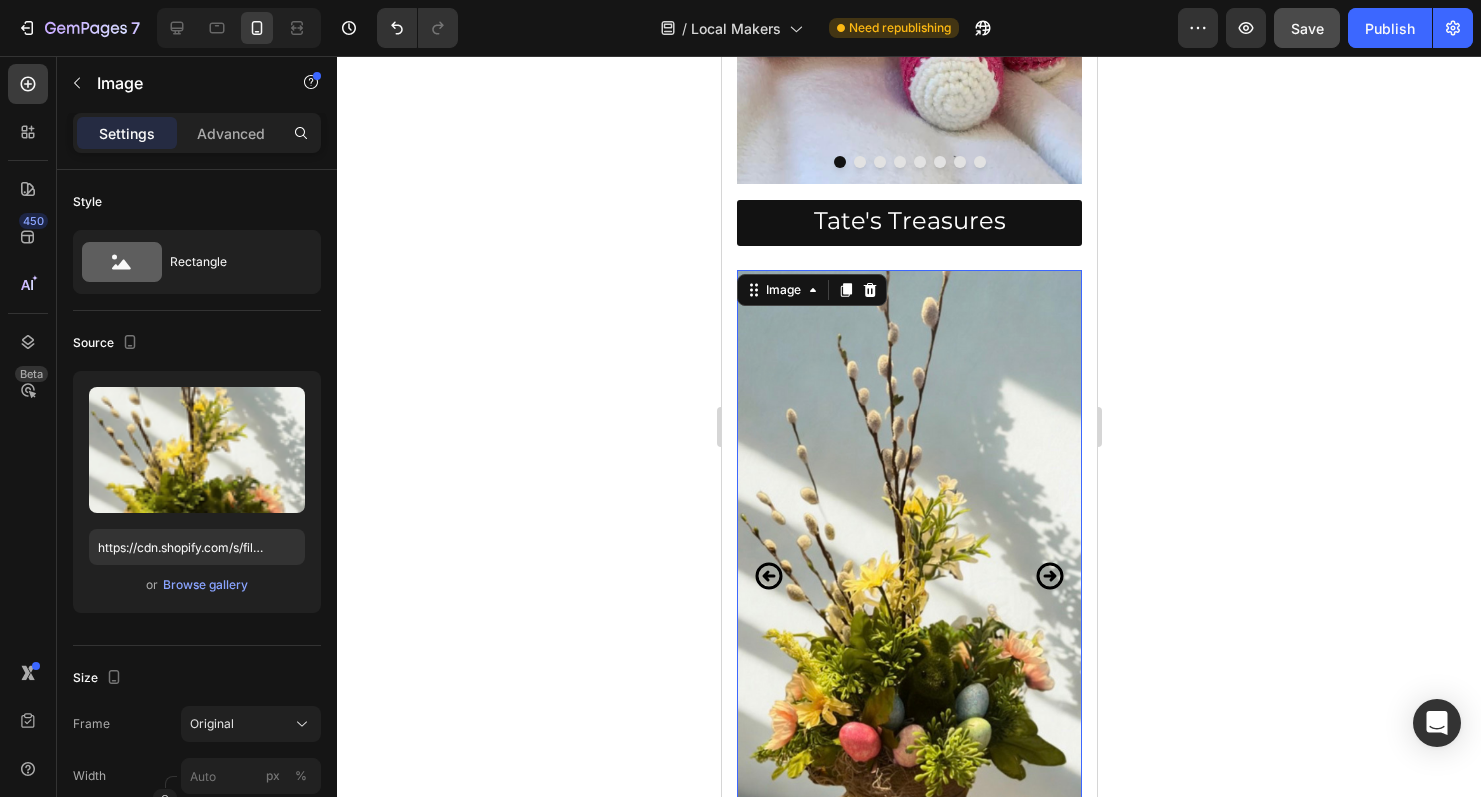 click at bounding box center (908, 576) 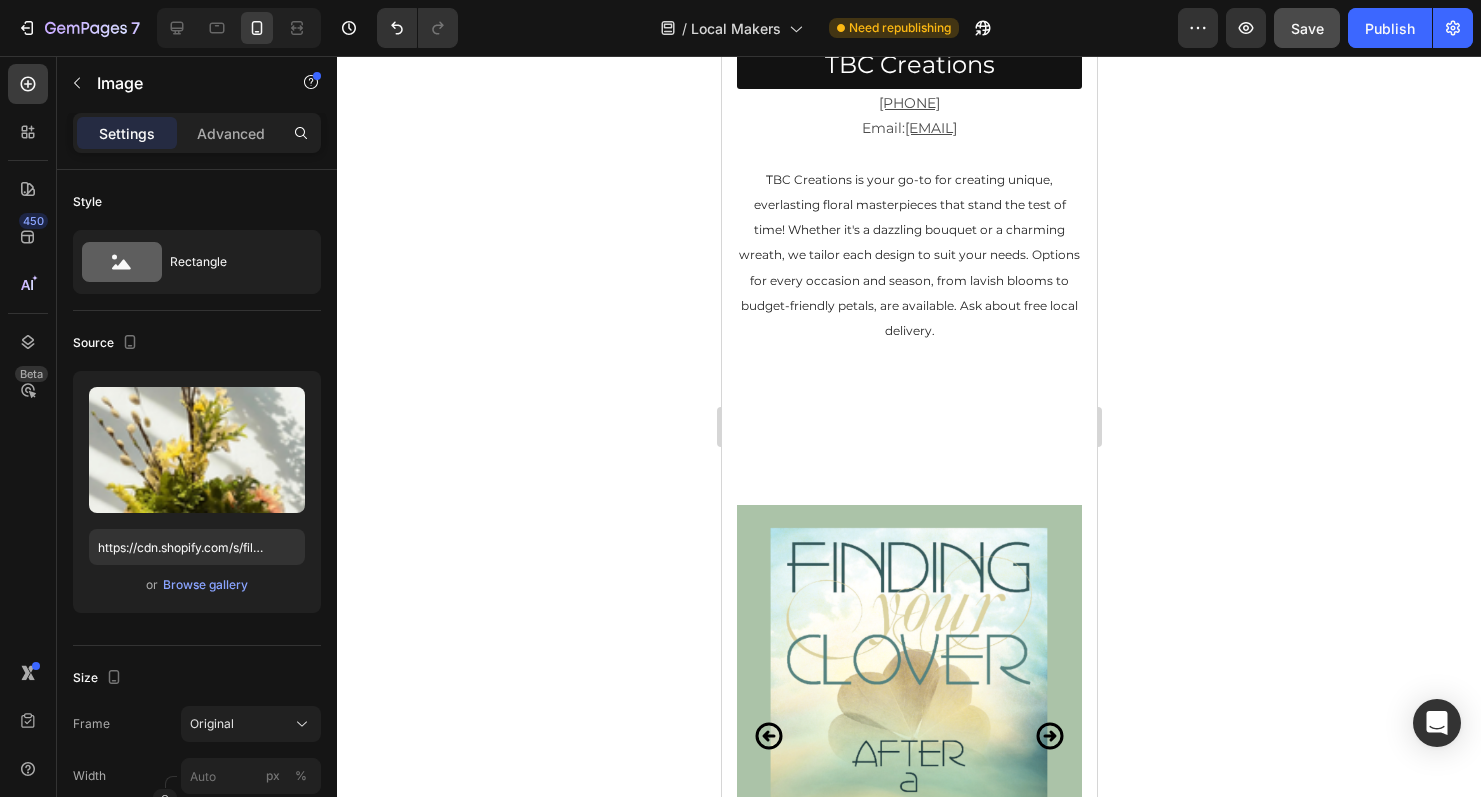 scroll, scrollTop: 3425, scrollLeft: 0, axis: vertical 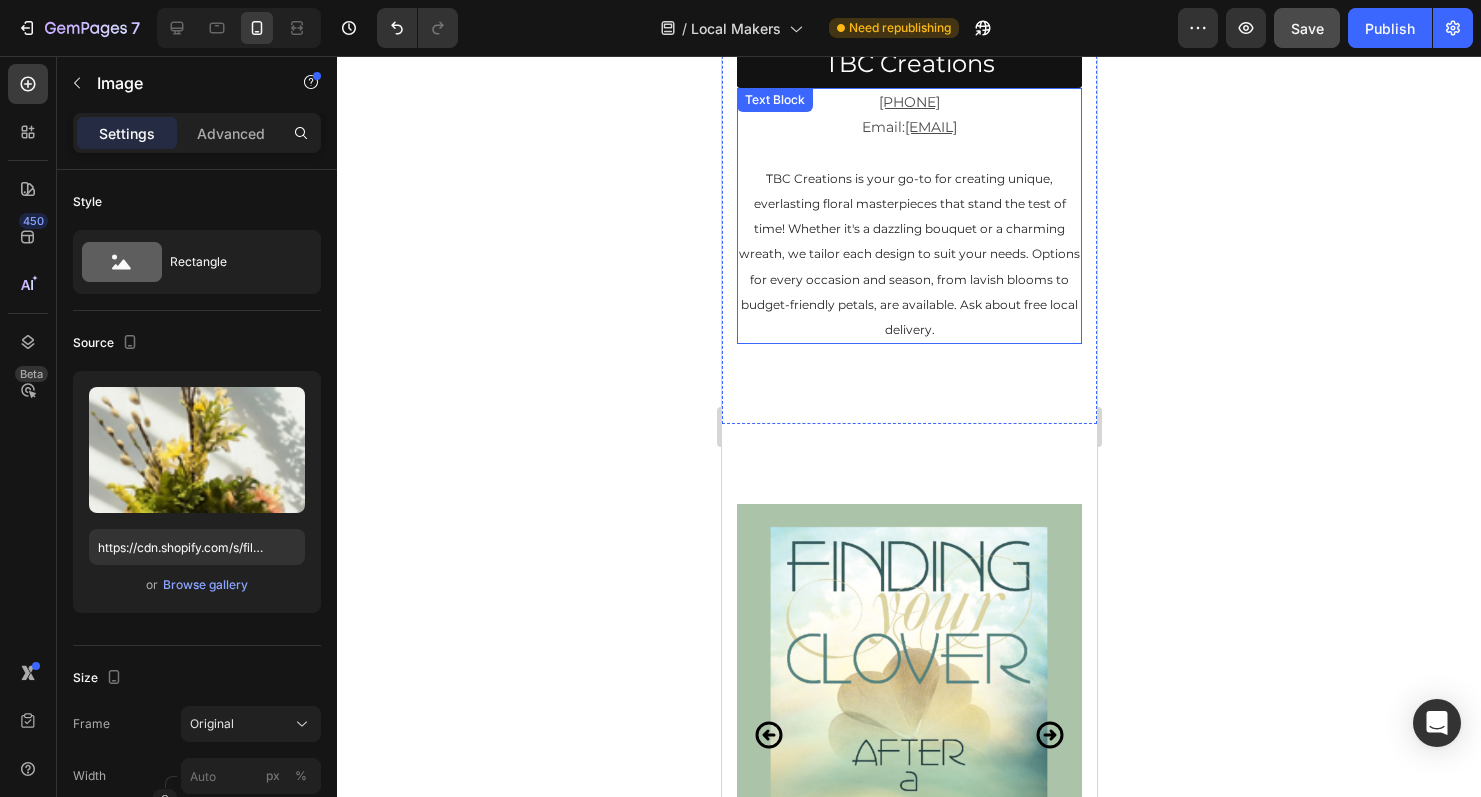 click on "TBC Creations is your go-to for creating unique, everlasting floral masterpieces that stand the test of time! Whether it's a dazzling bouquet or a charming wreath, we tailor each design to suit your needs. Options for every occasion and season, from lavish blooms to budget-friendly petals, are available. Ask about free local delivery." at bounding box center (908, 254) 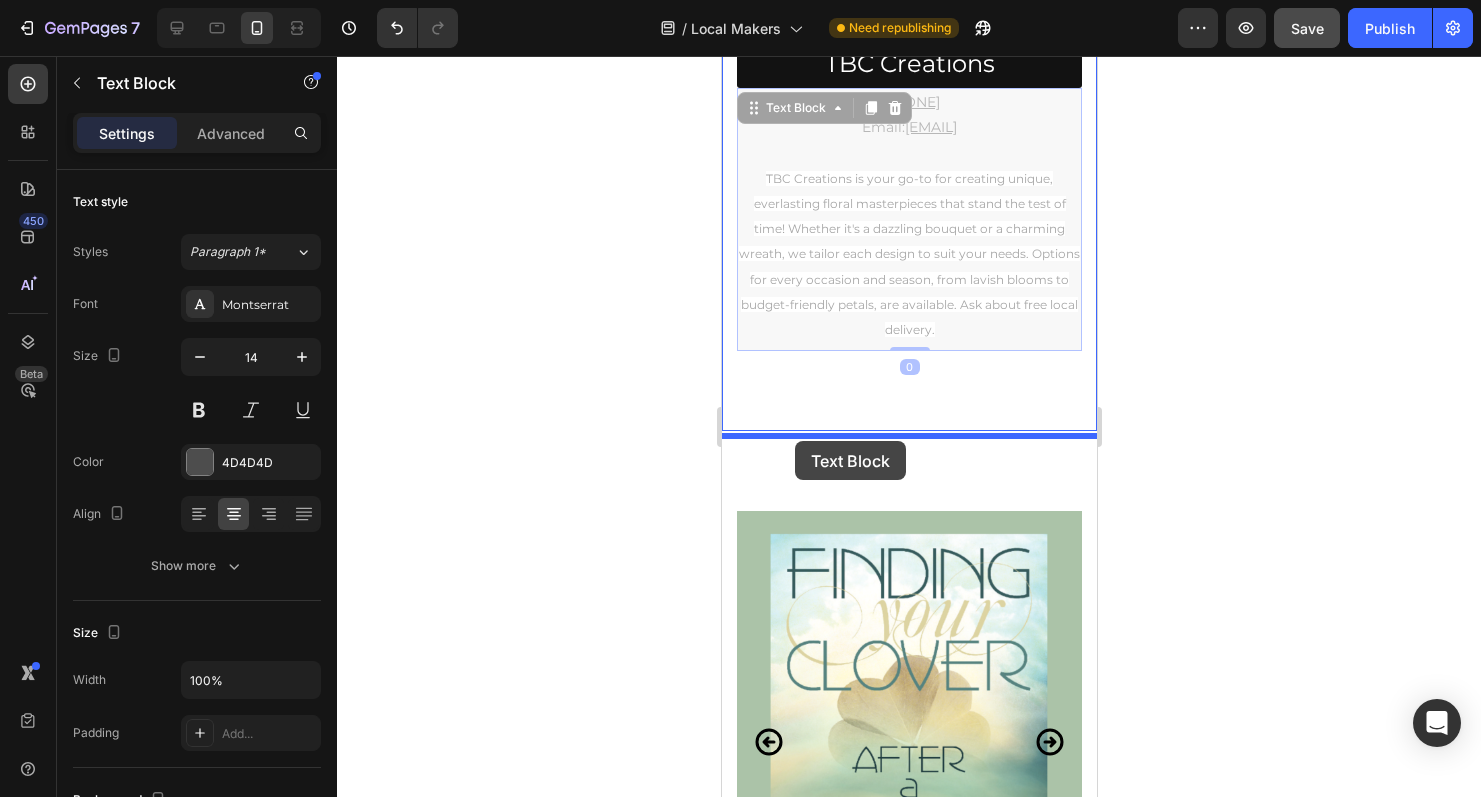 drag, startPoint x: 745, startPoint y: 114, endPoint x: 794, endPoint y: 441, distance: 330.65088 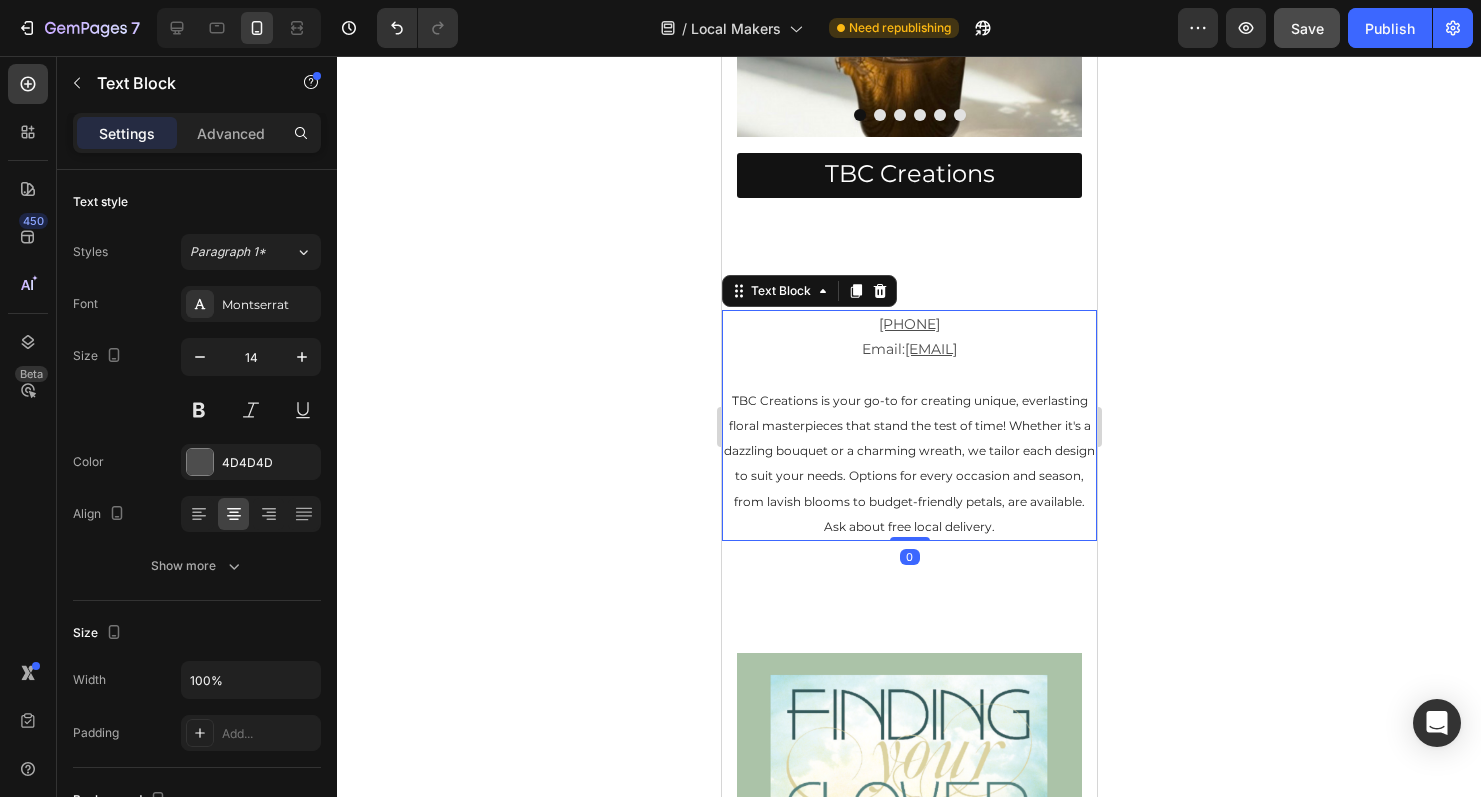 scroll, scrollTop: 3305, scrollLeft: 0, axis: vertical 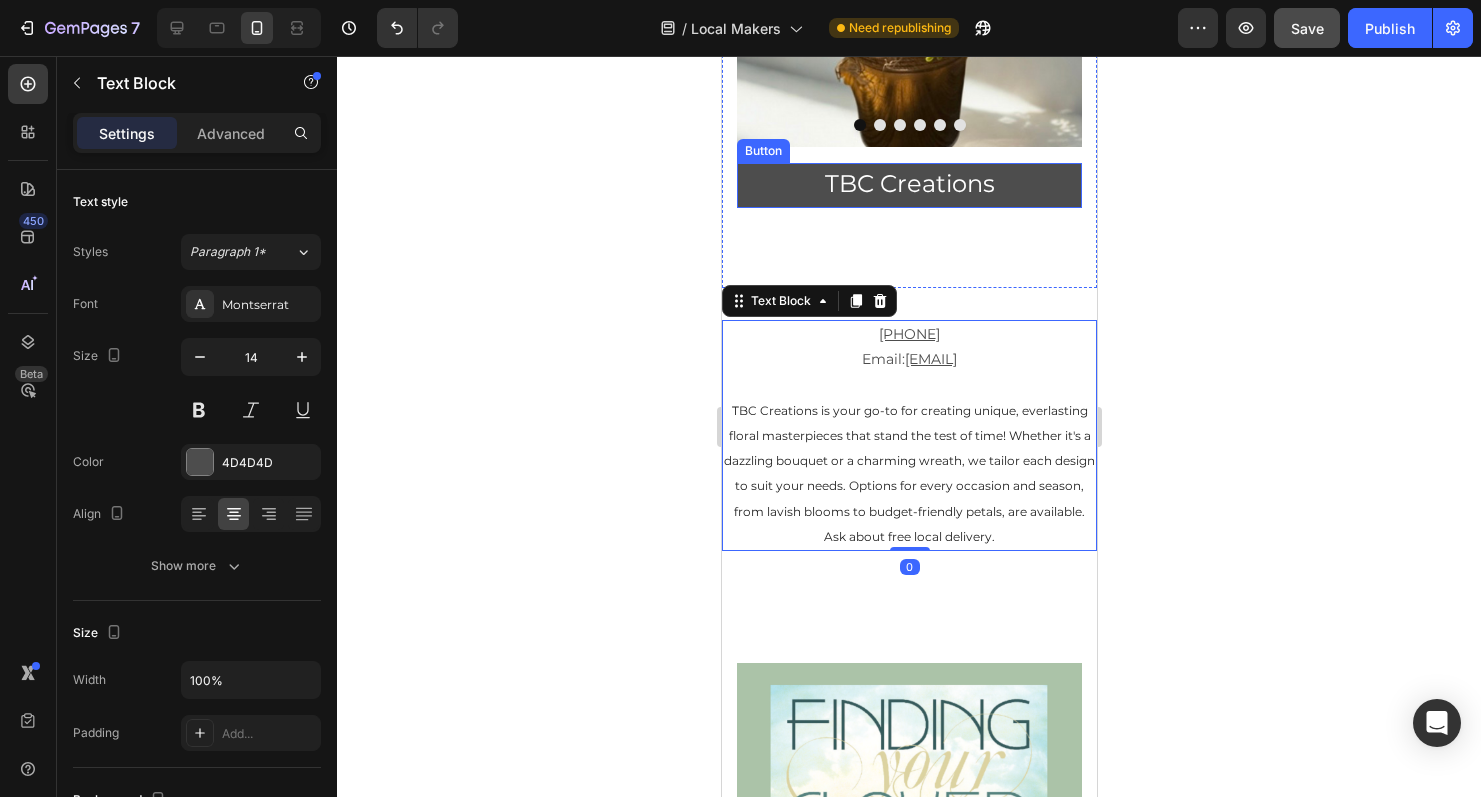 click on "TBC Creations" at bounding box center [908, 185] 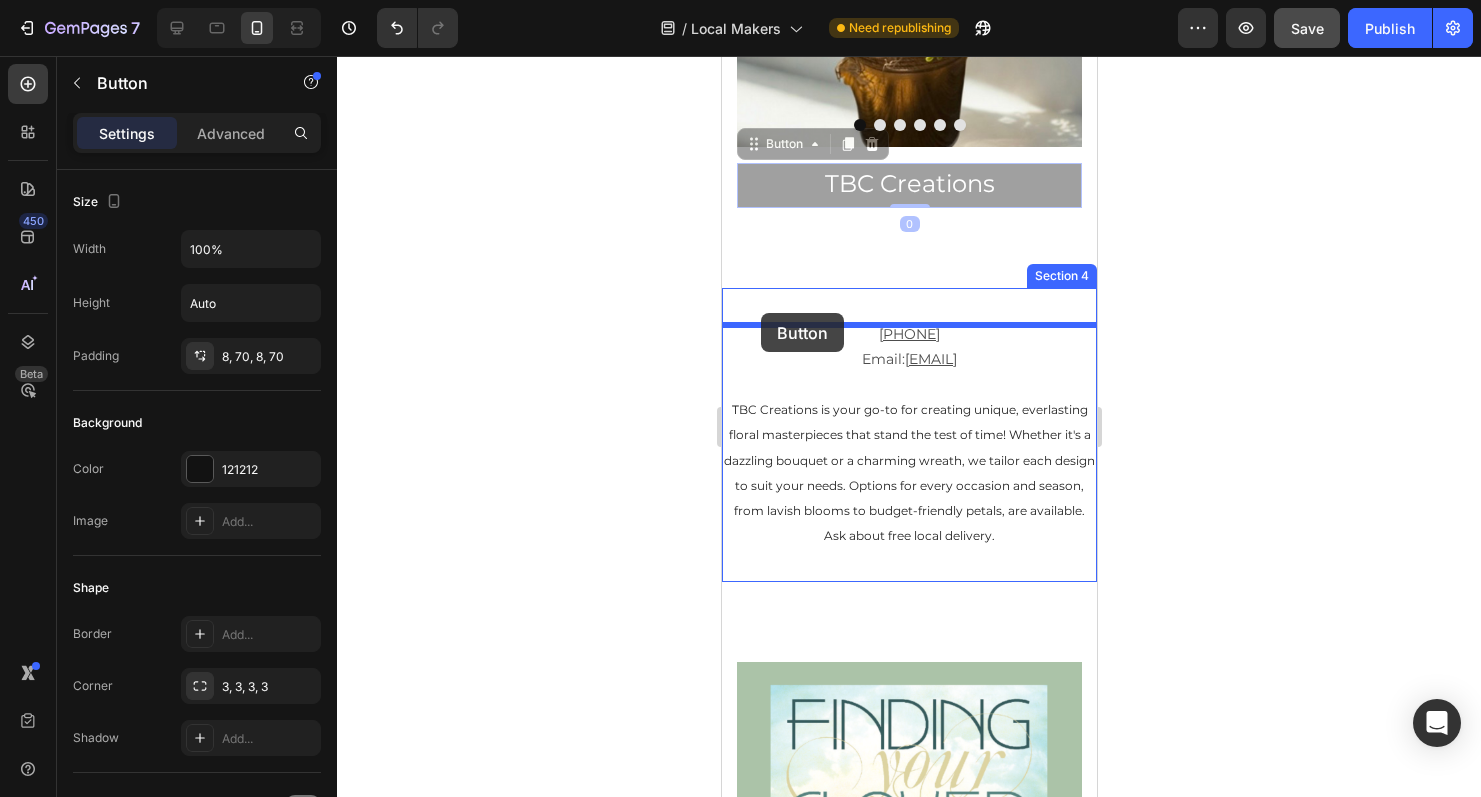 drag, startPoint x: 751, startPoint y: 145, endPoint x: 760, endPoint y: 313, distance: 168.2409 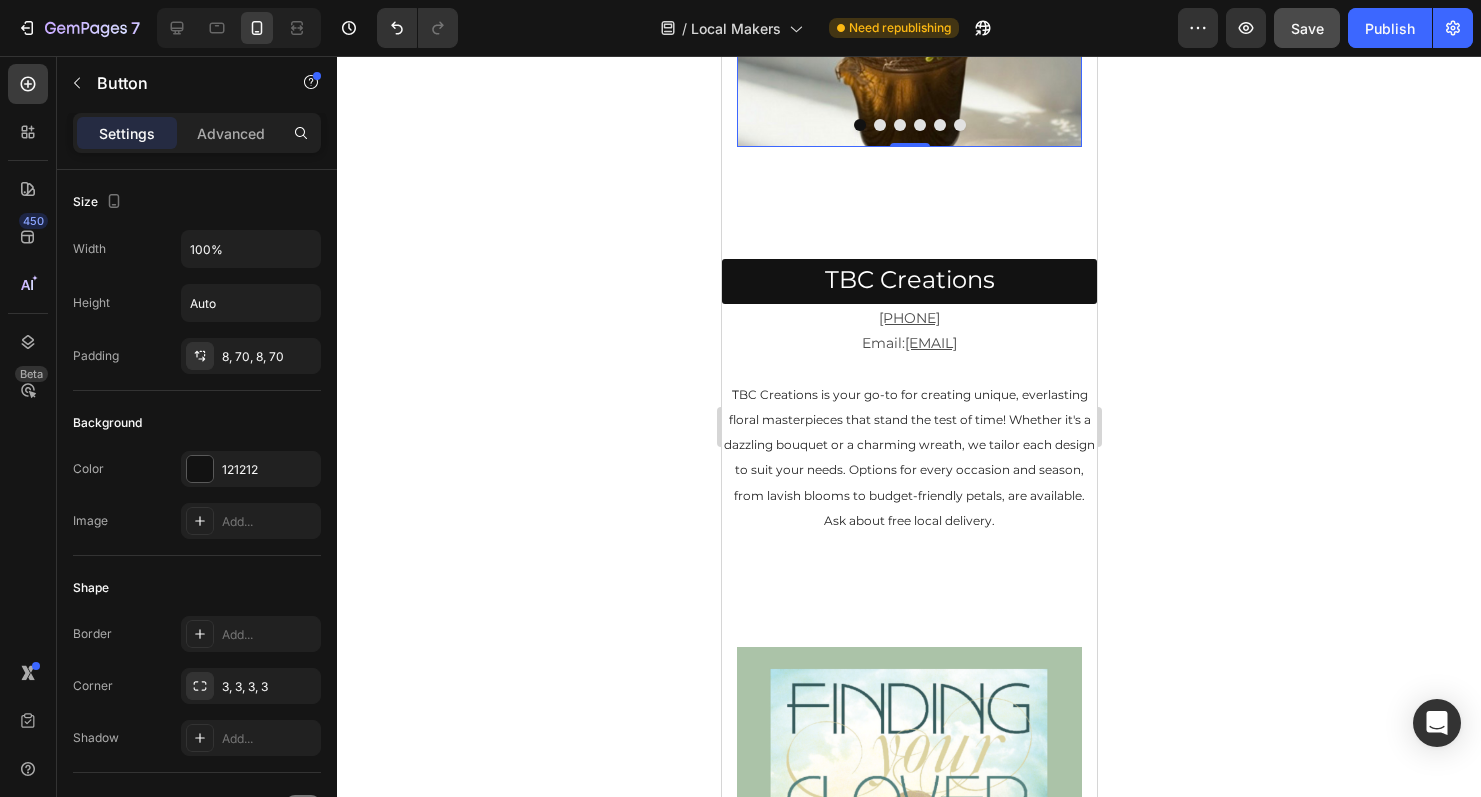 click at bounding box center (908, -160) 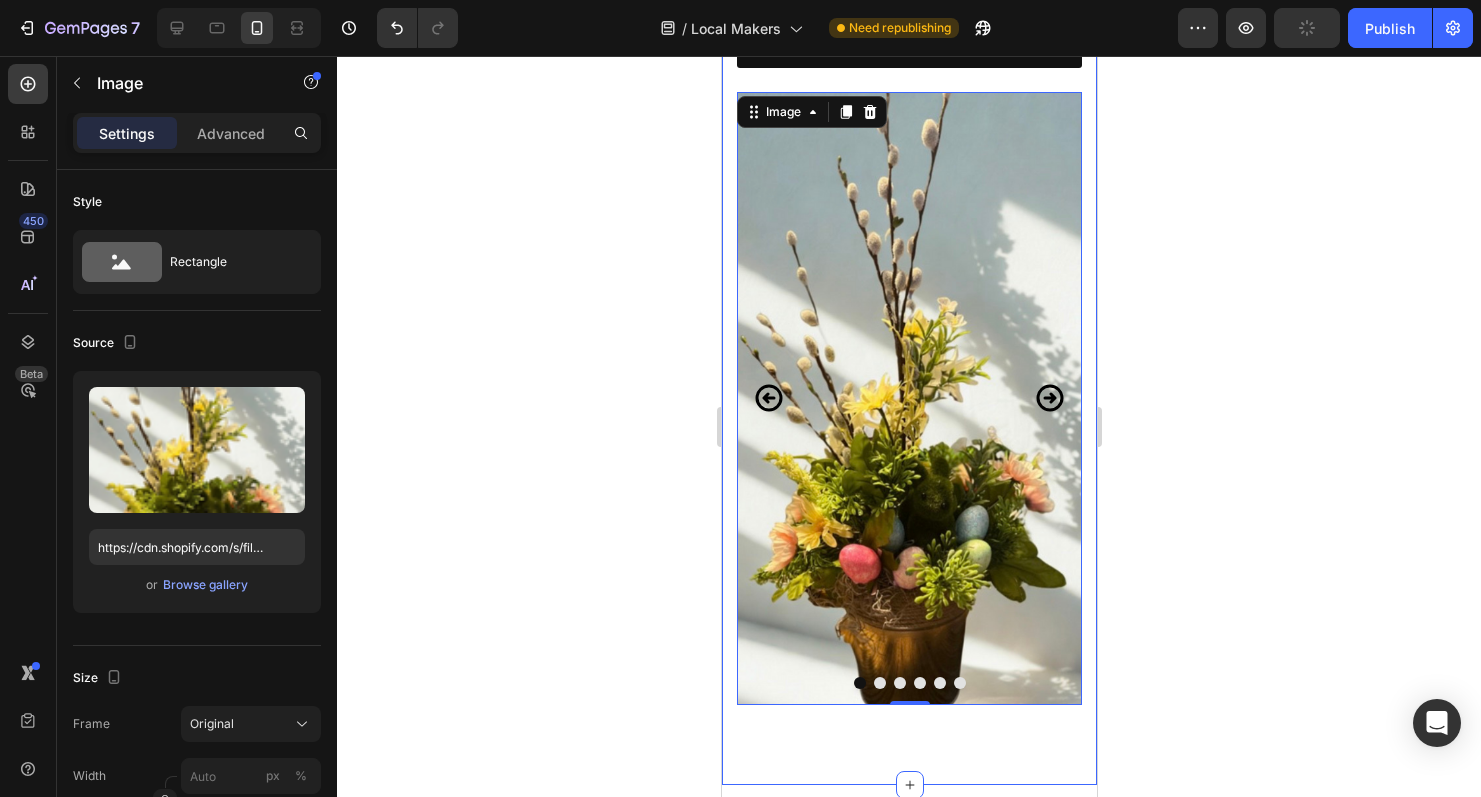 scroll, scrollTop: 2732, scrollLeft: 0, axis: vertical 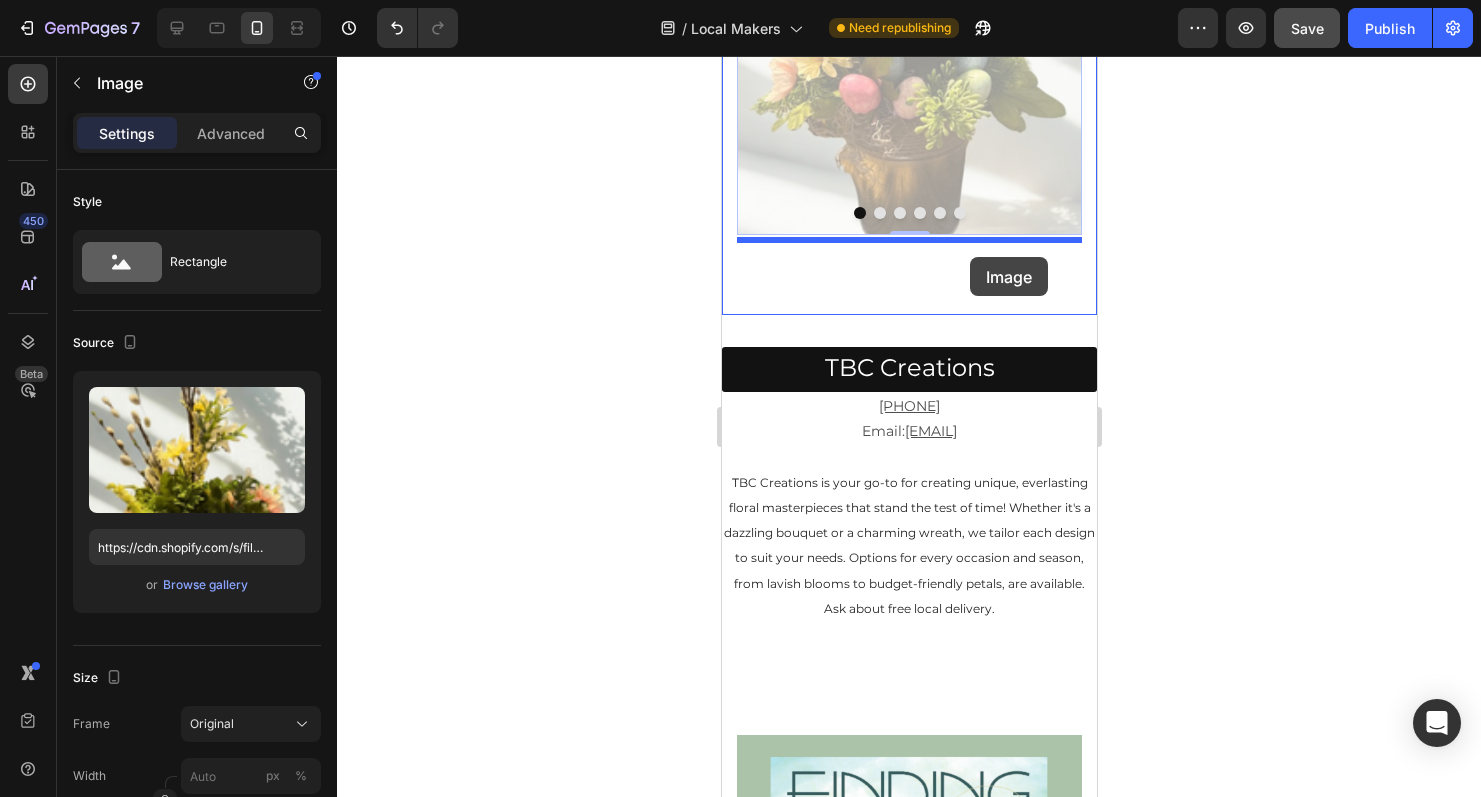 drag, startPoint x: 750, startPoint y: 137, endPoint x: 969, endPoint y: 256, distance: 249.24286 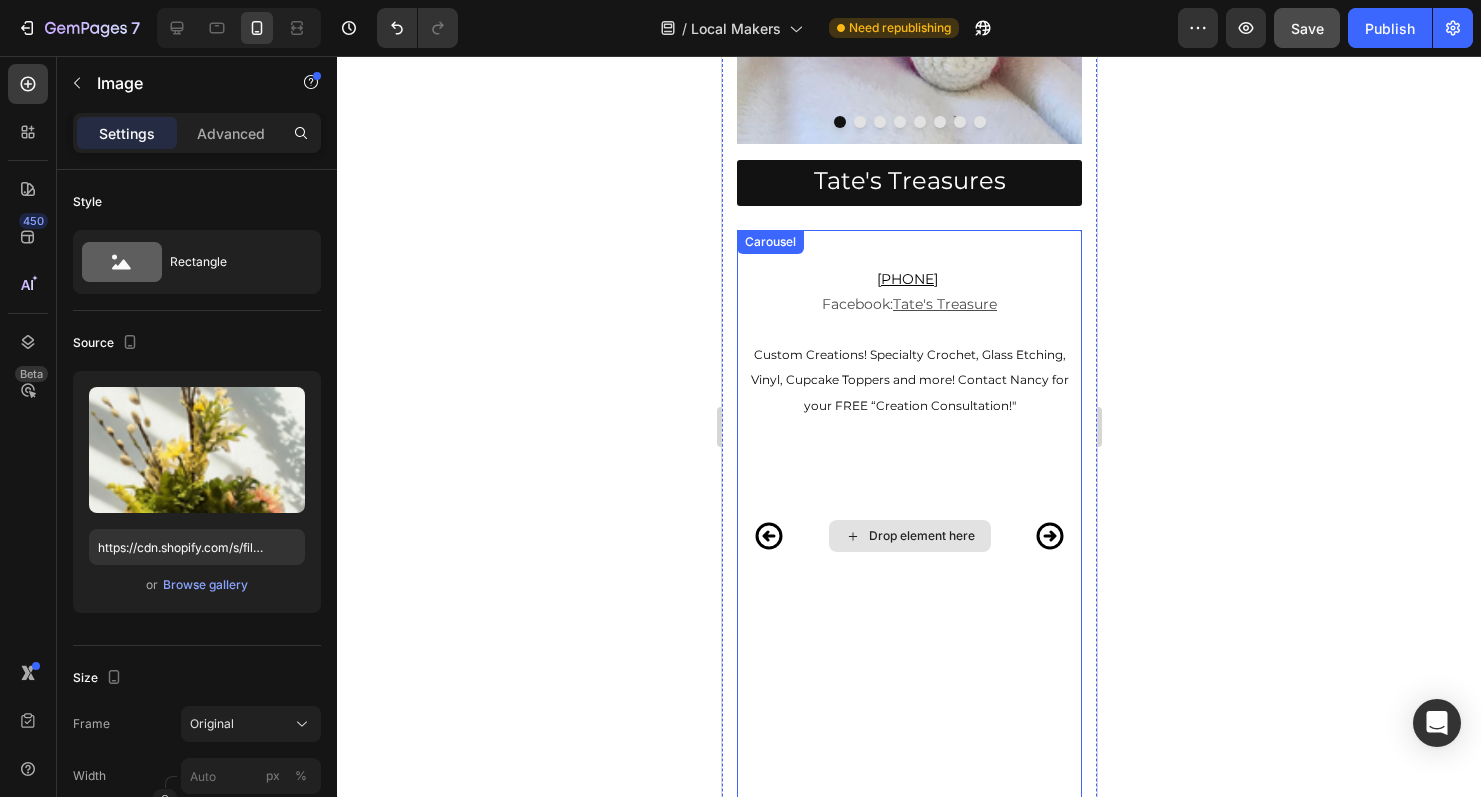 scroll, scrollTop: 2606, scrollLeft: 0, axis: vertical 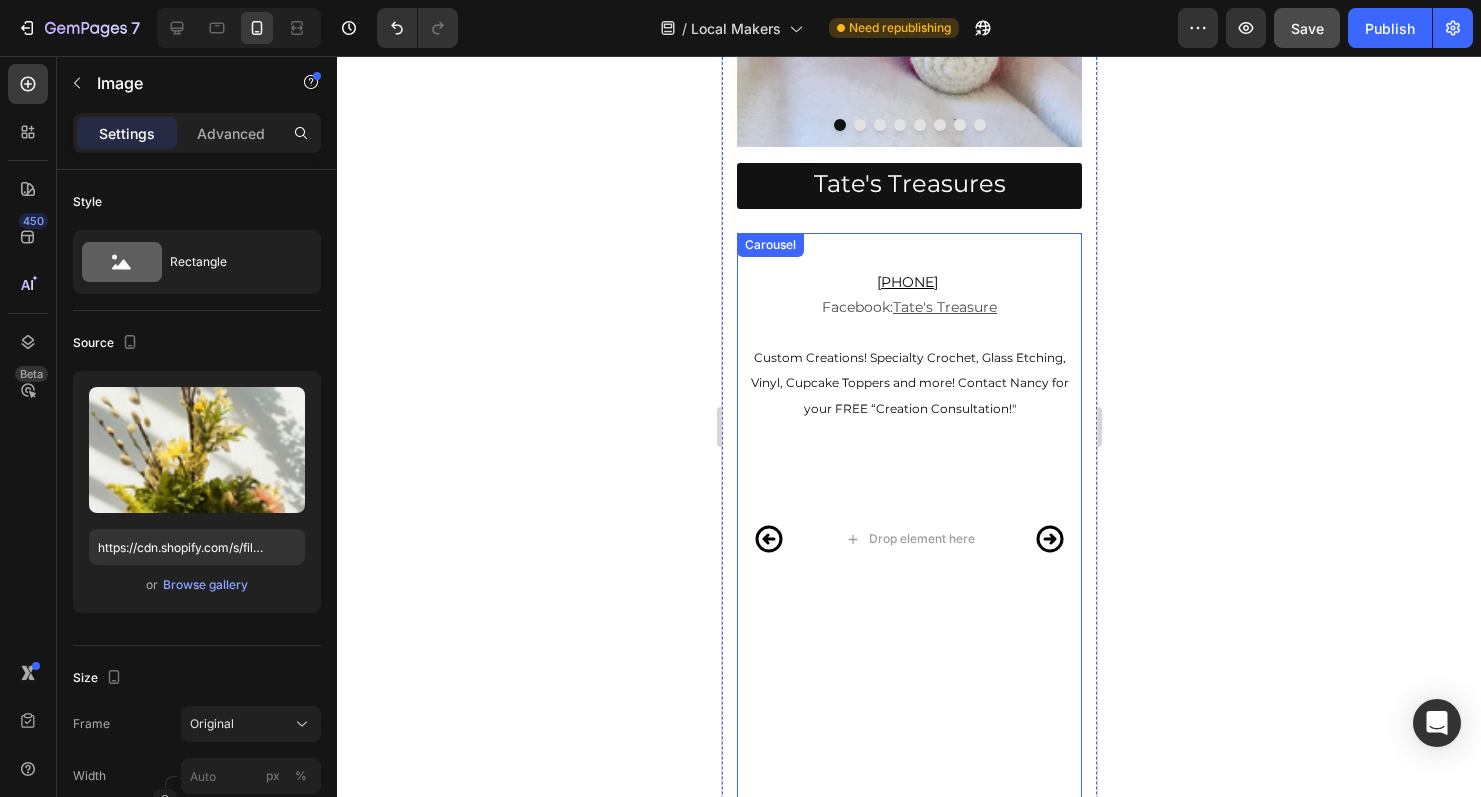 click on "Drop element here Image Image Image Image Image
Carousel" at bounding box center [908, 539] 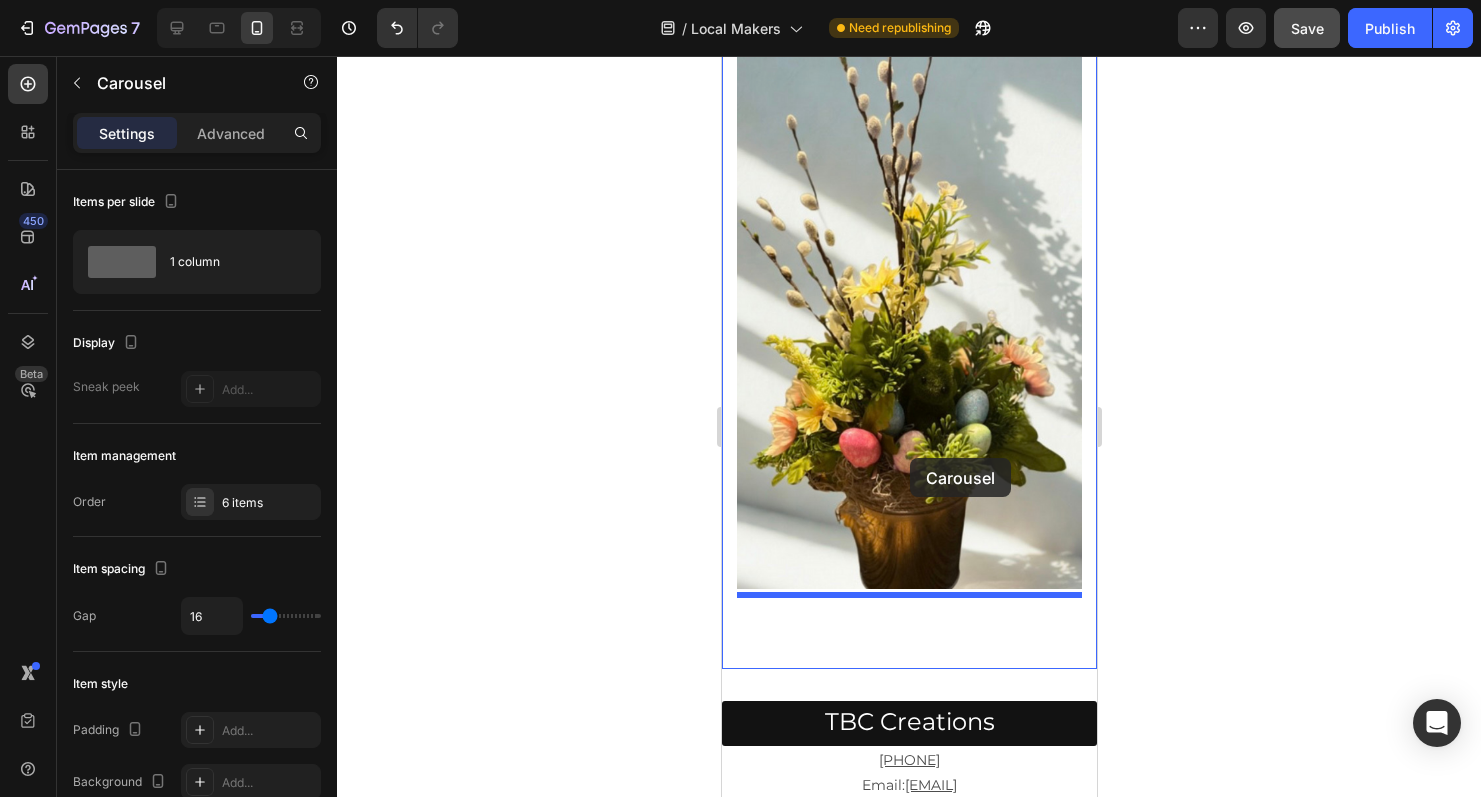 scroll, scrollTop: 3539, scrollLeft: 0, axis: vertical 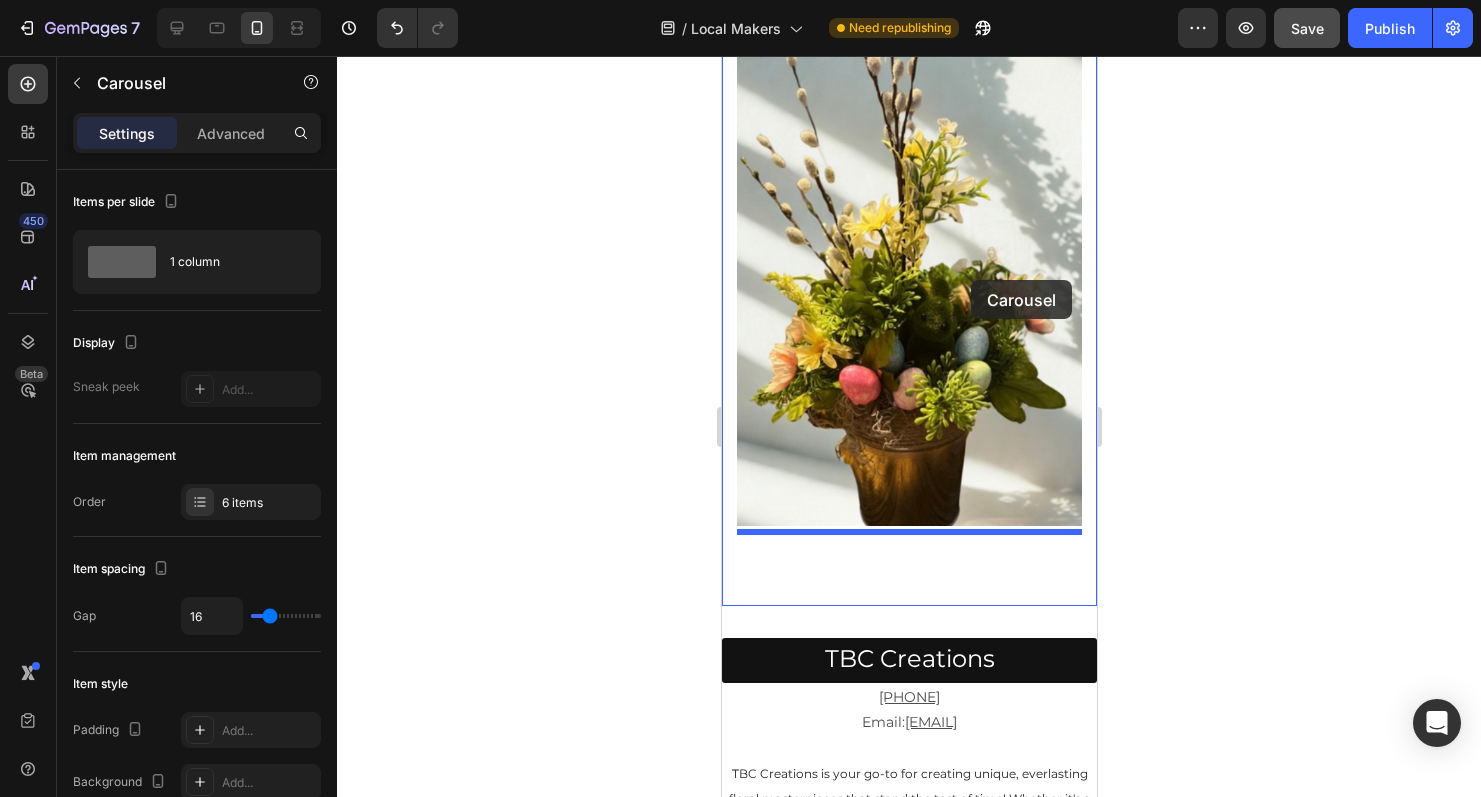 drag, startPoint x: 752, startPoint y: 220, endPoint x: 970, endPoint y: 280, distance: 226.10617 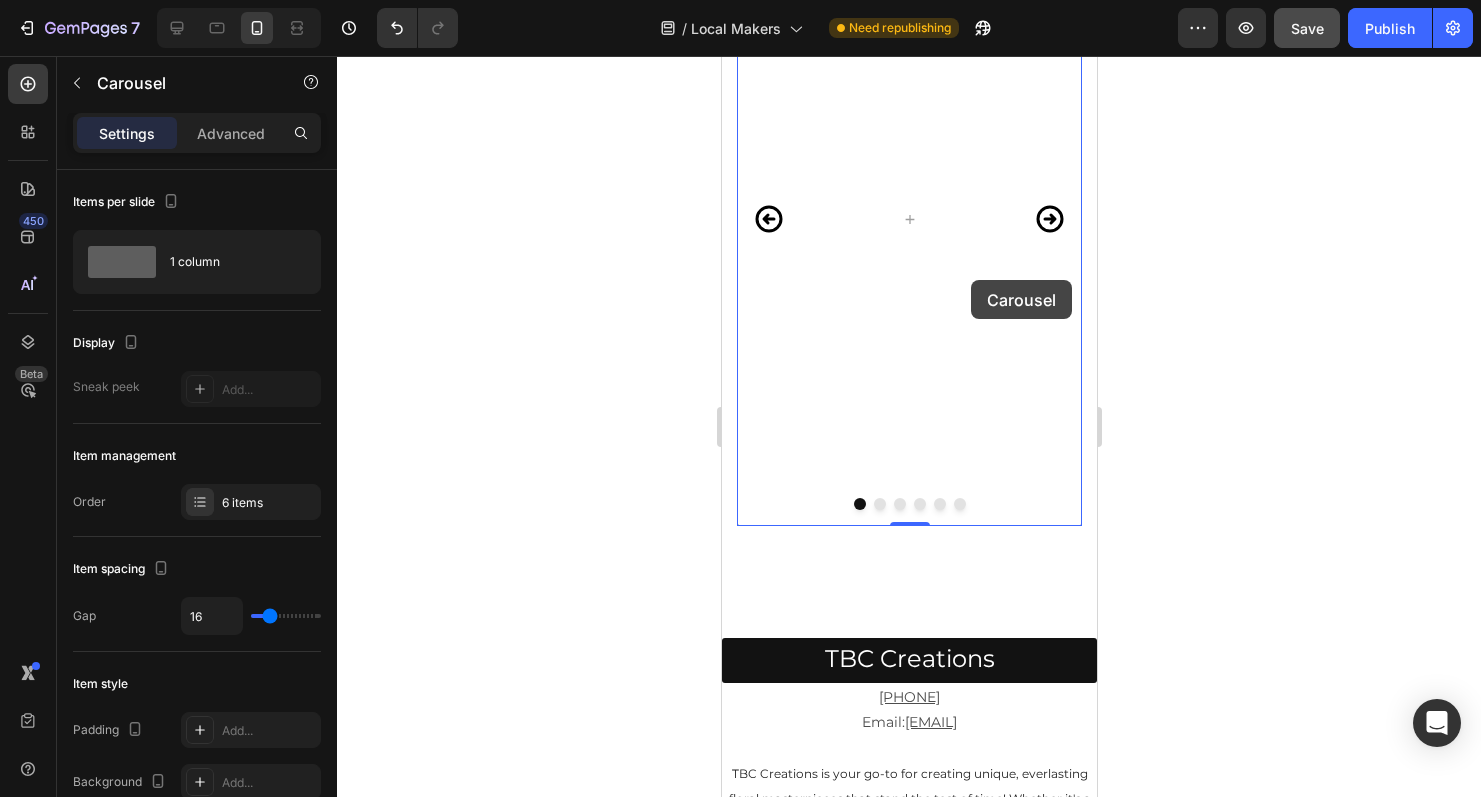 scroll, scrollTop: 2926, scrollLeft: 0, axis: vertical 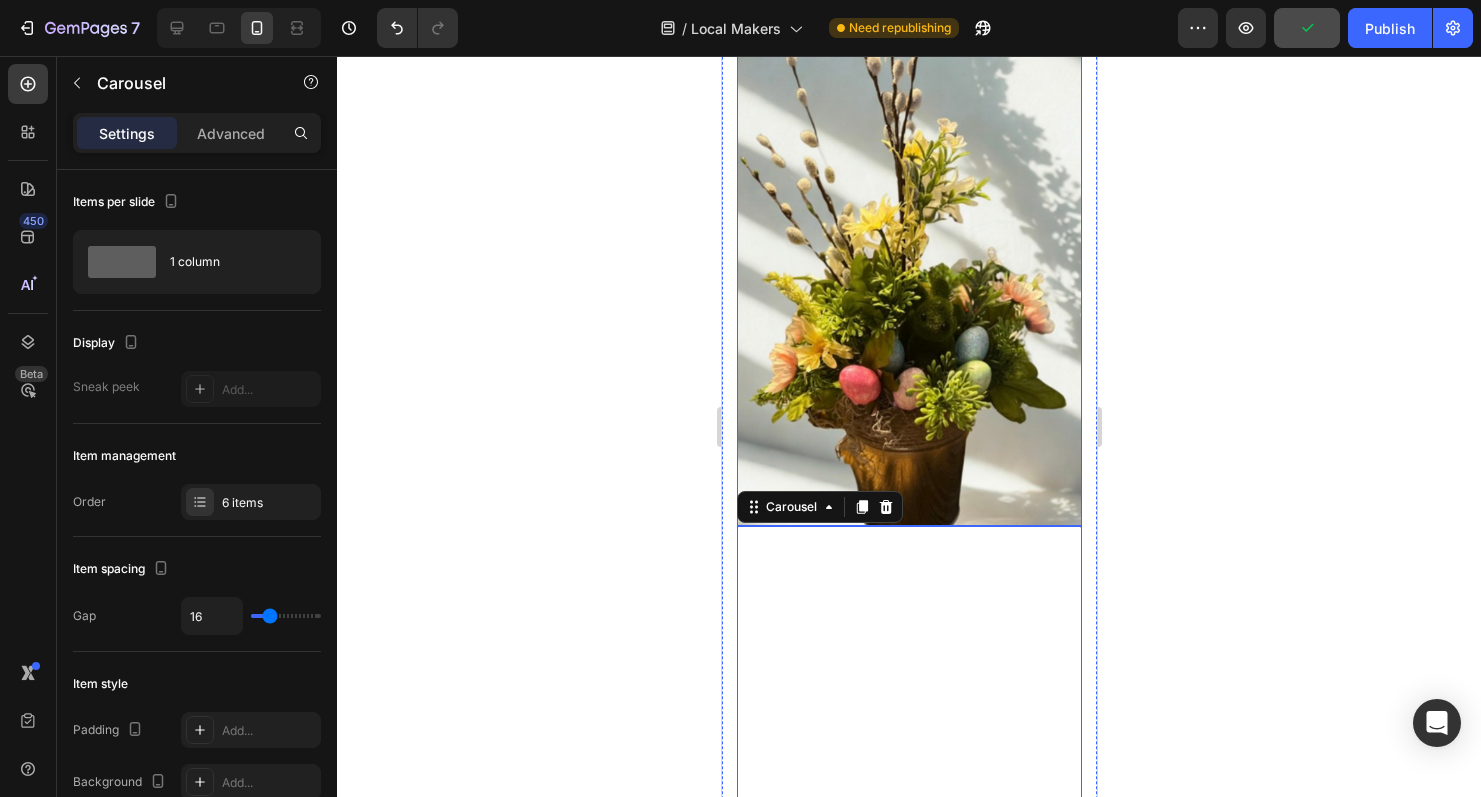 click at bounding box center (908, 219) 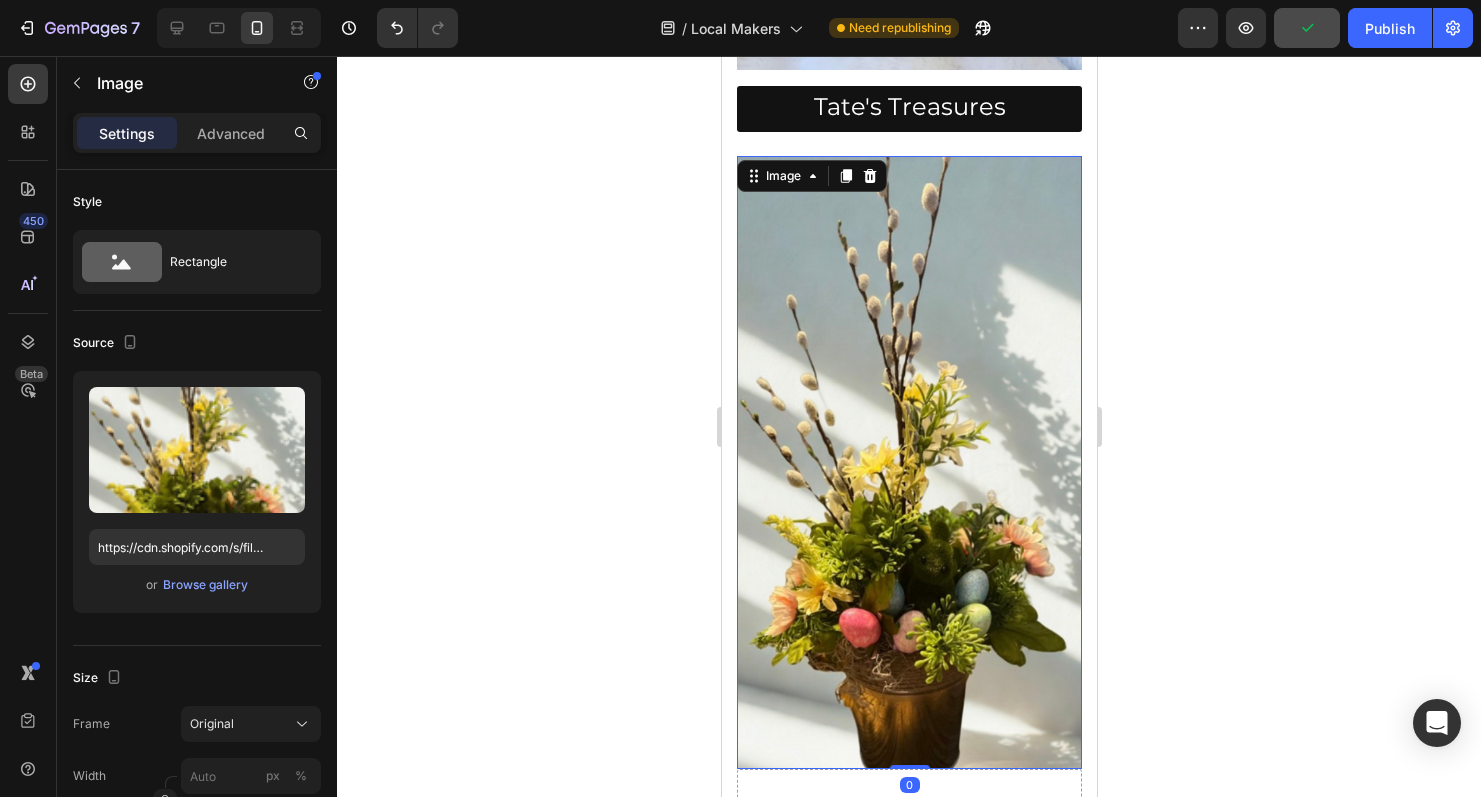 scroll, scrollTop: 2674, scrollLeft: 0, axis: vertical 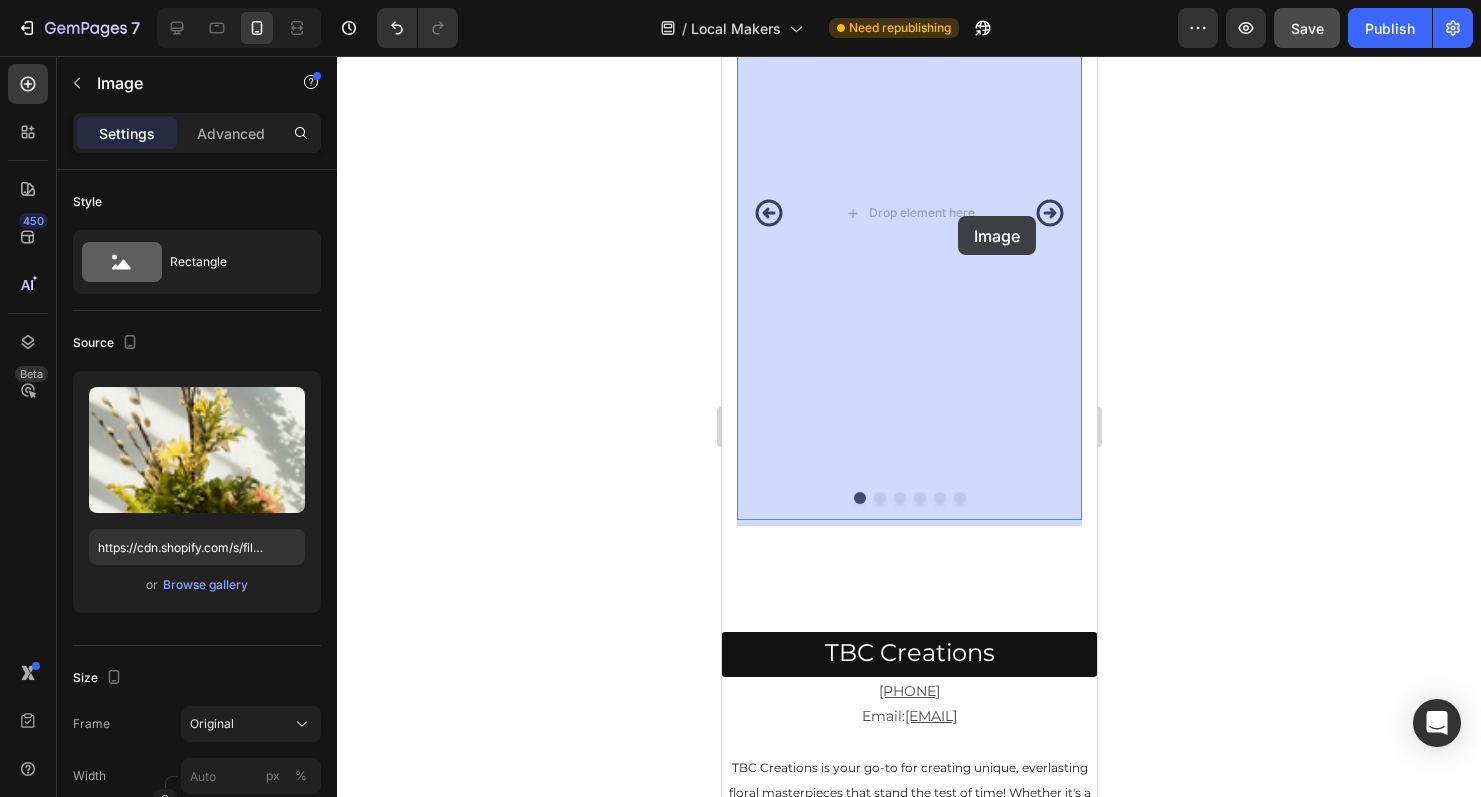 drag, startPoint x: 751, startPoint y: 189, endPoint x: 957, endPoint y: 216, distance: 207.76189 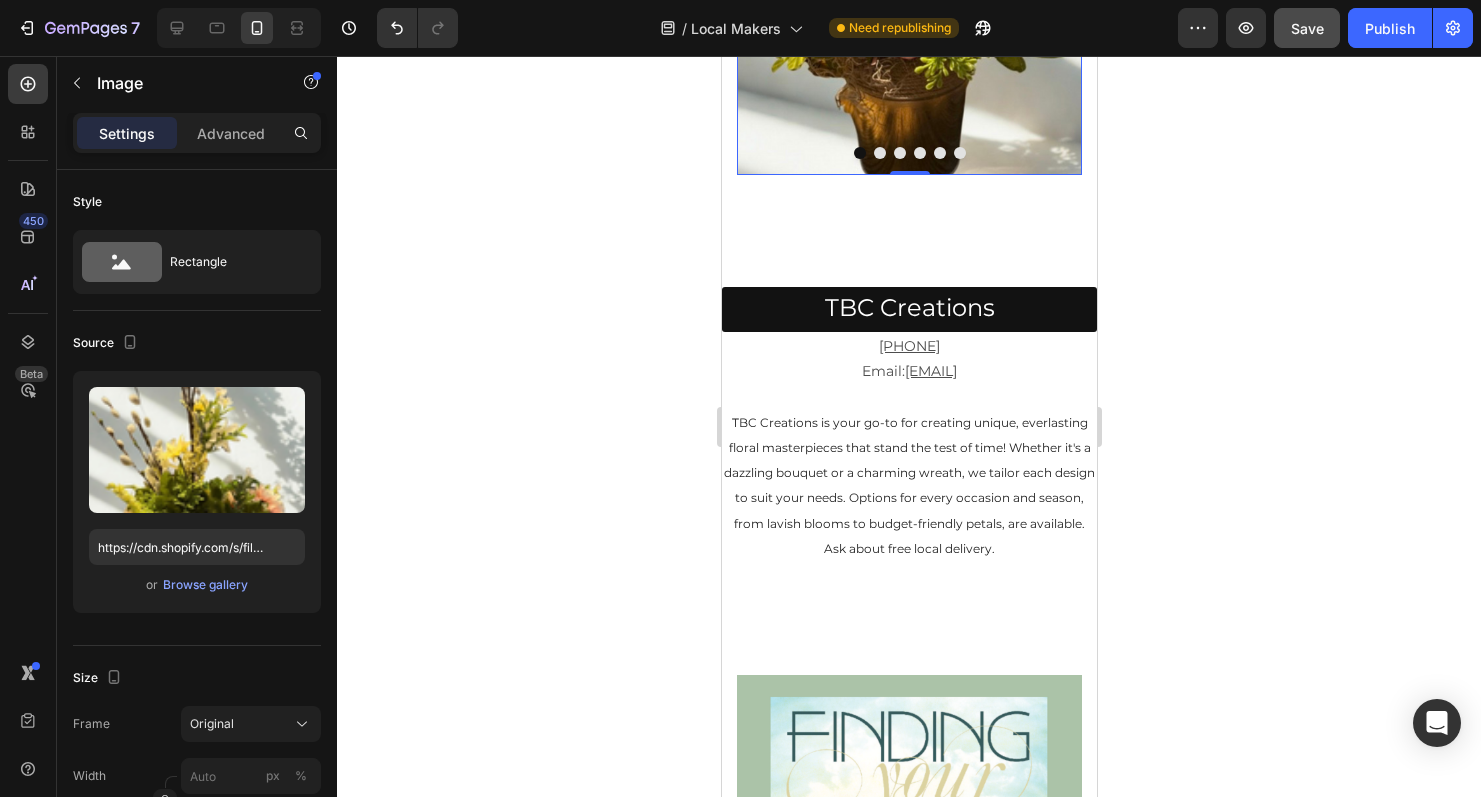 scroll, scrollTop: 3287, scrollLeft: 0, axis: vertical 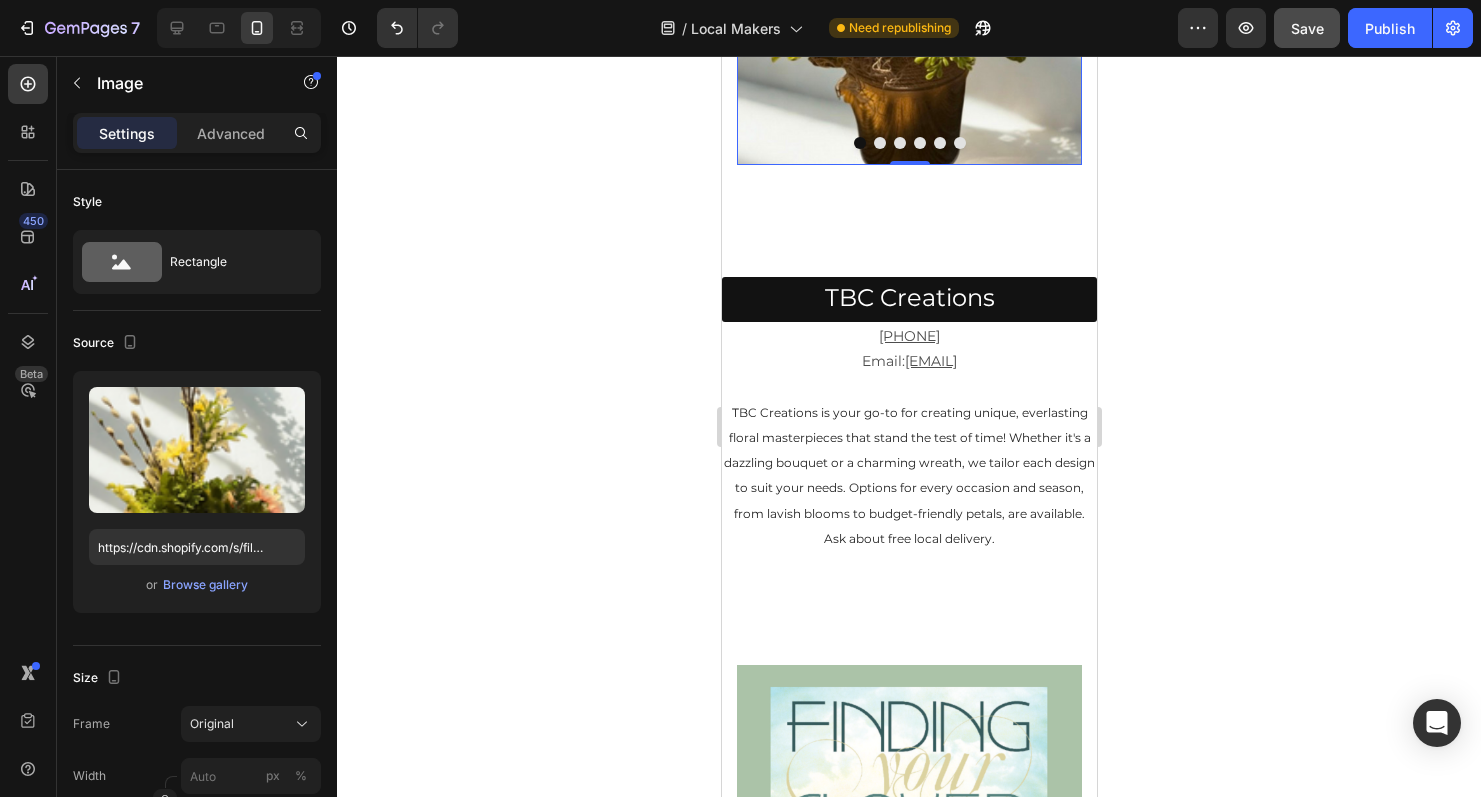 click at bounding box center [908, -142] 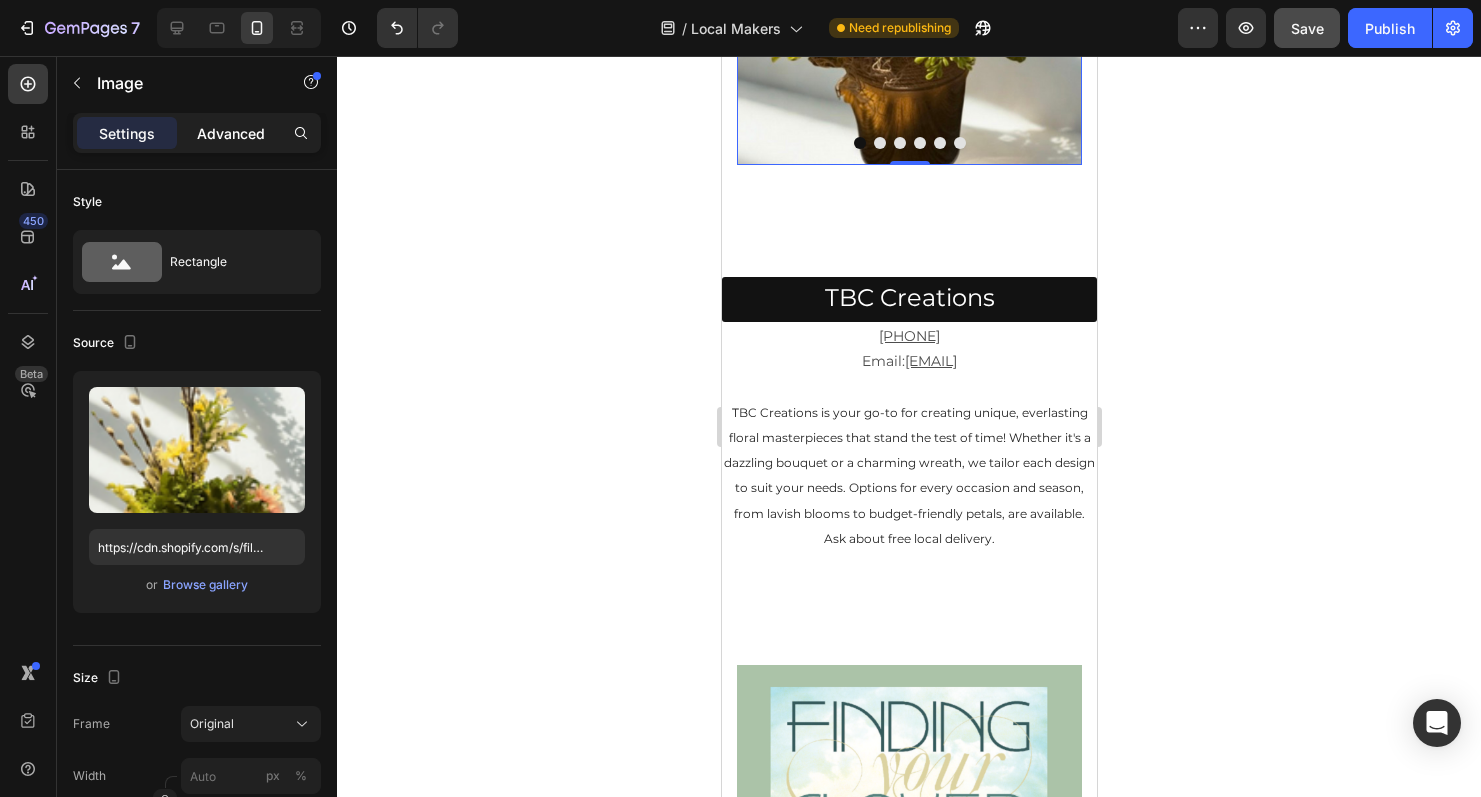 click on "Advanced" at bounding box center [231, 133] 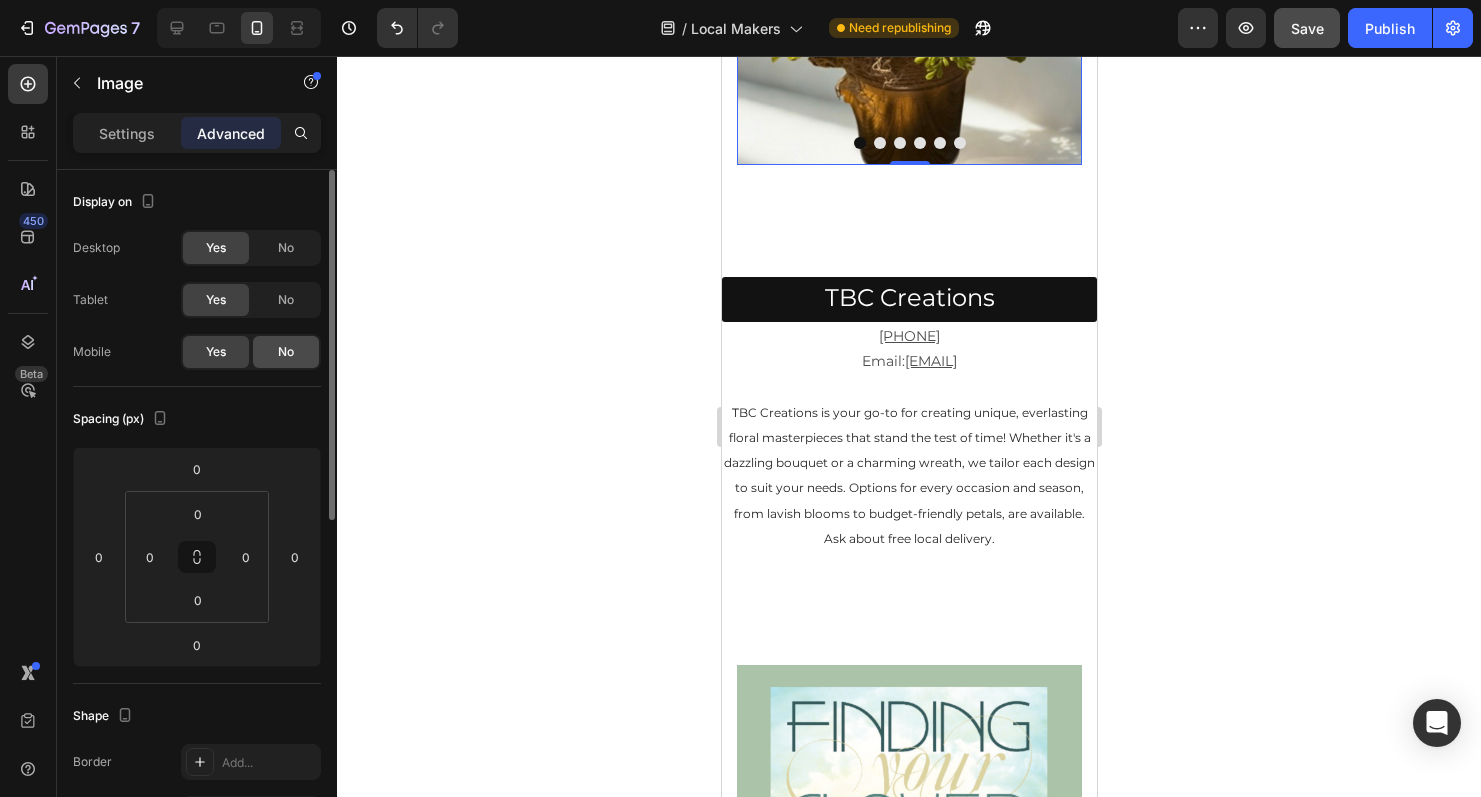 click on "No" 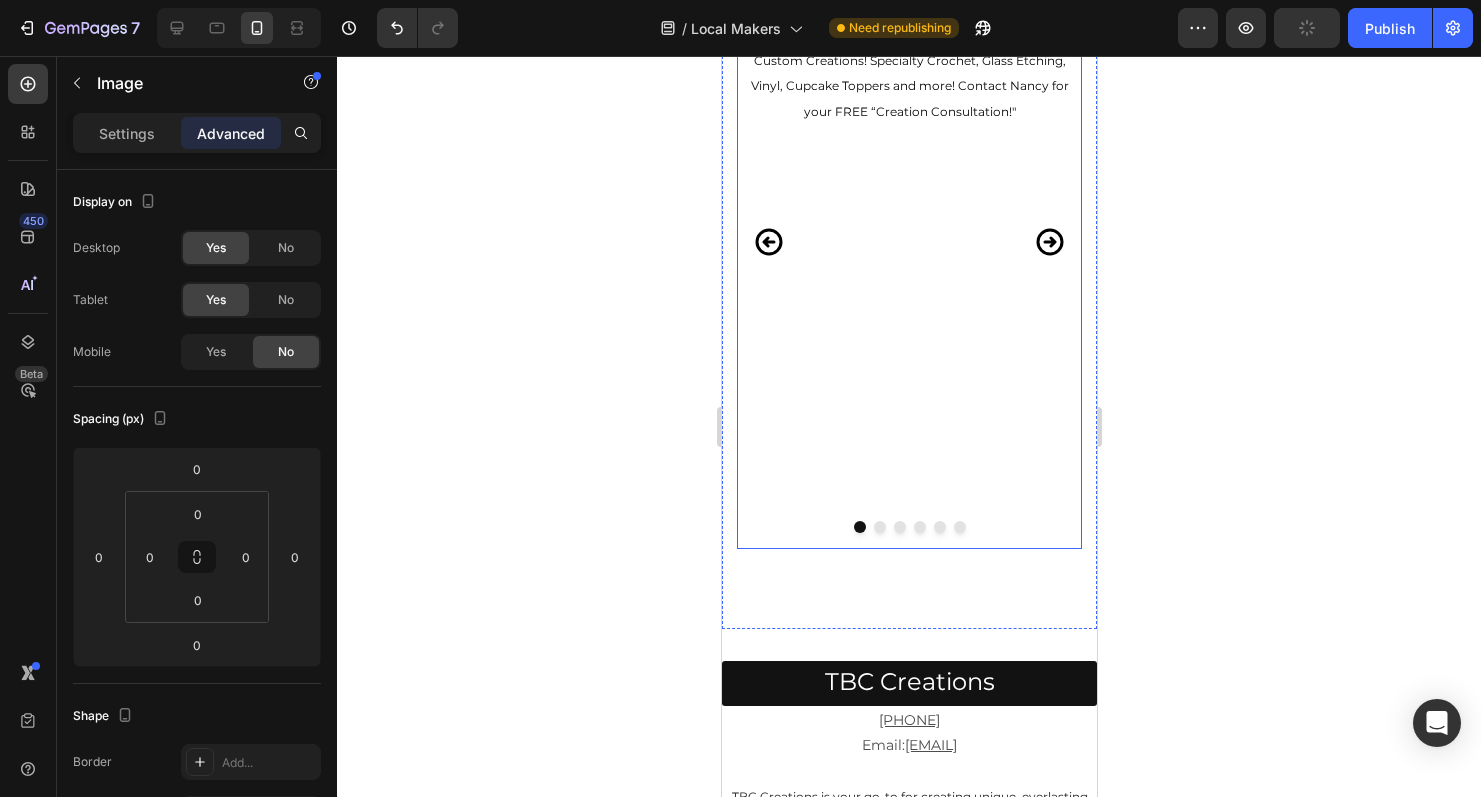 scroll, scrollTop: 2881, scrollLeft: 0, axis: vertical 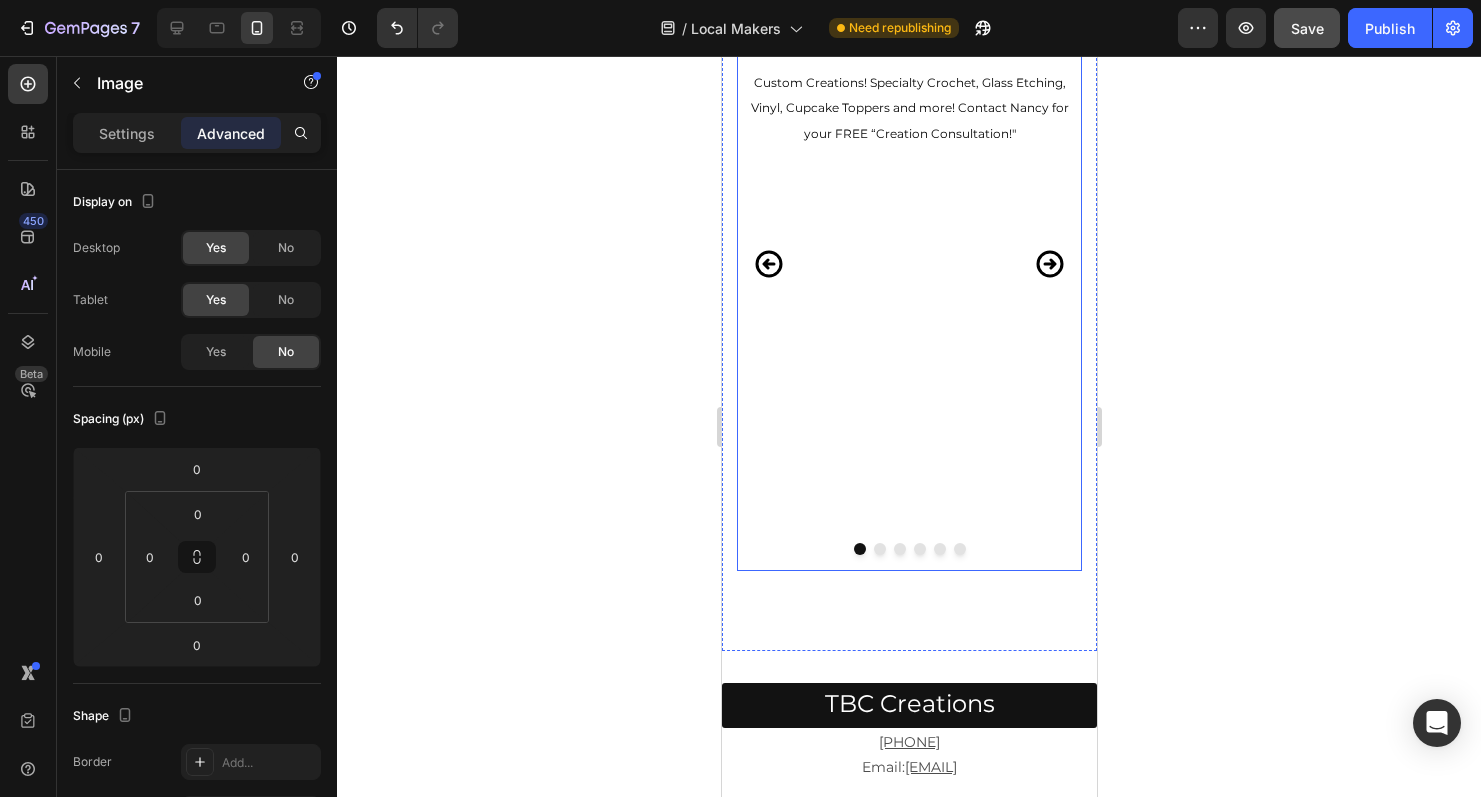 click on "Image   0" at bounding box center [908, 264] 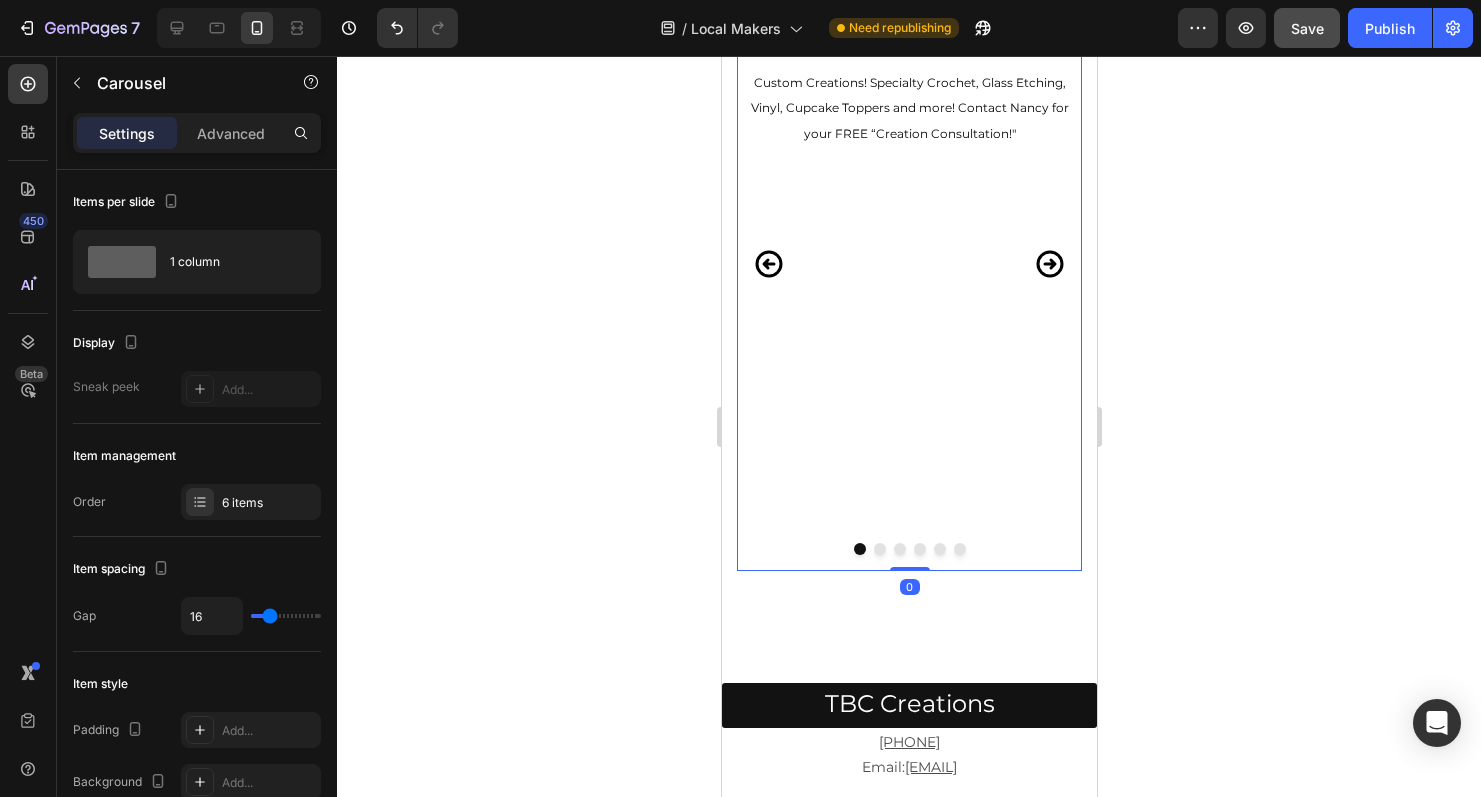 scroll, scrollTop: 2821, scrollLeft: 0, axis: vertical 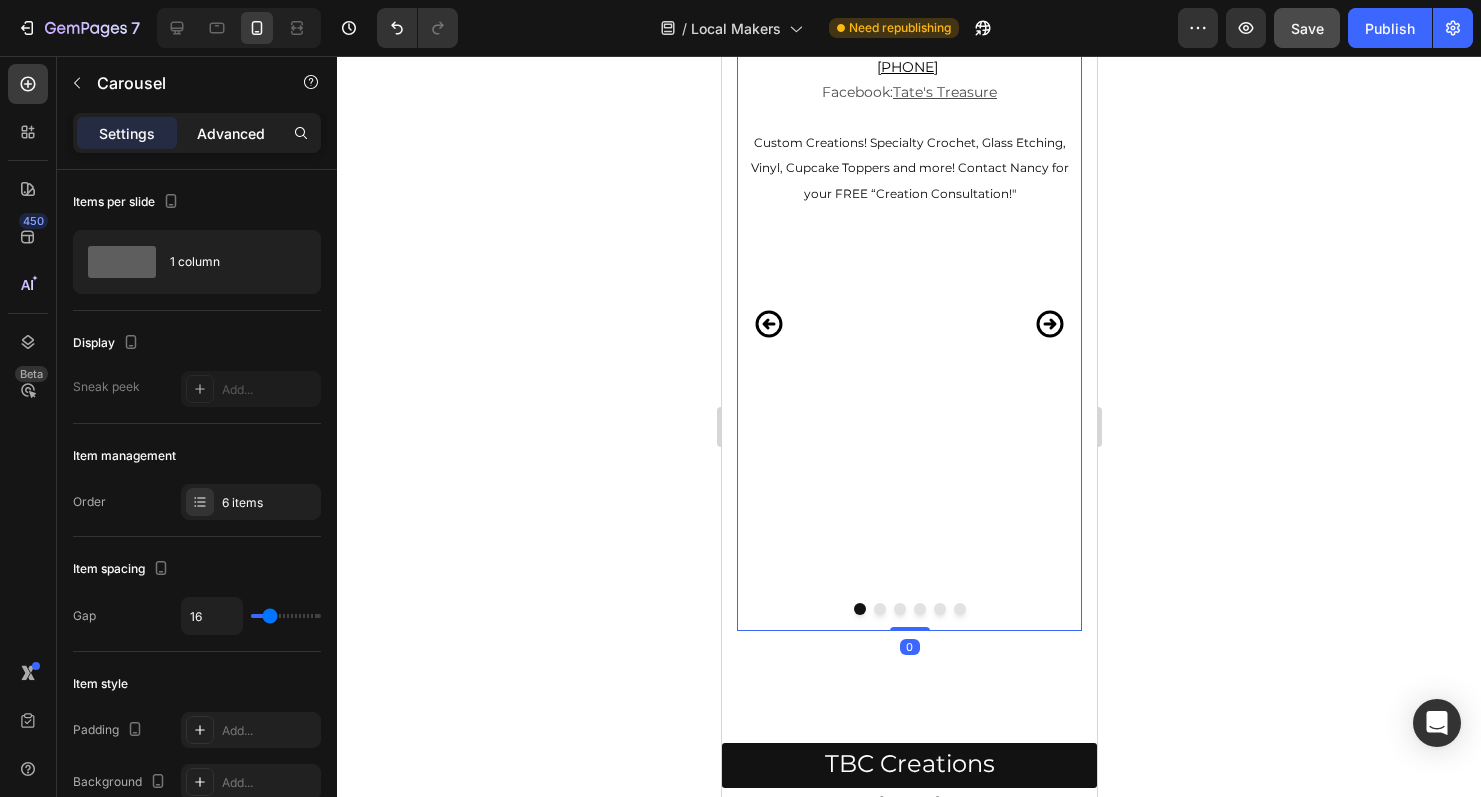 click on "Advanced" 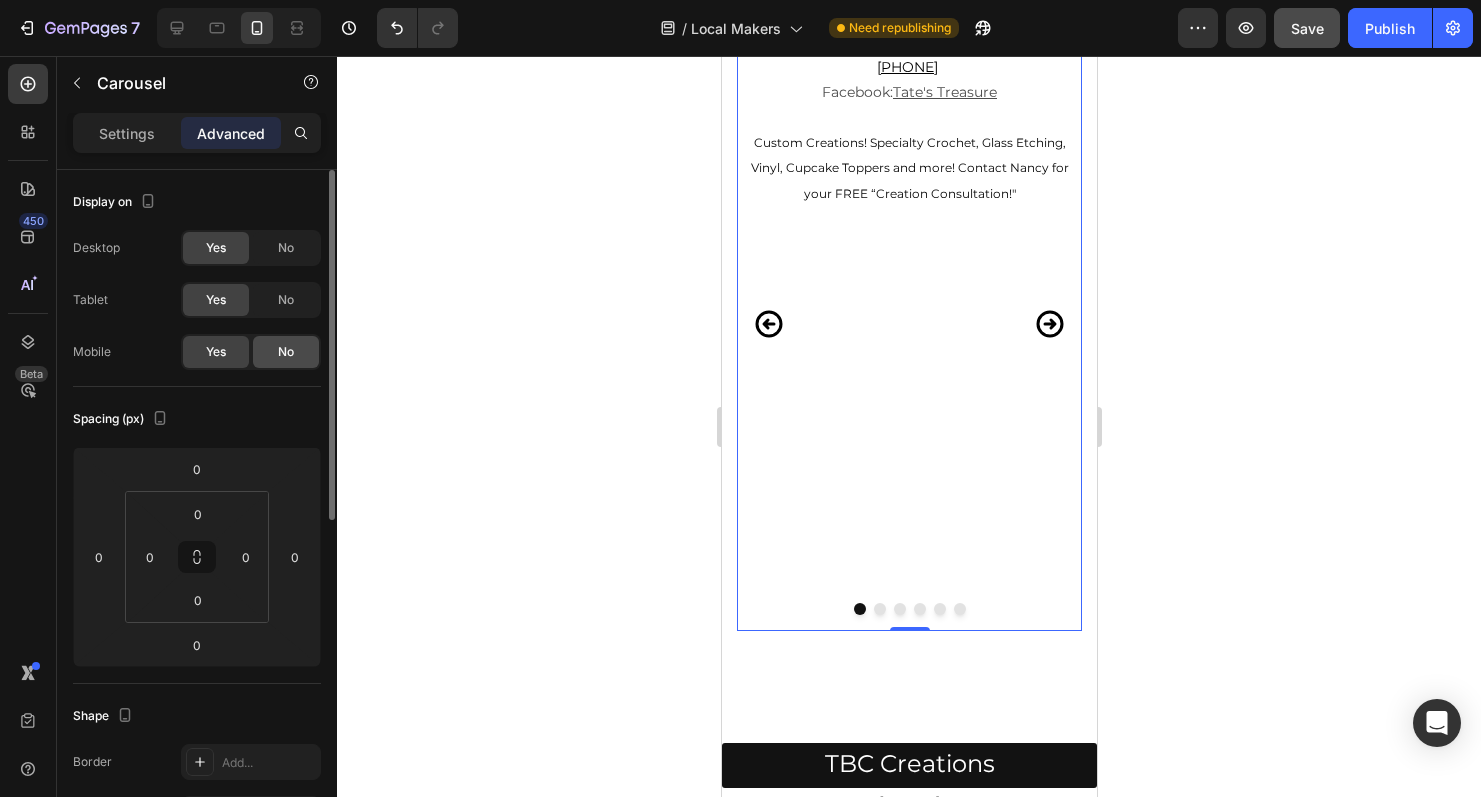 click on "No" 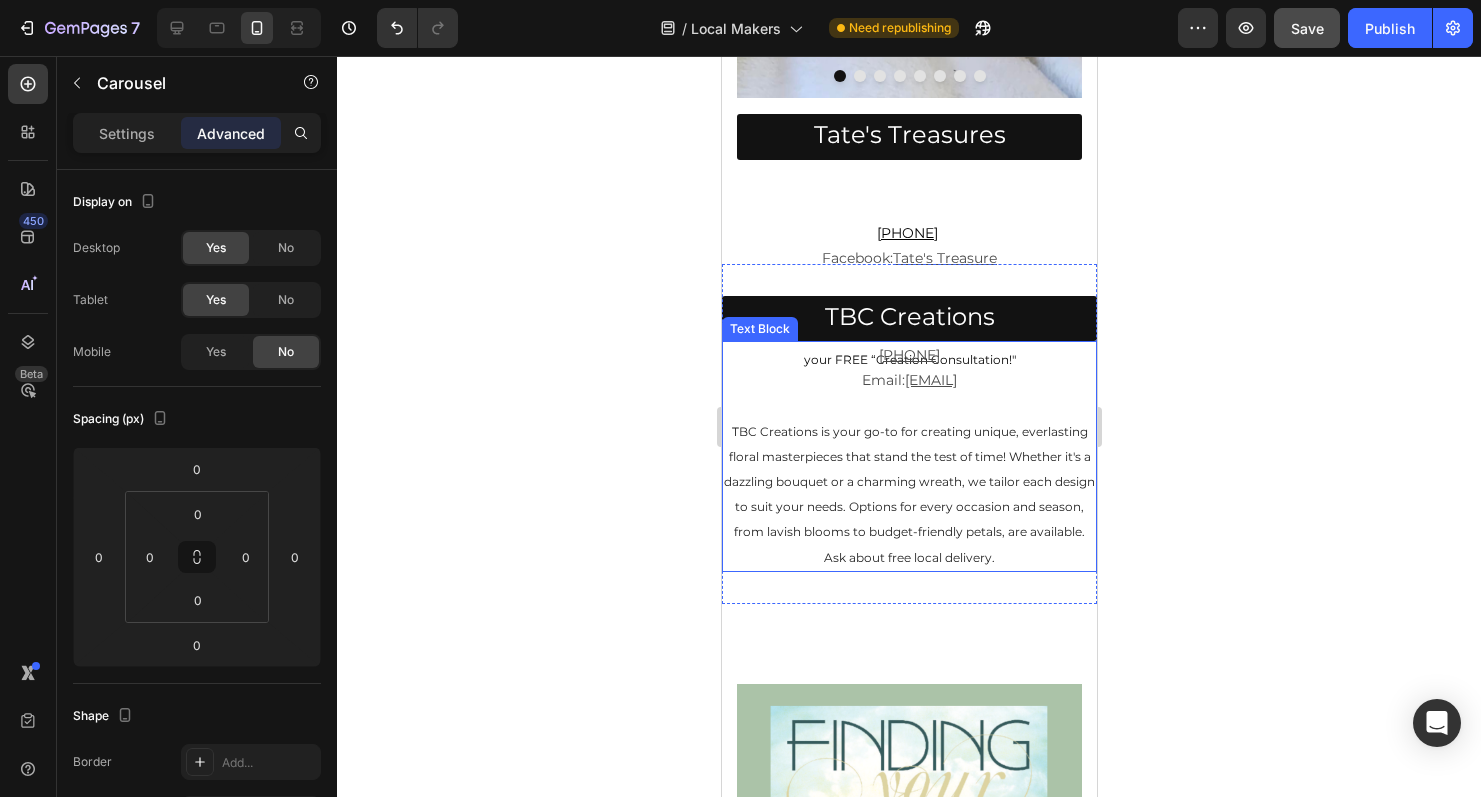 scroll, scrollTop: 2643, scrollLeft: 0, axis: vertical 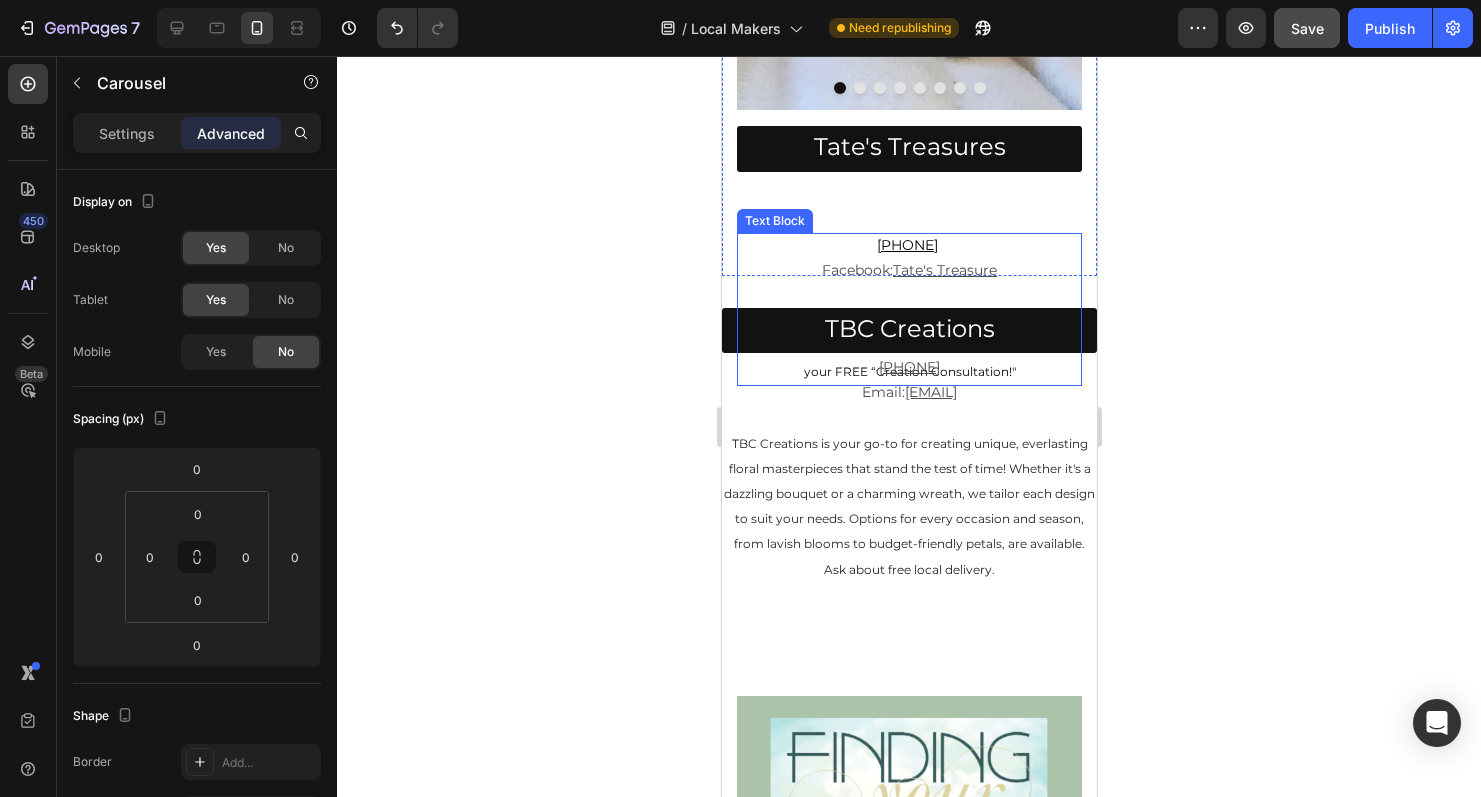 click on "[PHONE]" at bounding box center (906, 245) 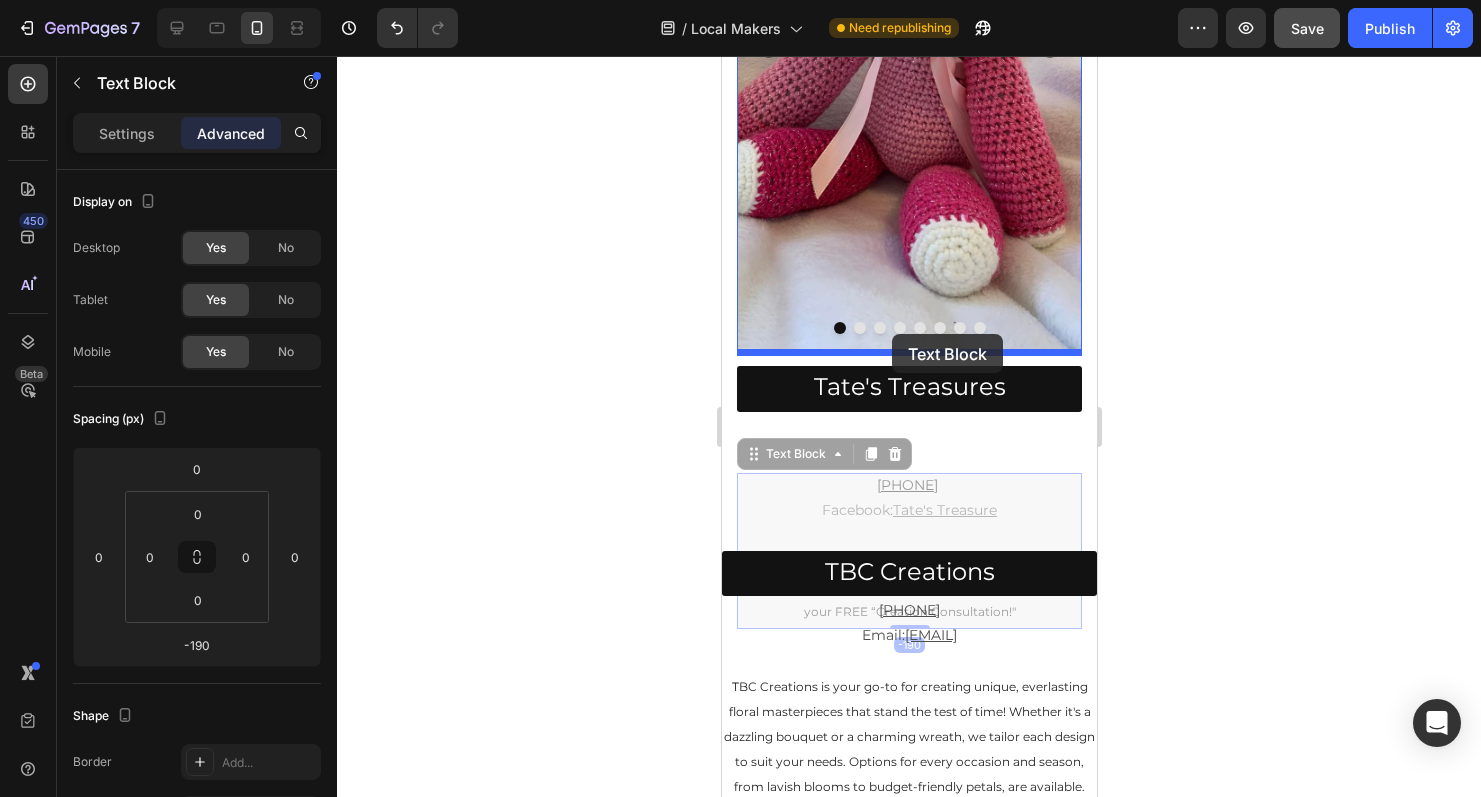 scroll, scrollTop: 2379, scrollLeft: 0, axis: vertical 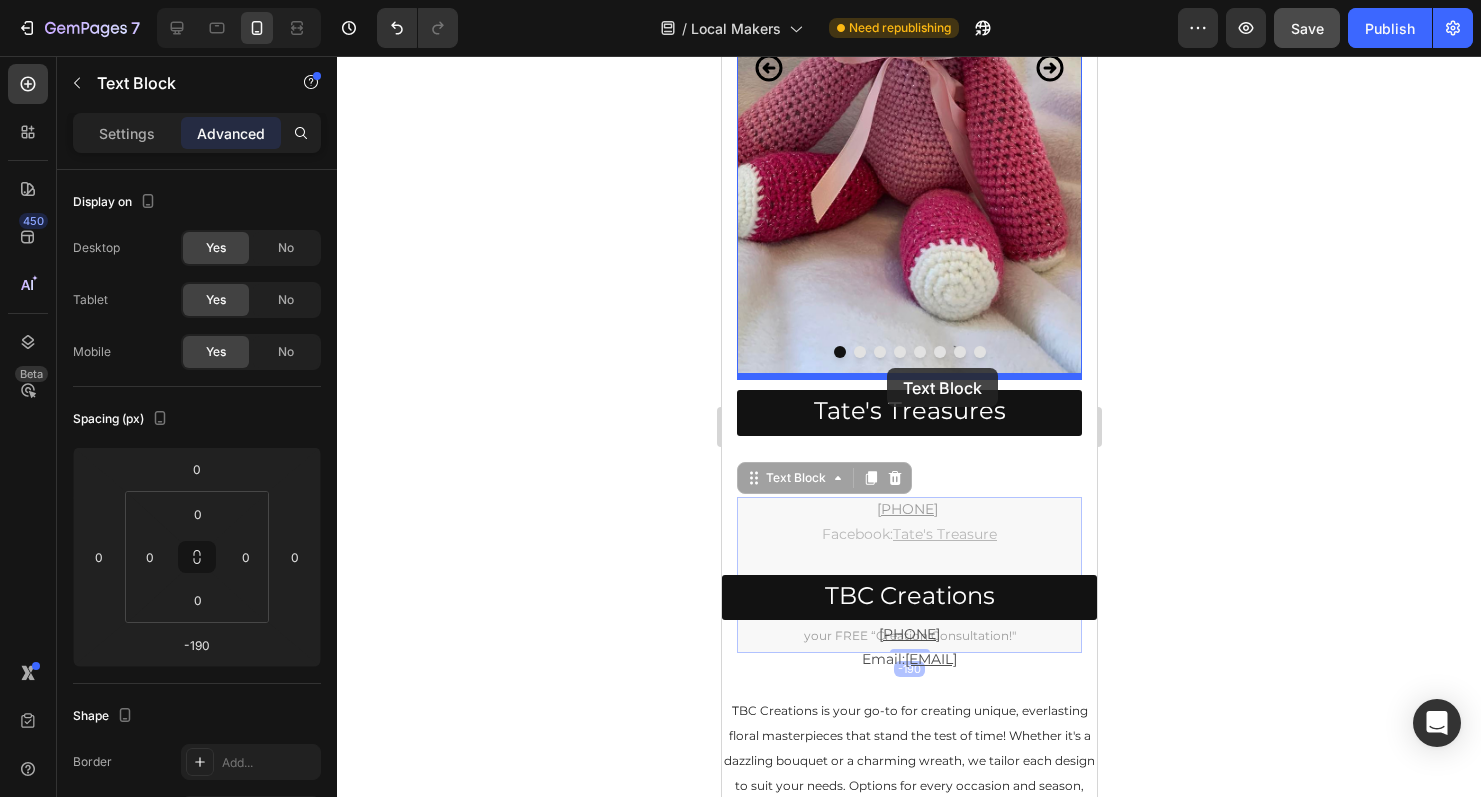 drag, startPoint x: 754, startPoint y: 221, endPoint x: 886, endPoint y: 368, distance: 197.5677 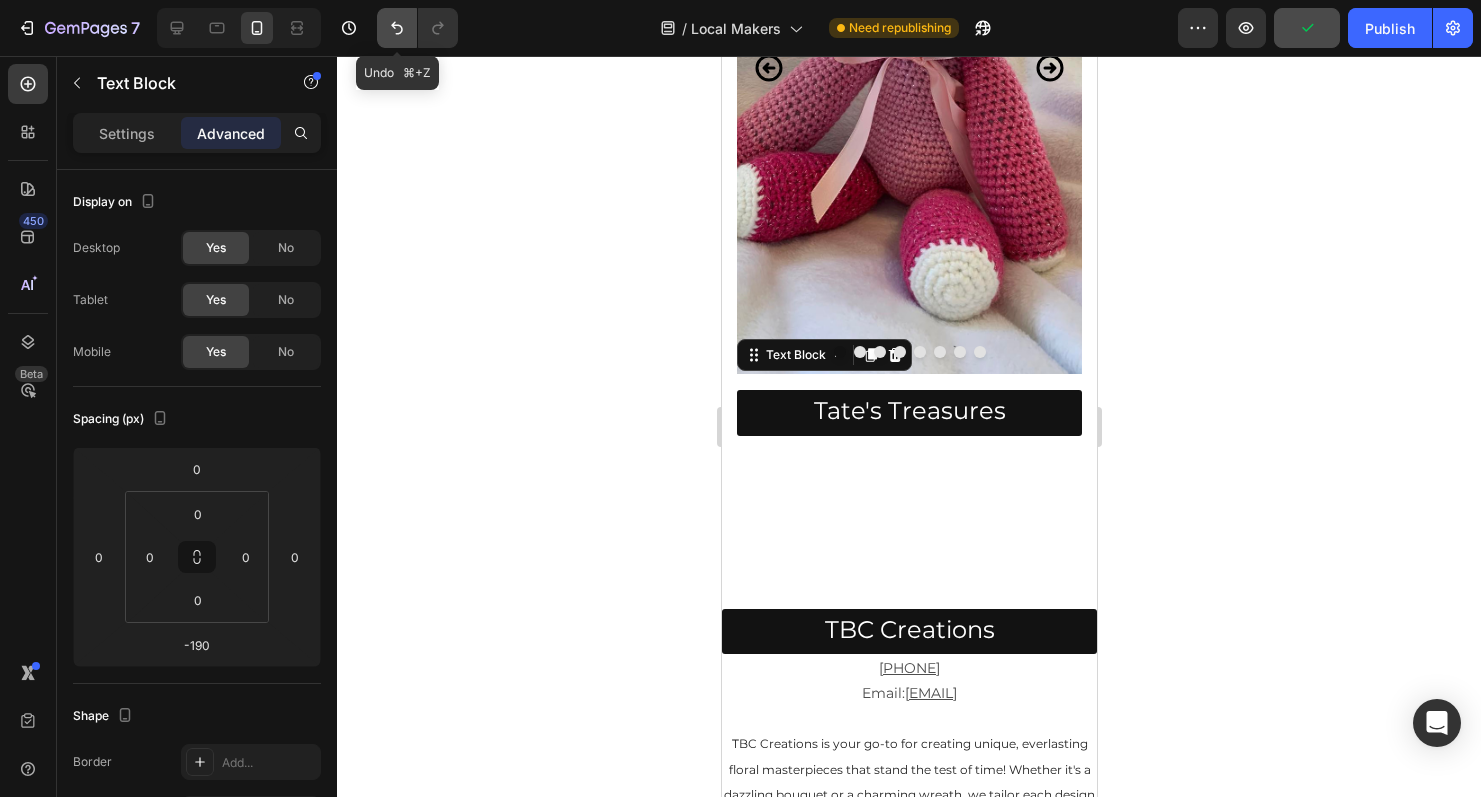click 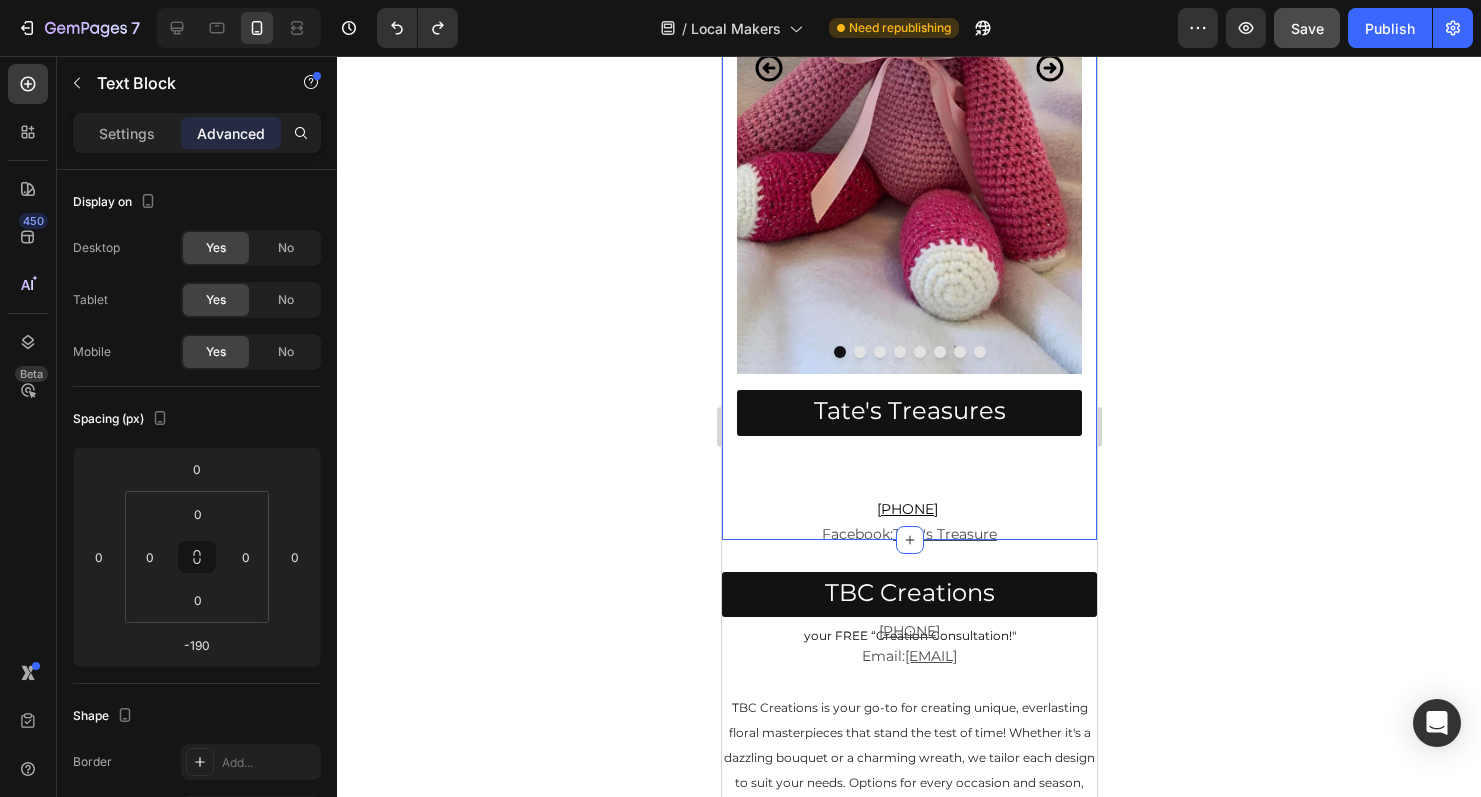 click on "Tate's Treasures Button" at bounding box center (908, 437) 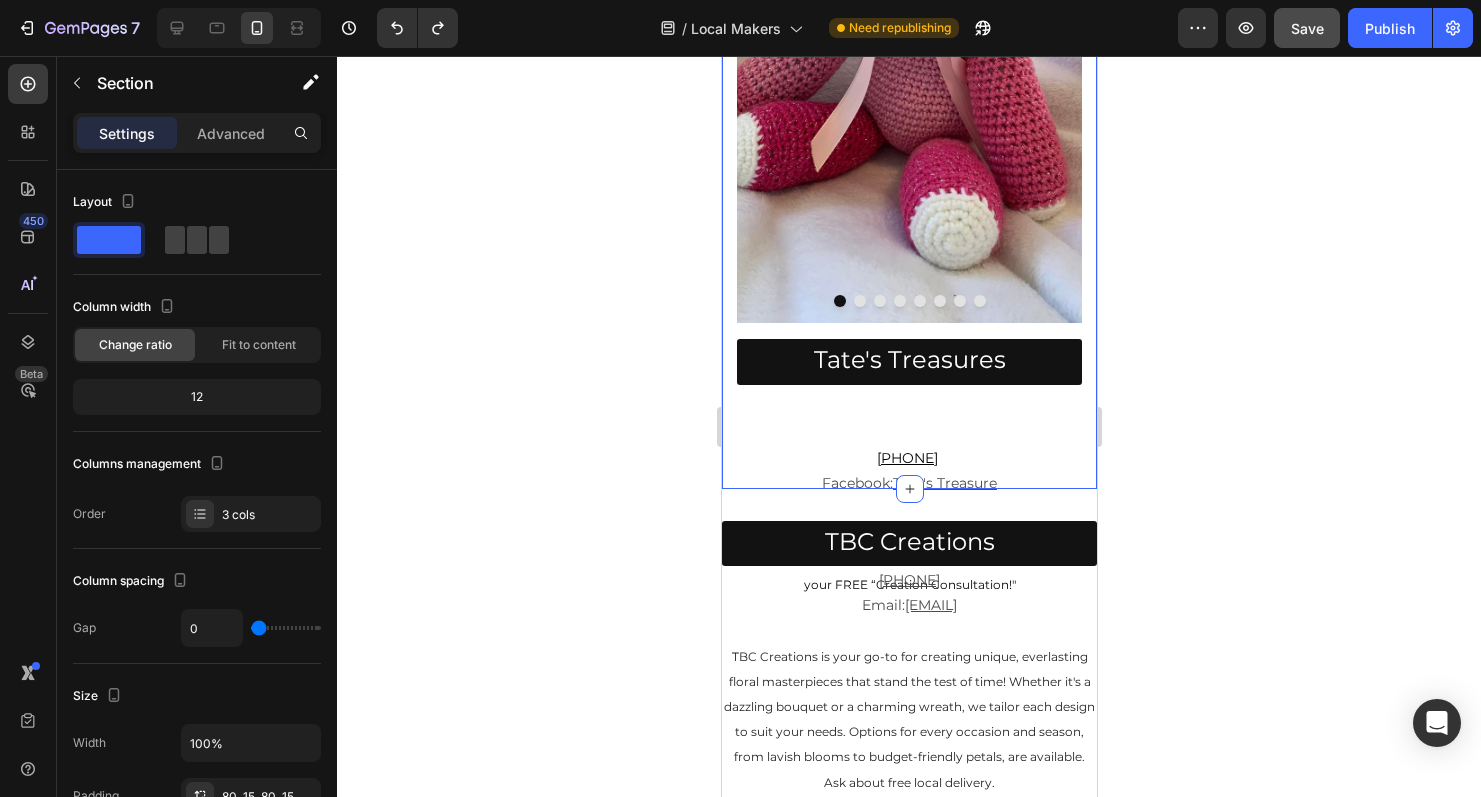 scroll, scrollTop: 2443, scrollLeft: 0, axis: vertical 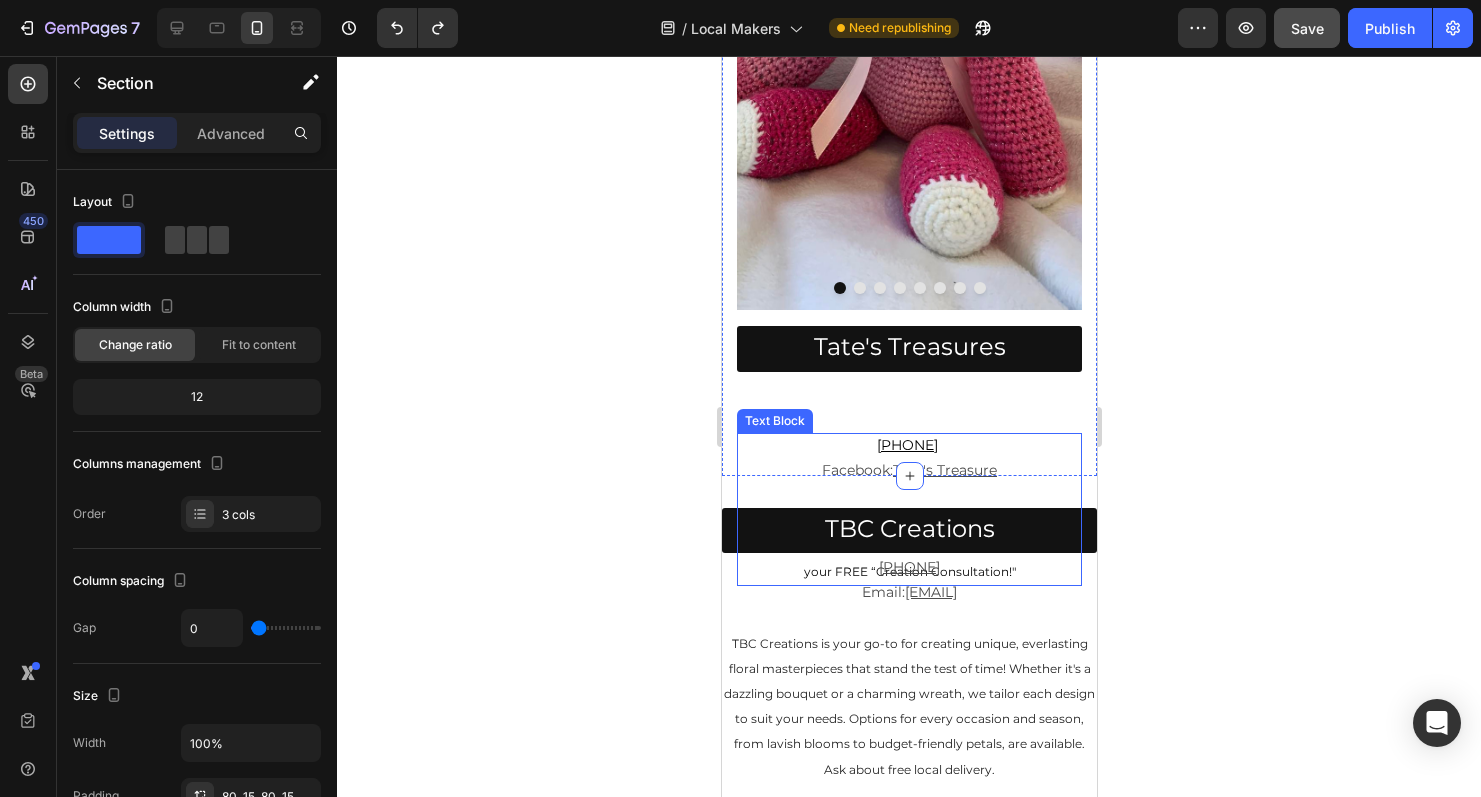 click on "[PHONE]" at bounding box center (908, 445) 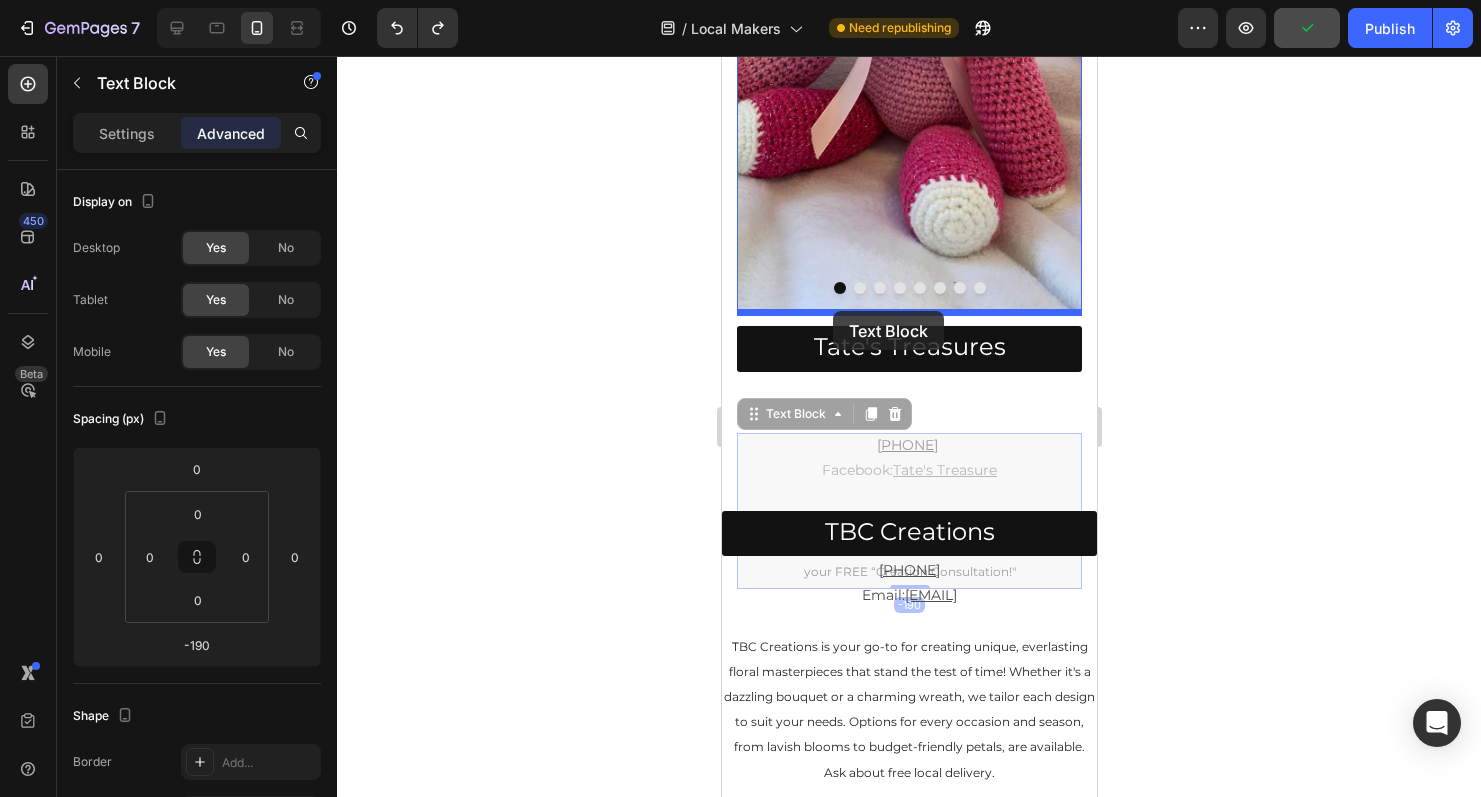 drag, startPoint x: 755, startPoint y: 420, endPoint x: 832, endPoint y: 311, distance: 133.45412 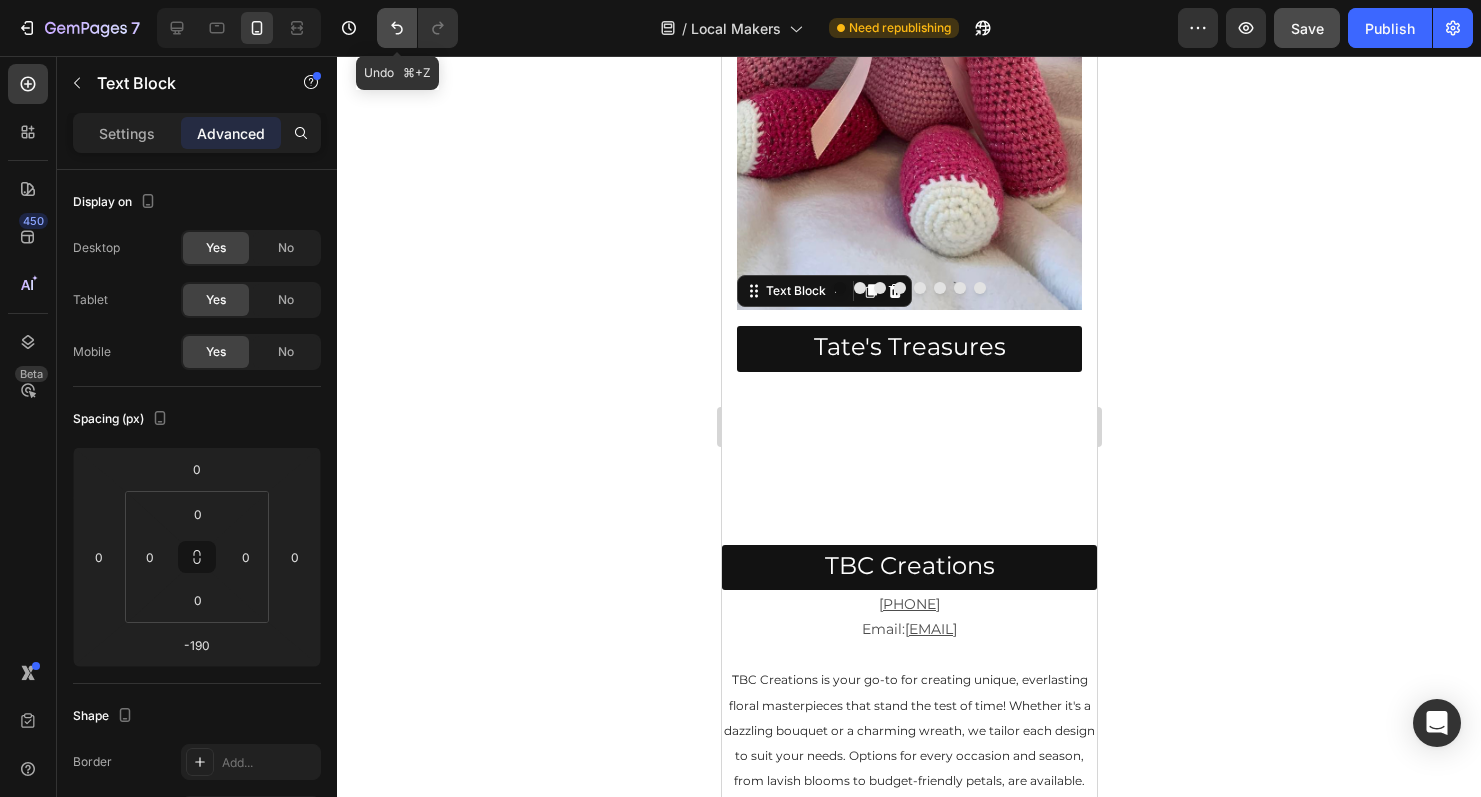 click 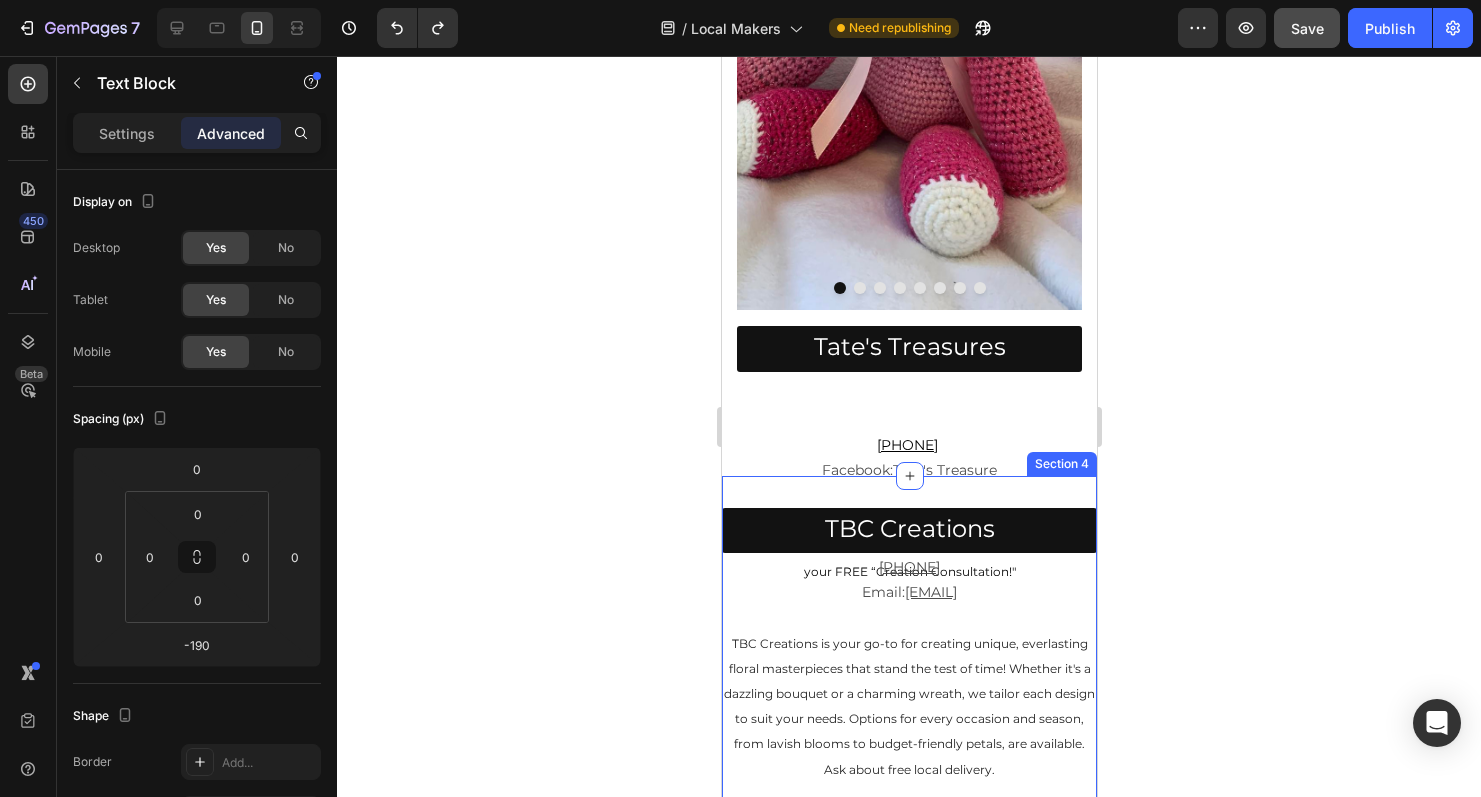 click on "TBC Creations Button [PHONE] Email:  [EMAIL]   TBC Creations is your go-to for creating unique, everlasting floral masterpieces that stand the test of time! Whether it's a dazzling bouquet or a charming wreath, we tailor each design to suit your needs. Options for every occasion and season, from lavish blooms to budget-friendly petals, are available. Ask about free local delivery. Text Block Section 4" at bounding box center (908, 646) 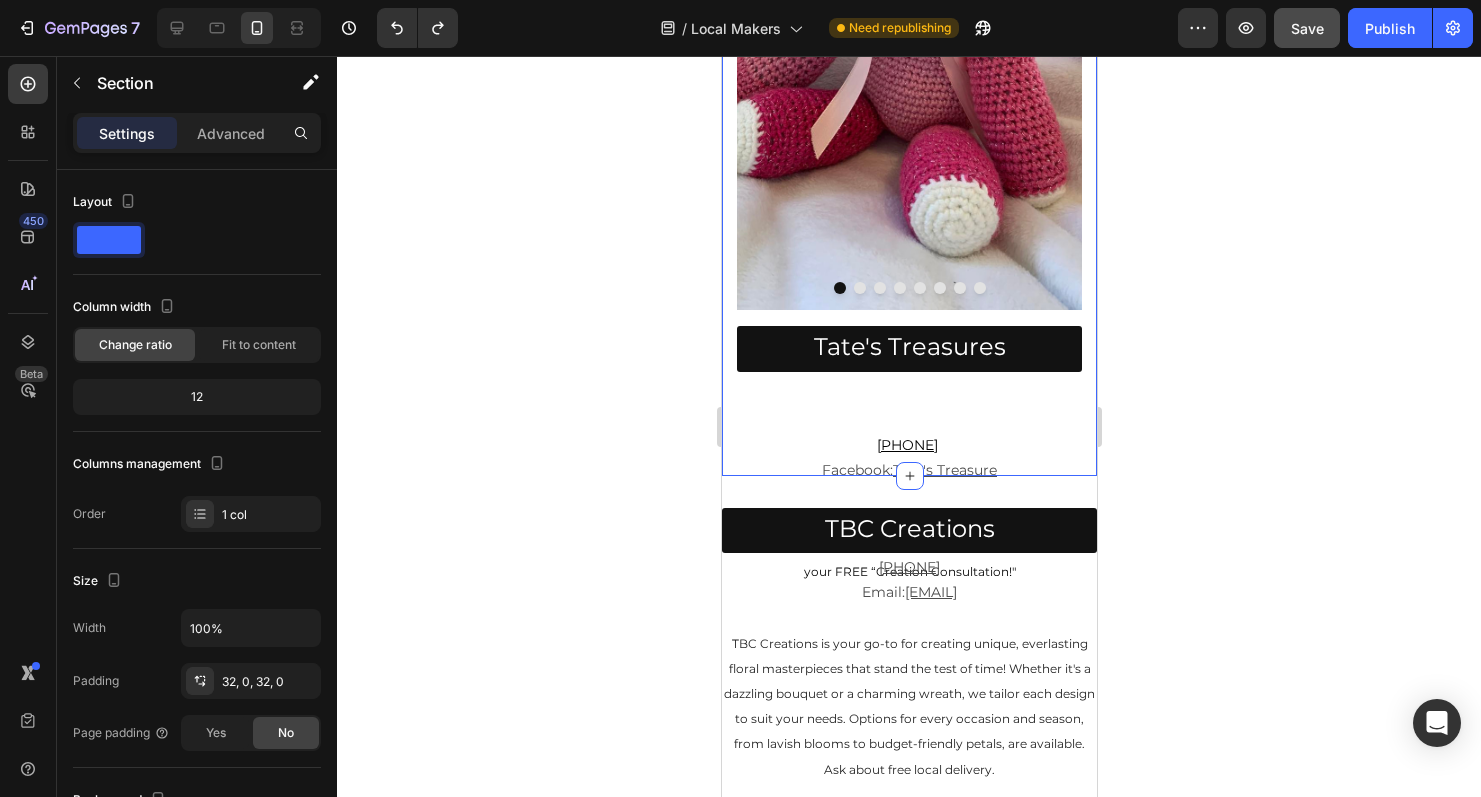 click on "Tate's Treasures Button" at bounding box center [908, 373] 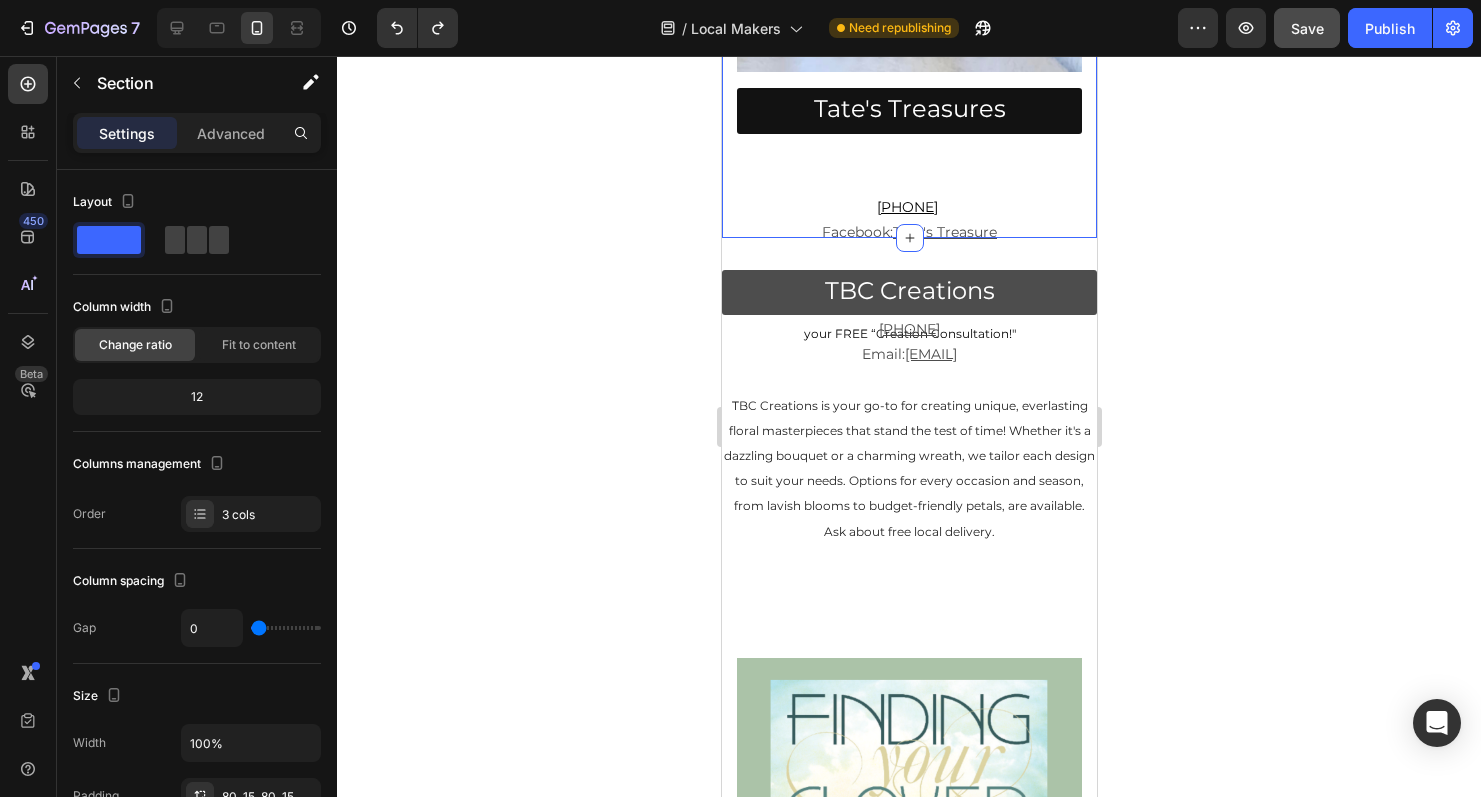 scroll, scrollTop: 2702, scrollLeft: 0, axis: vertical 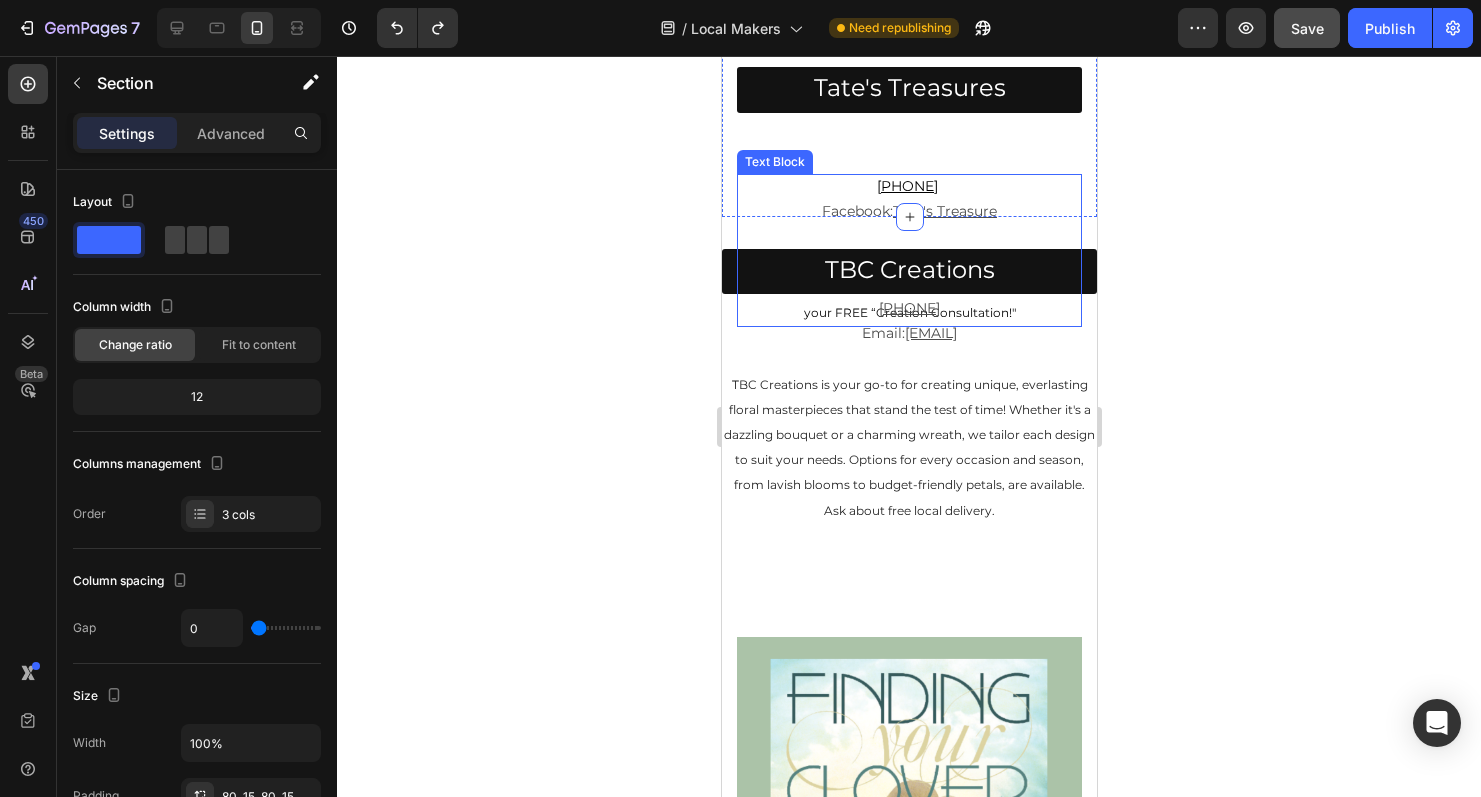click on "Tate's Treasure" at bounding box center (944, 211) 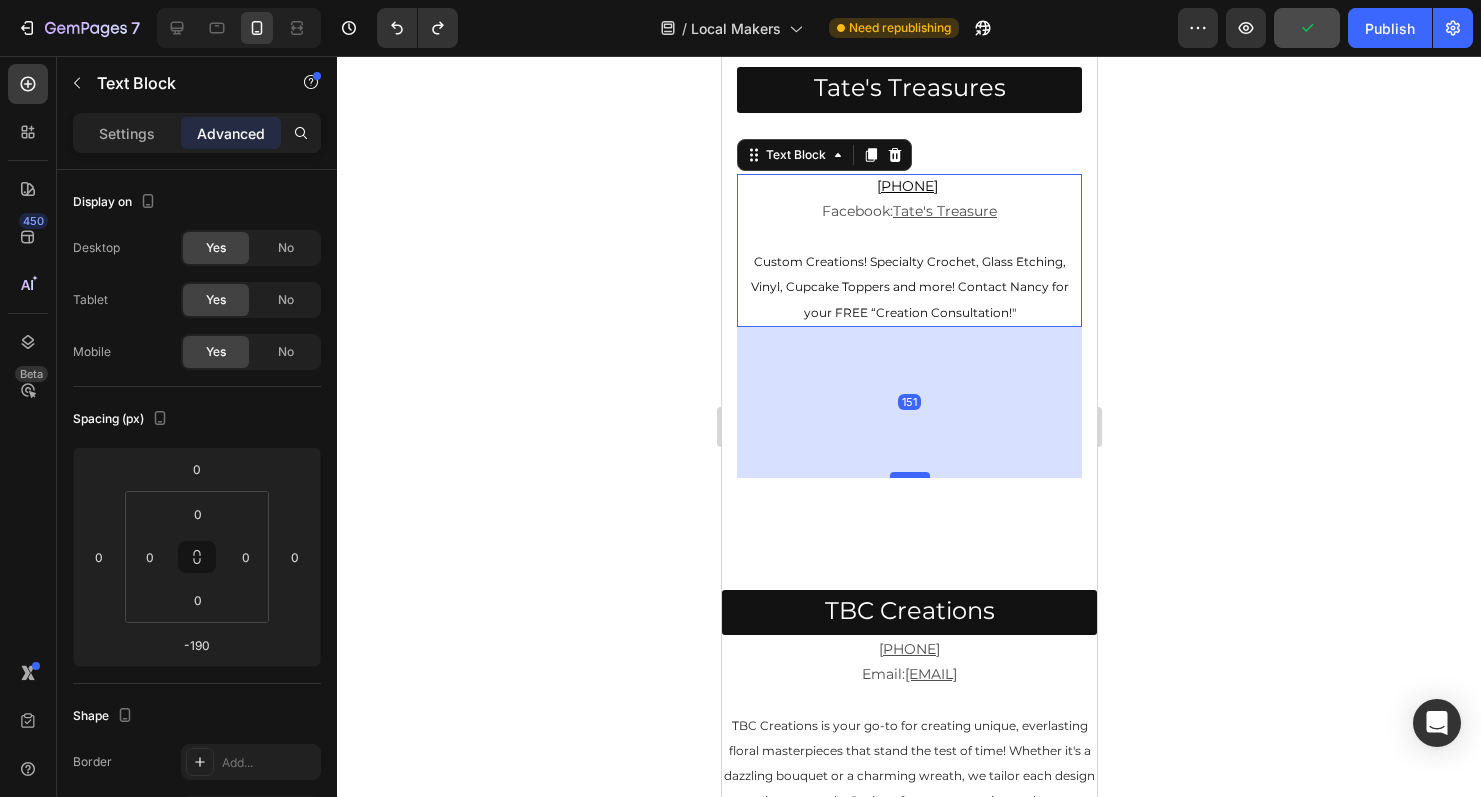 drag, startPoint x: 912, startPoint y: 331, endPoint x: 927, endPoint y: 482, distance: 151.74321 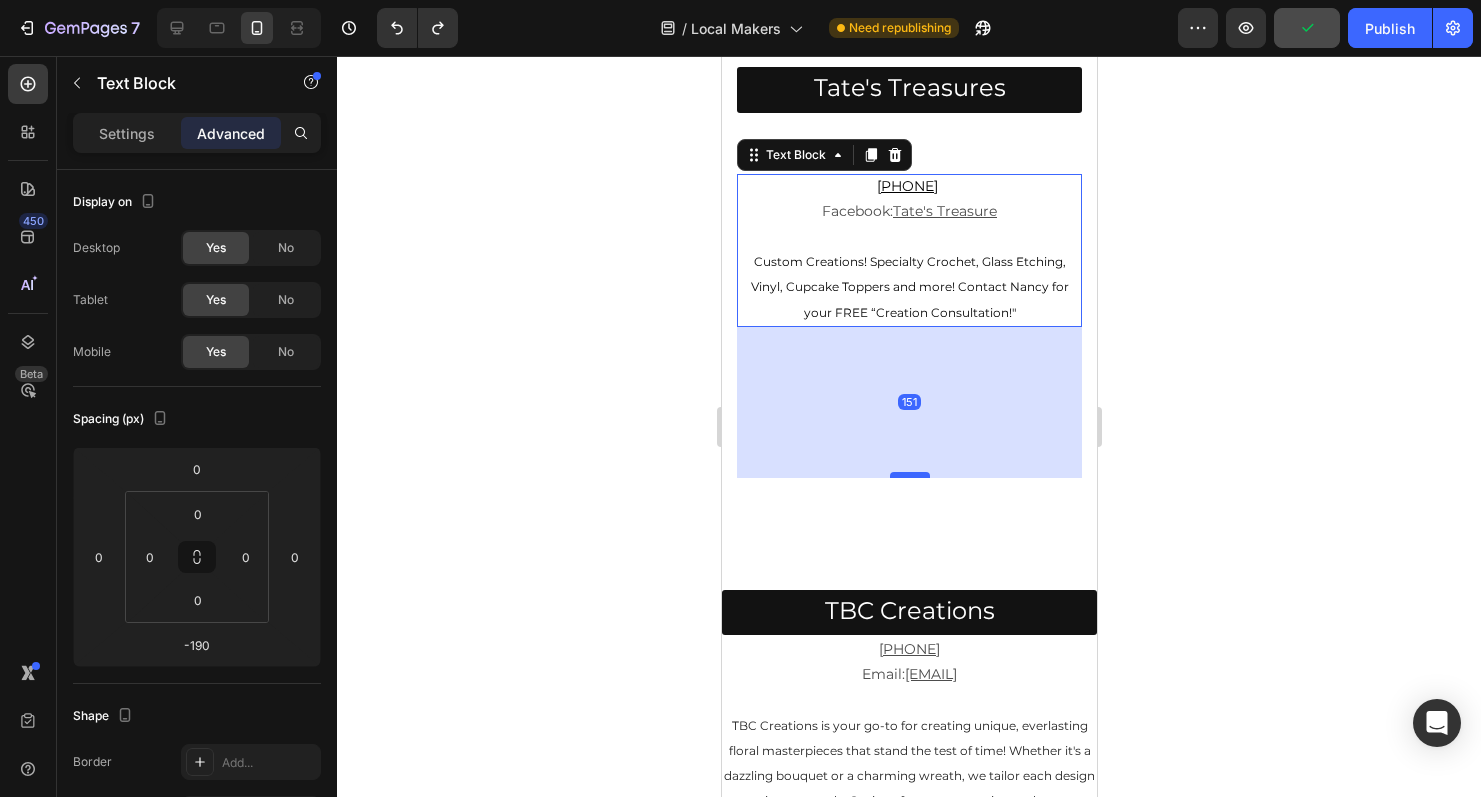 click at bounding box center [909, 475] 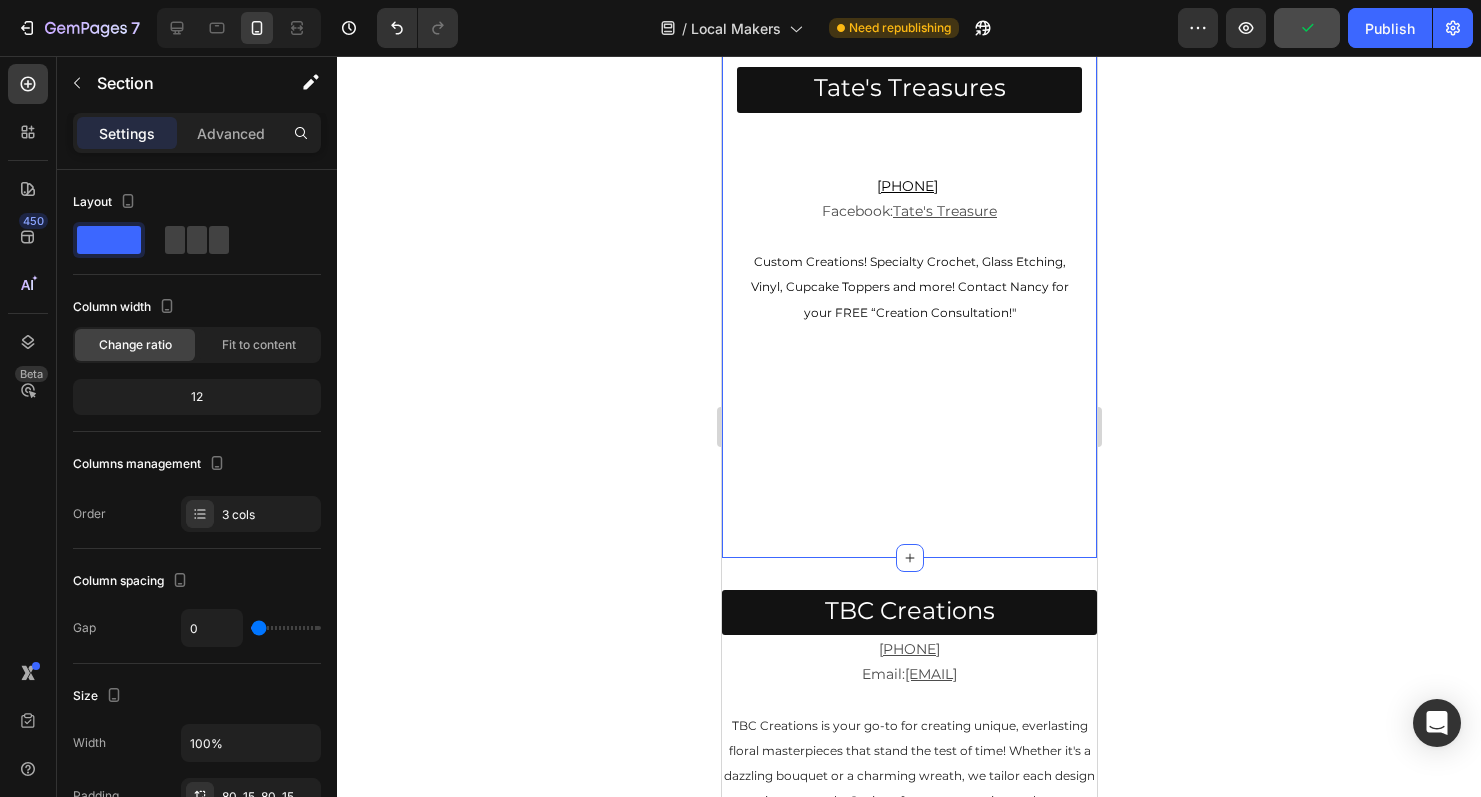 click on "Image Image Image Image Image Image Image
Carousel Row JF Papercrafts Button [PHONE] Email:  [EMAIL]   For all your greeting card needs, [FIRST] is the go to person. Her designs are beautiful from brand new cards to redesigned vintage cards. Find her treasures by email, phone call or at Tootle Books & Such. Text Block
Image Image Image Image Image Image Image Image
Carousel Tate's Treasures Button [PHONE]   Facebook:  Tate's Treasure   Custom Creations! Specialty Crochet, Glass Etching, Vinyl, Cupcake Toppers and more! Contact [FIRST] for your FREE “Creation Consultation!" Text Block
Image Image Image Image Image Image
Carousel Section 3   You can create reusable sections Create Theme Section AI Content Write with GemAI What would you like to describe here? Tone and Voice Persuasive Product Tootlefest 2016 Graphic Tee Show more Generate" at bounding box center (908, -510) 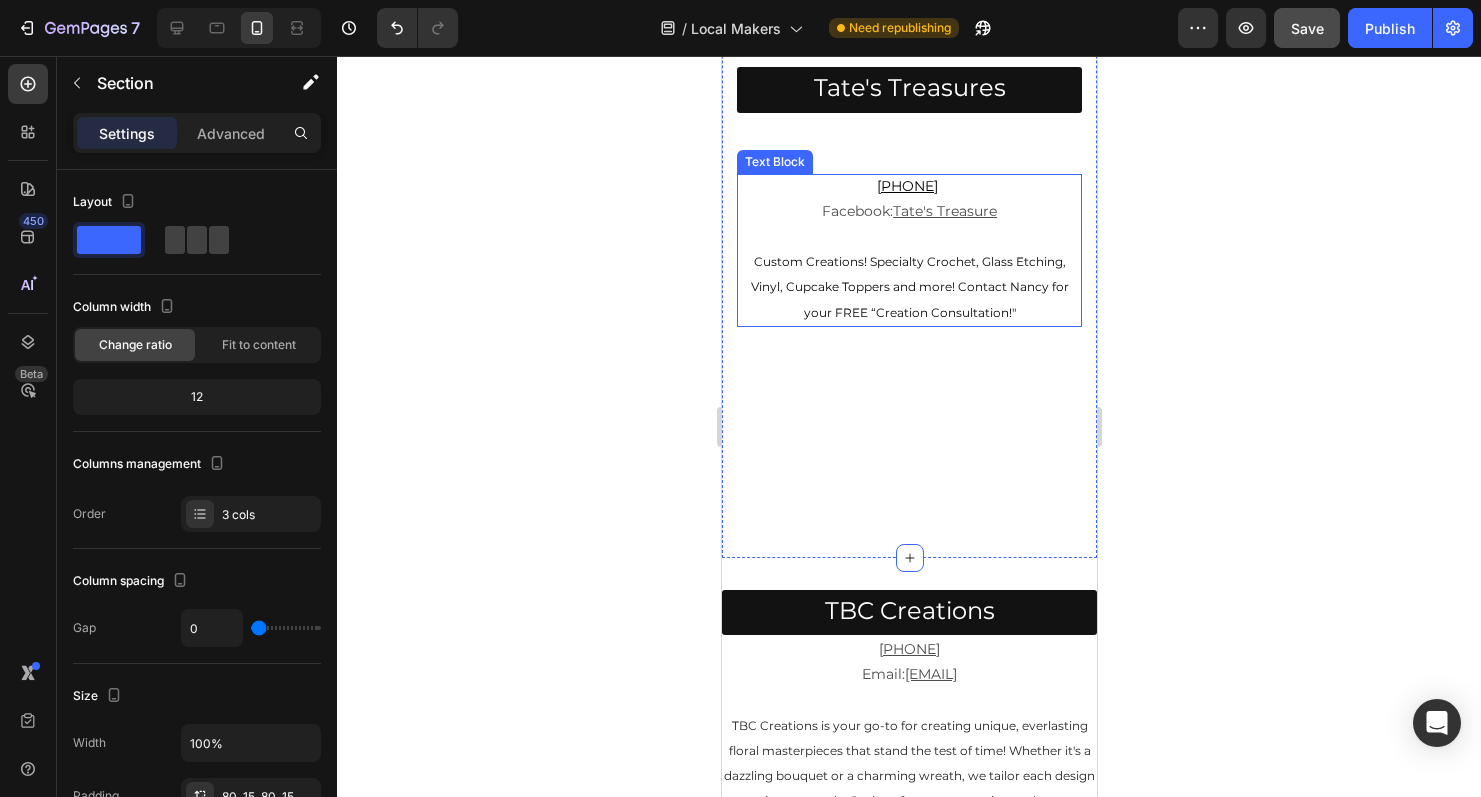 click at bounding box center (908, 236) 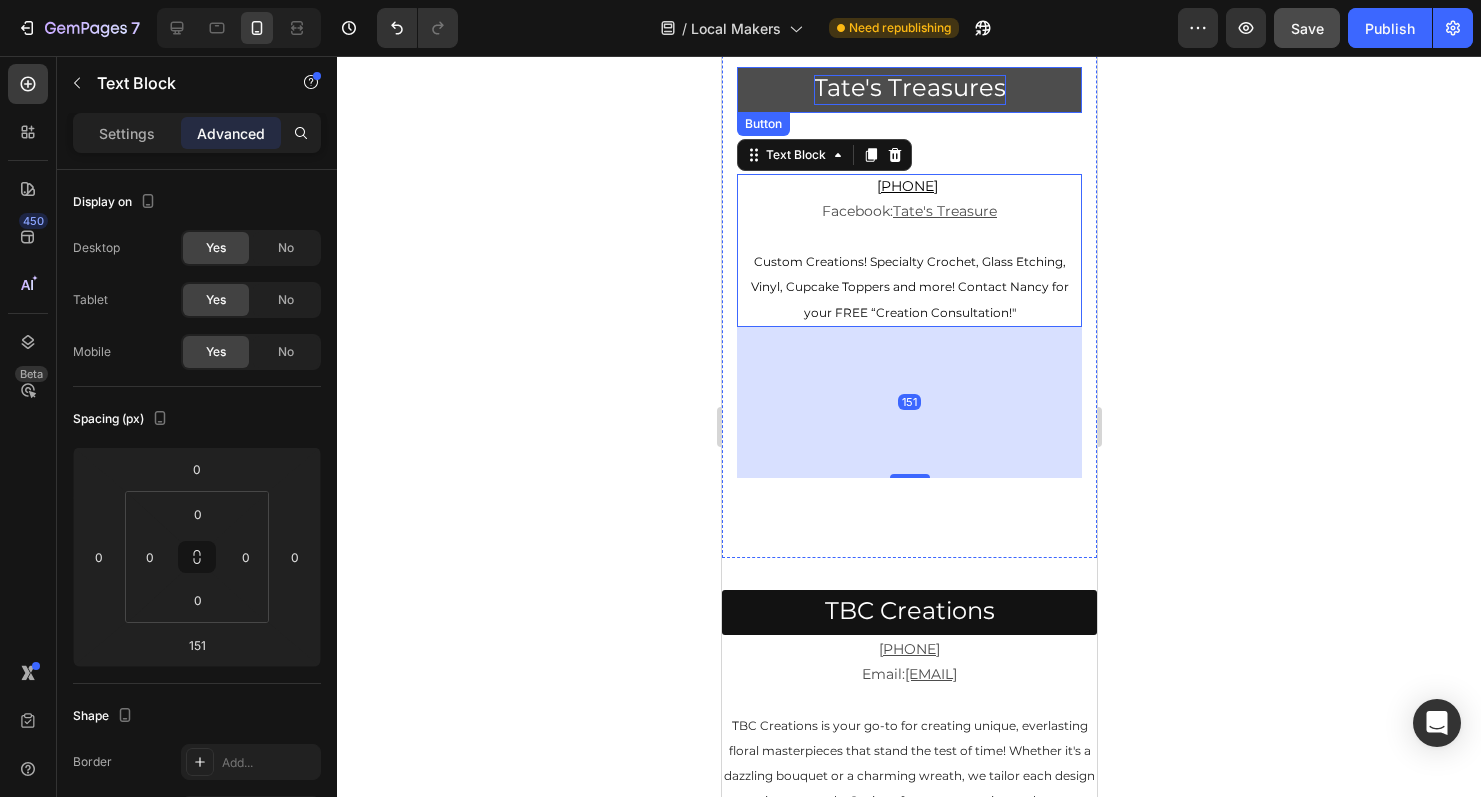 click on "Tate's Treasures" at bounding box center (909, 87) 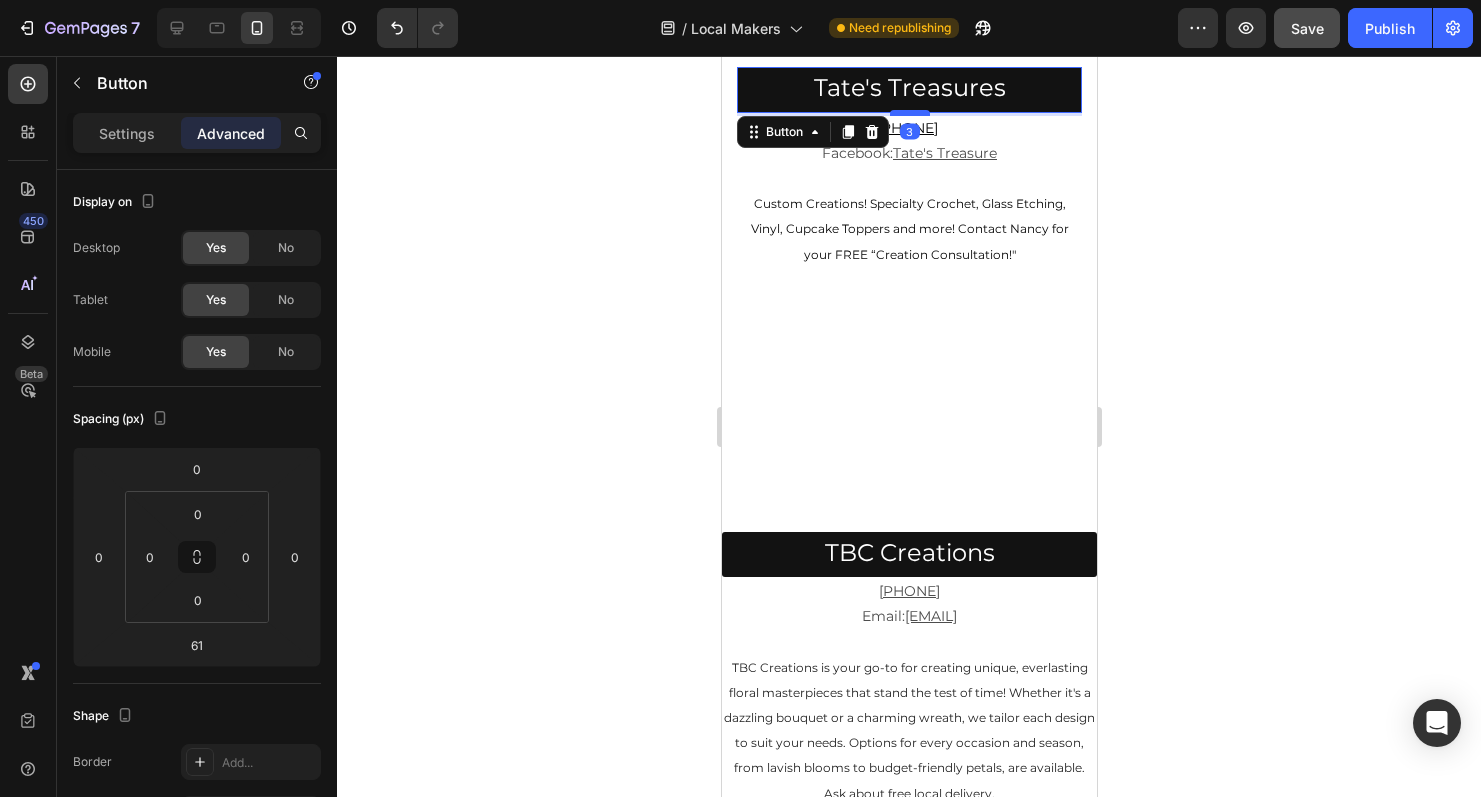drag, startPoint x: 901, startPoint y: 173, endPoint x: 902, endPoint y: 115, distance: 58.00862 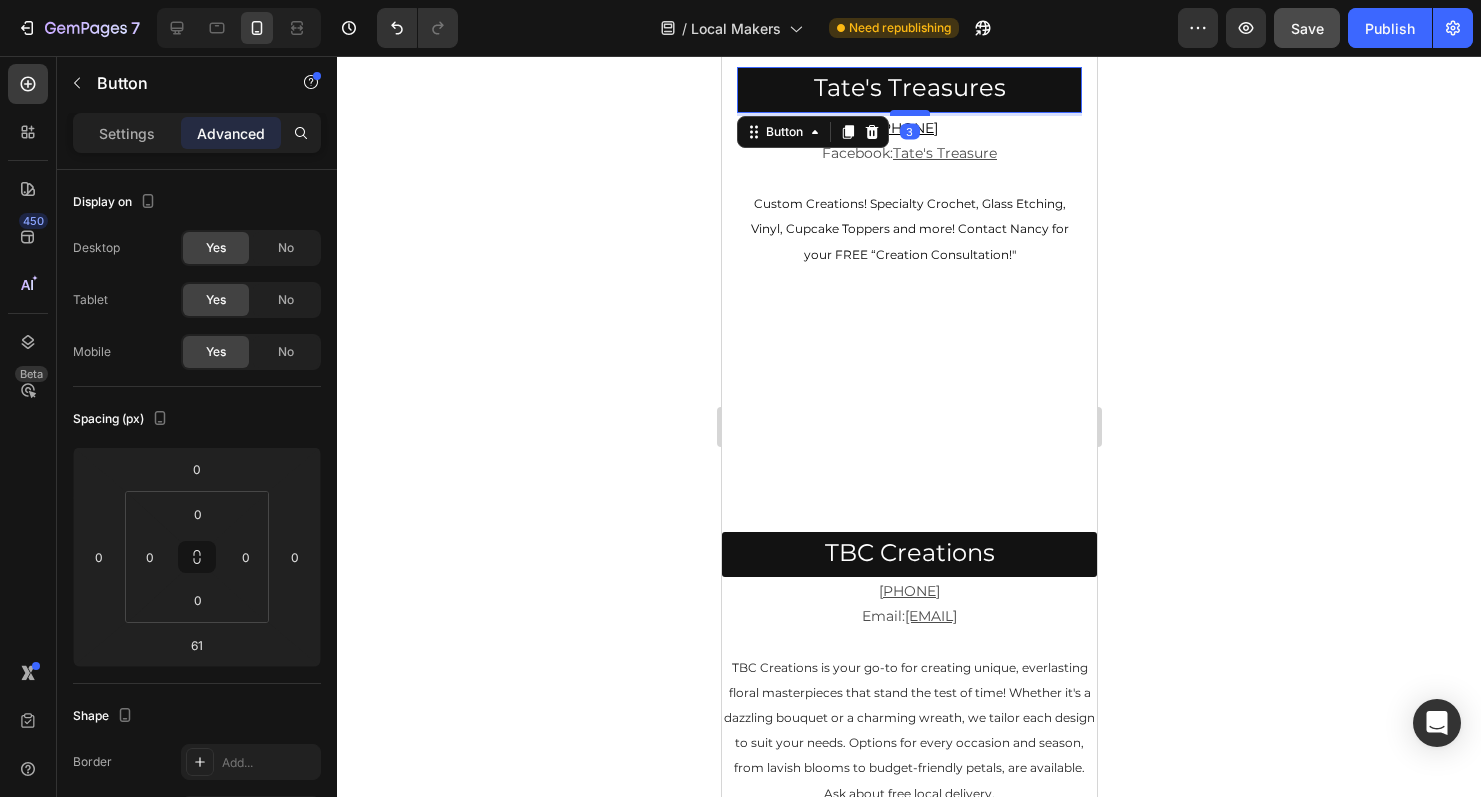 click at bounding box center [909, 113] 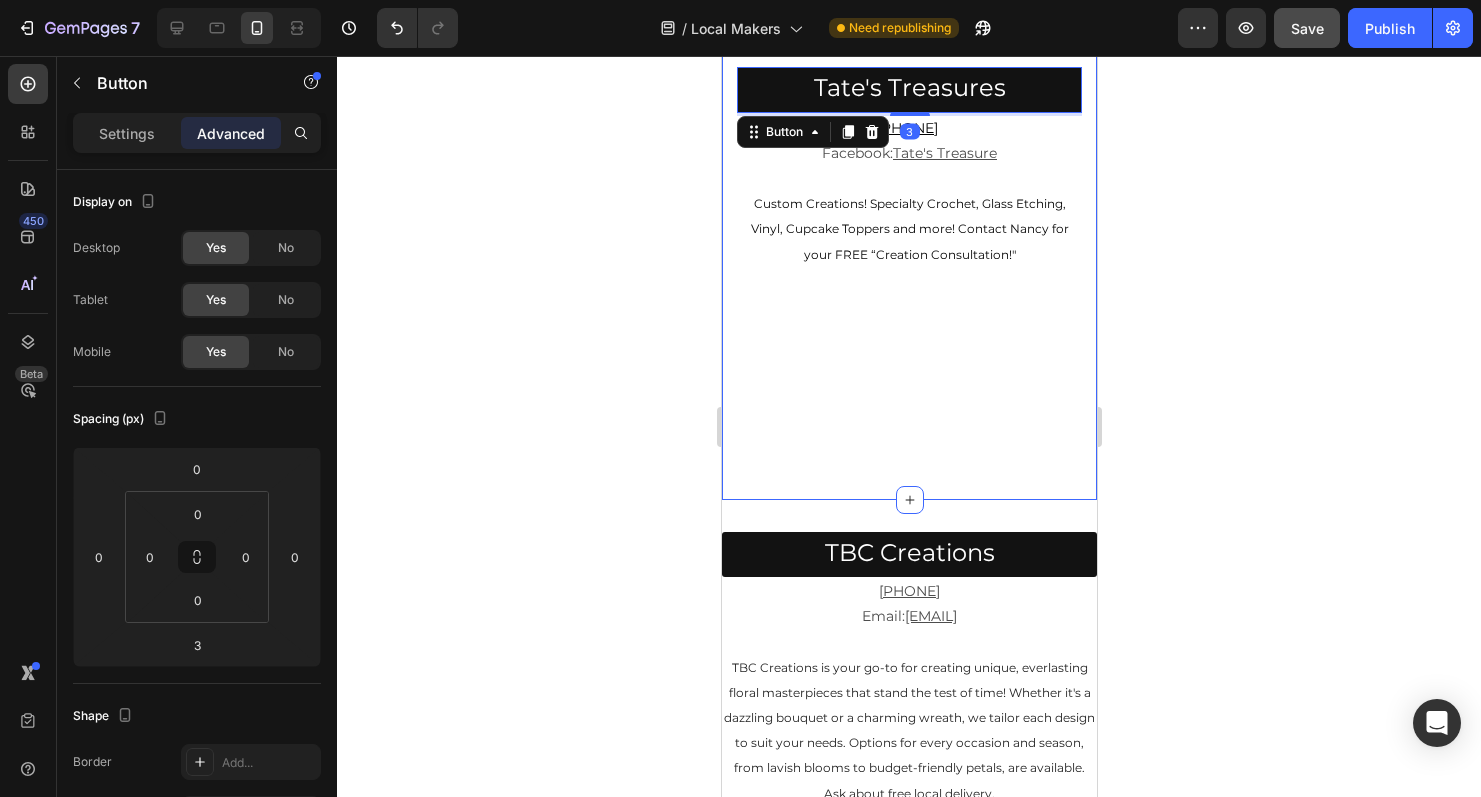 click on "Image Image Image Image Image Image Image Image
Carousel Tate's Treasures Button   3 [PHONE]   Facebook:  Tate's Treasure   Custom Creations! Specialty Crochet, Glass Etching, Vinyl, Cupcake Toppers and more! Contact [FIRST] for your FREE “Creation Consultation!" Text Block" at bounding box center (908, -71) 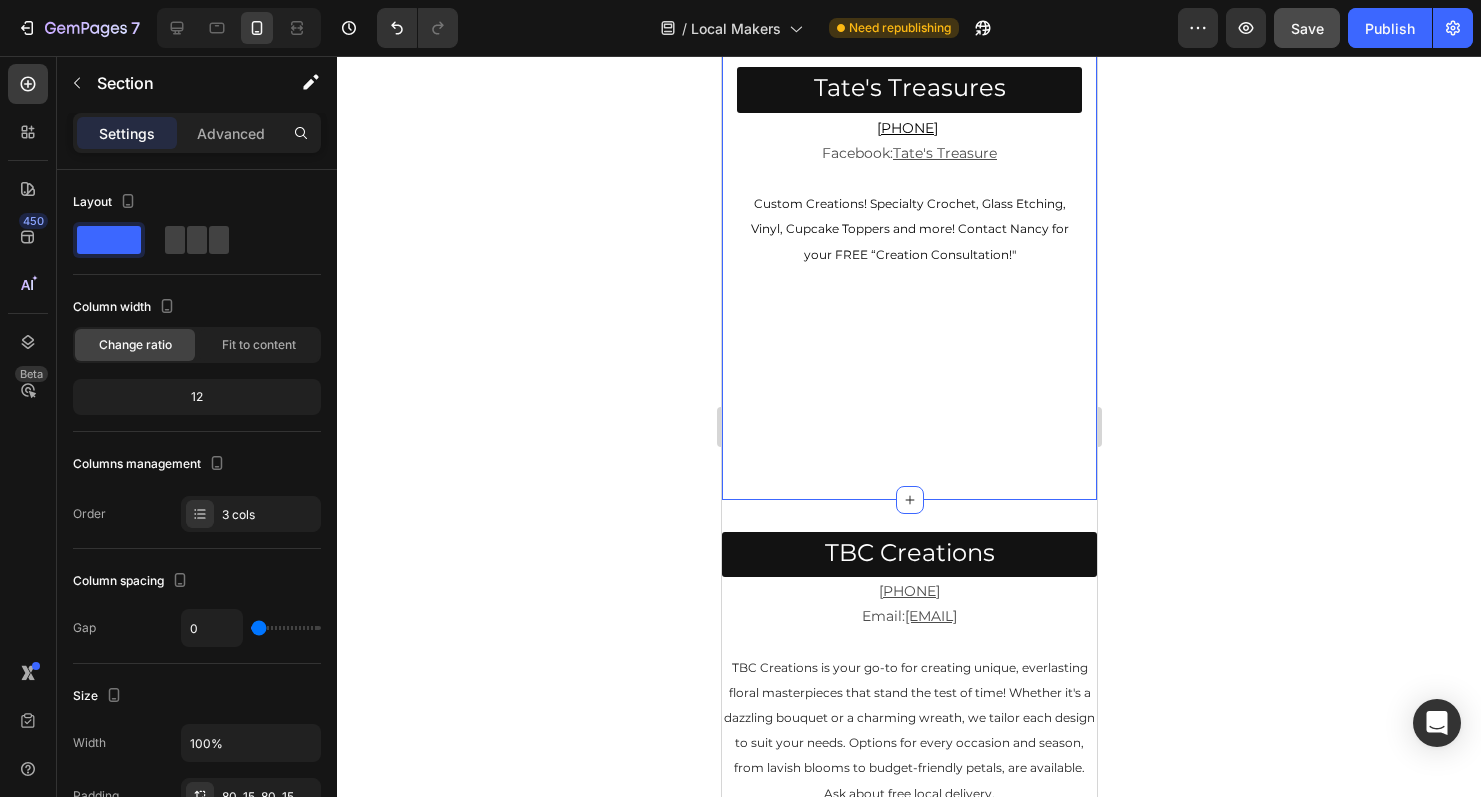 click on "Image Image Image Image Image Image Image
Carousel Row JF Papercrafts Button [PHONE] Email:  [EMAIL]   For all your greeting card needs, [FIRST] is the go to person. Her designs are beautiful from brand new cards to redesigned vintage cards. Find her treasures by email, phone call or at Tootle Books & Such. Text Block
Image Image Image Image Image Image Image Image
Carousel Tate's Treasures Button [PHONE]   Facebook:  Tate's Treasure   Custom Creations! Specialty Crochet, Glass Etching, Vinyl, Cupcake Toppers and more! Contact [FIRST] for your FREE “Creation Consultation!" Text Block
Image Image Image Image Image Image
Carousel Section 3   You can create reusable sections Create Theme Section AI Content Write with GemAI What would you like to describe here? Tone and Voice Persuasive Product Tootlefest 2016 Graphic Tee Show more Generate" at bounding box center [908, -539] 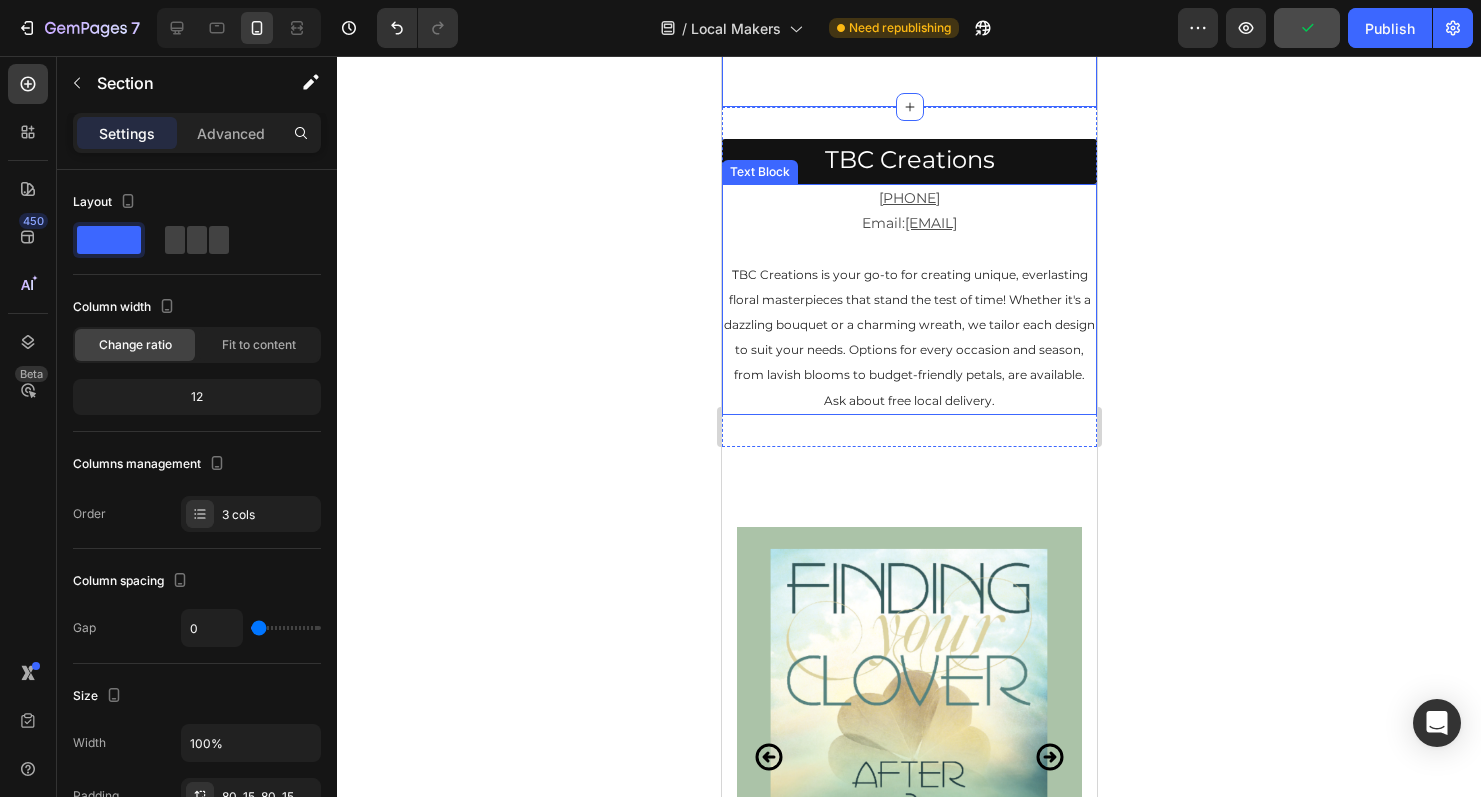 scroll, scrollTop: 3096, scrollLeft: 0, axis: vertical 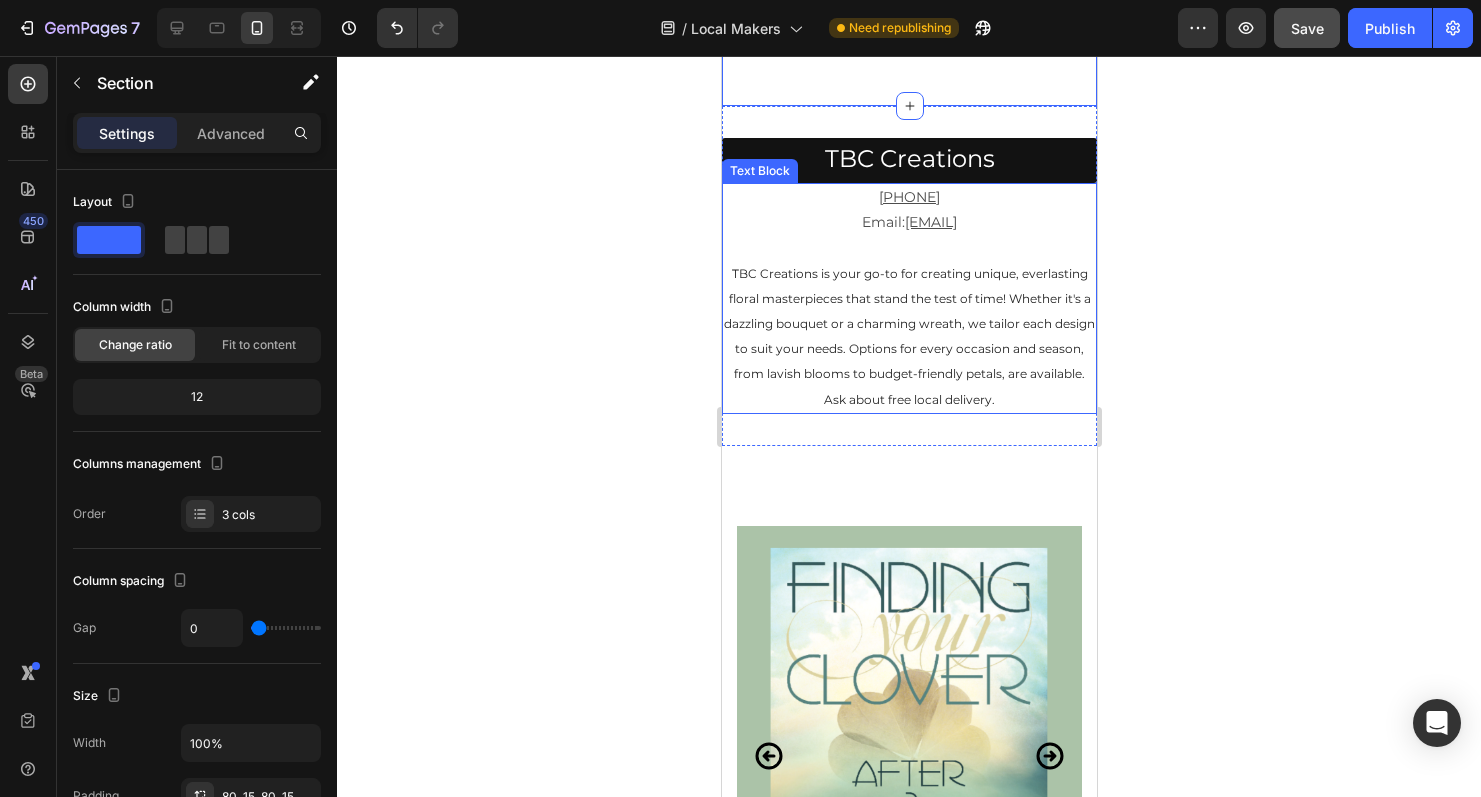 click on "TBC Creations is your go-to for creating unique, everlasting floral masterpieces that stand the test of time! Whether it's a dazzling bouquet or a charming wreath, we tailor each design to suit your needs. Options for every occasion and season, from lavish blooms to budget-friendly petals, are available. Ask about free local delivery." at bounding box center [908, 336] 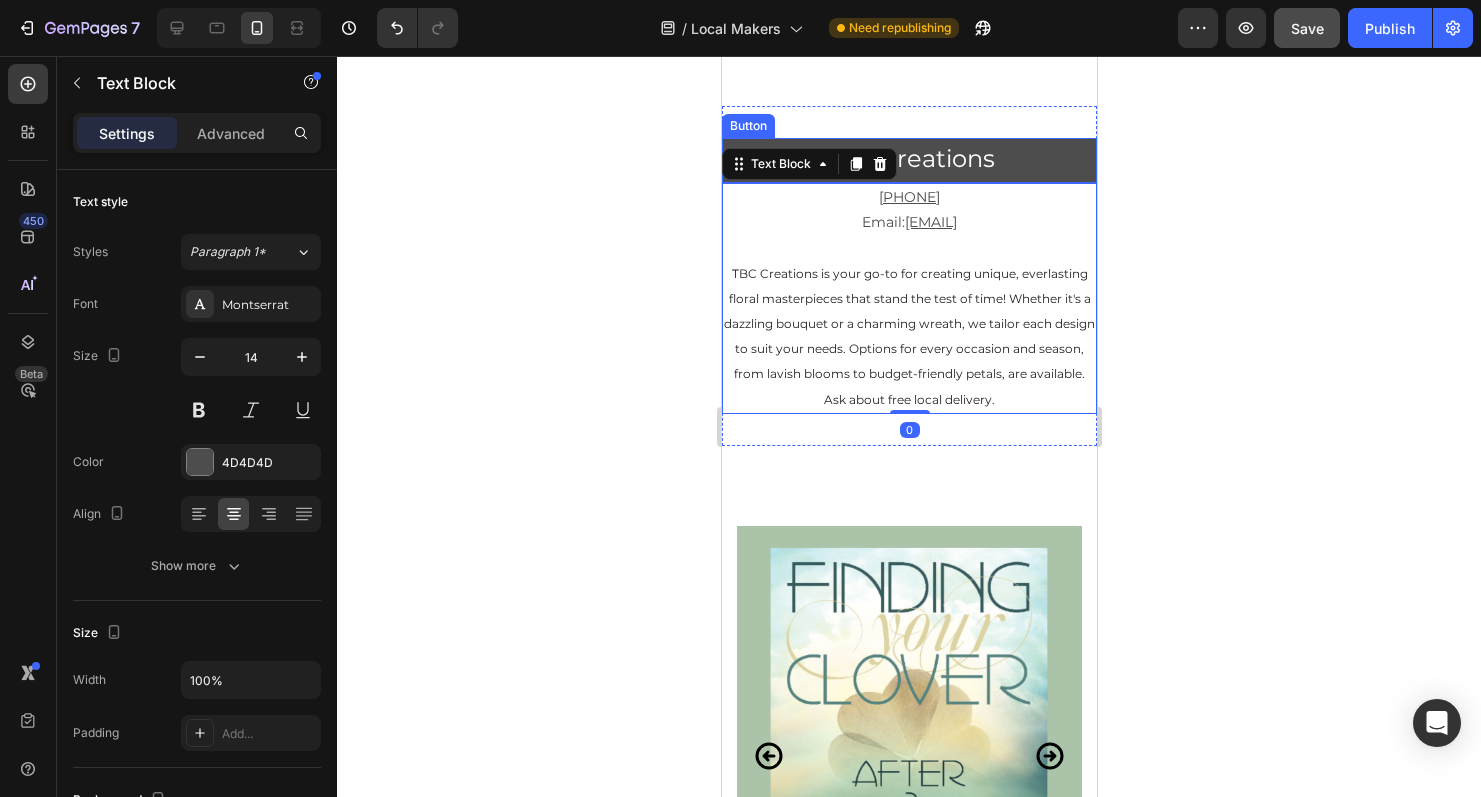 click on "TBC Creations" at bounding box center [908, 160] 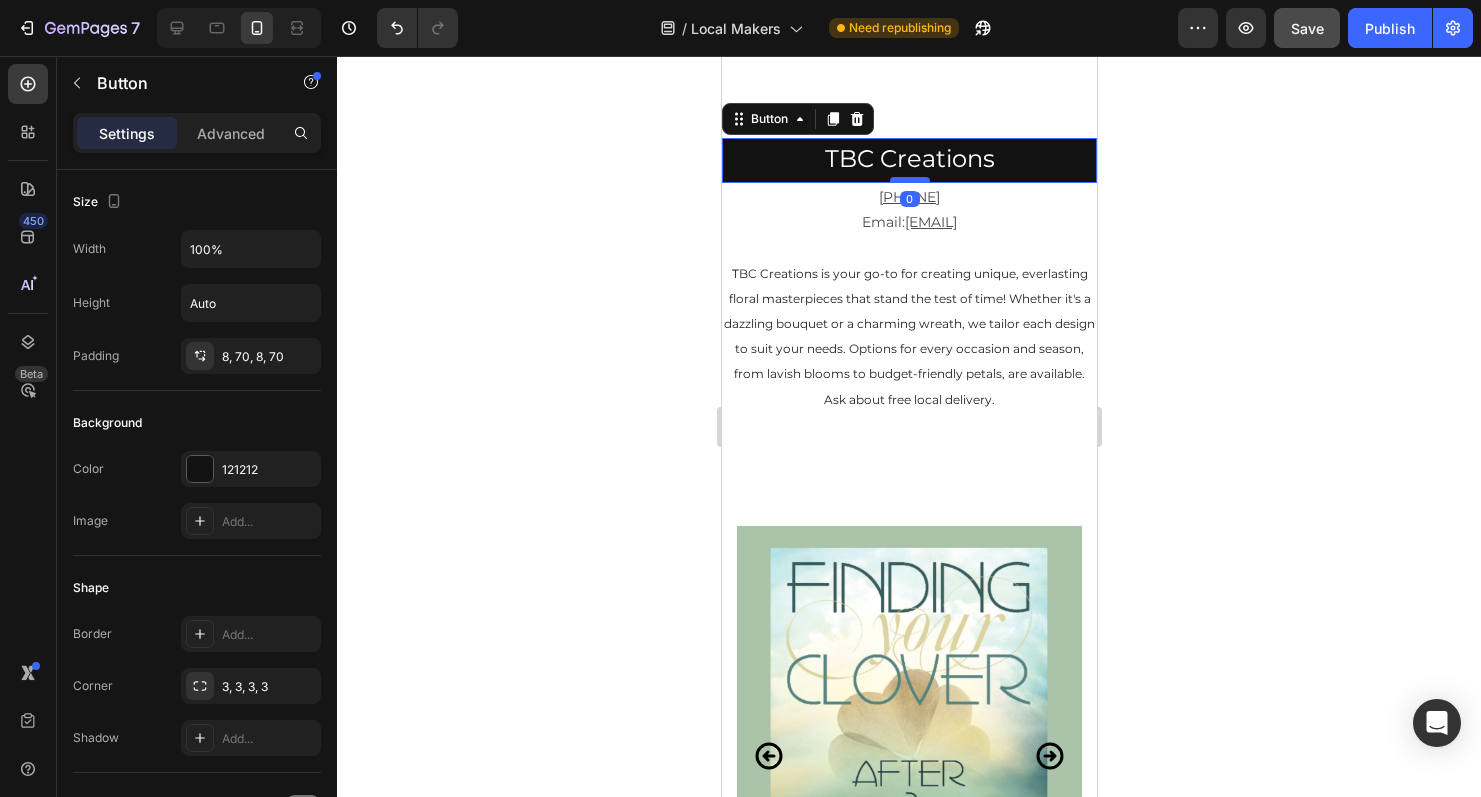 click at bounding box center [909, 180] 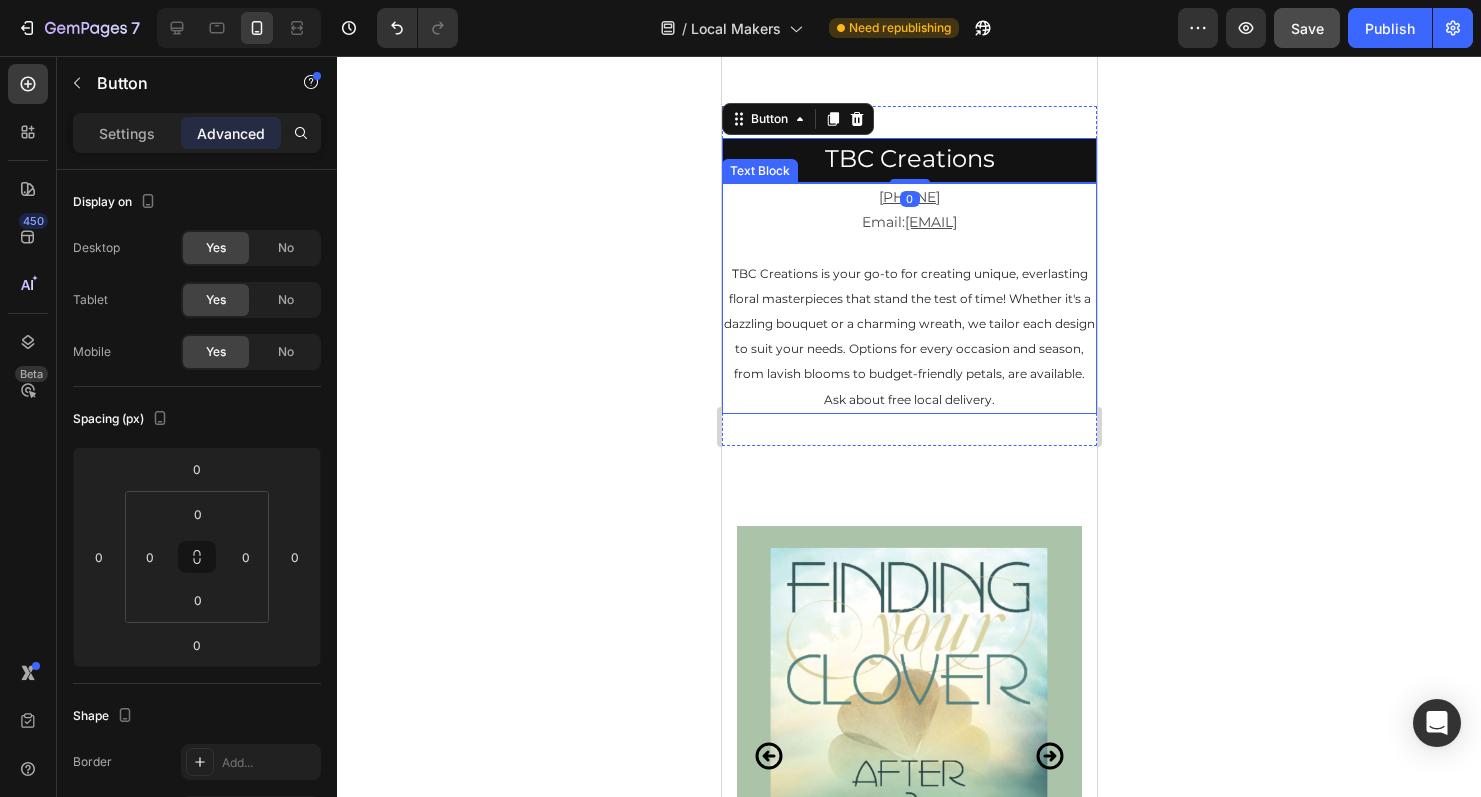 click on "TBC Creations is your go-to for creating unique, everlasting floral masterpieces that stand the test of time! Whether it's a dazzling bouquet or a charming wreath, we tailor each design to suit your needs. Options for every occasion and season, from lavish blooms to budget-friendly petals, are available. Ask about free local delivery." at bounding box center (908, 336) 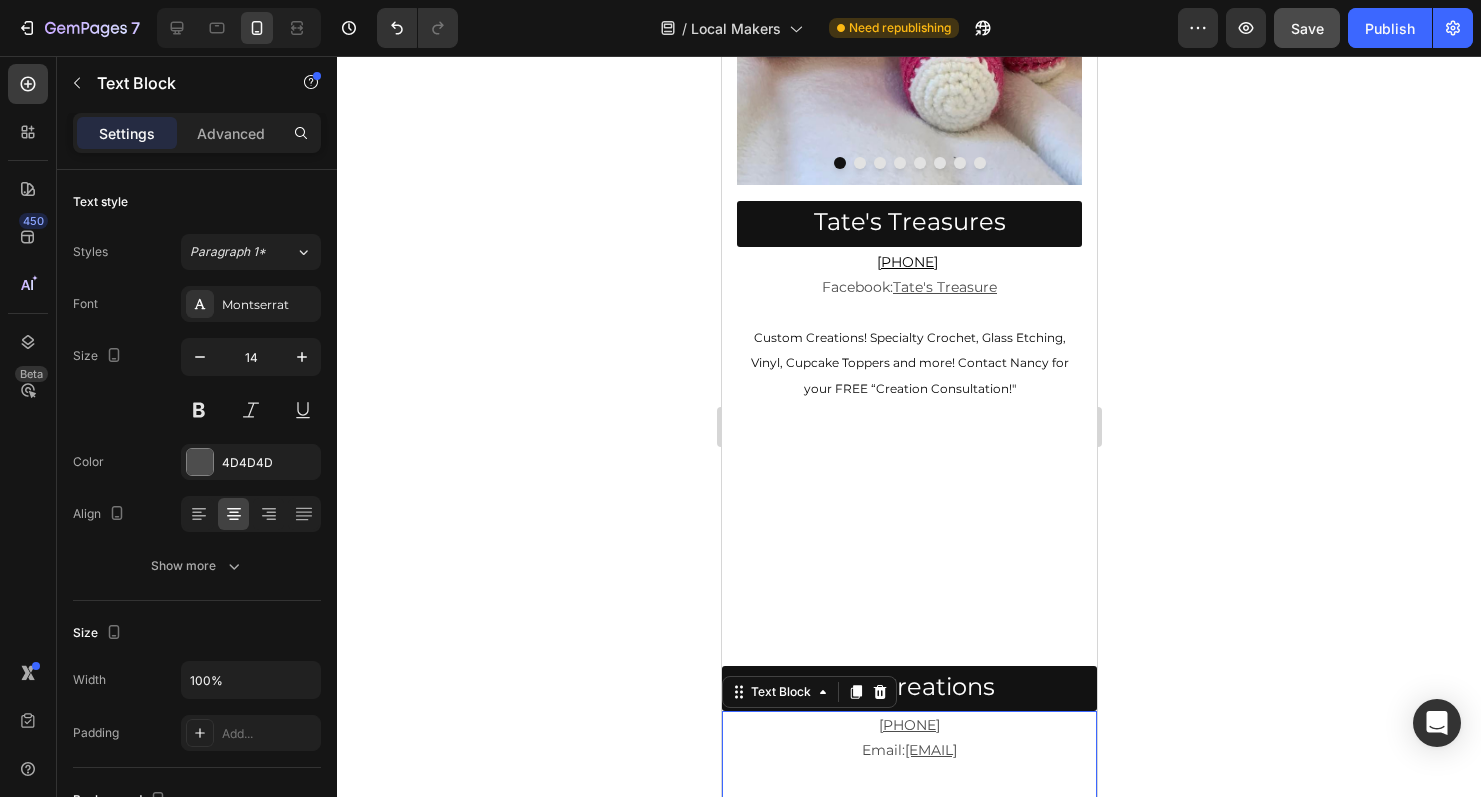 scroll, scrollTop: 2566, scrollLeft: 0, axis: vertical 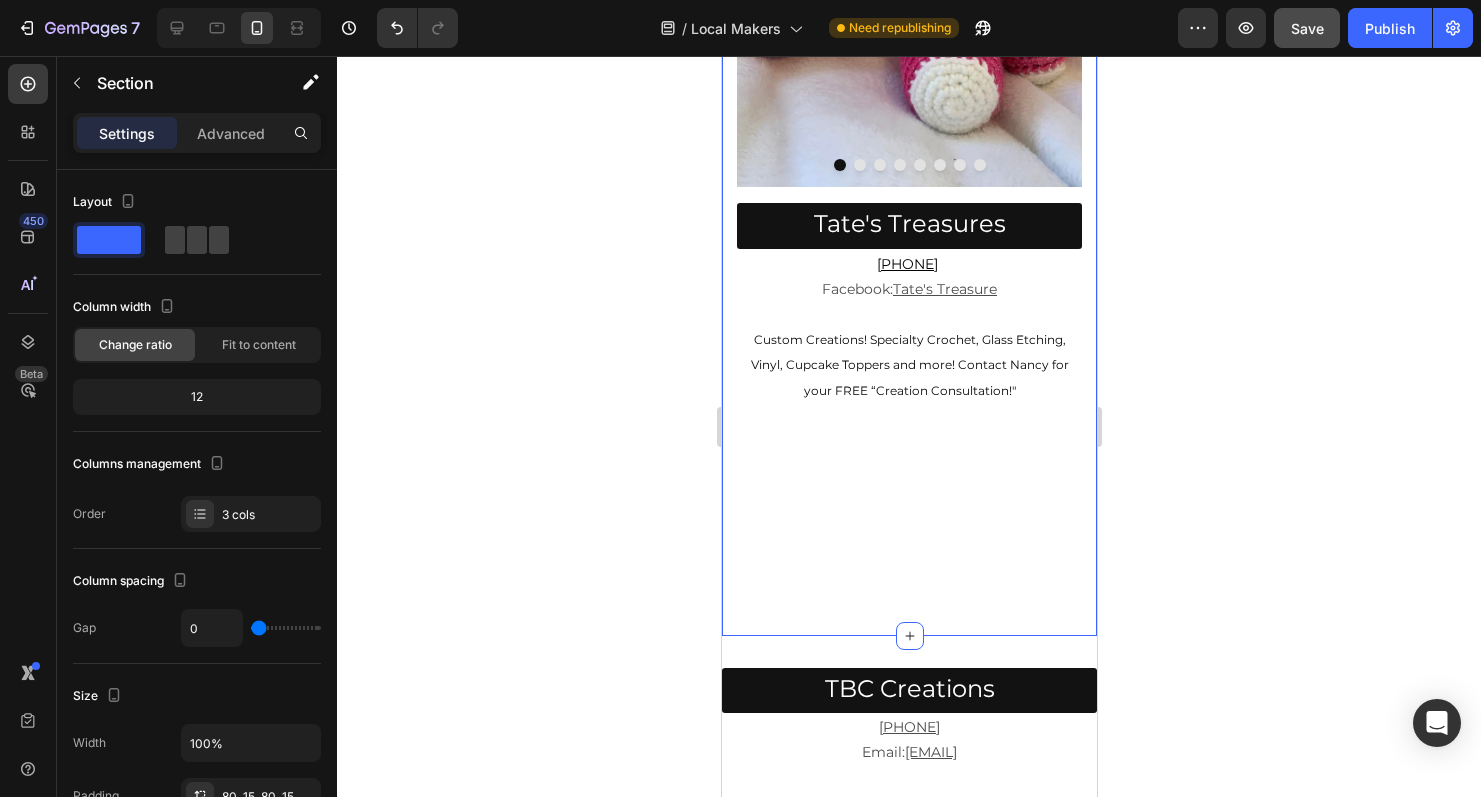 click on "Image Image Image Image Image Image Image Image
Carousel Tate's Treasures Button [PHONE]   Facebook:  Tate's Treasure   Custom Creations! Specialty Crochet, Glass Etching, Vinyl, Cupcake Toppers and more! Contact [FIRST] for your FREE “Creation Consultation!" Text Block" at bounding box center (908, 65) 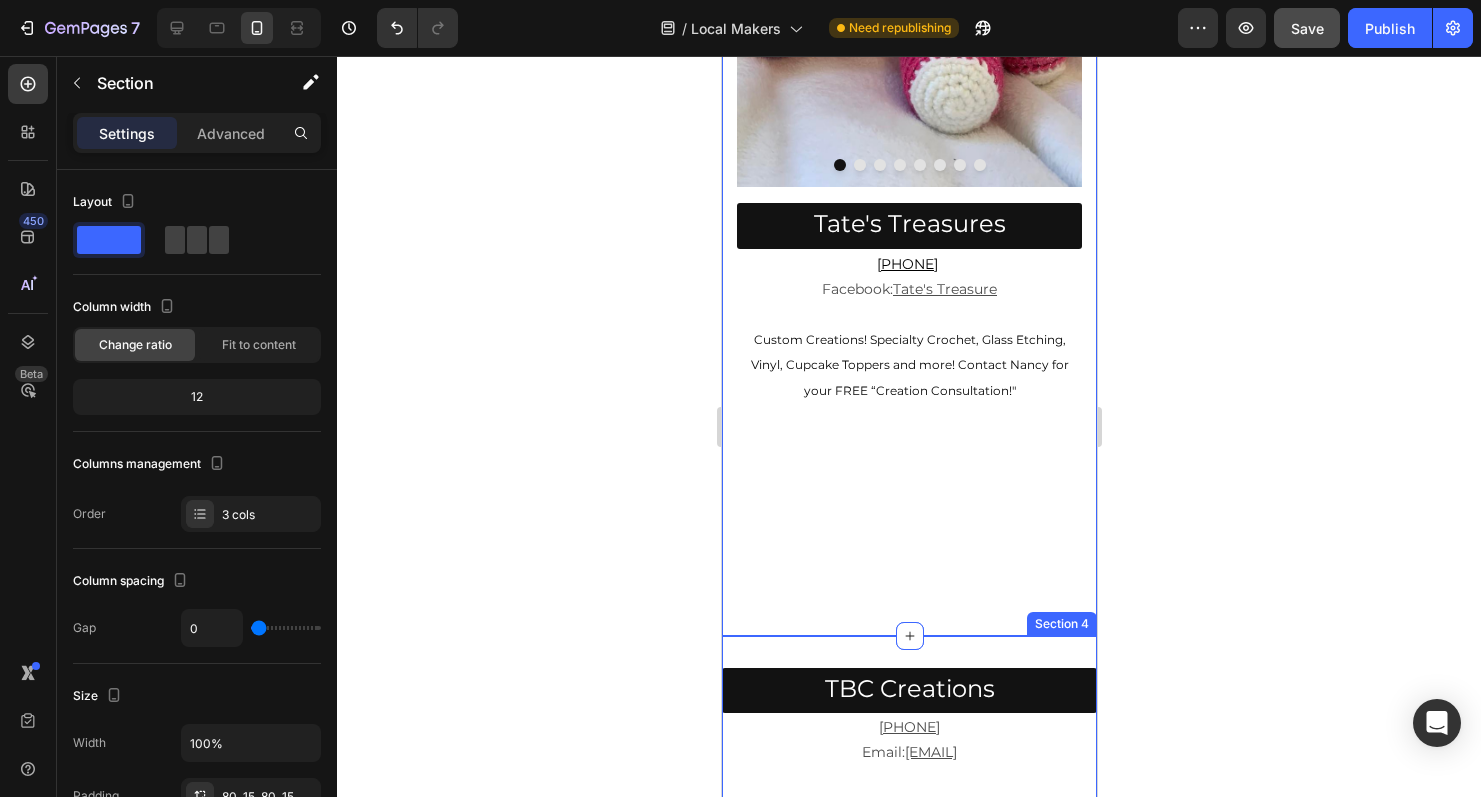 click on "TBC Creations Button [PHONE] Email:  [EMAIL]   TBC Creations is your go-to for creating unique, everlasting floral masterpieces that stand the test of time! Whether it's a dazzling bouquet or a charming wreath, we tailor each design to suit your needs. Options for every occasion and season, from lavish blooms to budget-friendly petals, are available. Ask about free local delivery. Text Block Section 4" at bounding box center [908, 806] 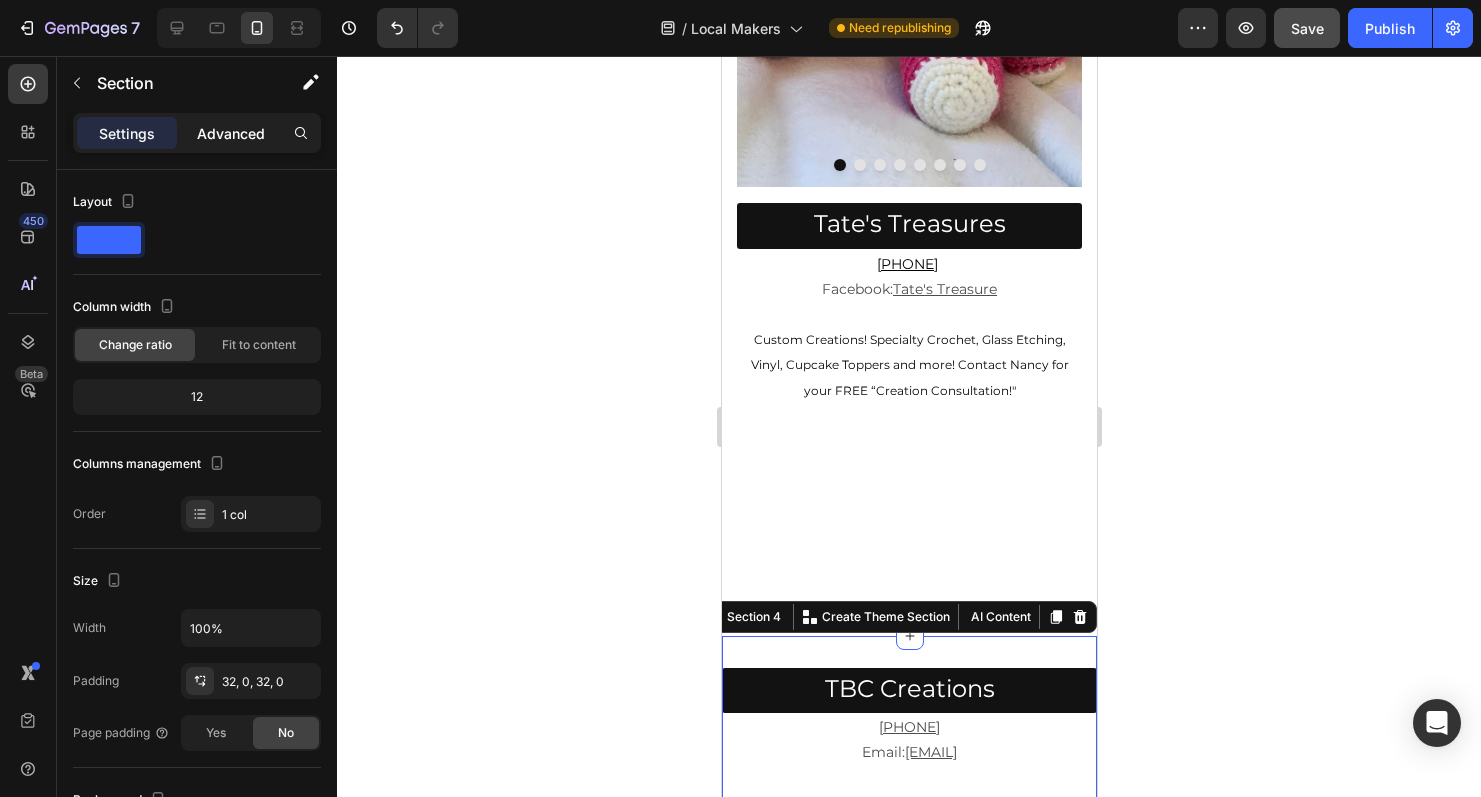 click on "Advanced" at bounding box center (231, 133) 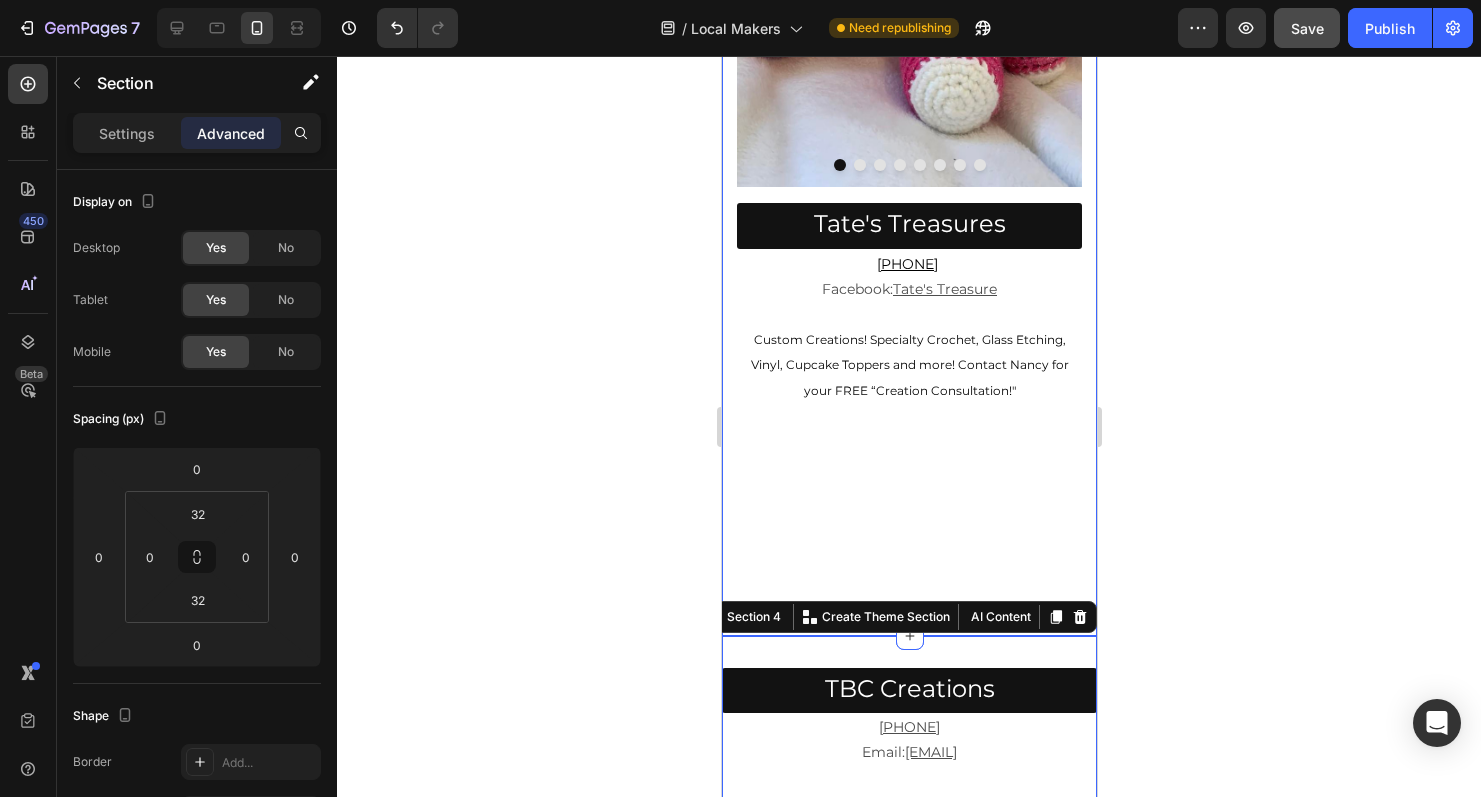 click on "Image Image Image Image Image Image Image Image
Carousel Tate's Treasures Button [PHONE]   Facebook:  Tate's Treasure   Custom Creations! Specialty Crochet, Glass Etching, Vinyl, Cupcake Toppers and more! Contact [FIRST] for your FREE “Creation Consultation!" Text Block" at bounding box center [908, 65] 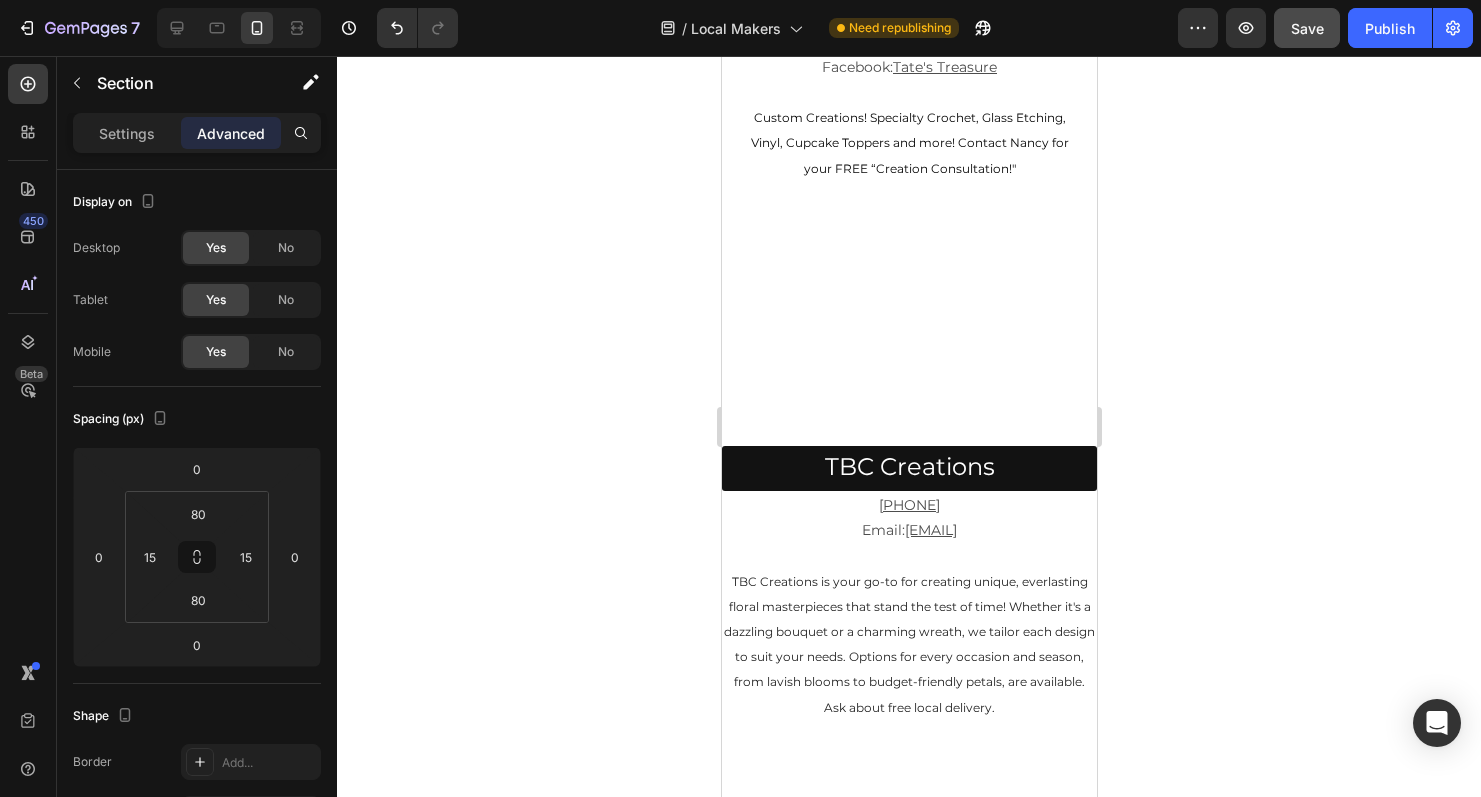 scroll, scrollTop: 2746, scrollLeft: 0, axis: vertical 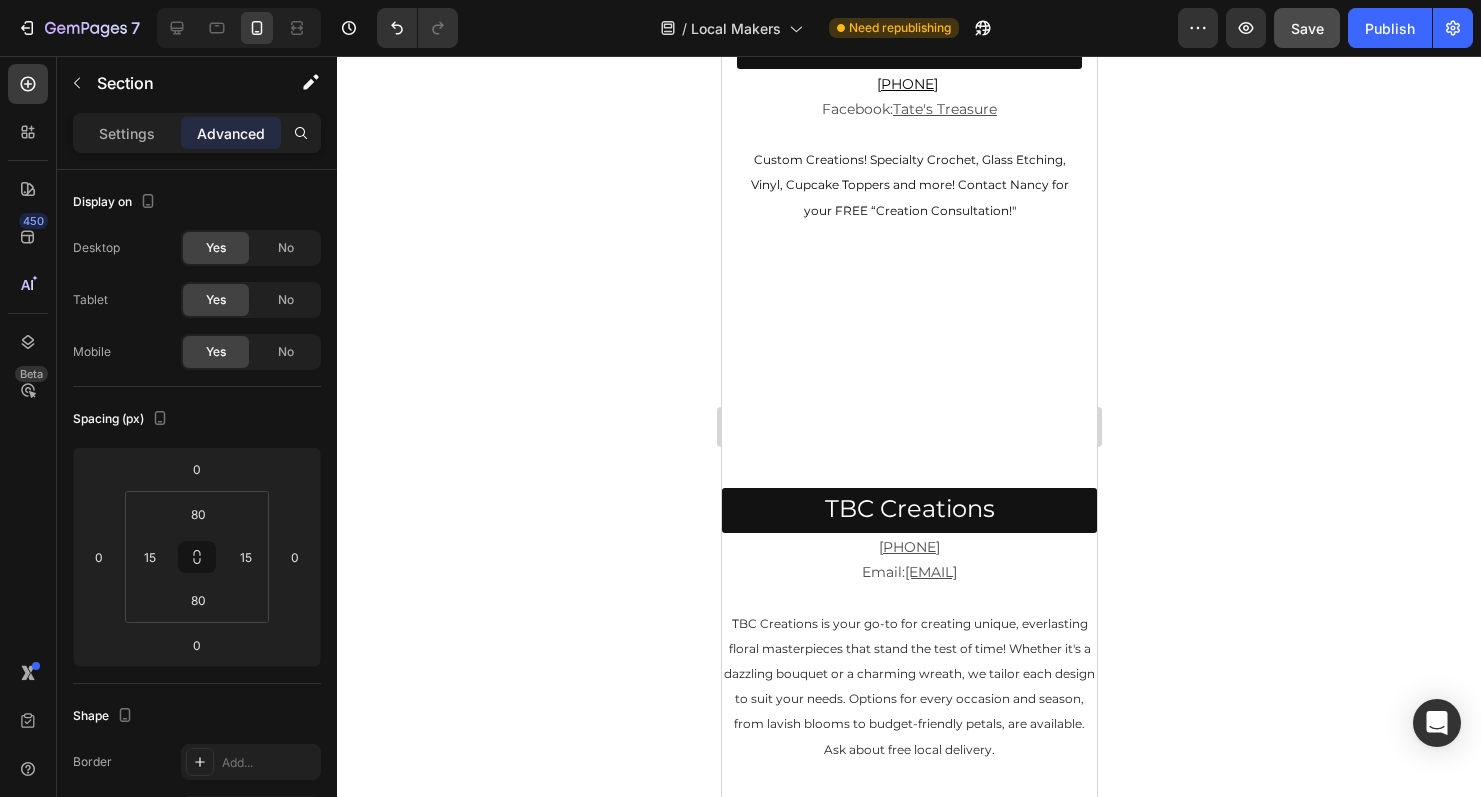 click on "Image Image Image Image Image Image Image
Carousel Row JF Papercrafts Button [PHONE] Email:  [EMAIL]   For all your greeting card needs, [FIRST] is the go to person. Her designs are beautiful from brand new cards to redesigned vintage cards. Find her treasures by email, phone call or at Tootle Books & Such. Text Block
Image Image Image Image Image Image Image Image
Carousel Tate's Treasures Button [PHONE]   Facebook:  Tate's Treasure   Custom Creations! Specialty Crochet, Glass Etching, Vinyl, Cupcake Toppers and more! Contact [FIRST] for your FREE “Creation Consultation!" Text Block
Image Image Image Image Image Image
Carousel Section 3" at bounding box center (908, -583) 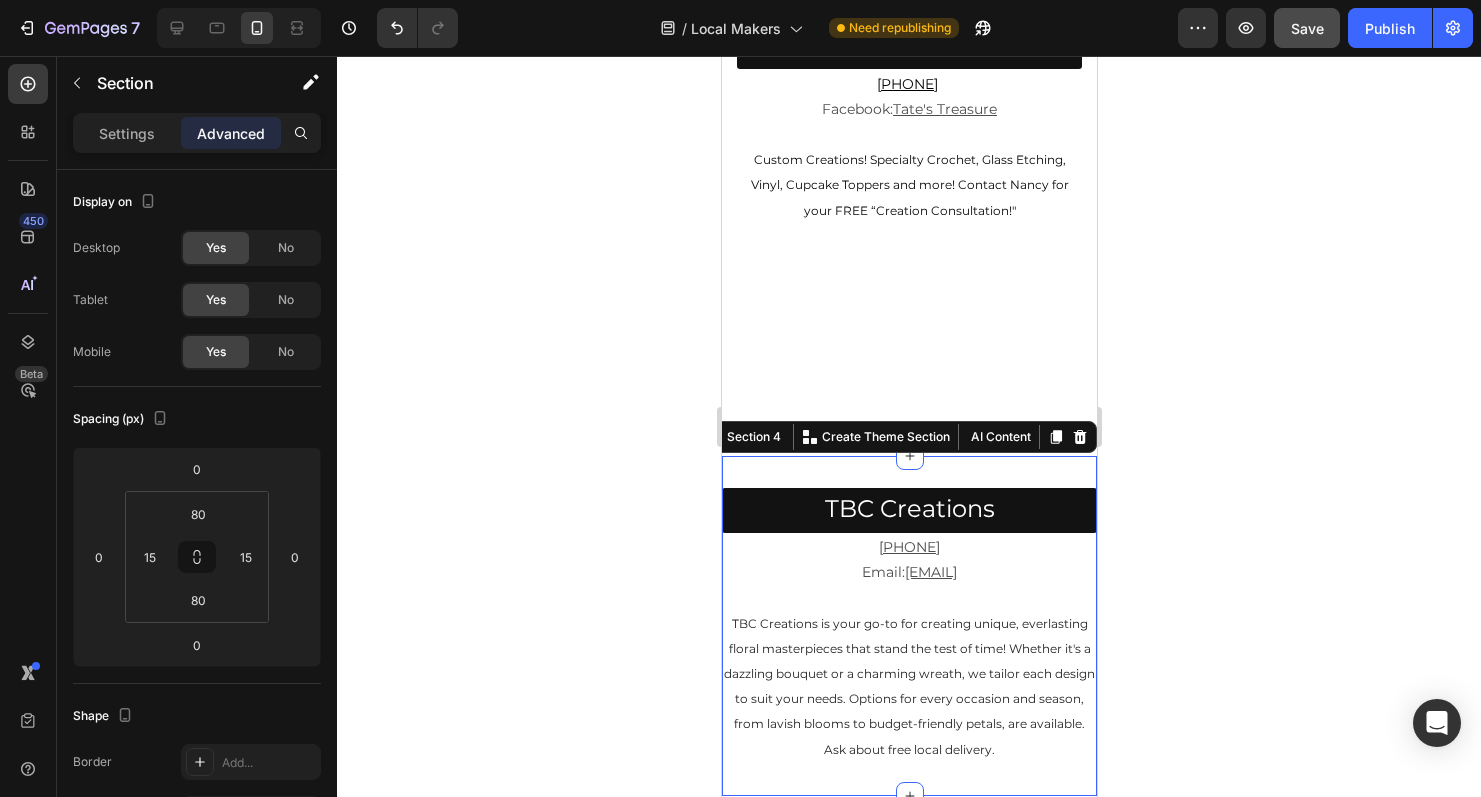 click on "TBC Creations Button [PHONE] Email:  [EMAIL]   TBC Creations is your go-to for creating unique, everlasting floral masterpieces that stand the test of time! Whether it's a dazzling bouquet or a charming wreath, we tailor each design to suit your needs. Options for every occasion and season, from lavish blooms to budget-friendly petals, are available. Ask about free local delivery. Text Block Section 4   You can create reusable sections Create Theme Section AI Content Write with GemAI What would you like to describe here? Tone and Voice Persuasive Product Tootlefest 2016 Graphic Tee Show more Generate" at bounding box center [908, 626] 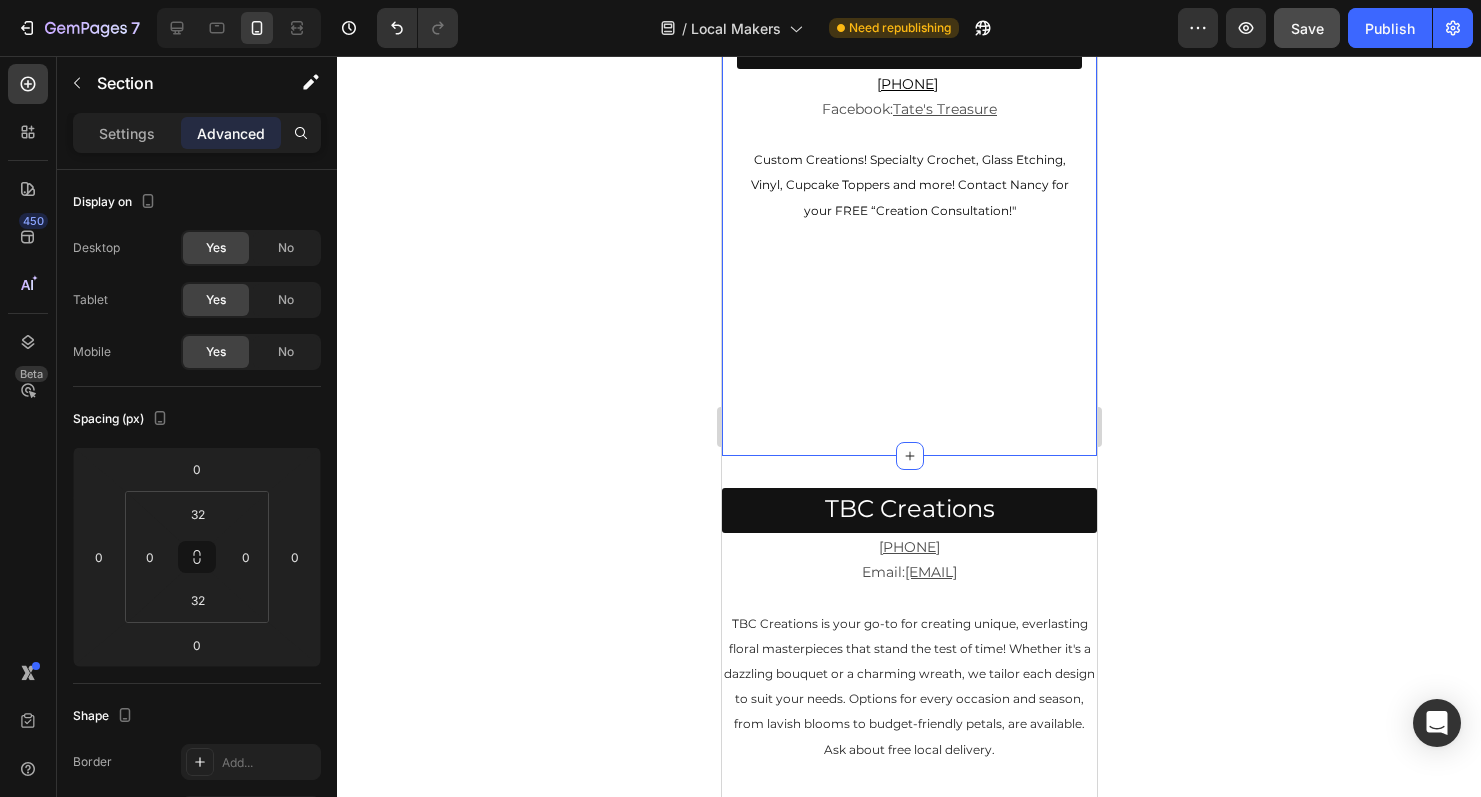 click on "Image Image Image Image Image Image Image Image
Carousel Tate's Treasures Button [PHONE]   Facebook:  Tate's Treasure   Custom Creations! Specialty Crochet, Glass Etching, Vinyl, Cupcake Toppers and more! Contact [FIRST] for your FREE “Creation Consultation!" Text Block" at bounding box center [908, -115] 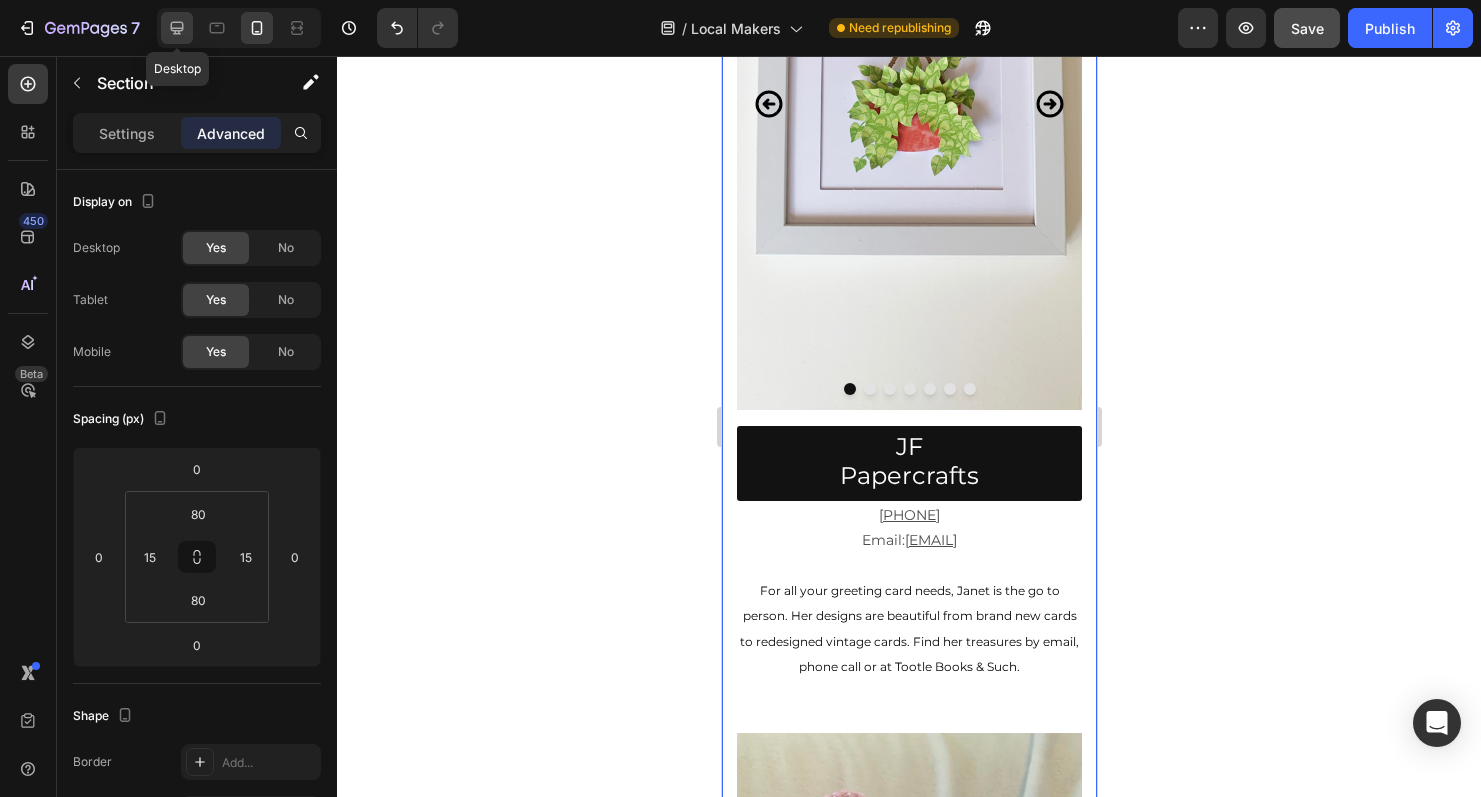 click 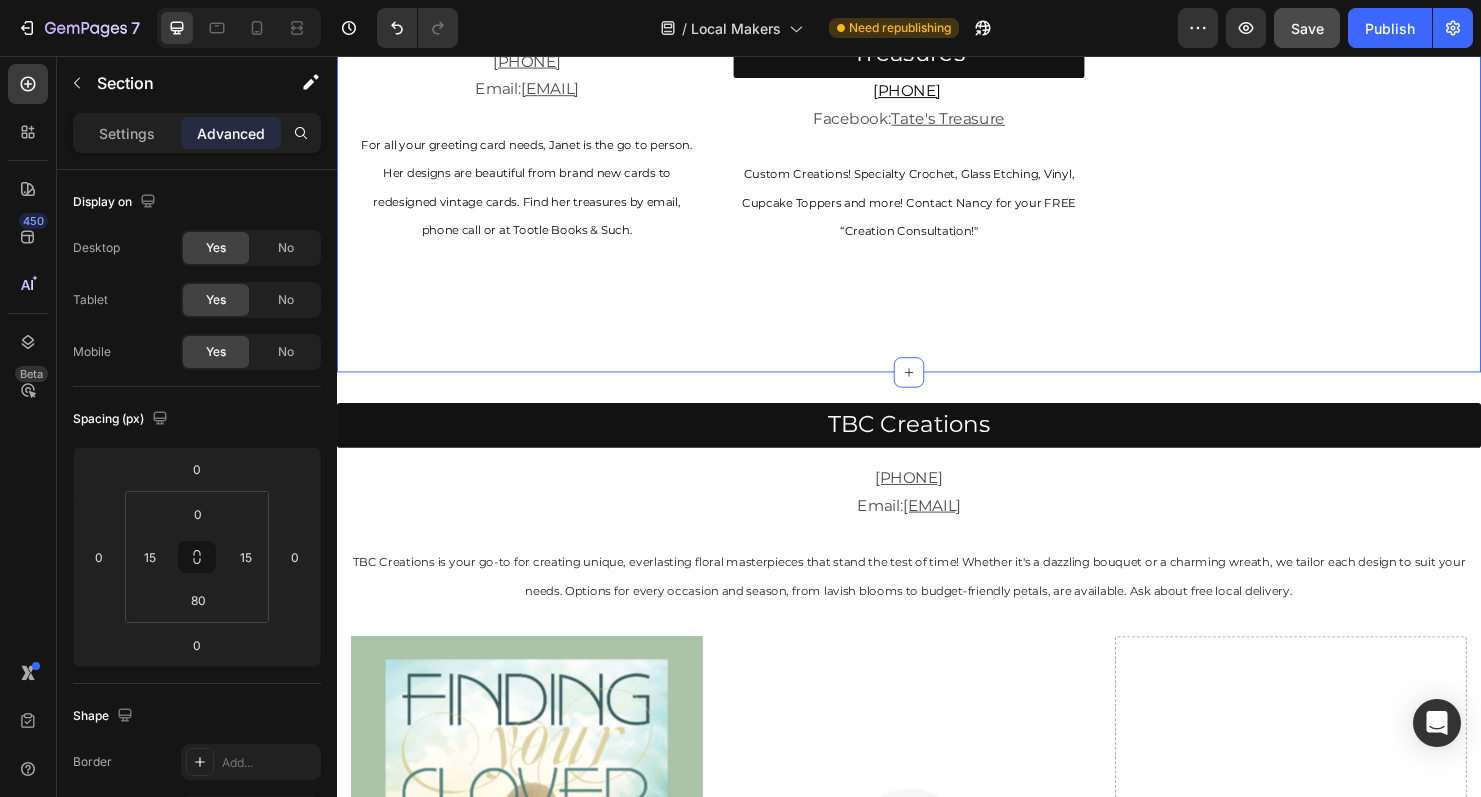 scroll, scrollTop: 1769, scrollLeft: 0, axis: vertical 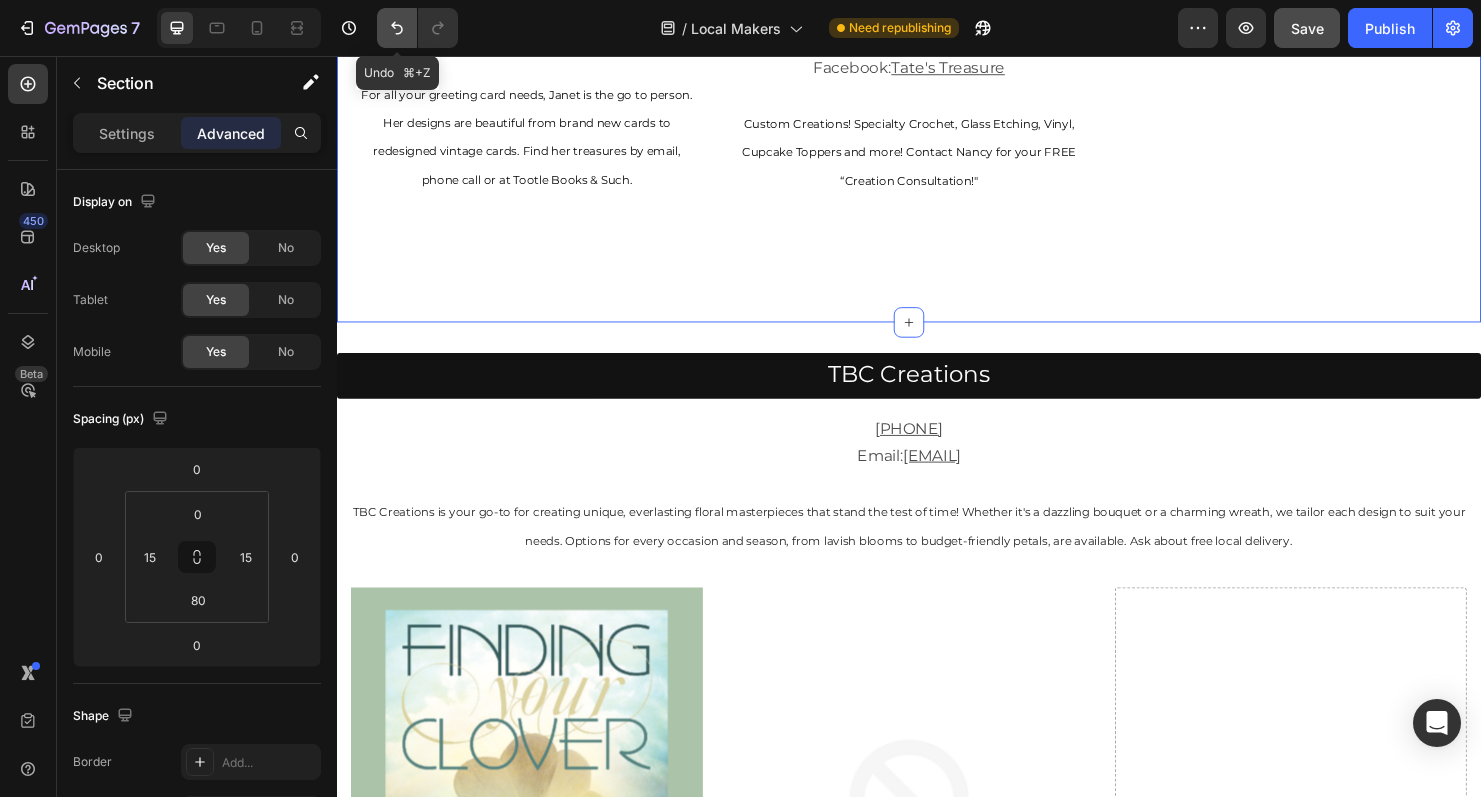 click 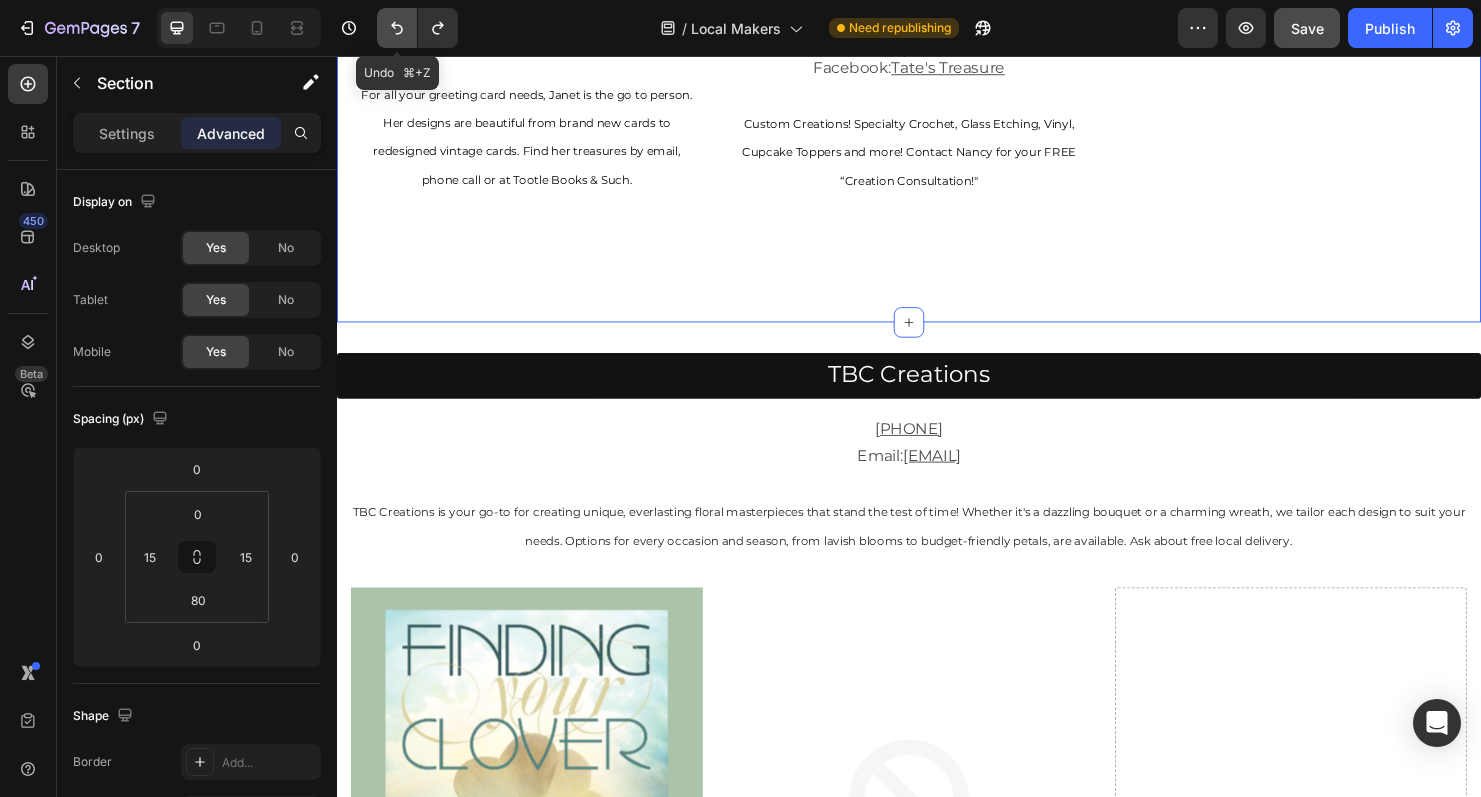 click 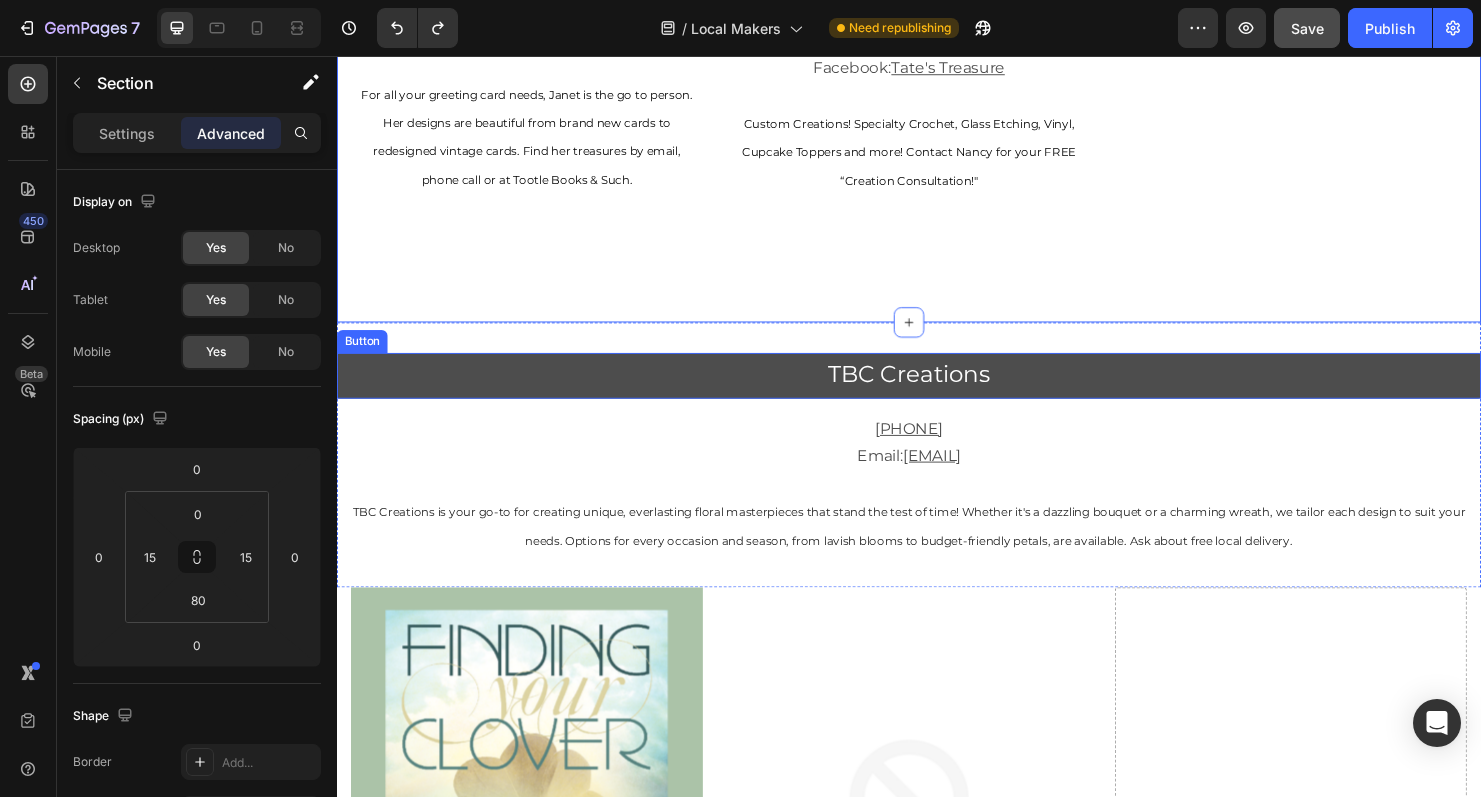 click on "TBC Creations" at bounding box center (937, 391) 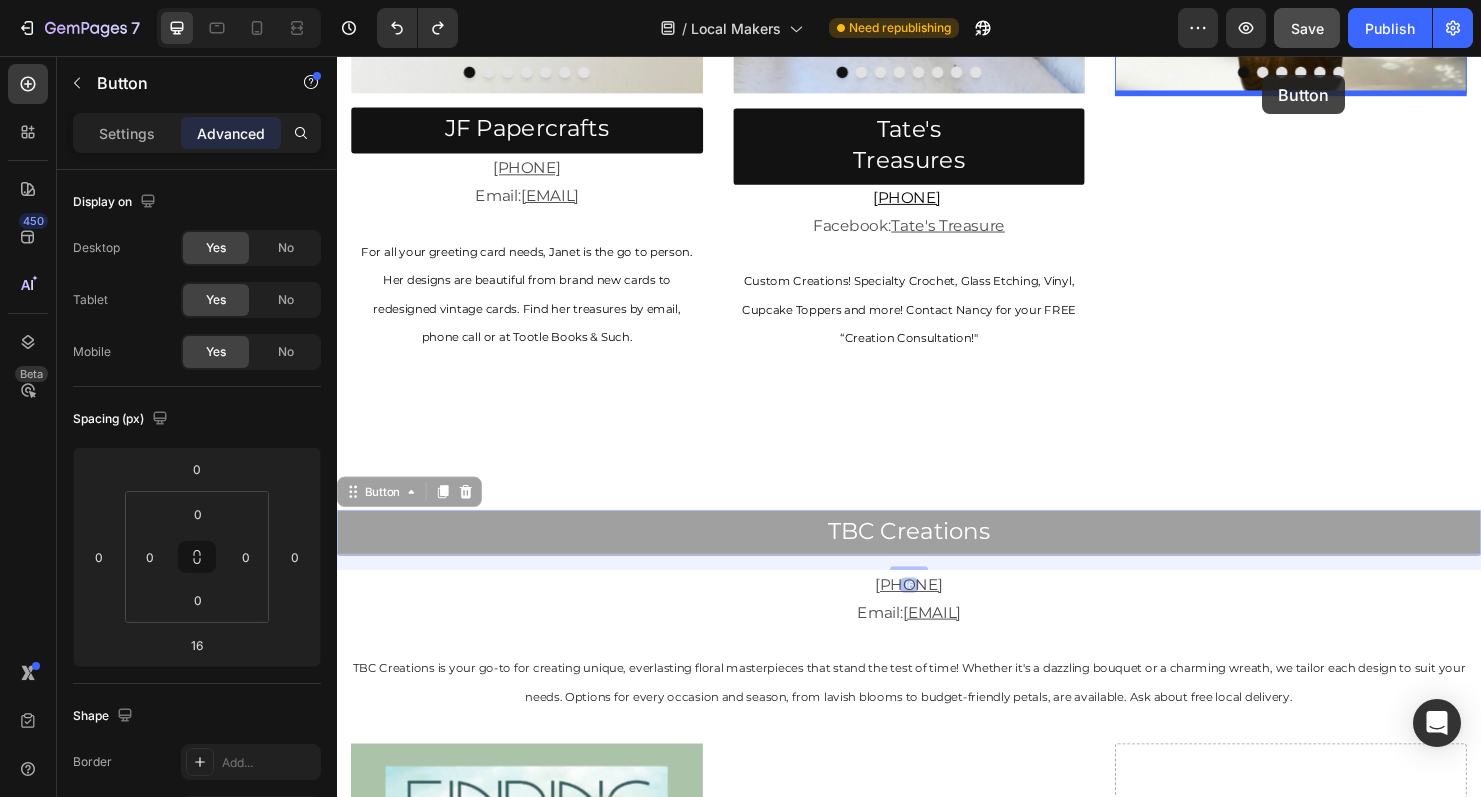 scroll, scrollTop: 1469, scrollLeft: 0, axis: vertical 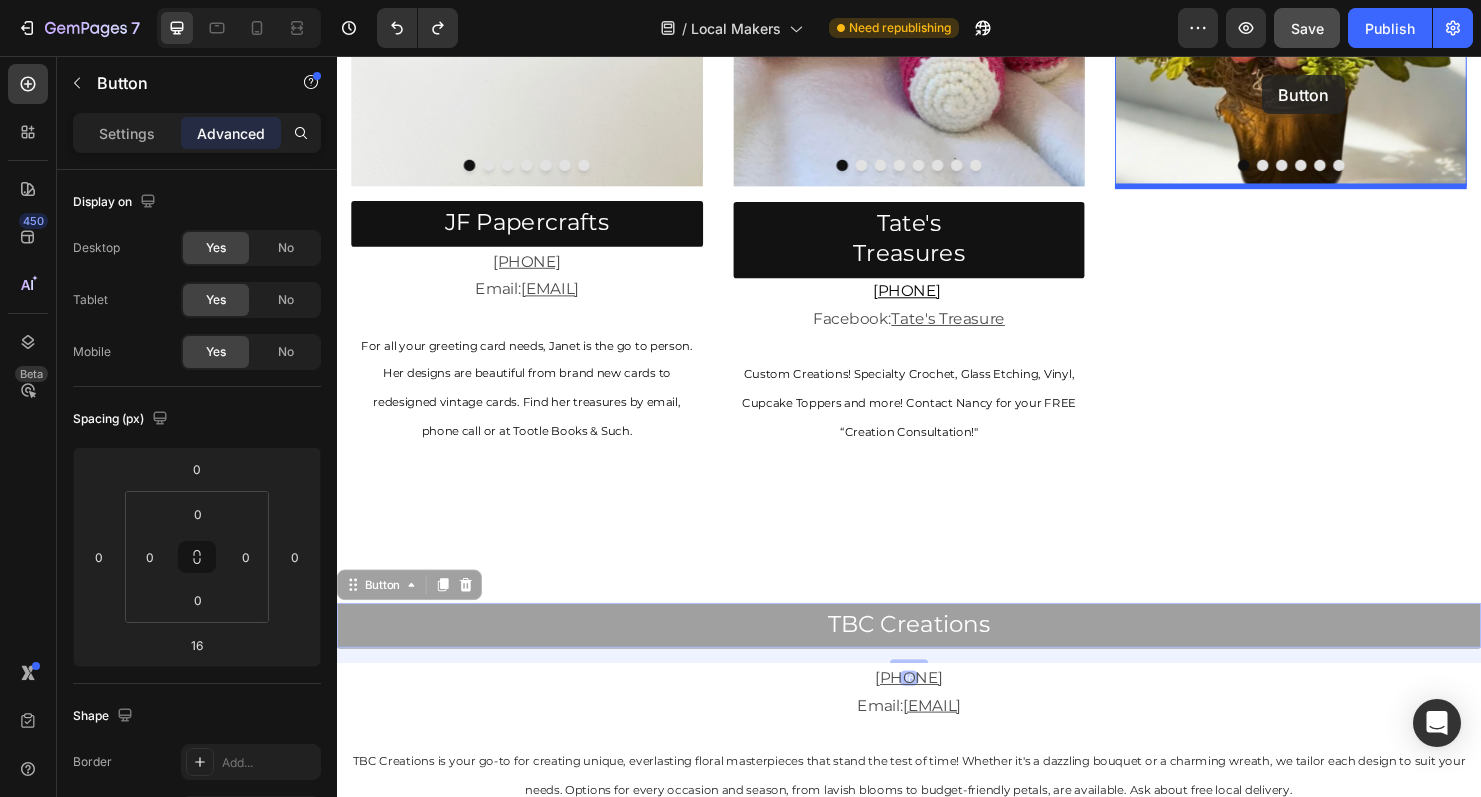 drag, startPoint x: 361, startPoint y: 353, endPoint x: 1306, endPoint y: 76, distance: 984.76086 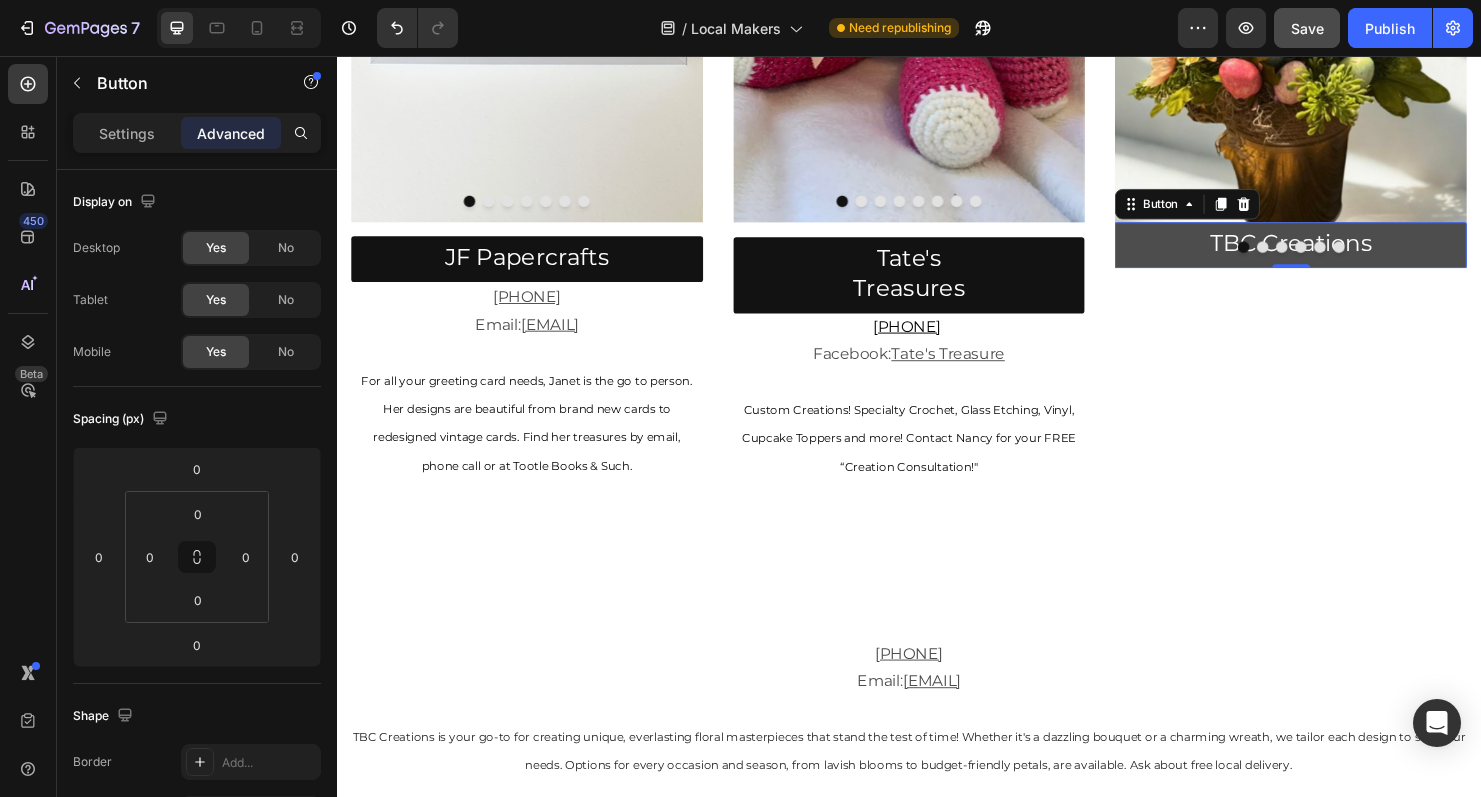 click on "TBC Creations" at bounding box center [1337, 254] 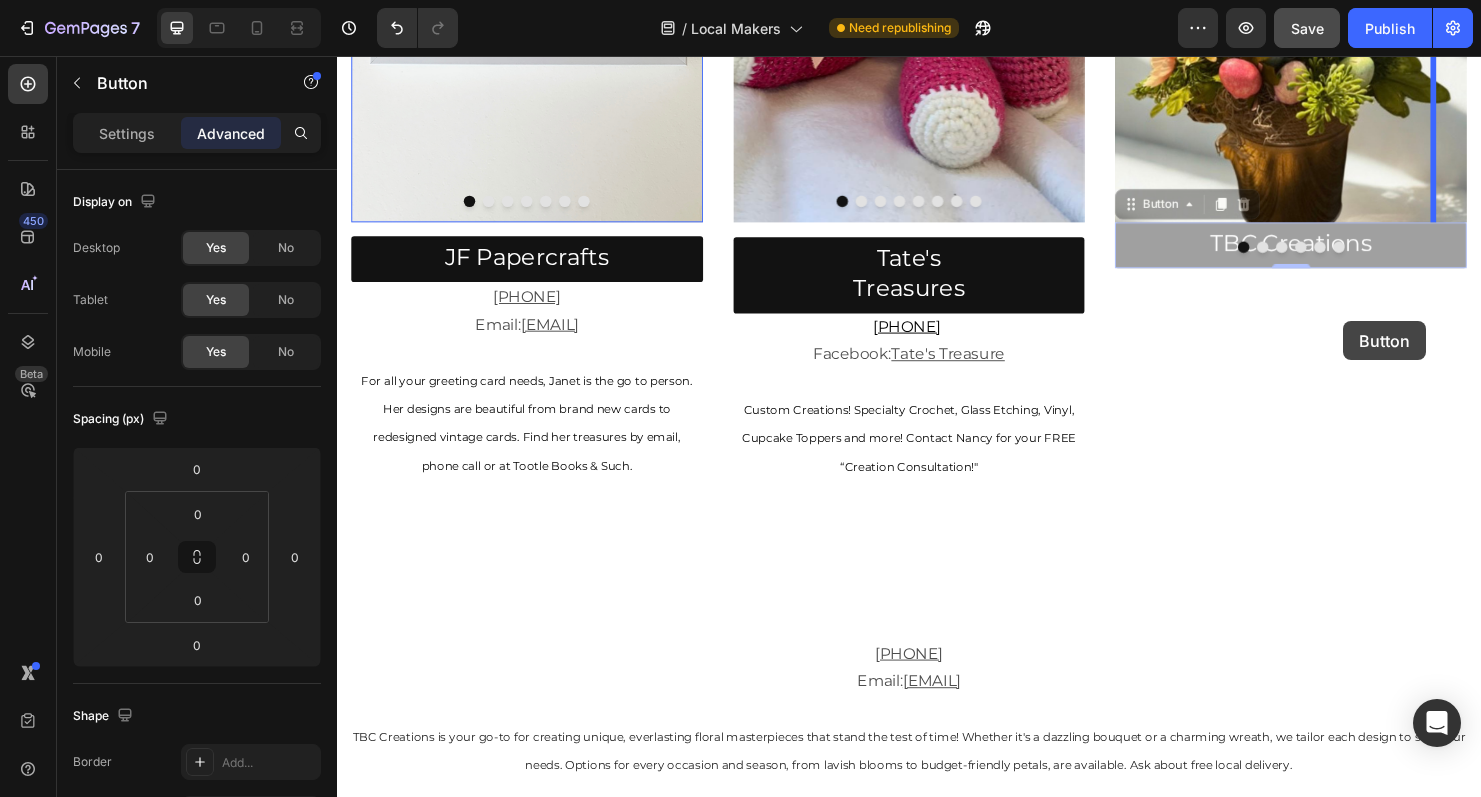 drag, startPoint x: 1167, startPoint y: 213, endPoint x: 1392, endPoint y: 334, distance: 255.4721 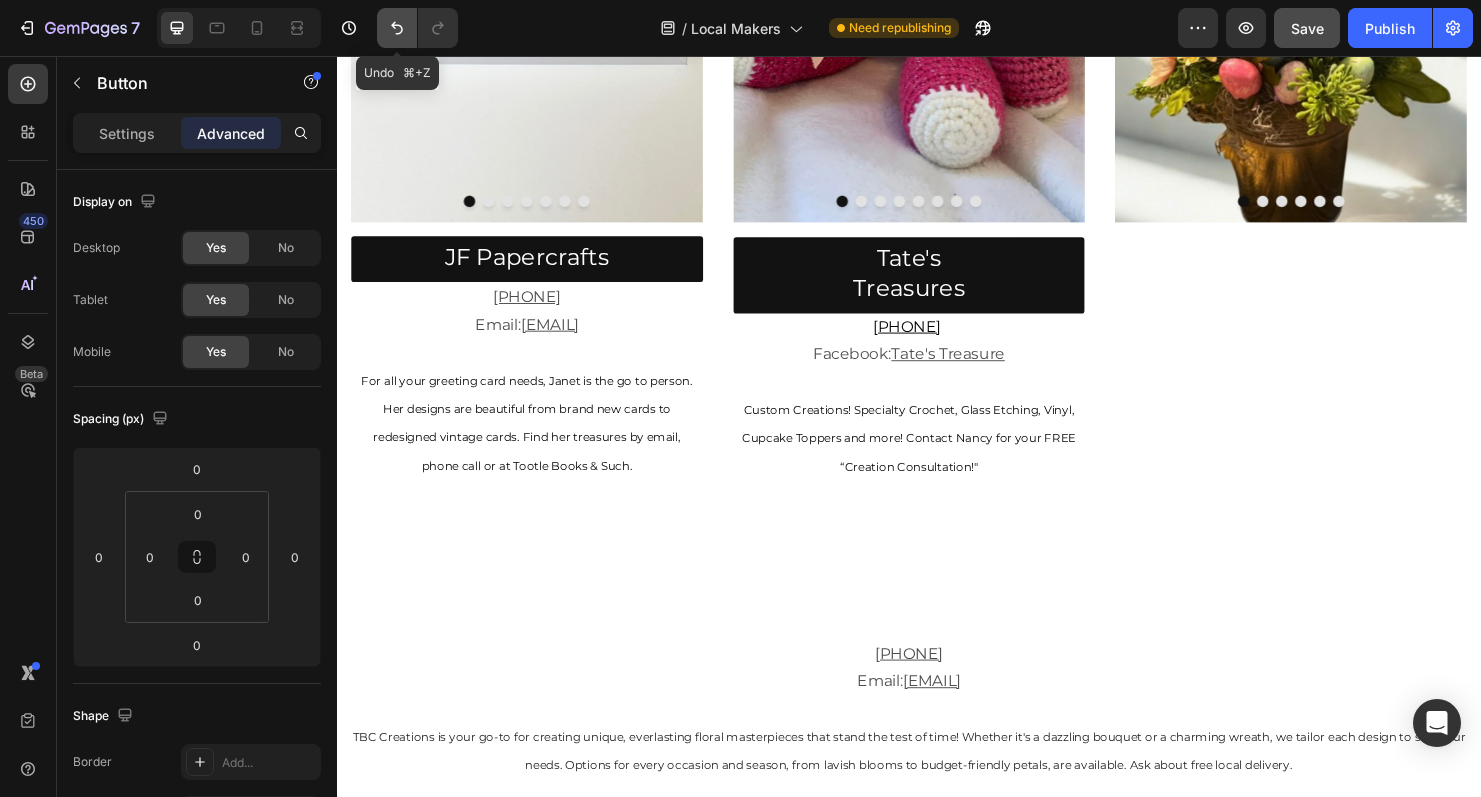 click 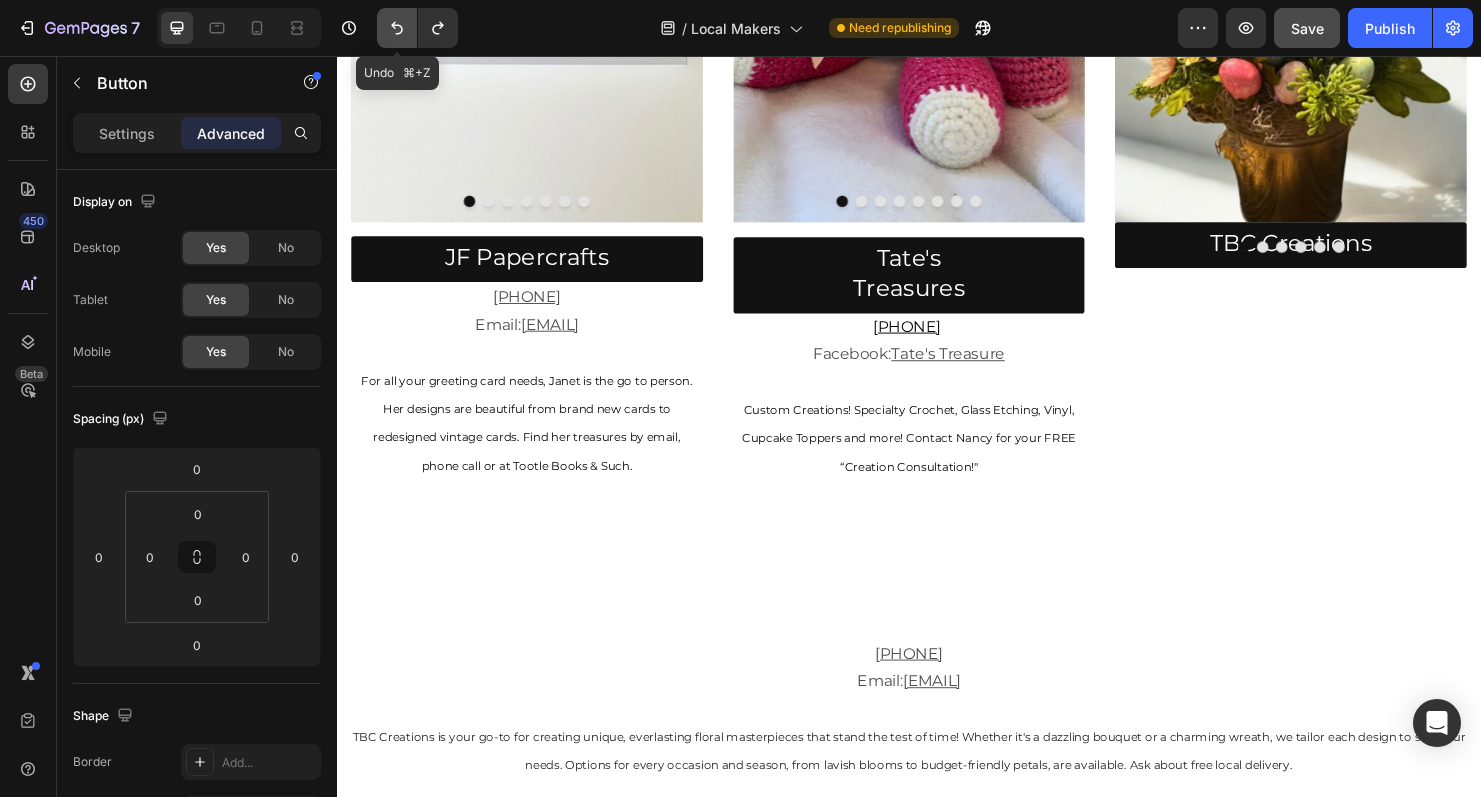 click 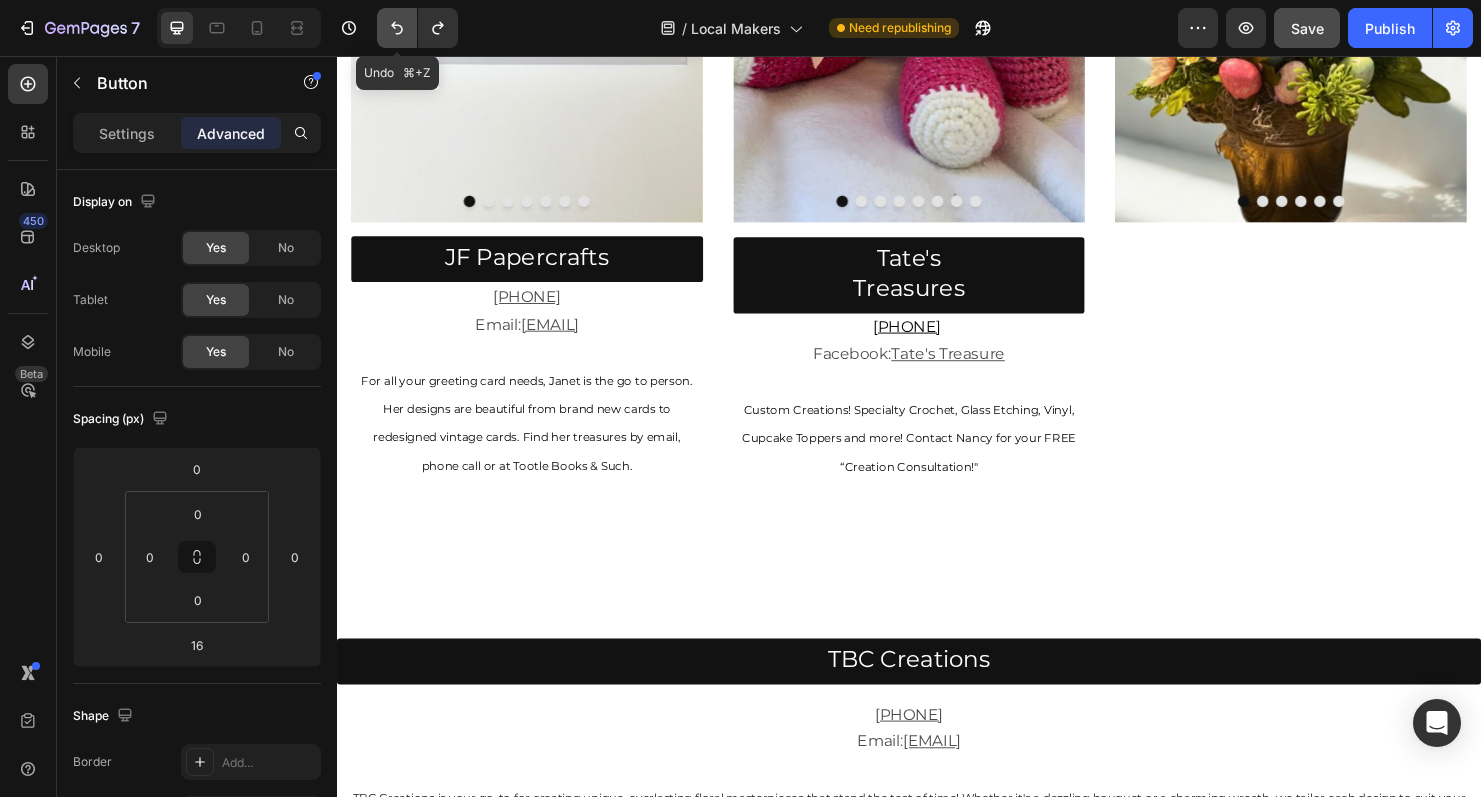 click 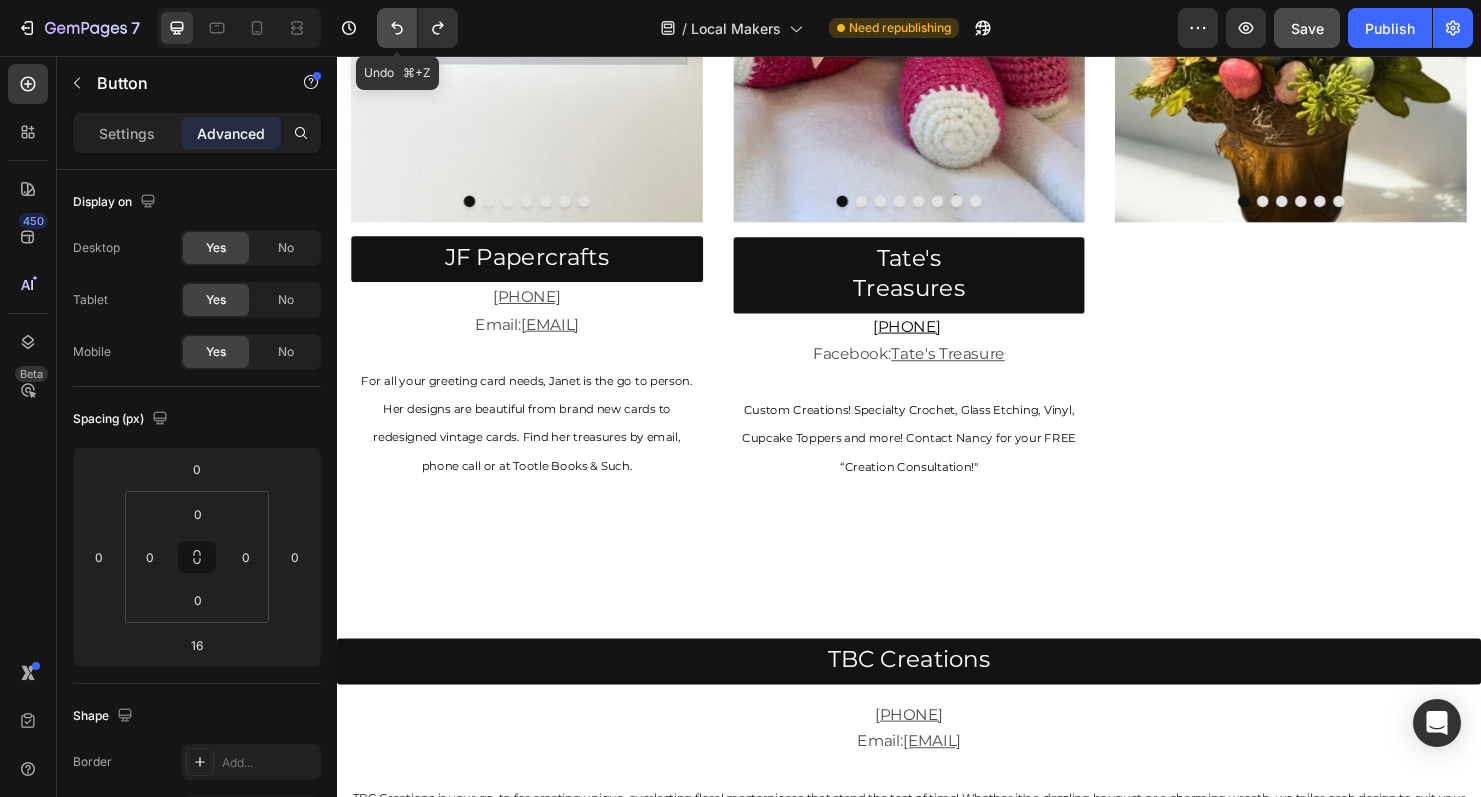 click 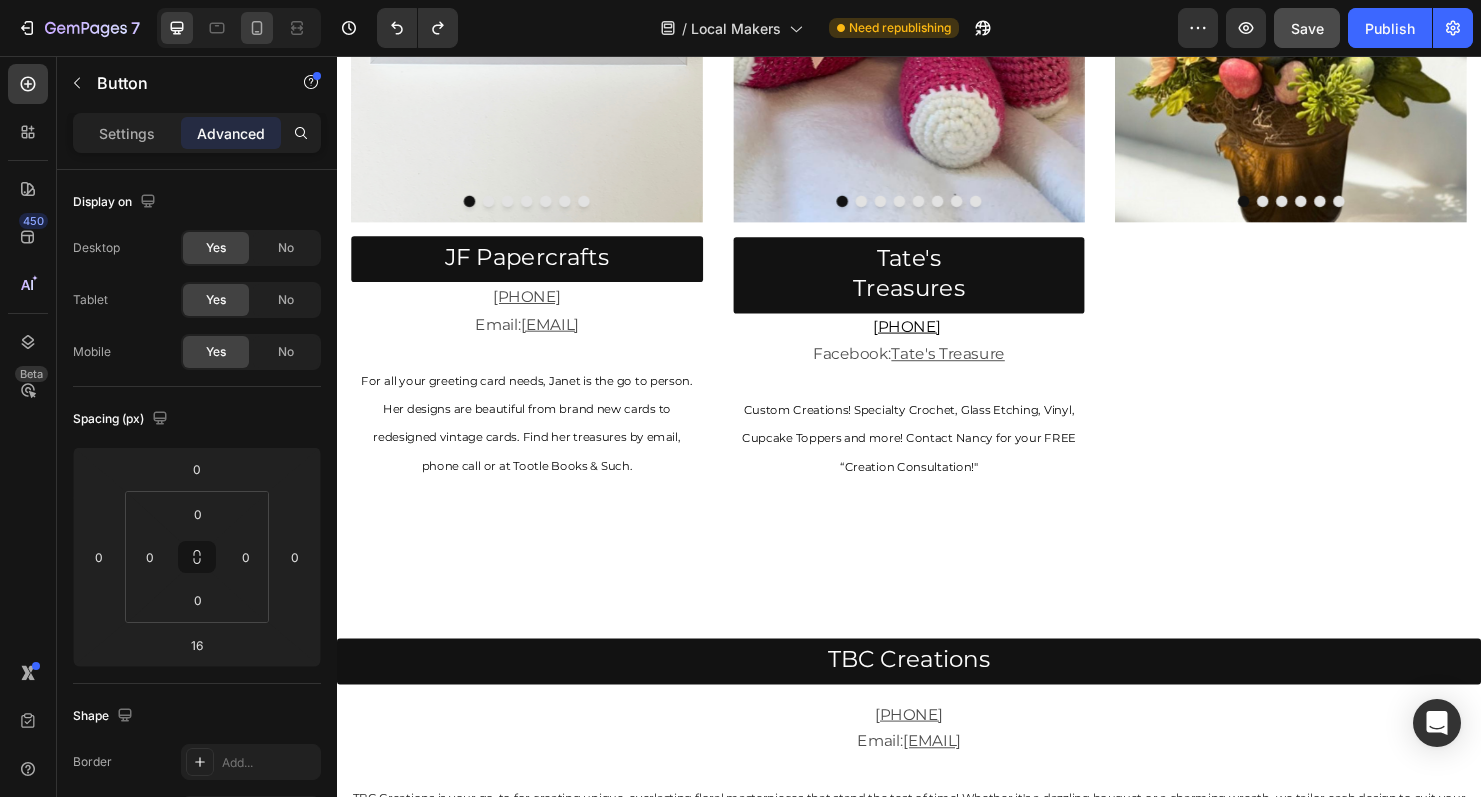 click 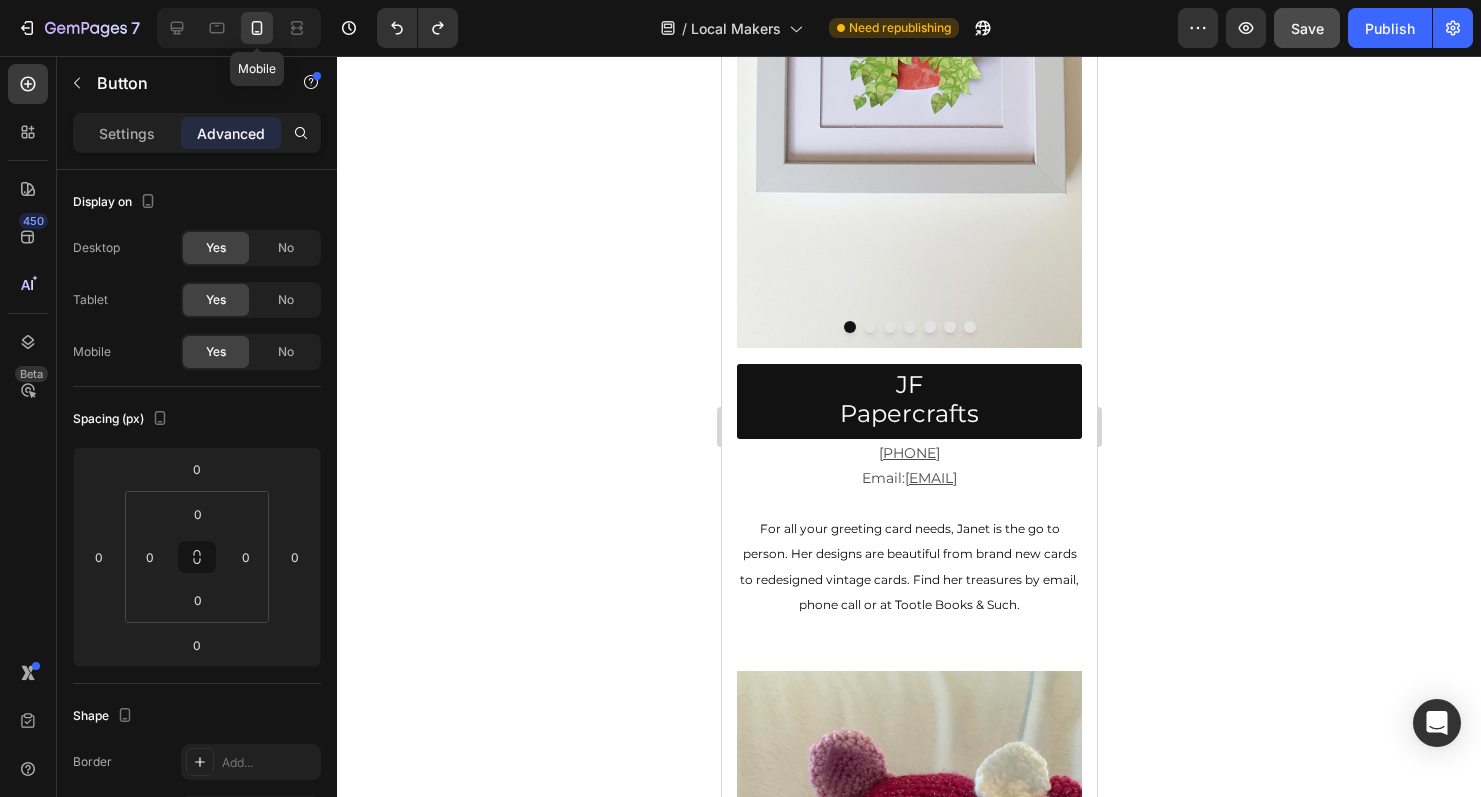 scroll, scrollTop: 1465, scrollLeft: 0, axis: vertical 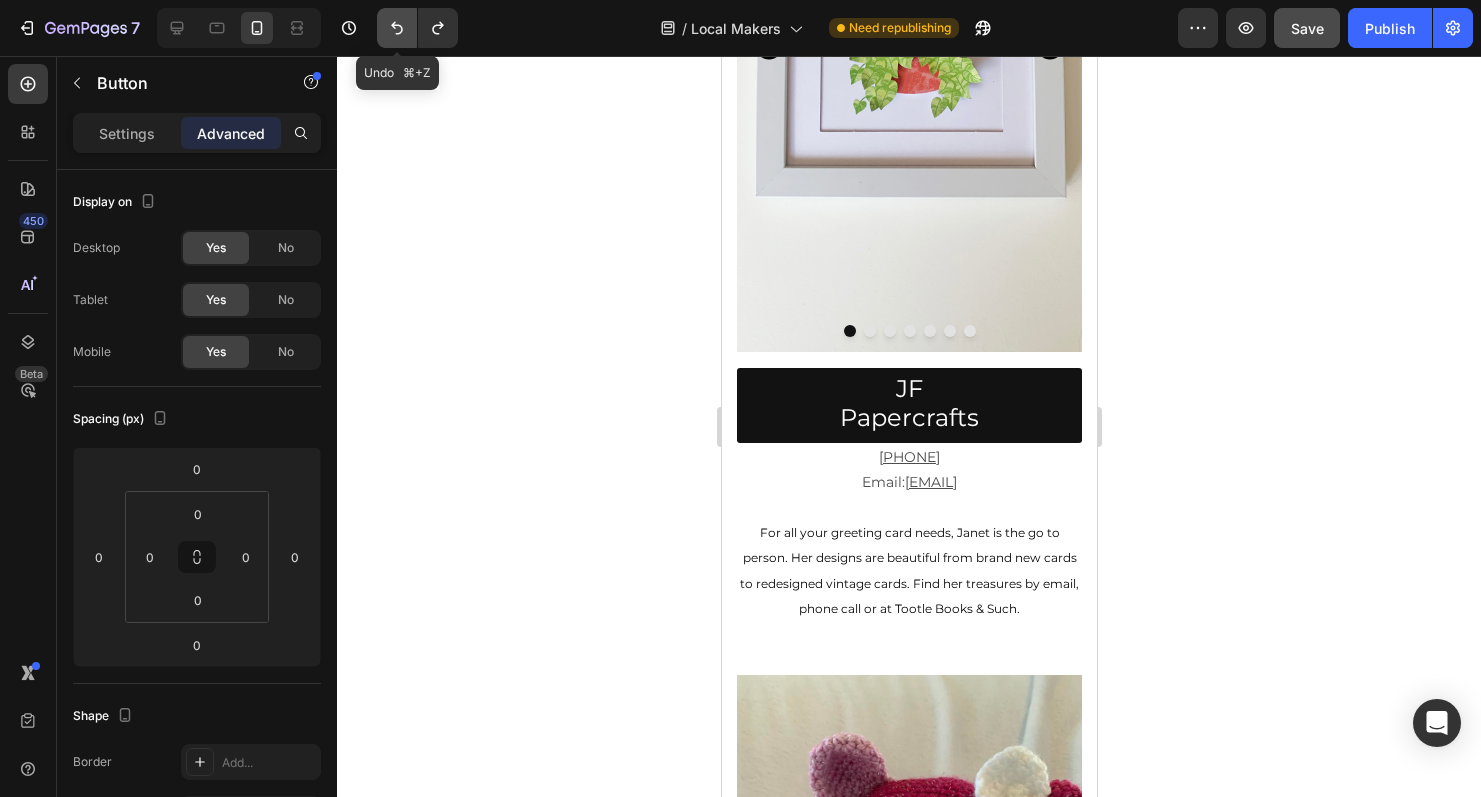 click 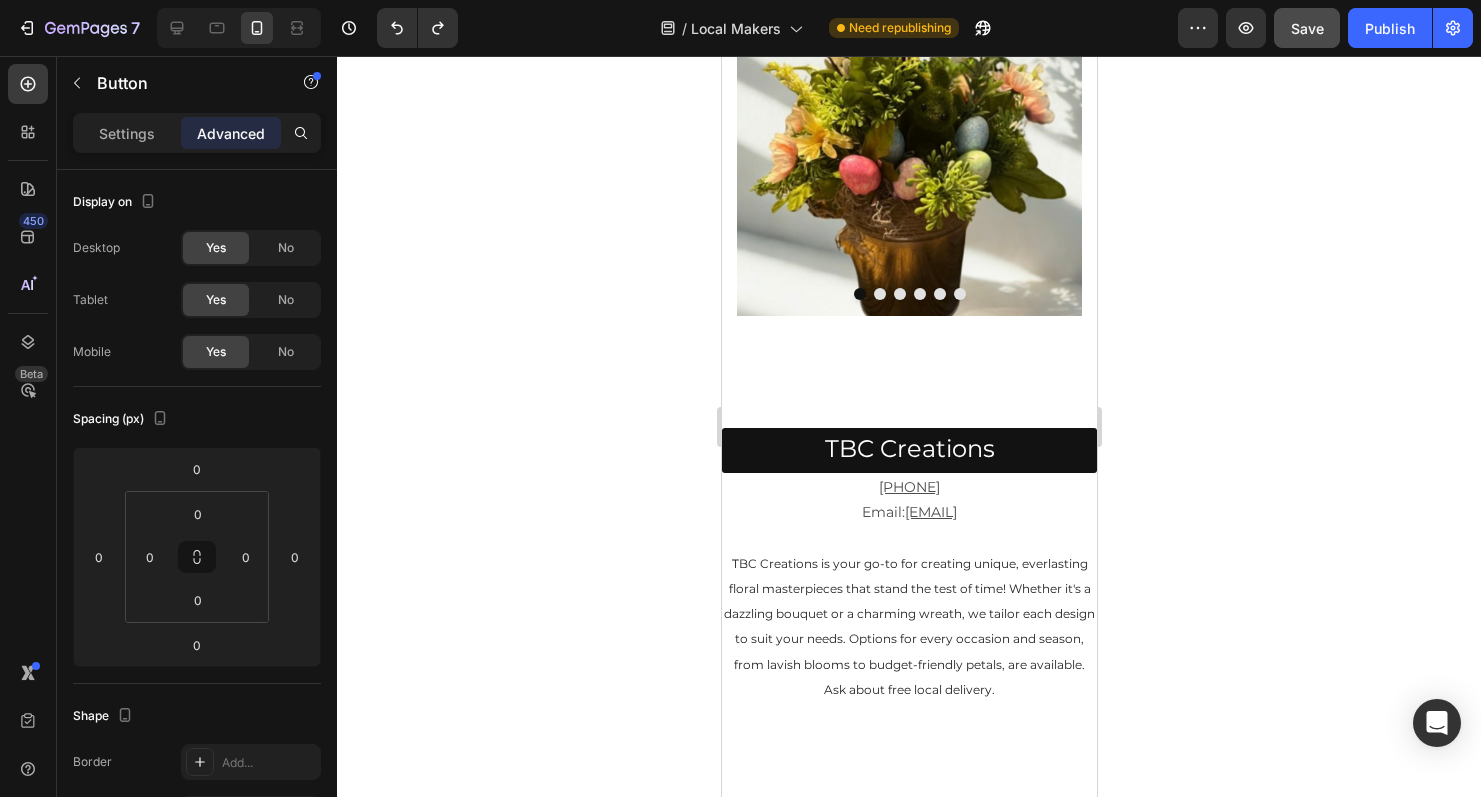 scroll, scrollTop: 3137, scrollLeft: 0, axis: vertical 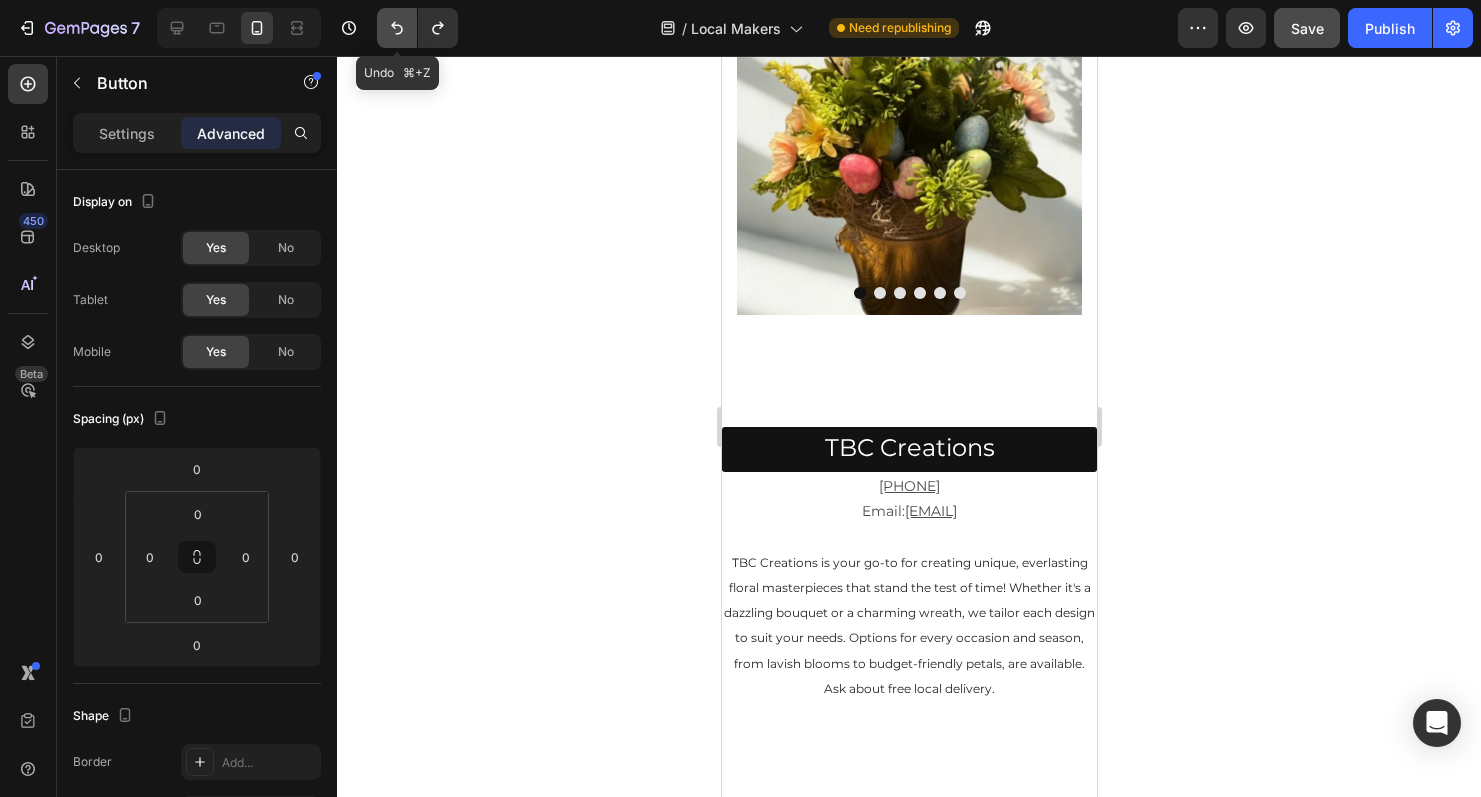 click 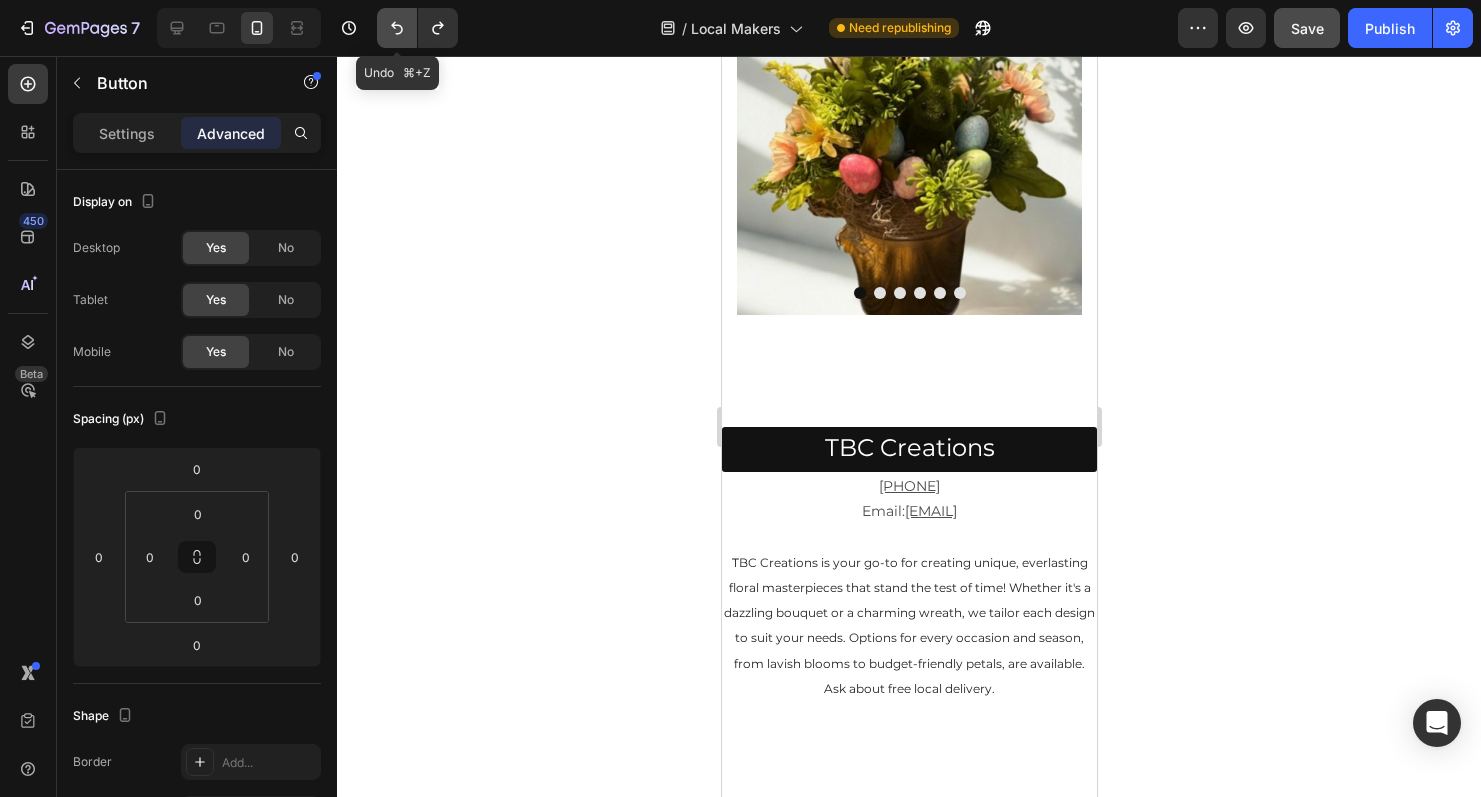 click 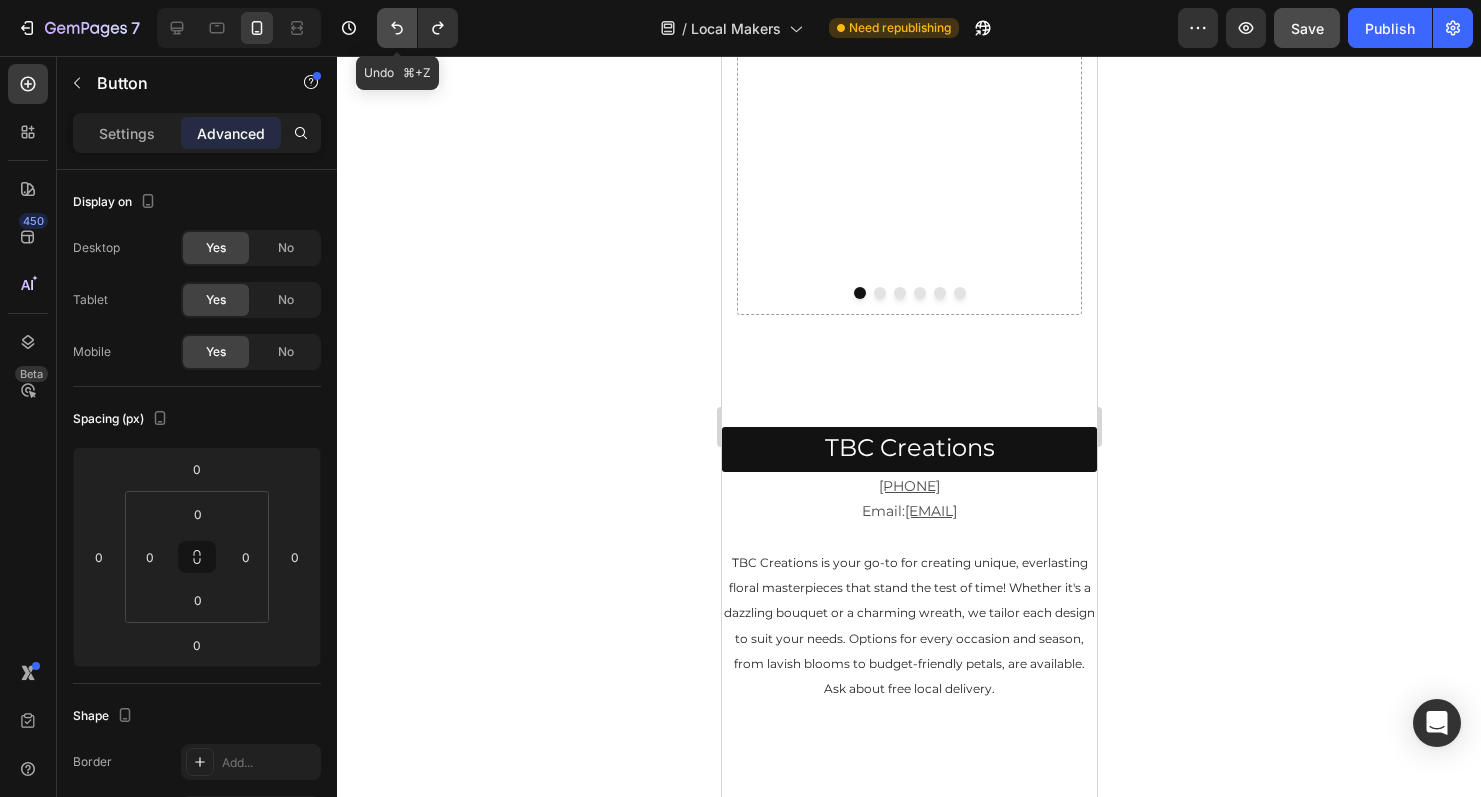 click 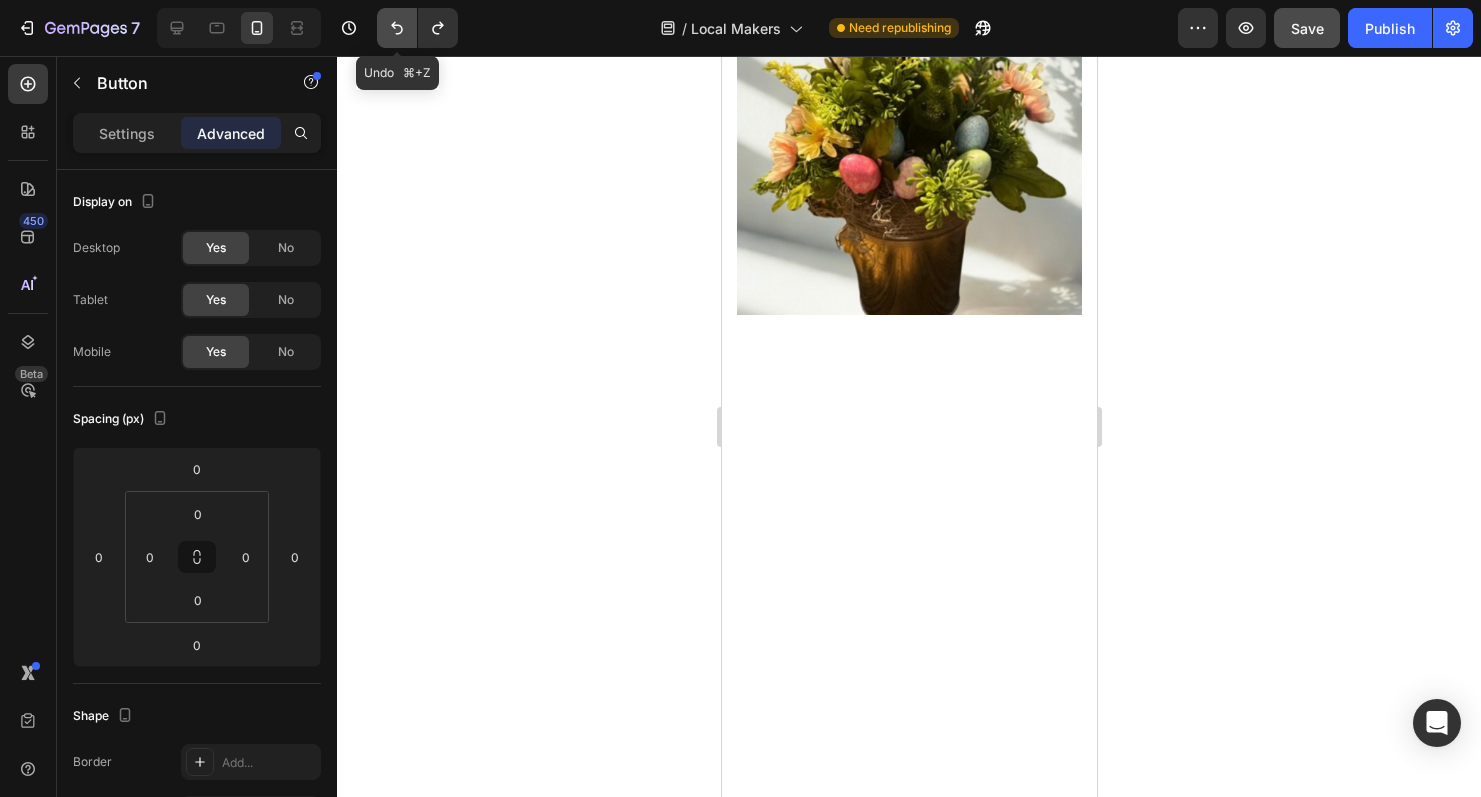 scroll, scrollTop: 3137, scrollLeft: 0, axis: vertical 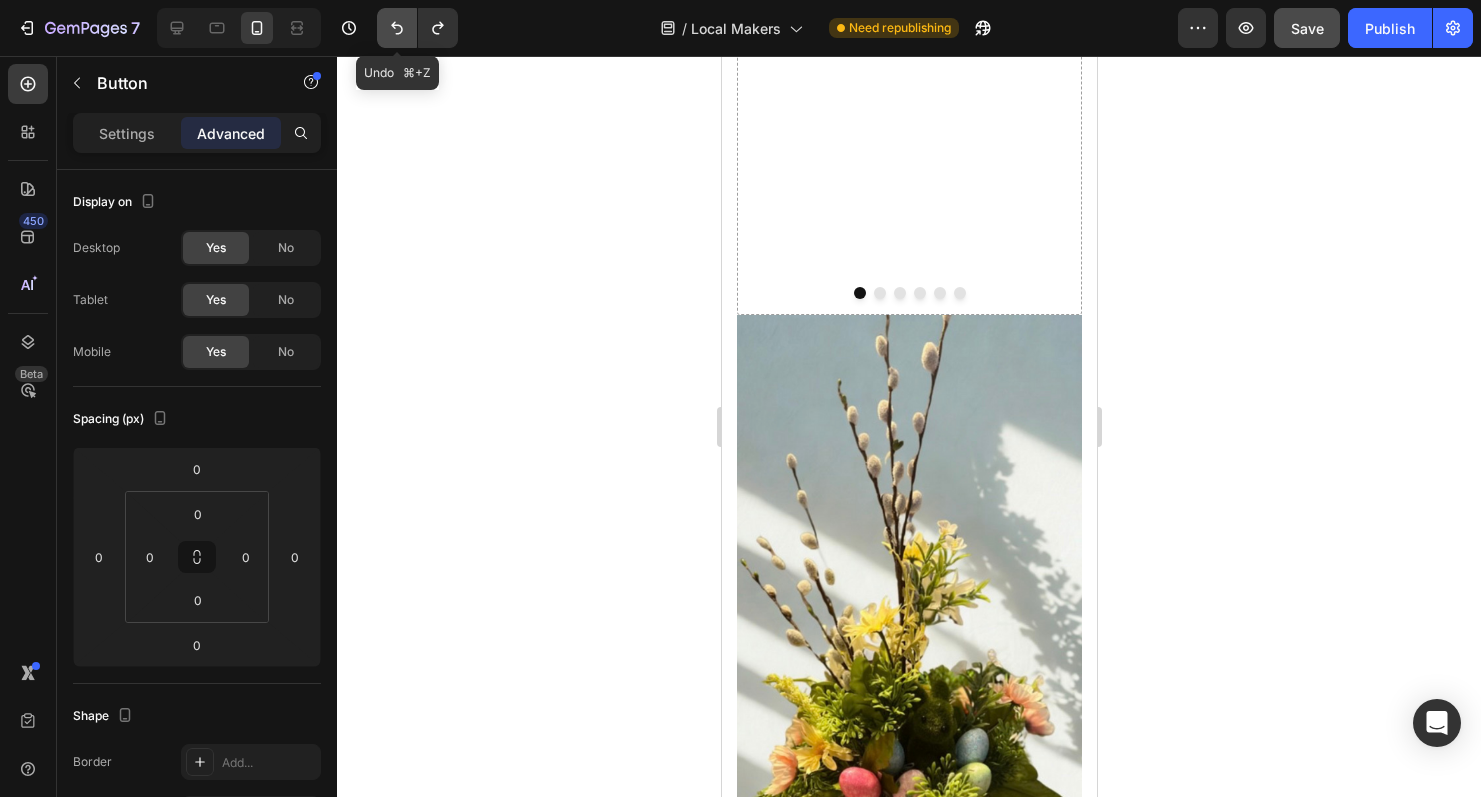 click 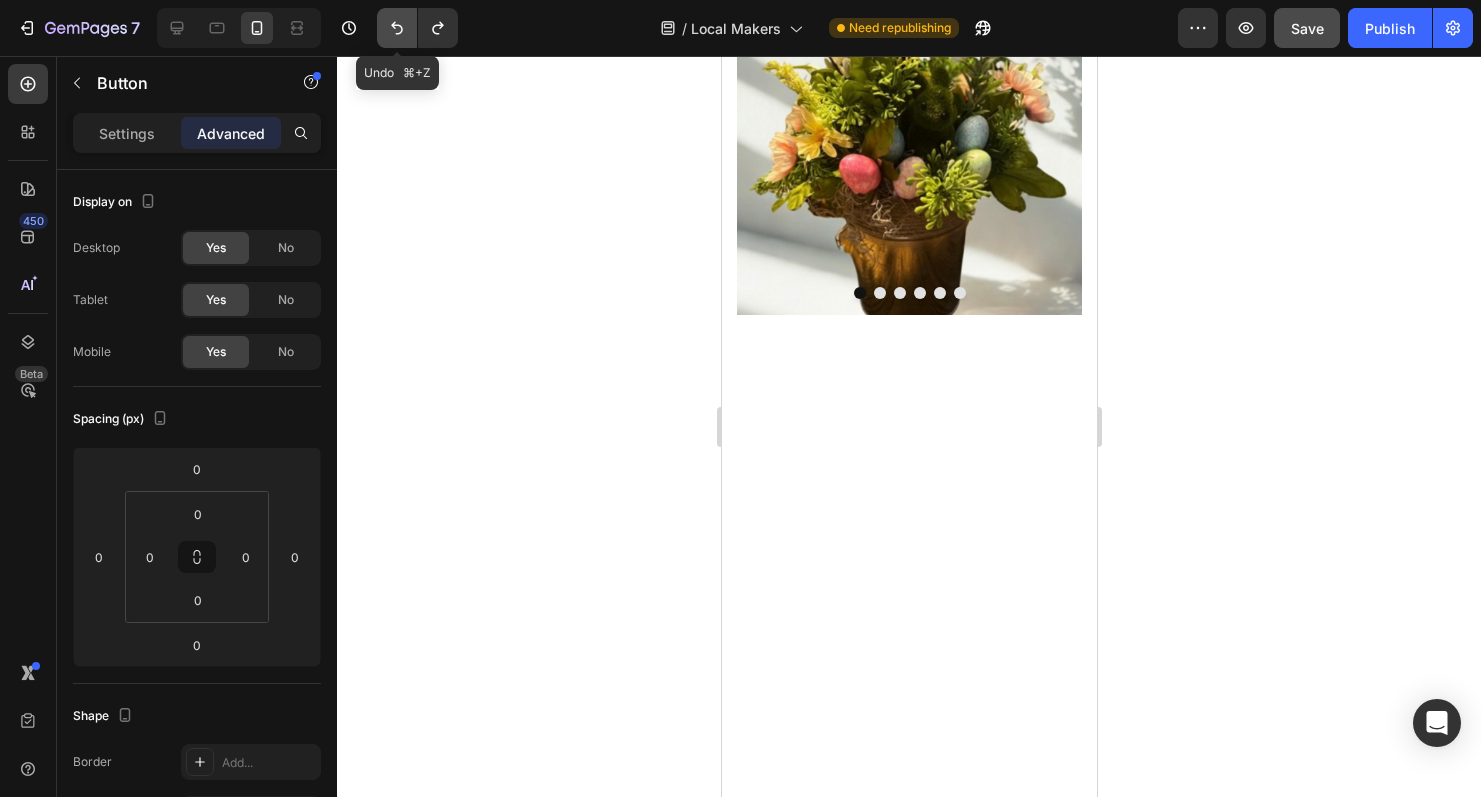 click 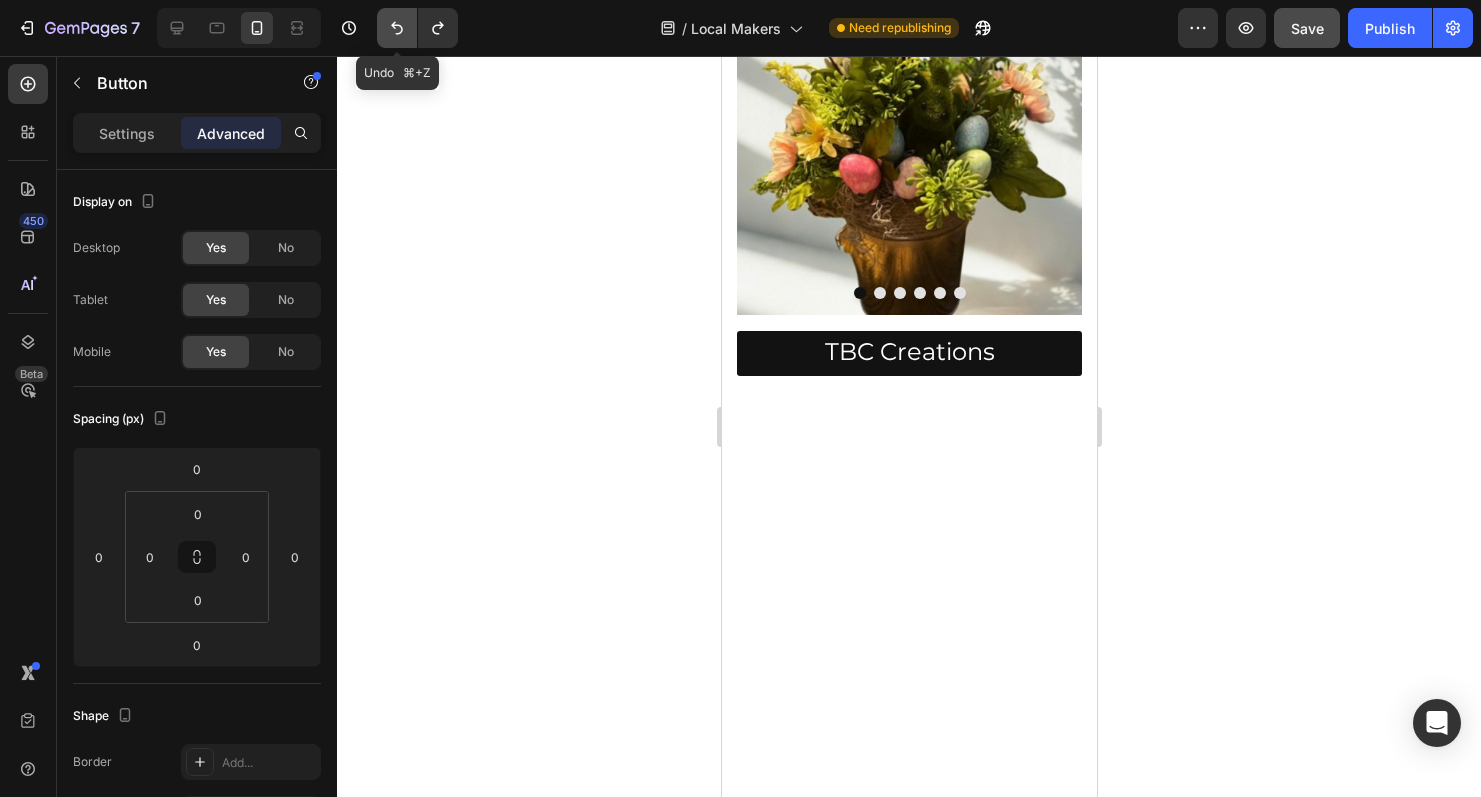 click 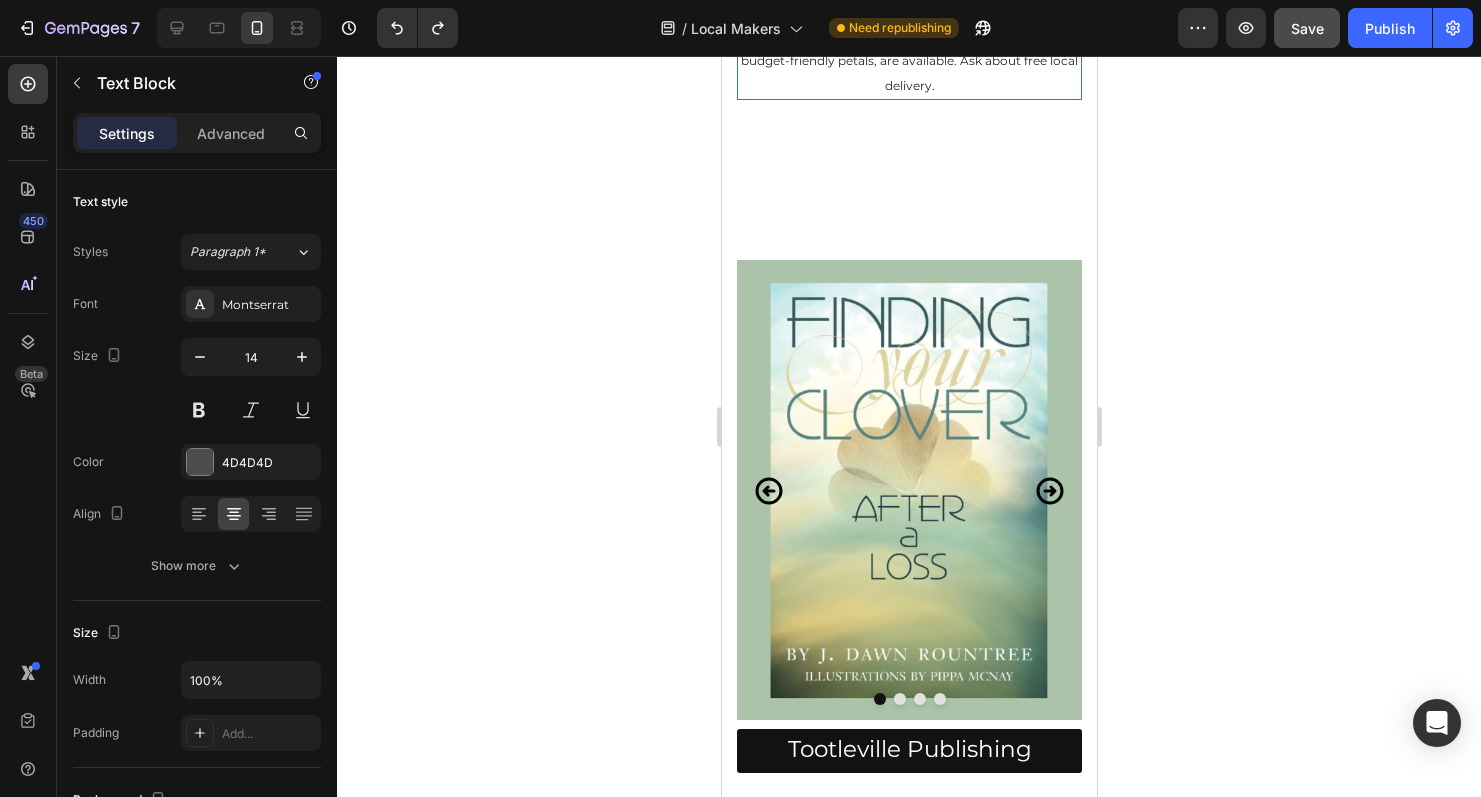 scroll, scrollTop: 3674, scrollLeft: 0, axis: vertical 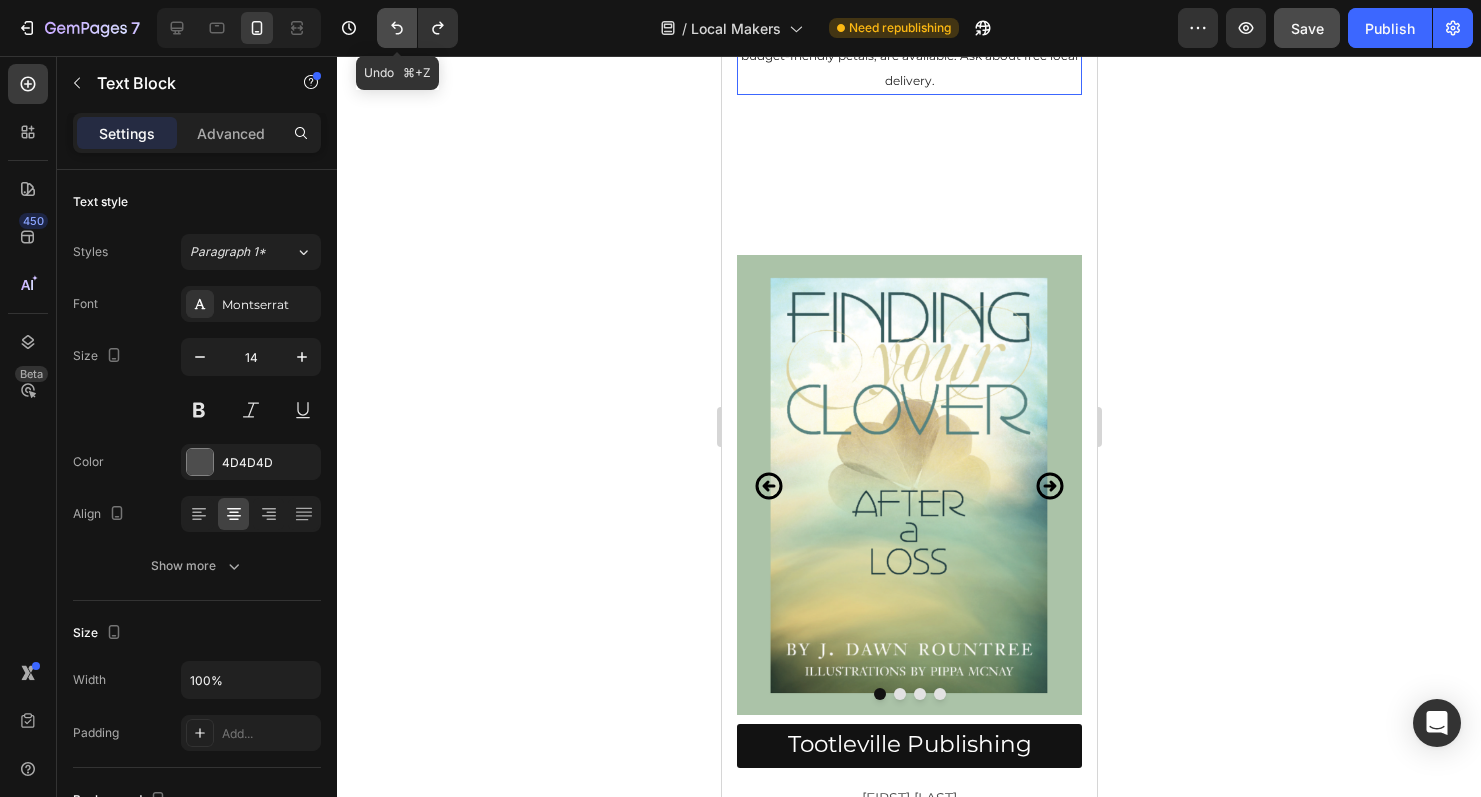 click 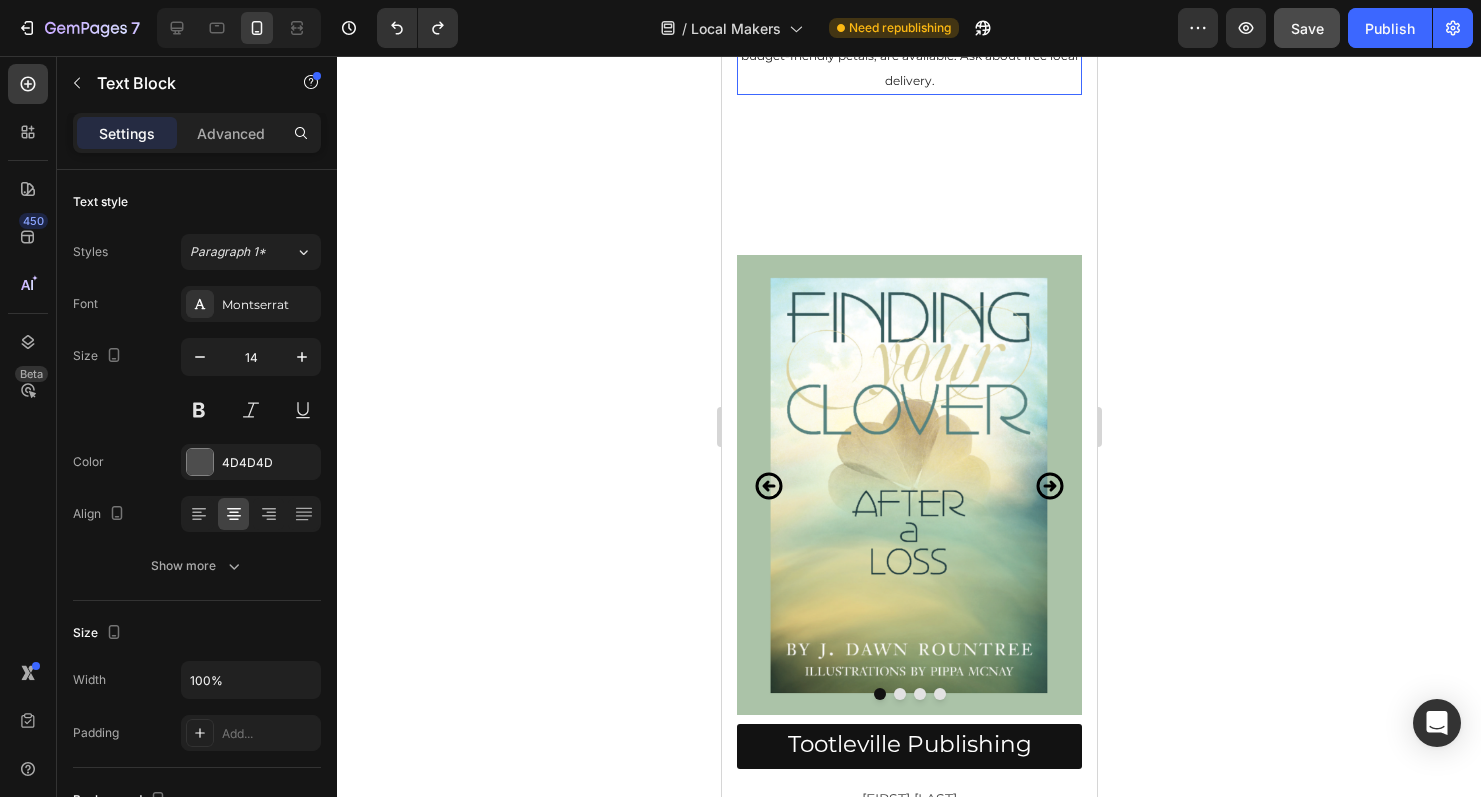 click 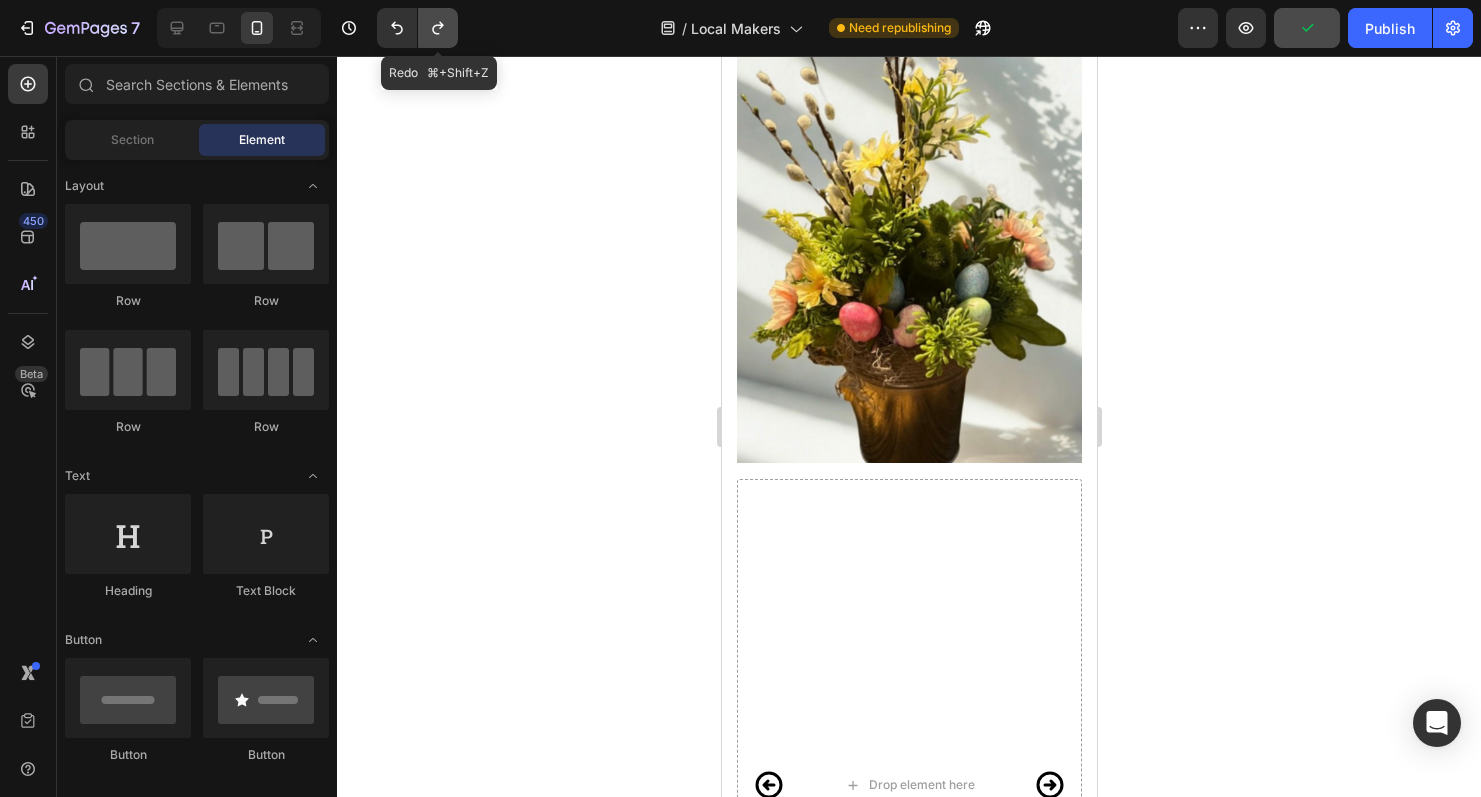 click 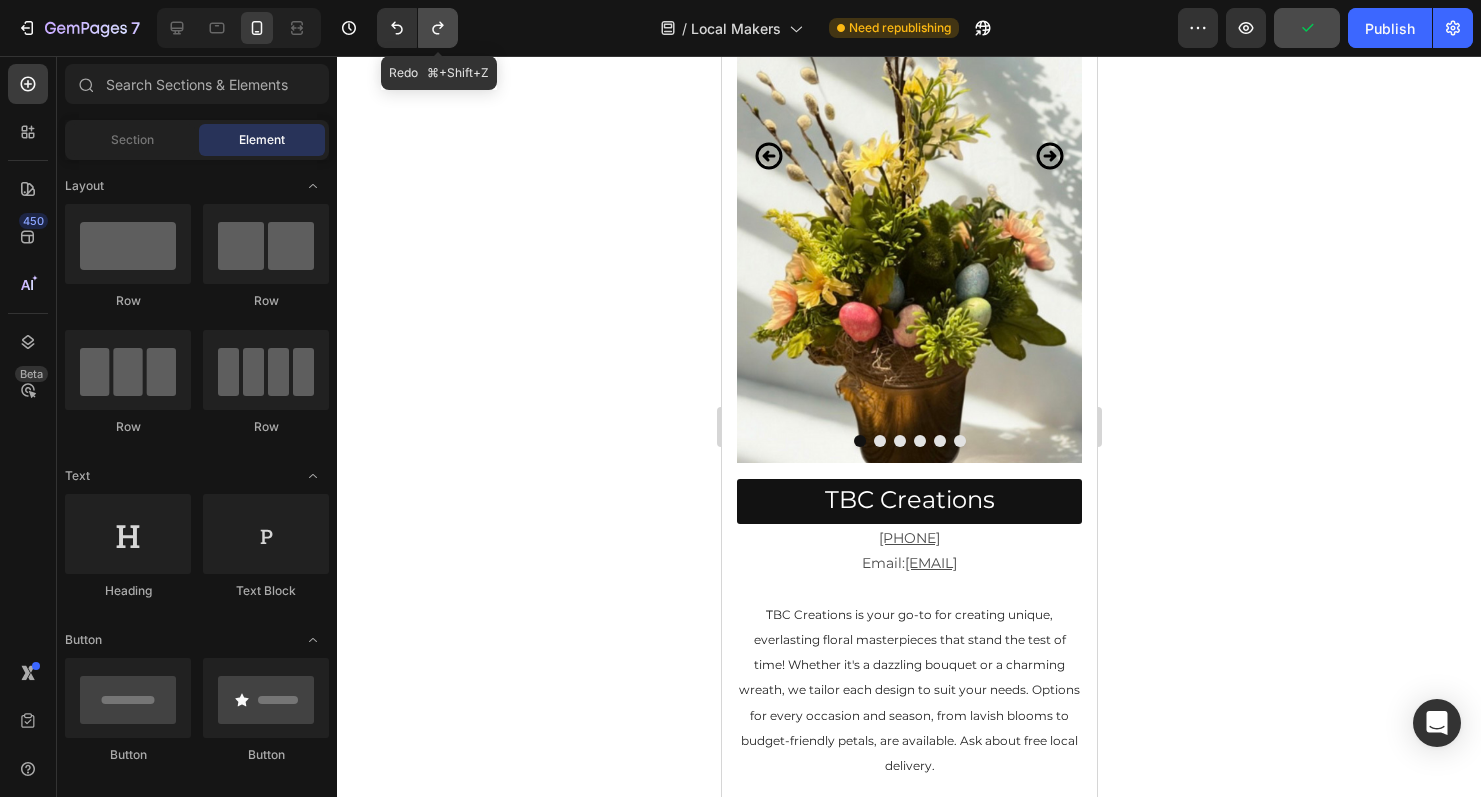 scroll, scrollTop: 2360, scrollLeft: 0, axis: vertical 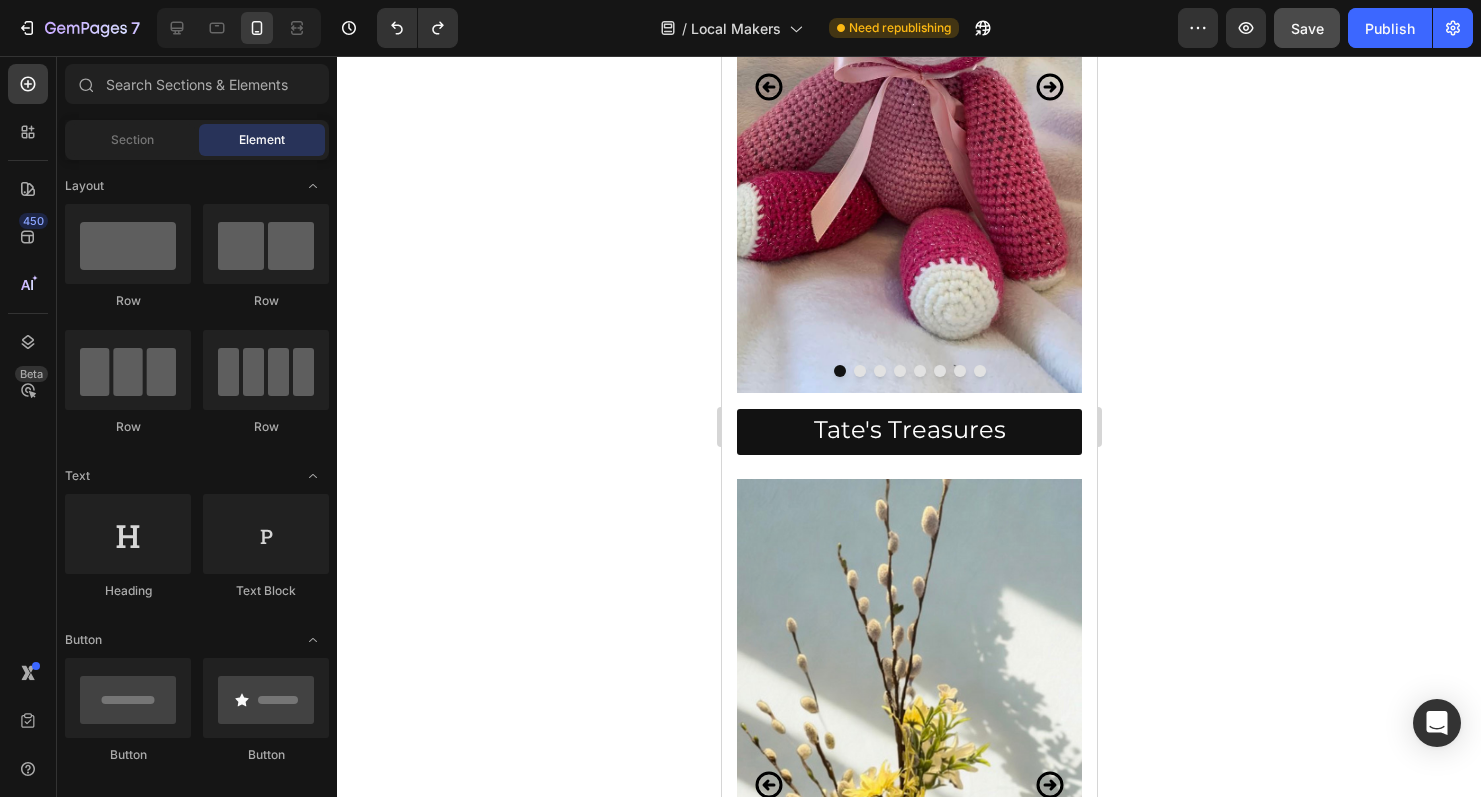 click 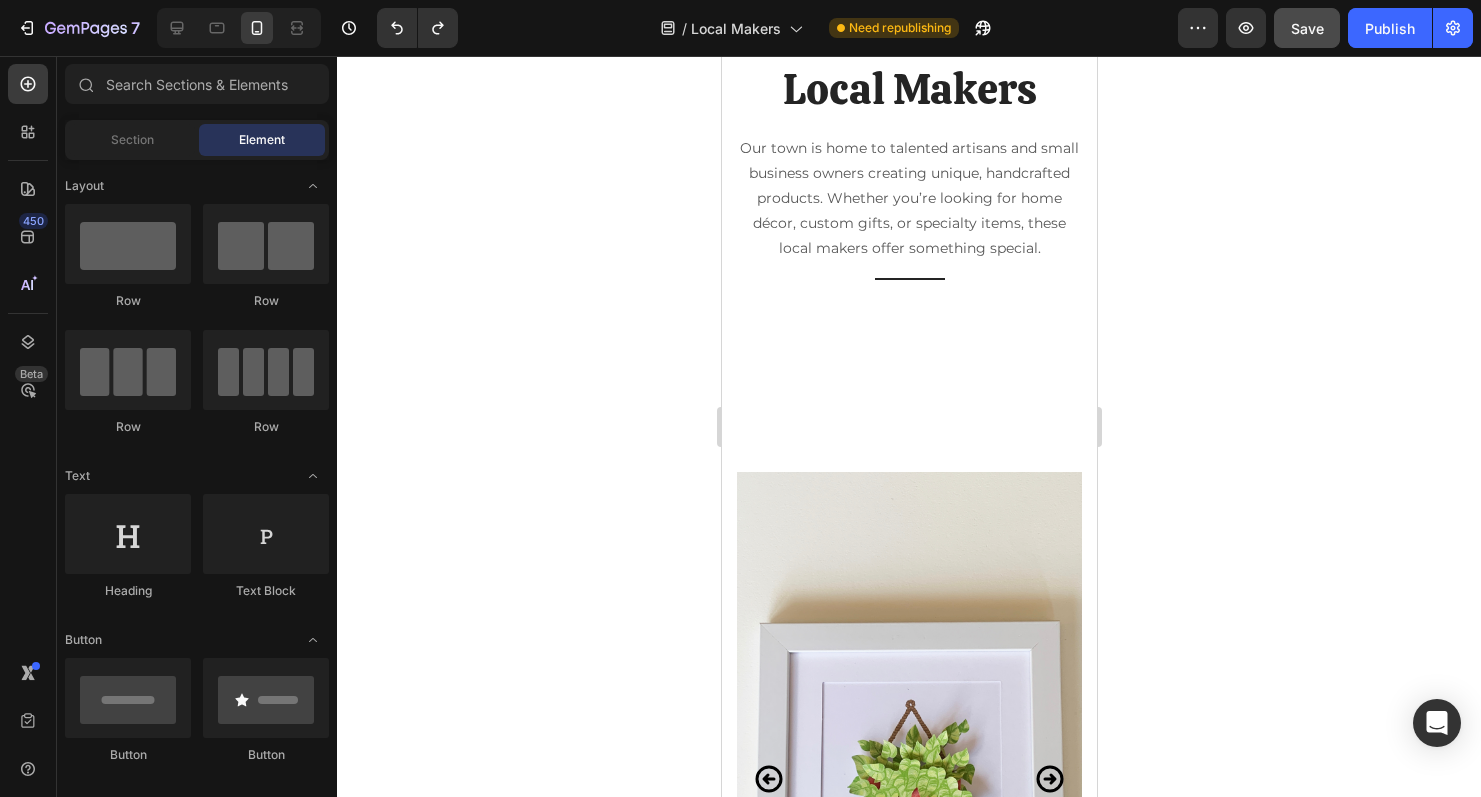 scroll, scrollTop: 0, scrollLeft: 0, axis: both 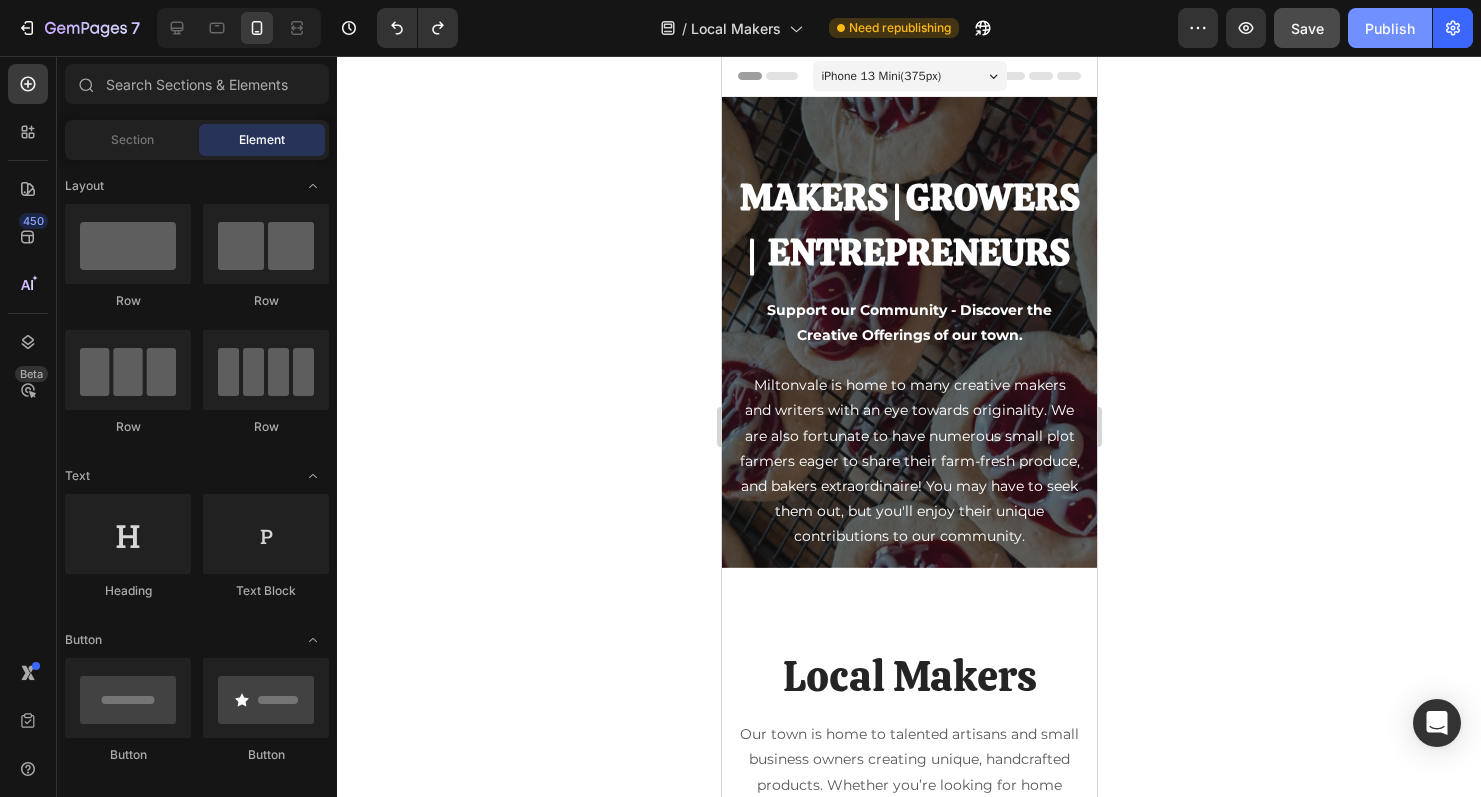 click on "Publish" 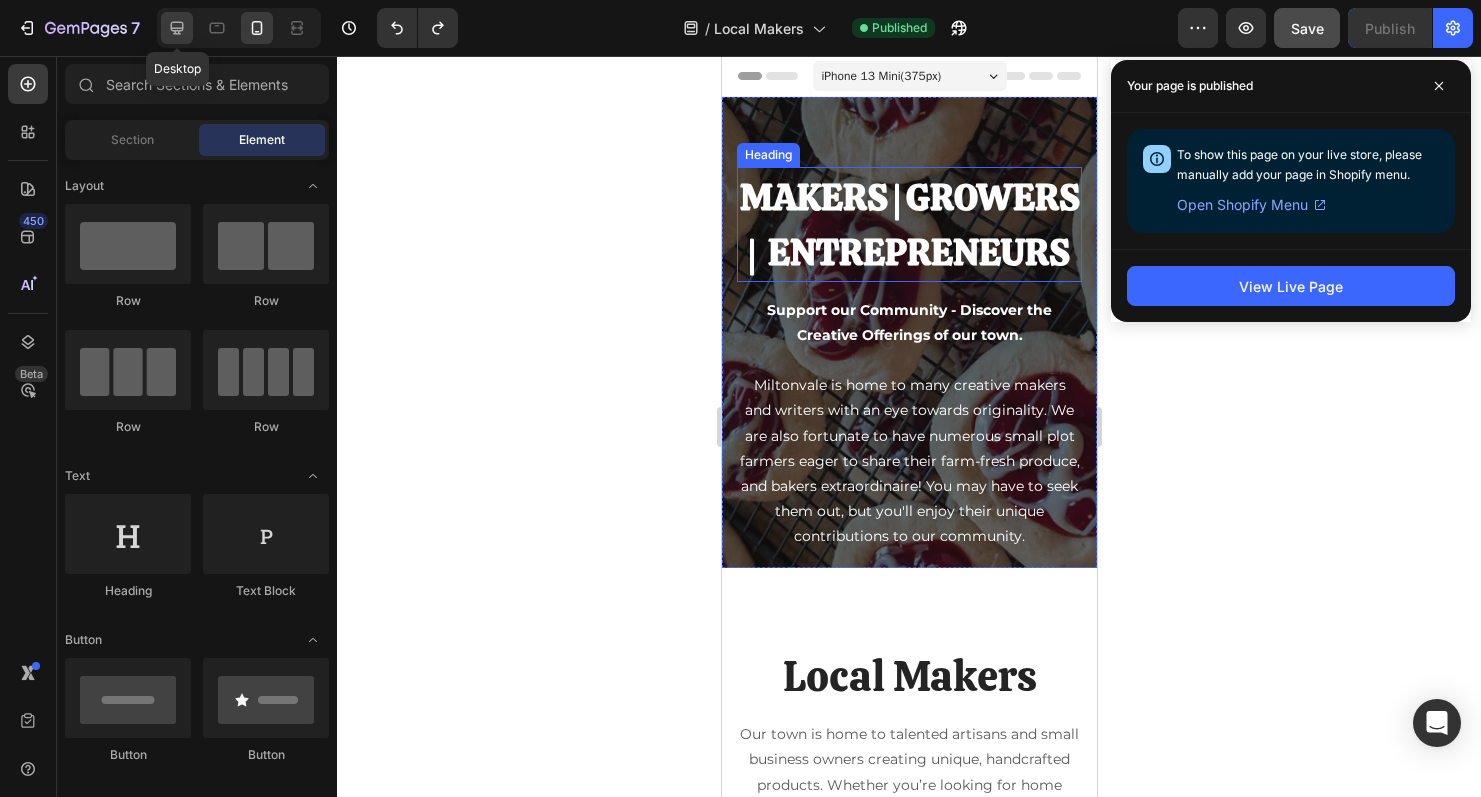 click 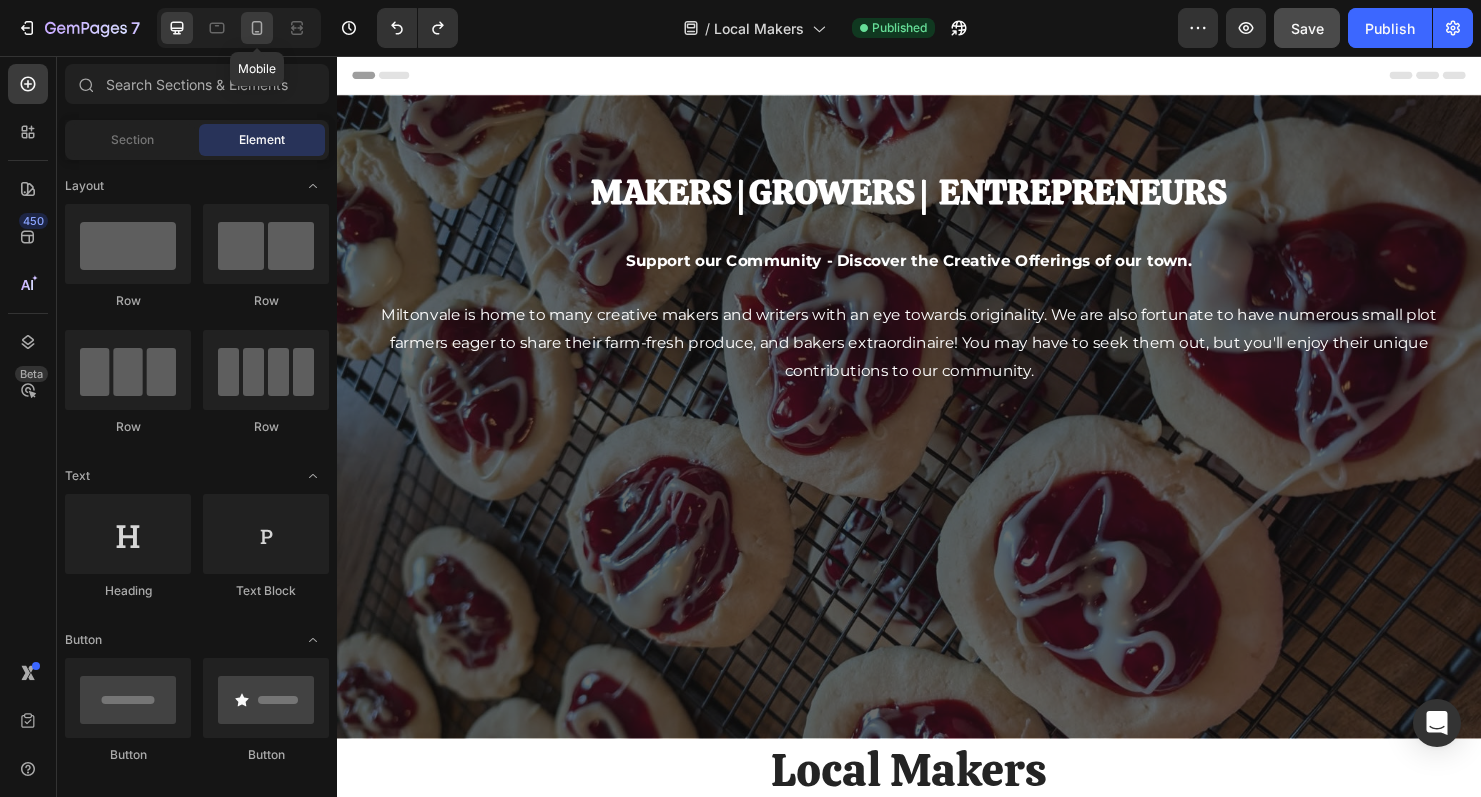 click 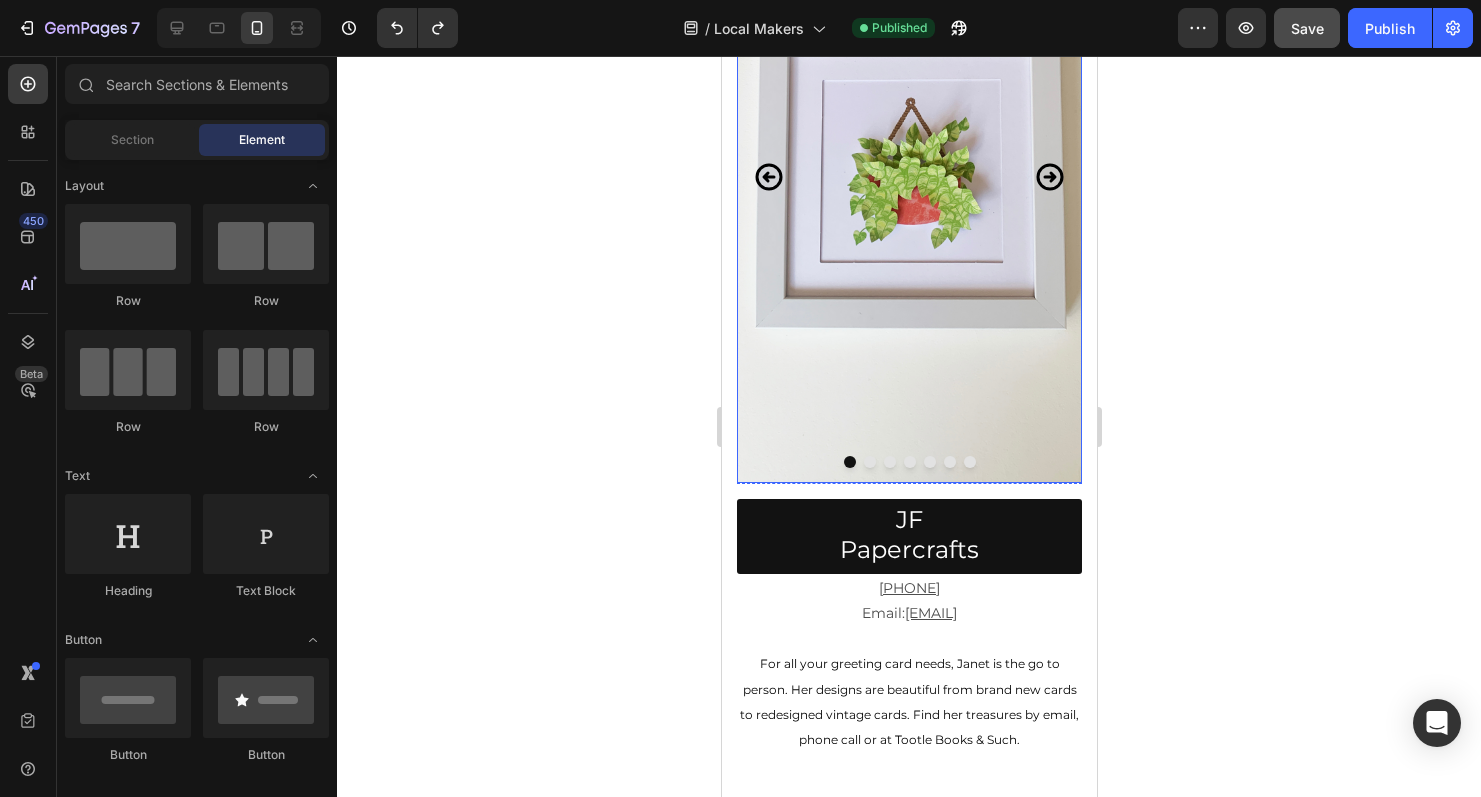 scroll, scrollTop: 1174, scrollLeft: 0, axis: vertical 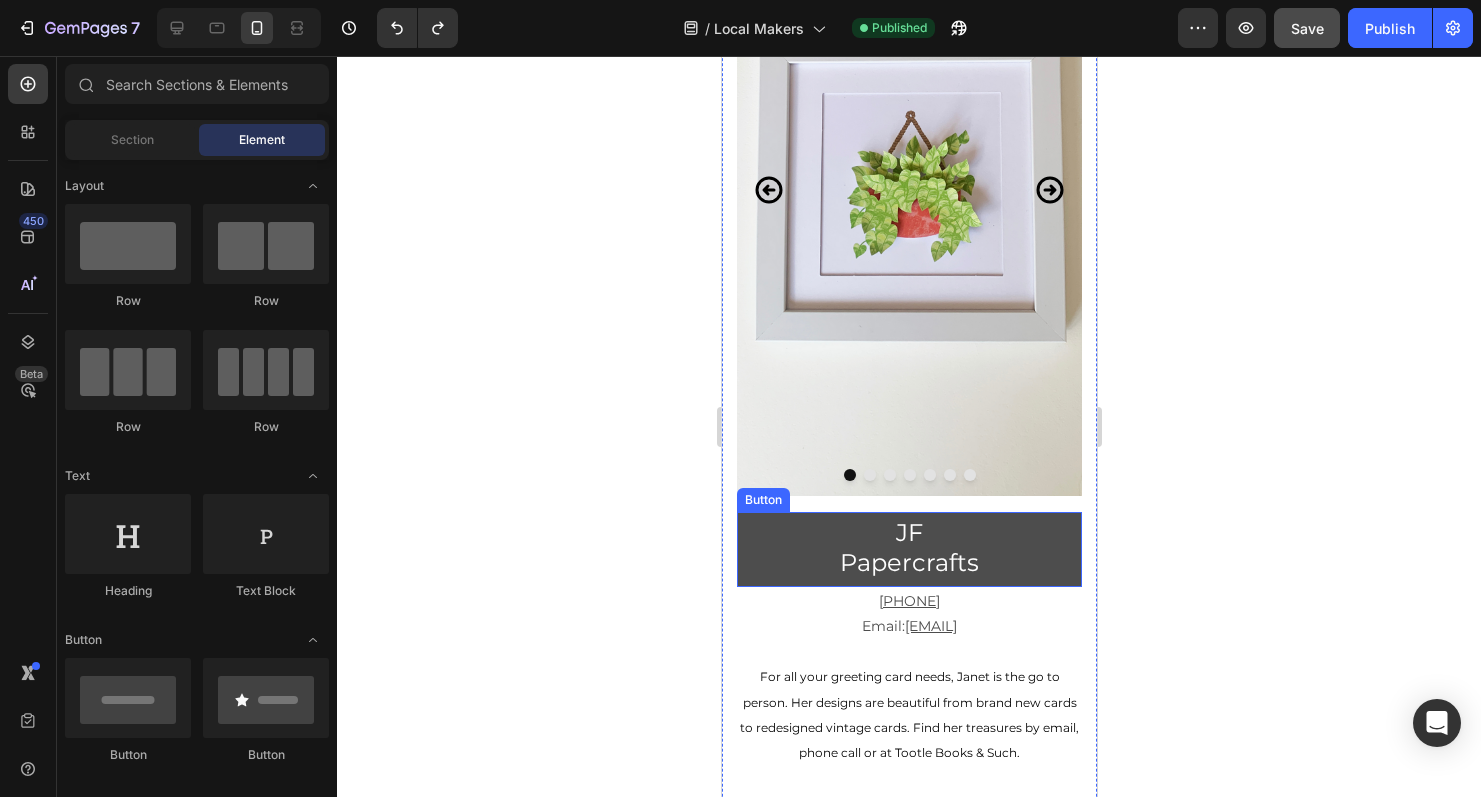 click on "JF Papercrafts" at bounding box center [908, 549] 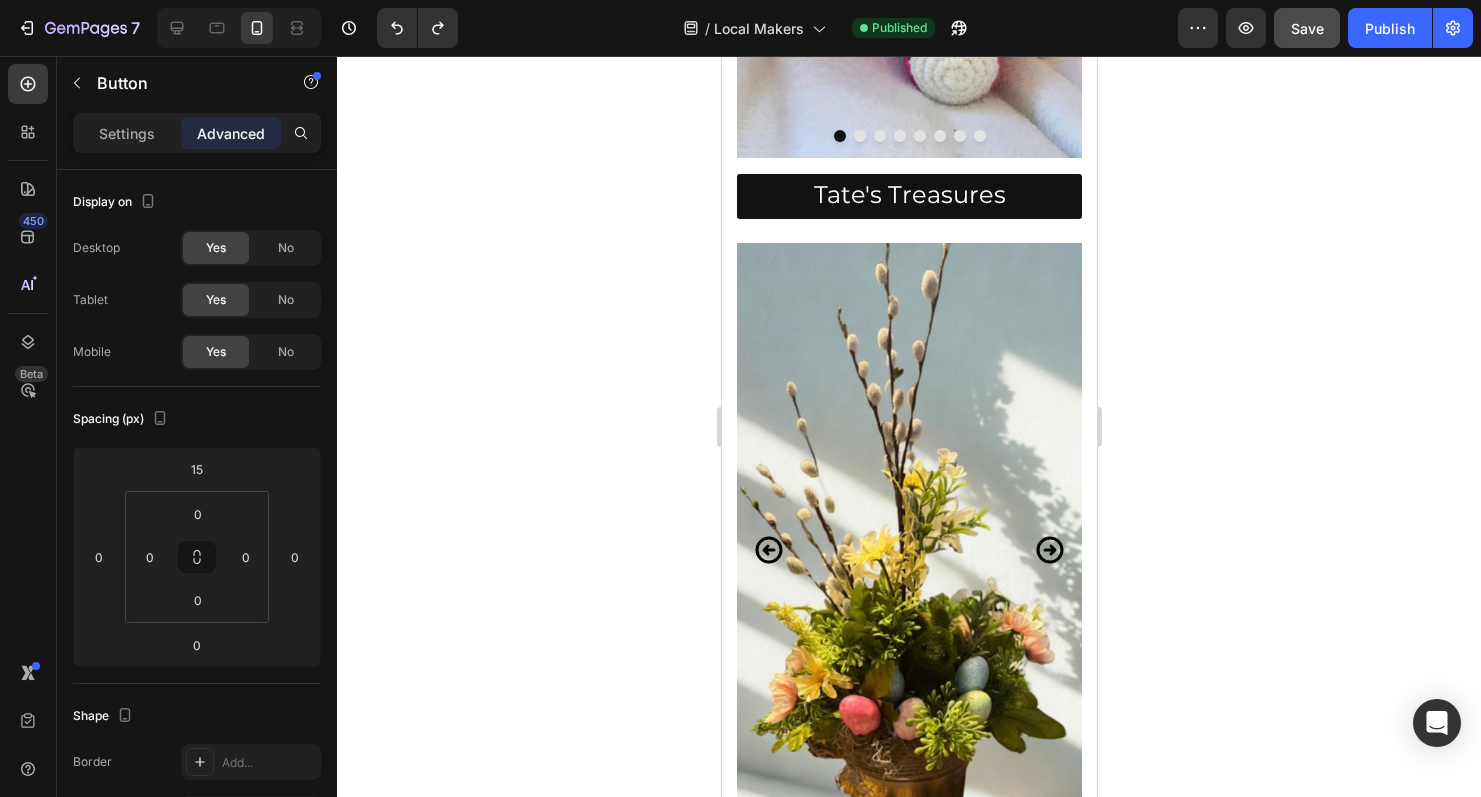scroll, scrollTop: 2453, scrollLeft: 0, axis: vertical 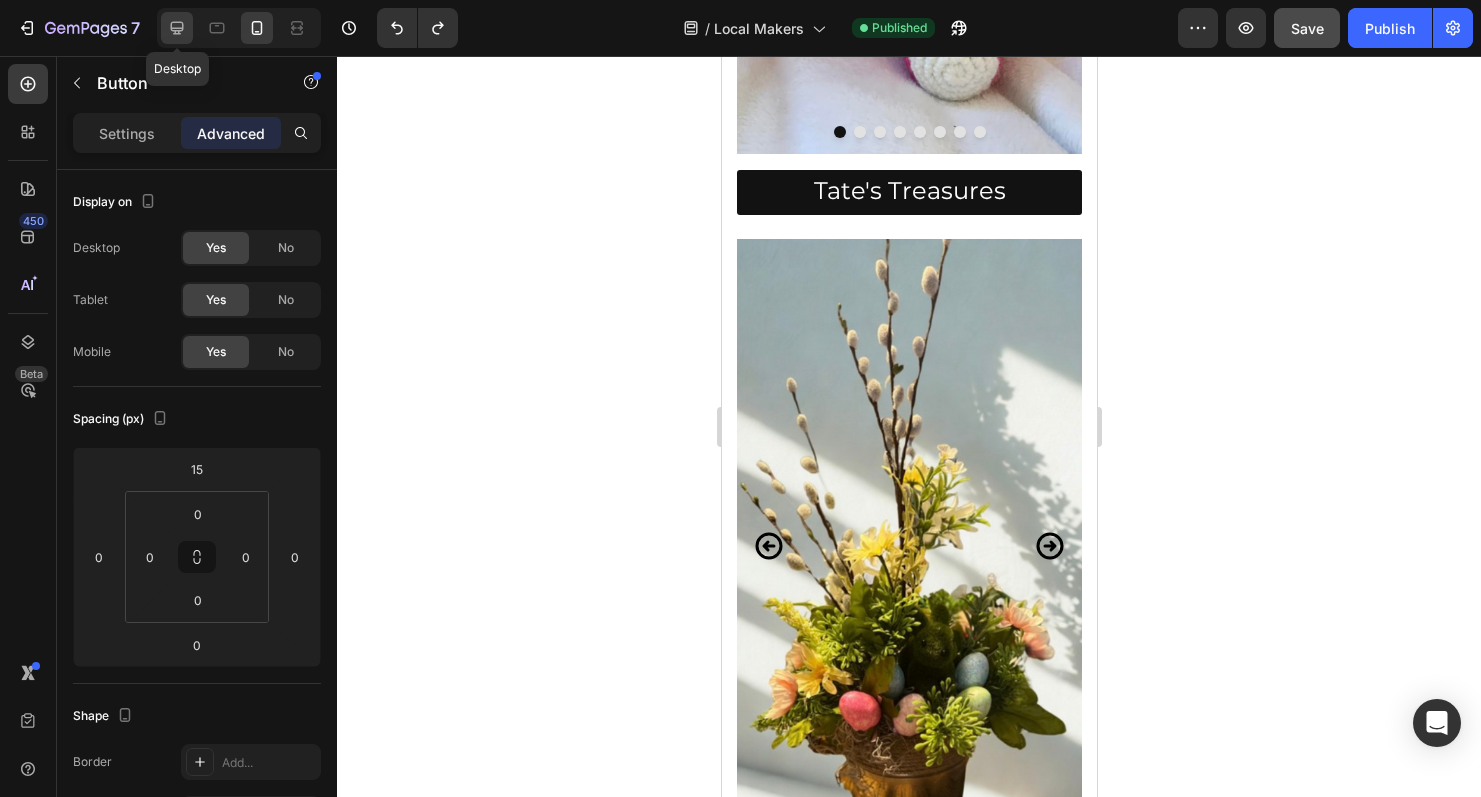 click 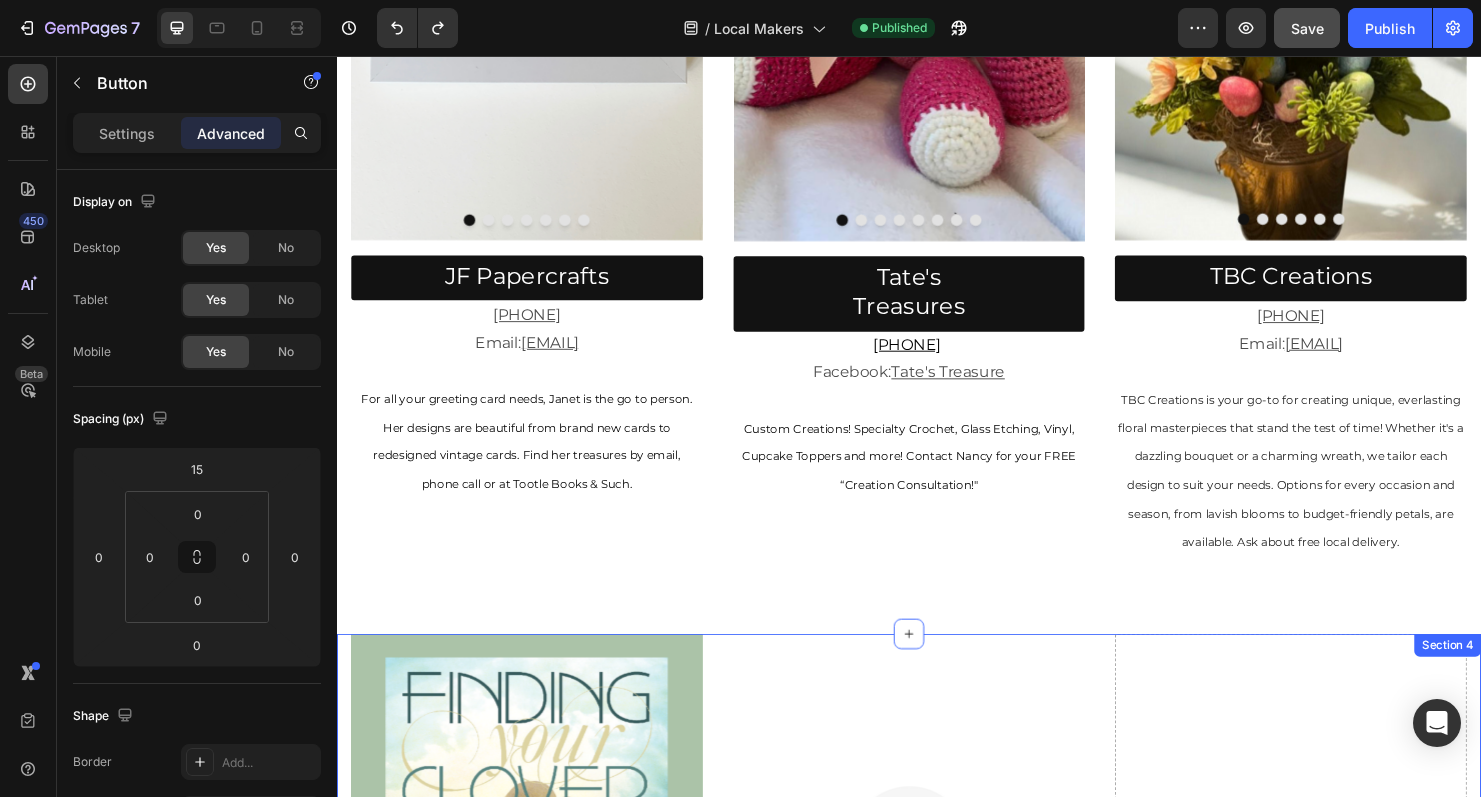 scroll, scrollTop: 1298, scrollLeft: 0, axis: vertical 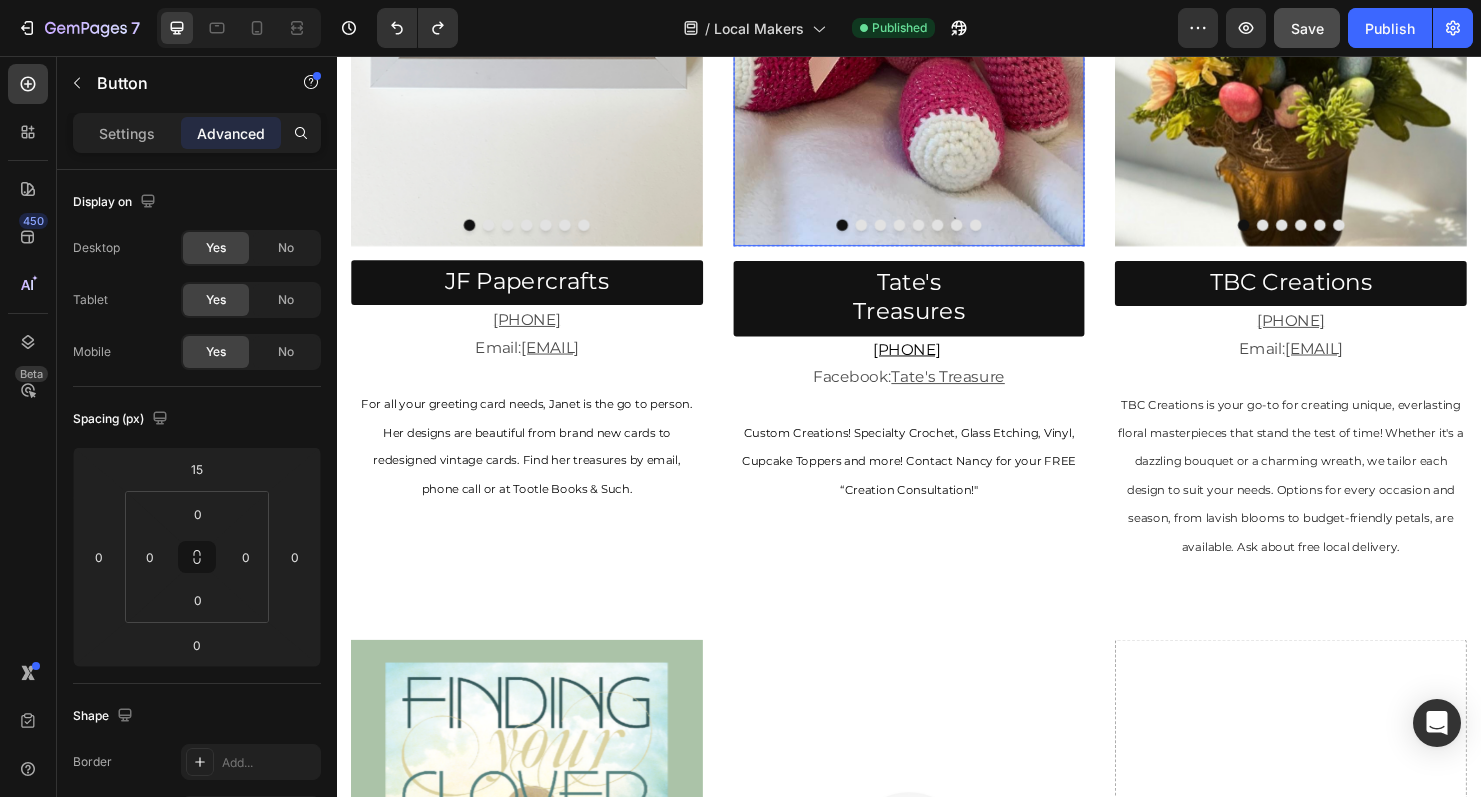 click at bounding box center [937, -74] 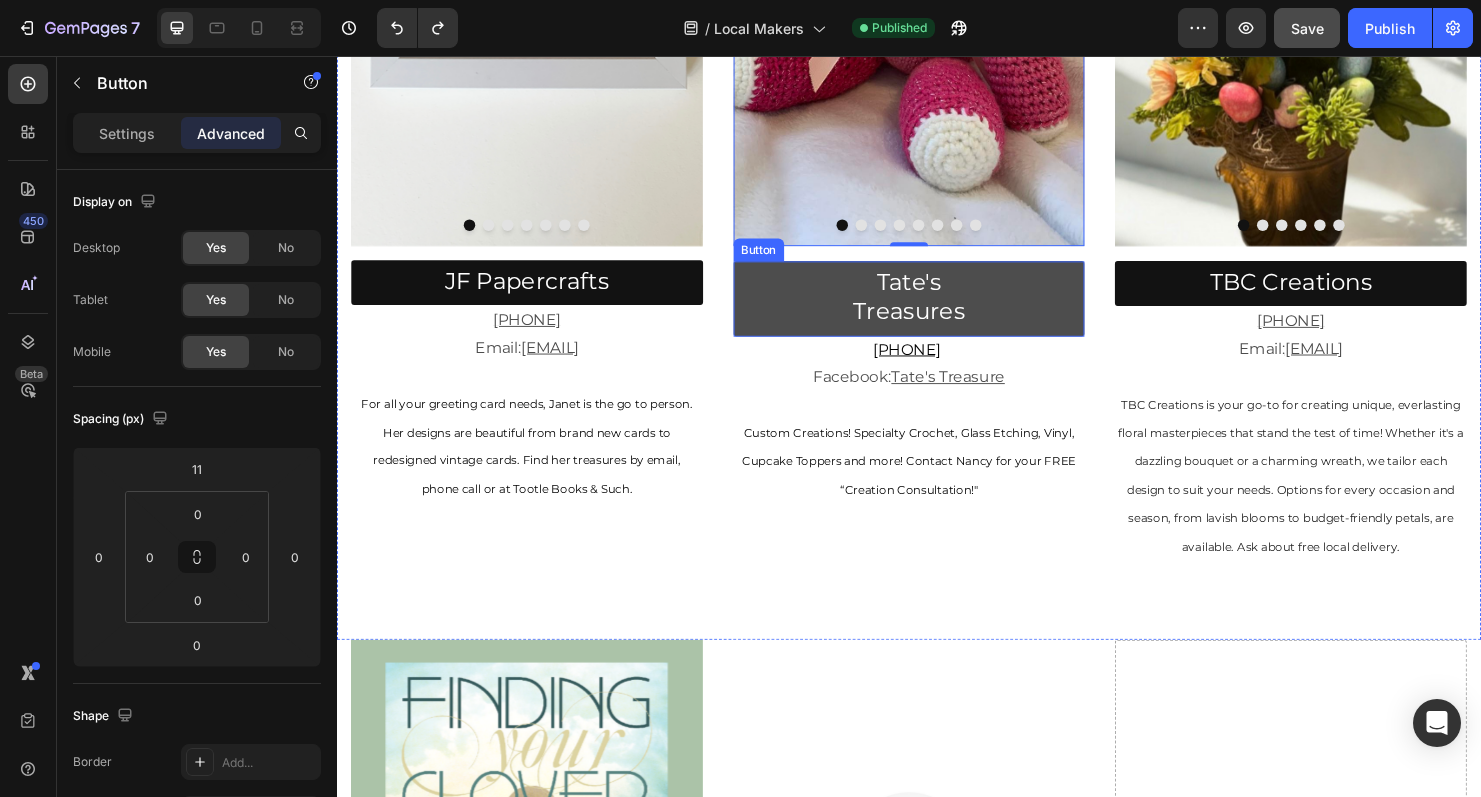 click on "Tate's Treasures" at bounding box center (937, 311) 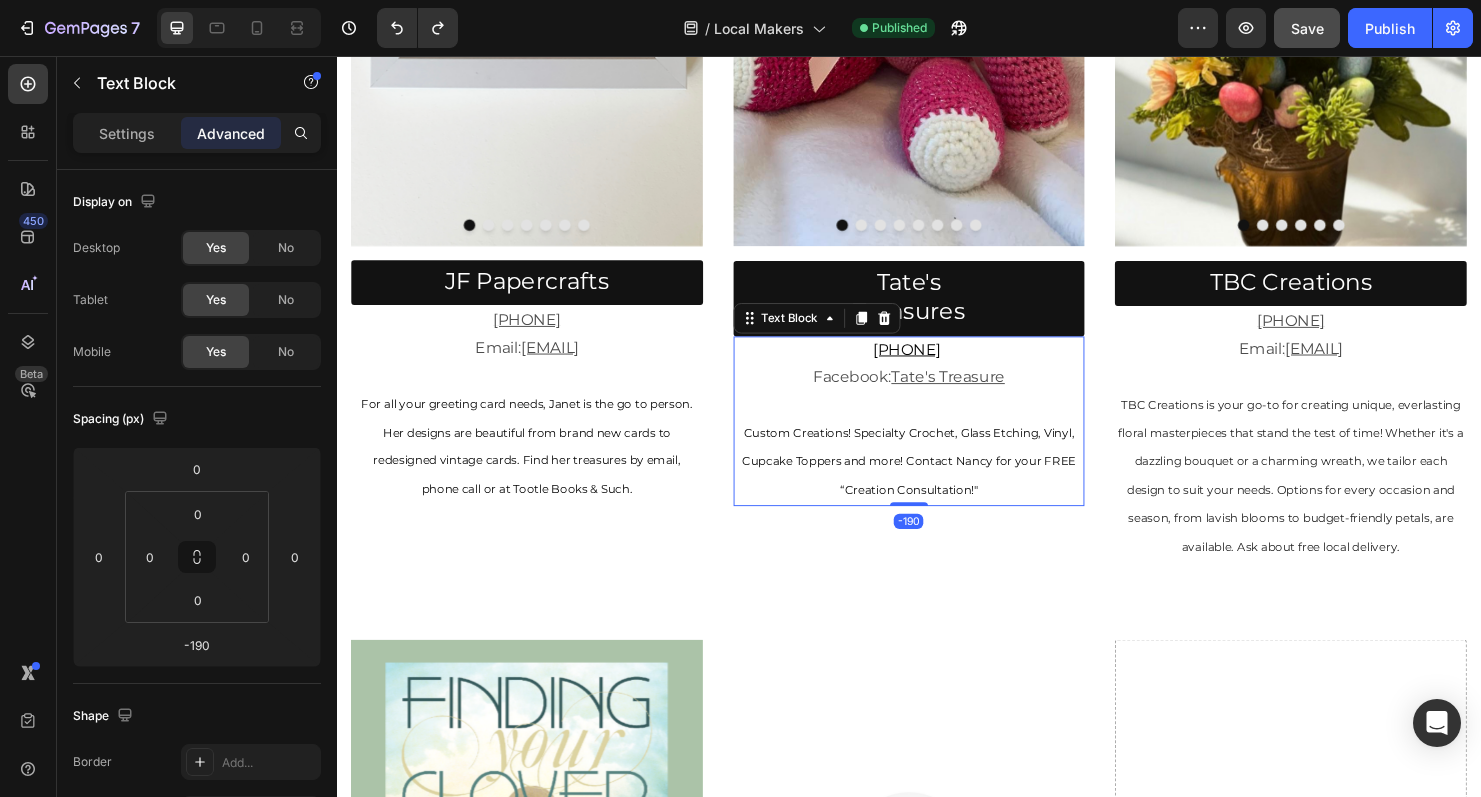 click on "[PHONE]" at bounding box center [937, 364] 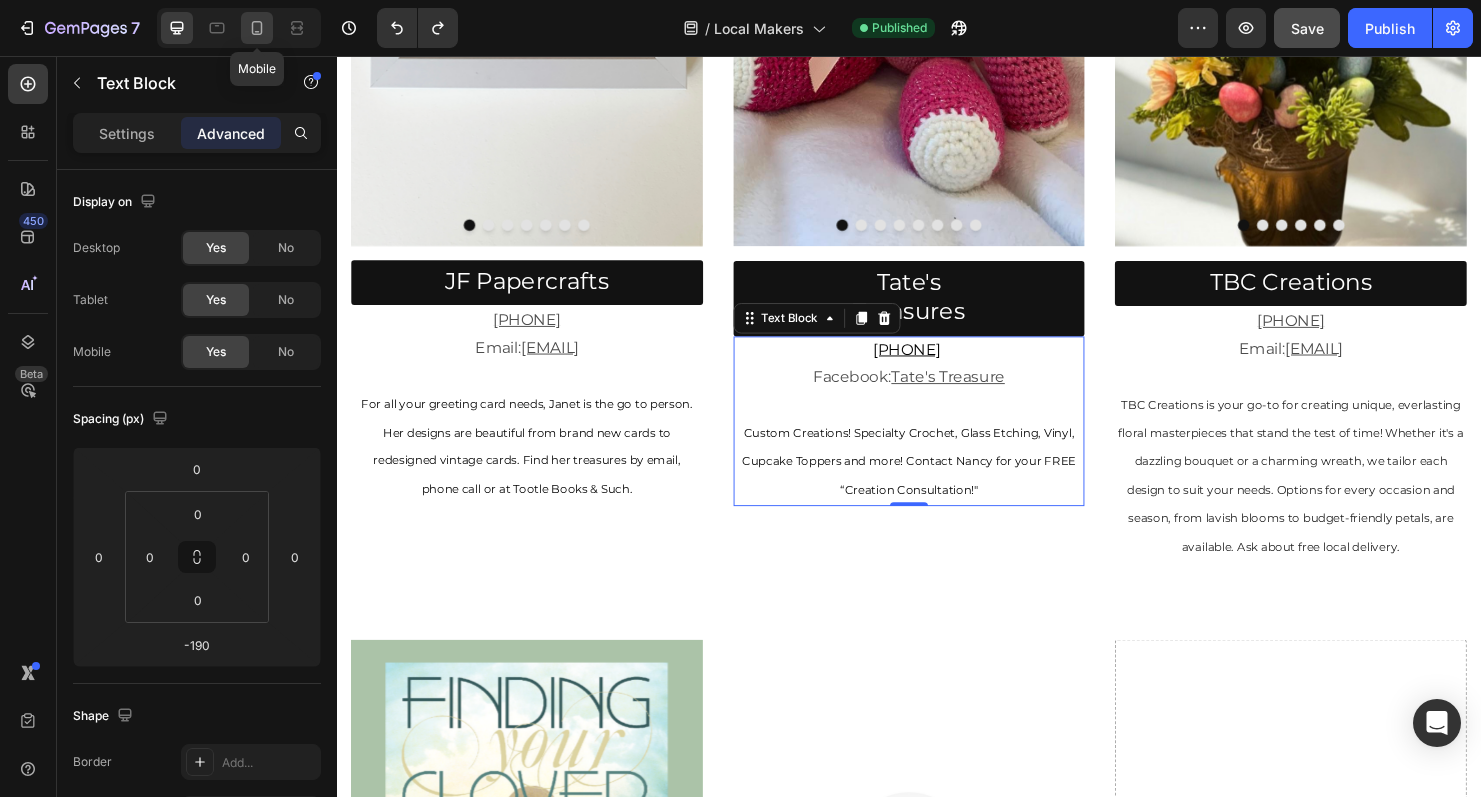 click 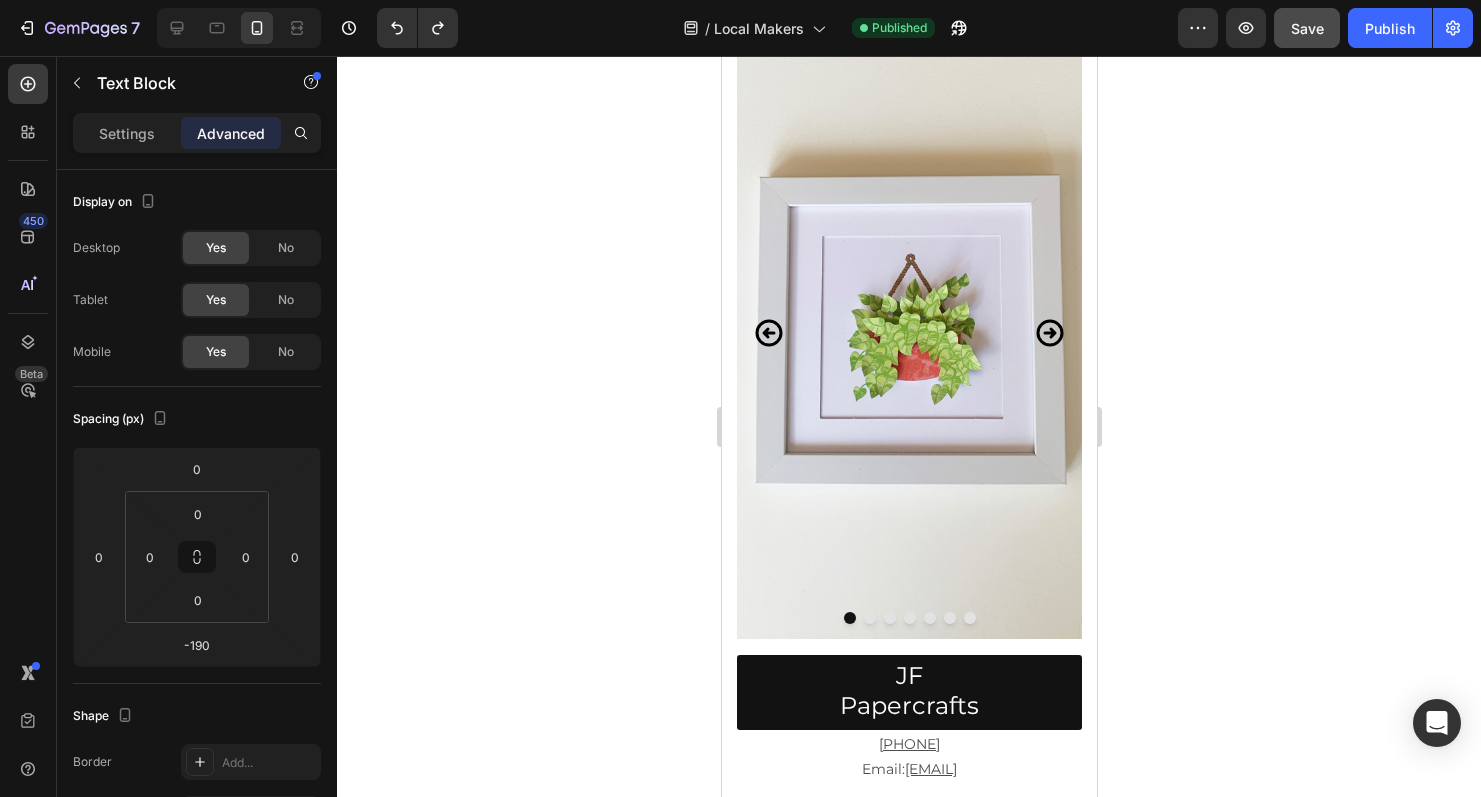 scroll, scrollTop: 0, scrollLeft: 0, axis: both 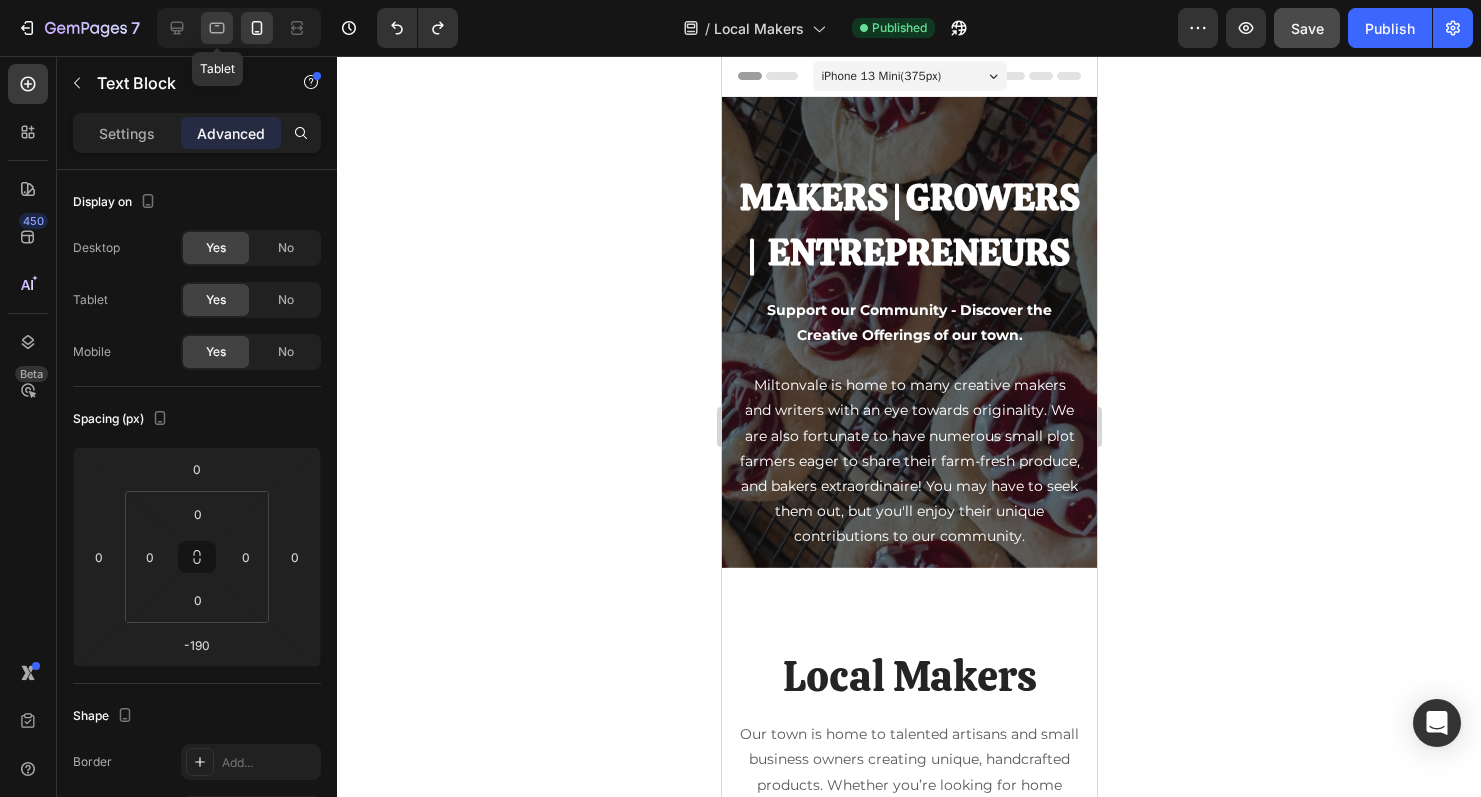 click 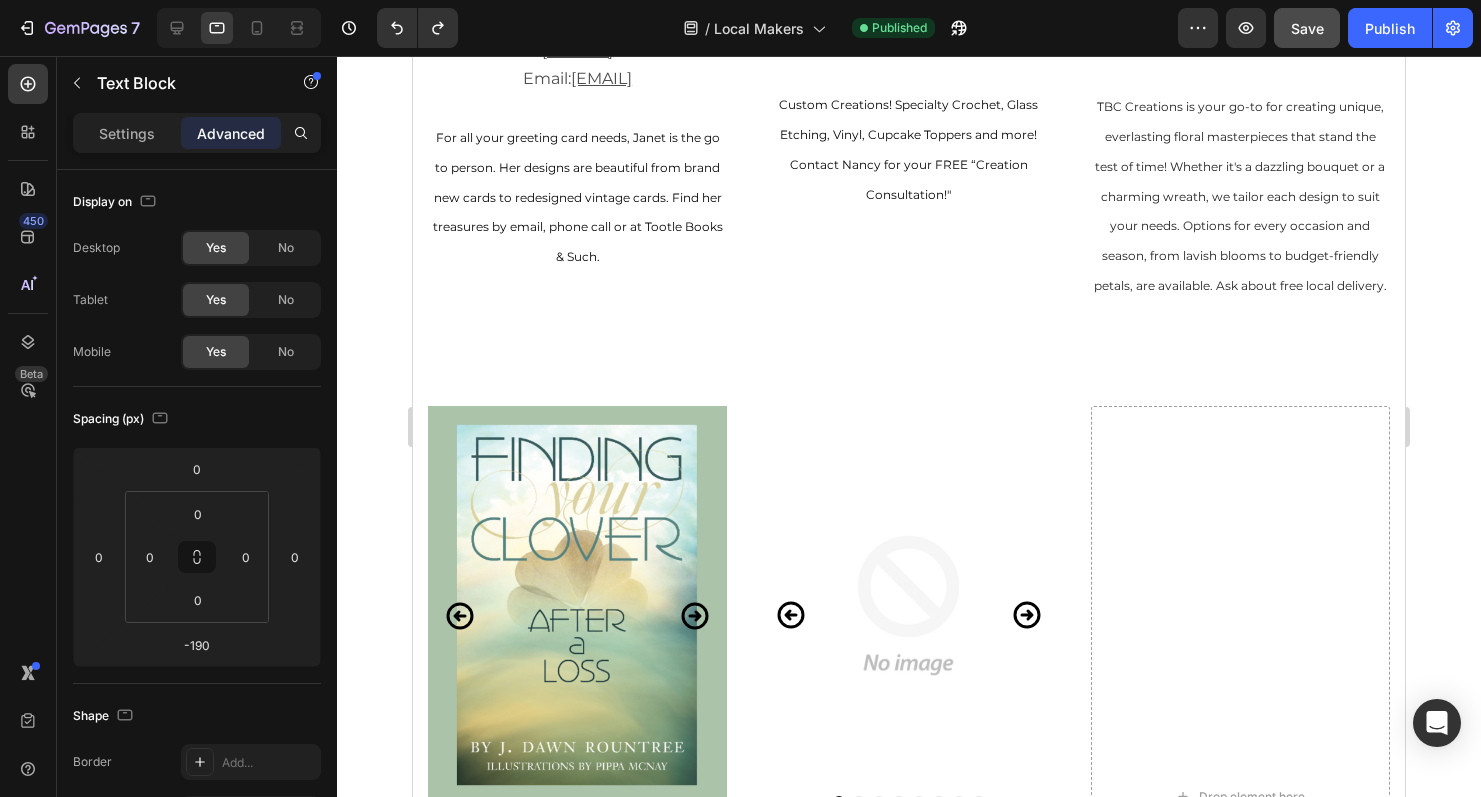 scroll, scrollTop: 1683, scrollLeft: 0, axis: vertical 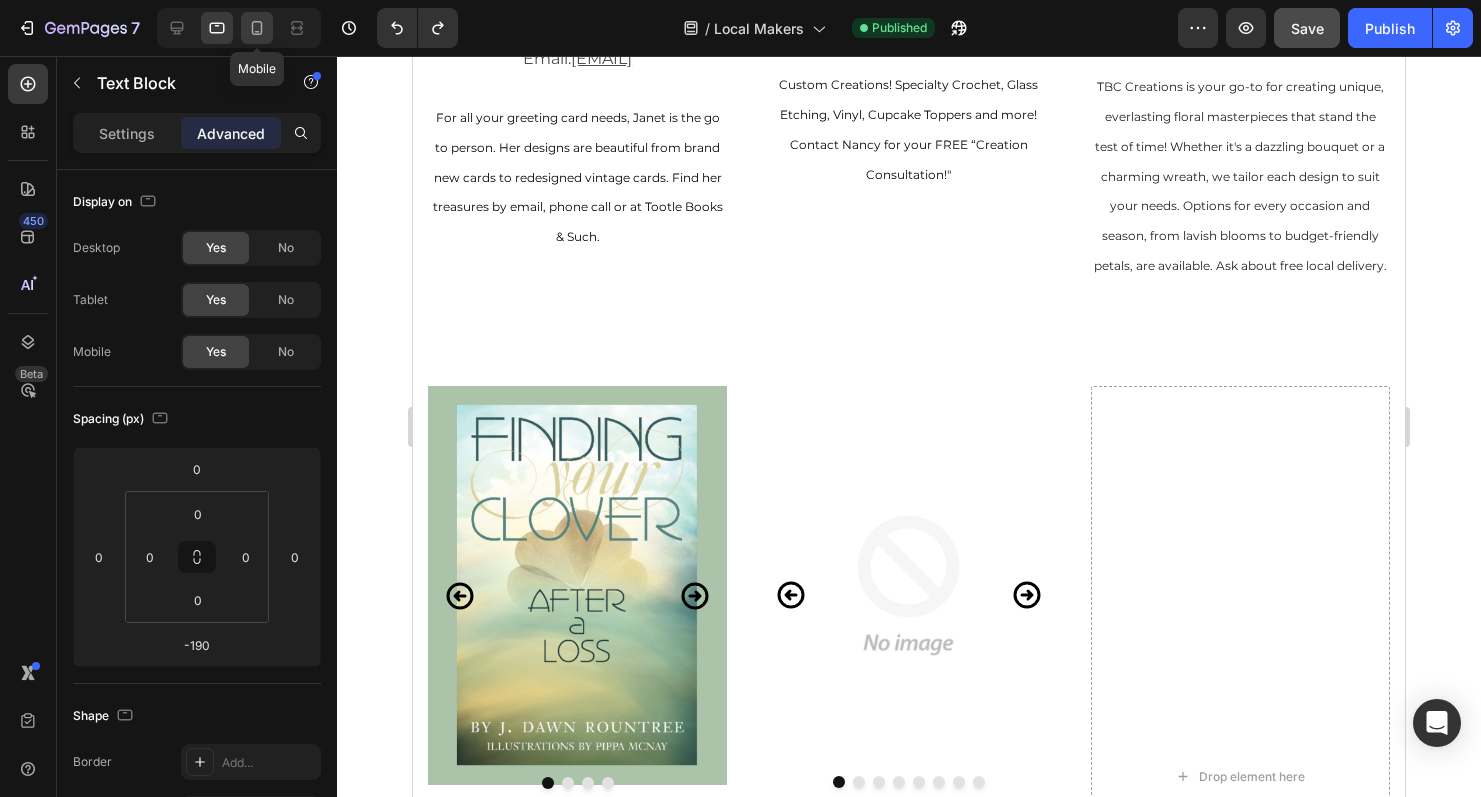 click 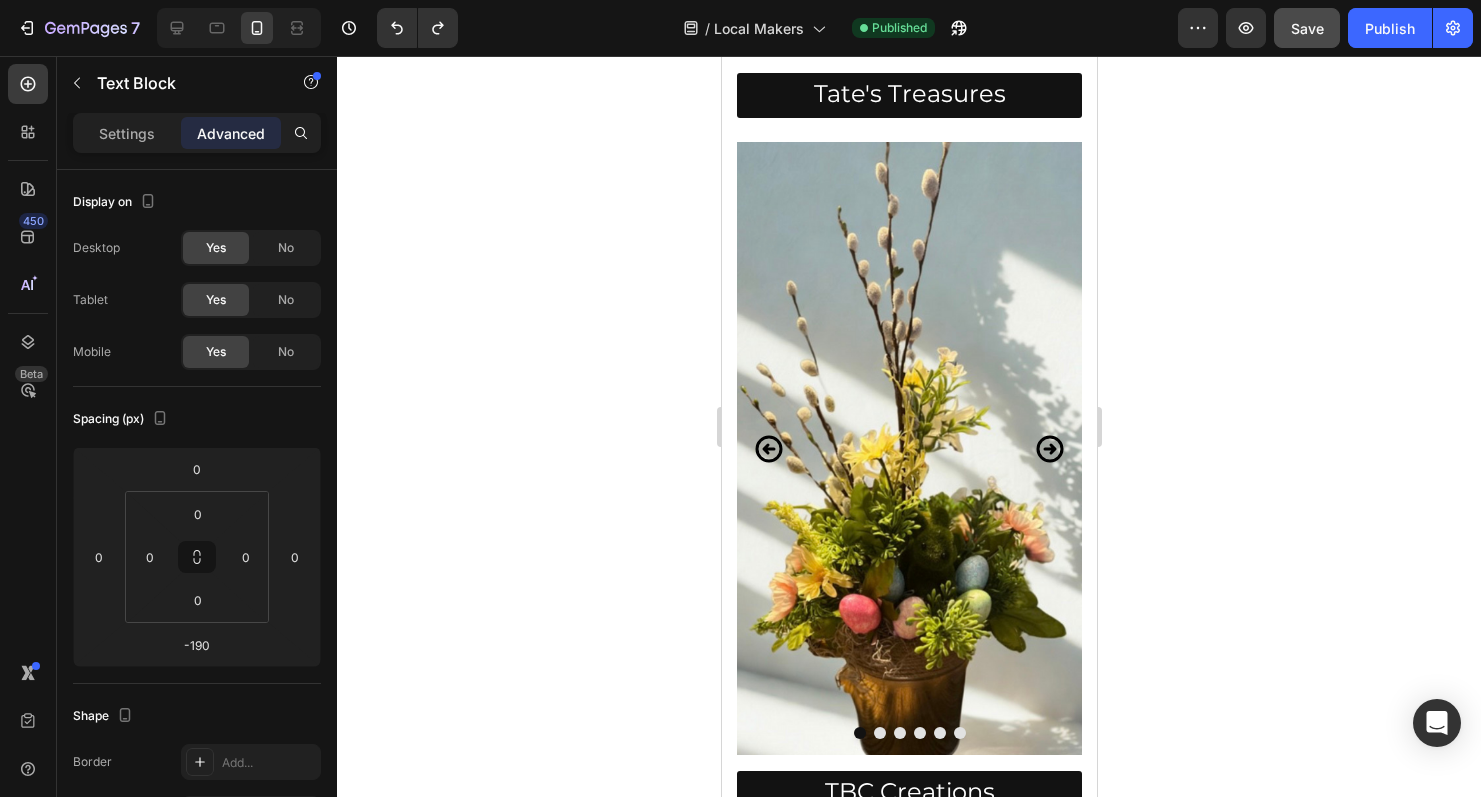 scroll, scrollTop: 2747, scrollLeft: 0, axis: vertical 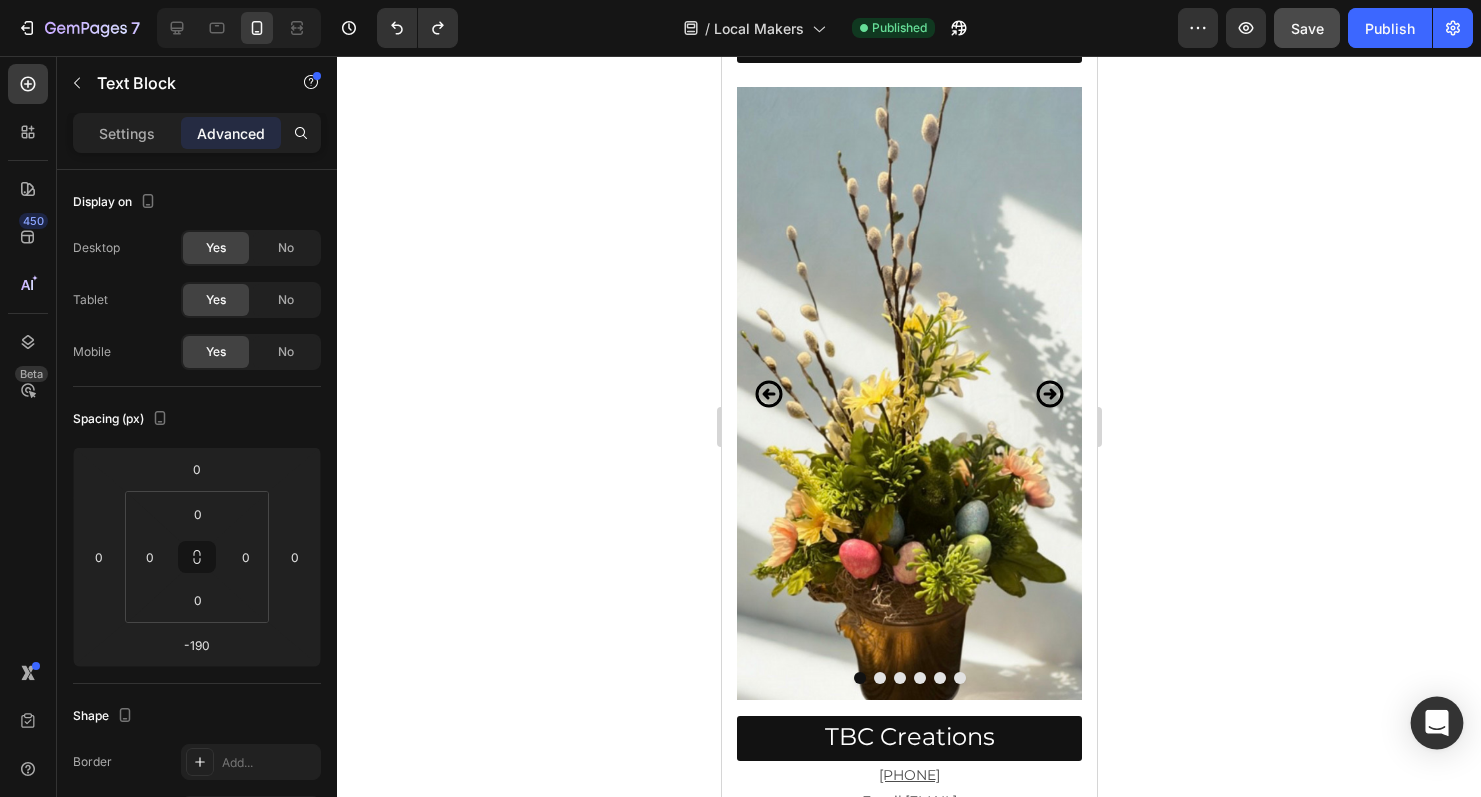 click 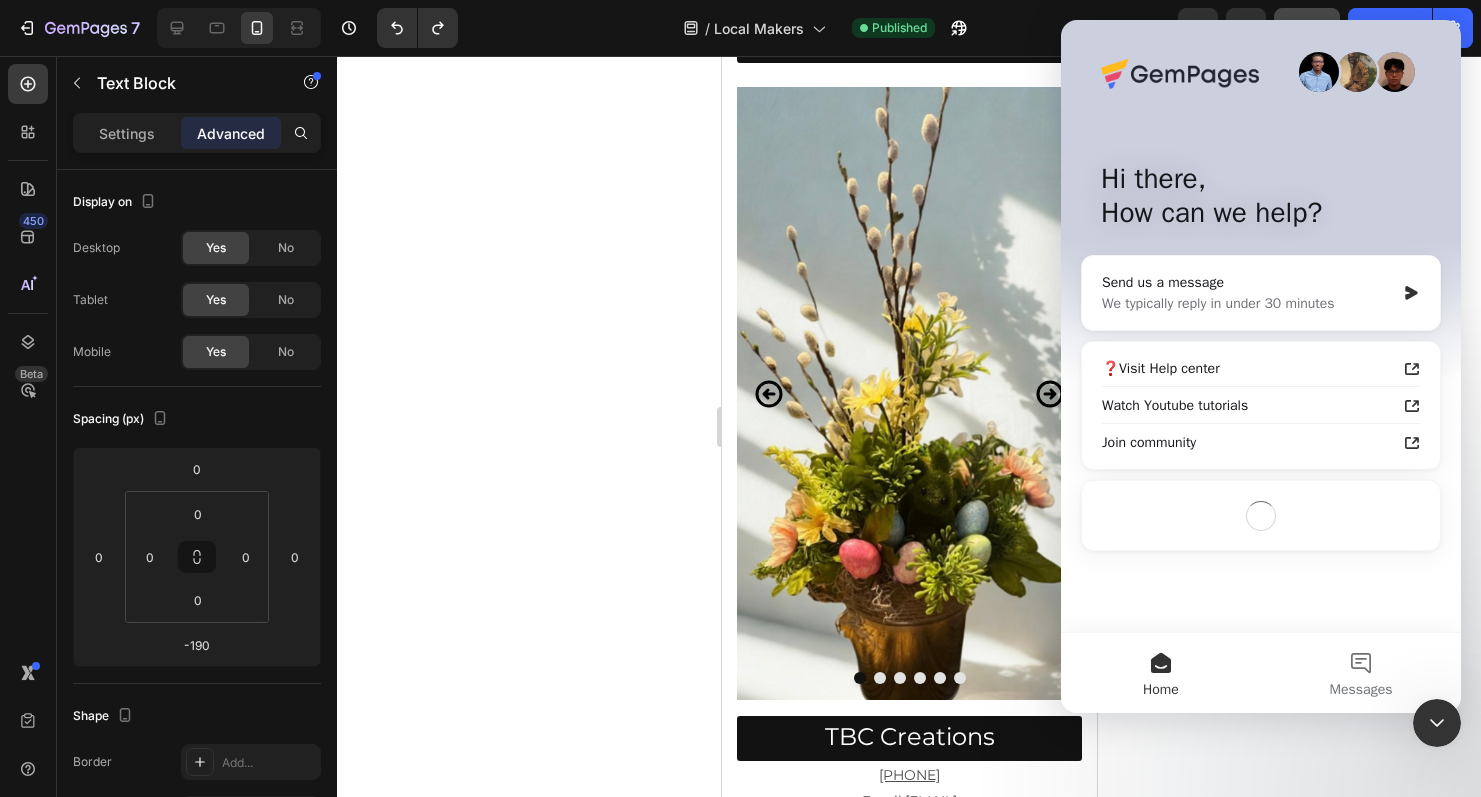 scroll, scrollTop: 0, scrollLeft: 0, axis: both 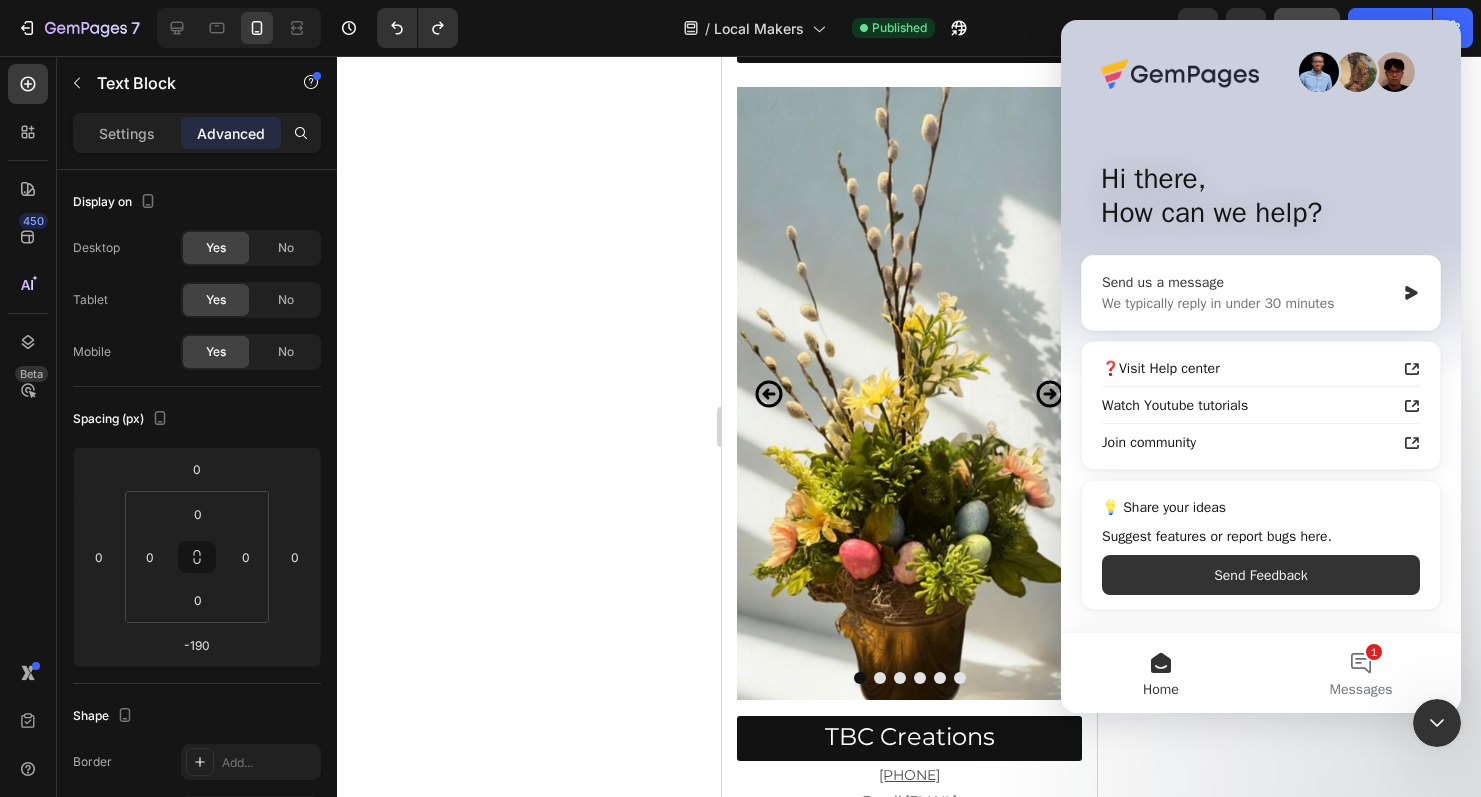 click on "Send us a message" at bounding box center (1248, 282) 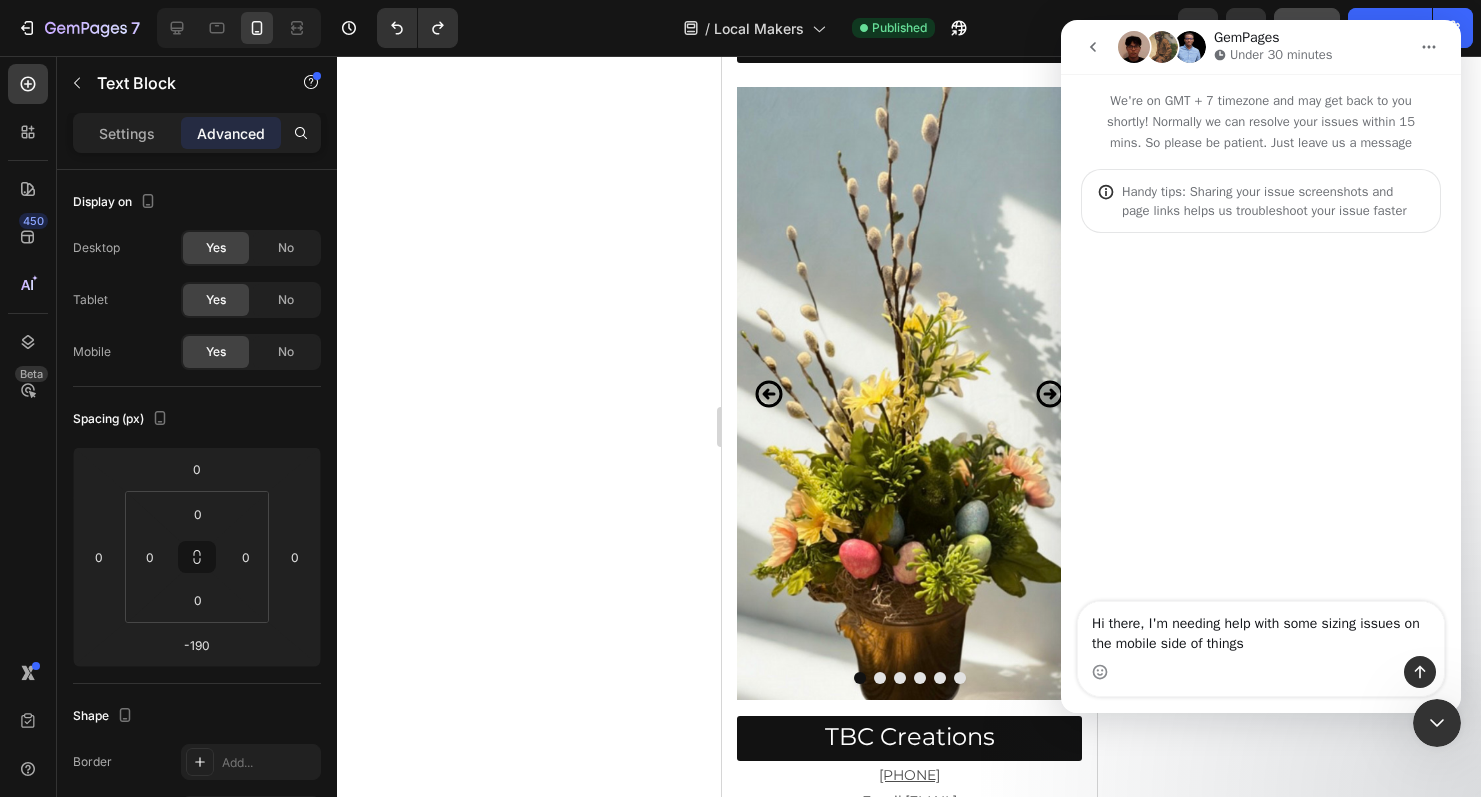 type on "Hi there, I'm needing help with some sizing issues on the mobile side of things." 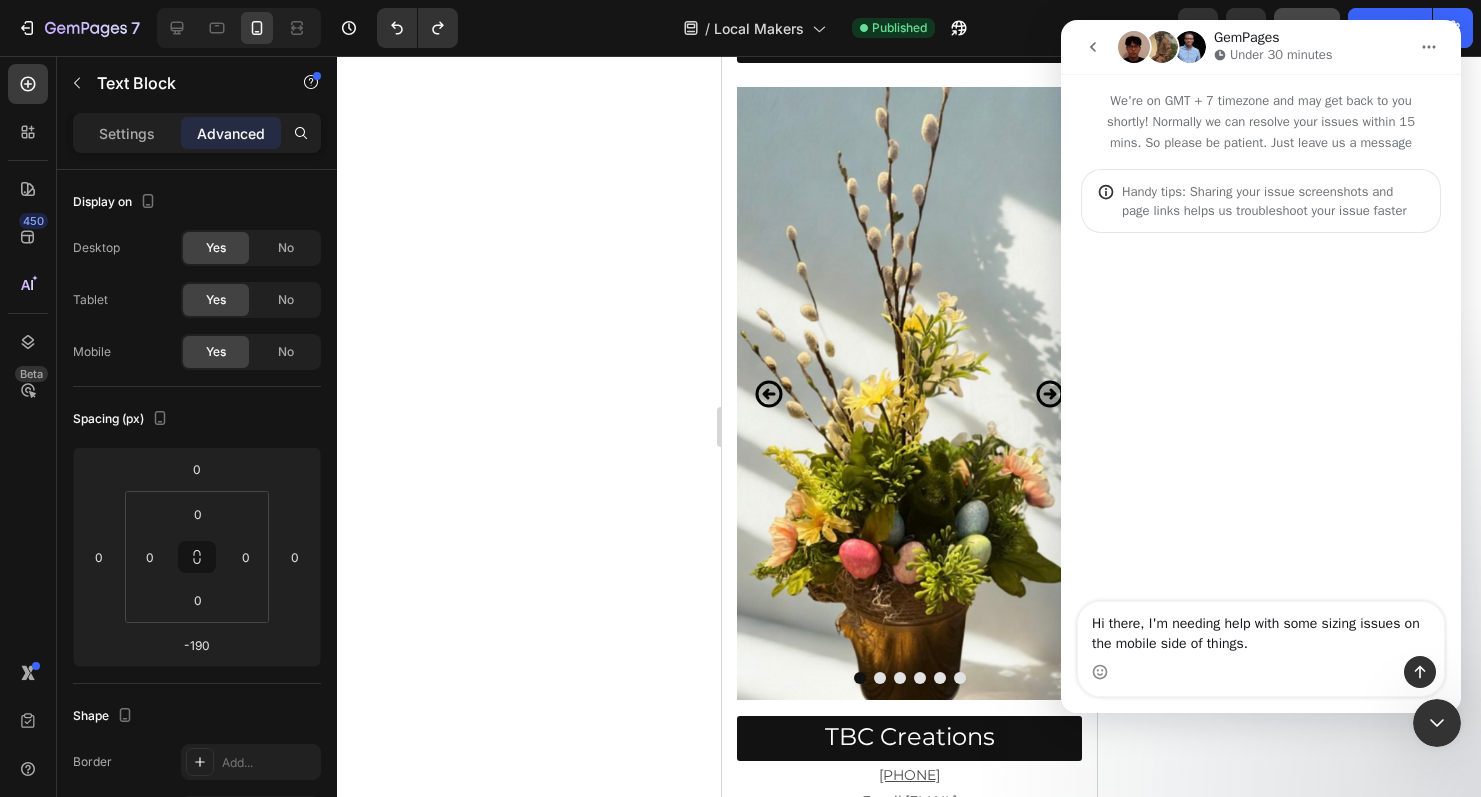 type 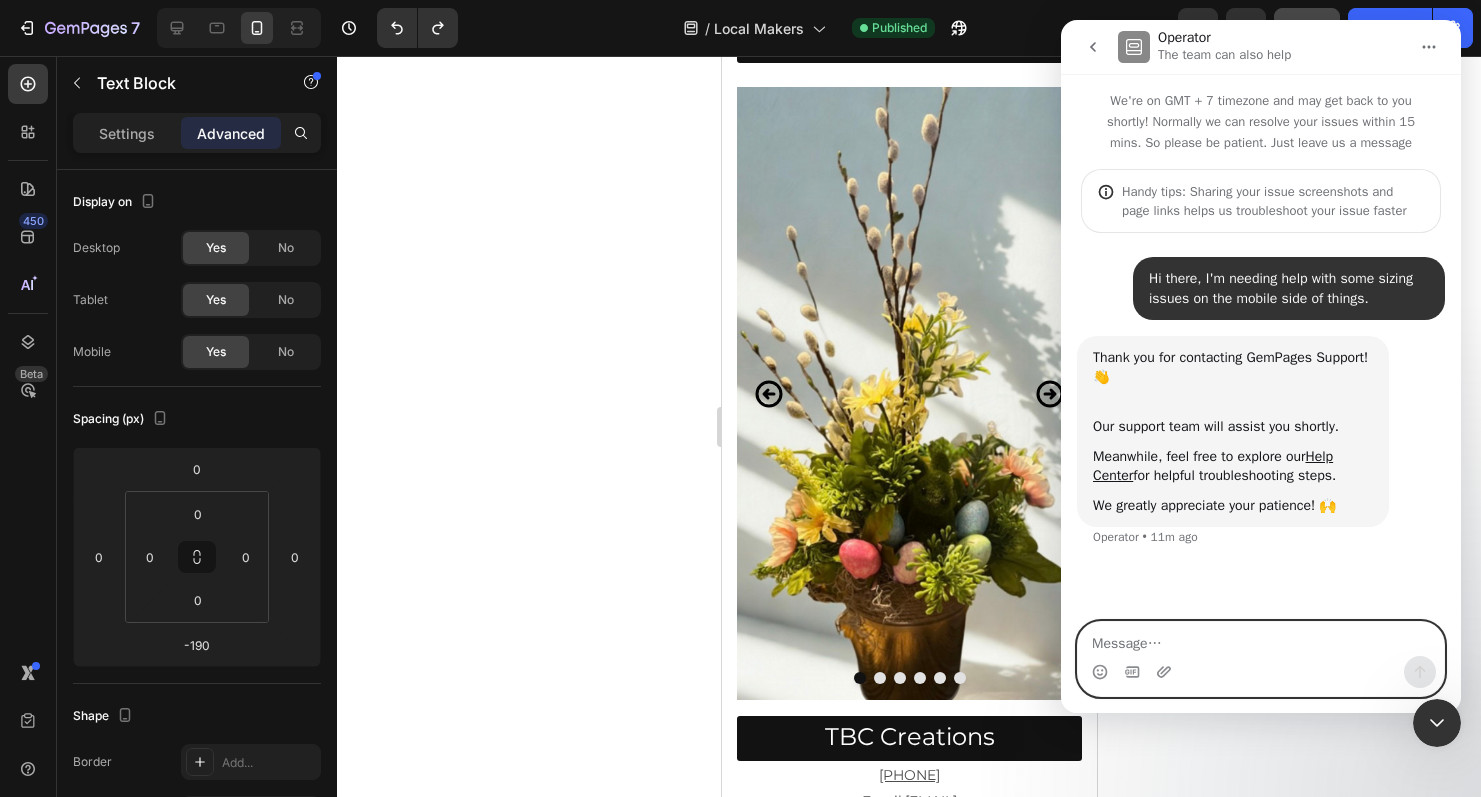 click at bounding box center (1261, 639) 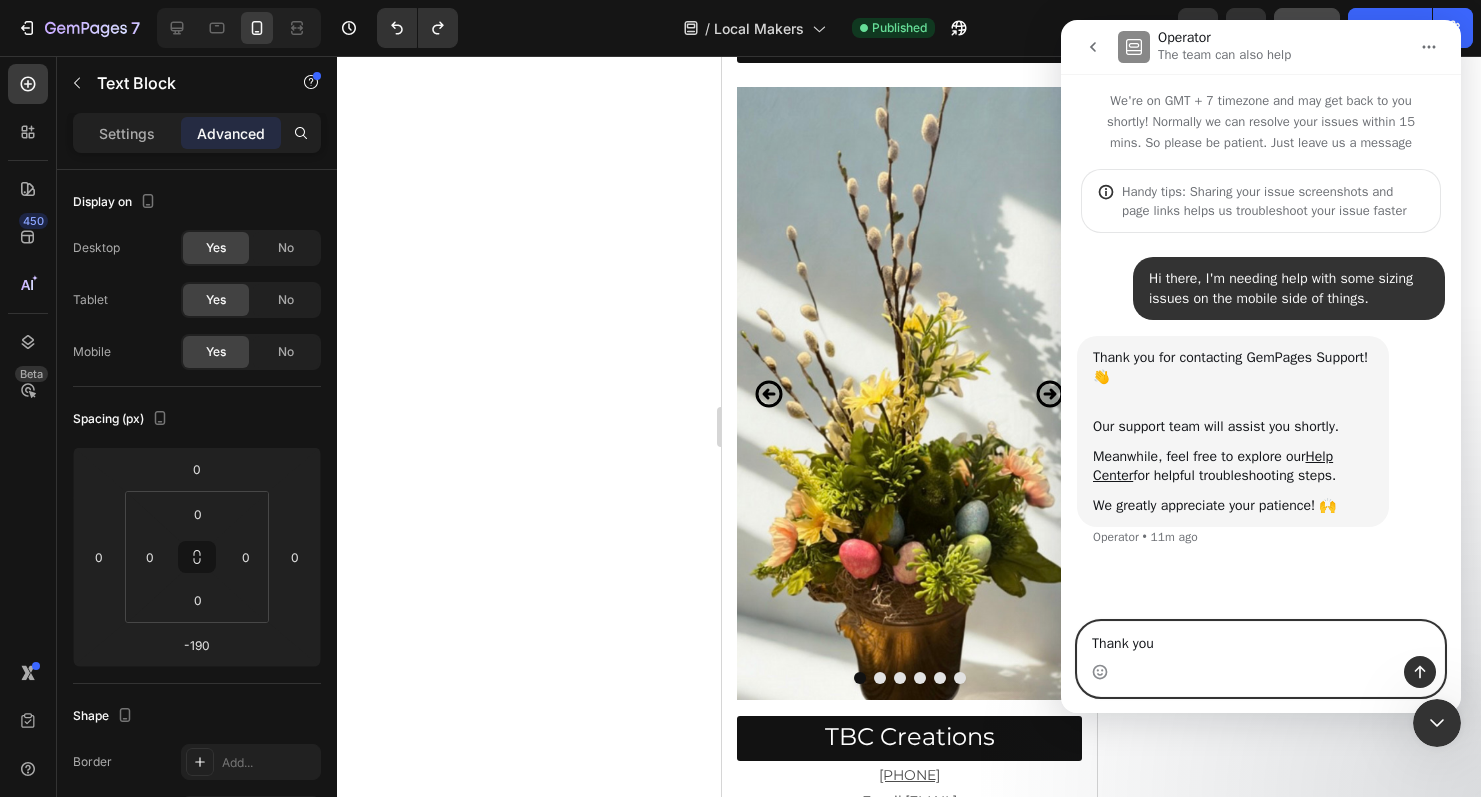 type on "Thank you." 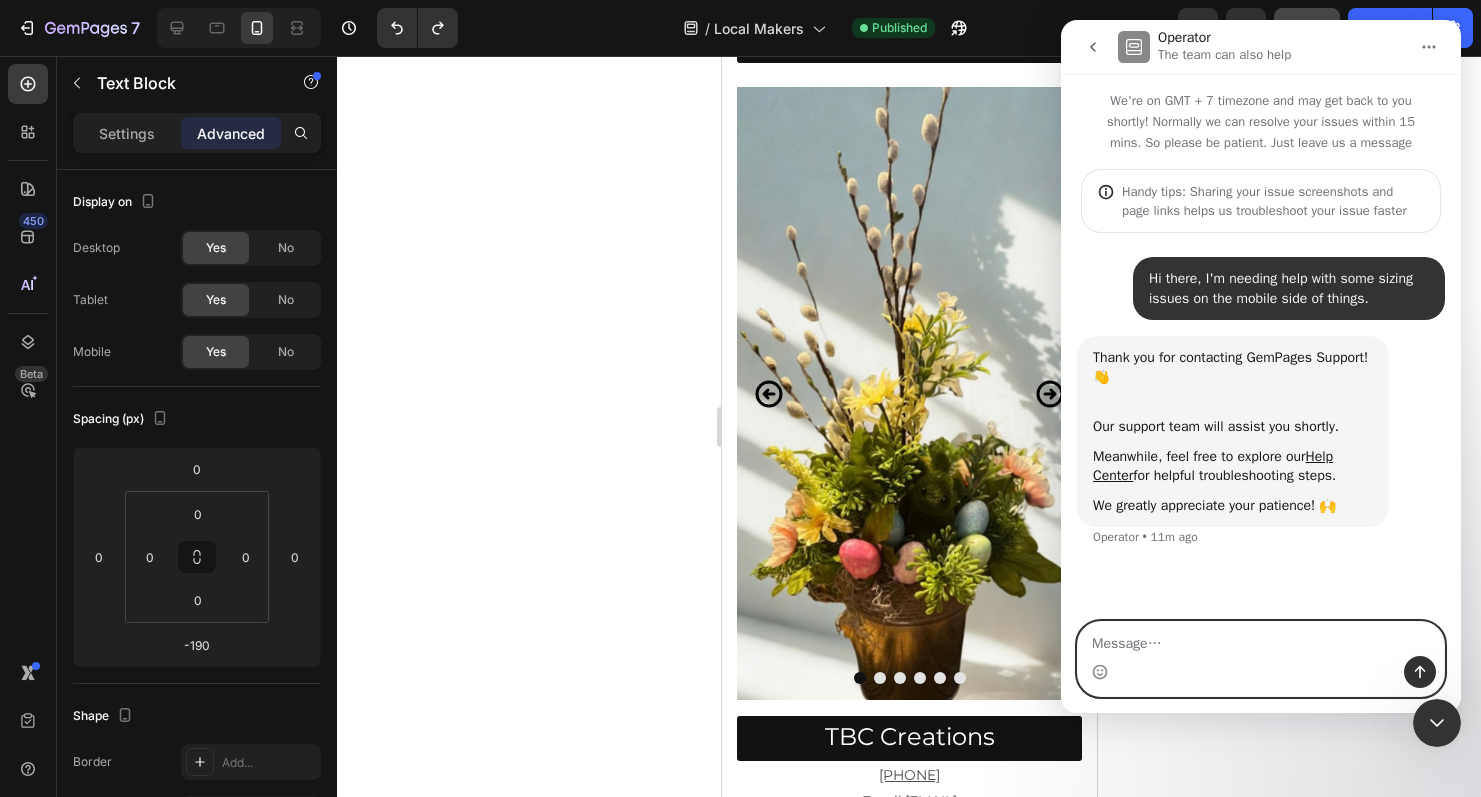 scroll, scrollTop: 7, scrollLeft: 0, axis: vertical 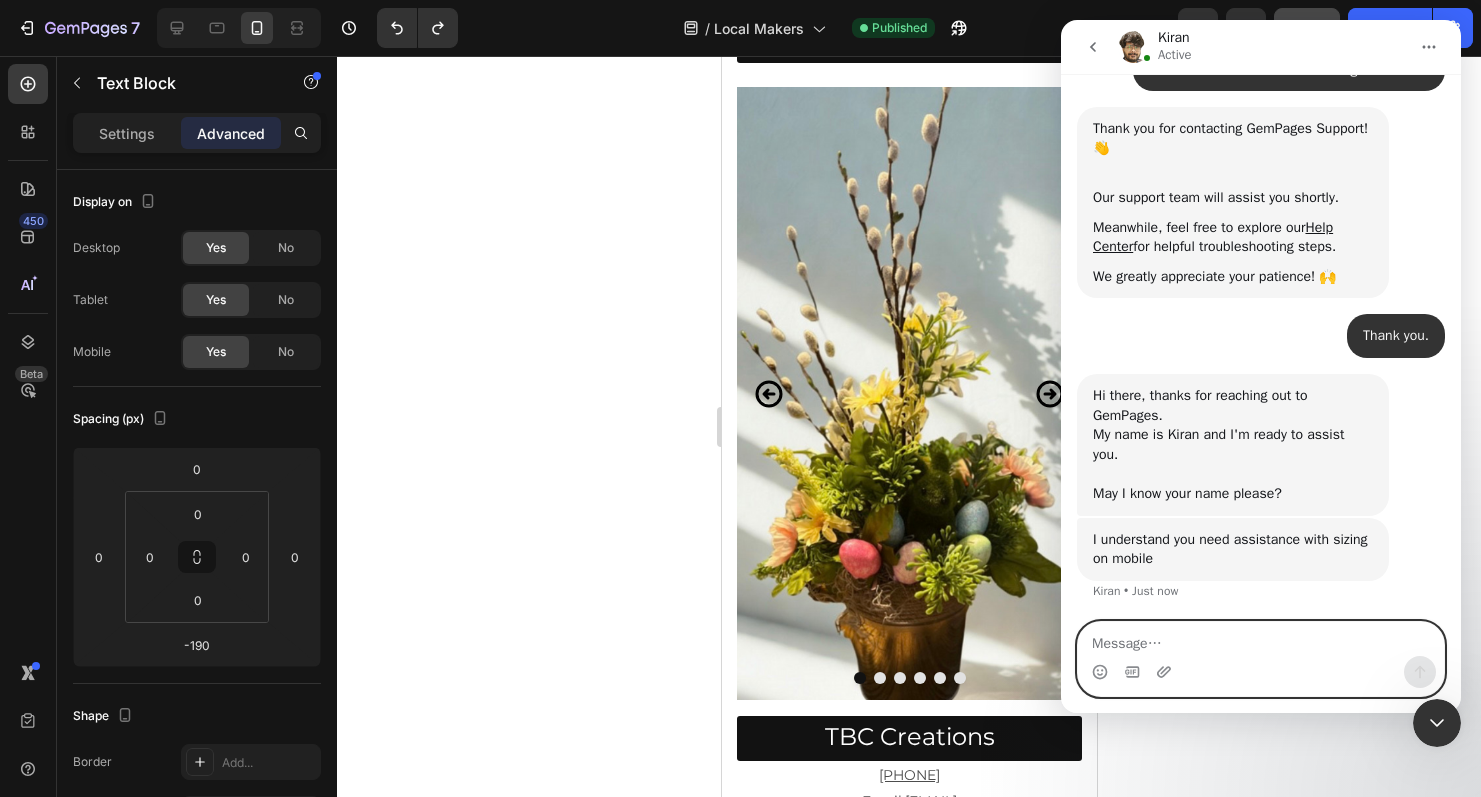 click at bounding box center [1261, 639] 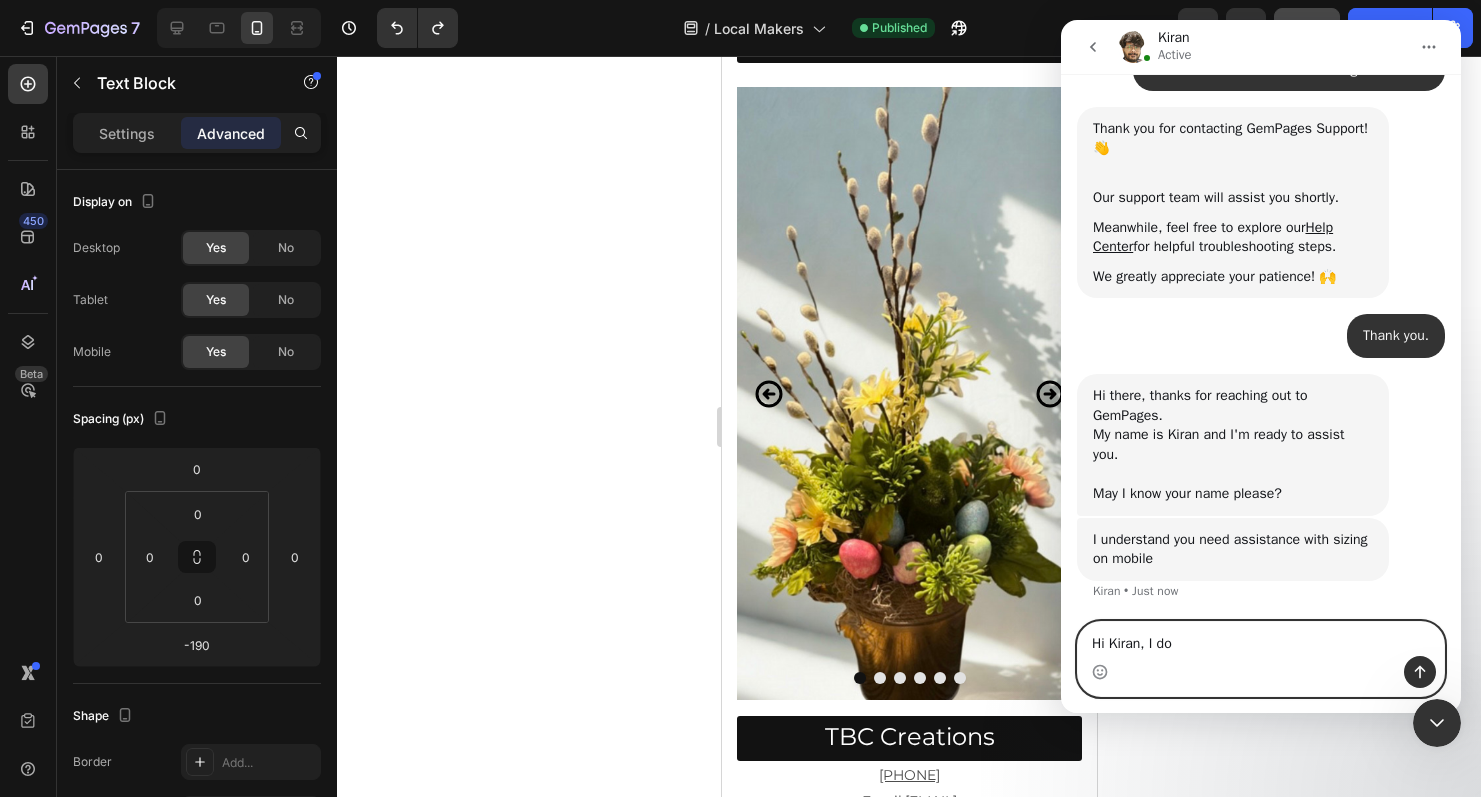 type on "Hi Kiran, I do." 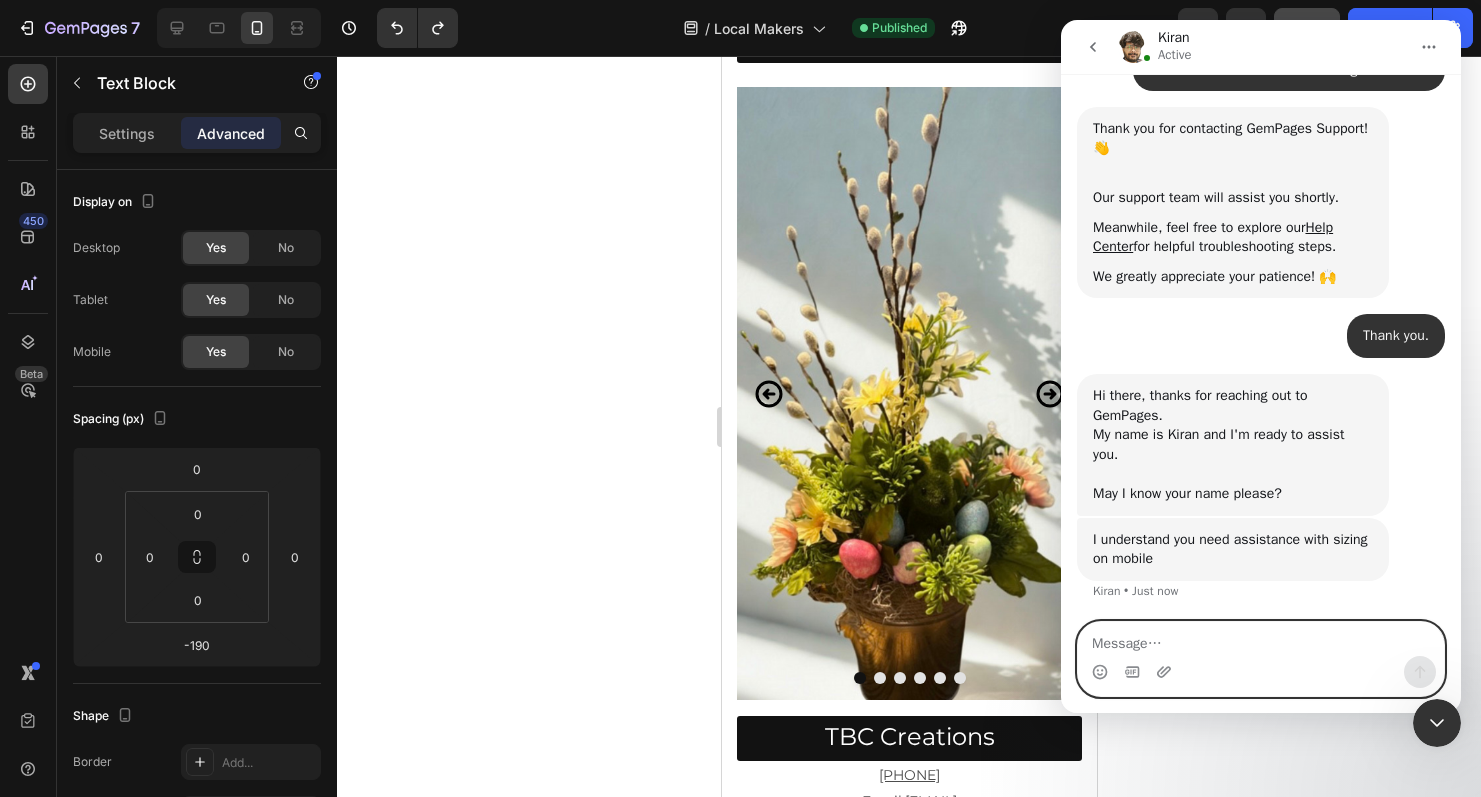 scroll, scrollTop: 289, scrollLeft: 0, axis: vertical 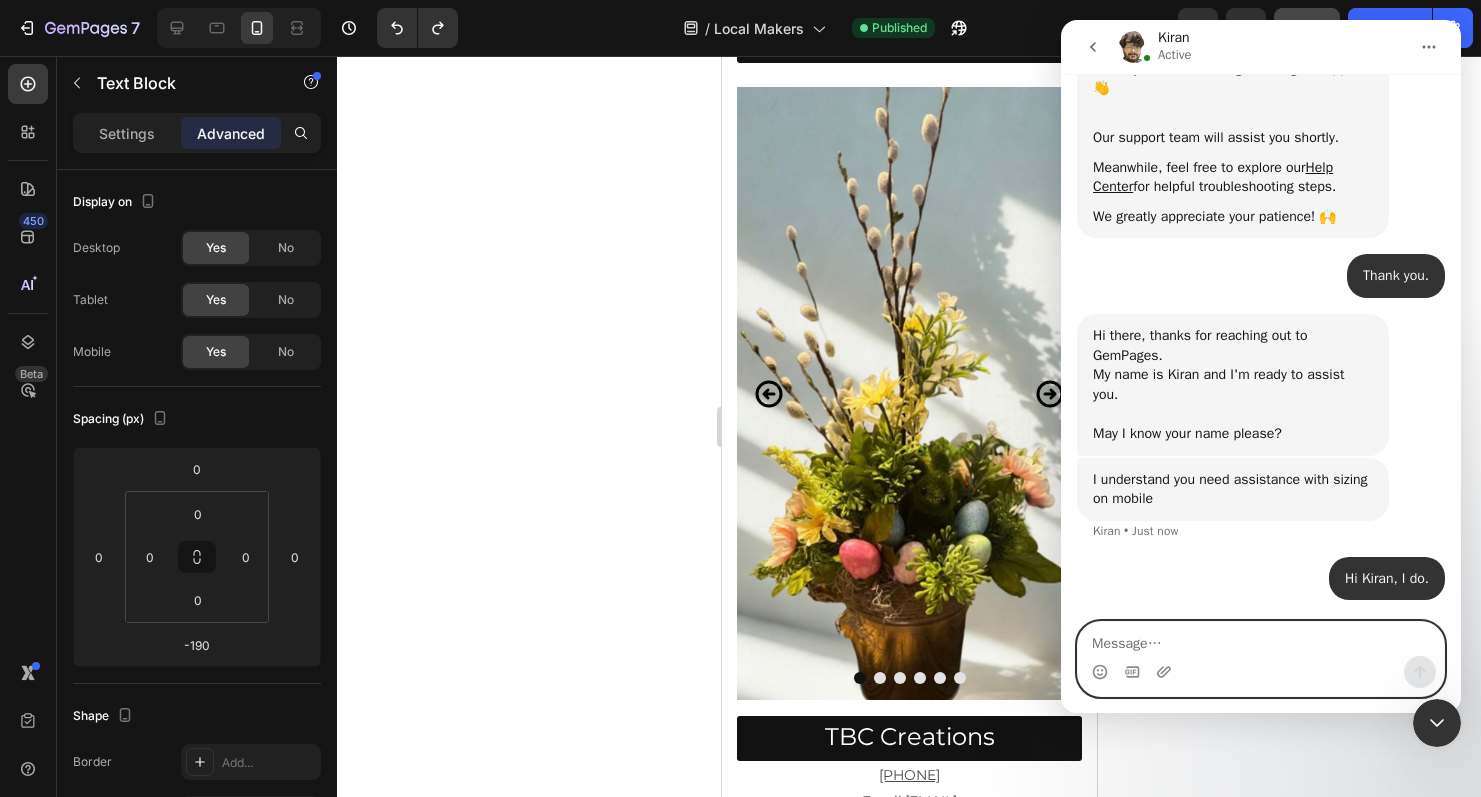 click at bounding box center (1261, 639) 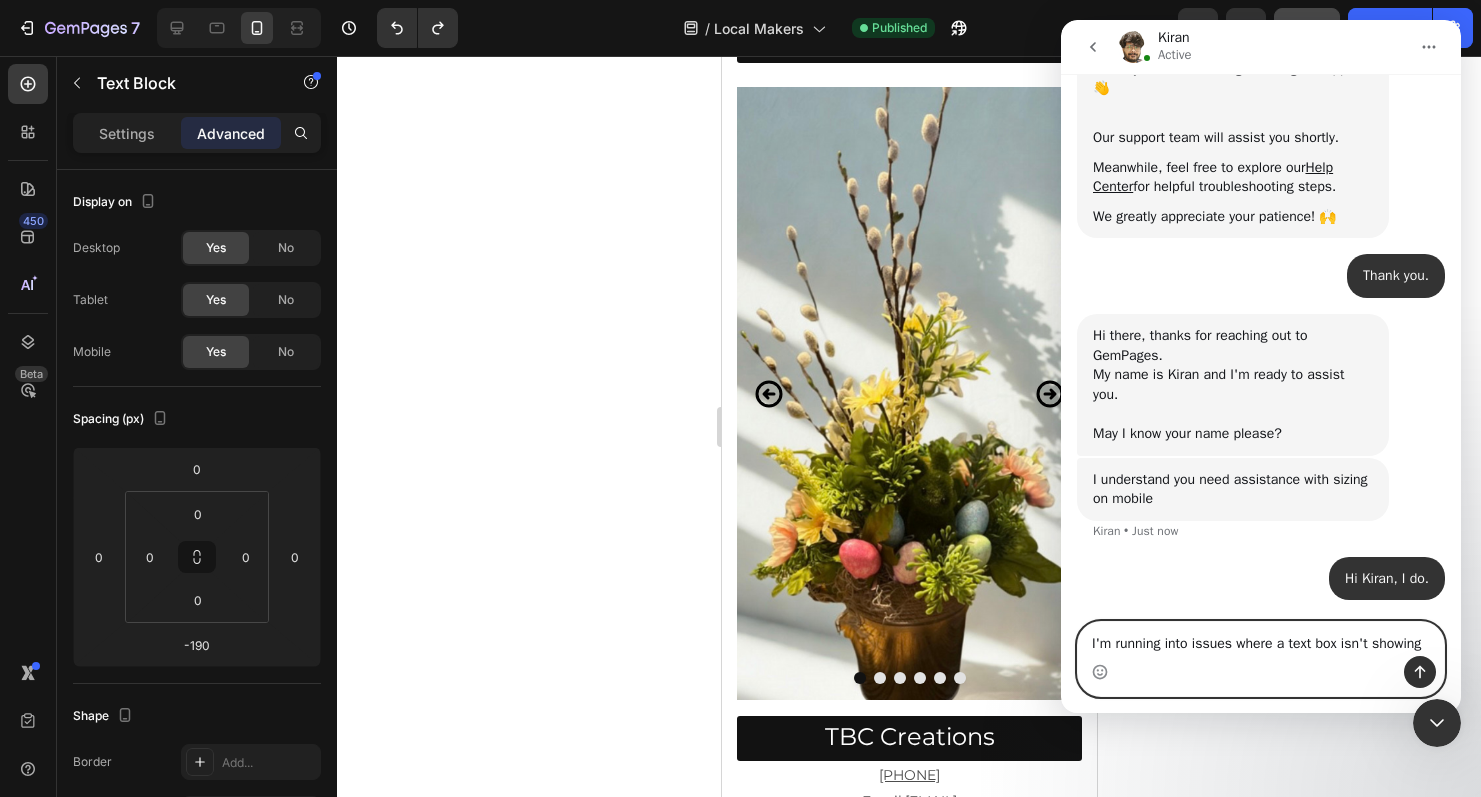 type on "I'm running into issues where a text box isn't showing up" 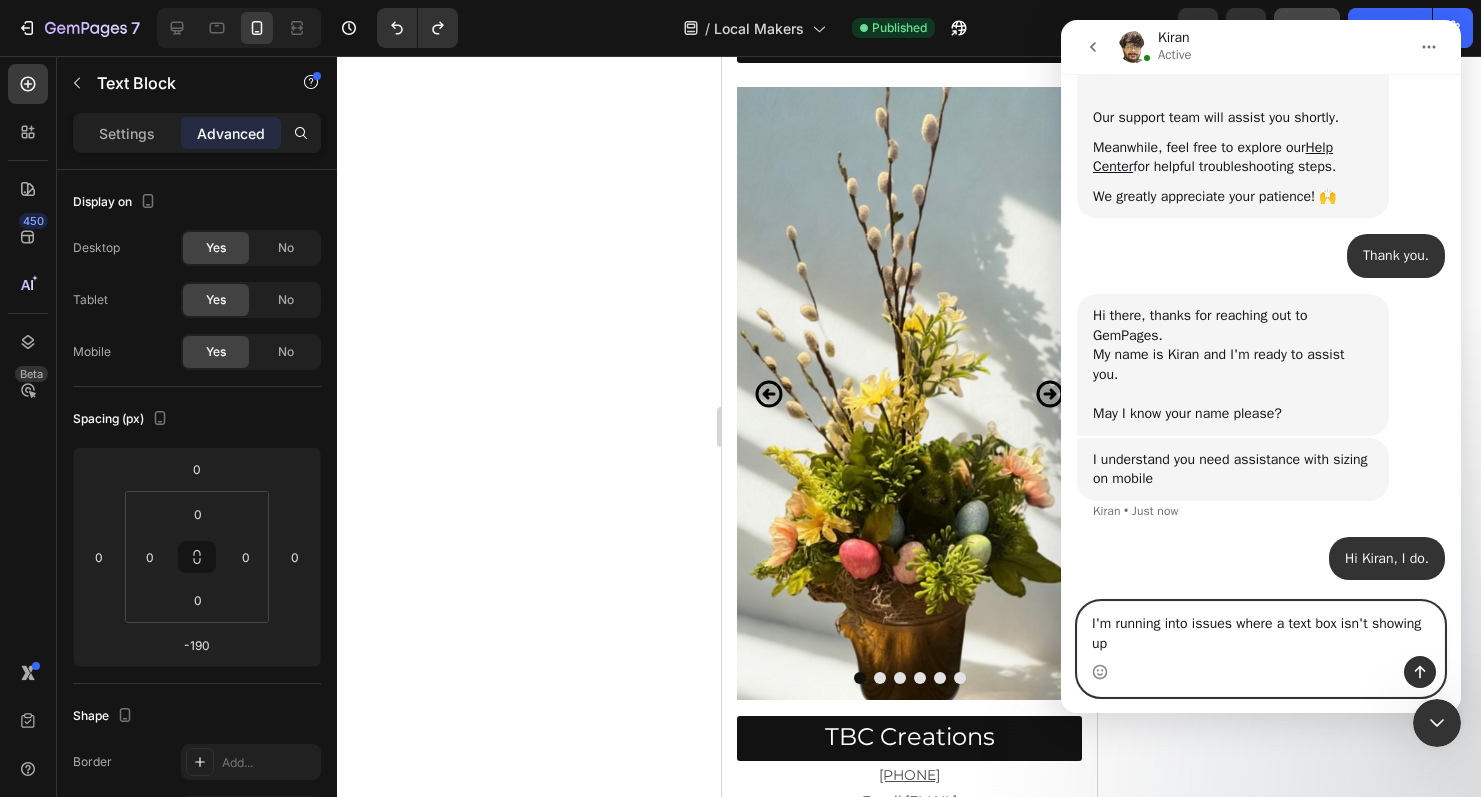 scroll, scrollTop: 309, scrollLeft: 0, axis: vertical 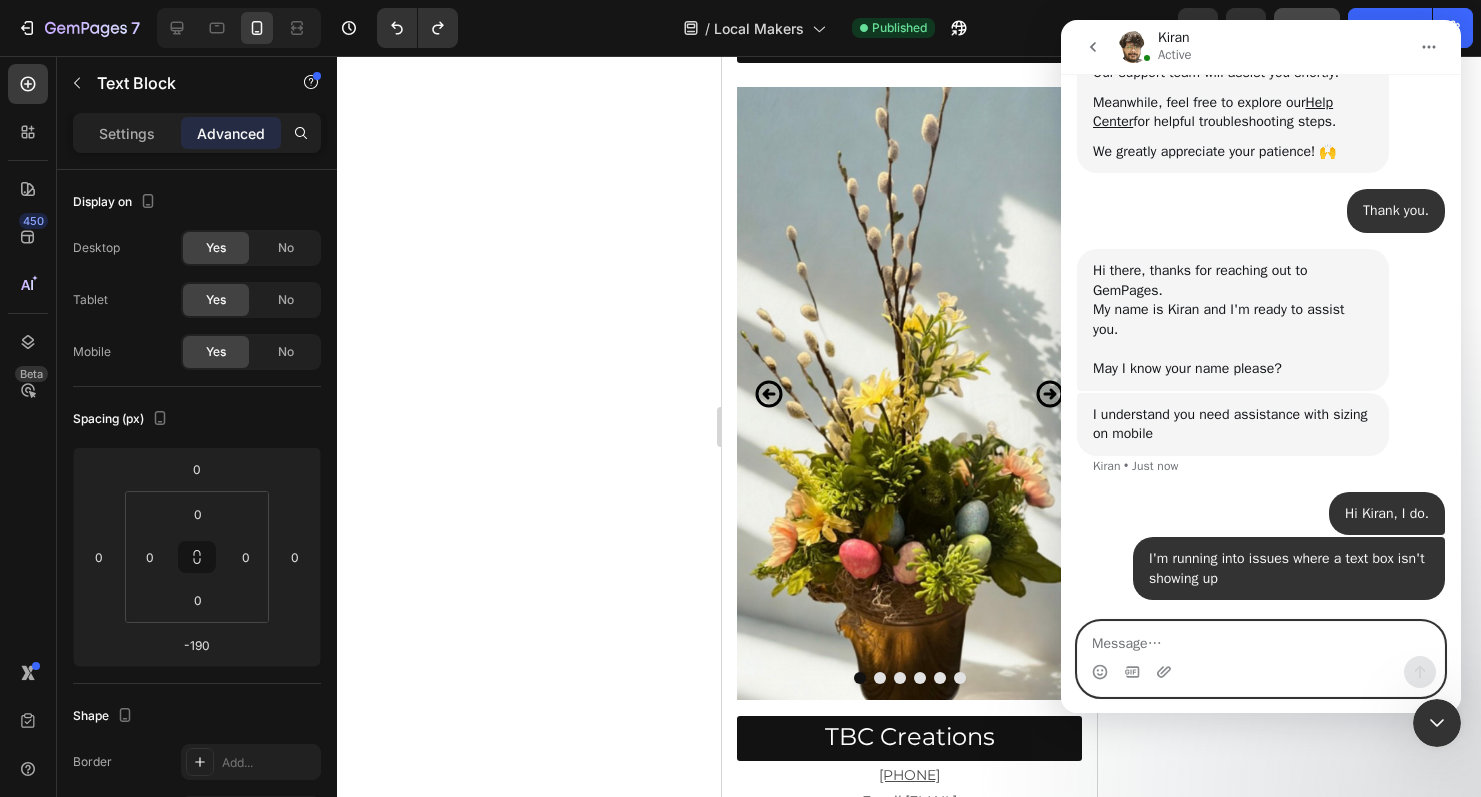 paste on "https://builder.gempages.net/editor/558778183638320306/560559935520244826?type=gempagesv7&pageType=GP_STATIC&shop=discover-miltonvale.myshopify.com&device=mobile" 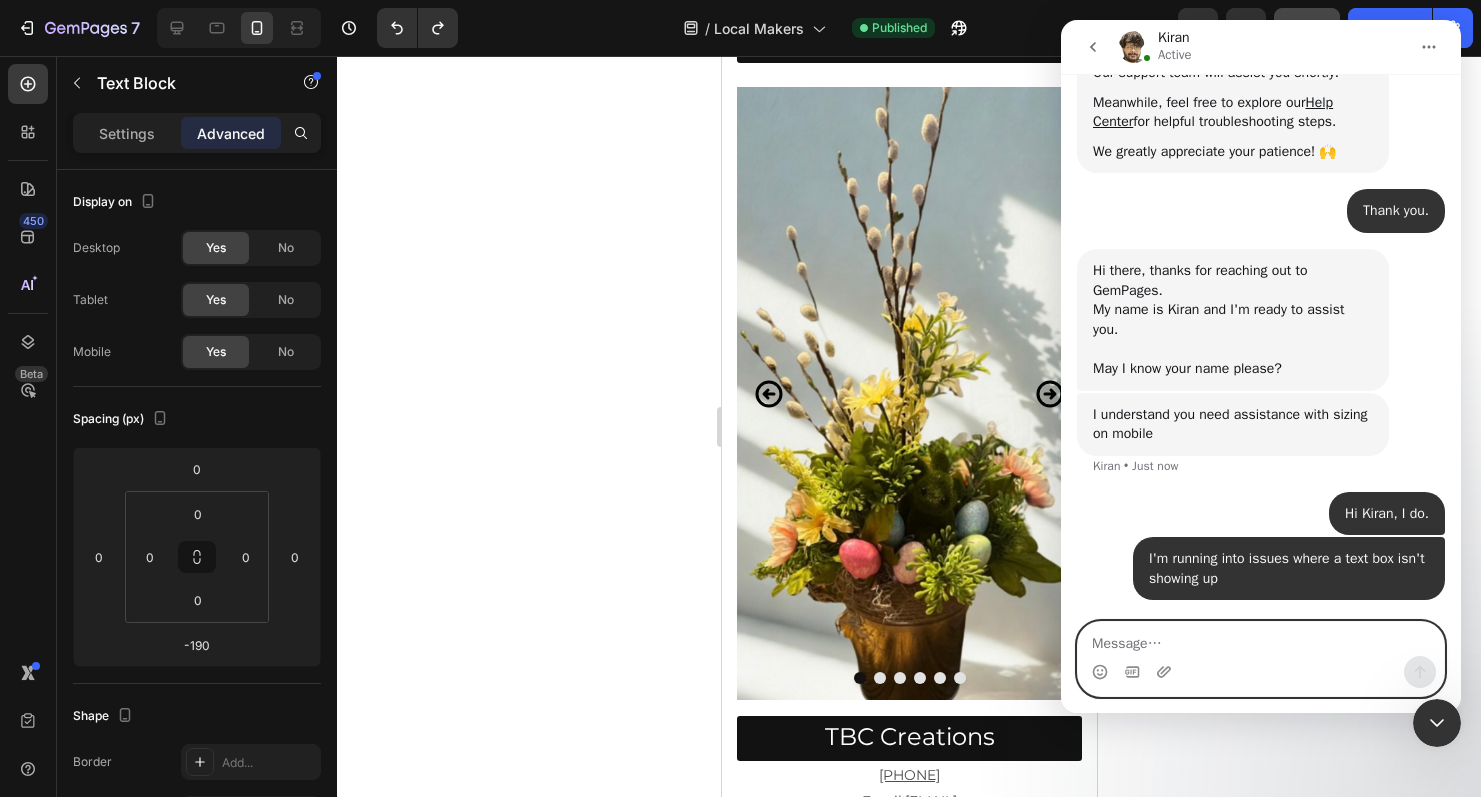 type on "https://builder.gempages.net/editor/558778183638320306/560559935520244826?type=gempagesv7&pageType=GP_STATIC&shop=discover-miltonvale.myshopify.com&device=mobile" 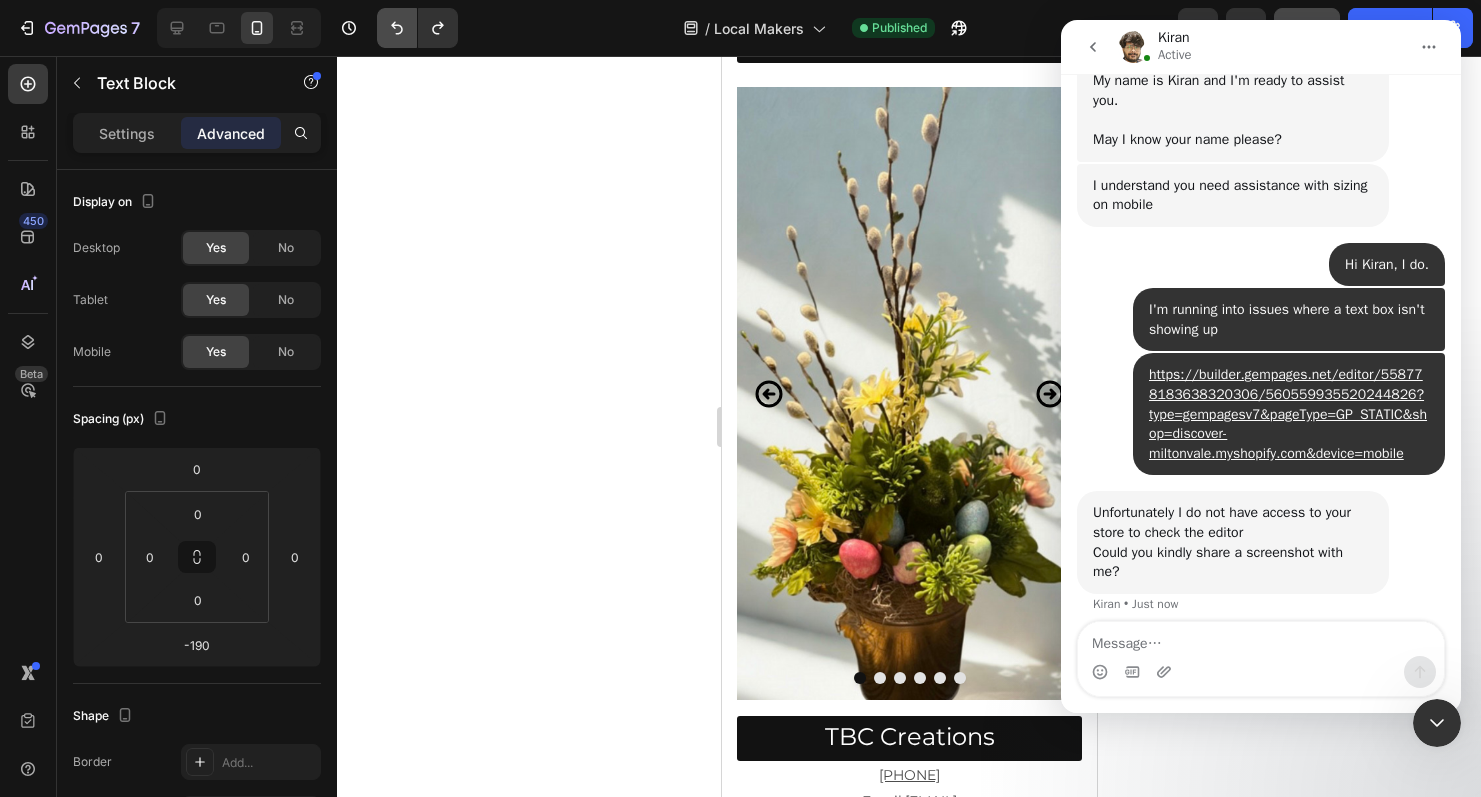 scroll, scrollTop: 597, scrollLeft: 0, axis: vertical 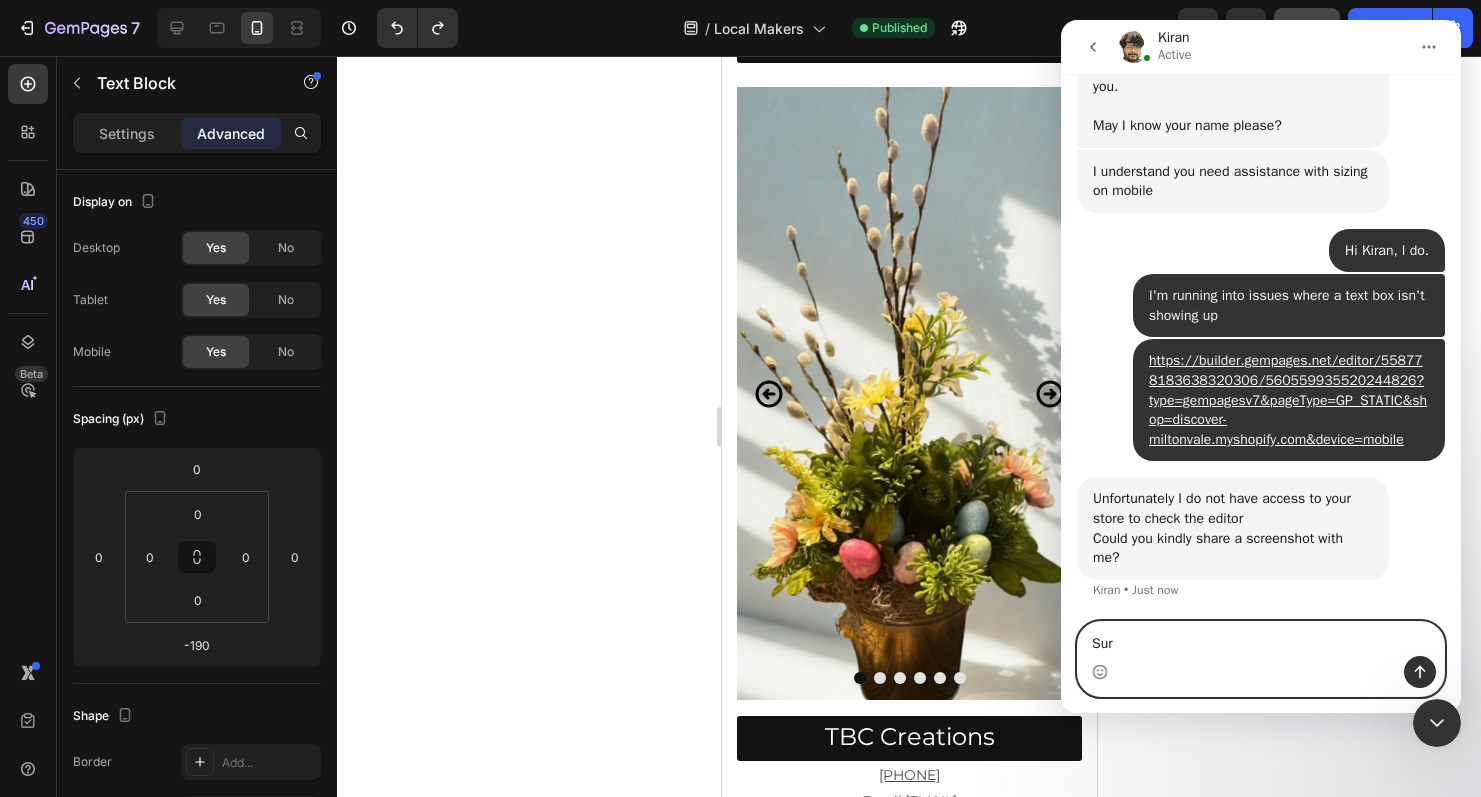 type on "Sure" 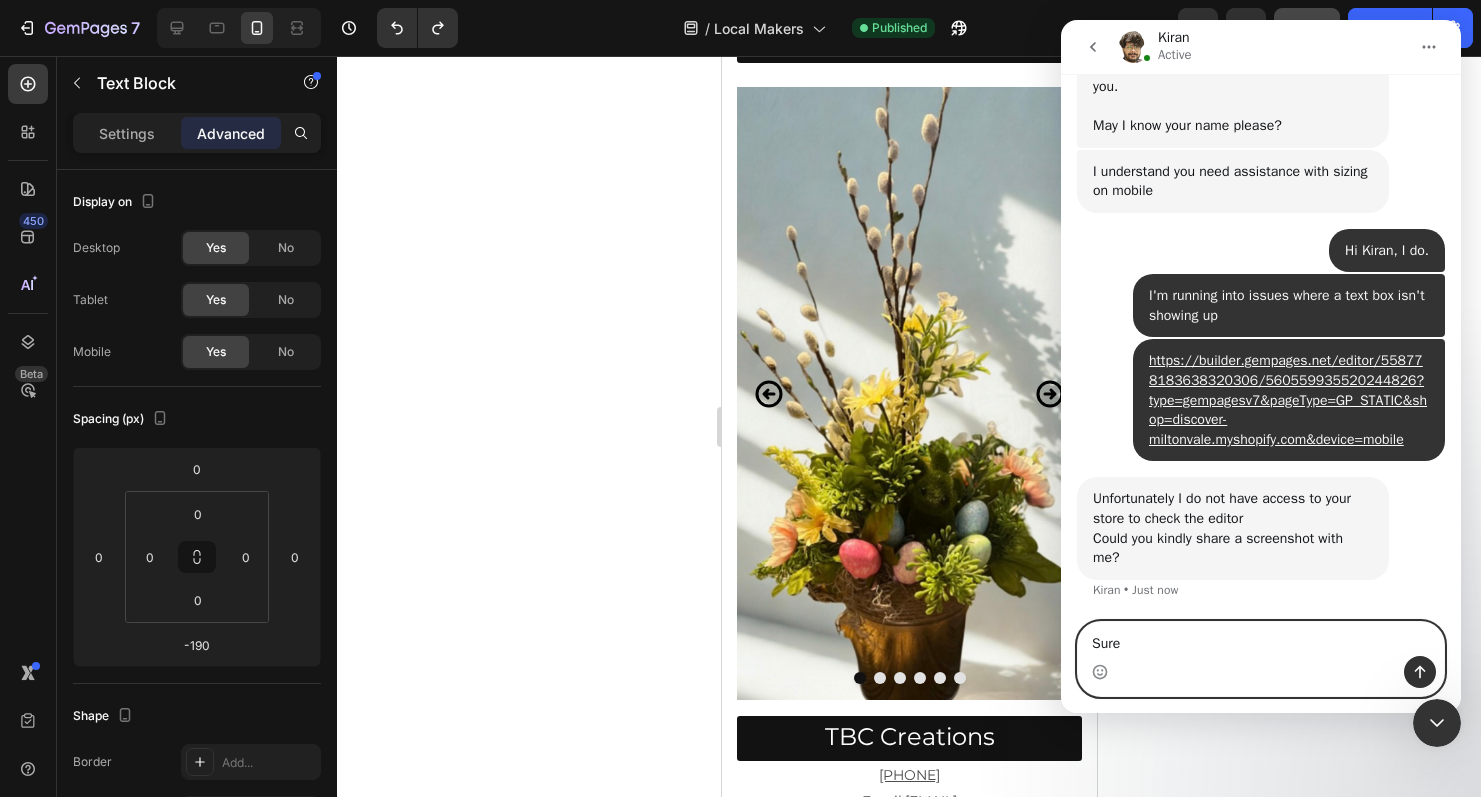 type 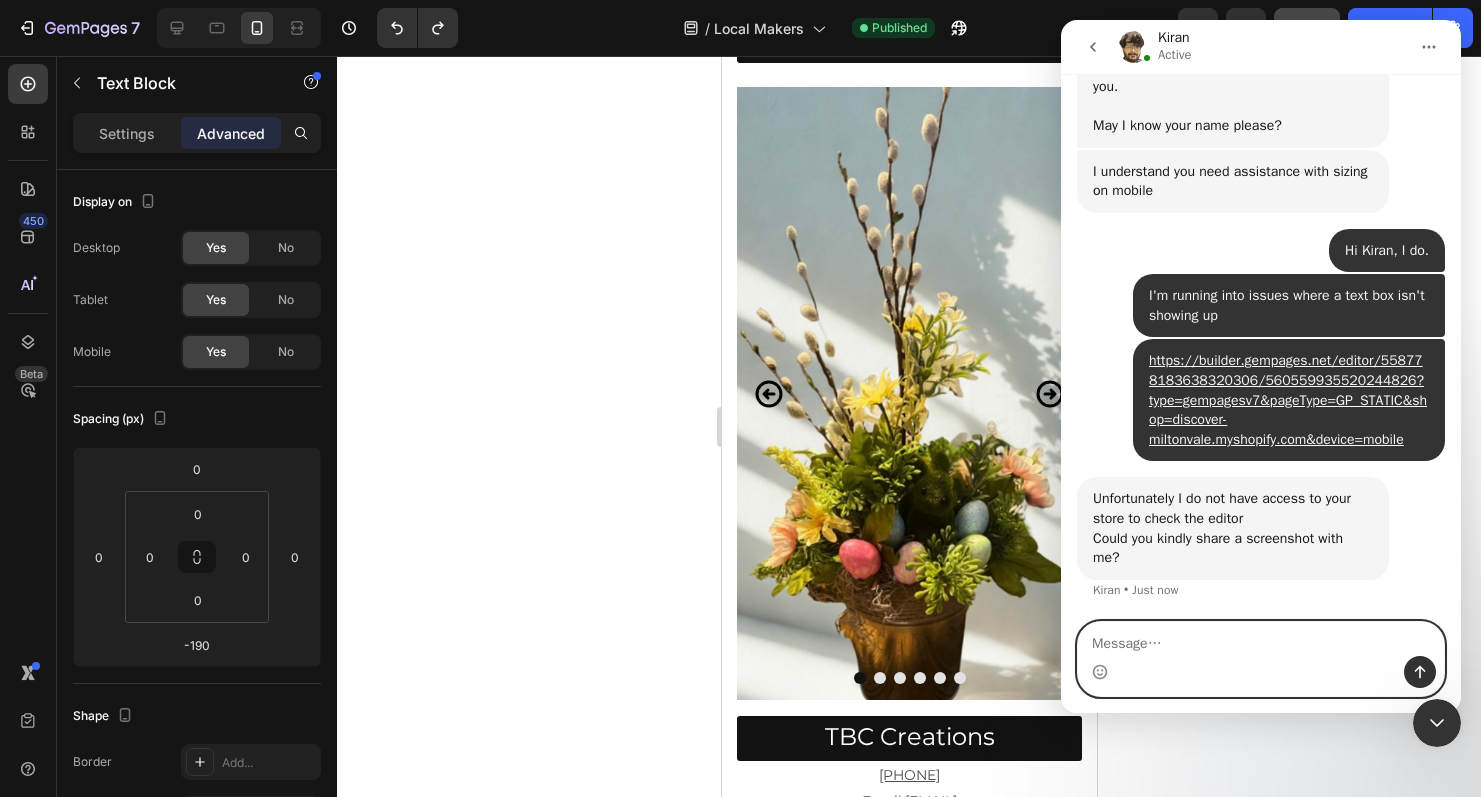 scroll, scrollTop: 656, scrollLeft: 0, axis: vertical 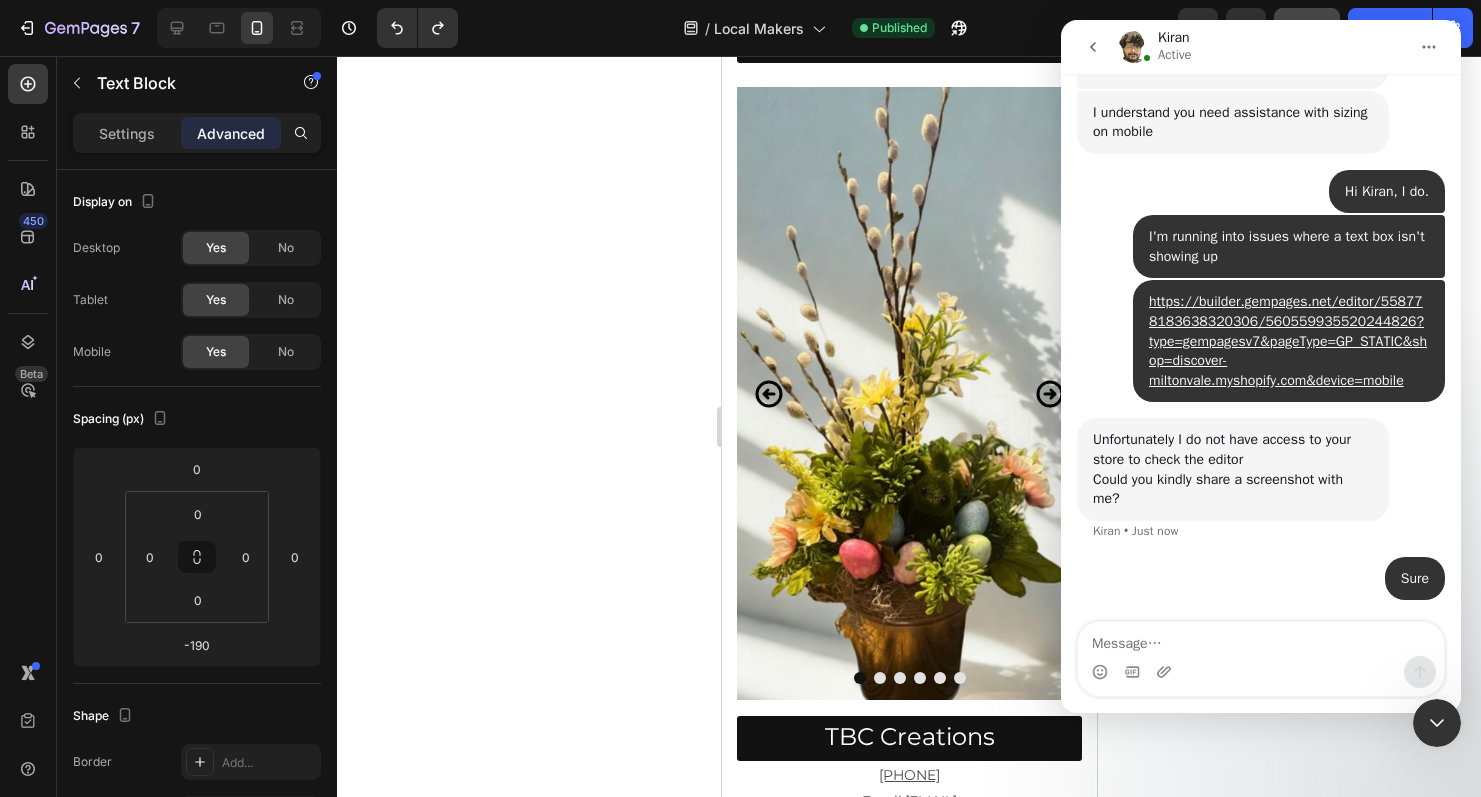 click 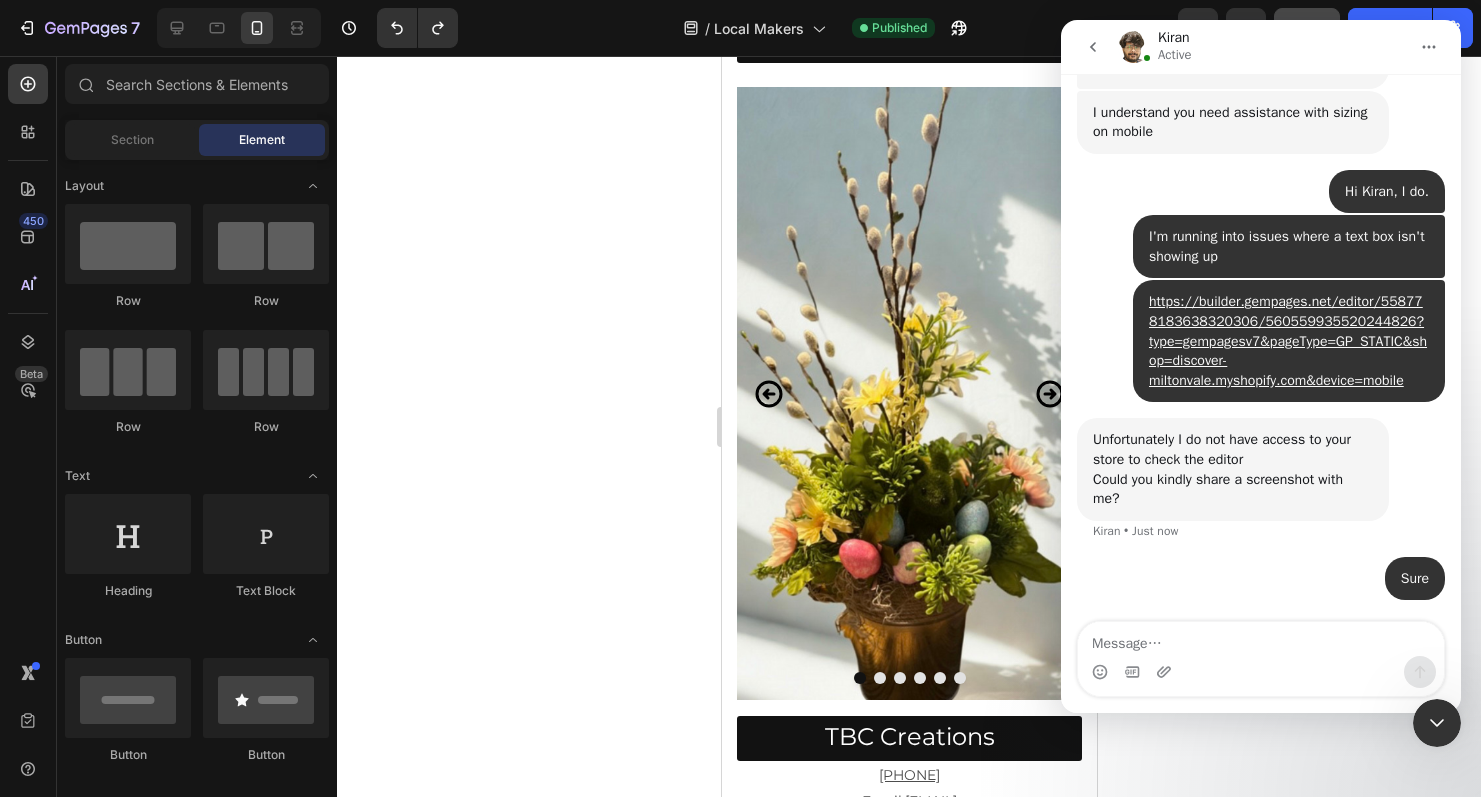click 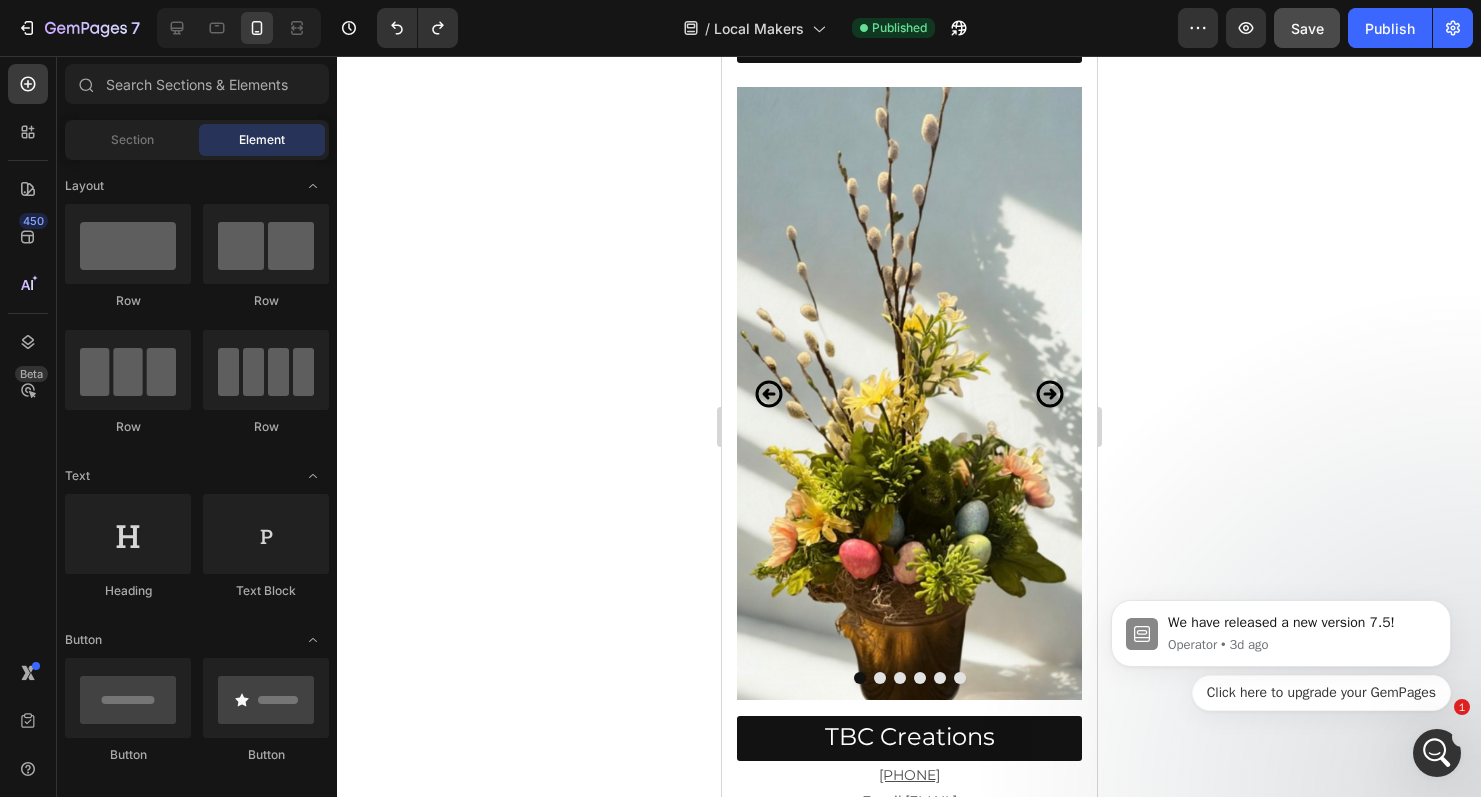 scroll, scrollTop: 0, scrollLeft: 0, axis: both 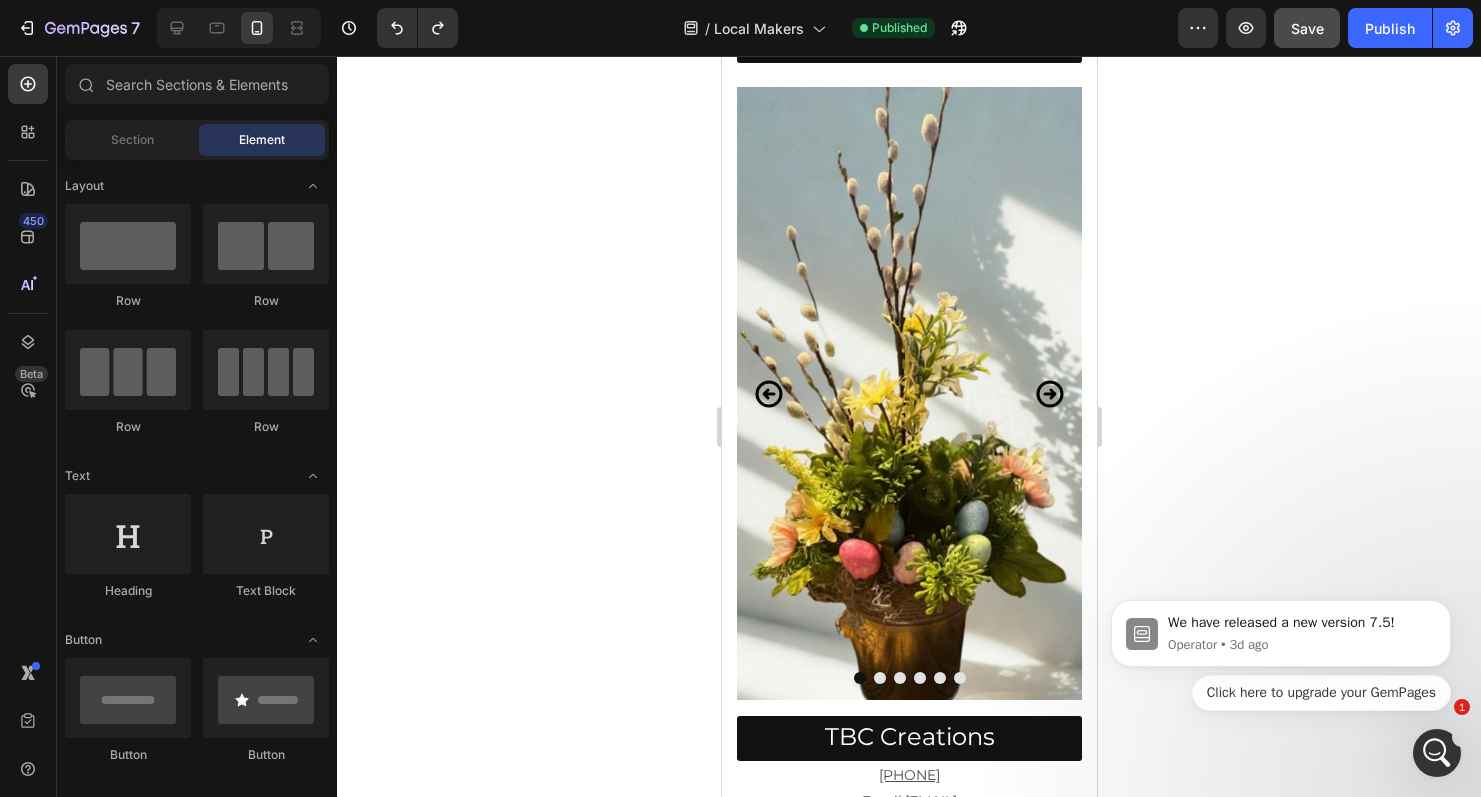 click 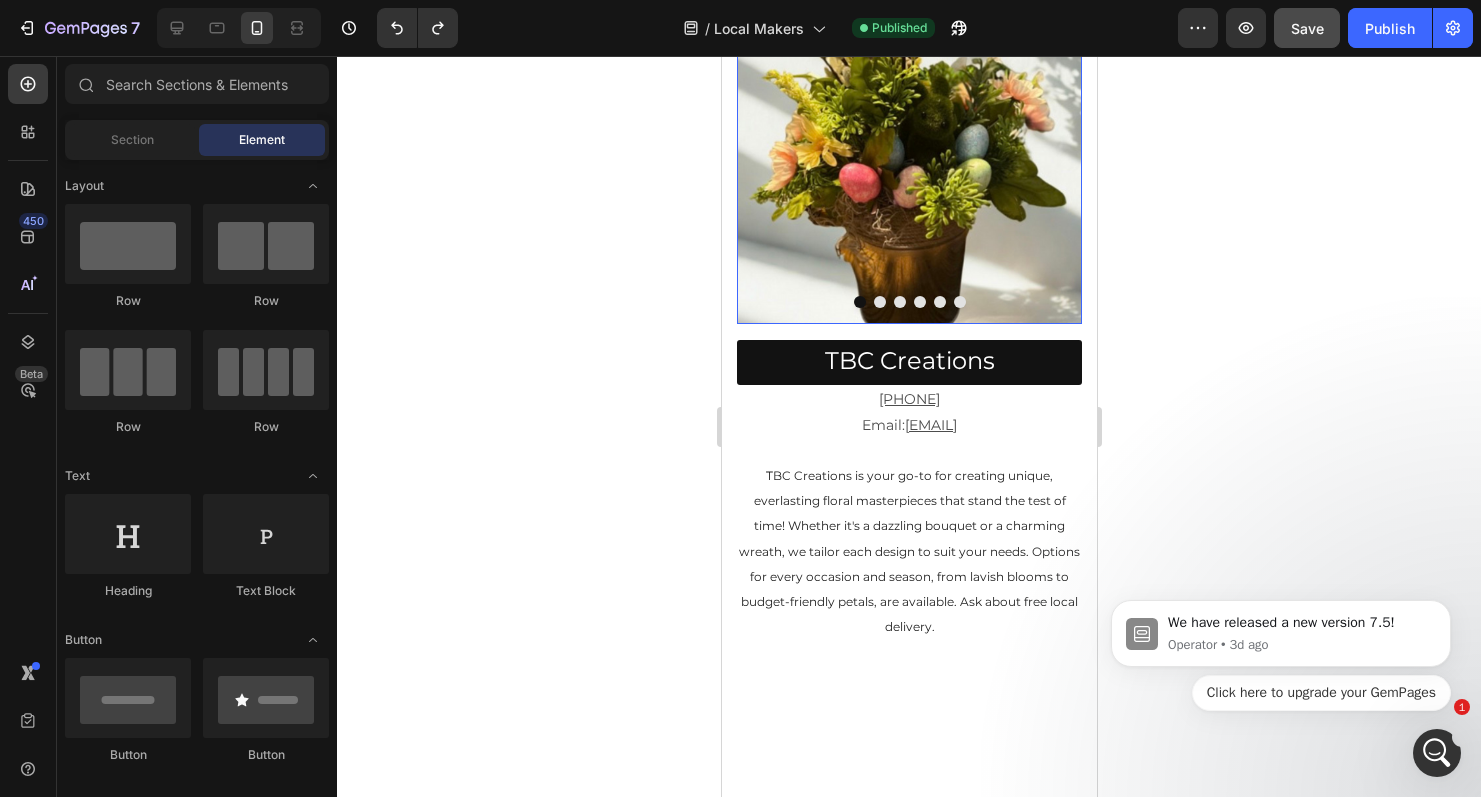 scroll, scrollTop: 3266, scrollLeft: 0, axis: vertical 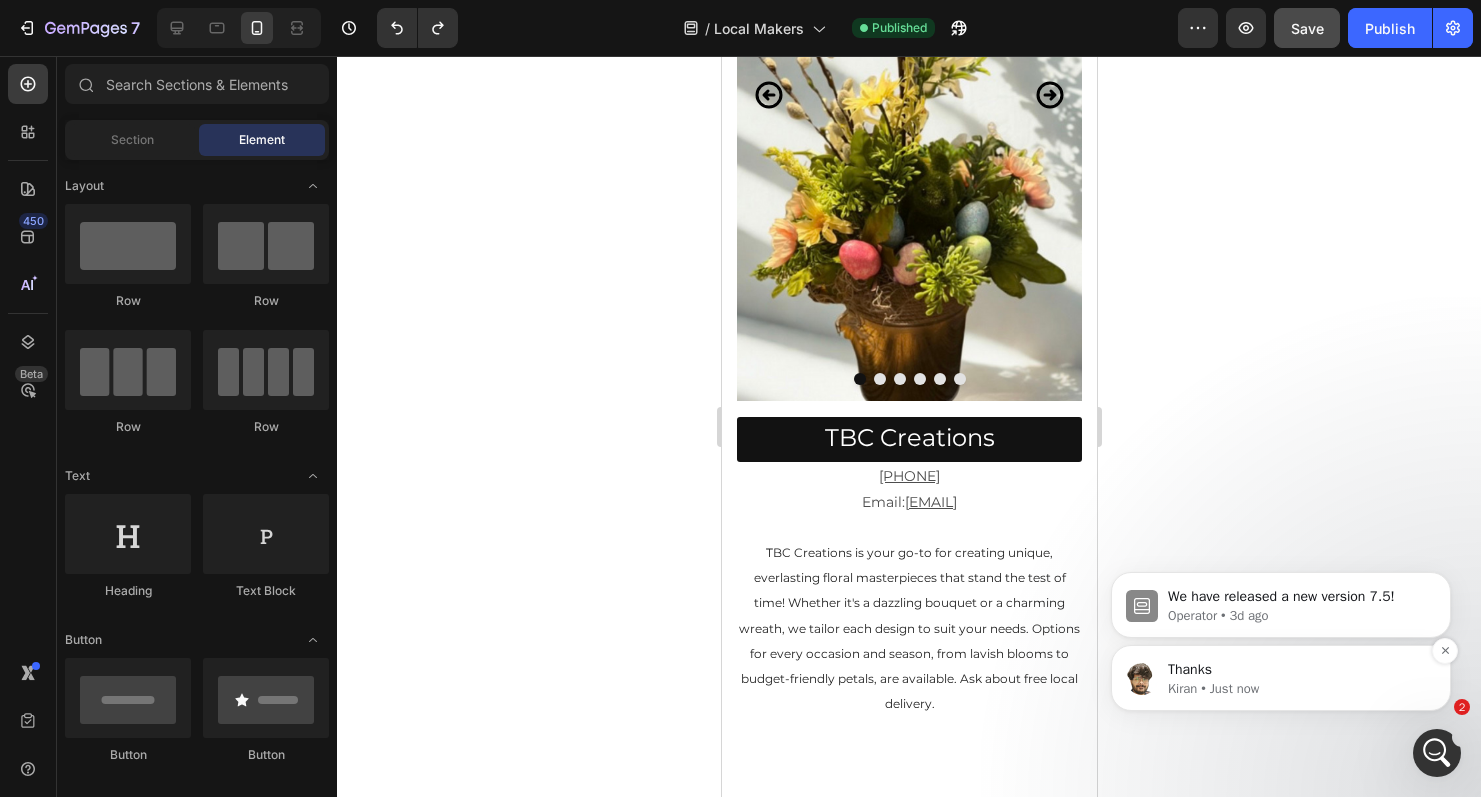 click on "Kiran • Just now" at bounding box center (1297, 689) 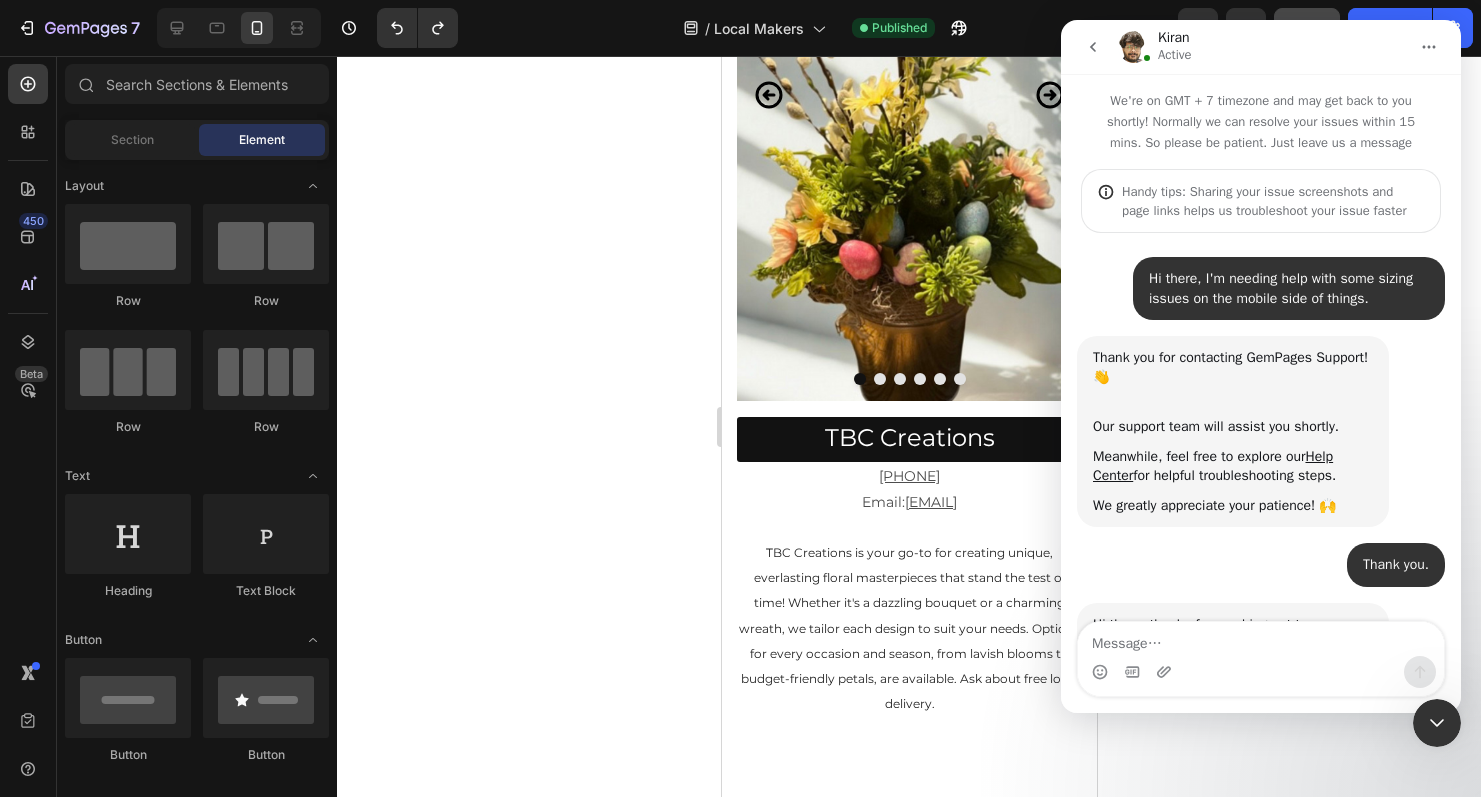 scroll, scrollTop: 384, scrollLeft: 0, axis: vertical 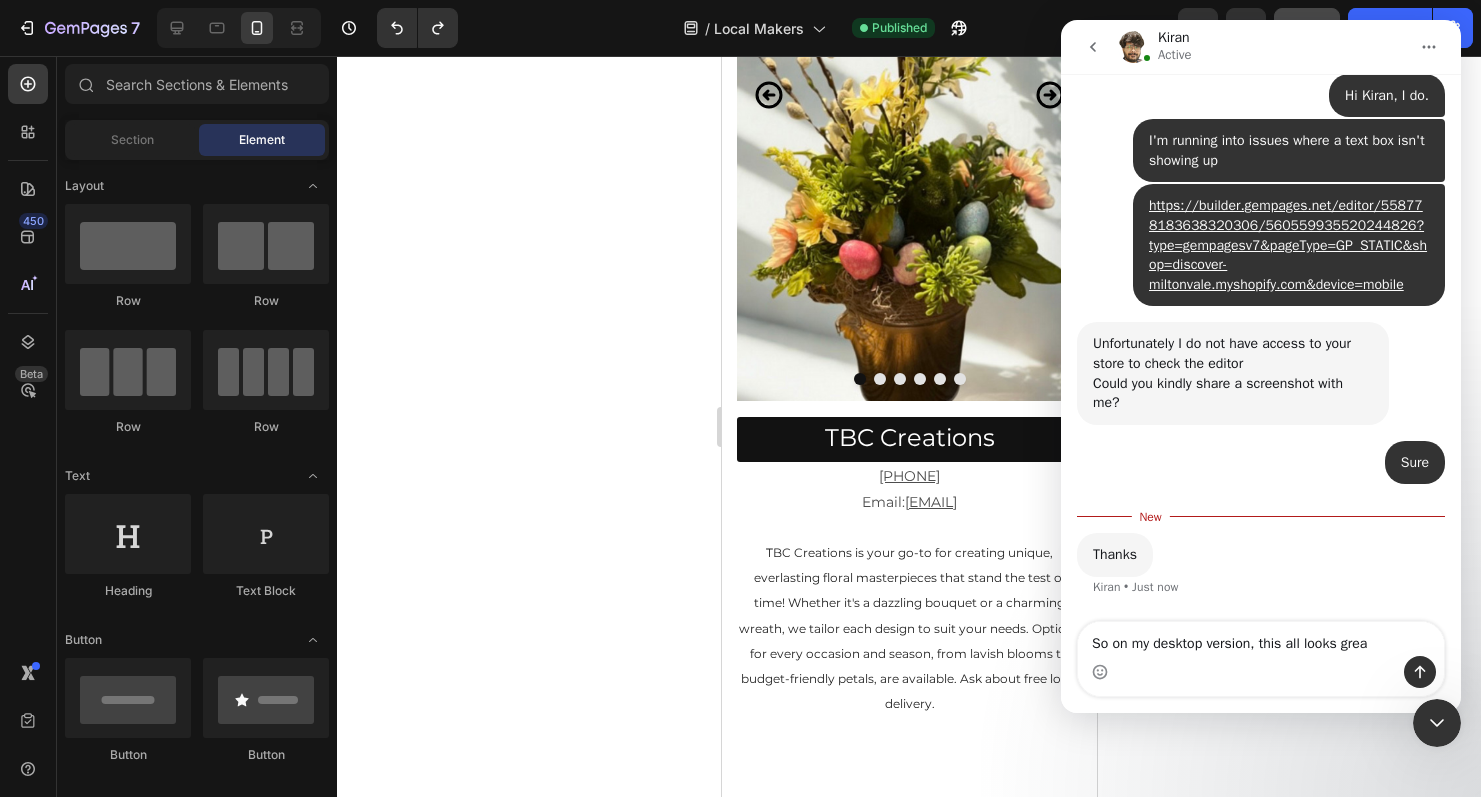 type on "So on my desktop version, this all looks great" 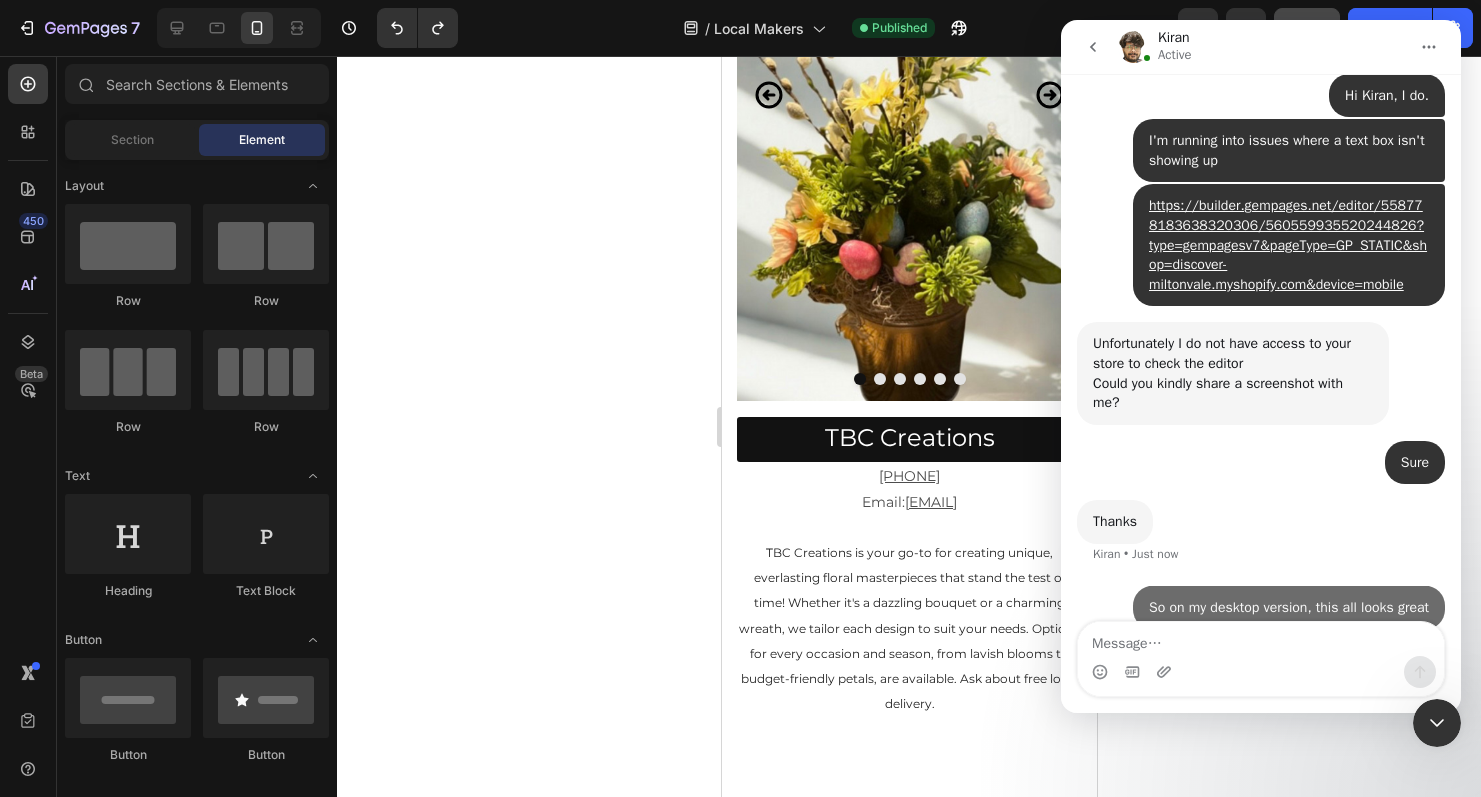 scroll, scrollTop: 795, scrollLeft: 0, axis: vertical 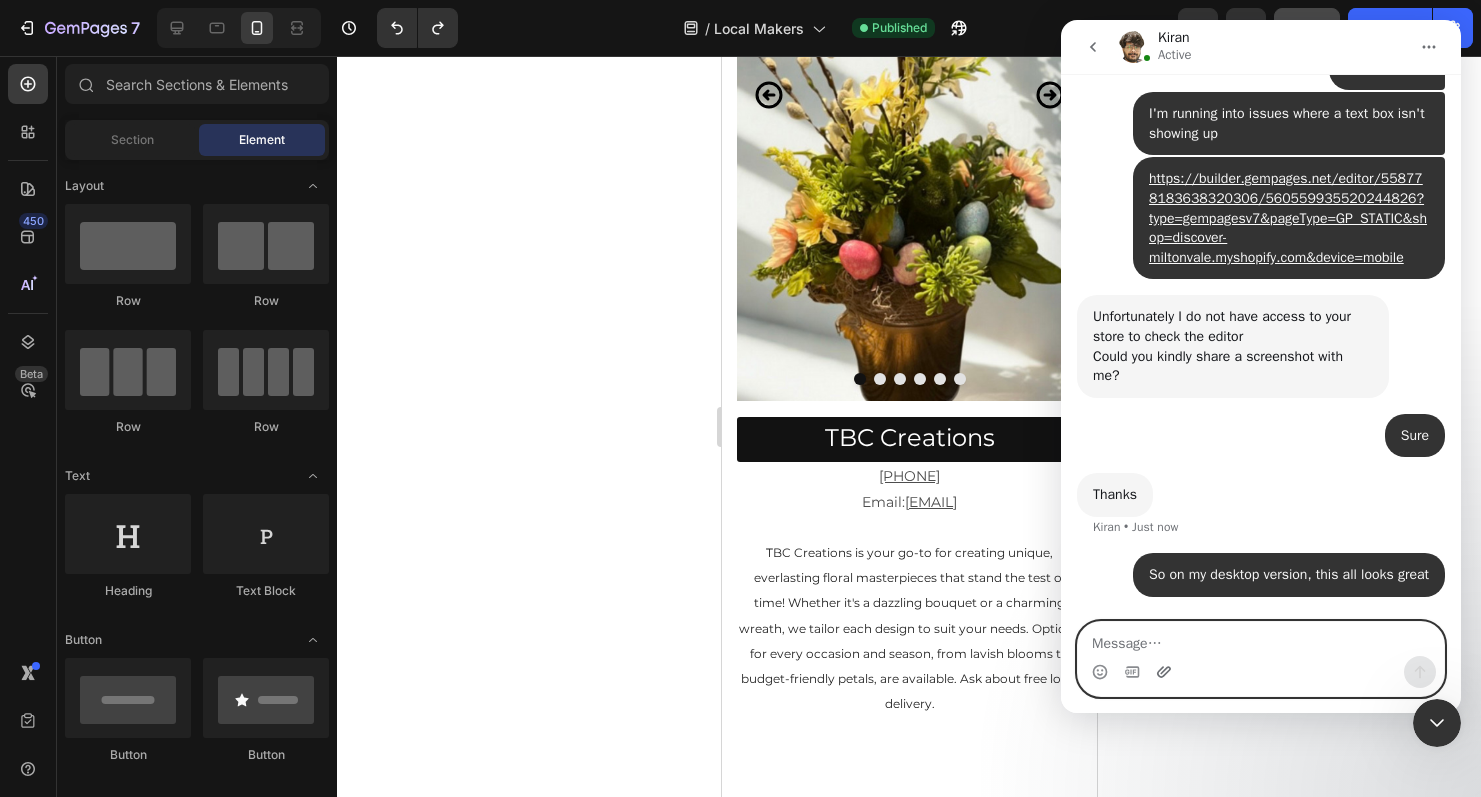 click 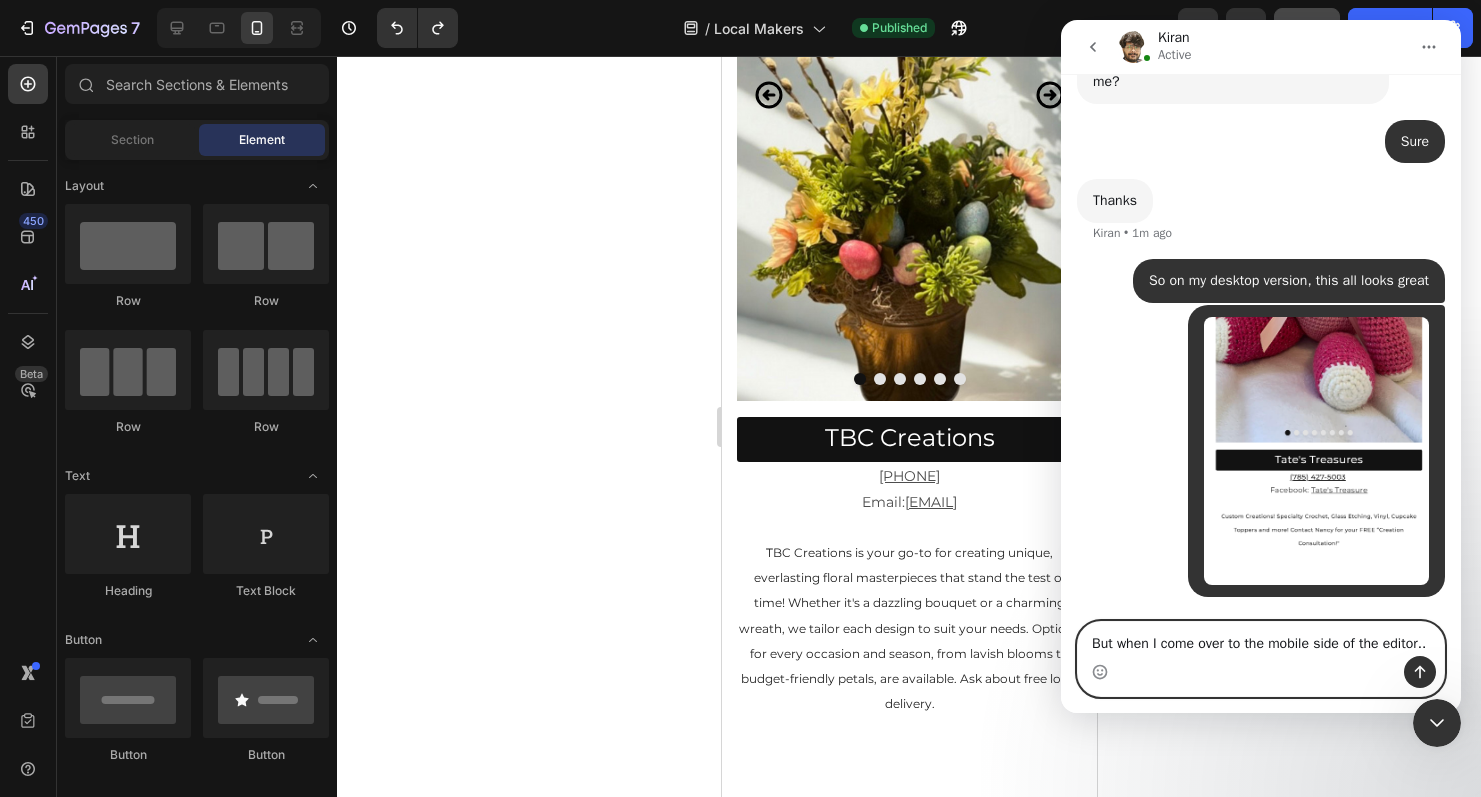 scroll, scrollTop: 1109, scrollLeft: 0, axis: vertical 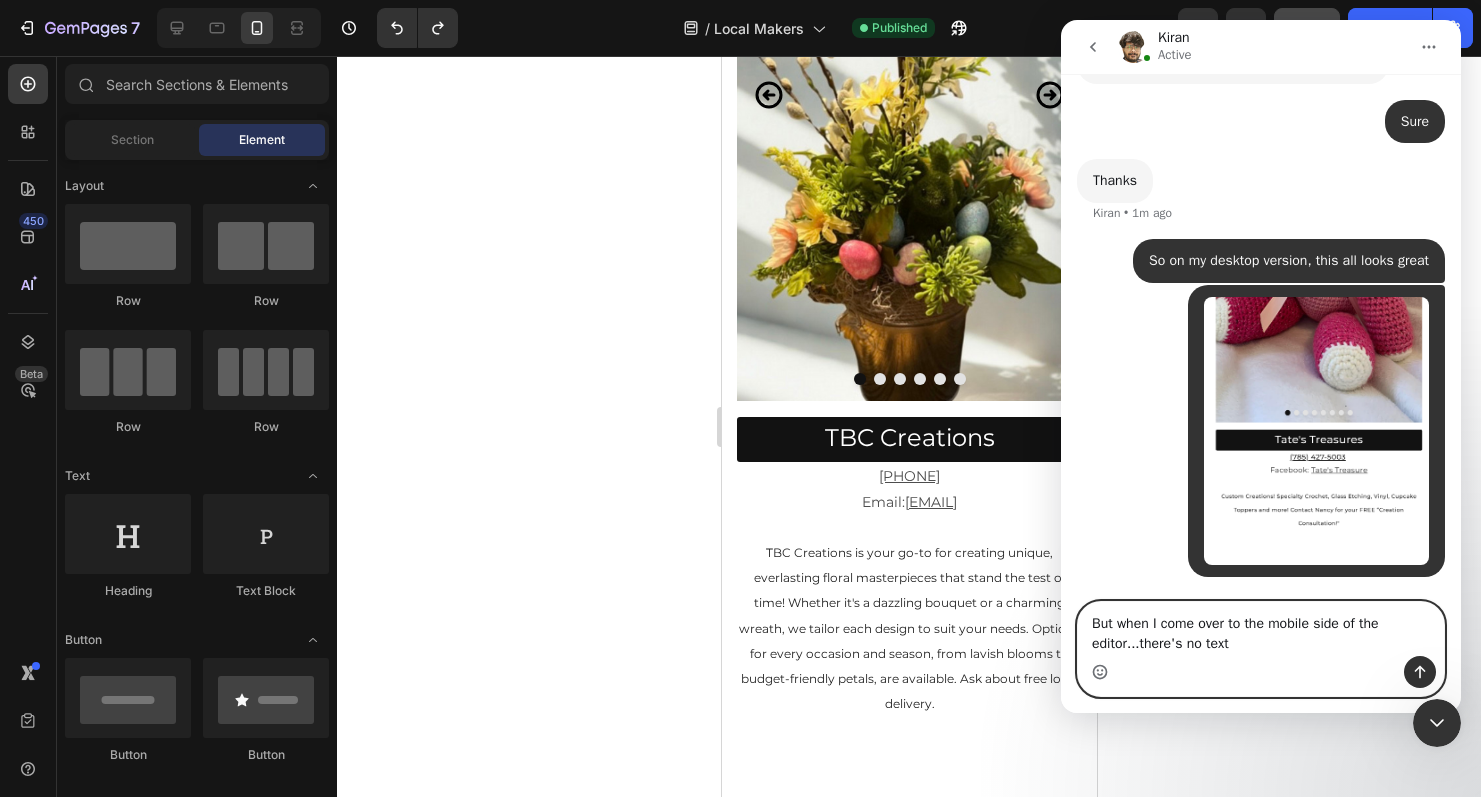 type on "But when I come over to the mobile side of the editor...there's no text" 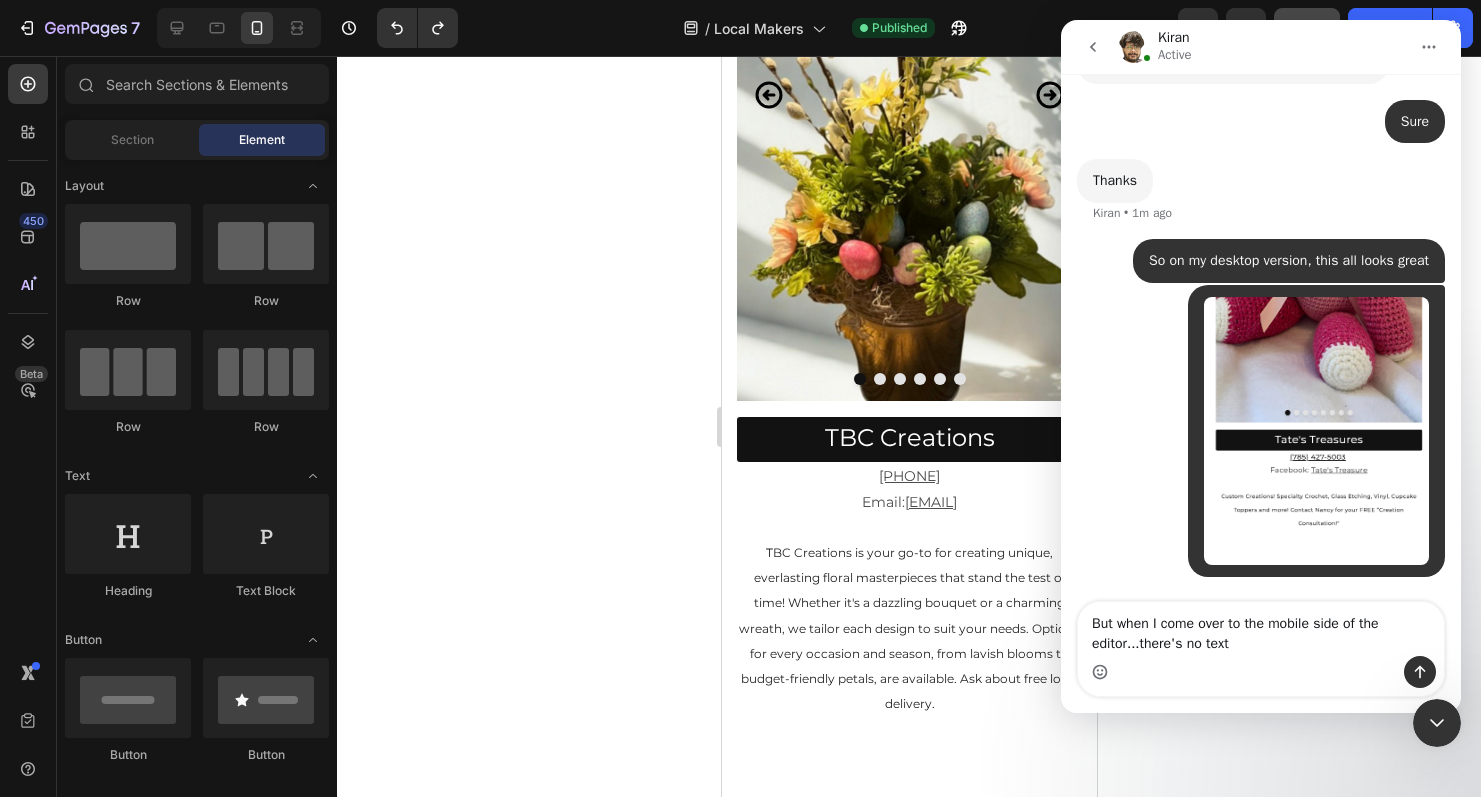 click 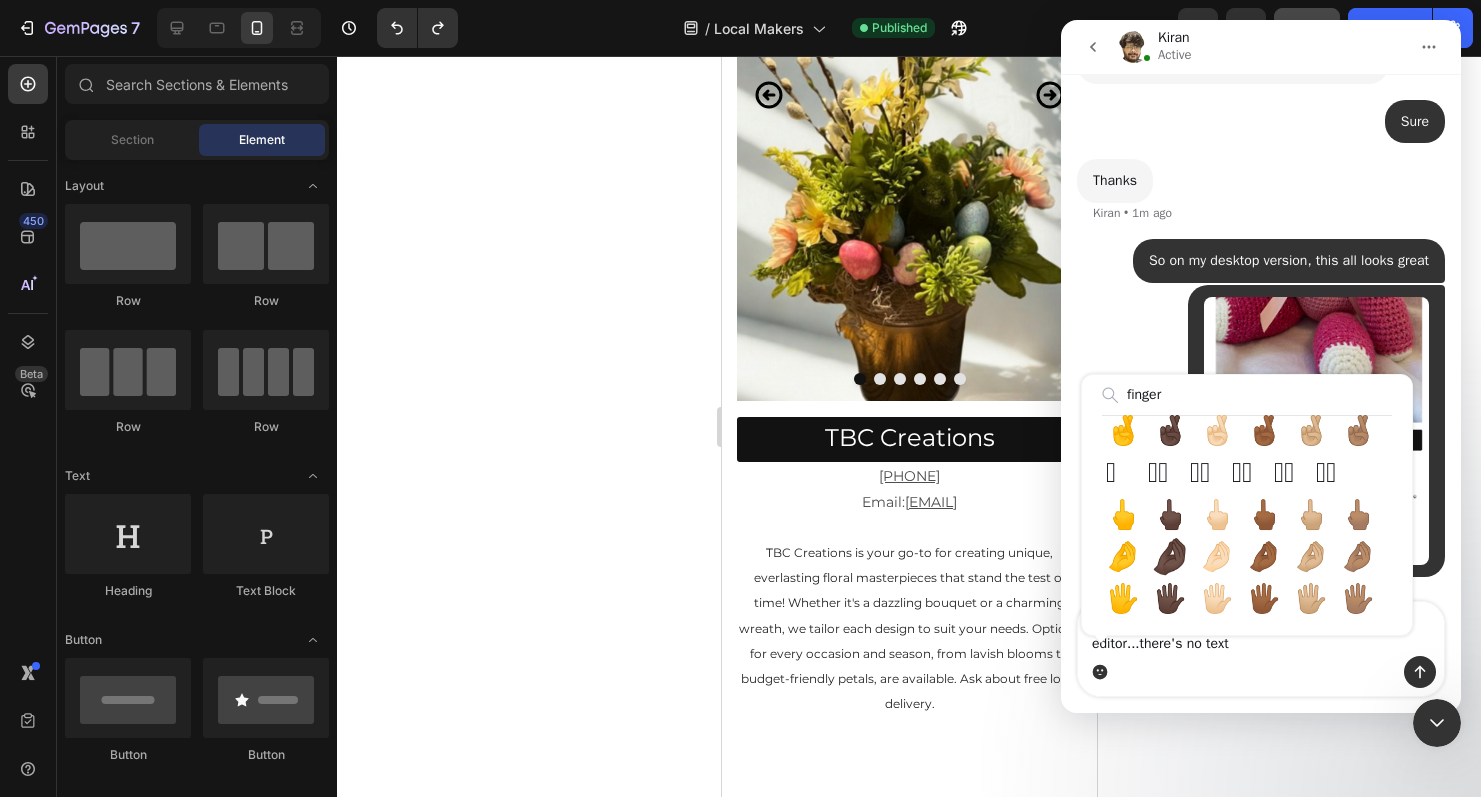 scroll, scrollTop: 0, scrollLeft: 0, axis: both 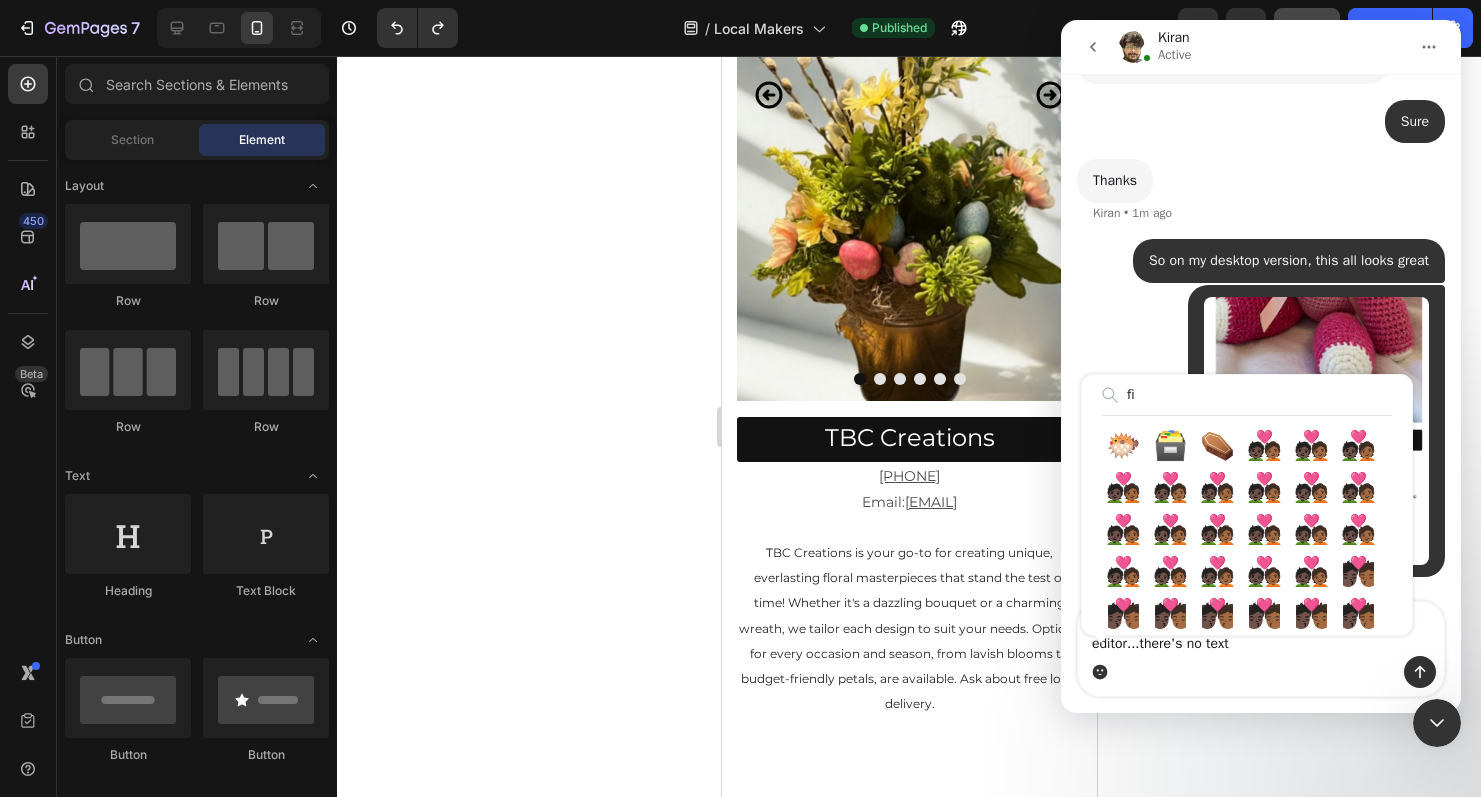 type on "f" 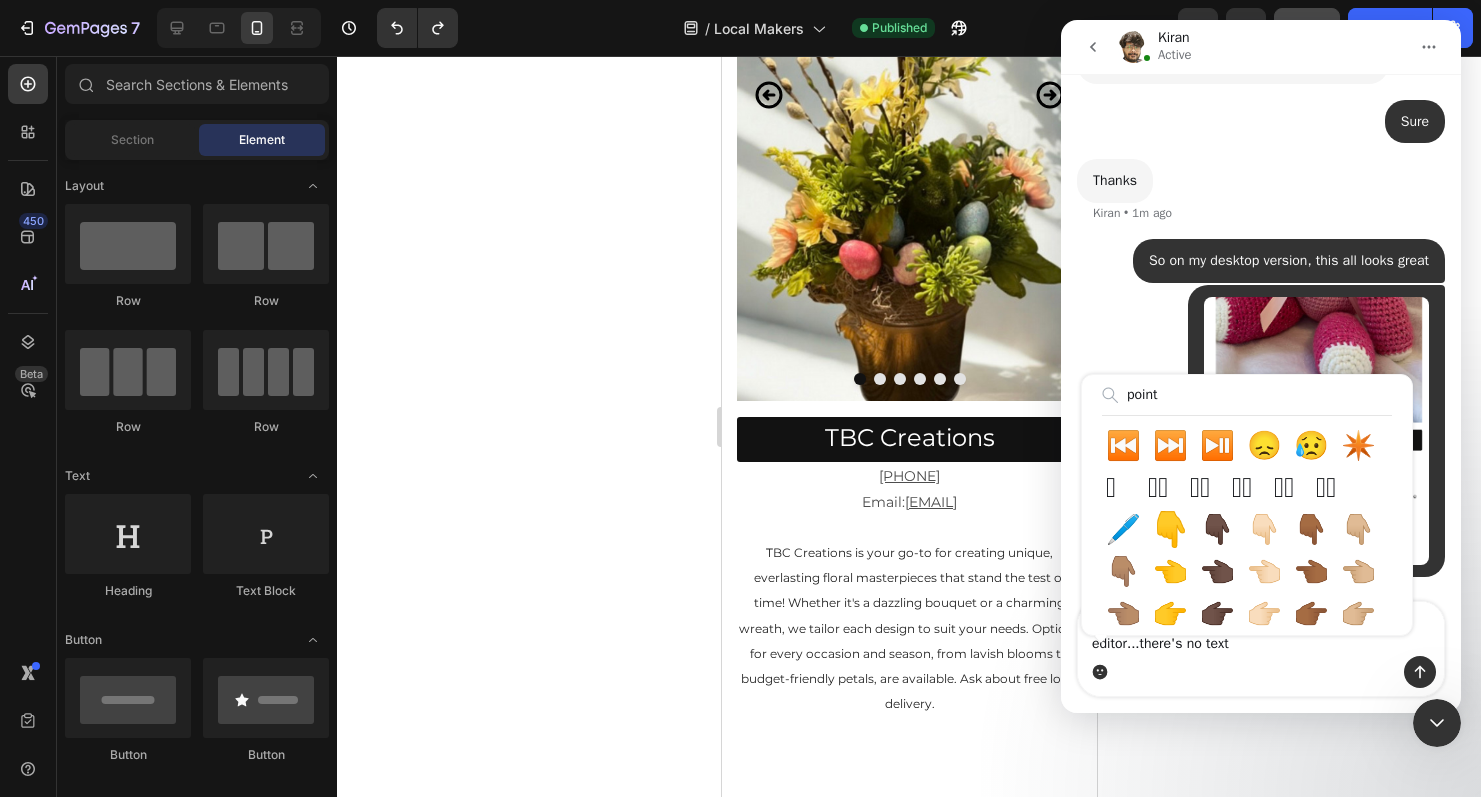 type on "point" 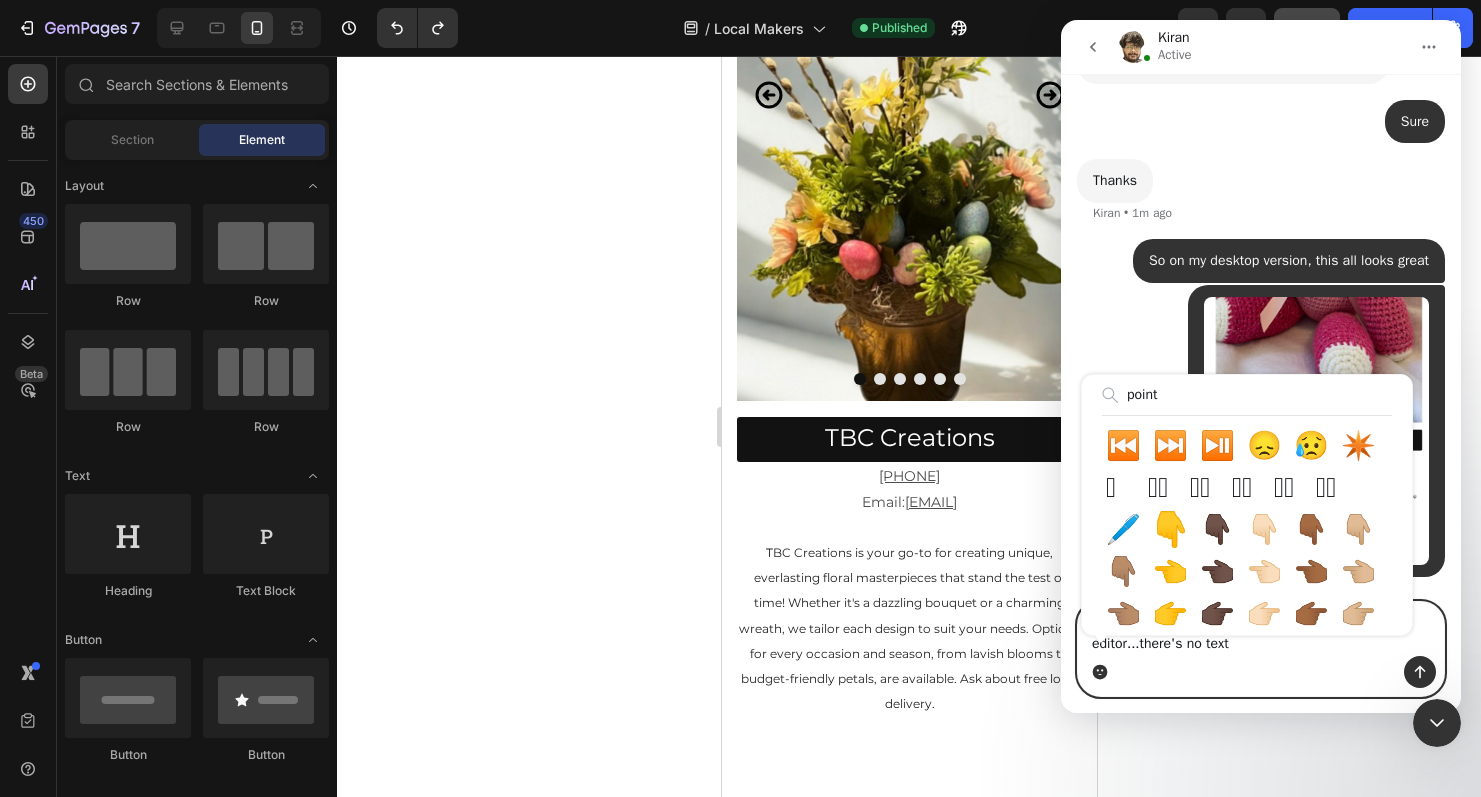type on "But when I come over to the mobile side of the editor...there's no text 👇" 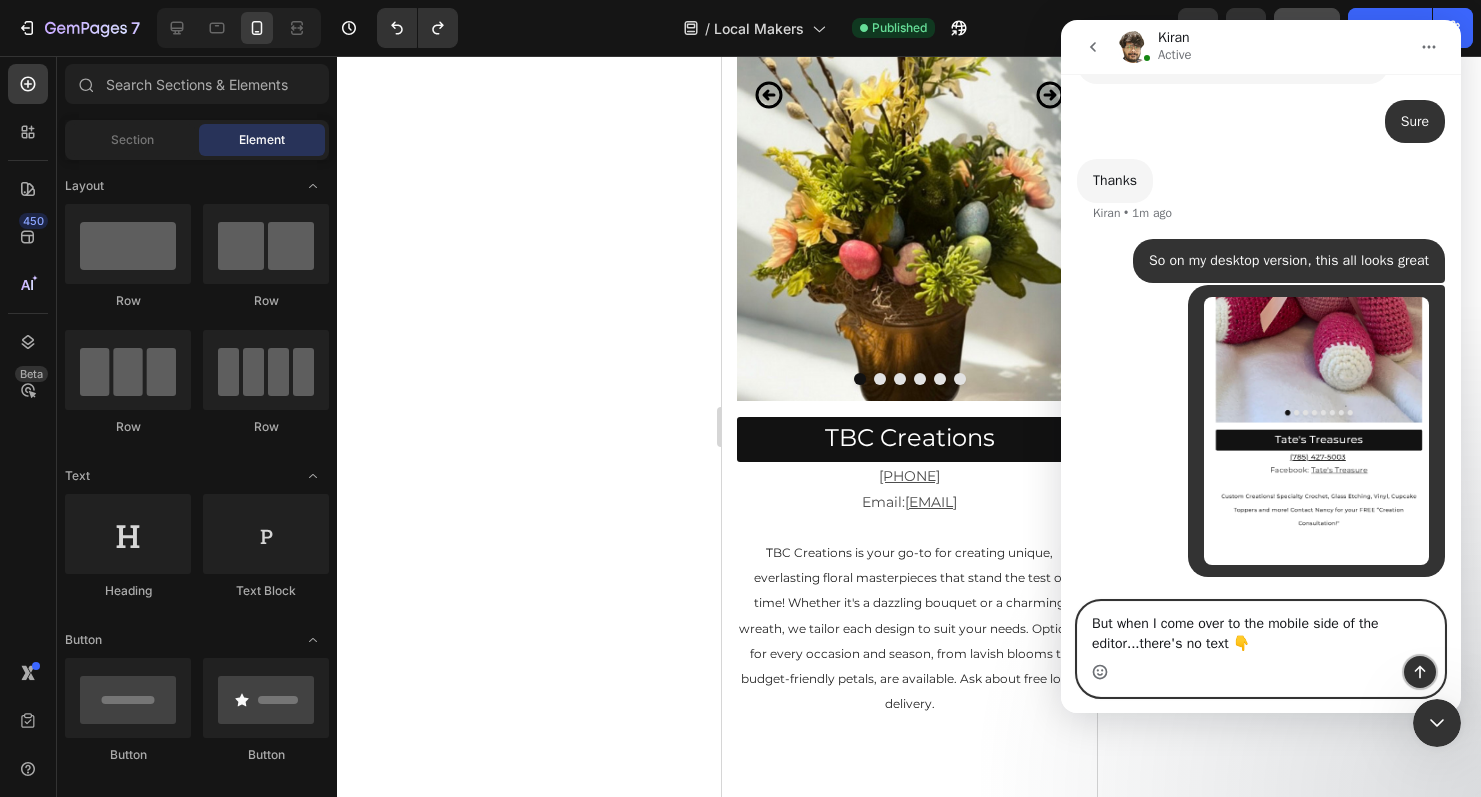 click 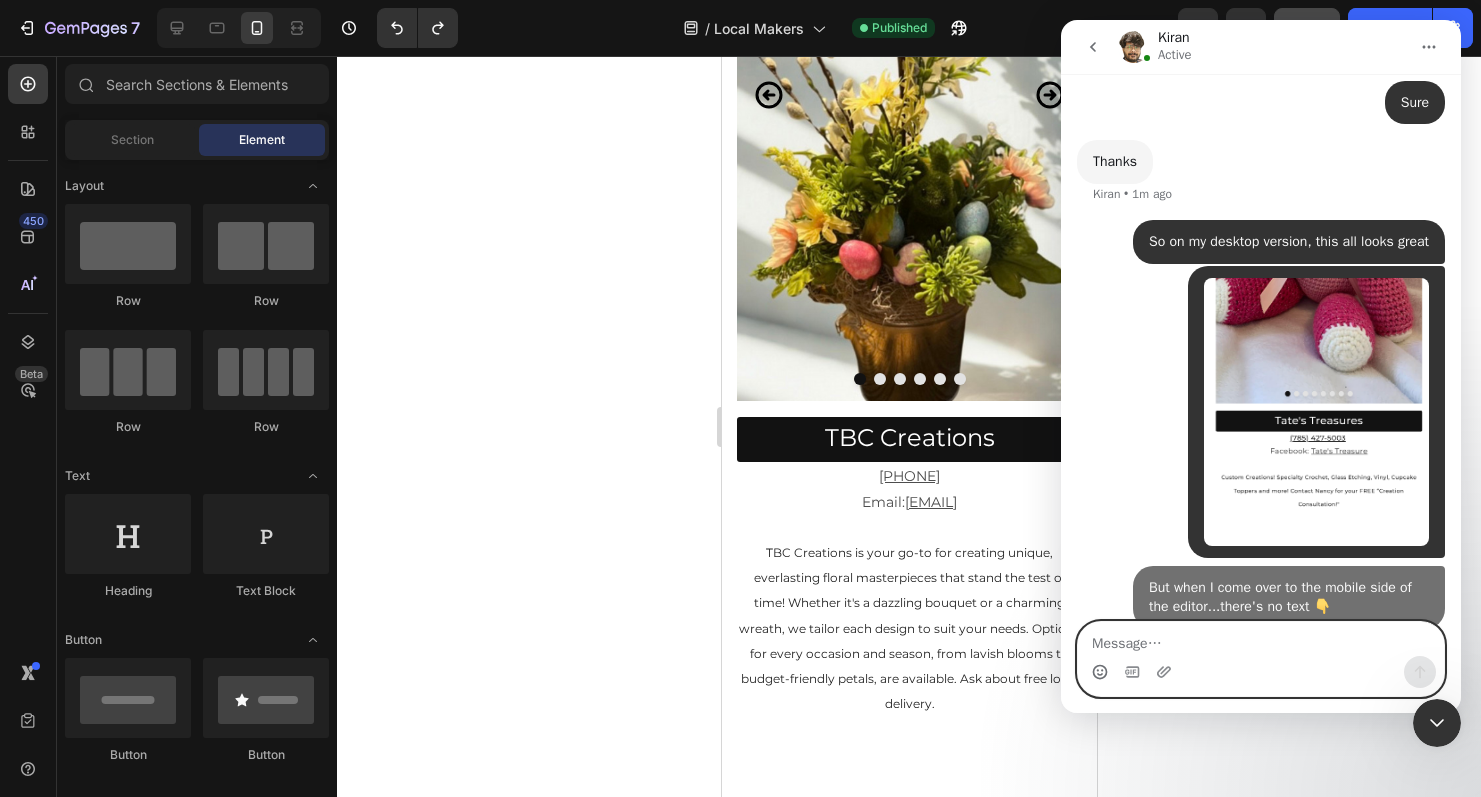 scroll, scrollTop: 1154, scrollLeft: 0, axis: vertical 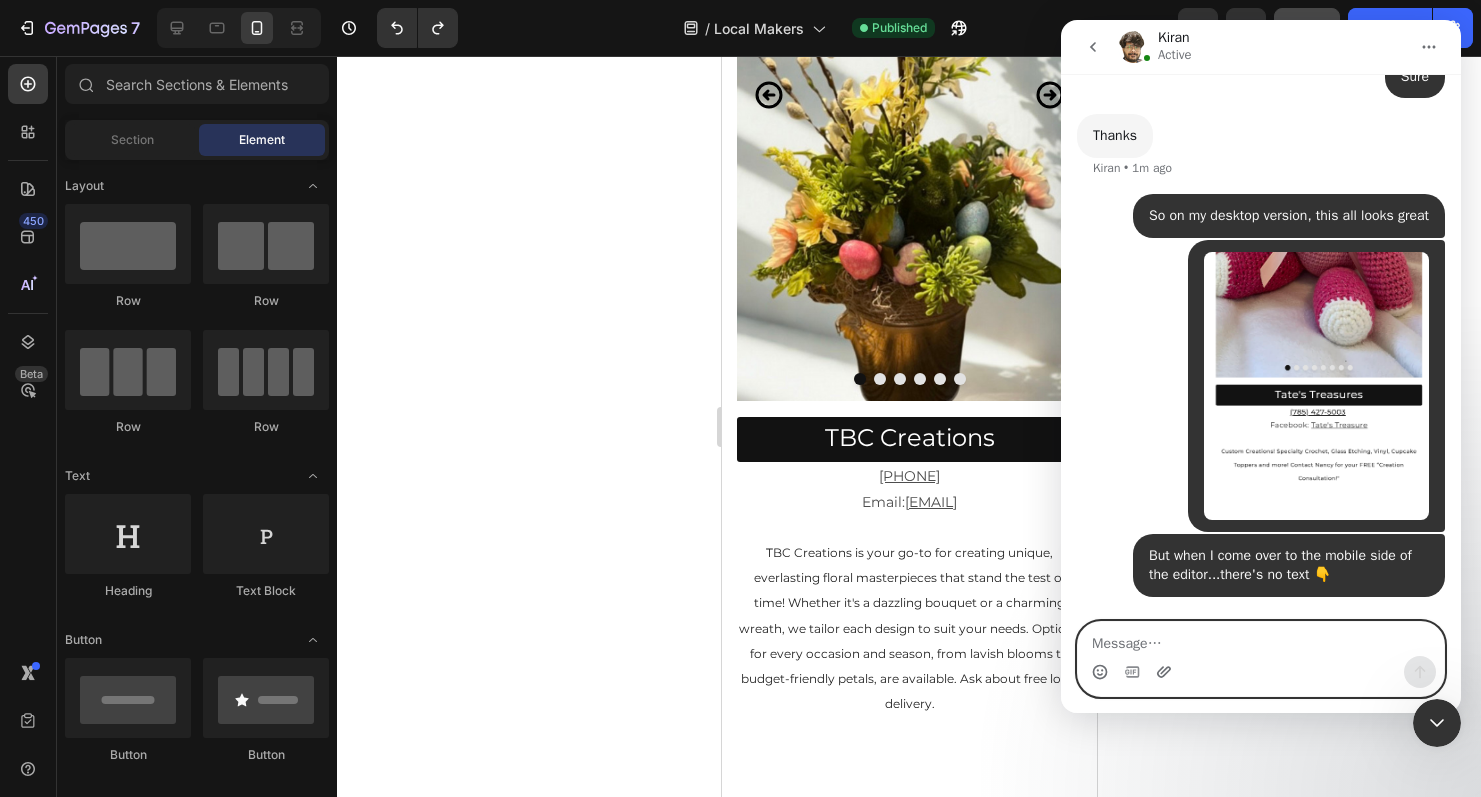 click 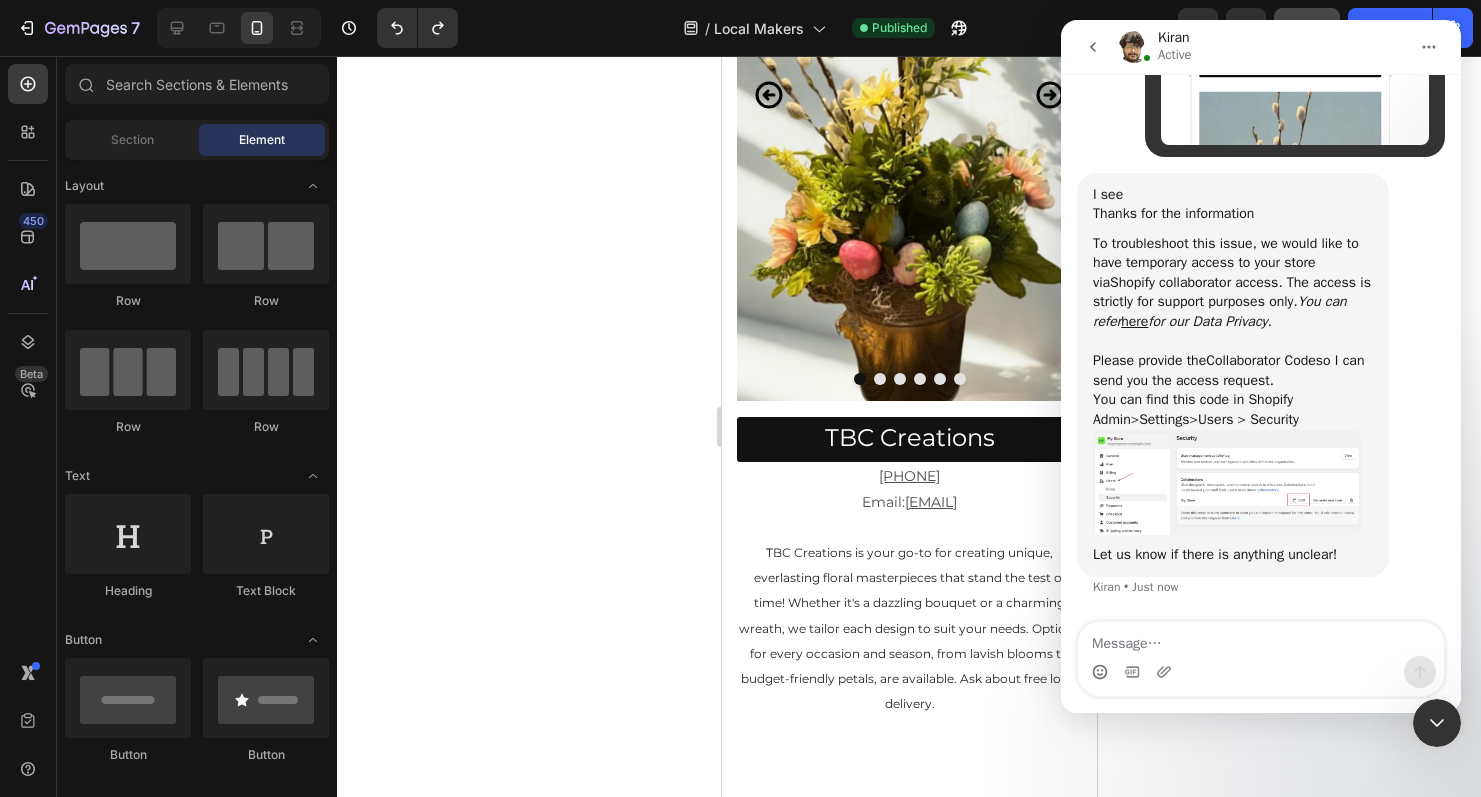 scroll, scrollTop: 1739, scrollLeft: 0, axis: vertical 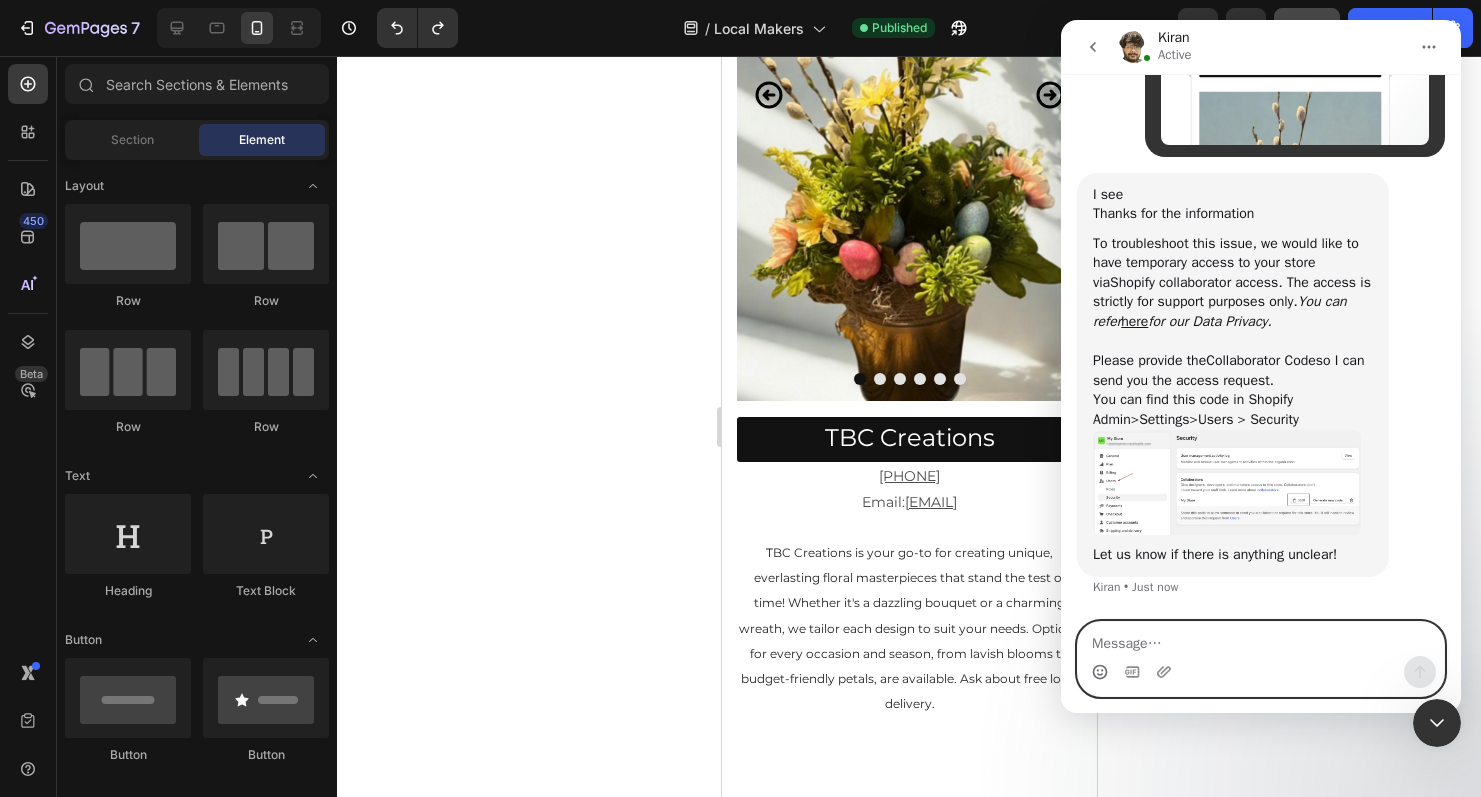 click at bounding box center (1261, 639) 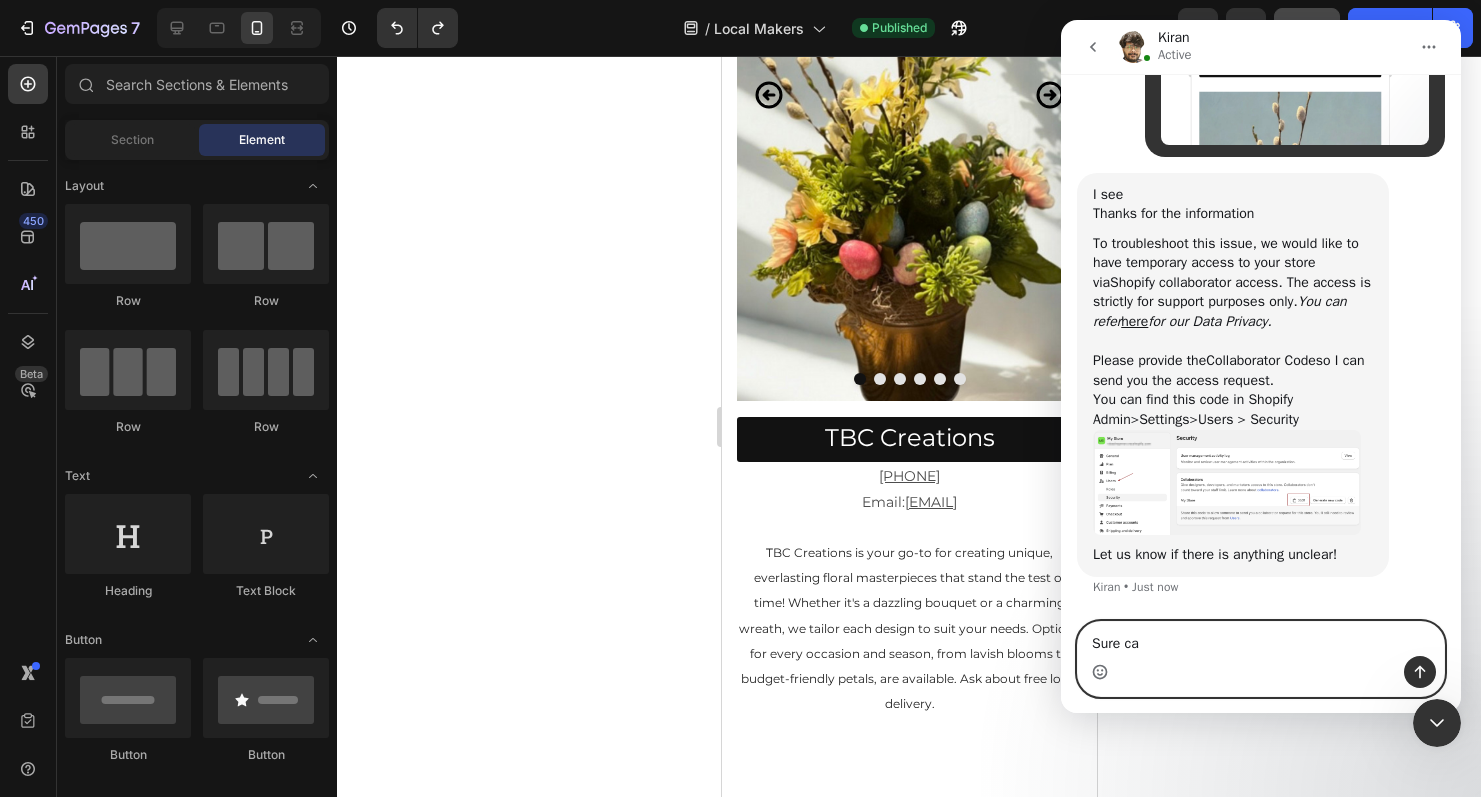 type on "Sure can" 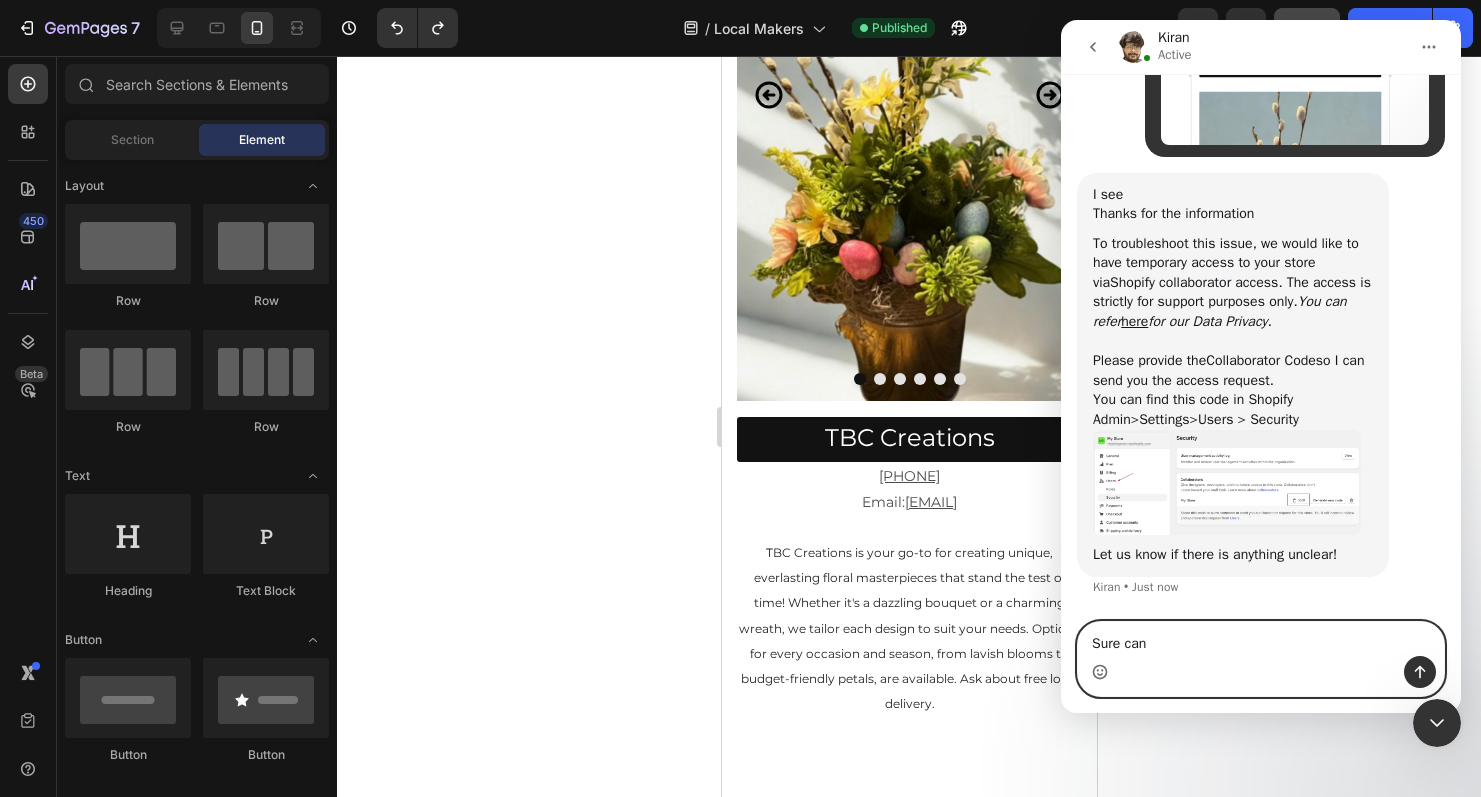 type 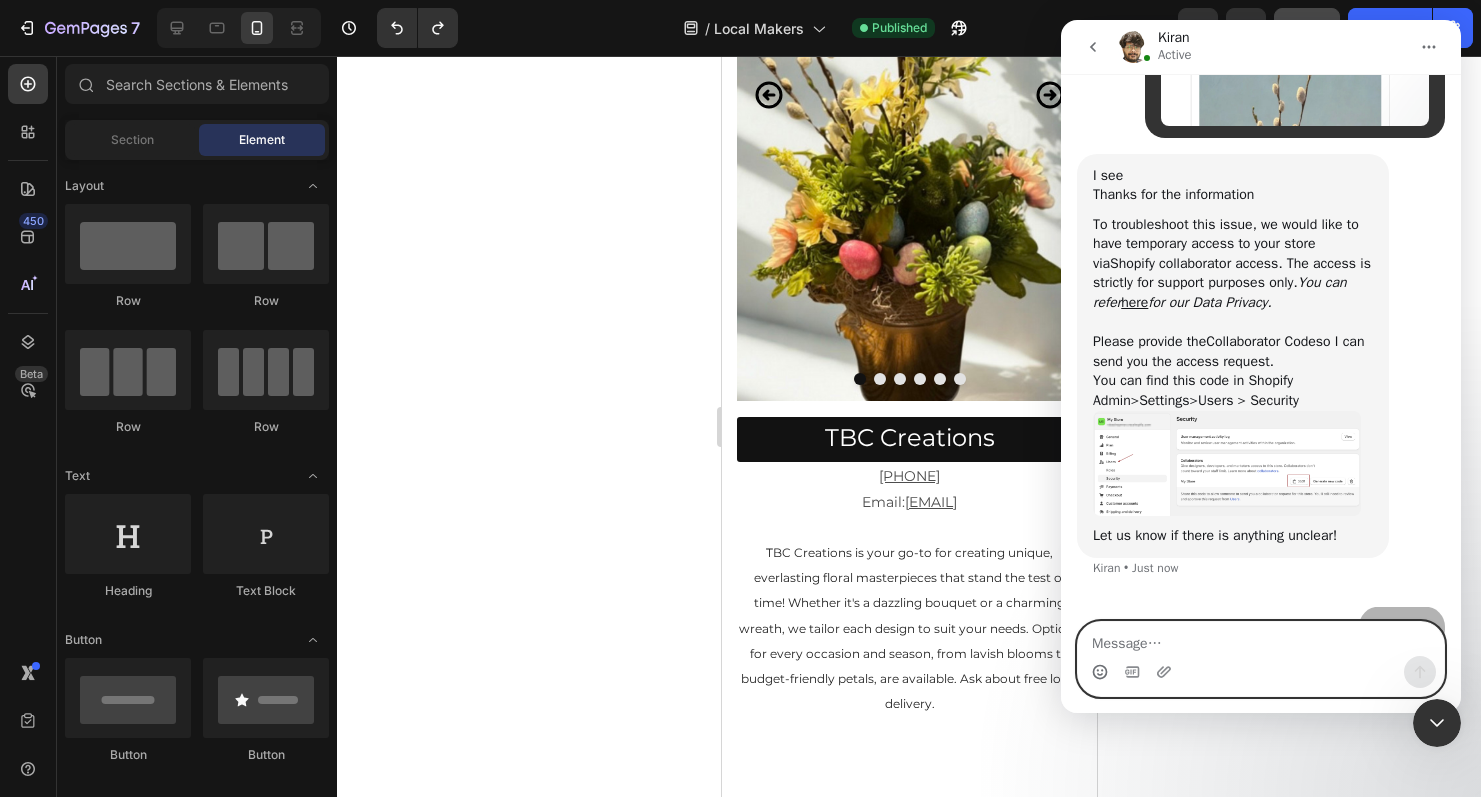 scroll, scrollTop: 1799, scrollLeft: 0, axis: vertical 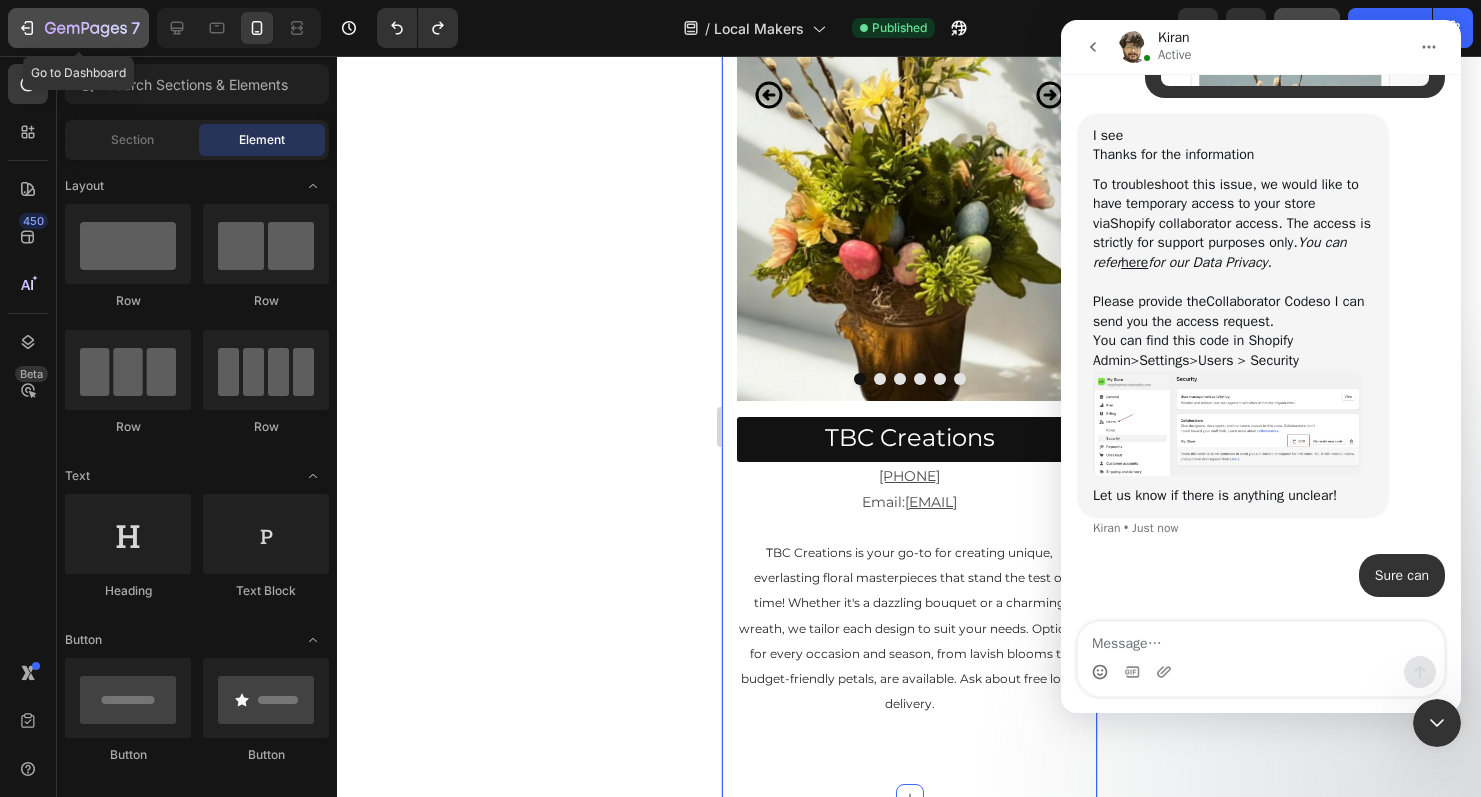 click 